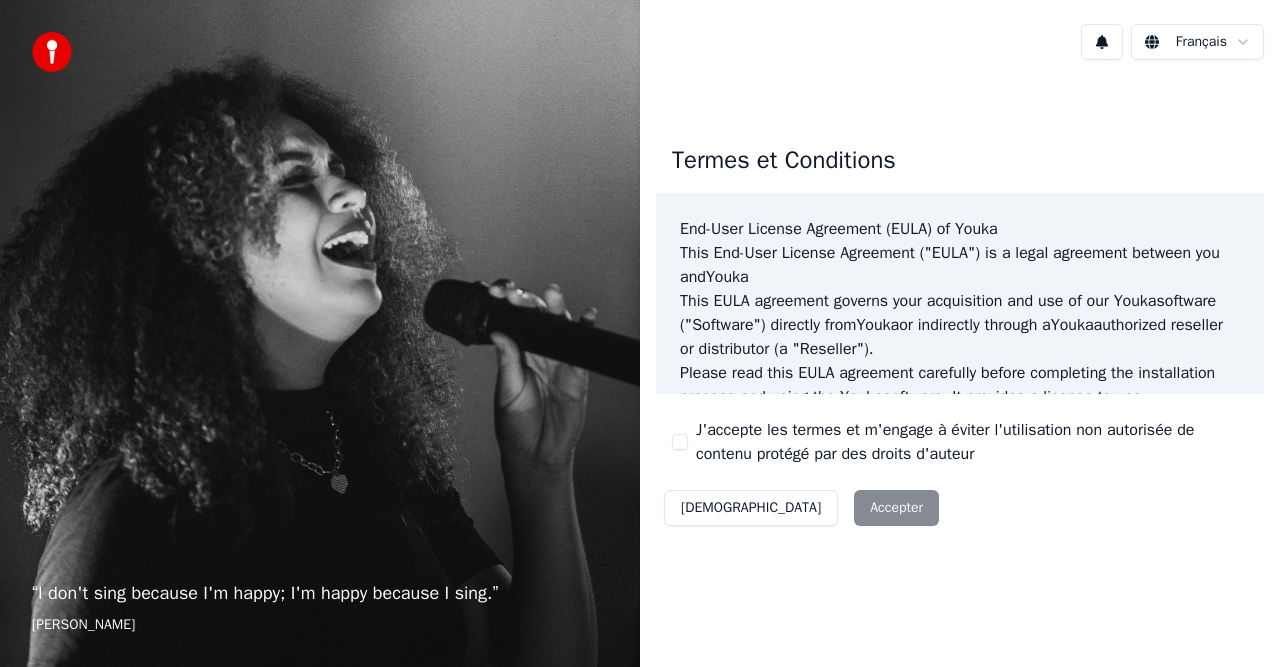 scroll, scrollTop: 0, scrollLeft: 0, axis: both 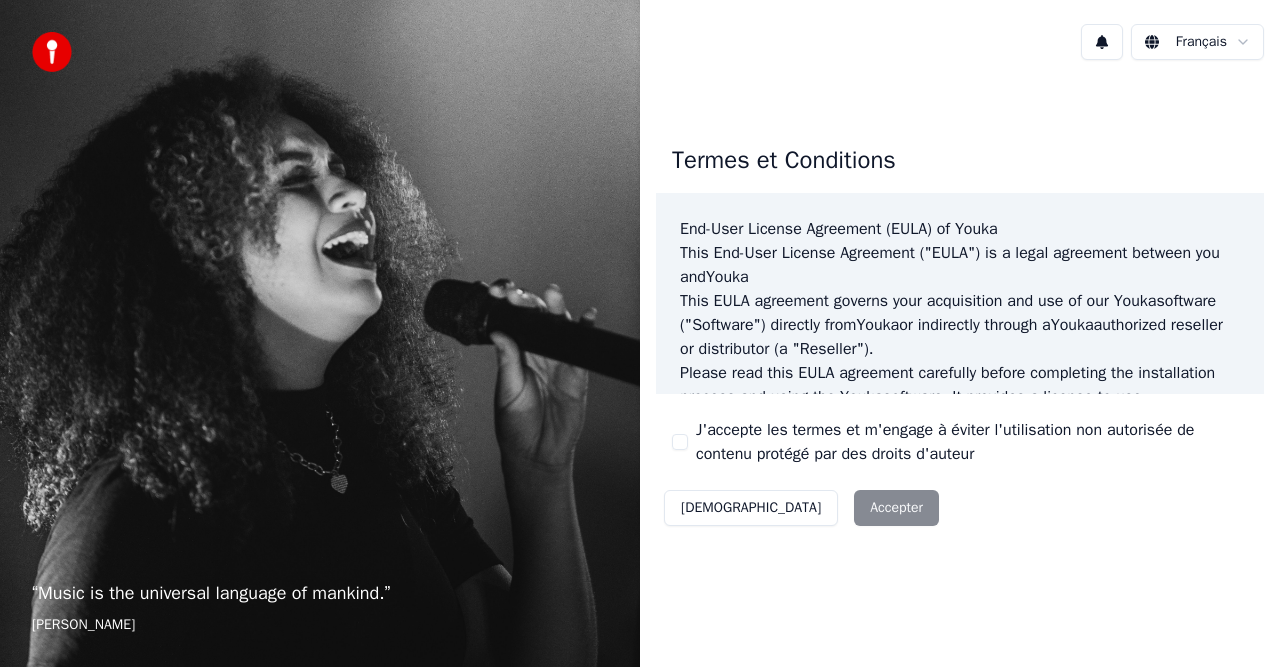 click on "J'accepte les termes et m'engage à éviter l'utilisation non autorisée de contenu protégé par des droits d'auteur" at bounding box center (680, 442) 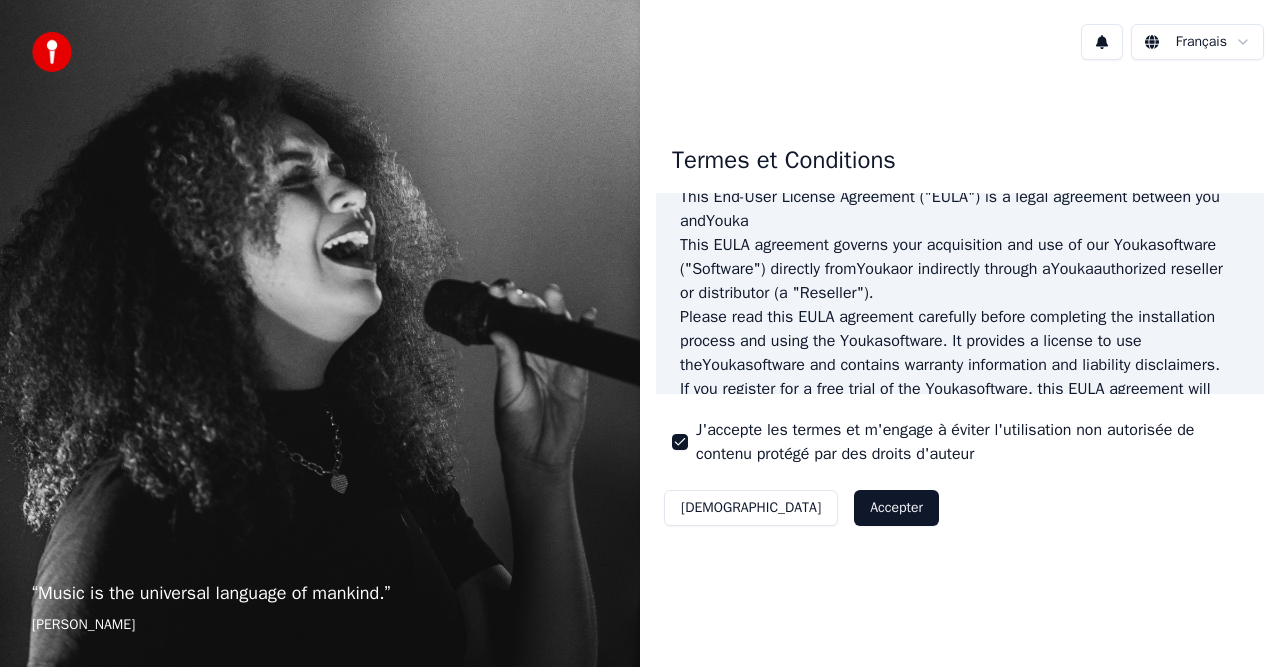 scroll, scrollTop: 56, scrollLeft: 0, axis: vertical 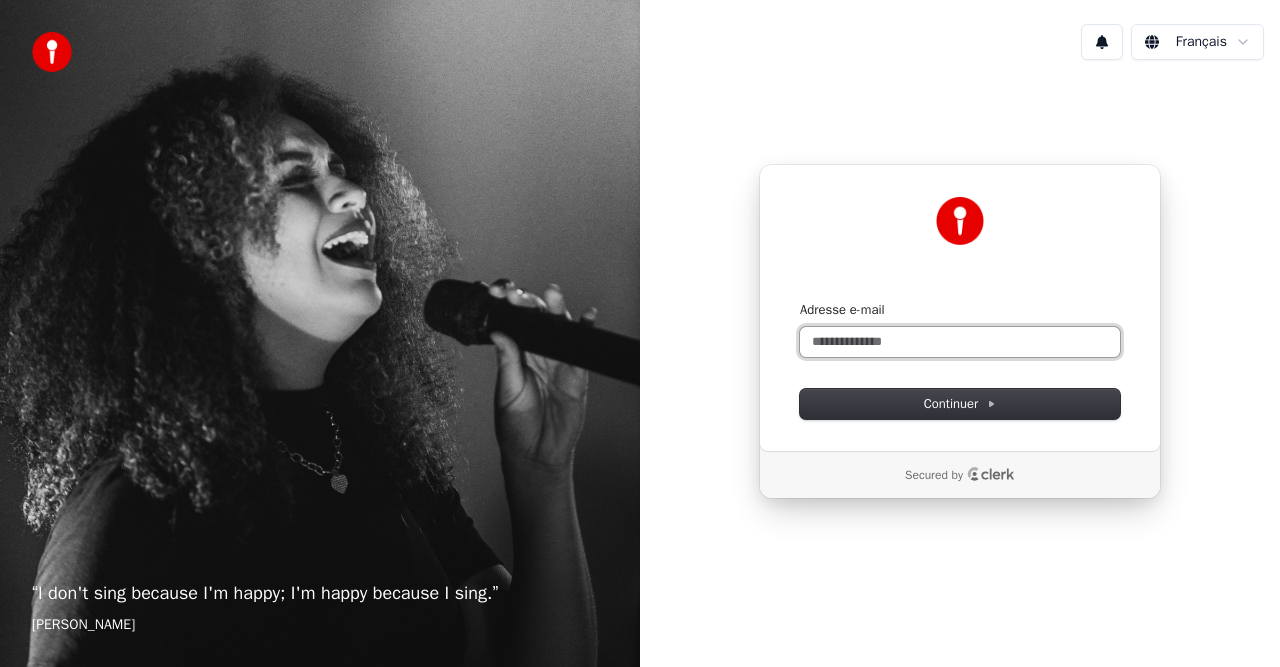 click on "Adresse e-mail" at bounding box center (960, 342) 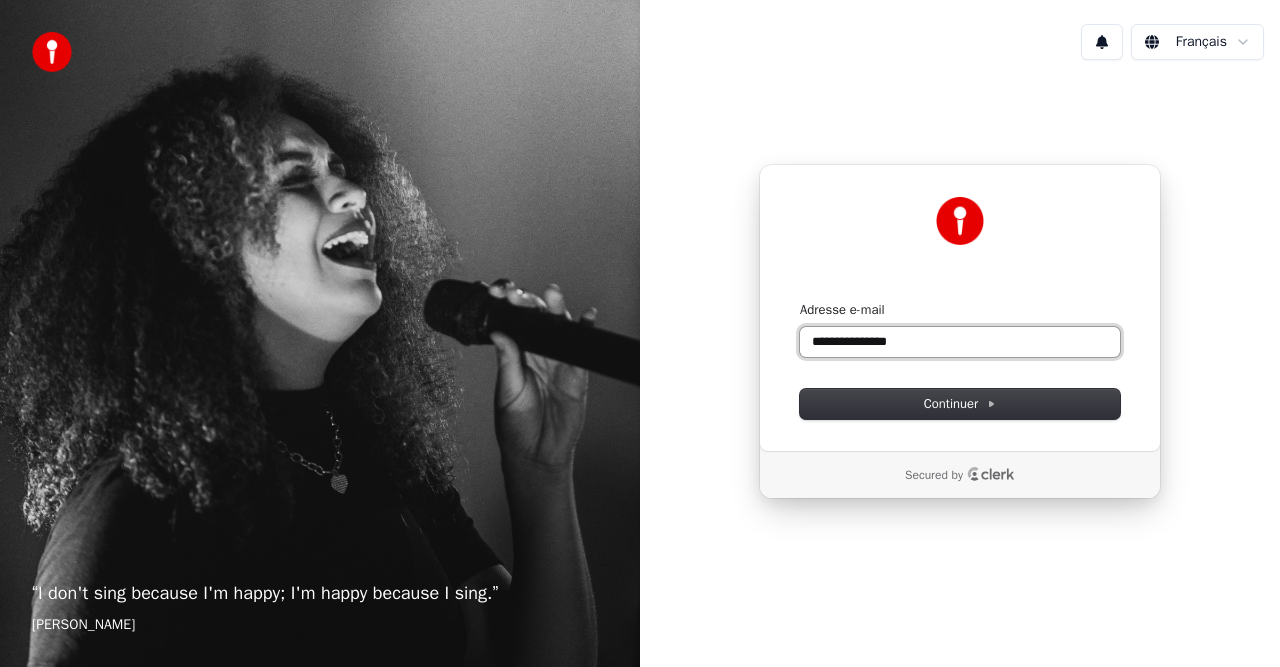 click on "**********" at bounding box center [960, 342] 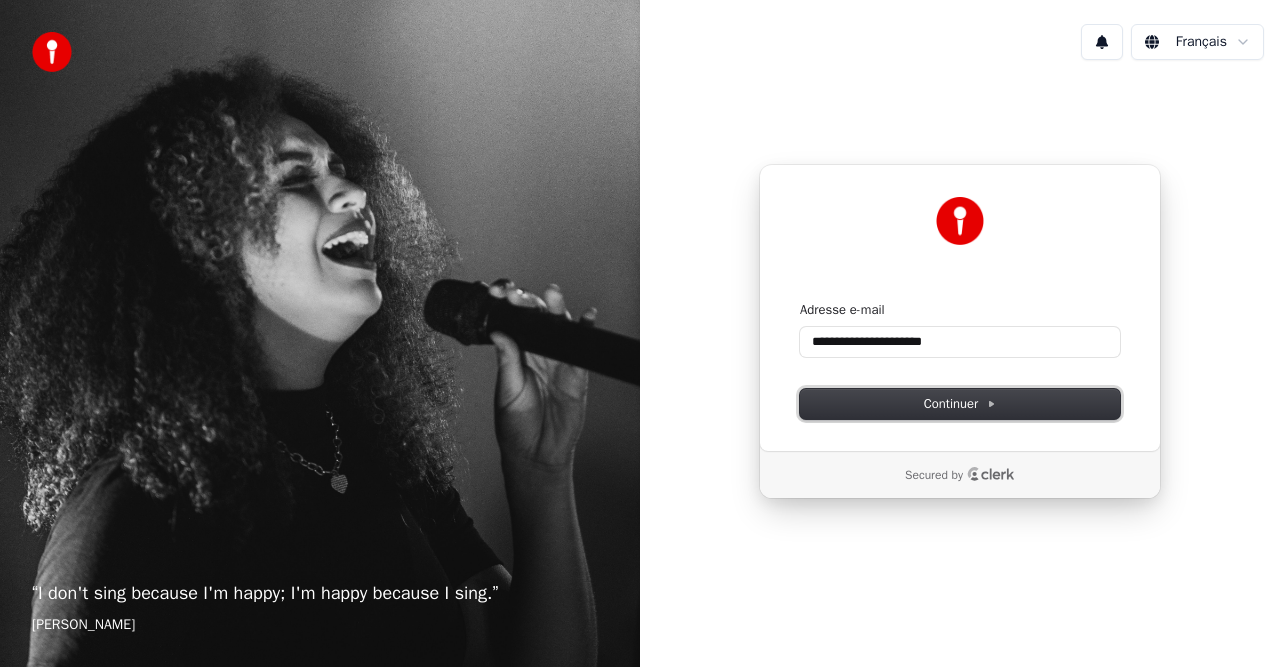 click on "Continuer" at bounding box center (960, 404) 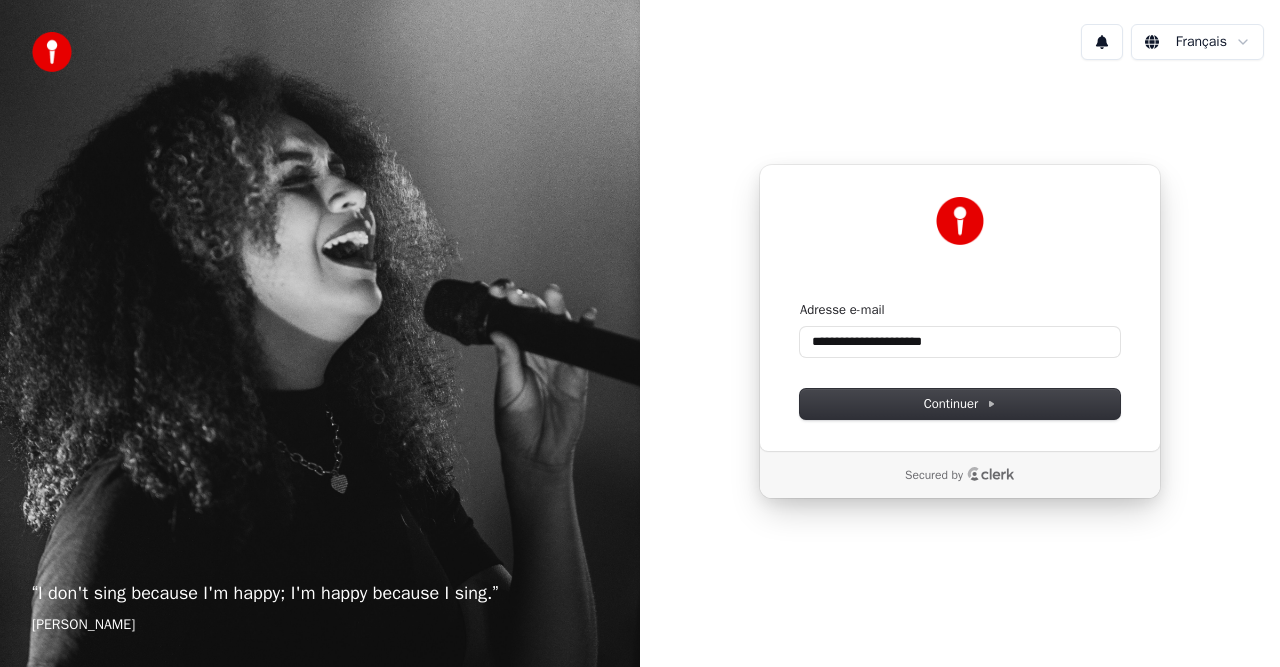 type on "**********" 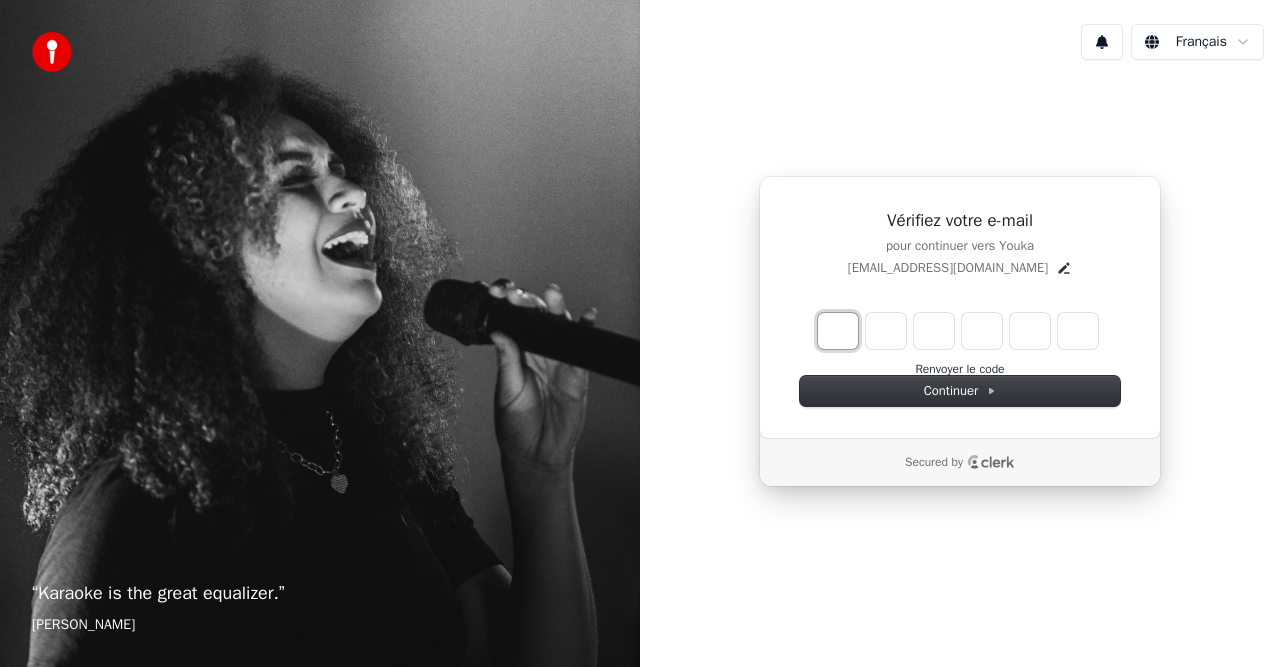 type on "*" 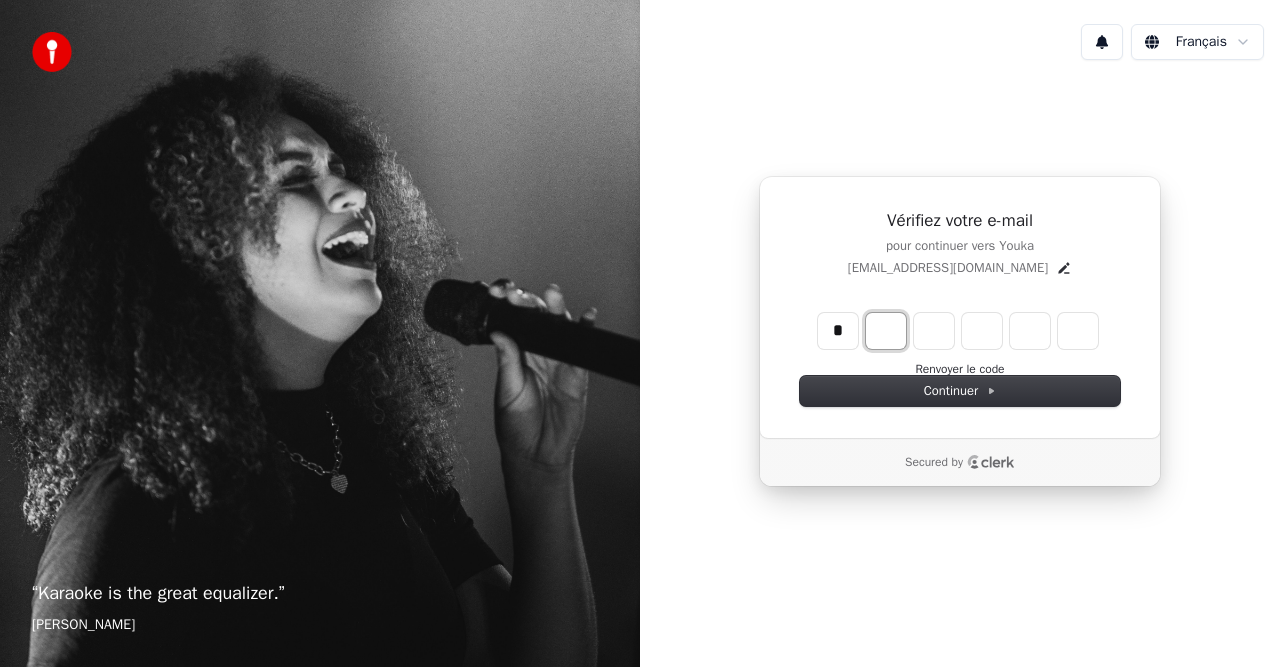 type on "*" 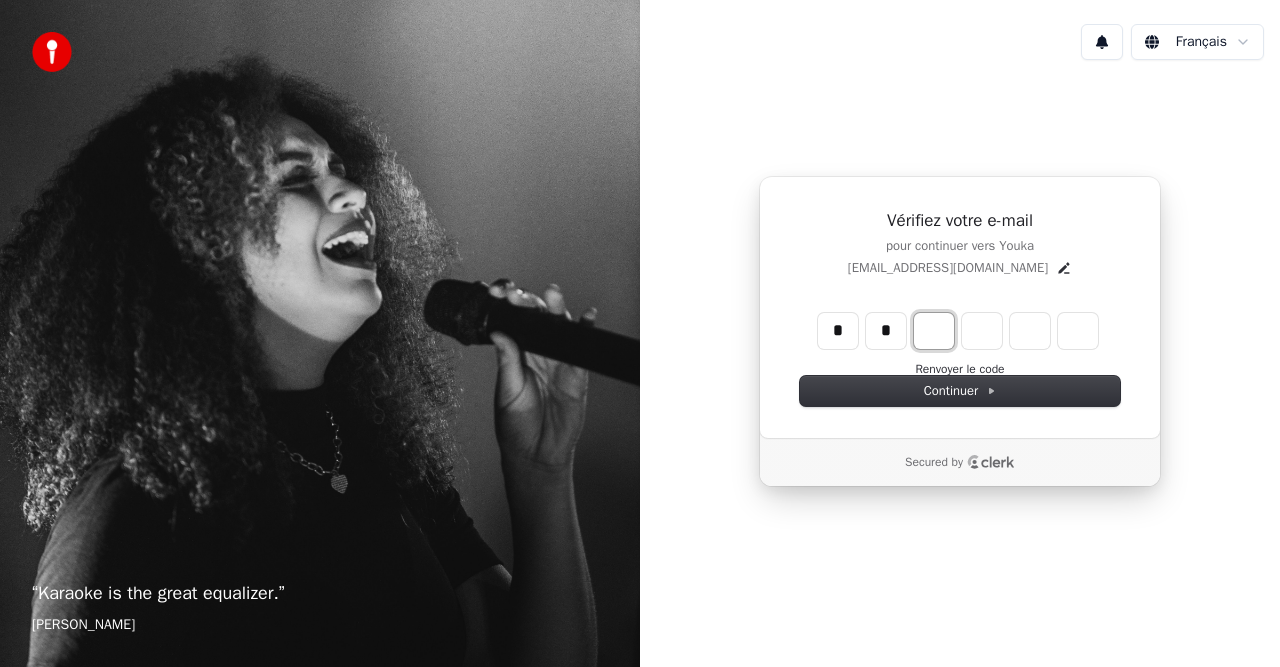 type on "**" 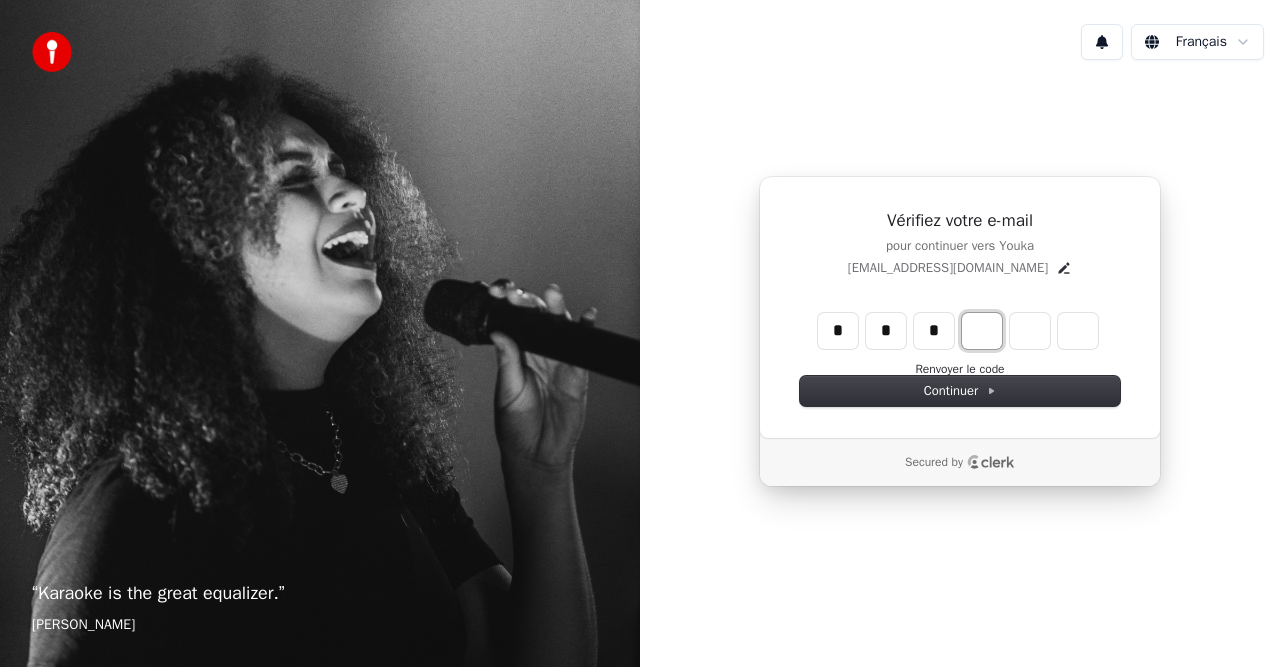 type on "***" 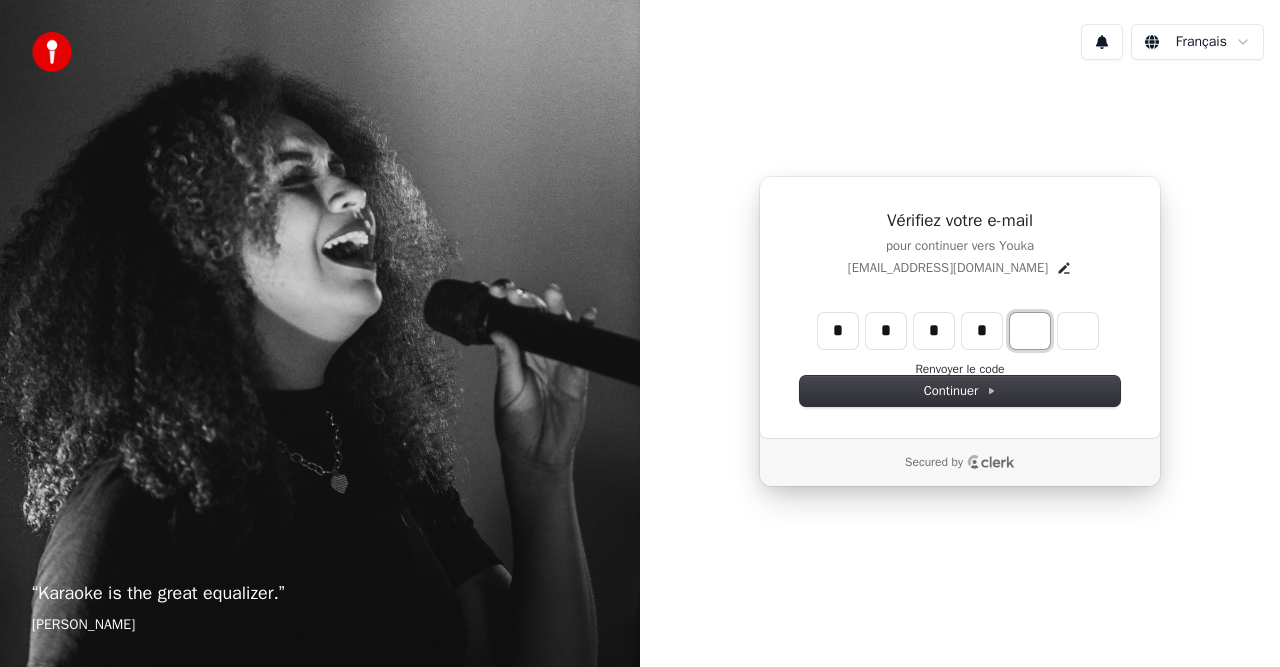type on "****" 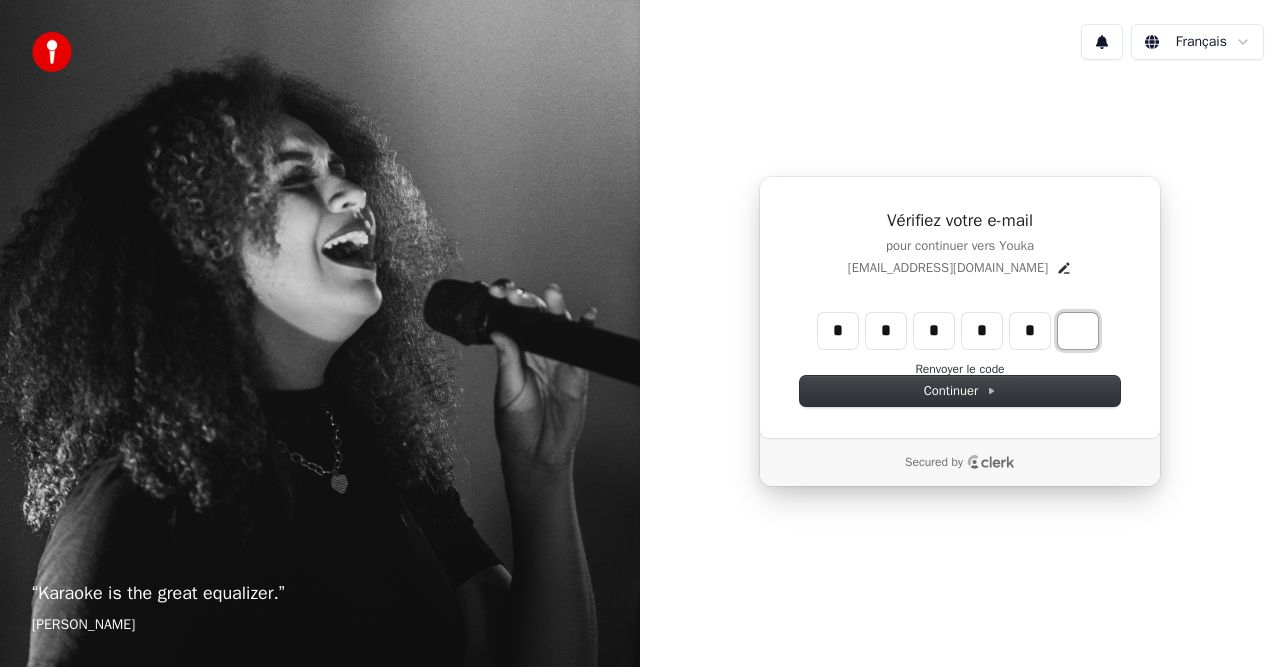 type on "******" 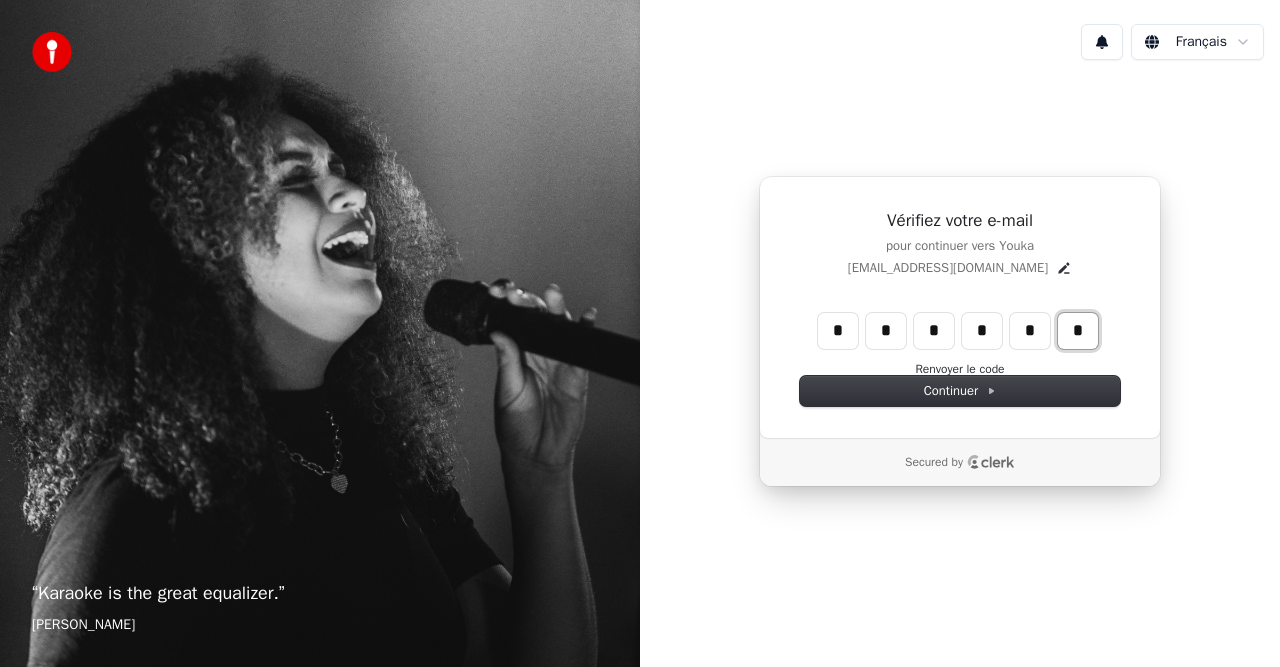 type on "*" 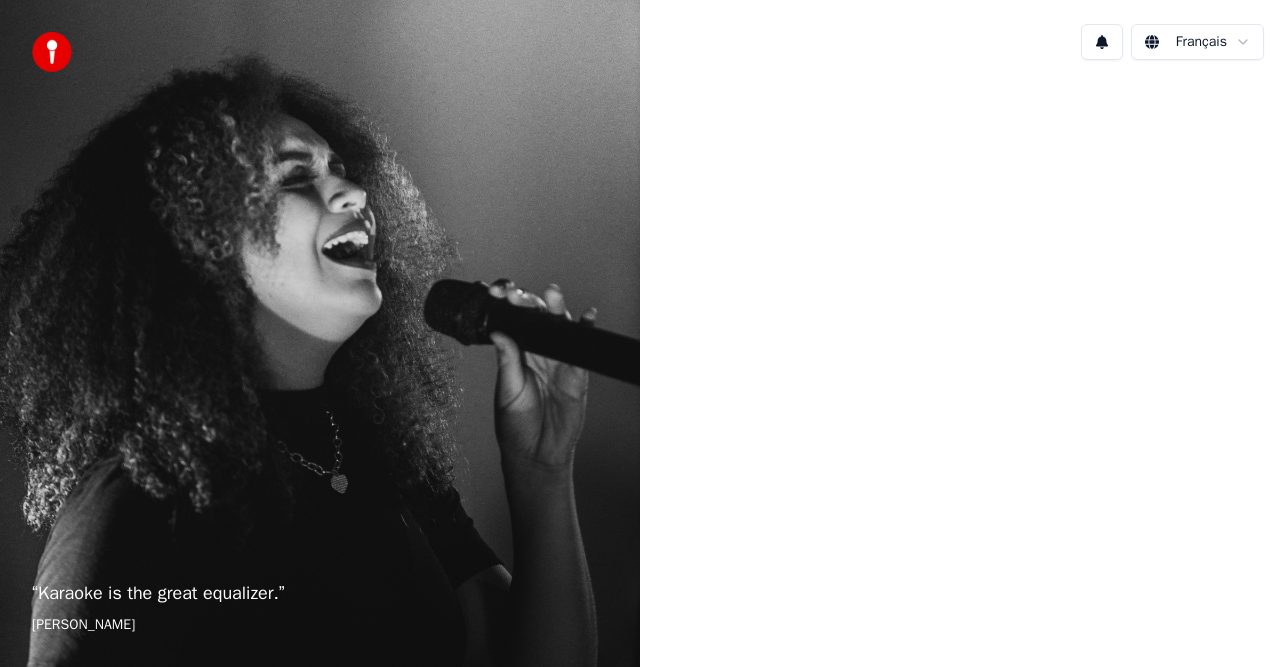 scroll, scrollTop: 0, scrollLeft: 0, axis: both 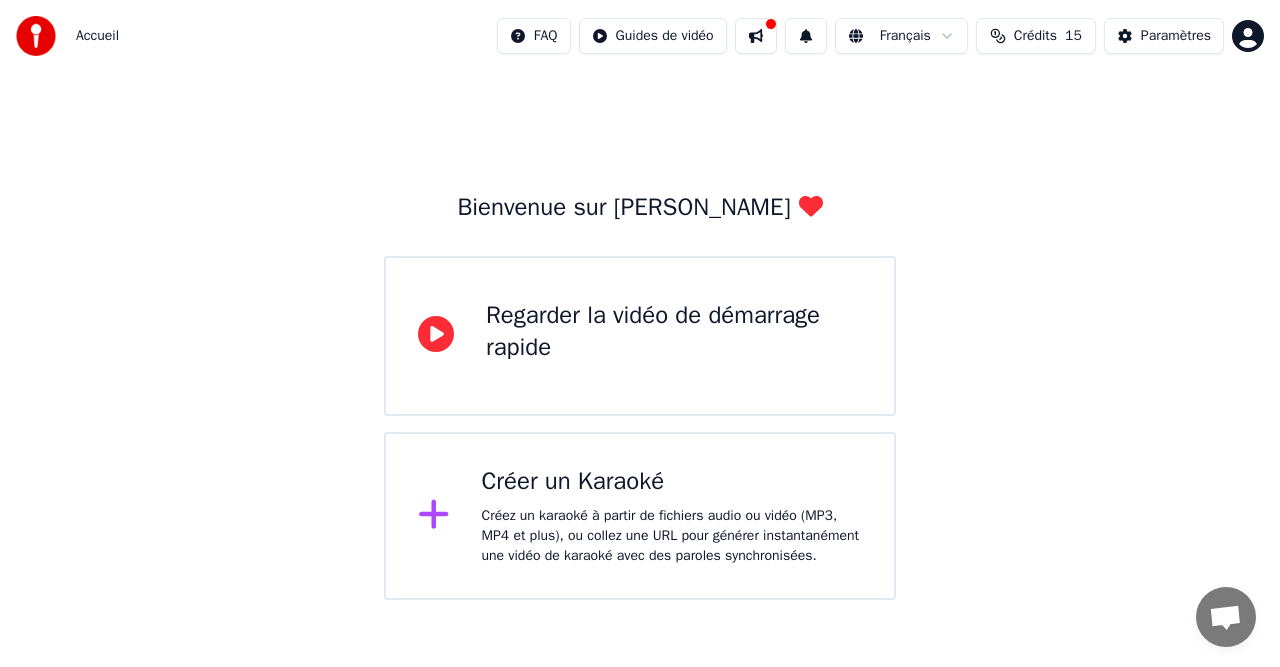 click on "Créer un Karaoké Créez un karaoké à partir de fichiers audio ou vidéo (MP3, MP4 et plus), ou collez une URL pour générer instantanément une vidéo de karaoké avec des paroles synchronisées." at bounding box center [640, 516] 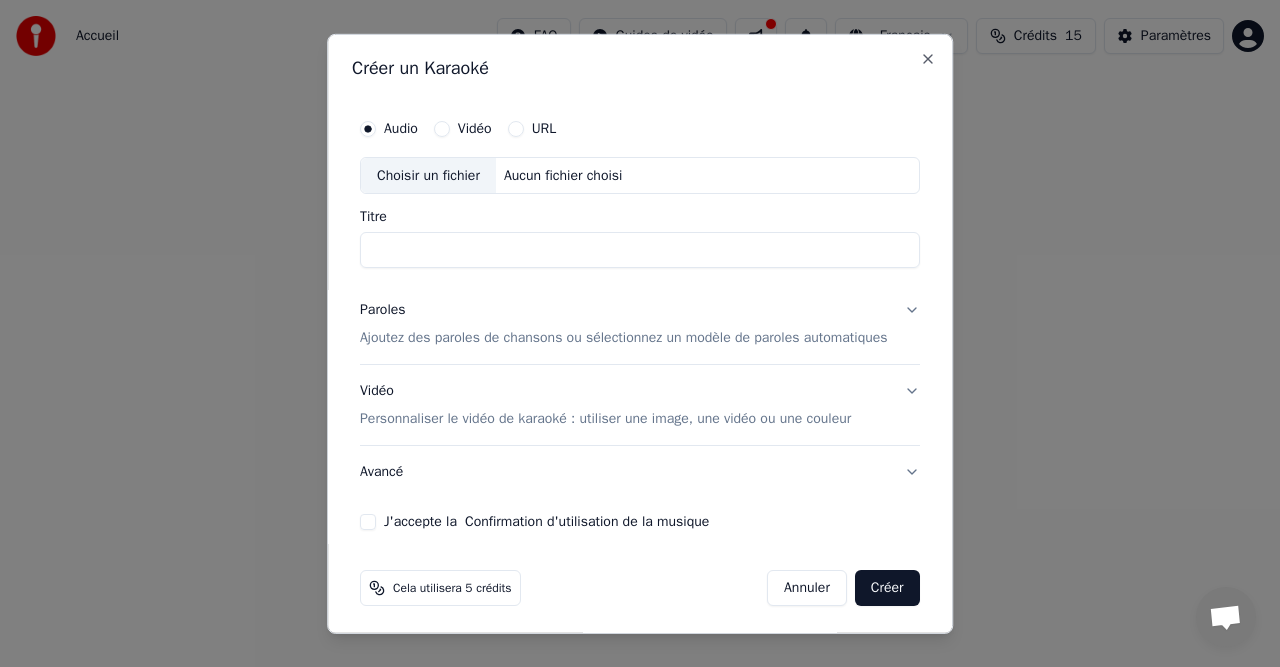 click on "Audio Vidéo URL Choisir un fichier Aucun fichier choisi Titre Paroles Ajoutez des paroles de chansons ou sélectionnez un modèle de paroles automatiques Vidéo Personnaliser le vidéo de karaoké : utiliser une image, une vidéo ou une couleur Avancé J'accepte la   Confirmation d'utilisation de la musique" at bounding box center (640, 319) 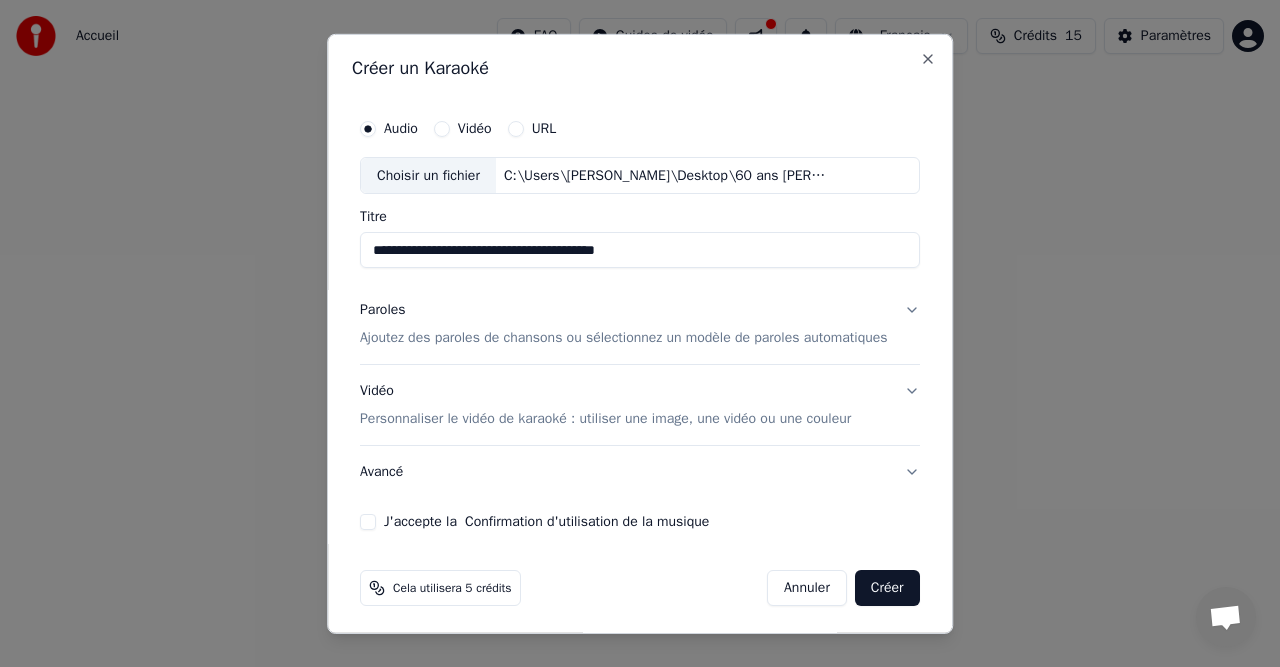 click on "**********" at bounding box center (640, 250) 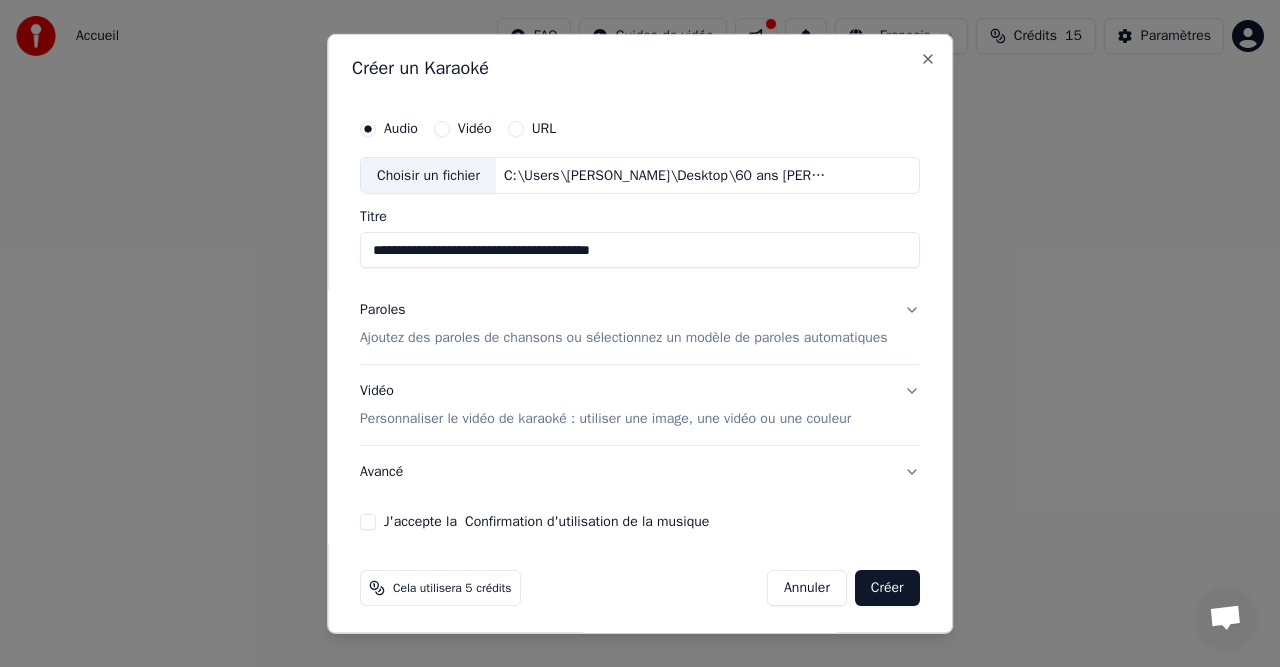 type on "**********" 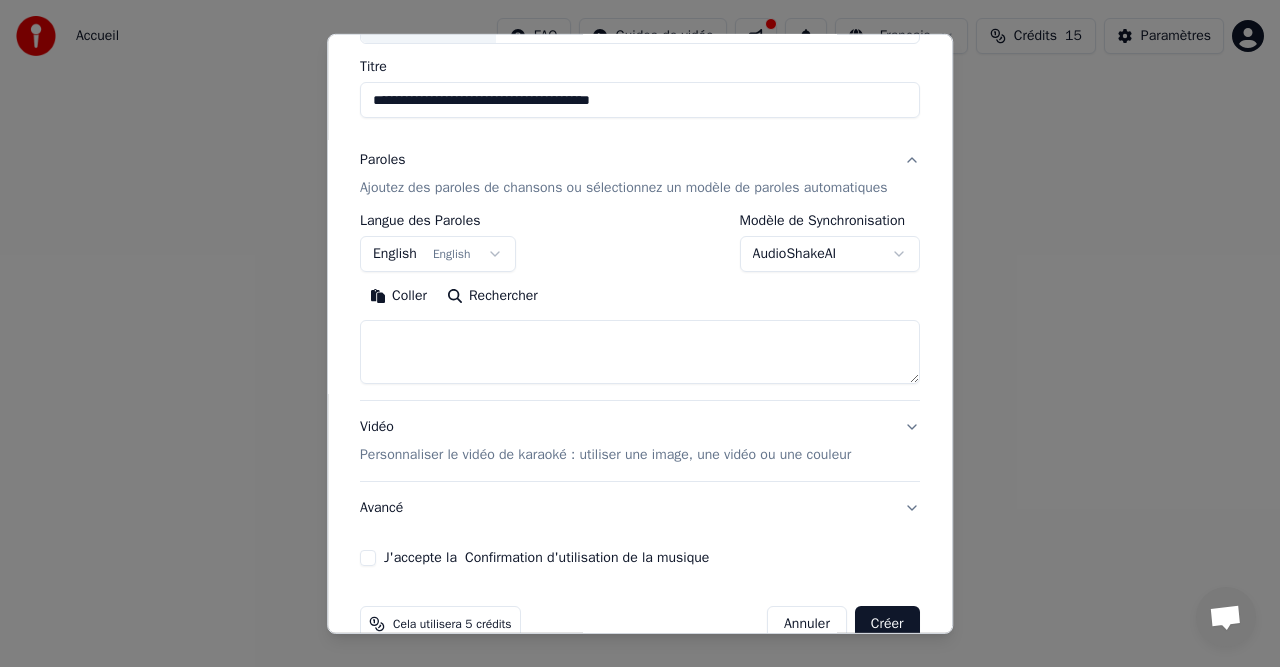 scroll, scrollTop: 159, scrollLeft: 0, axis: vertical 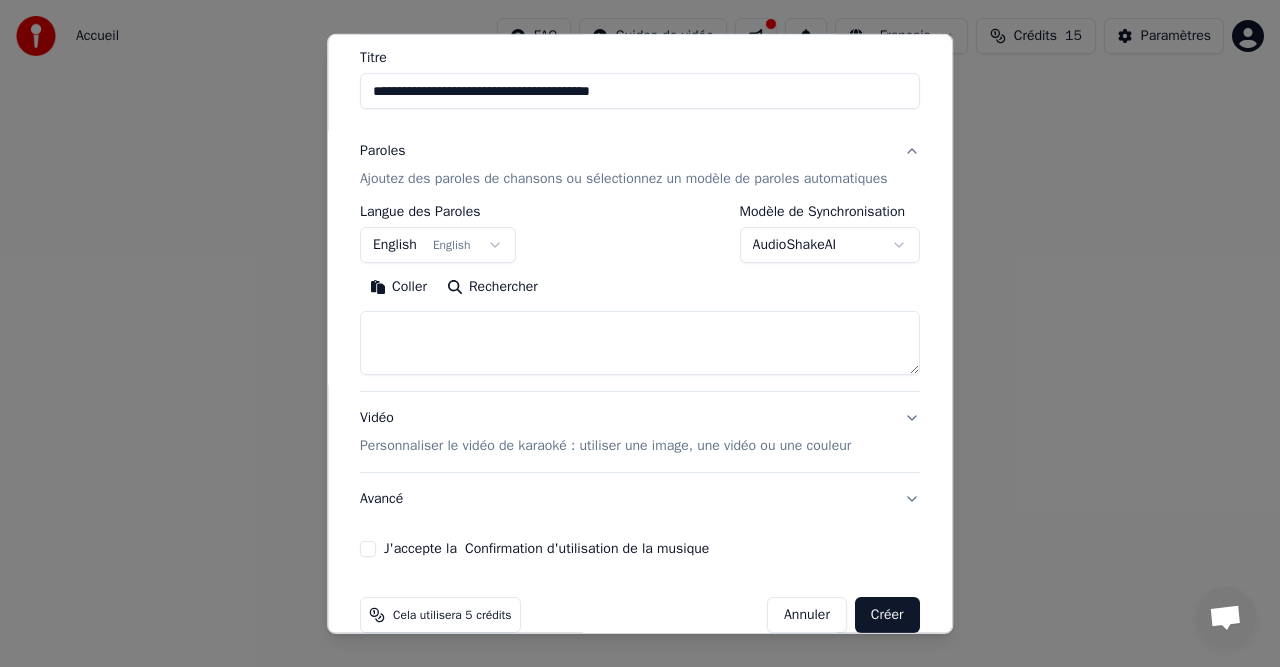 click on "English English" at bounding box center (438, 245) 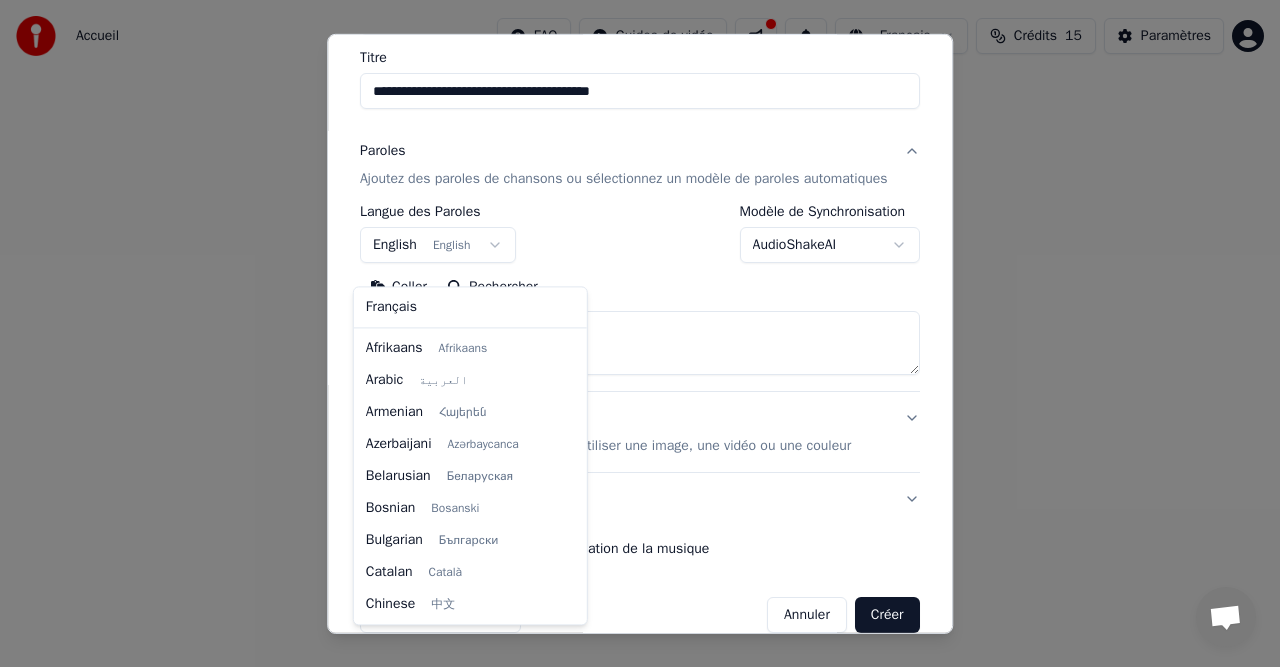 click at bounding box center [640, 333] 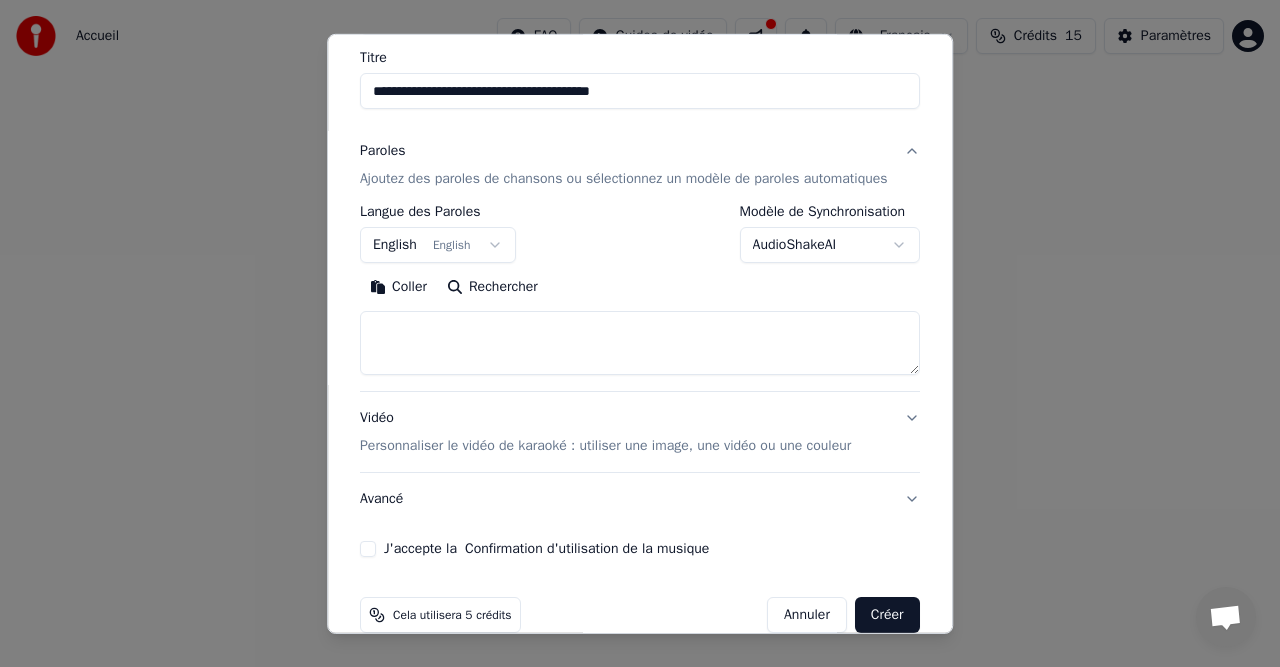 click on "English English" at bounding box center (438, 245) 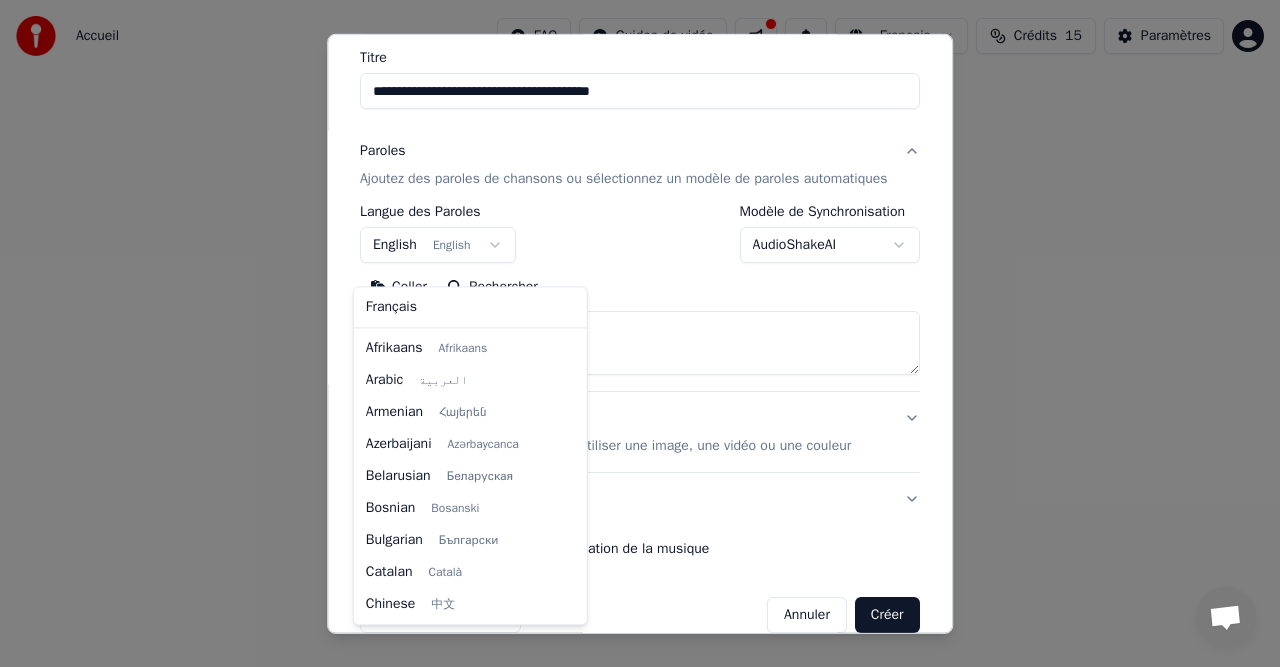 scroll, scrollTop: 160, scrollLeft: 0, axis: vertical 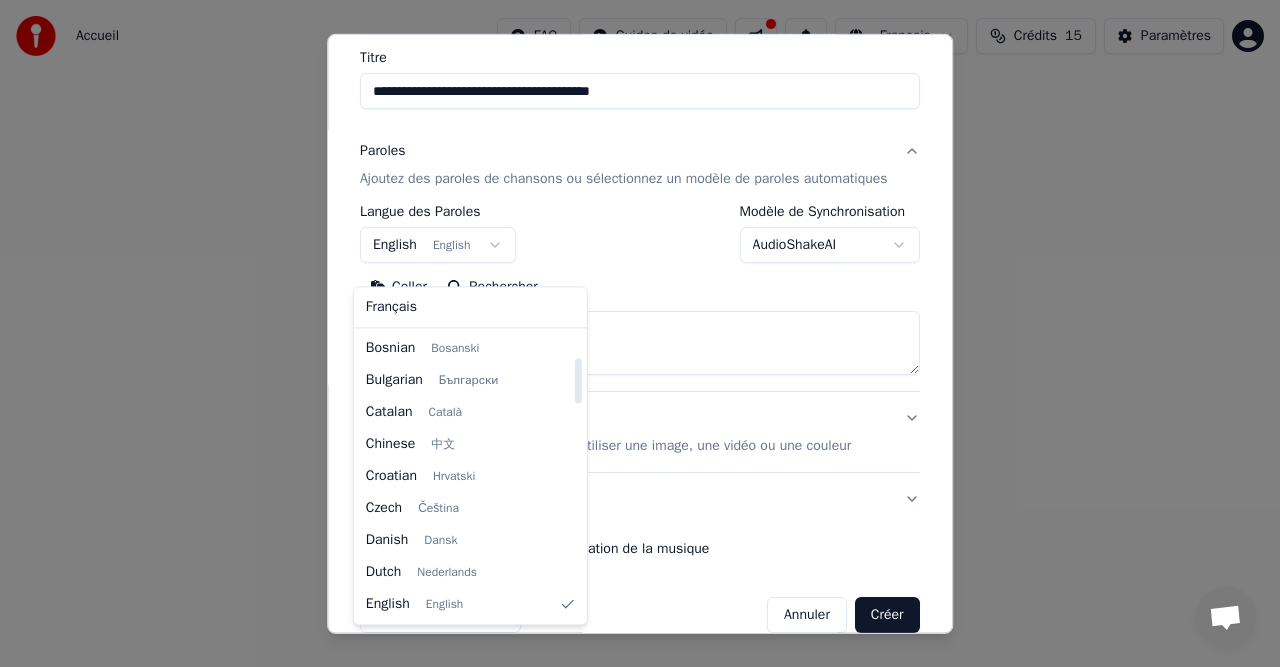select on "**" 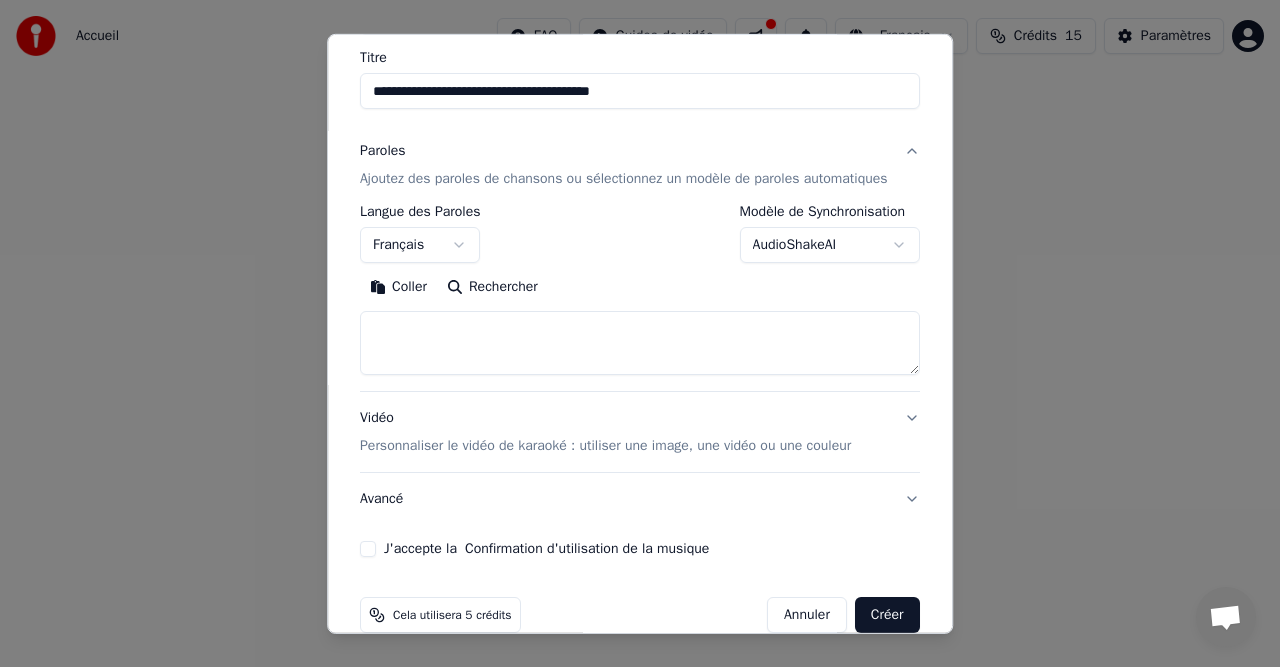 click on "Rechercher" at bounding box center [492, 287] 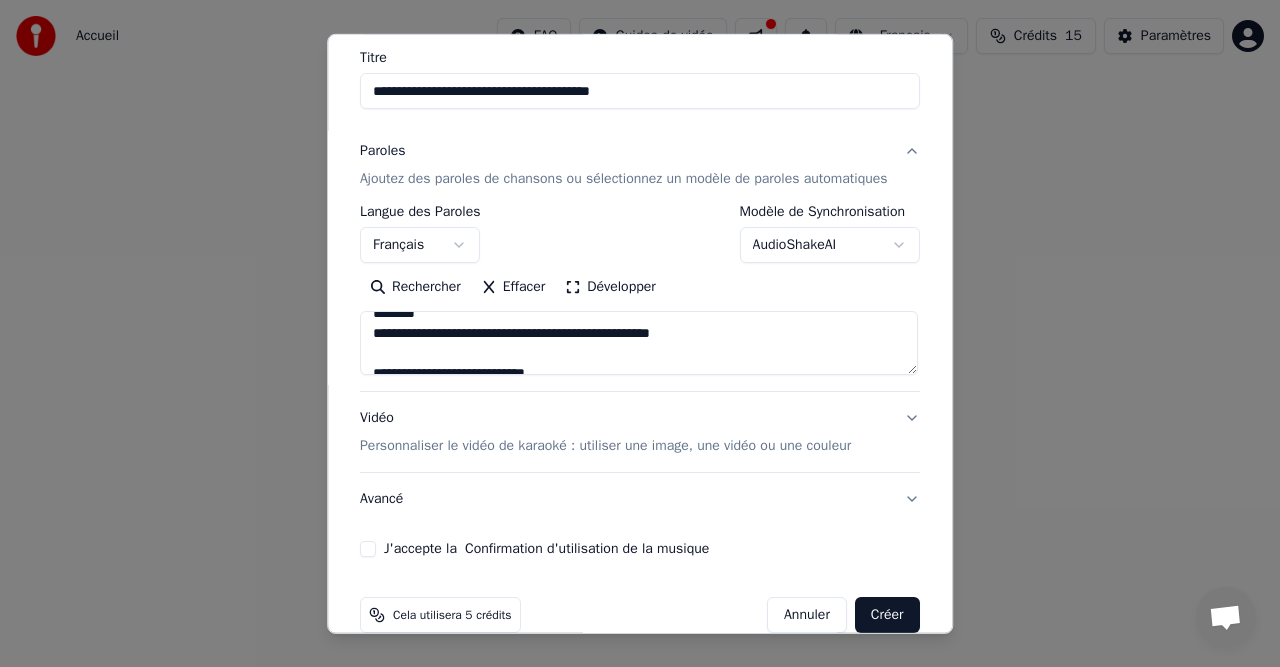 scroll, scrollTop: 431, scrollLeft: 0, axis: vertical 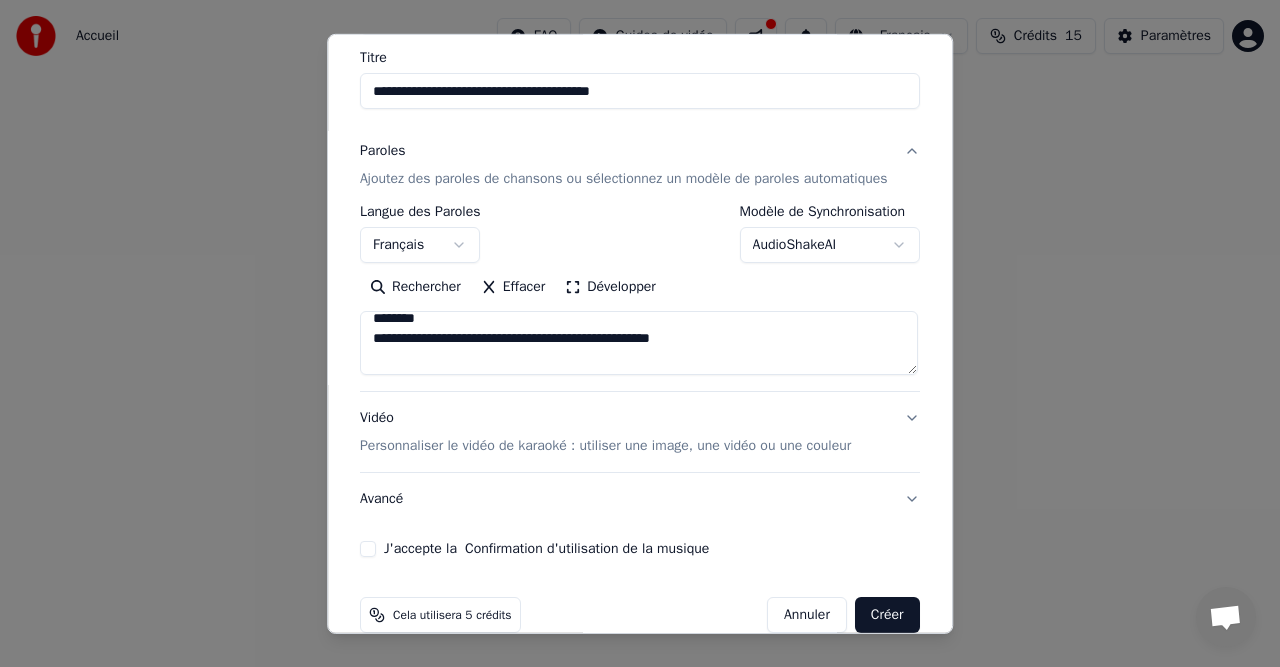 click on "**********" at bounding box center [639, 343] 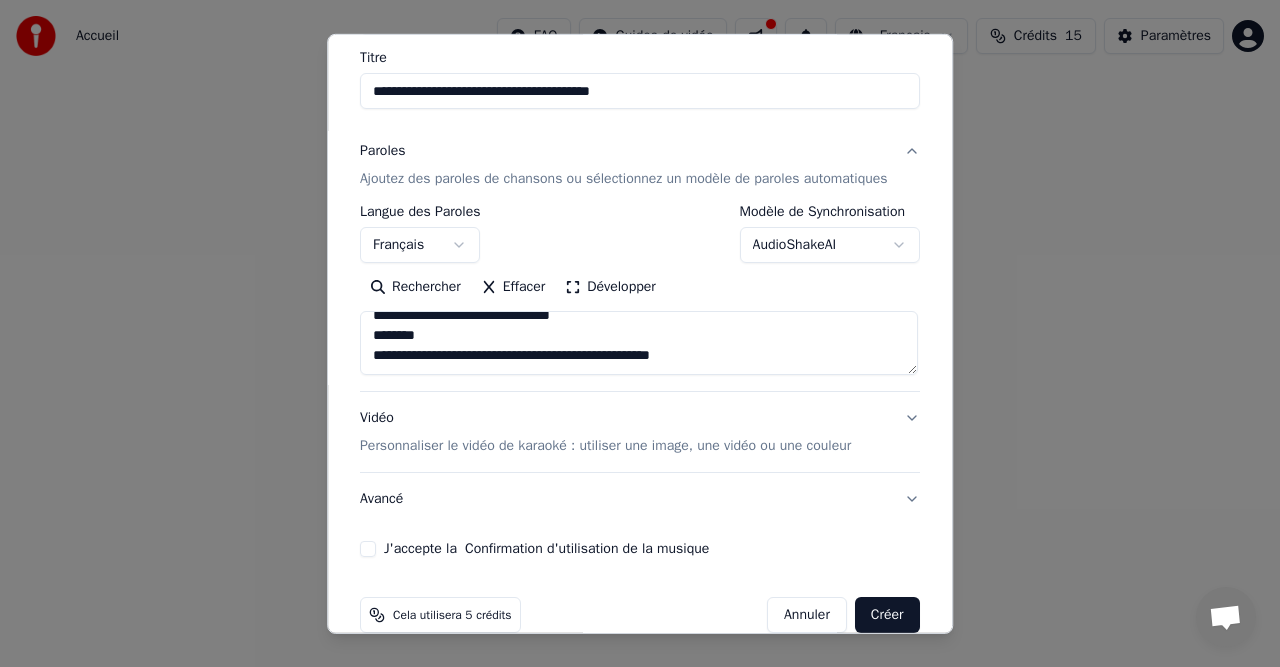 scroll, scrollTop: 413, scrollLeft: 0, axis: vertical 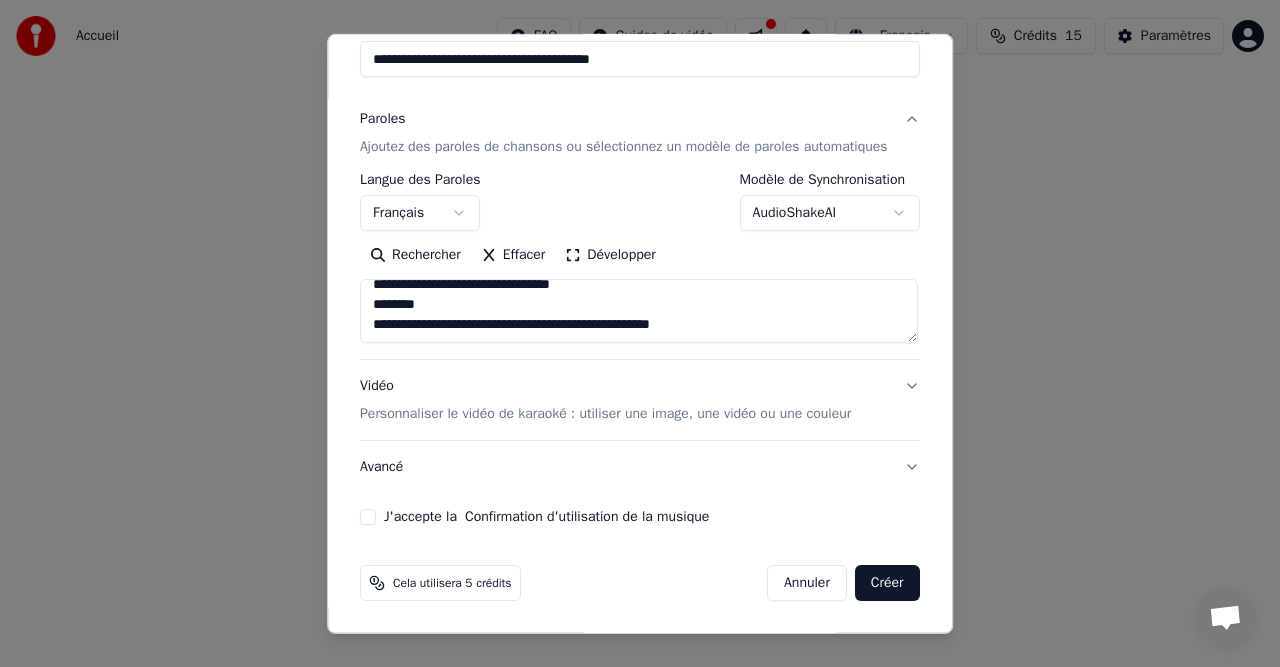 type on "**********" 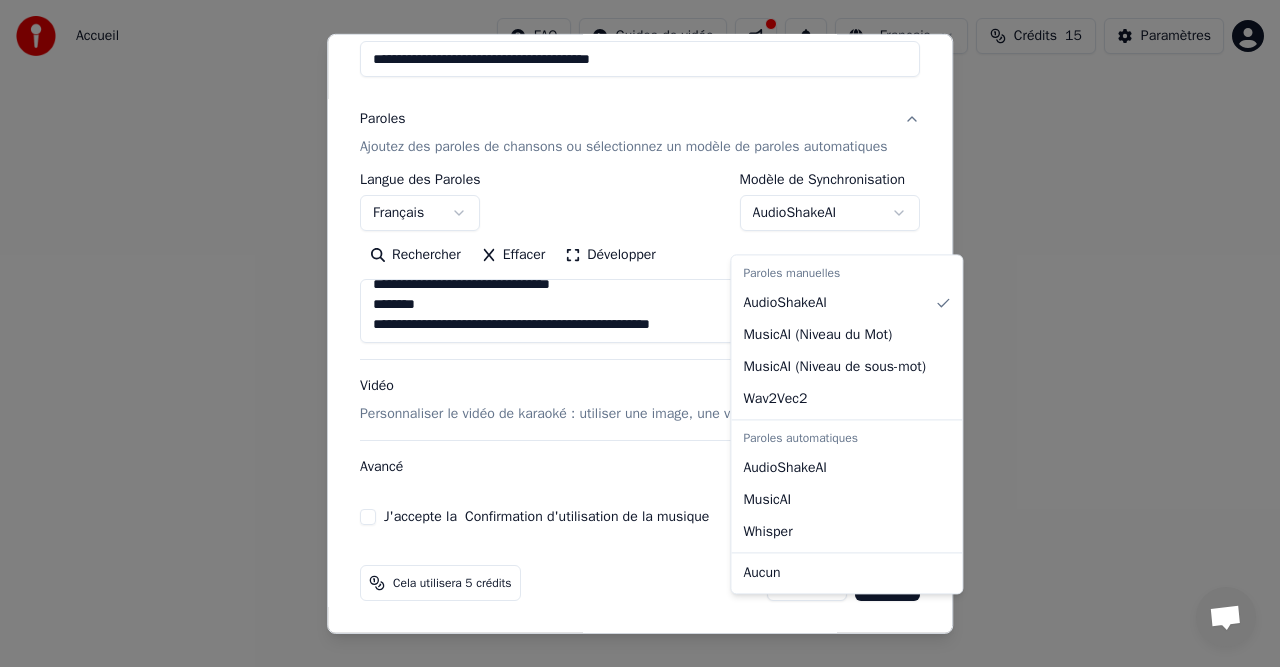 click on "**********" at bounding box center (640, 300) 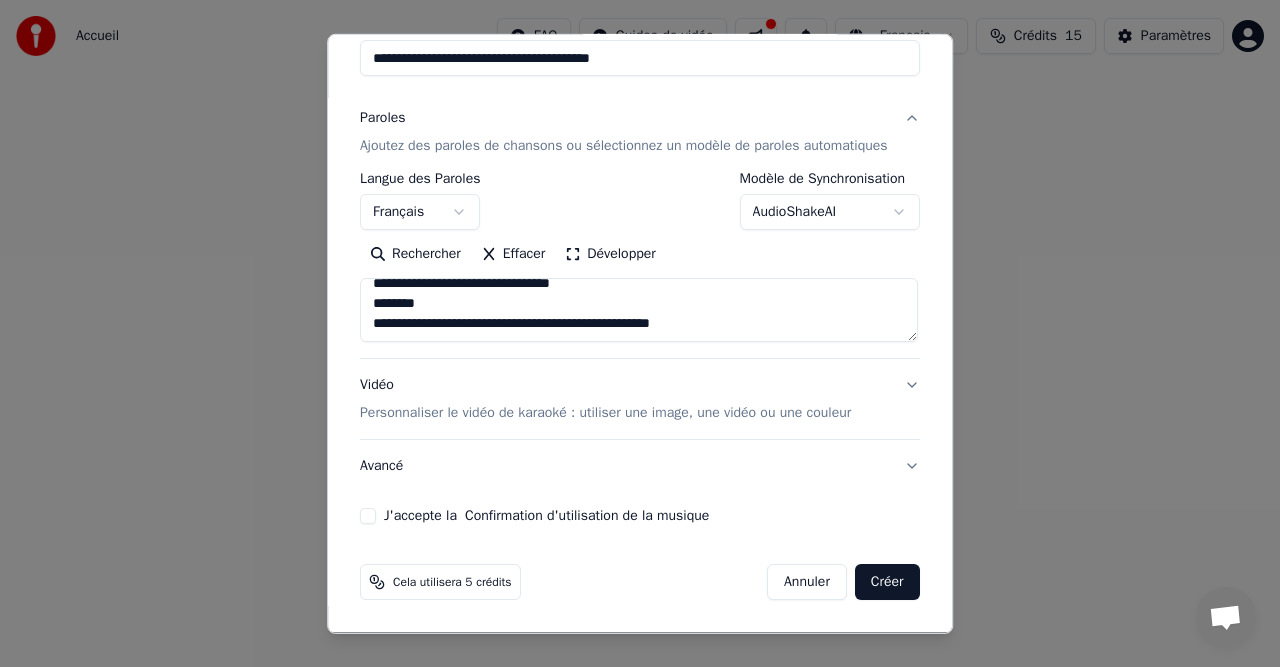 scroll, scrollTop: 209, scrollLeft: 0, axis: vertical 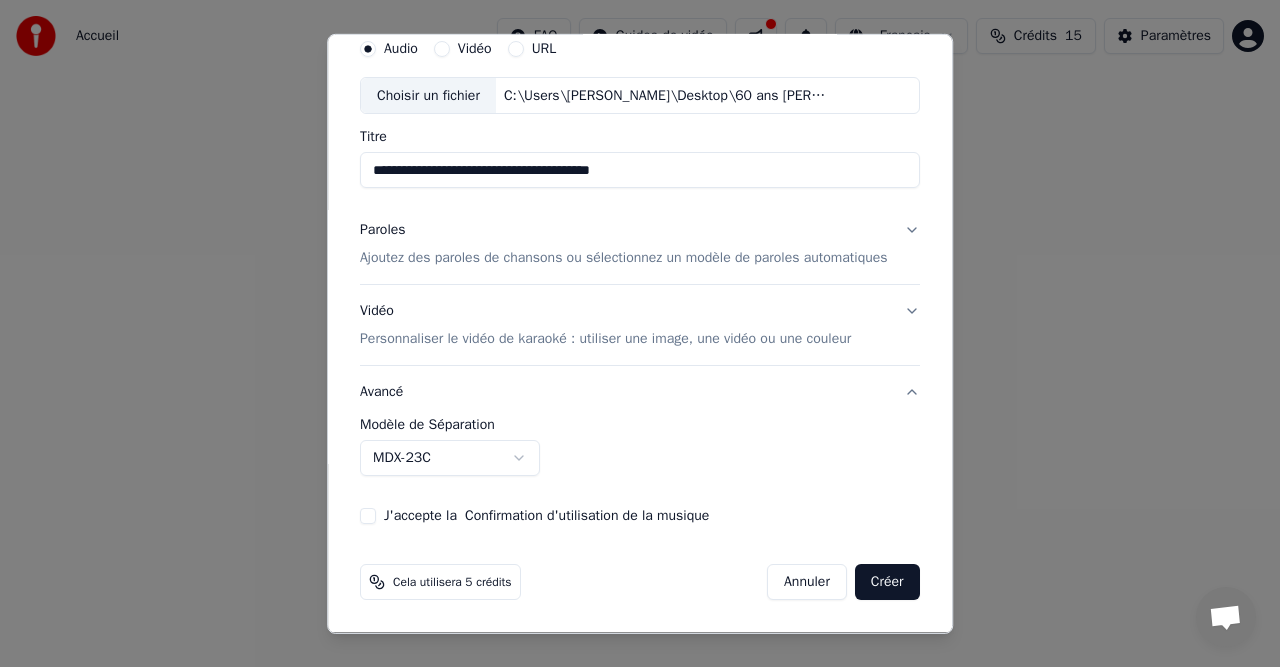 click on "J'accepte la   Confirmation d'utilisation de la musique" at bounding box center [368, 516] 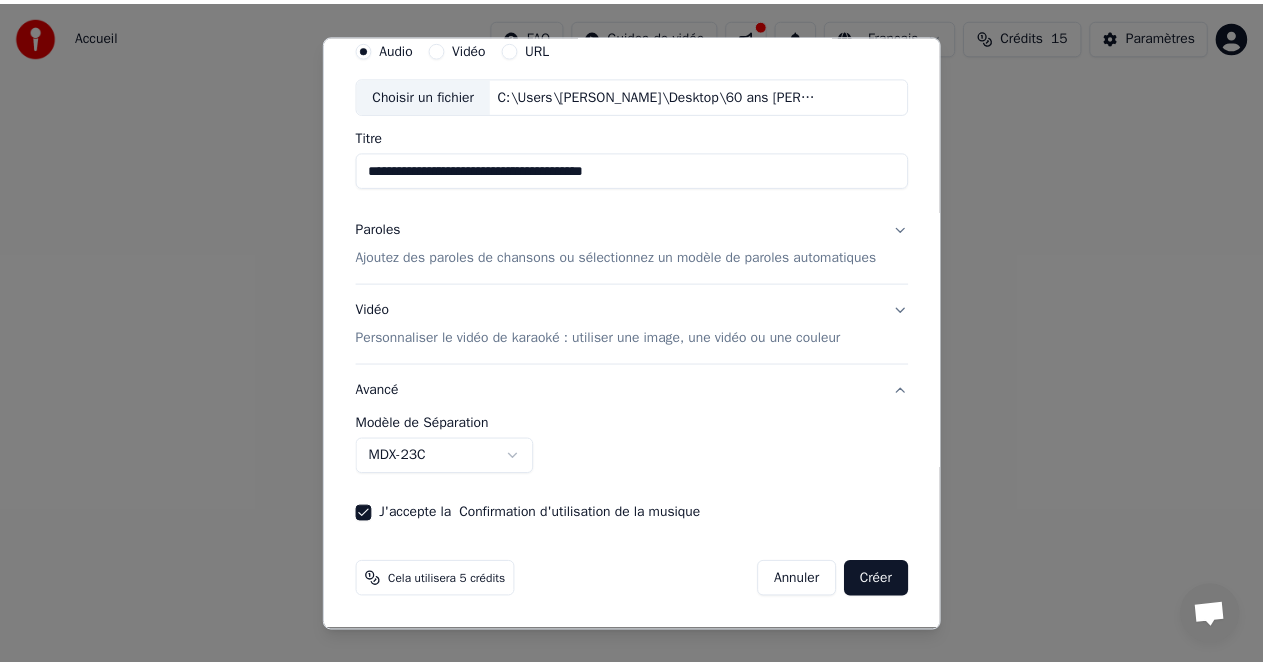 scroll, scrollTop: 97, scrollLeft: 0, axis: vertical 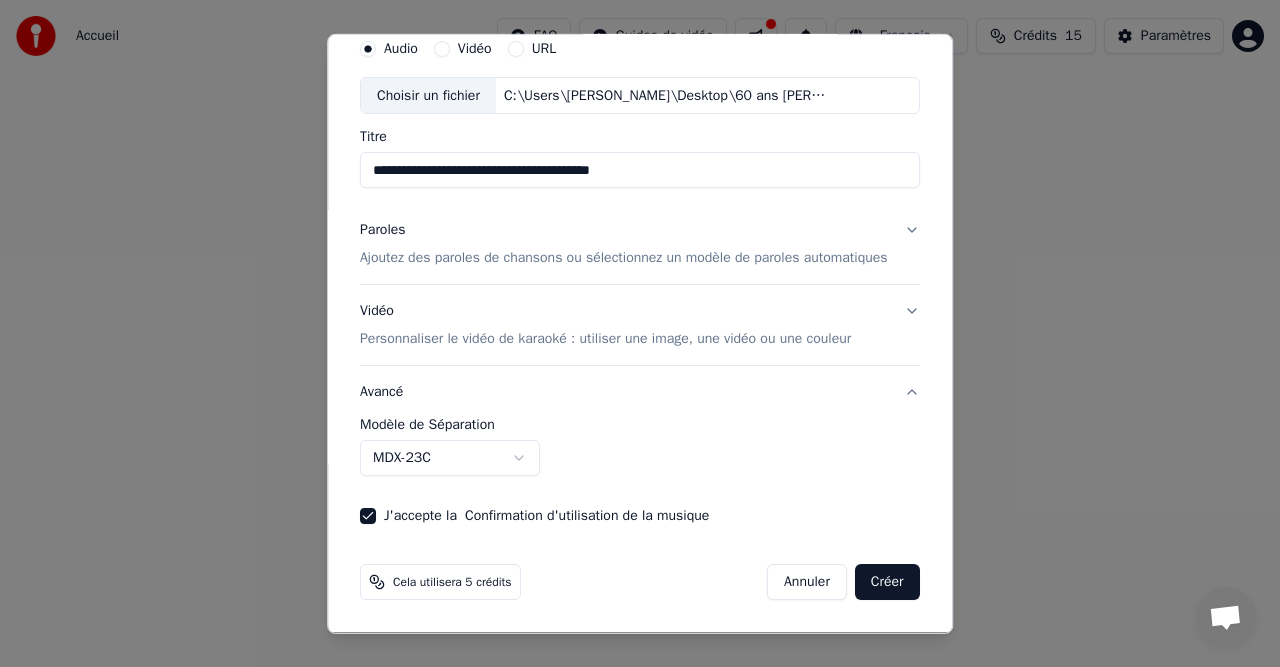 click on "Créer" at bounding box center [887, 582] 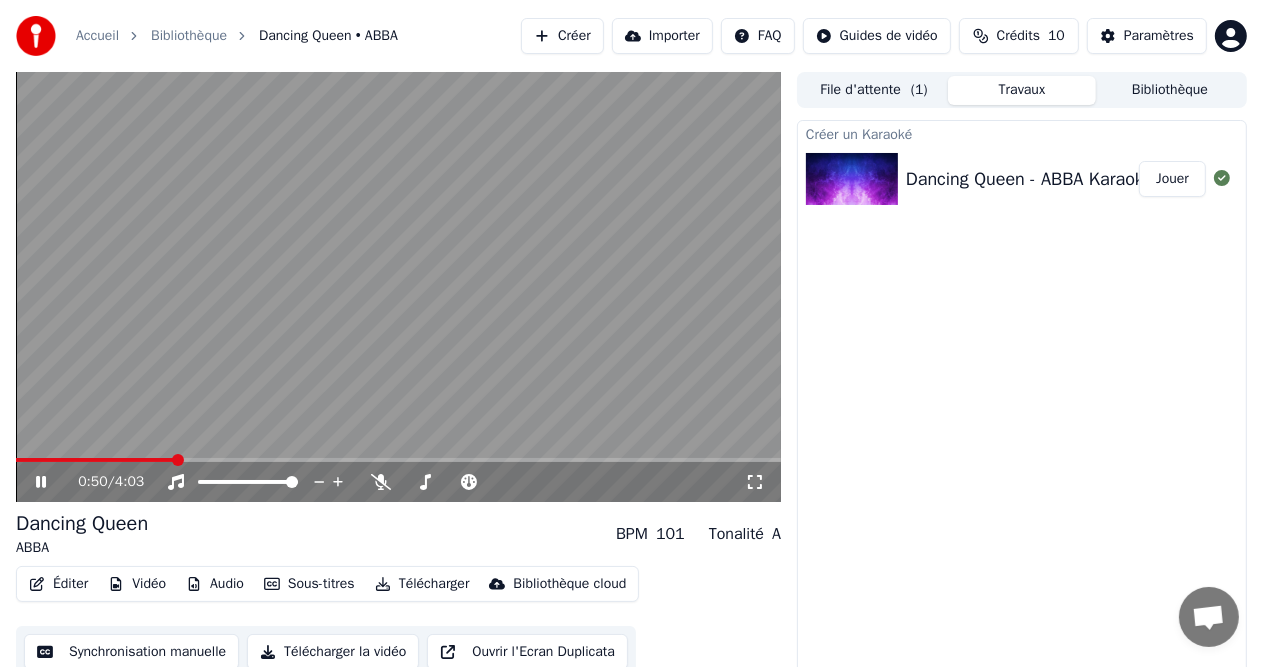 click 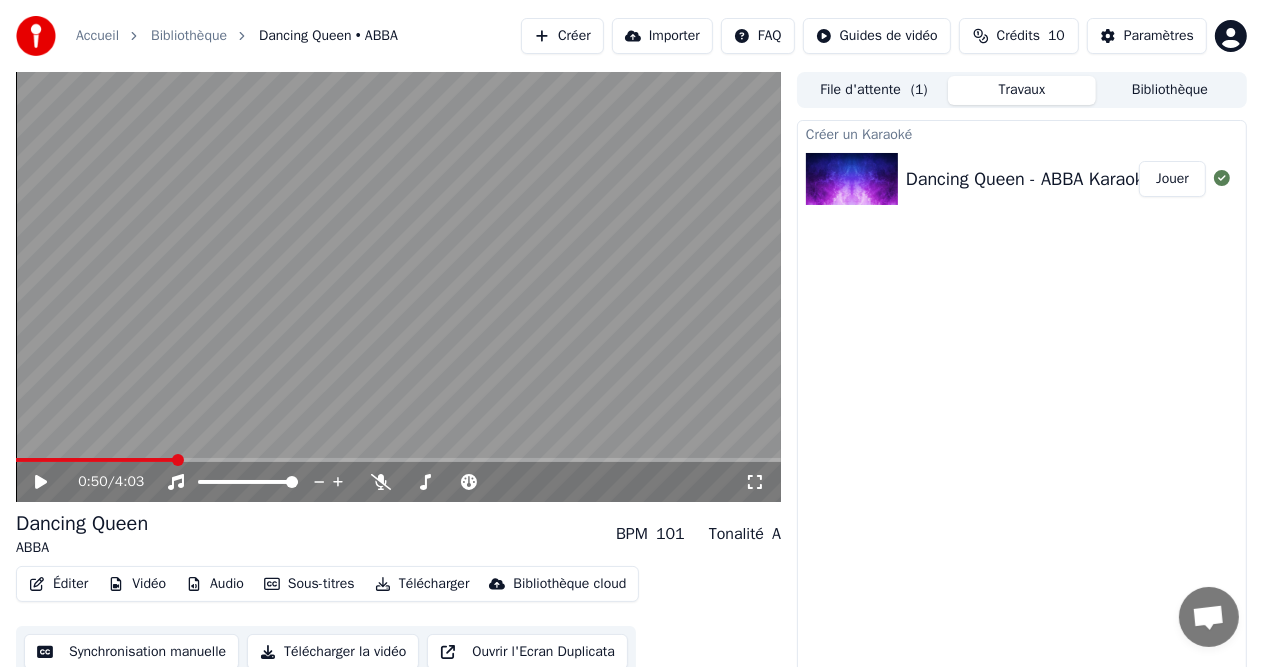 scroll, scrollTop: 20, scrollLeft: 0, axis: vertical 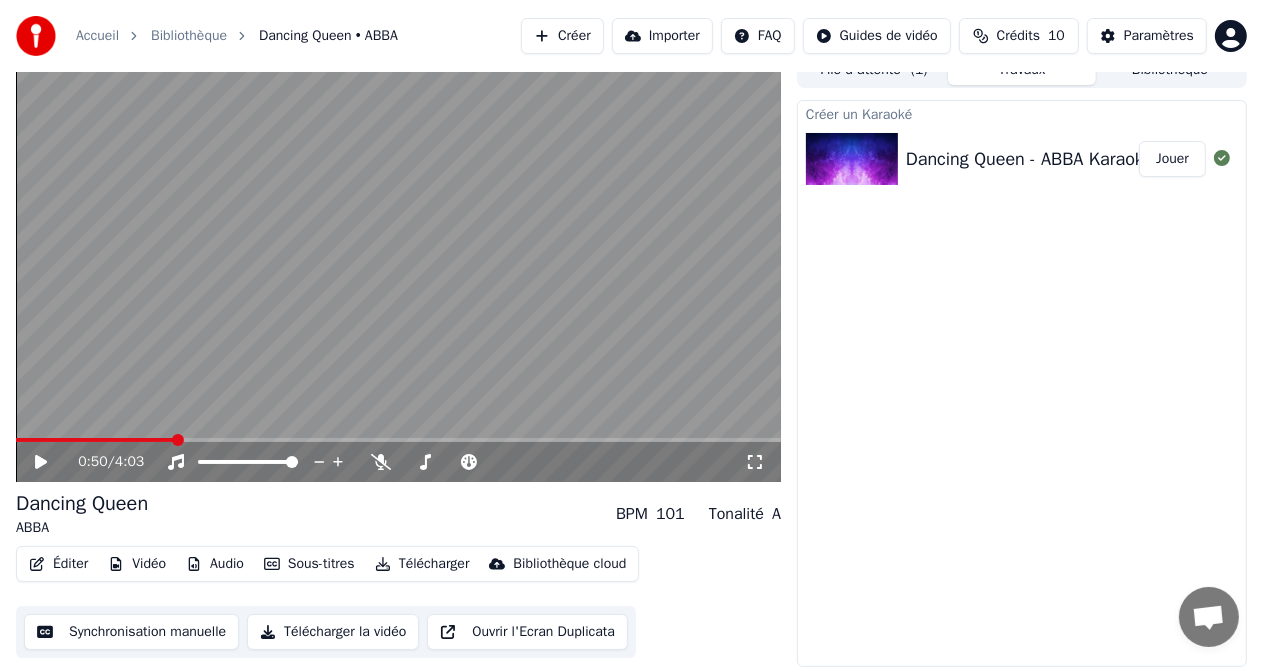 click on "Synchronisation manuelle" at bounding box center (131, 632) 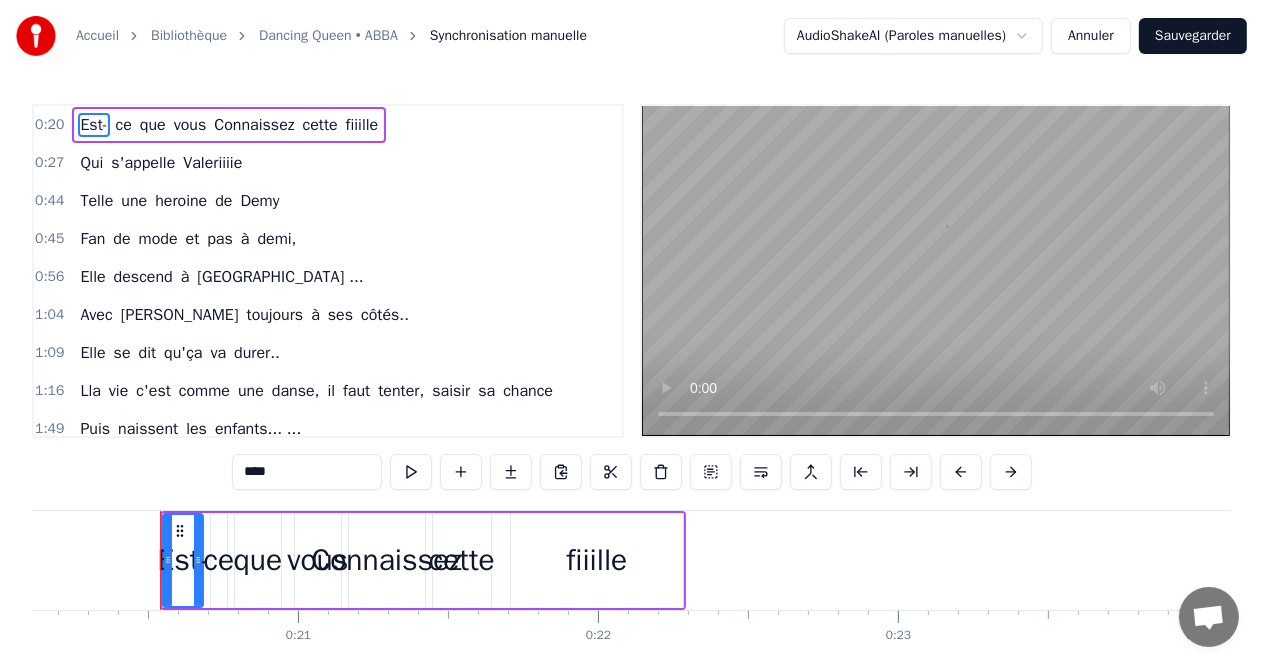 scroll, scrollTop: 0, scrollLeft: 6061, axis: horizontal 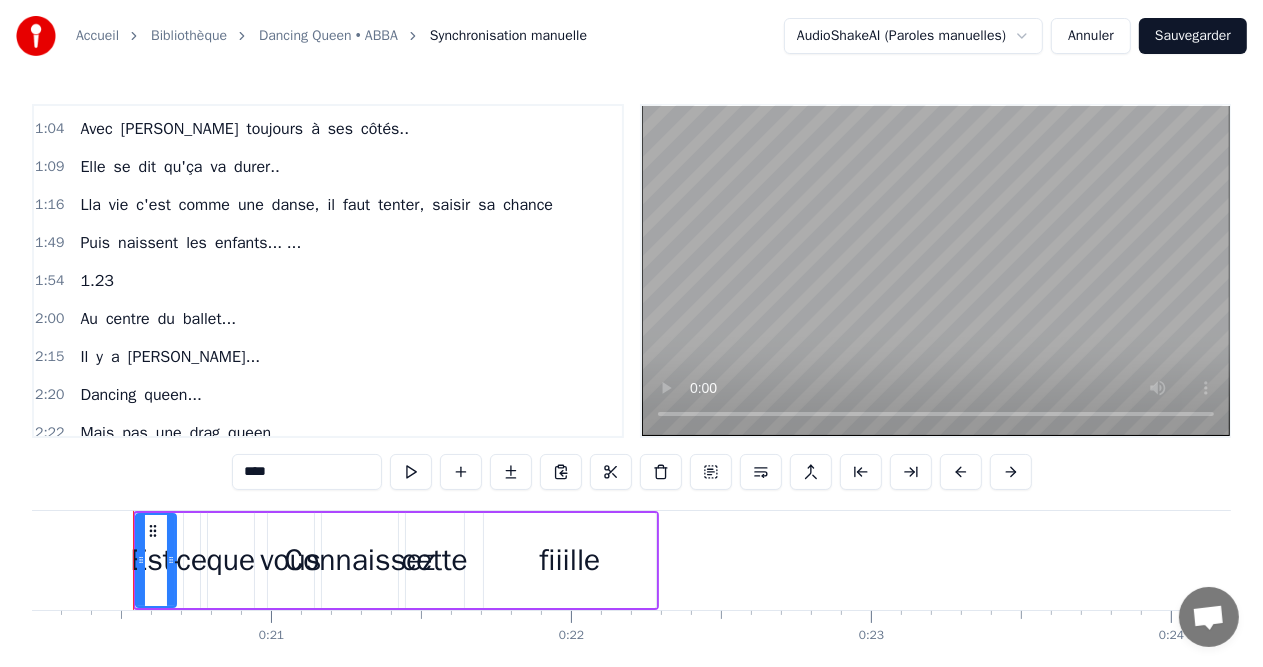 click on "Est- ce que vous Connaissez cette fiiille Qui s'appelle [PERSON_NAME] Telle une heroine de Demy Fan de mode et pas à demi, Elle descend à [GEOGRAPHIC_DATA]
... Avec [PERSON_NAME] toujours à ses côtés.. Elle se dit qu'ça va durer.. Lla vie c'est comme une danse, il faut tenter, saisir sa chance Puis naissent les enfants...
... 1.23 Au centre du ballet... Il y a [PERSON_NAME]... Dancing queen... Mais pas une drag queen... [PERSON_NAME] dancing queen, Reine du dancing oh yeee
... Virevolter, s'envoler... Sauter ou même plonger...er..er.... [PERSON_NAME] [PERSON_NAME], notre amie est bien plus qu'une dancing queen." at bounding box center (30491, 560) 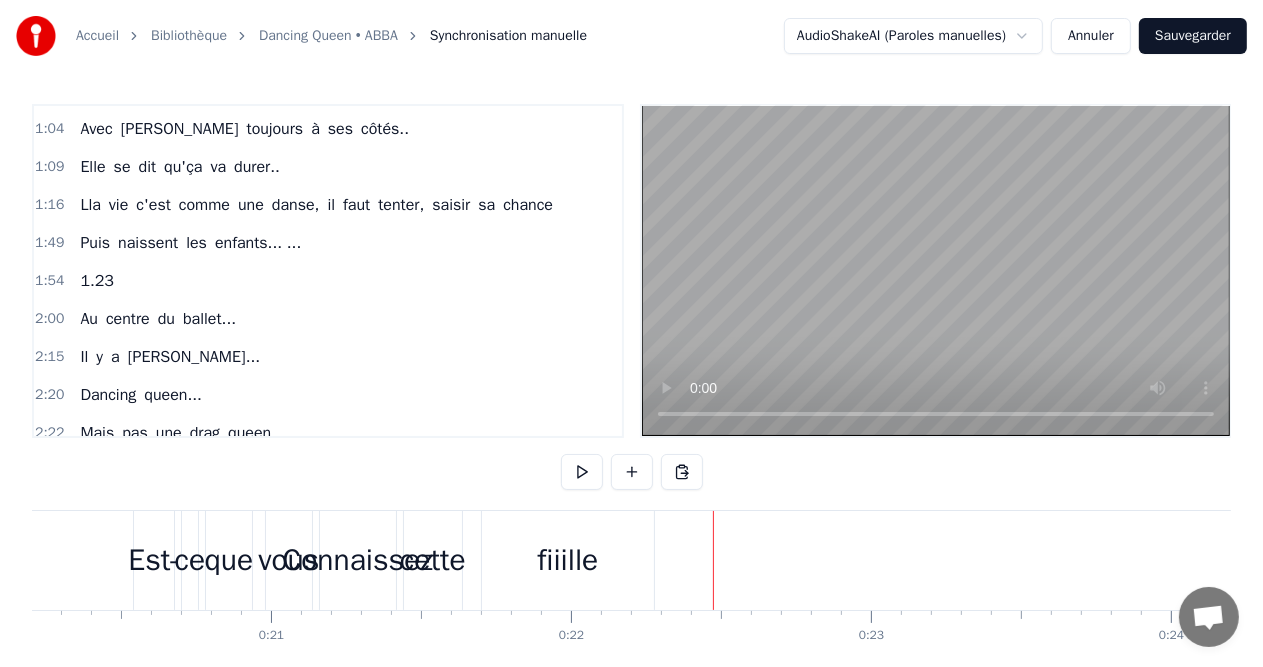 click on "Connaissez" at bounding box center (358, 560) 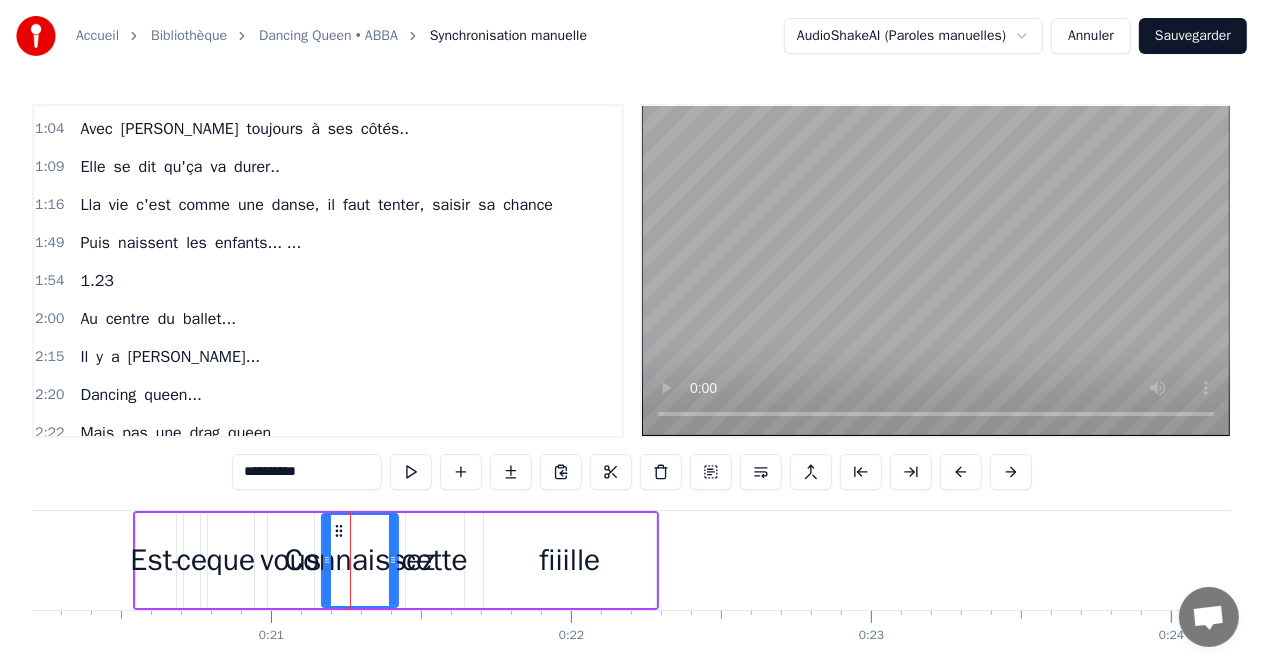 scroll, scrollTop: 0, scrollLeft: 0, axis: both 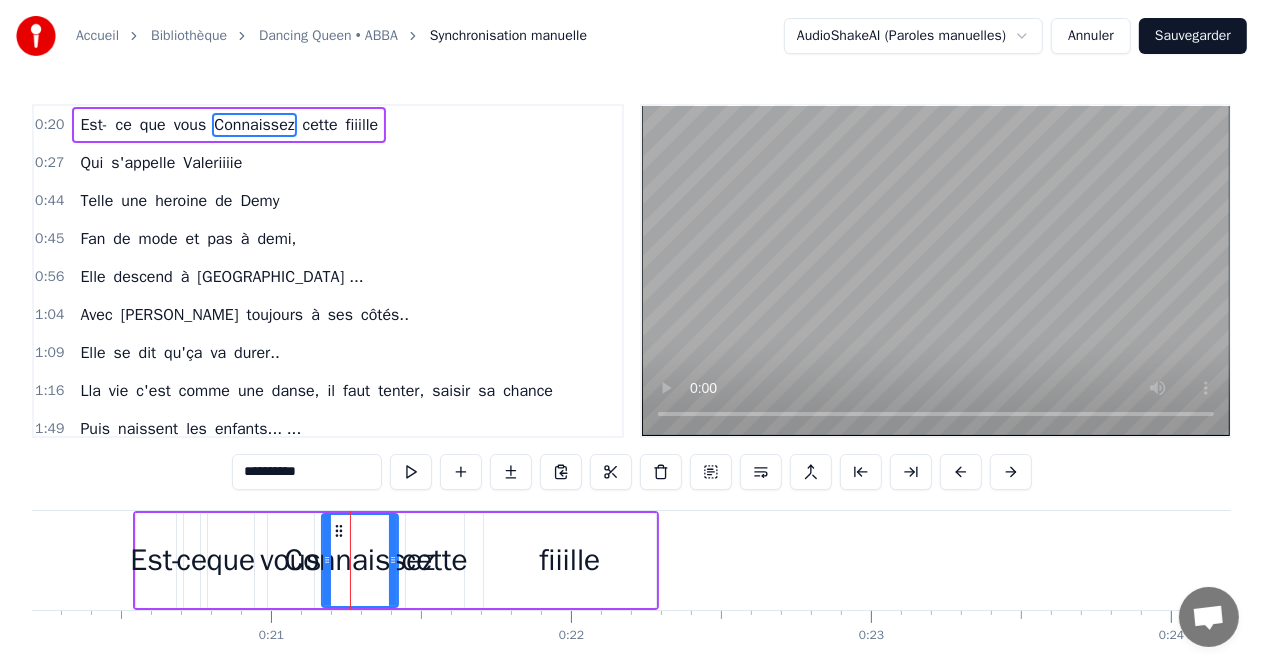 click on "0:20" at bounding box center [49, 125] 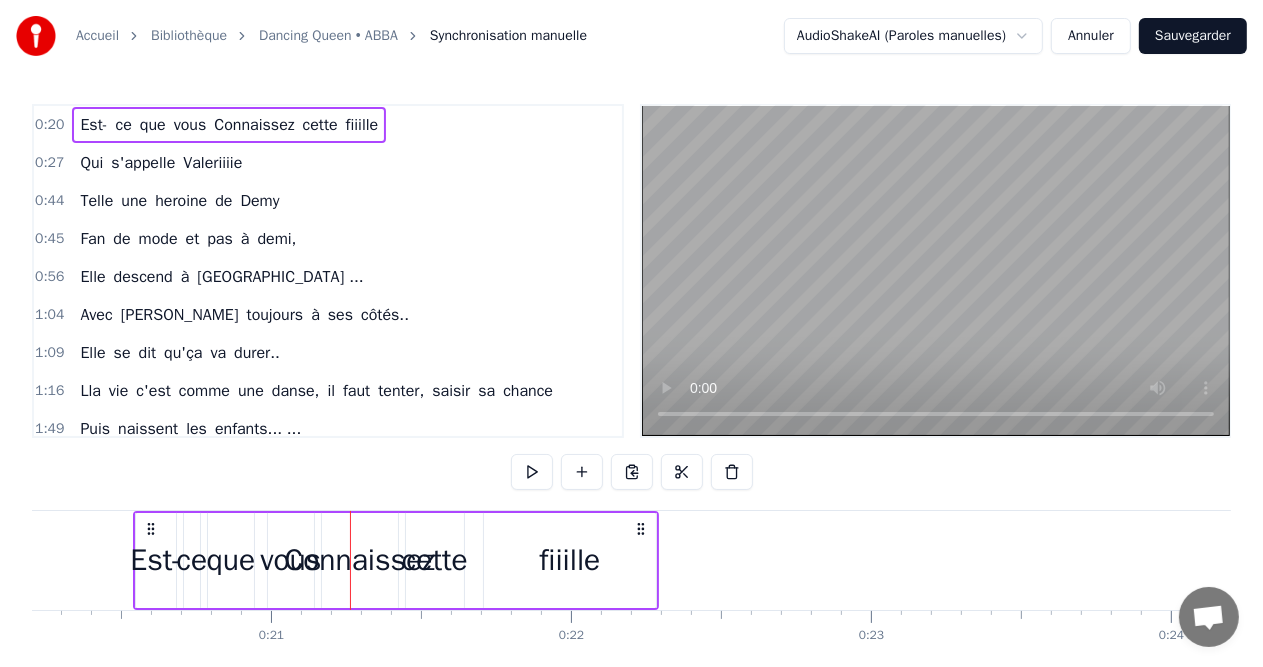 click on "0:20" at bounding box center (49, 125) 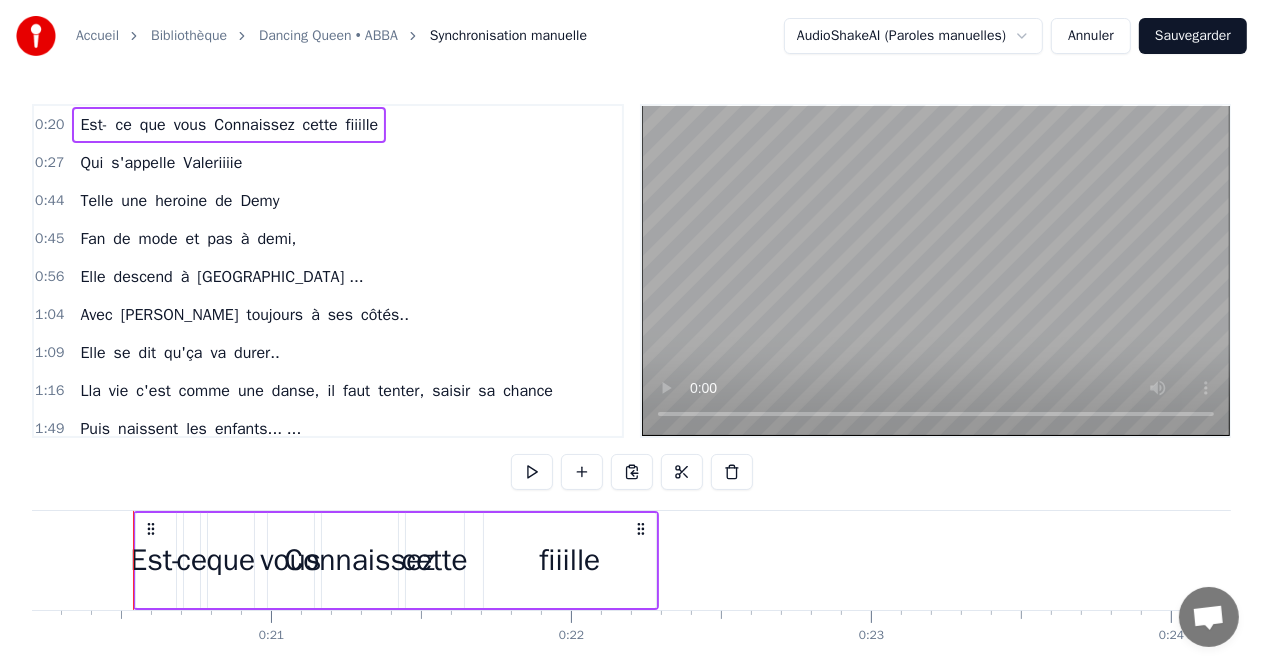 click on "0:20" at bounding box center [49, 125] 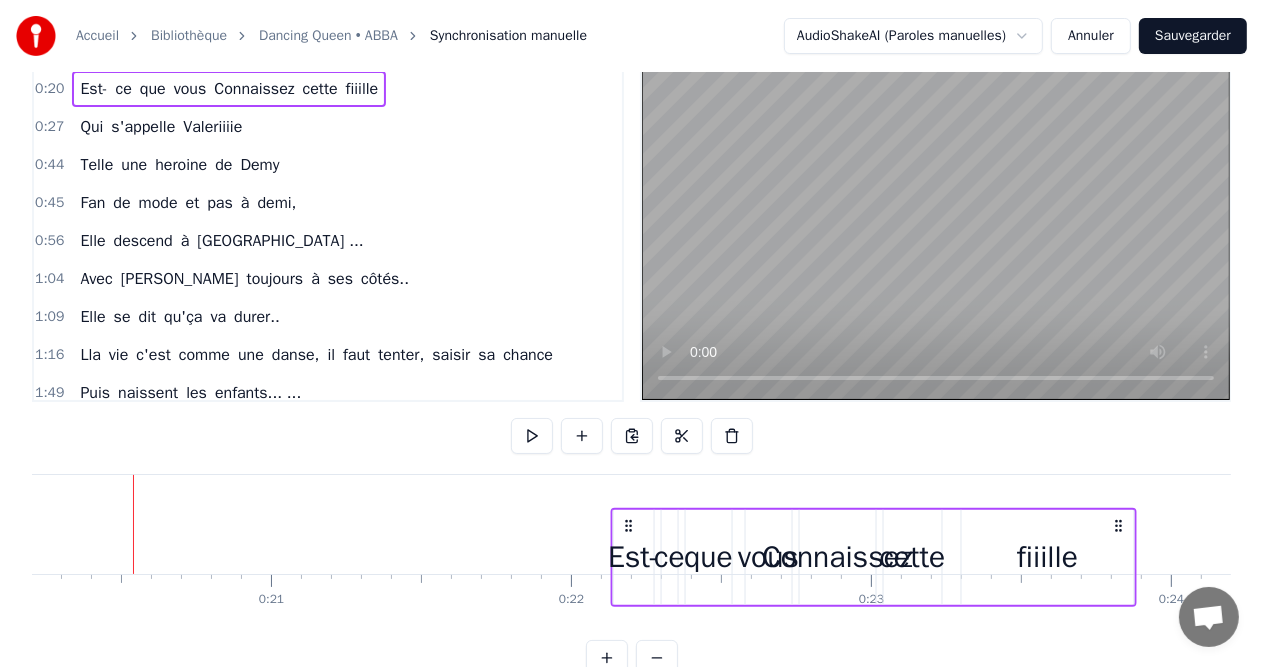 scroll, scrollTop: 44, scrollLeft: 0, axis: vertical 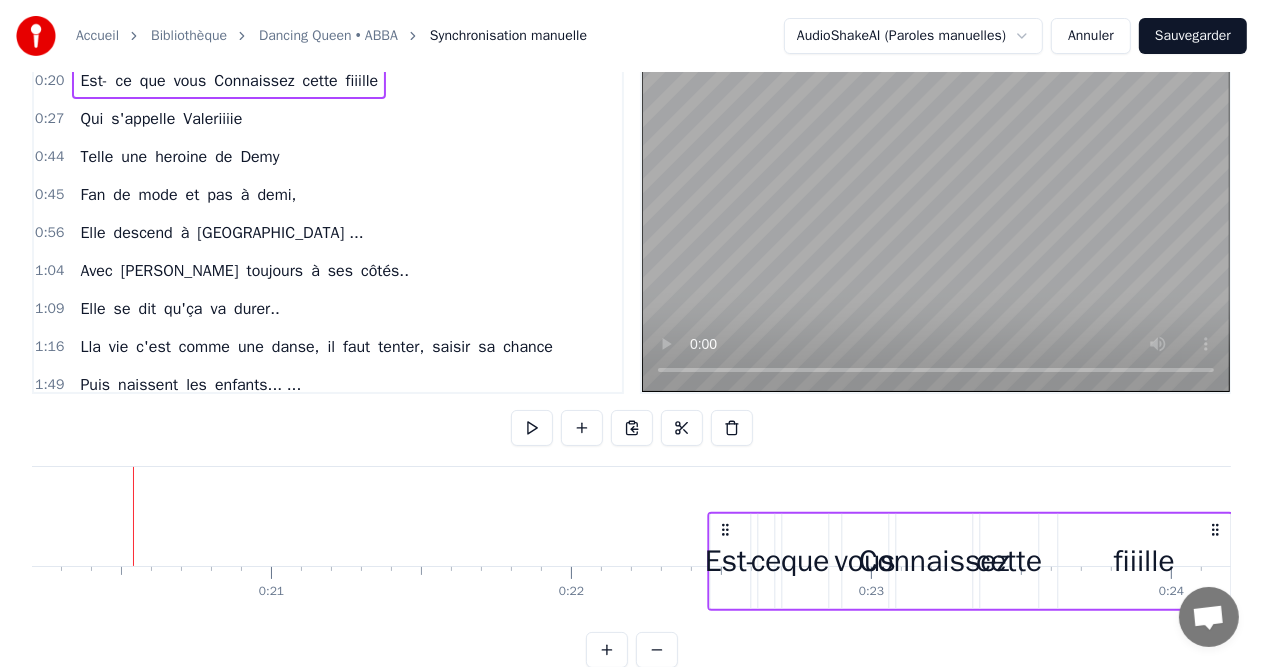 drag, startPoint x: 641, startPoint y: 528, endPoint x: 1216, endPoint y: 538, distance: 575.087 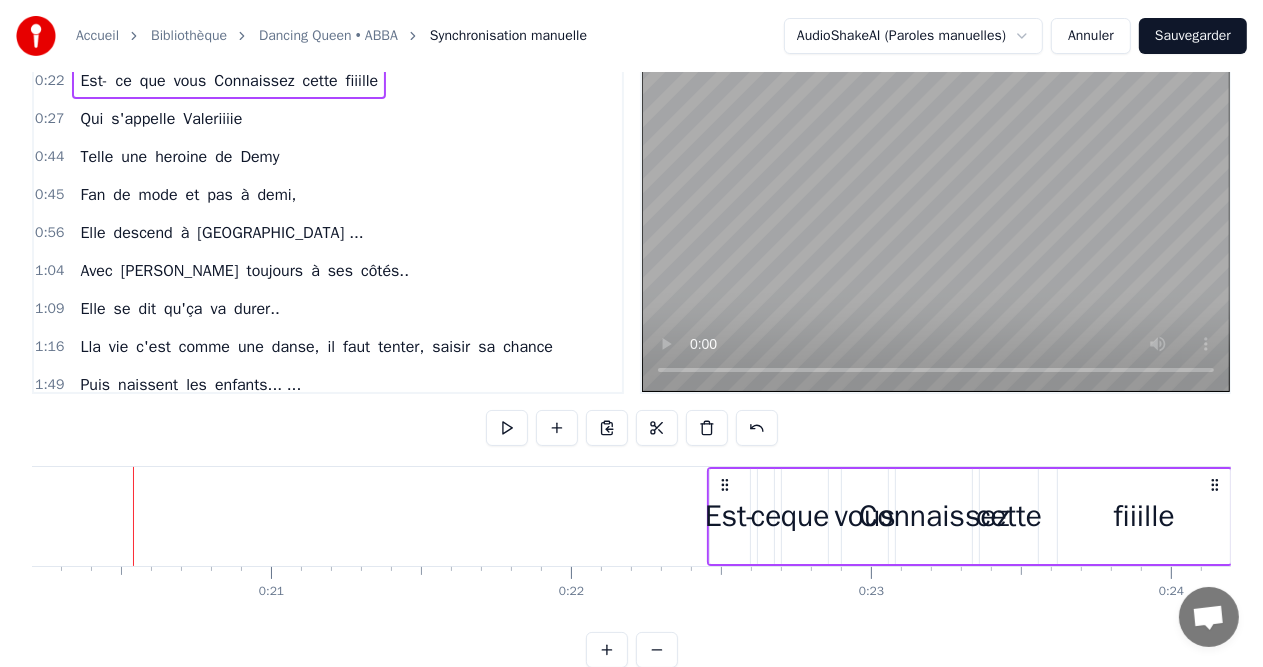 drag, startPoint x: 151, startPoint y: 632, endPoint x: 168, endPoint y: 627, distance: 17.720045 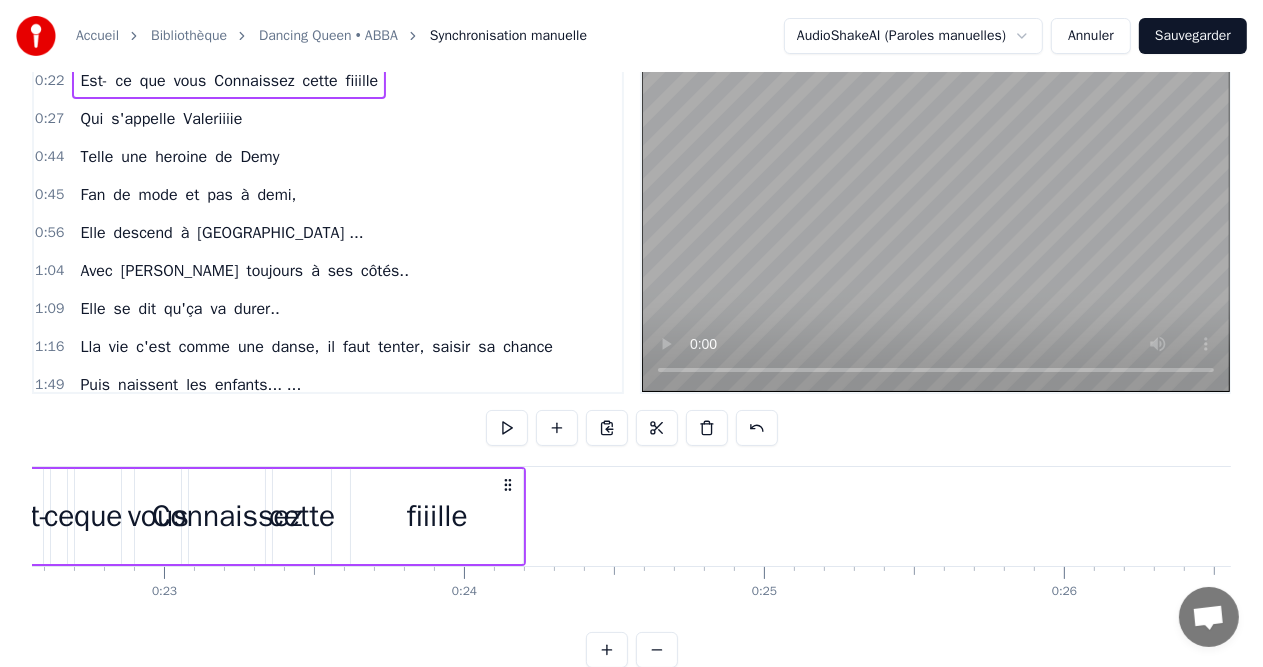 scroll, scrollTop: 0, scrollLeft: 6416, axis: horizontal 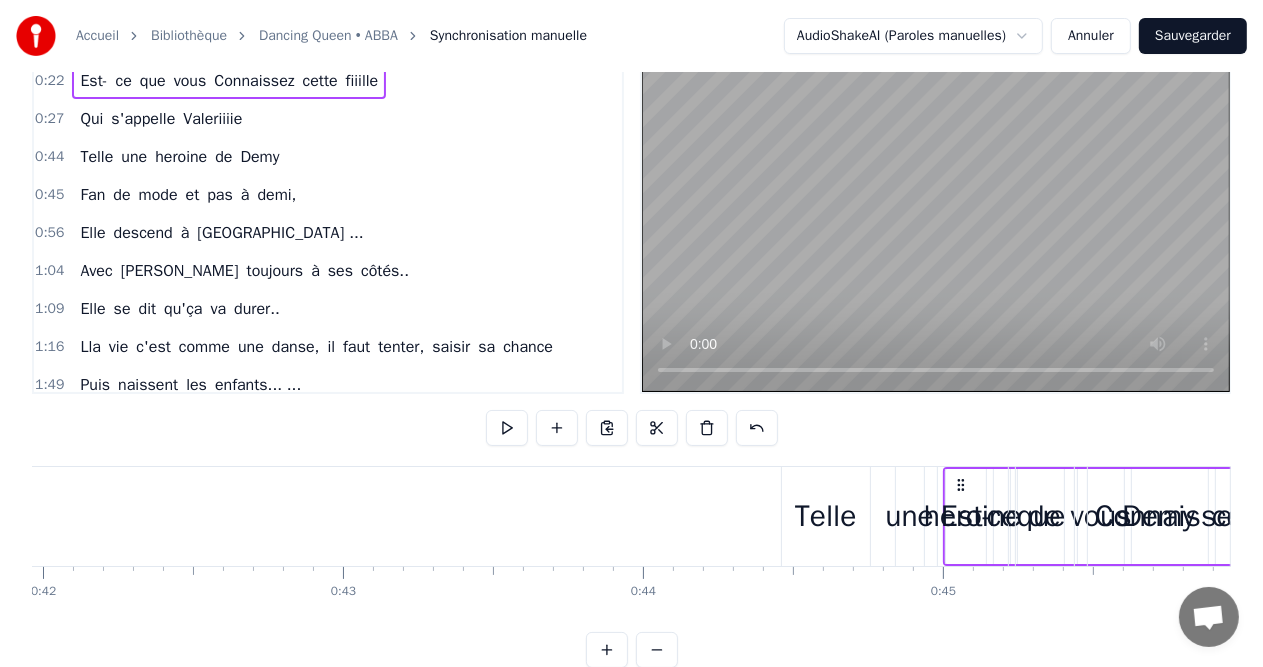 drag, startPoint x: 370, startPoint y: 479, endPoint x: 961, endPoint y: 534, distance: 593.5537 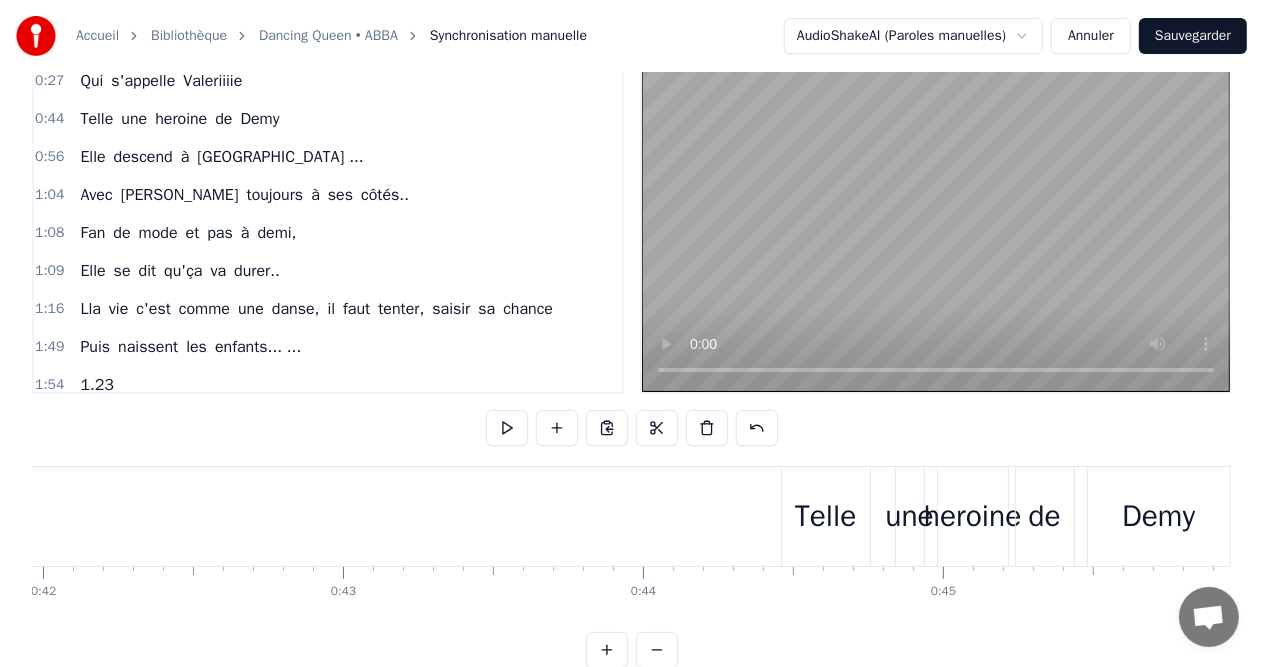 scroll, scrollTop: 0, scrollLeft: 0, axis: both 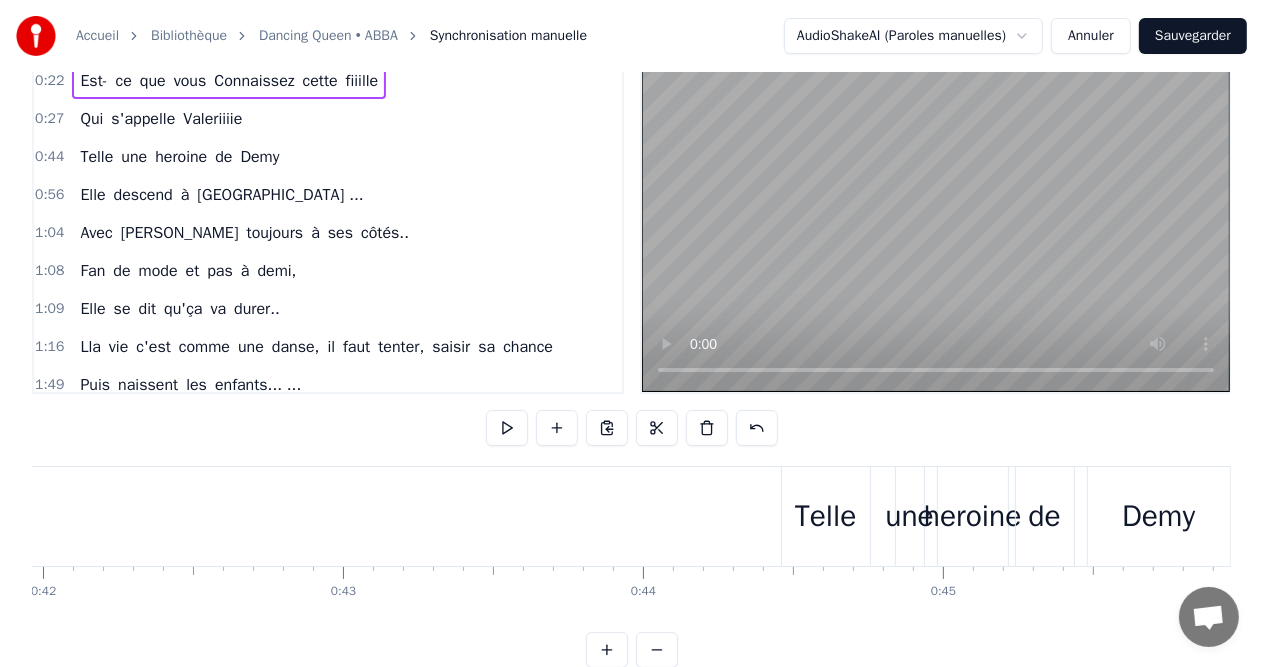 click on "Accueil Bibliothèque Dancing Queen • ABBA Synchronisation manuelle AudioShakeAI (Paroles manuelles) Annuler Sauvegarder 0:22 Est- ce que vous Connaissez cette fiiille 0:27 Qui s'appelle Valeriiiie 0:44 Telle une heroine de Demy 0:56 Elle descend à [GEOGRAPHIC_DATA]
... 1:04 Avec [PERSON_NAME] toujours à ses côtés.. 1:08 Fan de mode et pas à demi, 1:09 Elle se dit qu'ça va durer.. 1:16 Lla vie c'est comme une danse, il faut tenter, saisir sa chance 1:49 Puis naissent les enfants...
... 1:54 1.23 2:00 Au centre du ballet... 2:15 Il y a [PERSON_NAME]... 2:20 Dancing queen... 2:22 Mais pas une drag queen... 2:33 [PERSON_NAME] dancing queen, 2:34 Reine du dancing oh yeee
... 2:37 Virevolter, s'envoler... 2:57 Sauter ou même plonger...er..er.... 3:00 Ouhouhou 3:05 [PERSON_NAME], notre amie est bien plus qu'une dancing queen. Est- ce que vous Connaissez cette fiiille Qui s'appelle Valeriiiie Telle une heroine de [PERSON_NAME] descend à [GEOGRAPHIC_DATA]
... Avec [PERSON_NAME] toujours à ses côtés.. Fan de mode et pas à demi, Elle se dit qu'ça va durer.. [GEOGRAPHIC_DATA]" at bounding box center [631, 328] 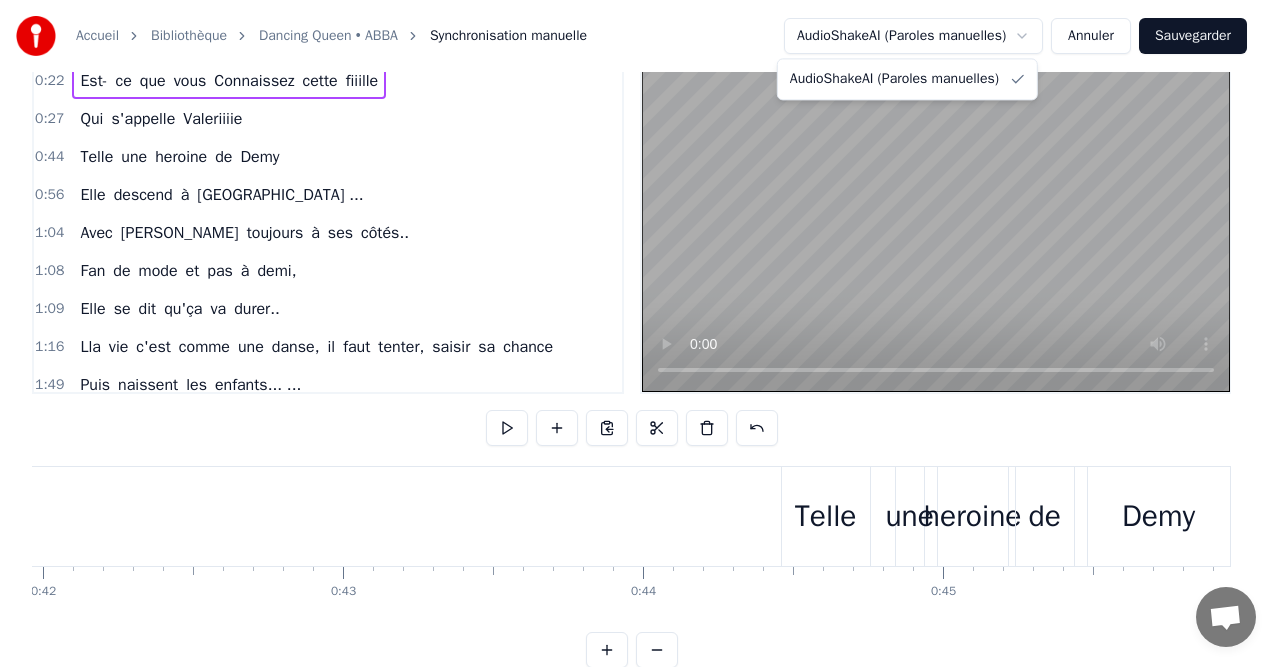 click on "Accueil Bibliothèque Dancing Queen • ABBA Synchronisation manuelle AudioShakeAI (Paroles manuelles) Annuler Sauvegarder 0:22 Est- ce que vous Connaissez cette fiiille 0:27 Qui s'appelle Valeriiiie 0:44 Telle une heroine de Demy 0:56 Elle descend à [GEOGRAPHIC_DATA]
... 1:04 Avec [PERSON_NAME] toujours à ses côtés.. 1:08 Fan de mode et pas à demi, 1:09 Elle se dit qu'ça va durer.. 1:16 Lla vie c'est comme une danse, il faut tenter, saisir sa chance 1:49 Puis naissent les enfants...
... 1:54 1.23 2:00 Au centre du ballet... 2:15 Il y a [PERSON_NAME]... 2:20 Dancing queen... 2:22 Mais pas une drag queen... 2:33 [PERSON_NAME] dancing queen, 2:34 Reine du dancing oh yeee
... 2:37 Virevolter, s'envoler... 2:57 Sauter ou même plonger...er..er.... 3:00 Ouhouhou 3:05 [PERSON_NAME], notre amie est bien plus qu'une dancing queen. Est- ce que vous Connaissez cette fiiille Qui s'appelle Valeriiiie Telle une heroine de [PERSON_NAME] descend à [GEOGRAPHIC_DATA]
... Avec [PERSON_NAME] toujours à ses côtés.. Fan de mode et pas à demi, Elle se dit qu'ça va durer.. [GEOGRAPHIC_DATA]" at bounding box center (640, 328) 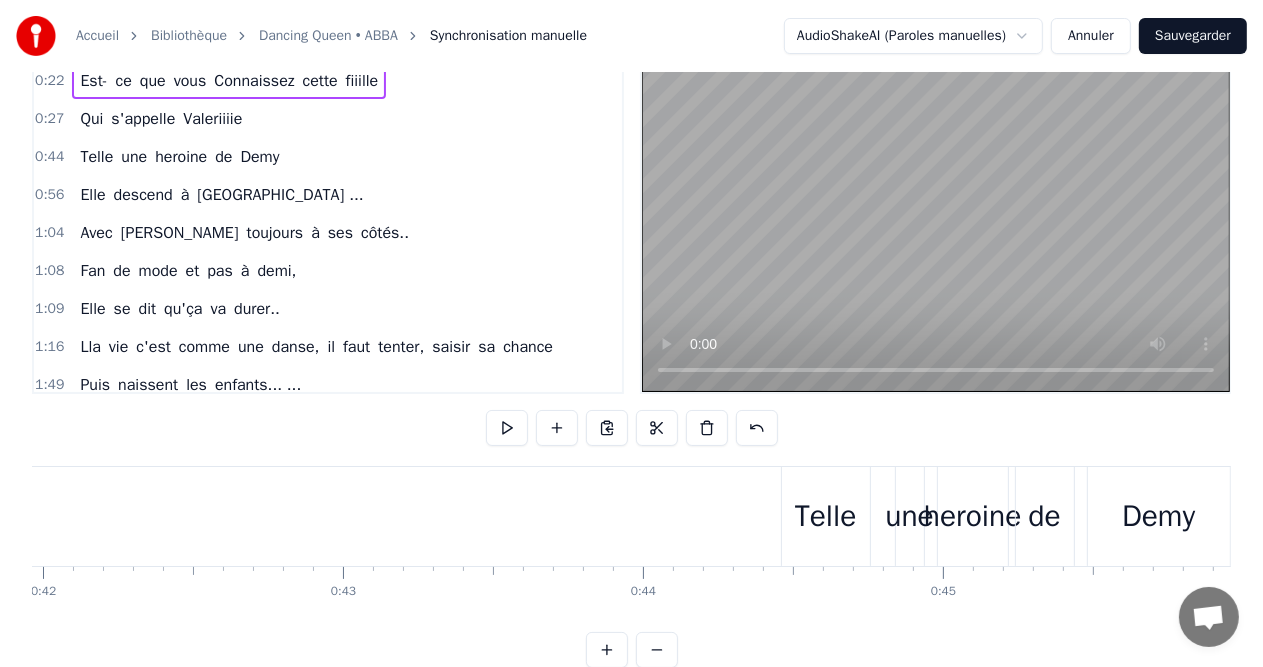 click on "Annuler" at bounding box center (1091, 36) 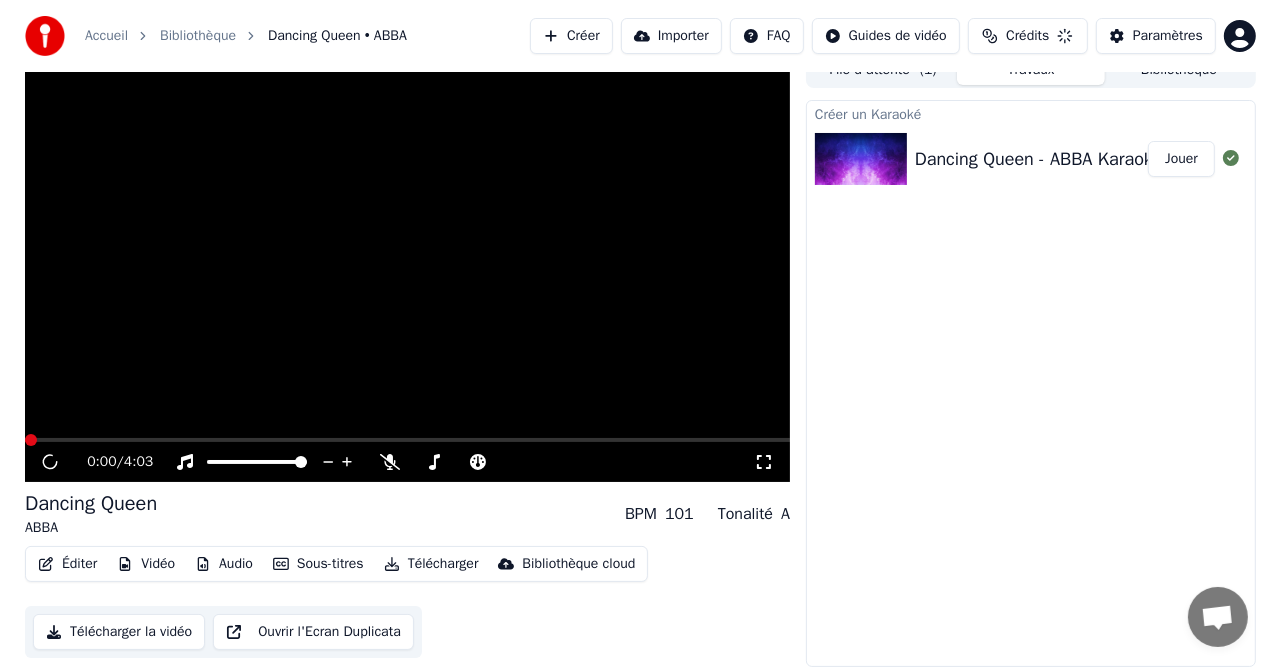 scroll, scrollTop: 20, scrollLeft: 0, axis: vertical 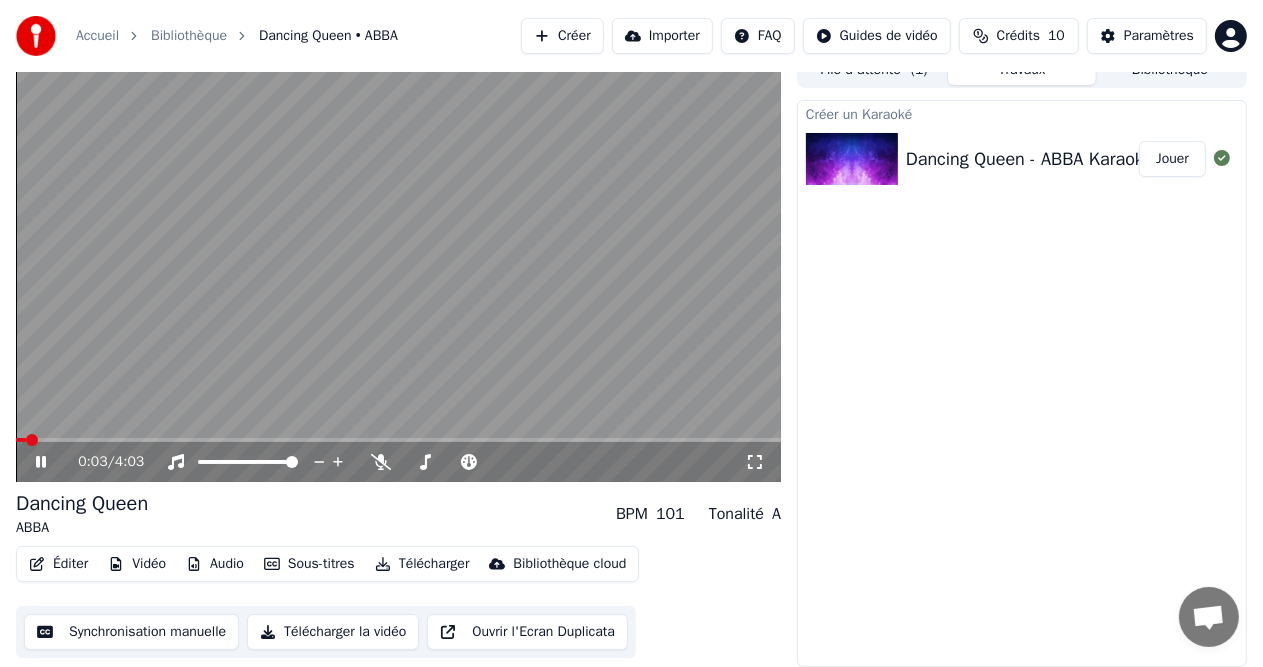 click 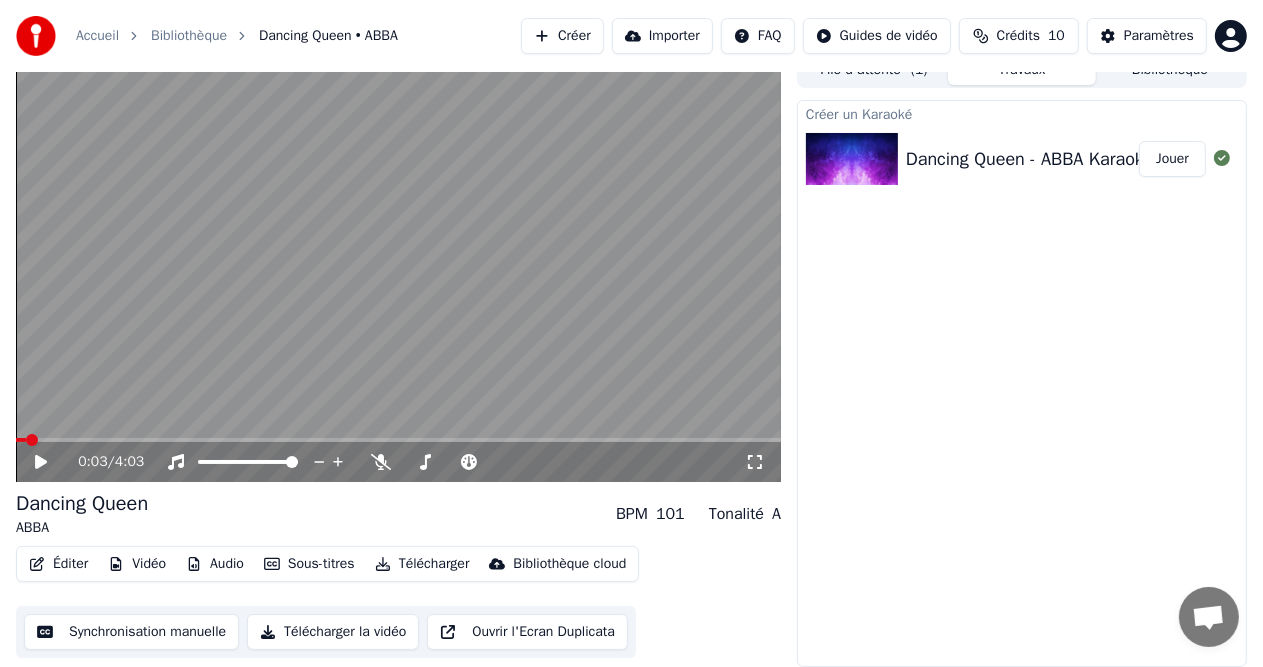 click on "Éditer" at bounding box center (58, 564) 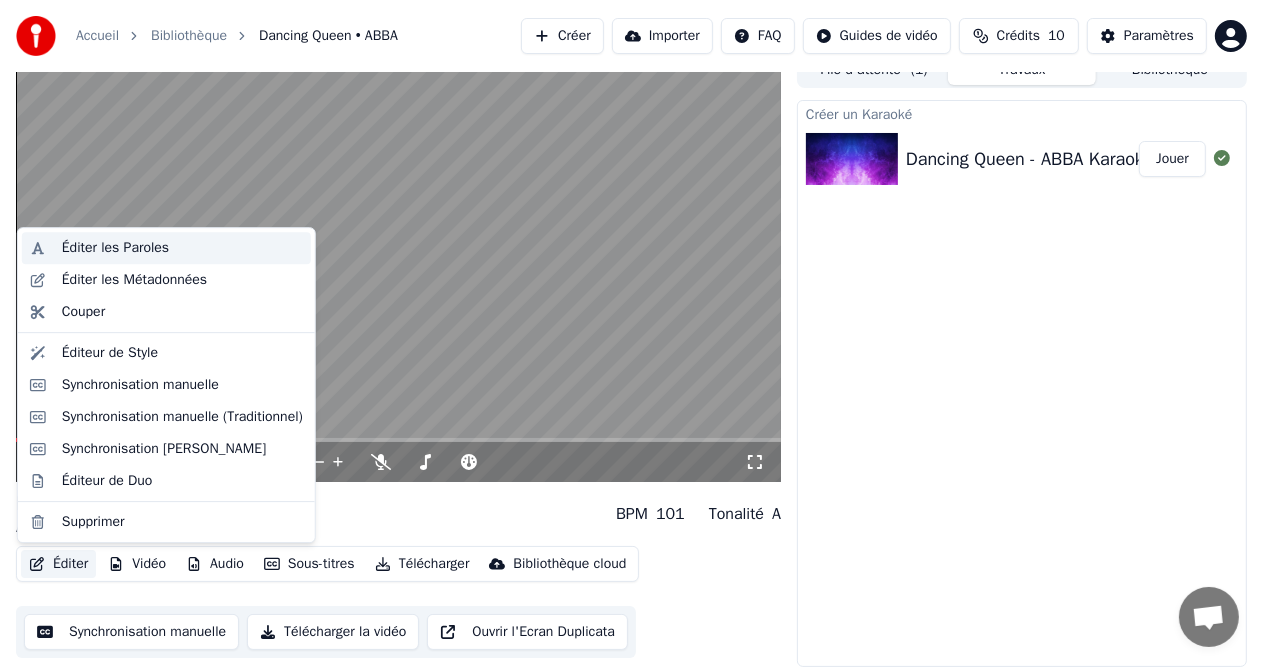 click on "Éditer les Paroles" at bounding box center (166, 248) 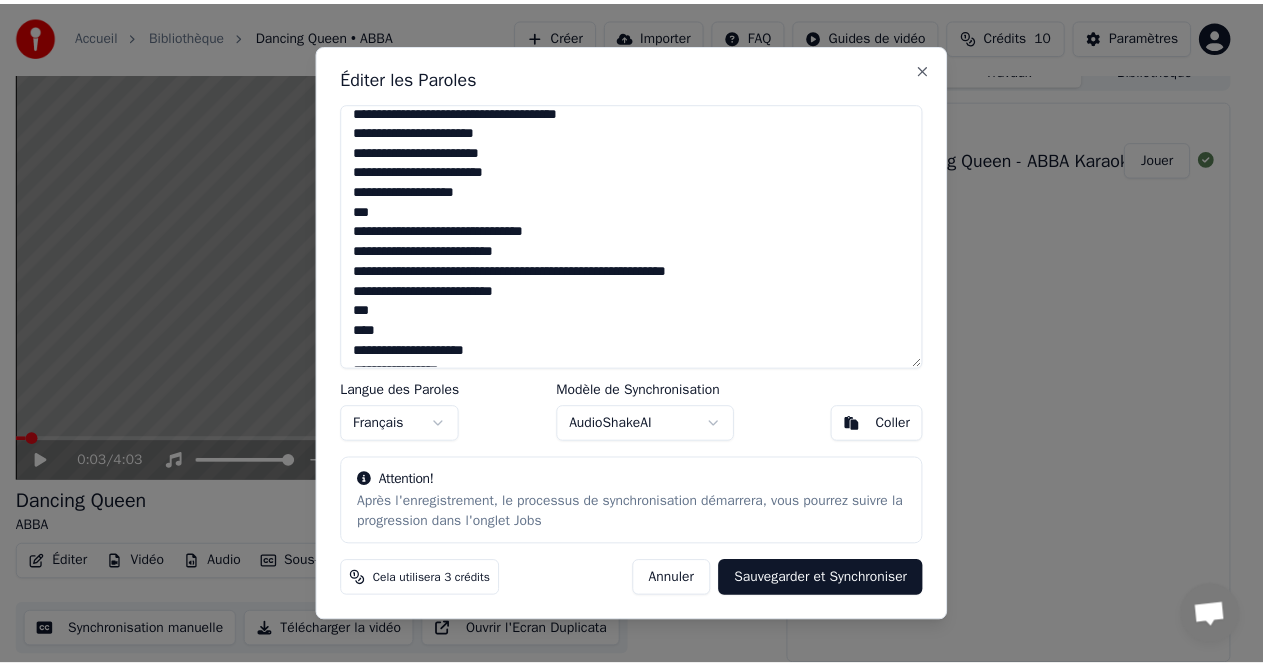 scroll, scrollTop: 0, scrollLeft: 0, axis: both 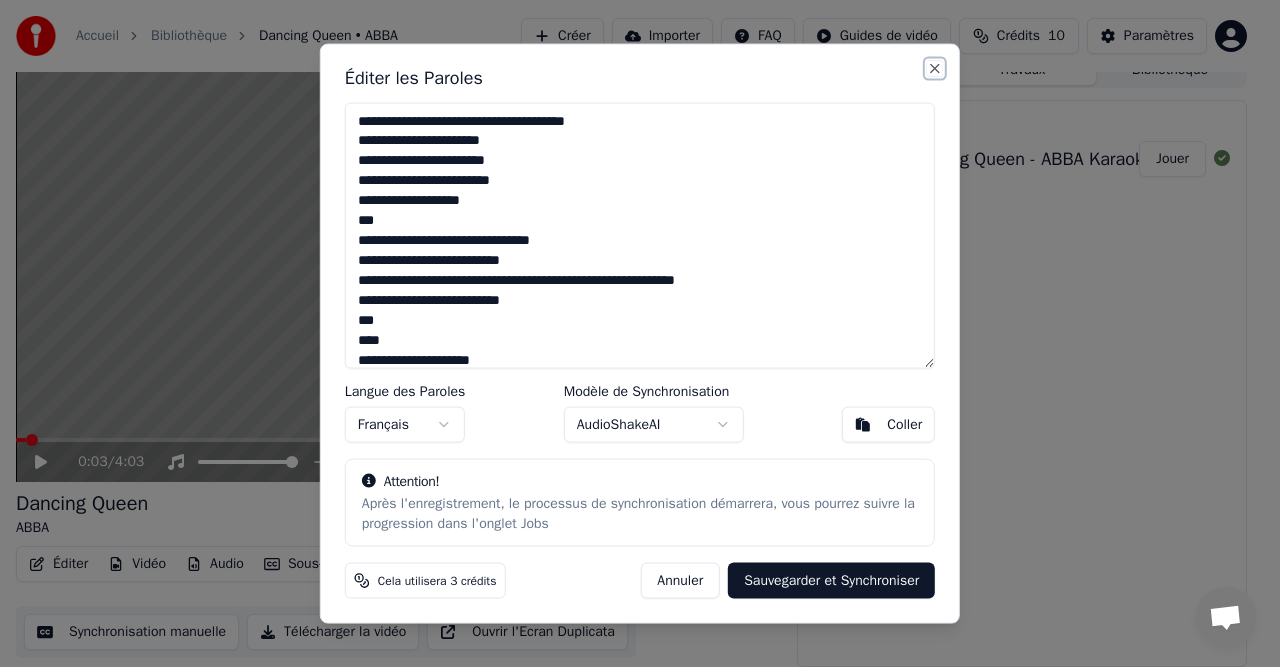 click on "Close" at bounding box center (935, 68) 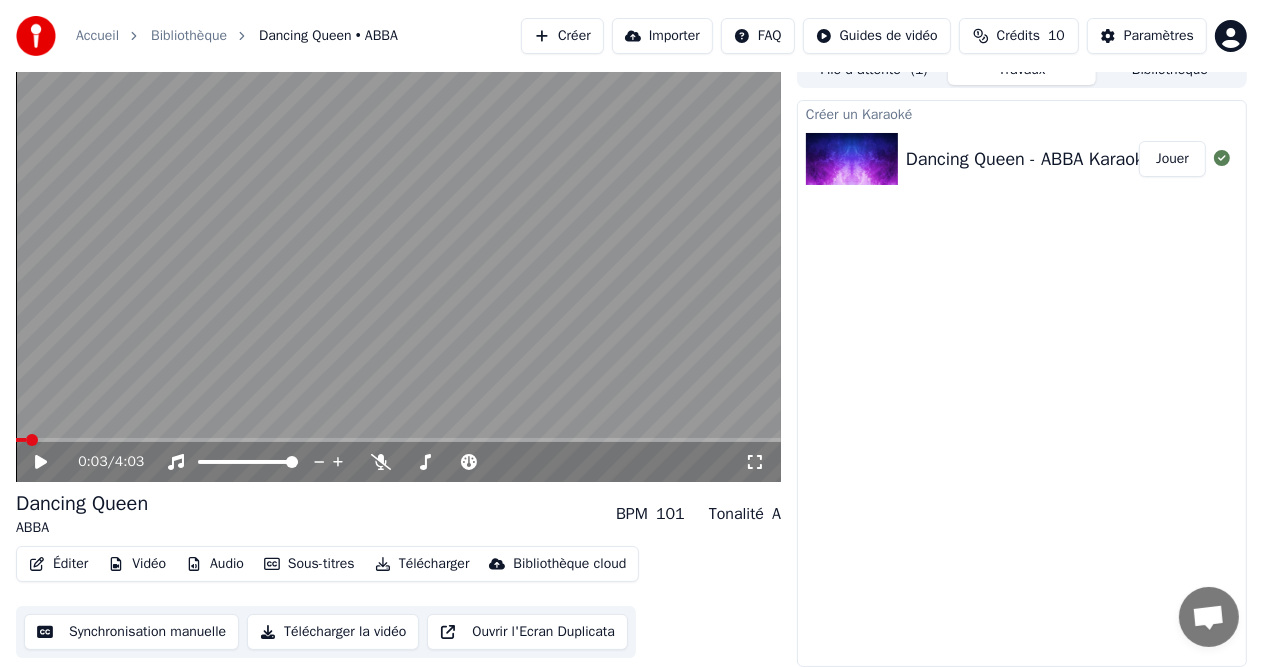 click on "Synchronisation manuelle" at bounding box center [131, 632] 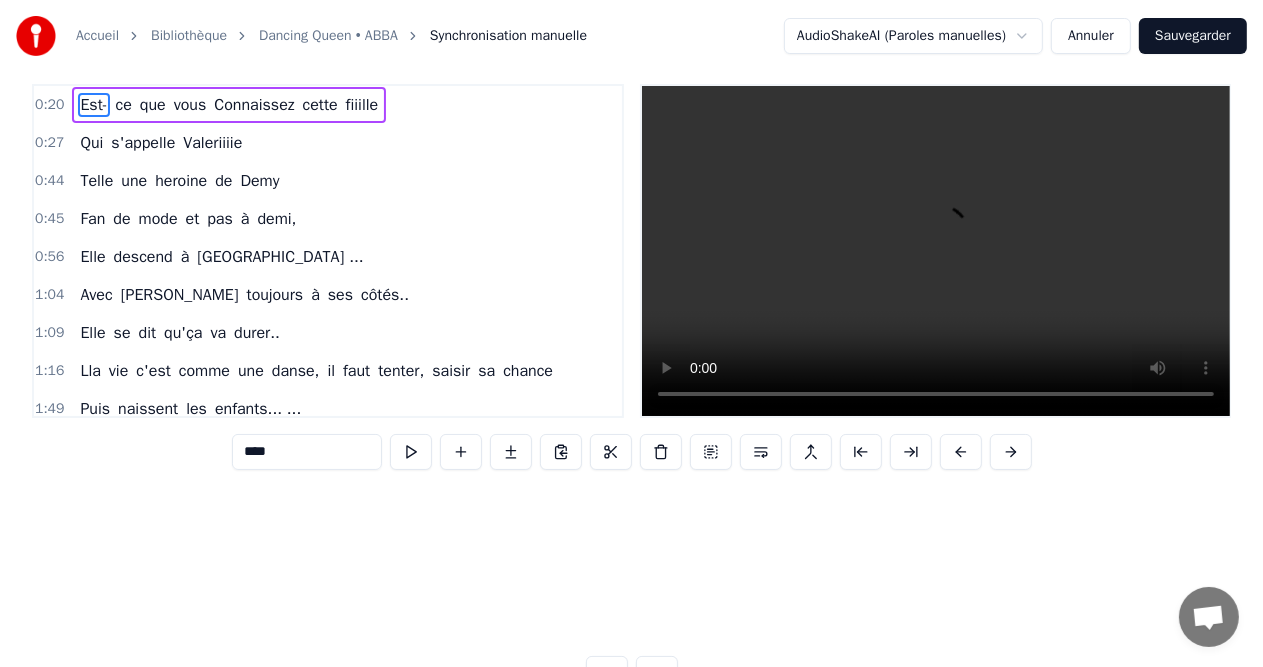 scroll, scrollTop: 0, scrollLeft: 0, axis: both 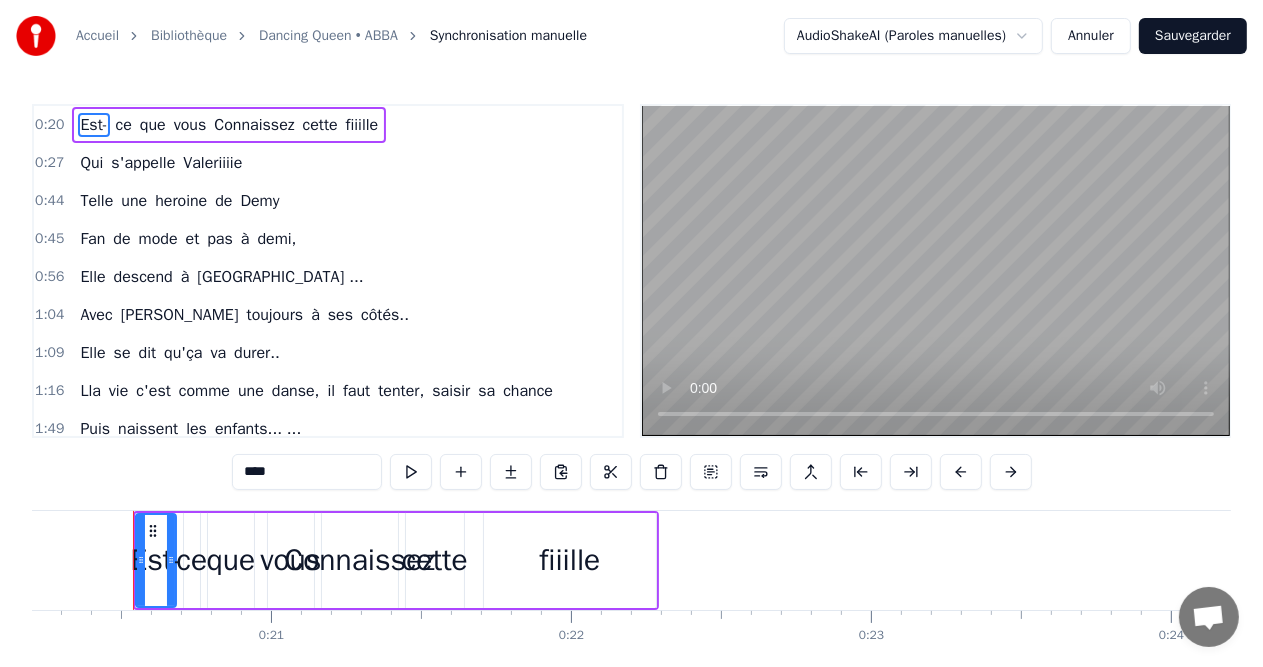 click on "Accueil Bibliothèque Dancing Queen • ABBA Synchronisation manuelle AudioShakeAI (Paroles manuelles) Annuler Sauvegarder 0:20 Est- ce que vous Connaissez cette fiiille 0:27 Qui s'appelle Valeriiiie 0:44 Telle une heroine de Demy 0:45 Fan de mode et pas à demi, 0:56 Elle descend à [GEOGRAPHIC_DATA]
... 1:04 Avec [PERSON_NAME] toujours à ses côtés.. 1:09 Elle se dit qu'ça va durer.. 1:16 Lla vie c'est comme une danse, il faut tenter, saisir sa chance 1:49 Puis naissent les enfants...
... 1:54 1.23 2:00 Au centre du ballet... 2:15 Il y a [PERSON_NAME]... 2:20 Dancing queen... 2:22 Mais pas une drag queen... 2:33 [PERSON_NAME] dancing queen, 2:34 Reine du dancing oh yeee
... 2:37 Virevolter, s'envoler... 2:57 Sauter ou même plonger...er..er.... 3:00 Ouhouhou 3:05 [PERSON_NAME], notre amie est bien plus qu'une dancing queen. **** Est- ce que vous Connaissez cette fiiille Qui s'appelle [PERSON_NAME] Telle une heroine de Demy Fan de mode et pas à demi, Elle descend à [GEOGRAPHIC_DATA]
... Avec [PERSON_NAME] toujours à ses côtés.. Elle se dit qu'ça va durer.." at bounding box center [631, 372] 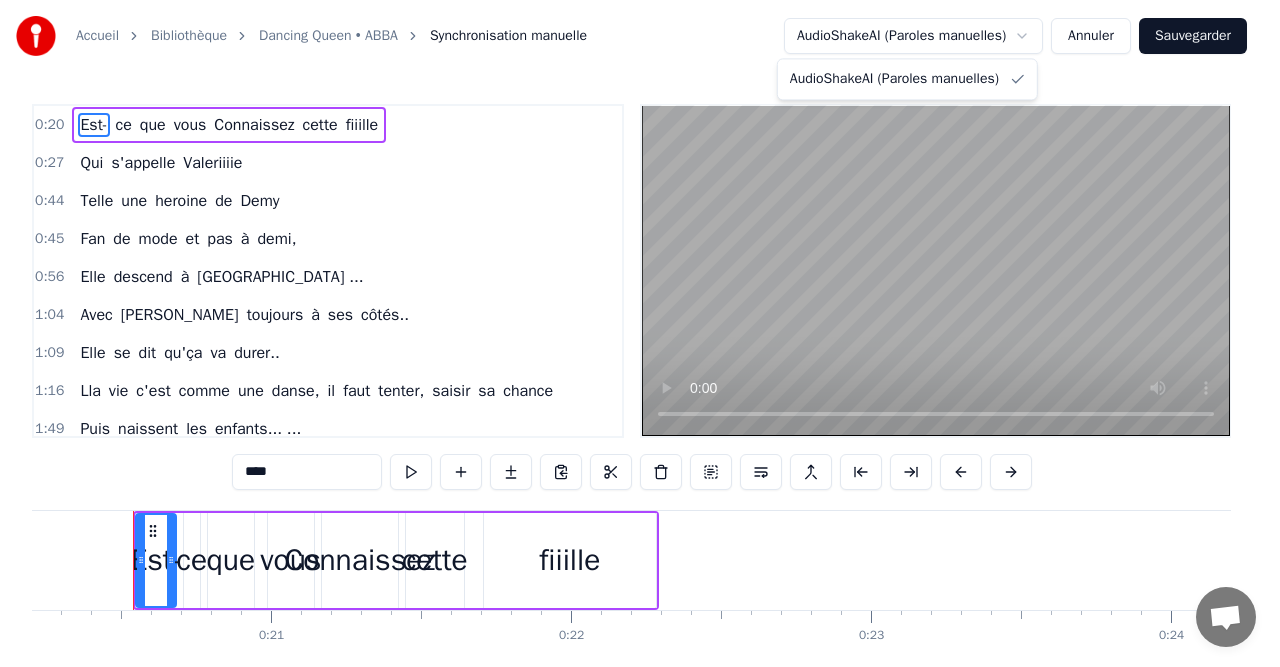 click on "Accueil Bibliothèque Dancing Queen • ABBA Synchronisation manuelle AudioShakeAI (Paroles manuelles) Annuler Sauvegarder 0:20 Est- ce que vous Connaissez cette fiiille 0:27 Qui s'appelle Valeriiiie 0:44 Telle une heroine de Demy 0:45 Fan de mode et pas à demi, 0:56 Elle descend à [GEOGRAPHIC_DATA]
... 1:04 Avec [PERSON_NAME] toujours à ses côtés.. 1:09 Elle se dit qu'ça va durer.. 1:16 Lla vie c'est comme une danse, il faut tenter, saisir sa chance 1:49 Puis naissent les enfants...
... 1:54 1.23 2:00 Au centre du ballet... 2:15 Il y a [PERSON_NAME]... 2:20 Dancing queen... 2:22 Mais pas une drag queen... 2:33 [PERSON_NAME] dancing queen, 2:34 Reine du dancing oh yeee
... 2:37 Virevolter, s'envoler... 2:57 Sauter ou même plonger...er..er.... 3:00 Ouhouhou 3:05 [PERSON_NAME], notre amie est bien plus qu'une dancing queen. **** Est- ce que vous Connaissez cette fiiille Qui s'appelle [PERSON_NAME] Telle une heroine de Demy Fan de mode et pas à demi, Elle descend à [GEOGRAPHIC_DATA]
... Avec [PERSON_NAME] toujours à ses côtés.. Elle se dit qu'ça va durer.." at bounding box center [640, 372] 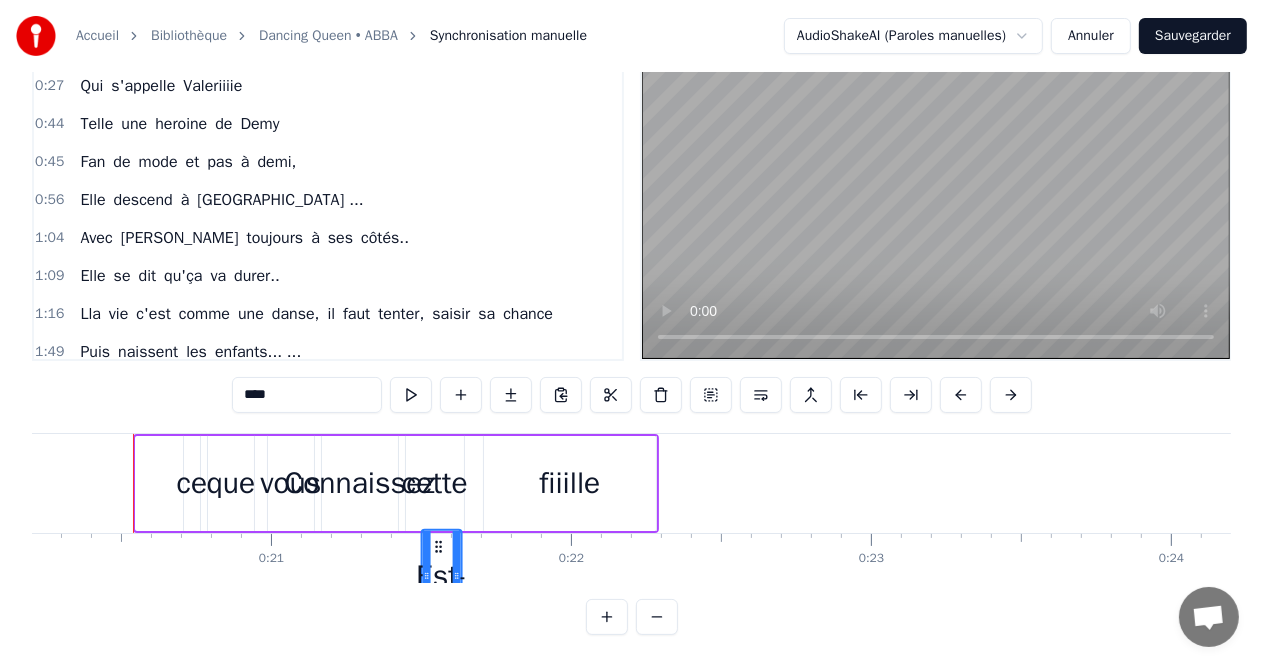scroll, scrollTop: 93, scrollLeft: 0, axis: vertical 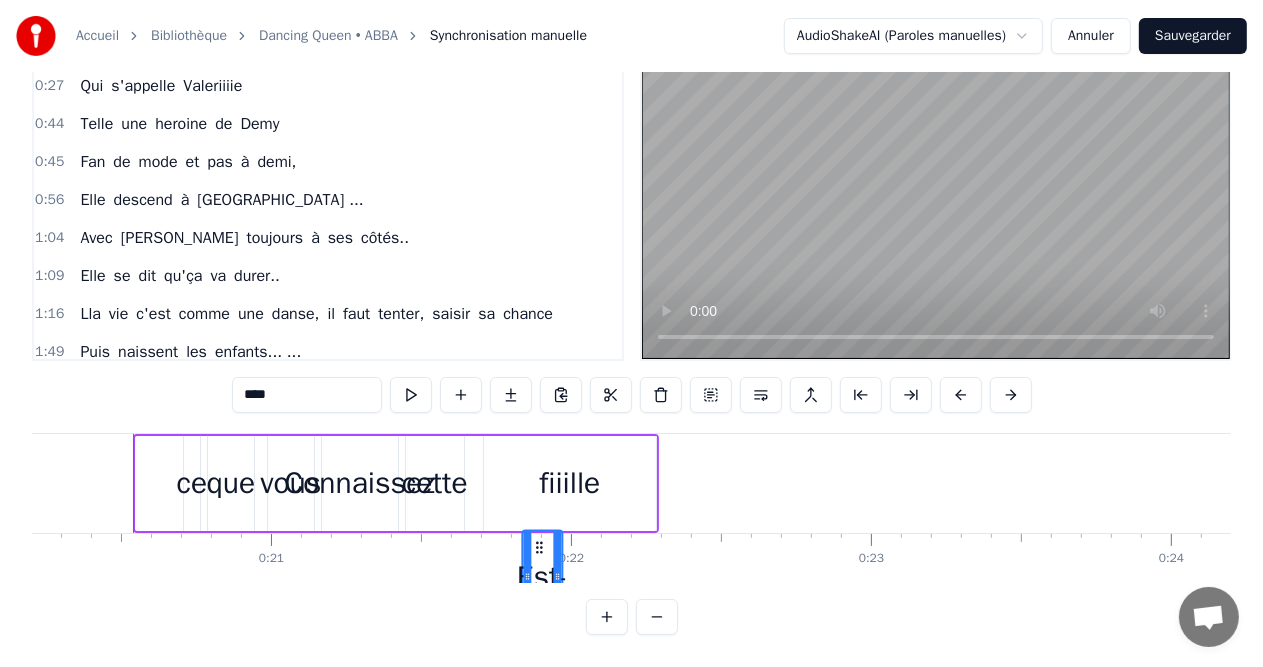 drag, startPoint x: 148, startPoint y: 530, endPoint x: 535, endPoint y: 466, distance: 392.2563 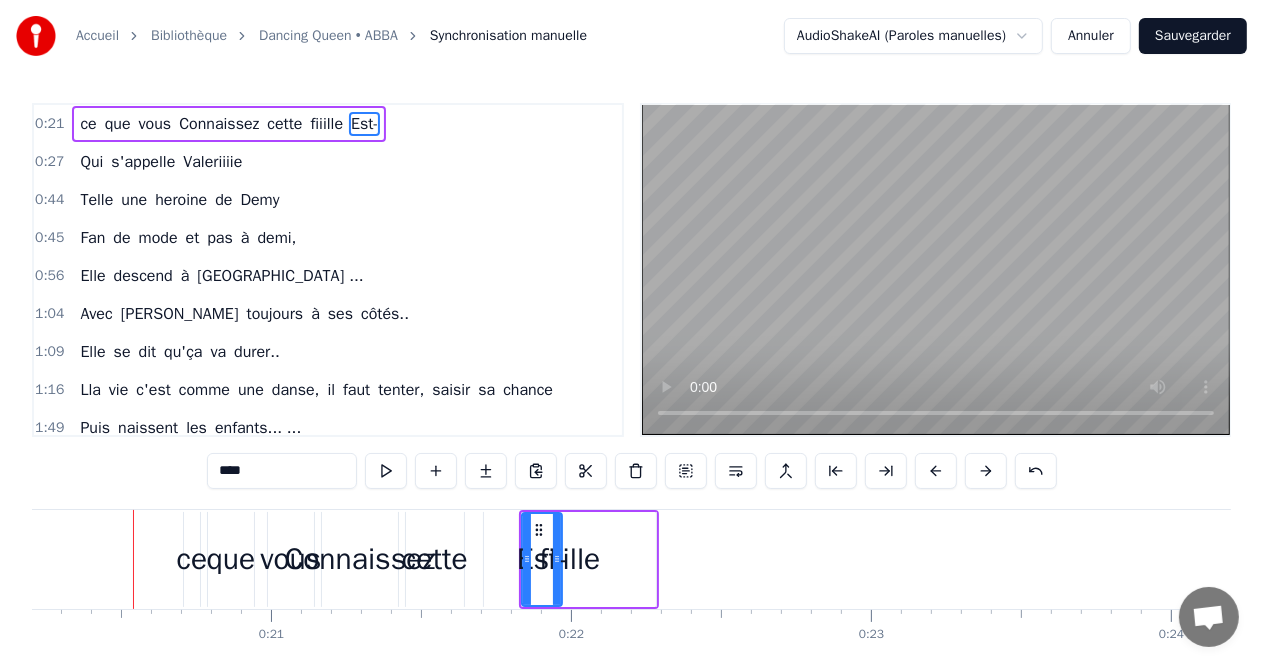 scroll, scrollTop: 0, scrollLeft: 0, axis: both 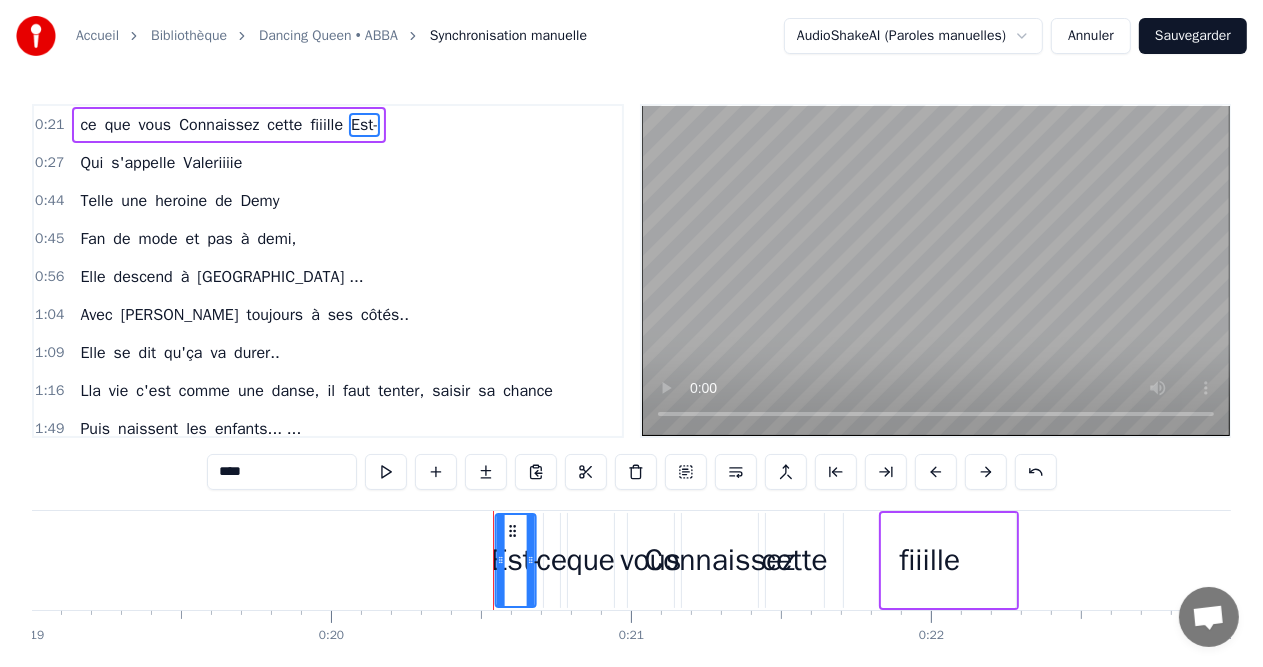 drag, startPoint x: 539, startPoint y: 533, endPoint x: 512, endPoint y: 532, distance: 27.018513 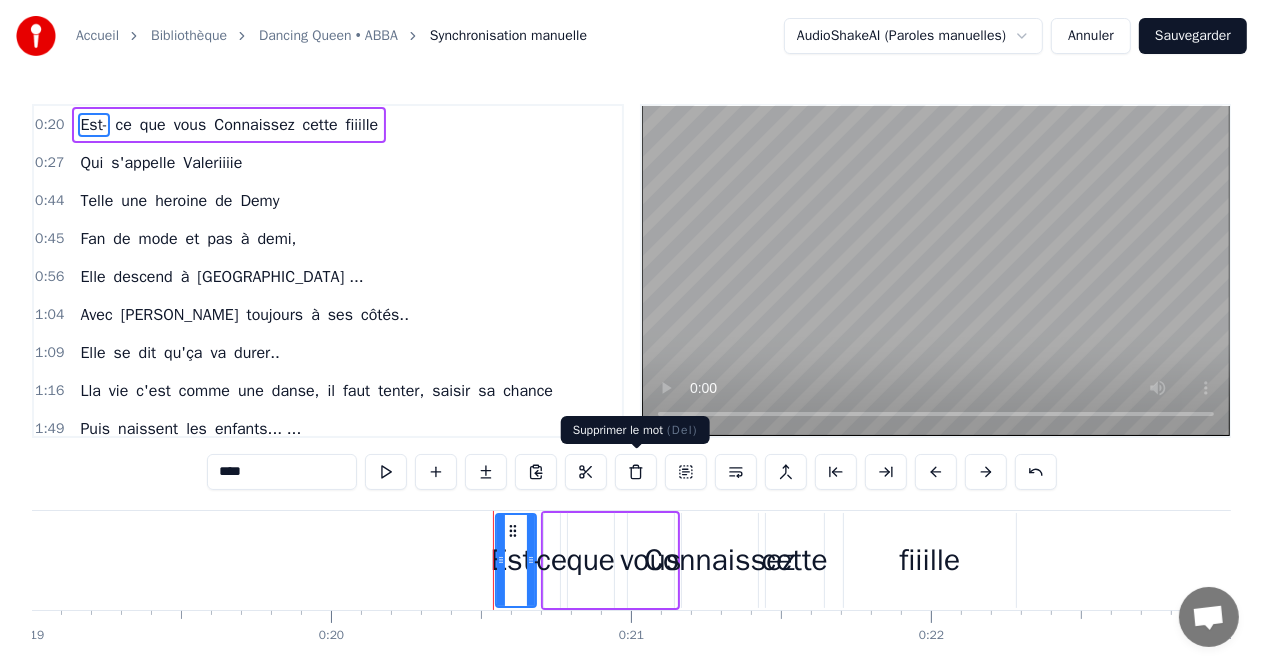 click on "Connaissez" at bounding box center [720, 560] 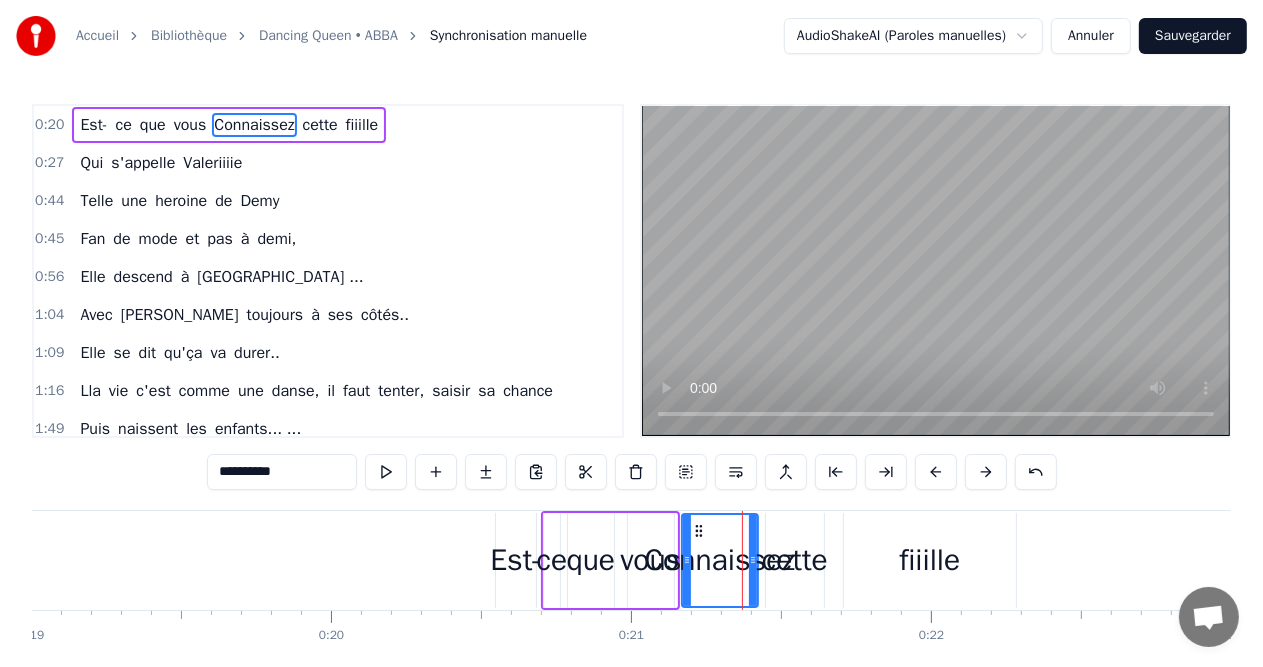 click on "vous" at bounding box center (651, 560) 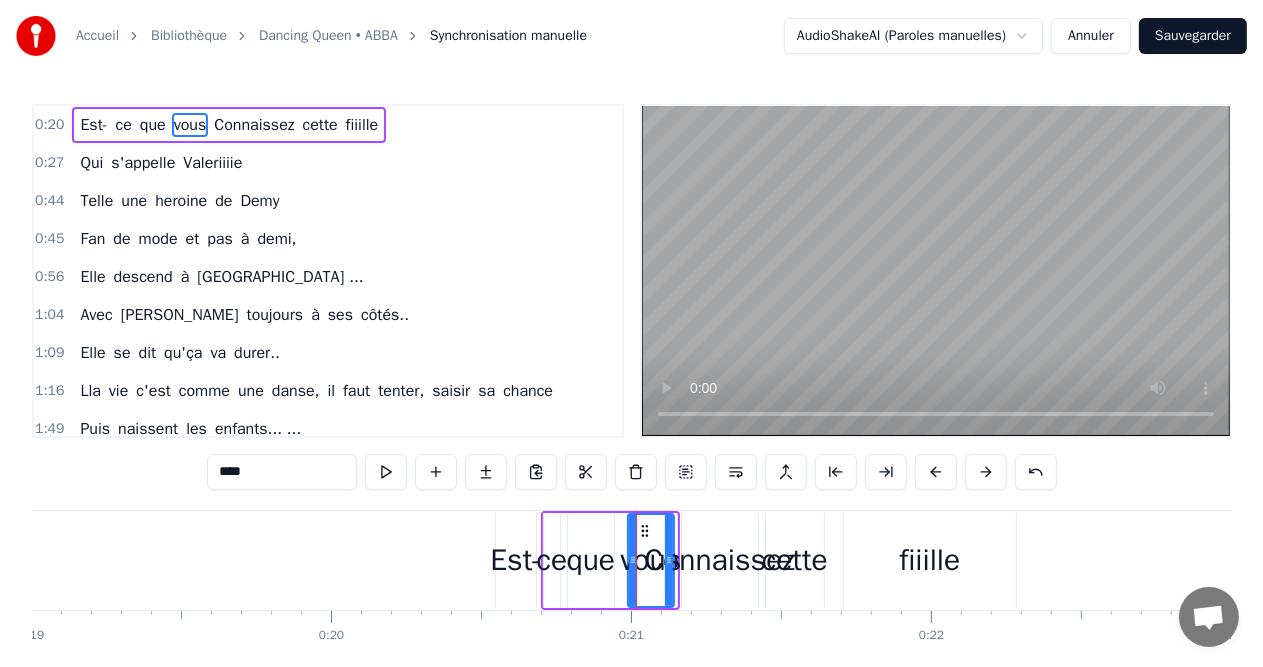 click on "ce" at bounding box center (552, 560) 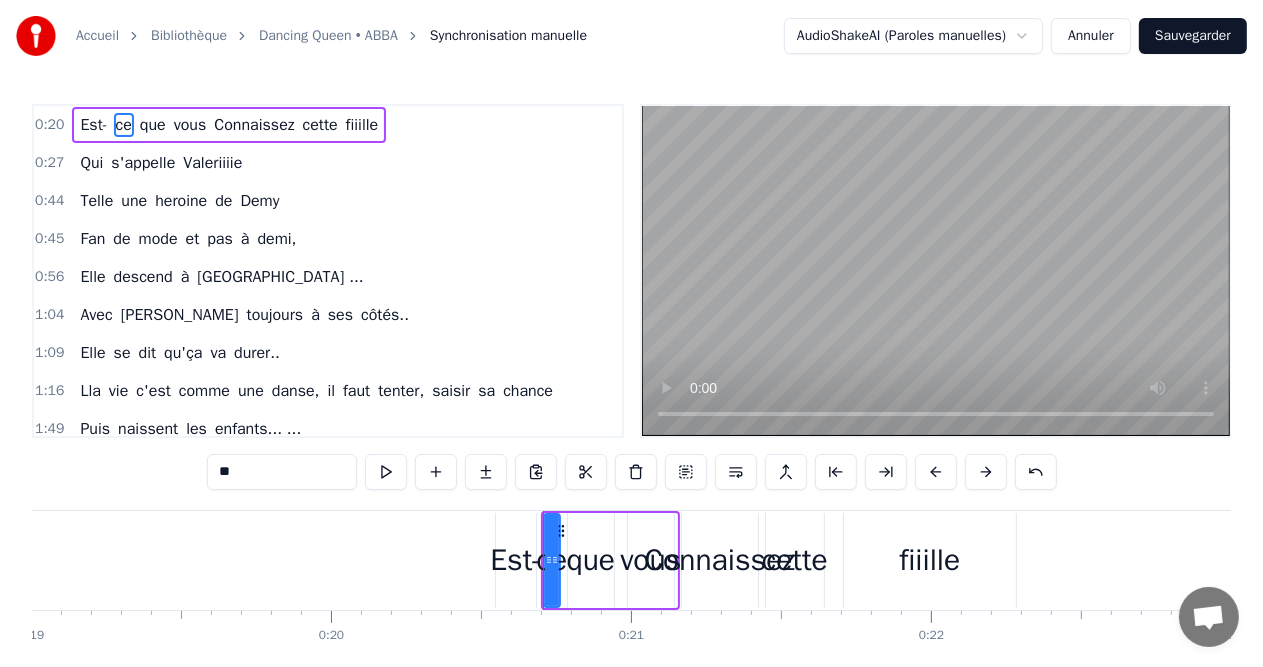 click on "Valeriiiie" at bounding box center (212, 163) 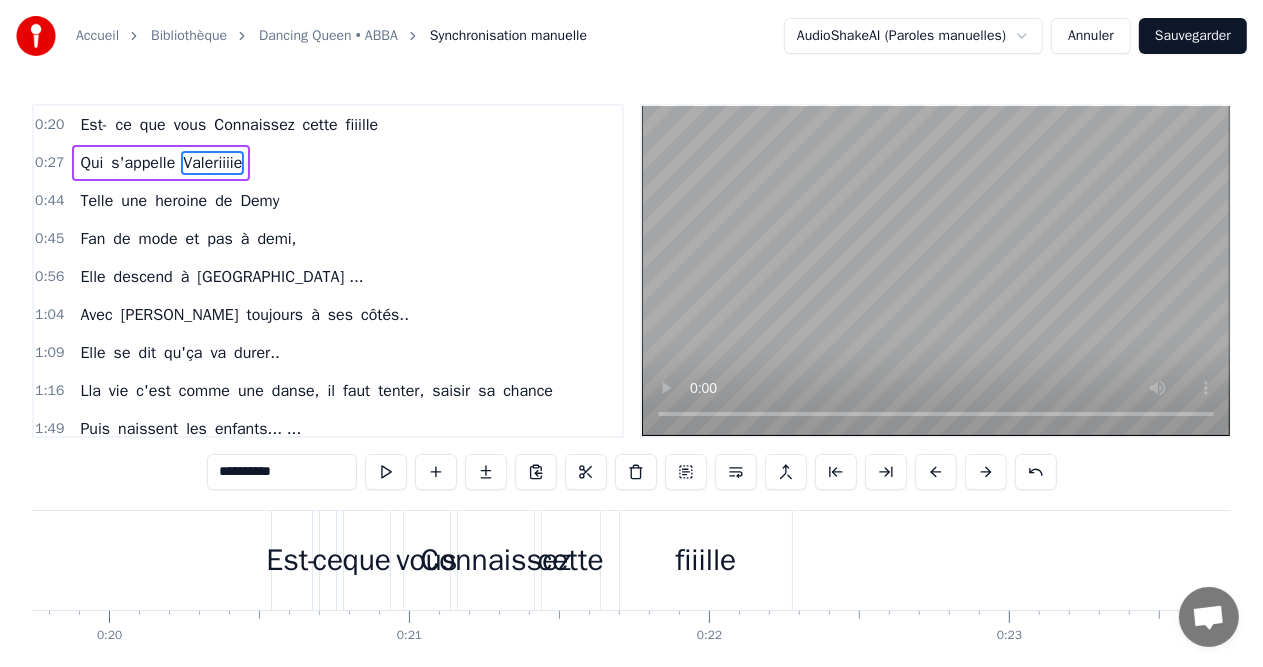 click on "Connaissez" at bounding box center [254, 125] 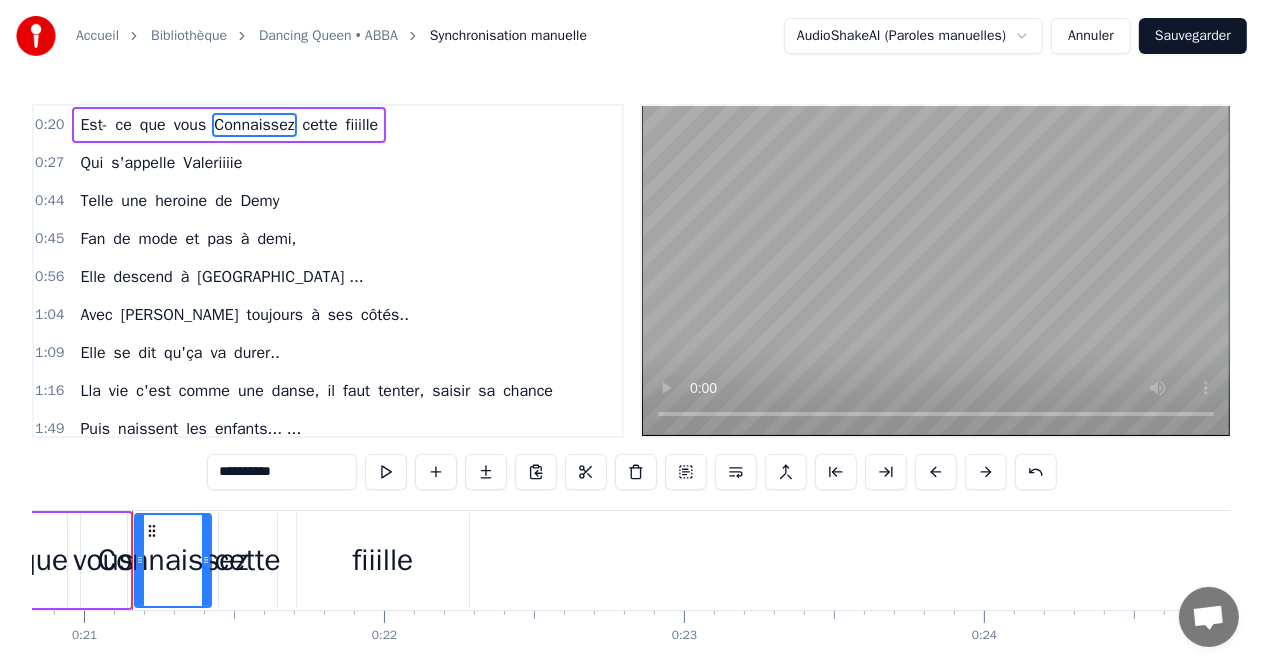 scroll, scrollTop: 0, scrollLeft: 6247, axis: horizontal 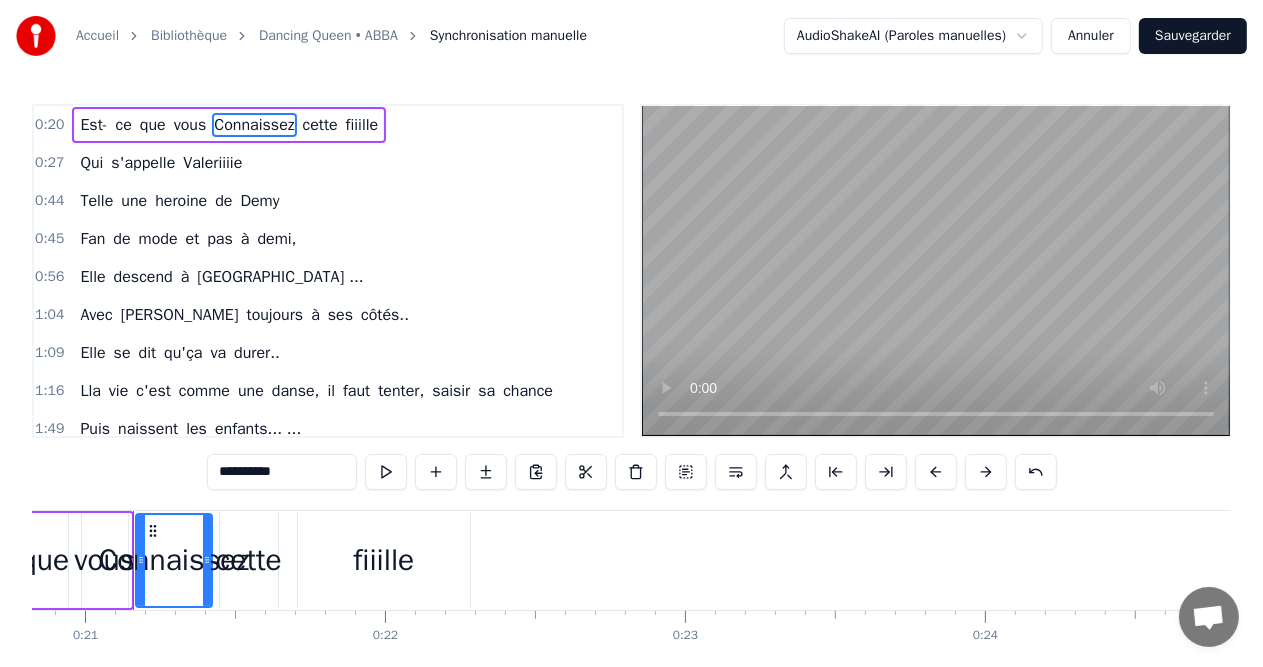 click on "Est-" at bounding box center (93, 125) 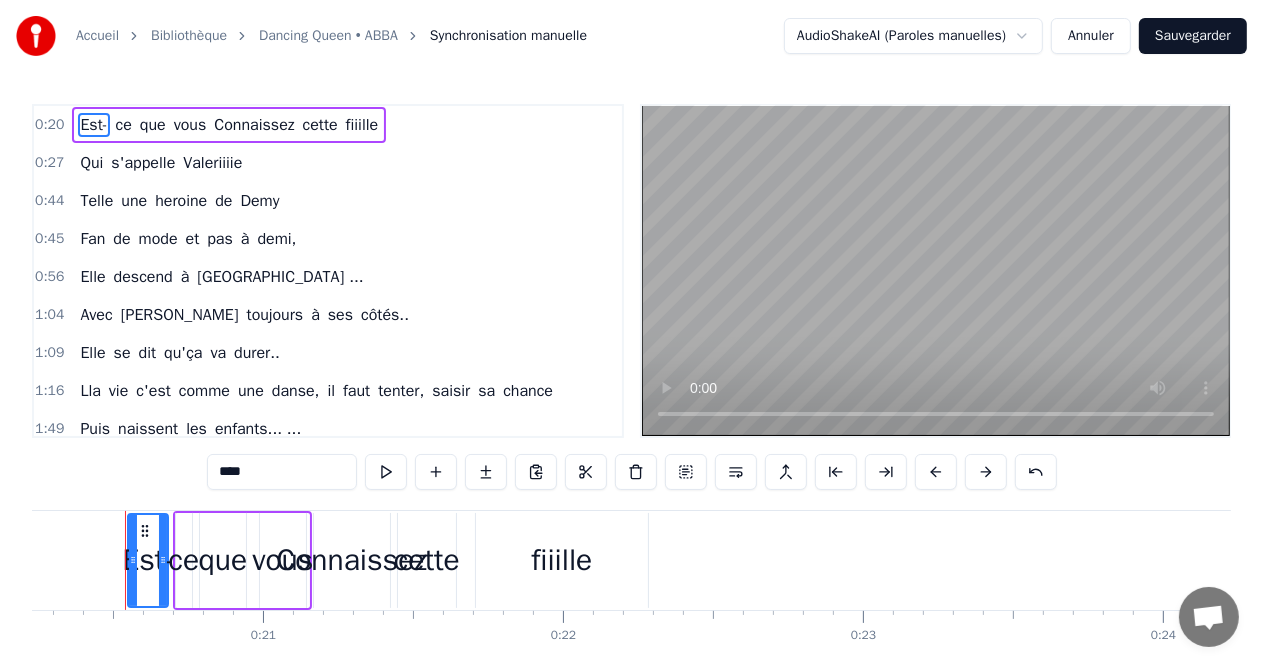 scroll, scrollTop: 0, scrollLeft: 6061, axis: horizontal 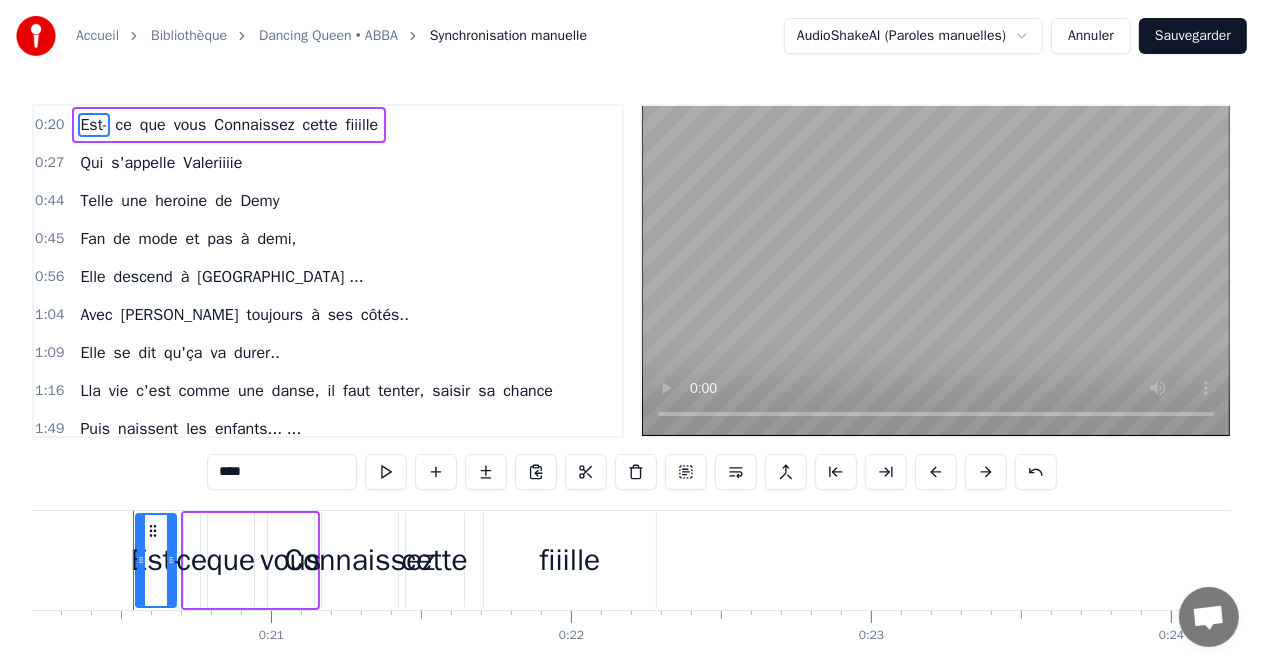click on "0:20 Est- ce que vous Connaissez cette fiiille" at bounding box center (328, 125) 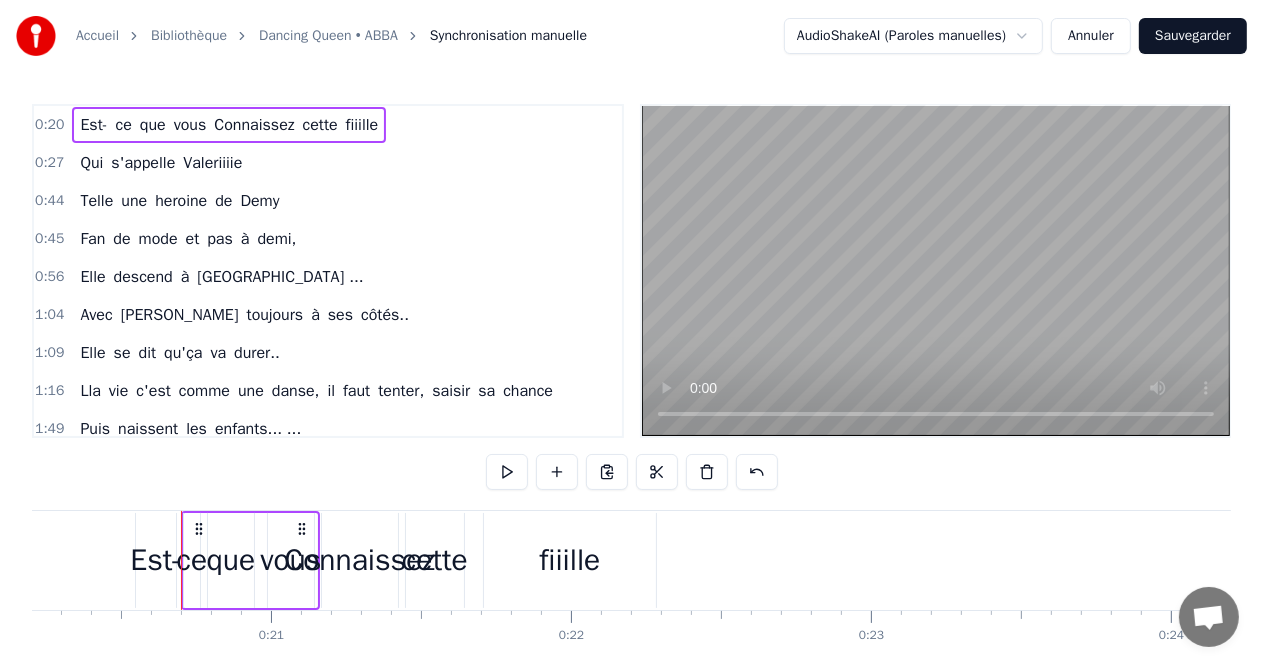 click on "Est-" at bounding box center [156, 560] 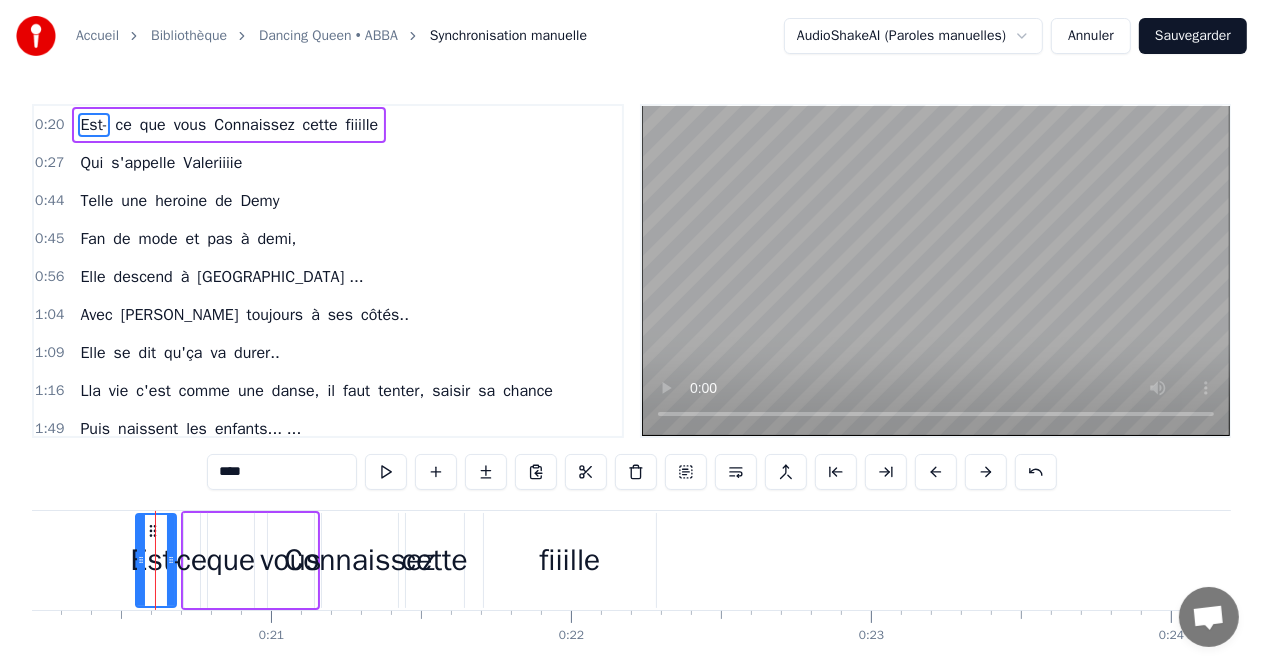 click on "ce" at bounding box center [192, 560] 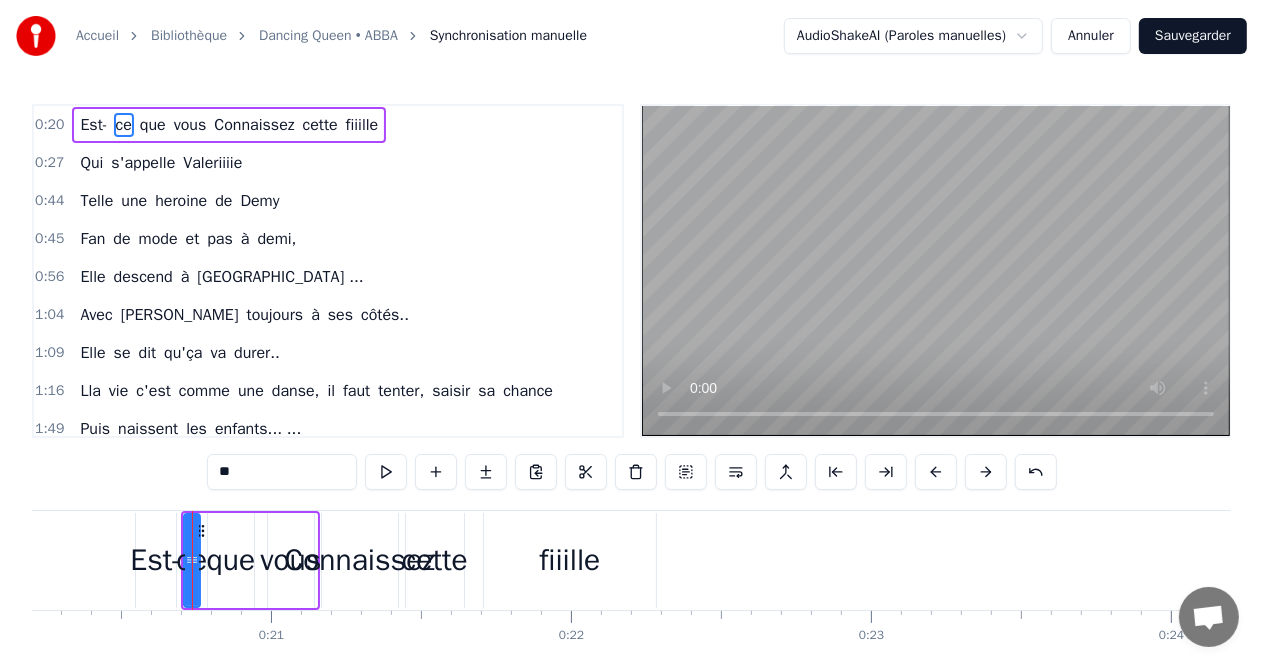 click on "Est-" at bounding box center [156, 560] 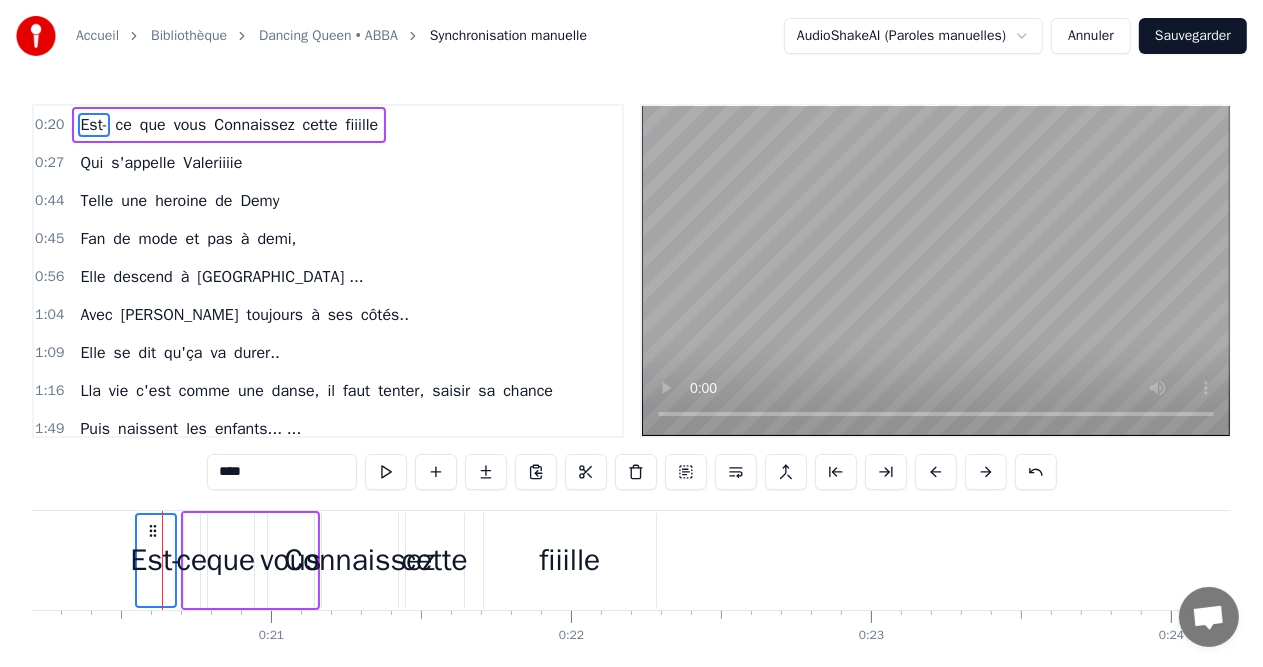 click on "Est- ce que vous Connaissez cette fiiille" at bounding box center [251, 560] 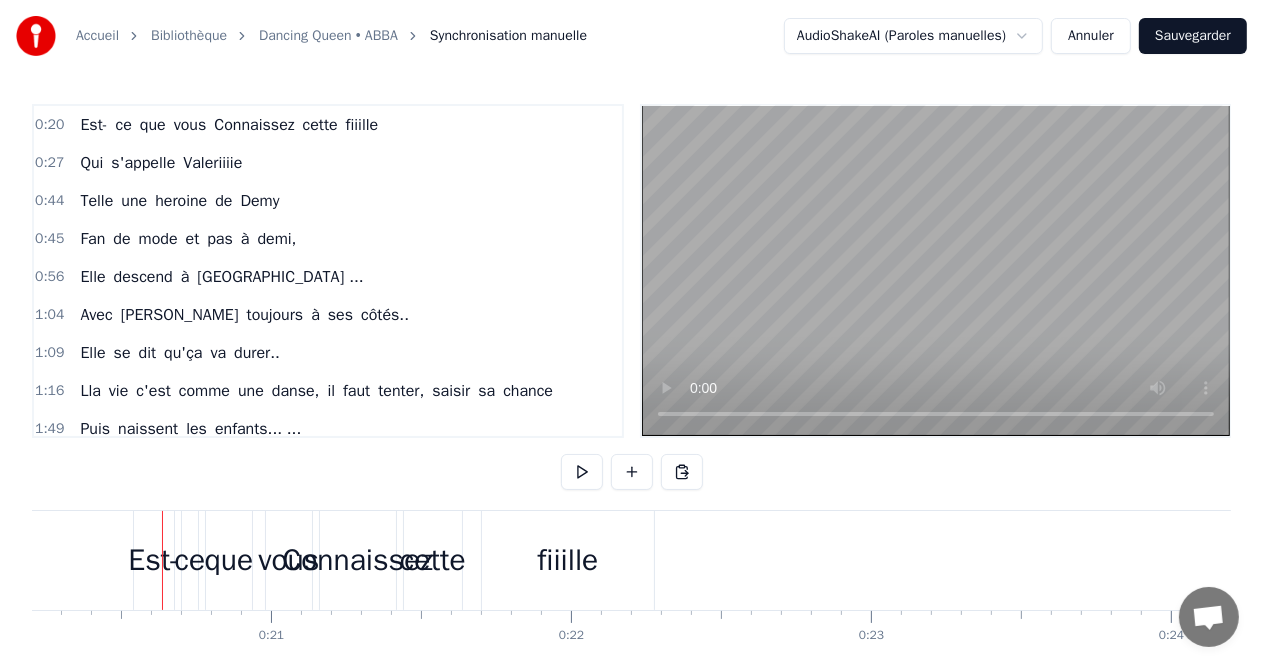 click on "que" at bounding box center [229, 560] 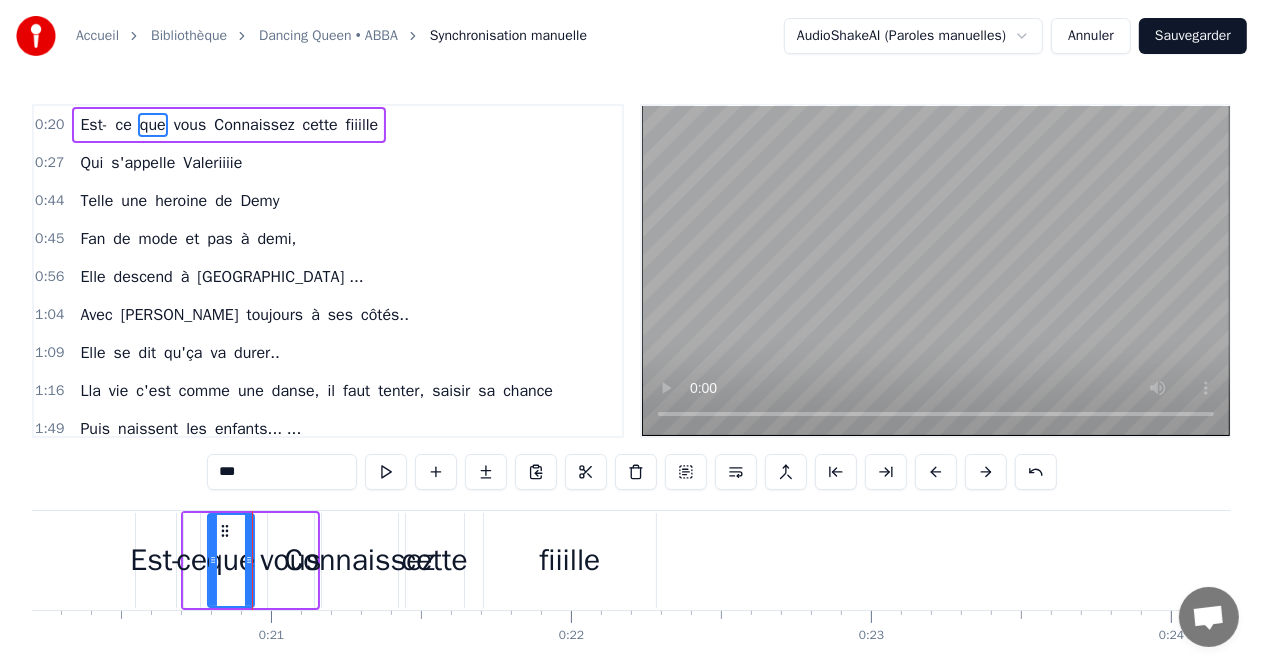 click on "0:20 Est- ce que vous Connaissez cette fiiille 0:27 Qui s'appelle Valeriiiie 0:44 Telle une heroine de Demy 0:45 Fan de mode et pas à demi, 0:56 Elle descend à [GEOGRAPHIC_DATA]
... 1:04 Avec [PERSON_NAME] toujours à ses côtés.. 1:09 Elle se dit qu'ça va durer.. 1:16 Lla vie c'est comme une danse, il faut tenter, saisir sa chance 1:49 Puis naissent les enfants...
... 1:54 1.23 2:00 Au centre du ballet... 2:15 Il y a [PERSON_NAME]... 2:20 Dancing queen... 2:22 Mais pas une drag queen... 2:33 [PERSON_NAME] dancing queen, 2:34 Reine du dancing oh yeee
... 2:37 Virevolter, s'envoler... 2:57 Sauter ou même plonger...er..er.... 3:00 Ouhouhou 3:05 [PERSON_NAME], notre amie est bien plus qu'une dancing queen. *** Est- ce que vous Connaissez cette fiiille Qui s'appelle [PERSON_NAME] Telle une heroine de Demy Fan de mode et pas à demi, Elle descend à [GEOGRAPHIC_DATA]
... Avec [PERSON_NAME] toujours à ses côtés.. Elle se dit qu'ça va durer.. Lla vie c'est comme une danse, il faut tenter, saisir sa chance Puis naissent les enfants...
... 1.23 Au centre du Il y a 0" at bounding box center (631, 408) 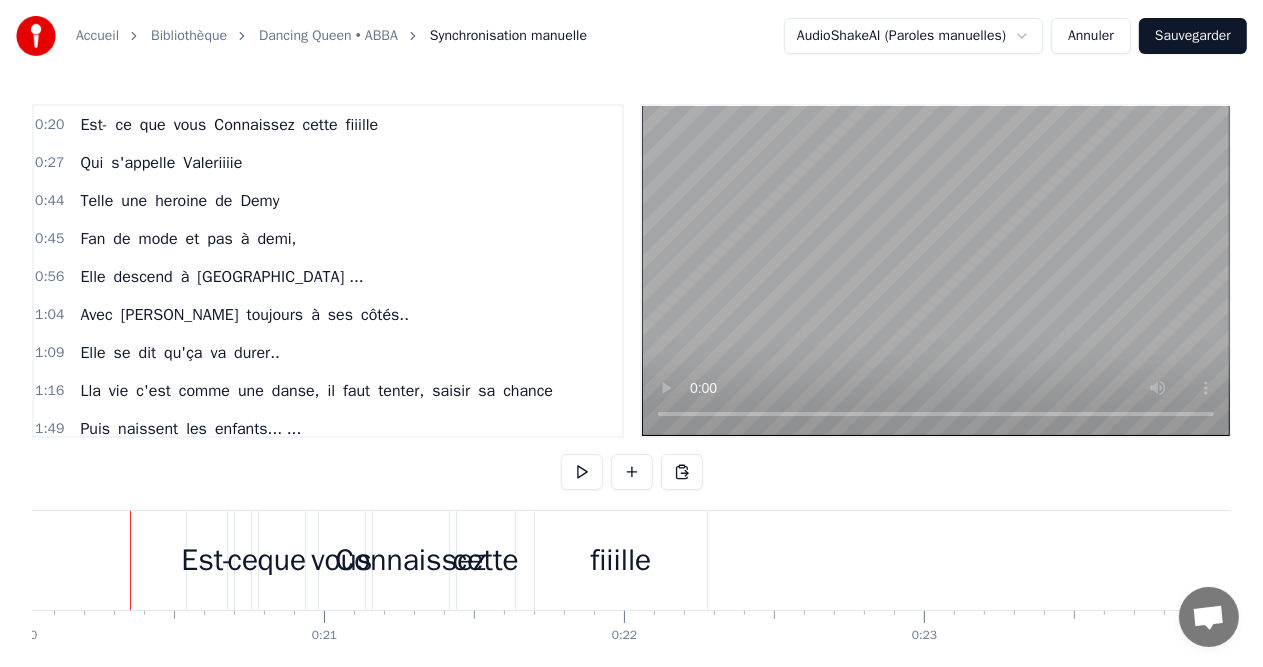 scroll, scrollTop: 0, scrollLeft: 6005, axis: horizontal 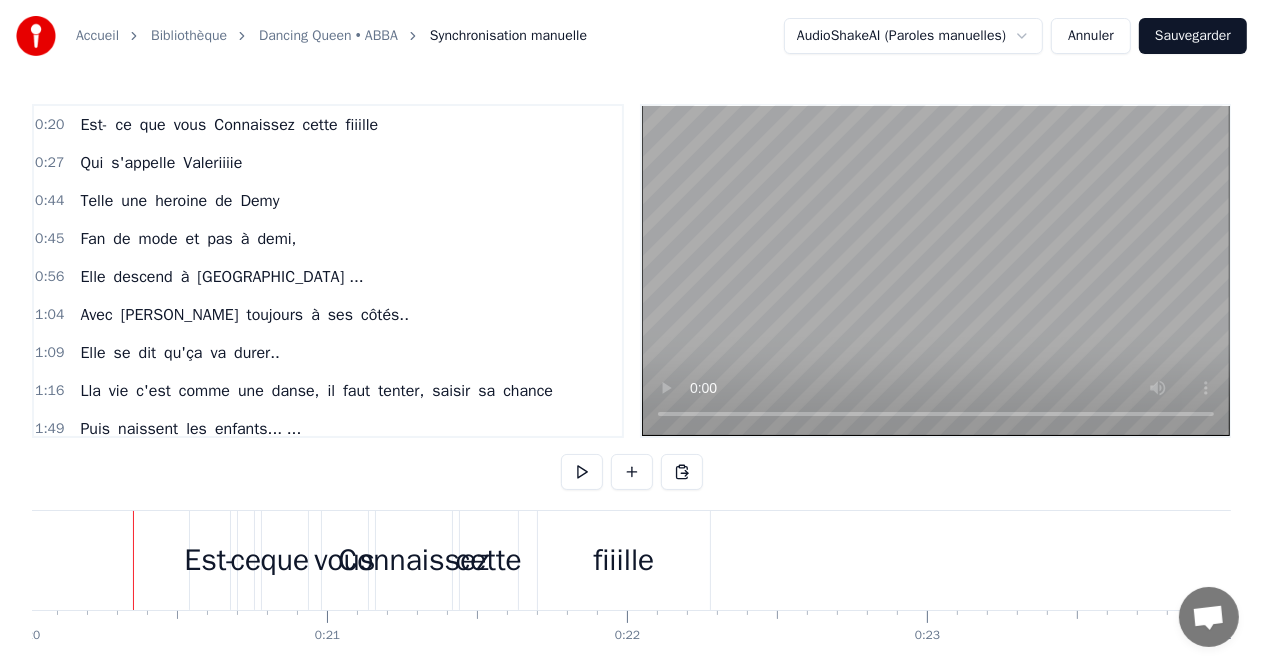 click on "fiiille" at bounding box center (623, 560) 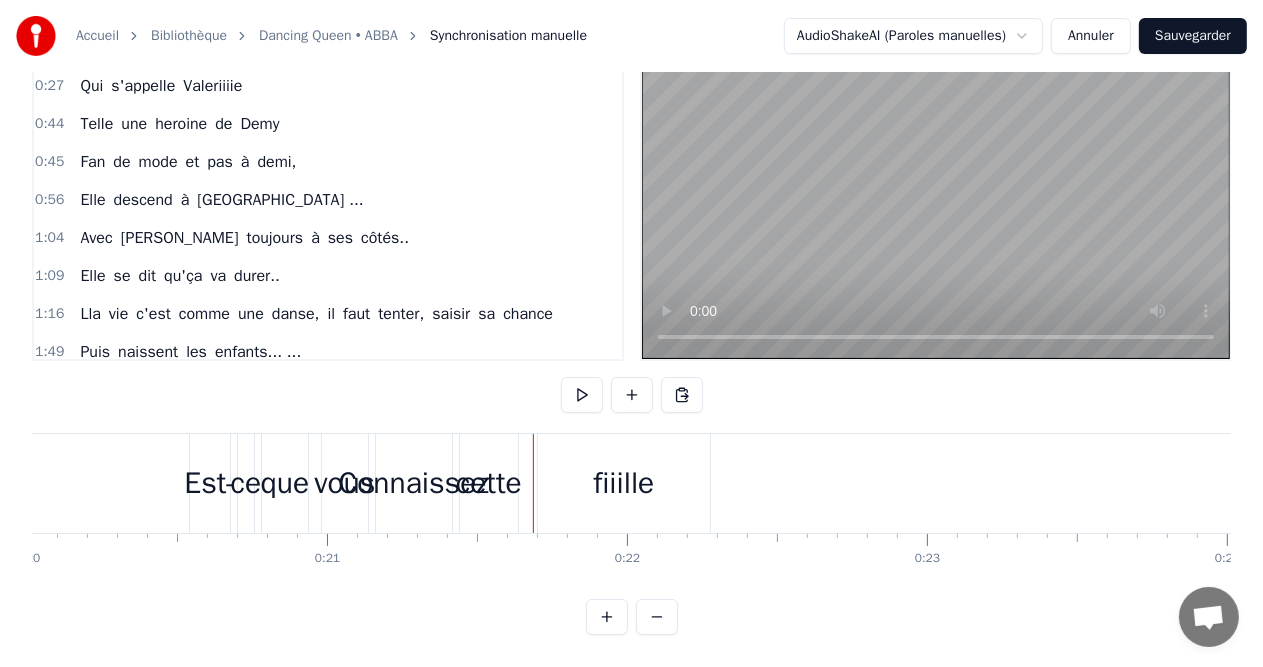 scroll, scrollTop: 93, scrollLeft: 0, axis: vertical 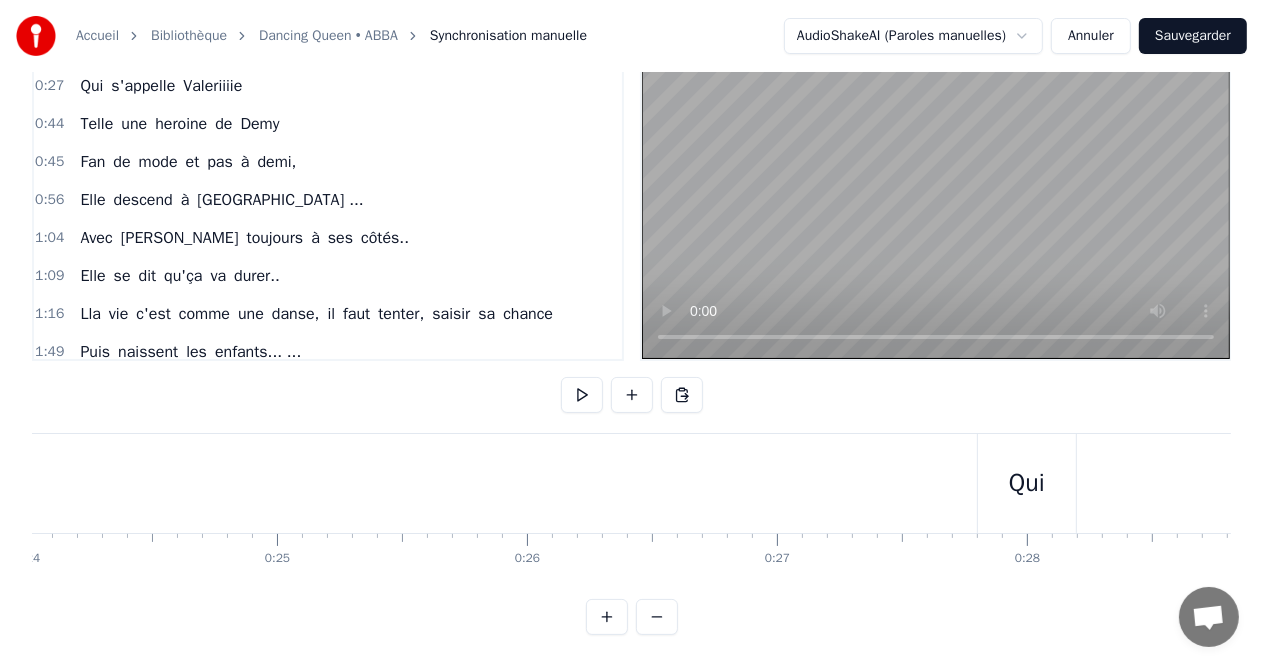 click at bounding box center [657, 617] 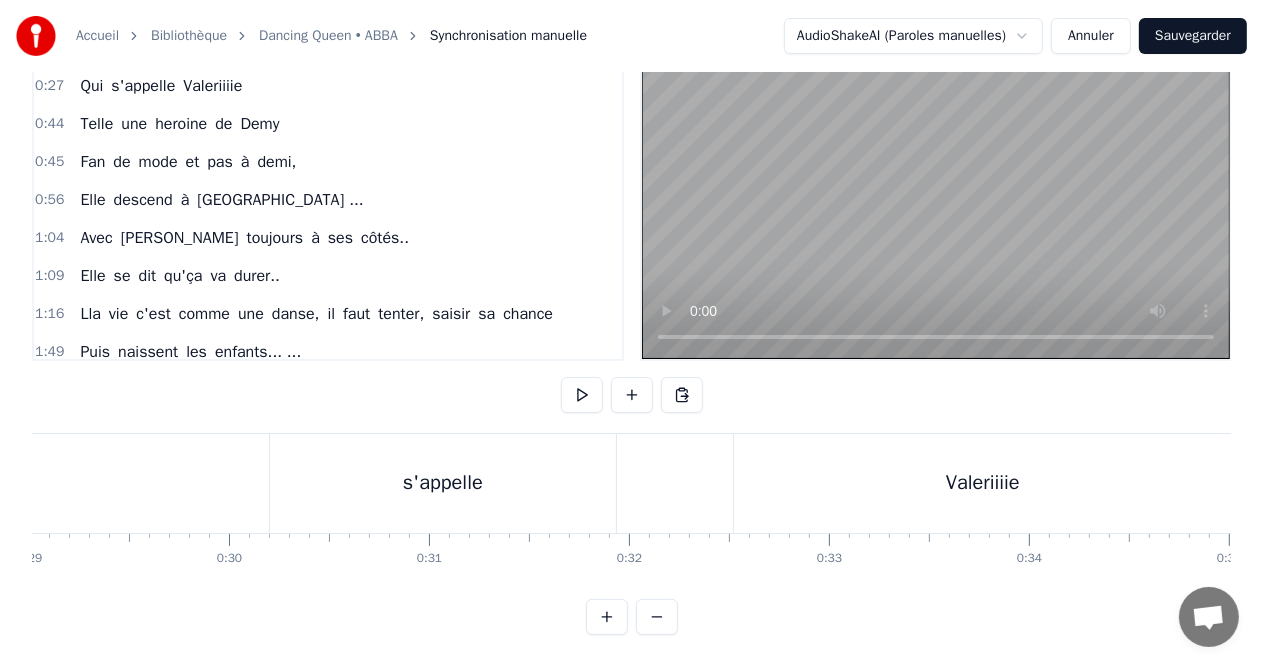 click at bounding box center (657, 617) 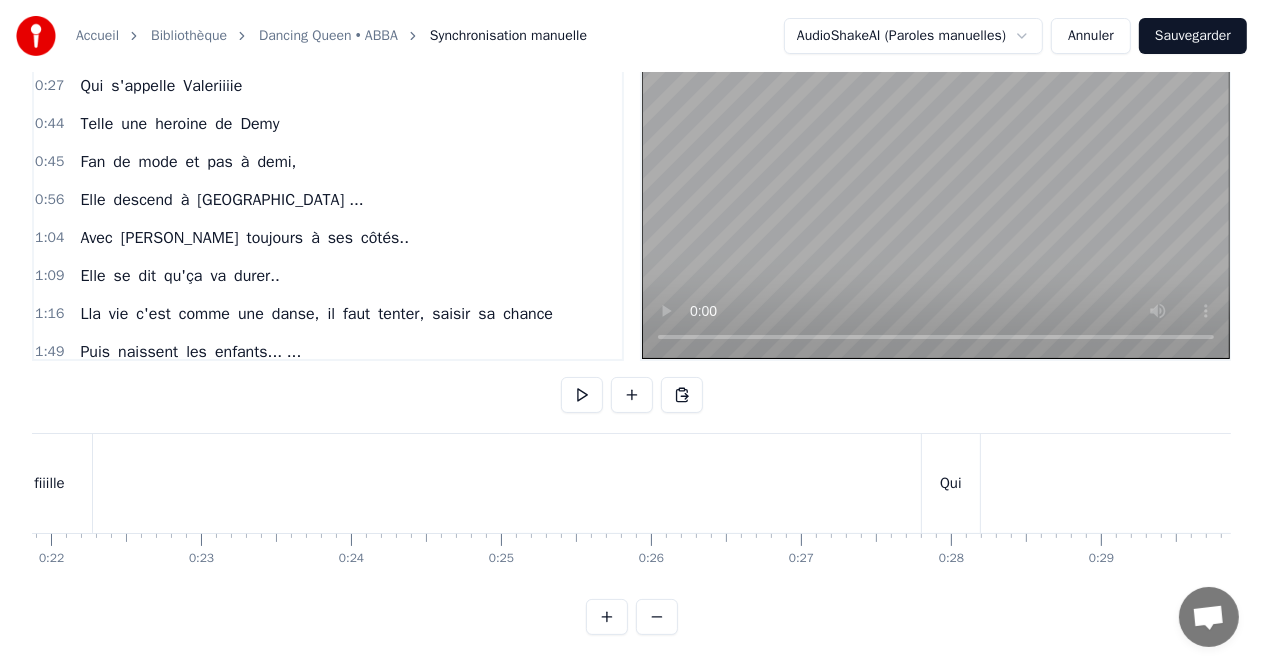 click at bounding box center [657, 617] 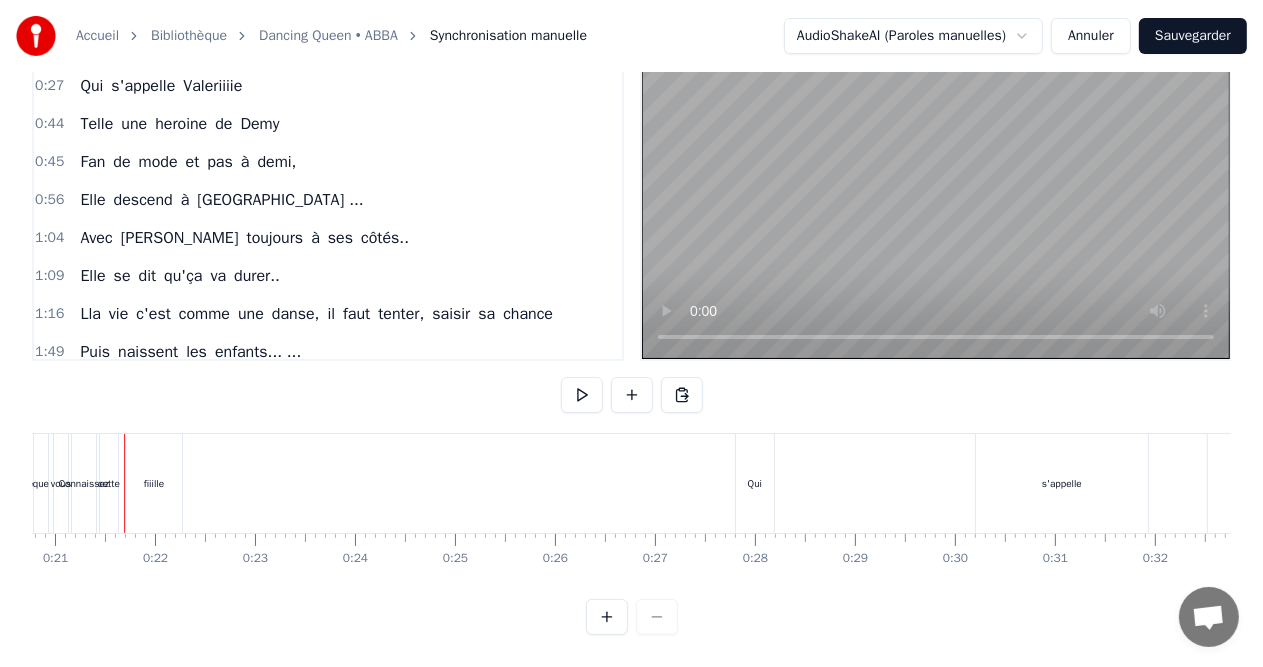 scroll, scrollTop: 0, scrollLeft: 2068, axis: horizontal 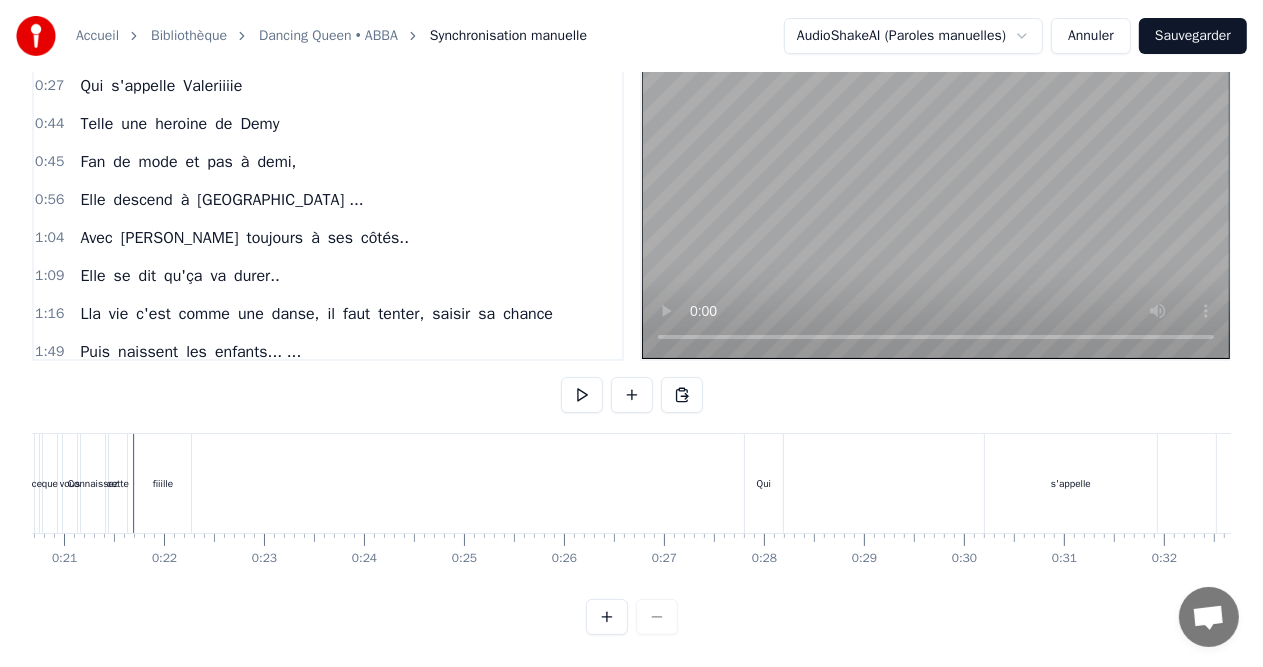 click at bounding box center (632, 617) 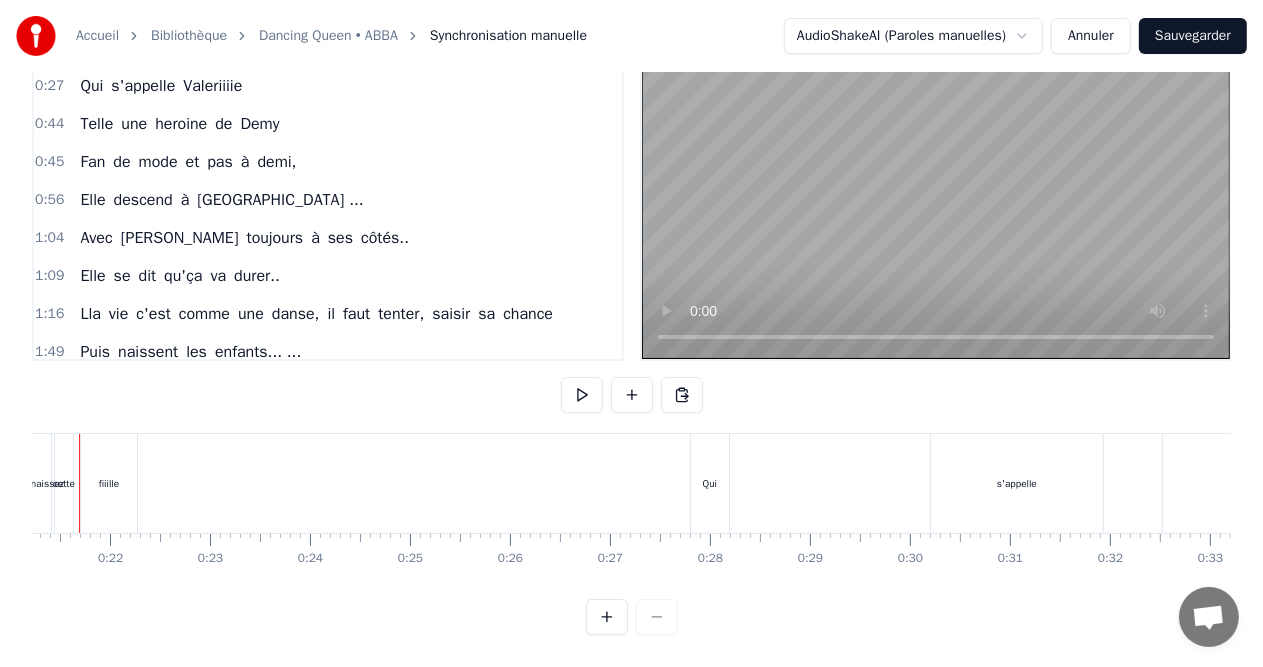 scroll, scrollTop: 0, scrollLeft: 1838, axis: horizontal 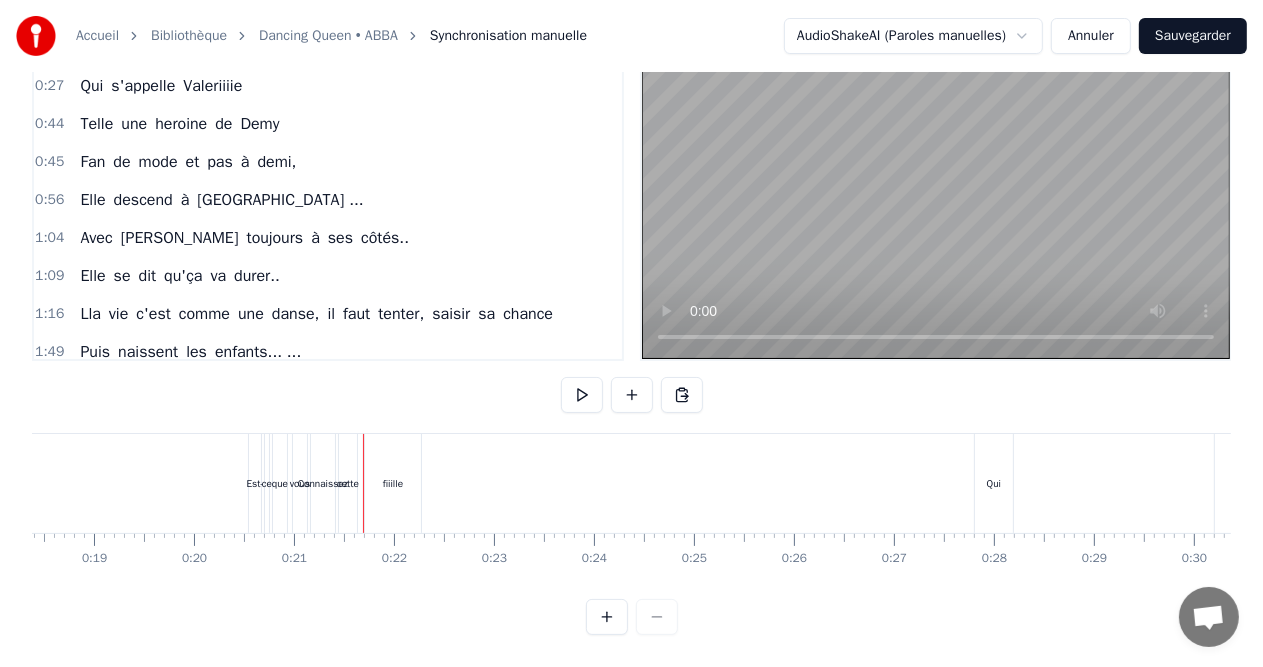 click on "cette" at bounding box center [348, 483] 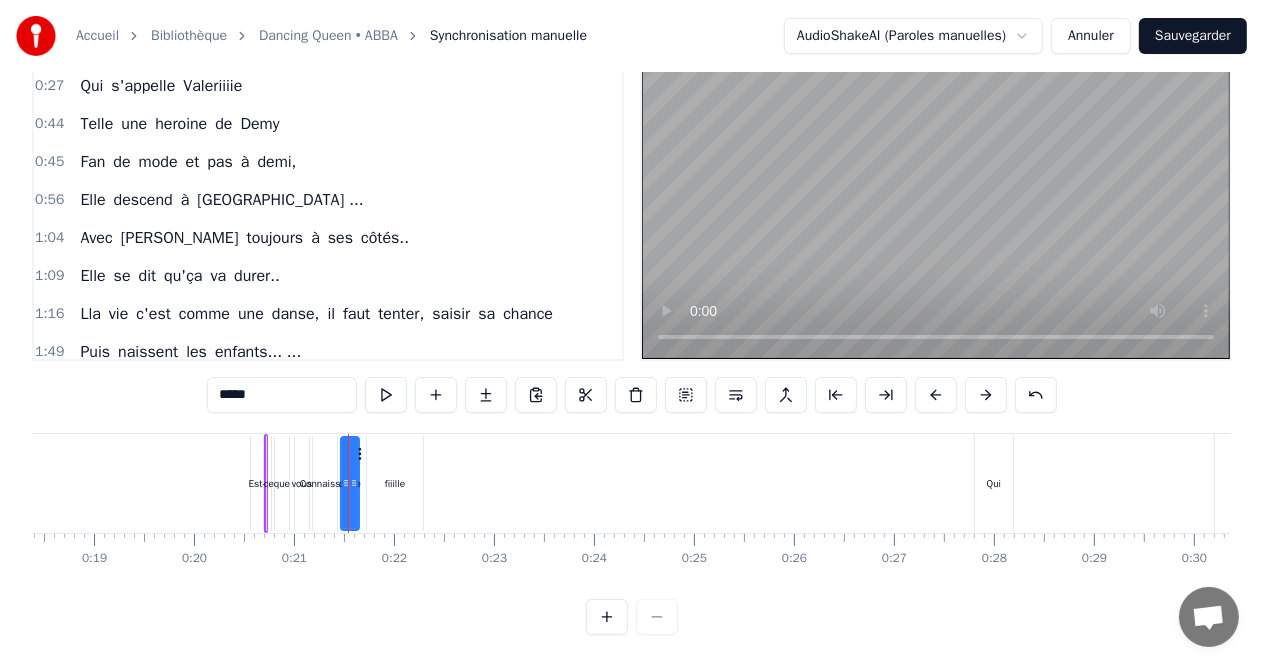scroll, scrollTop: 0, scrollLeft: 0, axis: both 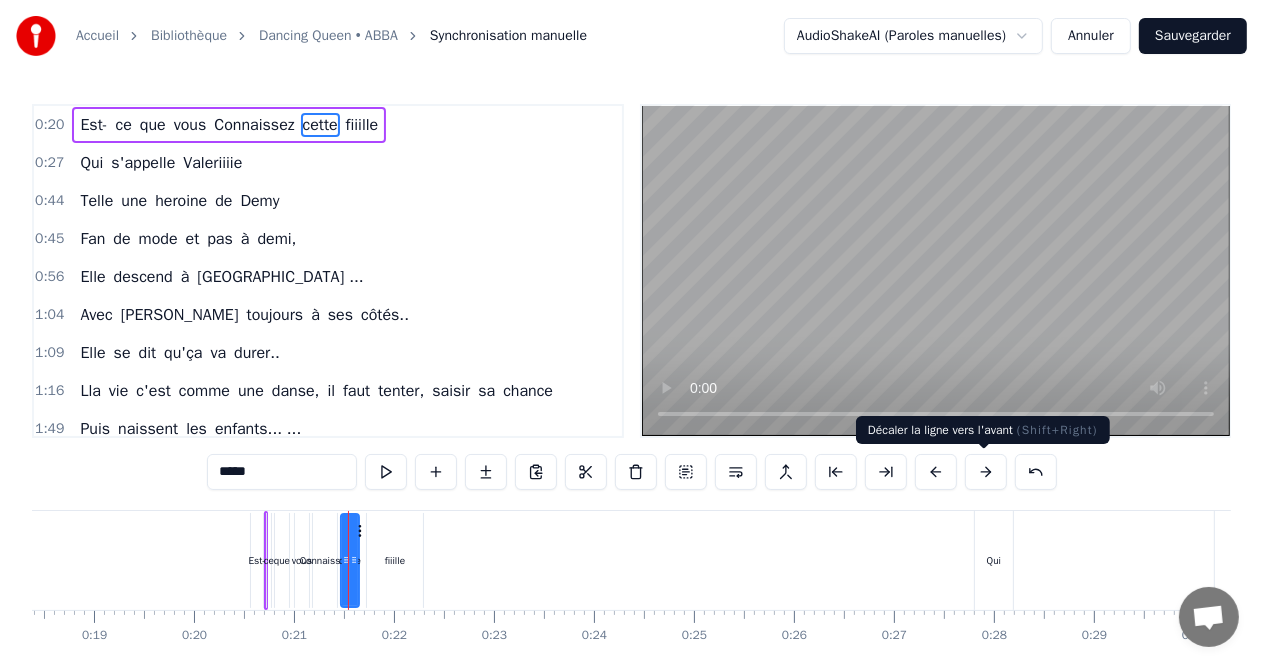 click at bounding box center [986, 472] 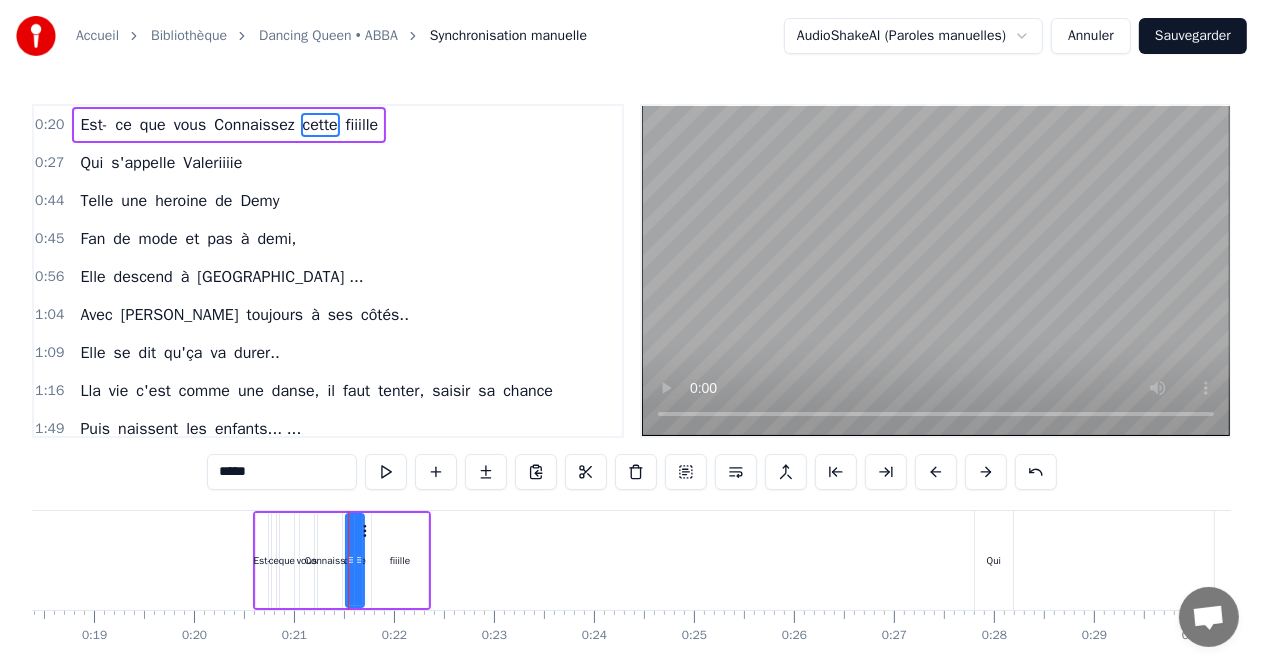 click at bounding box center [986, 472] 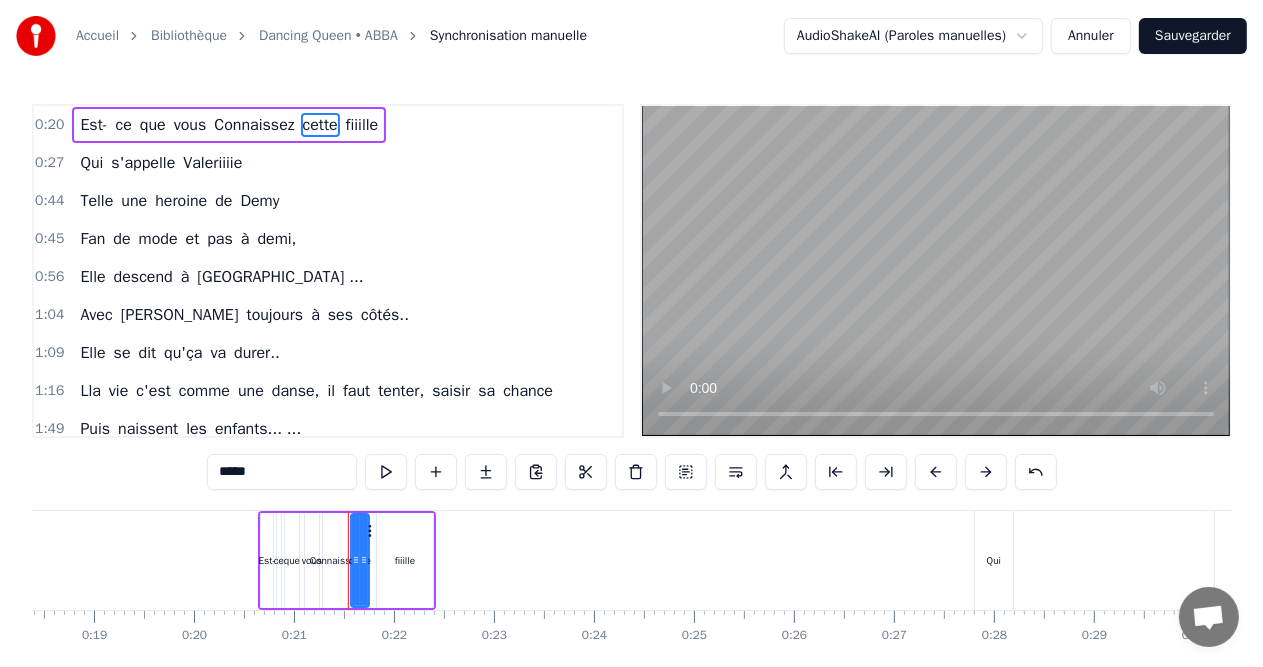 click at bounding box center (986, 472) 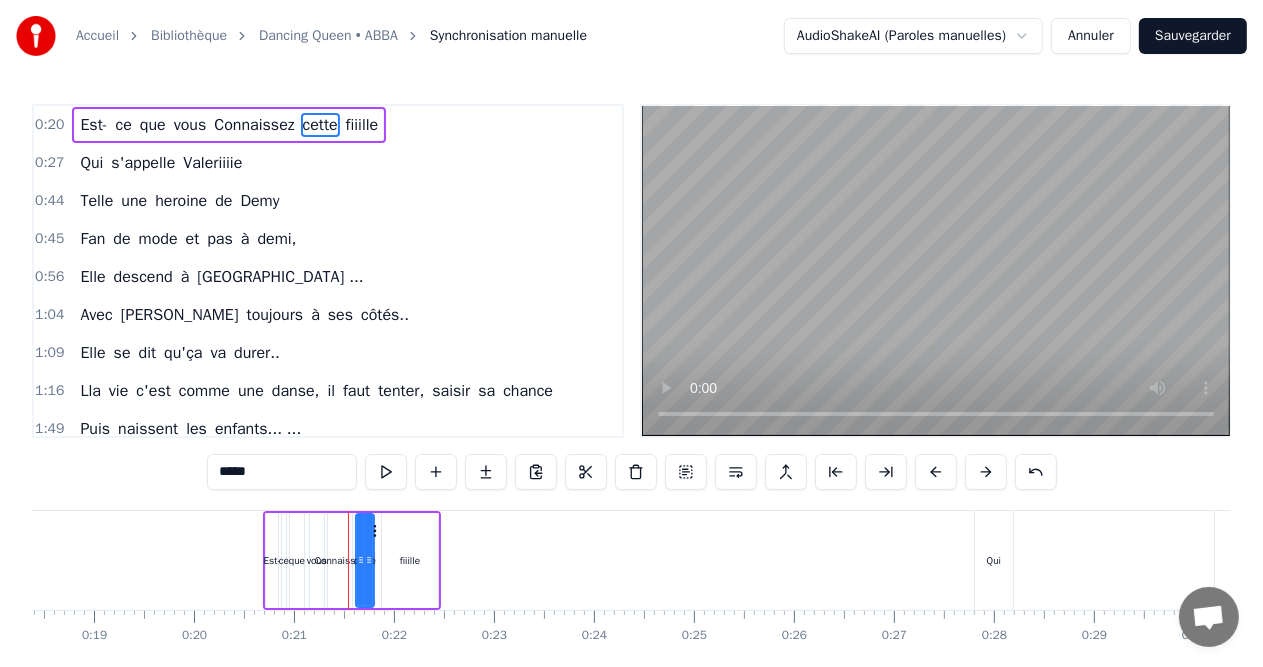 click at bounding box center [986, 472] 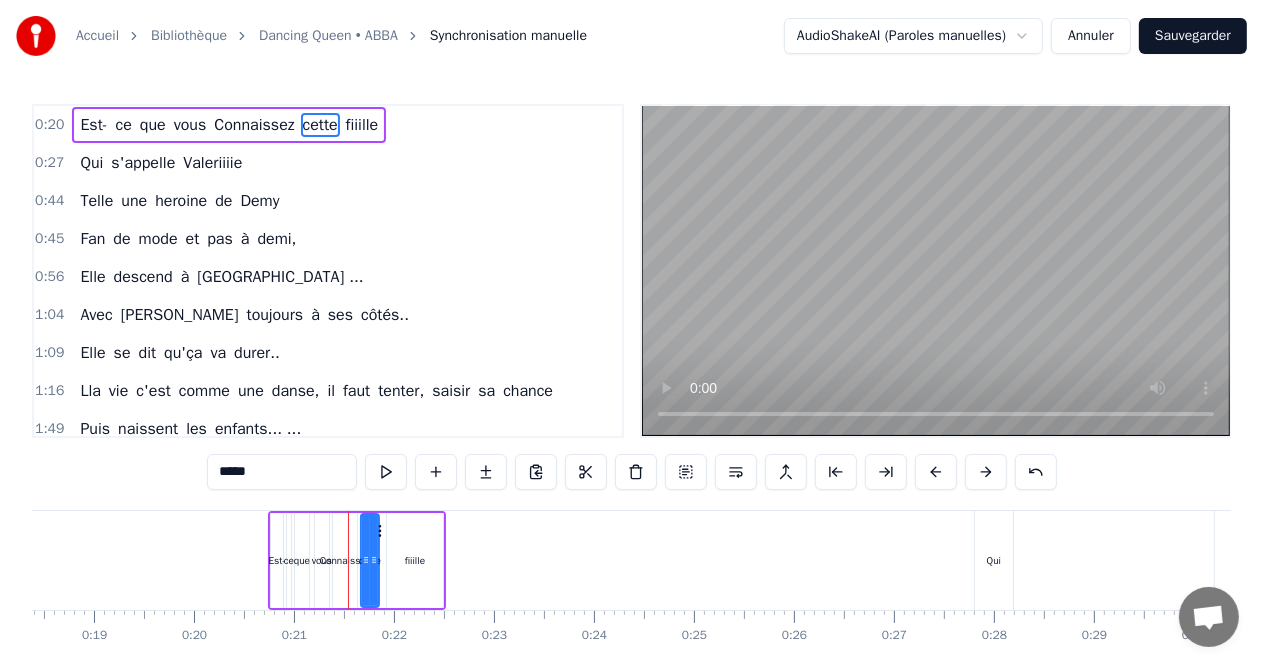 click at bounding box center (986, 472) 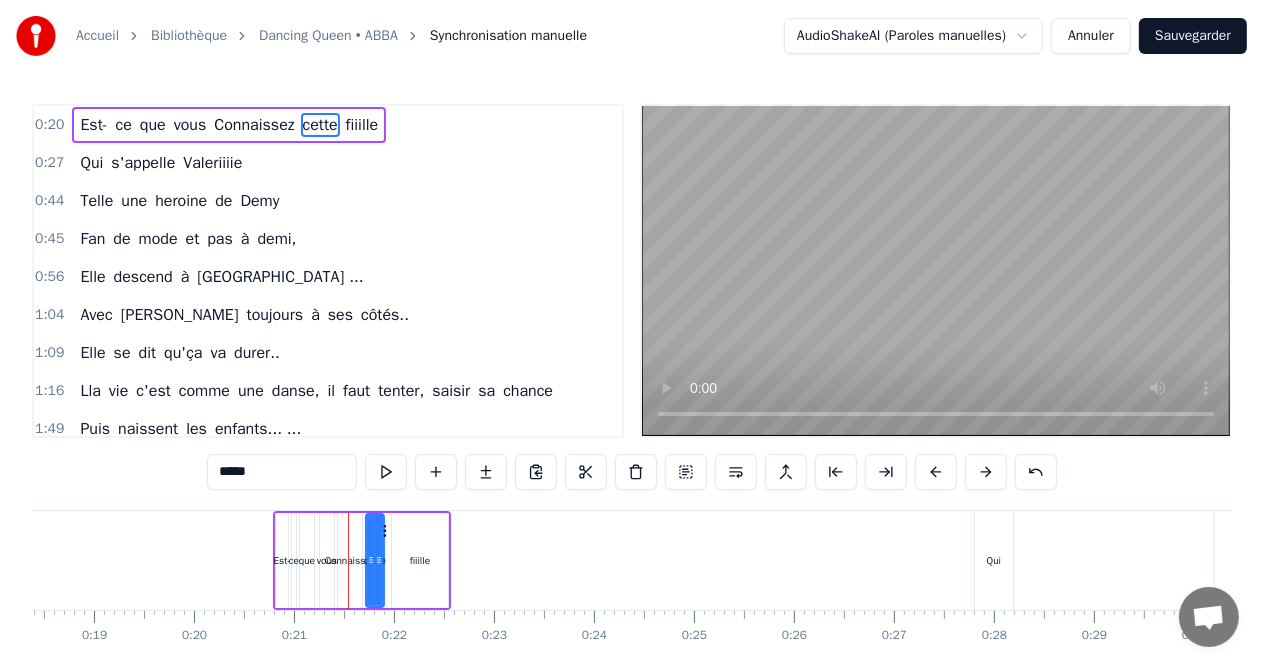 click at bounding box center (986, 472) 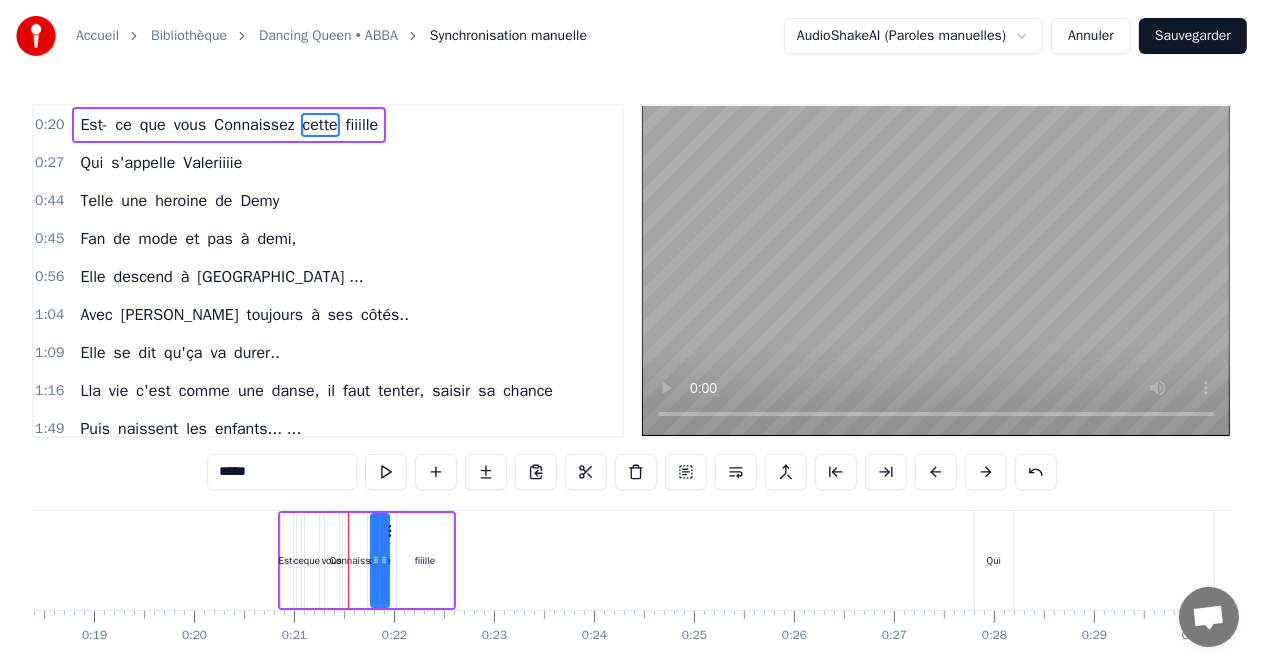 click at bounding box center [986, 472] 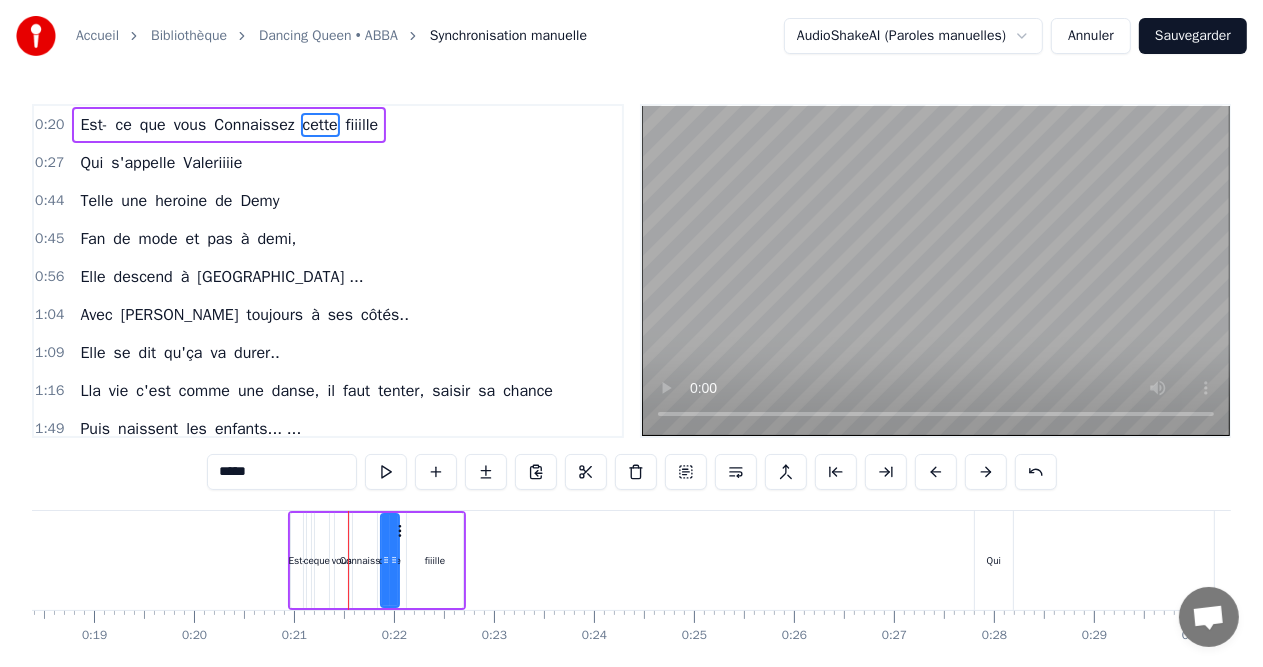 click at bounding box center [986, 472] 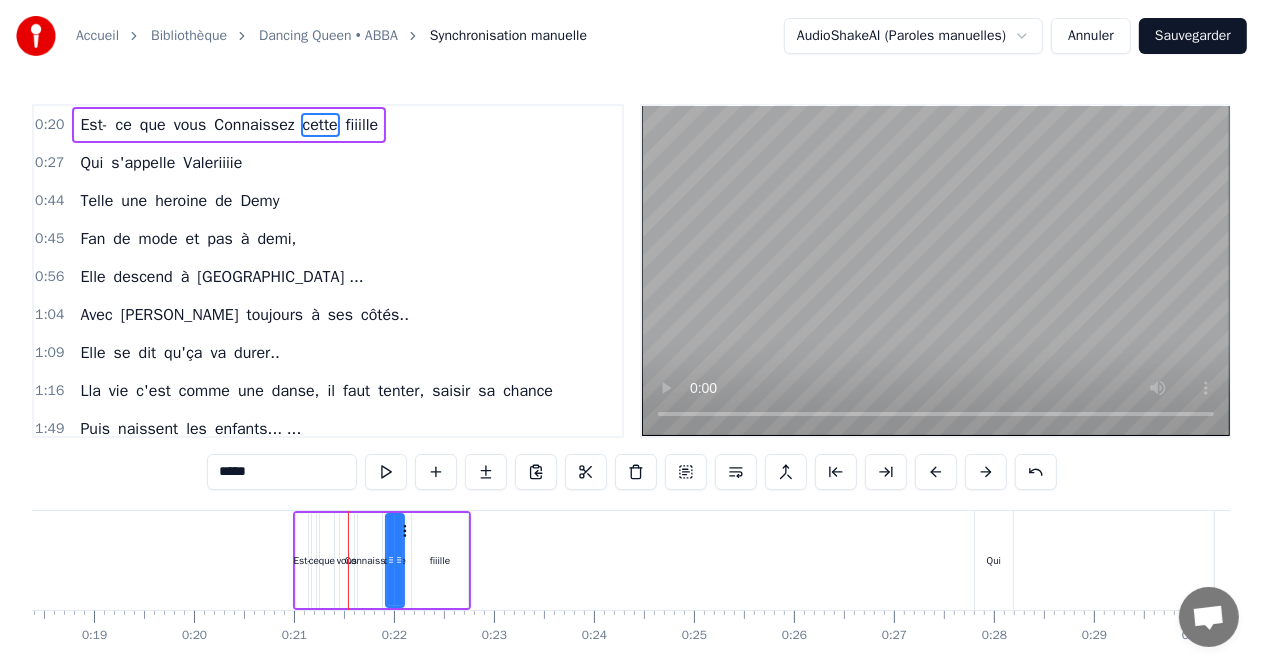 click at bounding box center (986, 472) 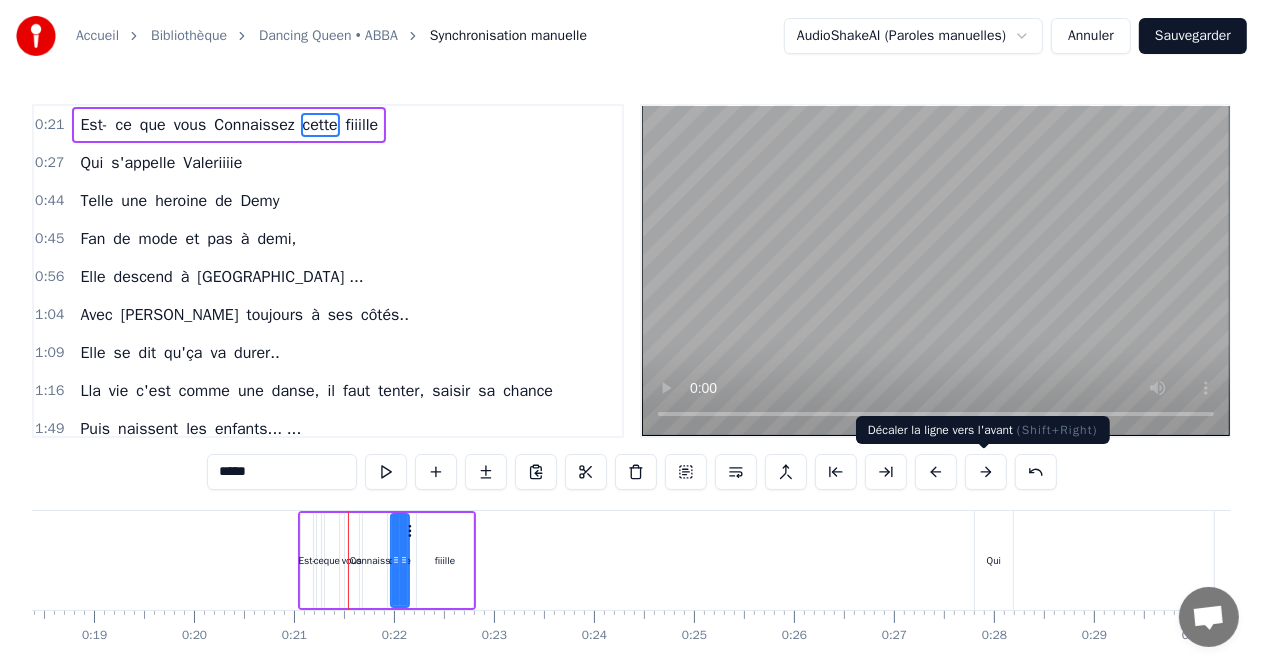 click at bounding box center (986, 472) 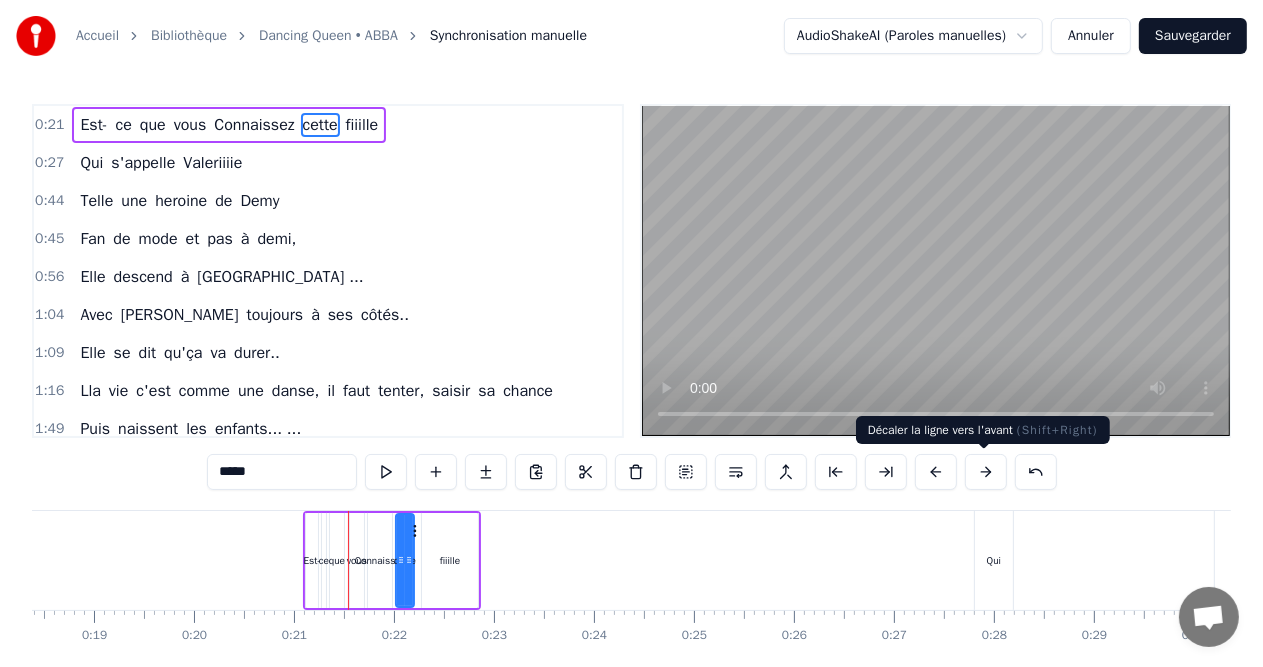 click at bounding box center [986, 472] 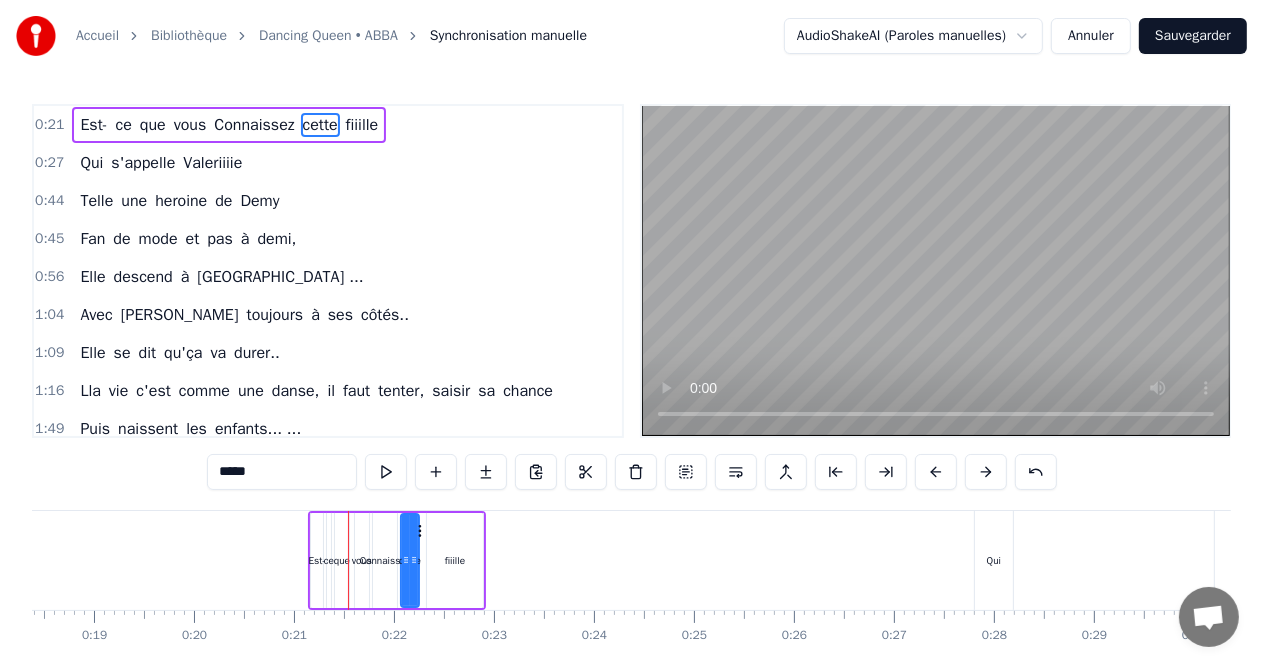 click at bounding box center [986, 472] 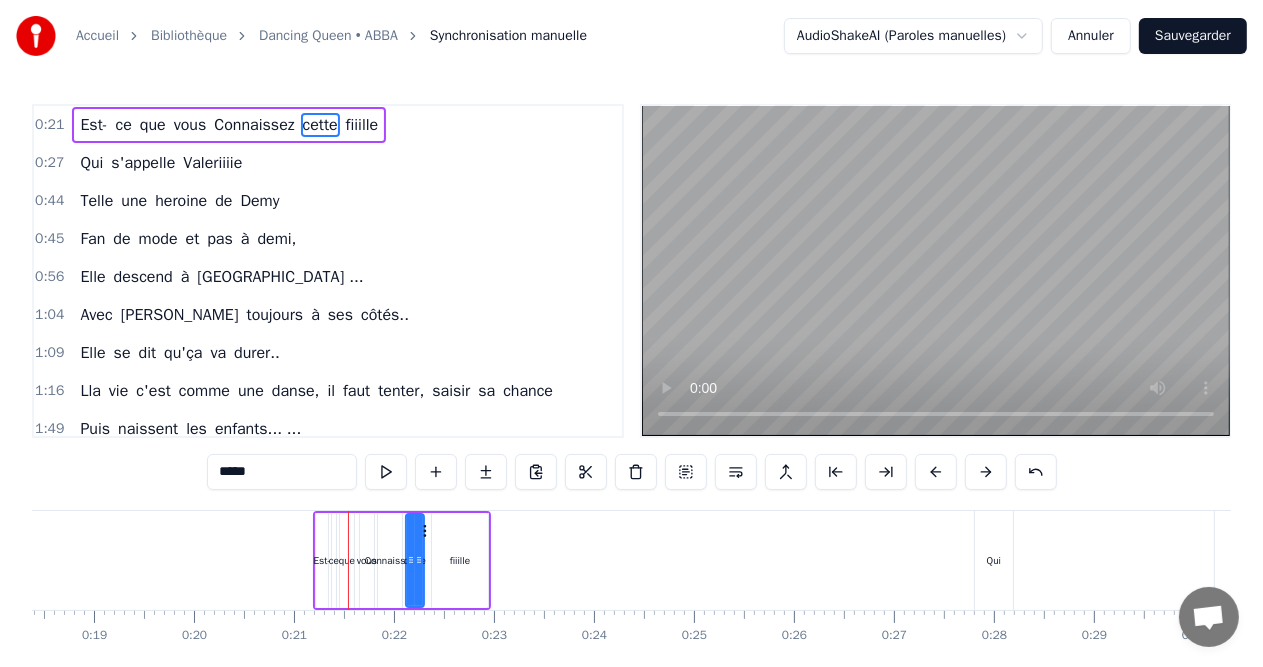 click at bounding box center (986, 472) 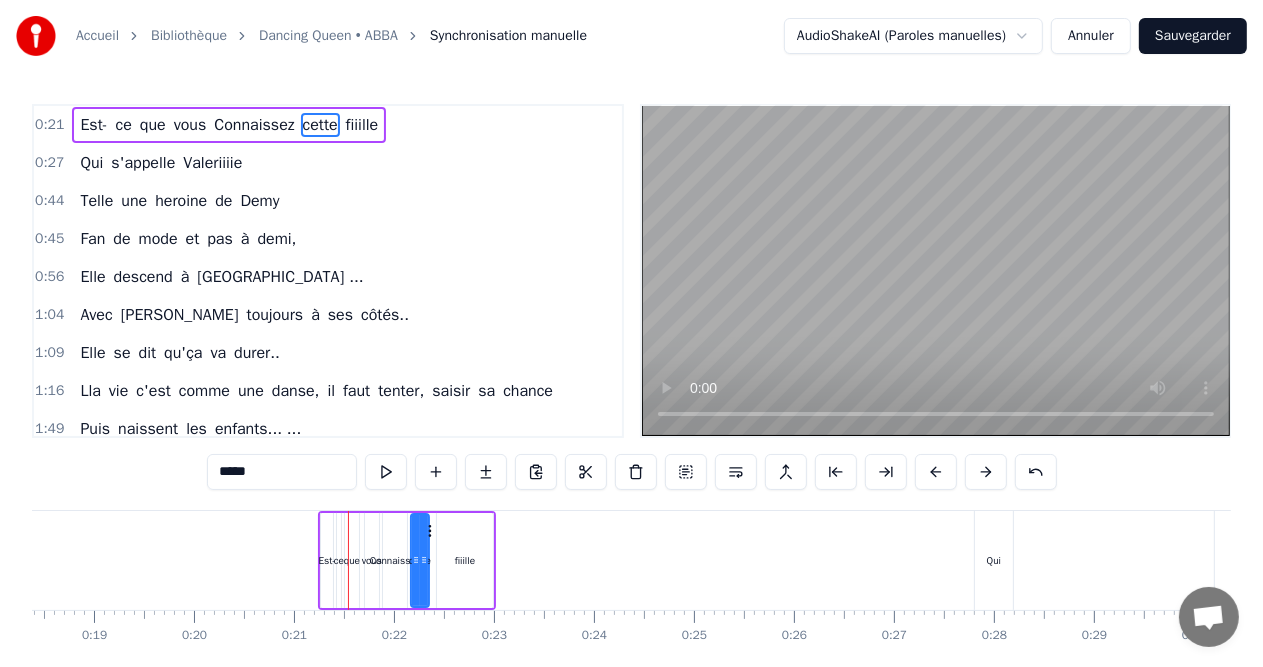 click at bounding box center (986, 472) 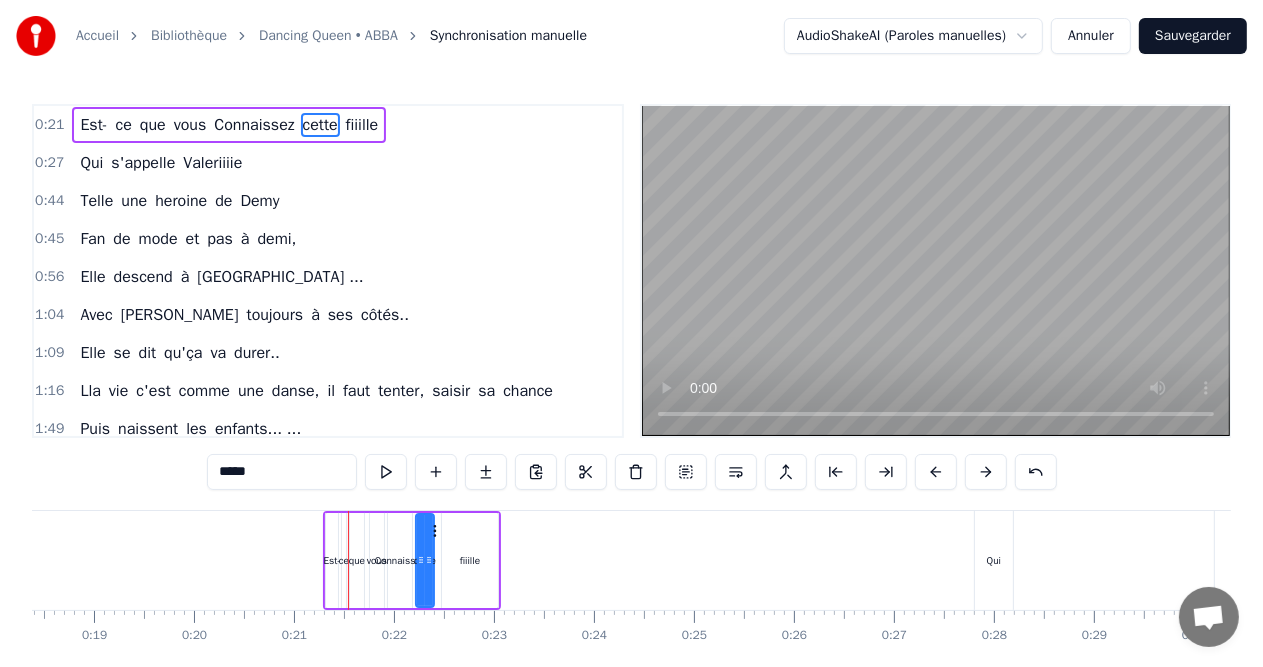 click on "Valeriiiie" at bounding box center (212, 163) 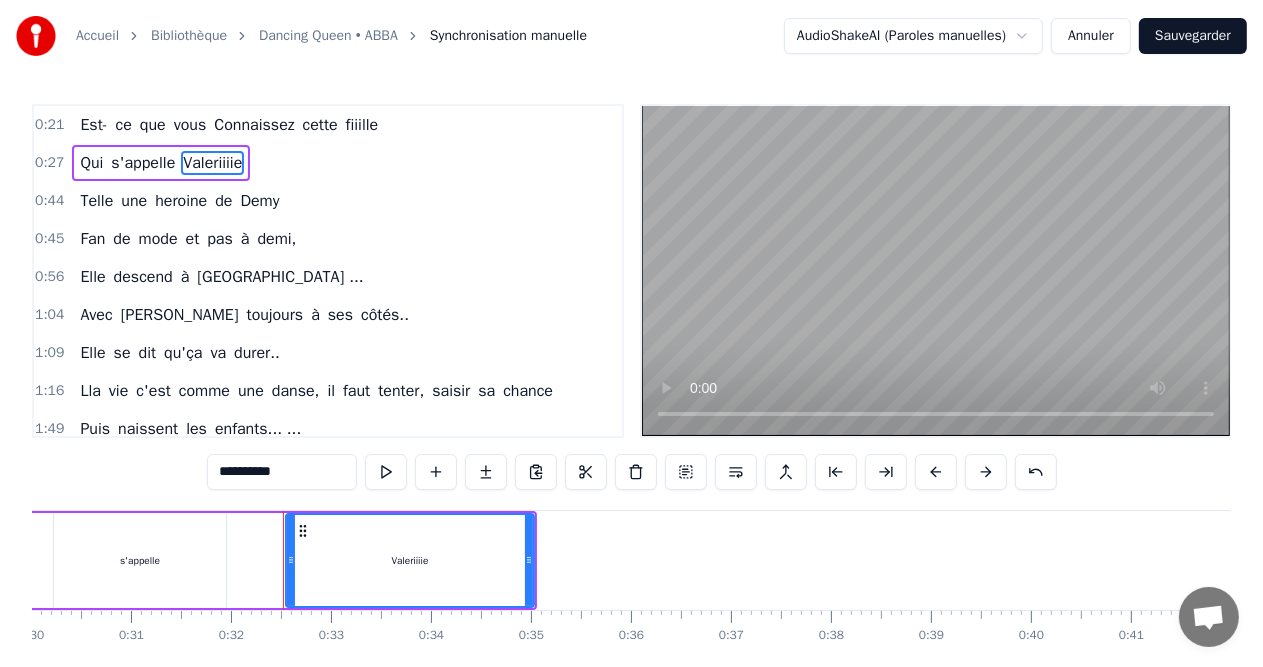 click on "que" at bounding box center (153, 125) 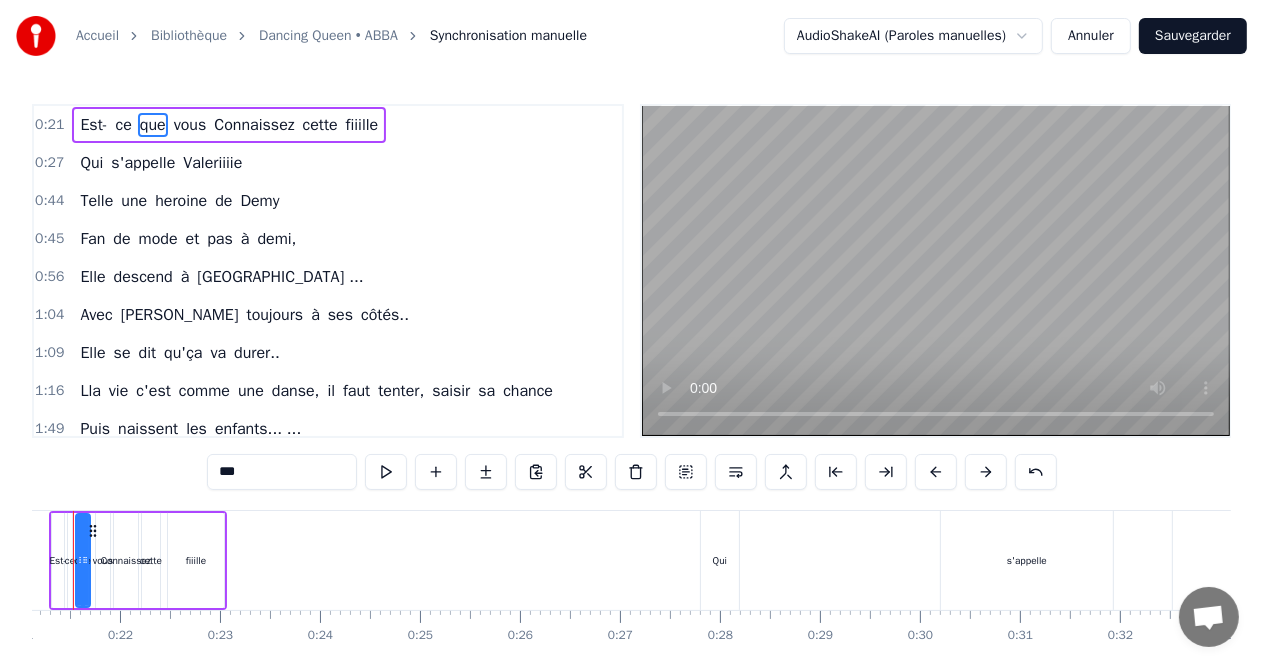 scroll, scrollTop: 0, scrollLeft: 2052, axis: horizontal 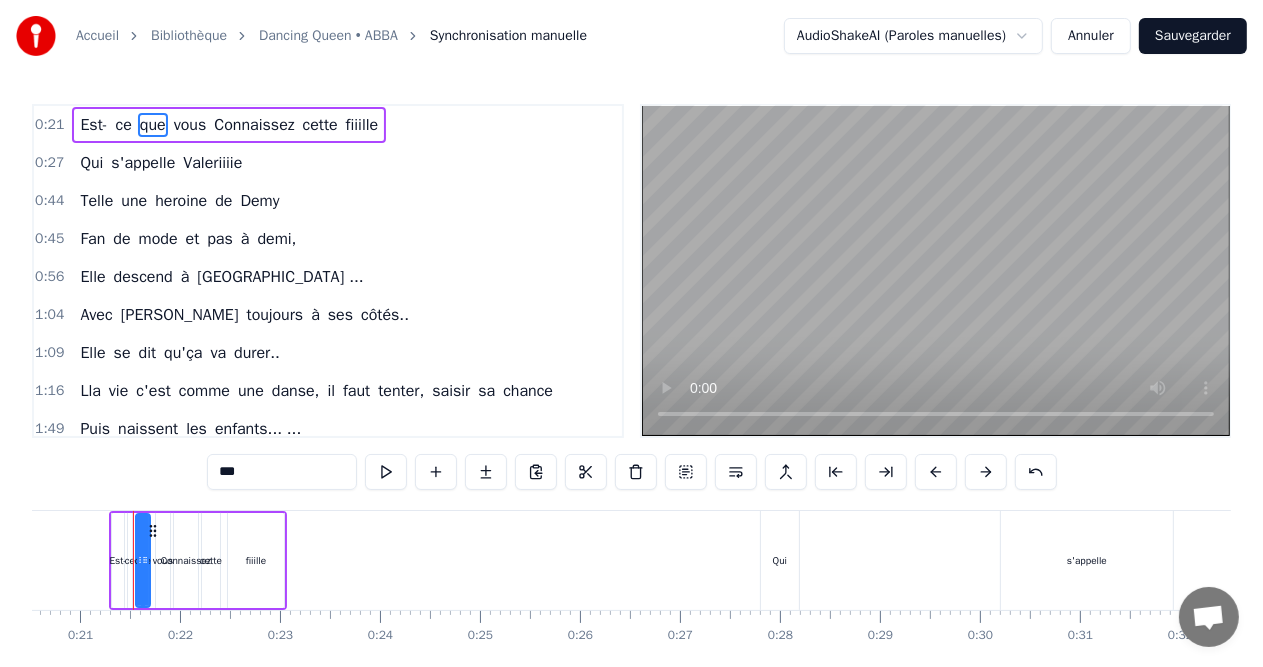 click on "une" at bounding box center [134, 201] 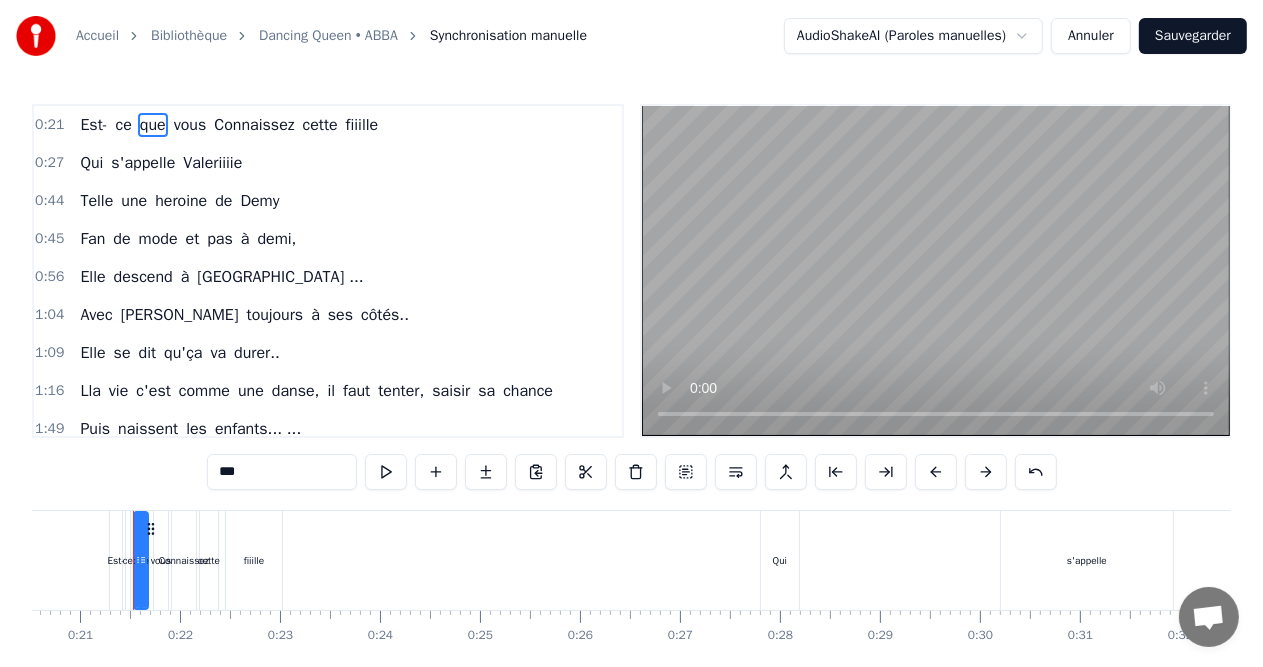 click on "Connaissez" at bounding box center [254, 125] 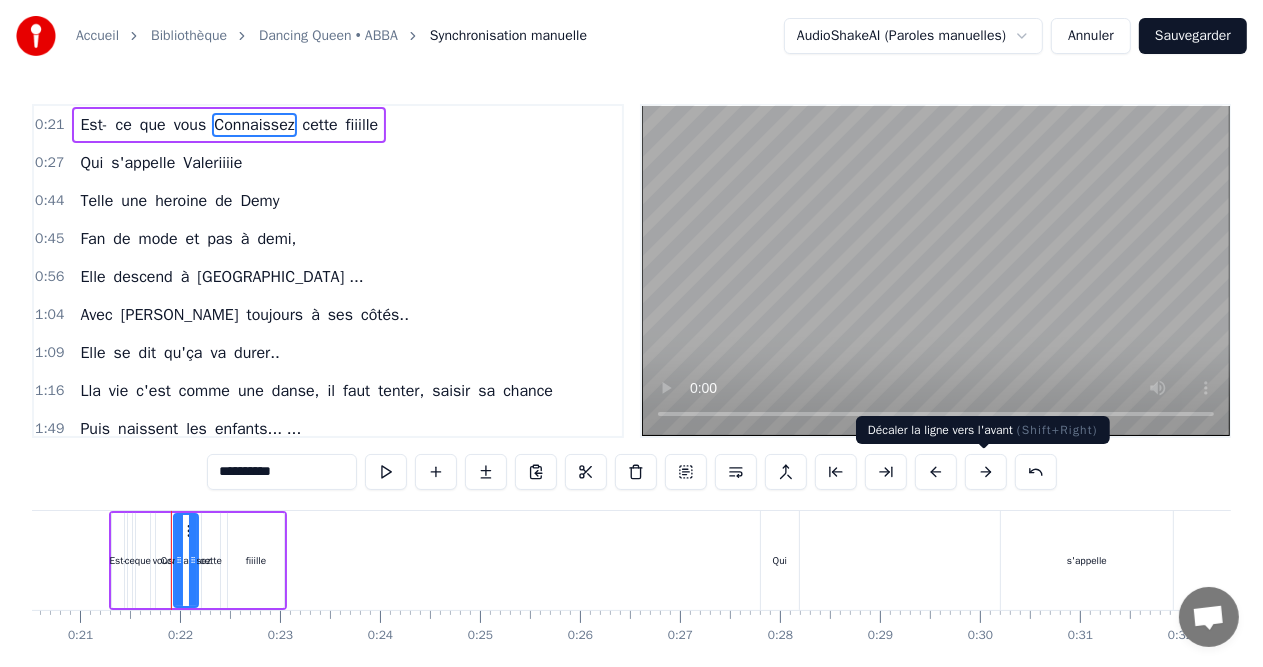 click at bounding box center [986, 472] 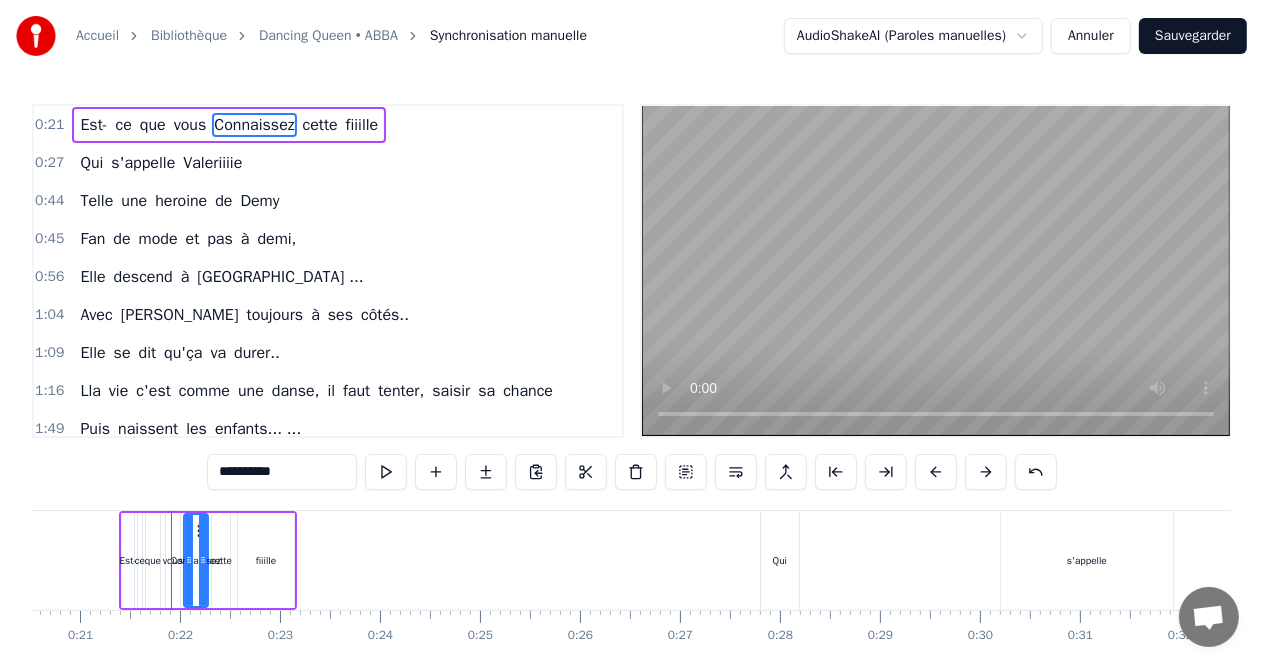 click at bounding box center [986, 472] 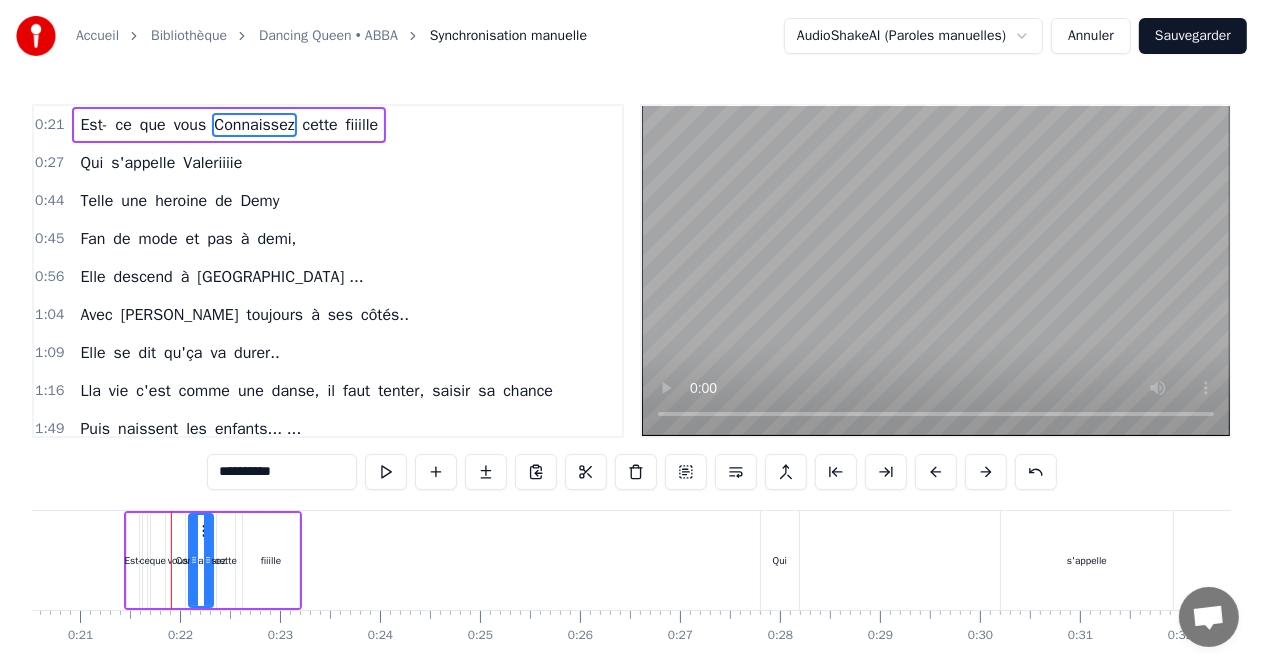 click at bounding box center [986, 472] 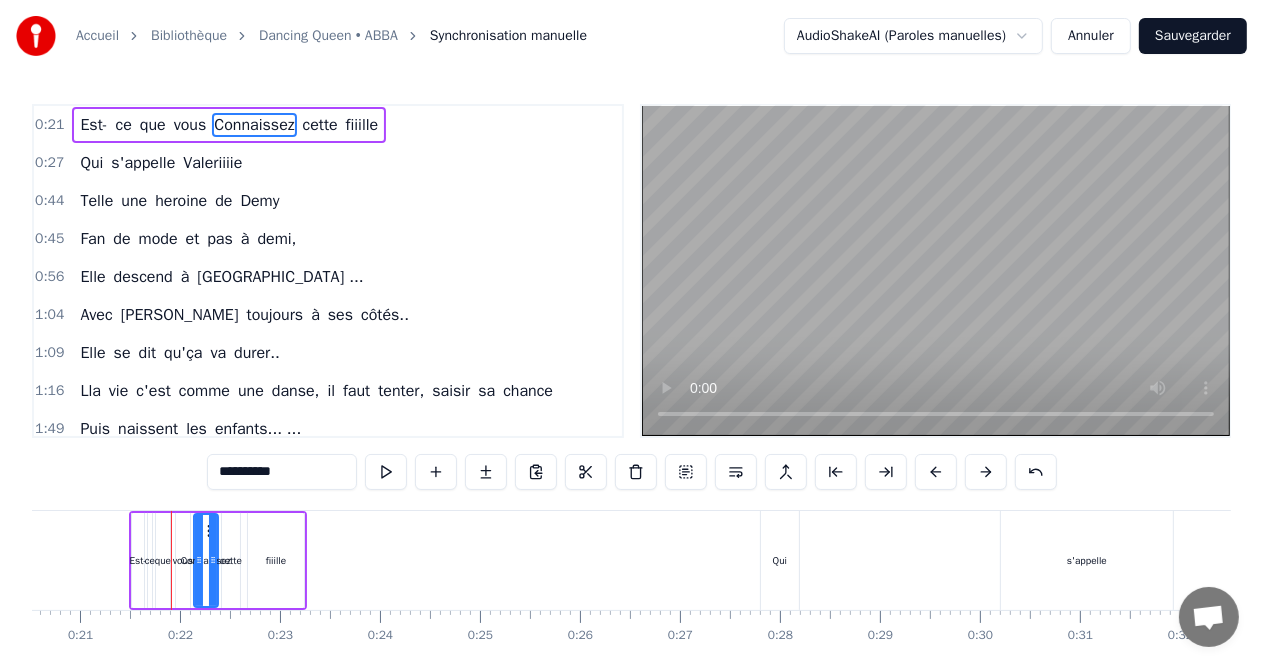click at bounding box center (986, 472) 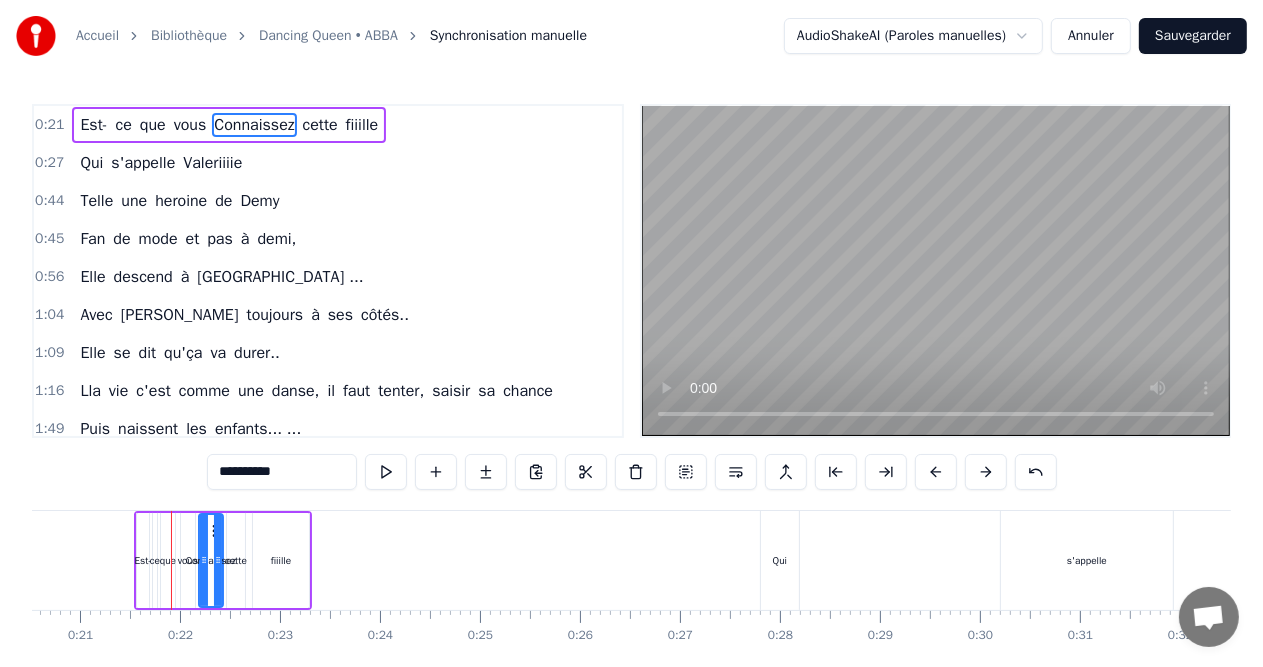 click at bounding box center (986, 472) 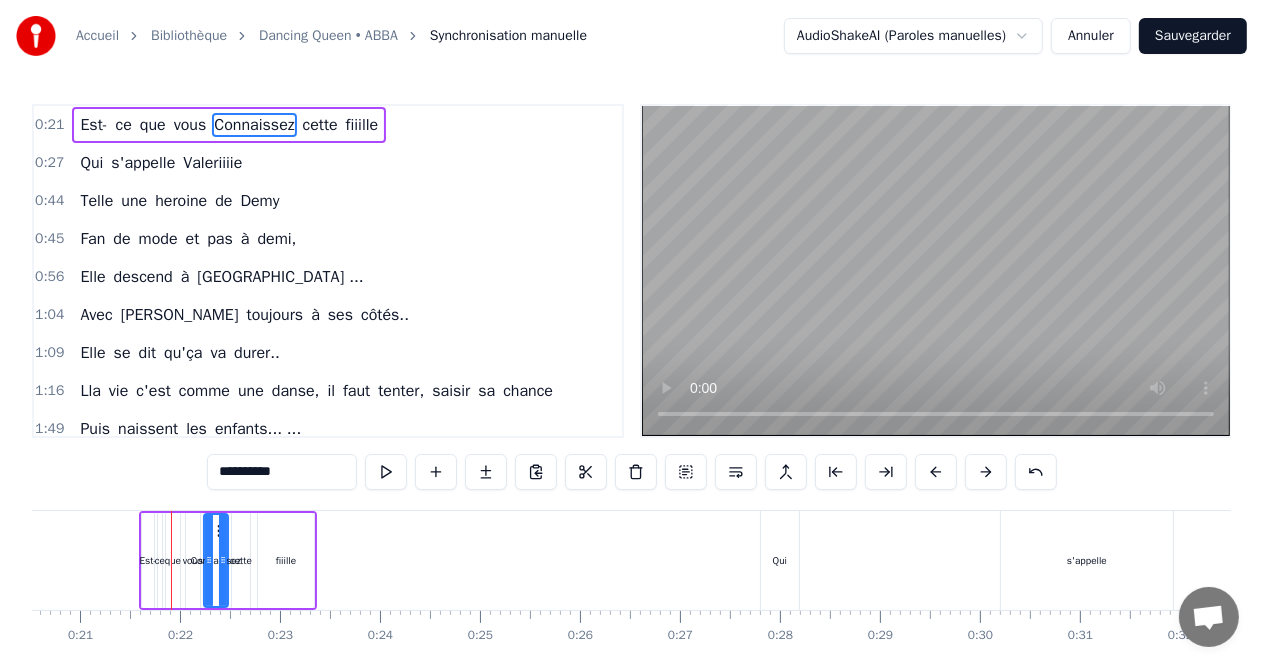 click at bounding box center [986, 472] 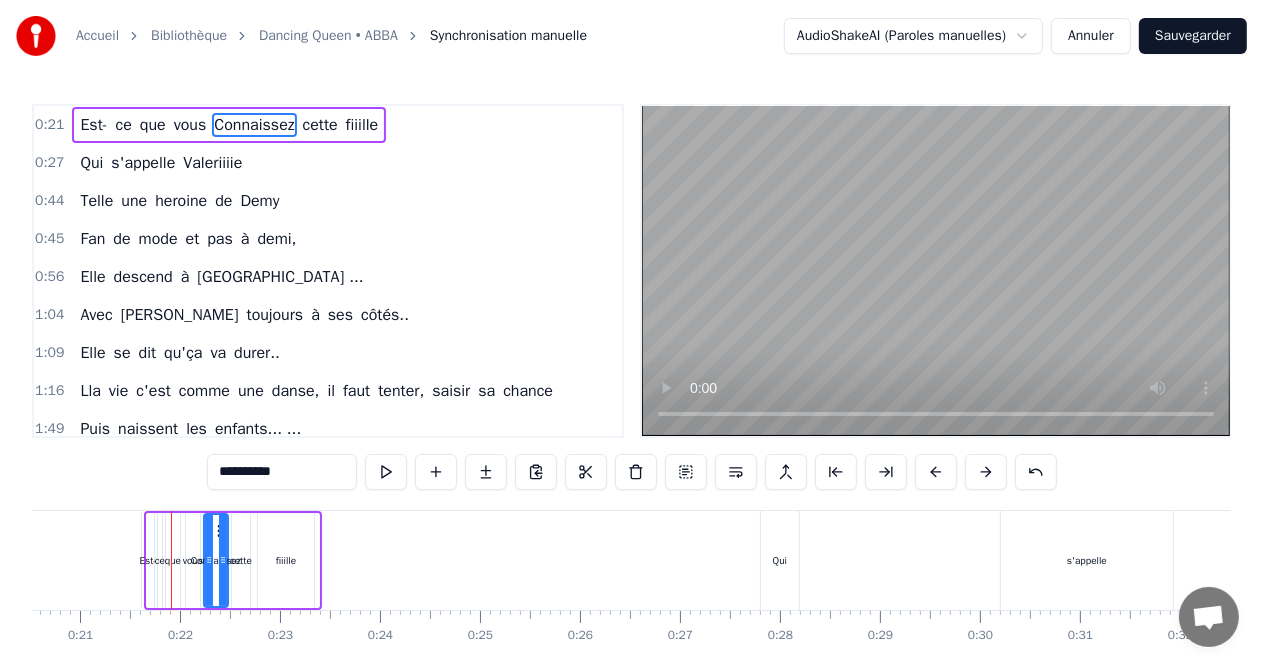 click at bounding box center [986, 472] 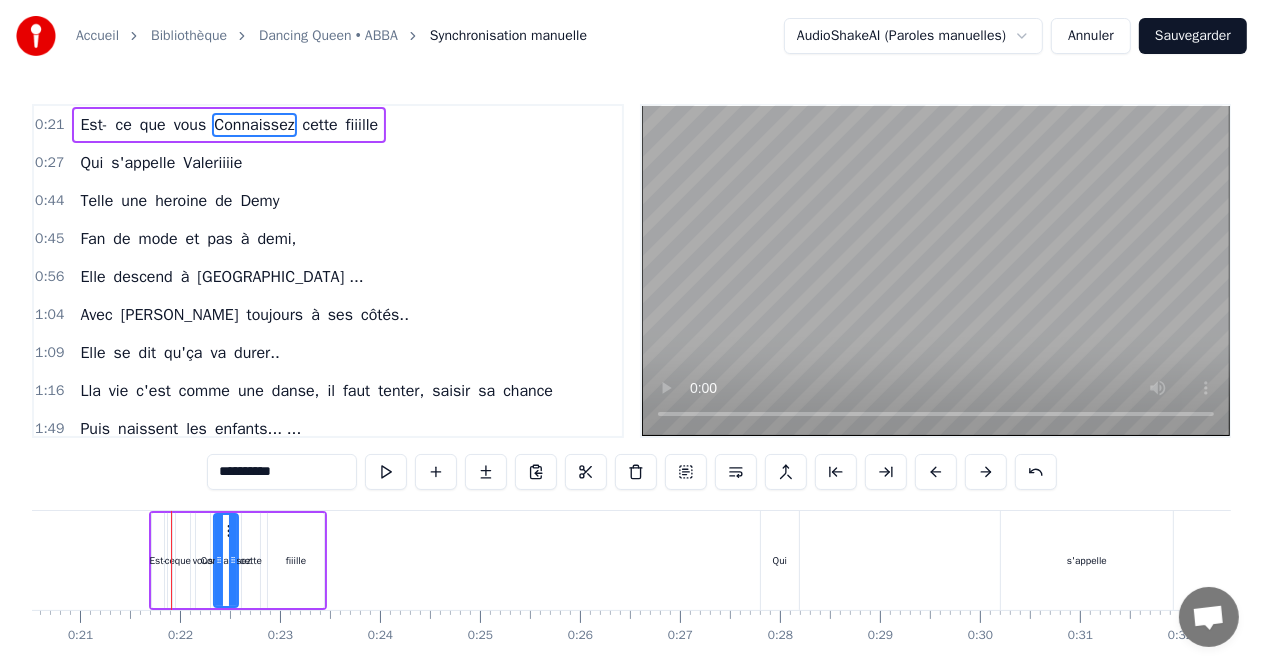 click at bounding box center [986, 472] 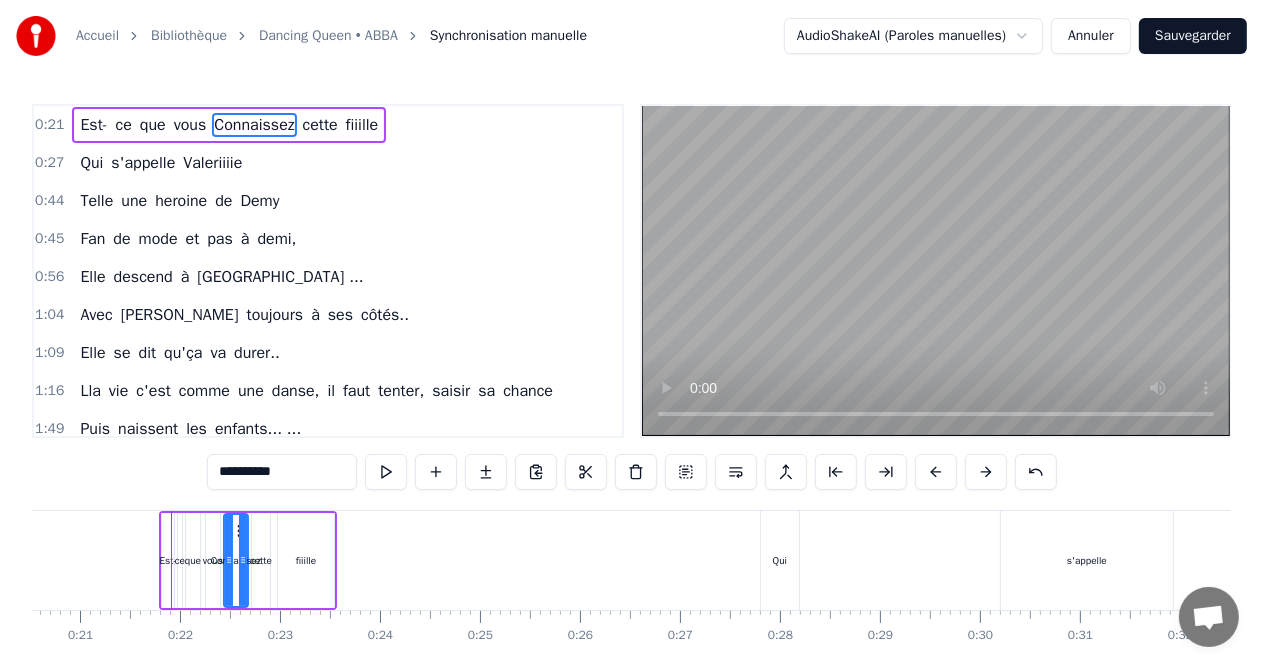 click at bounding box center [986, 472] 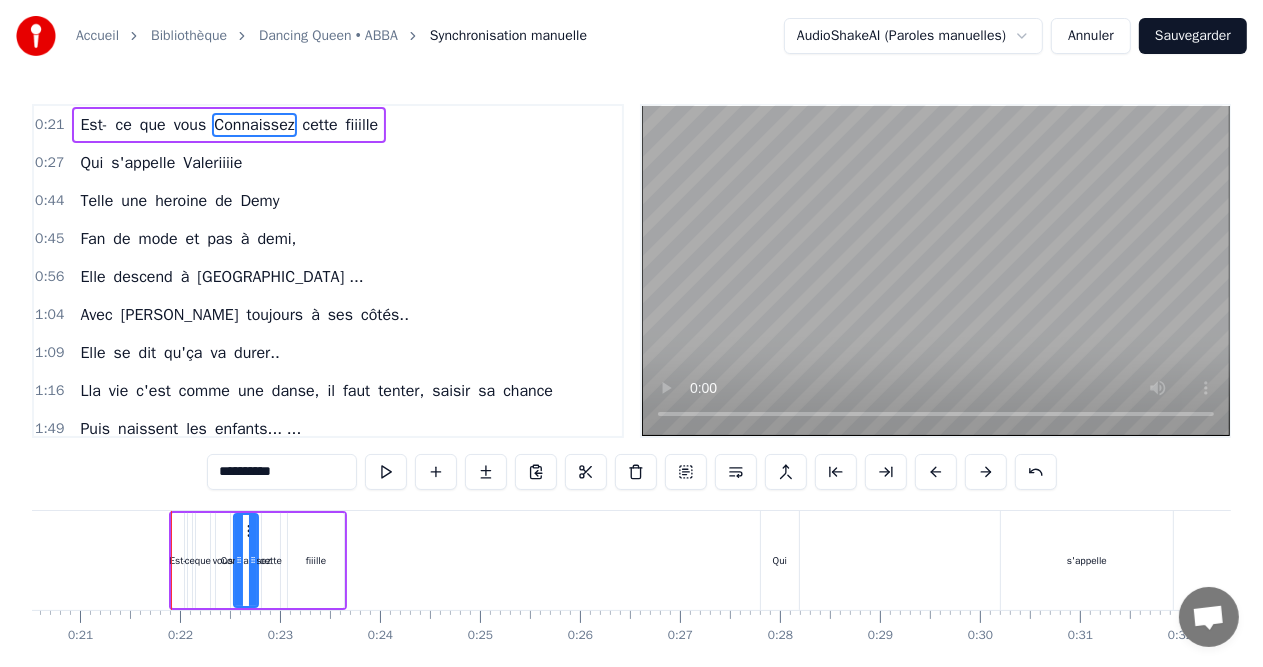 click at bounding box center [986, 472] 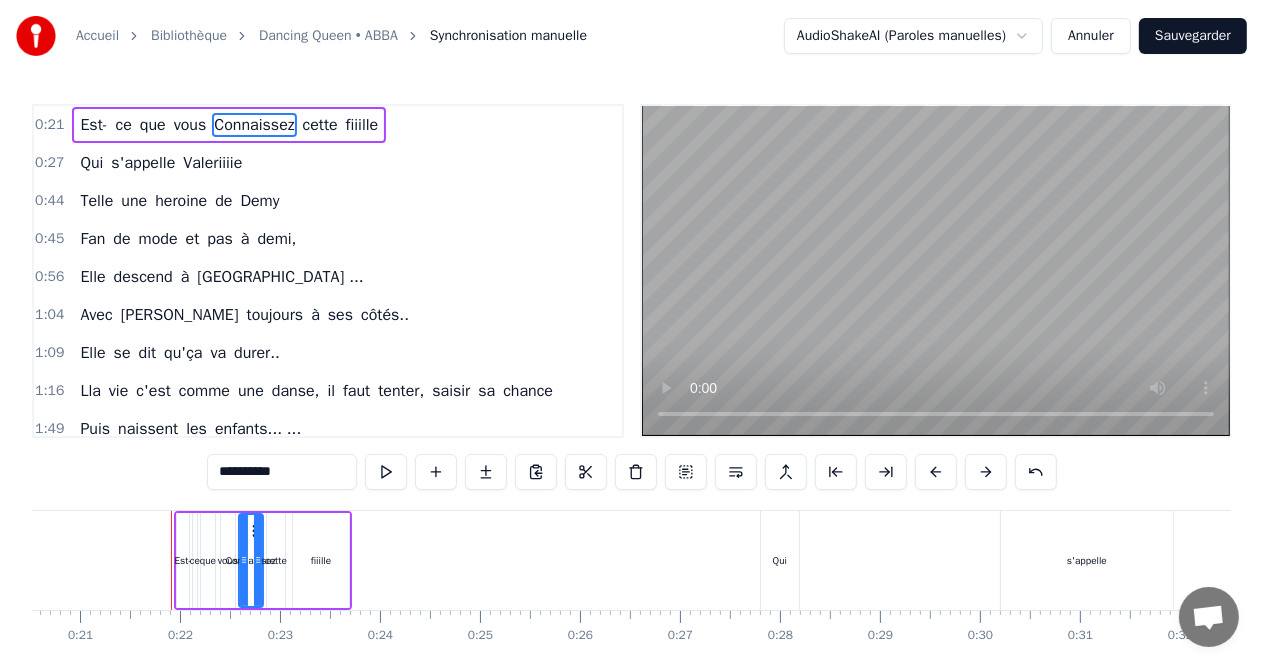 click at bounding box center (986, 472) 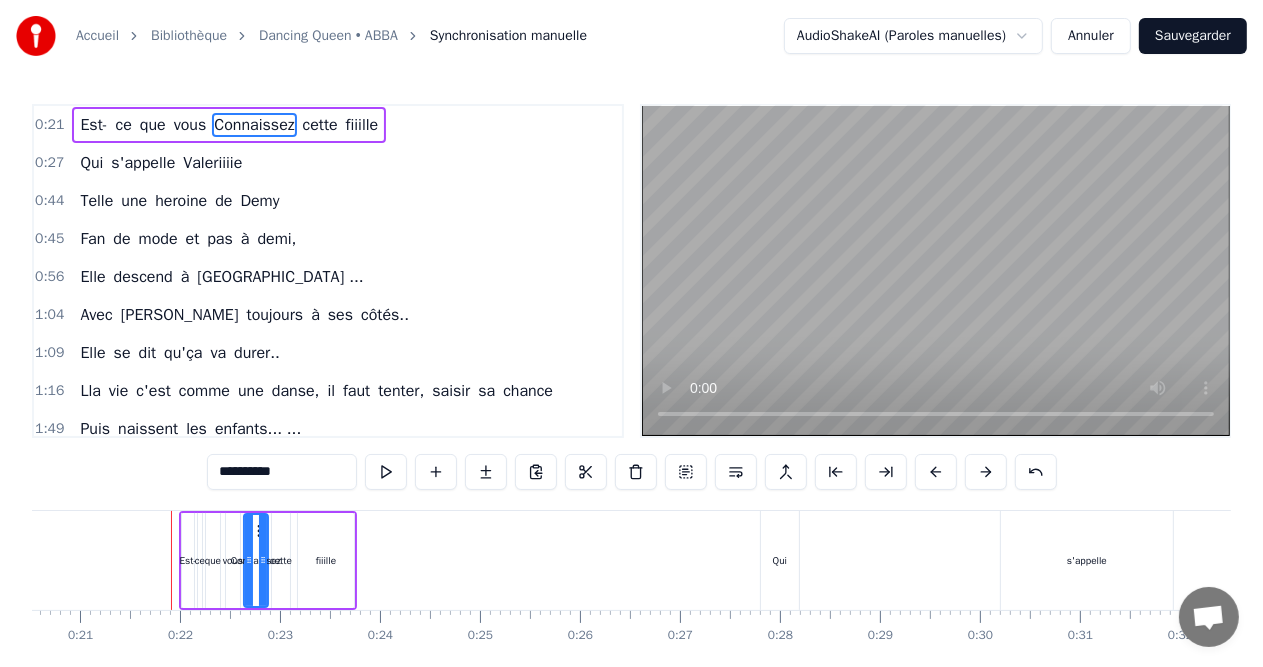 click at bounding box center (986, 472) 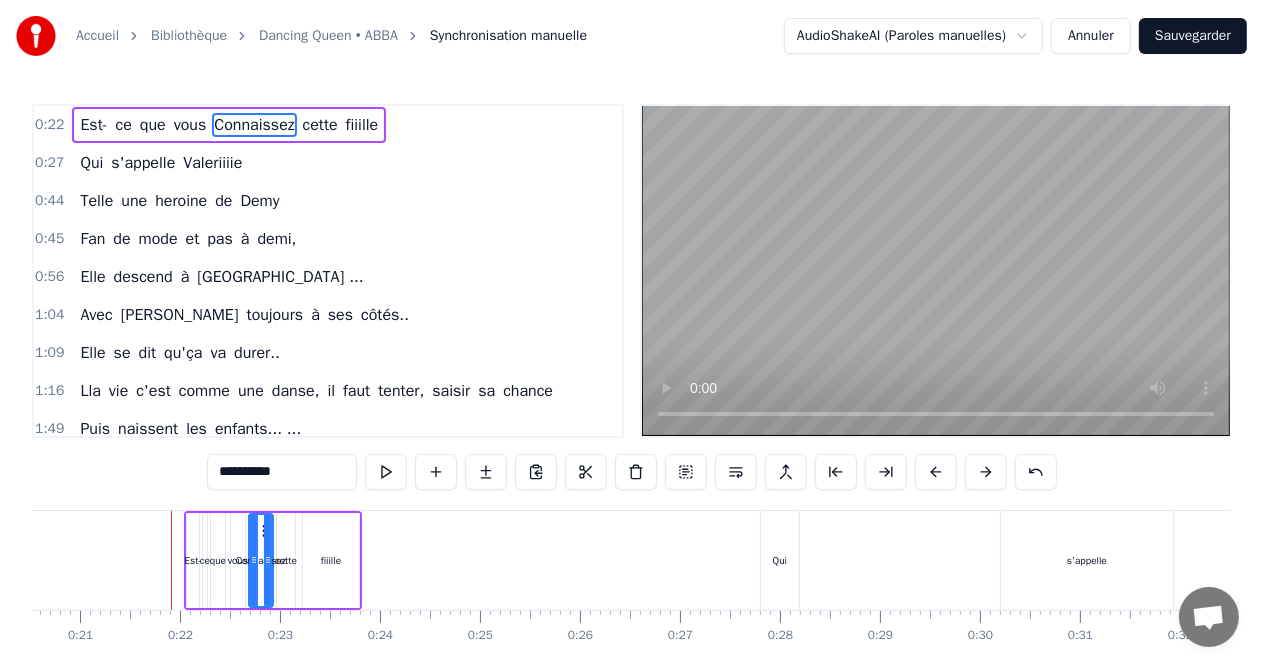 click at bounding box center [986, 472] 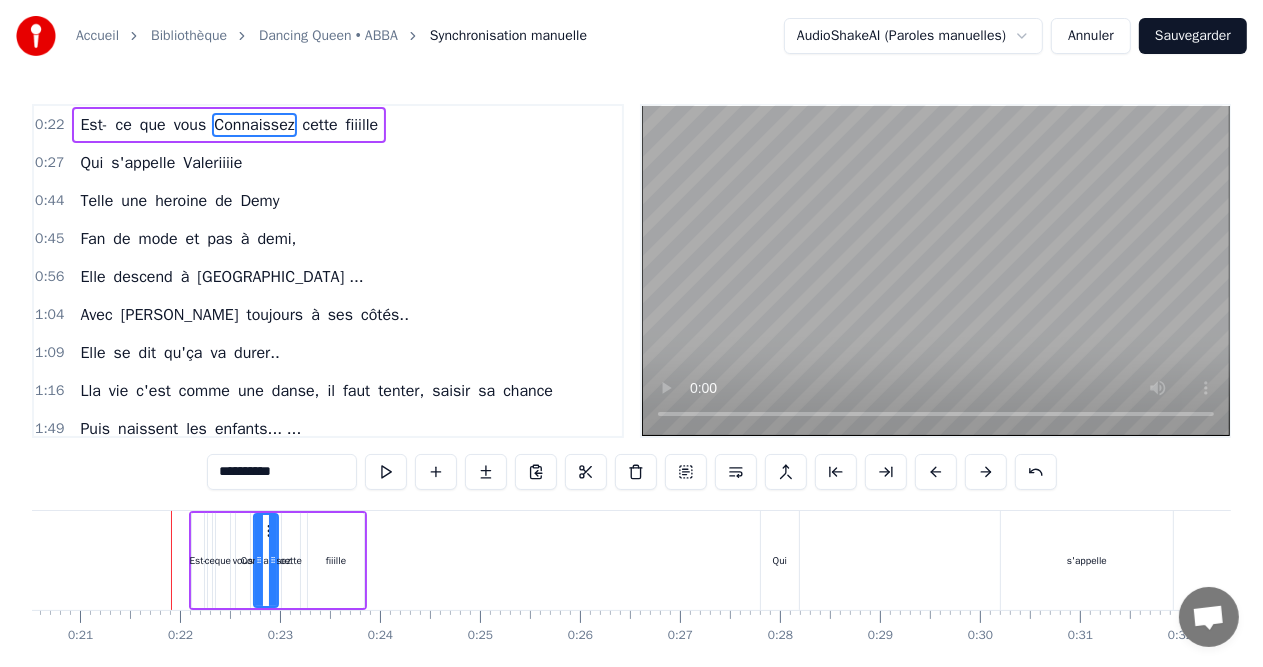 click at bounding box center [986, 472] 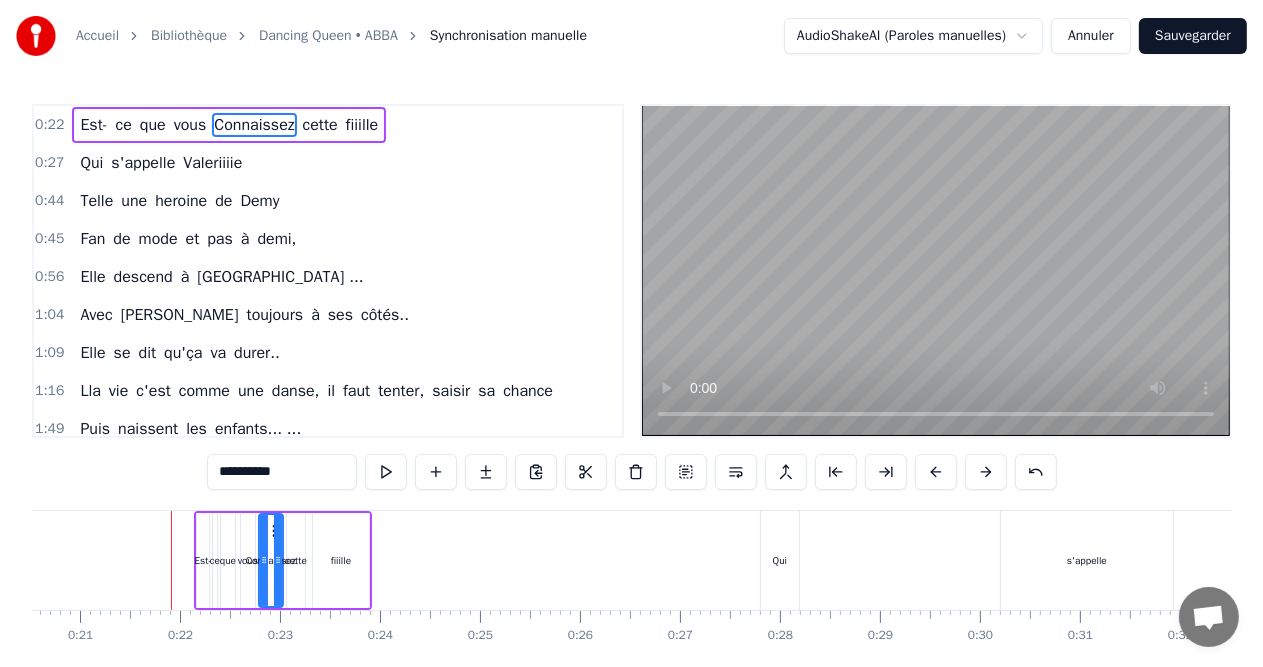 click at bounding box center (986, 472) 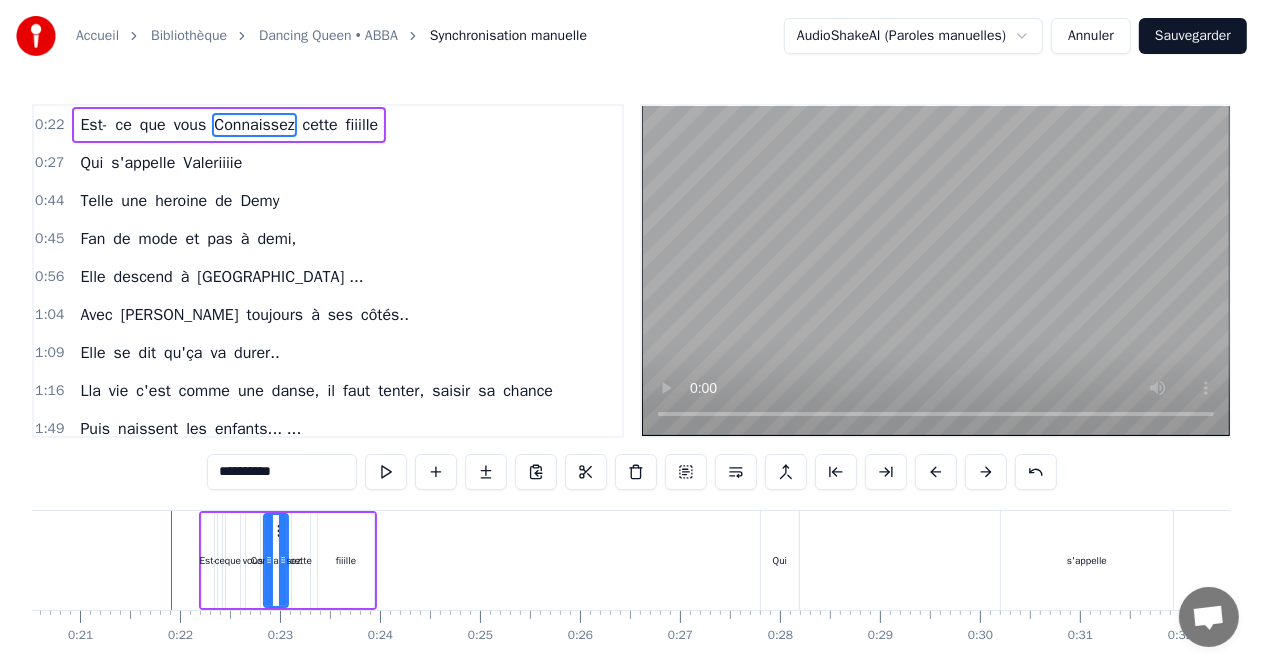 click at bounding box center (986, 472) 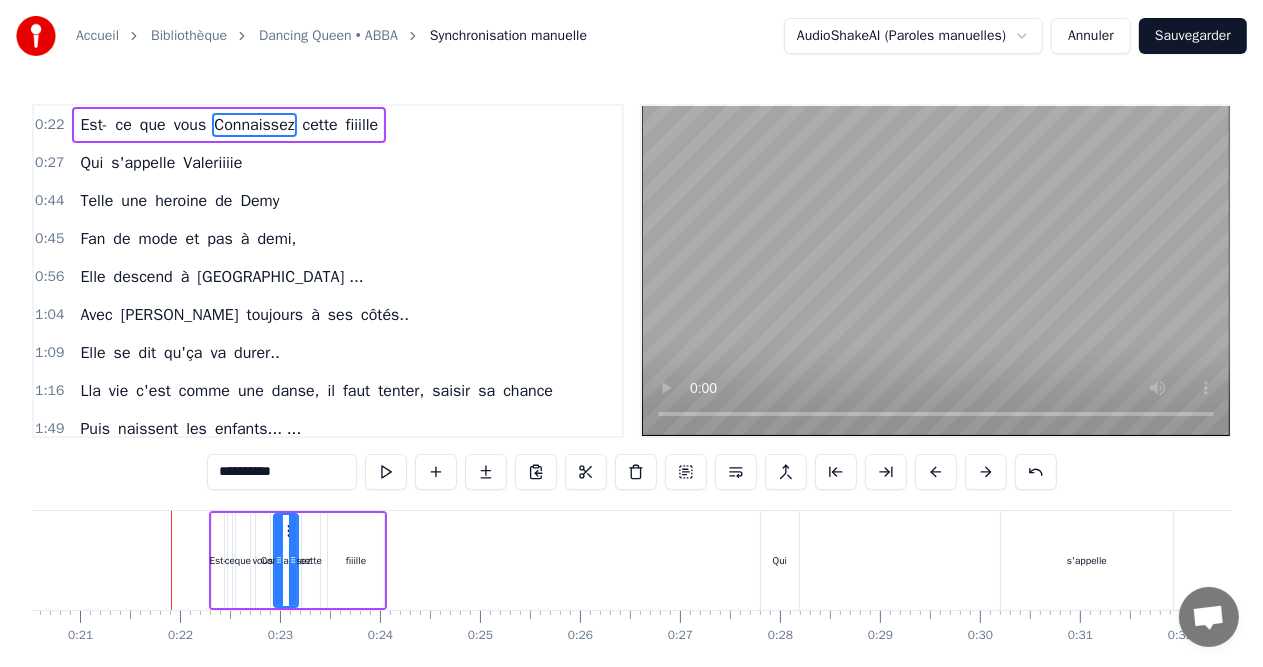 click at bounding box center (986, 472) 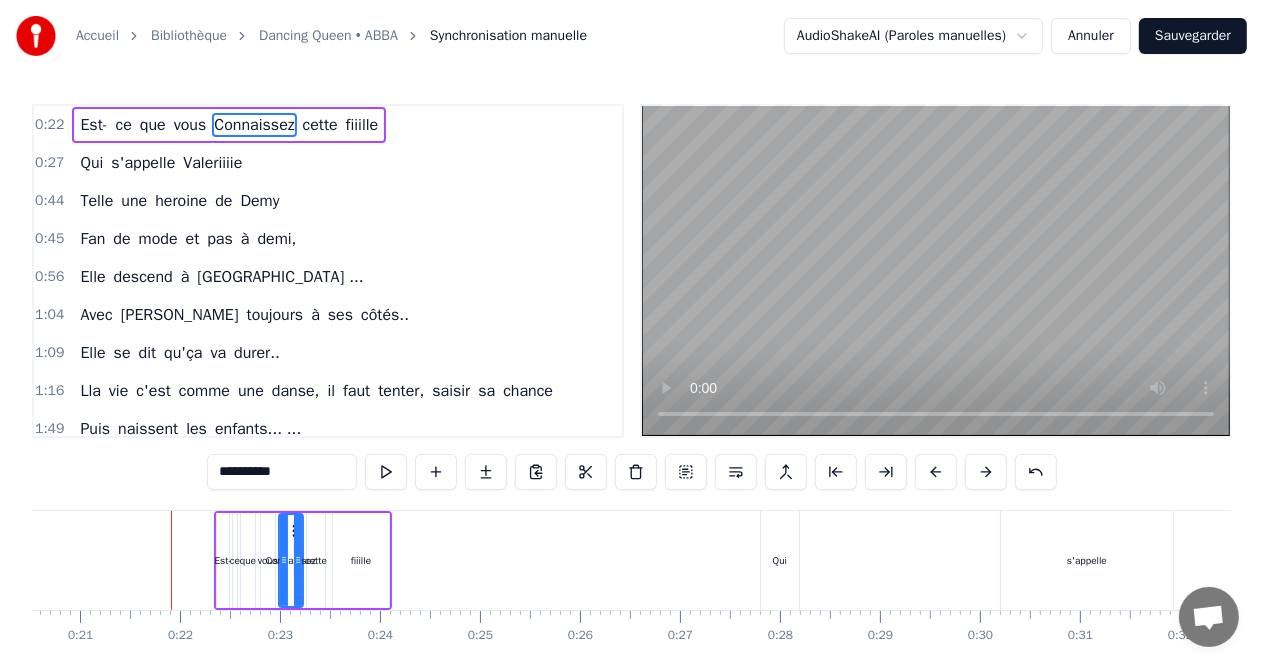 click at bounding box center [986, 472] 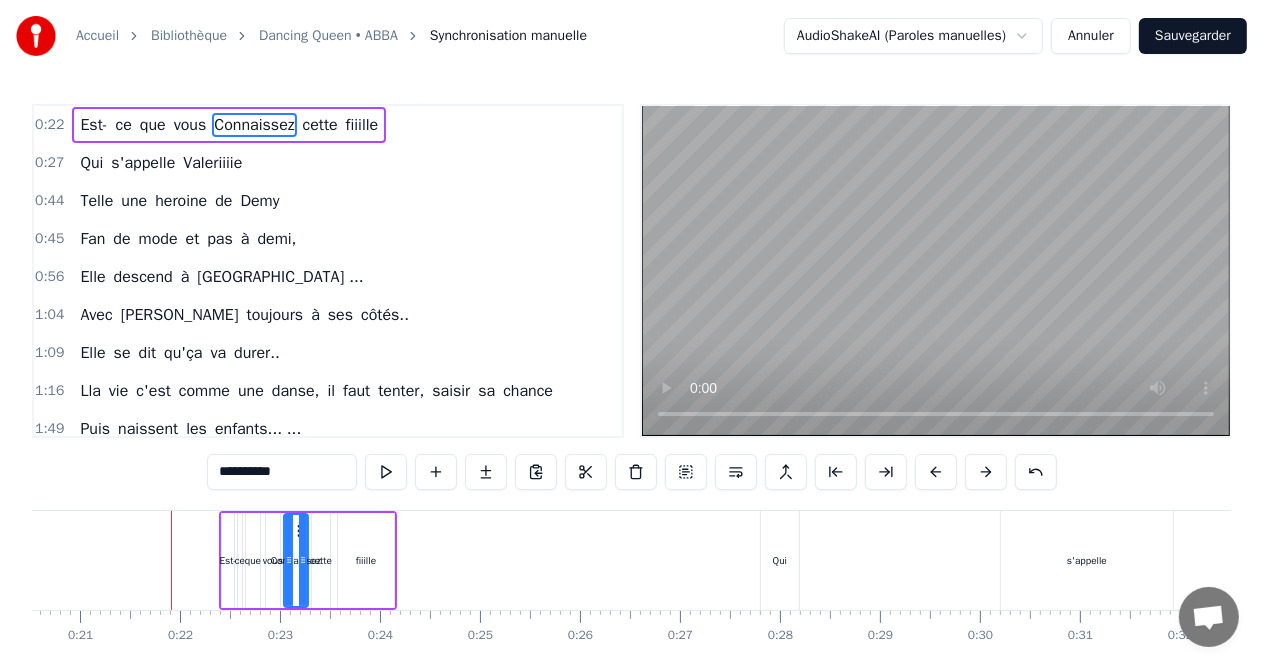 click at bounding box center (986, 472) 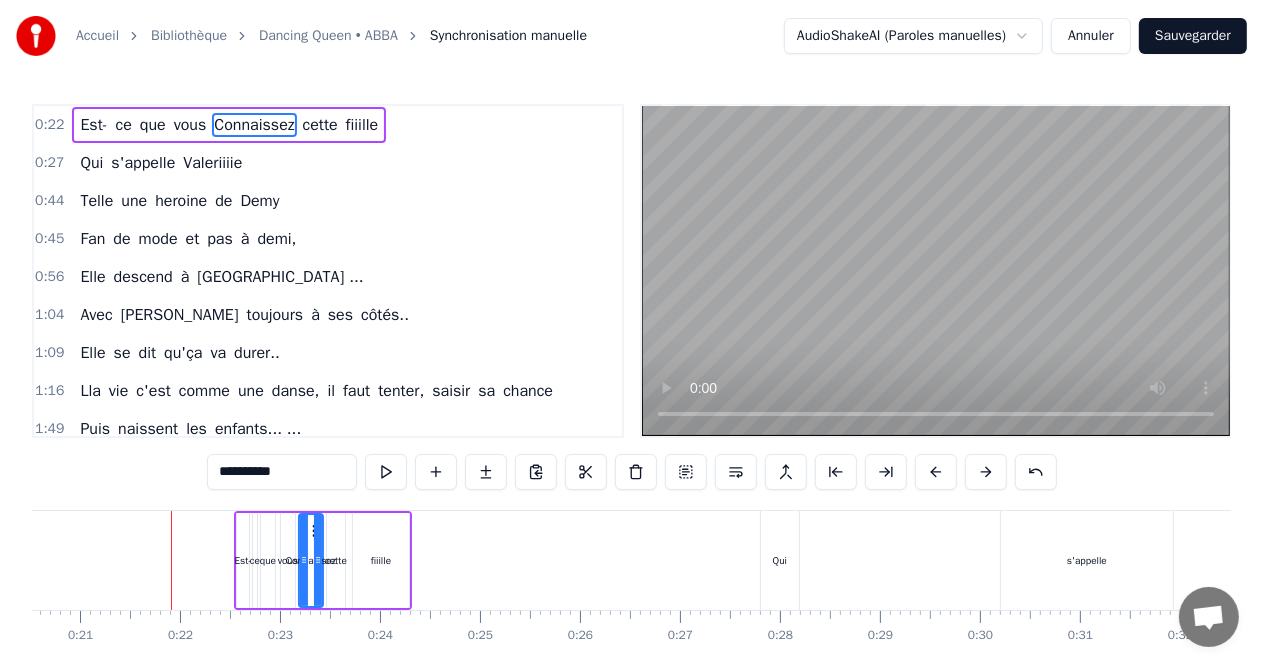 click at bounding box center [986, 472] 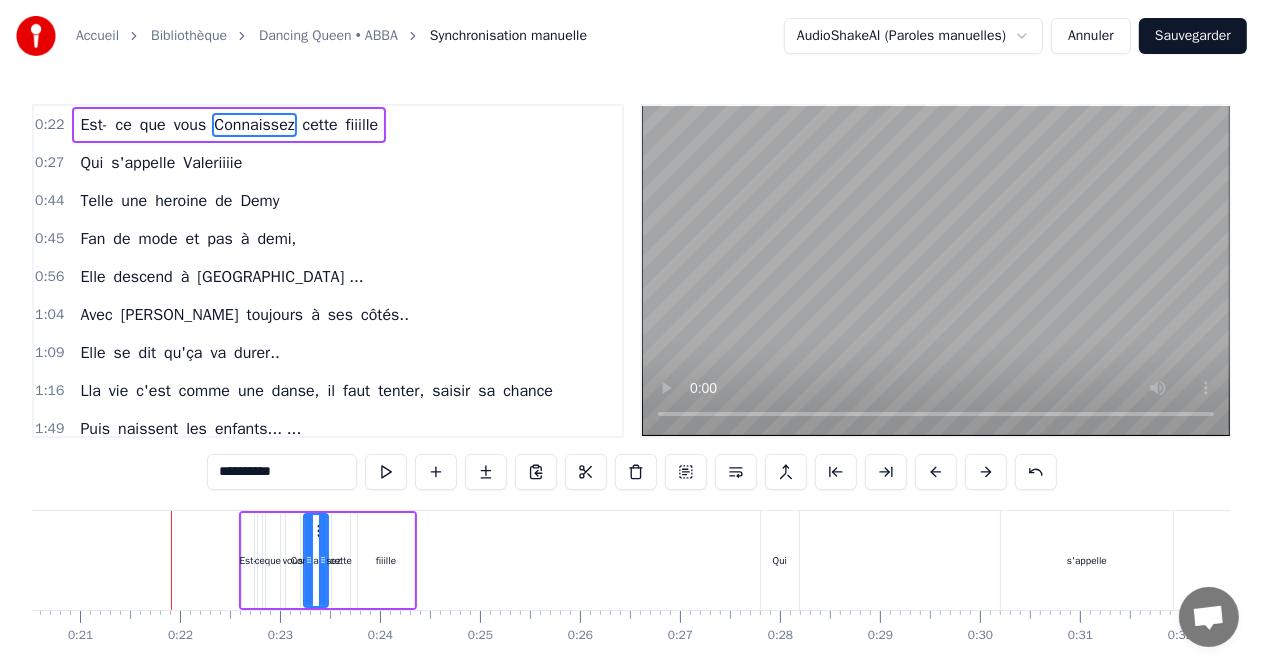 click at bounding box center (986, 472) 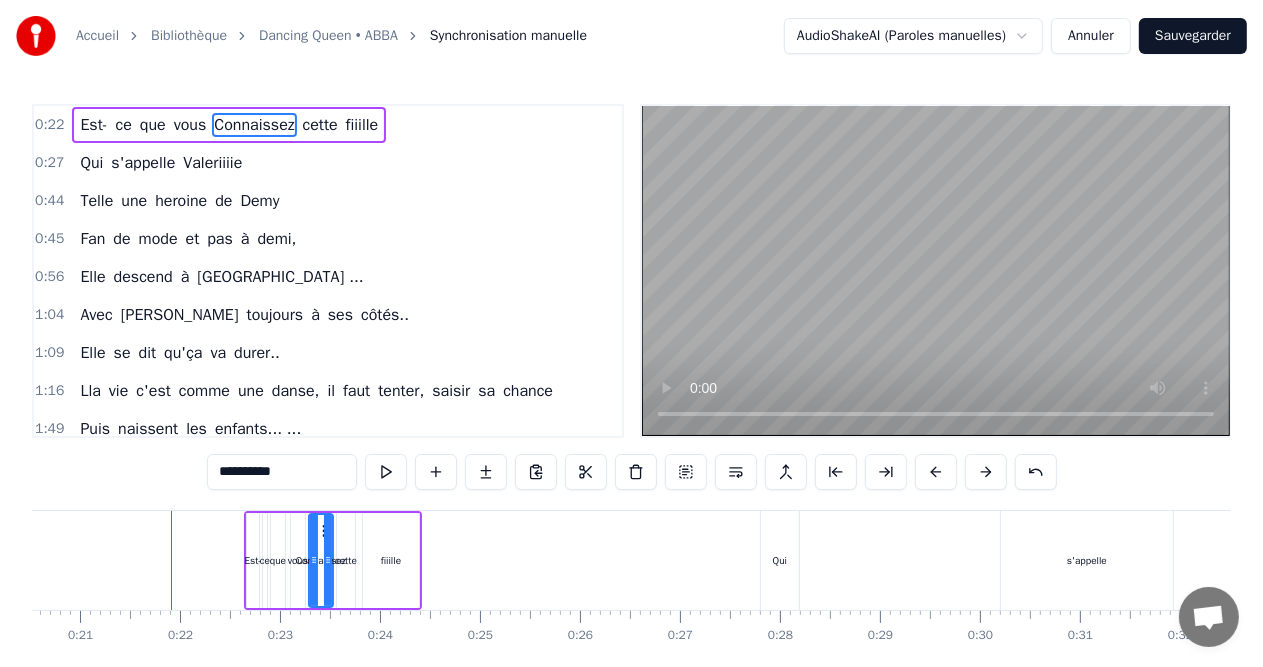 click at bounding box center (986, 472) 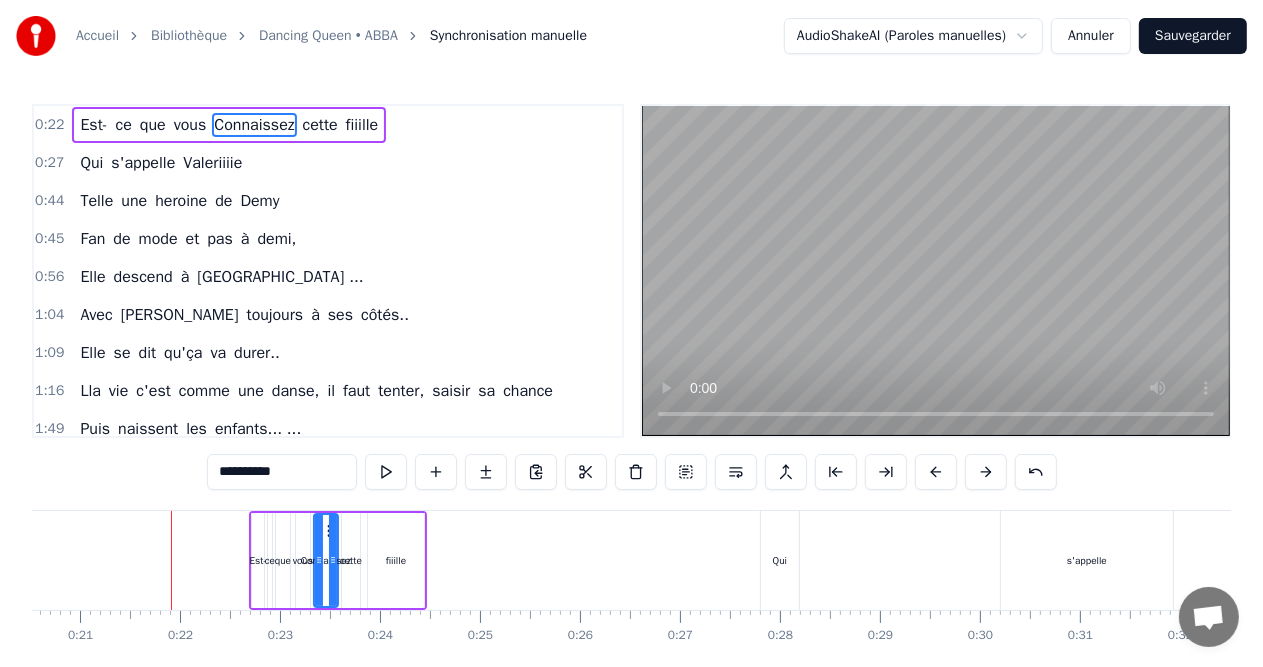 click at bounding box center (986, 472) 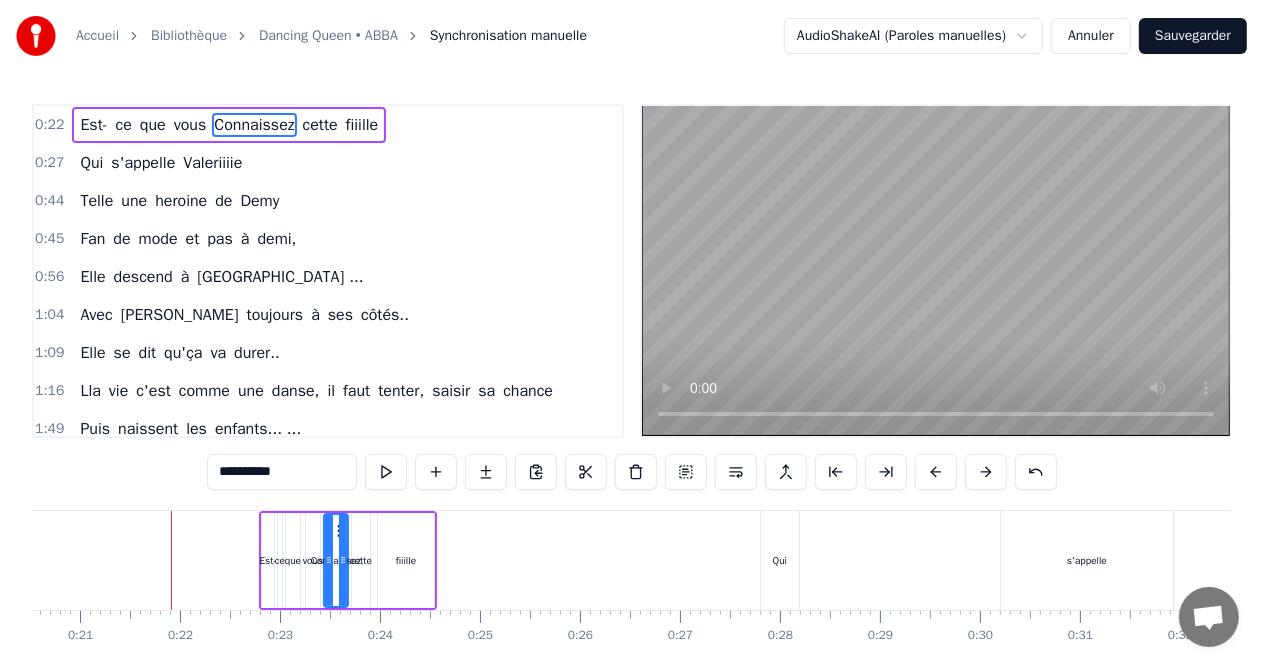 click at bounding box center [986, 472] 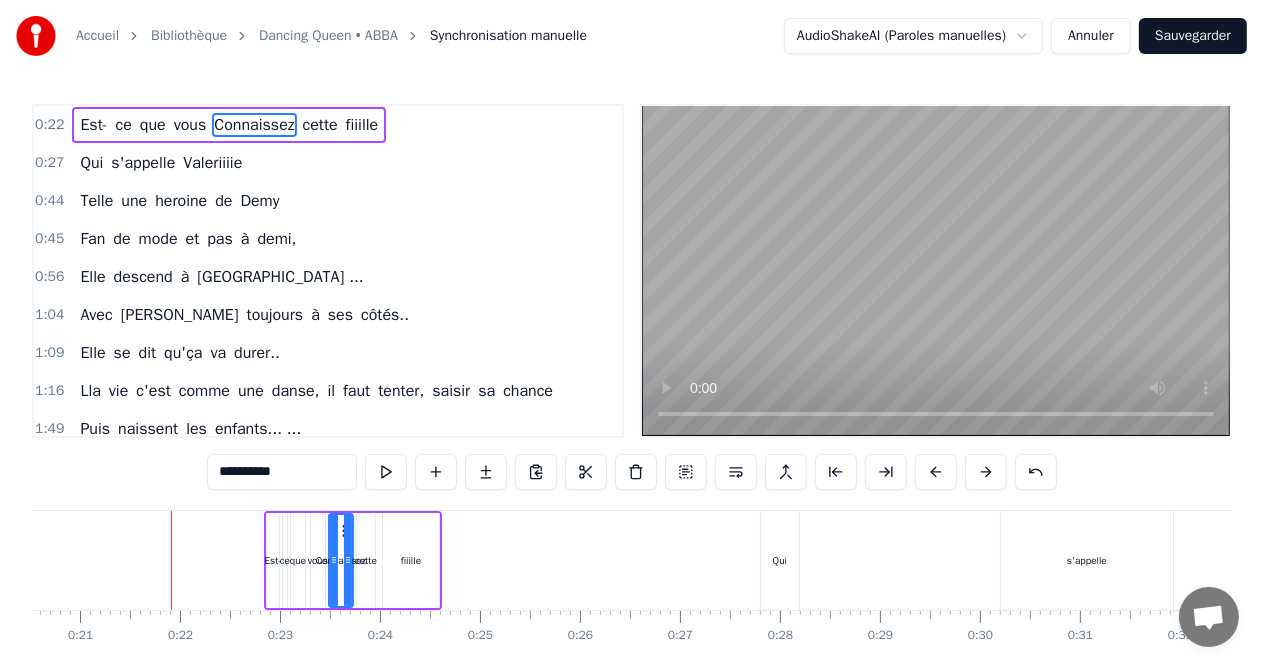 click at bounding box center [986, 472] 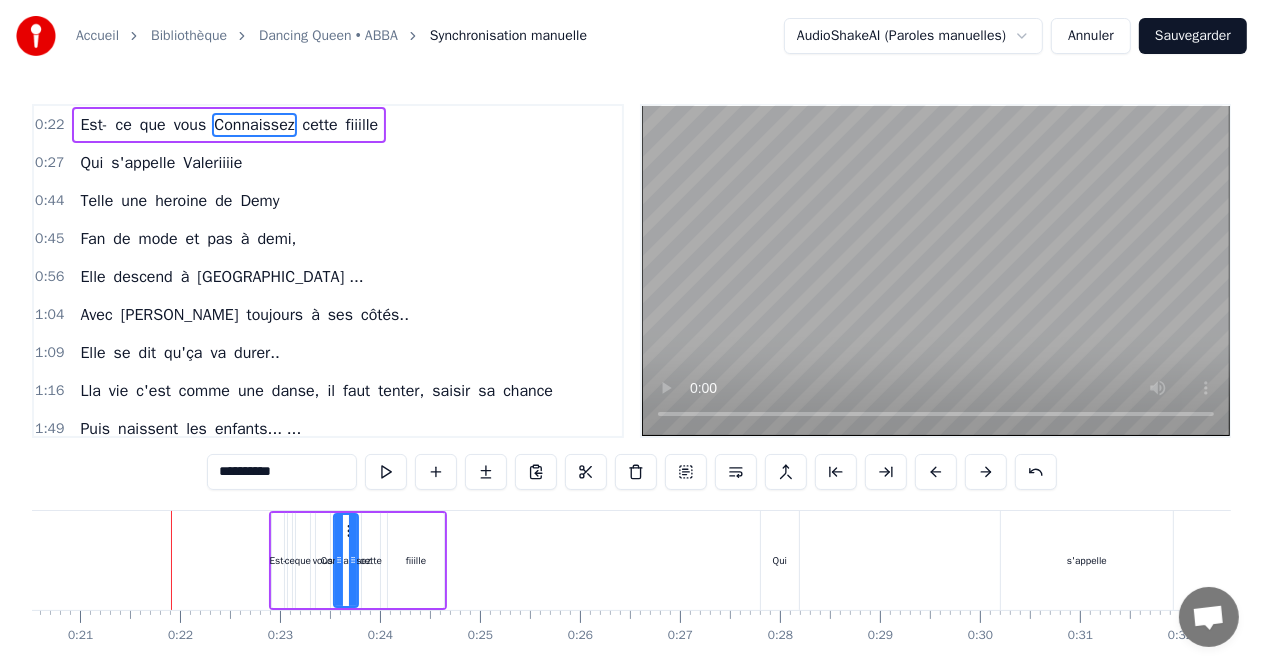 click at bounding box center (986, 472) 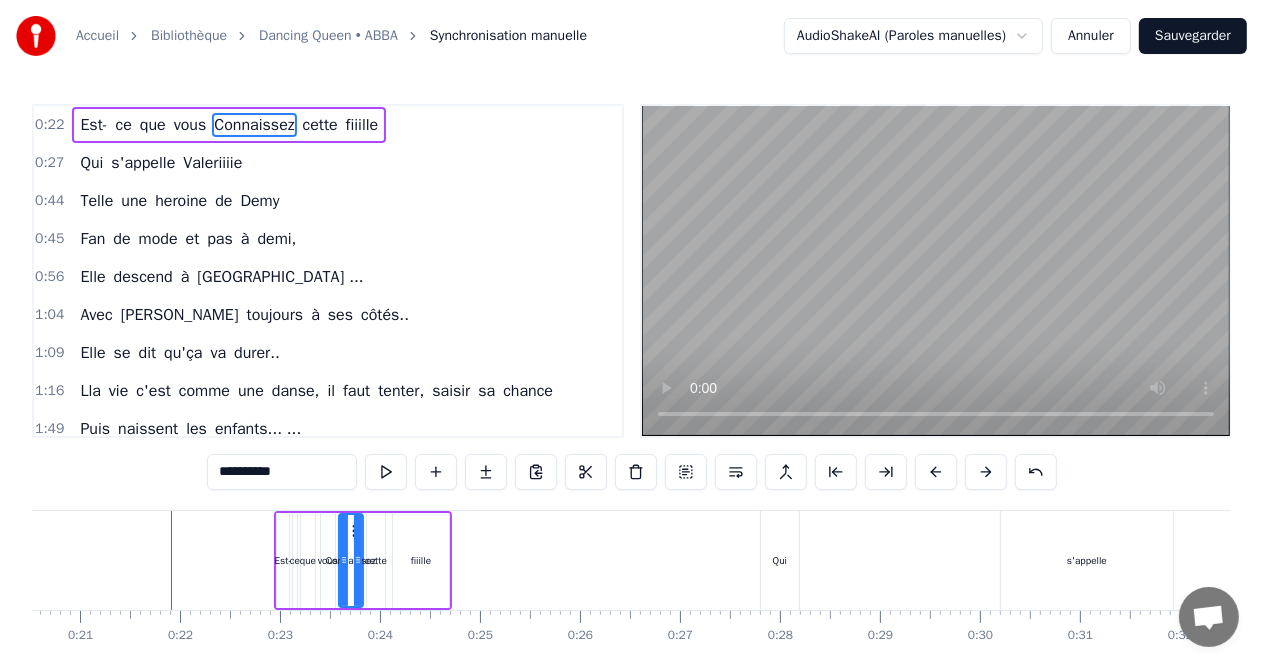 click at bounding box center [986, 472] 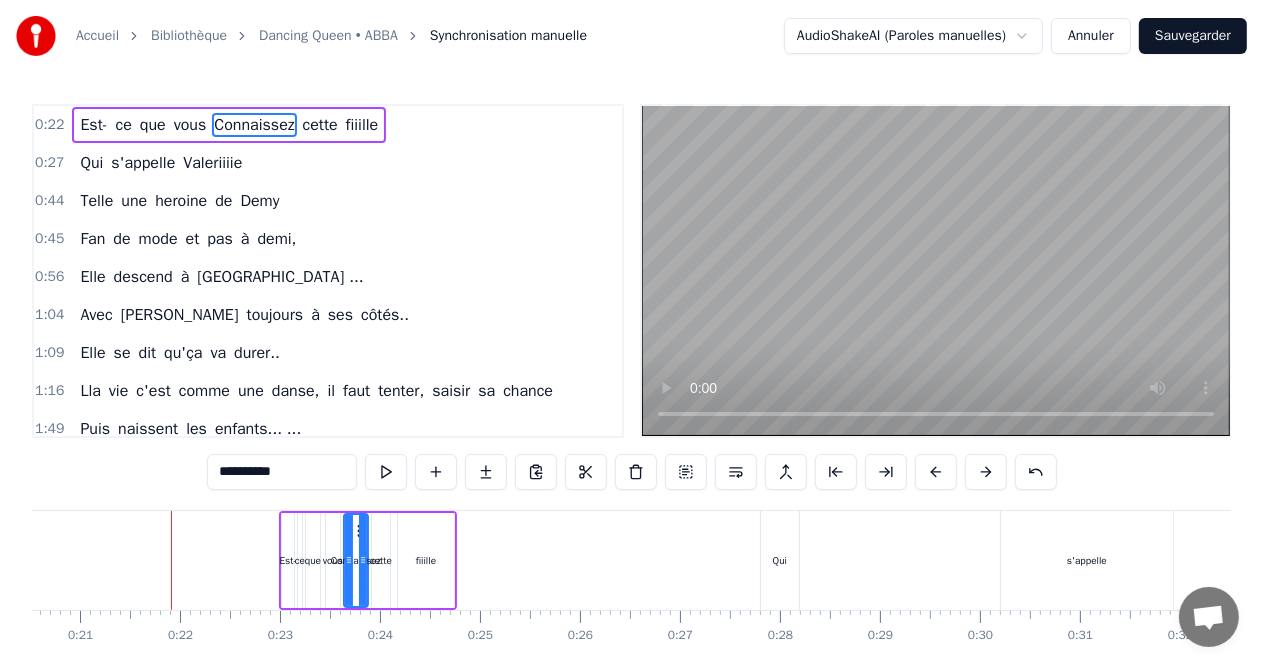 click at bounding box center [986, 472] 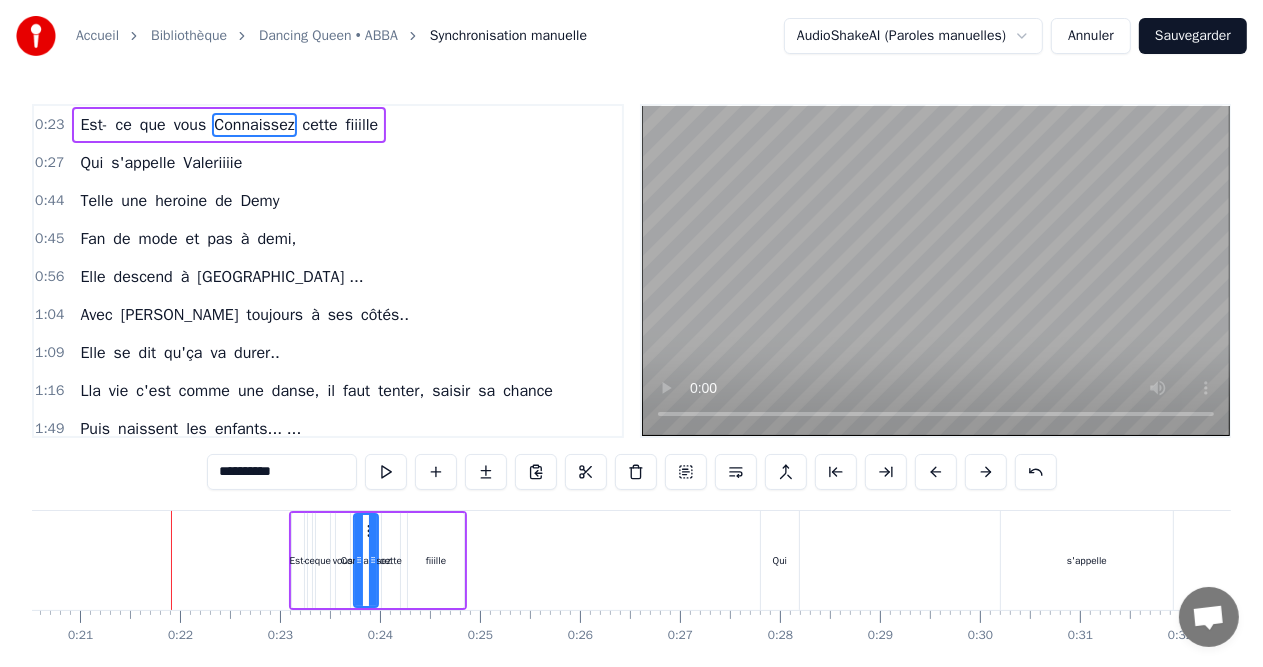 click at bounding box center [986, 472] 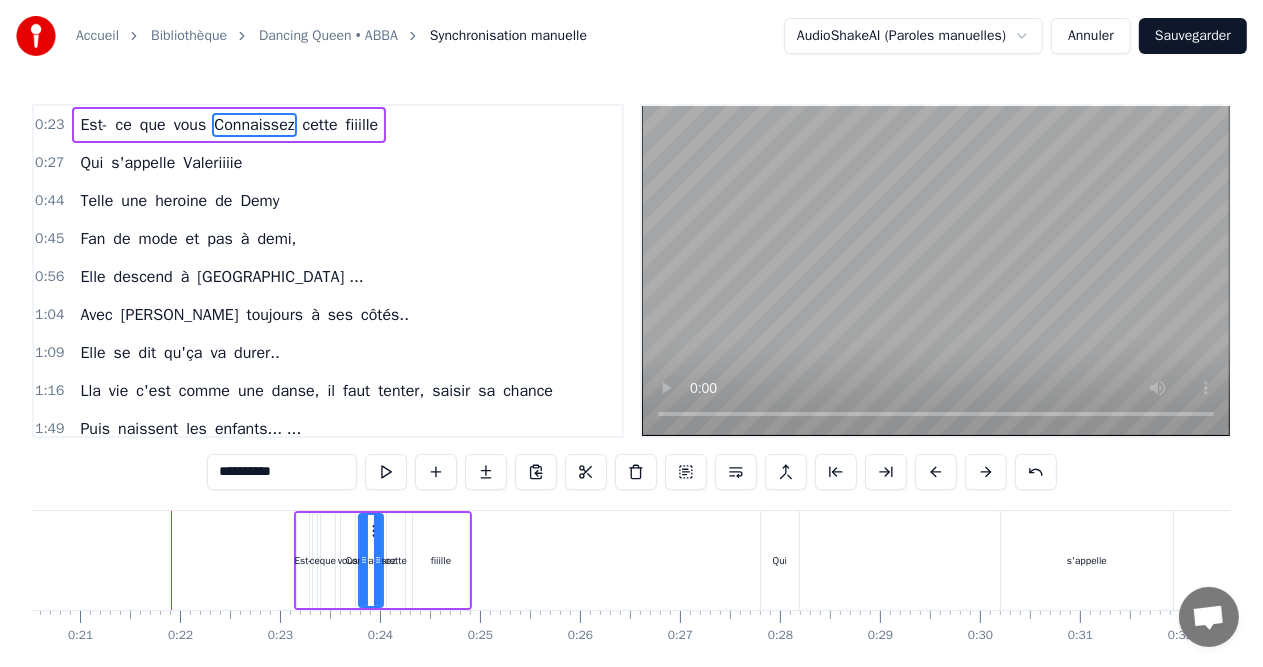 click at bounding box center (986, 472) 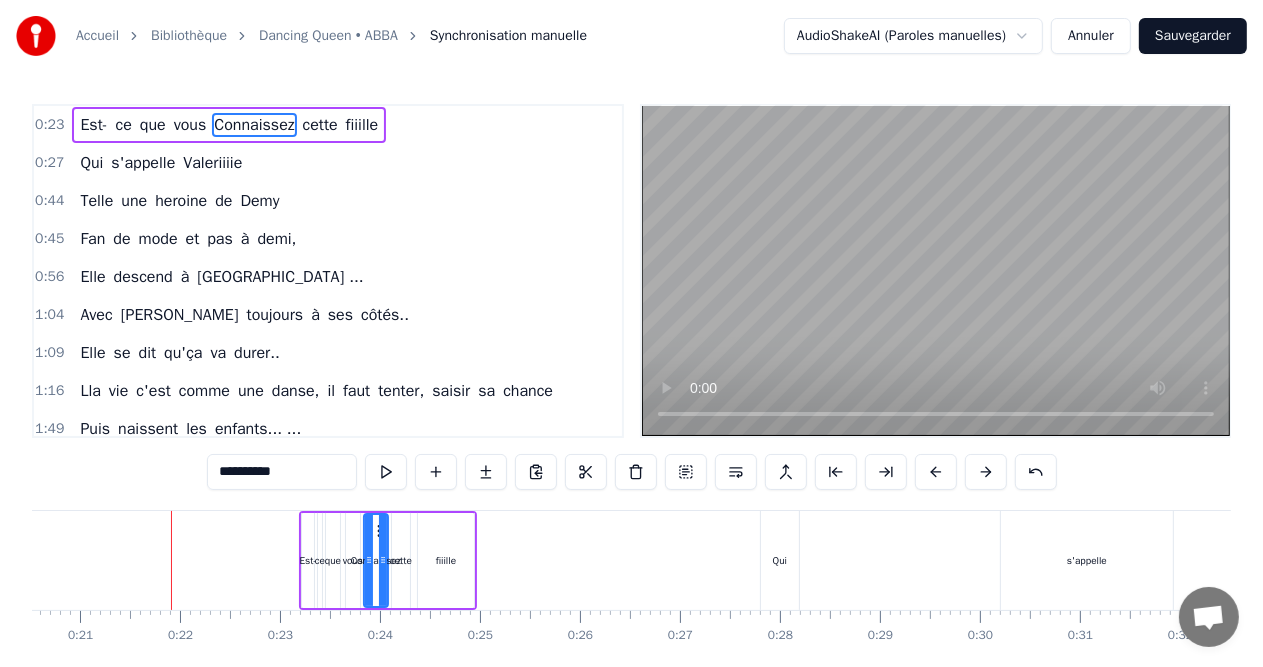 click at bounding box center (986, 472) 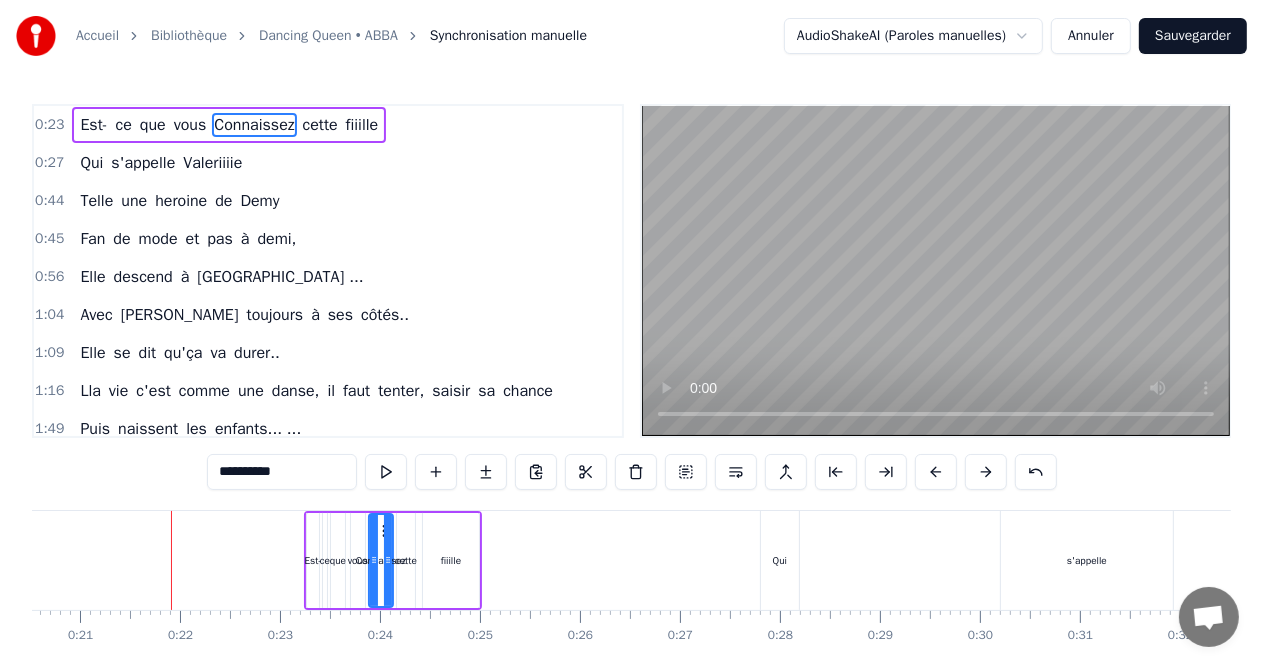 click at bounding box center [986, 472] 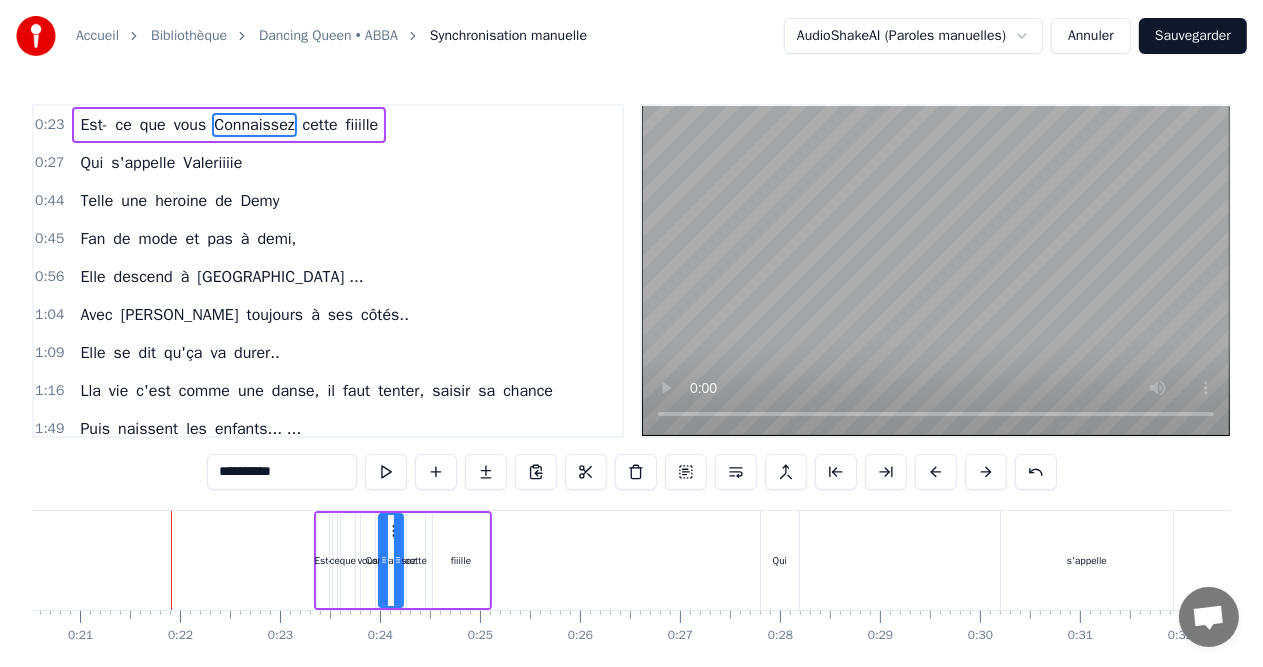 click at bounding box center (986, 472) 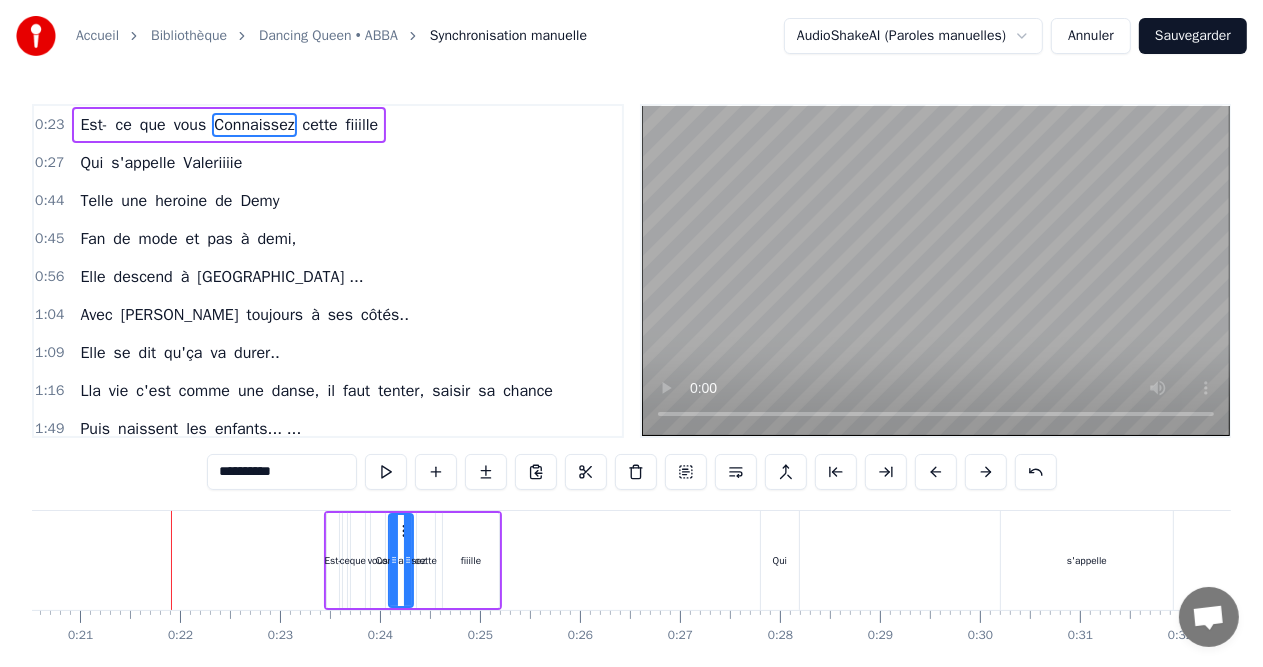 click at bounding box center (986, 472) 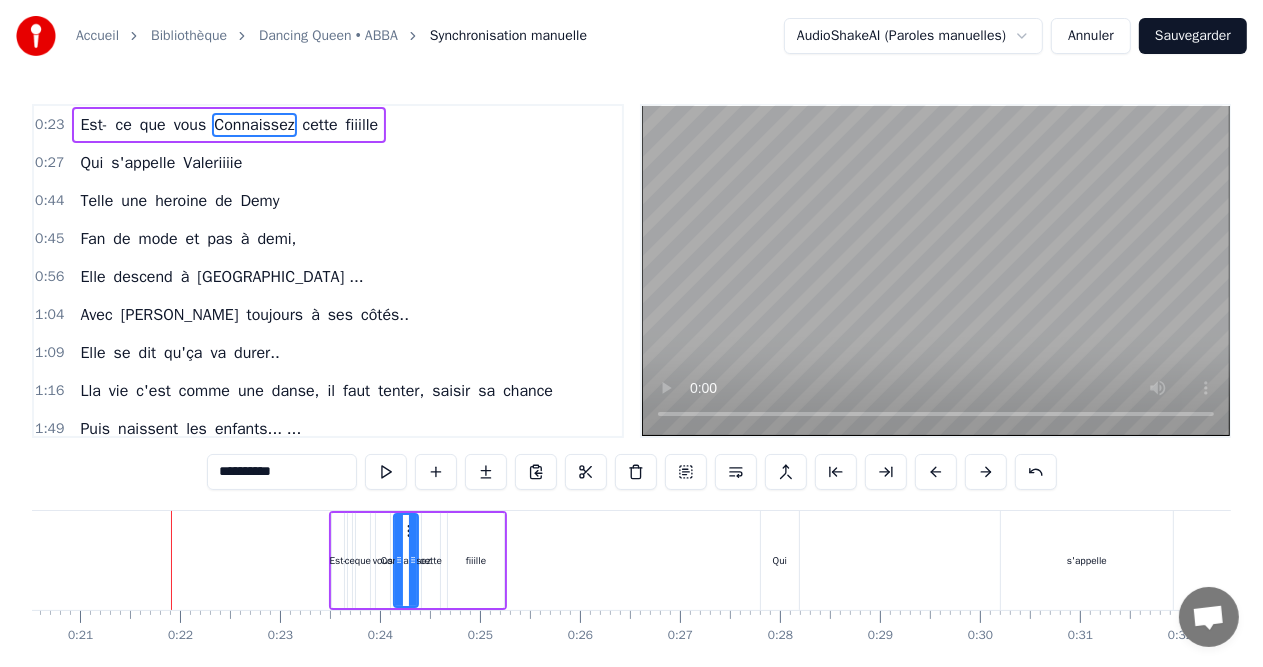 click at bounding box center [986, 472] 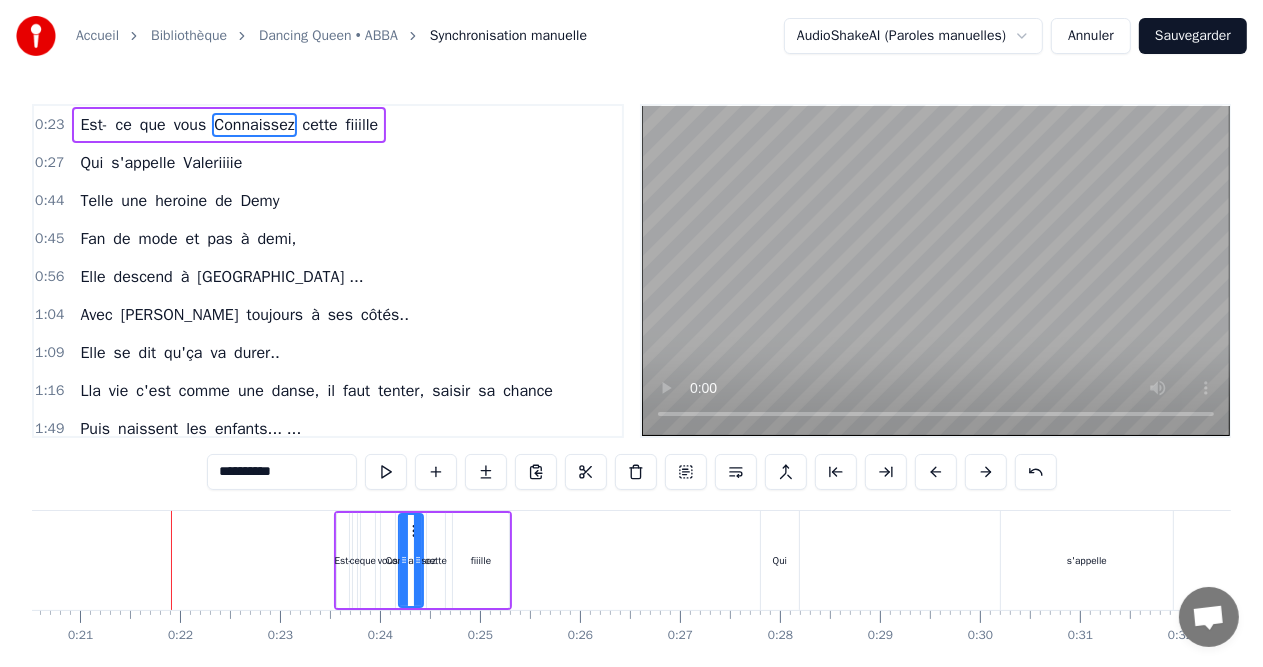 click at bounding box center [986, 472] 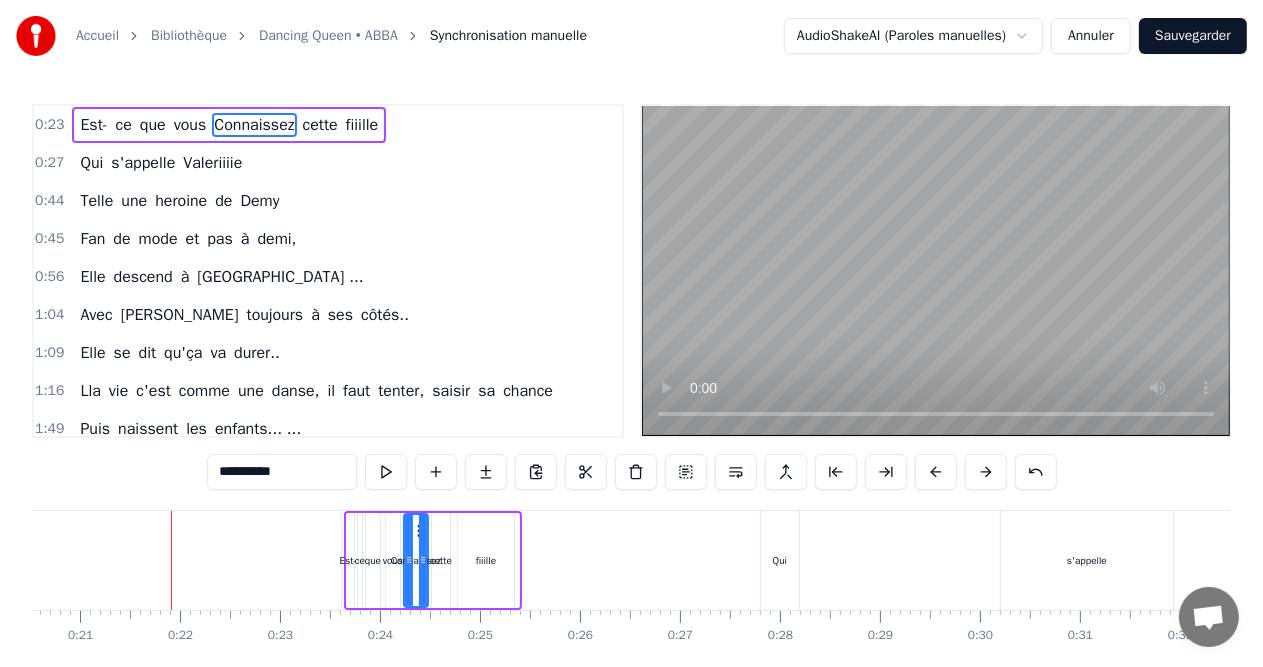click at bounding box center (986, 472) 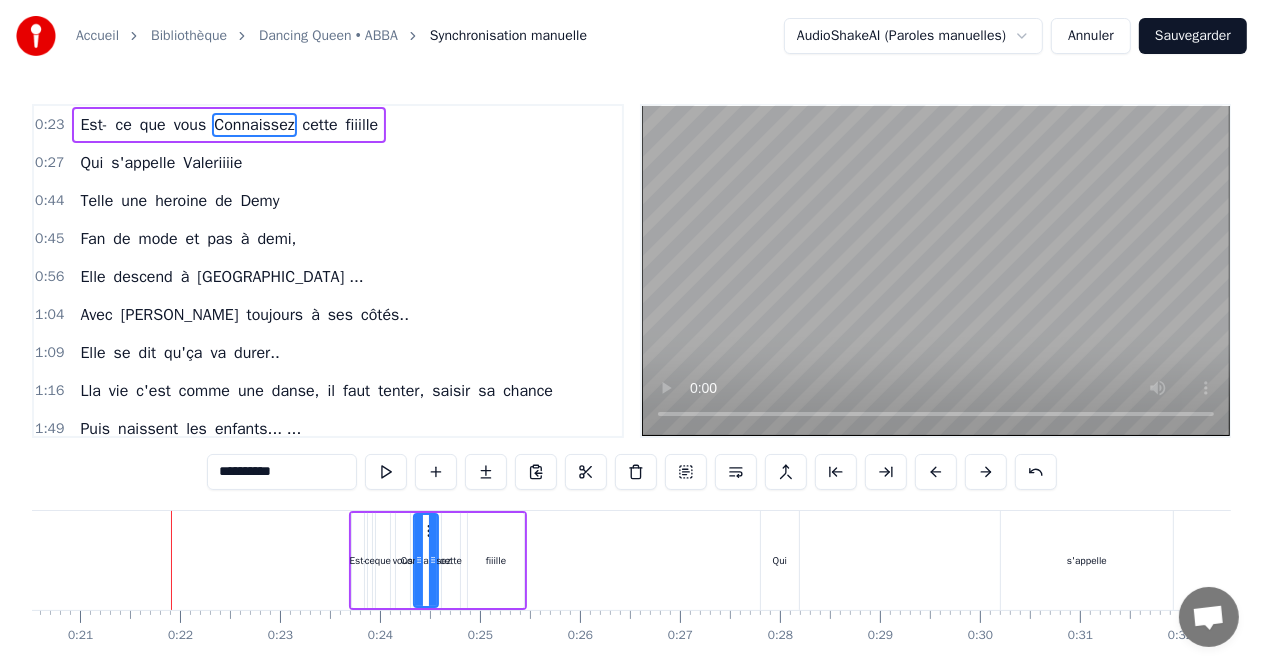 click at bounding box center [986, 472] 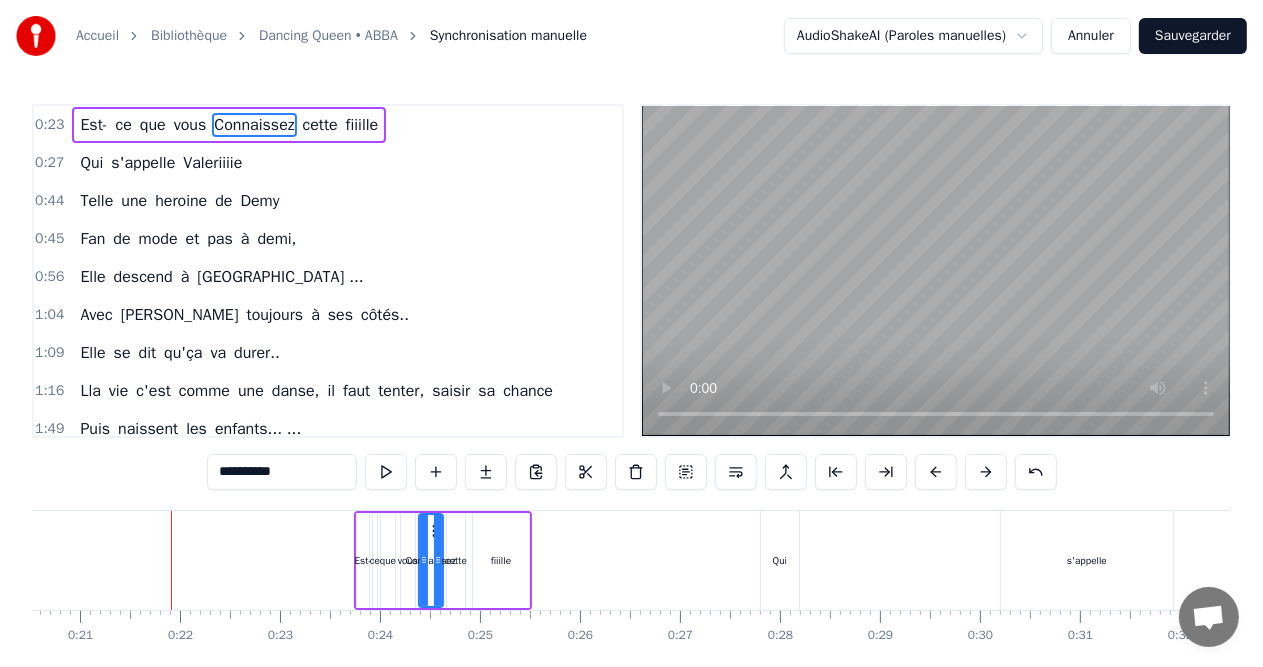 click at bounding box center (986, 472) 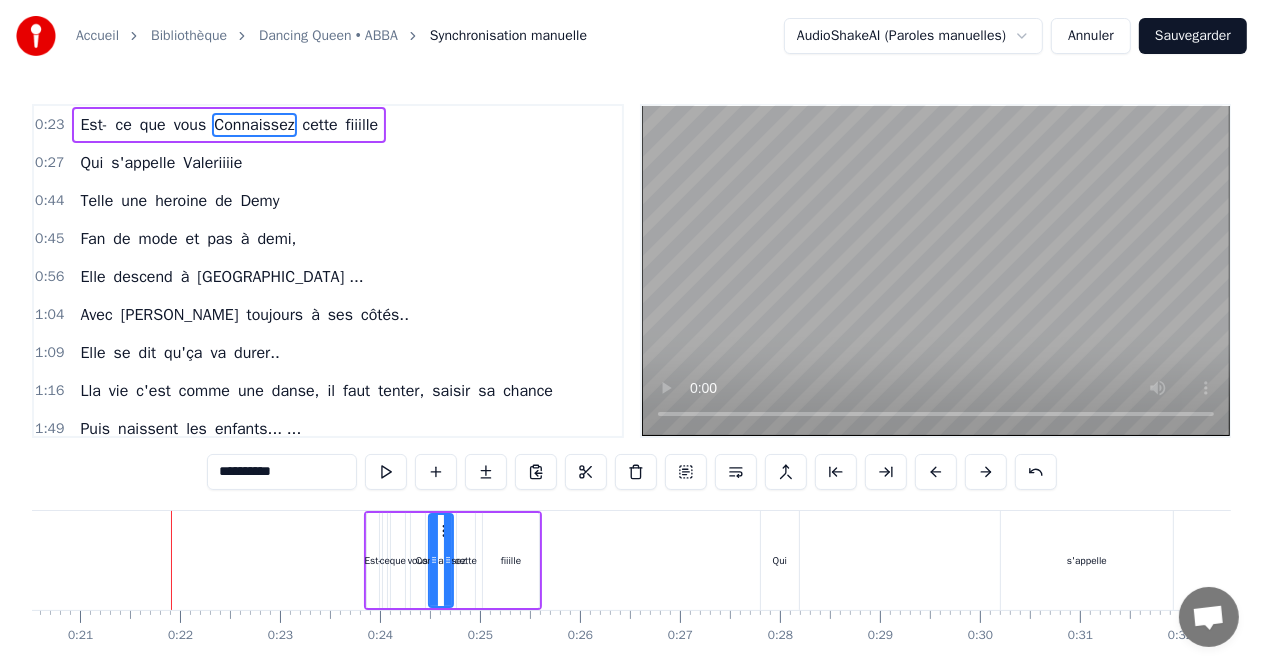 click at bounding box center (986, 472) 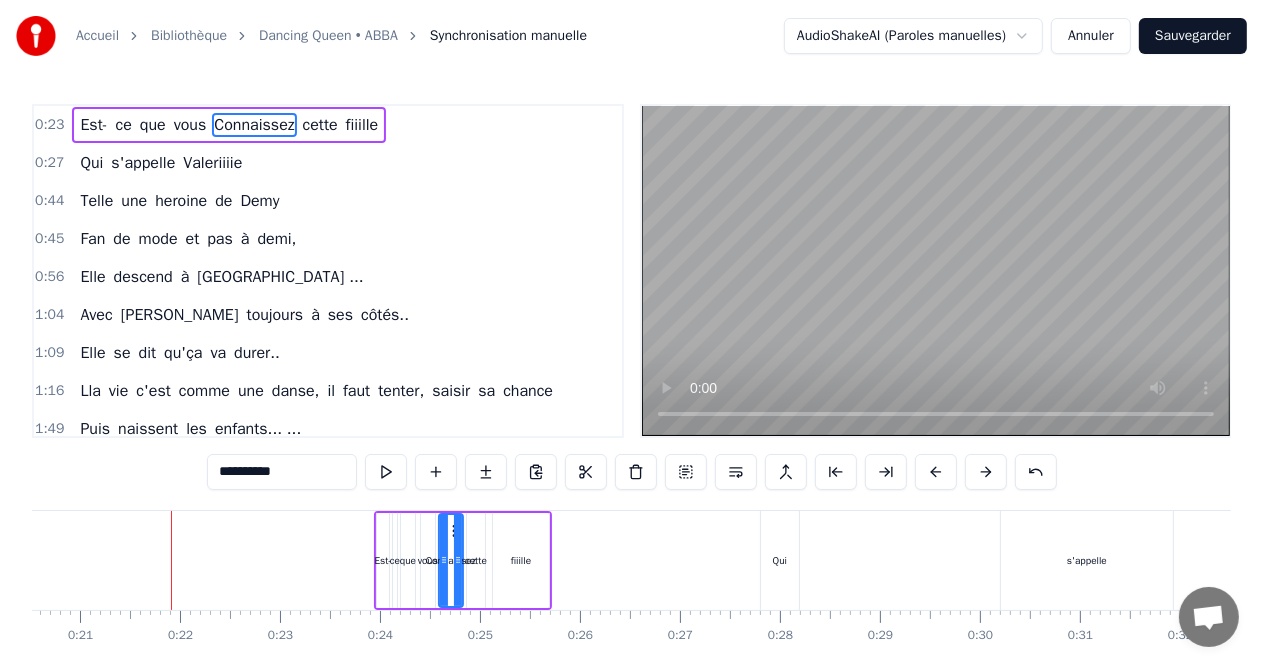 click at bounding box center [986, 472] 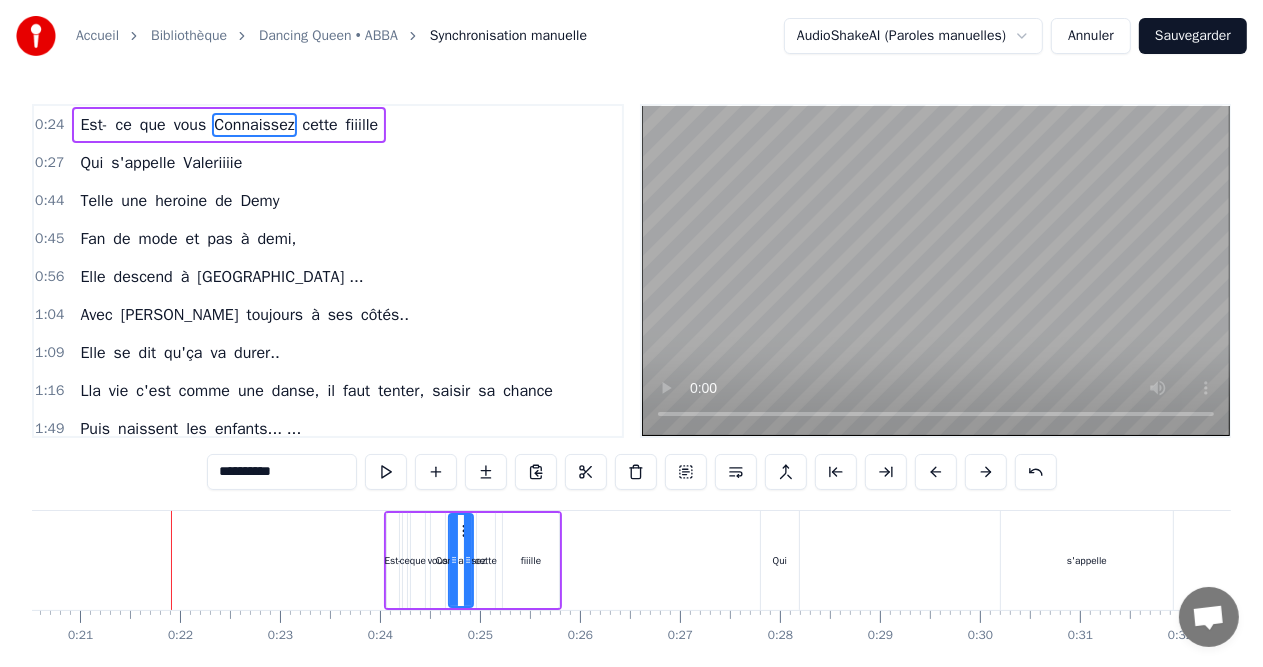 click at bounding box center (986, 472) 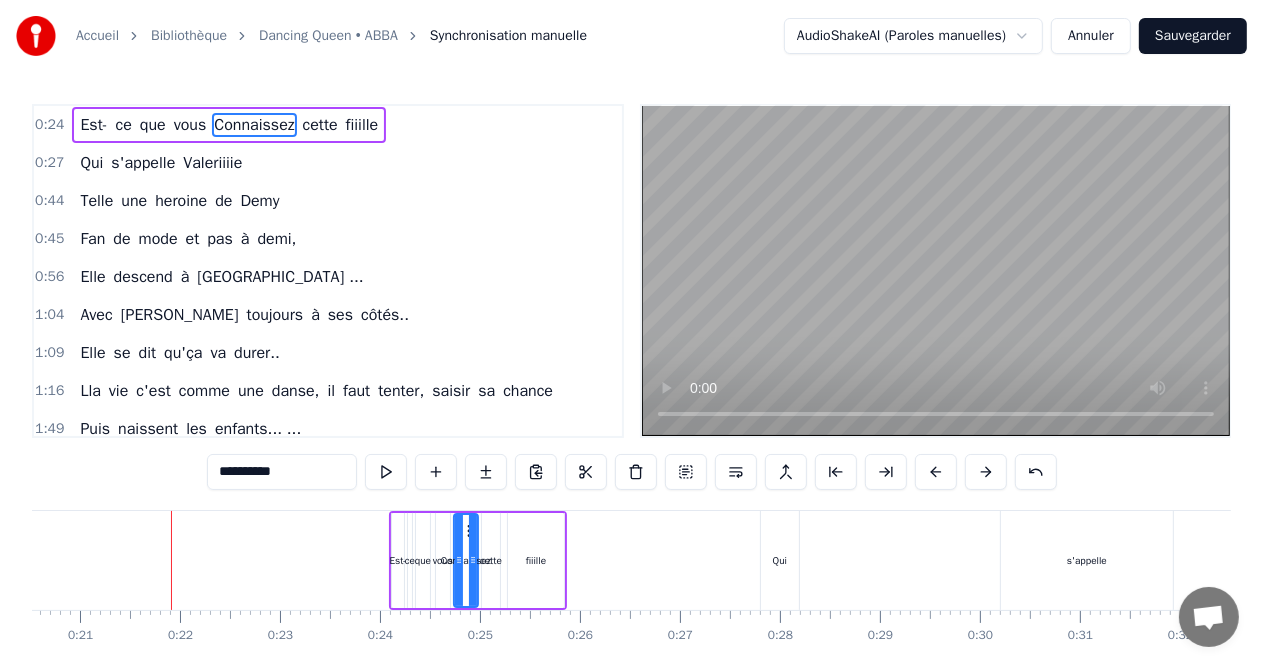 click at bounding box center [986, 472] 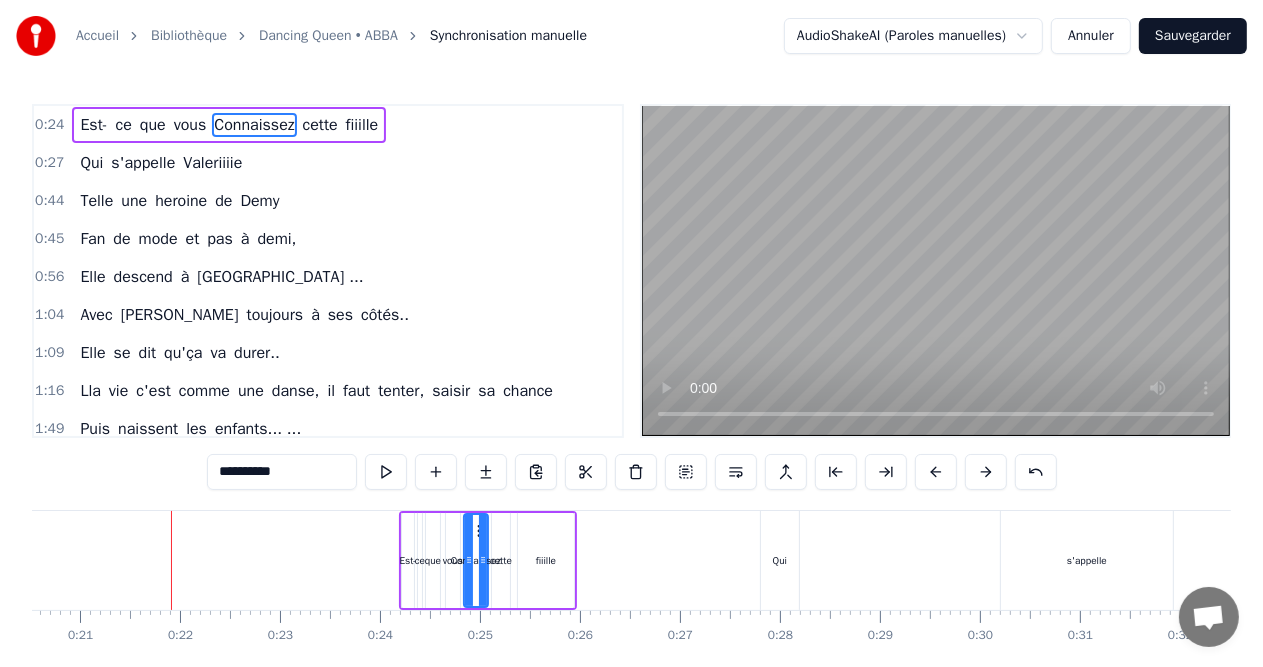 click at bounding box center [986, 472] 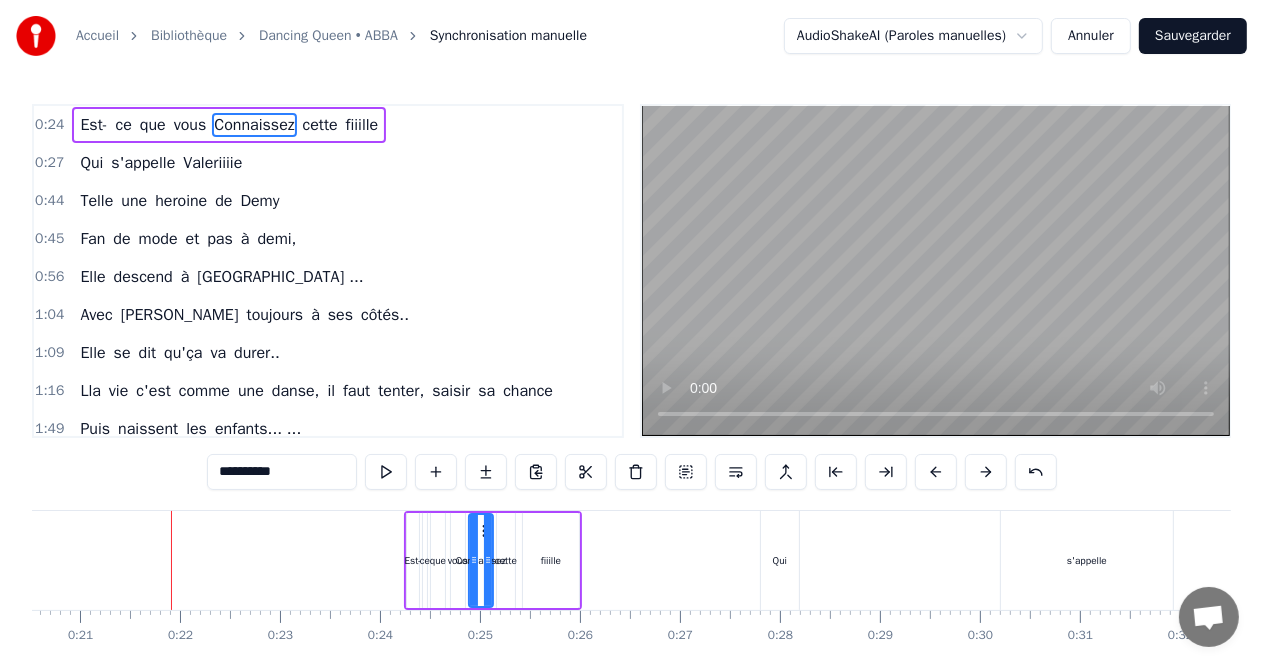 click at bounding box center [986, 472] 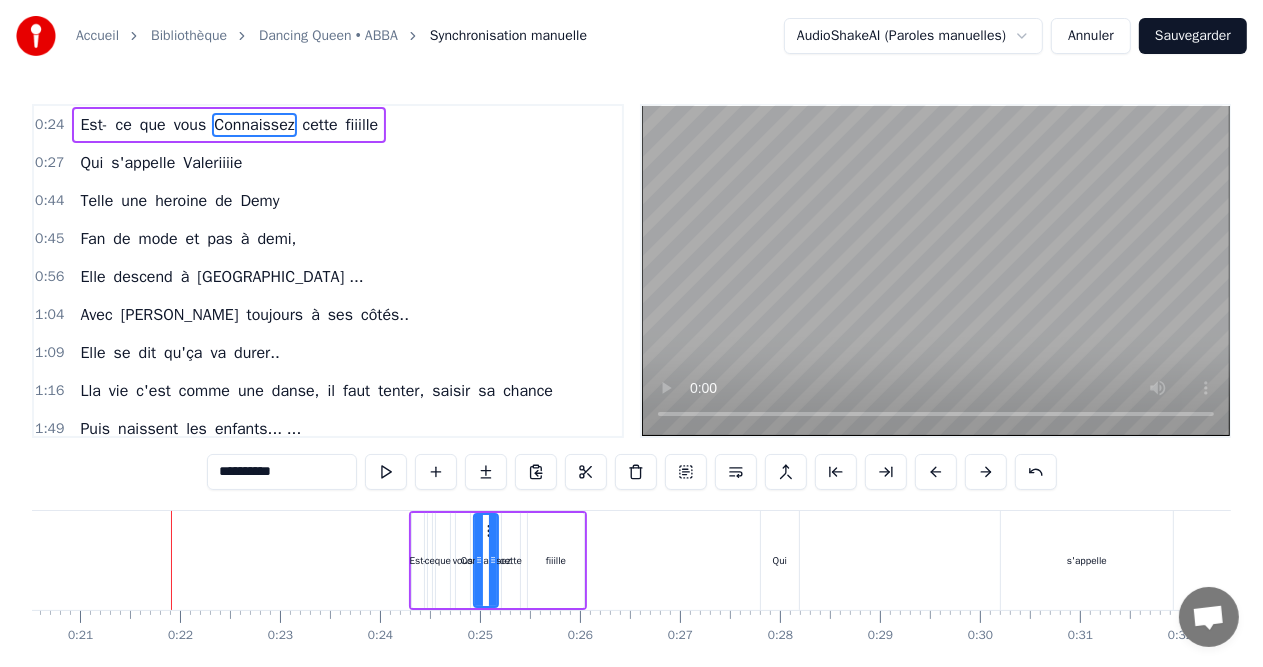 click at bounding box center [986, 472] 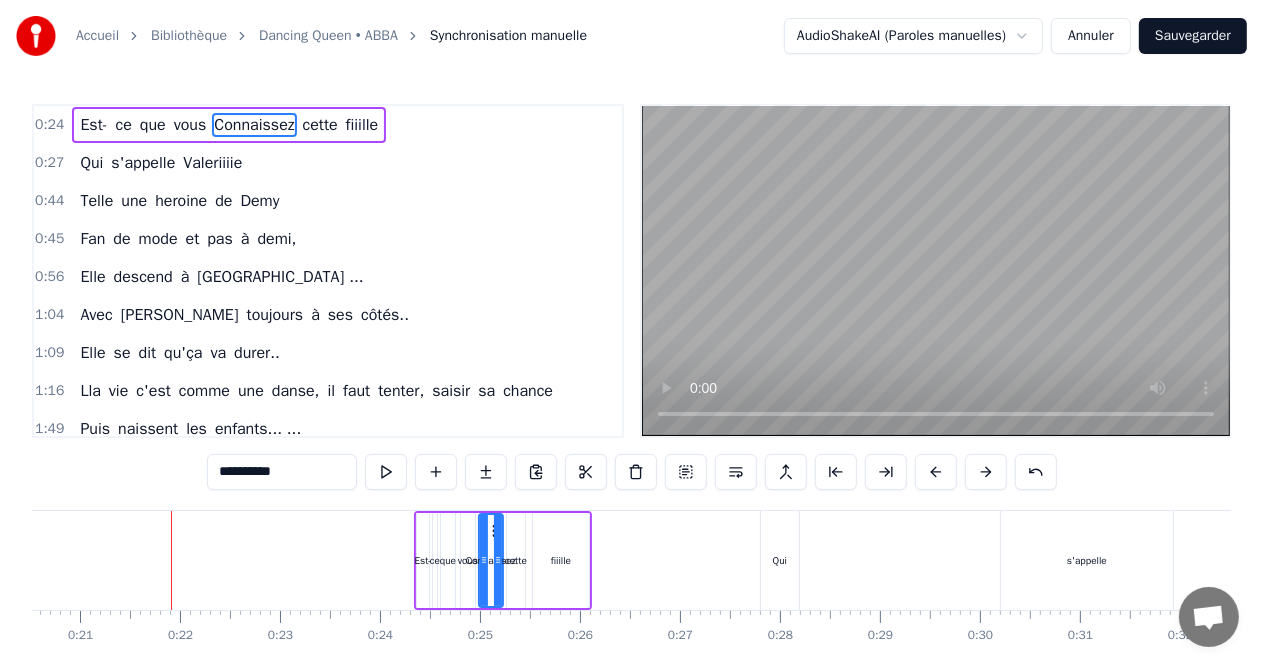 click at bounding box center (986, 472) 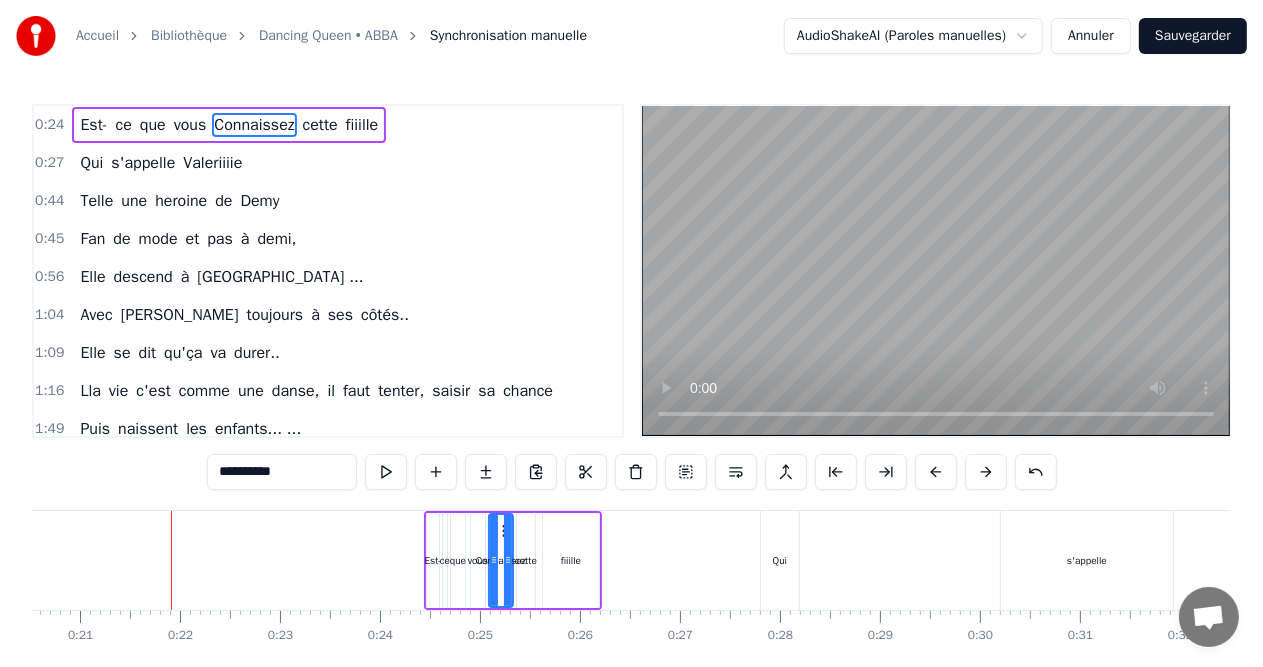click at bounding box center [986, 472] 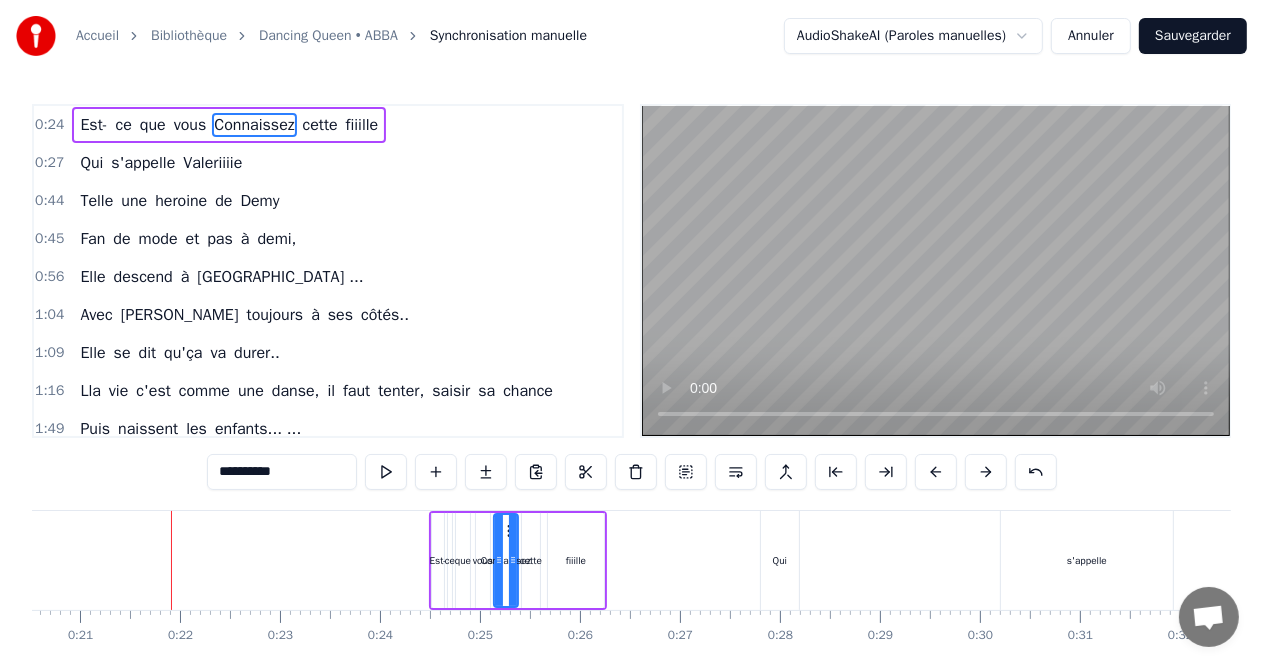 click at bounding box center (986, 472) 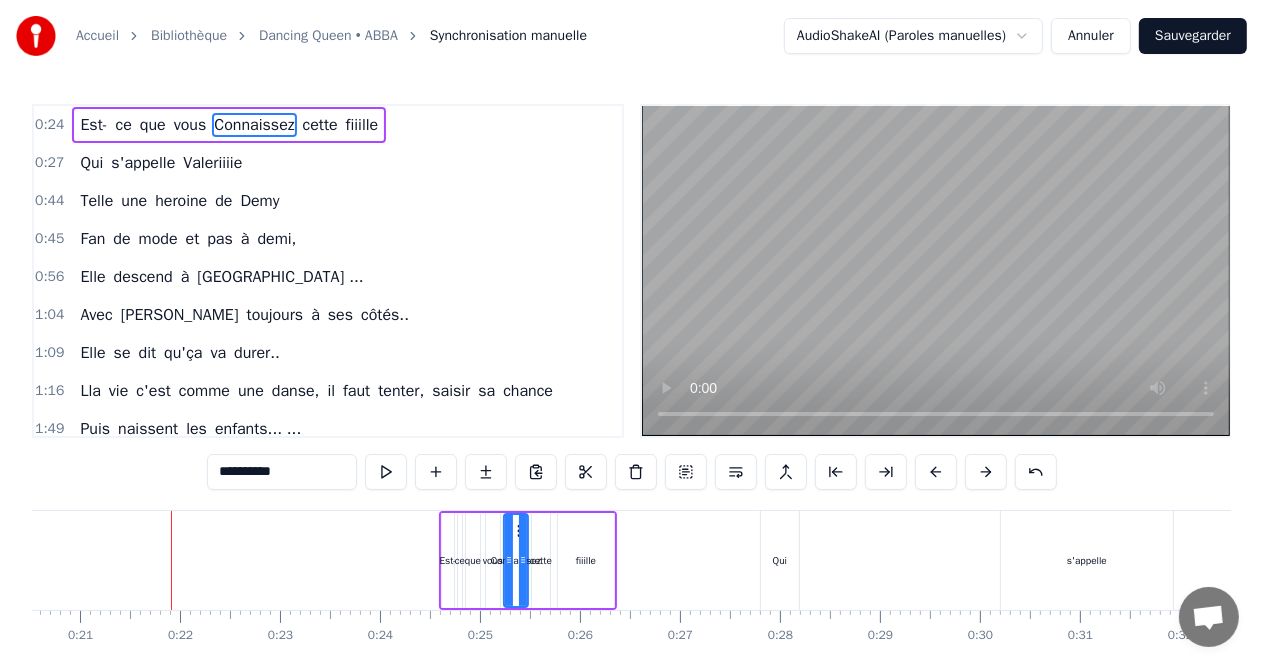click at bounding box center [986, 472] 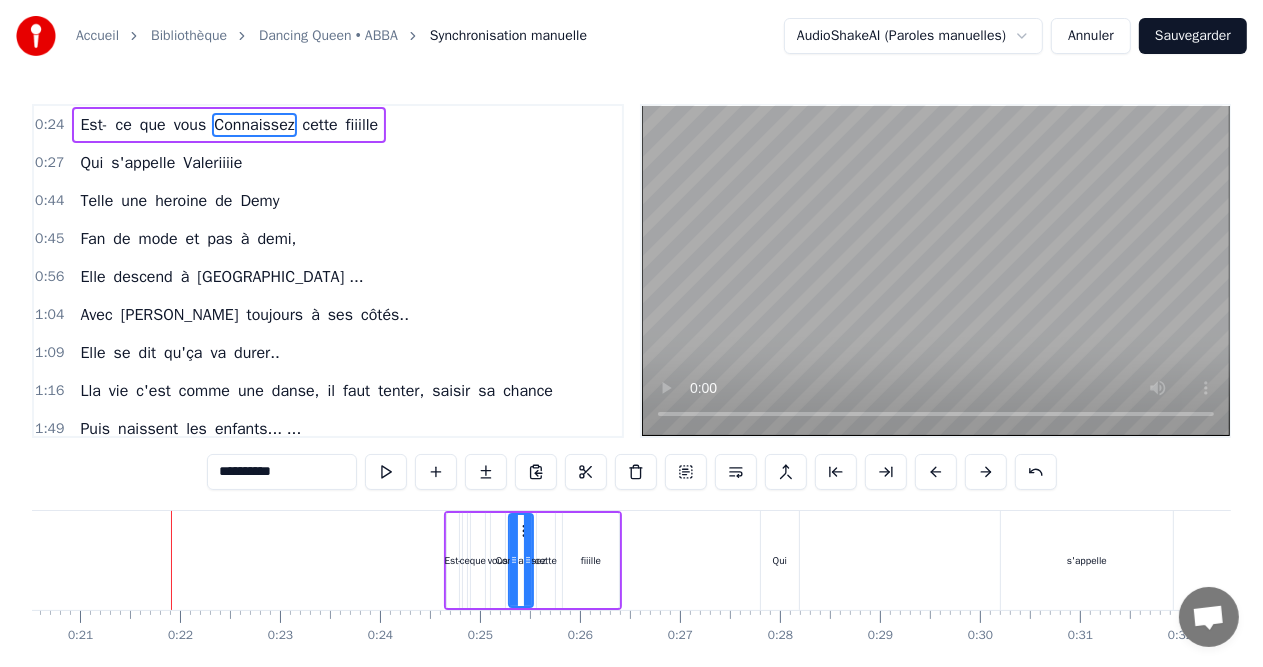 click at bounding box center [986, 472] 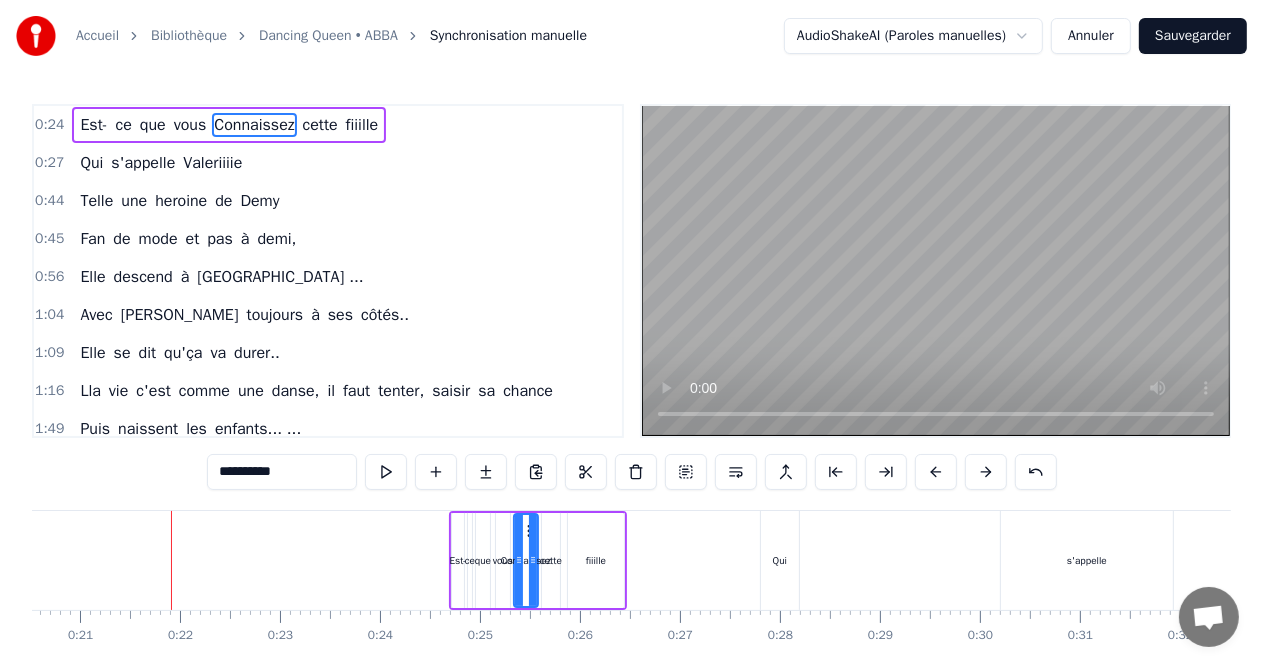 click at bounding box center (986, 472) 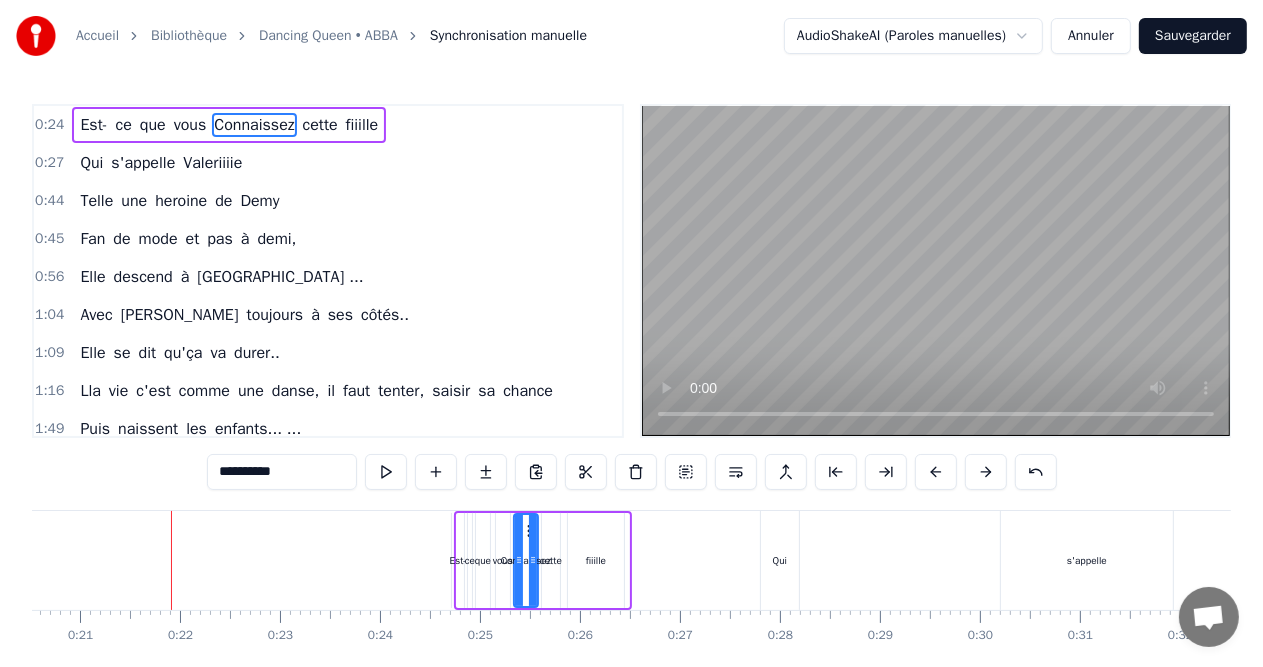 click at bounding box center (986, 472) 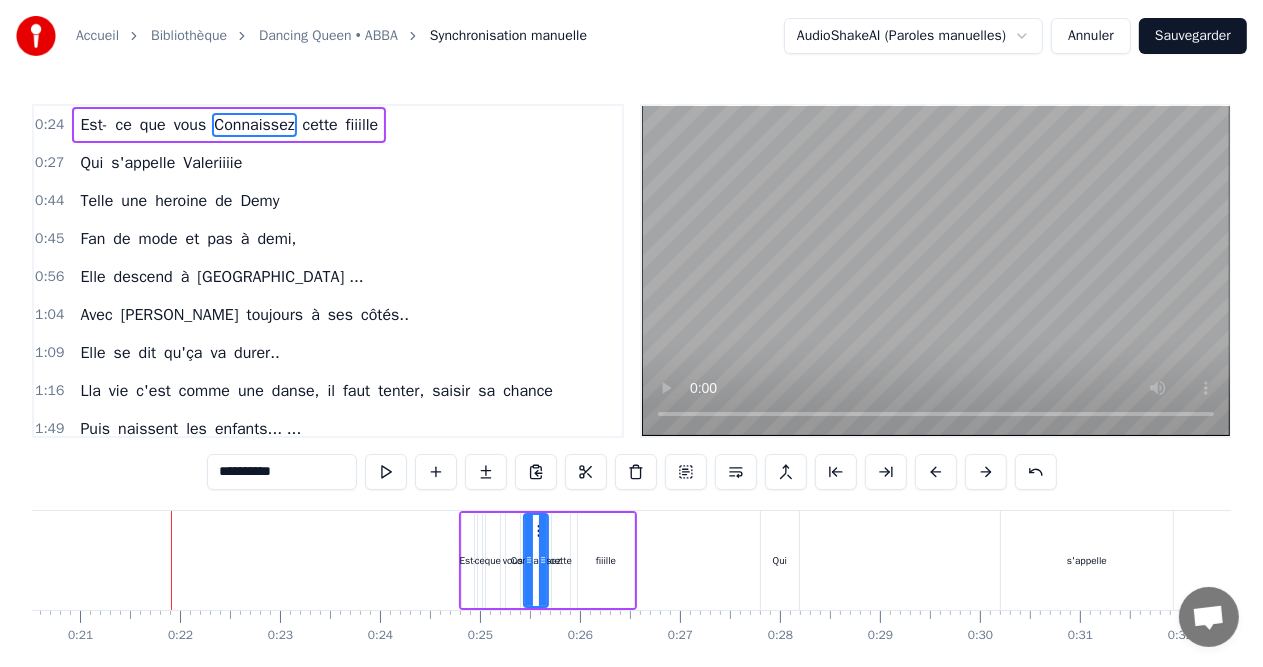 click at bounding box center (986, 472) 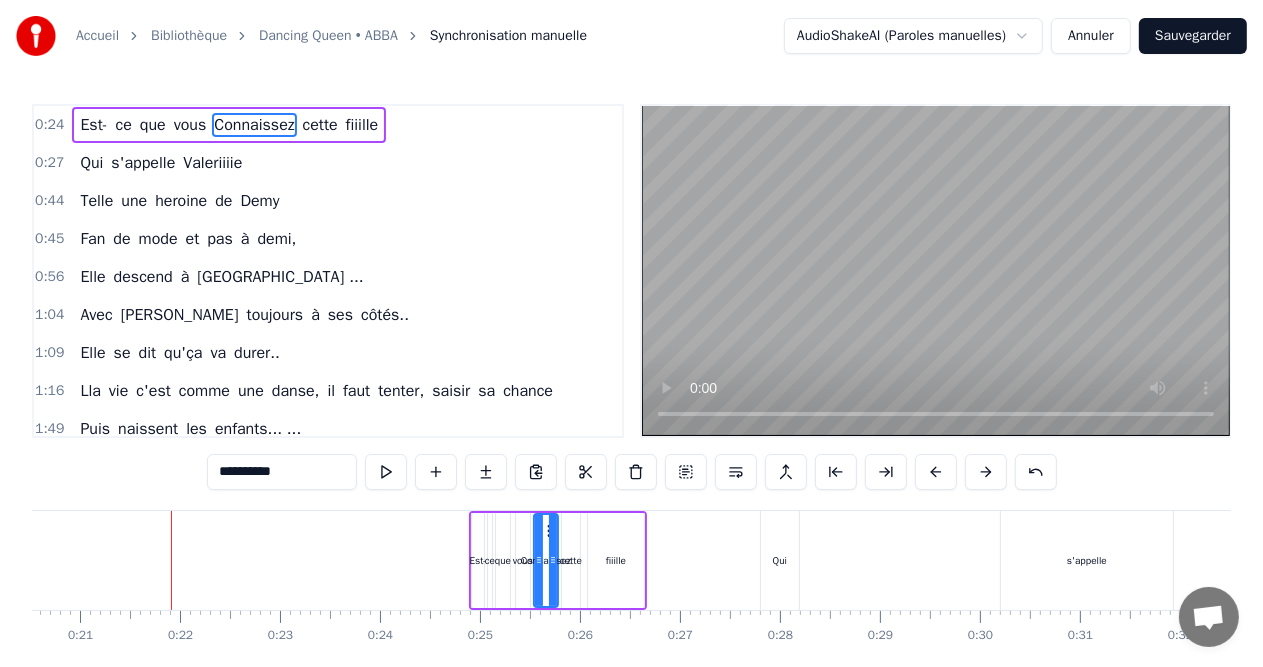 click at bounding box center (986, 472) 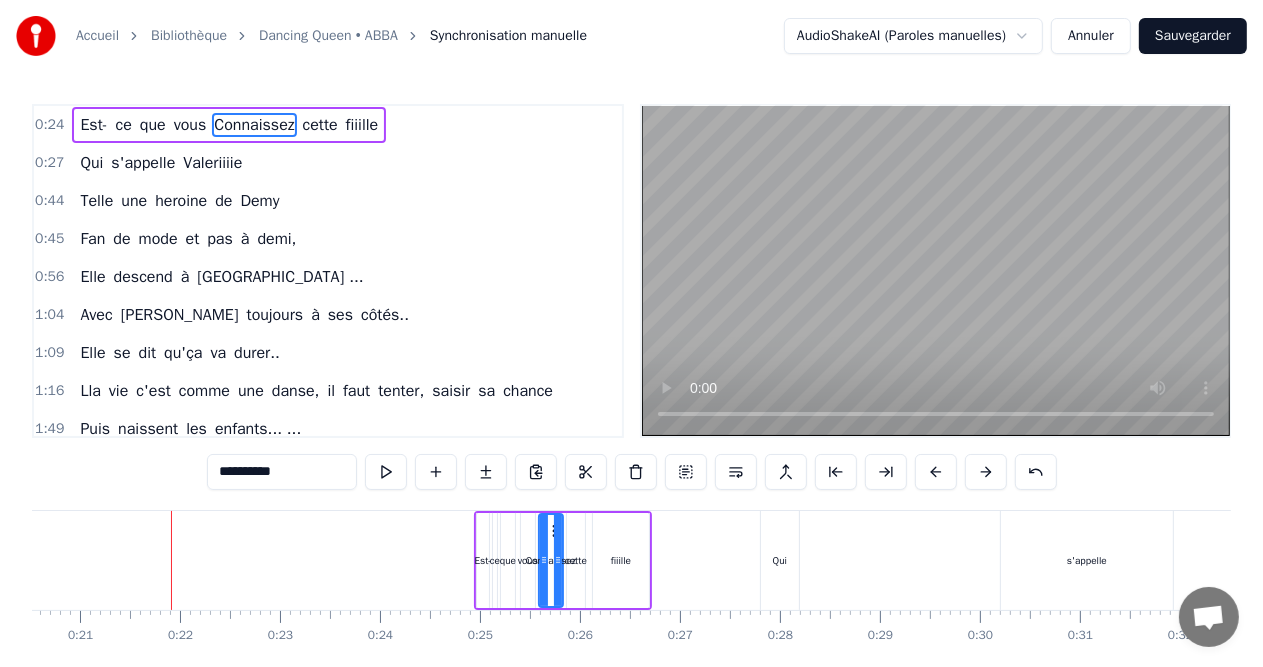 click at bounding box center [986, 472] 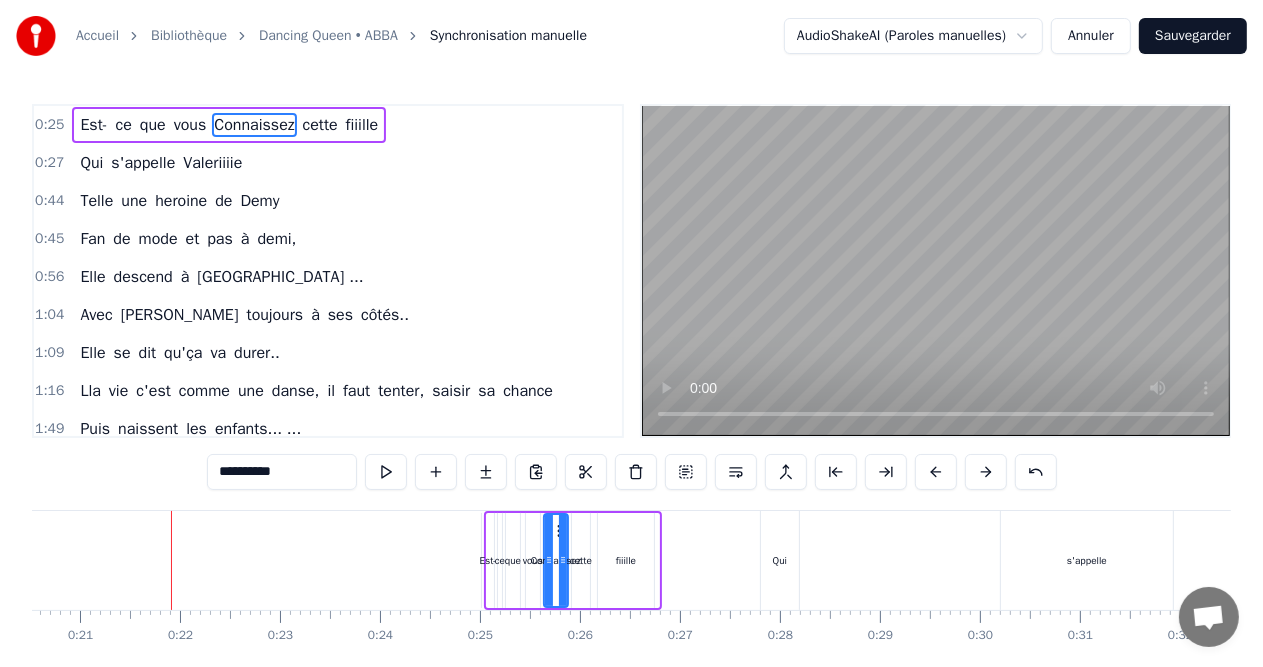 click at bounding box center [986, 472] 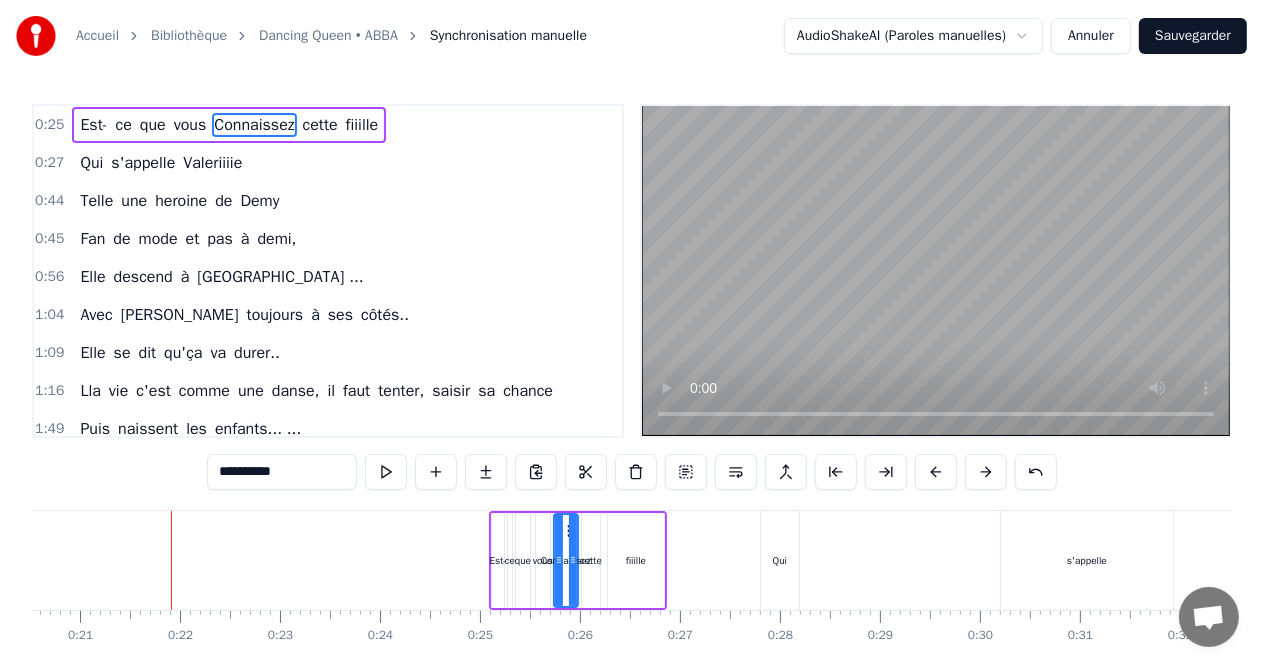 click at bounding box center (986, 472) 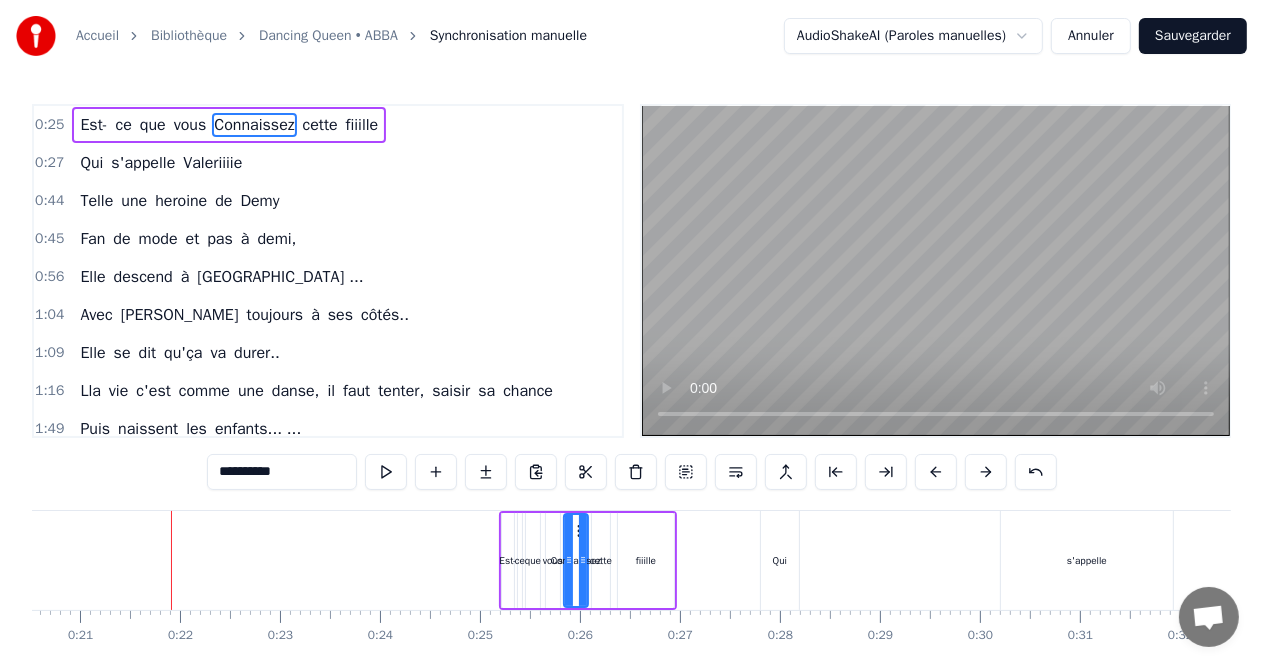 click at bounding box center [986, 472] 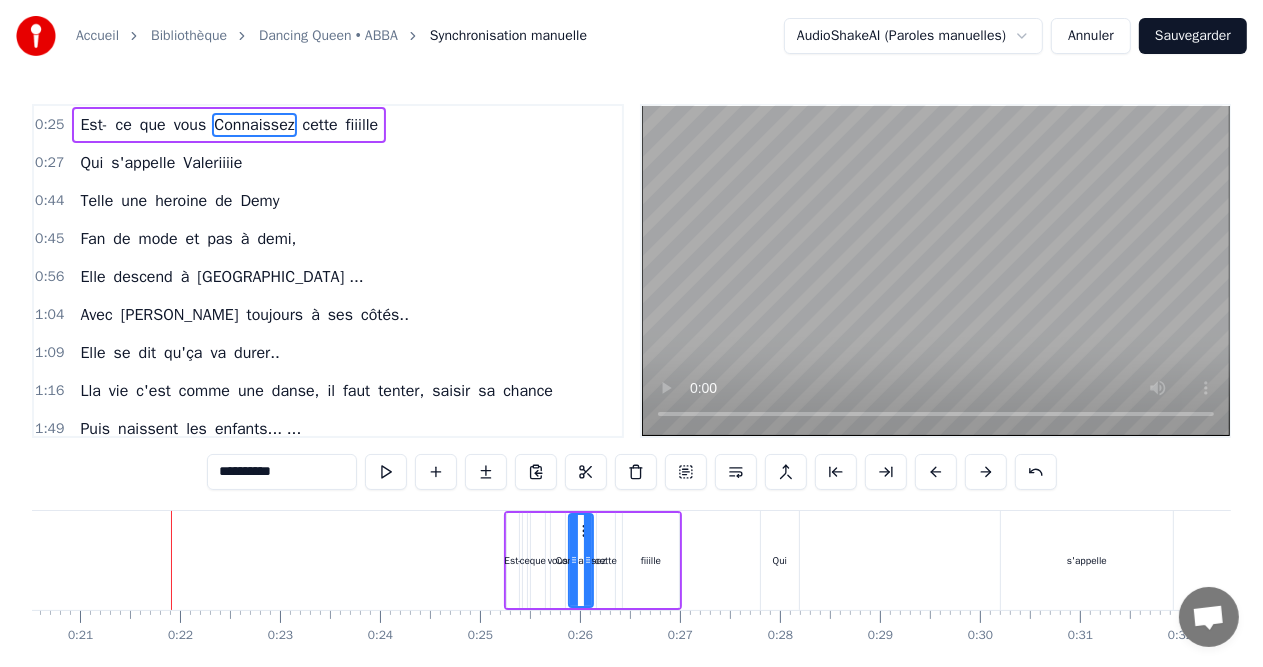 click at bounding box center (986, 472) 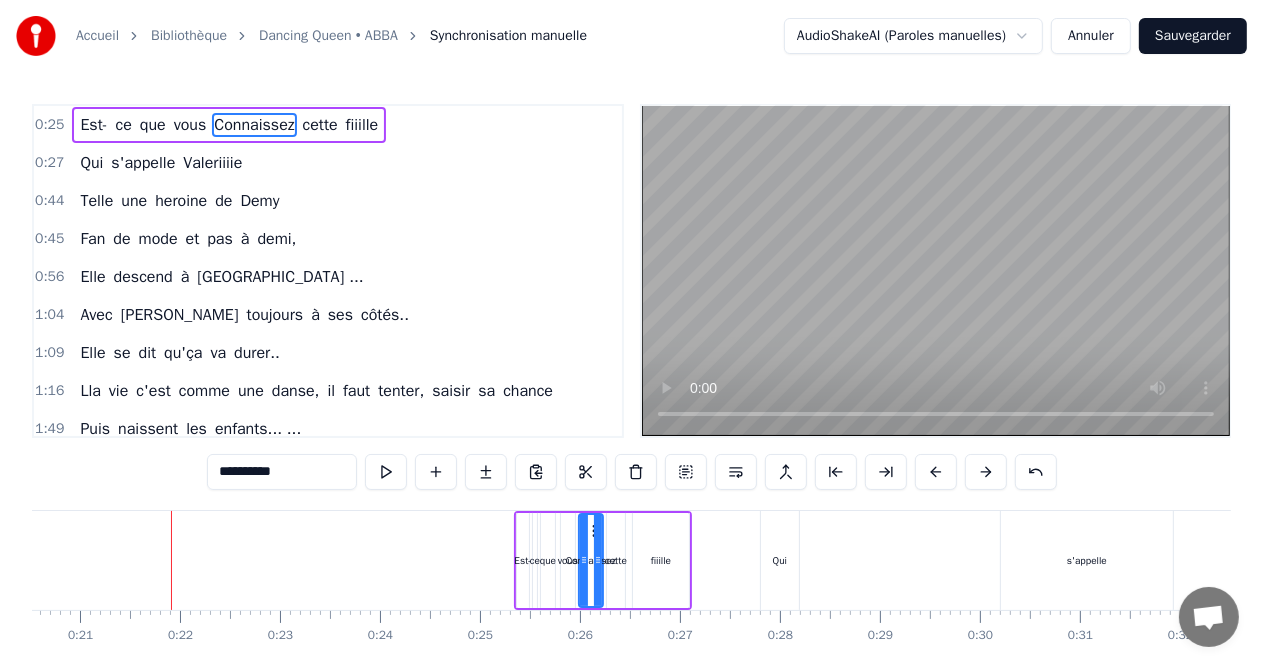 click at bounding box center (986, 472) 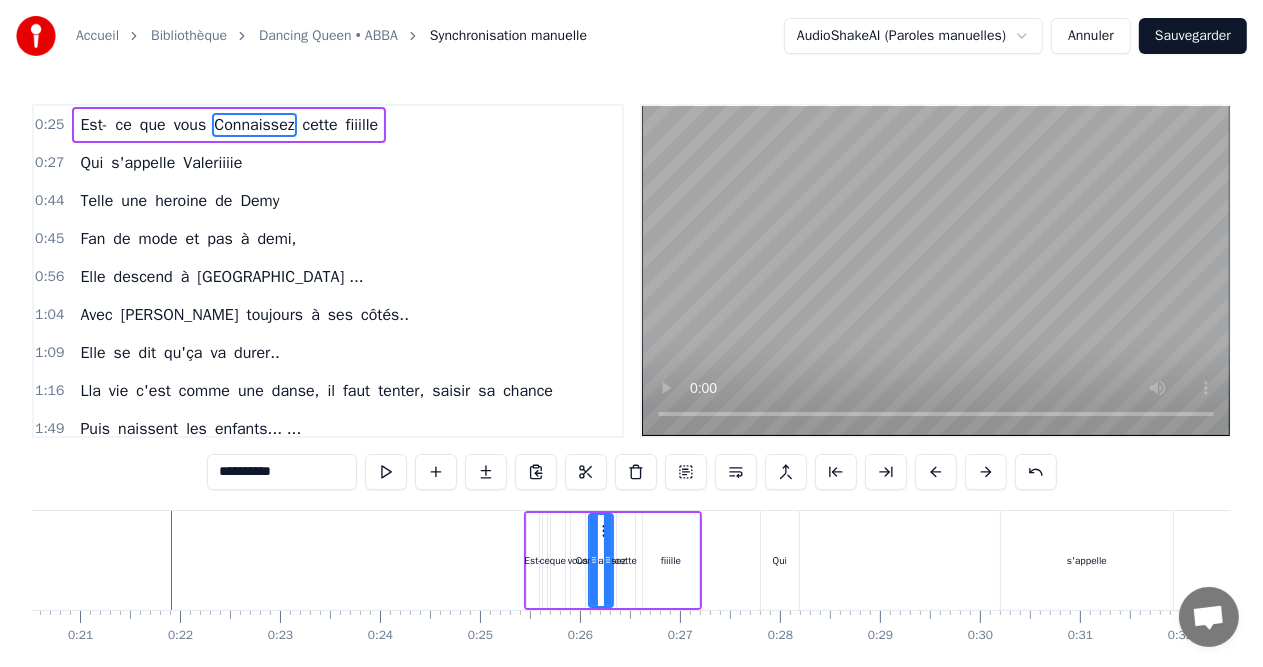 click at bounding box center [986, 472] 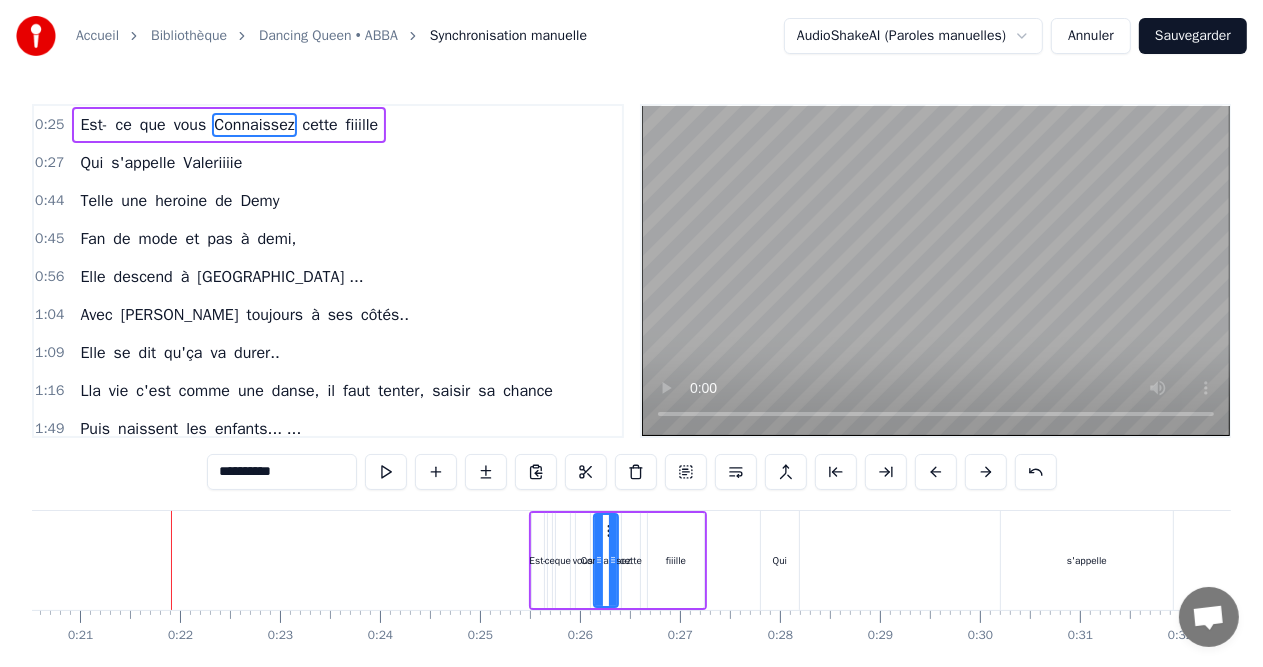 click at bounding box center (986, 472) 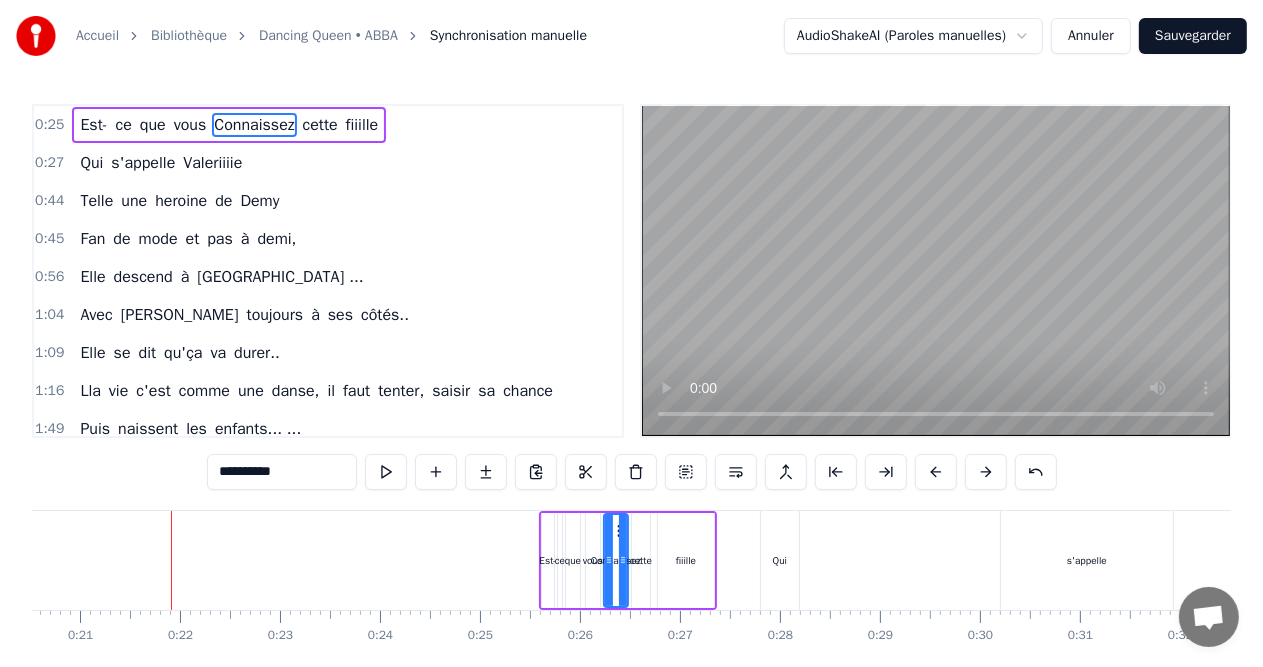 click at bounding box center (986, 472) 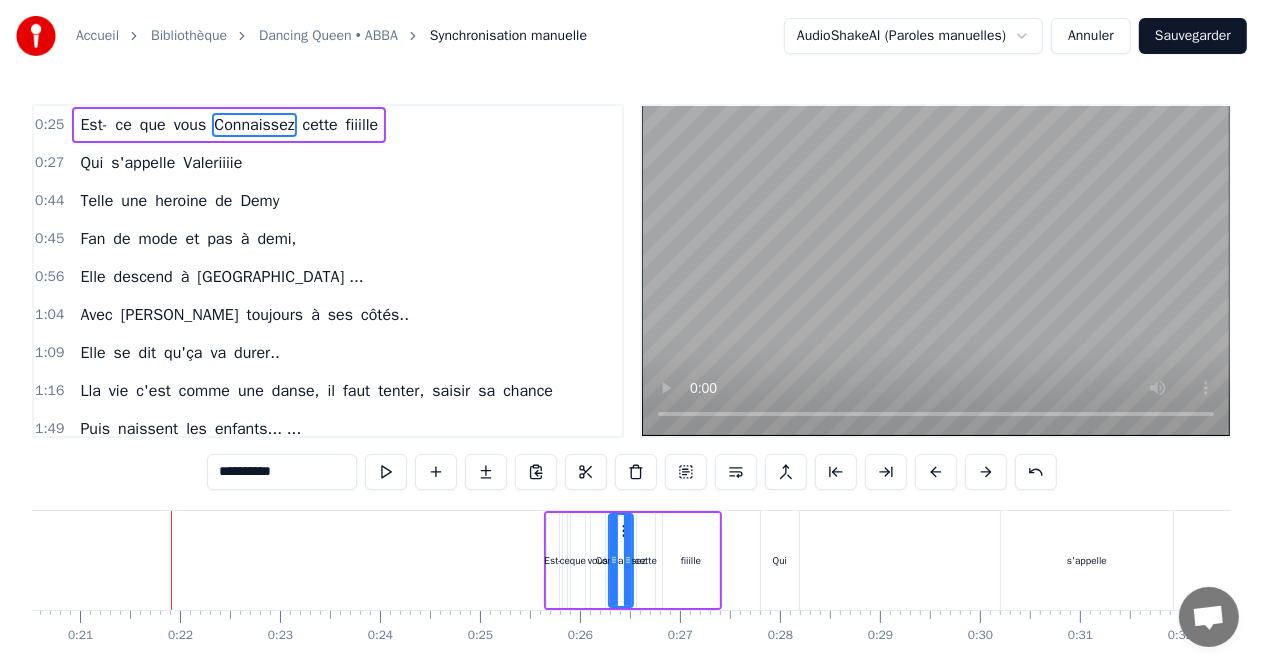 click at bounding box center (986, 472) 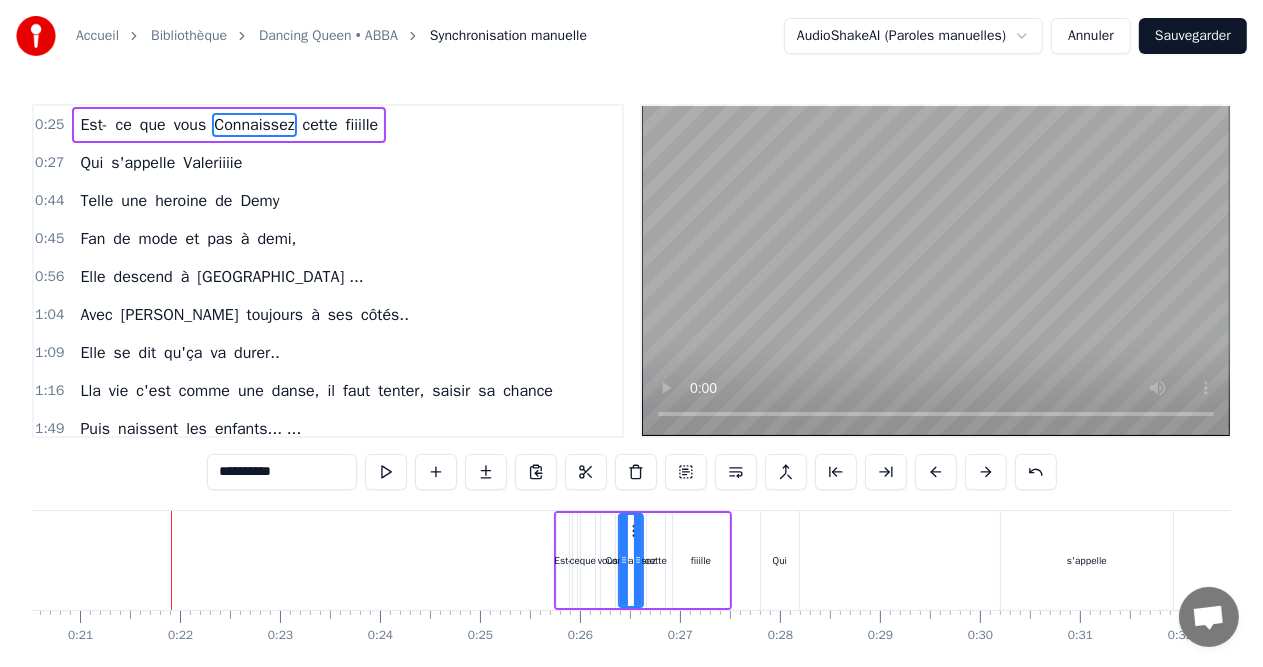 click at bounding box center [986, 472] 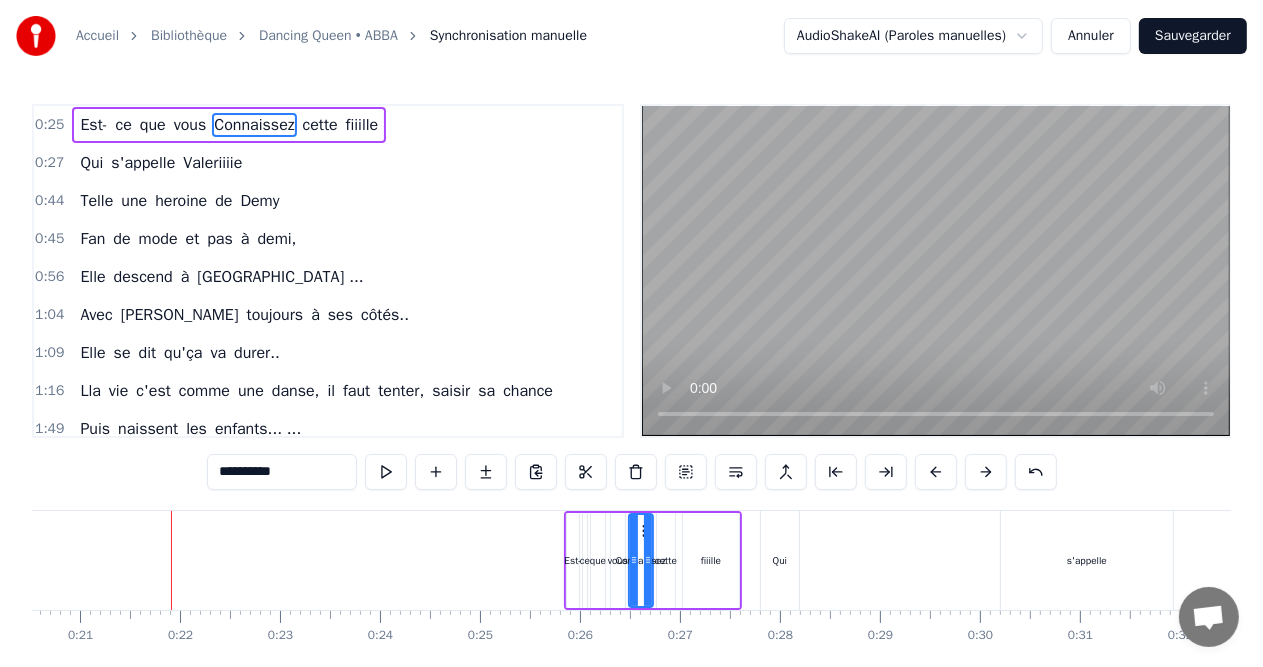 click at bounding box center (986, 472) 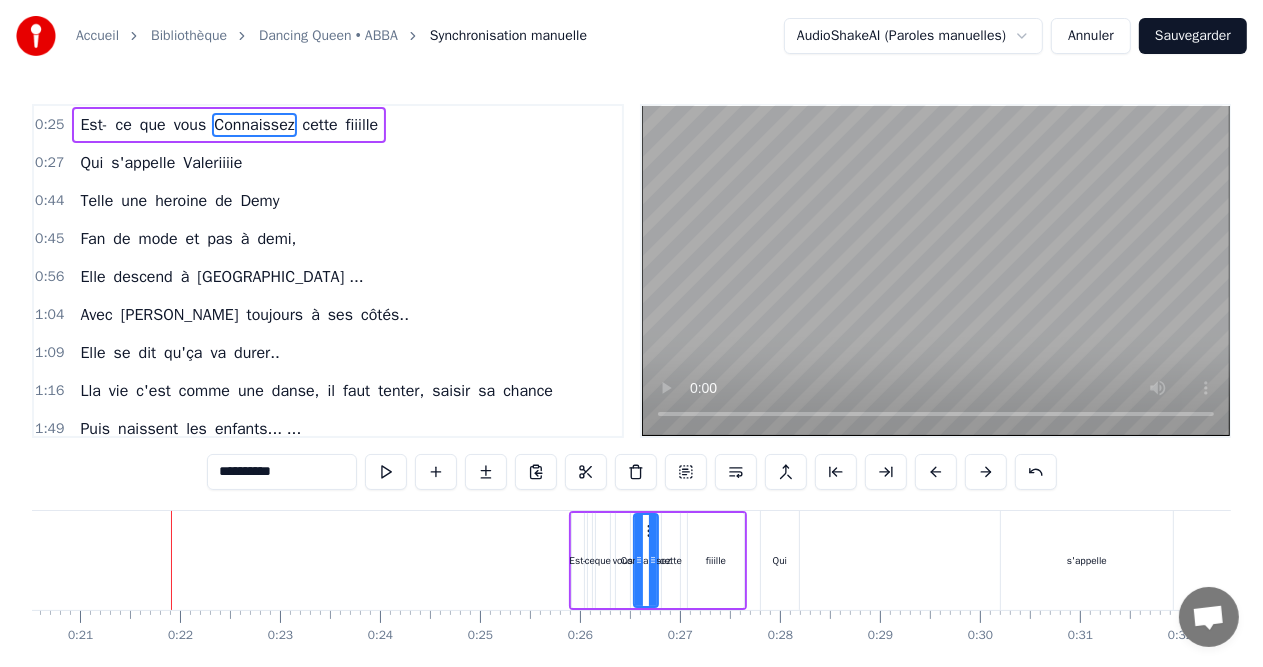 click at bounding box center [986, 472] 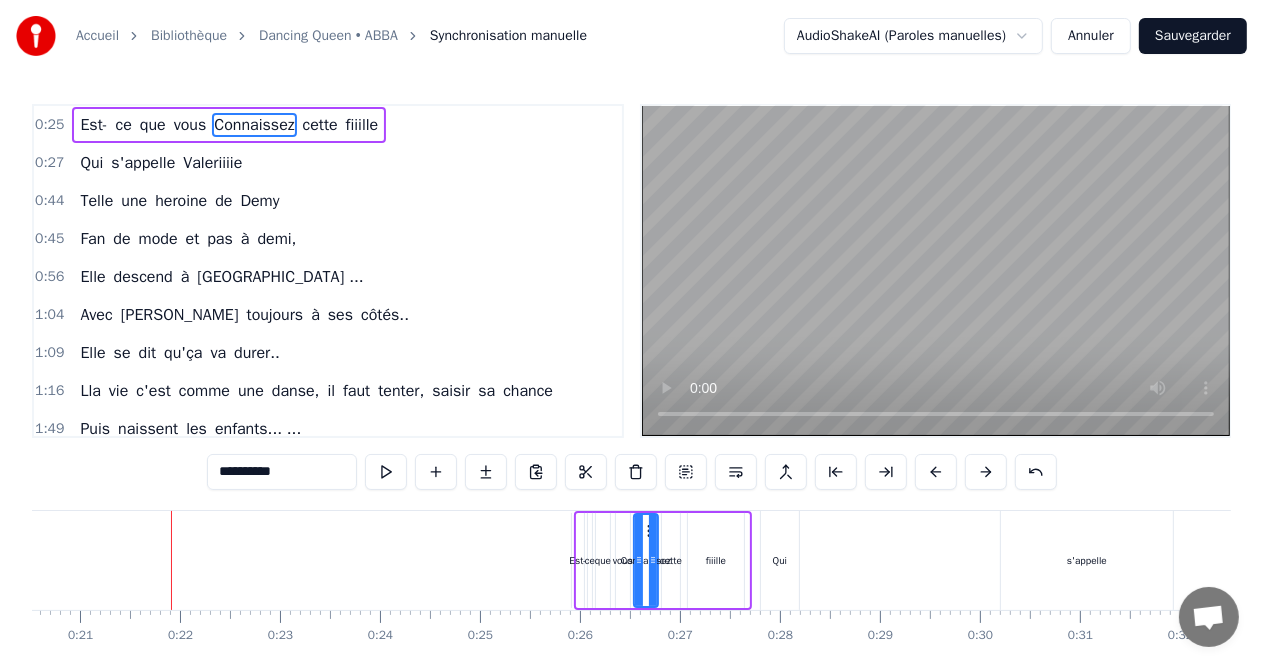 click at bounding box center (986, 472) 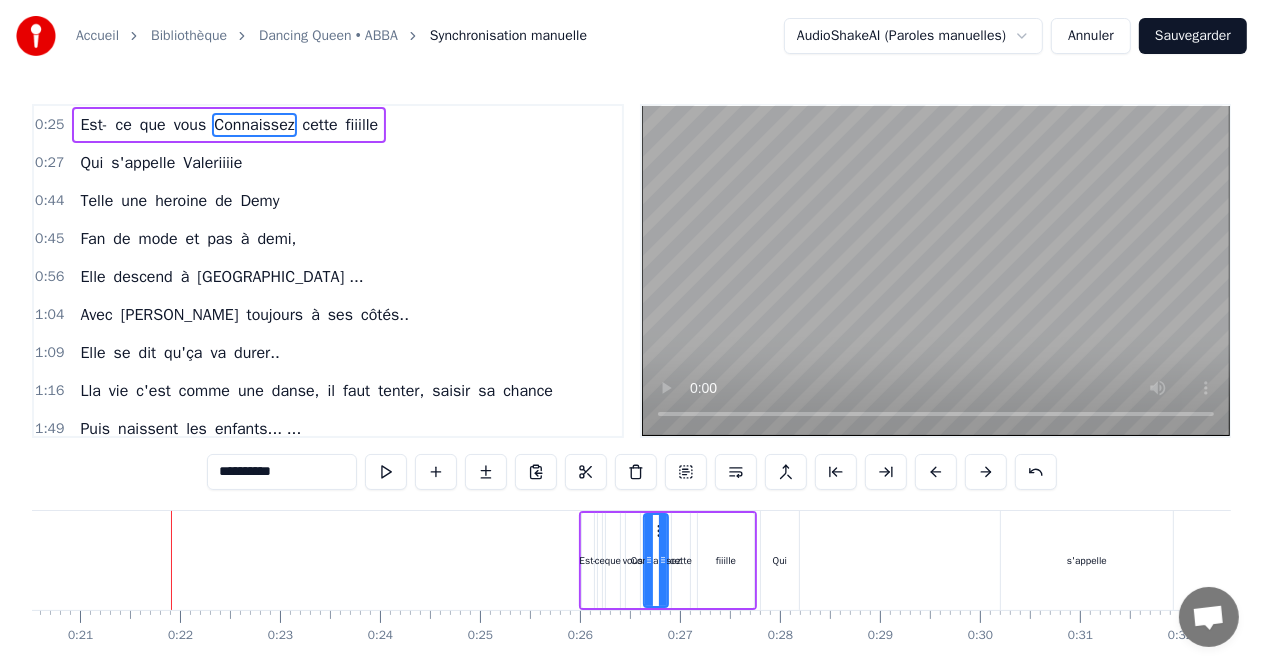 click at bounding box center (986, 472) 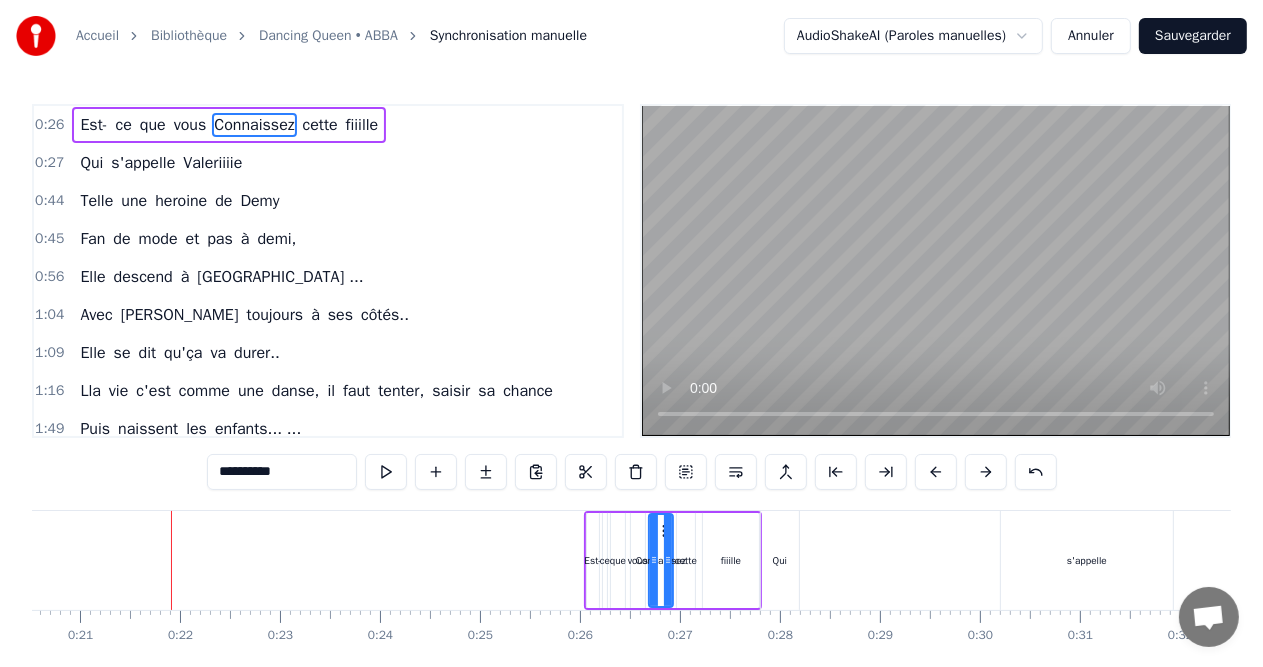 click at bounding box center [986, 472] 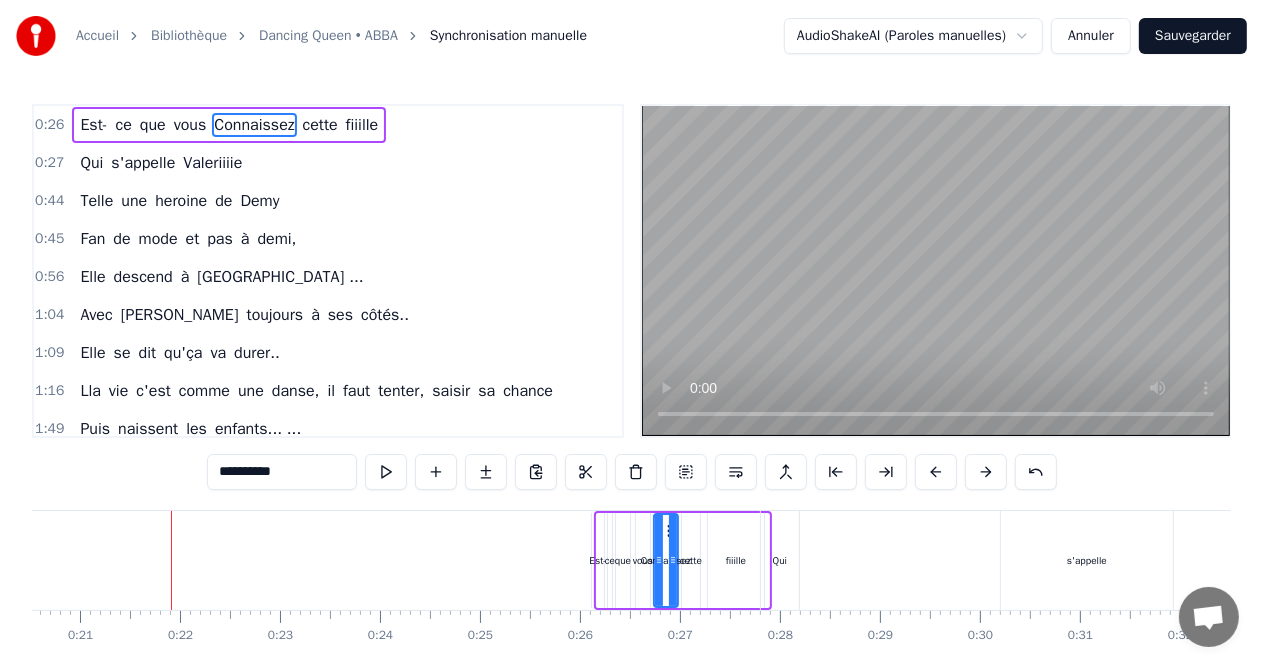 click at bounding box center [986, 472] 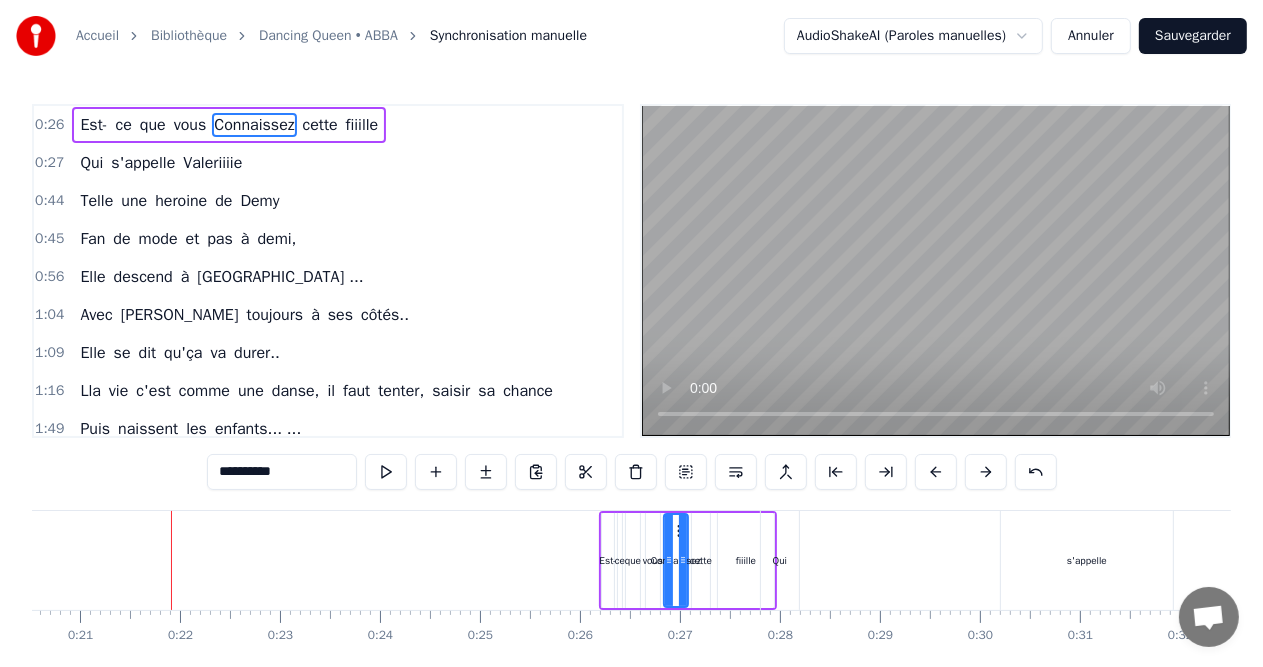 click at bounding box center [986, 472] 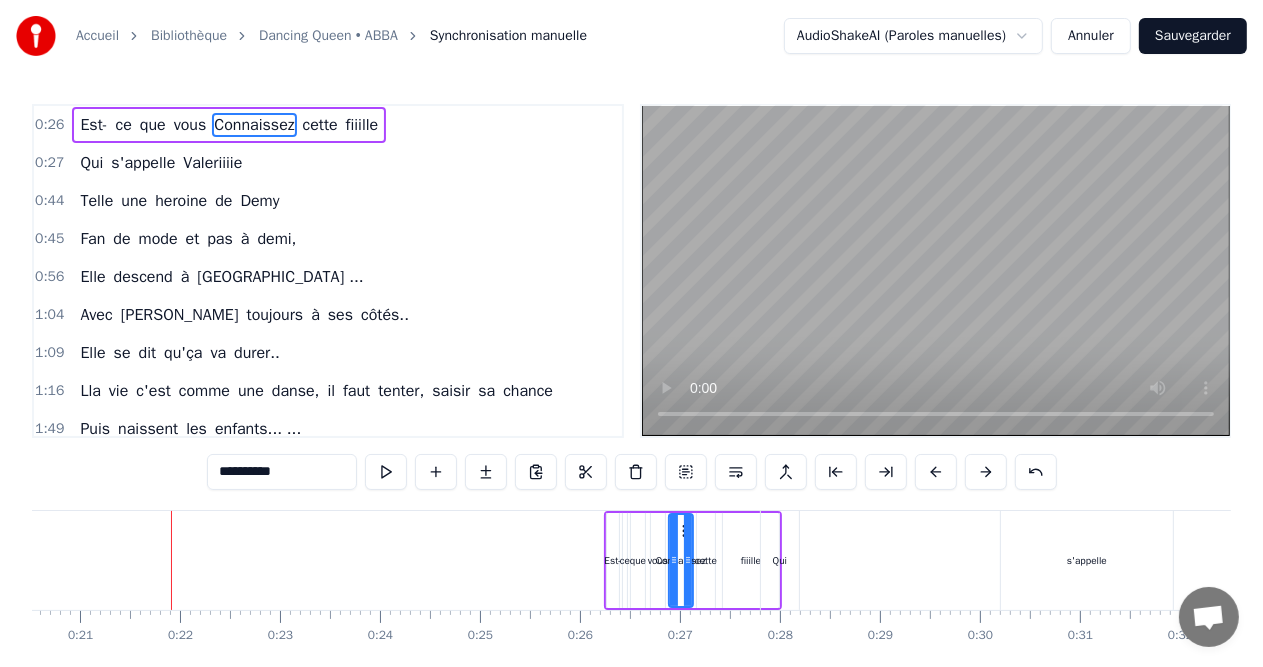 click at bounding box center [986, 472] 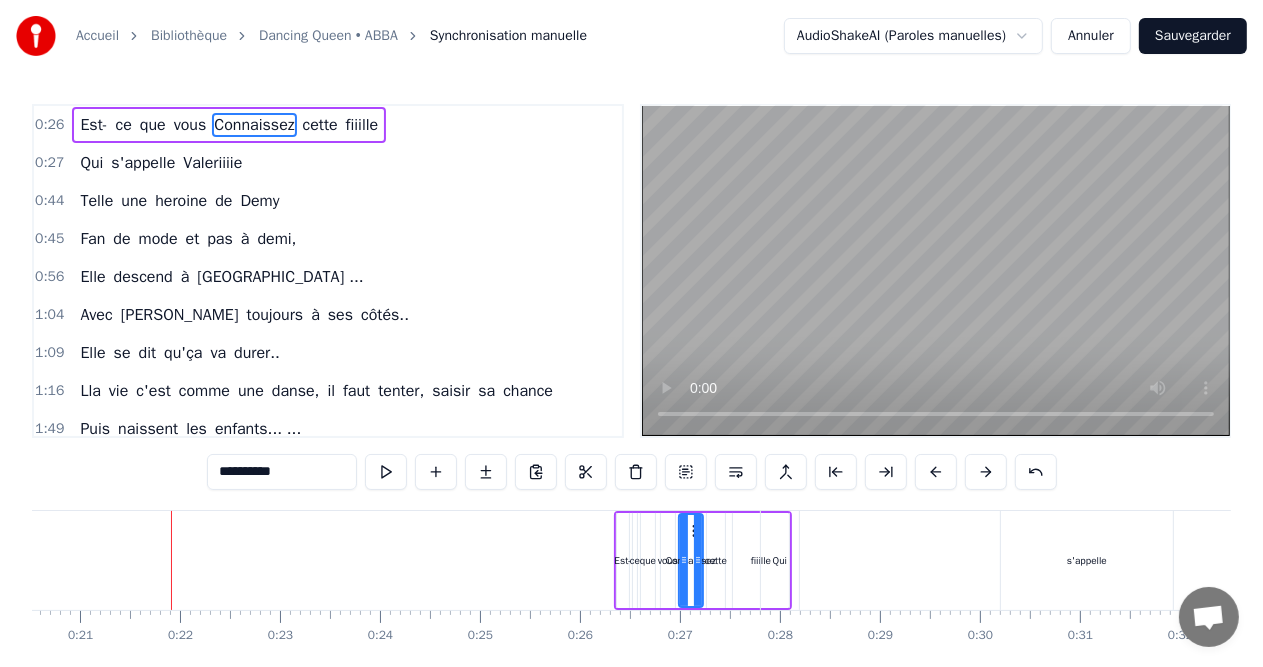 click at bounding box center [986, 472] 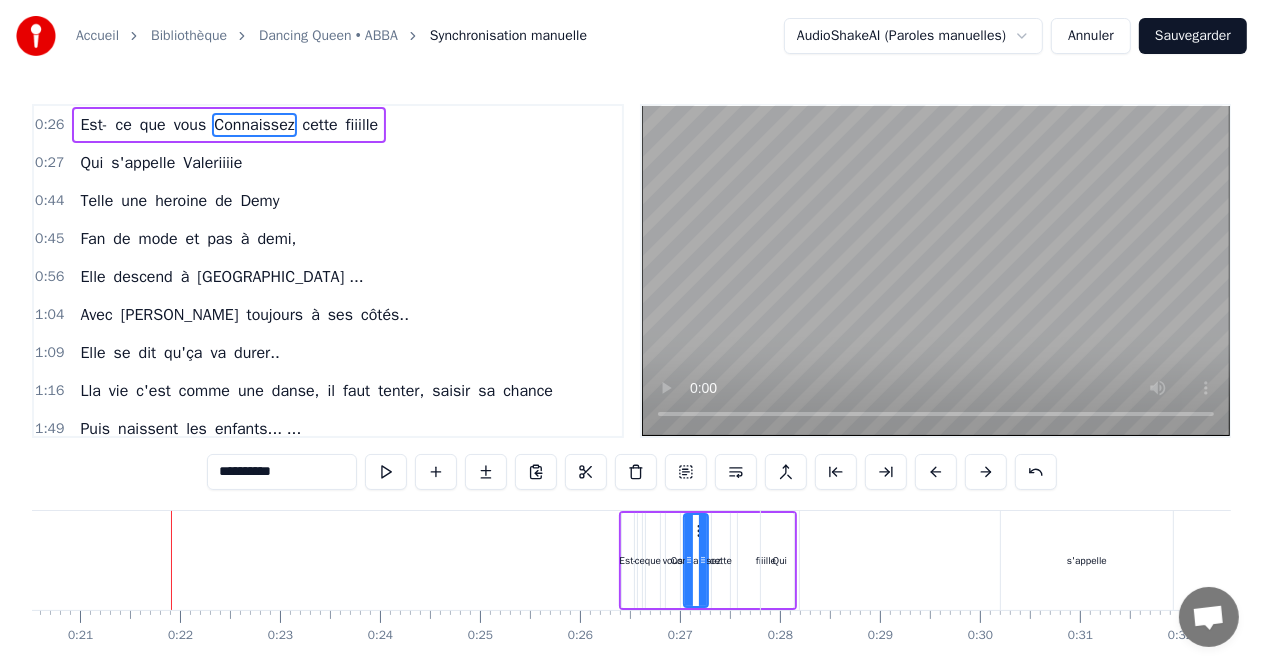 click at bounding box center [986, 472] 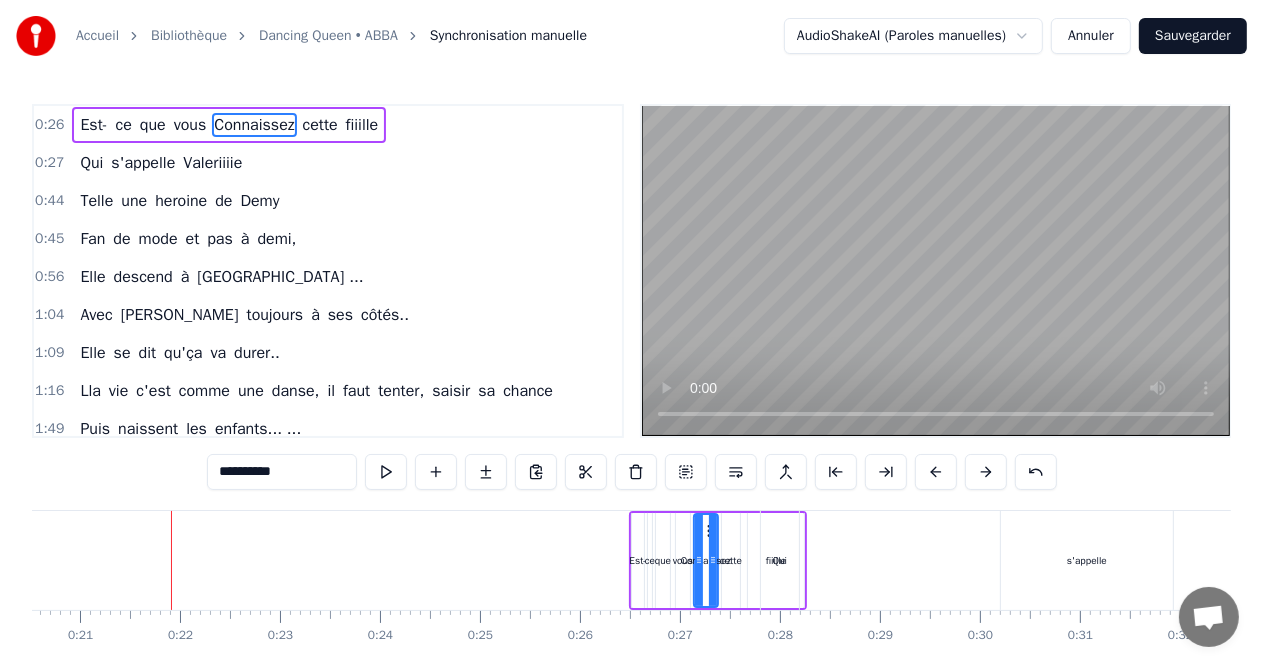 click at bounding box center [986, 472] 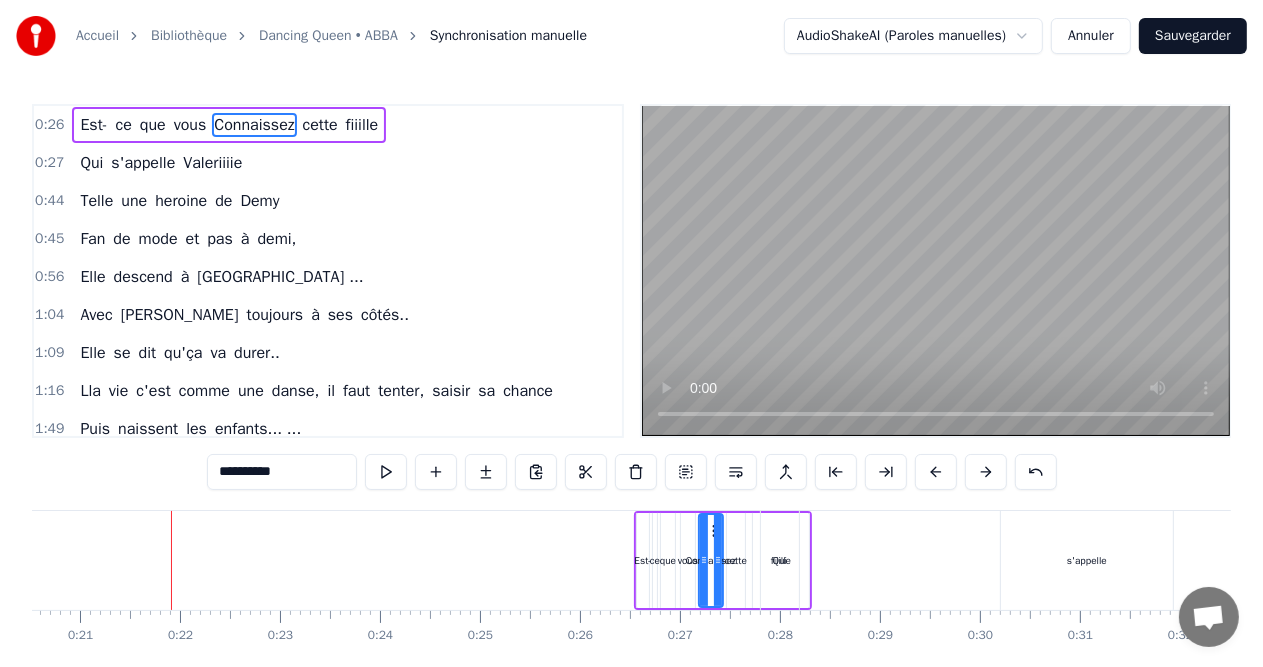click at bounding box center [986, 472] 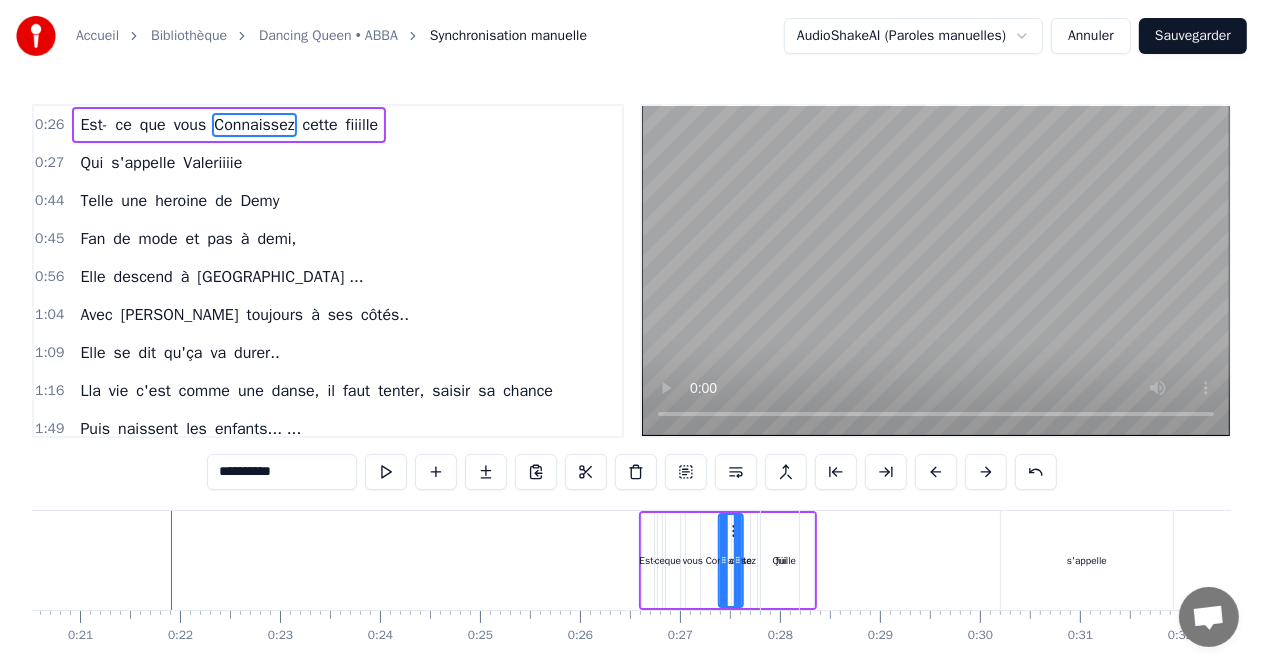drag, startPoint x: 716, startPoint y: 529, endPoint x: 731, endPoint y: 538, distance: 17.492855 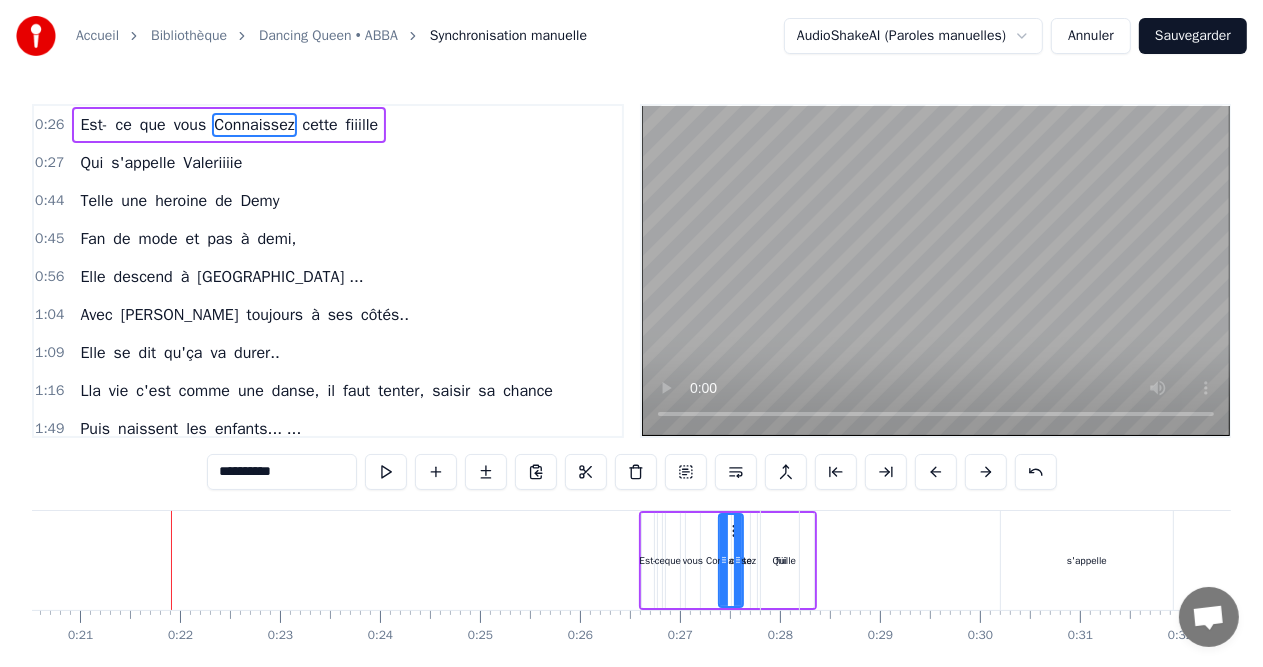 click on "Est- ce que vous Connaissez cette fiiille" at bounding box center [229, 125] 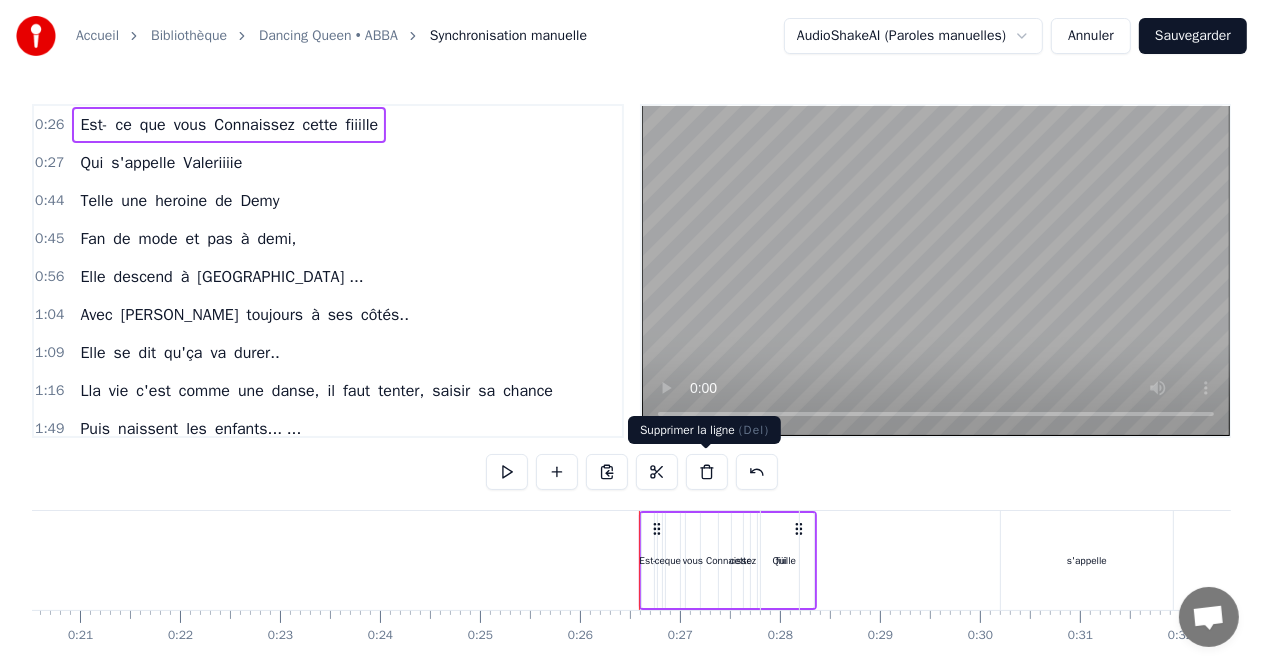 click at bounding box center (707, 472) 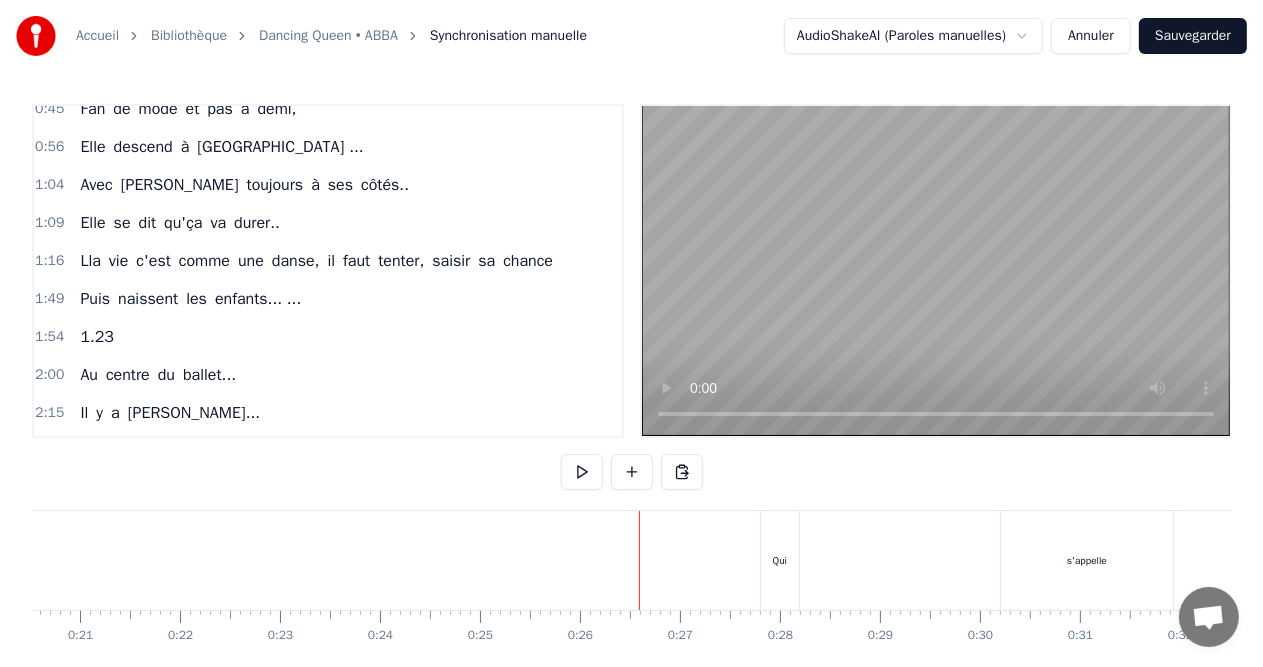 scroll, scrollTop: 0, scrollLeft: 0, axis: both 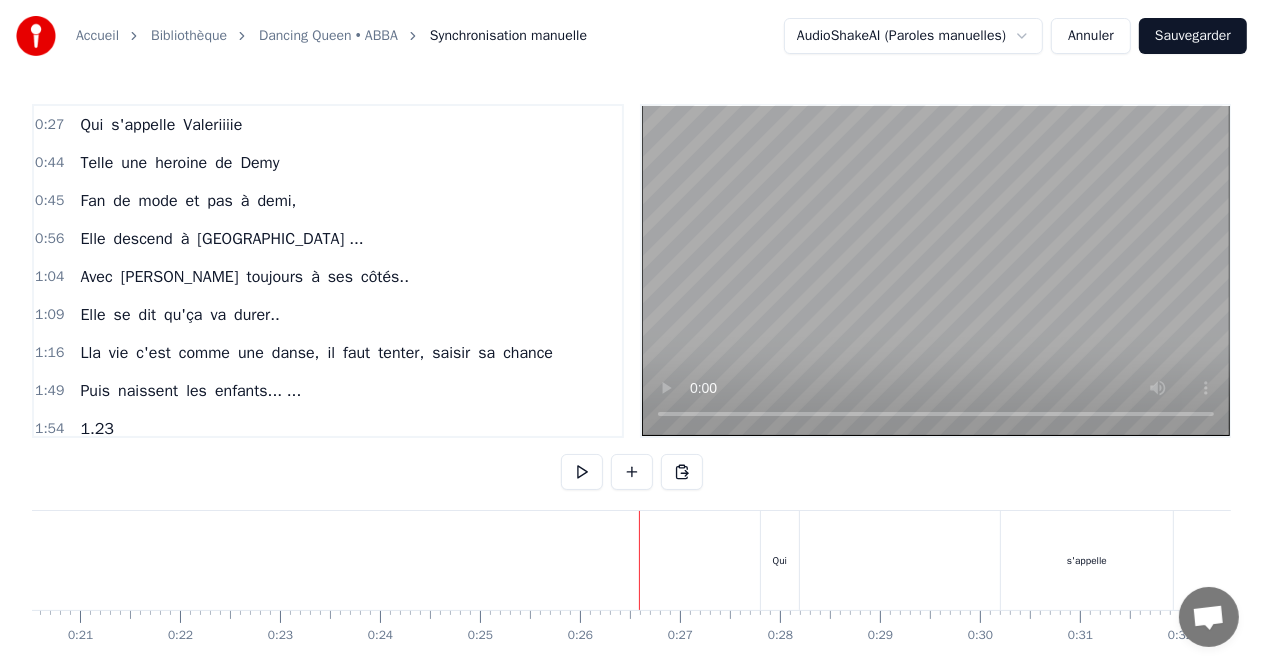 click on "0:27 Qui s'appelle Valeriiiie" at bounding box center [328, 125] 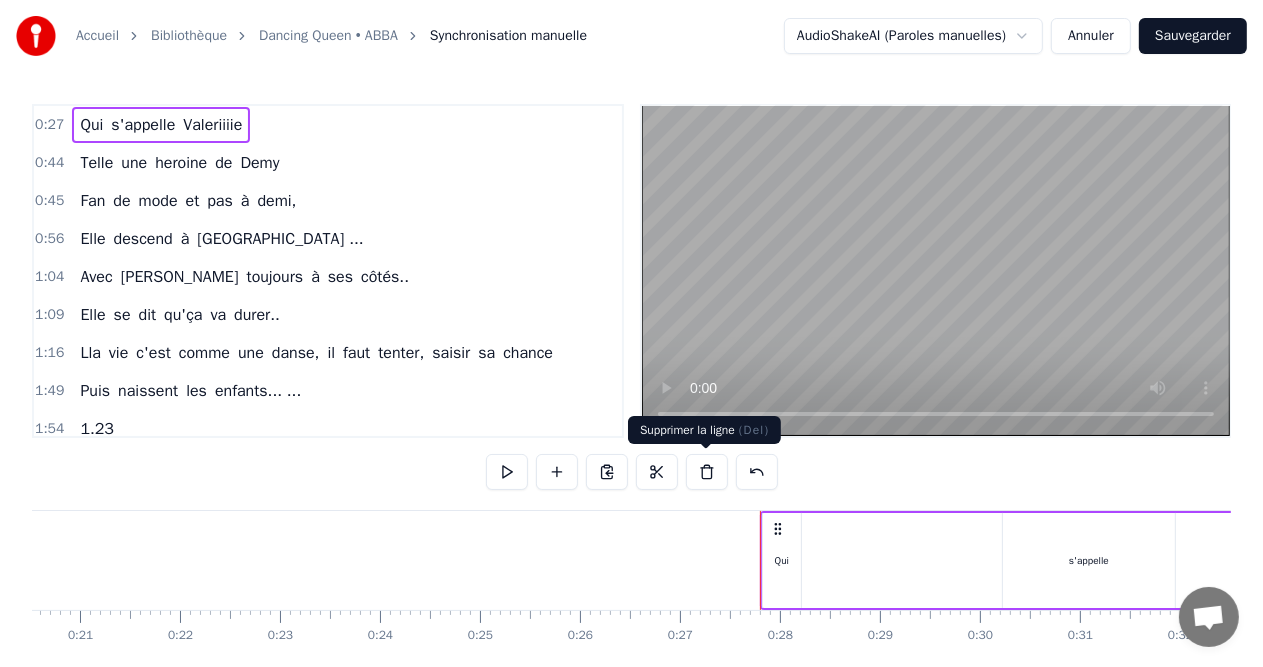click at bounding box center [707, 472] 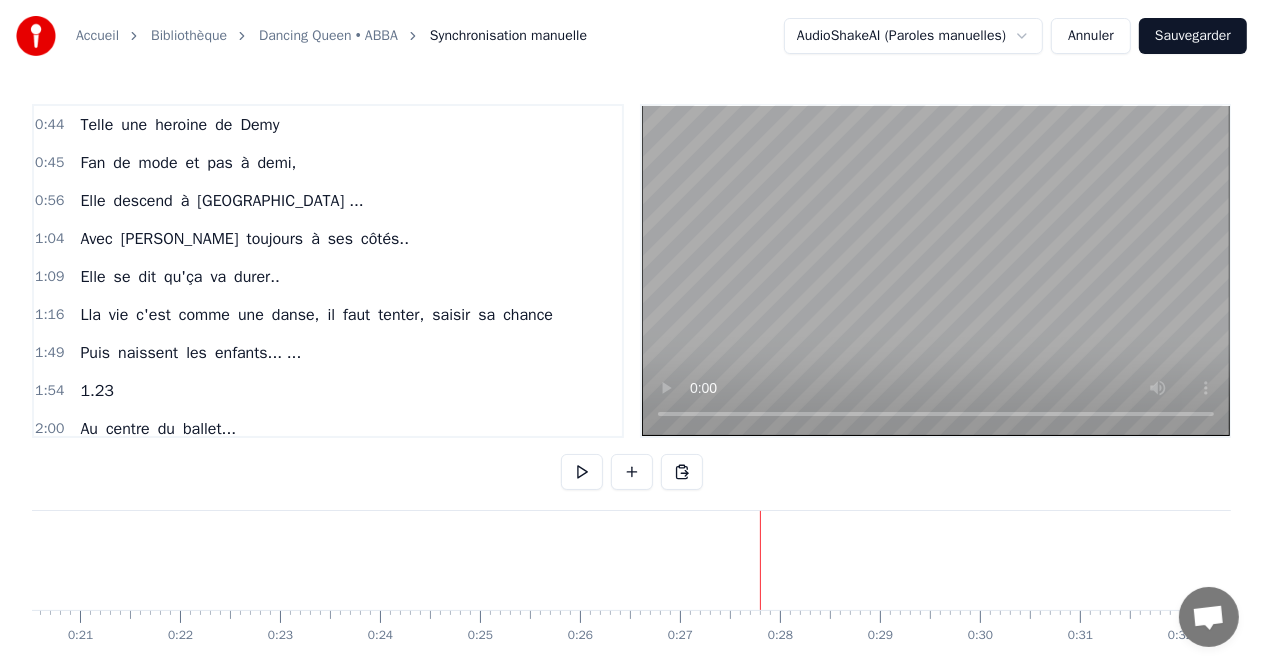 click on "0:44 Telle une heroine de Demy" at bounding box center [328, 125] 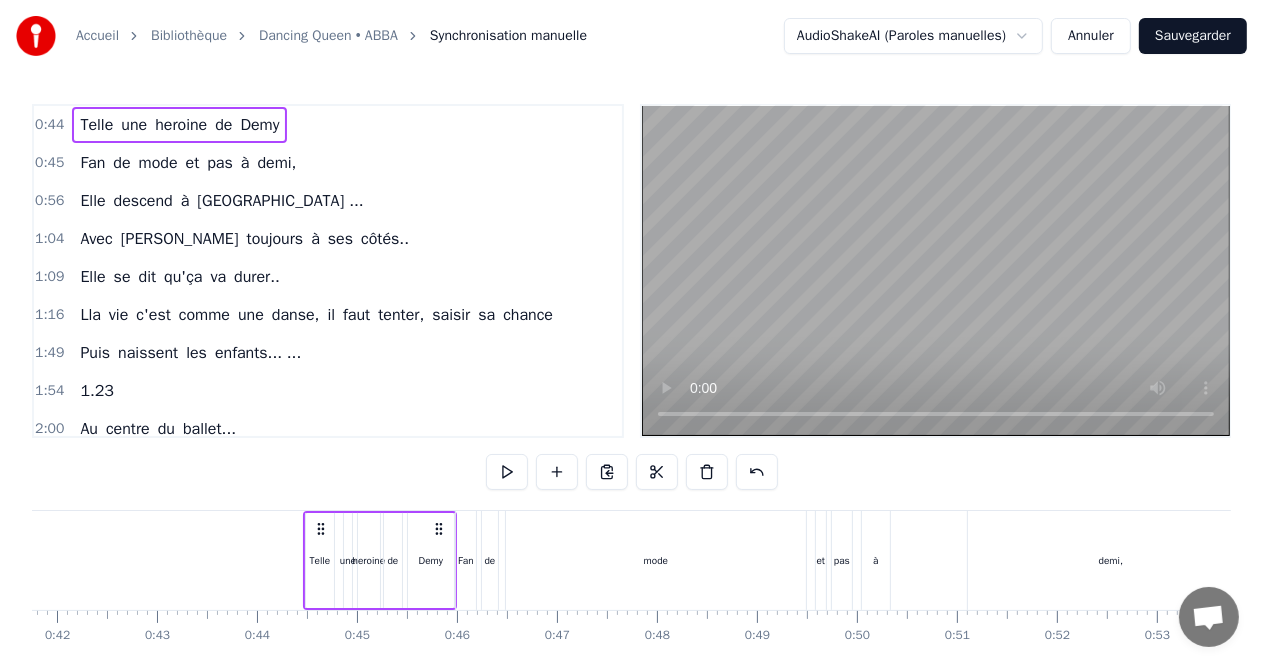 scroll, scrollTop: 0, scrollLeft: 4345, axis: horizontal 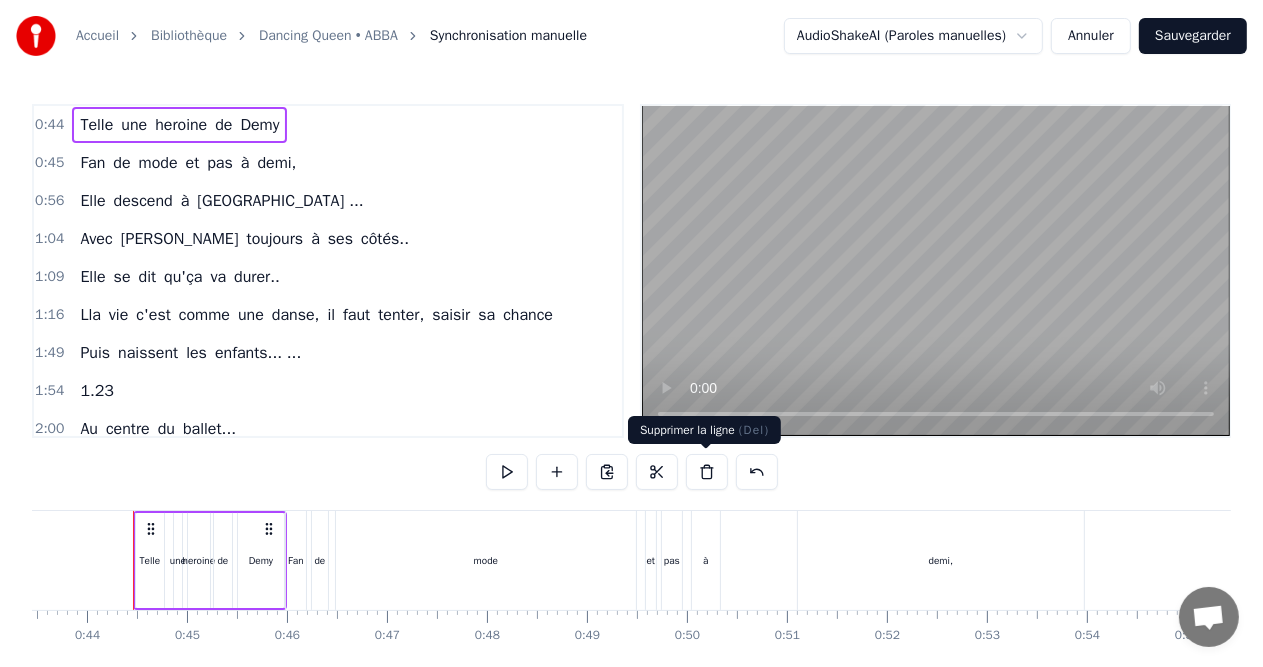 click at bounding box center [707, 472] 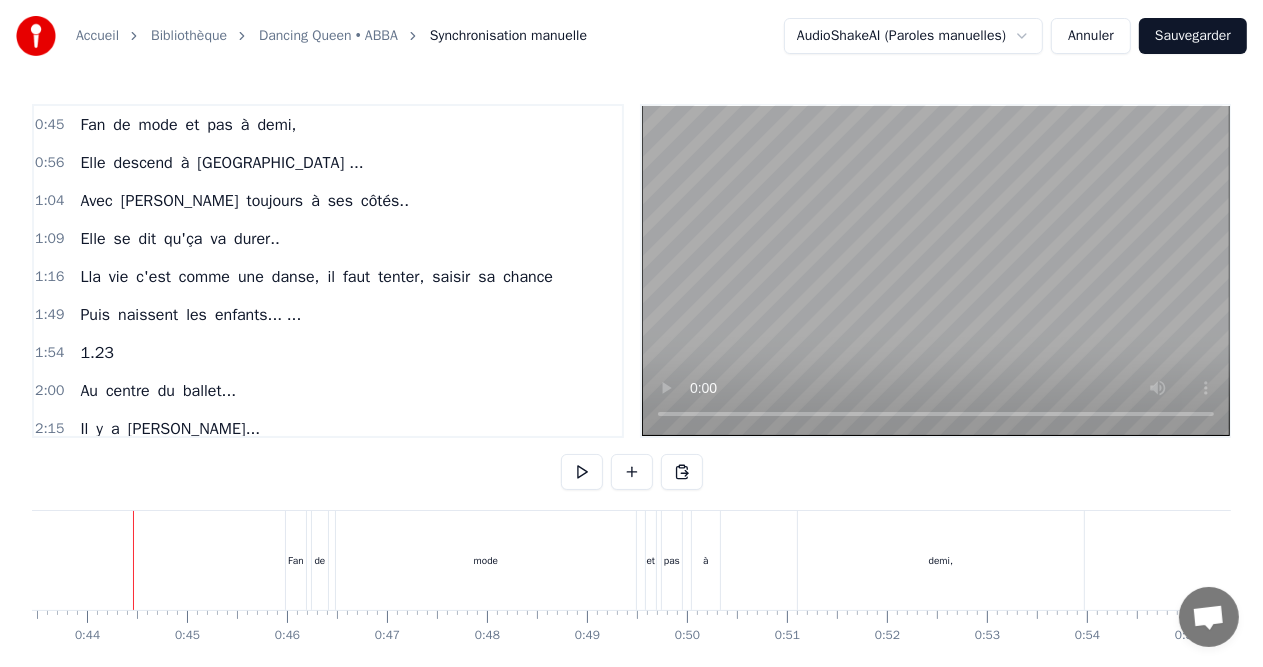 click on "0:45 Fan de mode et pas à demi," at bounding box center (328, 125) 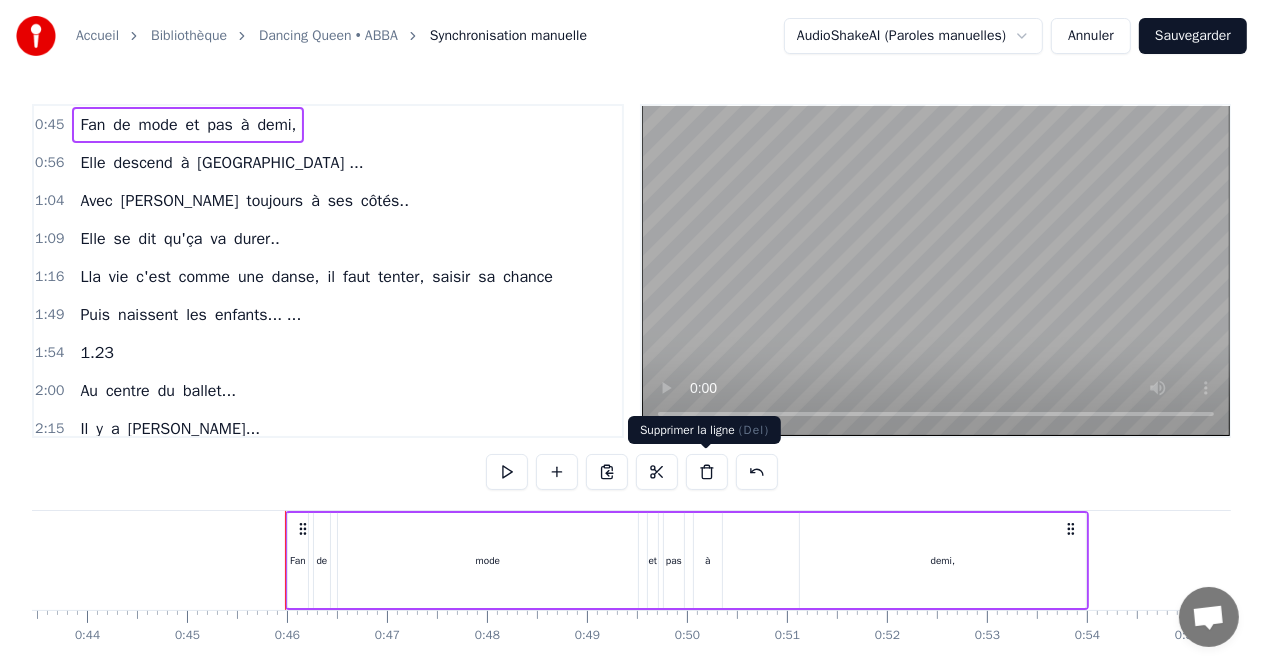 click at bounding box center [707, 472] 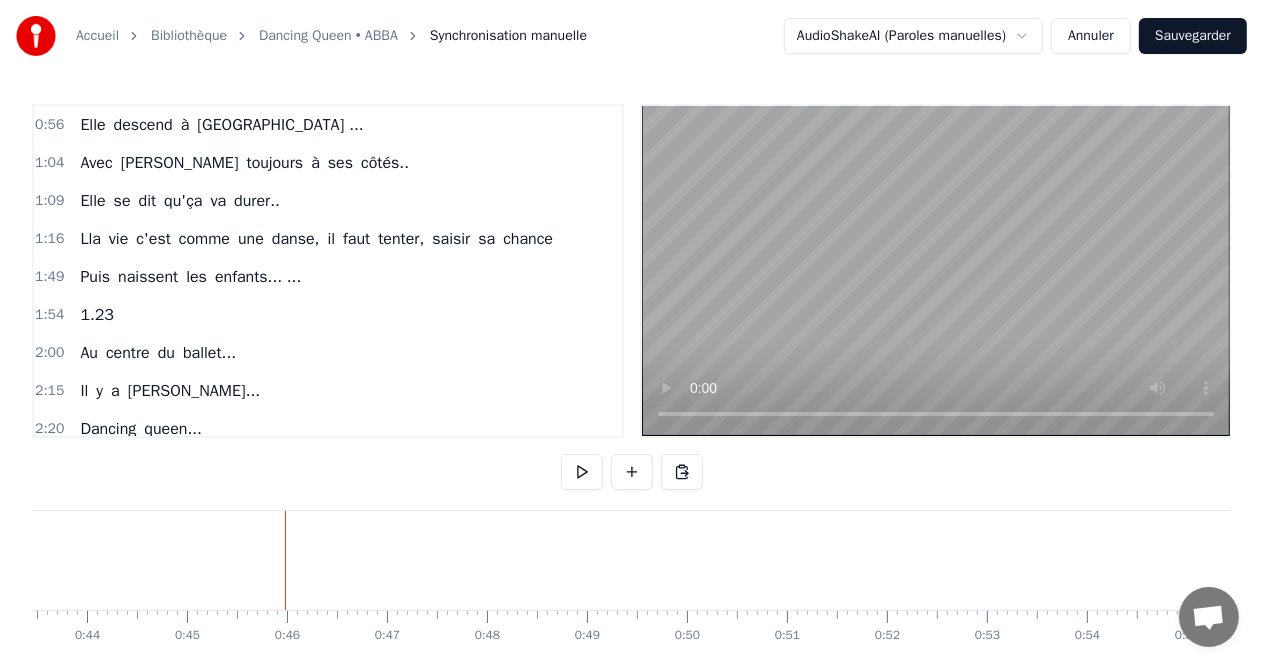 click on "0:56 Elle descend à [GEOGRAPHIC_DATA]
..." at bounding box center (328, 125) 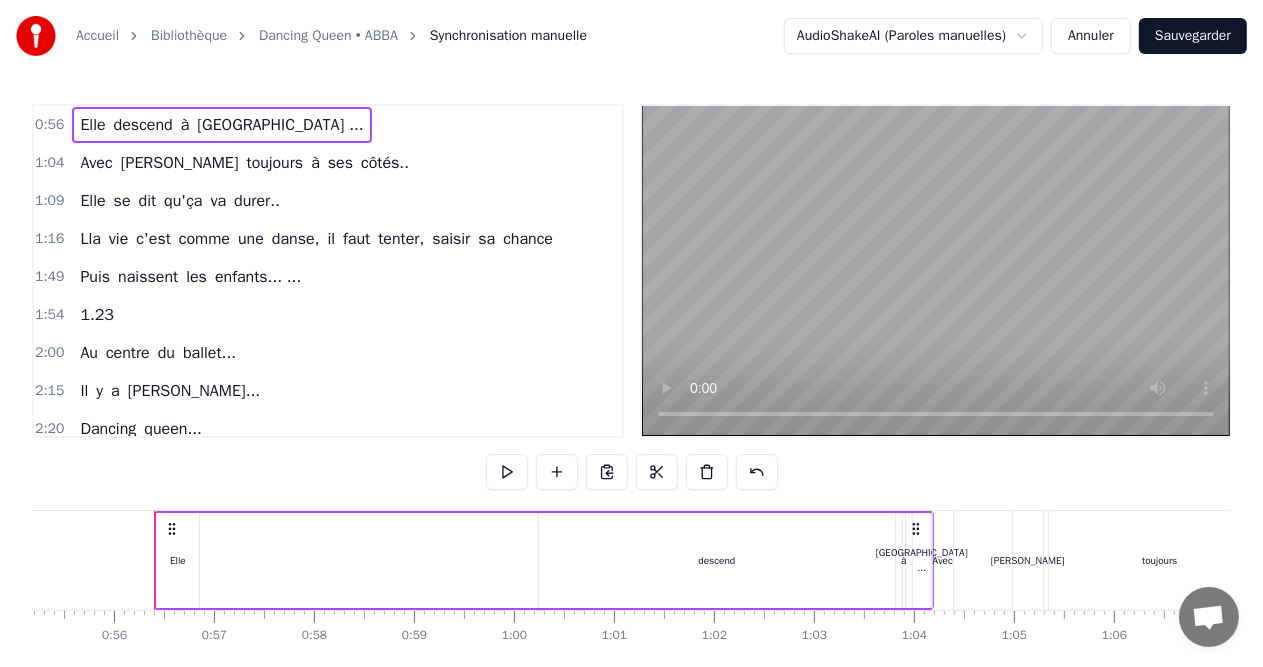 scroll, scrollTop: 0, scrollLeft: 5539, axis: horizontal 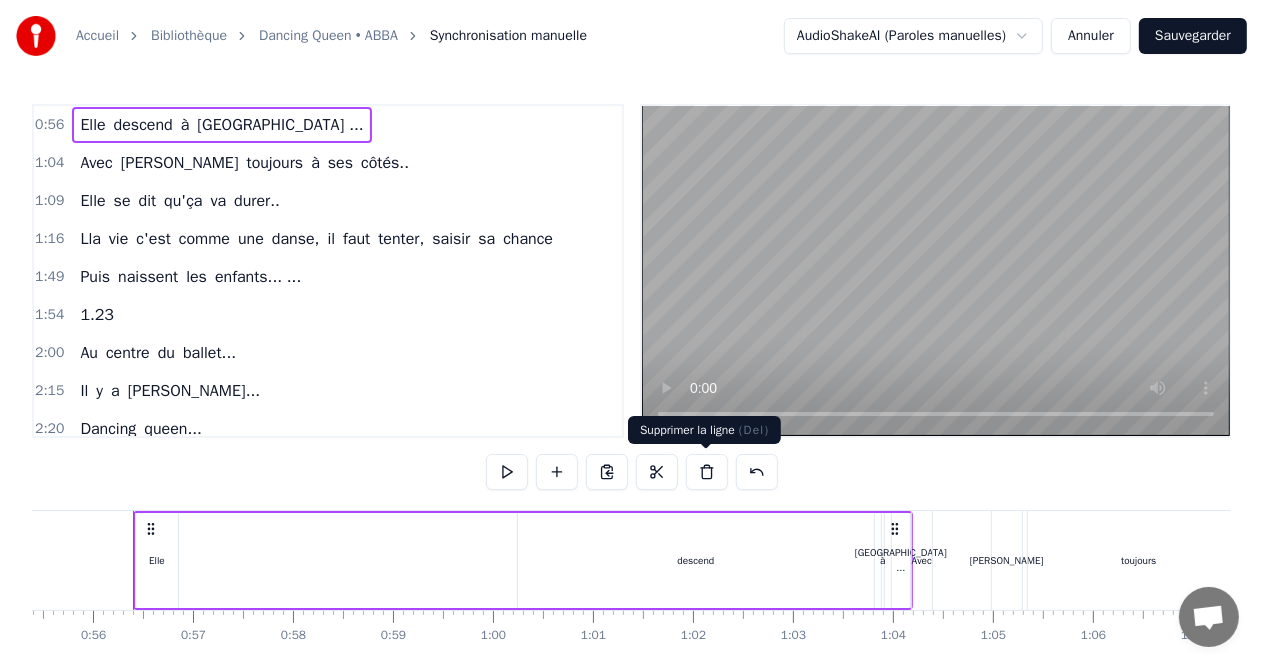 click at bounding box center [707, 472] 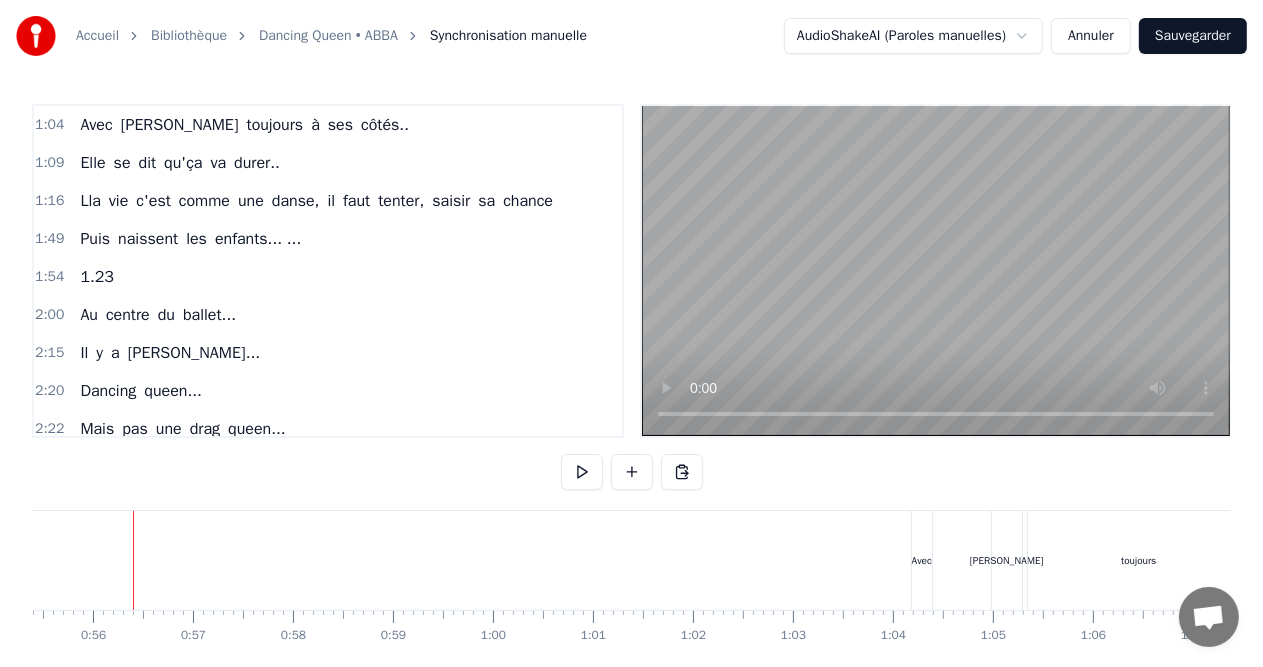 click on "Accueil Bibliothèque Dancing Queen • ABBA Synchronisation manuelle AudioShakeAI (Paroles manuelles) Annuler Sauvegarder 1:04 Avec [PERSON_NAME] toujours à ses côtés.. 1:09 Elle se dit qu'ça va durer.. 1:16 Lla vie c'est comme une danse, il faut tenter, saisir sa chance 1:49 Puis naissent les enfants...
... 1:54 1.23 2:00 Au centre du ballet... 2:15 Il y a [PERSON_NAME]... 2:20 Dancing queen... 2:22 Mais pas une drag queen... 2:33 [PERSON_NAME] dancing queen, 2:34 Reine du dancing oh yeee
... 2:37 Virevolter, s'envoler... 2:57 Sauter ou même plonger...er..er.... 3:00 Ouhouhou 3:05 [PERSON_NAME], notre amie est bien plus qu'une dancing queen. Avec [PERSON_NAME] toujours à ses côtés.. Elle se dit qu'ça va durer.. Lla vie c'est comme une danse, il faut tenter, saisir sa chance Puis naissent les enfants...
... 1.23 Au centre du ballet... Il y a [PERSON_NAME]... Dancing queen... Mais pas une drag queen... [PERSON_NAME] dancing queen, Reine du dancing oh yeee
... Virevolter, s'envoler... Sauter ou même plonger...er..er.... [PERSON_NAME] [PERSON_NAME], est" at bounding box center (631, 356) 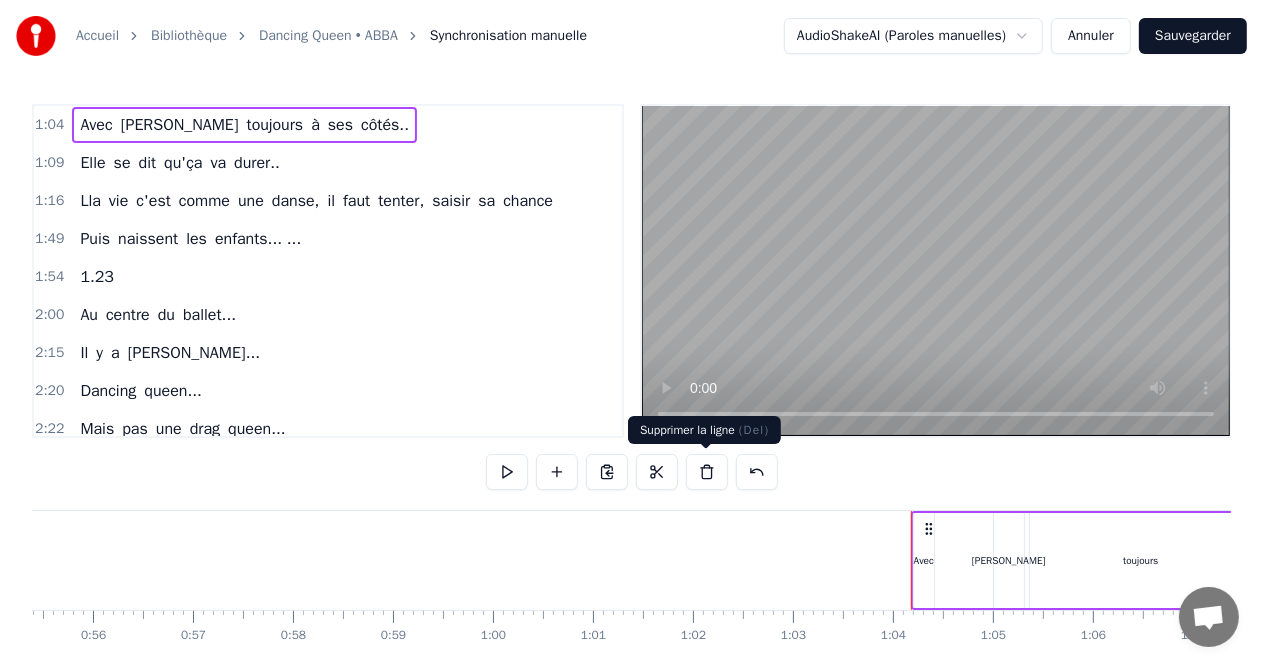 click at bounding box center [707, 472] 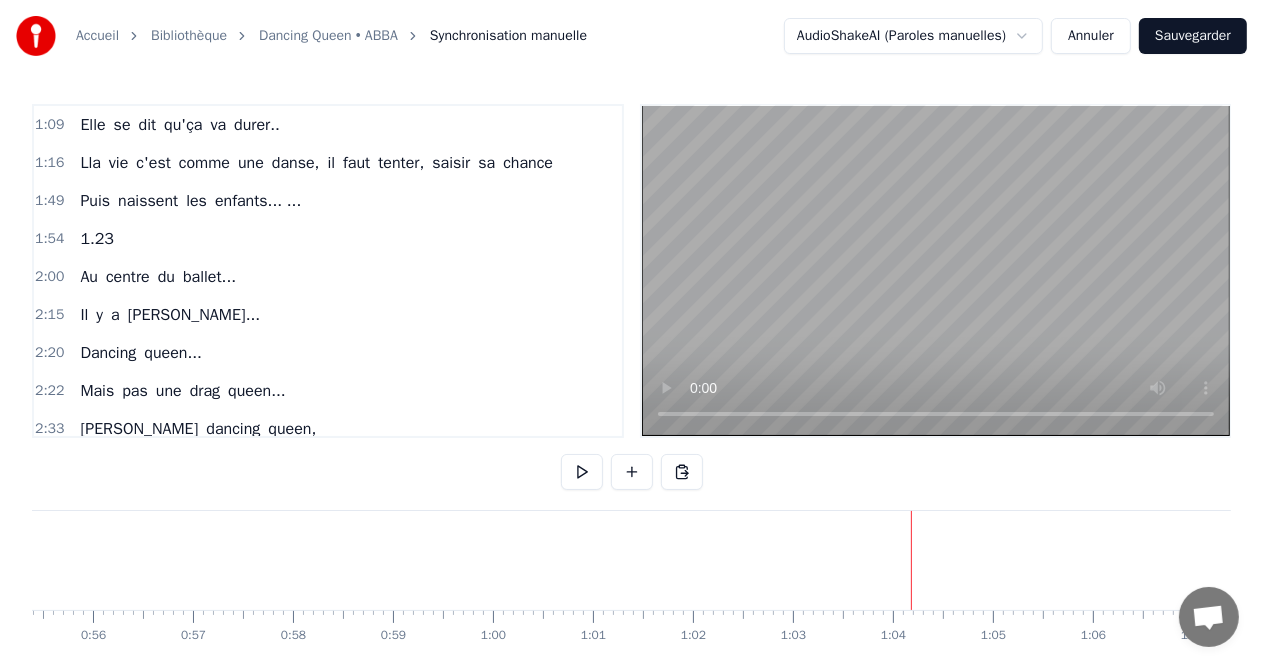 click on "1:09 Elle se dit qu'ça va durer.." at bounding box center (328, 125) 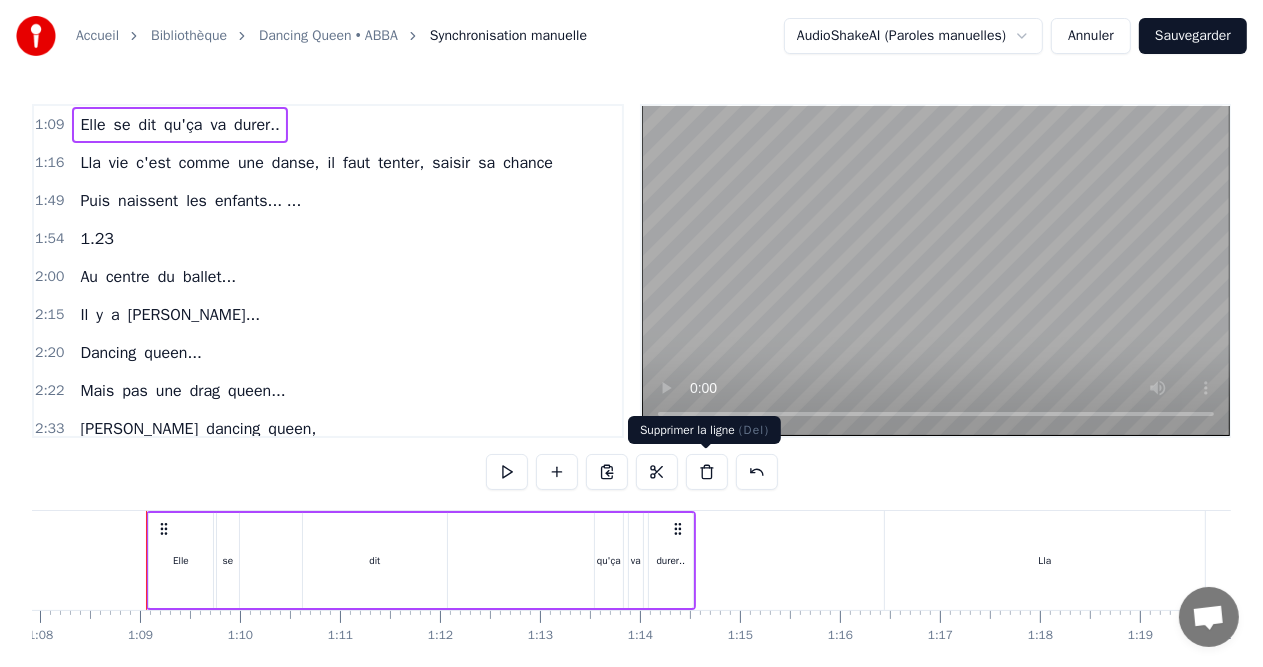 scroll, scrollTop: 0, scrollLeft: 6805, axis: horizontal 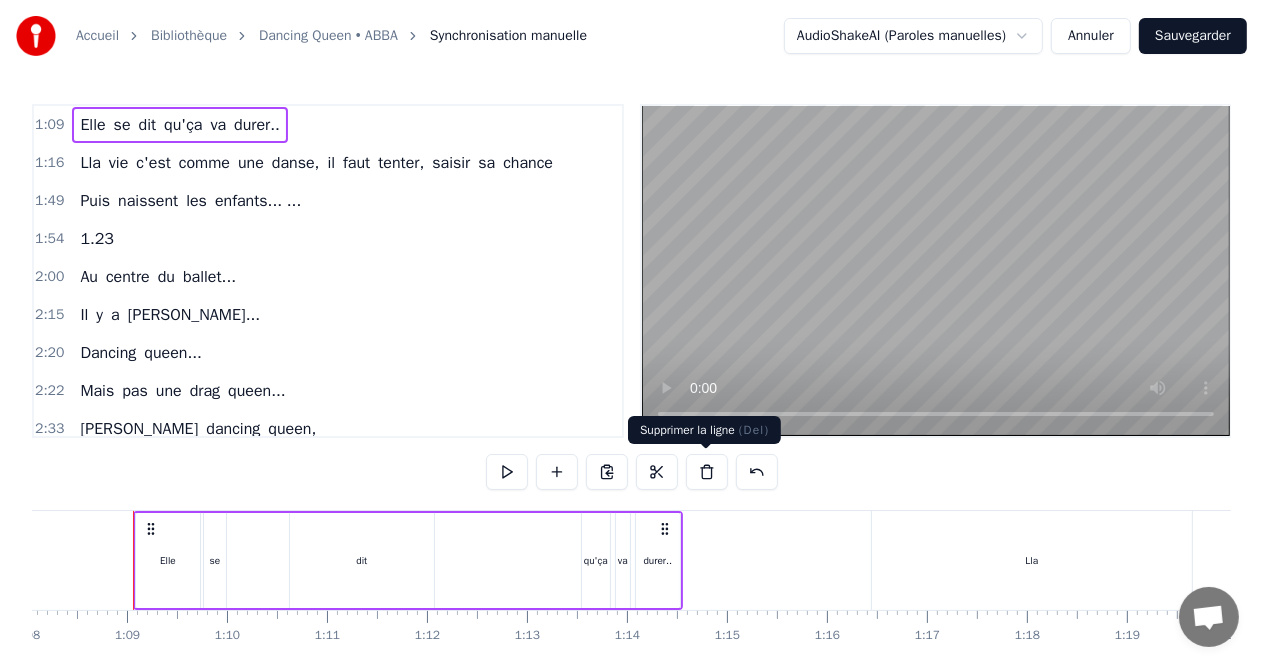 click at bounding box center (707, 472) 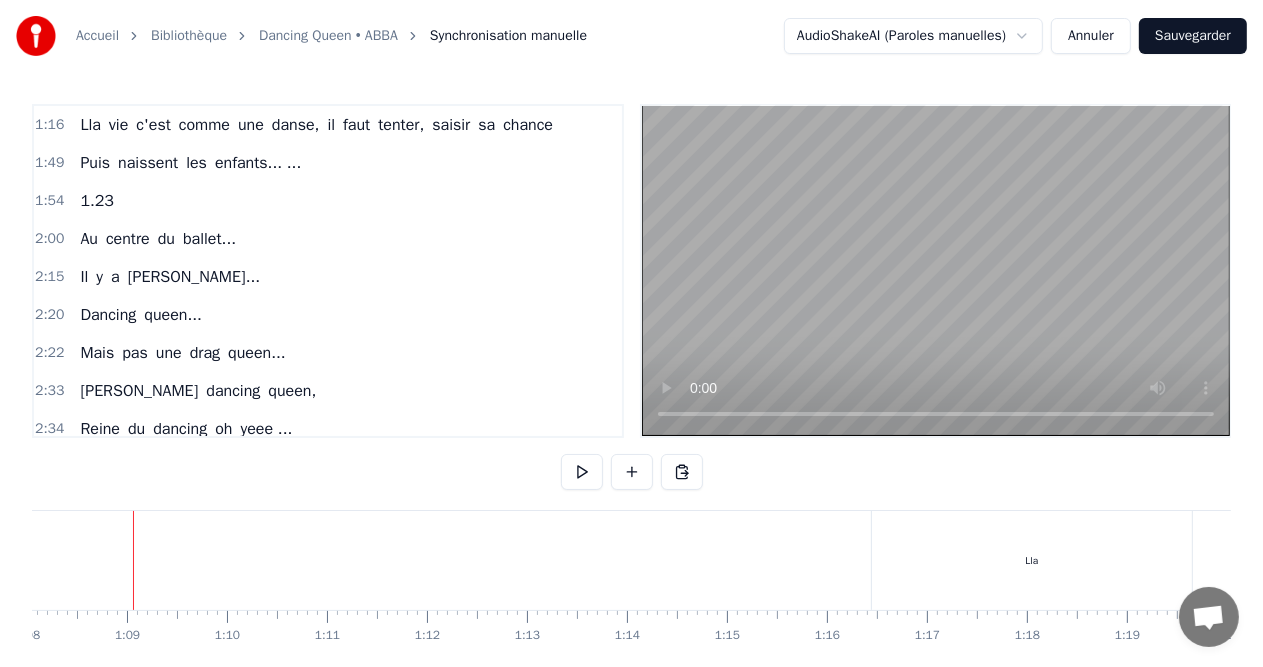 click on "Lla vie c'est comme une danse, il faut tenter, saisir sa chance" at bounding box center [316, 125] 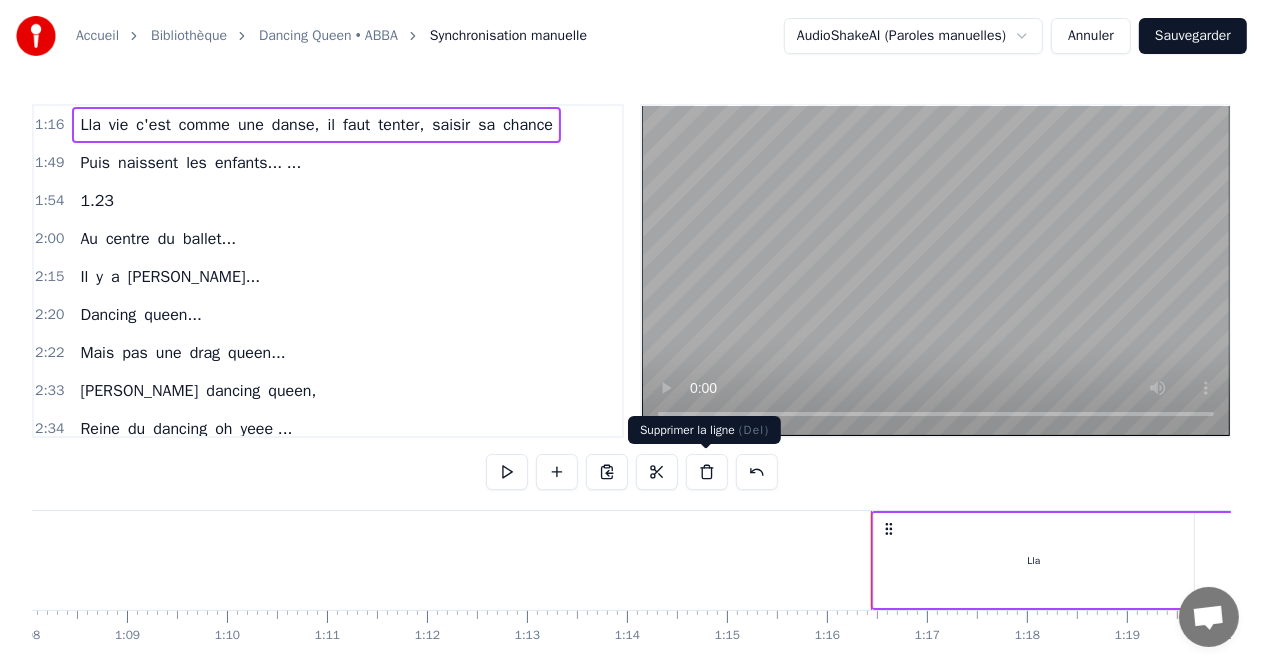 click at bounding box center [707, 472] 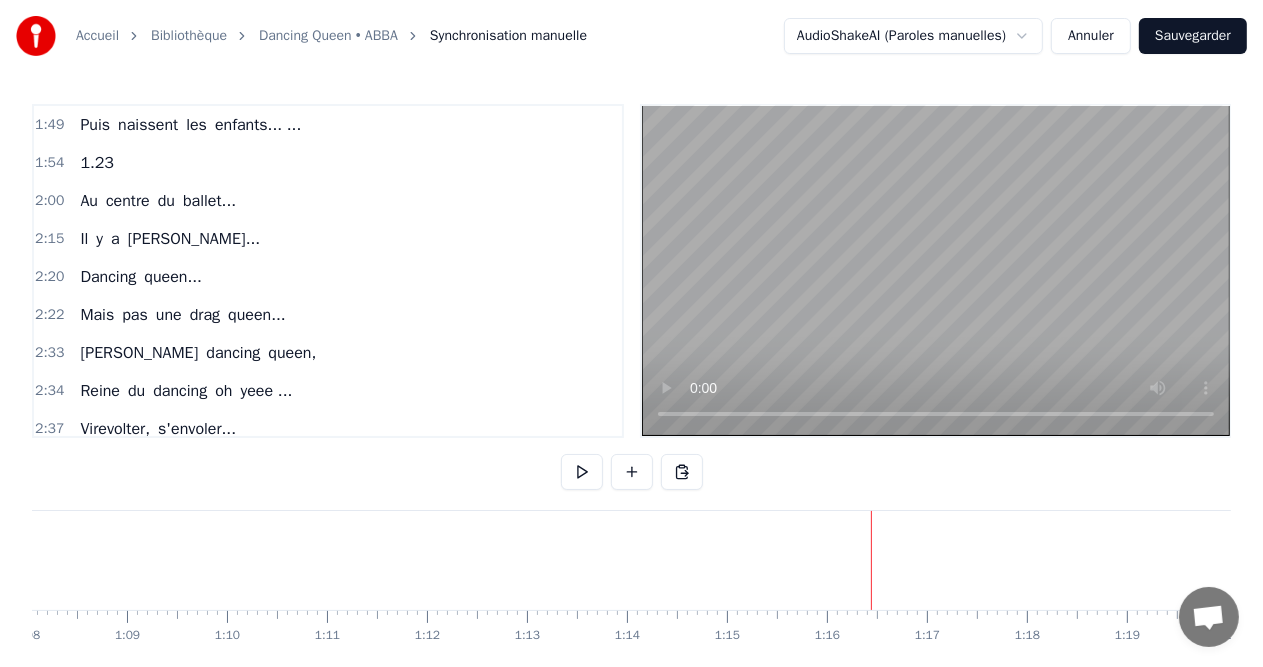 click on "1:49 Puis naissent les enfants...
..." at bounding box center [328, 125] 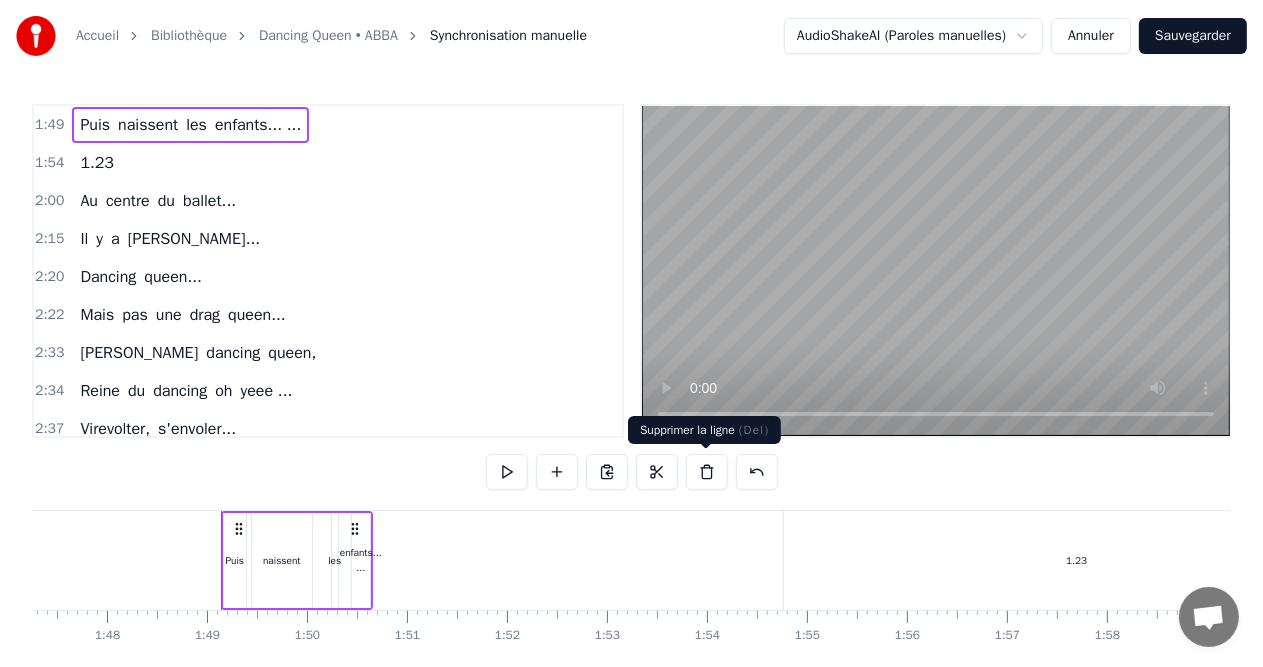 scroll, scrollTop: 0, scrollLeft: 10813, axis: horizontal 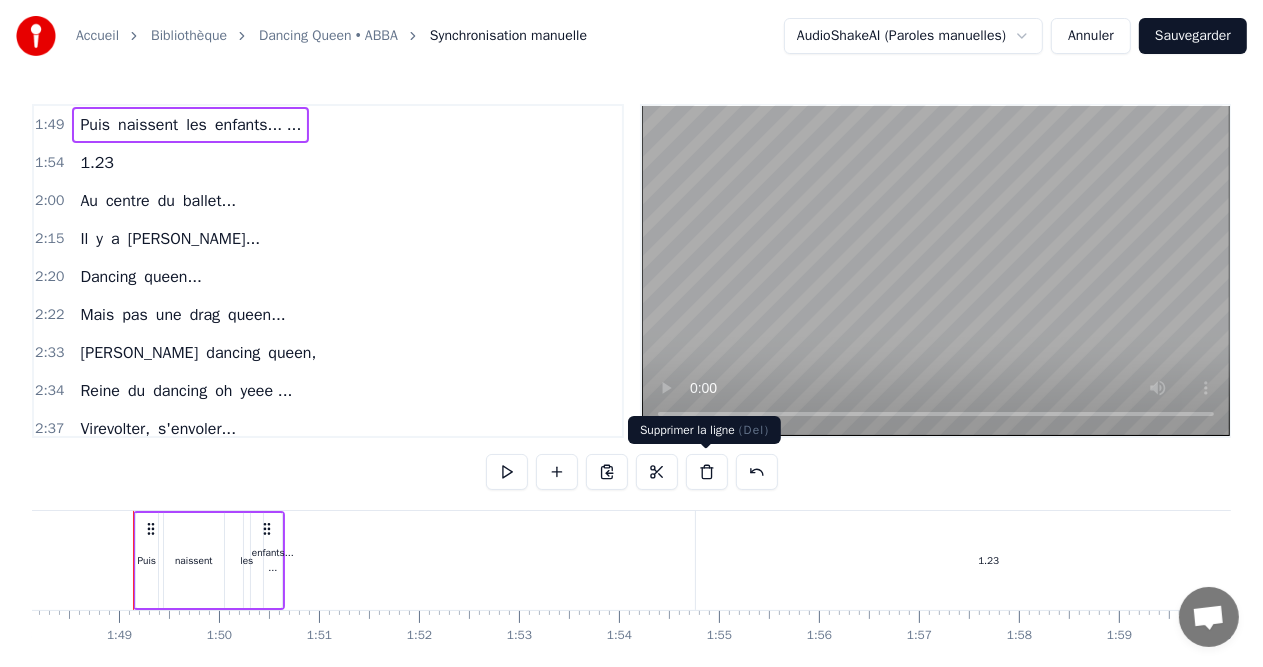 click at bounding box center [707, 472] 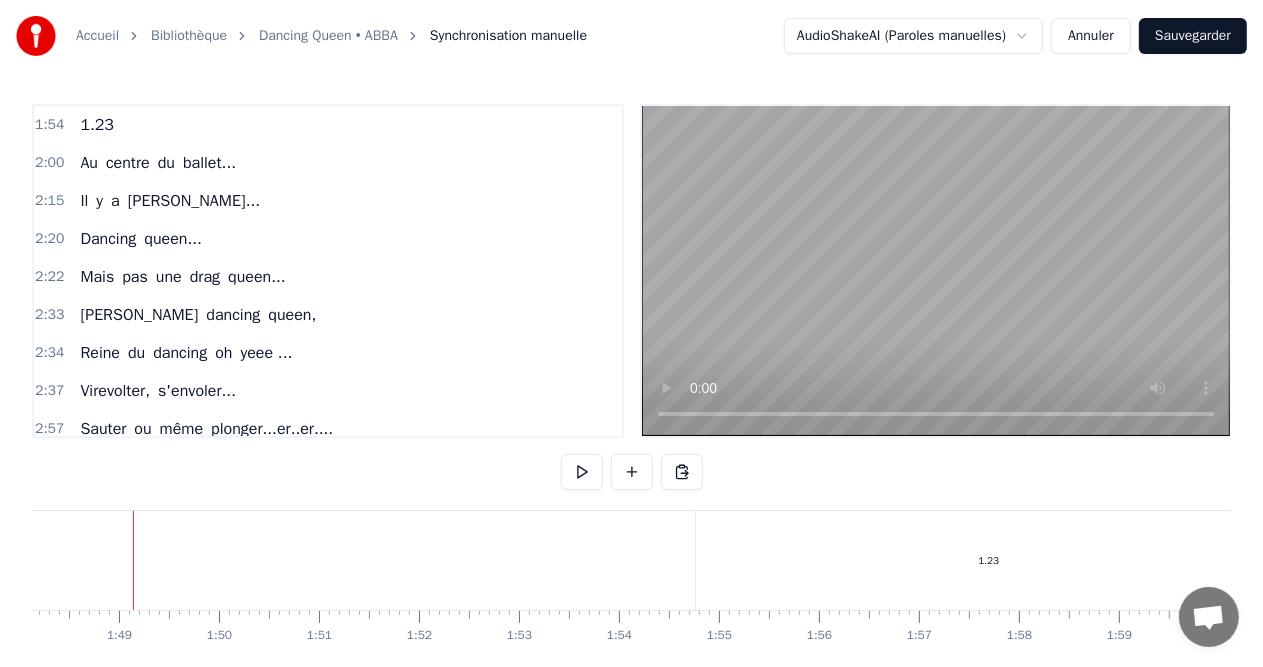 click on "1:54 1.23" at bounding box center [328, 125] 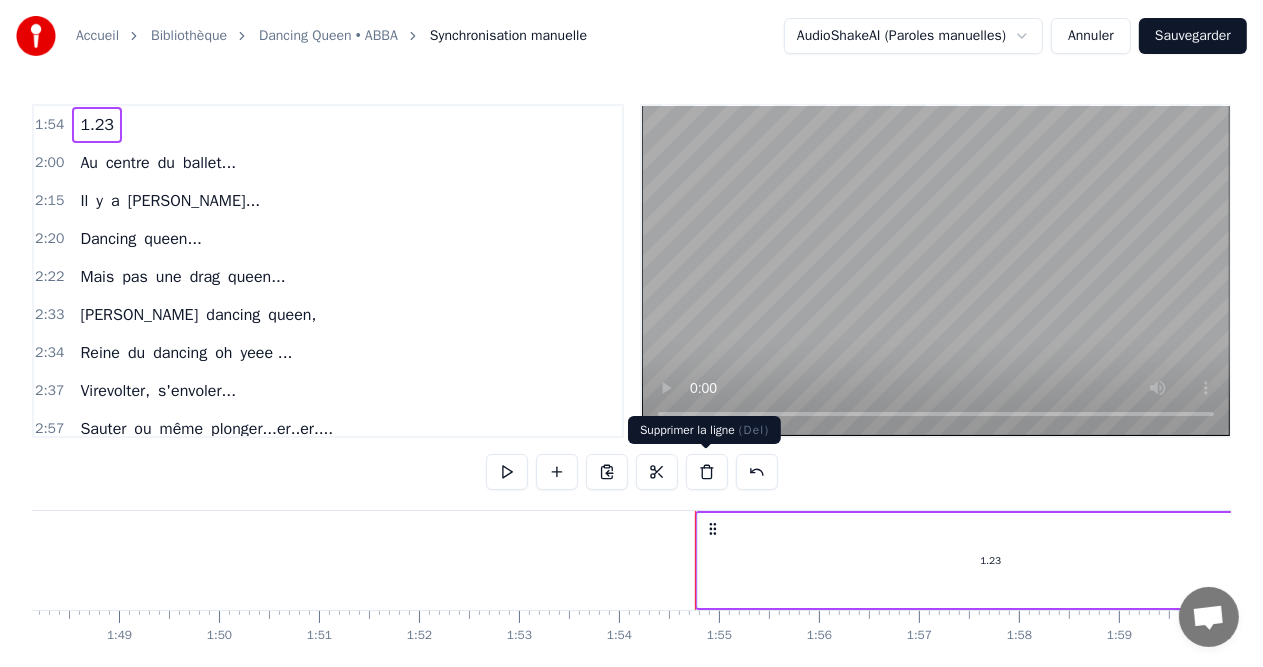 click at bounding box center (707, 472) 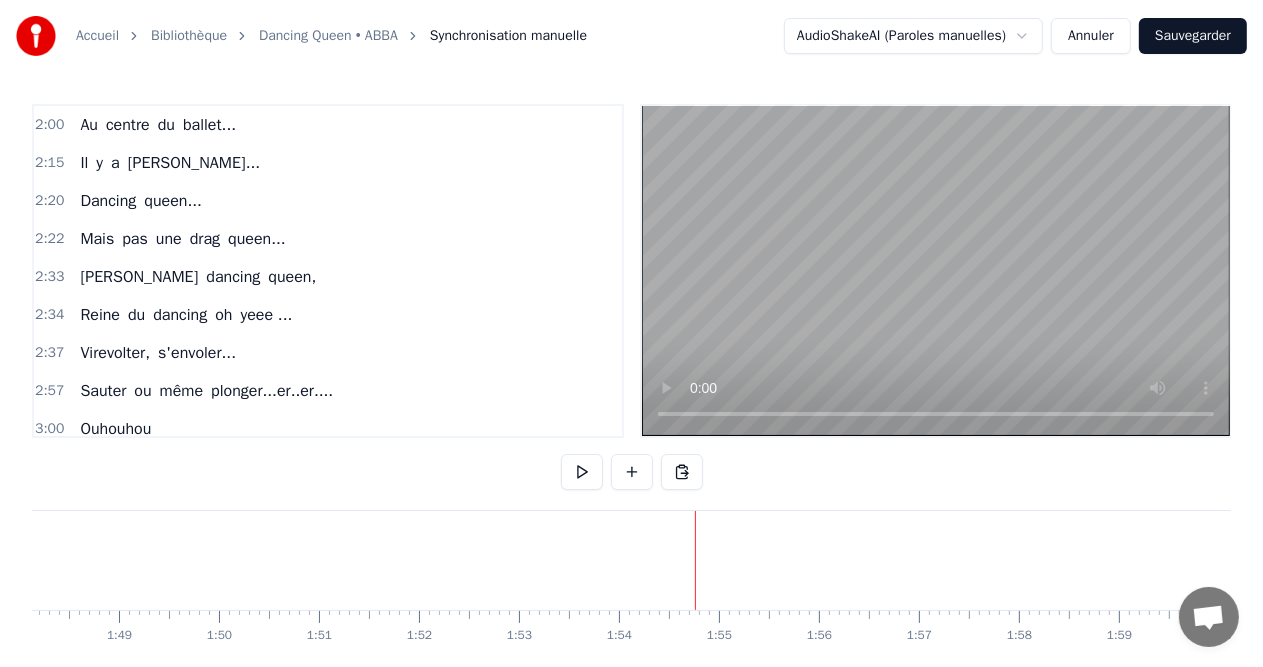 click on "2:00 Au centre du ballet..." at bounding box center [328, 125] 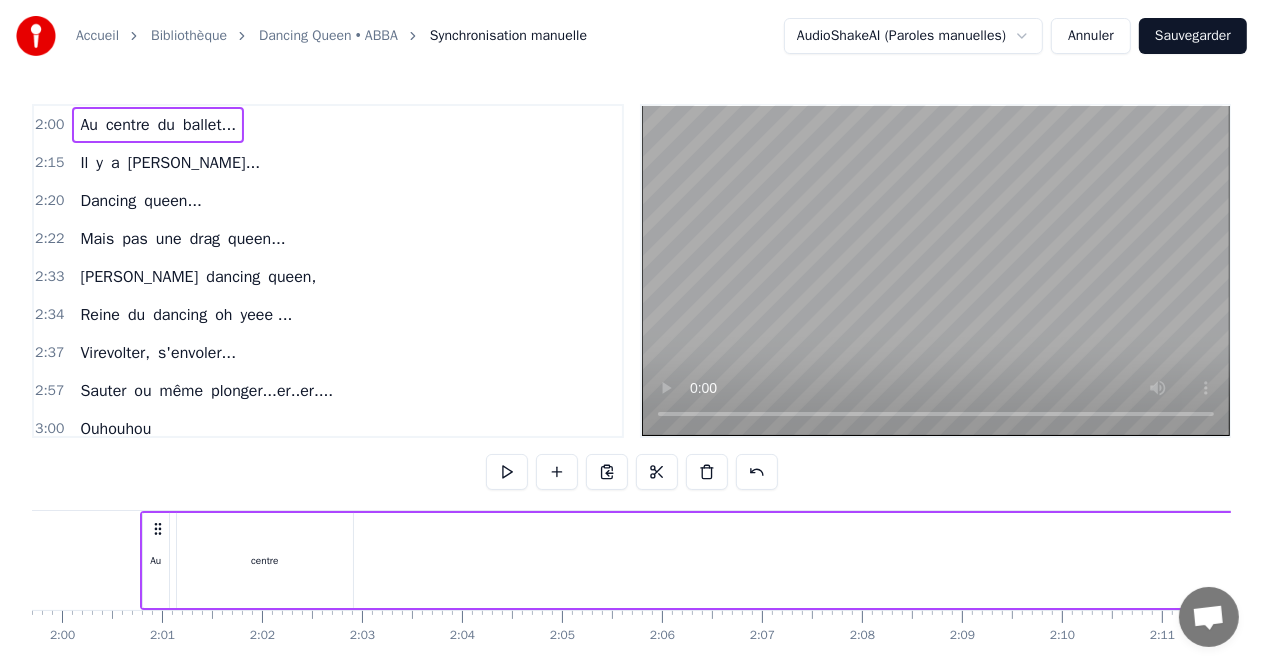 scroll, scrollTop: 0, scrollLeft: 11977, axis: horizontal 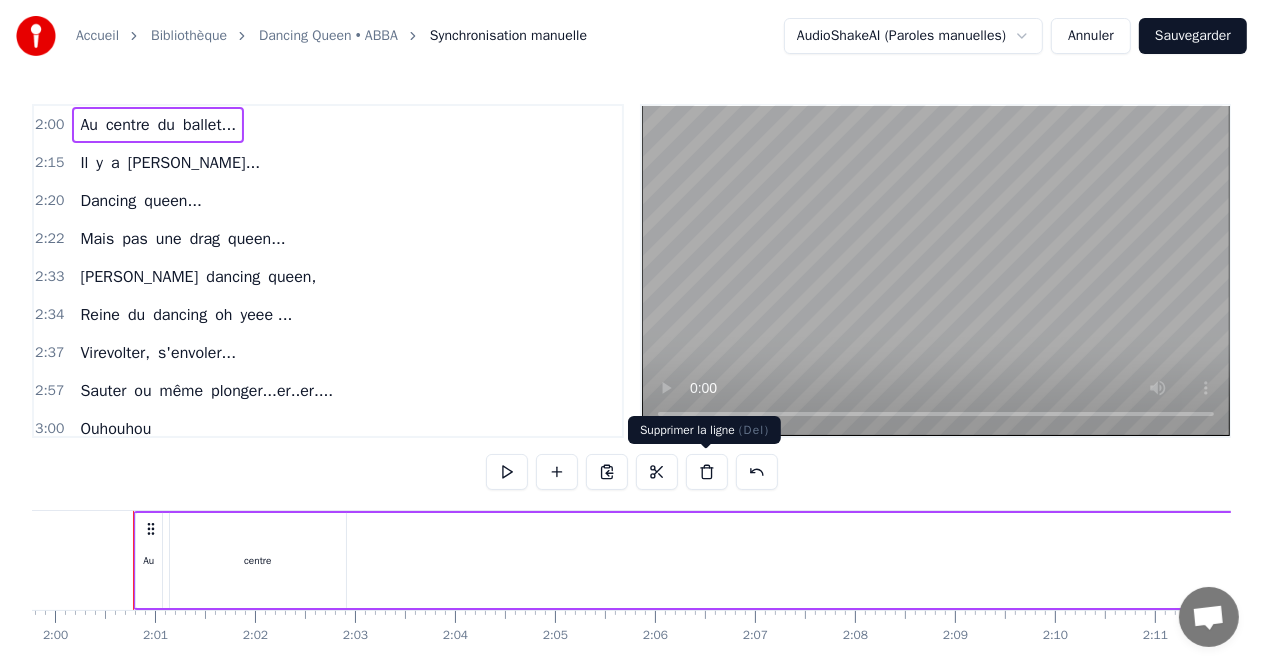 click at bounding box center (707, 472) 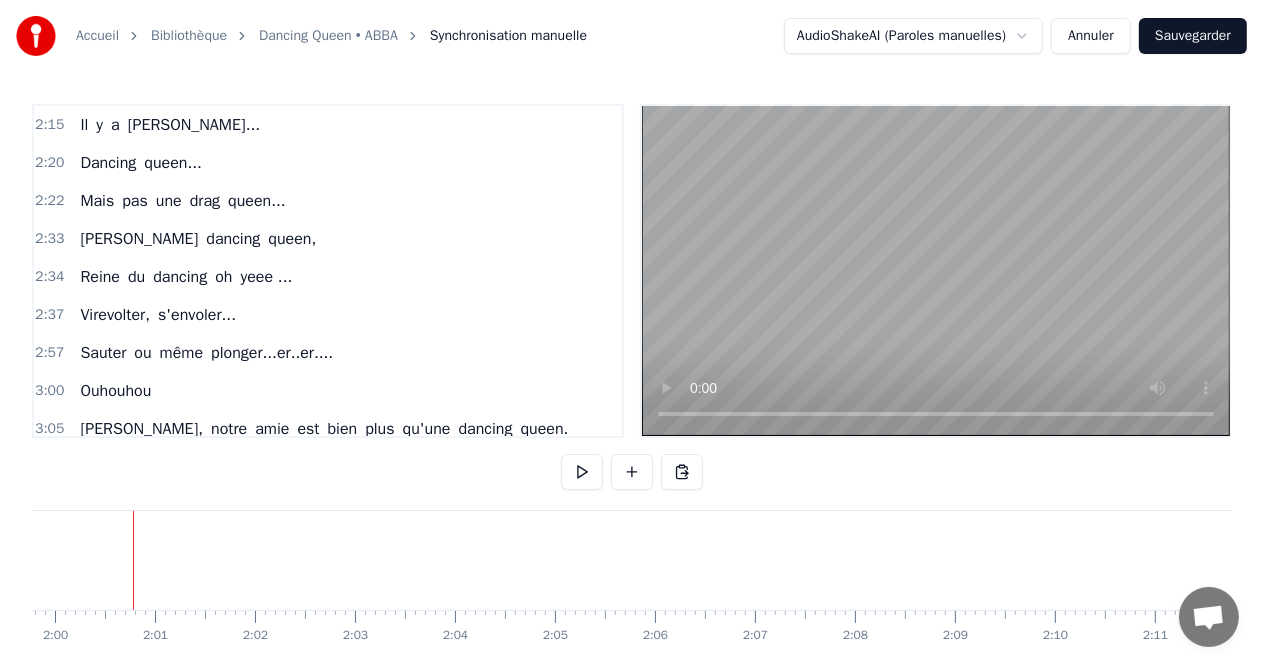 click on "2:15 Il y a [PERSON_NAME]..." at bounding box center [328, 125] 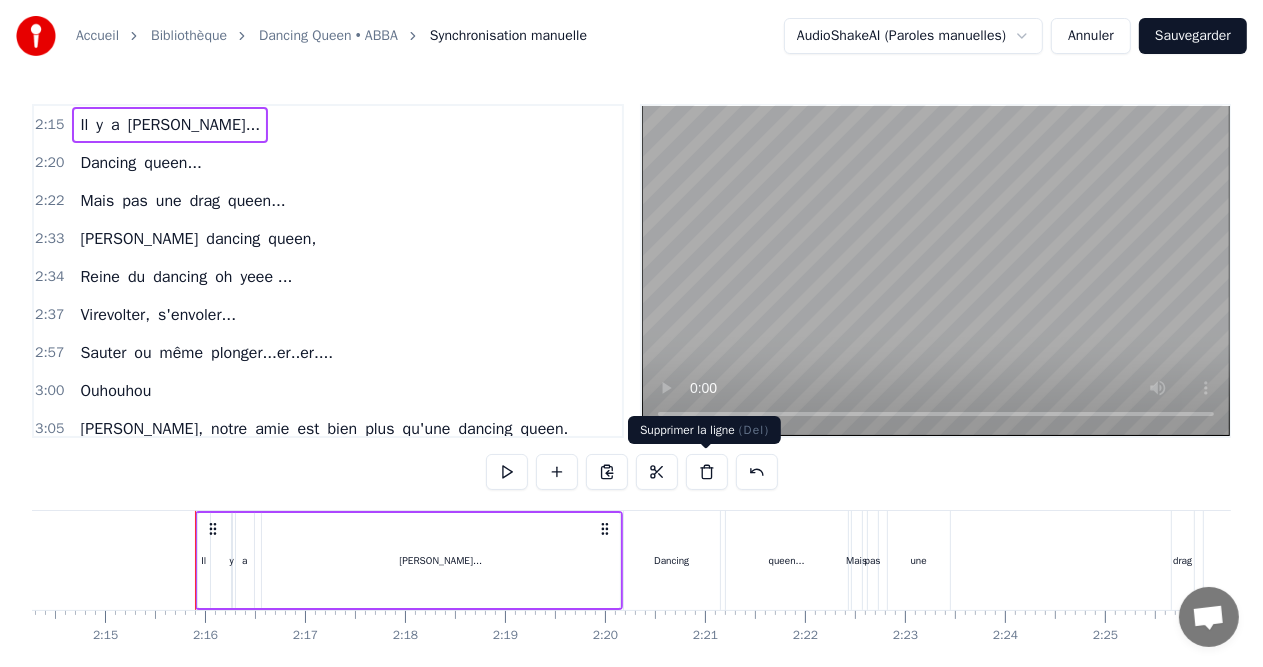 scroll, scrollTop: 0, scrollLeft: 13489, axis: horizontal 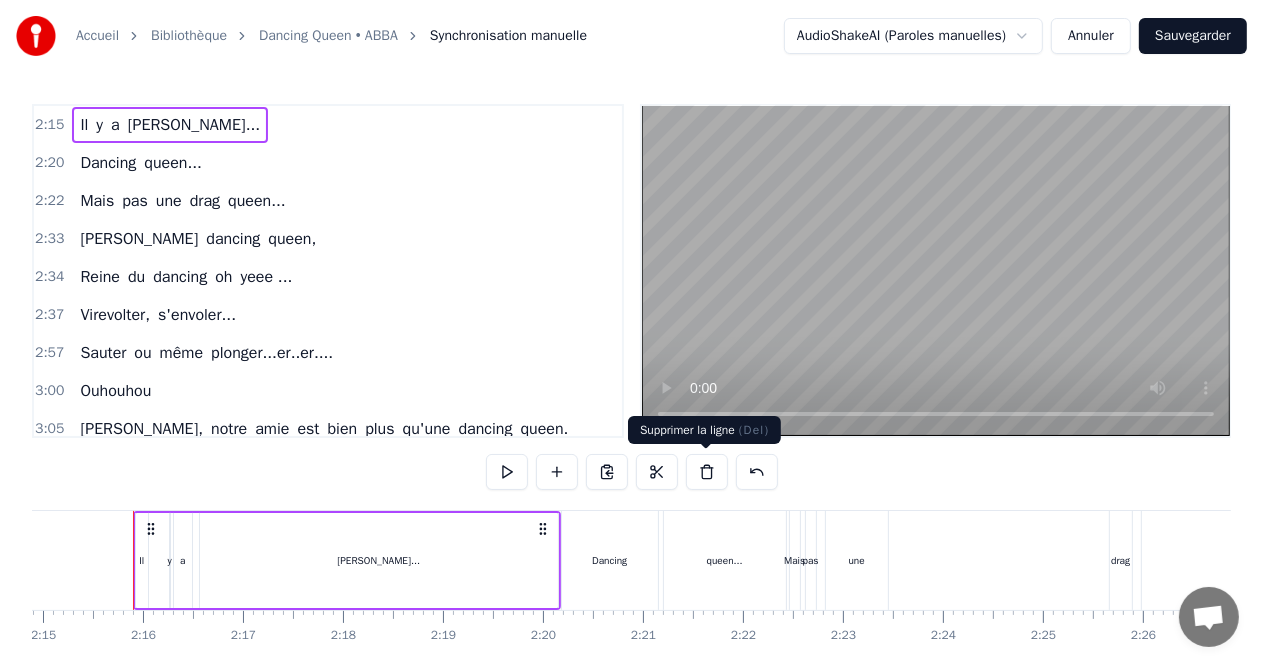 click at bounding box center [707, 472] 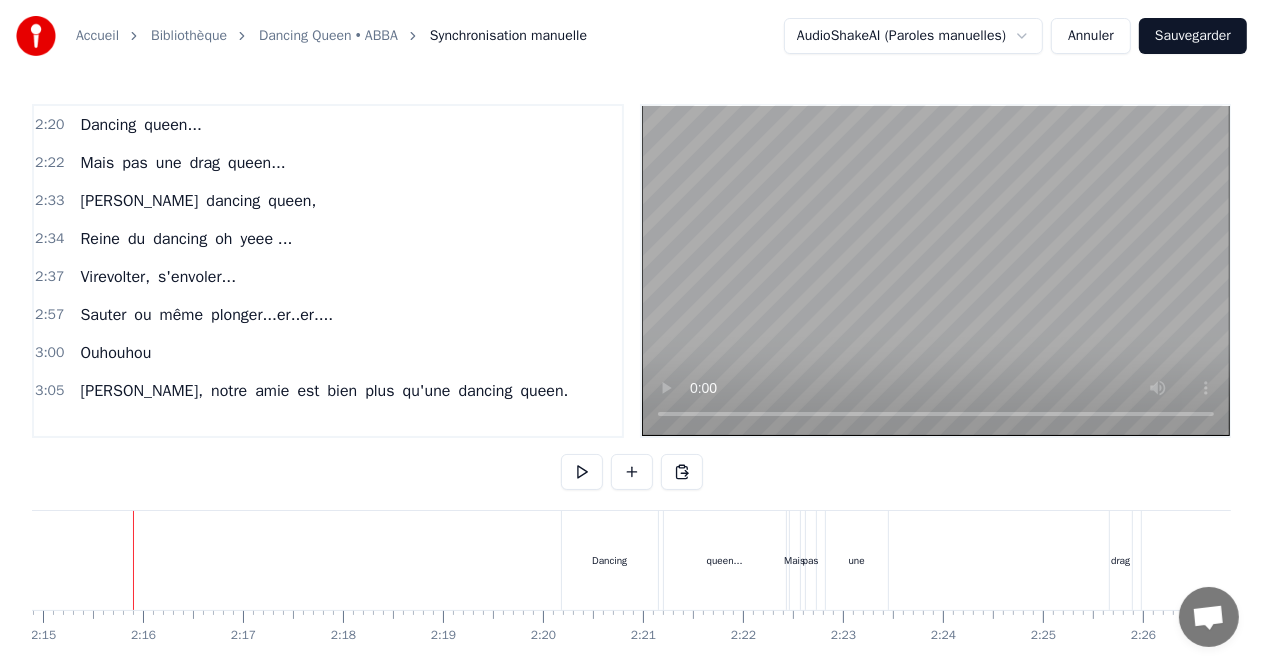 click on "2:20 Dancing queen..." at bounding box center [328, 125] 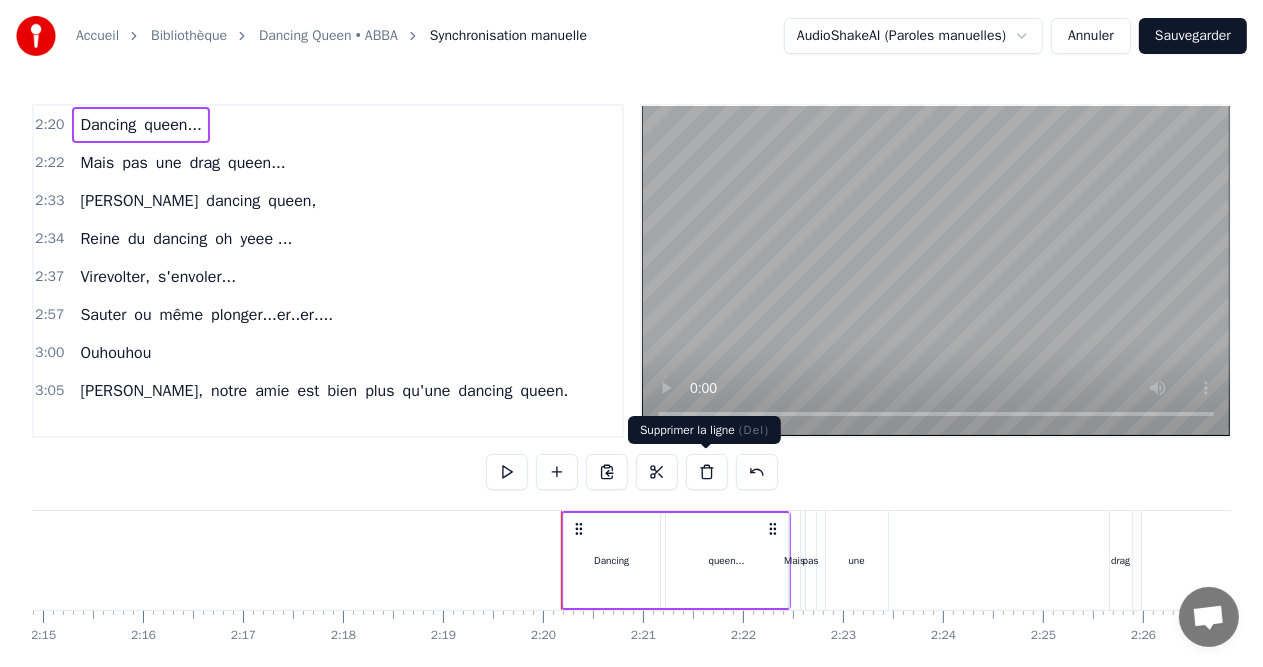 click at bounding box center (707, 472) 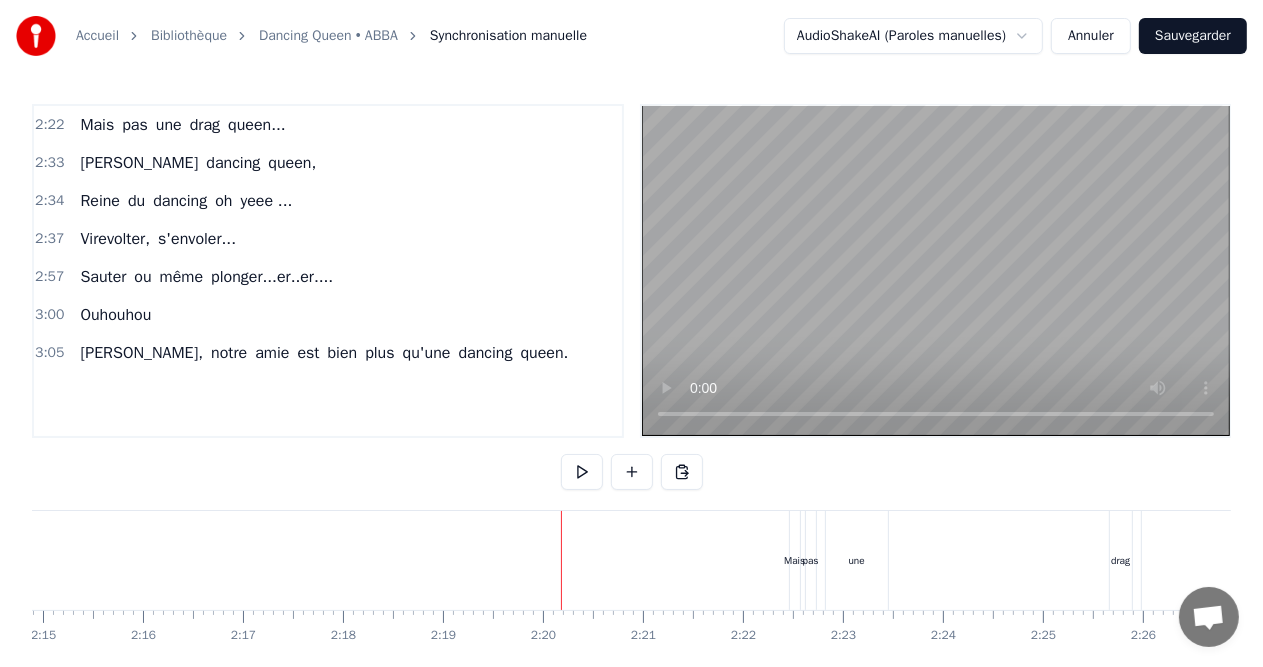 click on "queen..." at bounding box center (257, 125) 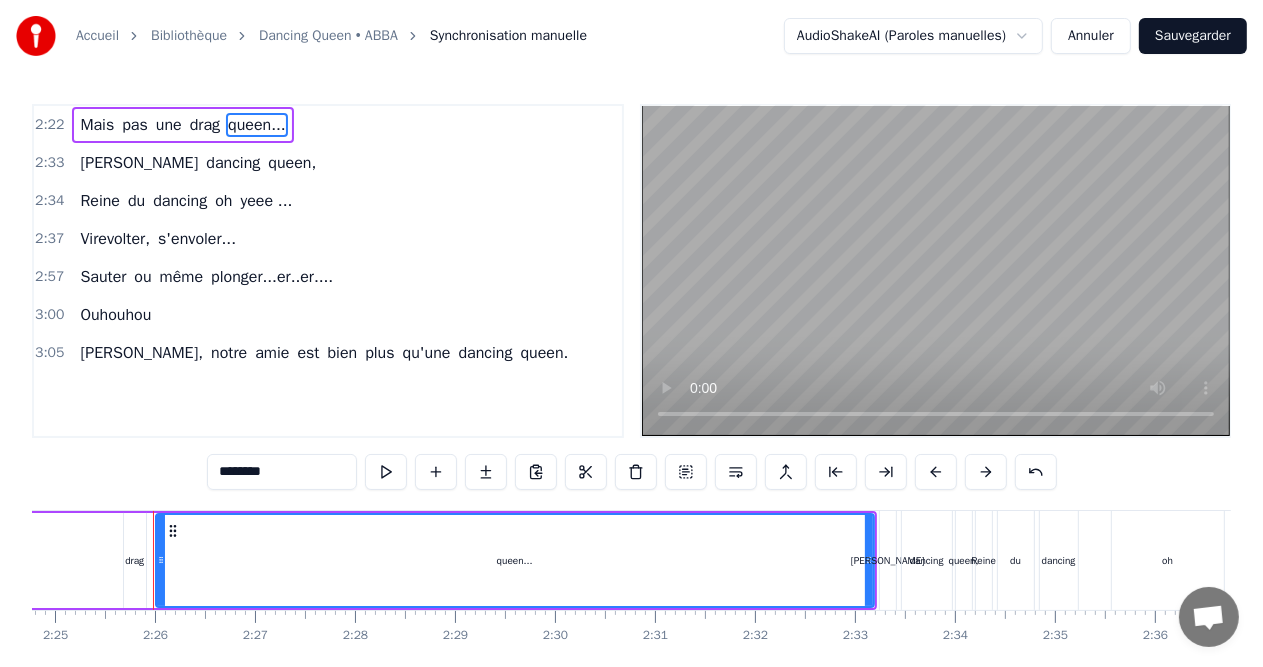 scroll, scrollTop: 0, scrollLeft: 14497, axis: horizontal 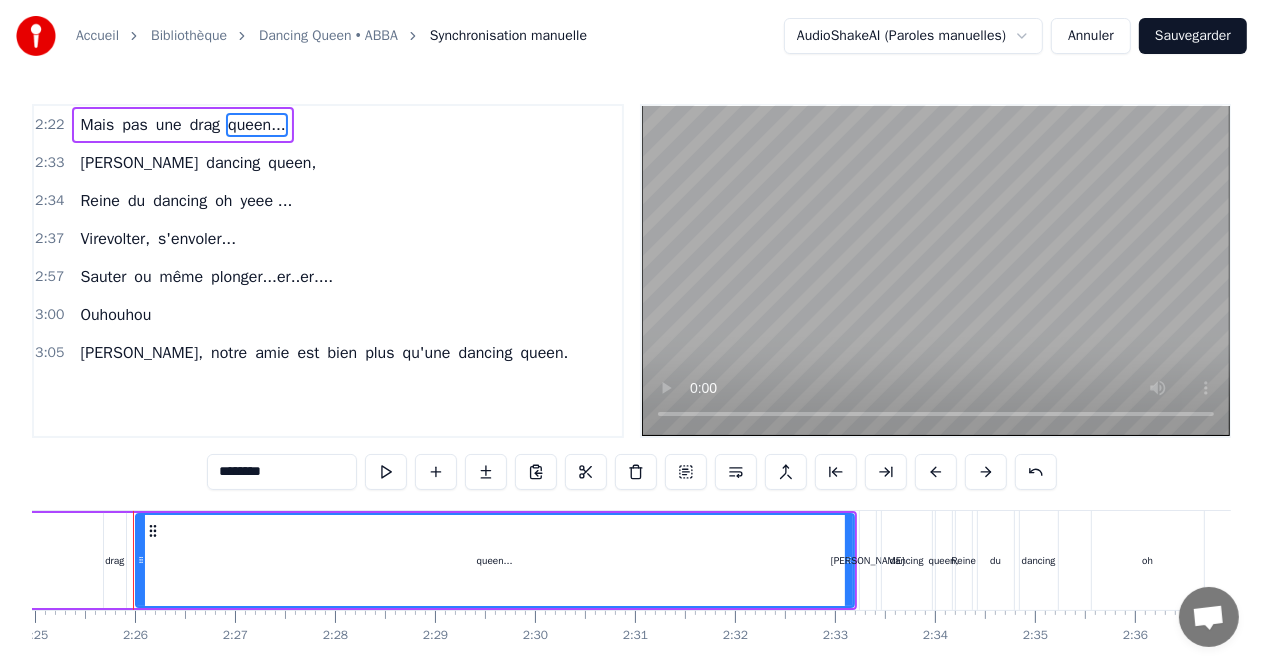 click on "2:22 Mais pas une drag queen..." at bounding box center [328, 125] 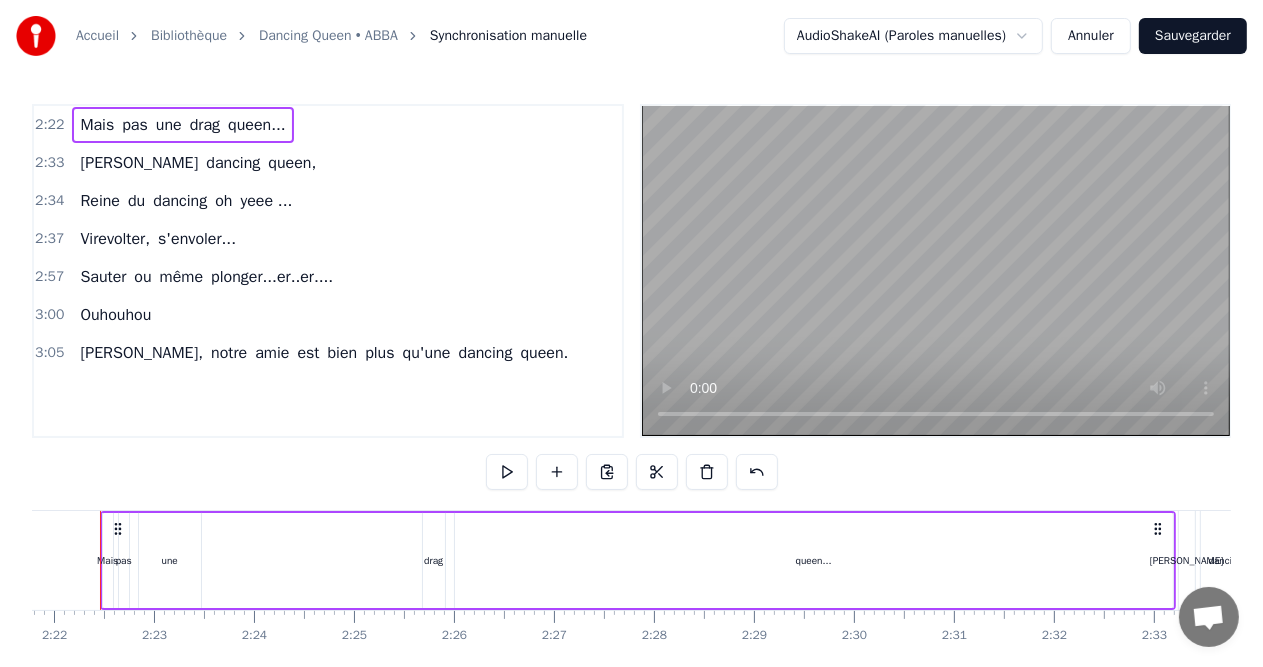 scroll, scrollTop: 0, scrollLeft: 14145, axis: horizontal 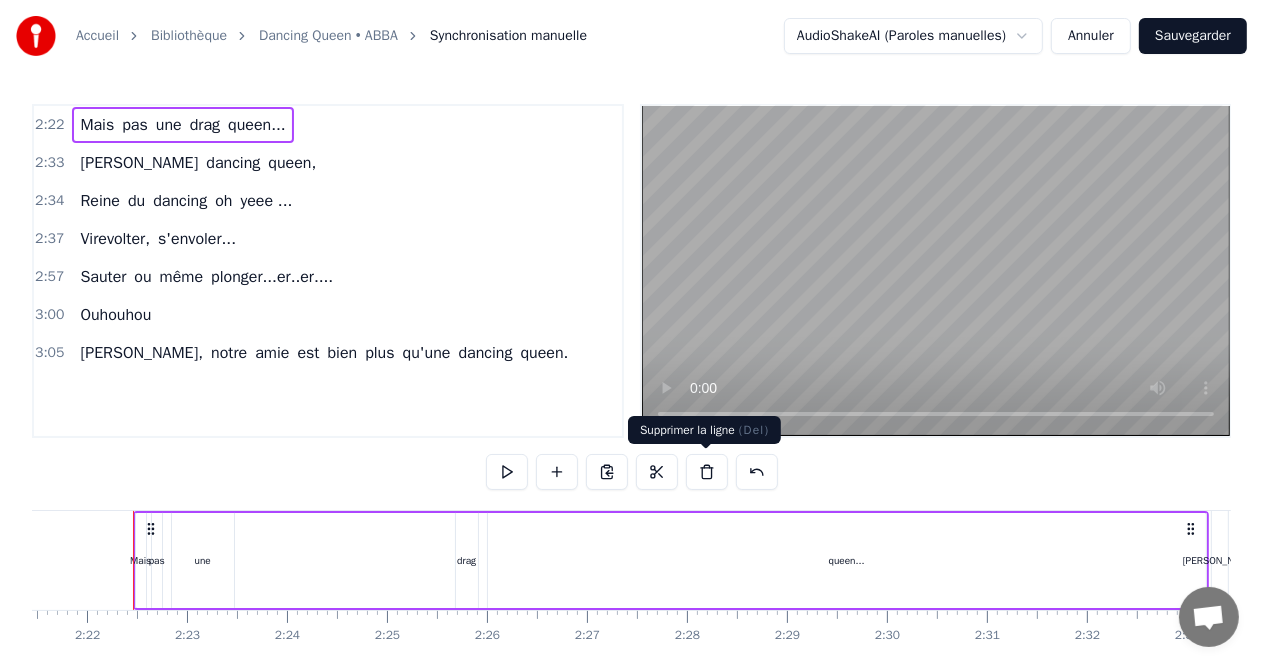 click at bounding box center (707, 472) 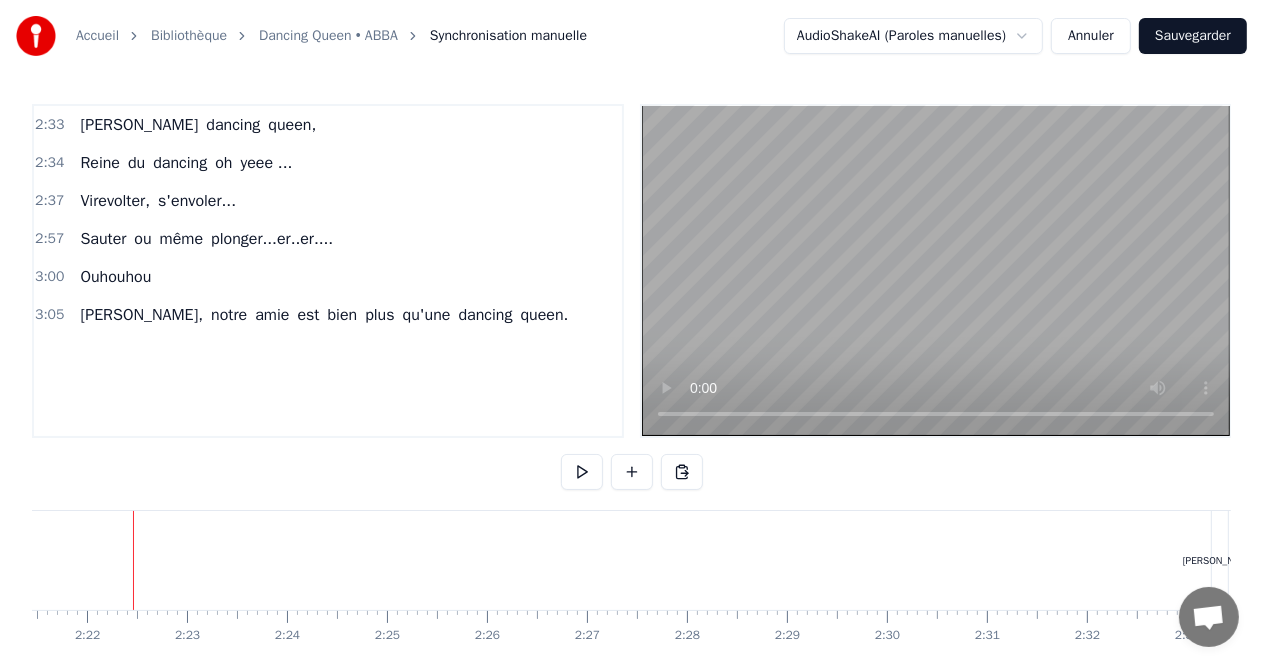 click on "2:33 [PERSON_NAME] dancing queen," at bounding box center [328, 125] 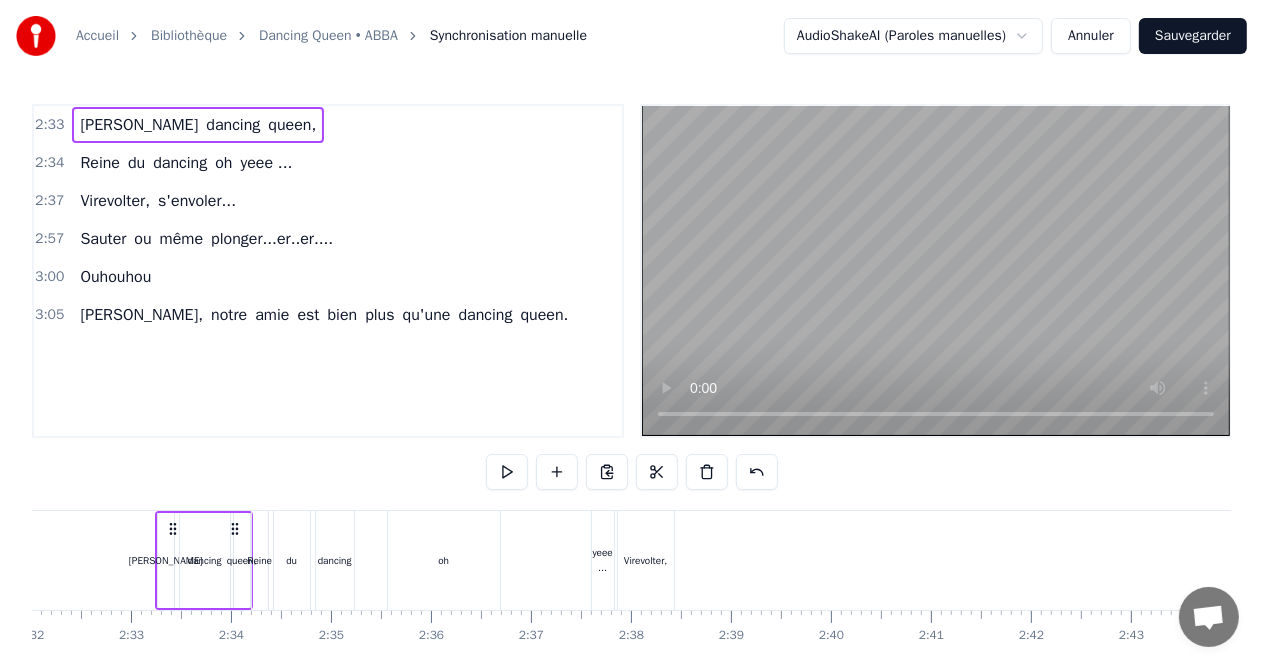 scroll, scrollTop: 0, scrollLeft: 15223, axis: horizontal 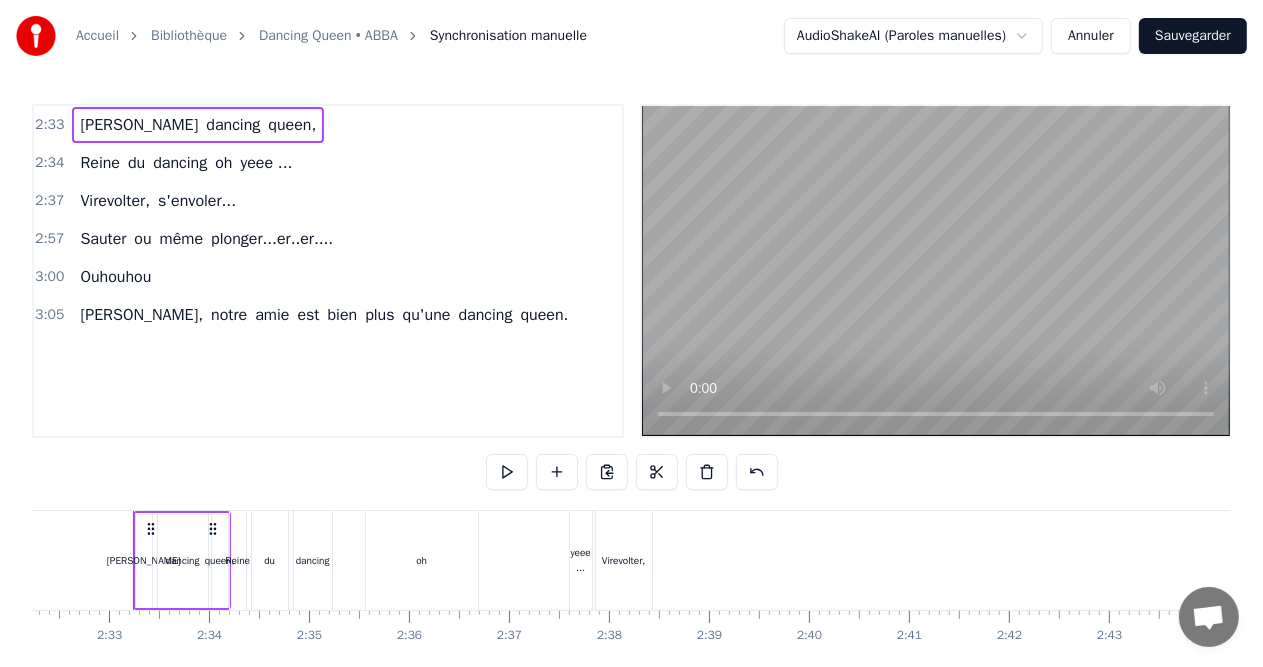 click at bounding box center [707, 472] 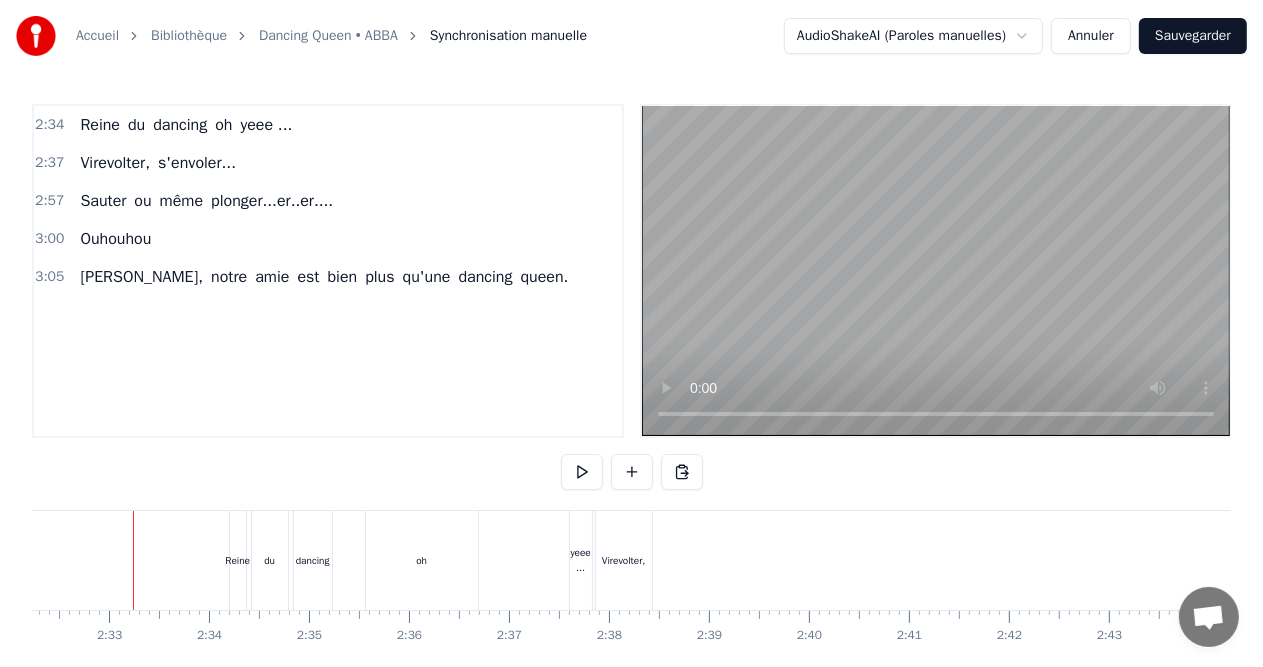 click on "2:34 Reine du dancing oh yeee
..." at bounding box center (328, 125) 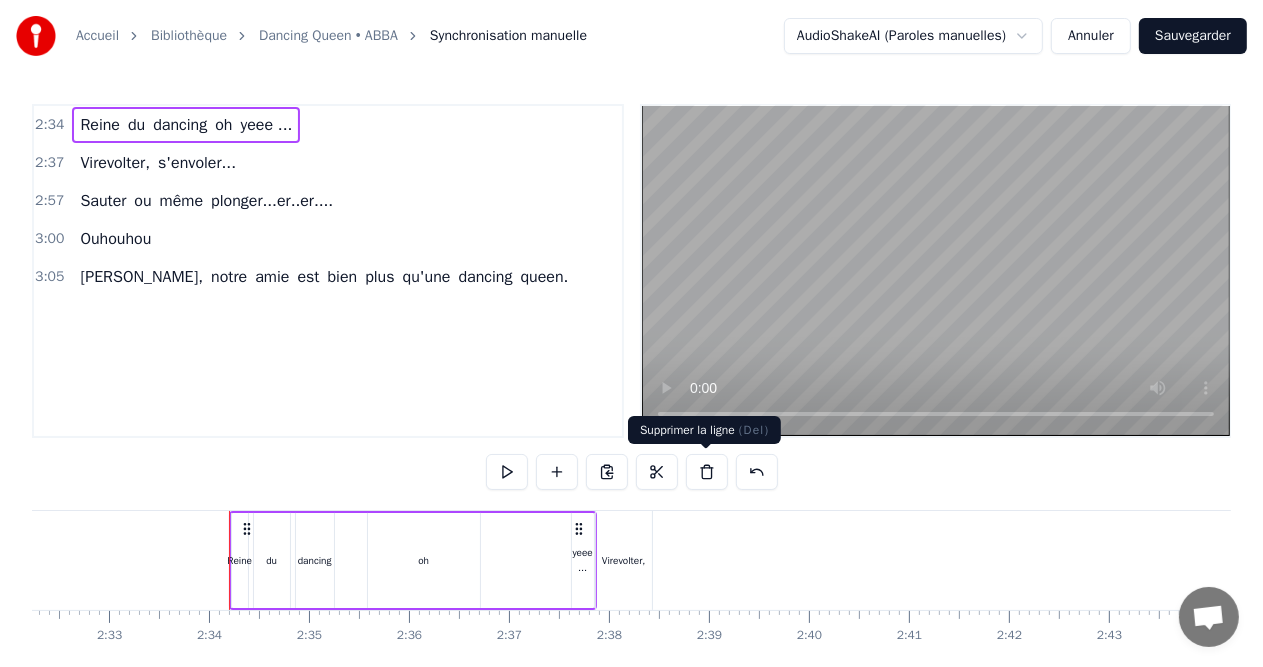 click at bounding box center [707, 472] 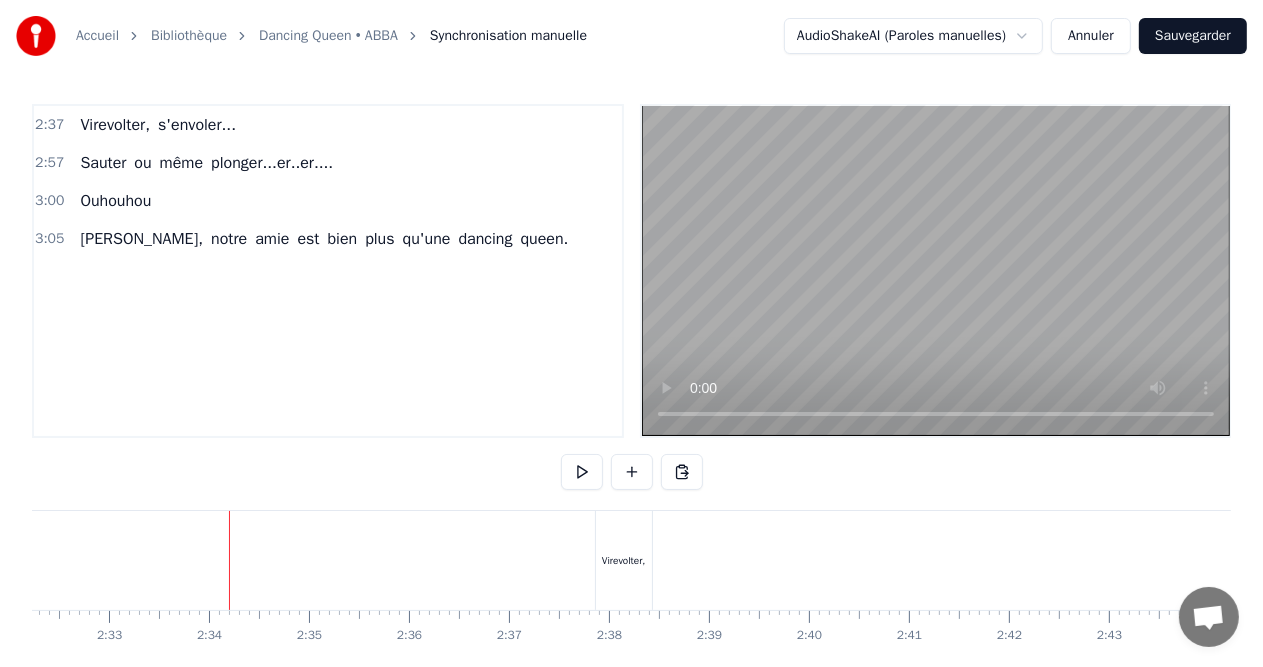 click on "2:37 Virevolter, s'envoler..." at bounding box center [328, 125] 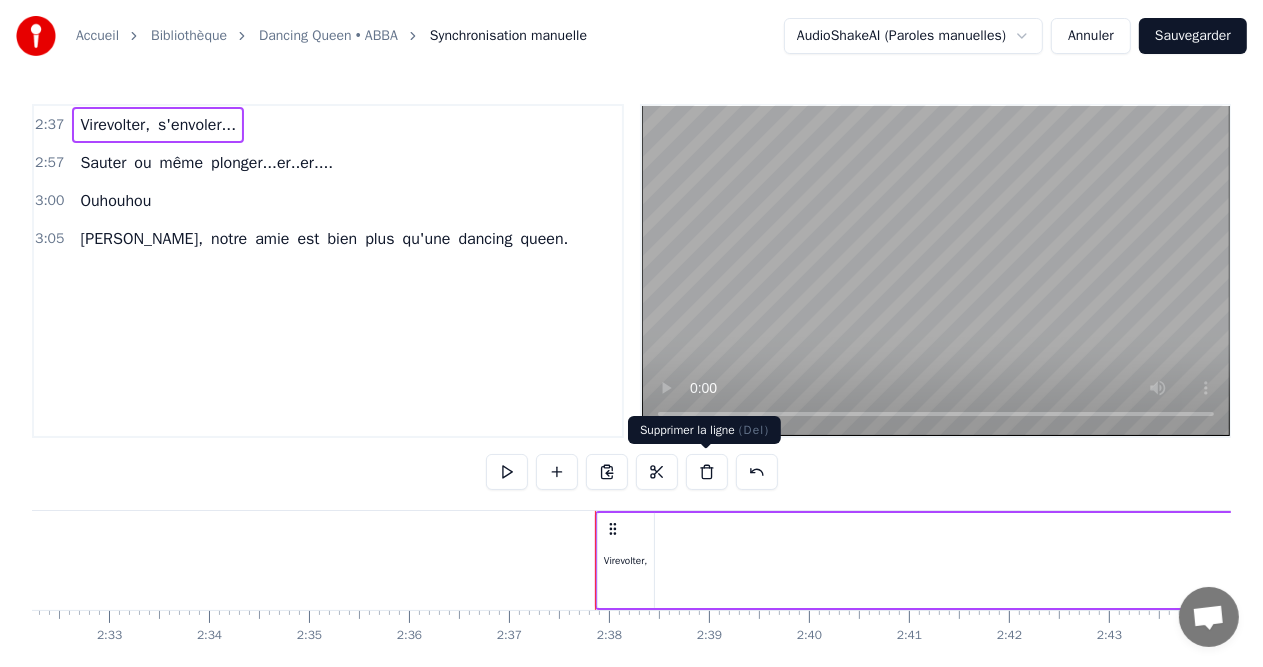 click at bounding box center (707, 472) 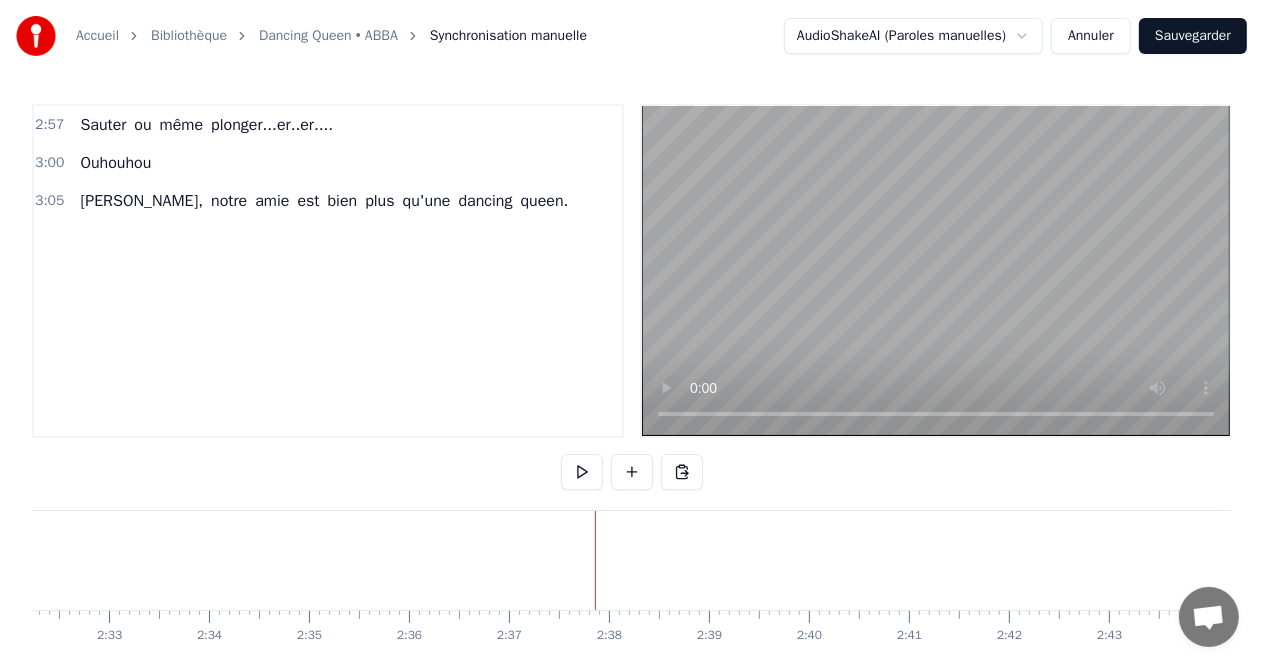 click on "2:57 Sauter ou même plonger...er..er...." at bounding box center (328, 125) 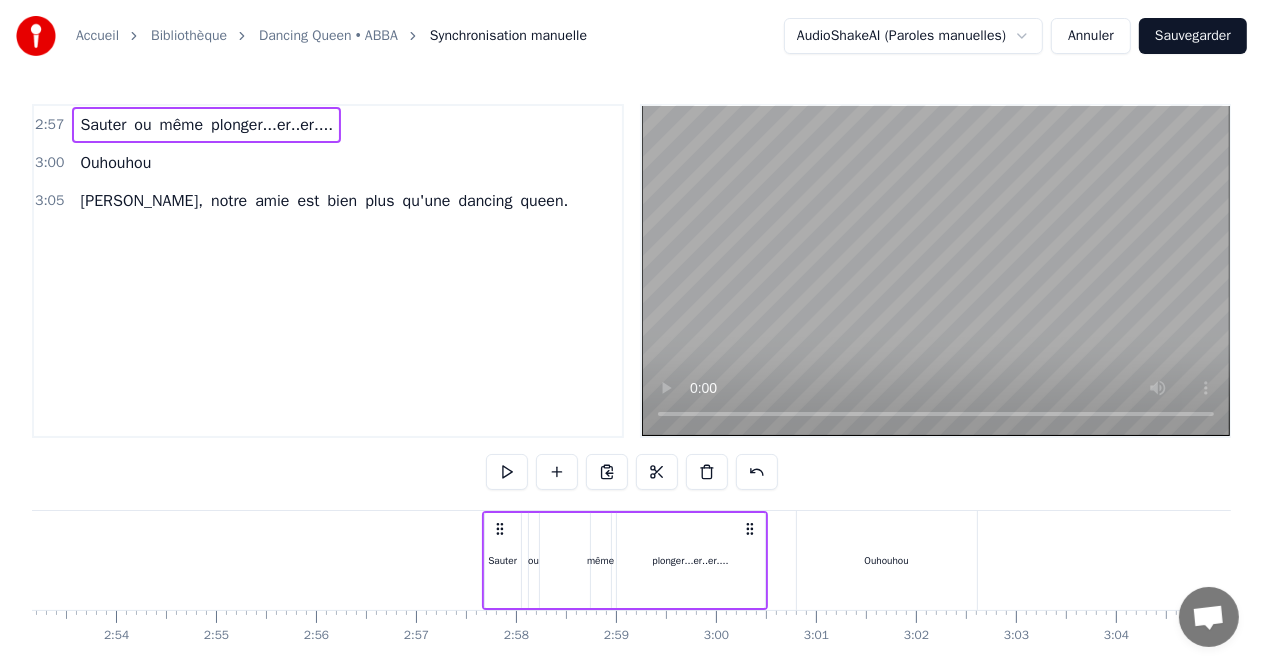 scroll, scrollTop: 0, scrollLeft: 17665, axis: horizontal 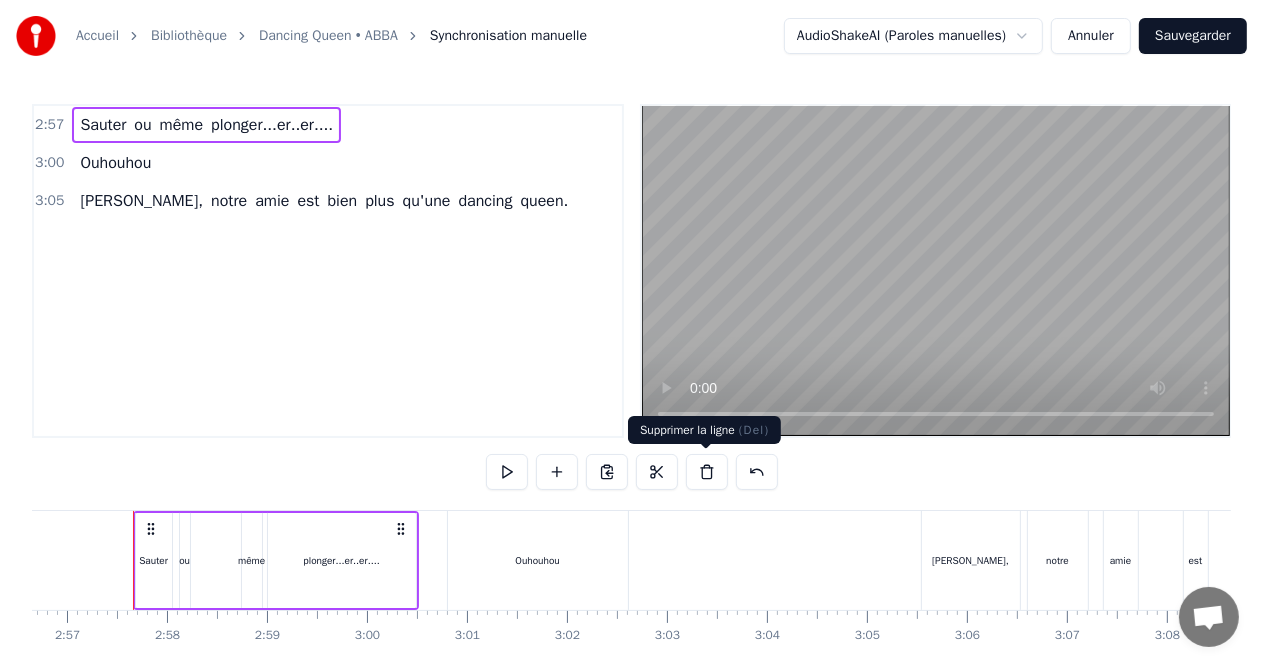 click at bounding box center (707, 472) 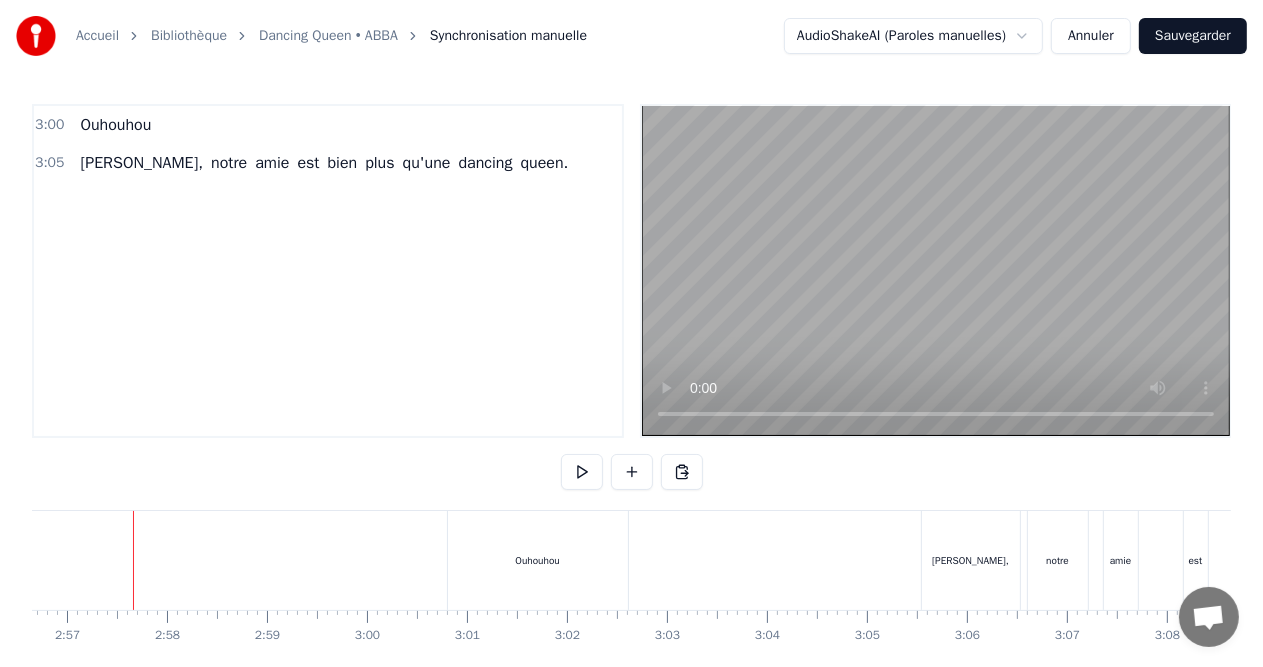 click on "3:00 Ouhouhou" at bounding box center (328, 125) 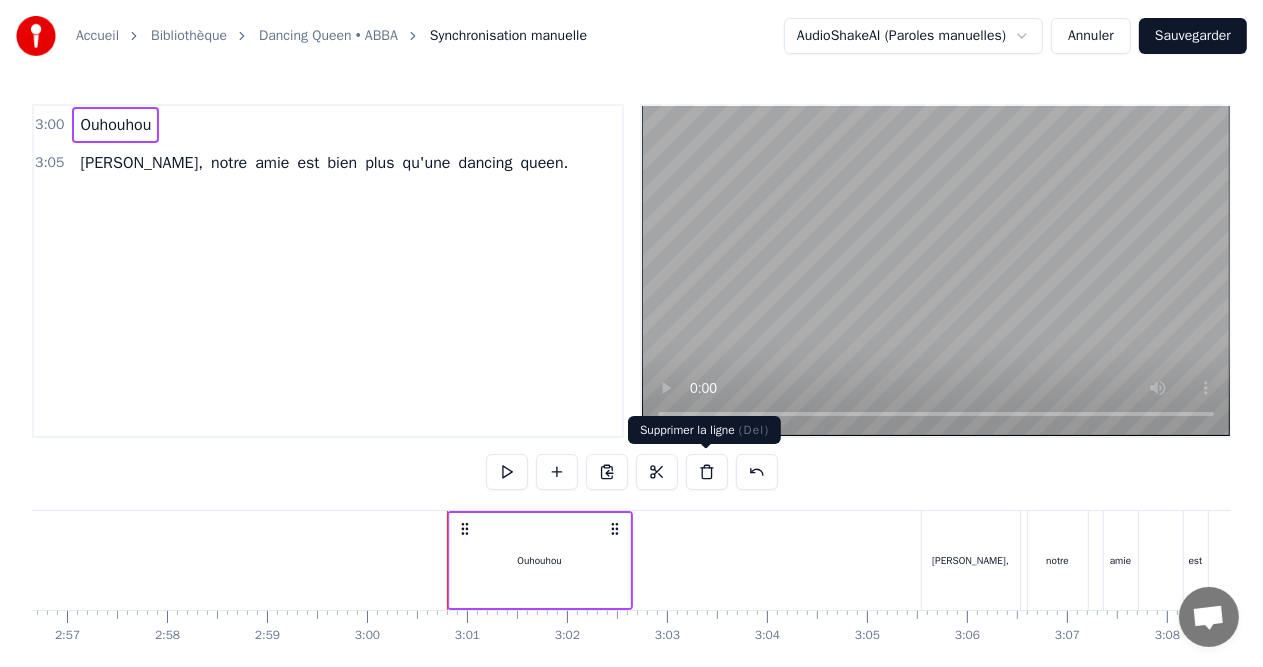 click at bounding box center (707, 472) 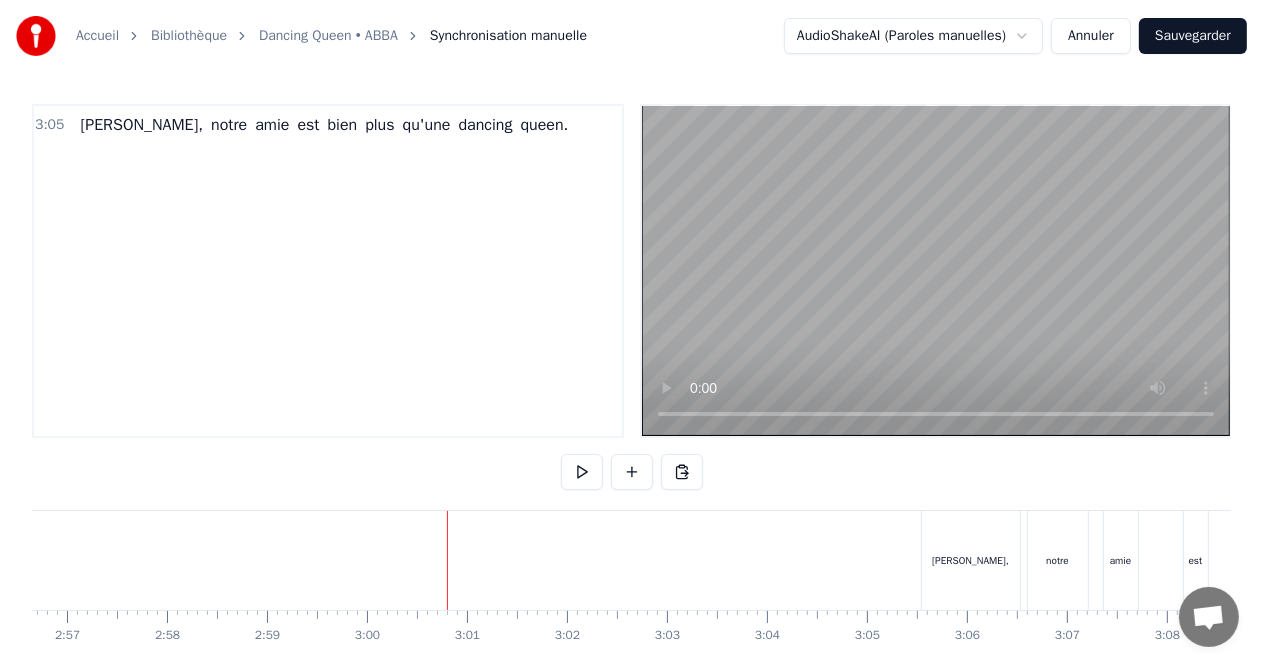click on "[PERSON_NAME], notre amie est bien plus qu'une dancing queen." at bounding box center [324, 125] 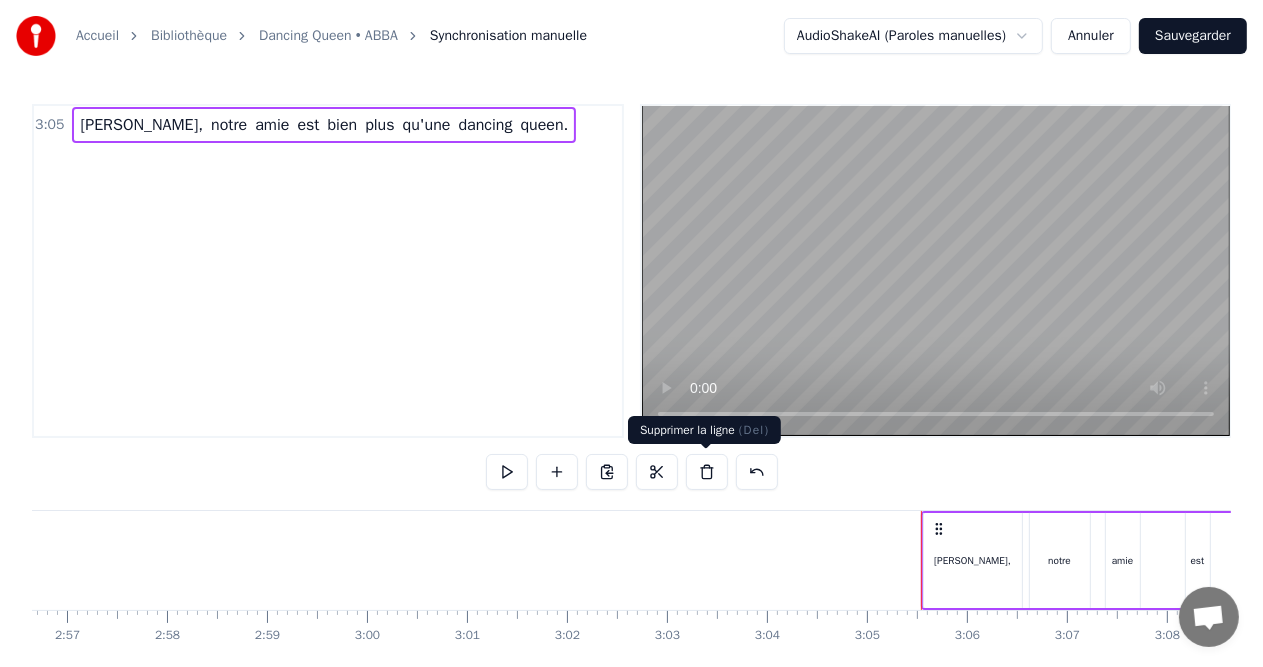 click at bounding box center (707, 472) 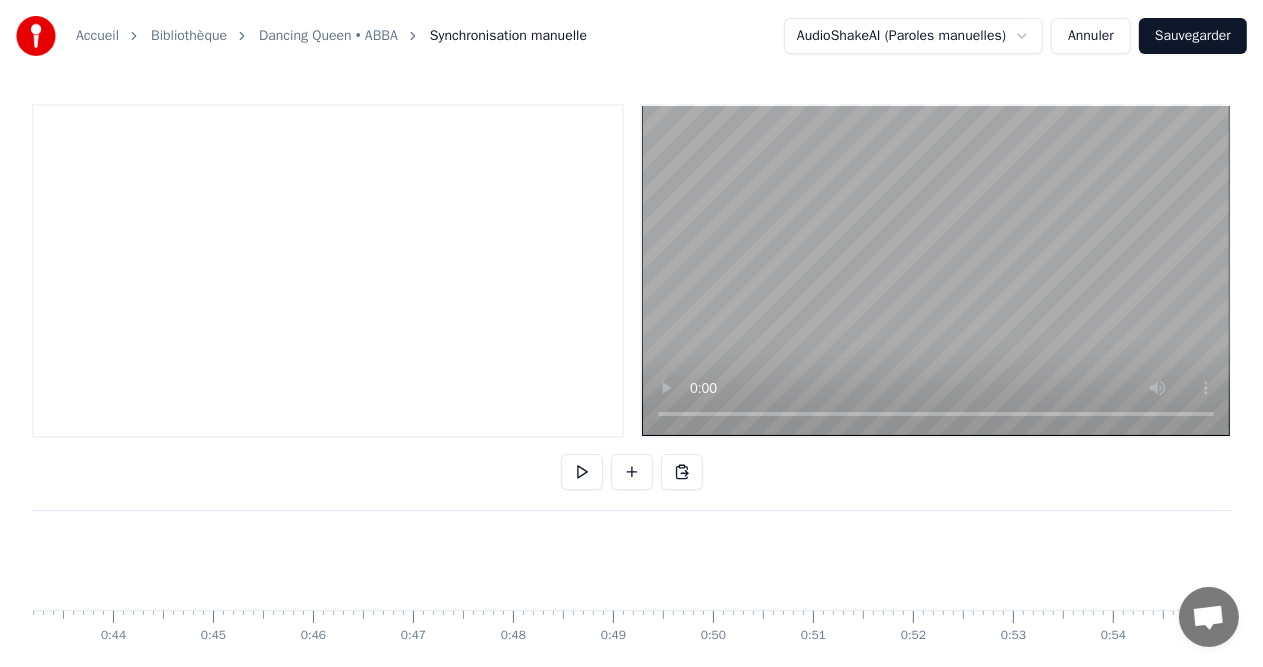 scroll, scrollTop: 0, scrollLeft: 4317, axis: horizontal 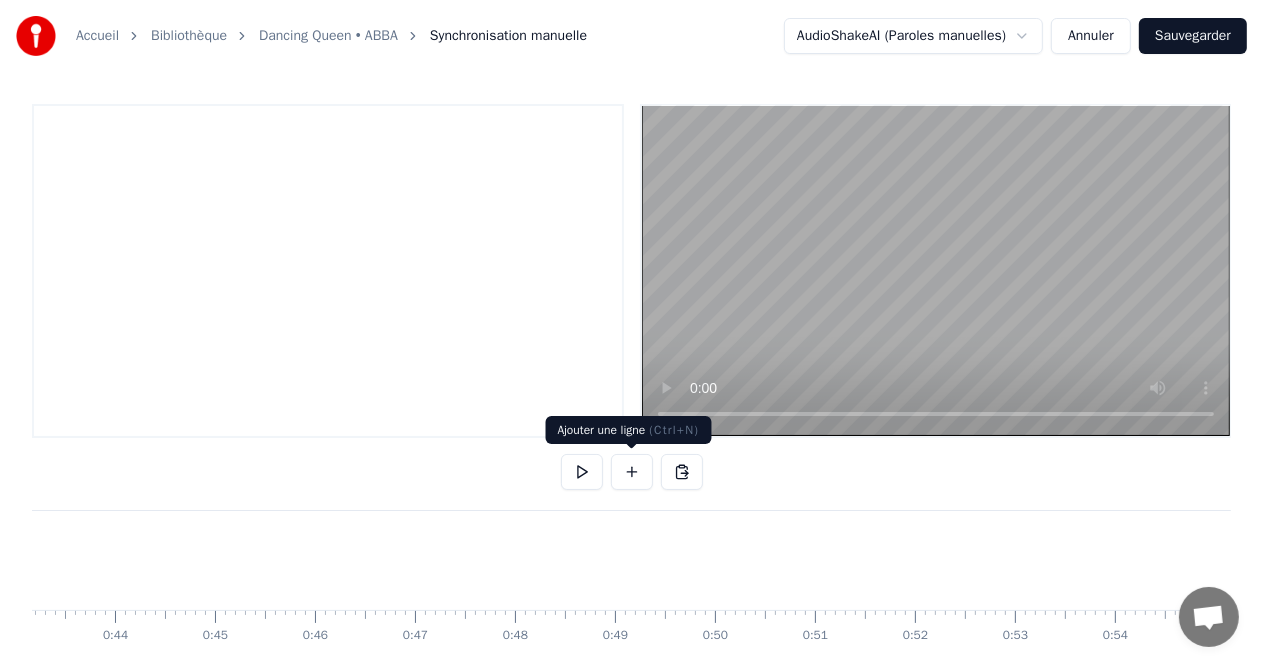 click at bounding box center (632, 472) 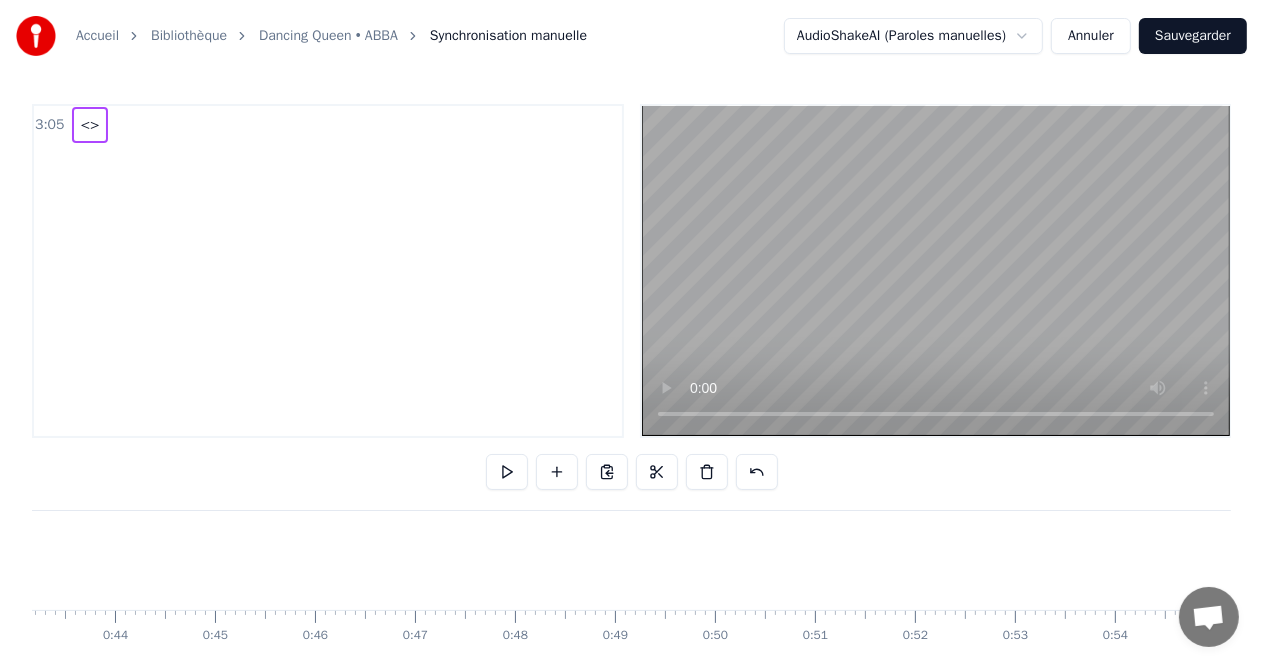 click on "<>" at bounding box center (89, 125) 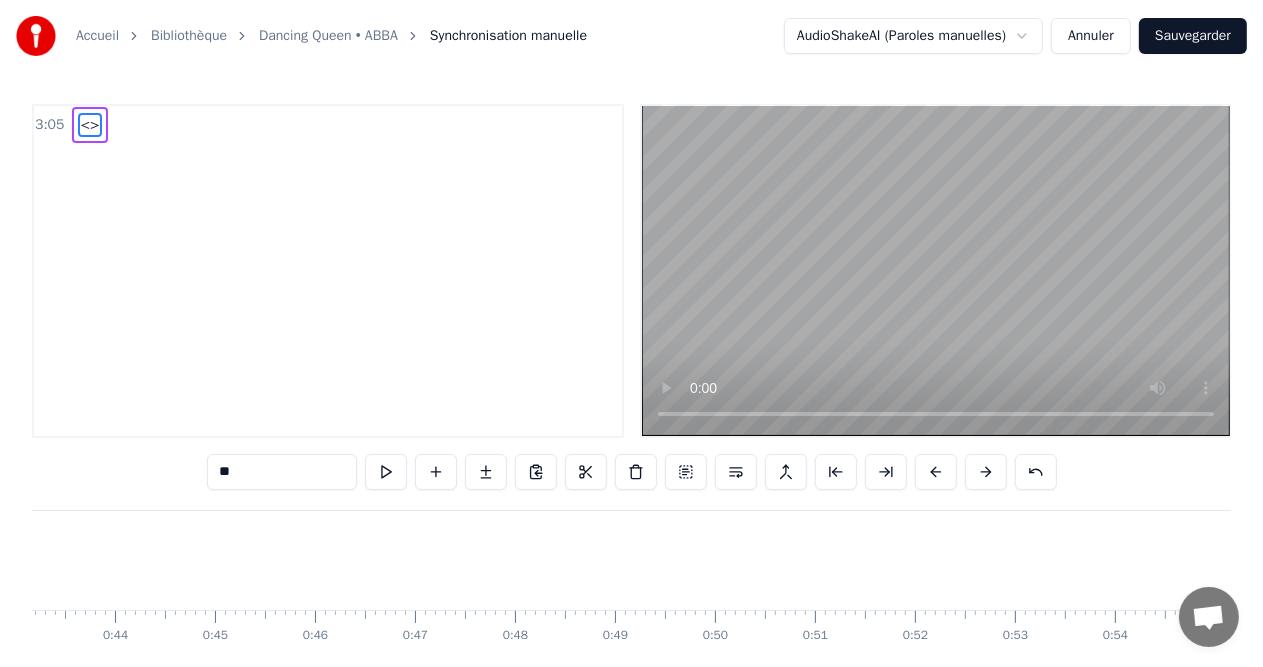 click on "<>" at bounding box center (89, 125) 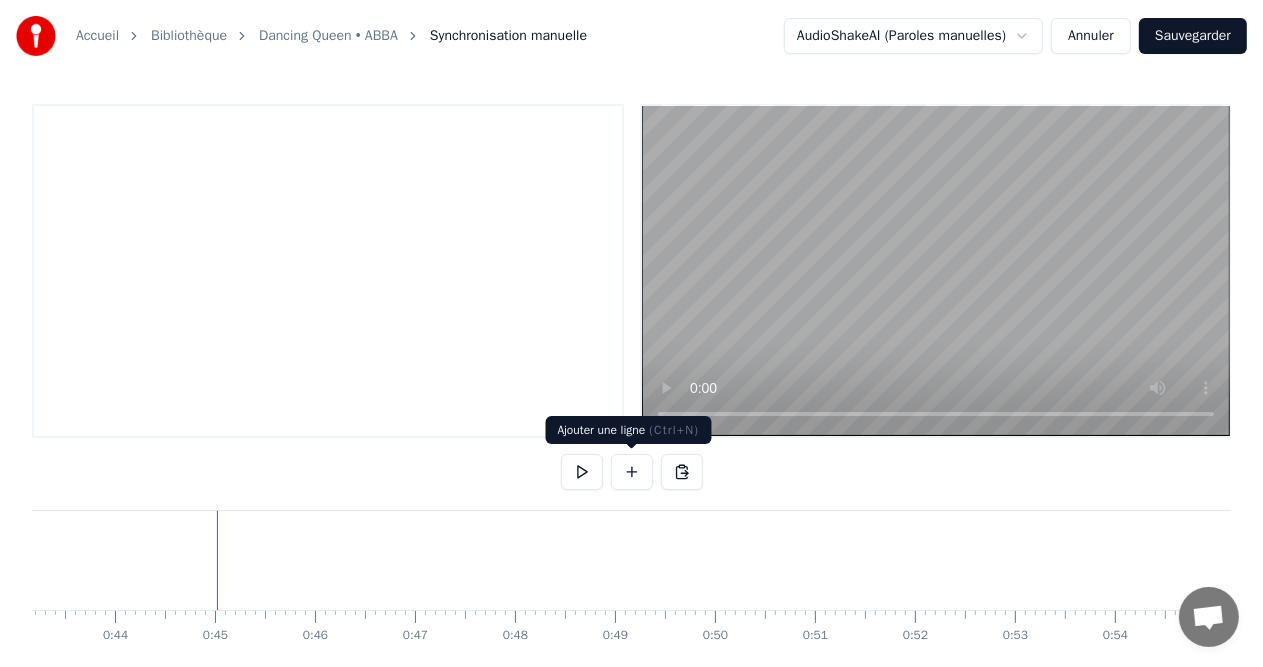 click at bounding box center [632, 472] 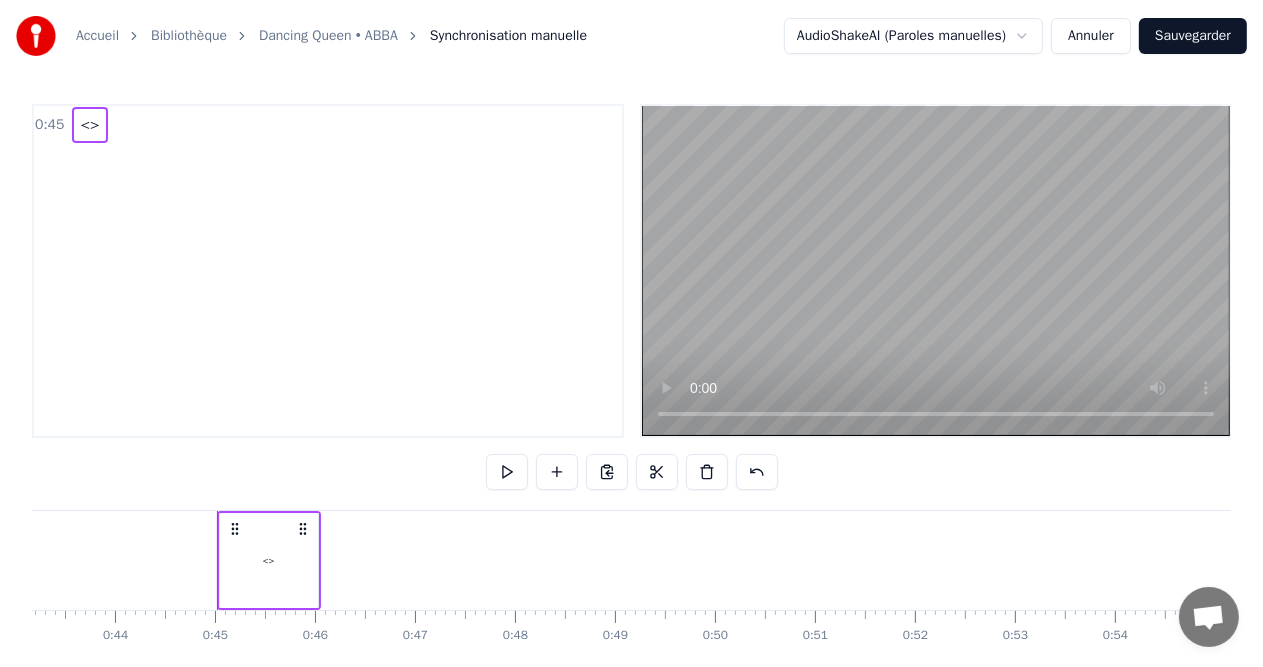 click on "<>" at bounding box center [89, 125] 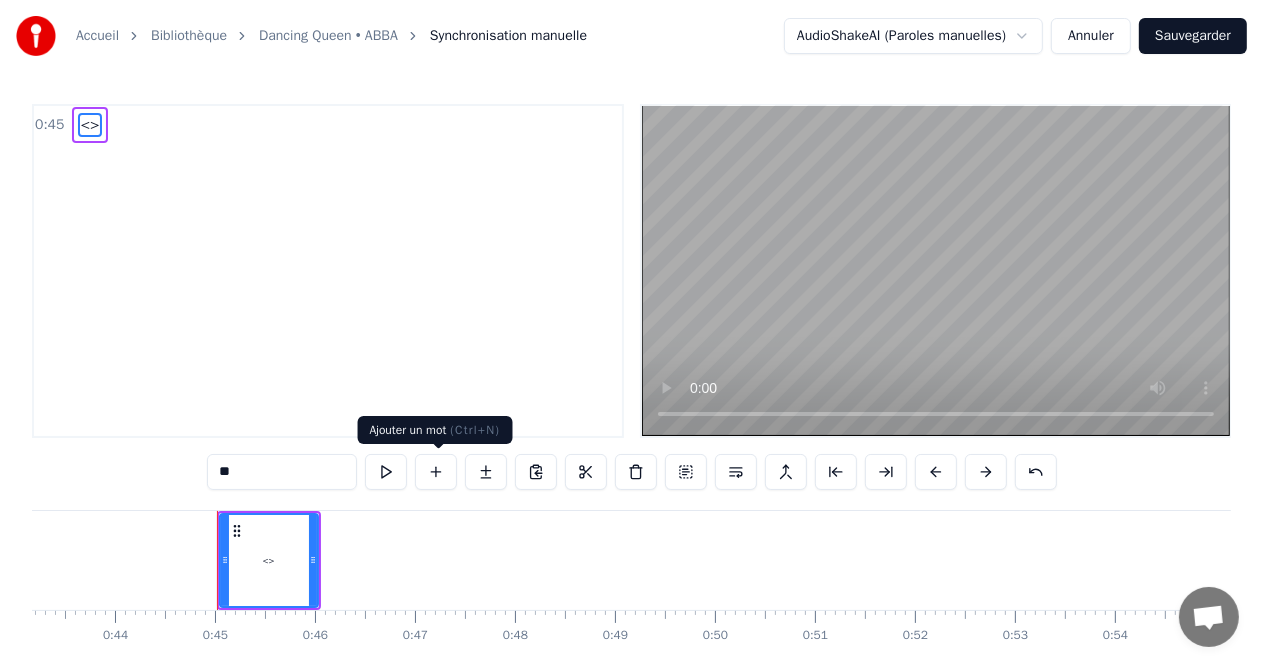 click at bounding box center [436, 472] 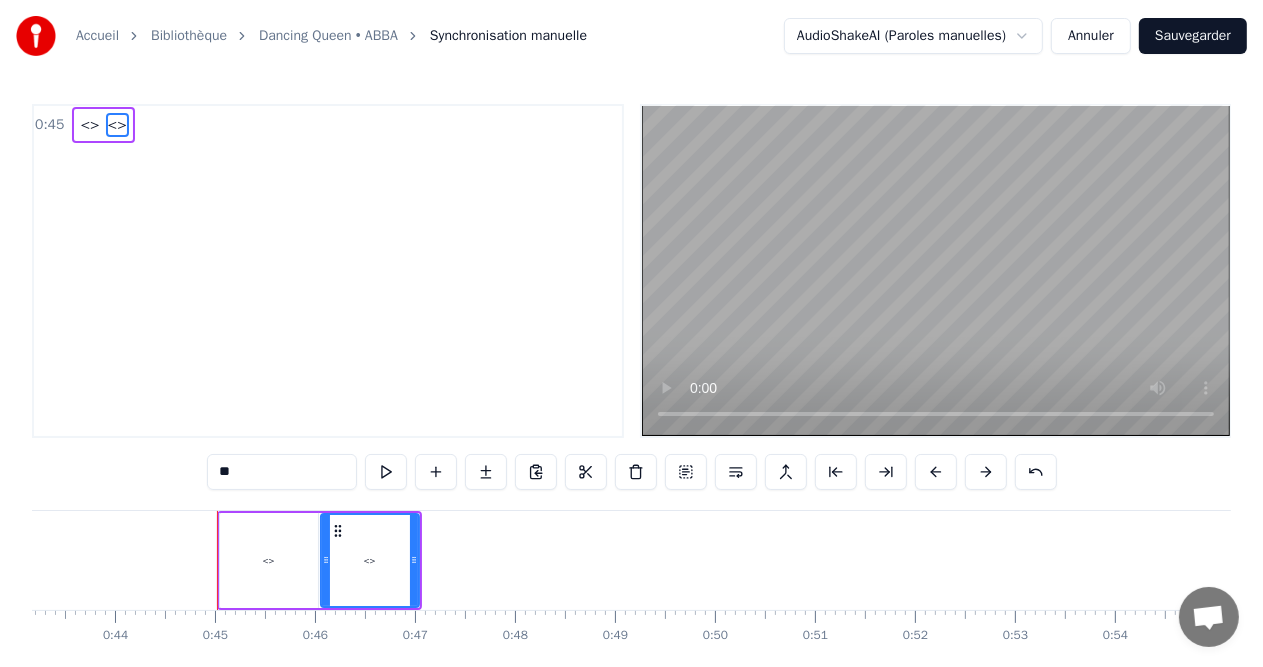 click on "<>" at bounding box center [89, 125] 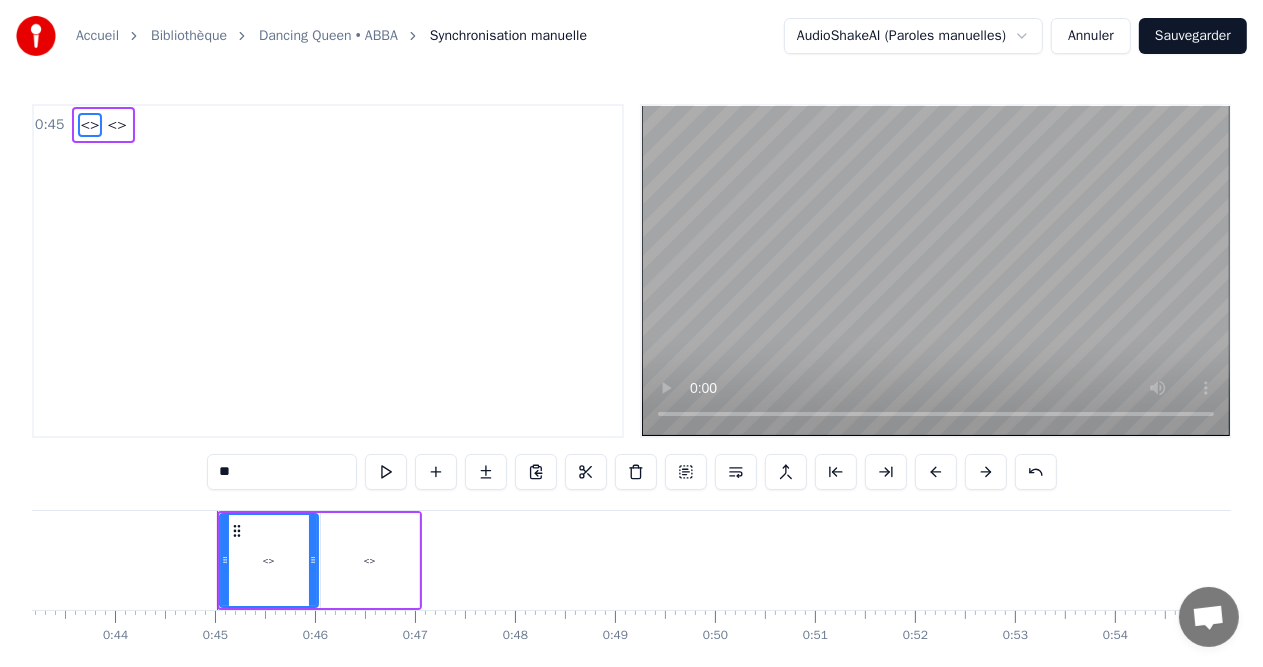 click on "**" at bounding box center (282, 472) 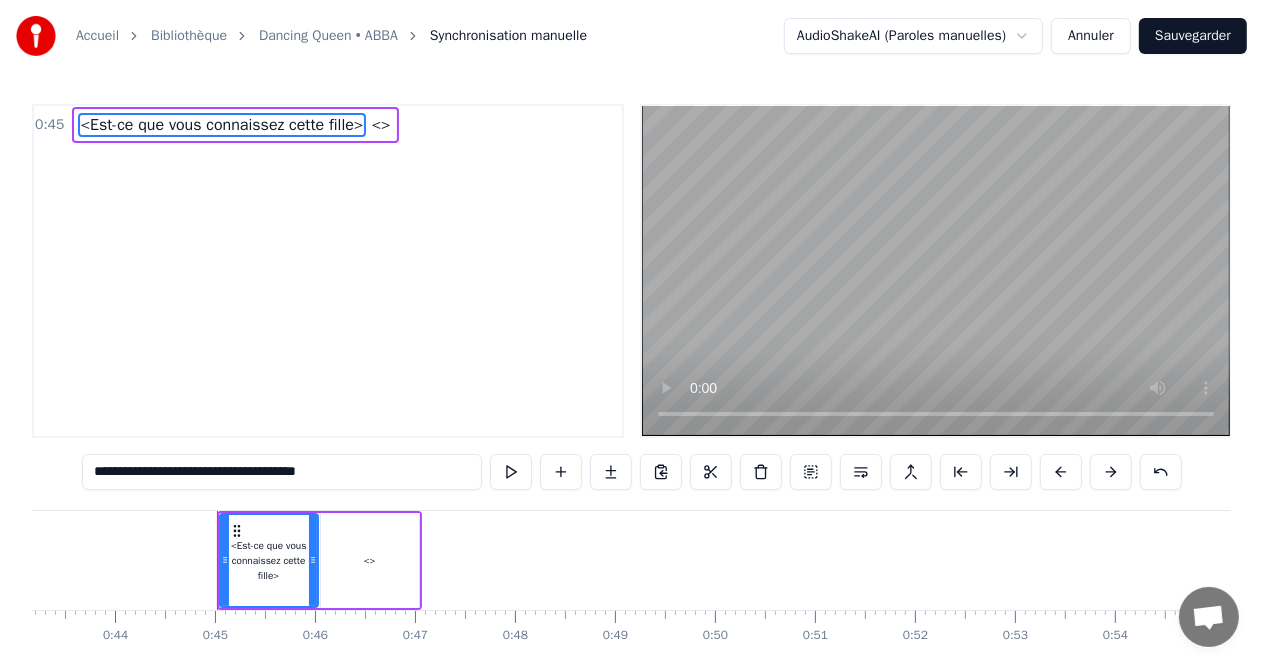 click on "**********" at bounding box center (282, 472) 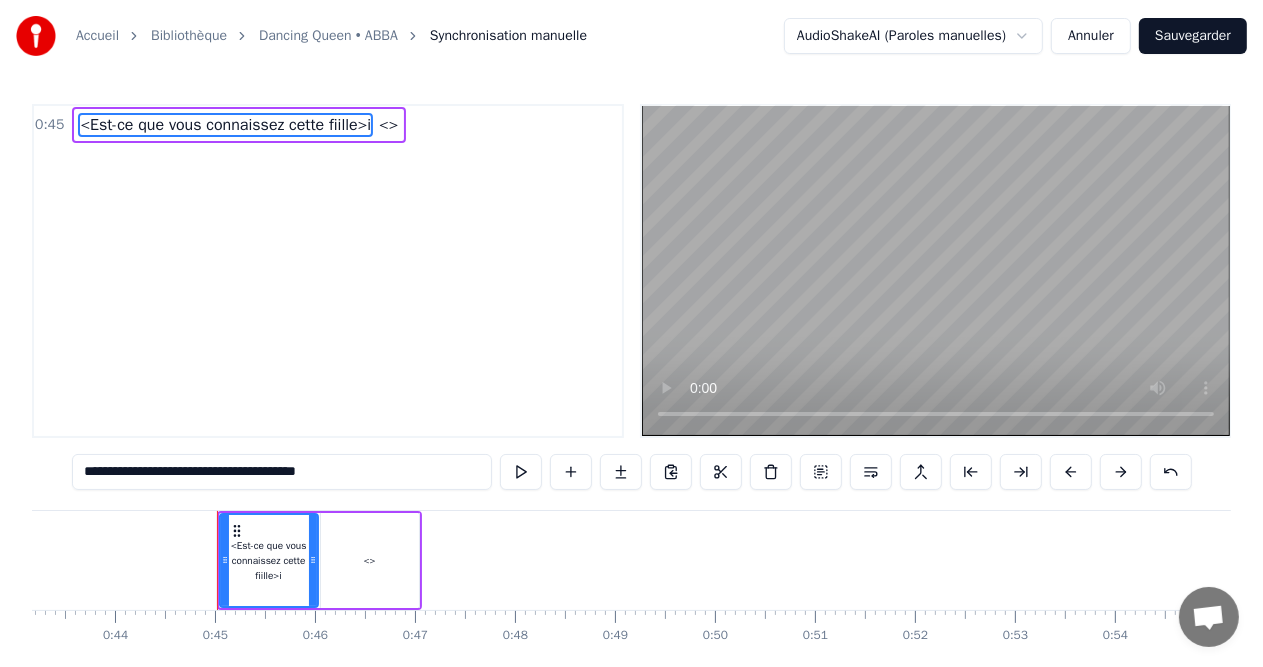 type on "**********" 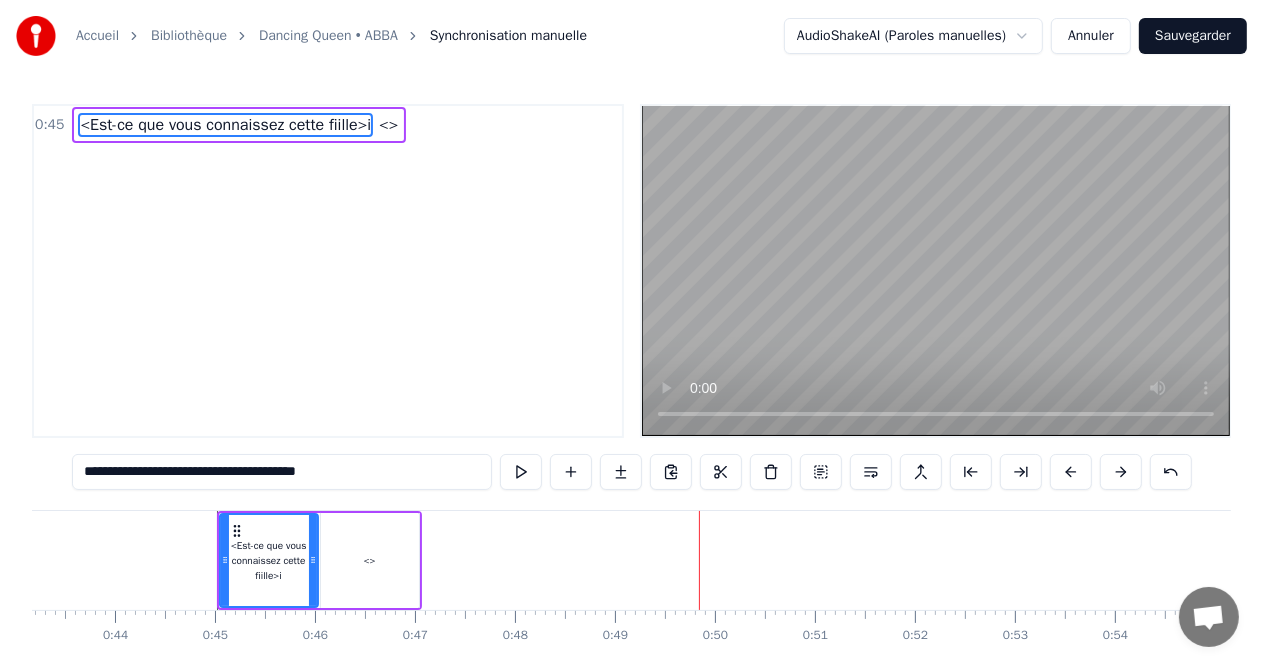 type 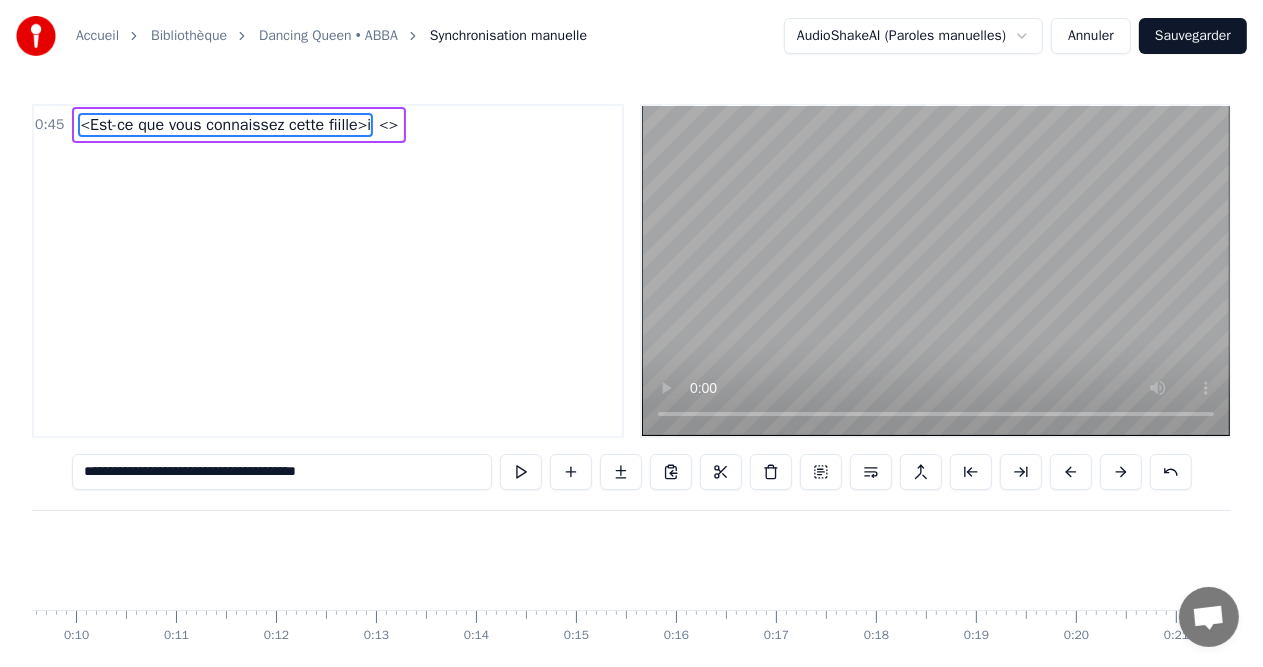 scroll, scrollTop: 0, scrollLeft: 686, axis: horizontal 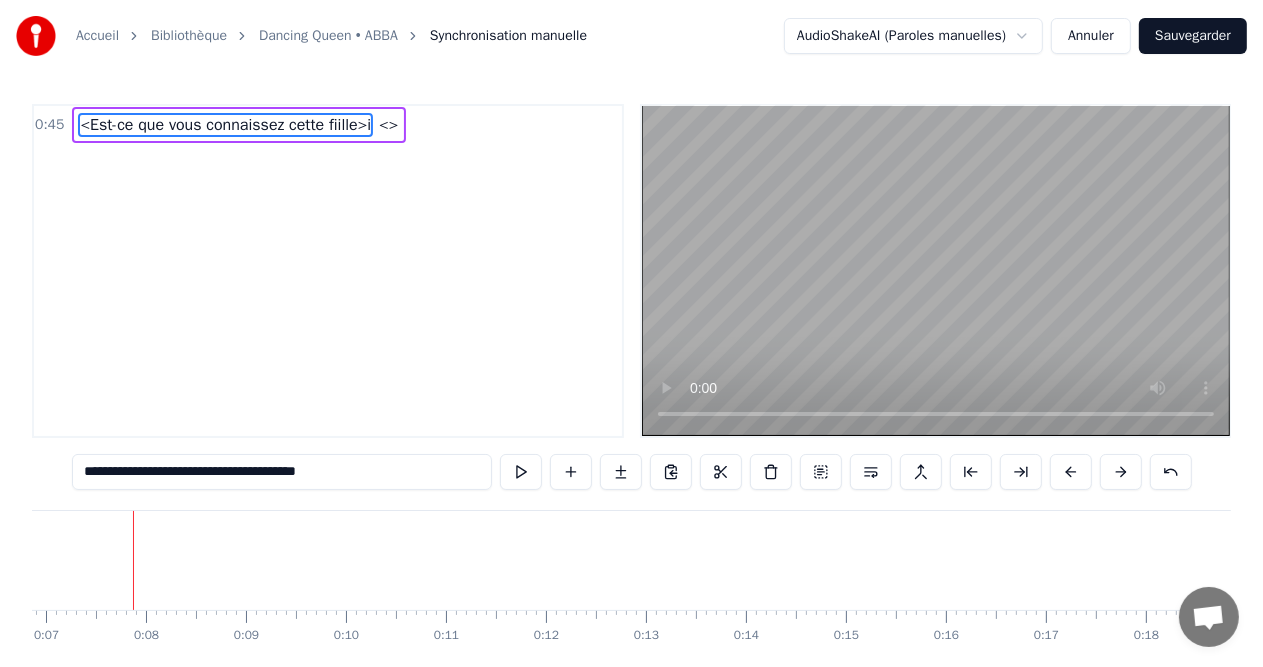 click on "<Est-ce que vous connaissez cette fiille>i" at bounding box center [225, 125] 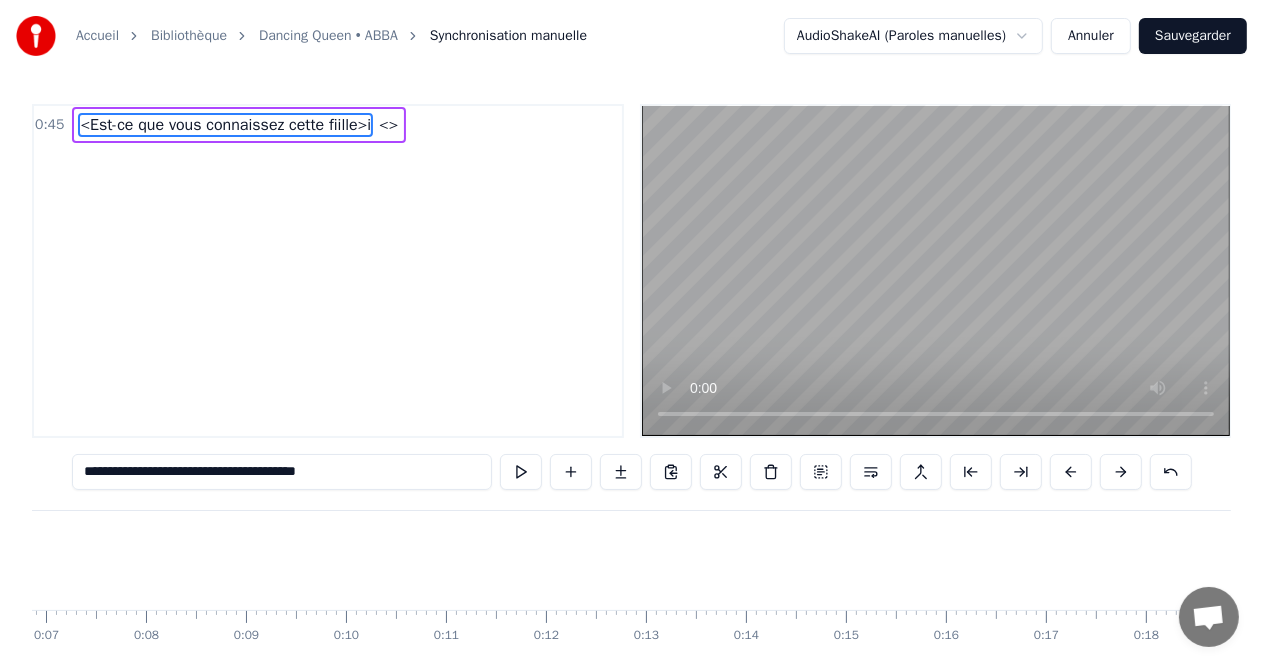 click on "<Est-ce que vous connaissez cette fiille>i" at bounding box center (225, 125) 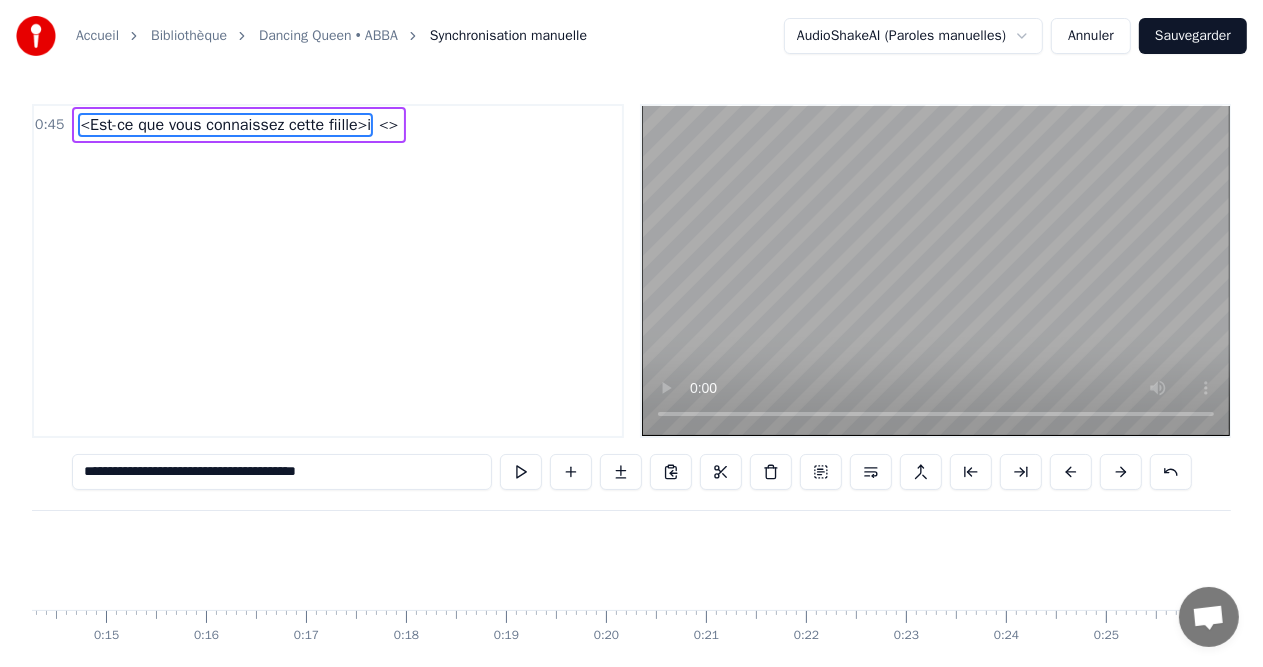 click on "<Est-ce que vous connaissez cette fiille>i" at bounding box center (225, 125) 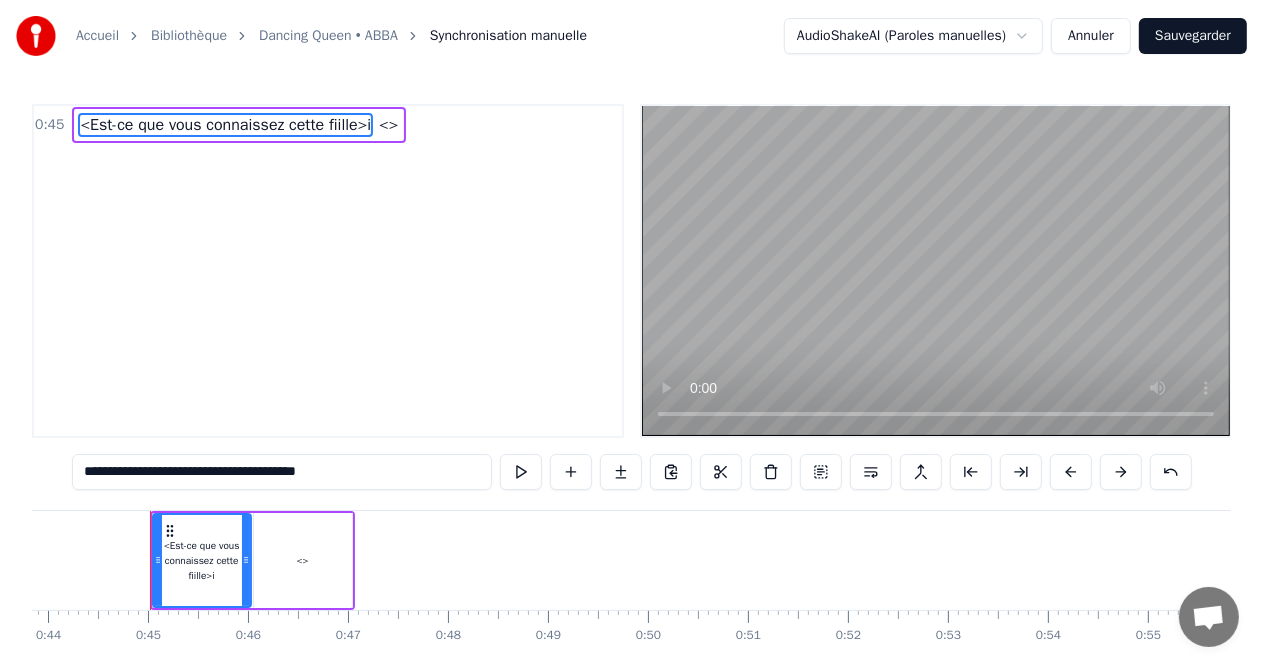 scroll, scrollTop: 0, scrollLeft: 4401, axis: horizontal 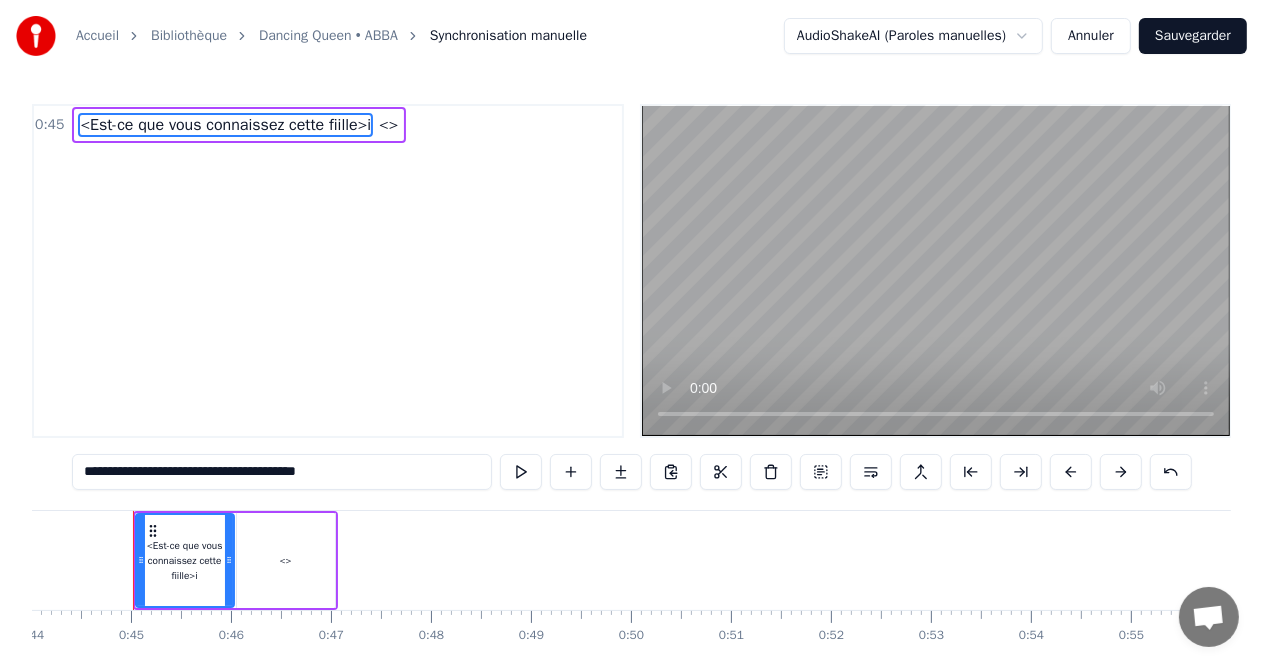 click on "**********" at bounding box center [282, 472] 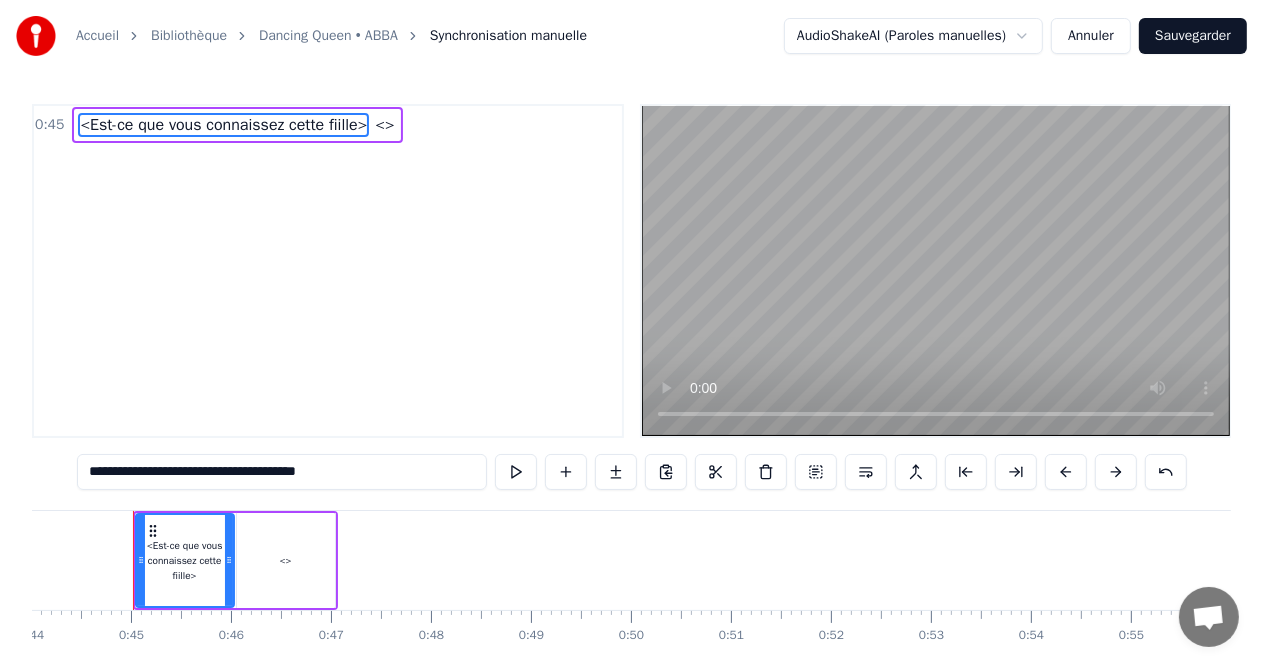 click on "**********" at bounding box center (282, 472) 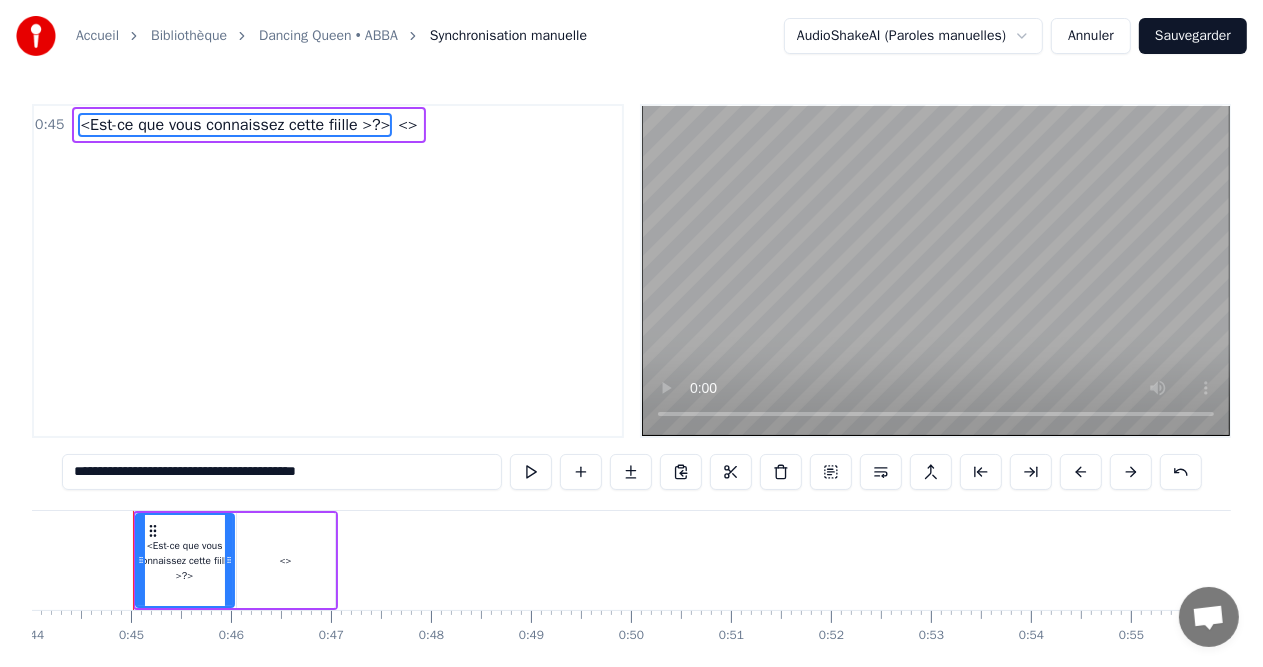 click on "**********" at bounding box center (282, 472) 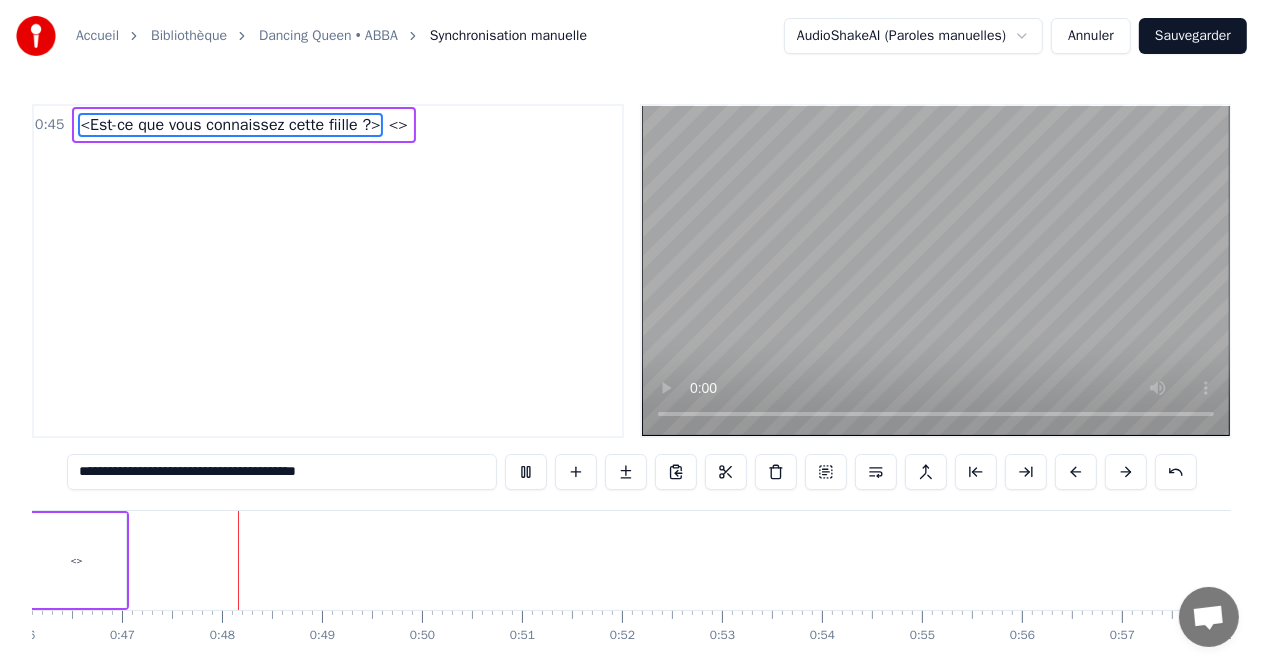scroll, scrollTop: 0, scrollLeft: 4657, axis: horizontal 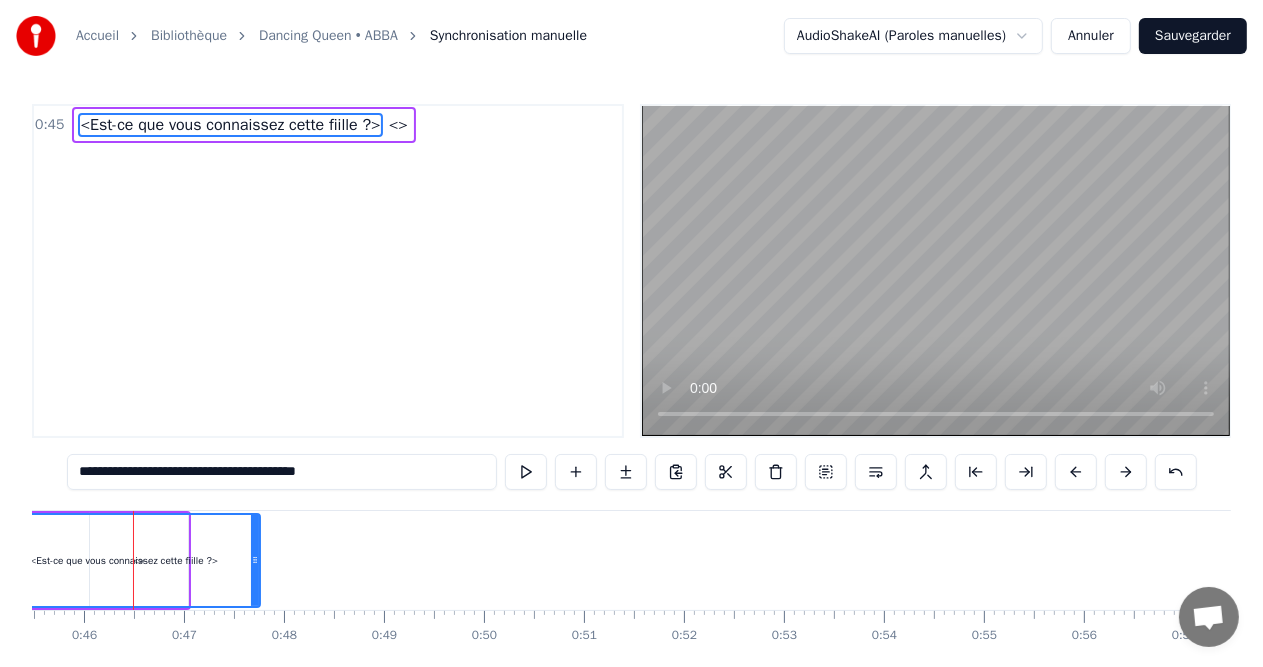 drag, startPoint x: 81, startPoint y: 565, endPoint x: 266, endPoint y: 559, distance: 185.09727 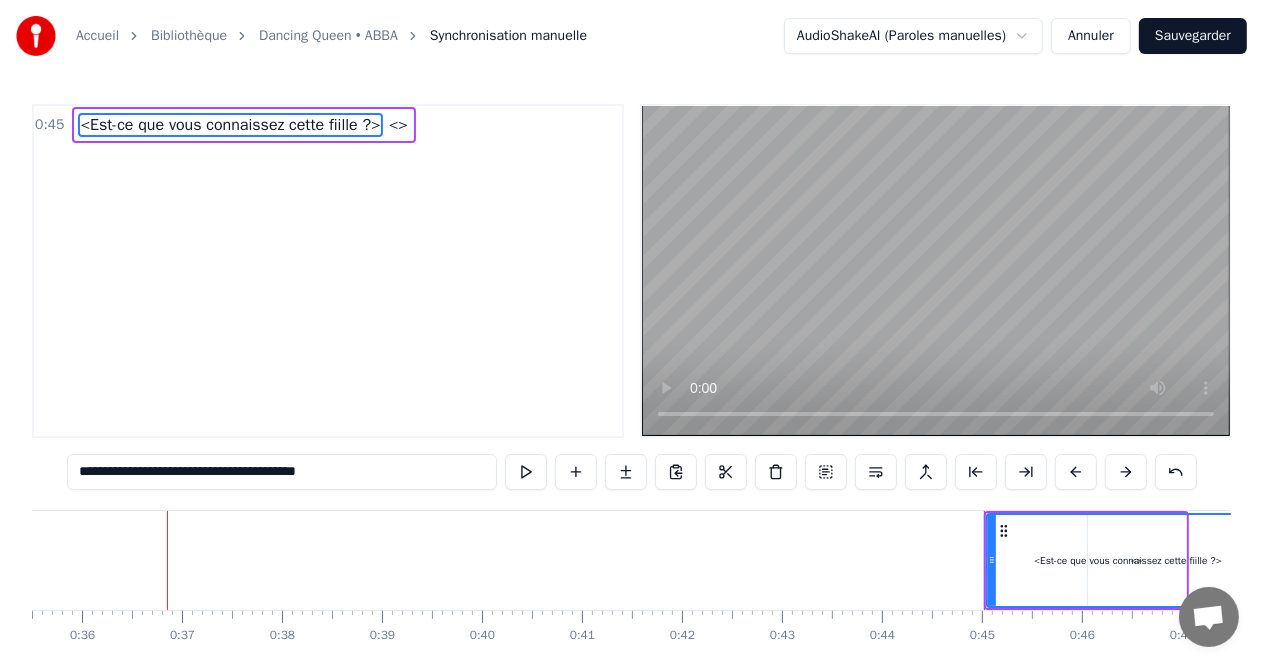 scroll, scrollTop: 0, scrollLeft: 3584, axis: horizontal 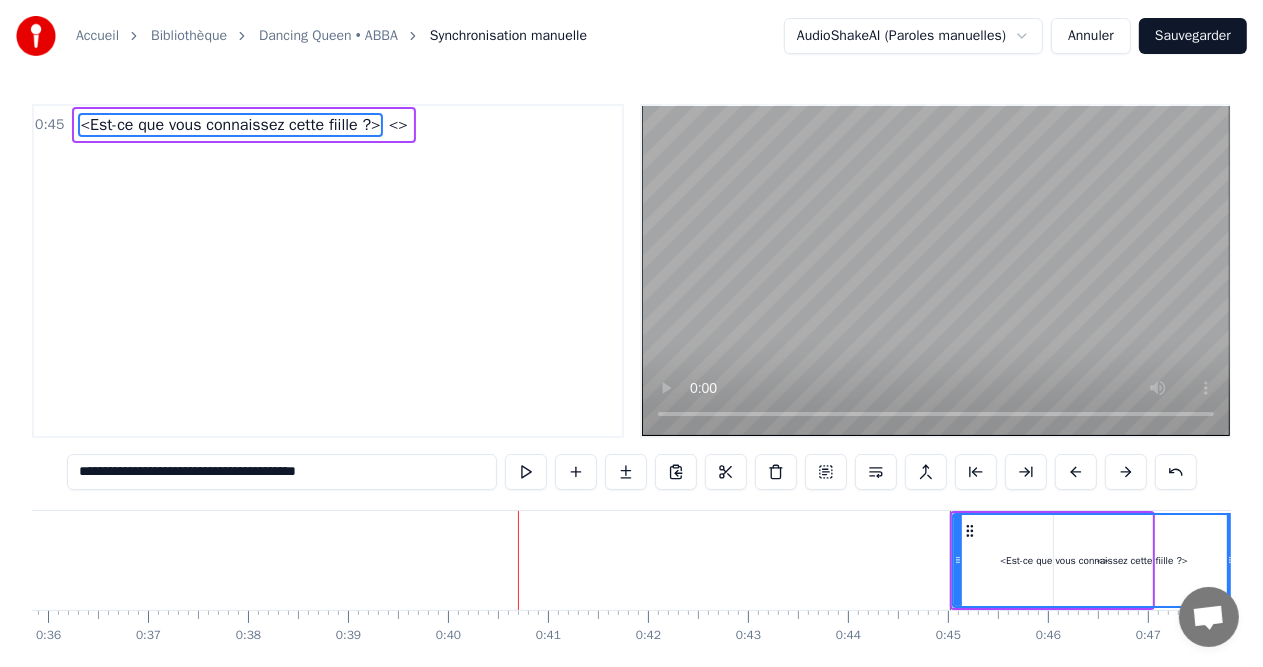 click on "<>" at bounding box center (398, 125) 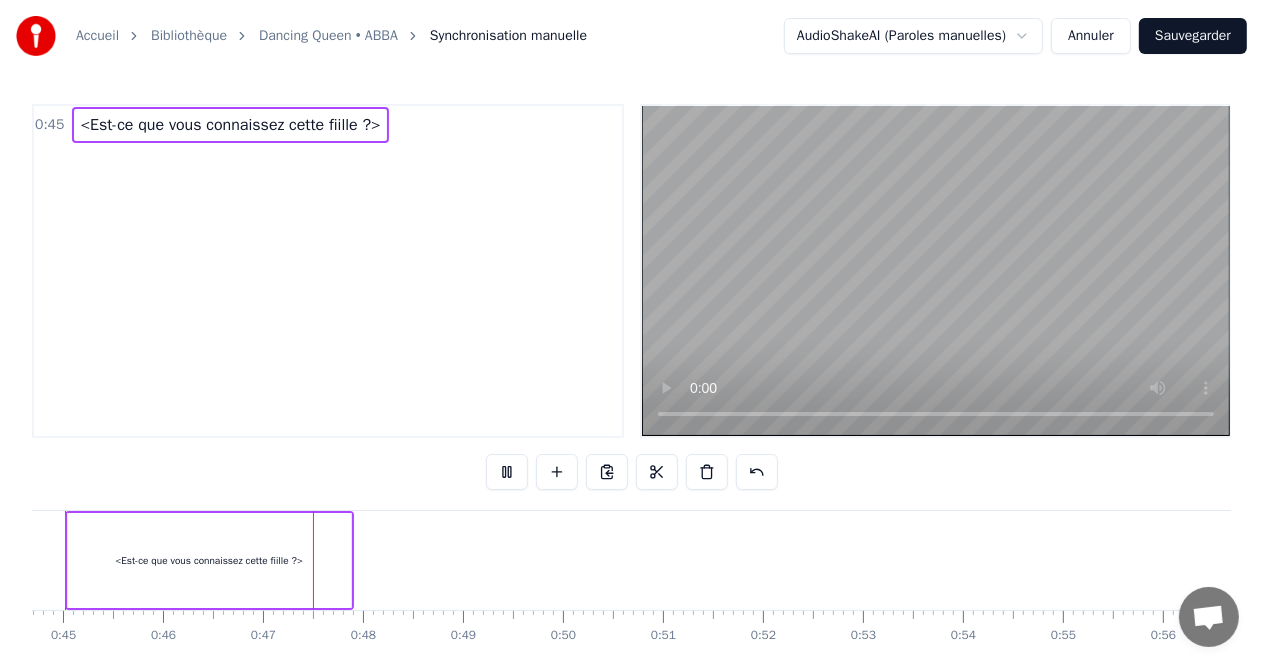 scroll, scrollTop: 0, scrollLeft: 4585, axis: horizontal 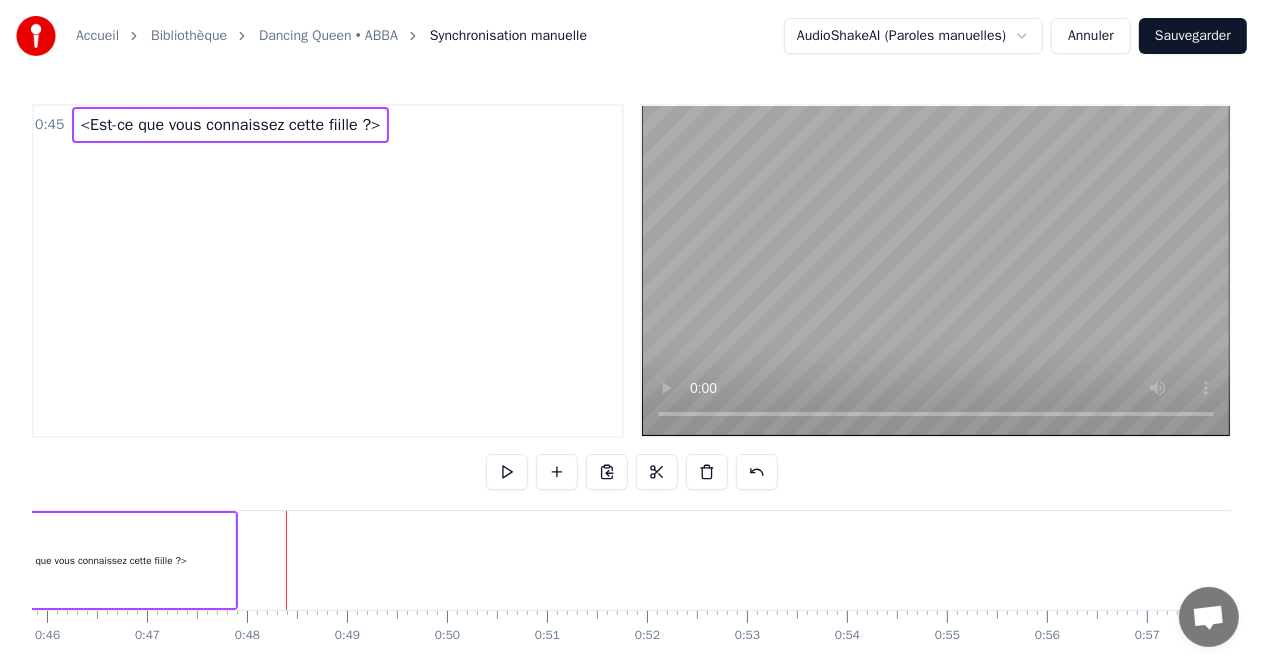 click on "<Est-ce que vous connaissez cette fiille ?>" at bounding box center (93, 560) 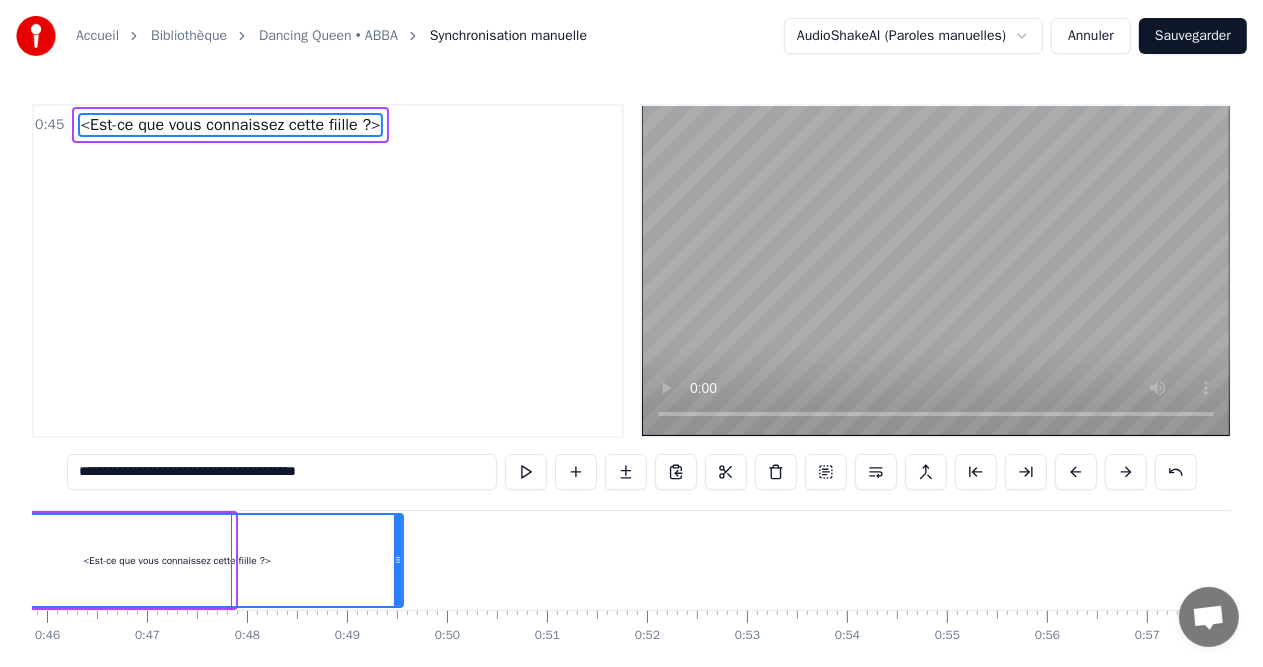 drag, startPoint x: 228, startPoint y: 564, endPoint x: 396, endPoint y: 576, distance: 168.42802 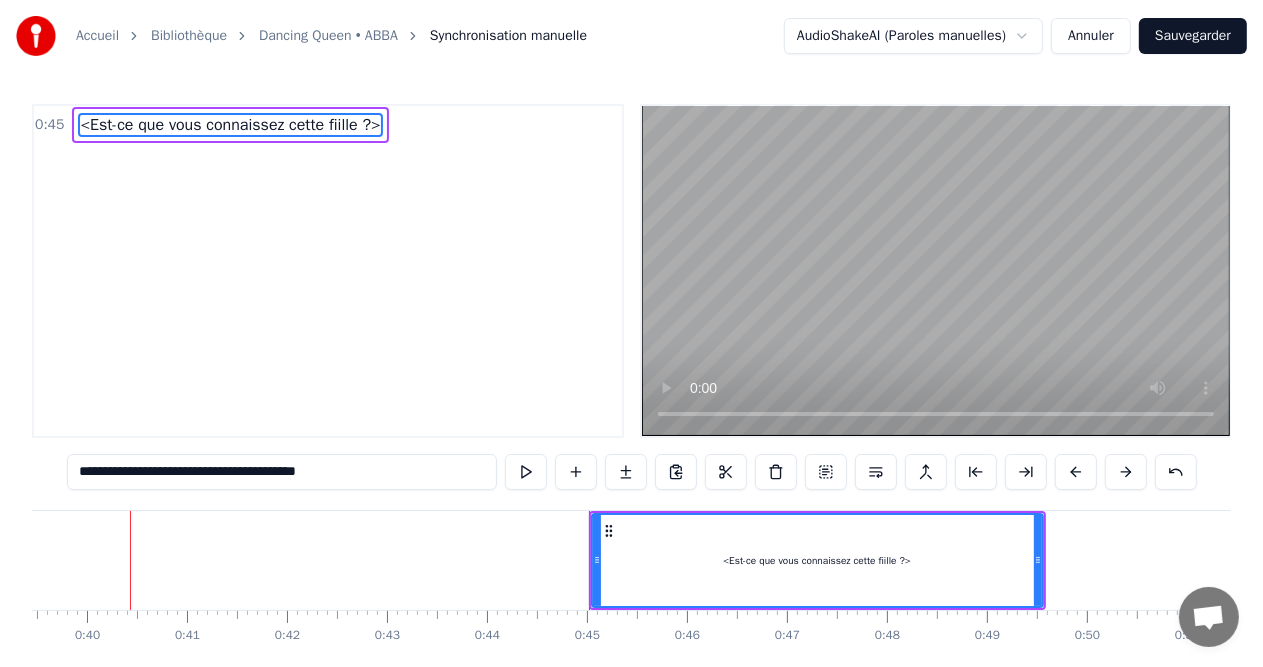 scroll, scrollTop: 0, scrollLeft: 3942, axis: horizontal 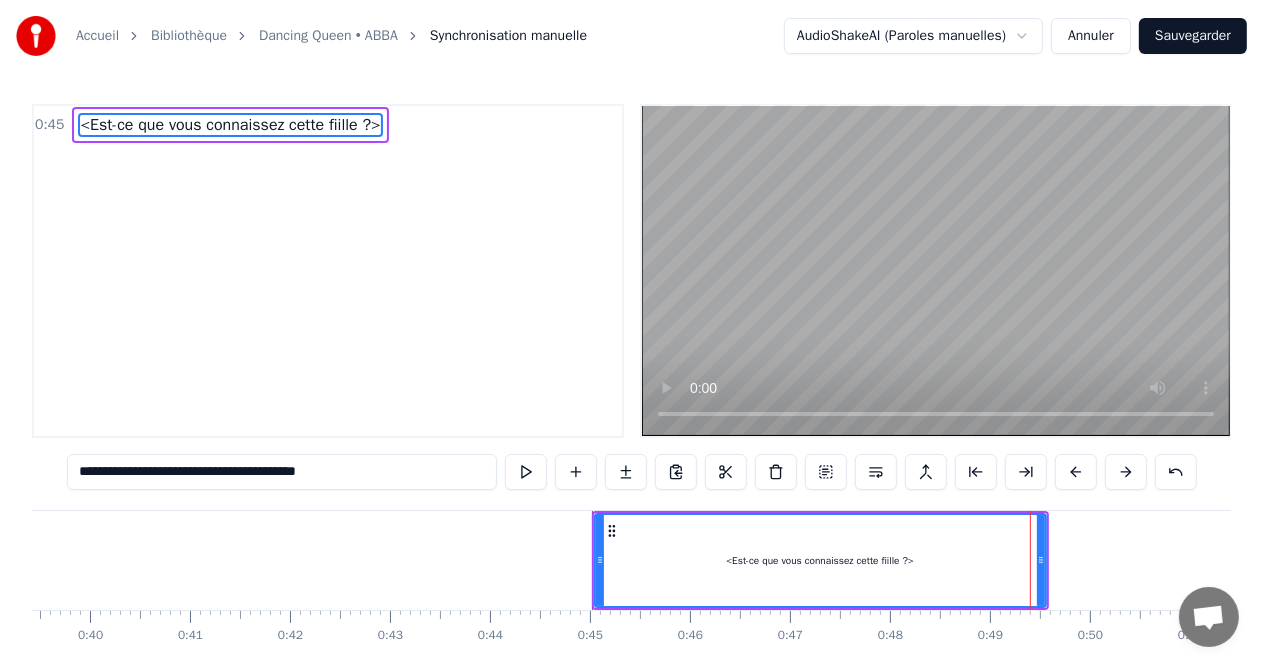 click on "<Est-ce que vous connaissez cette fiille ?>" at bounding box center (230, 125) 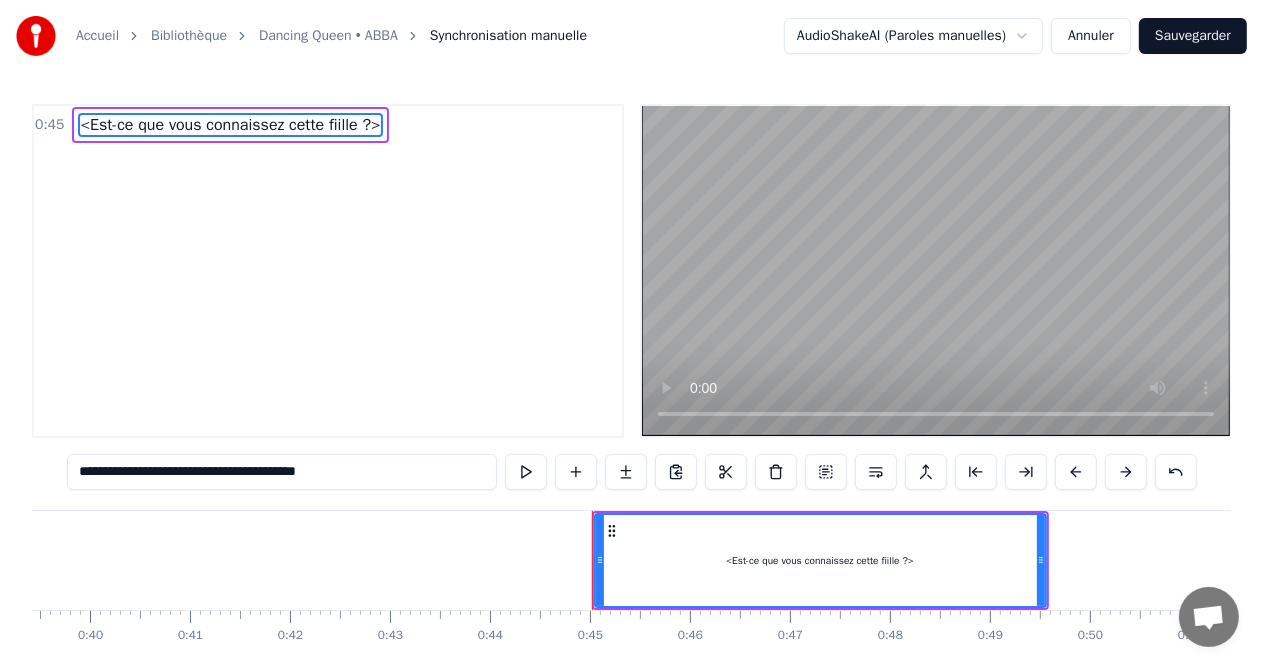 click on "**********" at bounding box center [282, 472] 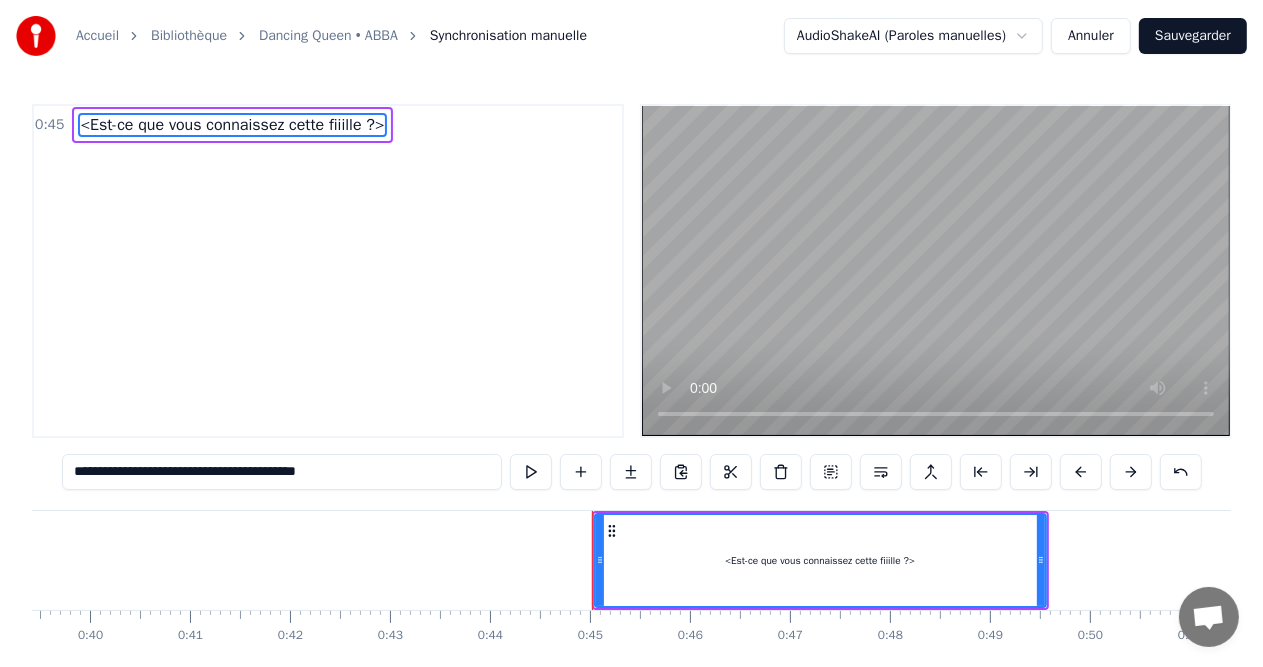 type on "**********" 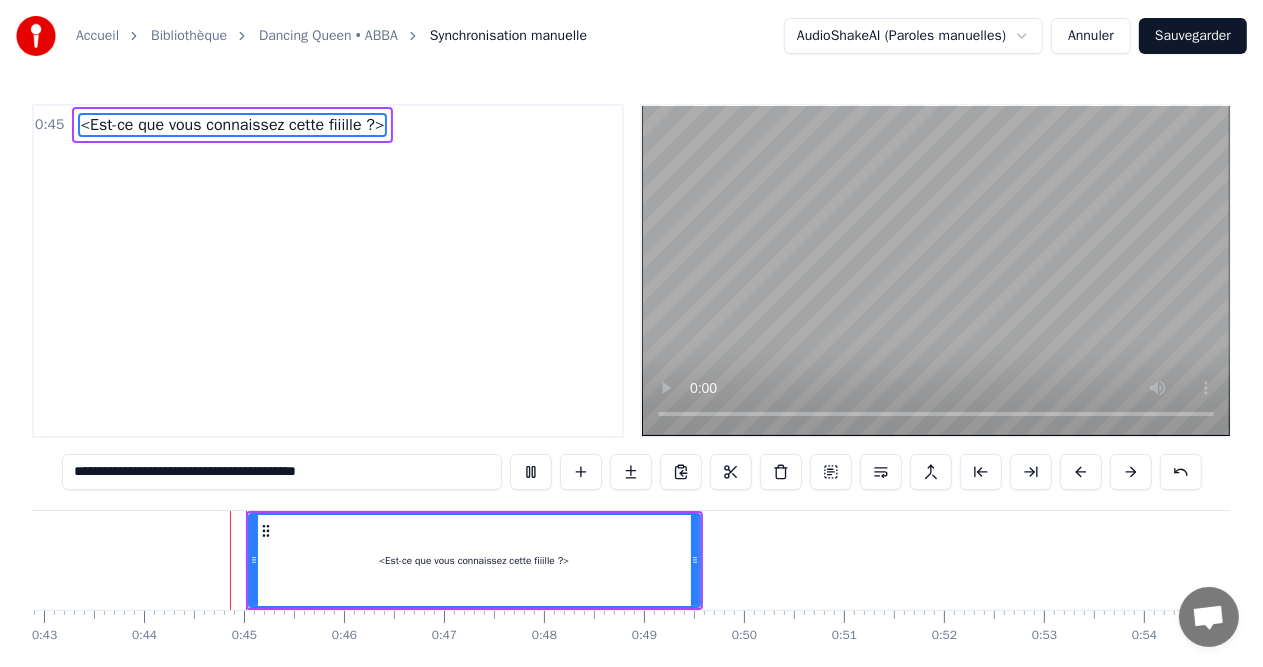 scroll, scrollTop: 0, scrollLeft: 4335, axis: horizontal 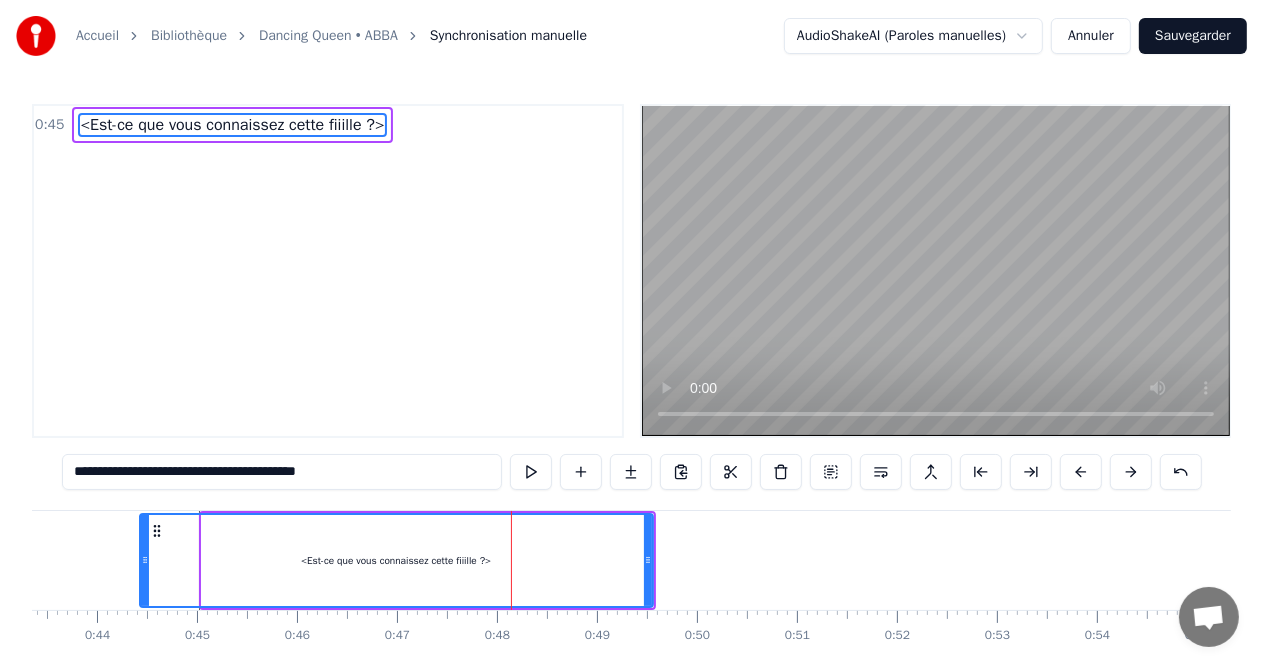 drag, startPoint x: 202, startPoint y: 561, endPoint x: 139, endPoint y: 559, distance: 63.03174 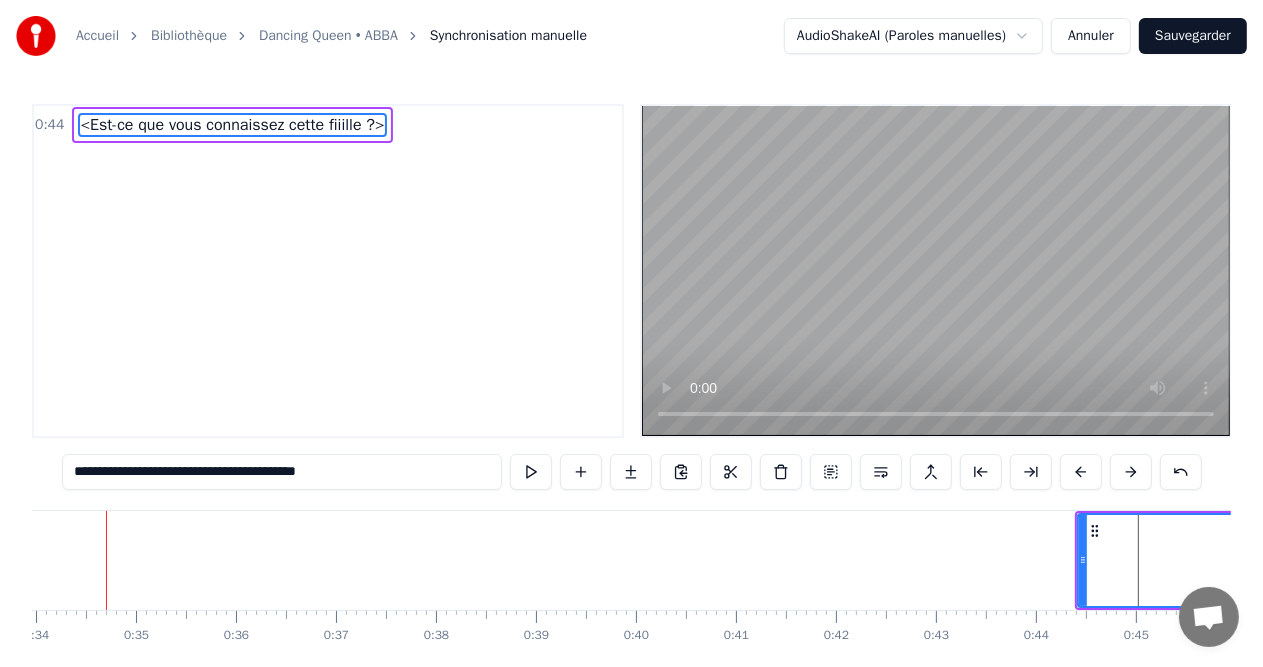scroll, scrollTop: 0, scrollLeft: 3370, axis: horizontal 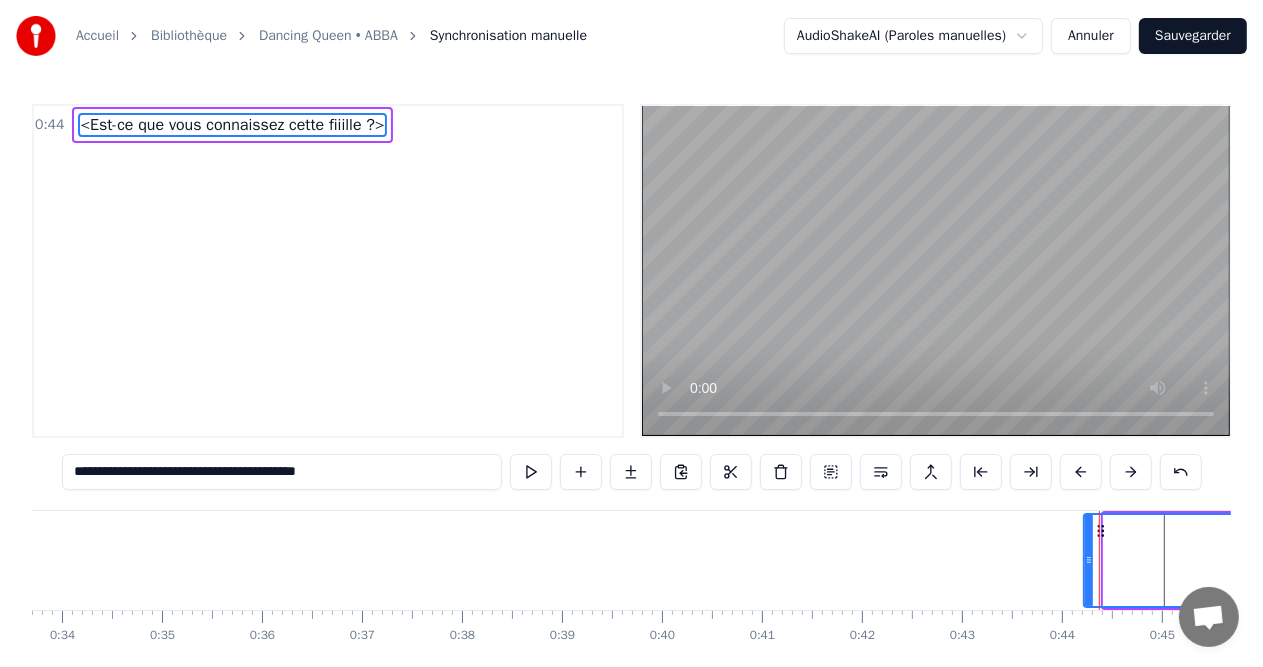 drag, startPoint x: 1107, startPoint y: 564, endPoint x: 1087, endPoint y: 564, distance: 20 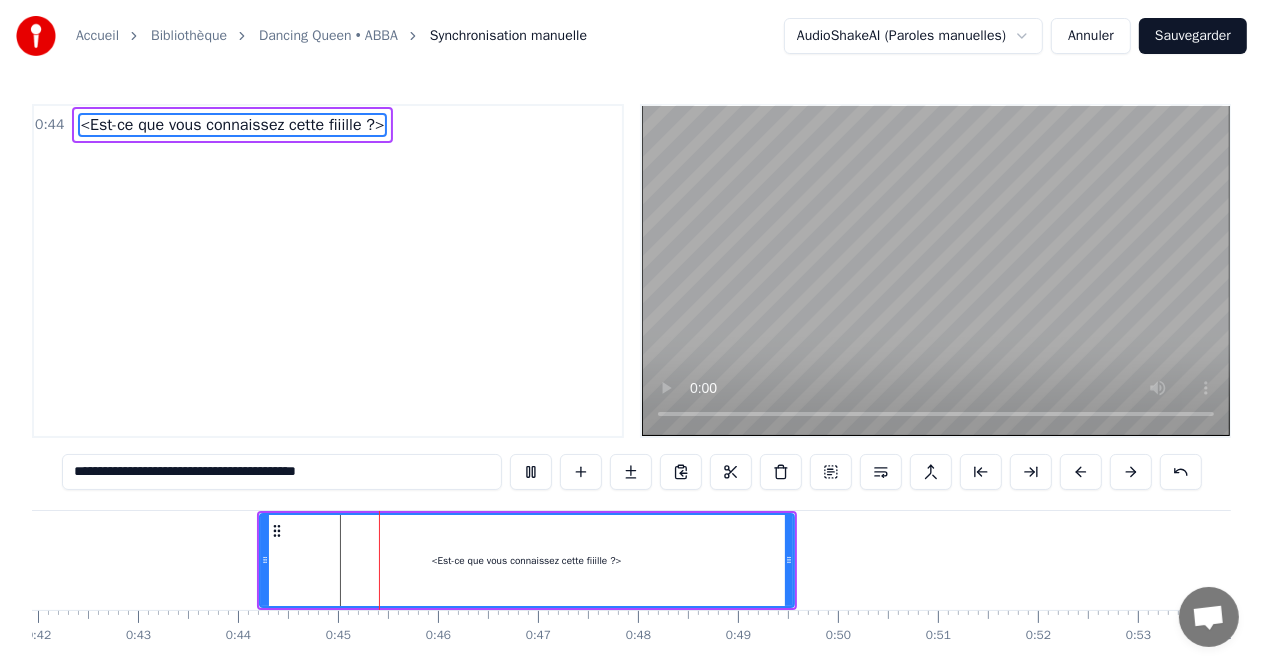 scroll, scrollTop: 0, scrollLeft: 4378, axis: horizontal 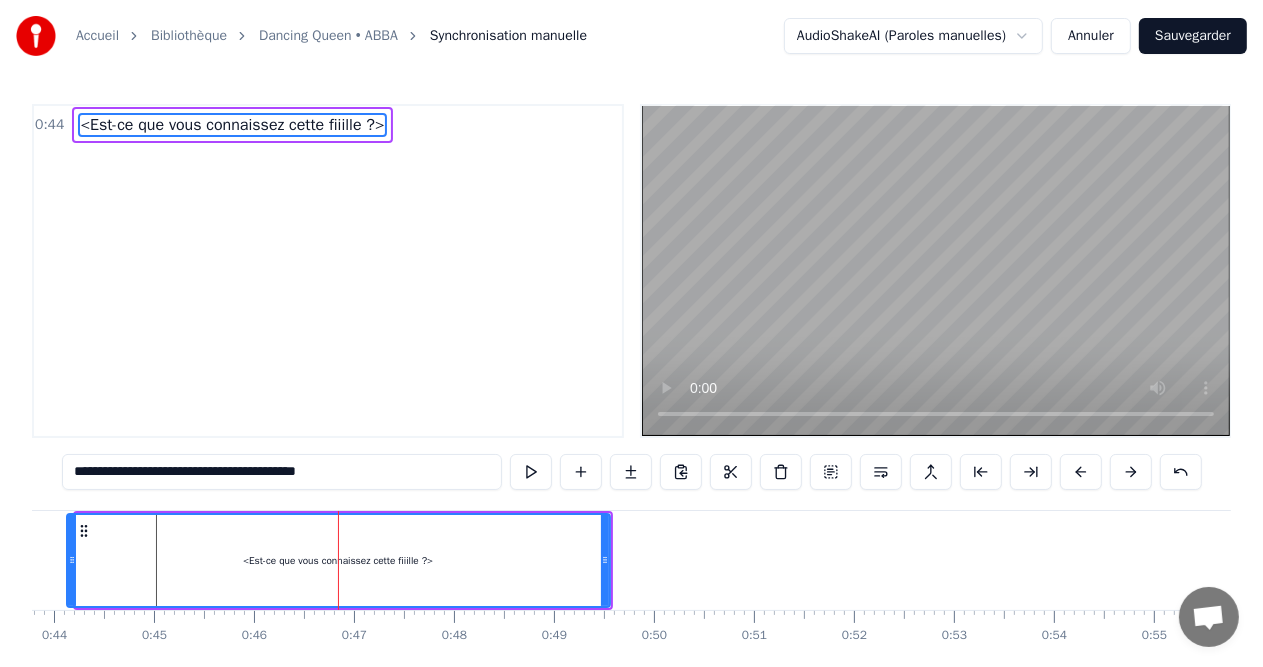 click 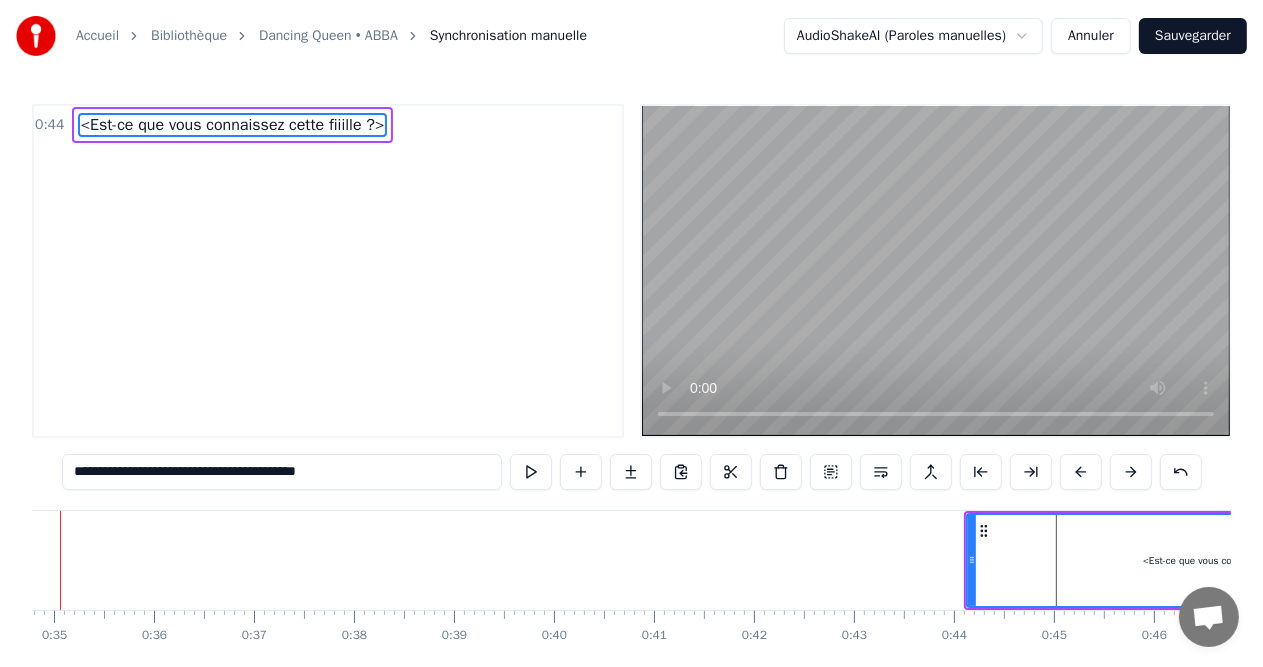 scroll, scrollTop: 0, scrollLeft: 3405, axis: horizontal 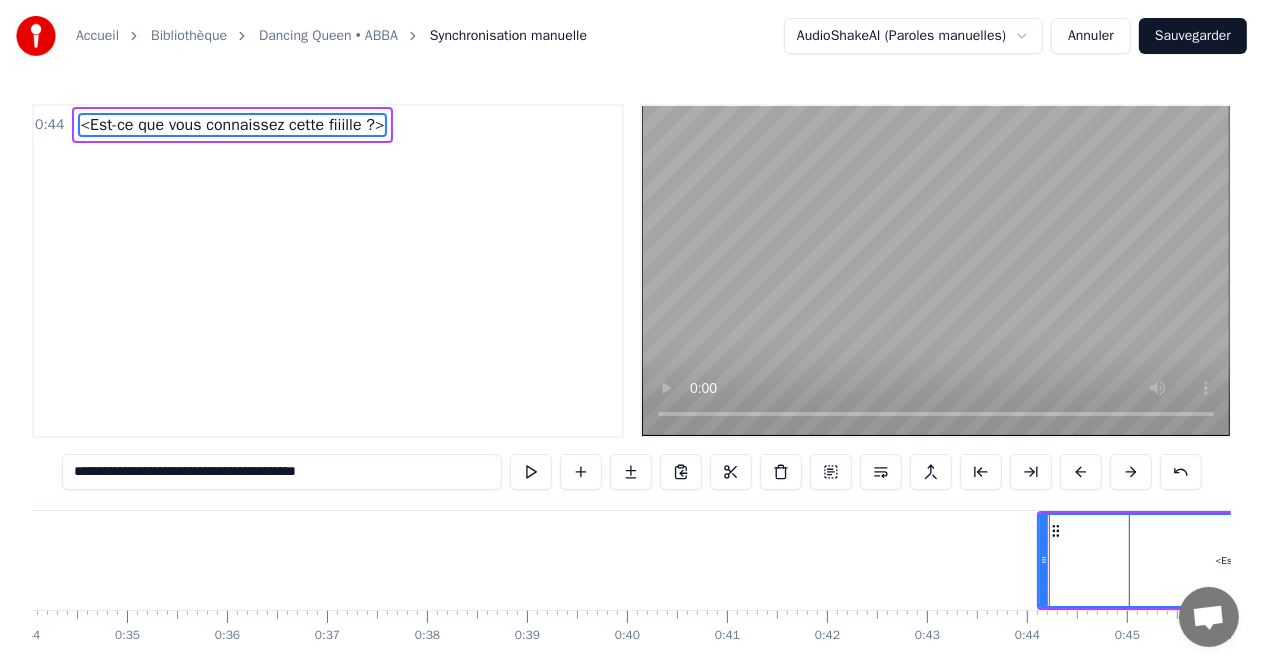 click 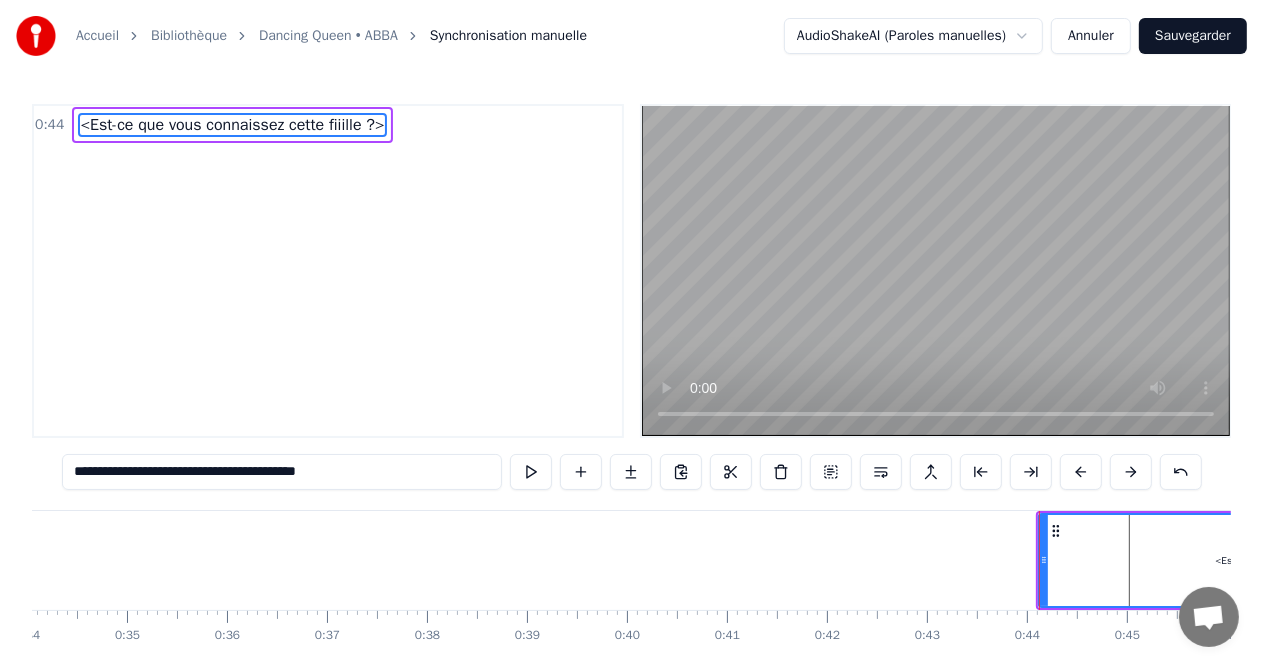 click at bounding box center [8800, 560] 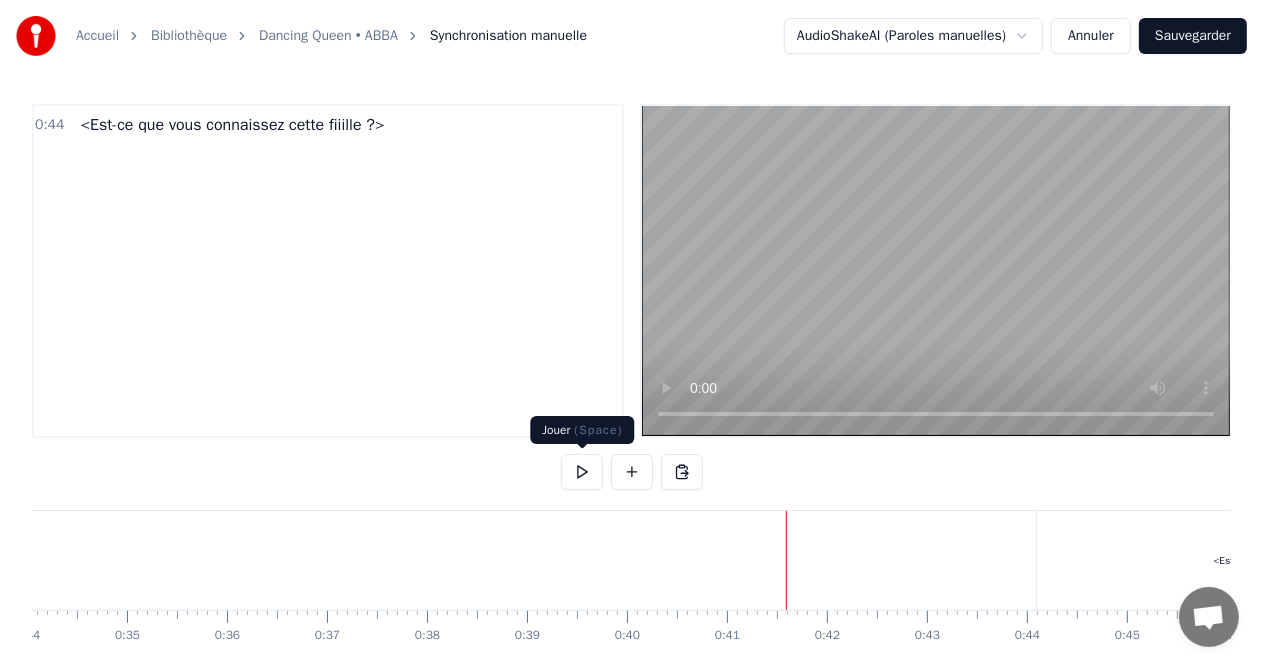 click at bounding box center (582, 472) 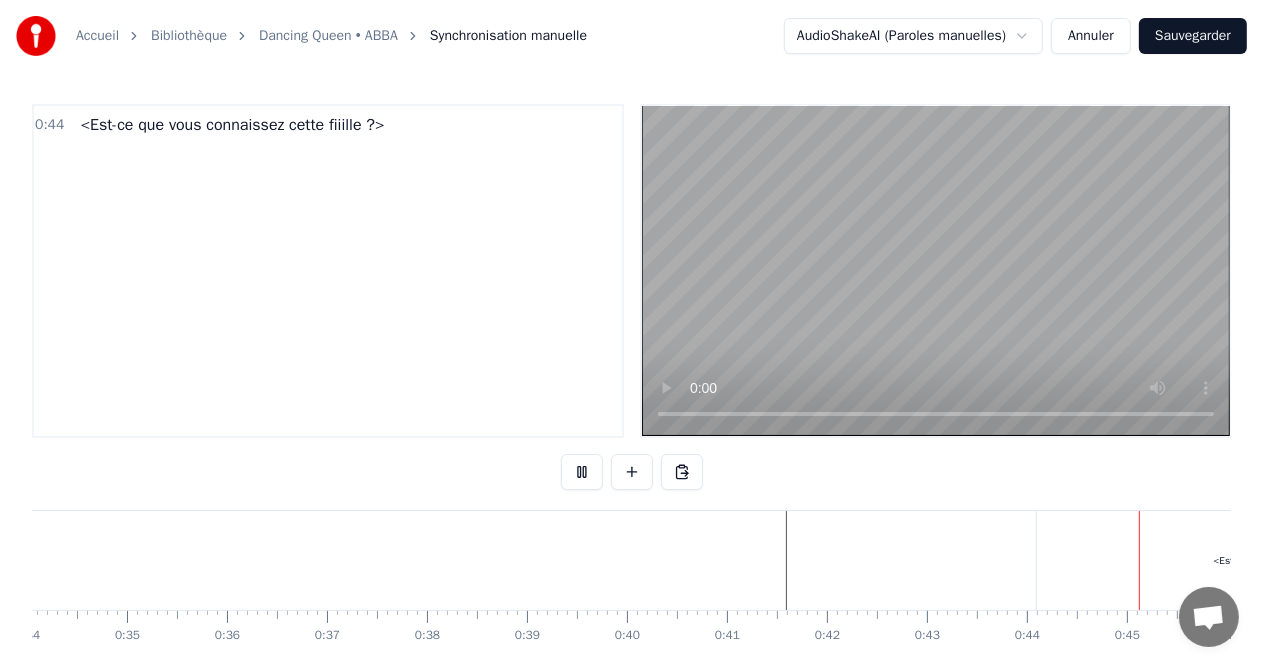 click at bounding box center (582, 472) 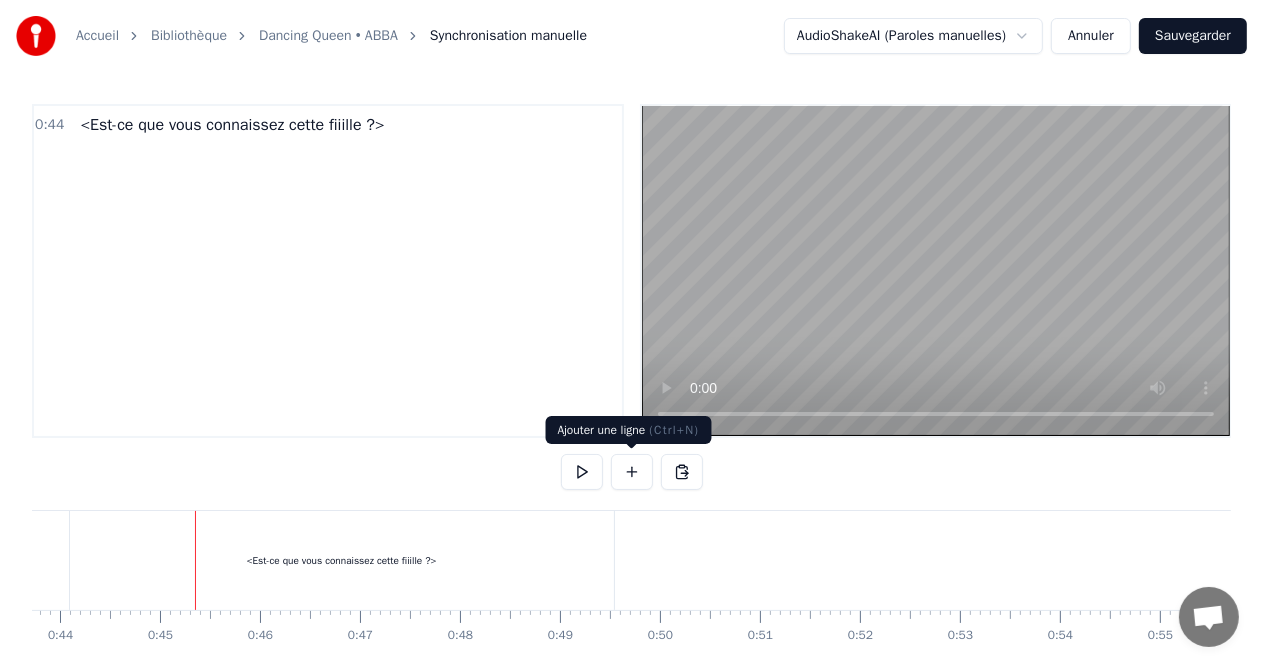 scroll, scrollTop: 0, scrollLeft: 4434, axis: horizontal 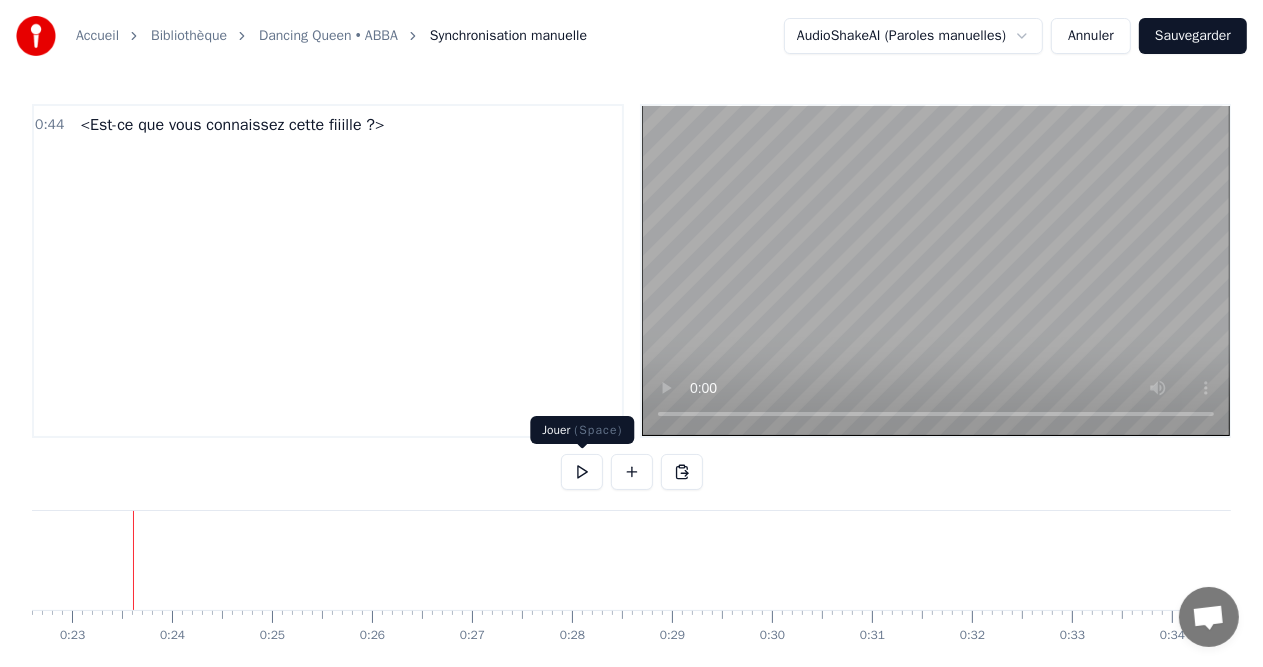 click at bounding box center (582, 472) 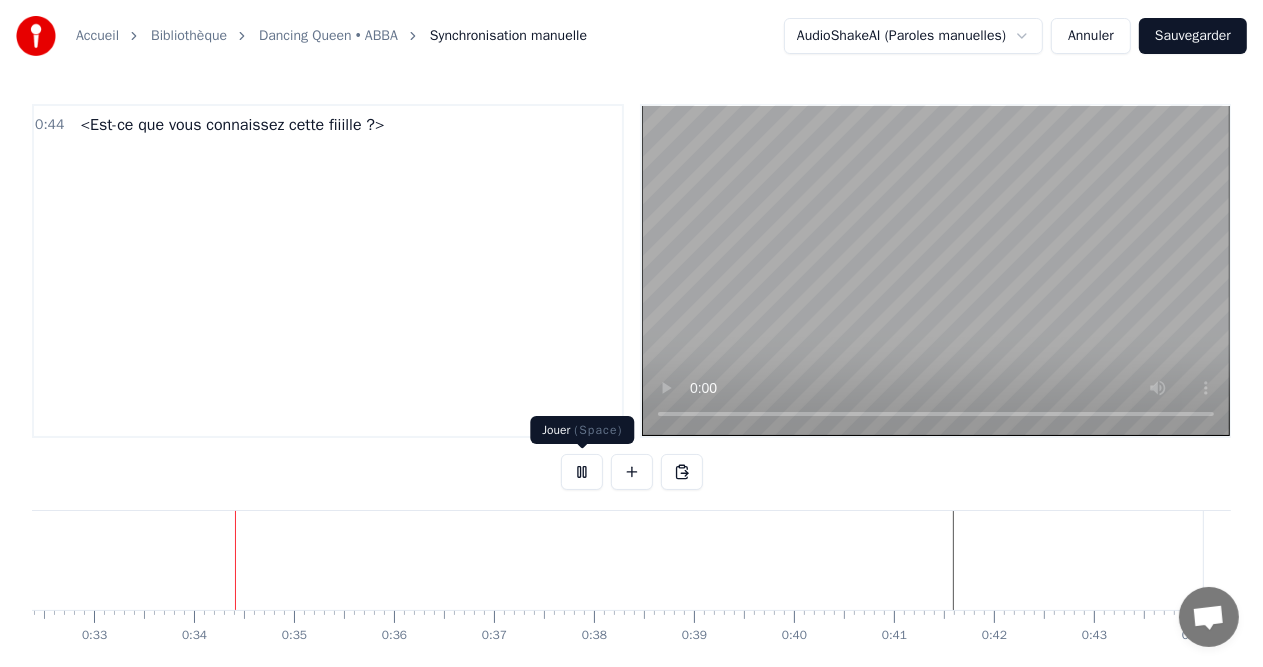 scroll, scrollTop: 0, scrollLeft: 3272, axis: horizontal 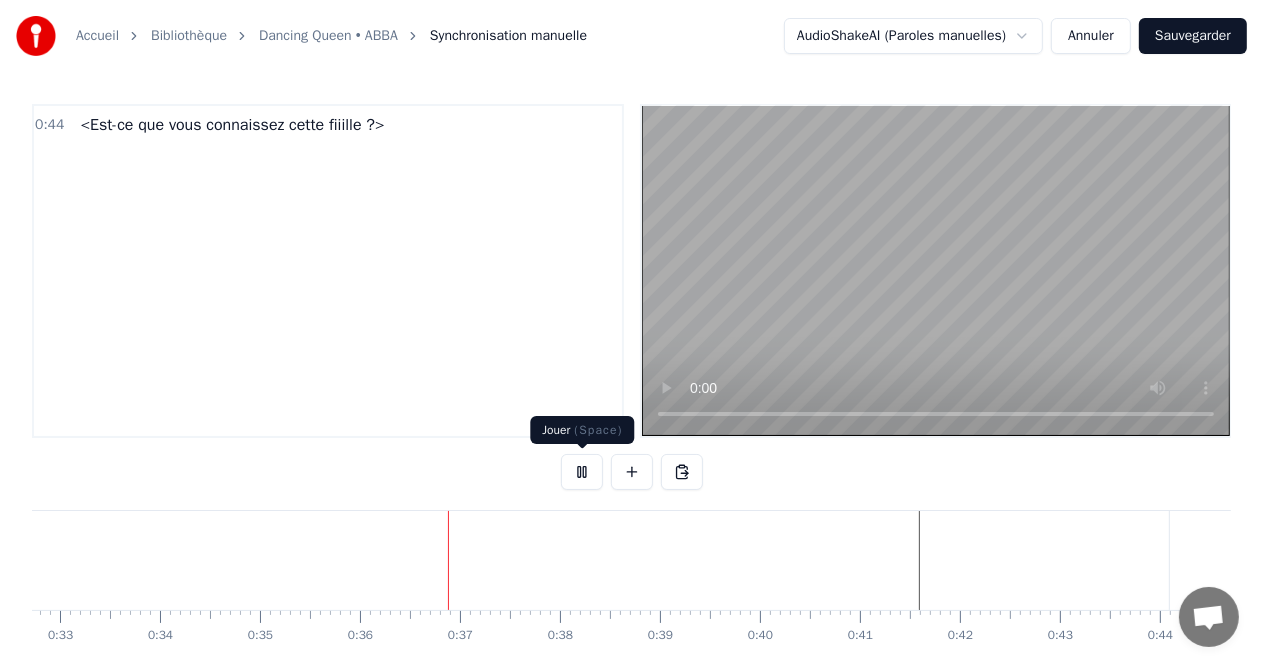 click at bounding box center [582, 472] 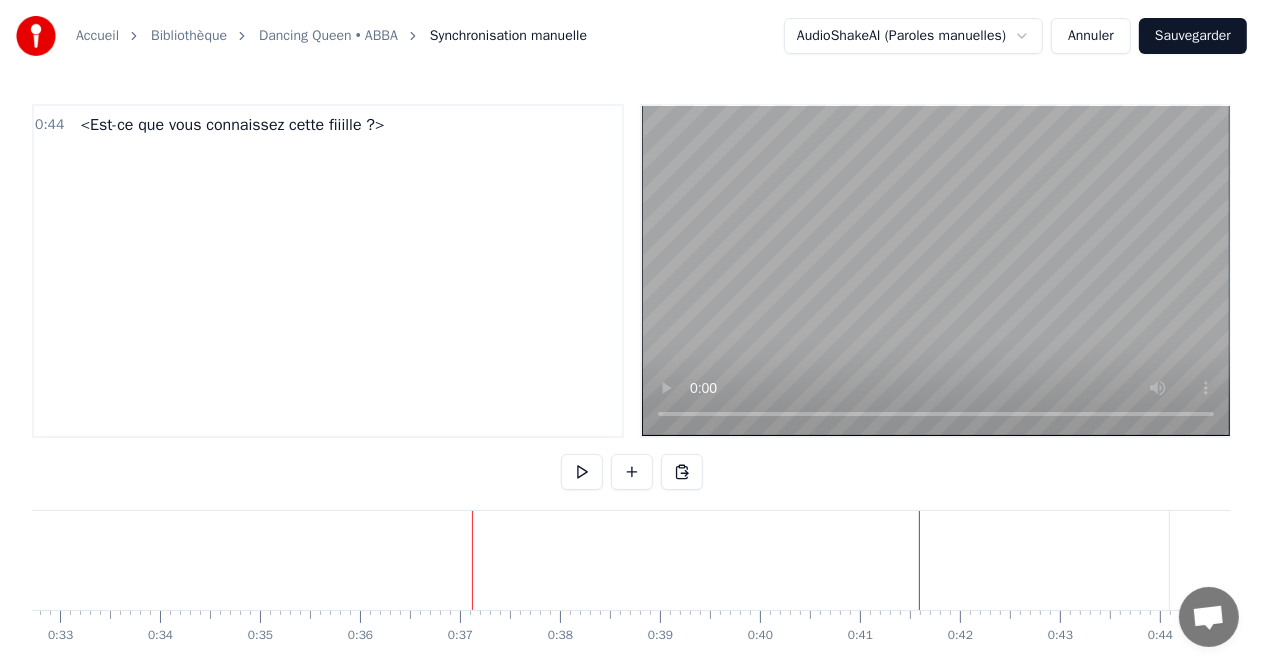 click at bounding box center [8933, 560] 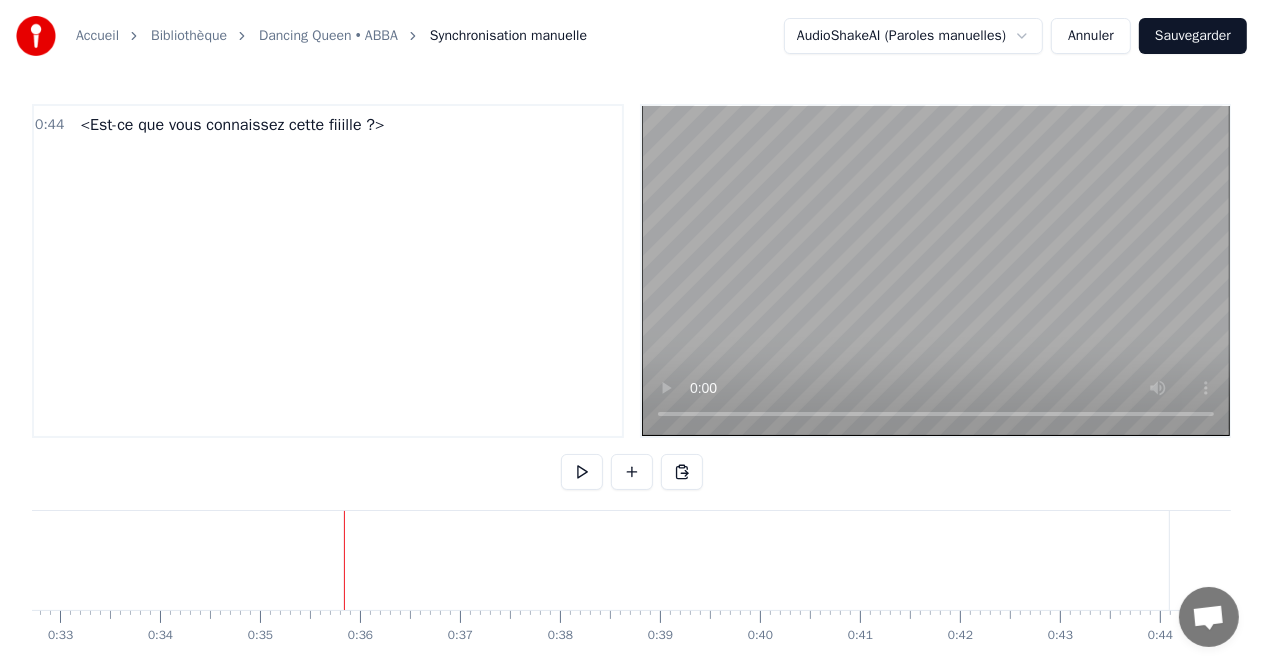 click at bounding box center [582, 472] 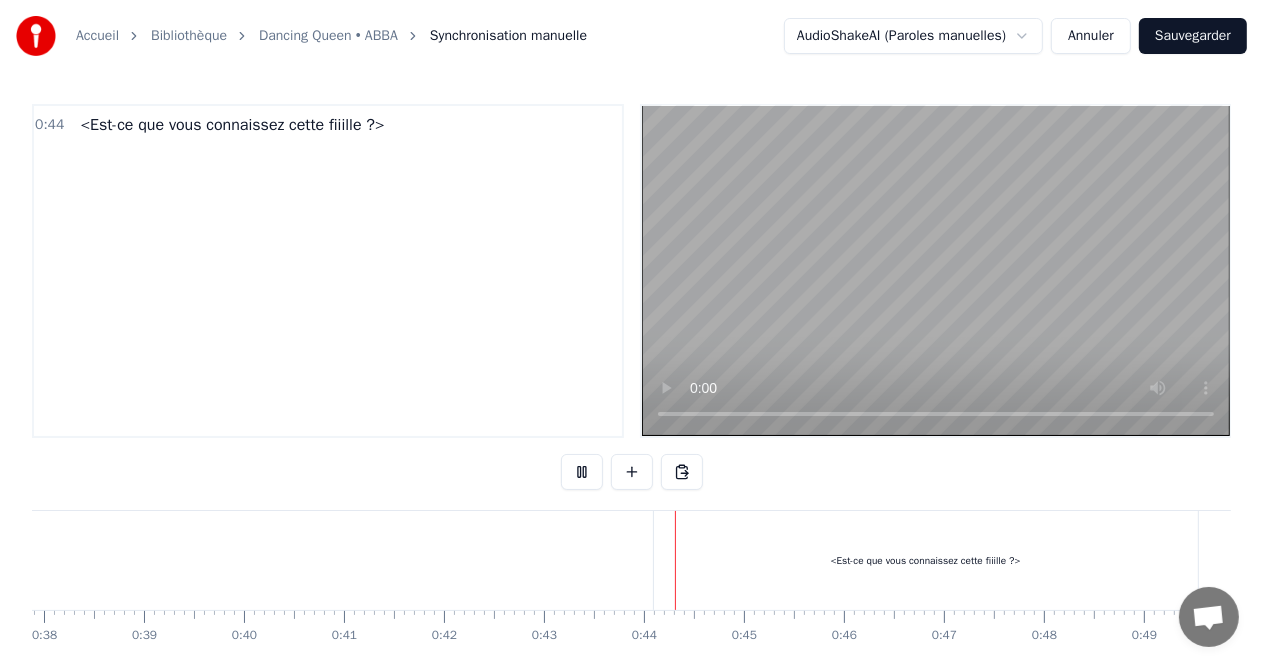 click at bounding box center (582, 472) 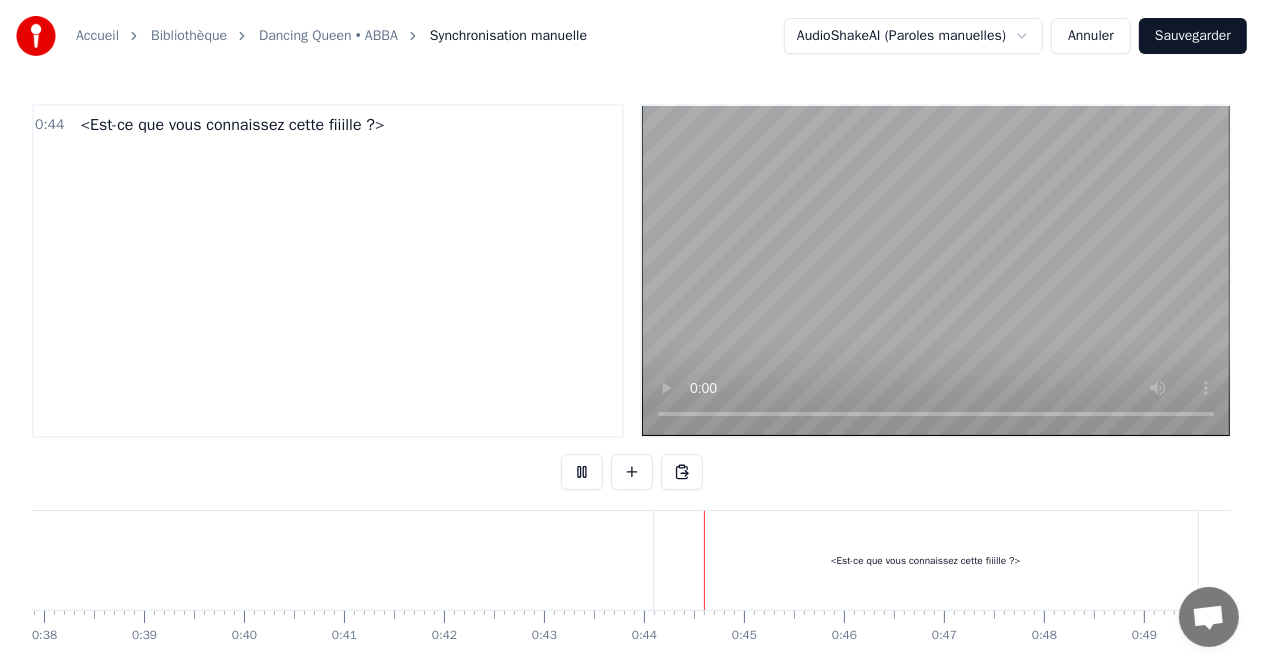 scroll, scrollTop: 0, scrollLeft: 4299, axis: horizontal 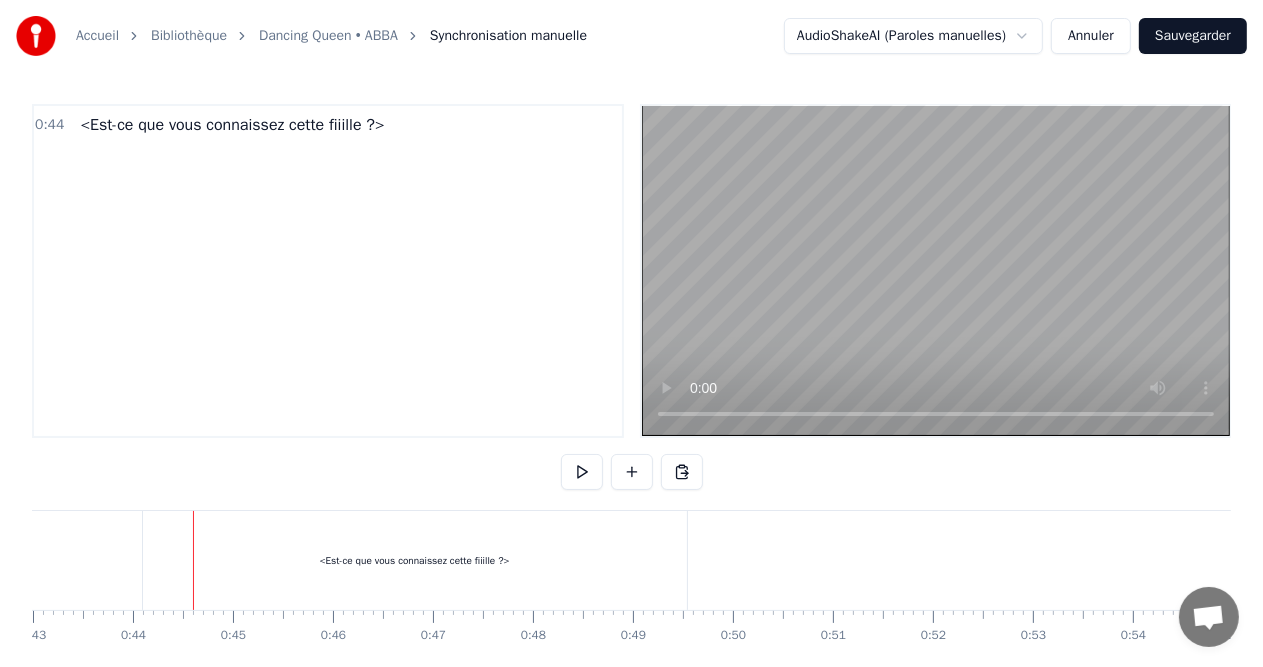 click on "<Est-ce que vous connaissez cette fiiille ?>" at bounding box center (415, 560) 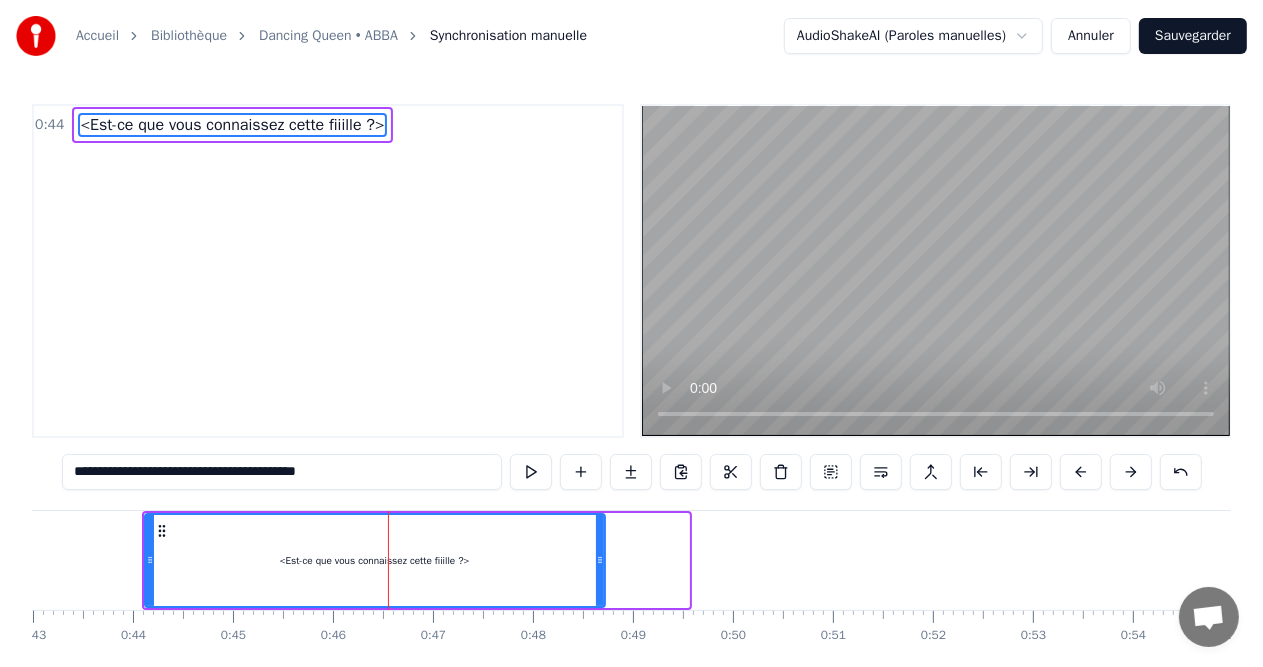 drag, startPoint x: 683, startPoint y: 559, endPoint x: 599, endPoint y: 559, distance: 84 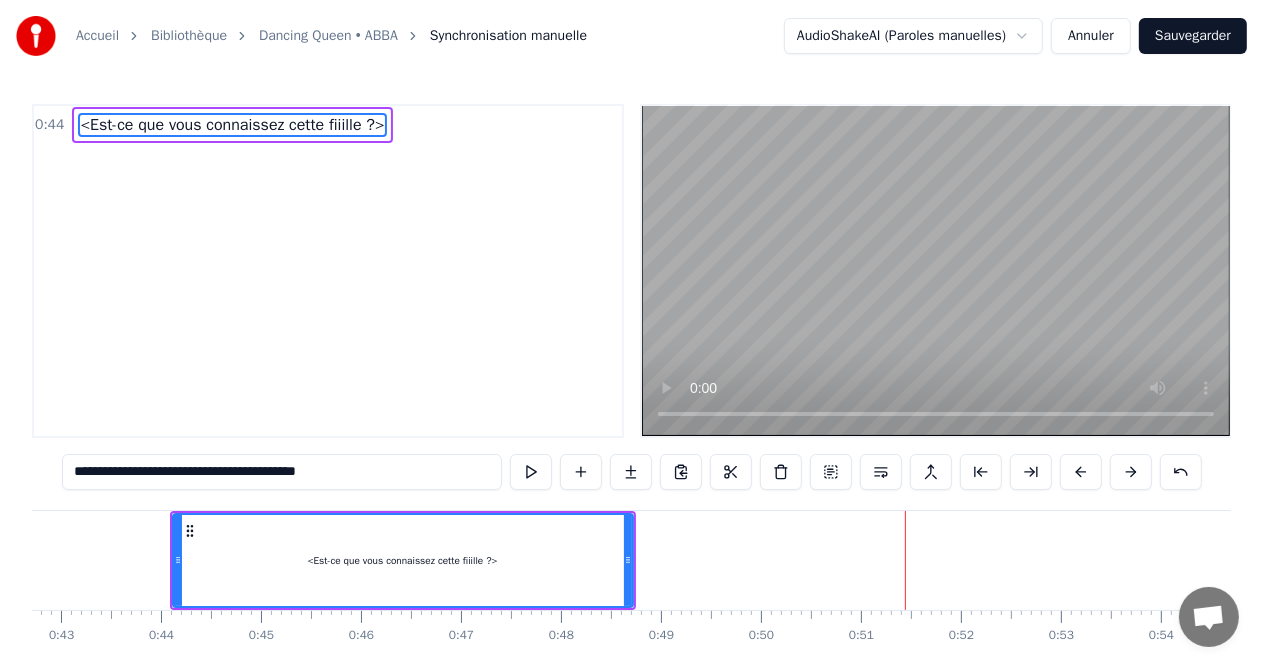 scroll, scrollTop: 0, scrollLeft: 4269, axis: horizontal 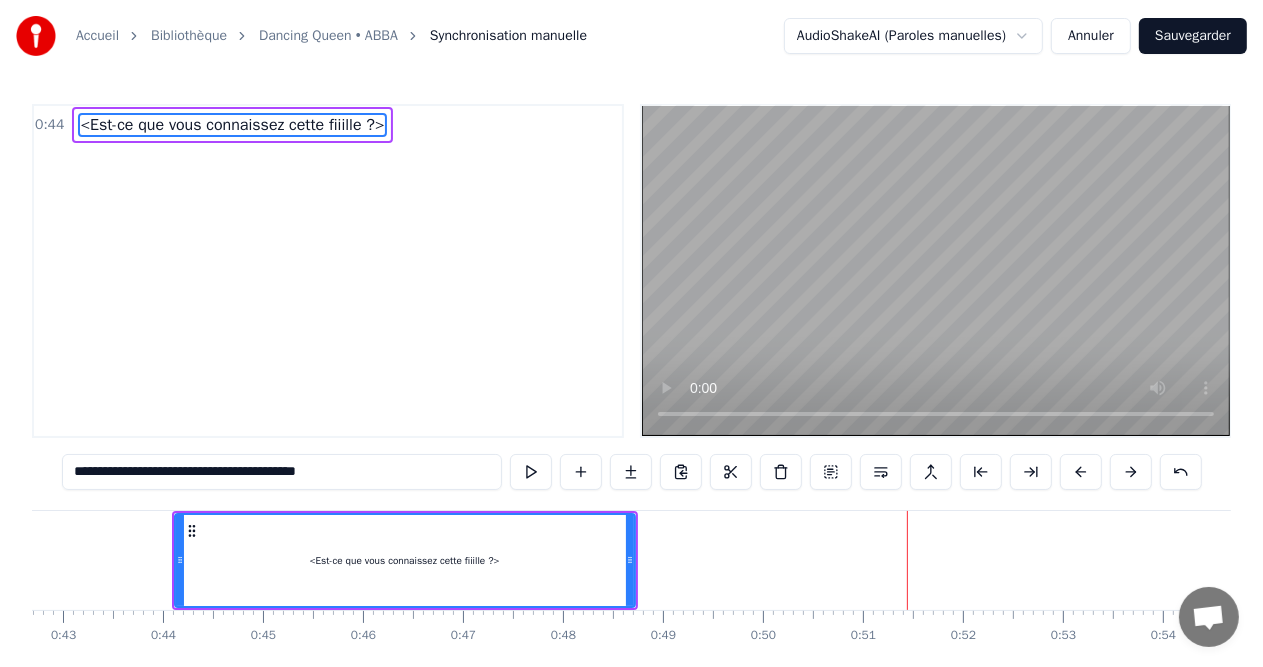 click on "**********" at bounding box center [282, 472] 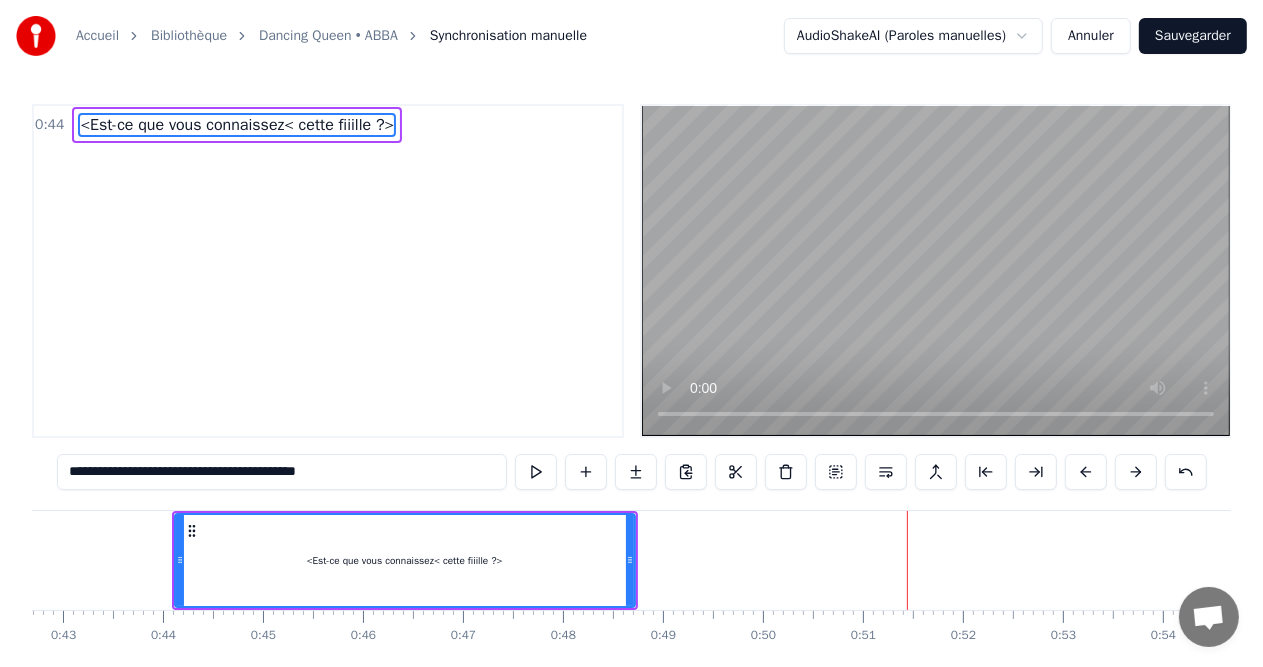 click on "**********" at bounding box center (282, 472) 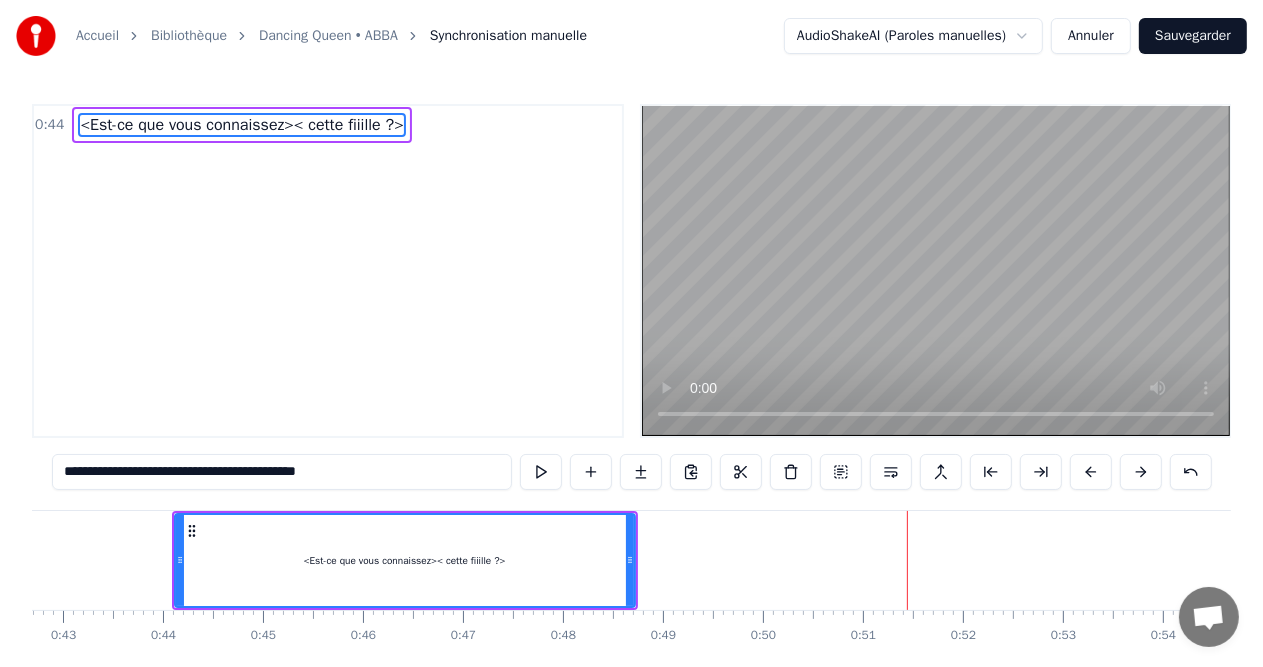 type on "**********" 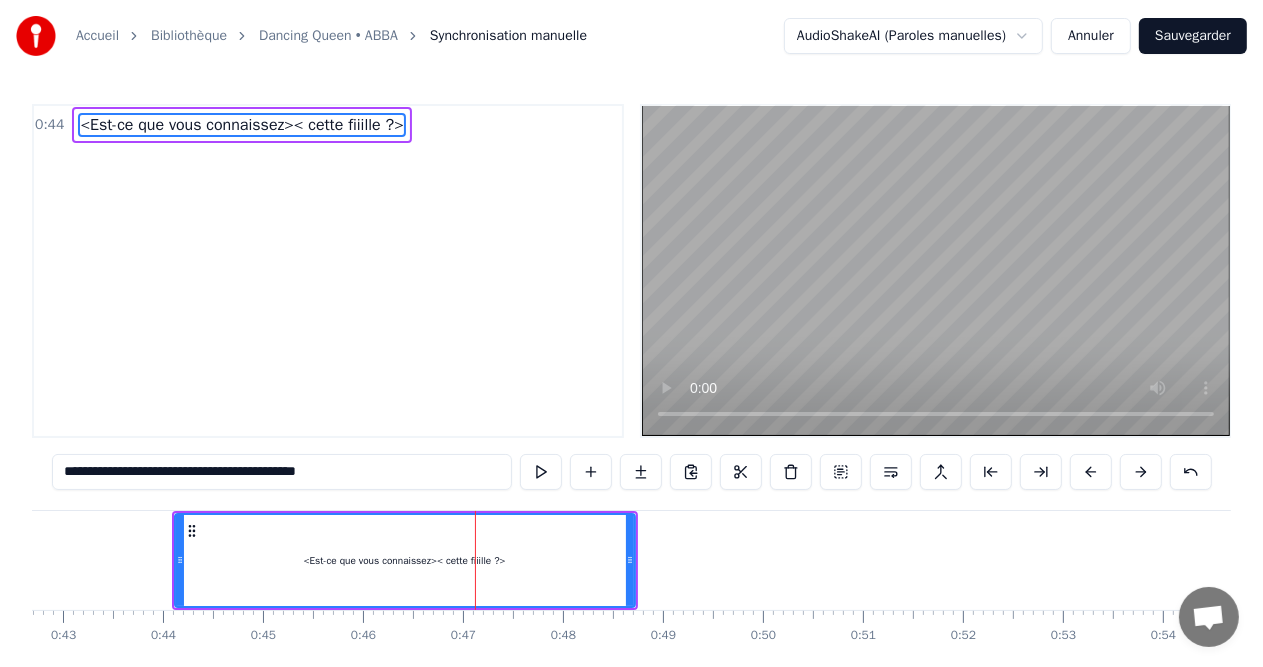 click on "0:44 <Est-ce que vous connaissez>< cette fiiille ?>" at bounding box center (328, 271) 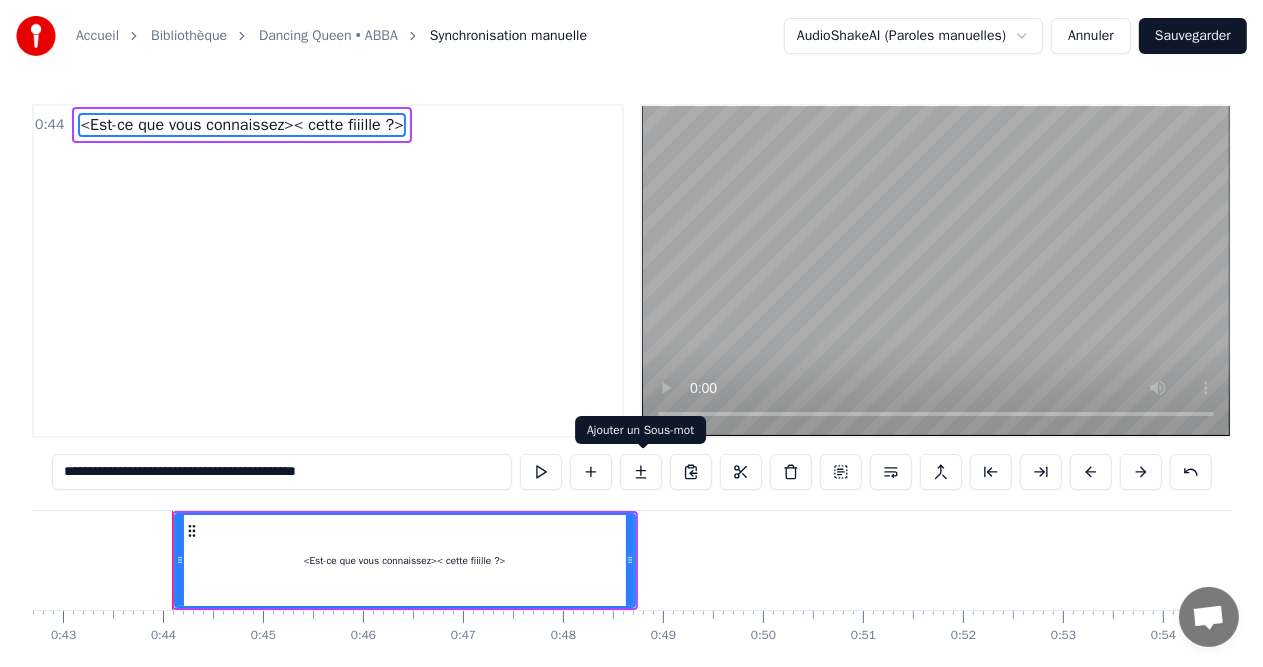 click at bounding box center [641, 472] 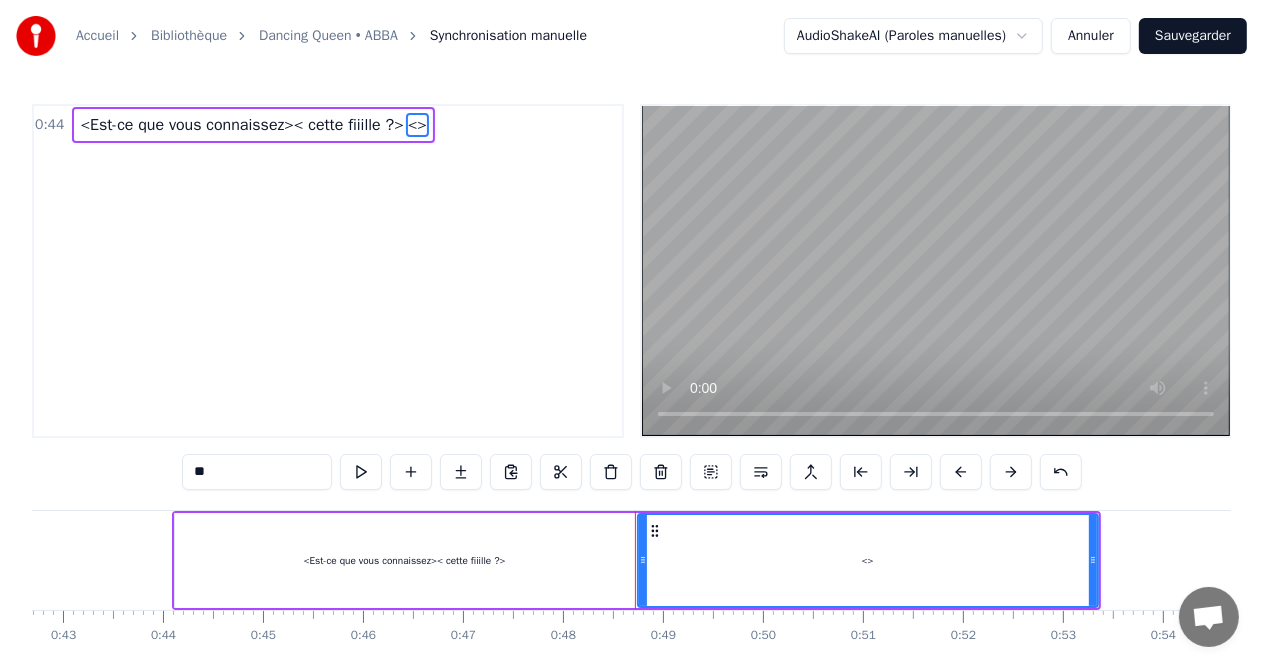 click on "<Est-ce que vous connaissez>< cette fiiille ?>" at bounding box center [241, 125] 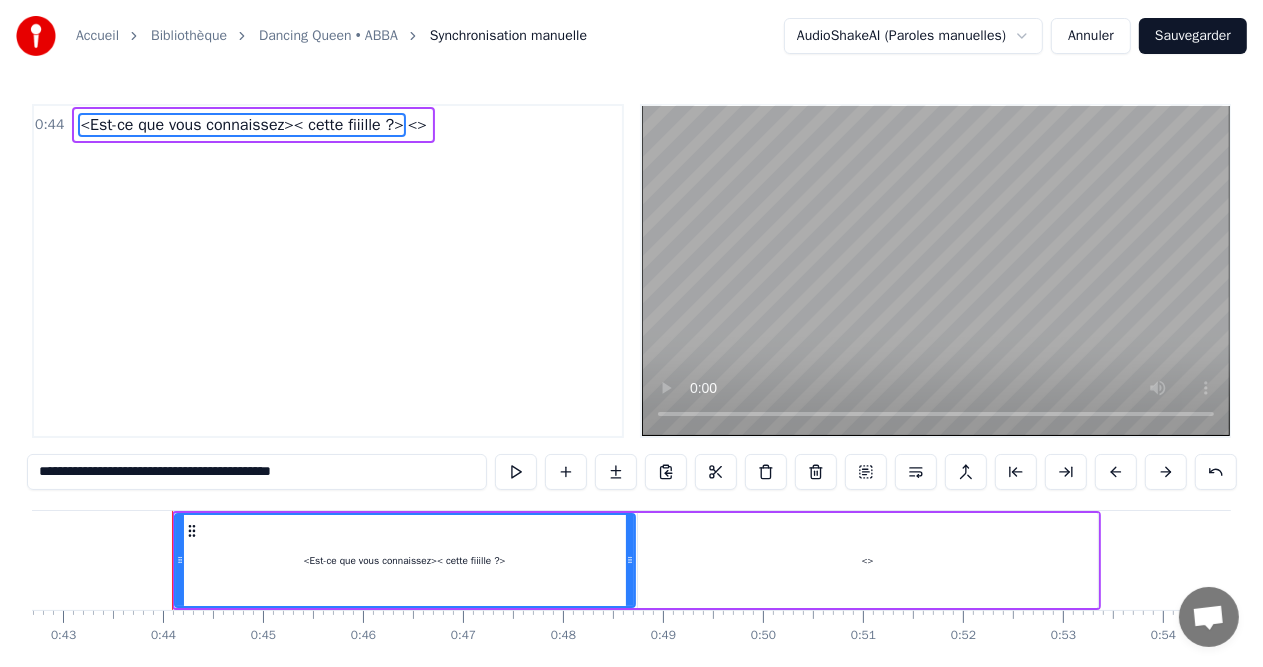 drag, startPoint x: 228, startPoint y: 469, endPoint x: 324, endPoint y: 477, distance: 96.332756 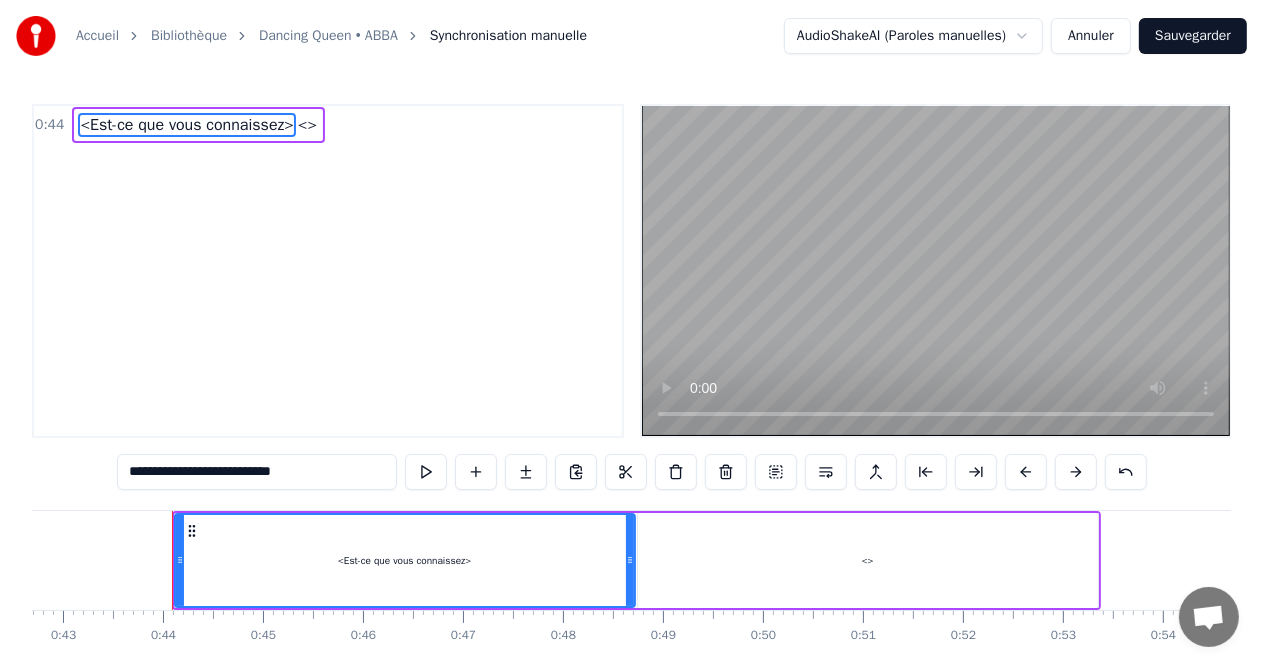 click on "<>" at bounding box center [868, 560] 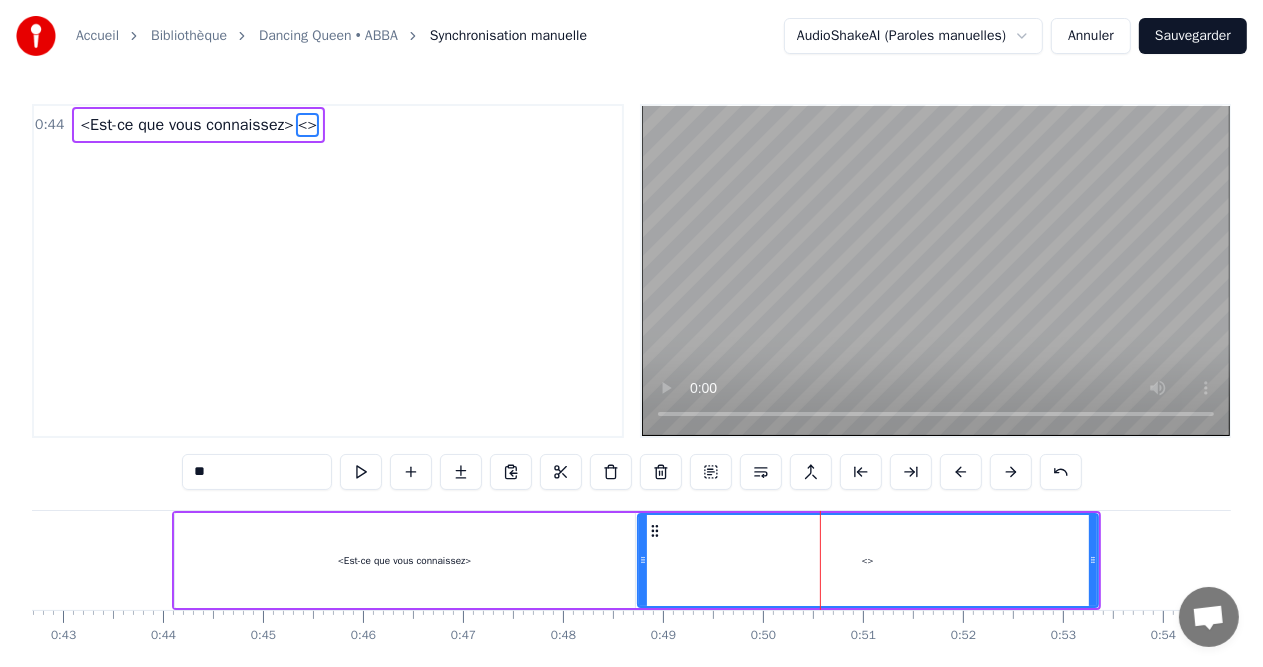 click on "**" at bounding box center [257, 472] 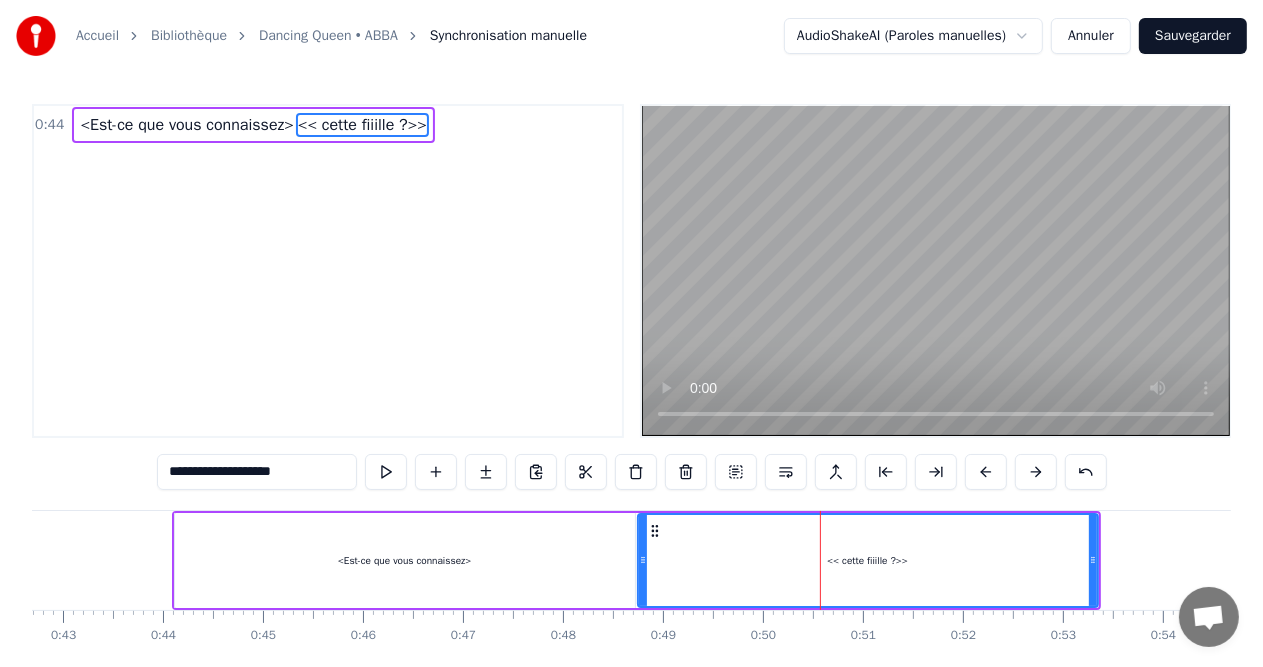 click on "**********" at bounding box center [257, 472] 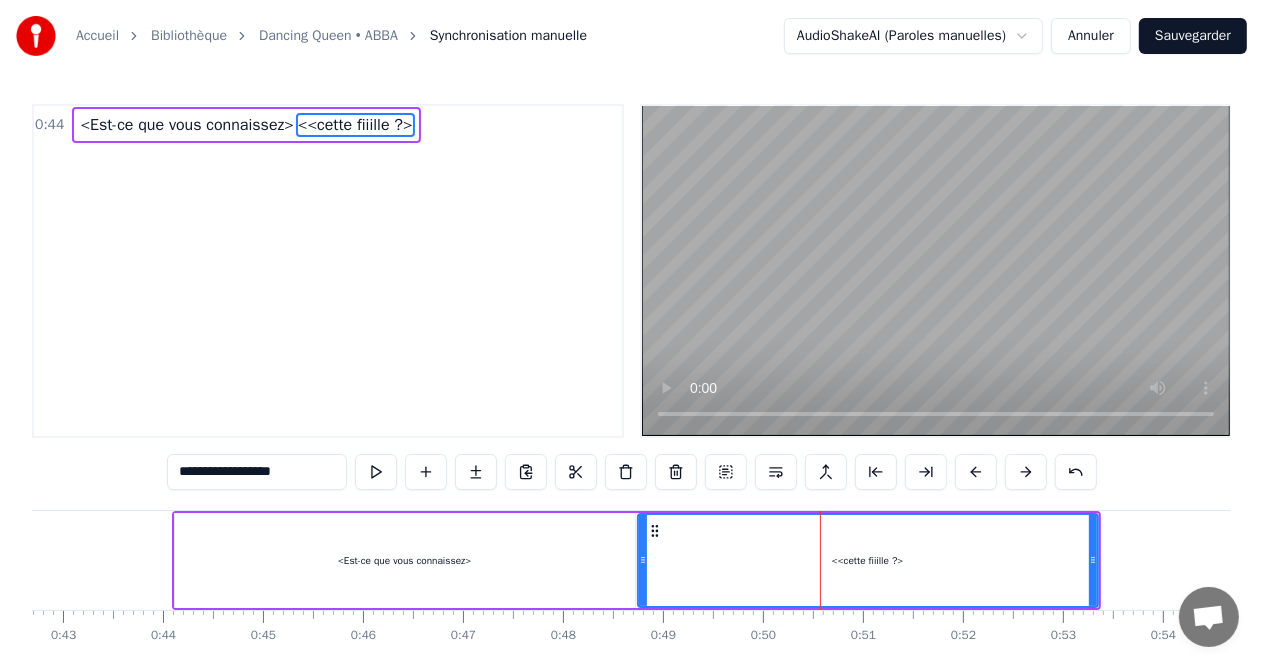 click on "0:44 <Est-ce que vous connaissez> <<cette fiiille ?>" at bounding box center [328, 271] 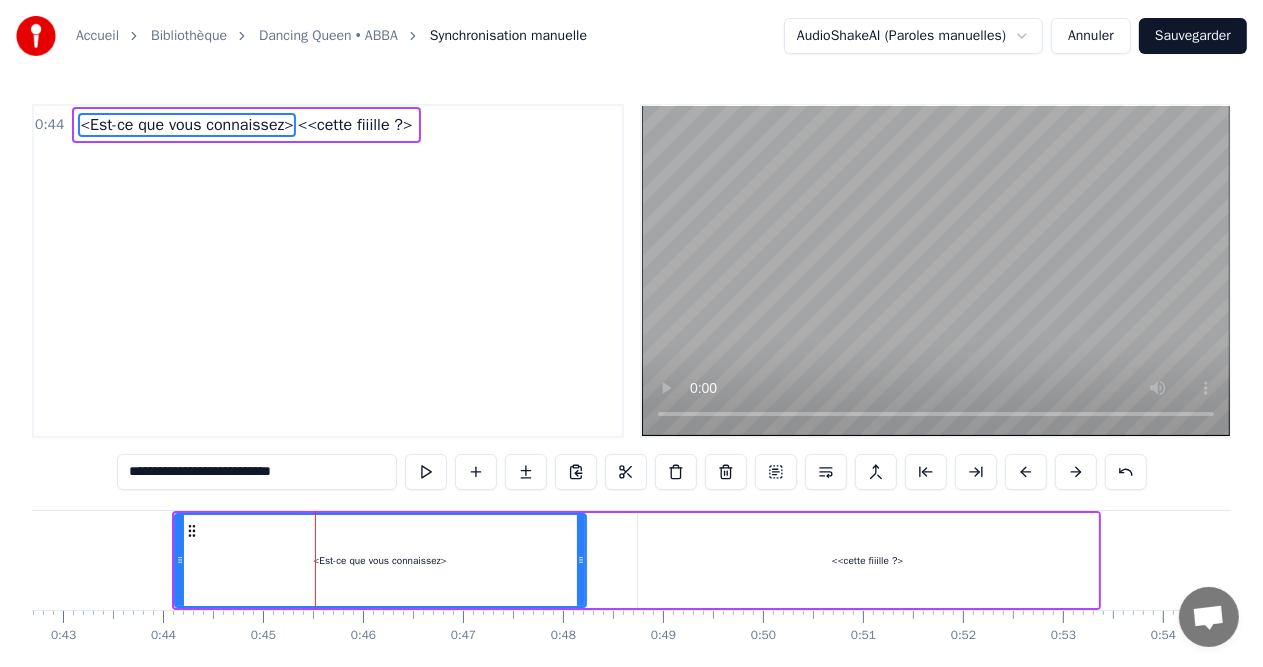 drag, startPoint x: 625, startPoint y: 562, endPoint x: 576, endPoint y: 562, distance: 49 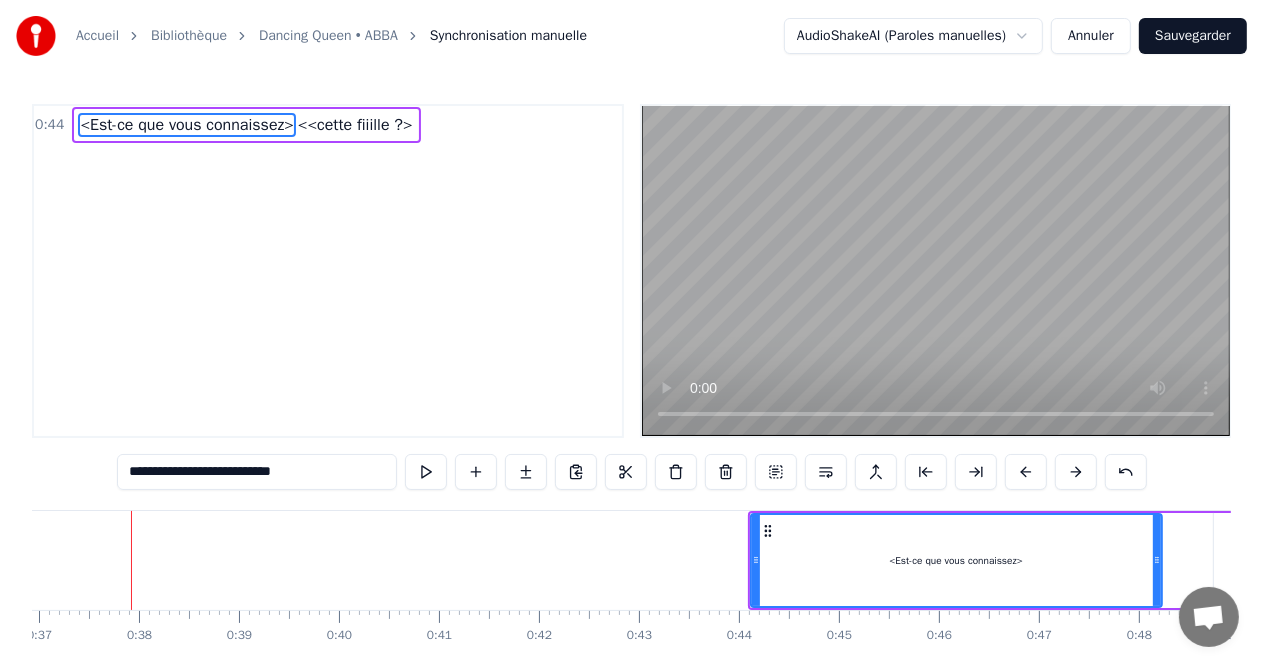 scroll, scrollTop: 0, scrollLeft: 3692, axis: horizontal 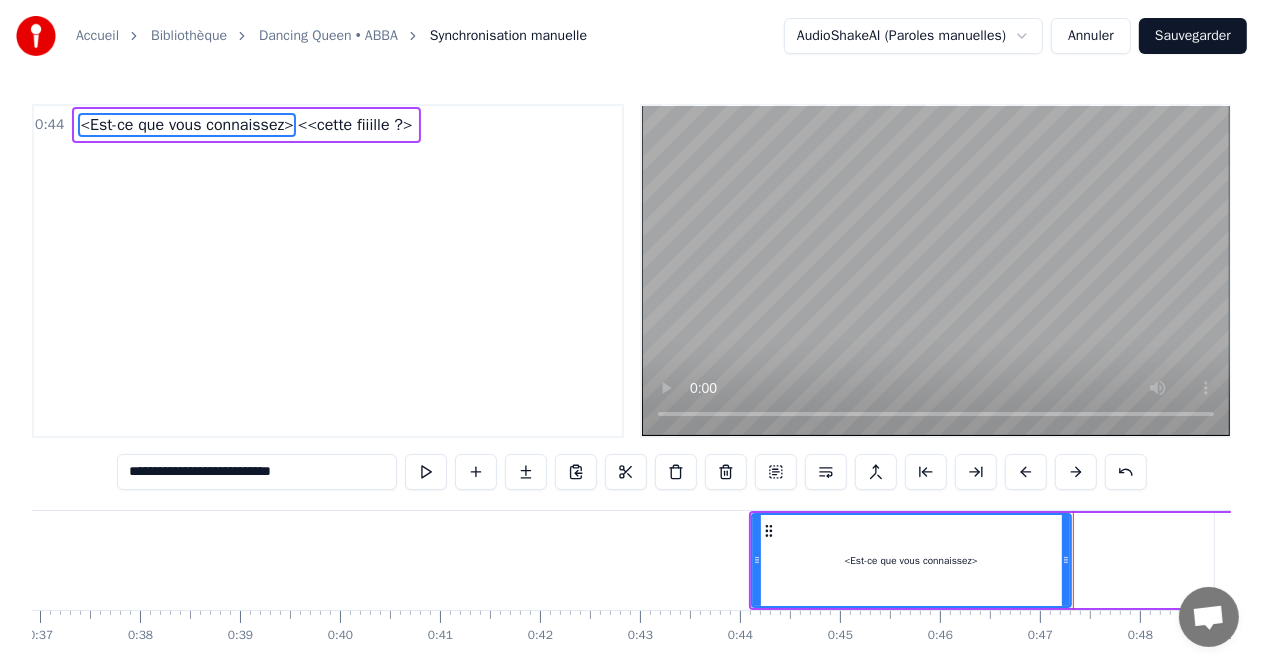 drag, startPoint x: 1156, startPoint y: 558, endPoint x: 1064, endPoint y: 555, distance: 92.0489 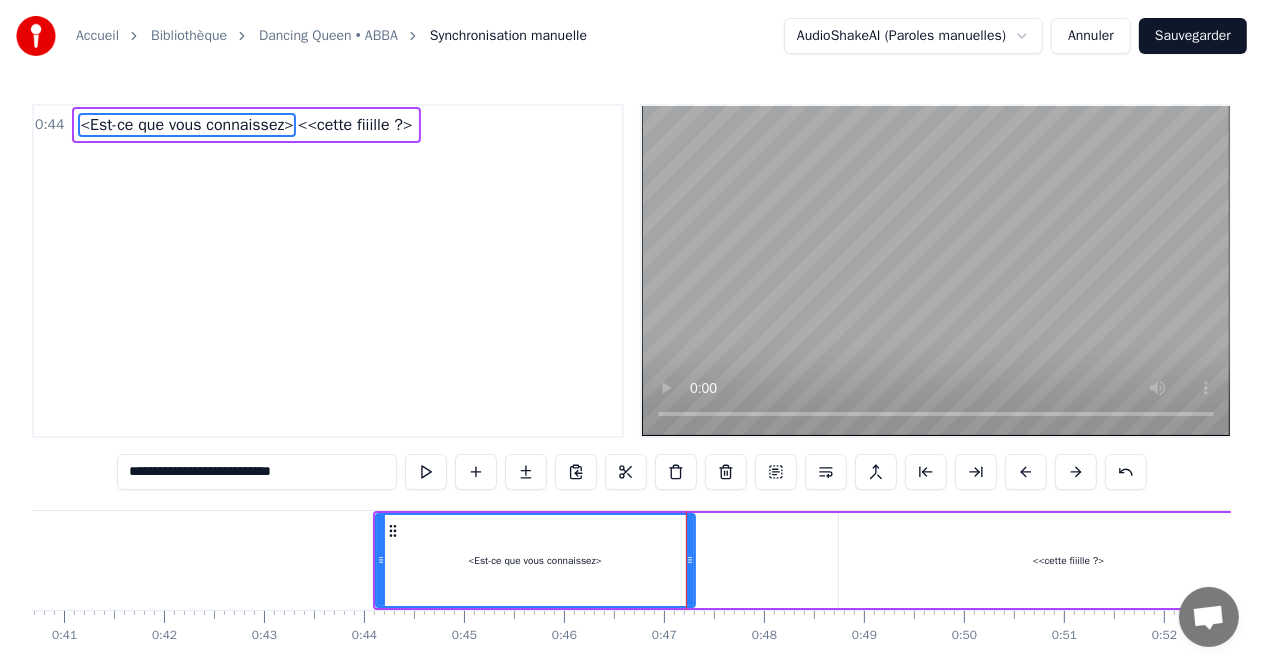 scroll, scrollTop: 0, scrollLeft: 4081, axis: horizontal 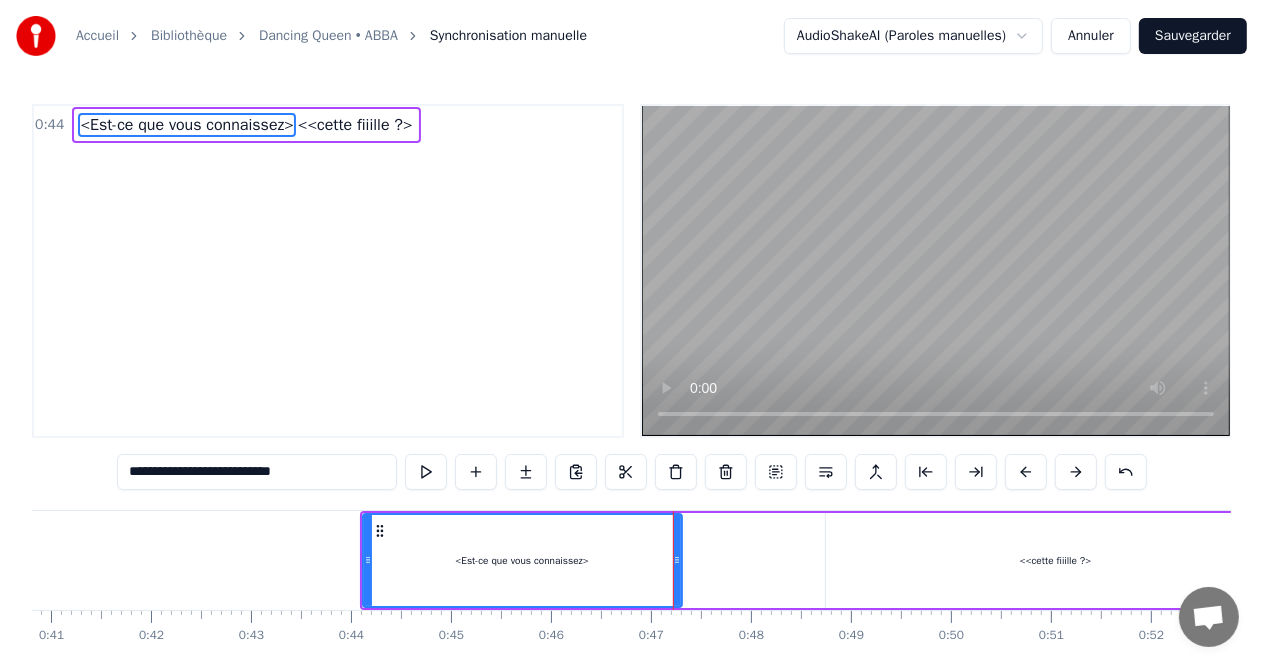 click on "<<cette fiiille ?>" at bounding box center [1056, 560] 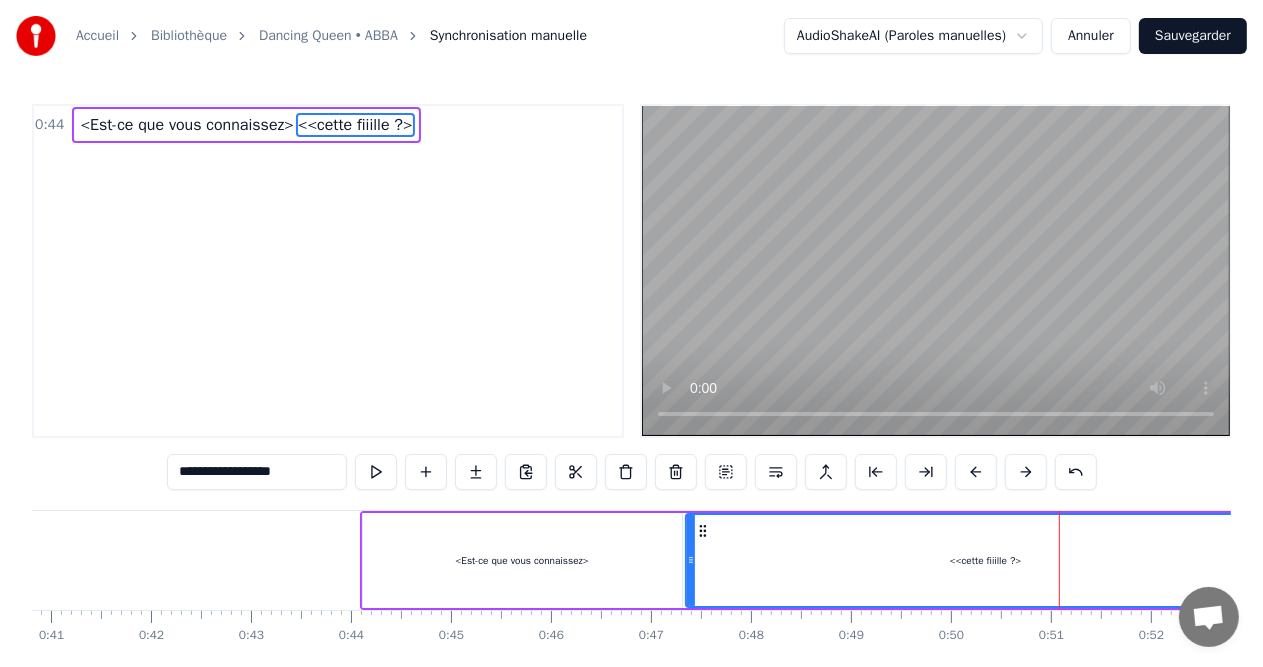 drag, startPoint x: 828, startPoint y: 564, endPoint x: 688, endPoint y: 555, distance: 140.28899 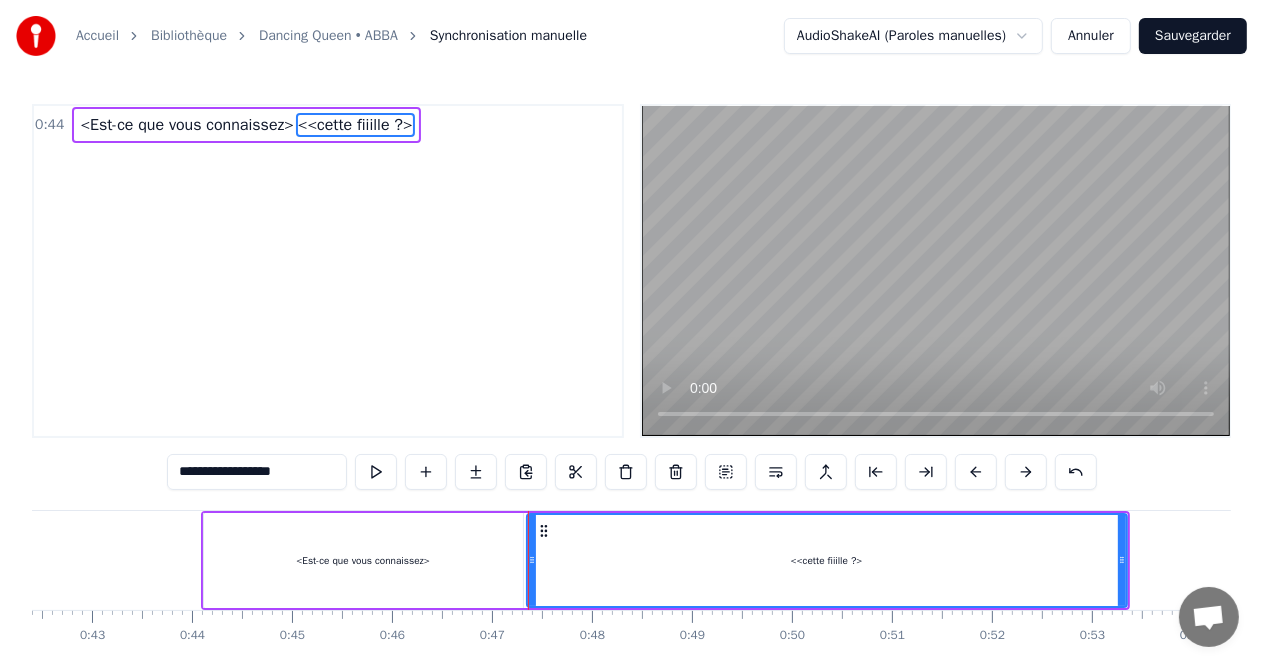 scroll, scrollTop: 0, scrollLeft: 4246, axis: horizontal 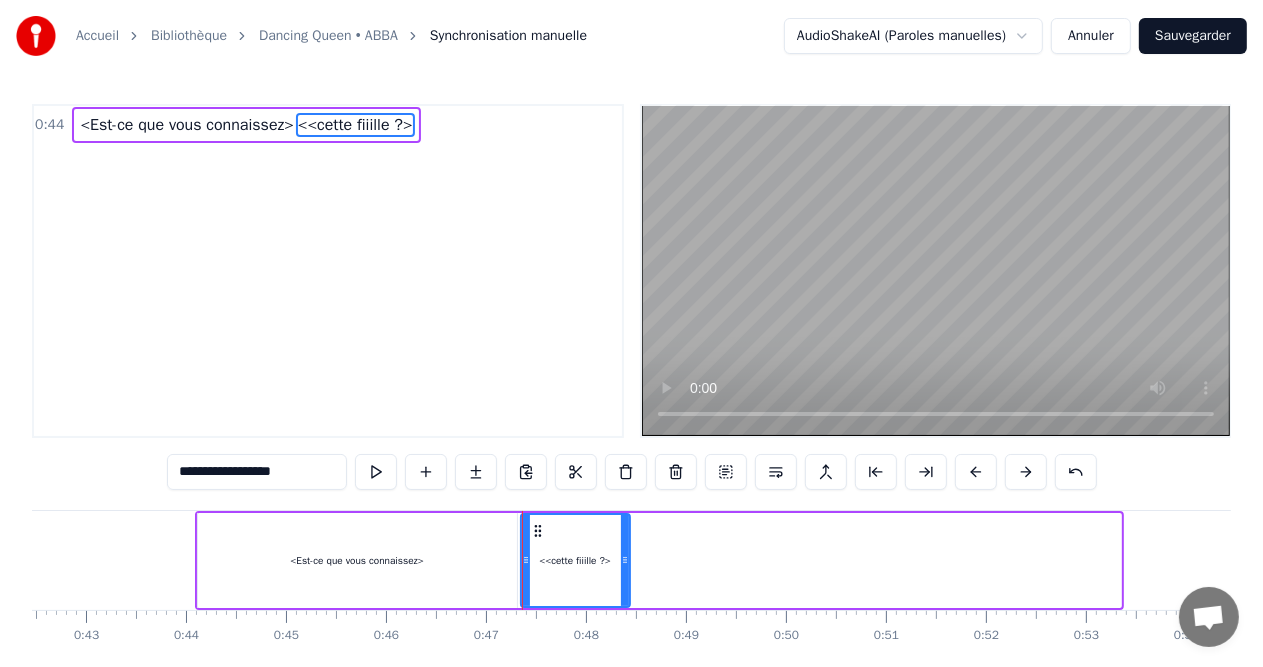 drag, startPoint x: 1117, startPoint y: 556, endPoint x: 626, endPoint y: 557, distance: 491.001 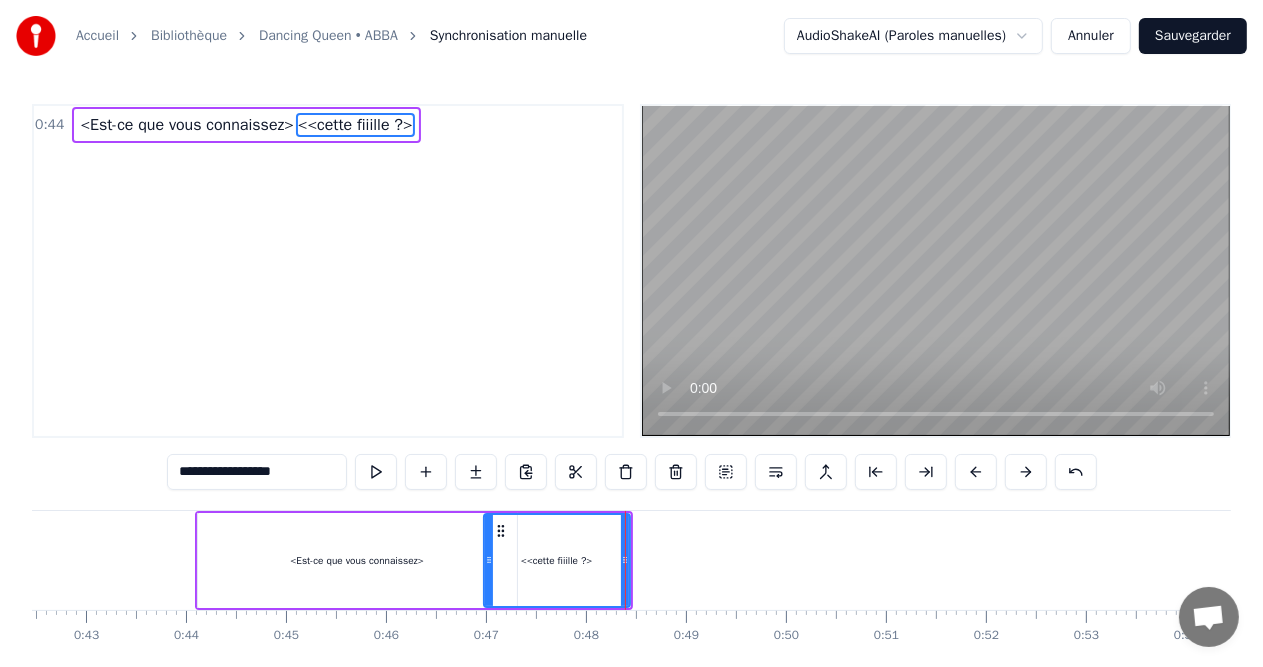 drag, startPoint x: 522, startPoint y: 564, endPoint x: 485, endPoint y: 564, distance: 37 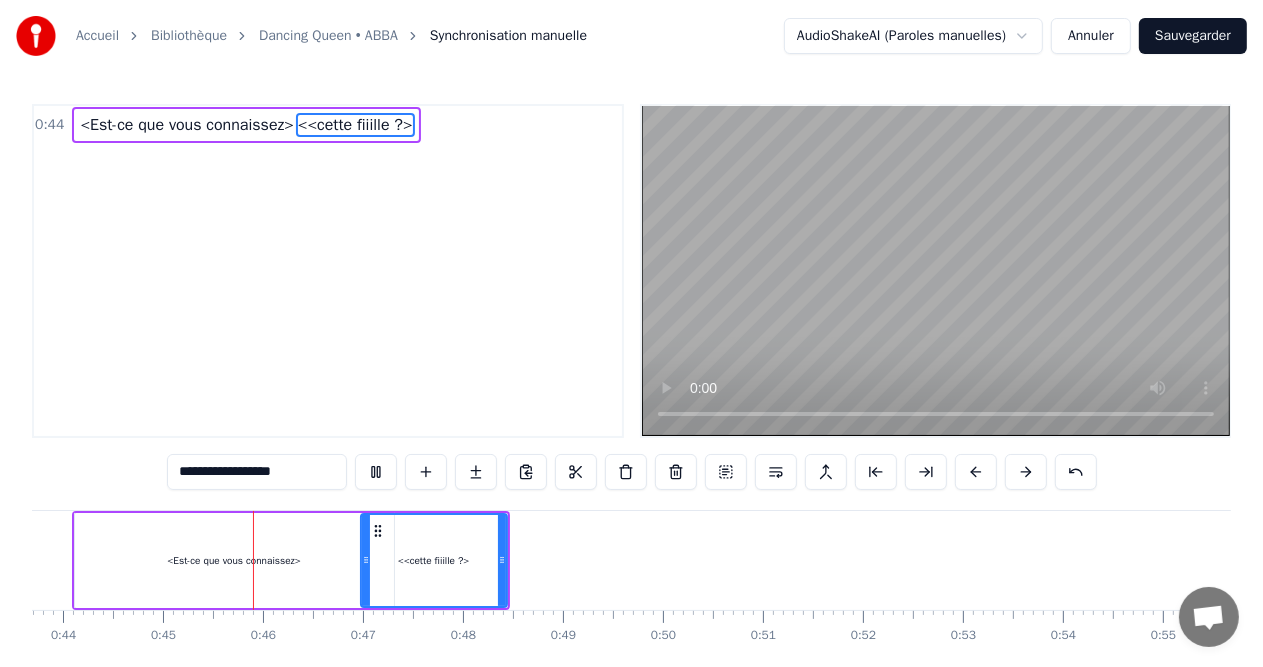 scroll, scrollTop: 0, scrollLeft: 4420, axis: horizontal 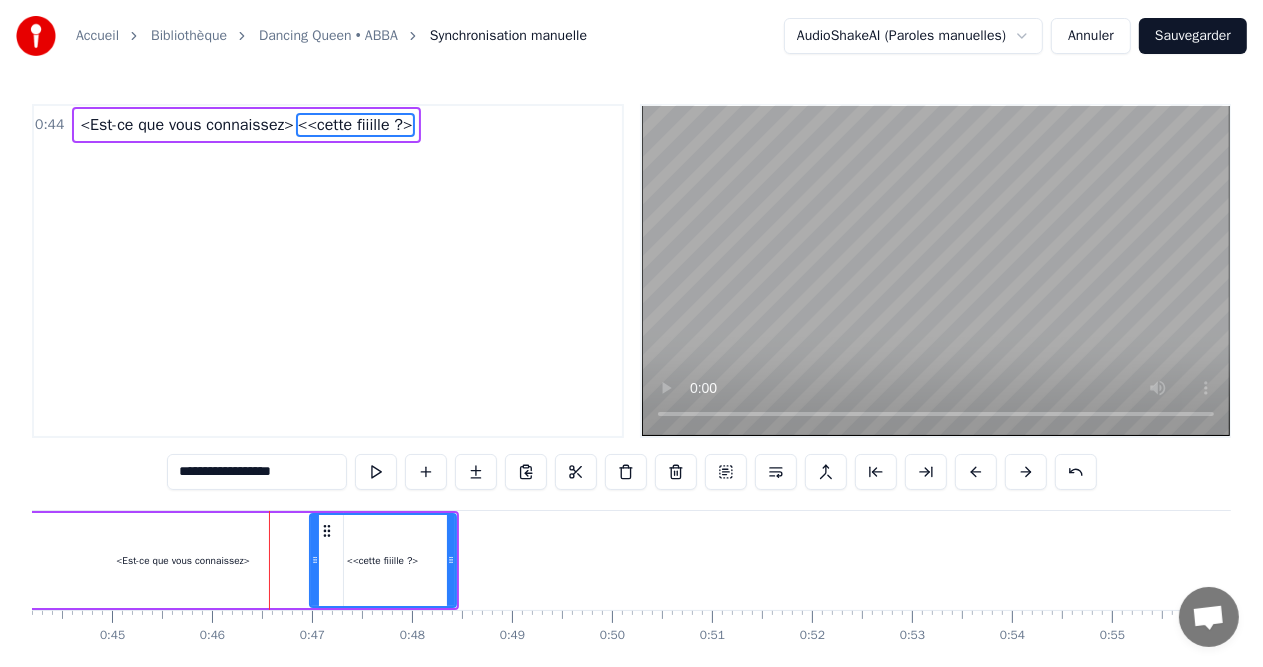 click 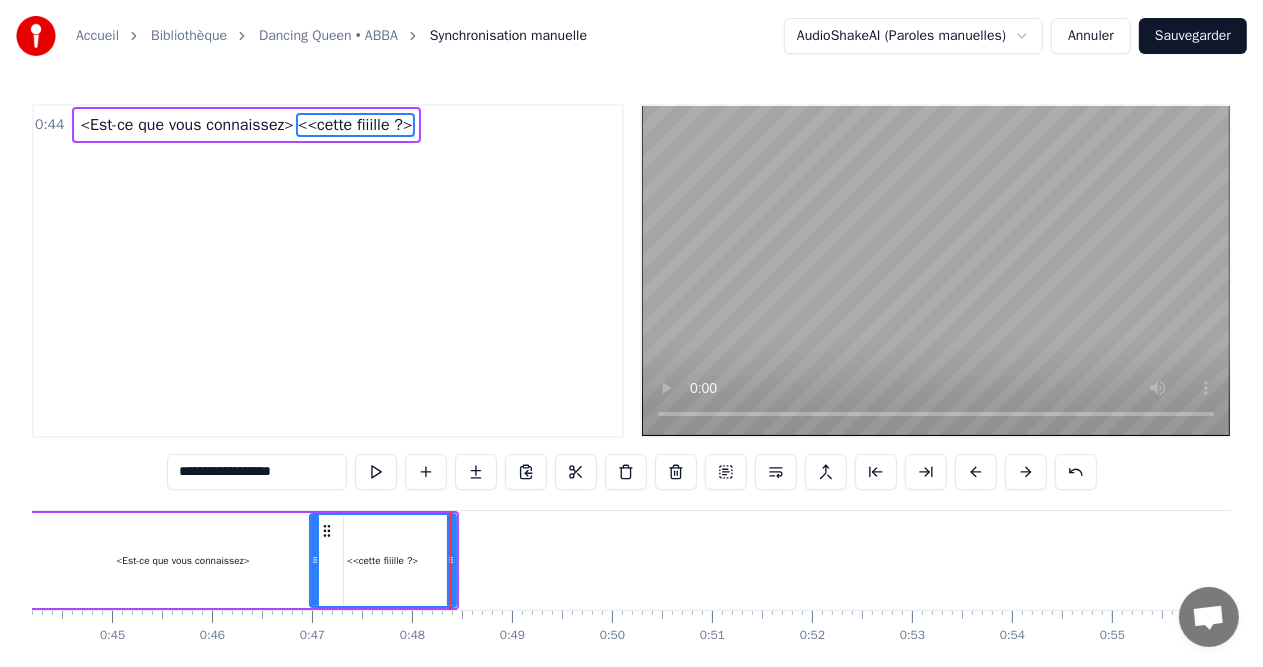click on "<<cette fiiille ?>" at bounding box center [383, 560] 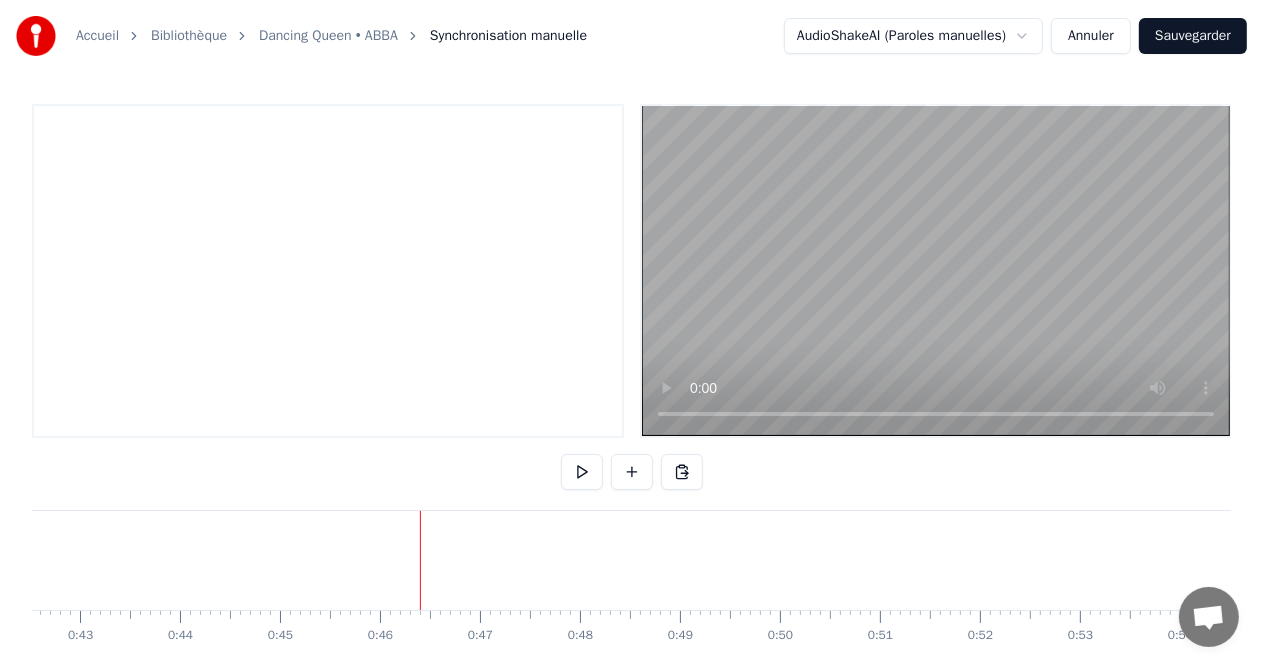 scroll, scrollTop: 0, scrollLeft: 4228, axis: horizontal 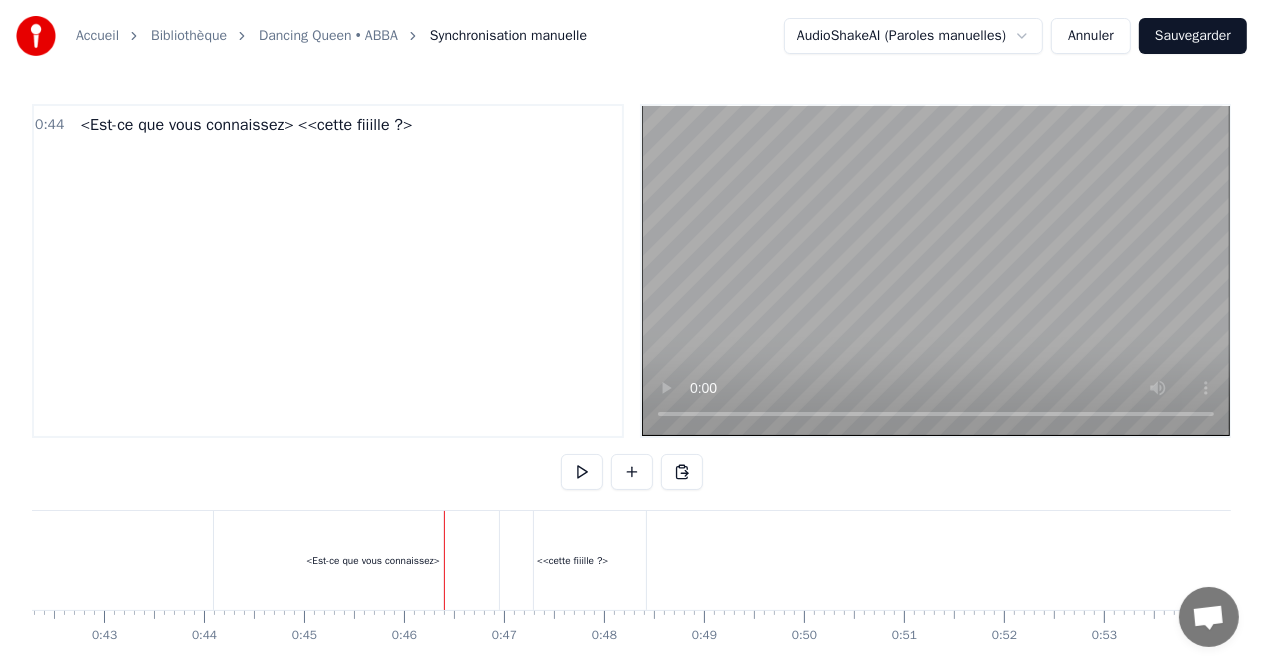 click on "<<cette fiiille ?>" at bounding box center [355, 125] 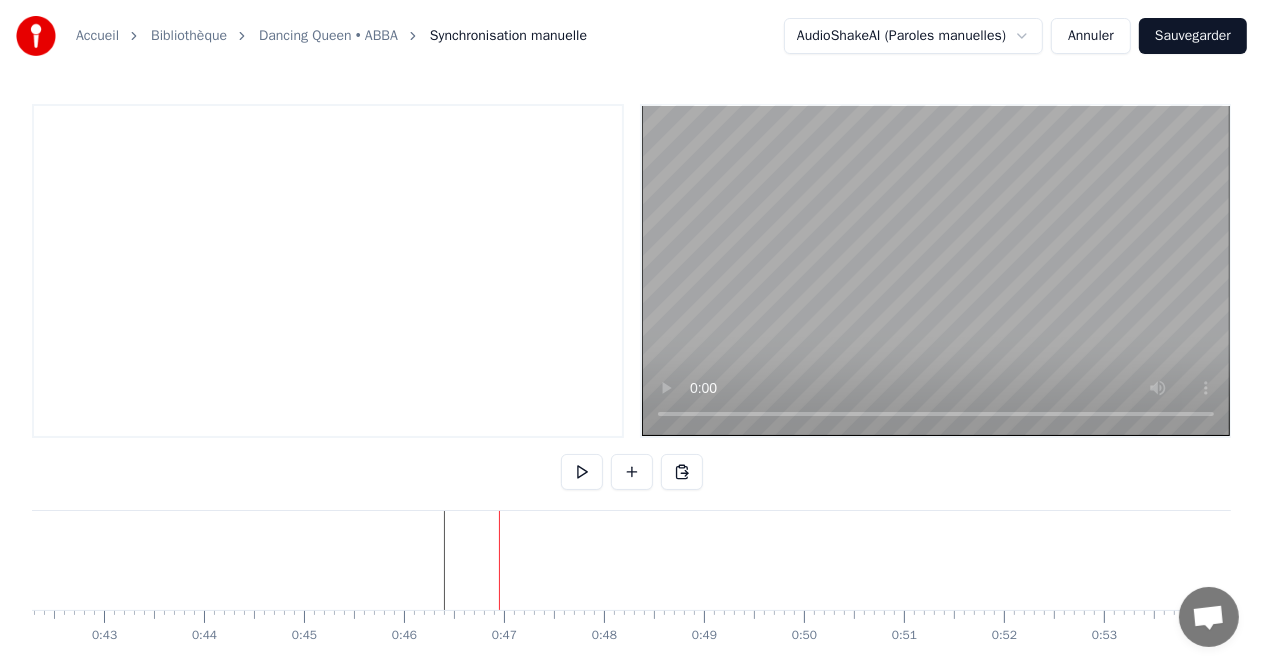 click at bounding box center (328, 271) 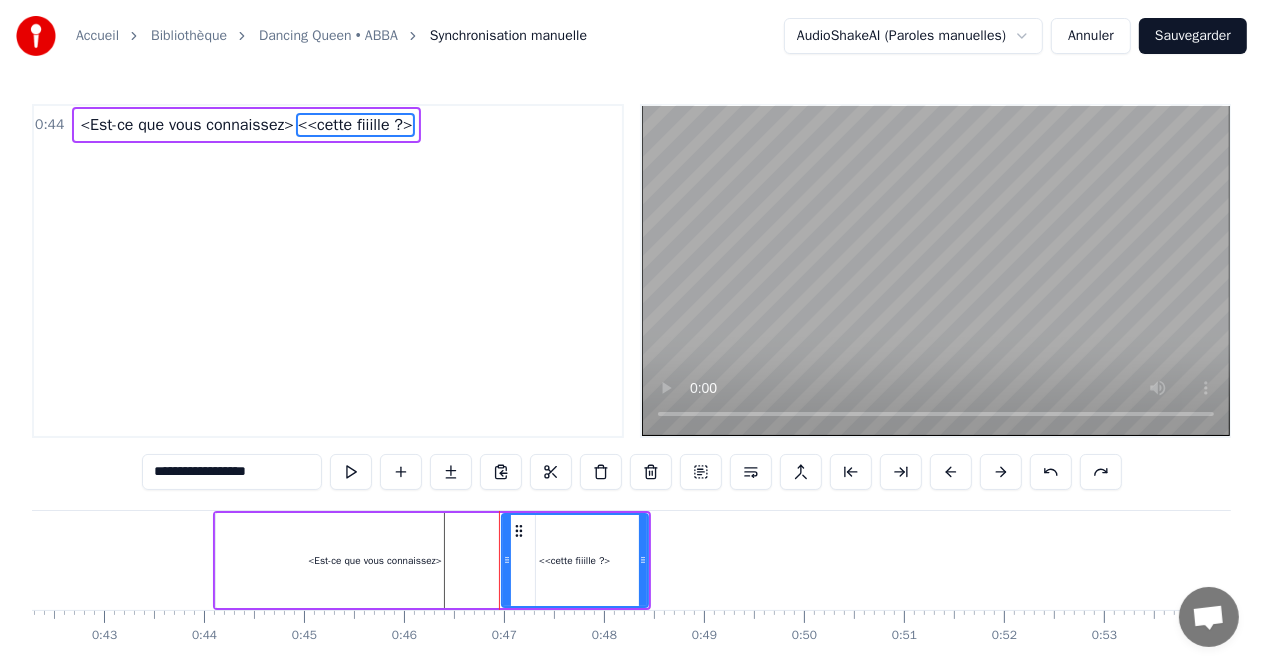 click on "<<cette fiiille ?>" at bounding box center [355, 125] 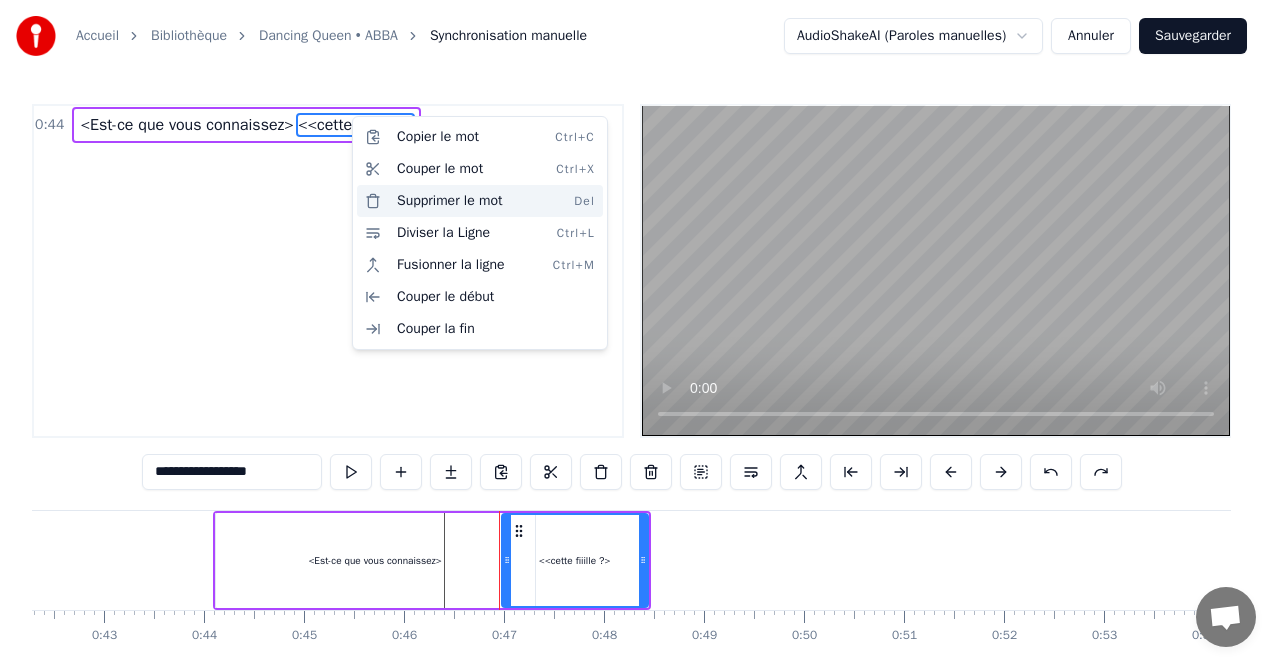 click on "Supprimer le mot Del" at bounding box center (480, 201) 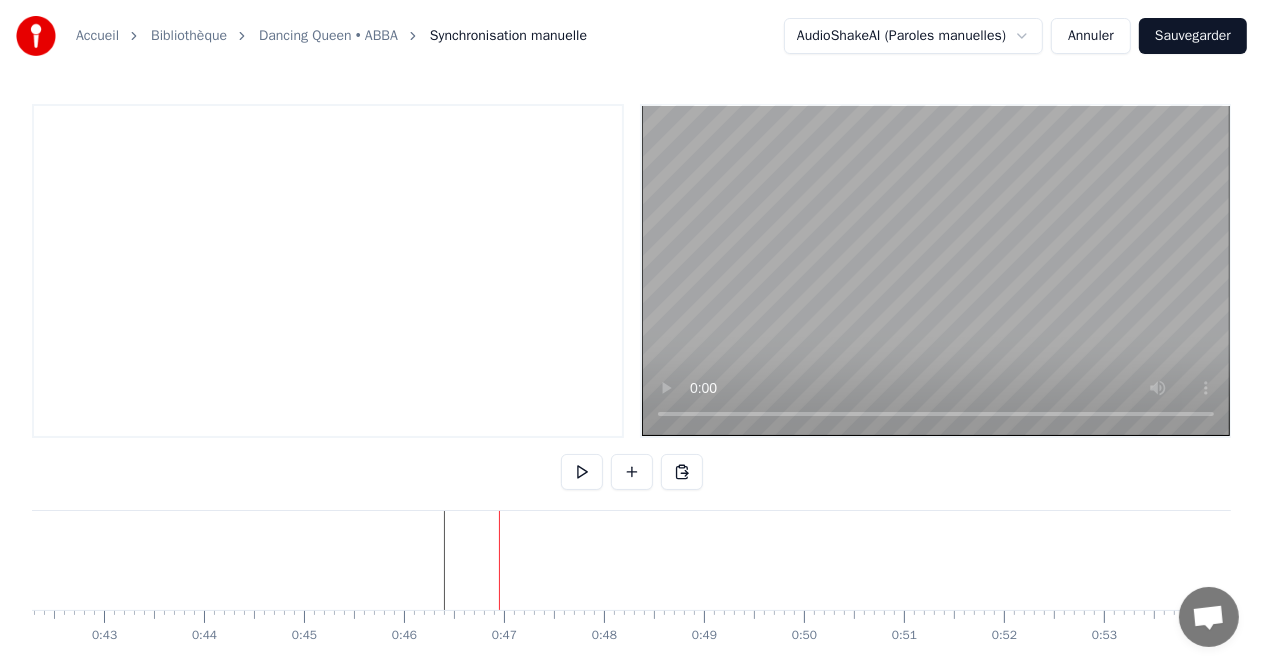 click at bounding box center (7977, 560) 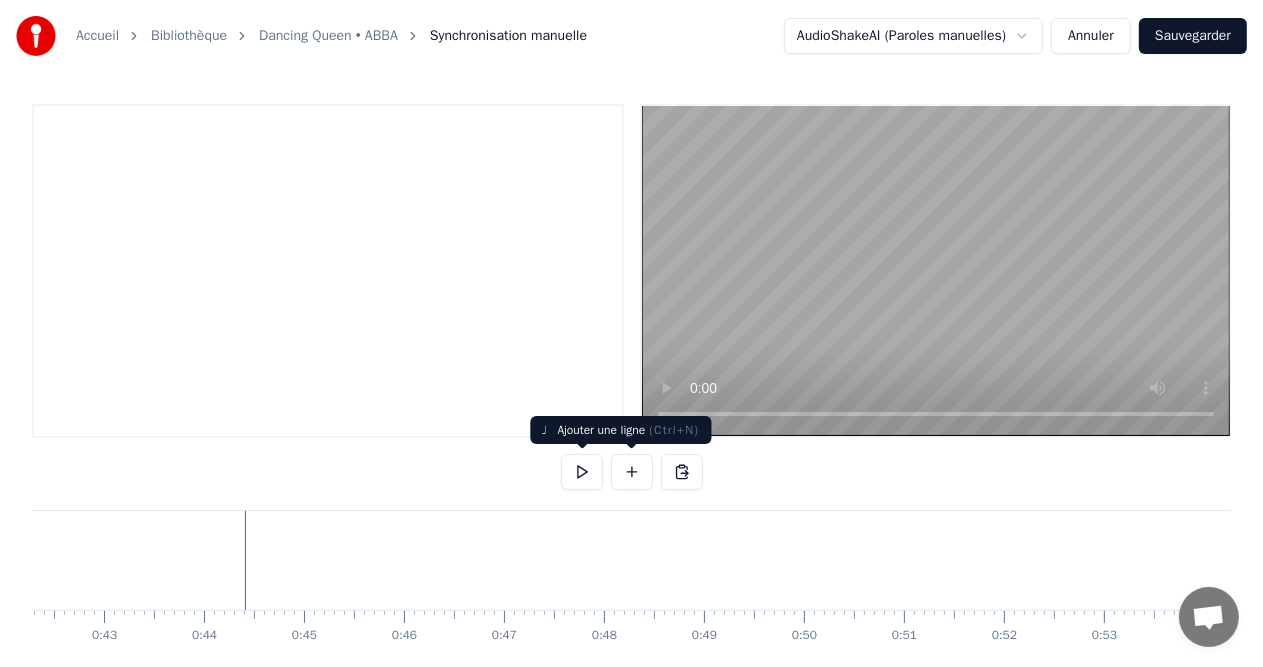 click at bounding box center (632, 472) 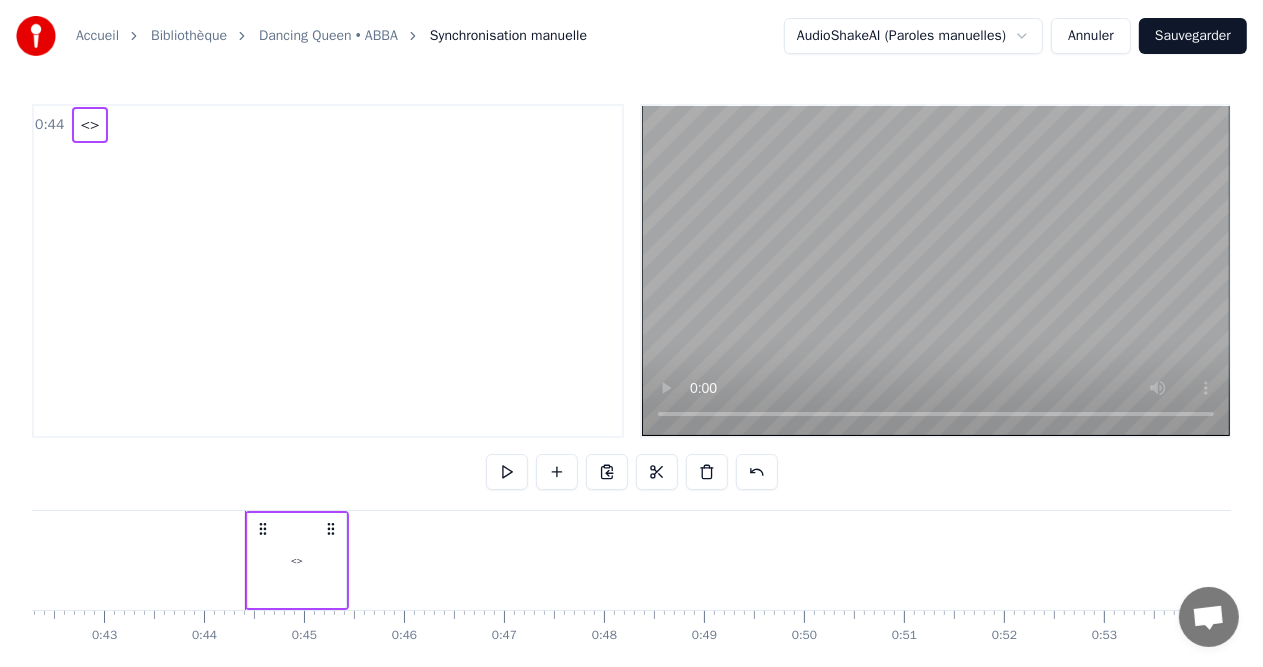 click on "<>" at bounding box center (297, 560) 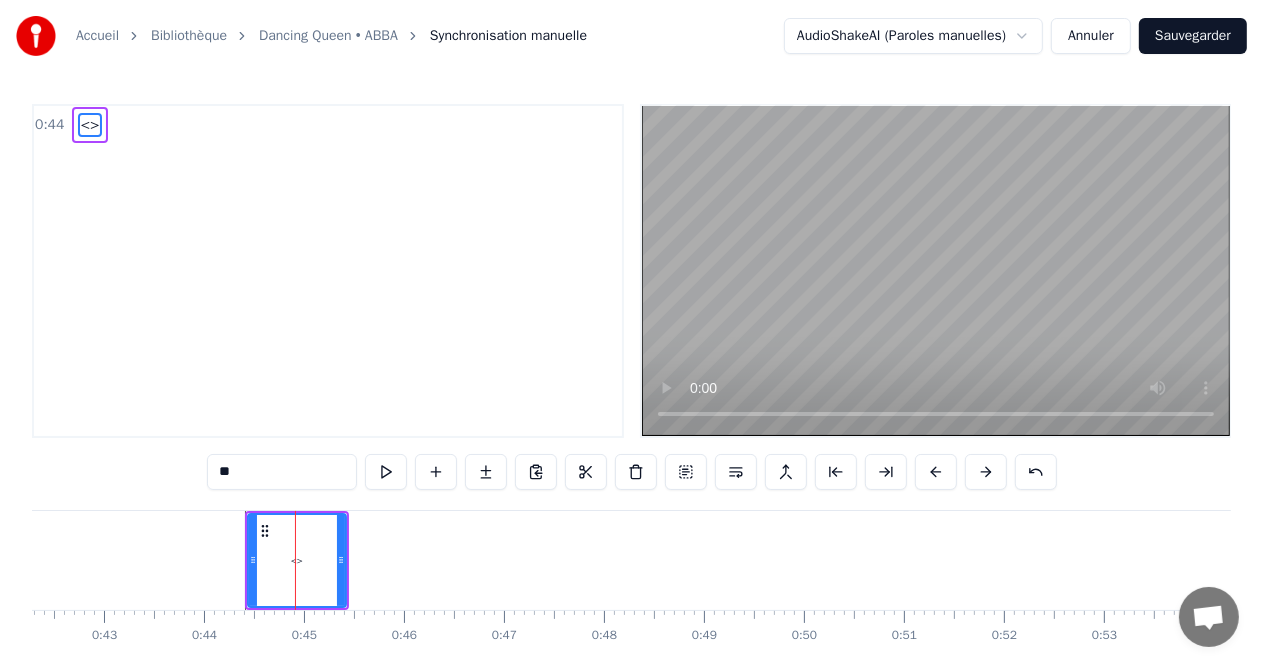 click on "**" at bounding box center (282, 472) 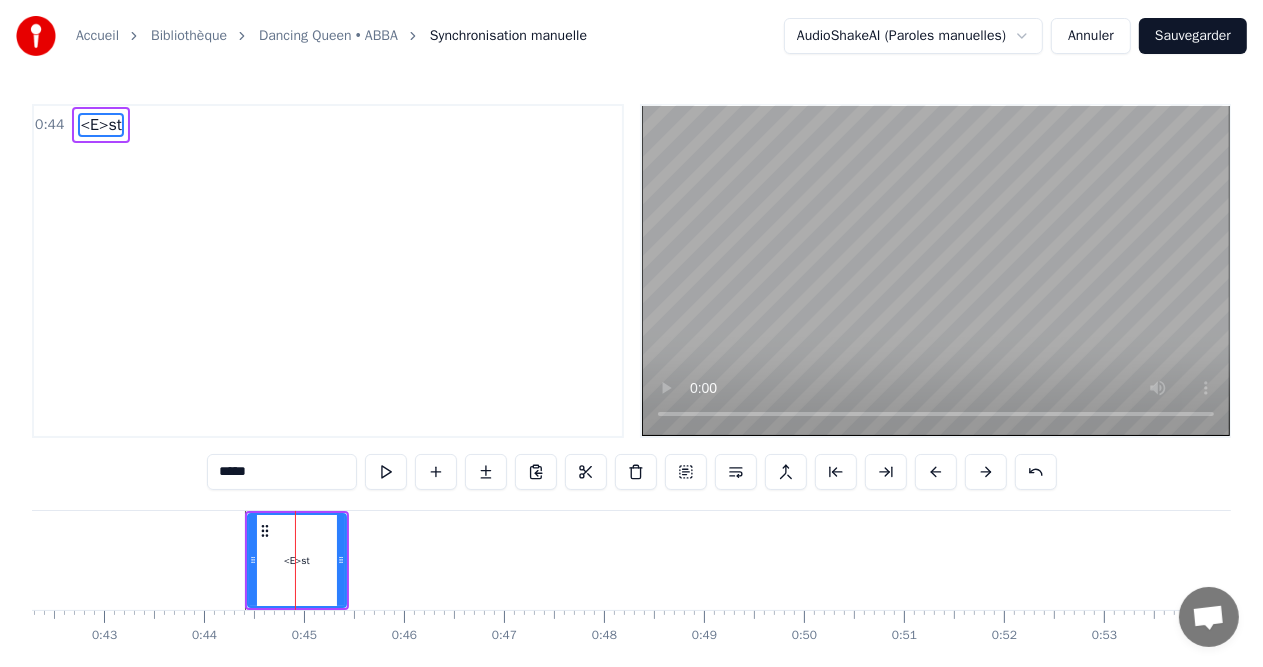 click on "*****" at bounding box center [282, 472] 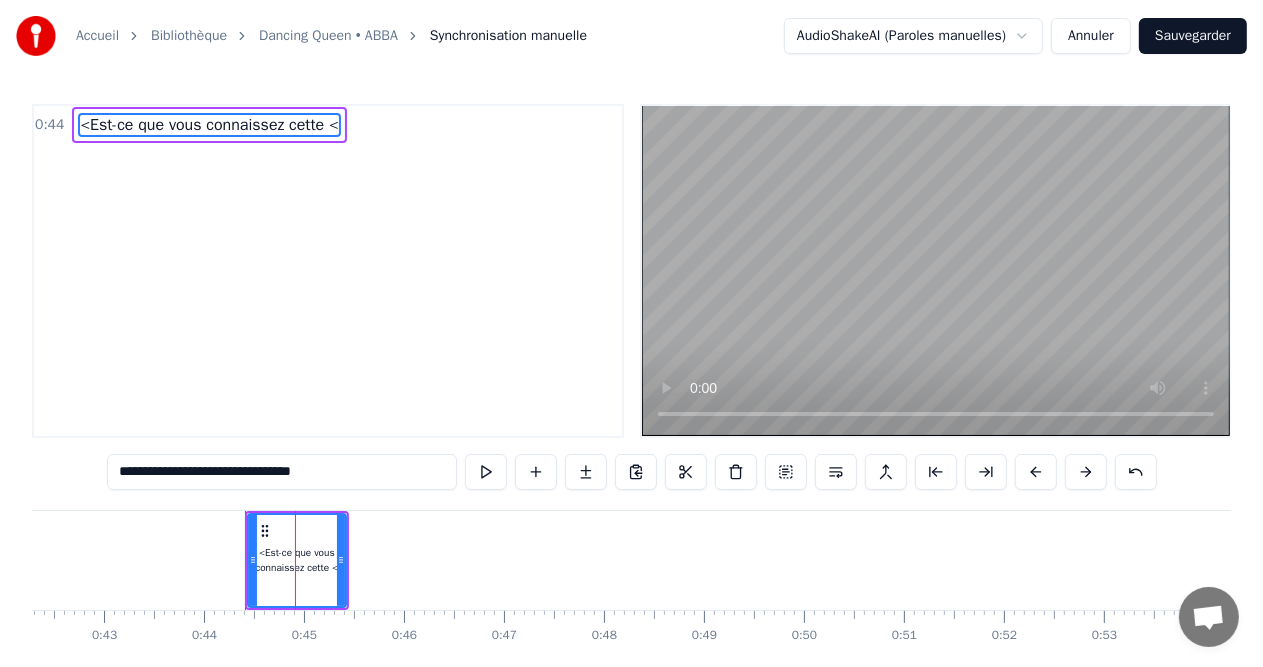 type on "**********" 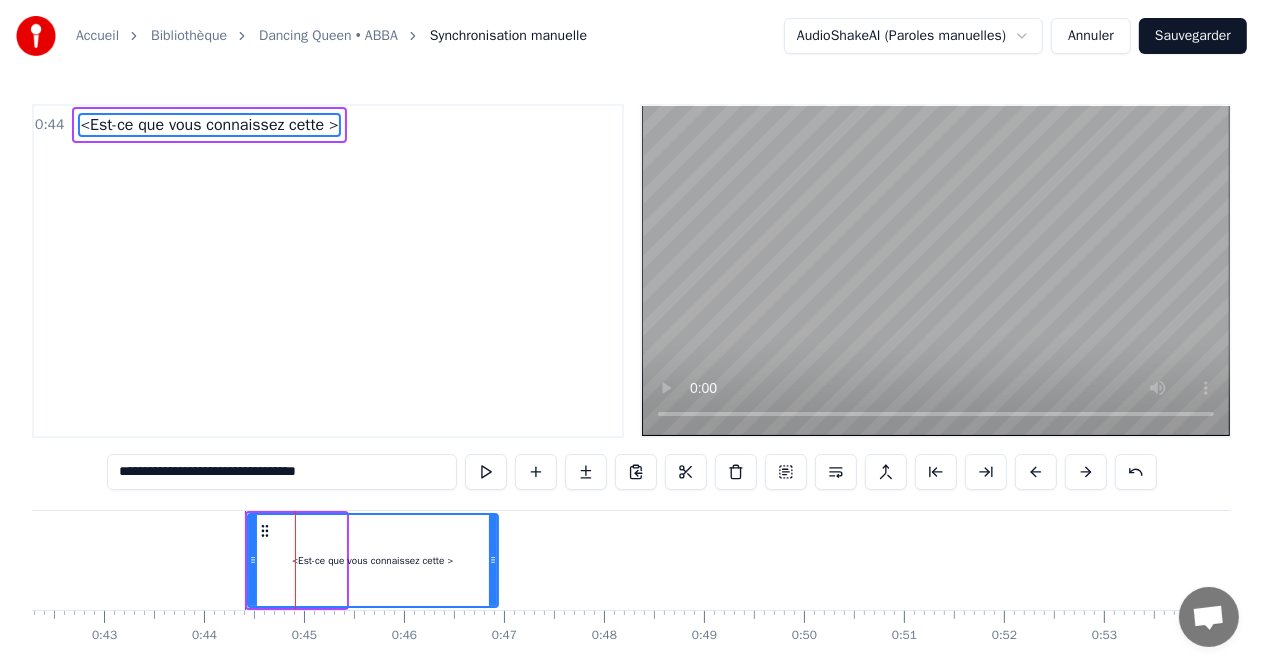 drag, startPoint x: 342, startPoint y: 556, endPoint x: 494, endPoint y: 566, distance: 152.3286 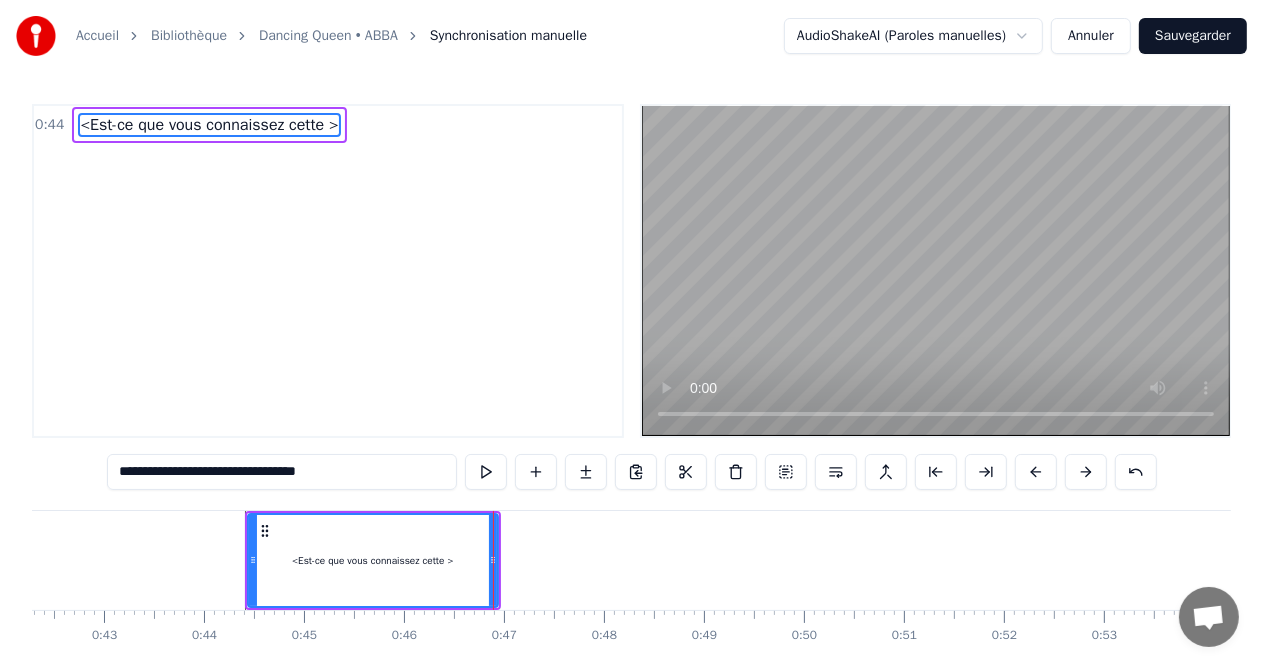 click at bounding box center (7977, 560) 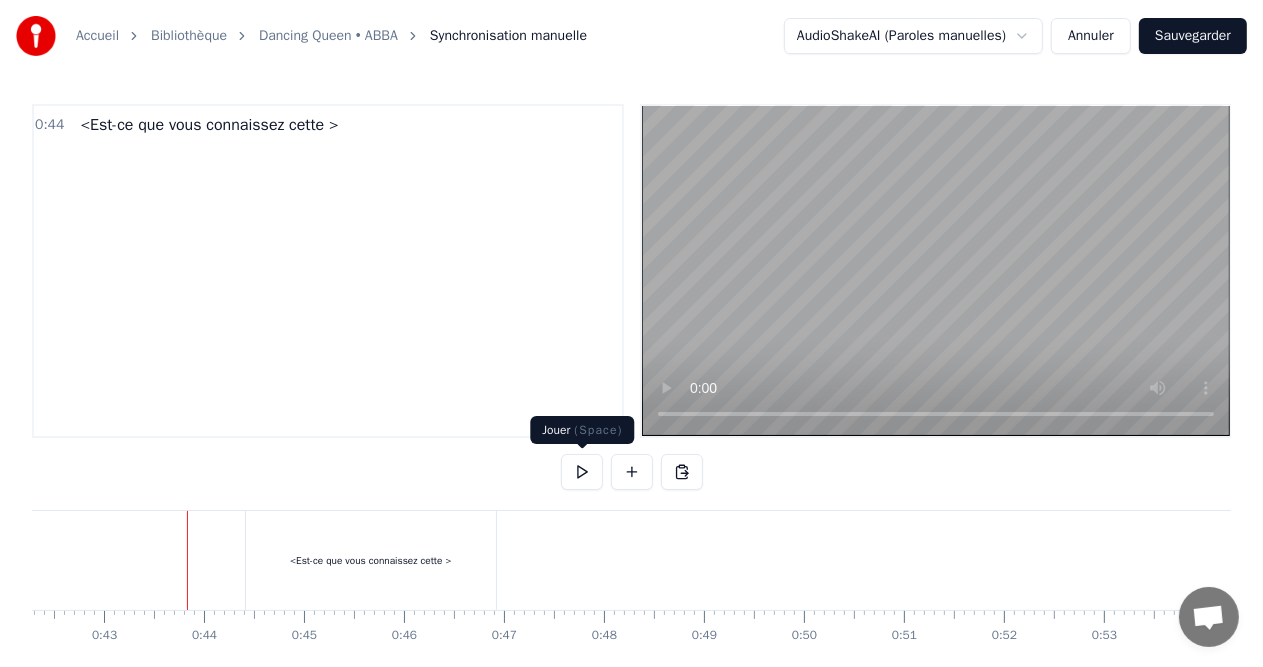 click at bounding box center (582, 472) 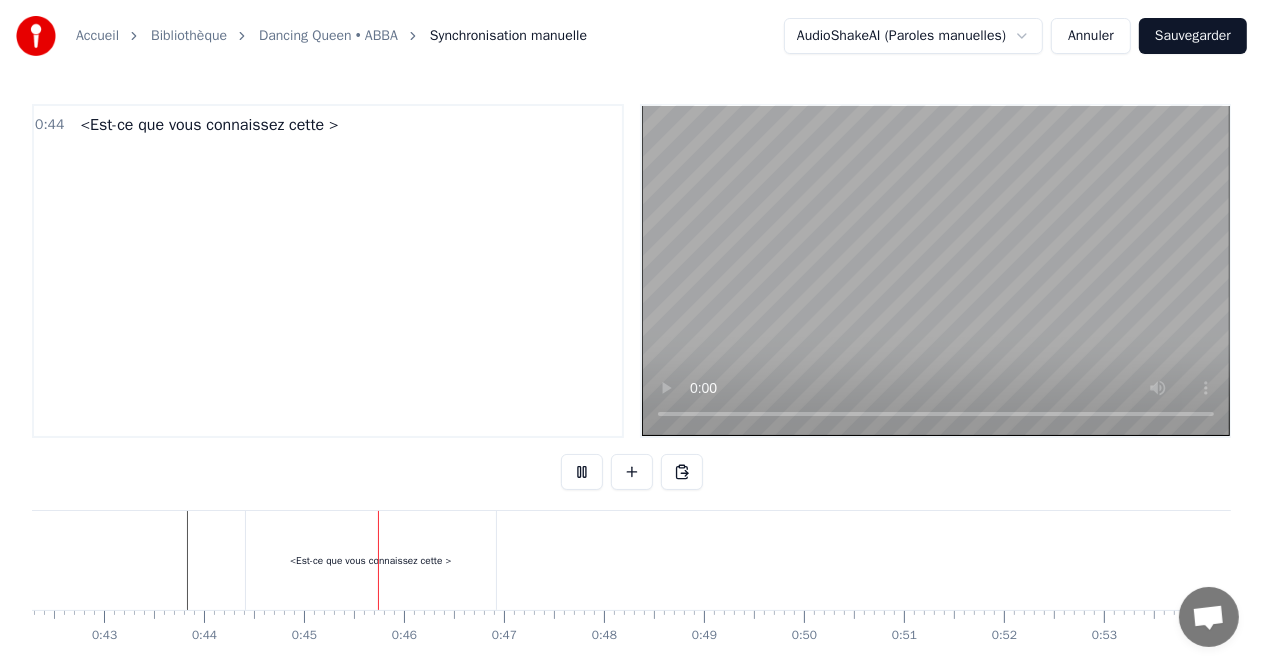 click at bounding box center [582, 472] 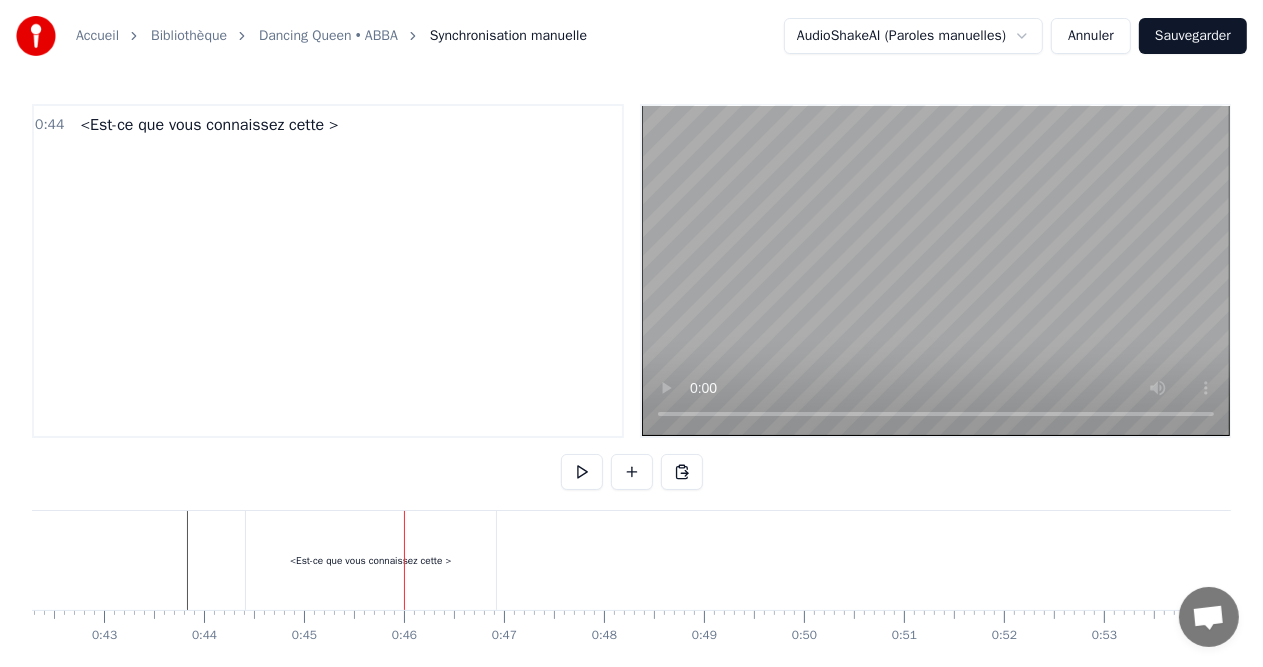 click at bounding box center (7977, 560) 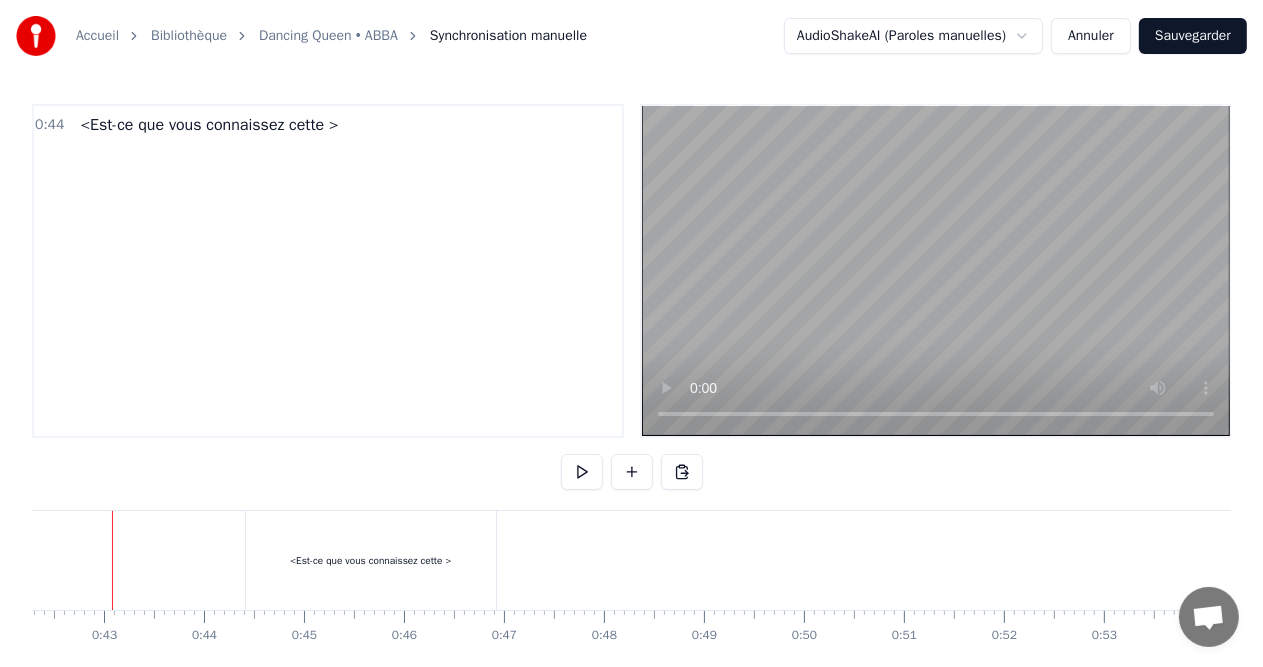 scroll, scrollTop: 0, scrollLeft: 4207, axis: horizontal 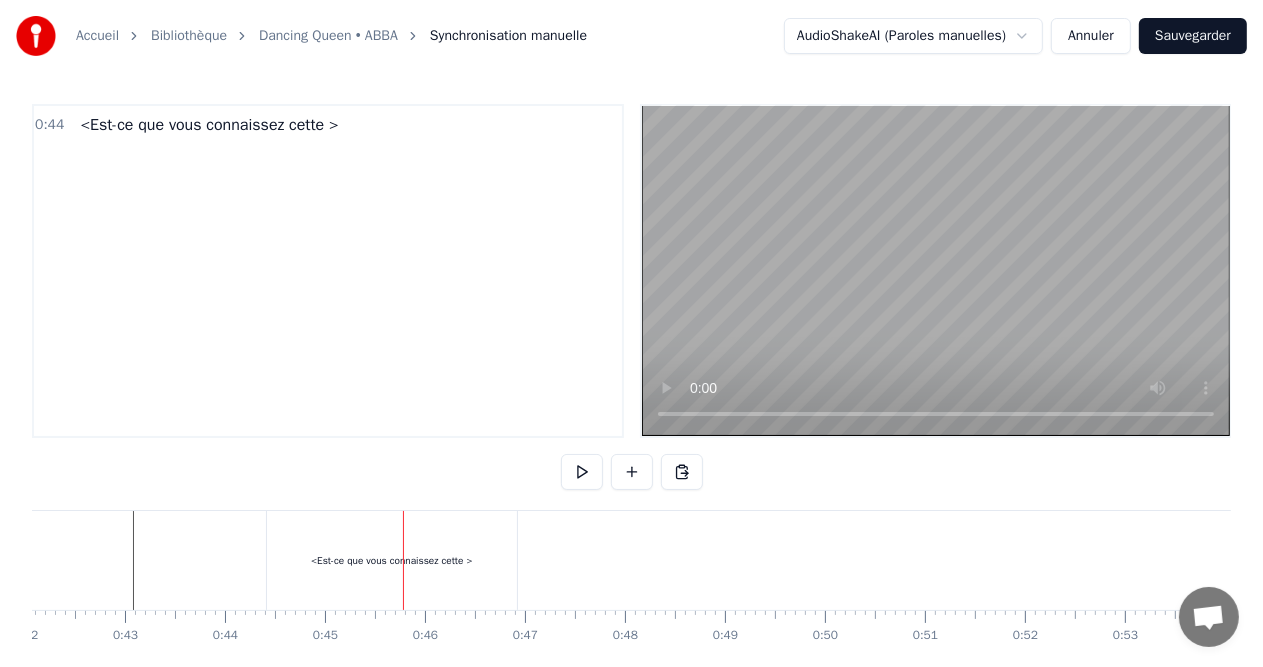 click on "Accueil Bibliothèque Dancing Queen • ABBA Synchronisation manuelle AudioShakeAI (Paroles manuelles) Annuler Sauvegarder 0:44 <Est-ce que vous connaissez cette > <Est-ce que vous connaissez cette >
To pick up a draggable item, press the space bar.
While dragging, use the arrow keys to move the item.
Press space again to drop the item in its new position, or press escape to cancel.
Draggable item f14a0bb9-f989-4881-aabb-b77ea9040e9a was dropped over droppable area 6453a75b-c983-4abe-8e1b-7dda3edbc580 0 0:01 0:02 0:03 0:04 0:05 0:06 0:07 0:08 0:09 0:10 0:11 0:12 0:13 0:14 0:15 0:16 0:17 0:18 0:19 0:20 0:21 0:22 0:23 0:24 0:25 0:26 0:27 0:28 0:29 0:30 0:31 0:32 0:33 0:34 0:35 0:36 0:37 0:38 0:39 0:40 0:41 0:42 0:43 0:44 0:45 0:46 0:47 0:48 0:49 0:50 0:51 0:52 0:53 0:54 0:55 0:56 0:57 0:58 0:59 1:00 1:01 1:02 1:03 1:04 1:05 1:06 1:07 1:08 1:09 1:10 1:11 1:12 1:13 1:14 1:15 1:16 1:17 1:18 1:19 1:20 1:21 1:22 1:23 1:24 1:25 1:26 1:27 1:28 1:29 1:30 1:31 1:32 1:33 1:34 1:35 1:36 1:37 1:38 1:39 1:40" at bounding box center [631, 356] 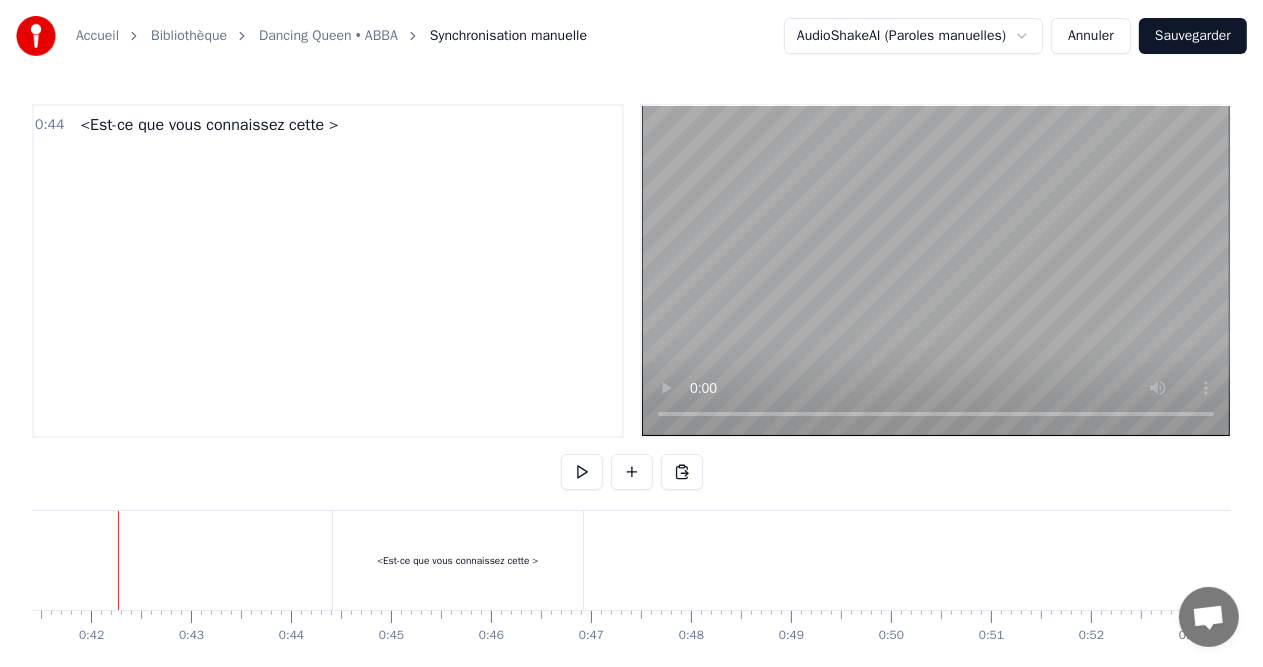 scroll, scrollTop: 0, scrollLeft: 4127, axis: horizontal 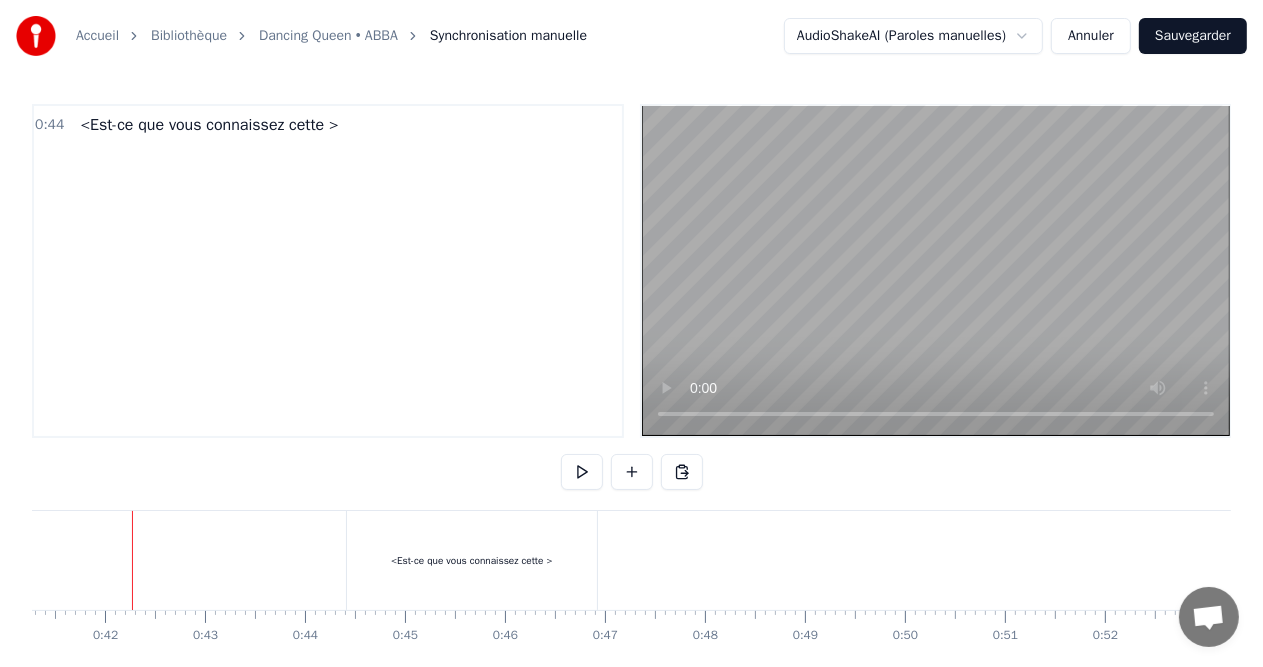 click at bounding box center [8078, 560] 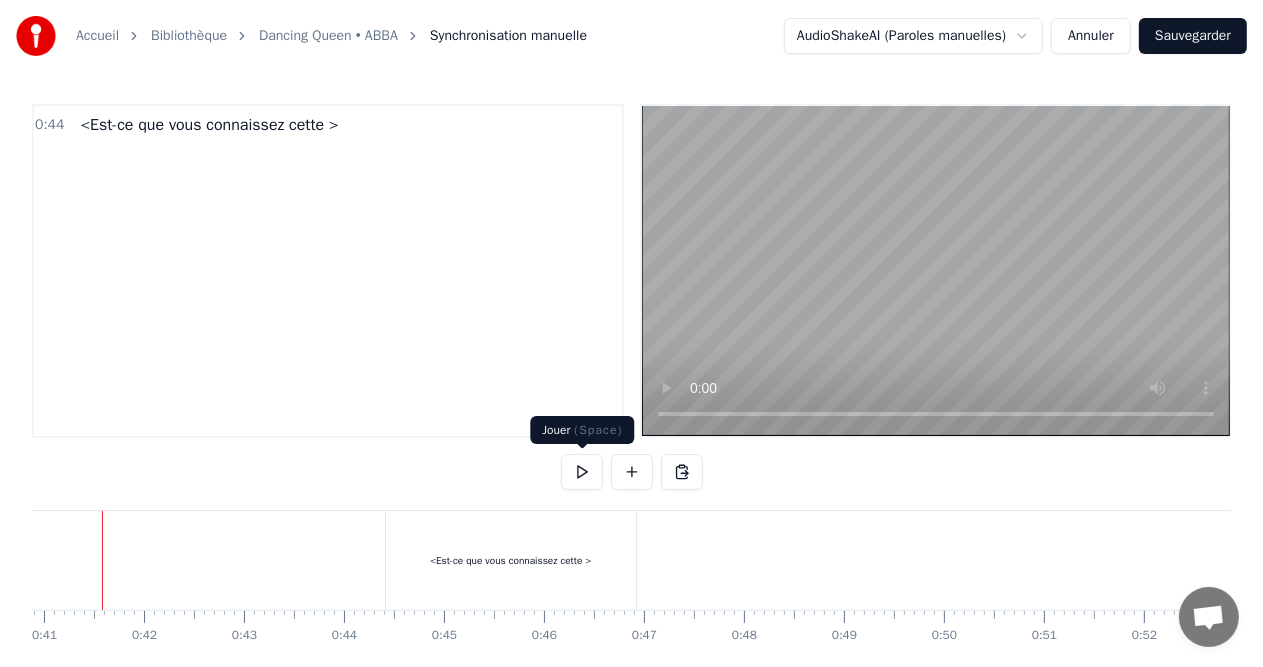 scroll, scrollTop: 0, scrollLeft: 4057, axis: horizontal 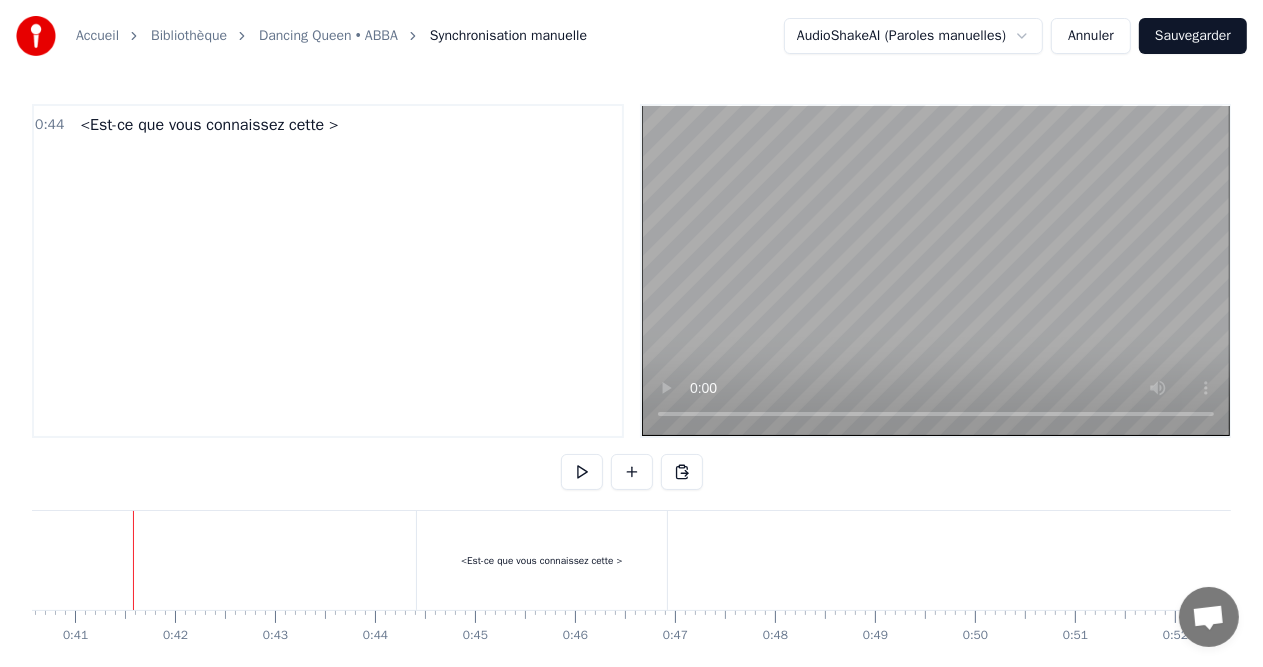 click at bounding box center (8148, 560) 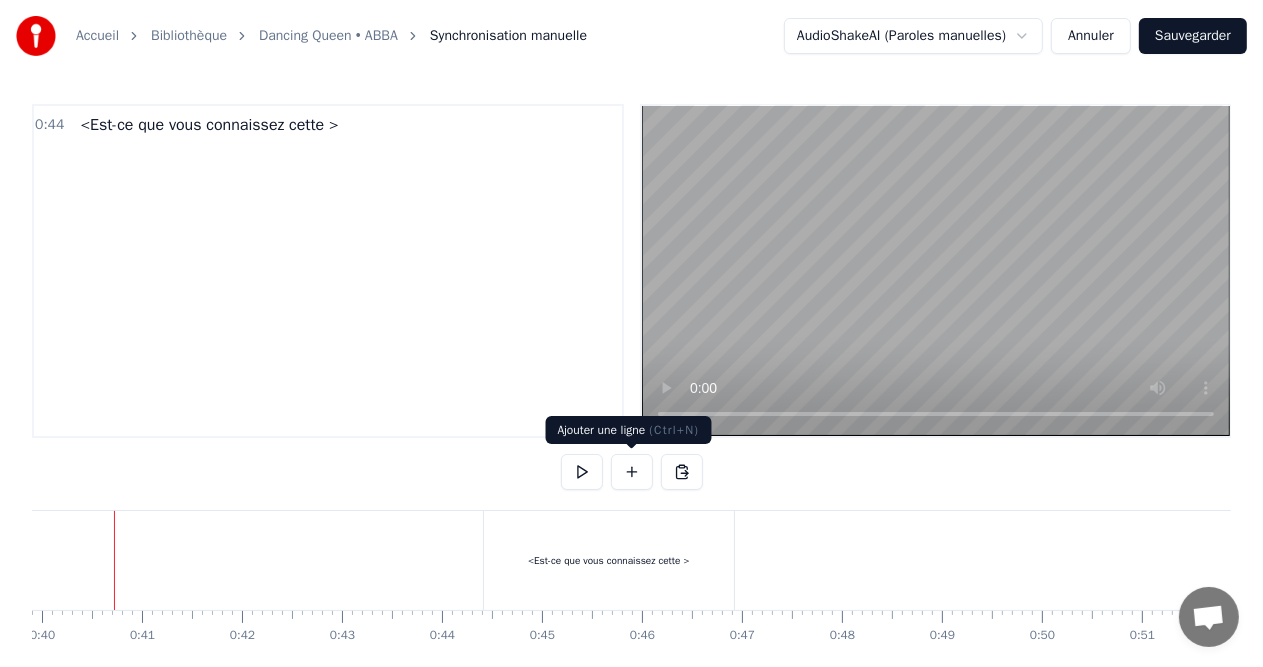 scroll, scrollTop: 0, scrollLeft: 3971, axis: horizontal 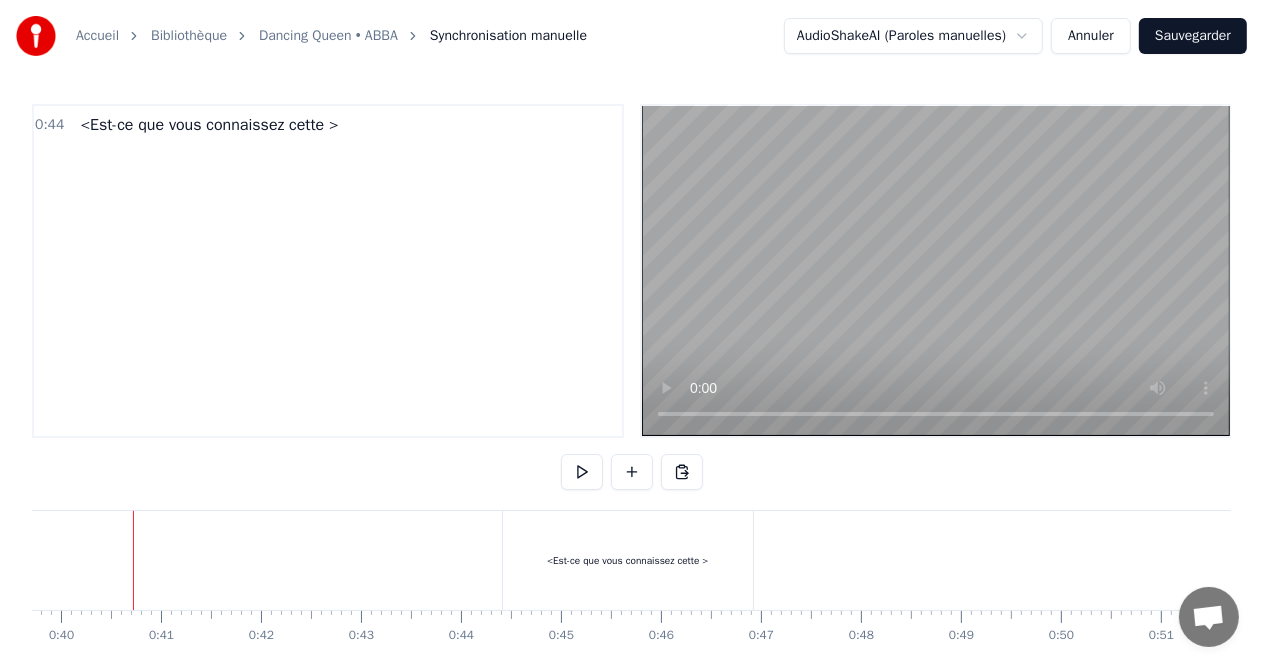 click at bounding box center (582, 472) 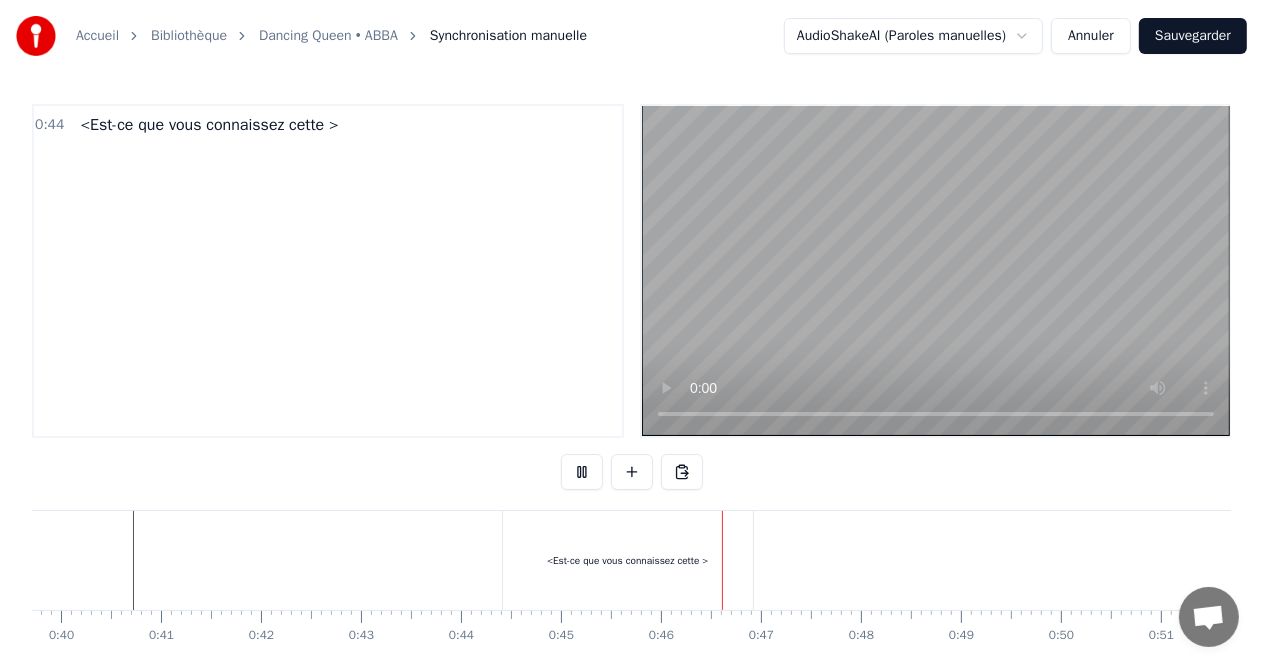 click at bounding box center (582, 472) 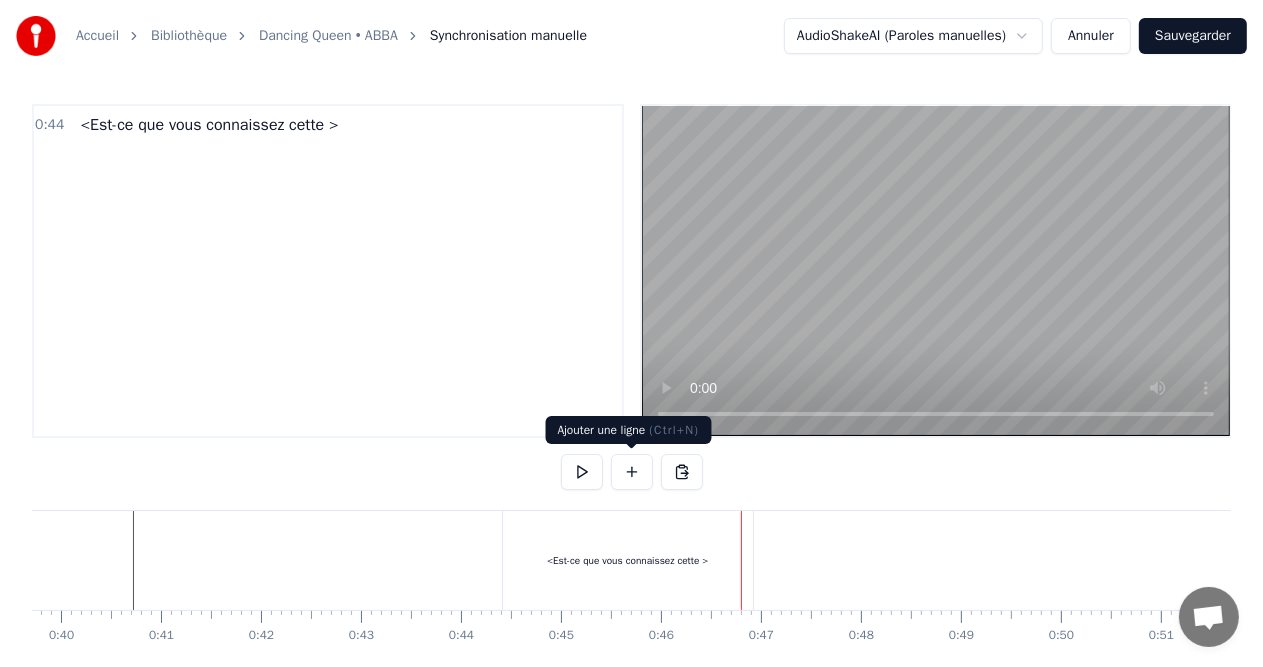 click at bounding box center (632, 472) 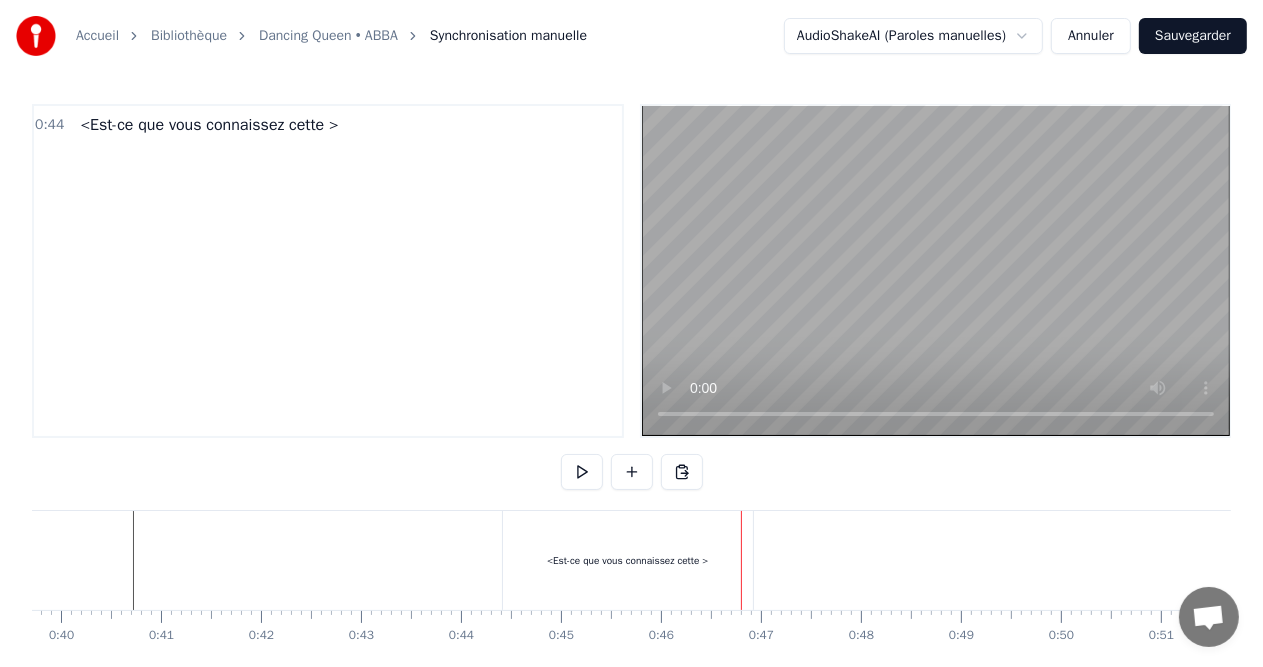 click on "<Est-ce que vous connaissez cette >" at bounding box center [209, 125] 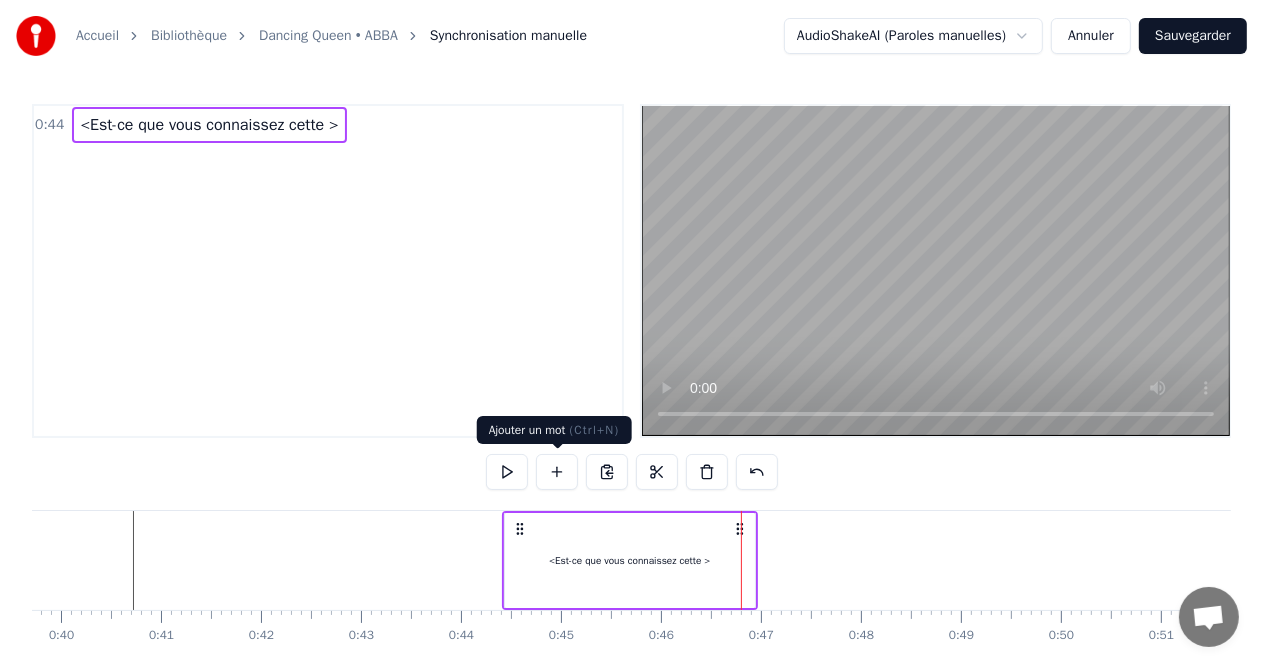 click at bounding box center (557, 472) 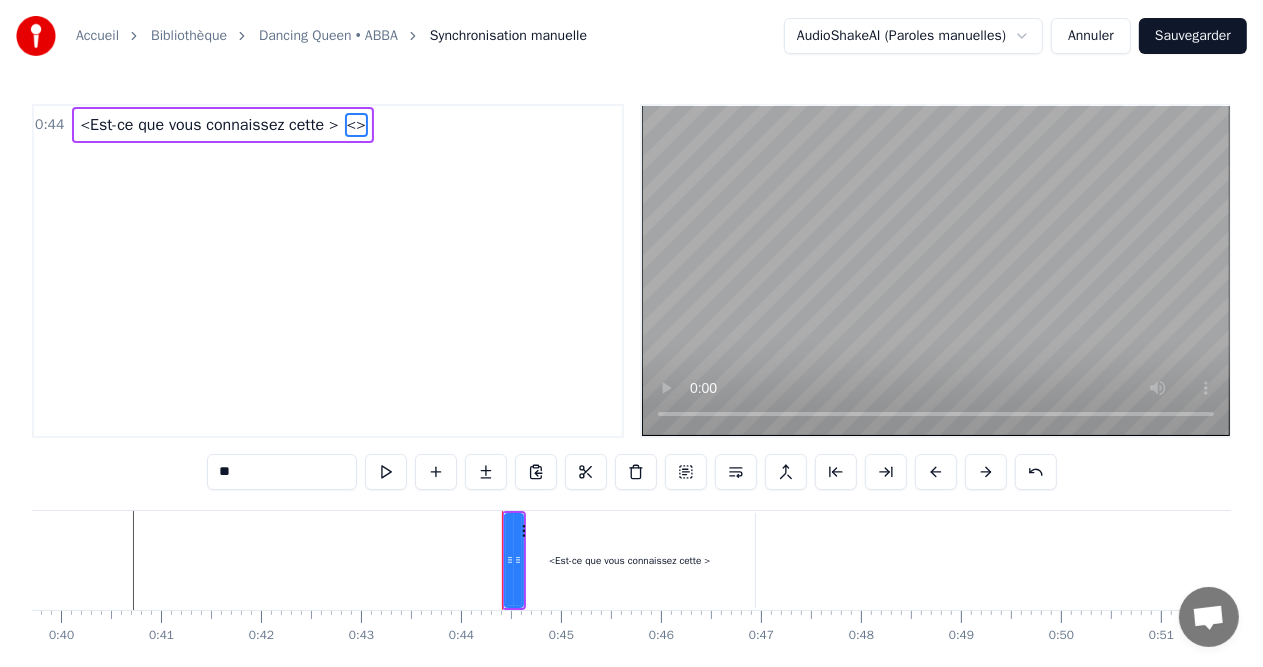 click on "<>" at bounding box center (356, 125) 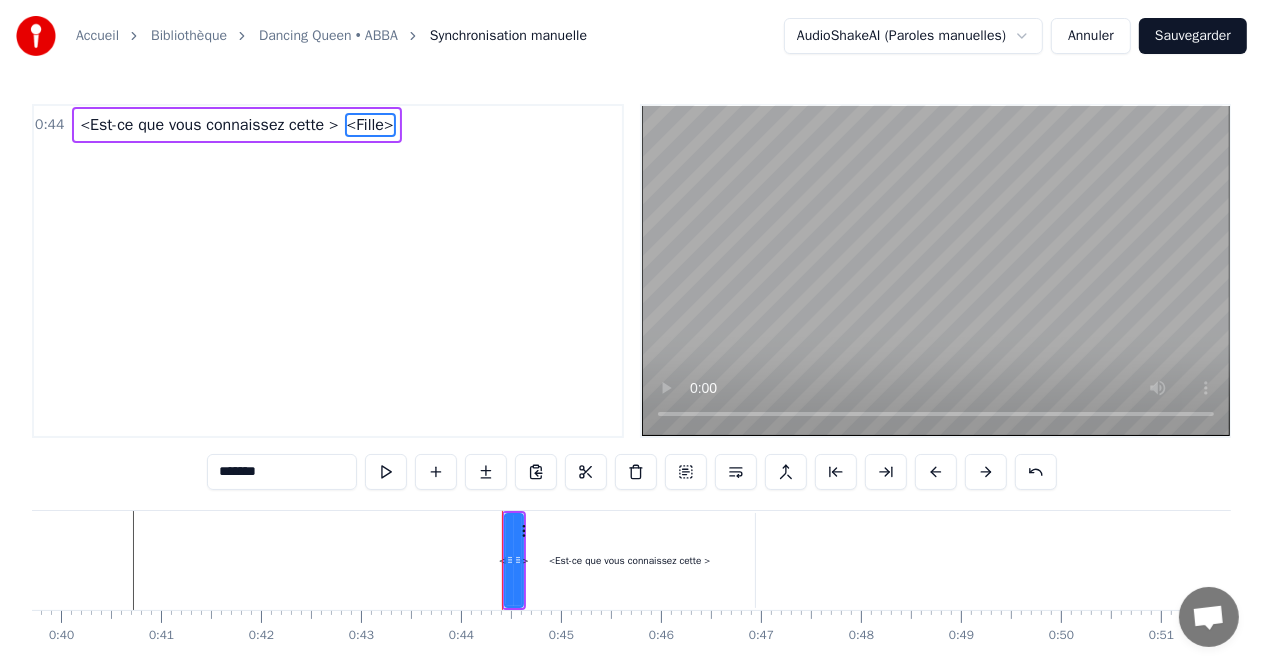 type on "*******" 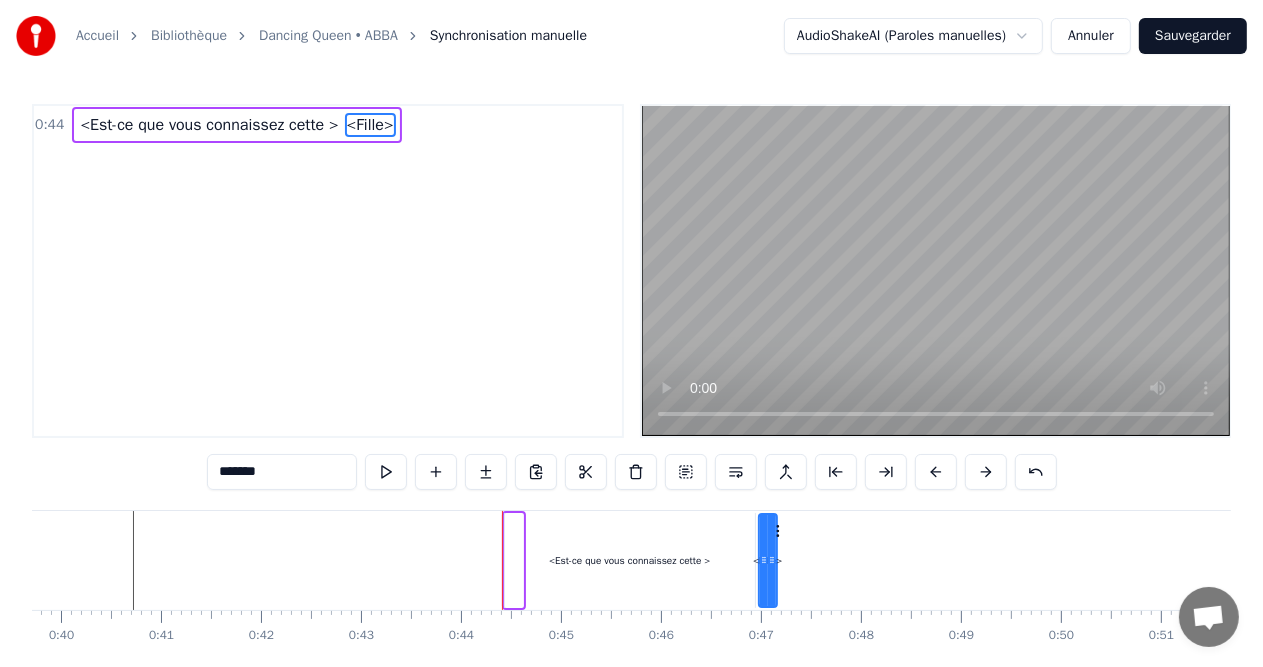 click on "<Est-ce que vous connaissez cette > <Fille>" at bounding box center (8234, 560) 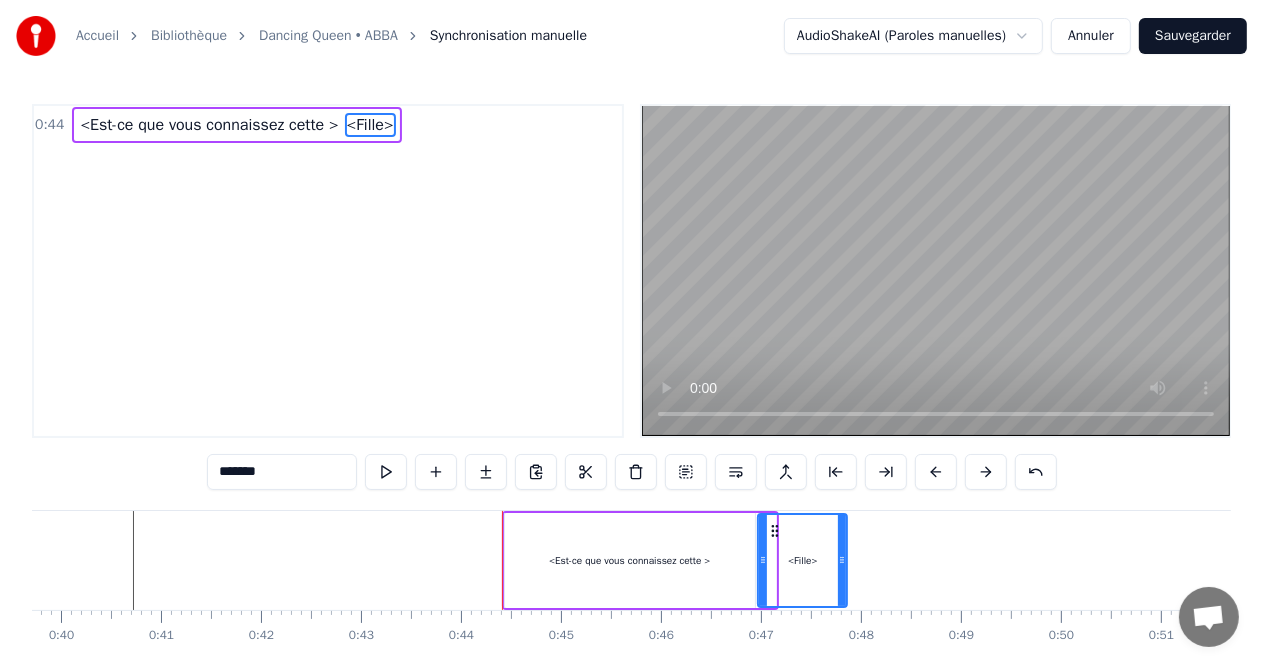 drag, startPoint x: 770, startPoint y: 556, endPoint x: 841, endPoint y: 568, distance: 72.00694 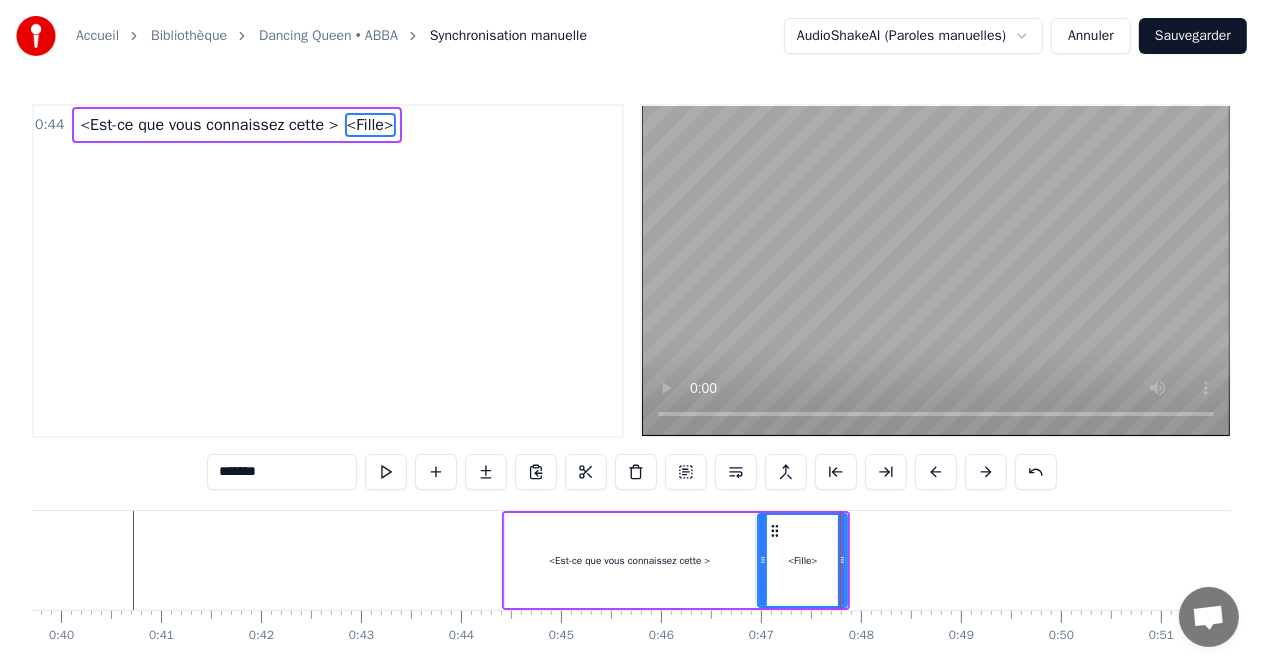 click at bounding box center (8234, 560) 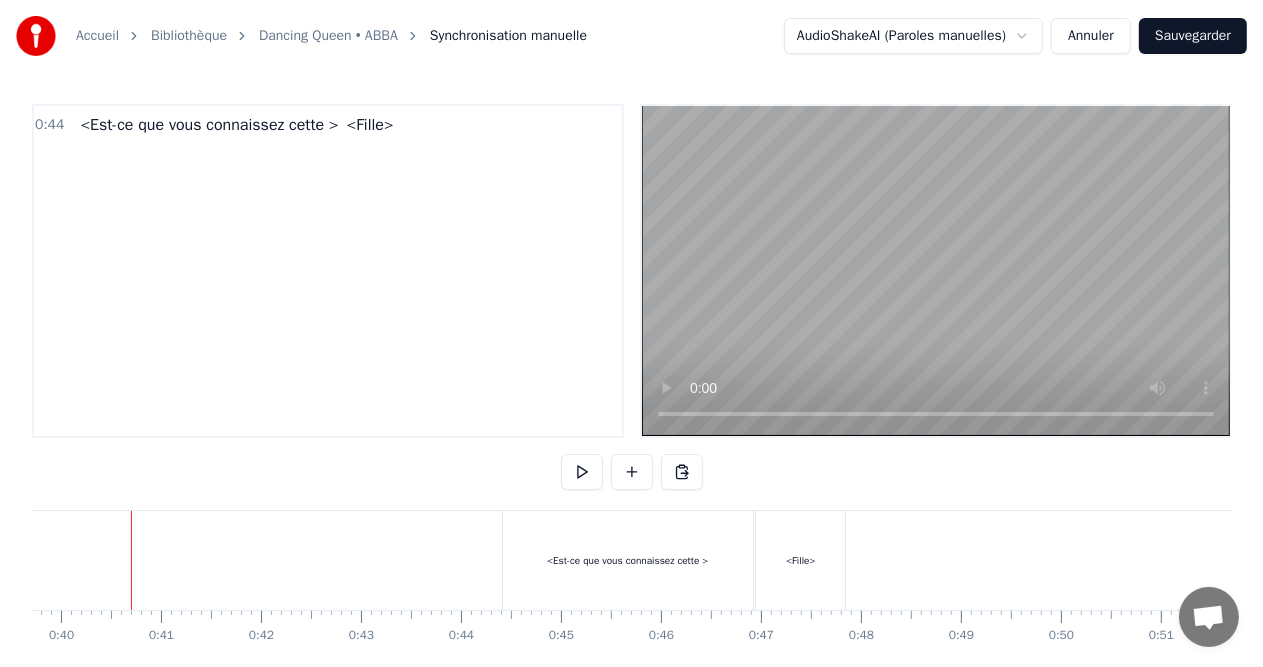 scroll, scrollTop: 0, scrollLeft: 3969, axis: horizontal 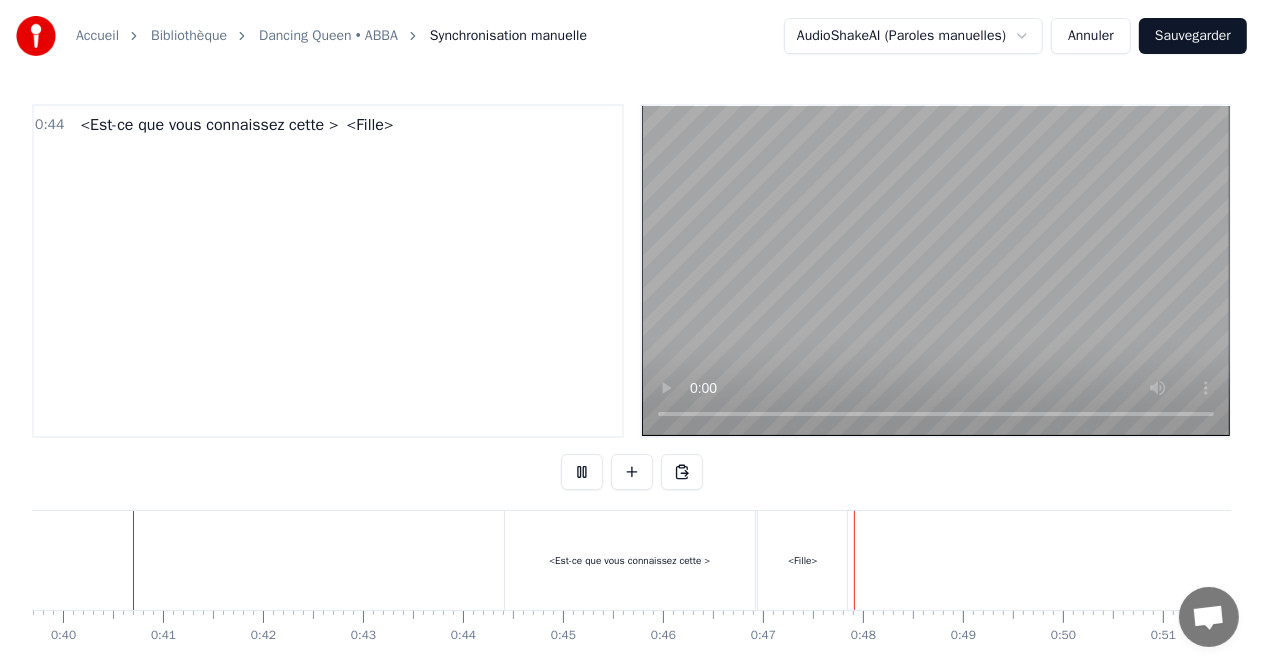 click at bounding box center [8236, 560] 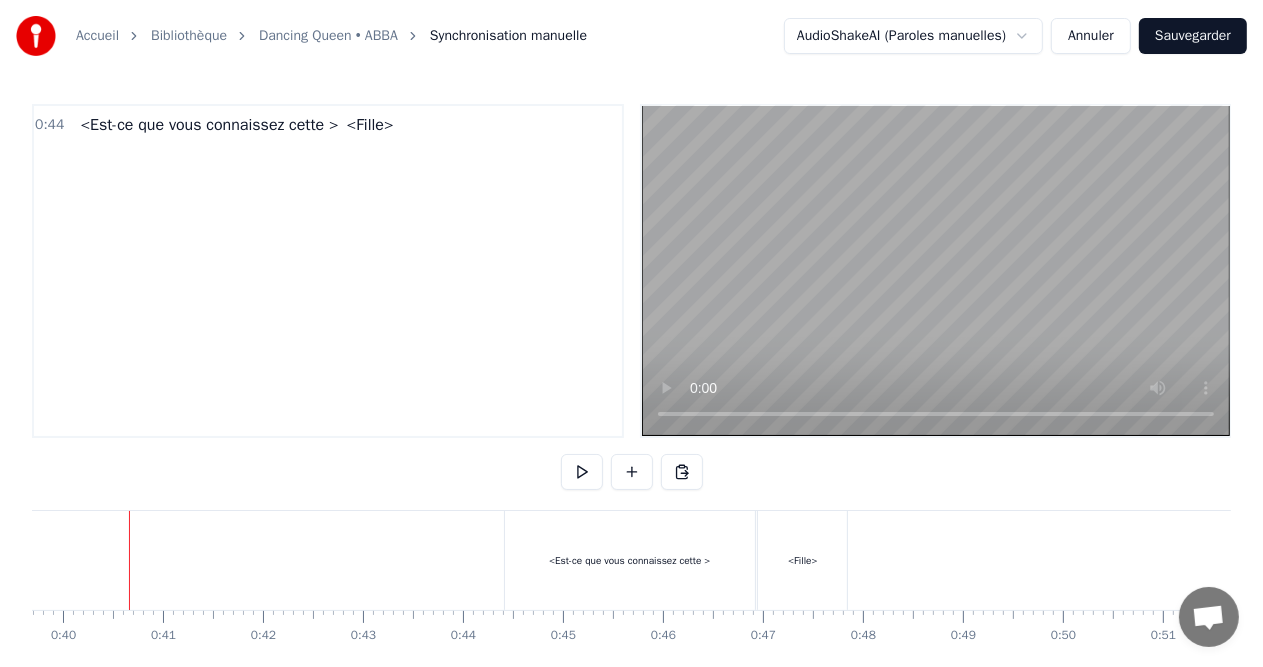 scroll, scrollTop: 0, scrollLeft: 3965, axis: horizontal 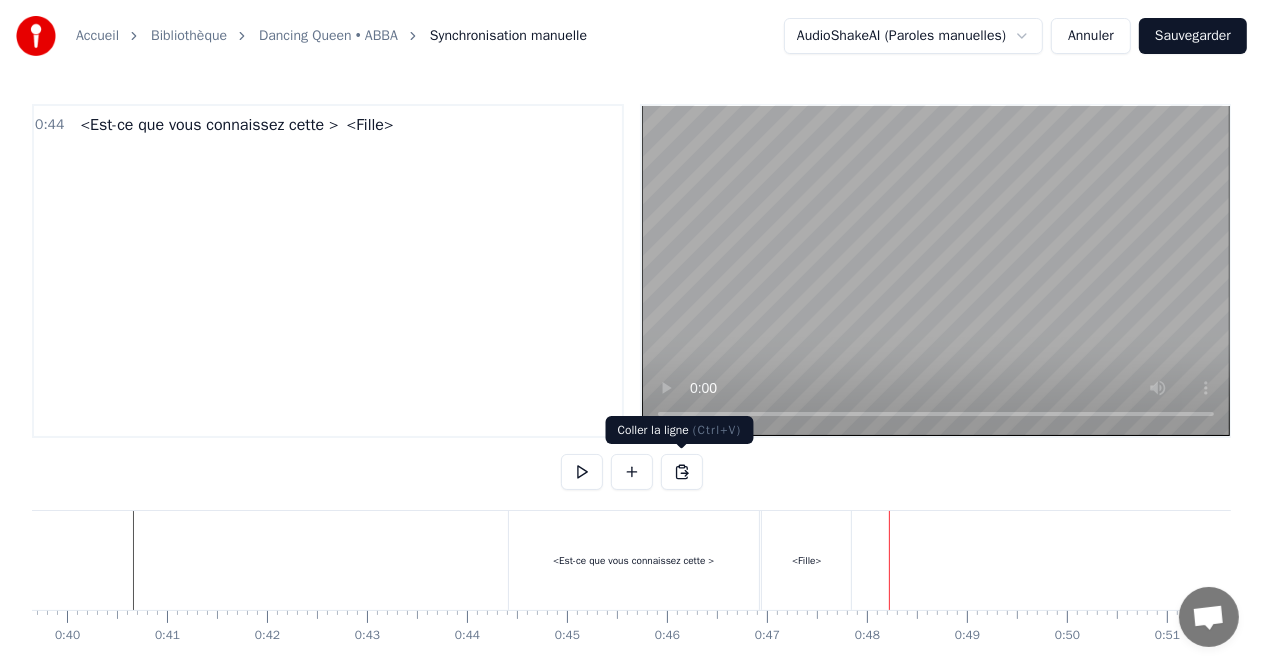 click on "<Fille>" at bounding box center [806, 560] 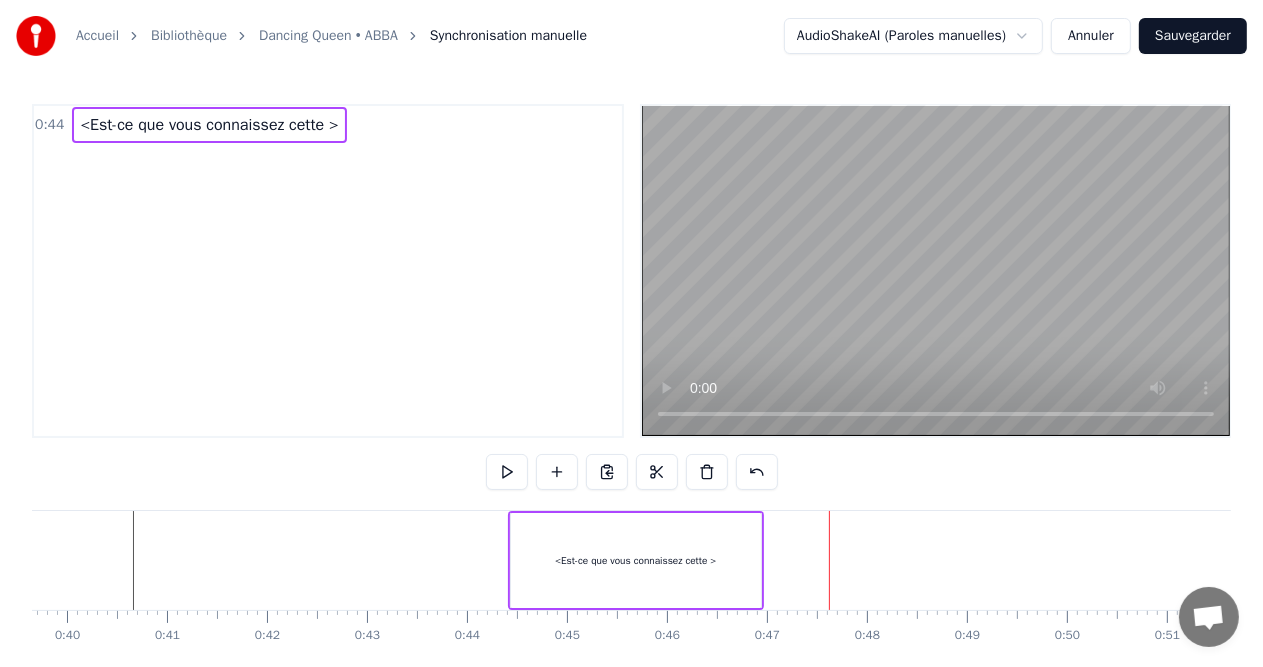 click on "<Est-ce que vous connaissez cette >" at bounding box center [635, 560] 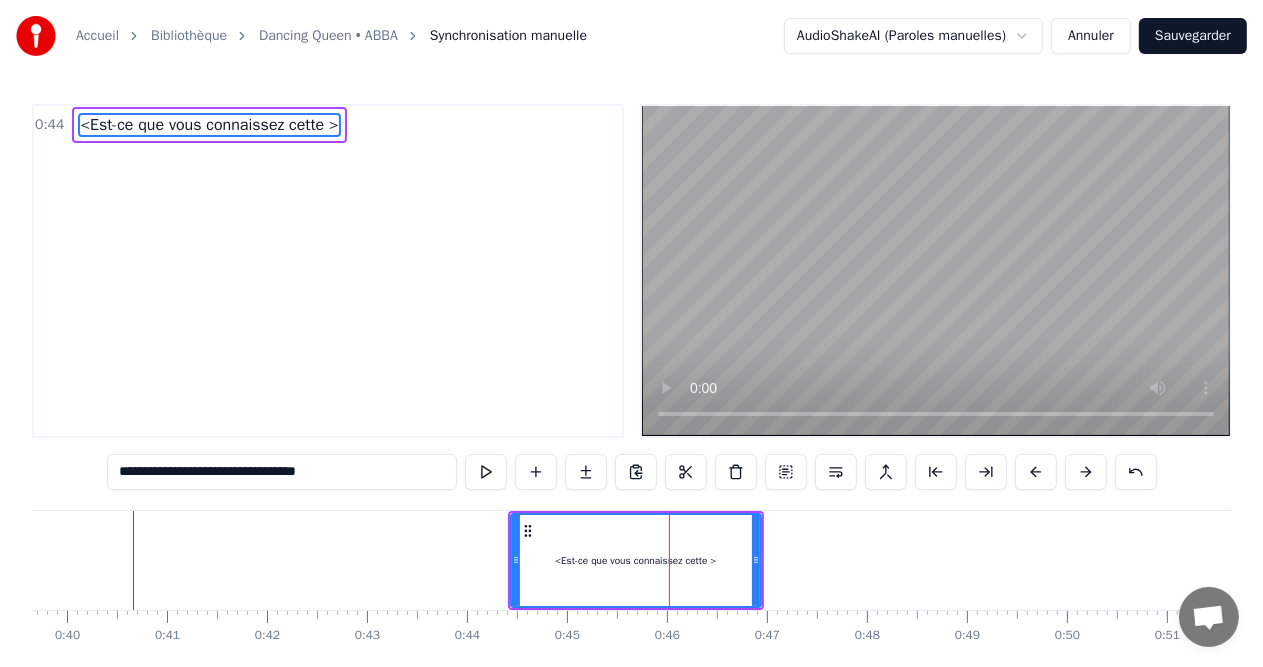 click on "**********" at bounding box center (282, 472) 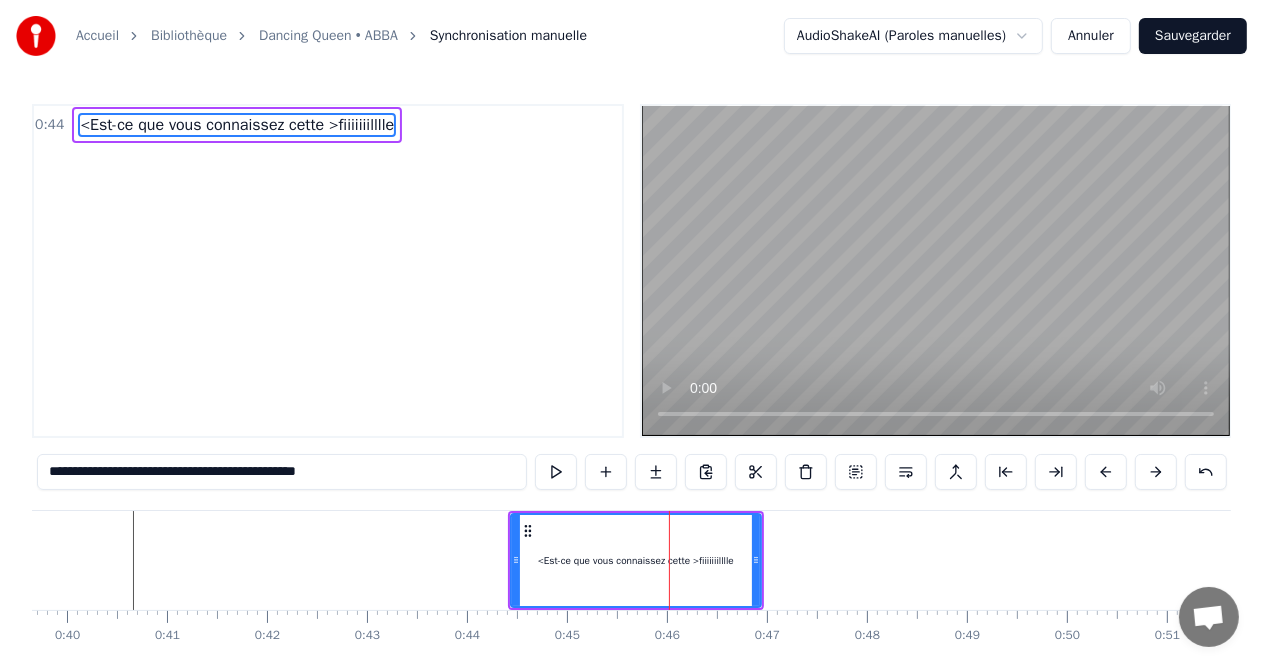 click on "**********" at bounding box center [282, 472] 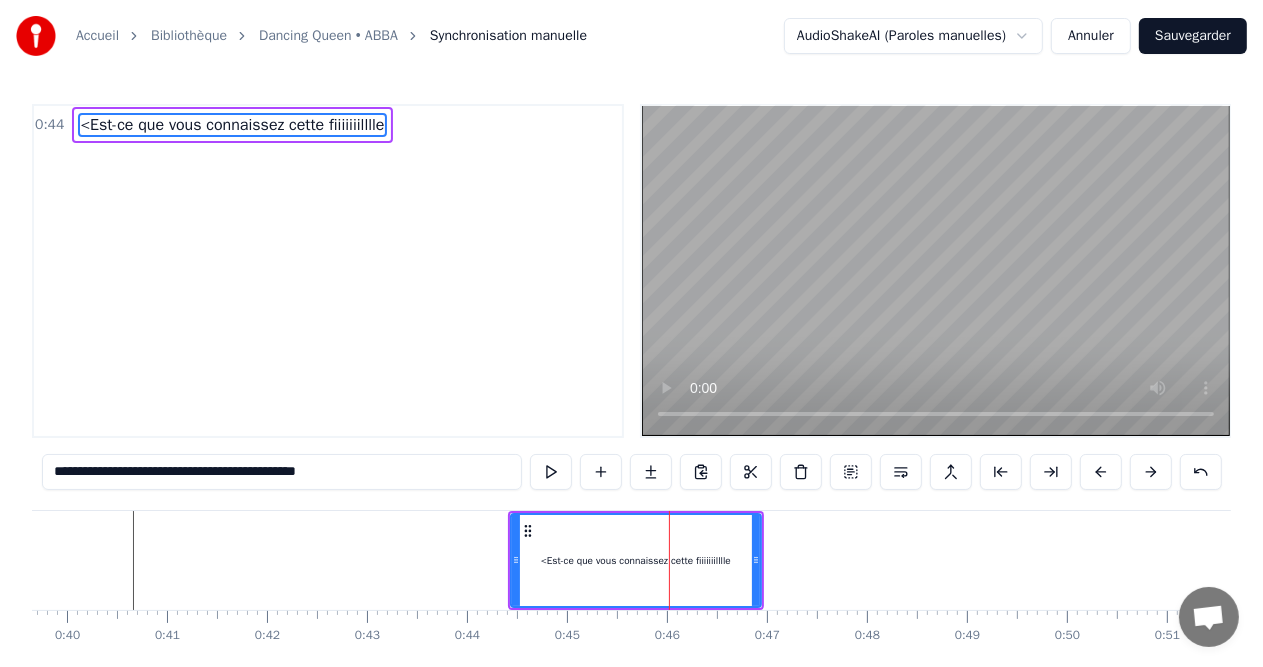 click on "**********" at bounding box center [282, 472] 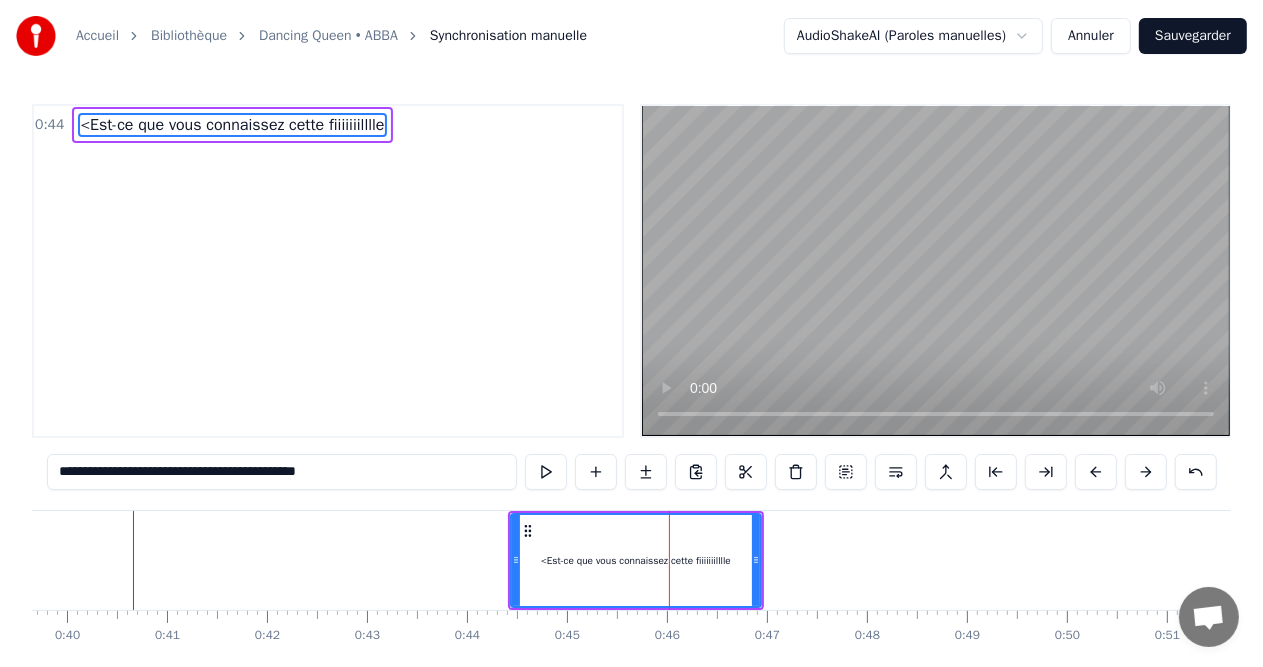 type on "**********" 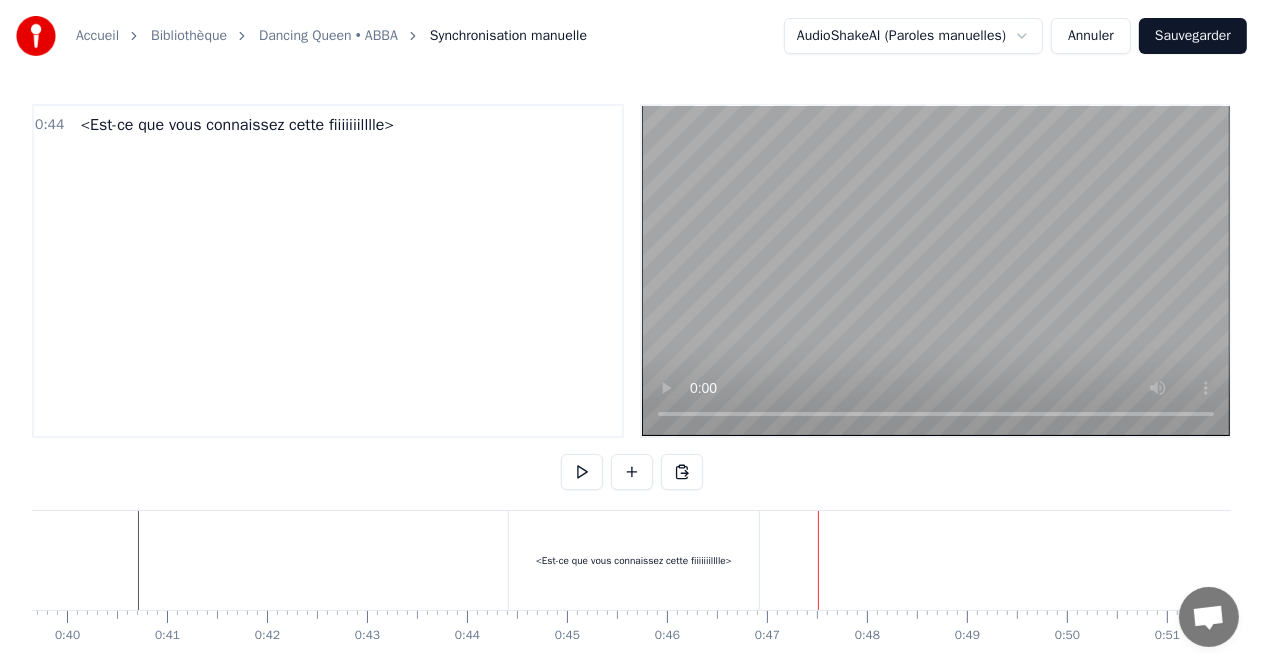 click on "<Est-ce que vous connaissez cette fiiiiiiilllle>" at bounding box center [634, 560] 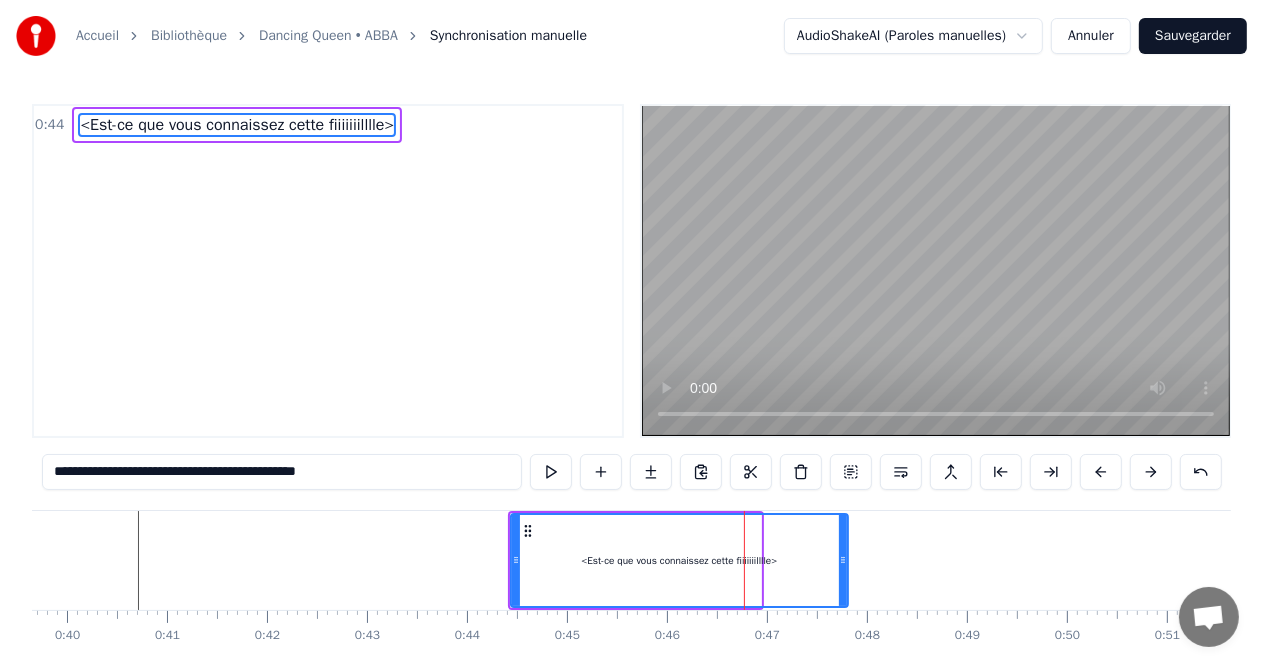 drag, startPoint x: 756, startPoint y: 557, endPoint x: 844, endPoint y: 566, distance: 88.45903 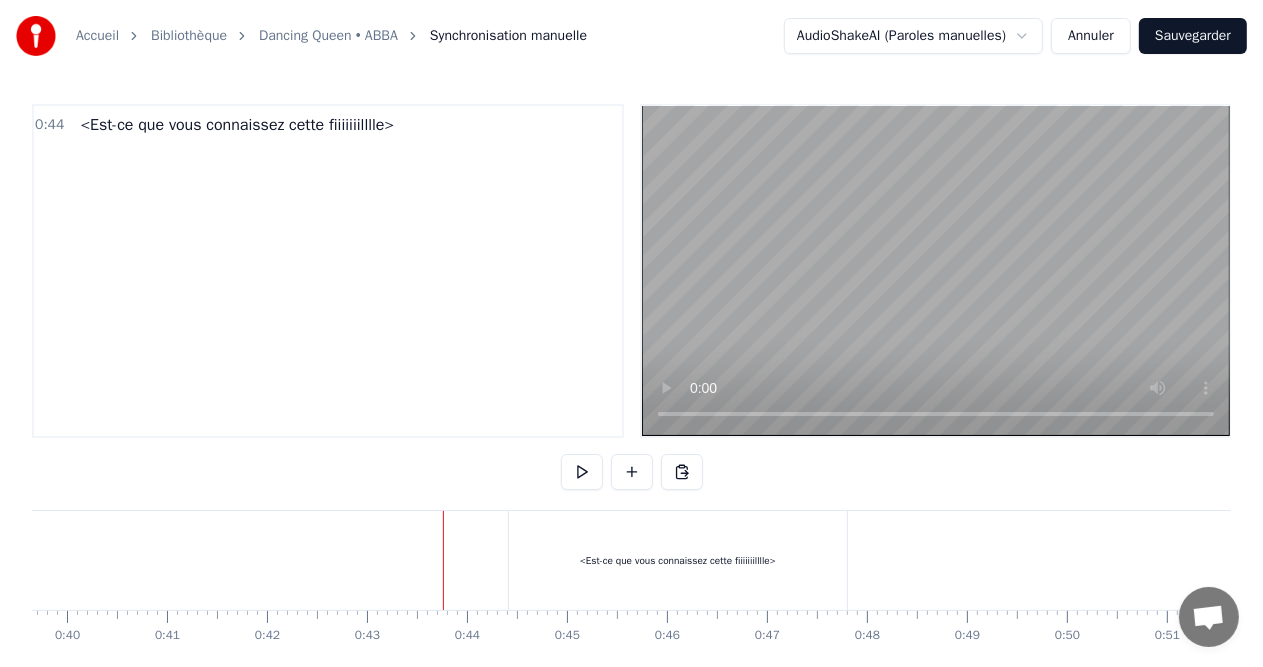 click at bounding box center (8240, 560) 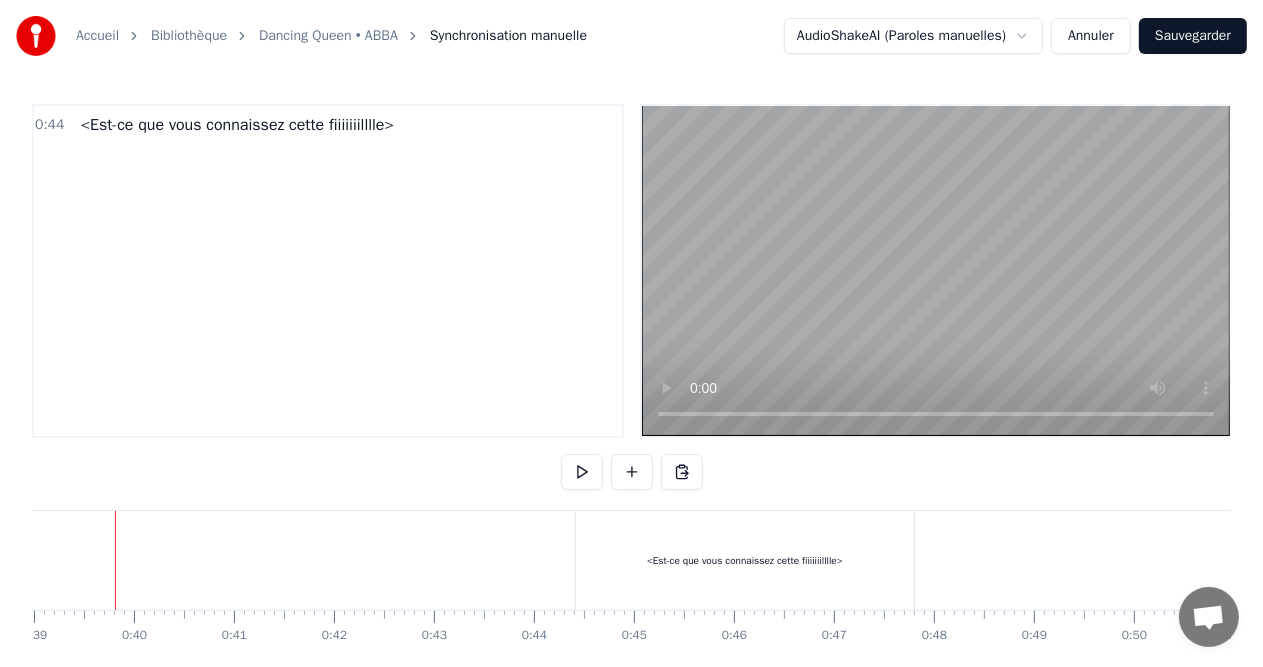 scroll, scrollTop: 0, scrollLeft: 3880, axis: horizontal 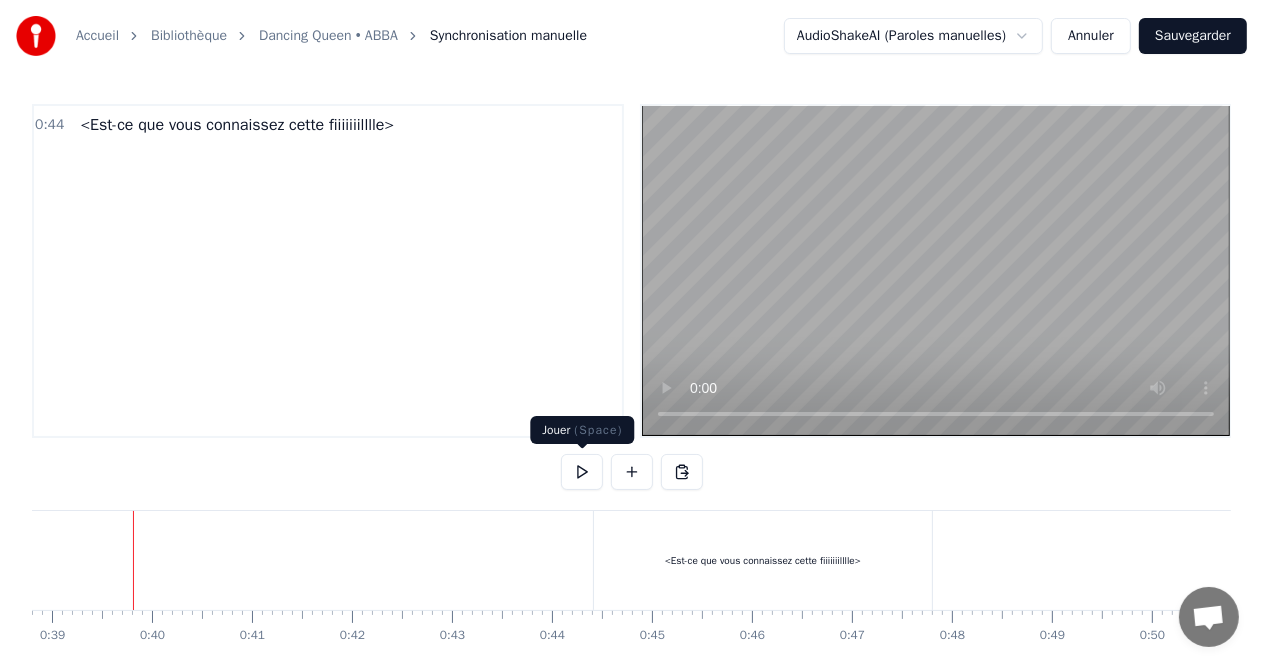 click at bounding box center [632, 472] 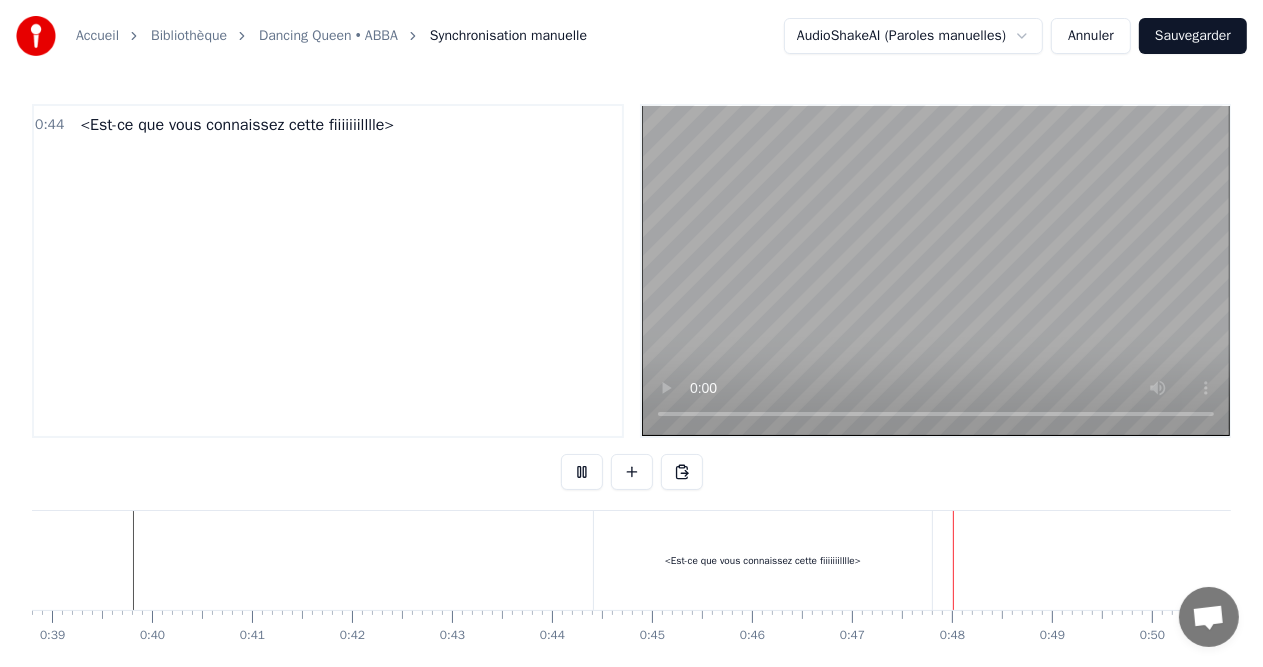 click at bounding box center (582, 472) 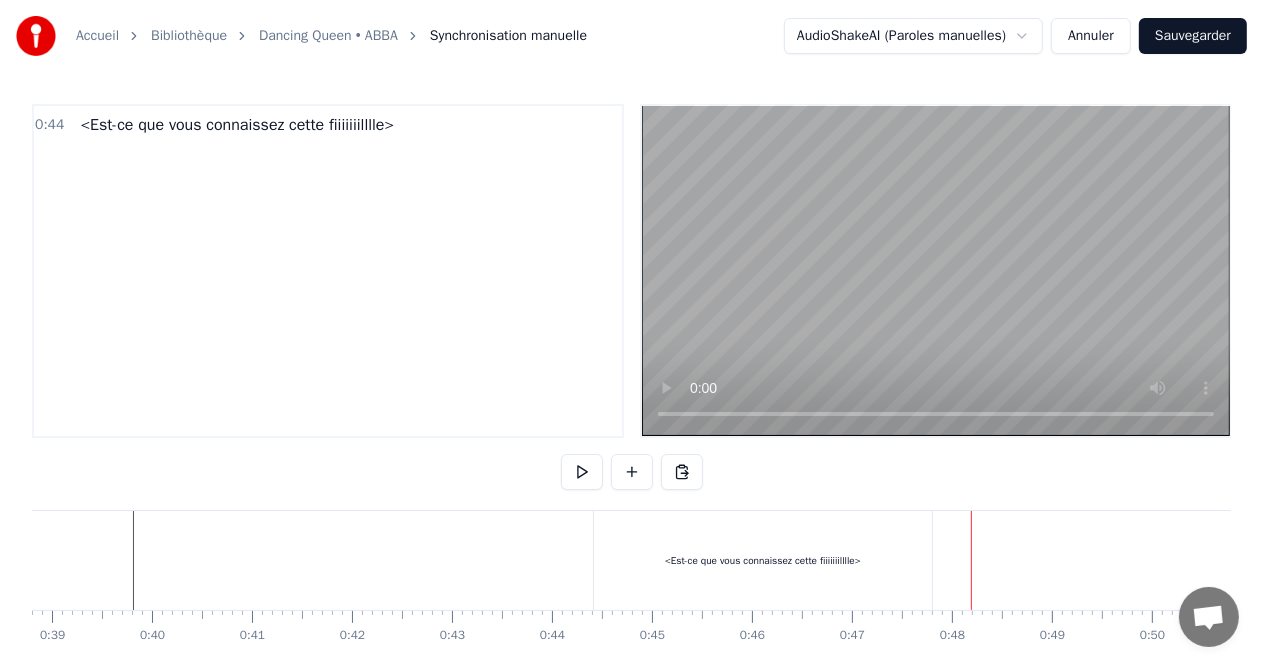 click on "<Est-ce que vous connaissez cette fiiiiiiilllle>" at bounding box center (763, 560) 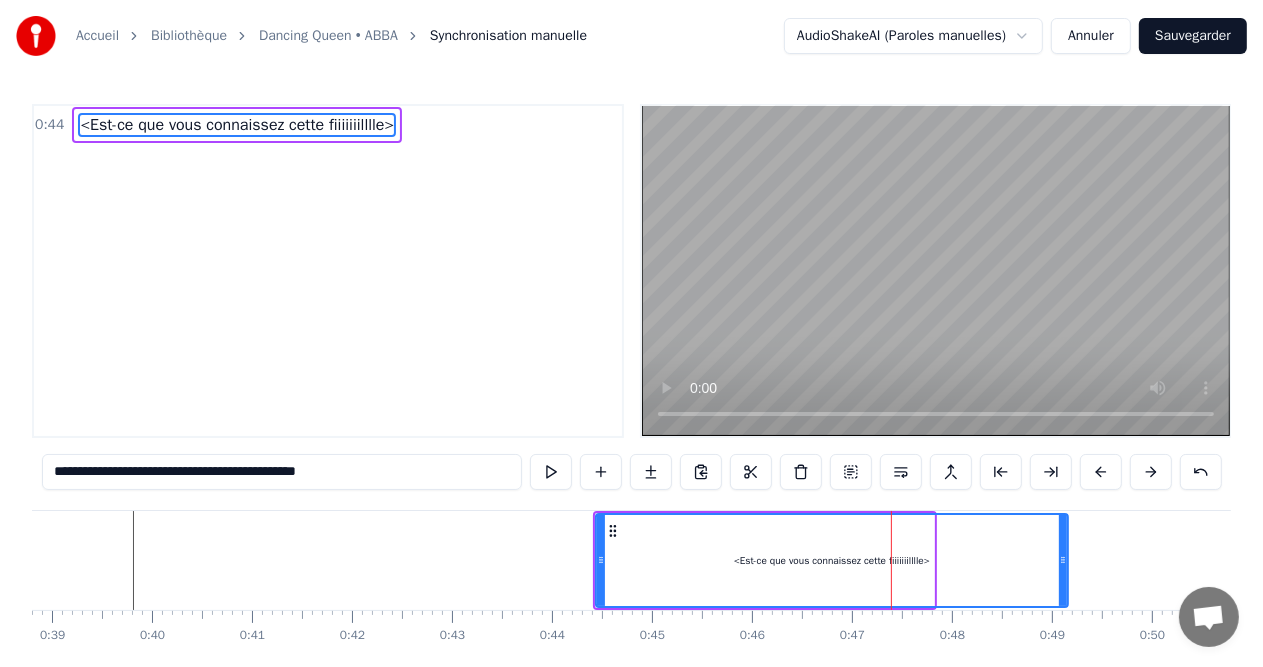 drag, startPoint x: 927, startPoint y: 562, endPoint x: 1061, endPoint y: 564, distance: 134.01492 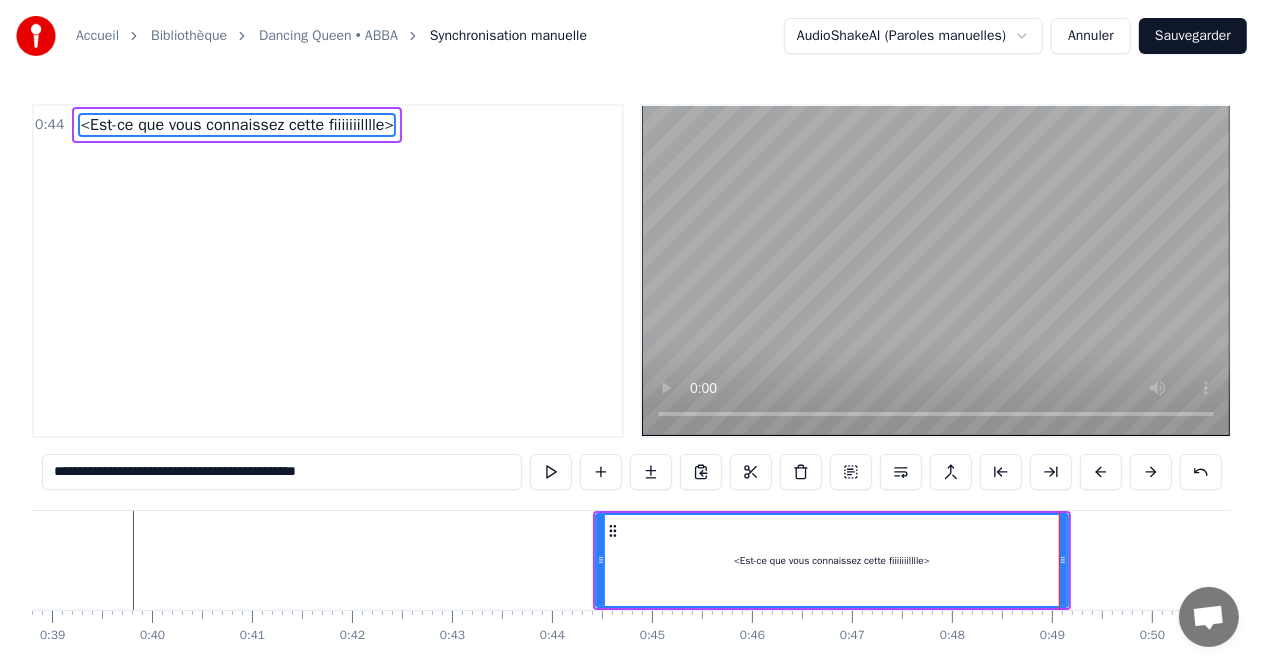 click at bounding box center [8325, 560] 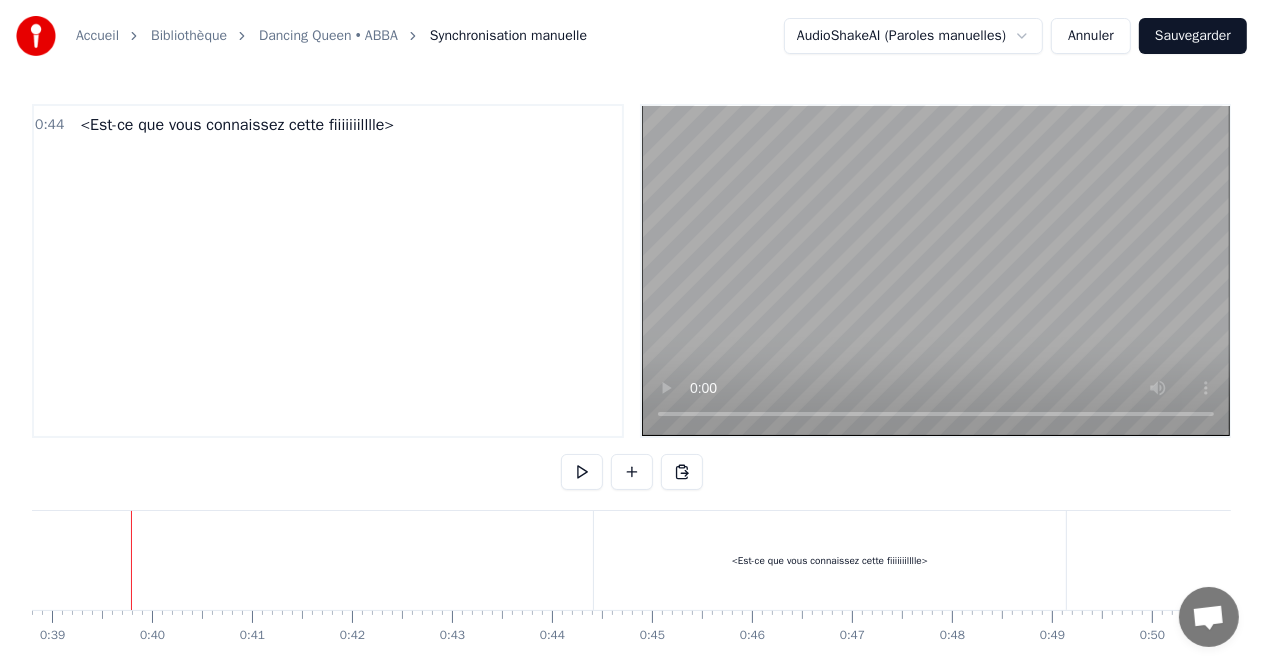 scroll, scrollTop: 0, scrollLeft: 3878, axis: horizontal 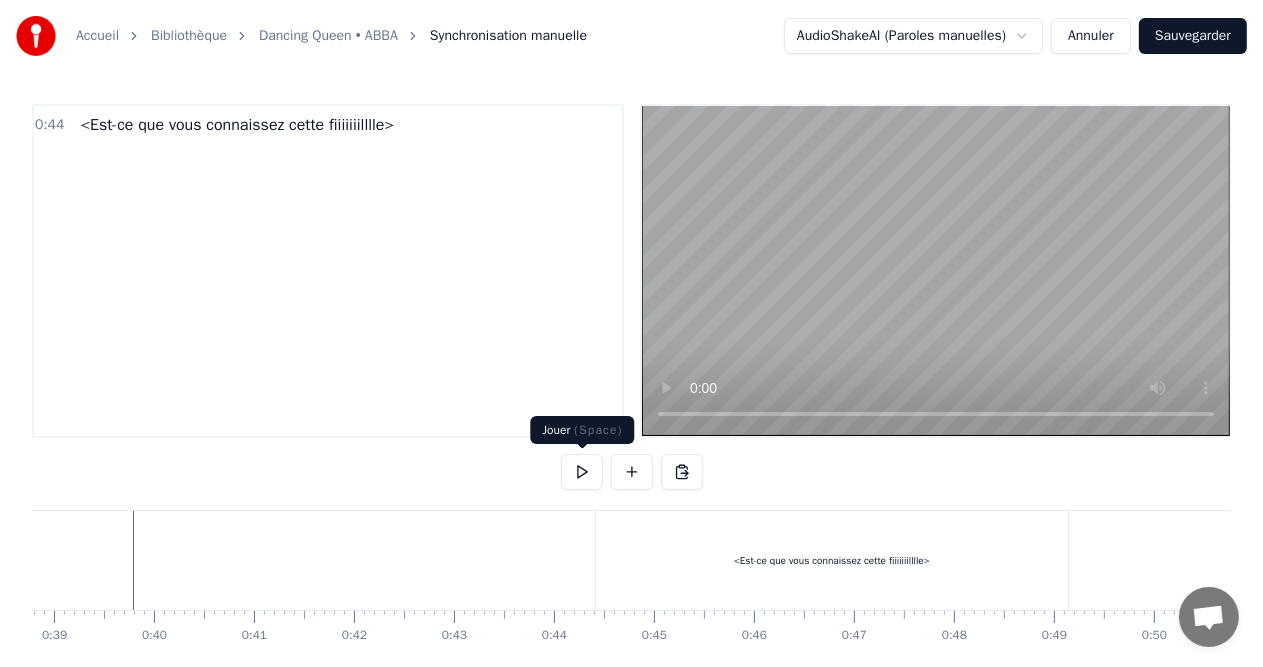 click at bounding box center [582, 472] 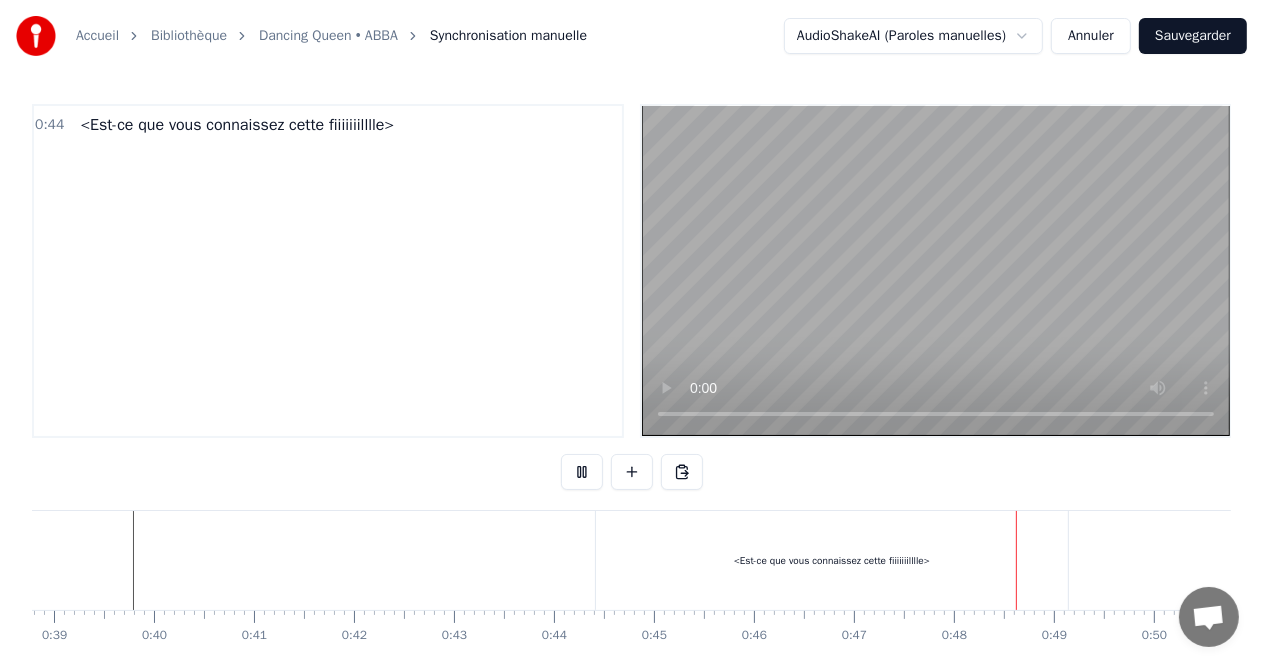 click at bounding box center [582, 472] 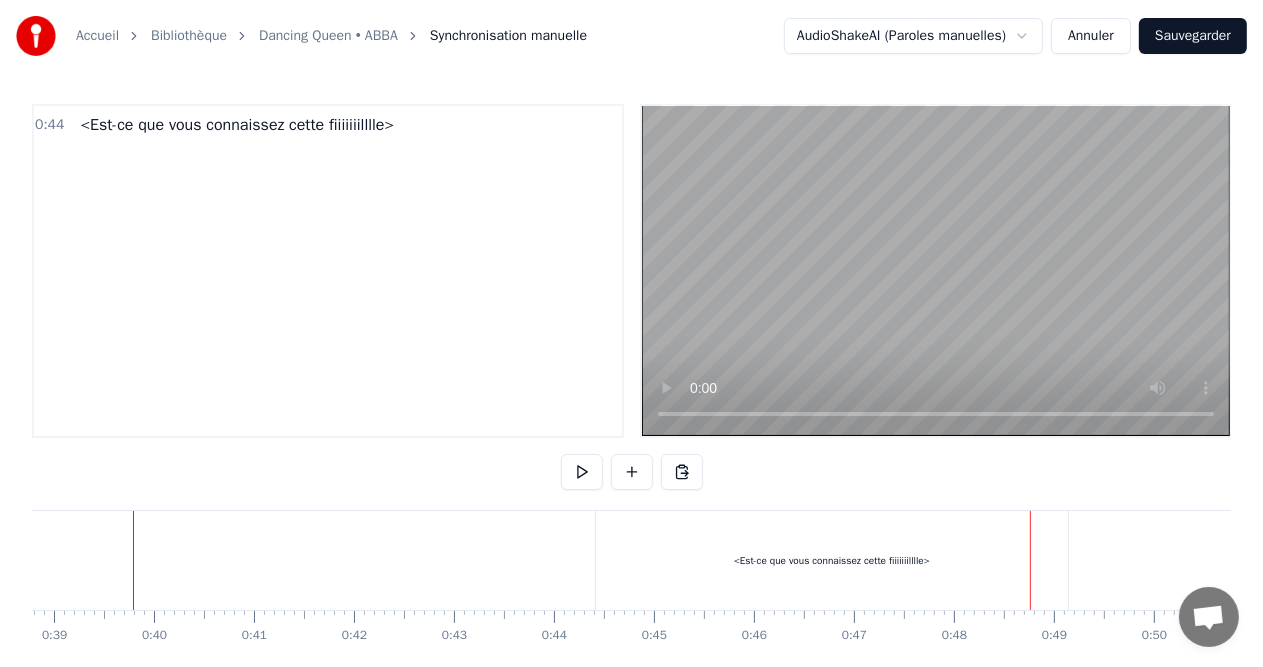 click on "<Est-ce que vous connaissez cette fiiiiiiilllle>" at bounding box center (832, 560) 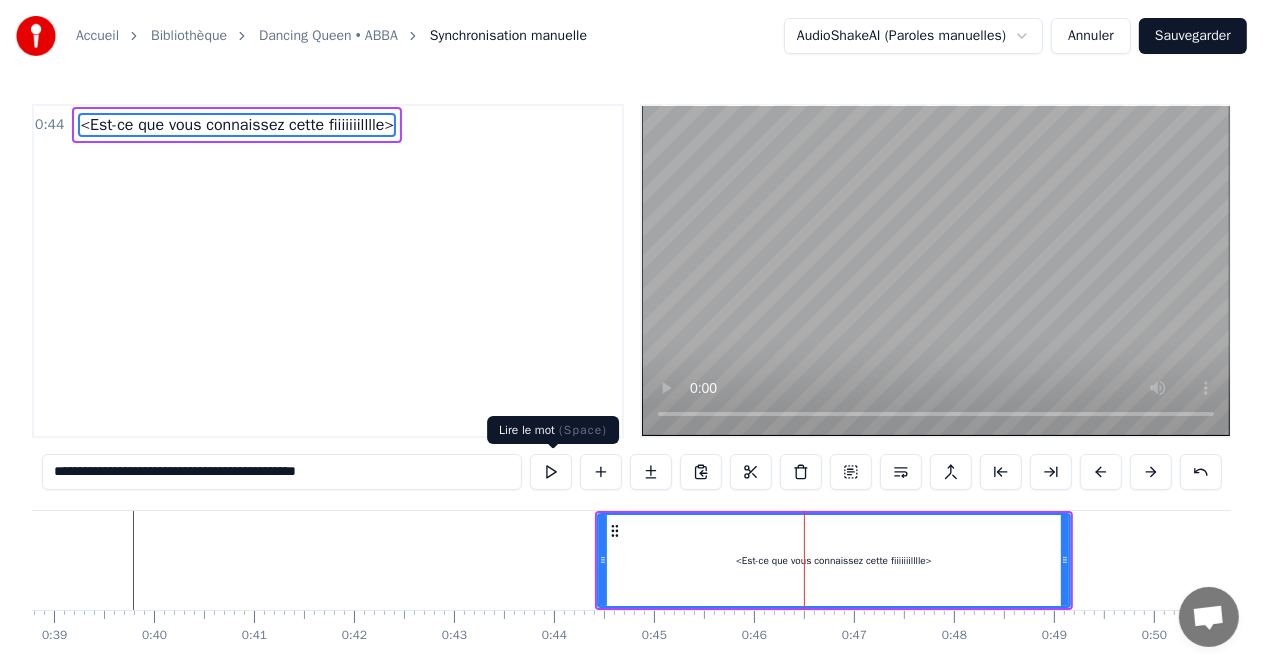 click at bounding box center [551, 472] 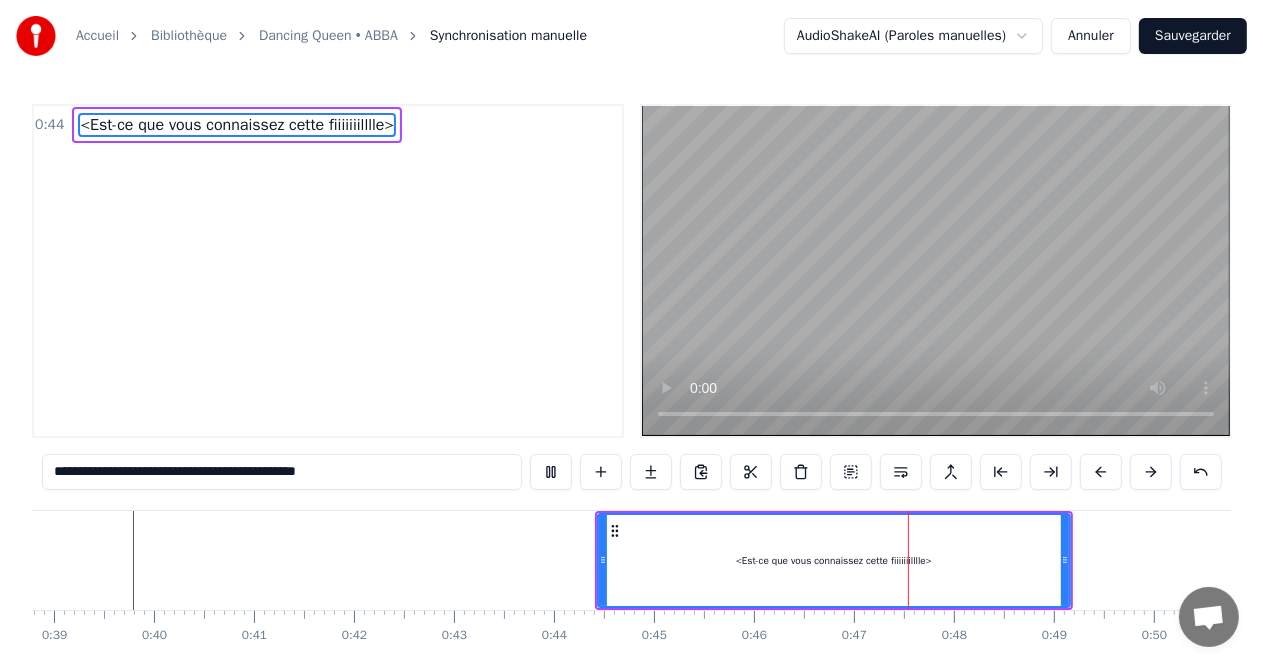 click at bounding box center [551, 472] 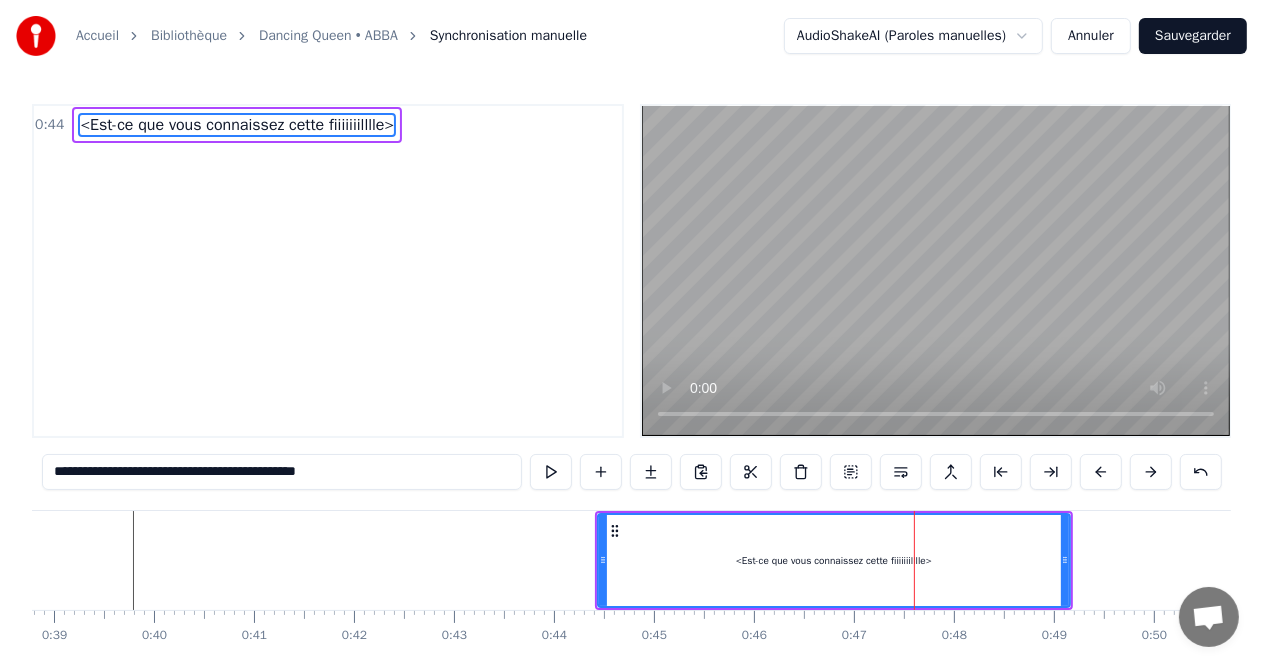 click on "Dancing Queen • ABBA" at bounding box center (328, 36) 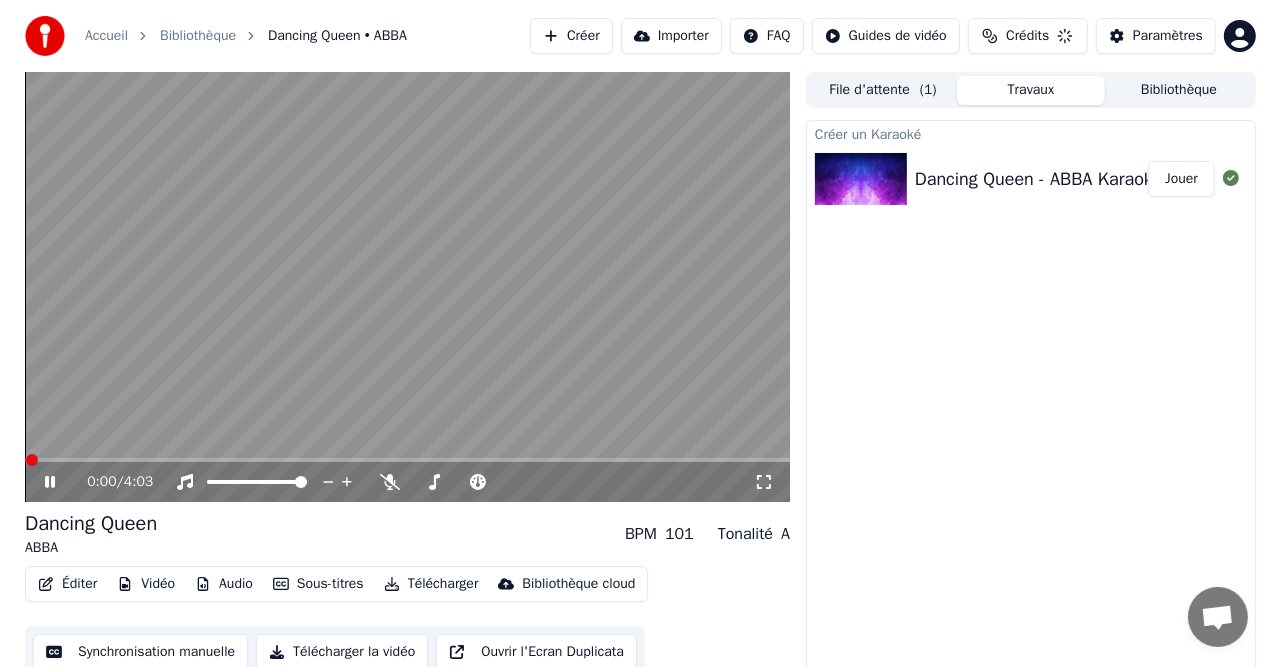 scroll, scrollTop: 20, scrollLeft: 0, axis: vertical 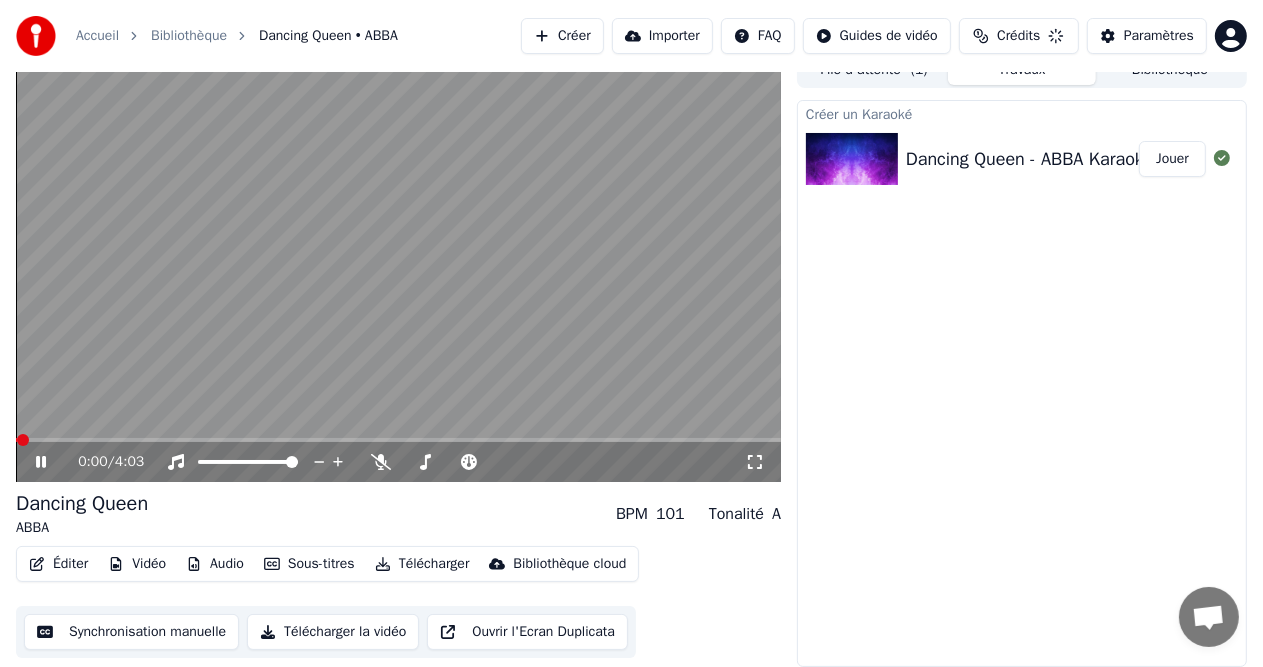 click 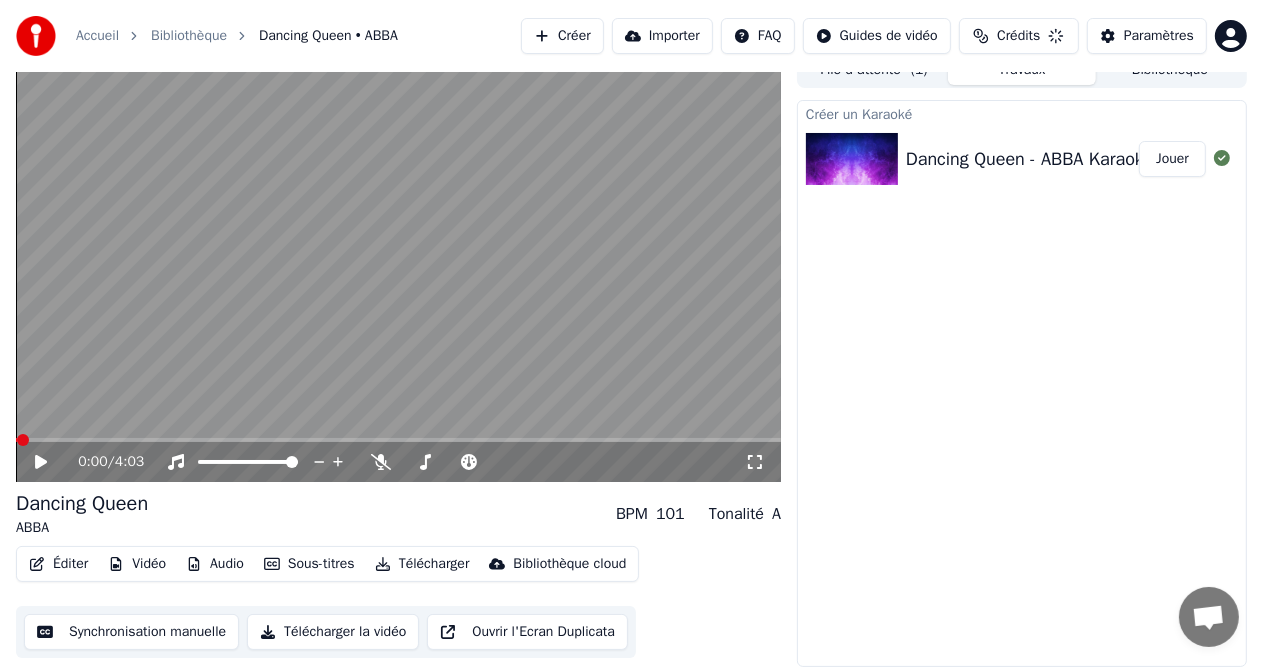 click on "Audio" at bounding box center (215, 564) 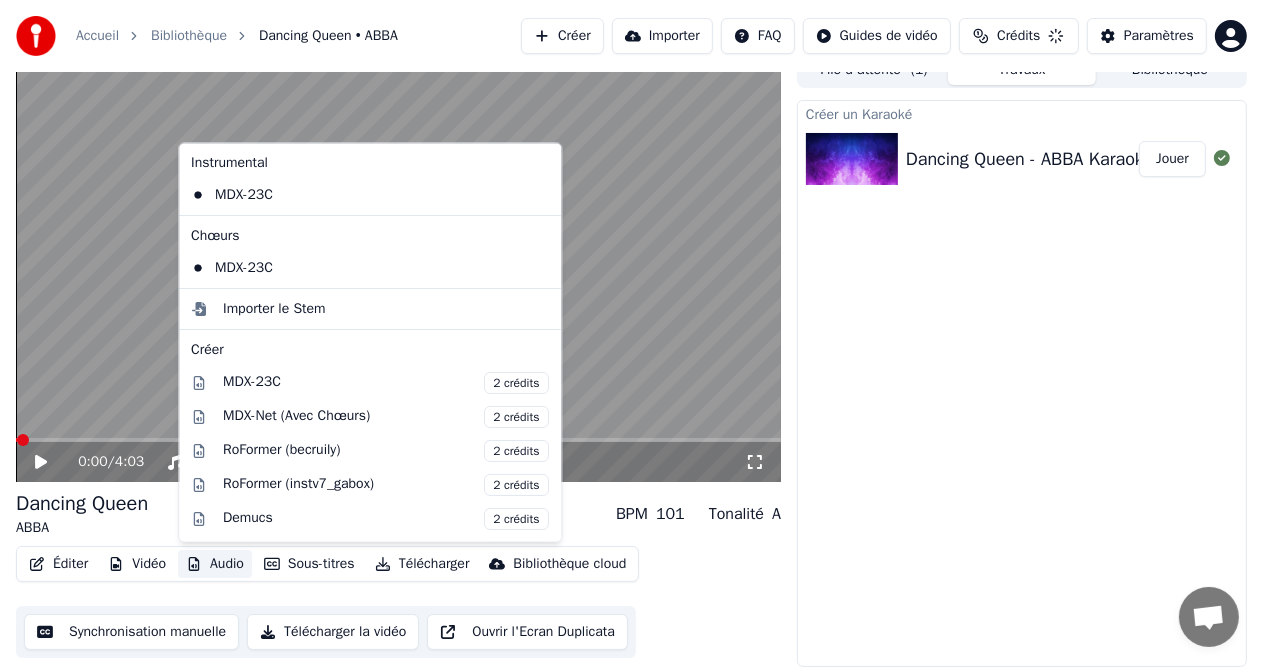 click on "Créer un Karaoké Dancing Queen - ABBA Karaoke 60 ans [PERSON_NAME]" at bounding box center [1022, 383] 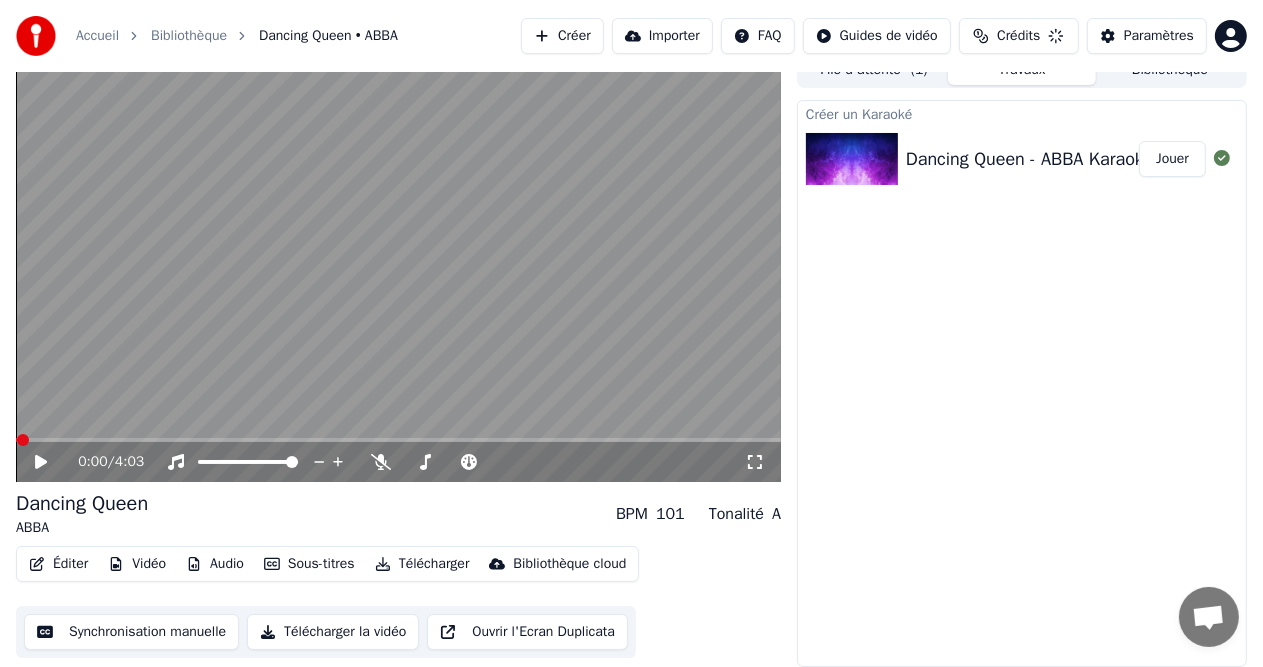 click on "Éditer" at bounding box center [58, 564] 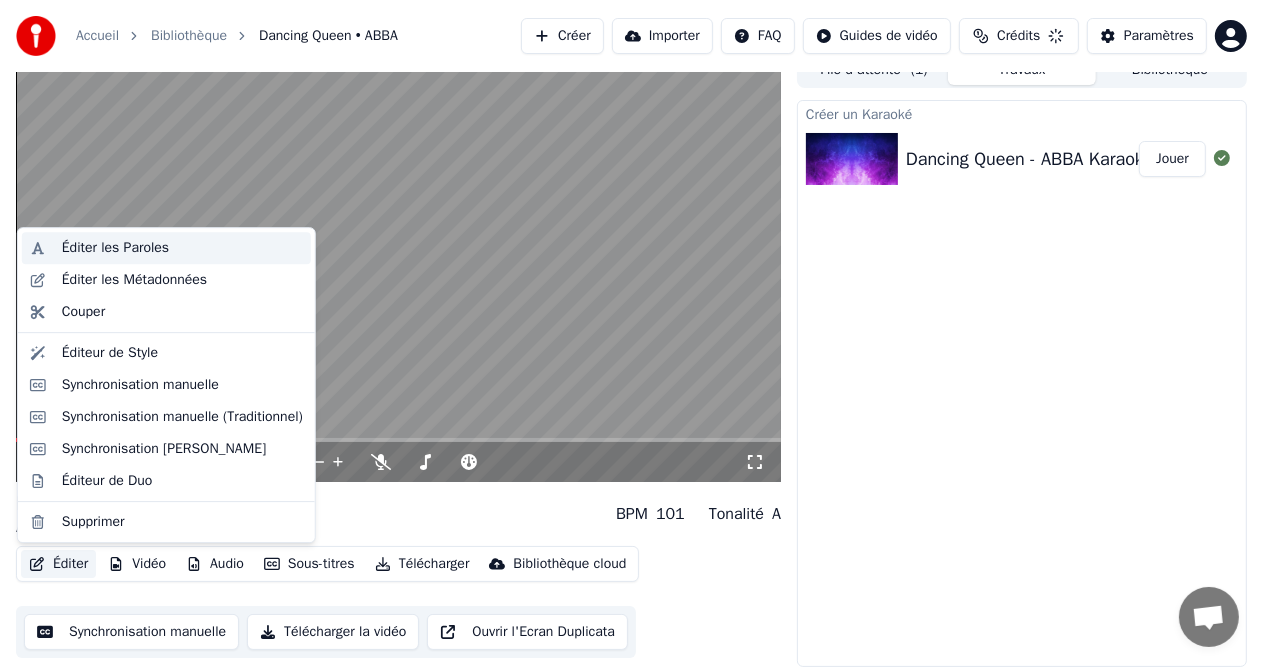 click on "Éditer les Paroles" at bounding box center [166, 248] 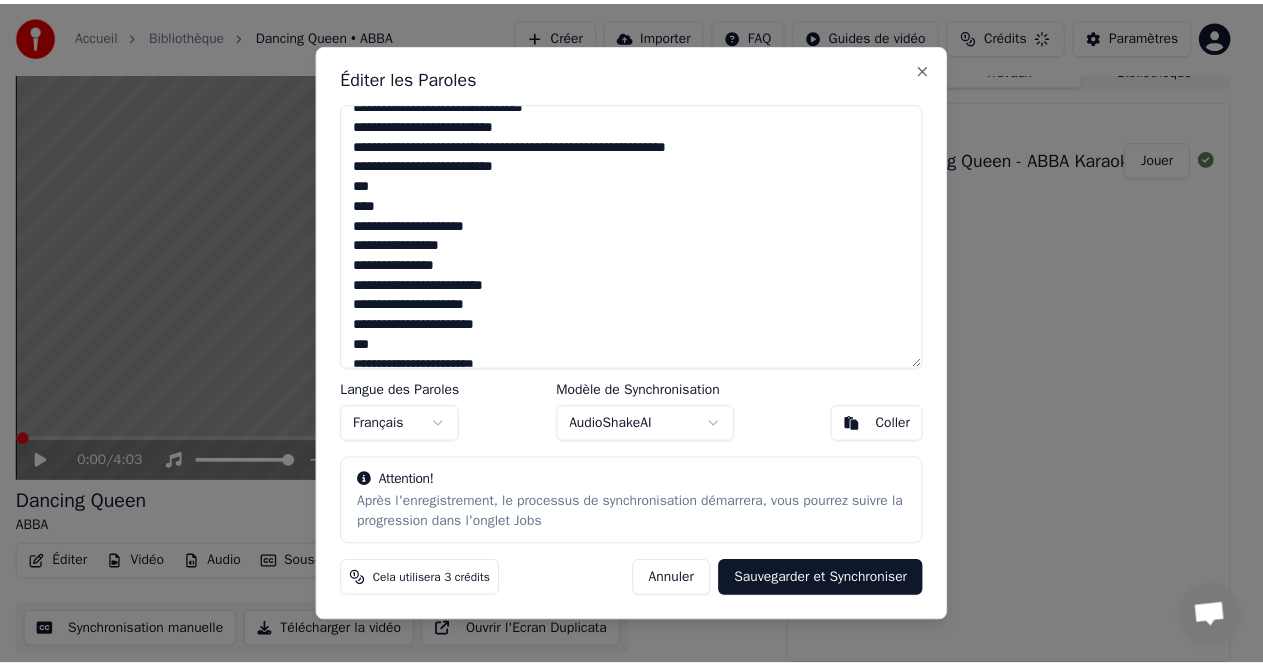 scroll, scrollTop: 210, scrollLeft: 0, axis: vertical 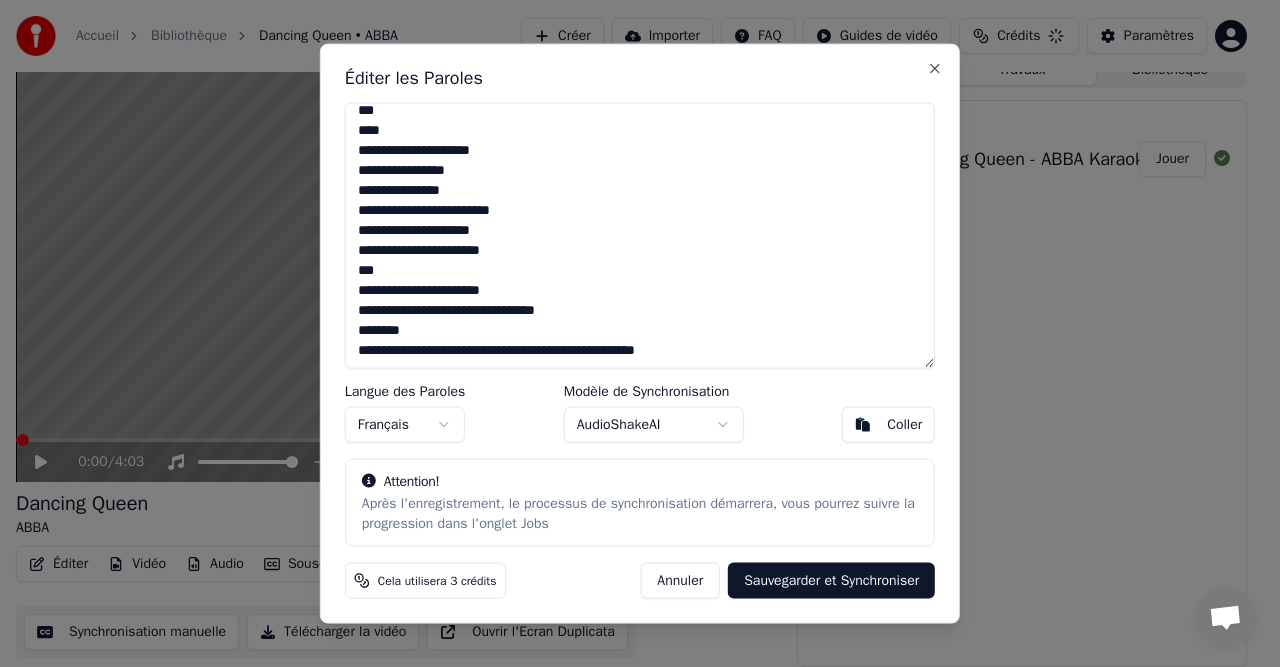 click on "AudioShakeAI" at bounding box center (654, 425) 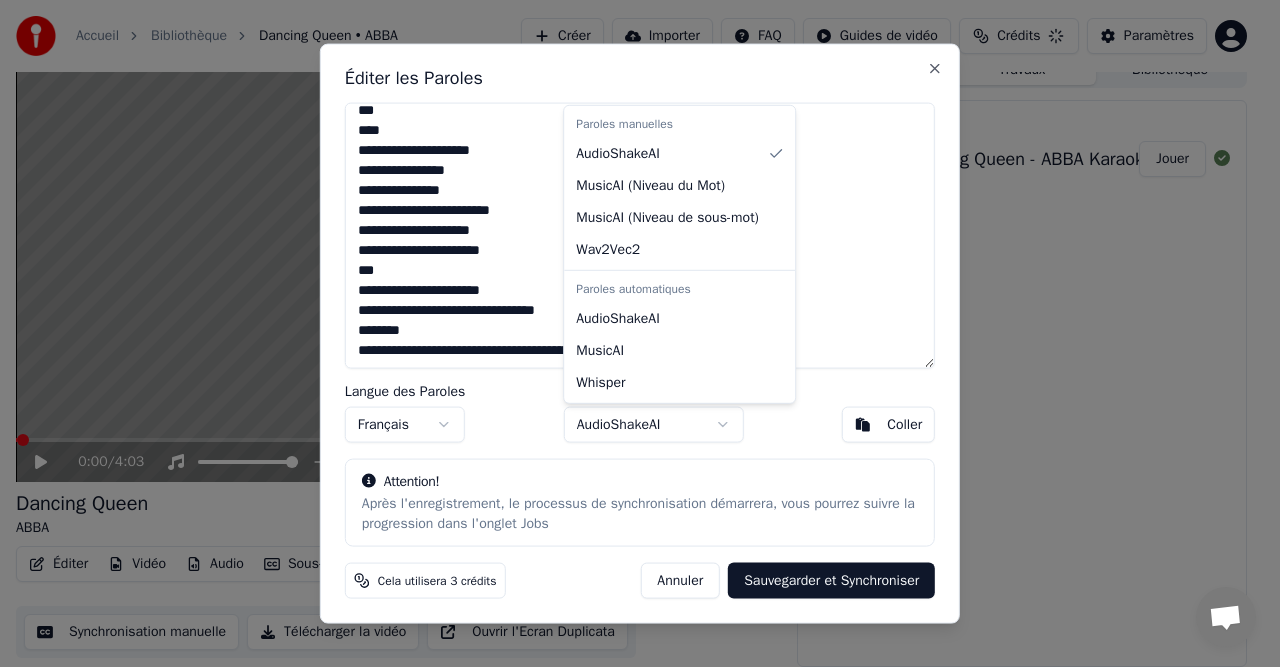 click at bounding box center (640, 333) 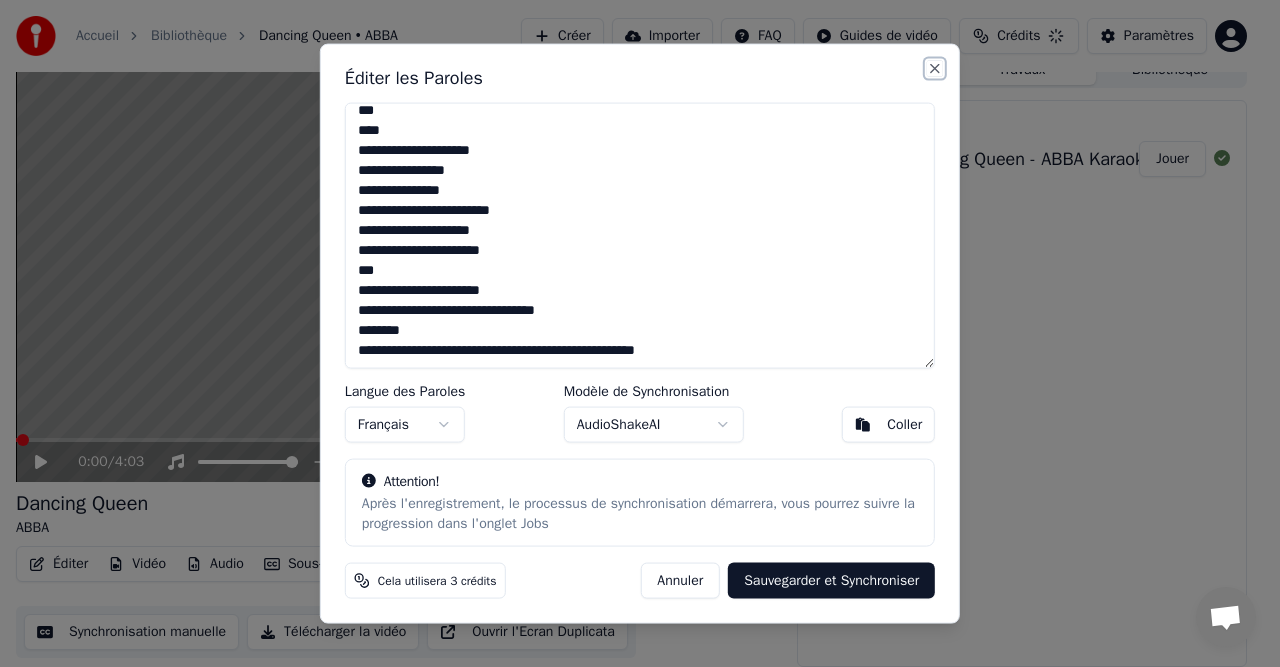 click on "Close" at bounding box center (935, 68) 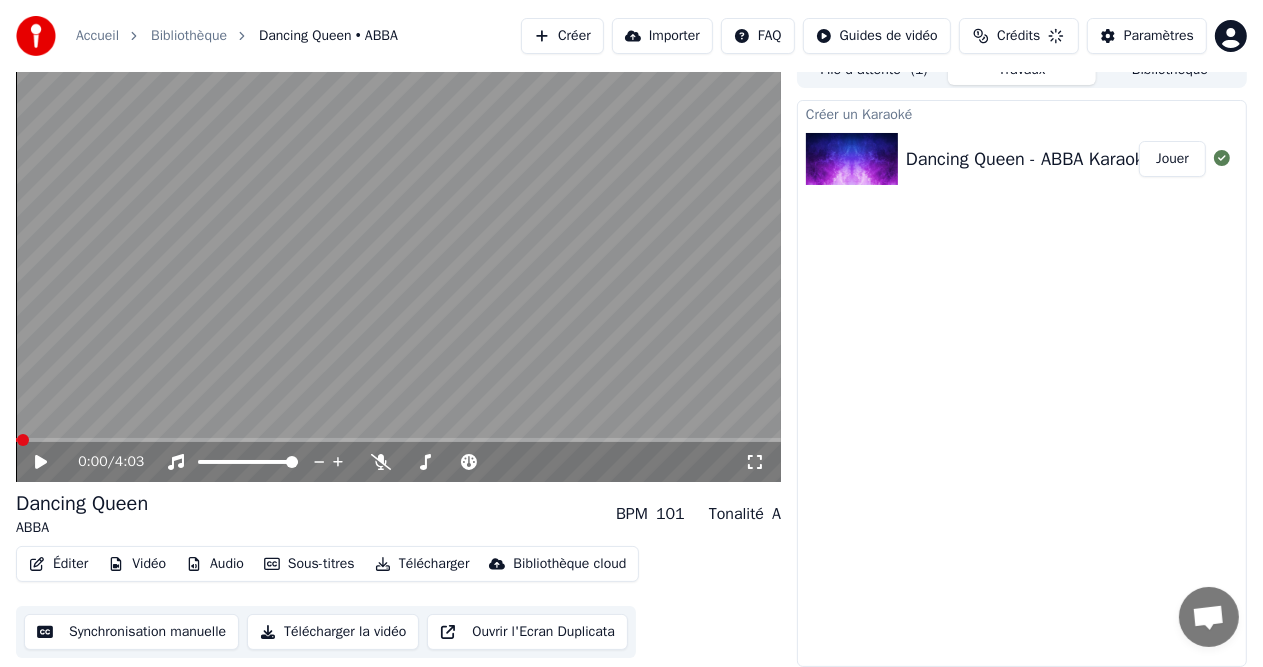 click on "Synchronisation manuelle" at bounding box center (131, 632) 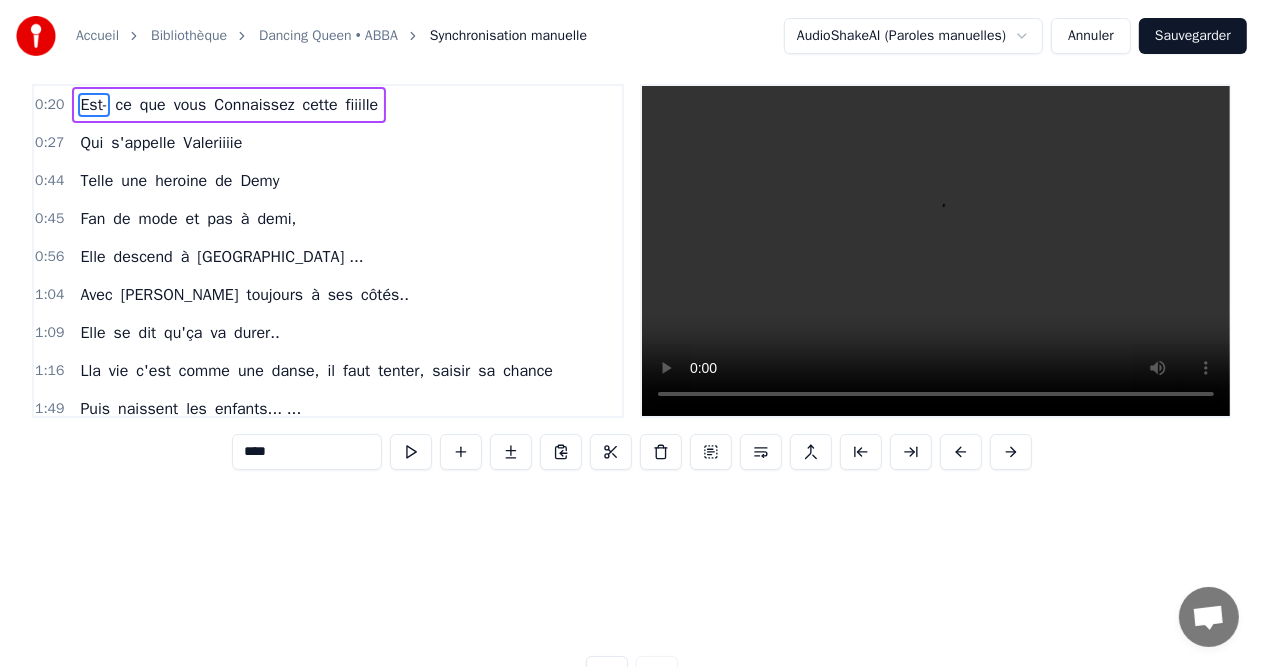 scroll, scrollTop: 0, scrollLeft: 0, axis: both 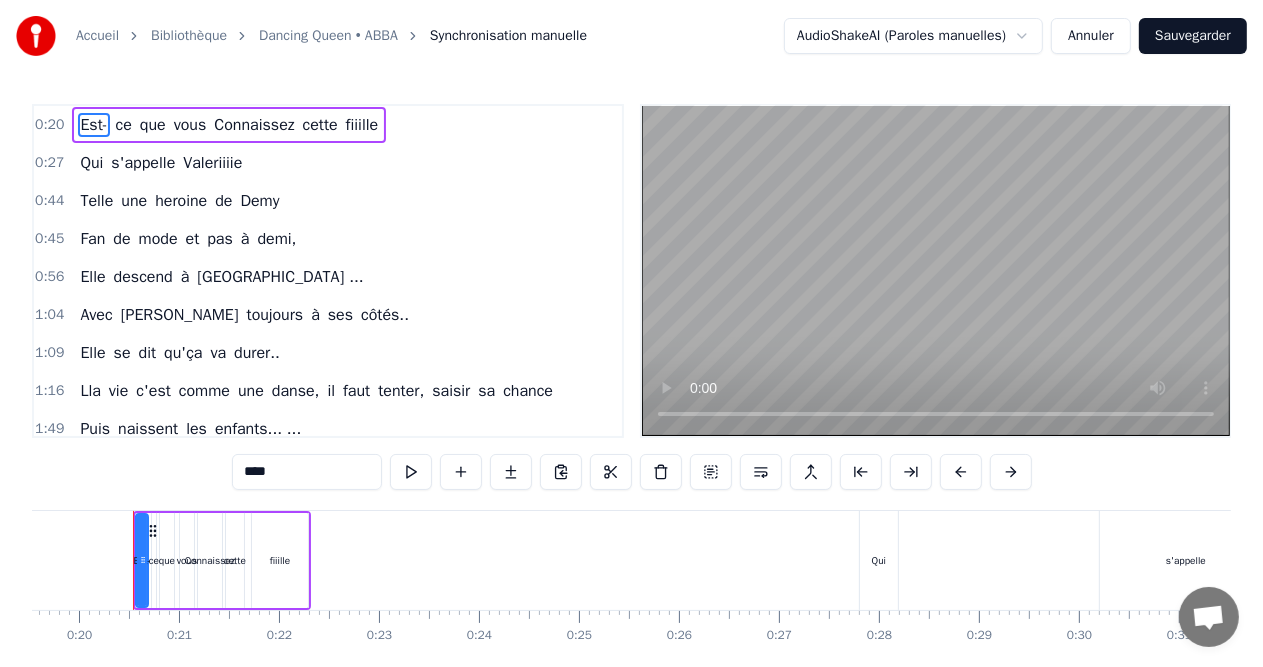 click on "0:20 Est- ce que vous Connaissez cette fiiille" at bounding box center [328, 125] 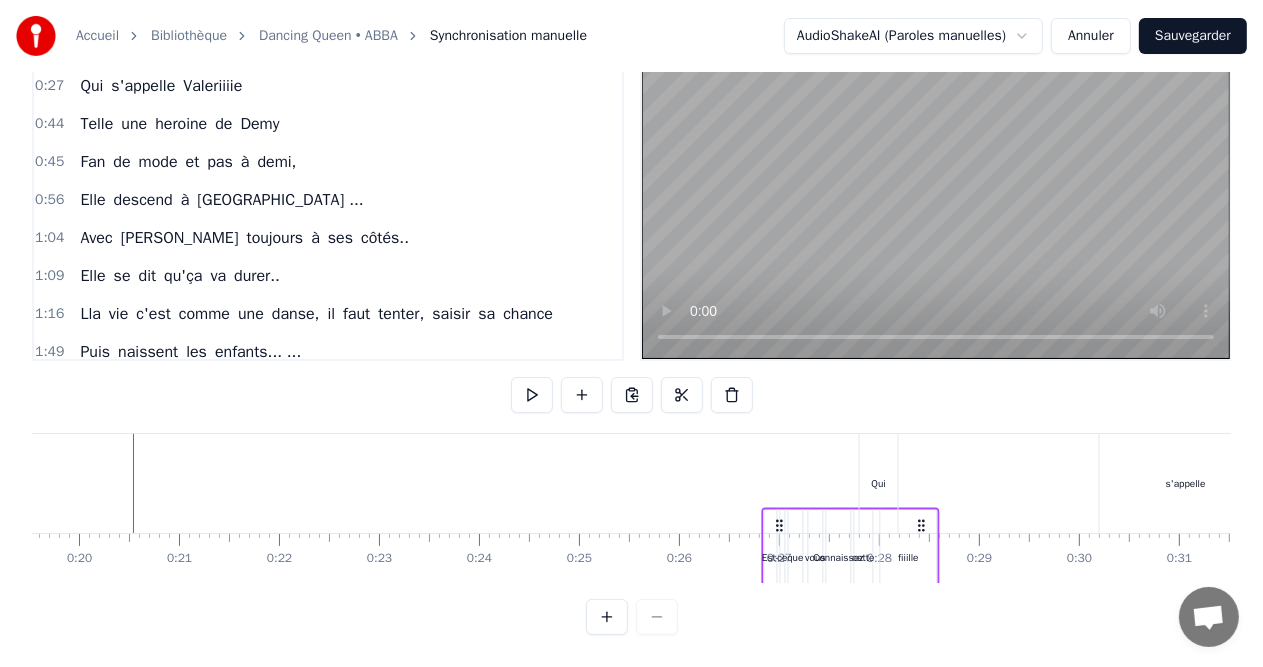 scroll, scrollTop: 93, scrollLeft: 0, axis: vertical 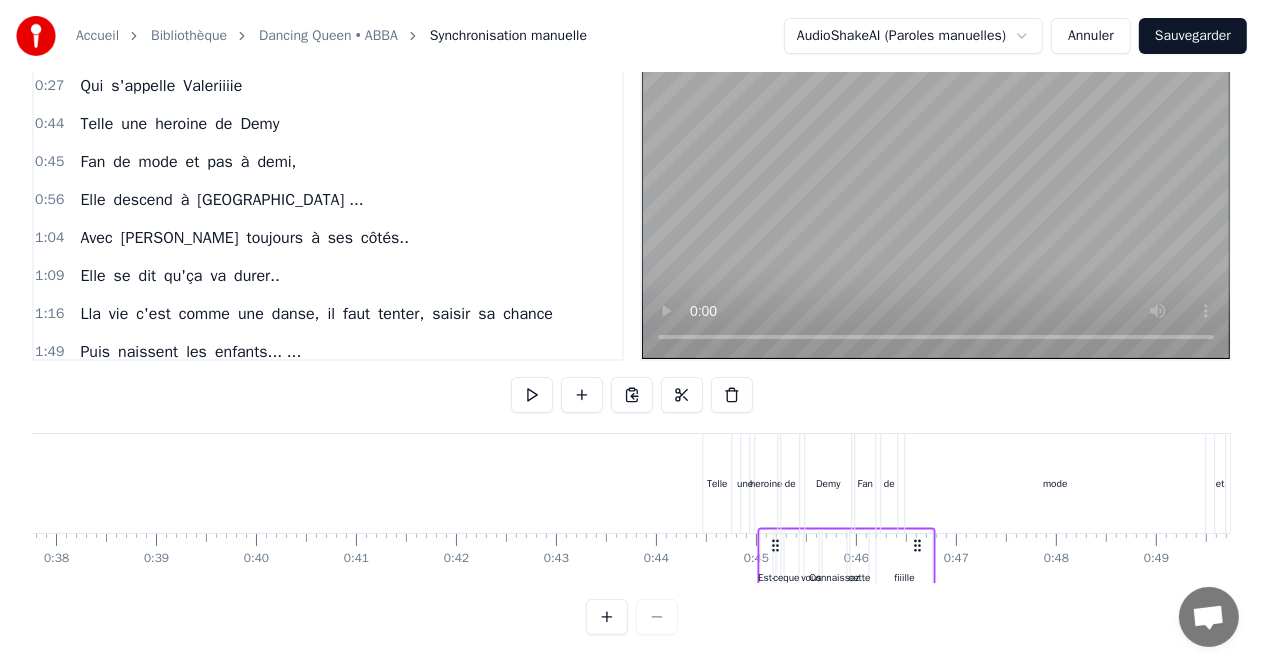 drag, startPoint x: 148, startPoint y: 528, endPoint x: 772, endPoint y: 509, distance: 624.2892 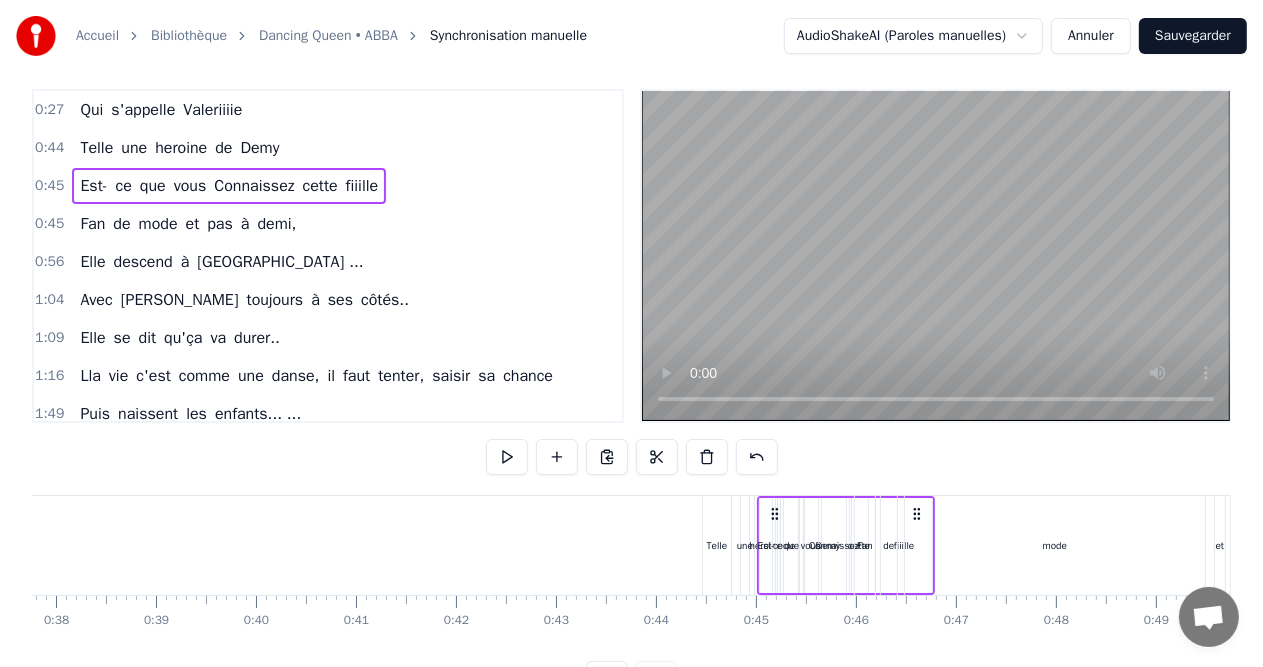 scroll, scrollTop: 0, scrollLeft: 0, axis: both 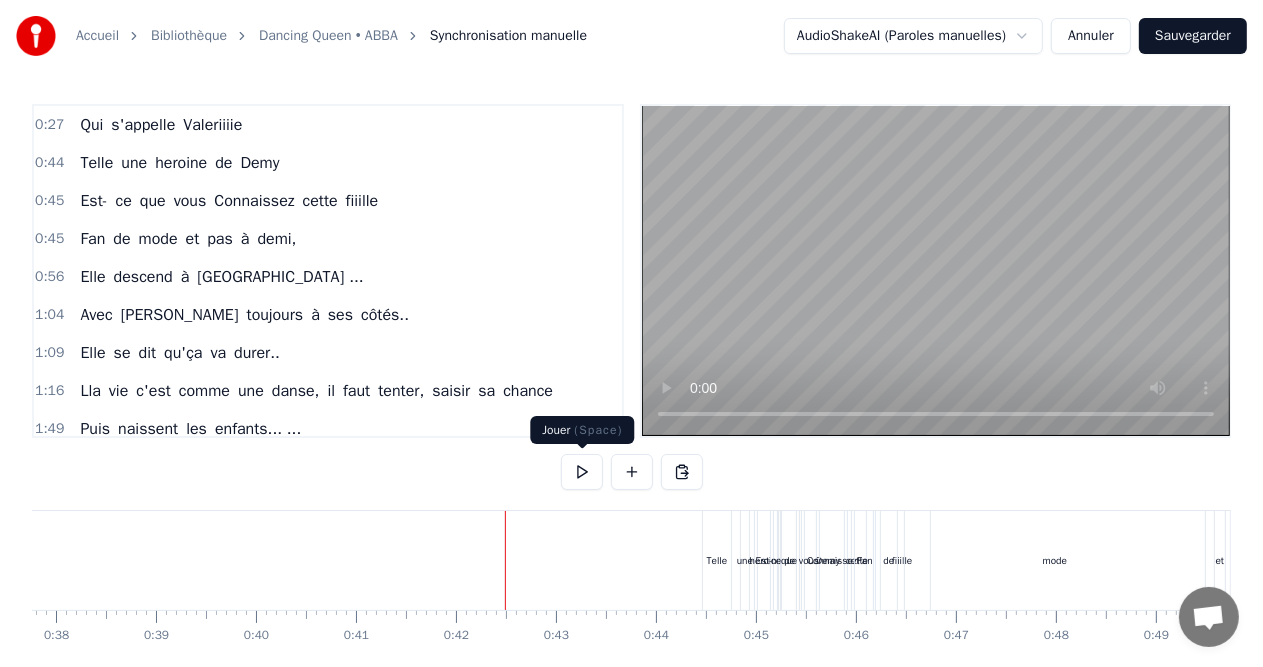 click at bounding box center (582, 472) 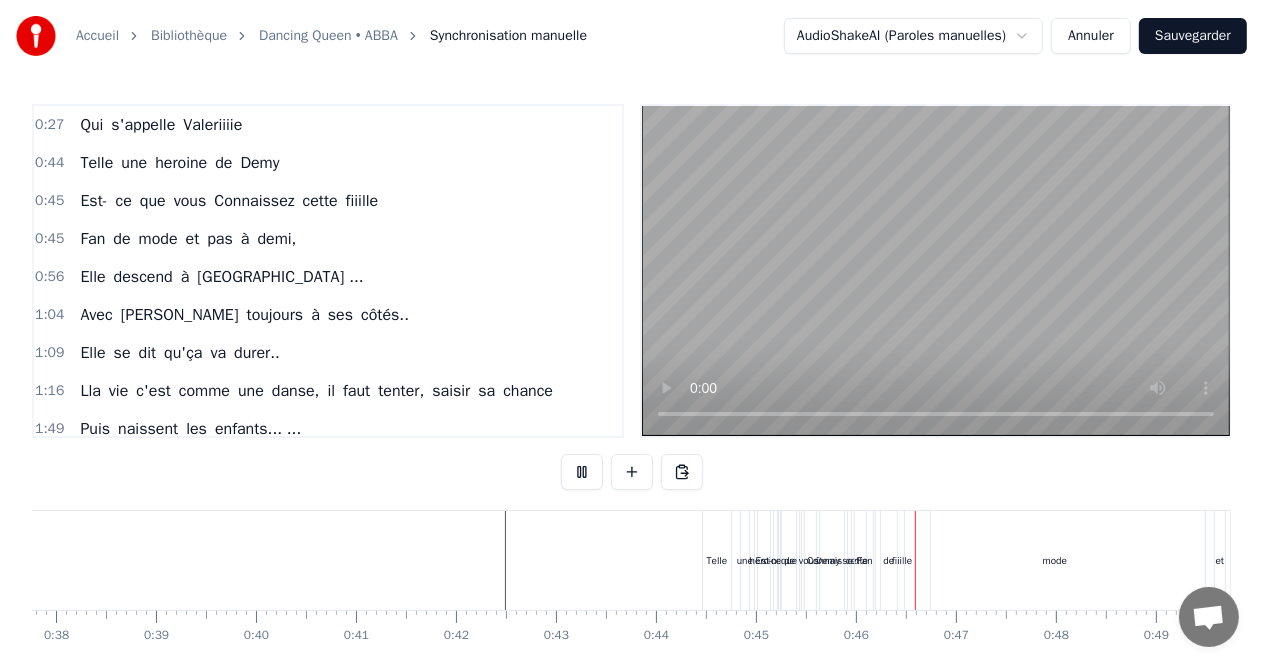 click at bounding box center (582, 472) 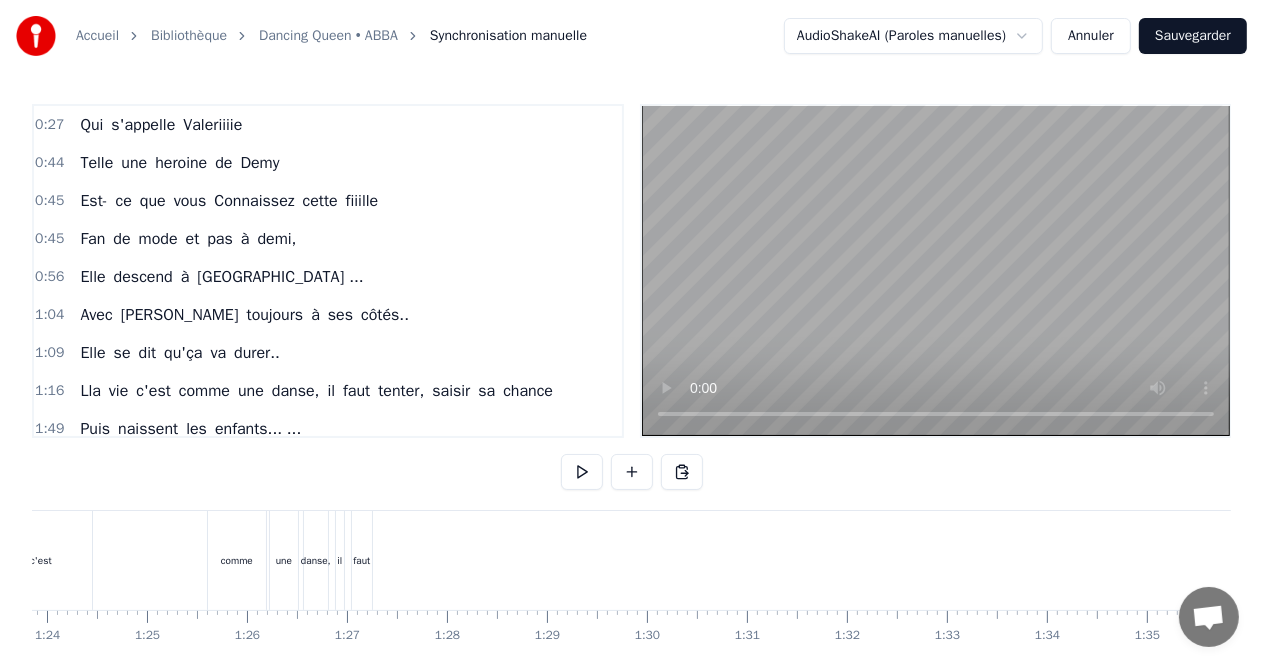 scroll, scrollTop: 0, scrollLeft: 8384, axis: horizontal 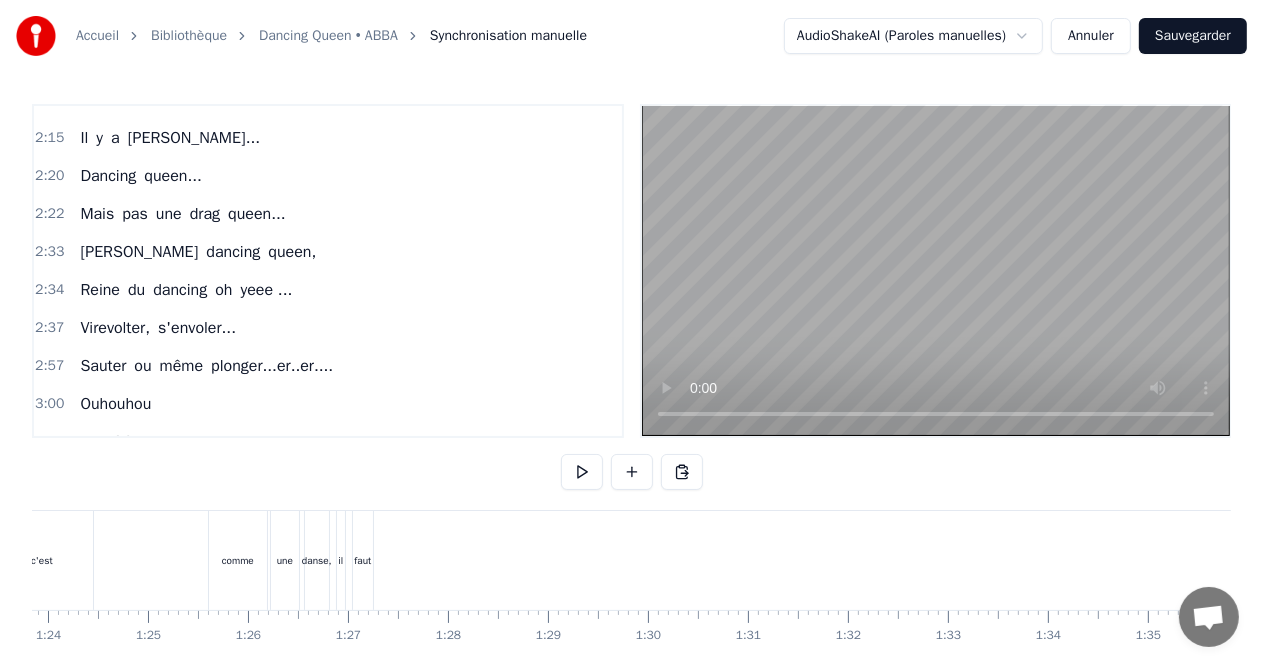 click on "qu'une" at bounding box center [427, 442] 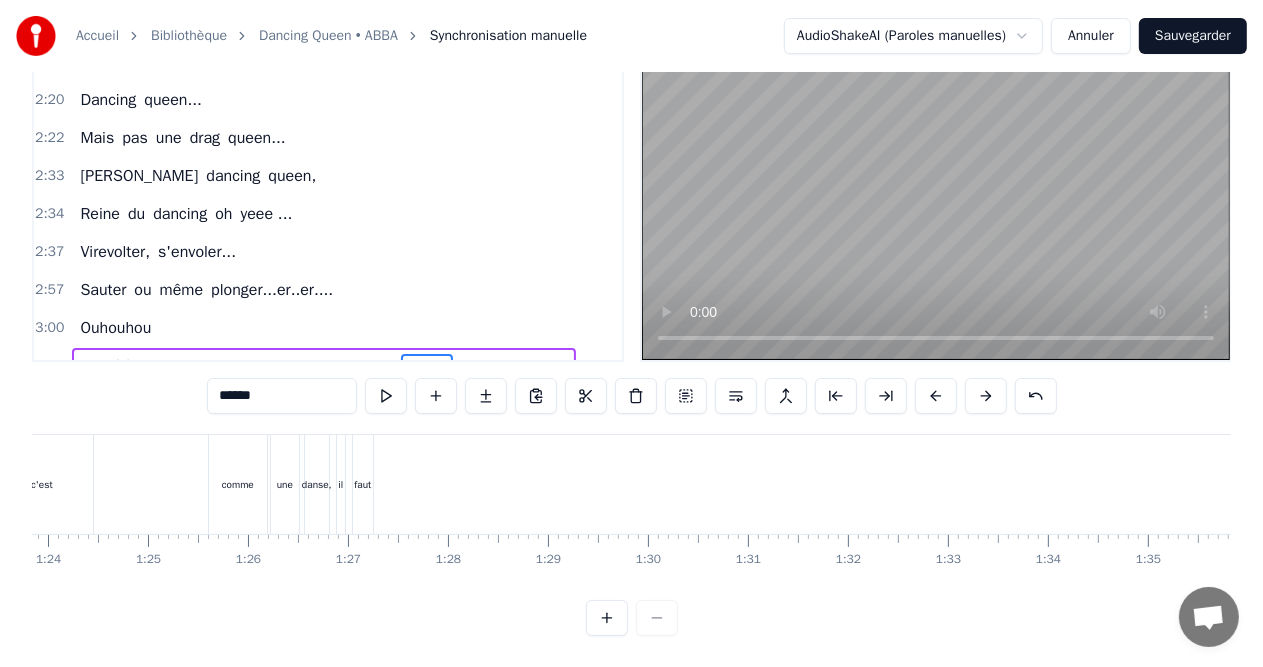 scroll, scrollTop: 83, scrollLeft: 0, axis: vertical 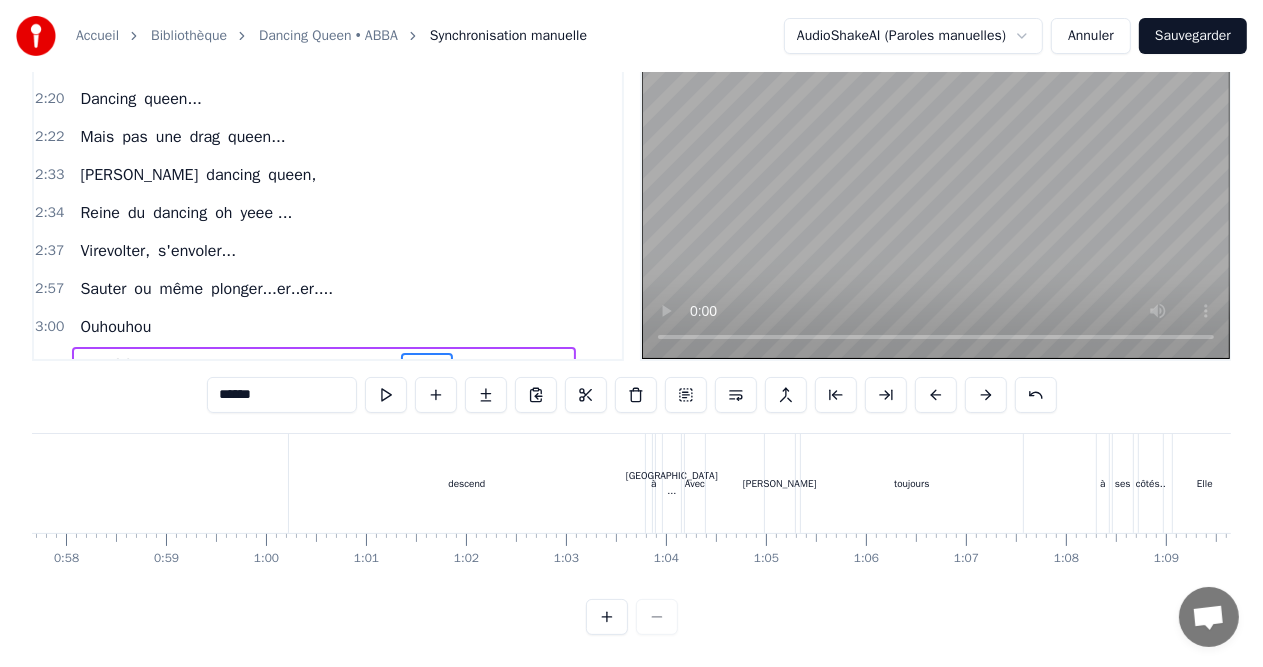 click on "3:05 [PERSON_NAME], notre amie est bien plus qu'une dancing queen." at bounding box center (328, 365) 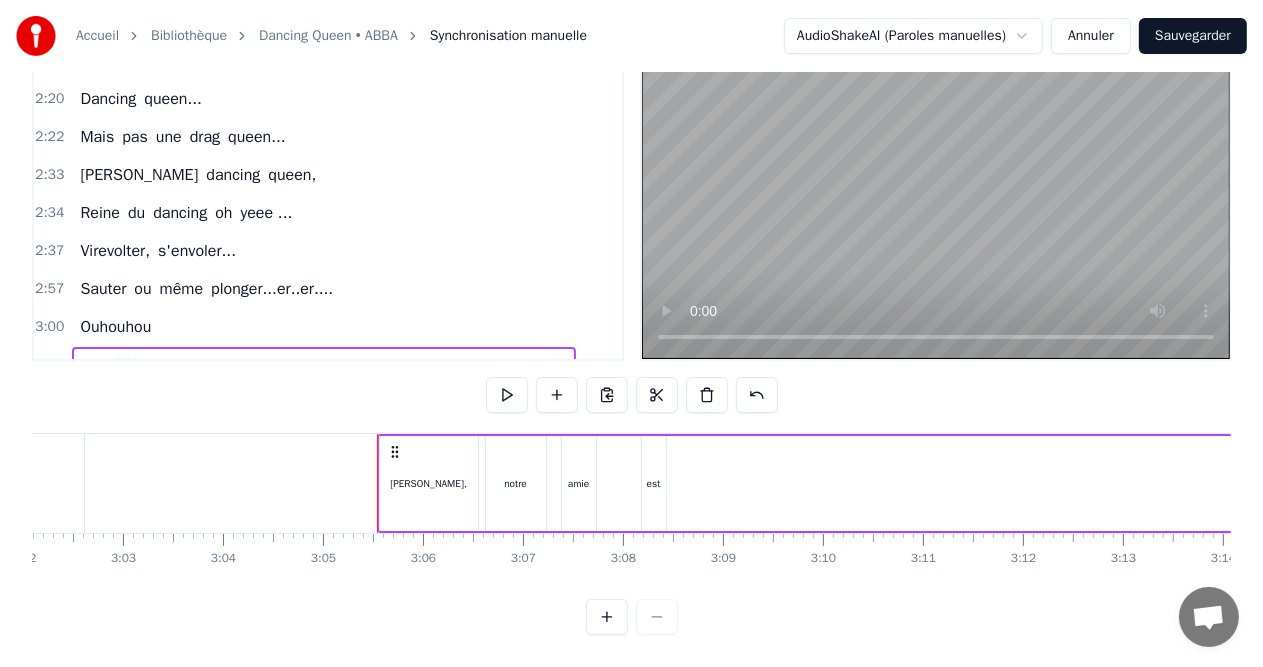 scroll, scrollTop: 0, scrollLeft: 18453, axis: horizontal 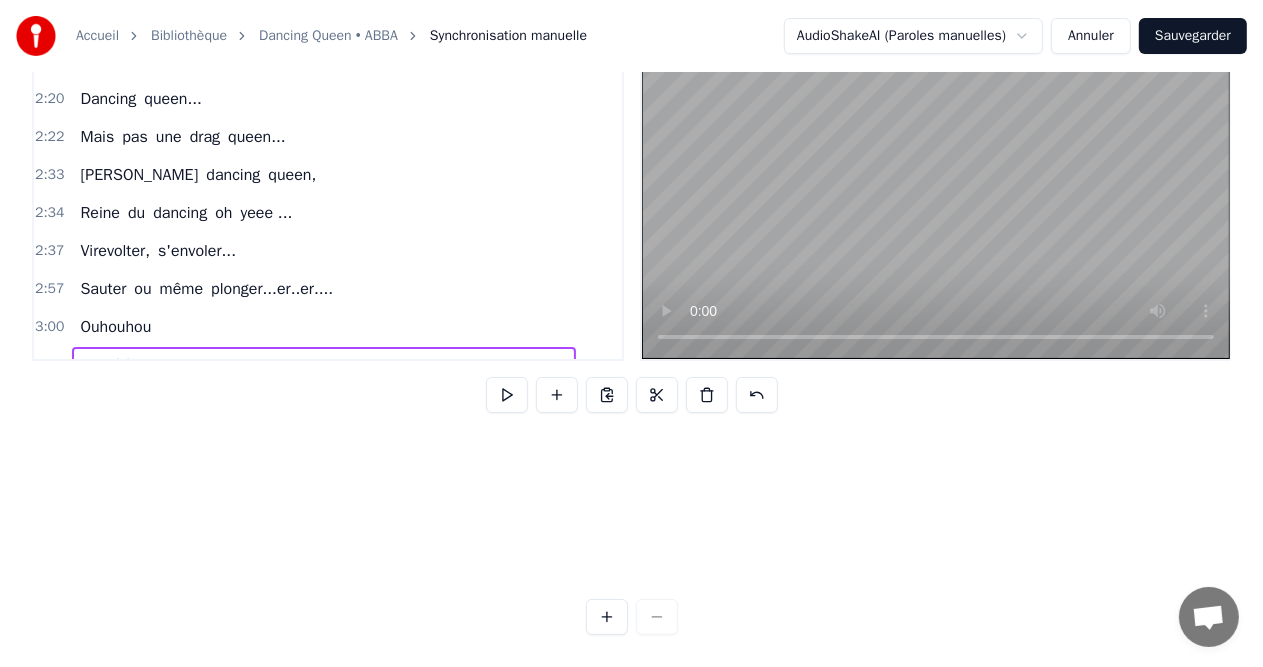 drag, startPoint x: 141, startPoint y: 441, endPoint x: 1279, endPoint y: 502, distance: 1139.6337 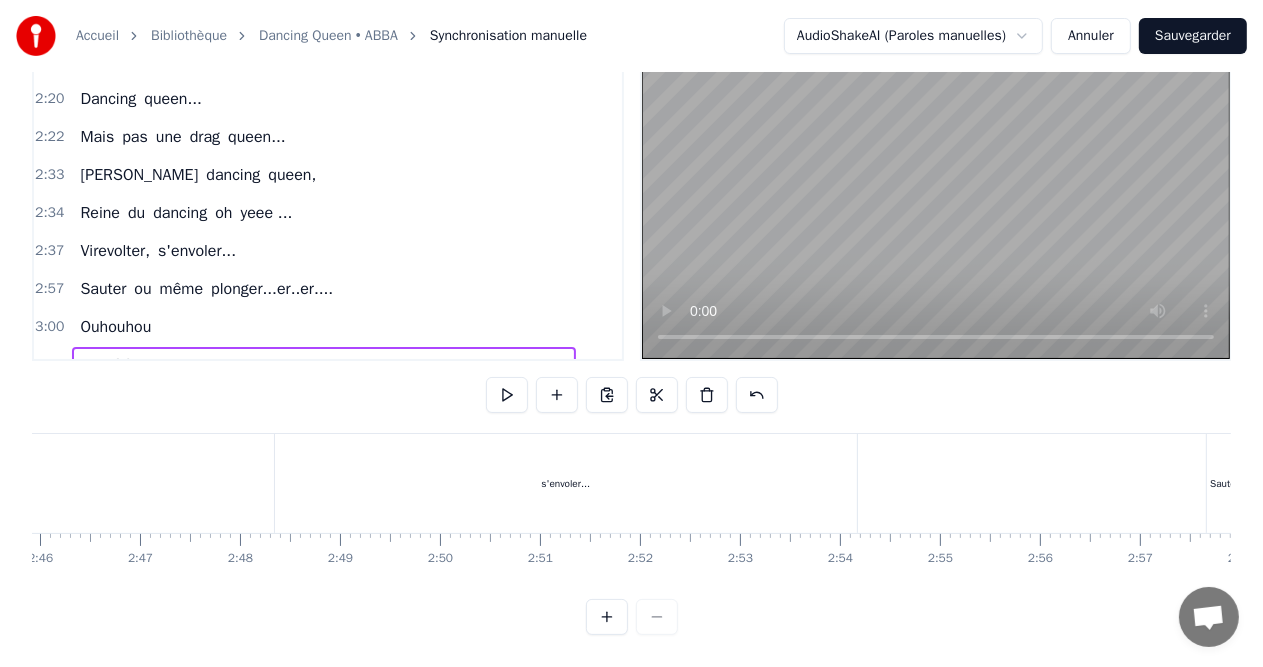 scroll, scrollTop: 0, scrollLeft: 16613, axis: horizontal 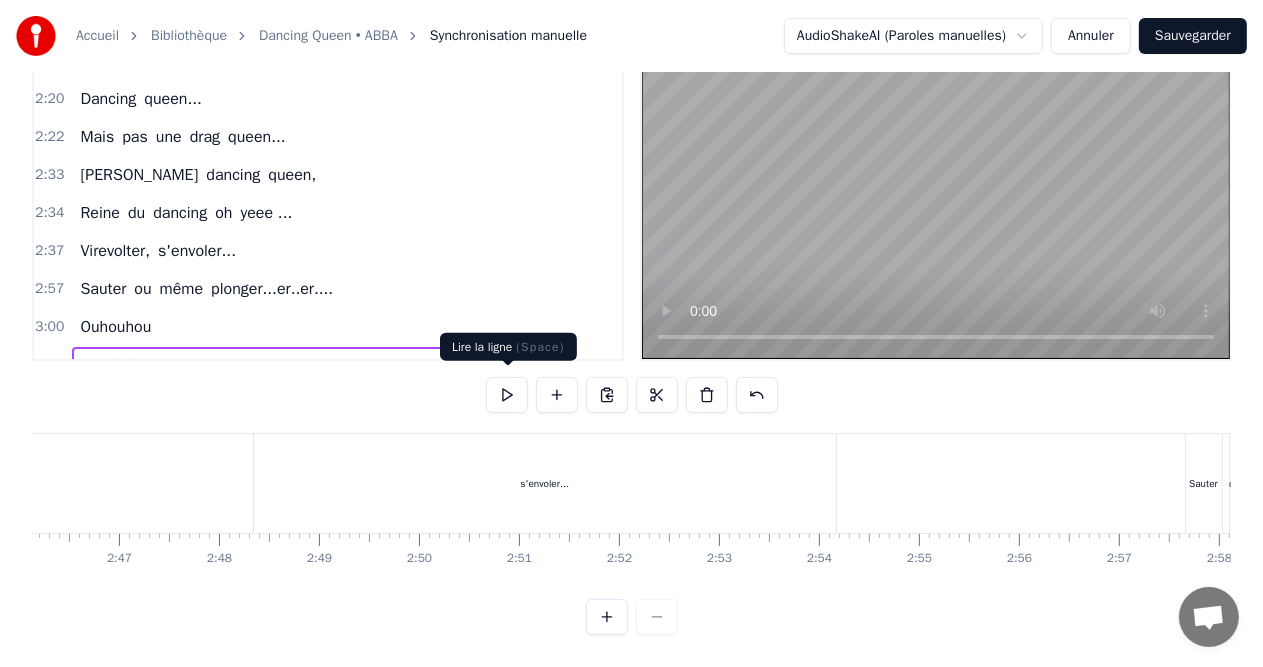 click on "4:24 [PERSON_NAME], notre amie est bien plus qu'une dancing queen." at bounding box center [328, 365] 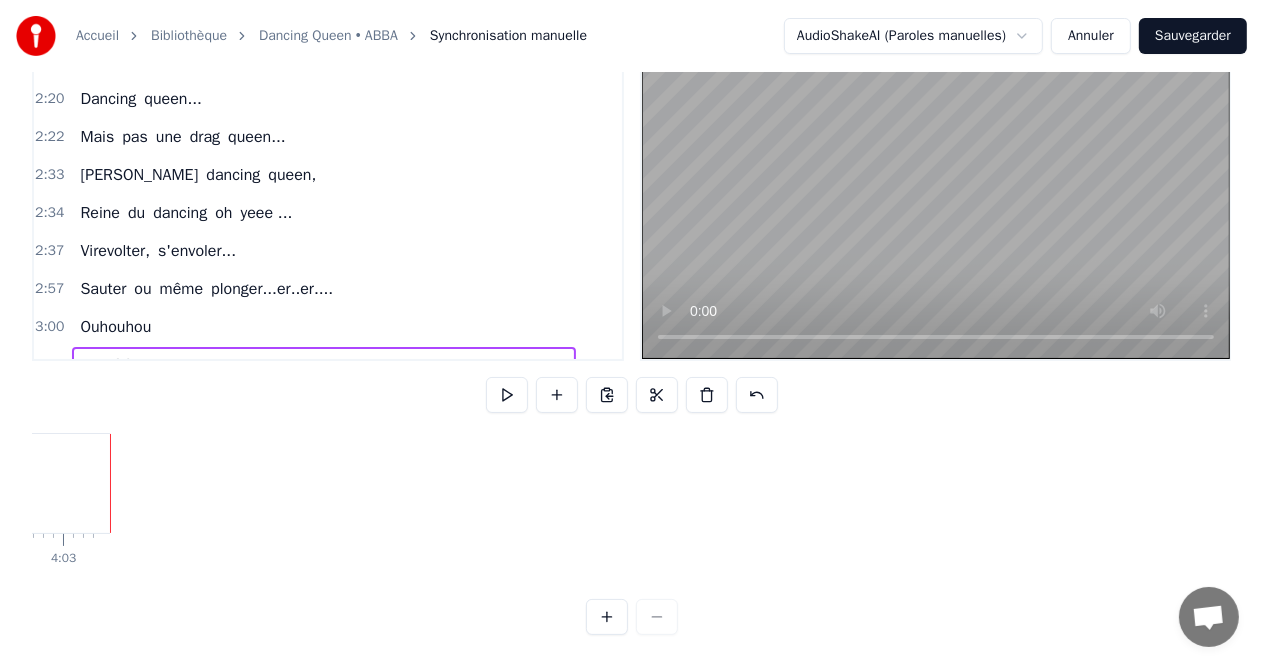 scroll, scrollTop: 0, scrollLeft: 24246, axis: horizontal 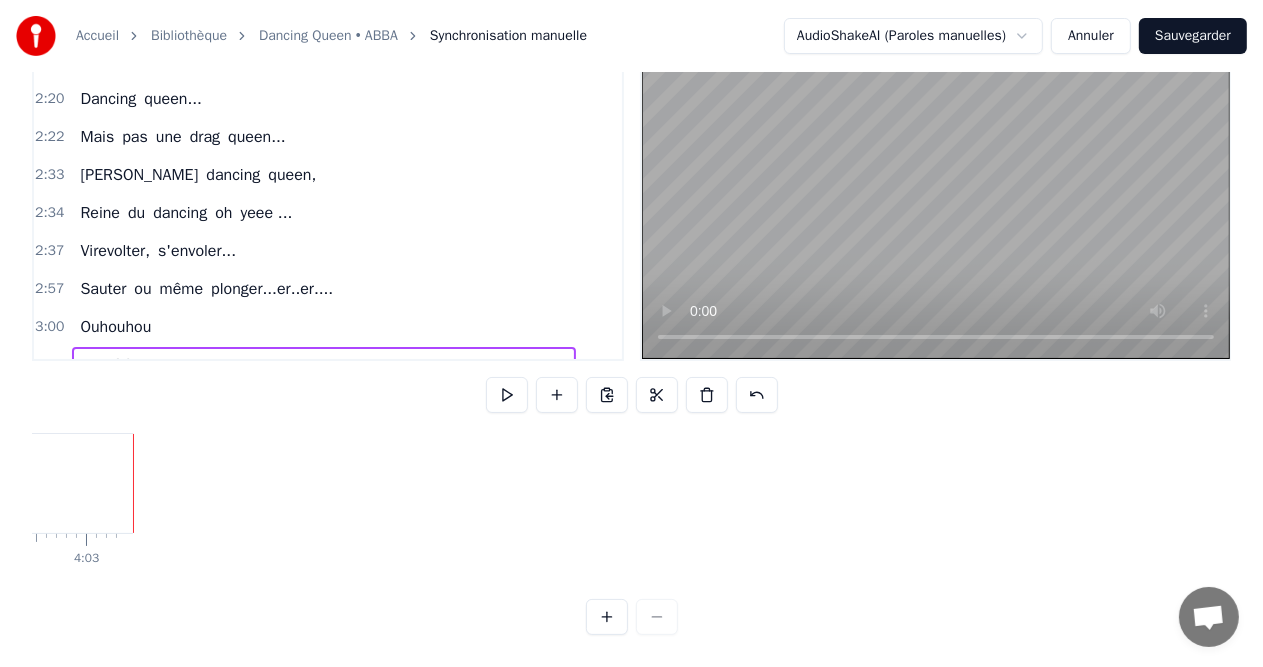 click on "Qui s'appelle [PERSON_NAME] une heroine de Demy Est- ce que vous Connaissez cette fiiille Fan de mode et pas à demi, Elle descend à [GEOGRAPHIC_DATA]
... Avec [PERSON_NAME] toujours à ses côtés.. Elle se dit qu'ça va durer.. Lla vie c'est comme une danse, il faut tenter, saisir sa chance Puis naissent les enfants...
... 1.23 Au centre du ballet... Il y a [PERSON_NAME]... Dancing queen... Mais pas une drag queen... [PERSON_NAME] dancing queen, Reine du dancing oh yeee
... Virevolter, s'envoler... Sauter ou même plonger...er..er.... [PERSON_NAME] [PERSON_NAME], notre amie est bien plus qu'une dancing queen.
To pick up a draggable item, press the space bar.
While dragging, use the arrow keys to move the item.
Press space again to drop the item in its new position, or press escape to cancel.
Draggable item 8204e340-7d51-473c-962c-ac301a8a808f was dropped. 0 0:01 0:02 0:03 0:04 0:05 0:06 0:07 0:08 0:09 0:10 0:11 0:12 0:13 0:14 0:15 0:16 0:17 0:18 0:19 0:20 0:21 0:22 0:23 0:24 0:25 0:26 0:27 0:28 0:29 0:30 0:31 0:32 0:33 0:34" at bounding box center [631, 508] 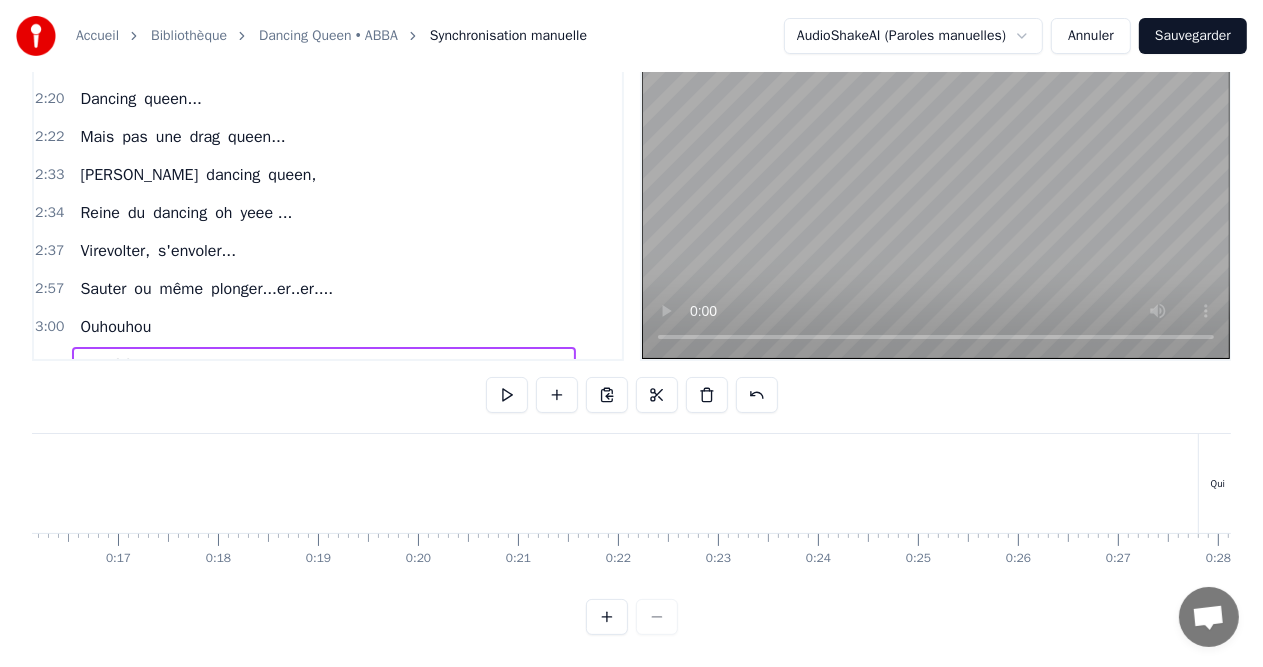 scroll, scrollTop: 0, scrollLeft: 0, axis: both 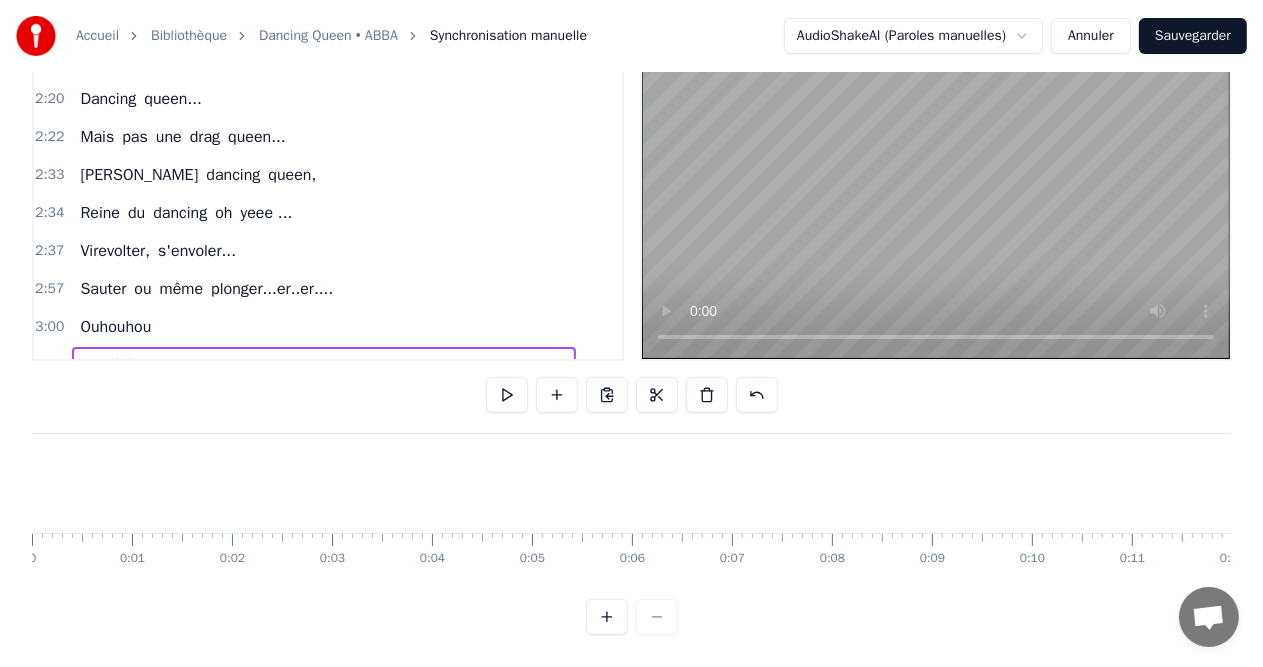 click on "3:00 Ouhouhou" at bounding box center (328, 327) 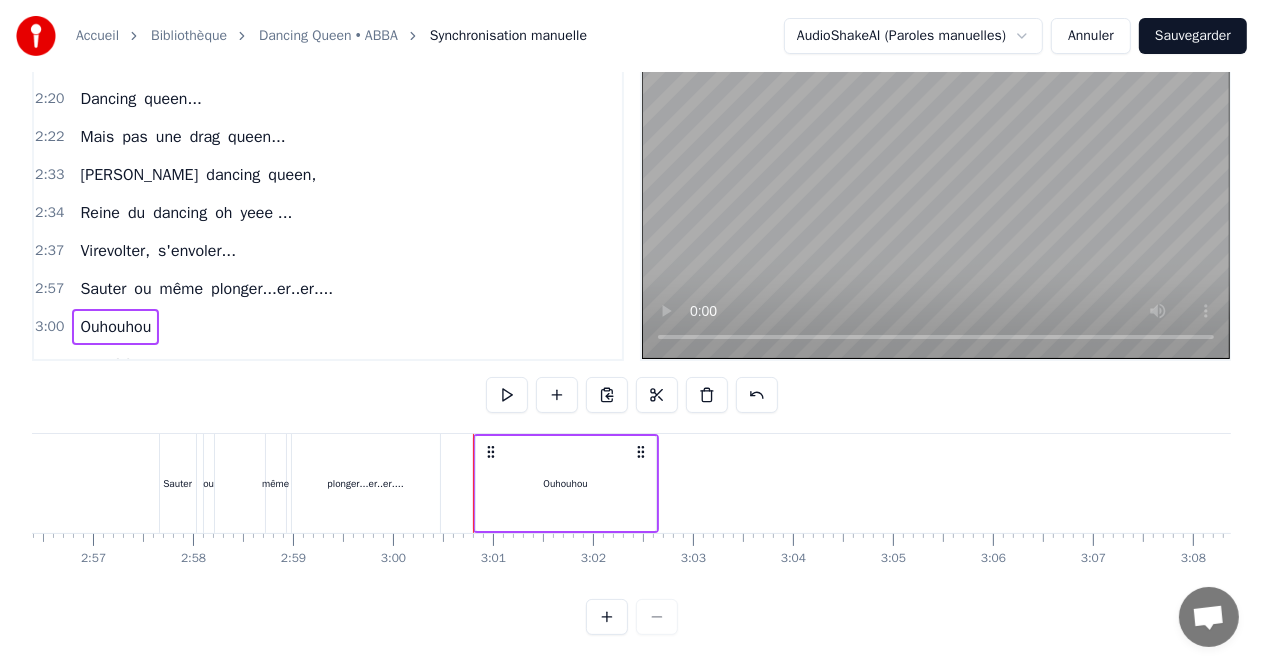 scroll, scrollTop: 0, scrollLeft: 17979, axis: horizontal 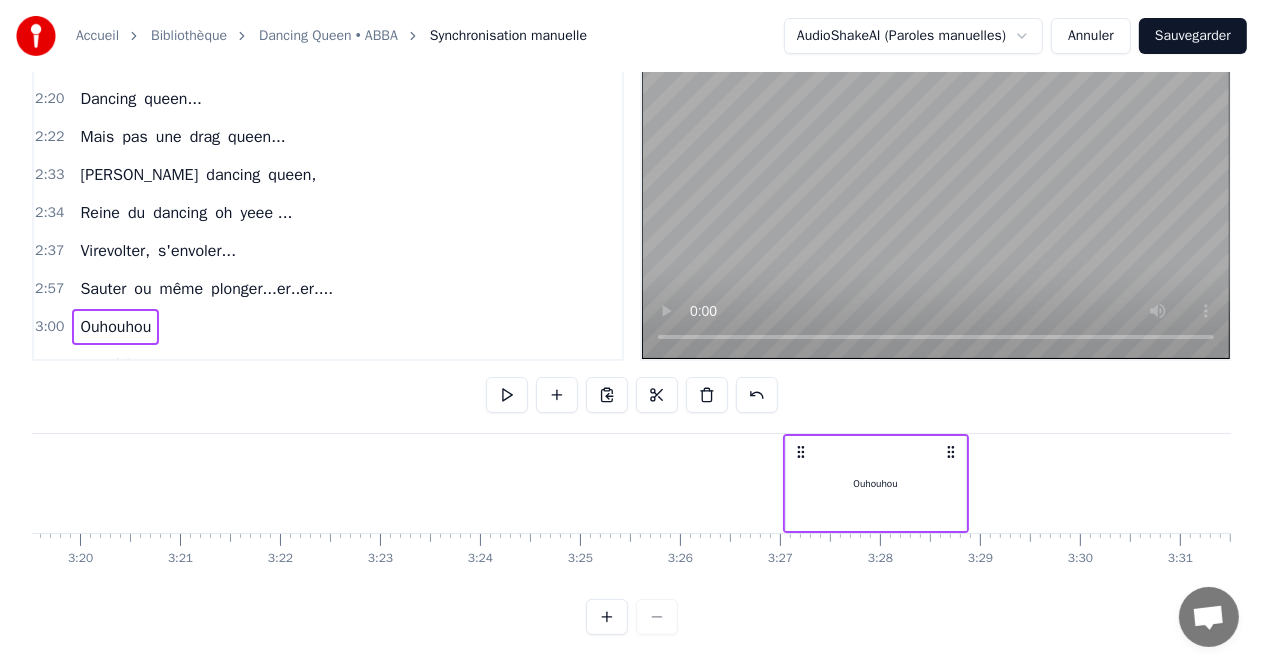 drag, startPoint x: 303, startPoint y: 443, endPoint x: 951, endPoint y: 472, distance: 648.6486 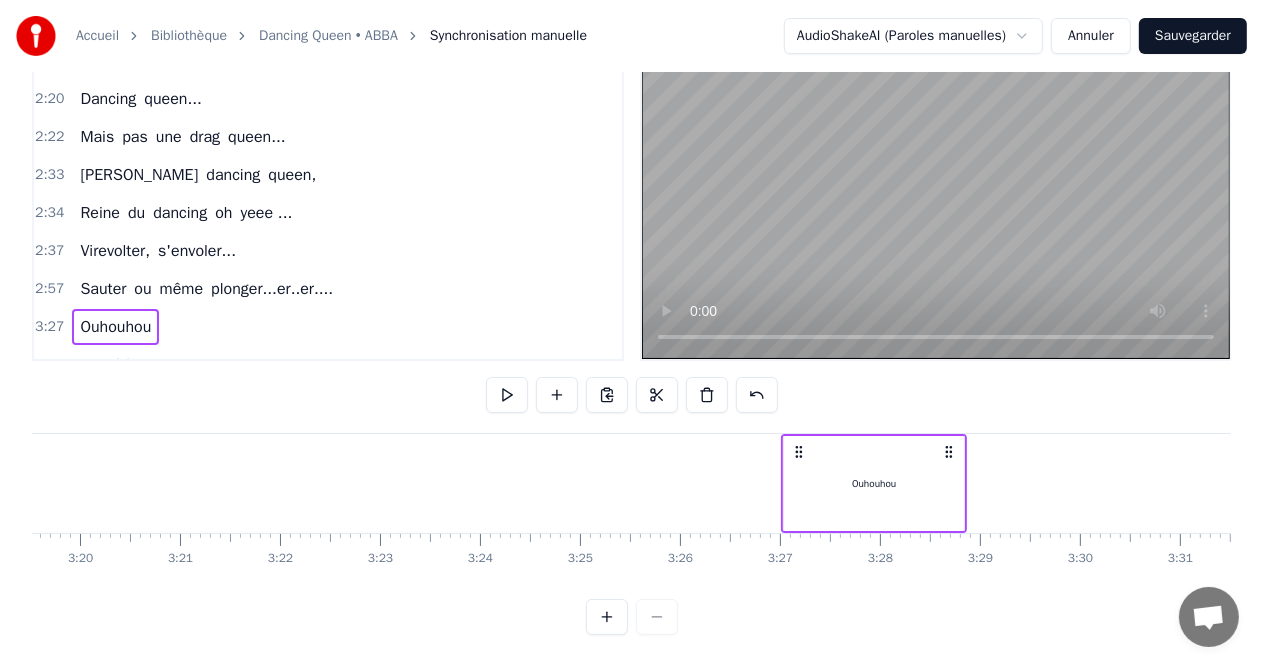 click on "2:57 Sauter ou même plonger...er..er...." at bounding box center (328, 289) 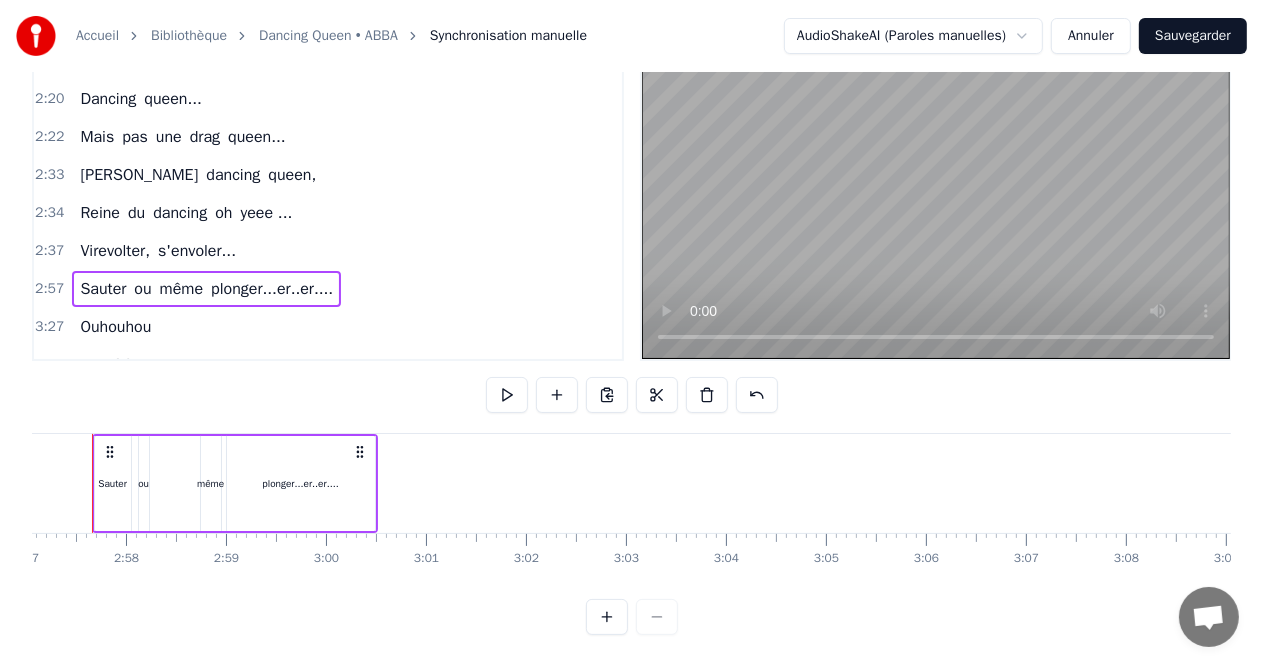 scroll, scrollTop: 0, scrollLeft: 17665, axis: horizontal 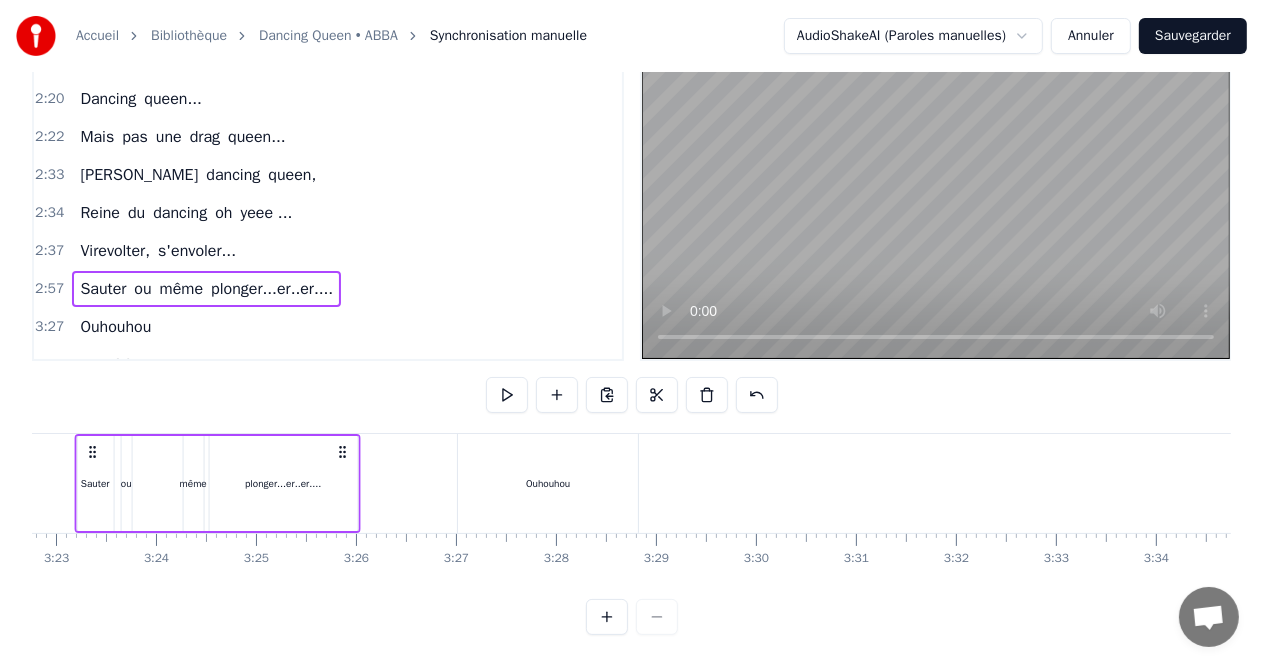 drag, startPoint x: 404, startPoint y: 441, endPoint x: 346, endPoint y: 466, distance: 63.15853 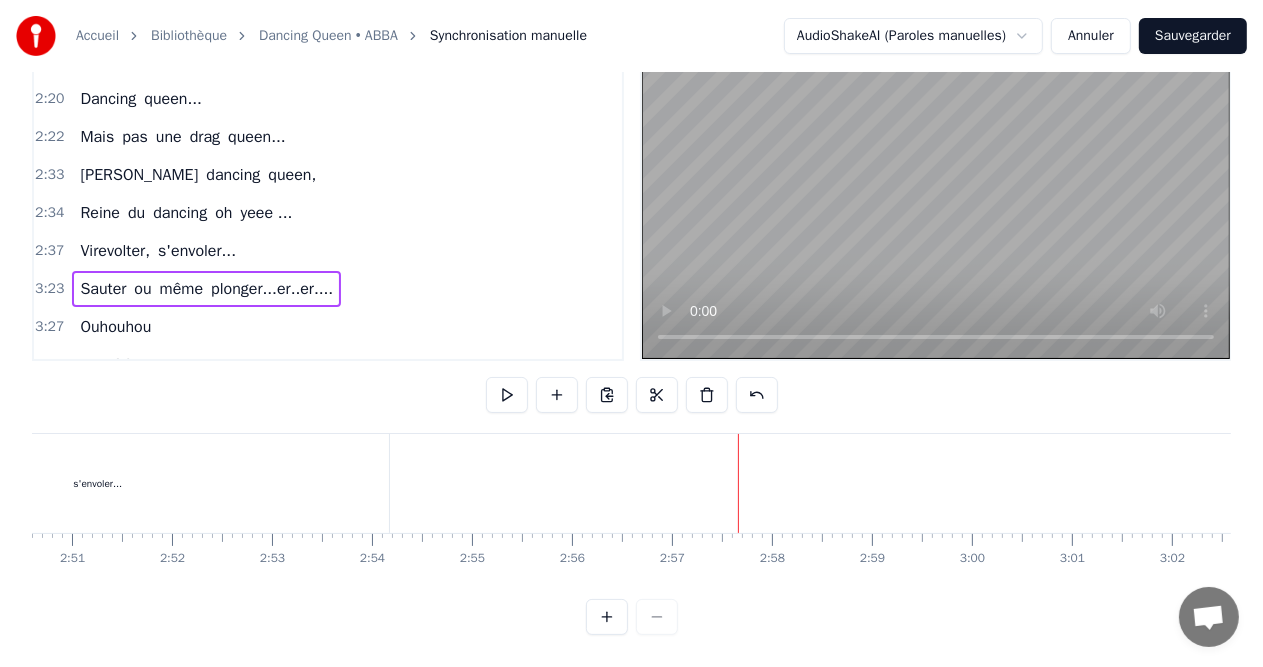 scroll, scrollTop: 0, scrollLeft: 16804, axis: horizontal 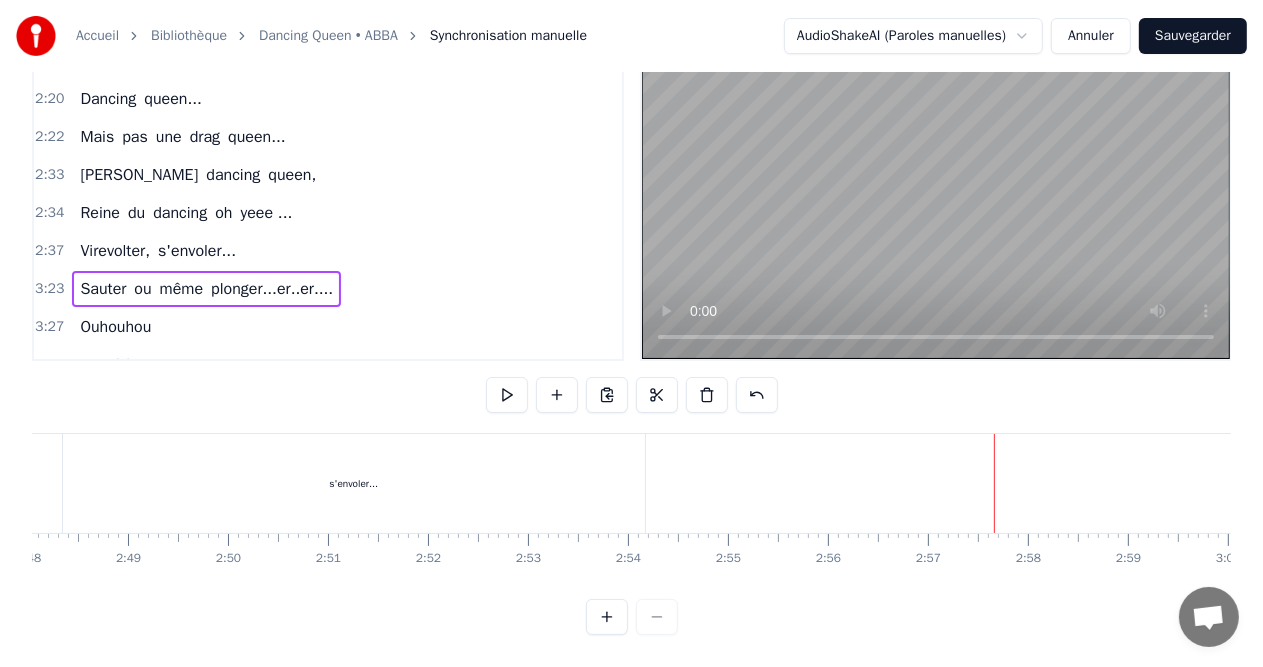 click on "2:37 Virevolter, s'envoler..." at bounding box center [328, 251] 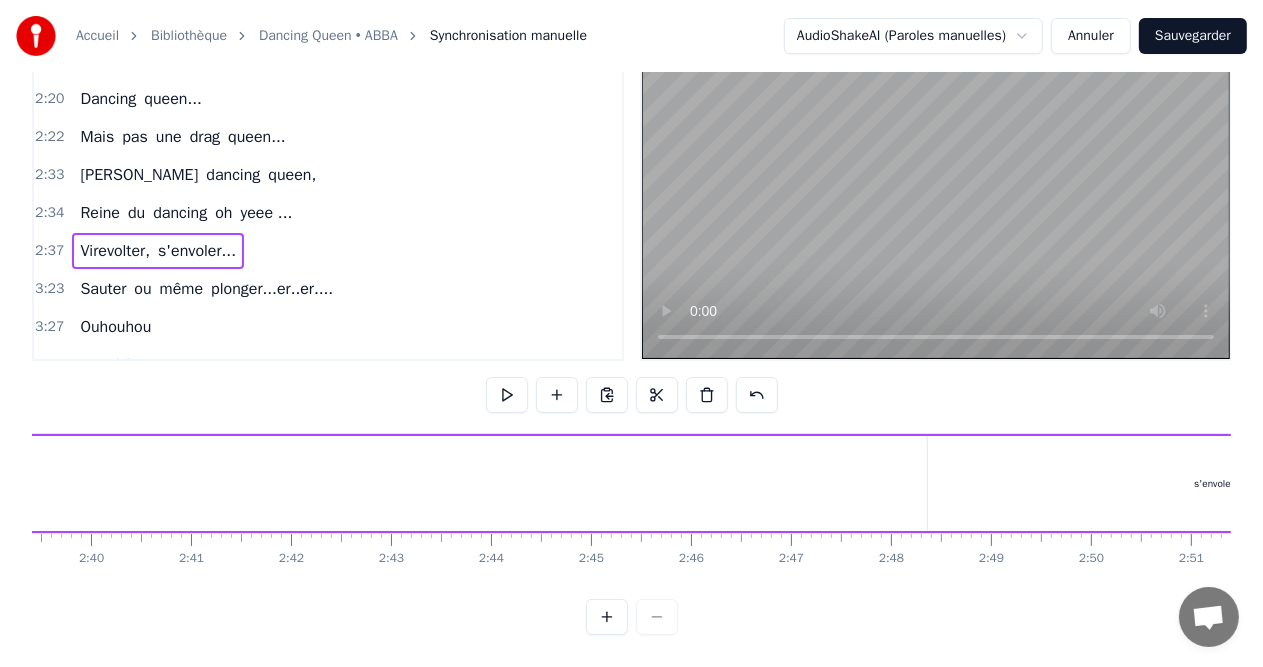 scroll, scrollTop: 0, scrollLeft: 15685, axis: horizontal 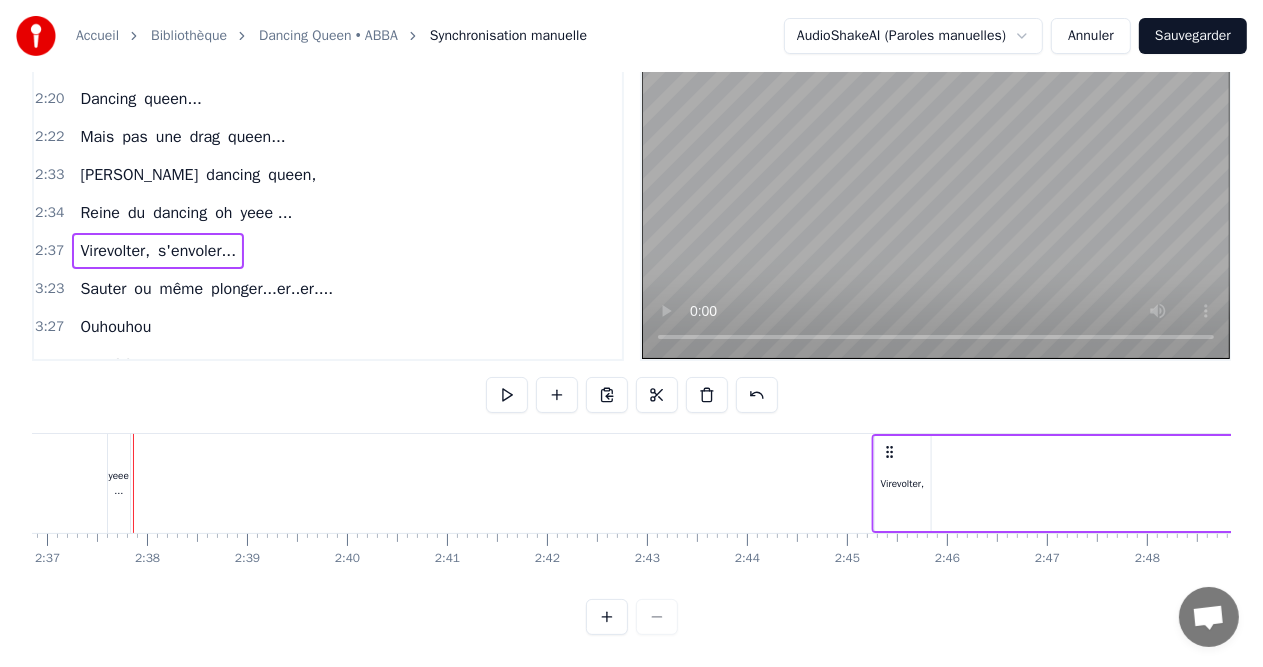 drag, startPoint x: 142, startPoint y: 443, endPoint x: 881, endPoint y: 485, distance: 740.19257 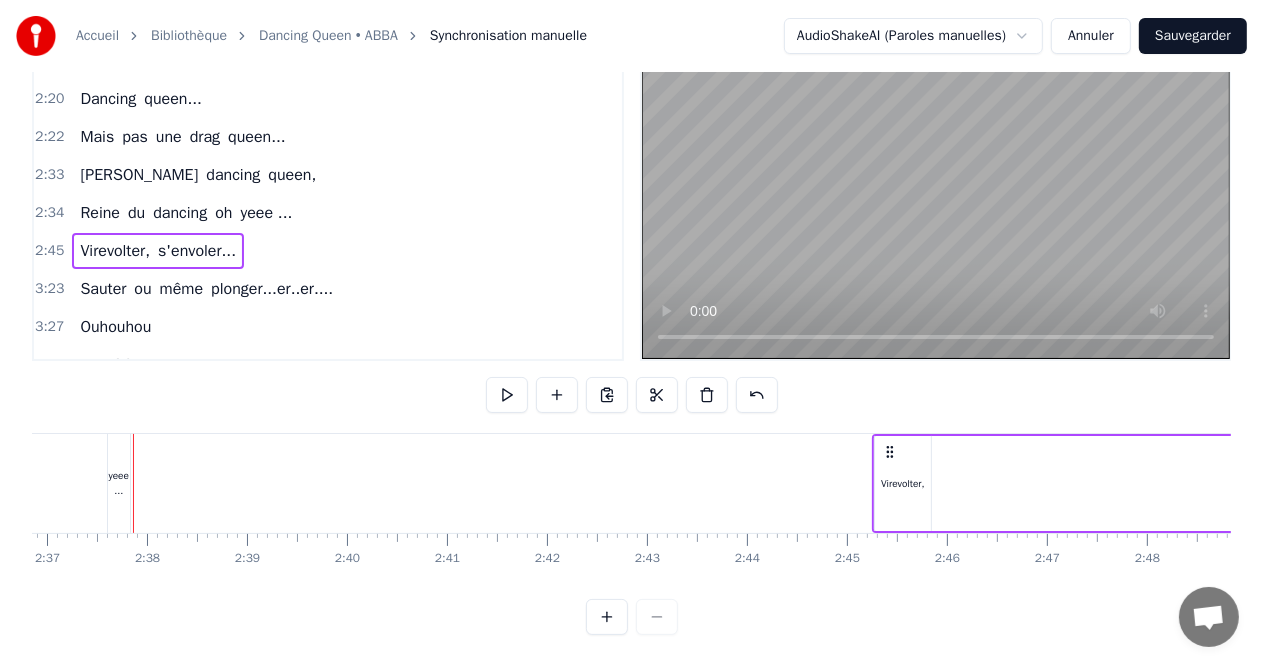 click on "2:34 Reine du dancing oh yeee
..." at bounding box center [328, 213] 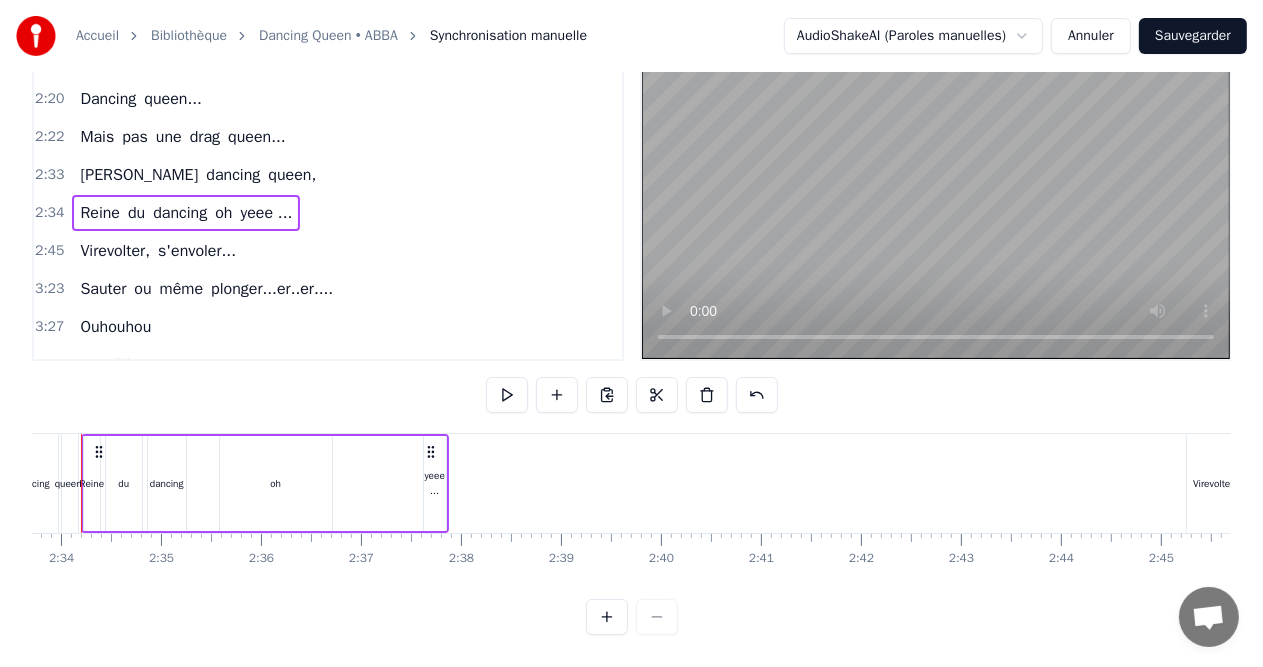 scroll, scrollTop: 0, scrollLeft: 15319, axis: horizontal 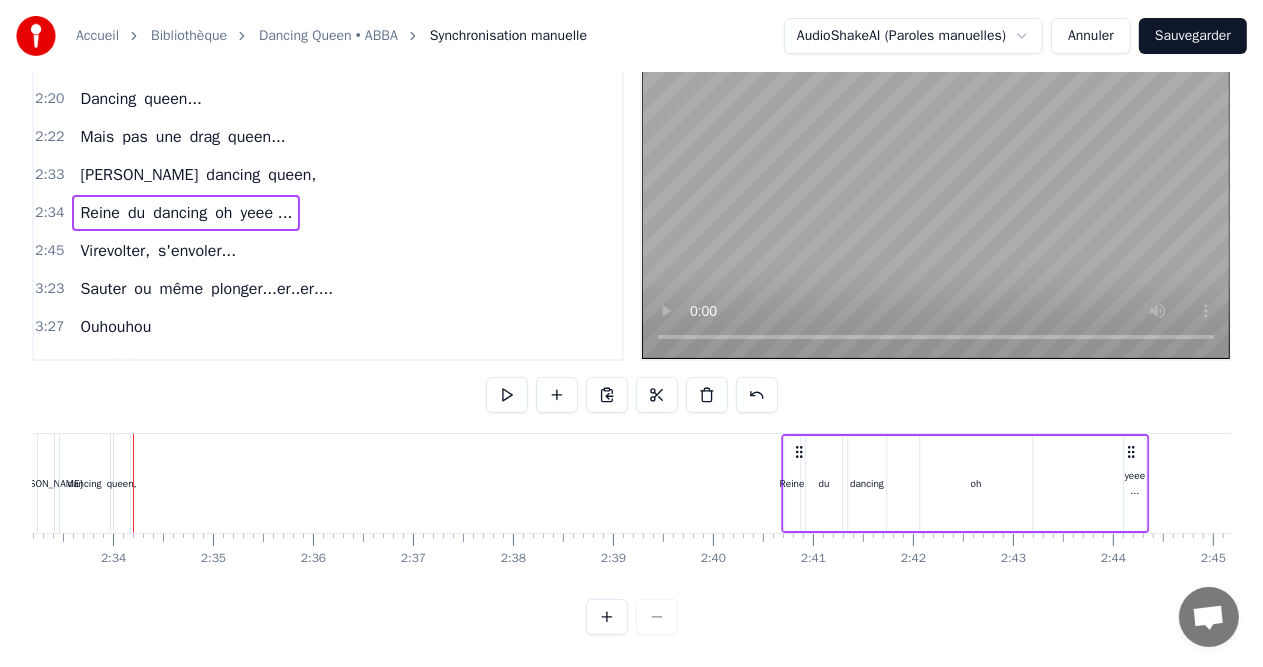 drag, startPoint x: 150, startPoint y: 440, endPoint x: 804, endPoint y: 491, distance: 655.98553 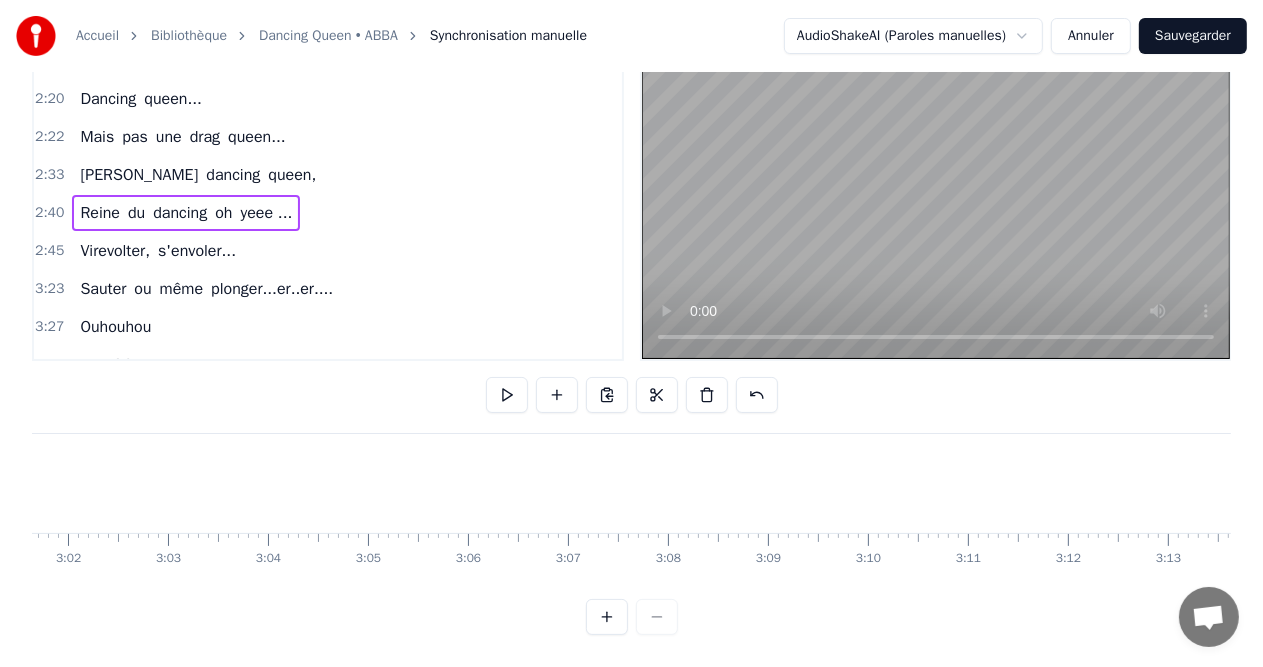 scroll, scrollTop: 0, scrollLeft: 17612, axis: horizontal 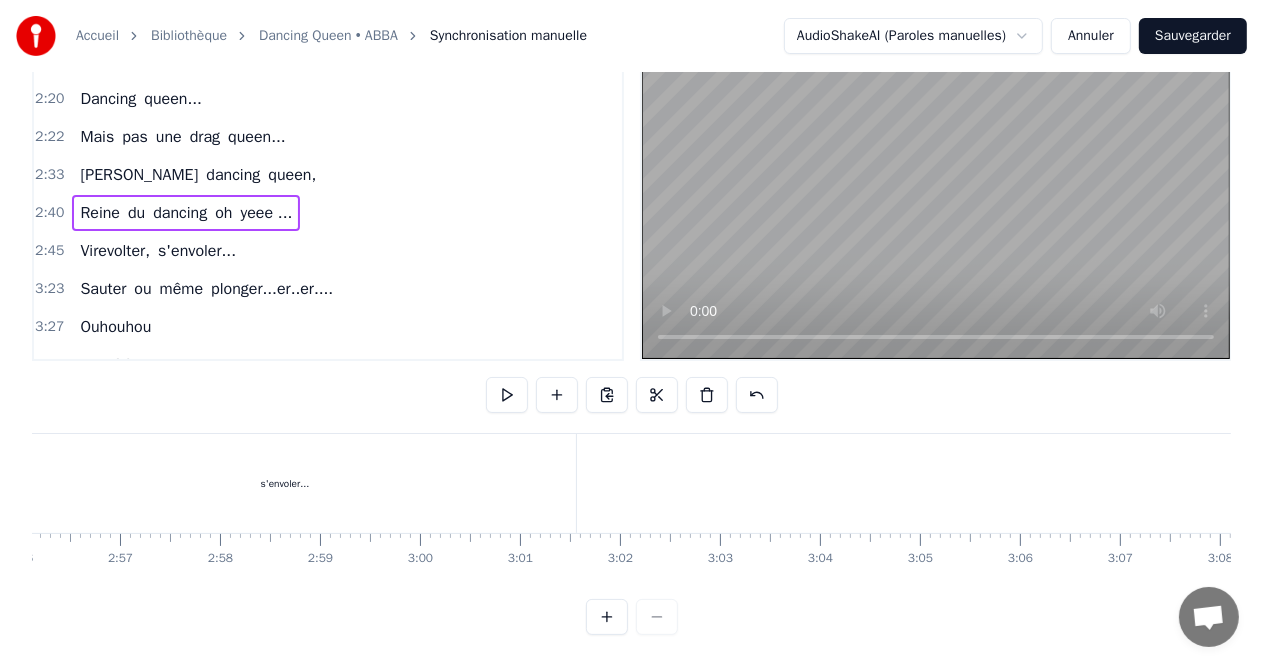 click on "2:45 Virevolter, s'envoler..." at bounding box center (328, 251) 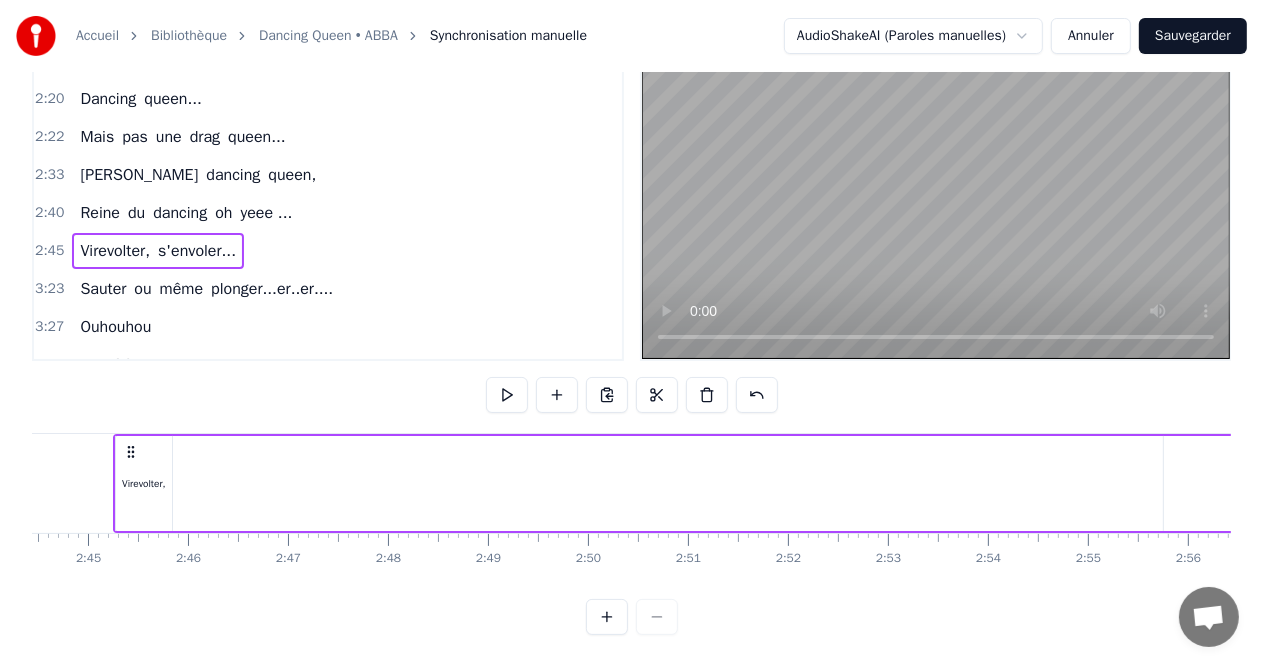 scroll, scrollTop: 0, scrollLeft: 16424, axis: horizontal 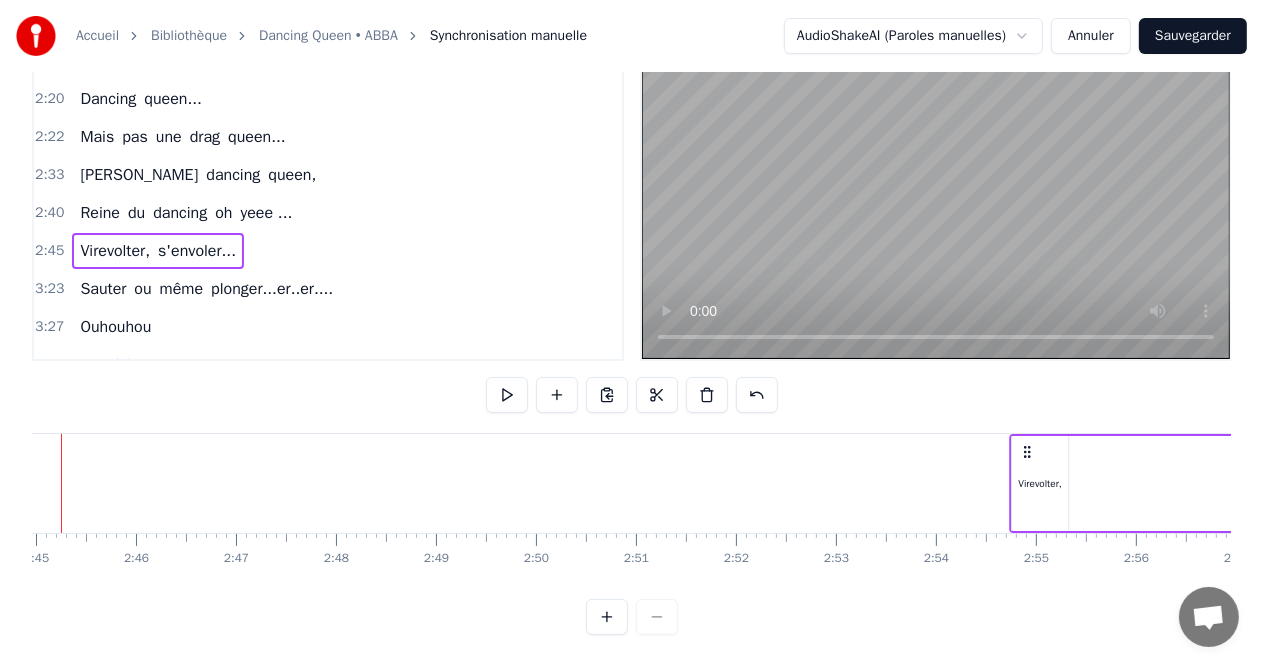 drag, startPoint x: 154, startPoint y: 440, endPoint x: 1072, endPoint y: 472, distance: 918.55756 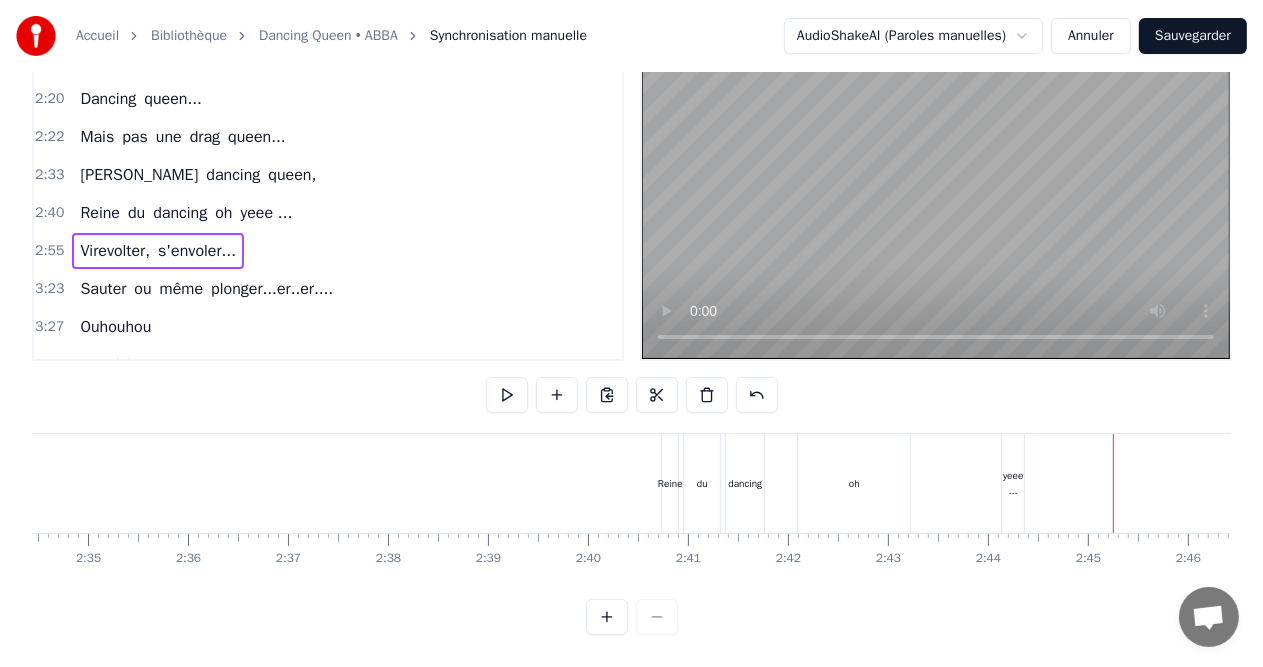 scroll, scrollTop: 0, scrollLeft: 15572, axis: horizontal 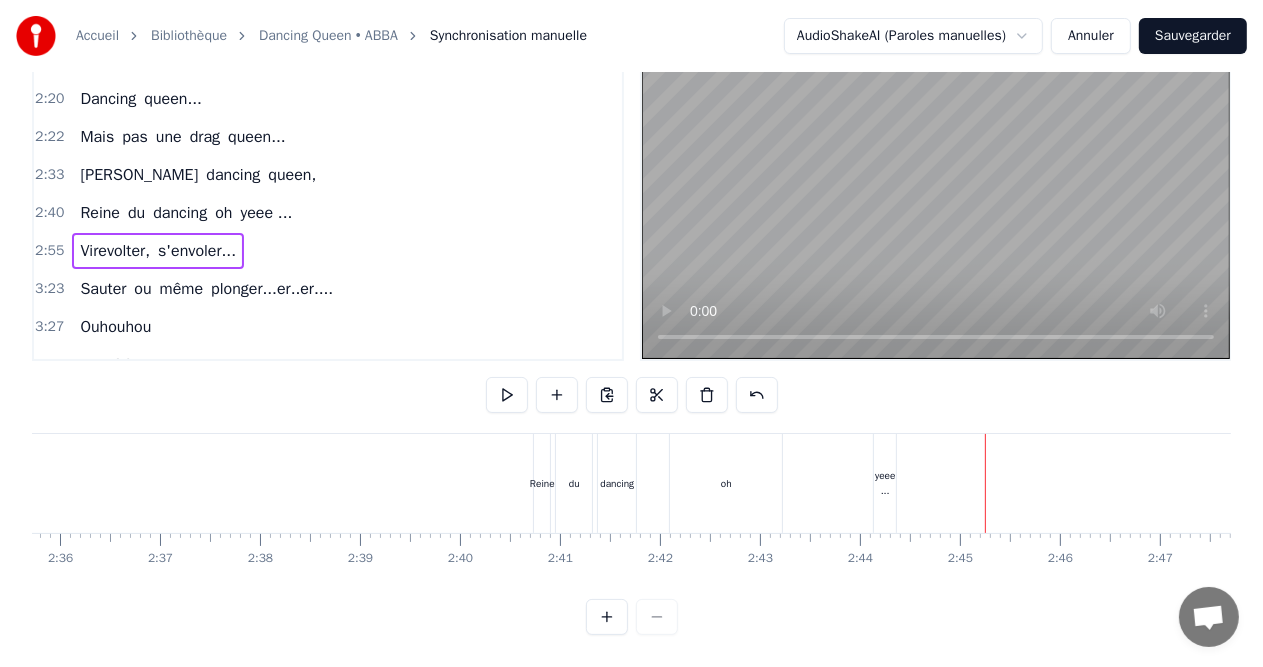 click on "2:40 Reine du dancing oh yeee
..." at bounding box center (328, 213) 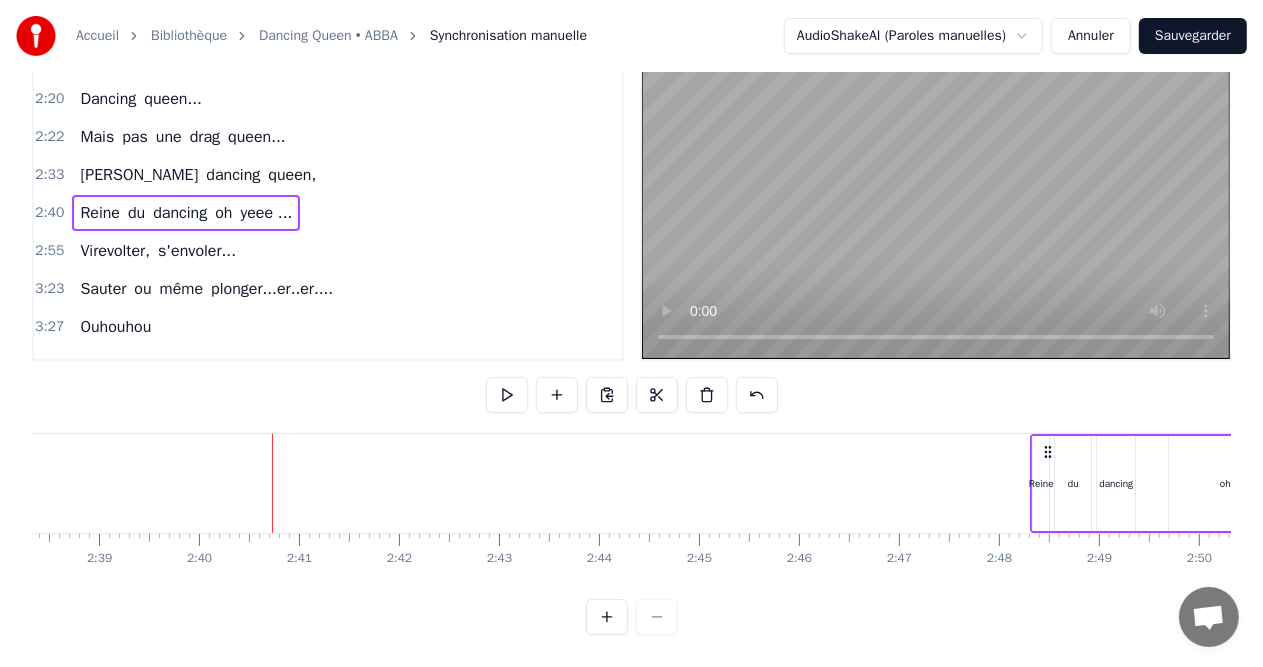 drag, startPoint x: 548, startPoint y: 440, endPoint x: 1076, endPoint y: 493, distance: 530.6534 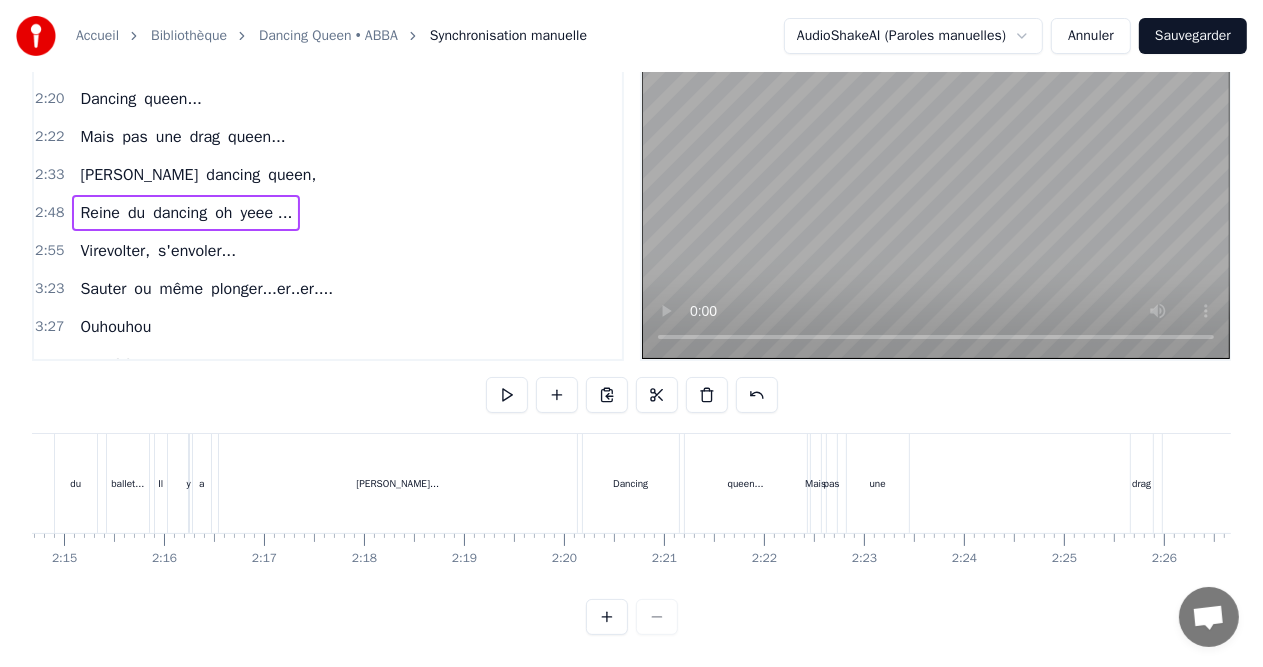 scroll, scrollTop: 0, scrollLeft: 13978, axis: horizontal 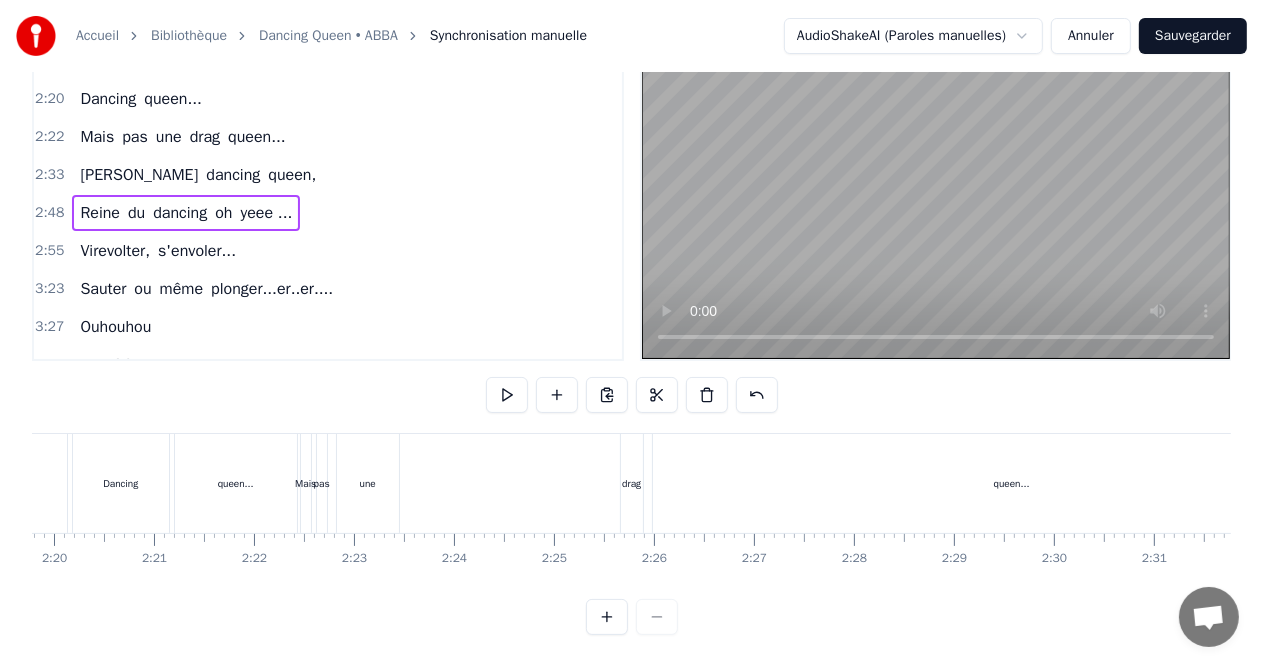 click on "2:33 [PERSON_NAME] dancing queen," at bounding box center [328, 175] 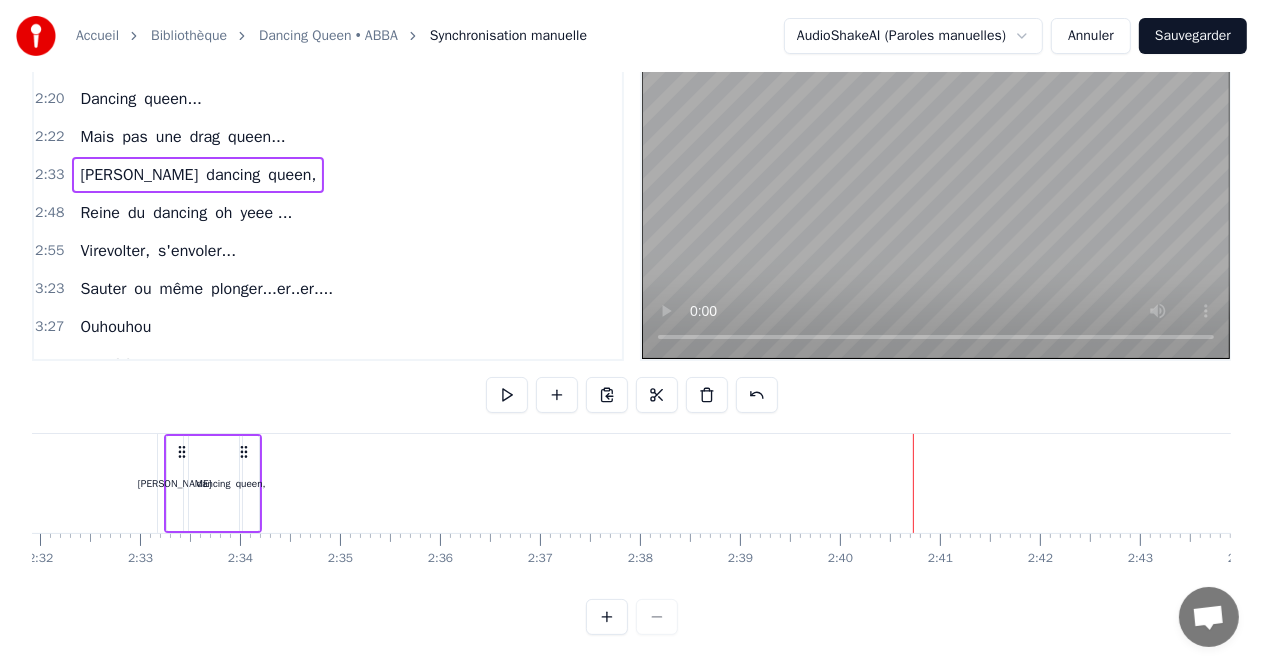scroll, scrollTop: 0, scrollLeft: 15223, axis: horizontal 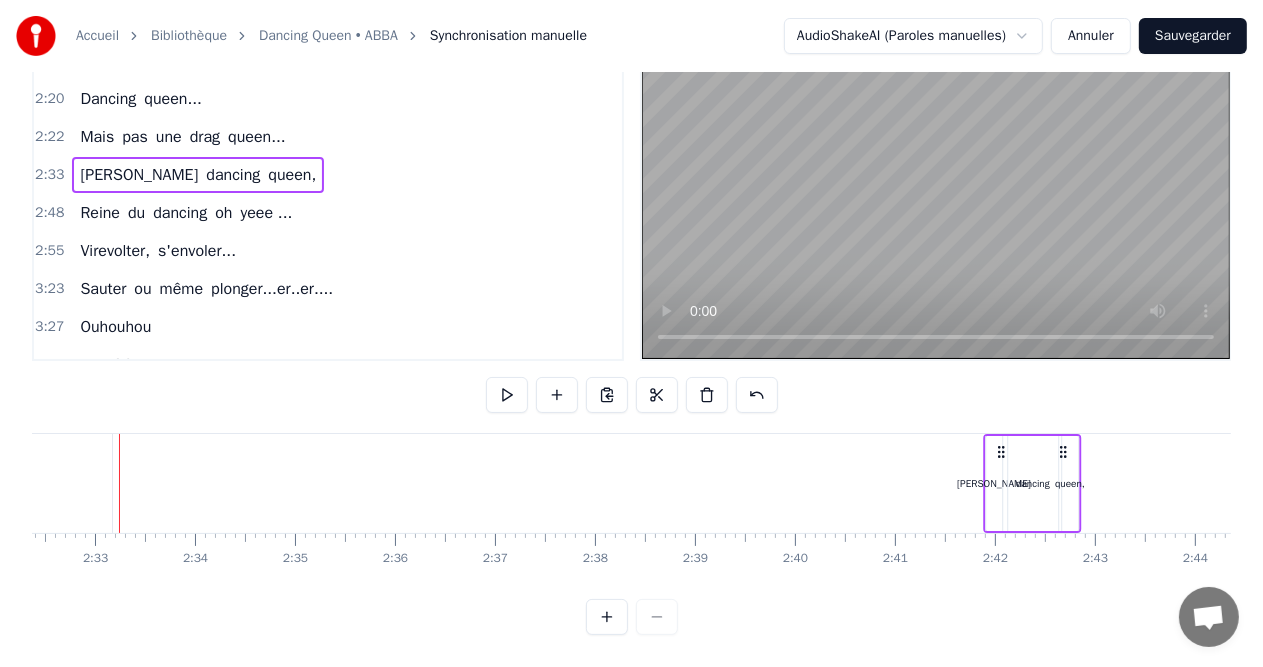 drag, startPoint x: 154, startPoint y: 448, endPoint x: 1032, endPoint y: 503, distance: 879.721 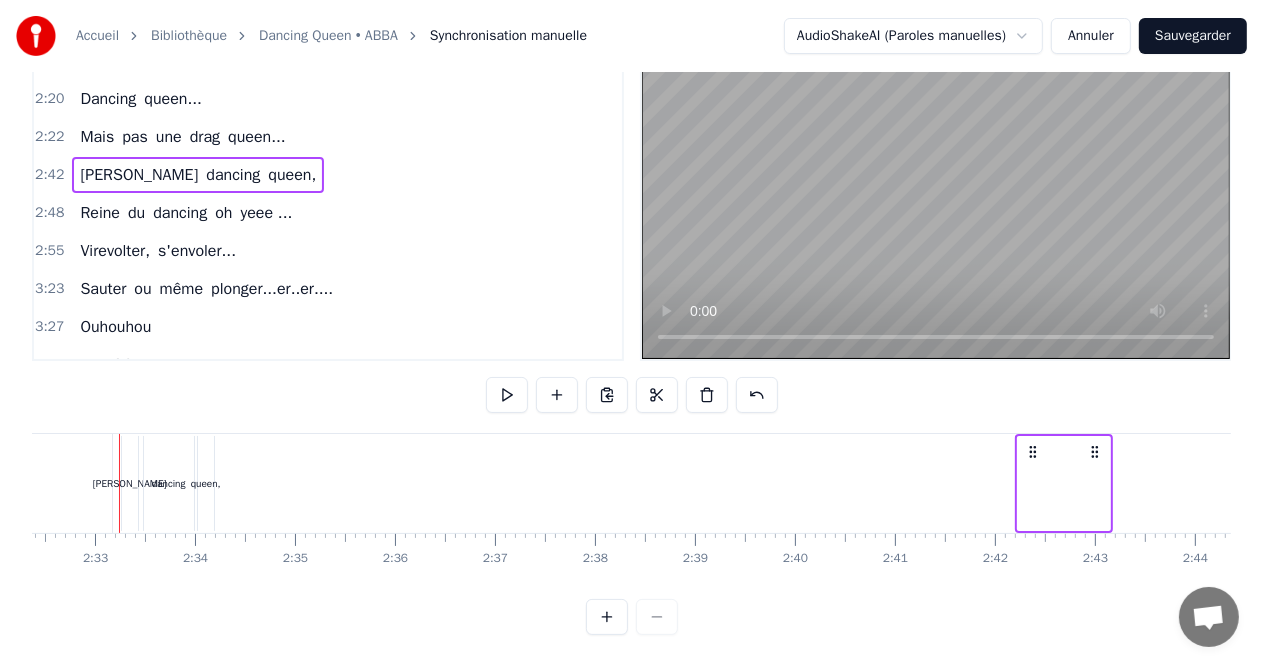 scroll, scrollTop: 0, scrollLeft: 15240, axis: horizontal 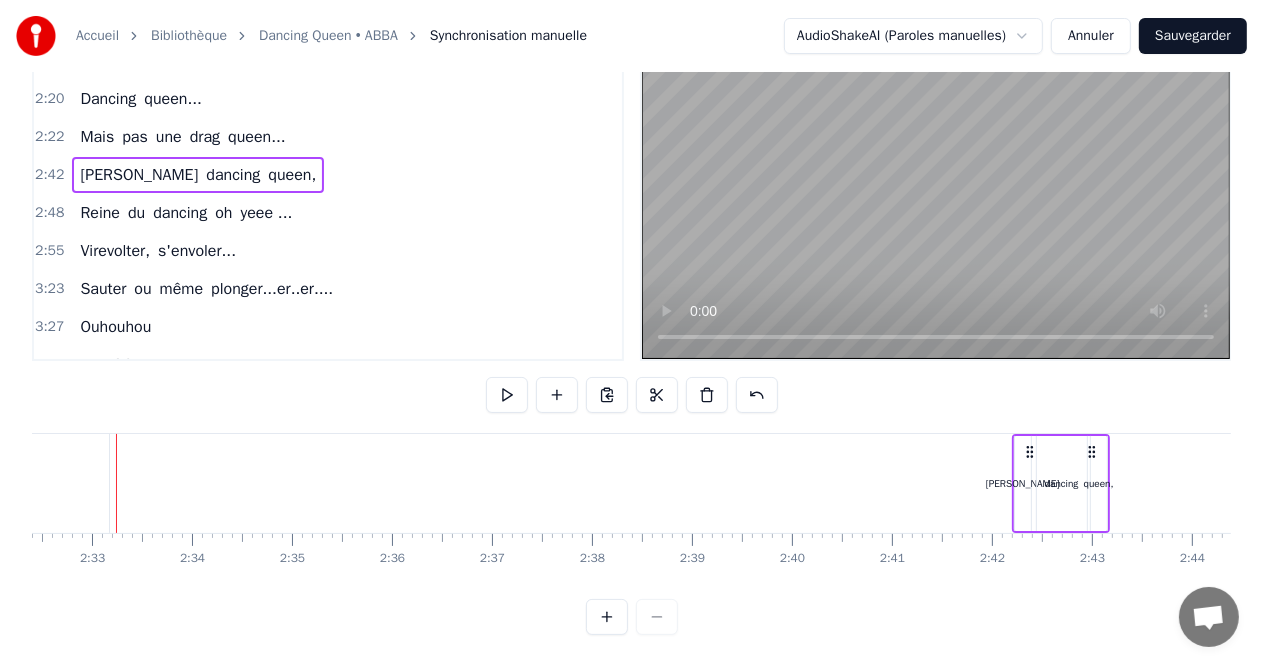 click on "2:22 Mais pas une drag queen..." at bounding box center (328, 137) 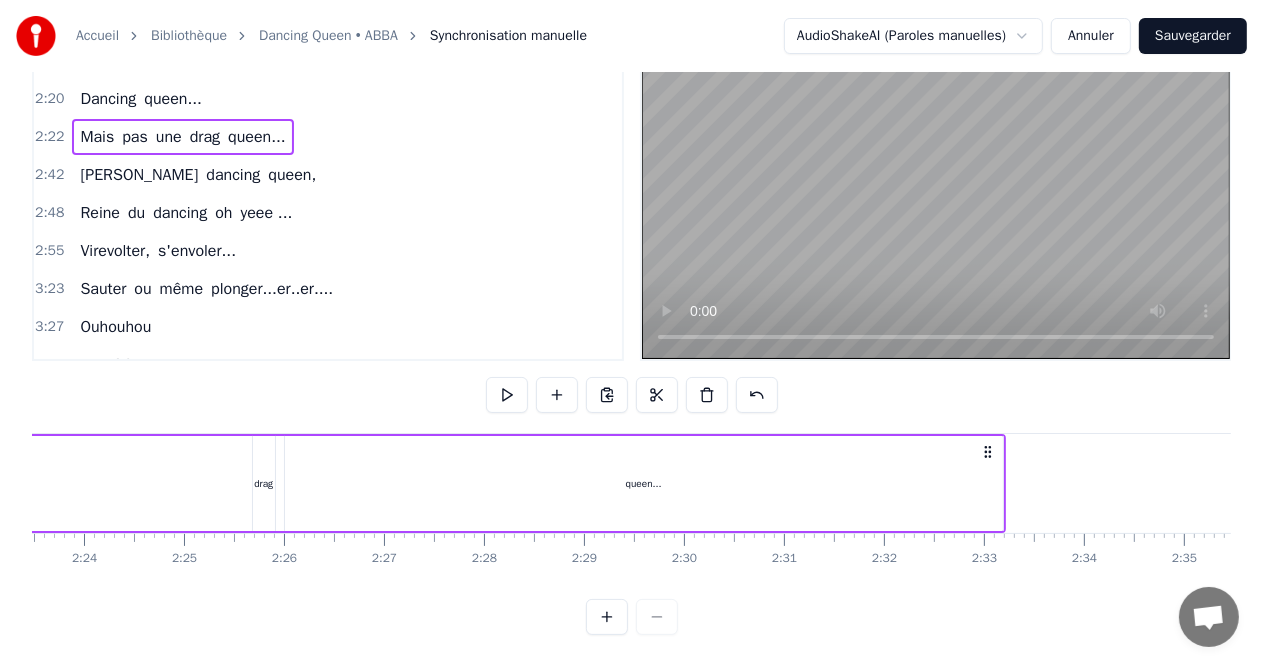 scroll, scrollTop: 0, scrollLeft: 14145, axis: horizontal 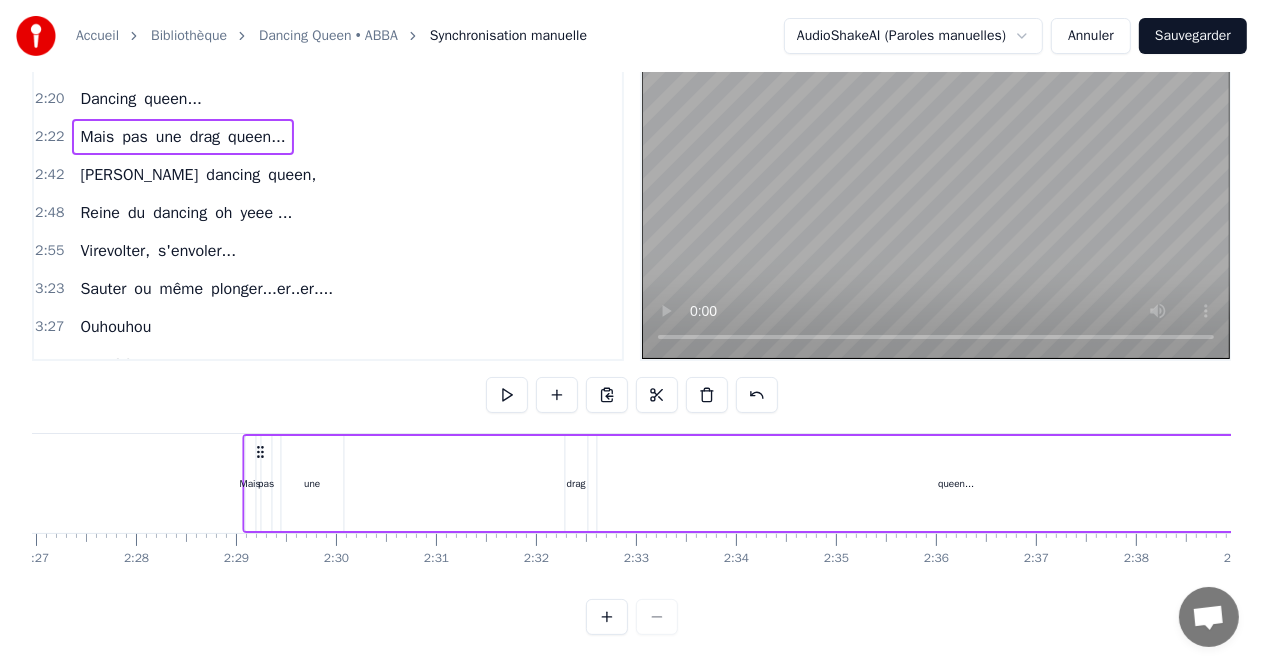 drag, startPoint x: 149, startPoint y: 440, endPoint x: 223, endPoint y: 408, distance: 80.622574 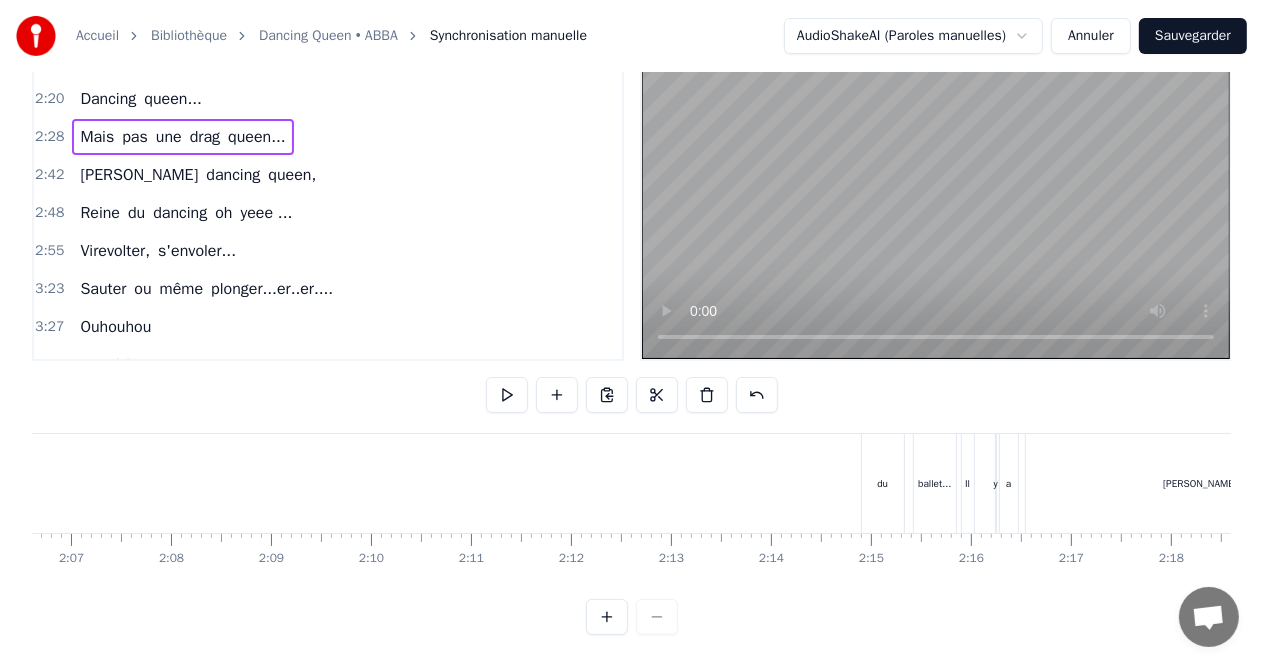 scroll, scrollTop: 0, scrollLeft: 11748, axis: horizontal 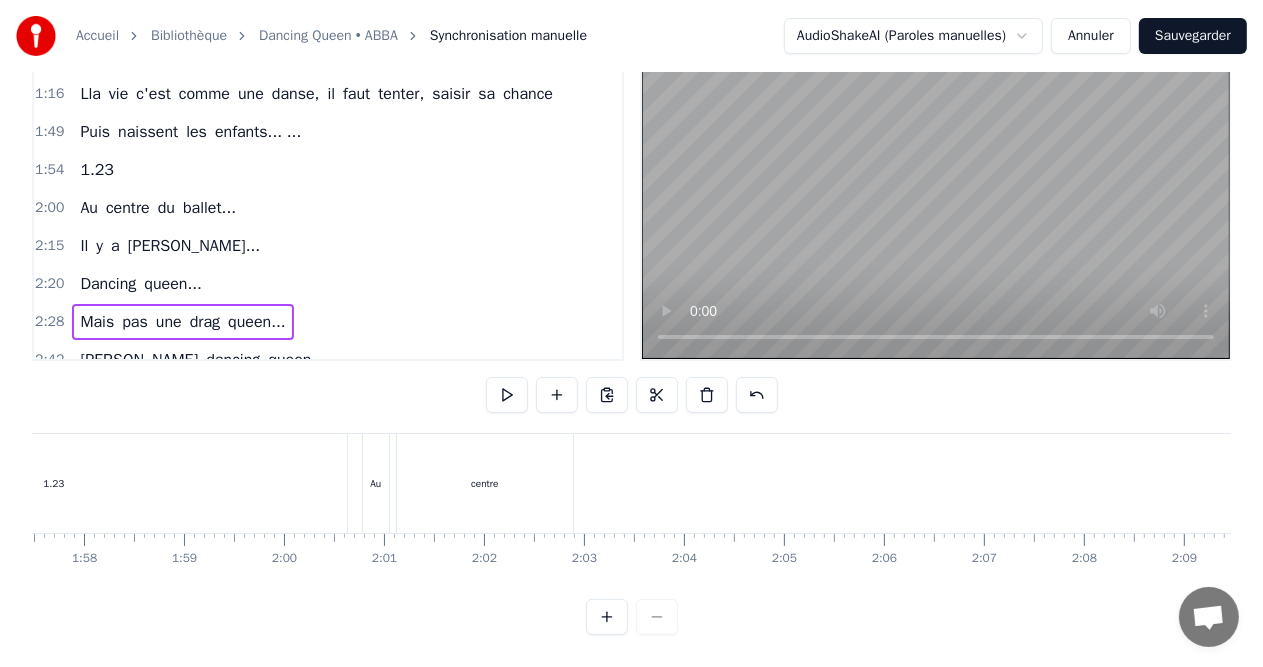 click on "2:20 Dancing queen..." at bounding box center [328, 284] 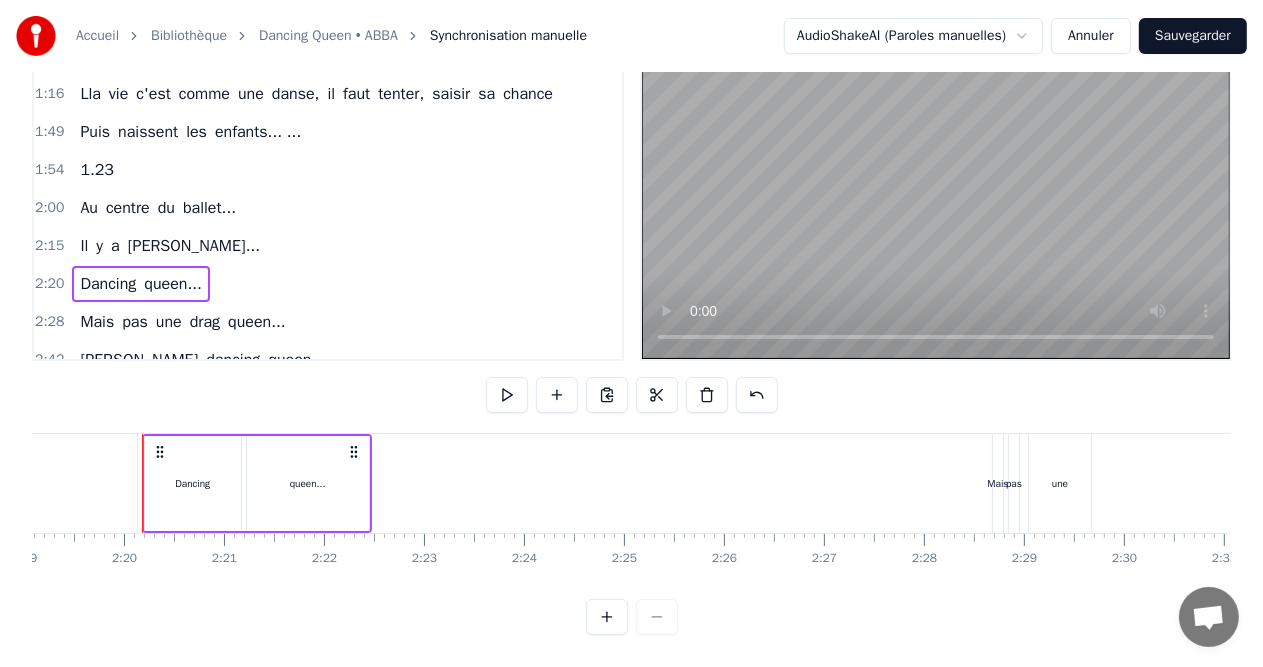 scroll, scrollTop: 0, scrollLeft: 13917, axis: horizontal 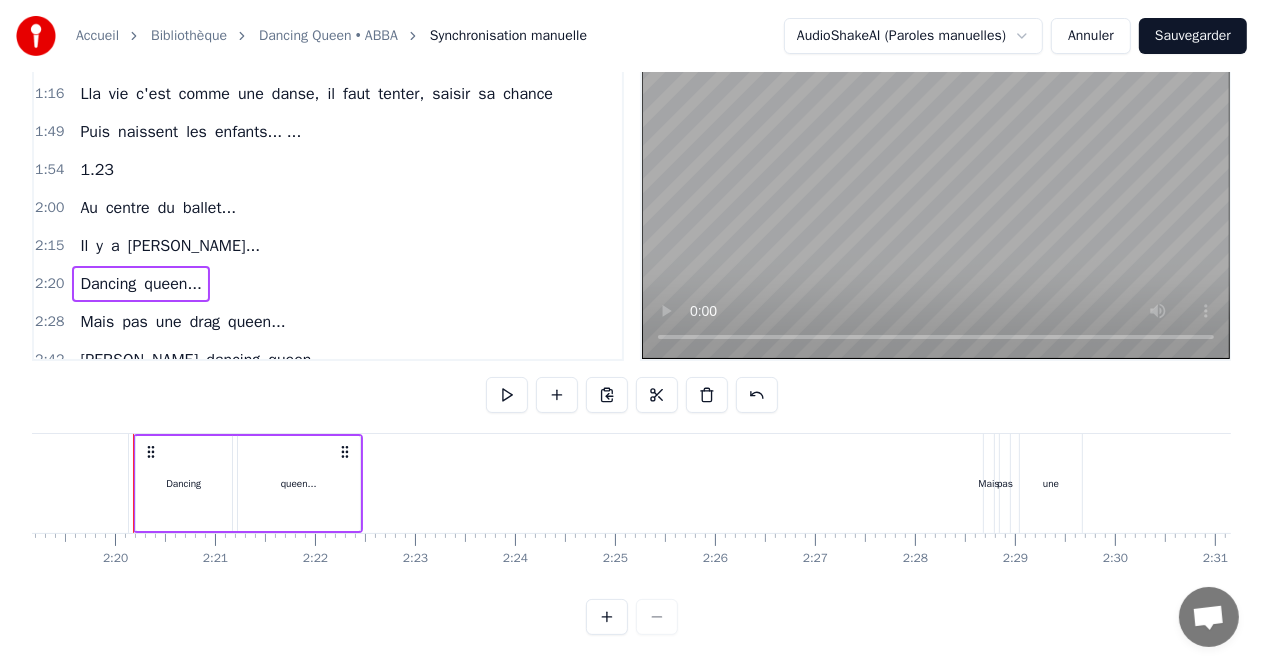 click on "2:28 Mais pas une drag queen..." at bounding box center [328, 322] 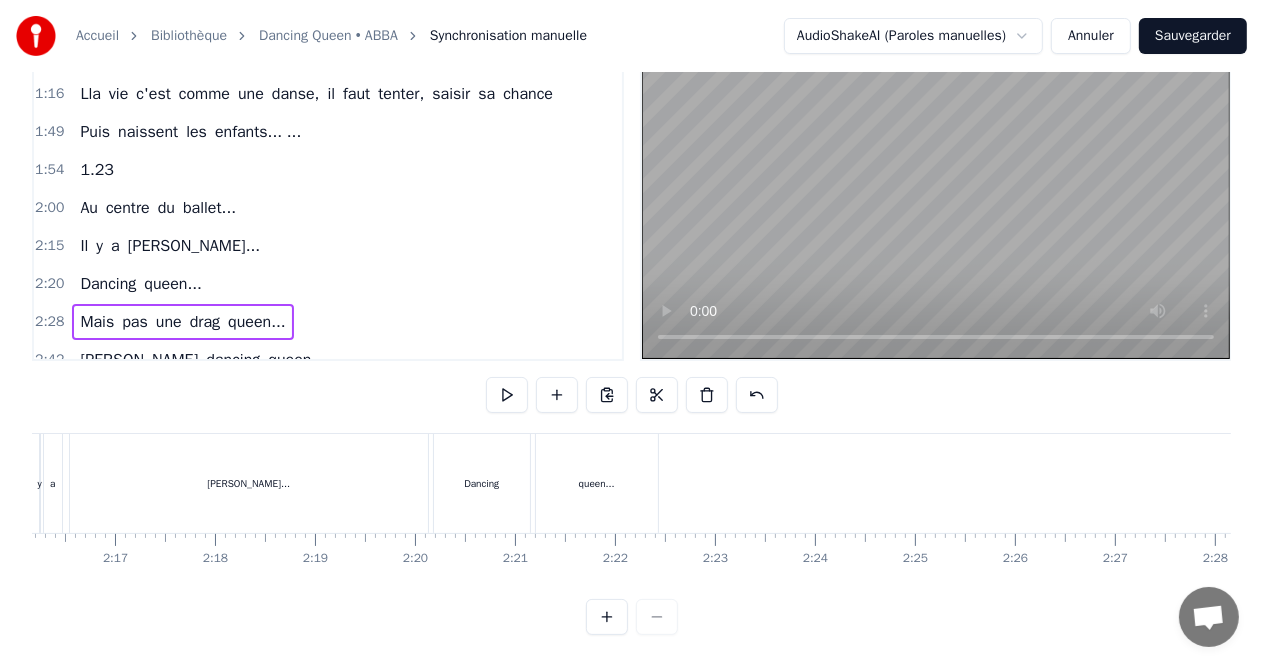 scroll, scrollTop: 0, scrollLeft: 13490, axis: horizontal 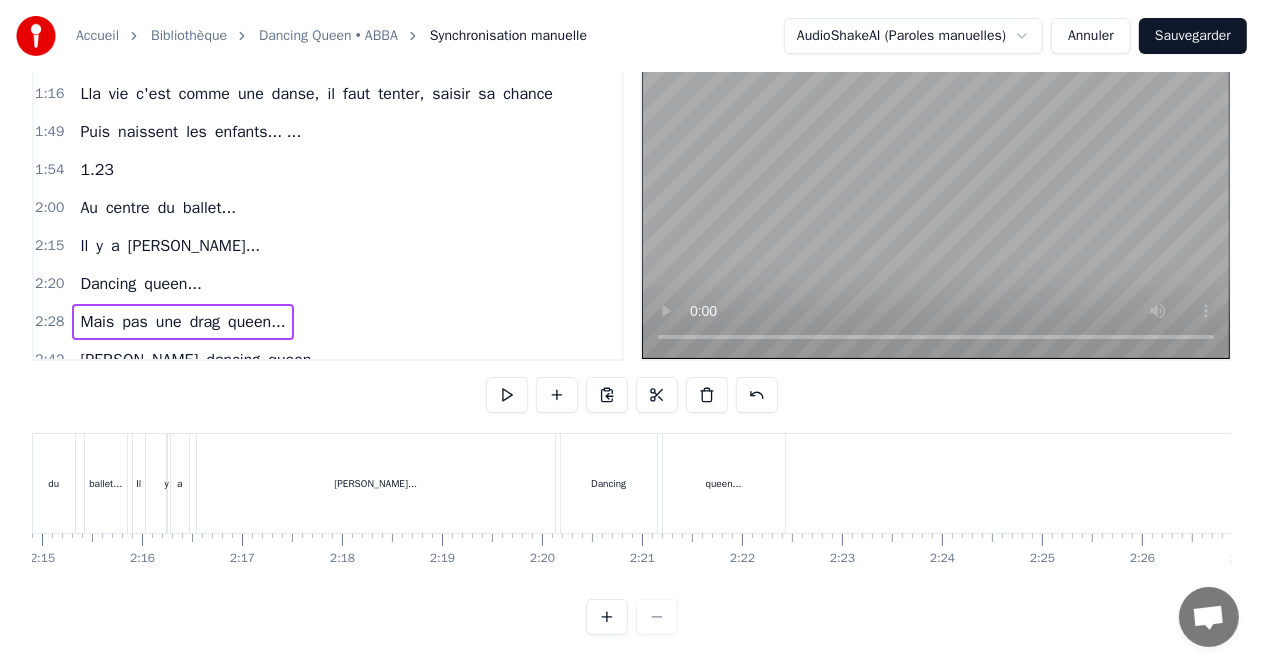 click on "2:20 Dancing queen..." at bounding box center (328, 284) 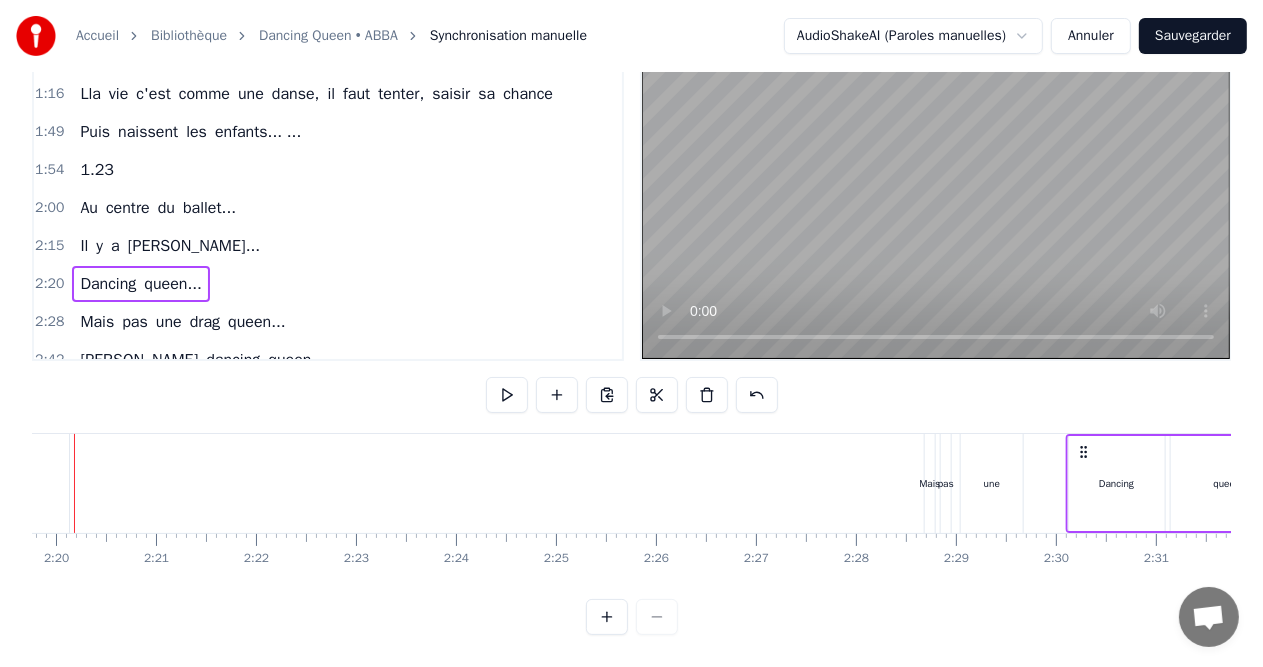 scroll, scrollTop: 0, scrollLeft: 14022, axis: horizontal 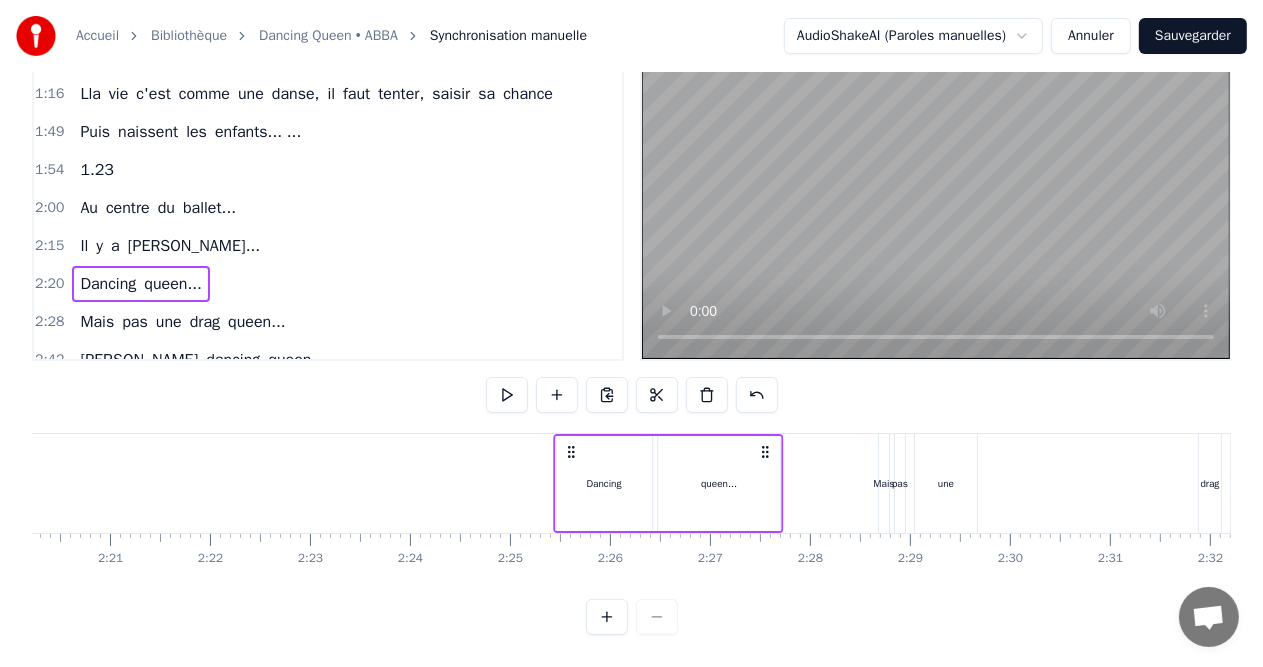 drag, startPoint x: 576, startPoint y: 441, endPoint x: 584, endPoint y: 460, distance: 20.615528 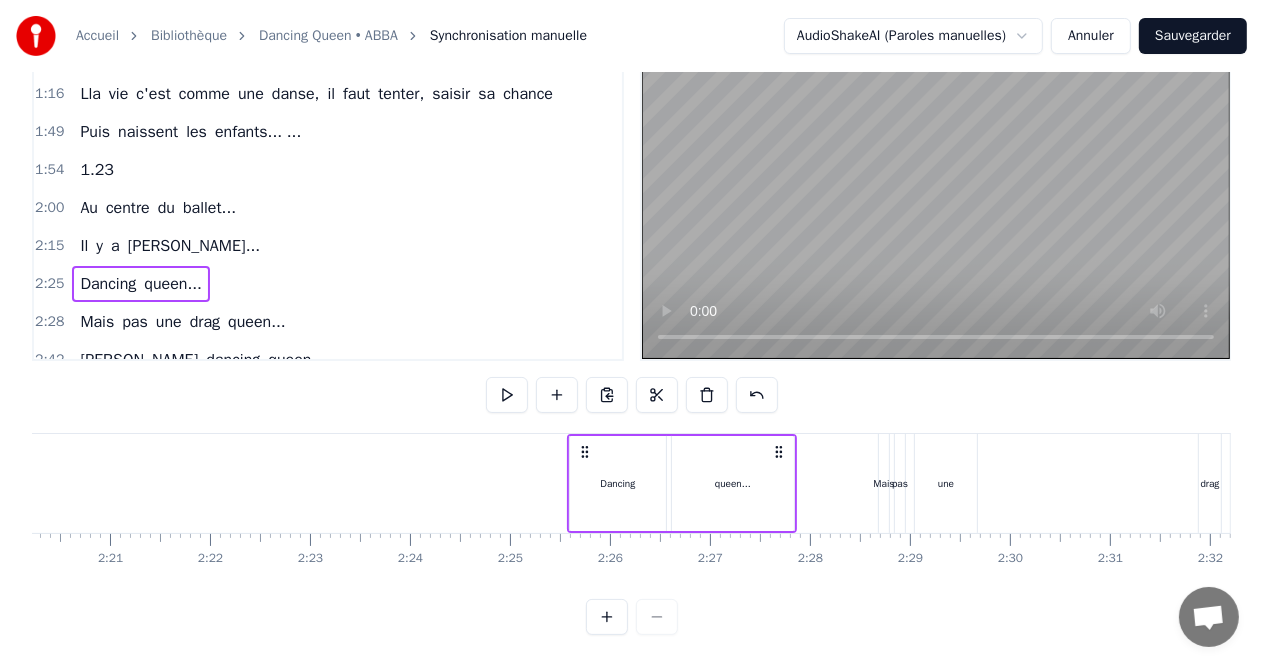 drag, startPoint x: 609, startPoint y: 594, endPoint x: 560, endPoint y: 593, distance: 49.010204 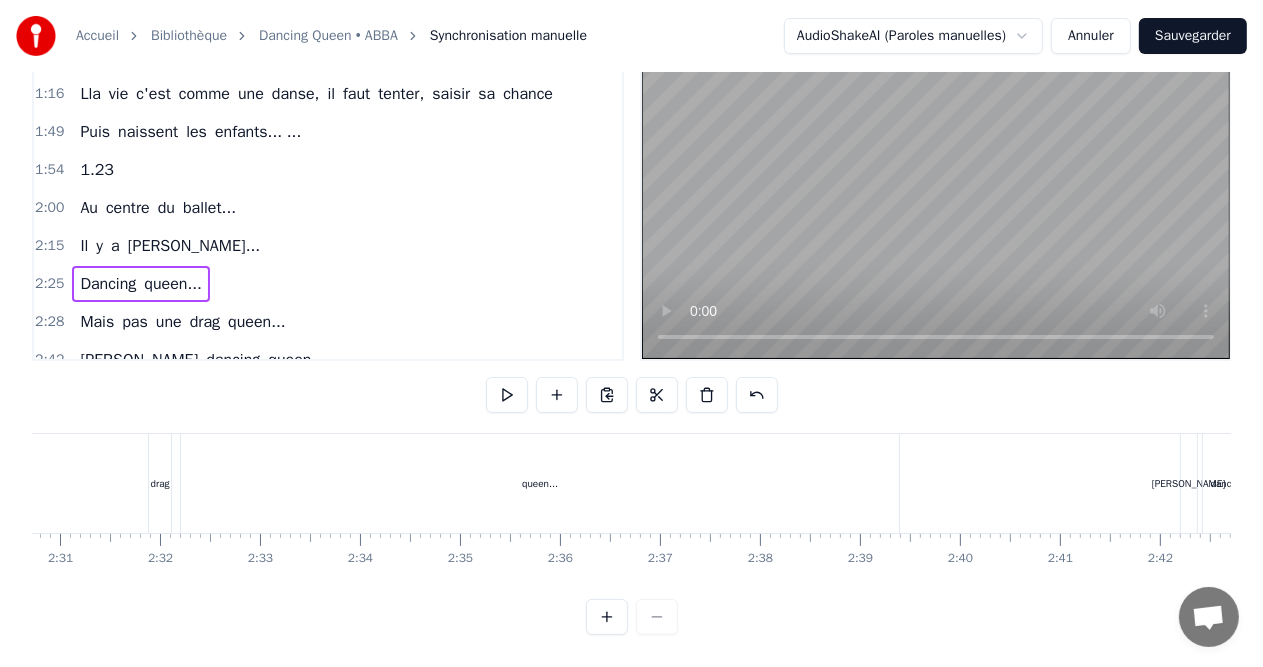 click on "2:15 Il y a [PERSON_NAME]..." at bounding box center [328, 246] 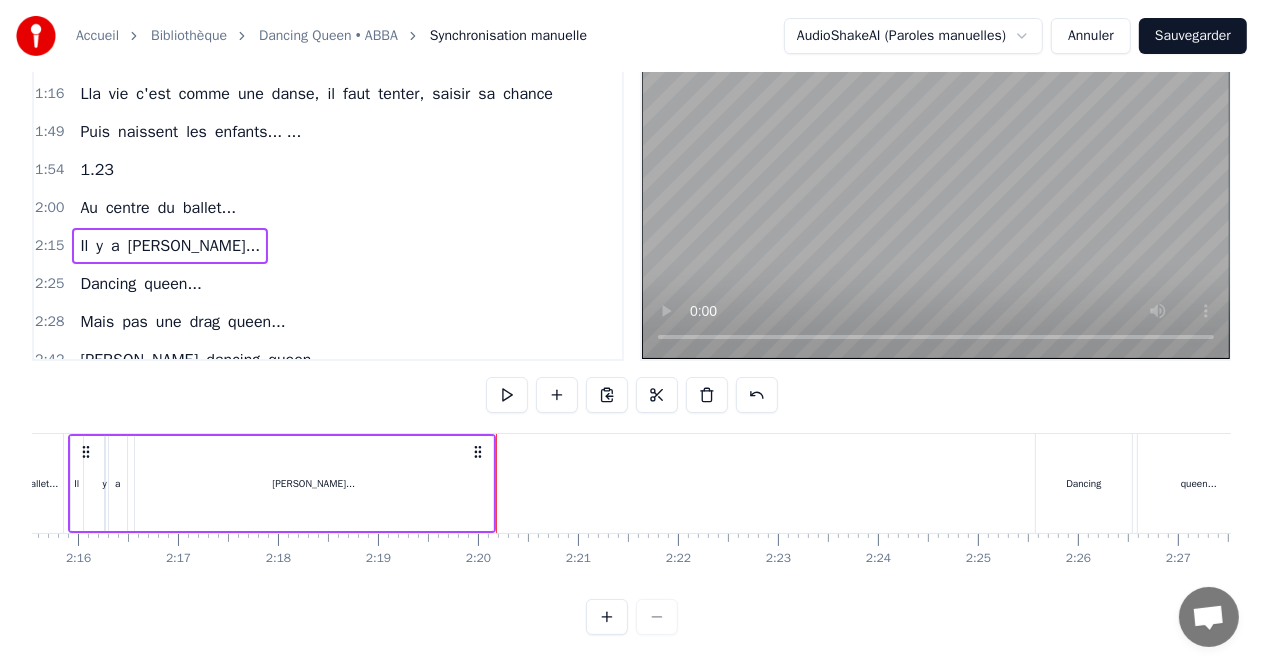 scroll, scrollTop: 0, scrollLeft: 13489, axis: horizontal 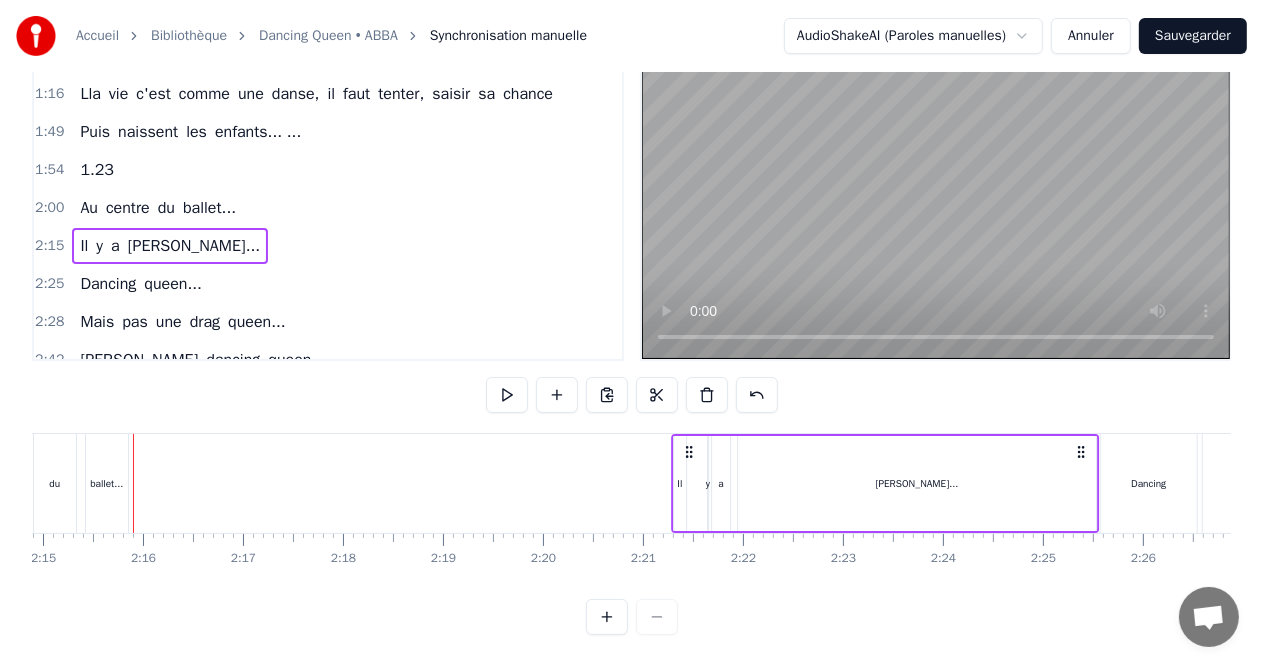 drag, startPoint x: 148, startPoint y: 437, endPoint x: 686, endPoint y: 536, distance: 547.0329 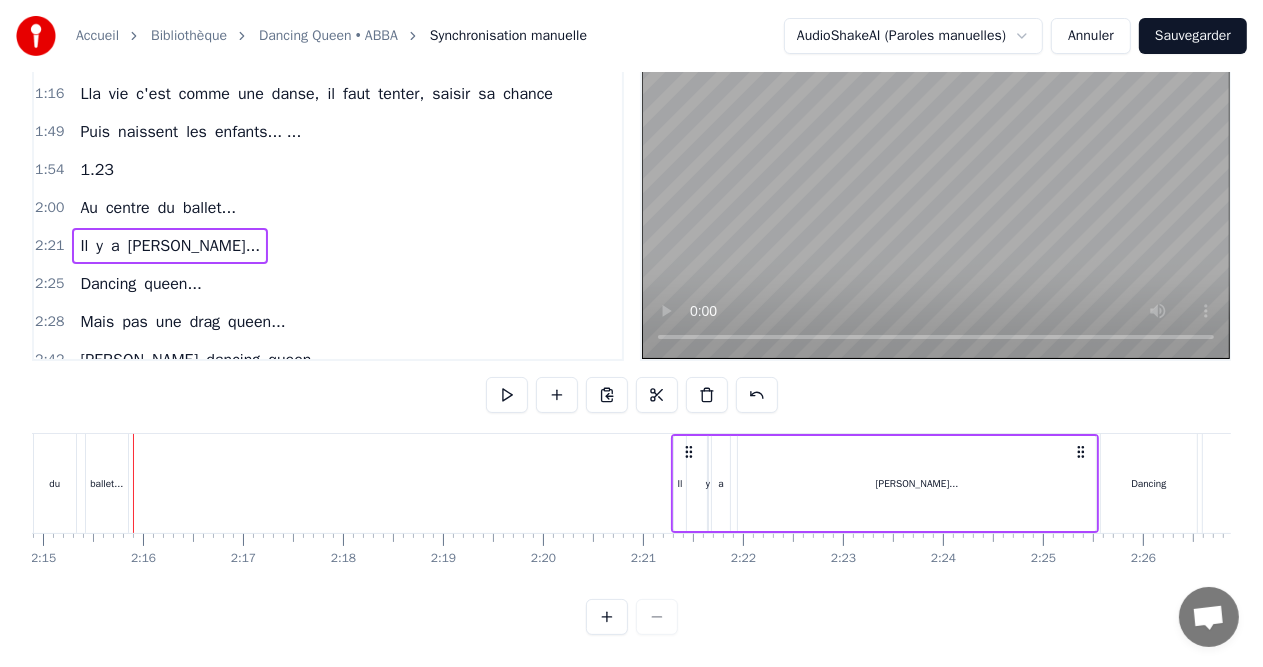 drag, startPoint x: 558, startPoint y: 573, endPoint x: 528, endPoint y: 576, distance: 30.149628 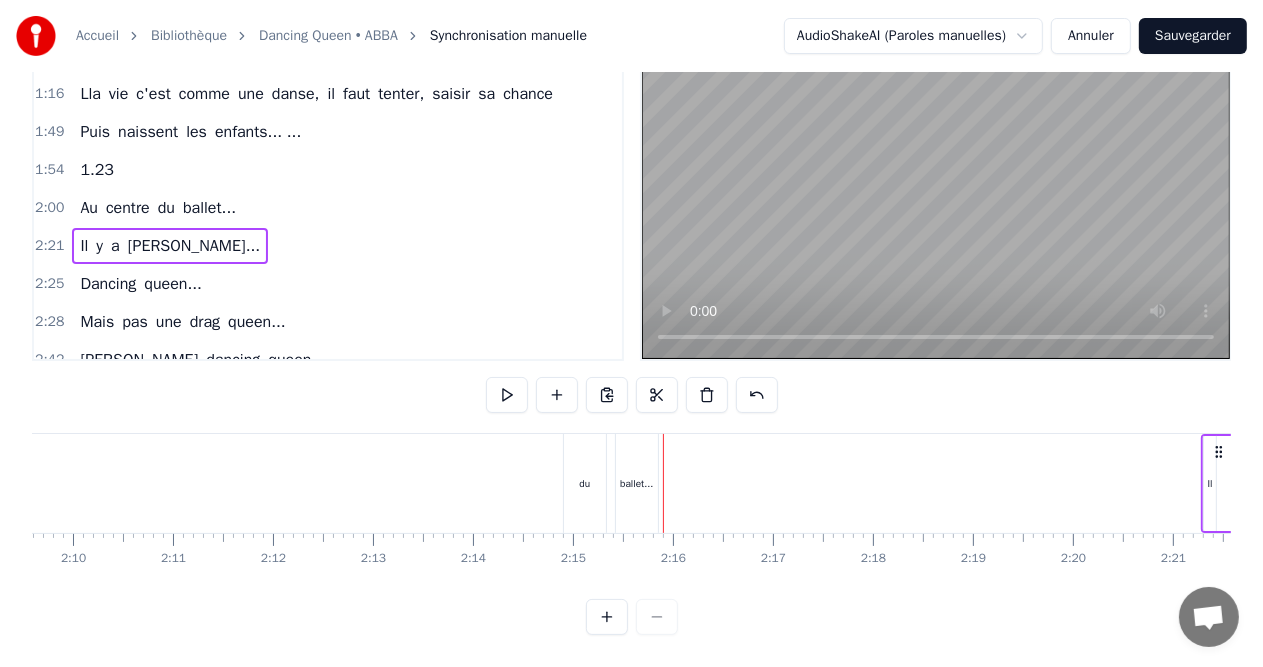 scroll, scrollTop: 0, scrollLeft: 12789, axis: horizontal 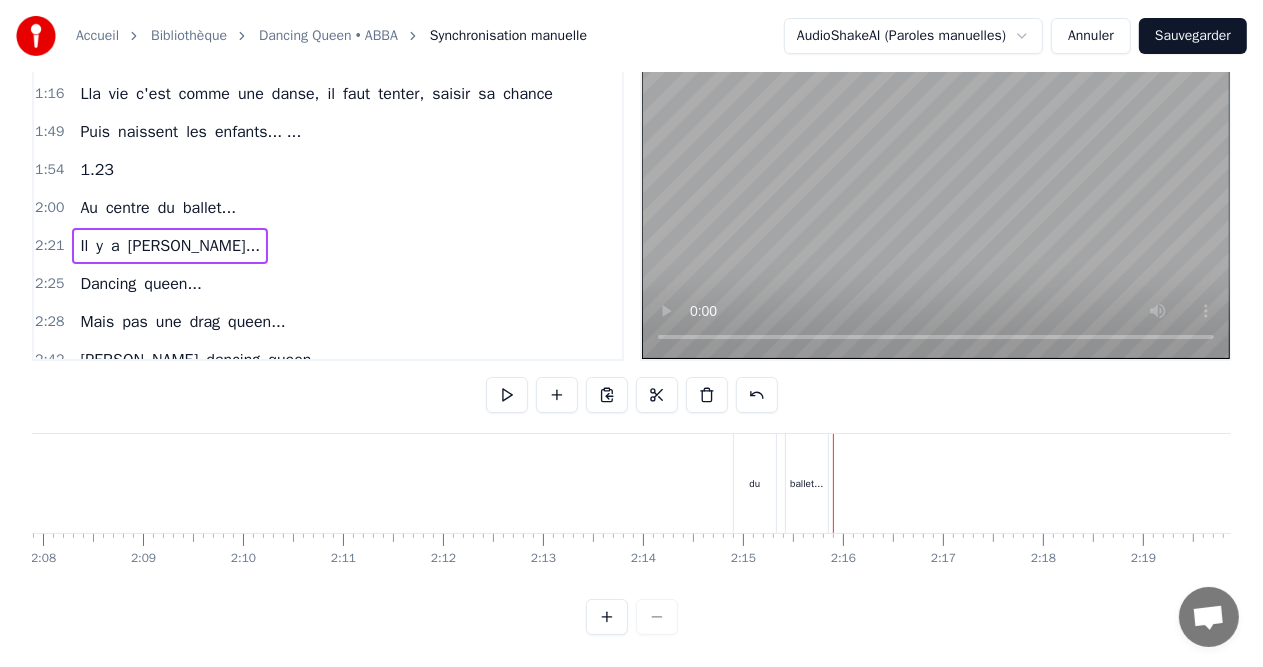 click on "2:00 Au centre du ballet..." at bounding box center (328, 208) 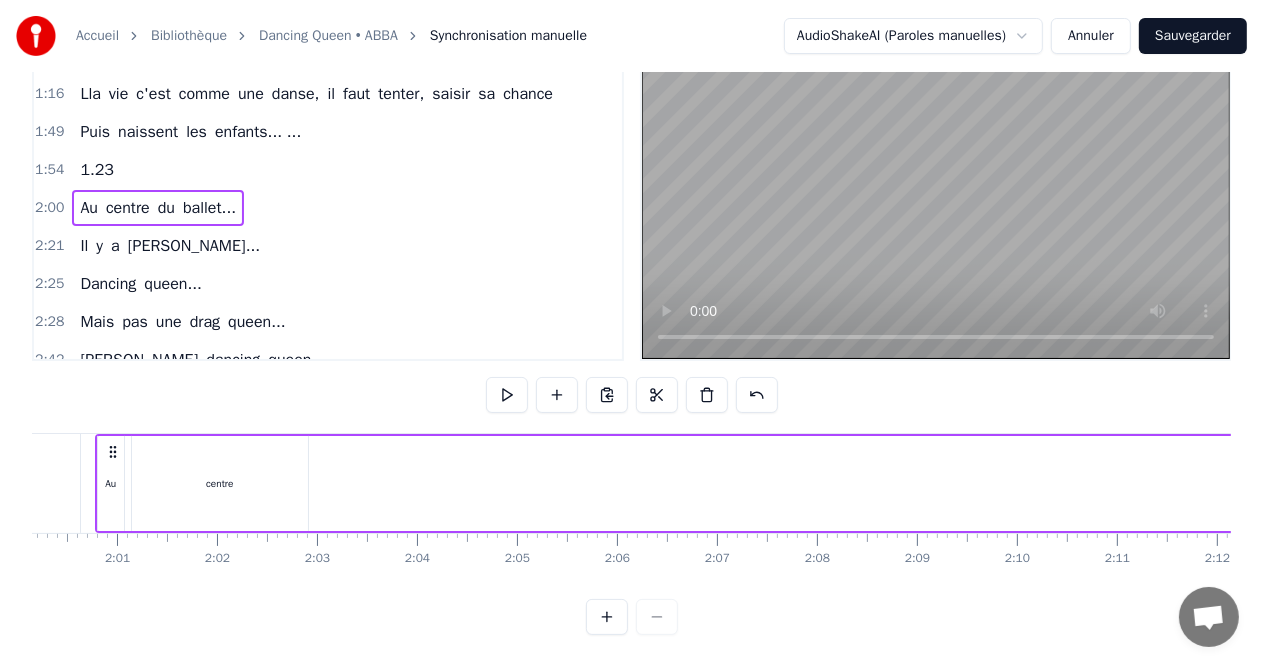 scroll, scrollTop: 0, scrollLeft: 11977, axis: horizontal 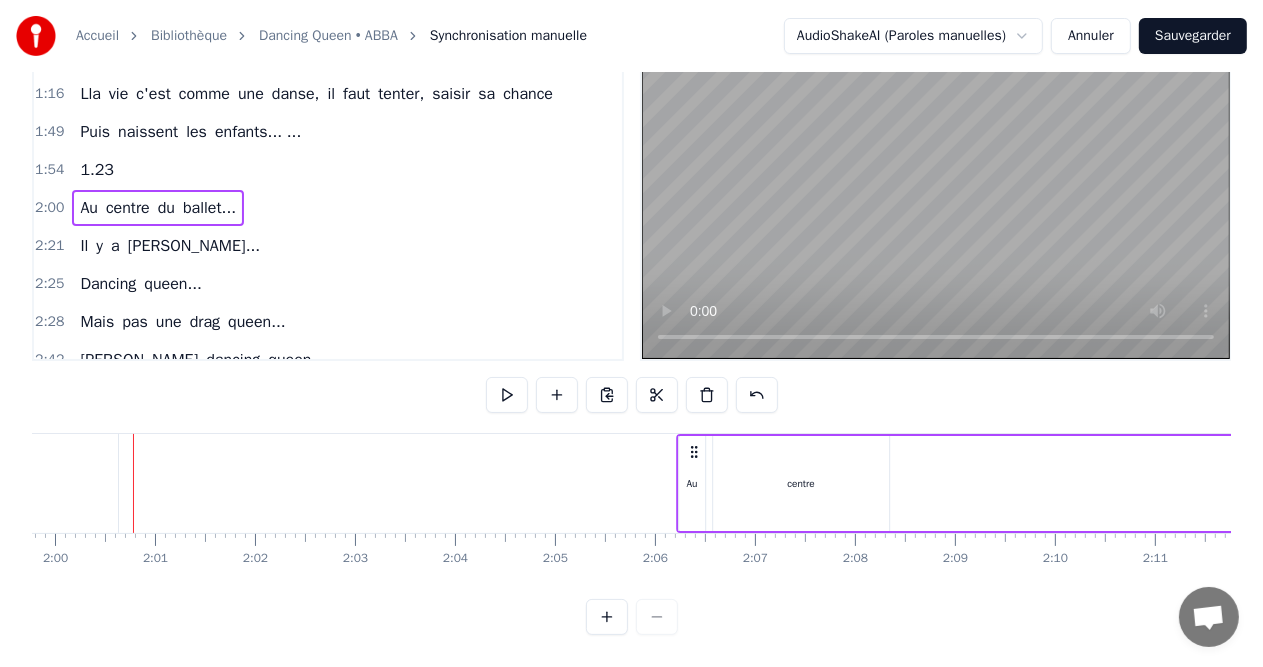 drag, startPoint x: 146, startPoint y: 439, endPoint x: 689, endPoint y: 495, distance: 545.88 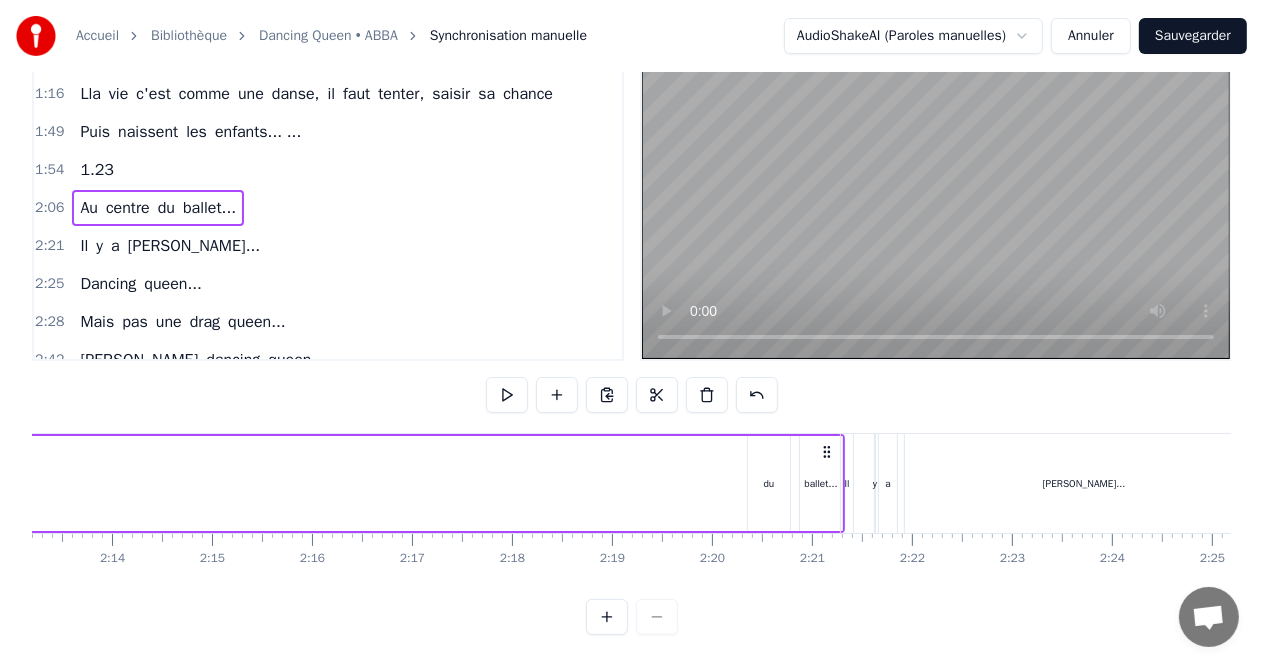 scroll, scrollTop: 0, scrollLeft: 13278, axis: horizontal 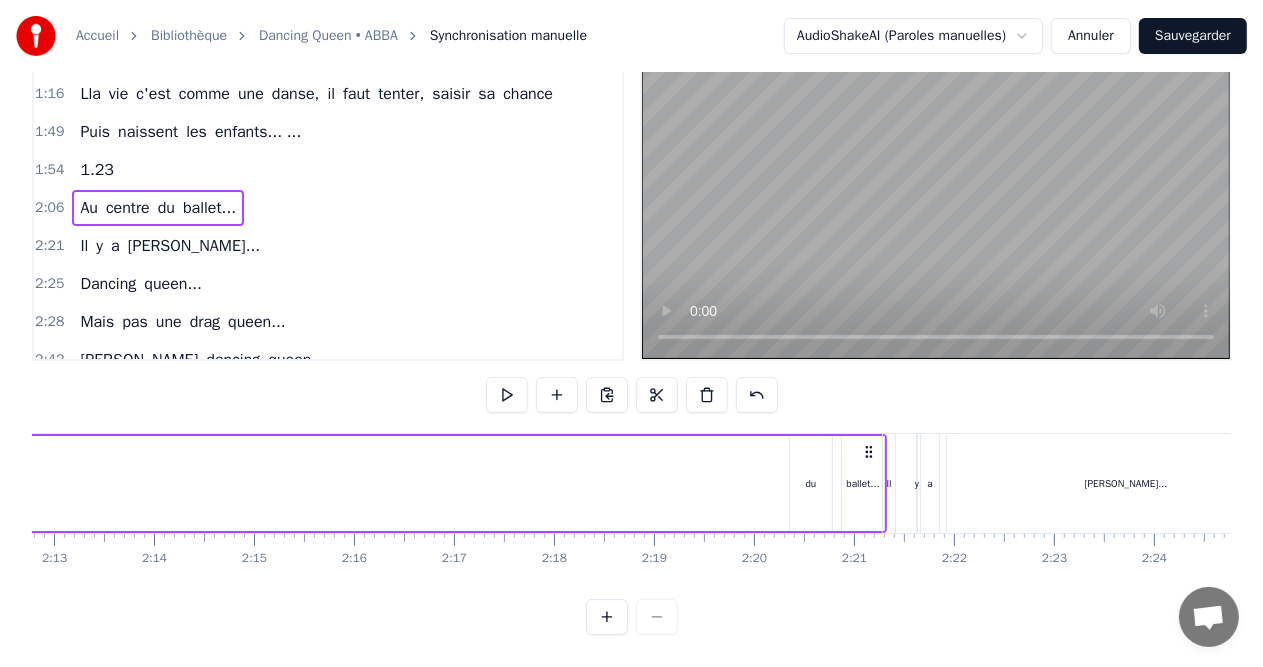 click on "1:54 1.23" at bounding box center (328, 170) 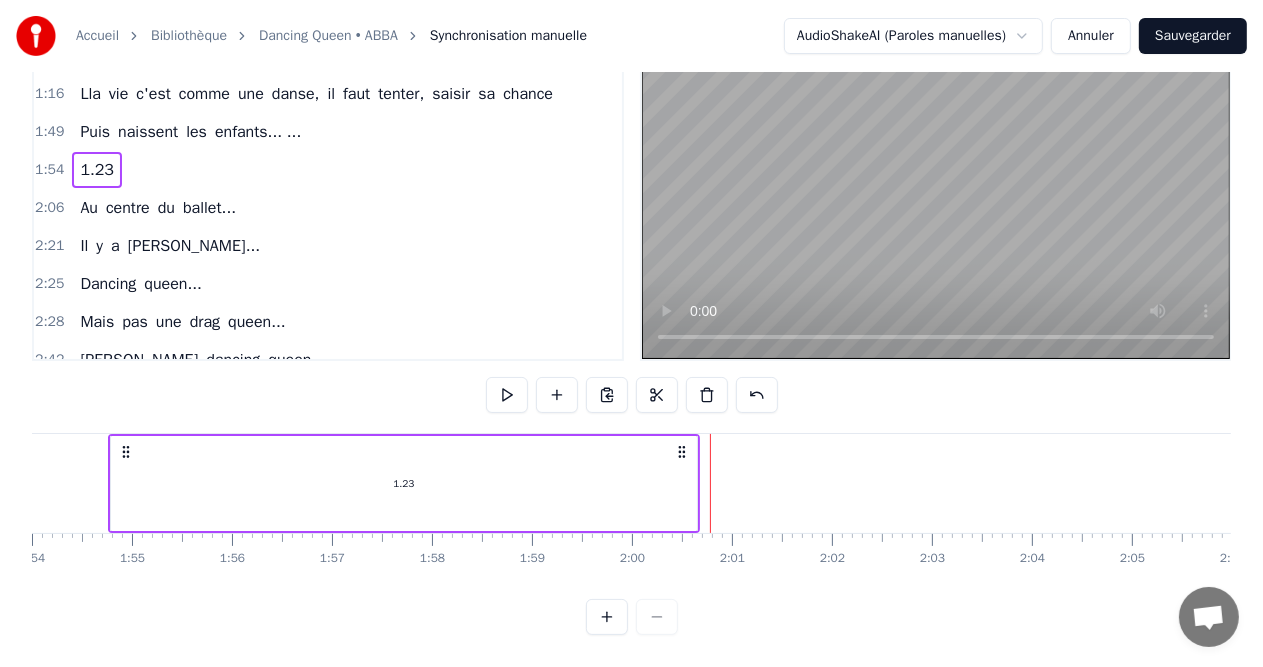 scroll, scrollTop: 0, scrollLeft: 11375, axis: horizontal 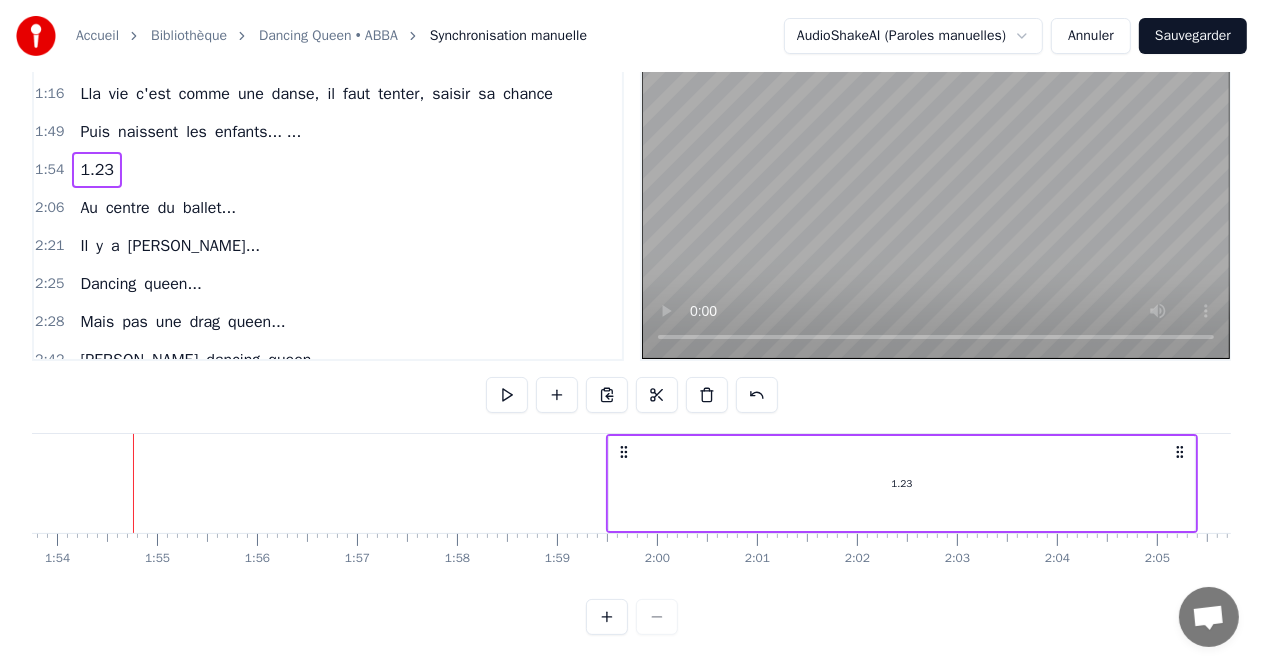 drag, startPoint x: 151, startPoint y: 439, endPoint x: 632, endPoint y: 502, distance: 485.10825 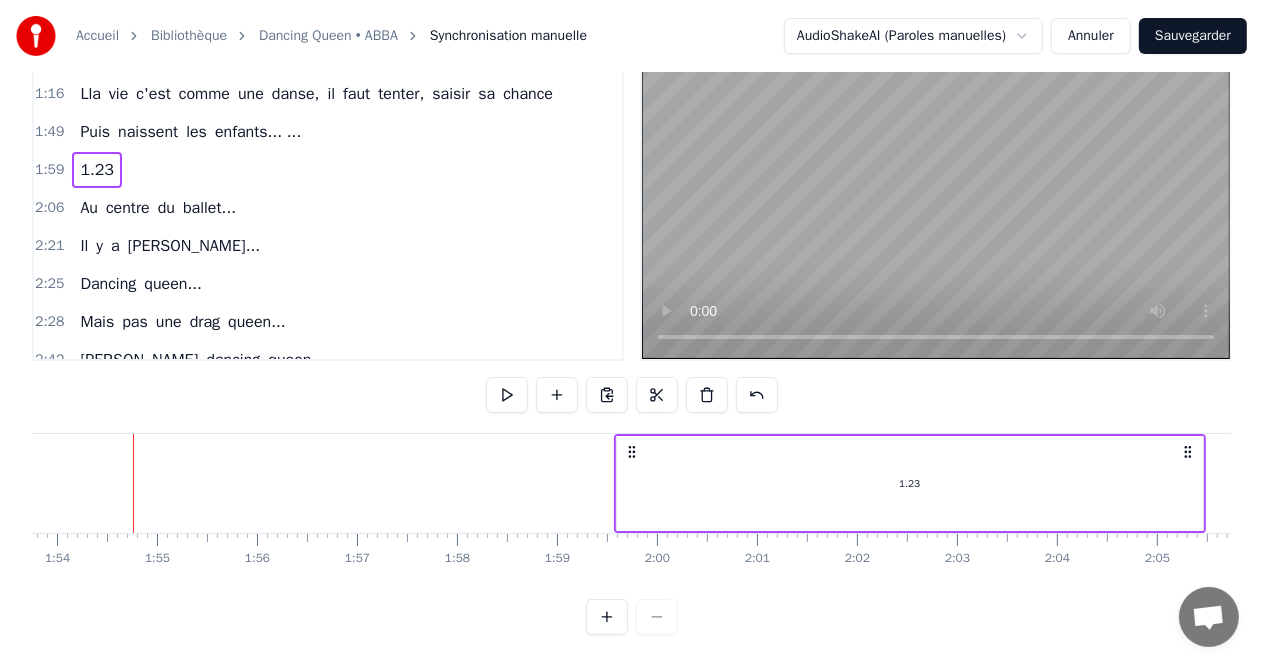 scroll, scrollTop: 0, scrollLeft: 11280, axis: horizontal 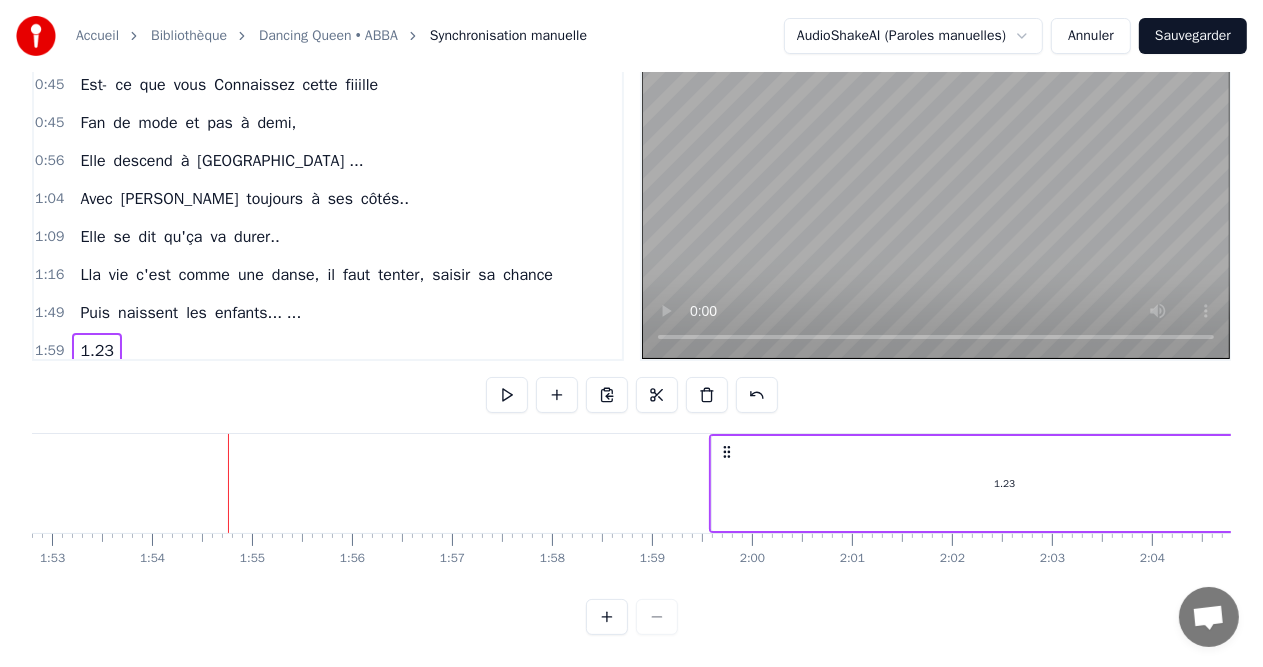 click on "1:49 Puis naissent les enfants...
..." at bounding box center [328, 313] 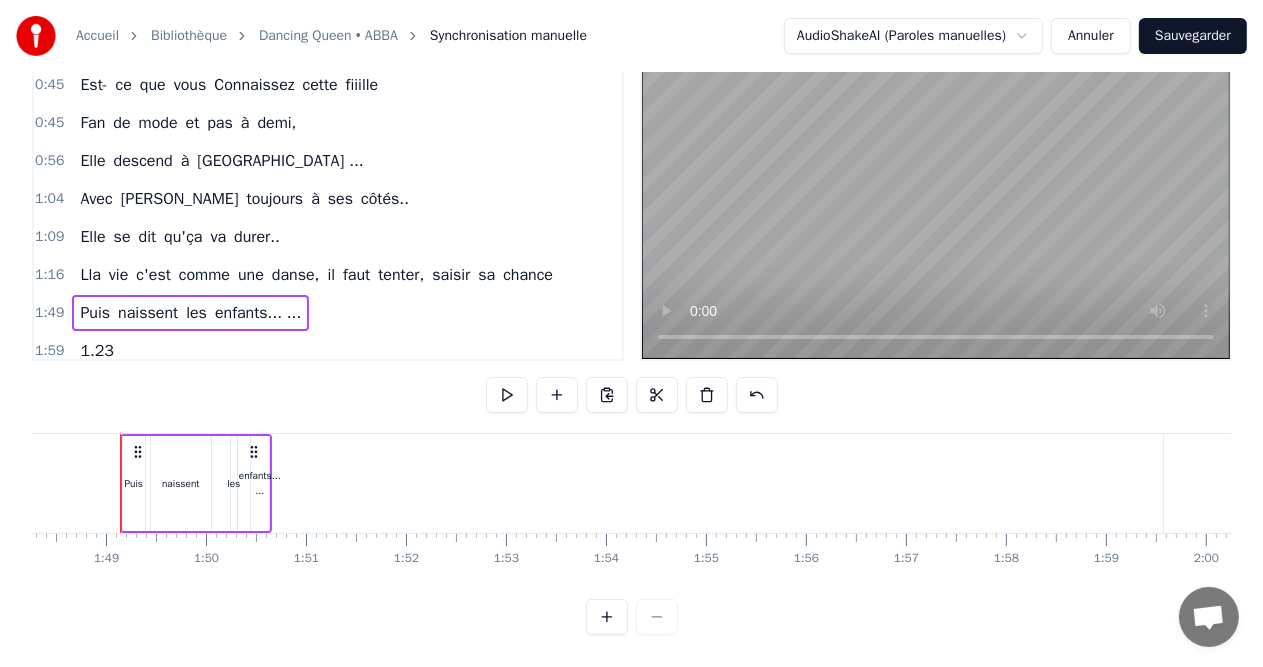 scroll, scrollTop: 0, scrollLeft: 10813, axis: horizontal 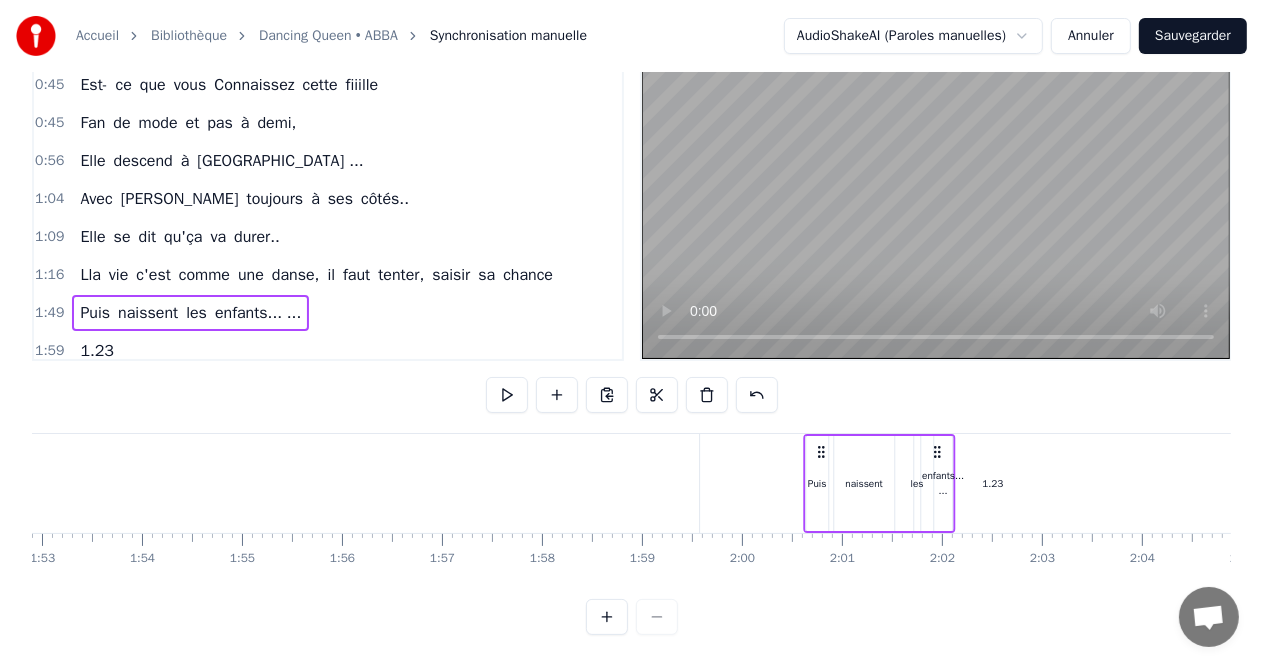 drag, startPoint x: 154, startPoint y: 439, endPoint x: 824, endPoint y: 494, distance: 672.25366 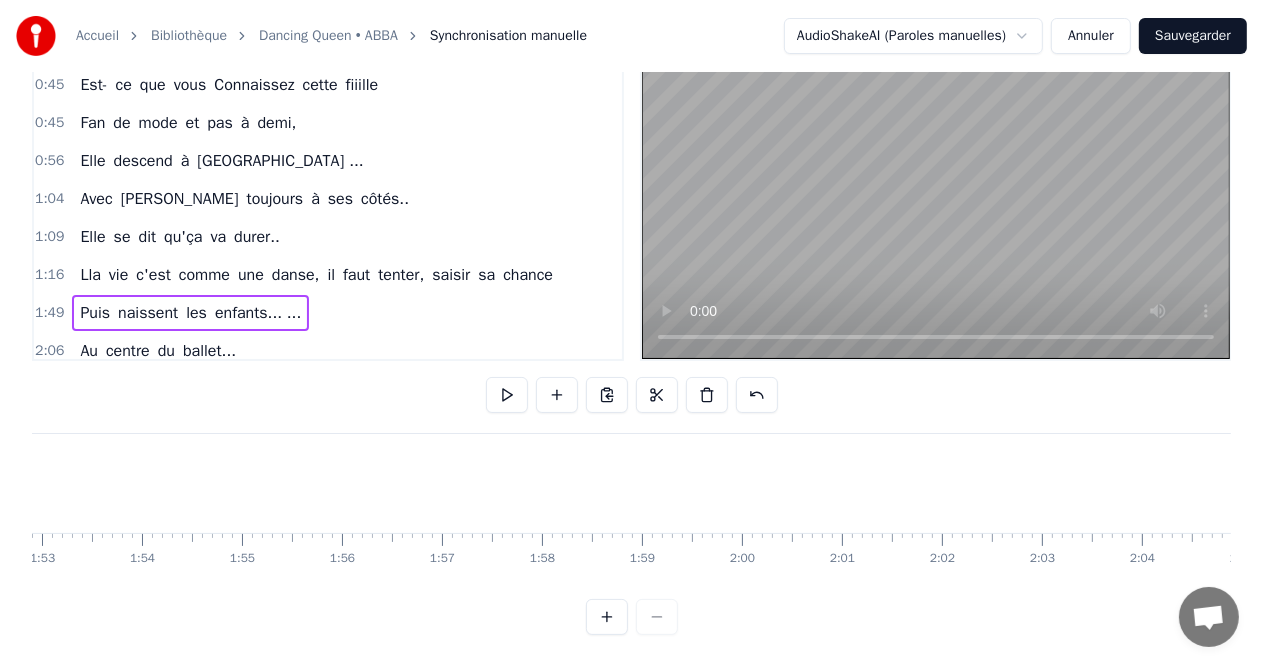 click on "Lla vie c'est comme une danse, il faut tenter, saisir sa chance" at bounding box center [316, 275] 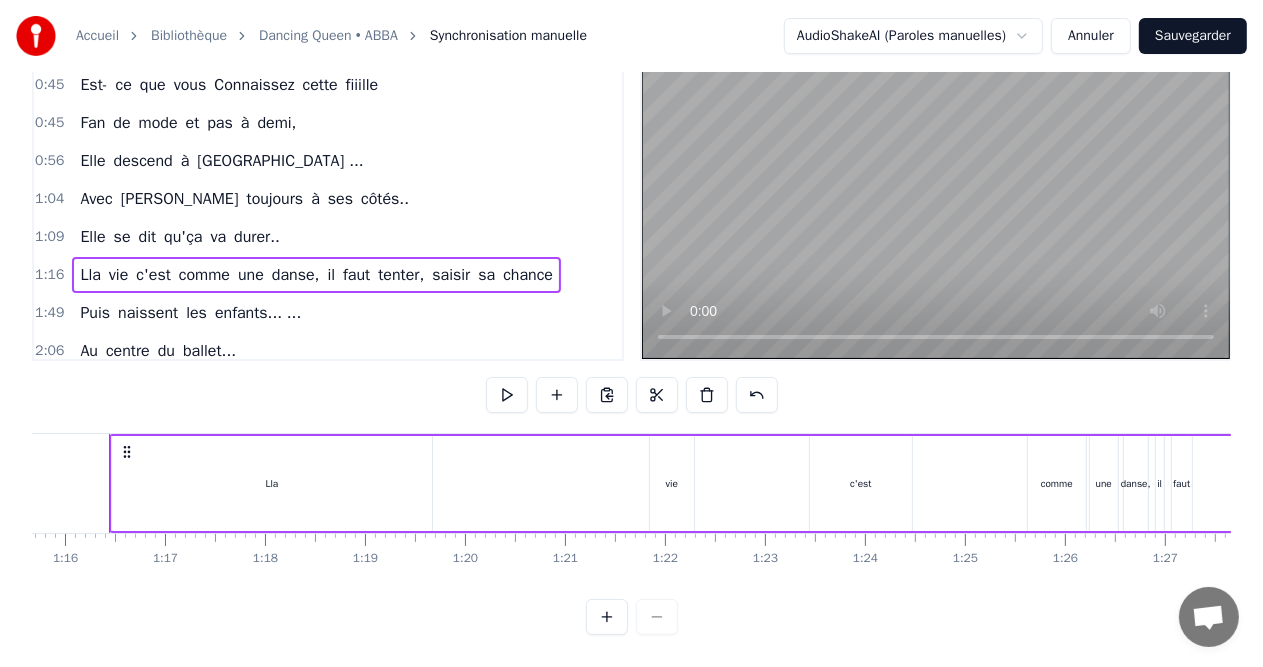 scroll, scrollTop: 0, scrollLeft: 7543, axis: horizontal 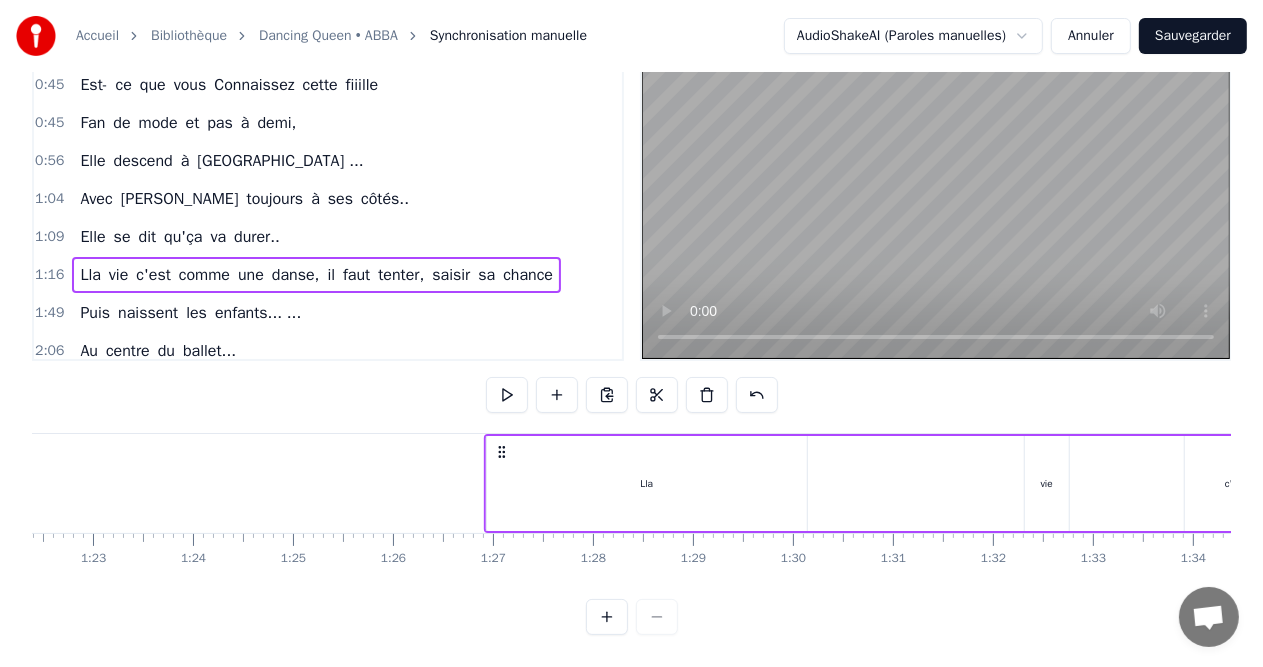 drag, startPoint x: 149, startPoint y: 443, endPoint x: 500, endPoint y: 496, distance: 354.97888 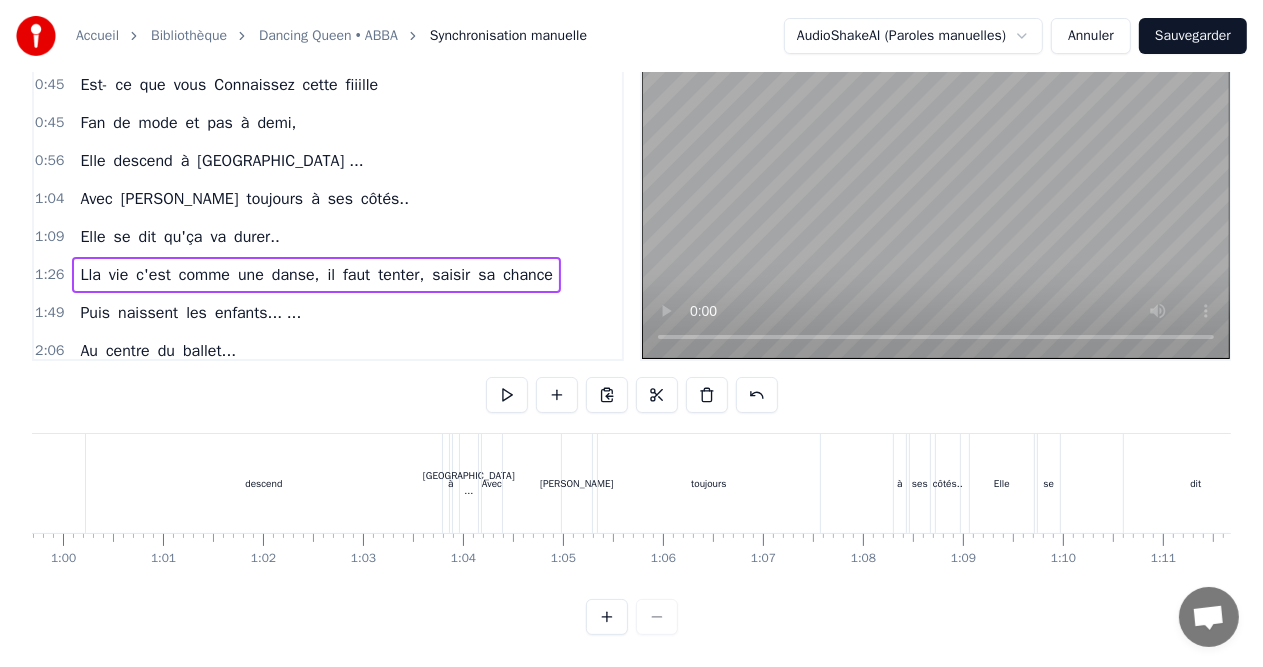 scroll, scrollTop: 0, scrollLeft: 6012, axis: horizontal 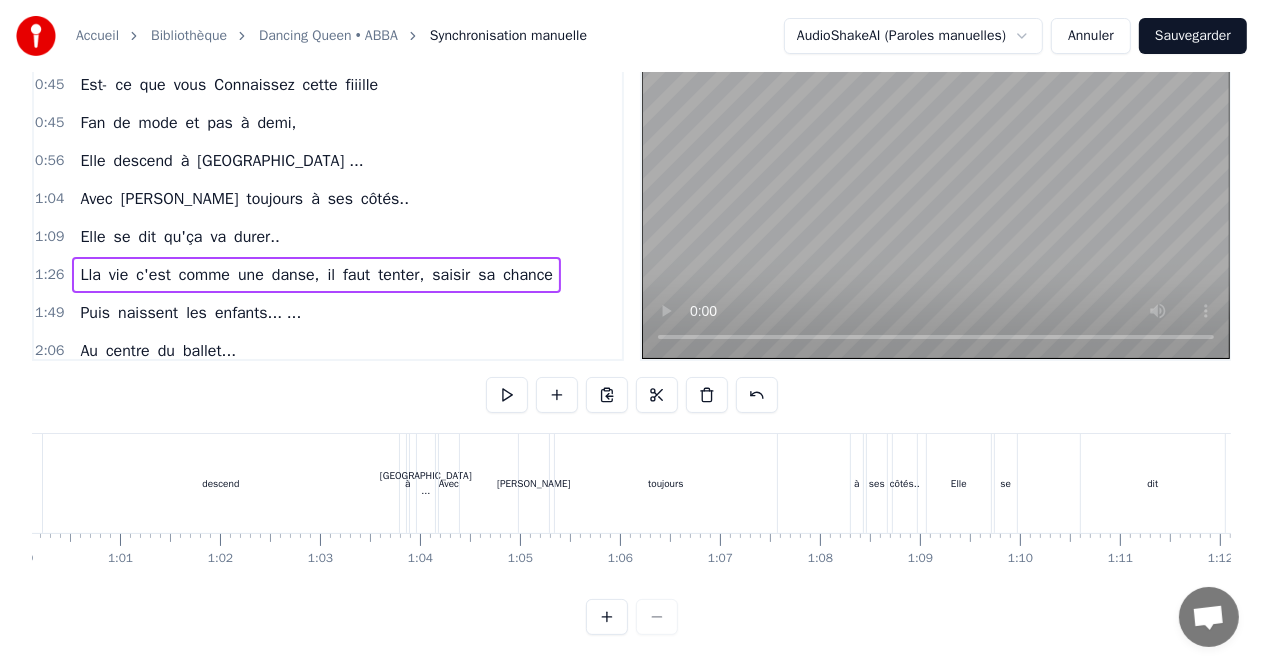click on "1:09 Elle se dit qu'ça va durer.." at bounding box center (328, 237) 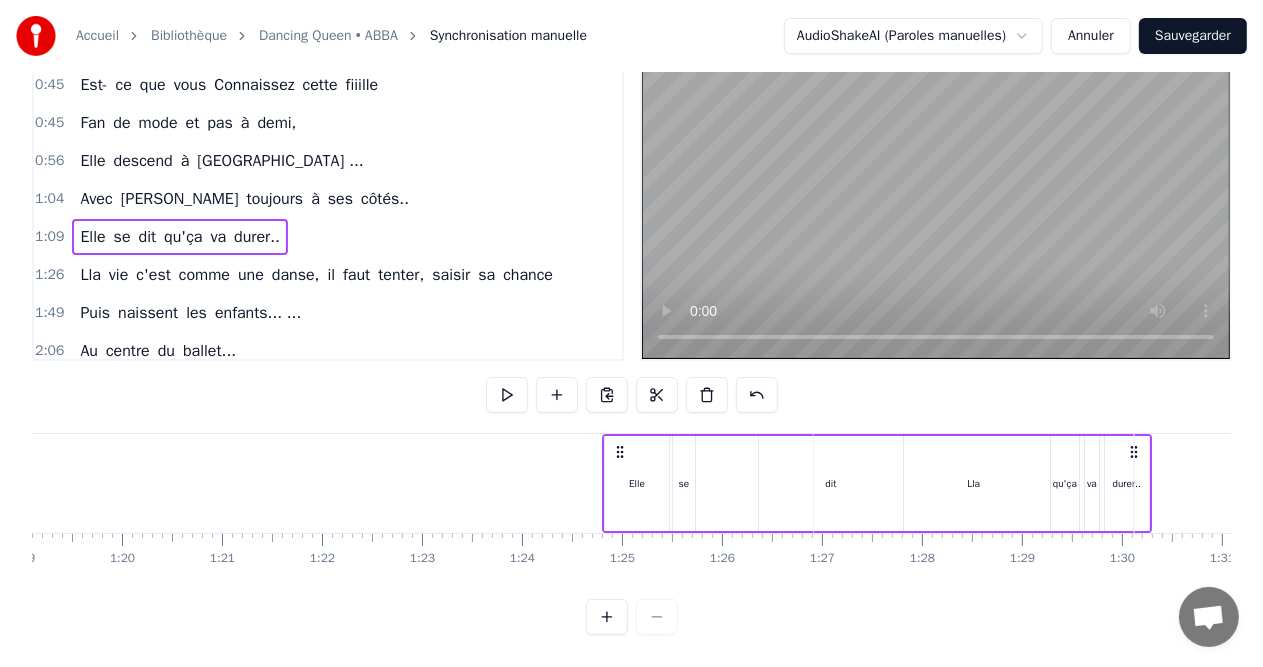 scroll, scrollTop: 0, scrollLeft: 7928, axis: horizontal 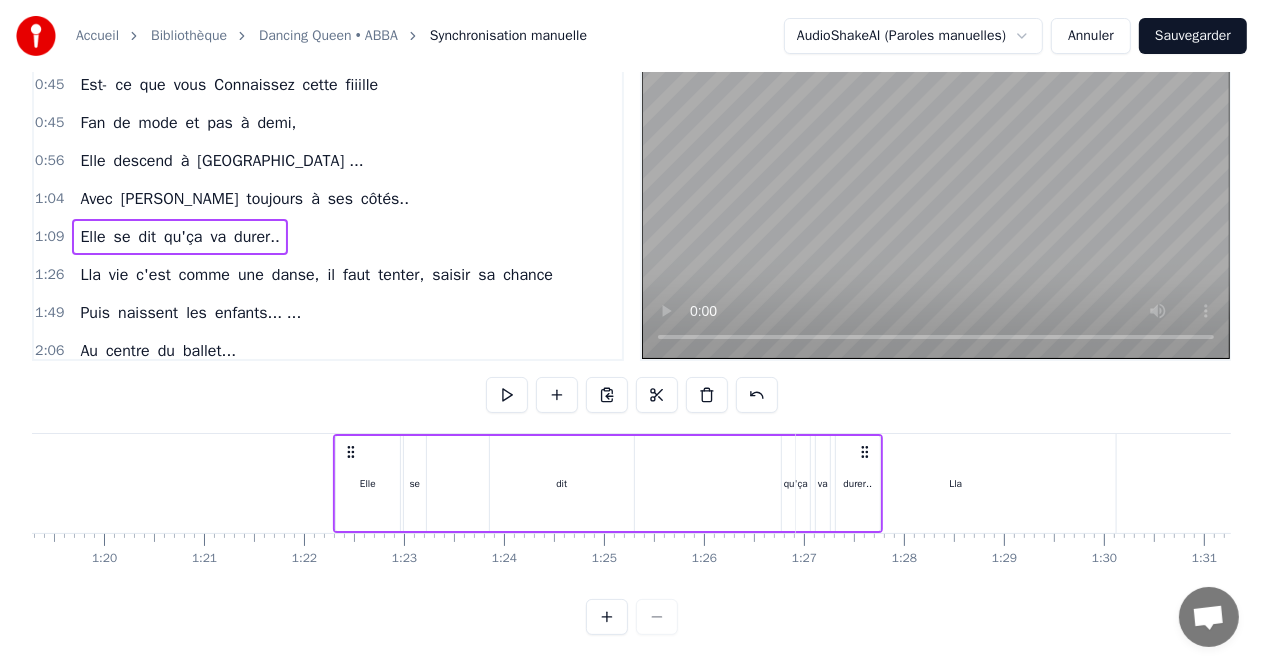 drag, startPoint x: 938, startPoint y: 442, endPoint x: 352, endPoint y: 424, distance: 586.27637 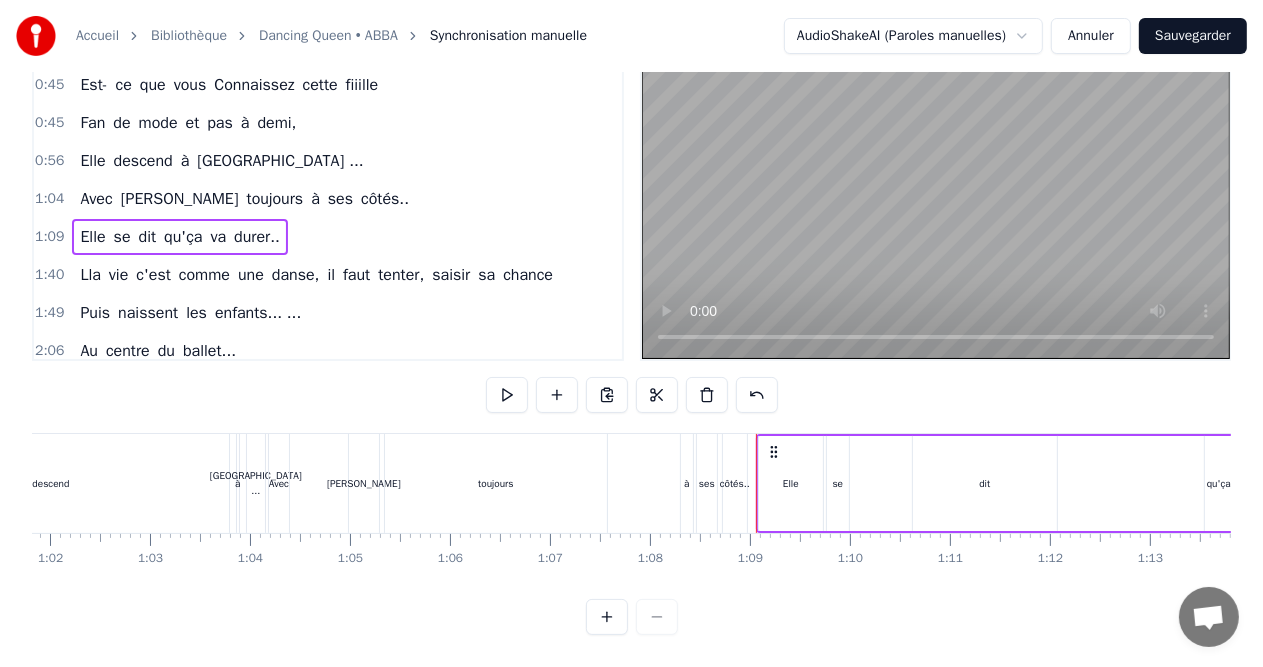 scroll, scrollTop: 0, scrollLeft: 6713, axis: horizontal 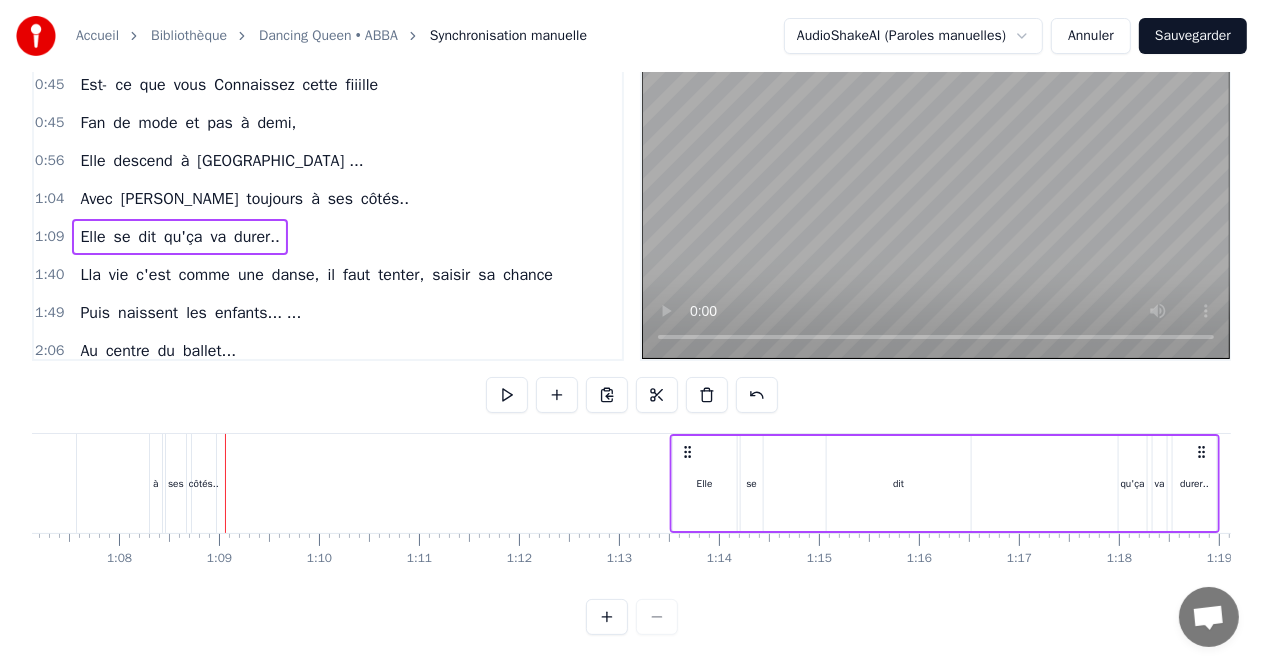 drag, startPoint x: 240, startPoint y: 438, endPoint x: 694, endPoint y: 502, distance: 458.48883 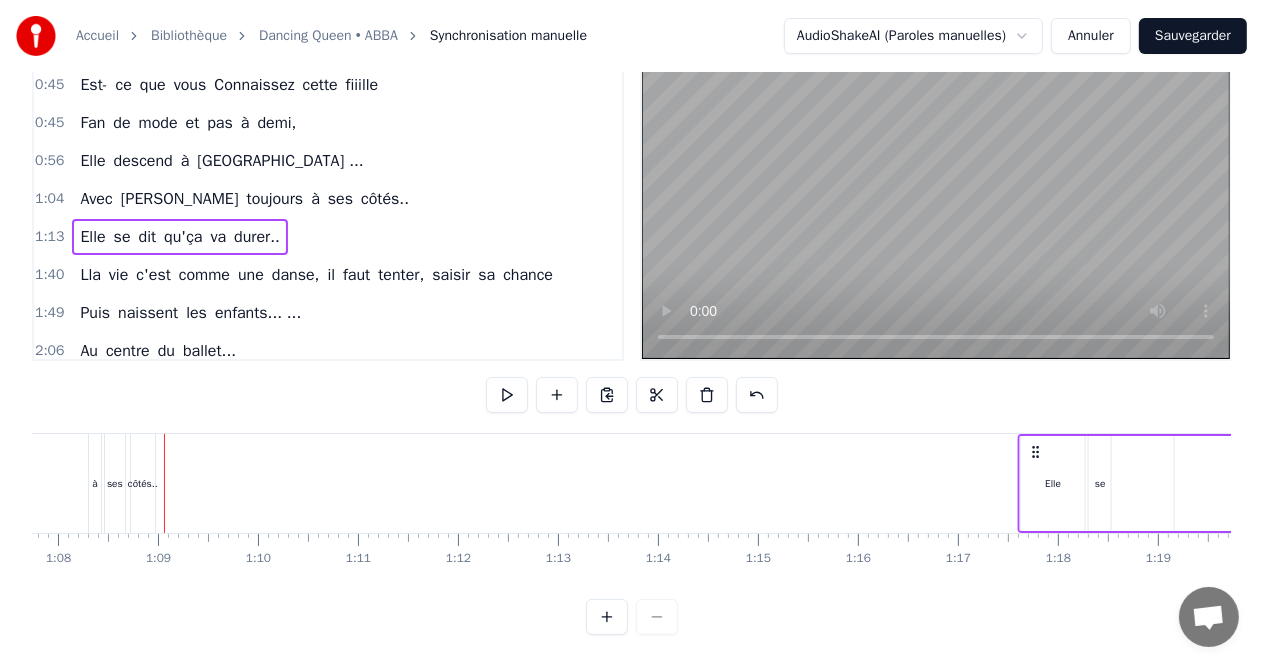 scroll, scrollTop: 0, scrollLeft: 6780, axis: horizontal 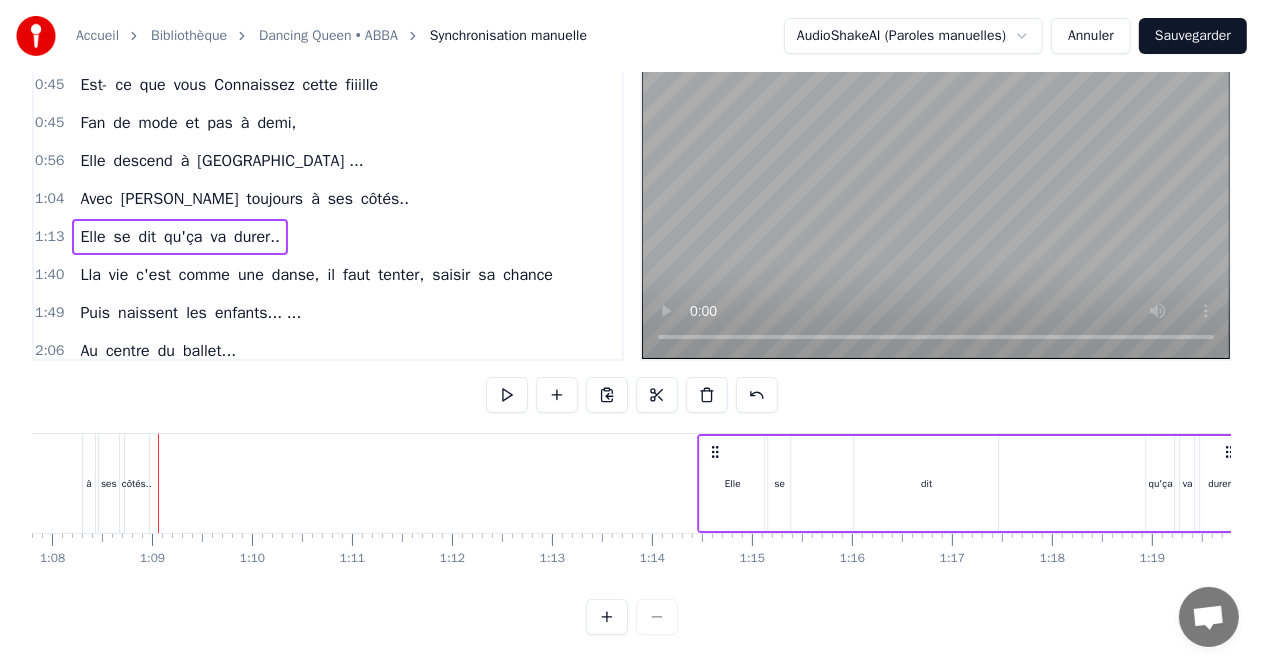 drag, startPoint x: 694, startPoint y: 444, endPoint x: 714, endPoint y: 465, distance: 29 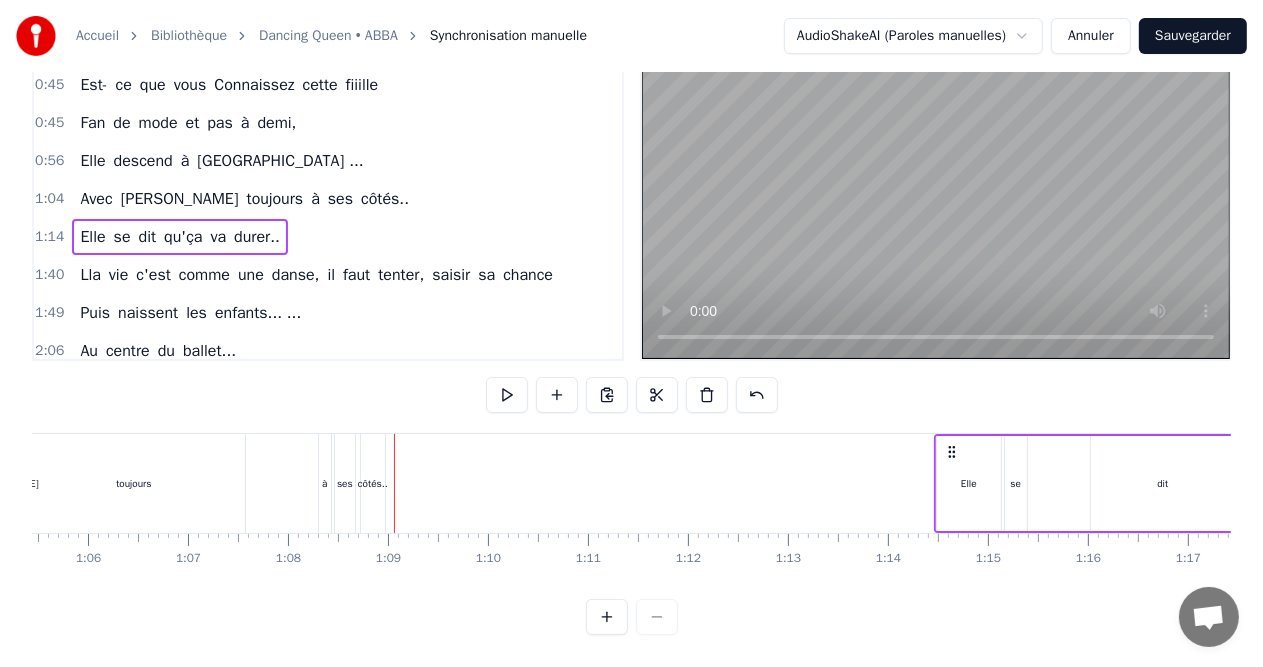 scroll, scrollTop: 0, scrollLeft: 6352, axis: horizontal 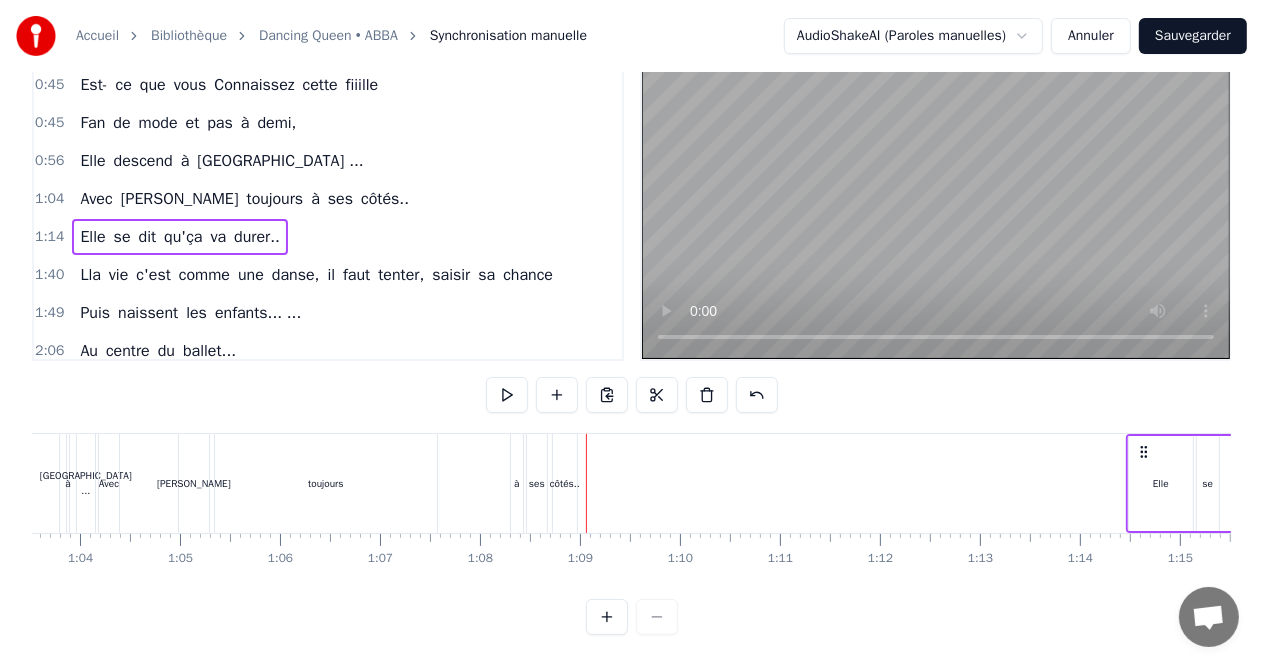 click on "1:04 Avec [PERSON_NAME] toujours à ses côtés.." at bounding box center [328, 199] 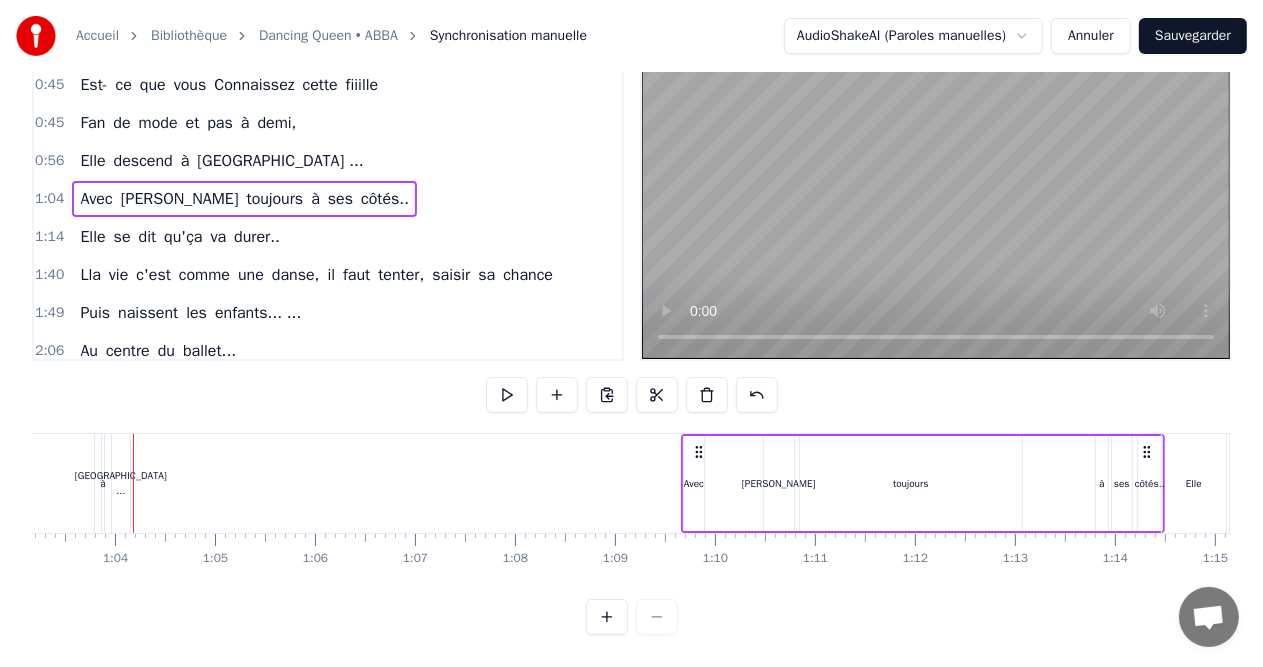 drag, startPoint x: 145, startPoint y: 446, endPoint x: 693, endPoint y: 476, distance: 548.82056 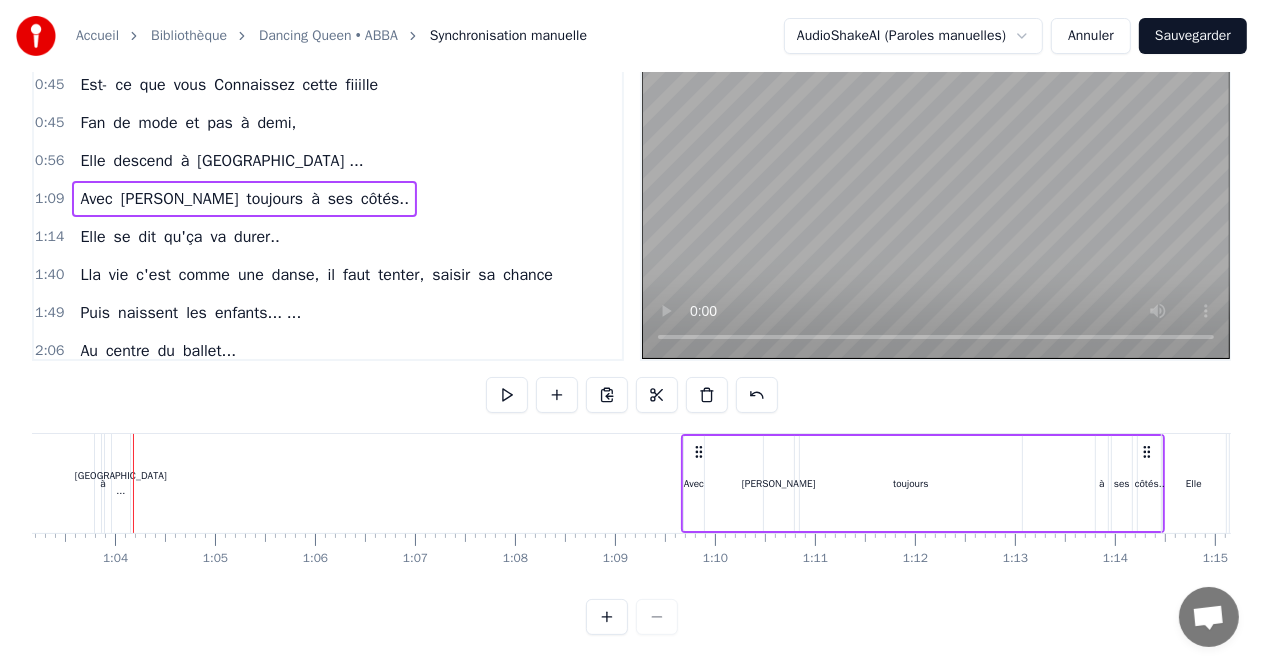 click on "0:56 Elle descend à [GEOGRAPHIC_DATA]
..." at bounding box center (328, 161) 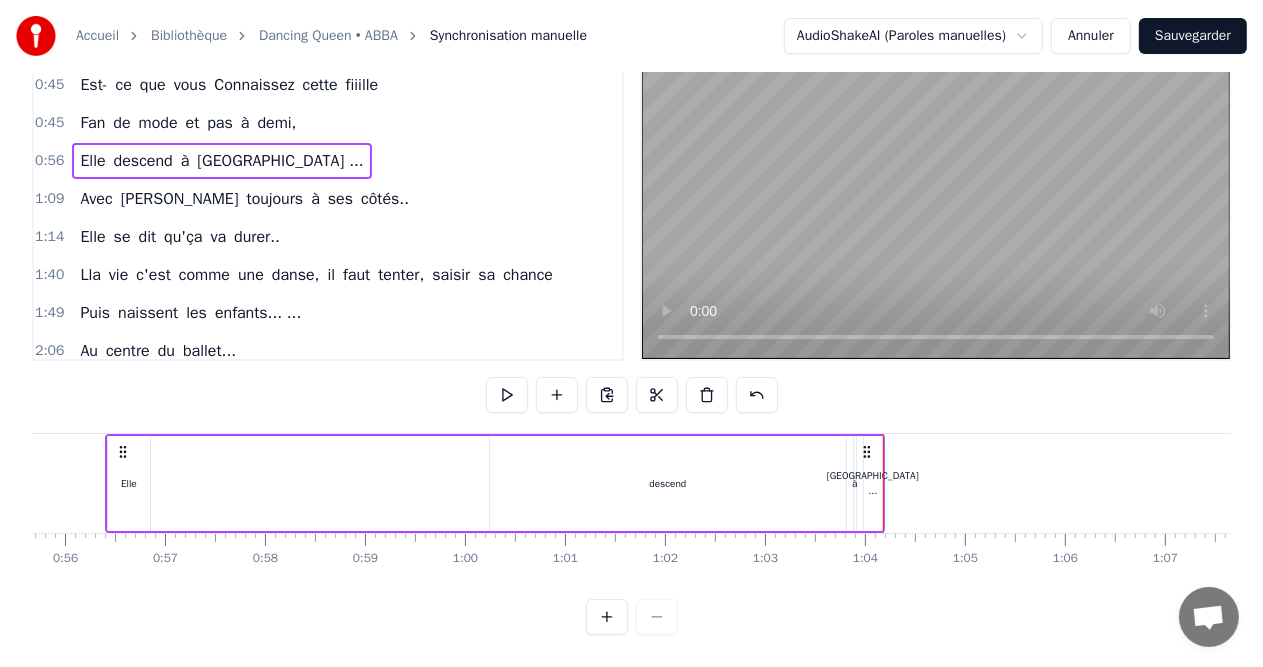 scroll, scrollTop: 0, scrollLeft: 5539, axis: horizontal 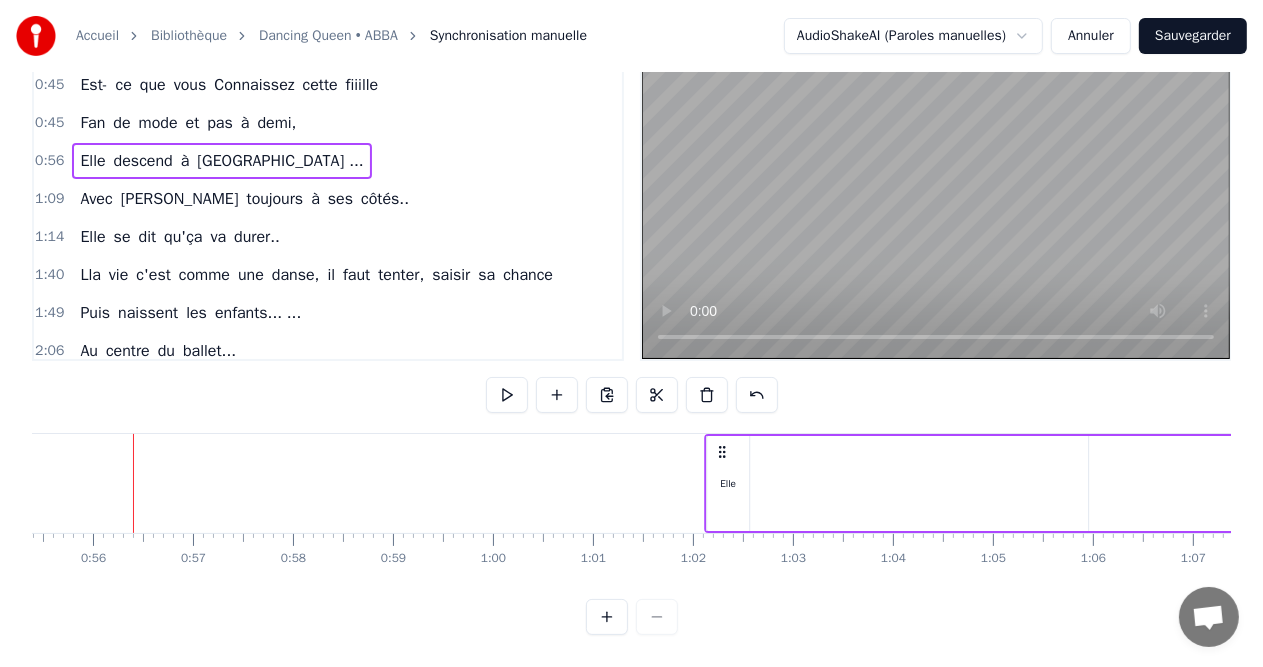 drag, startPoint x: 152, startPoint y: 440, endPoint x: 724, endPoint y: 477, distance: 573.19543 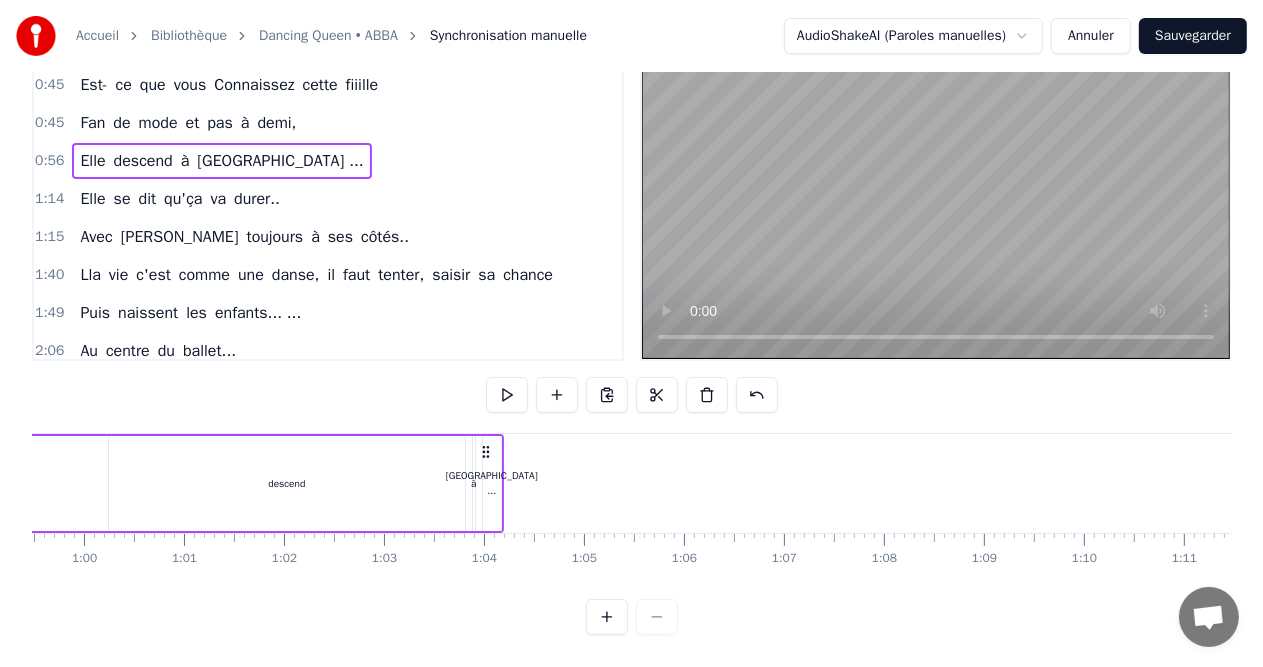 scroll, scrollTop: 0, scrollLeft: 5969, axis: horizontal 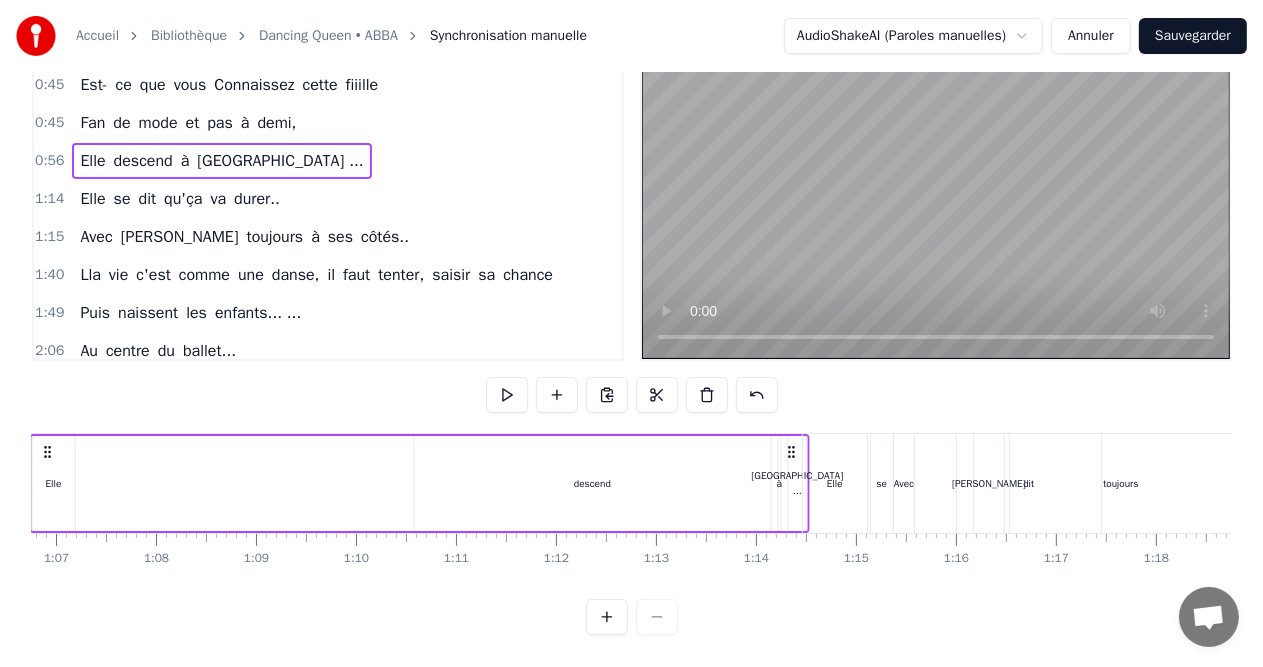 drag, startPoint x: 464, startPoint y: 443, endPoint x: 791, endPoint y: 463, distance: 327.61105 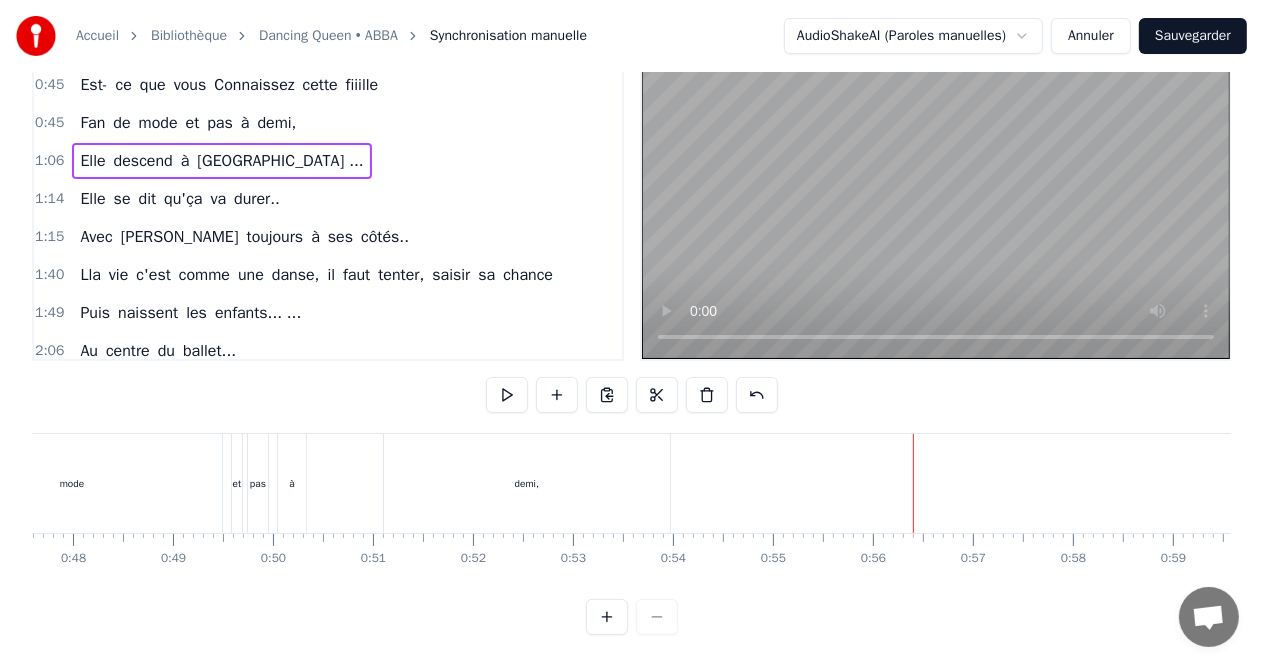 scroll, scrollTop: 0, scrollLeft: 4737, axis: horizontal 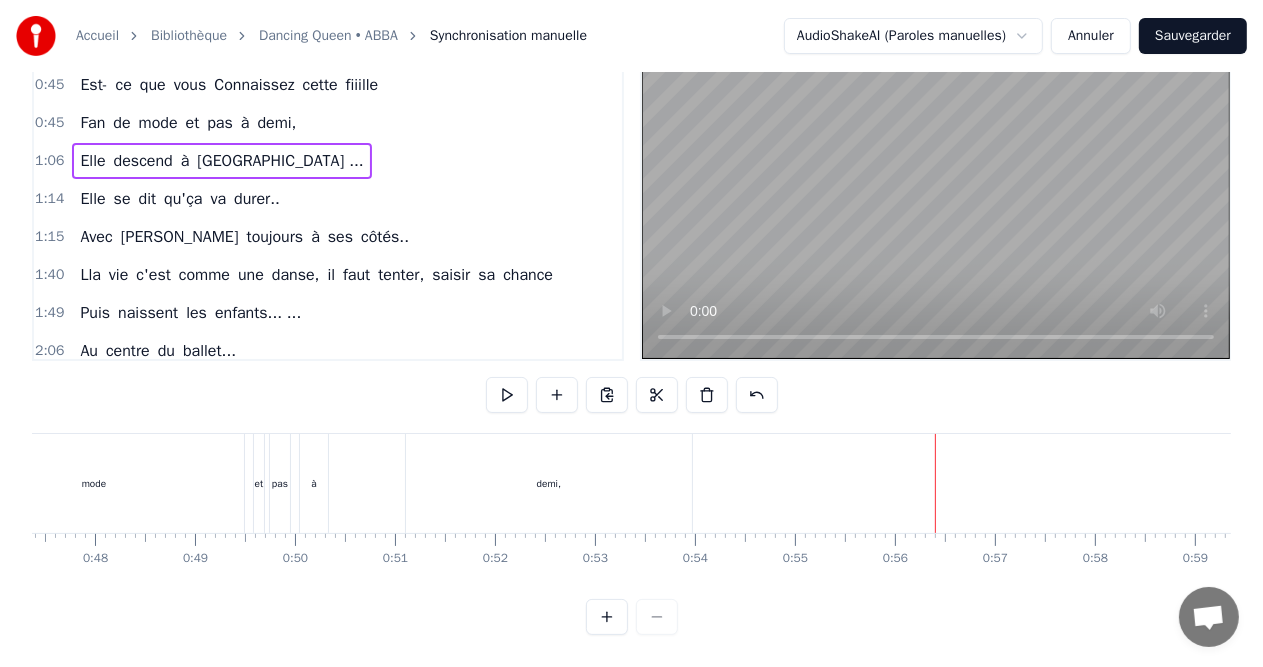 click on "0:45 Fan de mode et pas à demi," at bounding box center (328, 123) 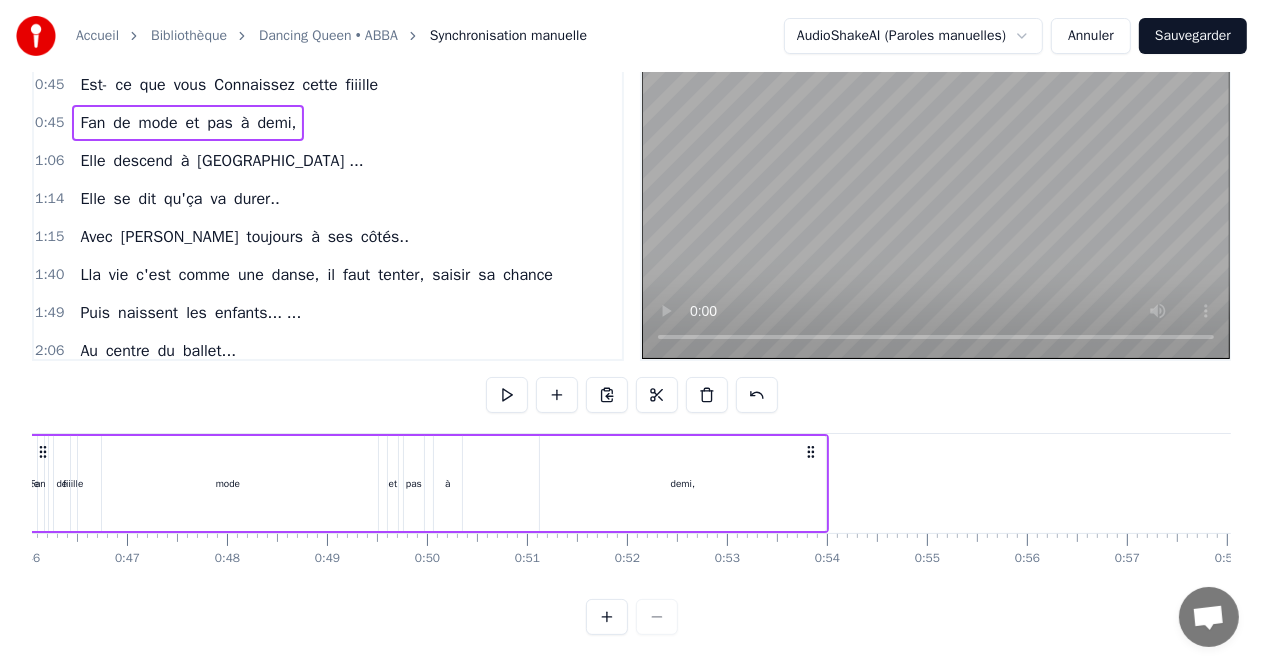 scroll, scrollTop: 0, scrollLeft: 4497, axis: horizontal 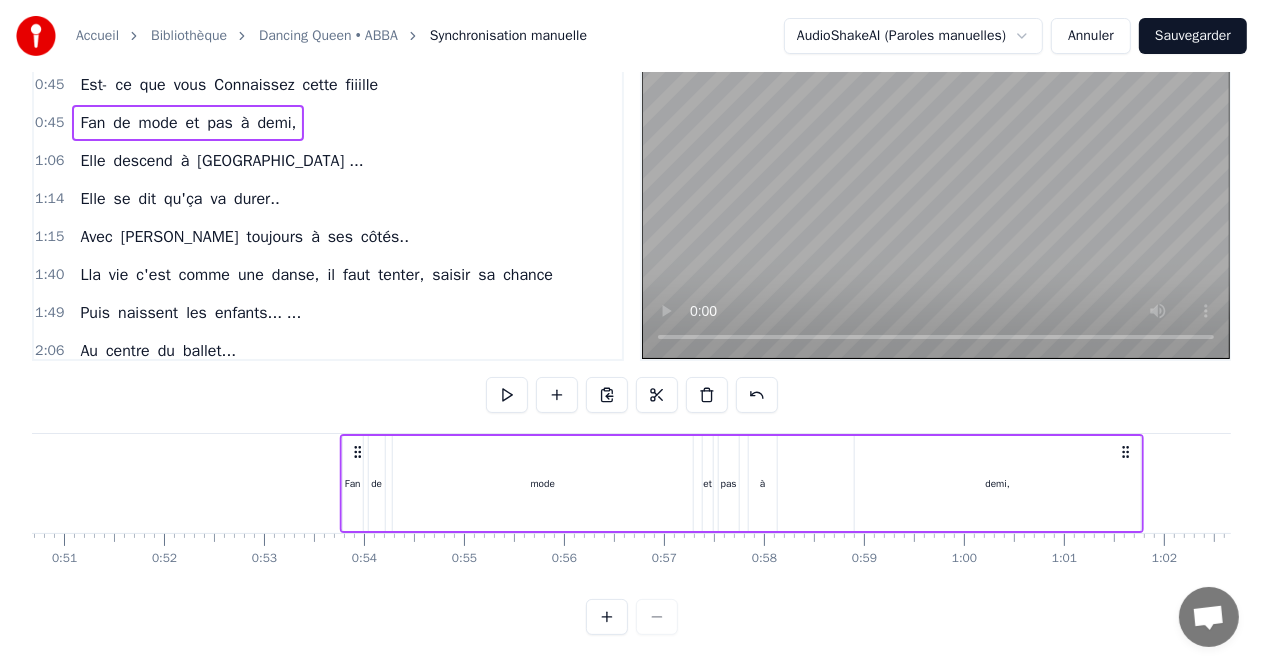 drag, startPoint x: 147, startPoint y: 443, endPoint x: 353, endPoint y: 476, distance: 208.62646 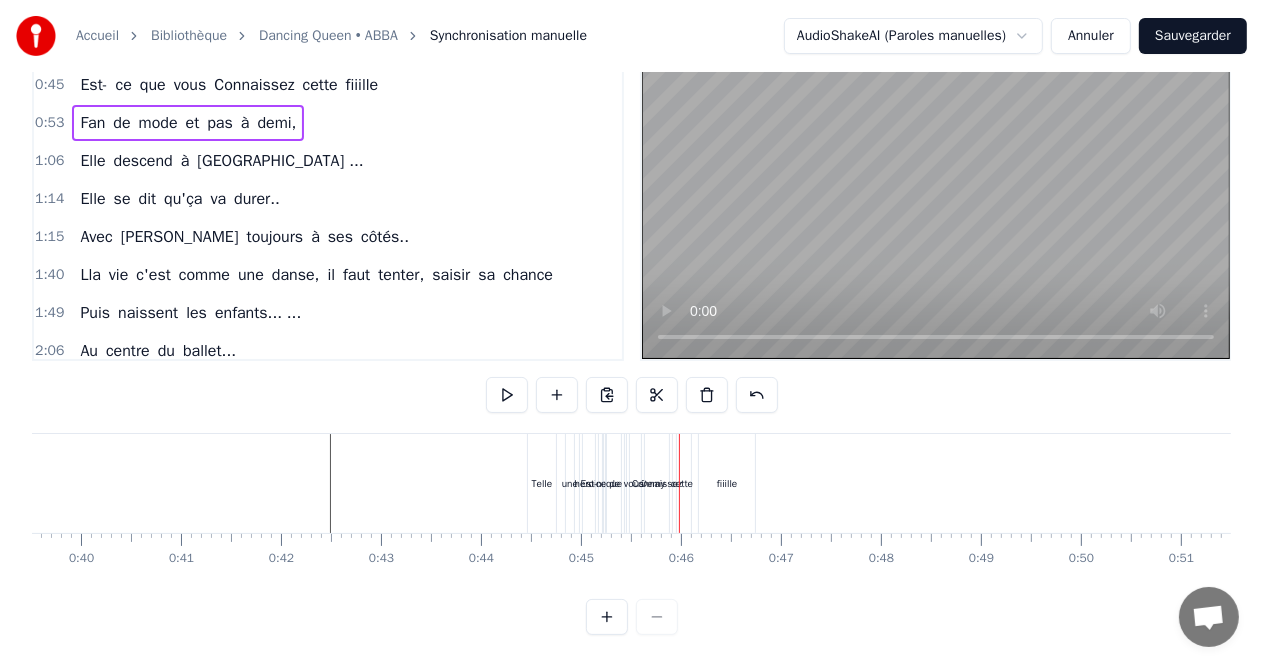 scroll, scrollTop: 0, scrollLeft: 4036, axis: horizontal 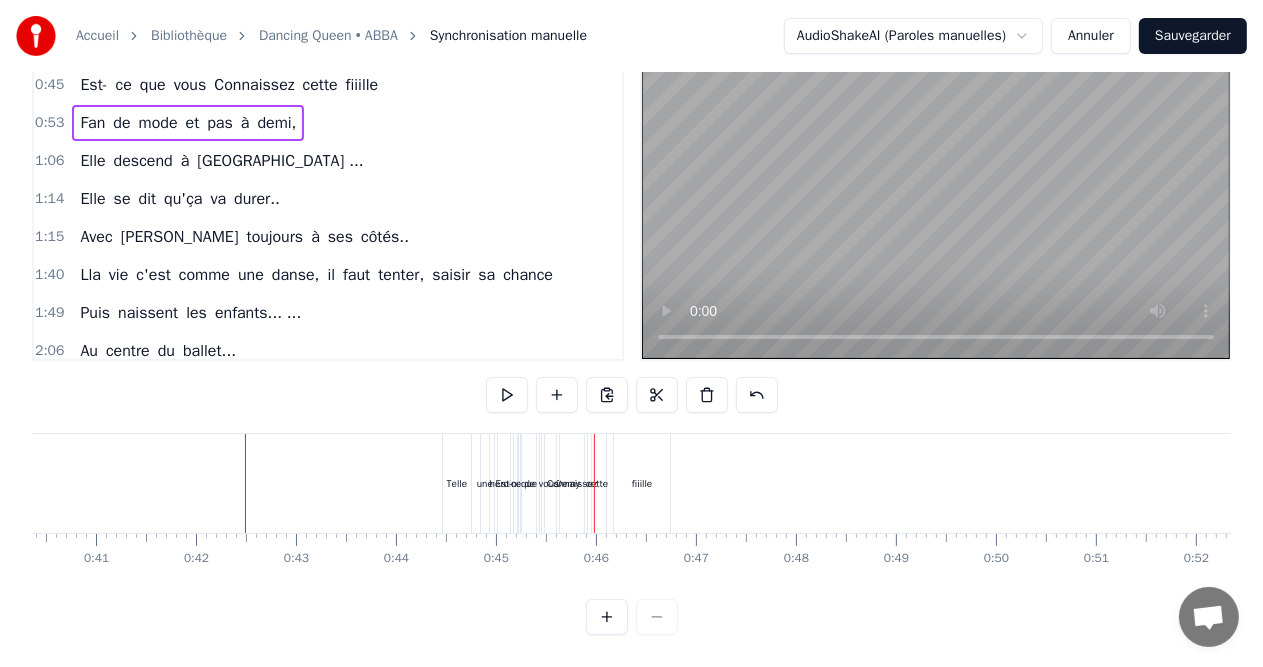 click at bounding box center [8169, 483] 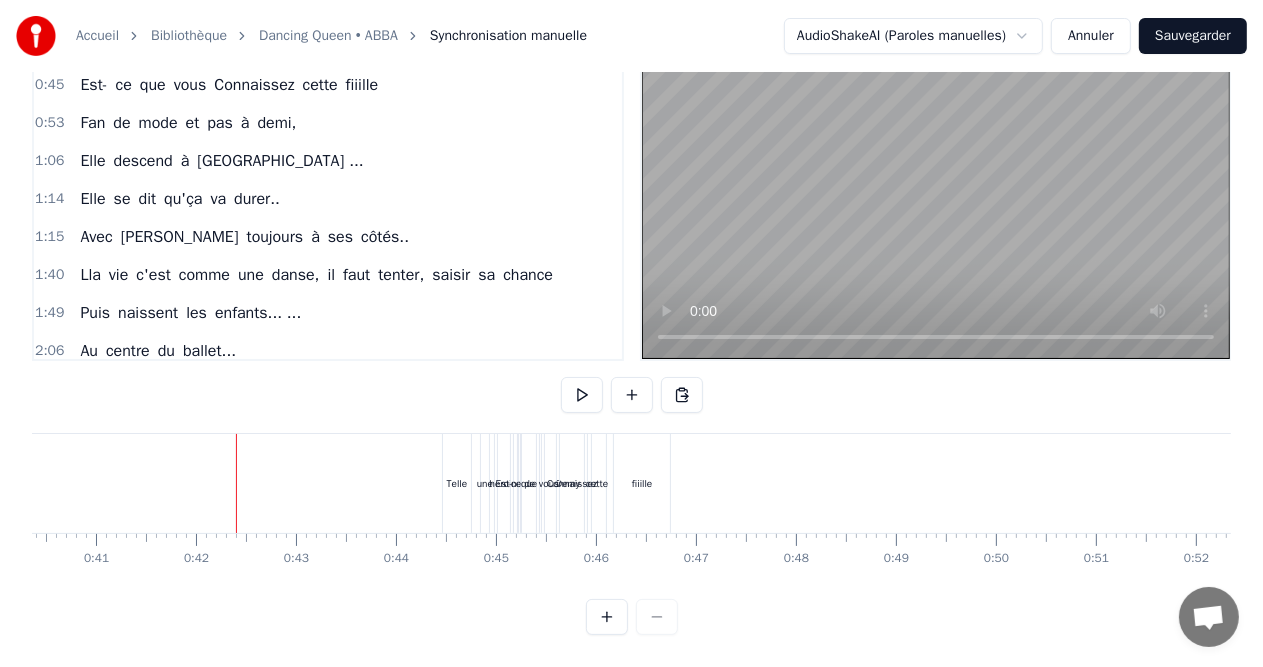 click on "0:45 Est- ce que vous Connaissez cette fiiille" at bounding box center [328, 85] 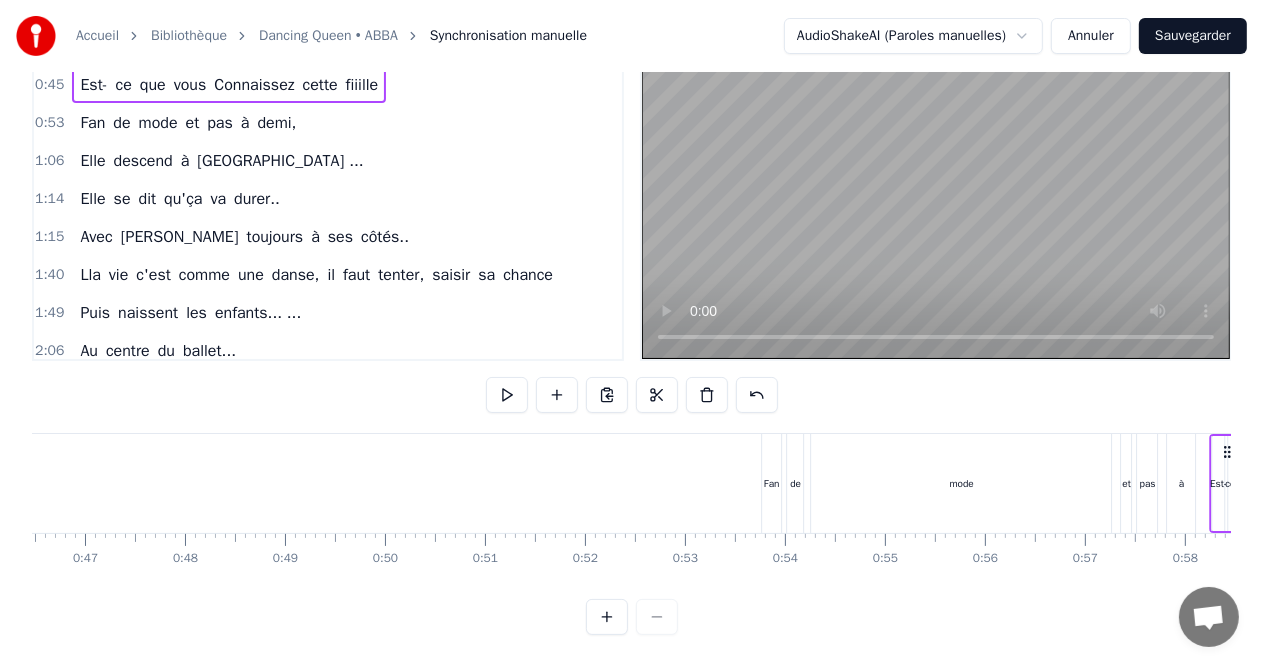 scroll, scrollTop: 0, scrollLeft: 4672, axis: horizontal 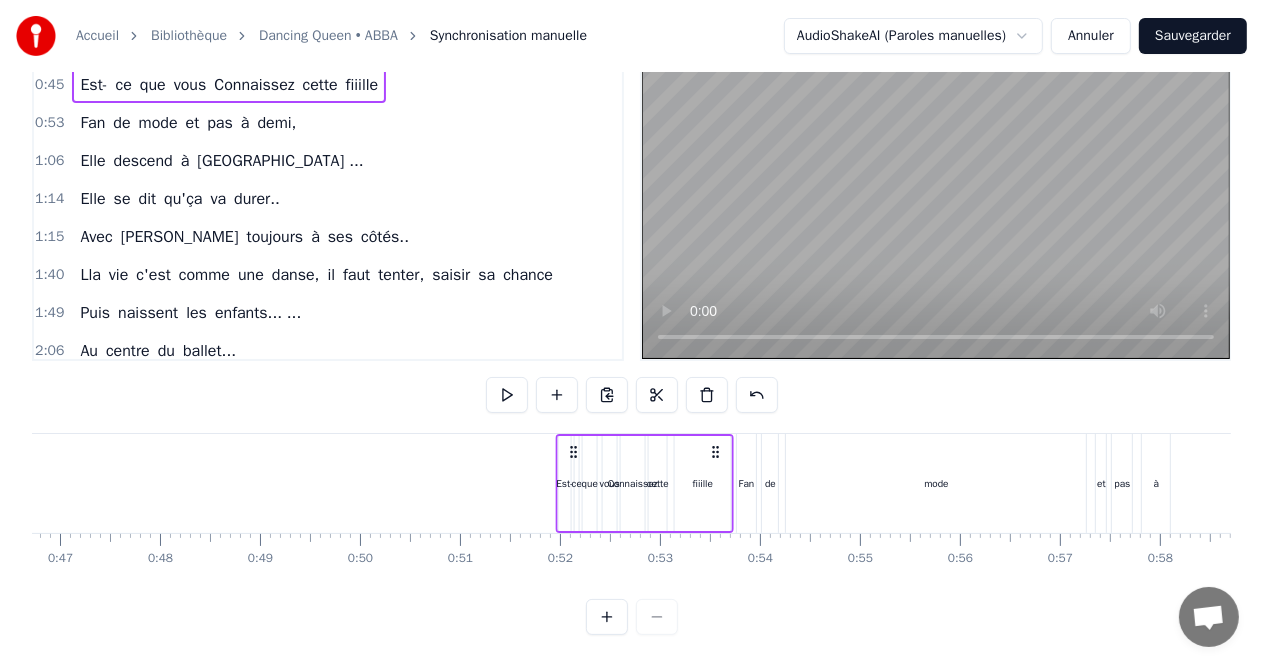 drag, startPoint x: 510, startPoint y: 441, endPoint x: 572, endPoint y: 466, distance: 66.85058 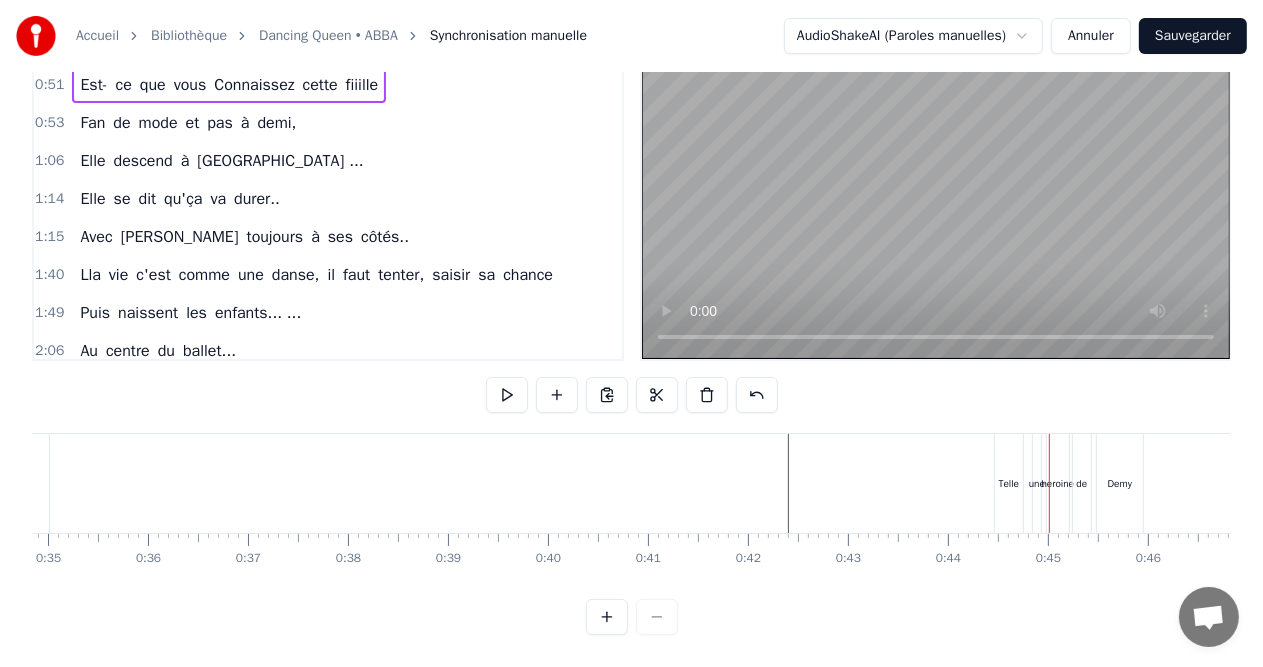 scroll, scrollTop: 0, scrollLeft: 3441, axis: horizontal 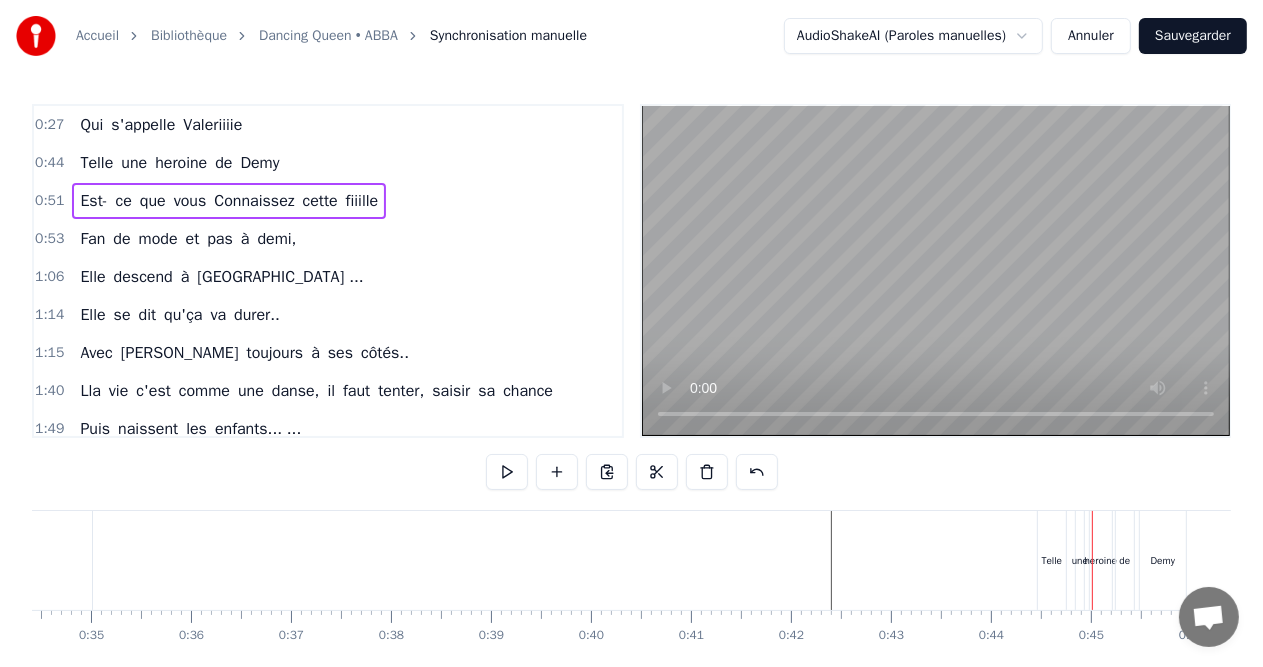 click on "0:44 Telle une heroine de Demy" at bounding box center (328, 163) 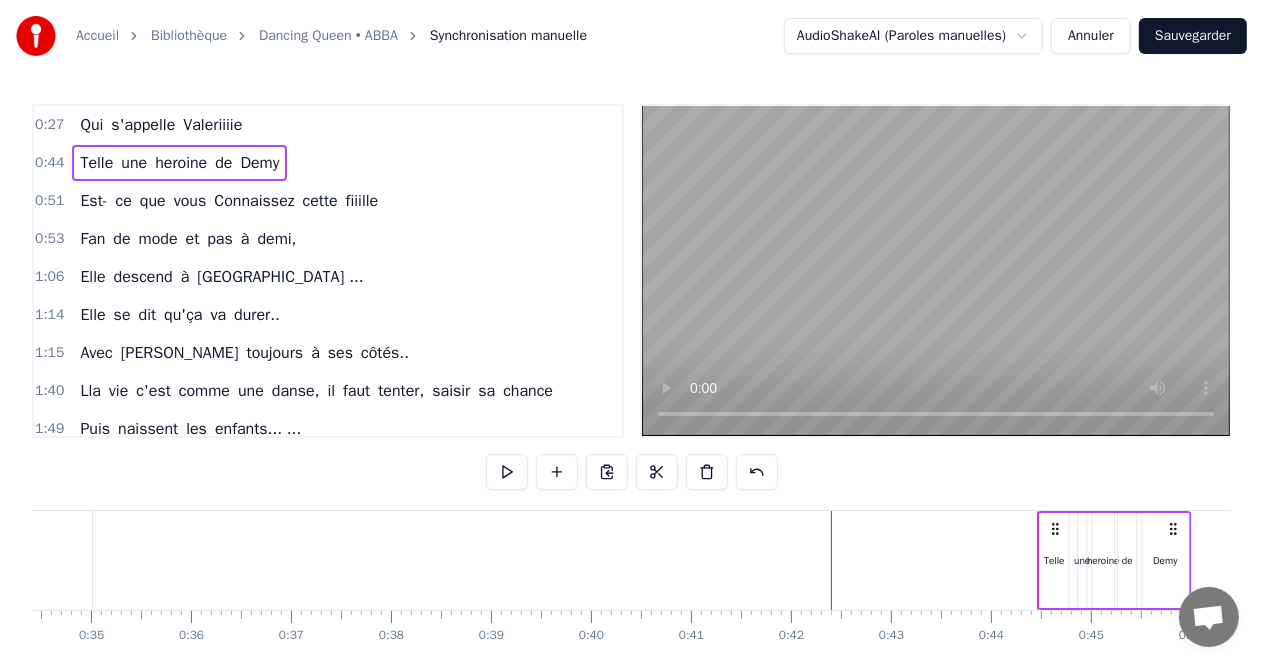 scroll, scrollTop: 0, scrollLeft: 3452, axis: horizontal 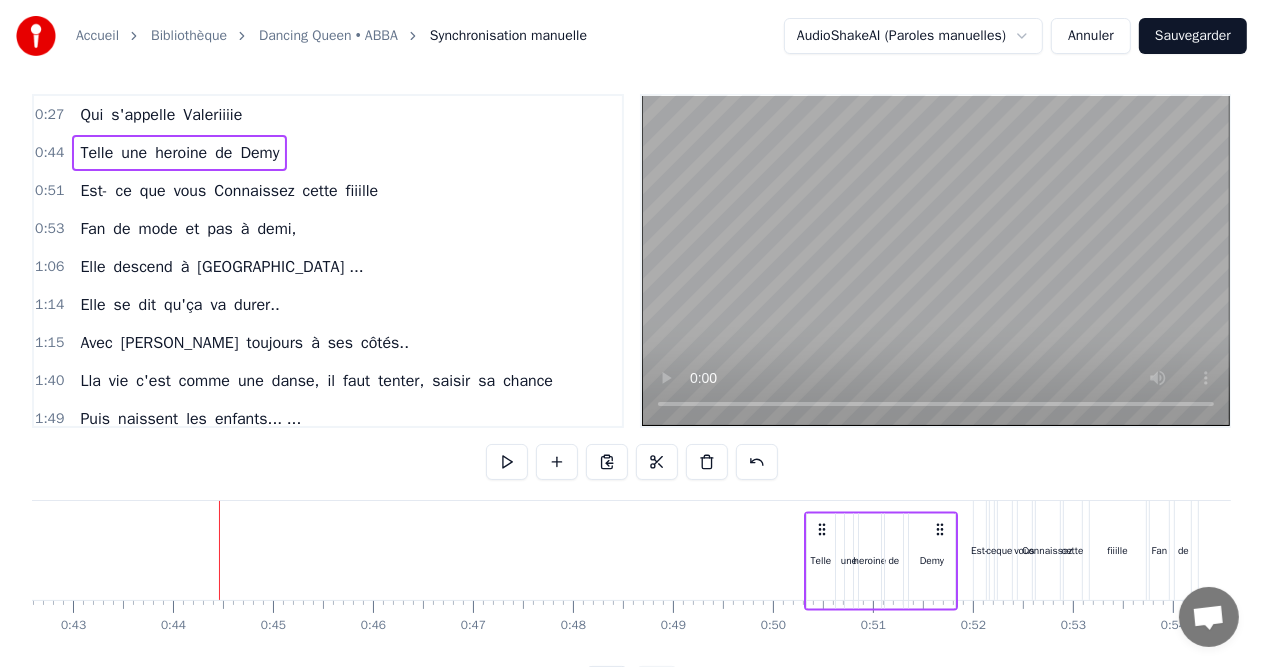 drag, startPoint x: 1052, startPoint y: 528, endPoint x: 820, endPoint y: 486, distance: 235.77107 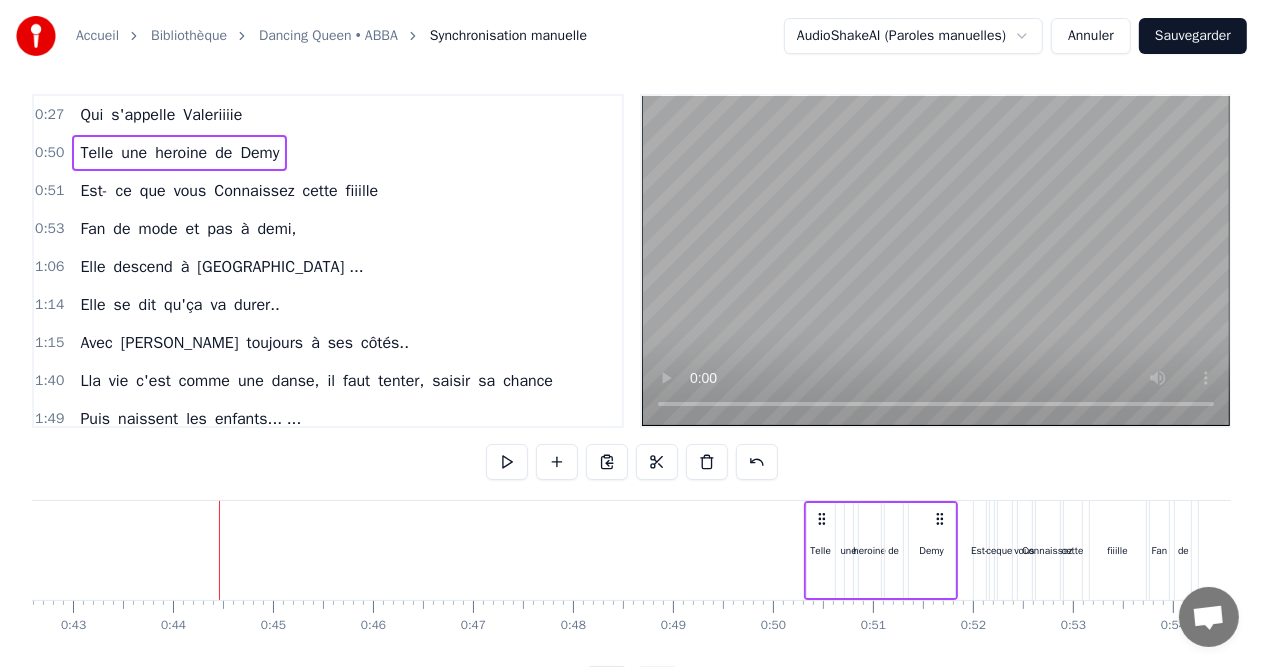 scroll, scrollTop: 0, scrollLeft: 0, axis: both 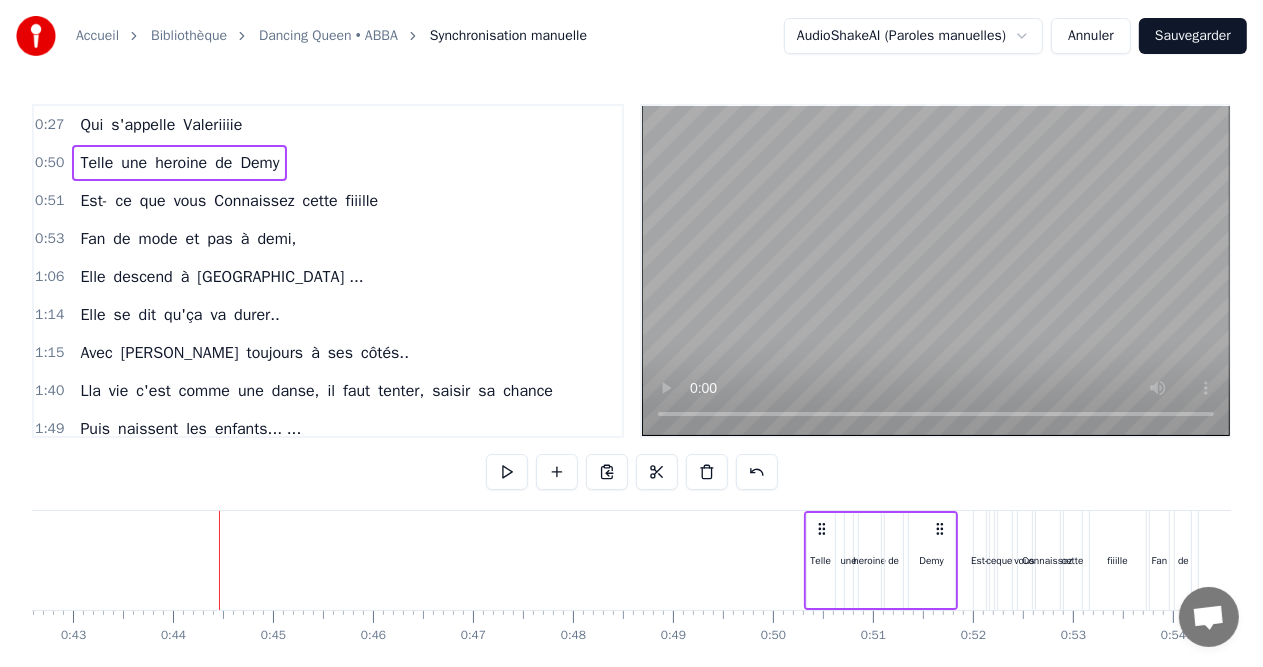 click on "Valeriiiie" at bounding box center (212, 125) 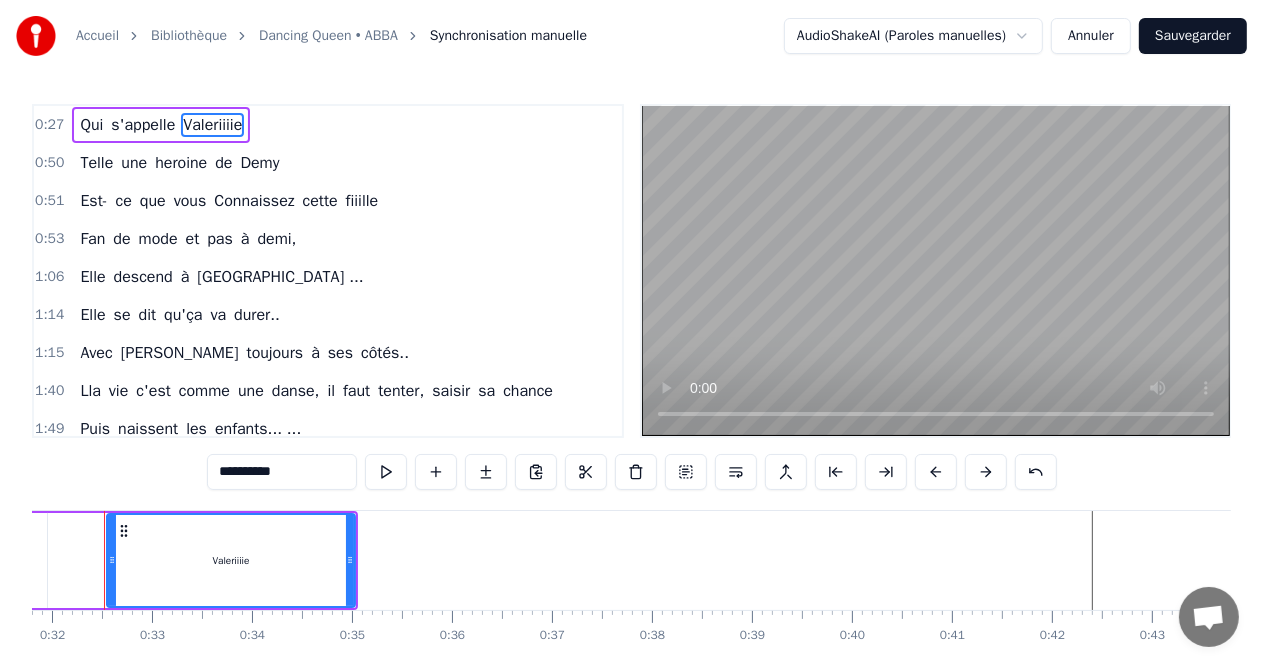 scroll, scrollTop: 0, scrollLeft: 3151, axis: horizontal 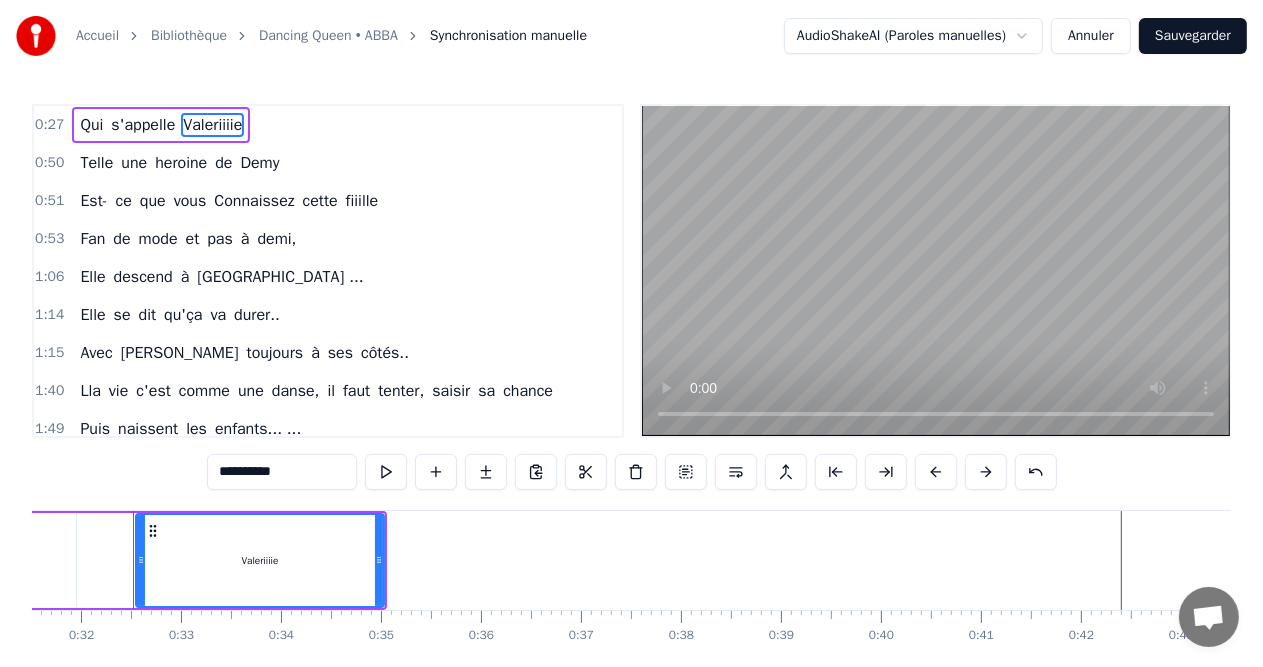 click on "**********" at bounding box center [631, 356] 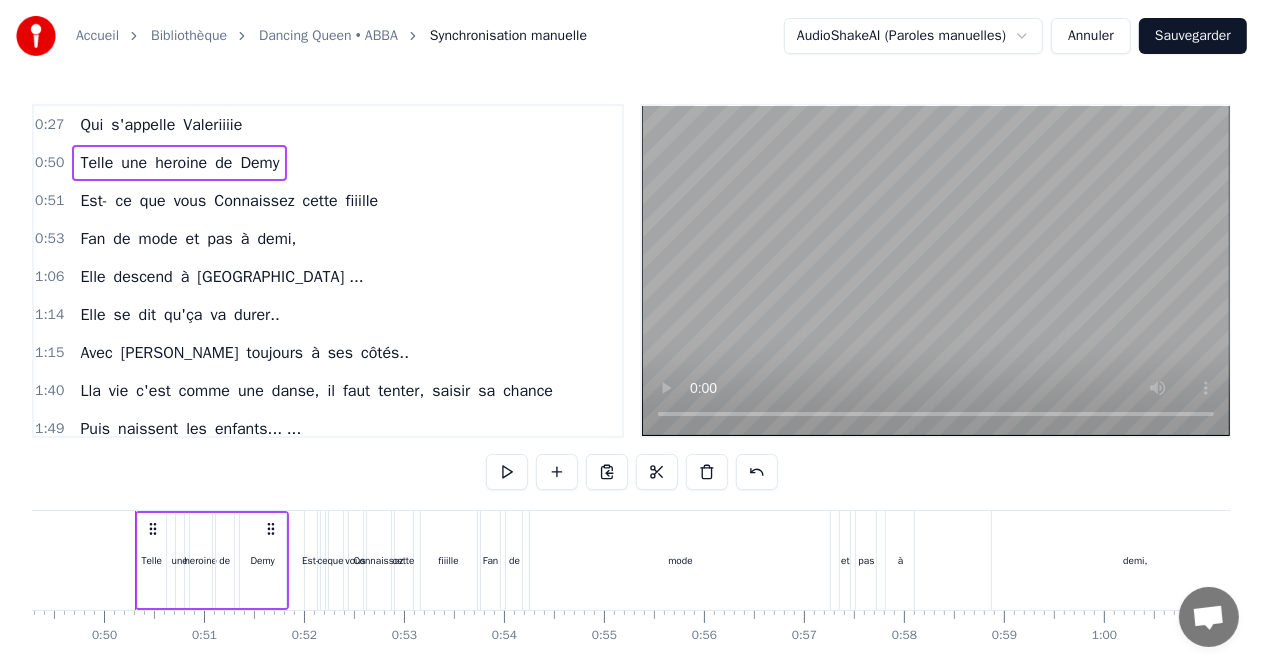 scroll, scrollTop: 0, scrollLeft: 4930, axis: horizontal 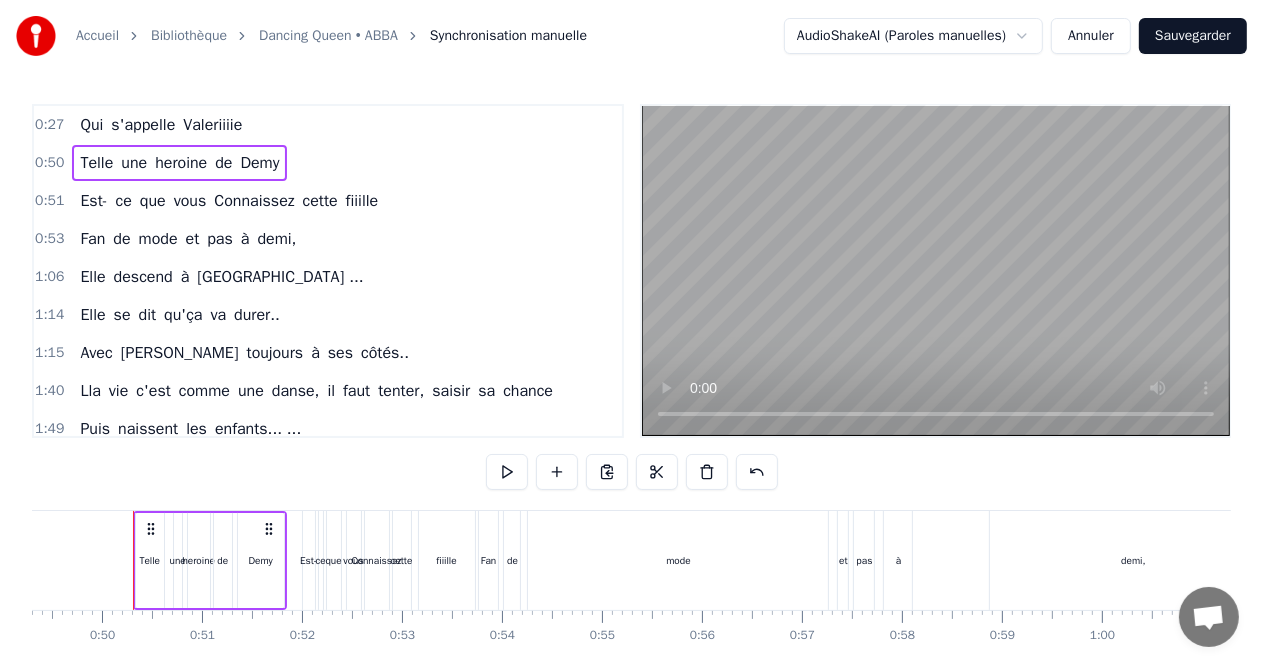 click on "0:27 Qui s'appelle Valeriiiie" at bounding box center [328, 125] 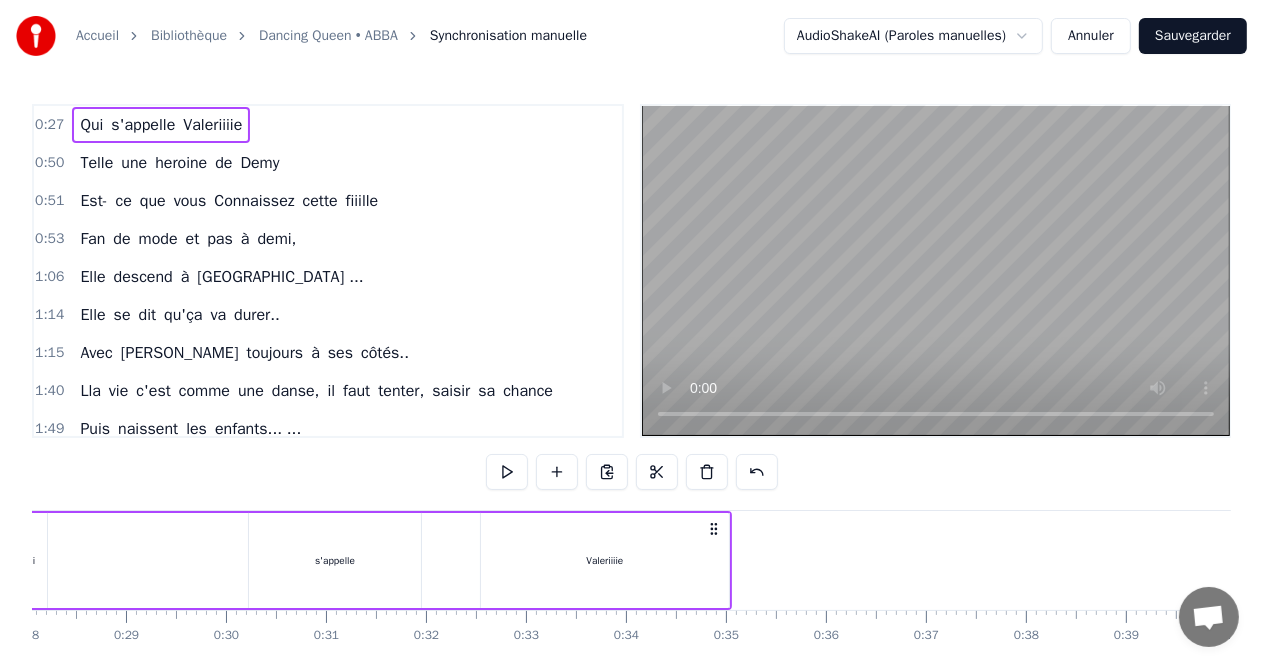 scroll, scrollTop: 0, scrollLeft: 2679, axis: horizontal 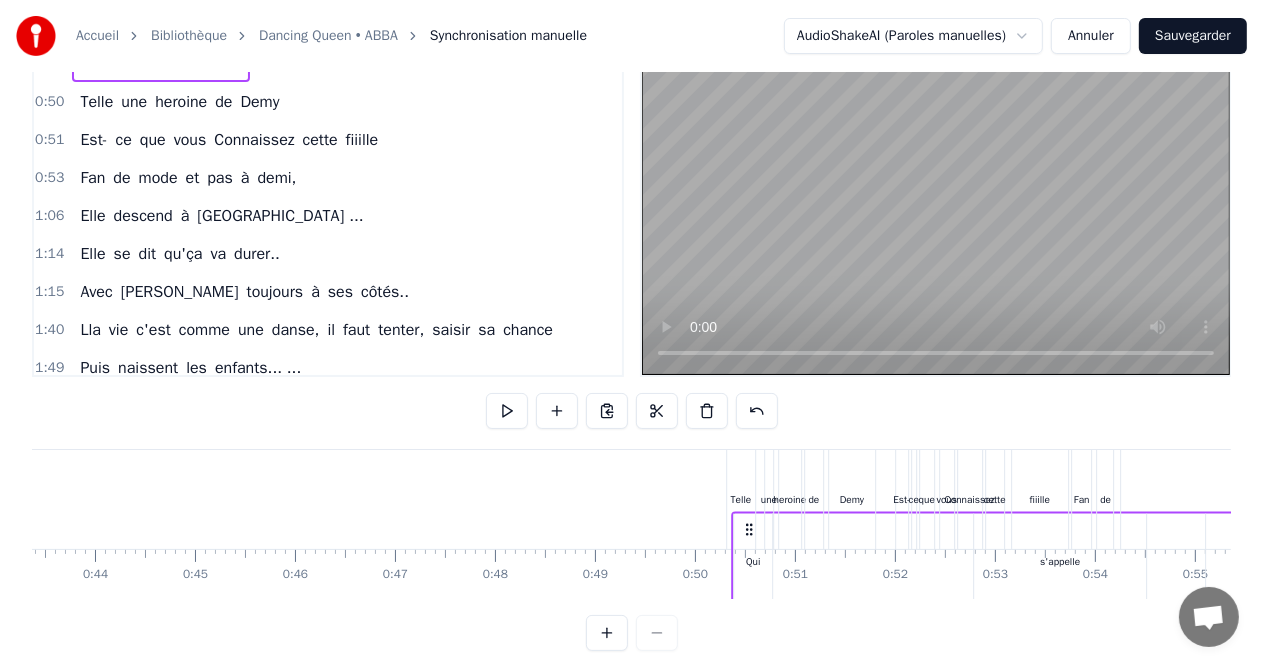 drag, startPoint x: 148, startPoint y: 527, endPoint x: 746, endPoint y: 488, distance: 599.2704 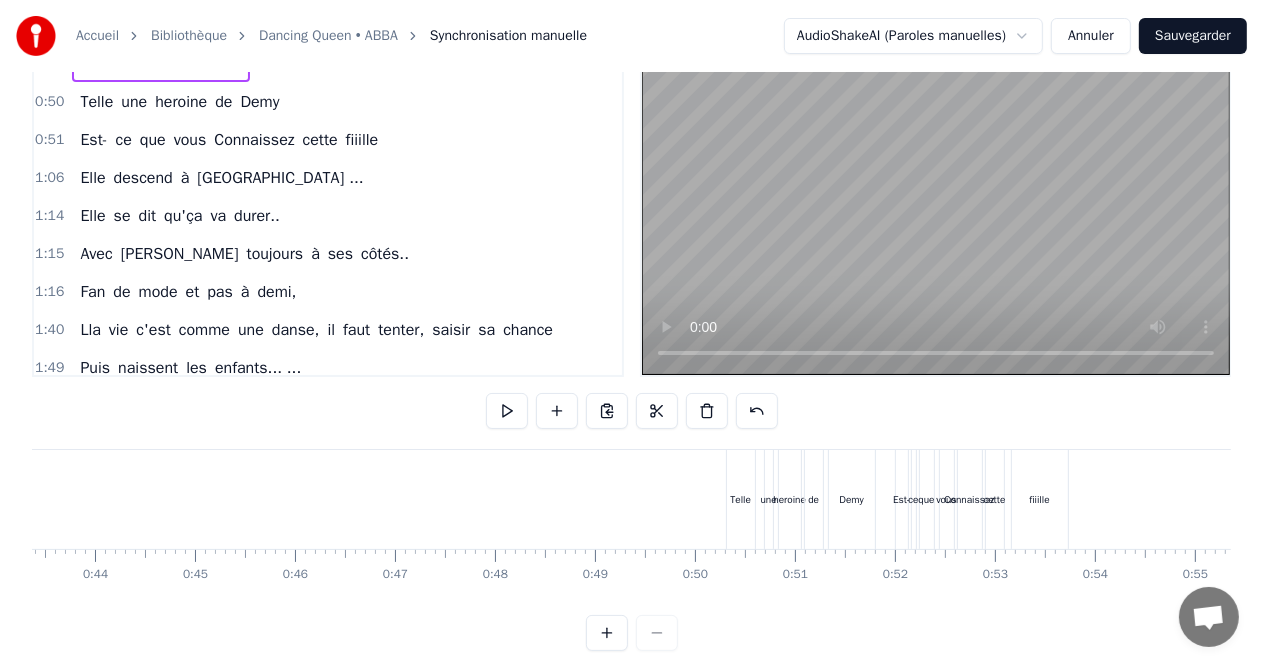 scroll, scrollTop: 33, scrollLeft: 0, axis: vertical 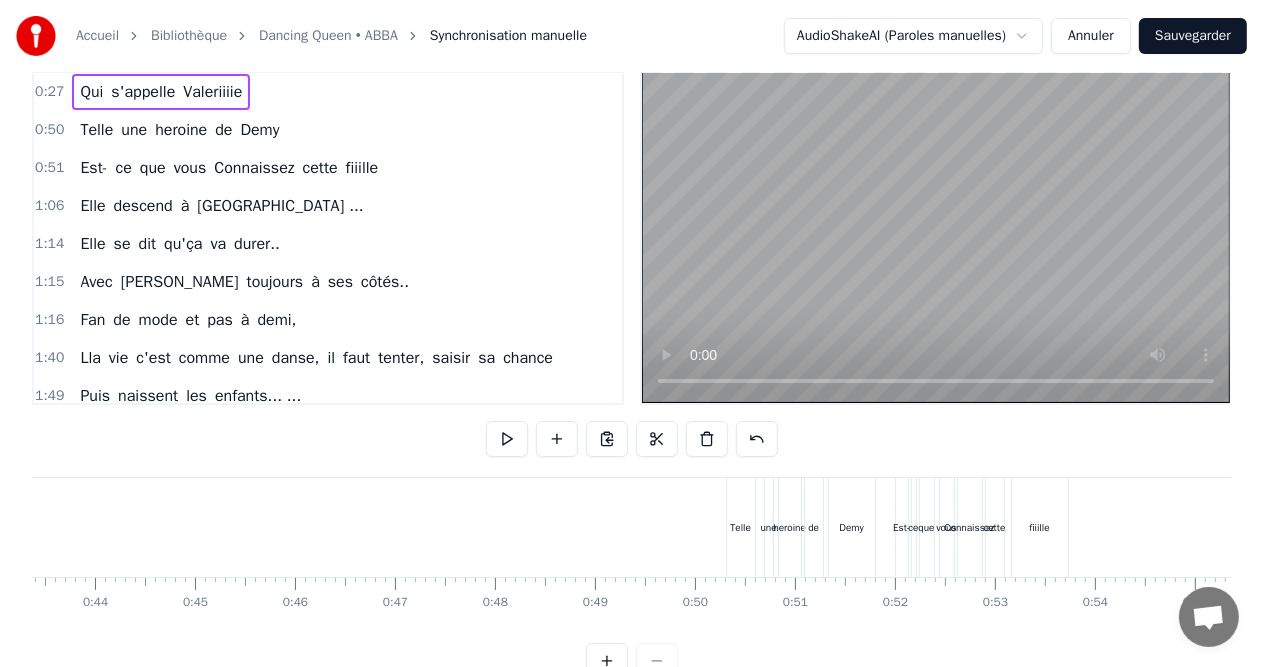 click on "0:50 Telle une heroine de Demy" at bounding box center (328, 130) 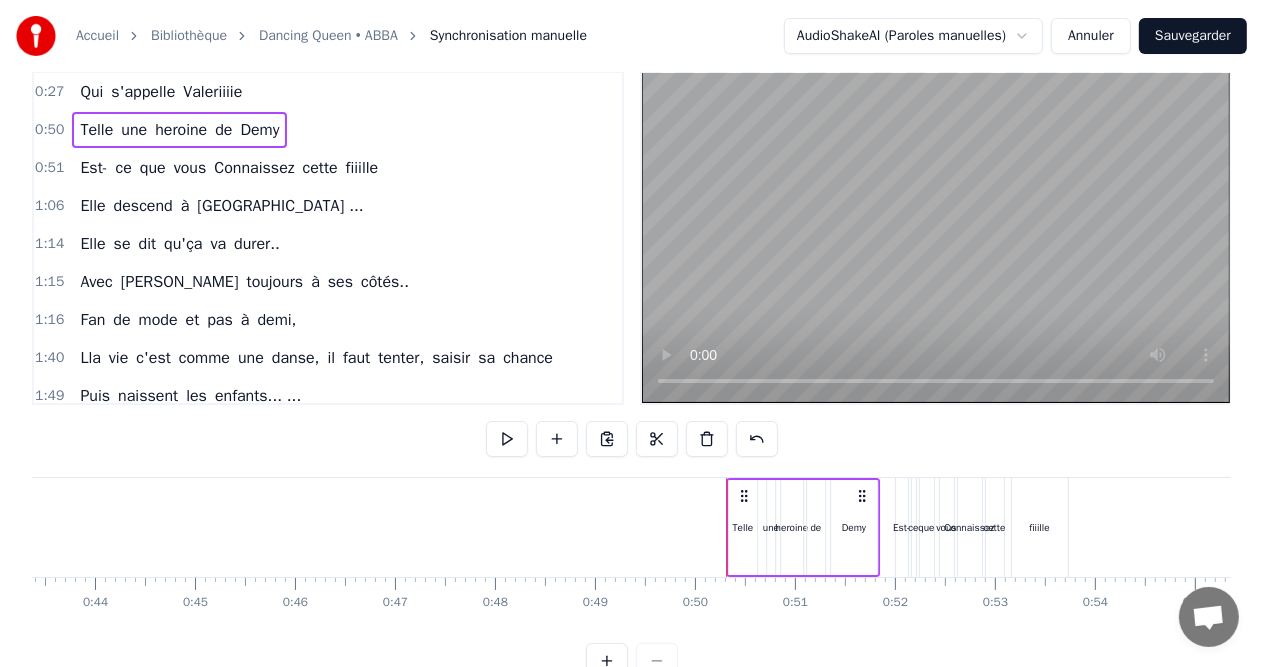 click 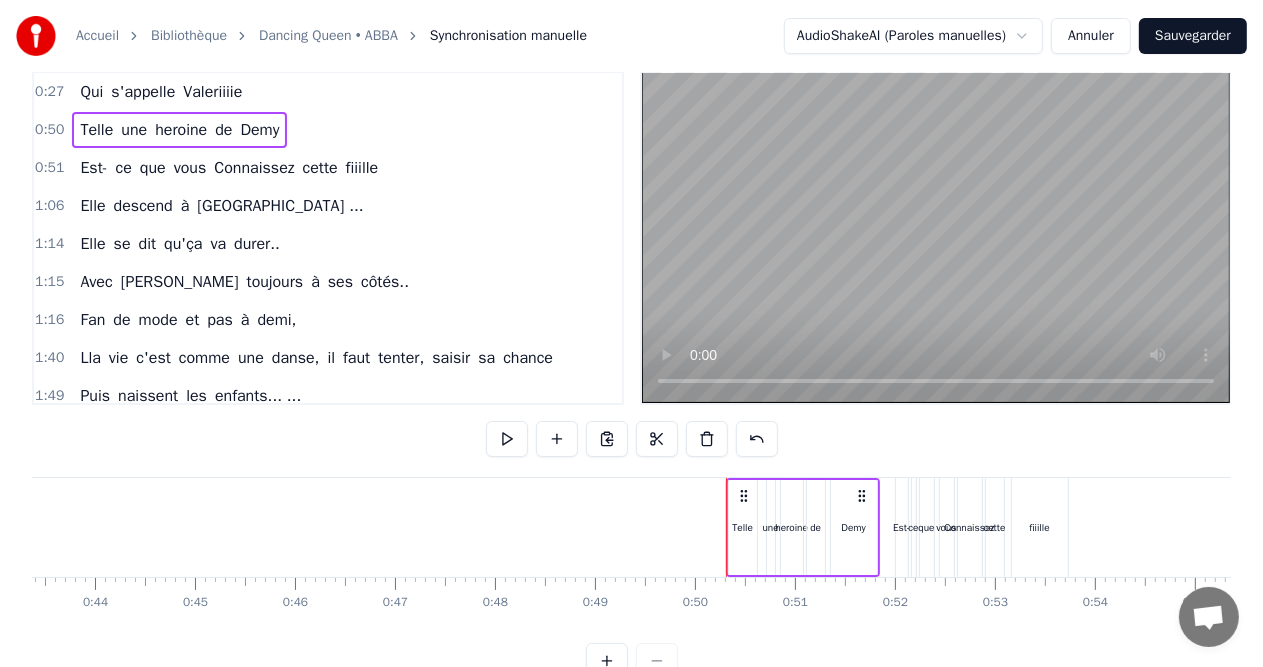click on "1:06 Elle descend à [GEOGRAPHIC_DATA]
..." at bounding box center (328, 206) 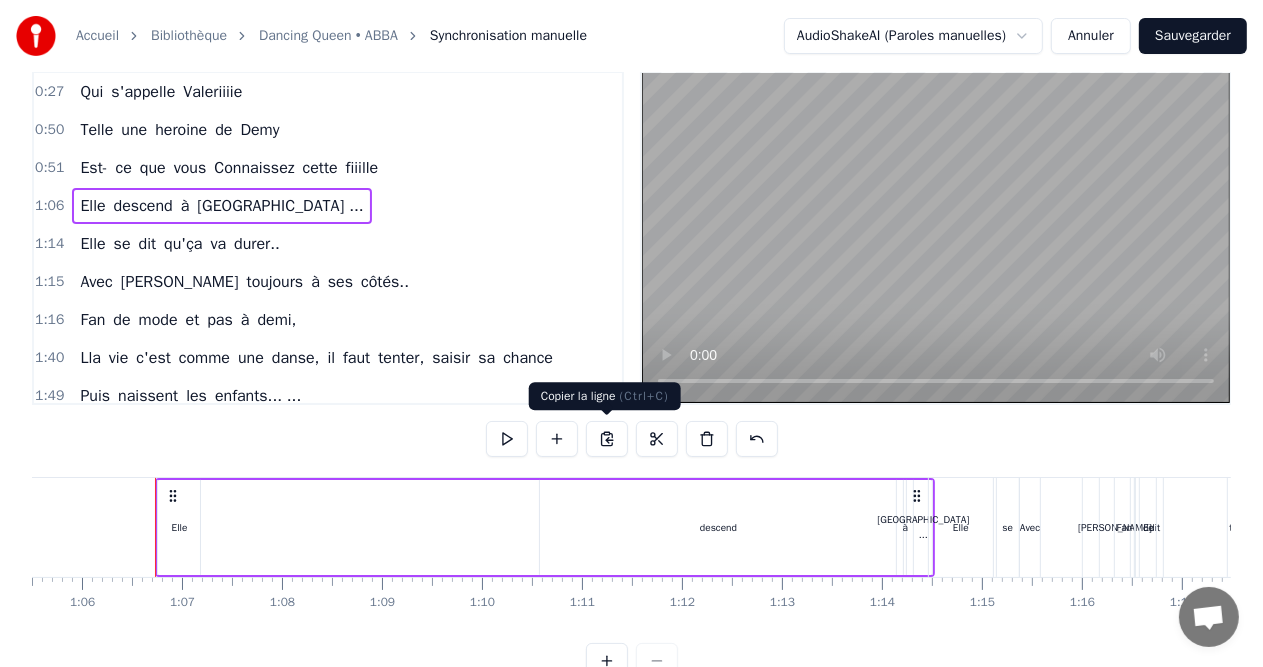 scroll, scrollTop: 0, scrollLeft: 6572, axis: horizontal 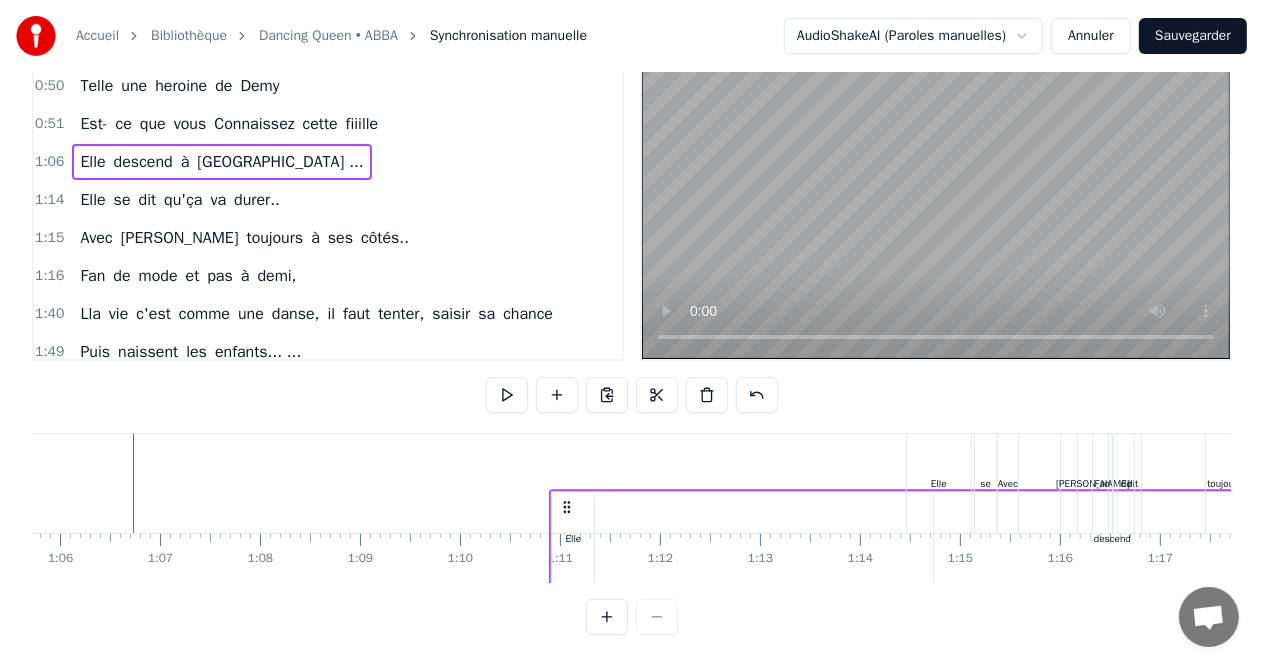 drag, startPoint x: 153, startPoint y: 493, endPoint x: 580, endPoint y: 526, distance: 428.2733 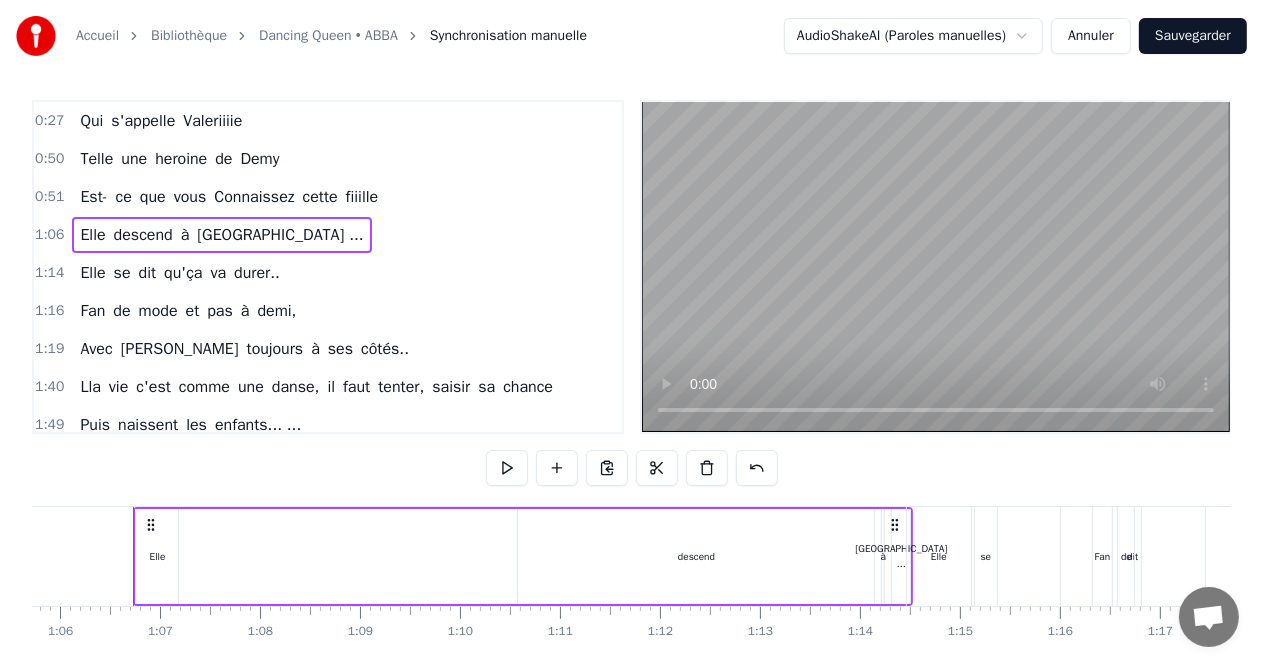 scroll, scrollTop: 0, scrollLeft: 0, axis: both 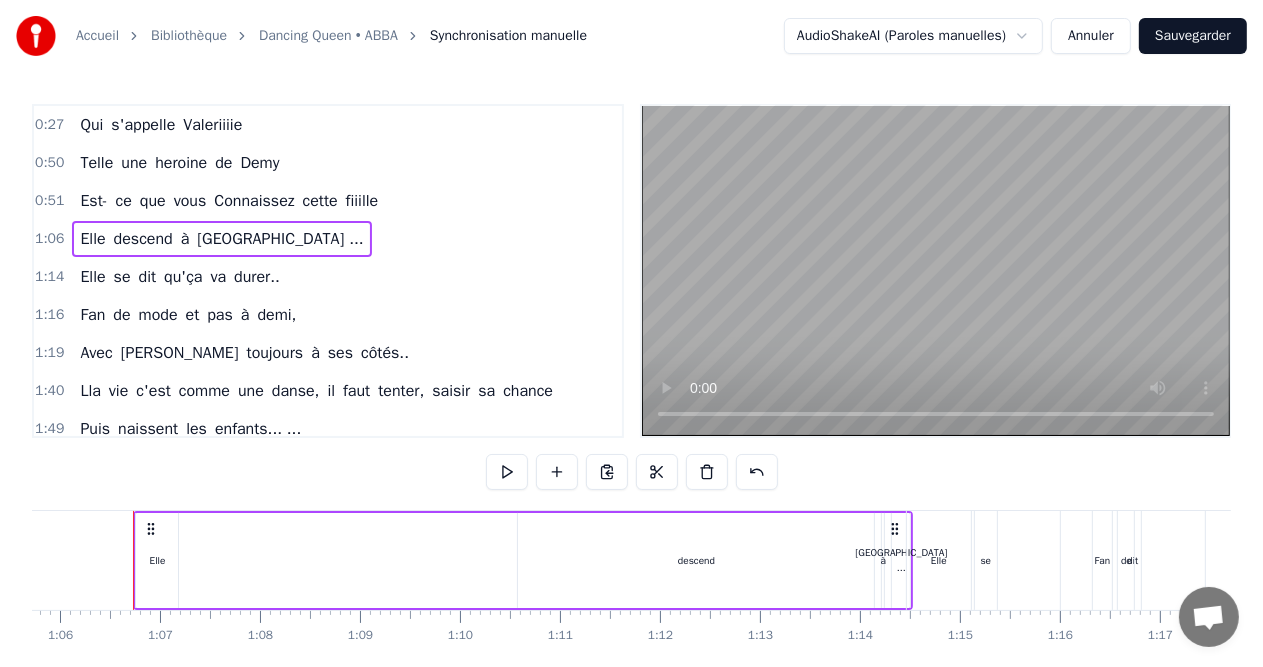 click on "0:27 Qui s'appelle Valeriiiie" at bounding box center [328, 125] 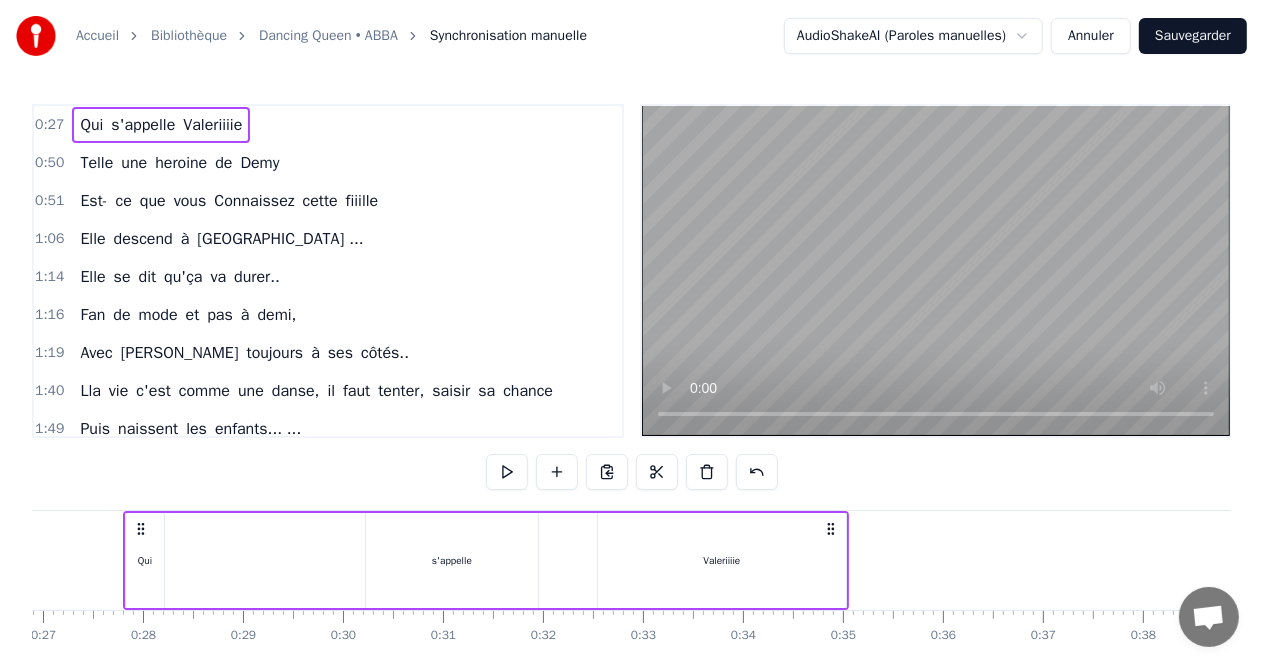 scroll, scrollTop: 0, scrollLeft: 2679, axis: horizontal 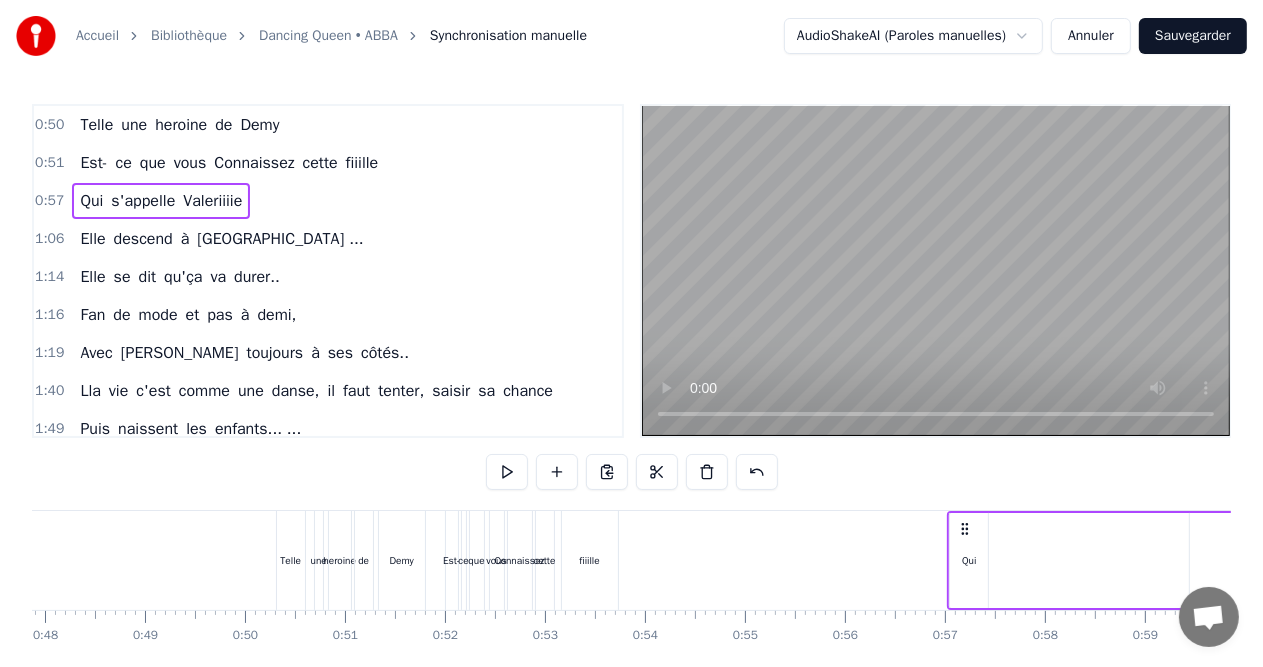 click on "cette" at bounding box center [320, 163] 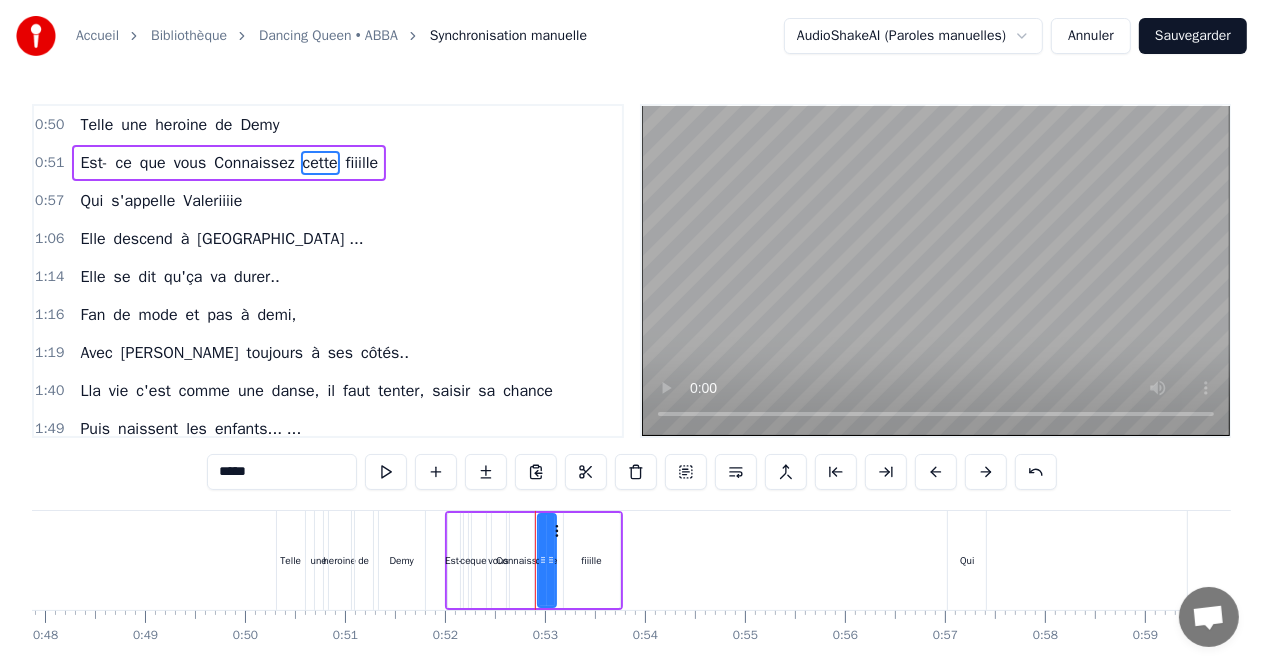 click on "0:51 Est- ce que vous Connaissez cette fiiille" at bounding box center (328, 163) 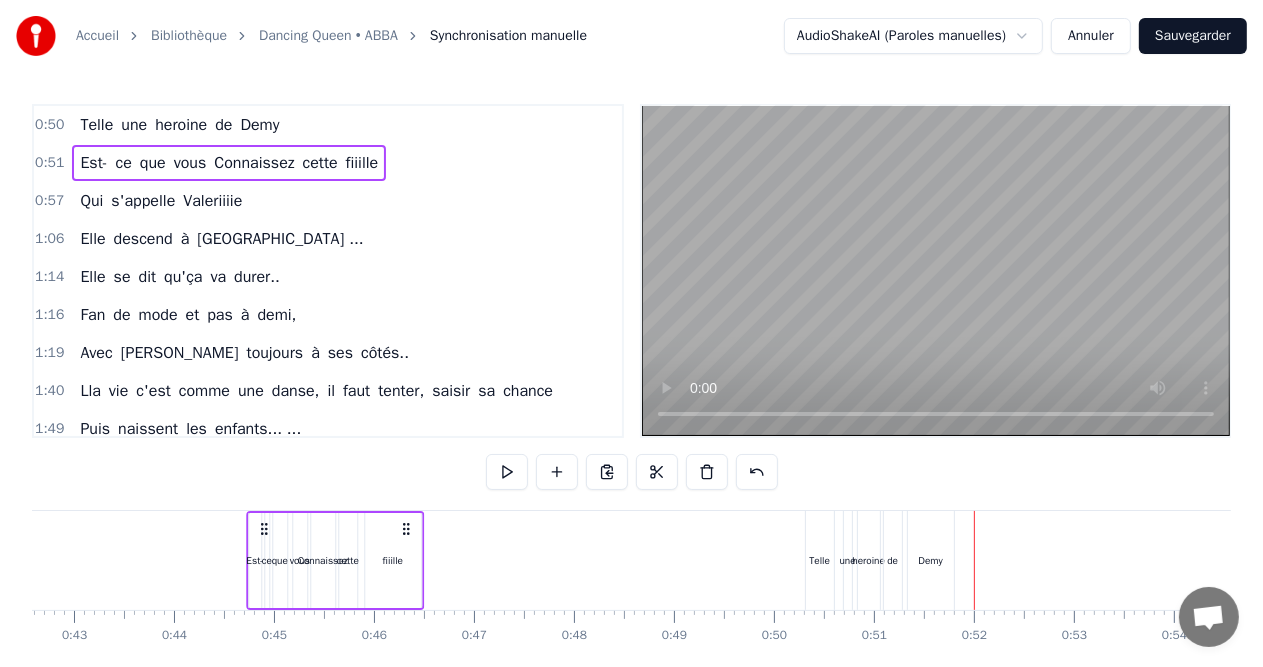 scroll, scrollTop: 0, scrollLeft: 4252, axis: horizontal 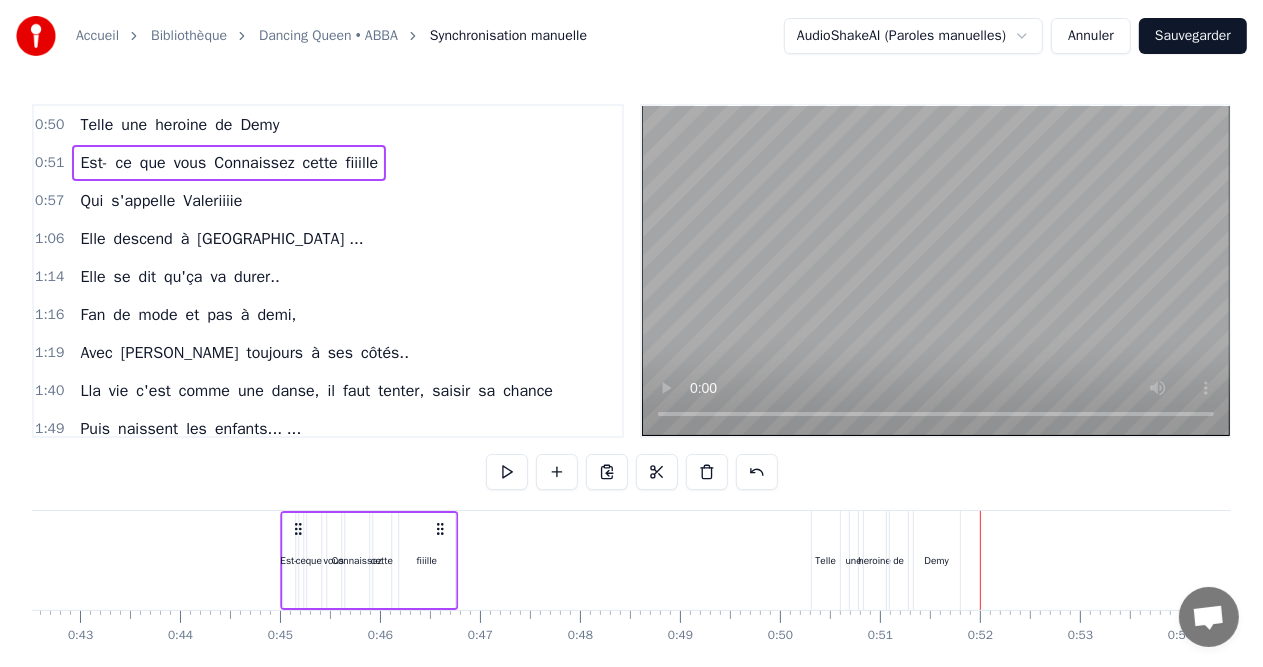 drag, startPoint x: 460, startPoint y: 527, endPoint x: 295, endPoint y: 537, distance: 165.30275 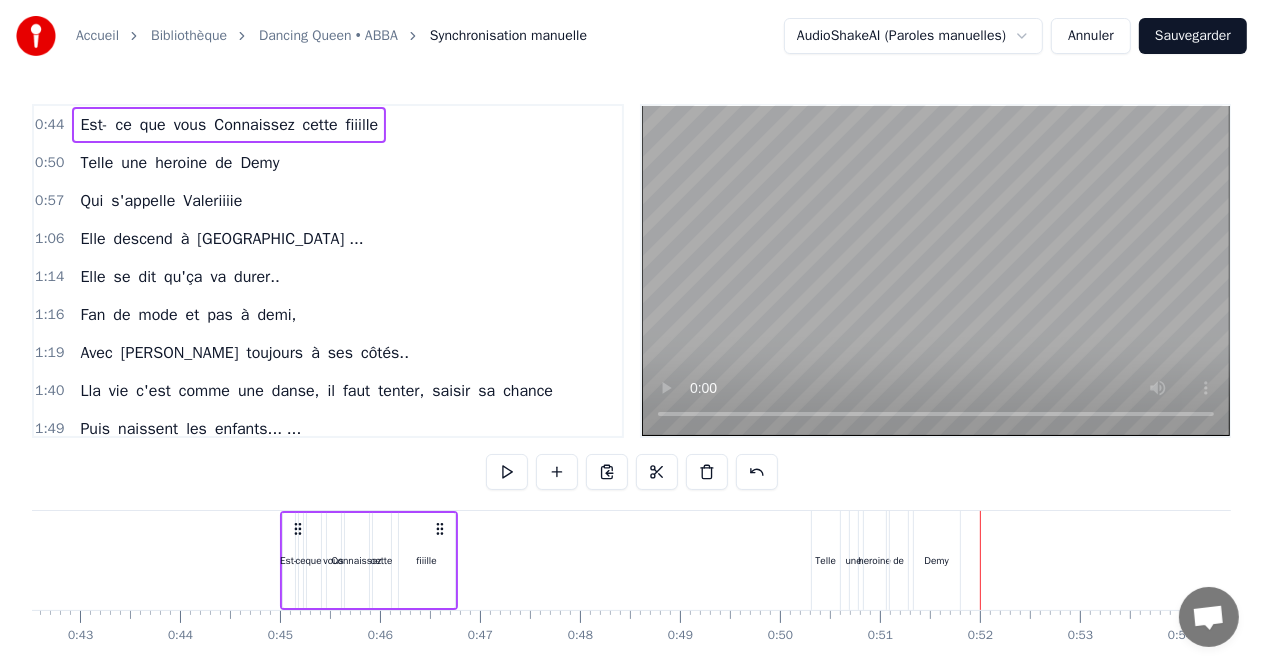 type 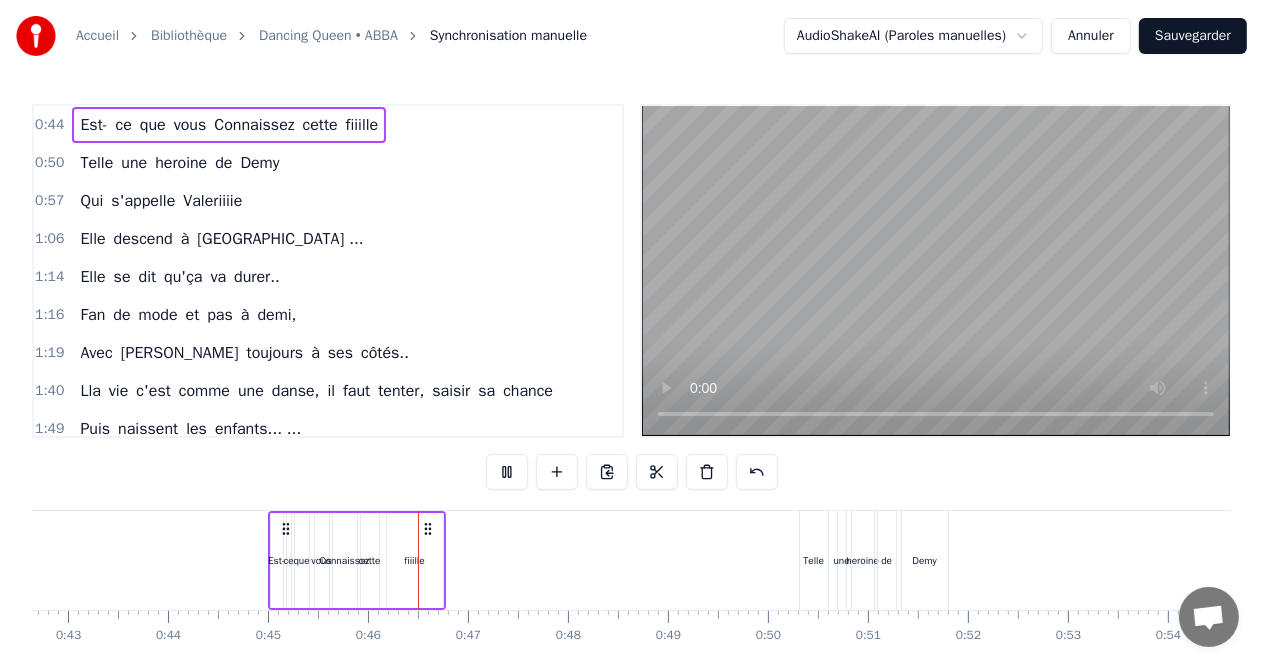 scroll, scrollTop: 0, scrollLeft: 4488, axis: horizontal 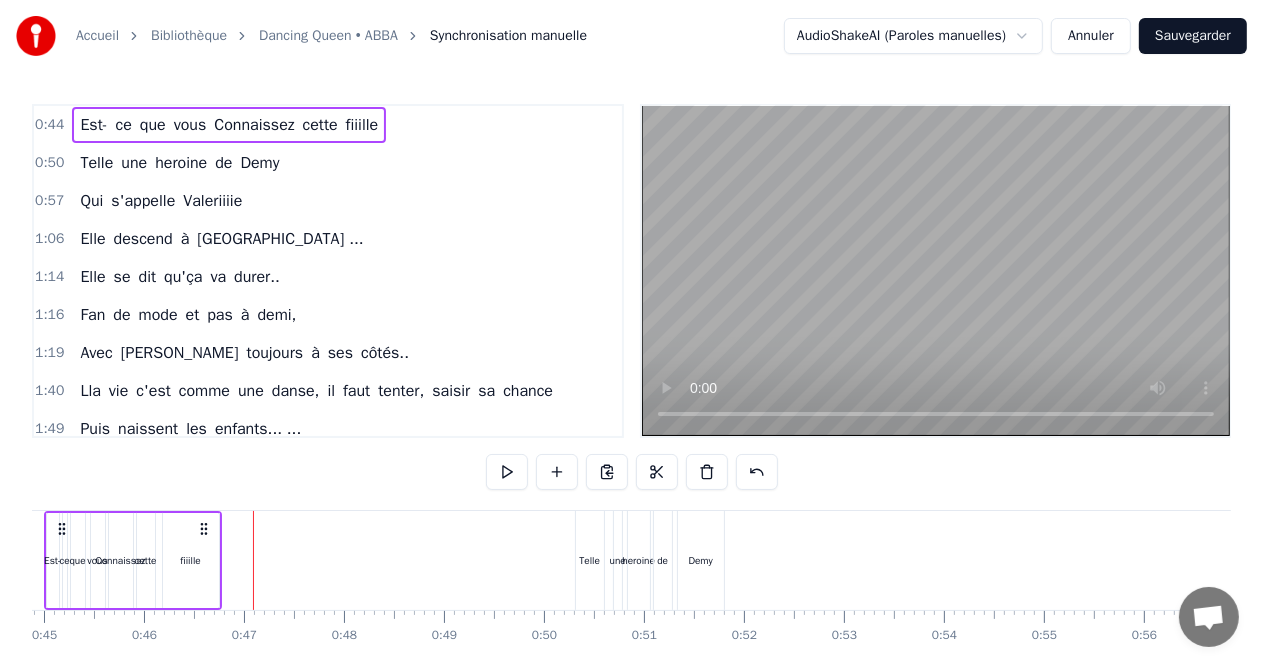 click 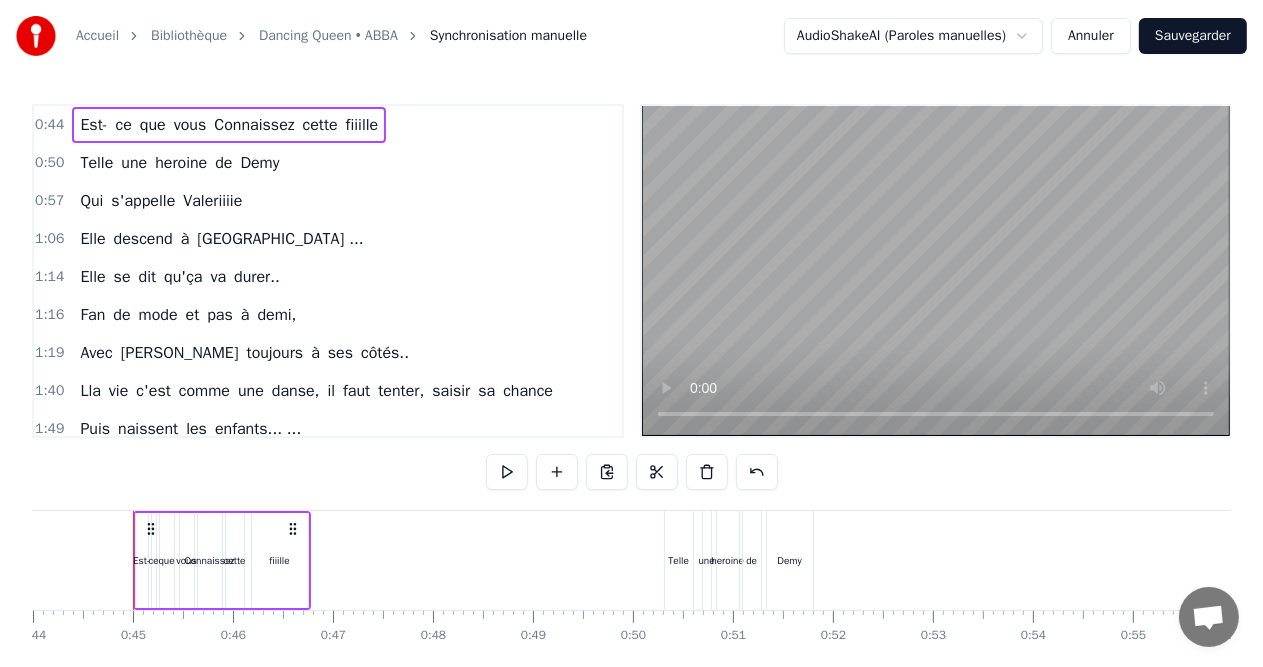 click on "fiiille" at bounding box center [280, 560] 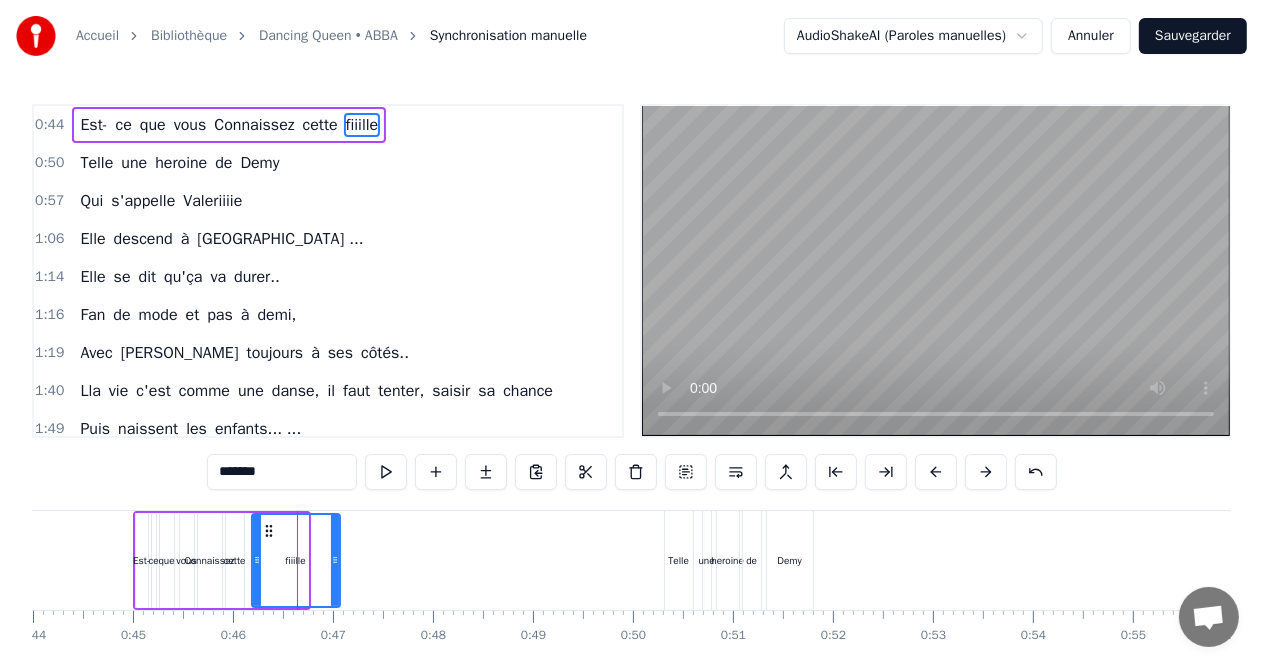 drag, startPoint x: 302, startPoint y: 543, endPoint x: 334, endPoint y: 544, distance: 32.01562 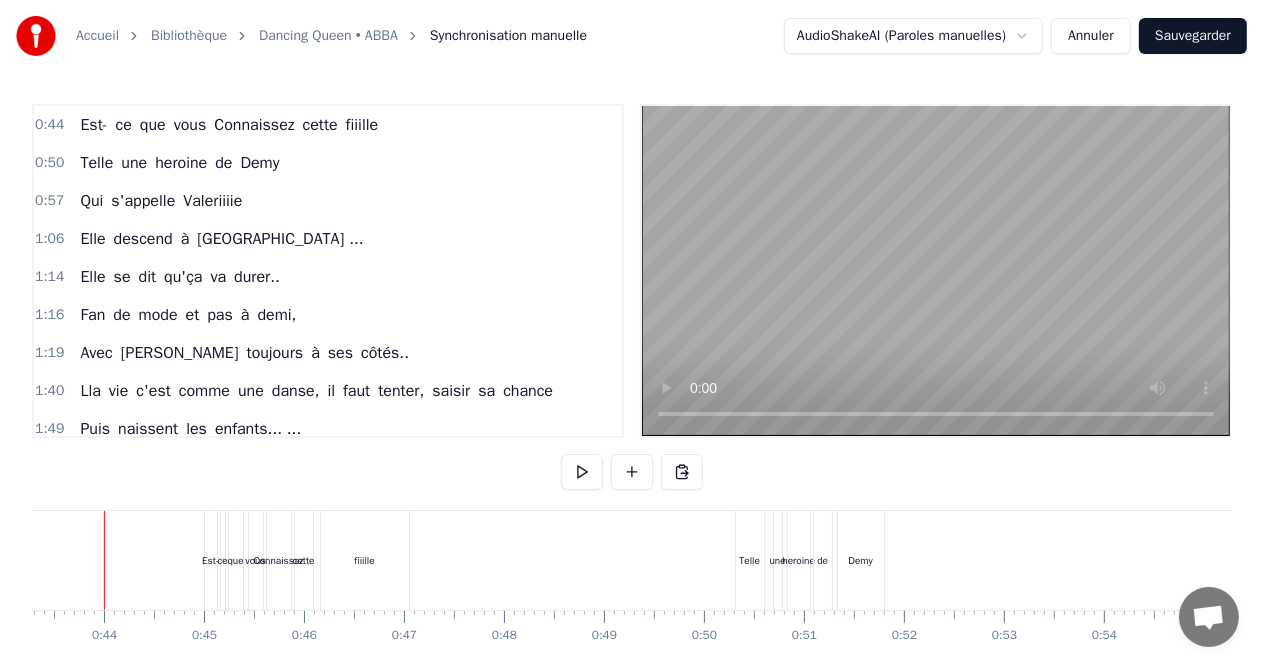 scroll, scrollTop: 0, scrollLeft: 4300, axis: horizontal 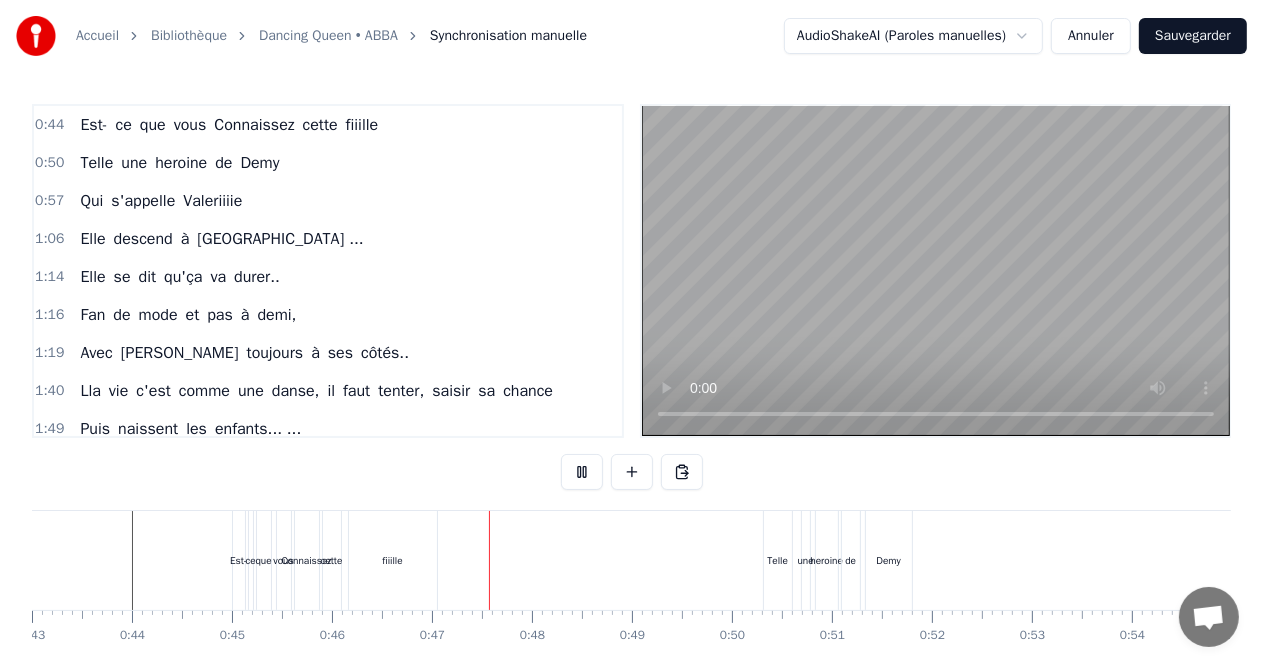 click on "vous" at bounding box center [284, 560] 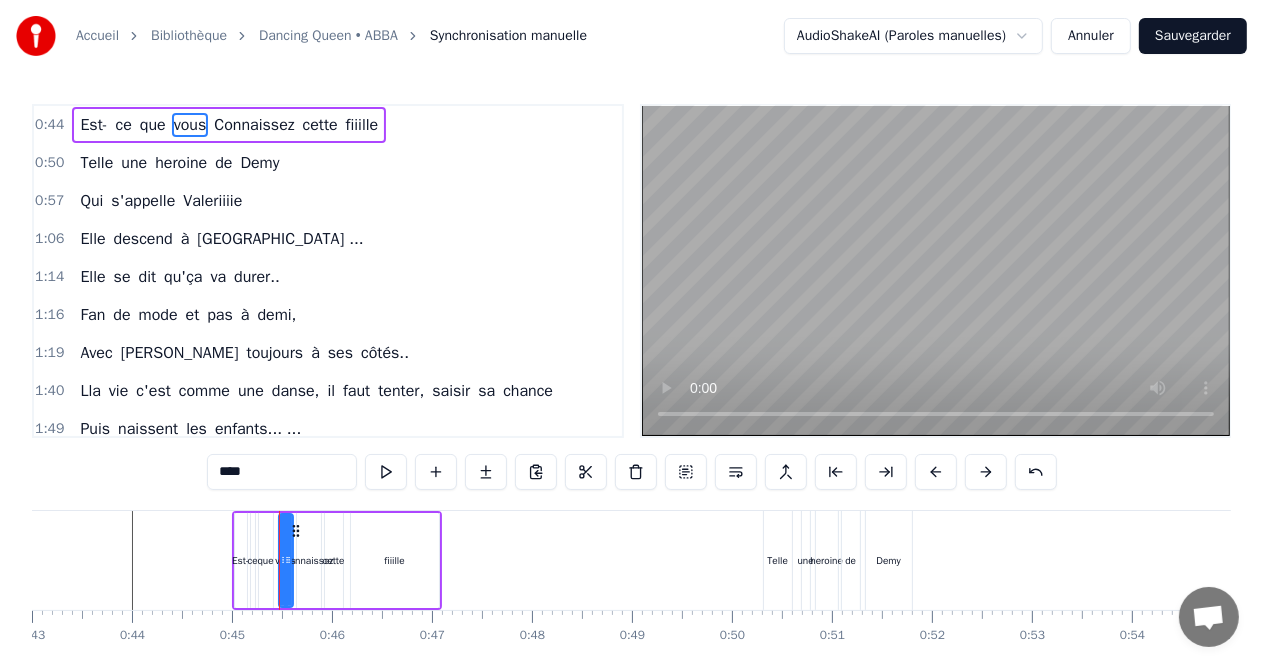 click on "fiiille" at bounding box center [395, 560] 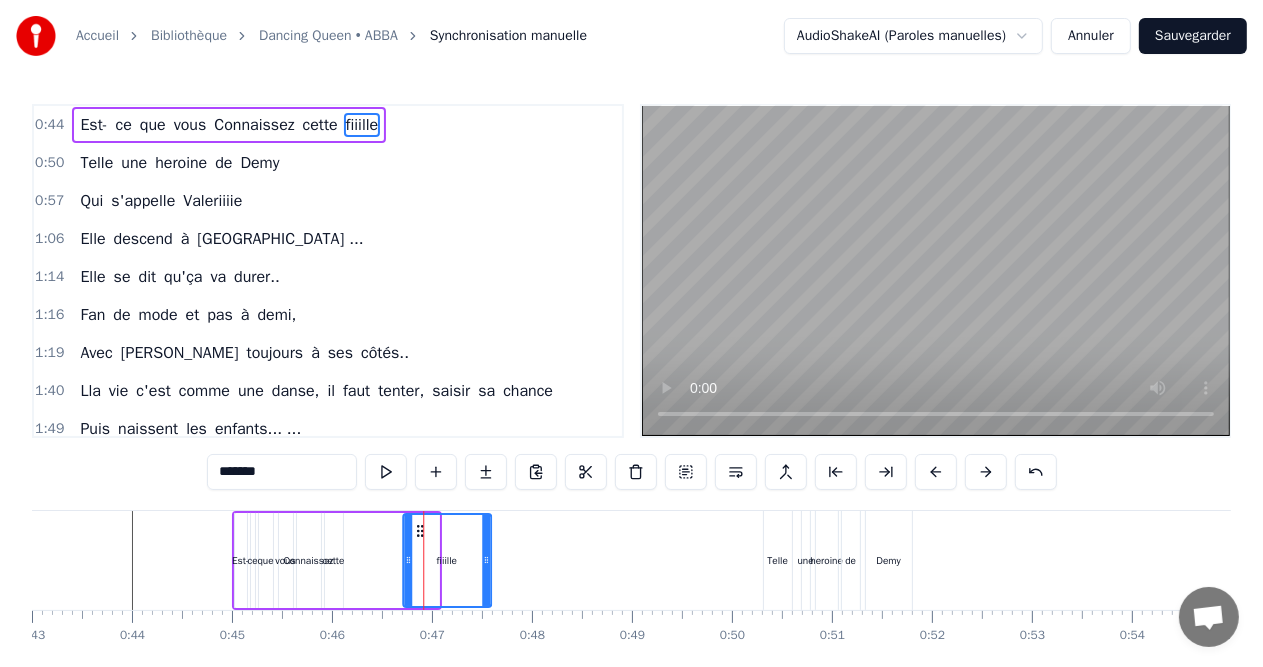 drag, startPoint x: 368, startPoint y: 530, endPoint x: 430, endPoint y: 532, distance: 62.03225 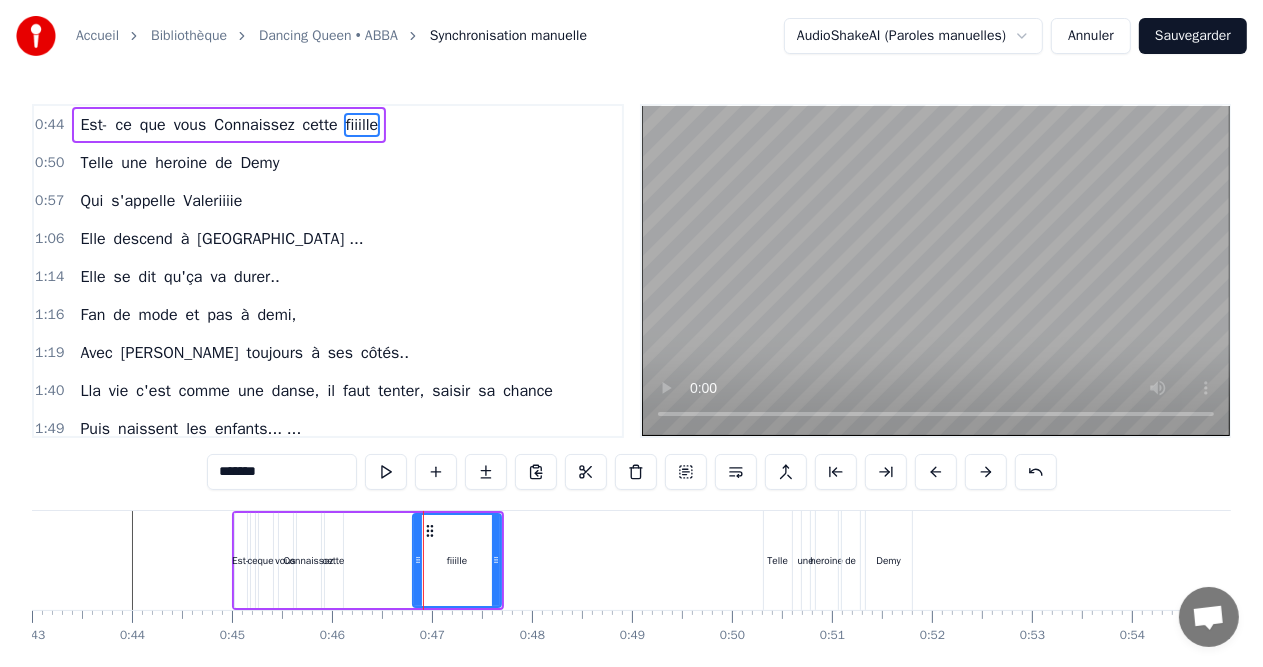 click on "cette" at bounding box center [334, 560] 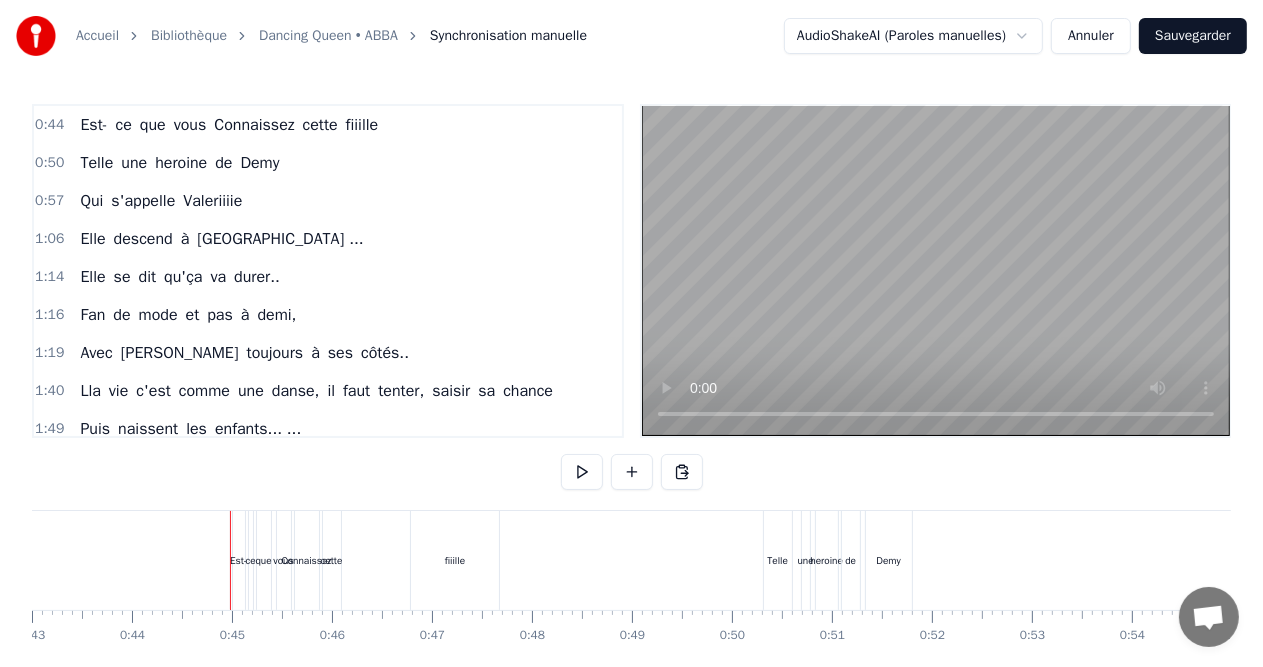 click on "Est-" at bounding box center (239, 560) 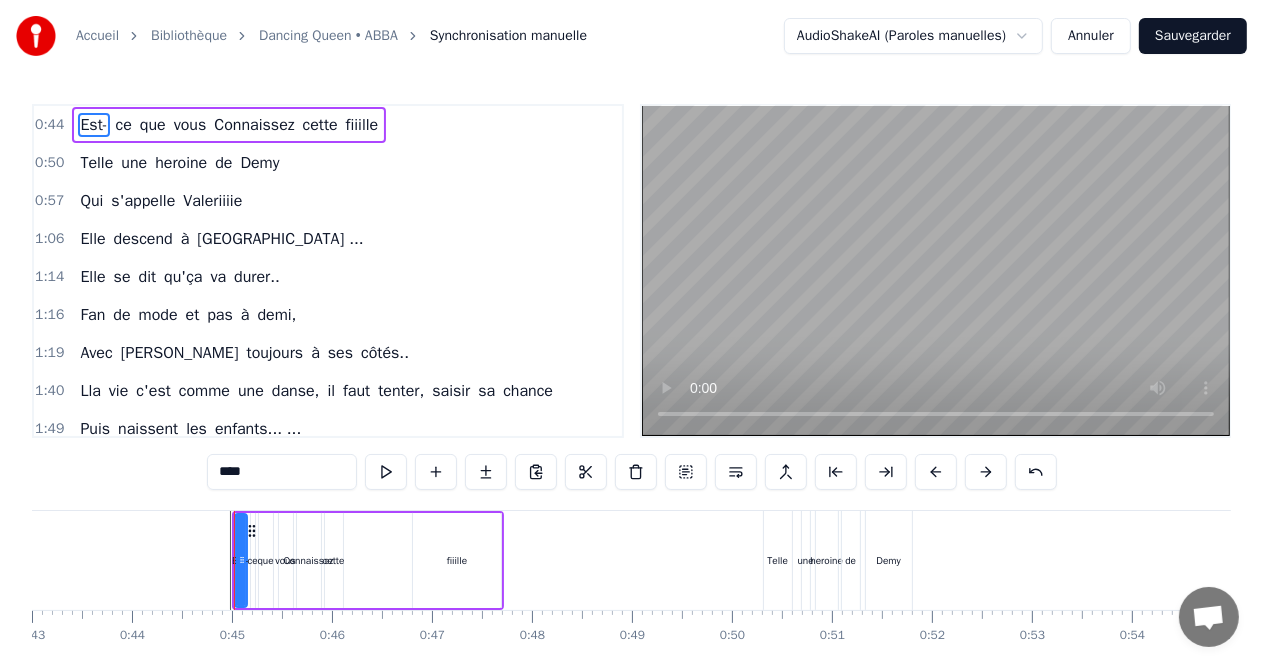 click on "0:50 Telle une heroine de Demy" at bounding box center (328, 163) 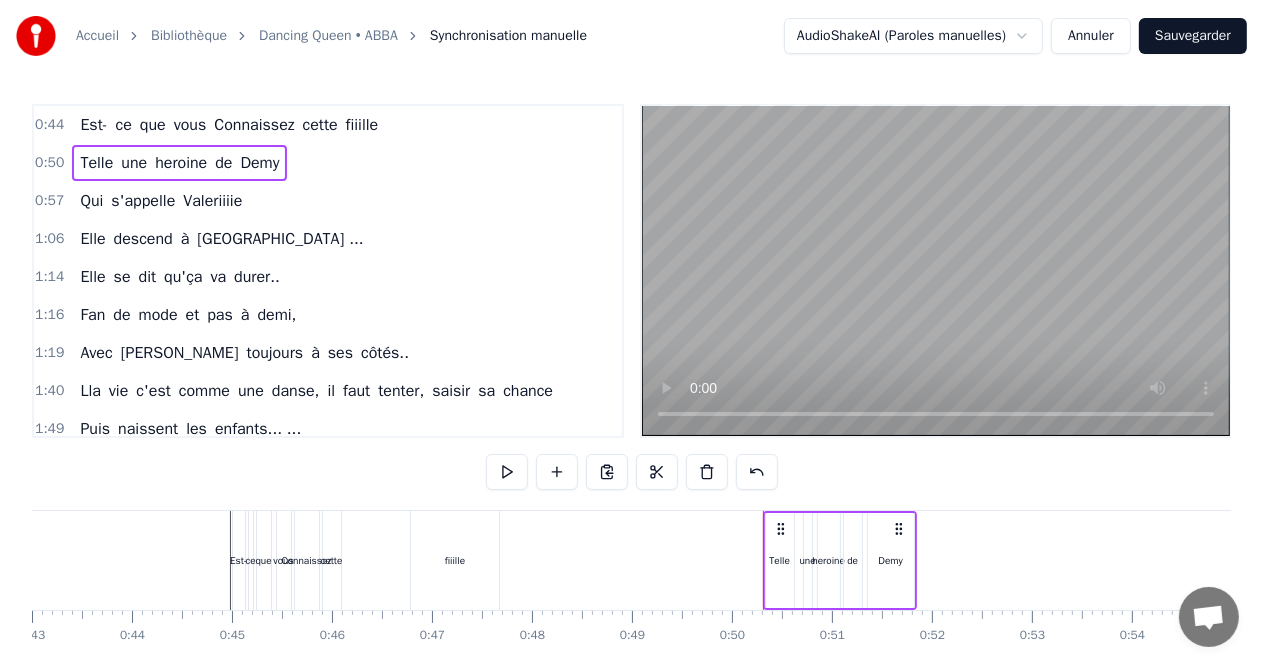 click on "0:44 Est- ce que vous Connaissez cette fiiille" at bounding box center [328, 125] 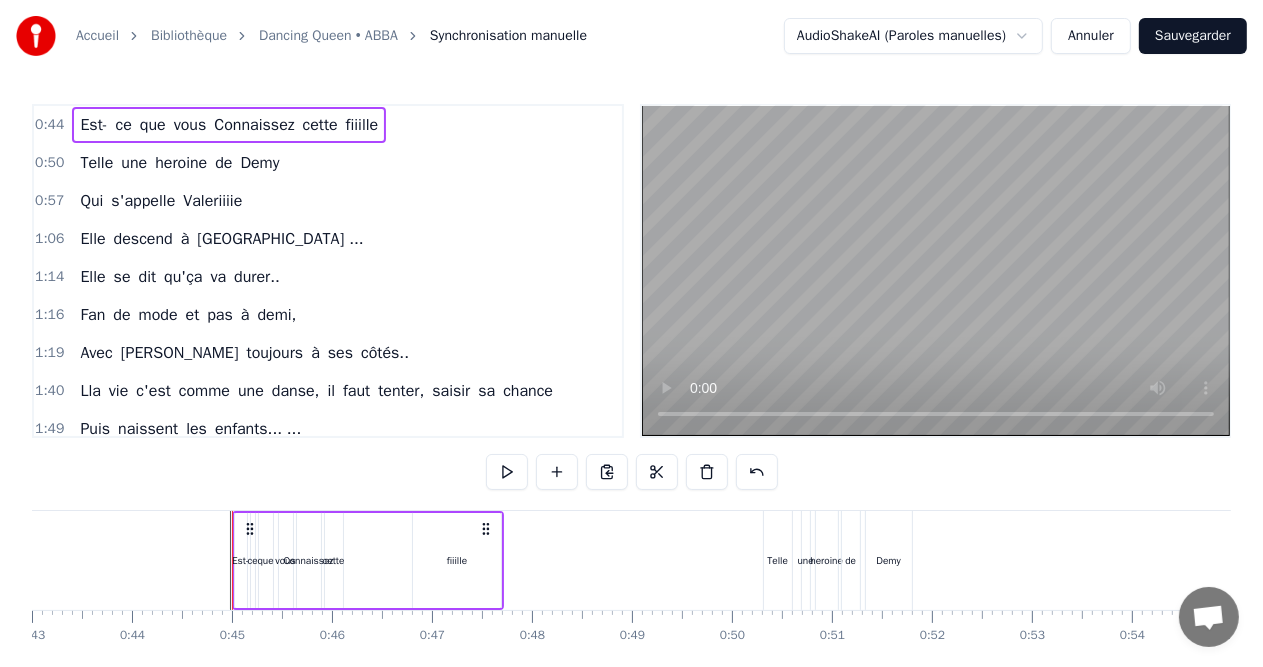 click on "Est- ce que vous Connaissez cette fiiille Telle une heroine de Demy Qui s'appelle [PERSON_NAME] Elle descend à [GEOGRAPHIC_DATA]
... Elle se dit qu'ça va durer.. Fan de mode et pas à demi, Avec [PERSON_NAME] toujours à ses côtés.. Lla vie c'est comme une danse, il faut tenter, saisir sa chance Puis naissent les enfants...
... Au centre du ballet... 1.23 Il y a [PERSON_NAME]... Dancing queen... Mais pas une drag queen... [PERSON_NAME] dancing queen, Reine du dancing oh yeee
... Virevolter, s'envoler... Sauter ou même plonger...er..er.... [PERSON_NAME] [PERSON_NAME], notre amie est bien plus qu'une dancing queen." at bounding box center [7905, 560] 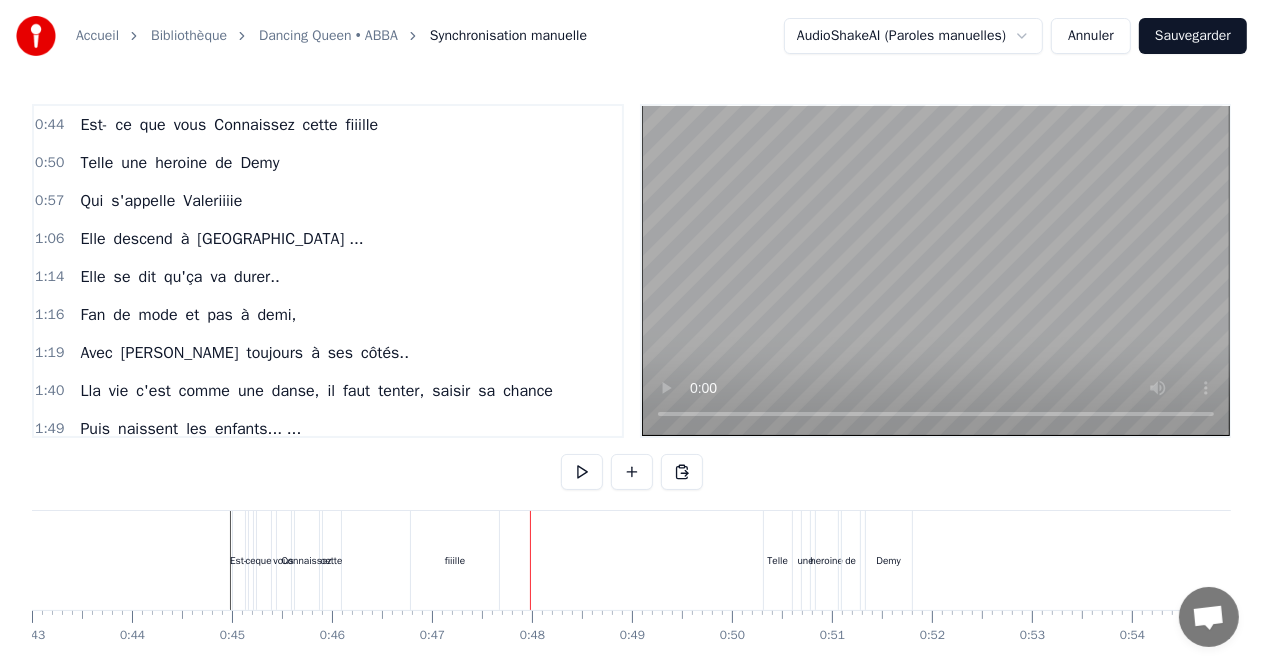 click on "fiiille" at bounding box center (455, 560) 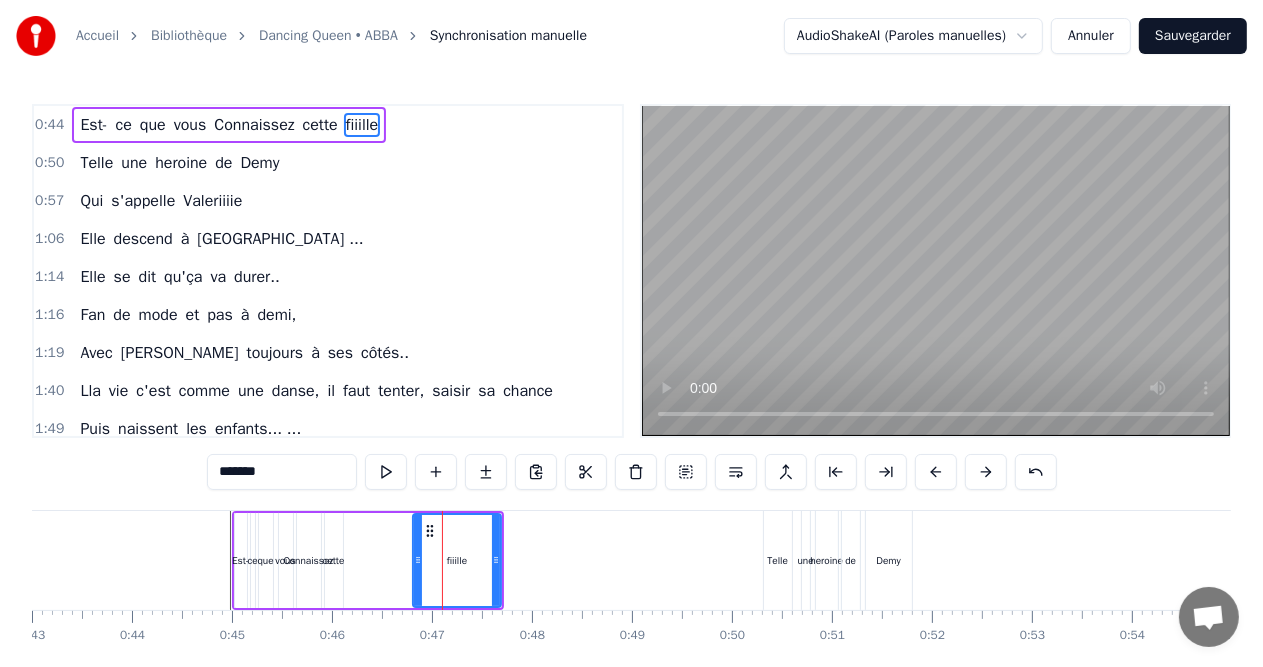 click at bounding box center (7905, 560) 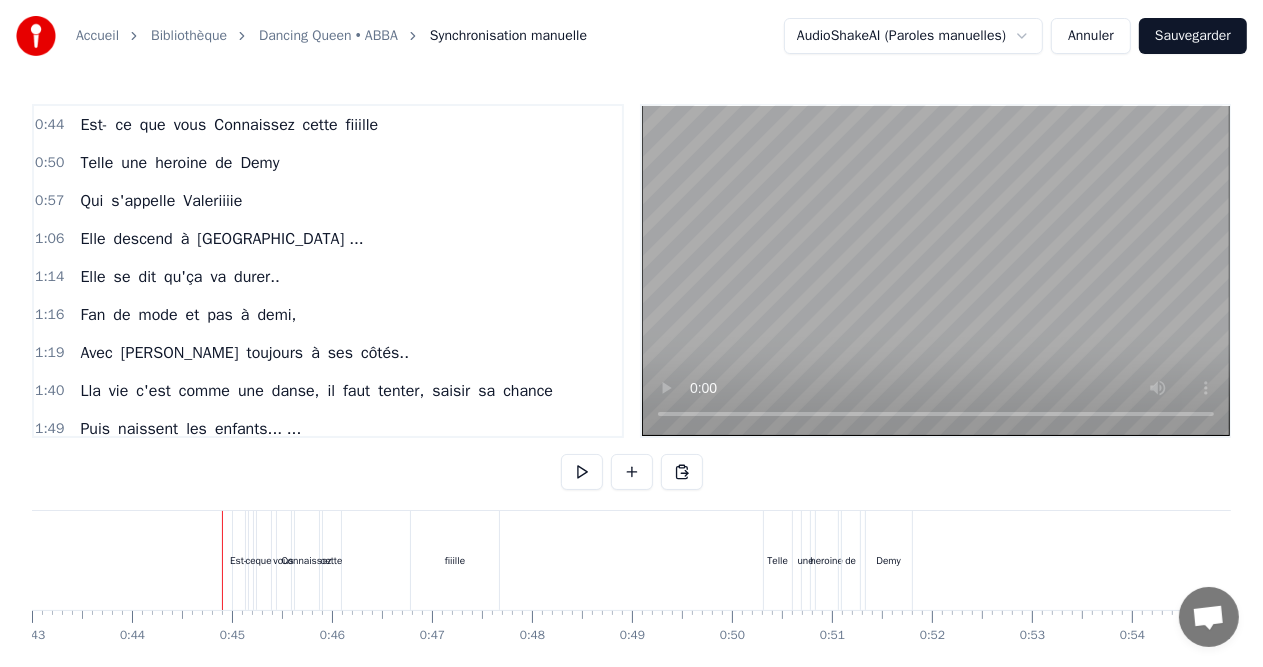 click on "Est-" at bounding box center (239, 560) 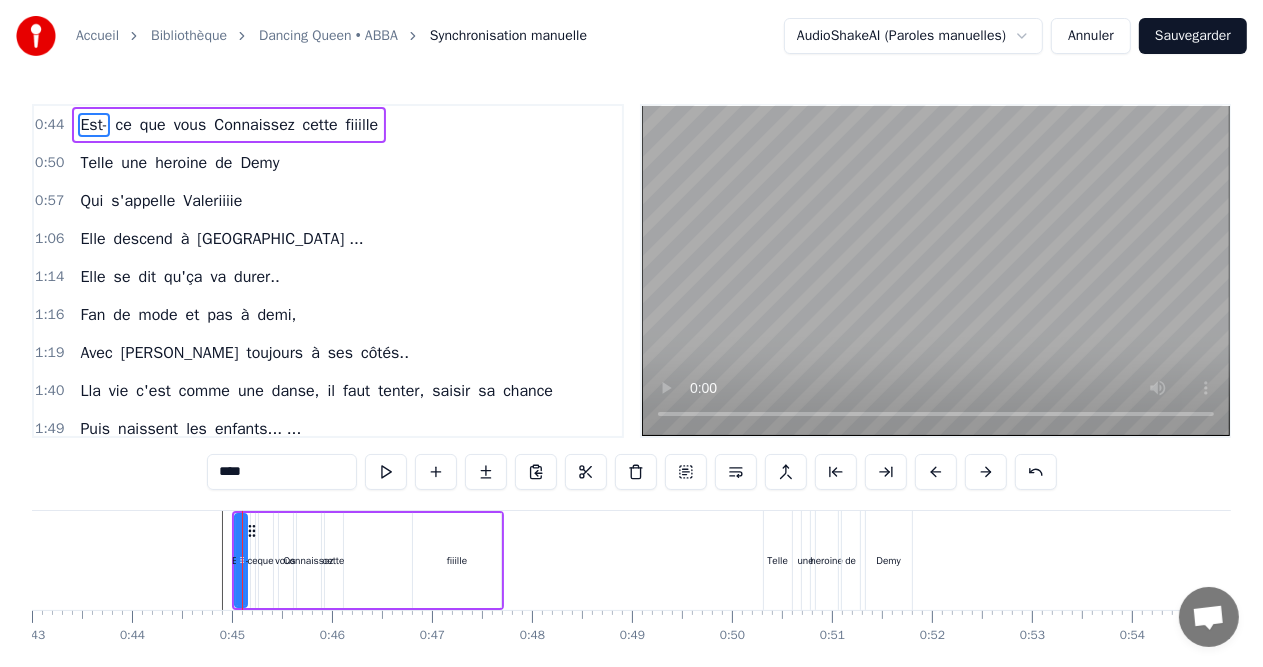 click at bounding box center [7905, 560] 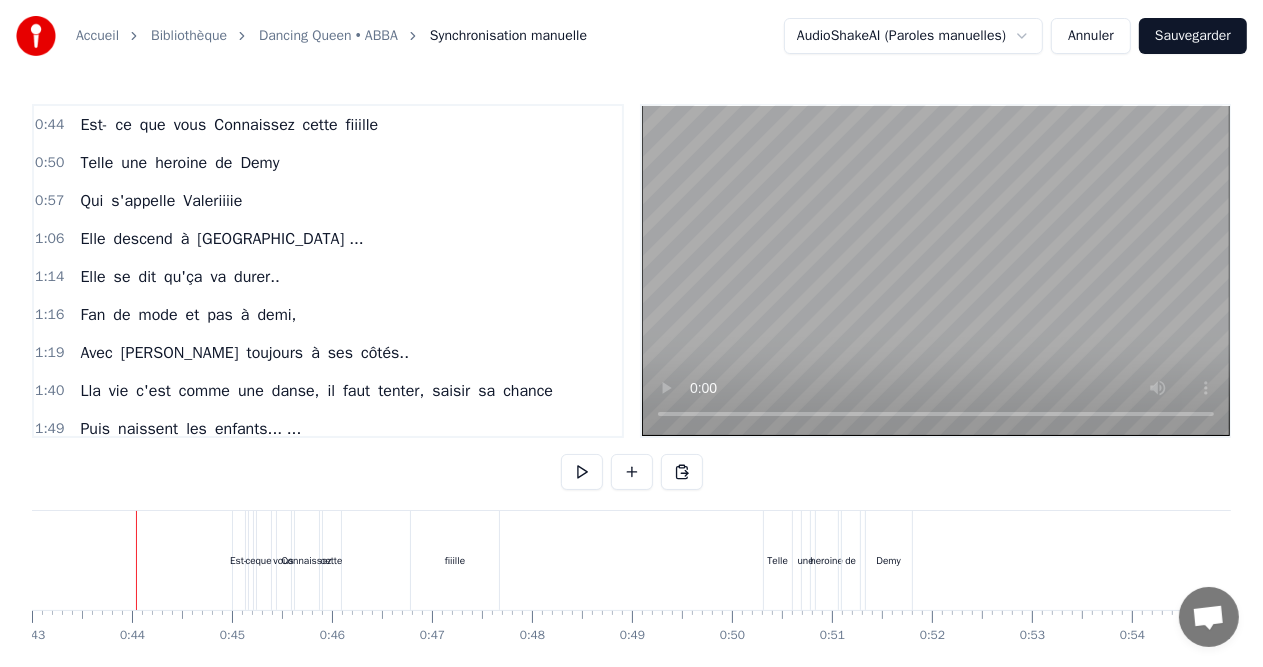 click on "Est-" at bounding box center [239, 560] 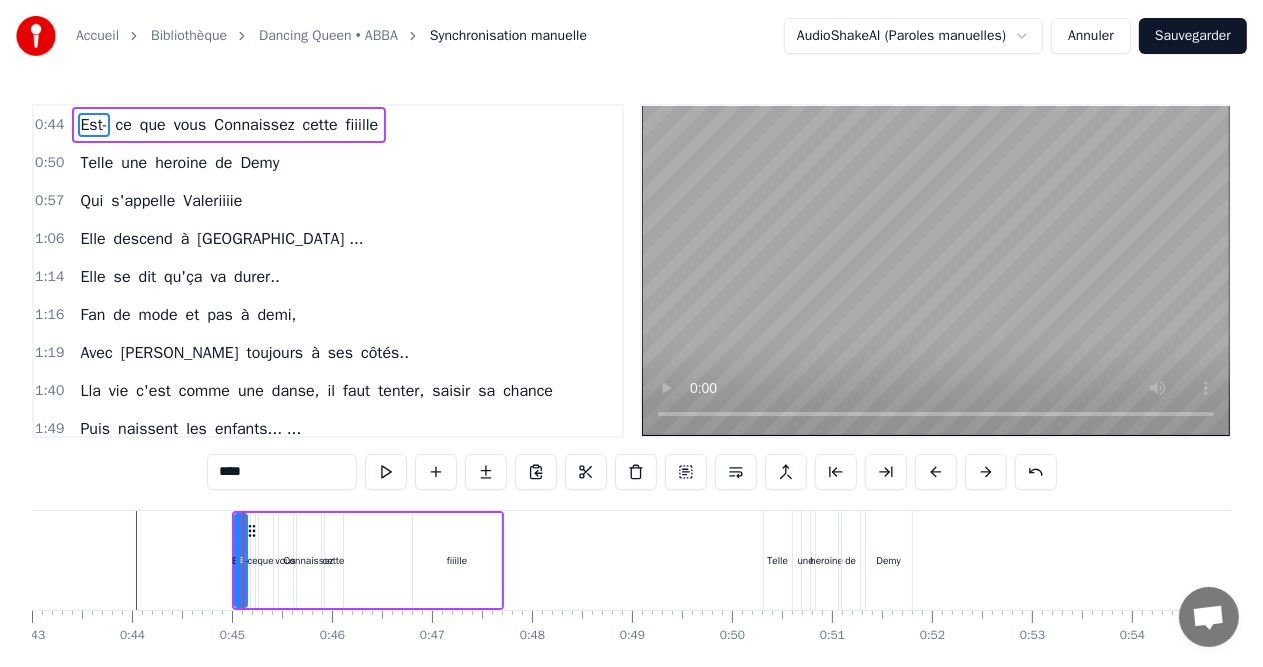 click on "0:44 Est- ce que vous Connaissez cette fiiille" at bounding box center (328, 125) 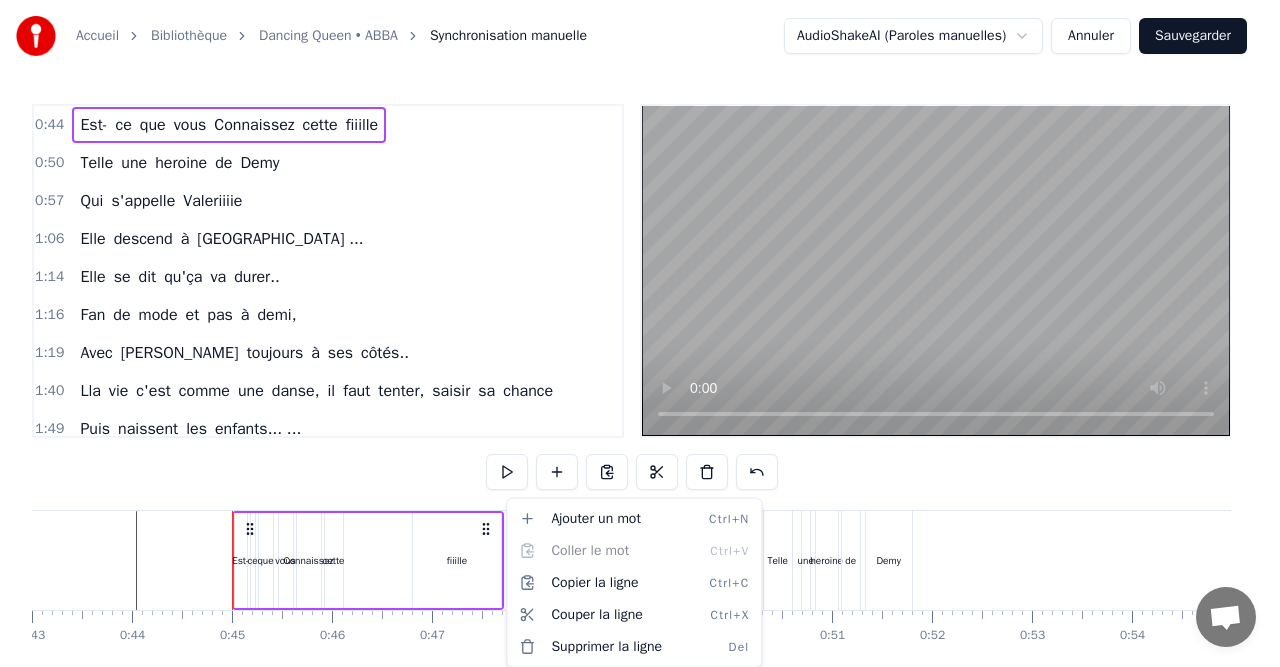 click on "Accueil Bibliothèque Dancing Queen • ABBA Synchronisation manuelle AudioShakeAI (Paroles manuelles) Annuler Sauvegarder 0:44 Est- ce que vous Connaissez cette fiiille 0:50 Telle une heroine de Demy 0:57 Qui s'appelle Valeriiiie 1:06 Elle descend à [GEOGRAPHIC_DATA]
... 1:14 Elle se dit qu'ça va durer.. 1:16 Fan de mode et pas à demi, 1:19 Avec [PERSON_NAME] toujours à ses côtés.. 1:40 Lla vie c'est comme une danse, il faut tenter, saisir sa chance 1:49 Puis naissent les enfants...
... 2:06 Au centre du ballet... 2:11 1.23 2:21 Il y a [PERSON_NAME]... 2:25 Dancing queen... 2:28 Mais pas une drag queen... 2:42 [PERSON_NAME] dancing queen, 2:48 Reine du dancing oh yeee
... 2:55 Virevolter, s'envoler... 3:23 Sauter ou même plonger...er..er.... 3:27 Ouhouhou 4:24 [PERSON_NAME], notre amie est bien plus qu'une dancing queen. Est- ce que vous Connaissez cette fiiille Telle une heroine de [PERSON_NAME] s'appelle [PERSON_NAME] Elle descend à [GEOGRAPHIC_DATA]
... Elle se dit qu'ça va durer.. Fan de mode et pas à demi, Avec [PERSON_NAME] toujours à ses côtés.. [GEOGRAPHIC_DATA]" at bounding box center (640, 372) 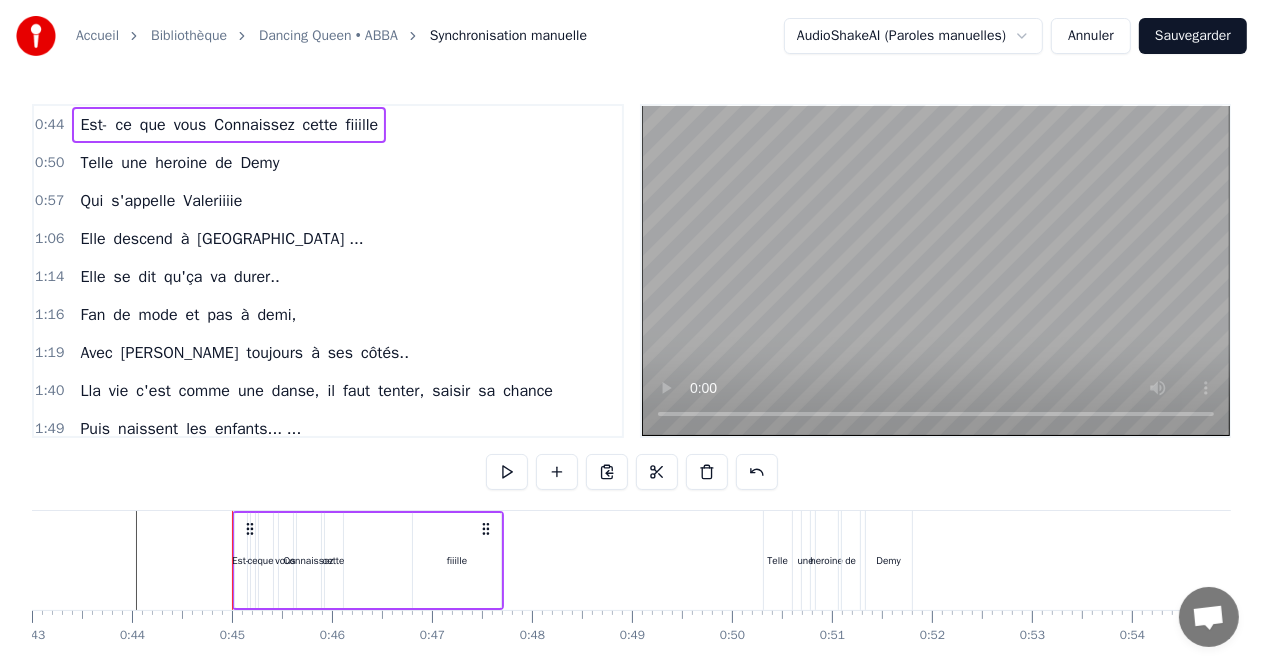 click 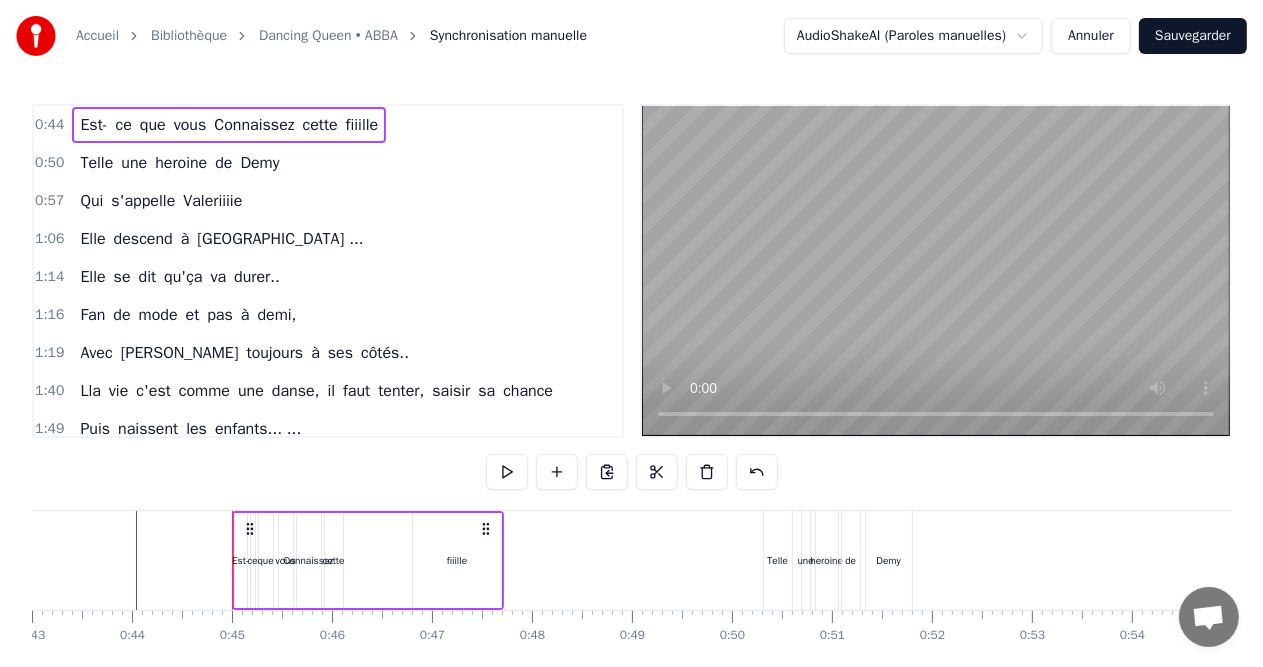 click on "Est- ce que vous Connaissez cette fiiille" at bounding box center (229, 125) 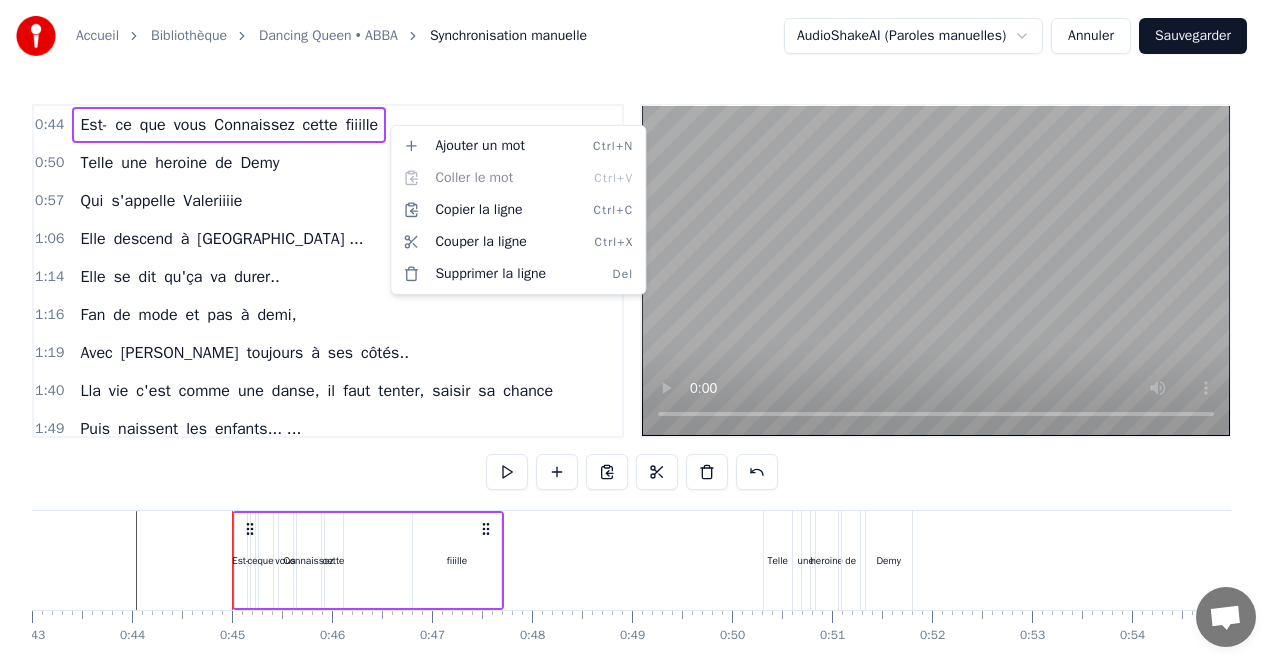 click on "Accueil Bibliothèque Dancing Queen • ABBA Synchronisation manuelle AudioShakeAI (Paroles manuelles) Annuler Sauvegarder 0:44 Est- ce que vous Connaissez cette fiiille 0:50 Telle une heroine de Demy 0:57 Qui s'appelle Valeriiiie 1:06 Elle descend à [GEOGRAPHIC_DATA]
... 1:14 Elle se dit qu'ça va durer.. 1:16 Fan de mode et pas à demi, 1:19 Avec [PERSON_NAME] toujours à ses côtés.. 1:40 Lla vie c'est comme une danse, il faut tenter, saisir sa chance 1:49 Puis naissent les enfants...
... 2:06 Au centre du ballet... 2:11 1.23 2:21 Il y a [PERSON_NAME]... 2:25 Dancing queen... 2:28 Mais pas une drag queen... 2:42 [PERSON_NAME] dancing queen, 2:48 Reine du dancing oh yeee
... 2:55 Virevolter, s'envoler... 3:23 Sauter ou même plonger...er..er.... 3:27 Ouhouhou 4:24 [PERSON_NAME], notre amie est bien plus qu'une dancing queen. Est- ce que vous Connaissez cette fiiille Telle une heroine de [PERSON_NAME] s'appelle [PERSON_NAME] Elle descend à [GEOGRAPHIC_DATA]
... Elle se dit qu'ça va durer.. Fan de mode et pas à demi, Avec [PERSON_NAME] toujours à ses côtés.. [GEOGRAPHIC_DATA]" at bounding box center [640, 372] 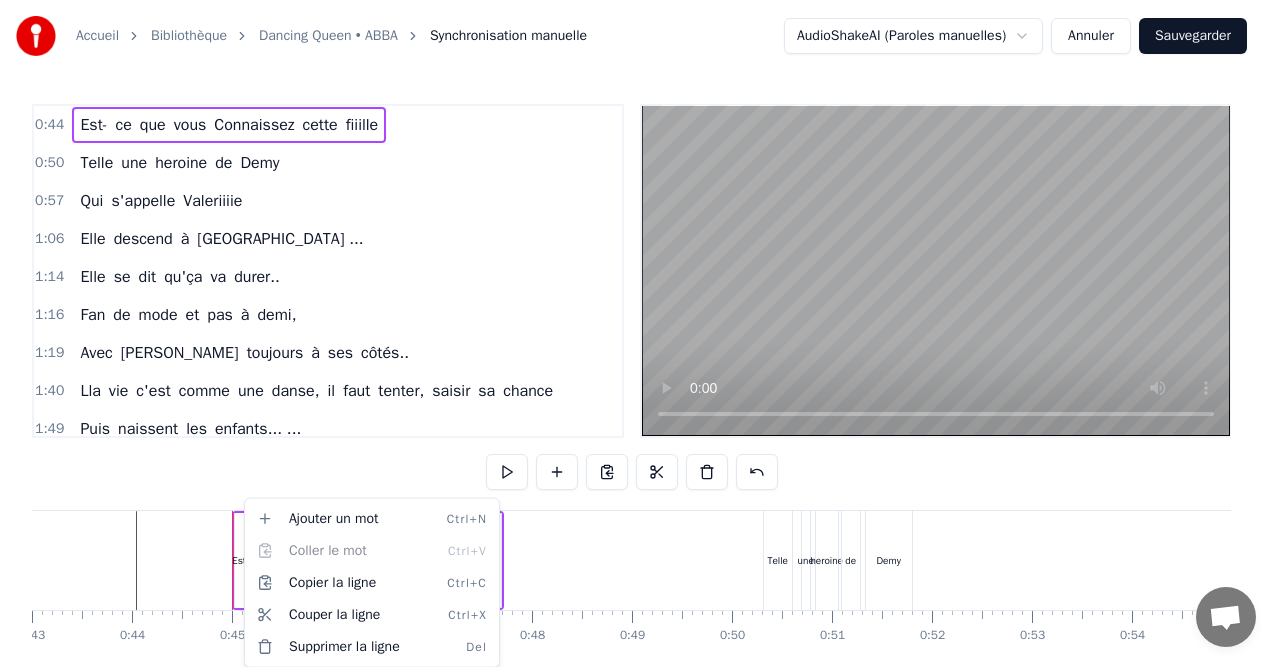 click on "Accueil Bibliothèque Dancing Queen • ABBA Synchronisation manuelle AudioShakeAI (Paroles manuelles) Annuler Sauvegarder 0:44 Est- ce que vous Connaissez cette fiiille 0:50 Telle une heroine de Demy 0:57 Qui s'appelle Valeriiiie 1:06 Elle descend à [GEOGRAPHIC_DATA]
... 1:14 Elle se dit qu'ça va durer.. 1:16 Fan de mode et pas à demi, 1:19 Avec [PERSON_NAME] toujours à ses côtés.. 1:40 Lla vie c'est comme une danse, il faut tenter, saisir sa chance 1:49 Puis naissent les enfants...
... 2:06 Au centre du ballet... 2:11 1.23 2:21 Il y a [PERSON_NAME]... 2:25 Dancing queen... 2:28 Mais pas une drag queen... 2:42 [PERSON_NAME] dancing queen, 2:48 Reine du dancing oh yeee
... 2:55 Virevolter, s'envoler... 3:23 Sauter ou même plonger...er..er.... 3:27 Ouhouhou 4:24 [PERSON_NAME], notre amie est bien plus qu'une dancing queen. Est- ce que vous Connaissez cette fiiille Telle une heroine de [PERSON_NAME] s'appelle [PERSON_NAME] Elle descend à [GEOGRAPHIC_DATA]
... Elle se dit qu'ça va durer.. Fan de mode et pas à demi, Avec [PERSON_NAME] toujours à ses côtés.. [GEOGRAPHIC_DATA]" at bounding box center (640, 372) 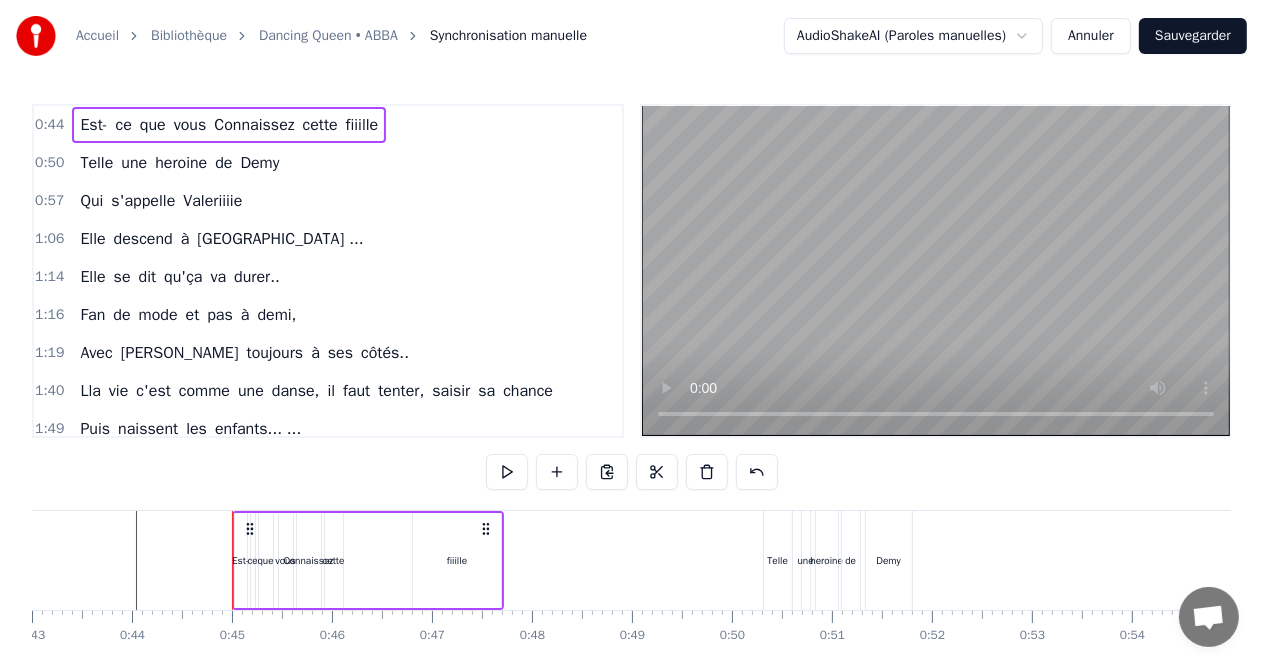 click 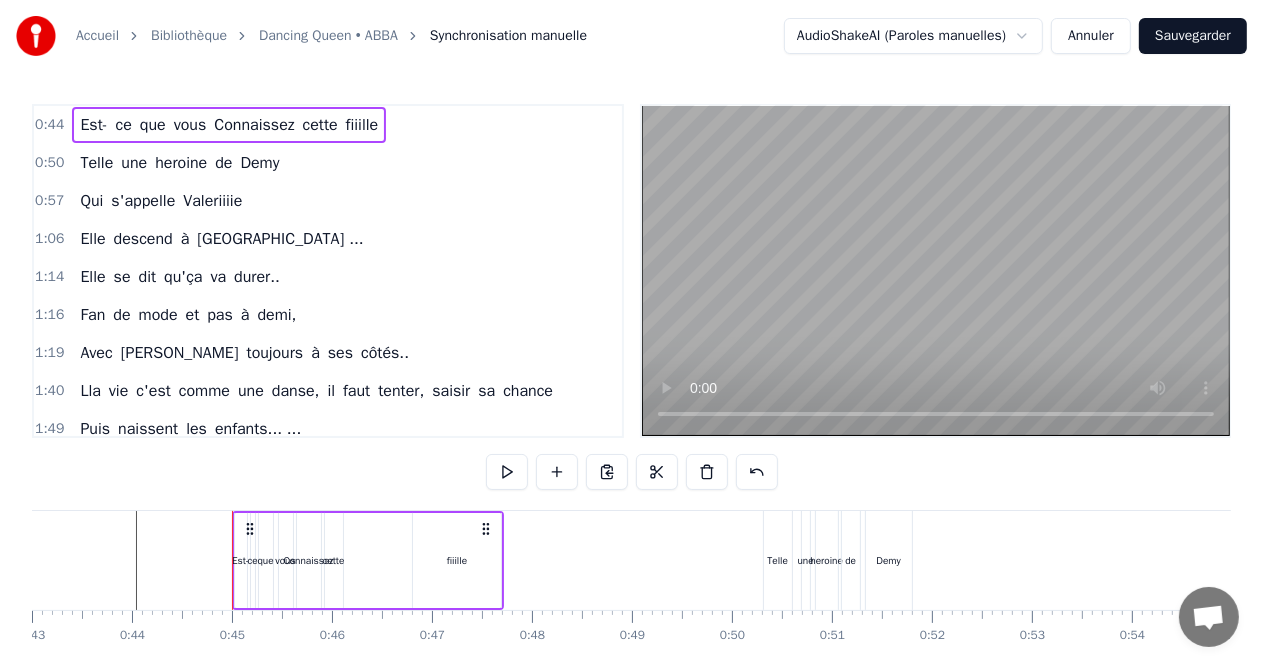 click 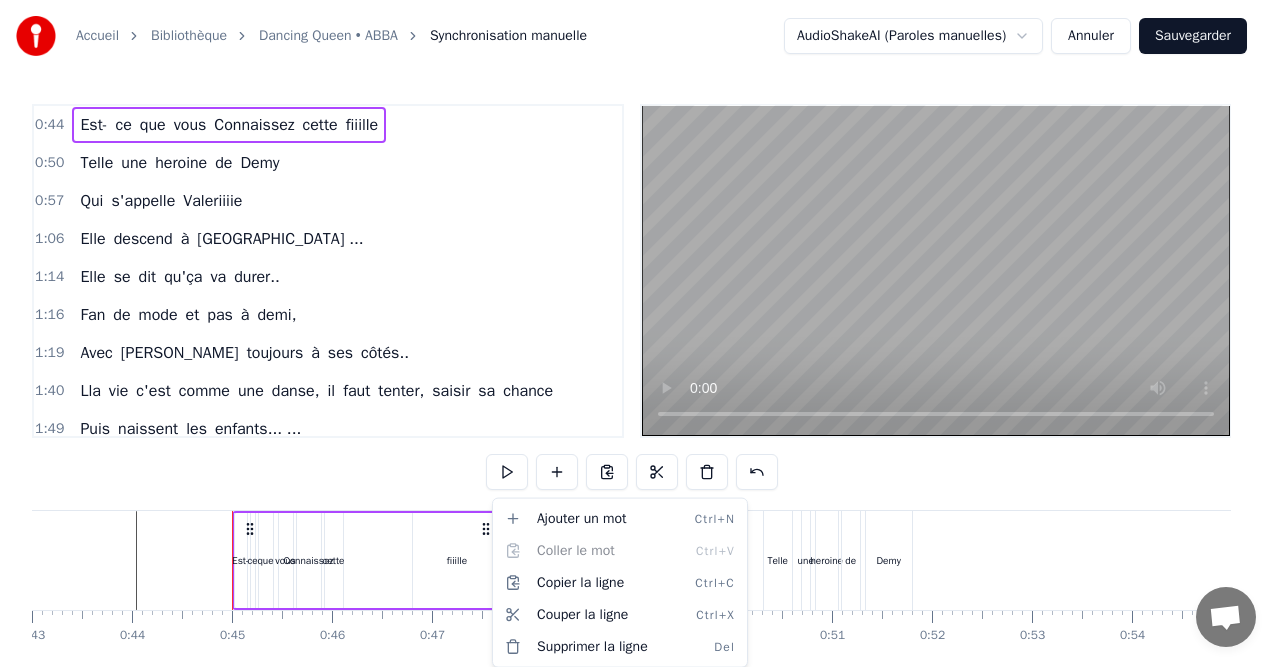 click on "Accueil Bibliothèque Dancing Queen • ABBA Synchronisation manuelle AudioShakeAI (Paroles manuelles) Annuler Sauvegarder 0:44 Est- ce que vous Connaissez cette fiiille 0:50 Telle une heroine de Demy 0:57 Qui s'appelle Valeriiiie 1:06 Elle descend à [GEOGRAPHIC_DATA]
... 1:14 Elle se dit qu'ça va durer.. 1:16 Fan de mode et pas à demi, 1:19 Avec [PERSON_NAME] toujours à ses côtés.. 1:40 Lla vie c'est comme une danse, il faut tenter, saisir sa chance 1:49 Puis naissent les enfants...
... 2:06 Au centre du ballet... 2:11 1.23 2:21 Il y a [PERSON_NAME]... 2:25 Dancing queen... 2:28 Mais pas une drag queen... 2:42 [PERSON_NAME] dancing queen, 2:48 Reine du dancing oh yeee
... 2:55 Virevolter, s'envoler... 3:23 Sauter ou même plonger...er..er.... 3:27 Ouhouhou 4:24 [PERSON_NAME], notre amie est bien plus qu'une dancing queen. Est- ce que vous Connaissez cette fiiille Telle une heroine de [PERSON_NAME] s'appelle [PERSON_NAME] Elle descend à [GEOGRAPHIC_DATA]
... Elle se dit qu'ça va durer.. Fan de mode et pas à demi, Avec [PERSON_NAME] toujours à ses côtés.. [GEOGRAPHIC_DATA]" at bounding box center [640, 372] 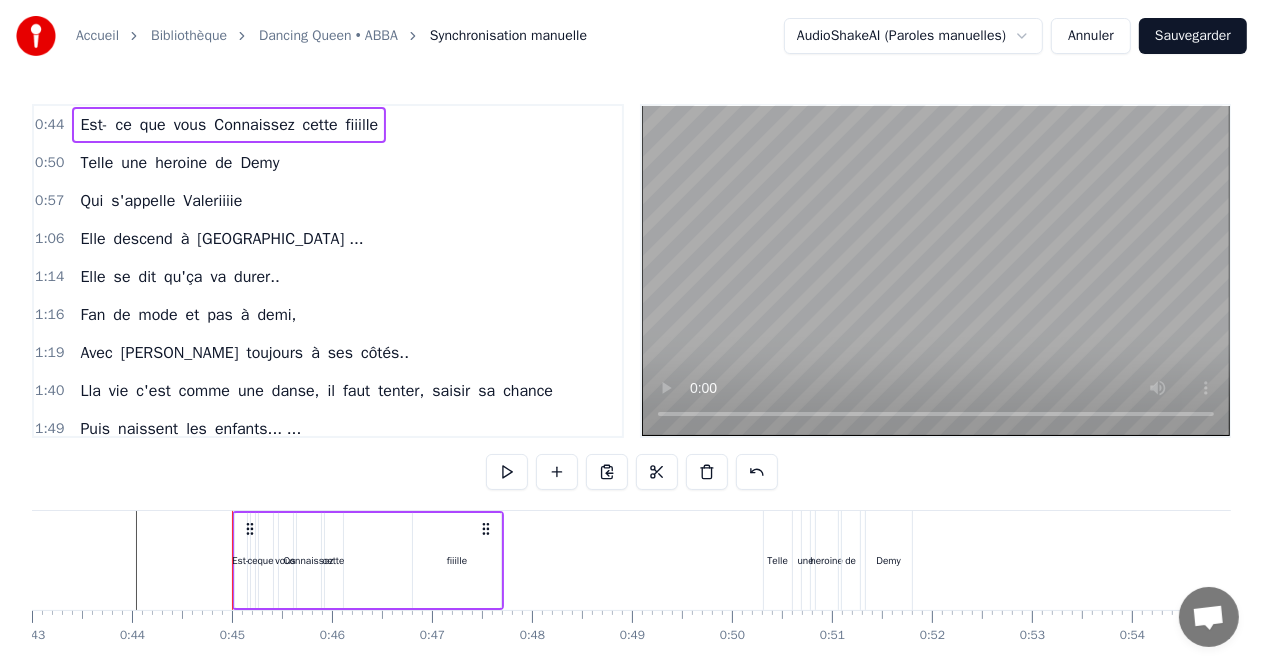 click on "fiiille" at bounding box center [457, 560] 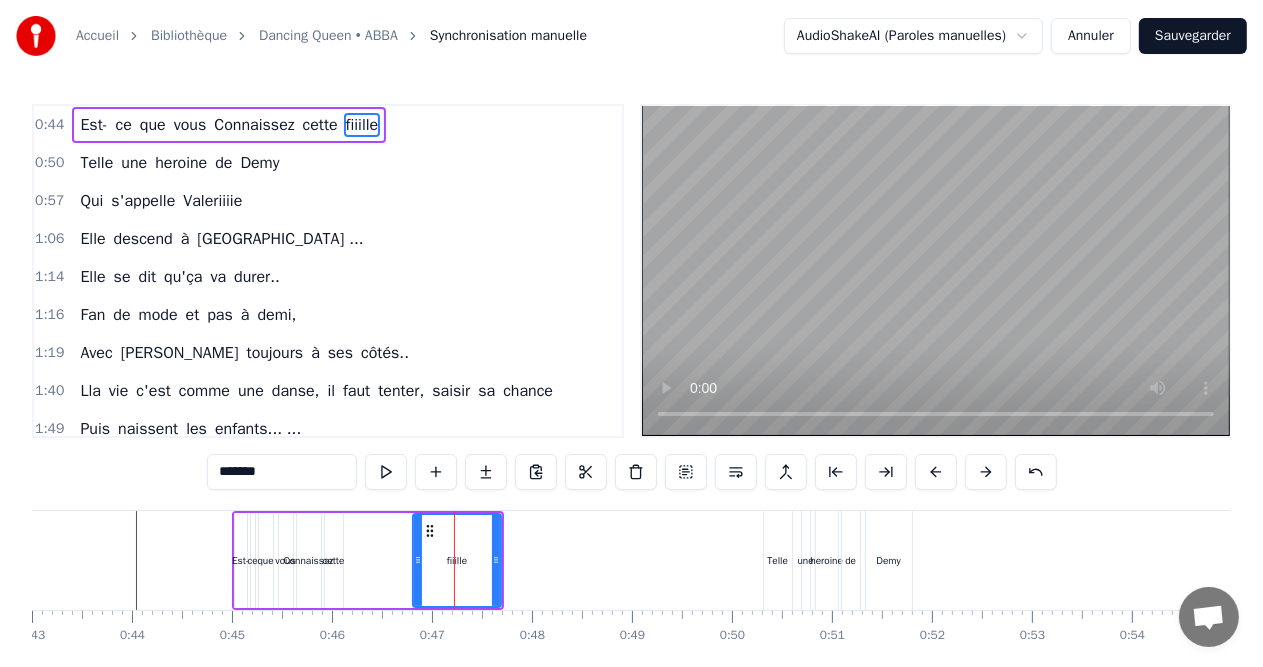 click on "Est- ce que vous Connaissez cette fiiille Telle une heroine de Demy Qui s'appelle [PERSON_NAME] Elle descend à [GEOGRAPHIC_DATA]
... Elle se dit qu'ça va durer.. Fan de mode et pas à demi, Avec [PERSON_NAME] toujours à ses côtés.. Lla vie c'est comme une danse, il faut tenter, saisir sa chance Puis naissent les enfants...
... Au centre du ballet... 1.23 Il y a [PERSON_NAME]... Dancing queen... Mais pas une drag queen... [PERSON_NAME] dancing queen, Reine du dancing oh yeee
... Virevolter, s'envoler... Sauter ou même plonger...er..er.... [PERSON_NAME] [PERSON_NAME], notre amie est bien plus qu'une dancing queen." at bounding box center (7905, 560) 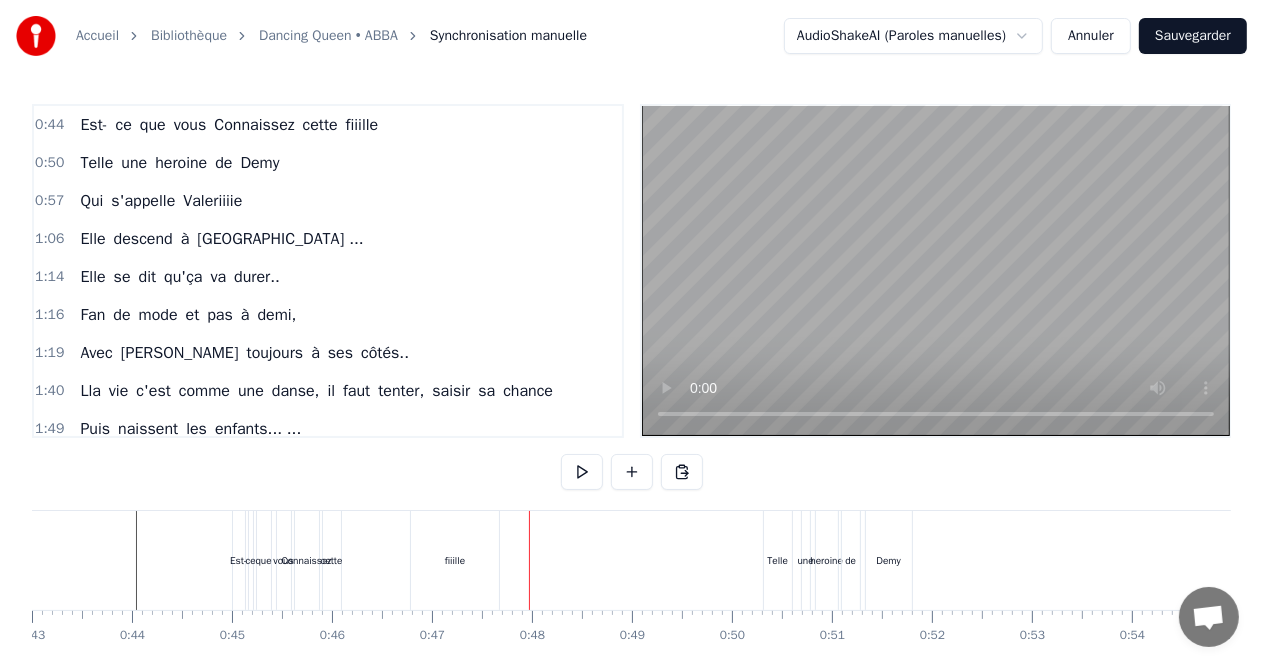 click on "fiiille" at bounding box center [455, 560] 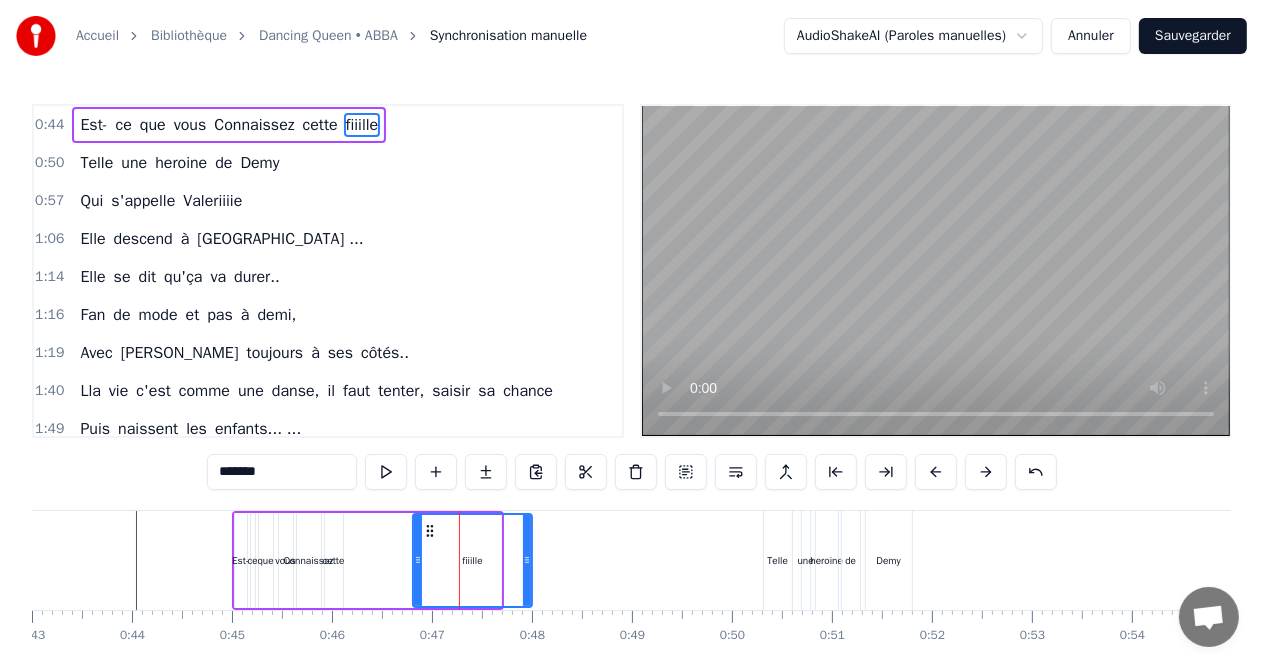 drag, startPoint x: 496, startPoint y: 562, endPoint x: 527, endPoint y: 562, distance: 31 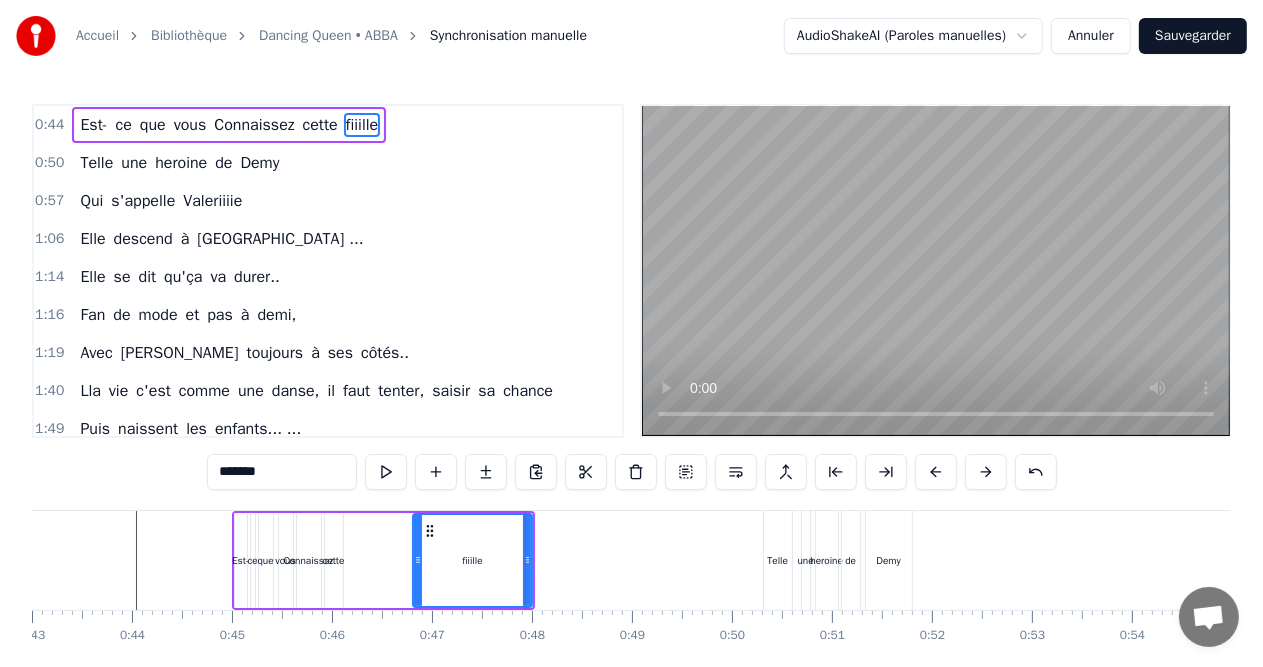 click on "cette" at bounding box center [334, 560] 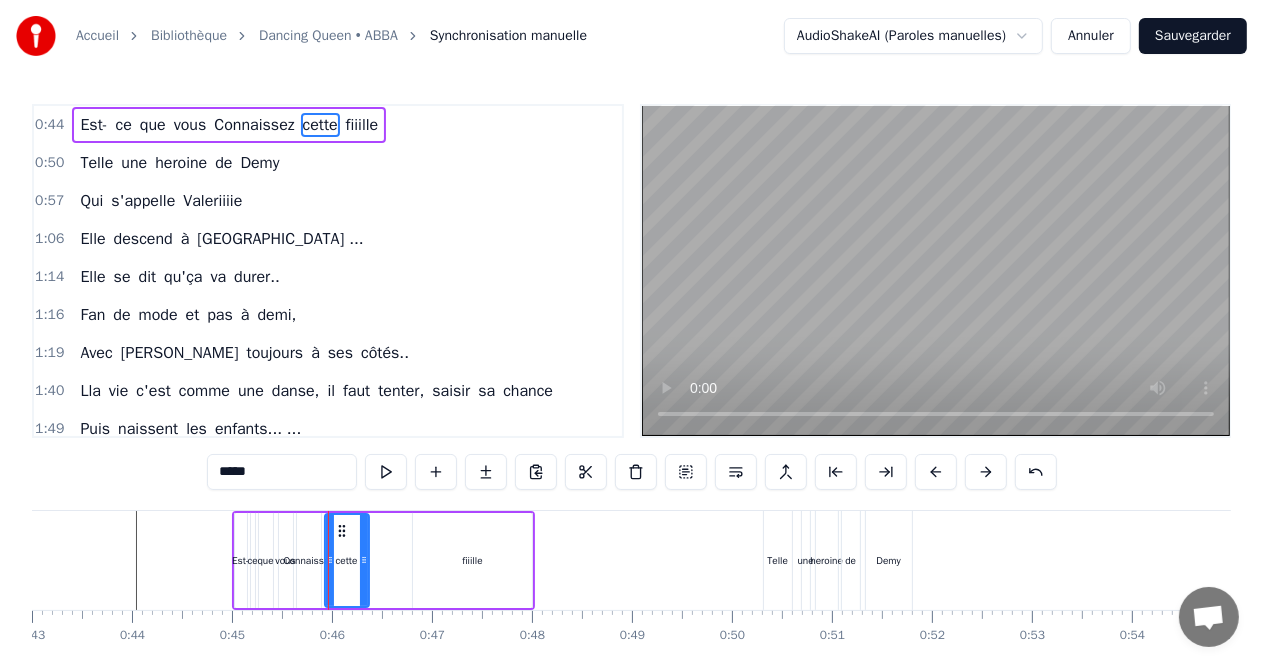 drag, startPoint x: 340, startPoint y: 555, endPoint x: 366, endPoint y: 555, distance: 26 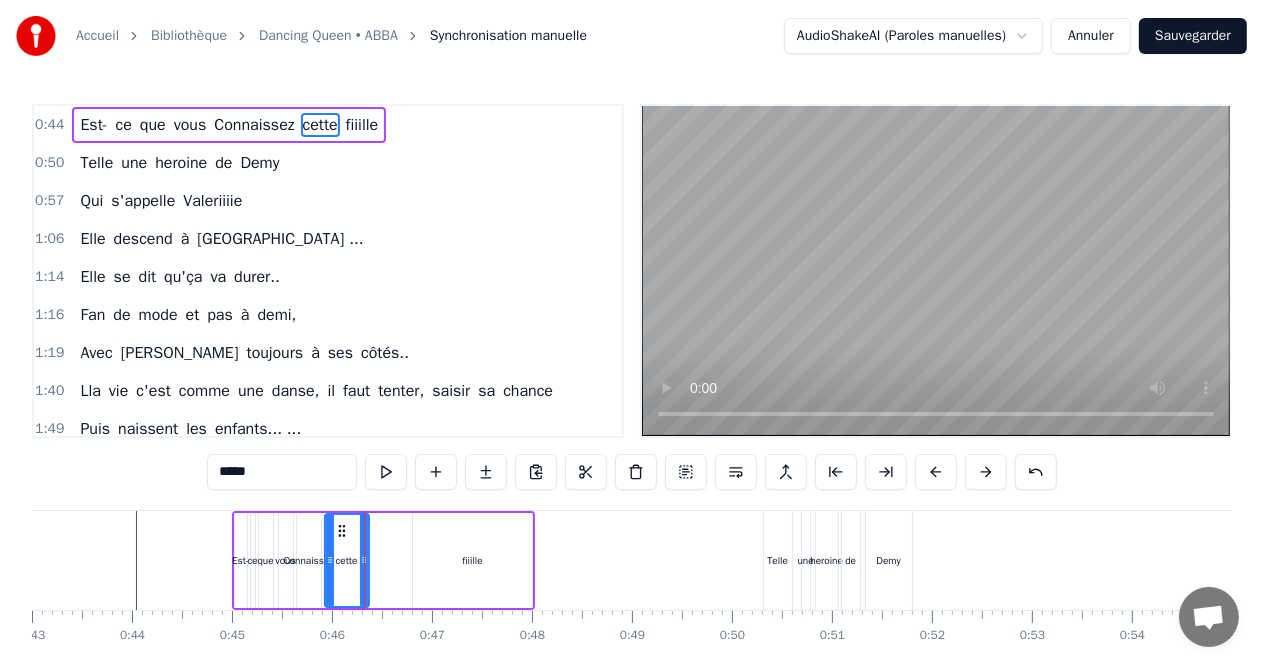 click on "Est-" at bounding box center (241, 560) 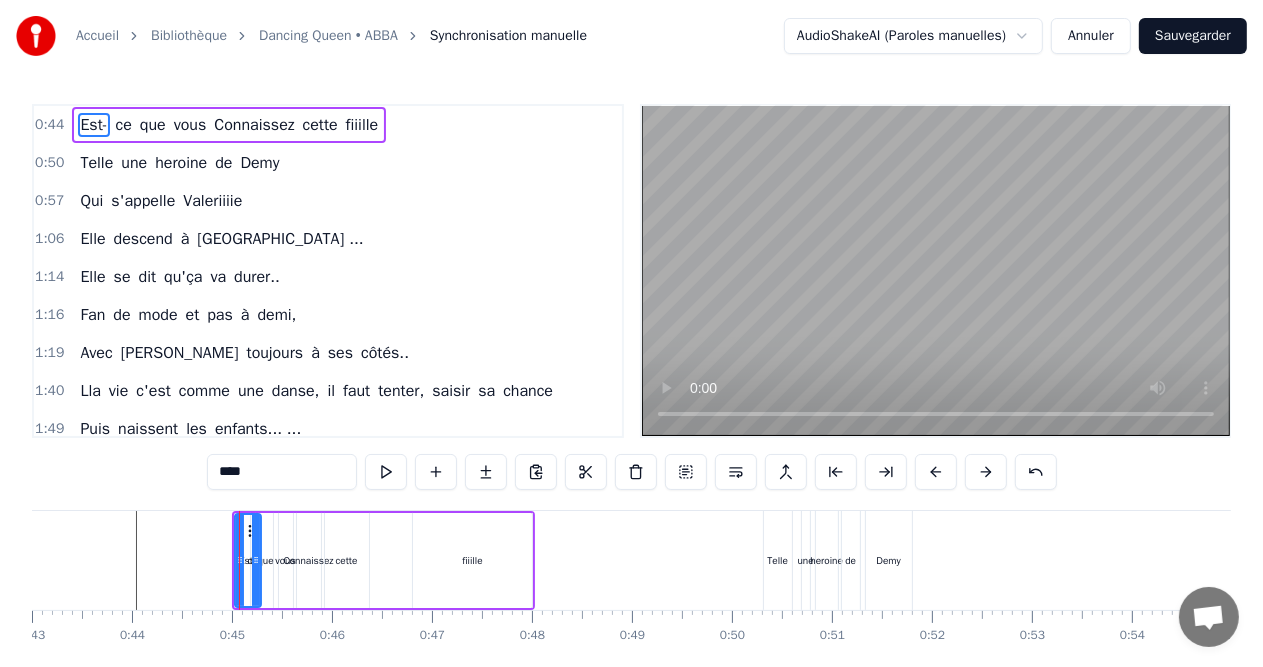 drag, startPoint x: 243, startPoint y: 554, endPoint x: 257, endPoint y: 556, distance: 14.142136 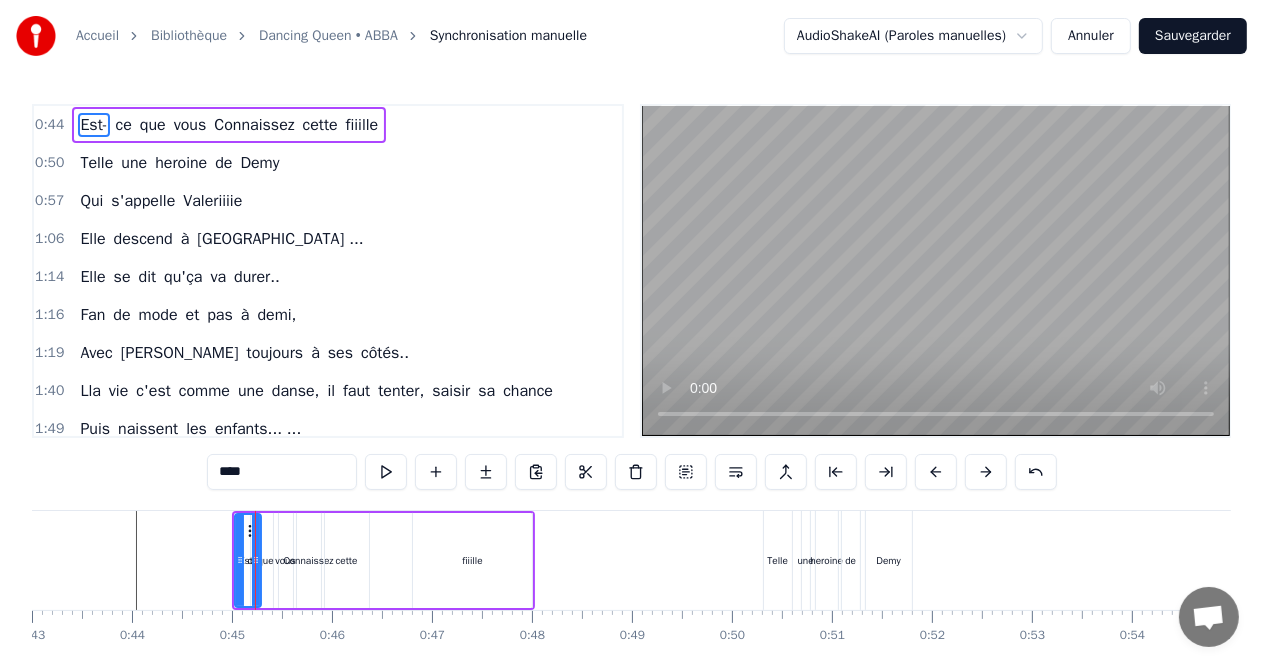 click on "que" at bounding box center [266, 560] 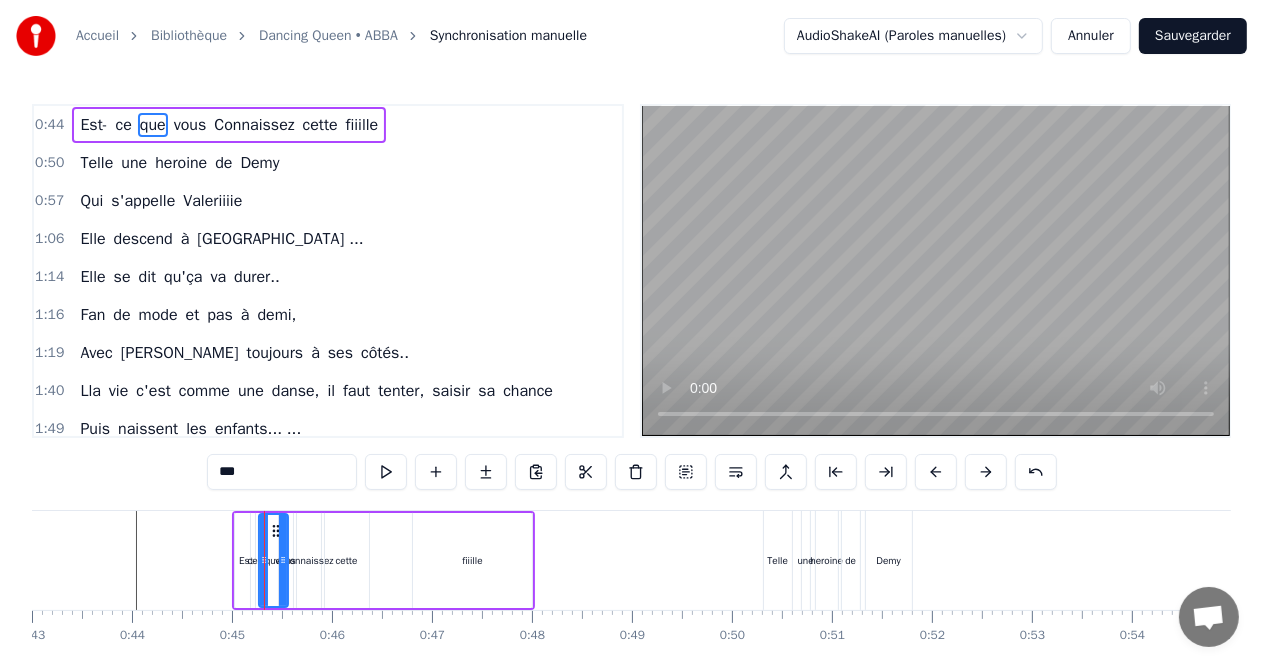 drag, startPoint x: 270, startPoint y: 552, endPoint x: 285, endPoint y: 552, distance: 15 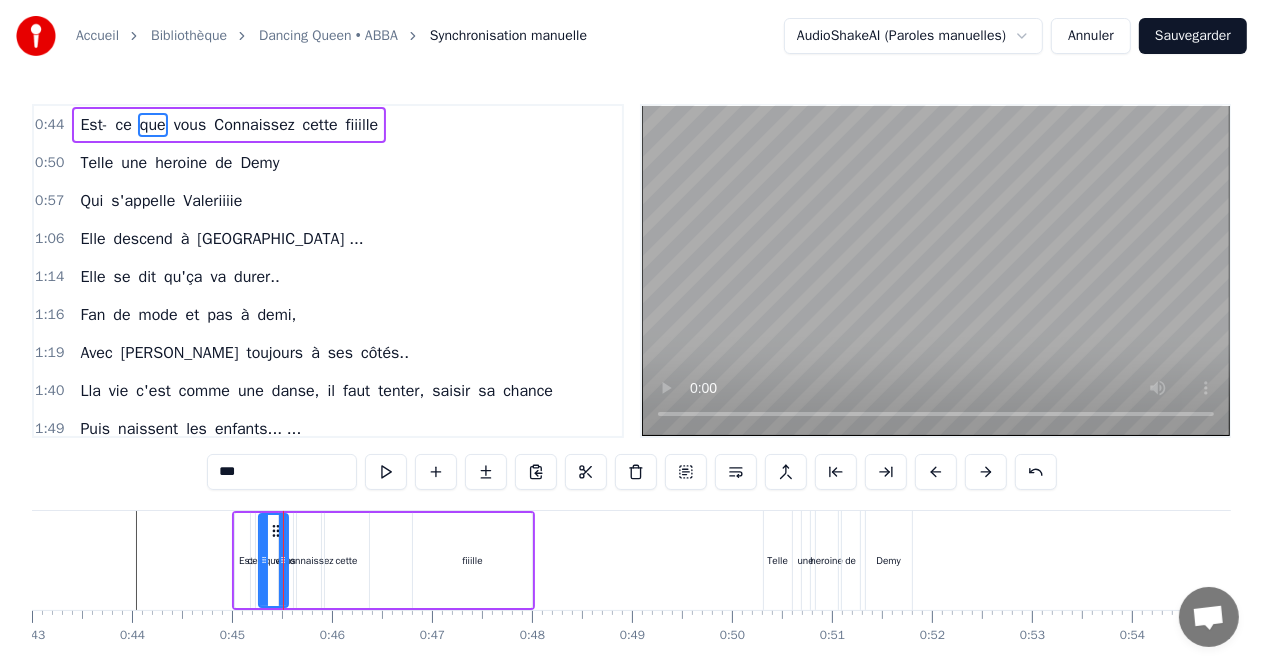 click on "Connaissez" at bounding box center [308, 560] 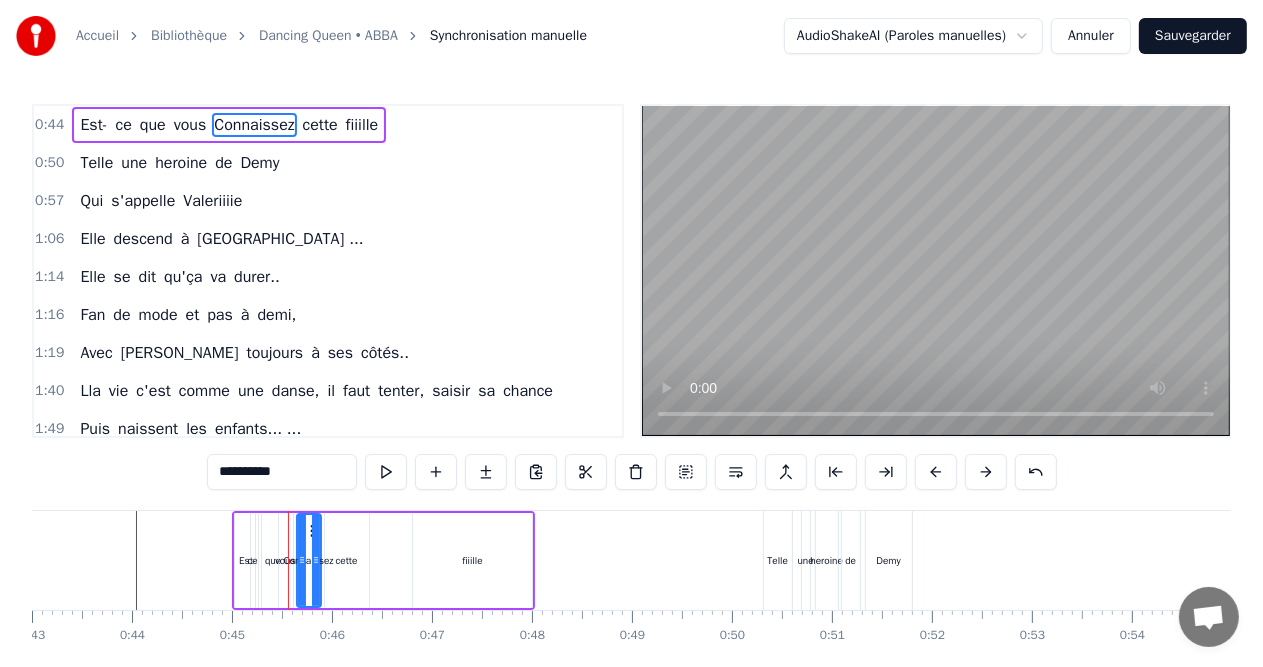 click on "vous" at bounding box center [190, 125] 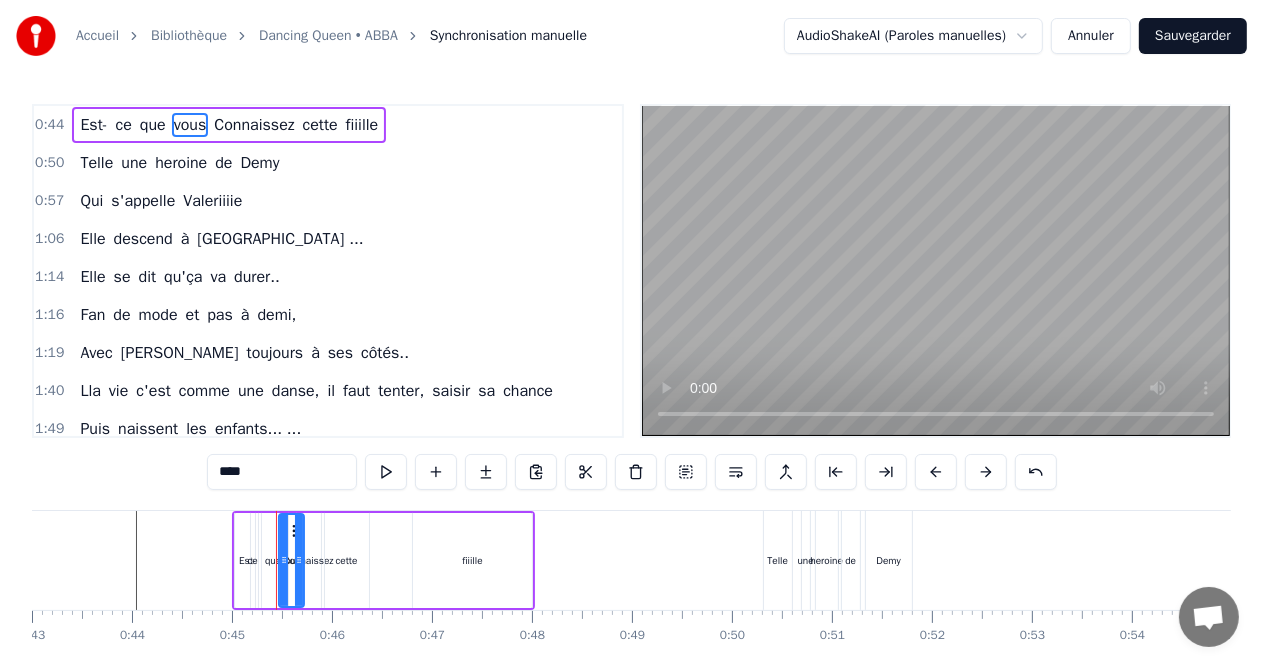 drag, startPoint x: 289, startPoint y: 532, endPoint x: 300, endPoint y: 536, distance: 11.7046995 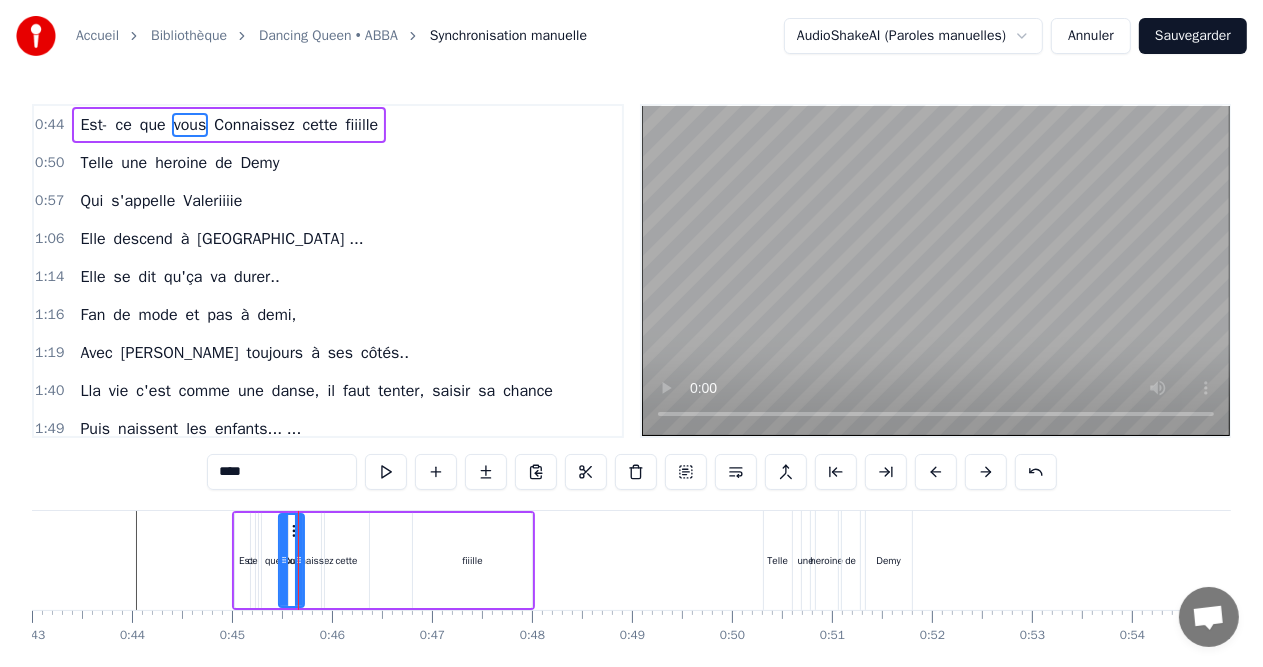 click on "Connaissez" at bounding box center (254, 125) 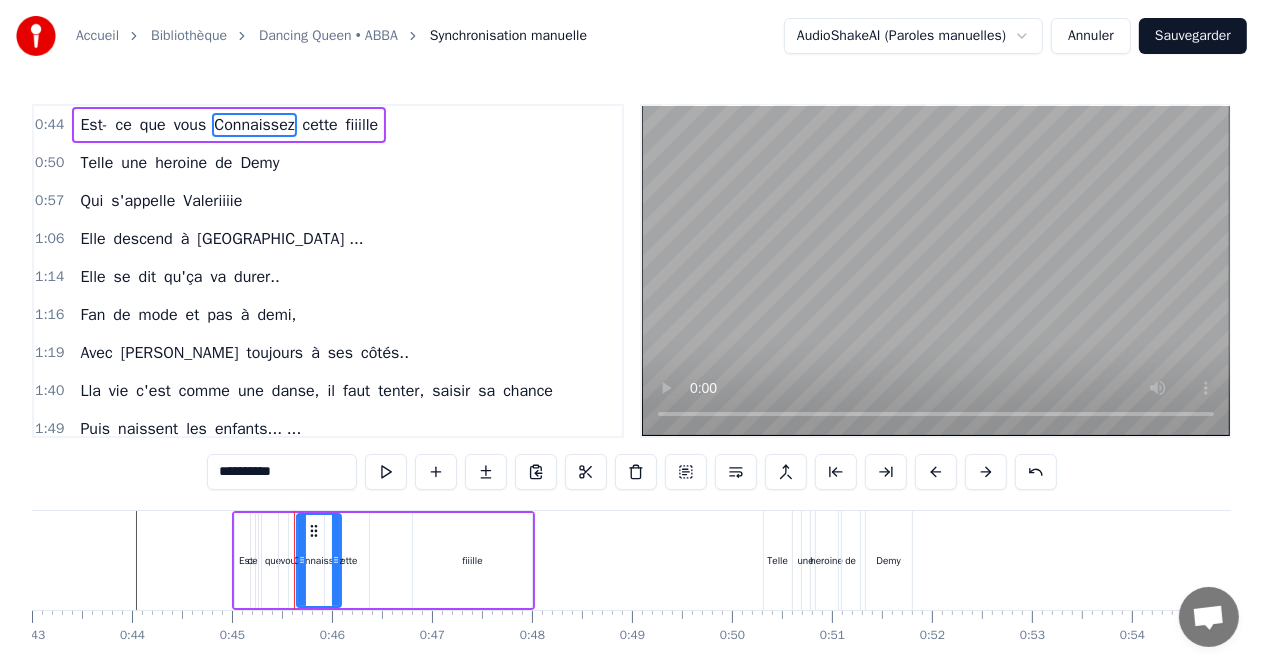drag, startPoint x: 319, startPoint y: 528, endPoint x: 339, endPoint y: 531, distance: 20.22375 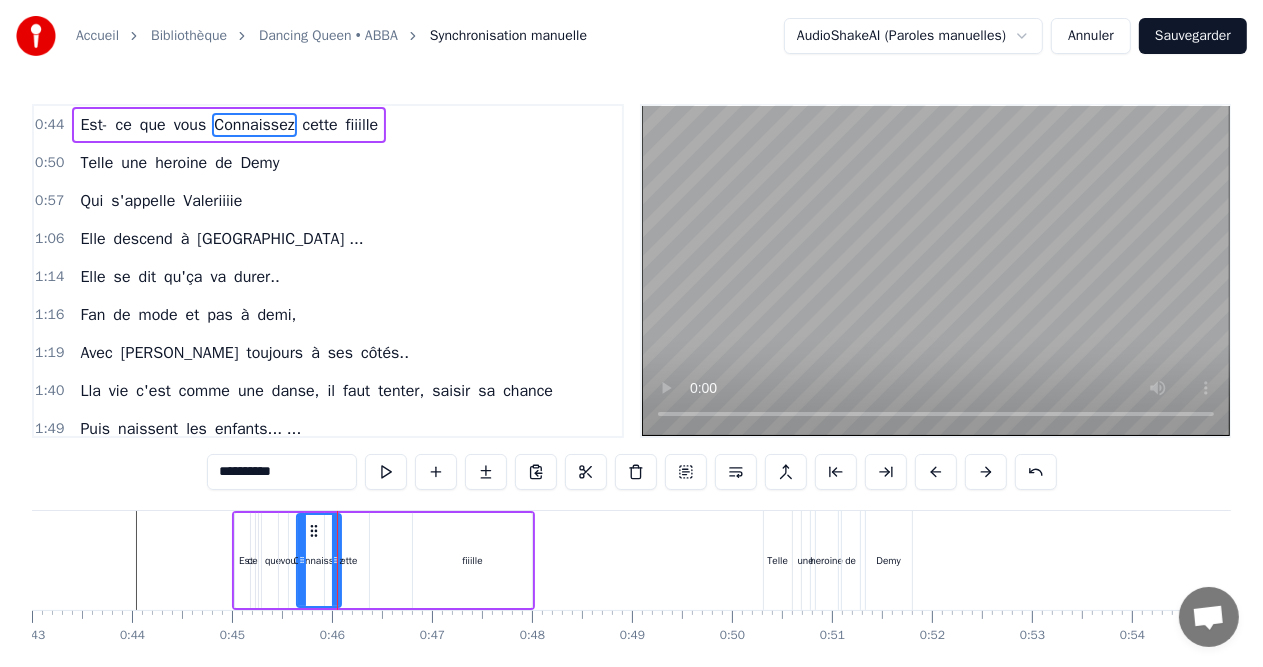 click on "cette" at bounding box center (320, 125) 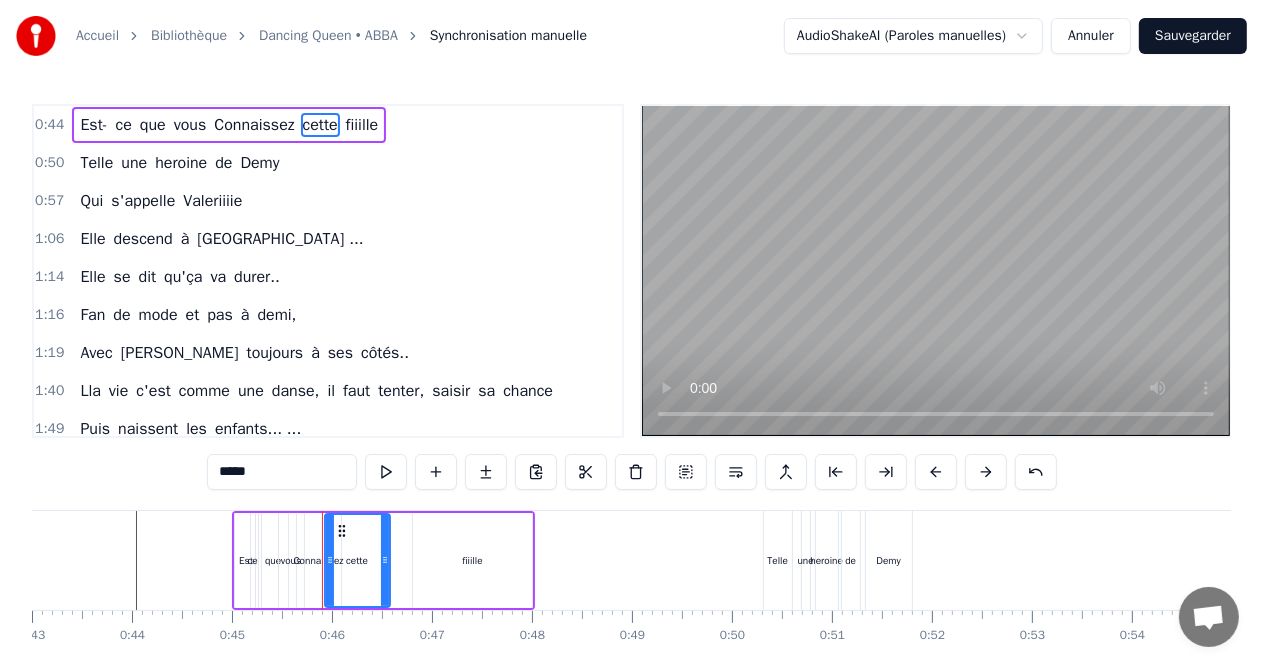 drag, startPoint x: 367, startPoint y: 558, endPoint x: 388, endPoint y: 559, distance: 21.023796 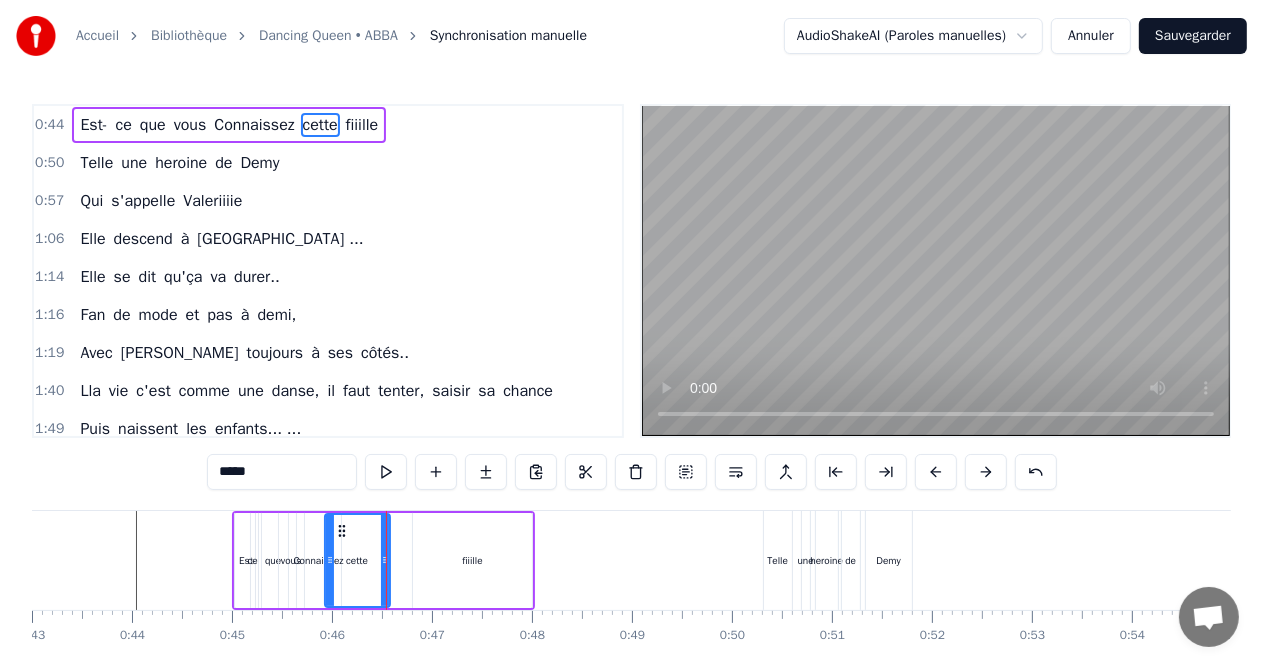 click on "0:44 Est- ce que vous Connaissez cette fiiille 0:50 Telle une heroine de Demy 0:57 Qui s'appelle Valeriiiie 1:06 Elle descend à [GEOGRAPHIC_DATA]
... 1:14 Elle se dit qu'ça va durer.. 1:16 Fan de mode et pas à demi, 1:19 Avec [PERSON_NAME] toujours à ses côtés.. 1:40 Lla vie c'est comme une danse, il faut tenter, saisir sa chance 1:49 Puis naissent les enfants...
... 2:06 Au centre du ballet... 2:11 1.23 2:21 Il y a [PERSON_NAME]... 2:25 Dancing queen... 2:28 Mais pas une drag queen... 2:42 [PERSON_NAME] dancing queen, 2:48 Reine du dancing oh yeee
... 2:55 Virevolter, s'envoler... 3:23 Sauter ou même plonger...er..er.... 3:27 Ouhouhou 4:24 [PERSON_NAME], notre amie est bien plus qu'une dancing queen. ***** Est- ce que vous Connaissez cette fiiille Telle une heroine de Demy Qui s'appelle Valeriiiie Elle descend à [GEOGRAPHIC_DATA]
... Elle se dit qu'ça va durer.. Fan de mode et pas à demi, Avec [PERSON_NAME] toujours à ses côtés.. Lla vie c'est comme une danse, il faut tenter, saisir sa chance Puis naissent les enfants...
... Au centre du ballet... y" at bounding box center [631, 408] 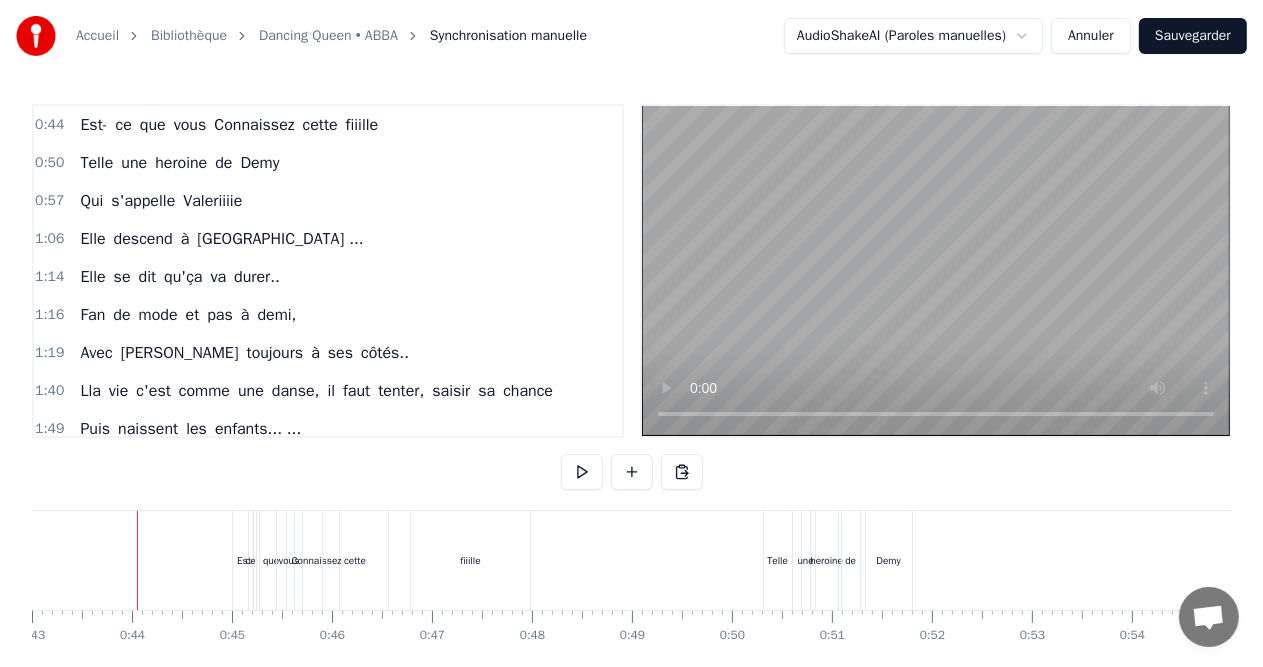 click at bounding box center (7905, 560) 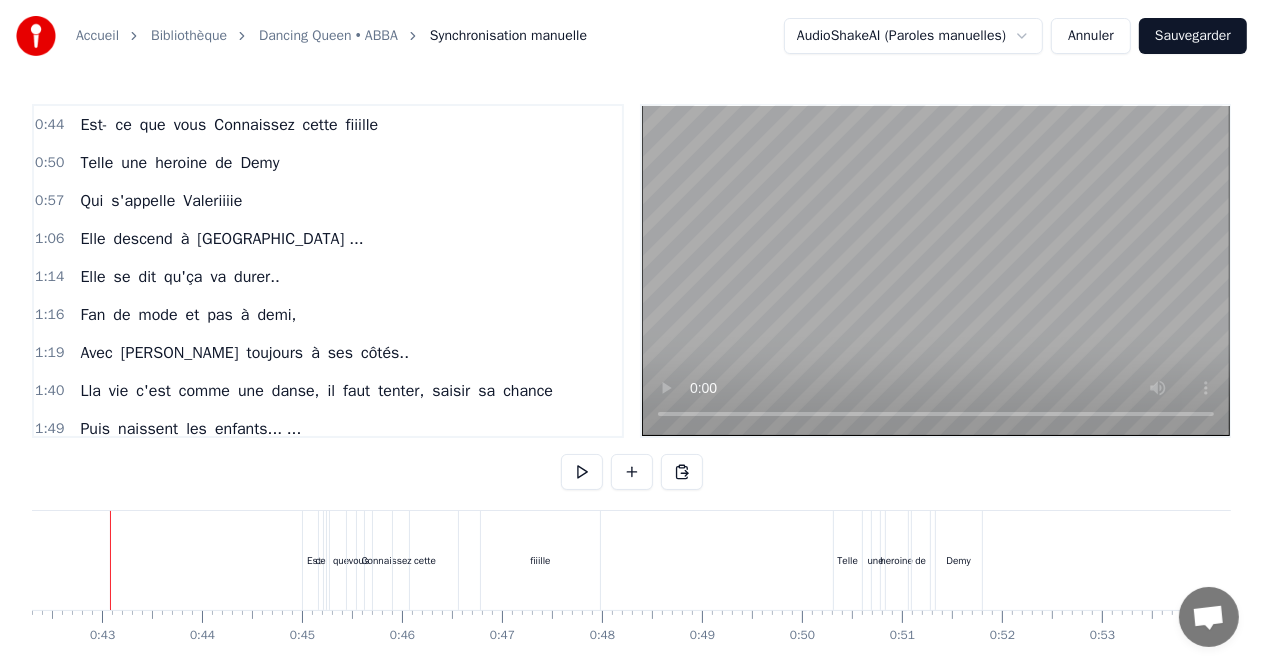 scroll, scrollTop: 0, scrollLeft: 4208, axis: horizontal 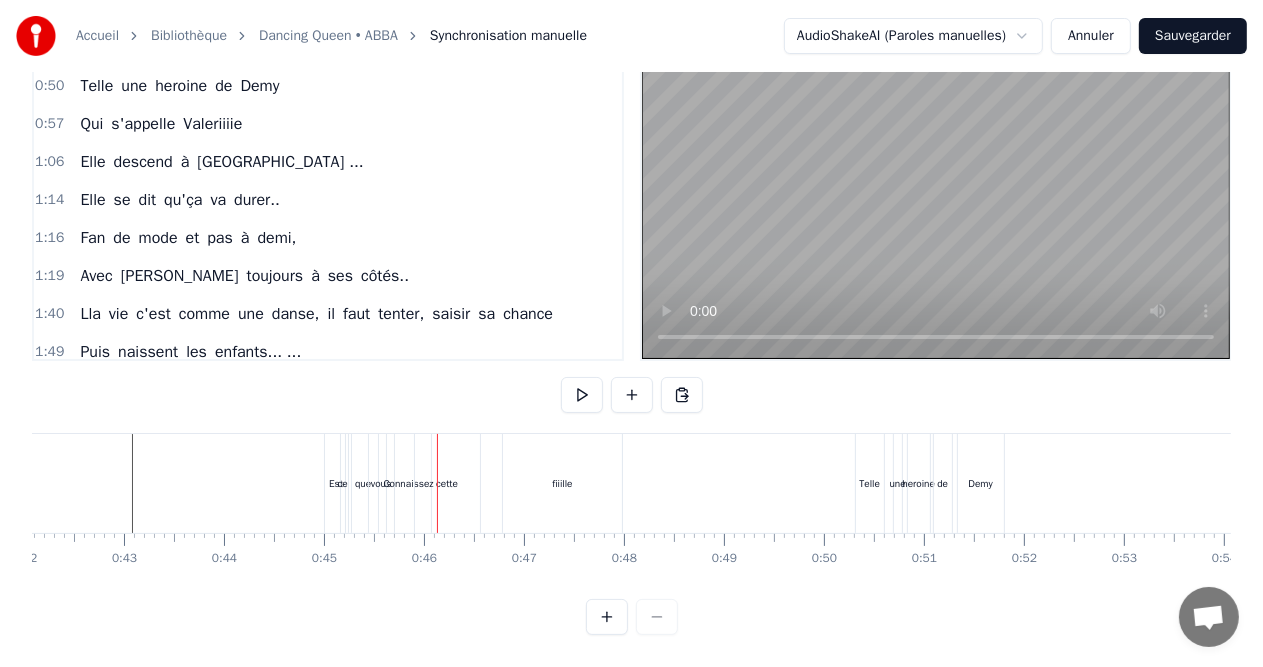 click at bounding box center [632, 617] 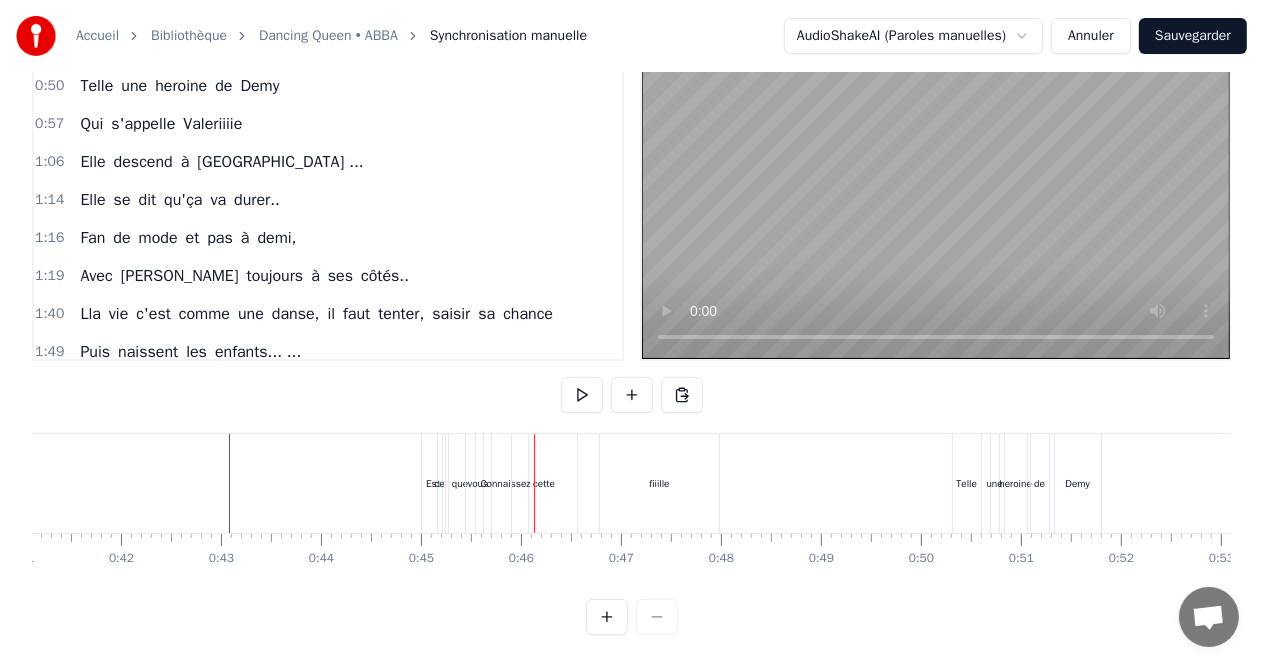 scroll, scrollTop: 0, scrollLeft: 4107, axis: horizontal 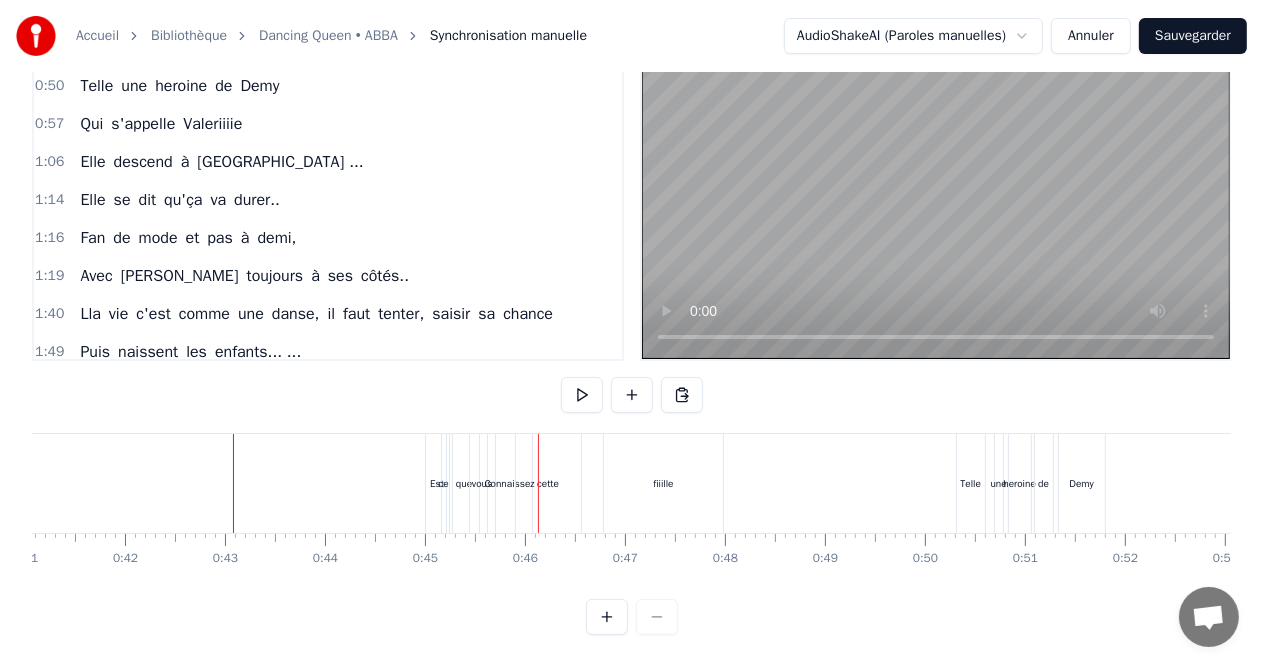 click at bounding box center (8098, 483) 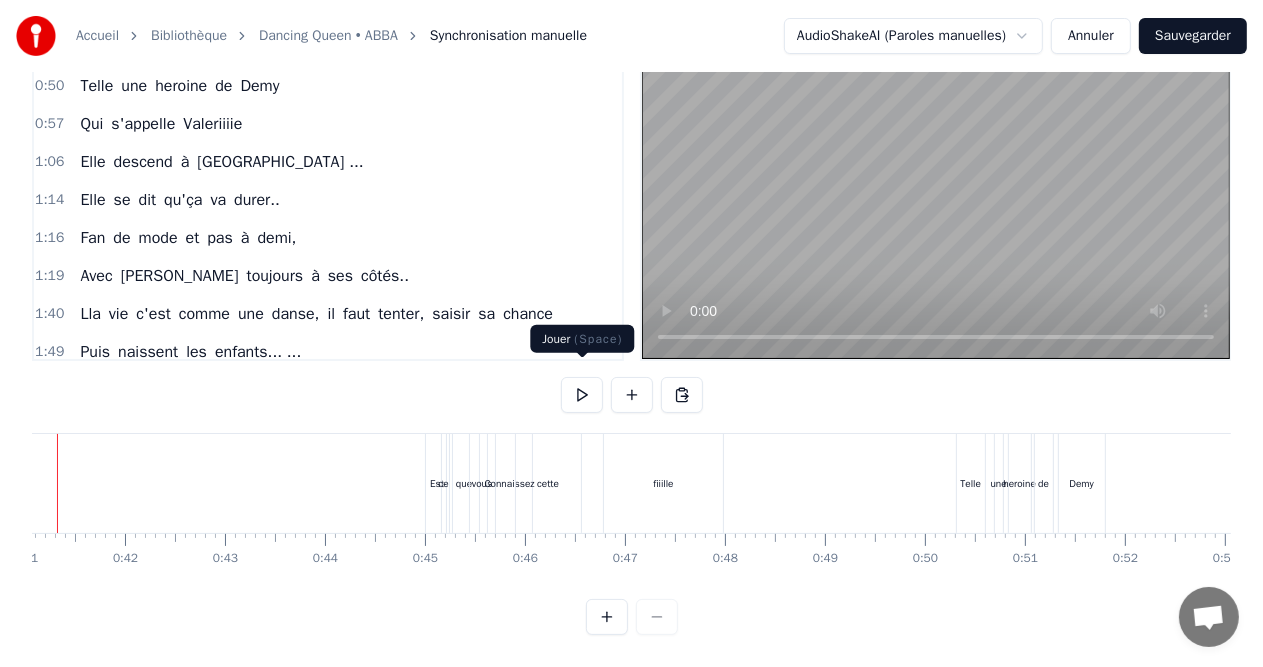 scroll, scrollTop: 0, scrollLeft: 4032, axis: horizontal 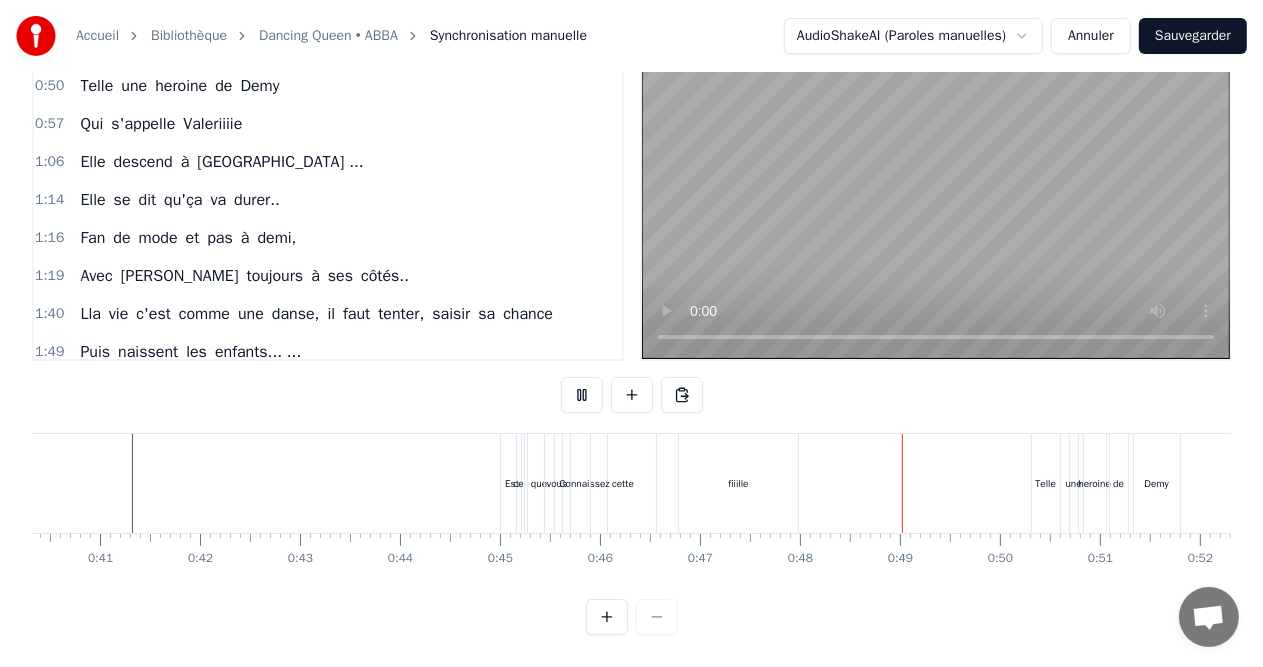 click at bounding box center (8173, 483) 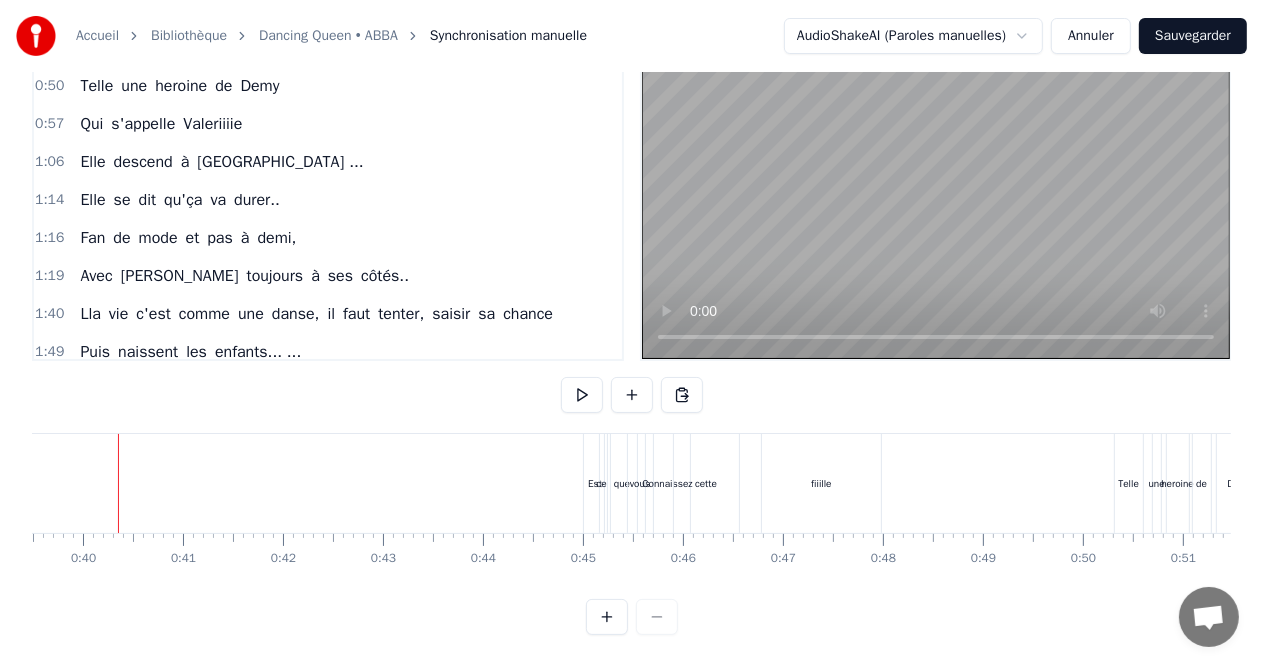 scroll, scrollTop: 0, scrollLeft: 3934, axis: horizontal 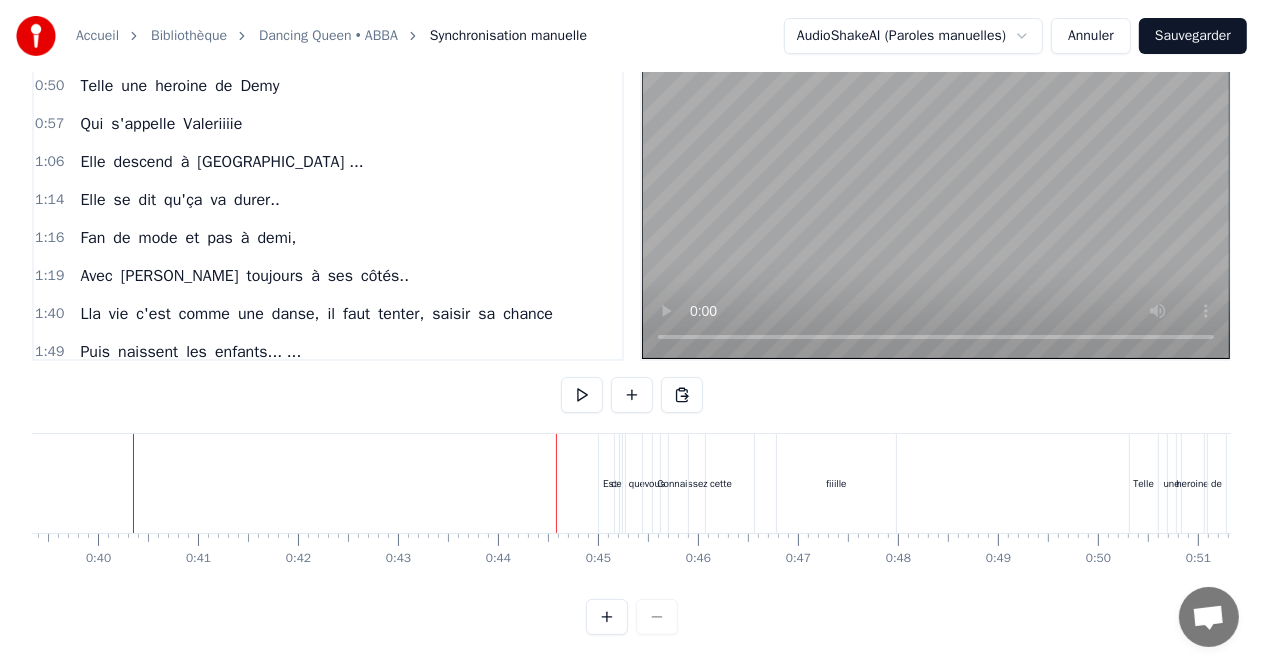 click on "que" at bounding box center (637, 483) 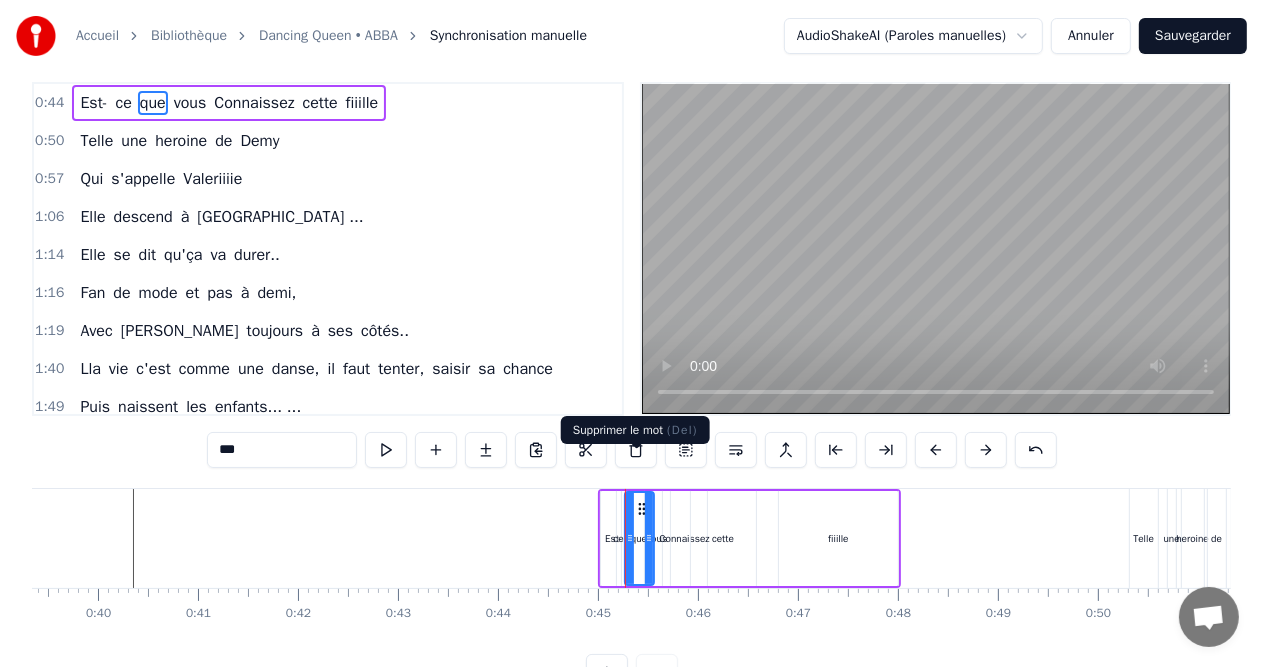 scroll, scrollTop: 0, scrollLeft: 0, axis: both 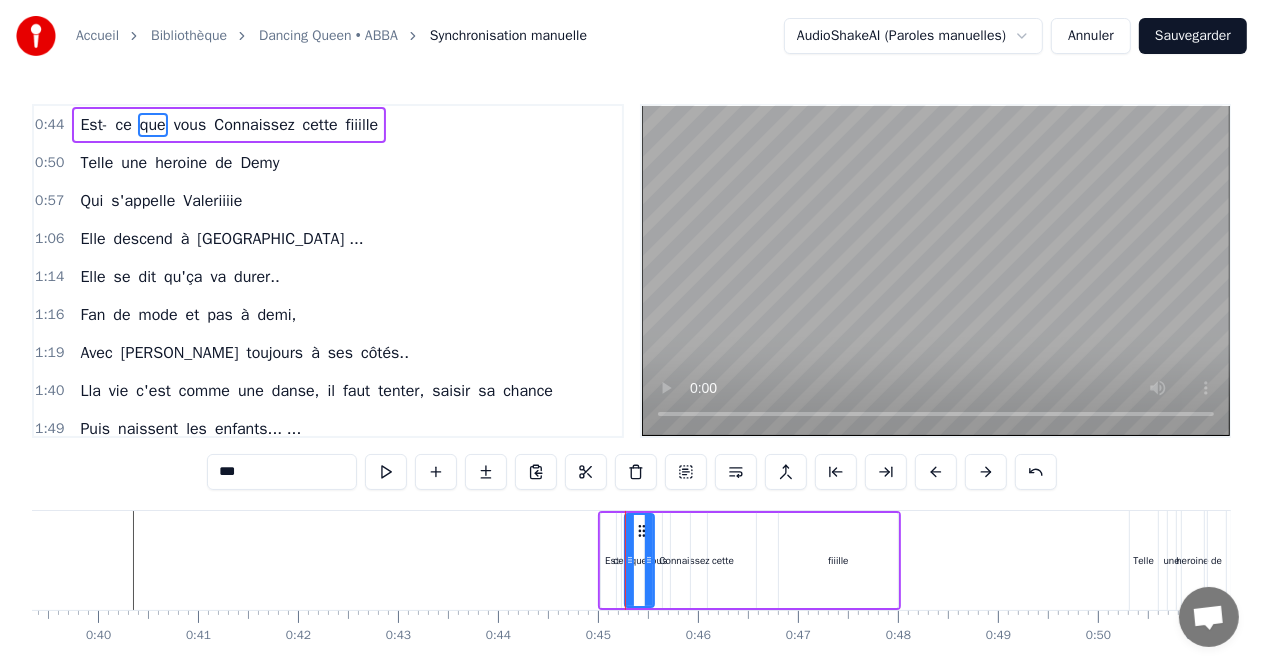 click on "0:44 Est- ce que vous Connaissez cette fiiille" at bounding box center [328, 125] 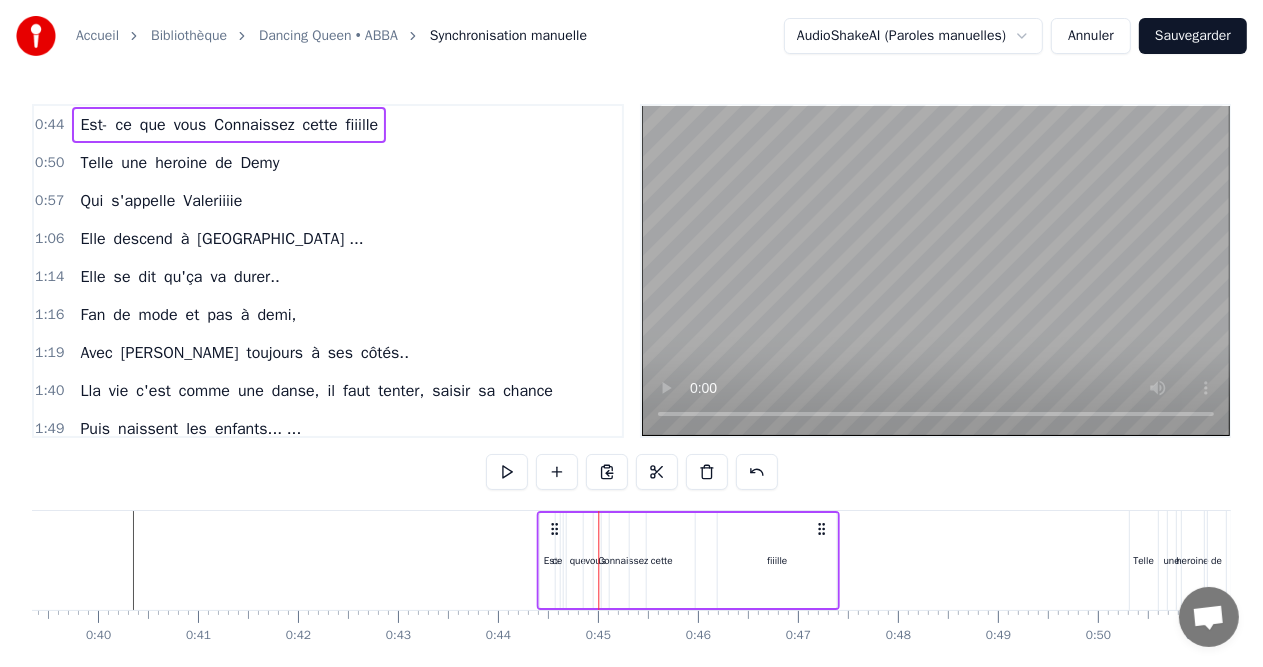 drag, startPoint x: 612, startPoint y: 529, endPoint x: 551, endPoint y: 531, distance: 61.03278 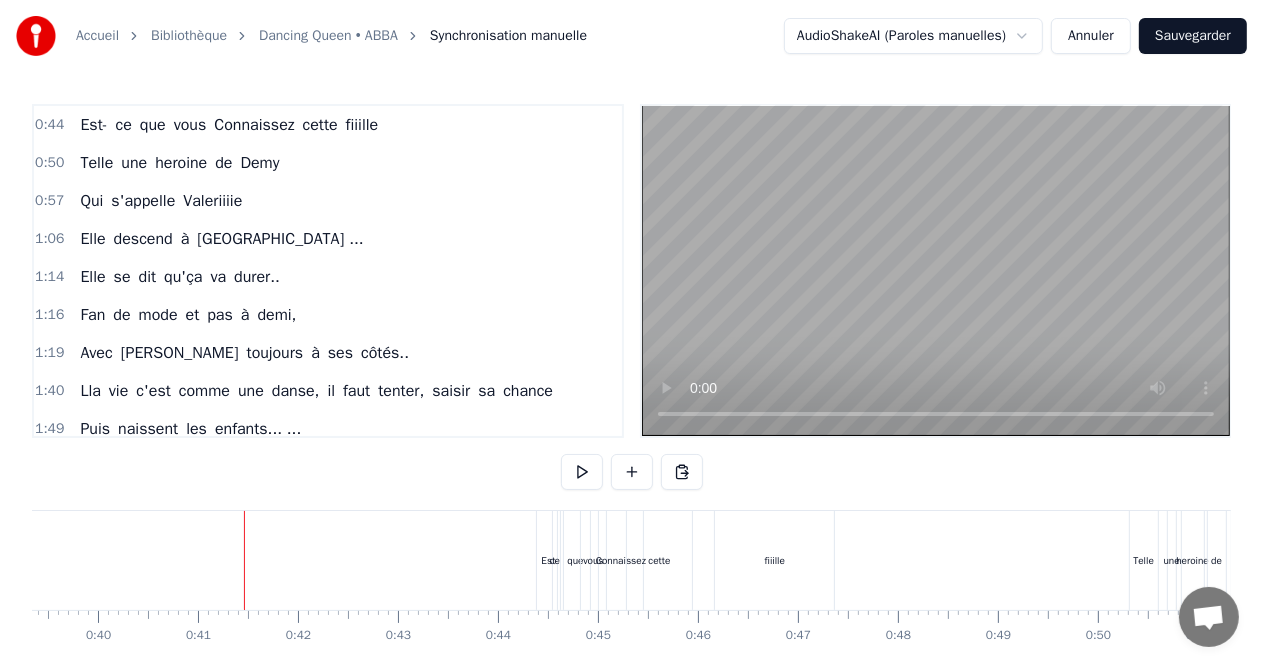 click at bounding box center [8271, 560] 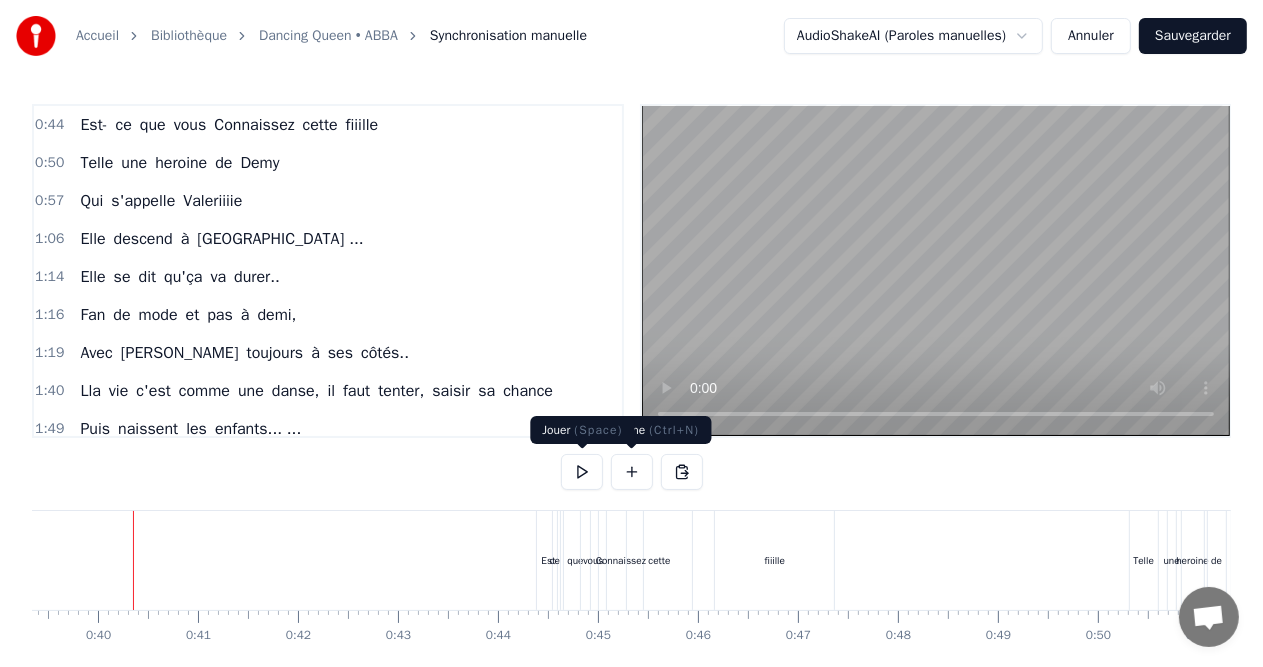 click at bounding box center (582, 472) 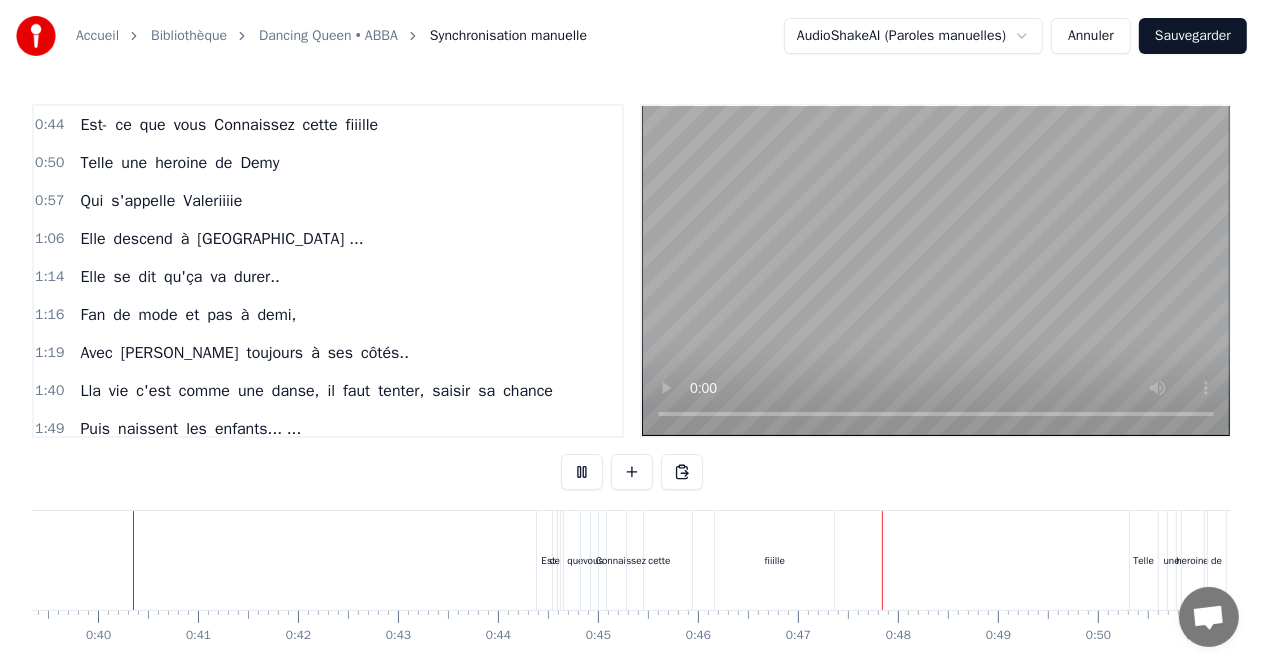 click at bounding box center (582, 472) 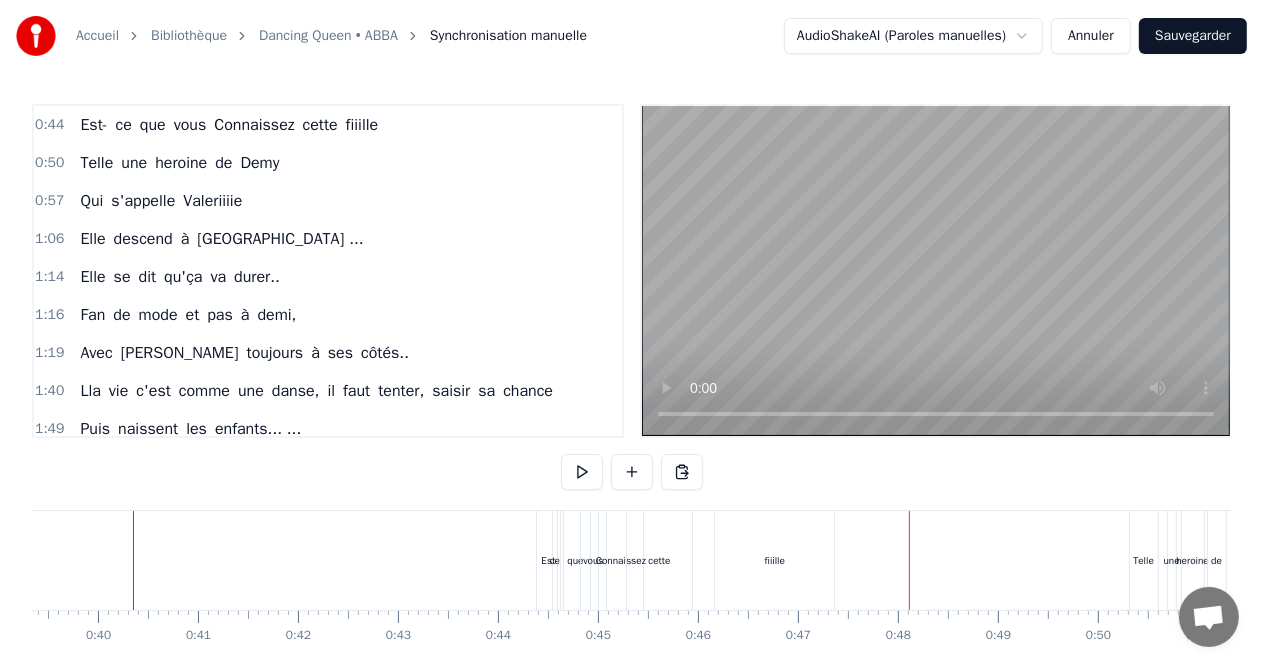 click on "fiiille" at bounding box center [774, 560] 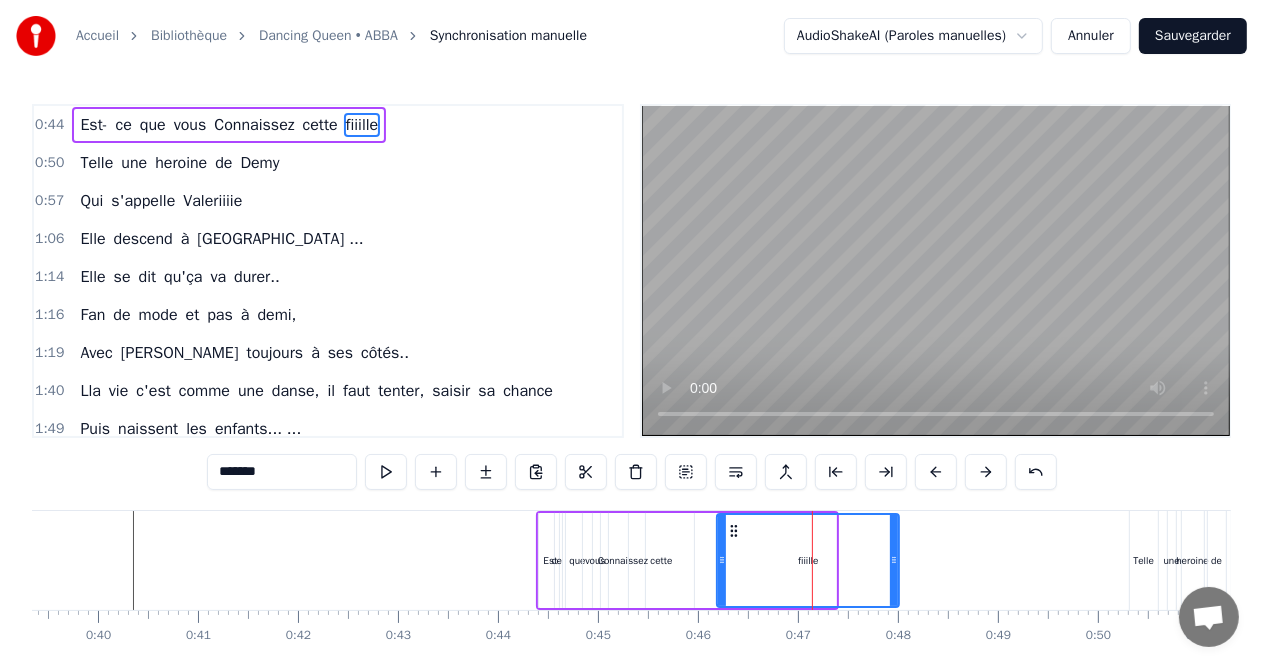 drag, startPoint x: 830, startPoint y: 556, endPoint x: 893, endPoint y: 556, distance: 63 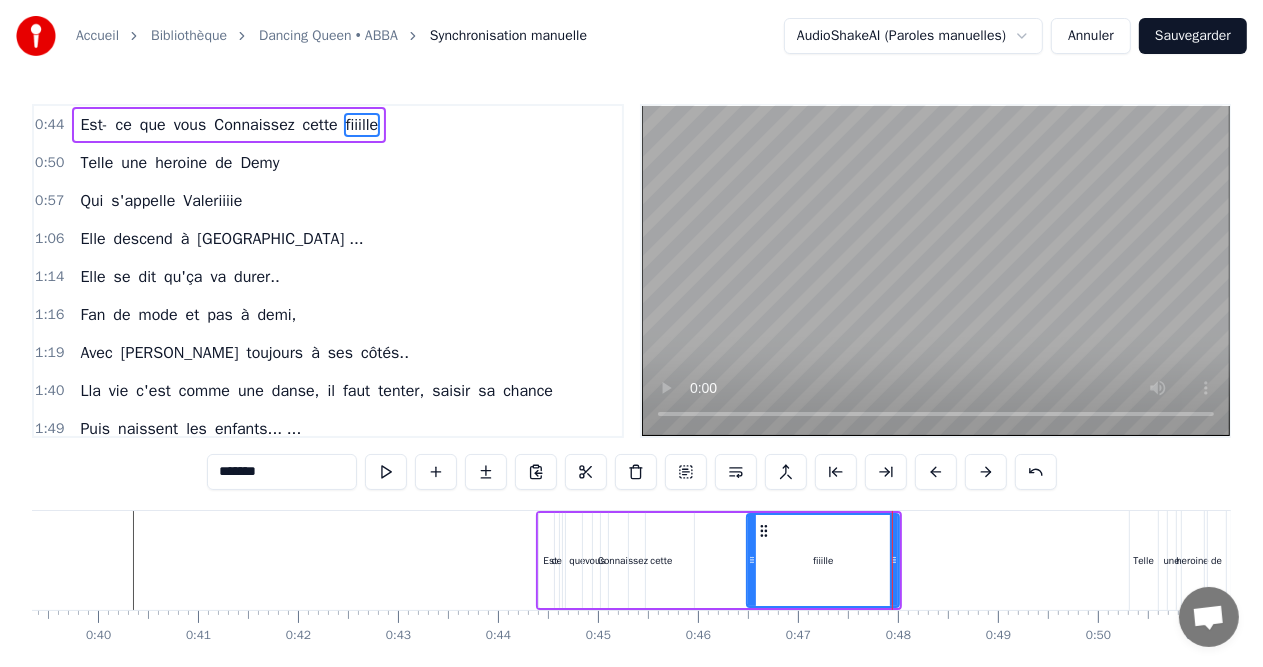 drag, startPoint x: 719, startPoint y: 558, endPoint x: 749, endPoint y: 558, distance: 30 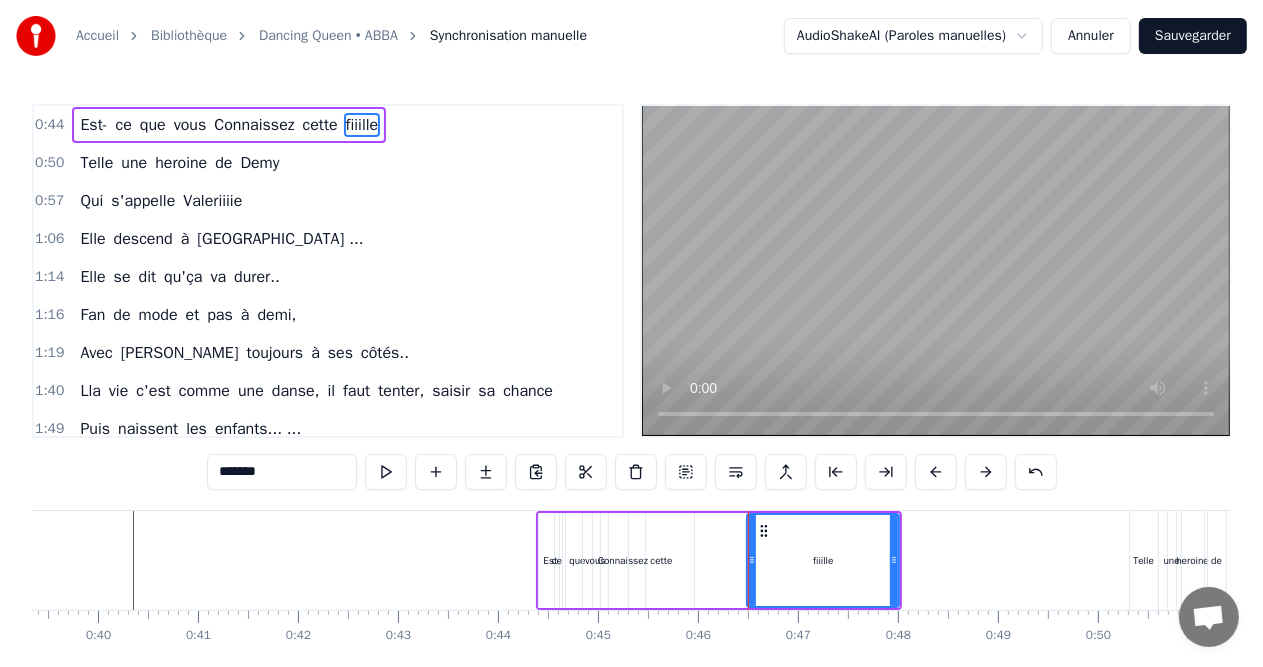 click on "cette" at bounding box center (661, 560) 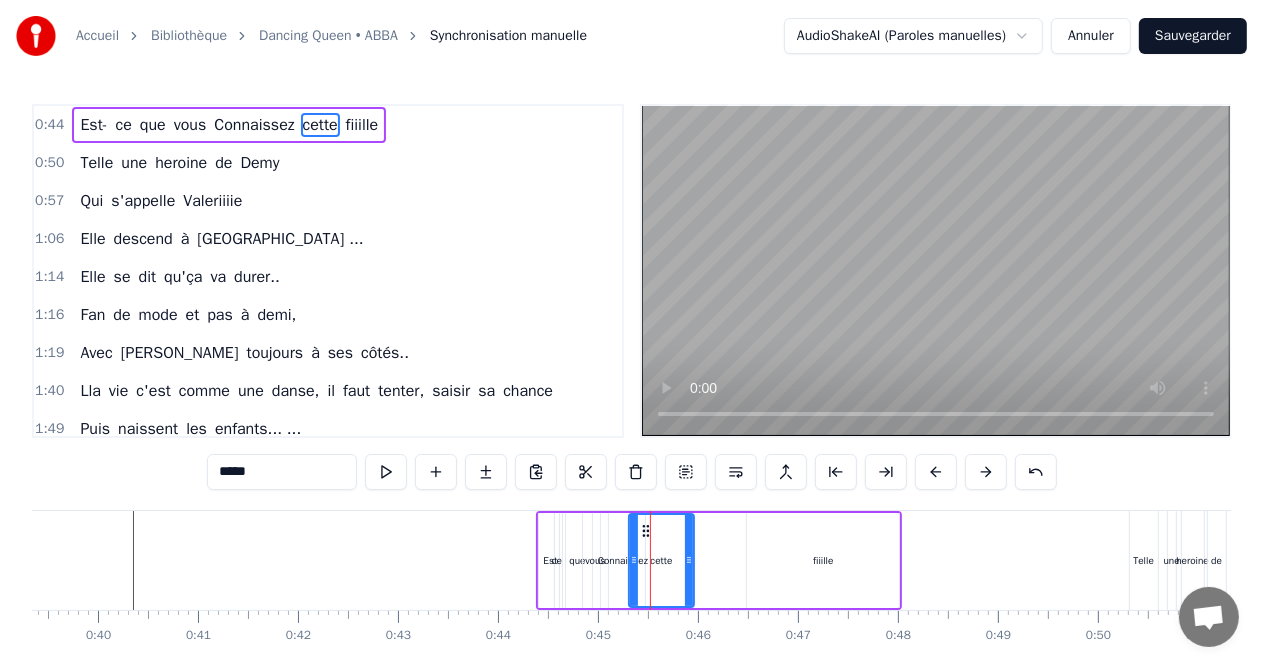 click on "Est-" at bounding box center (552, 560) 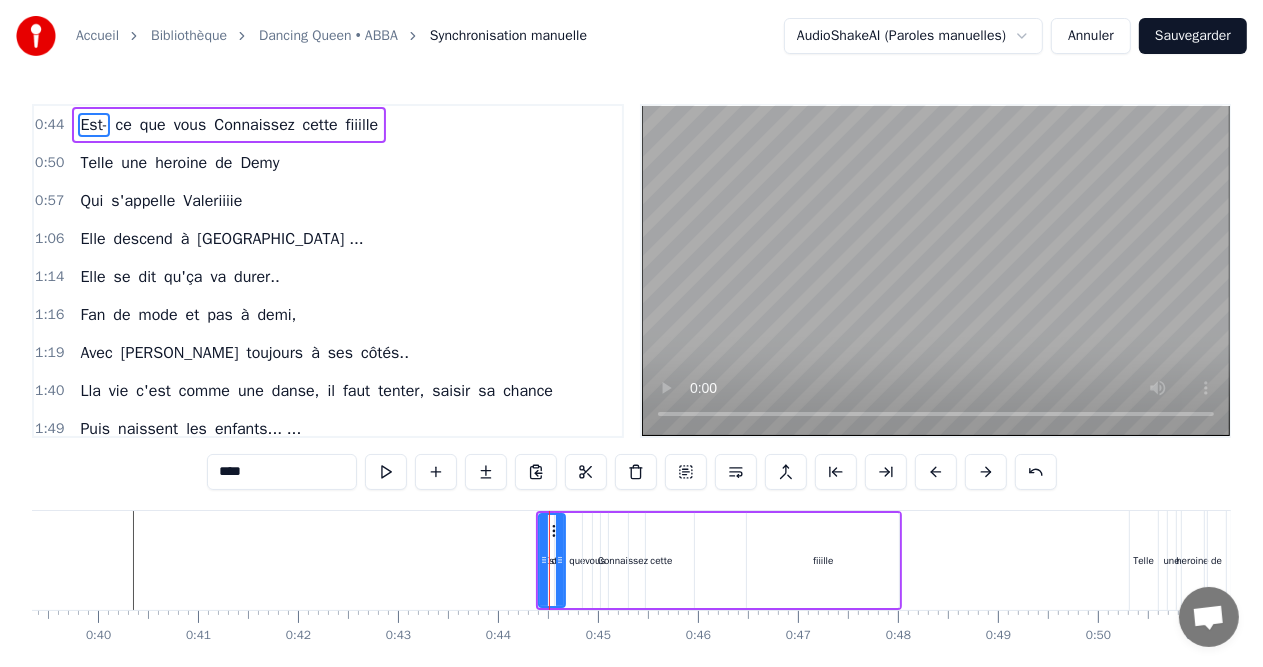 click on "0:44 Est- ce que vous Connaissez cette fiiille" at bounding box center (328, 125) 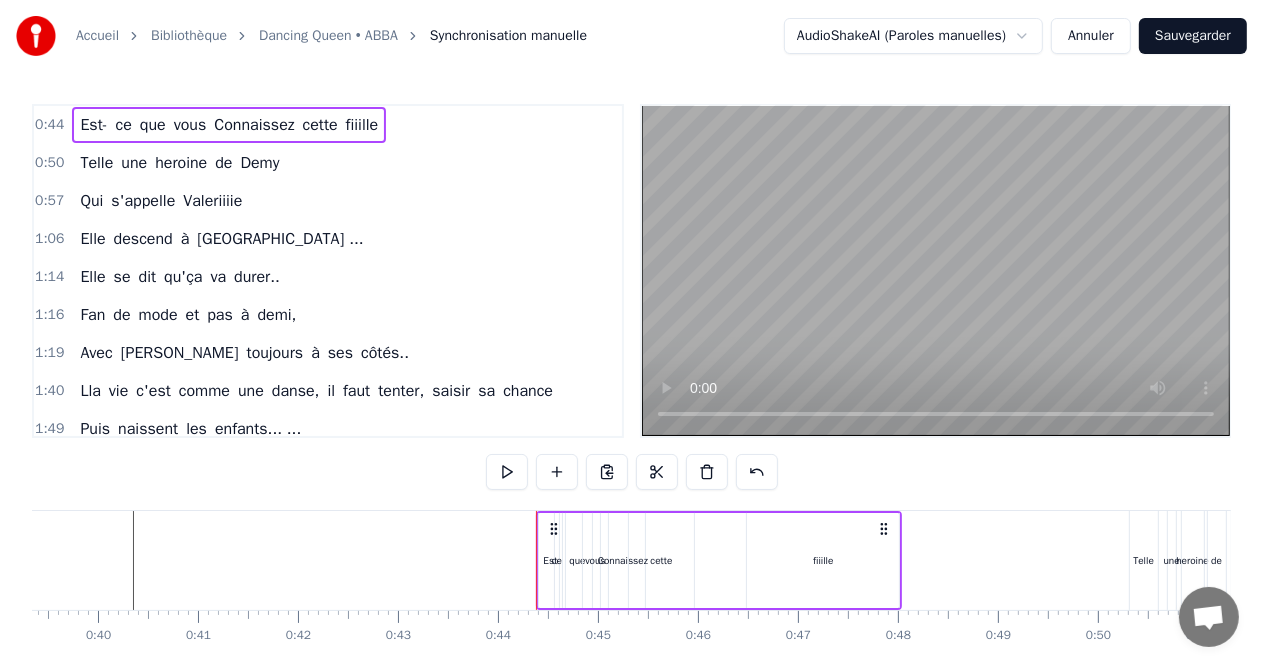 click on "cette" at bounding box center (661, 560) 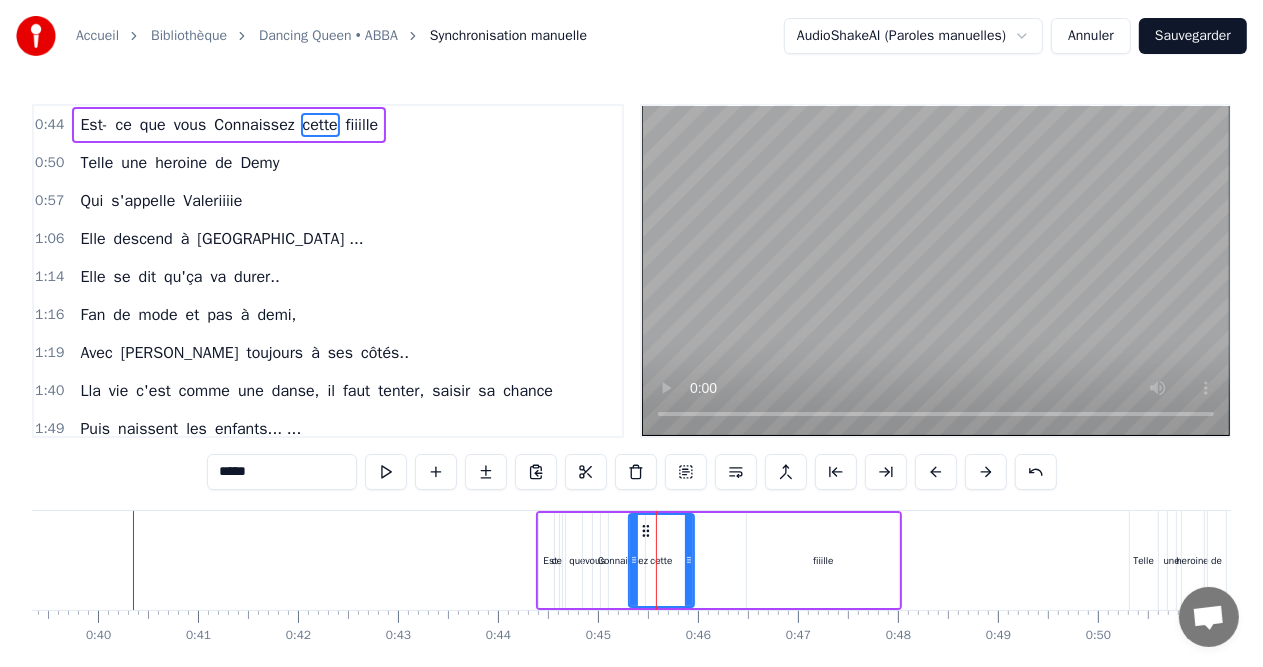 click on "Est-" at bounding box center [552, 560] 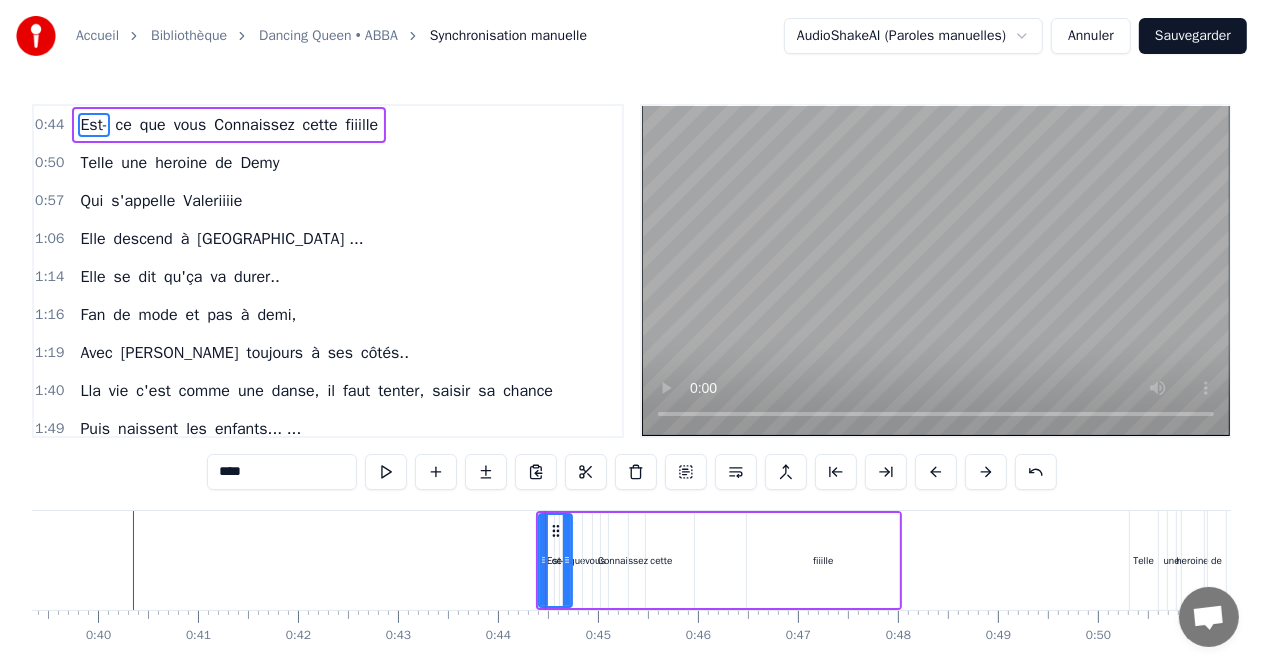 click at bounding box center (567, 560) 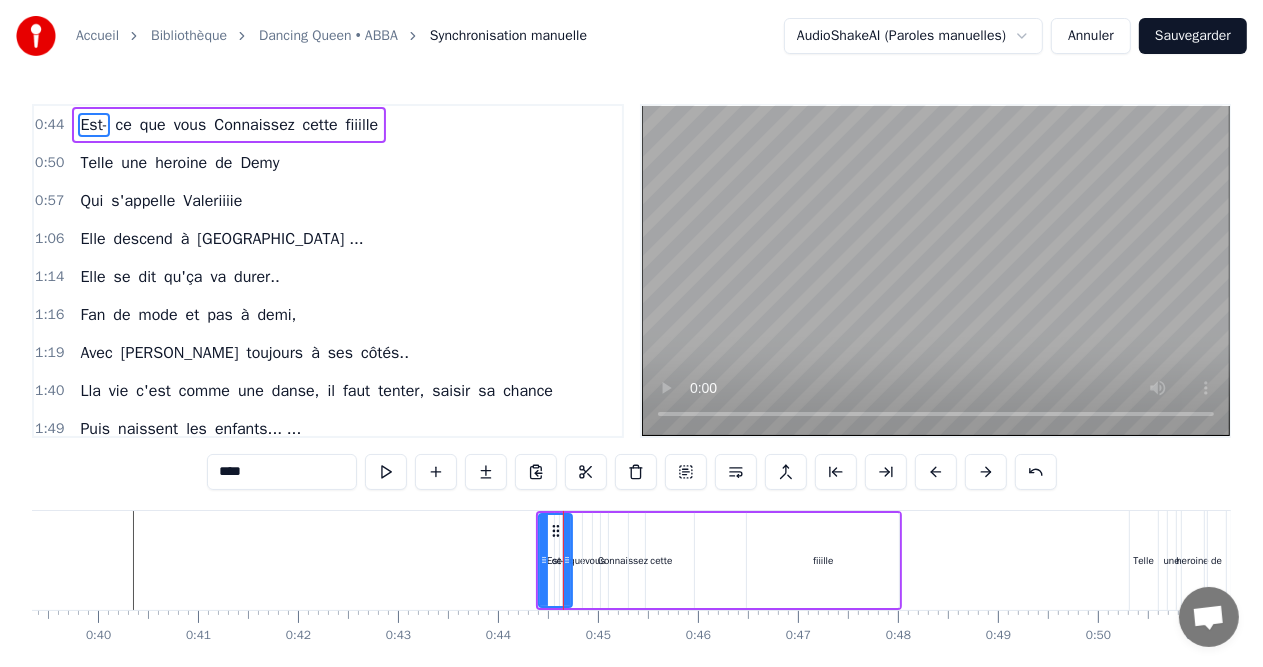 click on "ce" at bounding box center [124, 125] 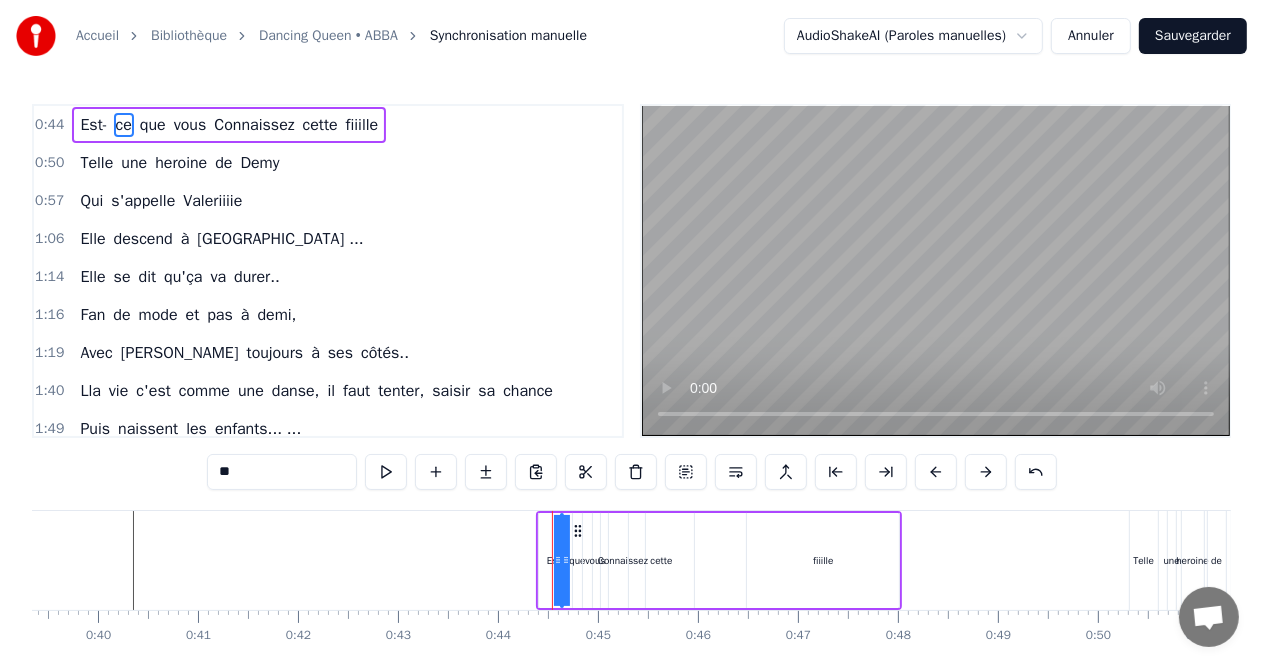 drag, startPoint x: 559, startPoint y: 529, endPoint x: 576, endPoint y: 534, distance: 17.720045 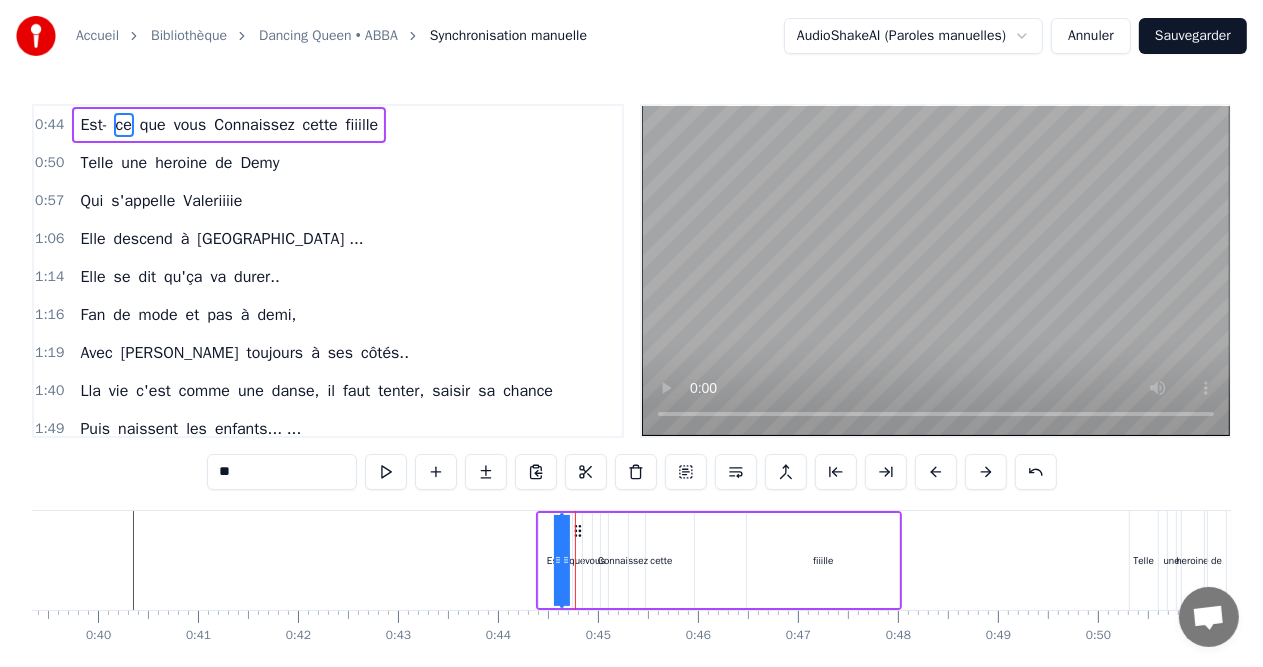 click on "que" at bounding box center [153, 125] 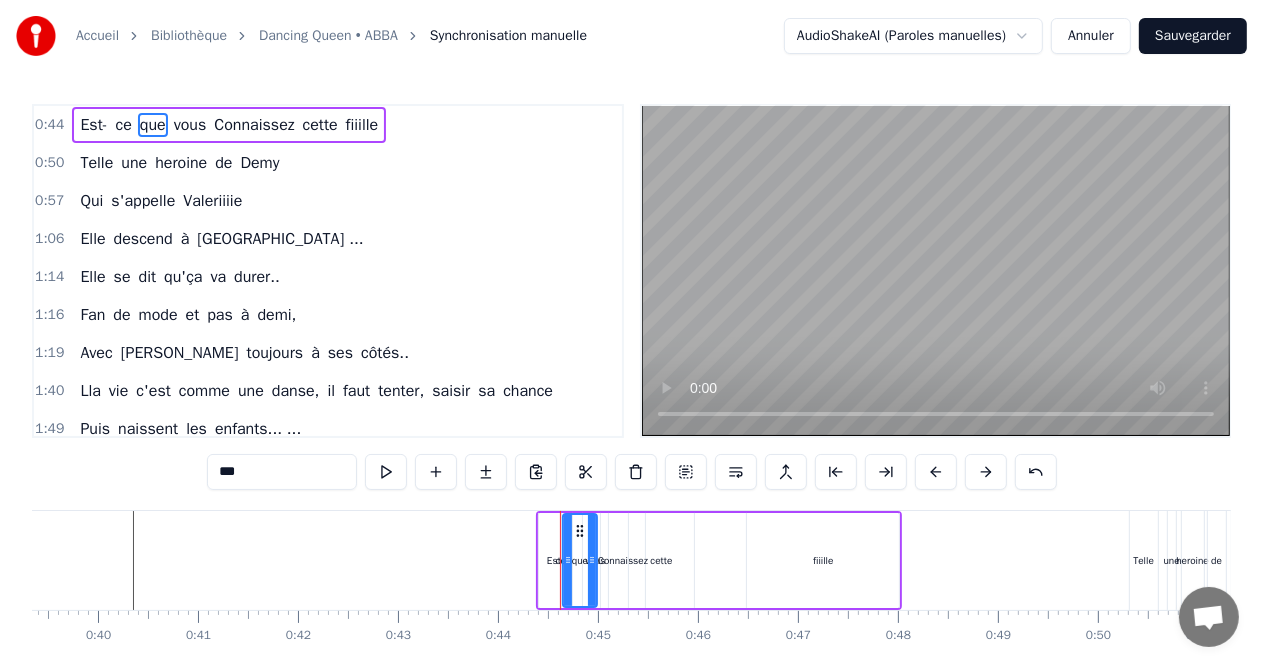 click at bounding box center (592, 560) 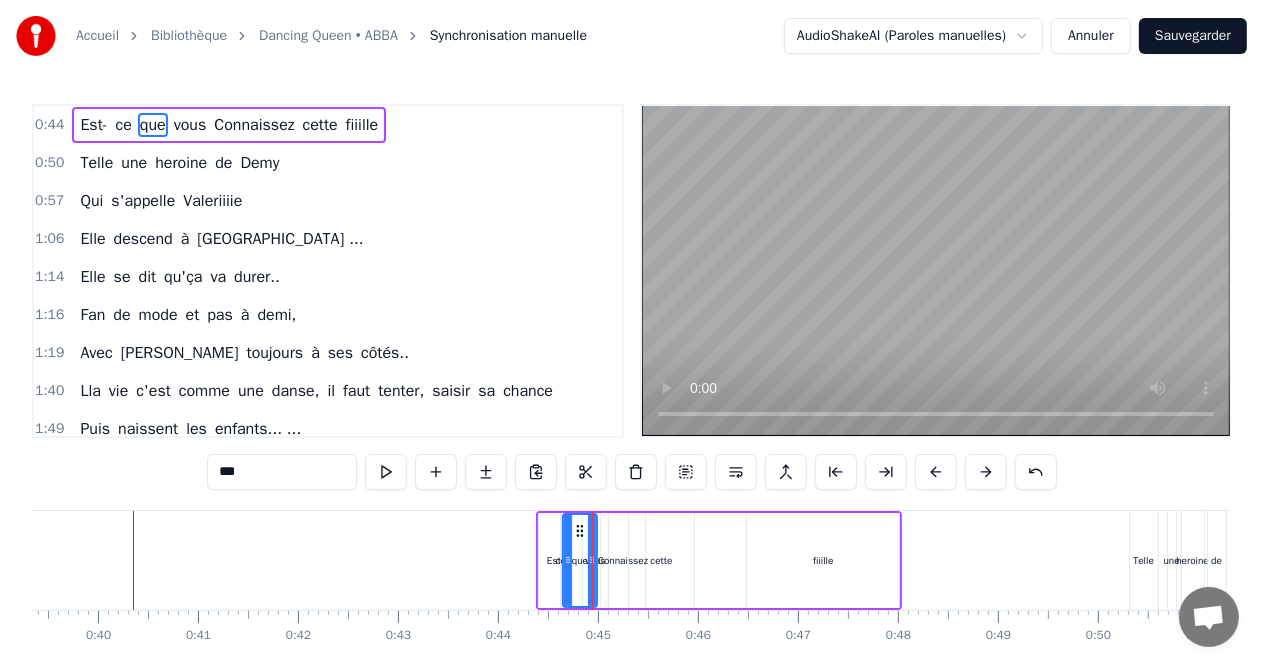 click on "vous" at bounding box center [190, 125] 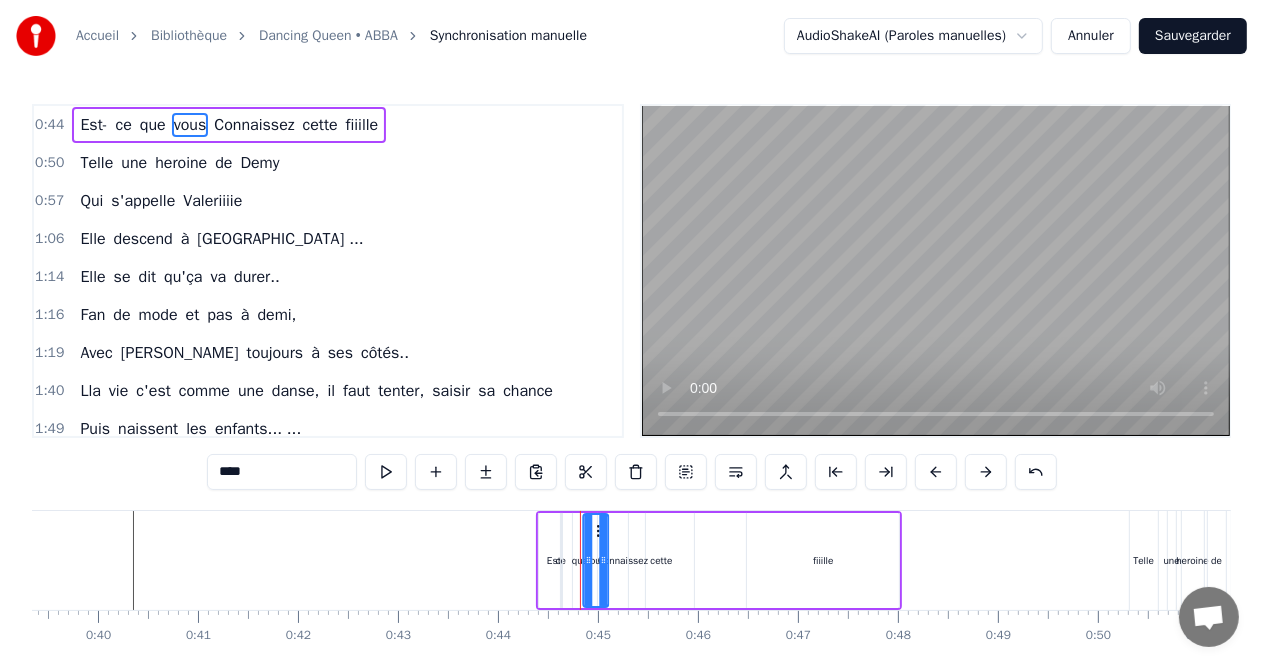 click 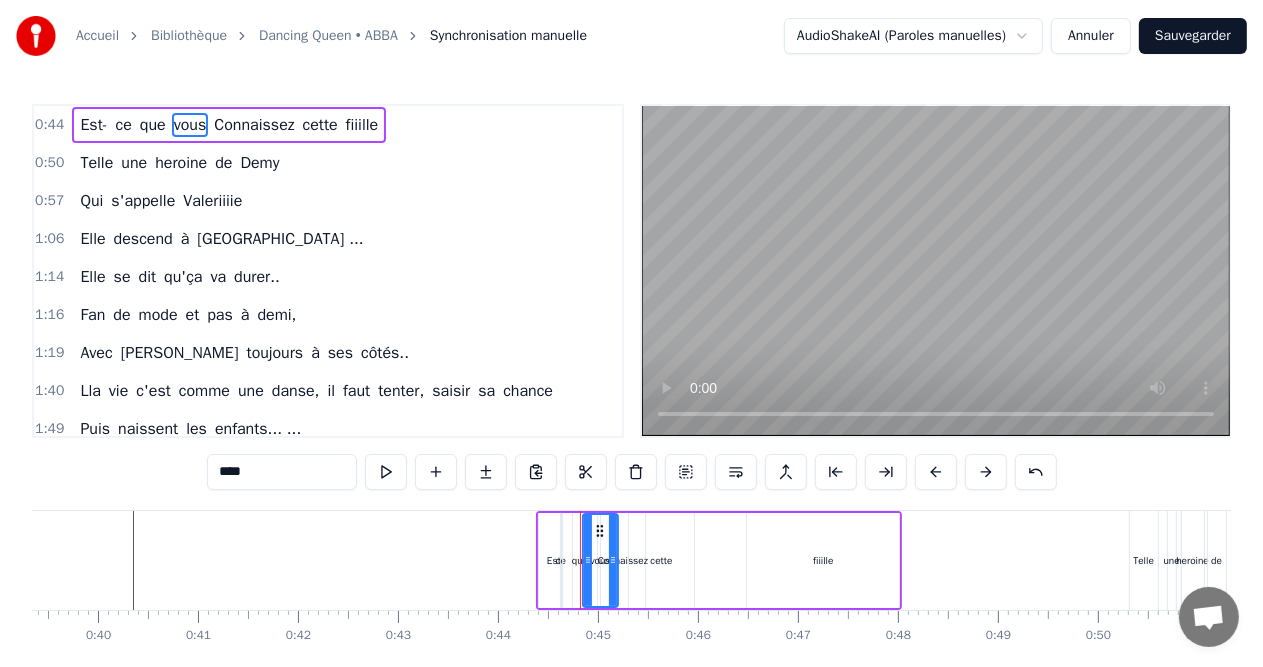 drag, startPoint x: 602, startPoint y: 545, endPoint x: 612, endPoint y: 549, distance: 10.770329 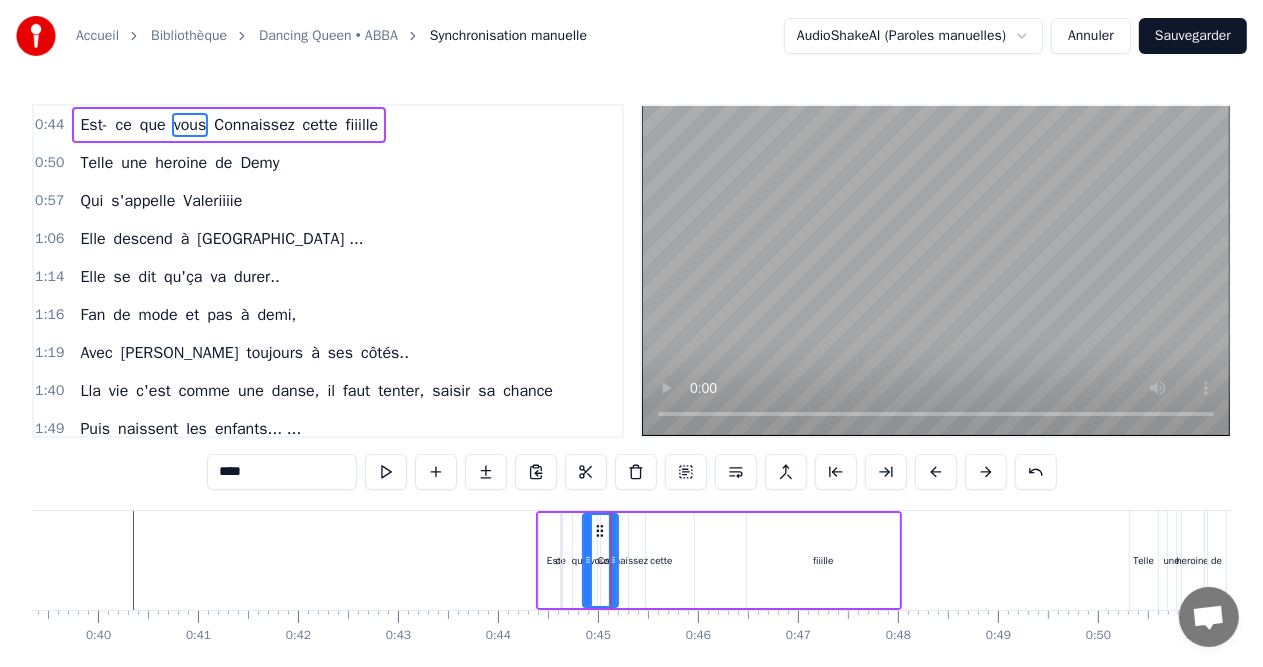 click on "Connaissez" at bounding box center [254, 125] 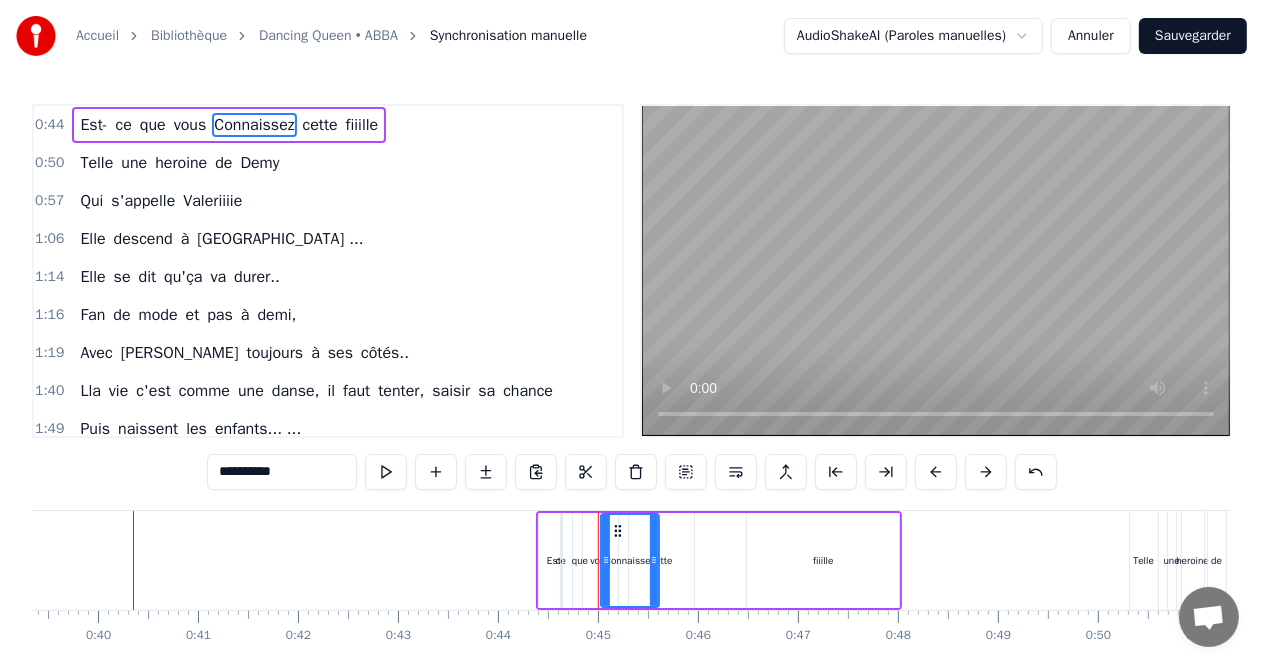 drag, startPoint x: 640, startPoint y: 556, endPoint x: 654, endPoint y: 557, distance: 14.035668 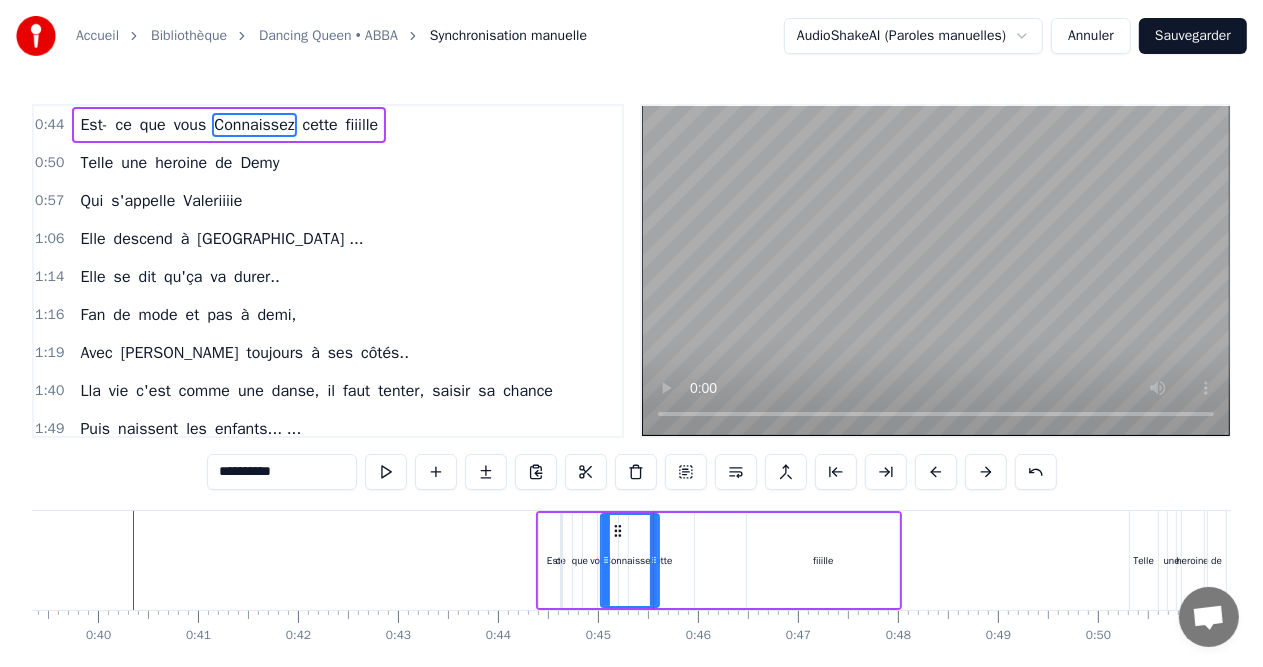 click on "cette" at bounding box center (320, 125) 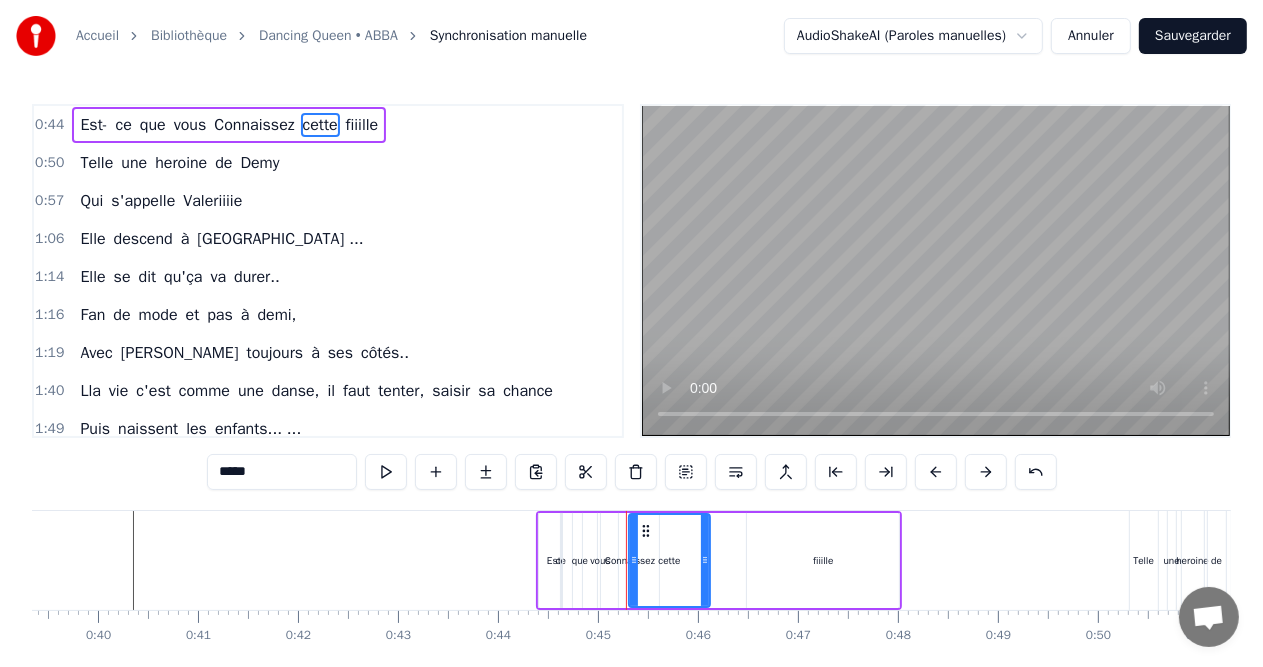 drag, startPoint x: 688, startPoint y: 561, endPoint x: 706, endPoint y: 561, distance: 18 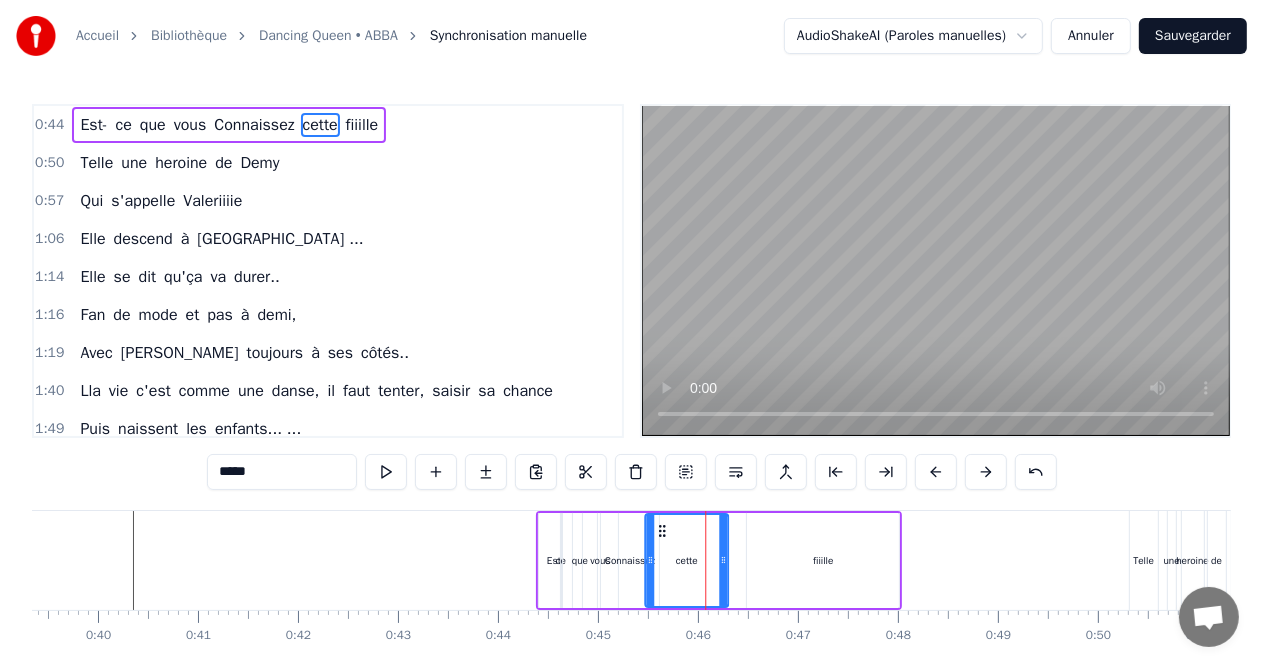drag, startPoint x: 644, startPoint y: 528, endPoint x: 660, endPoint y: 532, distance: 16.492422 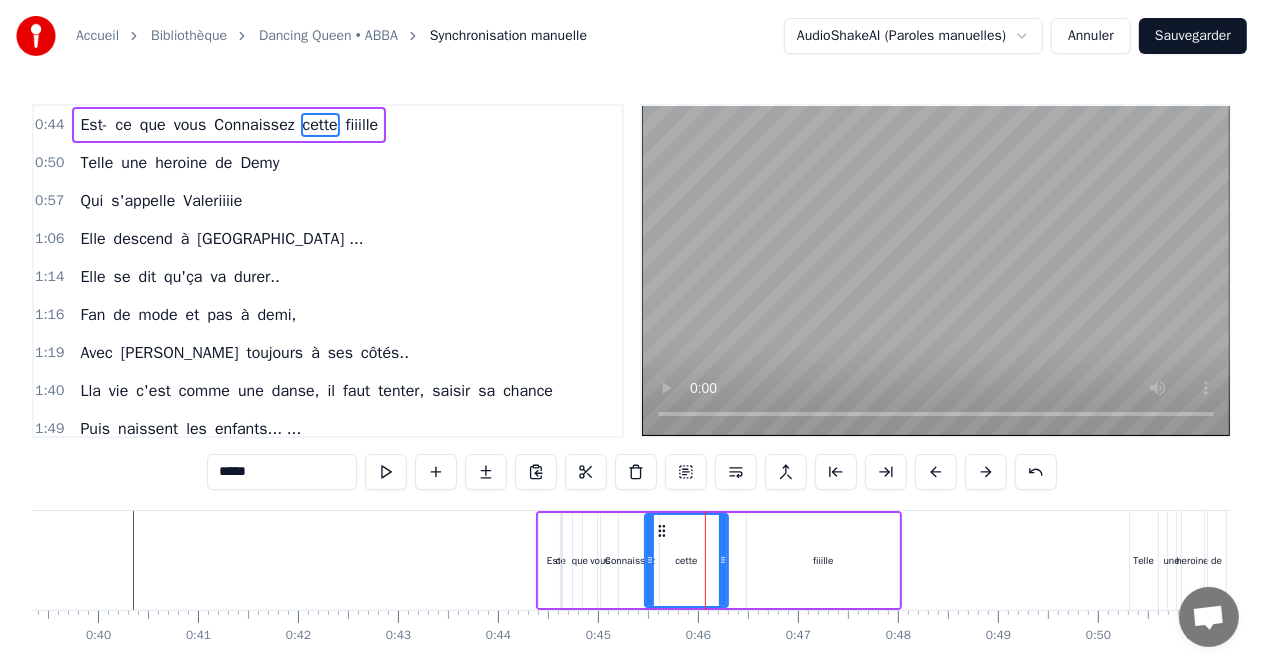 click at bounding box center (8271, 560) 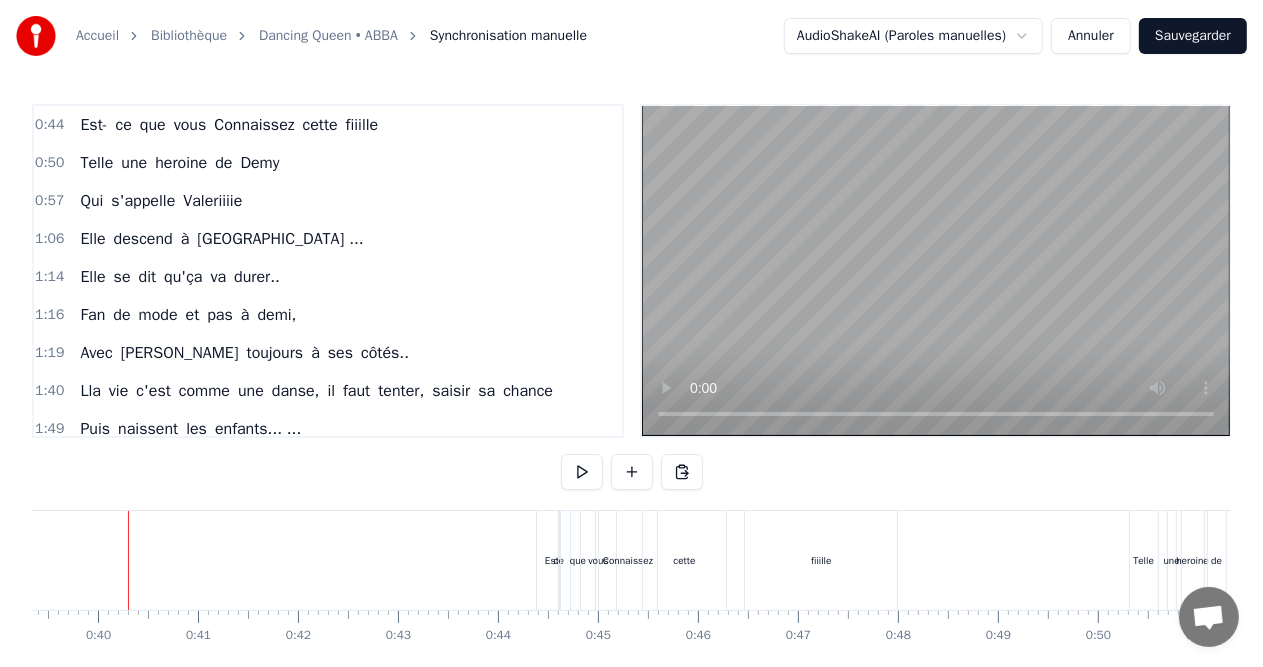 scroll, scrollTop: 0, scrollLeft: 3930, axis: horizontal 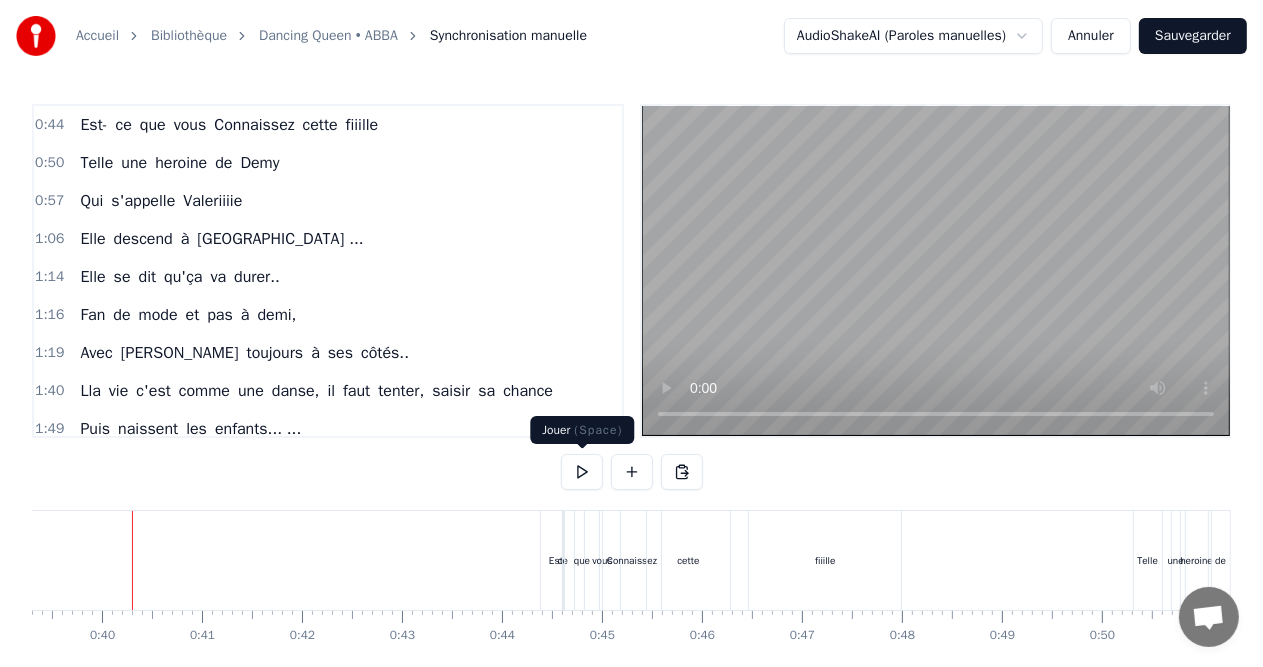 click at bounding box center (582, 472) 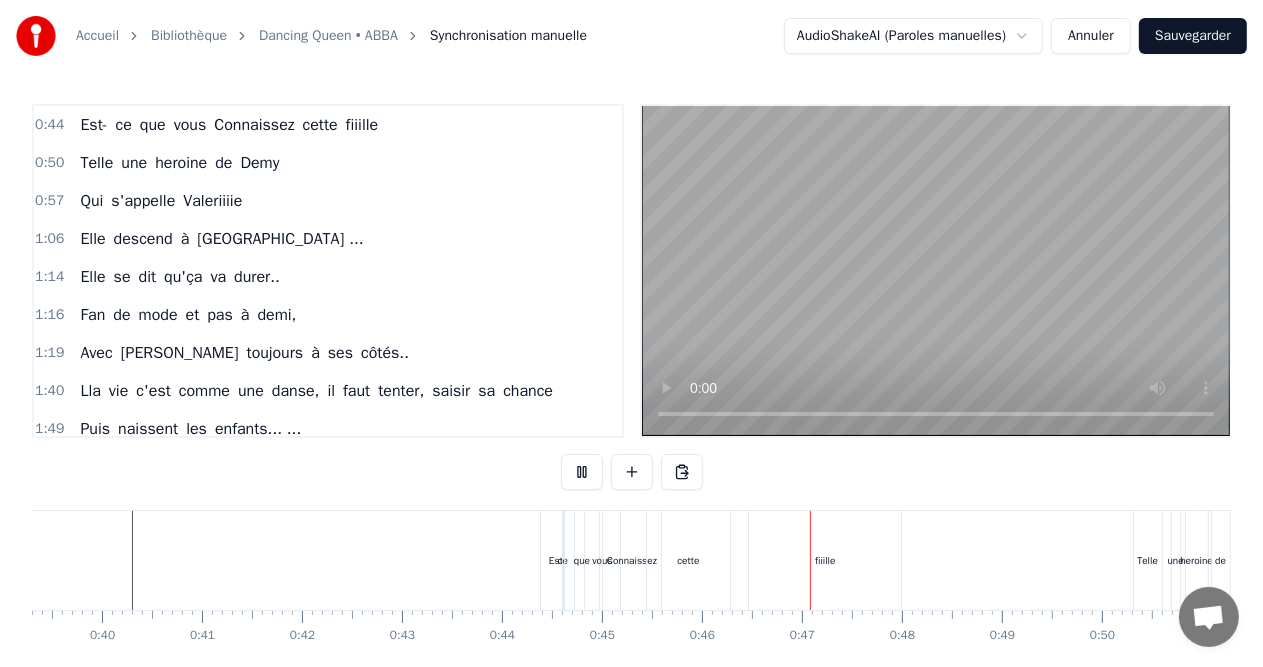 click at bounding box center [582, 472] 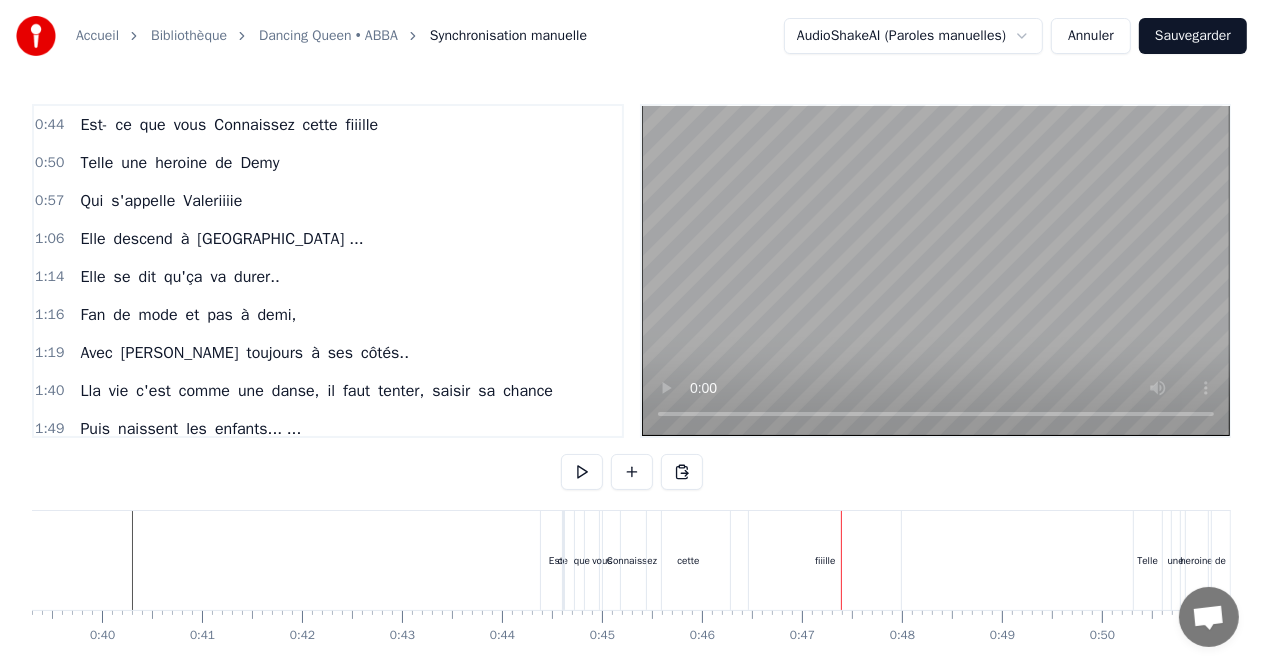 click on "fiiille" at bounding box center [825, 560] 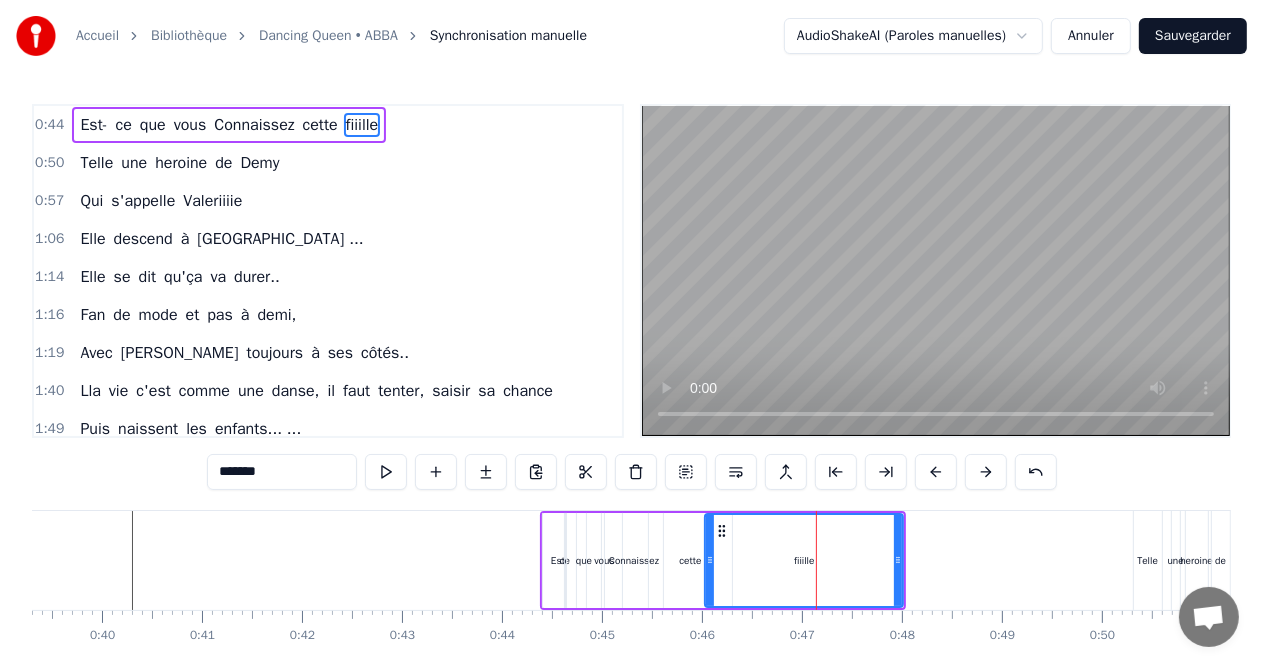 drag, startPoint x: 754, startPoint y: 552, endPoint x: 708, endPoint y: 554, distance: 46.043457 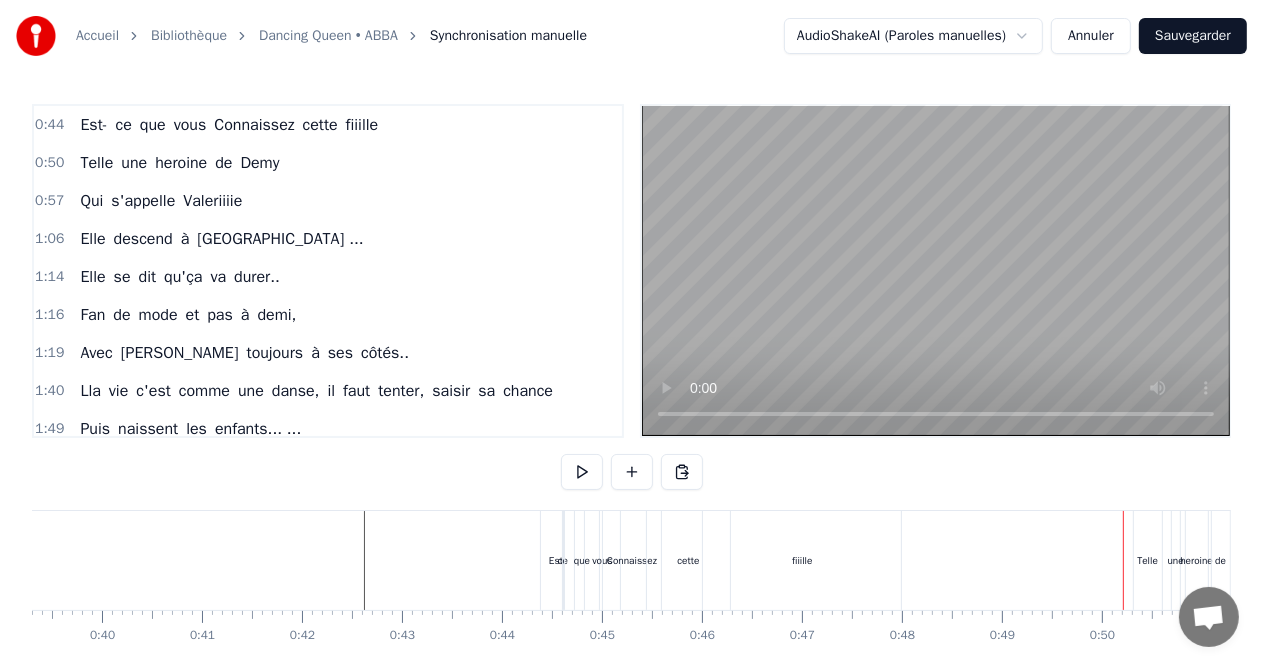 click on "0:57 Qui s'appelle Valeriiiie" at bounding box center (328, 201) 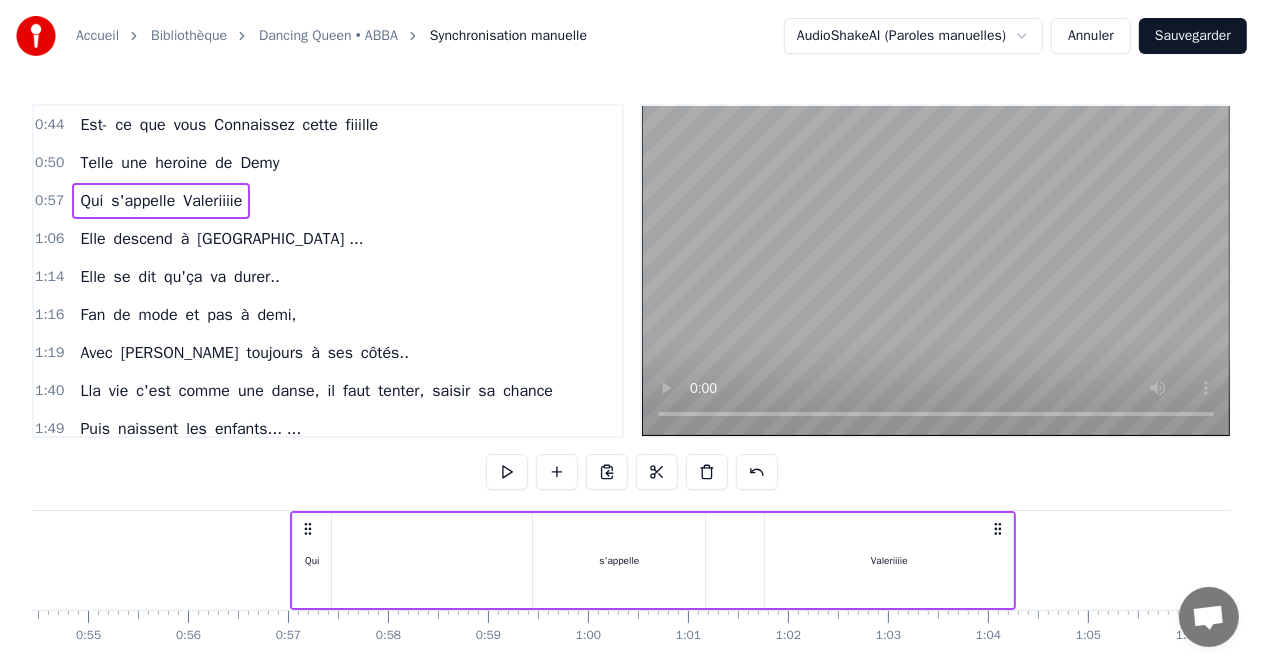 scroll, scrollTop: 0, scrollLeft: 5601, axis: horizontal 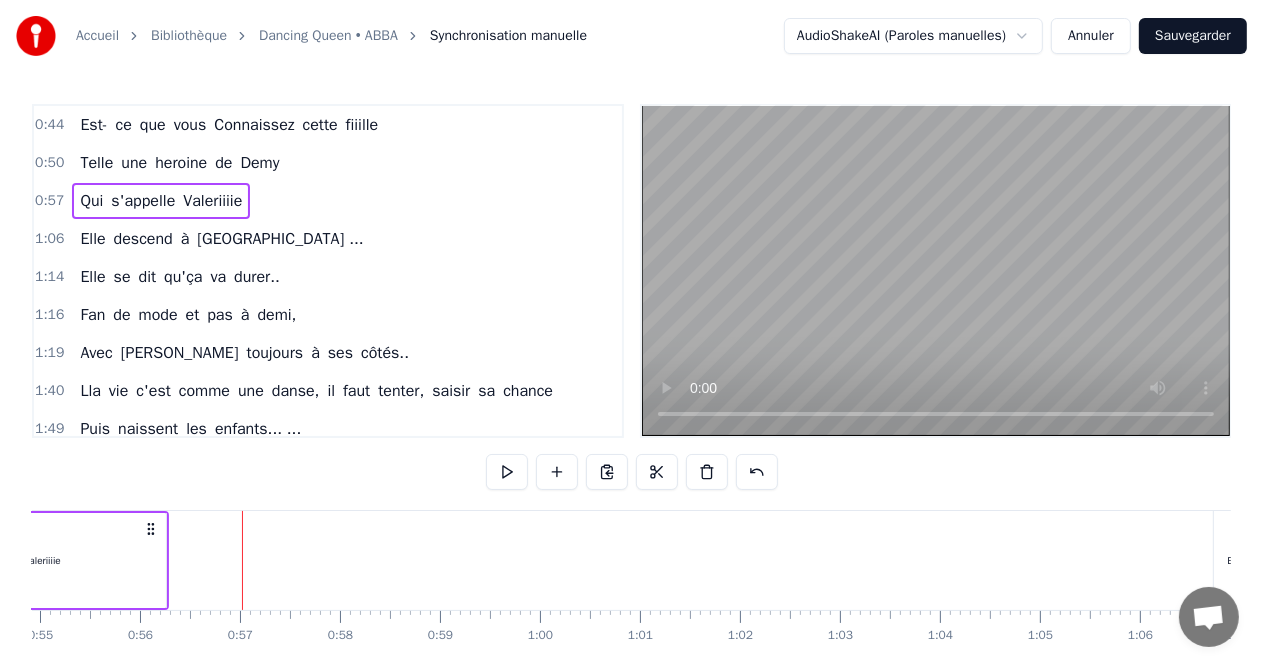 drag, startPoint x: 840, startPoint y: 525, endPoint x: 132, endPoint y: 509, distance: 708.1808 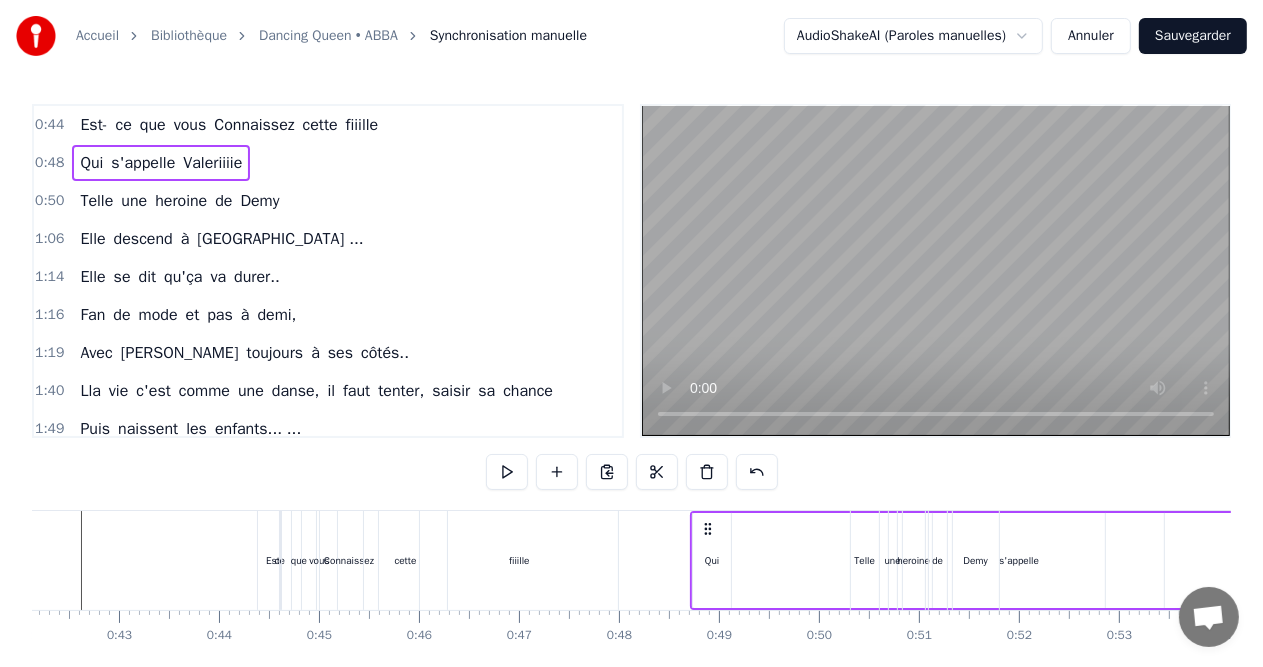 scroll, scrollTop: 0, scrollLeft: 4212, axis: horizontal 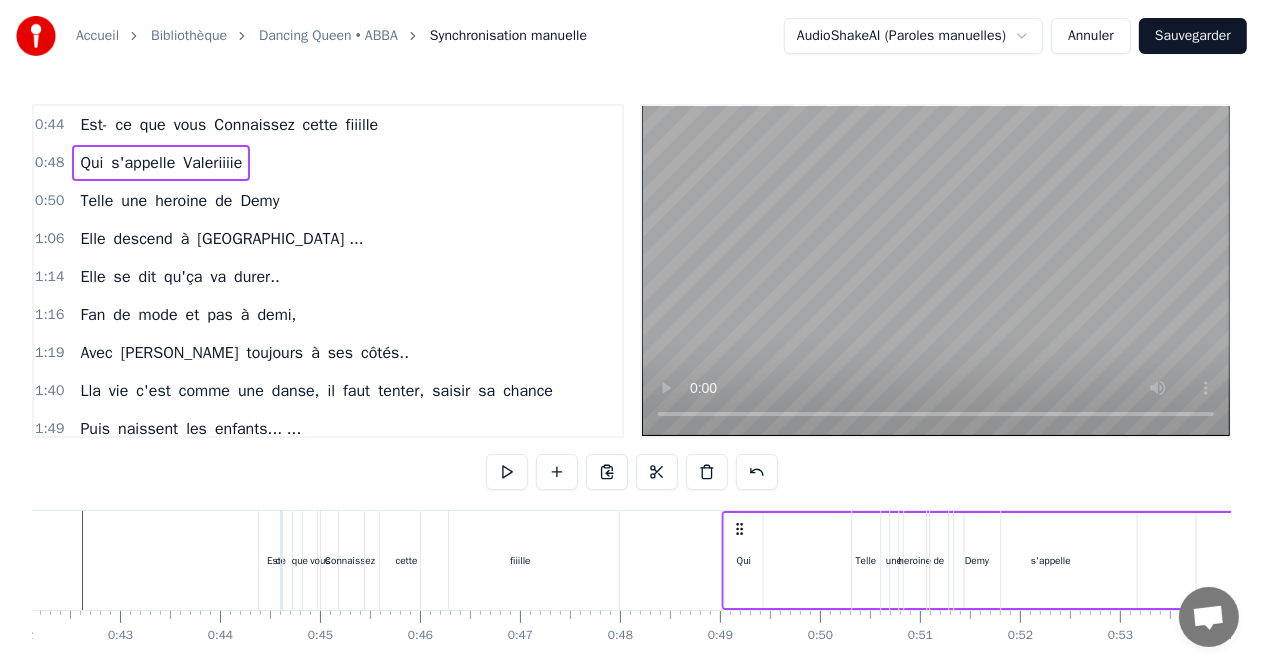 drag, startPoint x: 706, startPoint y: 520, endPoint x: 736, endPoint y: 538, distance: 34.98571 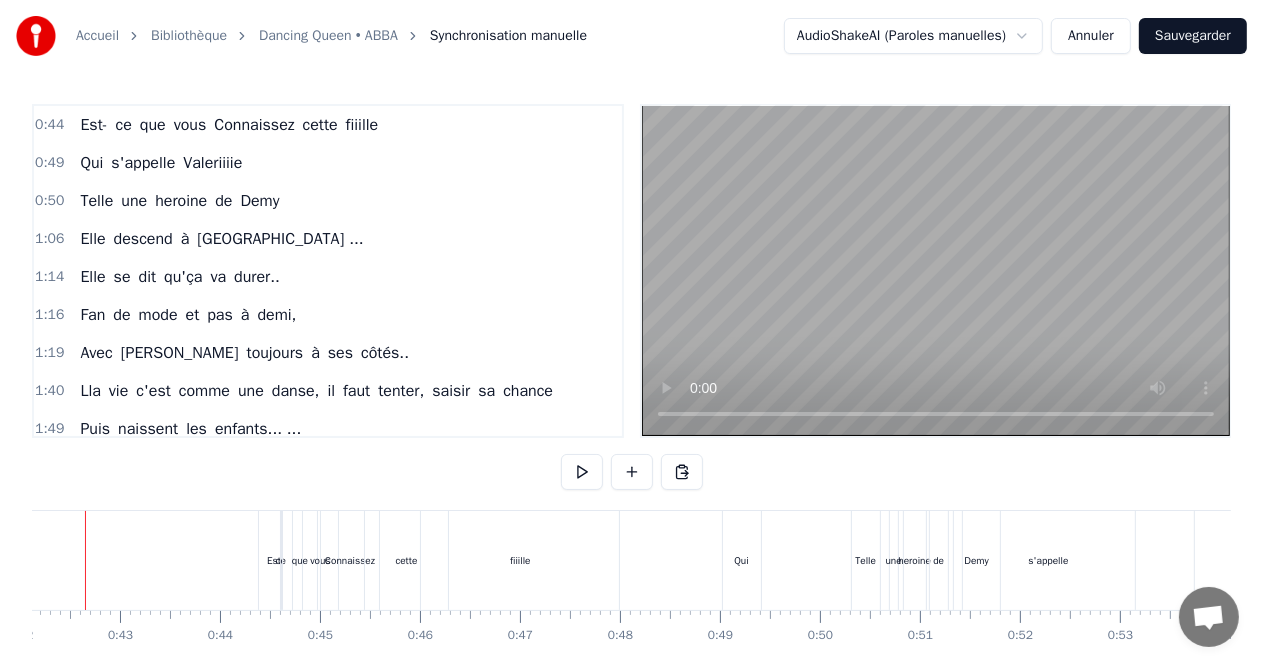 scroll, scrollTop: 0, scrollLeft: 4164, axis: horizontal 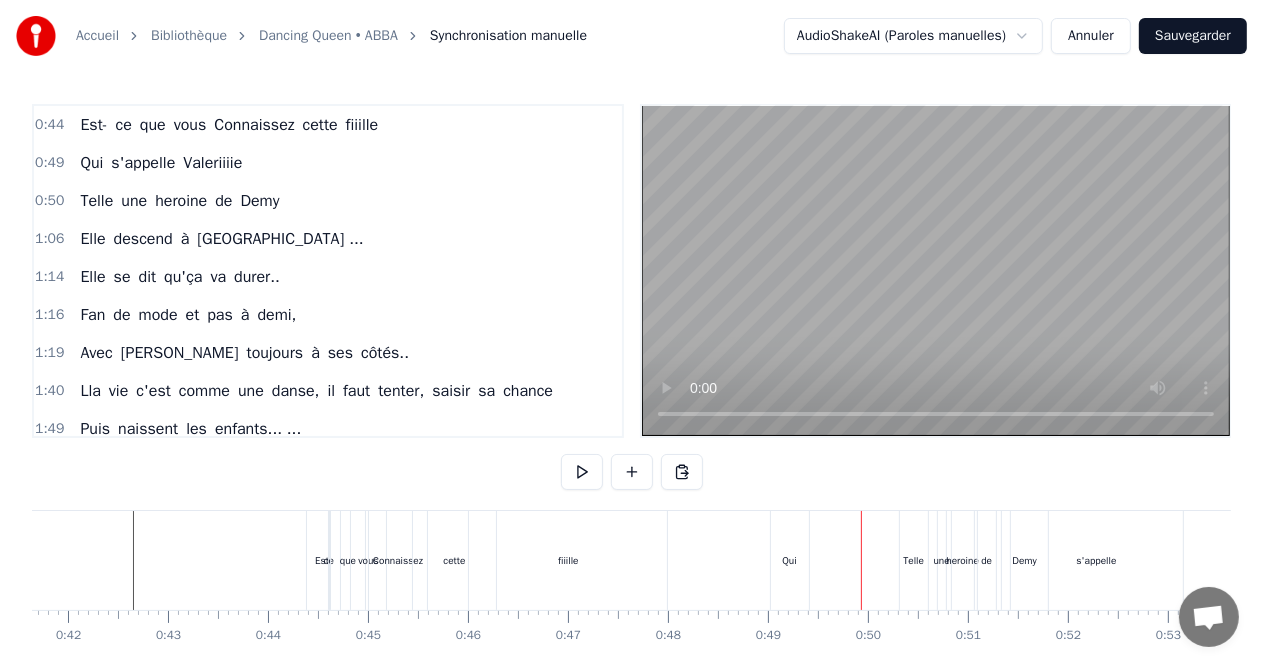 click on "cette" at bounding box center [454, 560] 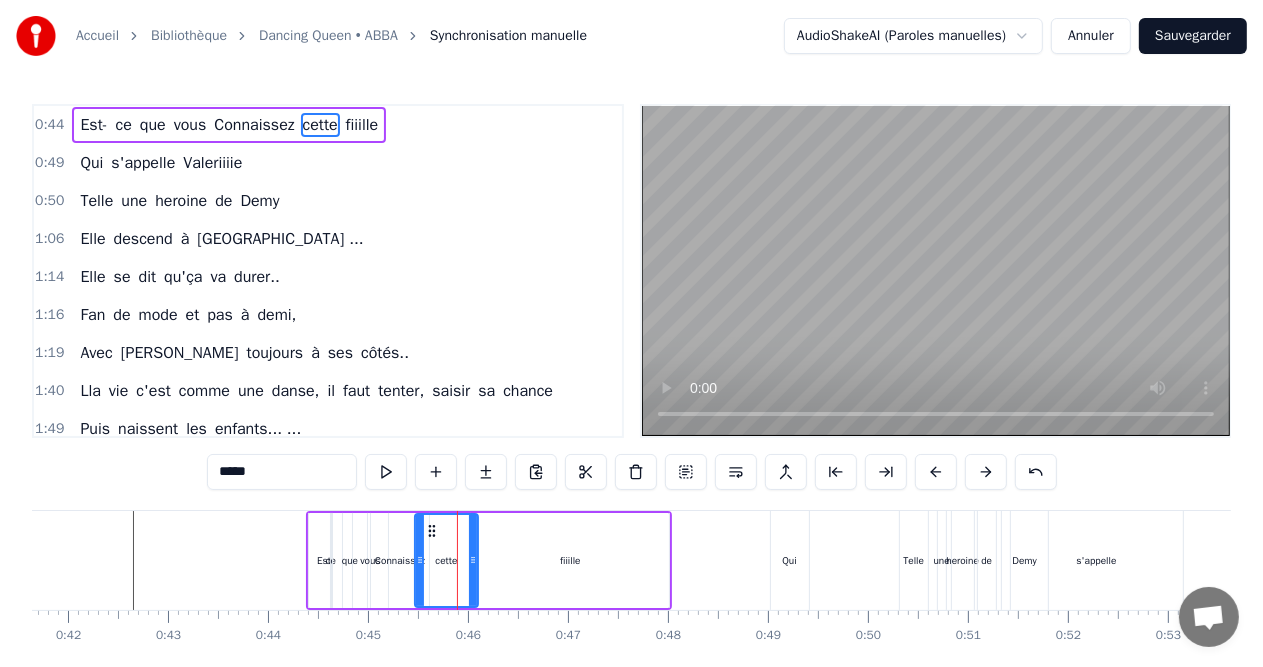 drag, startPoint x: 489, startPoint y: 557, endPoint x: 469, endPoint y: 556, distance: 20.024984 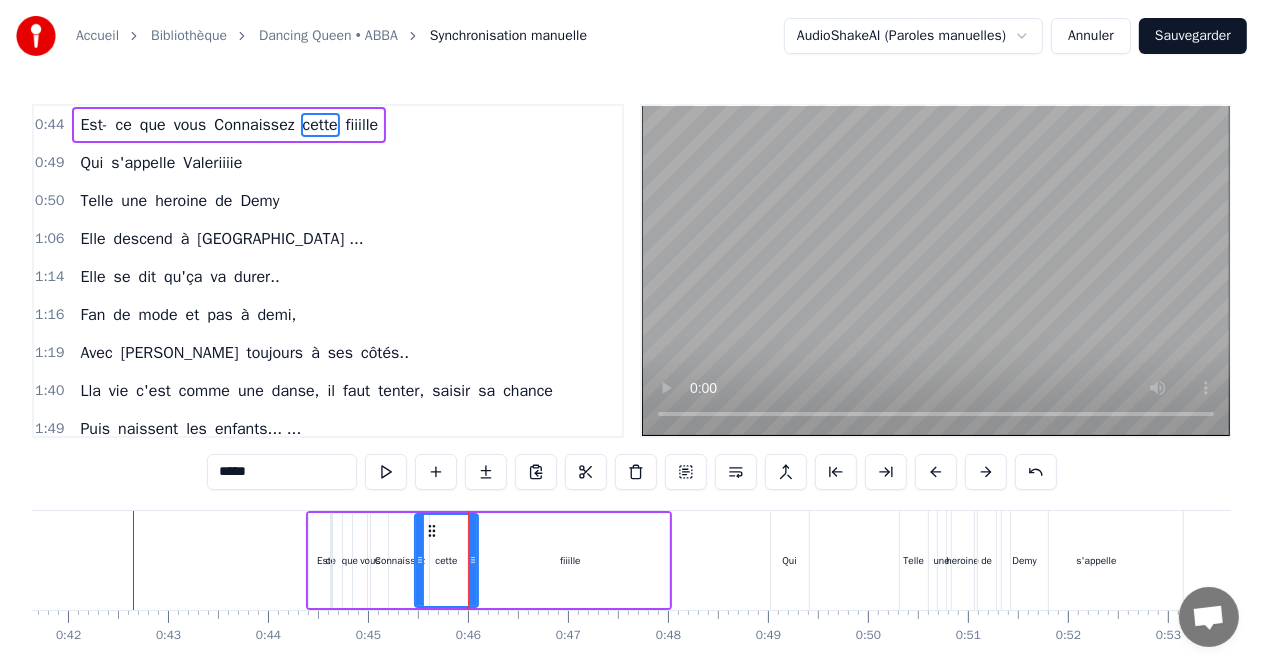 click 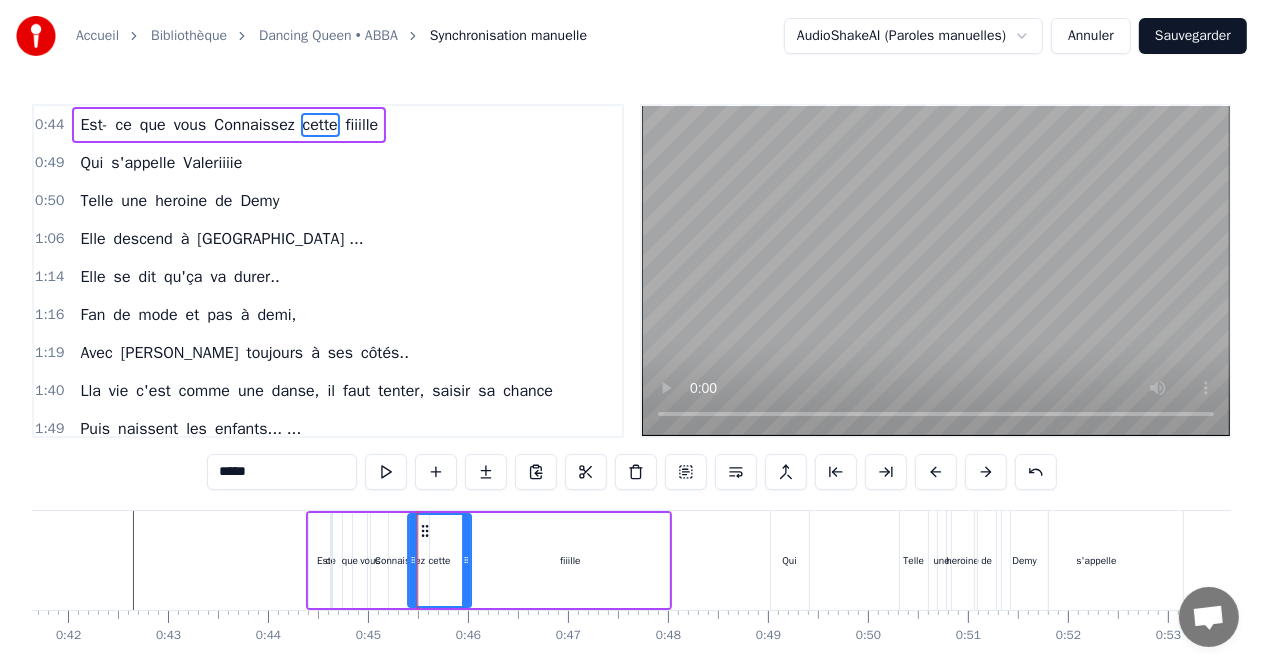 click 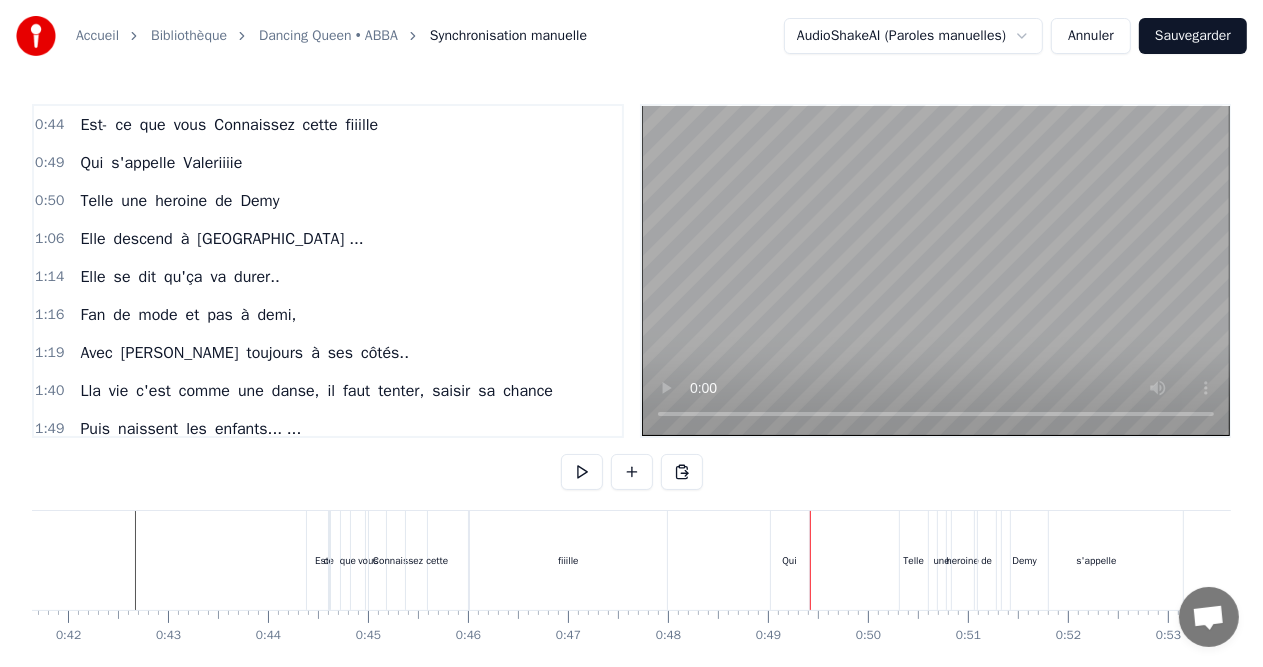 click on "Qui s'appelle Valeriiiie" at bounding box center [161, 163] 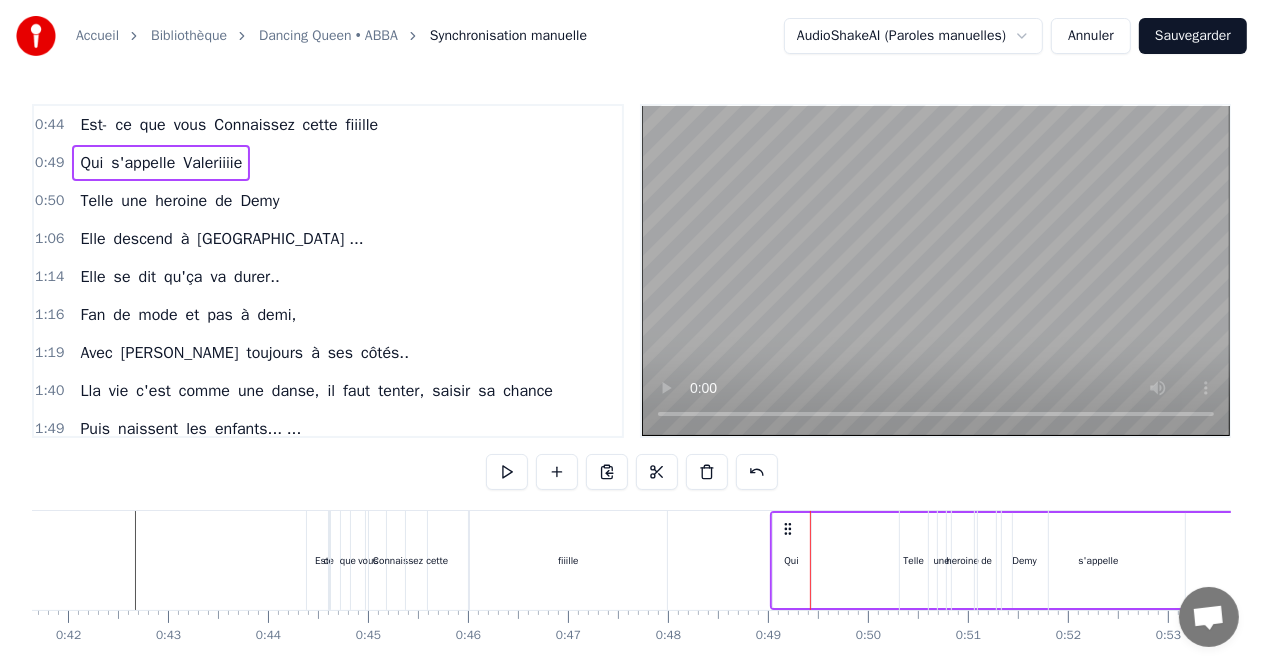 click on "s'appelle" at bounding box center [143, 163] 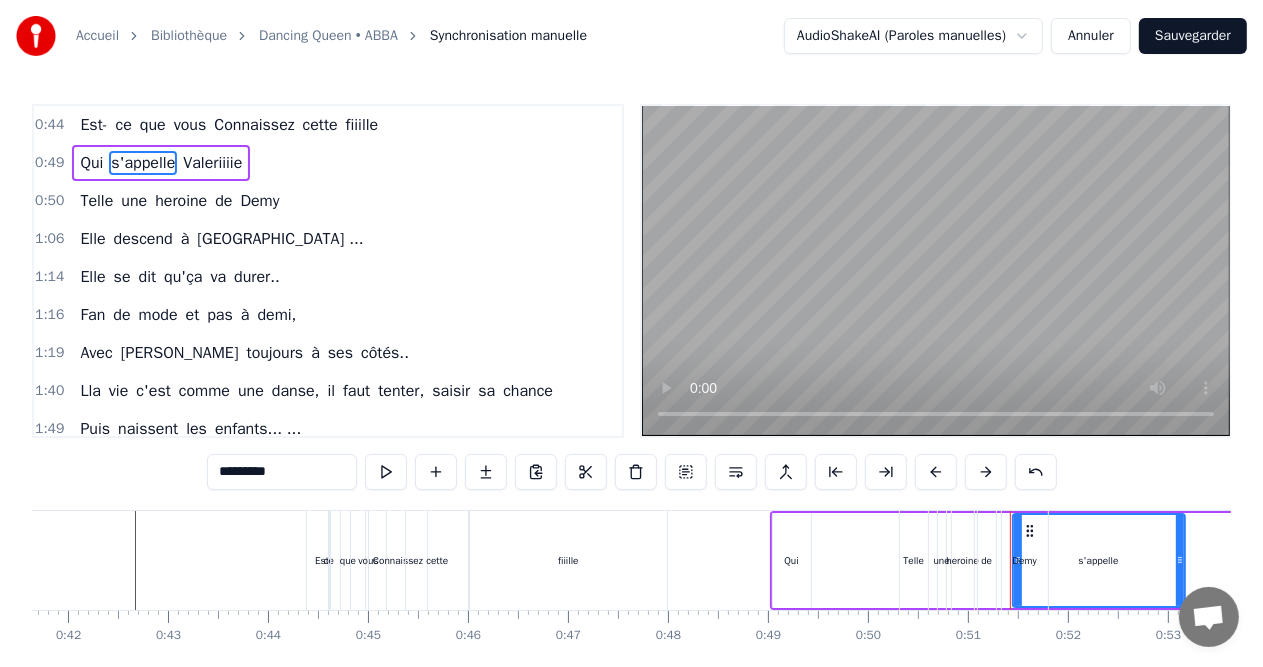 drag, startPoint x: 1028, startPoint y: 526, endPoint x: 950, endPoint y: 528, distance: 78.025635 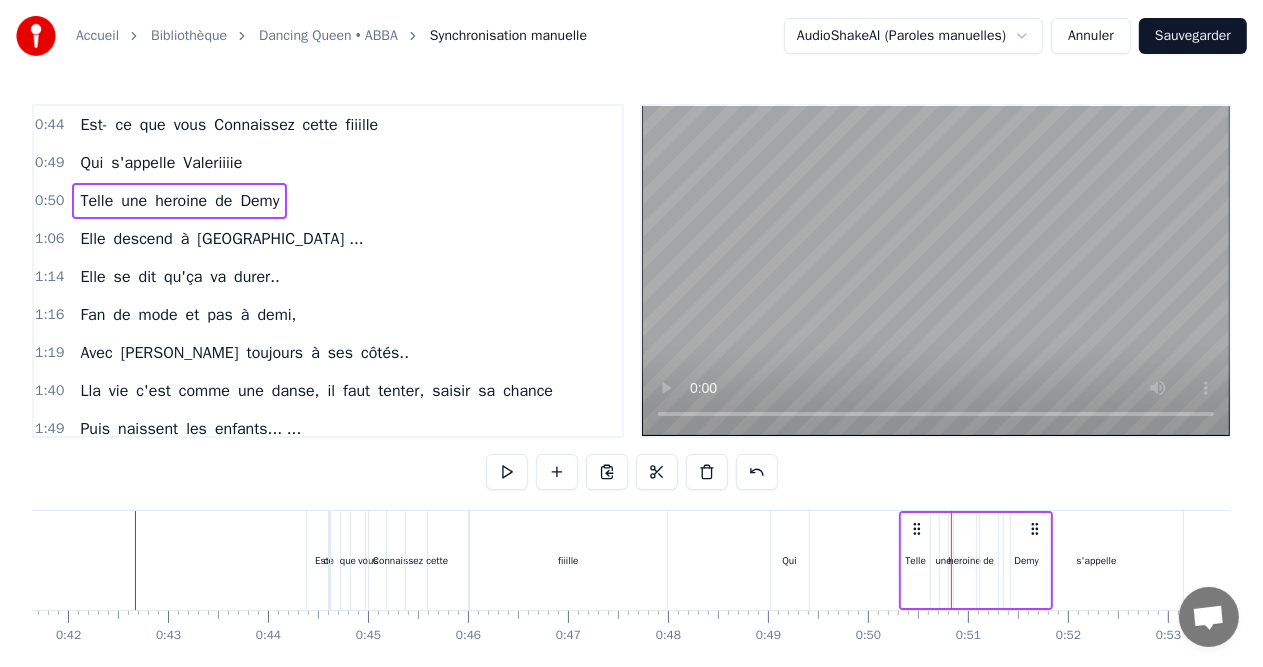 click on "0:49 Qui s'appelle Valeriiiie" at bounding box center (328, 163) 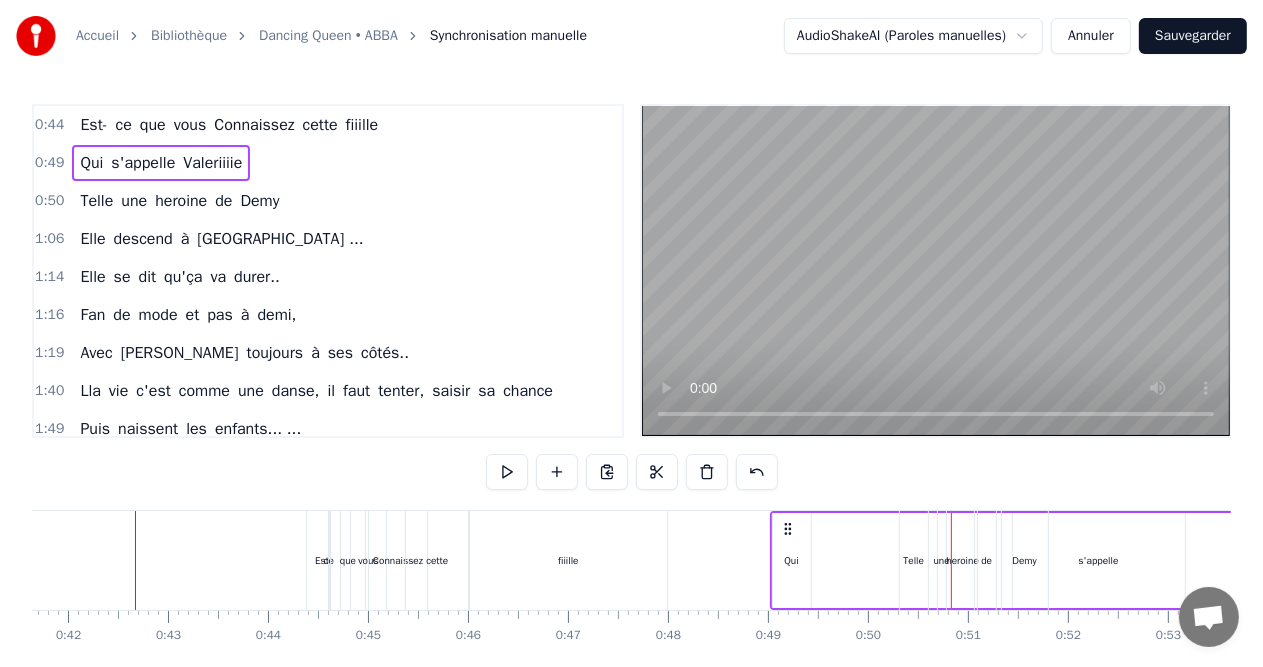 click on "s'appelle" at bounding box center (143, 163) 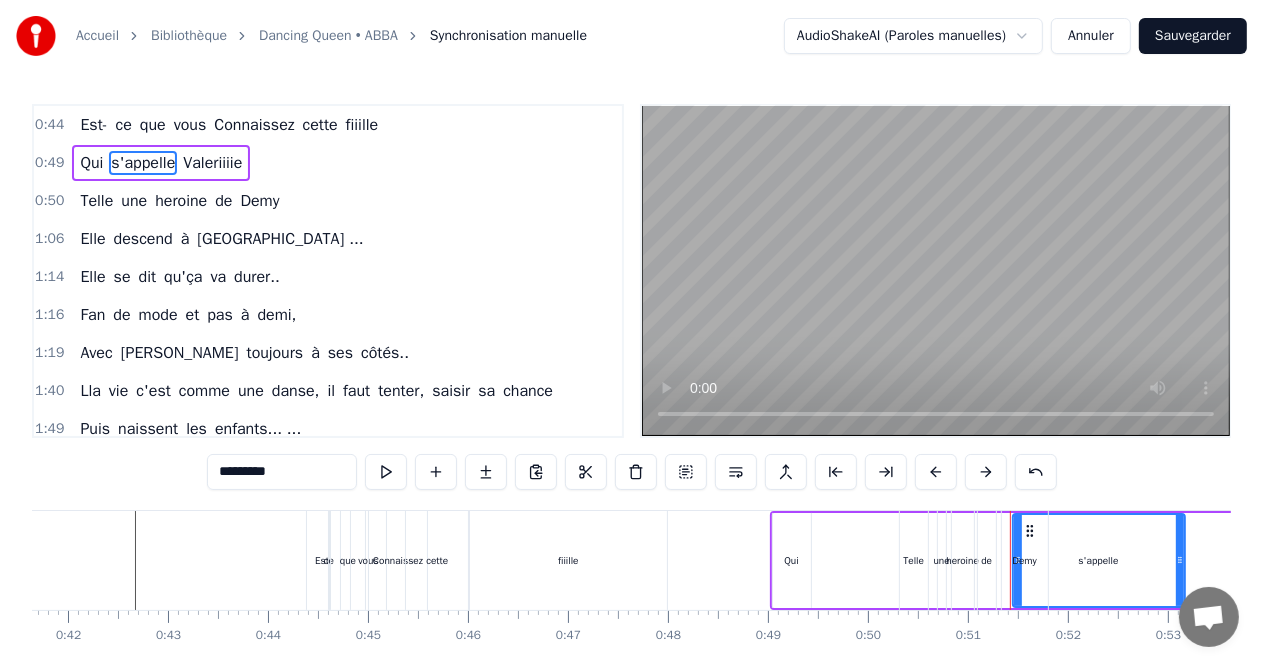 drag, startPoint x: 1028, startPoint y: 528, endPoint x: 920, endPoint y: 528, distance: 108 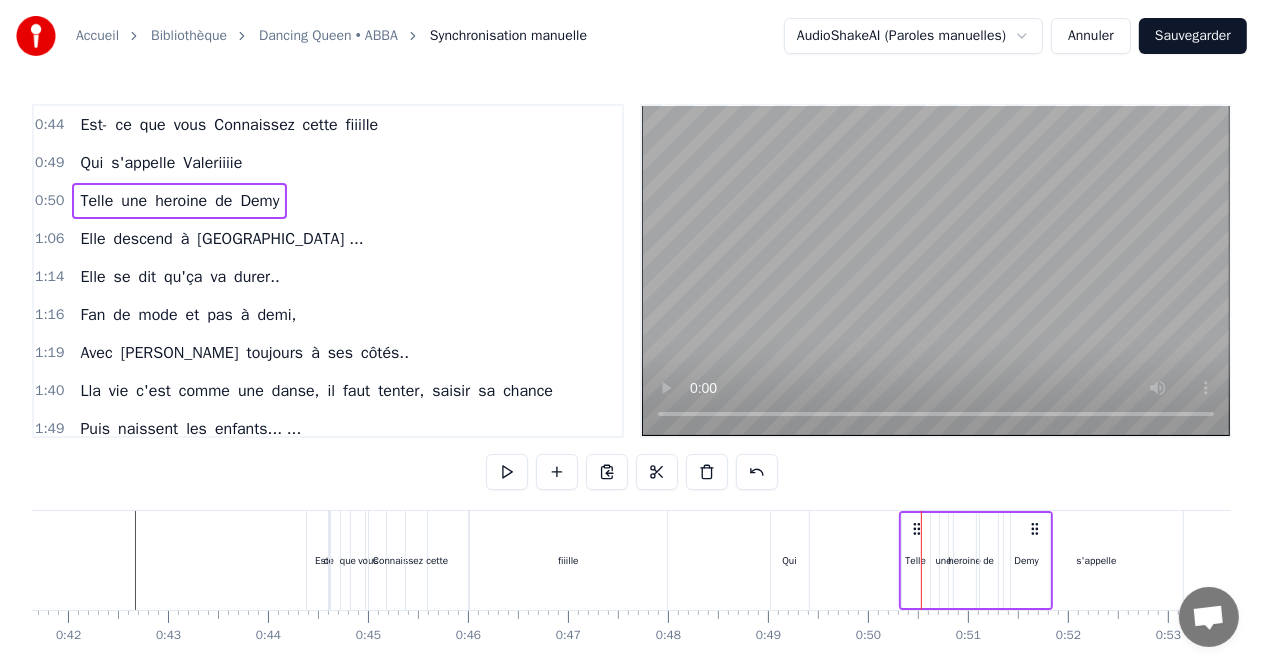 click on "0:49 Qui s'appelle Valeriiiie" at bounding box center [328, 163] 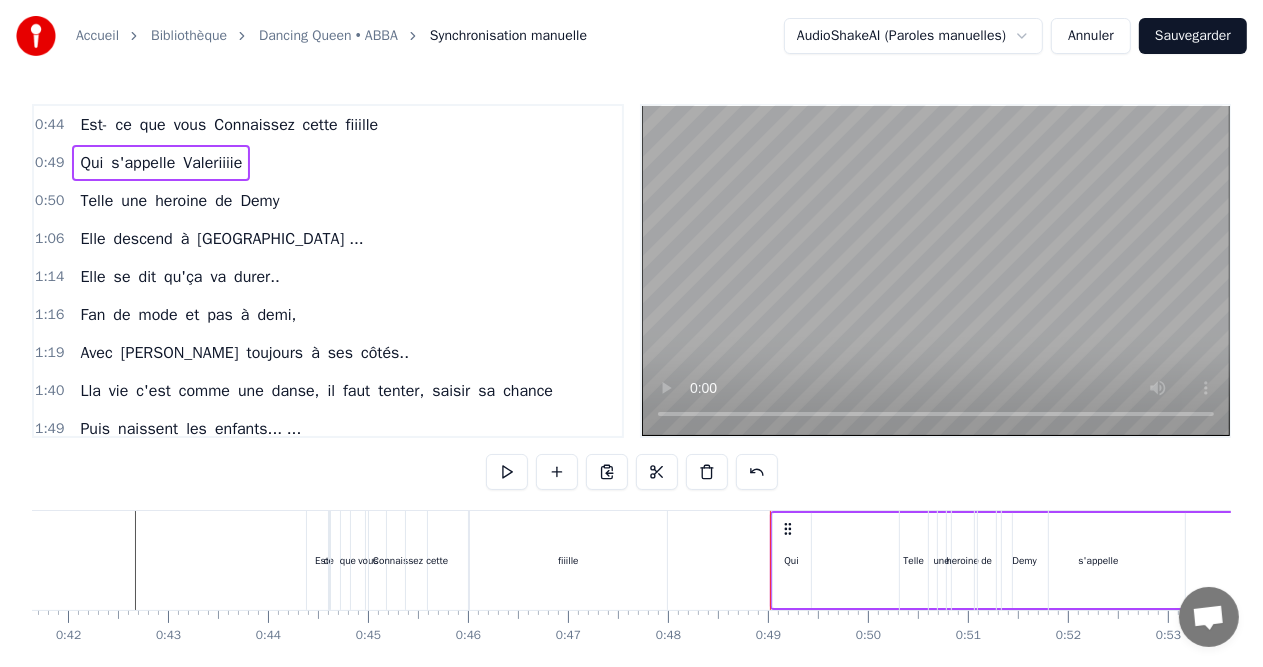 click on "0:49 Qui s'appelle Valeriiiie" at bounding box center (328, 163) 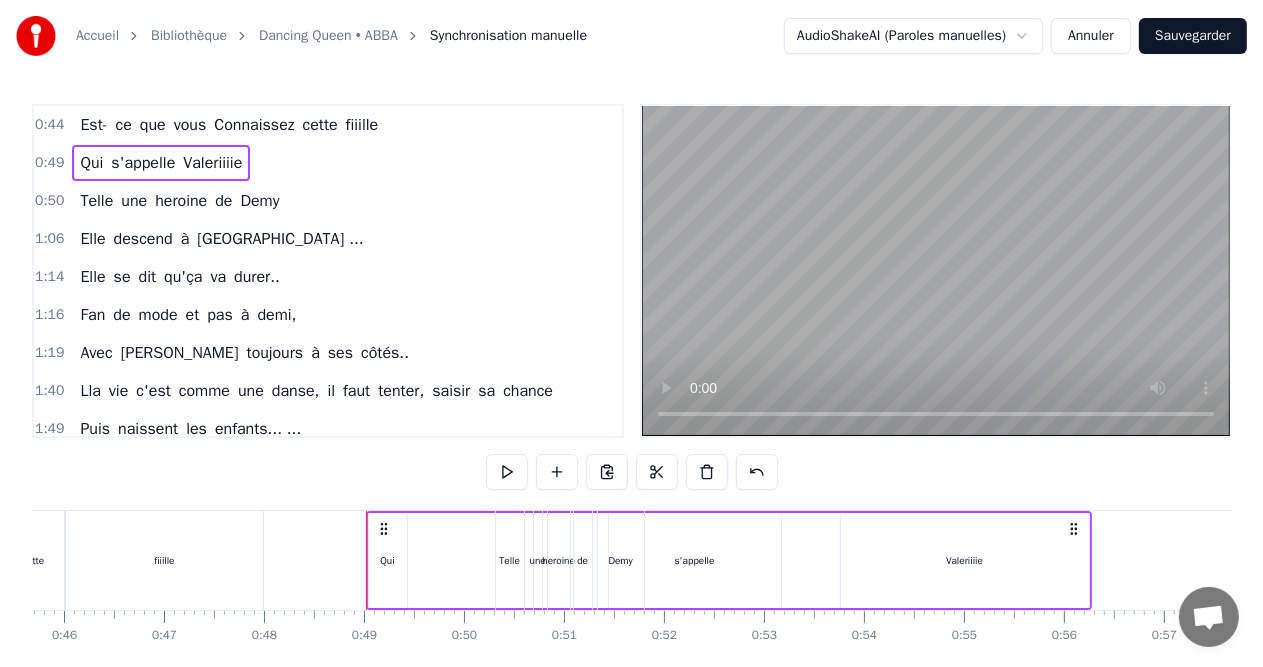 scroll, scrollTop: 0, scrollLeft: 4576, axis: horizontal 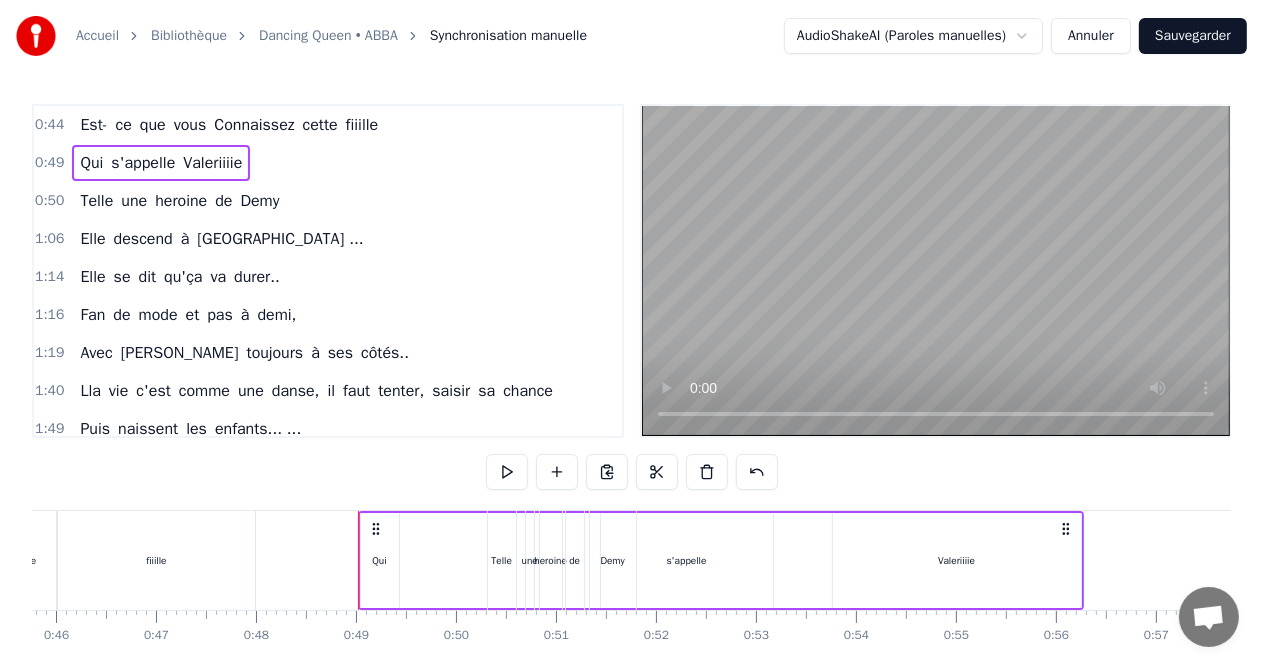 click on "s'appelle" at bounding box center [687, 560] 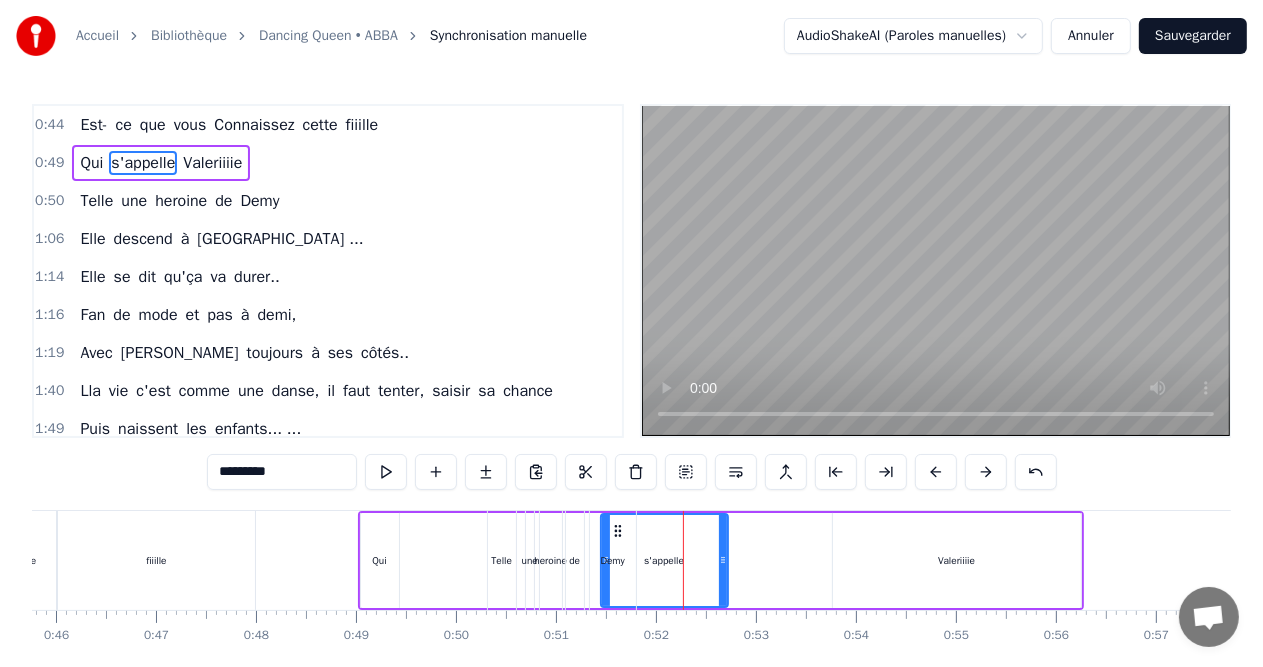 drag, startPoint x: 768, startPoint y: 564, endPoint x: 723, endPoint y: 564, distance: 45 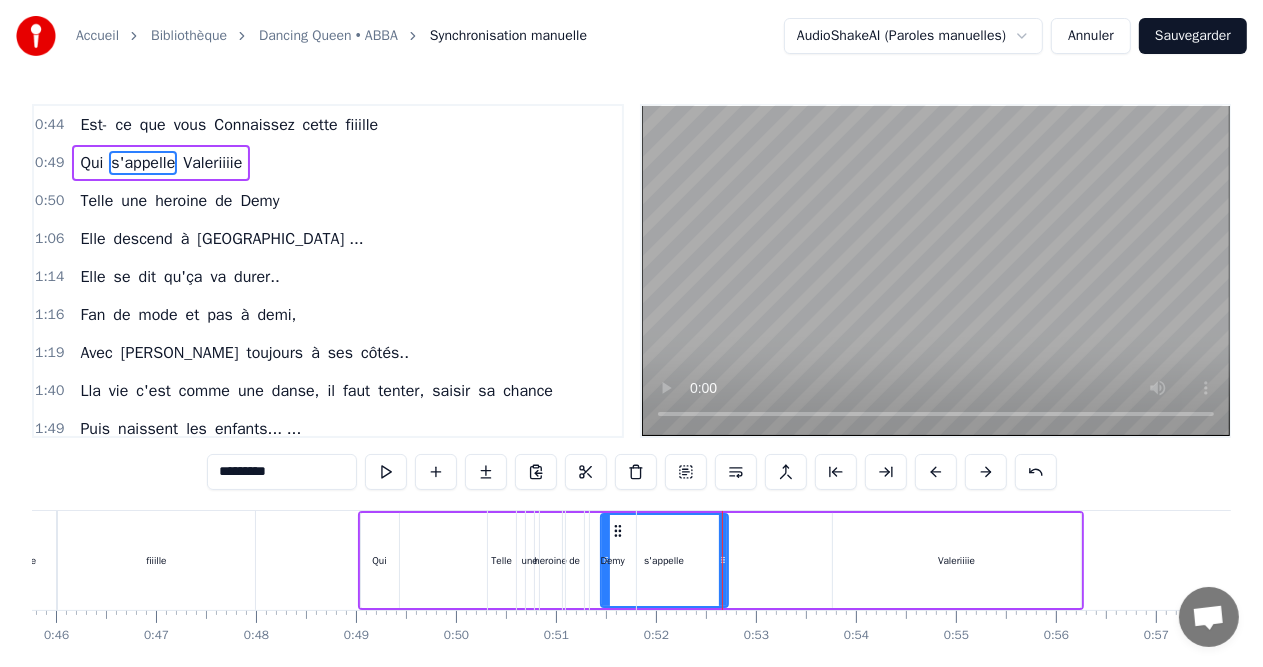 drag, startPoint x: 614, startPoint y: 528, endPoint x: 496, endPoint y: 532, distance: 118.06778 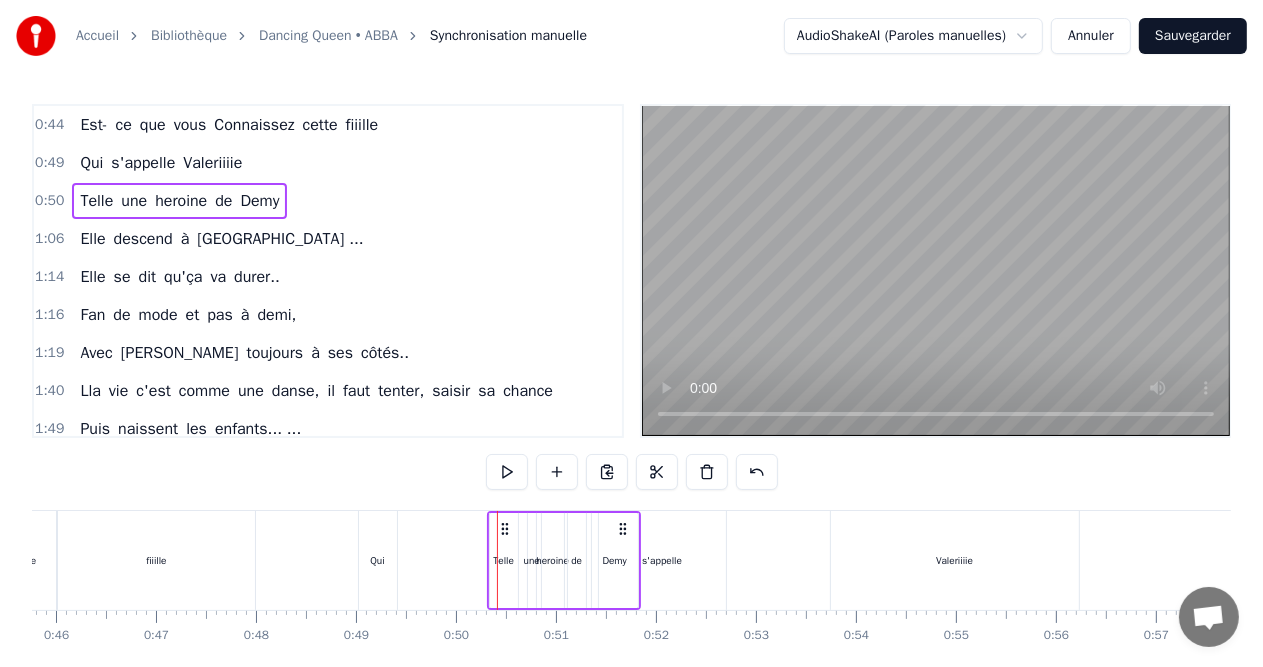 click on "s'appelle" at bounding box center [662, 560] 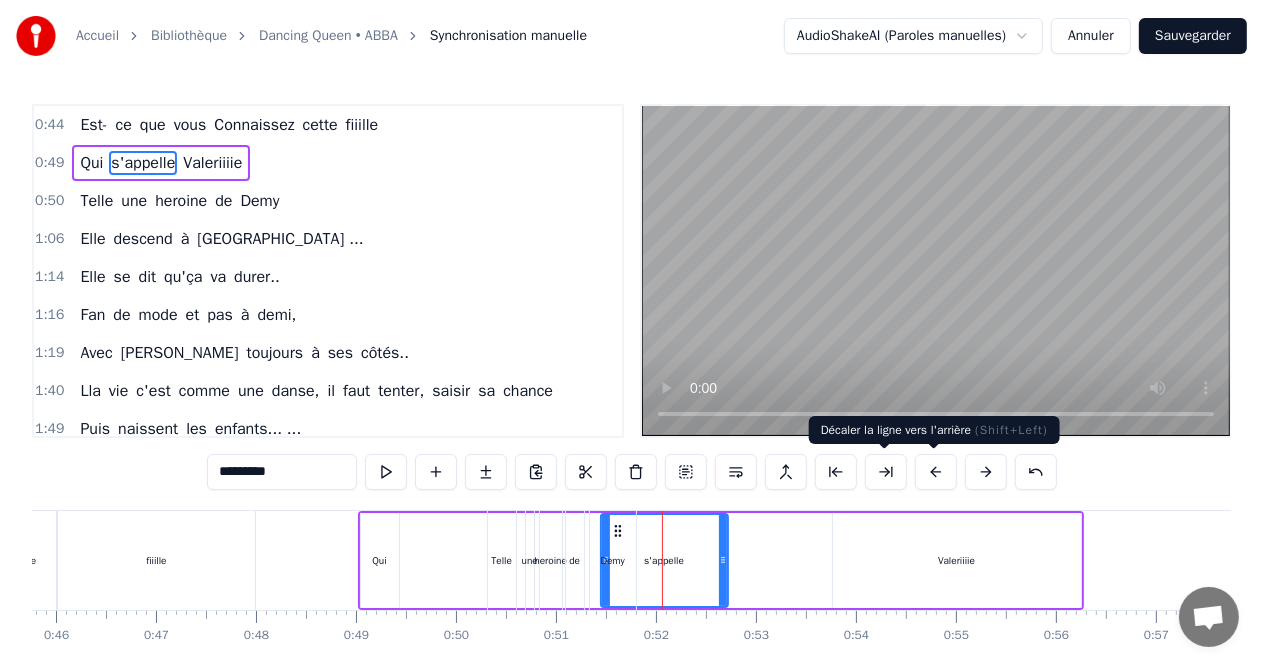click at bounding box center (936, 472) 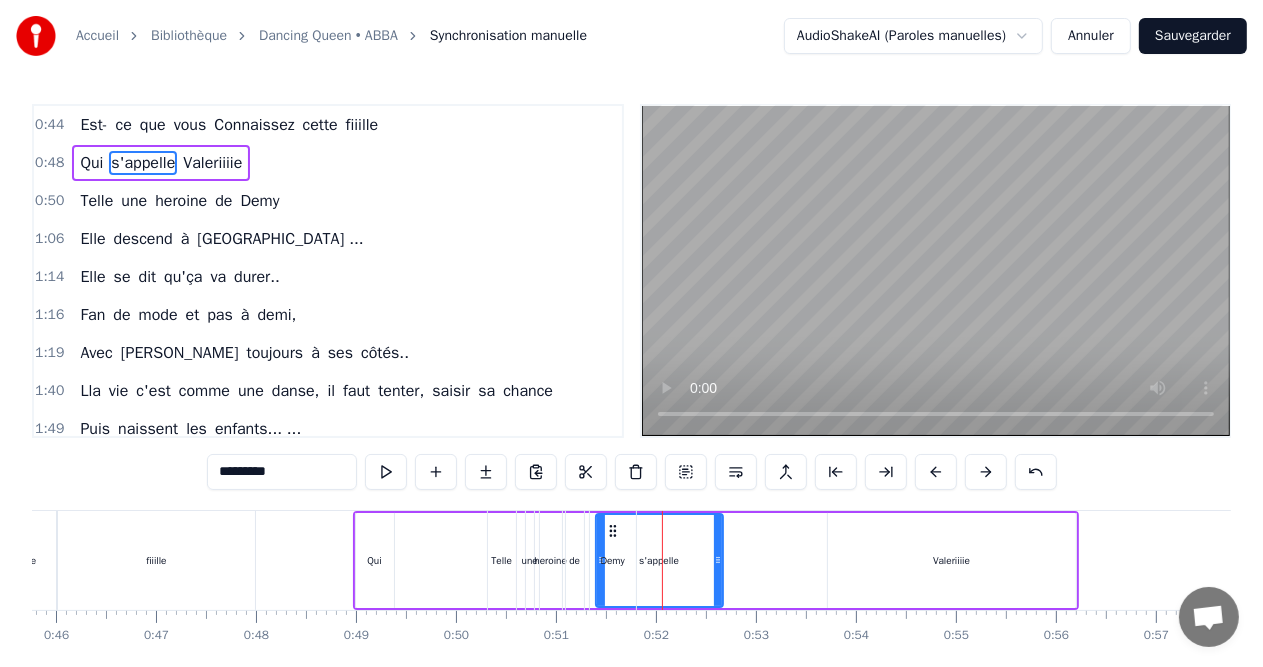 click at bounding box center (936, 472) 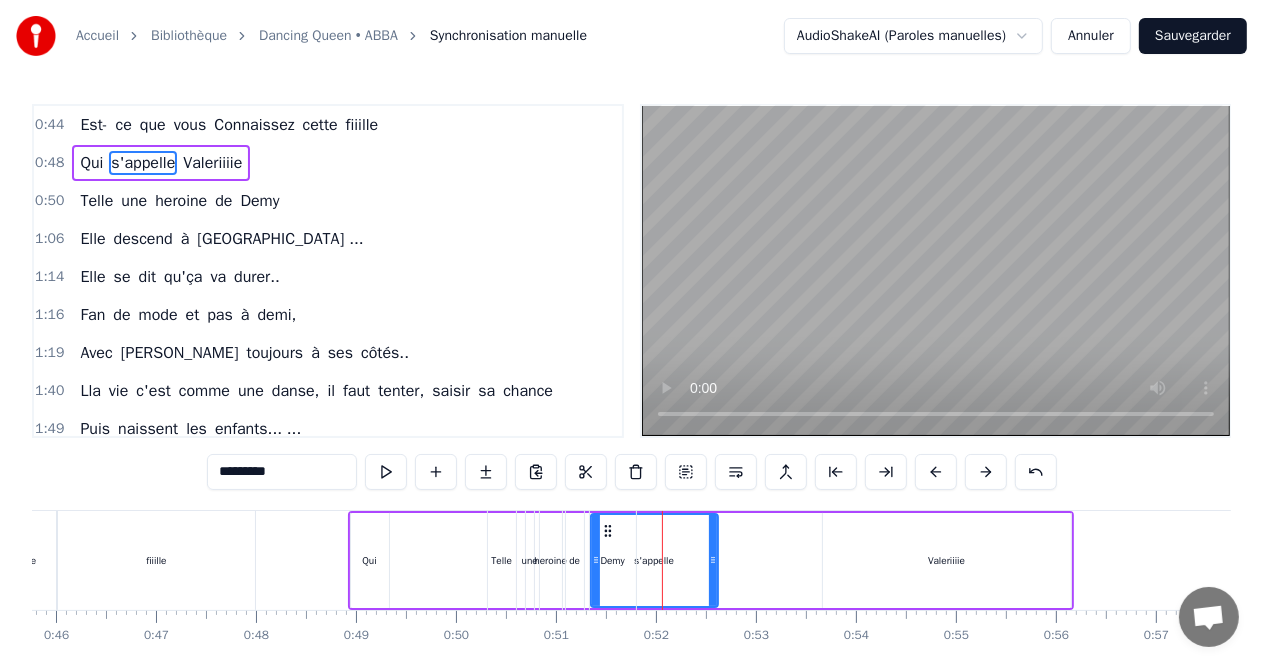click at bounding box center [936, 472] 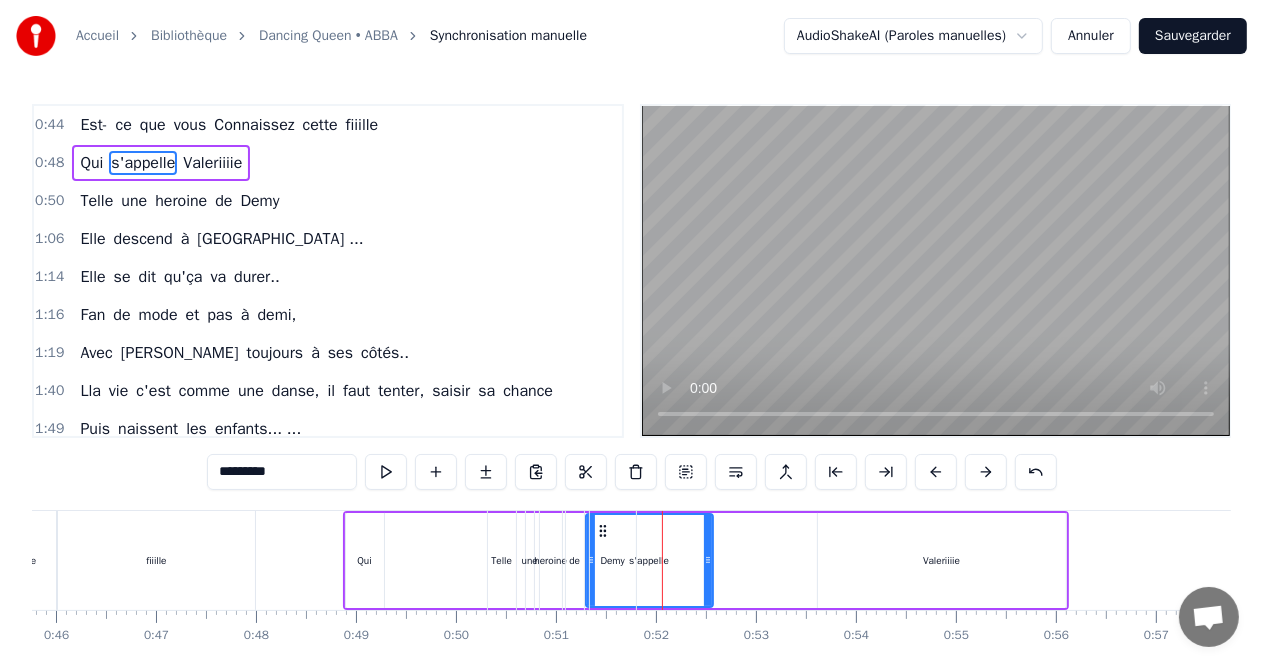 click at bounding box center (936, 472) 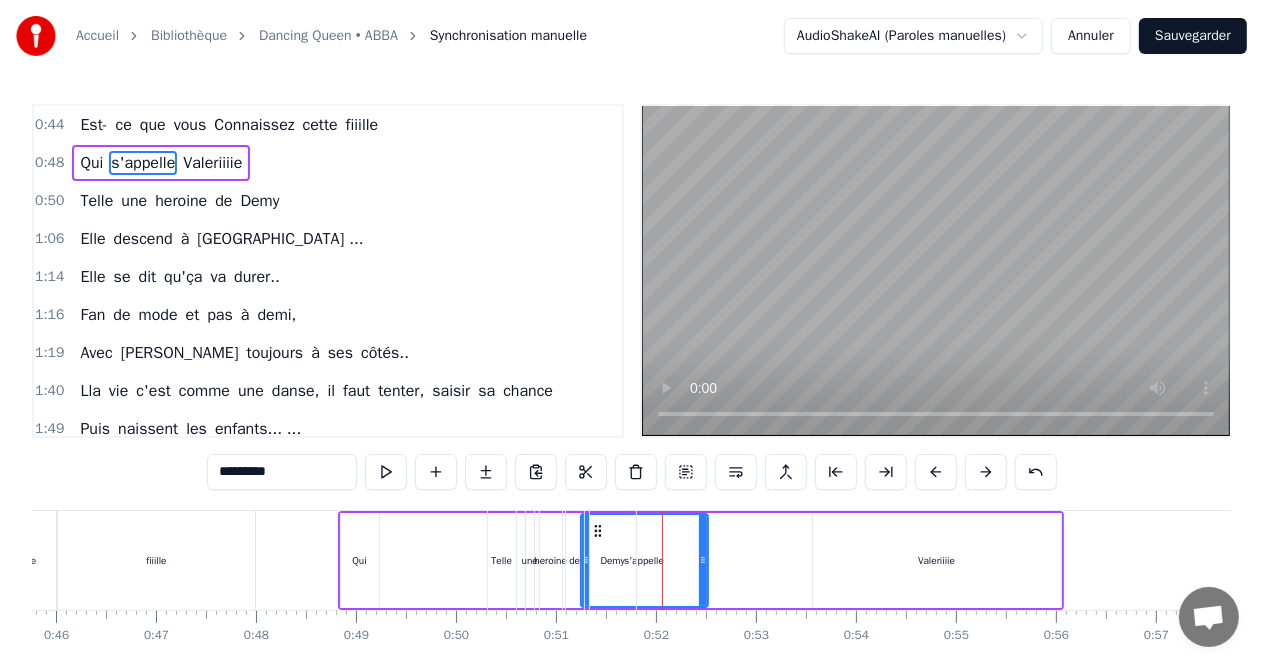 click at bounding box center [936, 472] 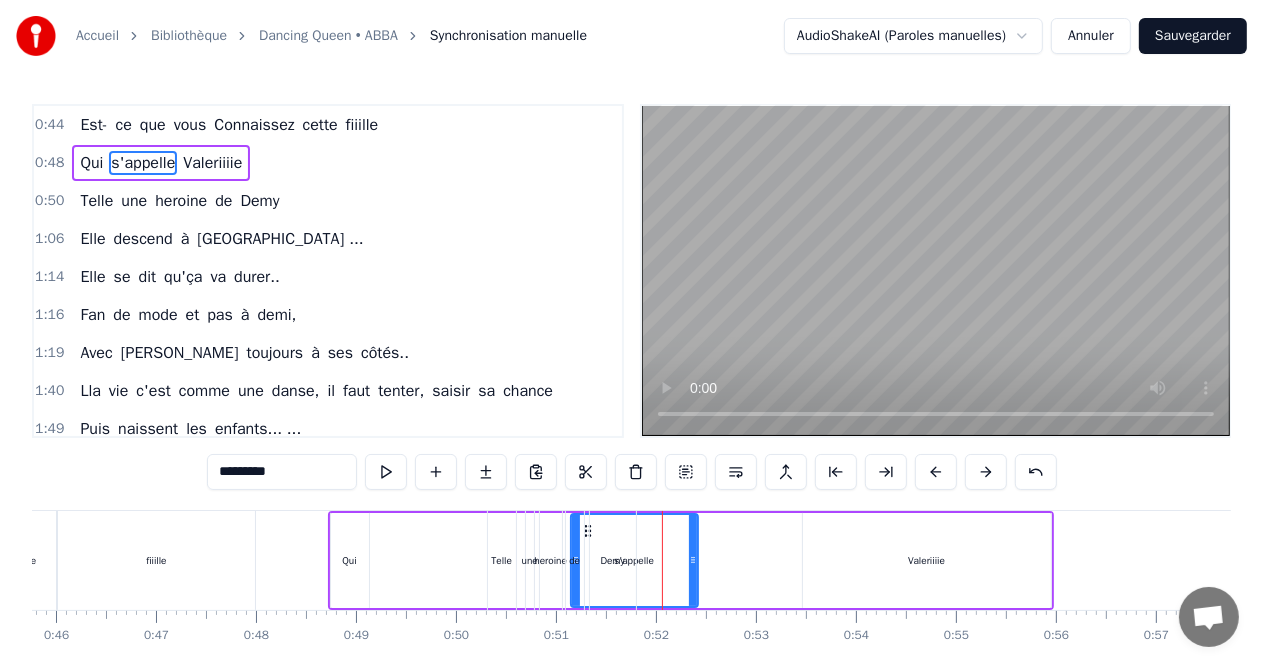 click at bounding box center [936, 472] 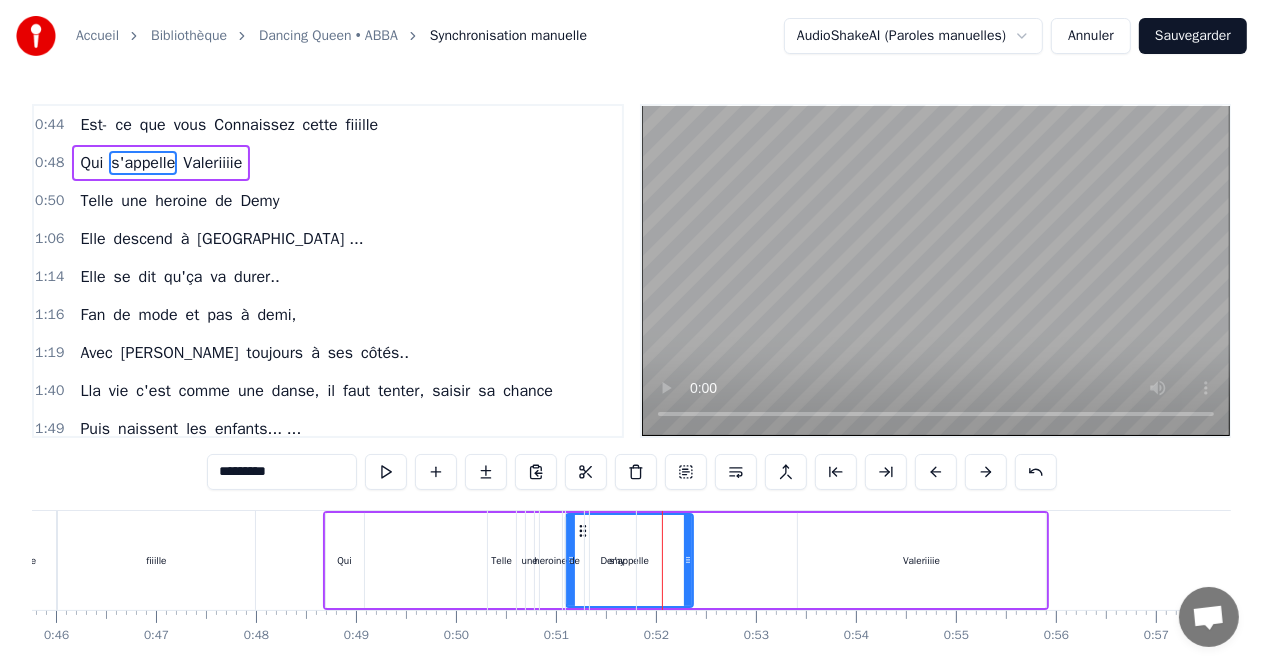 click at bounding box center (936, 472) 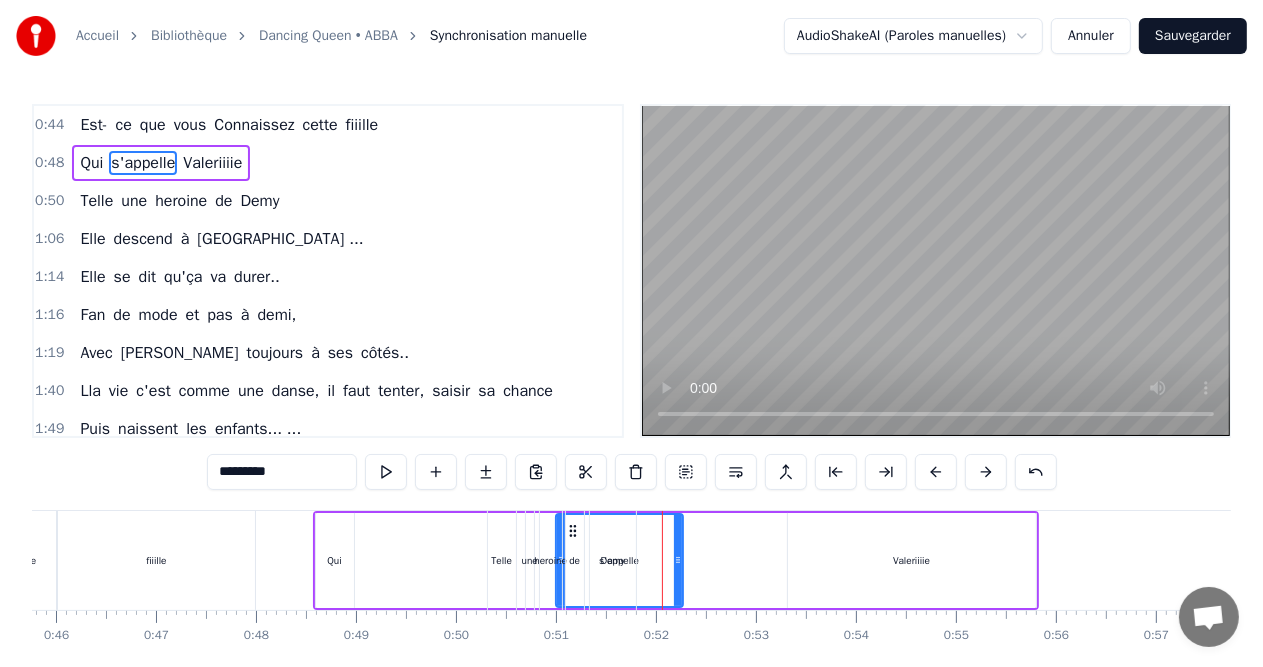 click at bounding box center (936, 472) 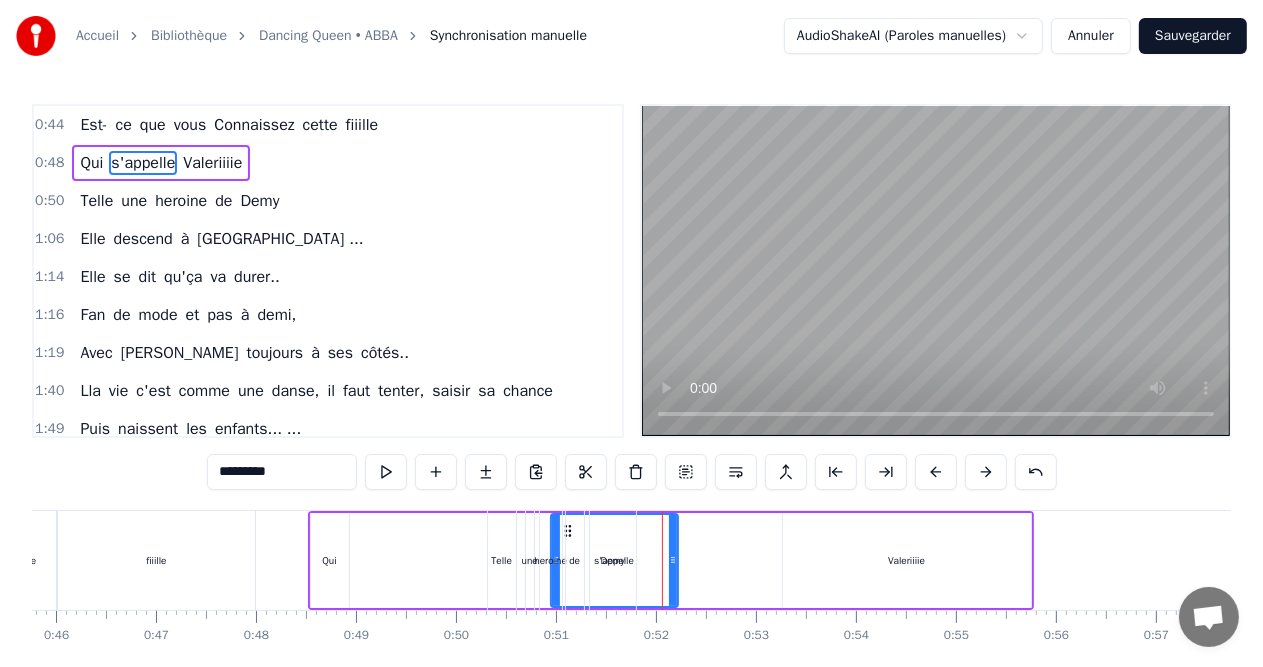 click at bounding box center (936, 472) 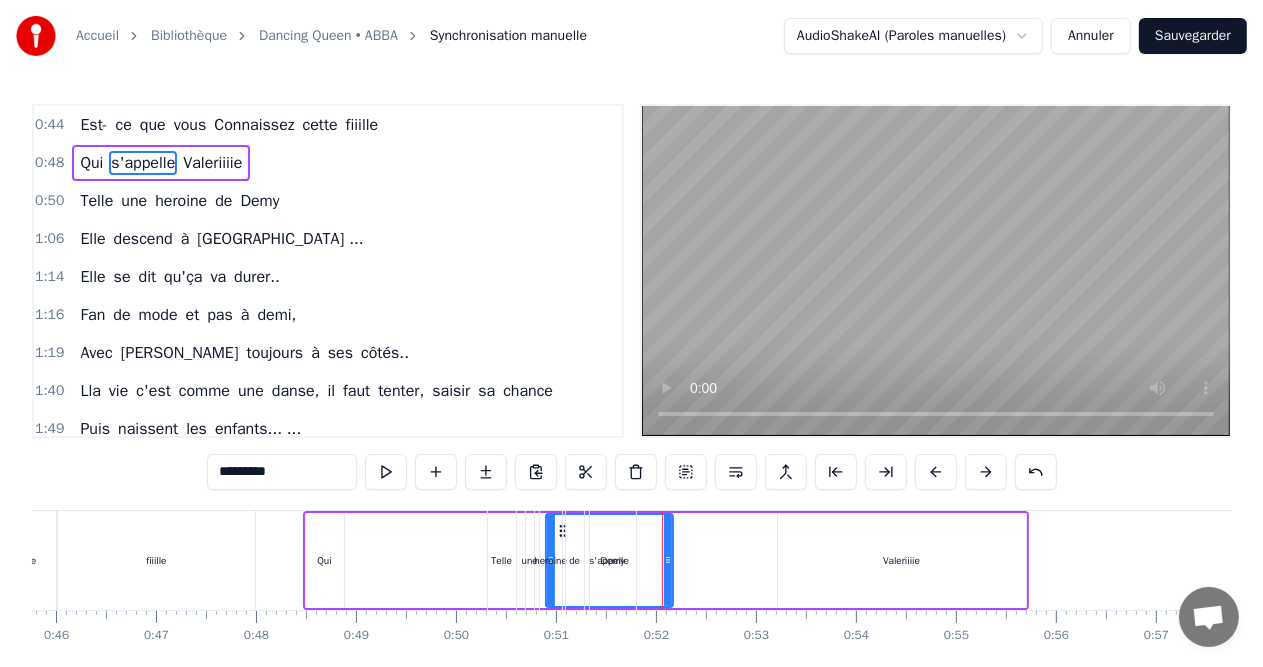 click at bounding box center (936, 472) 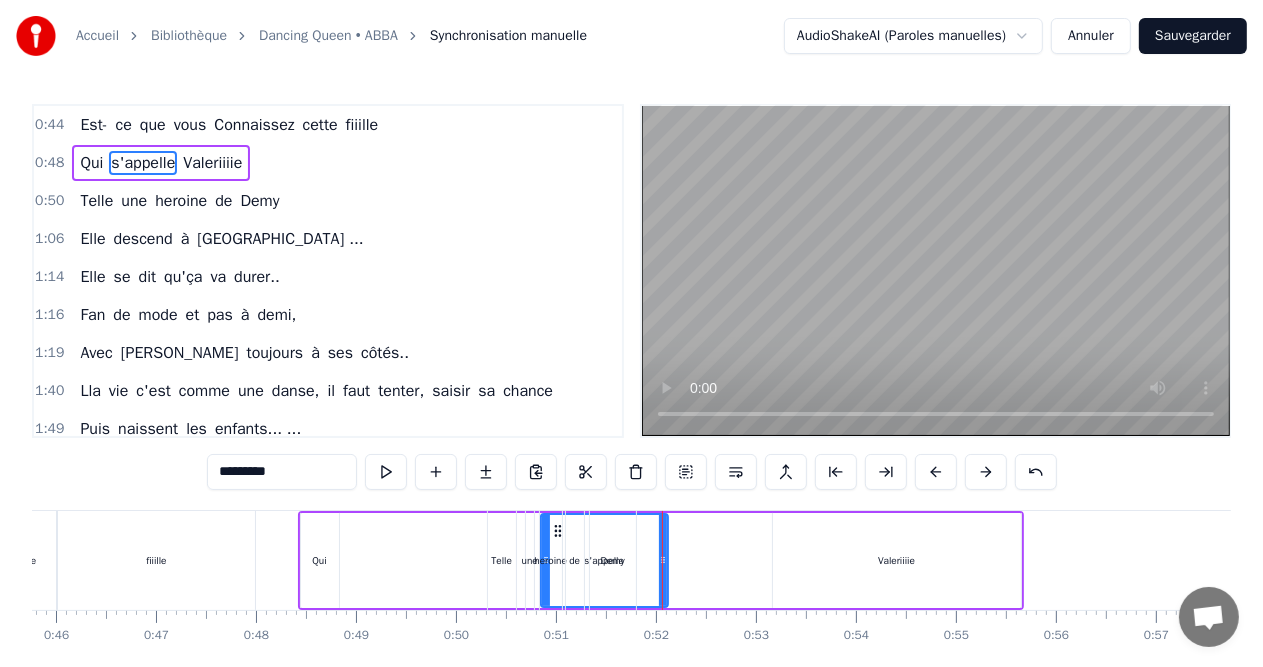 click at bounding box center (936, 472) 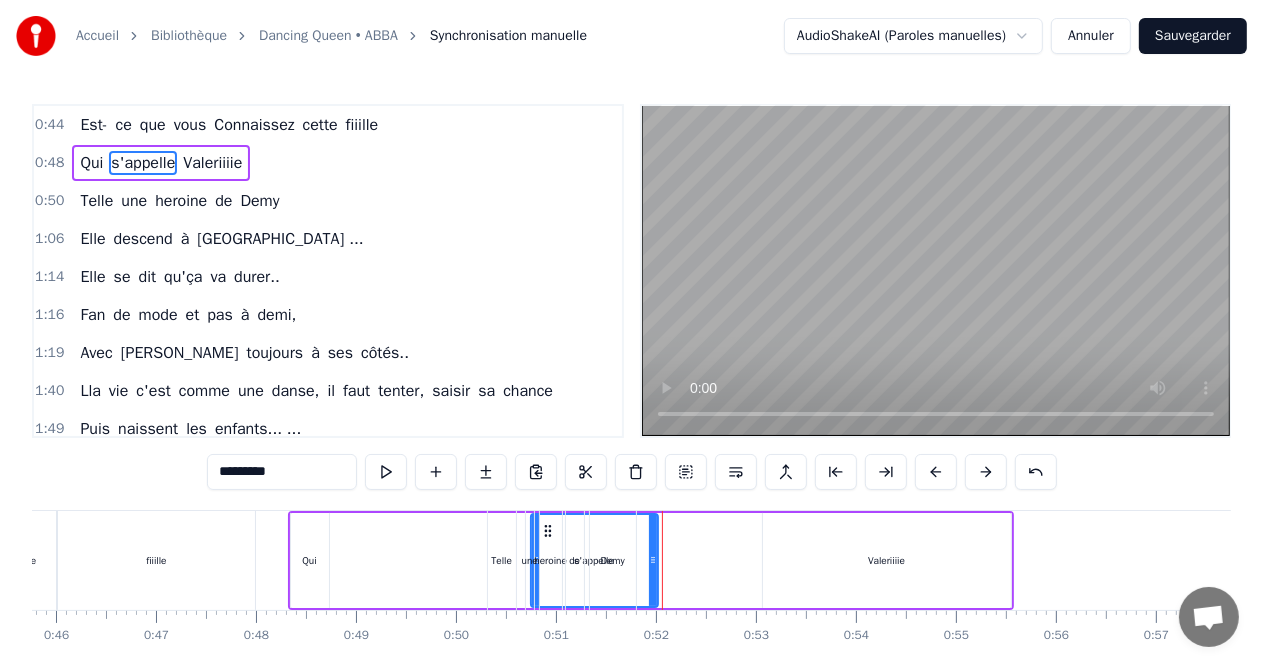 click at bounding box center (936, 472) 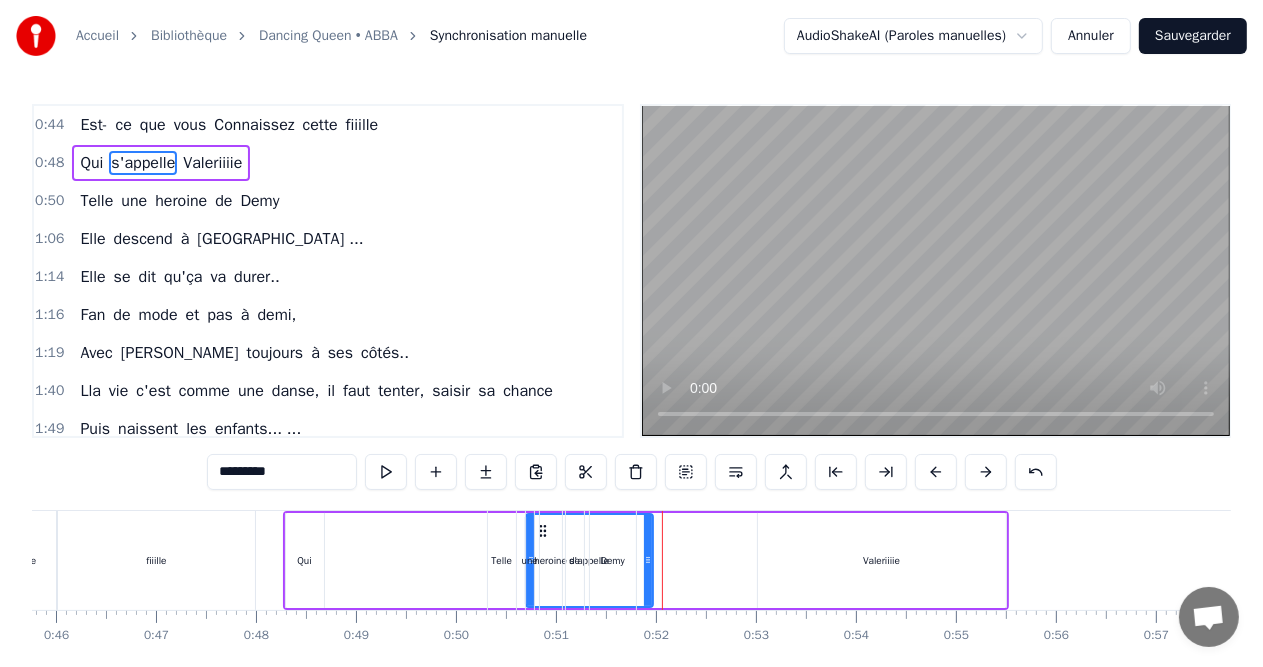 click at bounding box center (936, 472) 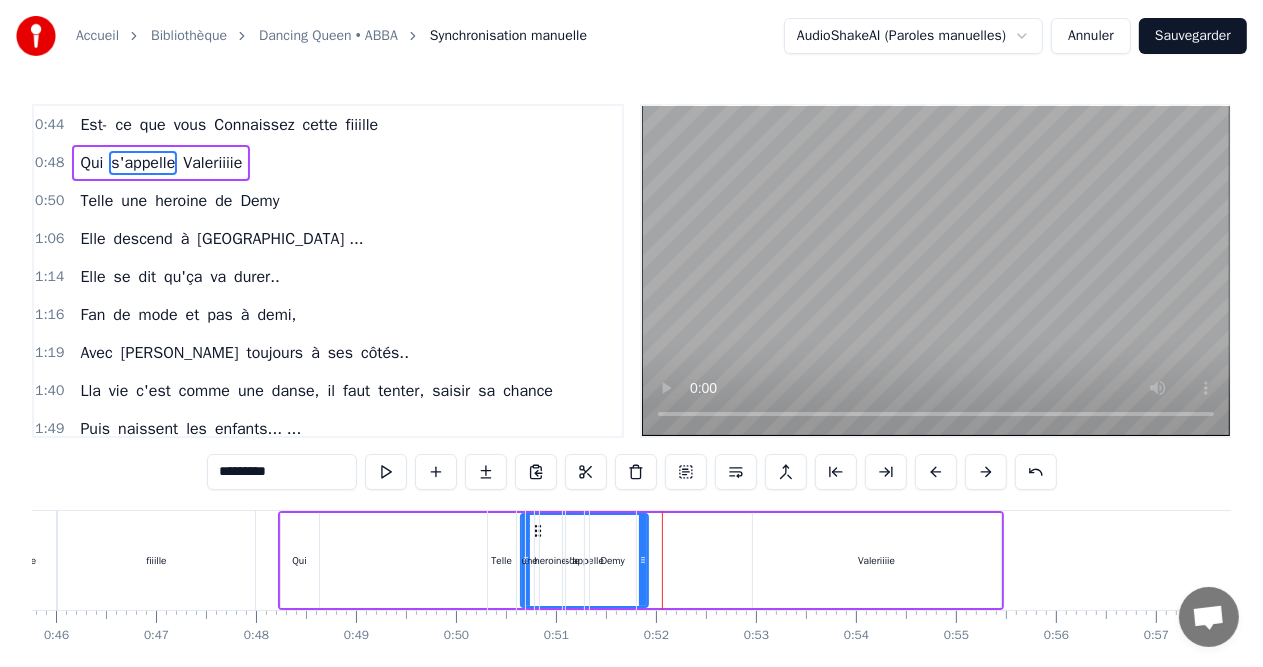 click at bounding box center (936, 472) 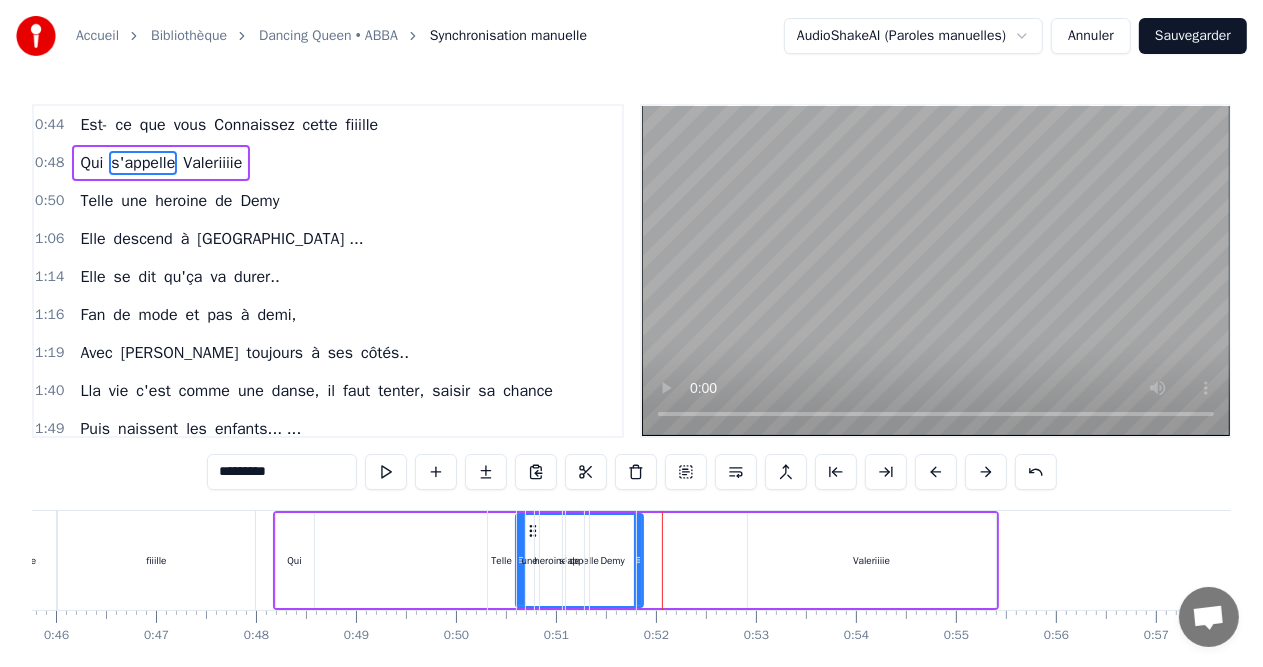 click at bounding box center [936, 472] 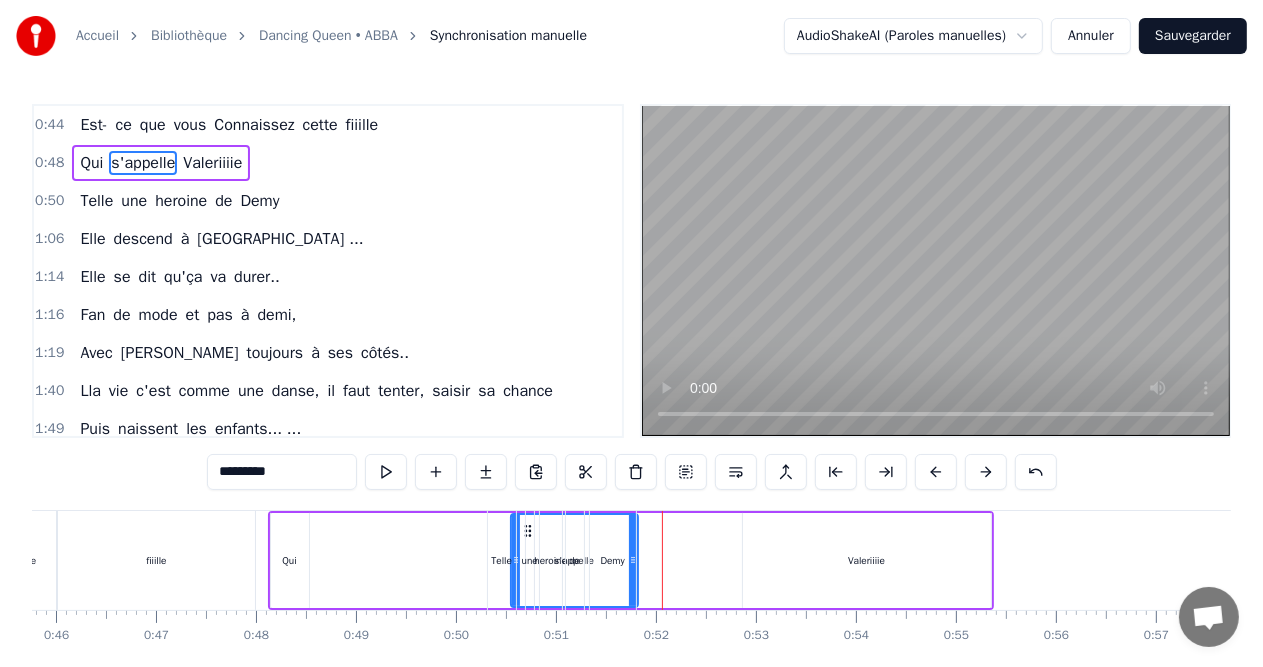 click at bounding box center [936, 472] 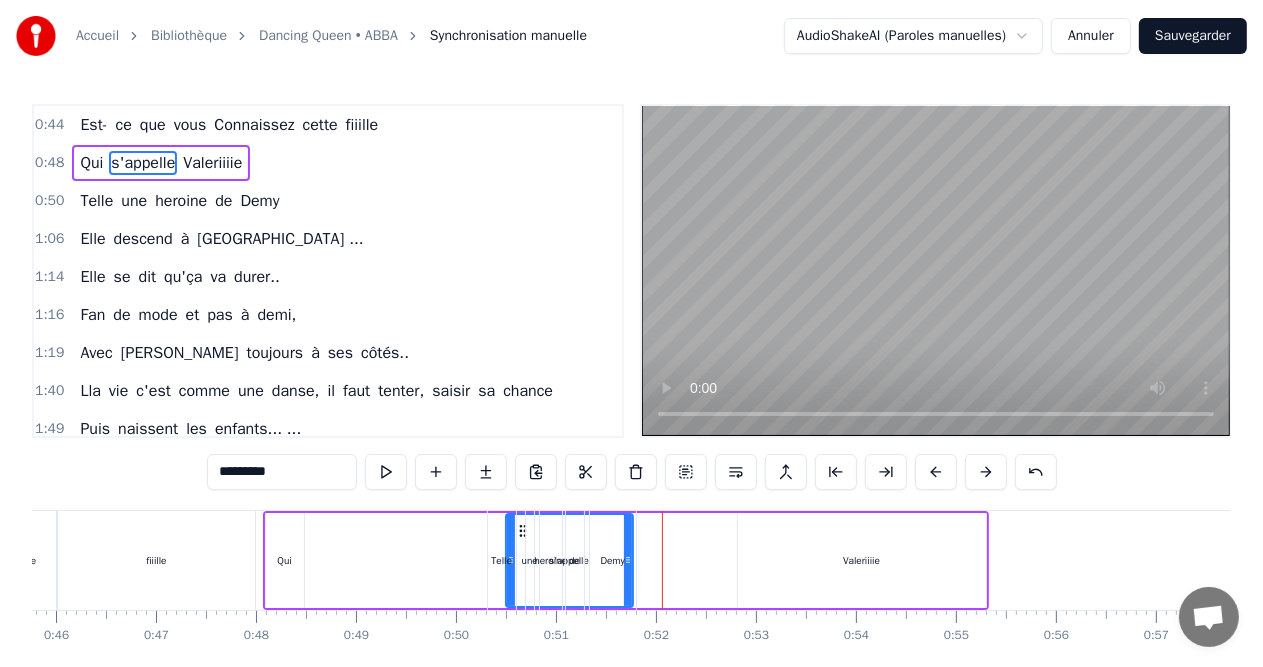click at bounding box center (936, 472) 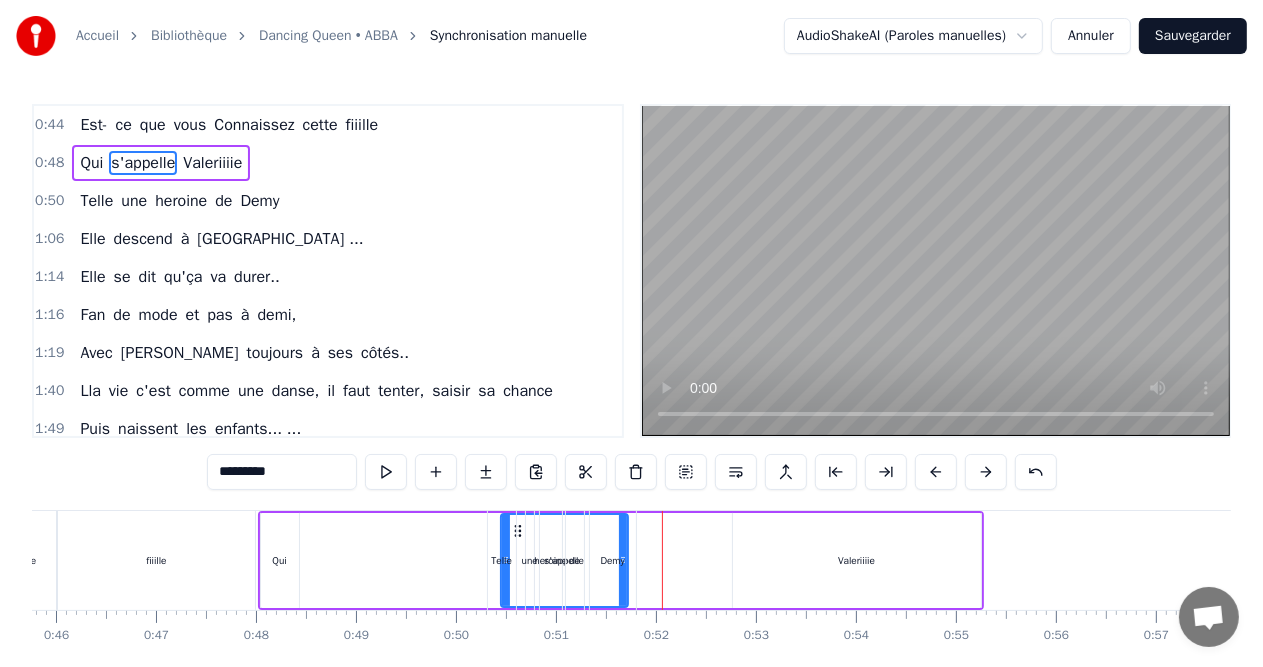 click on "Qui s'appelle Valeriiiie" at bounding box center [621, 560] 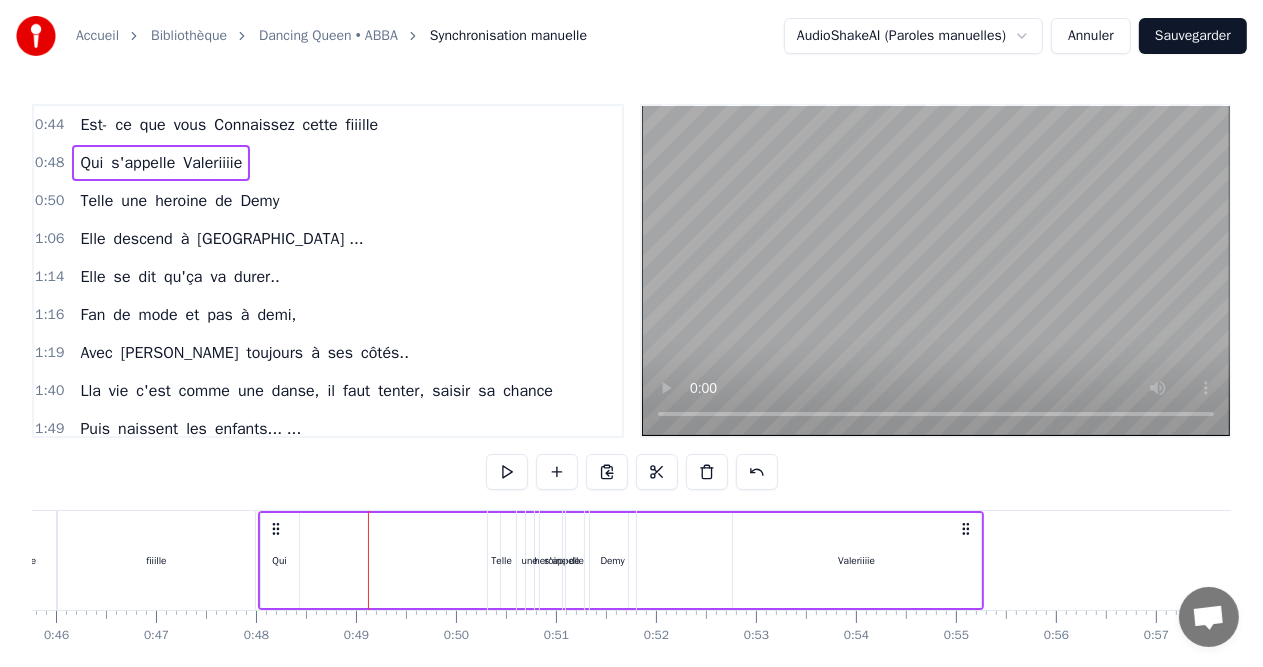 click on "Qui" at bounding box center (279, 560) 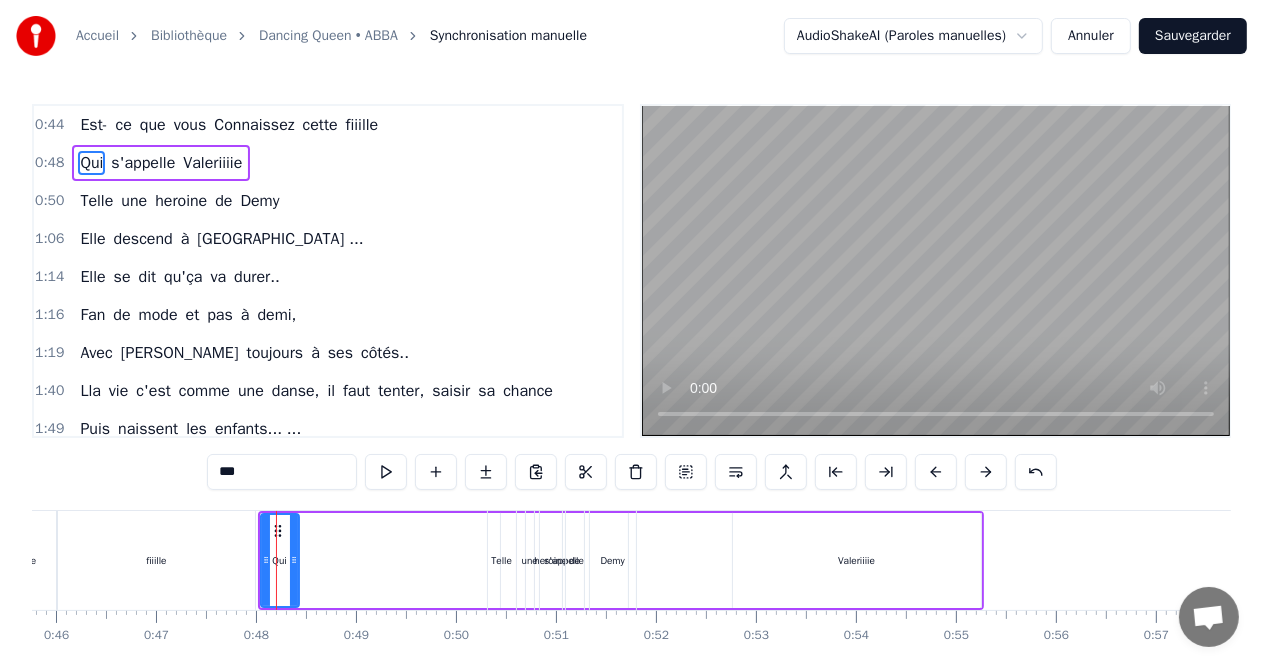 drag, startPoint x: 275, startPoint y: 531, endPoint x: 406, endPoint y: 540, distance: 131.30879 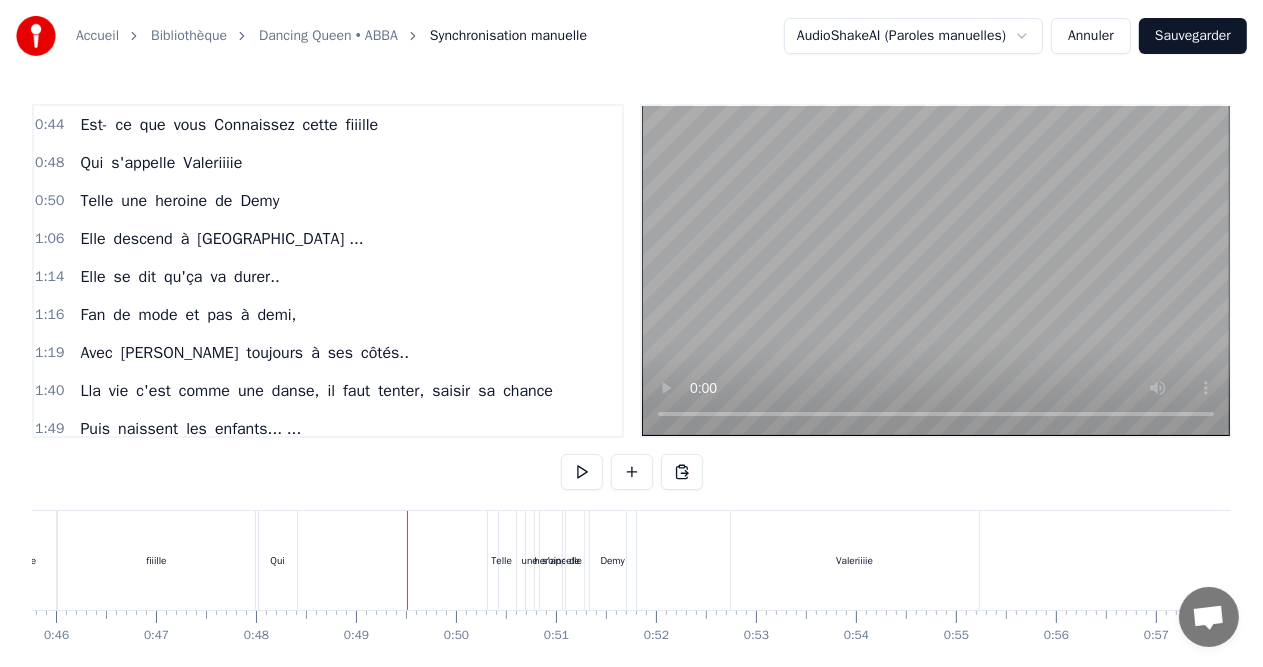 click on "Qui" at bounding box center (277, 560) 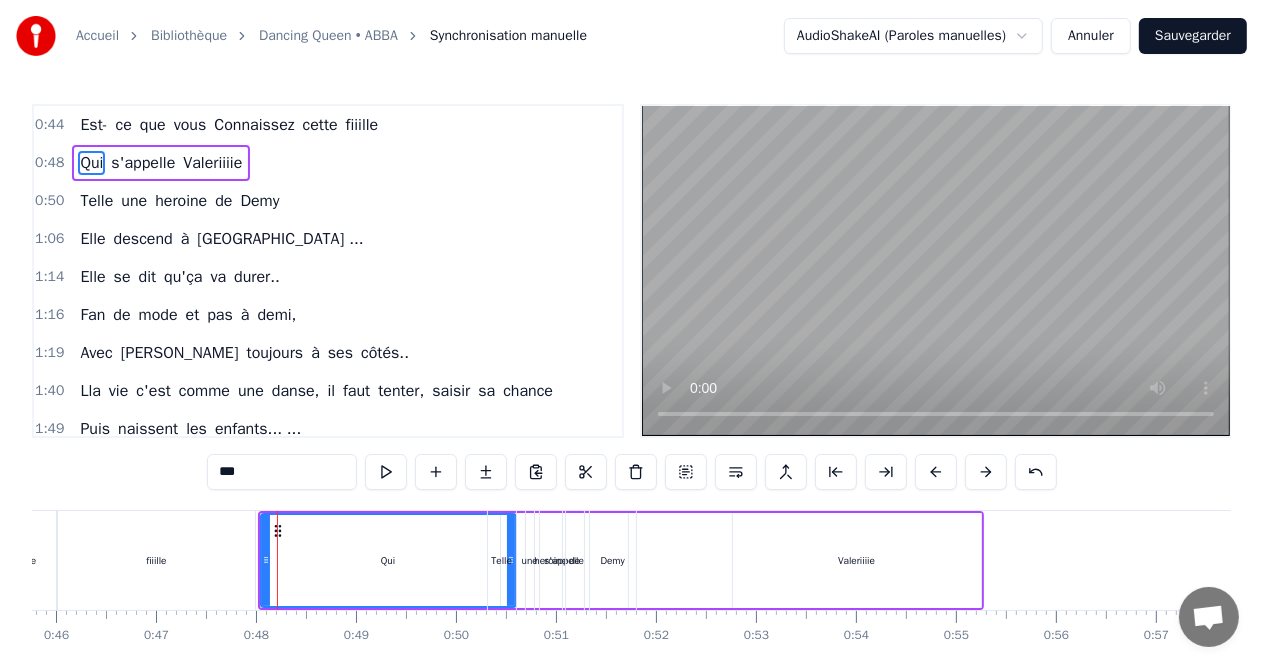 drag, startPoint x: 291, startPoint y: 563, endPoint x: 508, endPoint y: 564, distance: 217.0023 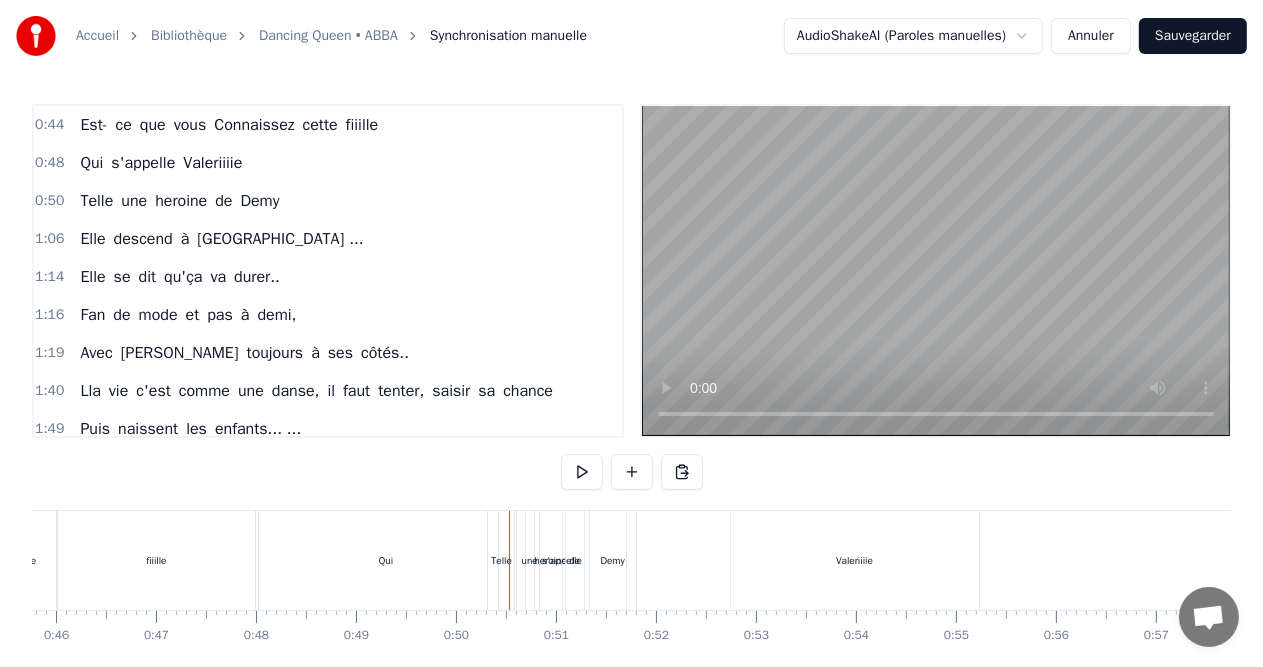 click on "Qui" at bounding box center [386, 560] 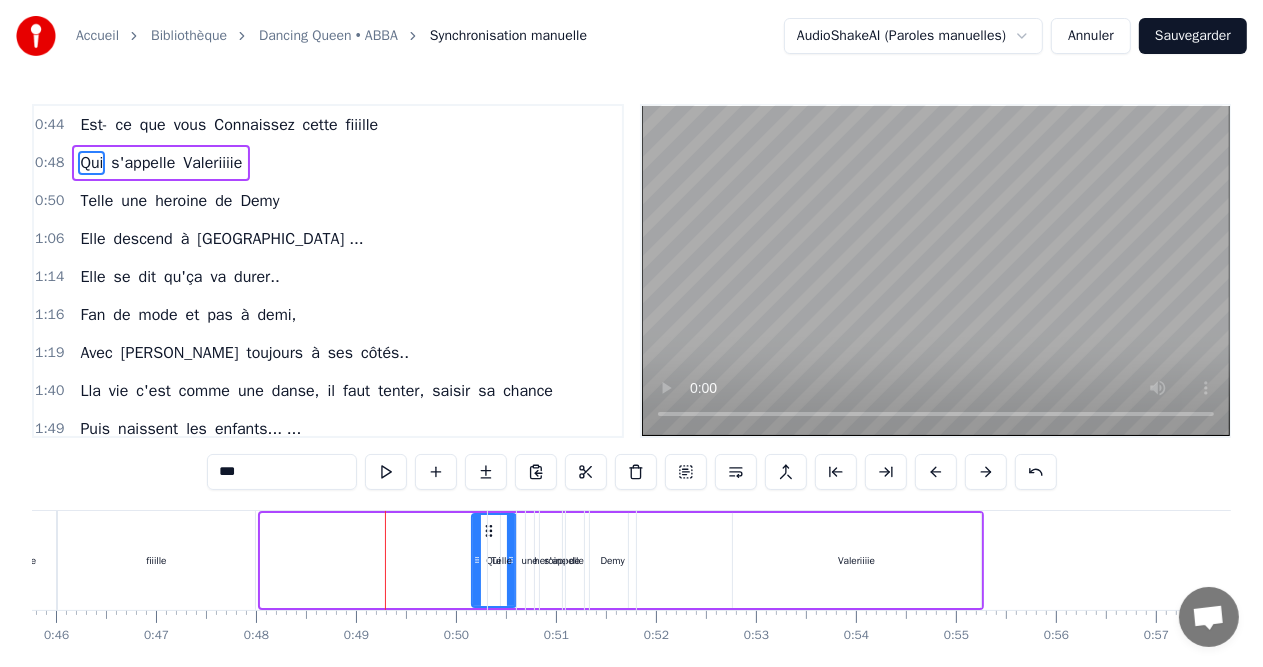 drag, startPoint x: 262, startPoint y: 553, endPoint x: 473, endPoint y: 575, distance: 212.14381 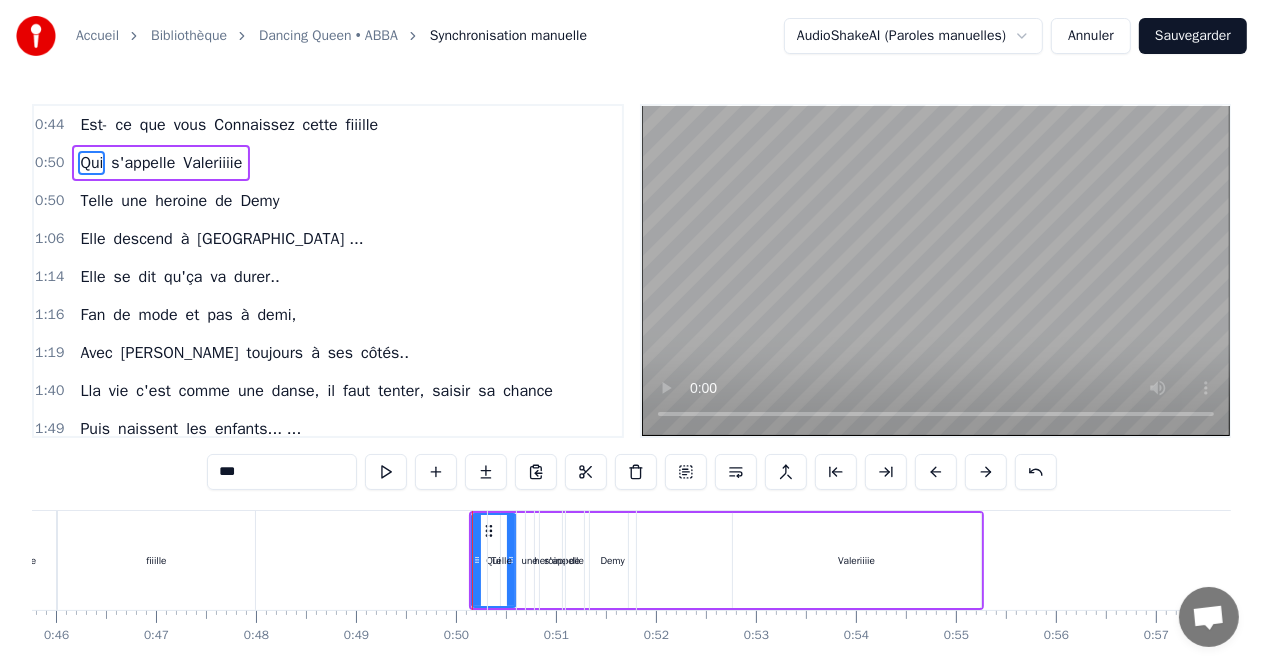click on "Telle" at bounding box center (502, 560) 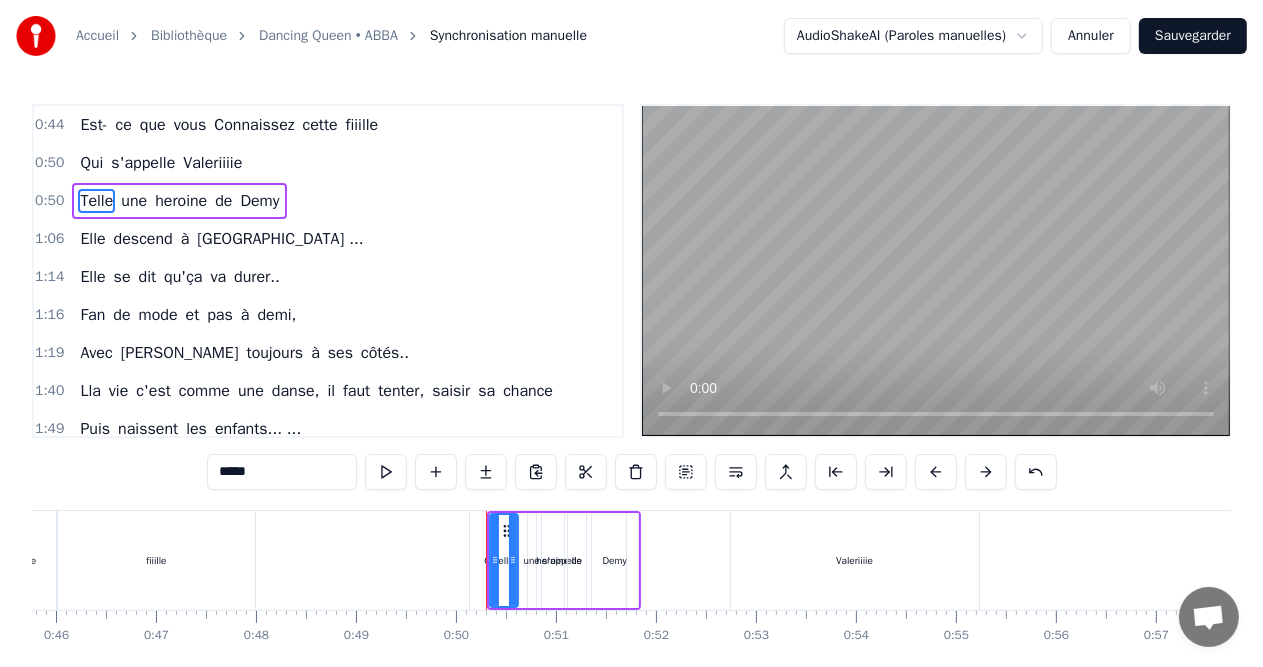 click on "0:50 Qui s'appelle Valeriiiie" at bounding box center (328, 163) 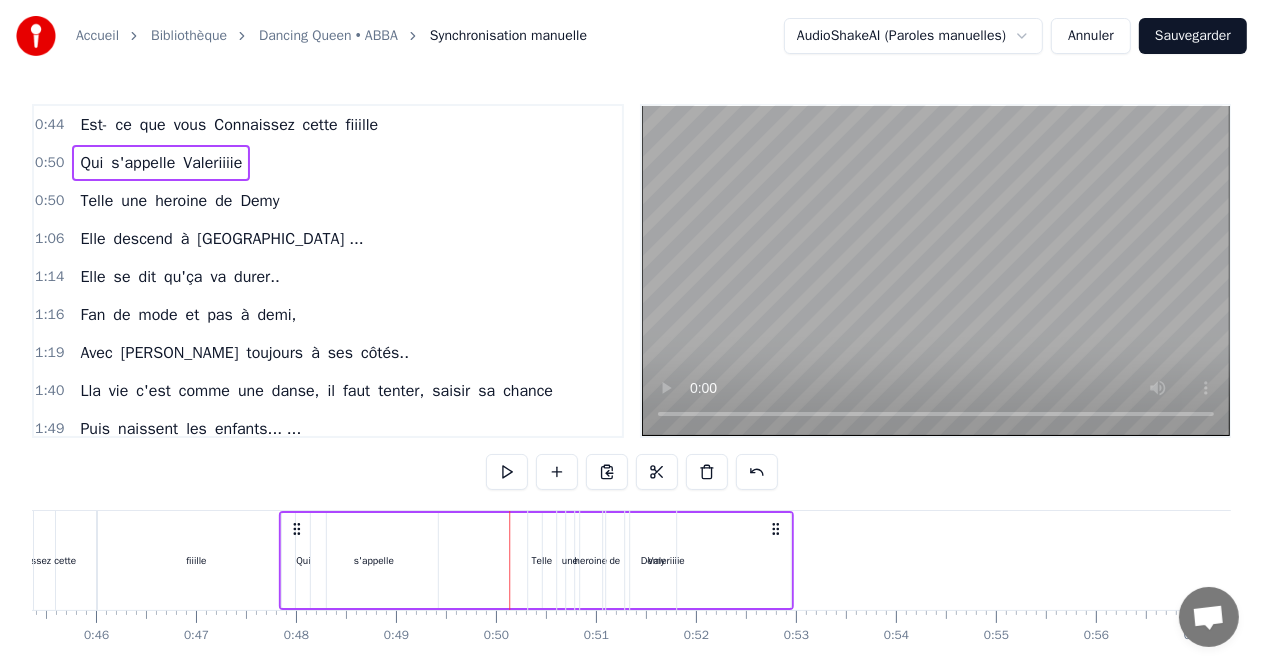 scroll, scrollTop: 0, scrollLeft: 4533, axis: horizontal 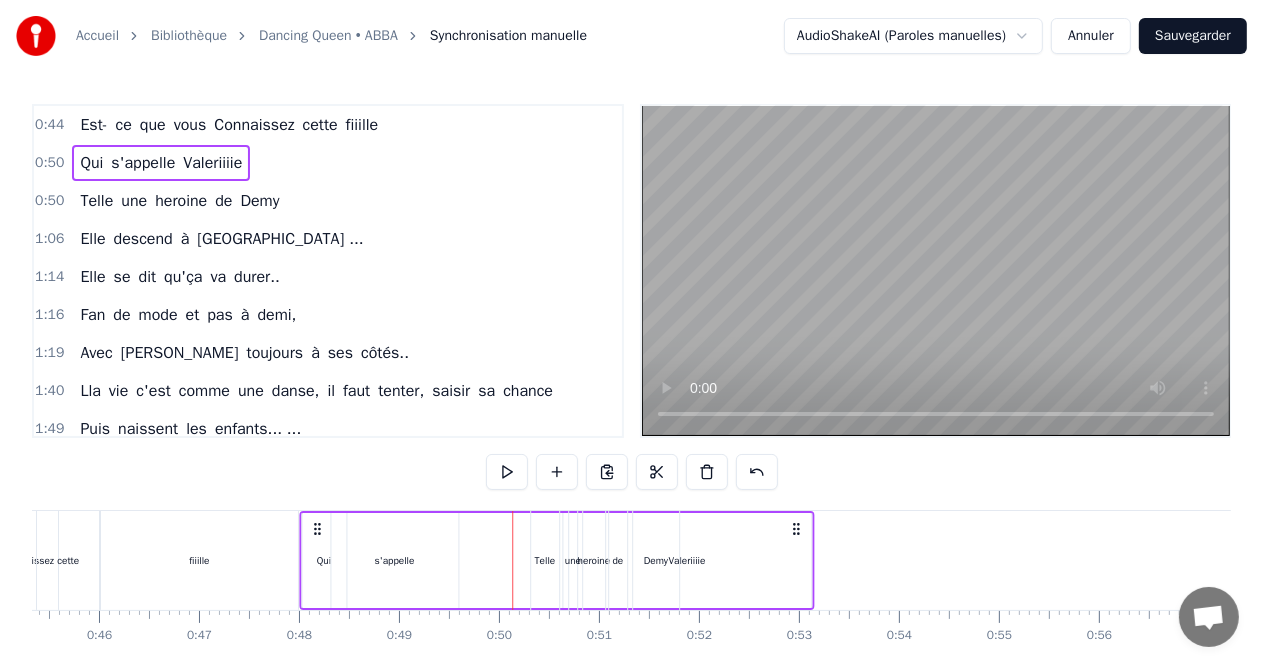 drag, startPoint x: 484, startPoint y: 524, endPoint x: 314, endPoint y: 530, distance: 170.10585 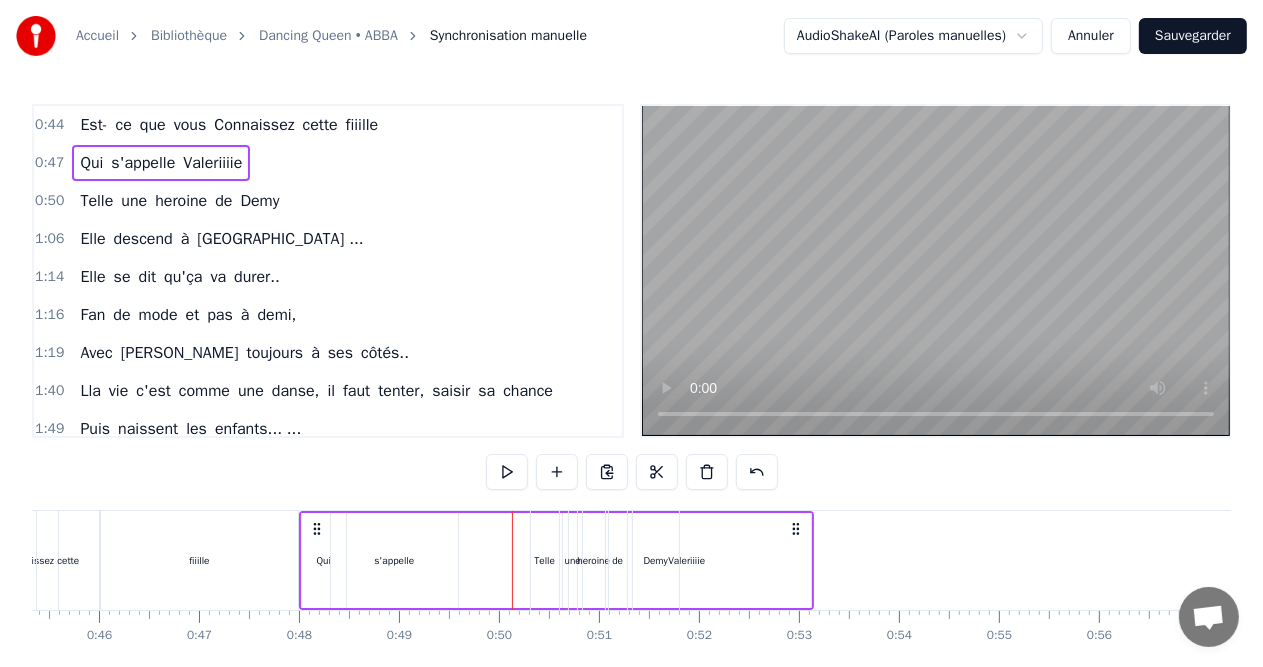 click on "0:47 Qui s'appelle Valeriiiie" at bounding box center [328, 163] 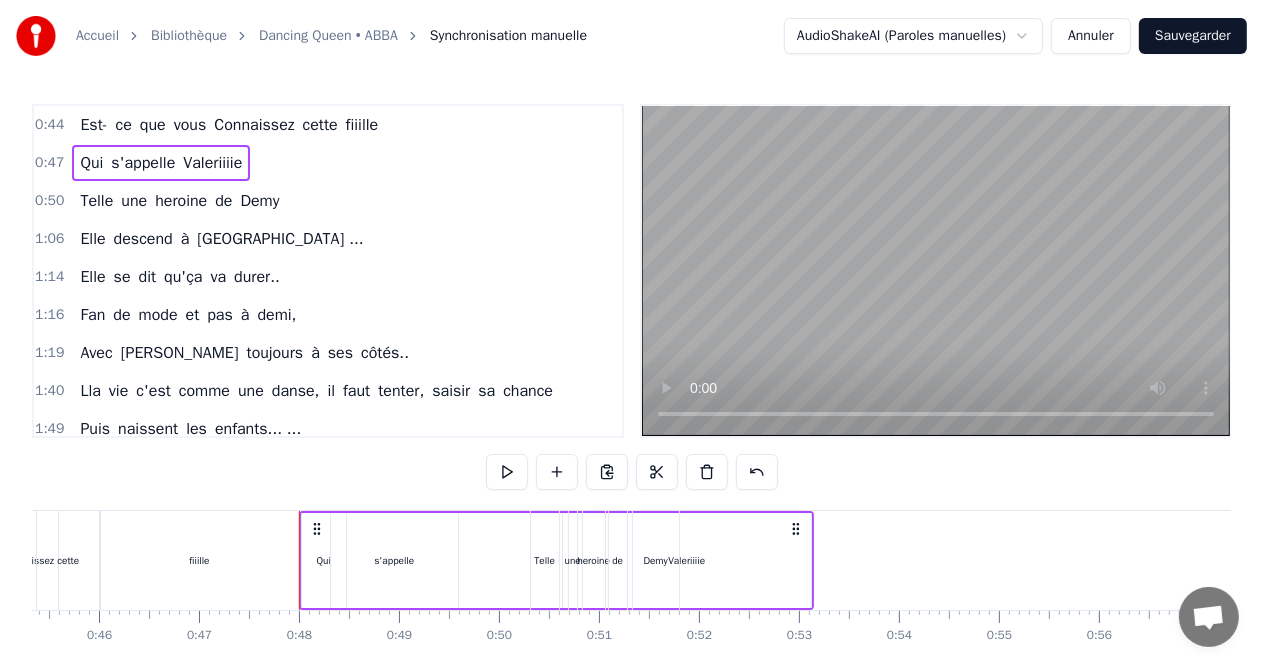 click on "s'appelle" at bounding box center (143, 163) 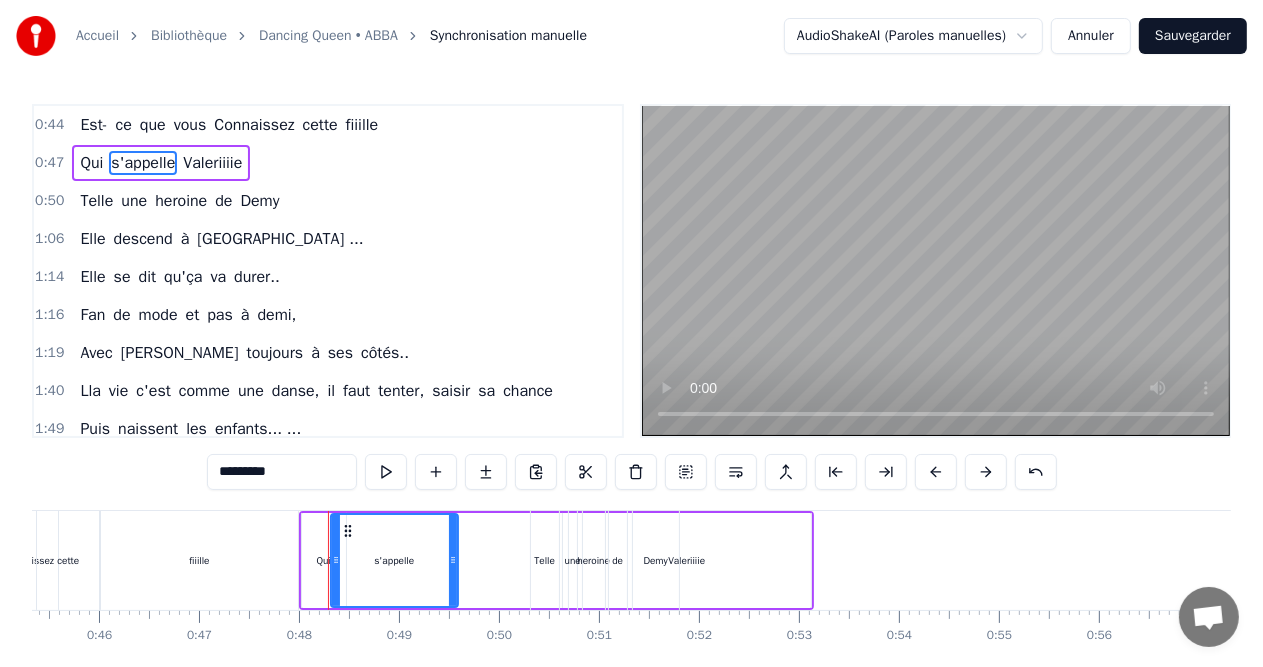 click on "Valeriiiie" at bounding box center (212, 163) 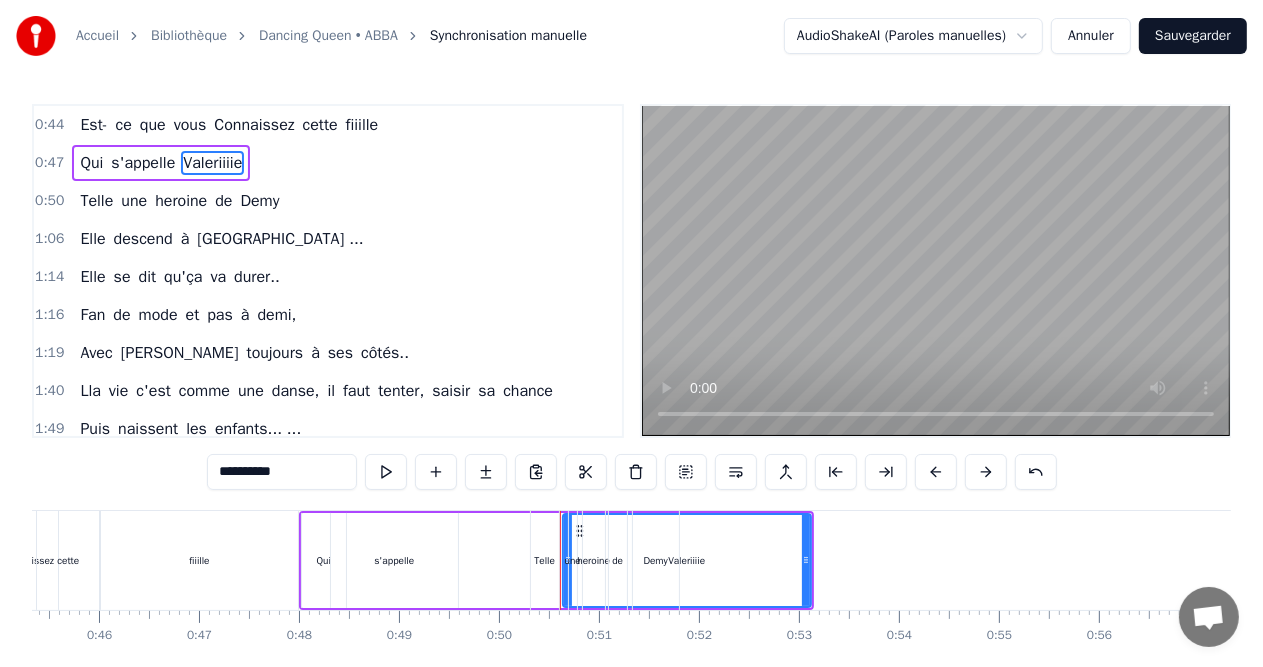 drag, startPoint x: 564, startPoint y: 545, endPoint x: 466, endPoint y: 546, distance: 98.005104 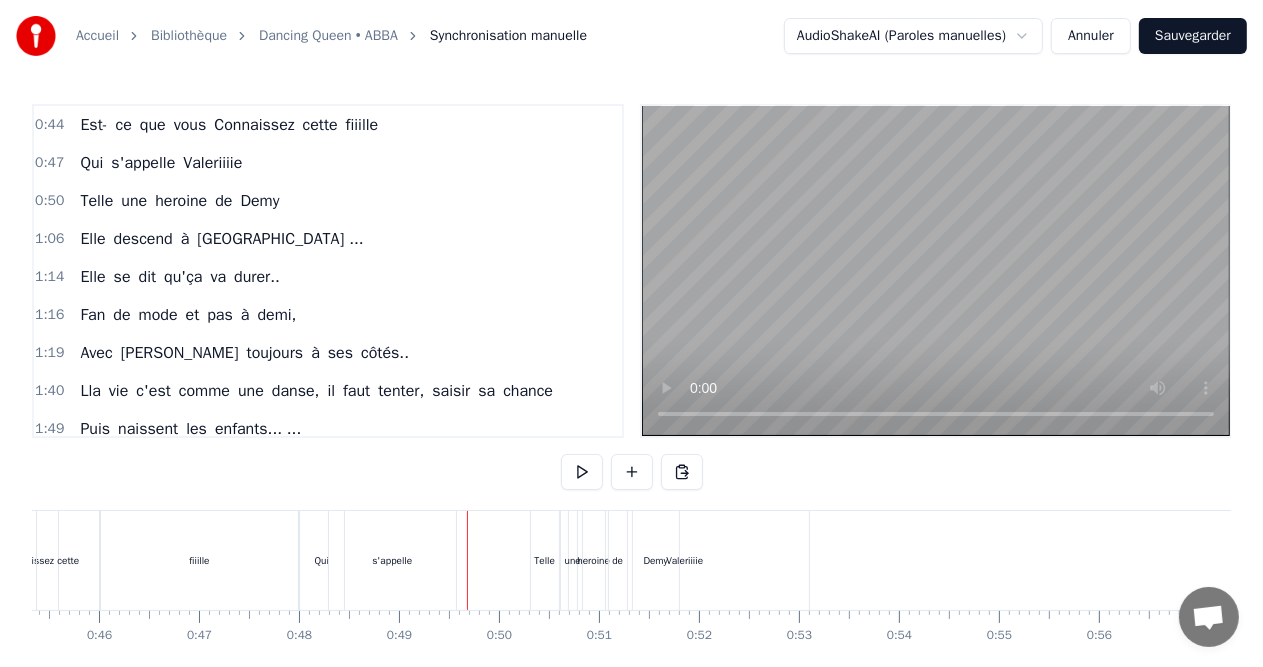 click on "Valeriiiie" at bounding box center (212, 163) 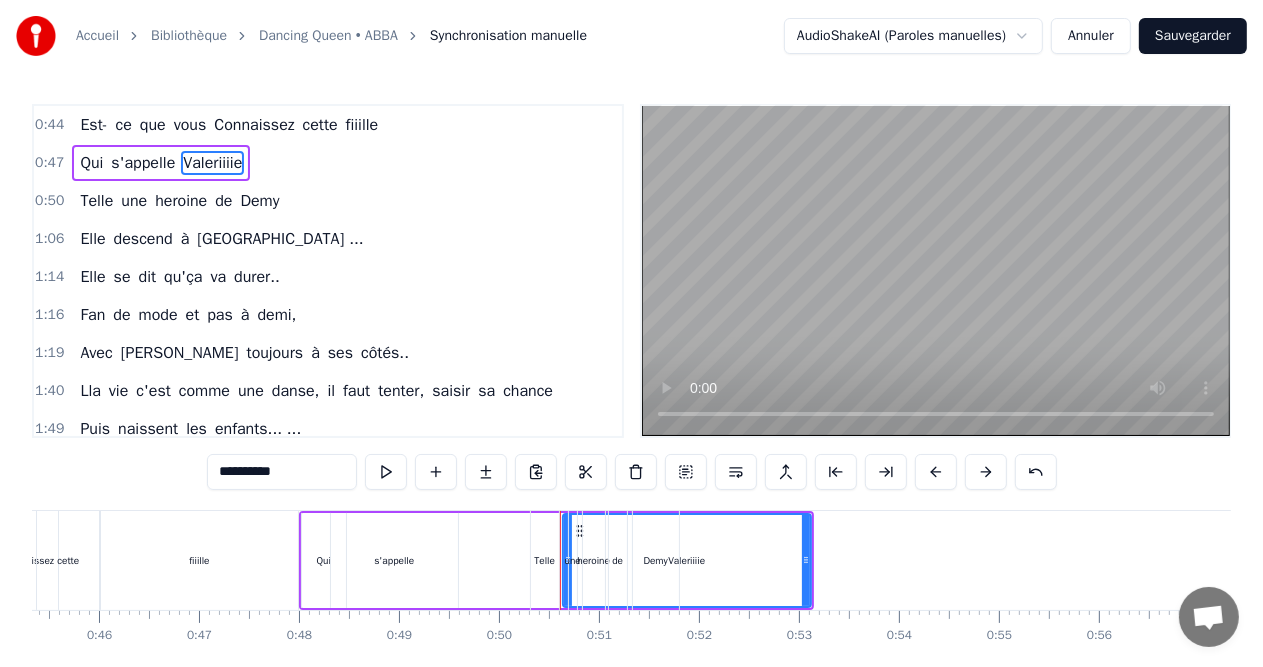 click on "heroine" at bounding box center [181, 201] 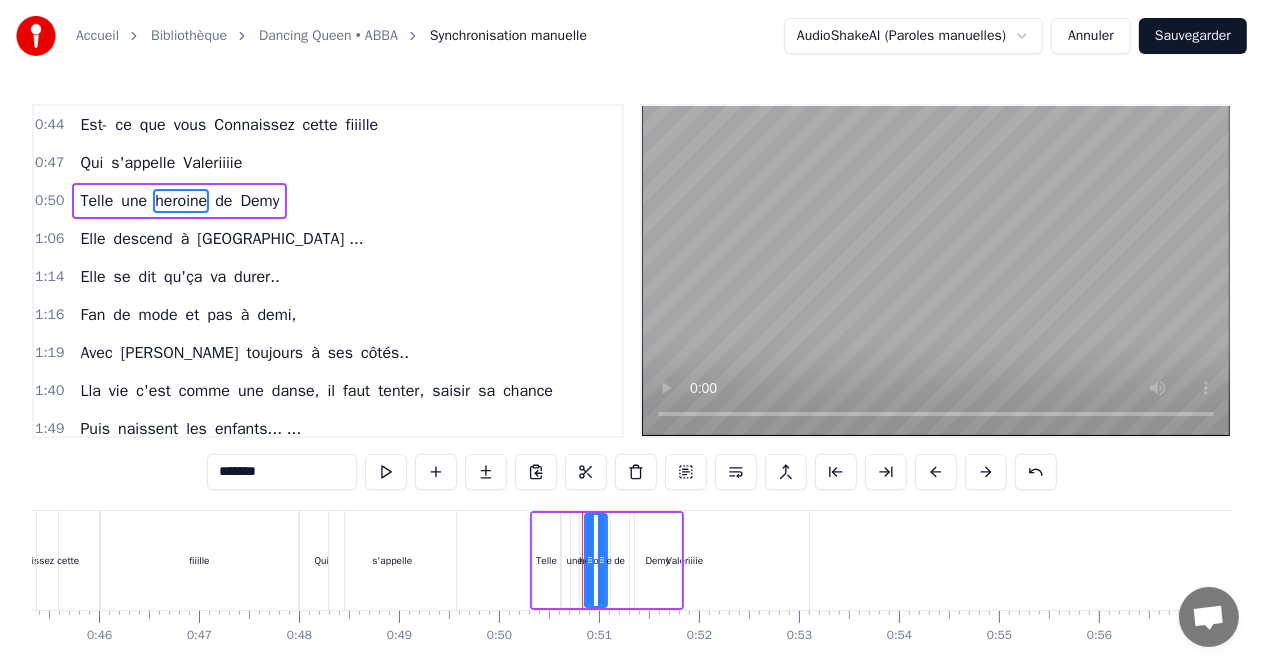 click on "0:50 Telle une heroine de Demy" at bounding box center [328, 201] 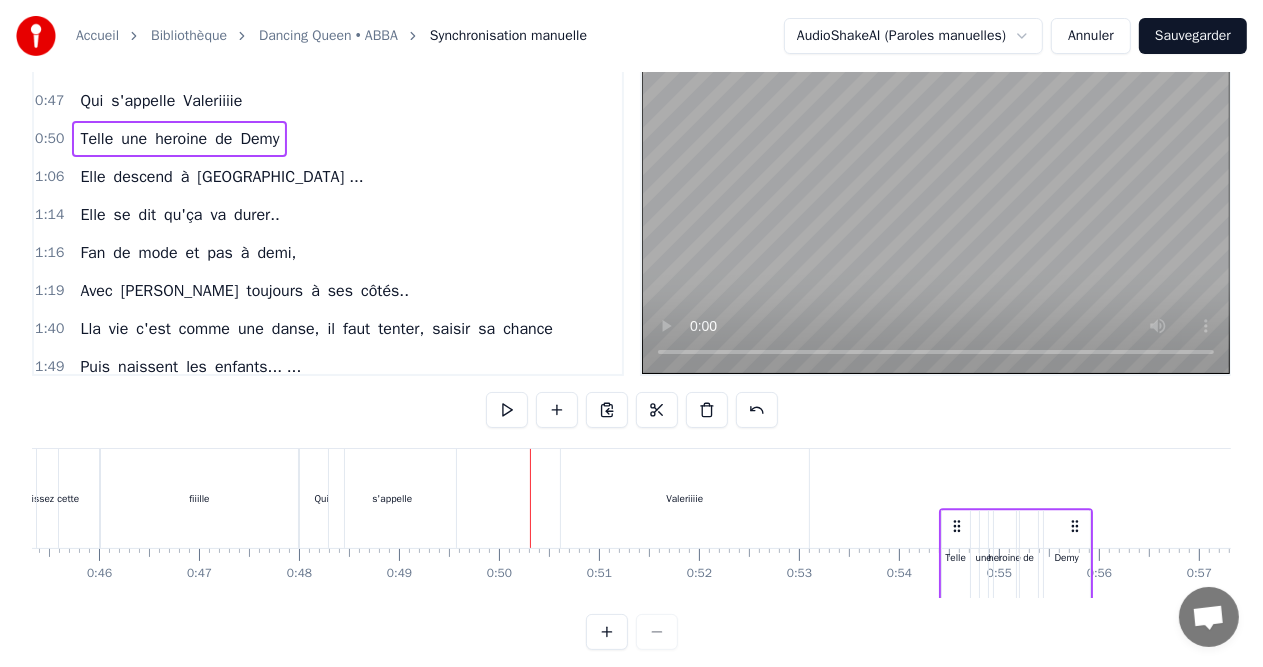 scroll, scrollTop: 64, scrollLeft: 0, axis: vertical 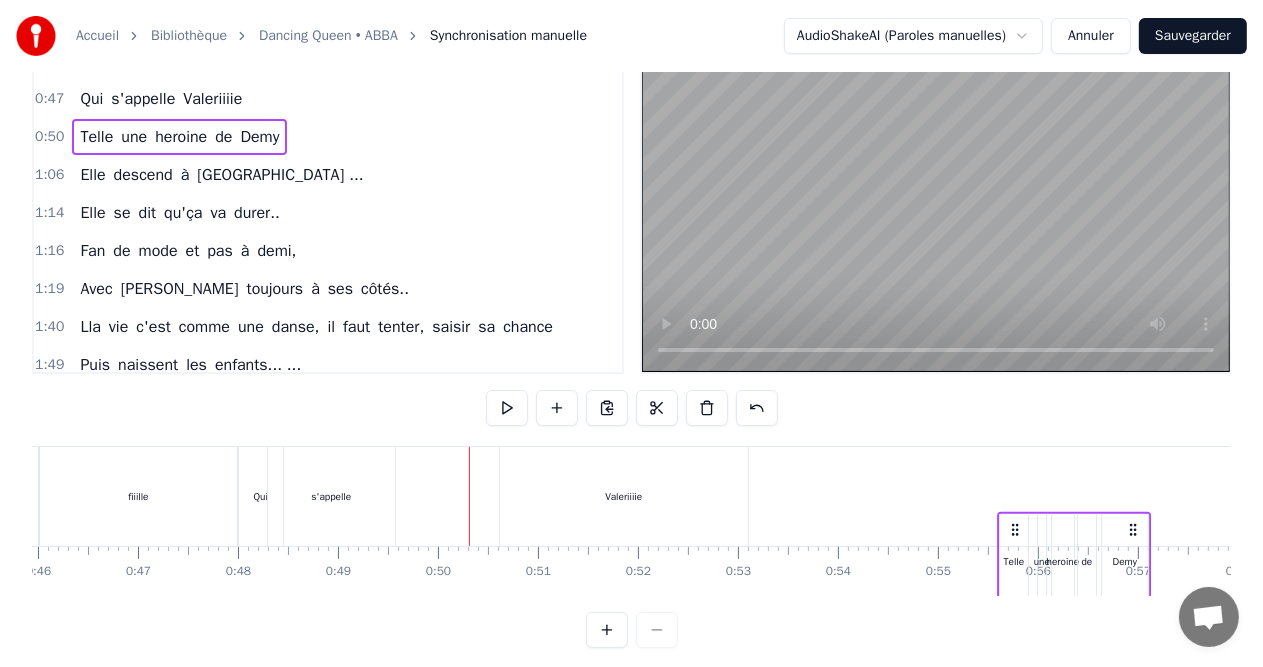 drag, startPoint x: 544, startPoint y: 525, endPoint x: 1042, endPoint y: 528, distance: 498.00903 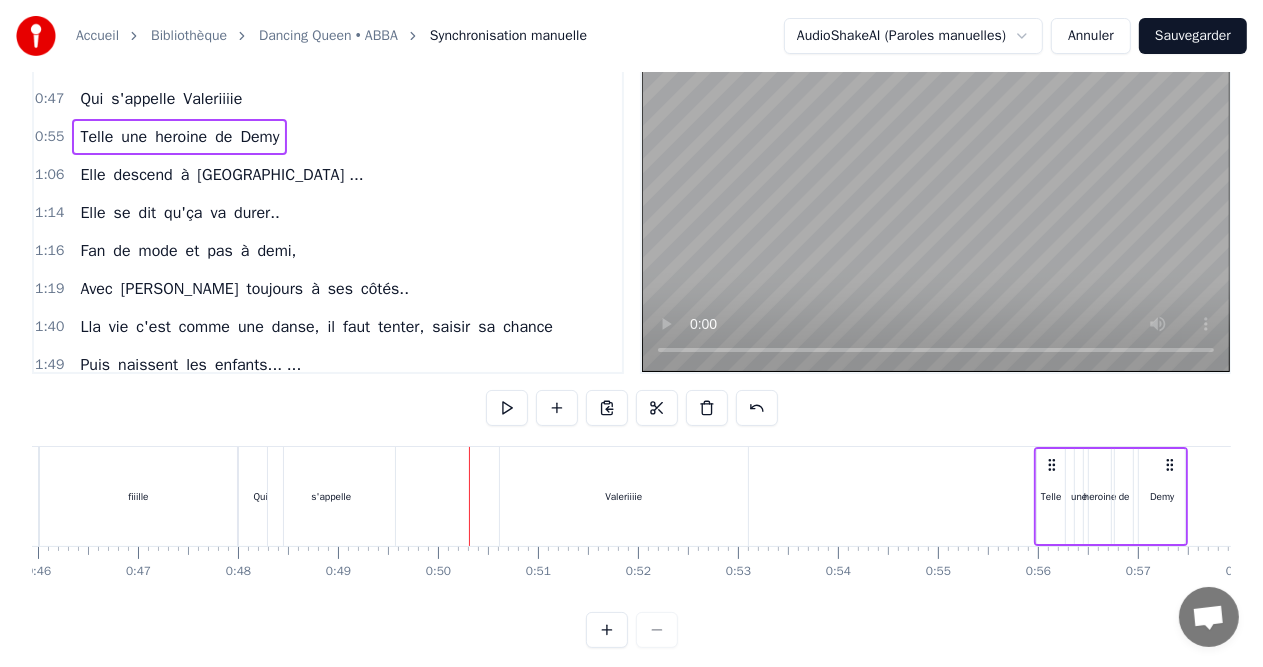 scroll, scrollTop: 0, scrollLeft: 4600, axis: horizontal 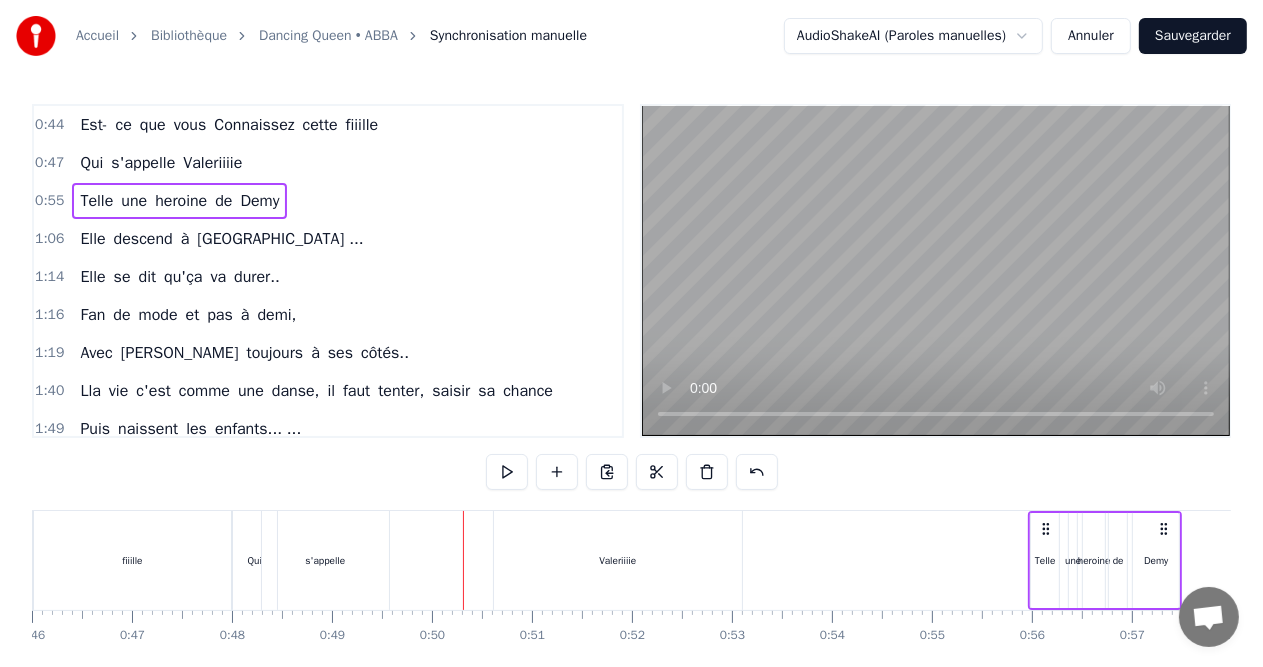 click on "Valeriiiie" at bounding box center [212, 163] 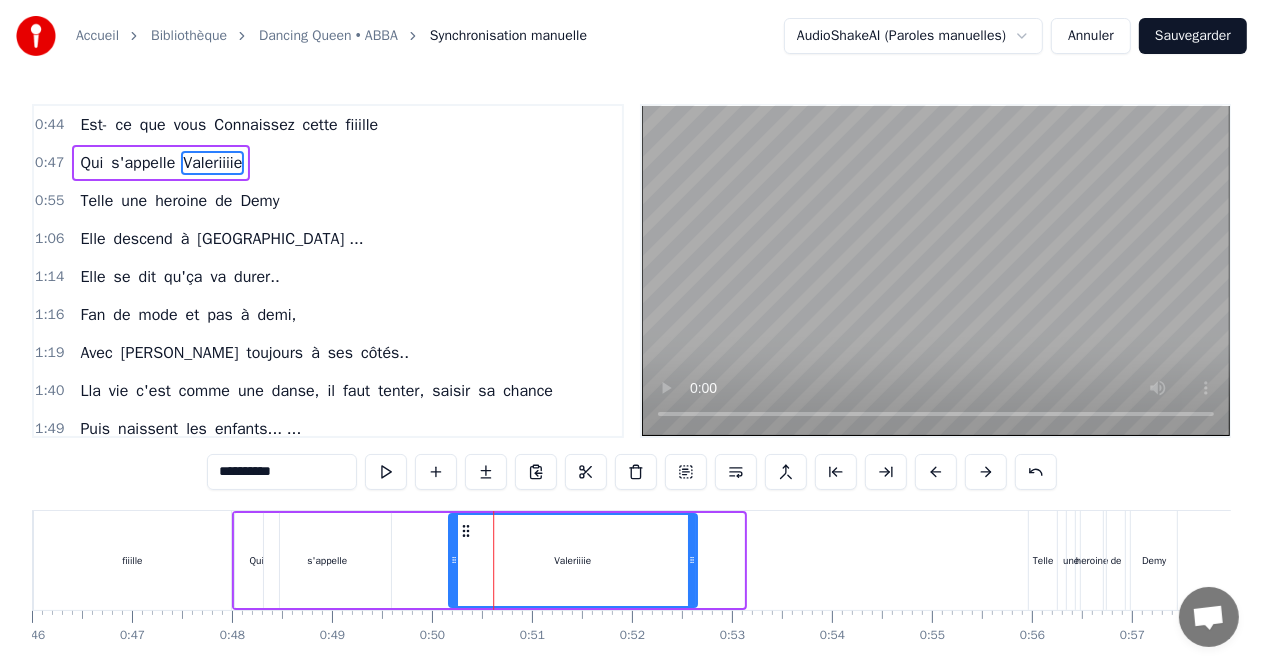 drag, startPoint x: 505, startPoint y: 526, endPoint x: 458, endPoint y: 533, distance: 47.518417 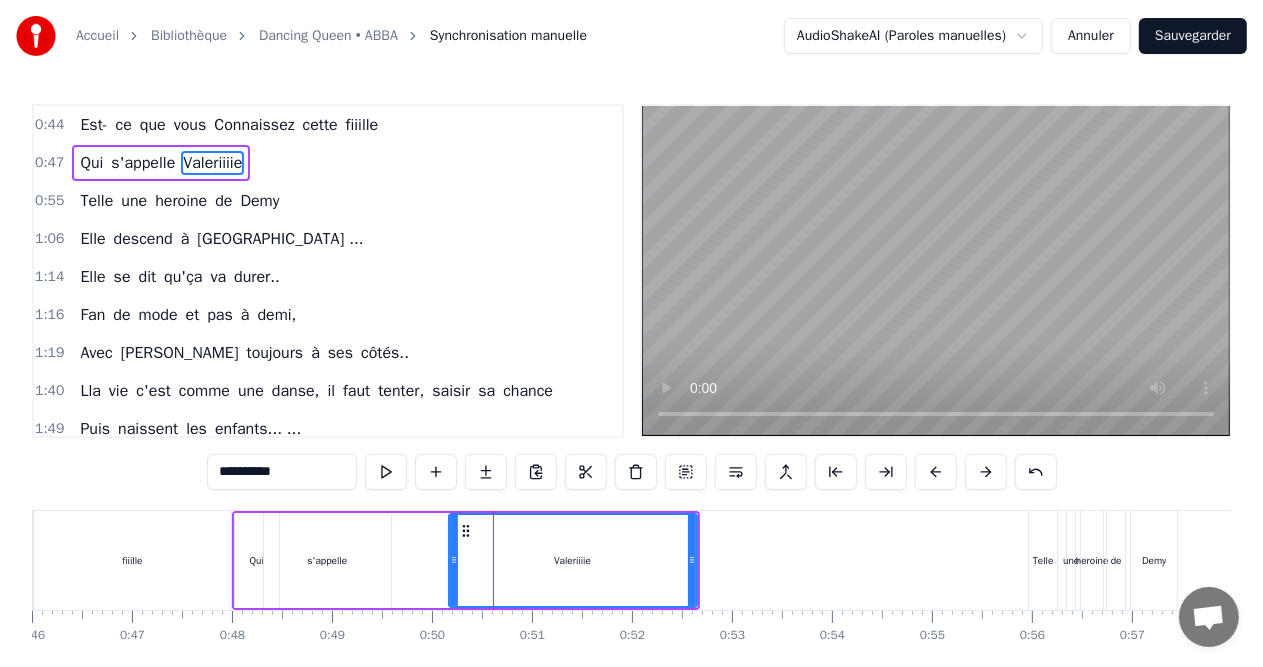 click on "Qui" at bounding box center [257, 560] 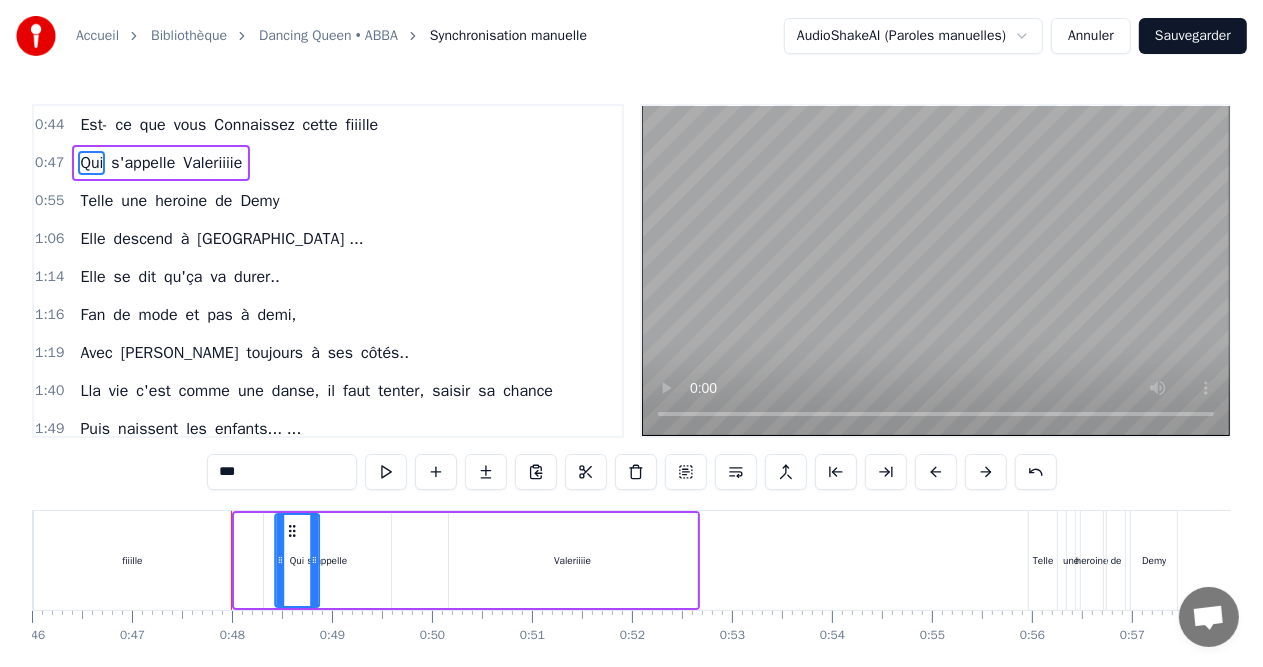 drag, startPoint x: 252, startPoint y: 530, endPoint x: 292, endPoint y: 531, distance: 40.012497 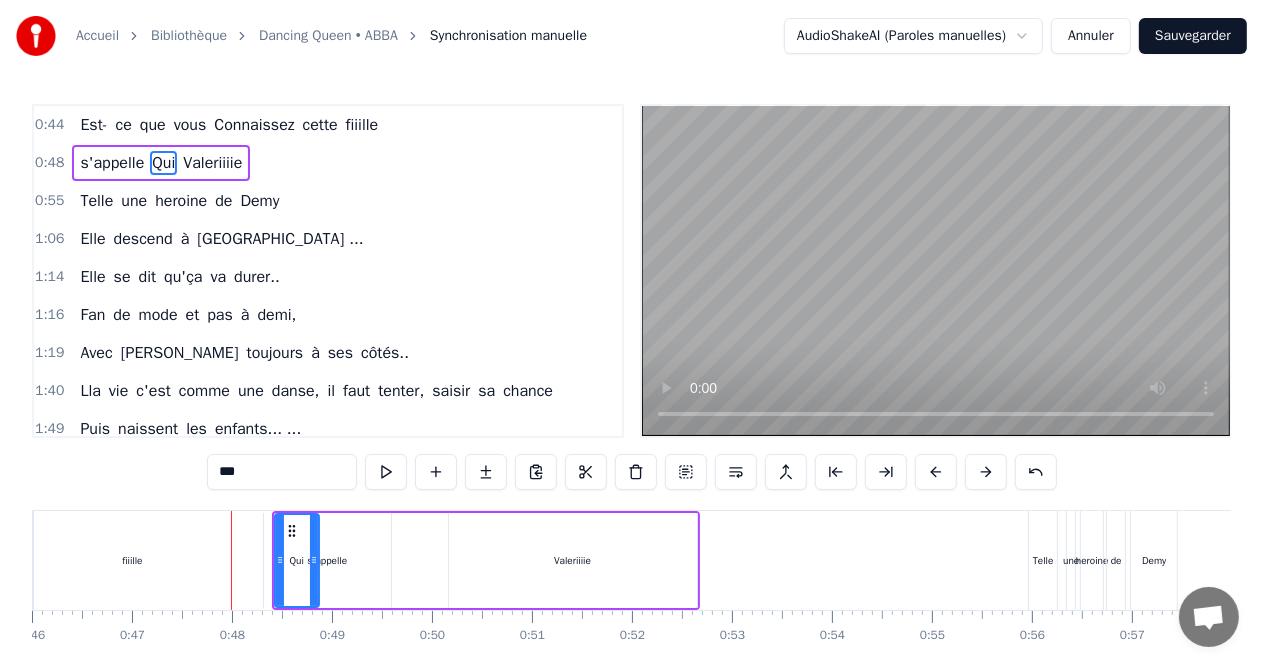 click on "s'appelle" at bounding box center [327, 560] 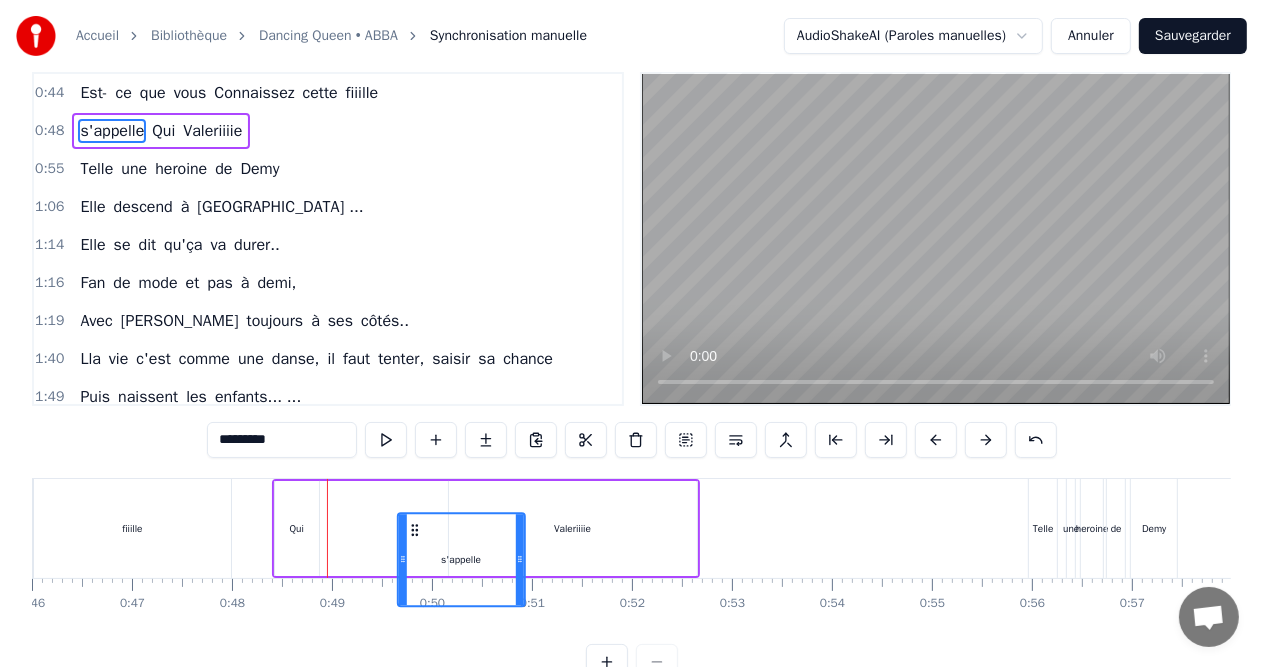 scroll, scrollTop: 36, scrollLeft: 0, axis: vertical 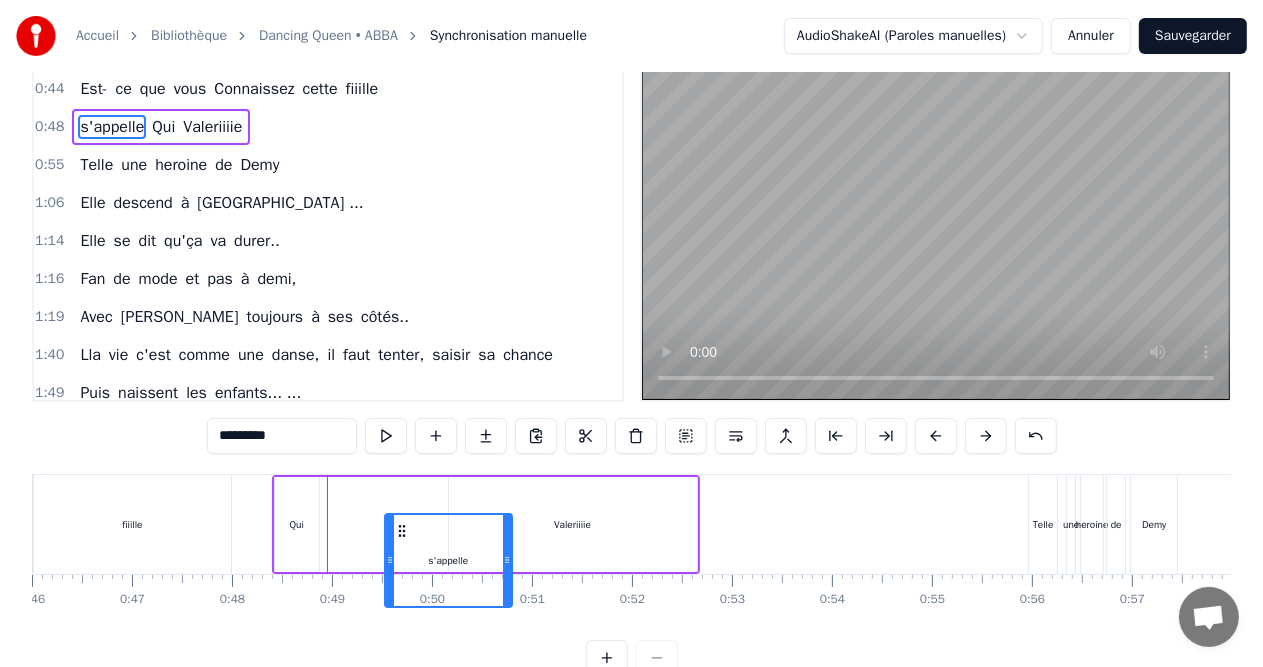 drag, startPoint x: 280, startPoint y: 521, endPoint x: 401, endPoint y: 529, distance: 121.264175 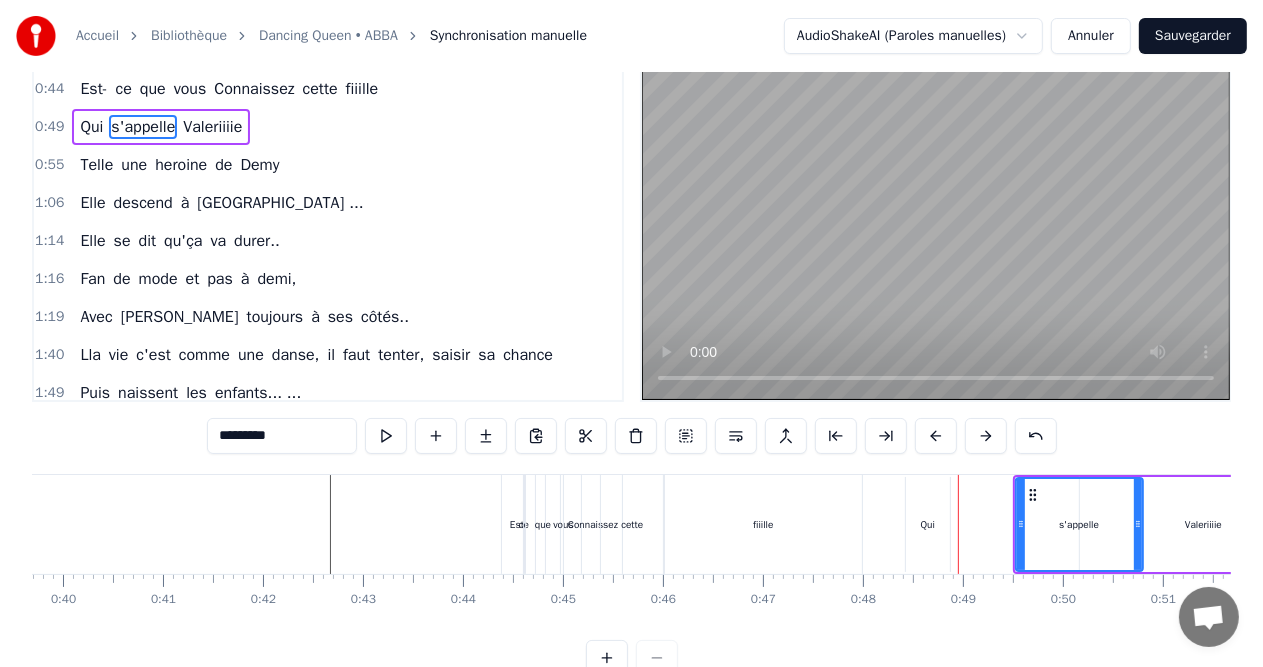 scroll, scrollTop: 0, scrollLeft: 3944, axis: horizontal 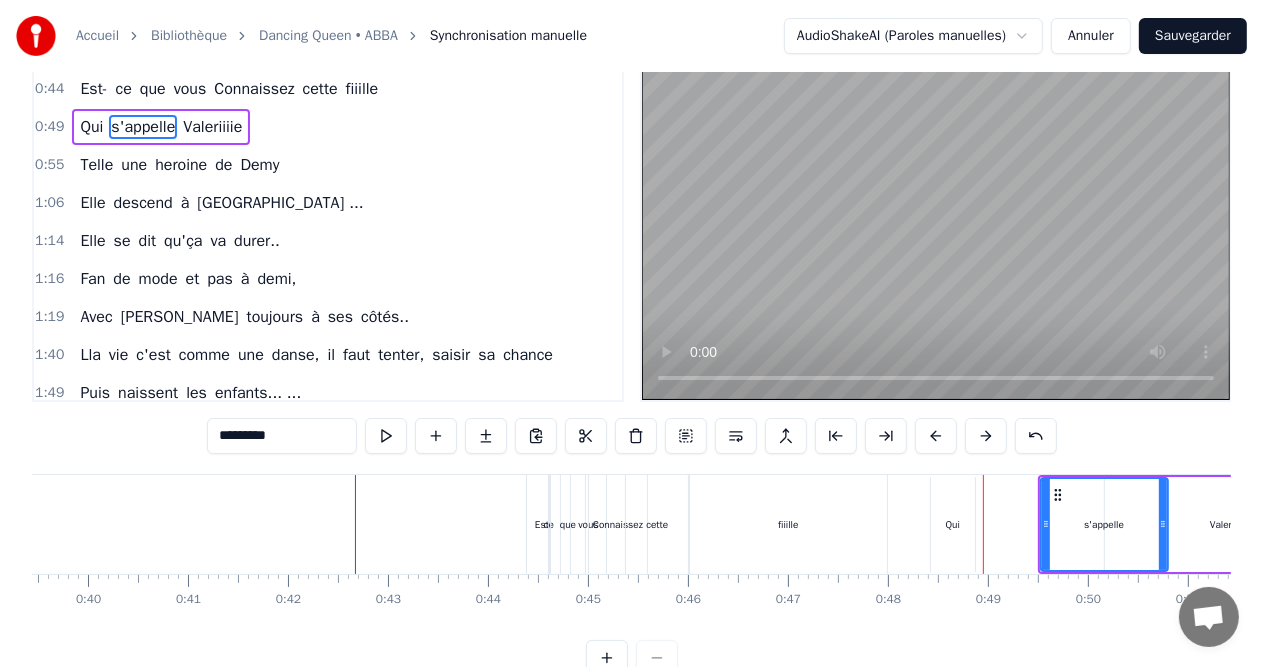 click at bounding box center [8261, 524] 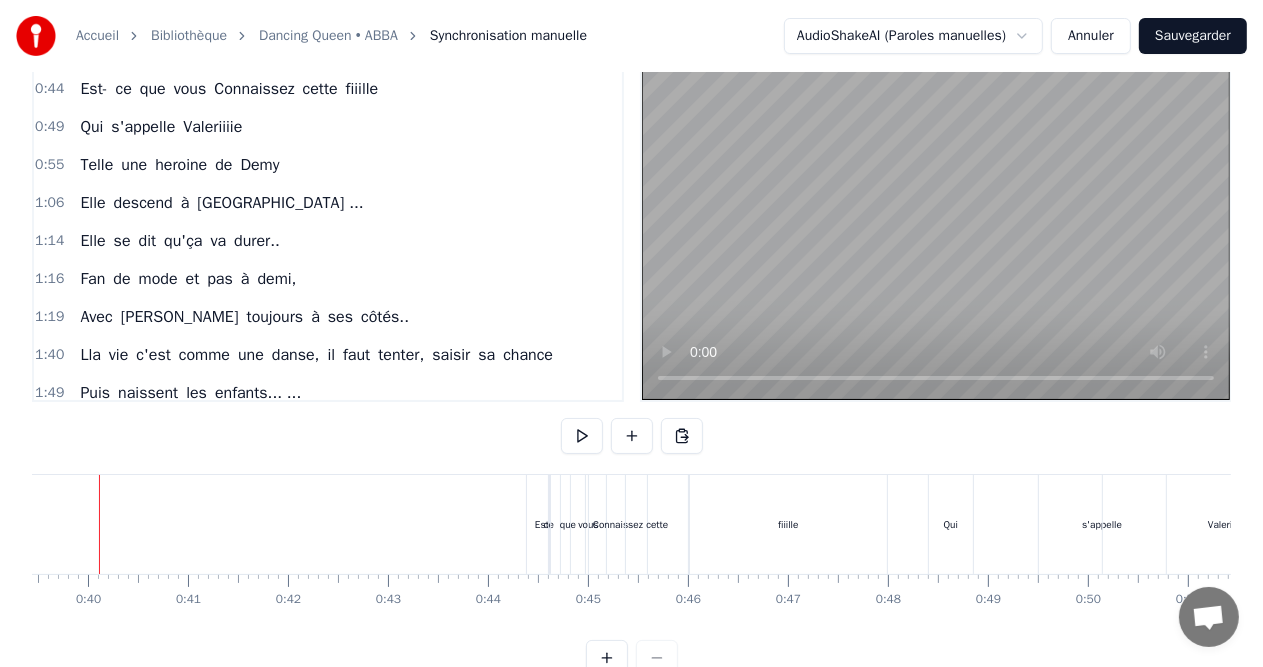 scroll, scrollTop: 0, scrollLeft: 3910, axis: horizontal 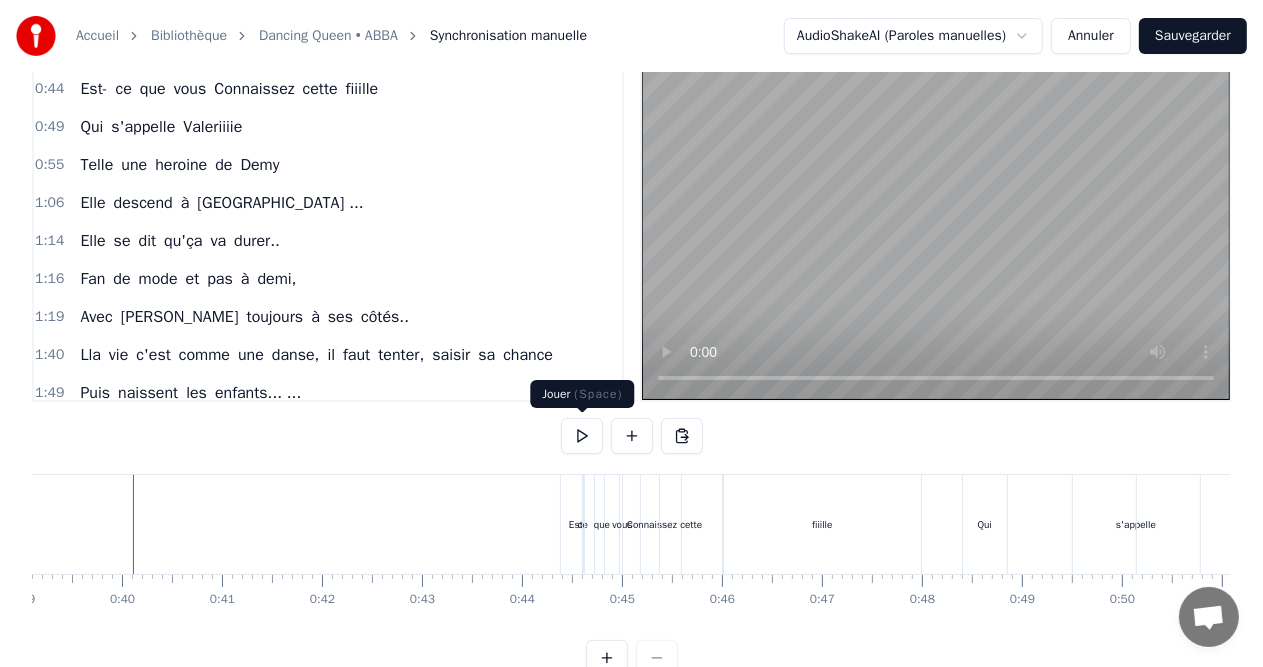 click at bounding box center [582, 436] 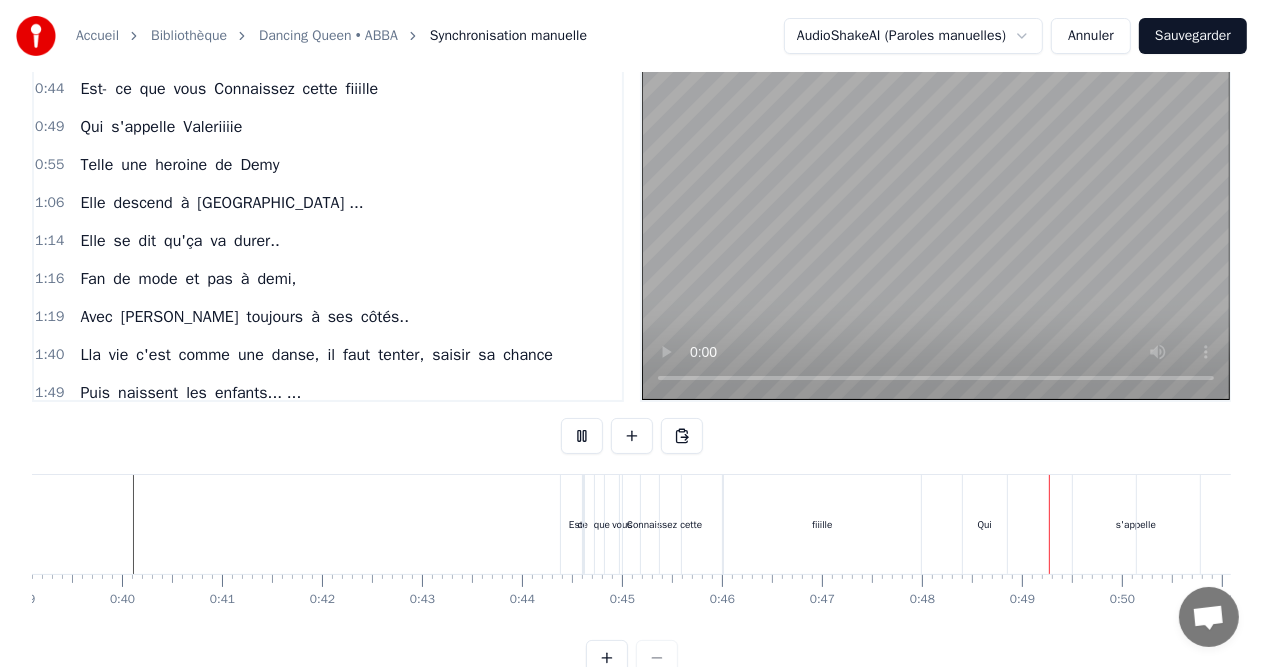 click at bounding box center [582, 436] 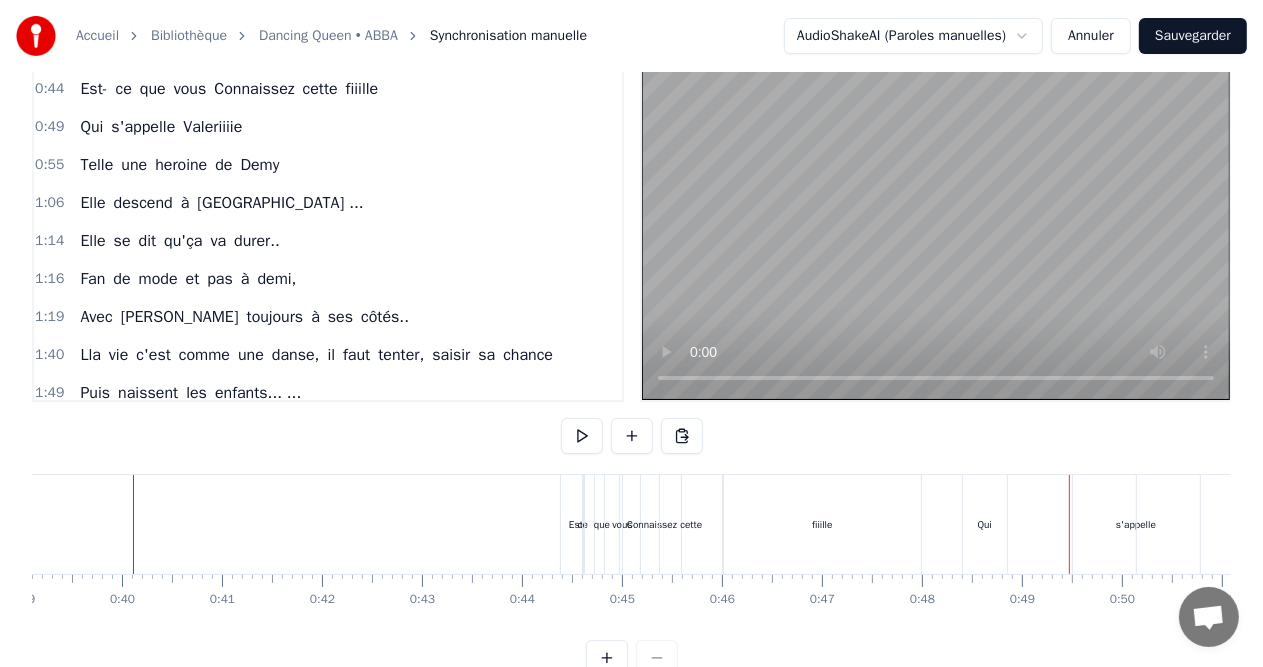 click on "Qui" at bounding box center (985, 524) 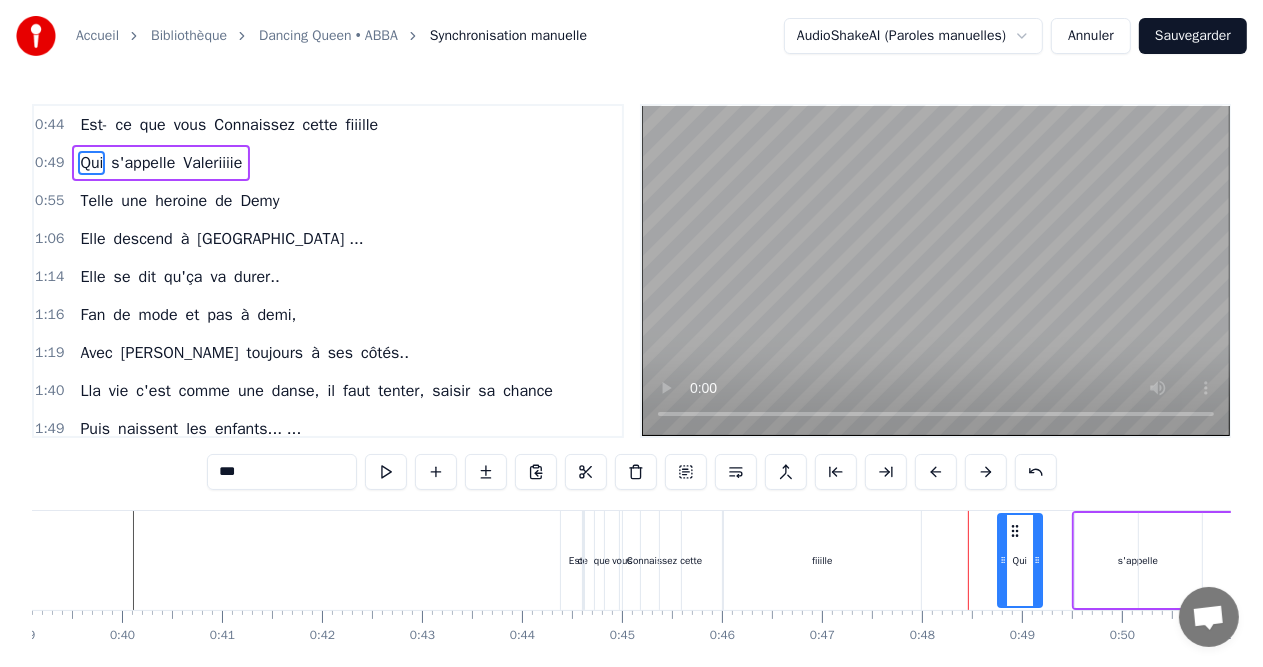scroll, scrollTop: 0, scrollLeft: 3916, axis: horizontal 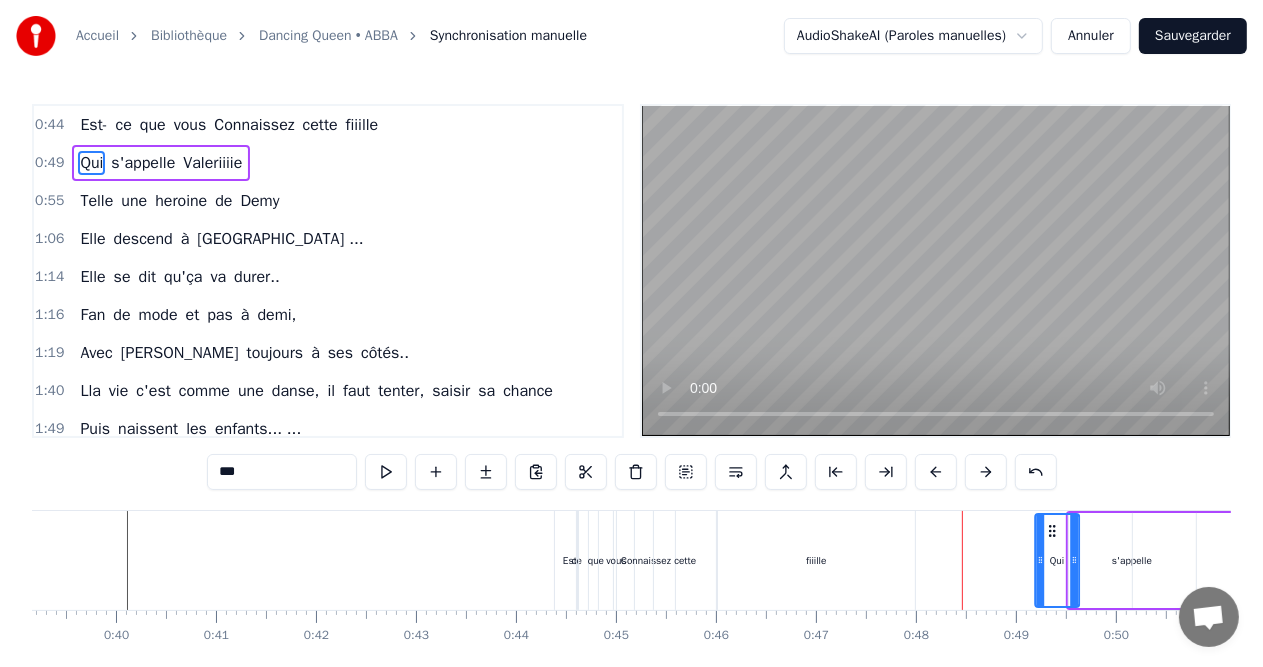 drag, startPoint x: 985, startPoint y: 533, endPoint x: 1056, endPoint y: 541, distance: 71.44928 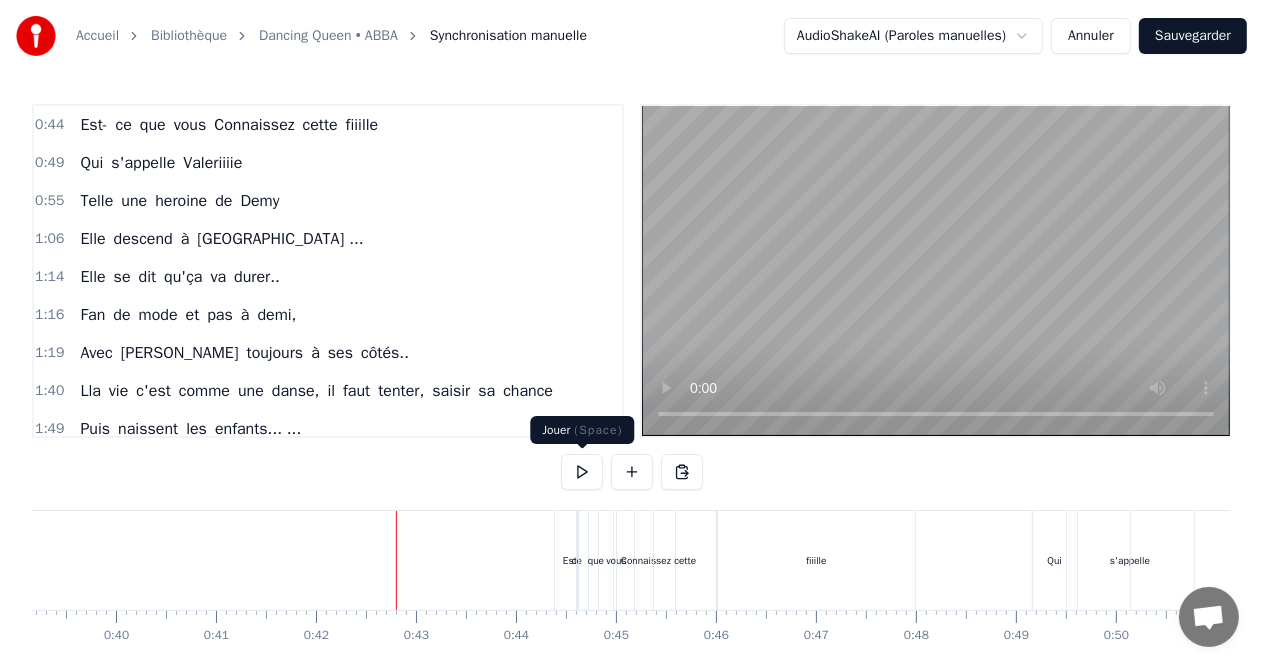 click at bounding box center (632, 472) 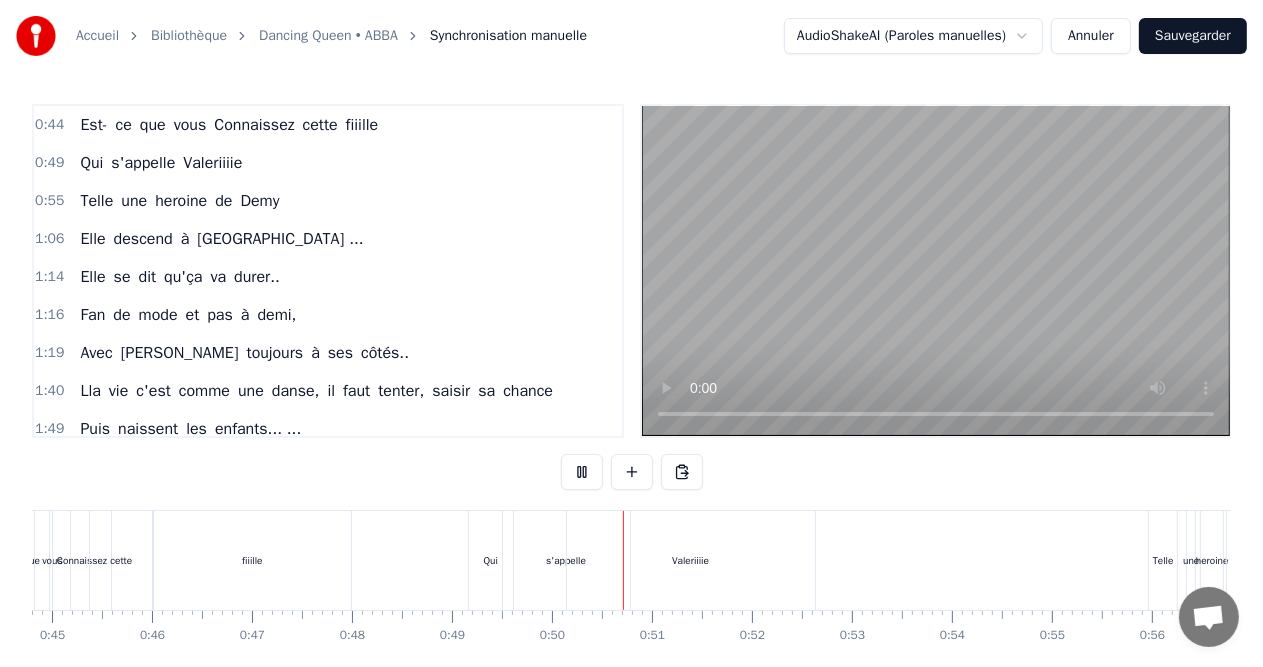 scroll, scrollTop: 0, scrollLeft: 4925, axis: horizontal 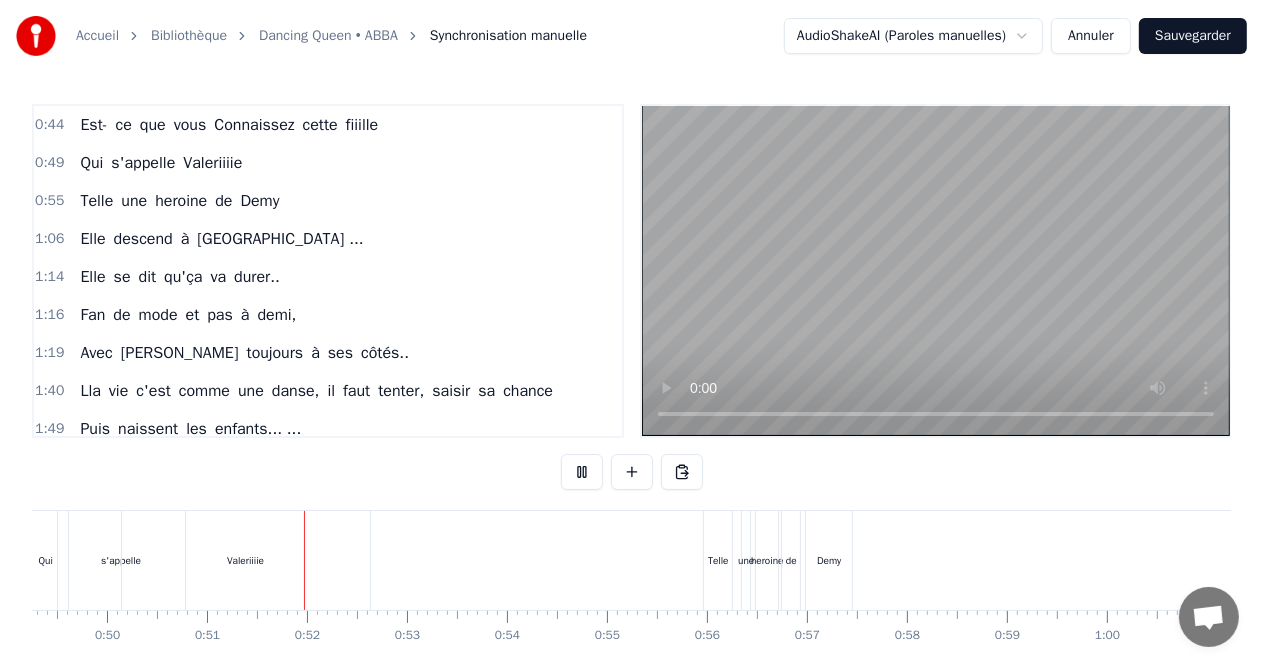 click at bounding box center (582, 472) 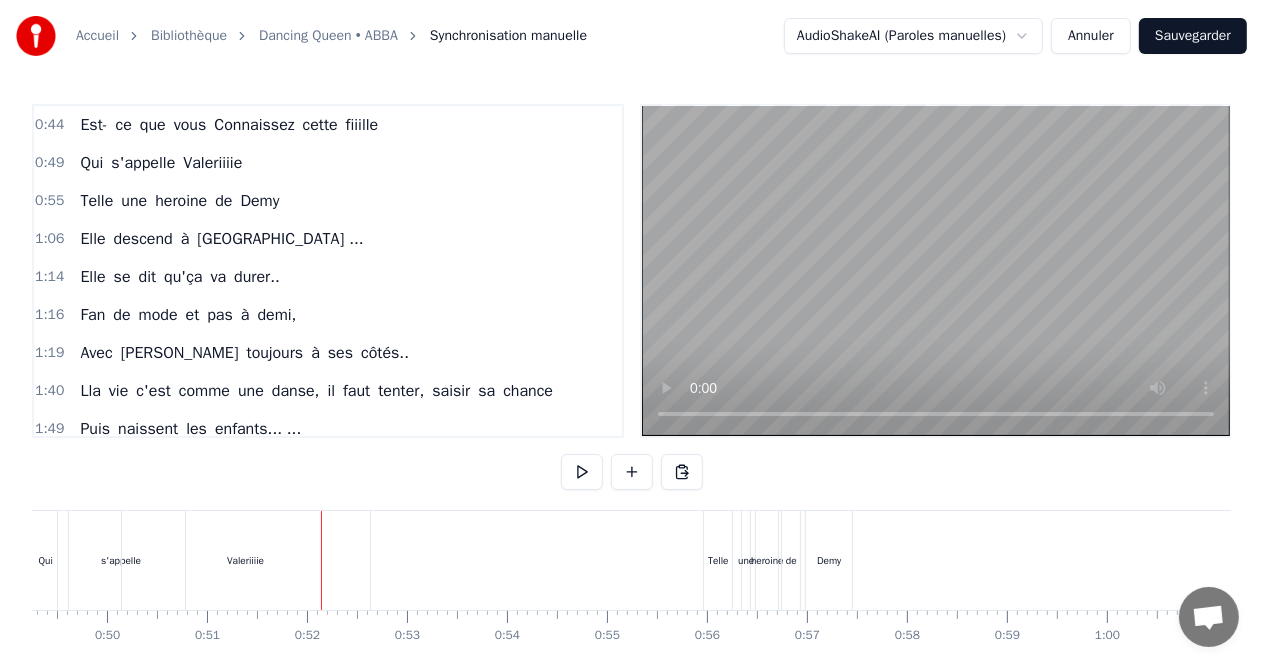 click on "Valeriiiie" at bounding box center [246, 560] 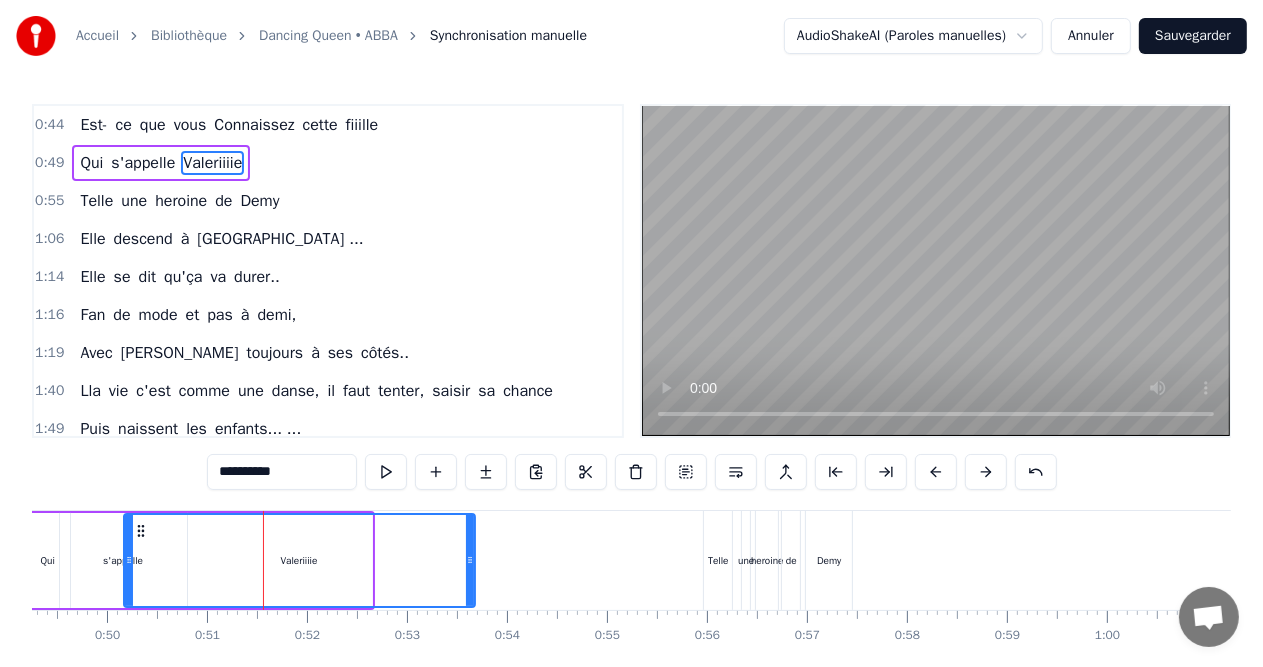 drag, startPoint x: 364, startPoint y: 556, endPoint x: 470, endPoint y: 561, distance: 106.11786 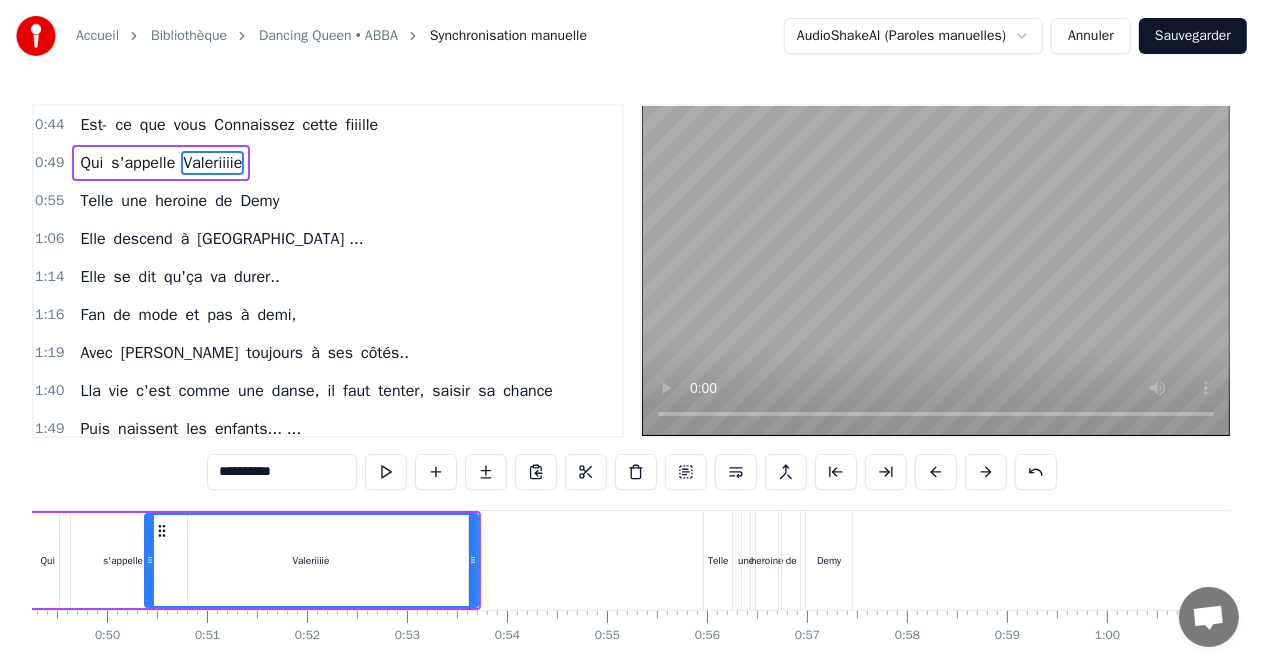 drag, startPoint x: 127, startPoint y: 556, endPoint x: 149, endPoint y: 558, distance: 22.090721 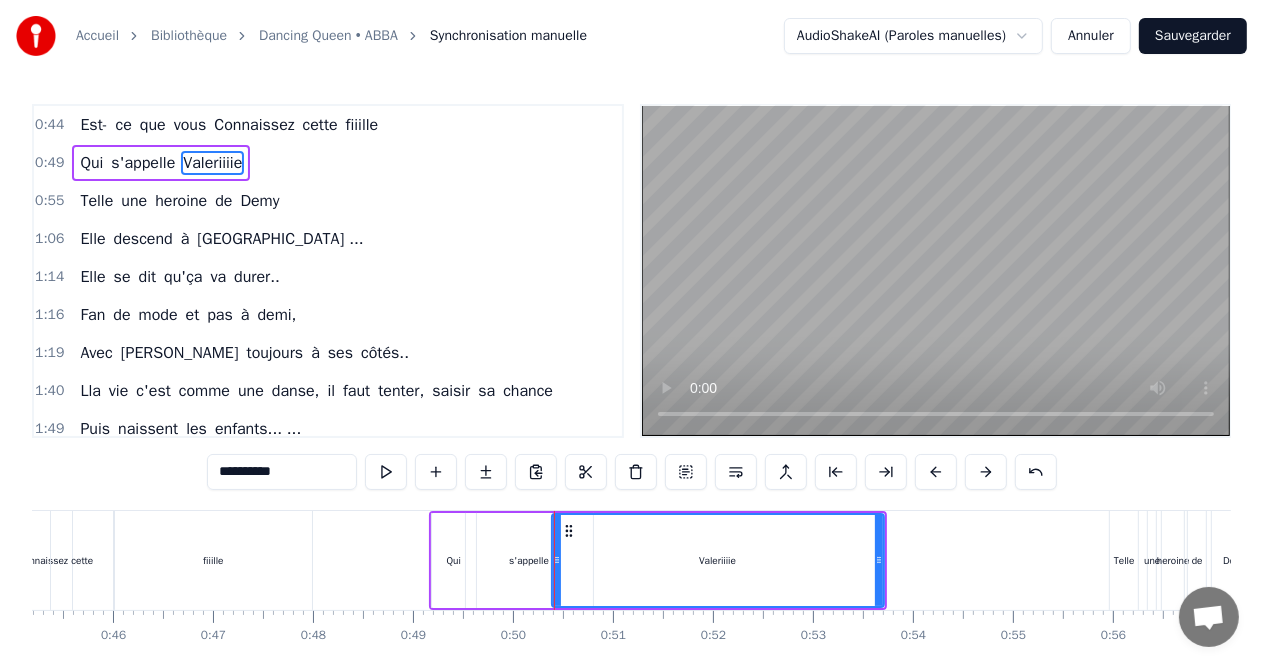 scroll, scrollTop: 0, scrollLeft: 4508, axis: horizontal 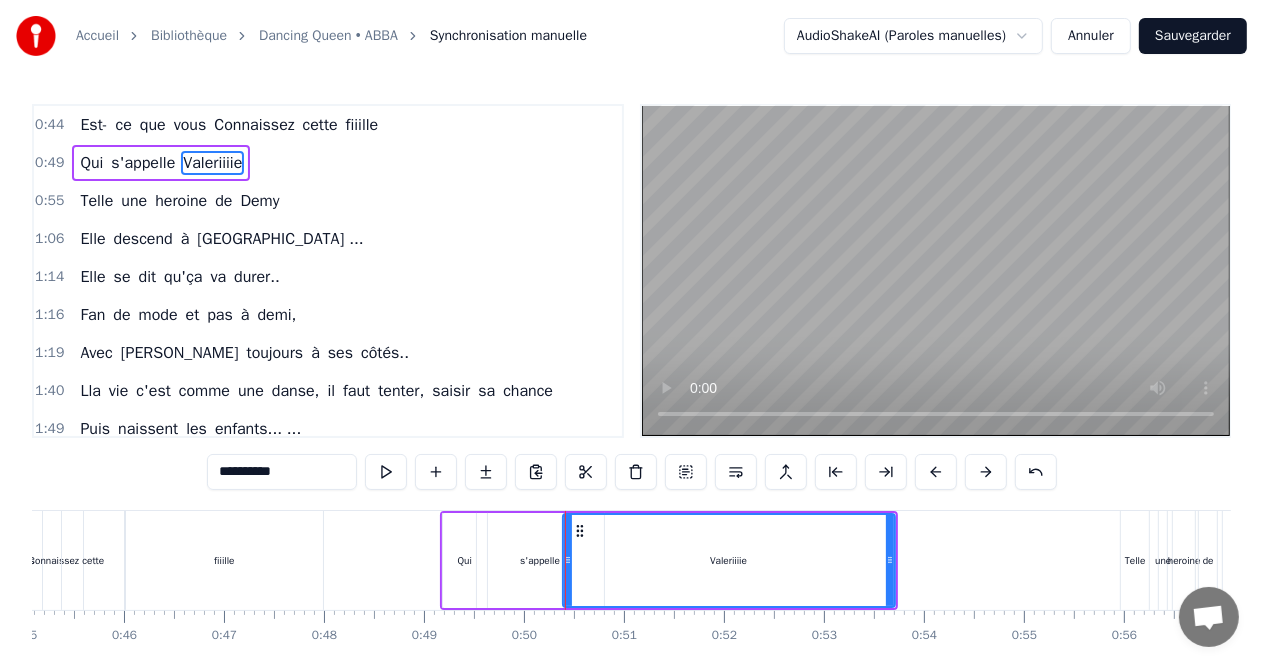 click on "fiiille" at bounding box center (224, 560) 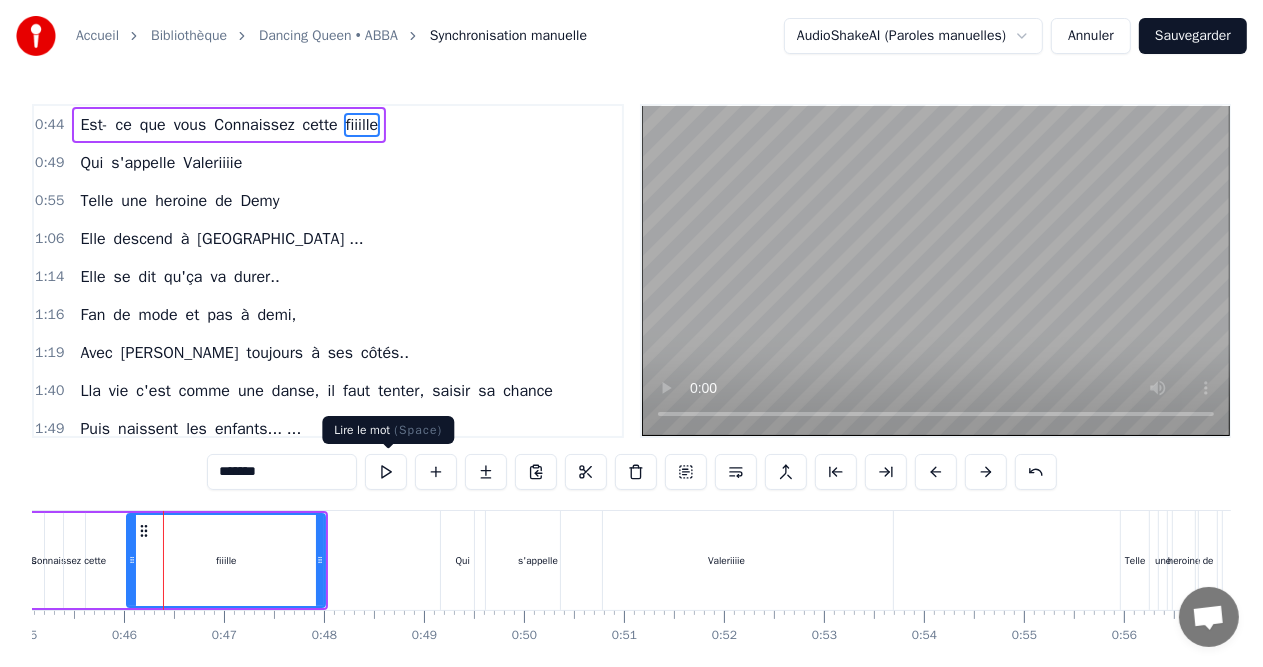 click at bounding box center [386, 472] 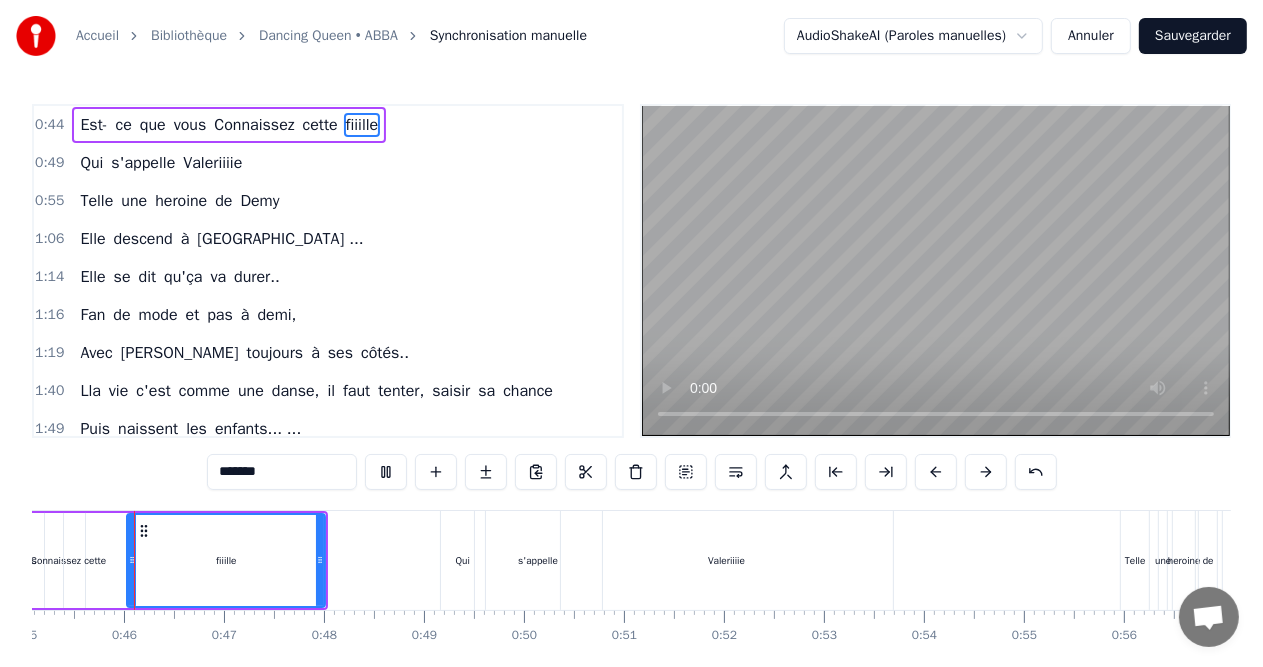 scroll, scrollTop: 0, scrollLeft: 4500, axis: horizontal 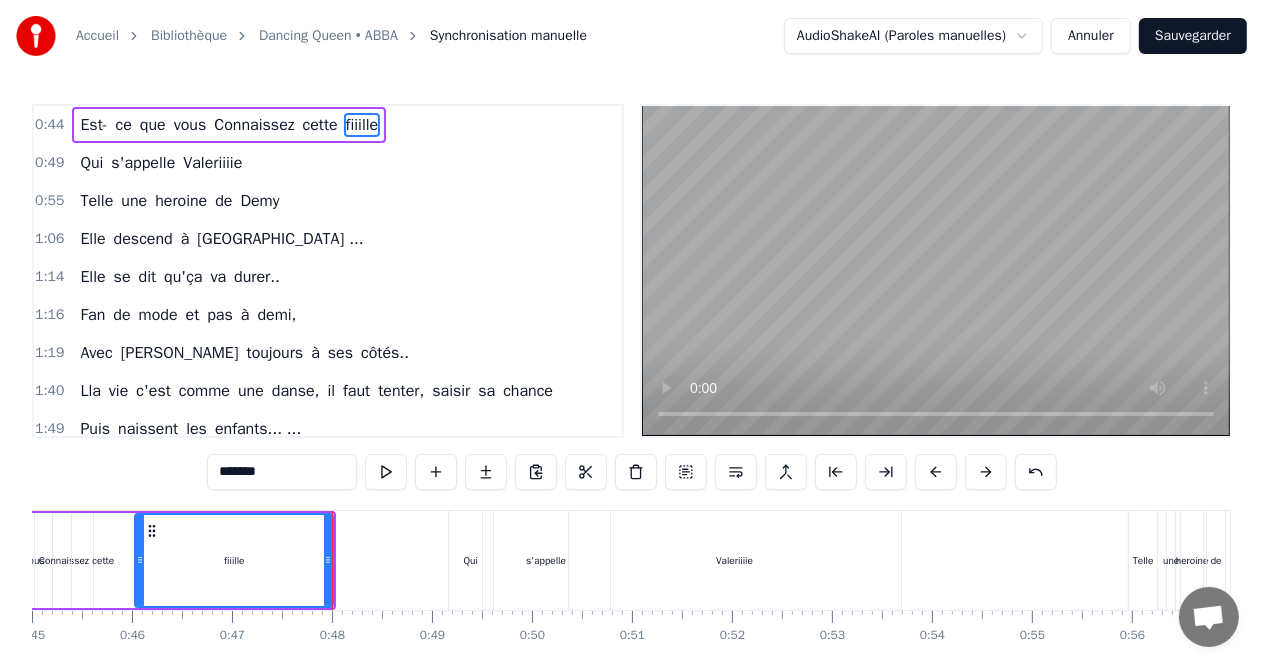 click at bounding box center (386, 472) 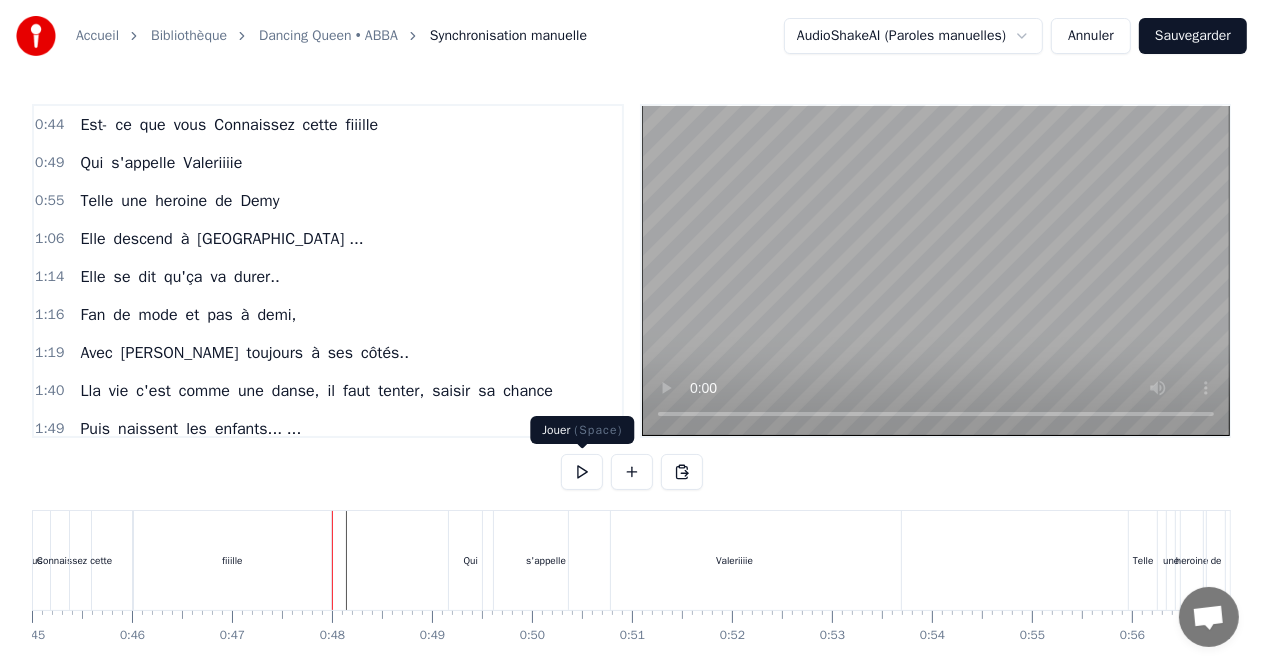 click at bounding box center (582, 472) 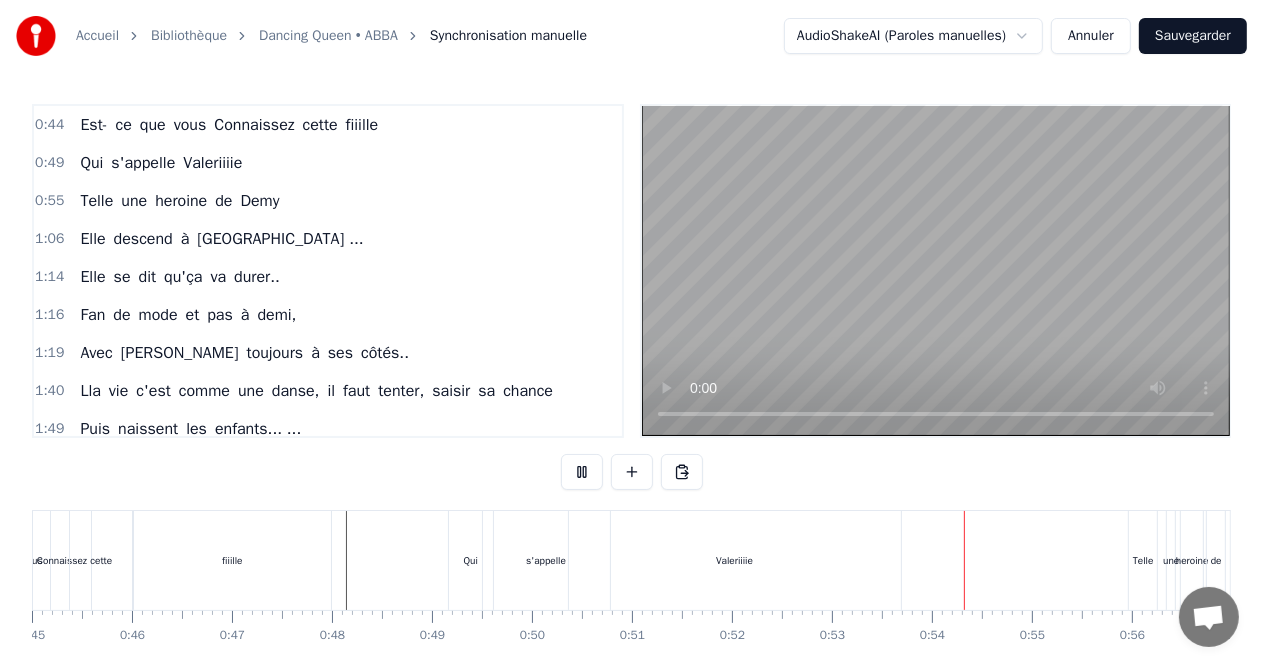 click at bounding box center (582, 472) 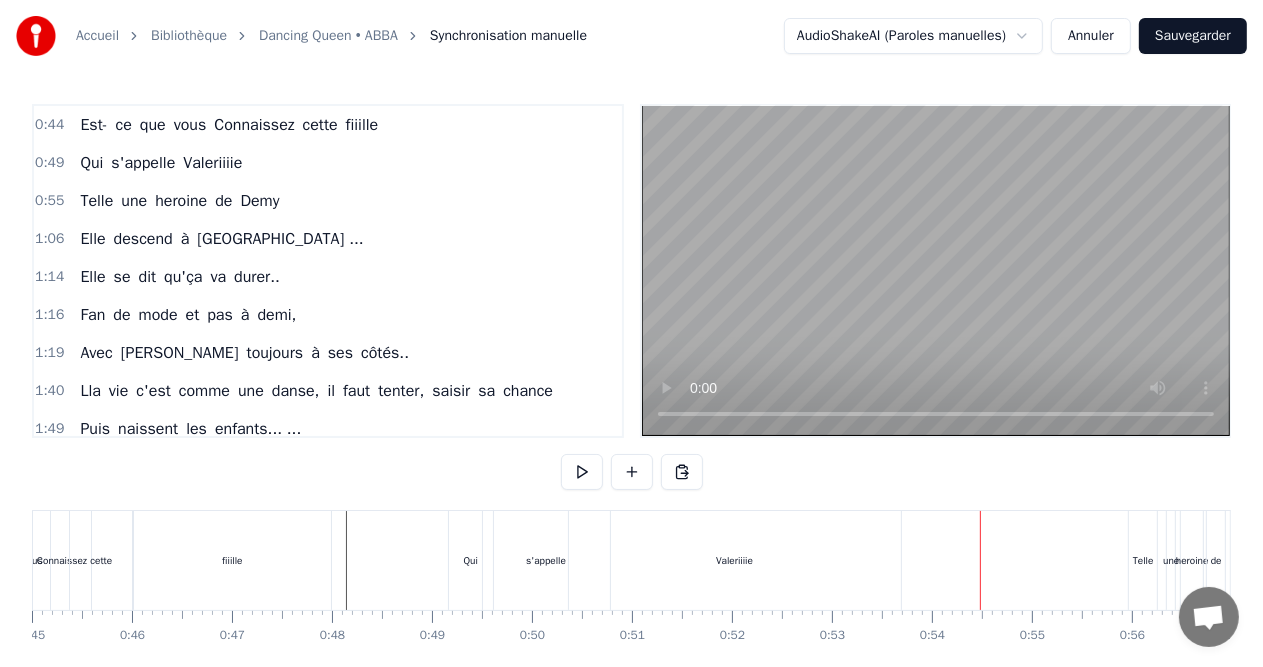 click on "Telle" at bounding box center [1143, 560] 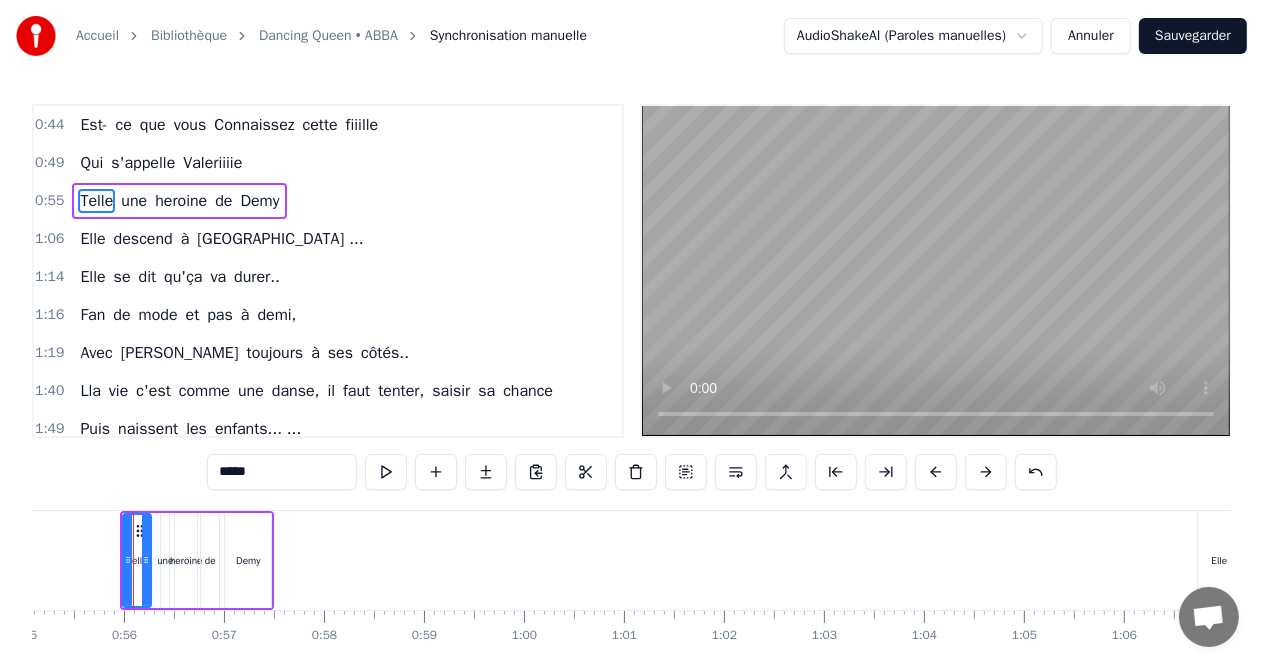 click on "0:55 Telle une heroine de Demy" at bounding box center [328, 201] 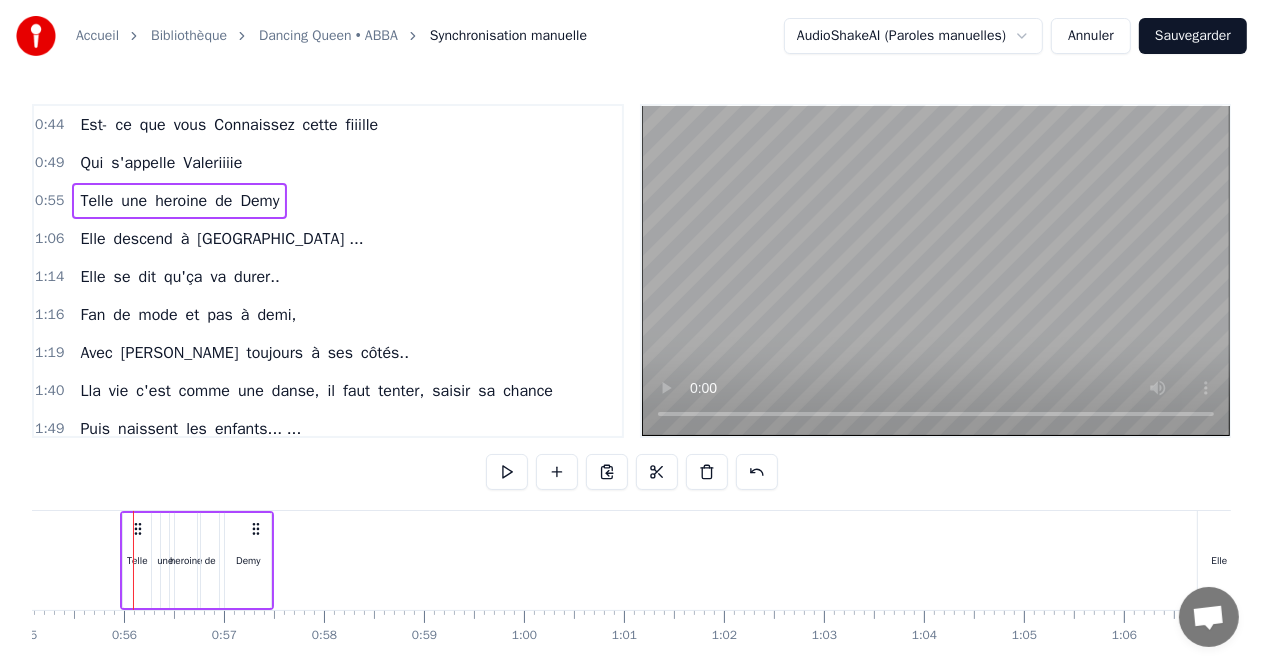 scroll, scrollTop: 0, scrollLeft: 5496, axis: horizontal 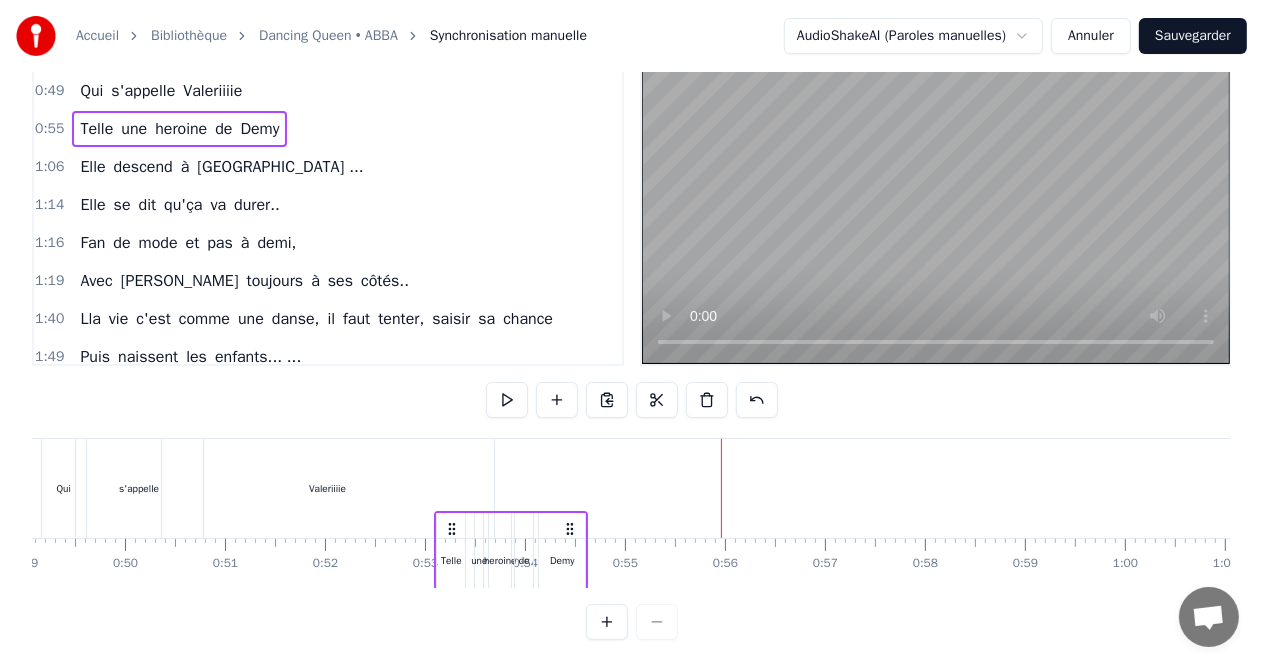 drag, startPoint x: 151, startPoint y: 528, endPoint x: 452, endPoint y: 477, distance: 305.29004 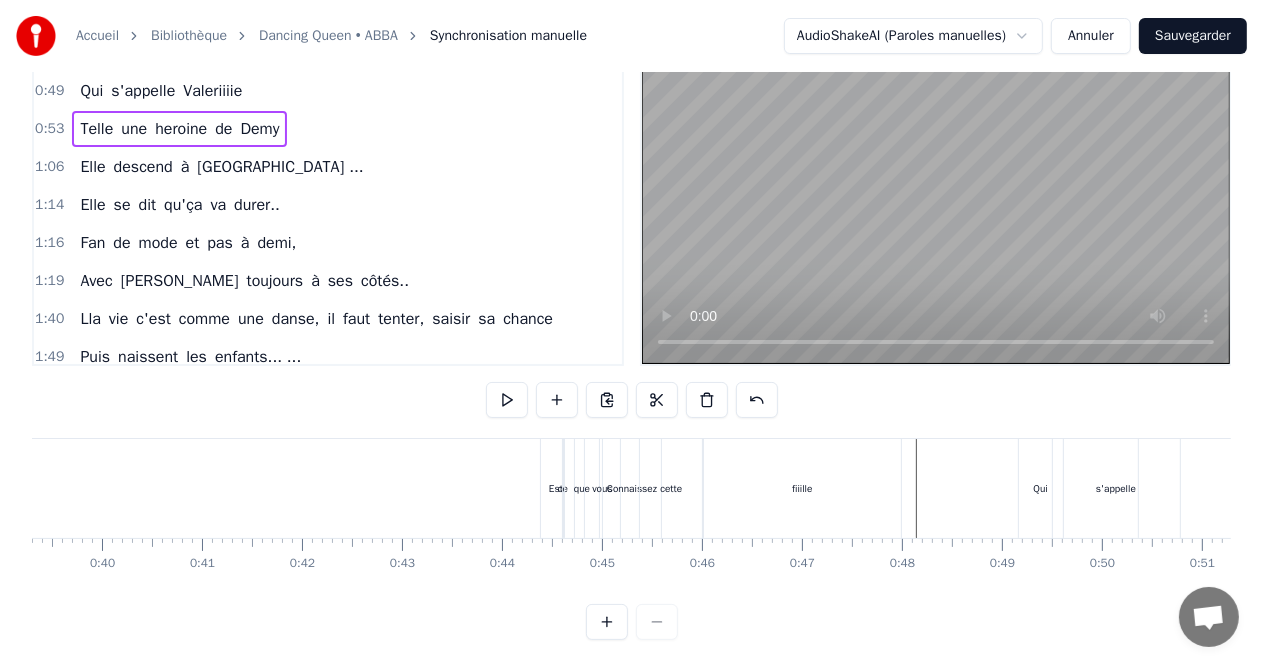 scroll, scrollTop: 0, scrollLeft: 3908, axis: horizontal 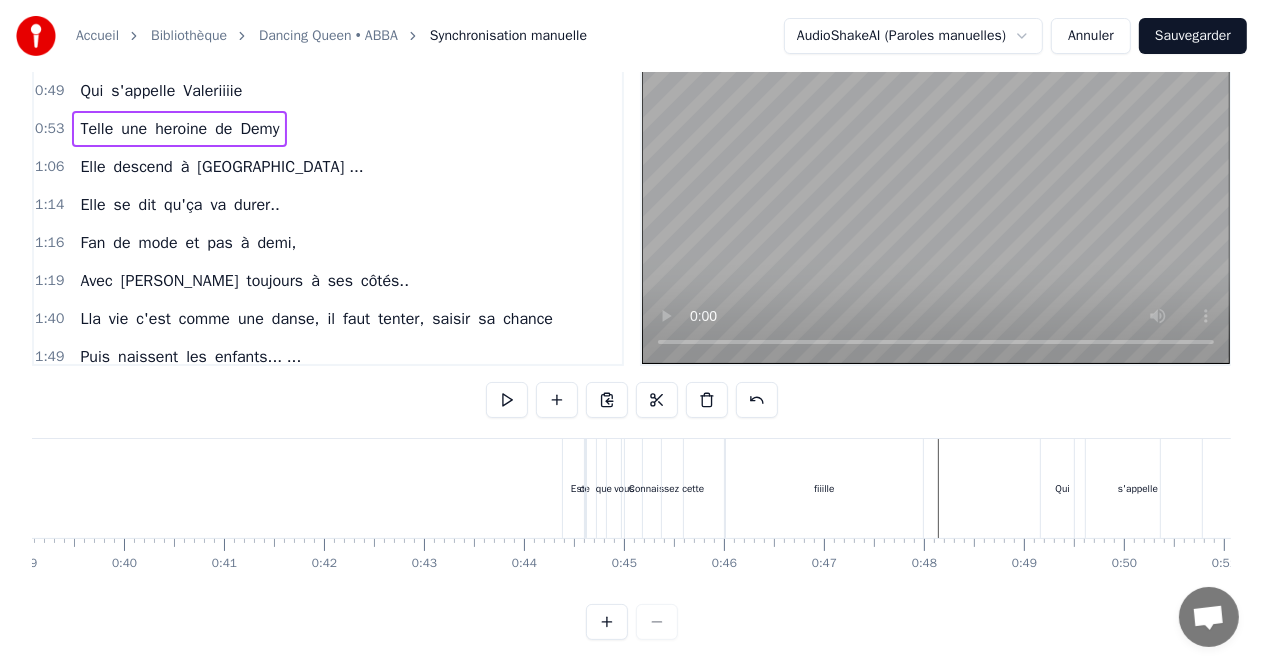 click at bounding box center (8297, 488) 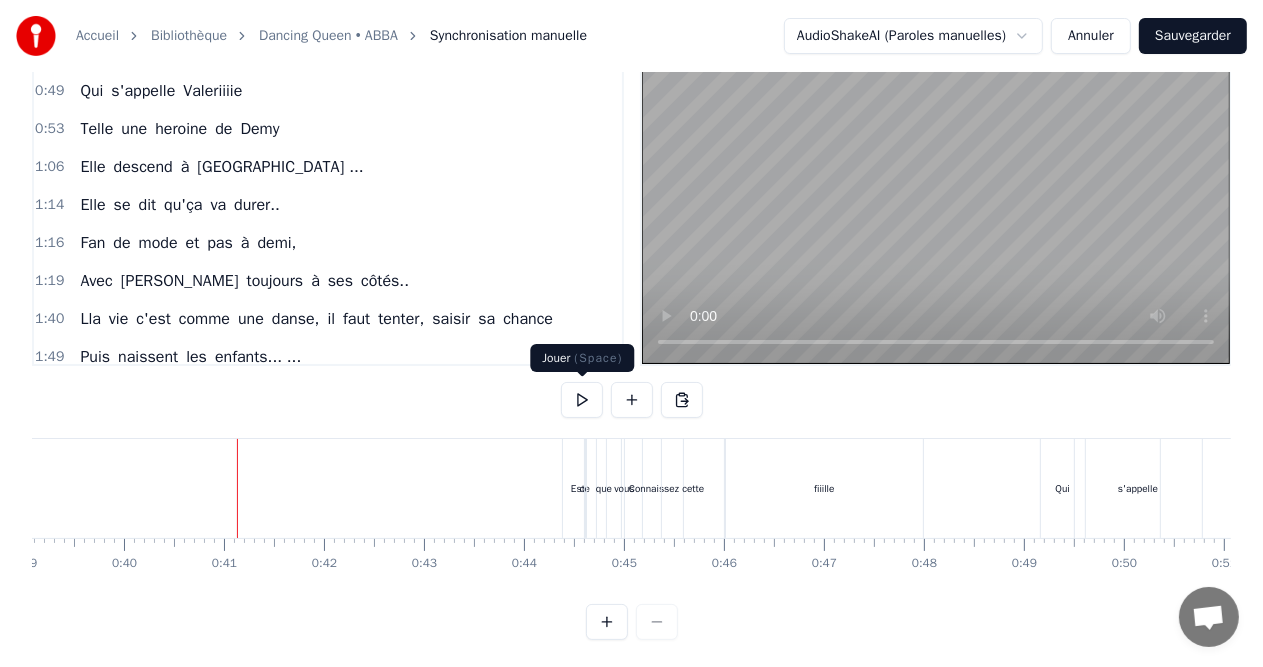 click at bounding box center (582, 400) 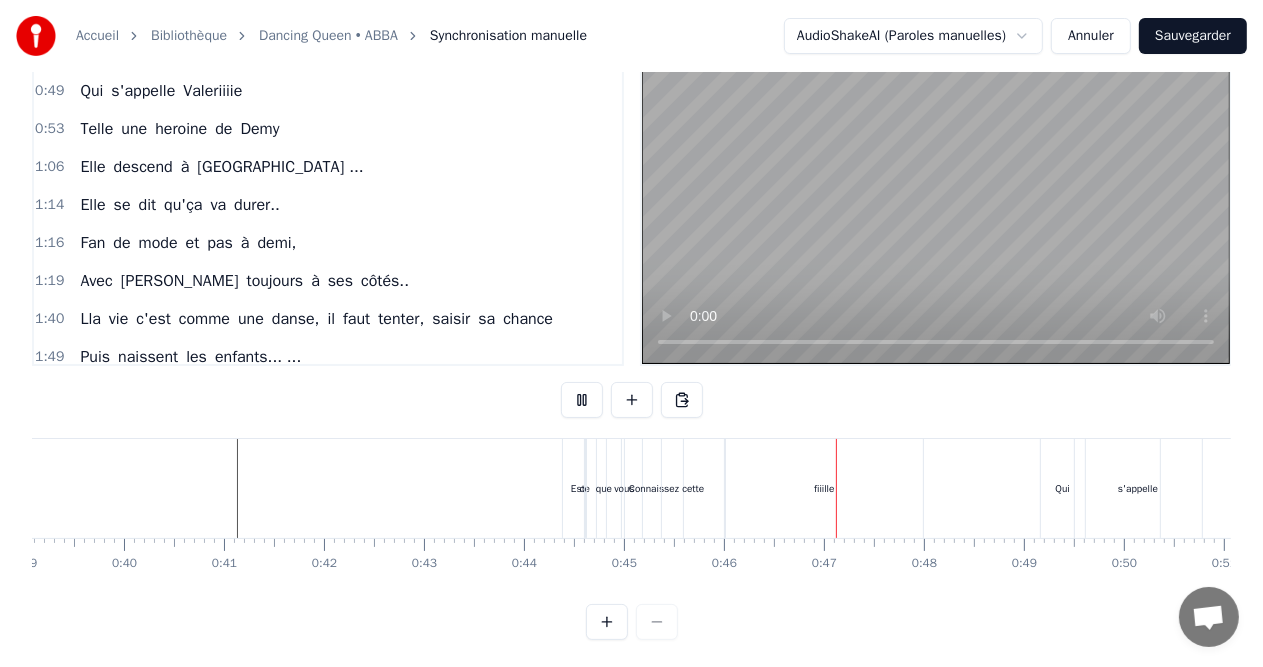 click at bounding box center (582, 400) 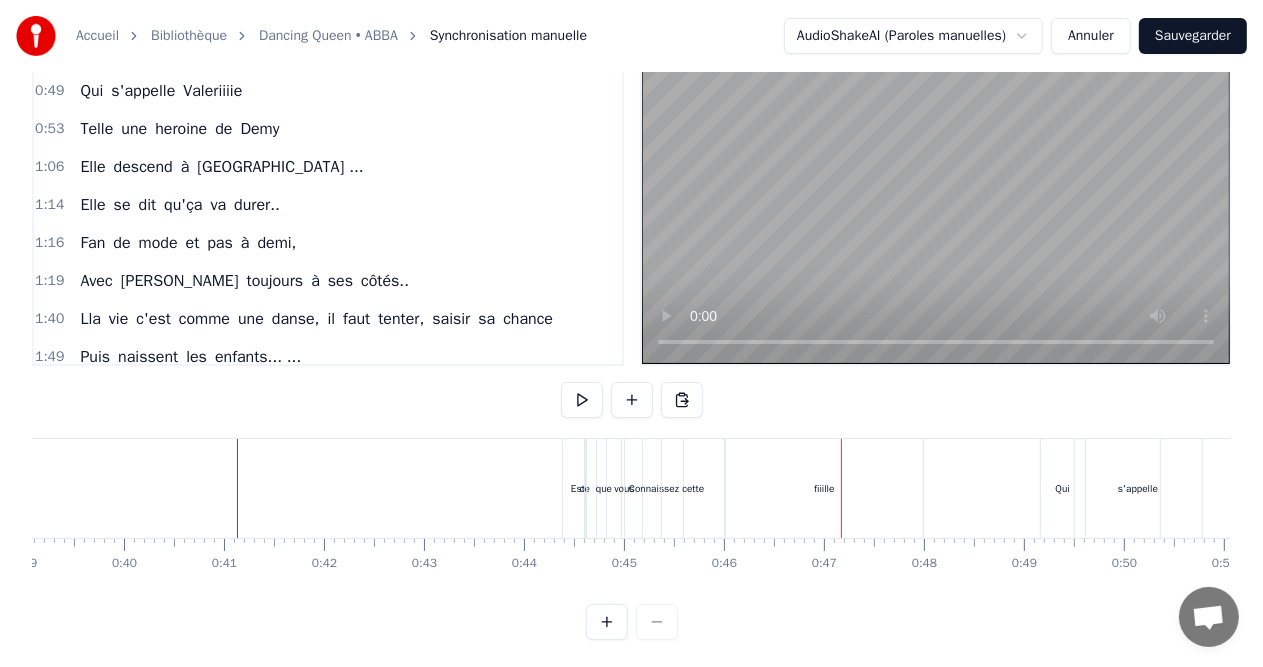 click at bounding box center [582, 400] 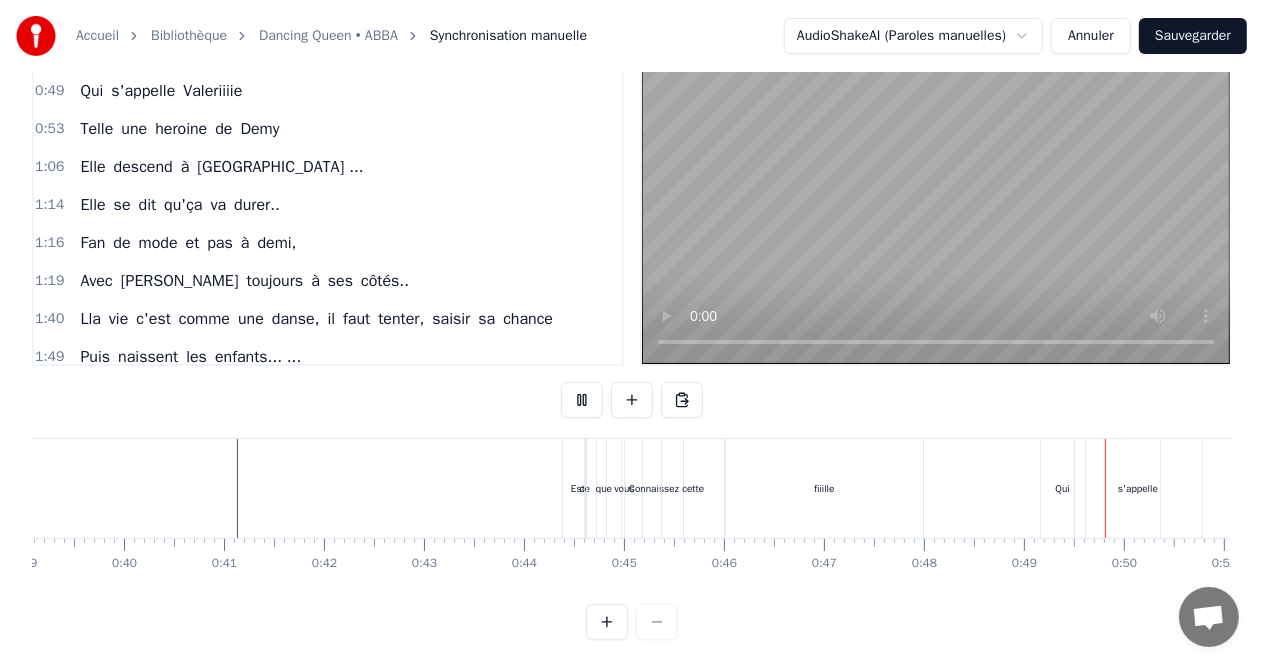 click at bounding box center (582, 400) 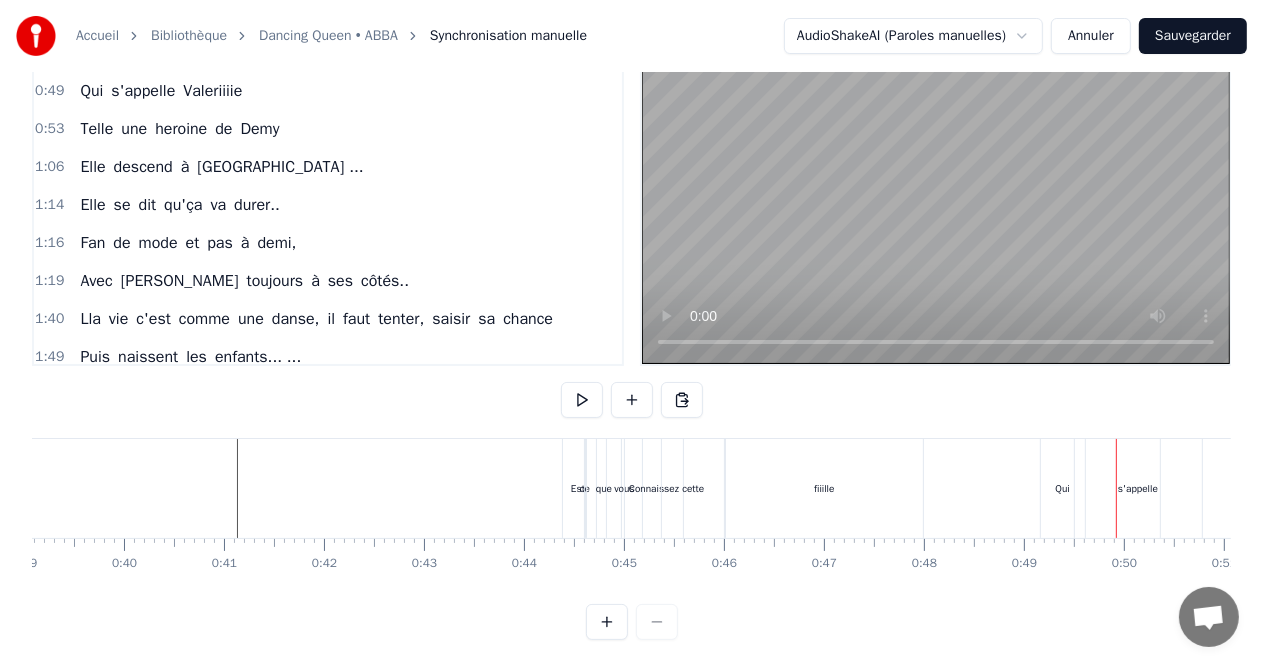 click on "Qui" at bounding box center [1063, 488] 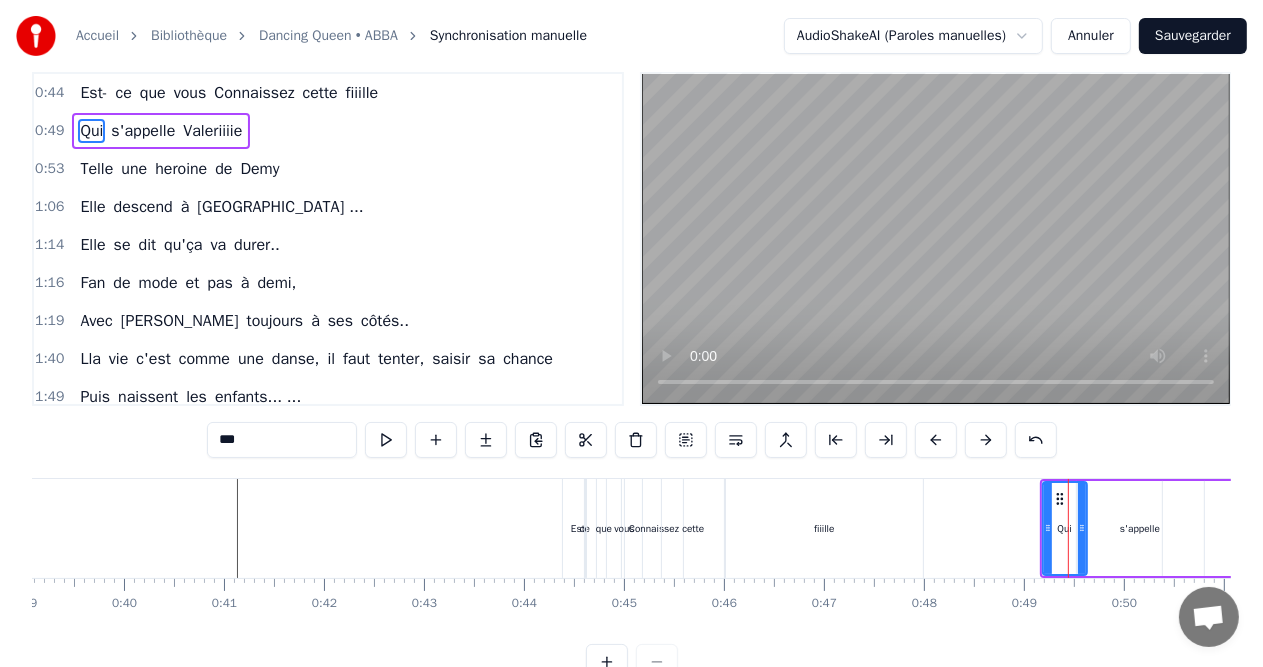 scroll, scrollTop: 0, scrollLeft: 0, axis: both 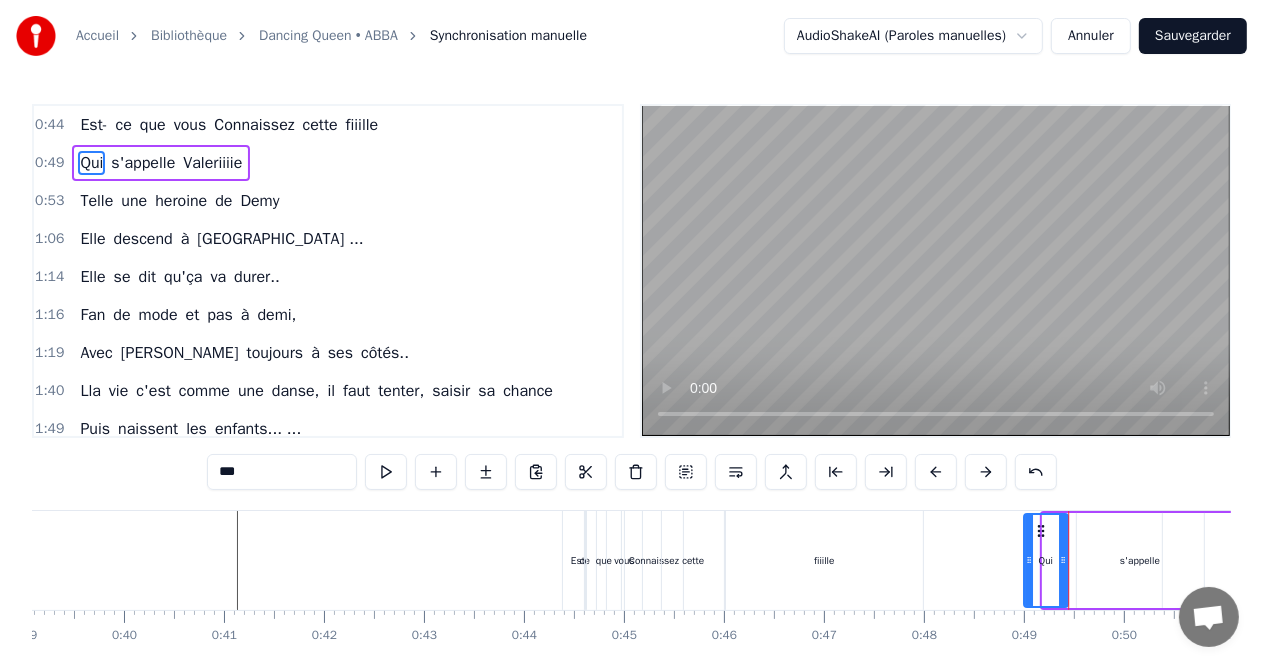 drag, startPoint x: 1051, startPoint y: 528, endPoint x: 1036, endPoint y: 531, distance: 15.297058 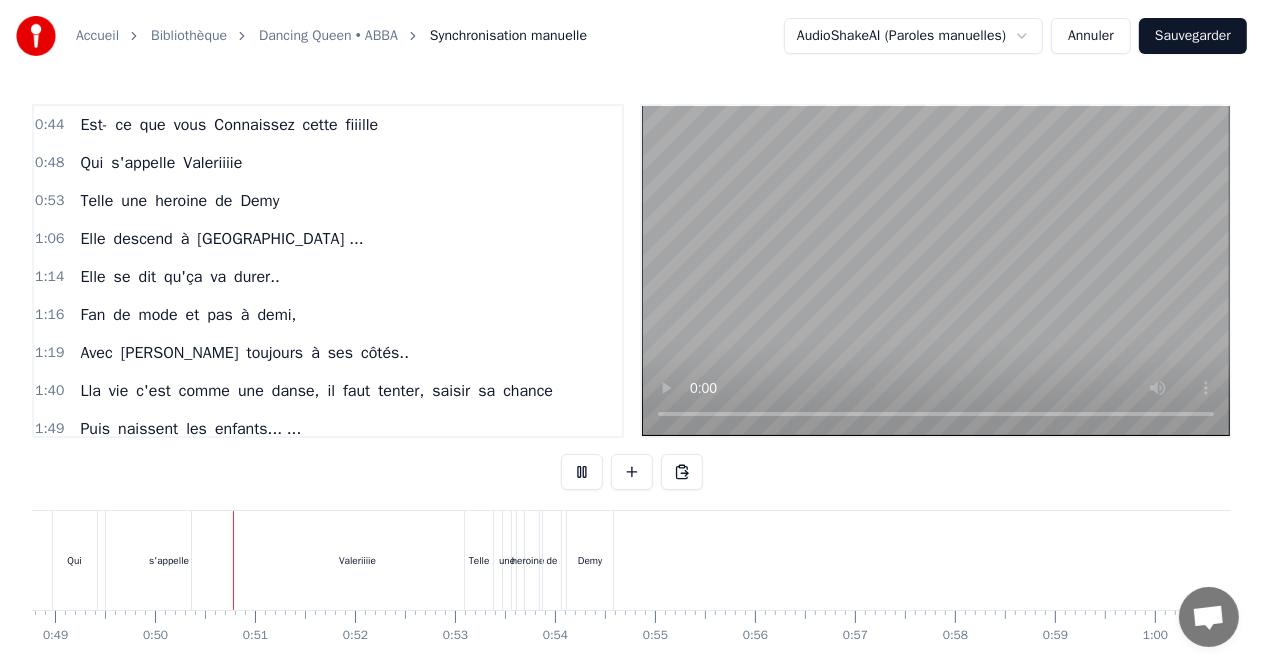 scroll, scrollTop: 0, scrollLeft: 4932, axis: horizontal 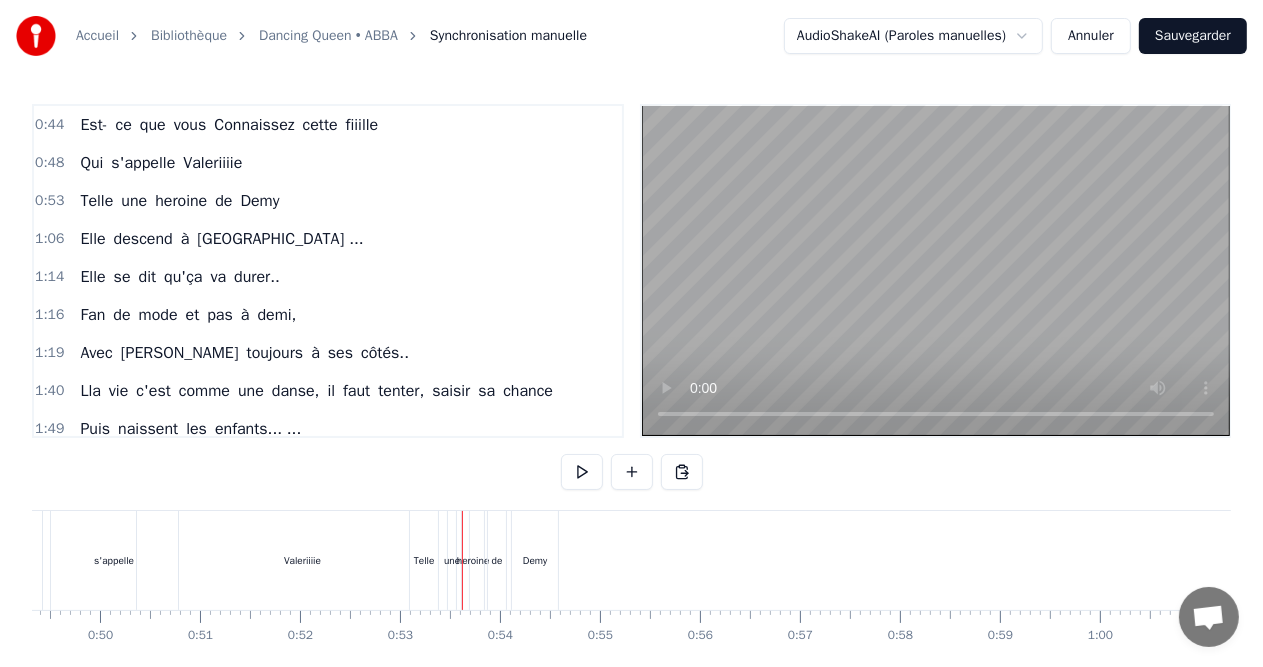 click on "Telle" at bounding box center [424, 560] 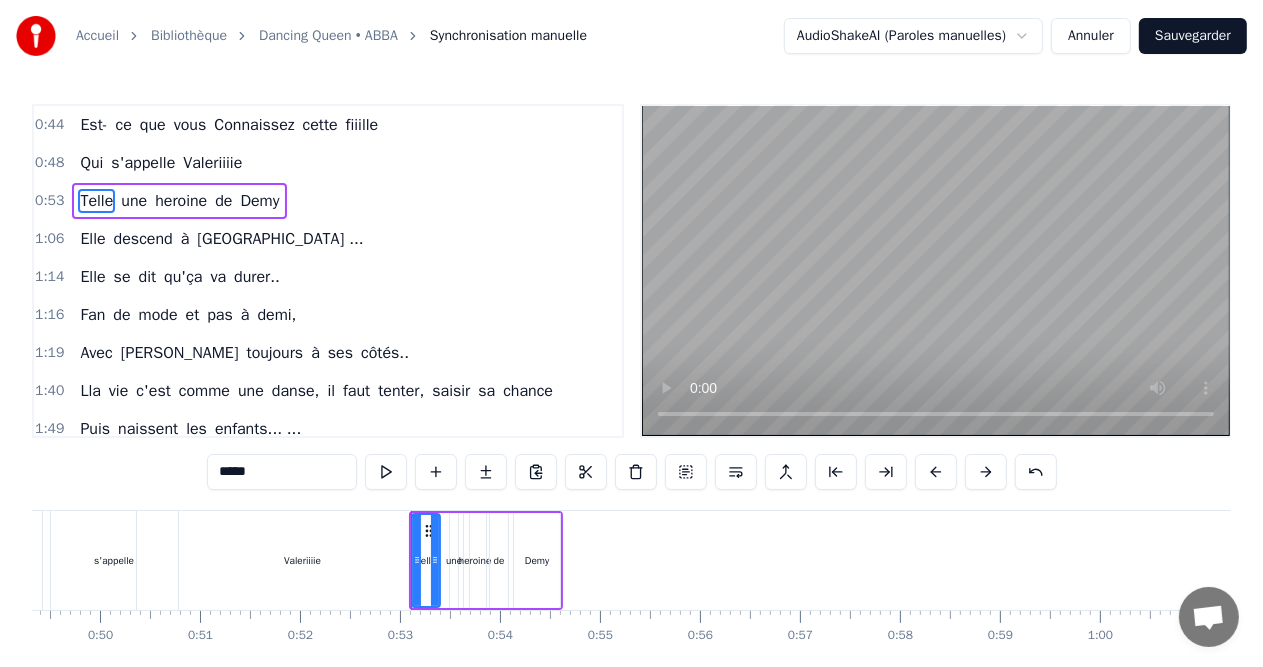 click on "Valeriiiie" at bounding box center [303, 560] 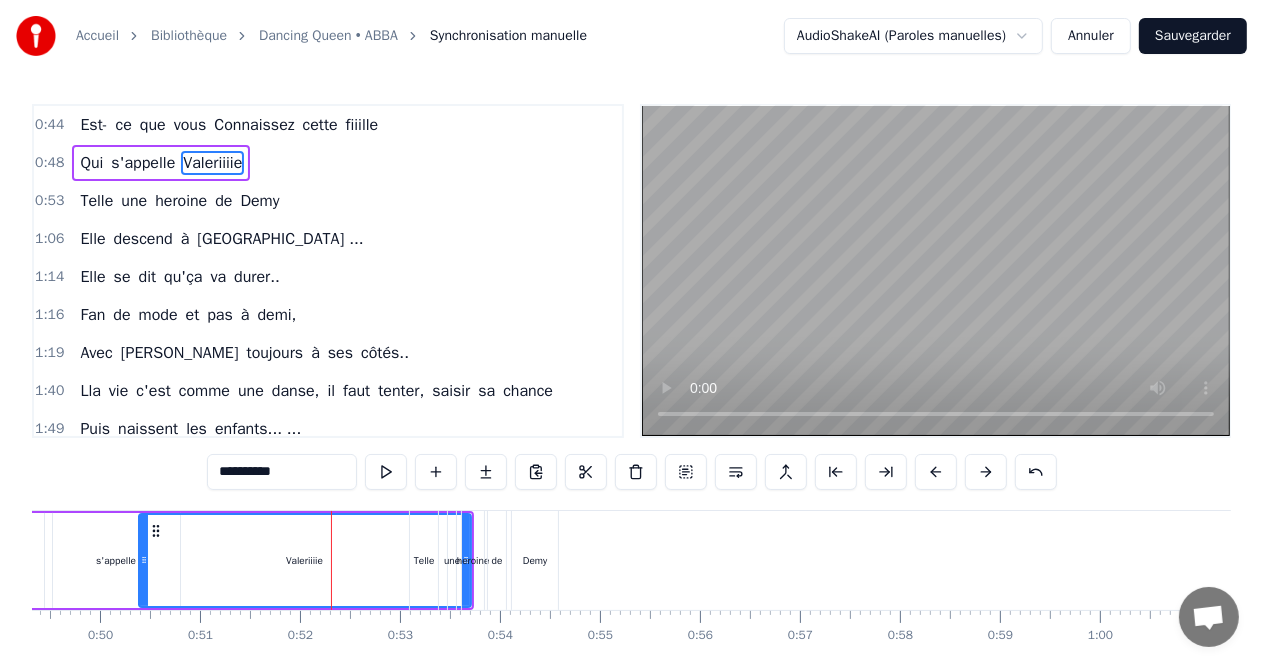 click on "0:48 Qui s'appelle Valeriiiie" at bounding box center (328, 163) 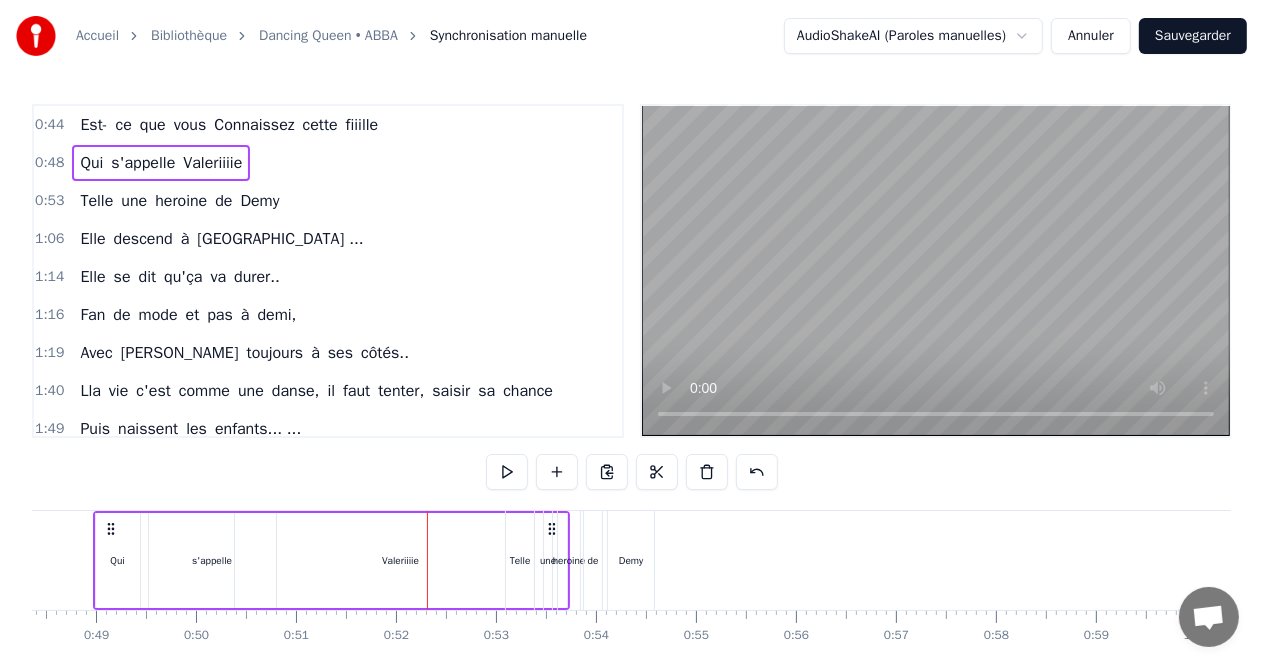 scroll, scrollTop: 0, scrollLeft: 4796, axis: horizontal 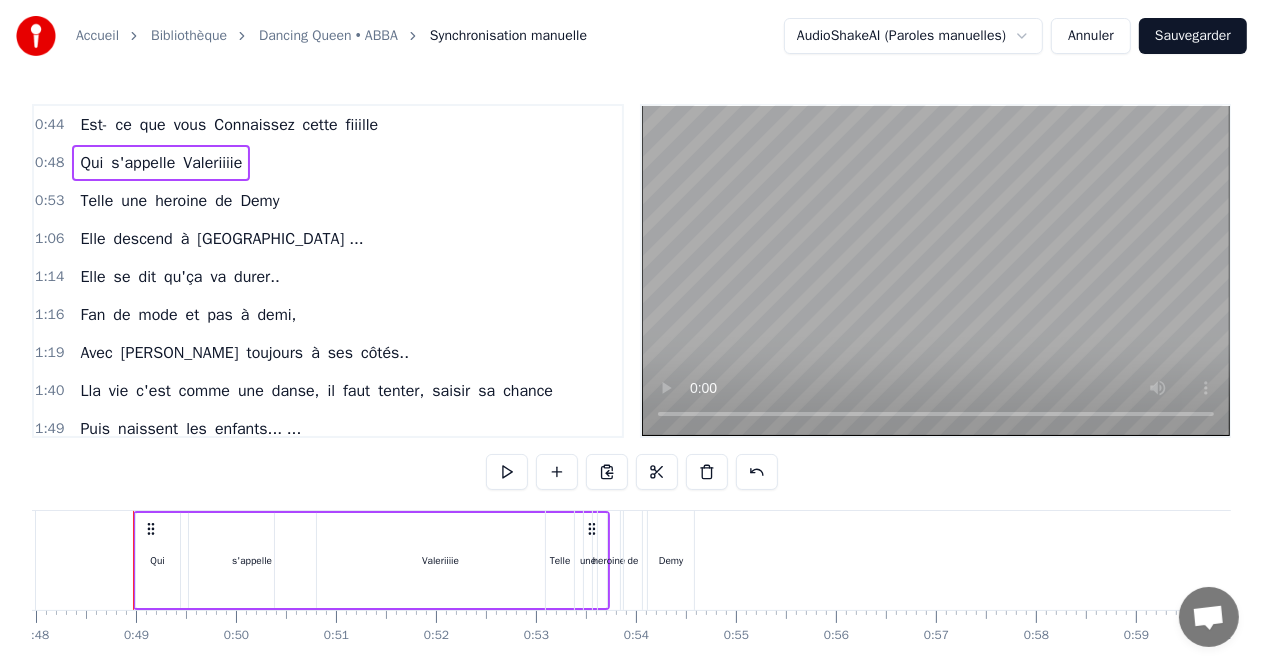 click on "une" at bounding box center (588, 560) 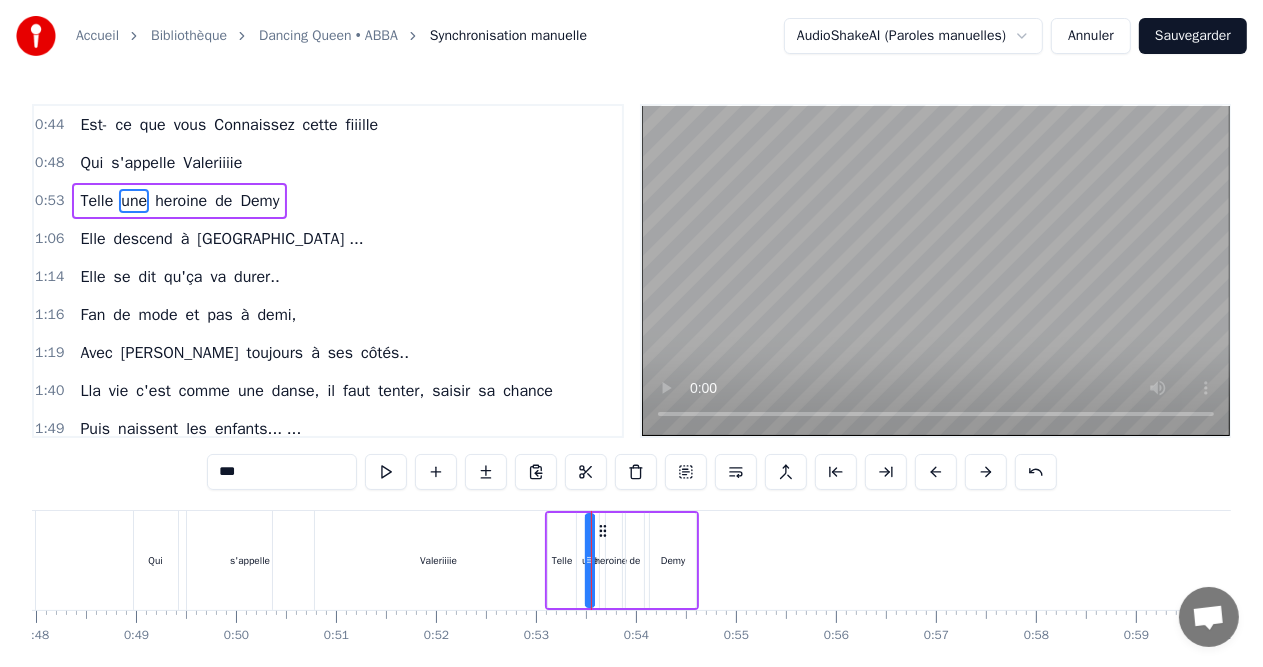 click on "0:53 Telle une heroine de Demy" at bounding box center (328, 201) 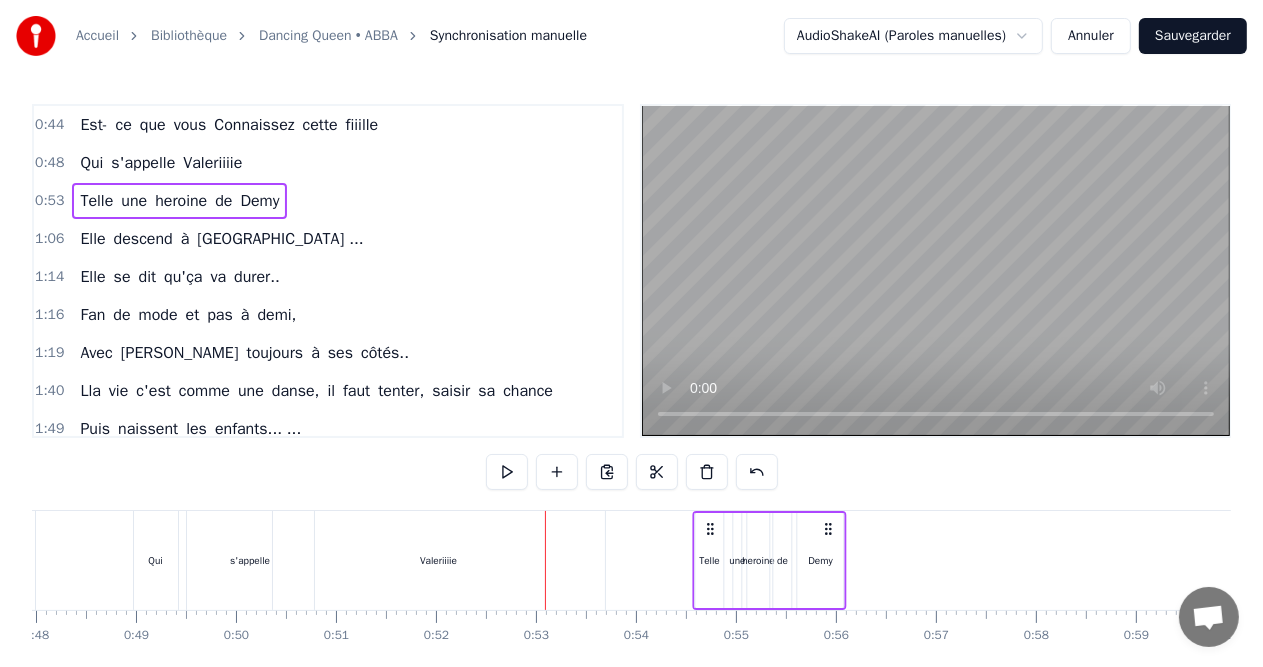 scroll, scrollTop: 0, scrollLeft: 0, axis: both 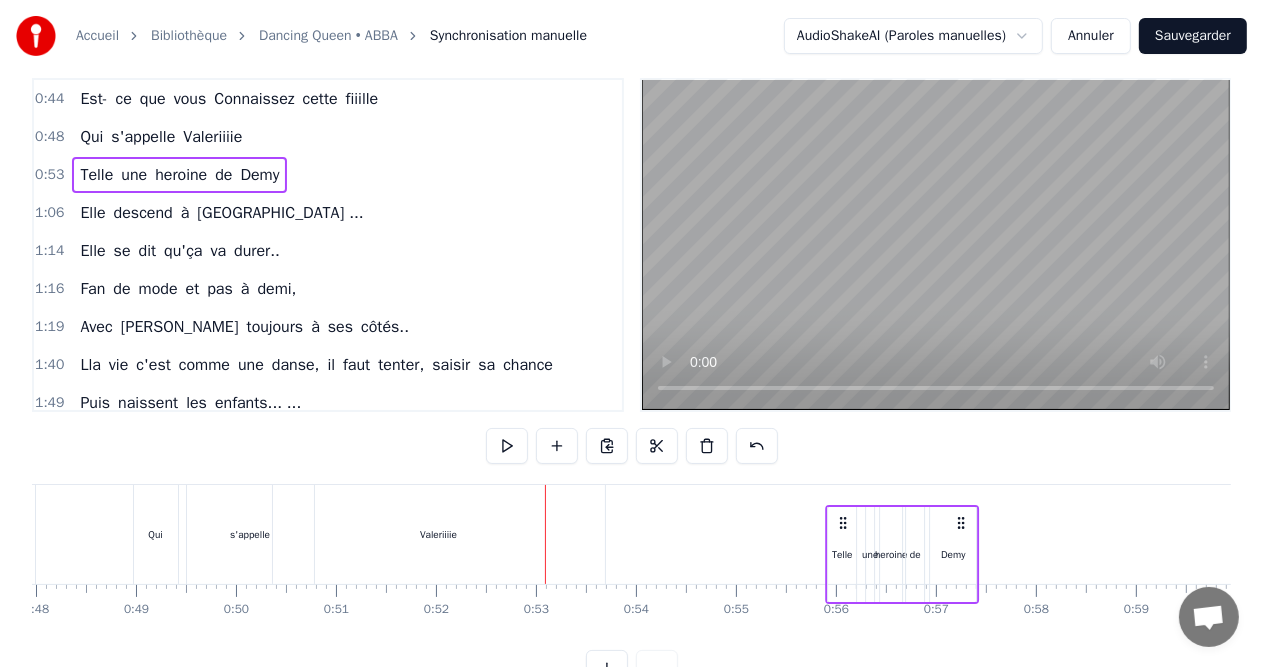drag, startPoint x: 562, startPoint y: 524, endPoint x: 842, endPoint y: 556, distance: 281.82263 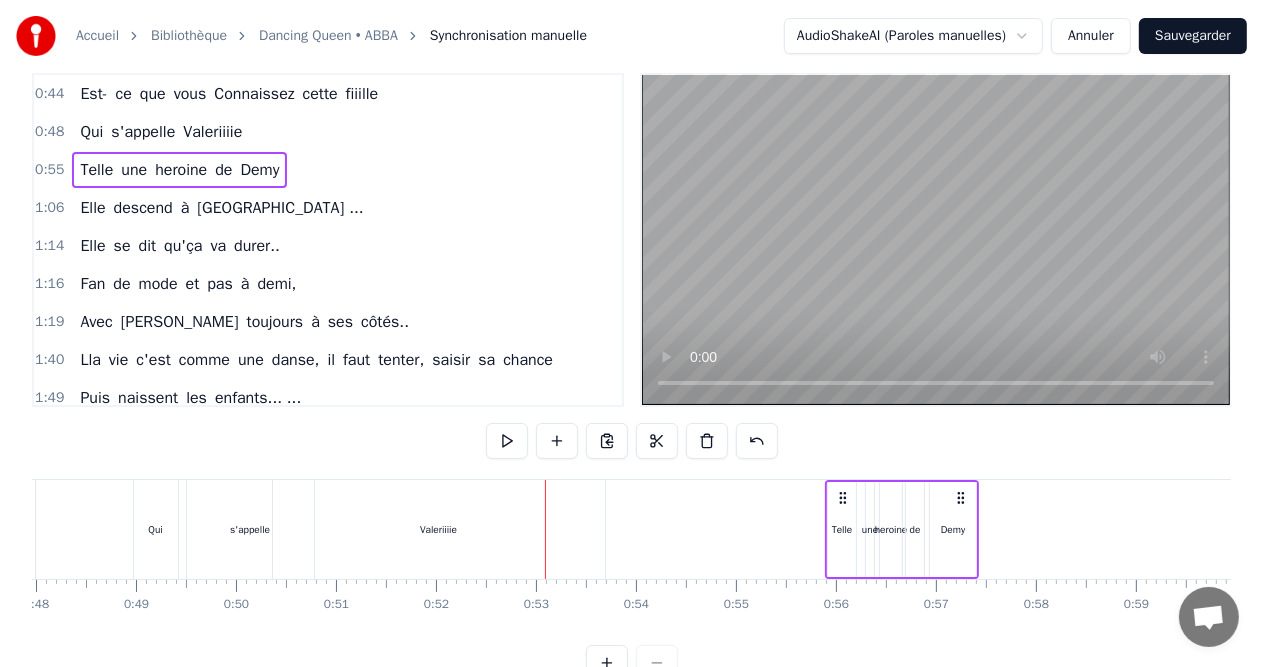 click on "Valeriiiie" at bounding box center (438, 529) 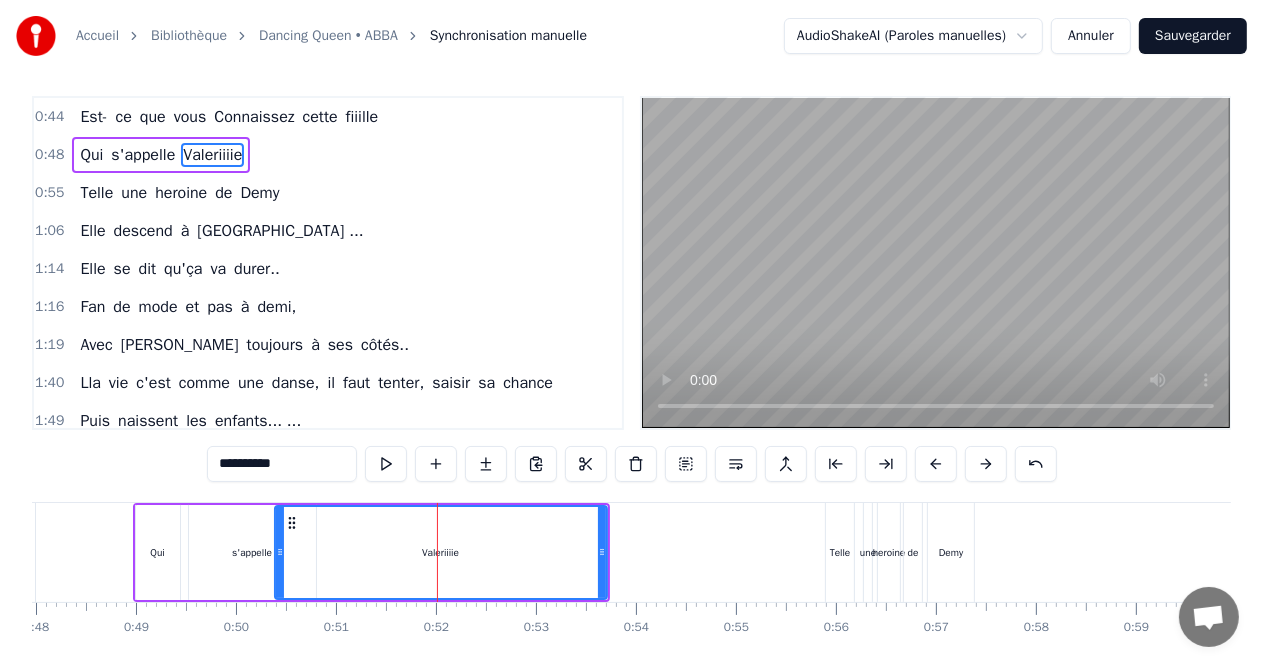 scroll, scrollTop: 0, scrollLeft: 0, axis: both 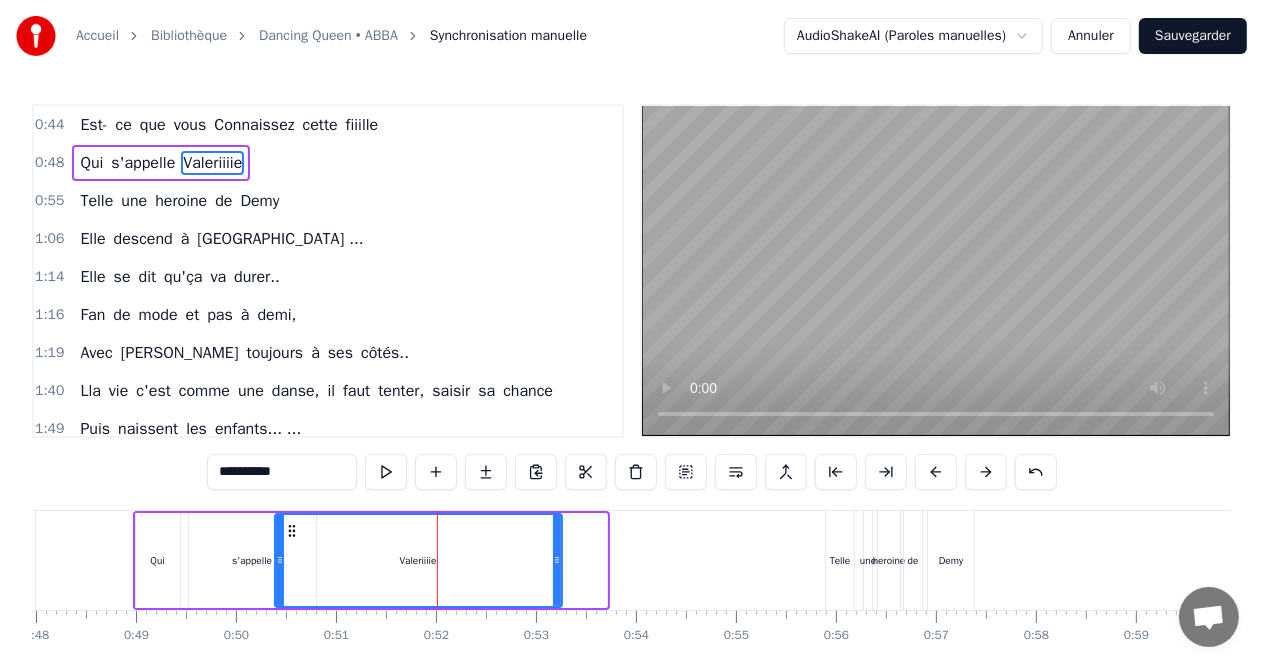 drag, startPoint x: 603, startPoint y: 560, endPoint x: 558, endPoint y: 557, distance: 45.099888 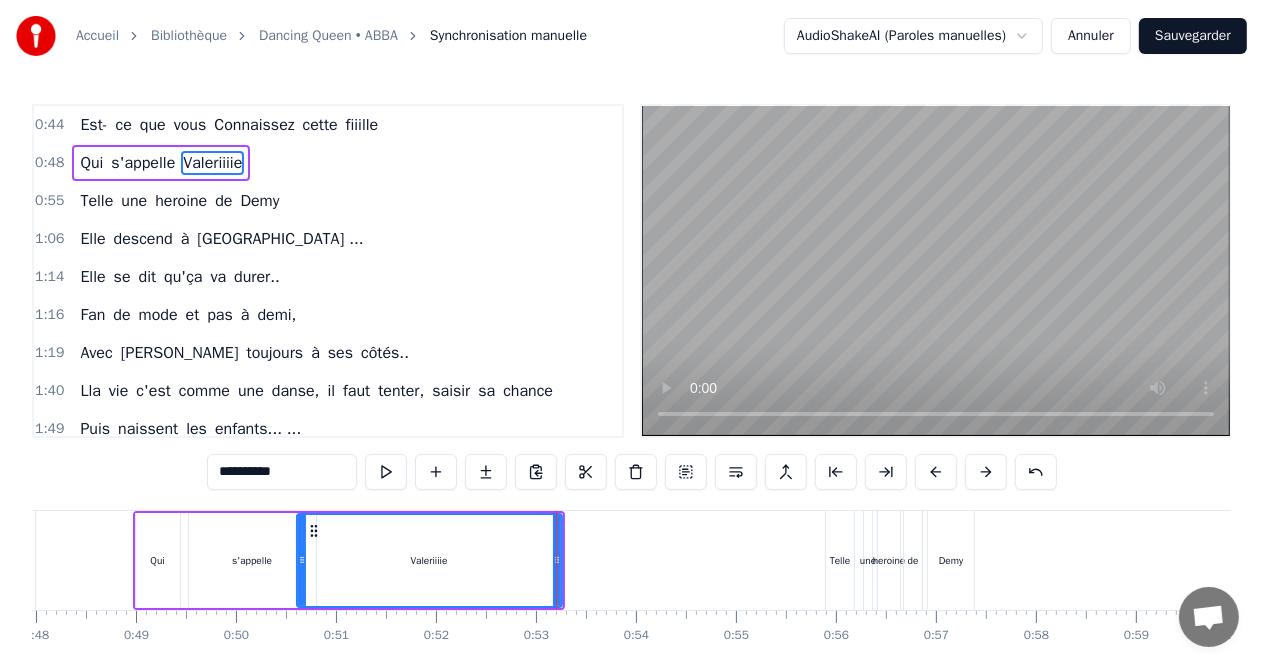 drag, startPoint x: 278, startPoint y: 560, endPoint x: 300, endPoint y: 564, distance: 22.36068 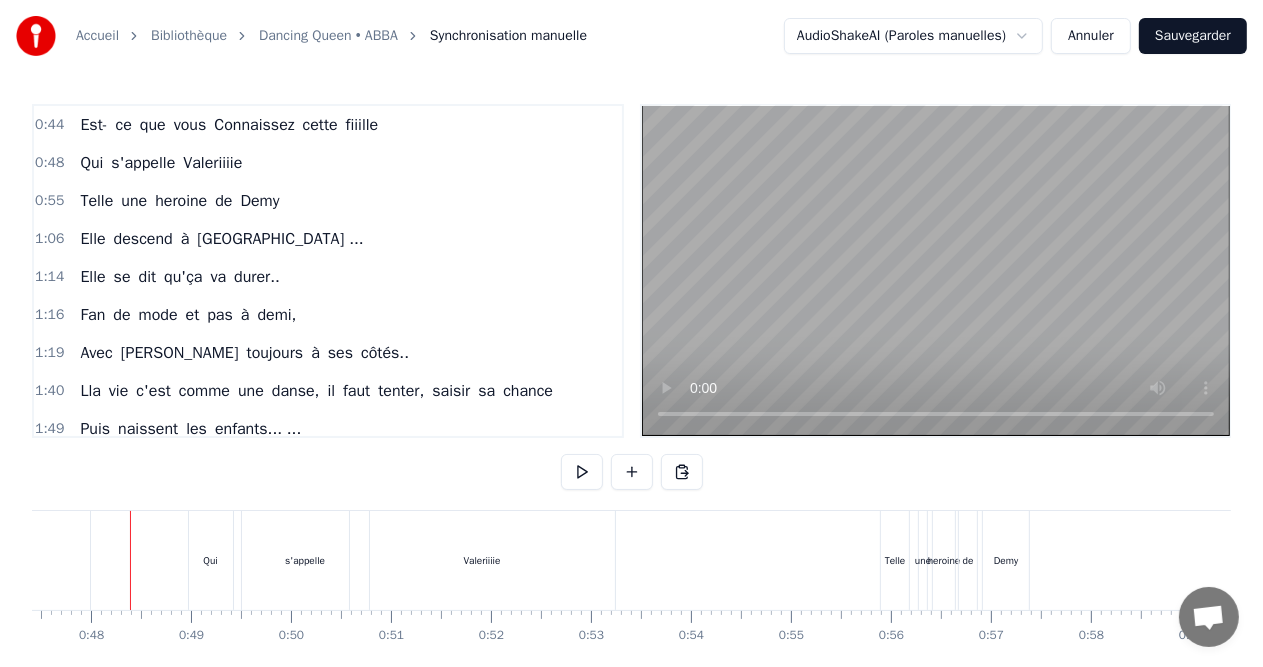 scroll, scrollTop: 0, scrollLeft: 4738, axis: horizontal 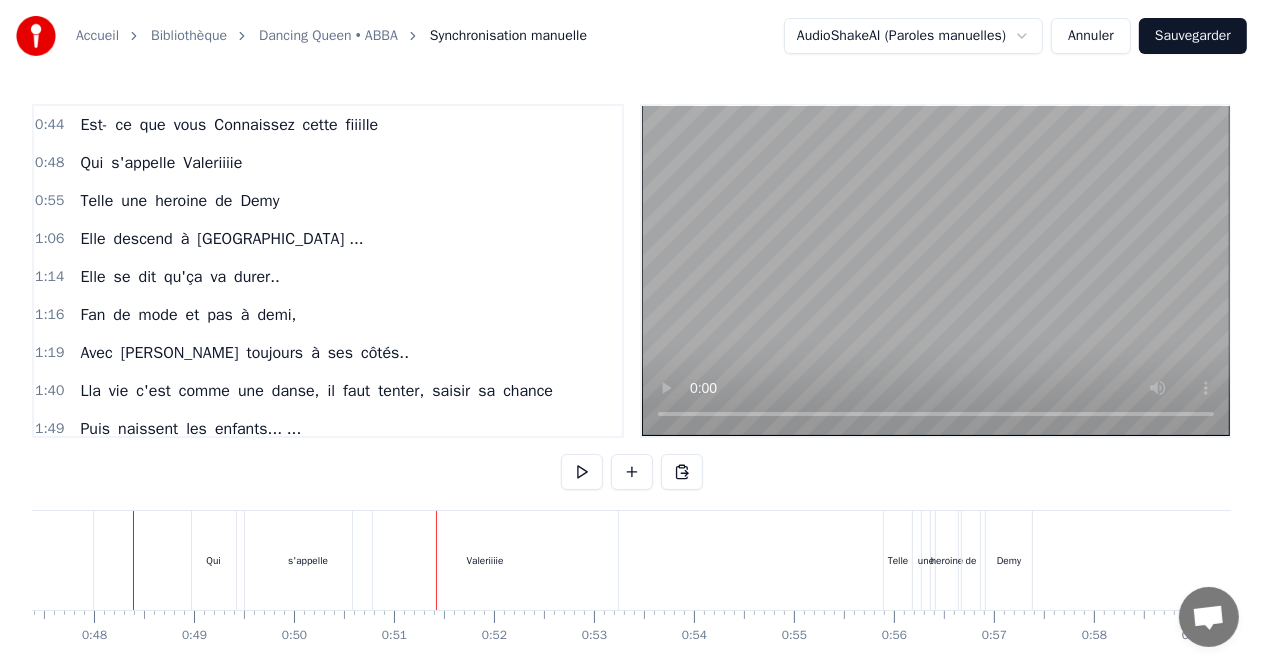 click on "s'appelle" at bounding box center [308, 560] 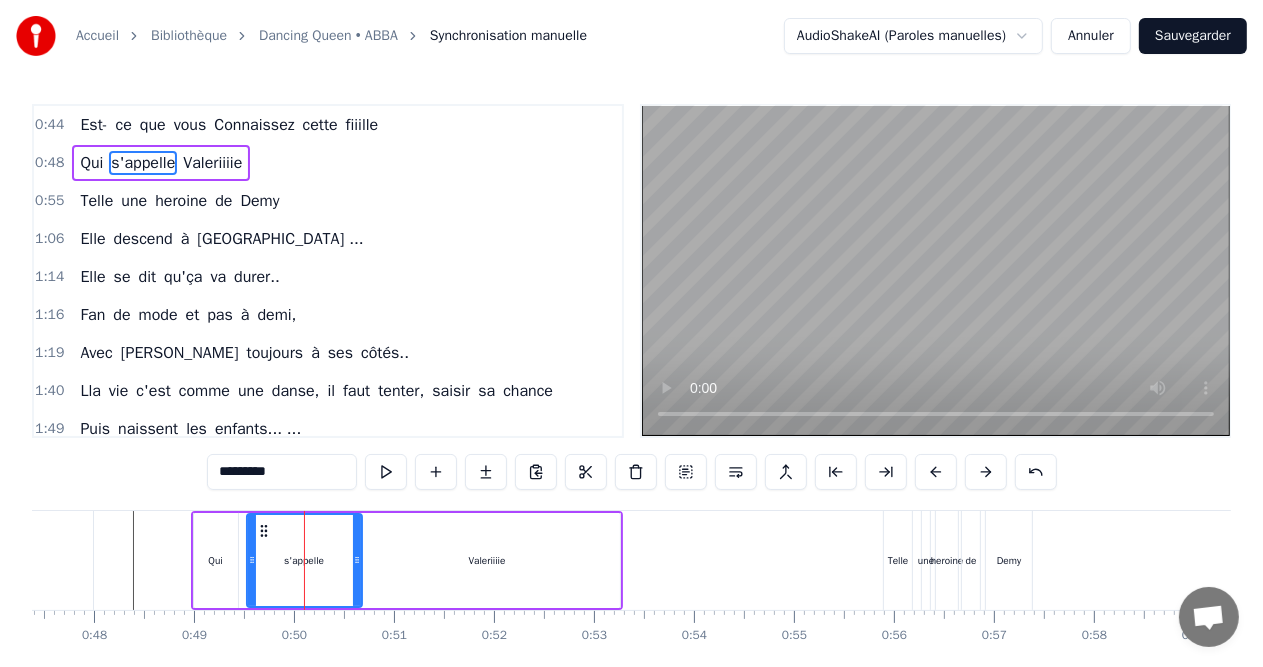 drag, startPoint x: 367, startPoint y: 560, endPoint x: 355, endPoint y: 560, distance: 12 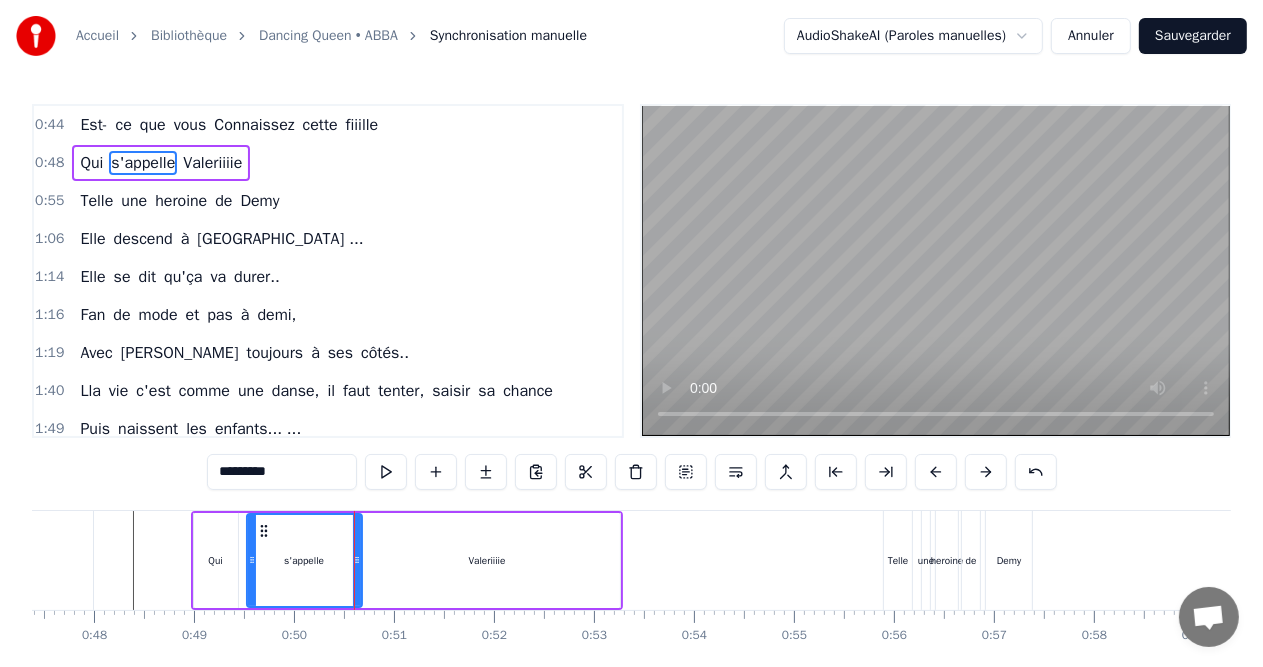 click on "fiiille" at bounding box center [-6, 560] 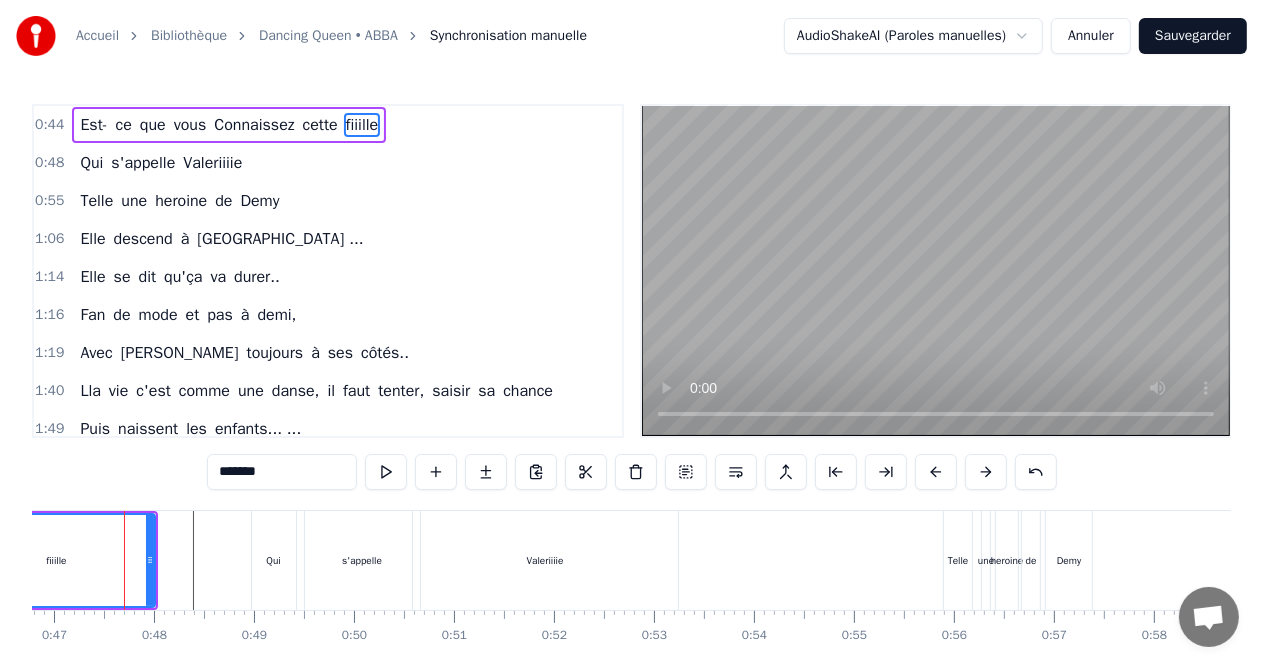 scroll, scrollTop: 0, scrollLeft: 4670, axis: horizontal 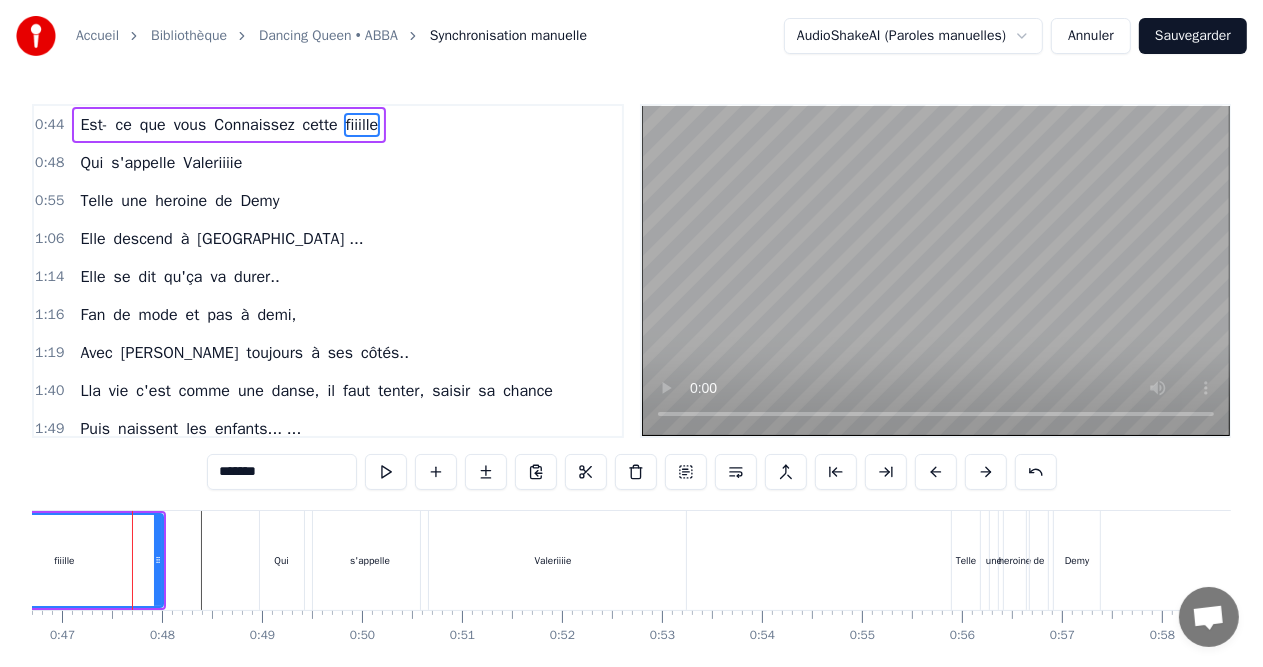 click at bounding box center (7535, 560) 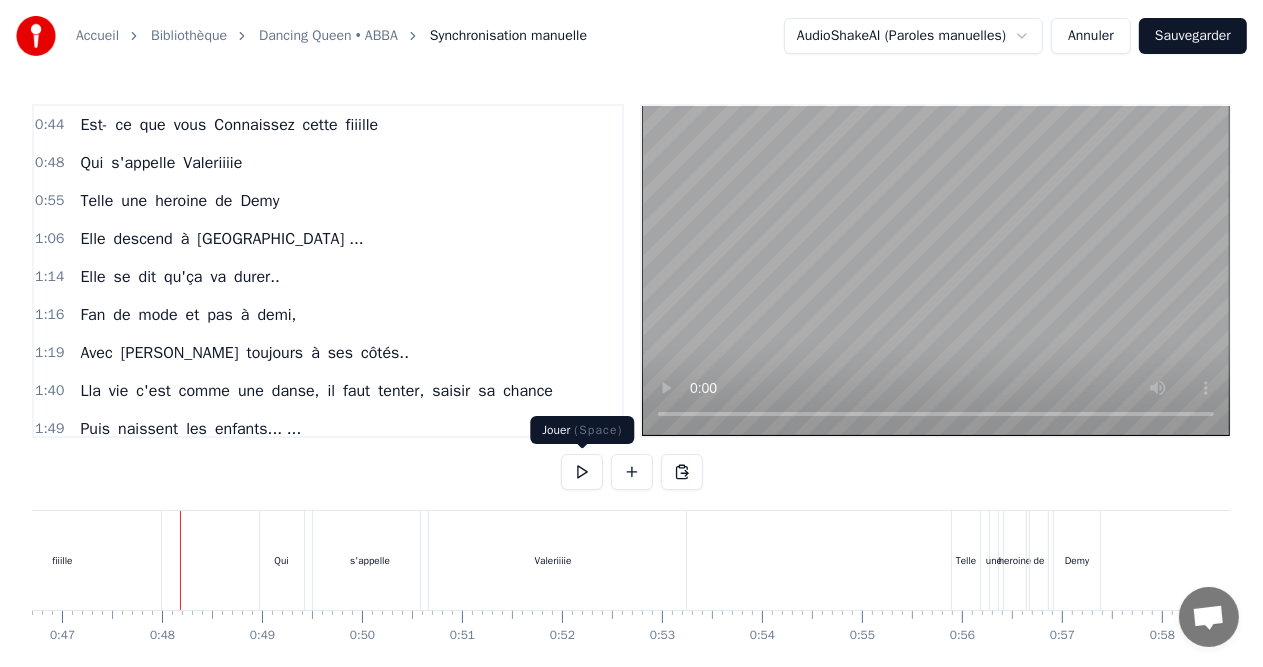 click at bounding box center [582, 472] 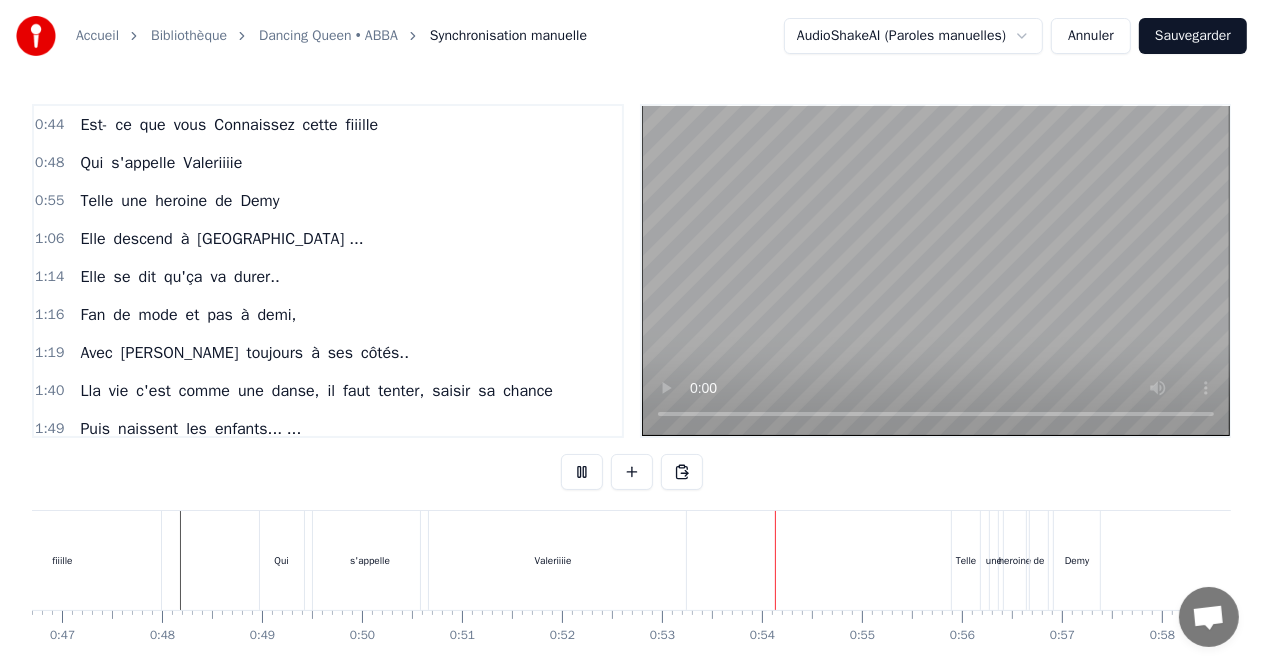 click at bounding box center [582, 472] 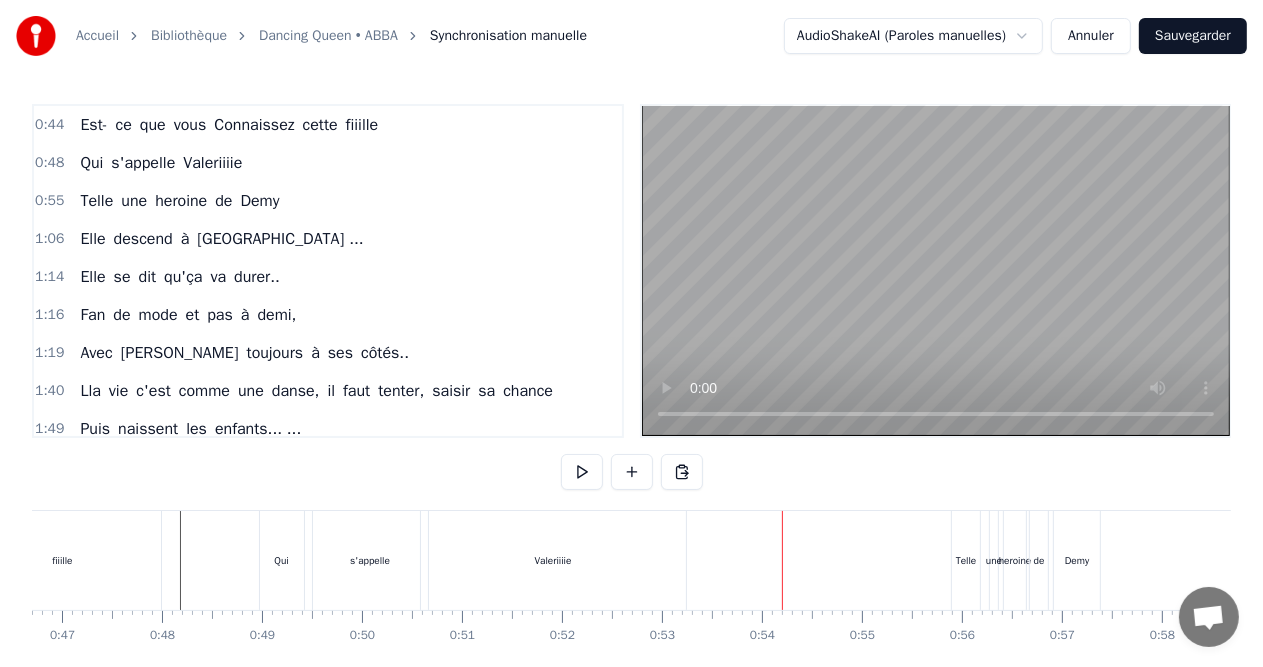 click on "une" at bounding box center (994, 560) 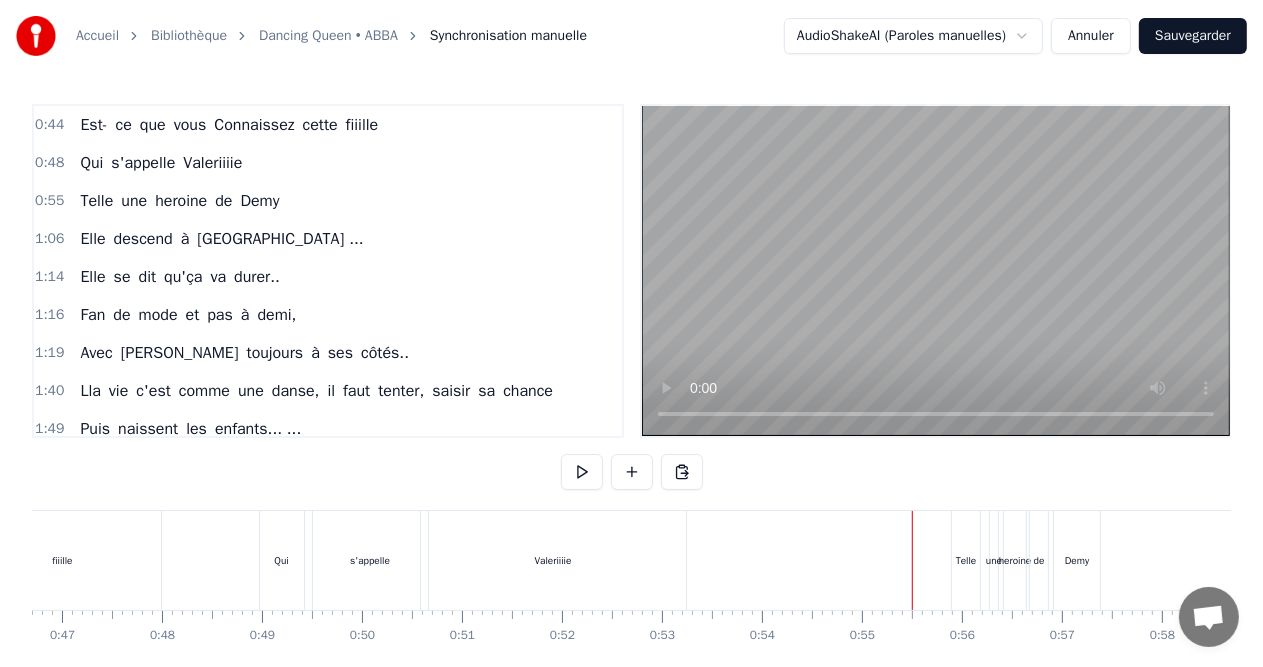 click on "Telle" at bounding box center (966, 560) 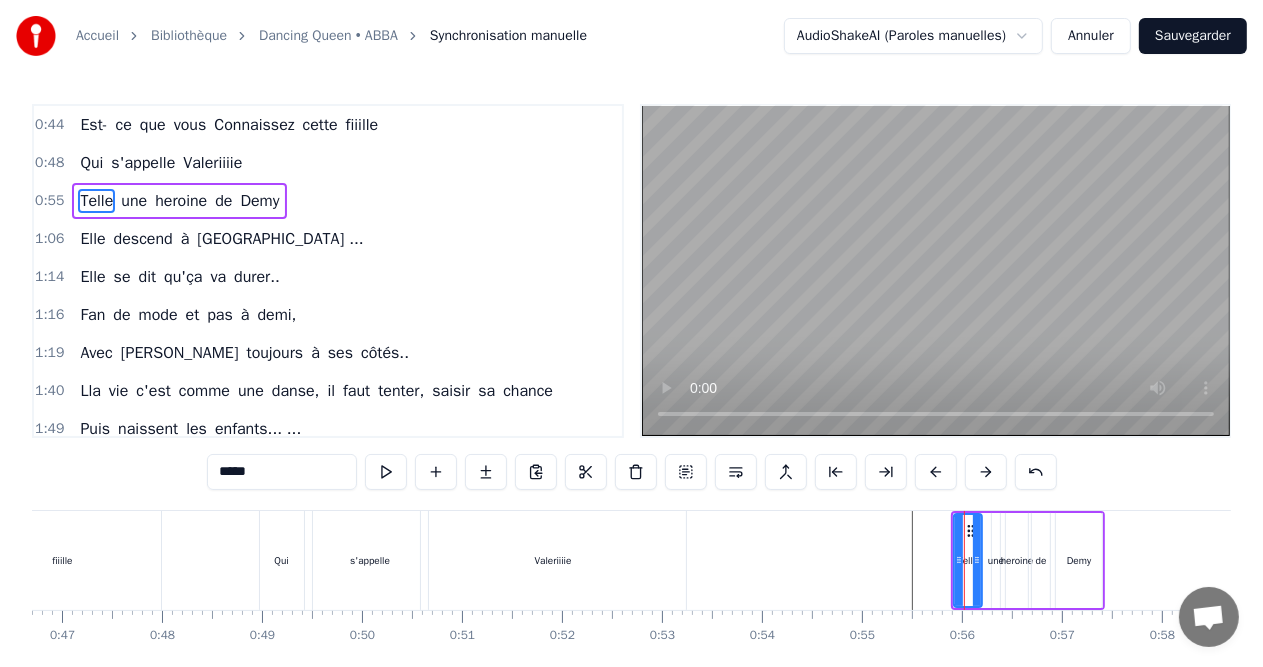 click on "0:55 Telle une heroine de Demy" at bounding box center (328, 201) 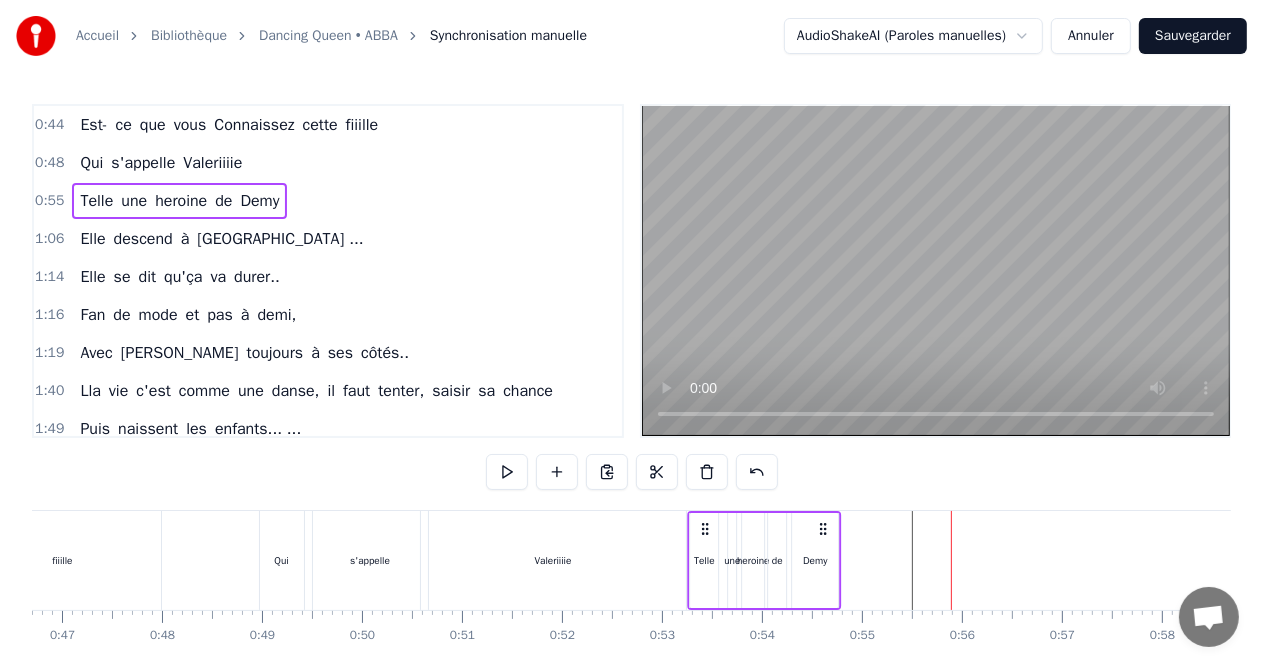 drag, startPoint x: 970, startPoint y: 526, endPoint x: 706, endPoint y: 529, distance: 264.01706 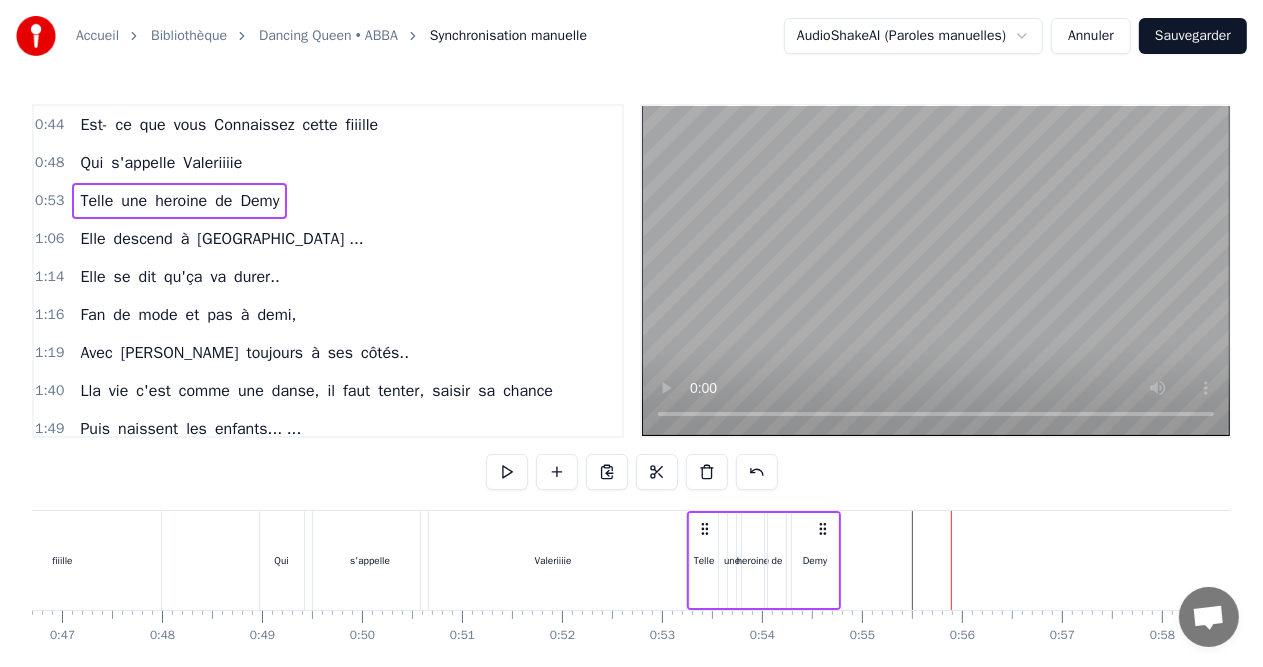 click at bounding box center (7535, 560) 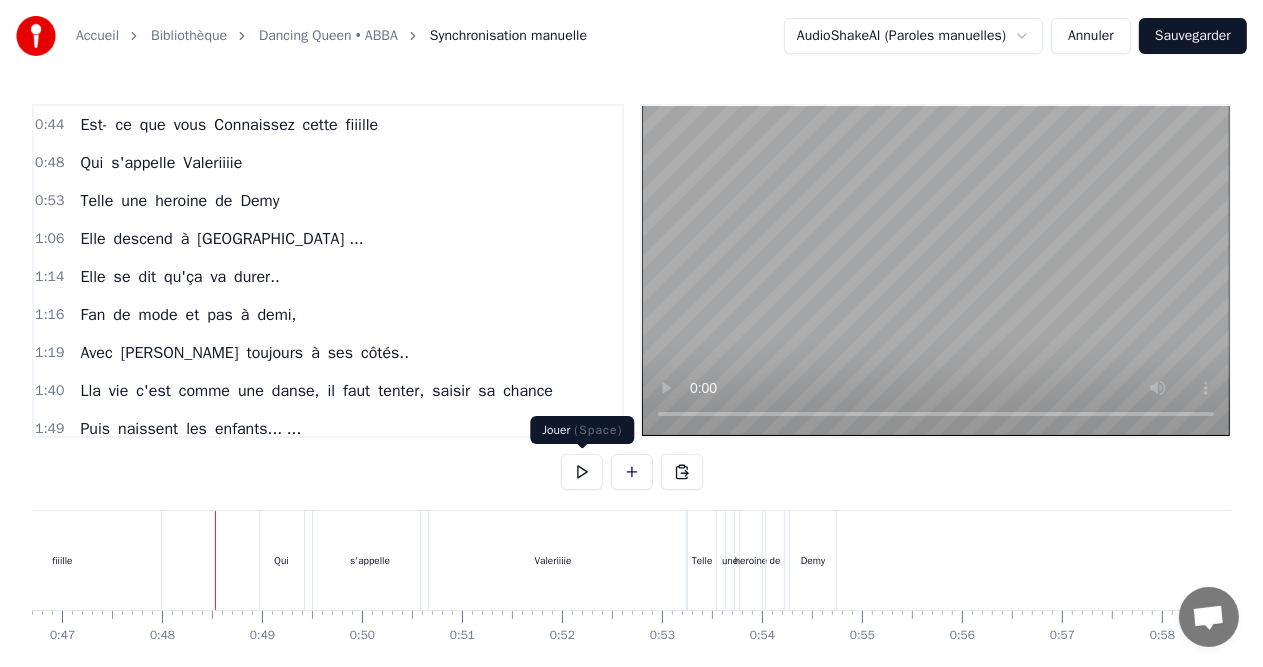 click at bounding box center (582, 472) 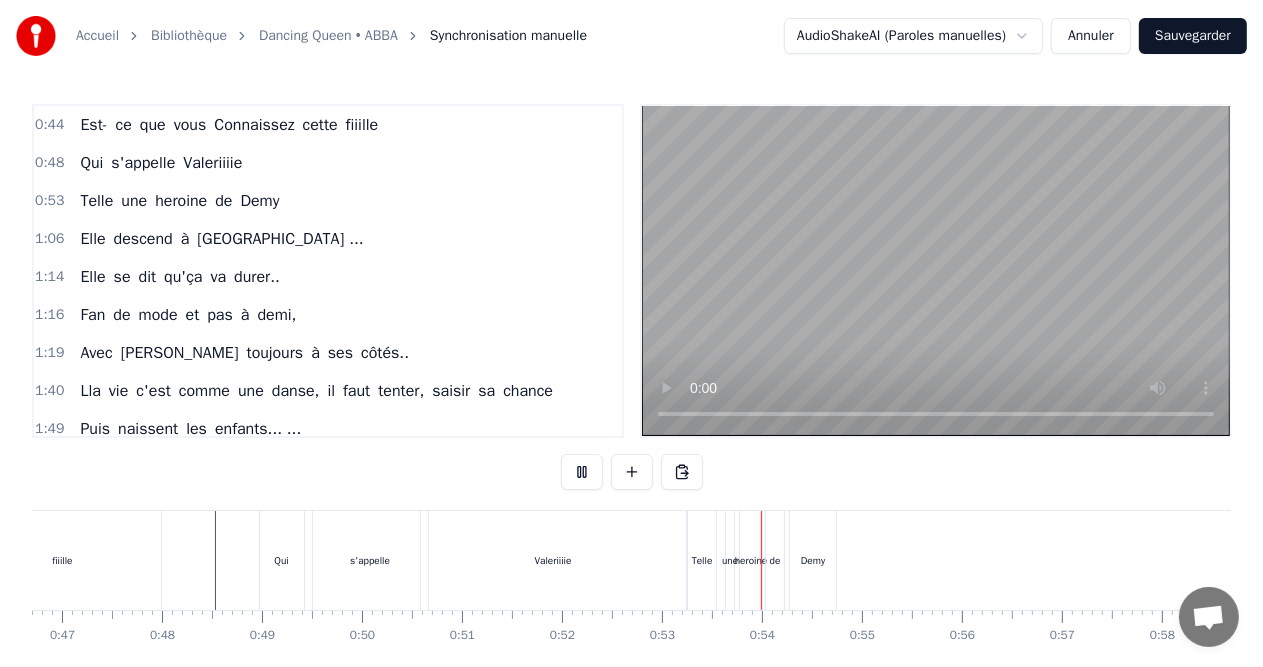 click at bounding box center [582, 472] 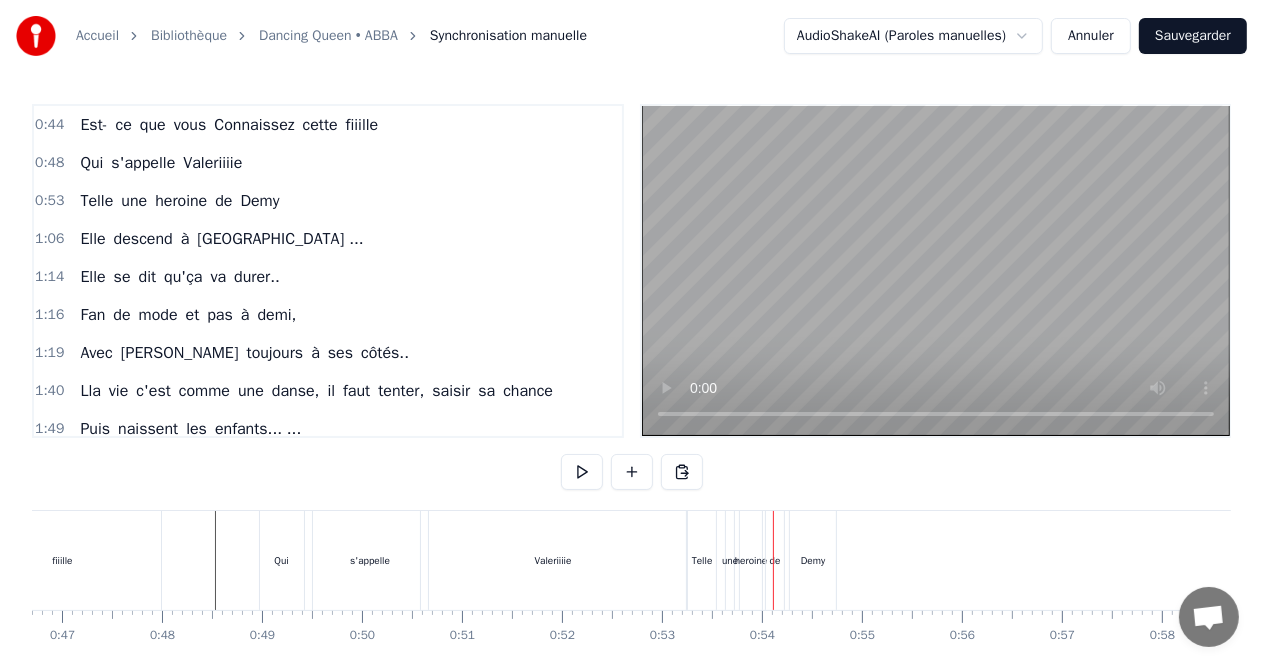 click on "0:53 Telle une heroine de Demy" at bounding box center (328, 201) 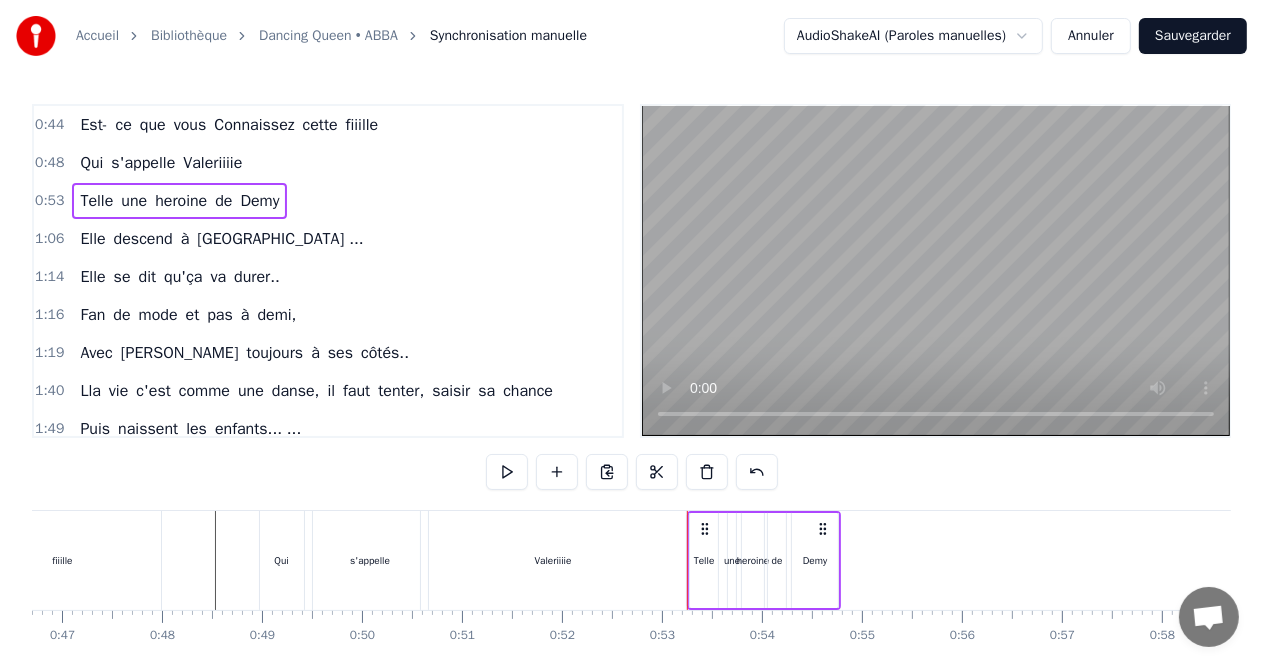 click on "0:53 Telle une heroine de Demy" at bounding box center [328, 201] 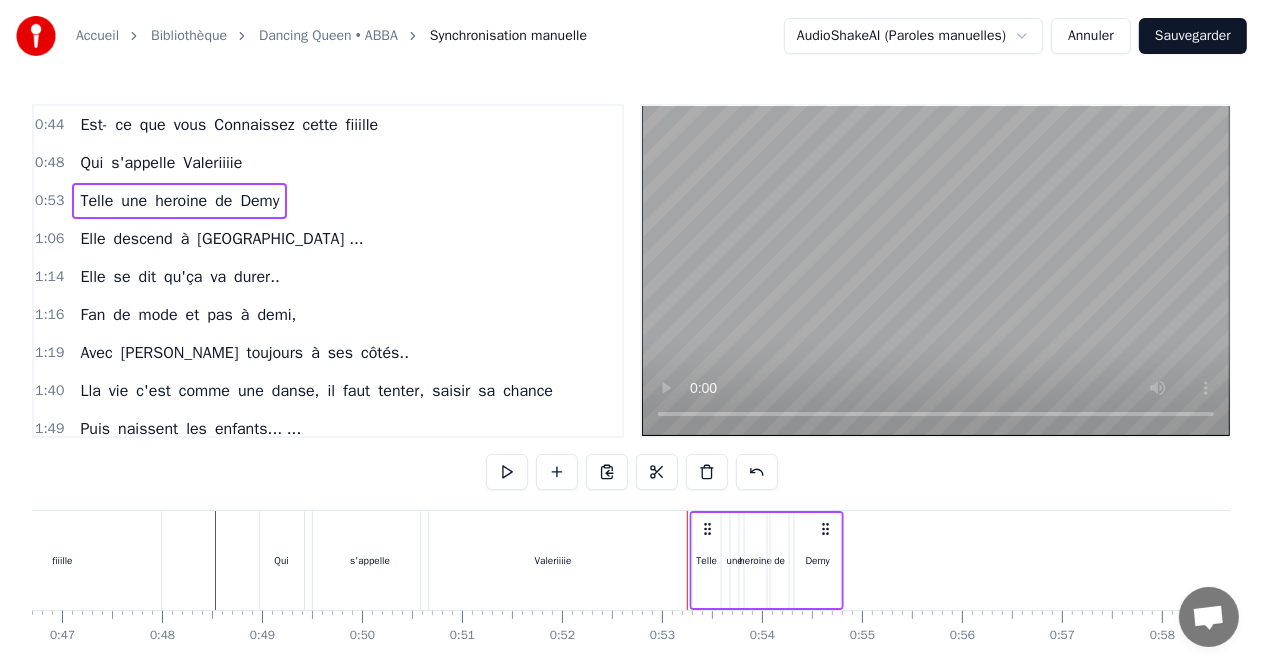 drag, startPoint x: 703, startPoint y: 521, endPoint x: 706, endPoint y: 539, distance: 18.248287 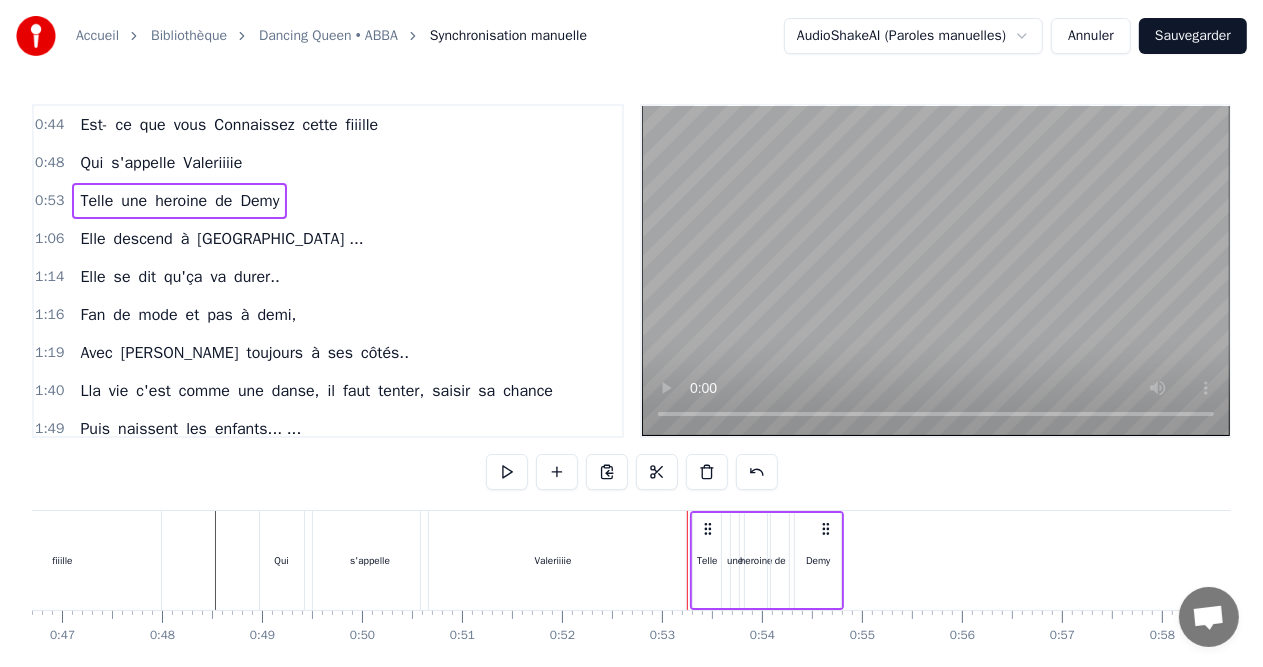 click on "Valeriiiie" at bounding box center (553, 560) 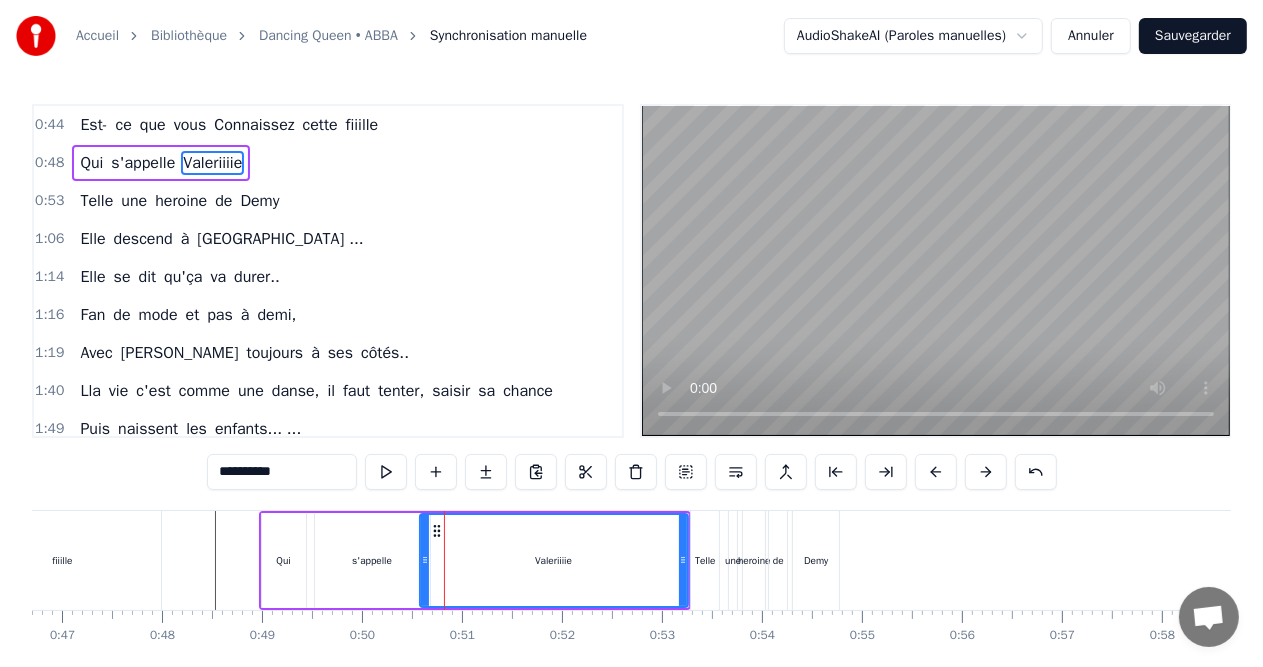 click 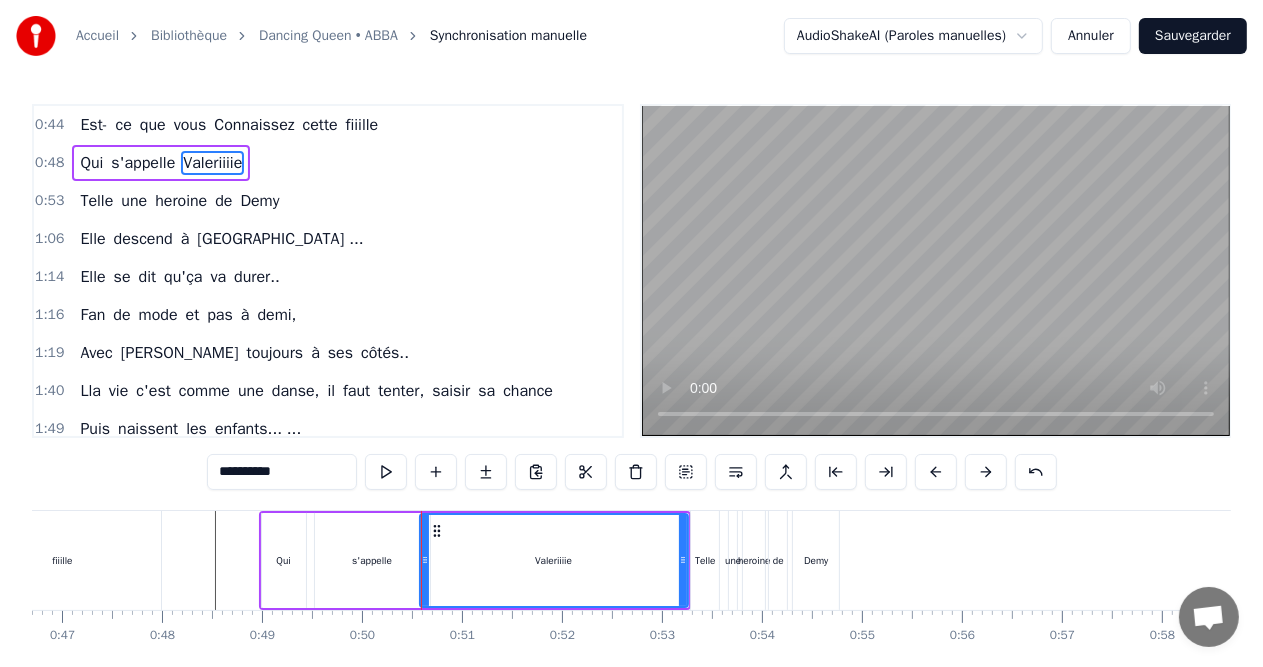 click at bounding box center (7535, 560) 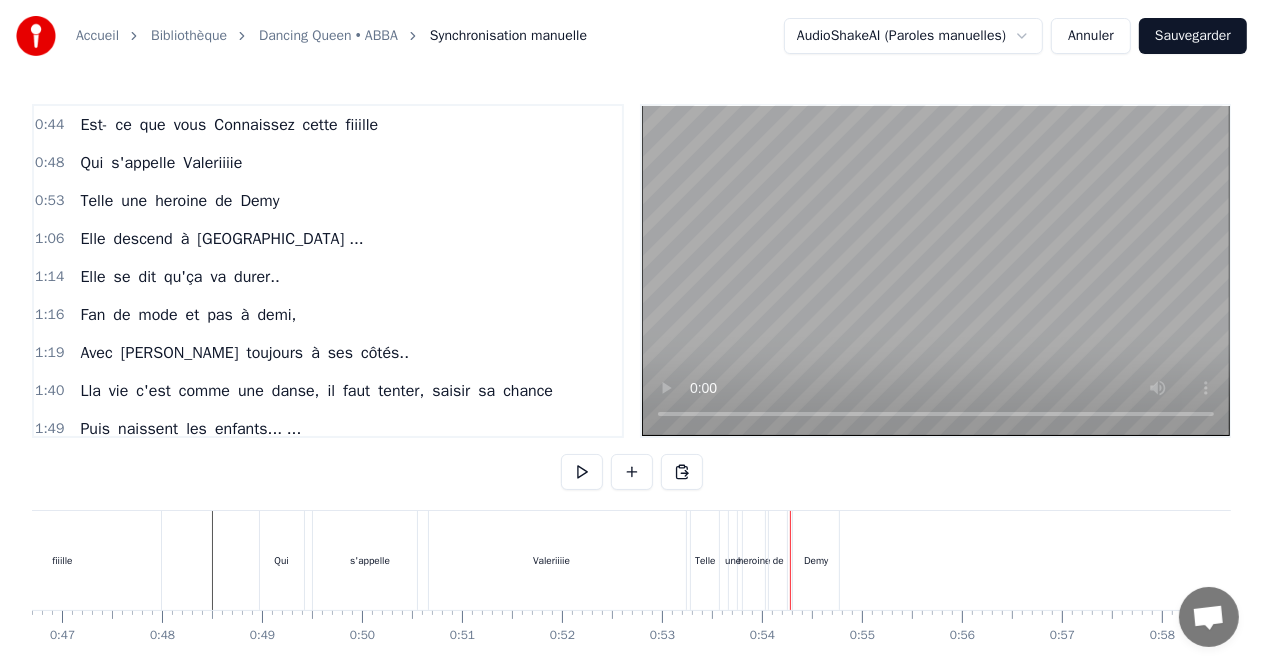 click at bounding box center [790, 560] 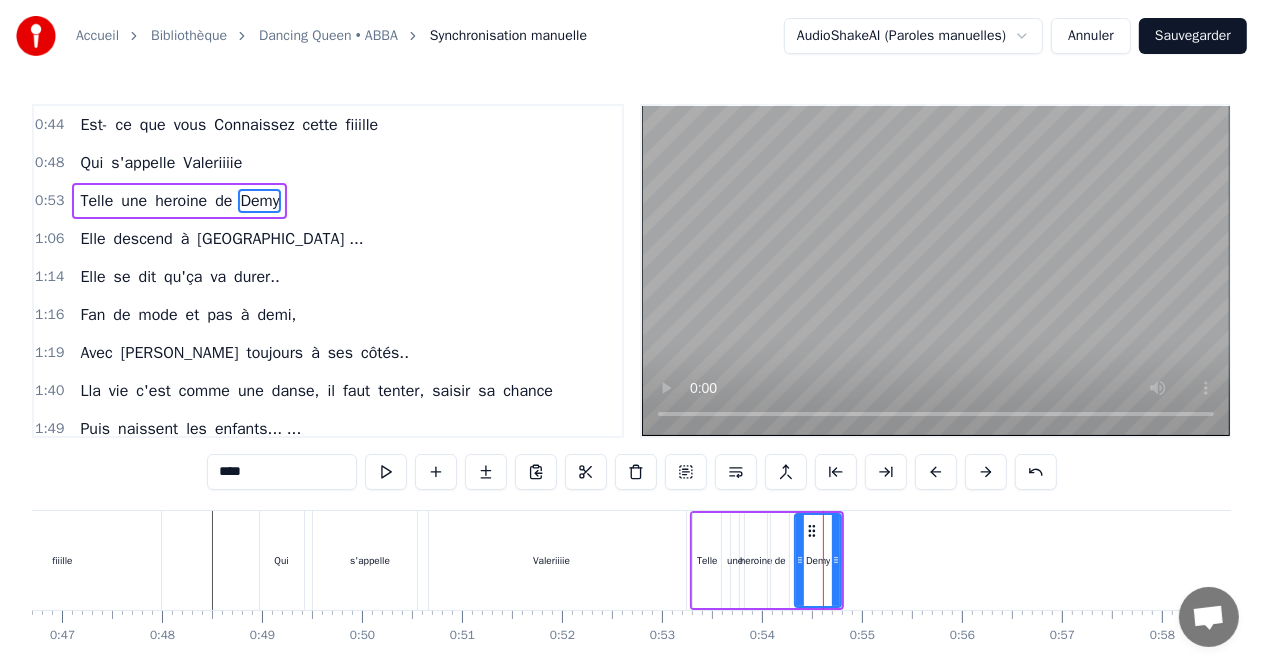 click on "0:53 Telle une heroine de Demy" at bounding box center [328, 201] 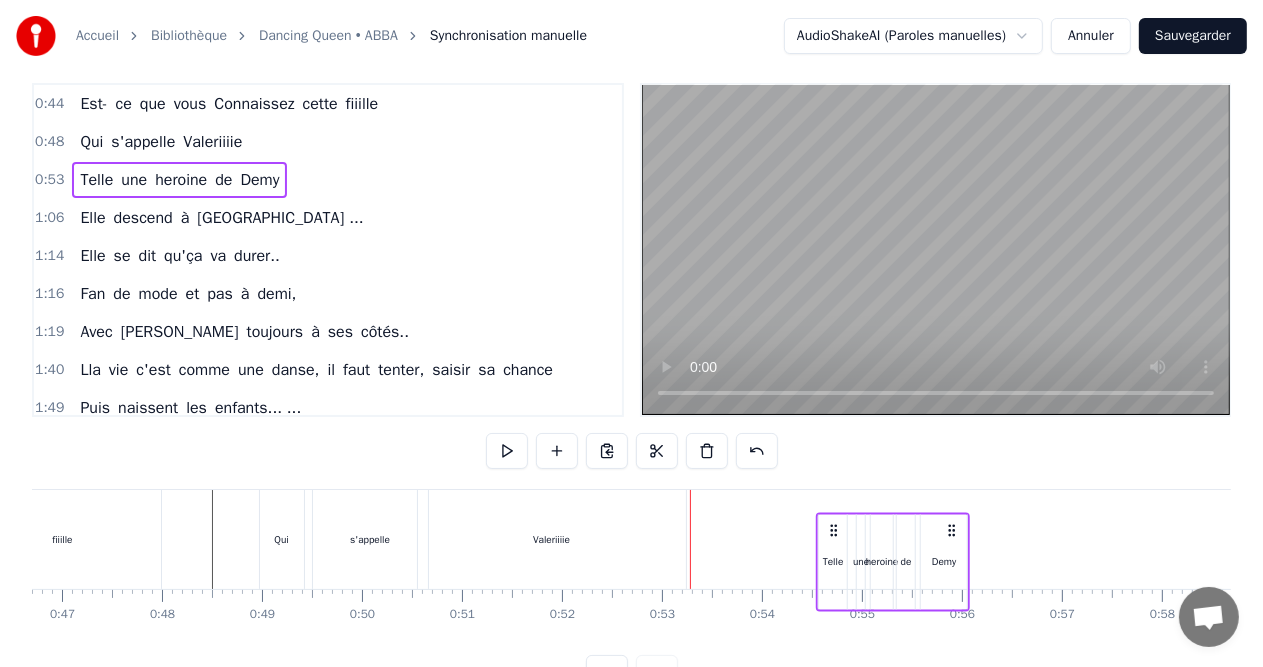 scroll, scrollTop: 22, scrollLeft: 0, axis: vertical 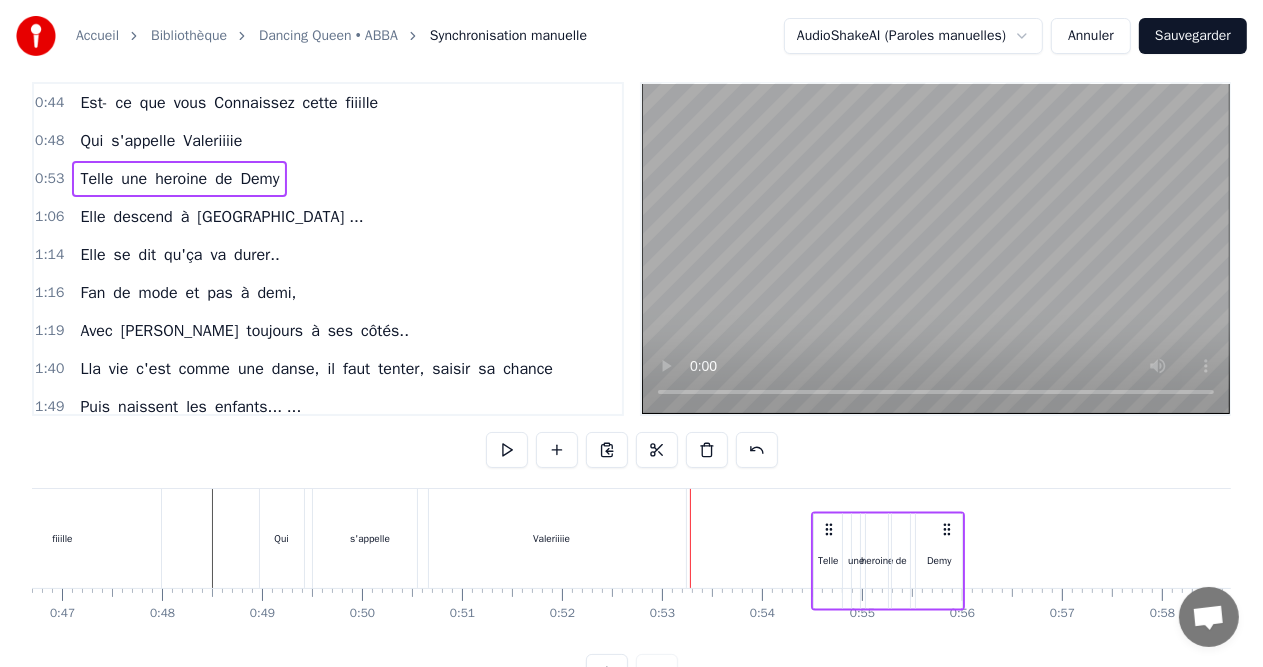 drag, startPoint x: 709, startPoint y: 520, endPoint x: 830, endPoint y: 532, distance: 121.59358 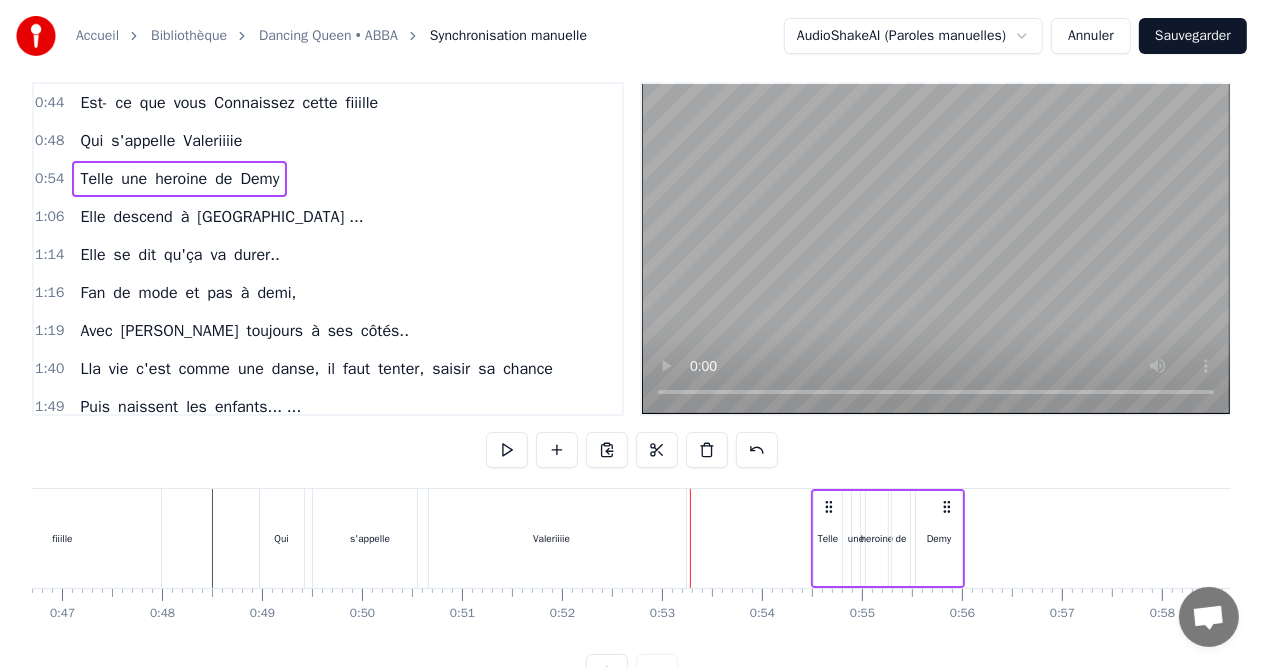 click on "Valeriiiie" at bounding box center (552, 538) 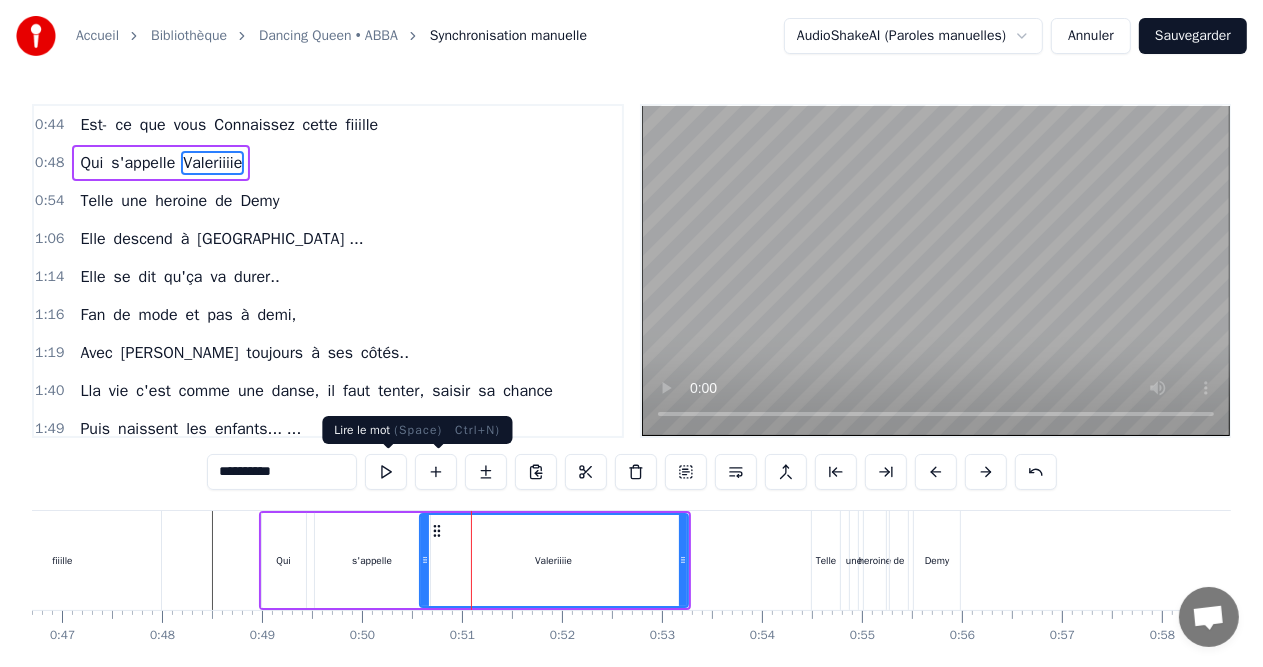click at bounding box center [386, 472] 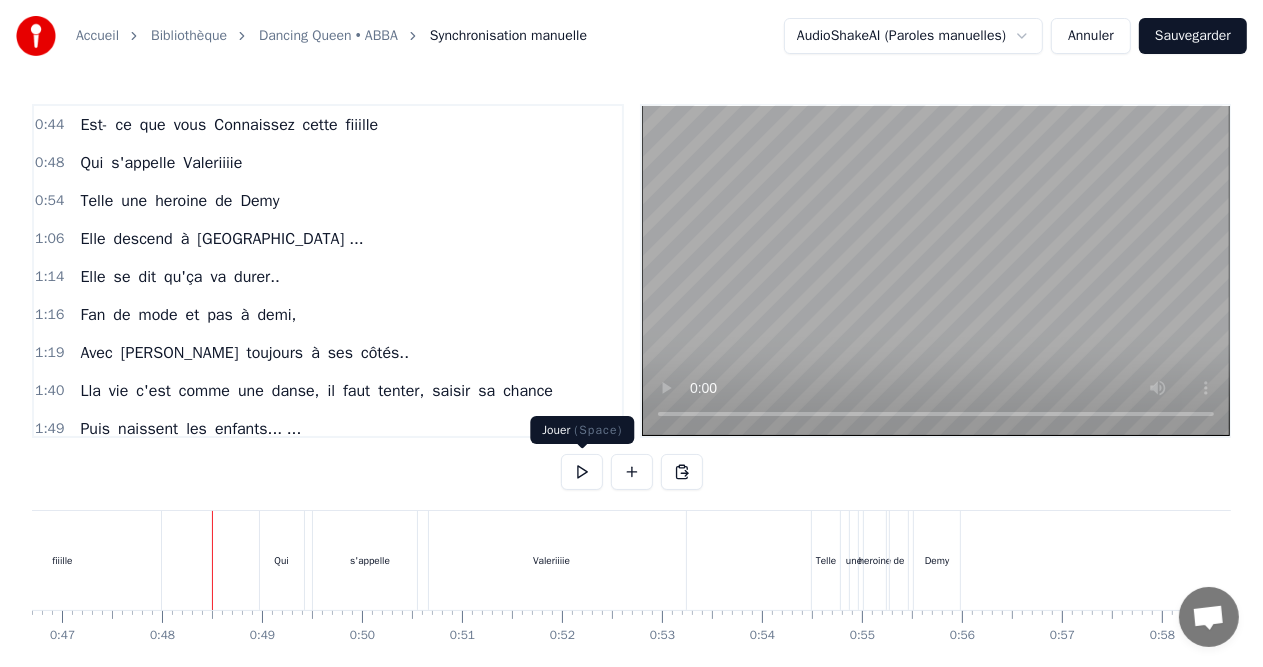 click at bounding box center (582, 472) 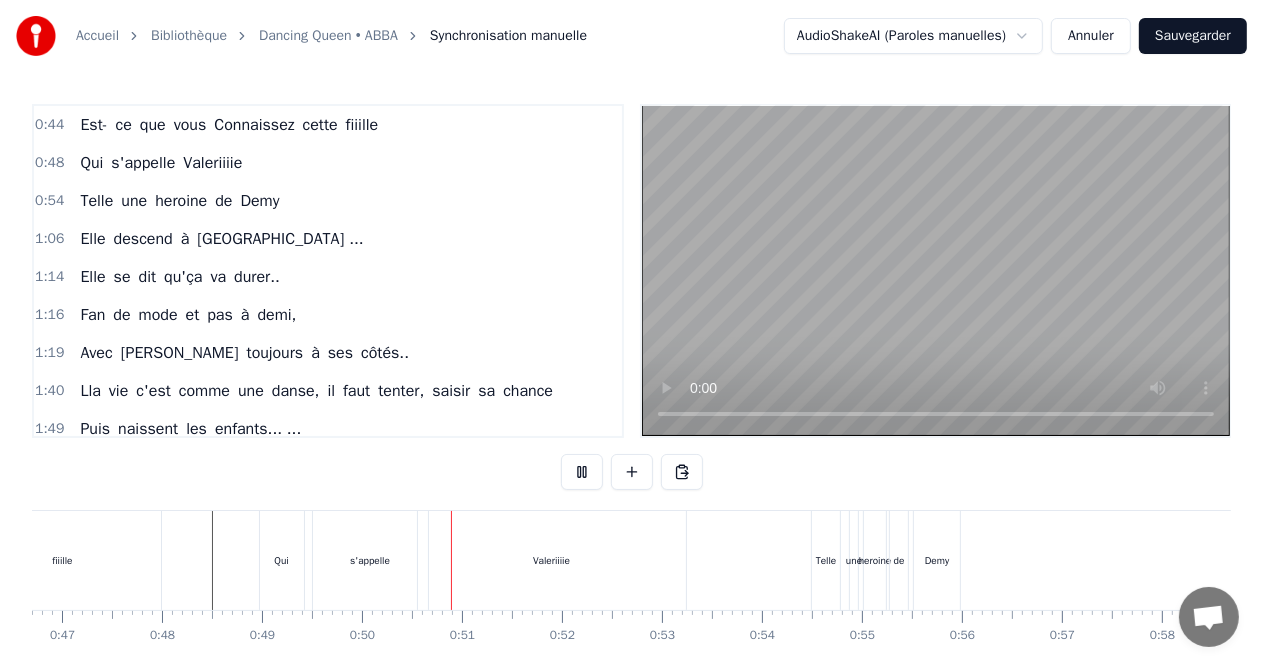 click at bounding box center (582, 472) 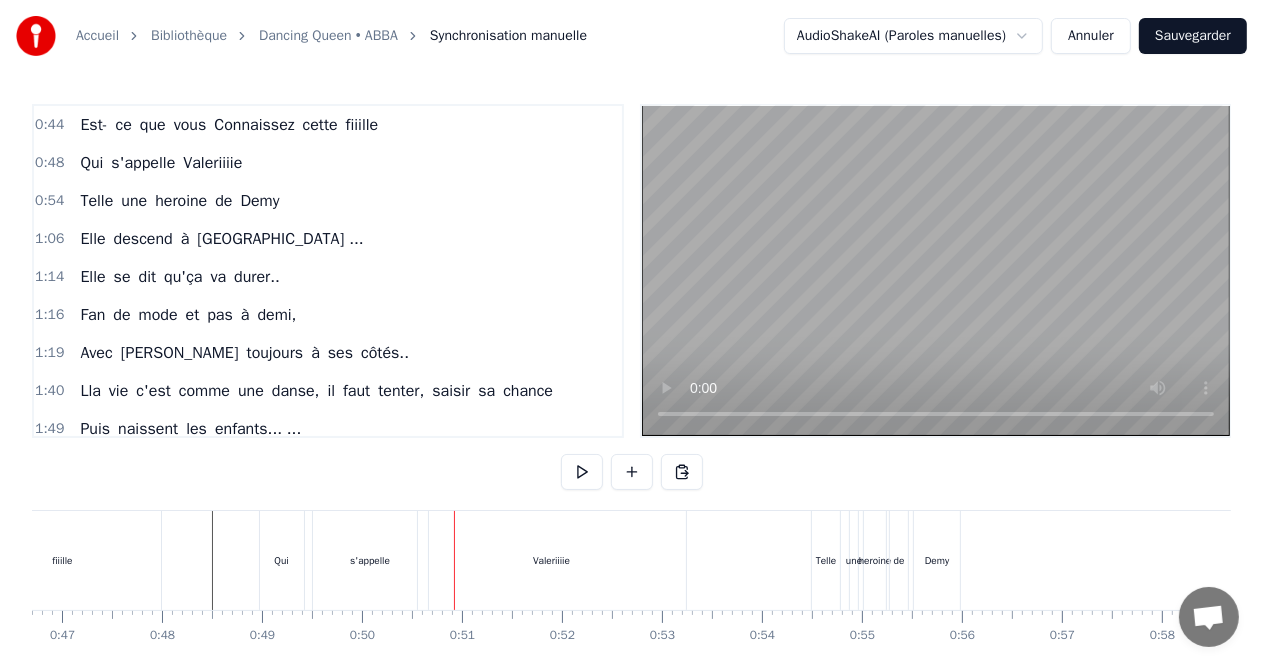 click on "Valeriiiie" at bounding box center [552, 560] 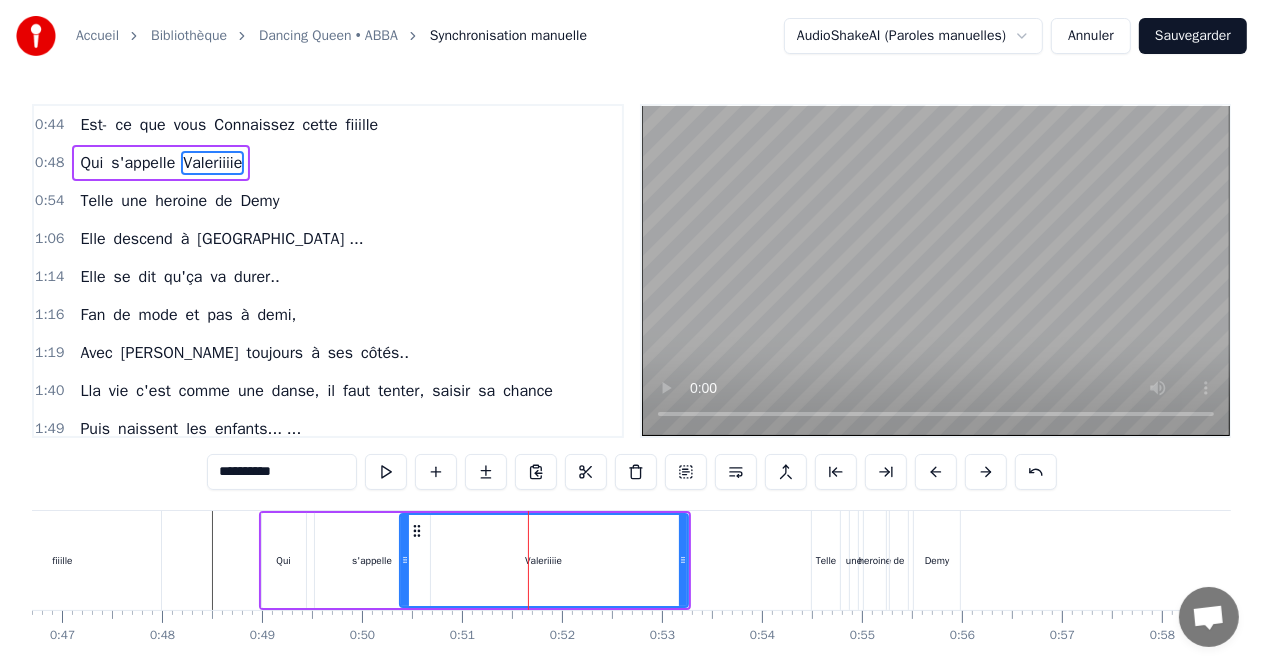 drag, startPoint x: 424, startPoint y: 556, endPoint x: 404, endPoint y: 556, distance: 20 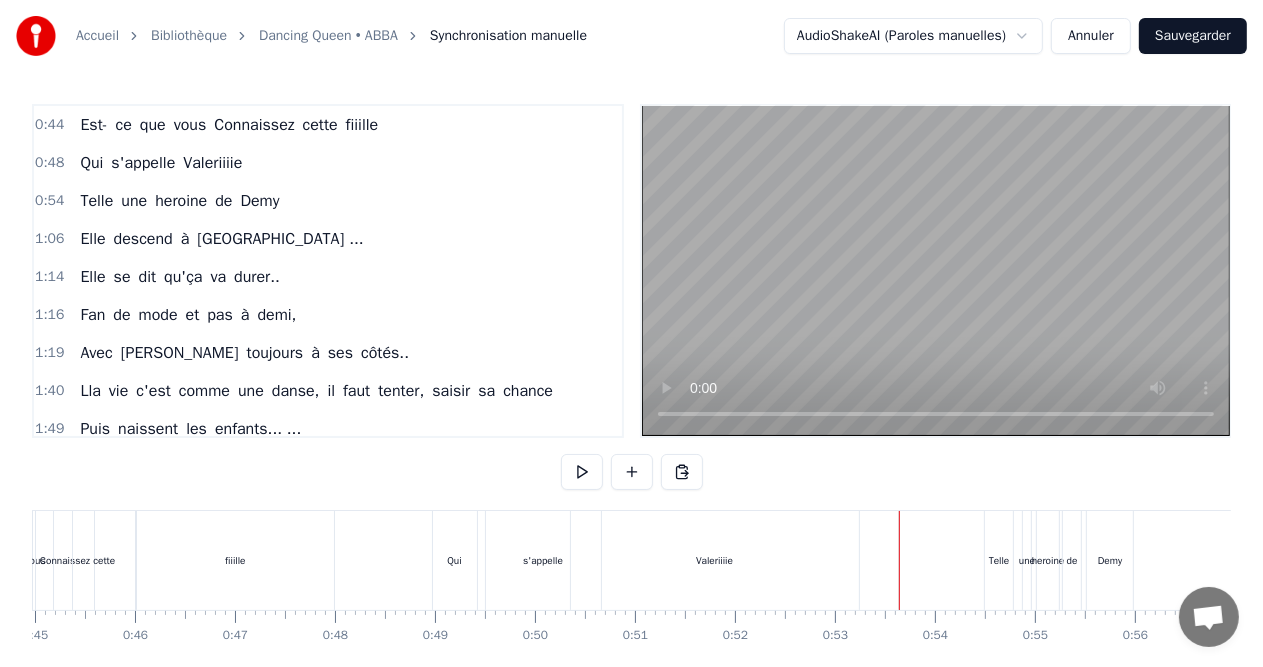 scroll, scrollTop: 0, scrollLeft: 4487, axis: horizontal 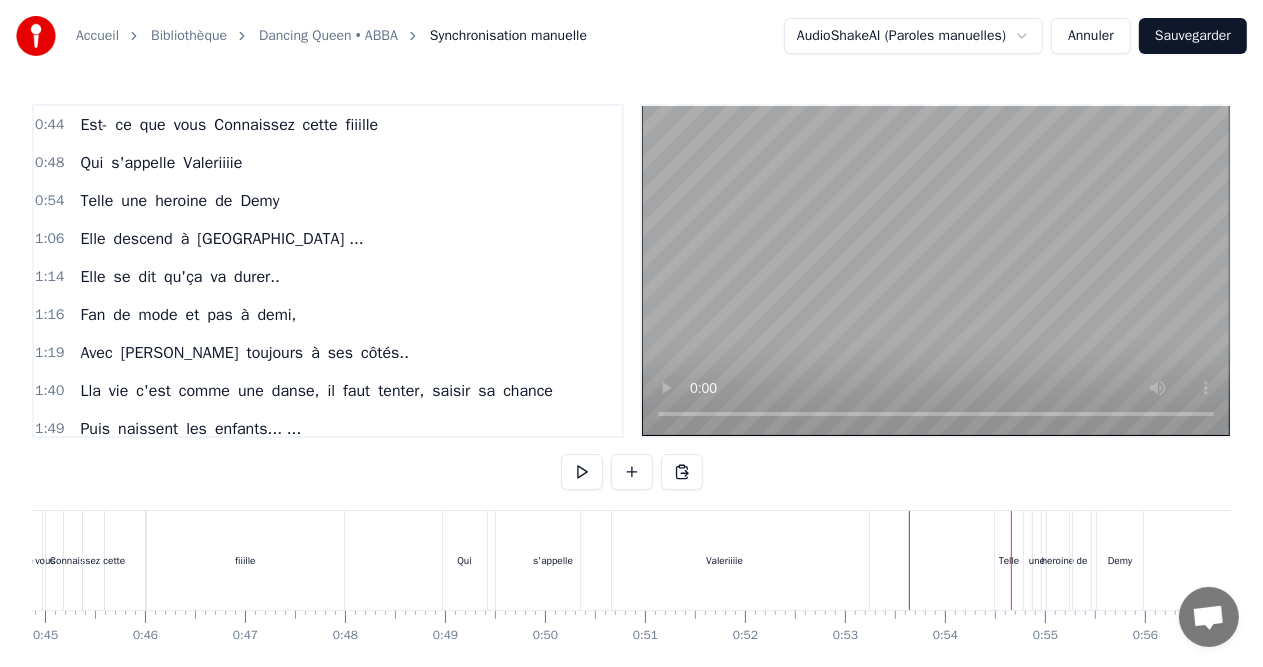 click on "Telle" at bounding box center (1009, 560) 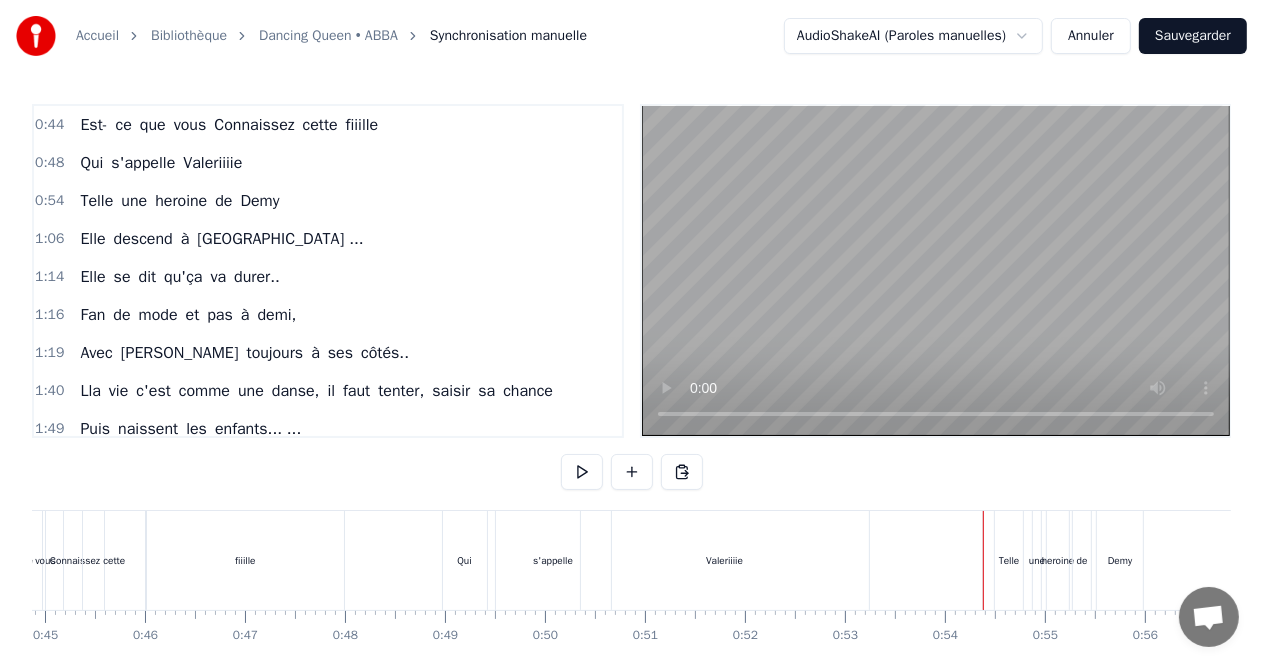 click on "0:54 Telle une heroine de Demy" at bounding box center (328, 201) 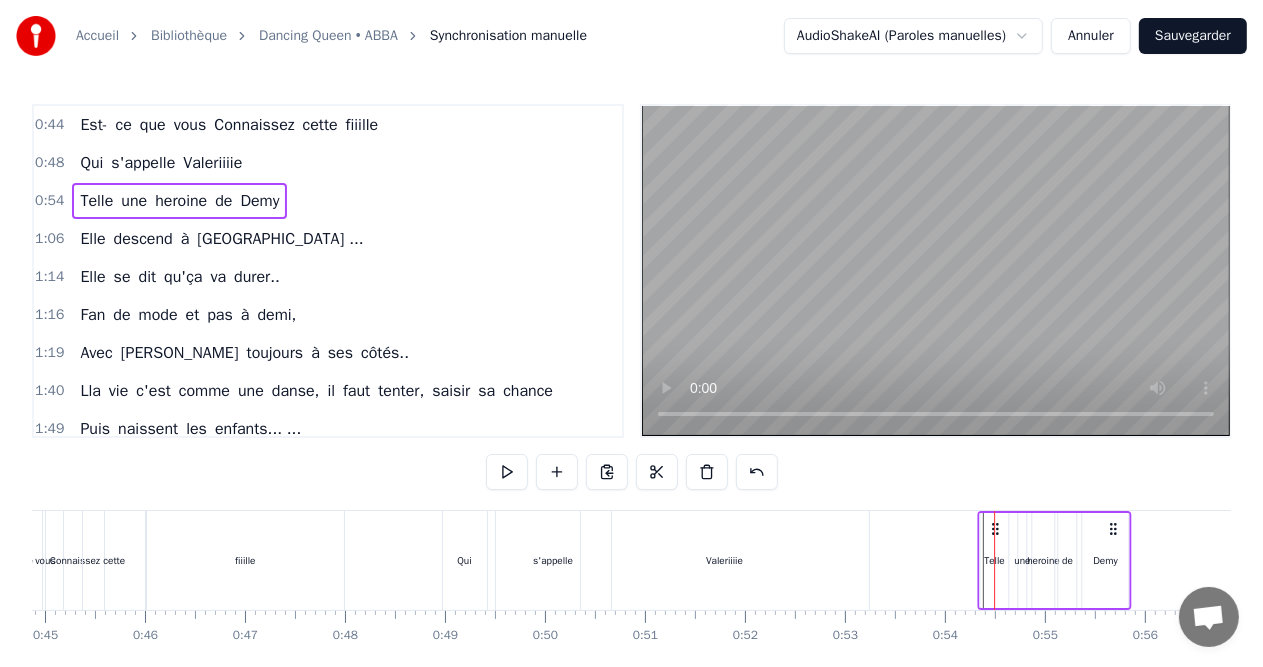 drag, startPoint x: 1012, startPoint y: 528, endPoint x: 996, endPoint y: 528, distance: 16 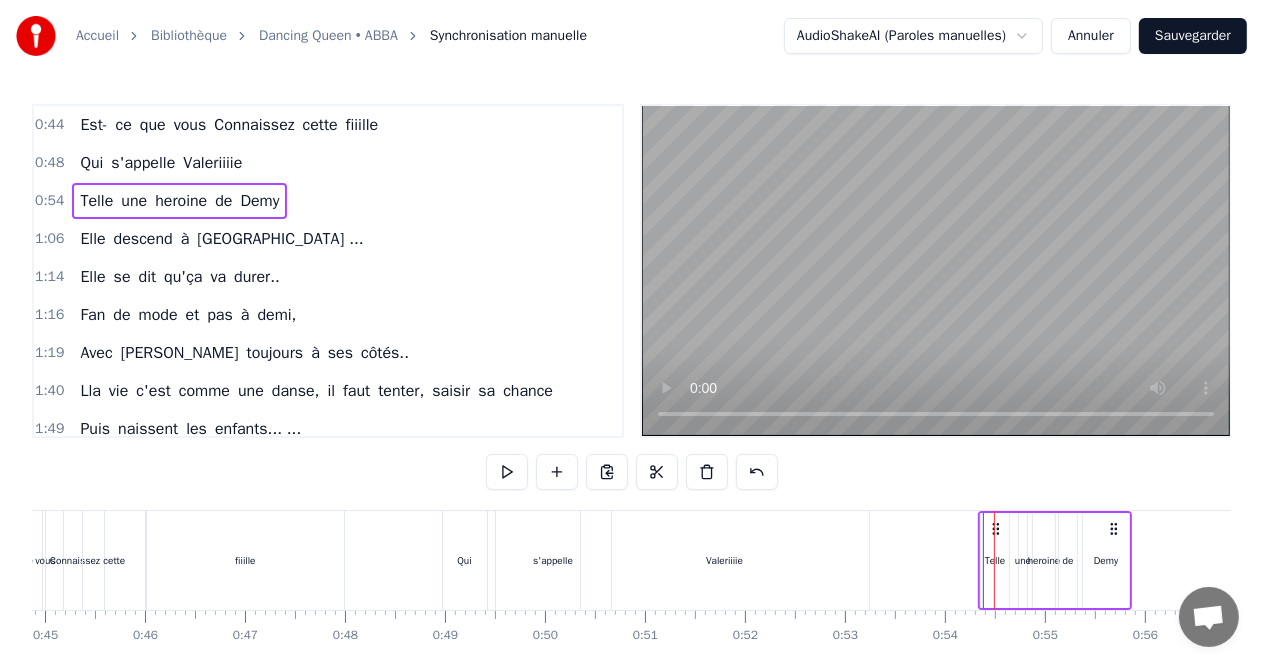 click on "s'appelle" at bounding box center (553, 560) 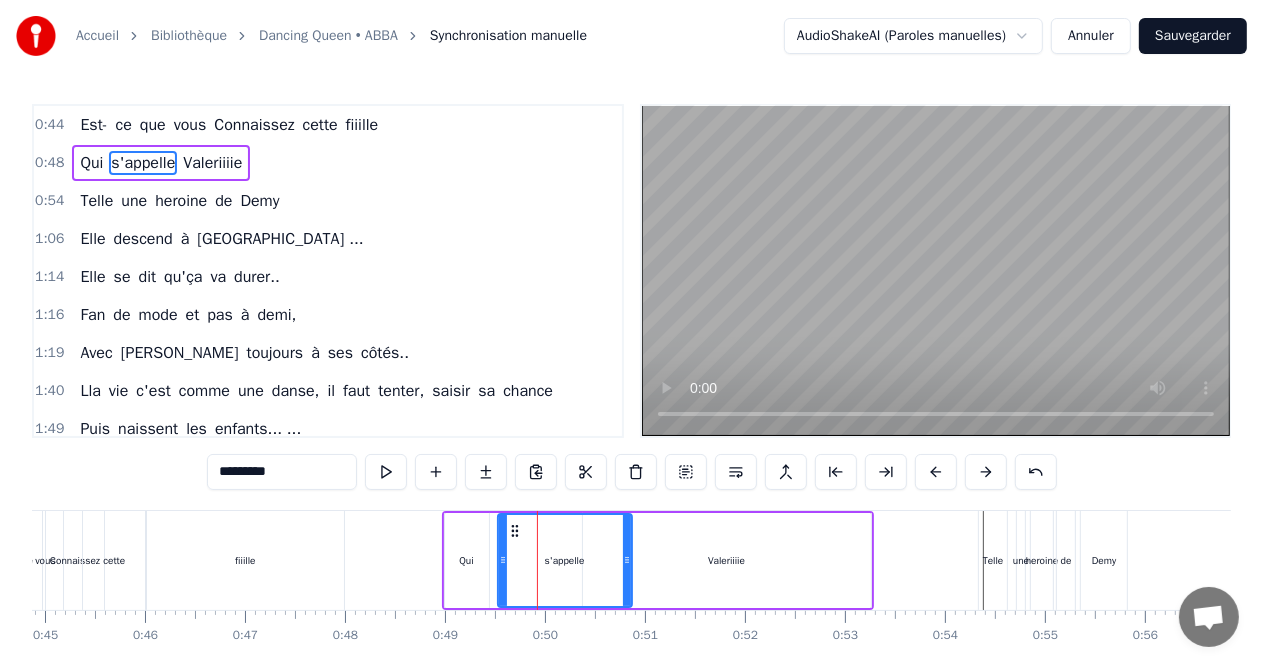 drag, startPoint x: 605, startPoint y: 559, endPoint x: 624, endPoint y: 559, distance: 19 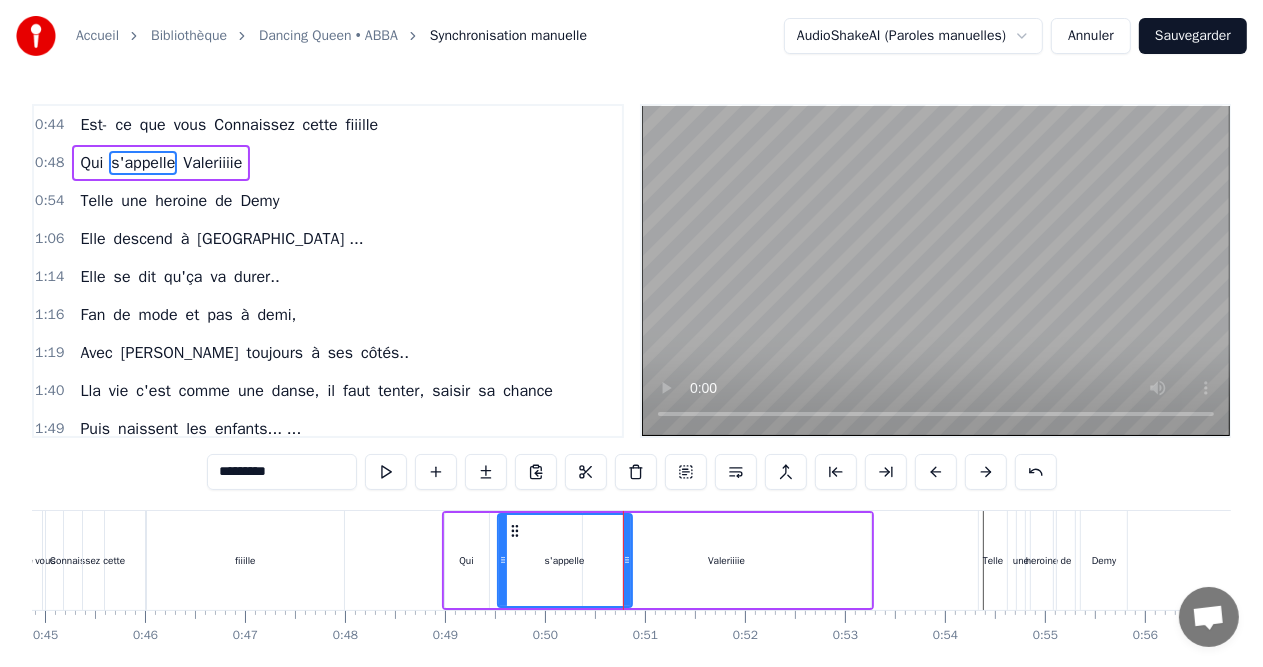 click at bounding box center [7718, 560] 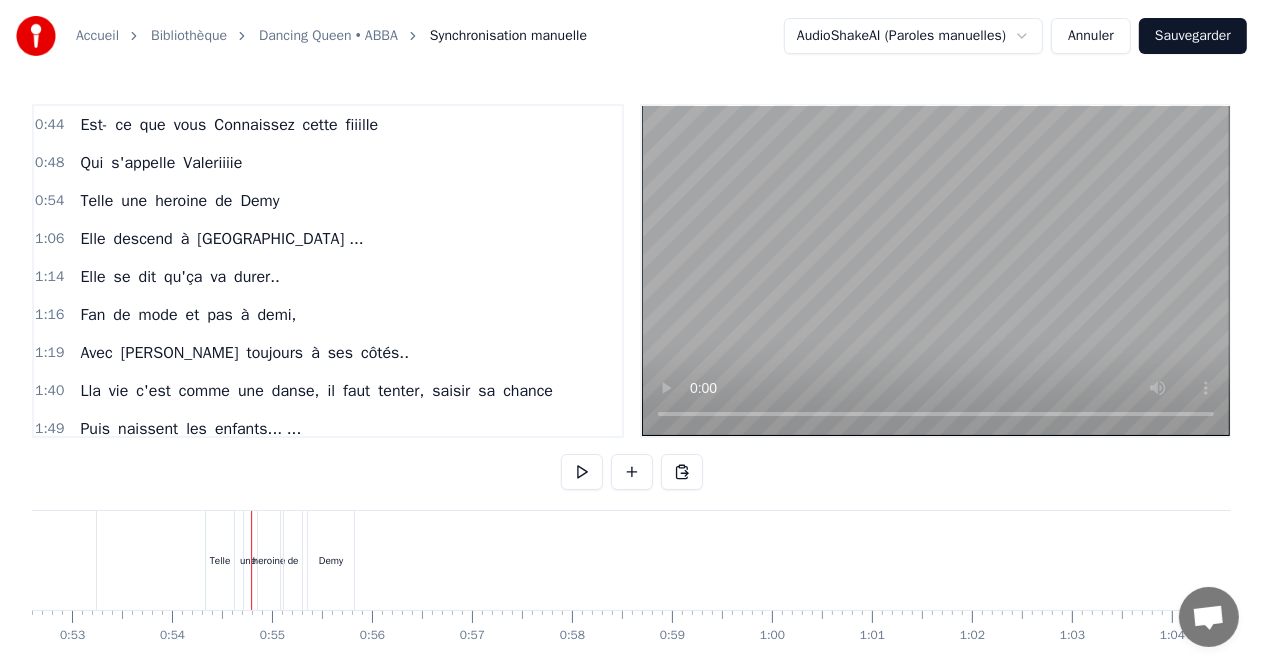 scroll, scrollTop: 0, scrollLeft: 5378, axis: horizontal 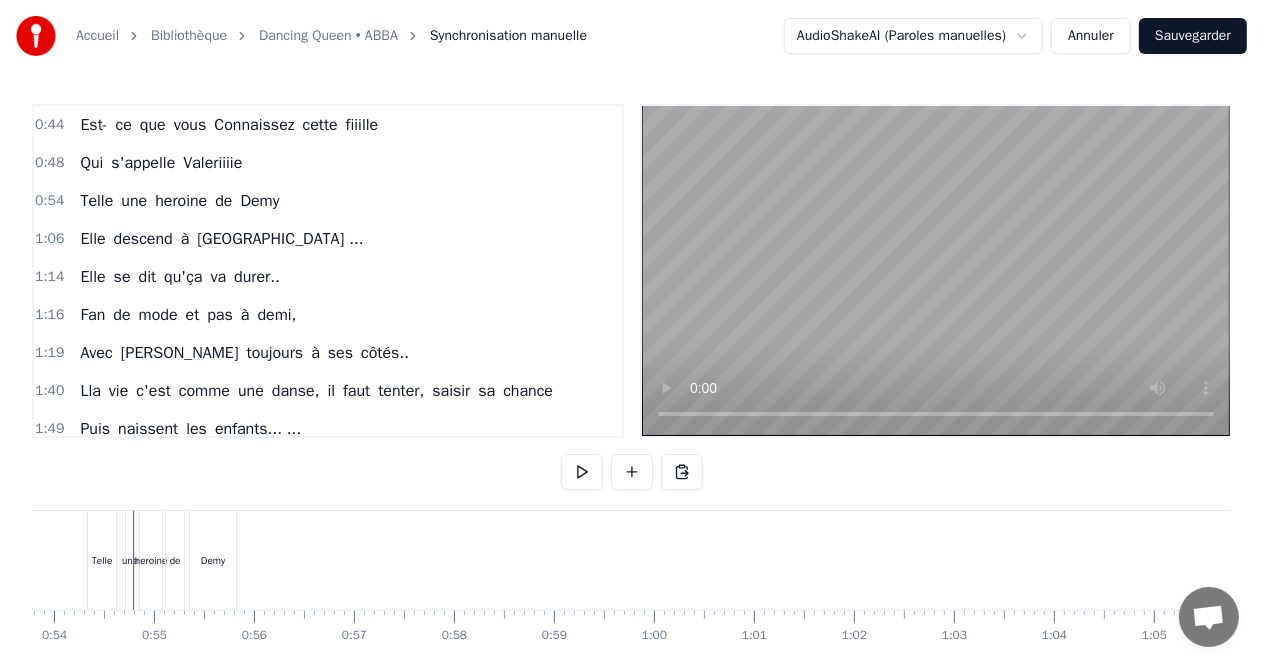 click on "0:54 Telle une heroine de Demy" at bounding box center [328, 201] 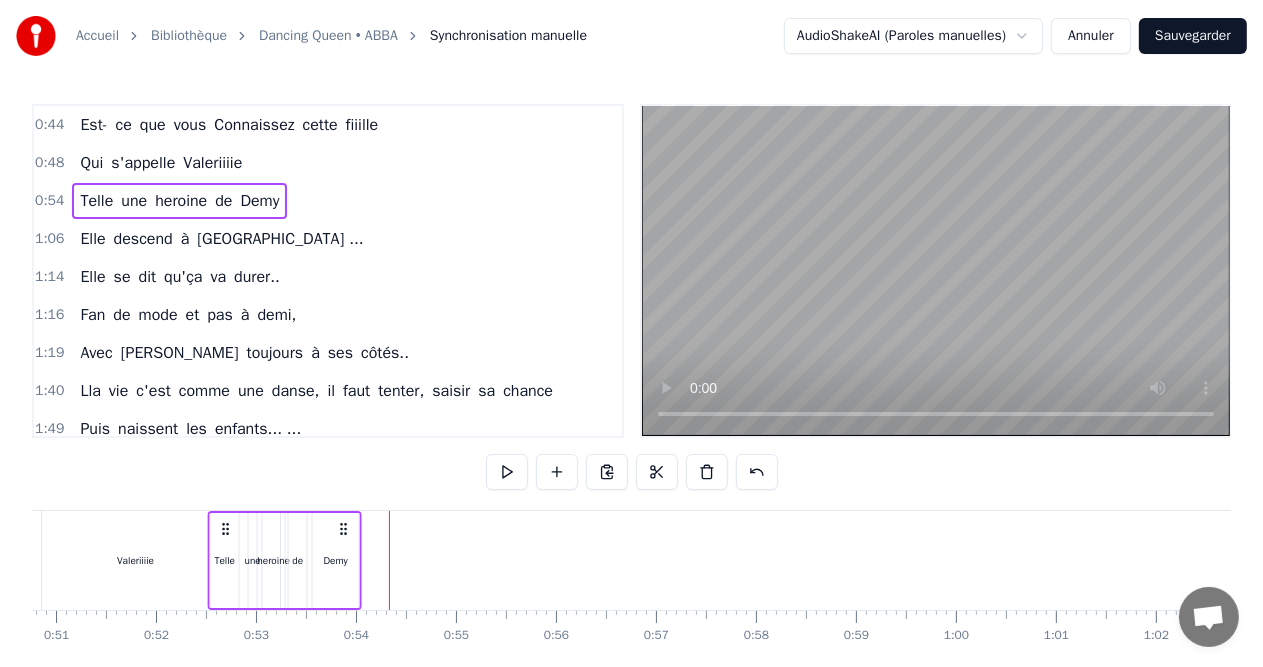 scroll, scrollTop: 0, scrollLeft: 5057, axis: horizontal 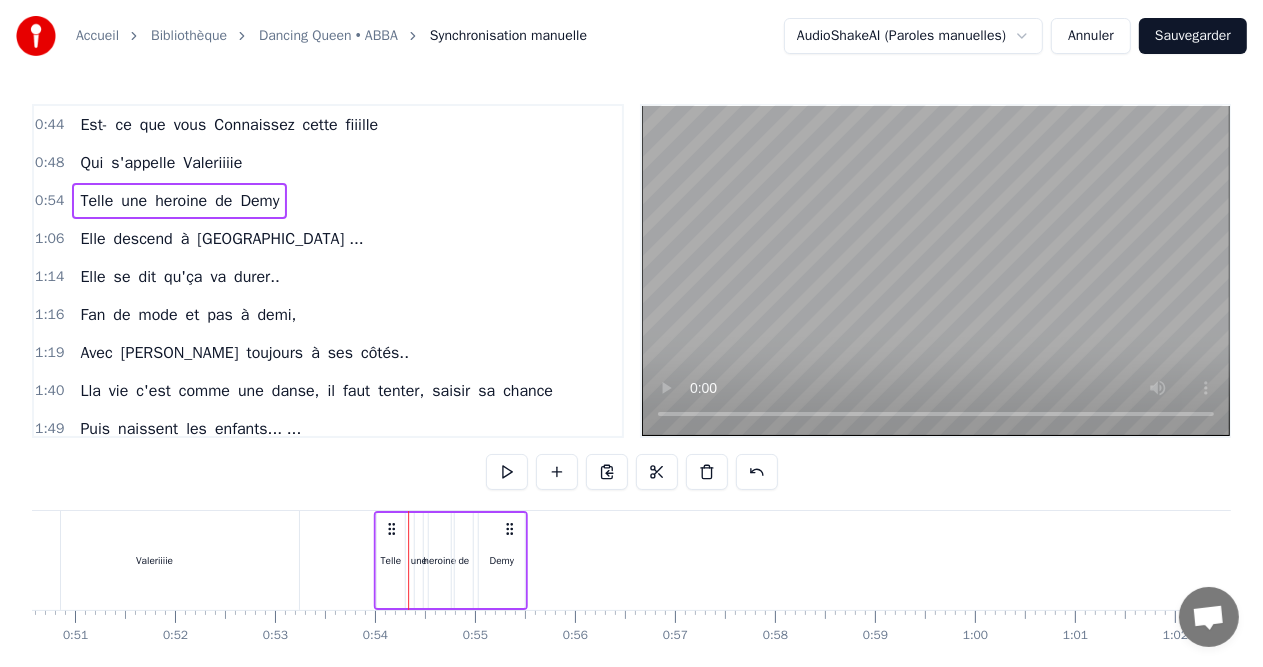 drag, startPoint x: 147, startPoint y: 523, endPoint x: 388, endPoint y: 532, distance: 241.16798 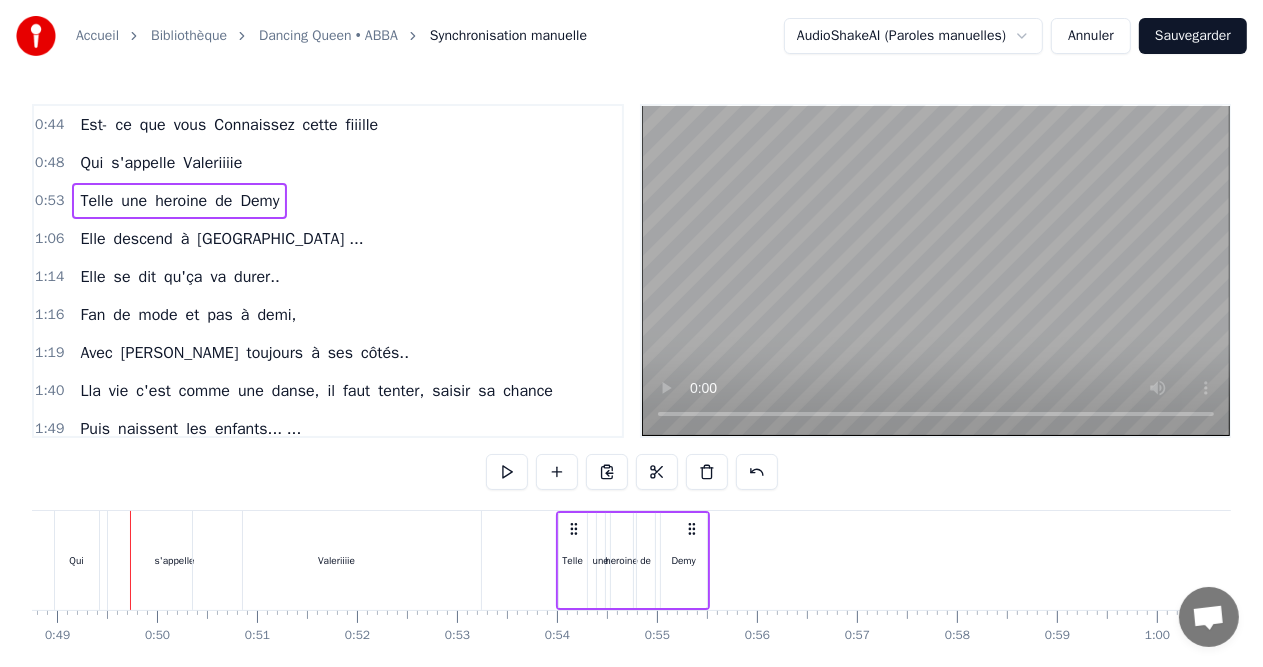 scroll, scrollTop: 0, scrollLeft: 4872, axis: horizontal 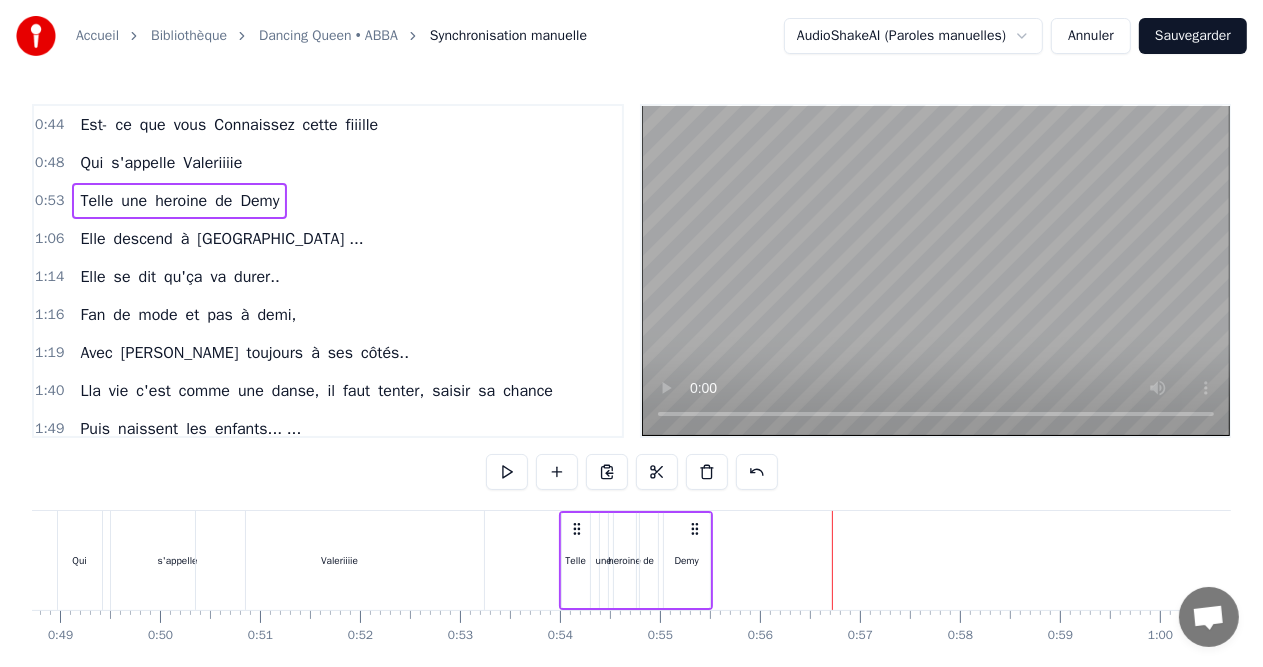 click on "1:16 Fan de mode et pas à demi," at bounding box center [328, 315] 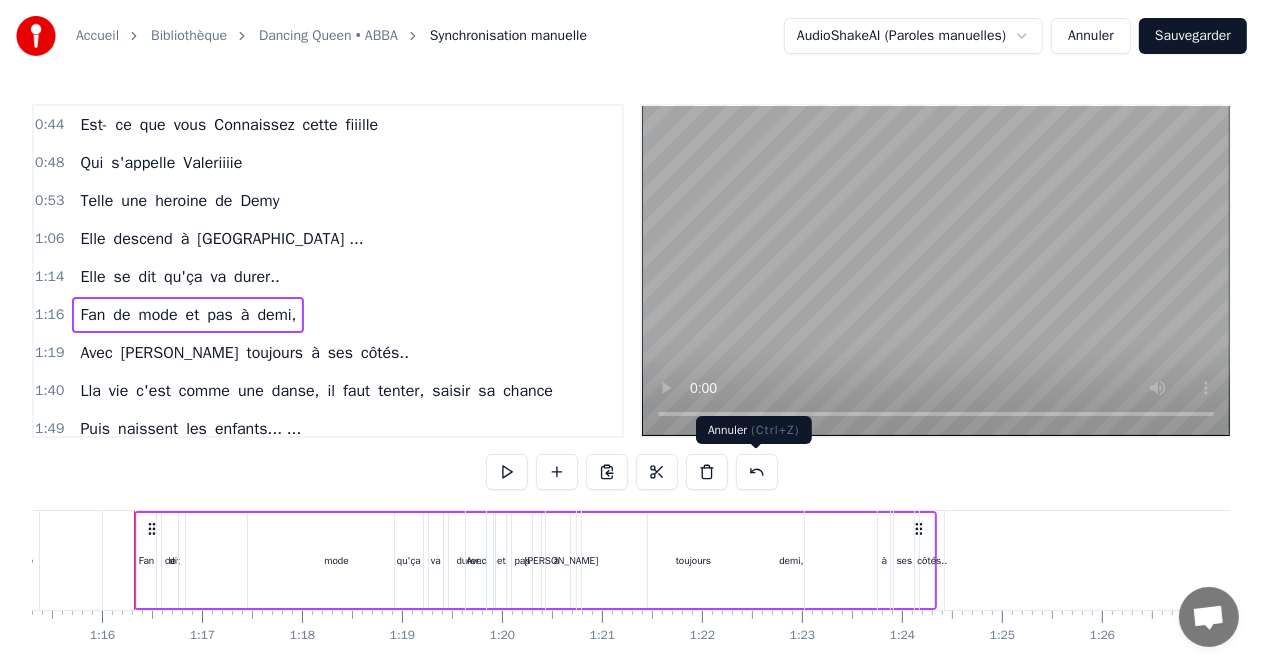 scroll, scrollTop: 0, scrollLeft: 7531, axis: horizontal 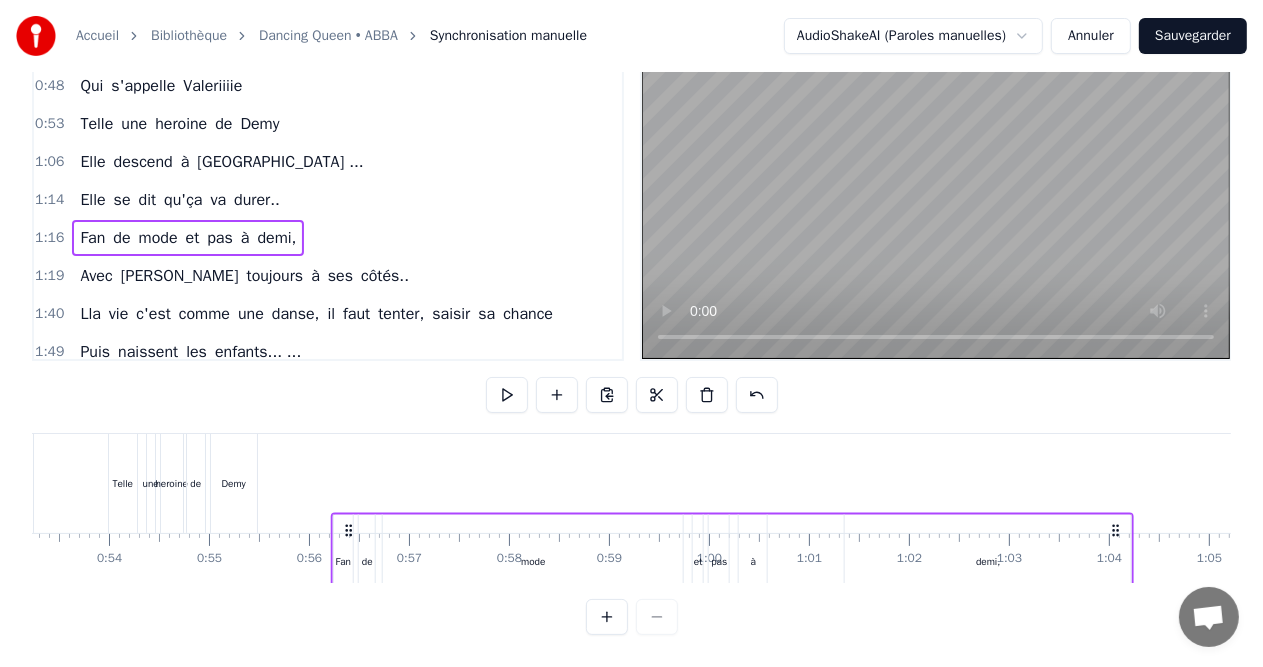 click on "Est- ce que vous Connaissez cette fiiille Qui s'appelle Valeriiiie Telle une heroine de [PERSON_NAME] descend à [GEOGRAPHIC_DATA]
... Elle se dit qu'ça va durer.. Fan de mode et pas à demi, Avec [PERSON_NAME] toujours à ses côtés.. Lla vie c'est comme une danse, il faut tenter, saisir sa chance Puis naissent les enfants...
... Au centre du ballet... 1.23 Il y a [PERSON_NAME]... Dancing queen... Mais pas une drag queen... [PERSON_NAME] dancing queen, Reine du dancing oh yeee
... Virevolter, s'envoler... Sauter ou même plonger...er..er.... [PERSON_NAME] [PERSON_NAME], notre amie est bien plus qu'une dancing queen." at bounding box center (6882, 483) 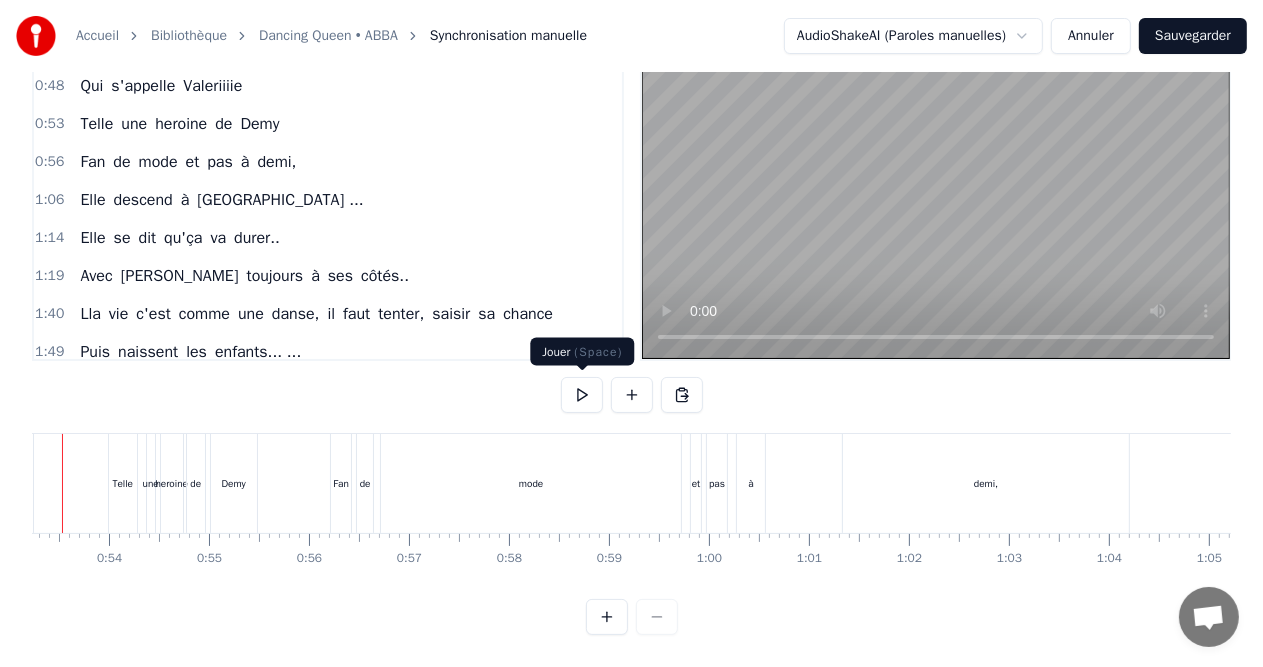 scroll, scrollTop: 0, scrollLeft: 5252, axis: horizontal 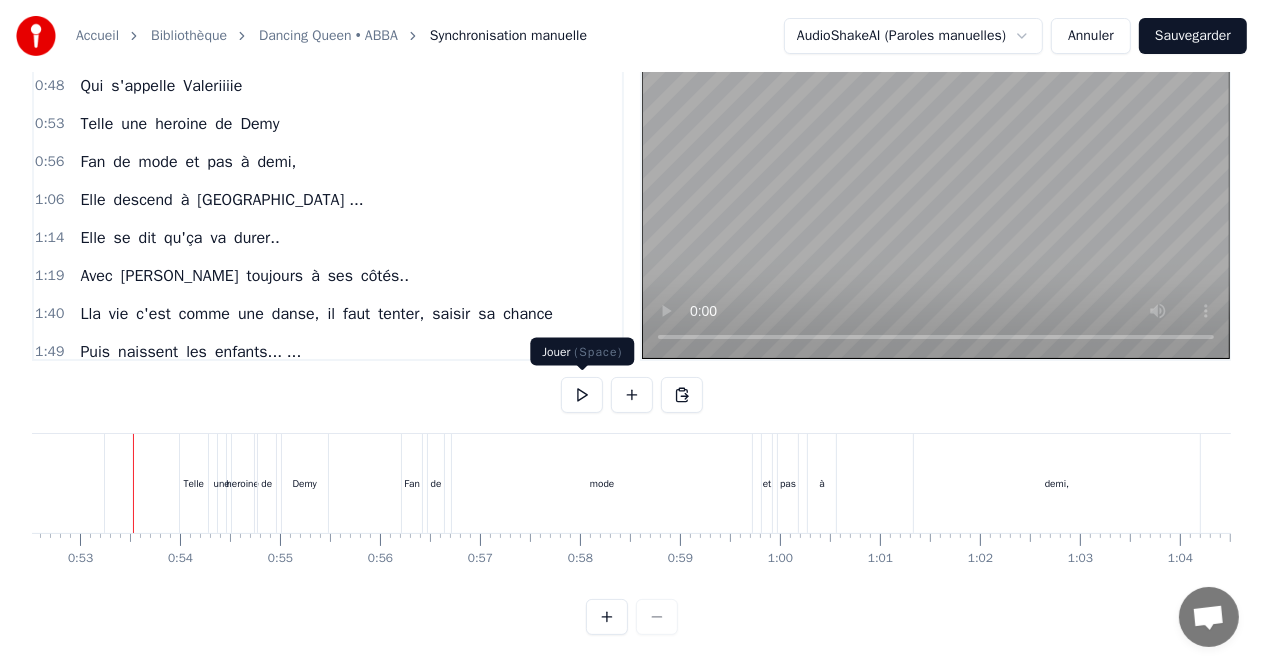 click at bounding box center (582, 395) 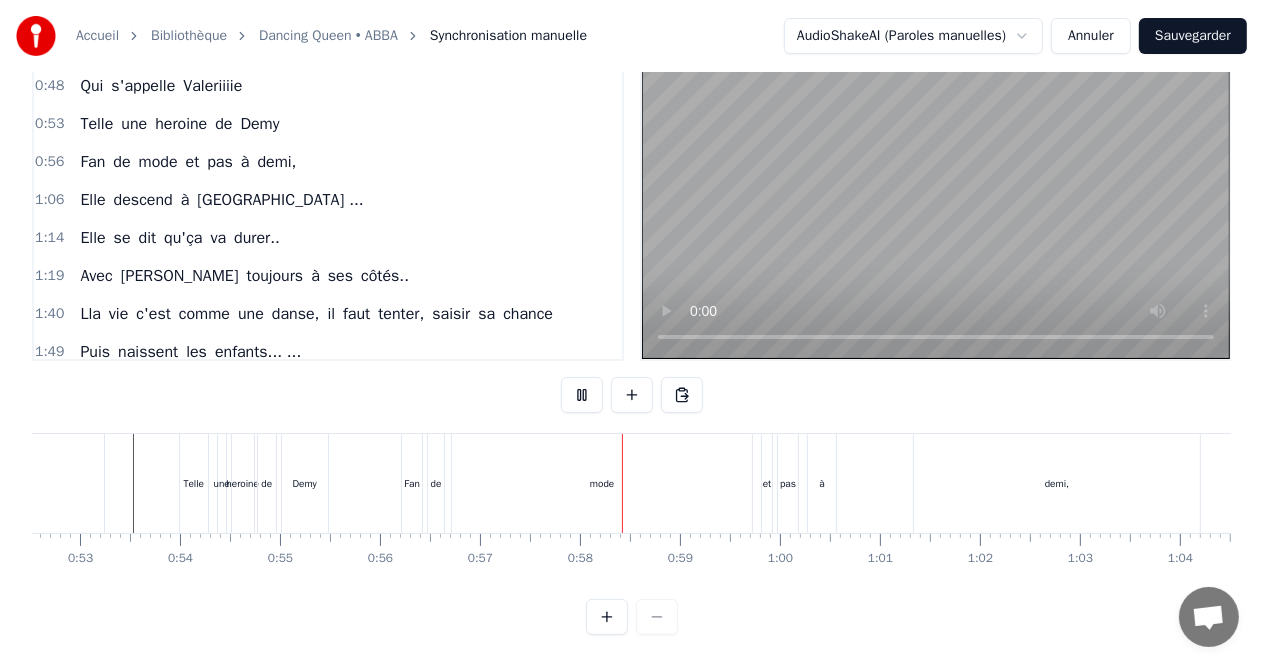 click at bounding box center (582, 395) 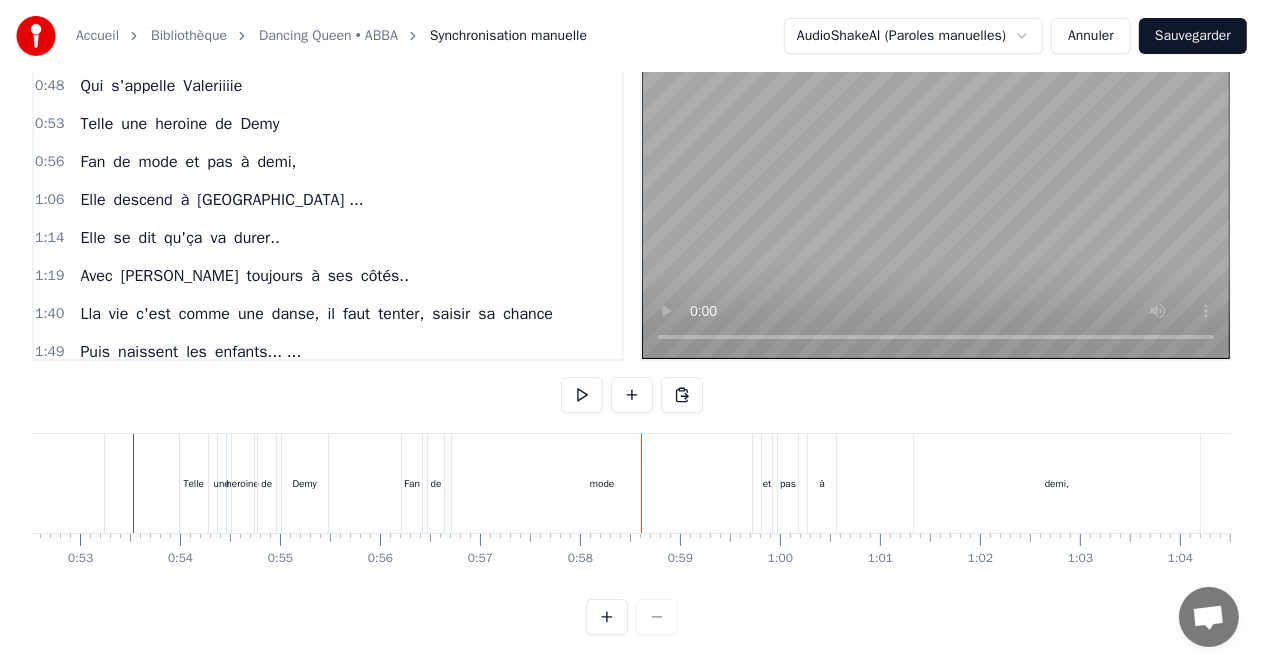 click on "mode" at bounding box center (602, 483) 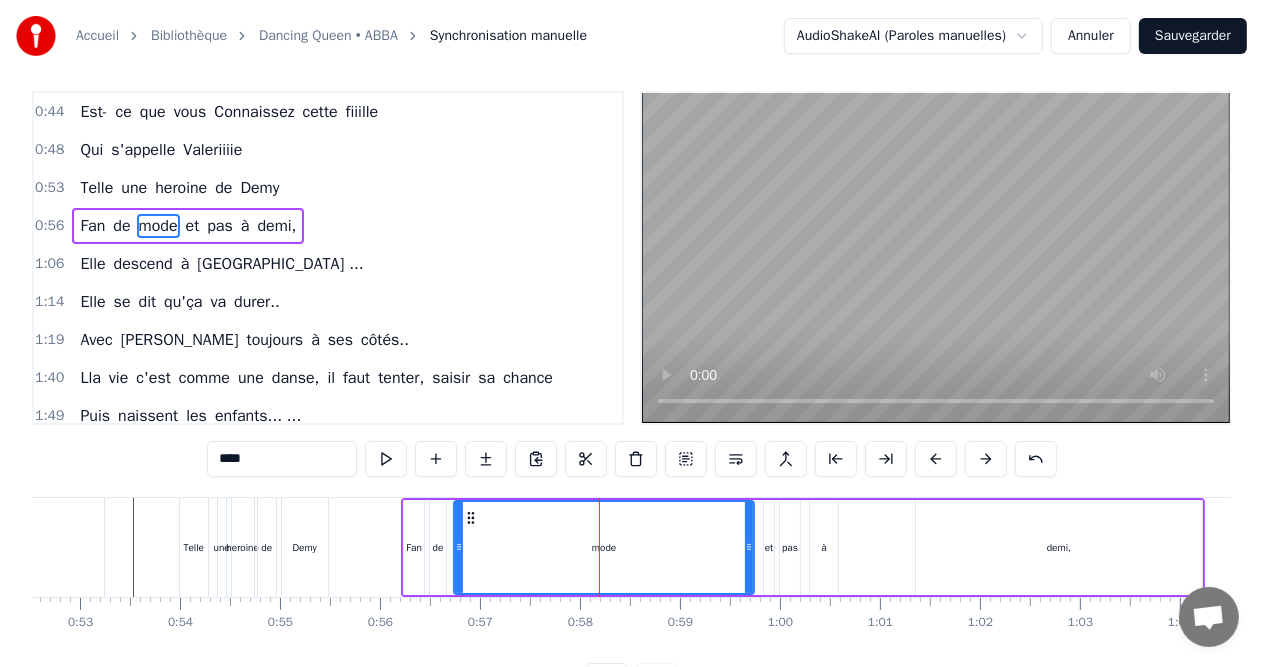 scroll, scrollTop: 0, scrollLeft: 0, axis: both 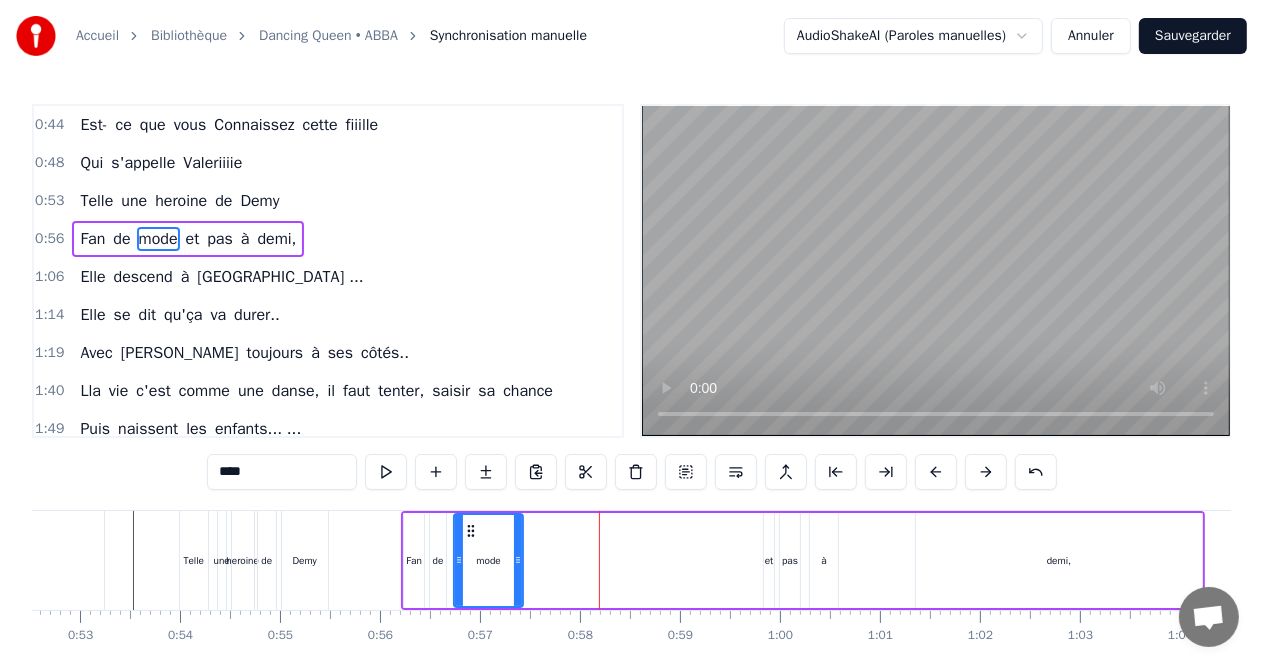 drag, startPoint x: 752, startPoint y: 556, endPoint x: 521, endPoint y: 562, distance: 231.07791 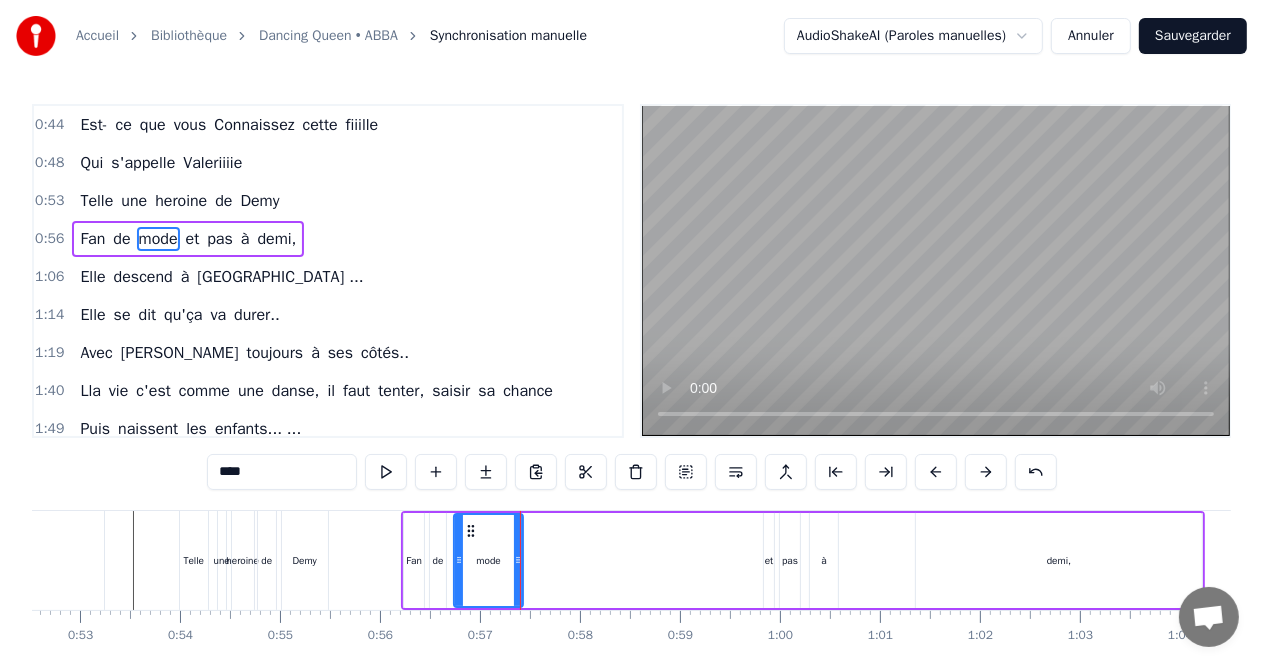 click on "et" at bounding box center (769, 560) 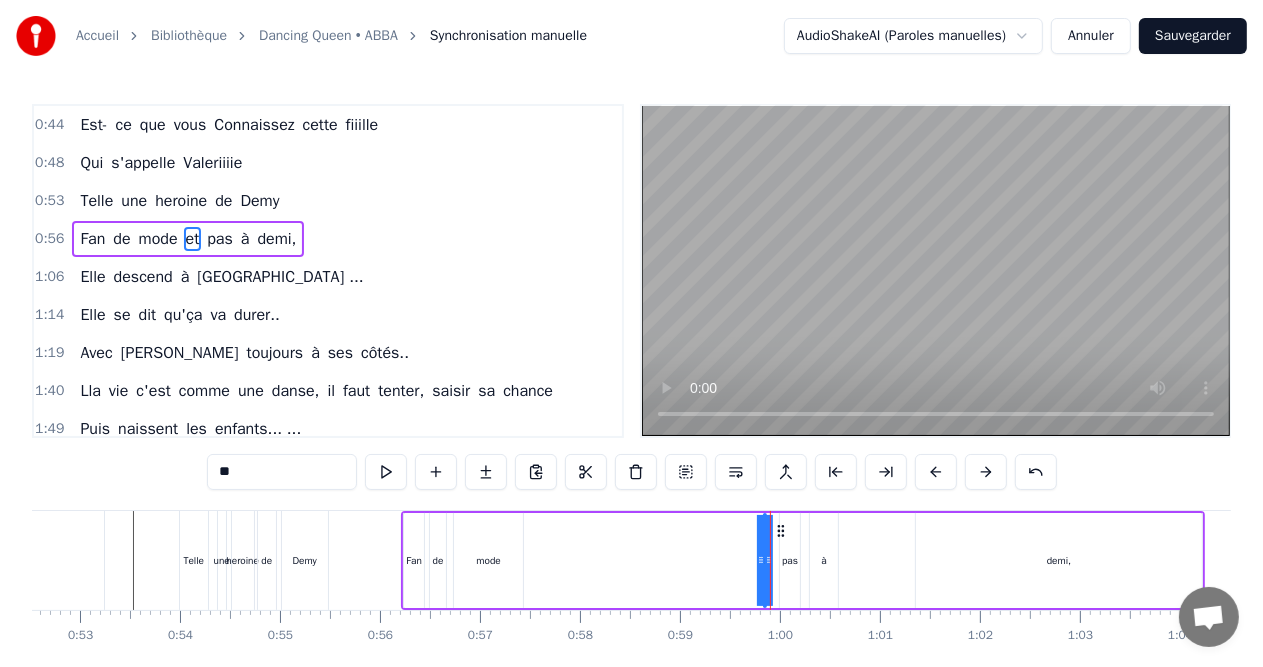 drag, startPoint x: 765, startPoint y: 560, endPoint x: 520, endPoint y: 559, distance: 245.00204 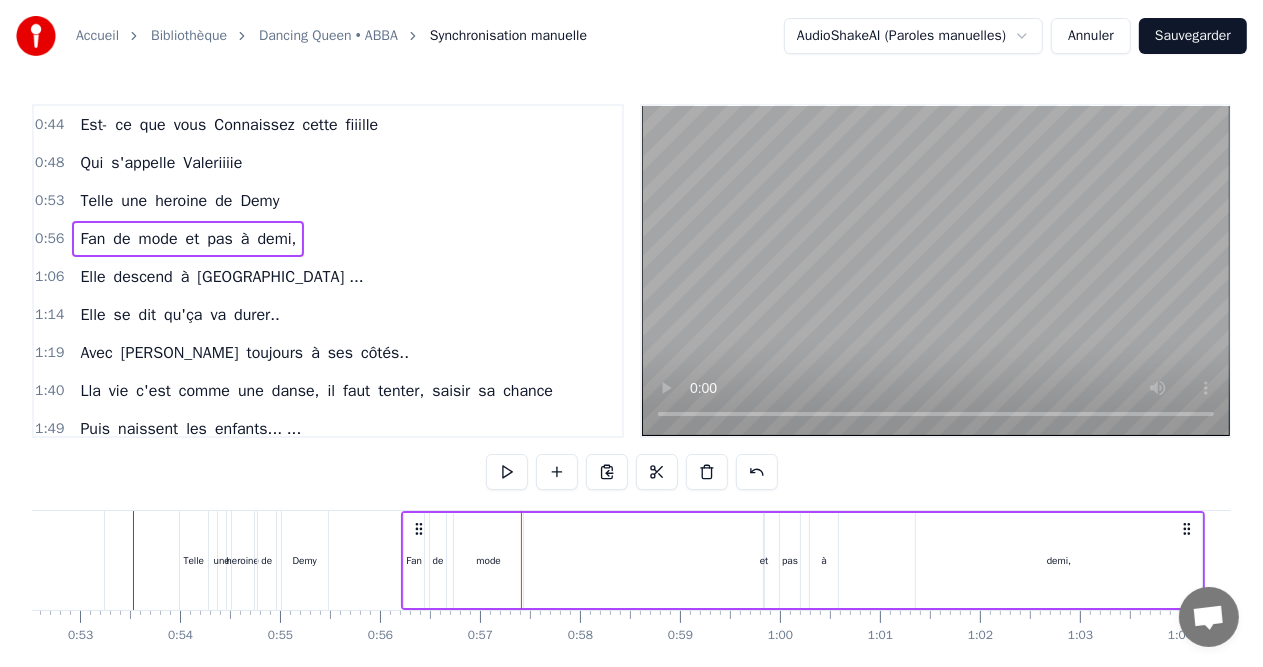 click on "et" at bounding box center (764, 560) 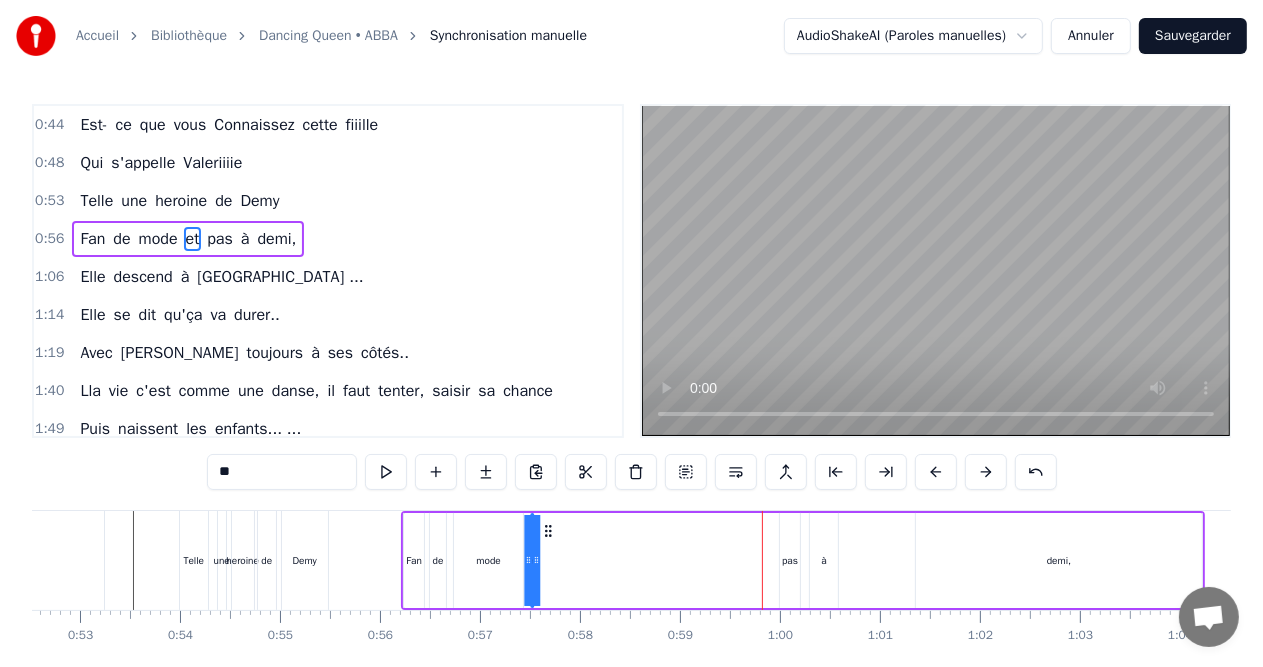 drag, startPoint x: 774, startPoint y: 532, endPoint x: 541, endPoint y: 534, distance: 233.00859 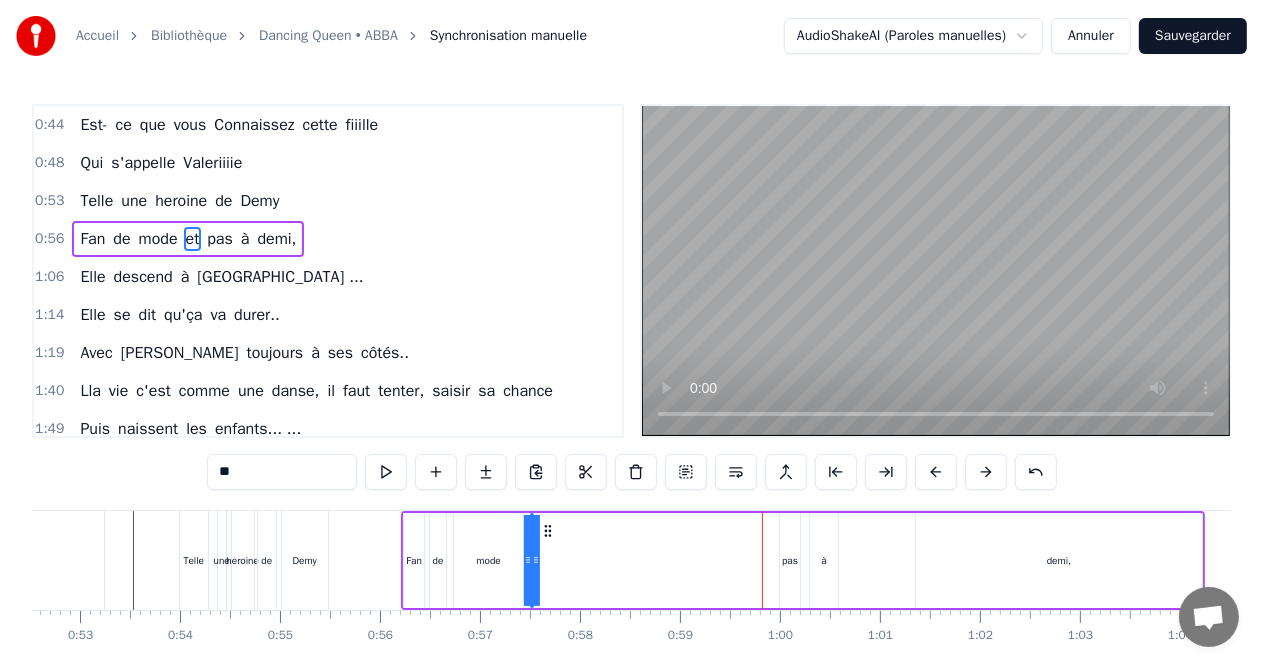 click on "pas" at bounding box center [790, 560] 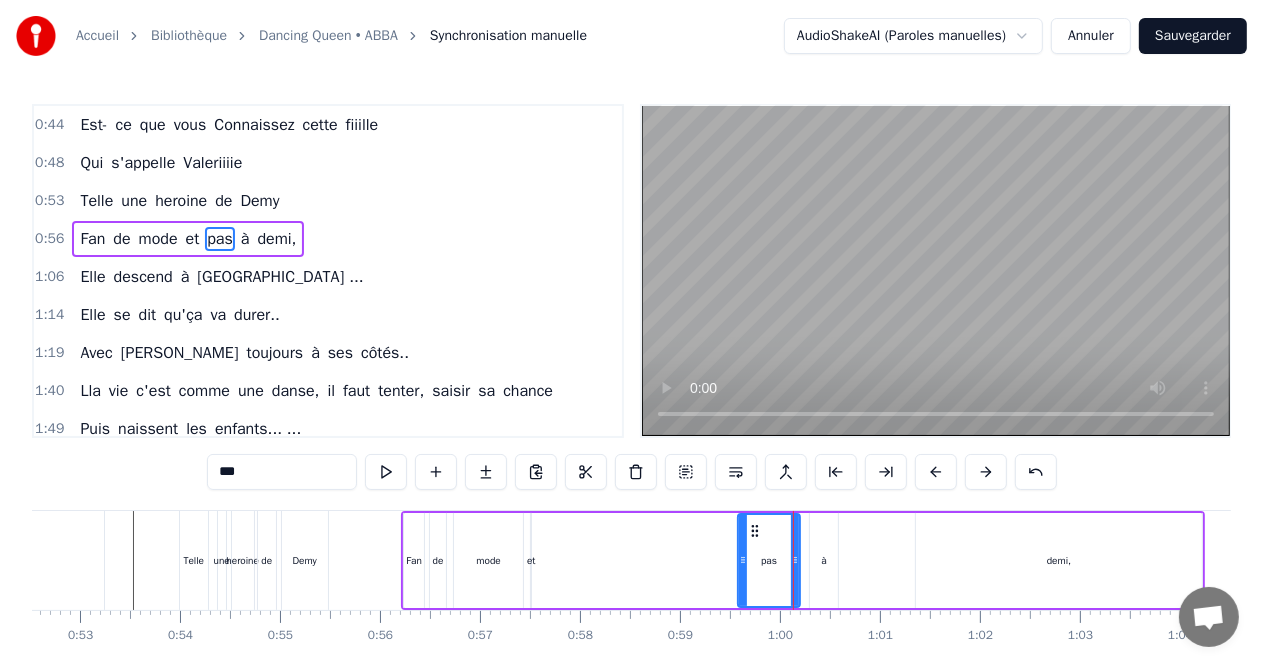 drag, startPoint x: 780, startPoint y: 558, endPoint x: 738, endPoint y: 560, distance: 42.047592 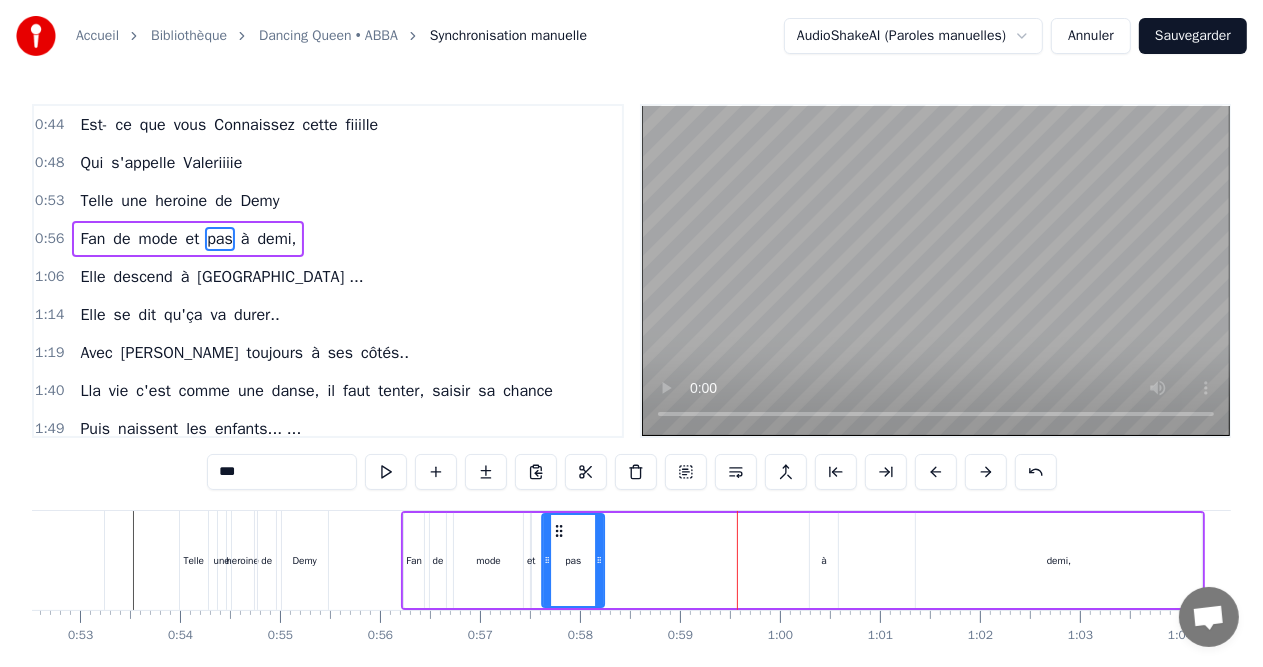 drag, startPoint x: 752, startPoint y: 533, endPoint x: 556, endPoint y: 532, distance: 196.00255 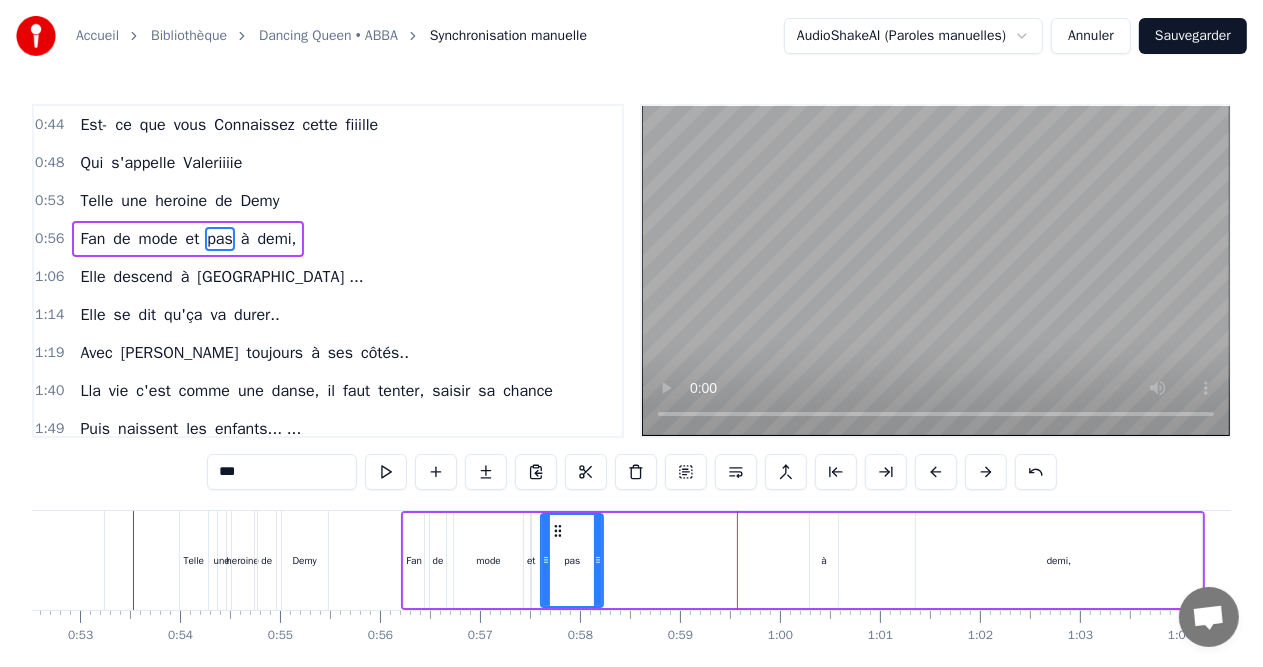 click on "à" at bounding box center (824, 560) 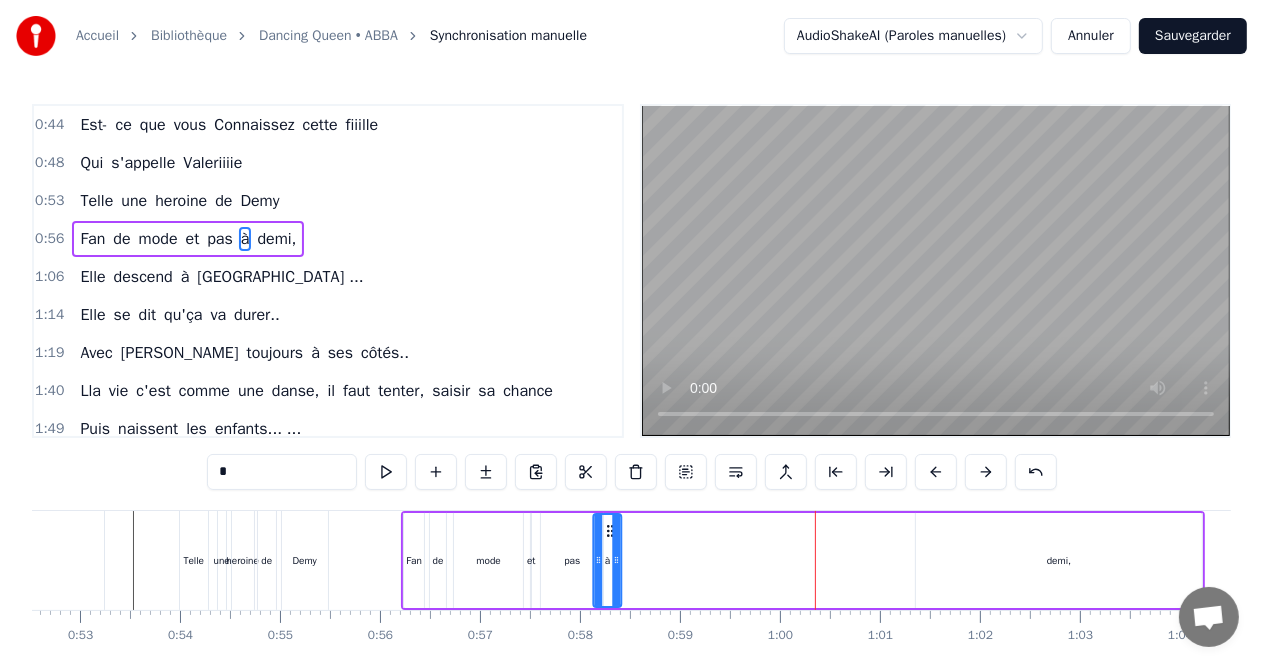 drag, startPoint x: 825, startPoint y: 529, endPoint x: 608, endPoint y: 536, distance: 217.11287 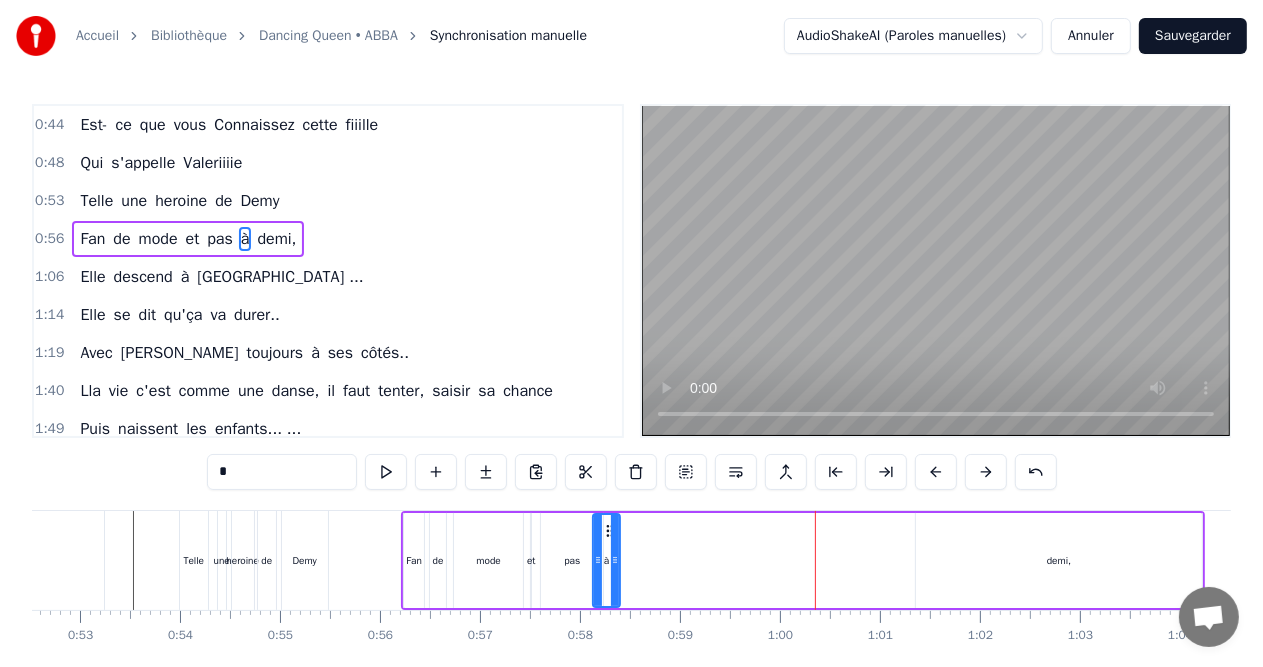 click on "demi," at bounding box center (1059, 560) 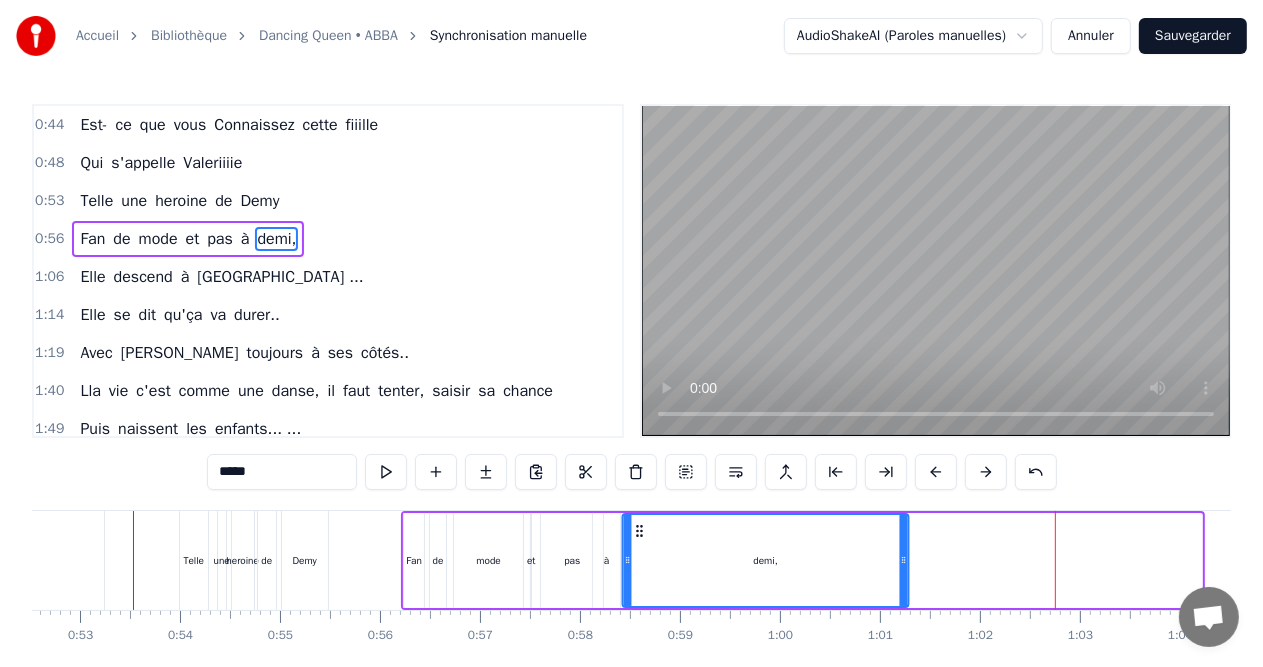 drag, startPoint x: 930, startPoint y: 526, endPoint x: 636, endPoint y: 532, distance: 294.06122 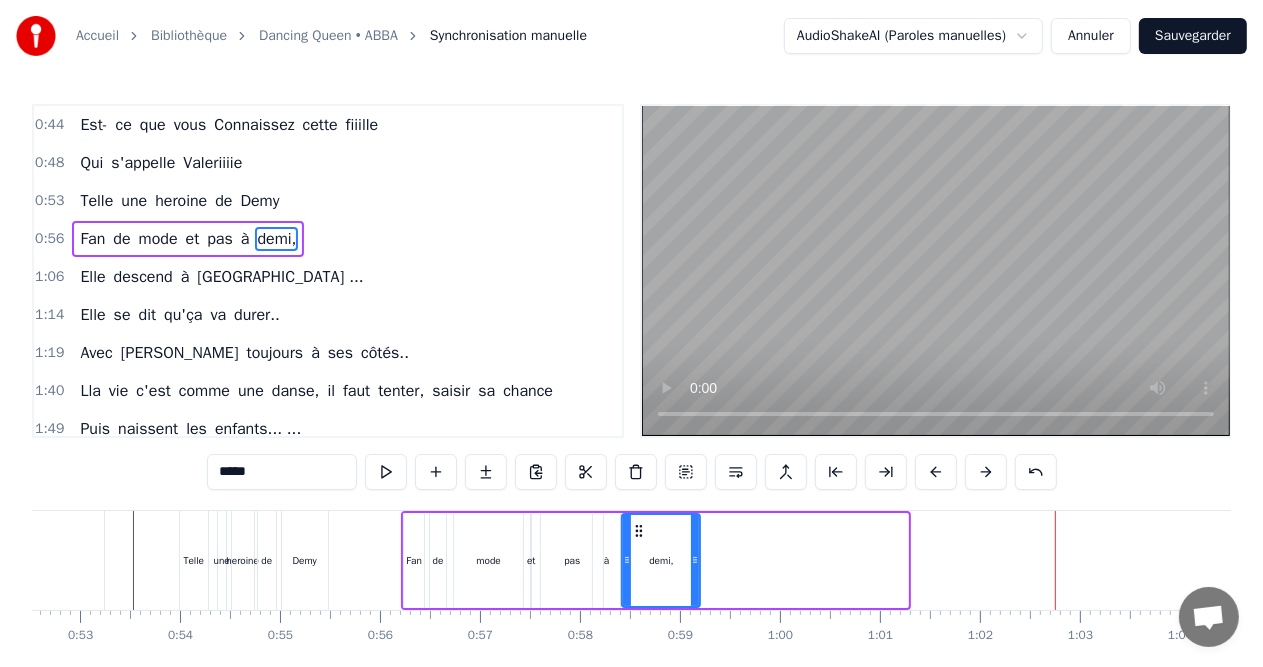 drag, startPoint x: 901, startPoint y: 563, endPoint x: 693, endPoint y: 567, distance: 208.03845 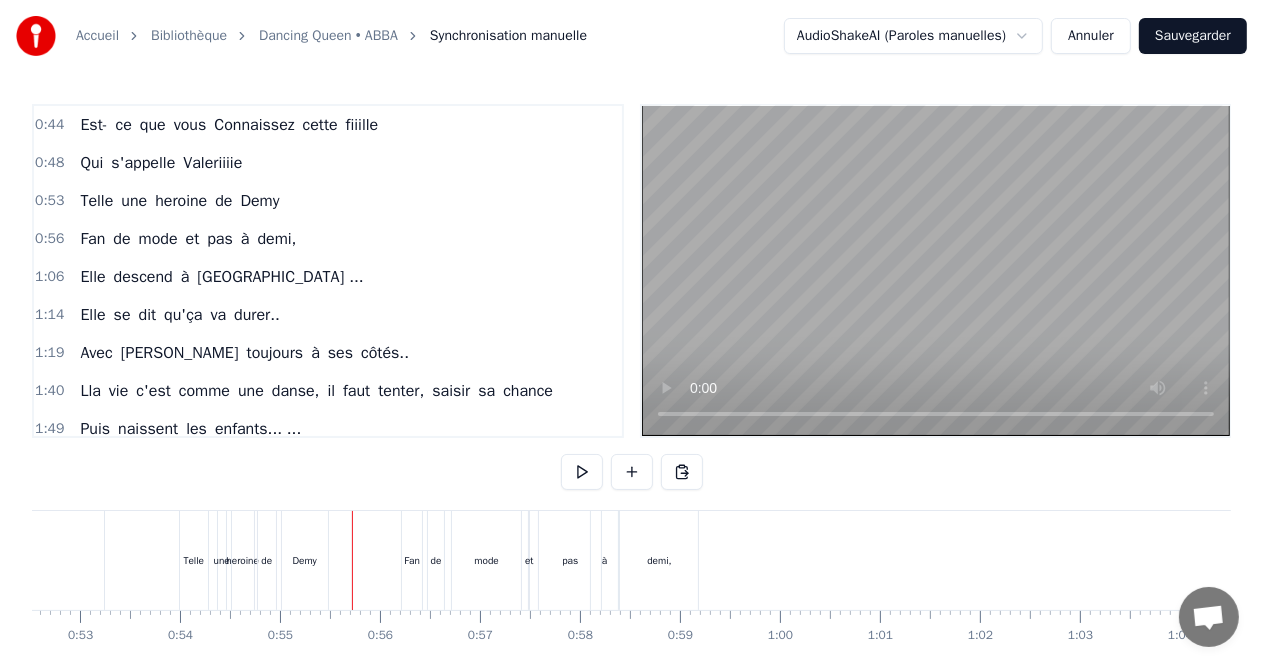click on "Valeriiiie" at bounding box center [-40, 560] 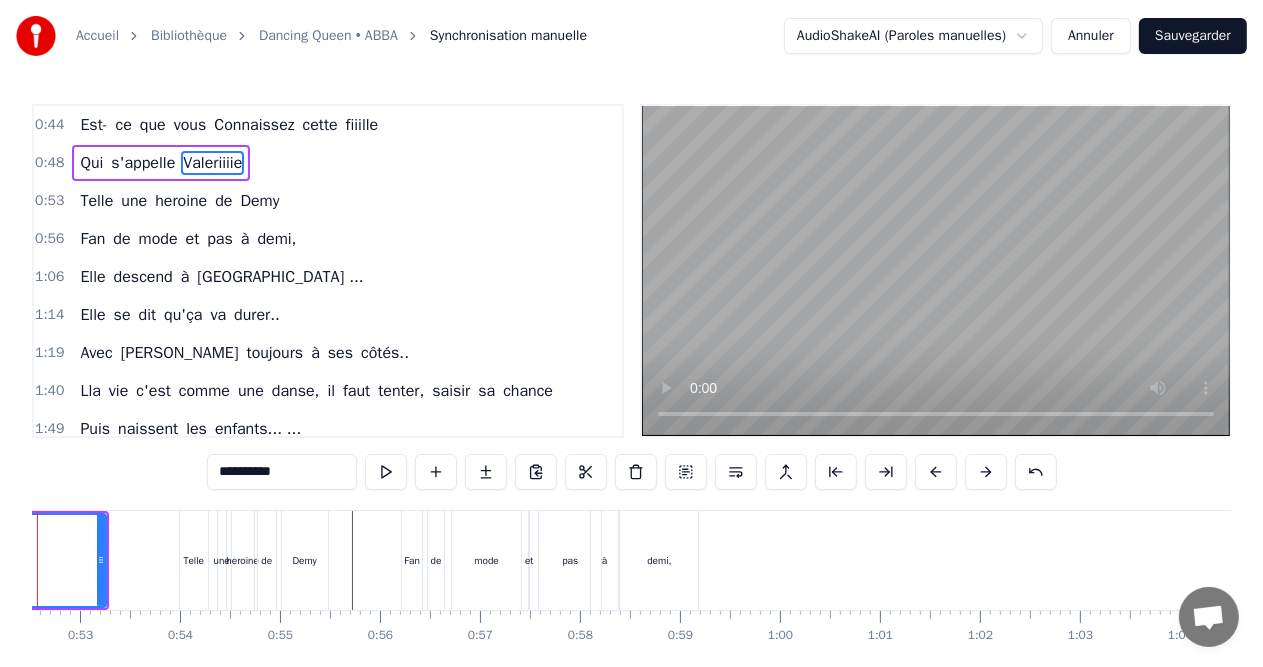 scroll, scrollTop: 0, scrollLeft: 5156, axis: horizontal 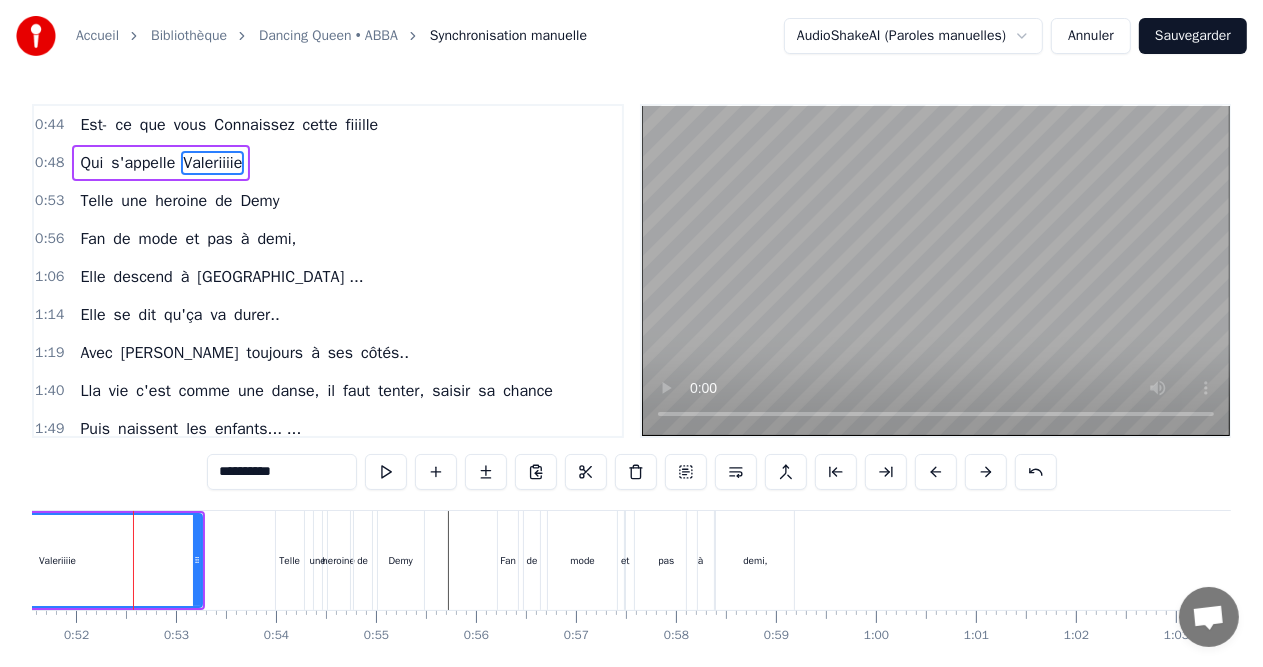 click at bounding box center (7049, 560) 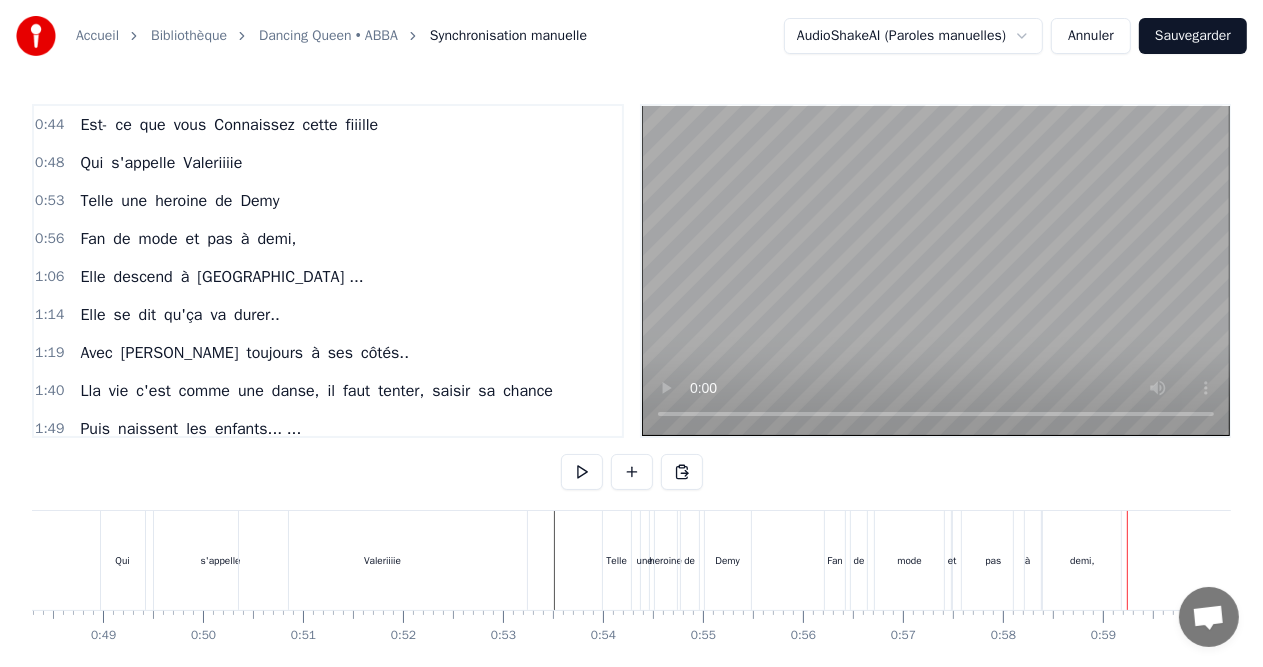 scroll, scrollTop: 0, scrollLeft: 4825, axis: horizontal 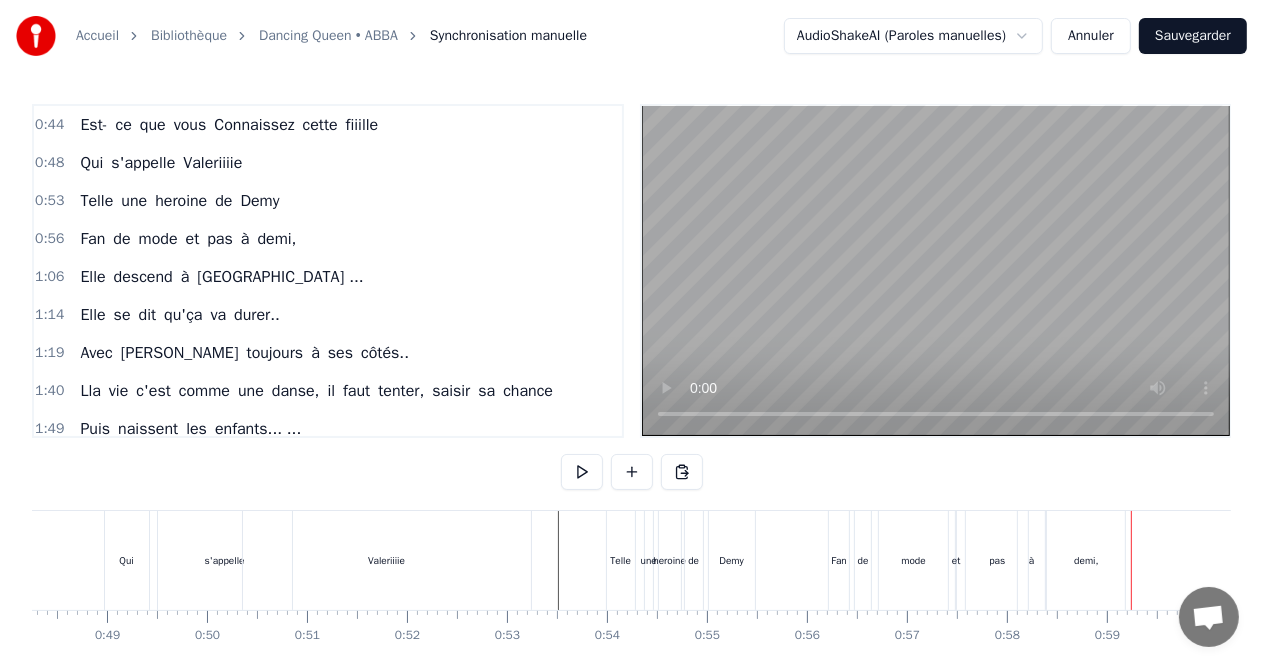 click on "pas" at bounding box center (997, 560) 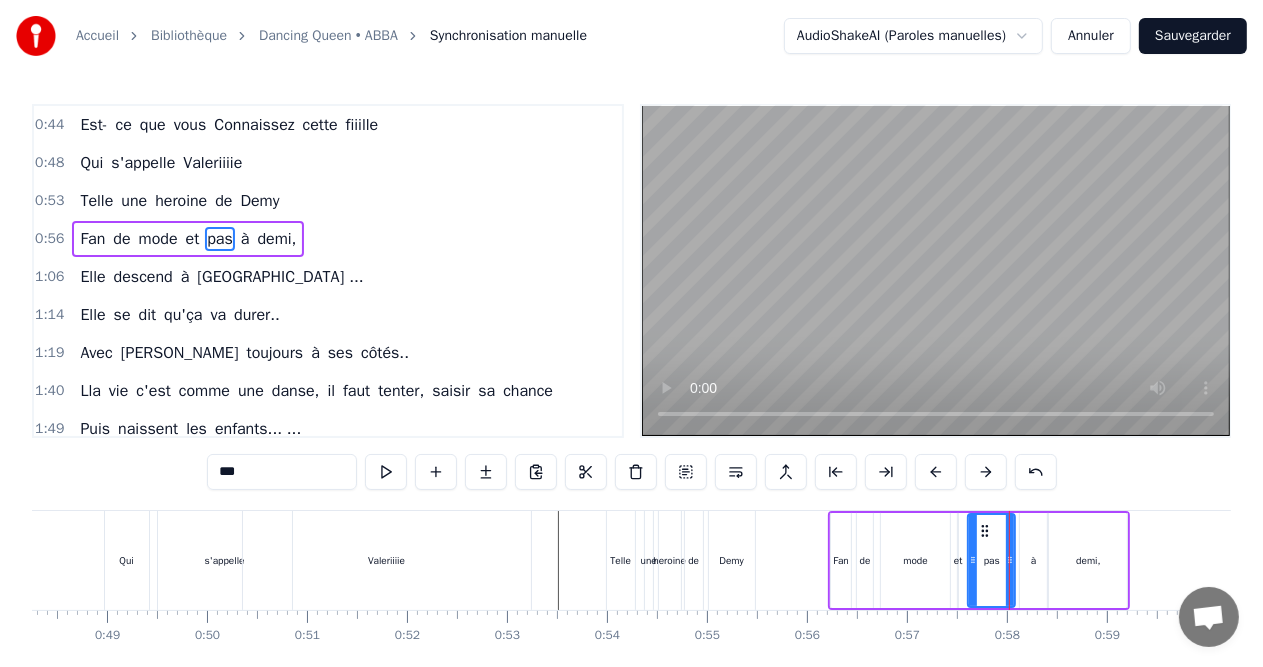 drag, startPoint x: 1024, startPoint y: 561, endPoint x: 1008, endPoint y: 561, distance: 16 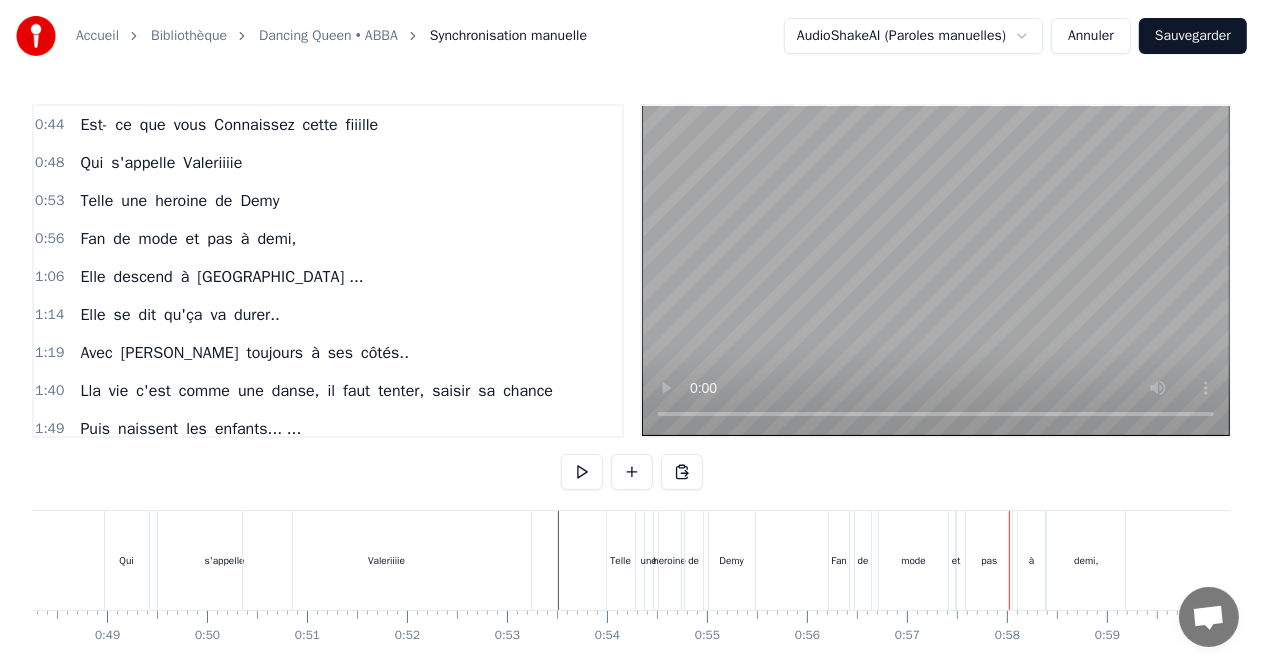 click on "demi," at bounding box center (1086, 560) 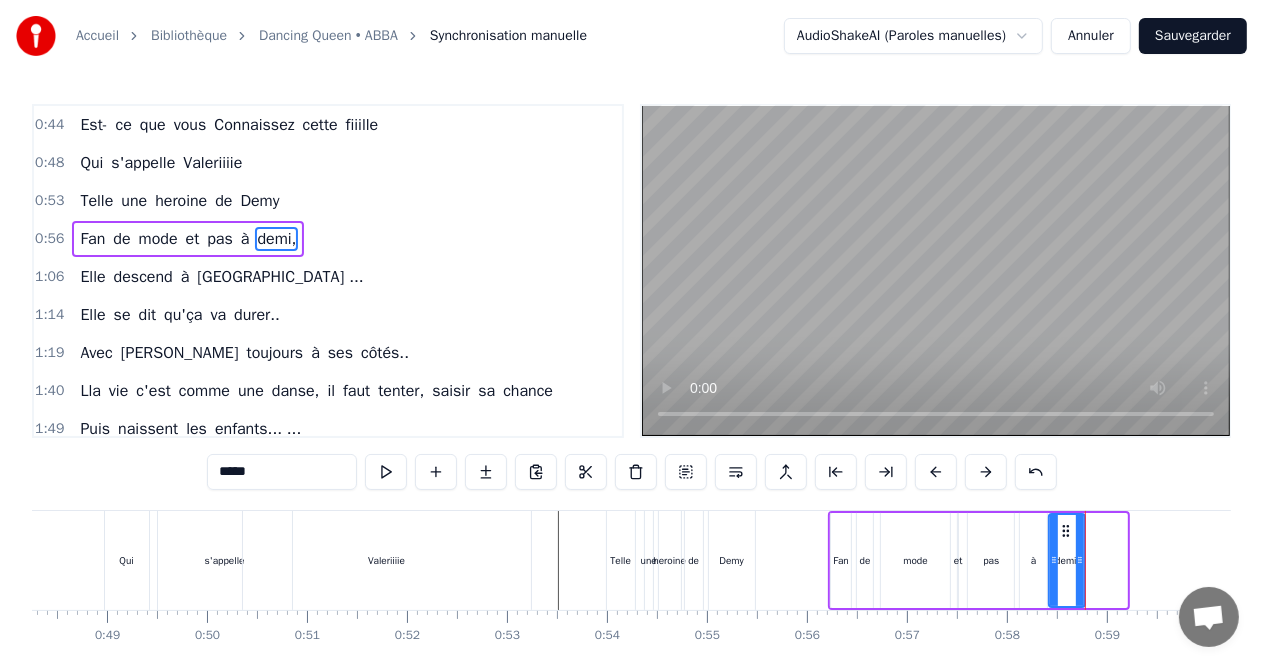 drag, startPoint x: 1122, startPoint y: 556, endPoint x: 1080, endPoint y: 556, distance: 42 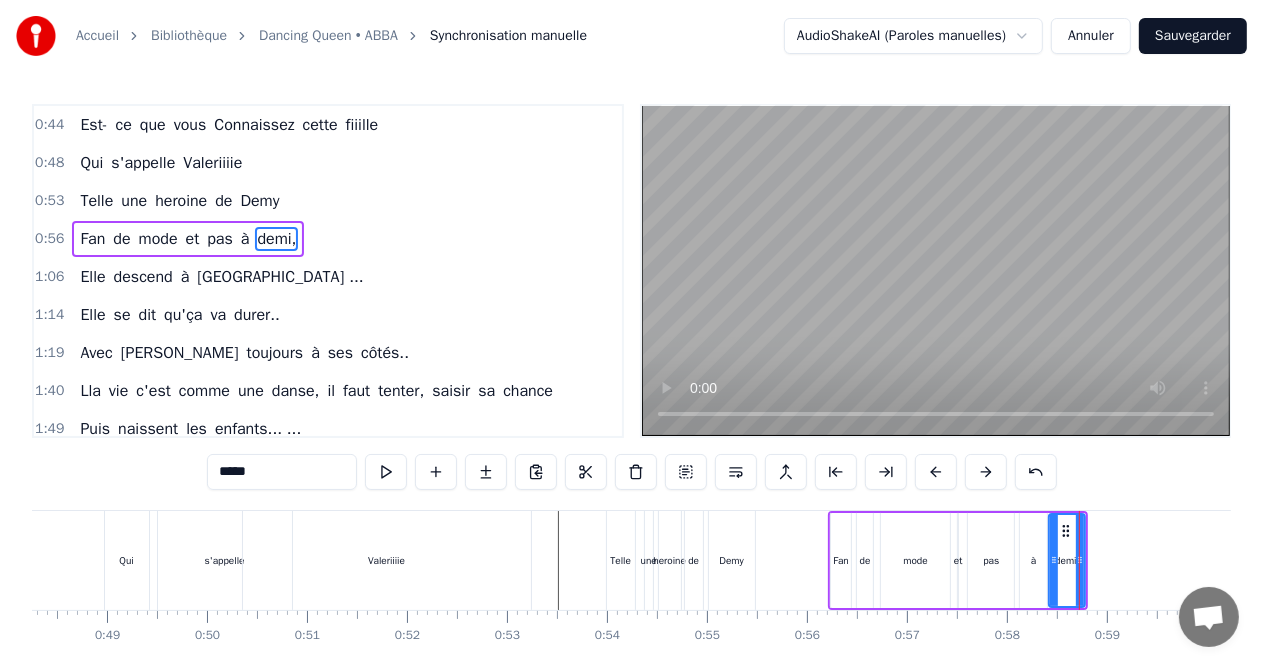 click on "mode" at bounding box center [915, 560] 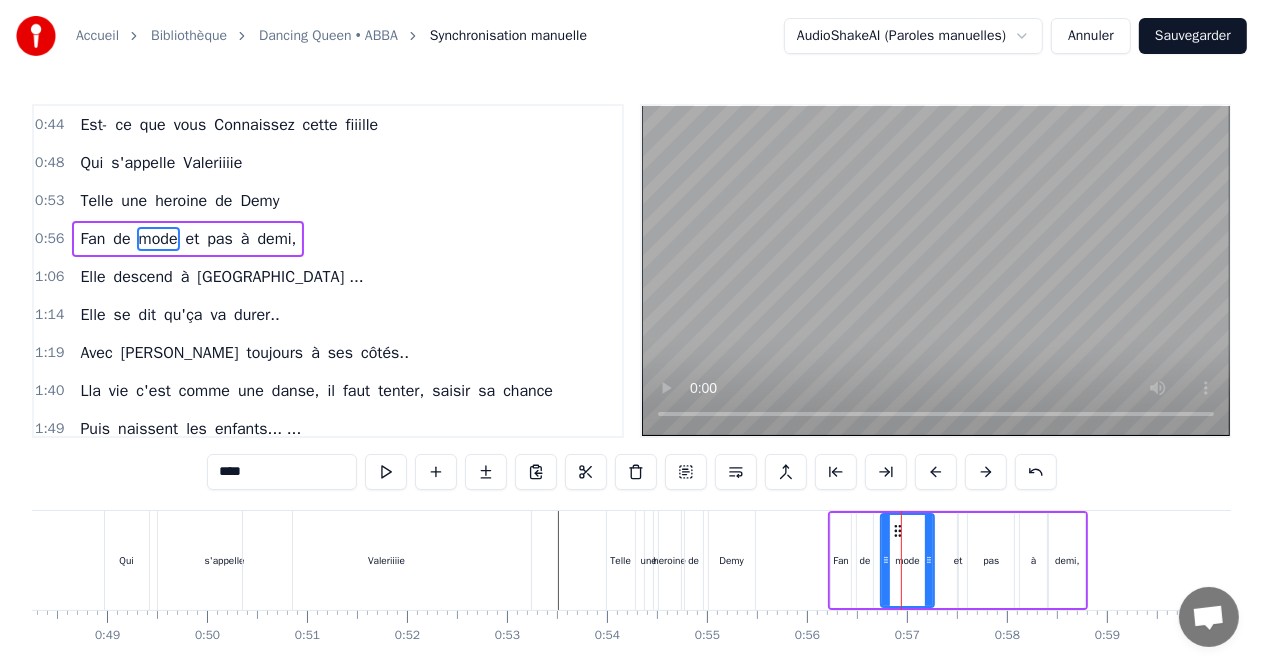 drag, startPoint x: 940, startPoint y: 556, endPoint x: 924, endPoint y: 557, distance: 16.03122 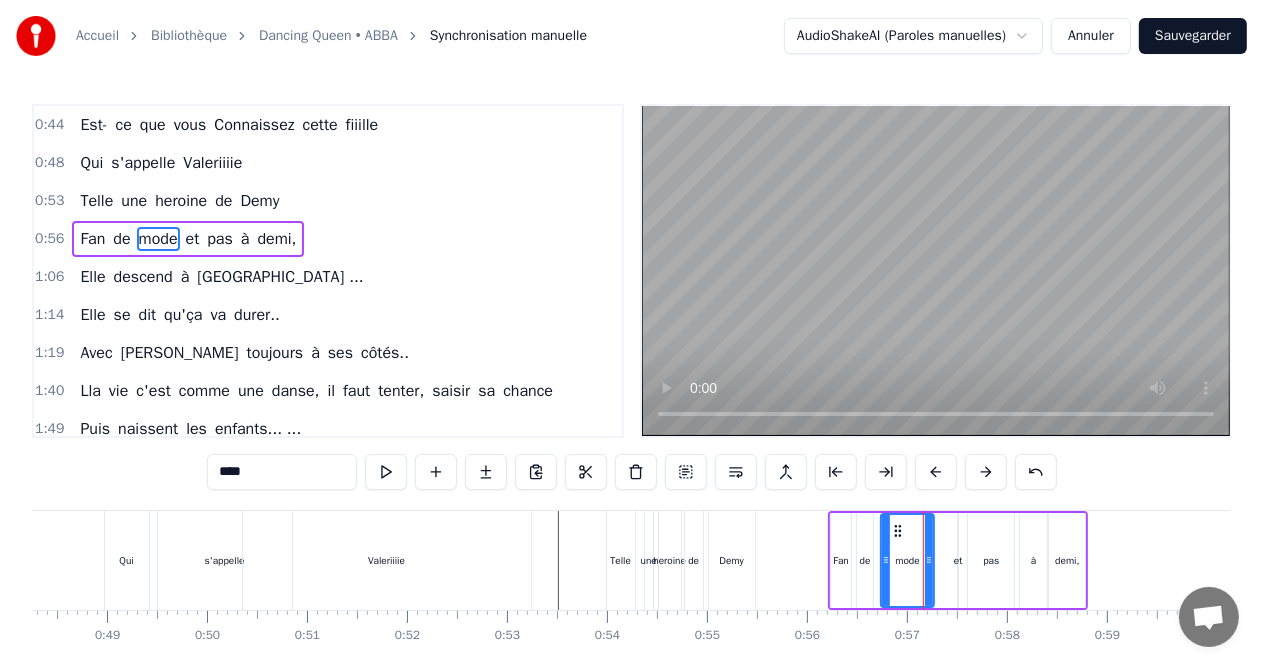 click on "Fan" at bounding box center (841, 560) 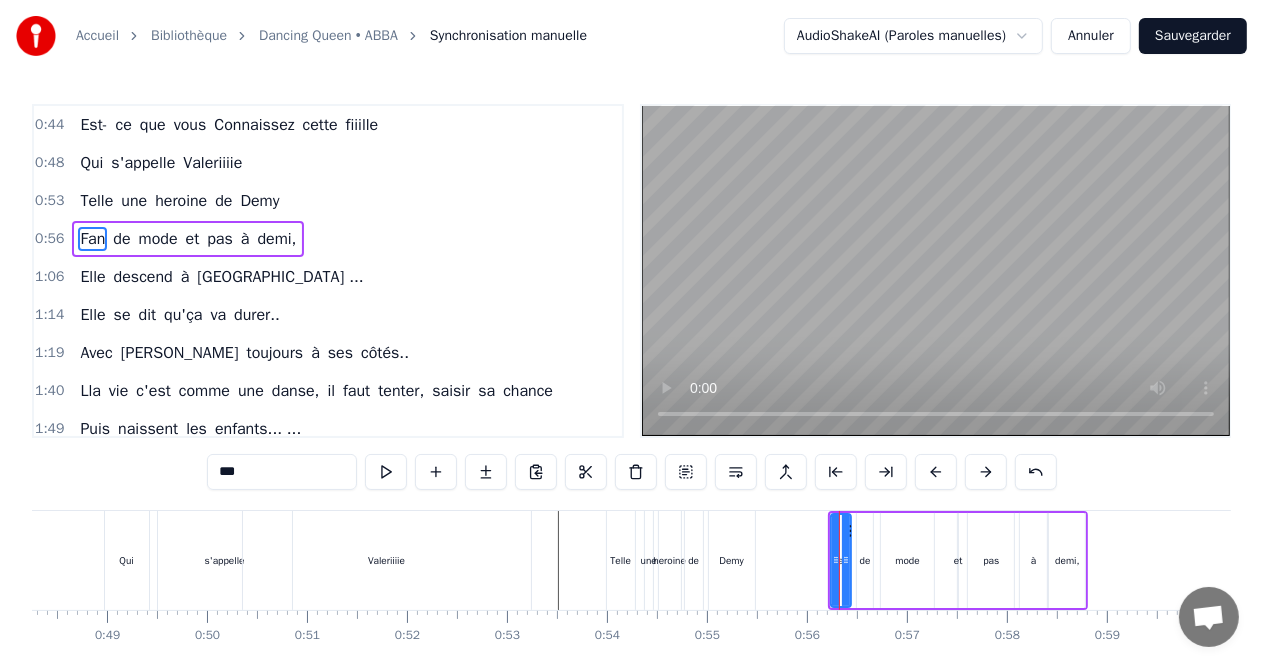 click on "de" at bounding box center (865, 560) 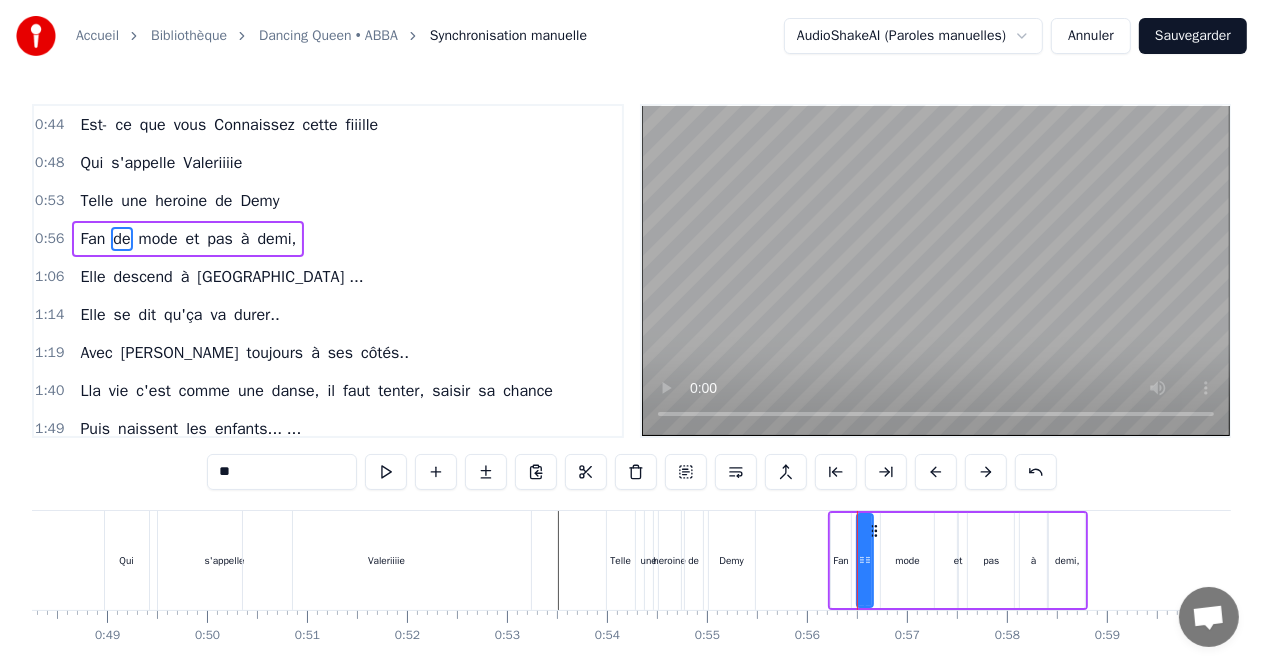 click on "mode" at bounding box center (907, 560) 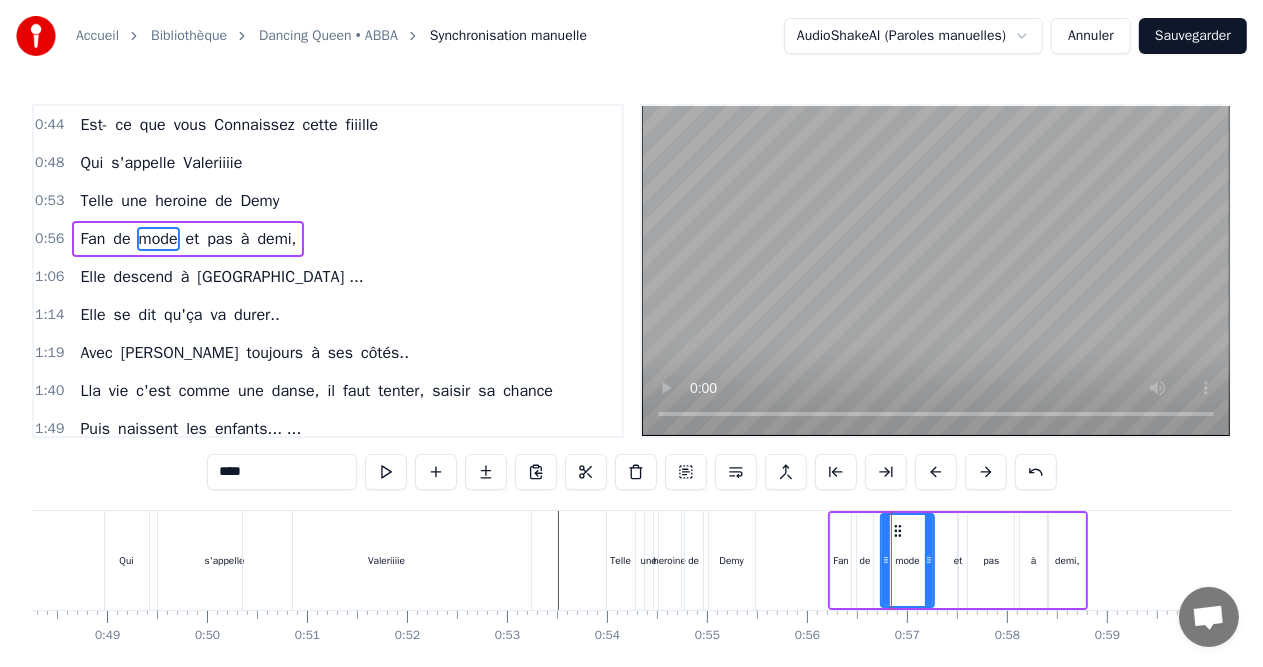 click on "Fan de mode et pas à demi," at bounding box center [958, 560] 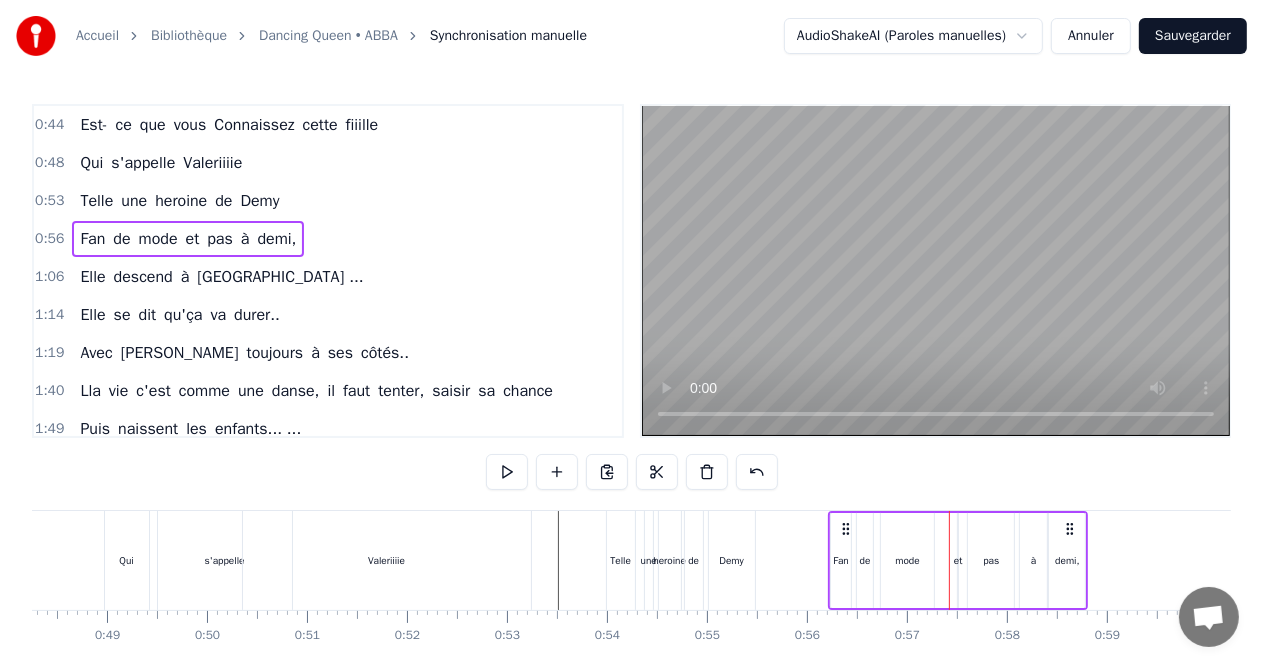 click on "0:56 Fan de mode et pas à demi," at bounding box center [328, 239] 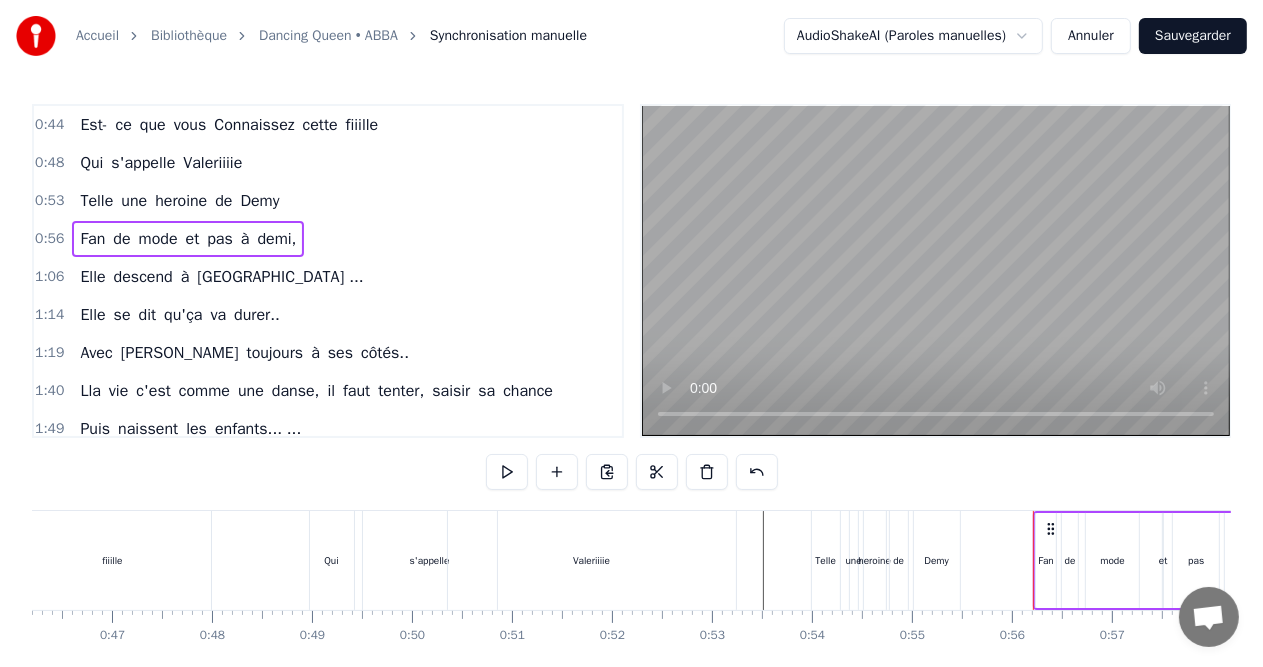scroll, scrollTop: 0, scrollLeft: 4522, axis: horizontal 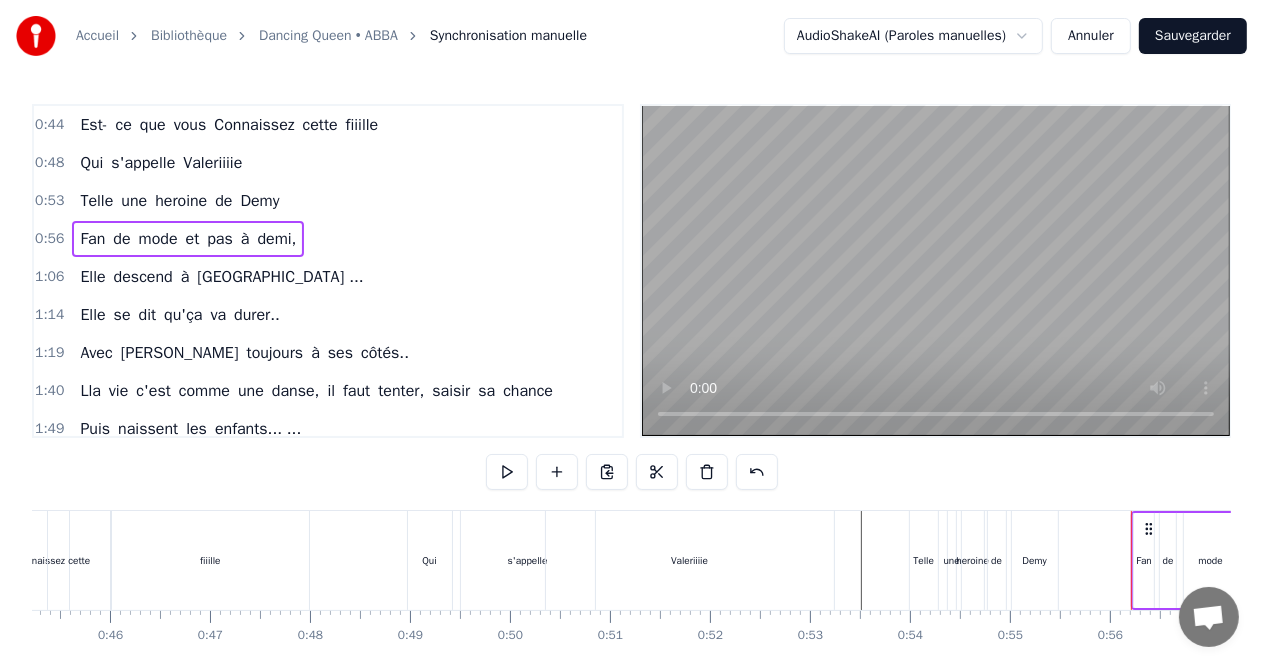 click at bounding box center (7683, 560) 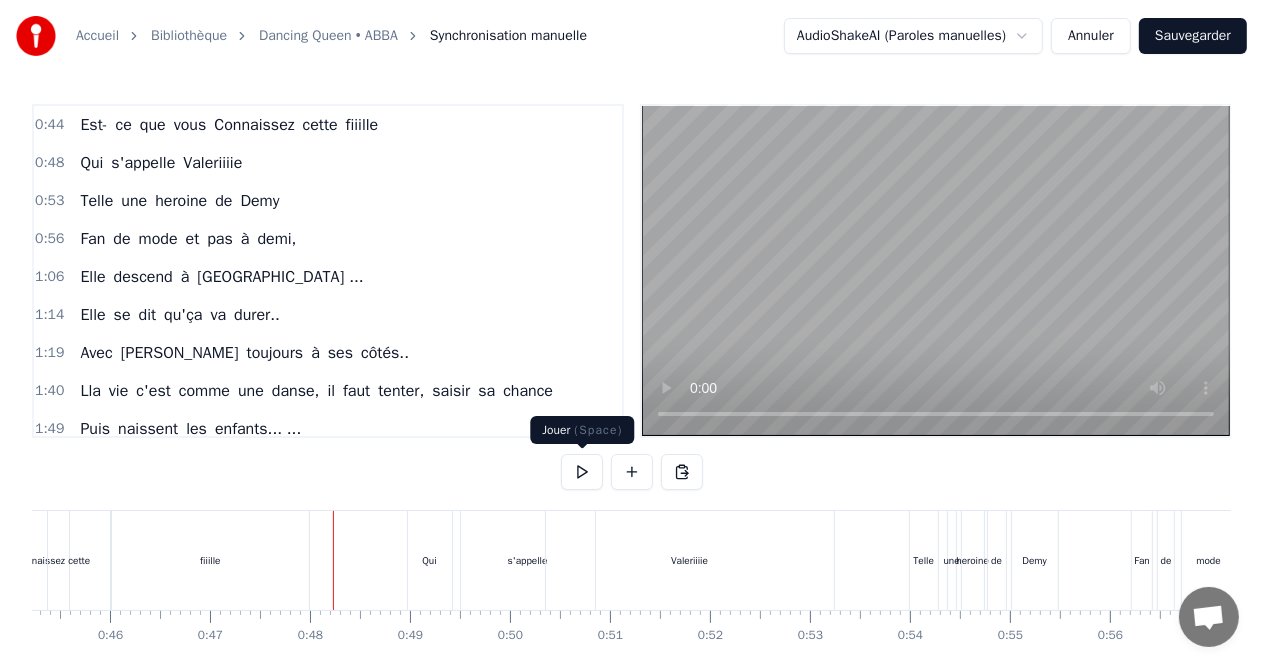 click at bounding box center [582, 472] 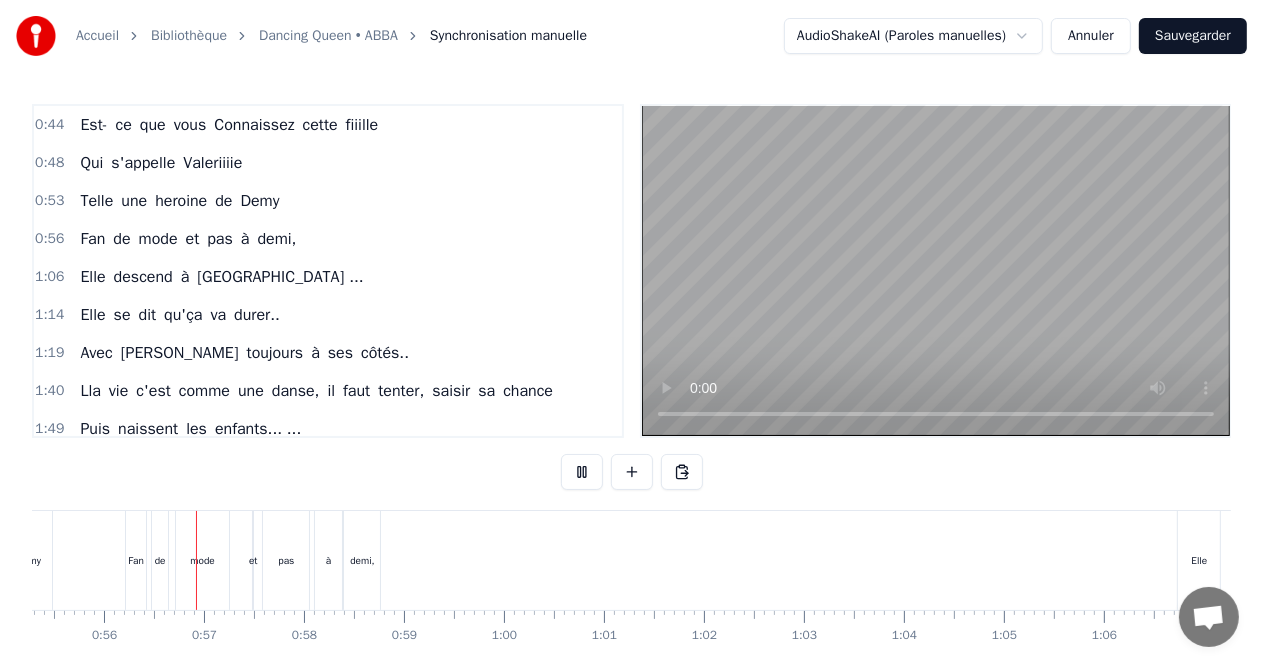 scroll, scrollTop: 0, scrollLeft: 5540, axis: horizontal 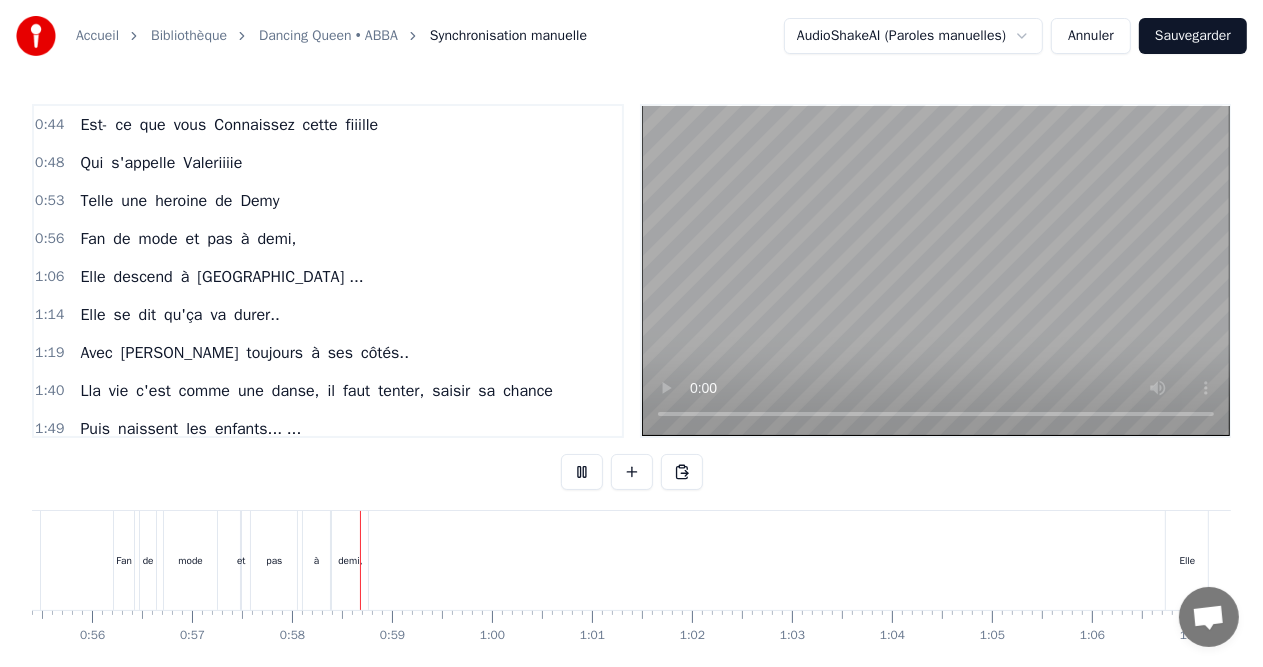 click at bounding box center [582, 472] 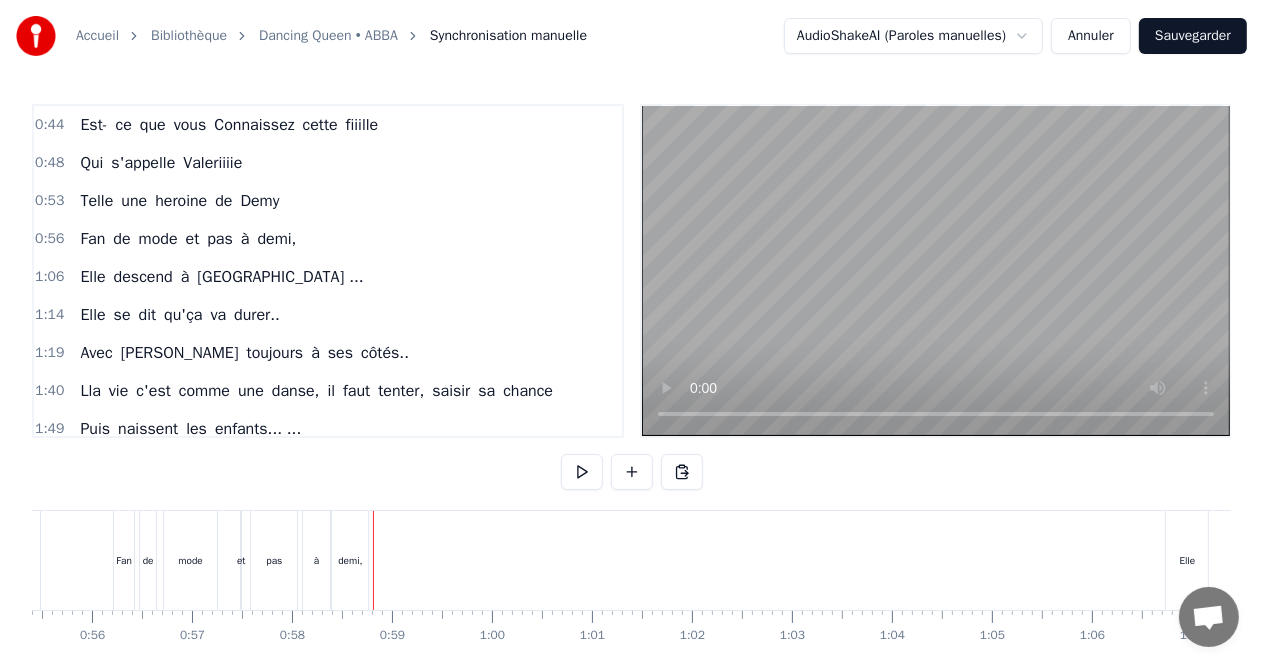 click on "demi," at bounding box center [350, 560] 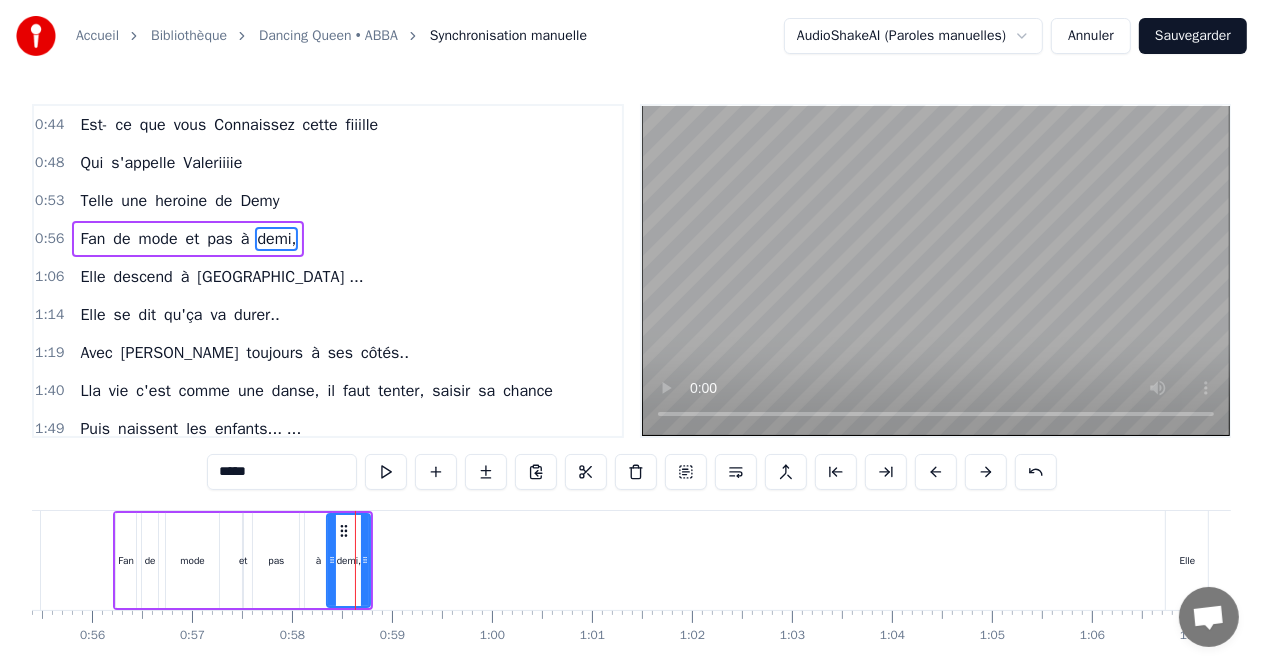 click 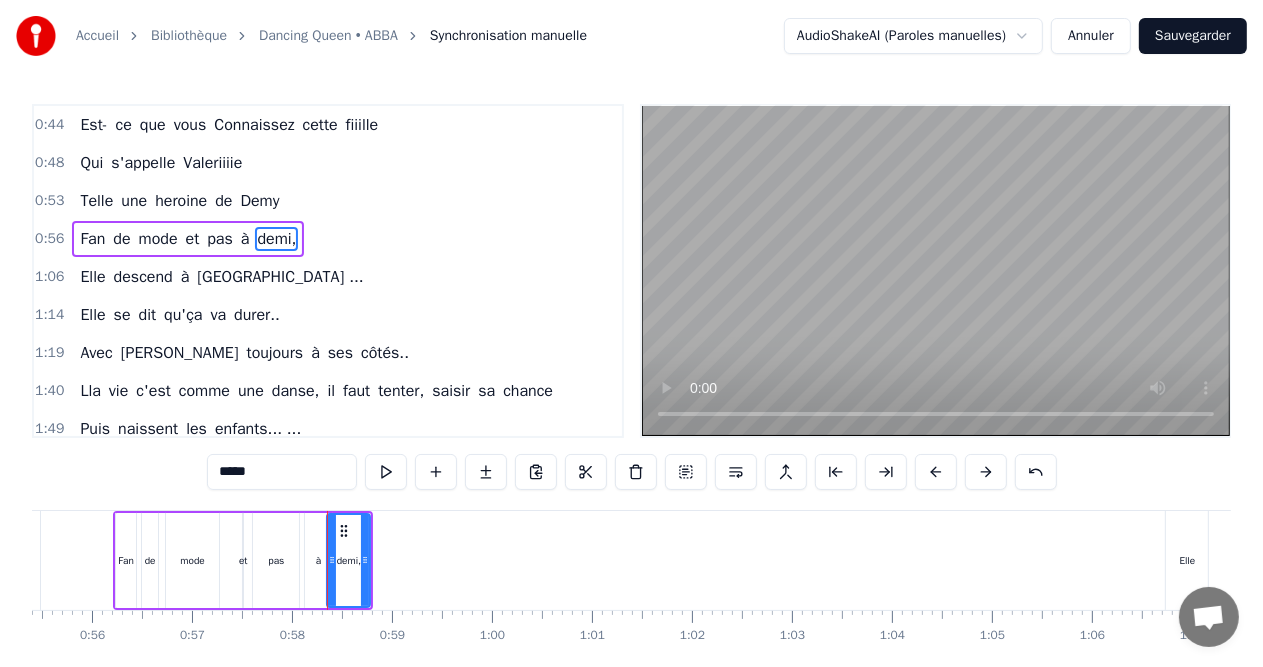 click on "à" at bounding box center [319, 560] 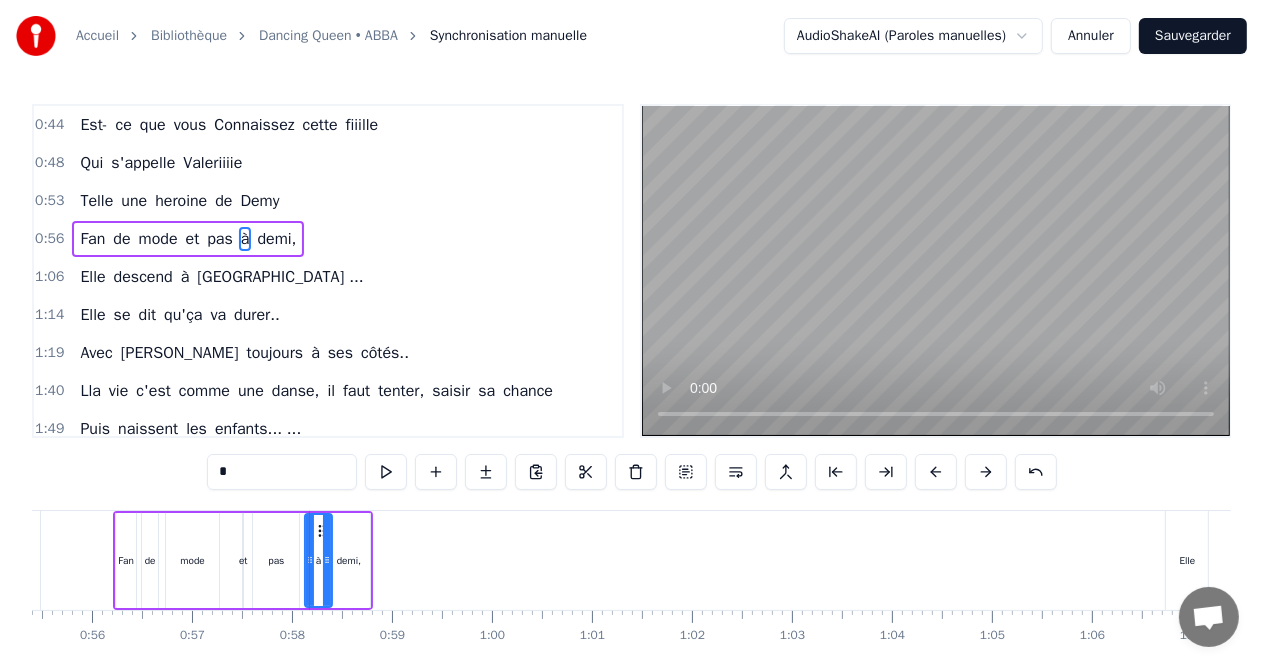 click on "pas" at bounding box center (276, 560) 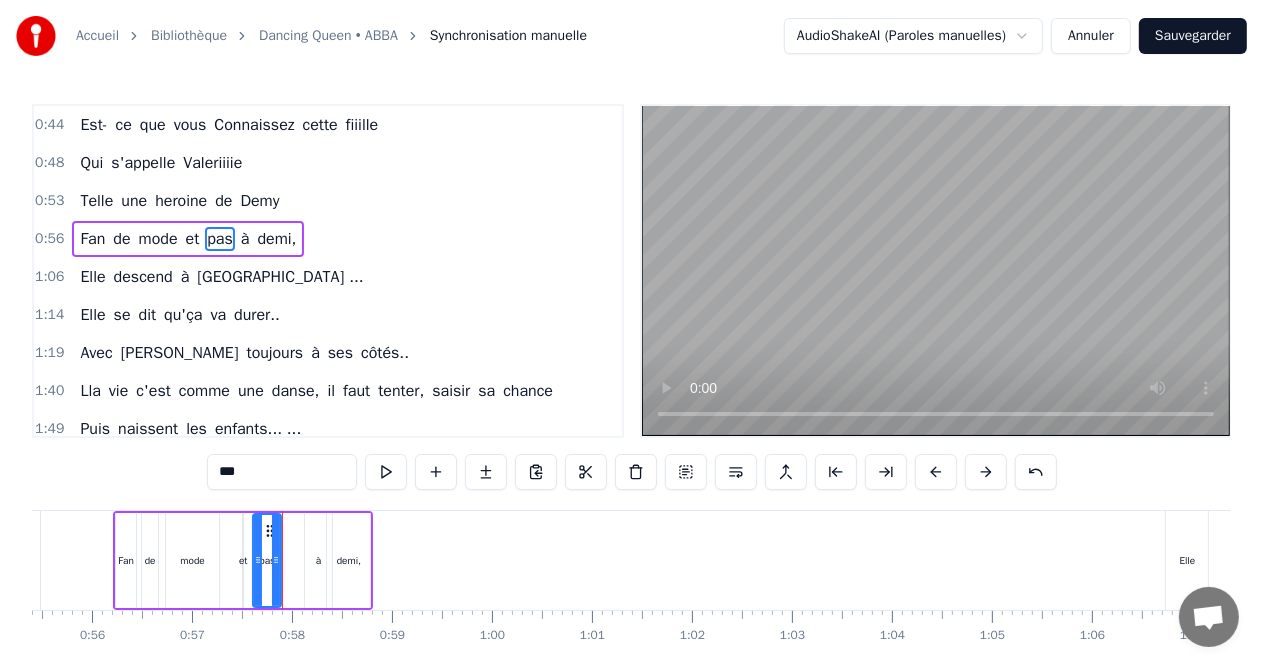 drag, startPoint x: 296, startPoint y: 560, endPoint x: 278, endPoint y: 560, distance: 18 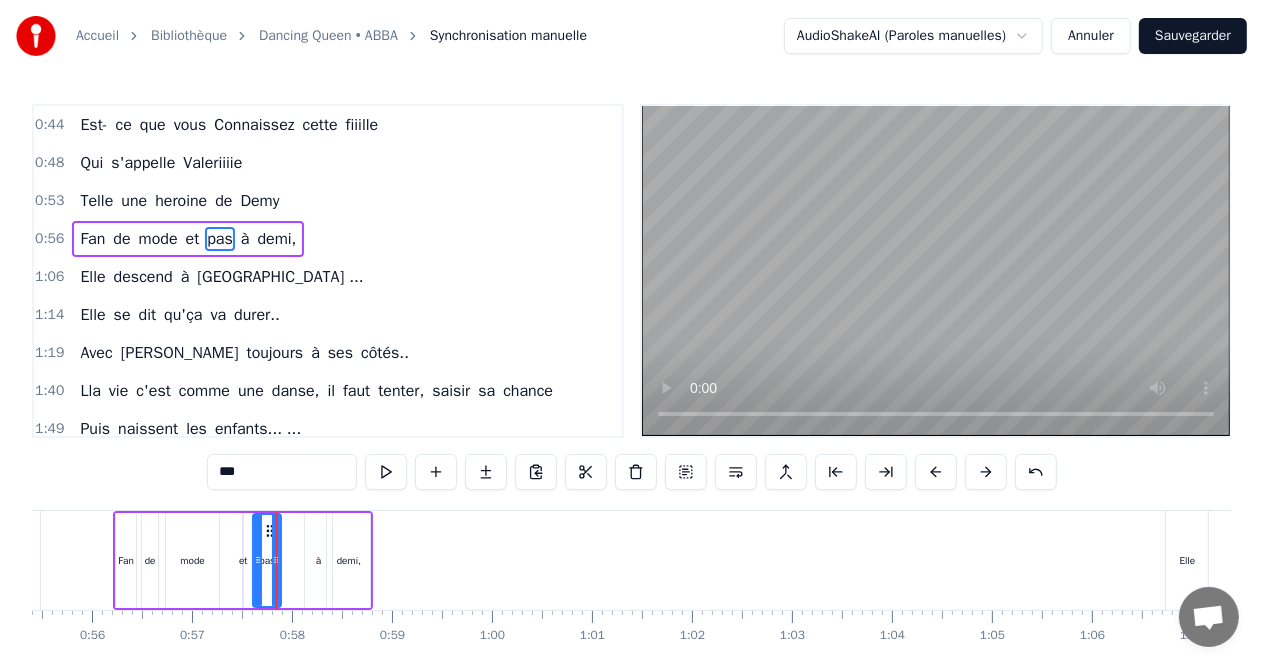 click on "à" at bounding box center (319, 560) 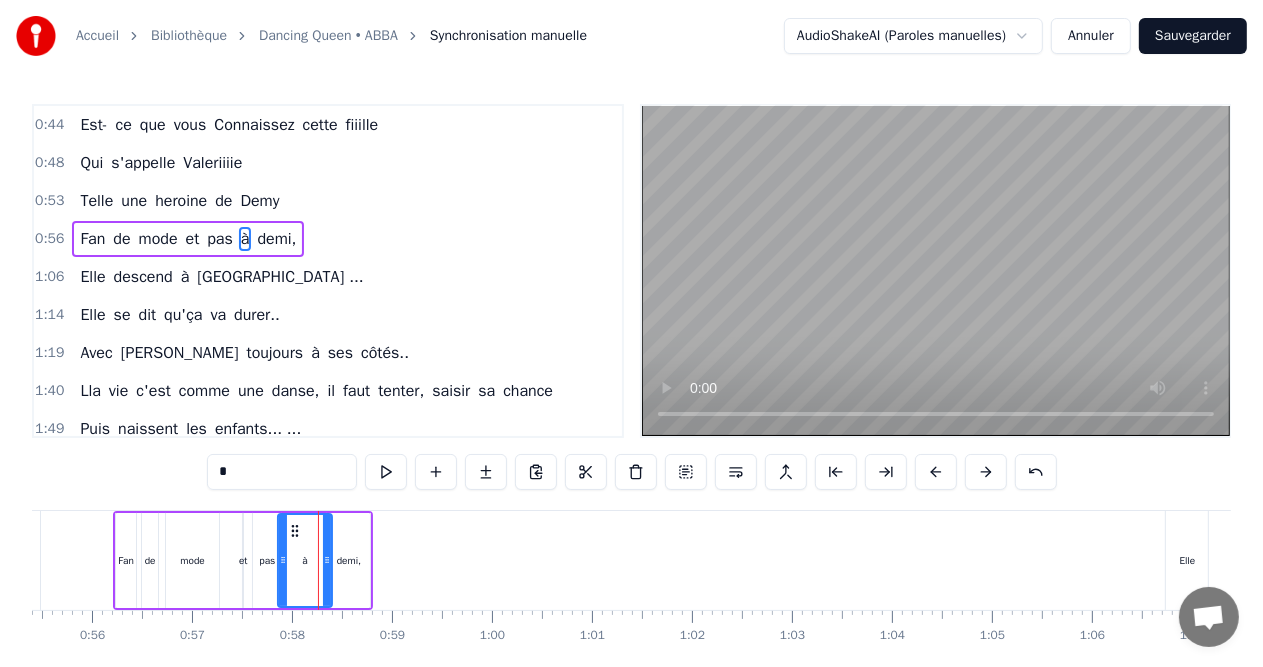 drag, startPoint x: 308, startPoint y: 559, endPoint x: 282, endPoint y: 559, distance: 26 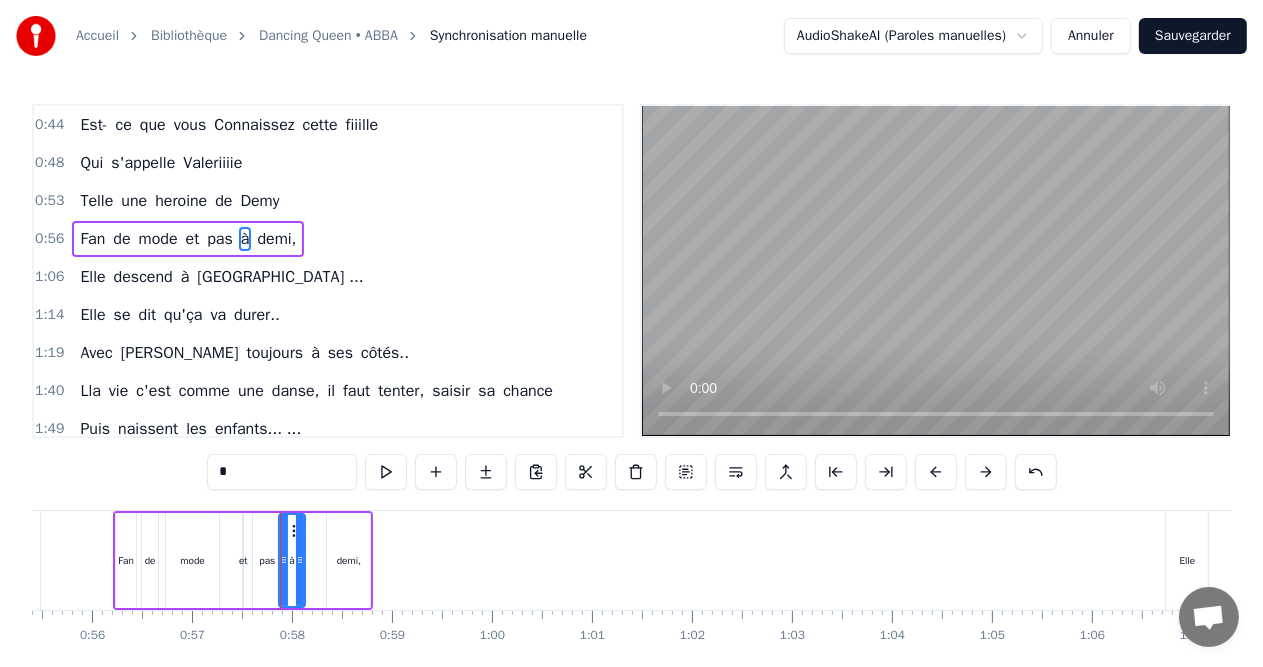 drag, startPoint x: 326, startPoint y: 561, endPoint x: 299, endPoint y: 561, distance: 27 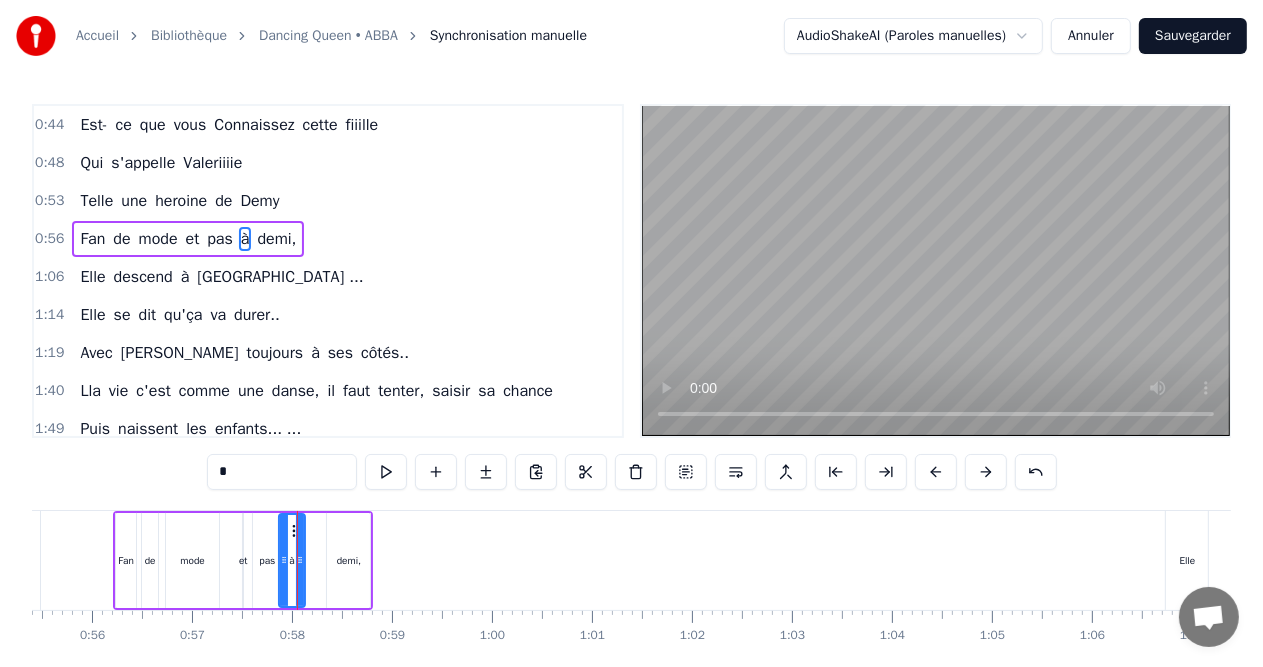 click on "demi," at bounding box center (349, 560) 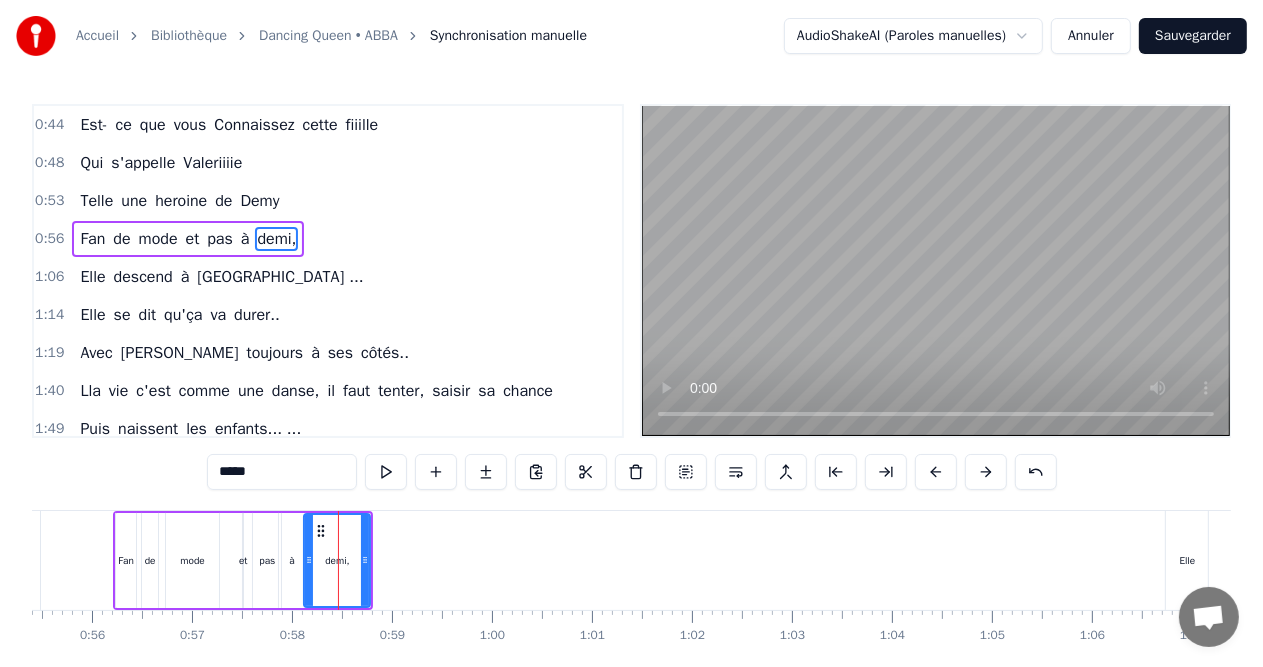 drag, startPoint x: 328, startPoint y: 558, endPoint x: 305, endPoint y: 558, distance: 23 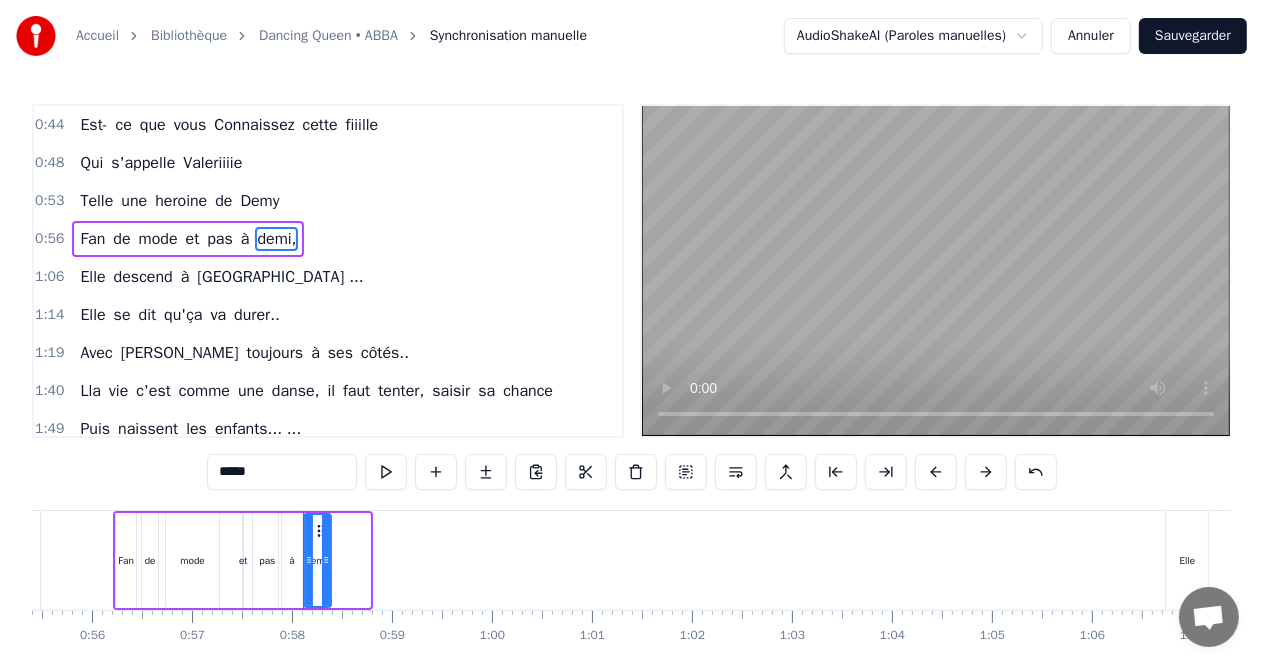 drag, startPoint x: 363, startPoint y: 559, endPoint x: 324, endPoint y: 559, distance: 39 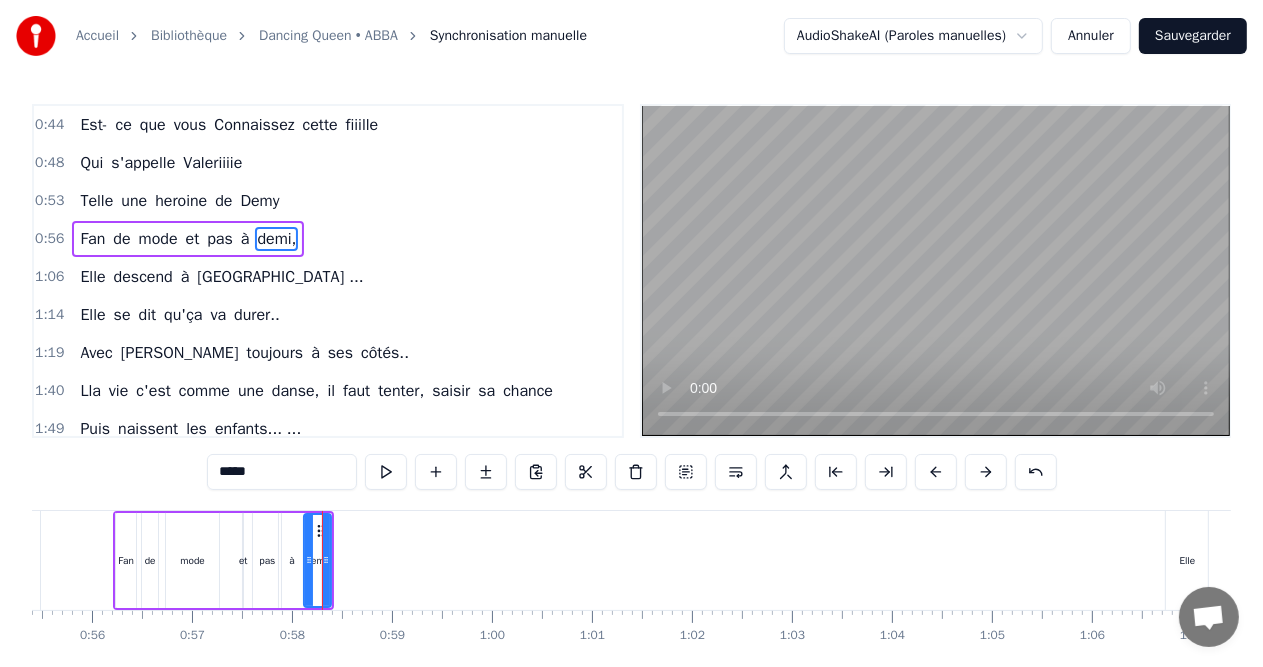 click on "mode" at bounding box center (192, 560) 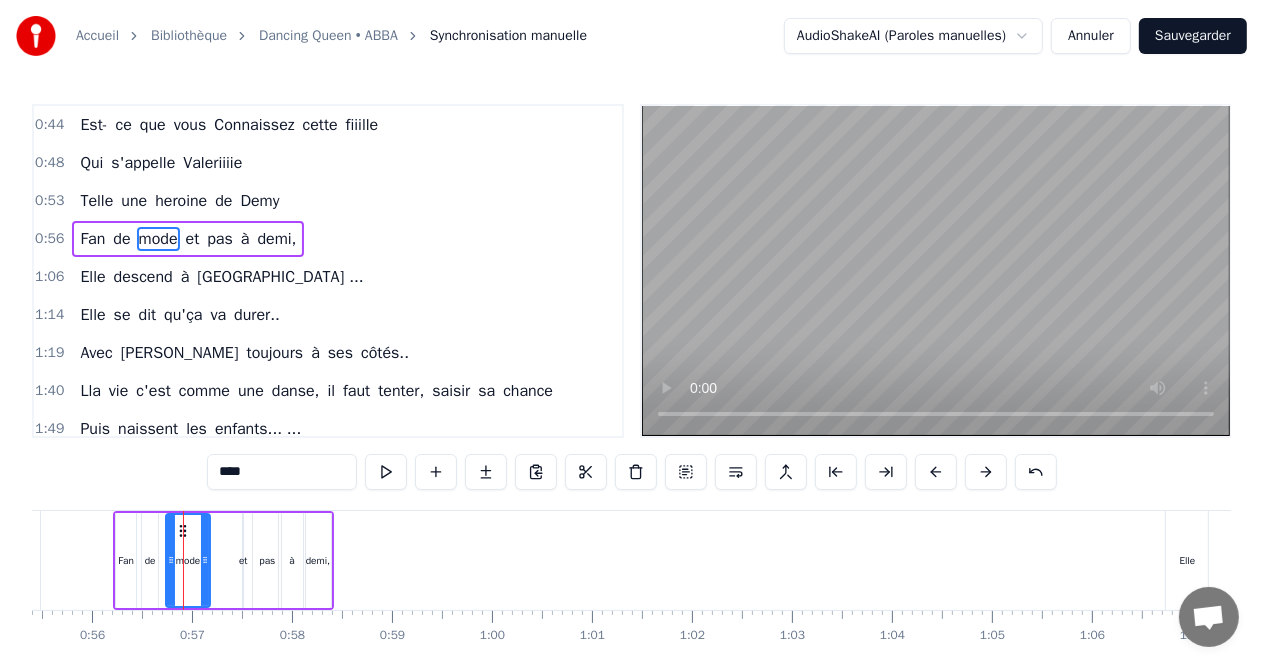 click 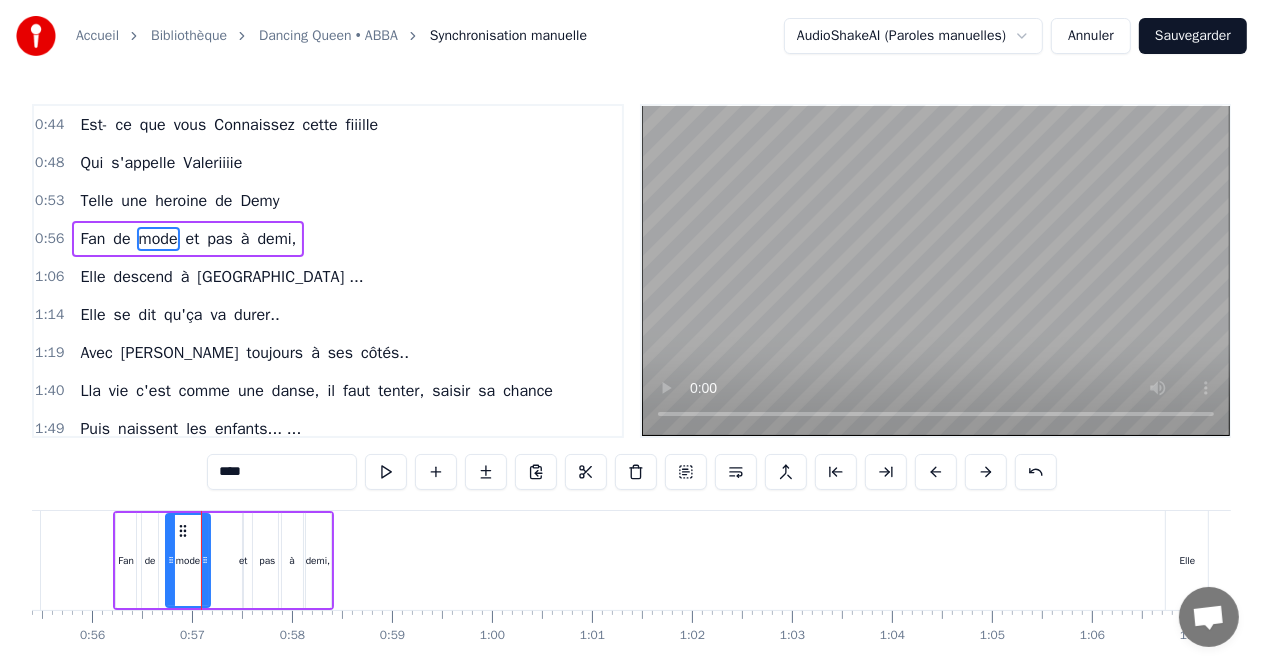 click on "et" at bounding box center [243, 560] 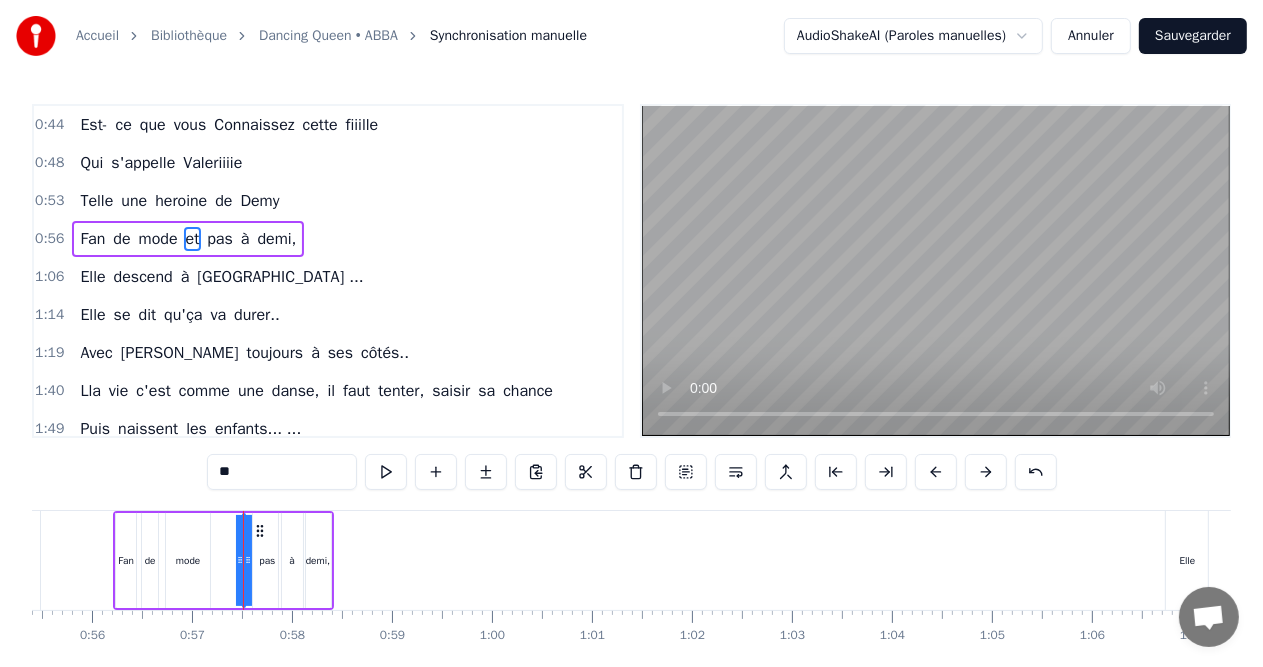 drag, startPoint x: 240, startPoint y: 560, endPoint x: 224, endPoint y: 560, distance: 16 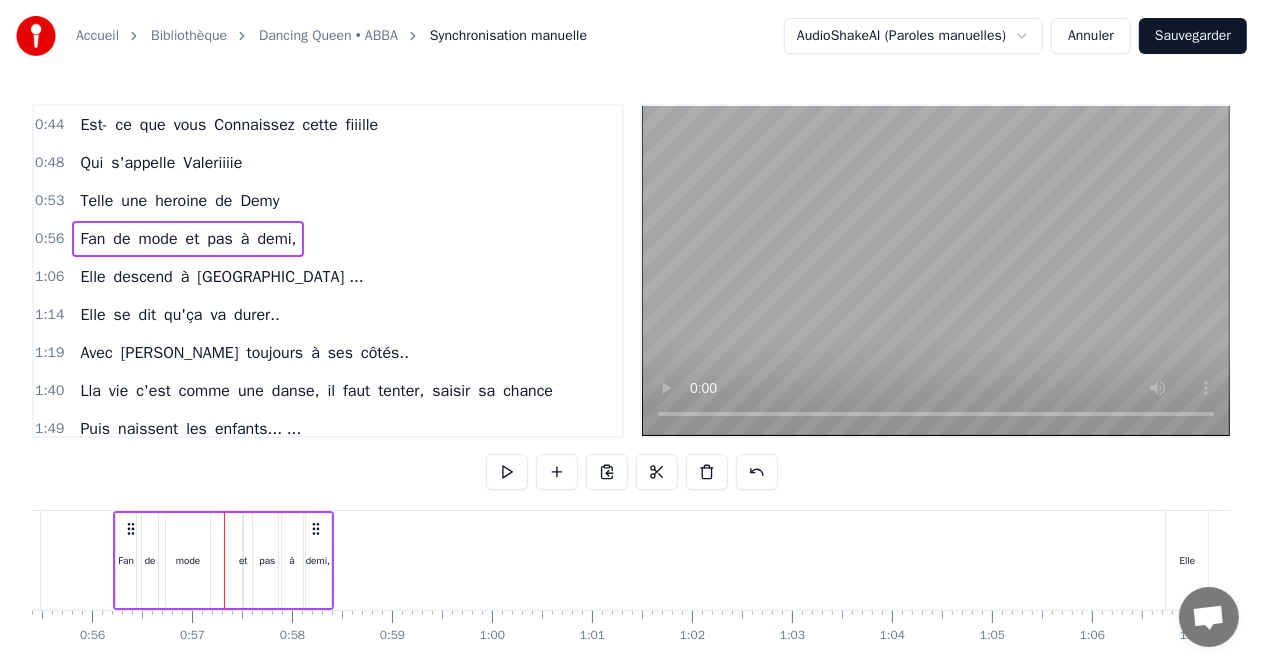 click on "pas" at bounding box center (267, 560) 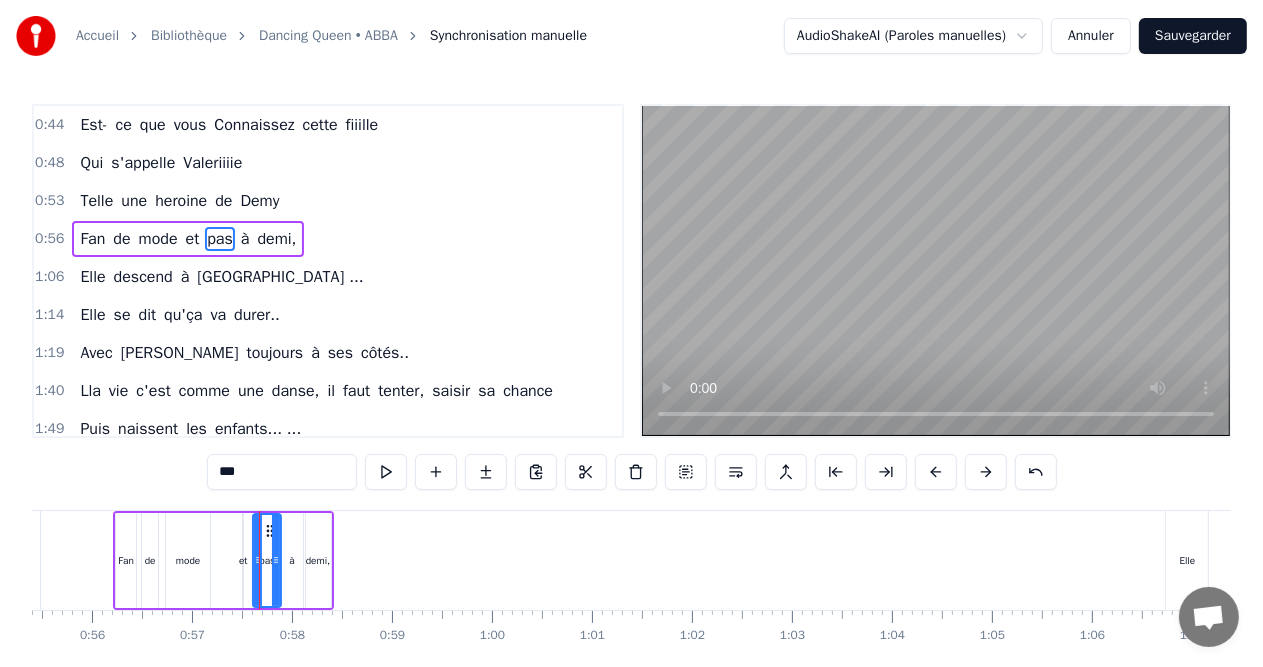 click on "Fan de mode et pas à demi," at bounding box center [223, 560] 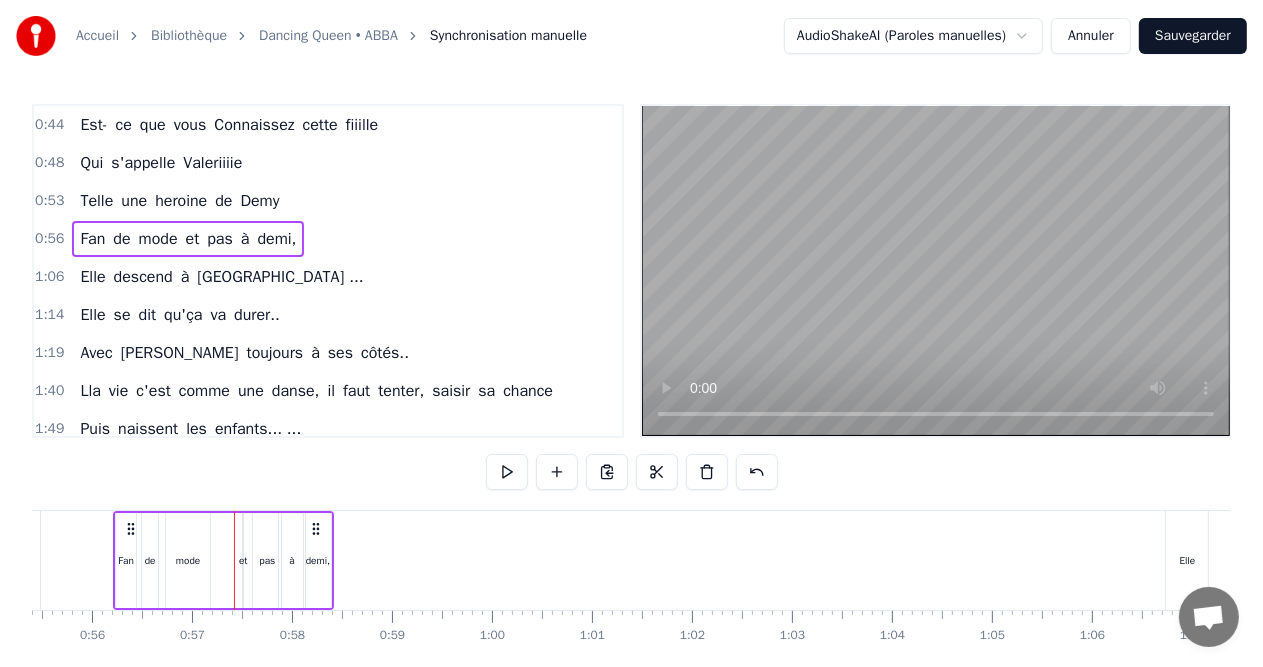 click on "Fan de mode et pas à demi," at bounding box center (223, 560) 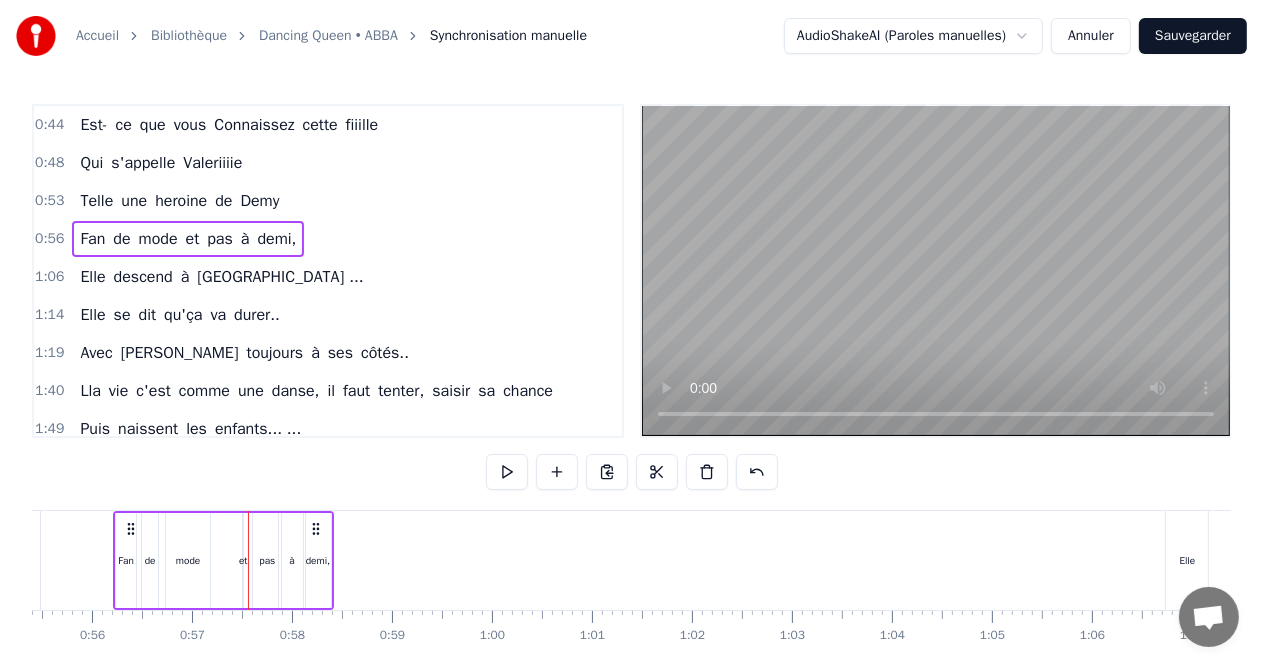 click on "et" at bounding box center (243, 560) 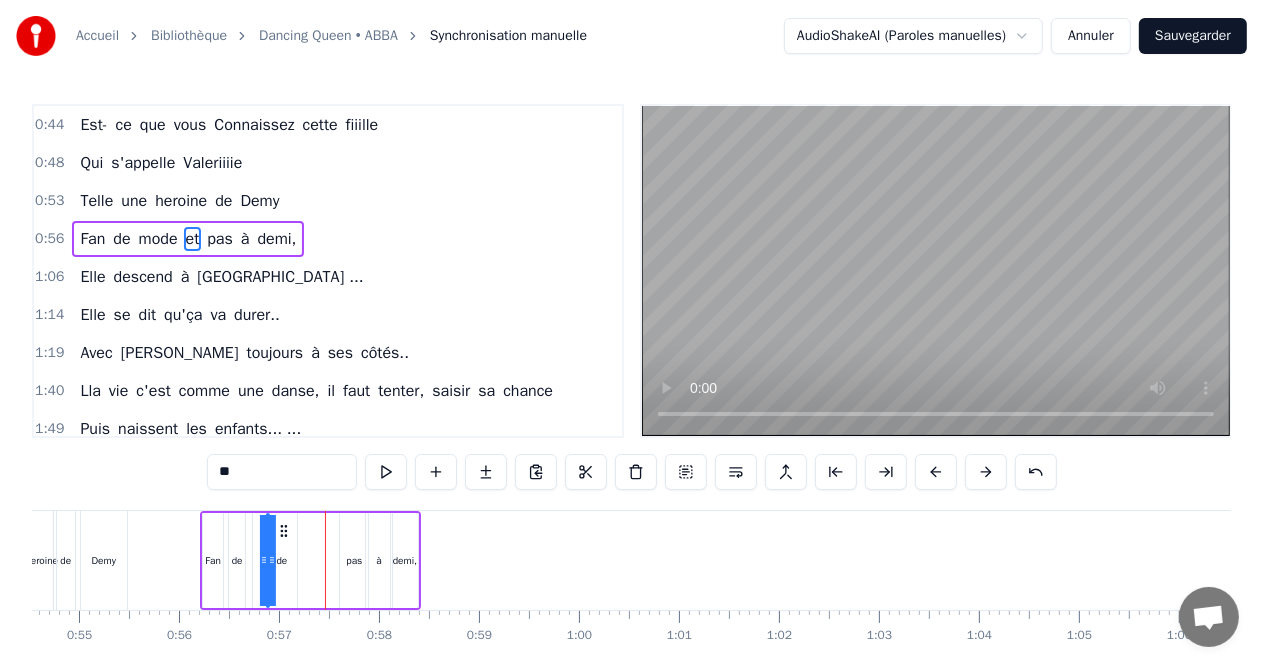 scroll, scrollTop: 0, scrollLeft: 5451, axis: horizontal 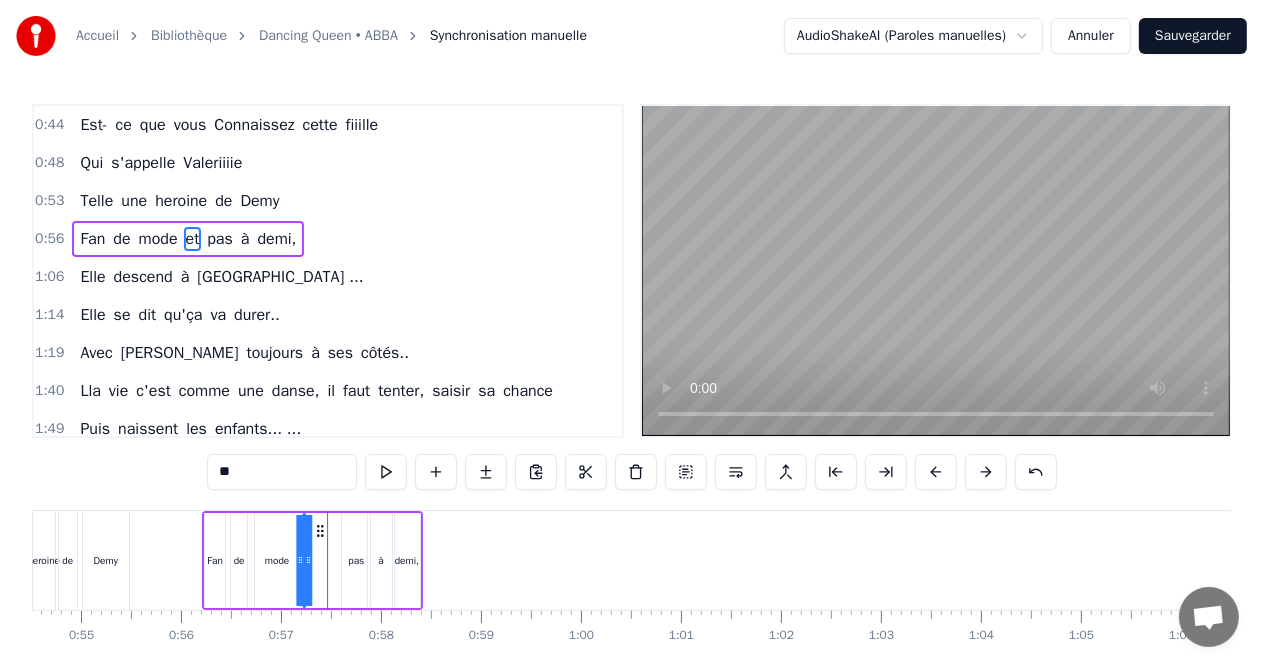drag, startPoint x: 260, startPoint y: 534, endPoint x: 320, endPoint y: 537, distance: 60.074955 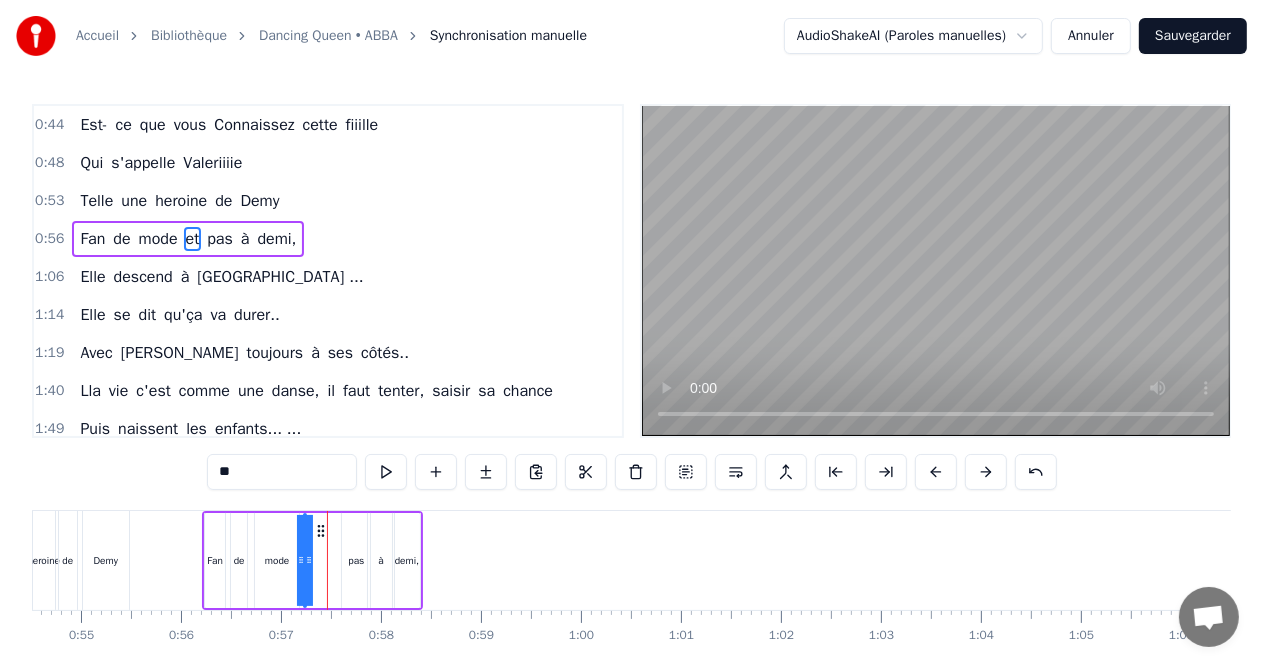 click on "pas" at bounding box center (356, 560) 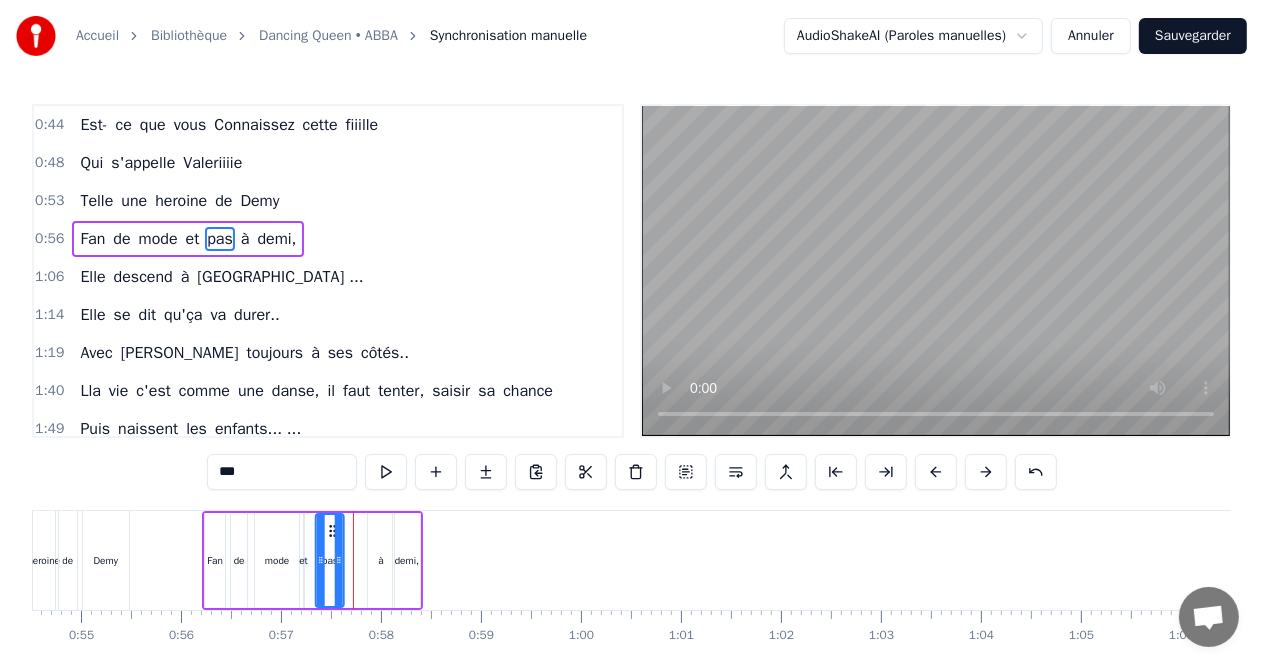 drag, startPoint x: 359, startPoint y: 526, endPoint x: 331, endPoint y: 527, distance: 28.01785 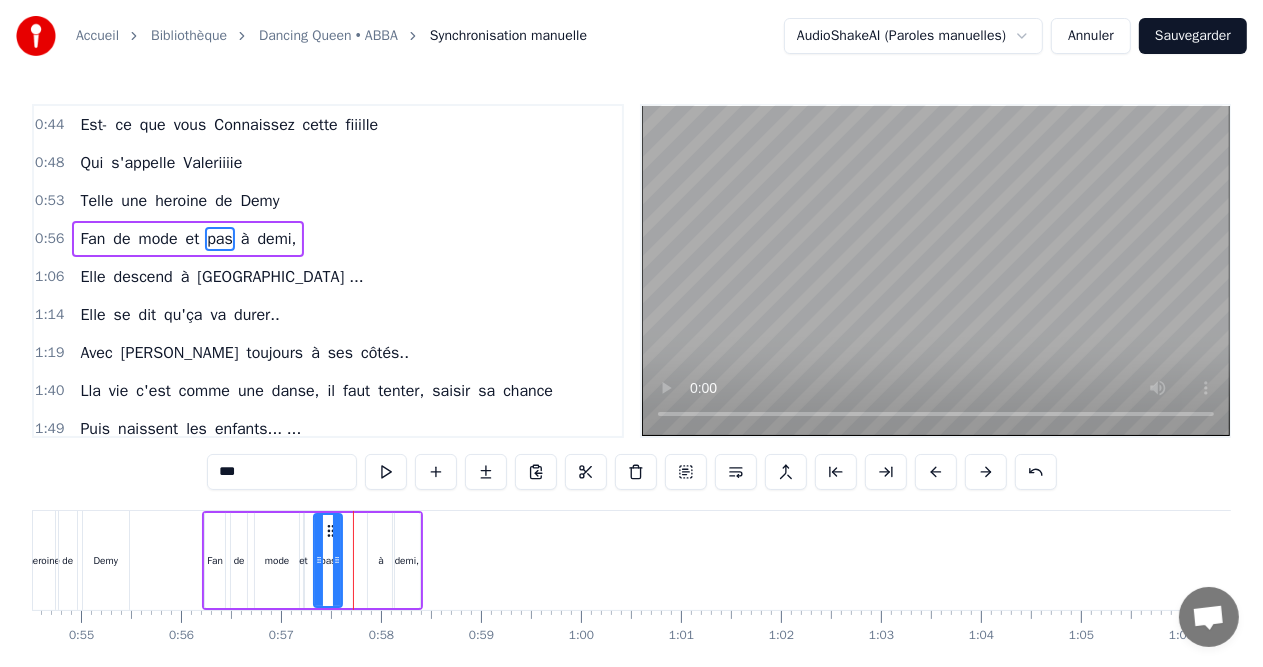 click on "à" at bounding box center (381, 560) 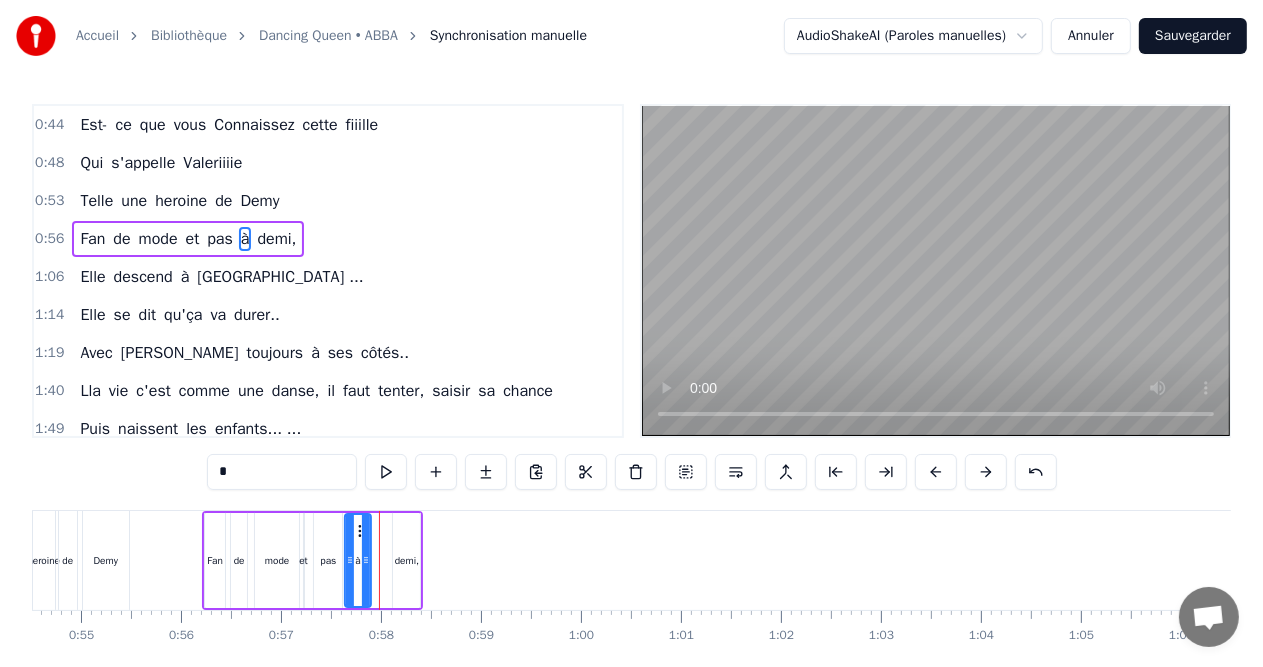 drag, startPoint x: 382, startPoint y: 529, endPoint x: 359, endPoint y: 532, distance: 23.194826 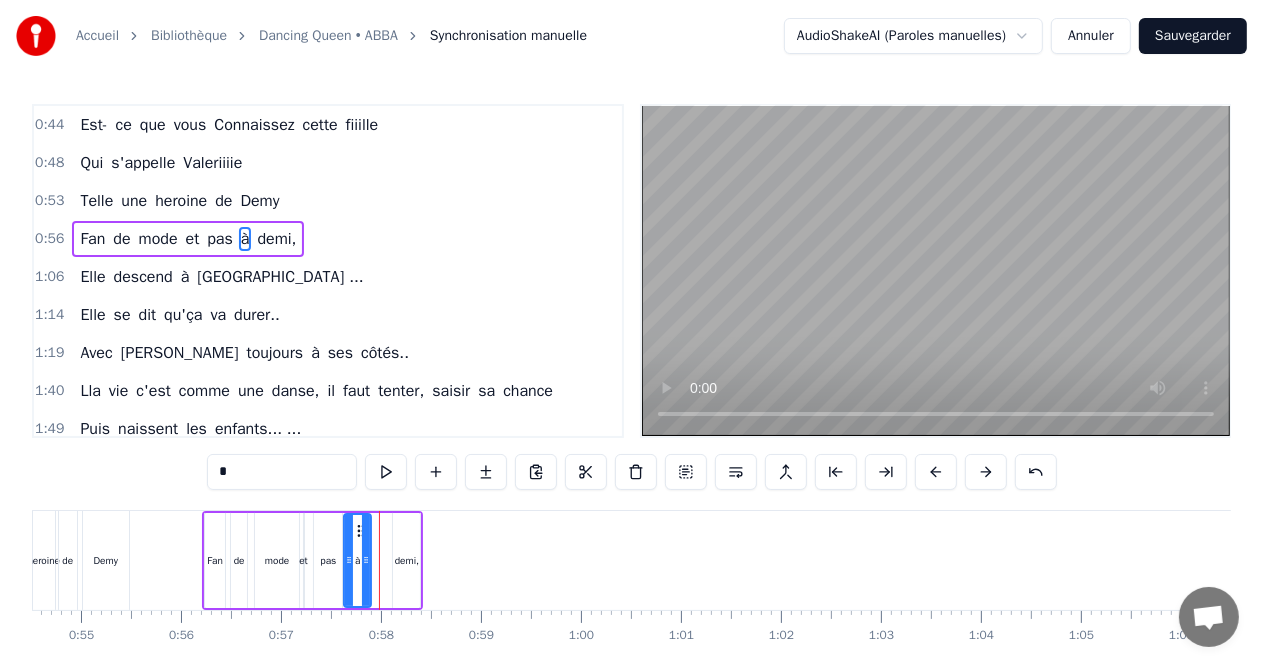 click on "demi," at bounding box center [406, 560] 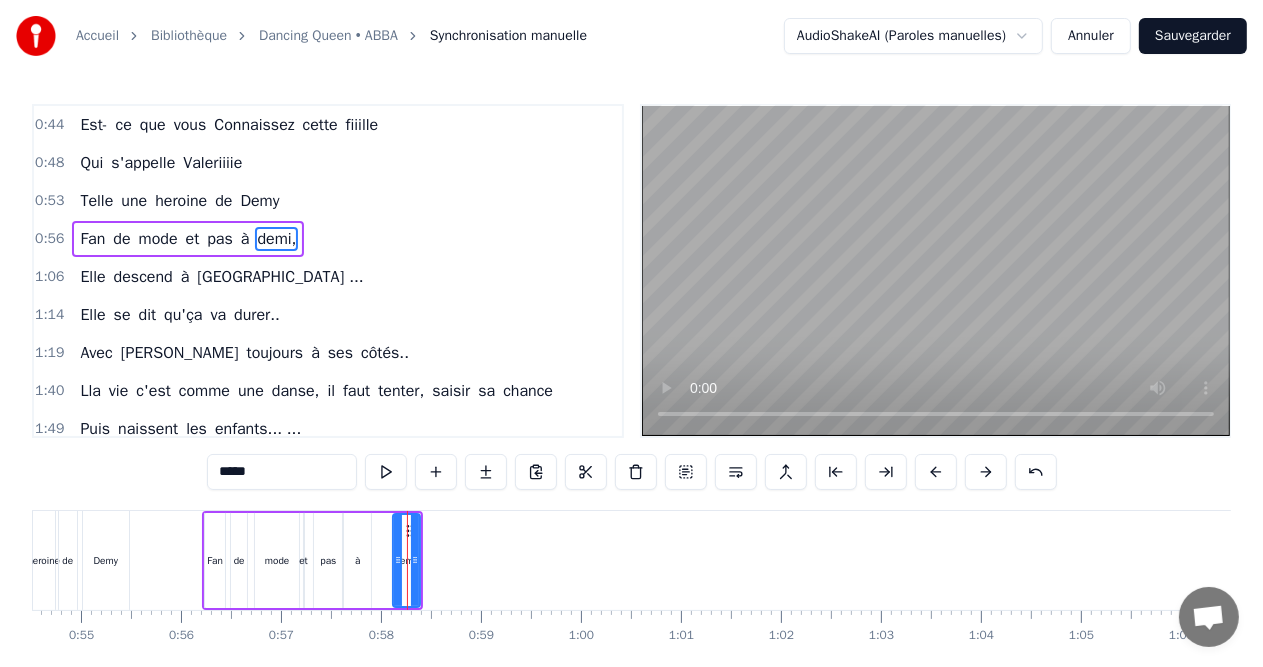 drag, startPoint x: 407, startPoint y: 529, endPoint x: 387, endPoint y: 529, distance: 20 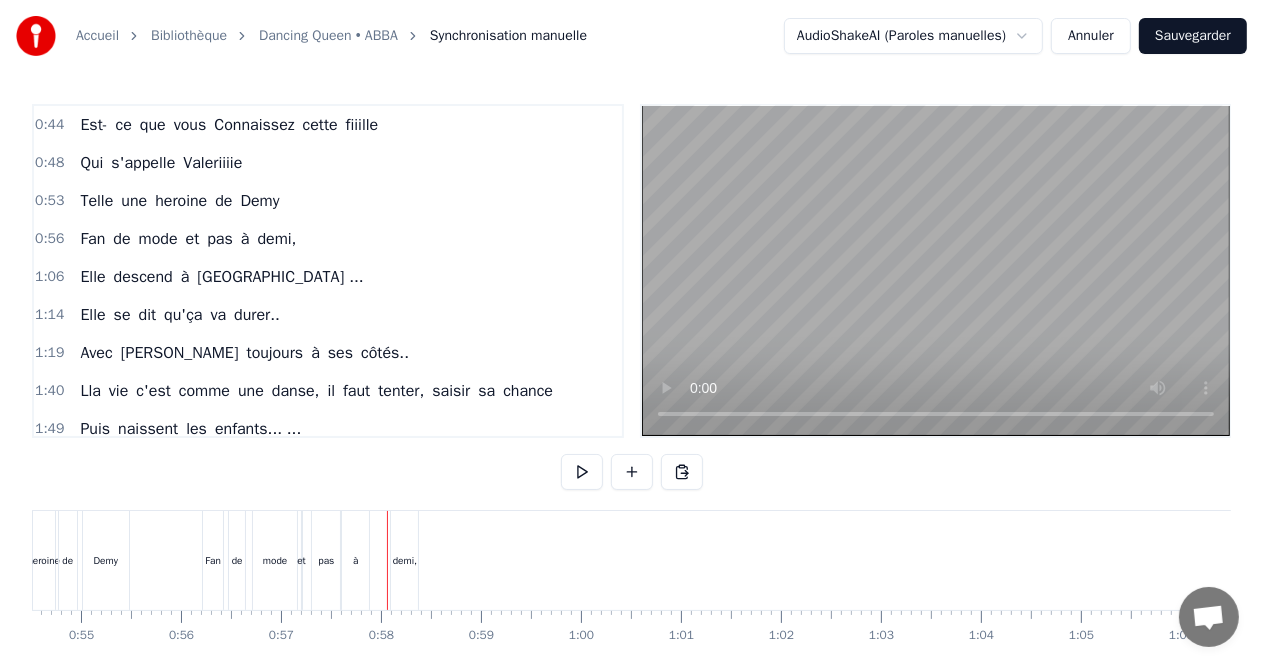 click on "demi," at bounding box center (404, 560) 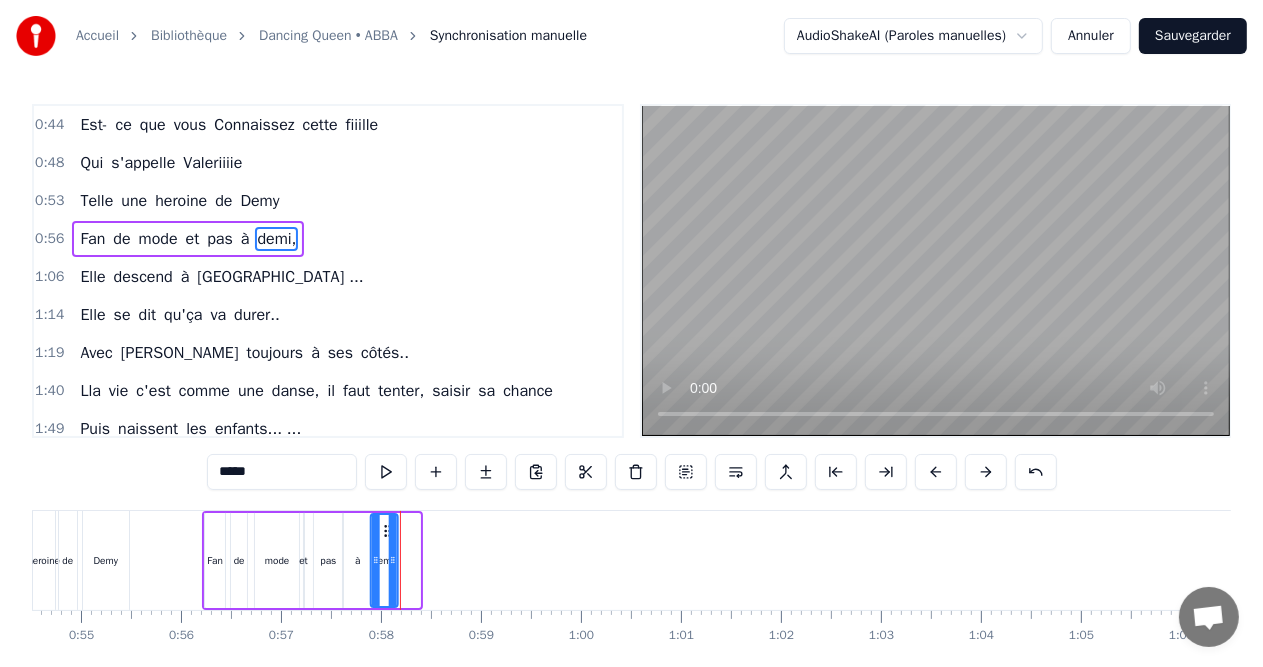 drag, startPoint x: 408, startPoint y: 533, endPoint x: 385, endPoint y: 533, distance: 23 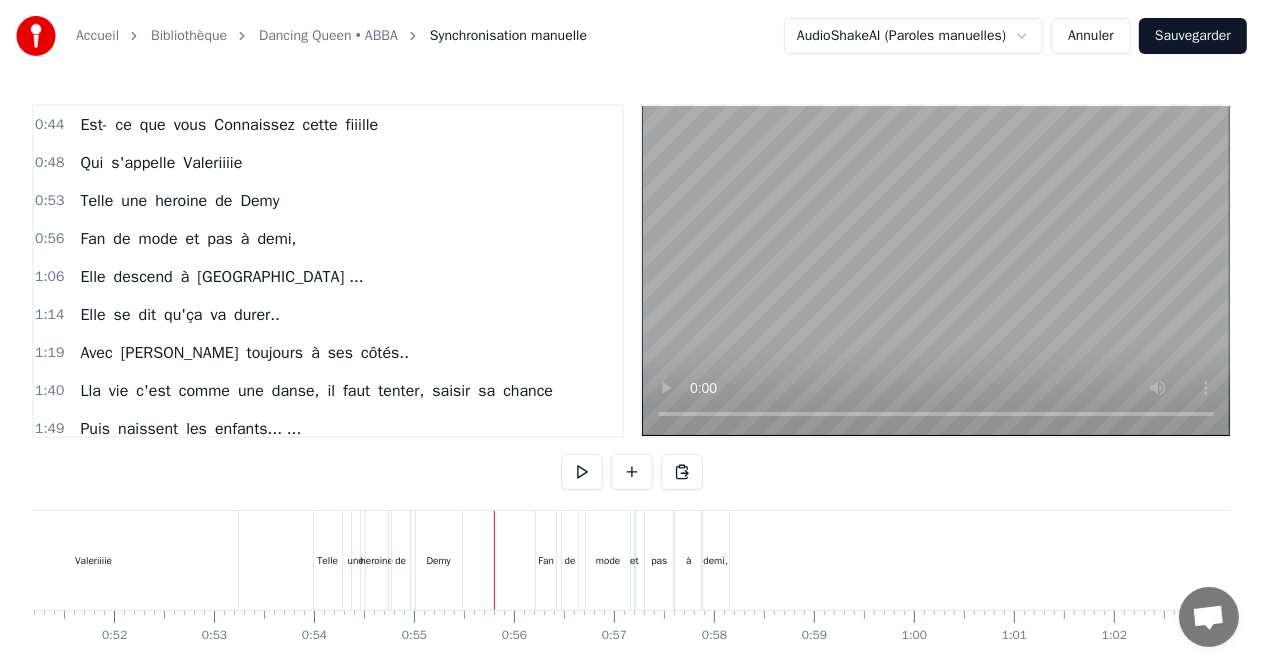scroll, scrollTop: 0, scrollLeft: 5108, axis: horizontal 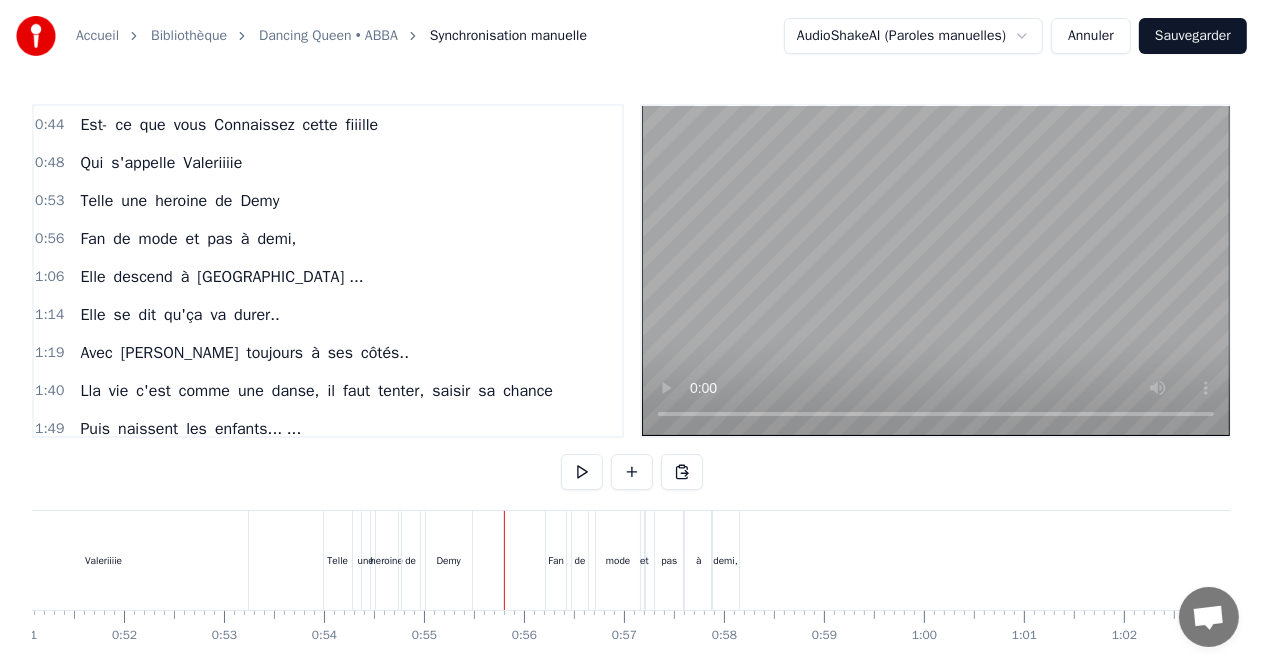 click on "Valeriiiie" at bounding box center [104, 560] 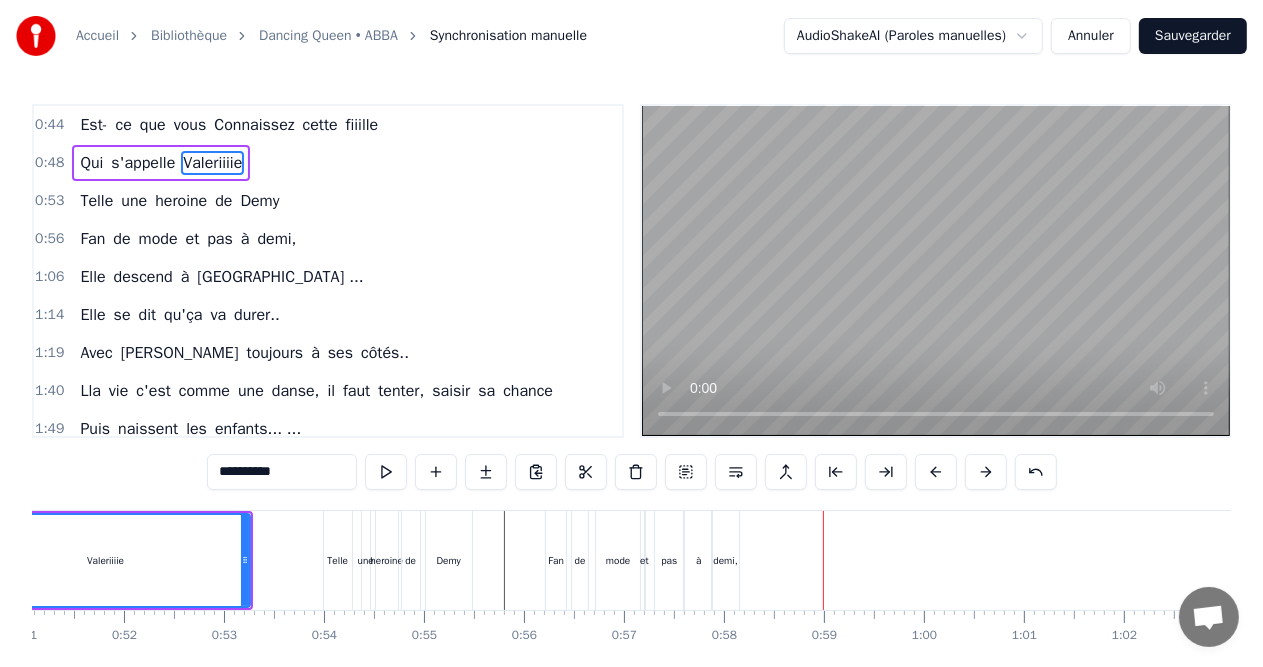click on "Elle descend à [GEOGRAPHIC_DATA]
..." at bounding box center [221, 277] 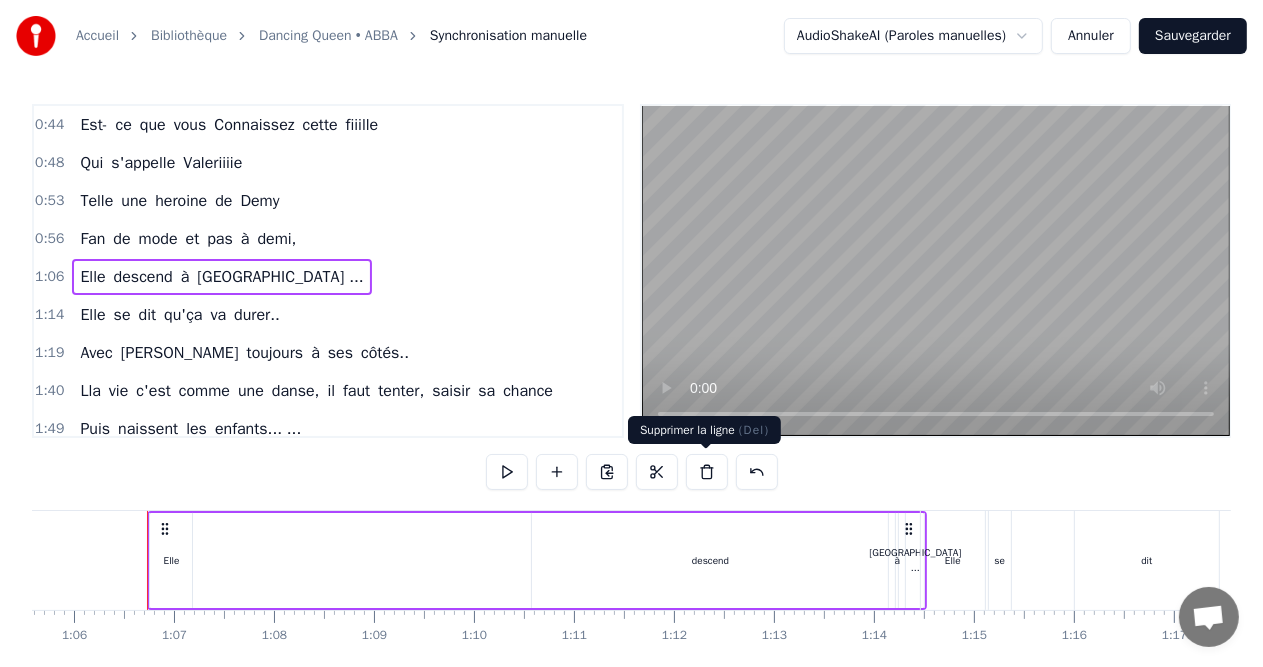 scroll, scrollTop: 0, scrollLeft: 6572, axis: horizontal 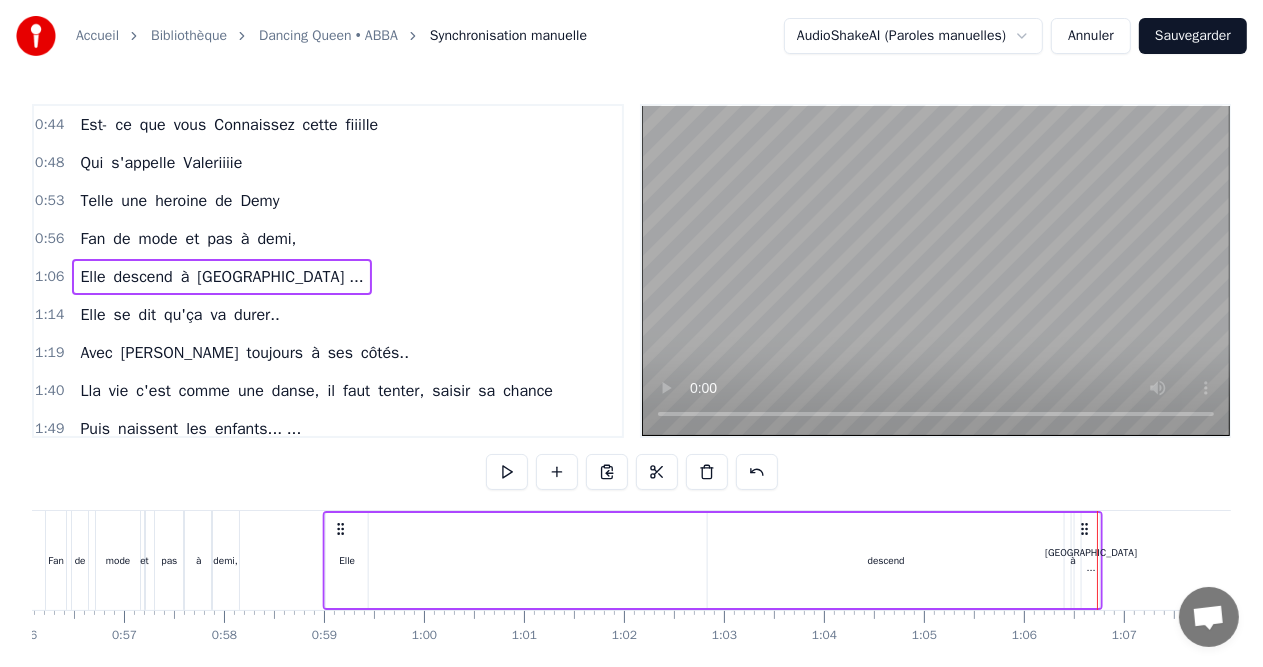 drag, startPoint x: 148, startPoint y: 530, endPoint x: 338, endPoint y: 534, distance: 190.0421 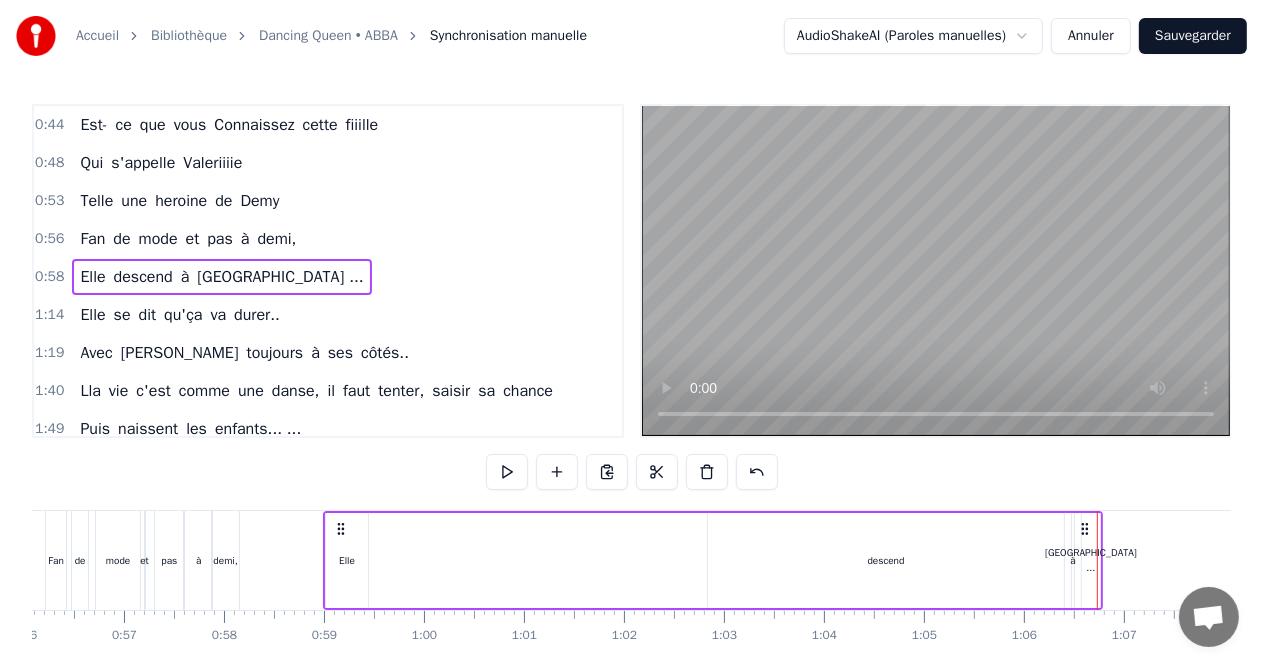 click on "descend" at bounding box center (886, 560) 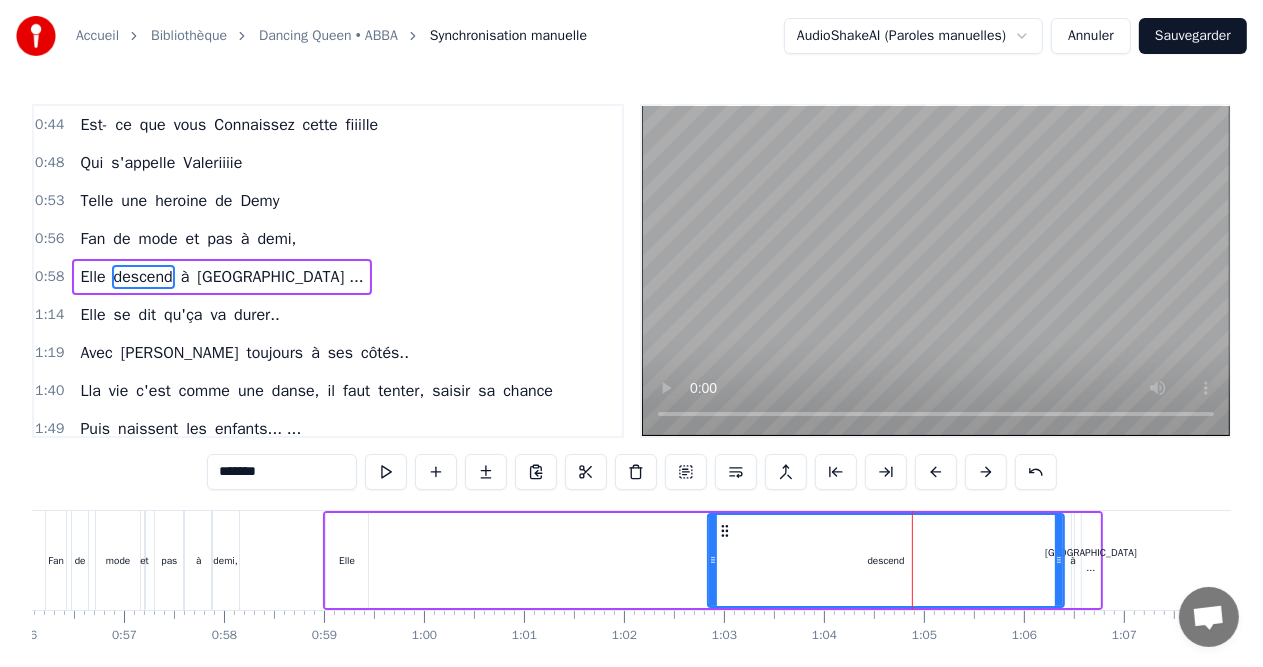 click on "descend" at bounding box center (886, 560) 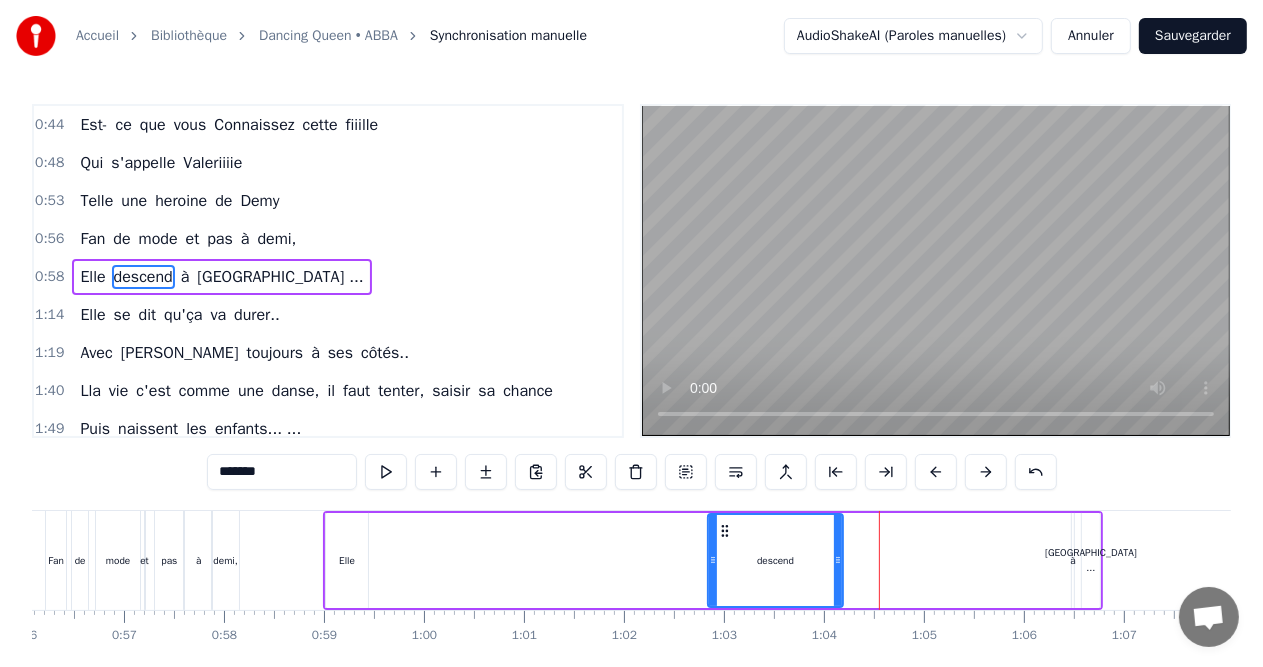 drag, startPoint x: 1059, startPoint y: 556, endPoint x: 838, endPoint y: 550, distance: 221.08144 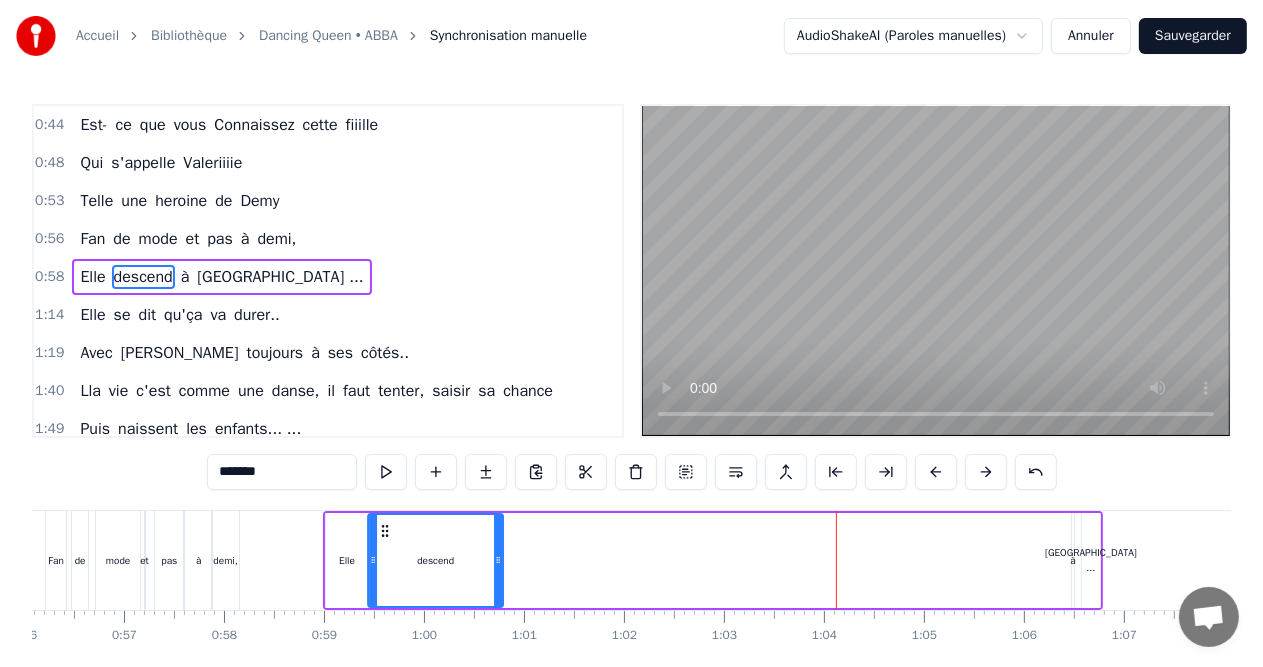 drag, startPoint x: 724, startPoint y: 529, endPoint x: 384, endPoint y: 535, distance: 340.05295 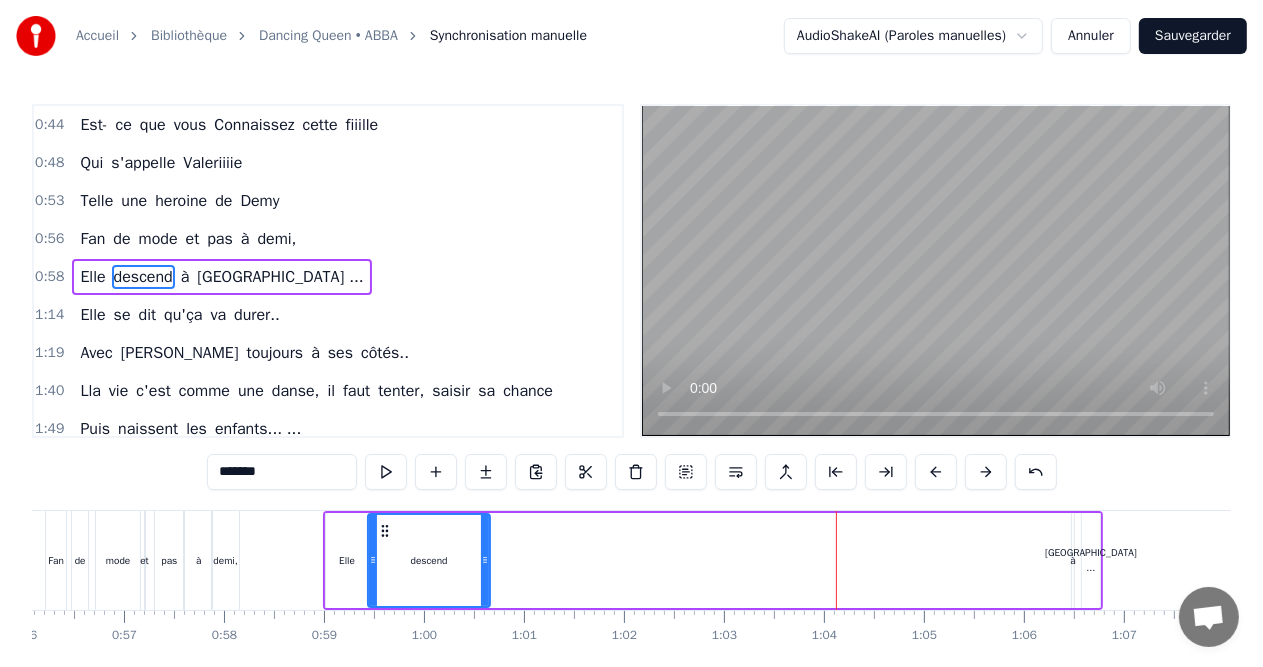 drag, startPoint x: 497, startPoint y: 560, endPoint x: 484, endPoint y: 560, distance: 13 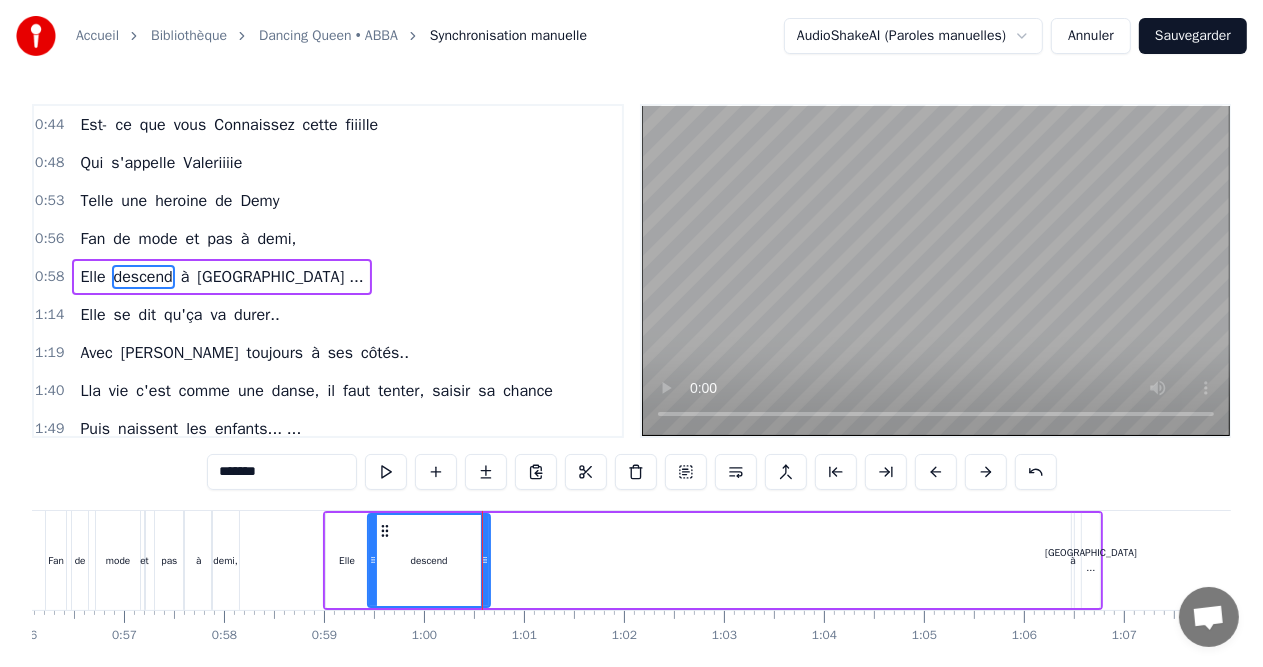 click on "à" at bounding box center [1072, 560] 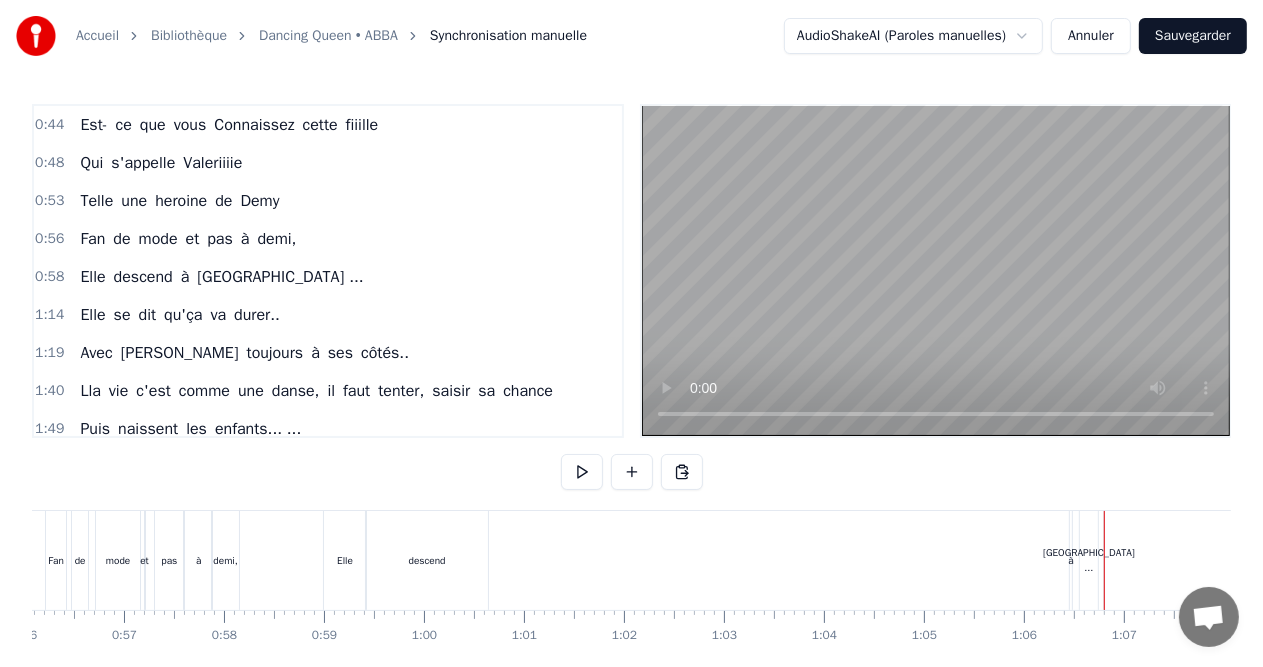 click on "[GEOGRAPHIC_DATA]
..." at bounding box center (1089, 560) 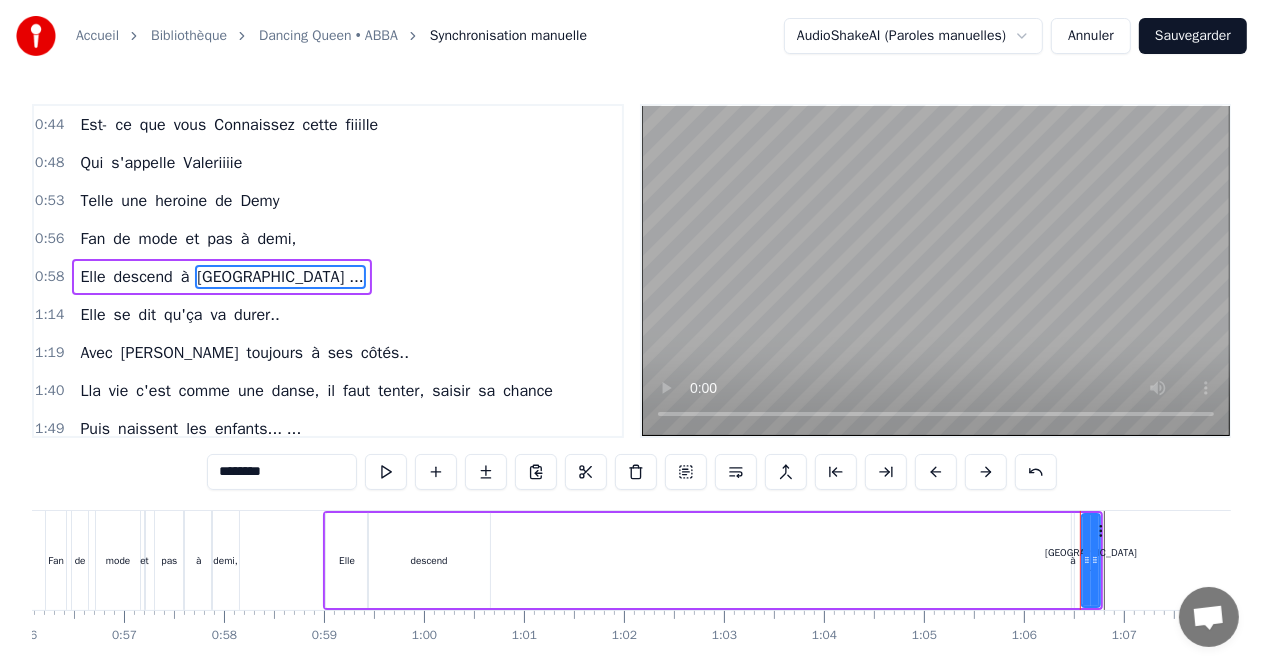 click on "0:58 Elle descend à [GEOGRAPHIC_DATA]
..." at bounding box center [328, 277] 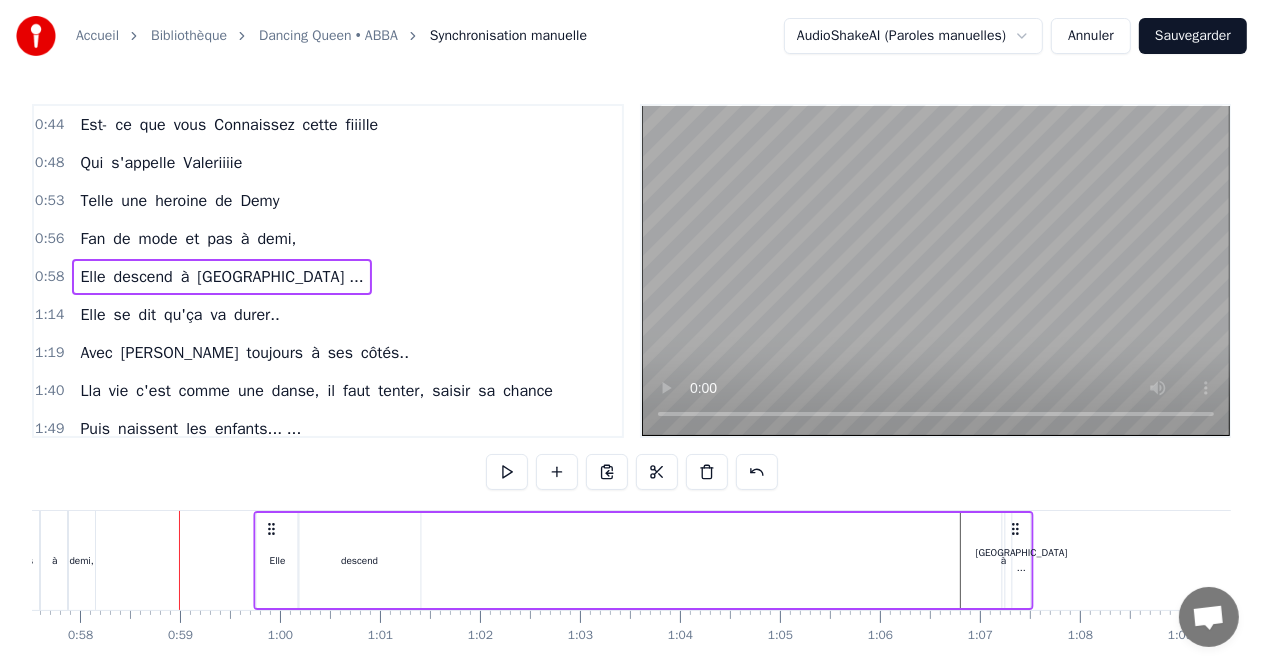 scroll, scrollTop: 0, scrollLeft: 5765, axis: horizontal 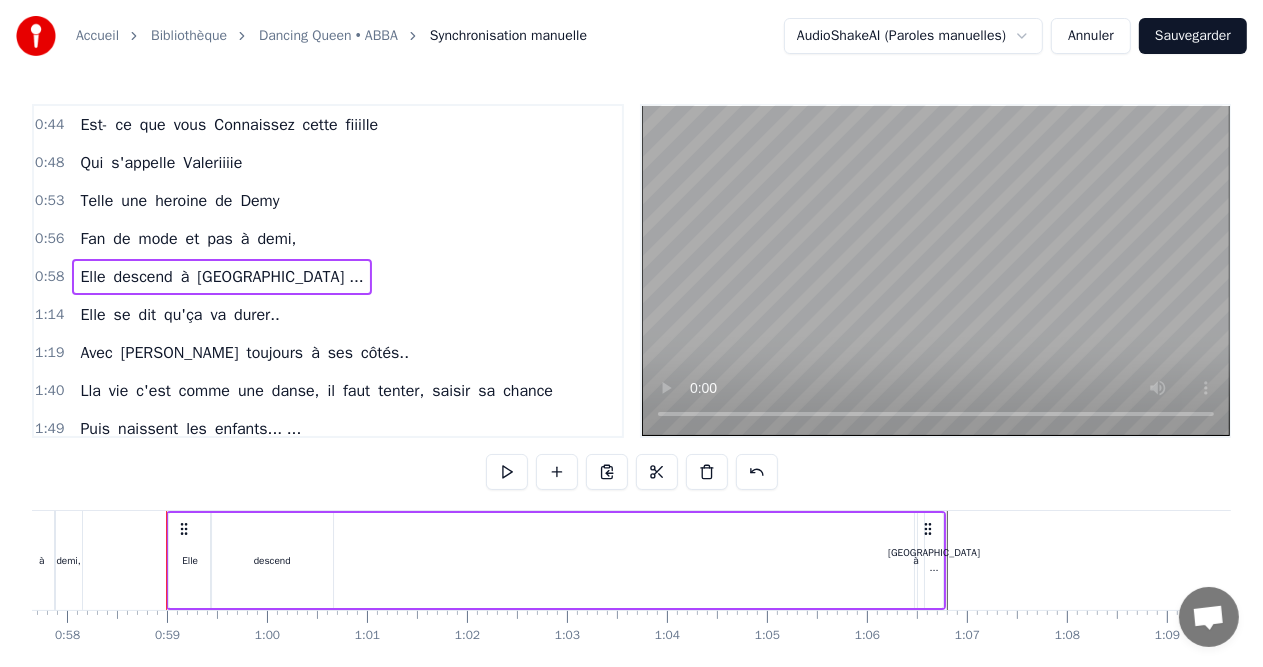 drag, startPoint x: 1086, startPoint y: 528, endPoint x: 928, endPoint y: 523, distance: 158.0791 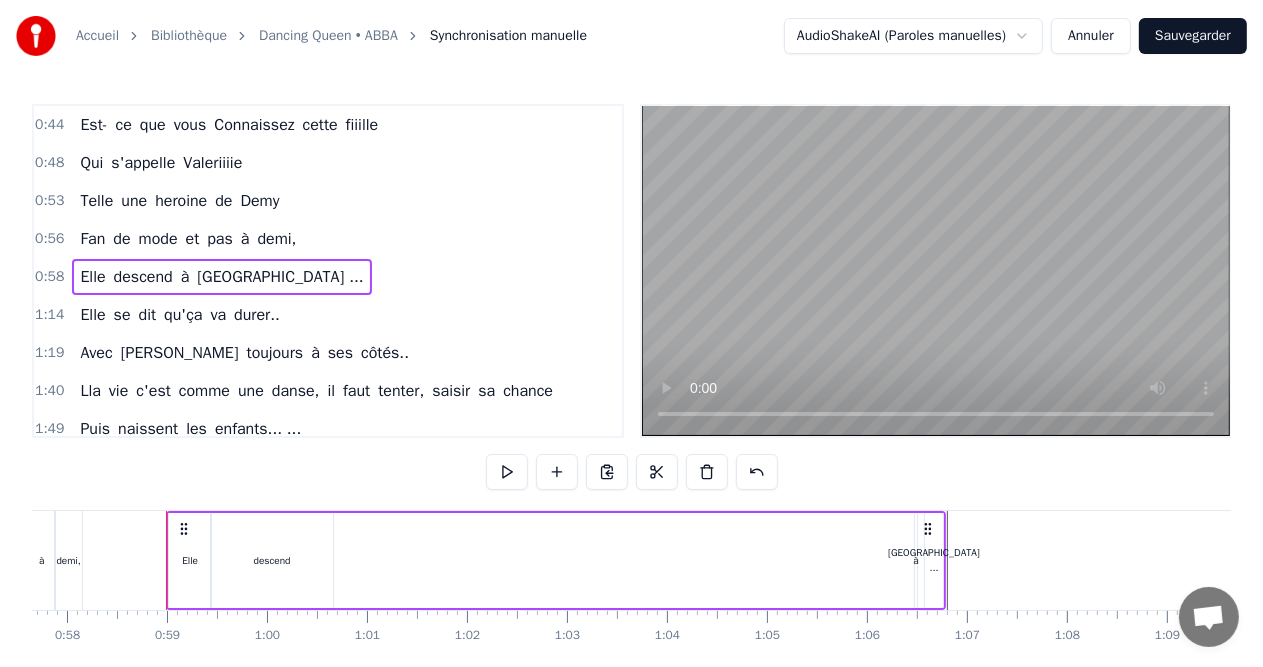 click on "descend" at bounding box center [272, 560] 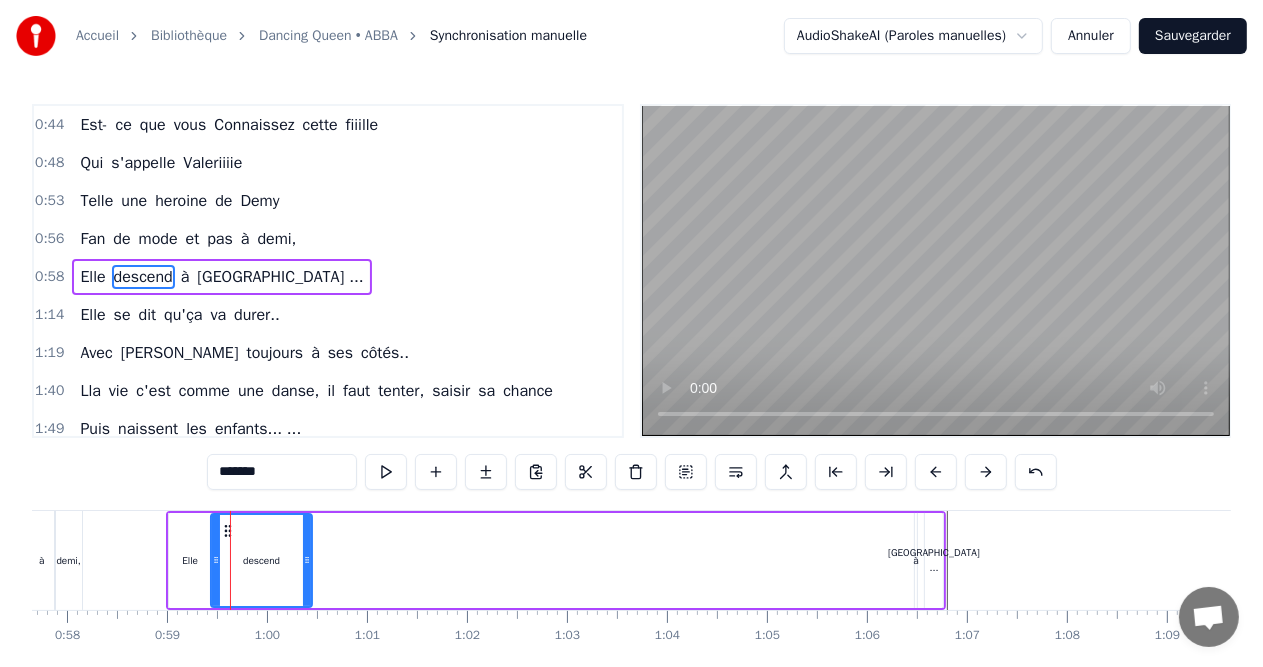 drag, startPoint x: 328, startPoint y: 563, endPoint x: 307, endPoint y: 561, distance: 21.095022 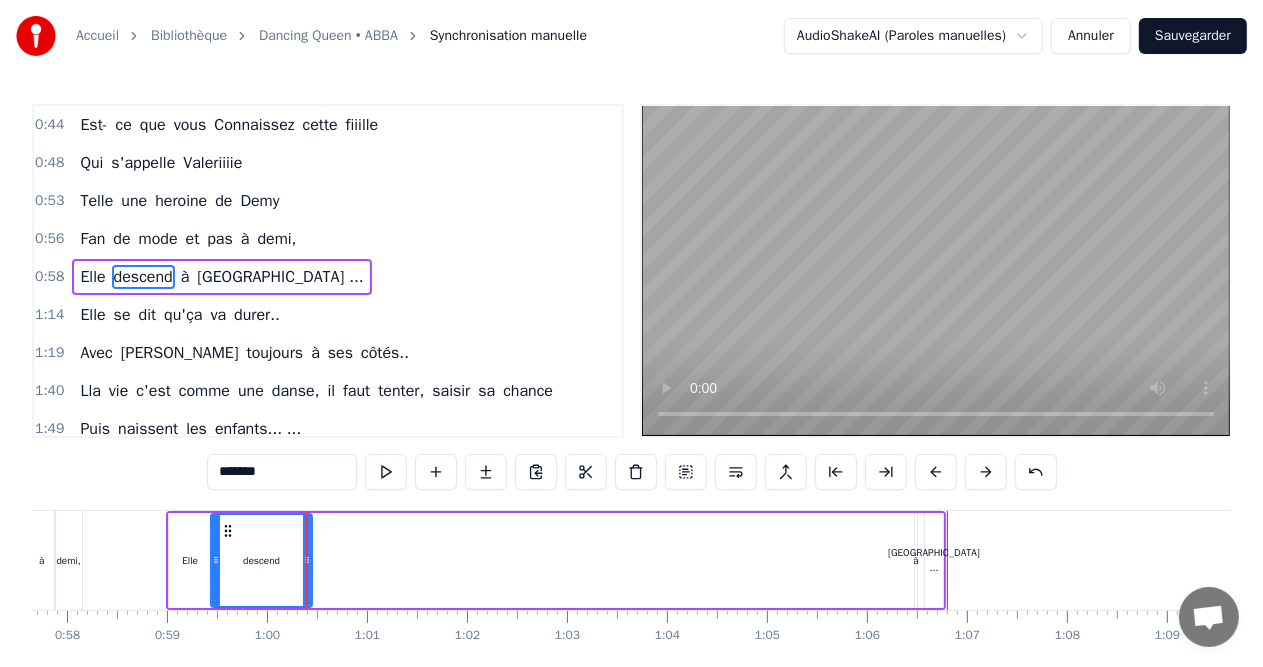 click on "à" at bounding box center [916, 560] 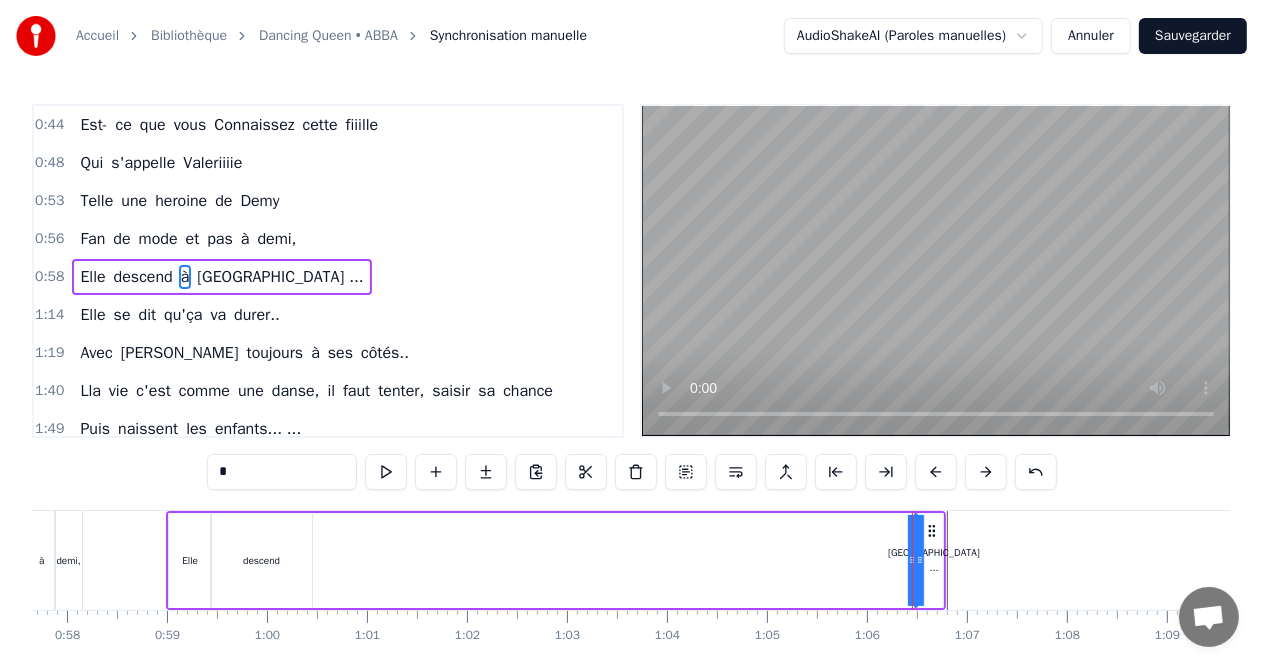 drag, startPoint x: 909, startPoint y: 558, endPoint x: 316, endPoint y: 548, distance: 593.0843 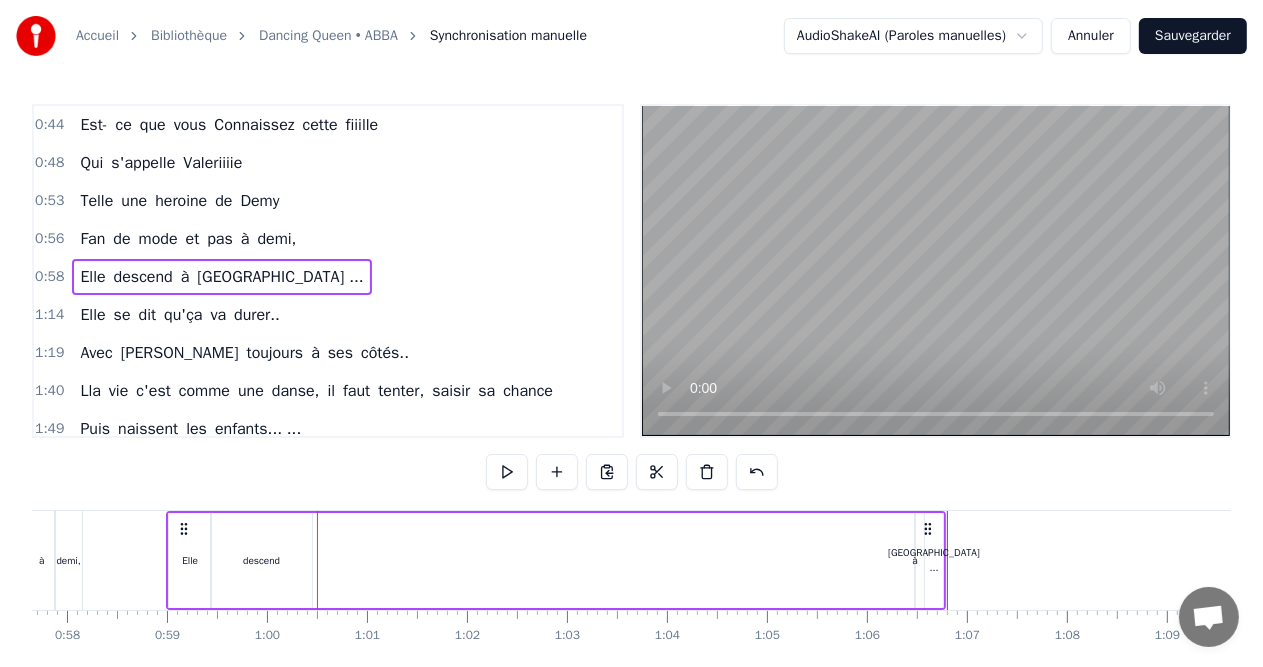 click on "Elle descend à [GEOGRAPHIC_DATA]
..." at bounding box center [556, 560] 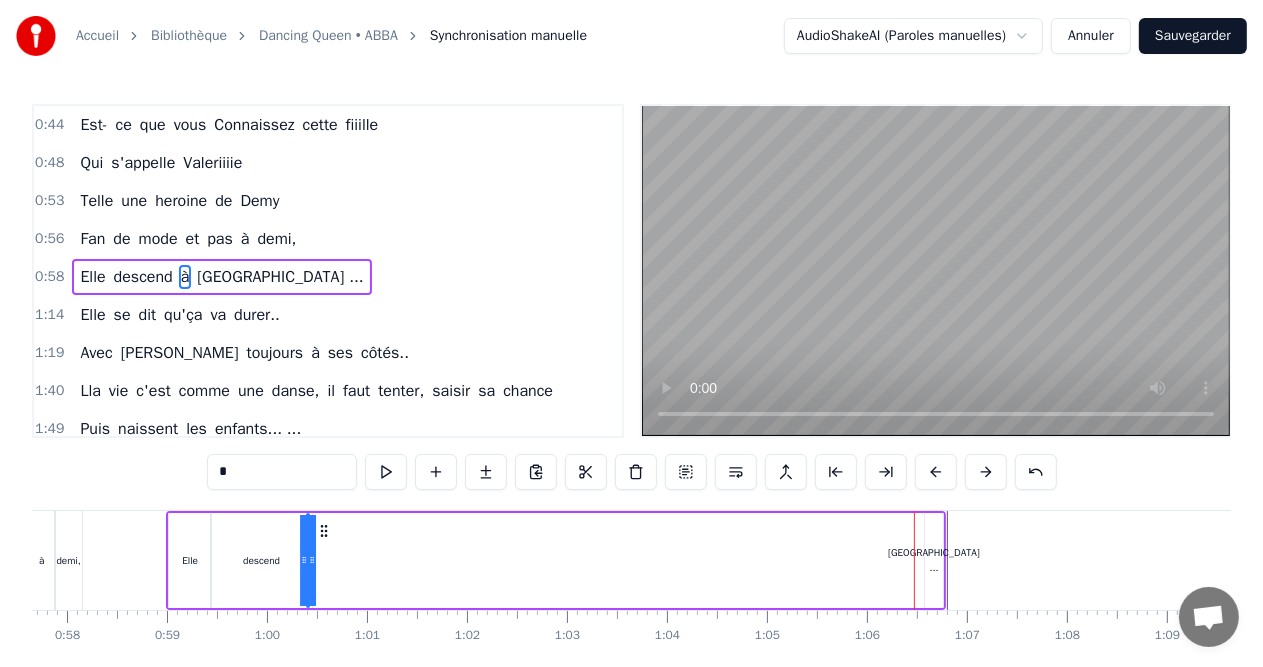 drag, startPoint x: 931, startPoint y: 533, endPoint x: 323, endPoint y: 519, distance: 608.16113 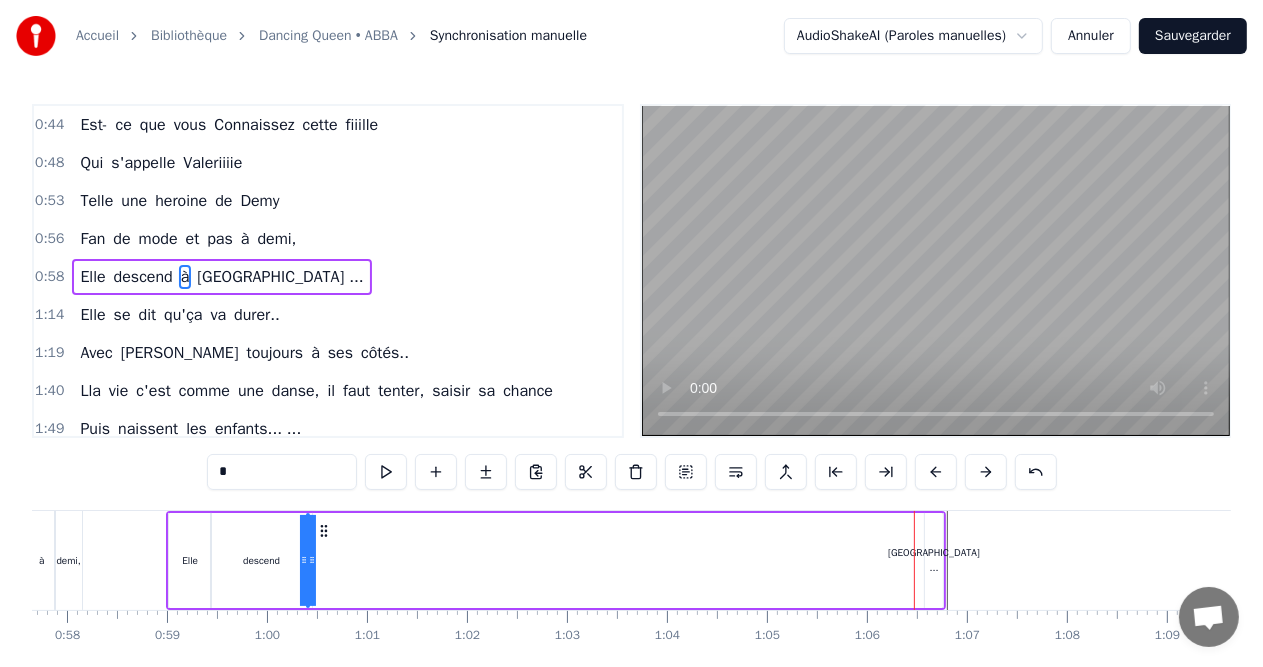 drag, startPoint x: 314, startPoint y: 561, endPoint x: 328, endPoint y: 561, distance: 14 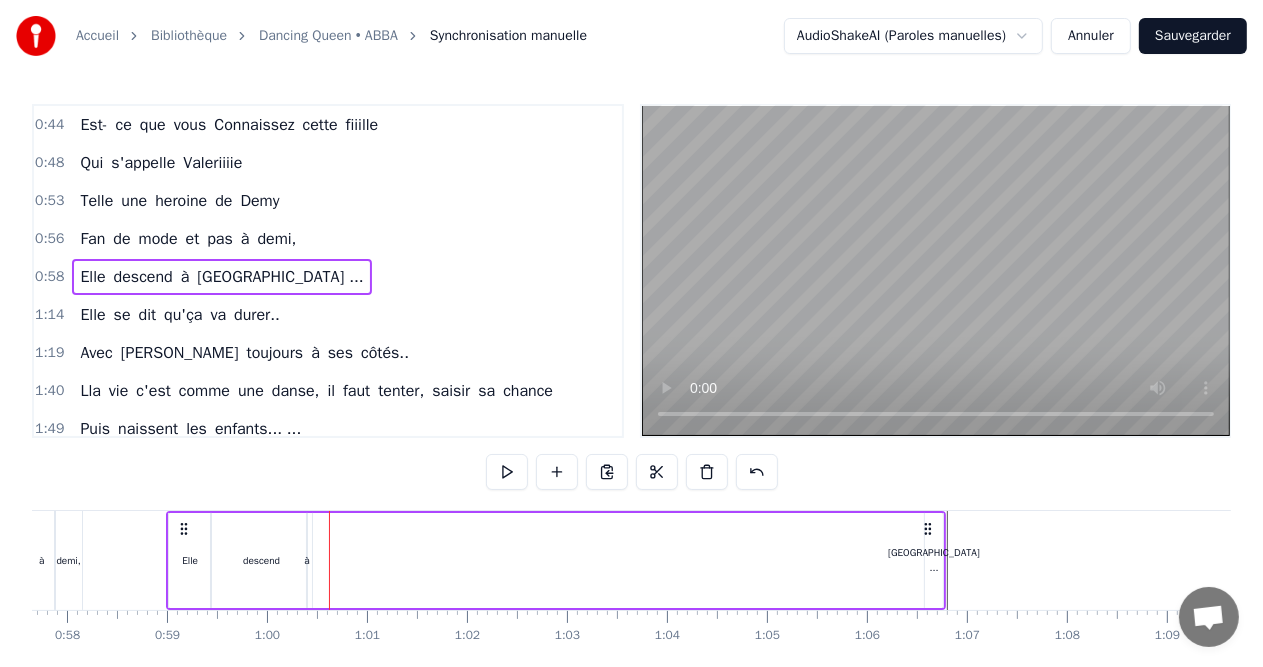 click on "à" at bounding box center [306, 560] 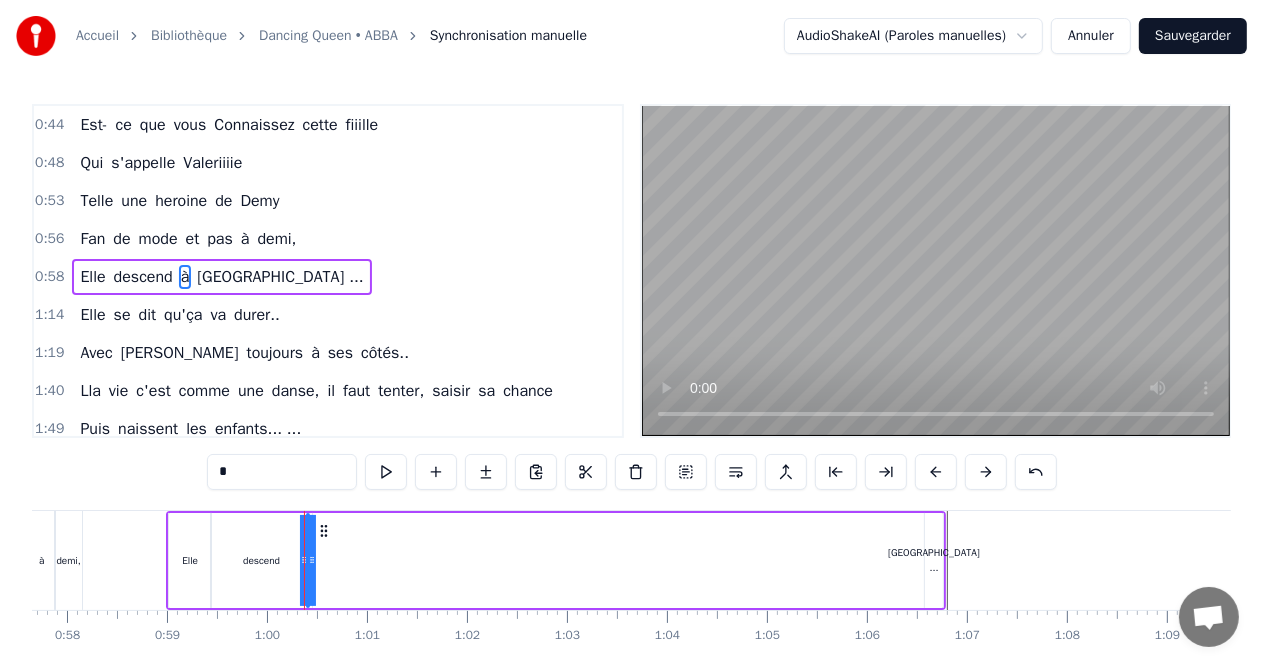 drag, startPoint x: 311, startPoint y: 560, endPoint x: 329, endPoint y: 561, distance: 18.027756 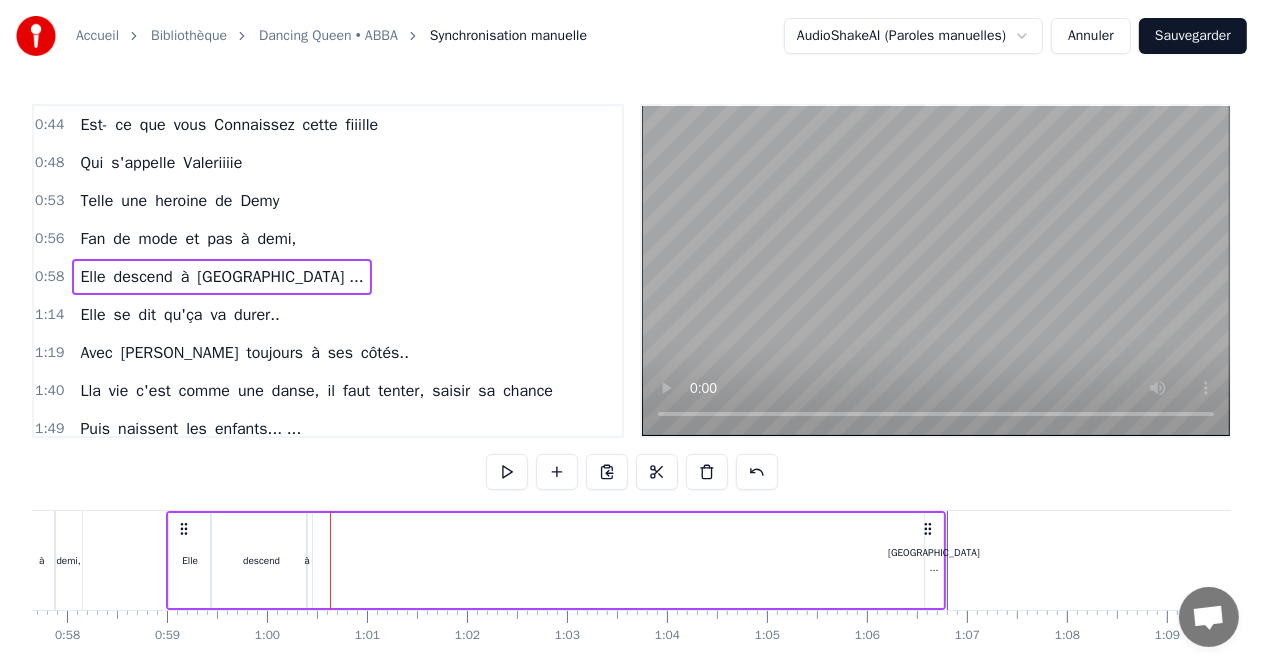 click on "à" at bounding box center [306, 560] 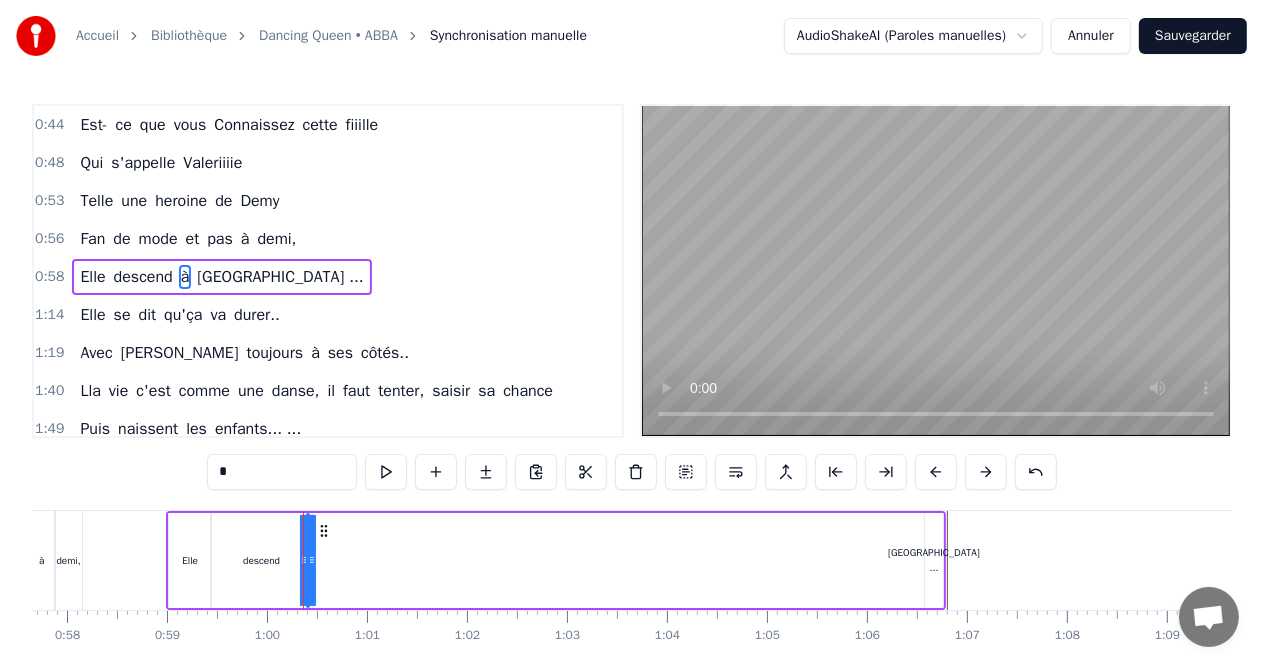 drag, startPoint x: 312, startPoint y: 560, endPoint x: 343, endPoint y: 560, distance: 31 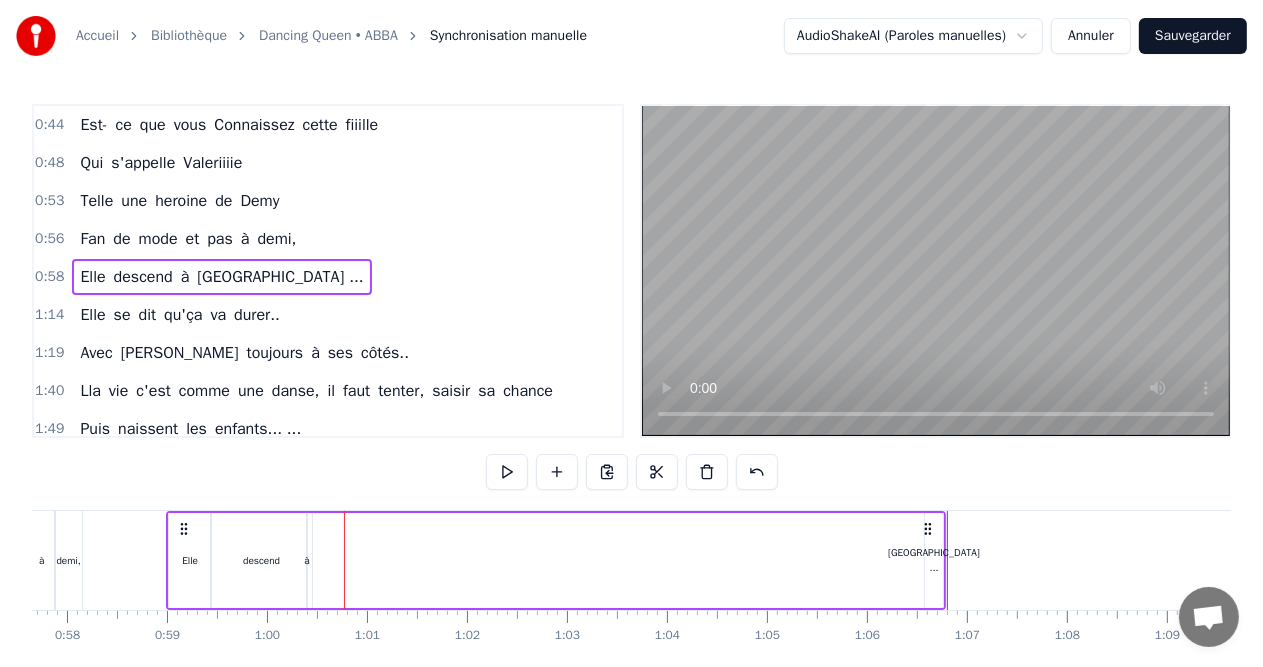 click on "Elle descend à [GEOGRAPHIC_DATA]
..." at bounding box center (556, 560) 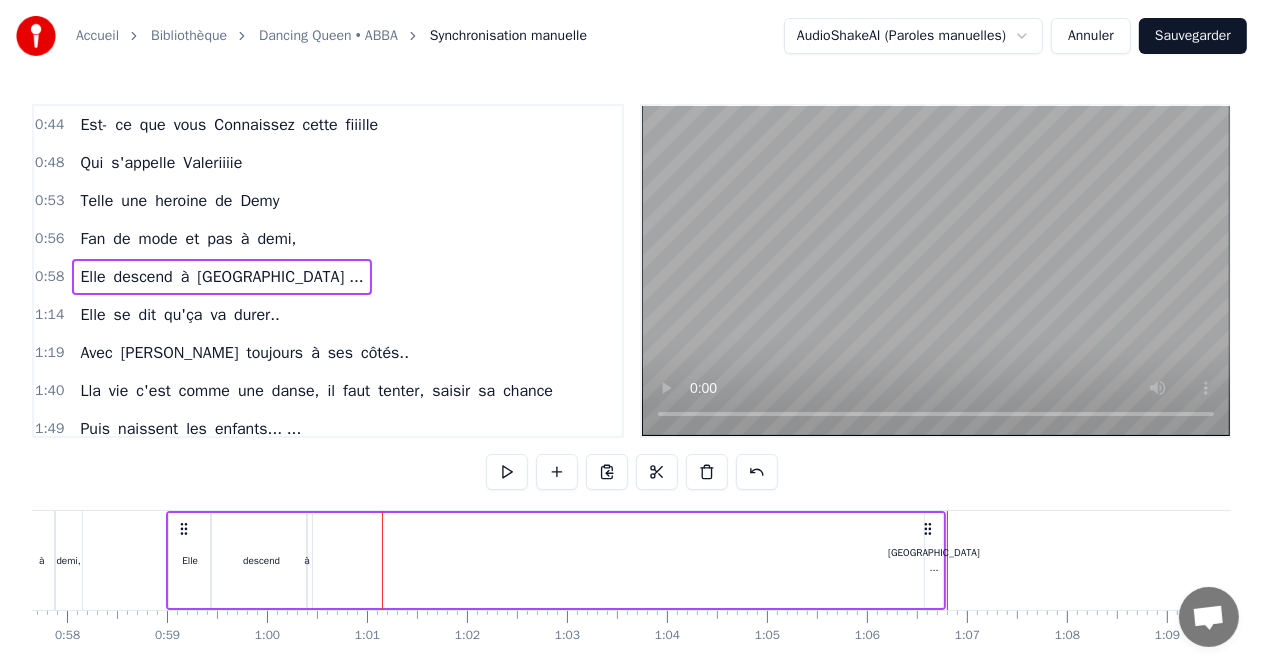 click on "[GEOGRAPHIC_DATA]
..." at bounding box center (934, 560) 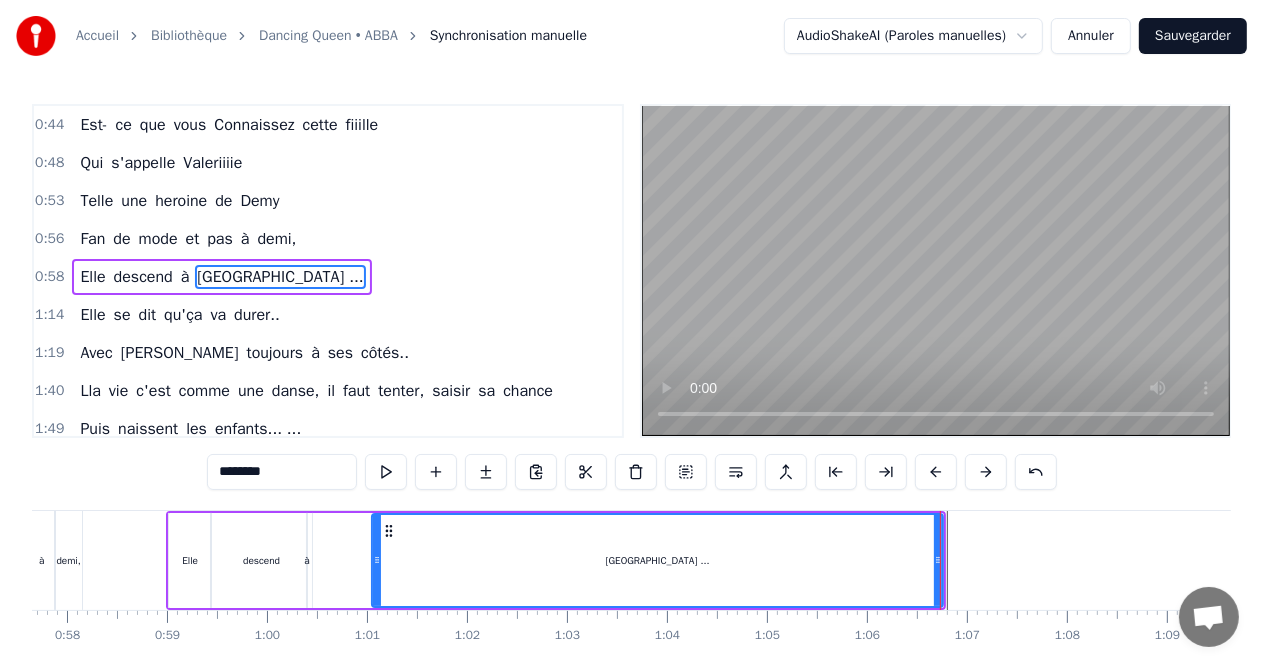 drag, startPoint x: 928, startPoint y: 559, endPoint x: 375, endPoint y: 548, distance: 553.1094 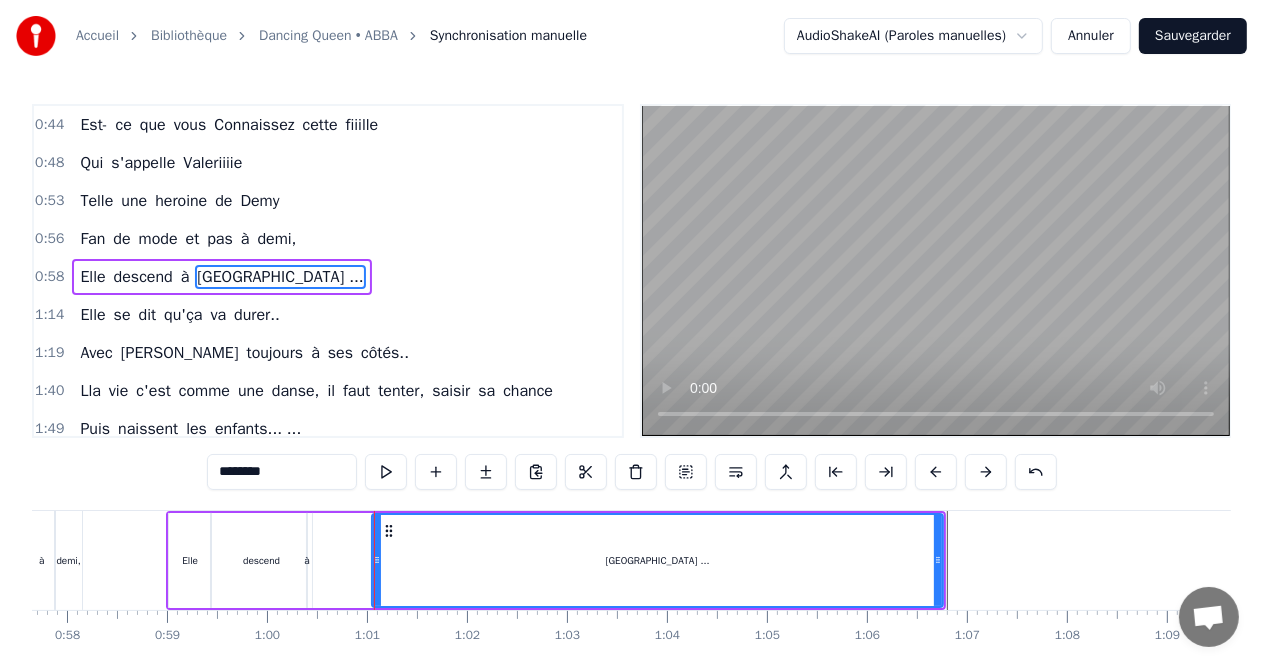 click on "Elle descend à [GEOGRAPHIC_DATA]
..." at bounding box center [556, 560] 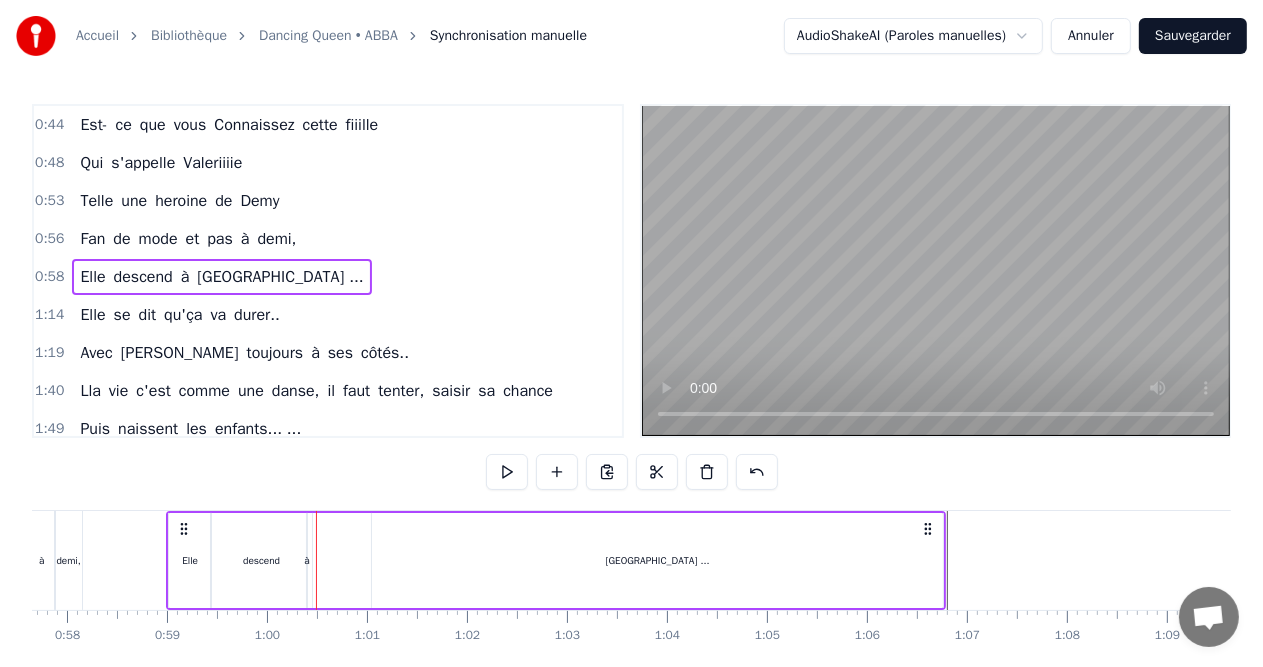 click on "à" at bounding box center (306, 560) 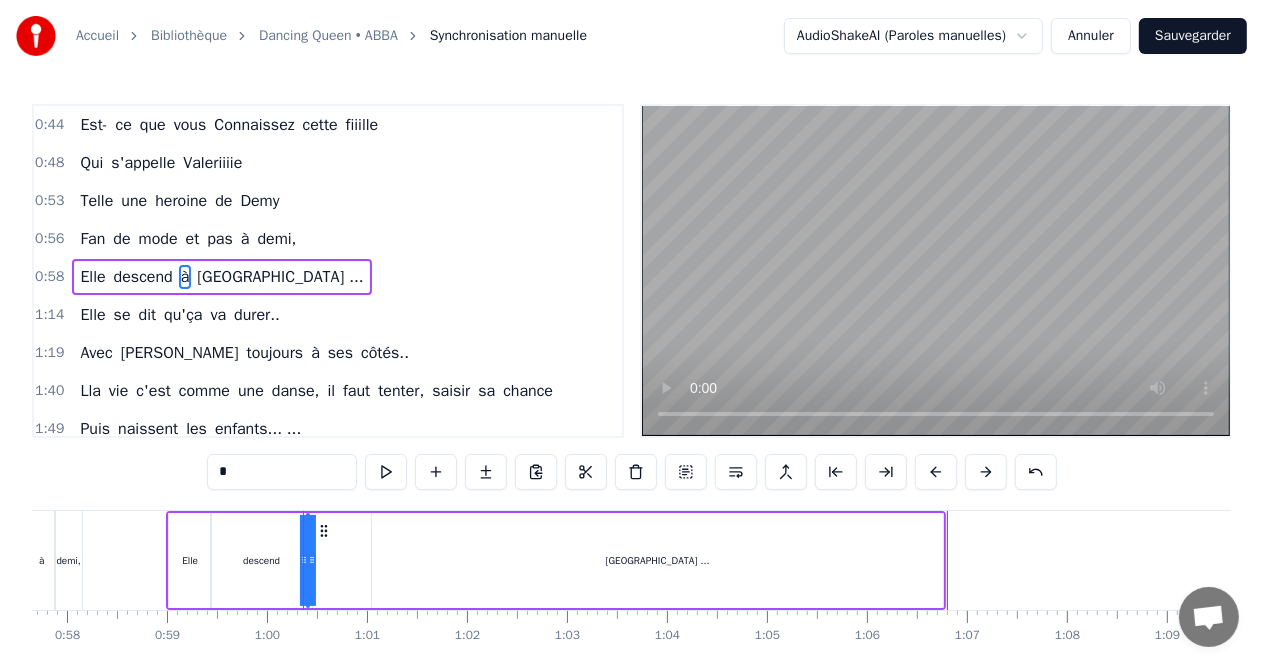 drag, startPoint x: 301, startPoint y: 562, endPoint x: 285, endPoint y: 562, distance: 16 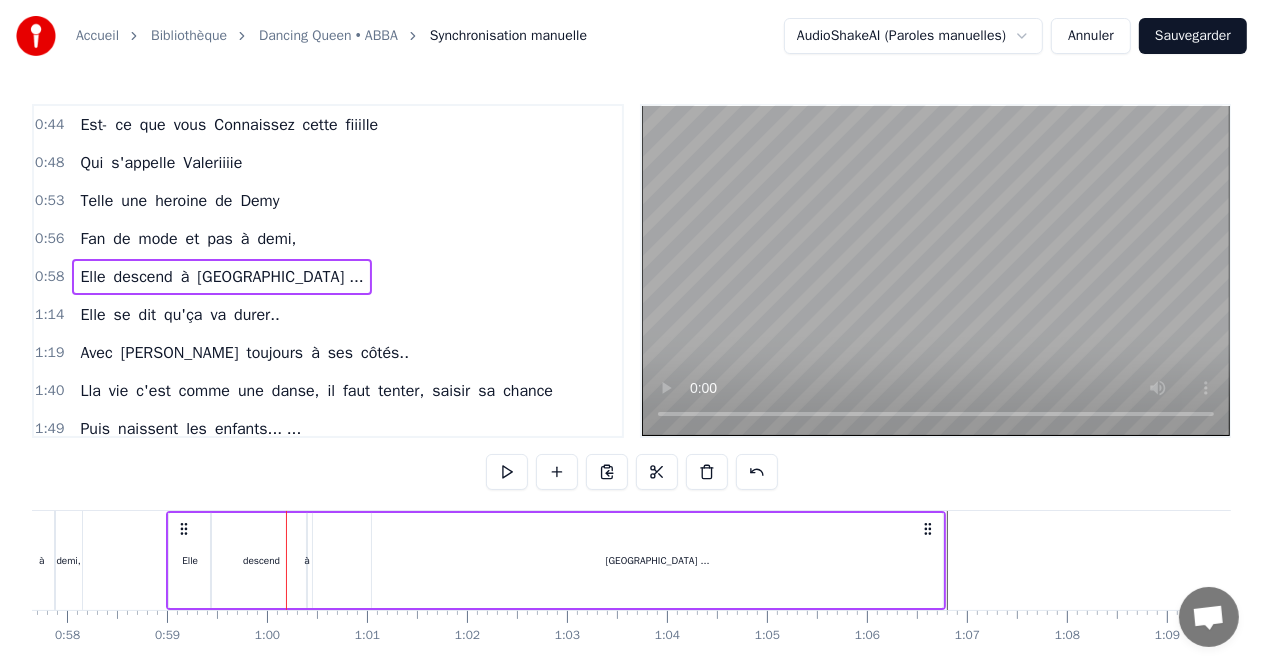click on "Elle descend à [GEOGRAPHIC_DATA]
..." at bounding box center [556, 560] 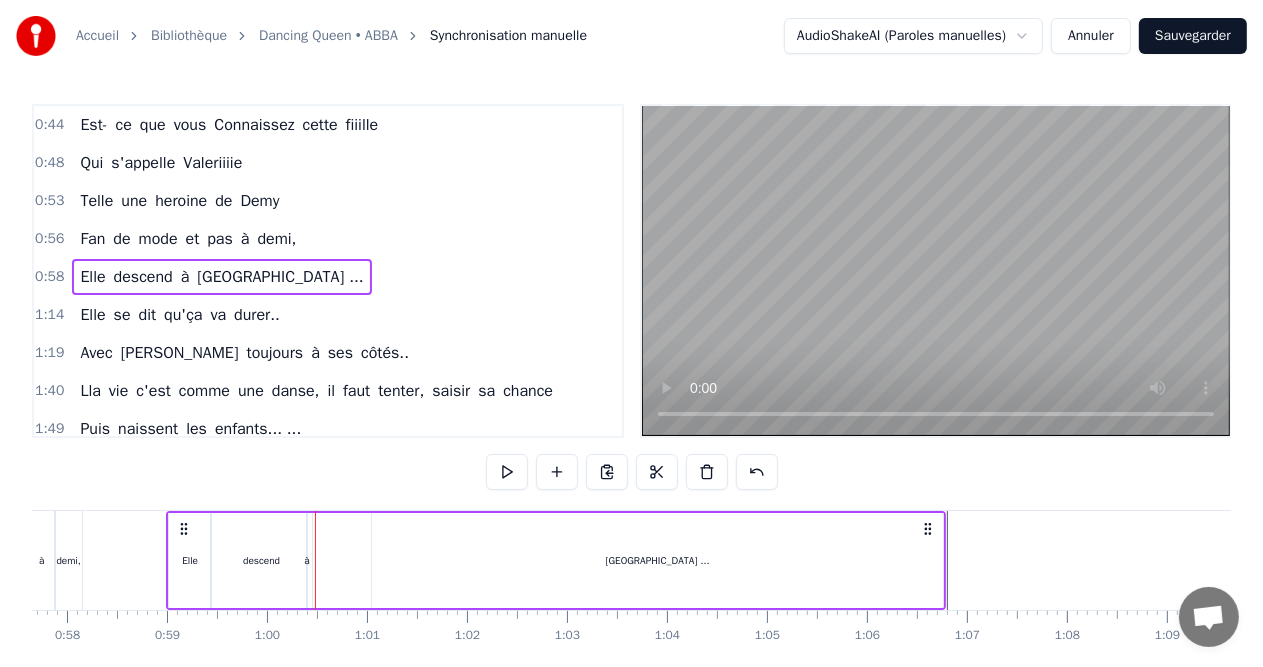 click on "descend" at bounding box center [261, 560] 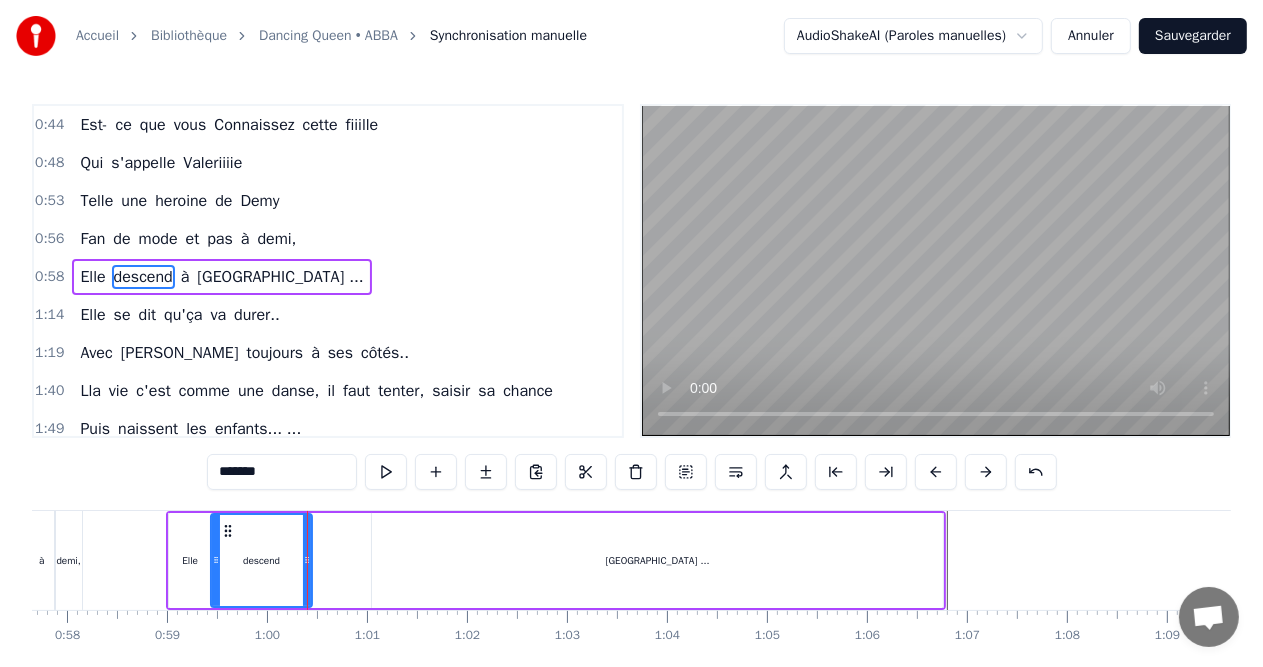 click on "Elle descend à [GEOGRAPHIC_DATA]
..." at bounding box center [556, 560] 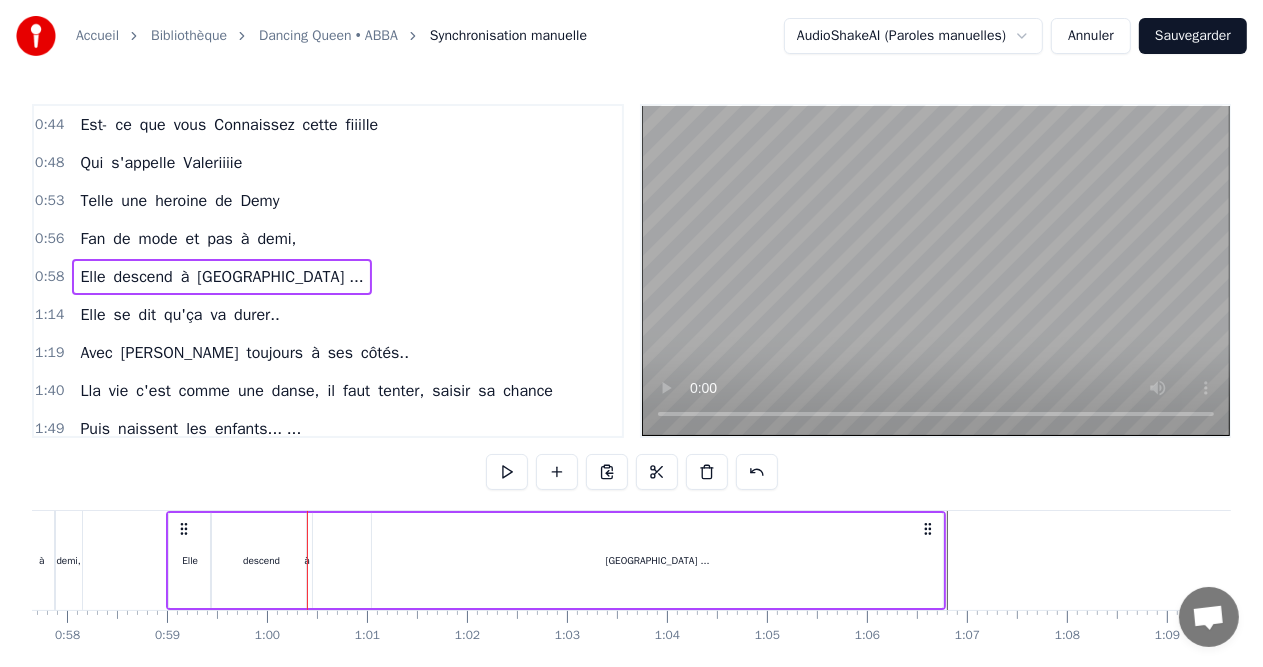 click on "à" at bounding box center [185, 277] 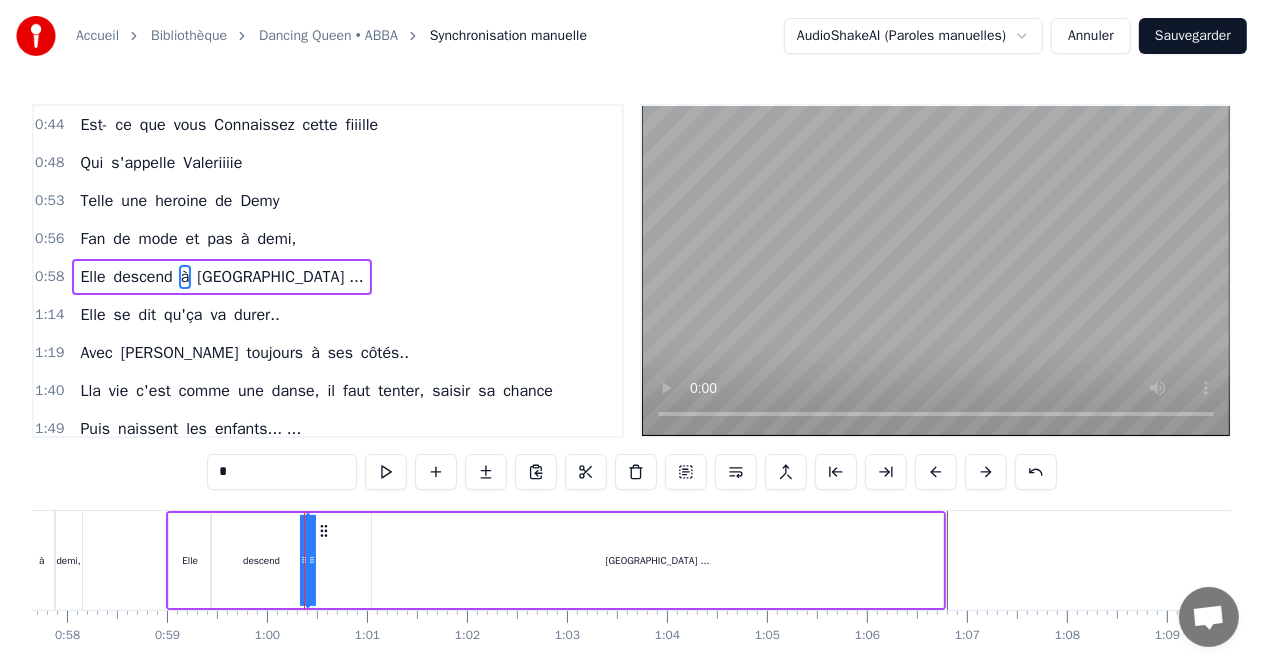 drag, startPoint x: 307, startPoint y: 556, endPoint x: 336, endPoint y: 560, distance: 29.274563 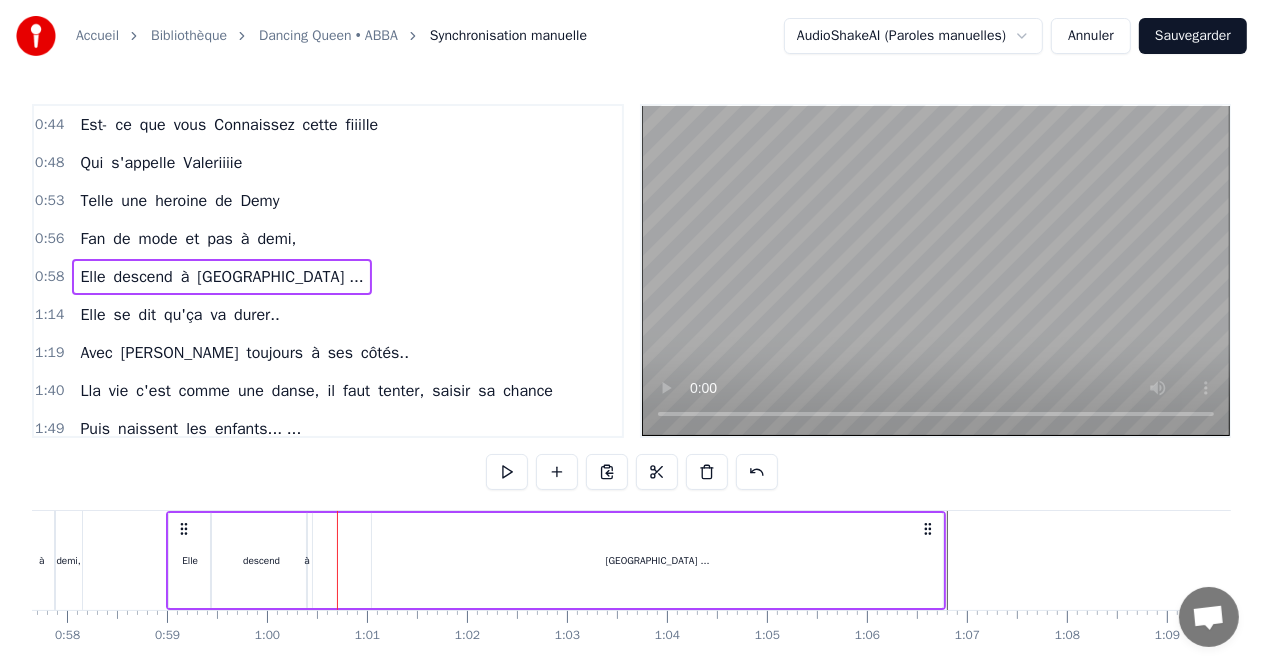 drag, startPoint x: 310, startPoint y: 560, endPoint x: 291, endPoint y: 491, distance: 71.568146 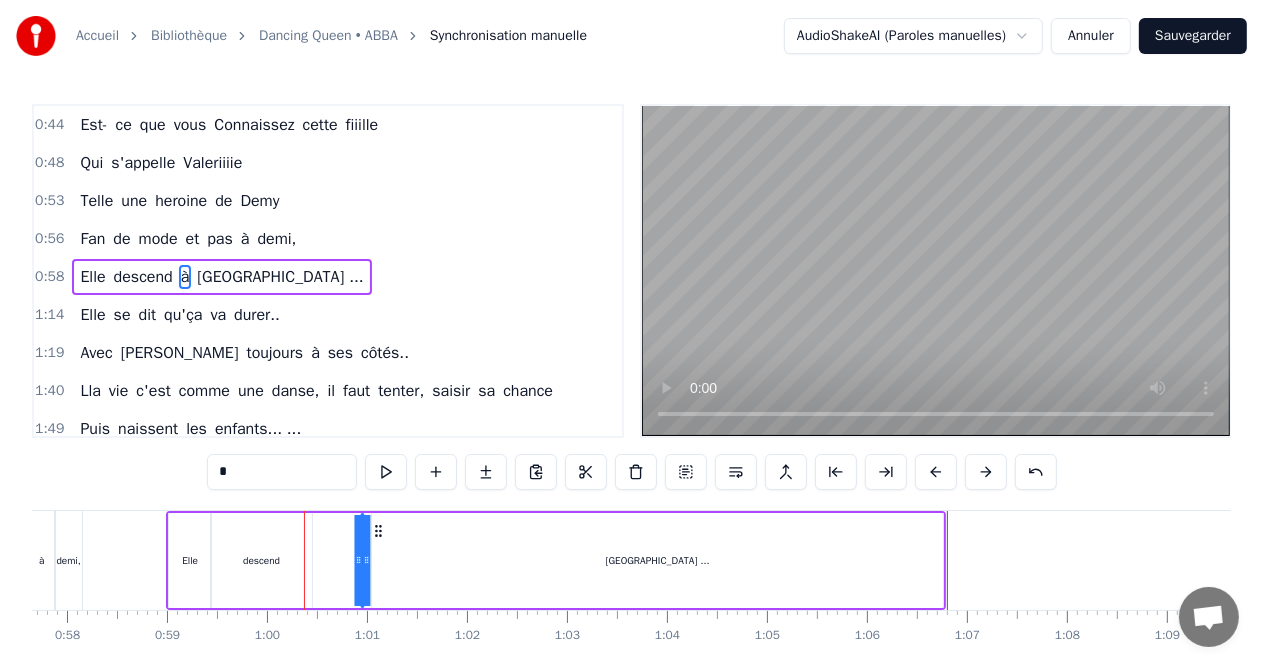 drag, startPoint x: 319, startPoint y: 531, endPoint x: 373, endPoint y: 537, distance: 54.33231 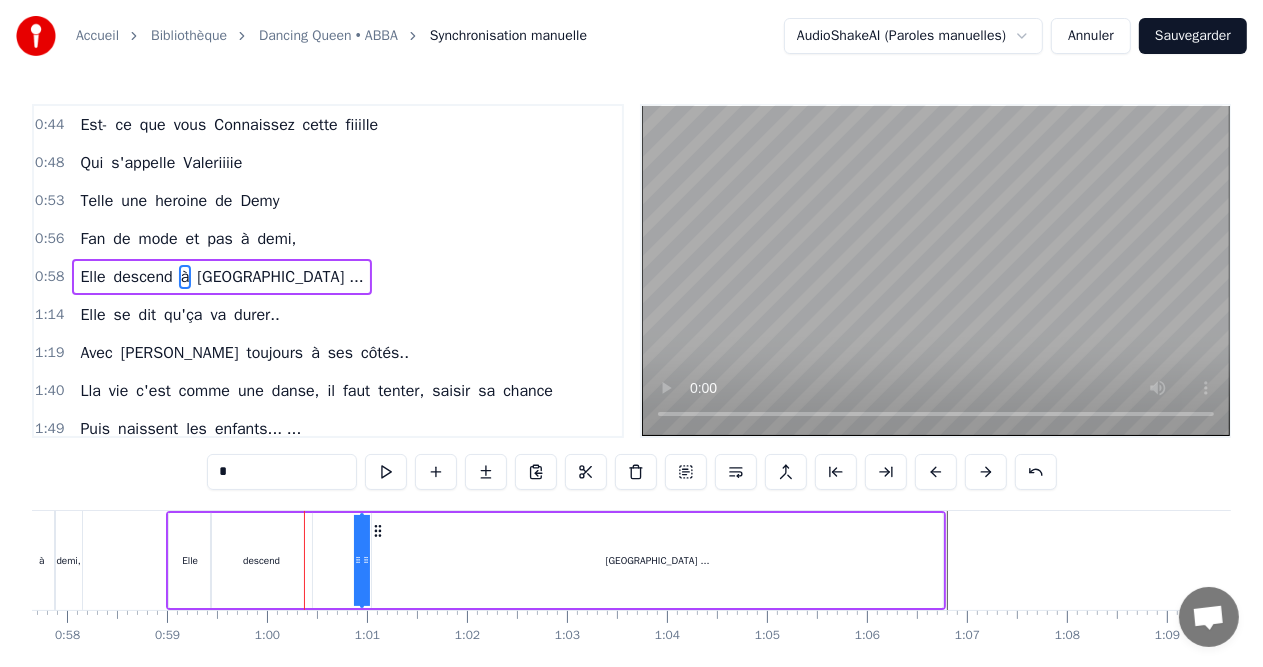 drag, startPoint x: 363, startPoint y: 552, endPoint x: 593, endPoint y: 557, distance: 230.05434 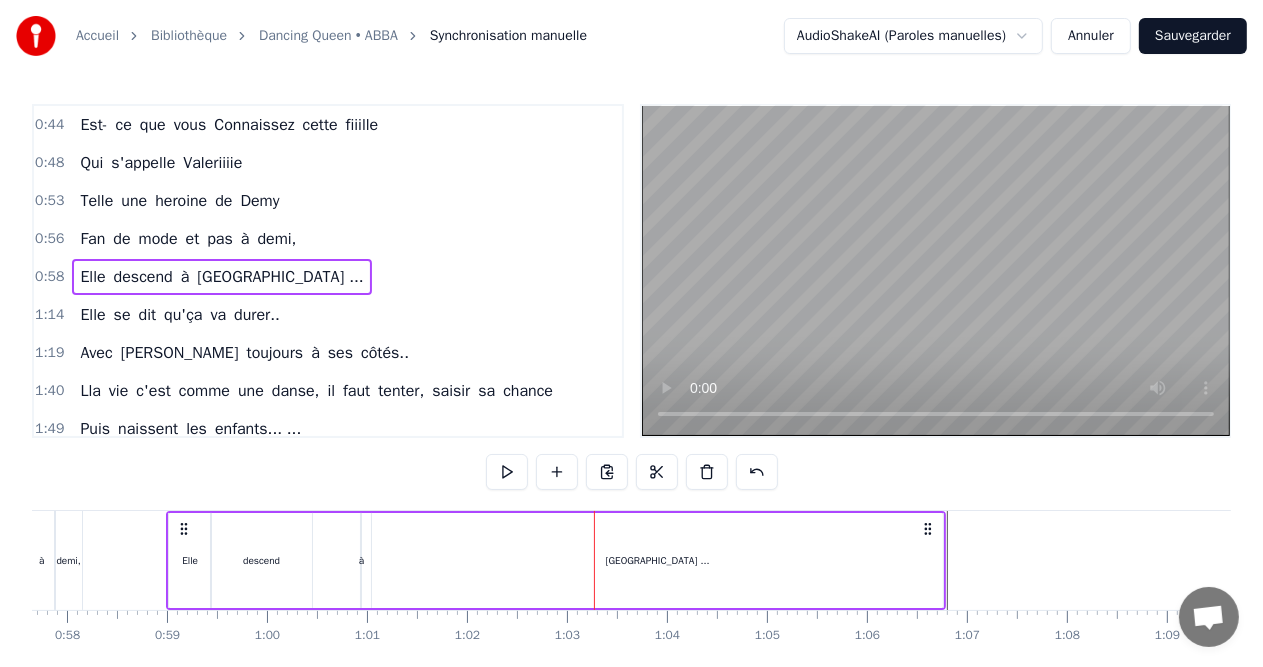 click on "à" at bounding box center [361, 560] 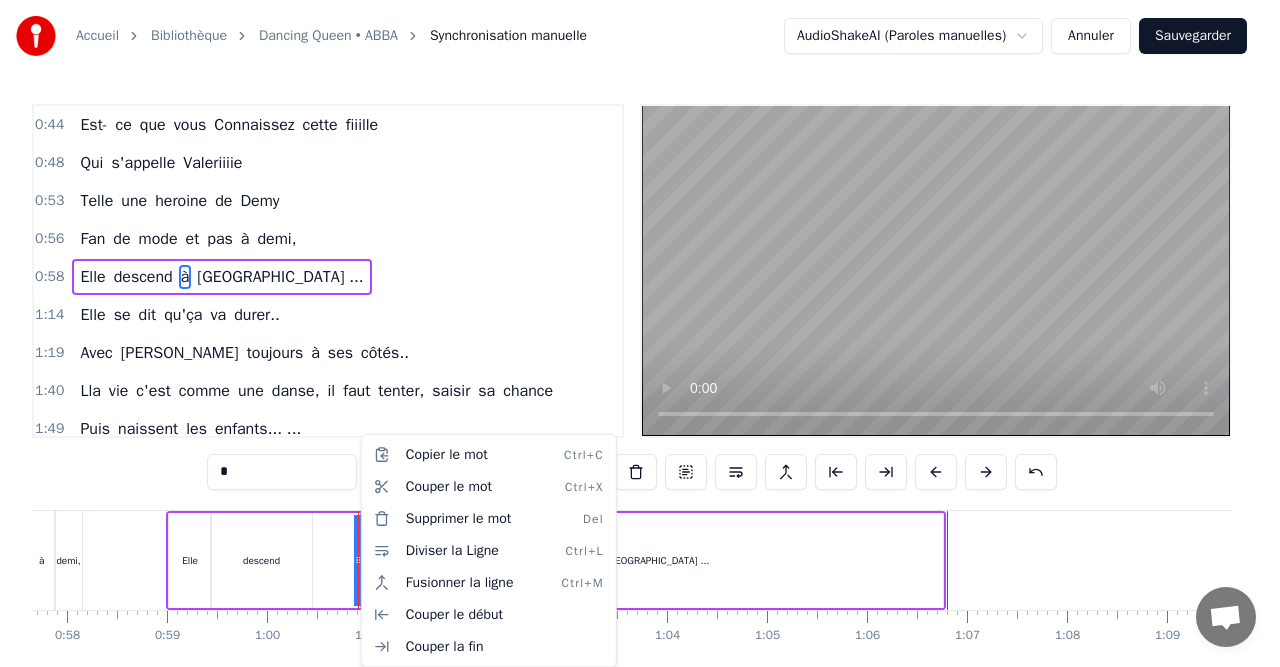 click on "Accueil Bibliothèque Dancing Queen • ABBA Synchronisation manuelle AudioShakeAI (Paroles manuelles) Annuler Sauvegarder 0:44 Est- ce que vous Connaissez cette fiiille 0:48 Qui s'appelle Valeriiiie 0:53 Telle une heroine de Demy 0:56 Fan de mode et pas à demi, 0:58 Elle descend à [GEOGRAPHIC_DATA]
... 1:14 Elle se dit qu'ça va durer.. 1:19 Avec [PERSON_NAME] toujours à ses côtés.. 1:40 Lla vie c'est comme une danse, il faut tenter, saisir sa chance 1:49 Puis naissent les enfants...
... 2:06 Au centre du ballet... 2:11 1.23 2:21 Il y a [PERSON_NAME]... 2:25 Dancing queen... 2:28 Mais pas une drag queen... 2:42 [PERSON_NAME] dancing queen, 2:48 Reine du dancing oh yeee
... 2:55 Virevolter, s'envoler... 3:23 Sauter ou même plonger...er..er.... 3:27 Ouhouhou 4:24 [PERSON_NAME], notre amie est bien plus qu'une dancing queen. * Est- ce que vous Connaissez cette fiiille Qui s'appelle [PERSON_NAME] une heroine de [PERSON_NAME] de mode et pas à demi, Elle descend à [GEOGRAPHIC_DATA]
... Elle se dit qu'ça va durer.. Avec [PERSON_NAME] toujours à ses côtés.. il" at bounding box center (640, 372) 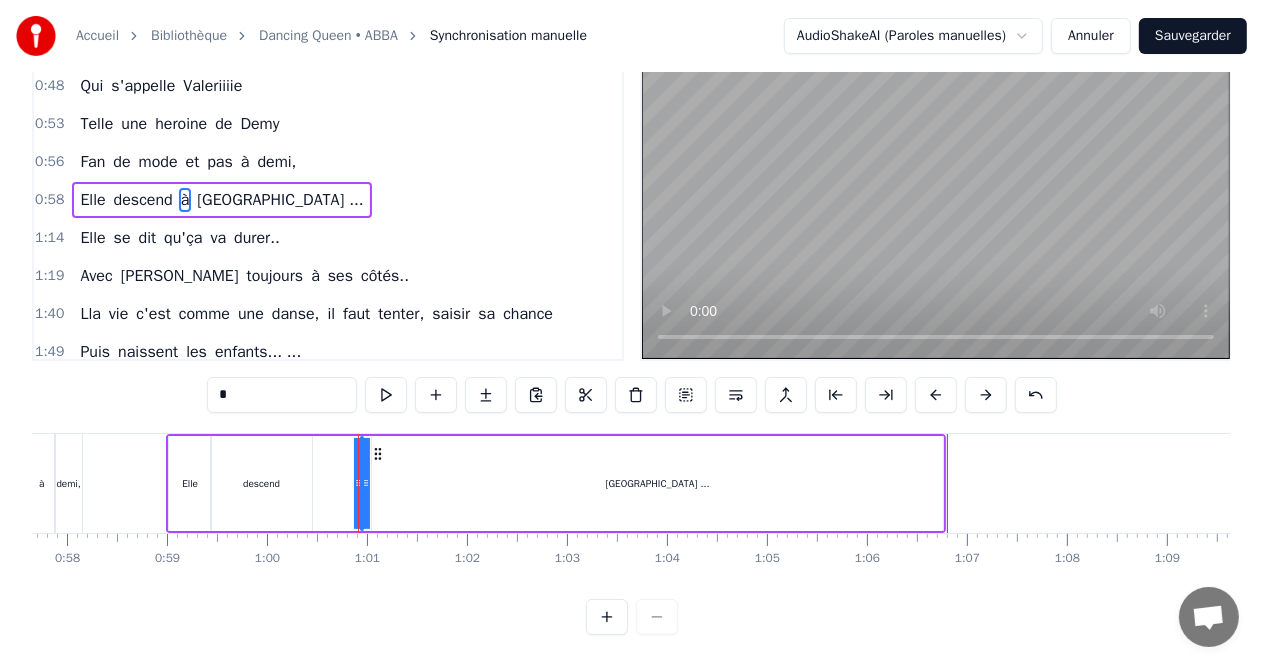 scroll, scrollTop: 93, scrollLeft: 0, axis: vertical 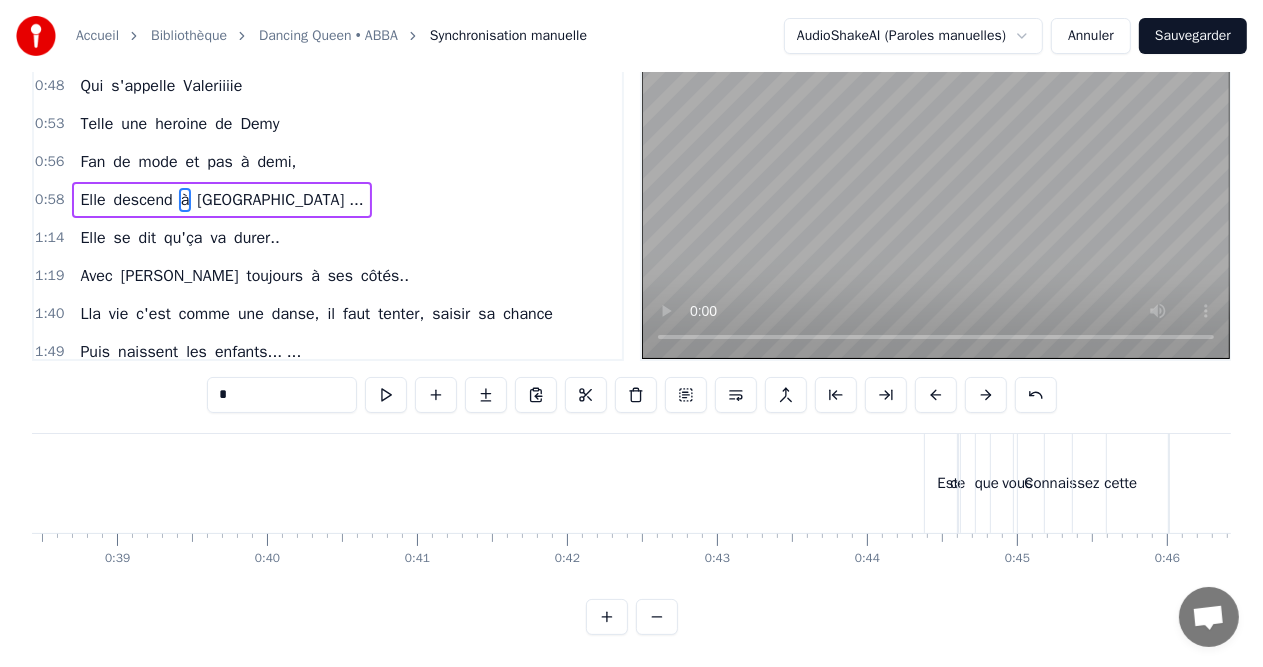 click at bounding box center [607, 617] 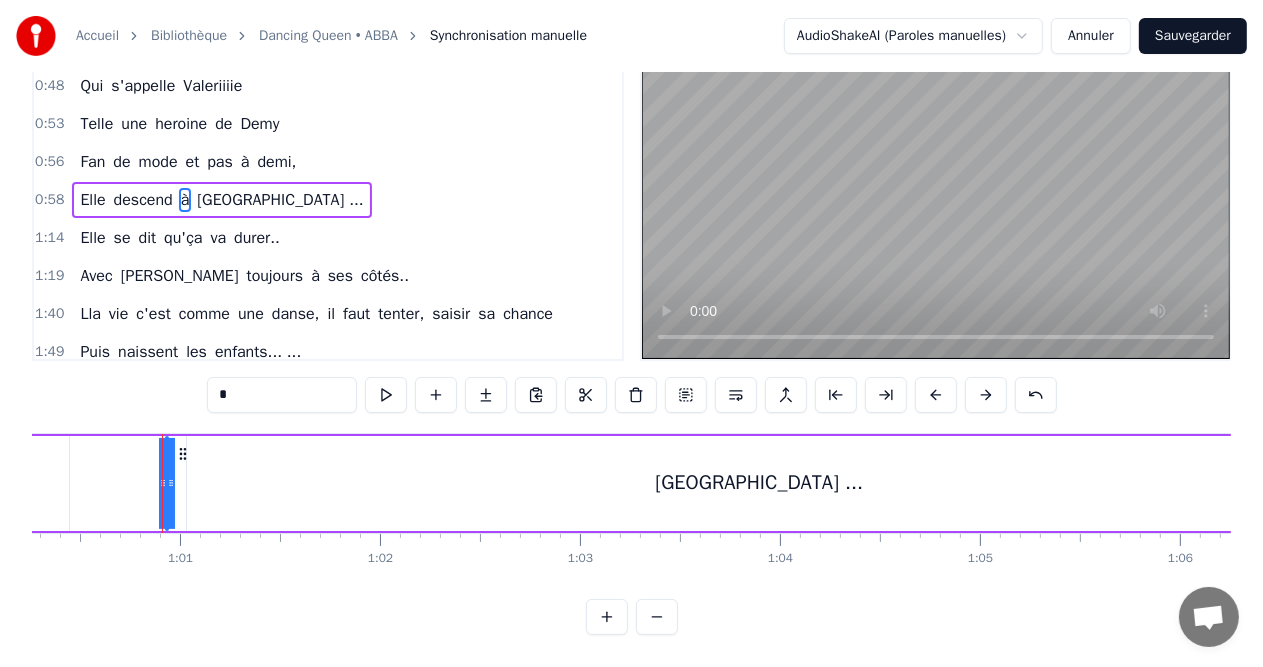 scroll, scrollTop: 0, scrollLeft: 12081, axis: horizontal 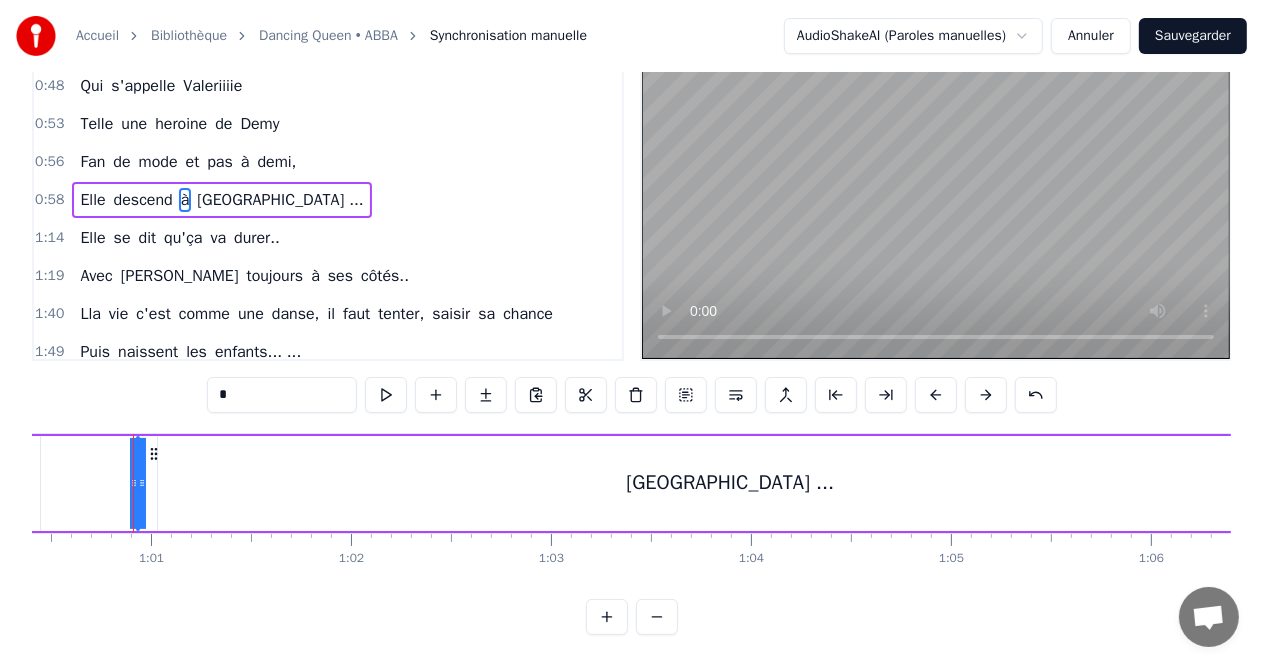 click 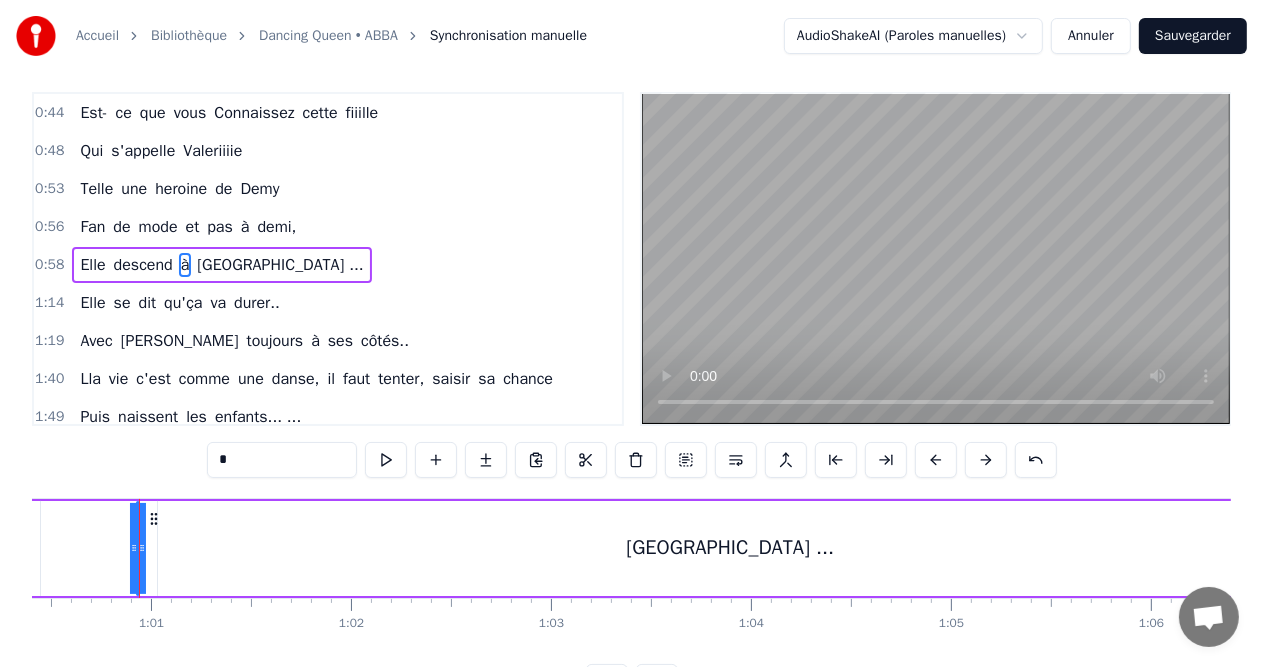 scroll, scrollTop: 0, scrollLeft: 0, axis: both 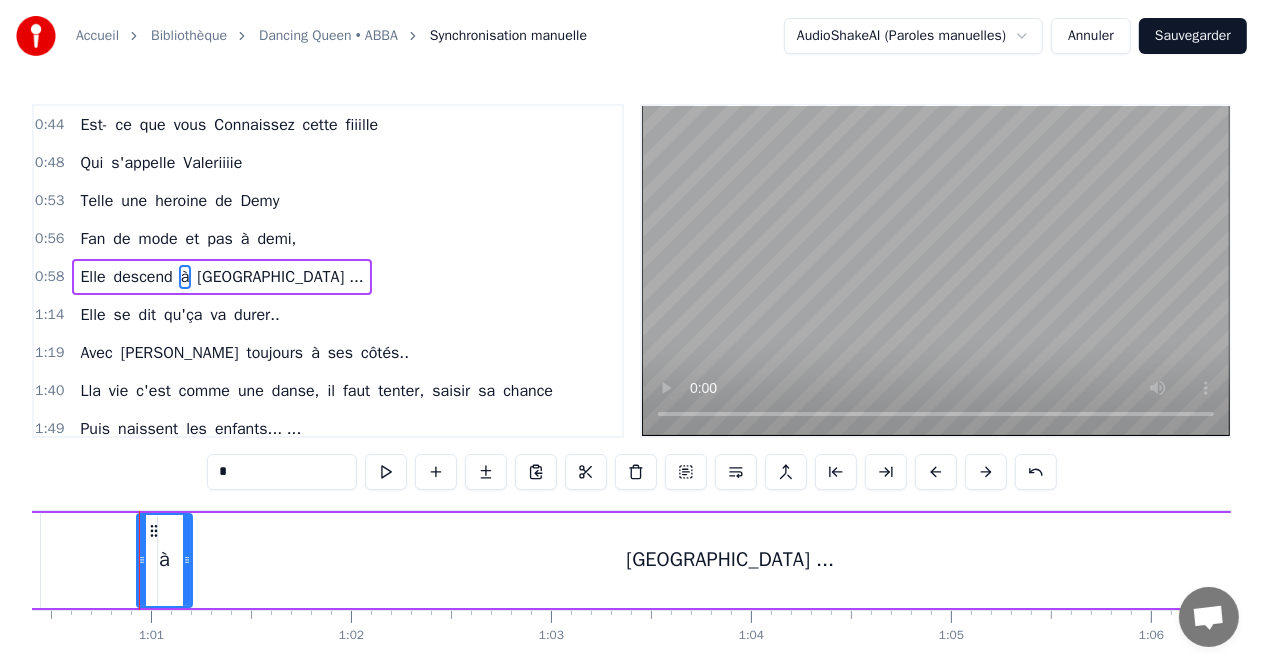 drag, startPoint x: 136, startPoint y: 568, endPoint x: 193, endPoint y: 570, distance: 57.035076 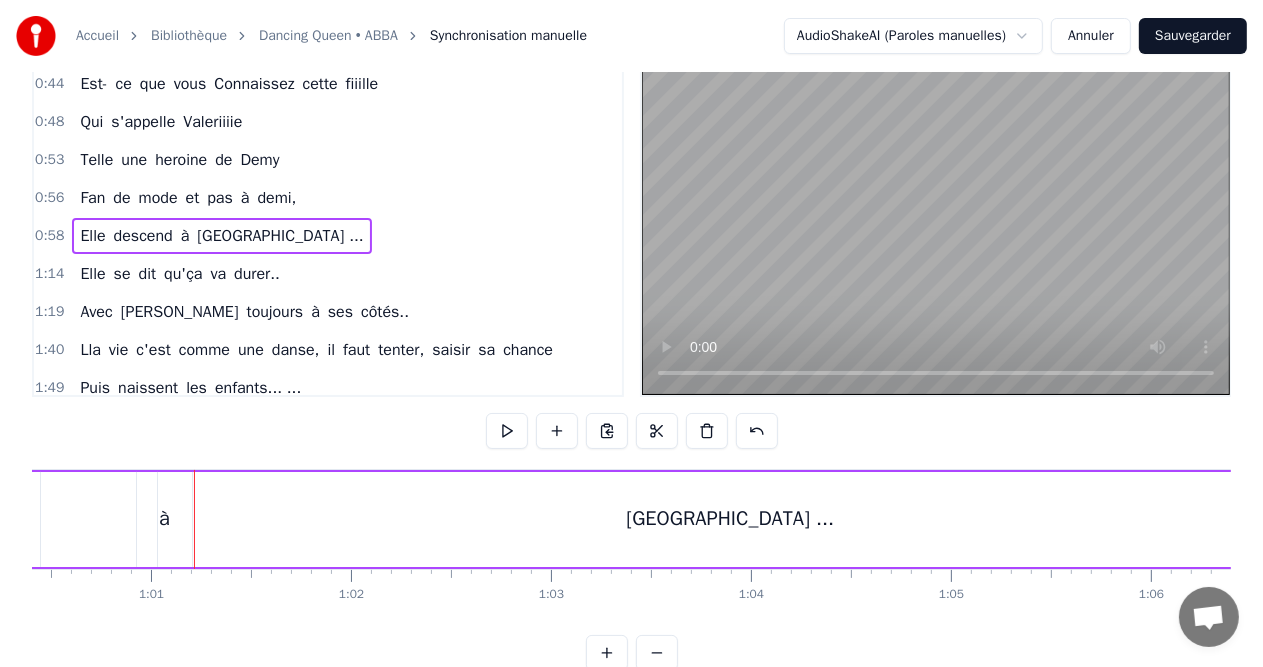 scroll, scrollTop: 62, scrollLeft: 0, axis: vertical 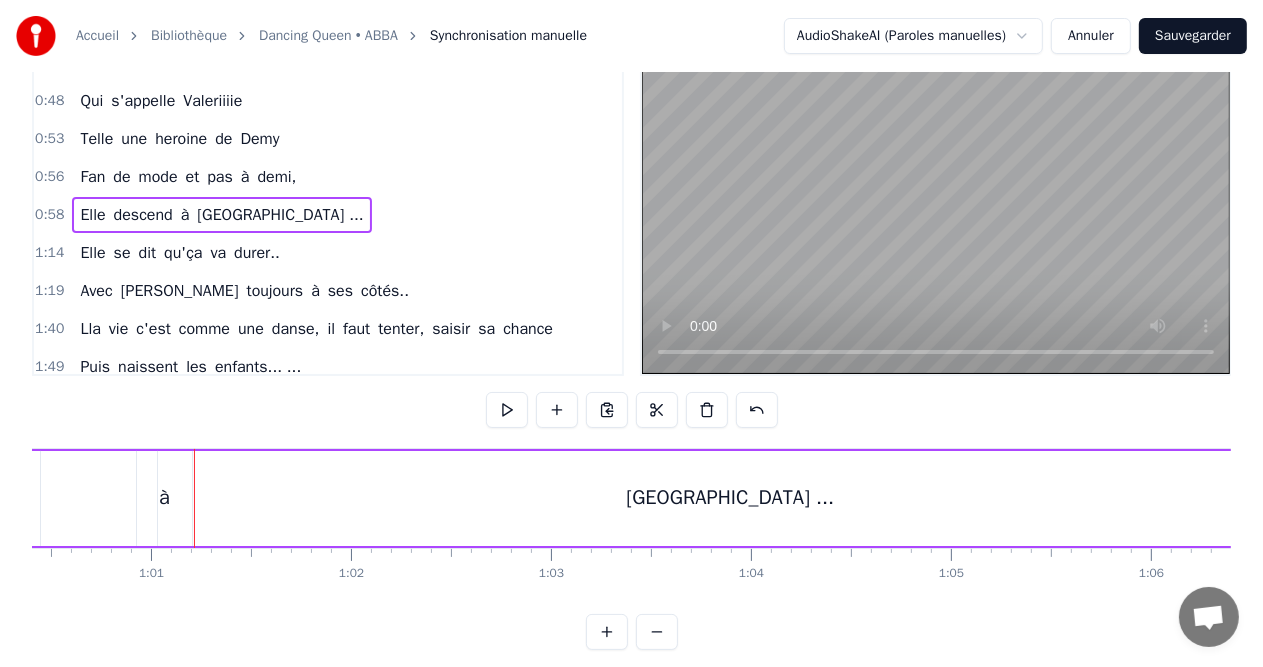 click at bounding box center (657, 632) 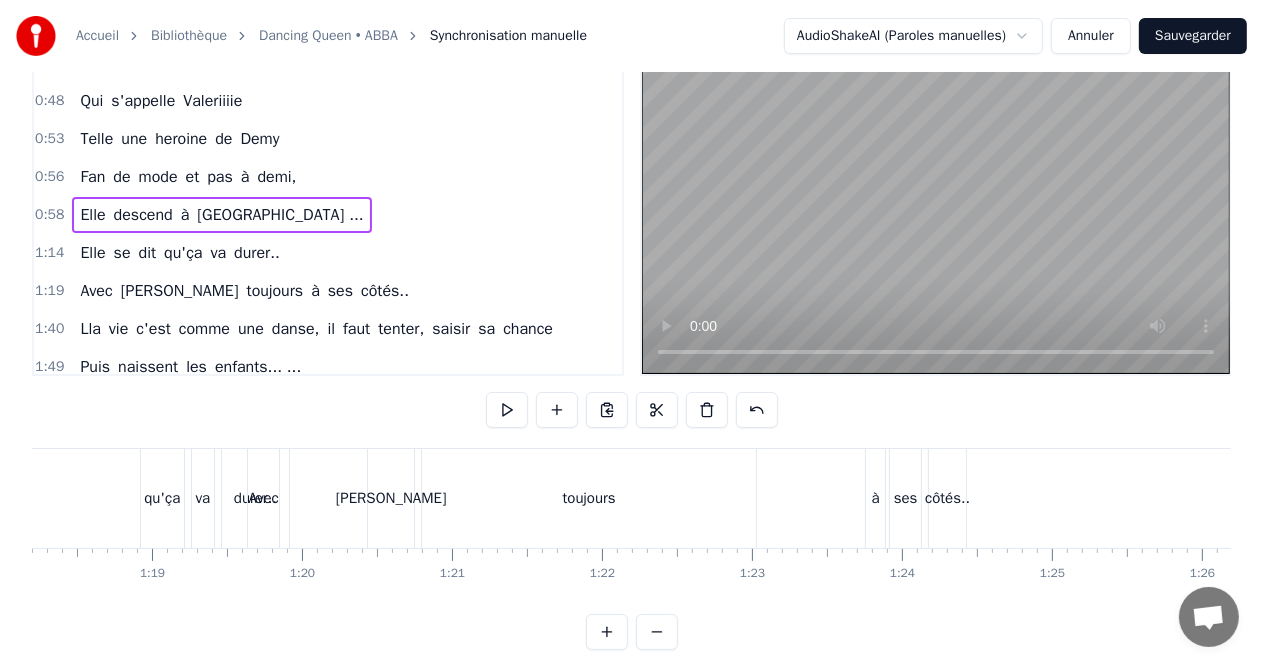 click at bounding box center [657, 632] 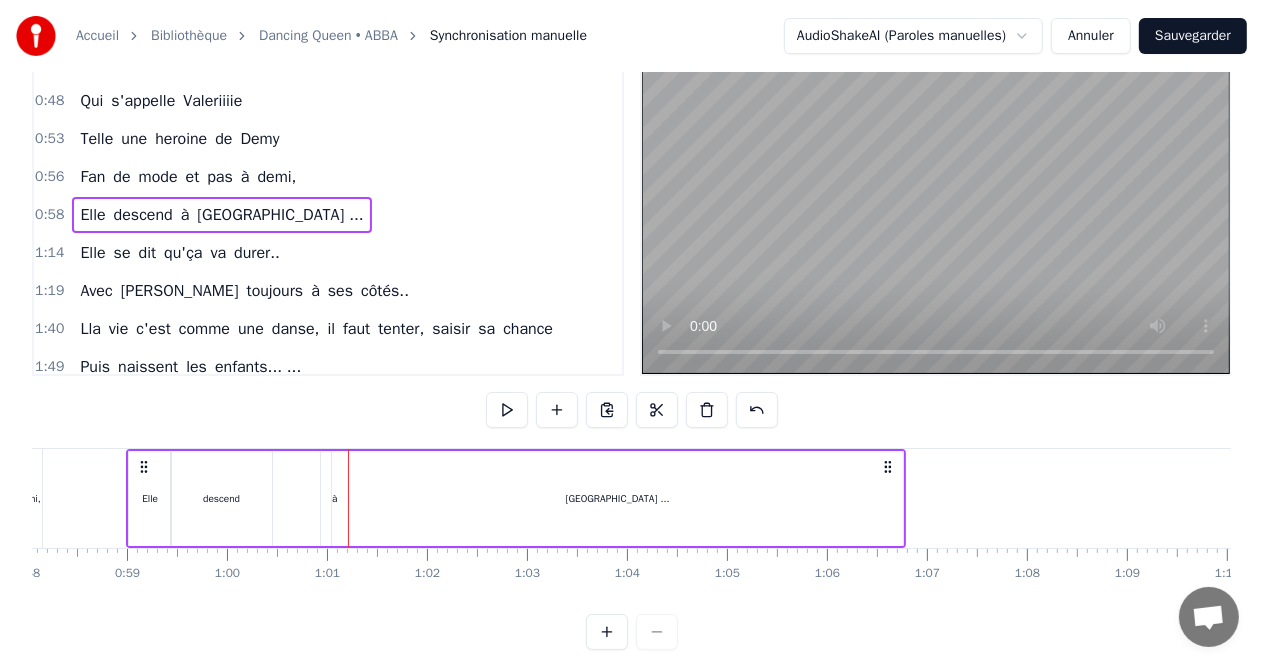scroll, scrollTop: 0, scrollLeft: 5780, axis: horizontal 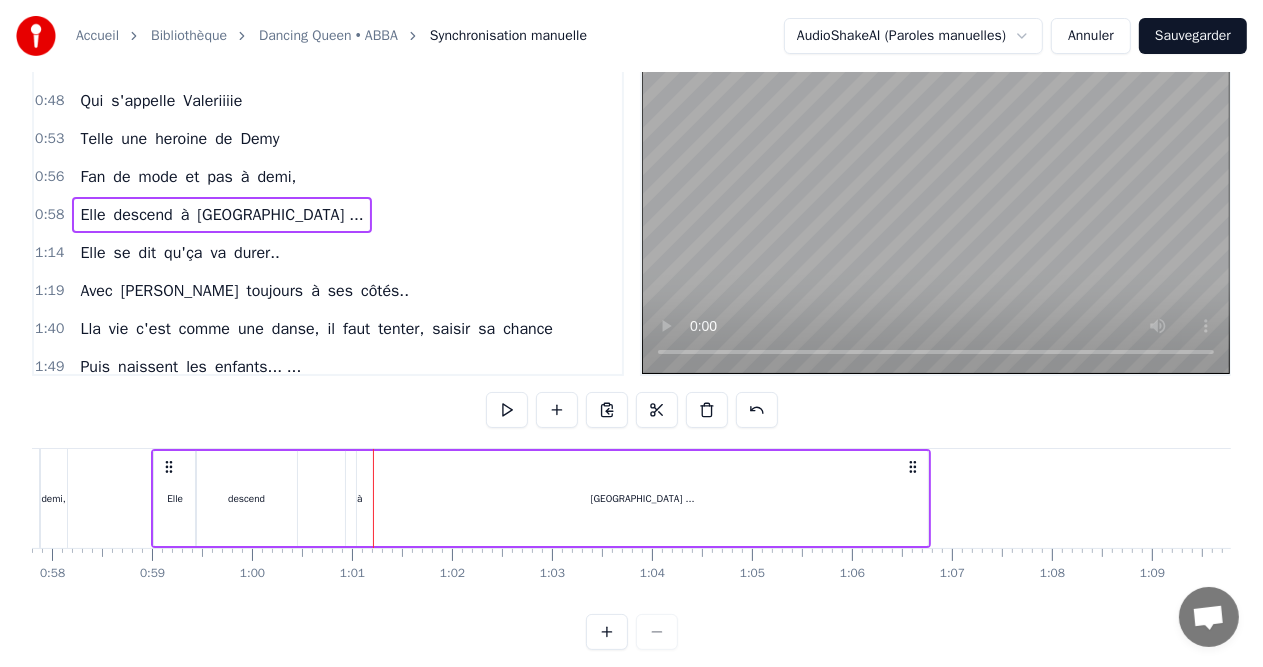 click on "[GEOGRAPHIC_DATA]
..." at bounding box center [642, 498] 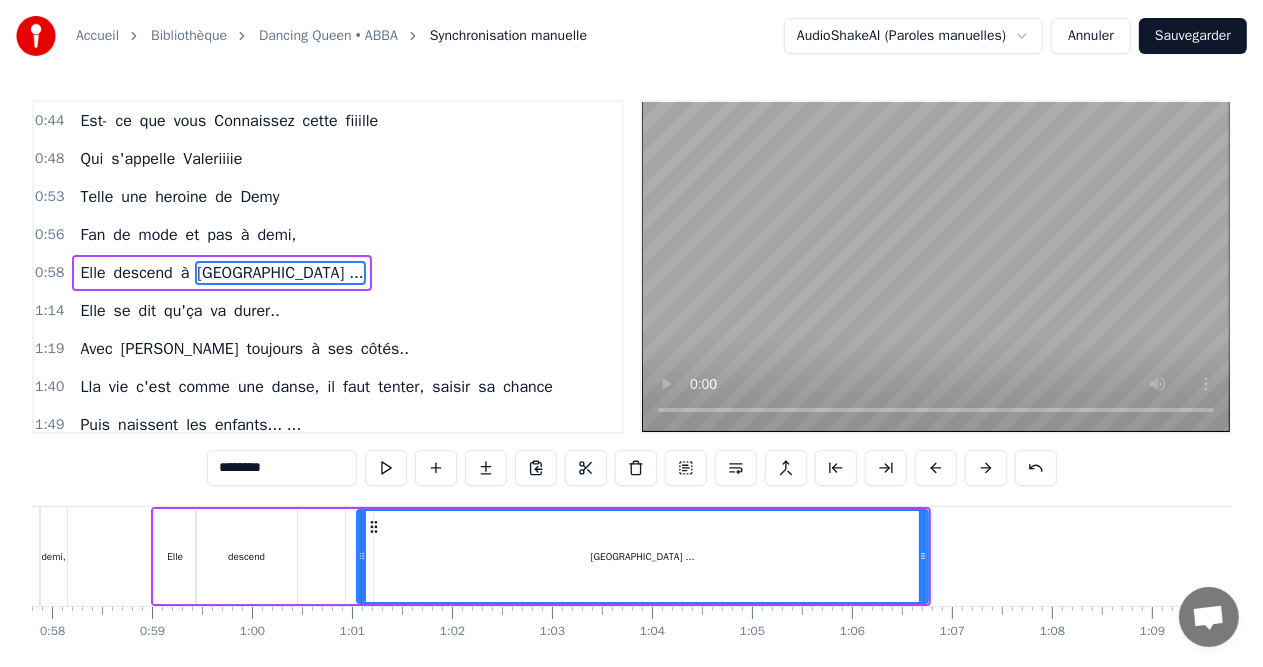 scroll, scrollTop: 0, scrollLeft: 0, axis: both 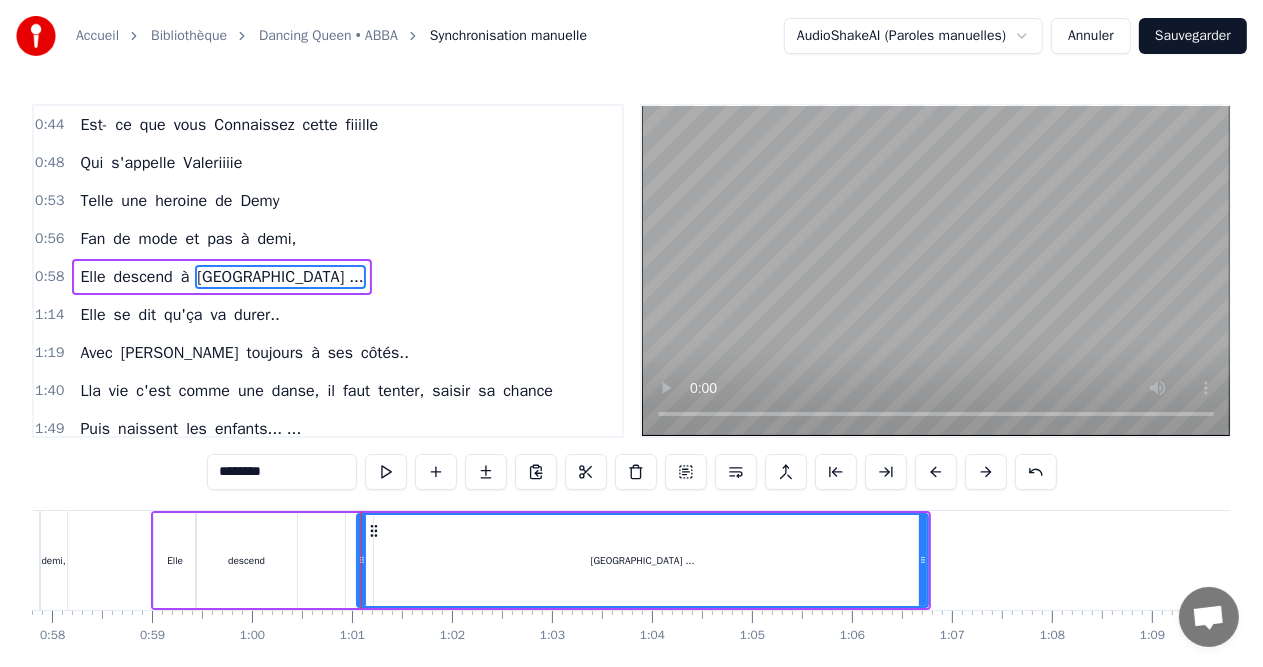 click at bounding box center (361, 560) 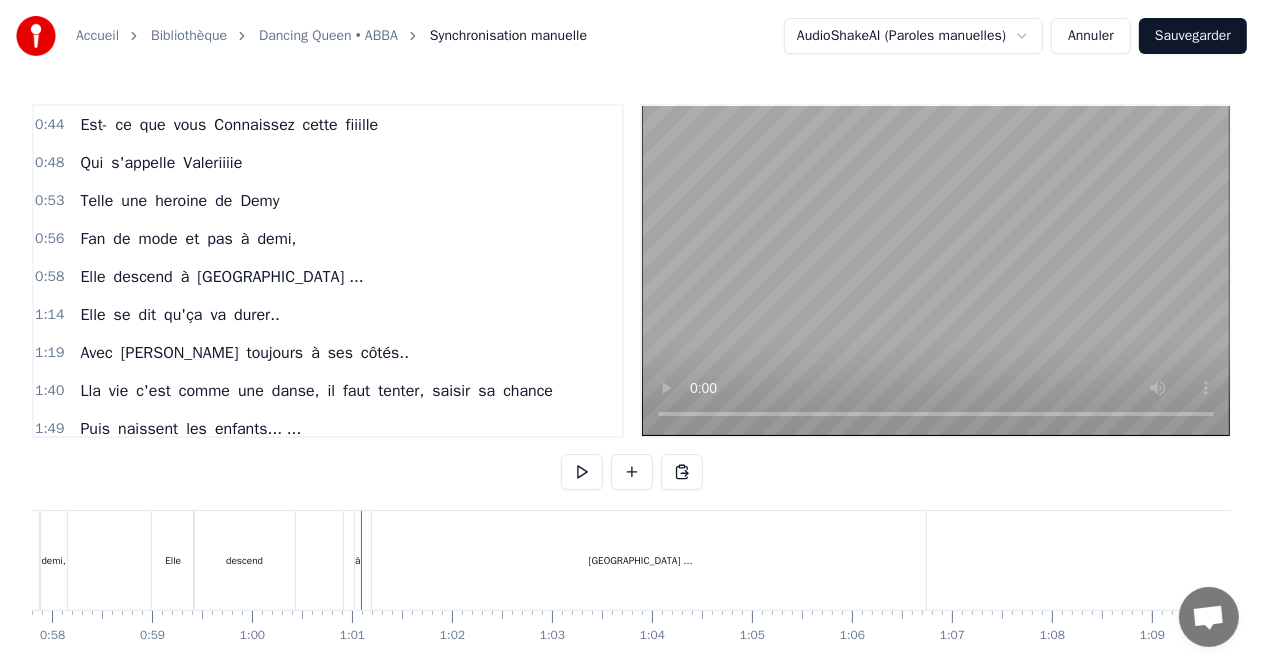 click on "[GEOGRAPHIC_DATA]
..." at bounding box center (640, 560) 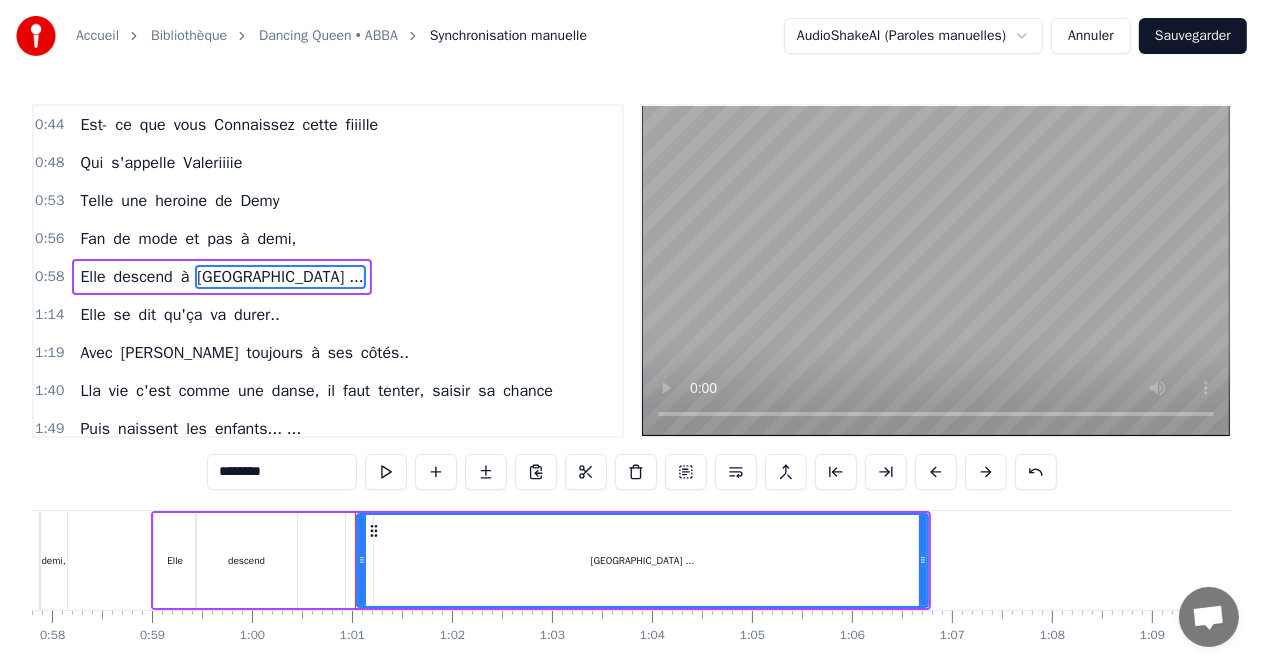 click on "à" at bounding box center [185, 277] 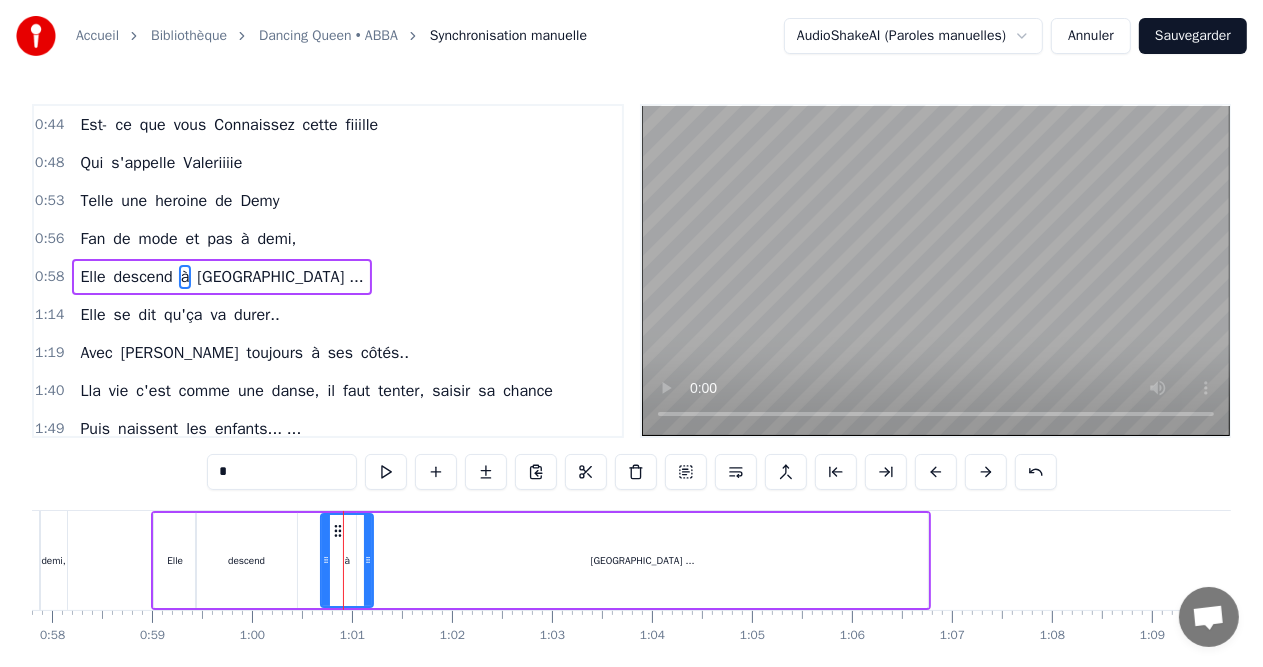 drag, startPoint x: 350, startPoint y: 560, endPoint x: 325, endPoint y: 560, distance: 25 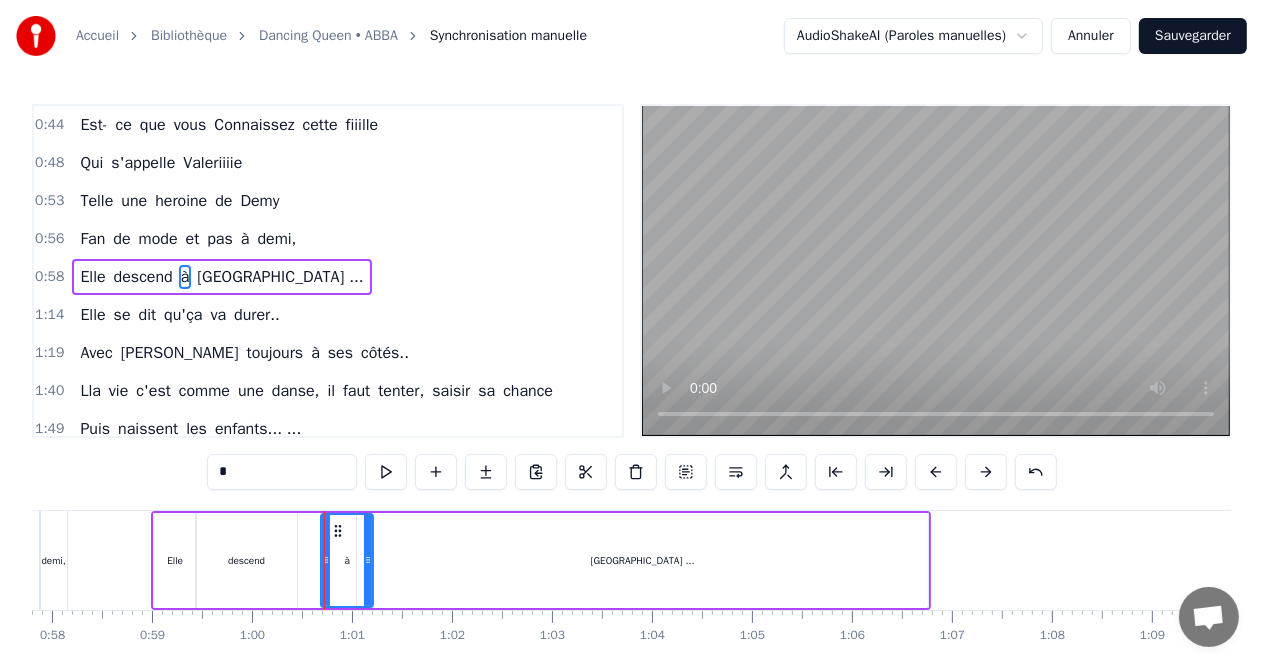 click on "[GEOGRAPHIC_DATA]
..." at bounding box center (643, 560) 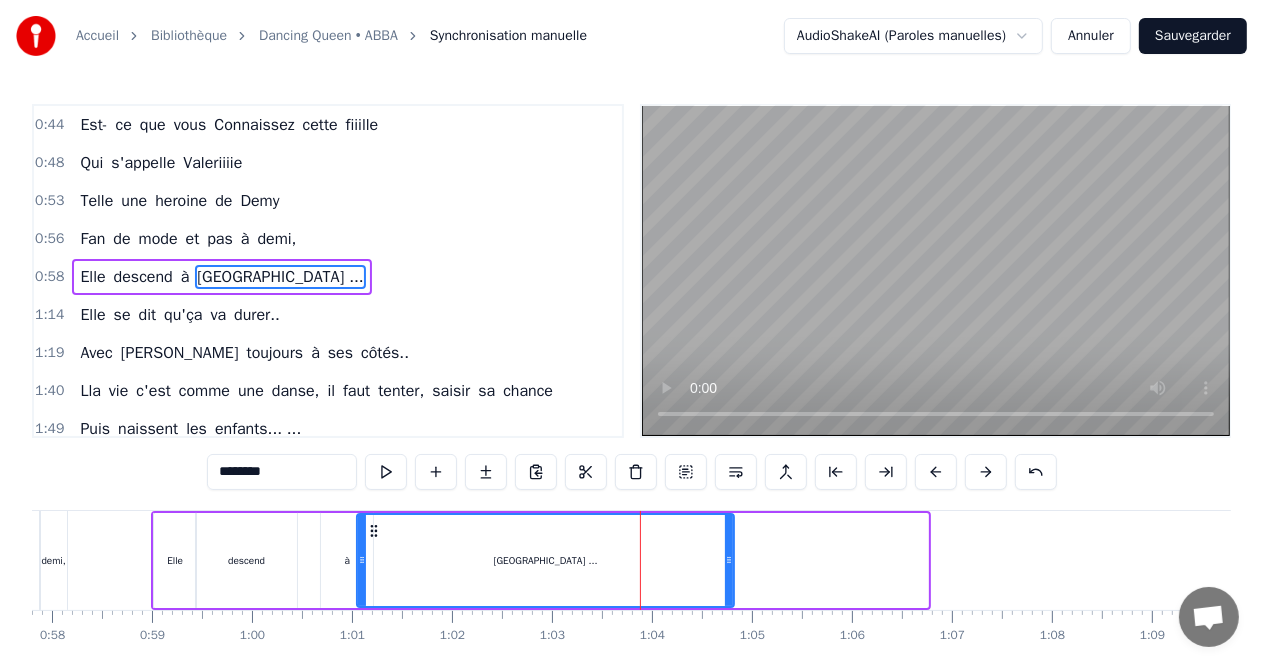 drag, startPoint x: 923, startPoint y: 556, endPoint x: 729, endPoint y: 557, distance: 194.00258 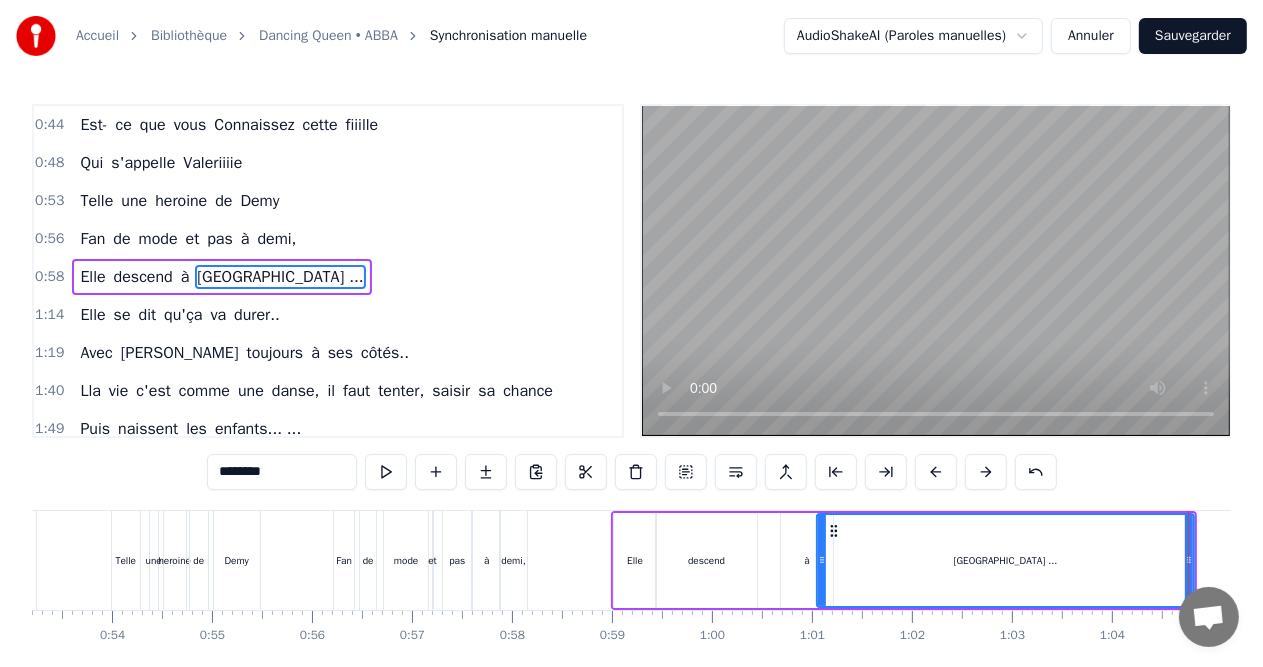 scroll, scrollTop: 0, scrollLeft: 5160, axis: horizontal 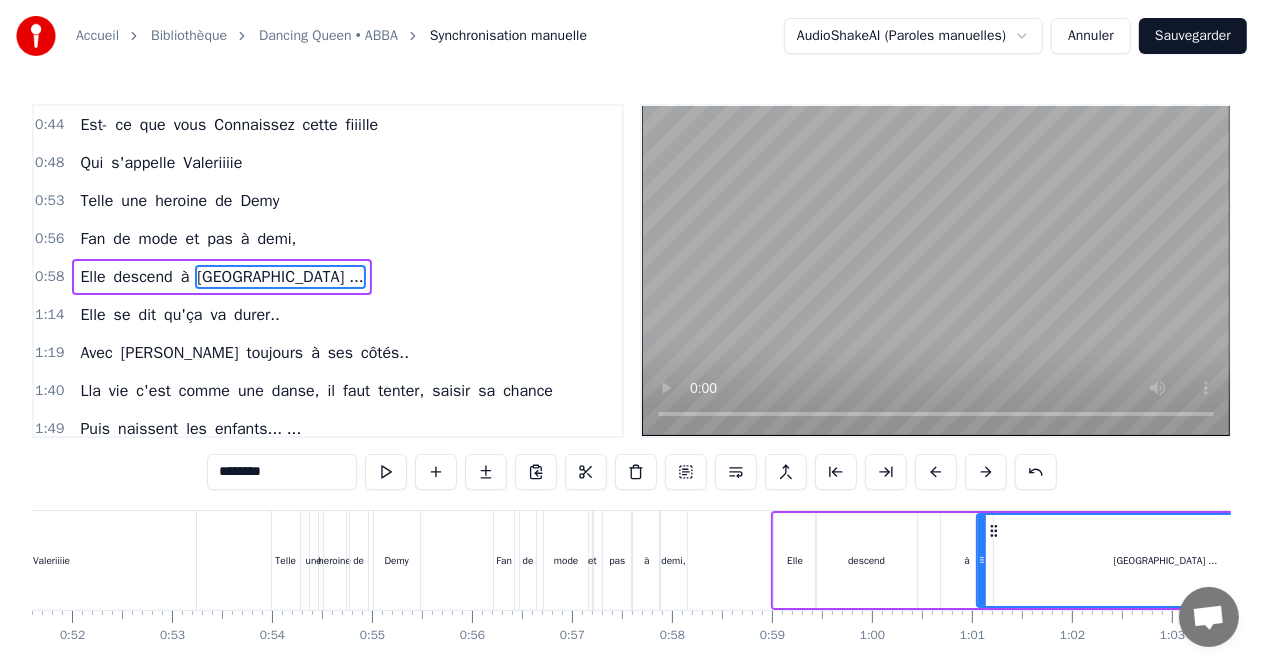 click on "Valeriiiie" at bounding box center (52, 560) 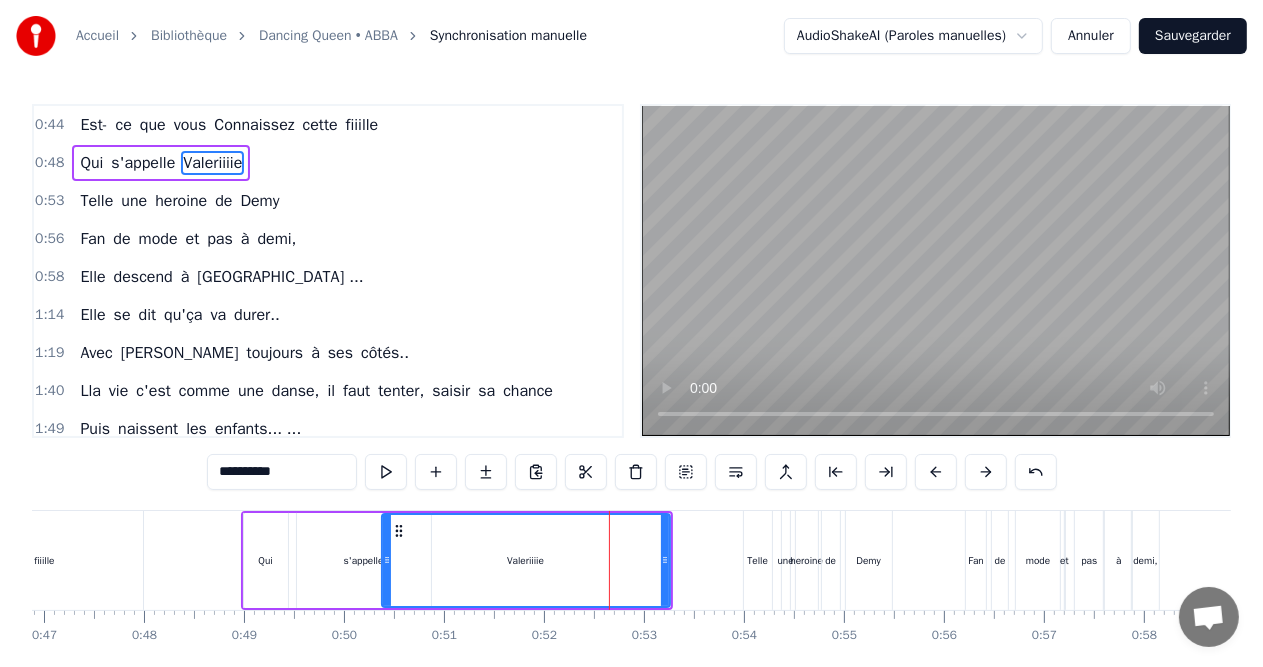scroll, scrollTop: 0, scrollLeft: 4685, axis: horizontal 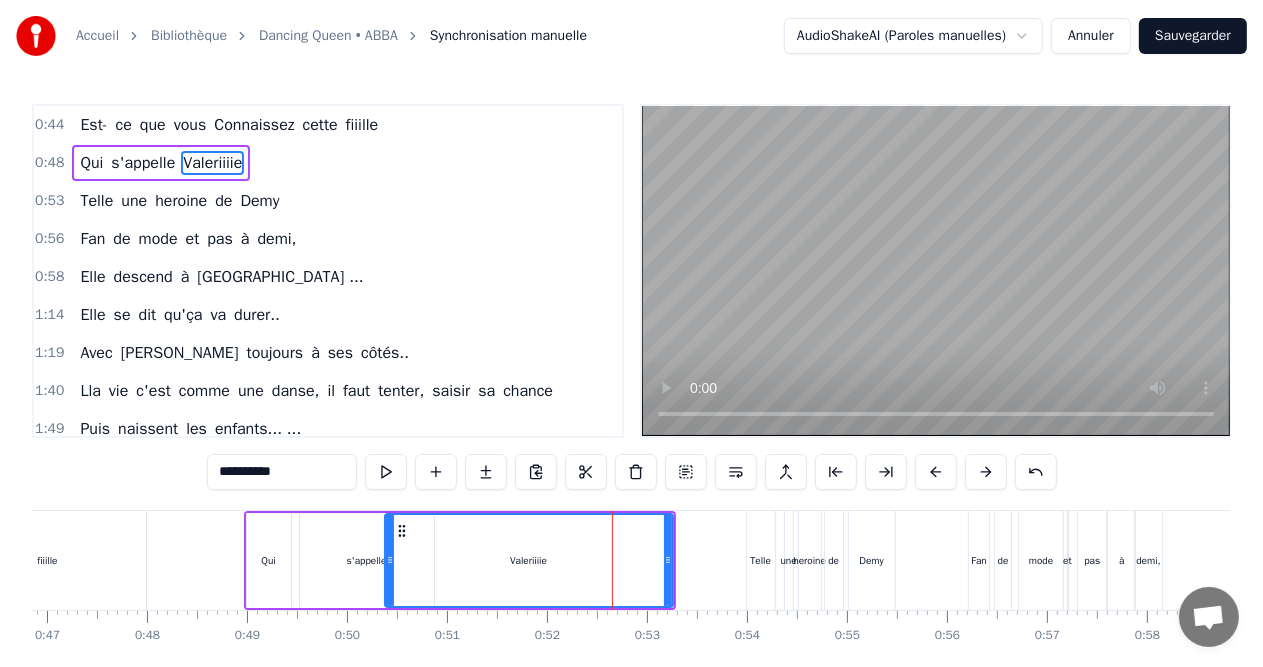click on "fiiille" at bounding box center (47, 560) 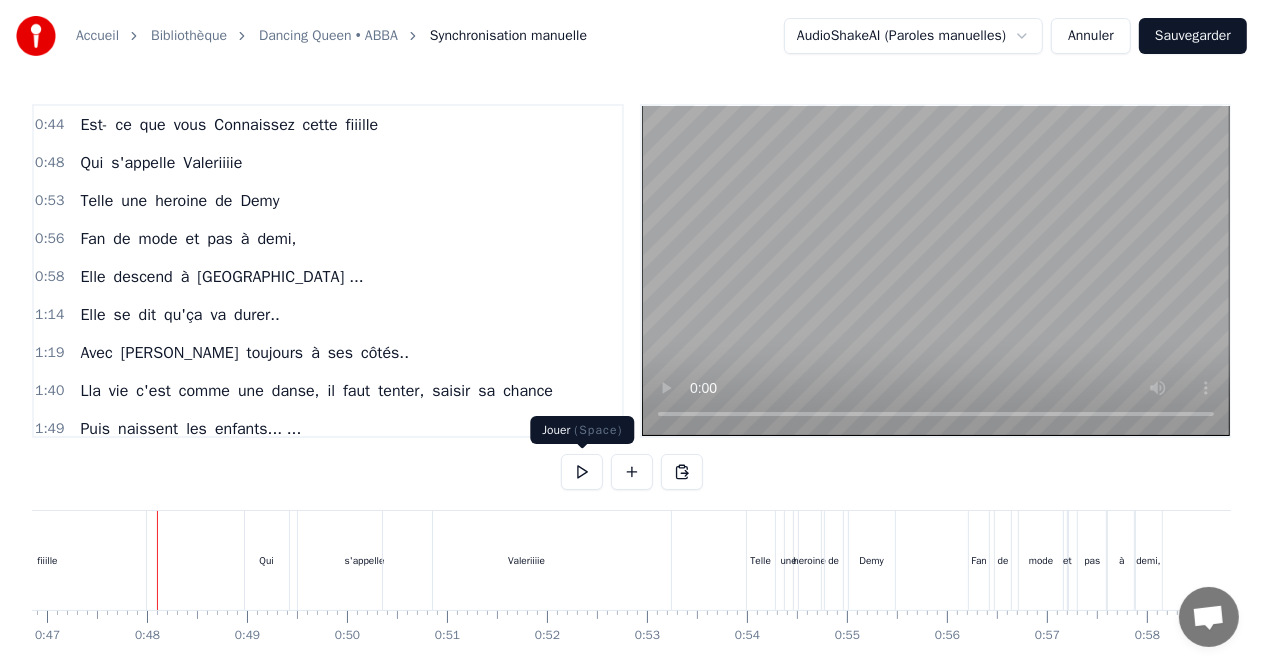 click at bounding box center (582, 472) 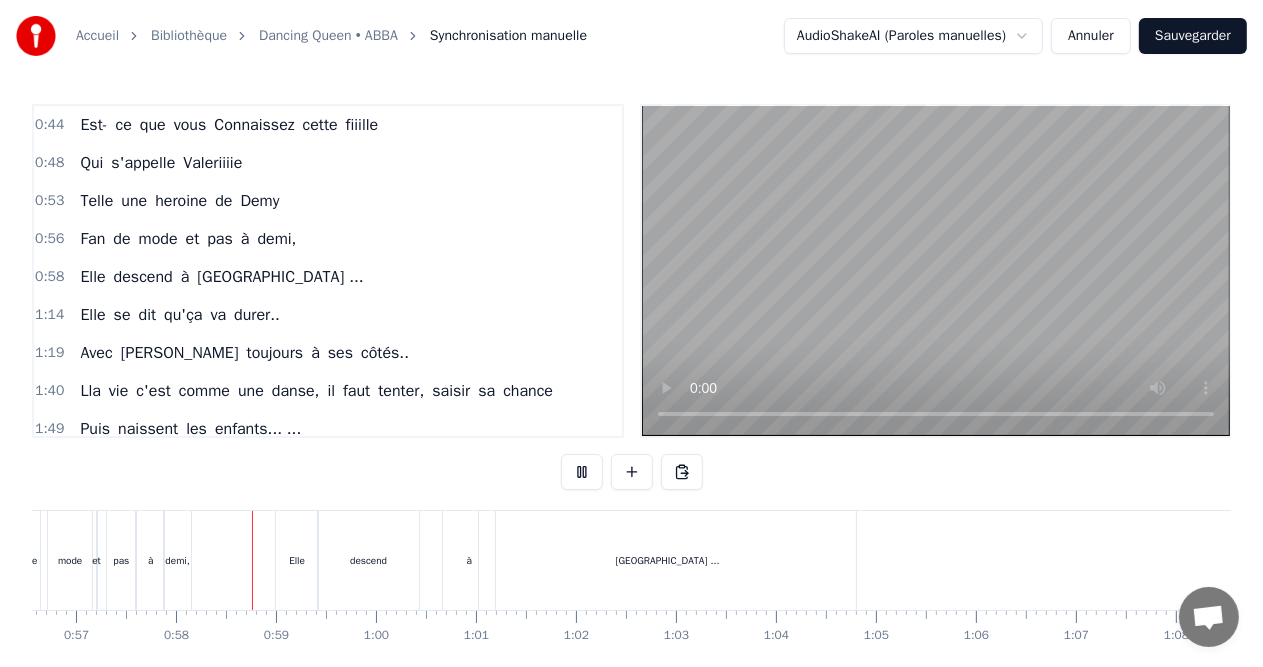 scroll, scrollTop: 0, scrollLeft: 5712, axis: horizontal 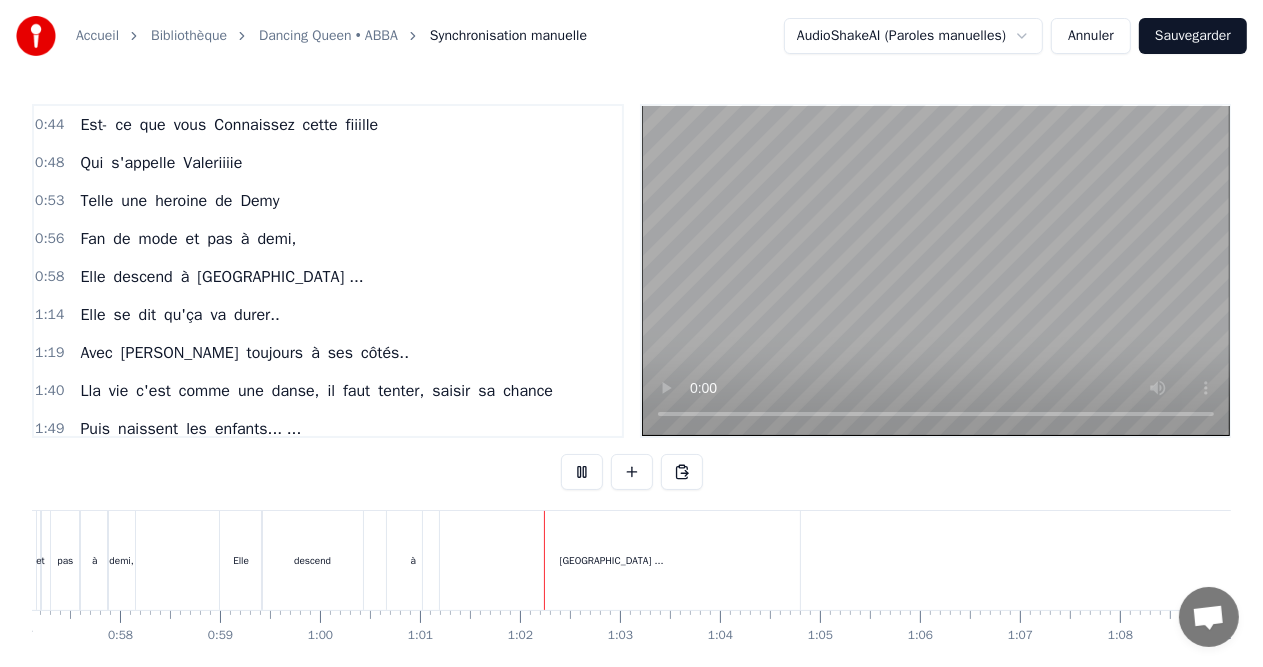 click at bounding box center [582, 472] 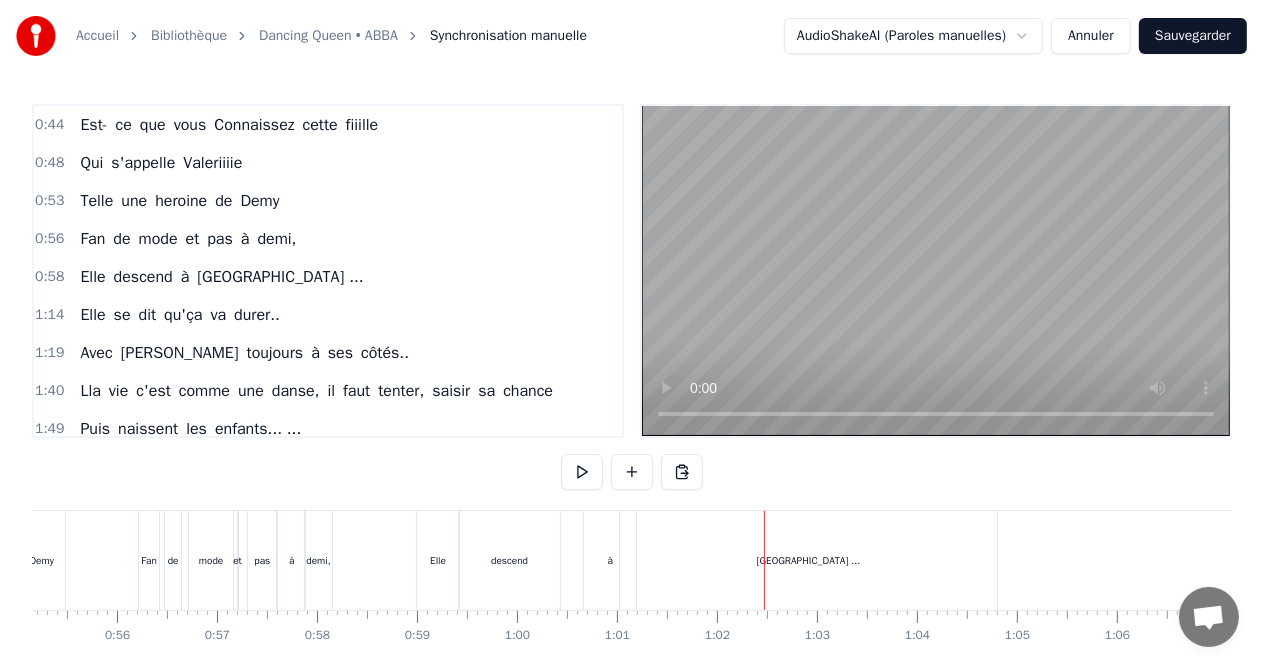 scroll, scrollTop: 0, scrollLeft: 5509, axis: horizontal 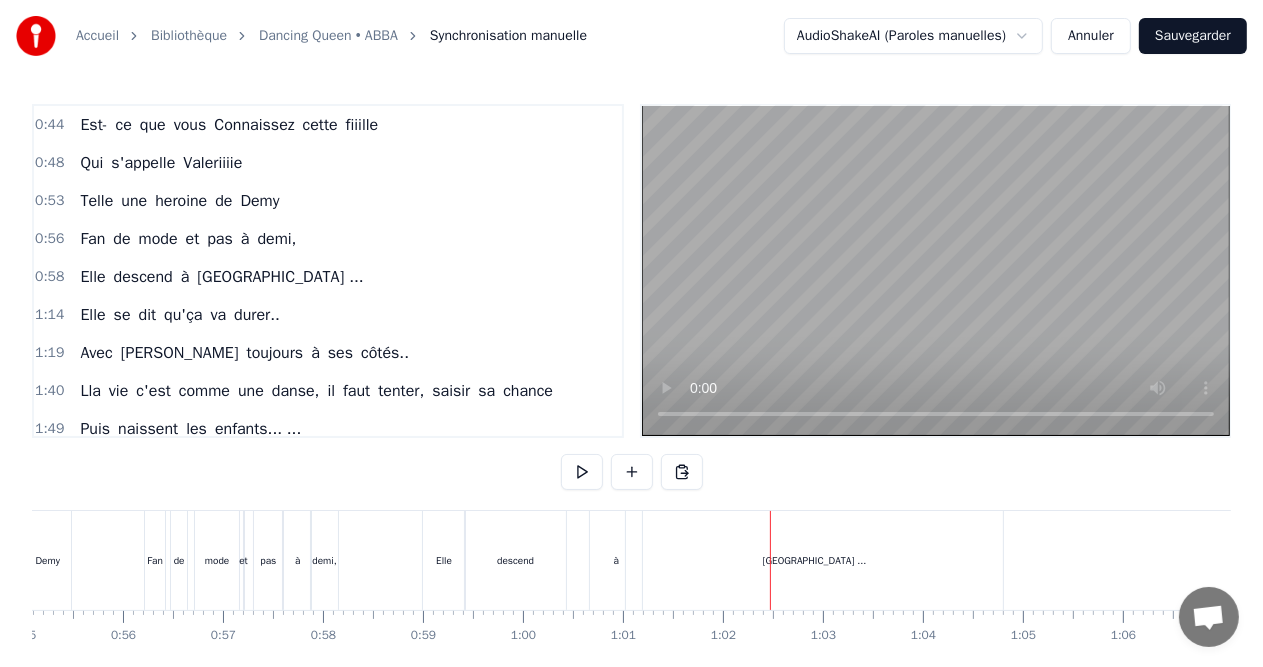 click on "[GEOGRAPHIC_DATA]
..." at bounding box center [814, 560] 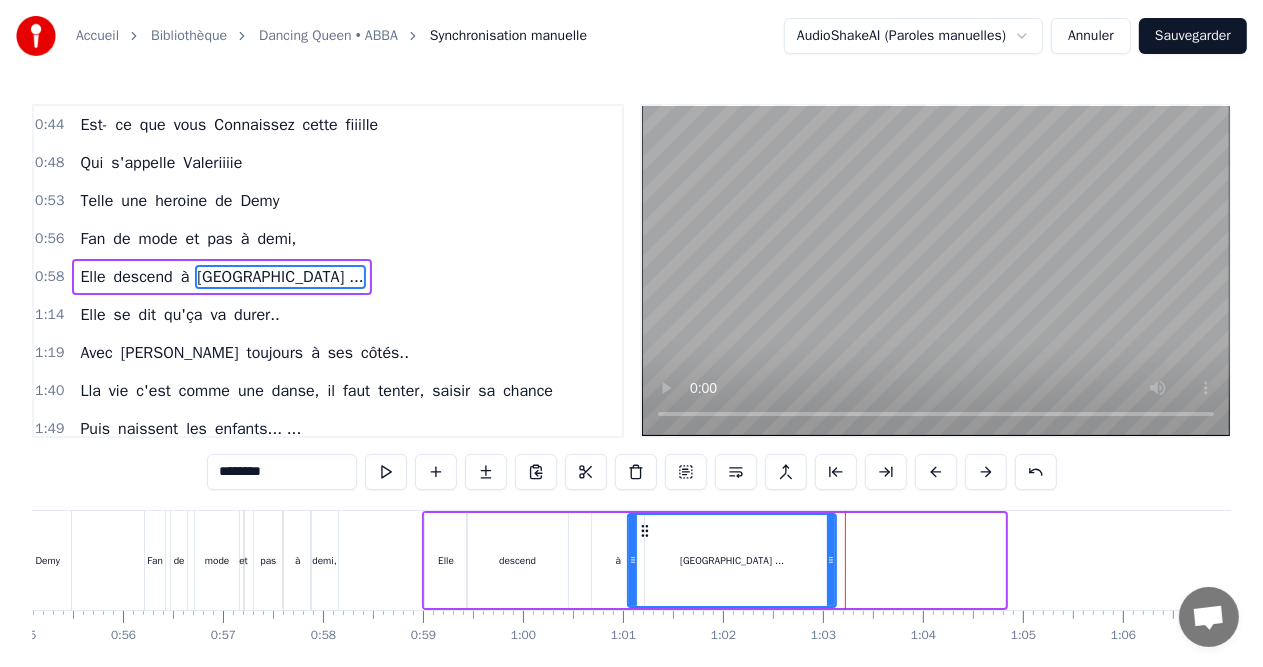 drag, startPoint x: 997, startPoint y: 561, endPoint x: 828, endPoint y: 558, distance: 169.02663 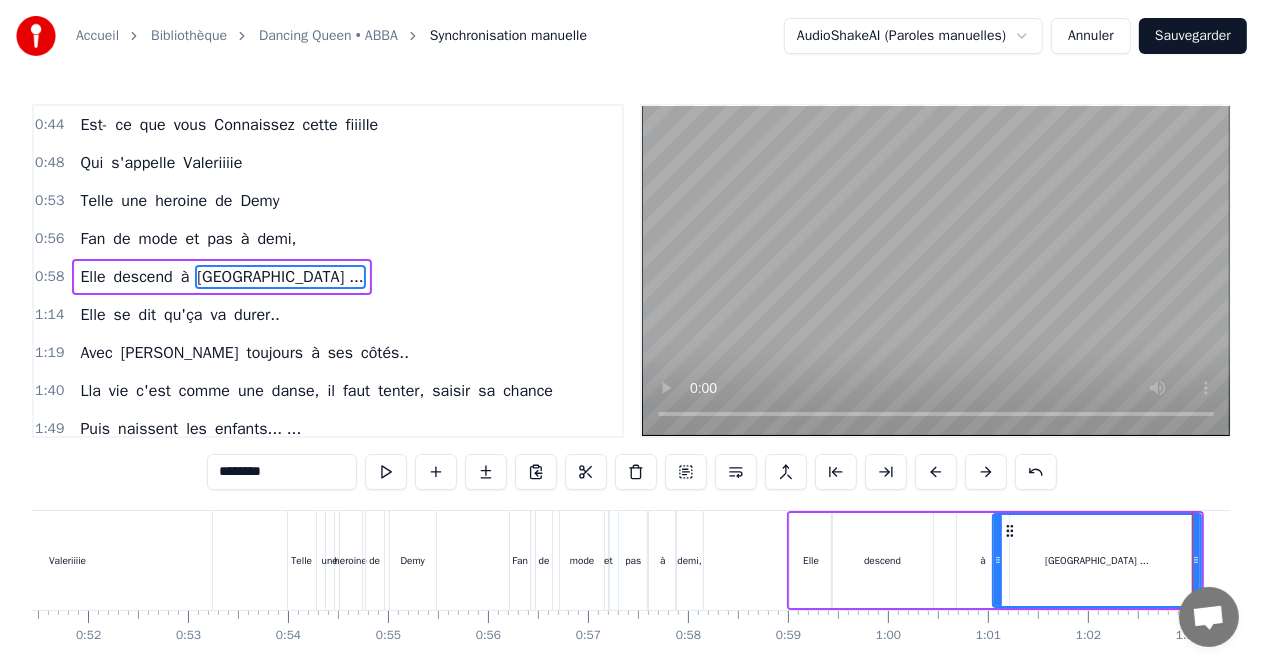 scroll, scrollTop: 0, scrollLeft: 5105, axis: horizontal 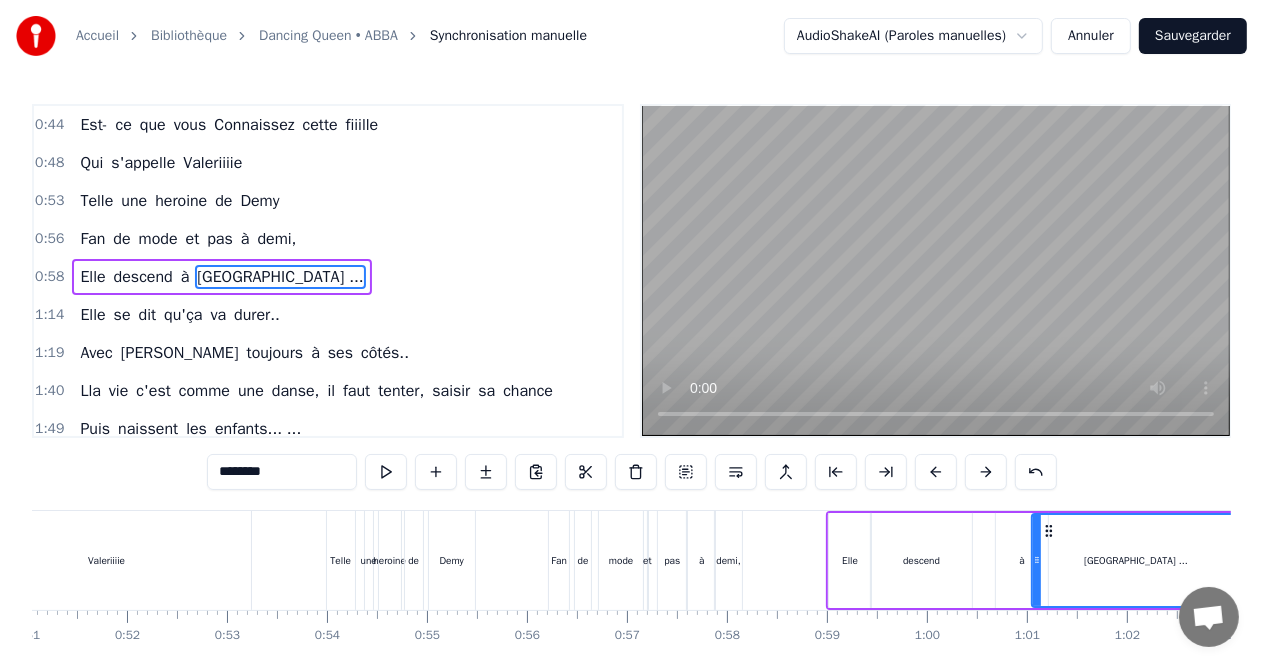 click on "Valeriiiie" at bounding box center [107, 560] 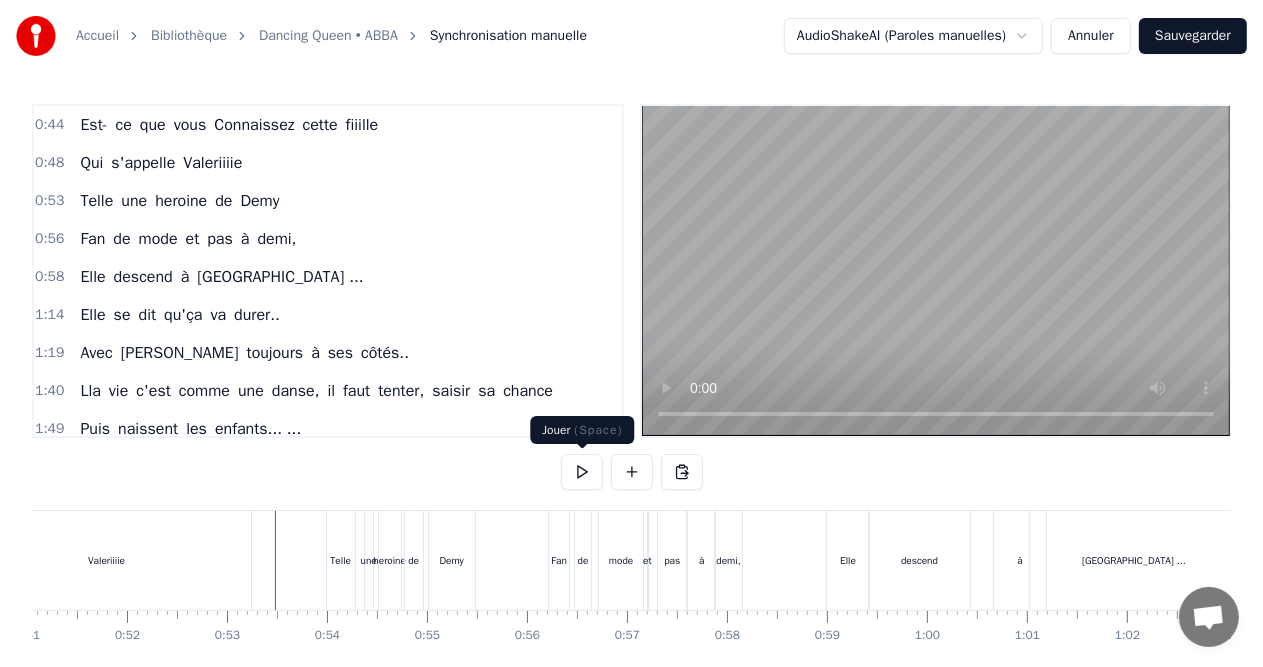 click at bounding box center [582, 472] 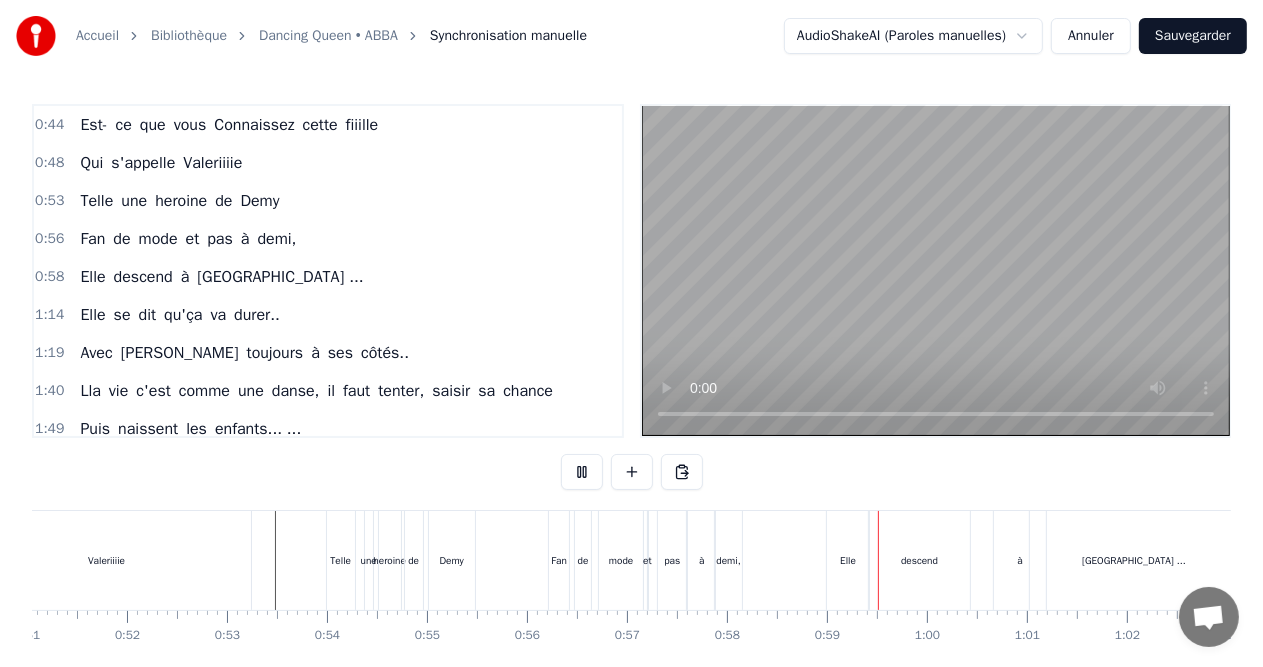 click at bounding box center (582, 472) 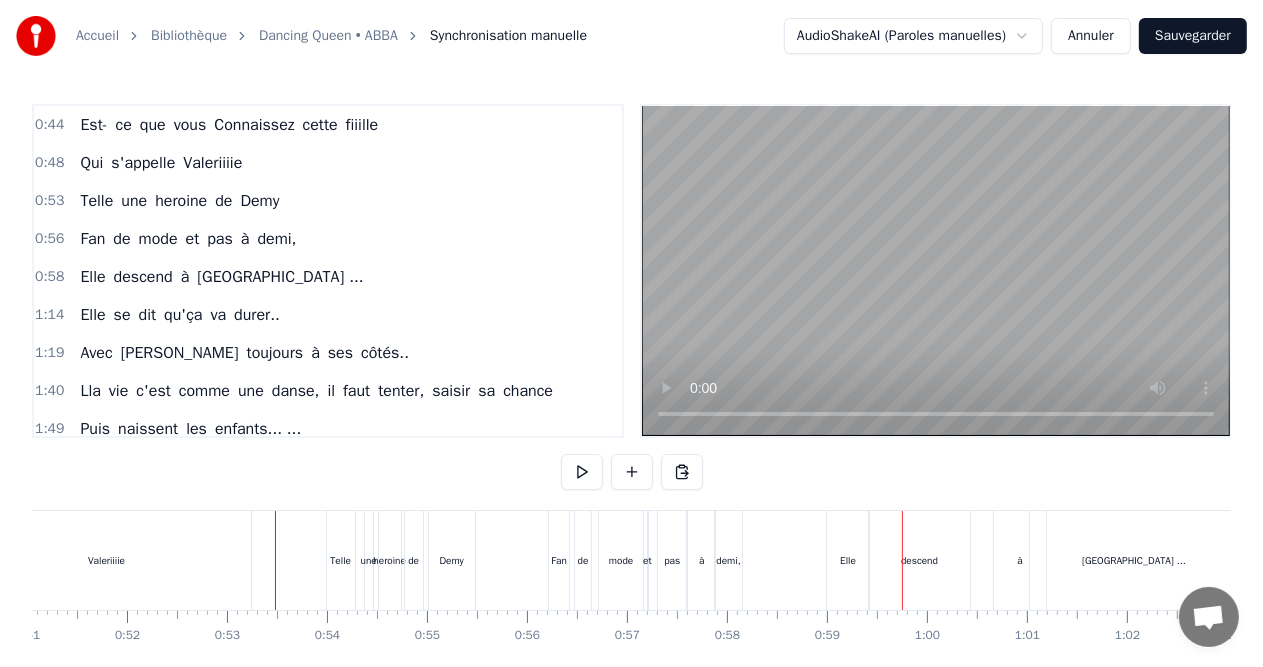 click on "Elle" at bounding box center (848, 560) 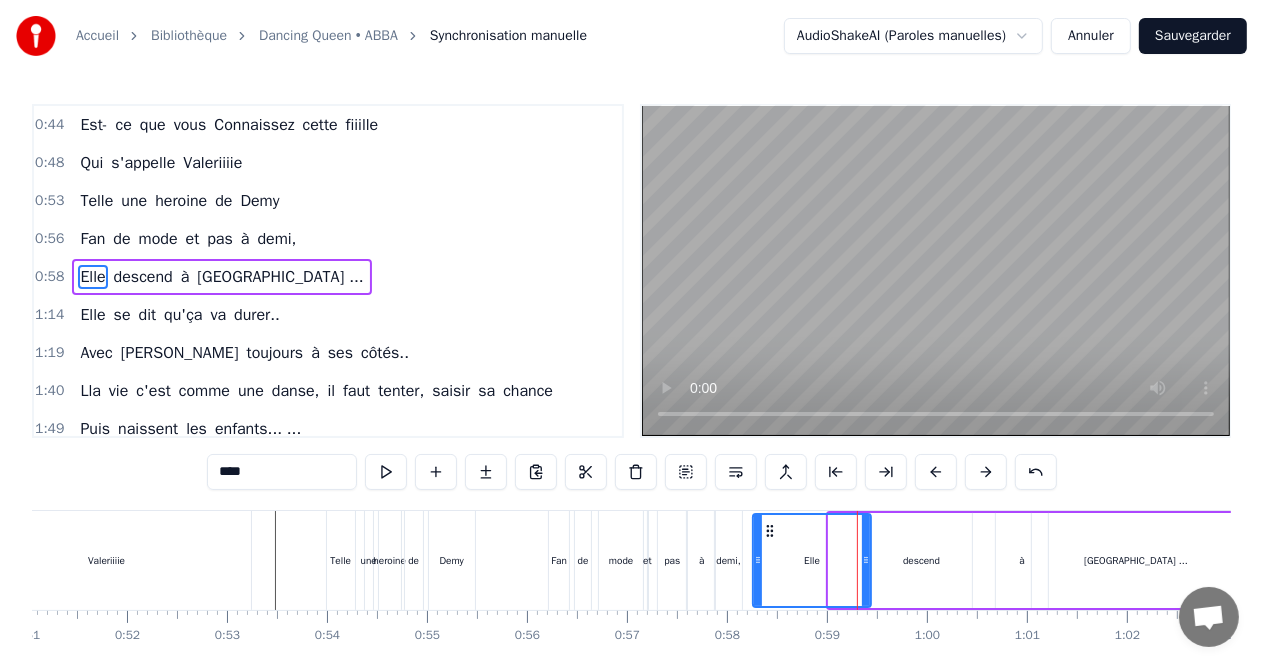 drag, startPoint x: 828, startPoint y: 553, endPoint x: 752, endPoint y: 556, distance: 76.05919 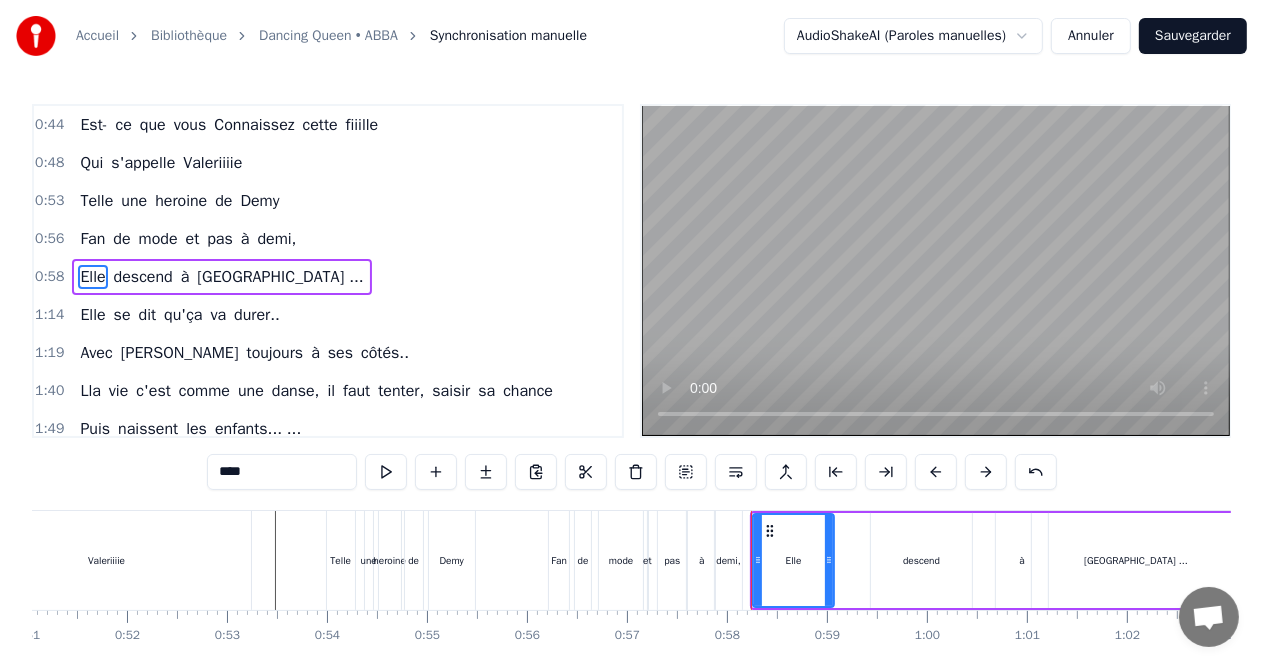 drag, startPoint x: 864, startPoint y: 559, endPoint x: 831, endPoint y: 559, distance: 33 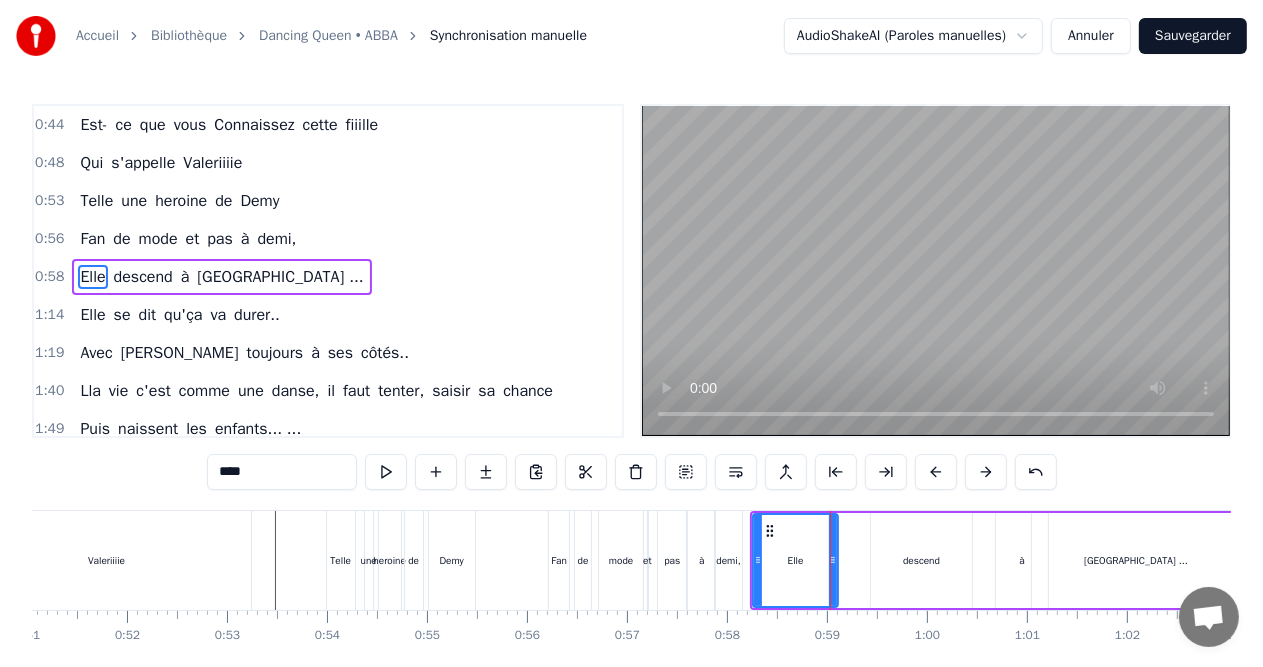 click on "descend" at bounding box center [921, 560] 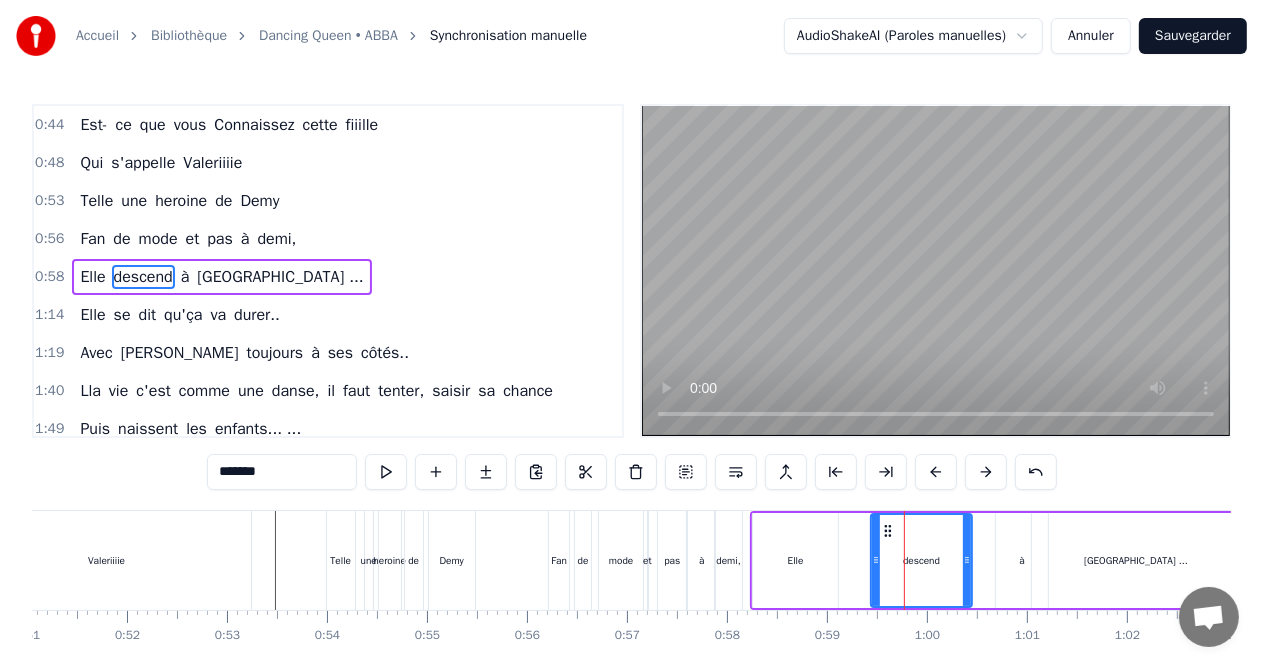 click 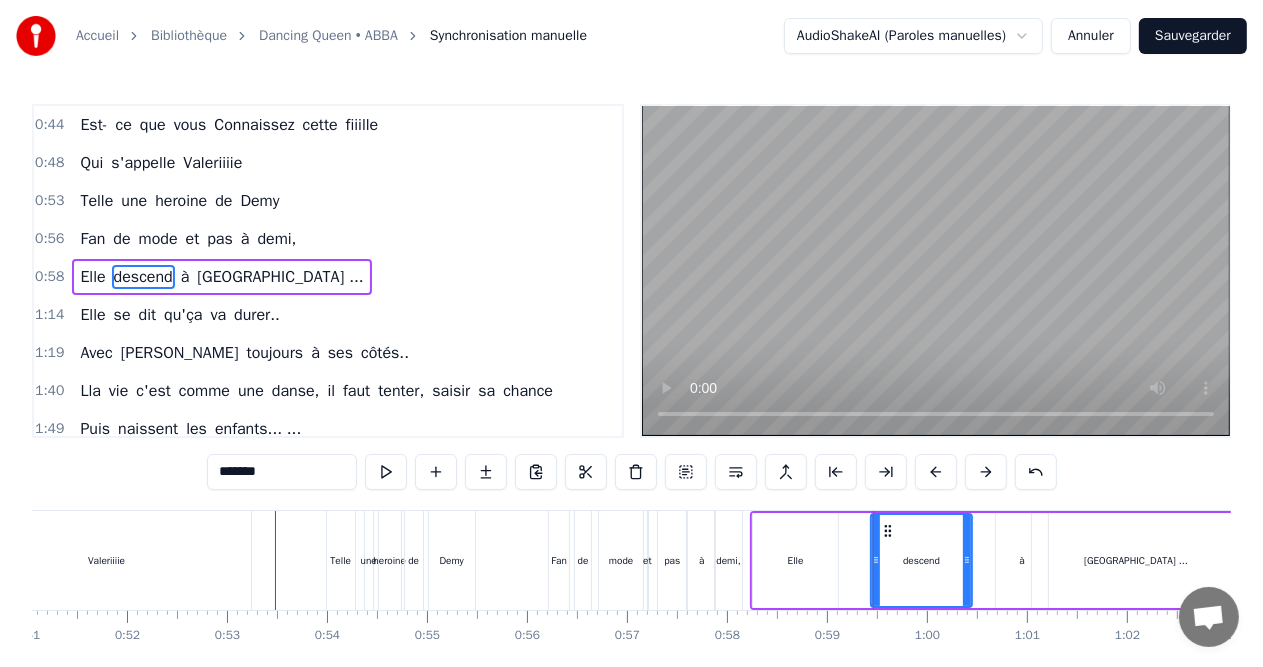 click 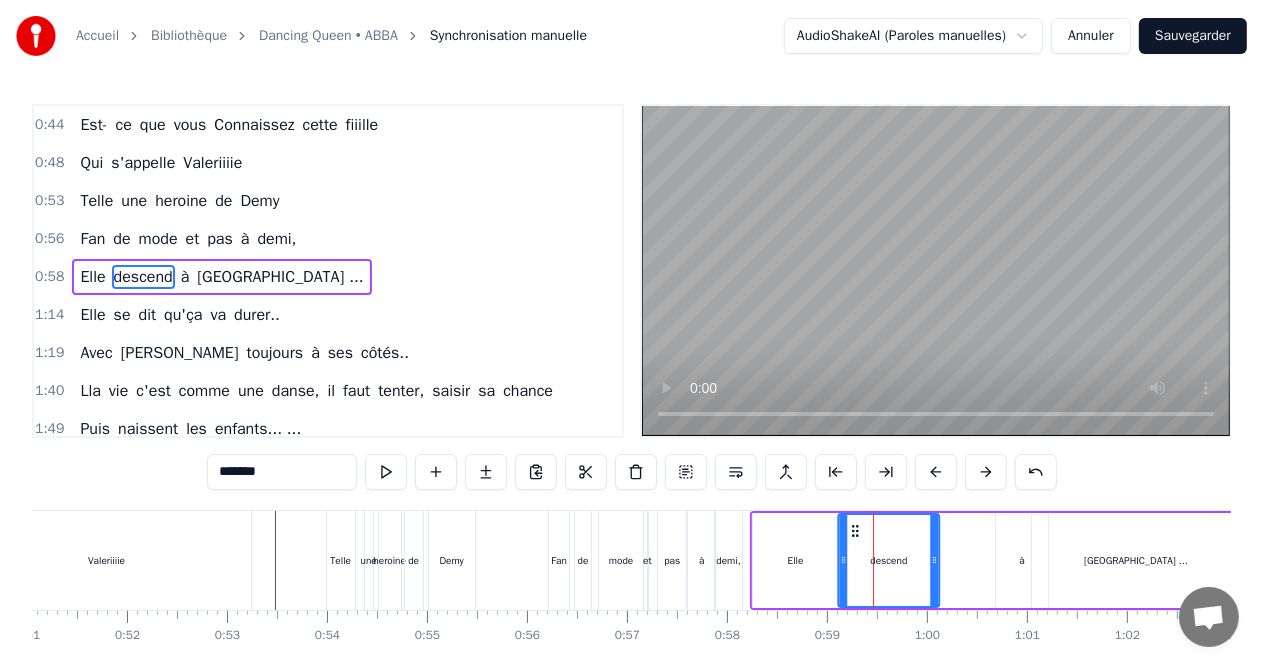 drag, startPoint x: 892, startPoint y: 531, endPoint x: 859, endPoint y: 531, distance: 33 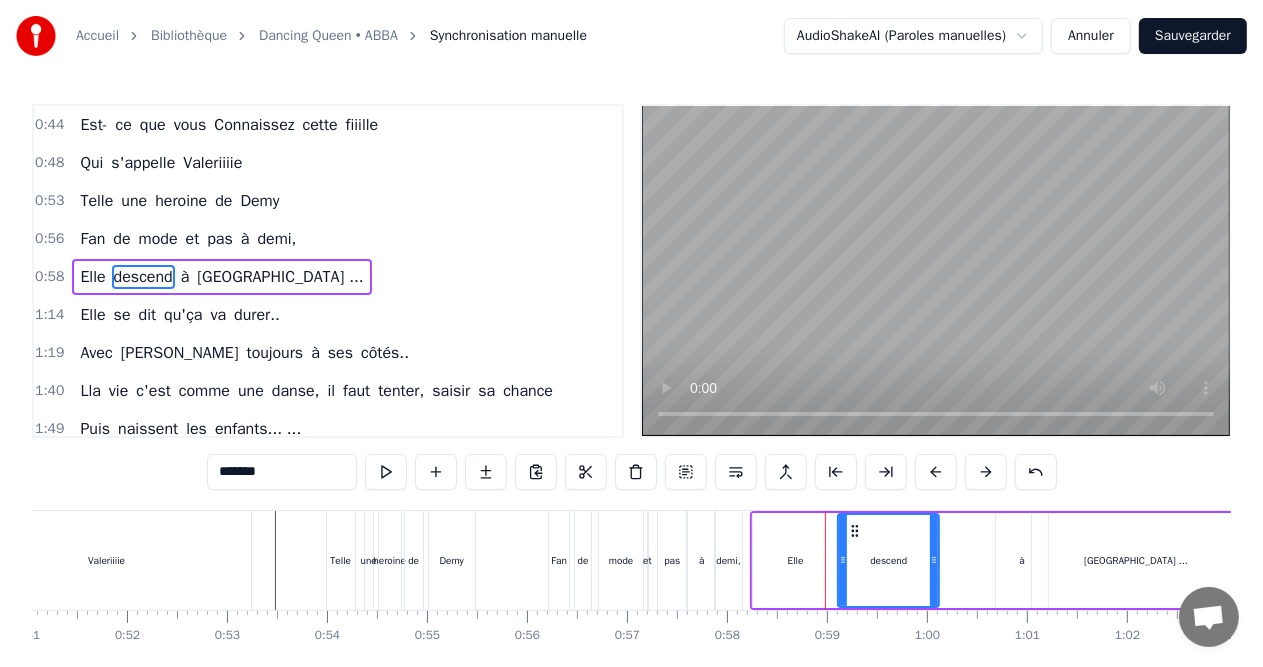 click on "à" at bounding box center [1022, 560] 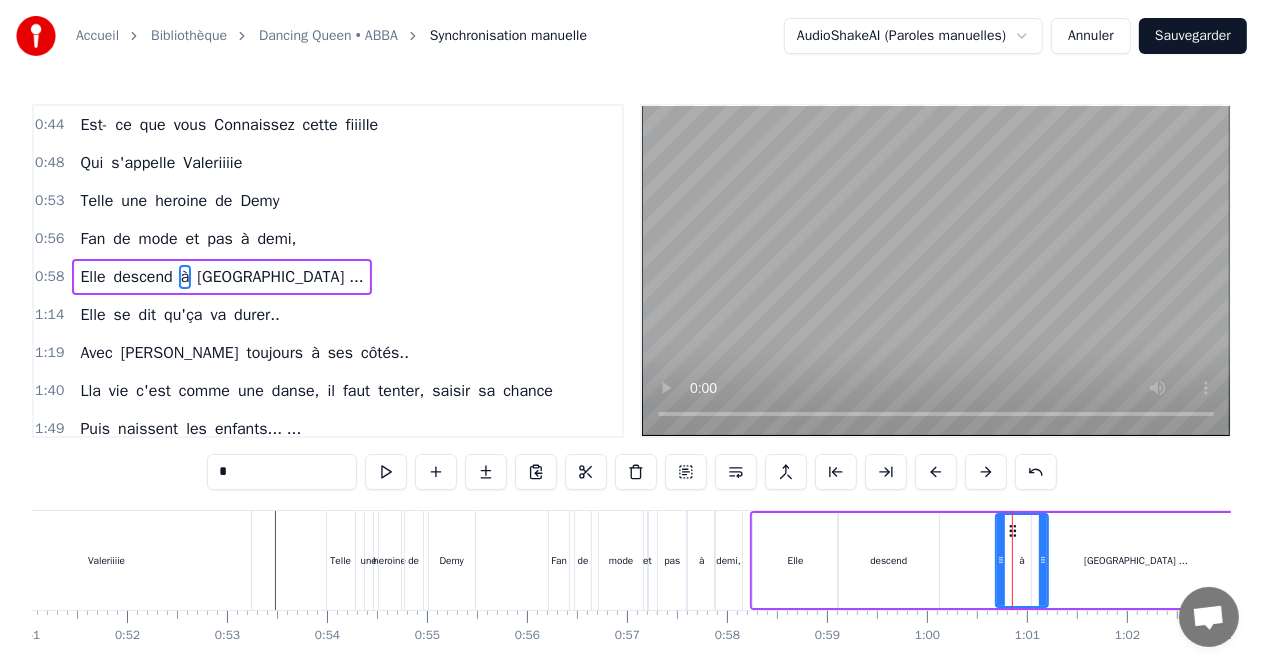drag, startPoint x: 1012, startPoint y: 530, endPoint x: 981, endPoint y: 530, distance: 31 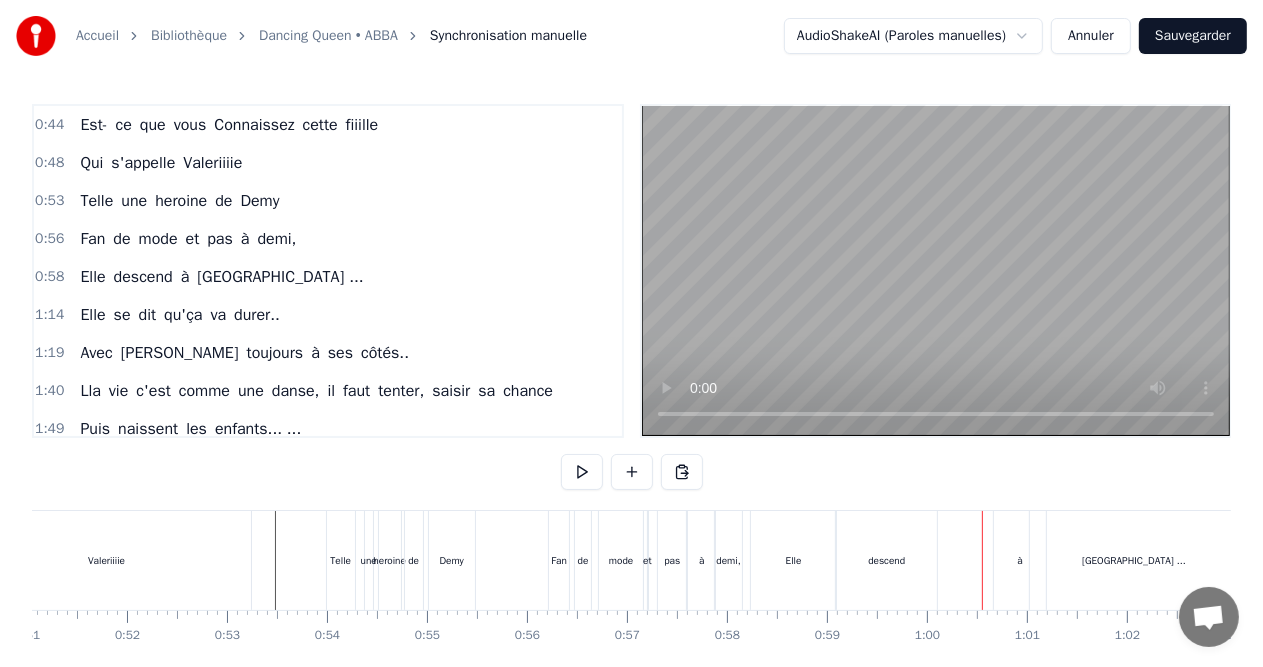 click on "[GEOGRAPHIC_DATA]
..." at bounding box center [1134, 560] 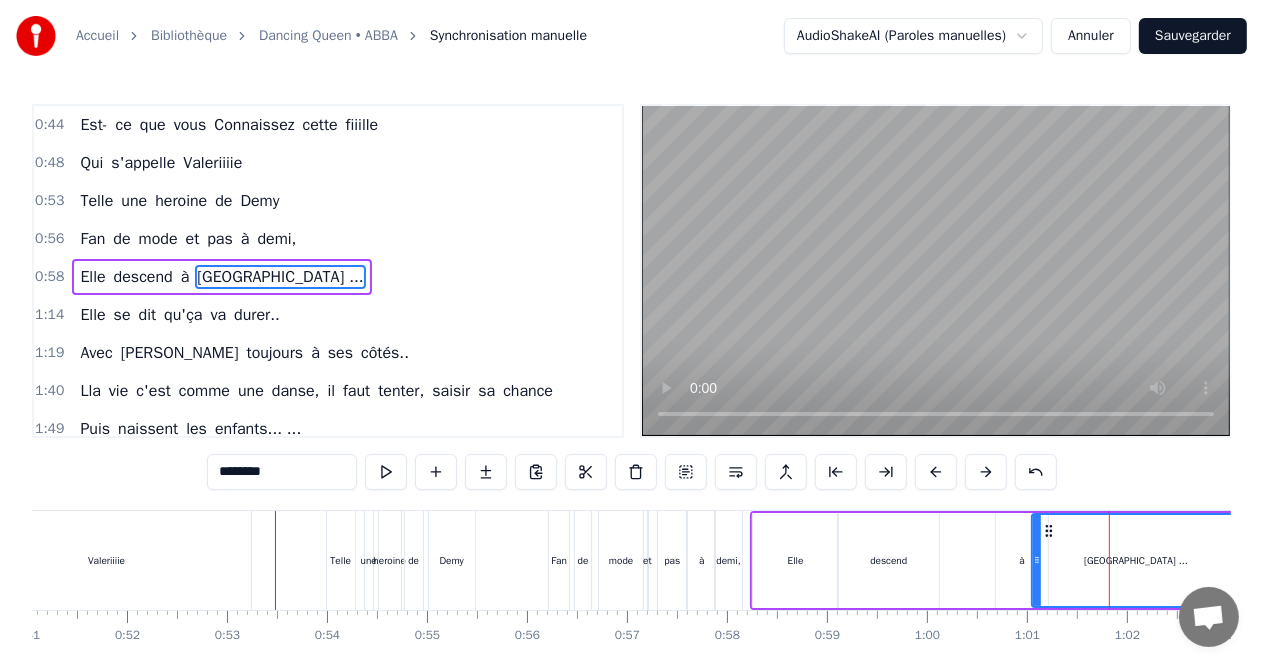 click on "à" at bounding box center (1022, 560) 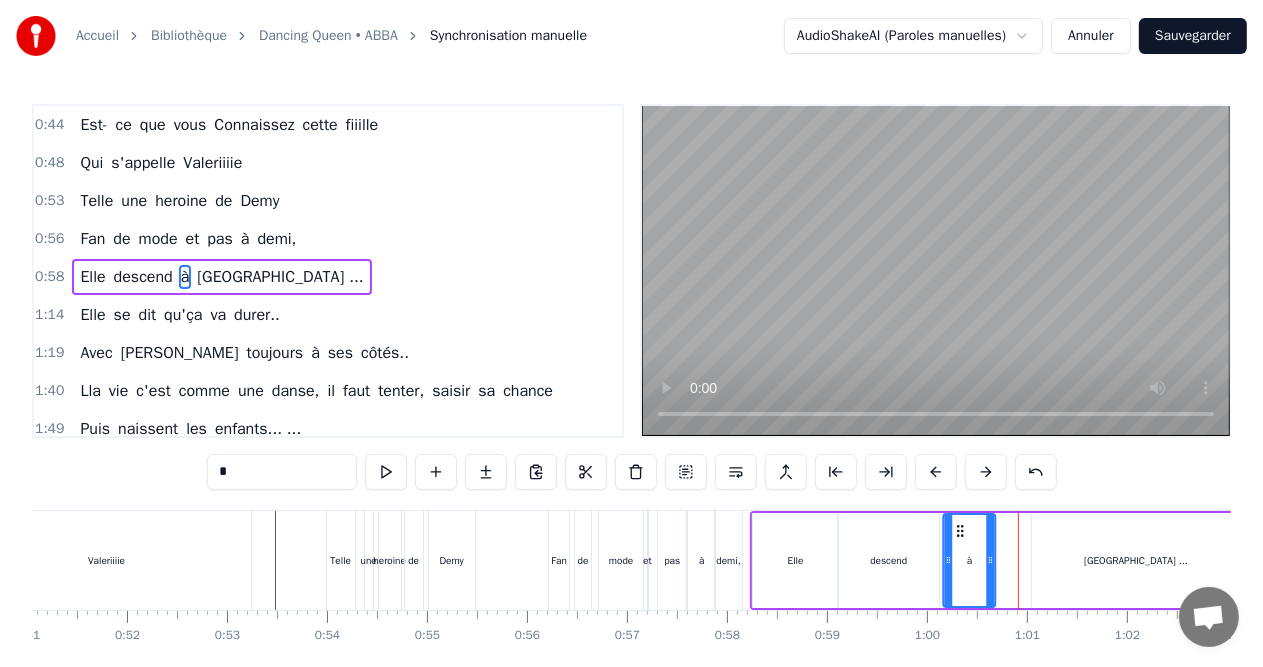 drag, startPoint x: 1012, startPoint y: 531, endPoint x: 959, endPoint y: 531, distance: 53 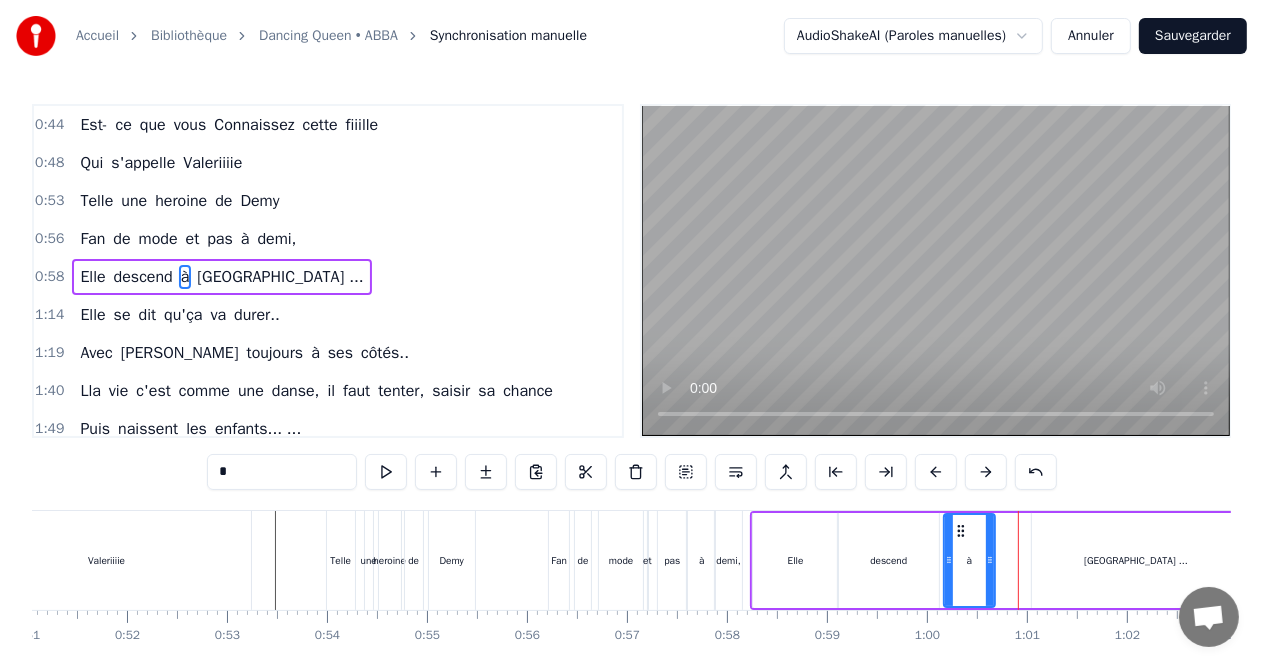 click on "[GEOGRAPHIC_DATA]
..." at bounding box center [1136, 560] 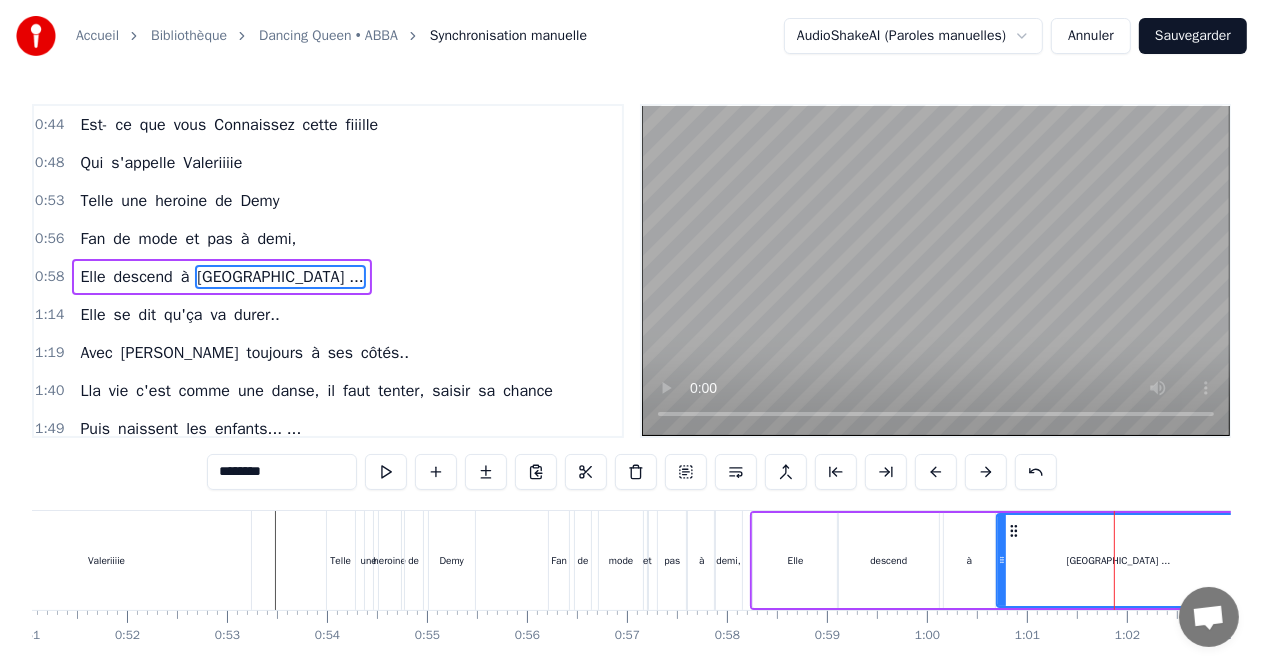 drag, startPoint x: 1031, startPoint y: 560, endPoint x: 996, endPoint y: 560, distance: 35 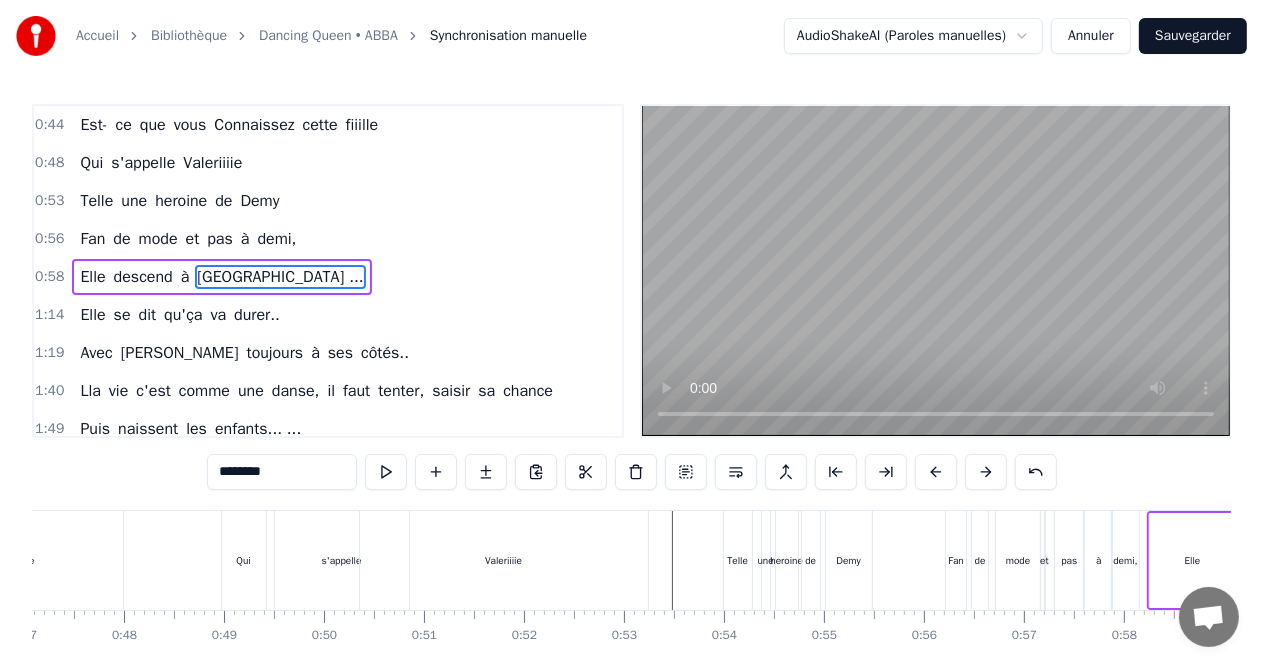 scroll, scrollTop: 0, scrollLeft: 4669, axis: horizontal 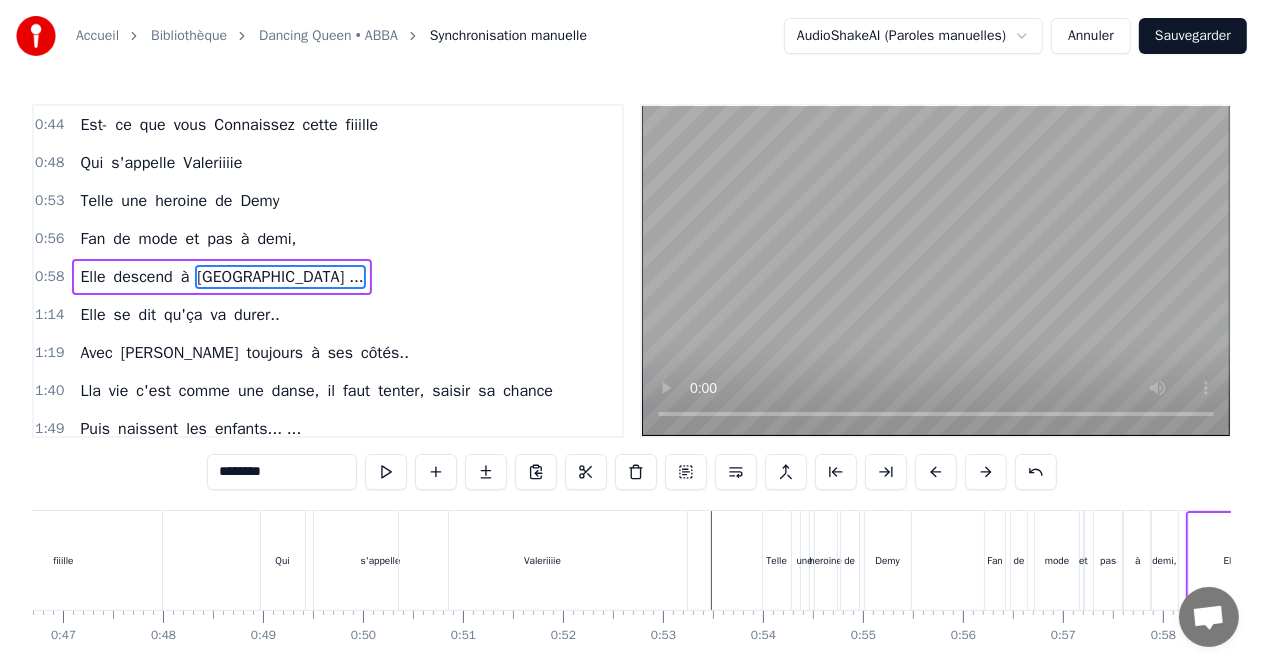 click at bounding box center [7536, 560] 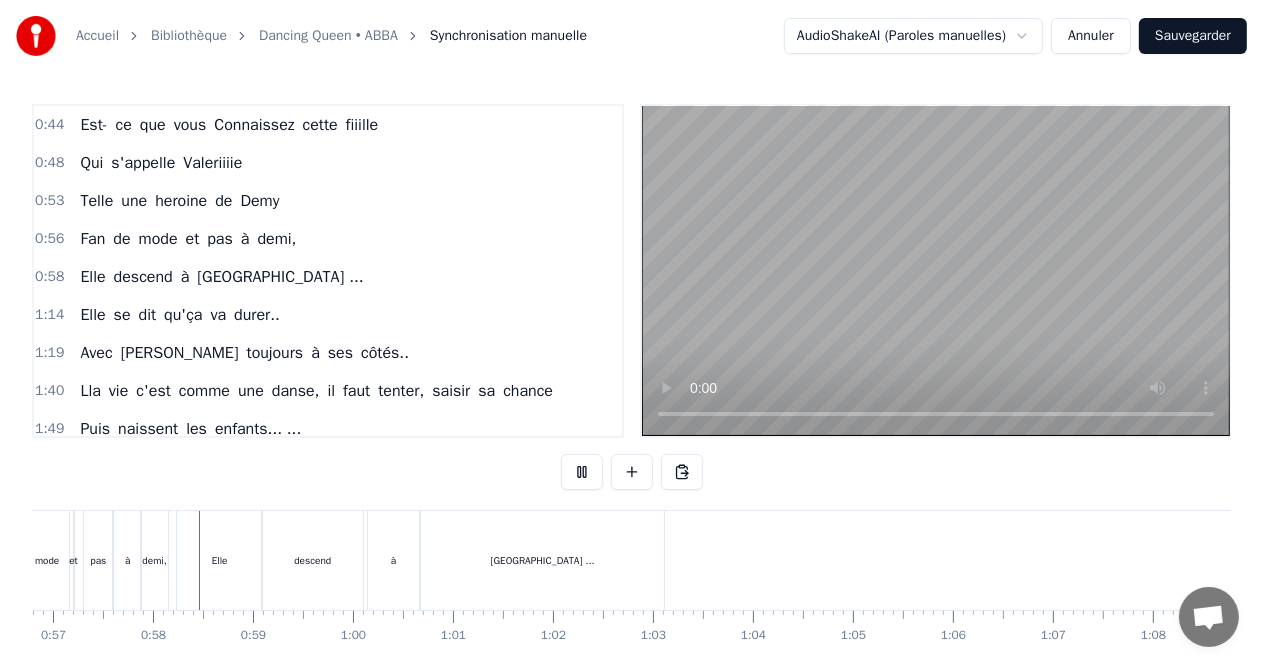 scroll, scrollTop: 0, scrollLeft: 5683, axis: horizontal 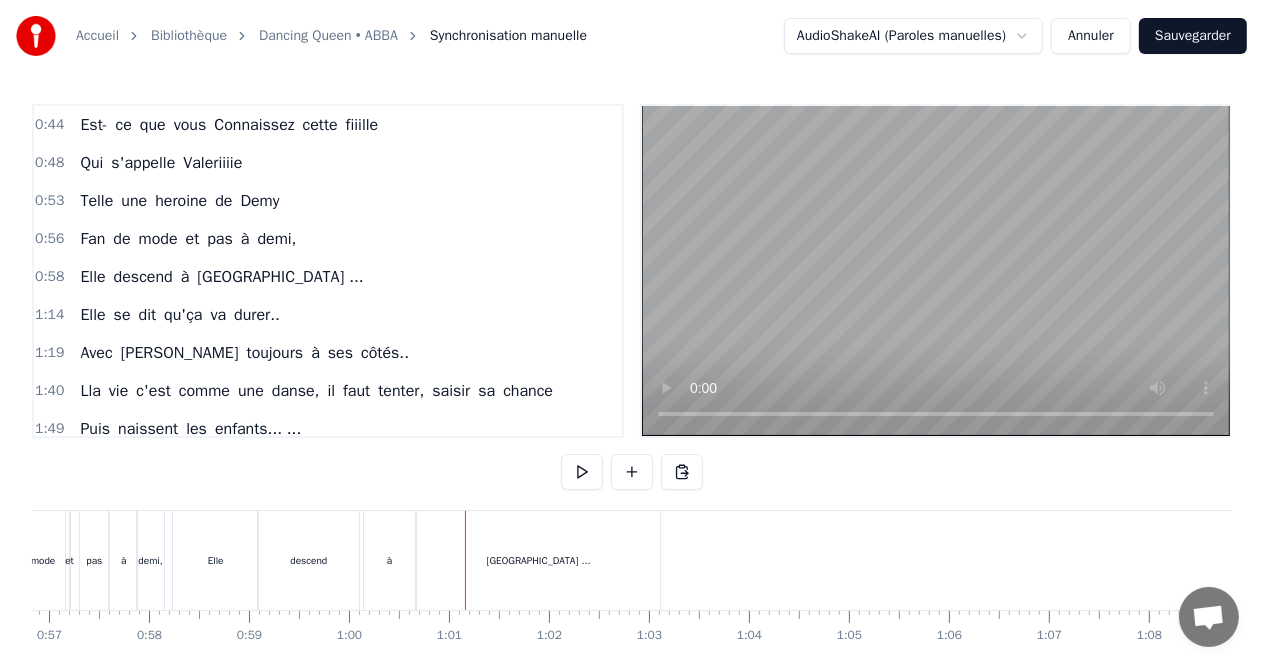 click on "Elle descend à [GEOGRAPHIC_DATA]
..." at bounding box center (418, 560) 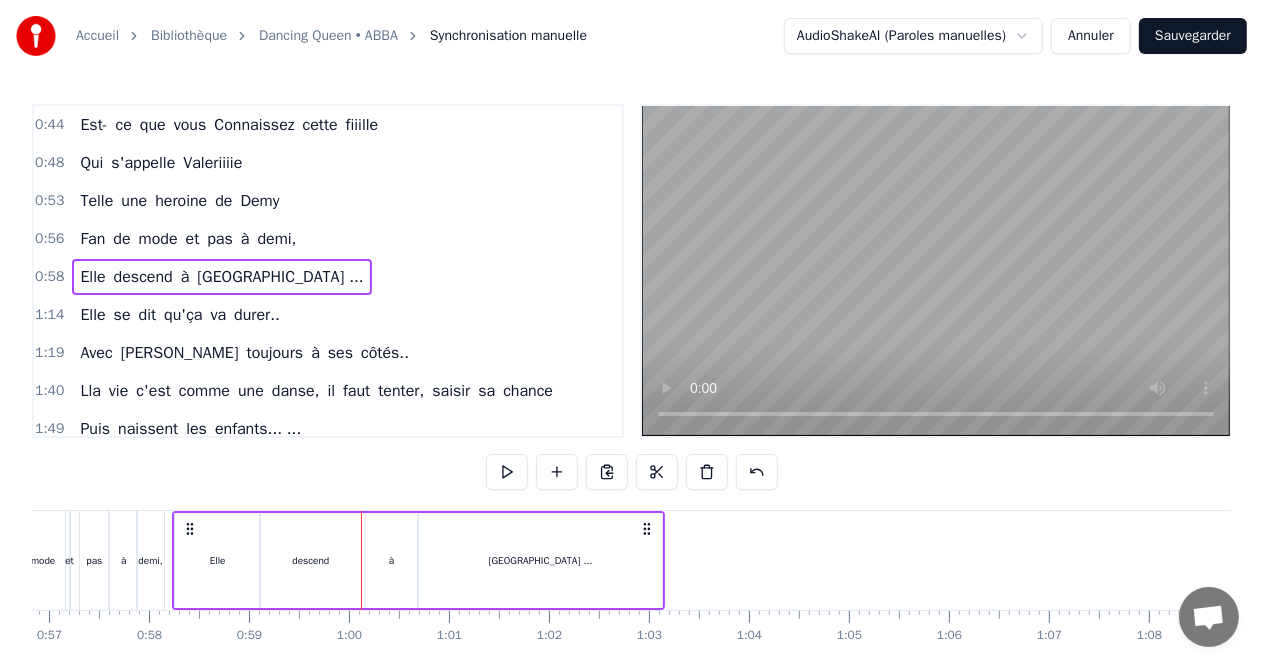 click on "à" at bounding box center (392, 560) 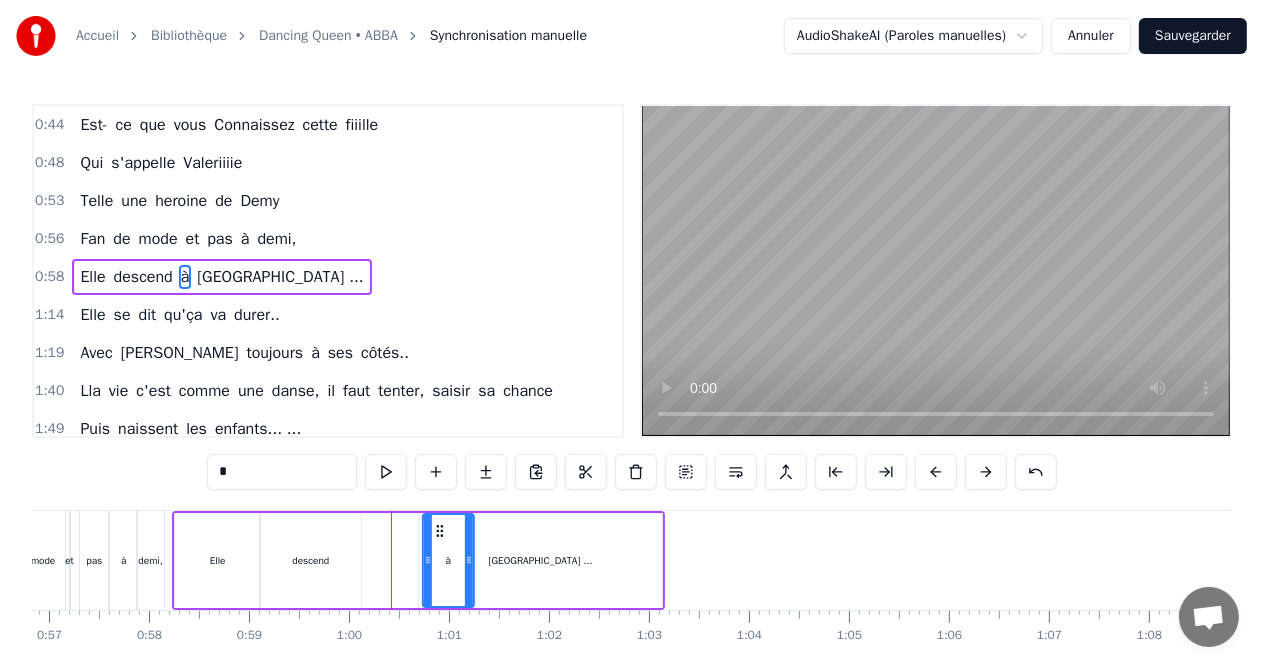 drag, startPoint x: 383, startPoint y: 529, endPoint x: 438, endPoint y: 540, distance: 56.089214 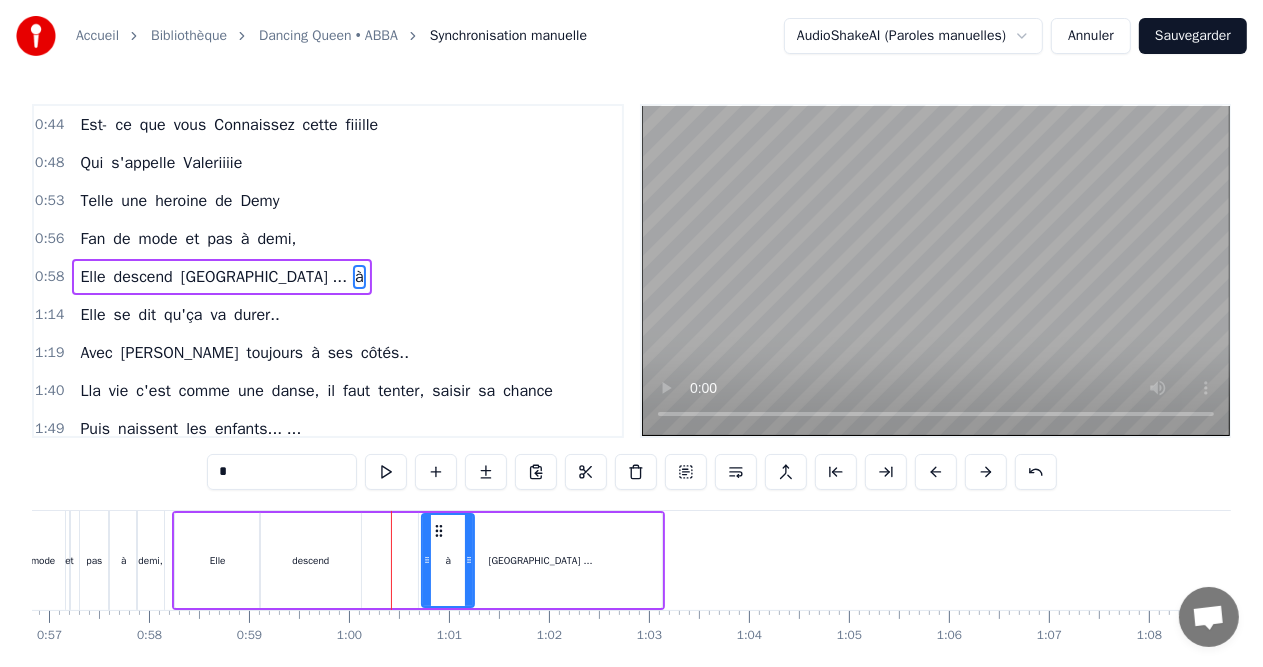 click on "[GEOGRAPHIC_DATA]
..." at bounding box center [540, 560] 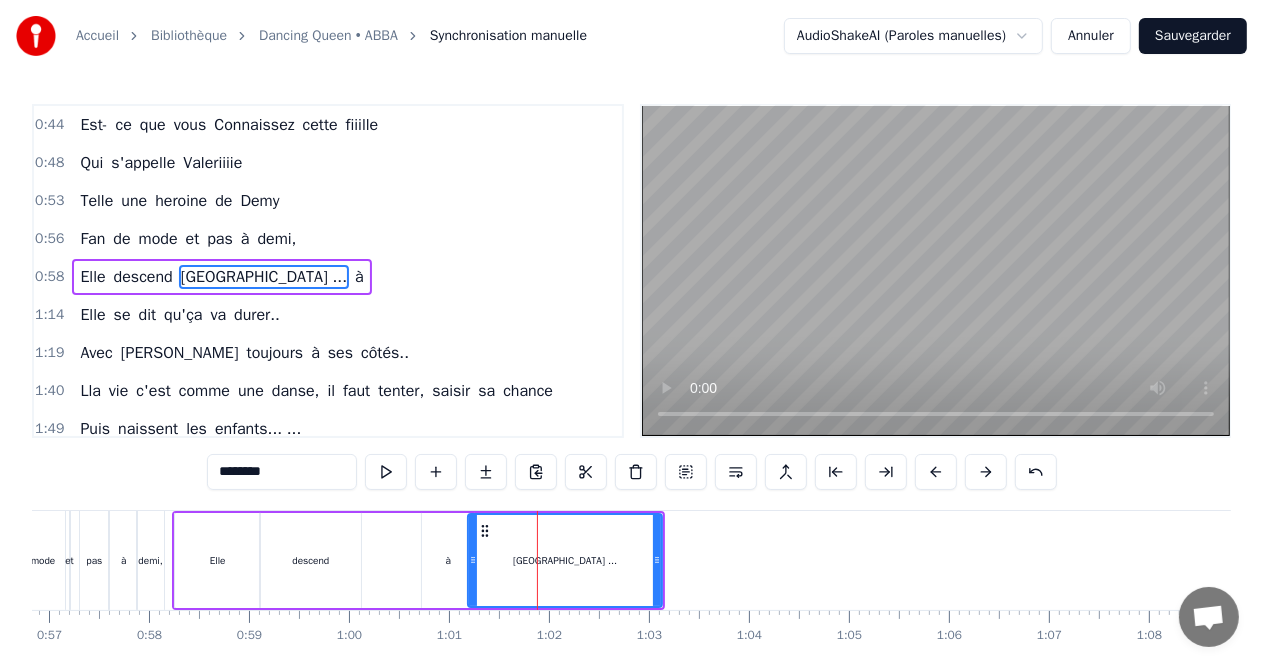 drag, startPoint x: 423, startPoint y: 555, endPoint x: 472, endPoint y: 557, distance: 49.0408 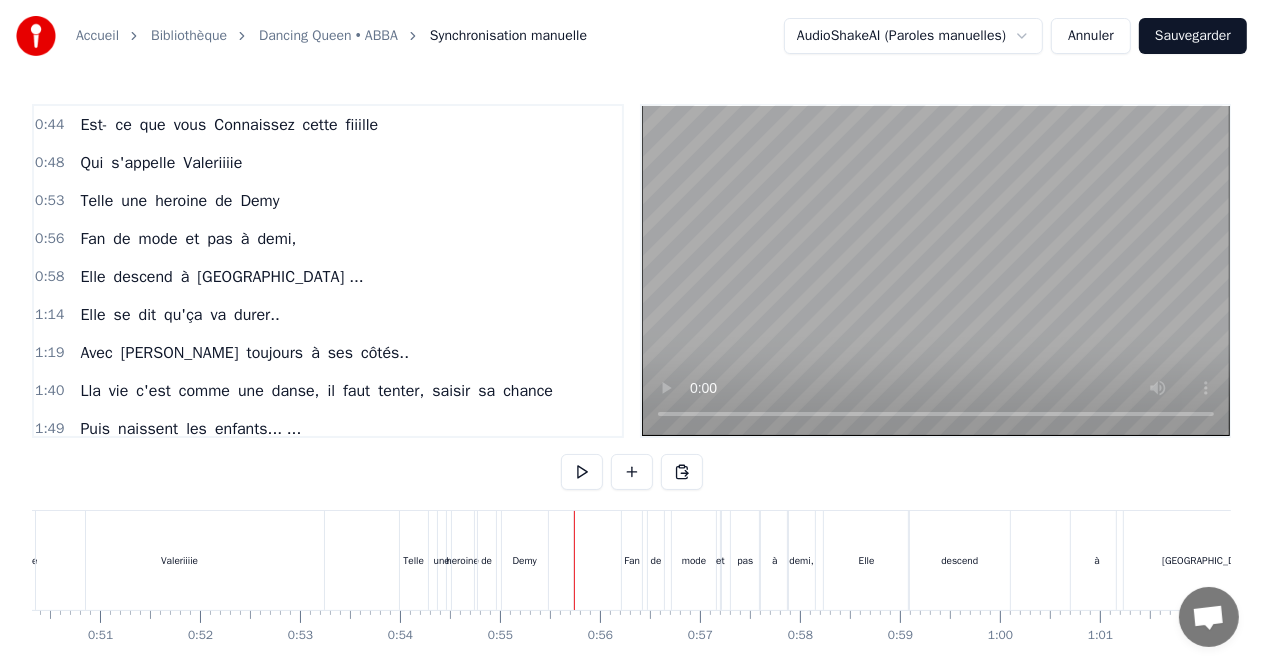 scroll, scrollTop: 0, scrollLeft: 5004, axis: horizontal 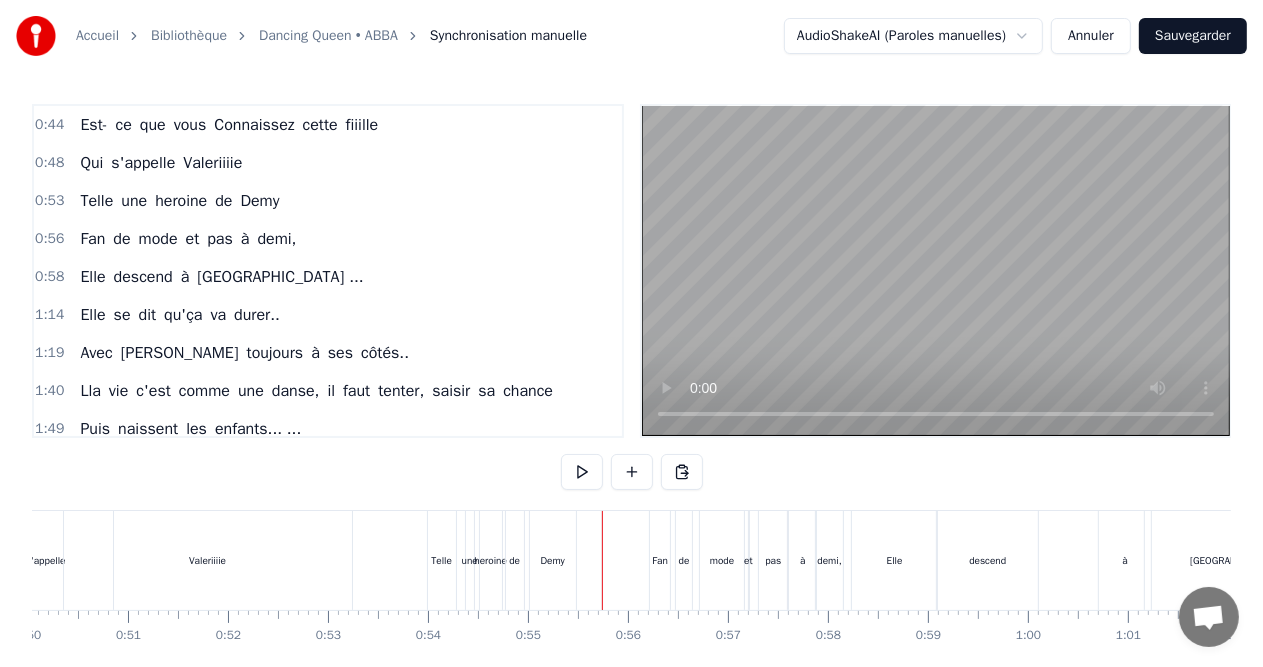 click on "Valeriiiie" at bounding box center [208, 560] 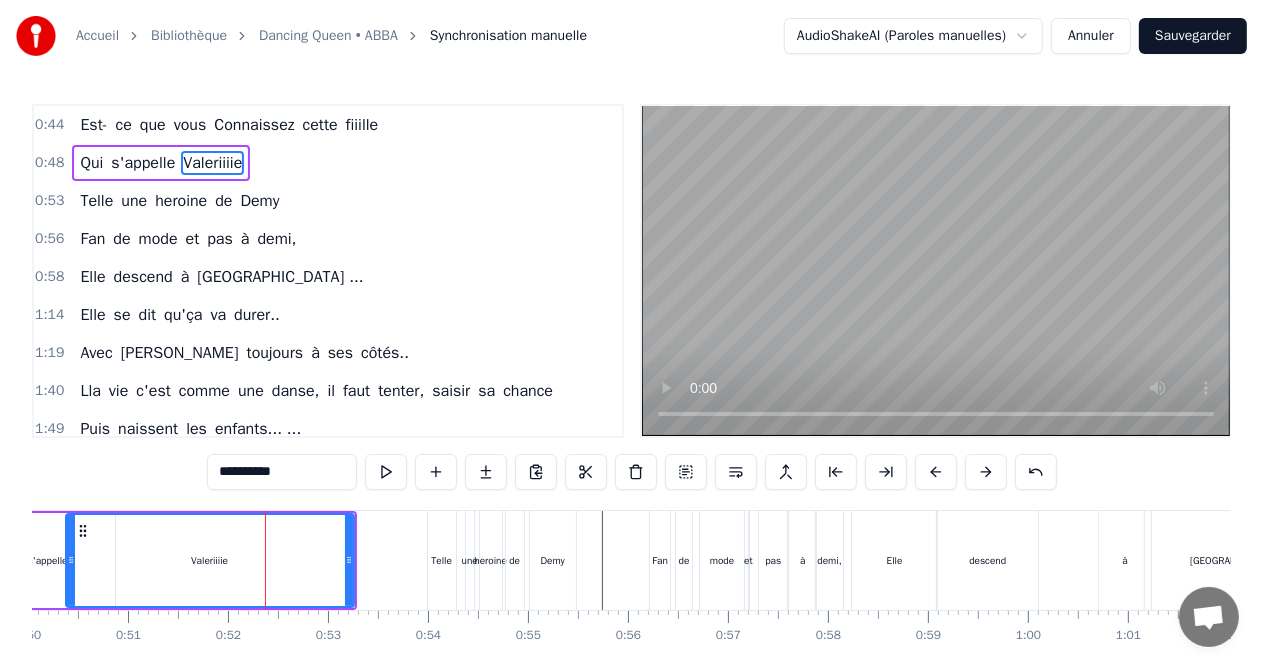 click at bounding box center [7201, 560] 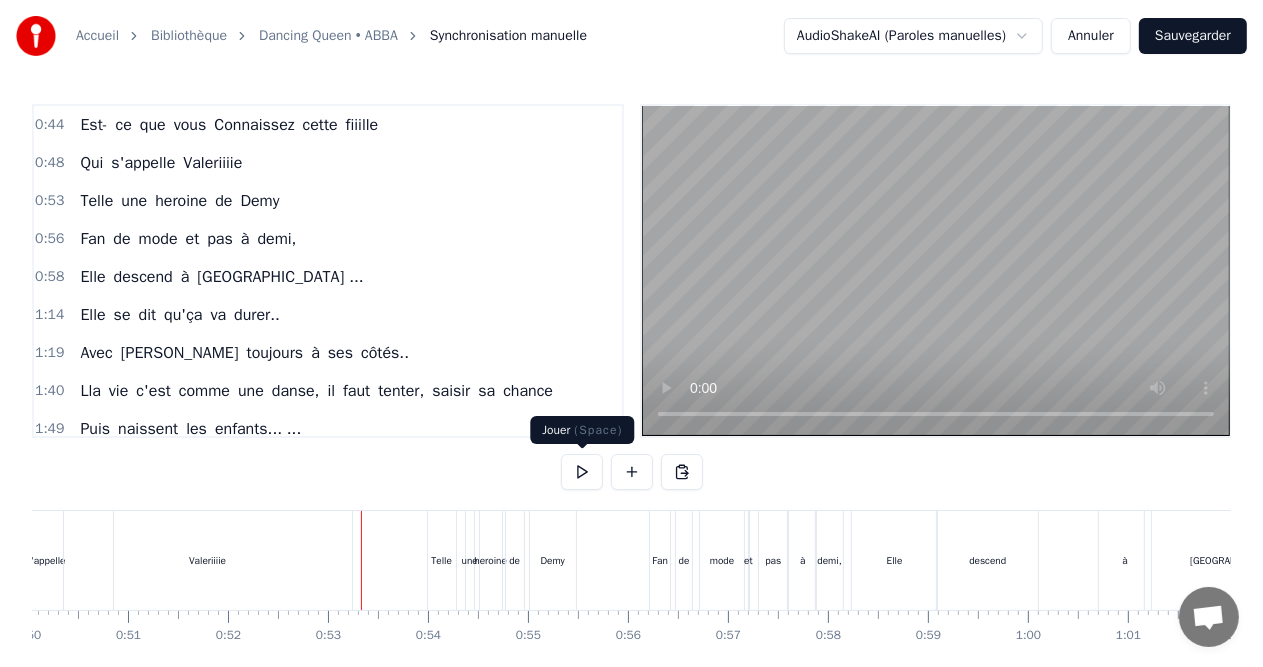 click at bounding box center (582, 472) 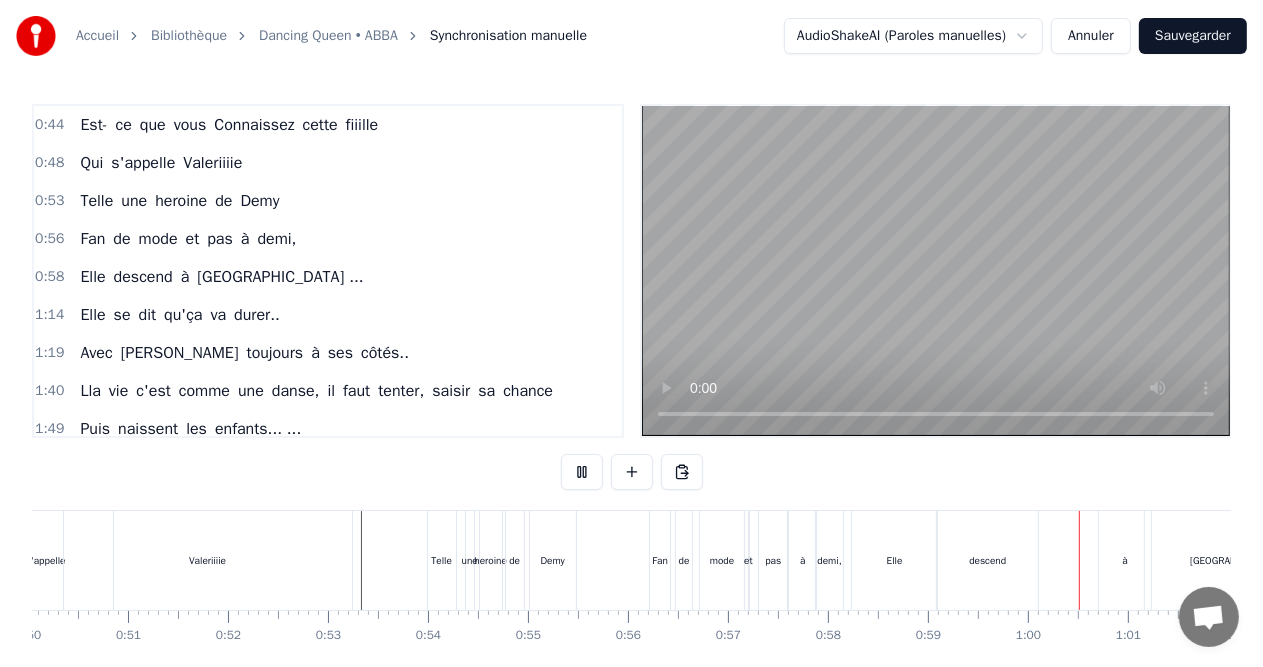 click at bounding box center (582, 472) 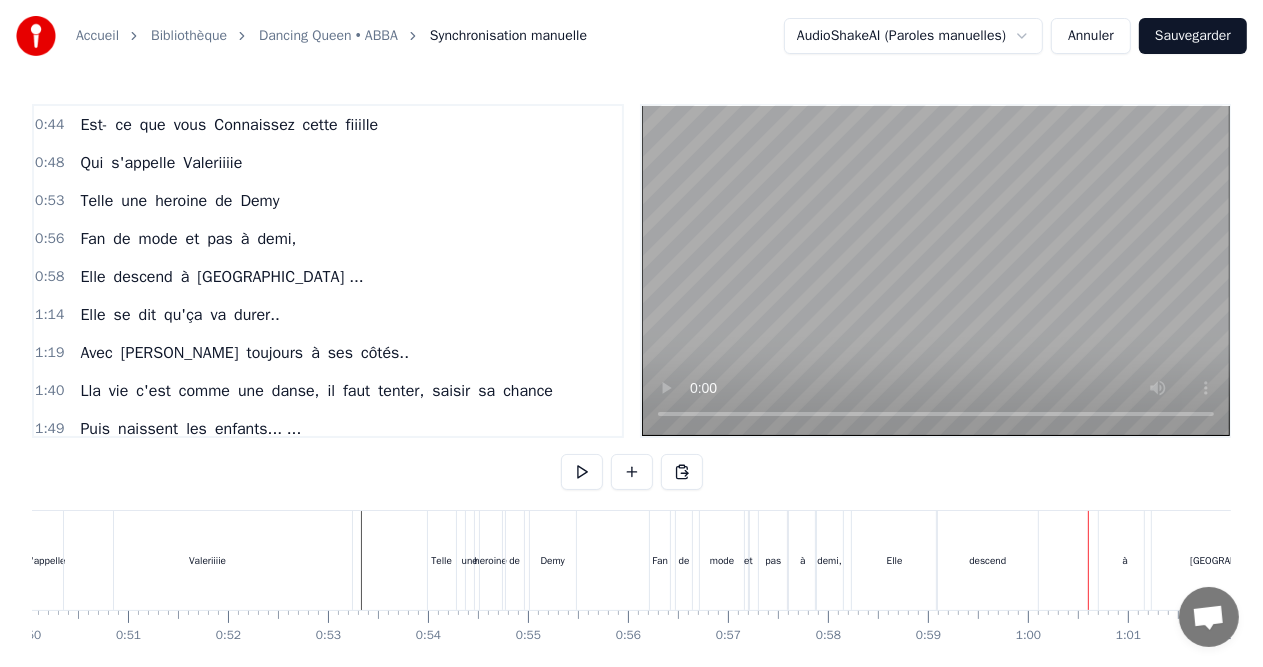 click on "descend" at bounding box center (987, 560) 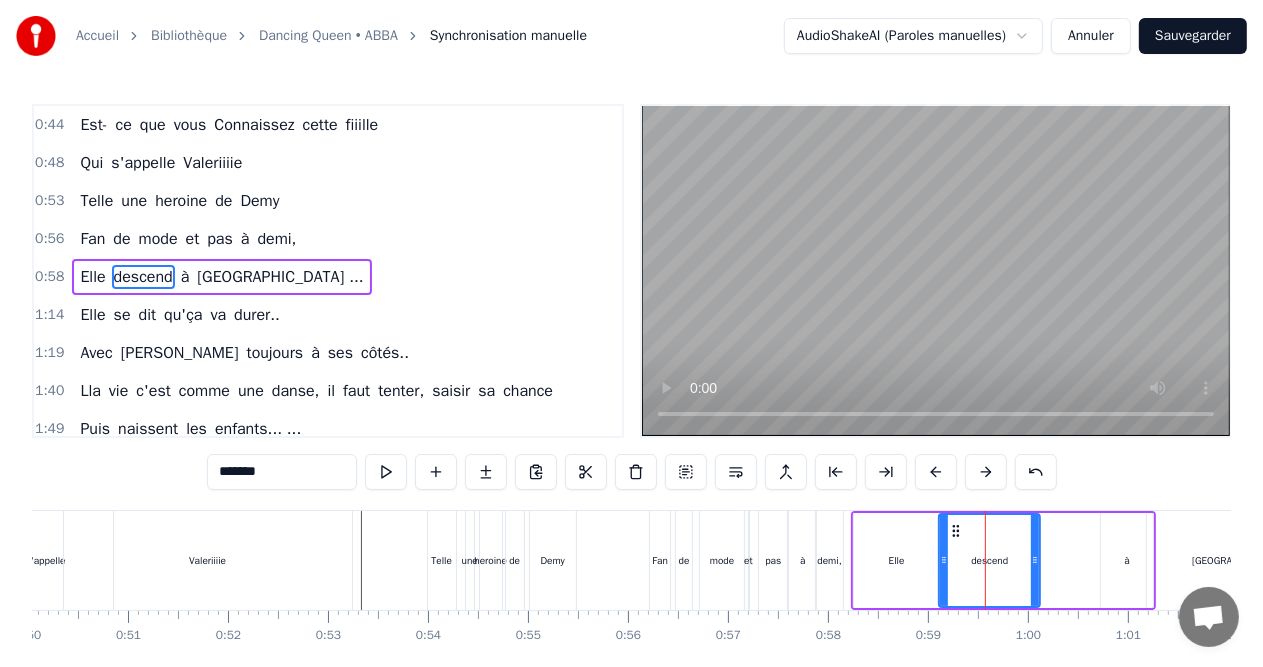 click on "Elle" at bounding box center (897, 560) 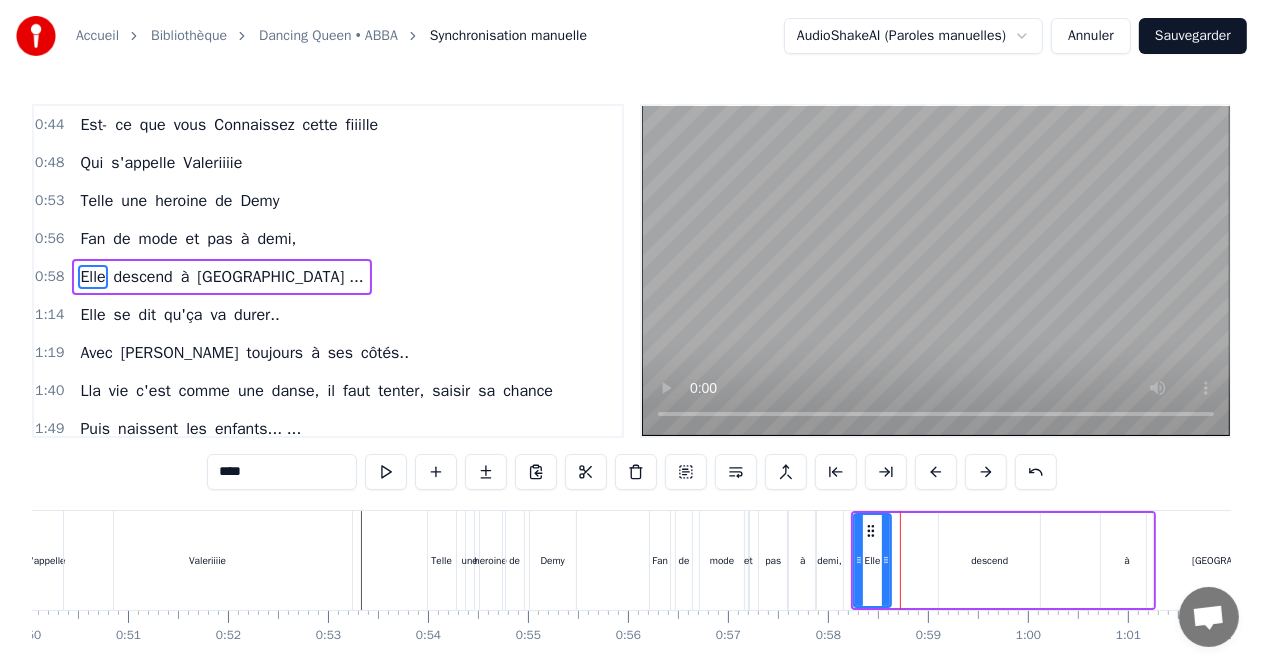 drag, startPoint x: 936, startPoint y: 559, endPoint x: 888, endPoint y: 560, distance: 48.010414 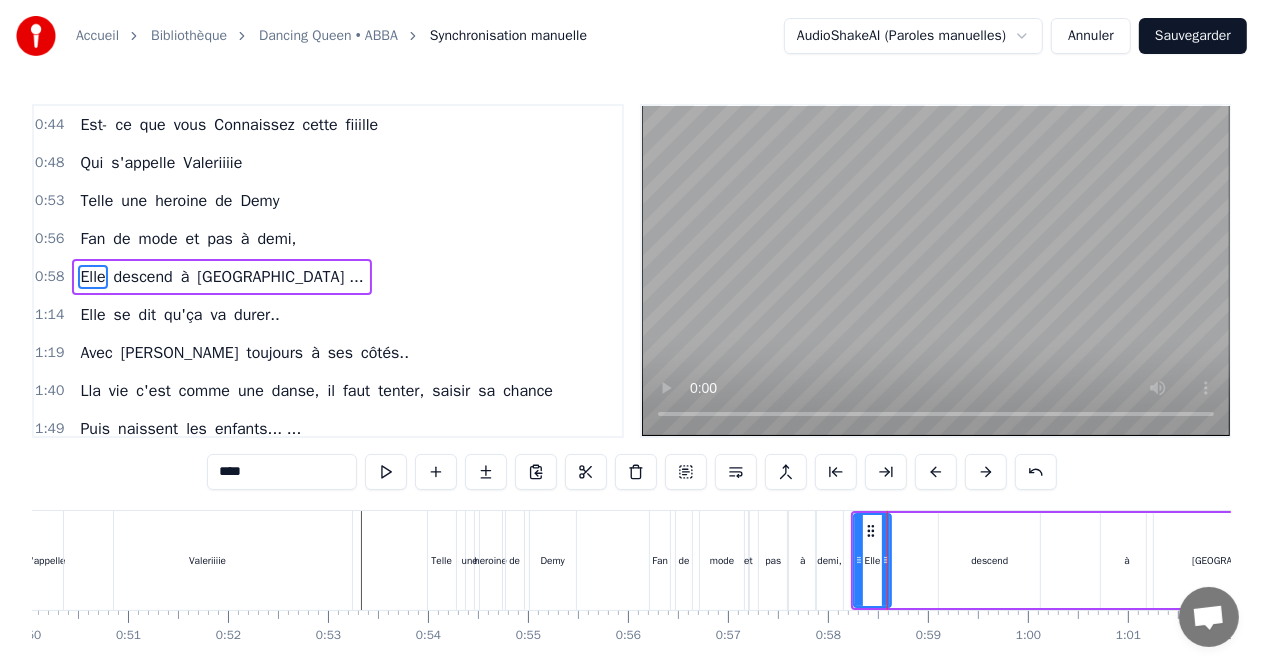 click on "descend" at bounding box center (989, 560) 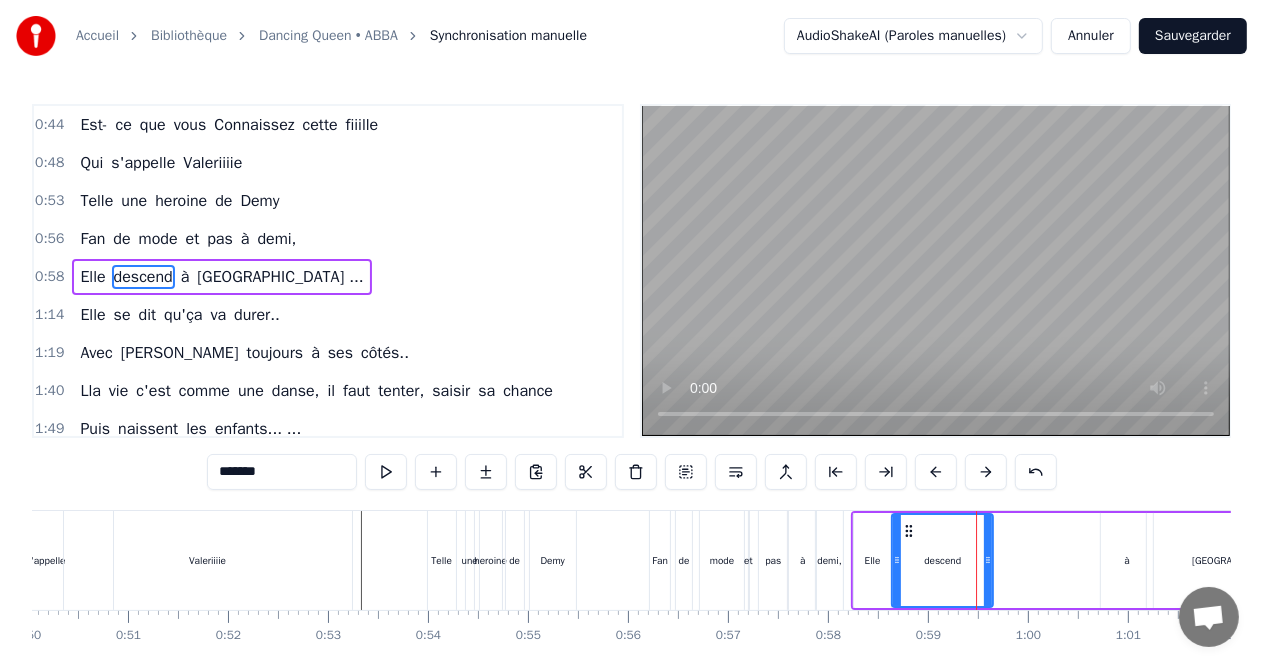 drag, startPoint x: 952, startPoint y: 532, endPoint x: 904, endPoint y: 532, distance: 48 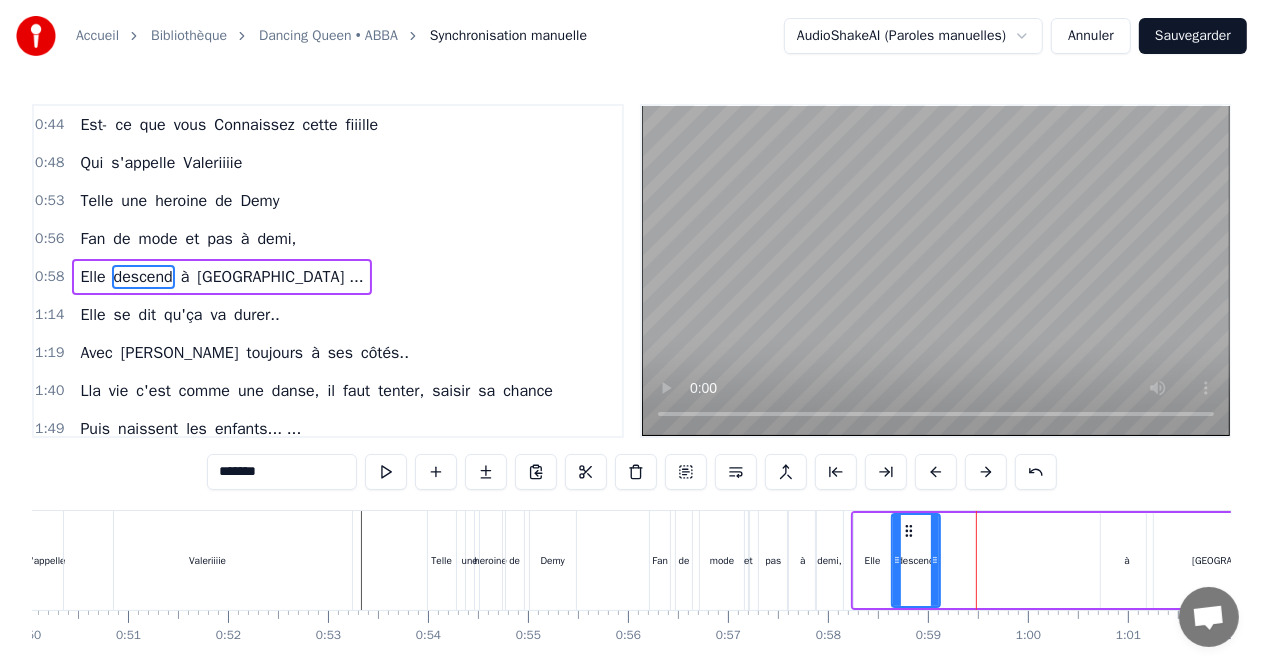 drag, startPoint x: 988, startPoint y: 559, endPoint x: 935, endPoint y: 561, distance: 53.037724 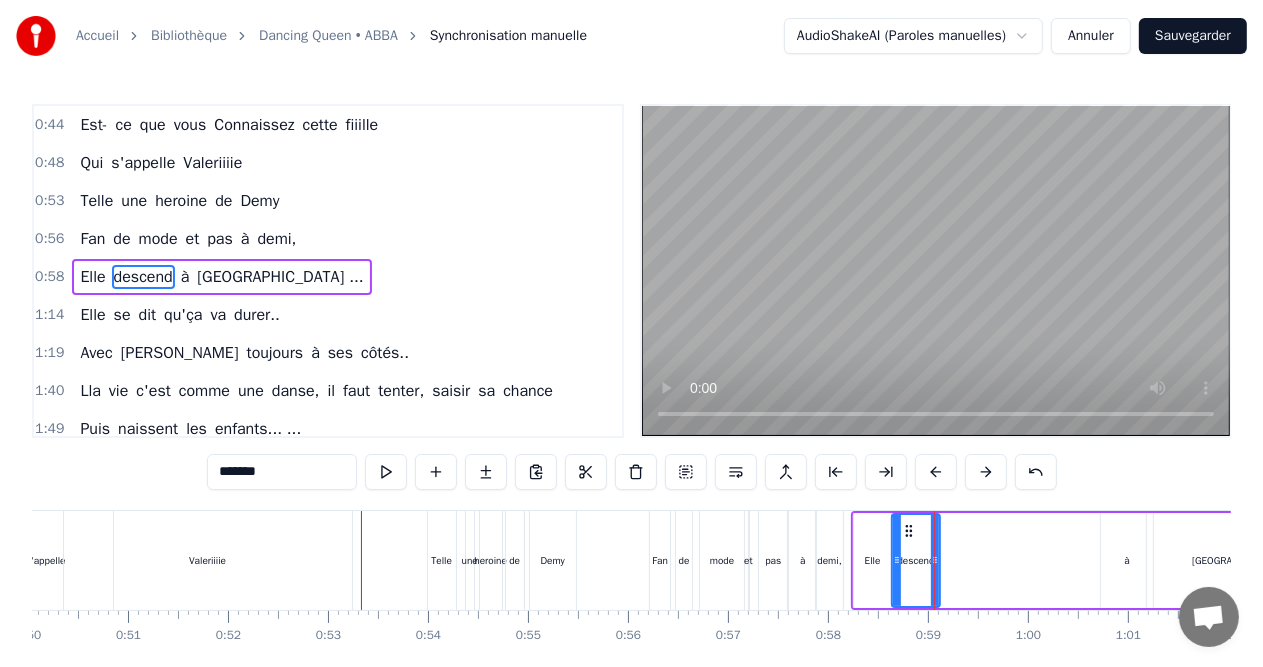 click on "Elle descend à [GEOGRAPHIC_DATA]
..." at bounding box center (1097, 560) 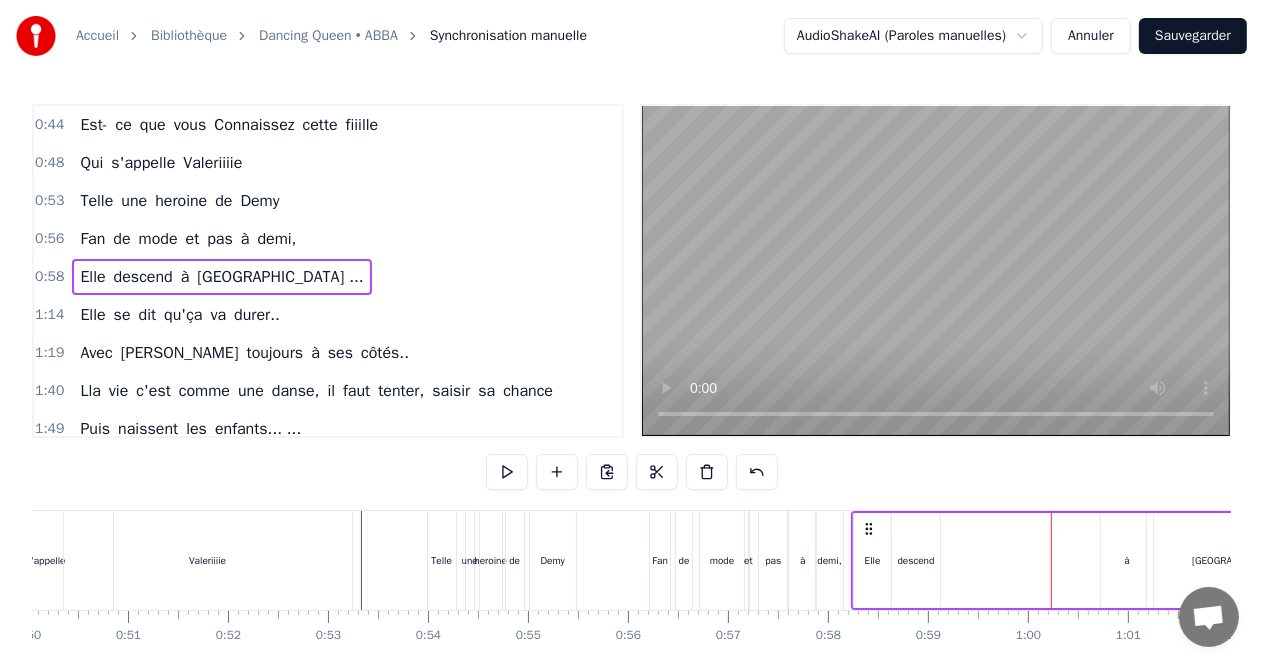 click on "à" at bounding box center [1127, 560] 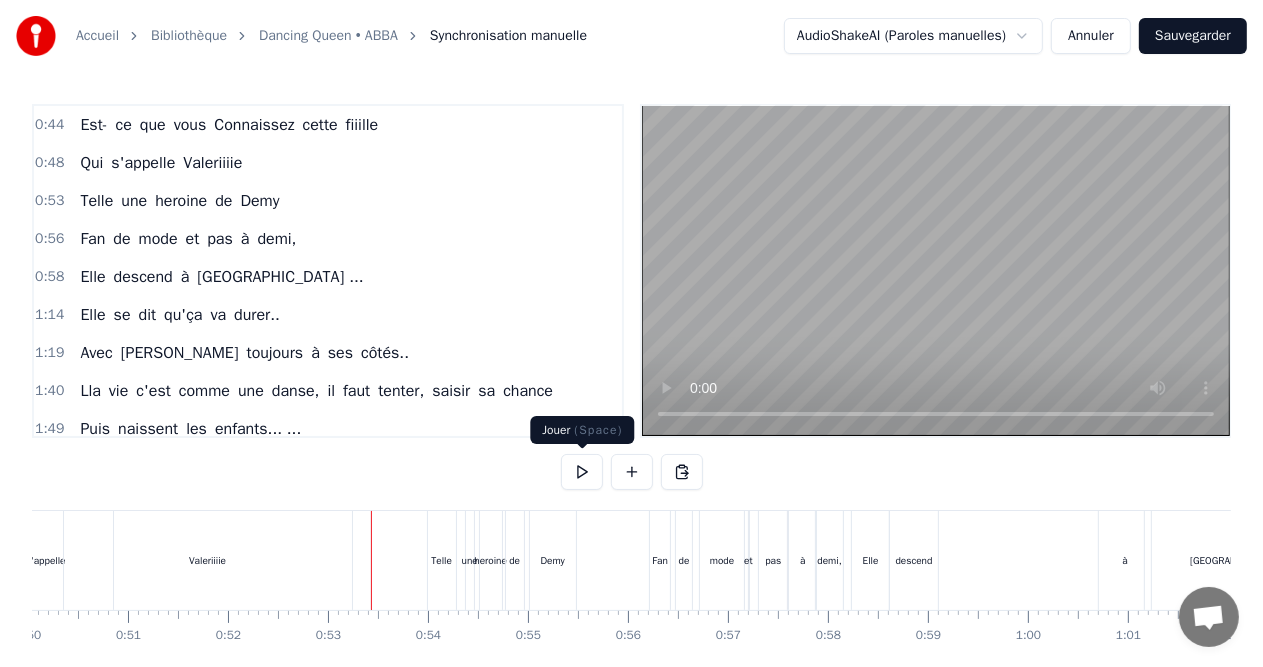 click at bounding box center [582, 472] 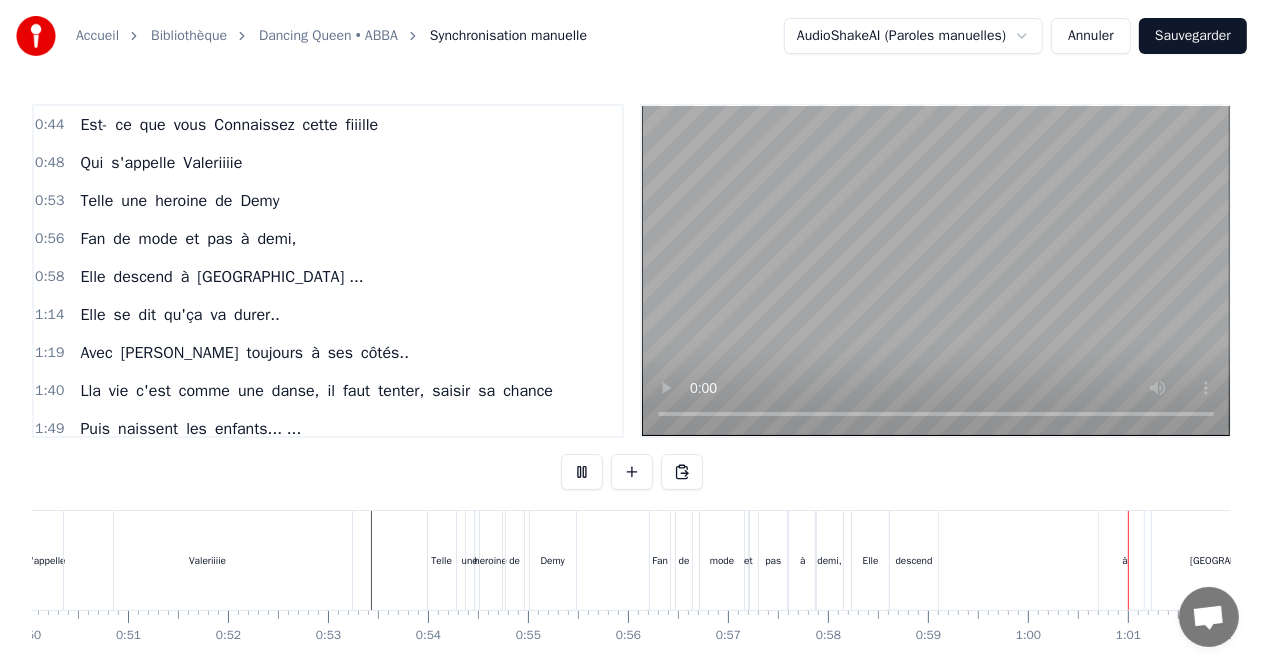 click at bounding box center [582, 472] 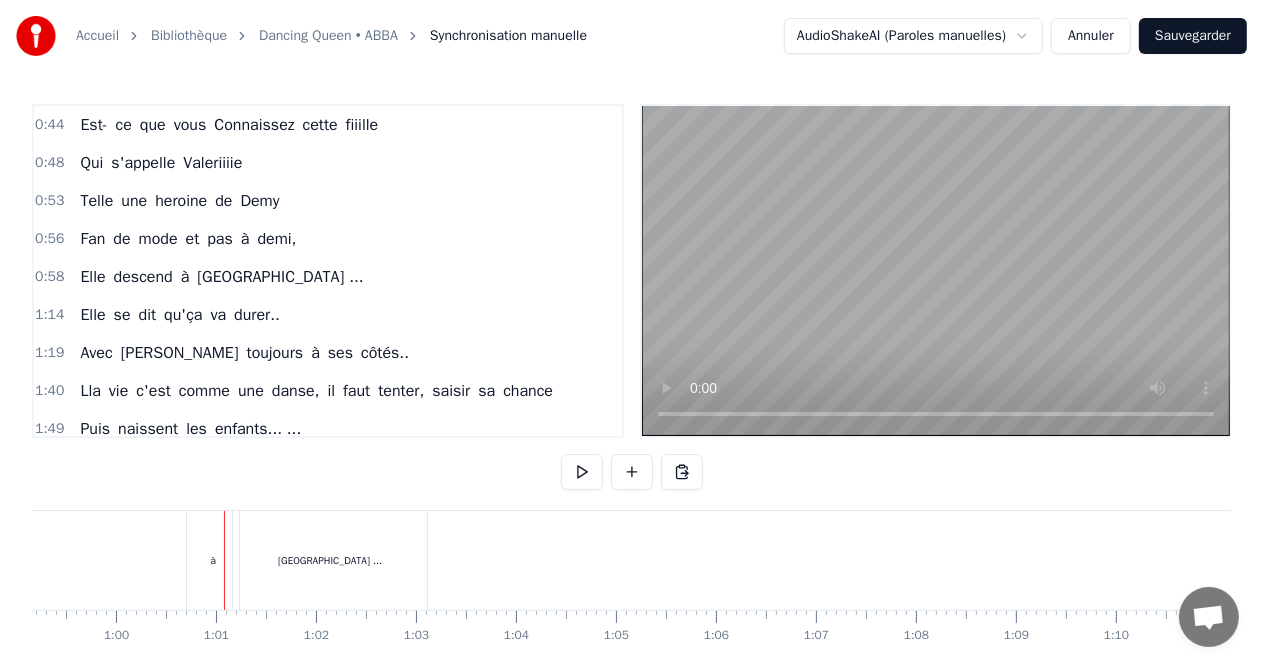 scroll, scrollTop: 0, scrollLeft: 6007, axis: horizontal 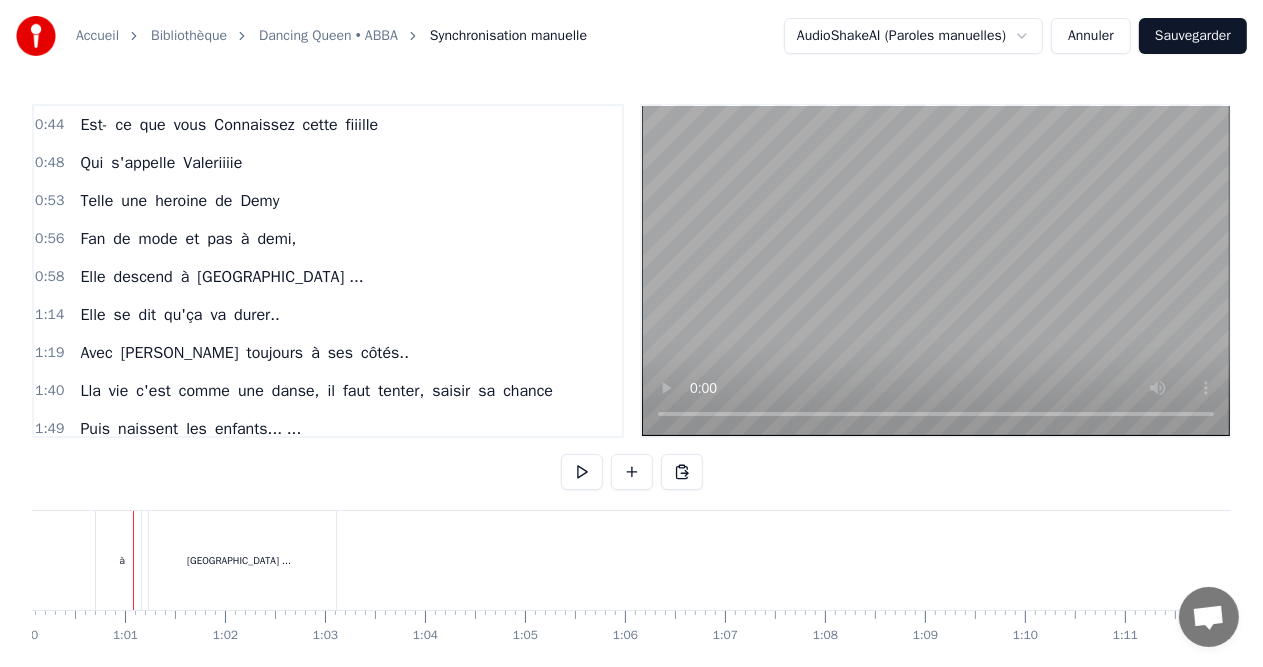 click on "à" at bounding box center [122, 560] 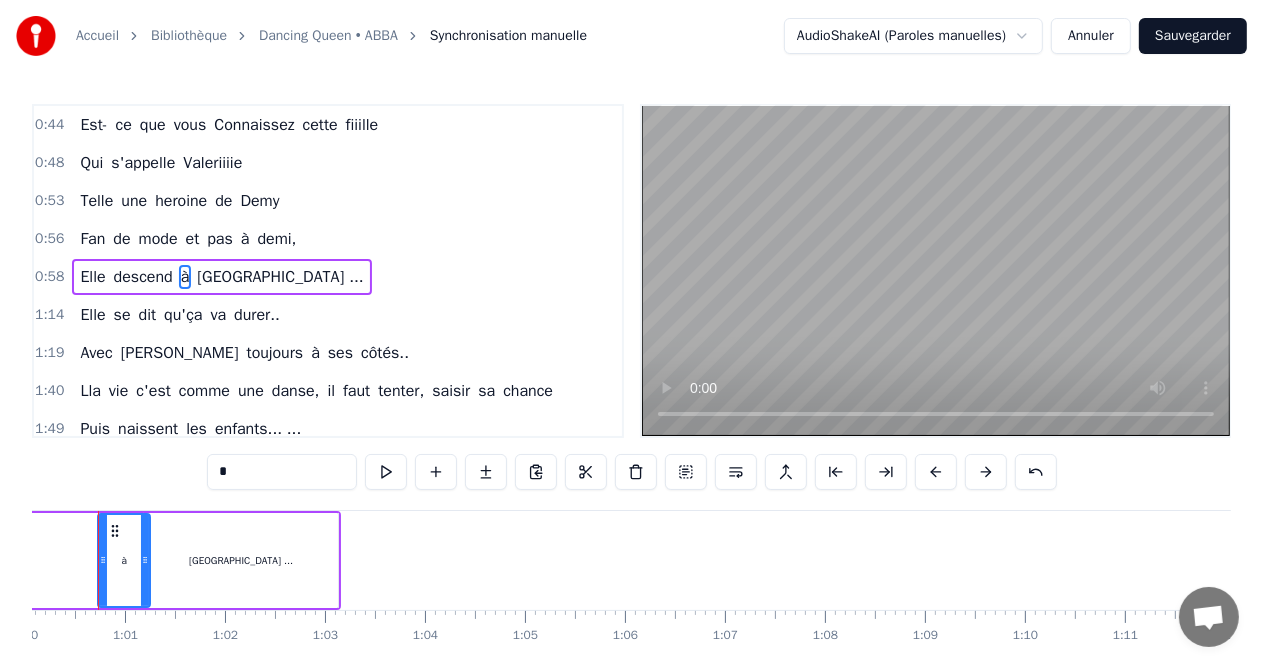scroll, scrollTop: 0, scrollLeft: 5972, axis: horizontal 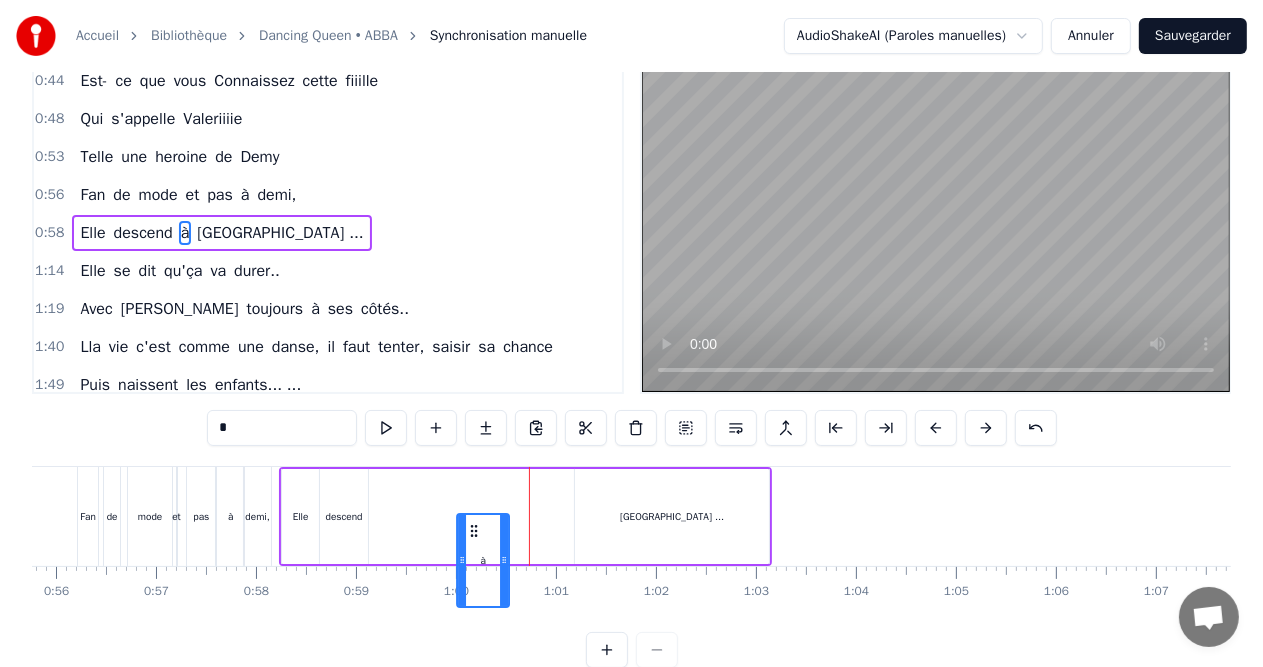 drag, startPoint x: 150, startPoint y: 528, endPoint x: 475, endPoint y: 516, distance: 325.22147 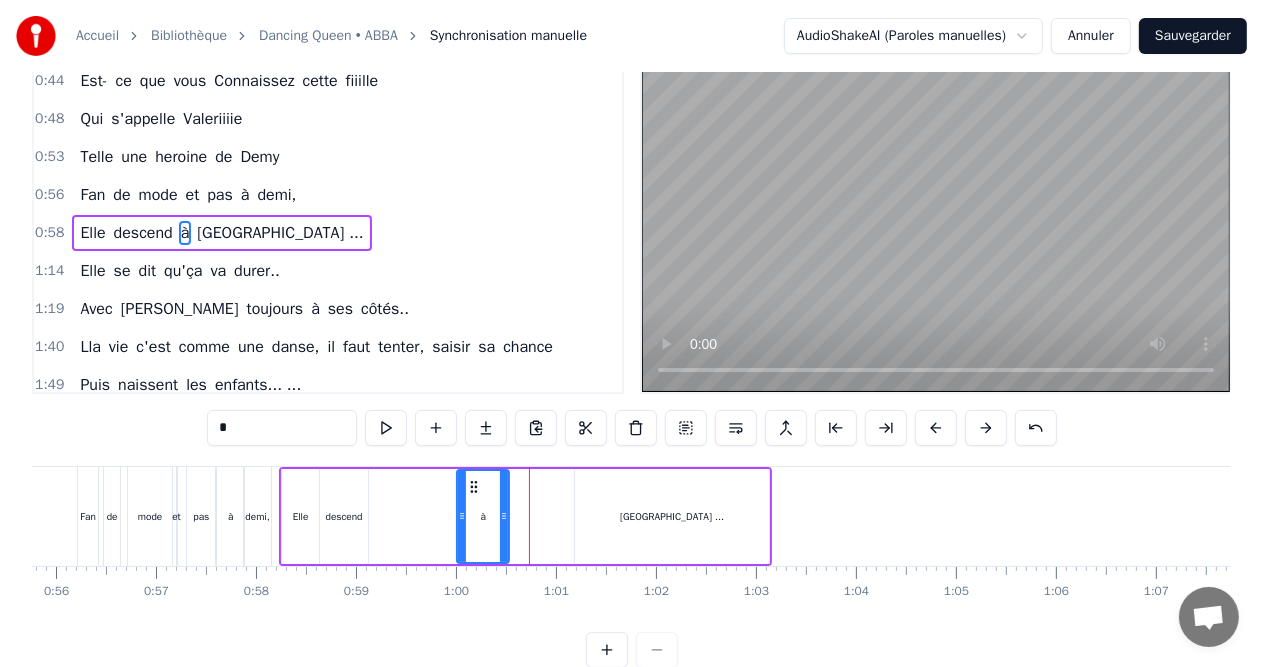 click on "[GEOGRAPHIC_DATA]
..." at bounding box center (672, 516) 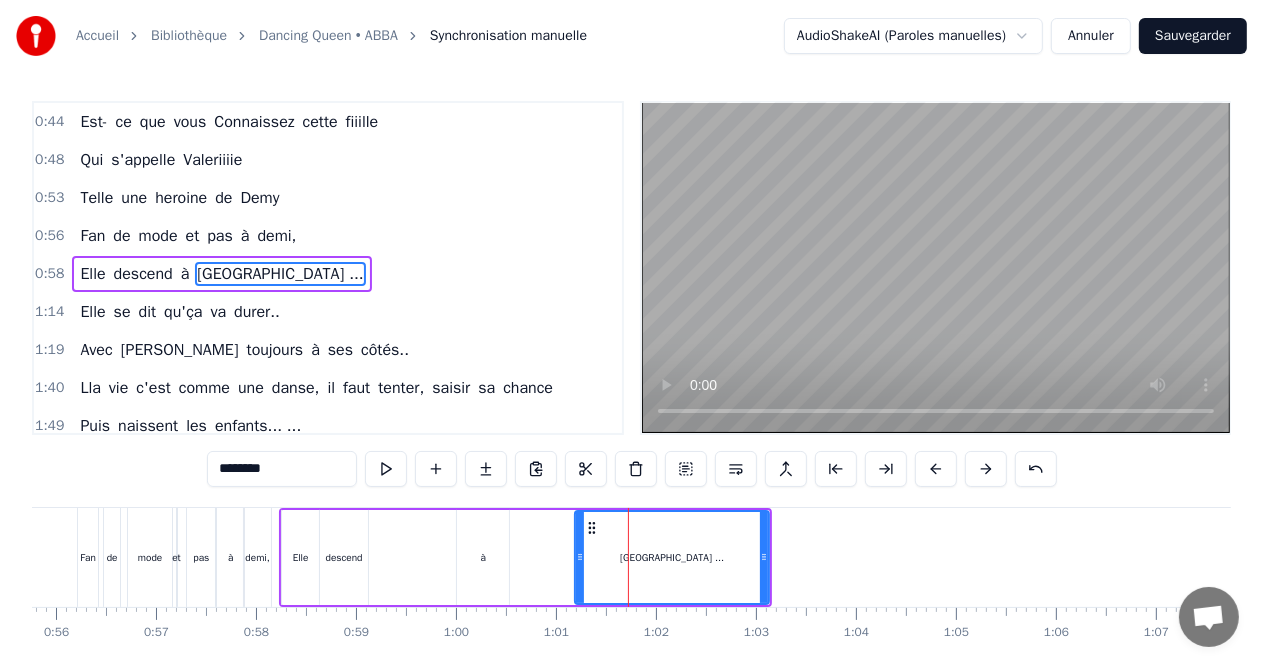 scroll, scrollTop: 0, scrollLeft: 0, axis: both 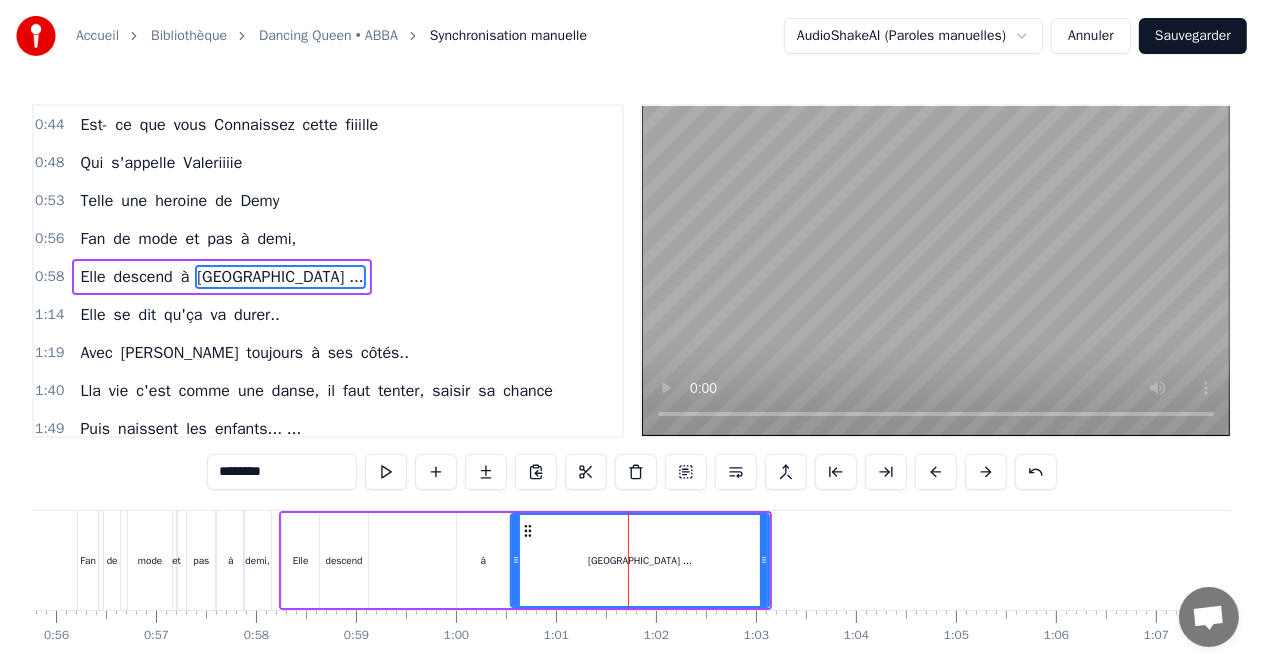 drag, startPoint x: 576, startPoint y: 557, endPoint x: 512, endPoint y: 556, distance: 64.00781 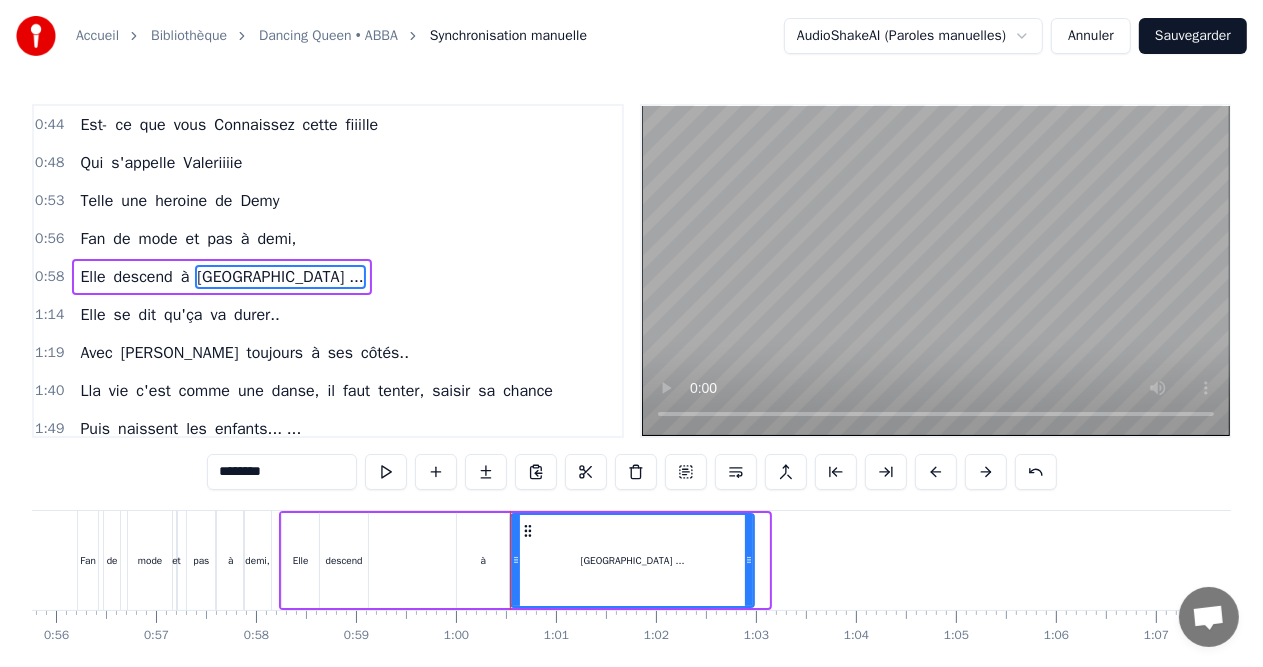 drag, startPoint x: 760, startPoint y: 558, endPoint x: 745, endPoint y: 558, distance: 15 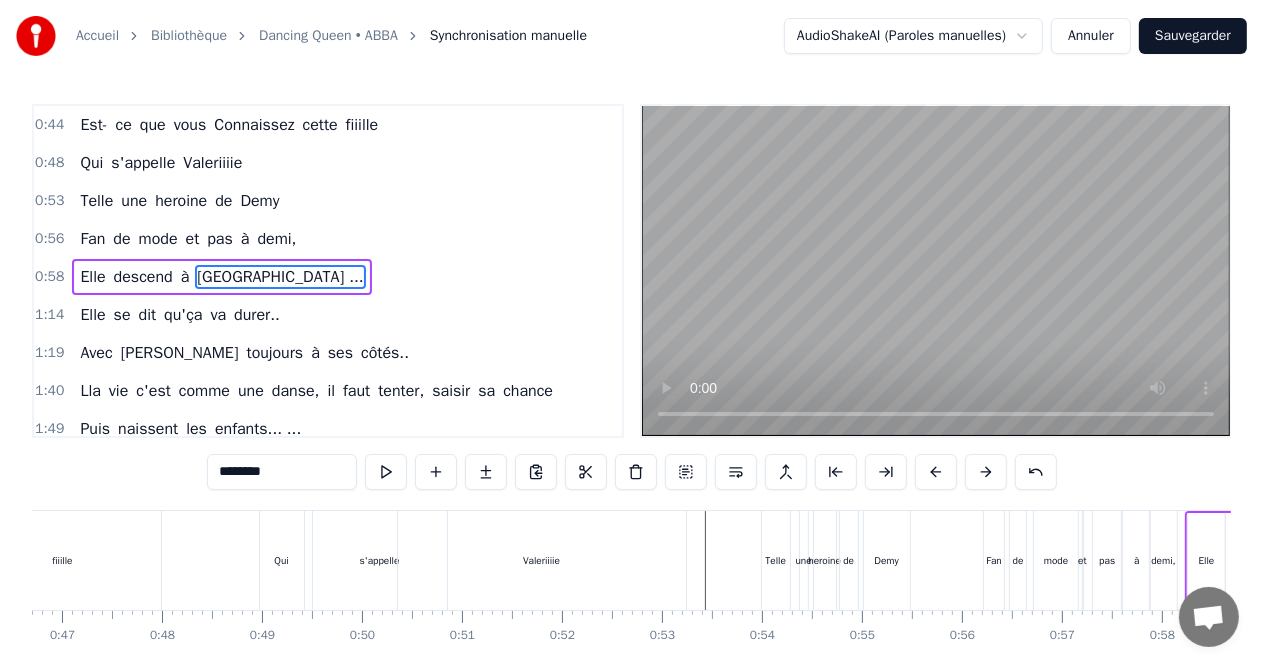 scroll, scrollTop: 0, scrollLeft: 4668, axis: horizontal 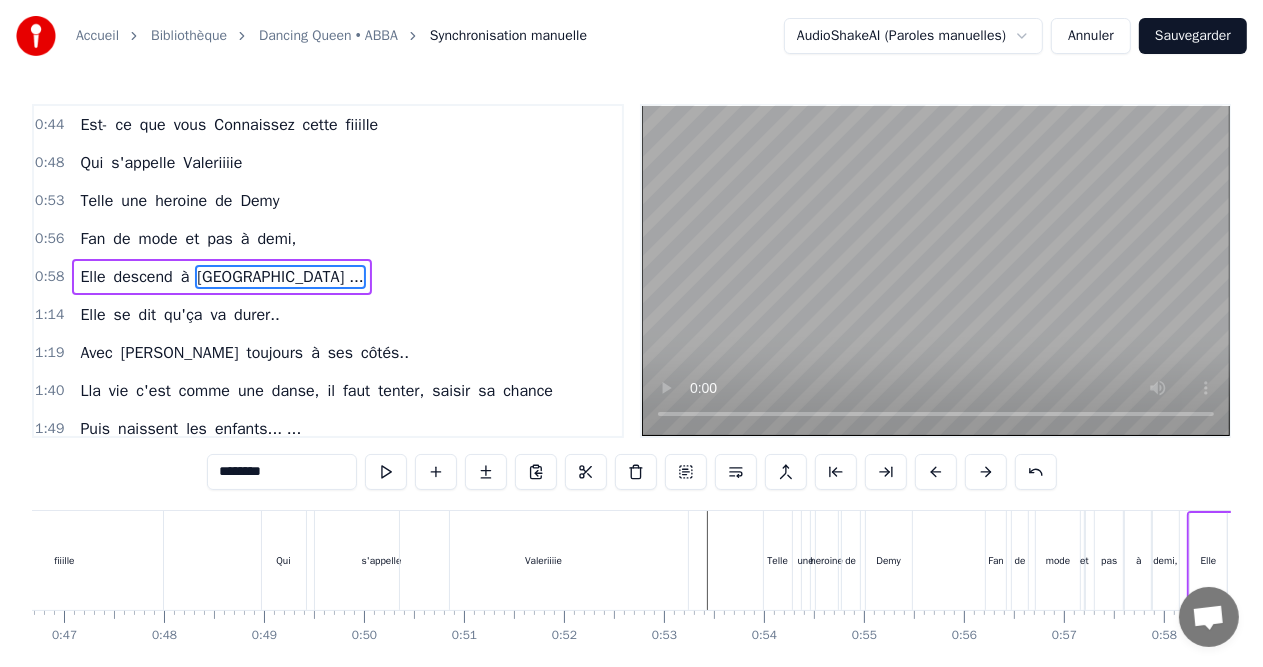 click at bounding box center (7537, 560) 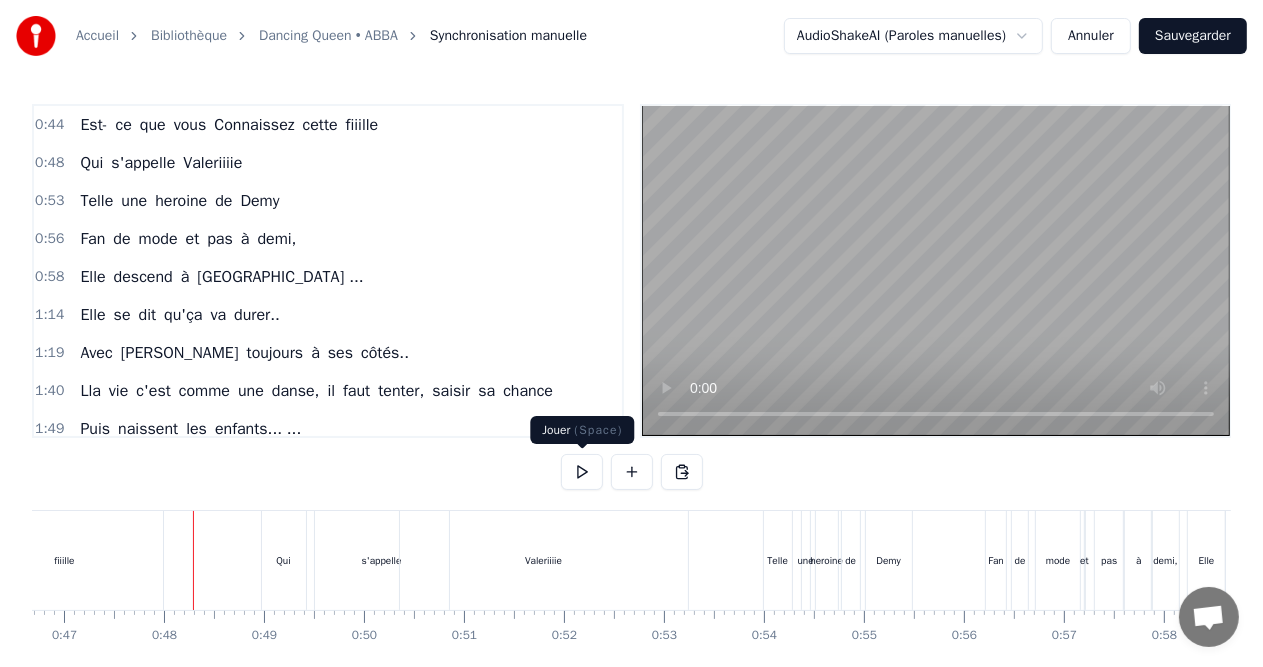 click at bounding box center [582, 472] 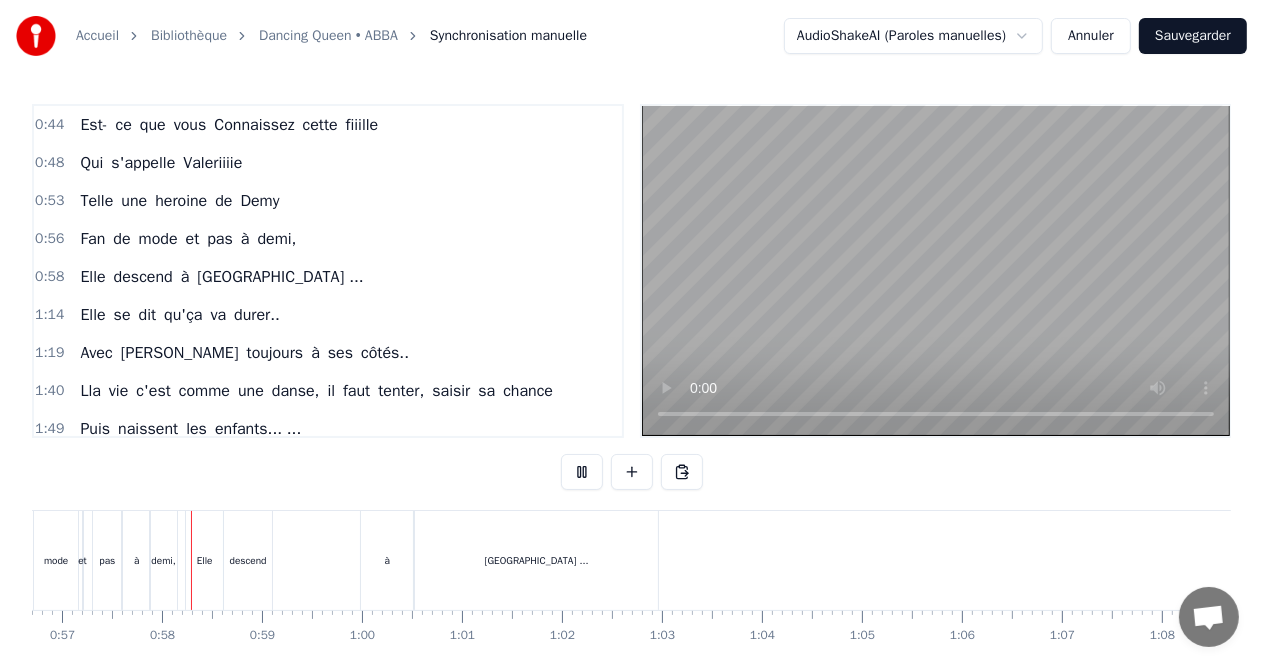 scroll, scrollTop: 0, scrollLeft: 5673, axis: horizontal 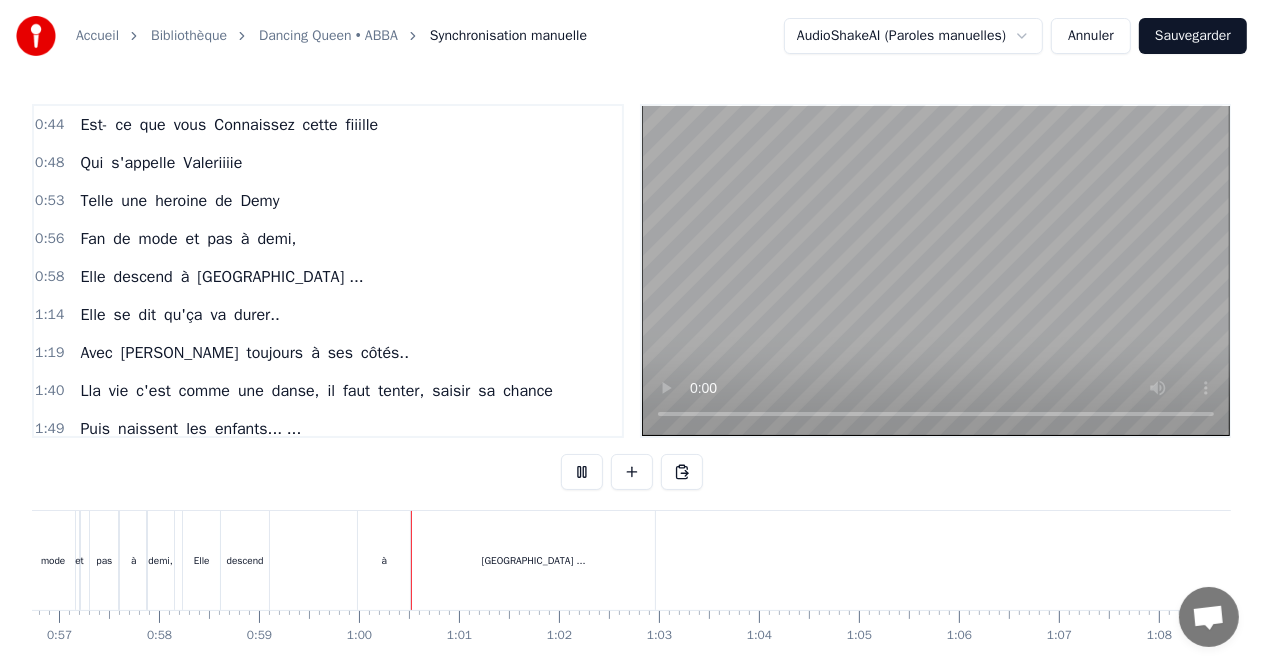 click at bounding box center (582, 472) 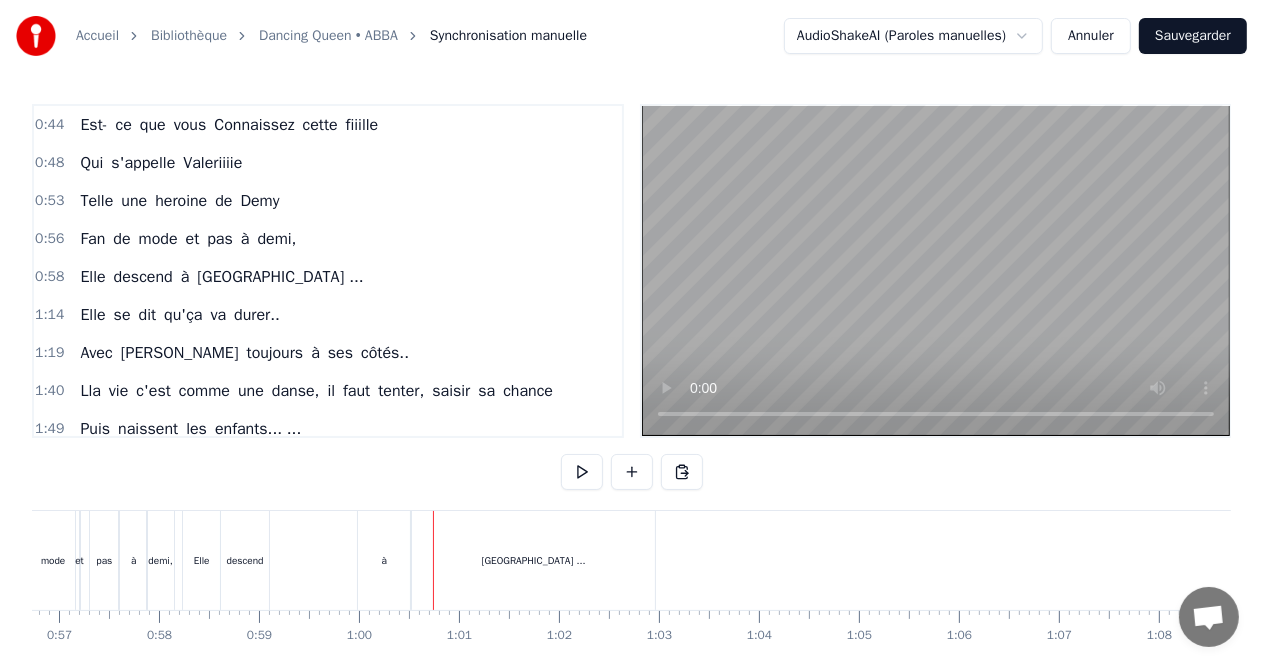 click on "à" at bounding box center (384, 560) 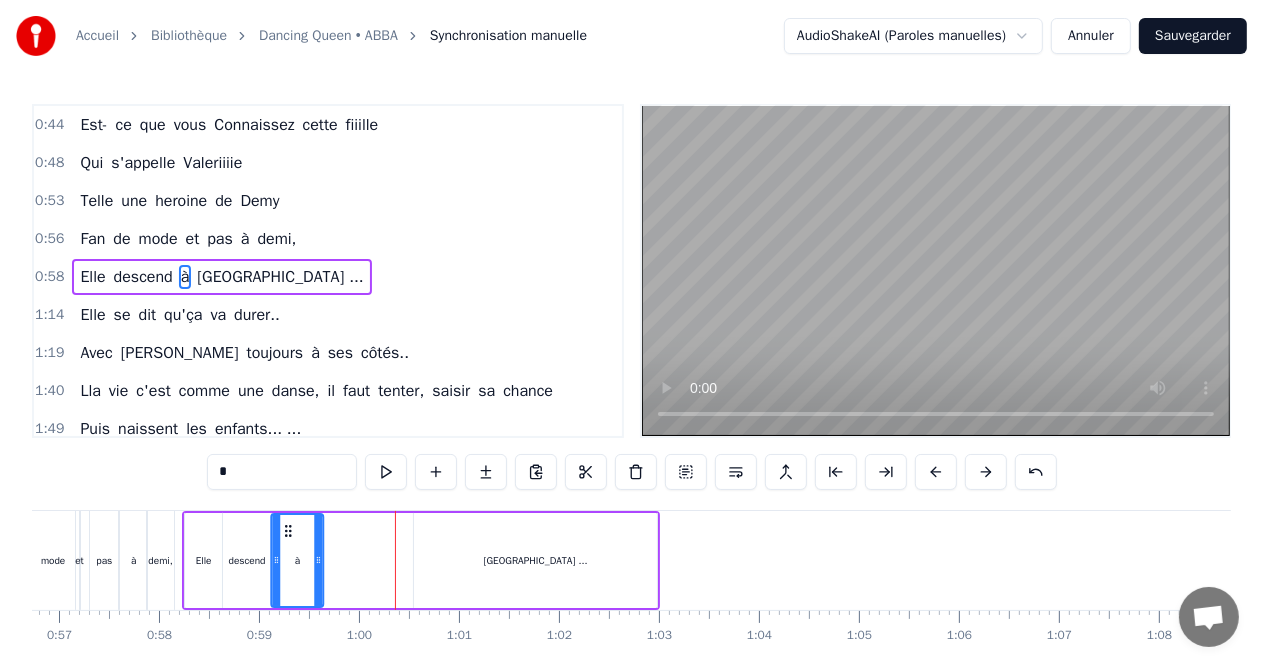 drag, startPoint x: 373, startPoint y: 528, endPoint x: 284, endPoint y: 528, distance: 89 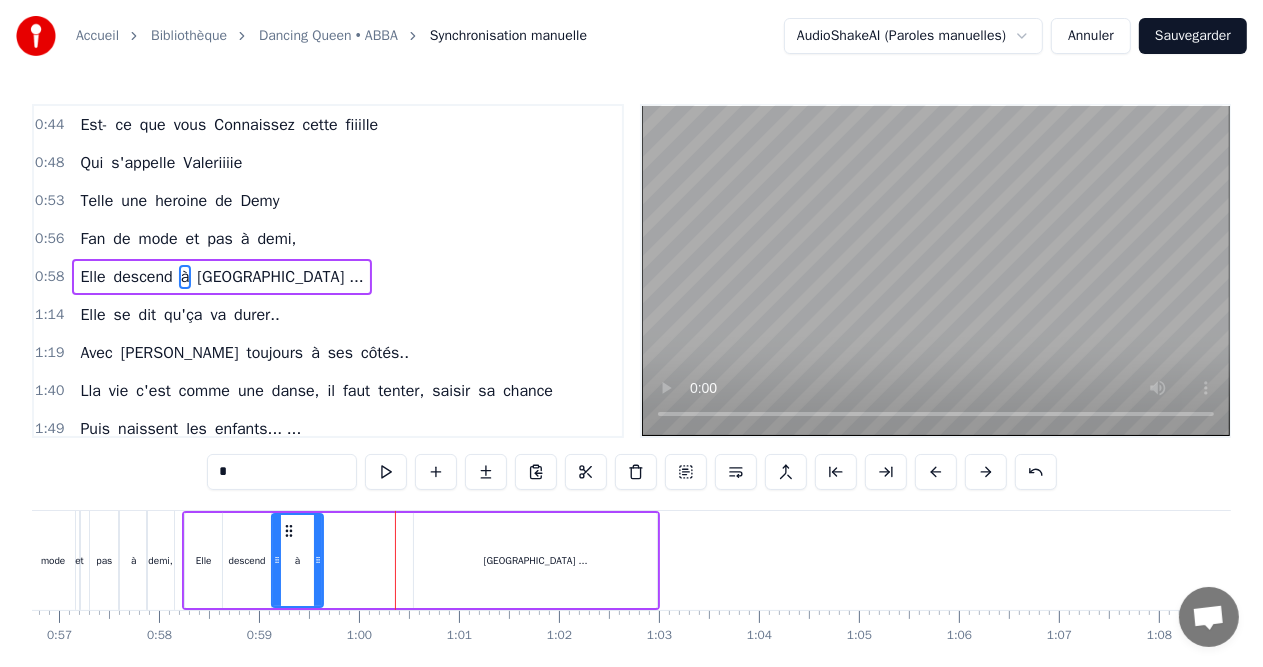 click on "[GEOGRAPHIC_DATA]
..." at bounding box center [535, 560] 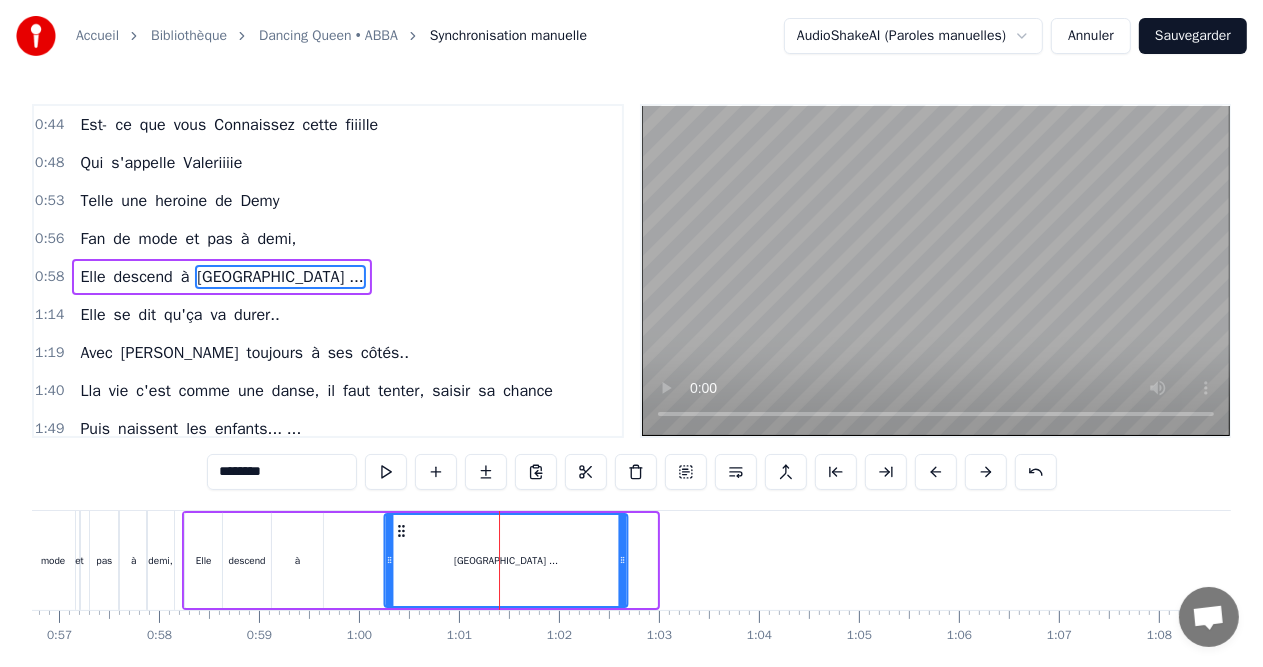 drag, startPoint x: 428, startPoint y: 528, endPoint x: 399, endPoint y: 531, distance: 29.15476 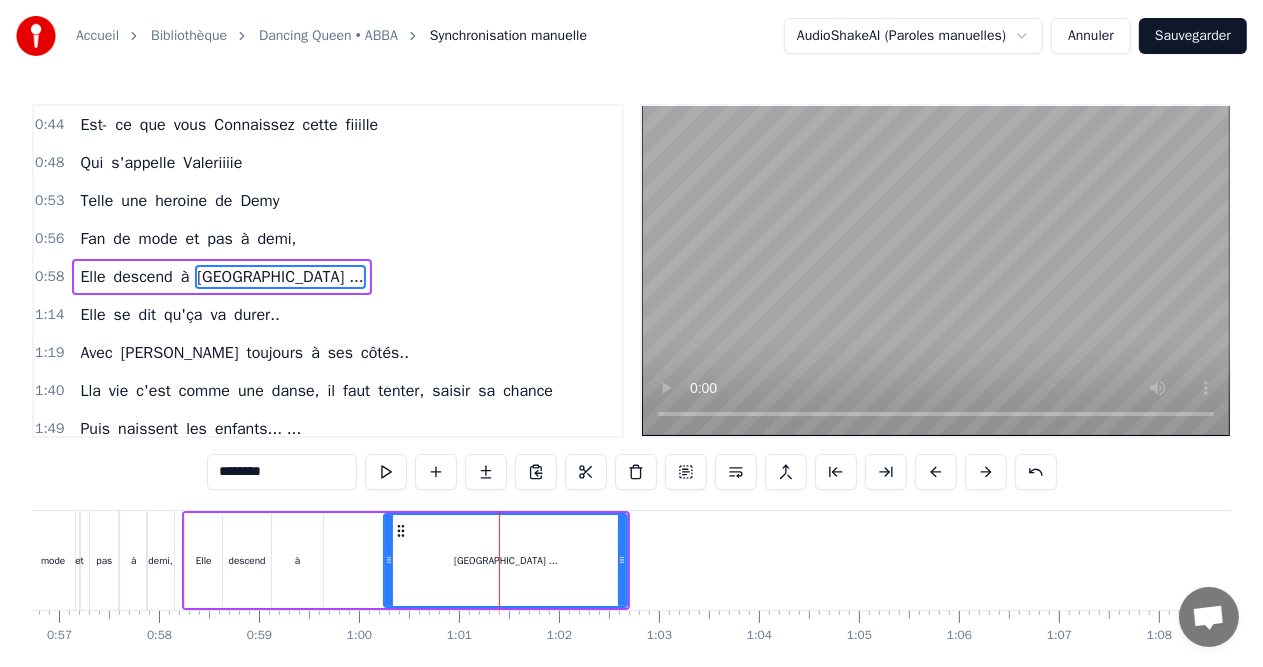 type on "********" 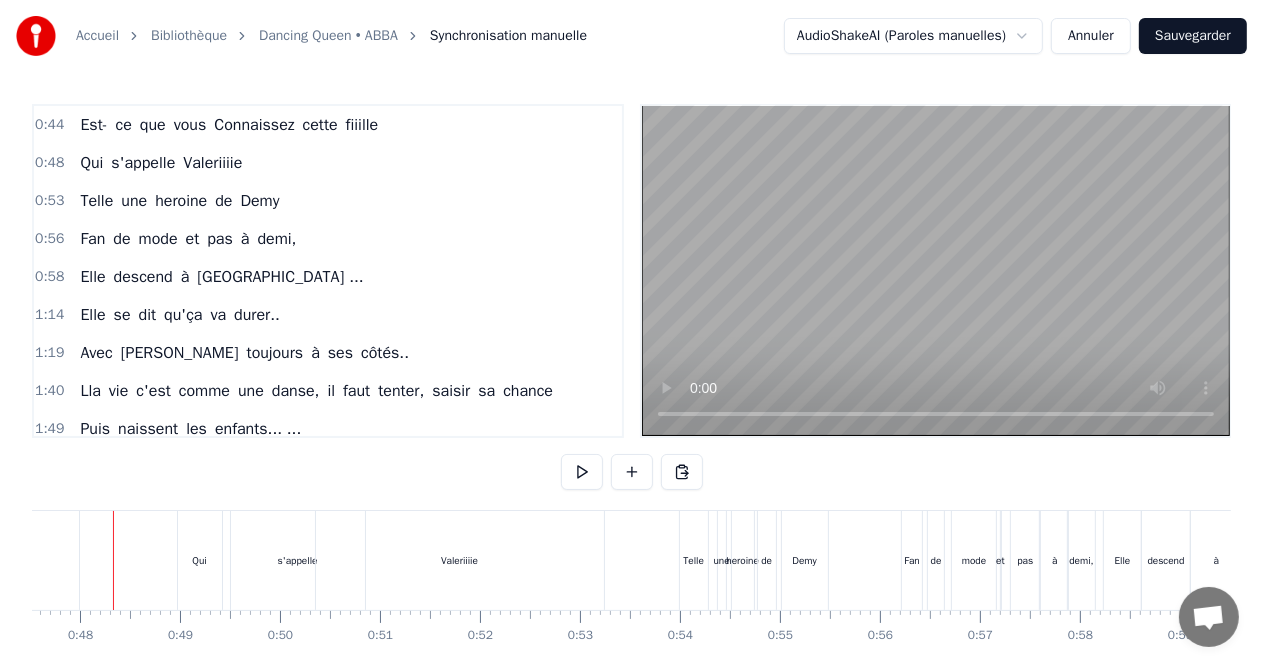 scroll, scrollTop: 0, scrollLeft: 4732, axis: horizontal 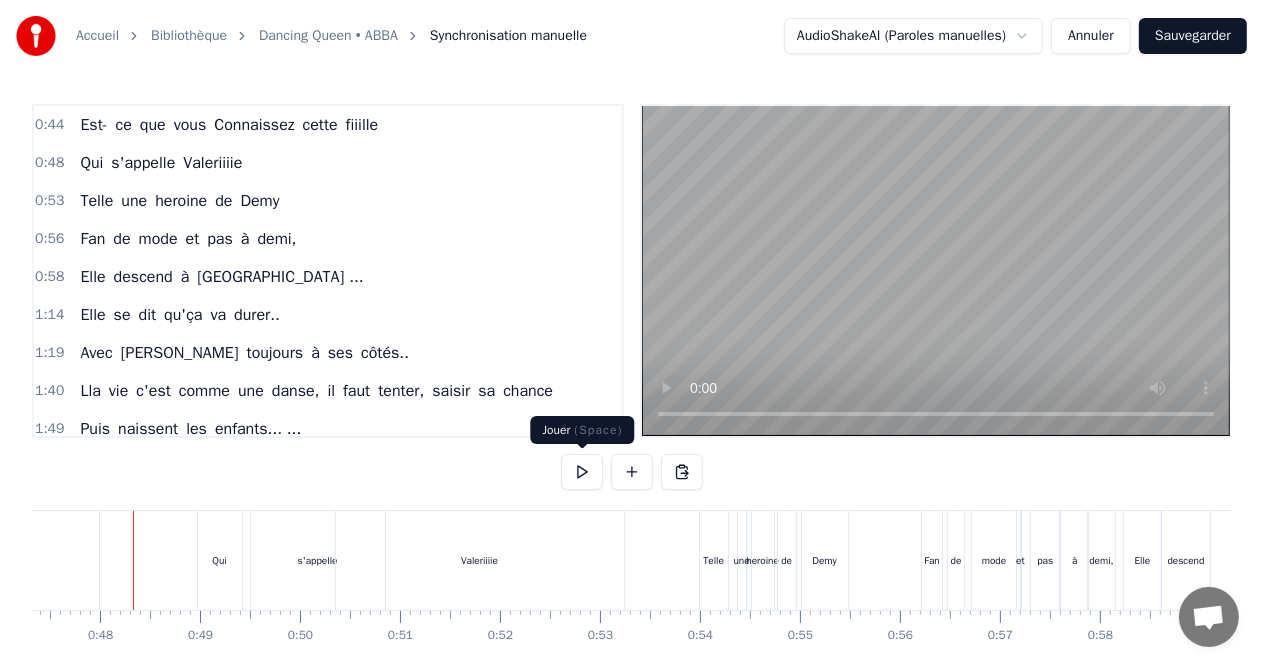 click at bounding box center (582, 472) 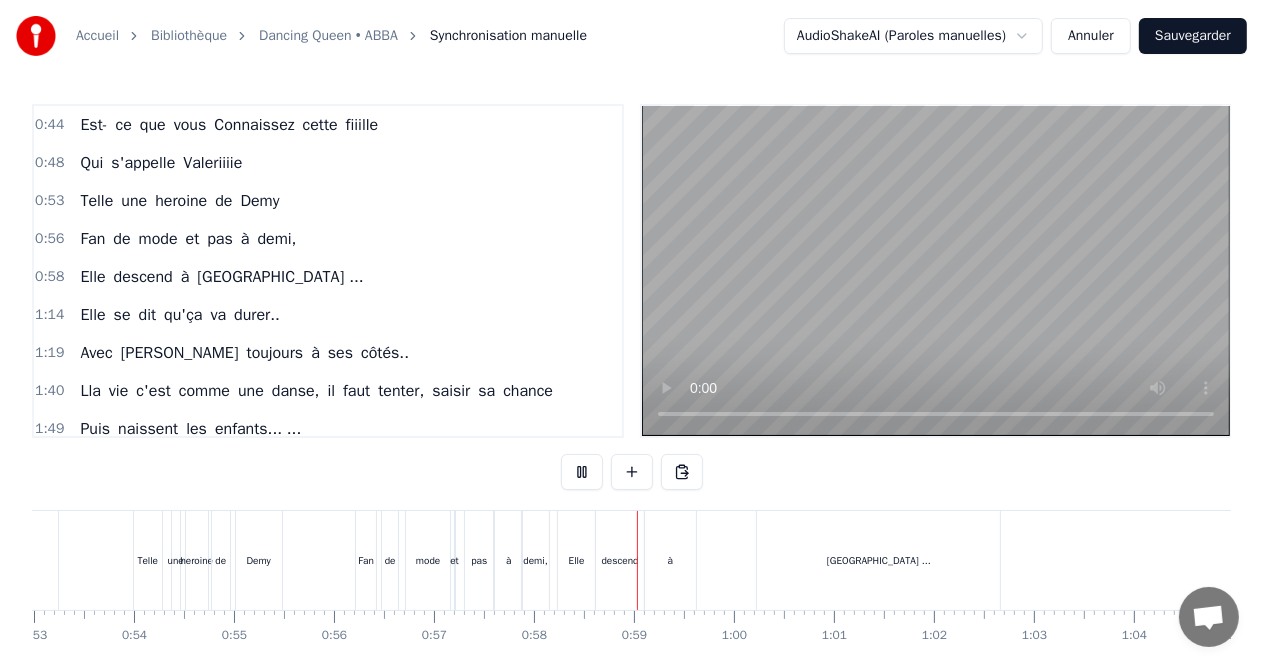 scroll, scrollTop: 0, scrollLeft: 5757, axis: horizontal 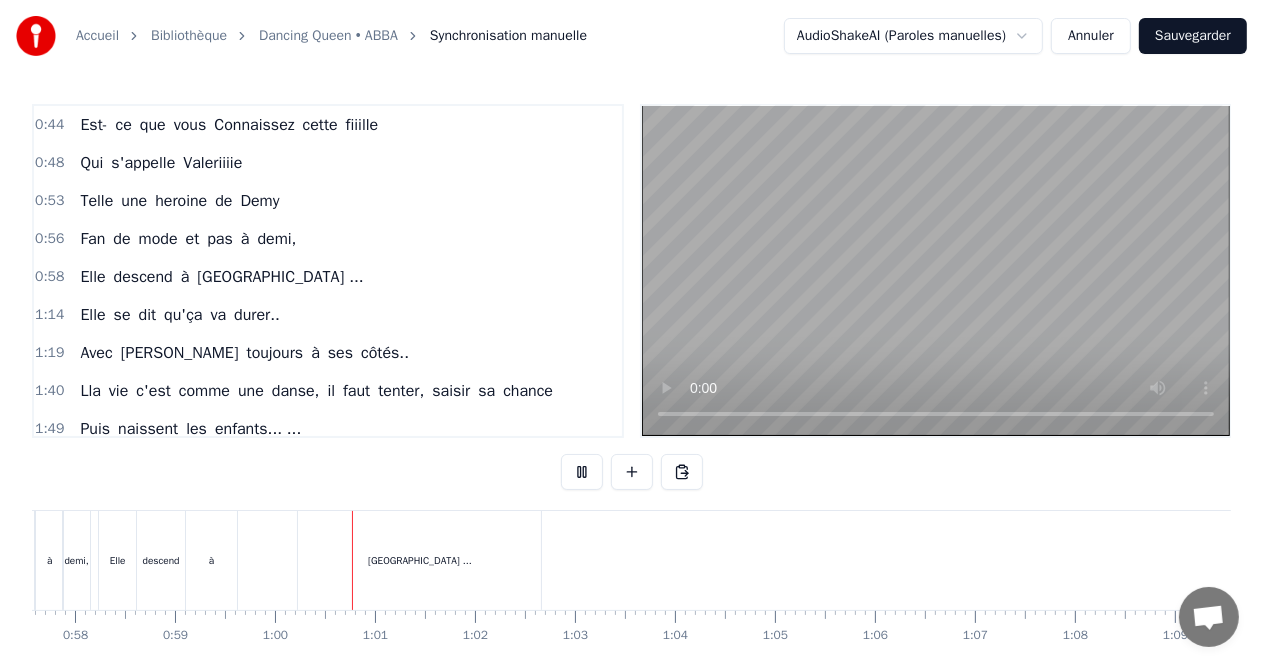click at bounding box center [582, 472] 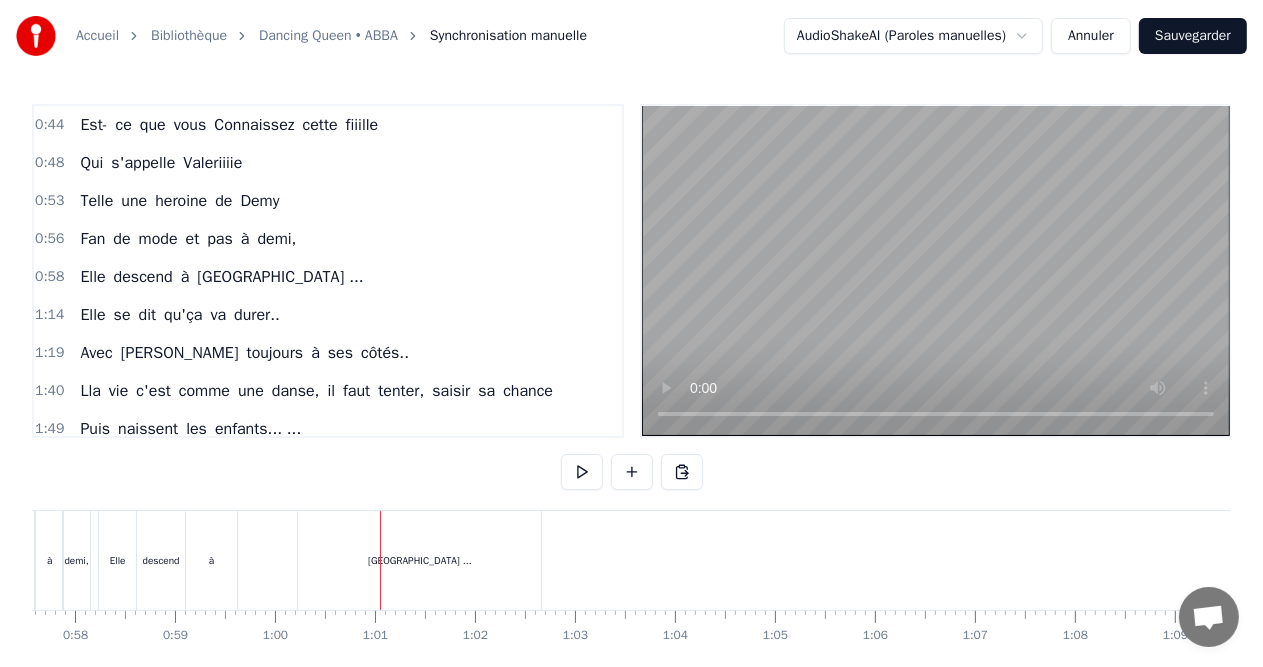 click on "[GEOGRAPHIC_DATA]
..." at bounding box center [419, 560] 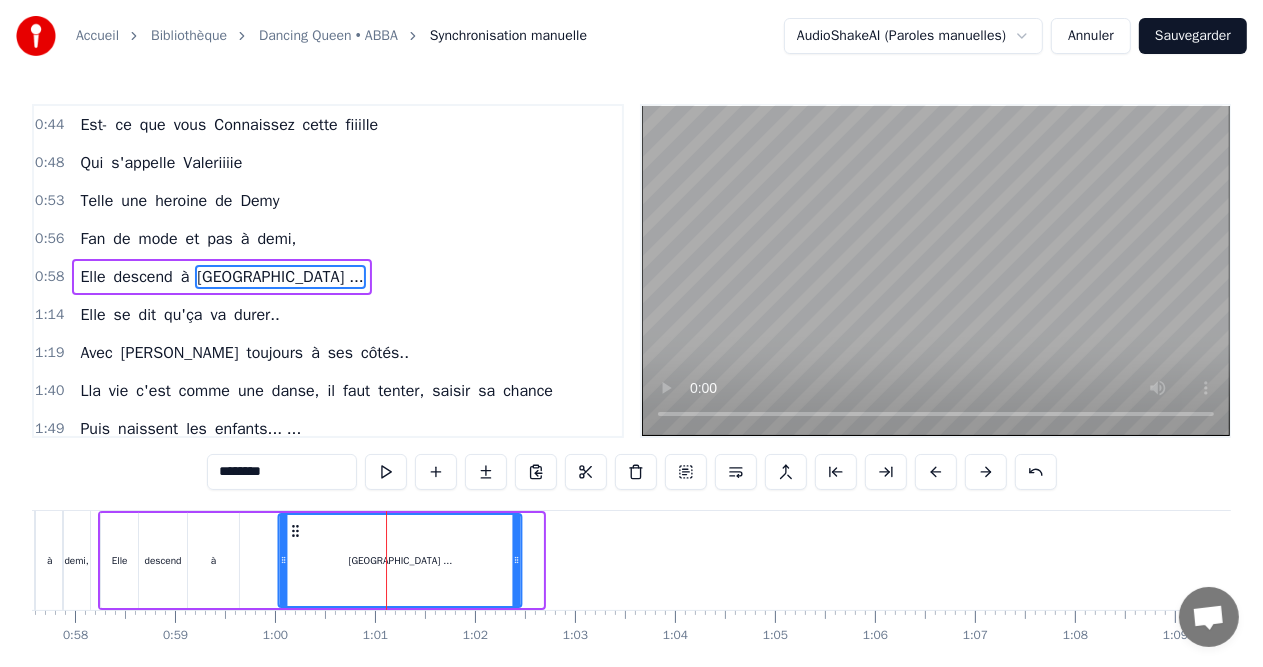 drag, startPoint x: 314, startPoint y: 522, endPoint x: 292, endPoint y: 522, distance: 22 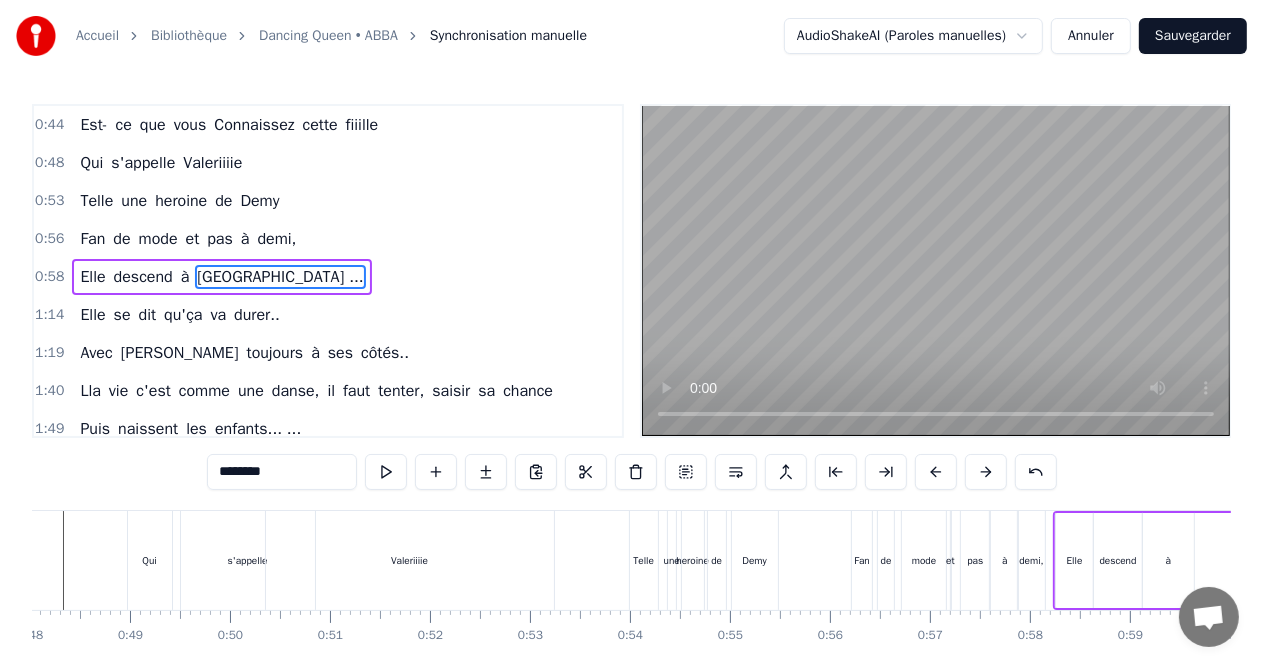 scroll, scrollTop: 0, scrollLeft: 4709, axis: horizontal 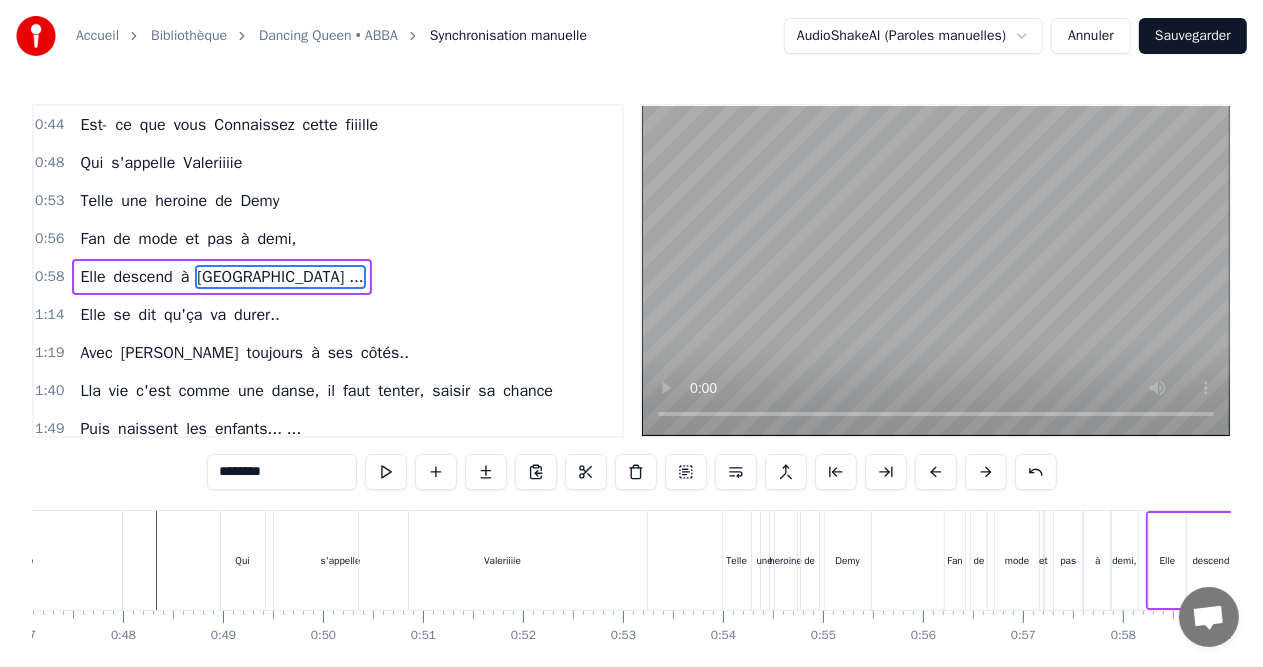 click at bounding box center (7496, 560) 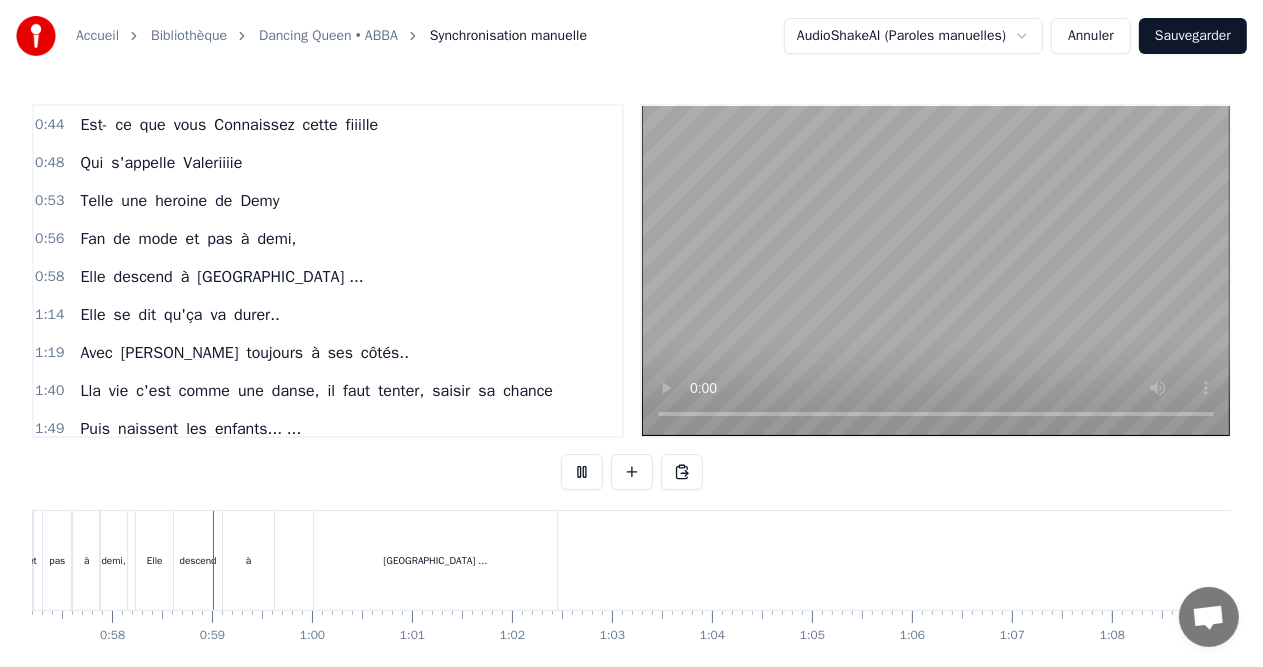 scroll, scrollTop: 0, scrollLeft: 5720, axis: horizontal 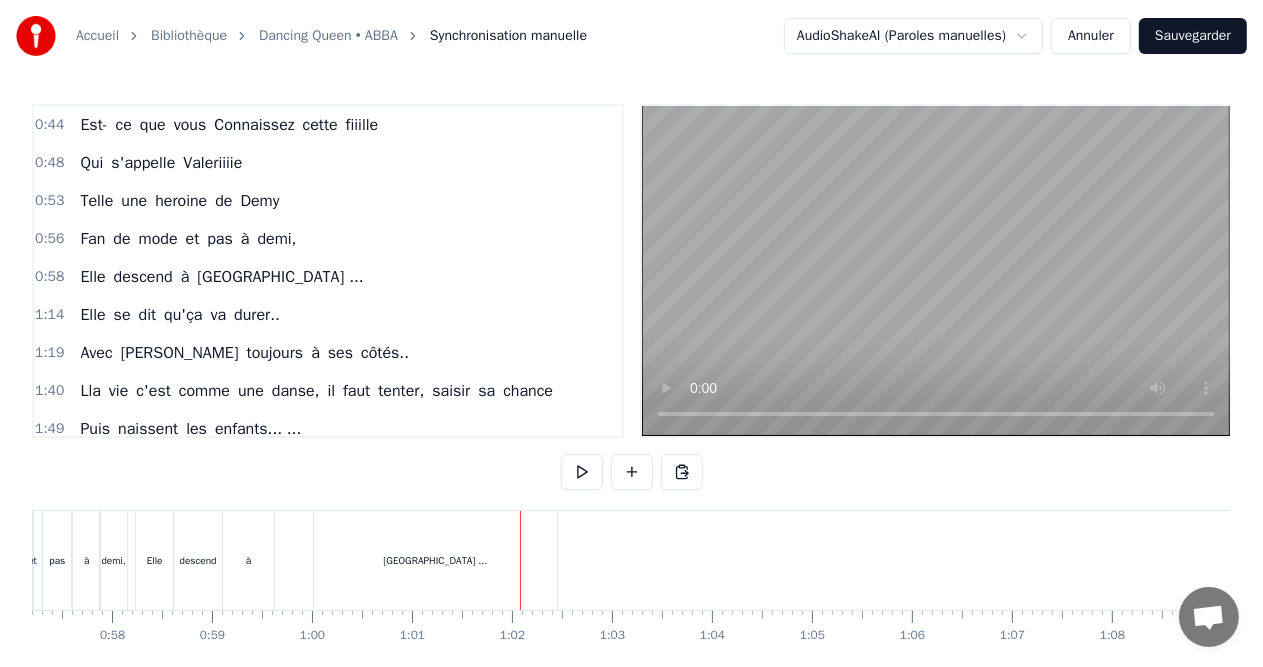click on "[GEOGRAPHIC_DATA]
..." at bounding box center (435, 560) 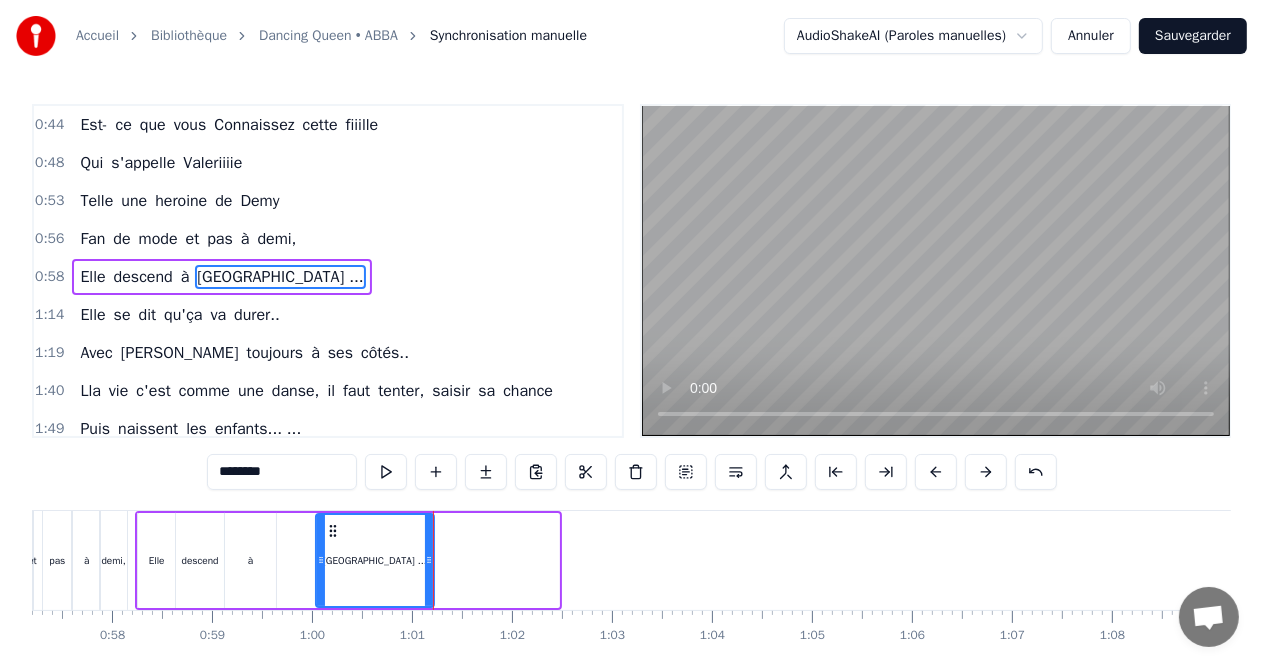 drag, startPoint x: 552, startPoint y: 556, endPoint x: 427, endPoint y: 552, distance: 125.06398 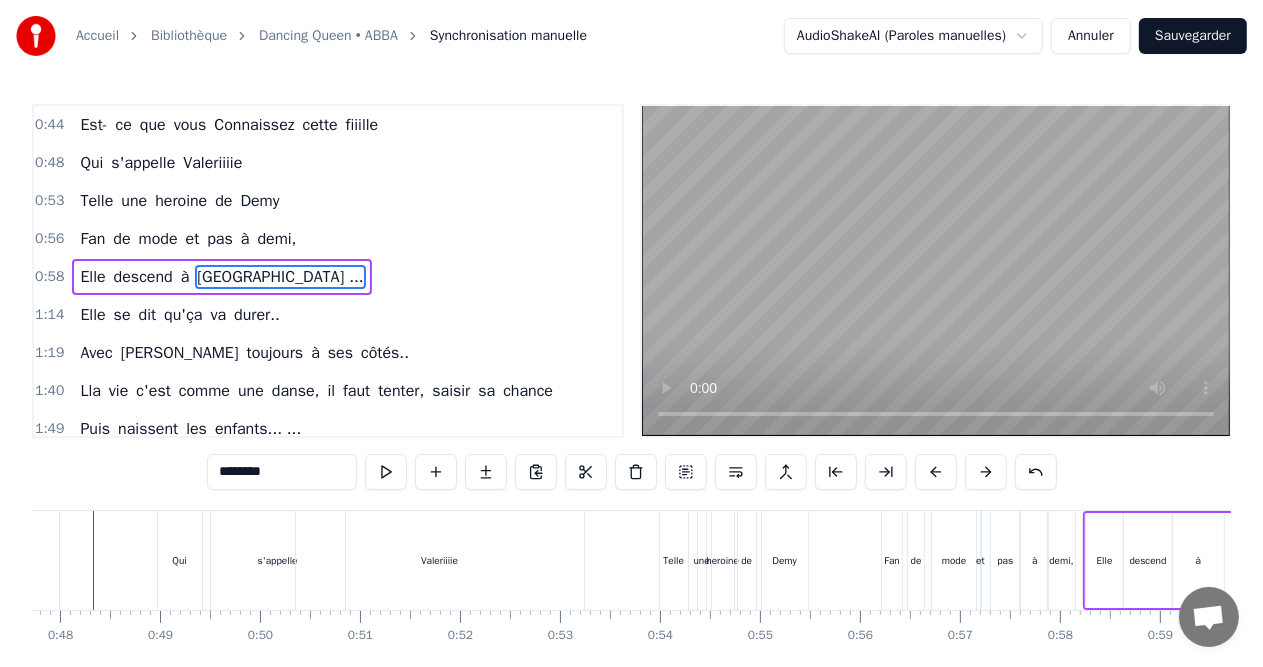 scroll, scrollTop: 0, scrollLeft: 4696, axis: horizontal 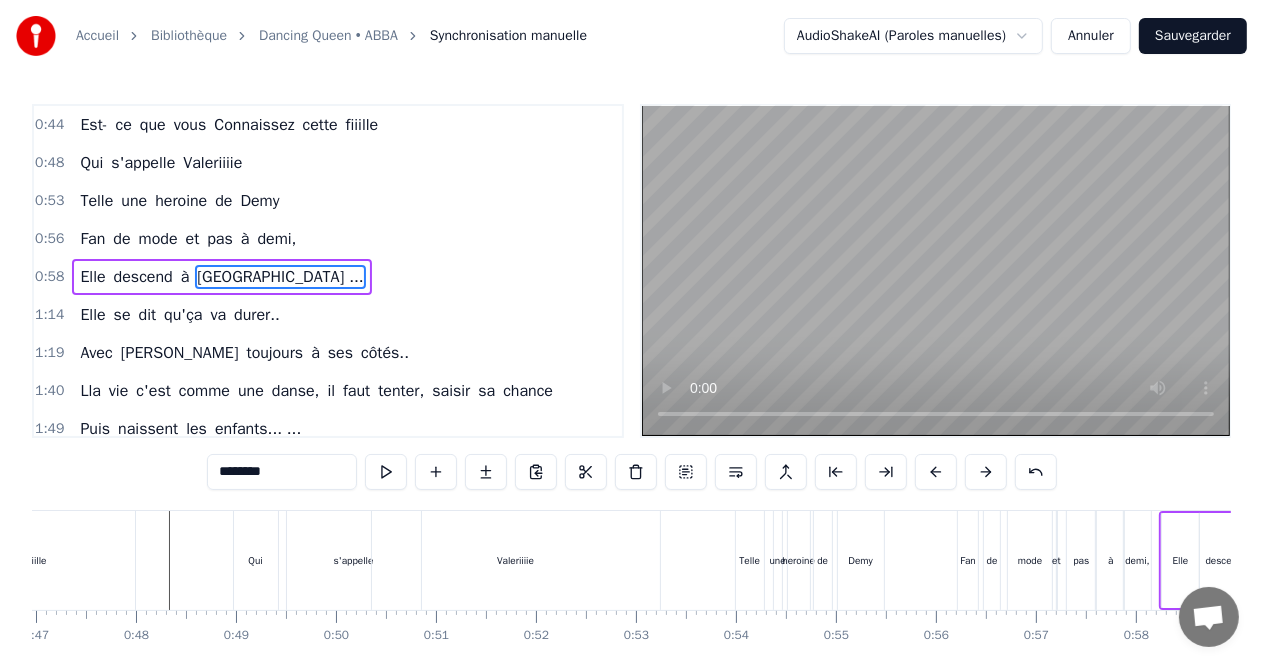 click at bounding box center (7509, 560) 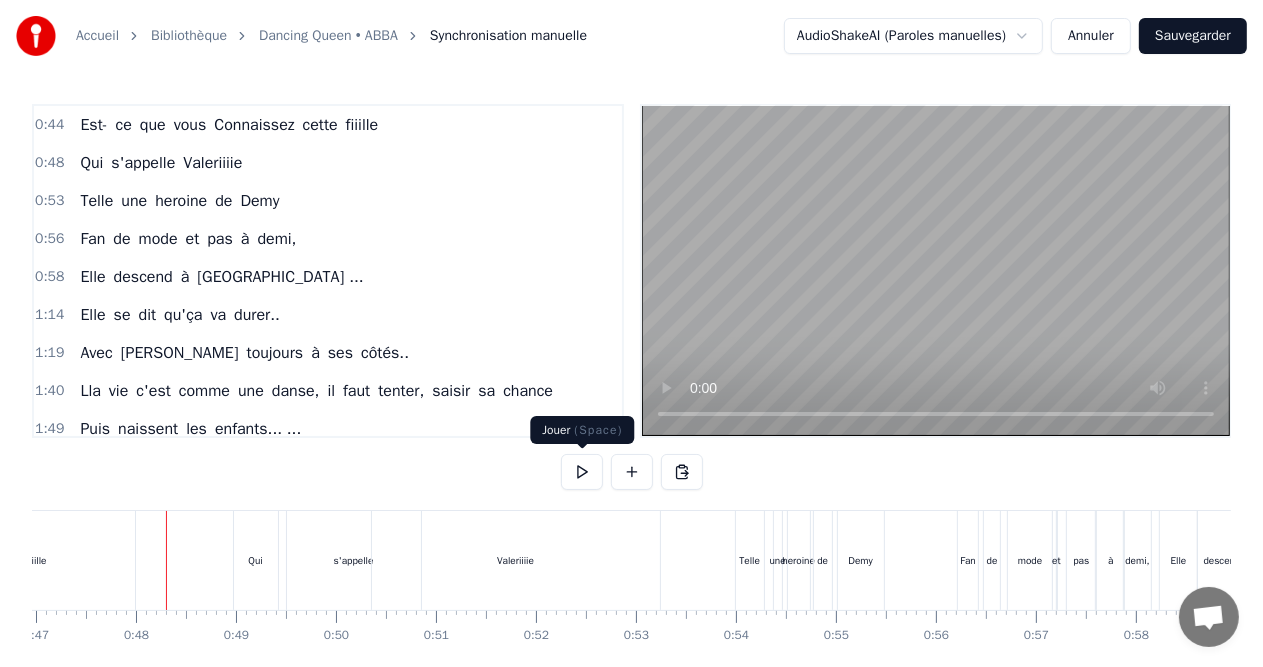 click at bounding box center [582, 472] 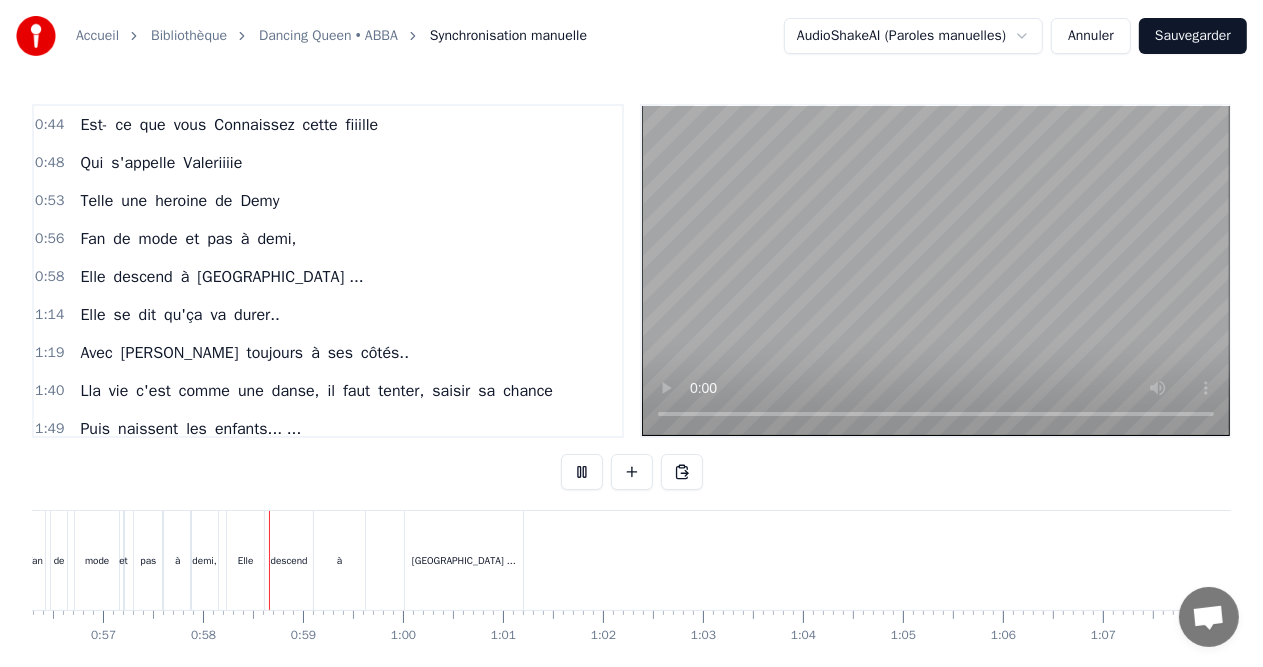 scroll, scrollTop: 0, scrollLeft: 5695, axis: horizontal 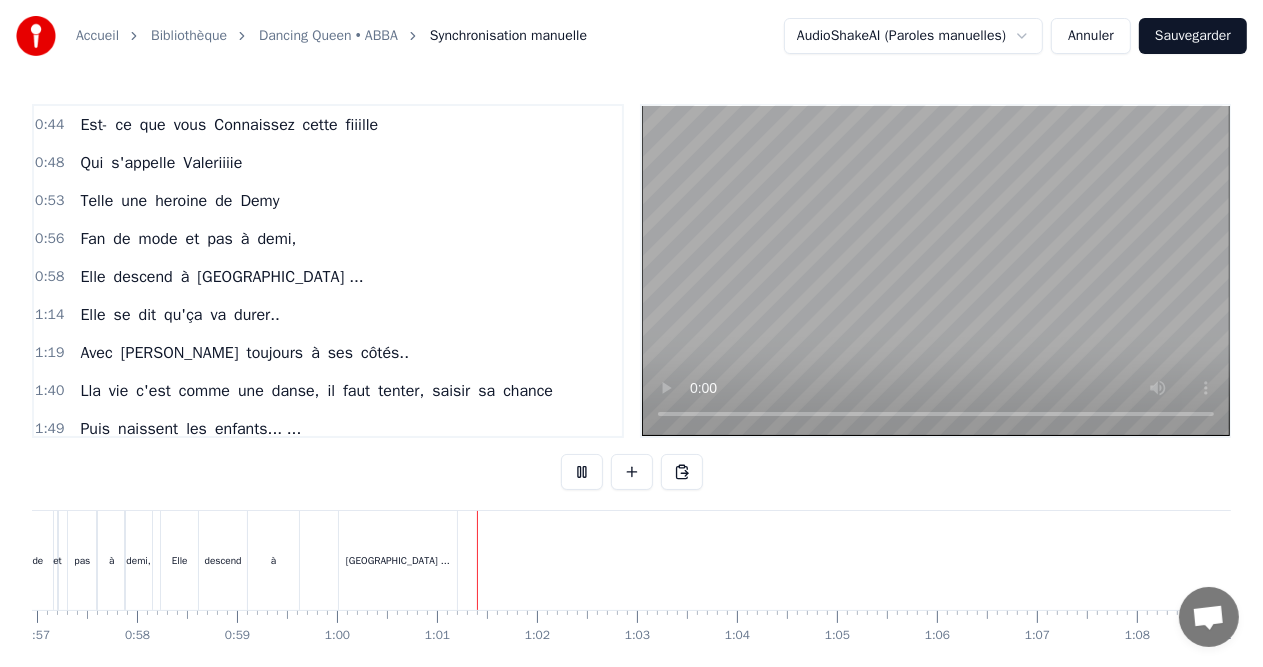 click at bounding box center (582, 472) 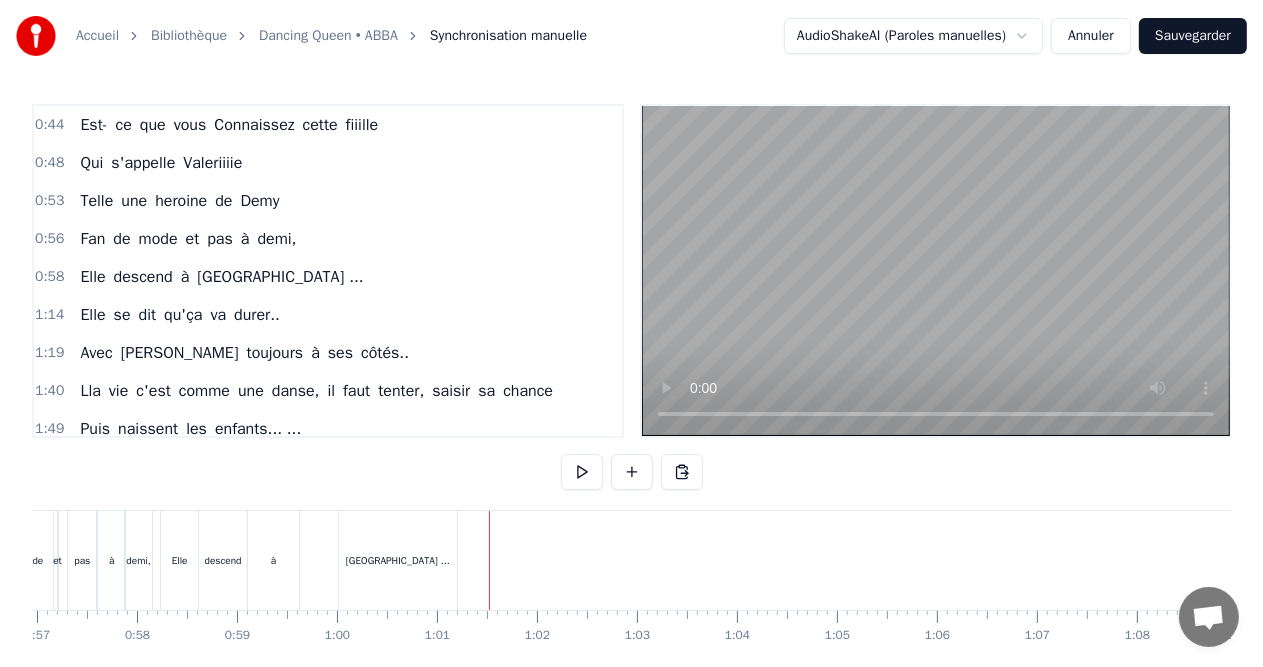 click on "1:14 Elle se dit qu'ça va durer.." at bounding box center [328, 315] 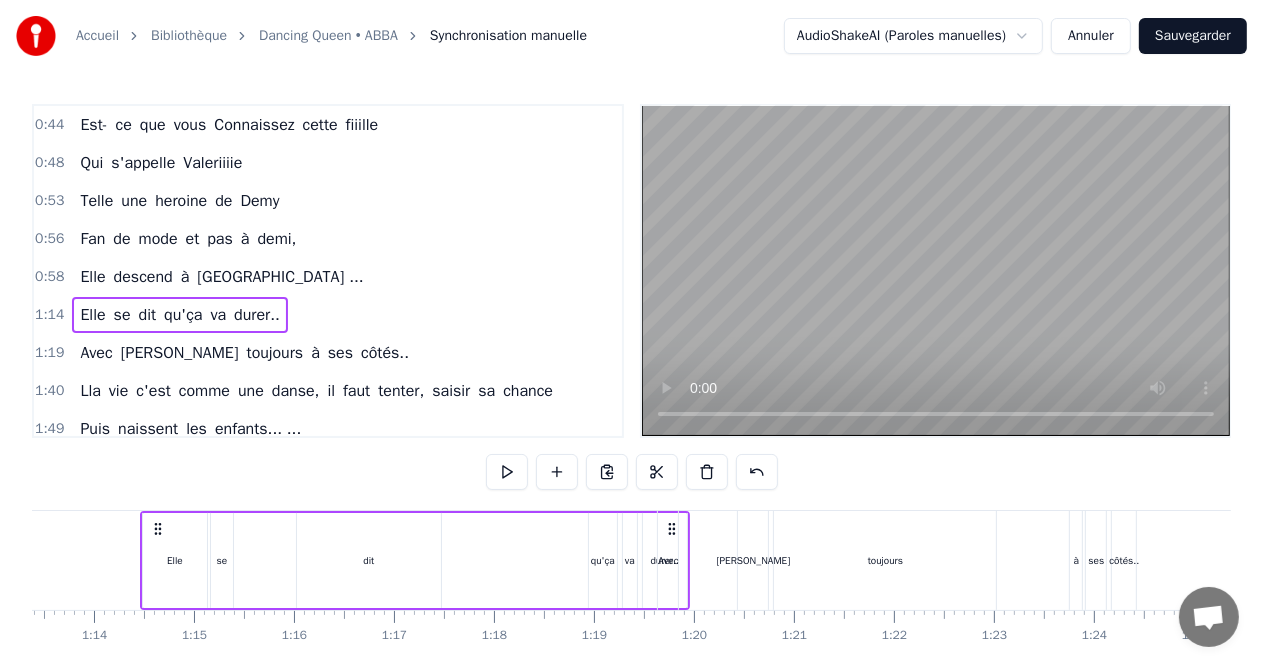 scroll, scrollTop: 0, scrollLeft: 7345, axis: horizontal 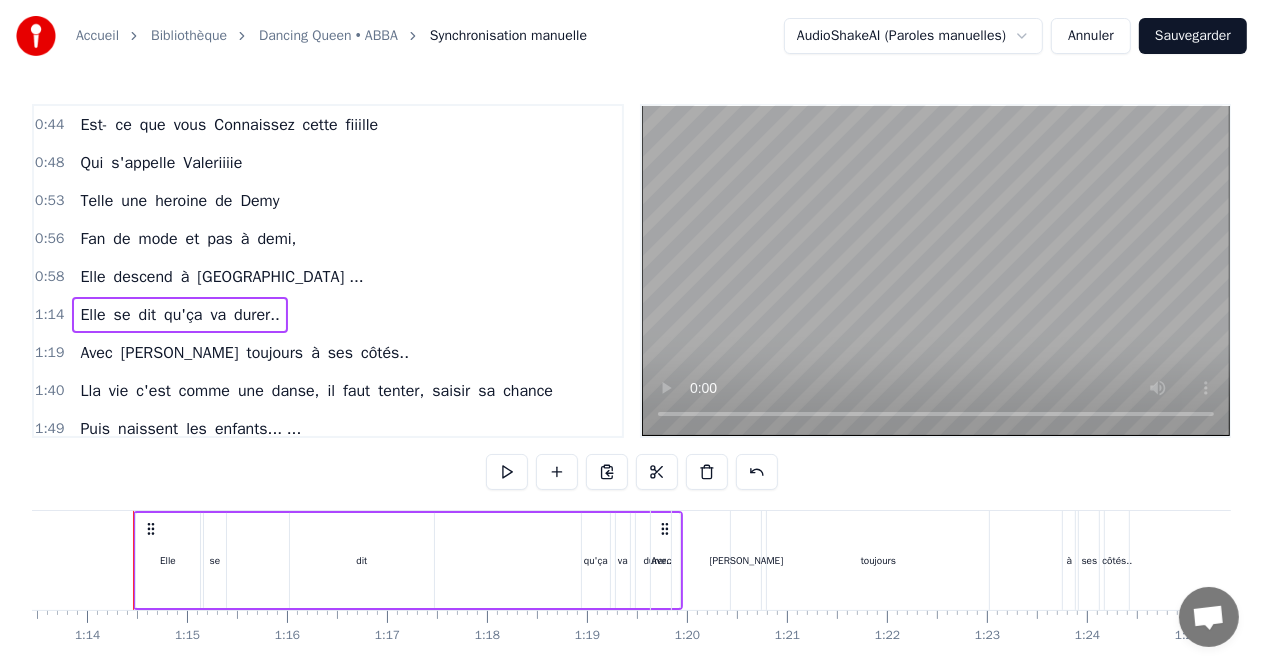 click on "1:19 Avec [PERSON_NAME] toujours à ses côtés.." at bounding box center (328, 353) 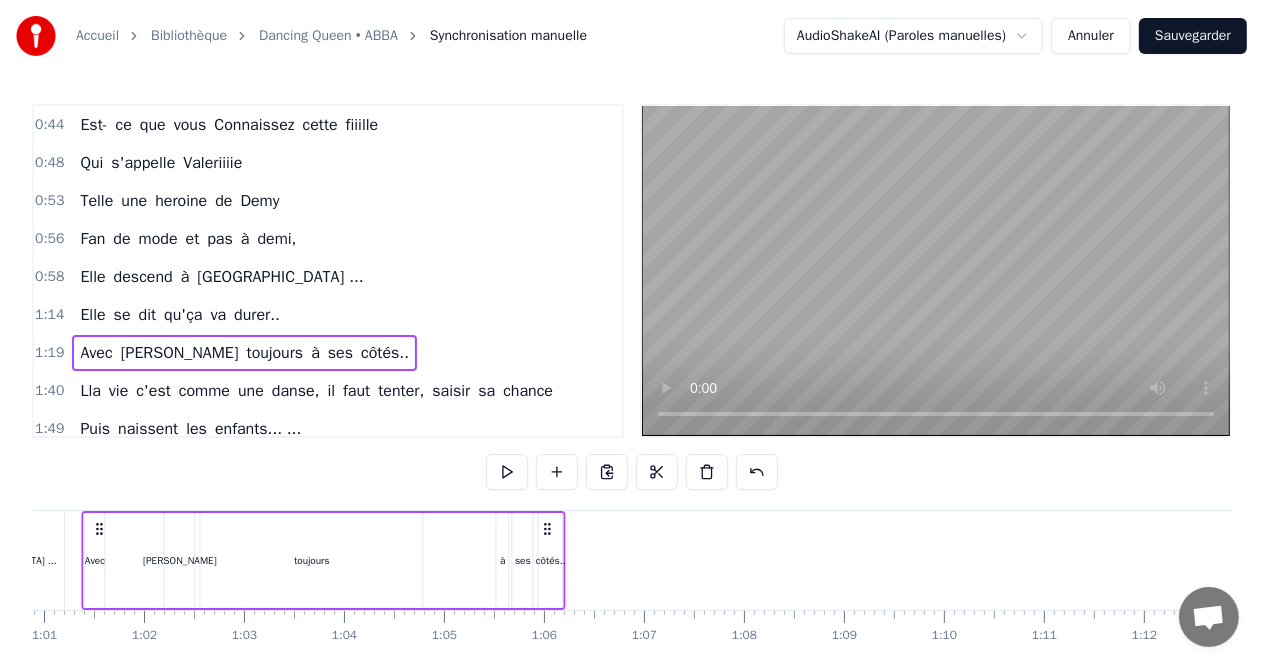 scroll, scrollTop: 0, scrollLeft: 6088, axis: horizontal 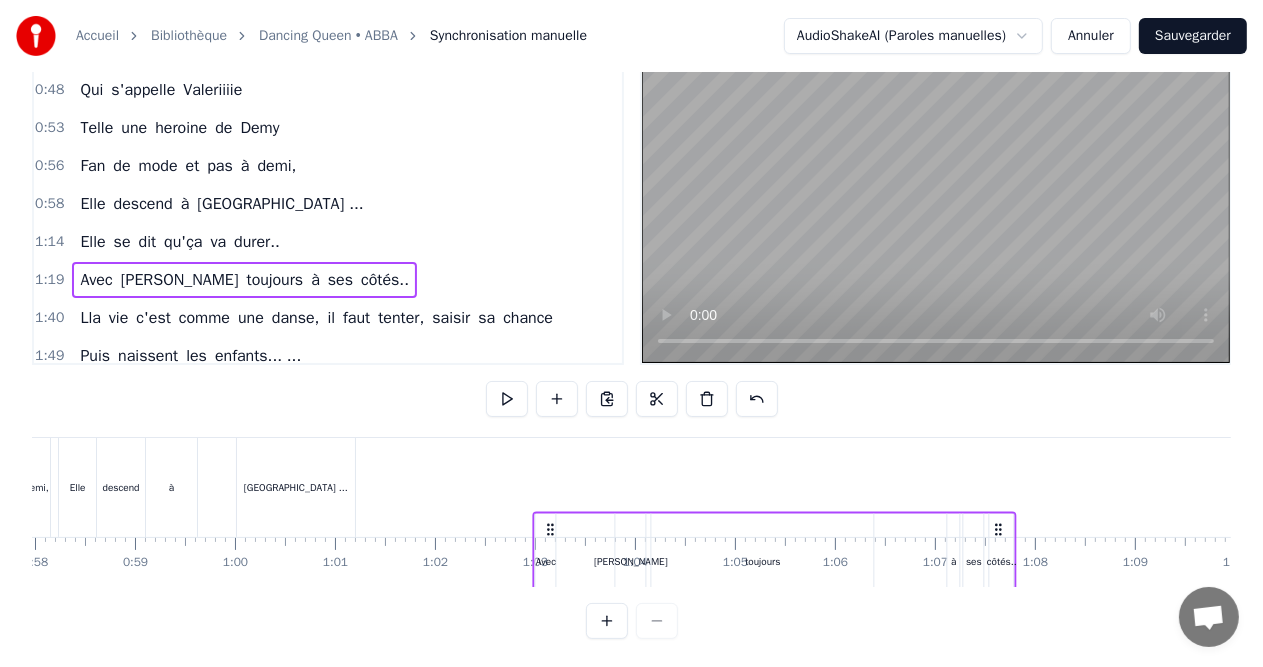 drag, startPoint x: 592, startPoint y: 524, endPoint x: 545, endPoint y: 518, distance: 47.38143 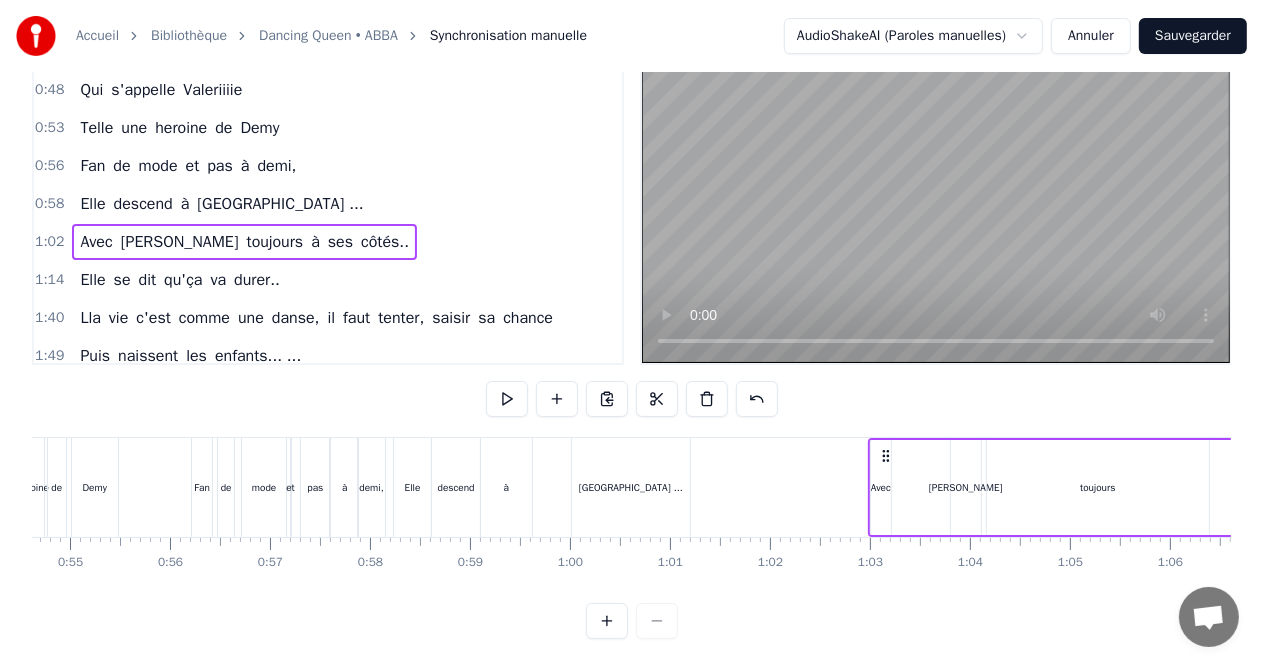 scroll, scrollTop: 0, scrollLeft: 5420, axis: horizontal 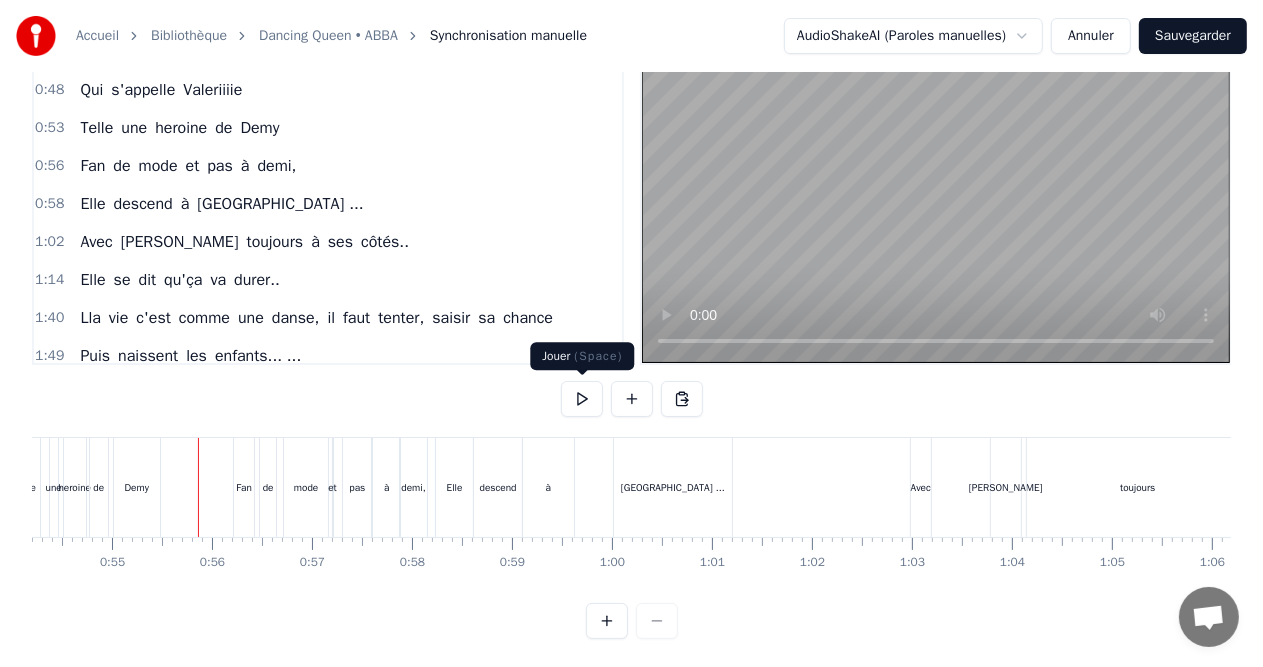 click at bounding box center [582, 399] 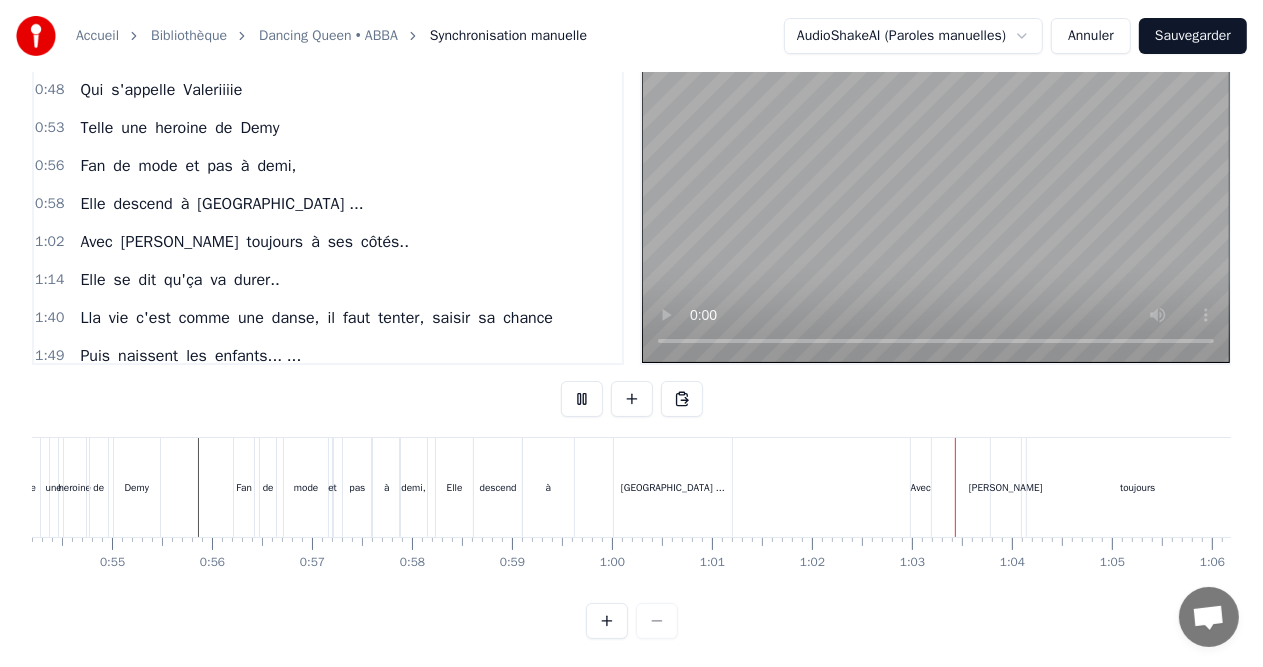 click at bounding box center (582, 399) 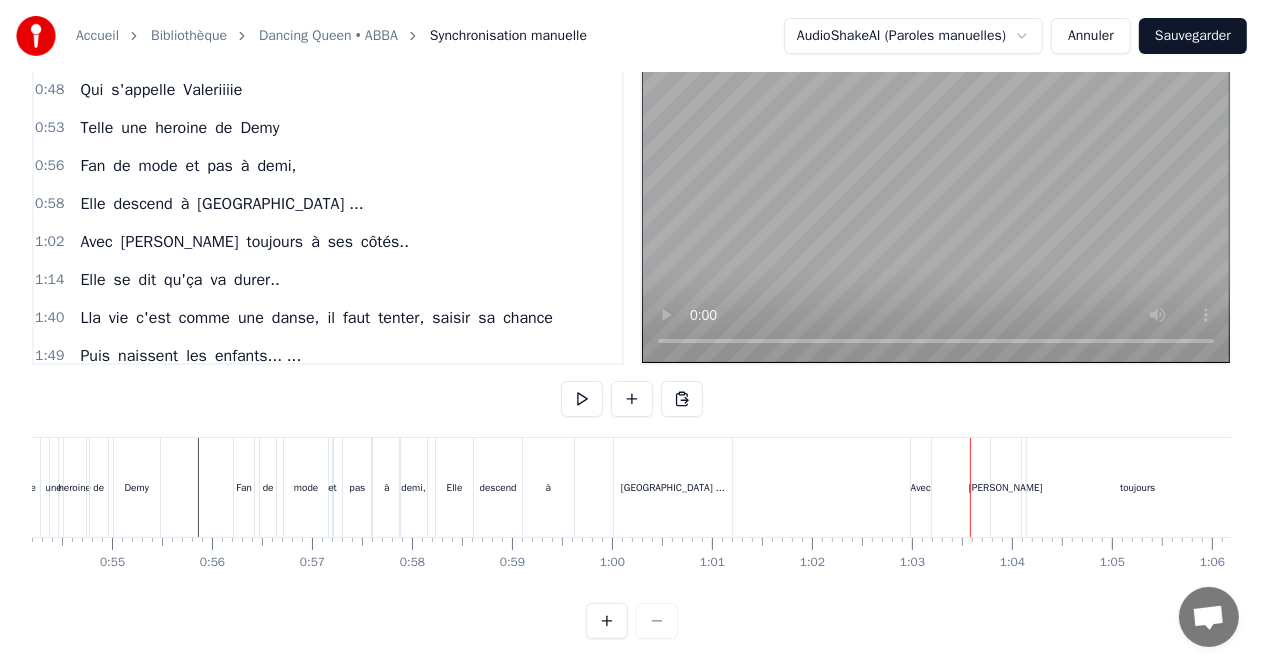 click on "[PERSON_NAME]" at bounding box center (1006, 487) 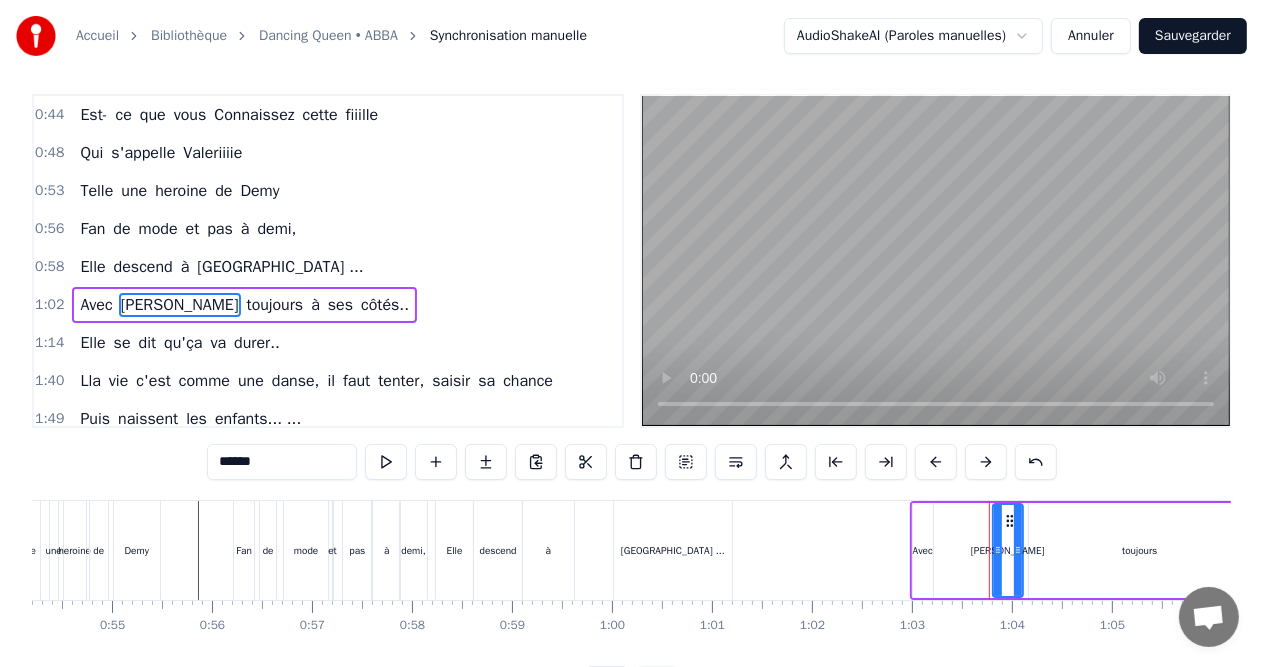 scroll, scrollTop: 0, scrollLeft: 0, axis: both 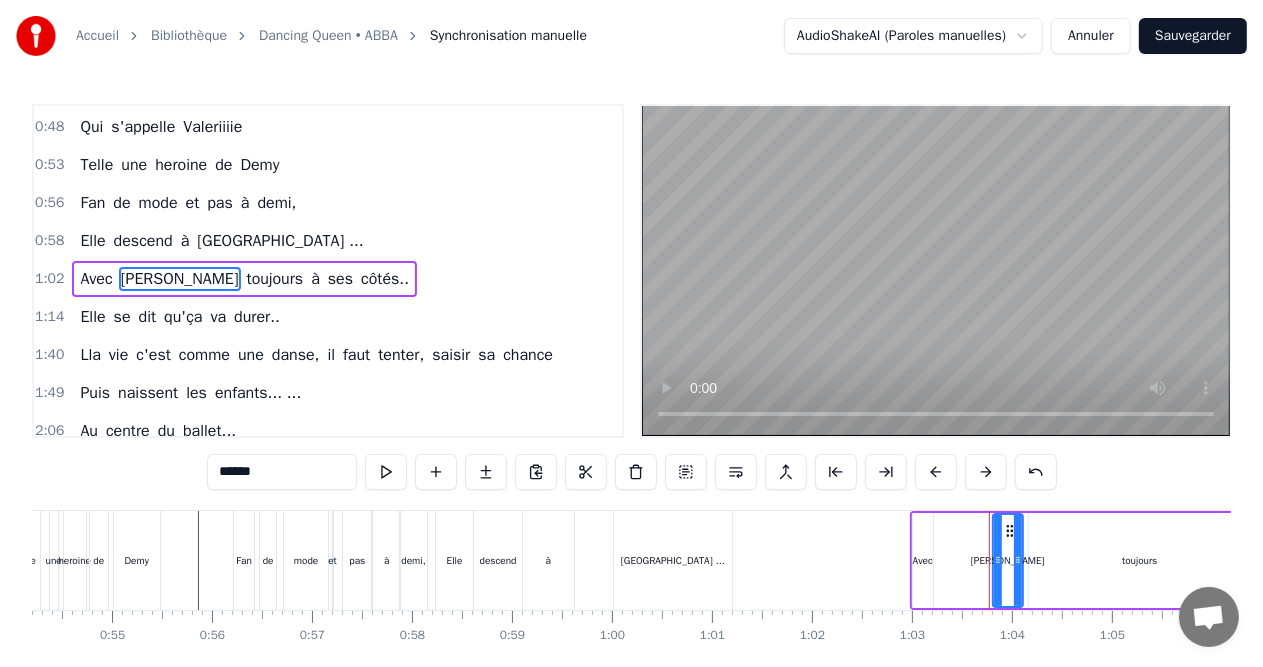 click on "1:02 Avec [PERSON_NAME] toujours à ses côtés.." at bounding box center [328, 279] 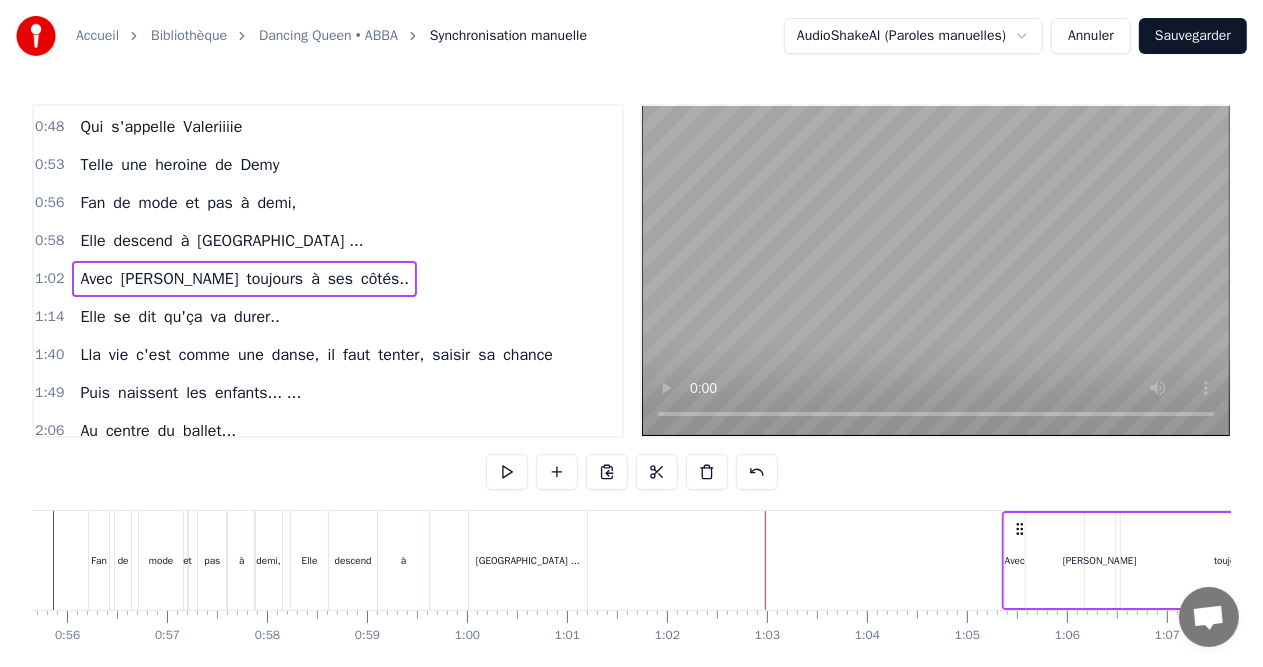 scroll, scrollTop: 0, scrollLeft: 5572, axis: horizontal 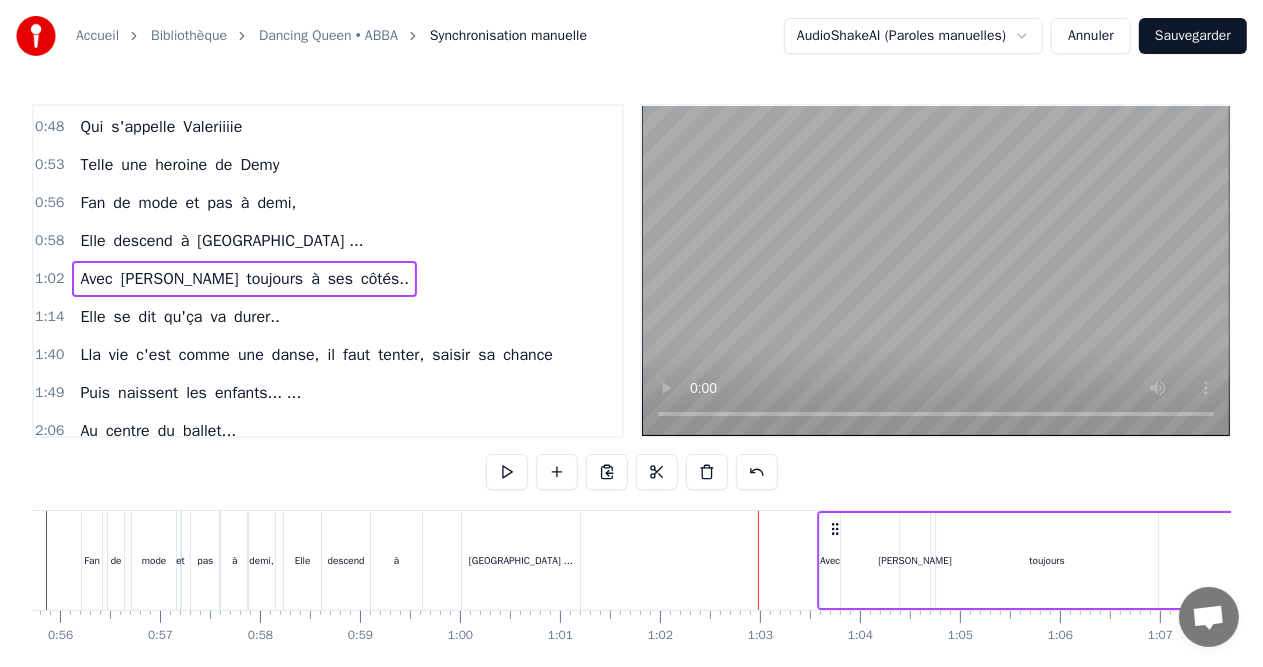 drag, startPoint x: 924, startPoint y: 531, endPoint x: 832, endPoint y: 531, distance: 92 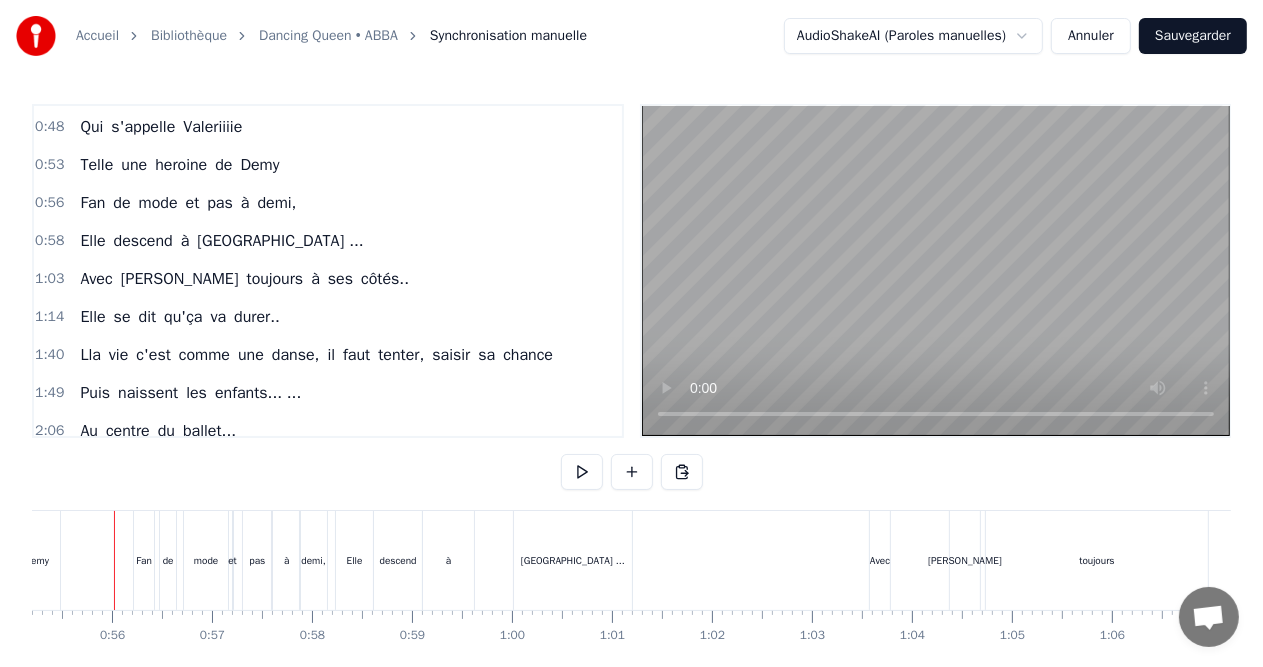 scroll, scrollTop: 0, scrollLeft: 5501, axis: horizontal 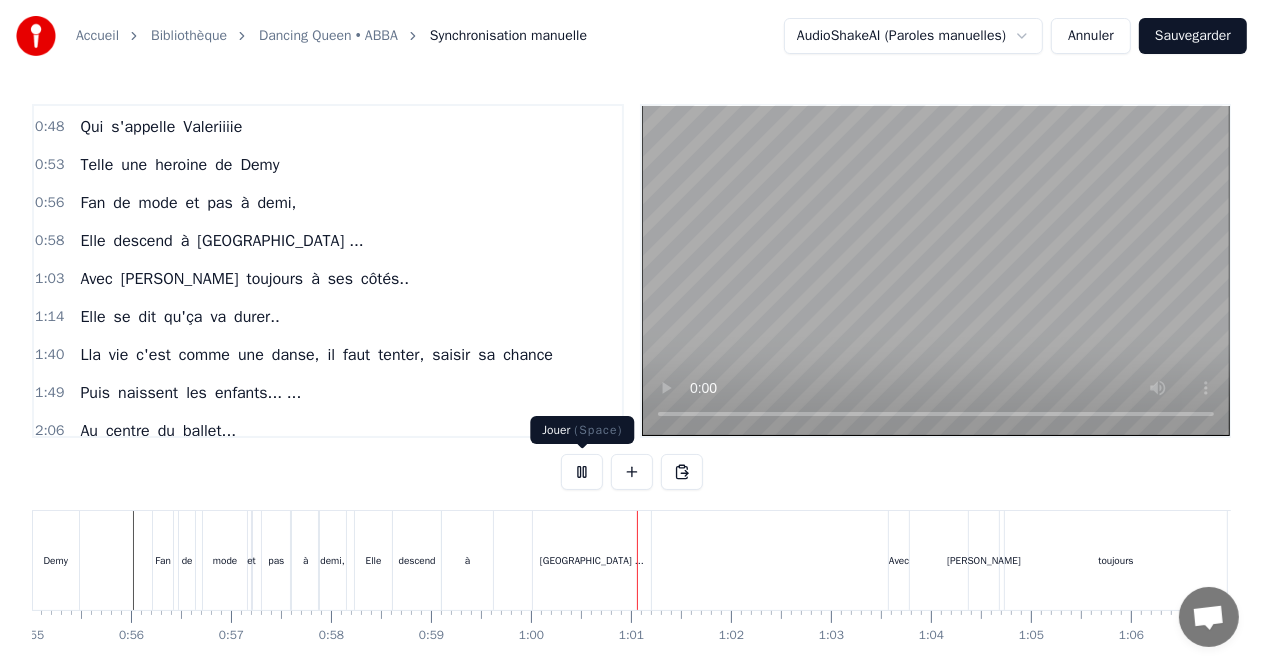 click at bounding box center (582, 472) 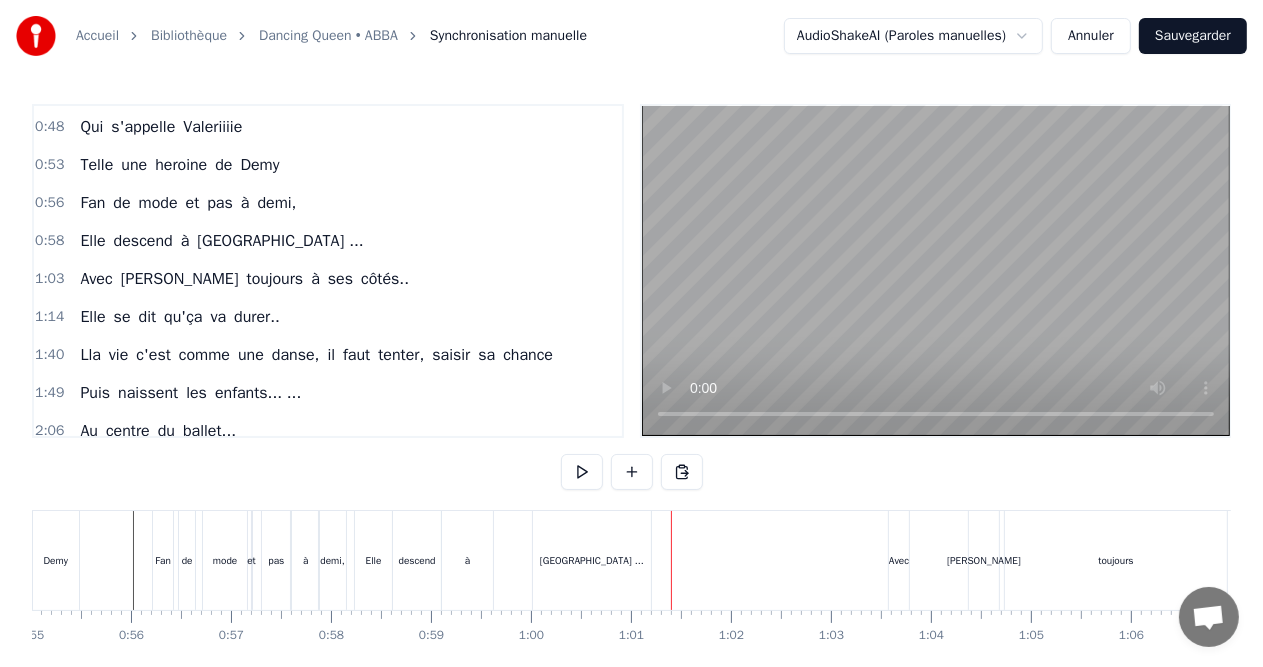 click at bounding box center (582, 472) 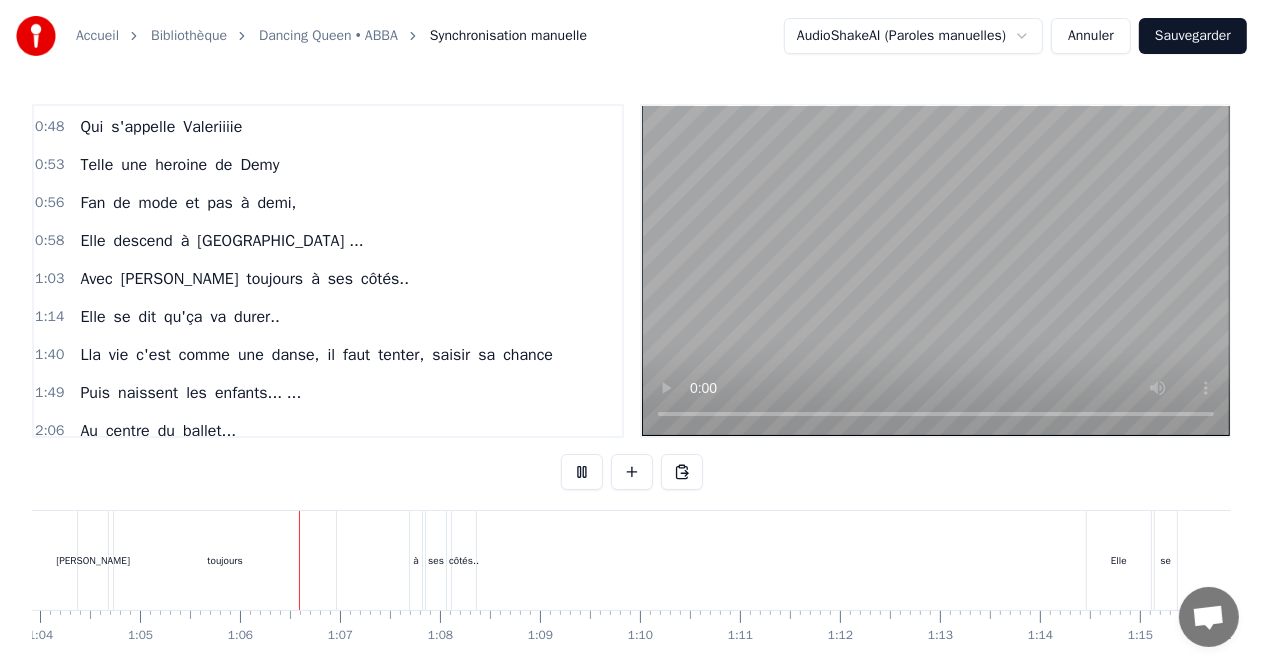 scroll, scrollTop: 0, scrollLeft: 6516, axis: horizontal 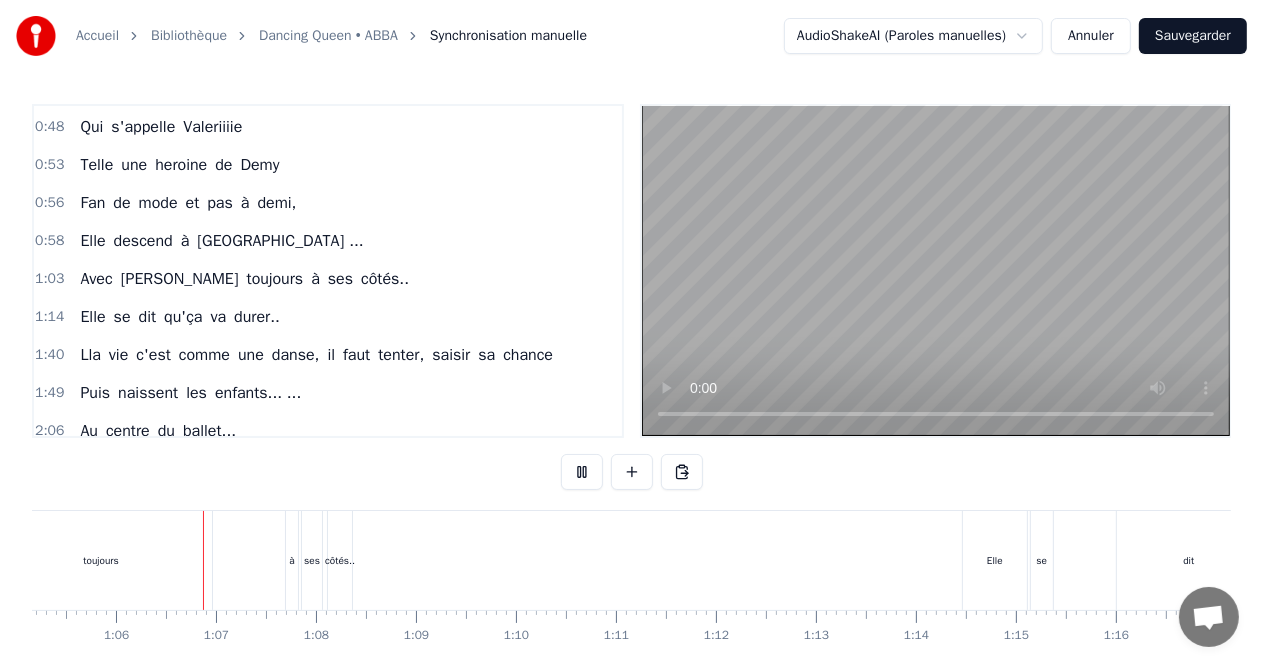 click at bounding box center [582, 472] 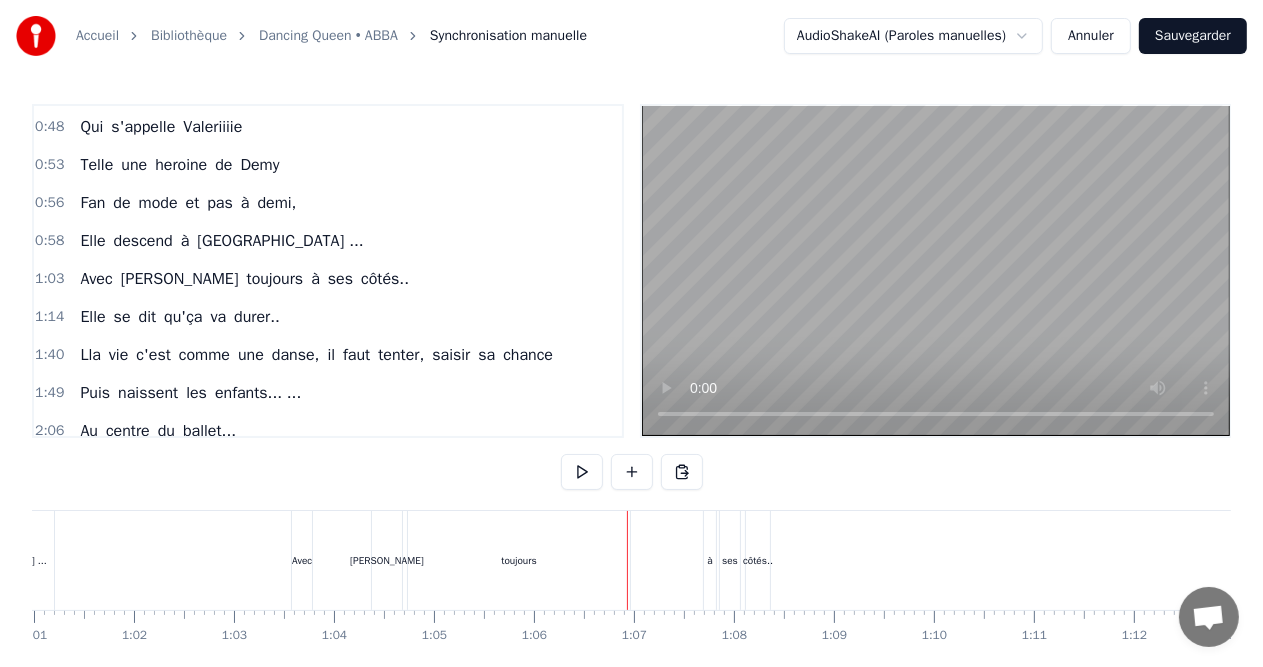 scroll, scrollTop: 0, scrollLeft: 6091, axis: horizontal 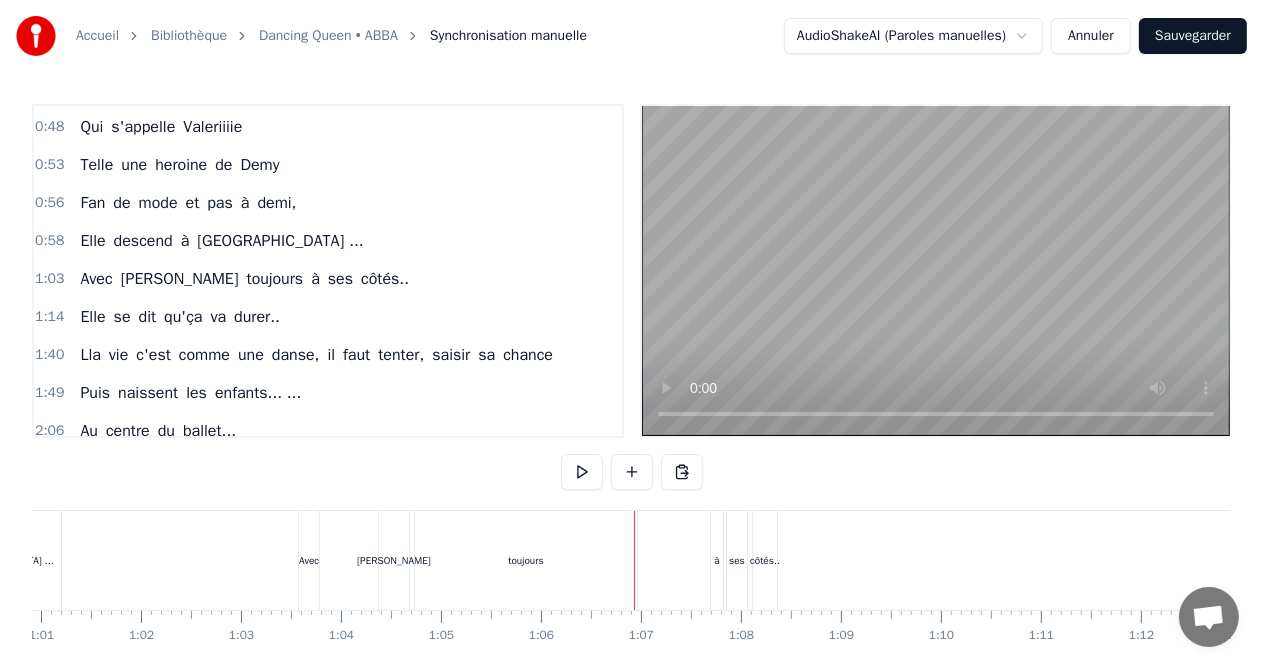 click on "[PERSON_NAME]" at bounding box center (394, 560) 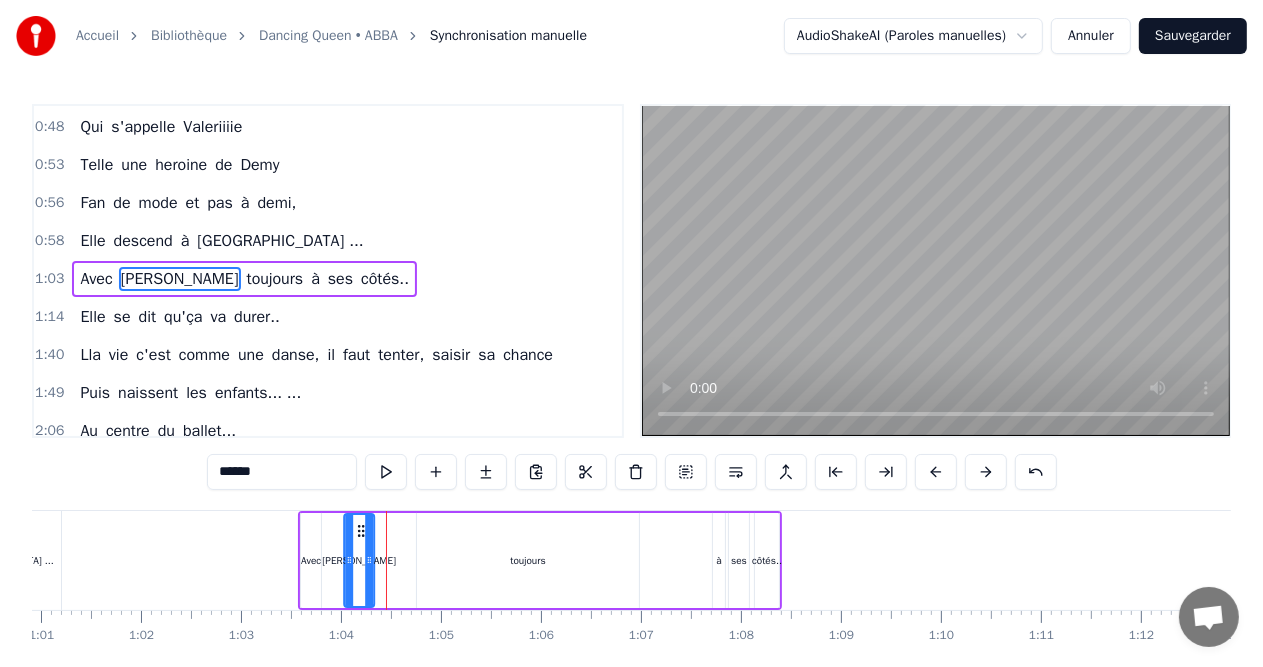 drag, startPoint x: 393, startPoint y: 533, endPoint x: 356, endPoint y: 532, distance: 37.01351 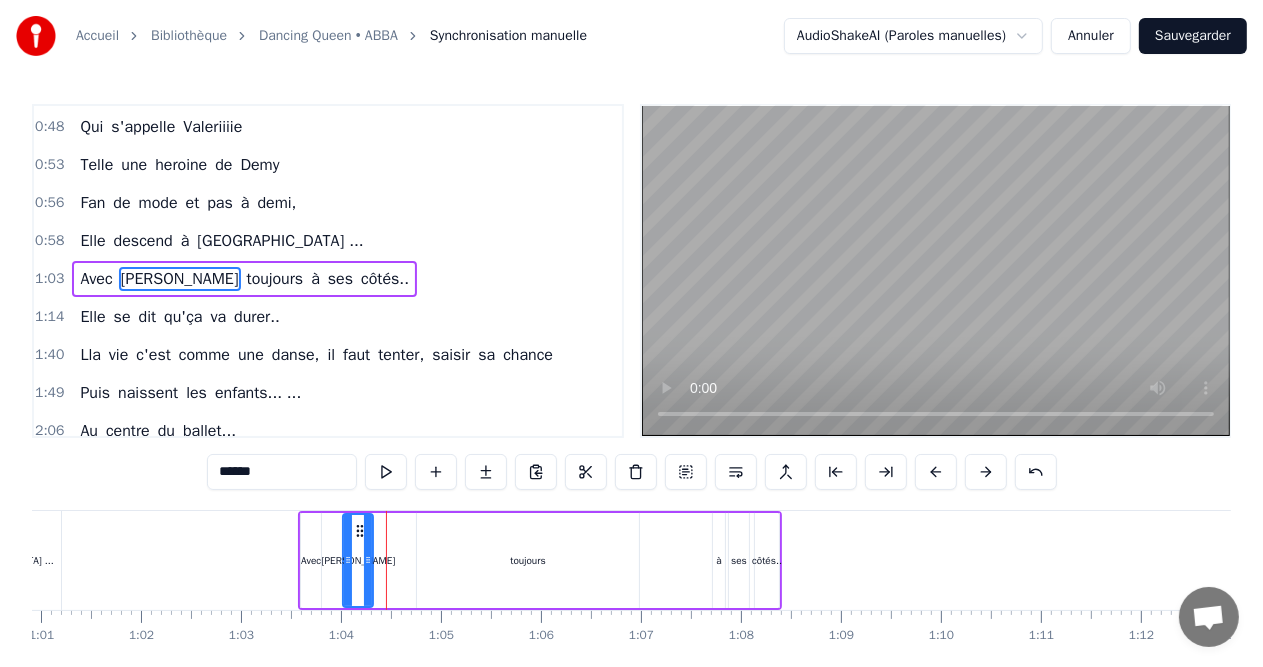 click on "toujours" at bounding box center (528, 560) 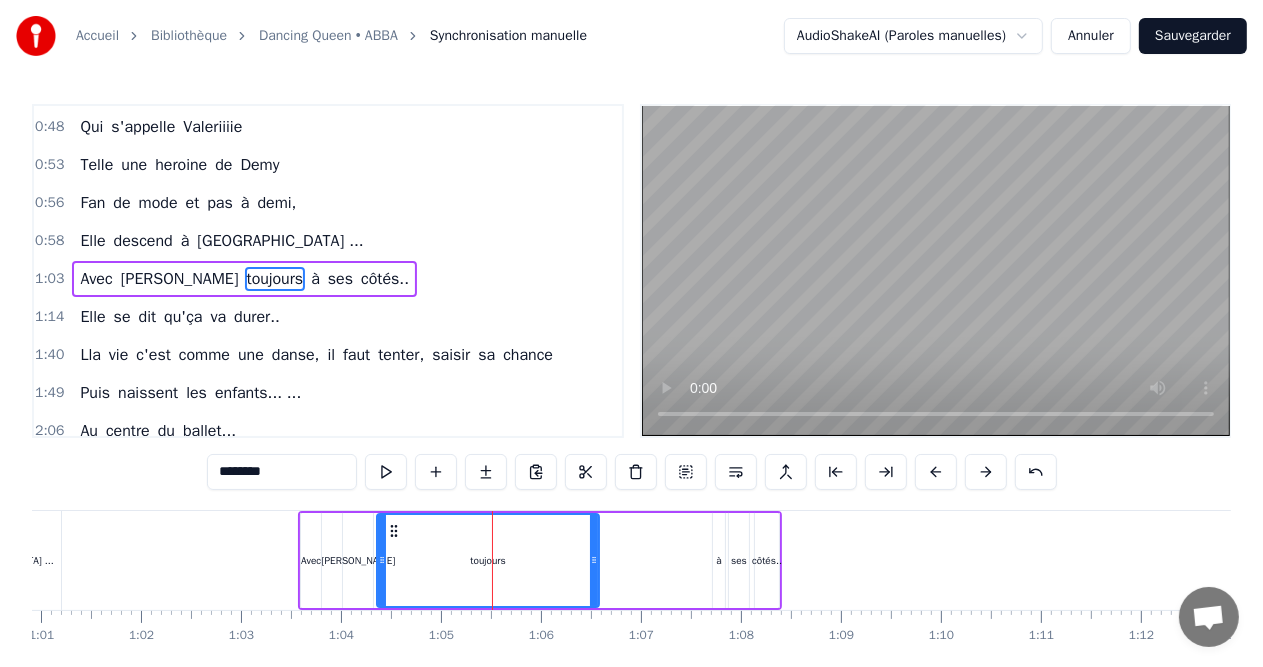 drag, startPoint x: 425, startPoint y: 530, endPoint x: 396, endPoint y: 530, distance: 29 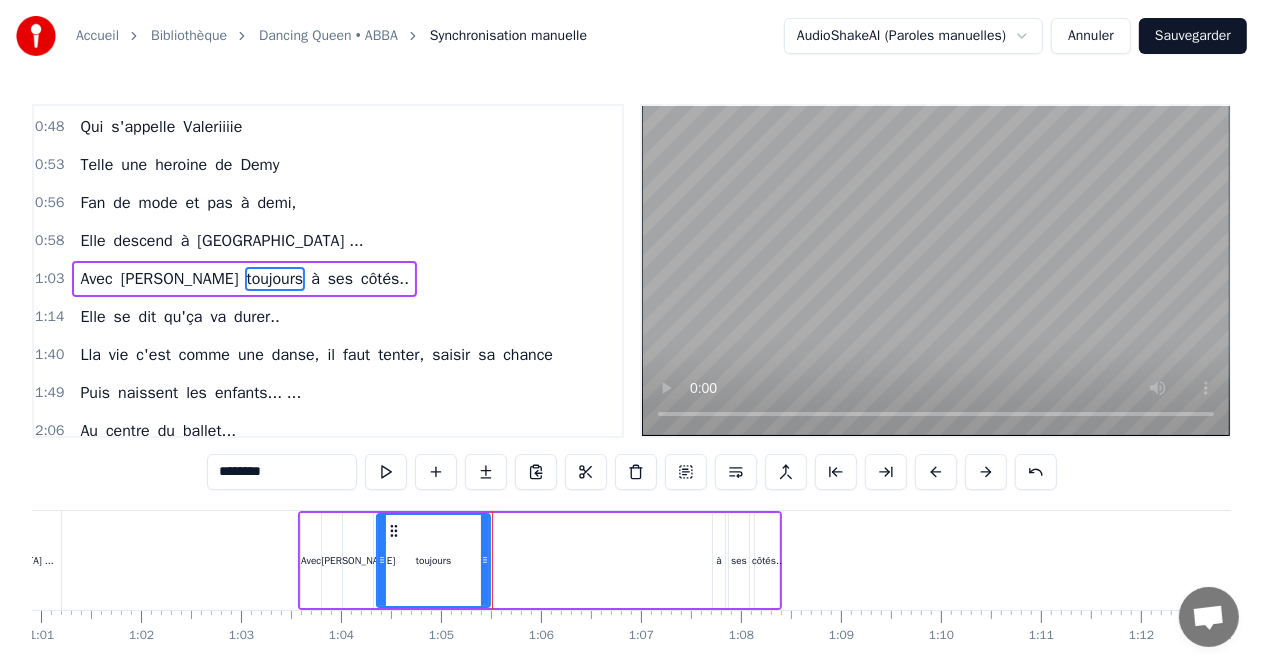 drag, startPoint x: 596, startPoint y: 560, endPoint x: 487, endPoint y: 559, distance: 109.004585 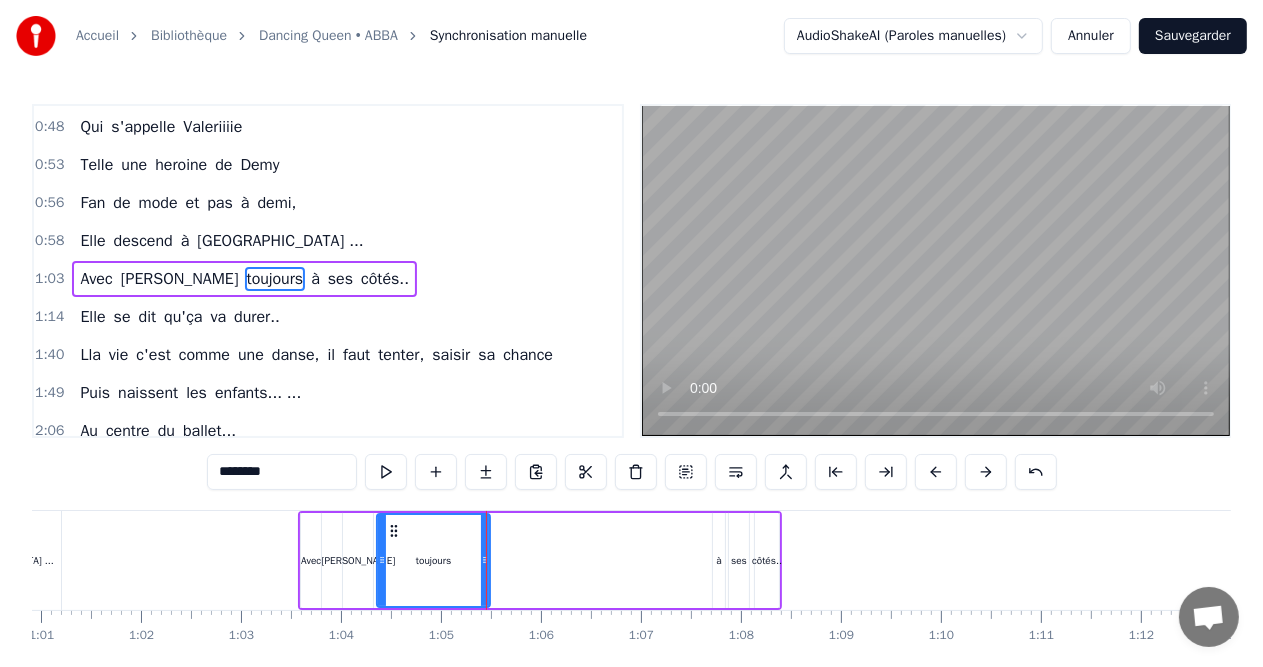 click on "à" at bounding box center [718, 560] 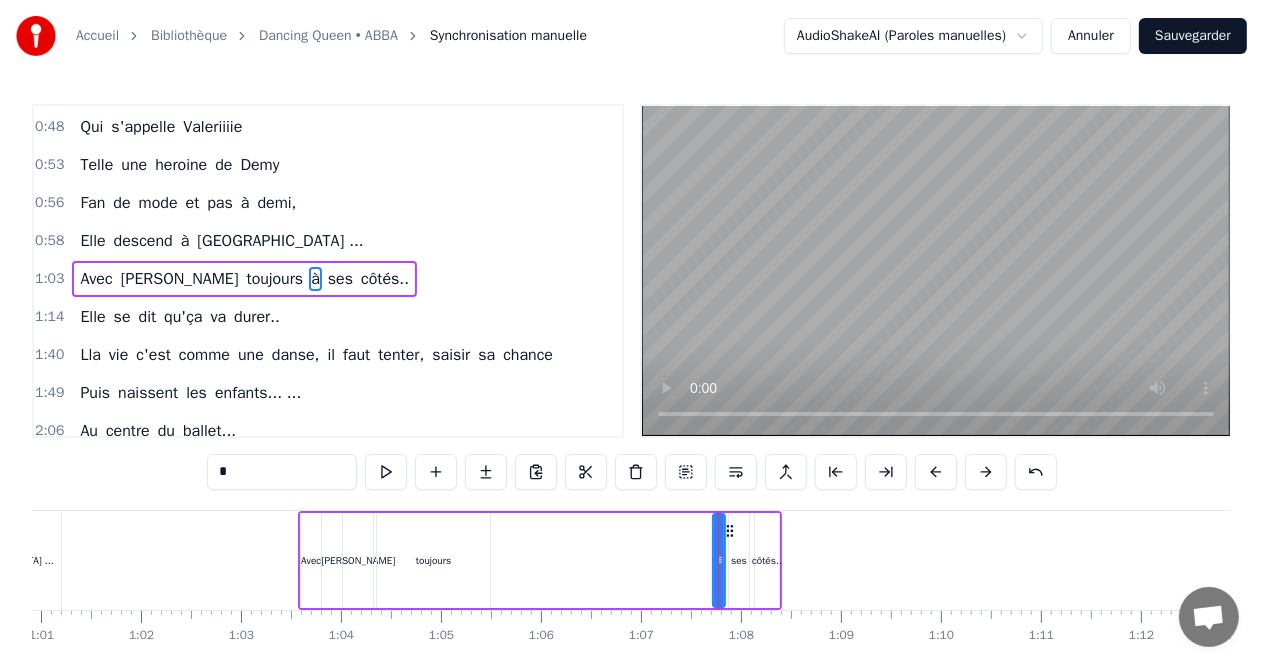 click on "côtés.." at bounding box center [767, 560] 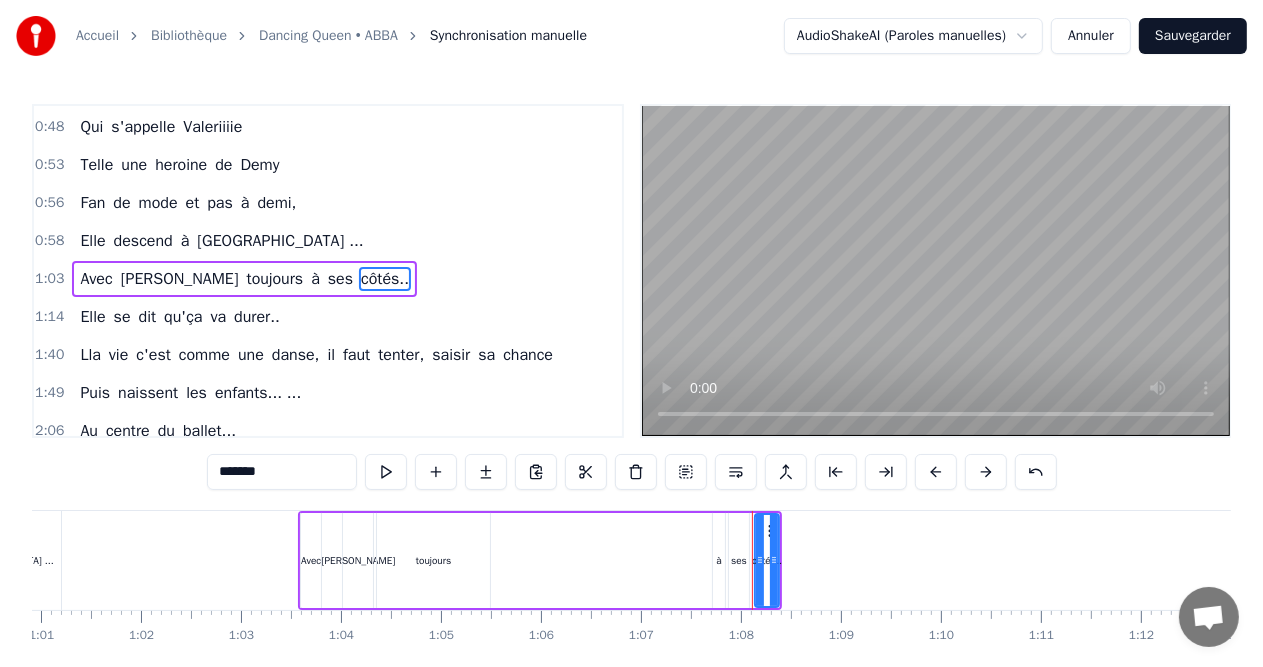 click on "1:03 Avec [PERSON_NAME] toujours à ses côtés.." at bounding box center [328, 279] 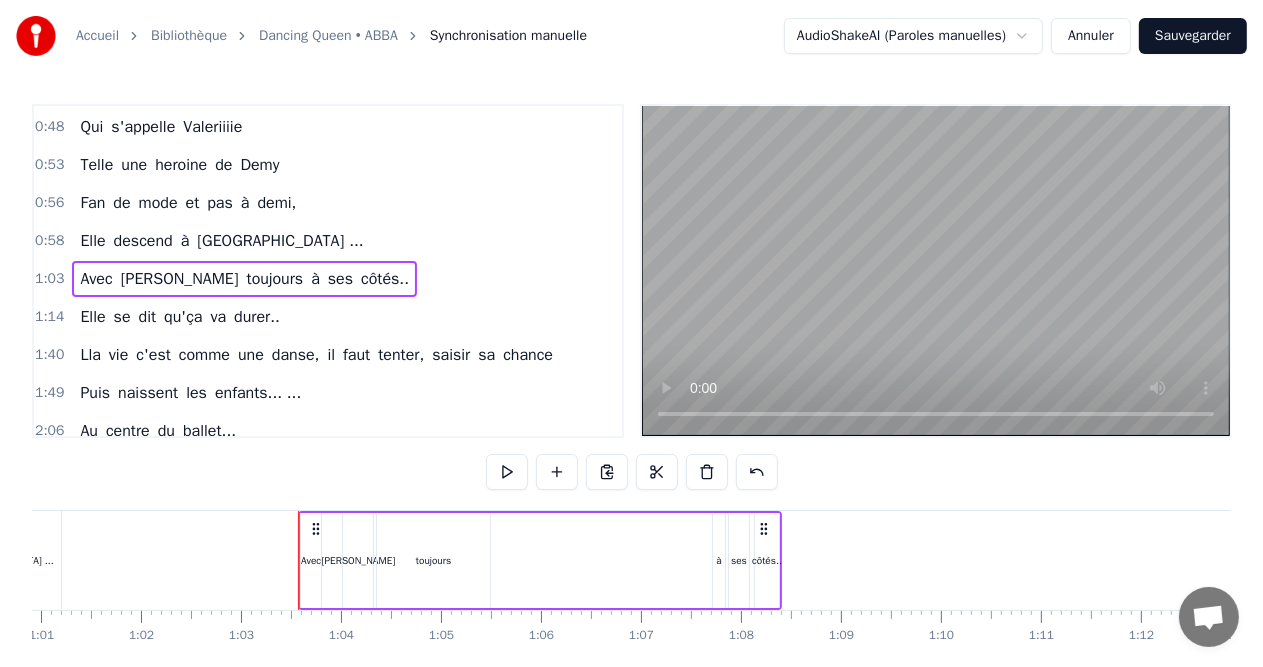 click on "à" at bounding box center (719, 560) 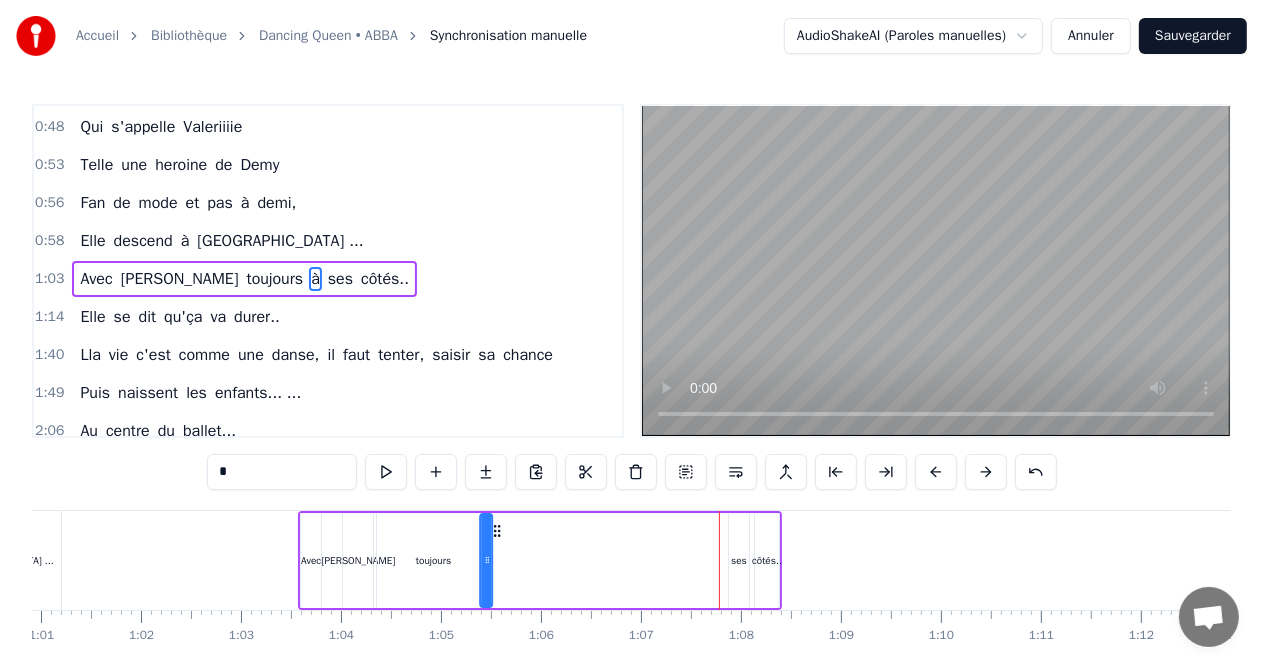 drag, startPoint x: 728, startPoint y: 531, endPoint x: 495, endPoint y: 532, distance: 233.00215 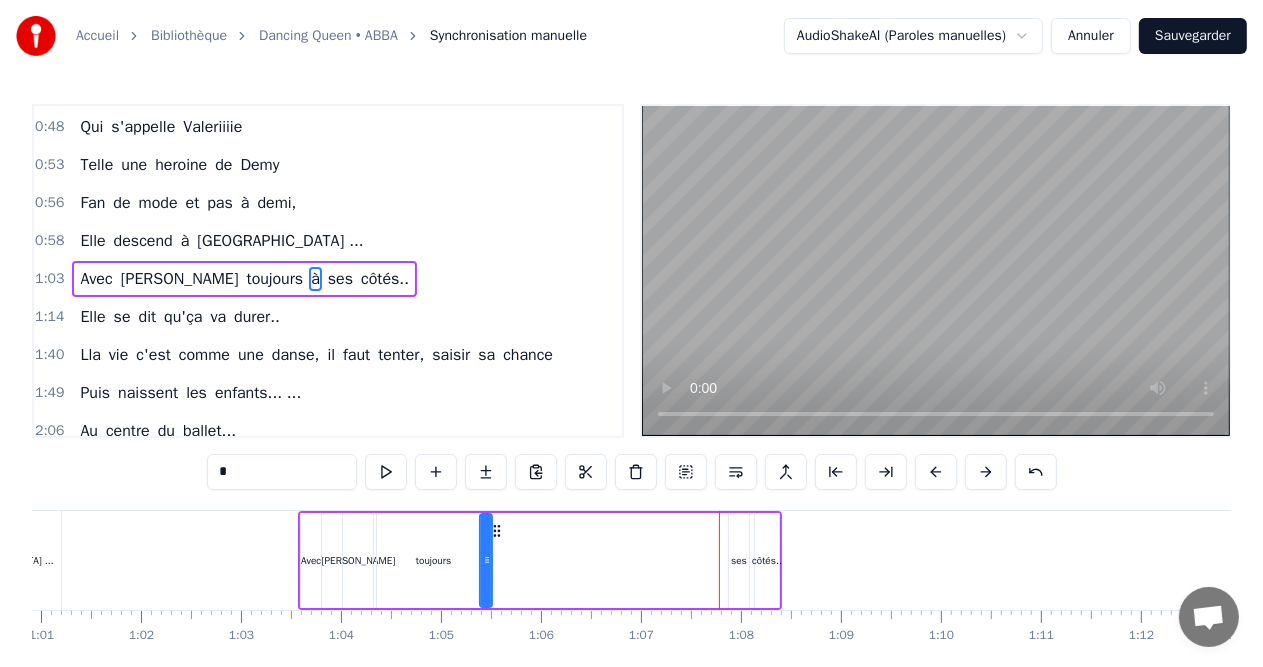 click on "toujours" at bounding box center (433, 560) 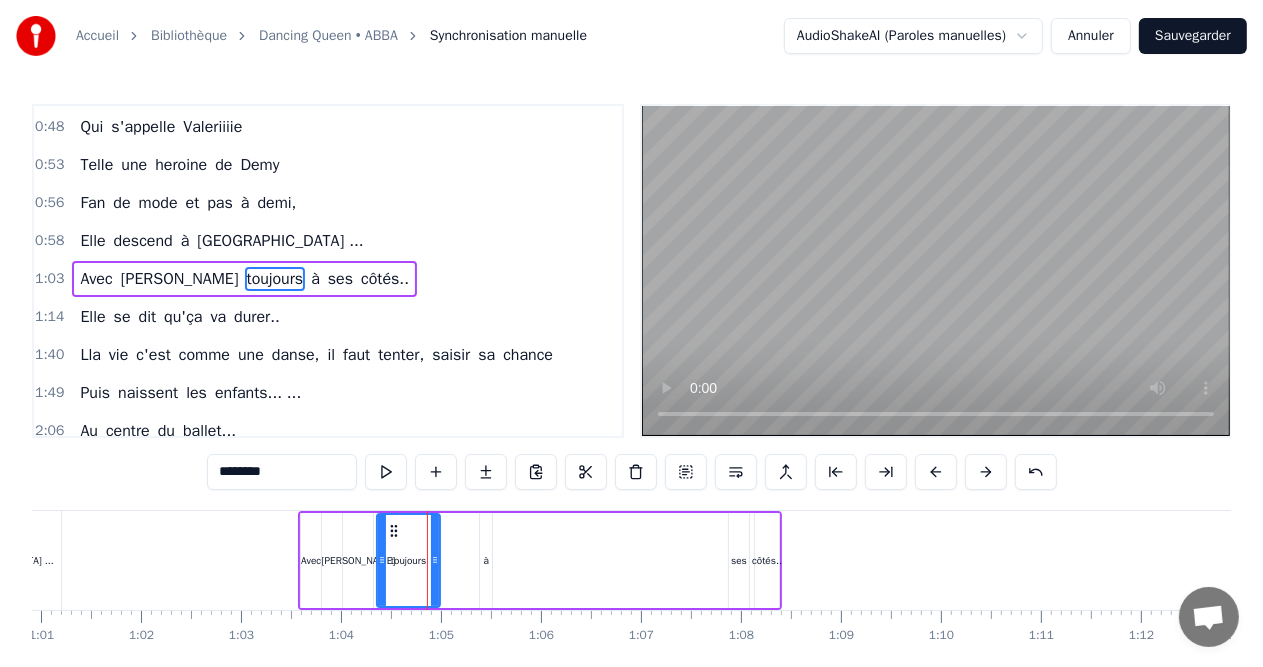 drag, startPoint x: 484, startPoint y: 551, endPoint x: 434, endPoint y: 553, distance: 50.039986 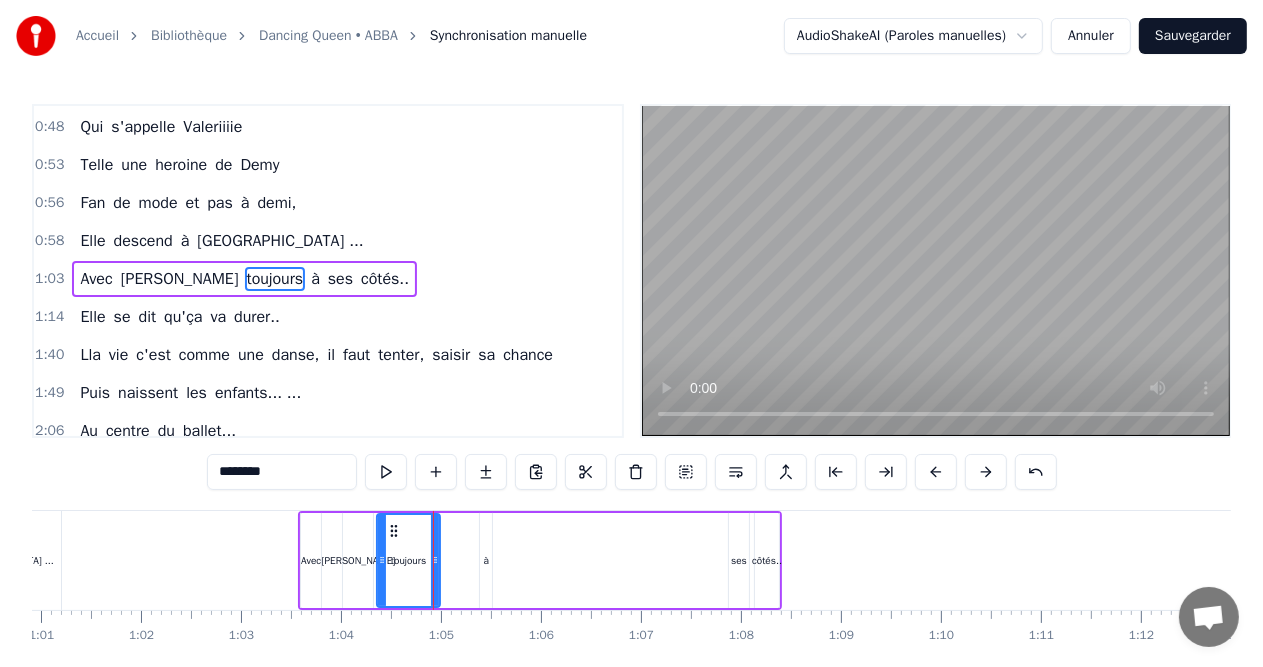 click on "à" at bounding box center (486, 560) 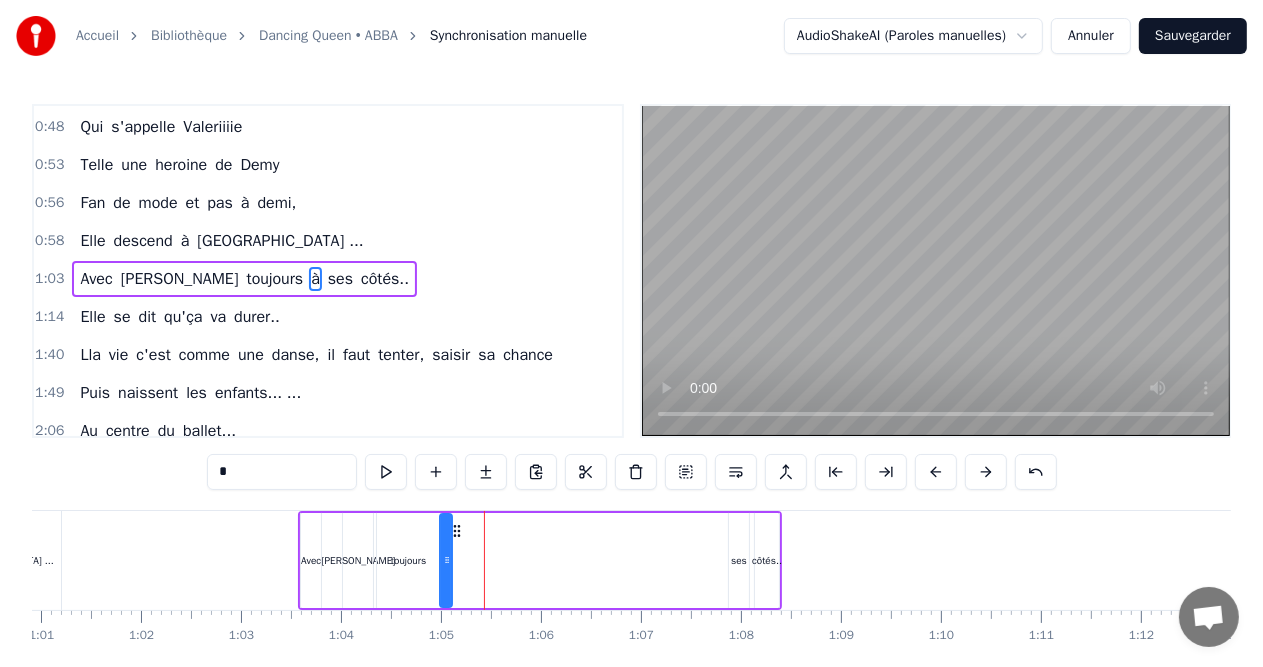 drag, startPoint x: 500, startPoint y: 534, endPoint x: 460, endPoint y: 531, distance: 40.112343 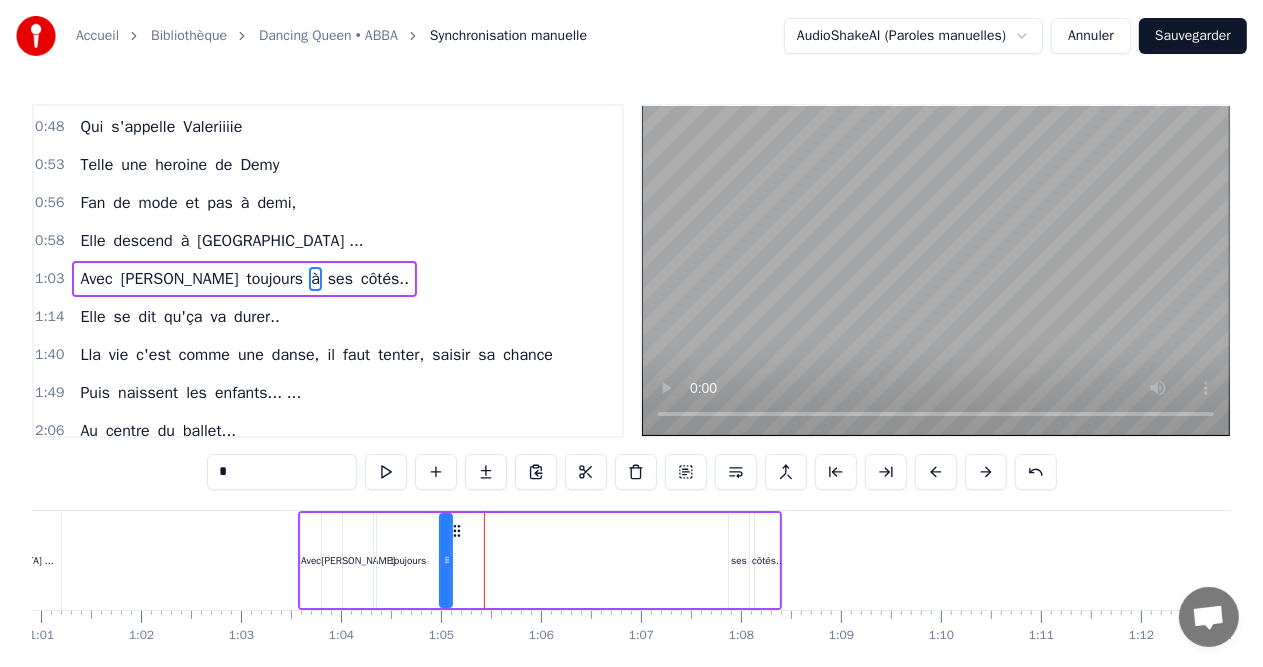 click on "ses" at bounding box center [739, 560] 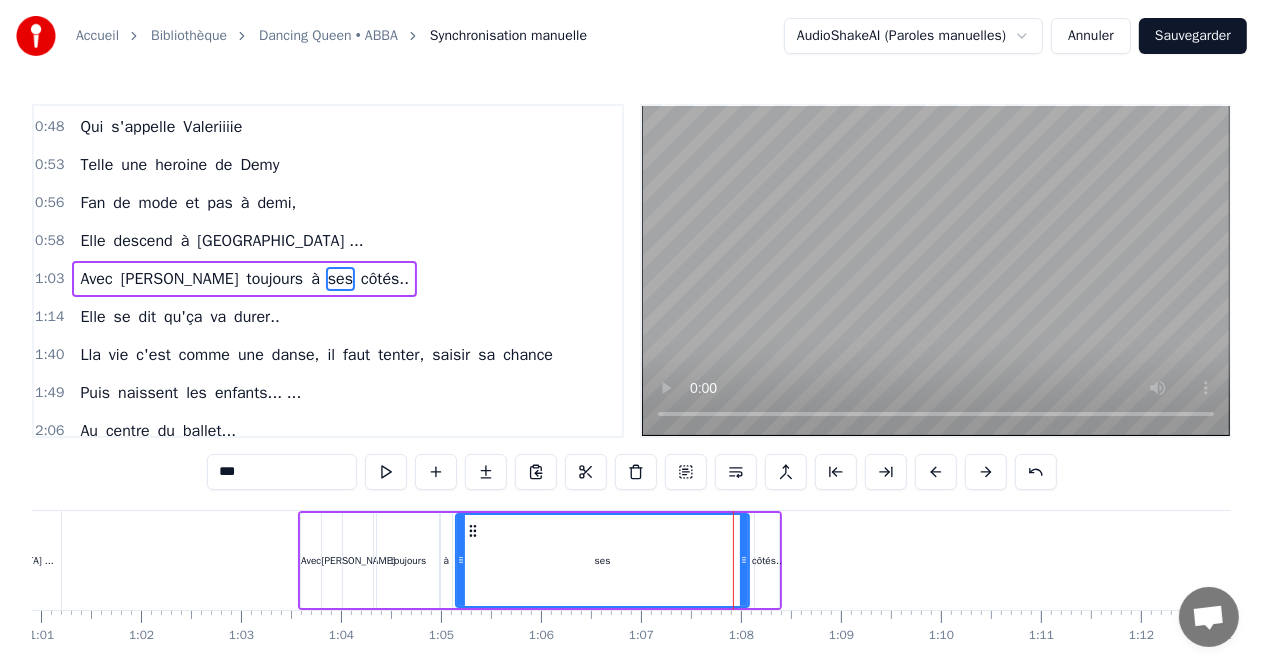 drag, startPoint x: 729, startPoint y: 561, endPoint x: 456, endPoint y: 562, distance: 273.00183 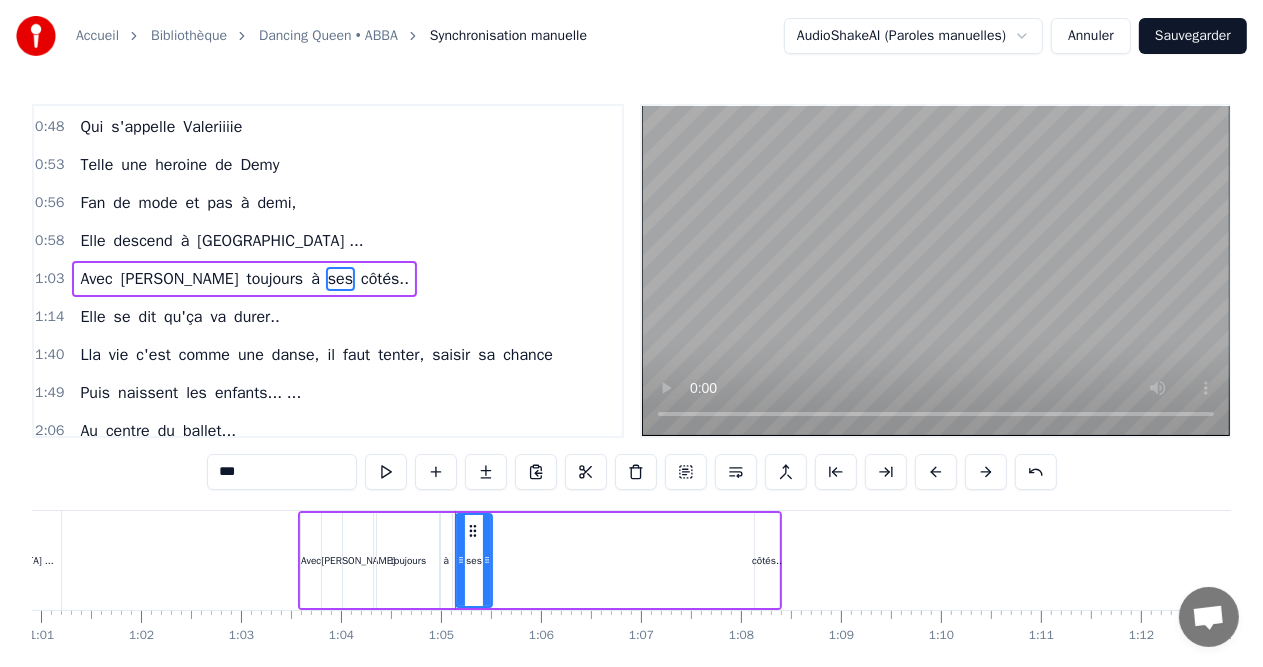drag, startPoint x: 746, startPoint y: 558, endPoint x: 489, endPoint y: 551, distance: 257.0953 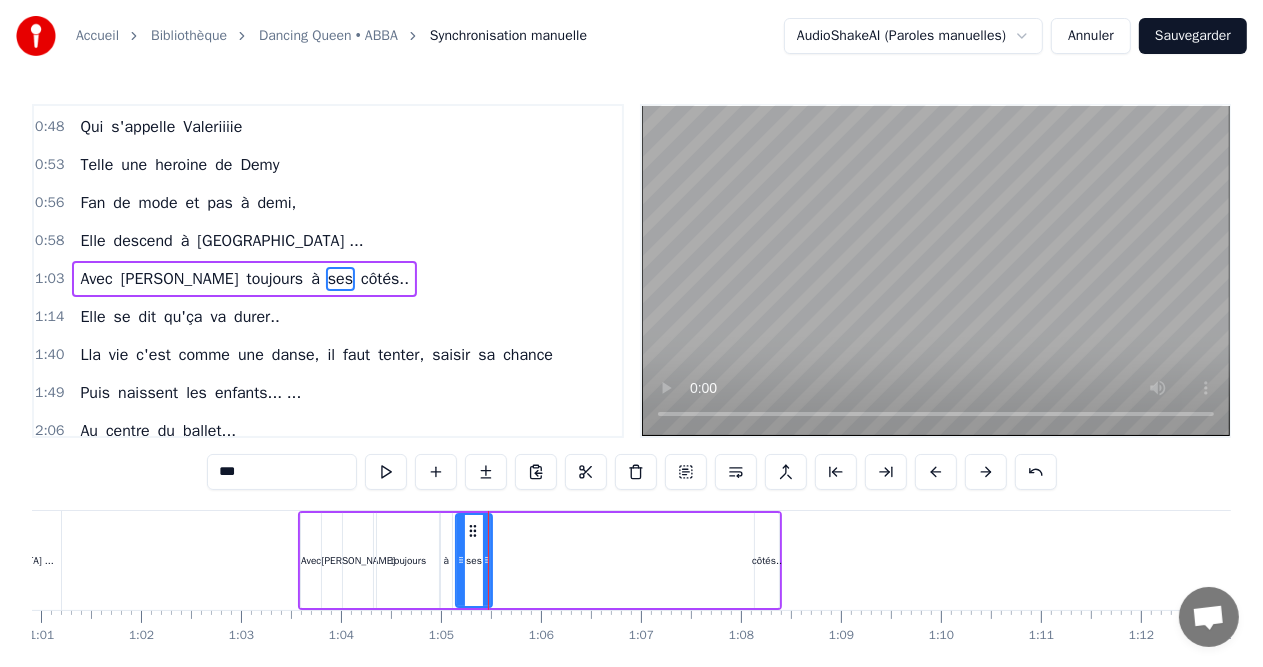 click on "côtés.." at bounding box center [767, 560] 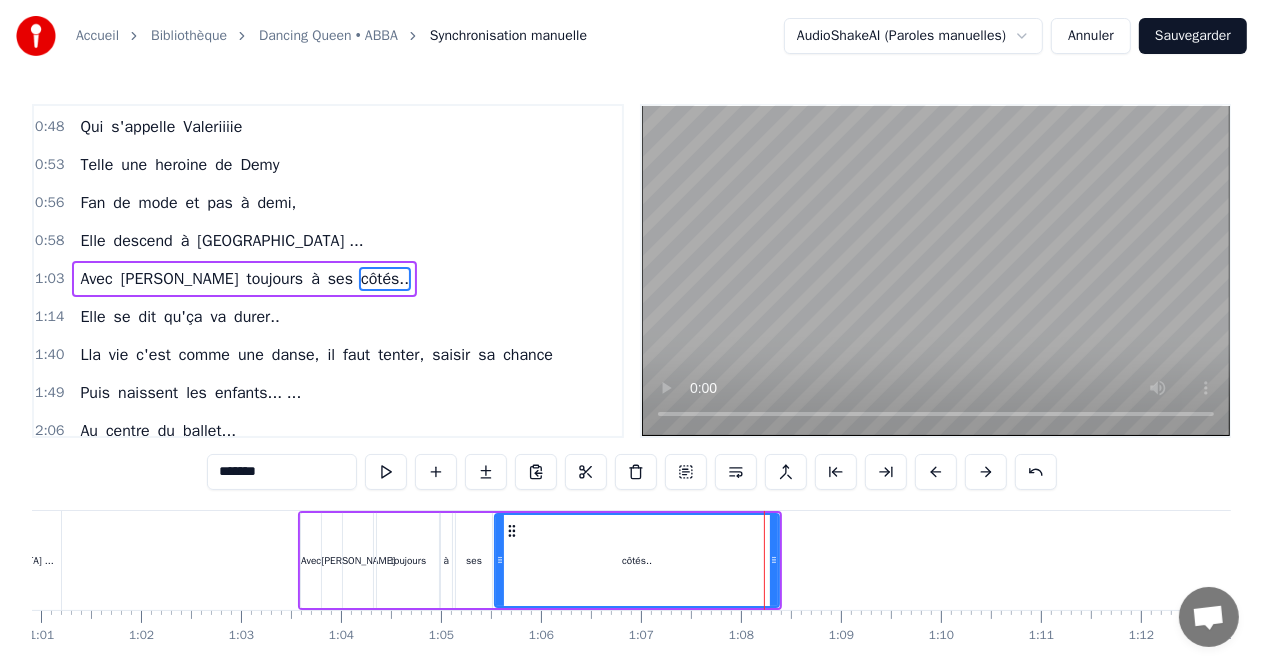 drag, startPoint x: 760, startPoint y: 556, endPoint x: 500, endPoint y: 559, distance: 260.0173 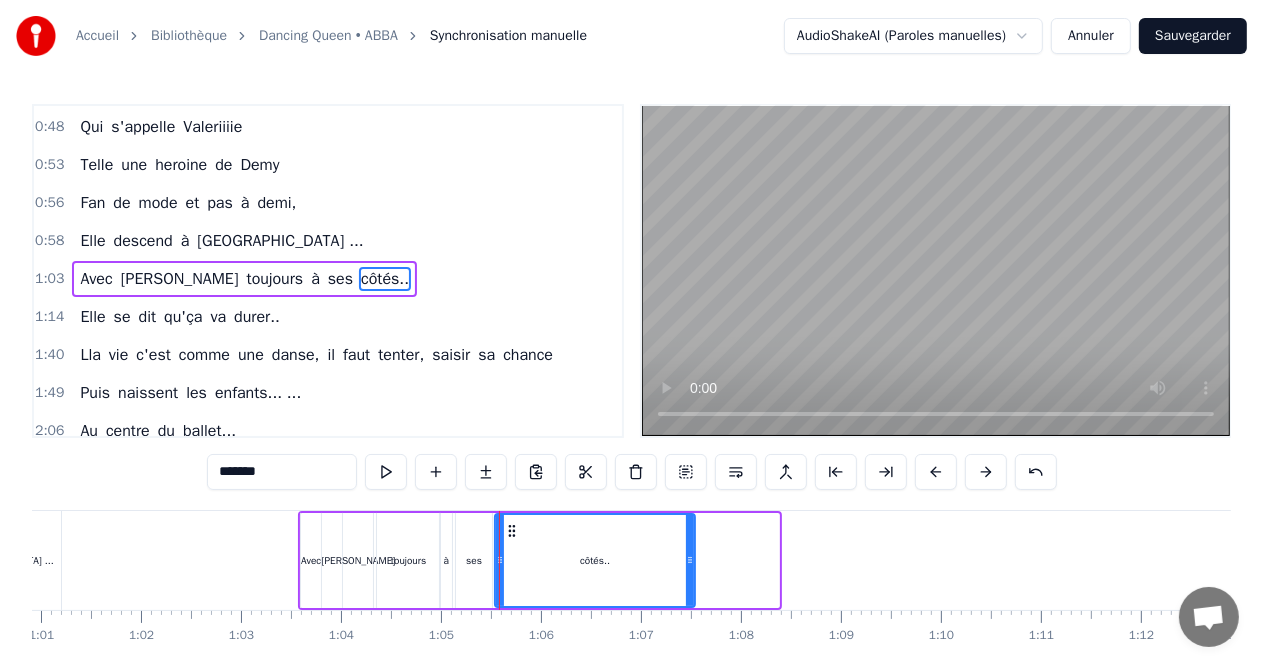 drag, startPoint x: 774, startPoint y: 561, endPoint x: 690, endPoint y: 565, distance: 84.095184 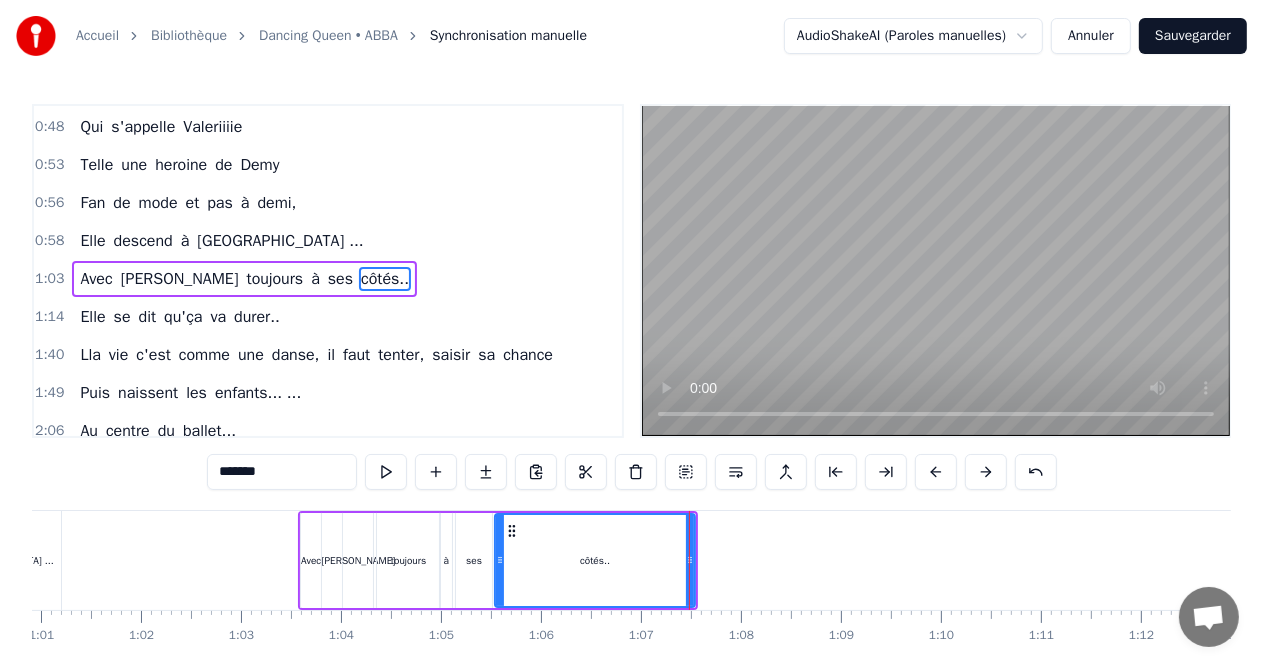 click on "côtés.." at bounding box center (385, 279) 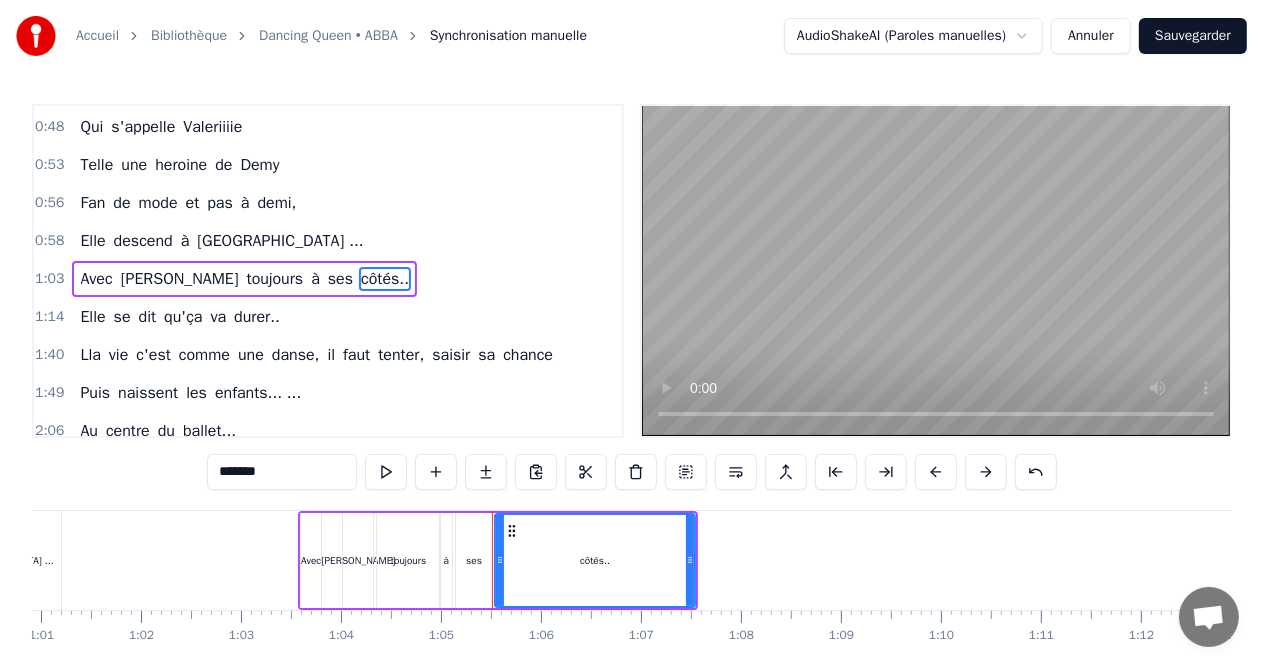 click on "*******" at bounding box center (282, 472) 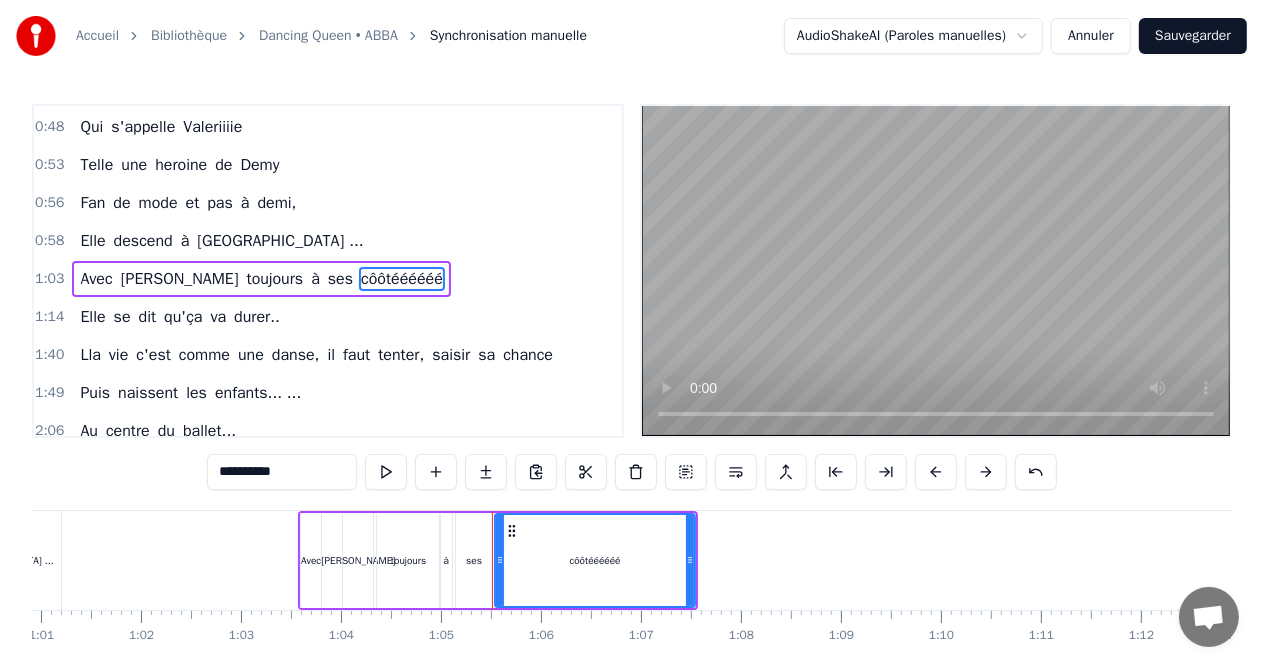 type on "**********" 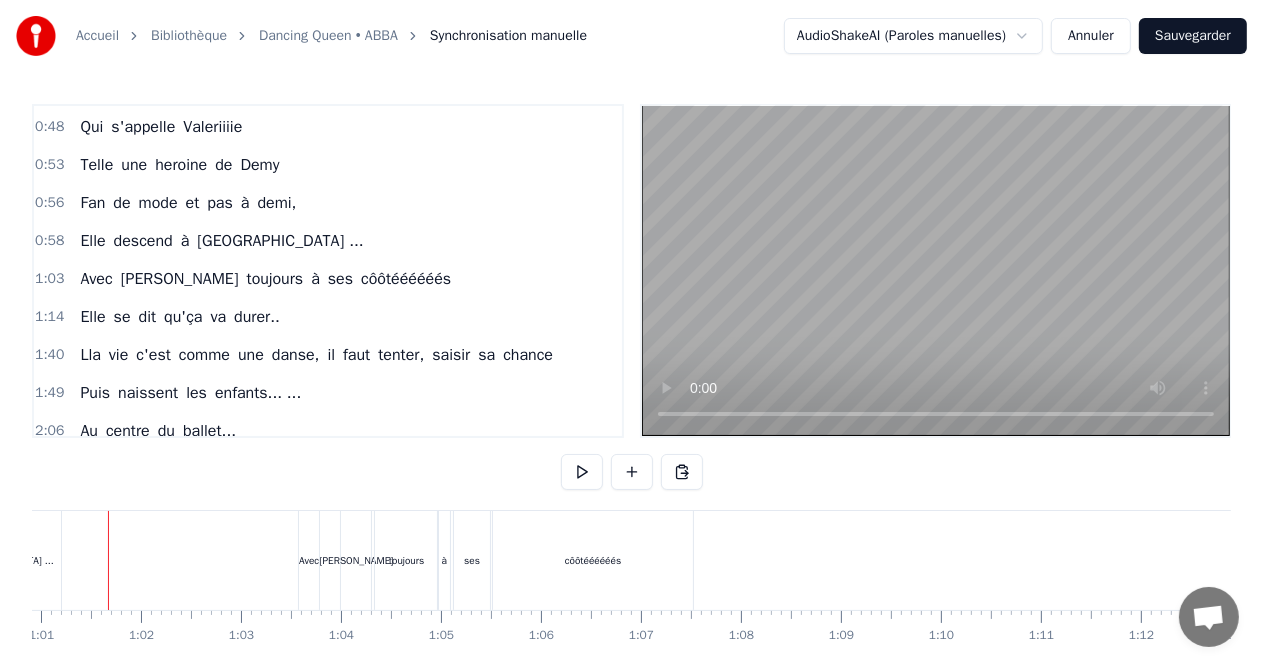 scroll, scrollTop: 0, scrollLeft: 6067, axis: horizontal 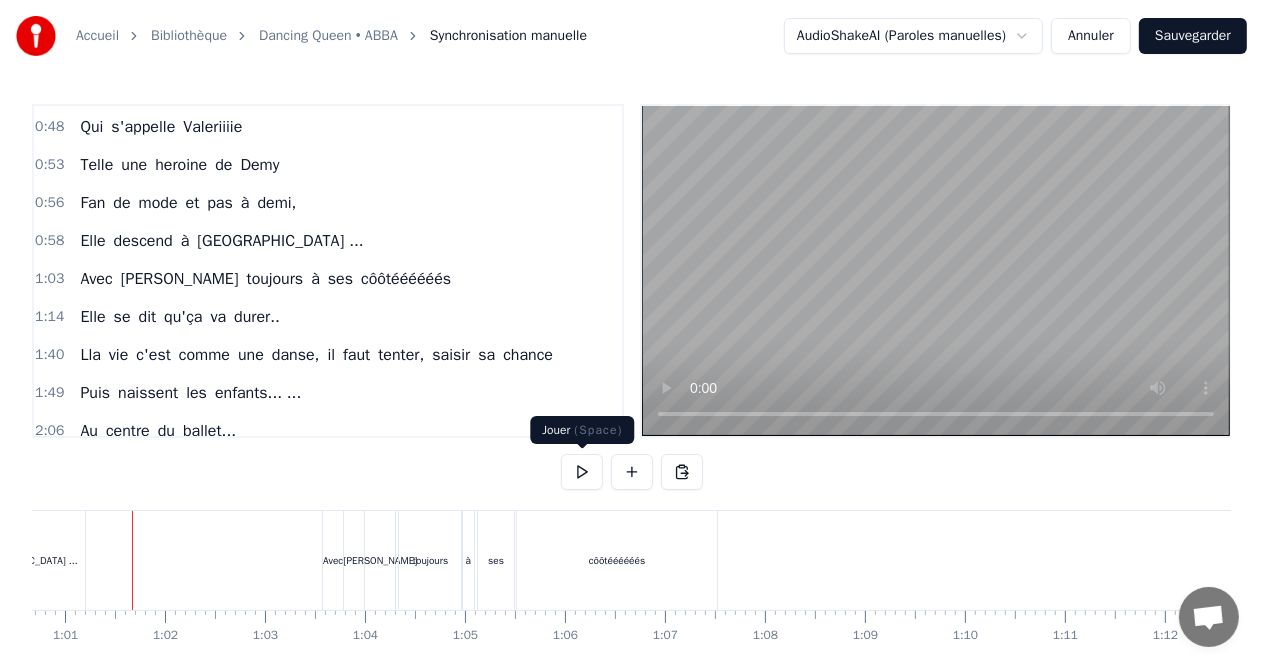 click at bounding box center (582, 472) 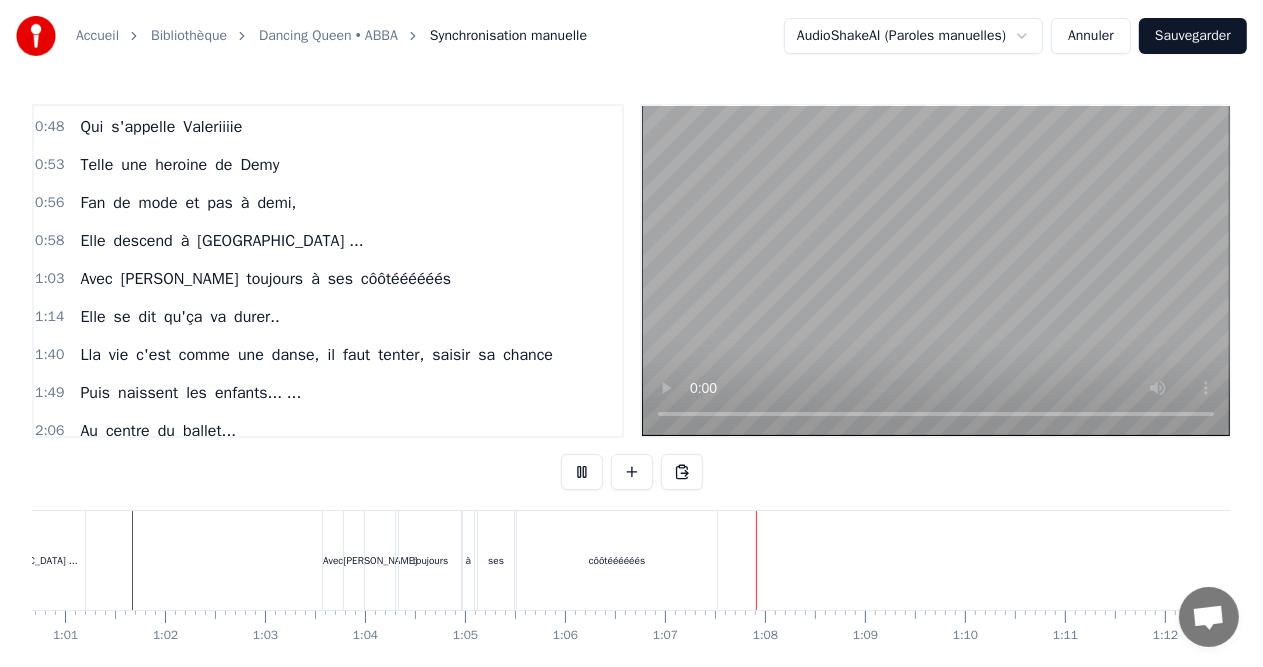 click at bounding box center (582, 472) 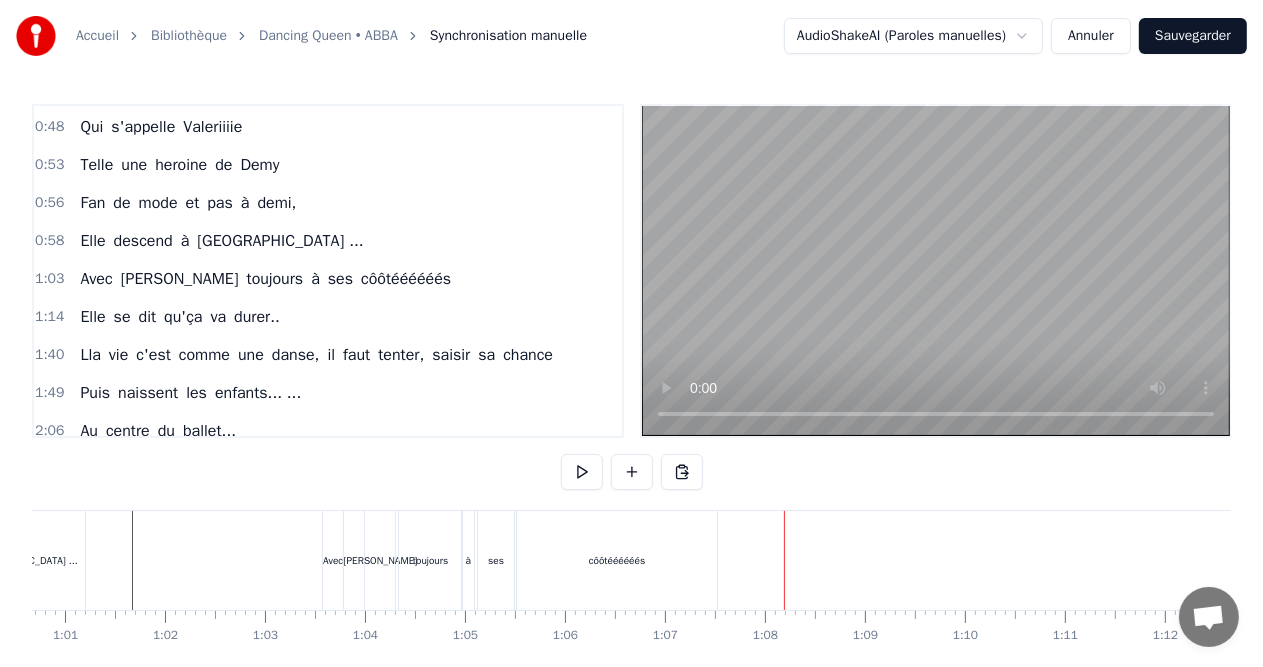 click on "côôtéééééés" at bounding box center (617, 560) 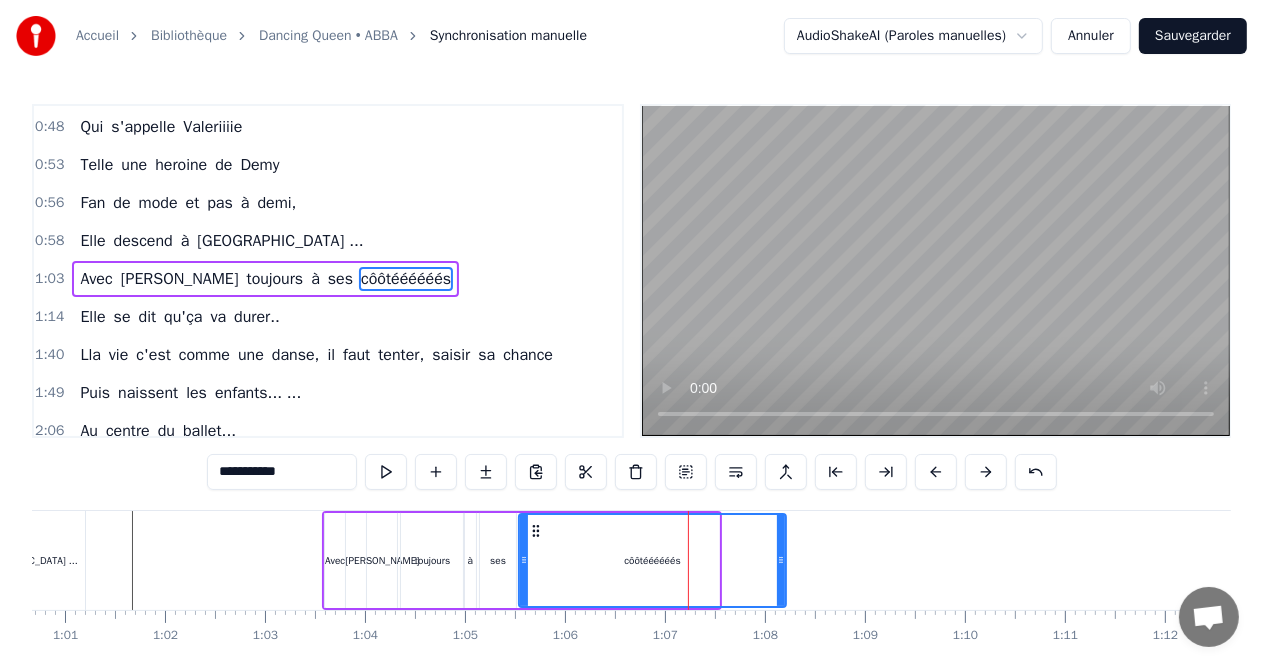 drag, startPoint x: 714, startPoint y: 555, endPoint x: 781, endPoint y: 558, distance: 67.06713 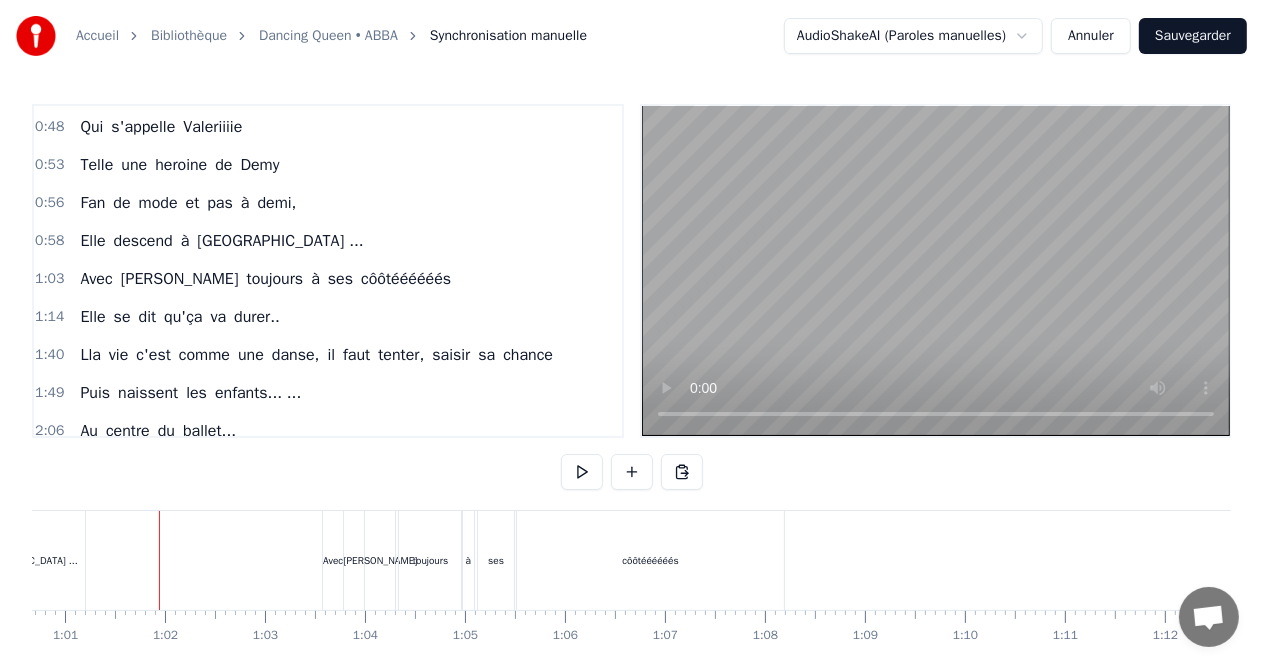 click at bounding box center (582, 472) 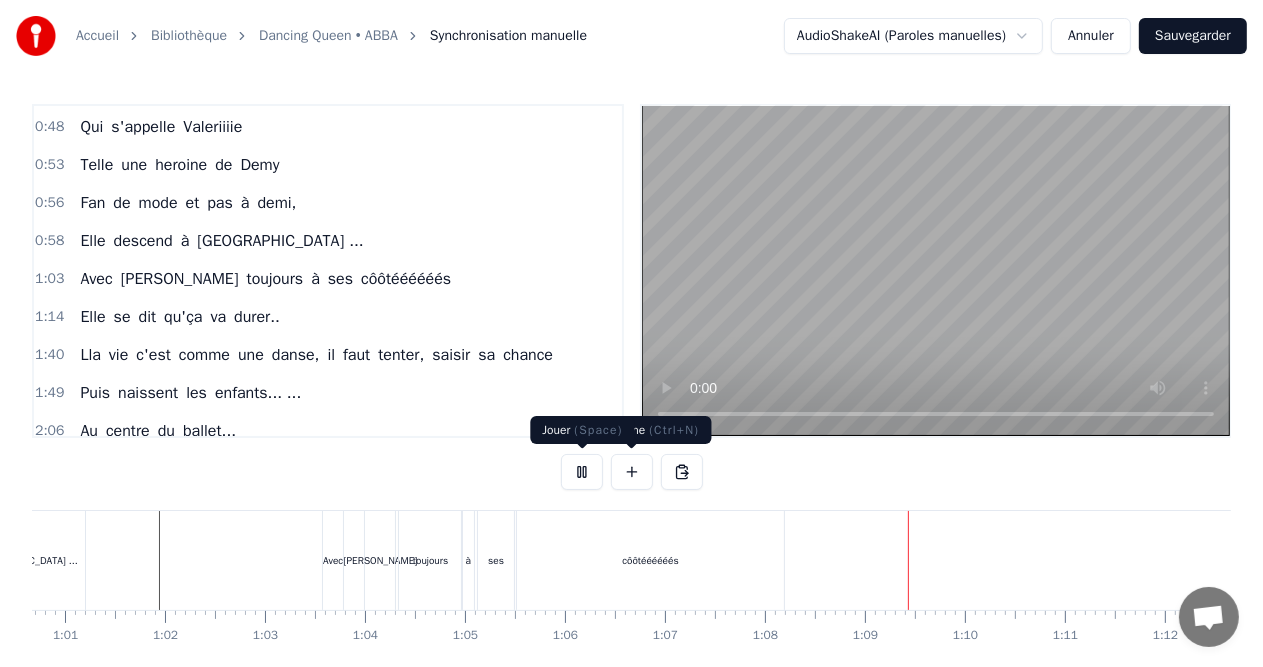 click at bounding box center [582, 472] 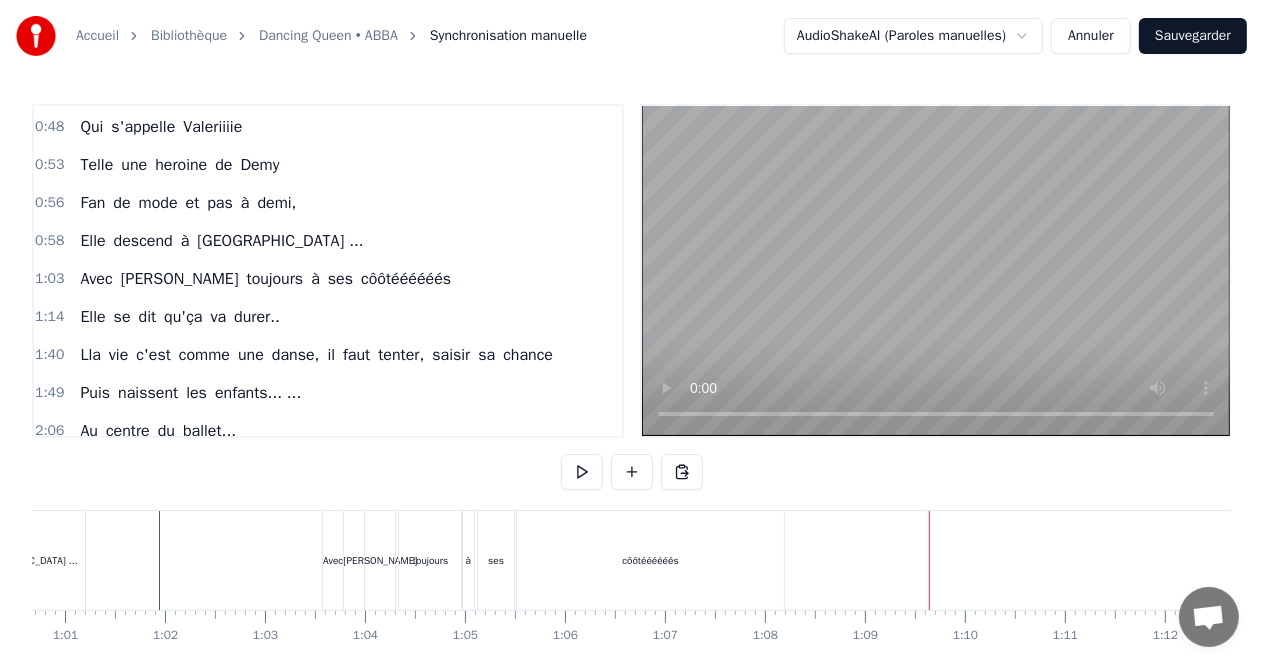 click on "côôtéééééés" at bounding box center (650, 560) 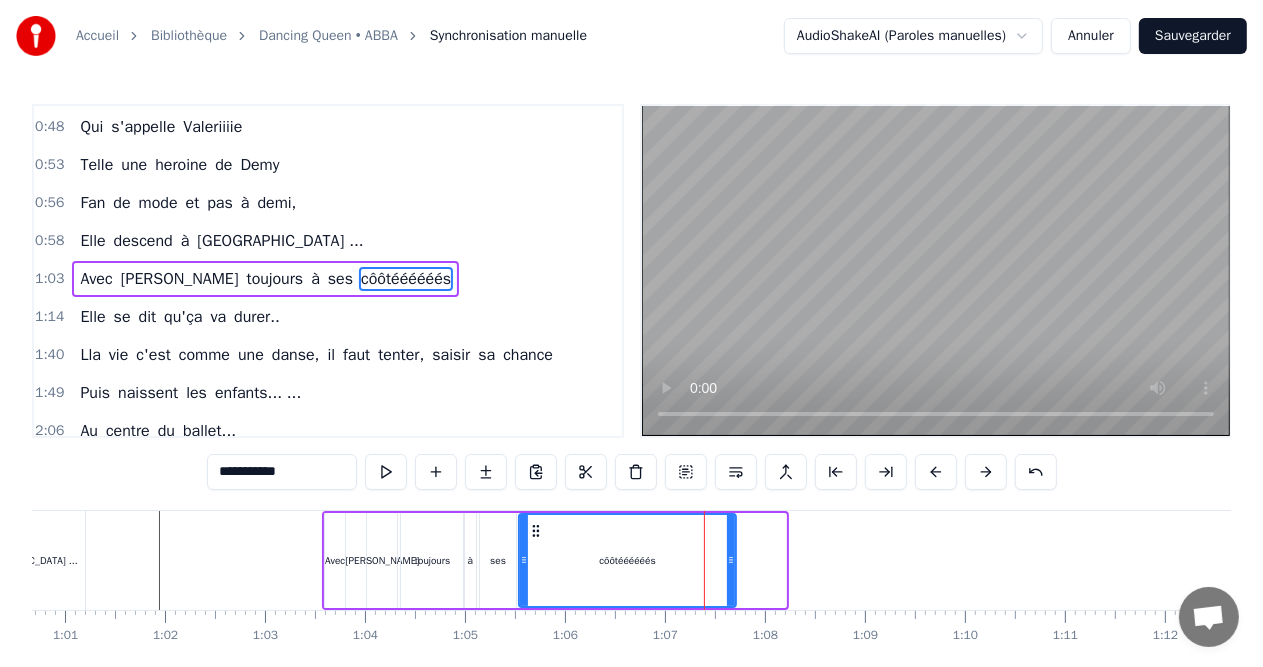 drag, startPoint x: 781, startPoint y: 560, endPoint x: 731, endPoint y: 559, distance: 50.01 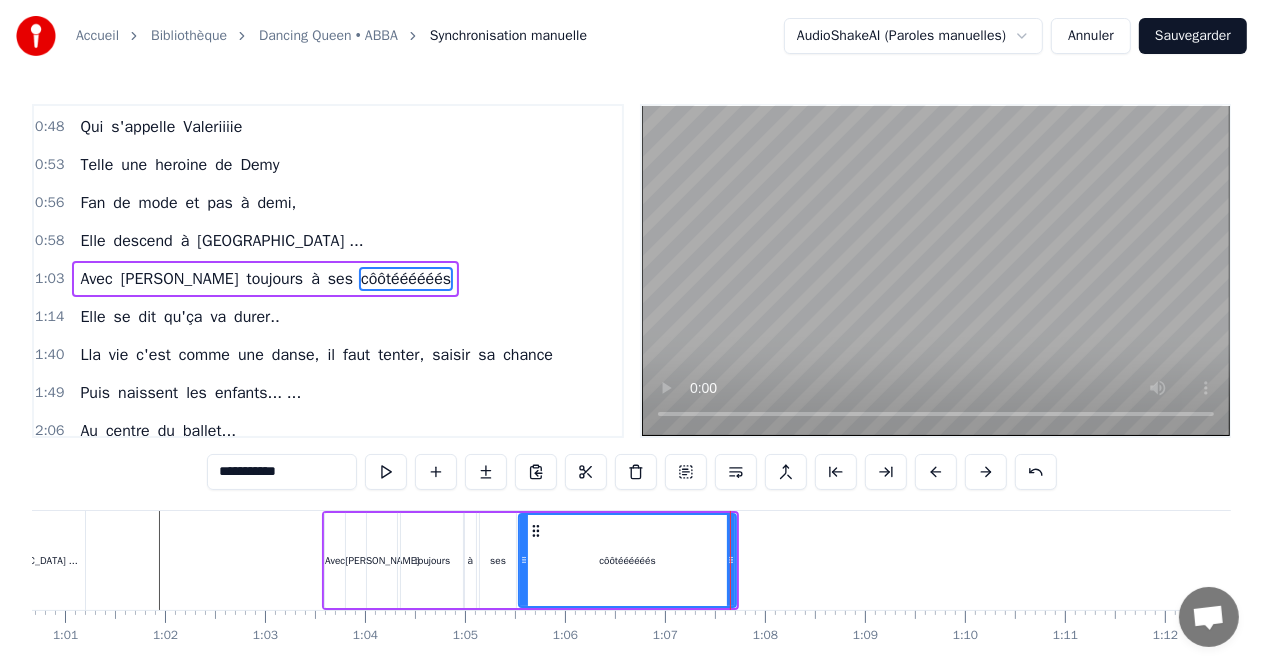 click at bounding box center (6138, 560) 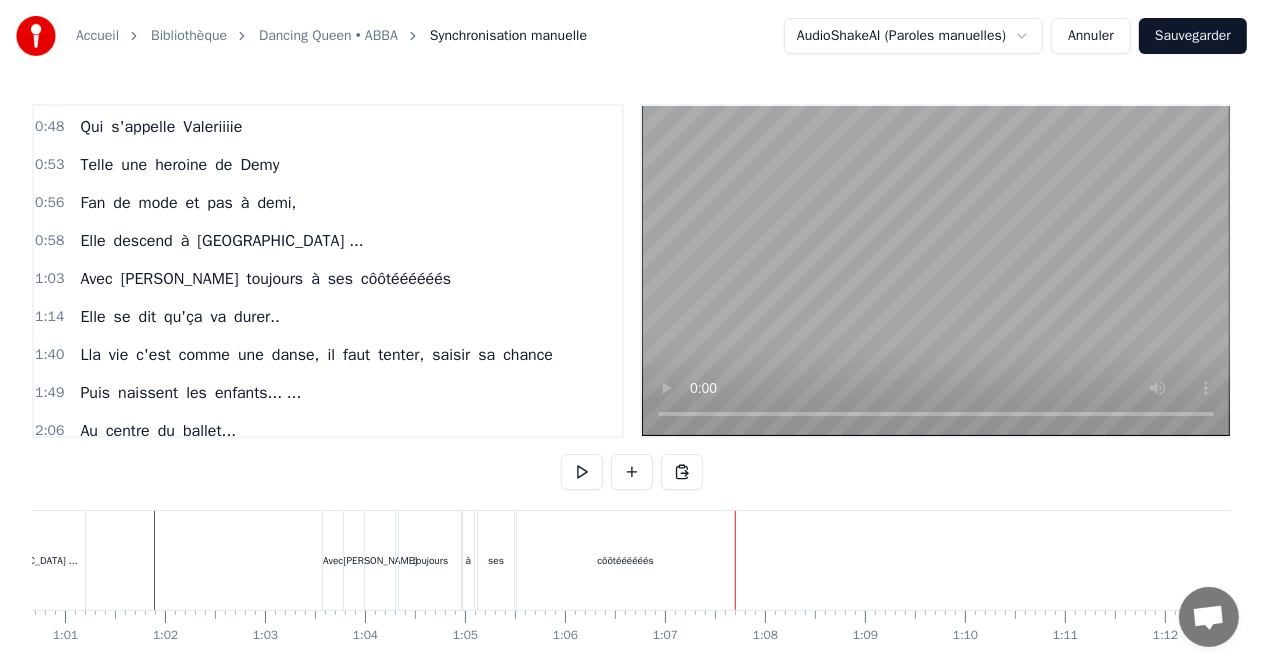 click on "côôtéééééés" at bounding box center (625, 560) 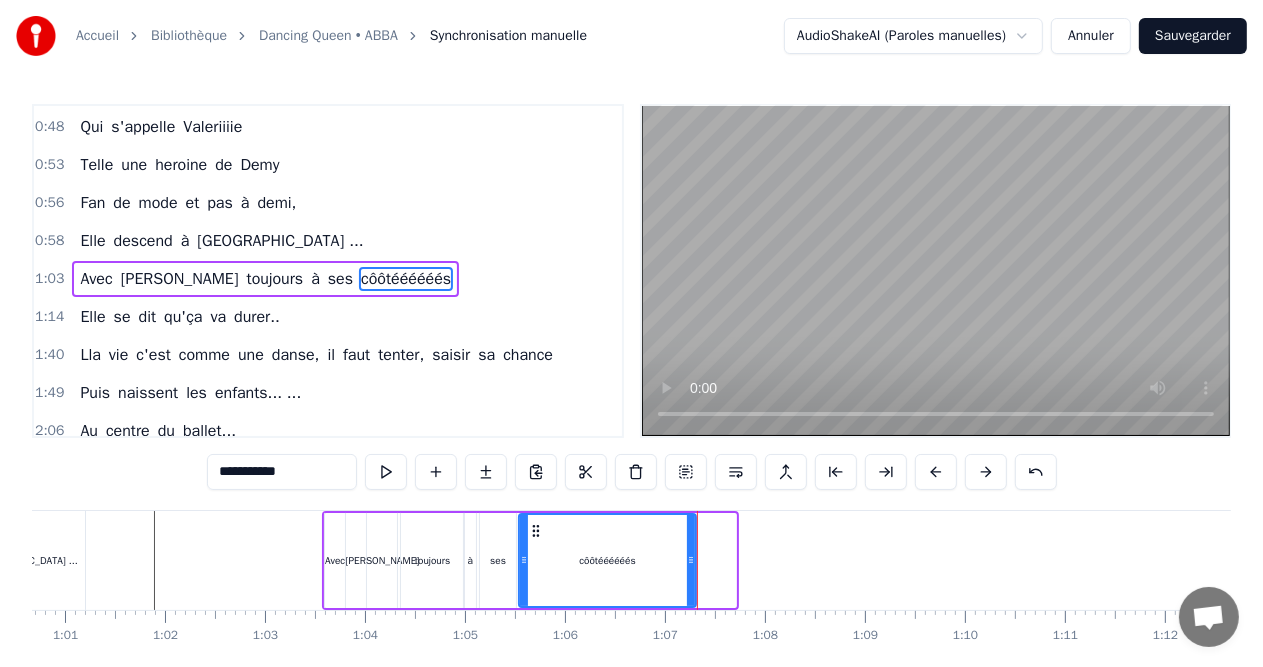 drag, startPoint x: 732, startPoint y: 556, endPoint x: 692, endPoint y: 557, distance: 40.012497 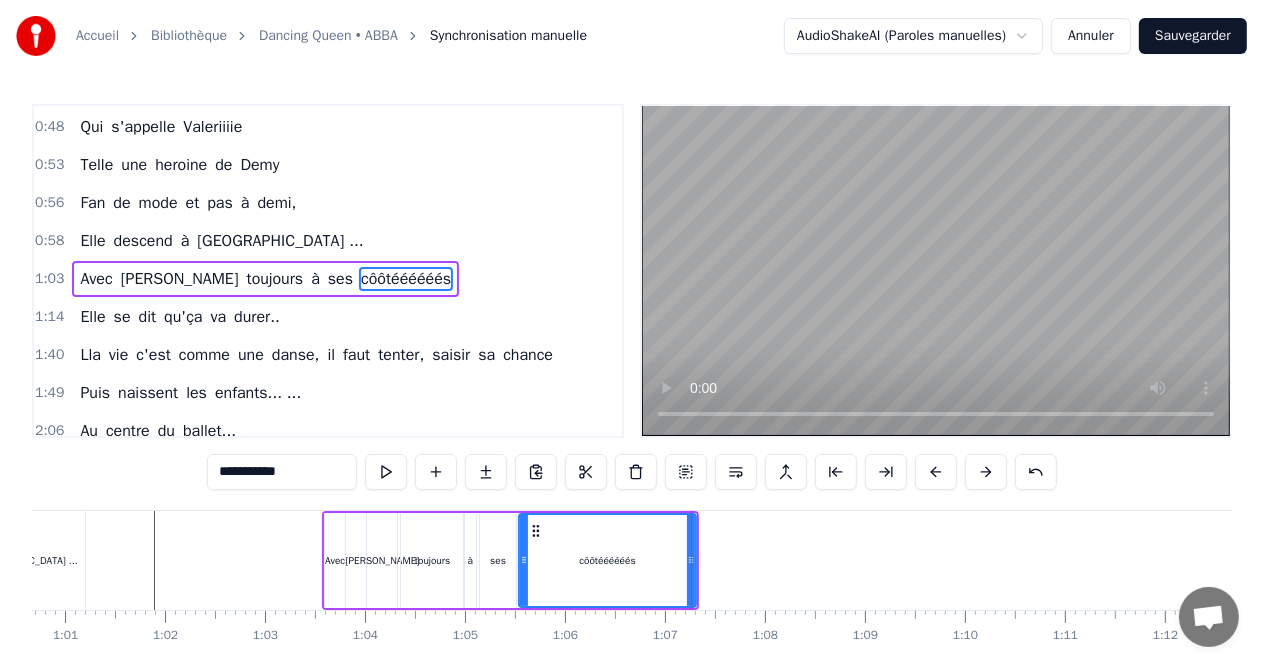 click on "1:14 Elle se dit qu'ça va durer.." at bounding box center [328, 317] 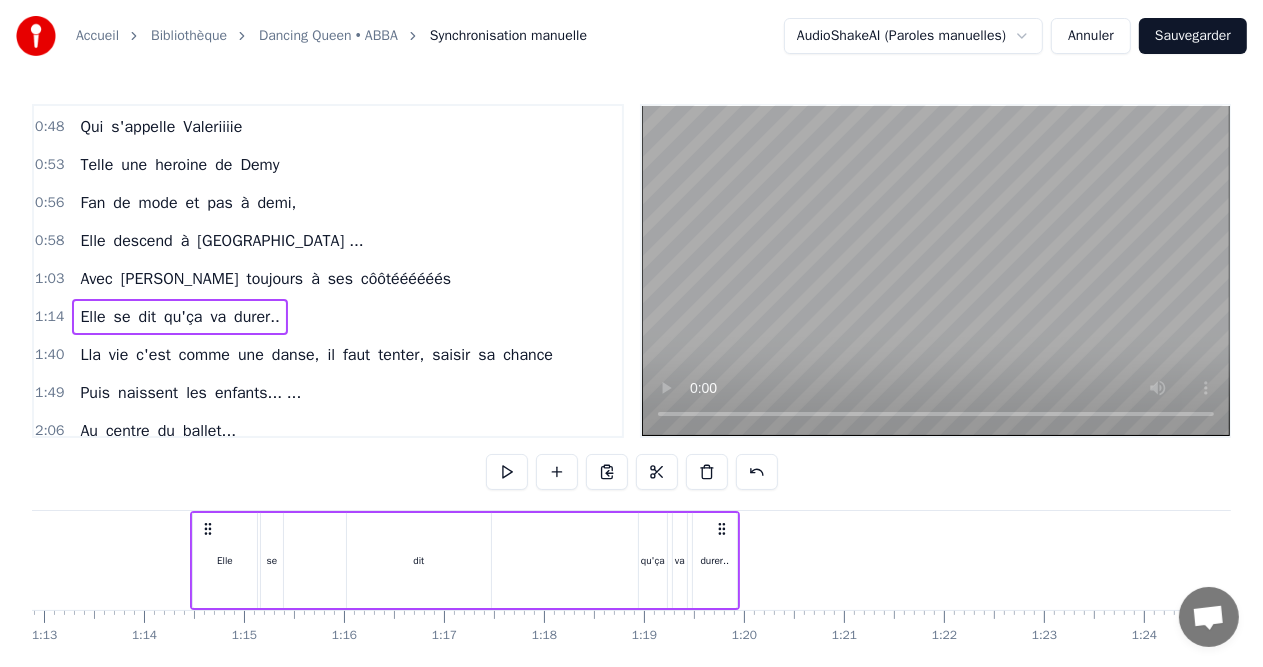 scroll, scrollTop: 0, scrollLeft: 7345, axis: horizontal 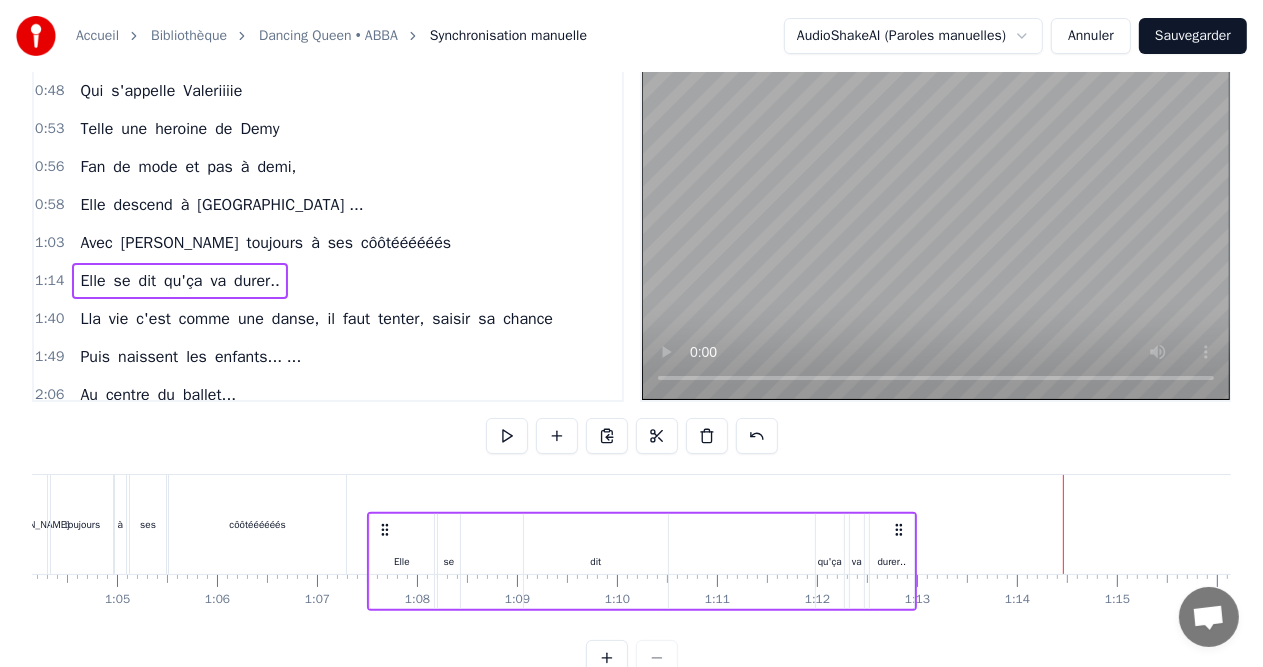 click on "Est- ce que vous Connaissez cette fiiille Qui s'appelle [PERSON_NAME] Telle une heroine de Demy Fan de mode et pas à demi, Elle descend à [GEOGRAPHIC_DATA]
... Avec [PERSON_NAME] toujours à ses côôtéééééés Elle se dit qu'ça va durer.. Lla vie c'est comme une danse, il faut tenter, saisir sa chance Puis naissent les enfants...
... Au centre du ballet... 1.23 Il y a [PERSON_NAME]... Dancing queen... Mais pas une drag queen... [PERSON_NAME] dancing queen, Reine du dancing oh yeee
... Virevolter, s'envoler... Sauter ou même plonger...er..er.... [PERSON_NAME] [PERSON_NAME], notre amie est bien plus qu'une dancing queen." at bounding box center (5790, 524) 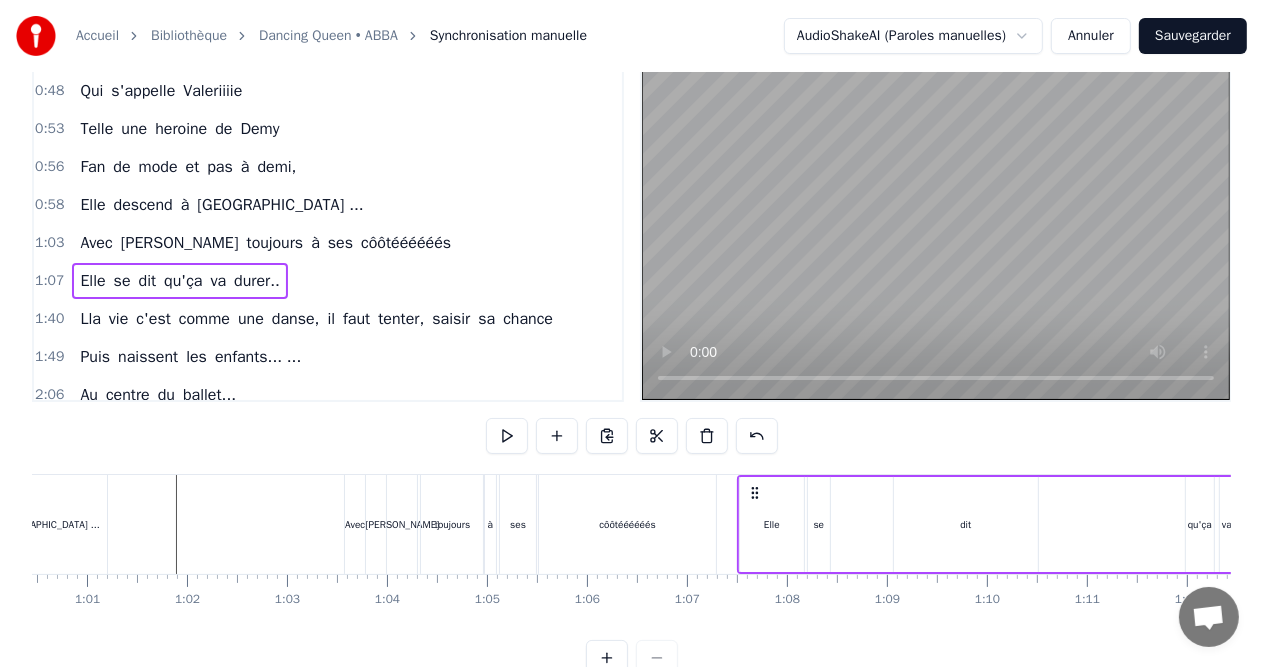 scroll, scrollTop: 0, scrollLeft: 6040, axis: horizontal 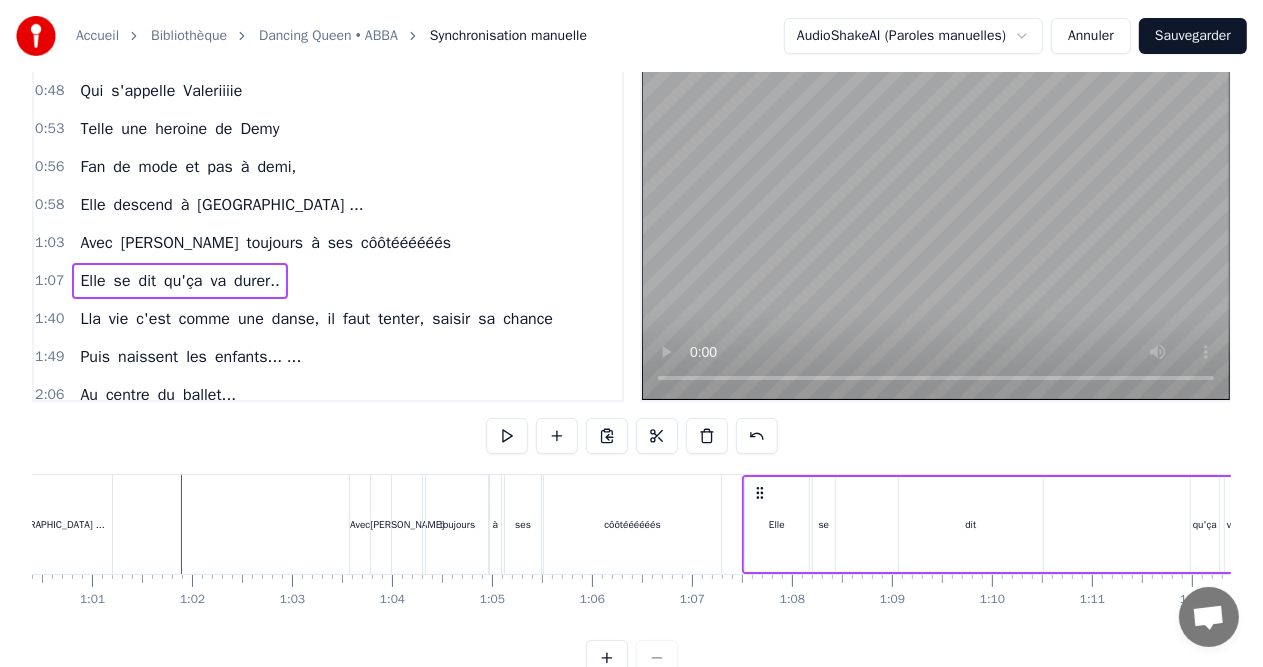 click at bounding box center [6165, 524] 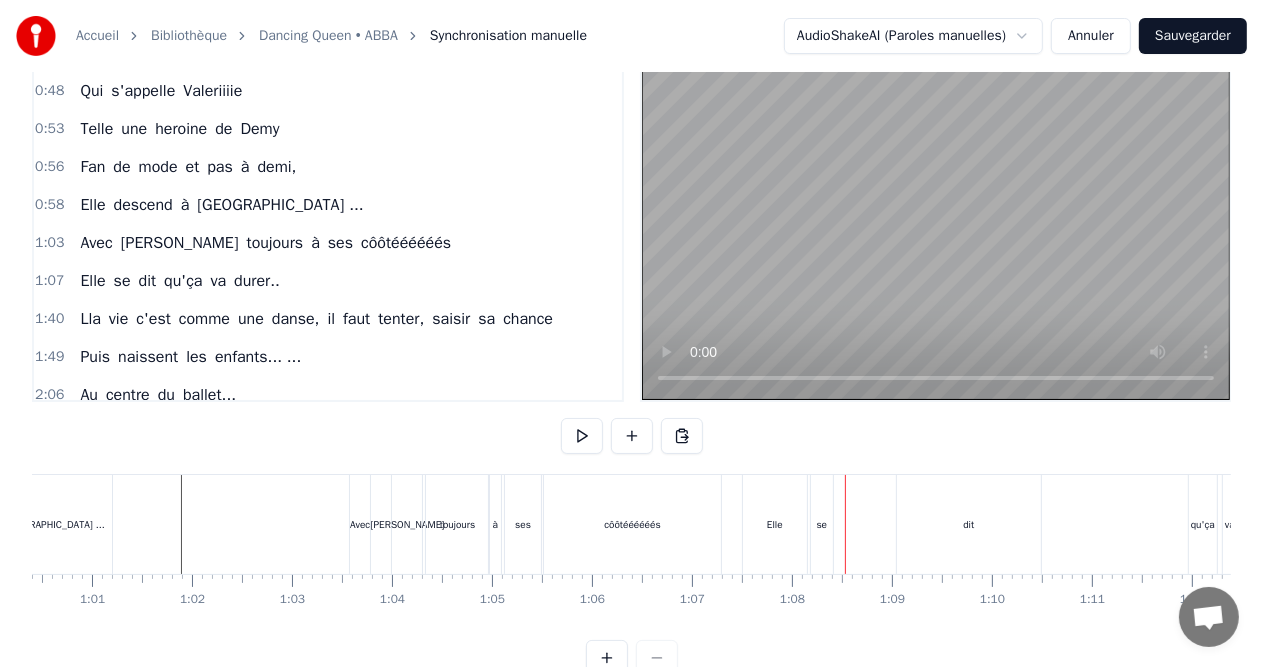 click on "Elle" at bounding box center [775, 524] 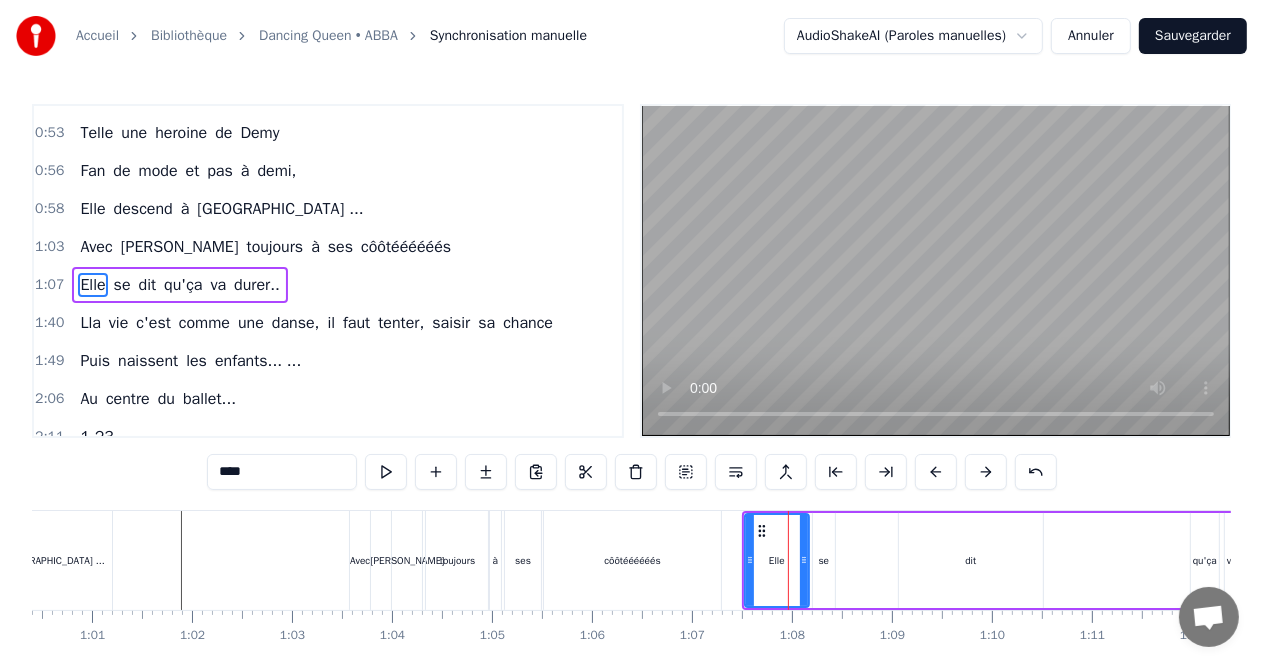 scroll, scrollTop: 73, scrollLeft: 0, axis: vertical 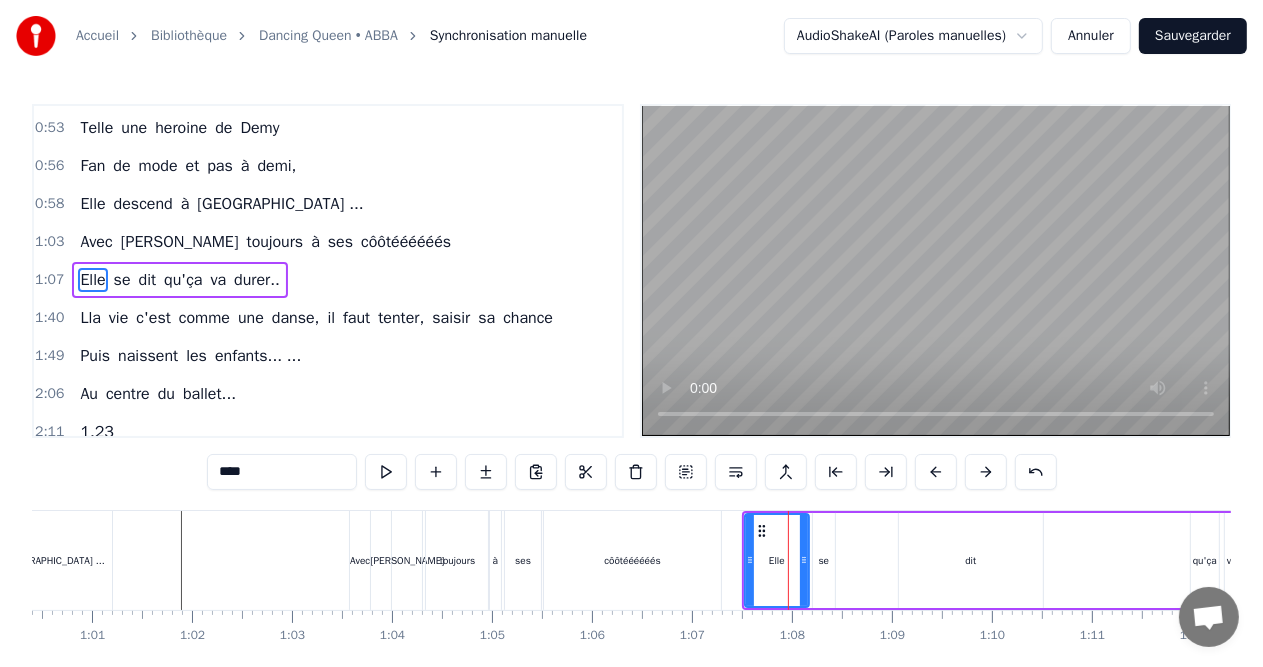 click on "1:07 Elle se dit qu'ça va durer.." at bounding box center [328, 280] 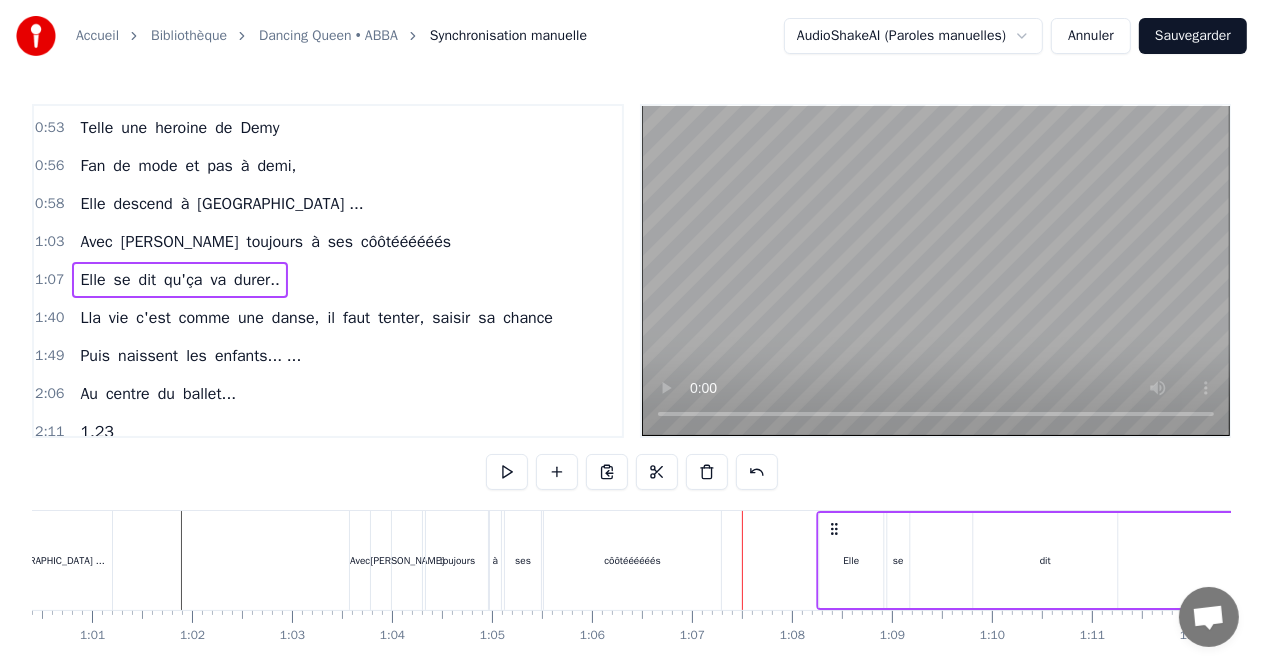 drag, startPoint x: 759, startPoint y: 529, endPoint x: 833, endPoint y: 536, distance: 74.330345 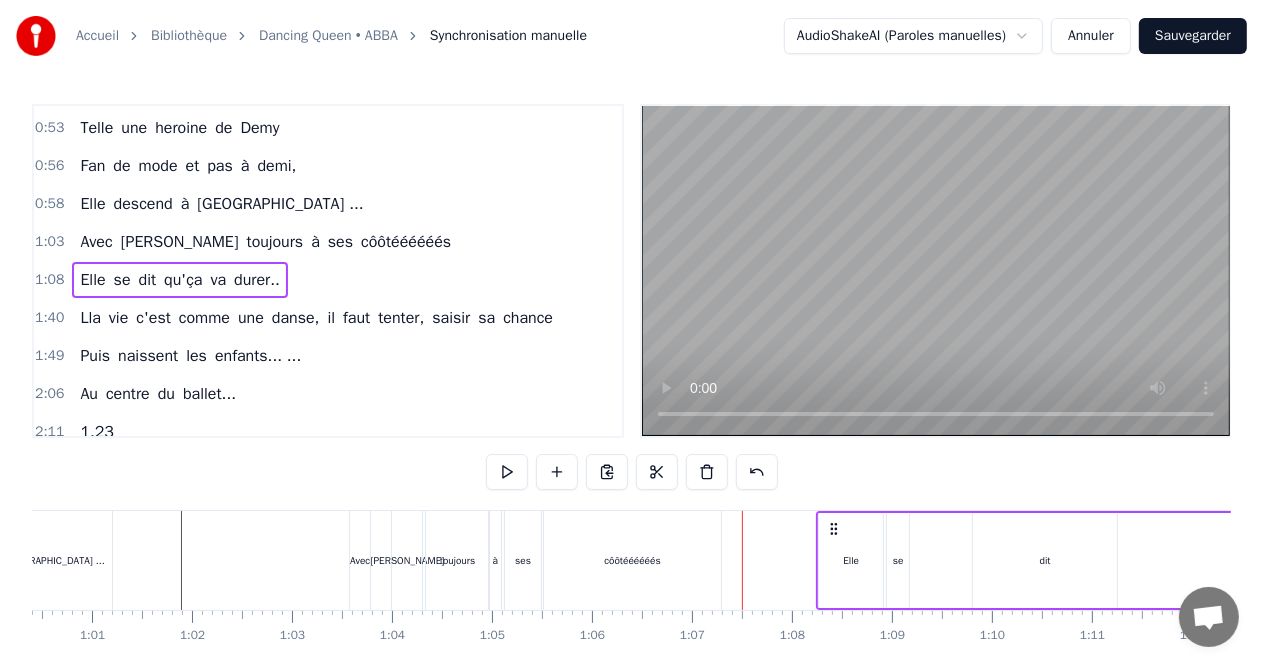 click at bounding box center (6165, 560) 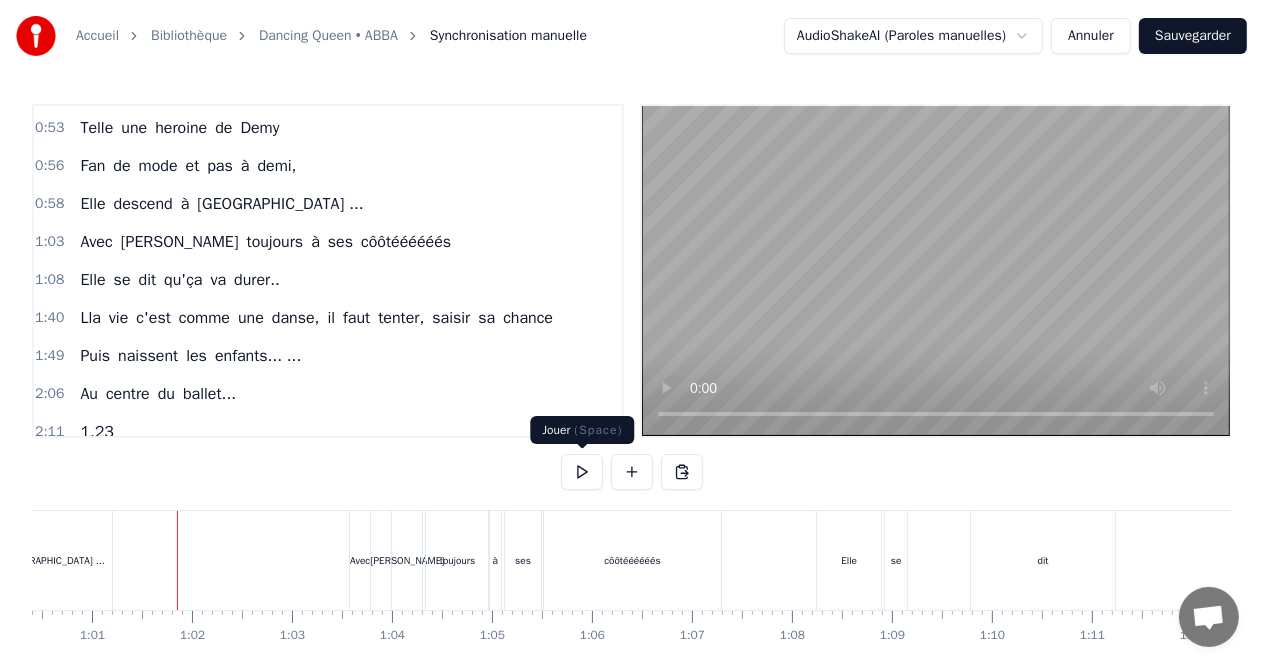 click at bounding box center [582, 472] 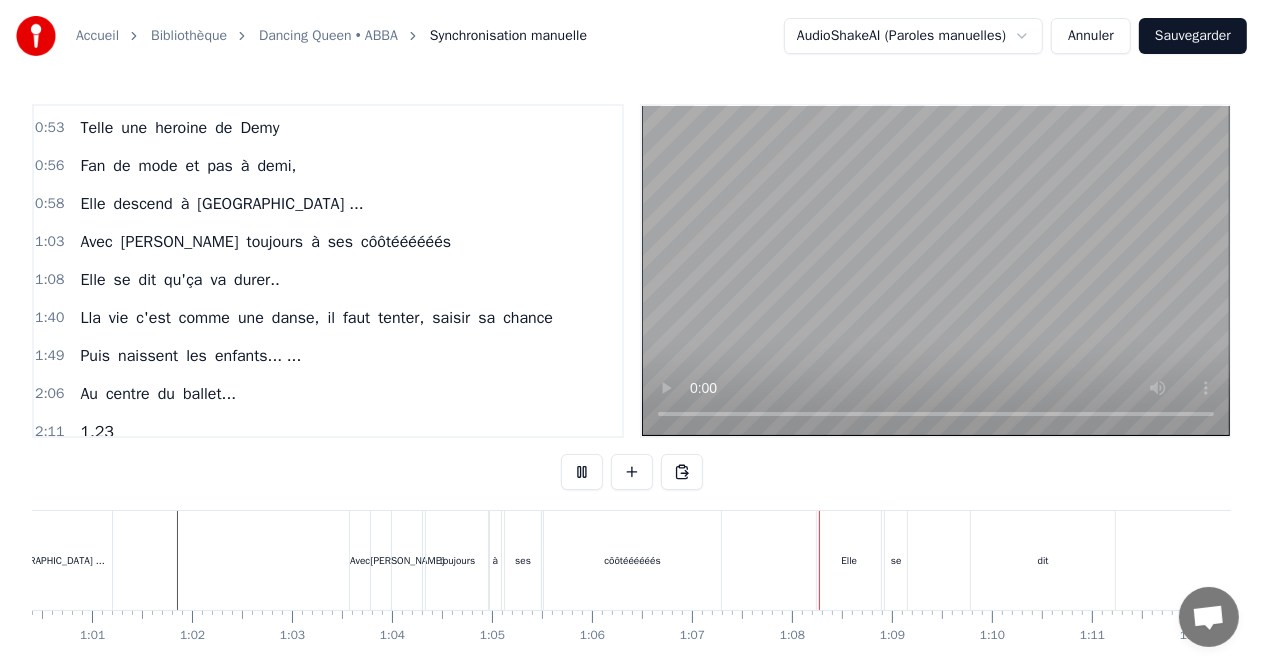 click at bounding box center (582, 472) 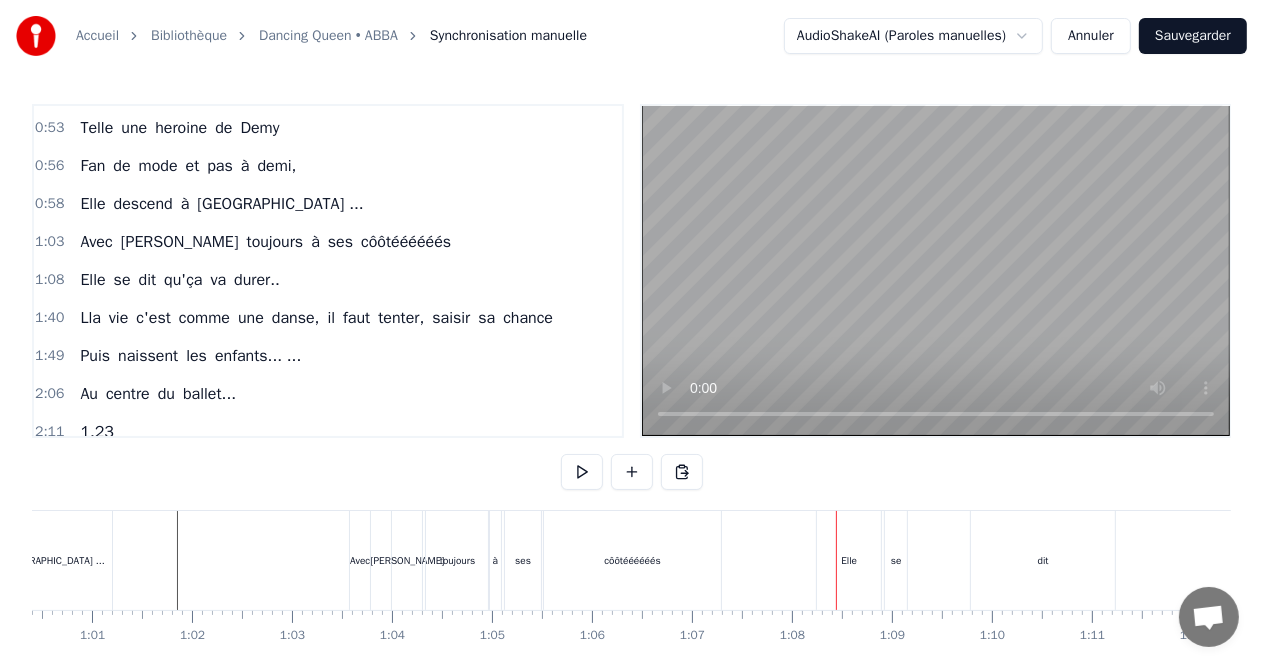 click on "Elle" at bounding box center (849, 560) 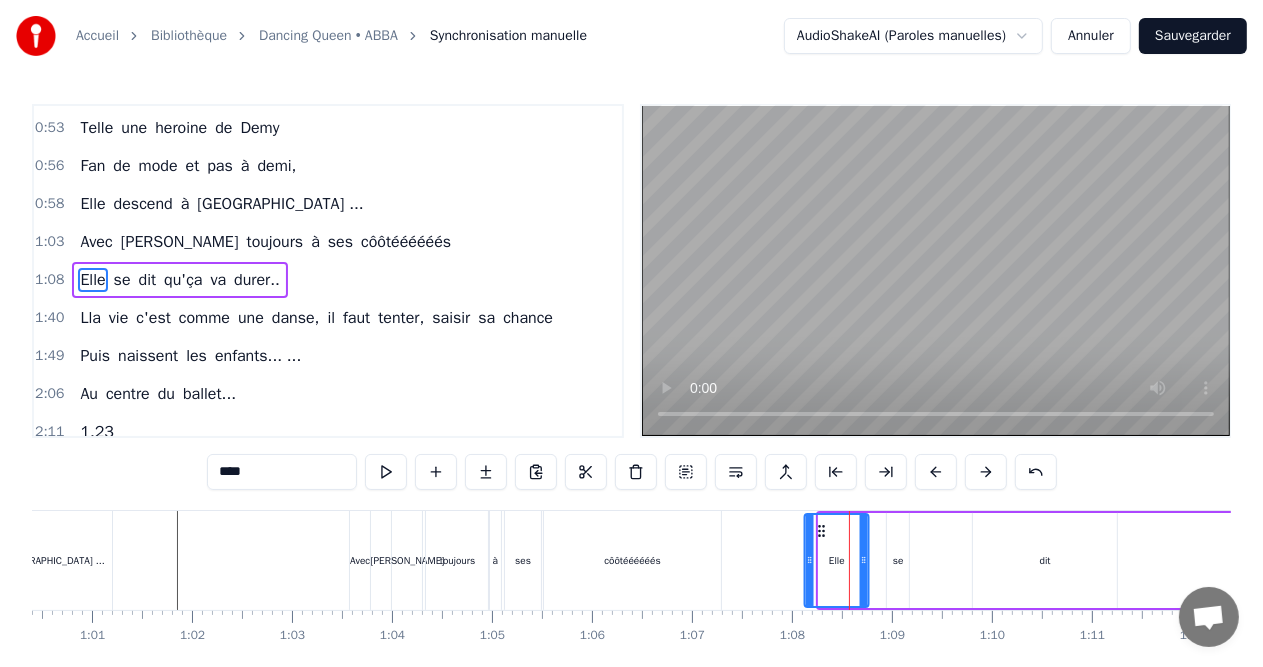 drag, startPoint x: 832, startPoint y: 532, endPoint x: 817, endPoint y: 532, distance: 15 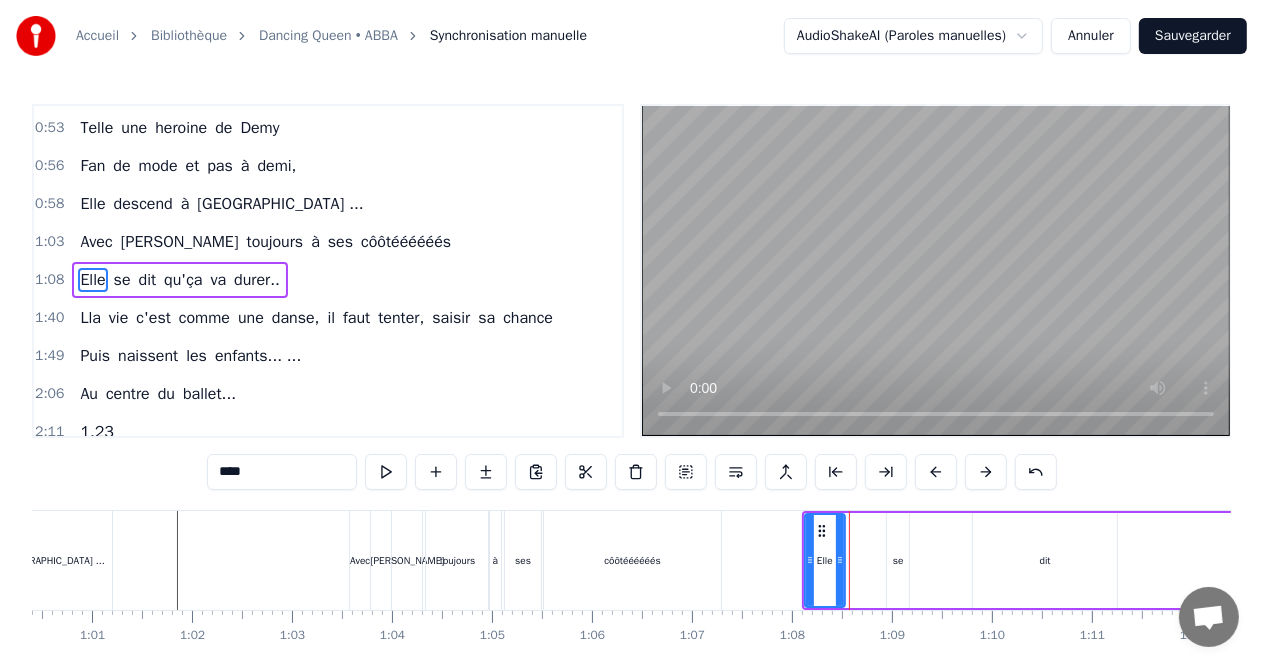 drag, startPoint x: 864, startPoint y: 552, endPoint x: 840, endPoint y: 555, distance: 24.186773 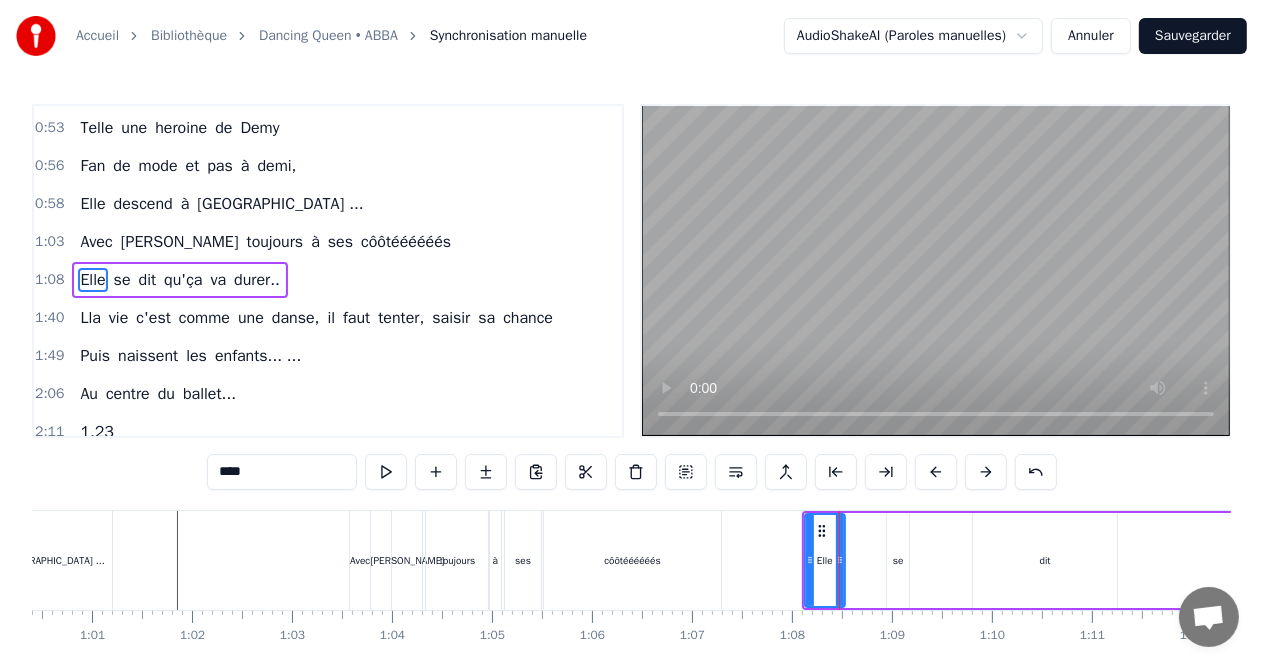 click on "se" at bounding box center [898, 560] 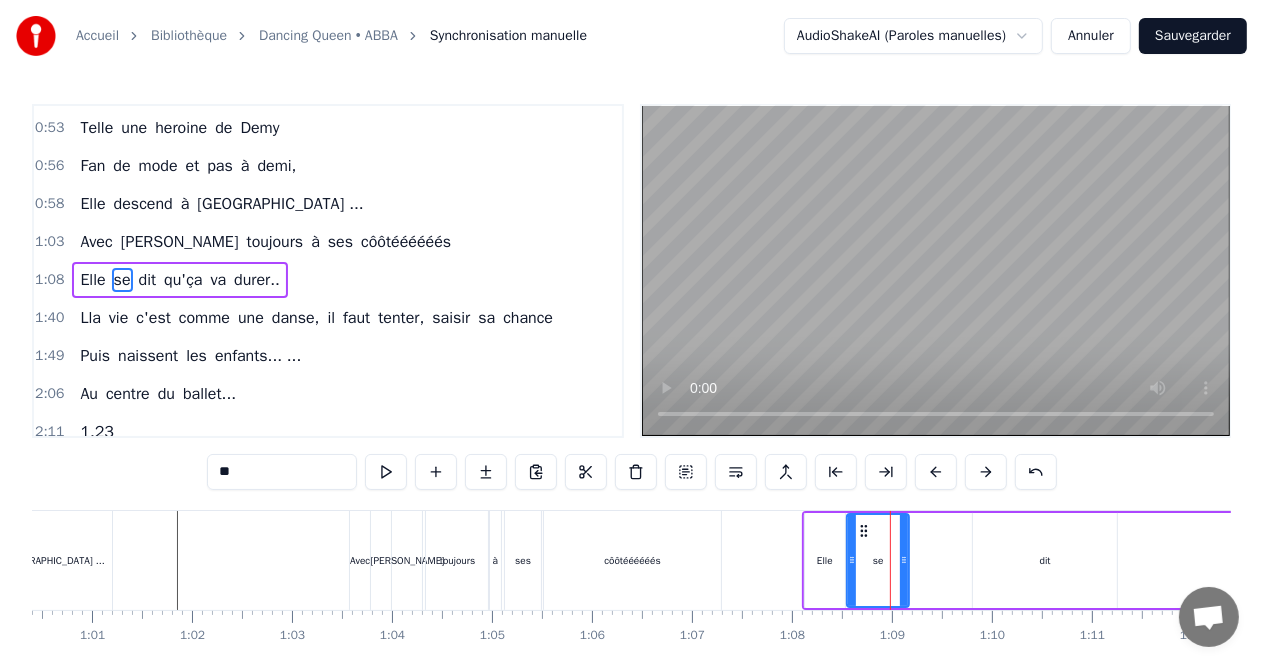 drag, startPoint x: 891, startPoint y: 555, endPoint x: 851, endPoint y: 560, distance: 40.311287 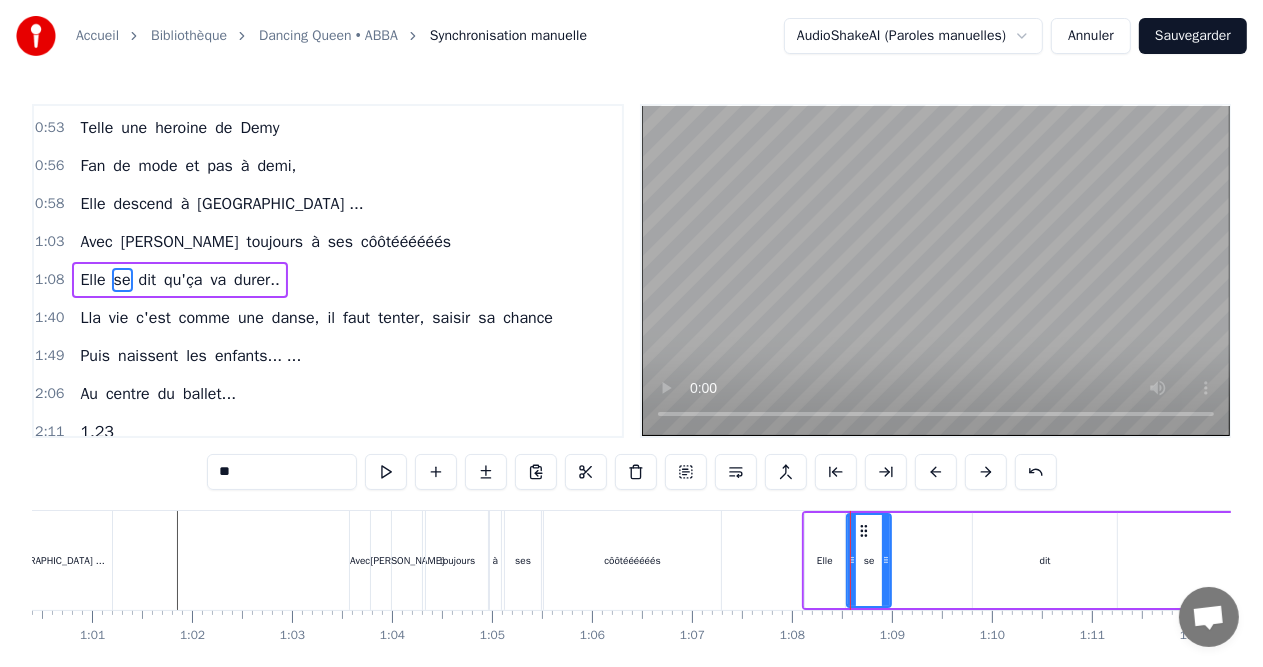 drag, startPoint x: 901, startPoint y: 560, endPoint x: 883, endPoint y: 560, distance: 18 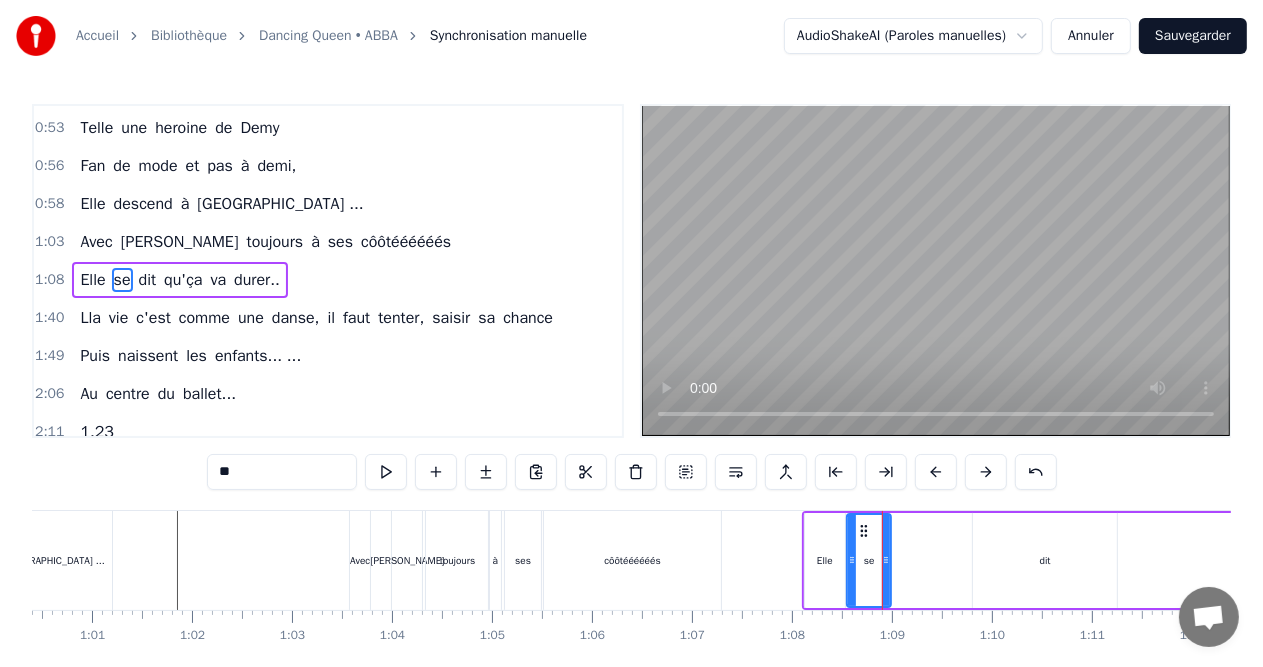 click on "dit" at bounding box center [1045, 560] 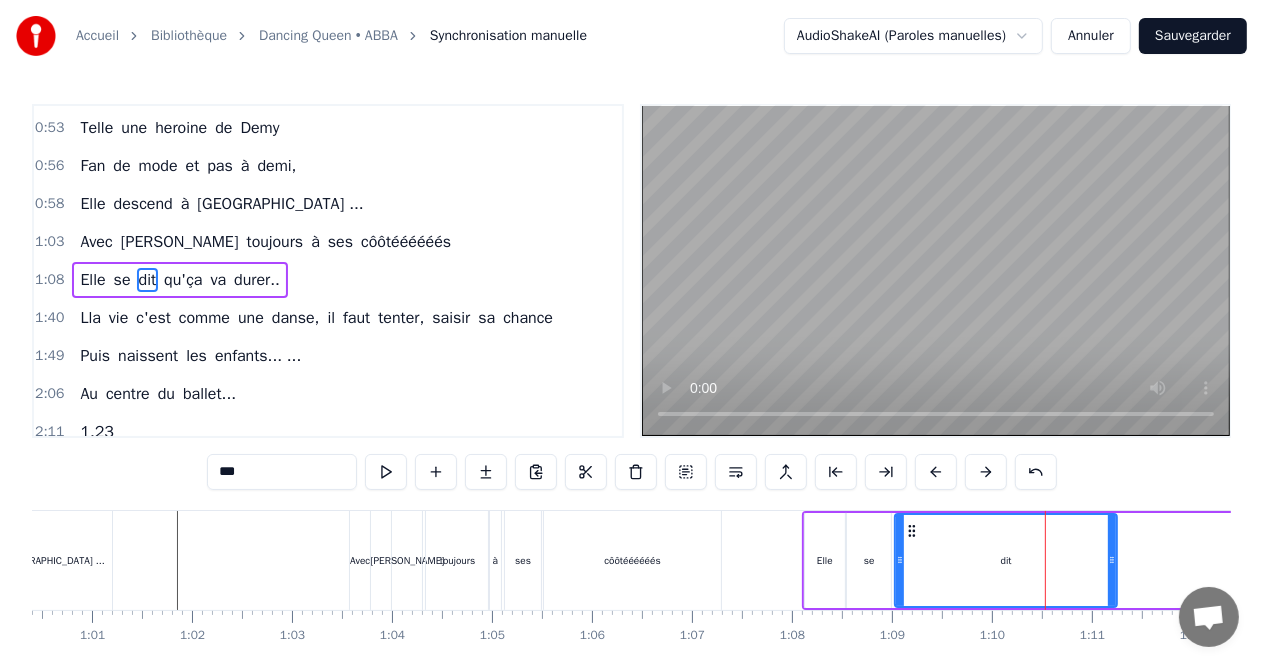 drag, startPoint x: 974, startPoint y: 556, endPoint x: 896, endPoint y: 559, distance: 78.05767 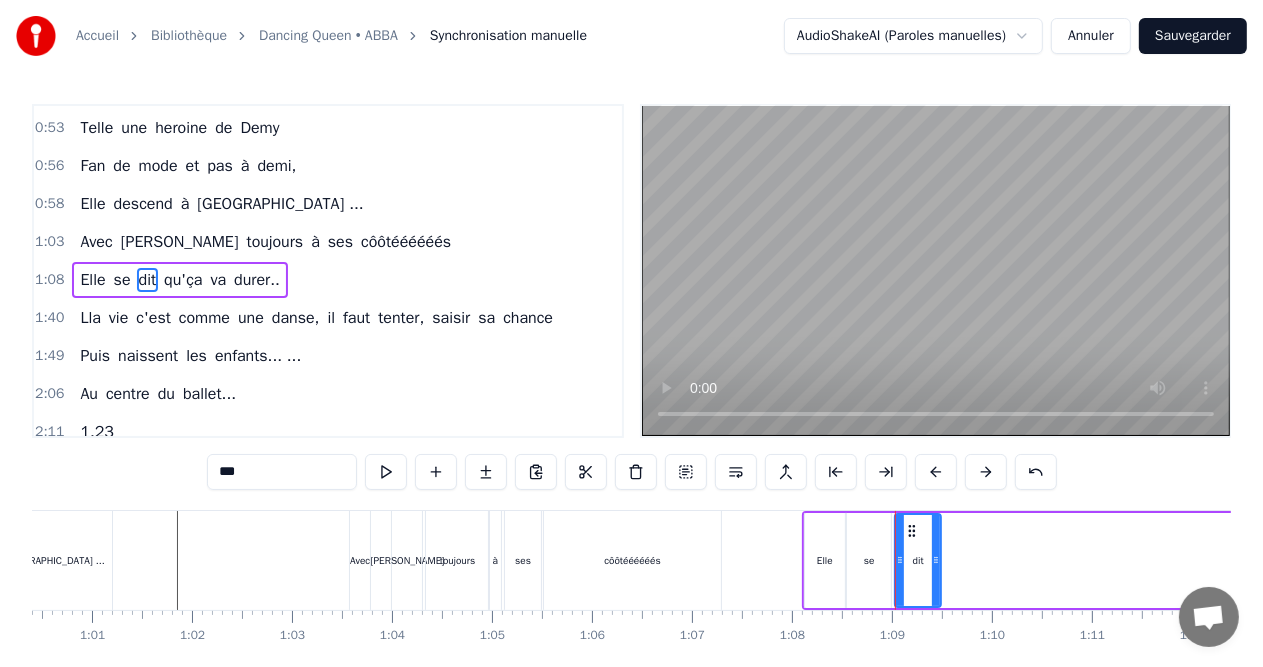 drag, startPoint x: 1109, startPoint y: 555, endPoint x: 933, endPoint y: 567, distance: 176.40862 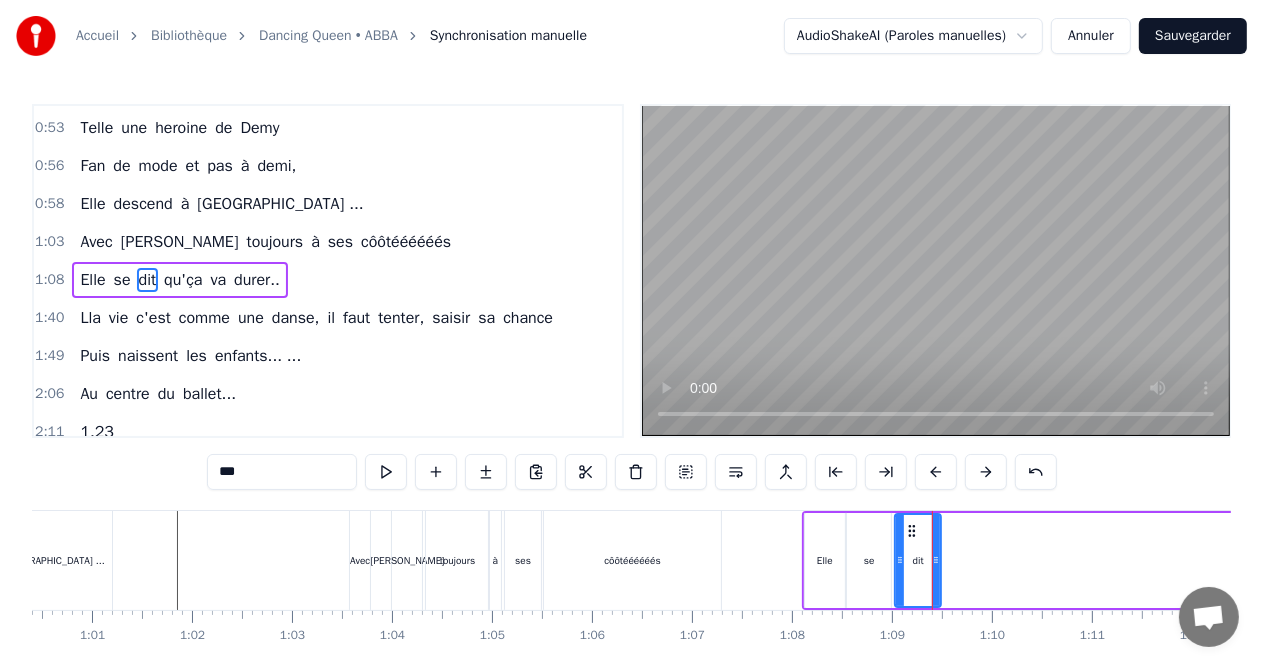 click on "qu'ça" at bounding box center (183, 280) 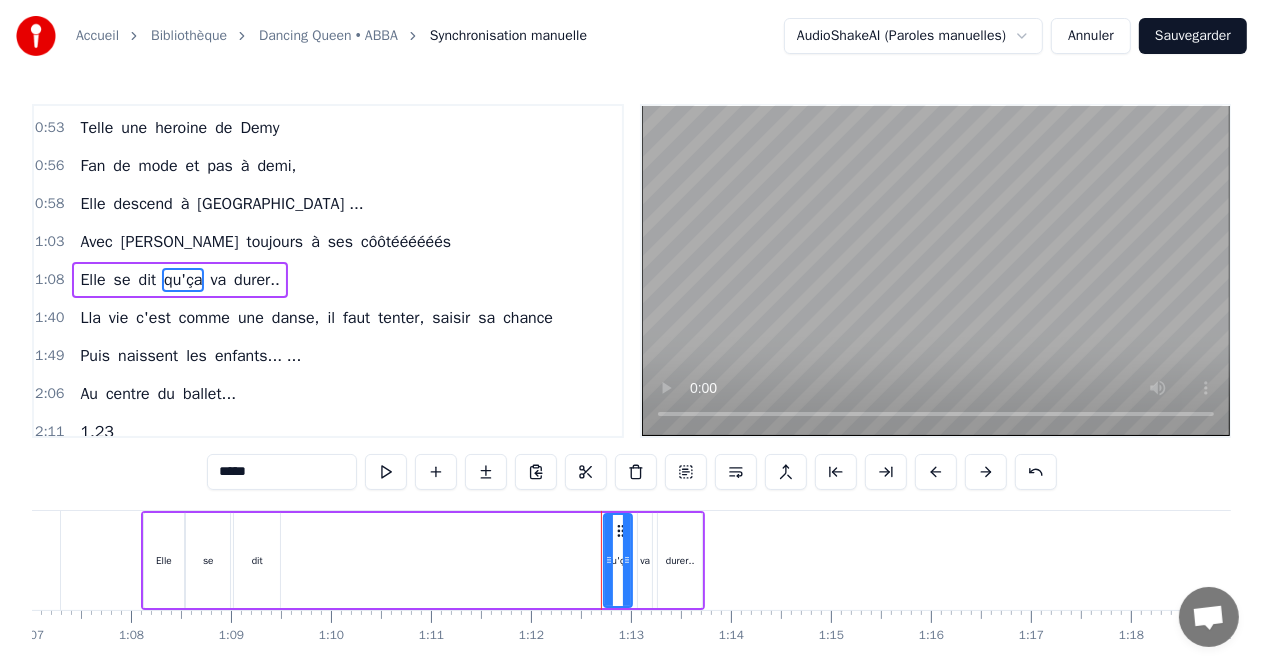 scroll, scrollTop: 0, scrollLeft: 6696, axis: horizontal 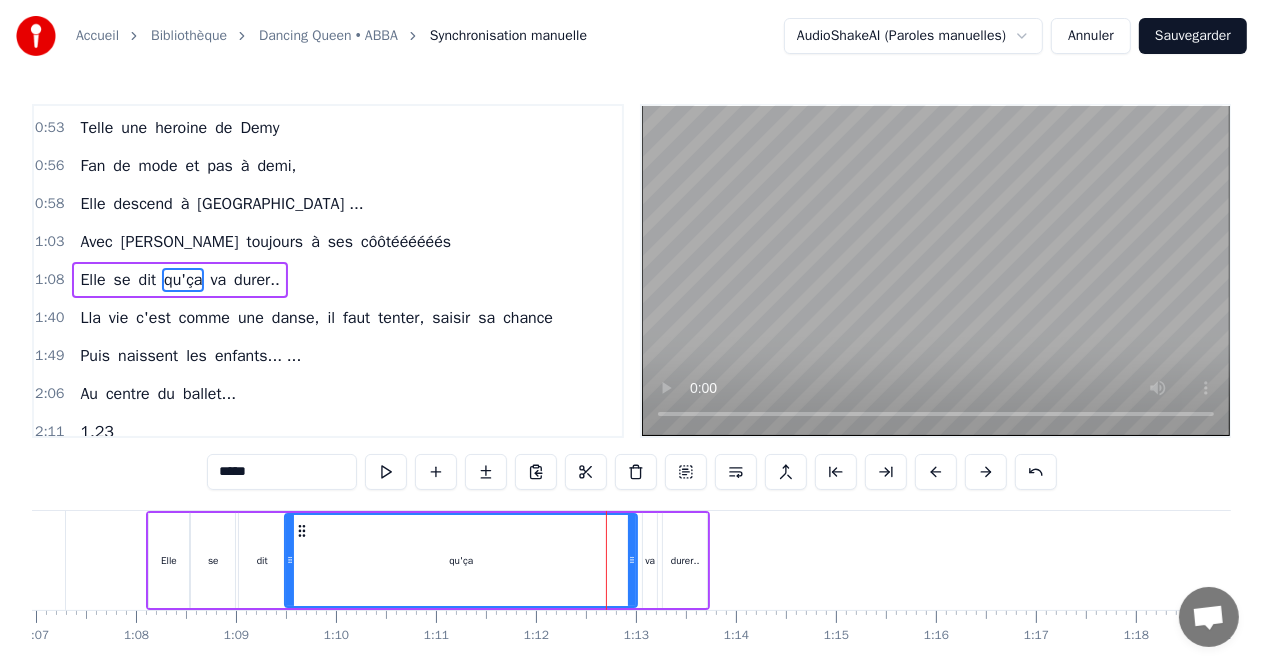 drag, startPoint x: 612, startPoint y: 559, endPoint x: 288, endPoint y: 547, distance: 324.22214 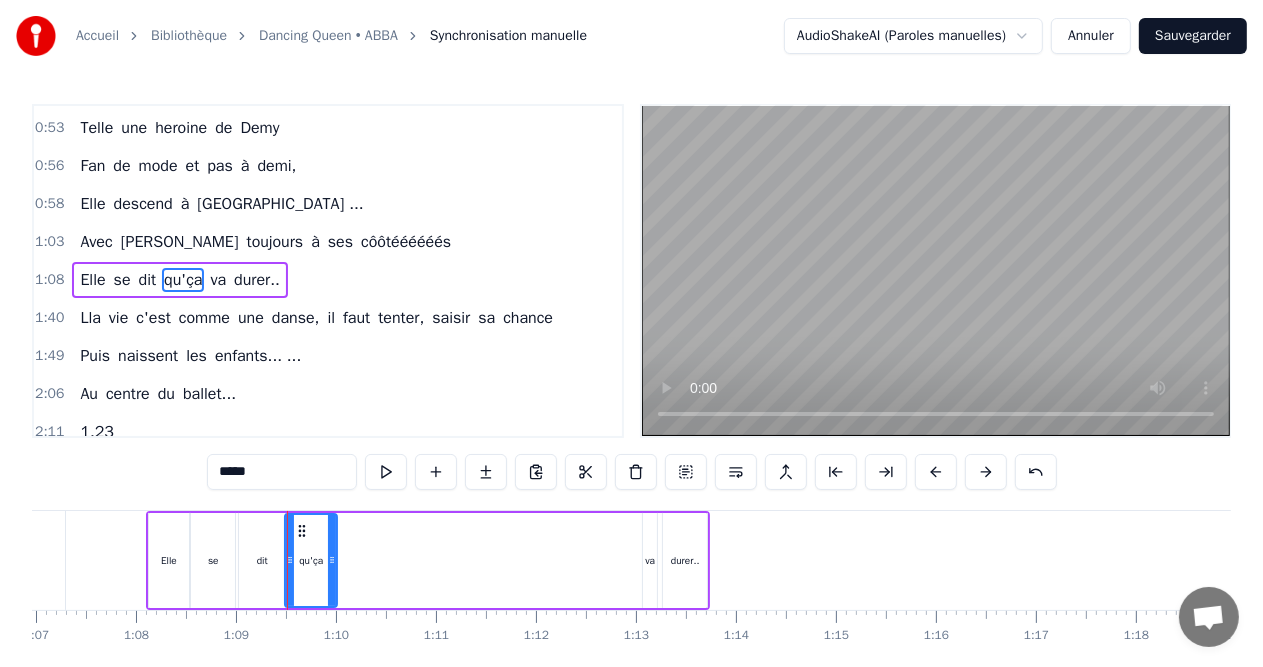 drag, startPoint x: 630, startPoint y: 559, endPoint x: 330, endPoint y: 552, distance: 300.08167 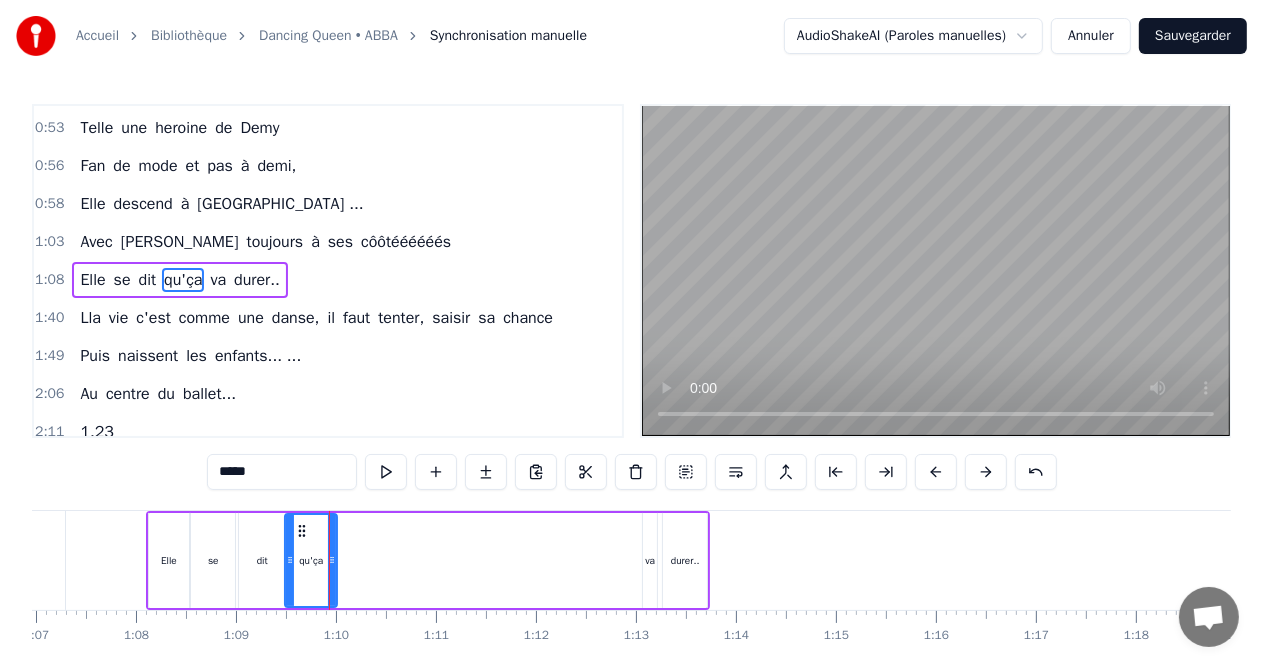 click on "va" at bounding box center (650, 560) 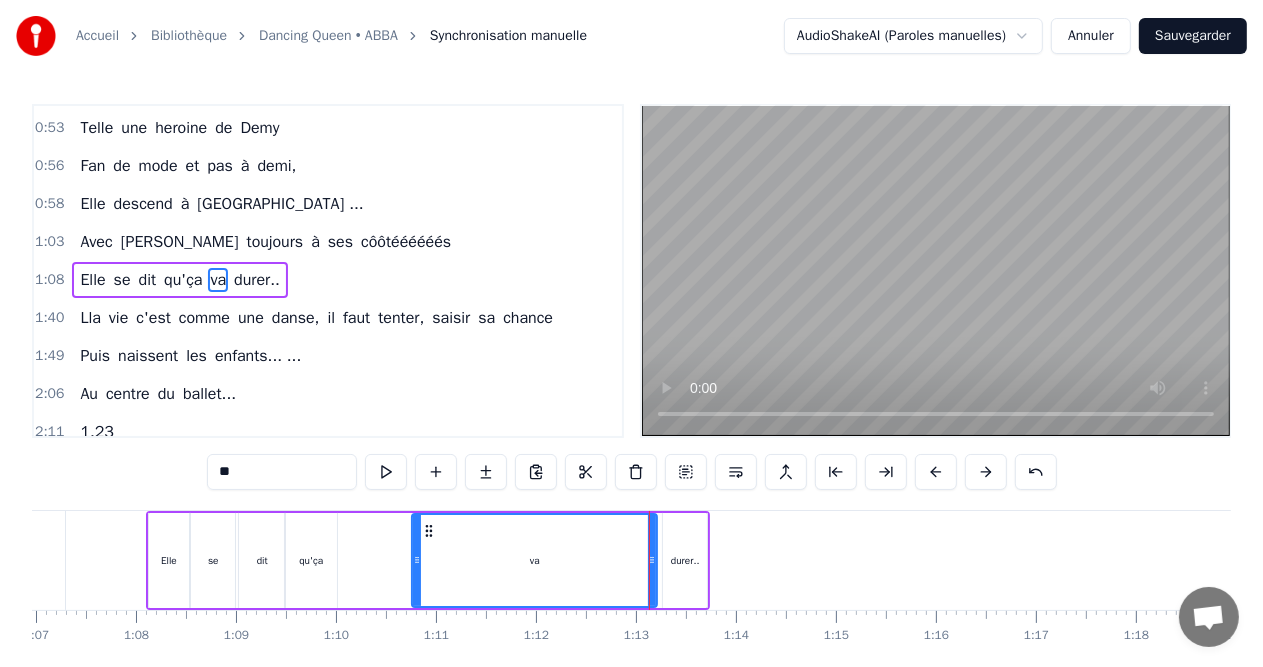 drag, startPoint x: 642, startPoint y: 559, endPoint x: 410, endPoint y: 560, distance: 232.00215 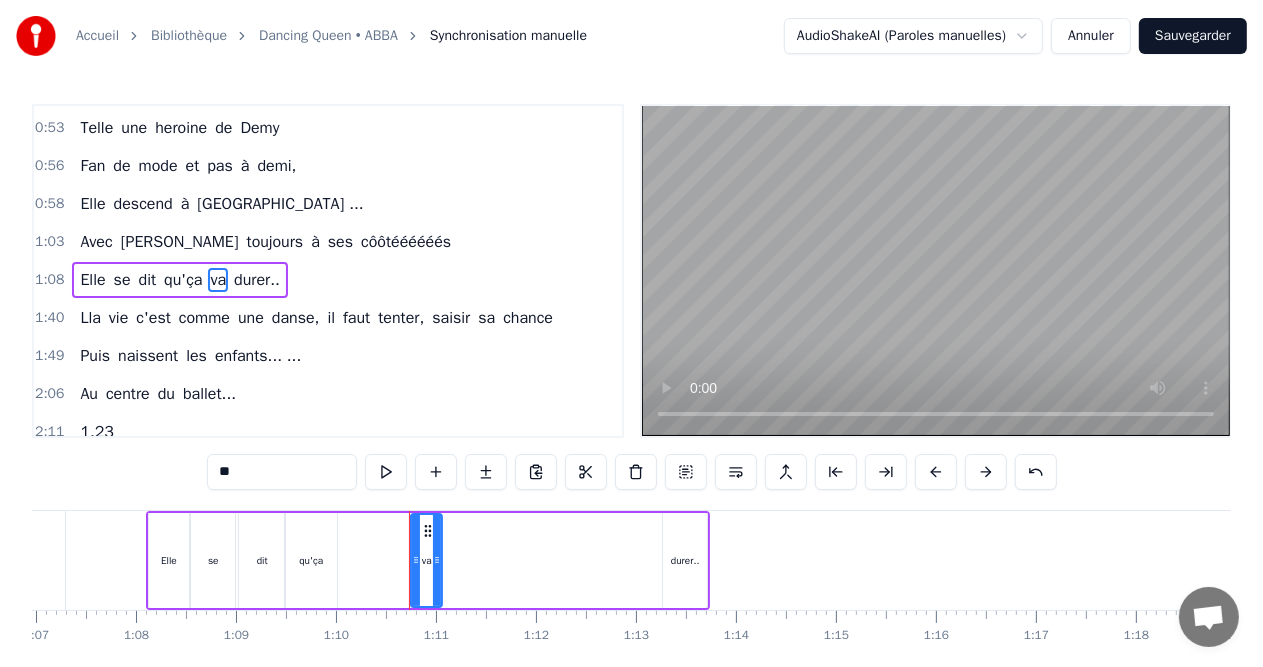 drag, startPoint x: 651, startPoint y: 553, endPoint x: 436, endPoint y: 559, distance: 215.08371 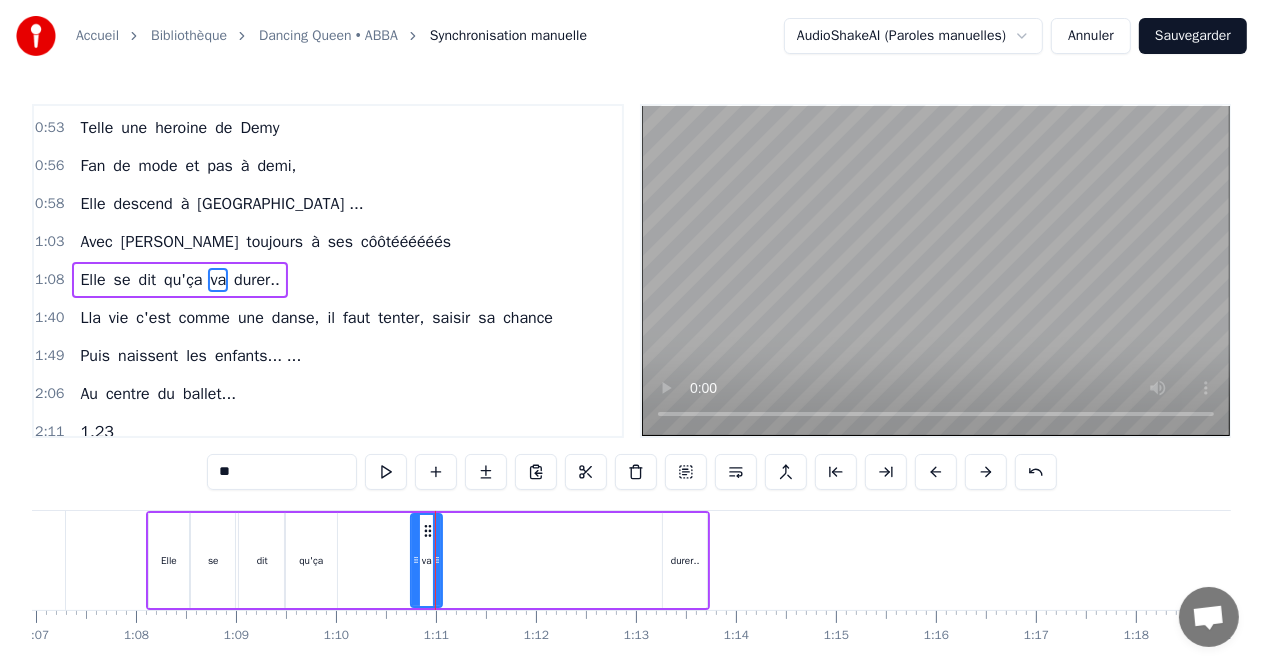 click 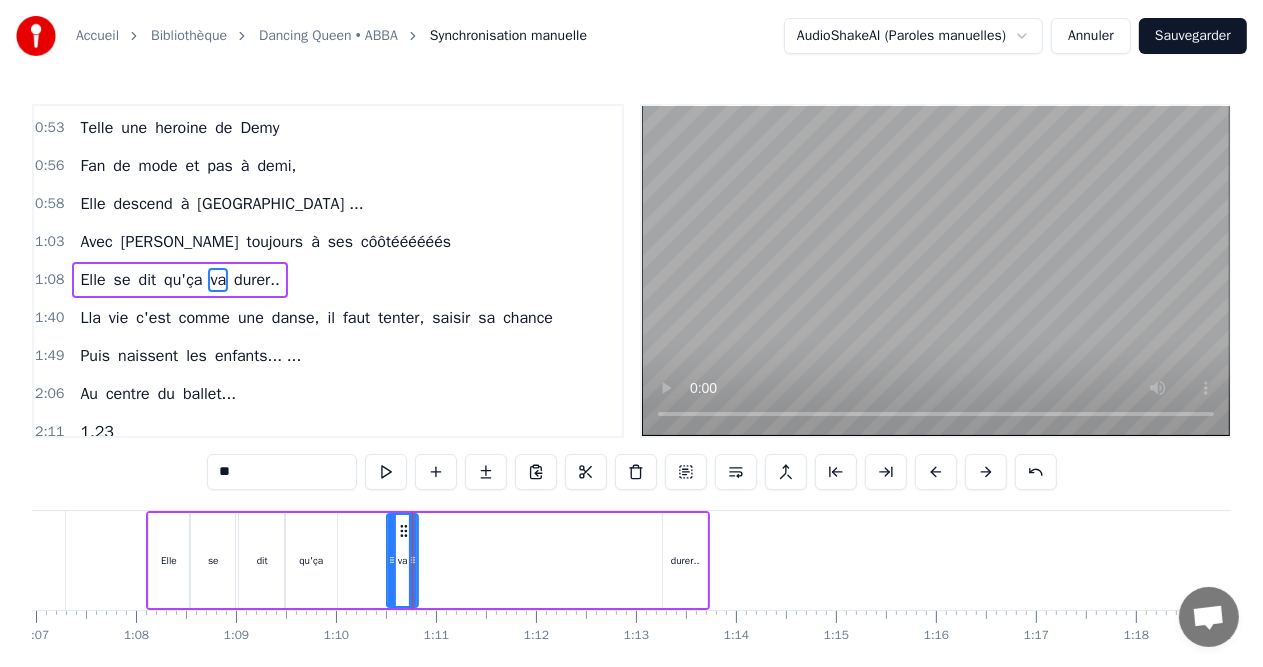 drag, startPoint x: 427, startPoint y: 532, endPoint x: 403, endPoint y: 532, distance: 24 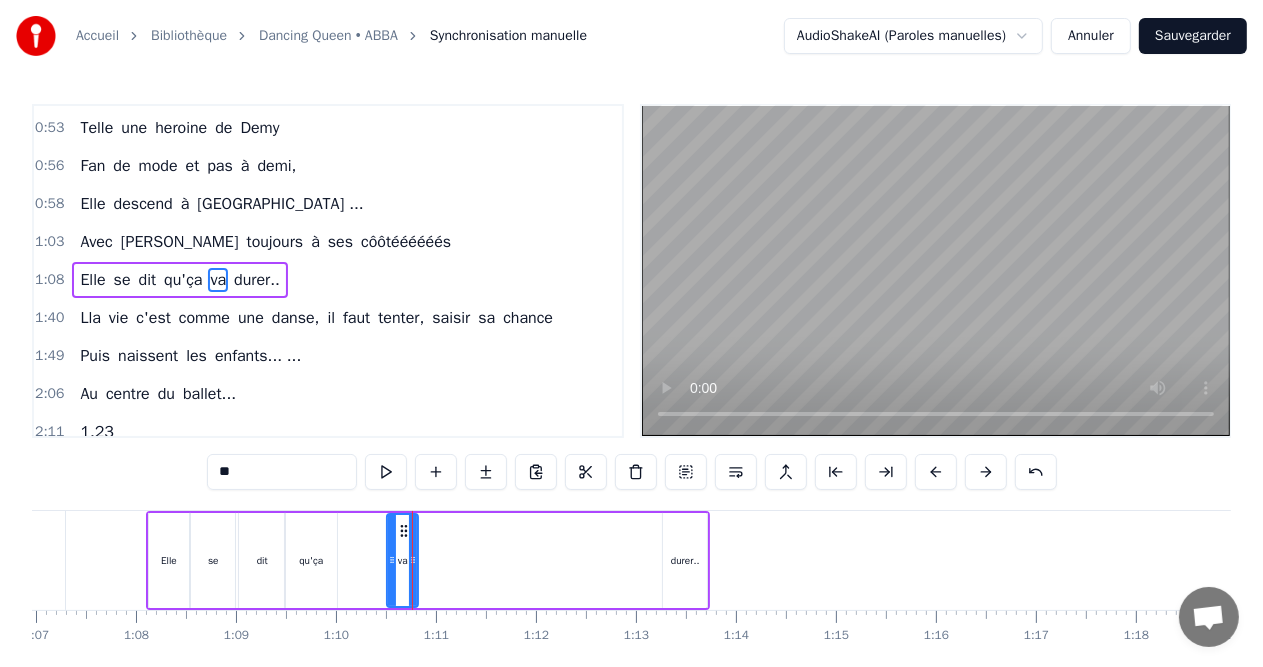 click on "durer.." at bounding box center [685, 560] 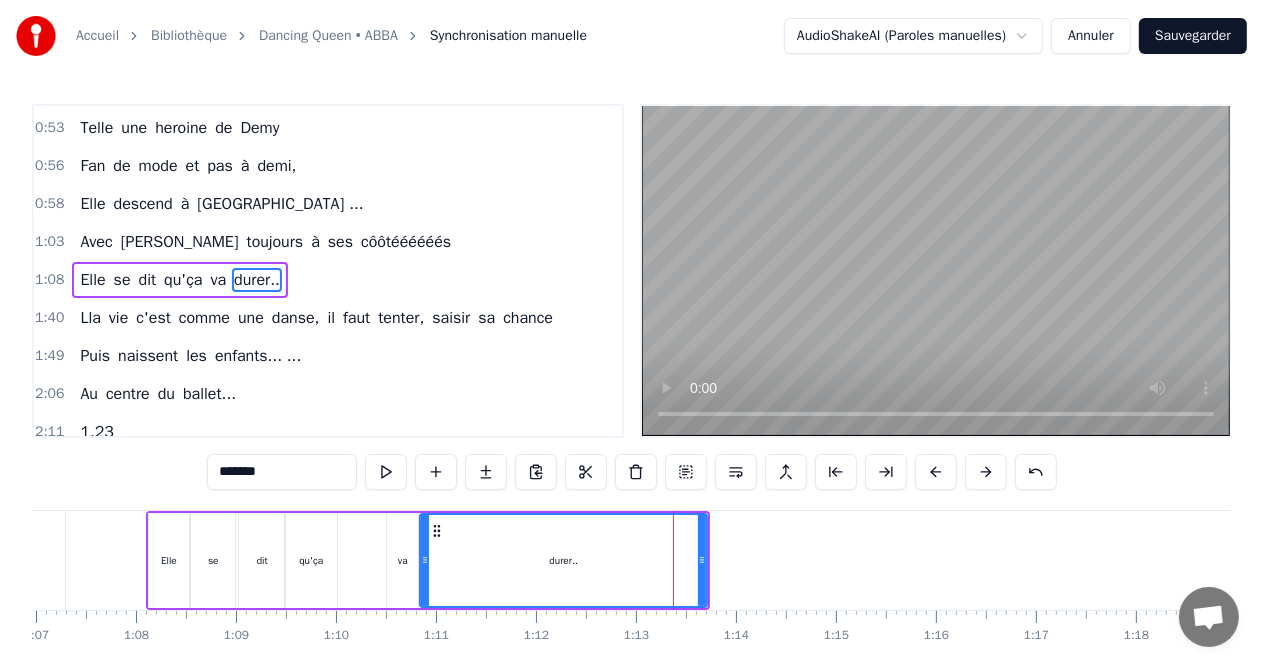 drag, startPoint x: 666, startPoint y: 560, endPoint x: 424, endPoint y: 556, distance: 242.03305 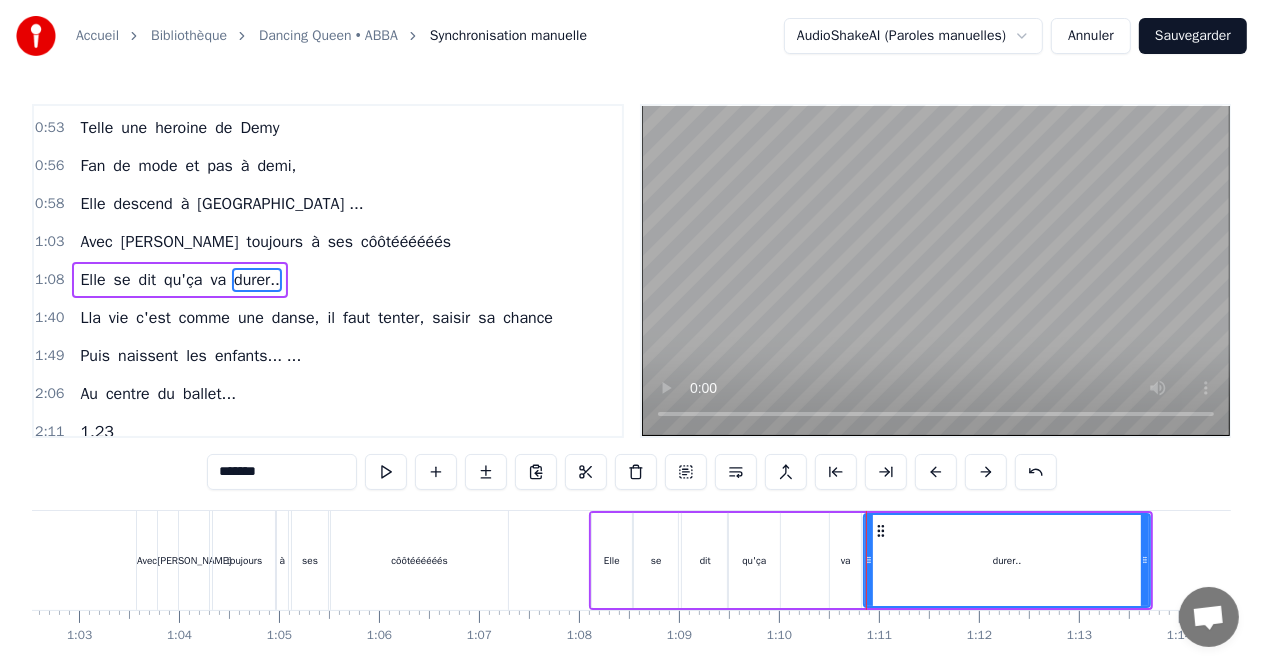 scroll, scrollTop: 0, scrollLeft: 6252, axis: horizontal 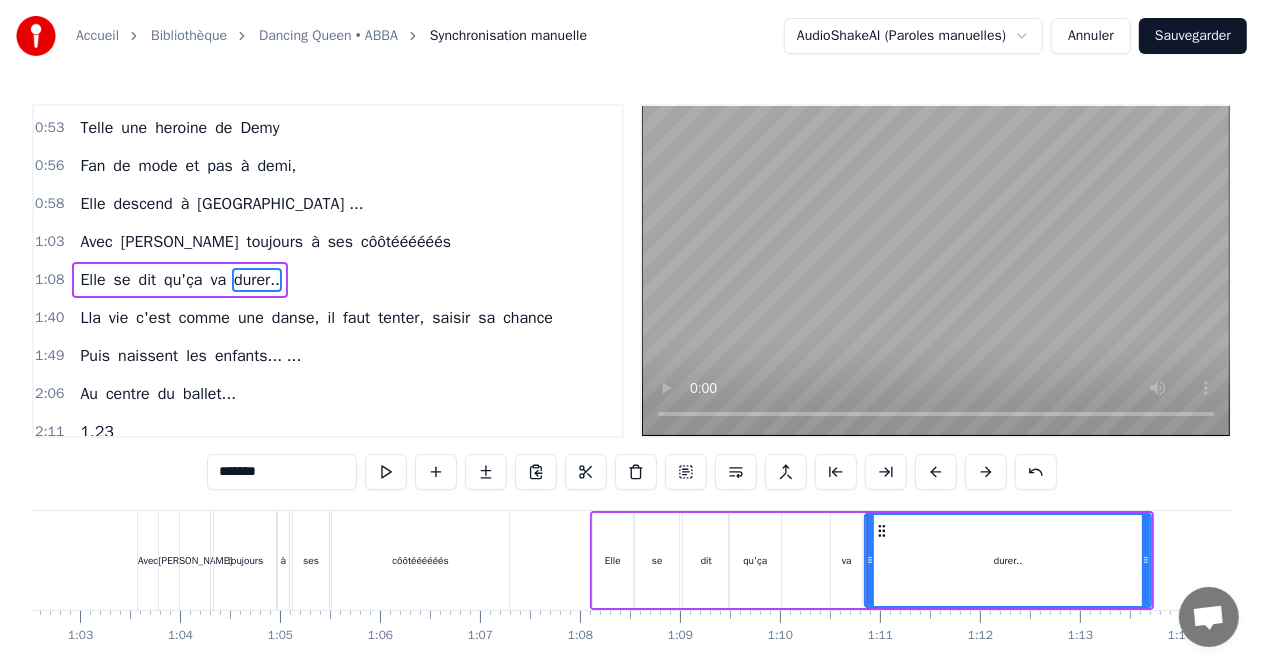 click on "côôtéééééés" at bounding box center (420, 560) 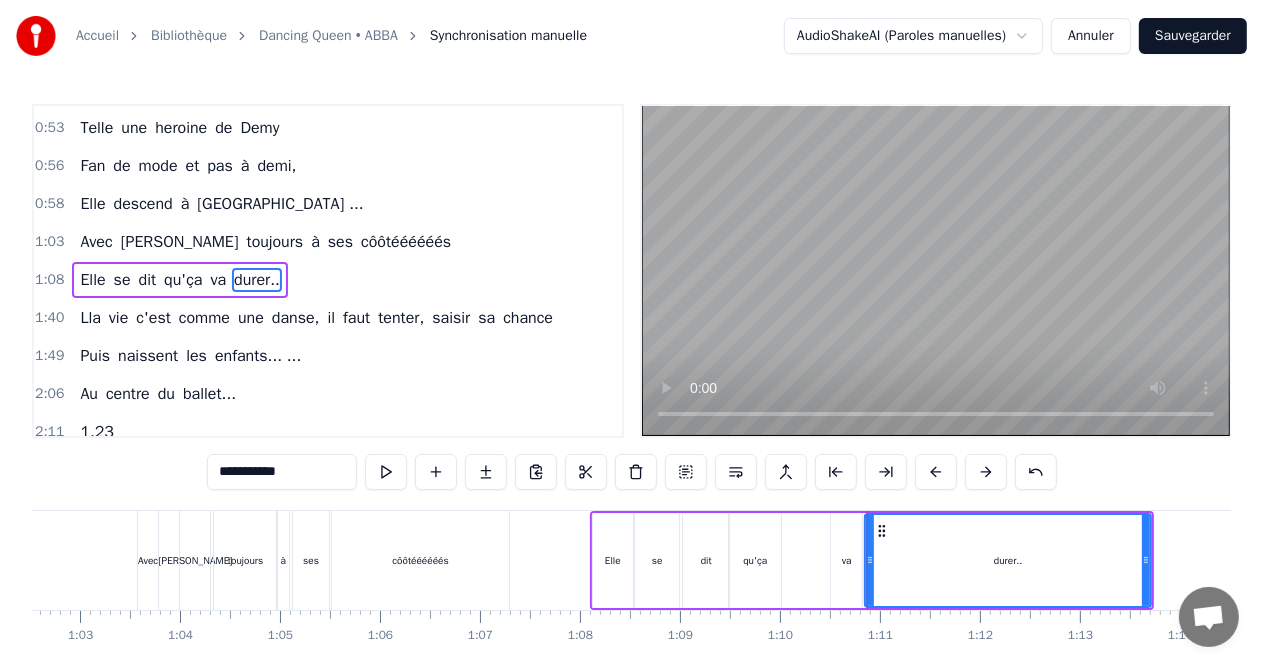 scroll, scrollTop: 36, scrollLeft: 0, axis: vertical 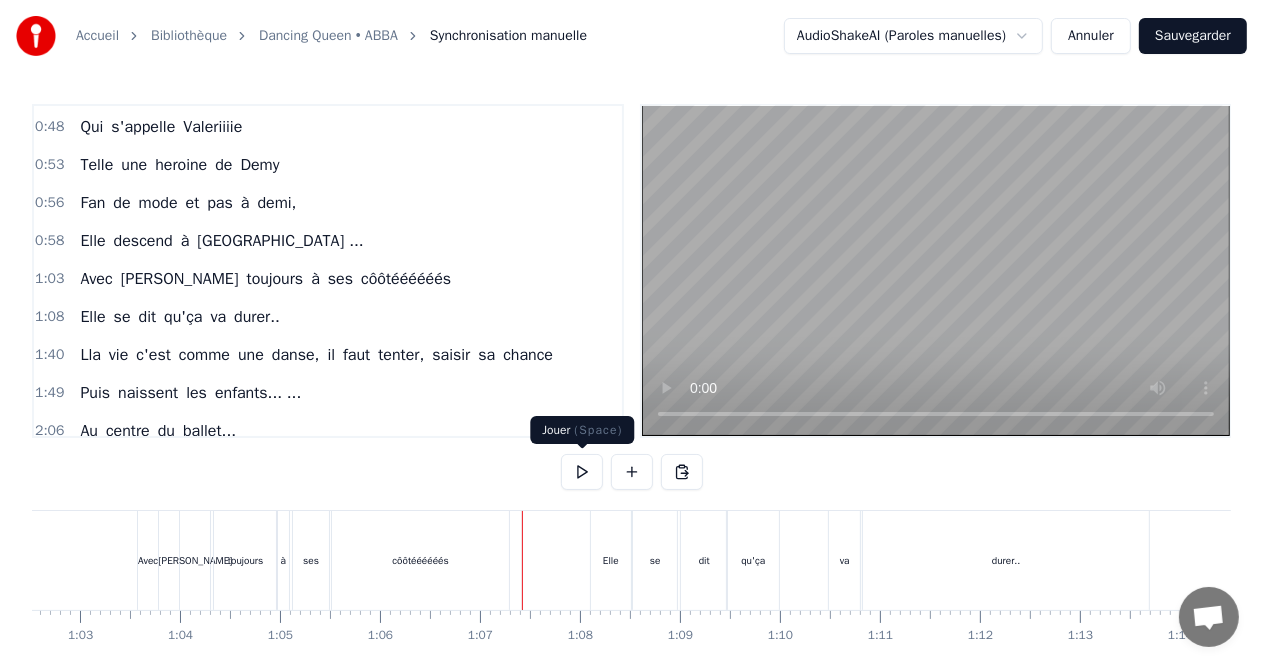 click at bounding box center [582, 472] 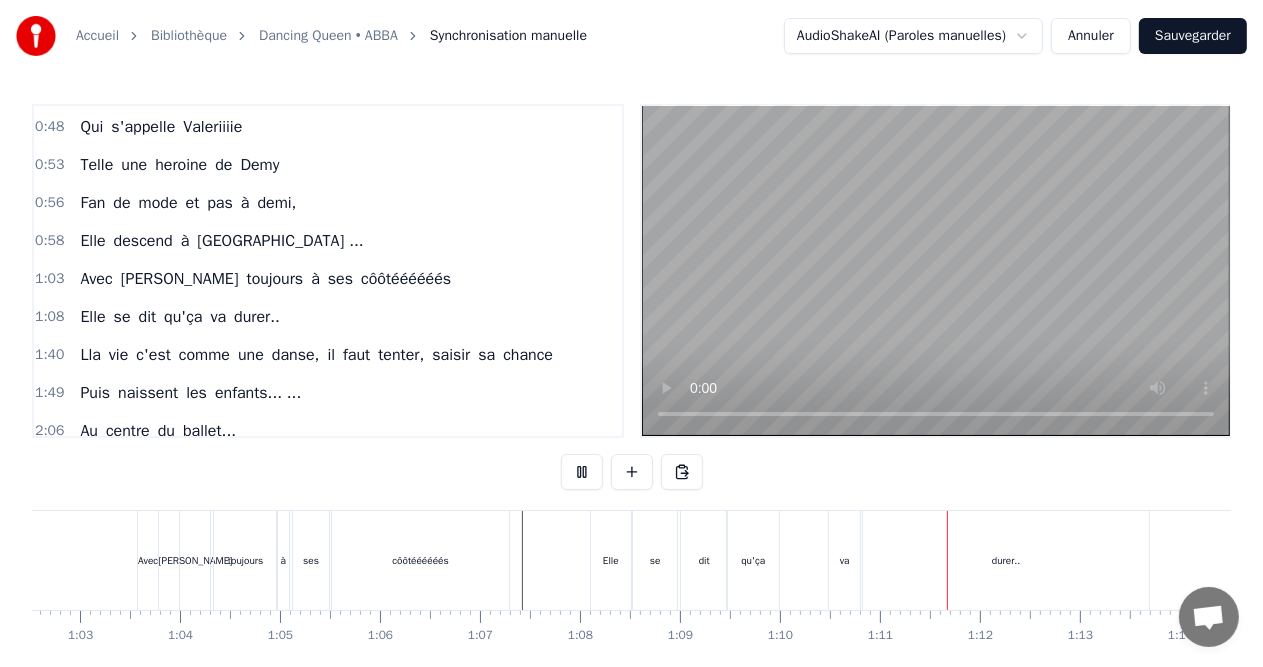 click at bounding box center [582, 472] 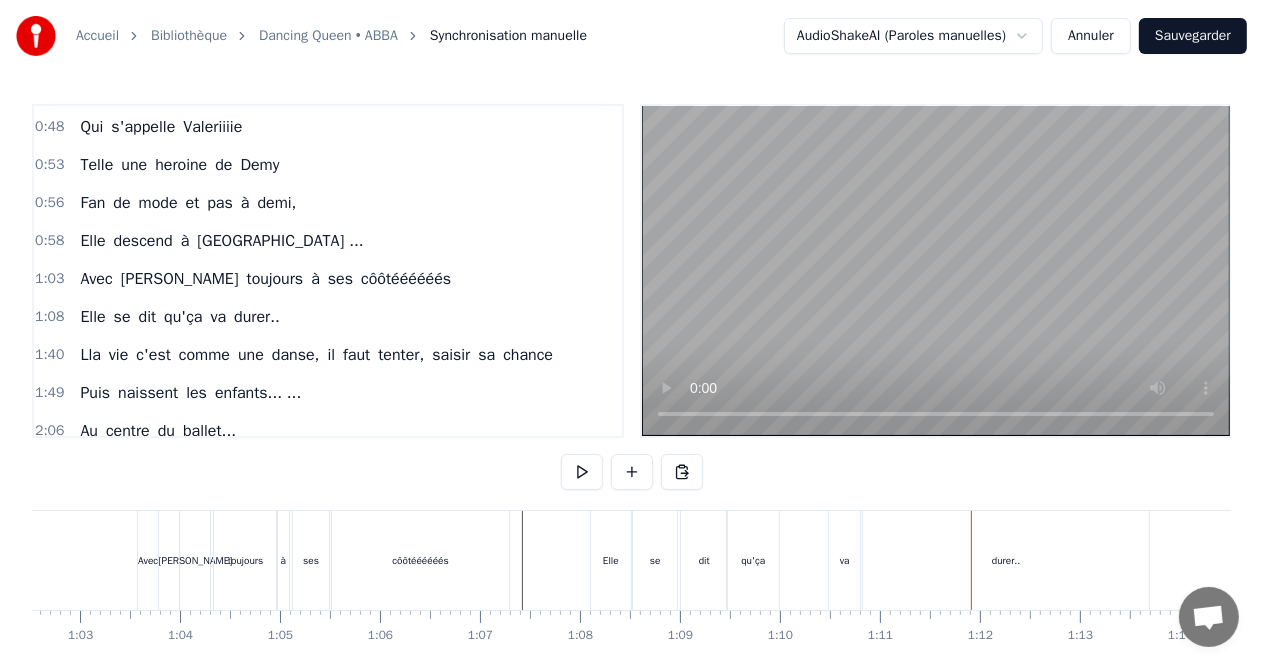 click on "va" at bounding box center [844, 560] 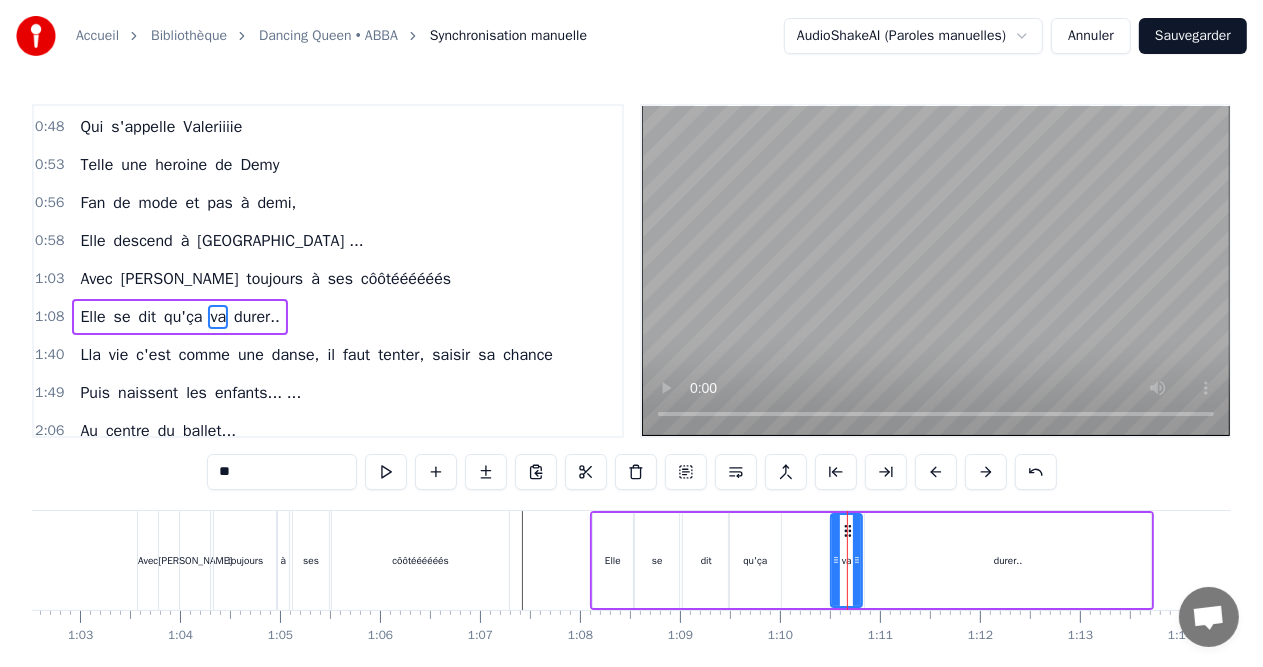 scroll, scrollTop: 73, scrollLeft: 0, axis: vertical 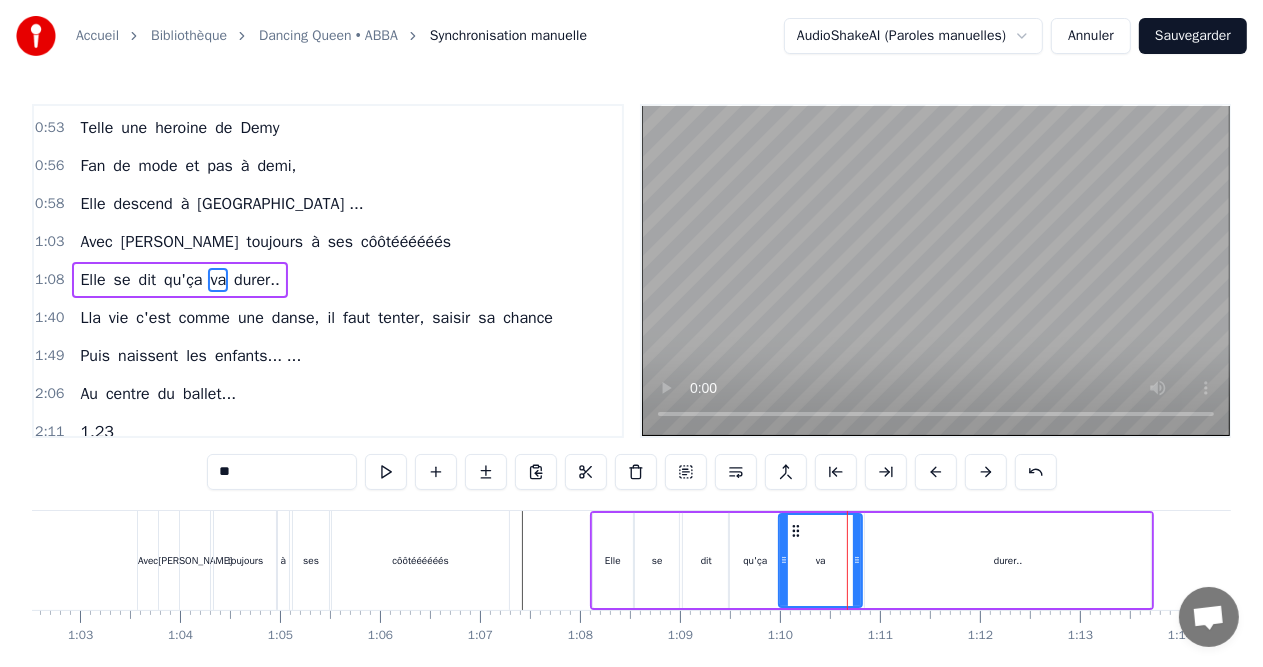 drag, startPoint x: 832, startPoint y: 555, endPoint x: 780, endPoint y: 555, distance: 52 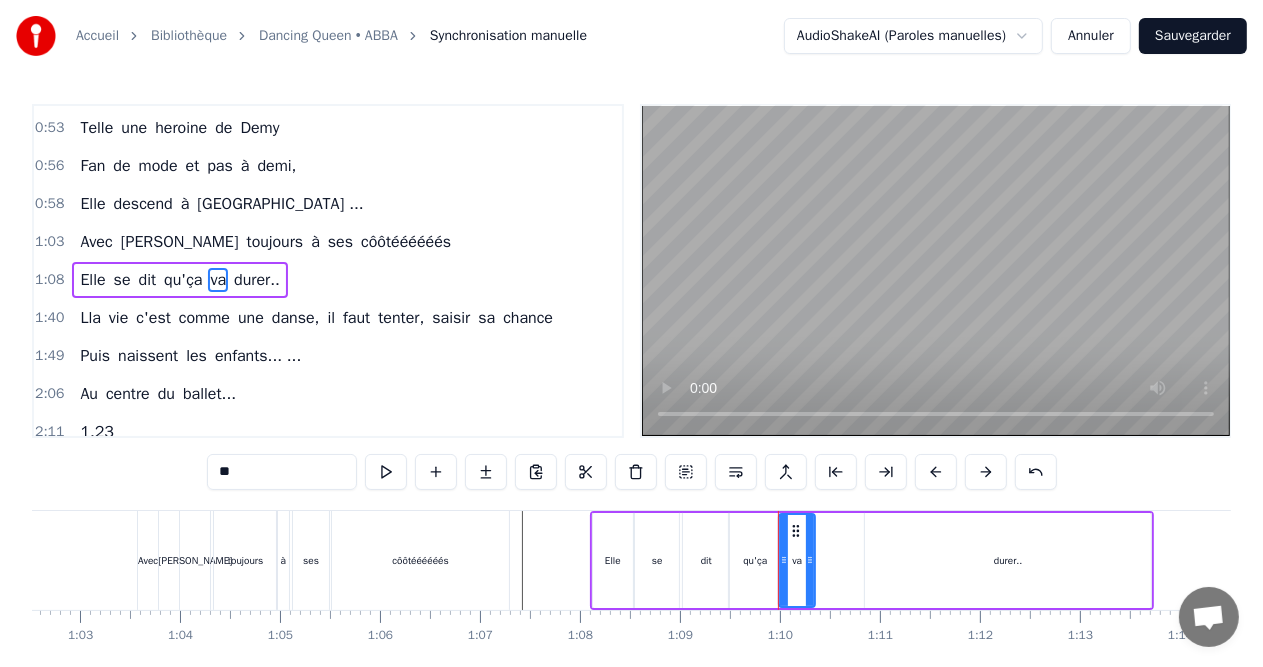 drag, startPoint x: 856, startPoint y: 558, endPoint x: 809, endPoint y: 558, distance: 47 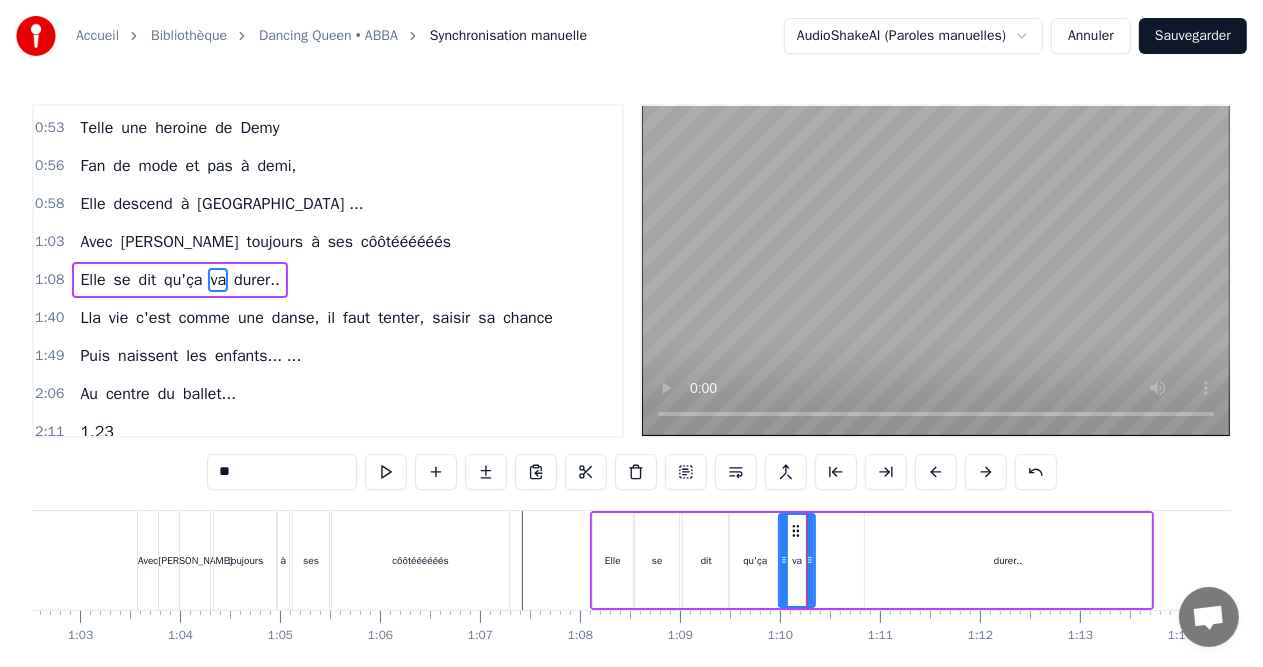 click on "durer.." at bounding box center [1008, 560] 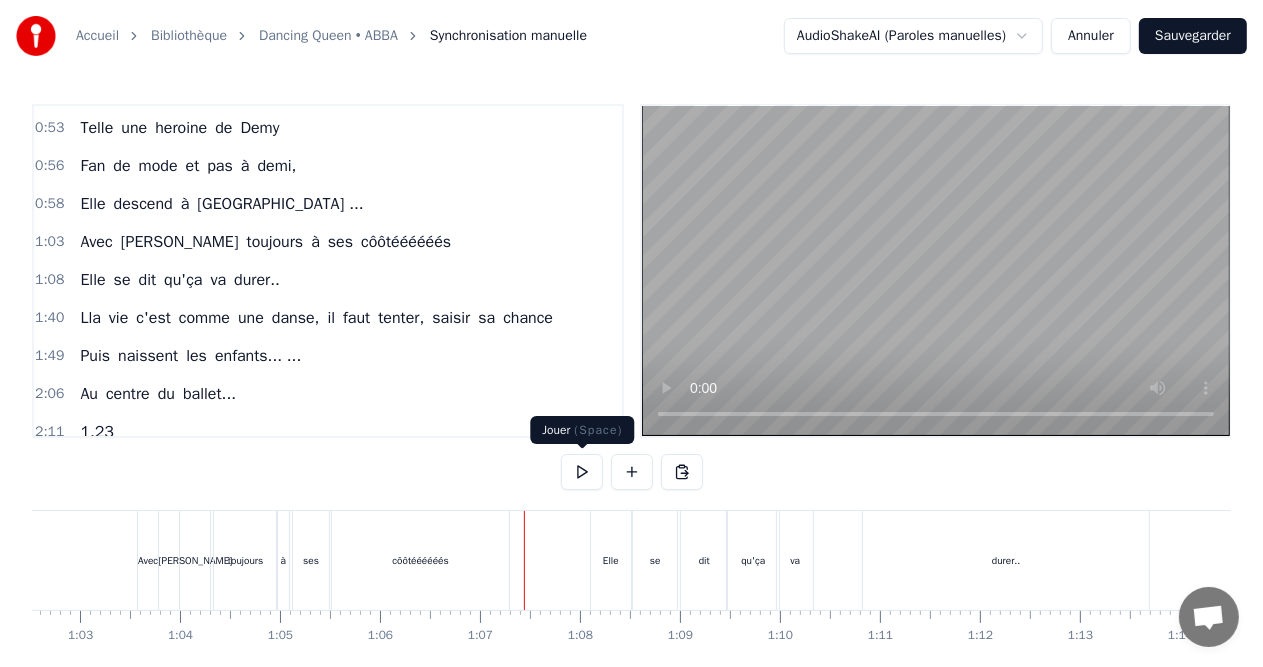 click at bounding box center (582, 472) 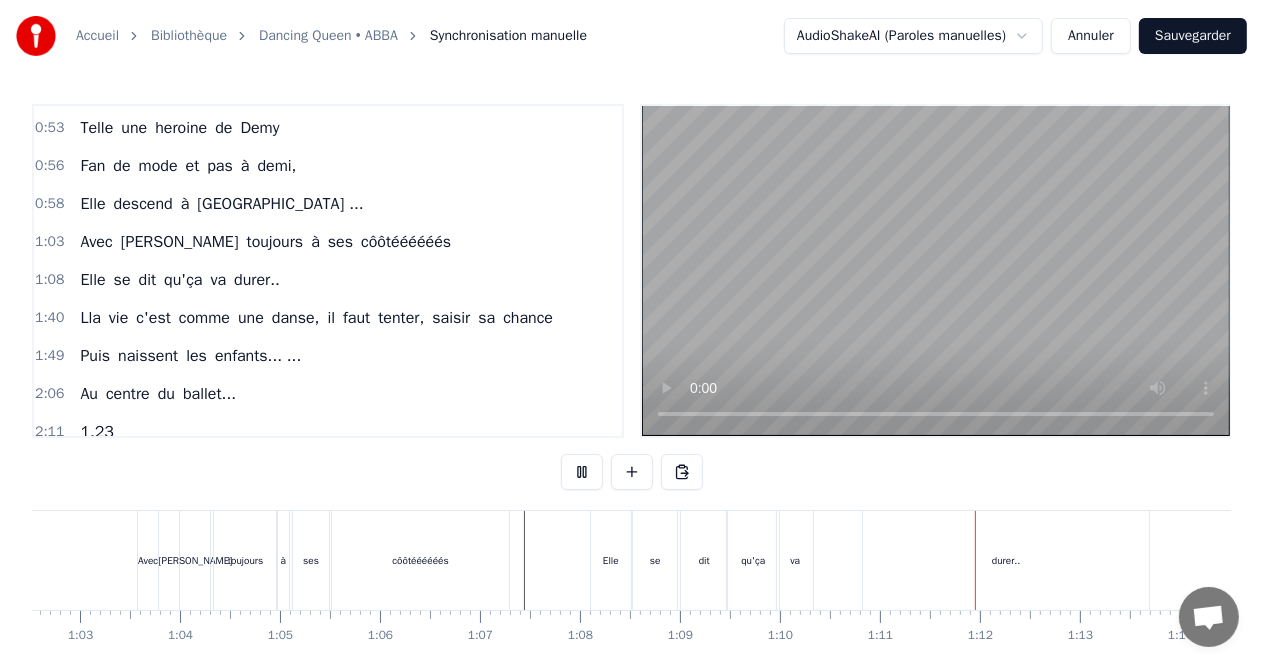 click at bounding box center [582, 472] 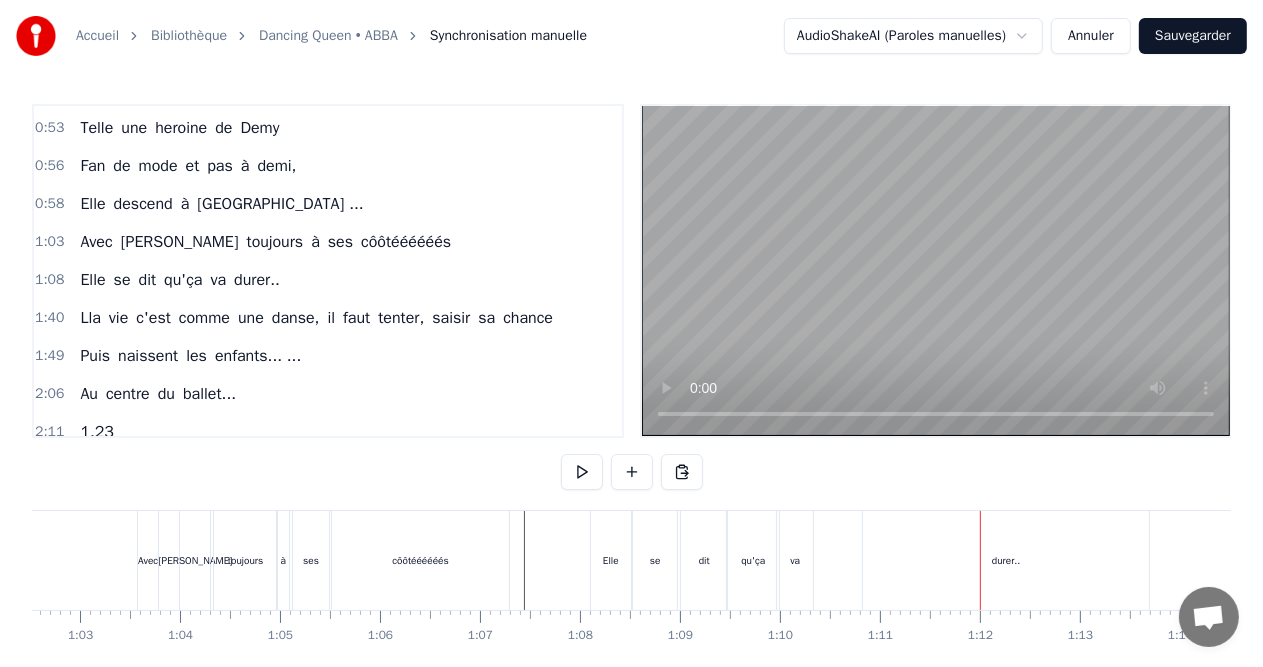 click on "va" at bounding box center [795, 560] 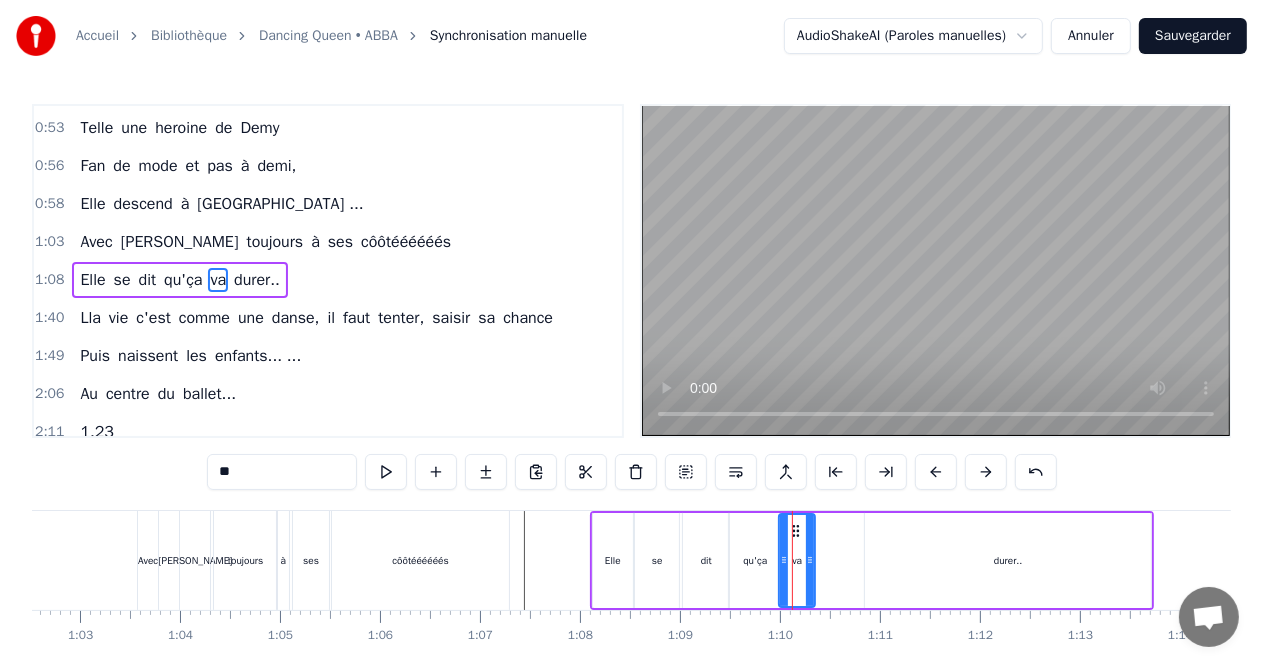 click on "durer.." at bounding box center (1008, 560) 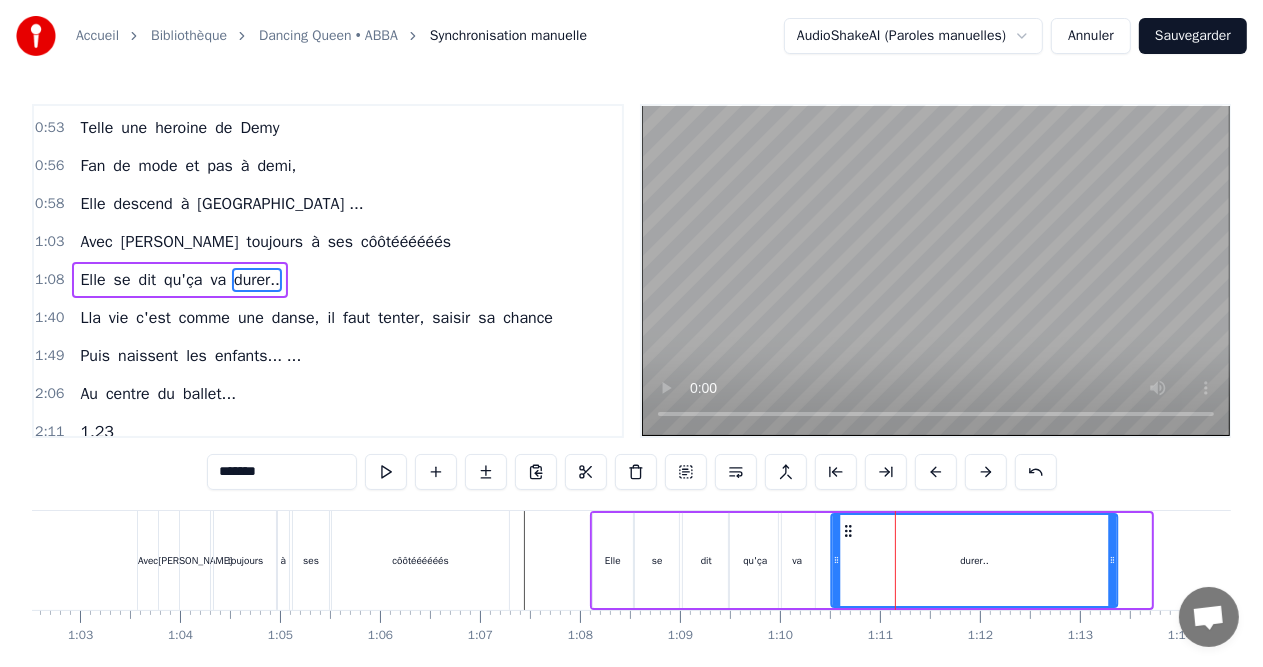 drag, startPoint x: 882, startPoint y: 529, endPoint x: 848, endPoint y: 529, distance: 34 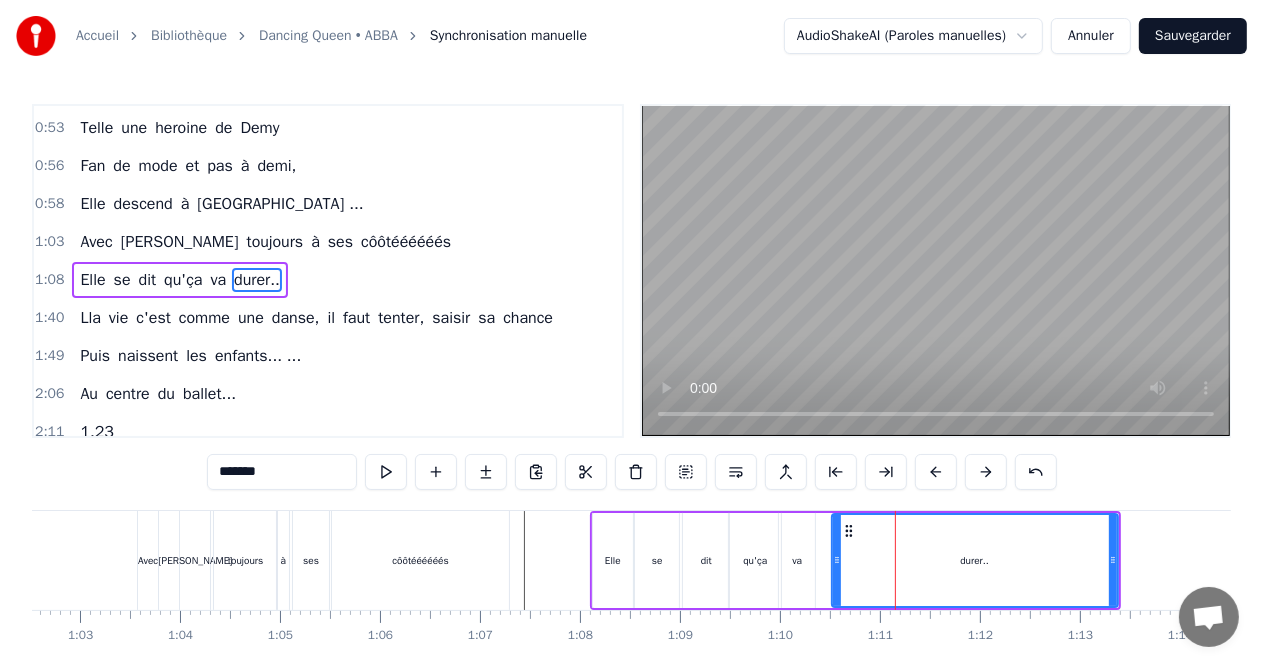click on "qu'ça" at bounding box center (755, 560) 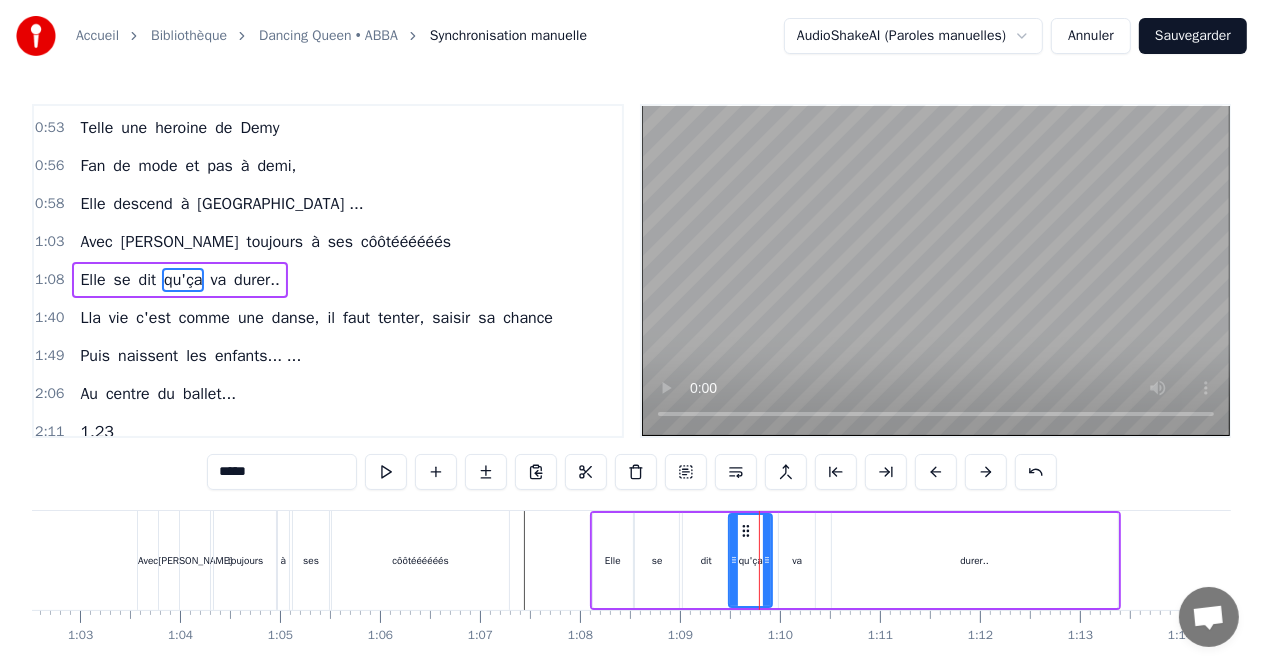 click 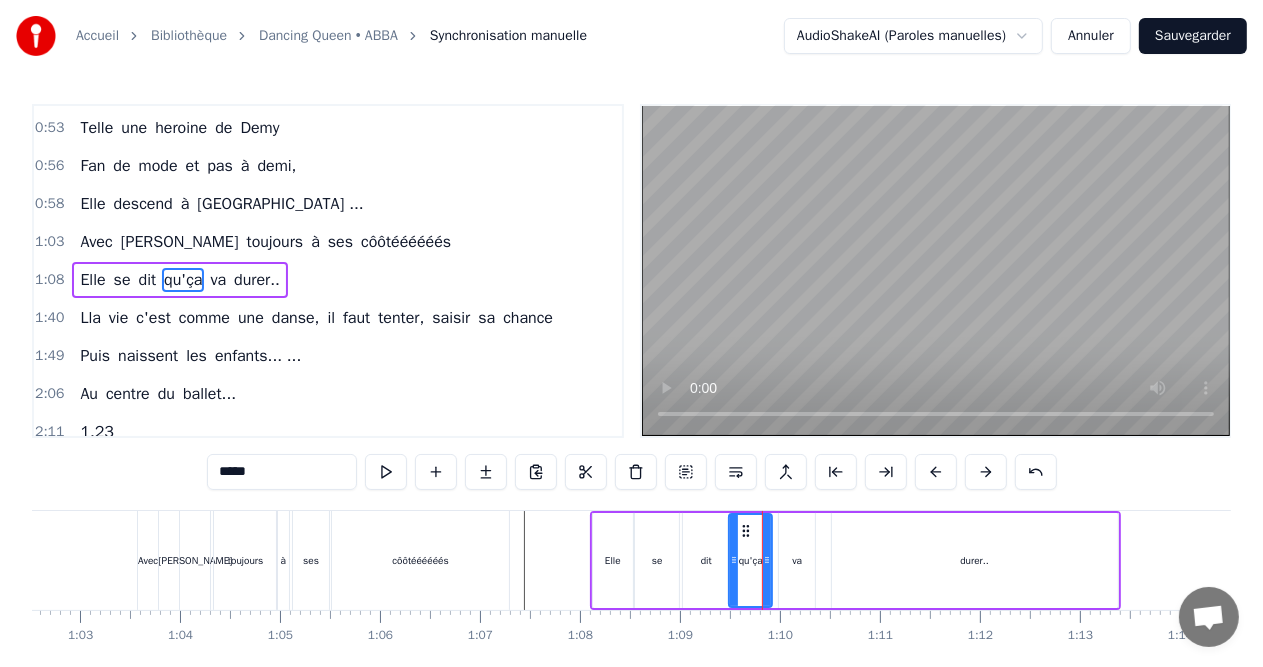 click on "Elle" at bounding box center [613, 560] 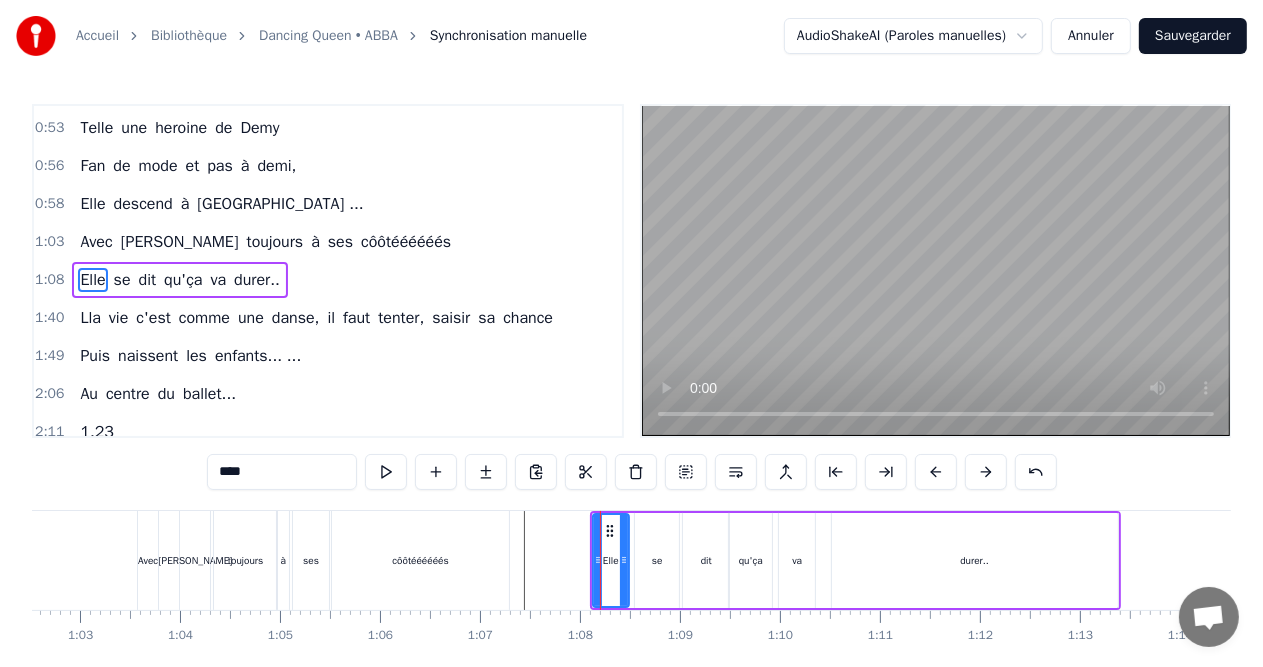 click 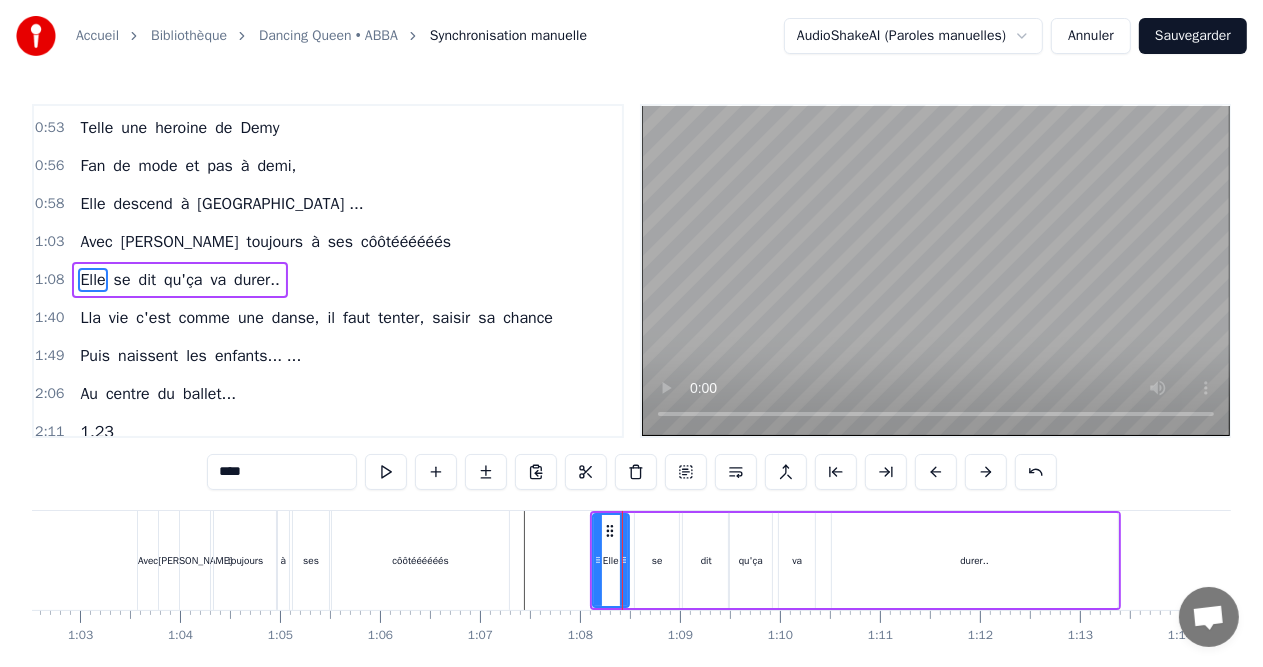 click on "se" at bounding box center (657, 560) 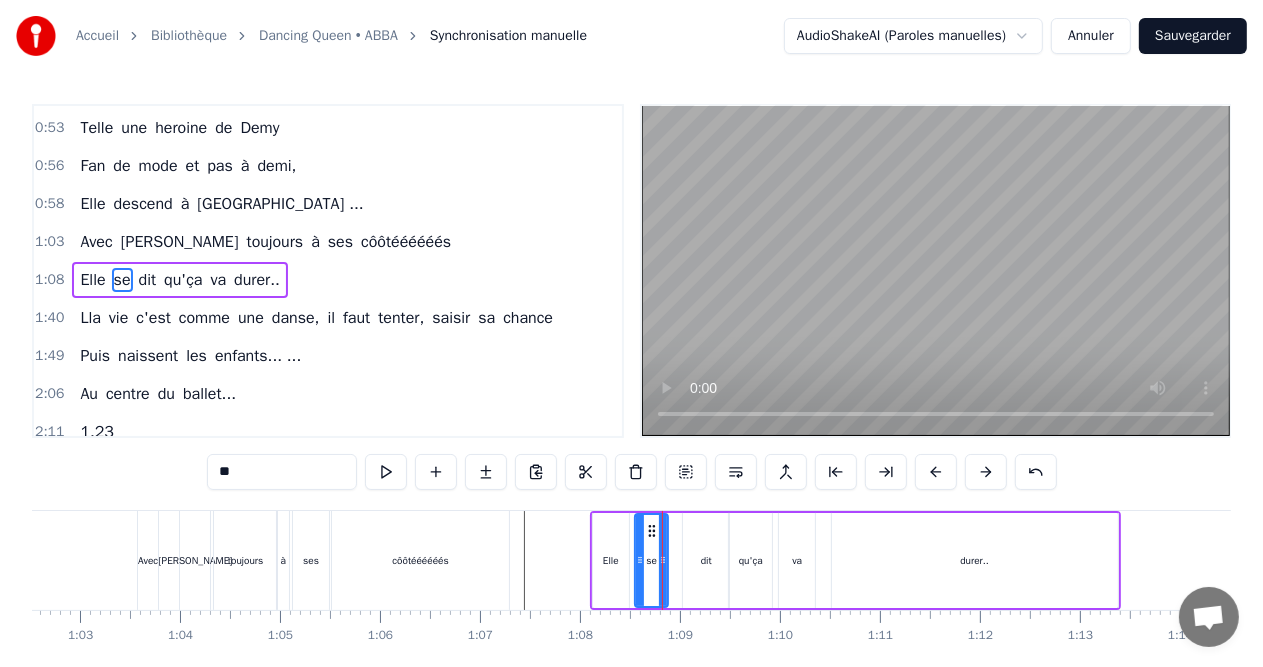 click 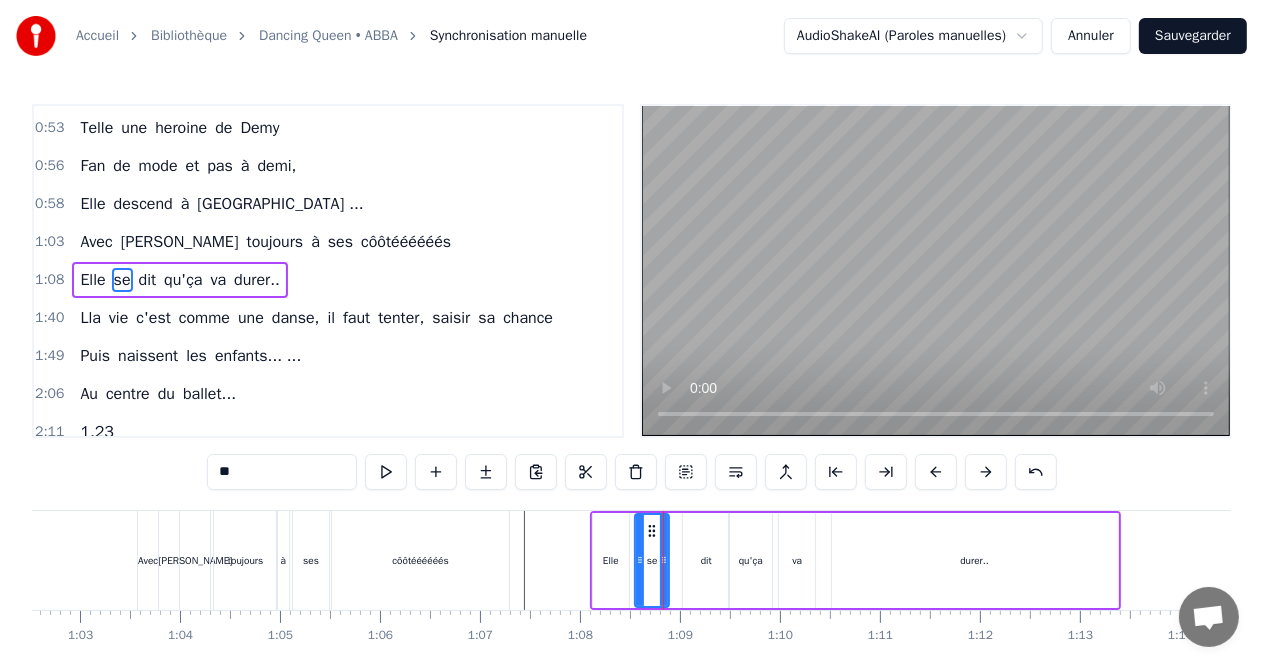 click on "dit" at bounding box center (706, 560) 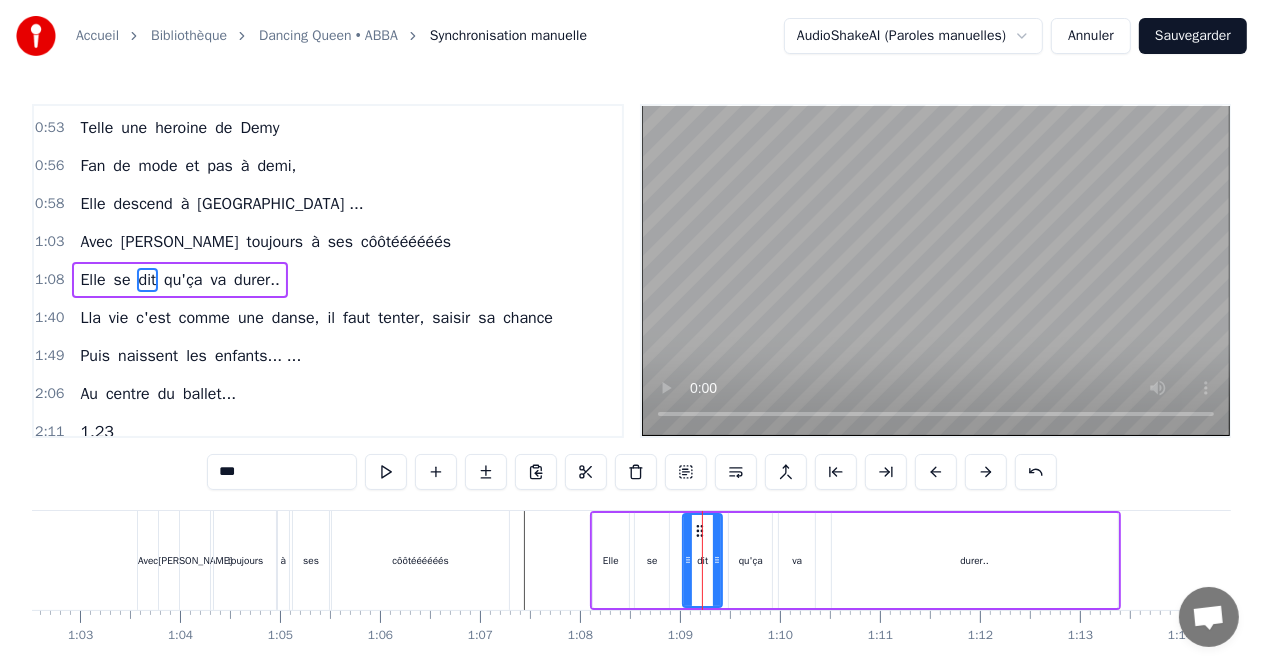 click 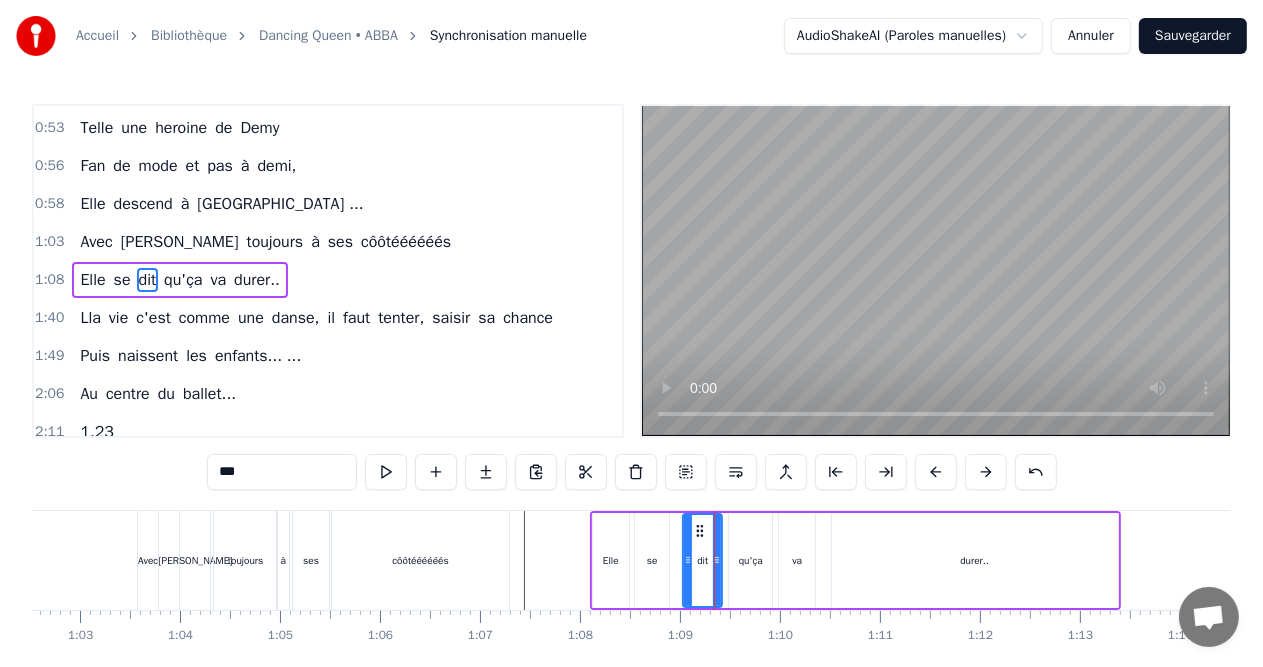 click on "qu'ça" at bounding box center (751, 560) 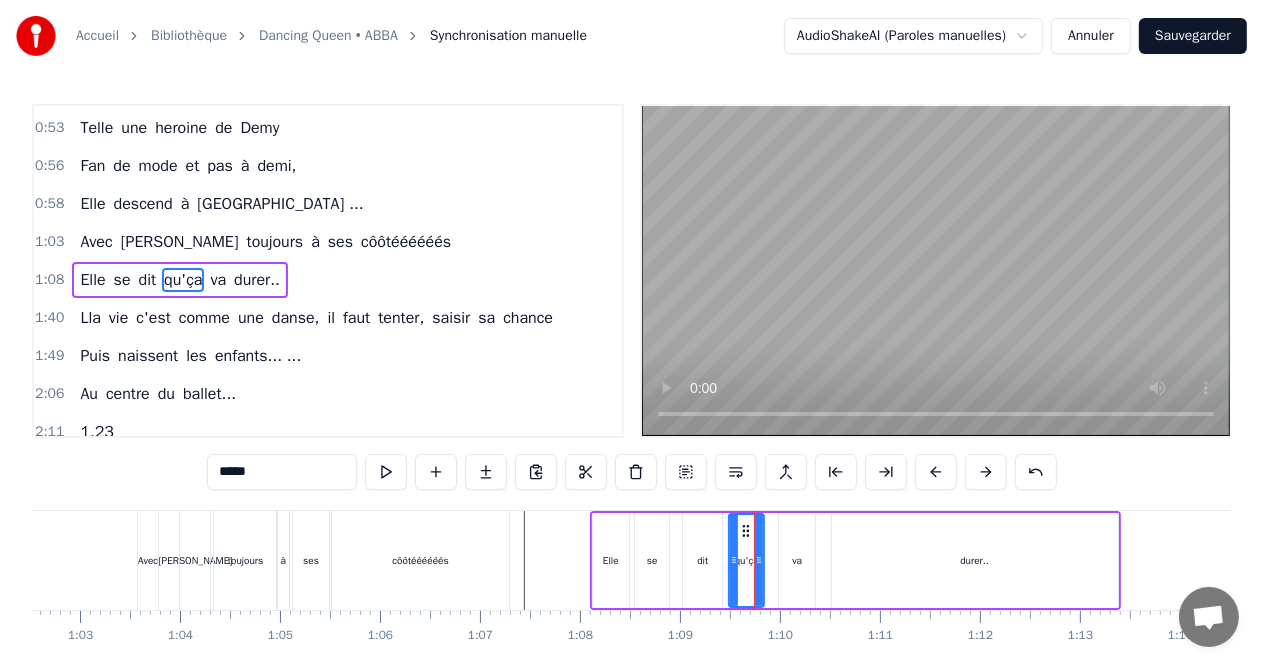 click 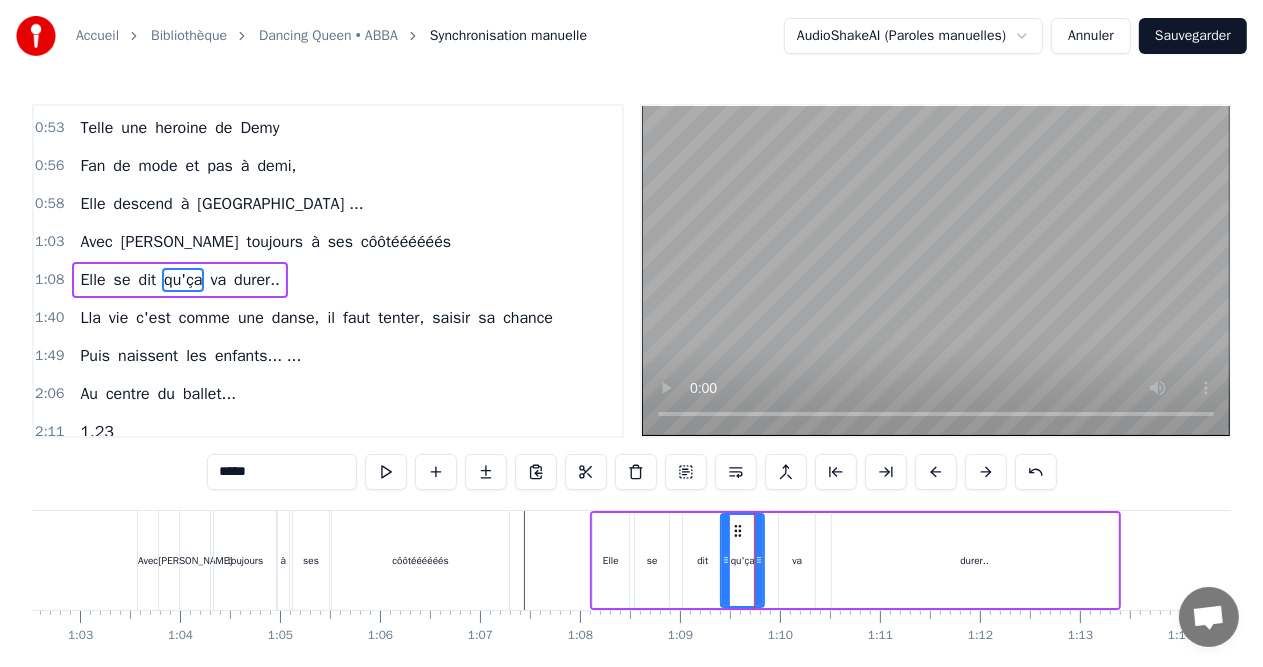 click 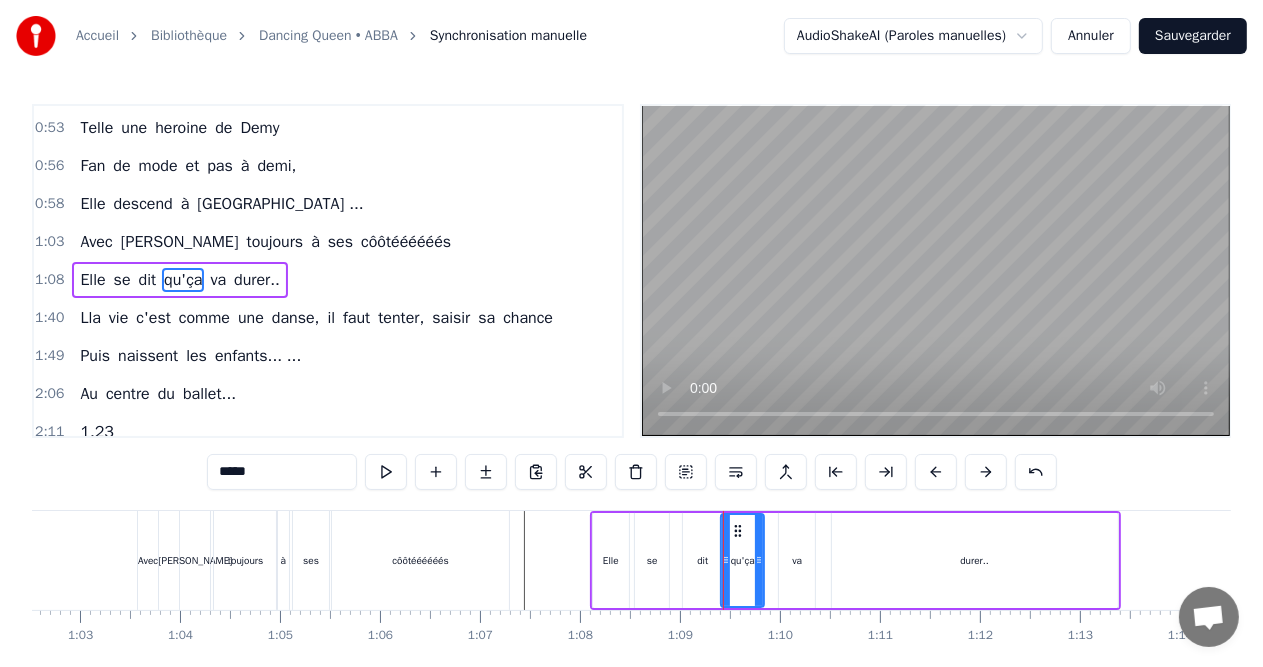 click on "va" at bounding box center (797, 560) 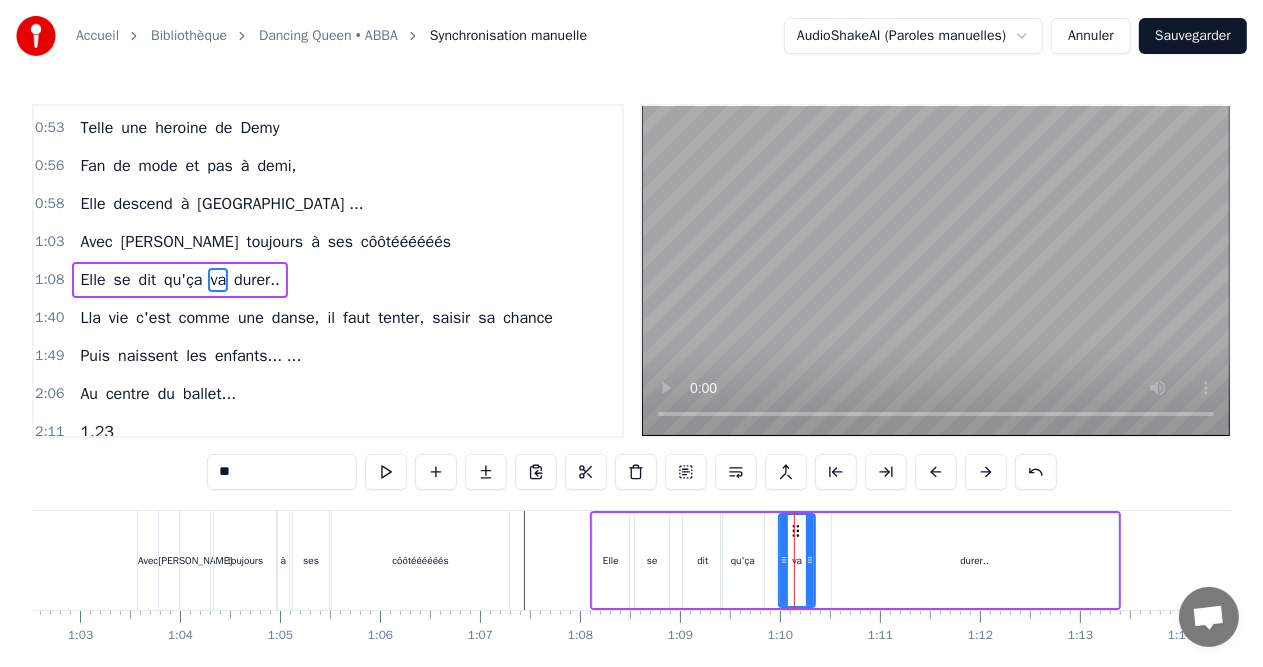 drag, startPoint x: 778, startPoint y: 551, endPoint x: 764, endPoint y: 551, distance: 14 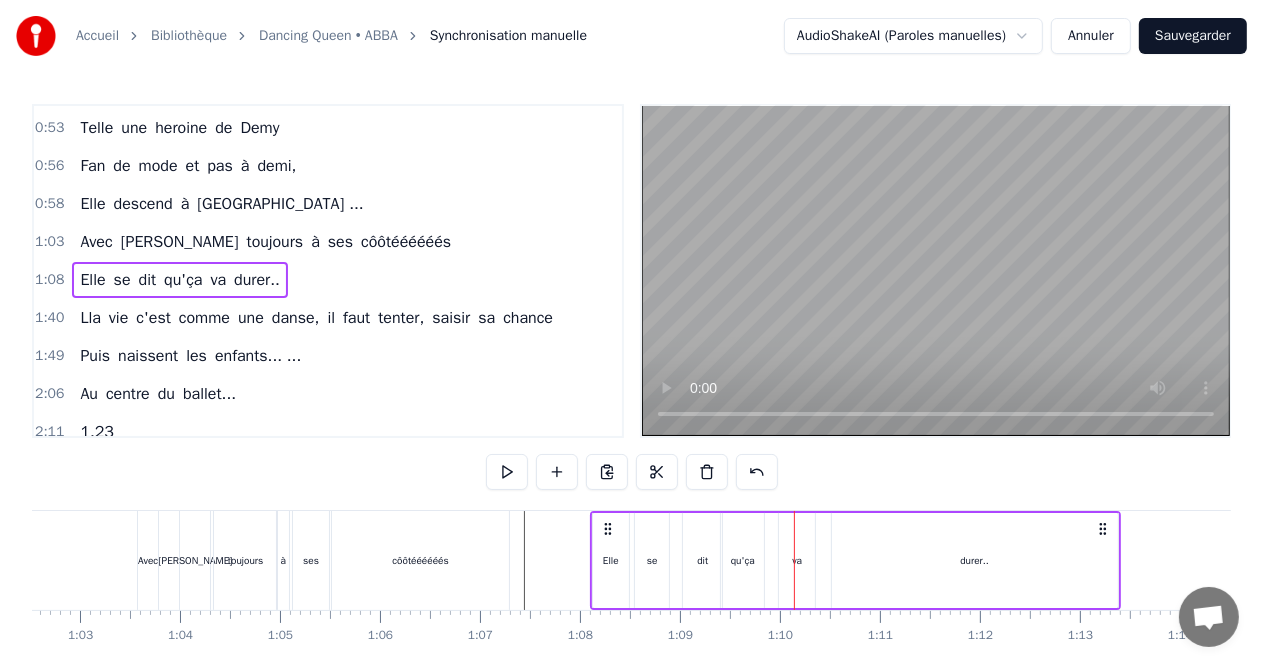 click on "va" at bounding box center (797, 560) 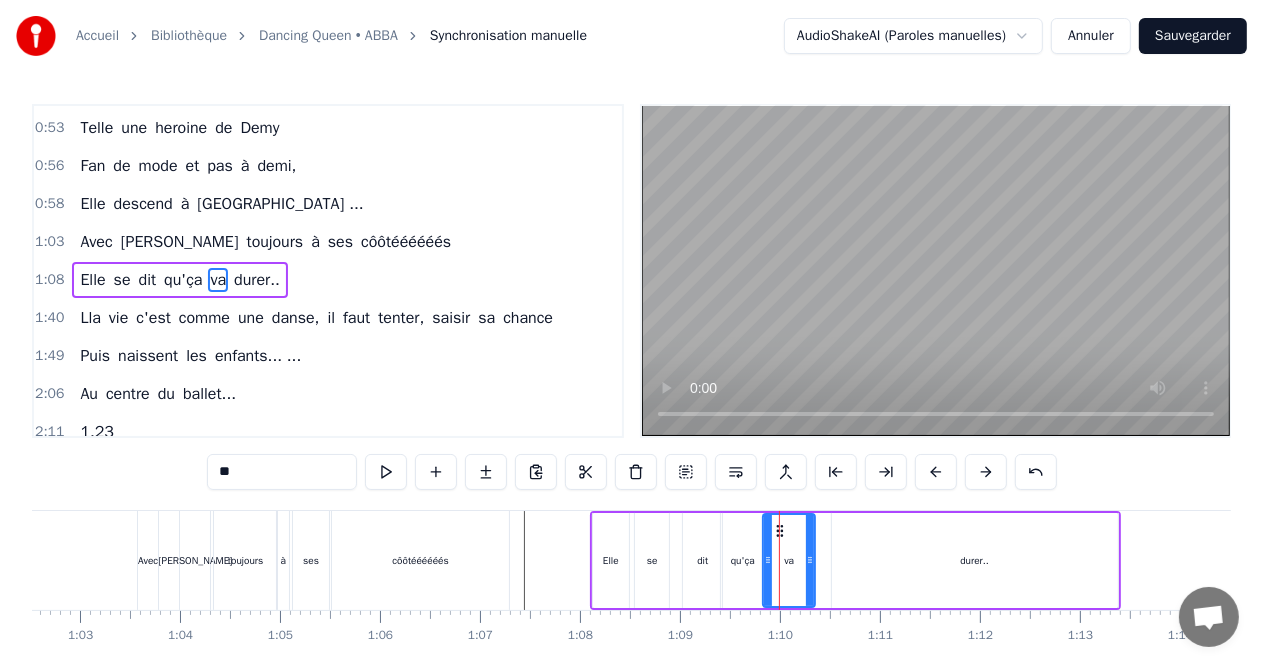 drag, startPoint x: 787, startPoint y: 561, endPoint x: 771, endPoint y: 561, distance: 16 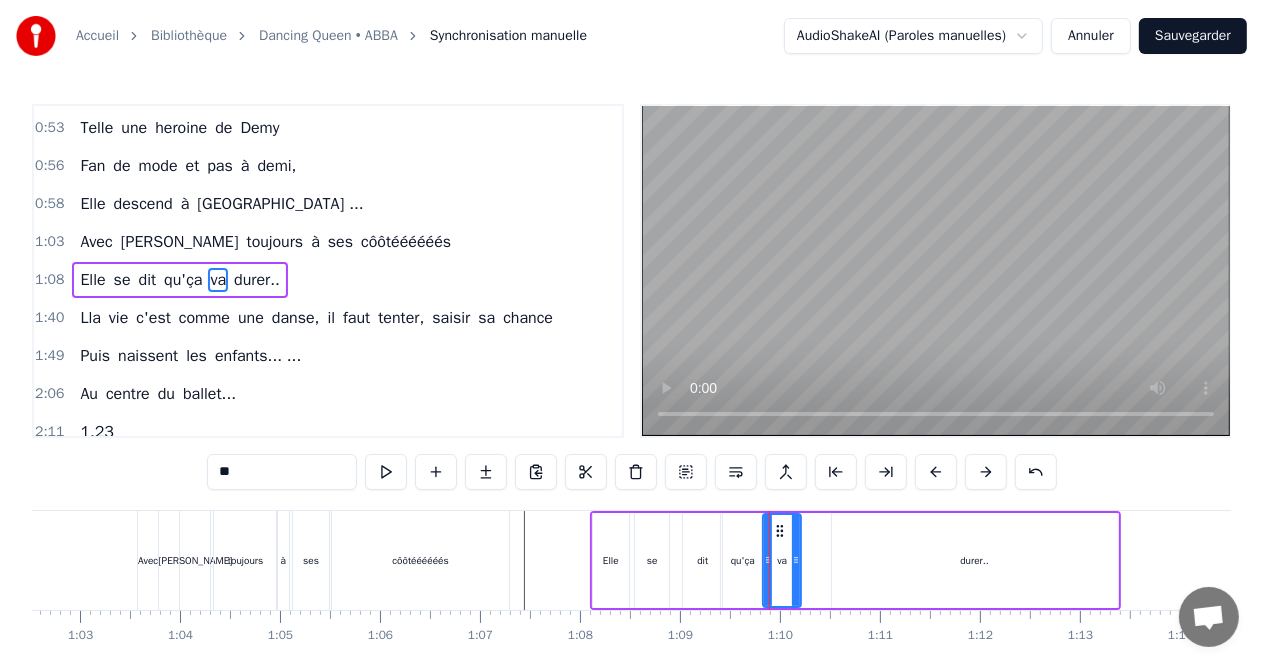 drag, startPoint x: 812, startPoint y: 559, endPoint x: 798, endPoint y: 559, distance: 14 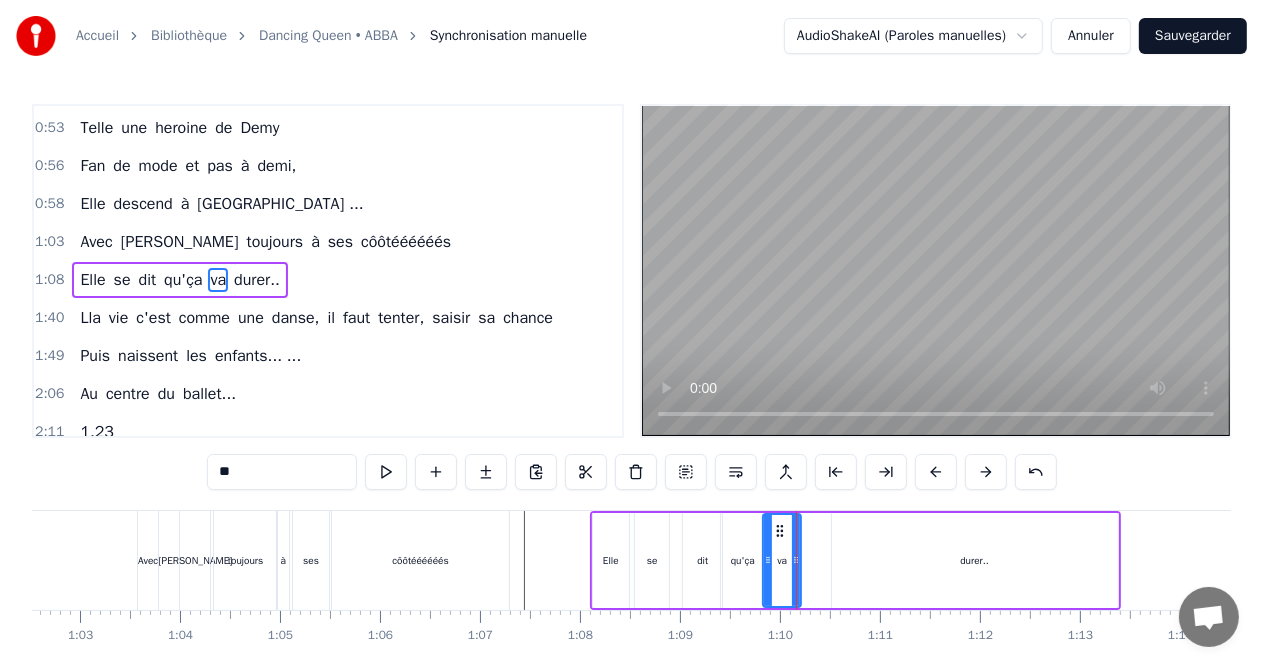 click on "durer.." at bounding box center (975, 560) 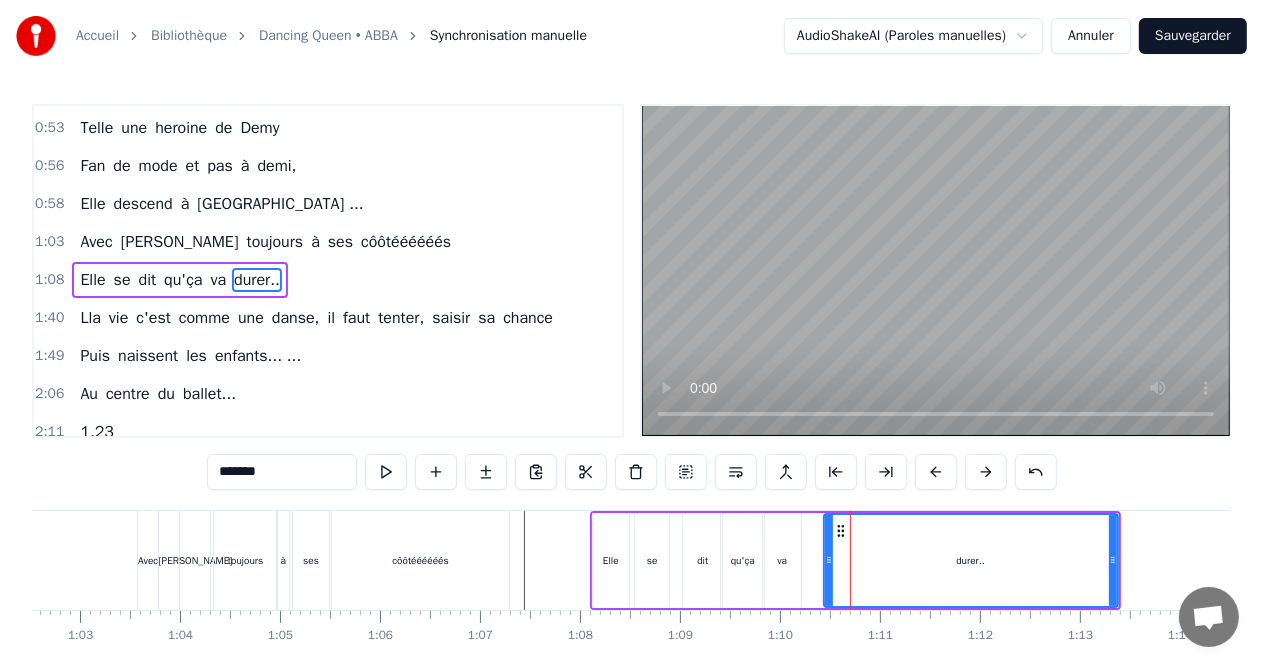 click 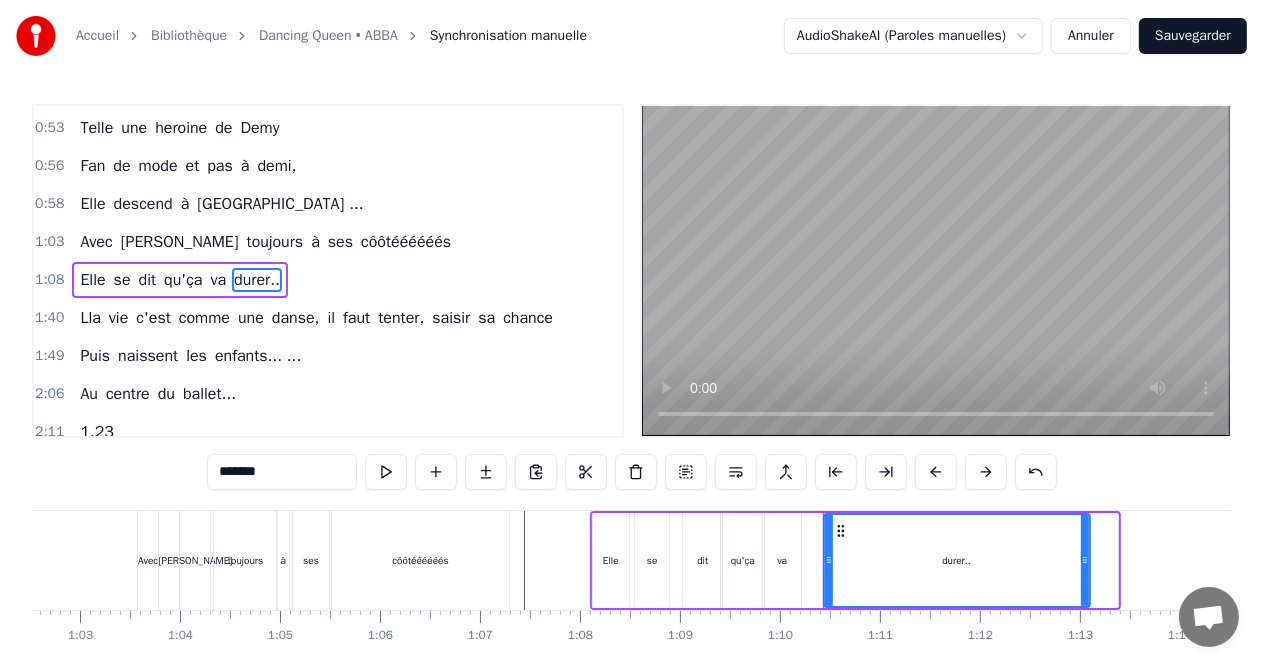 drag, startPoint x: 1113, startPoint y: 560, endPoint x: 1084, endPoint y: 564, distance: 29.274563 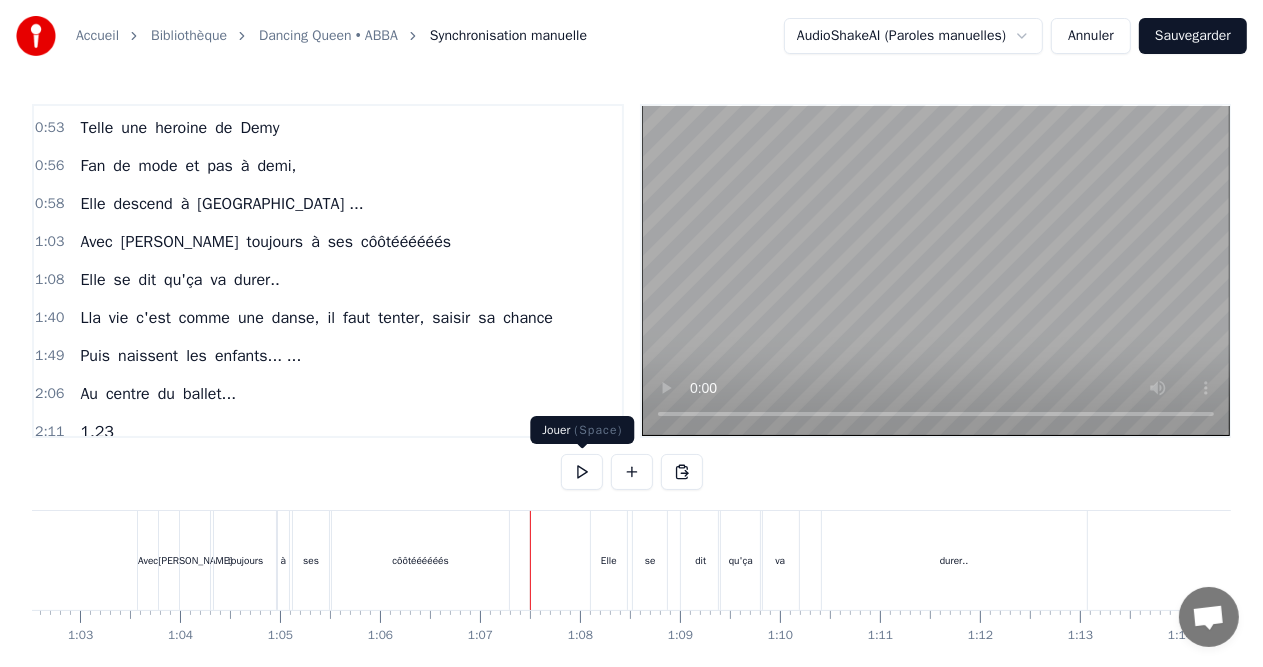 click at bounding box center (582, 472) 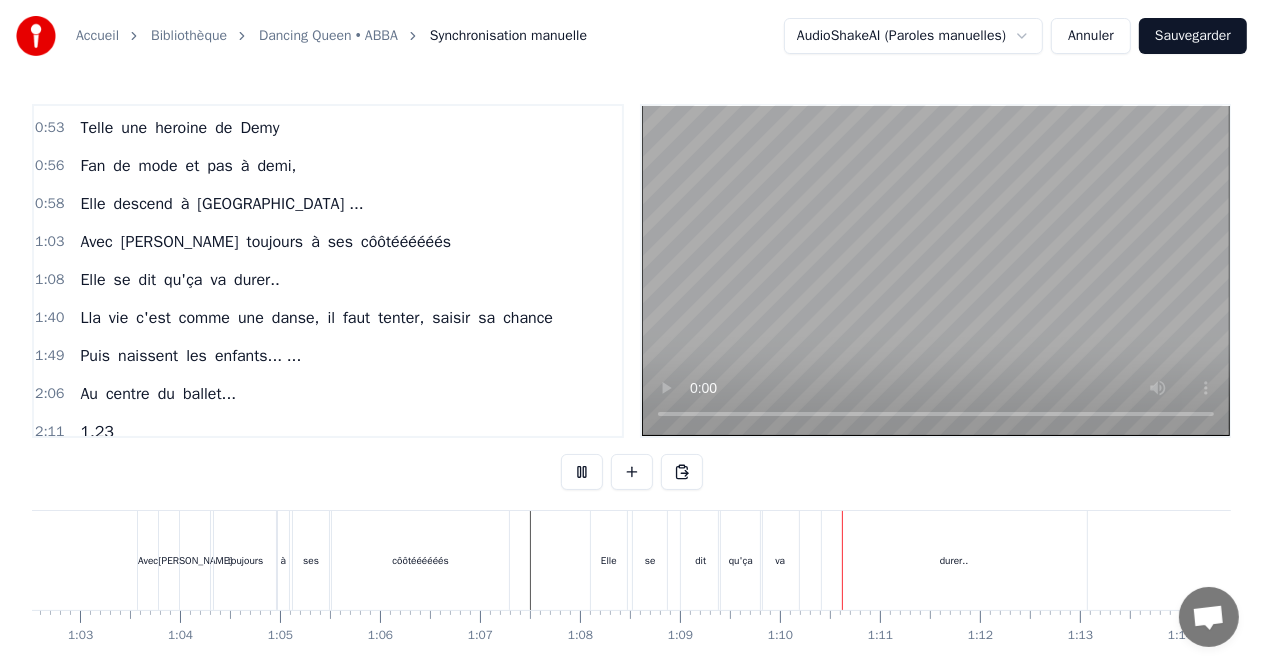 click at bounding box center (582, 472) 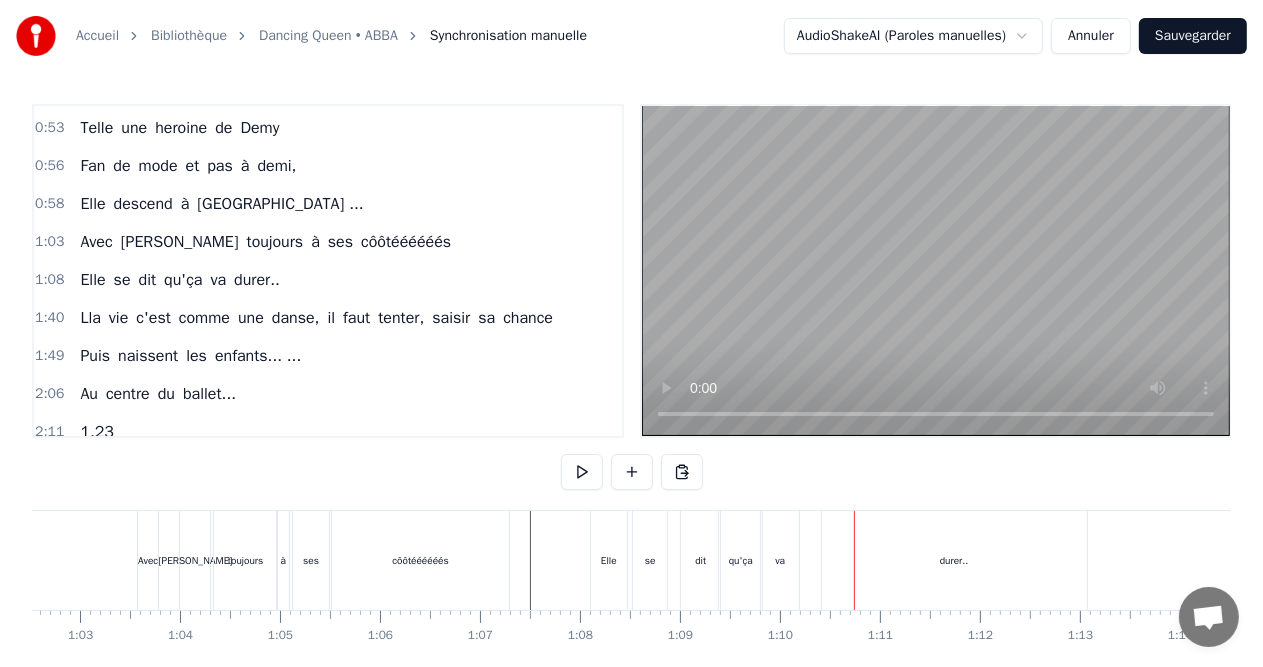 click on "va" at bounding box center (780, 560) 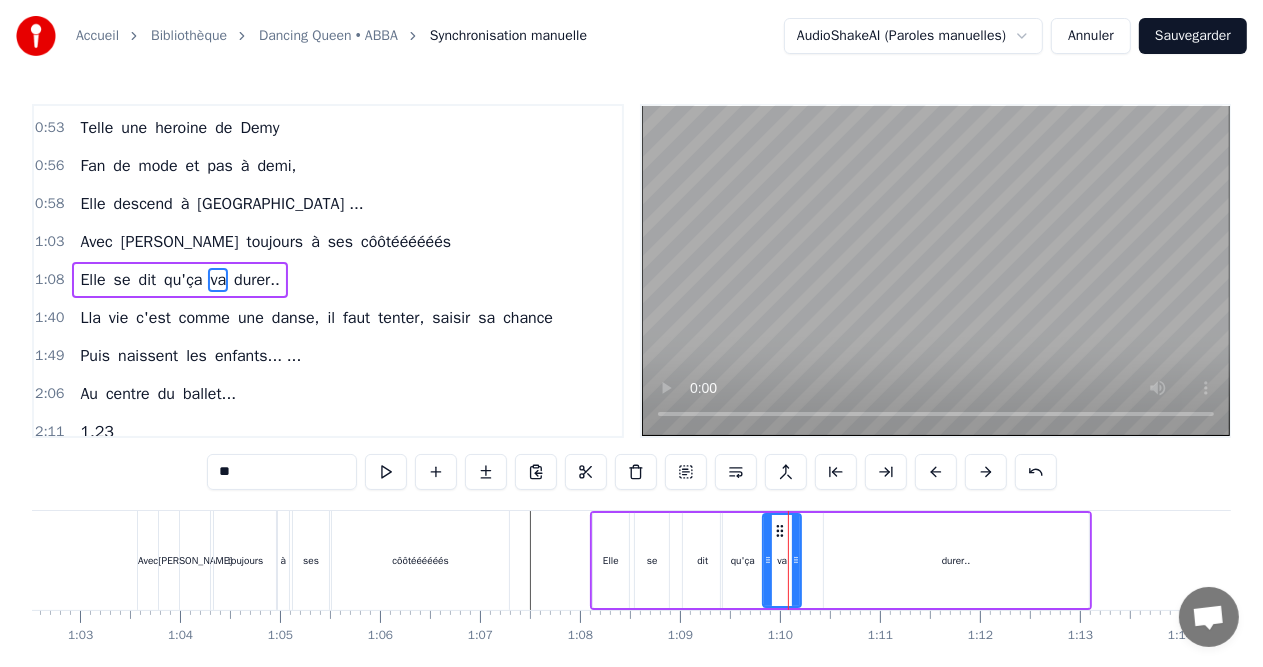 click on "qu'ça" at bounding box center (743, 560) 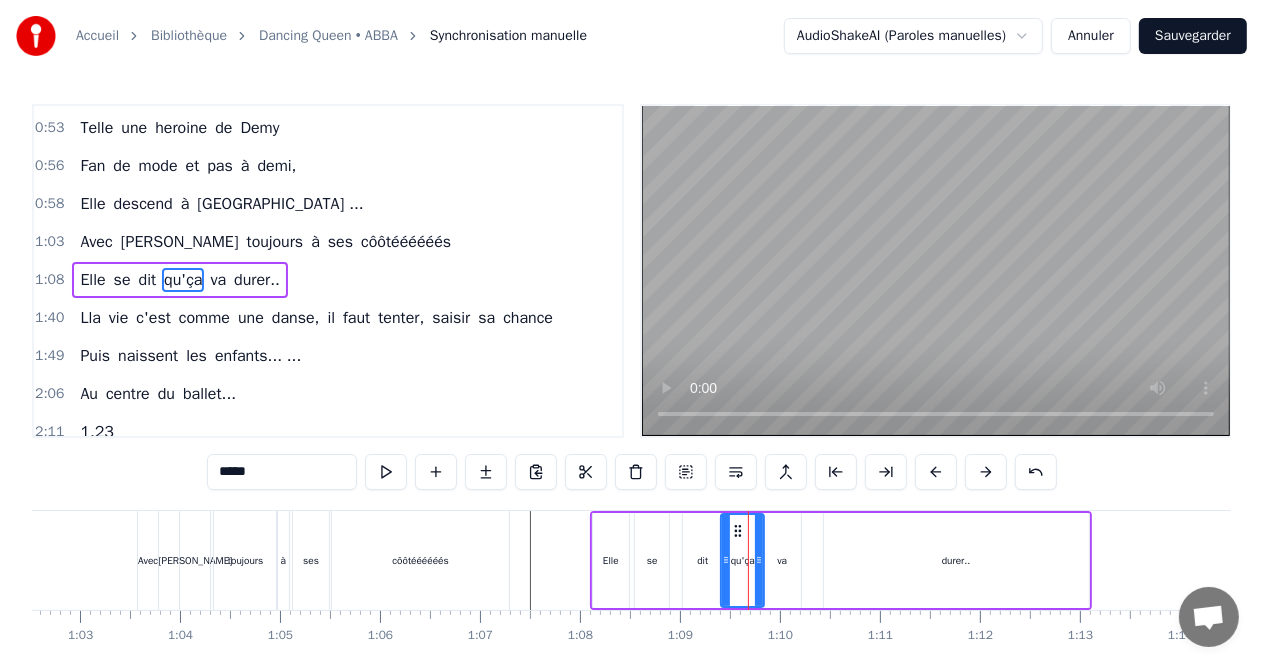 click on "dit" at bounding box center (702, 560) 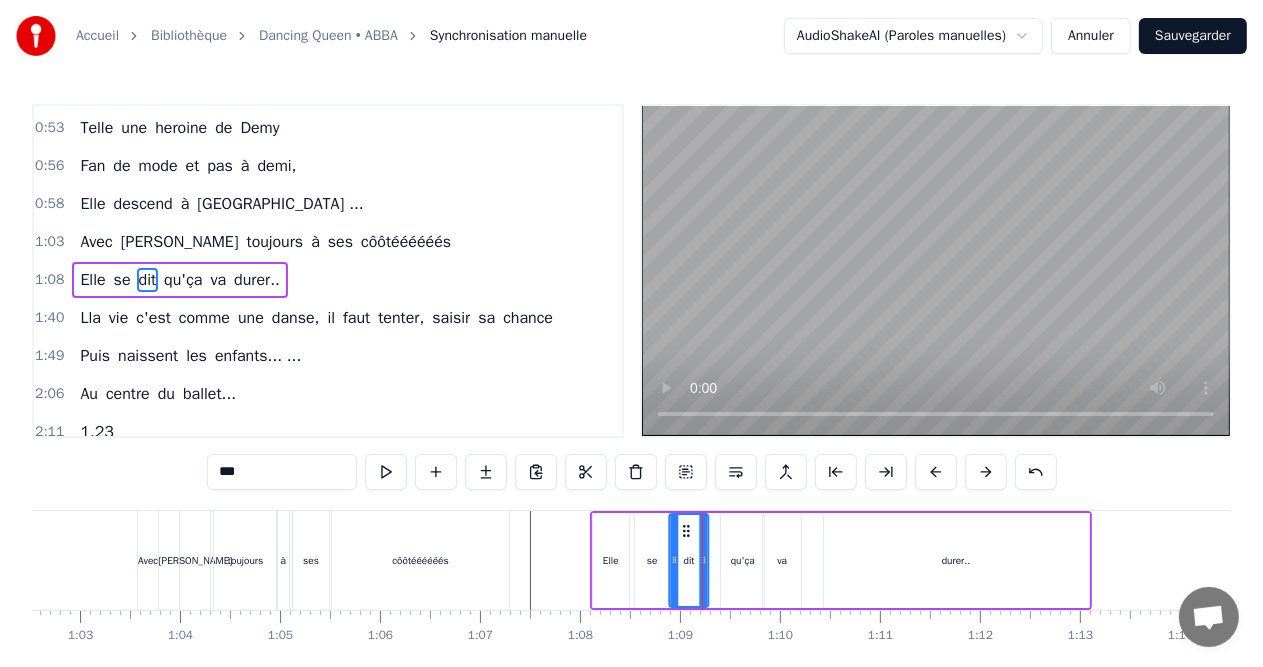 drag, startPoint x: 699, startPoint y: 530, endPoint x: 685, endPoint y: 530, distance: 14 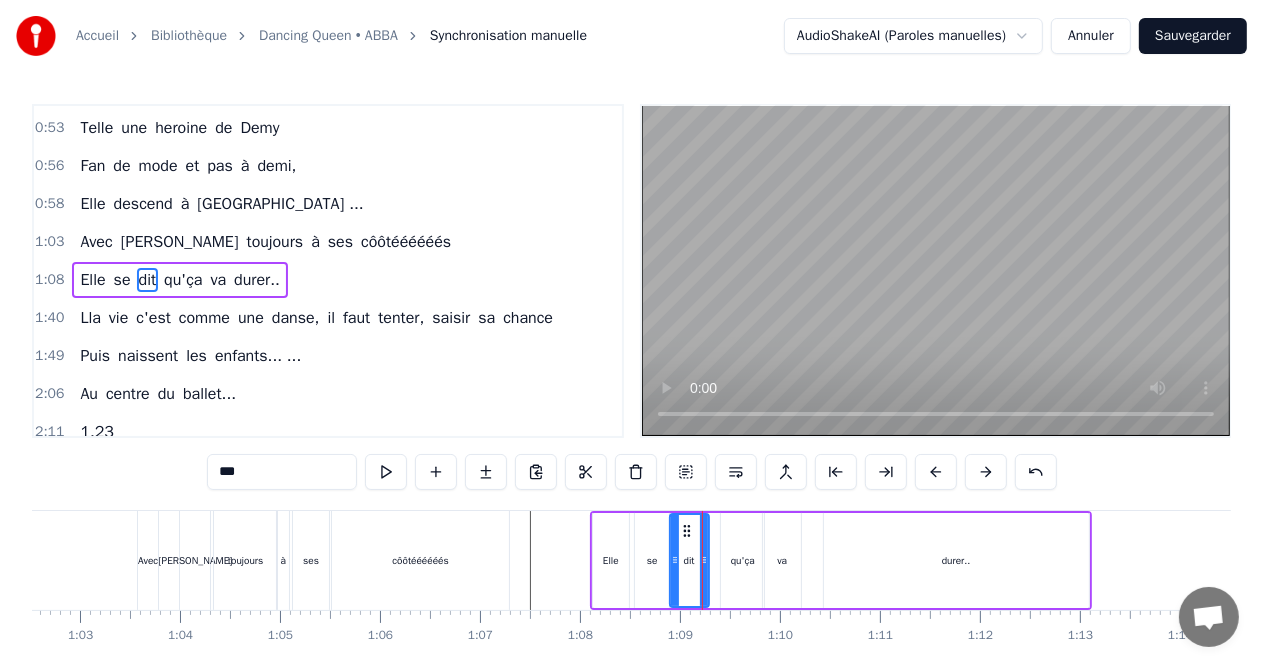 click on "qu'ça" at bounding box center (742, 560) 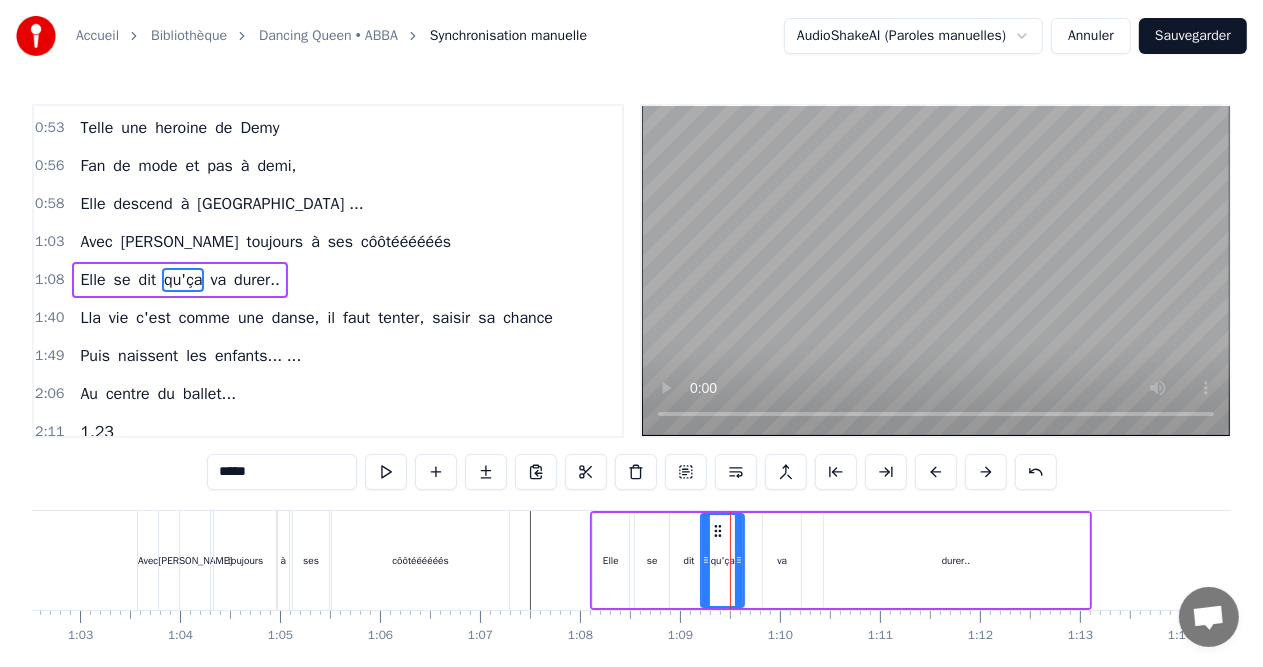 drag, startPoint x: 736, startPoint y: 528, endPoint x: 716, endPoint y: 528, distance: 20 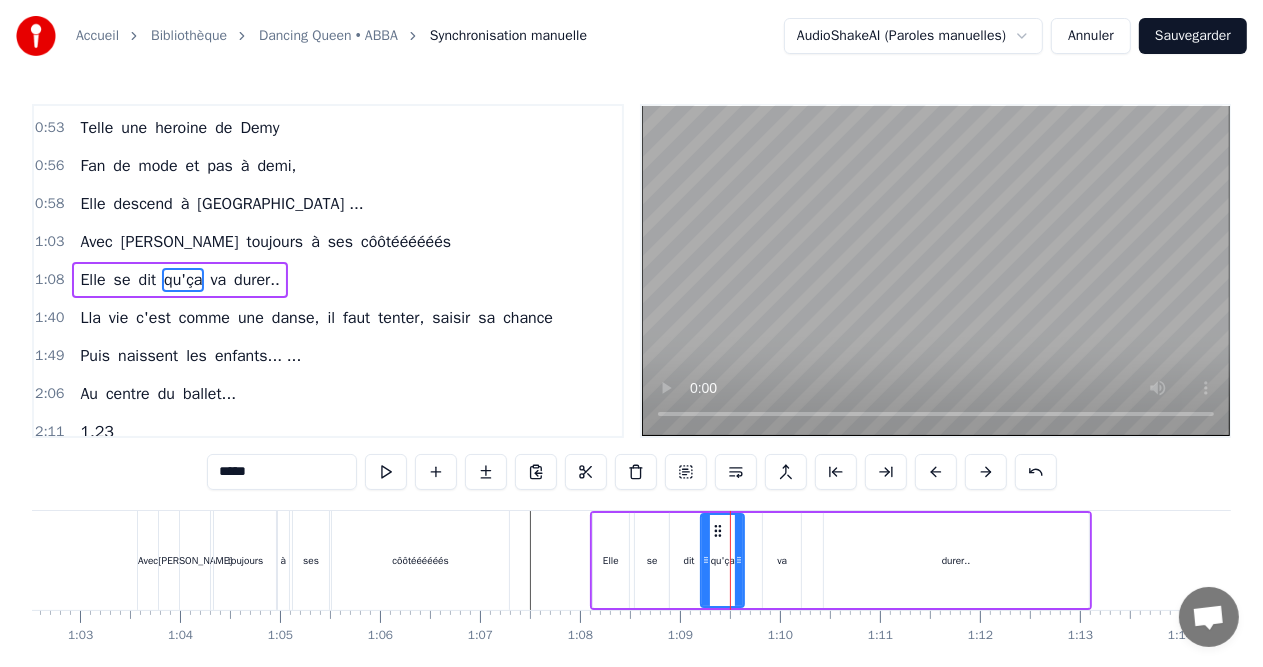 click on "va" at bounding box center (782, 560) 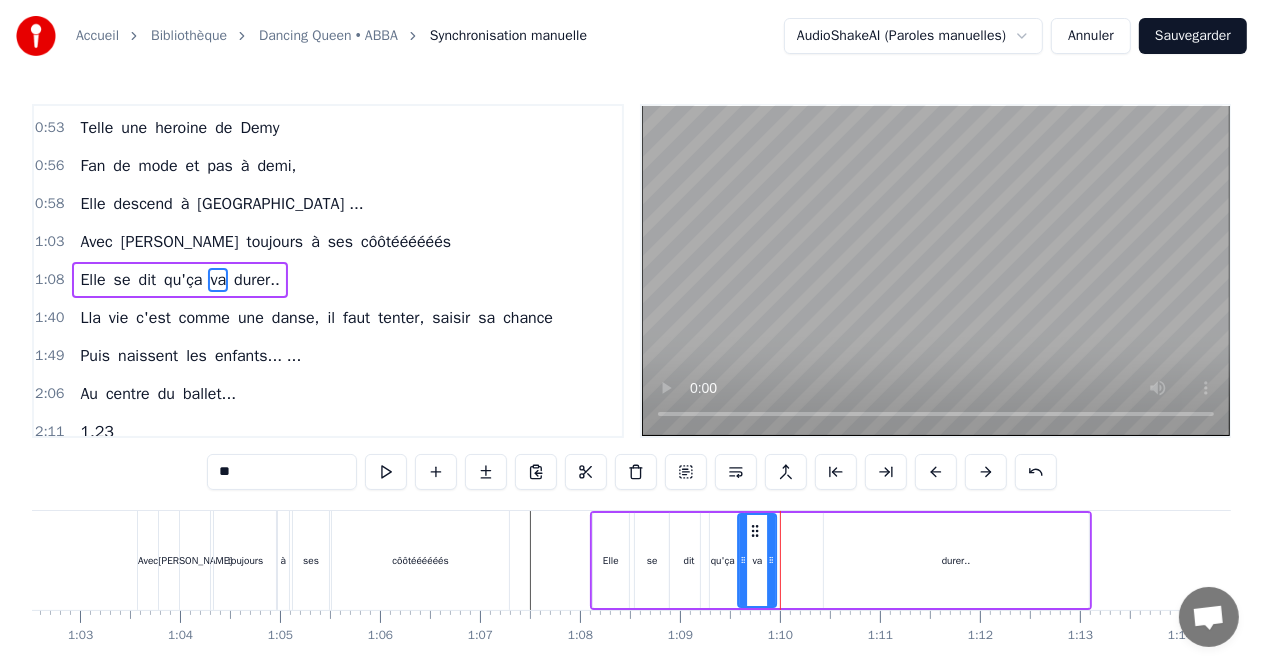 drag, startPoint x: 776, startPoint y: 528, endPoint x: 752, endPoint y: 528, distance: 24 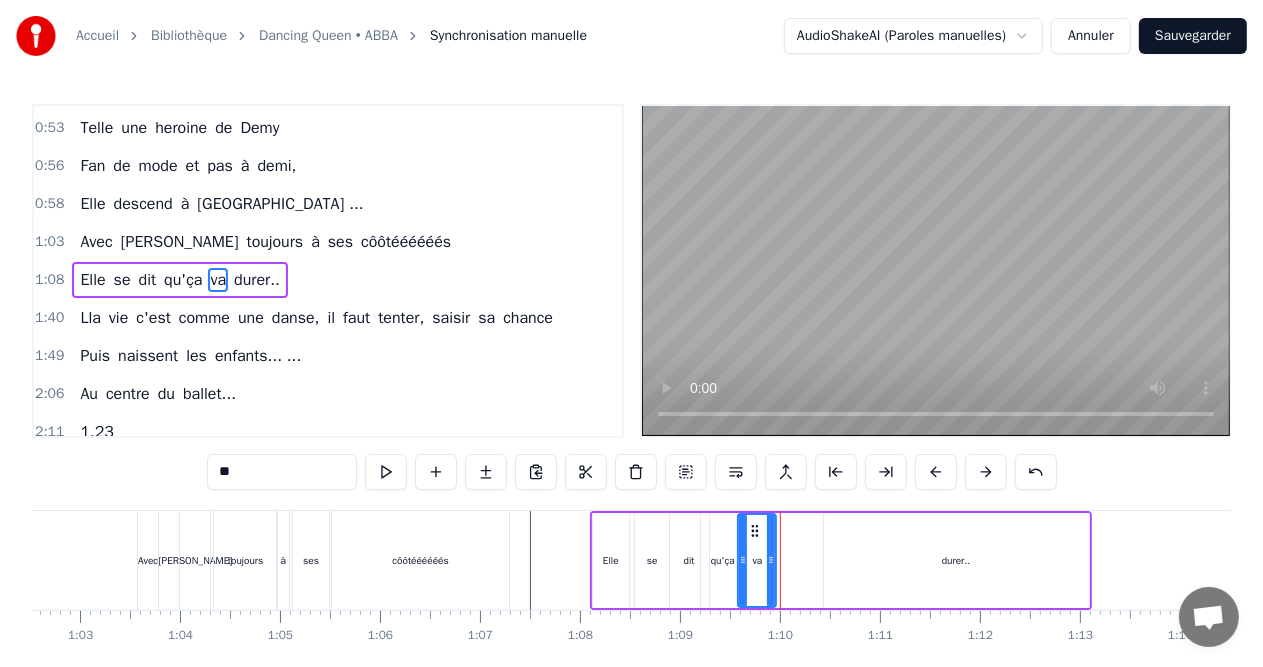 click on "durer.." at bounding box center (956, 560) 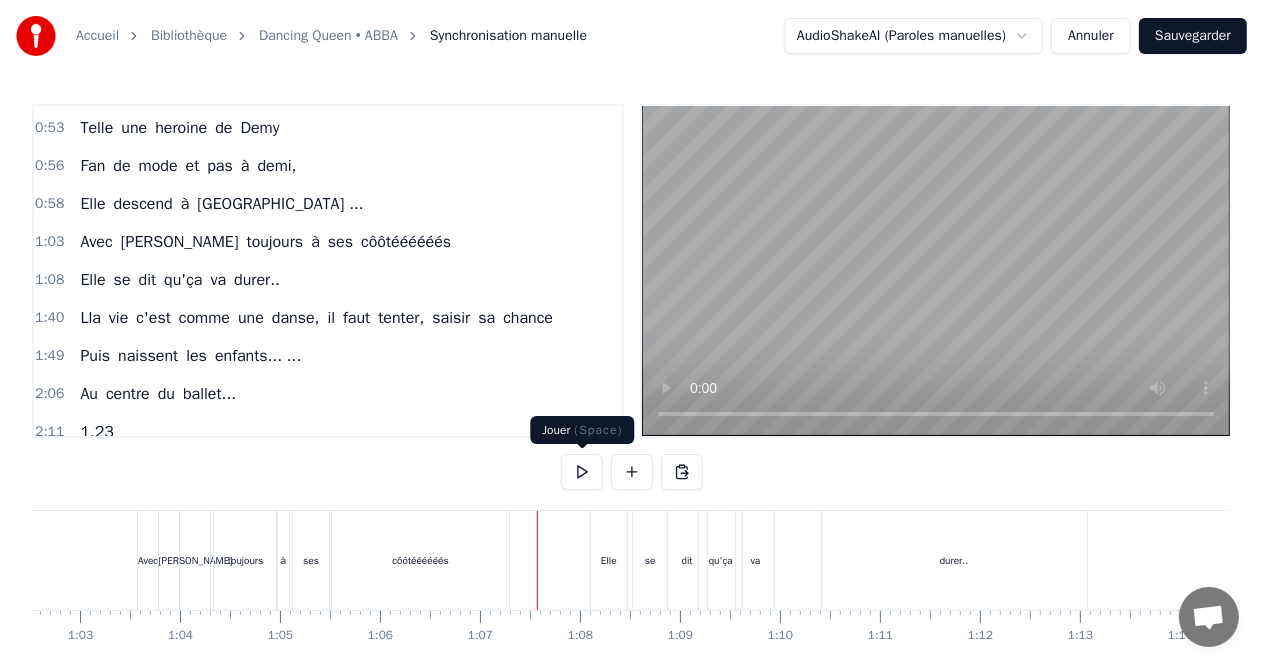 click at bounding box center [582, 472] 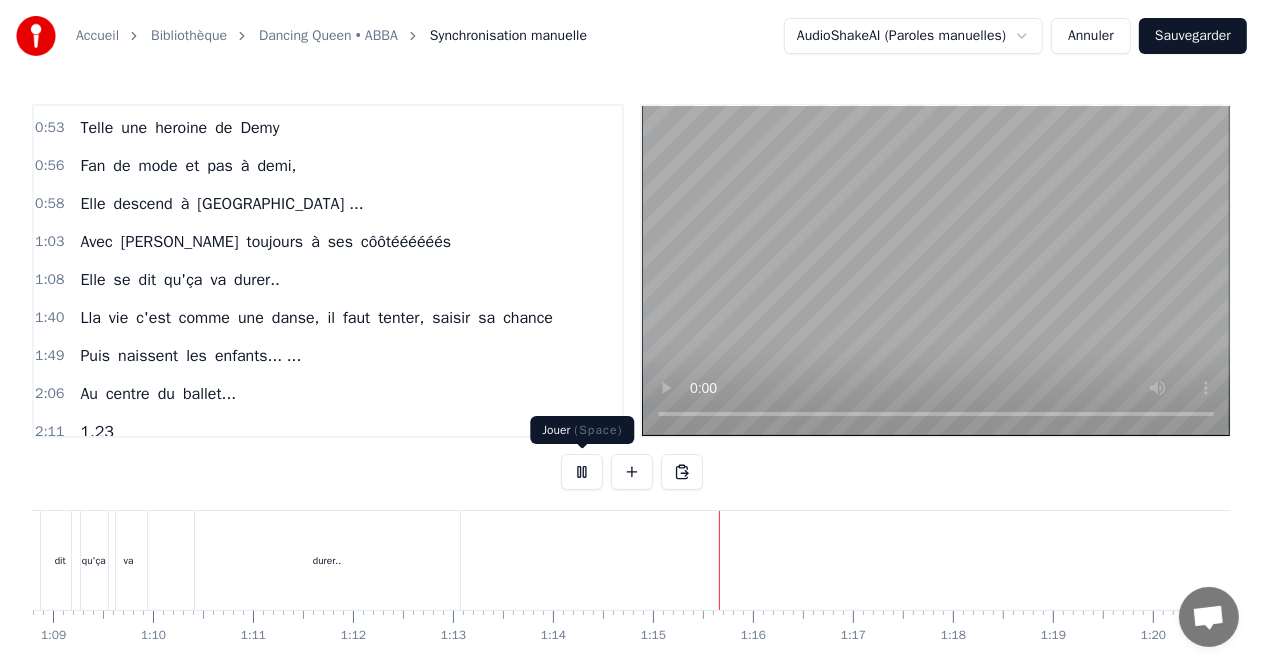 scroll, scrollTop: 0, scrollLeft: 6865, axis: horizontal 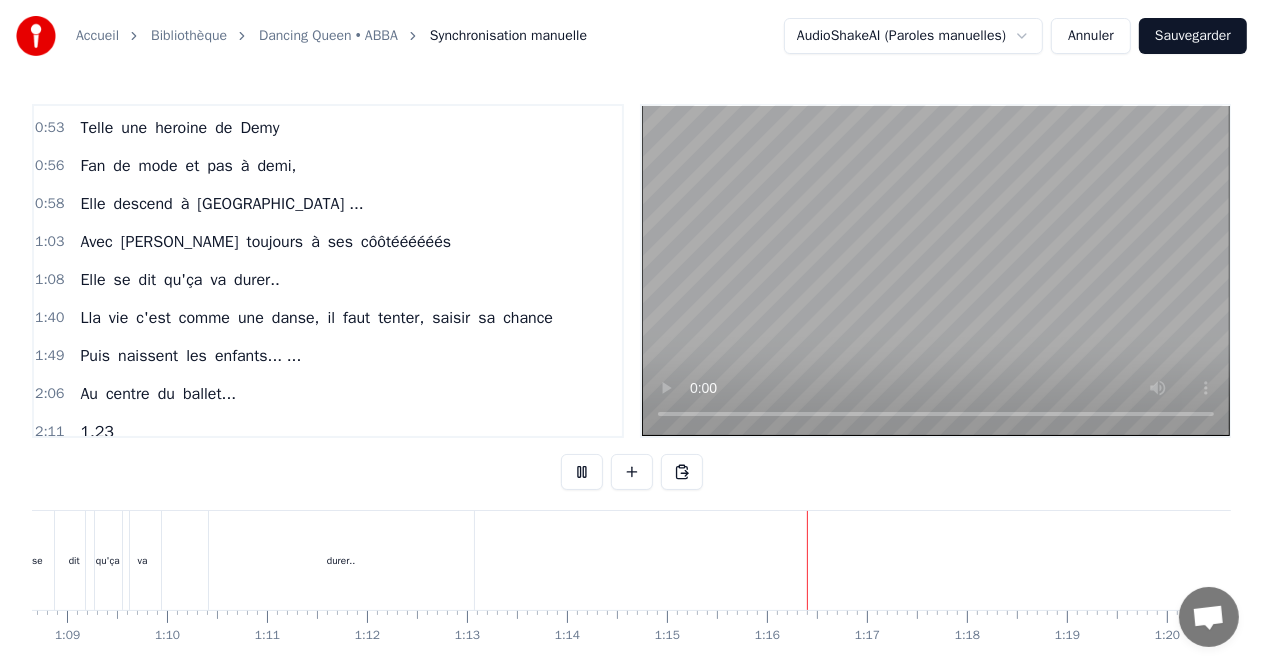 click at bounding box center (582, 472) 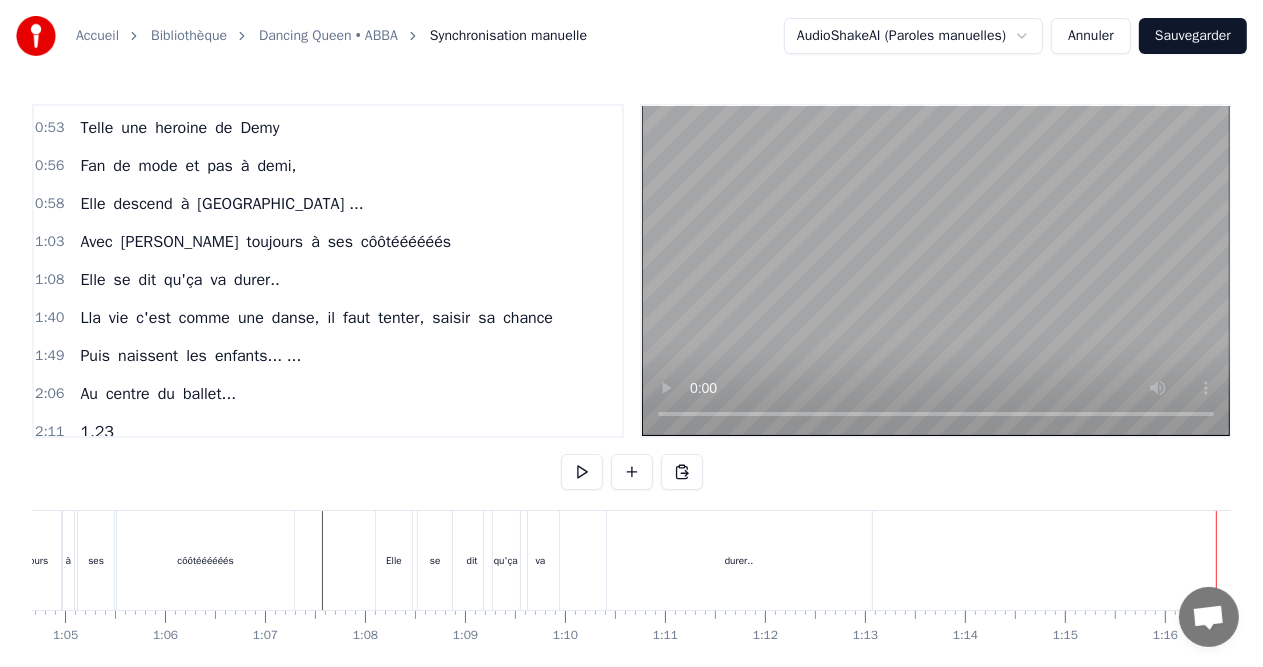 scroll, scrollTop: 0, scrollLeft: 6452, axis: horizontal 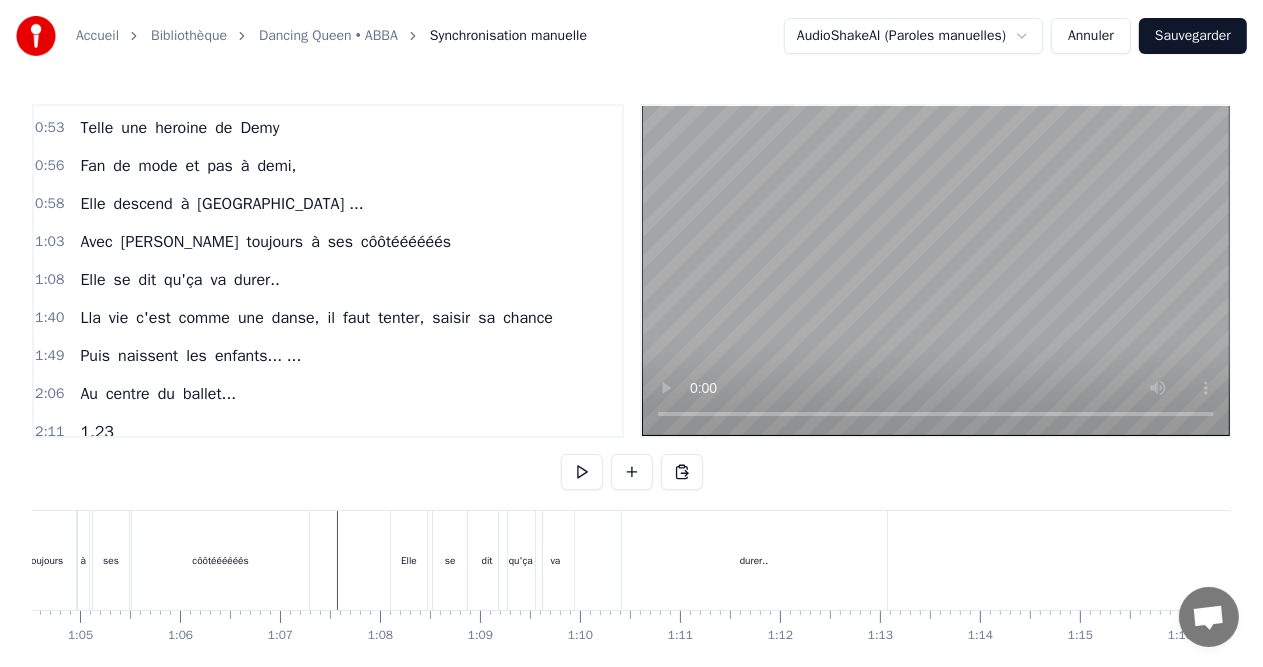 click at bounding box center (5753, 560) 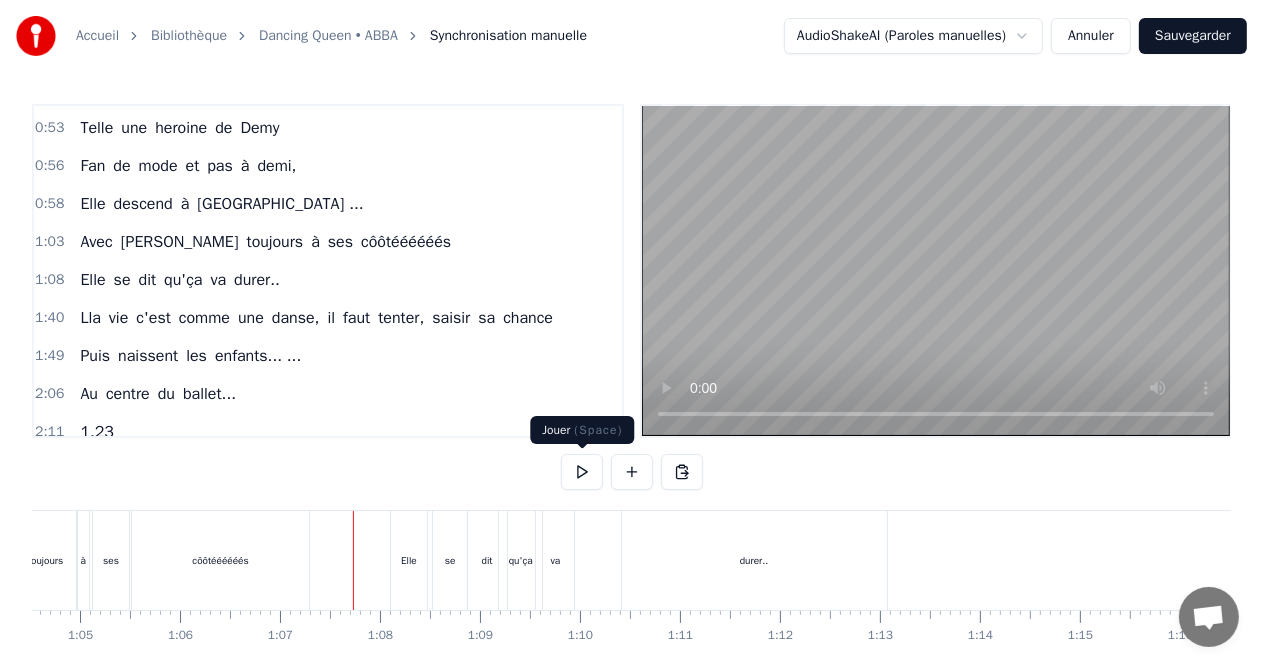 click at bounding box center [582, 472] 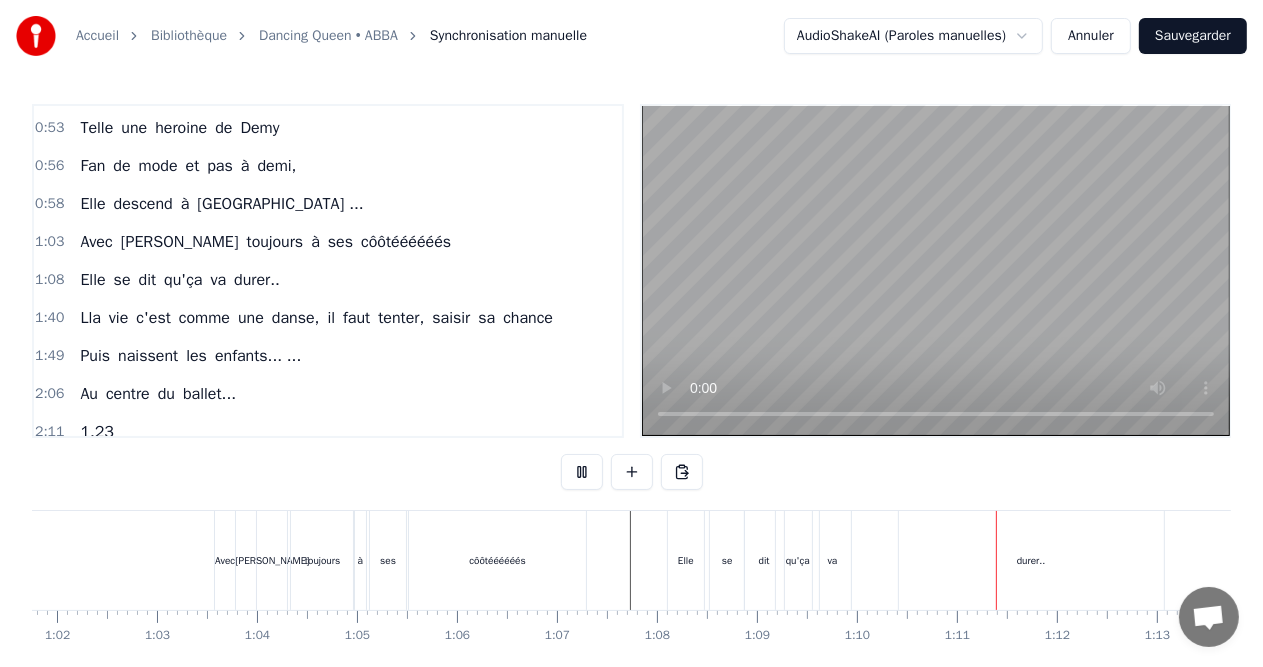 click at bounding box center (6030, 560) 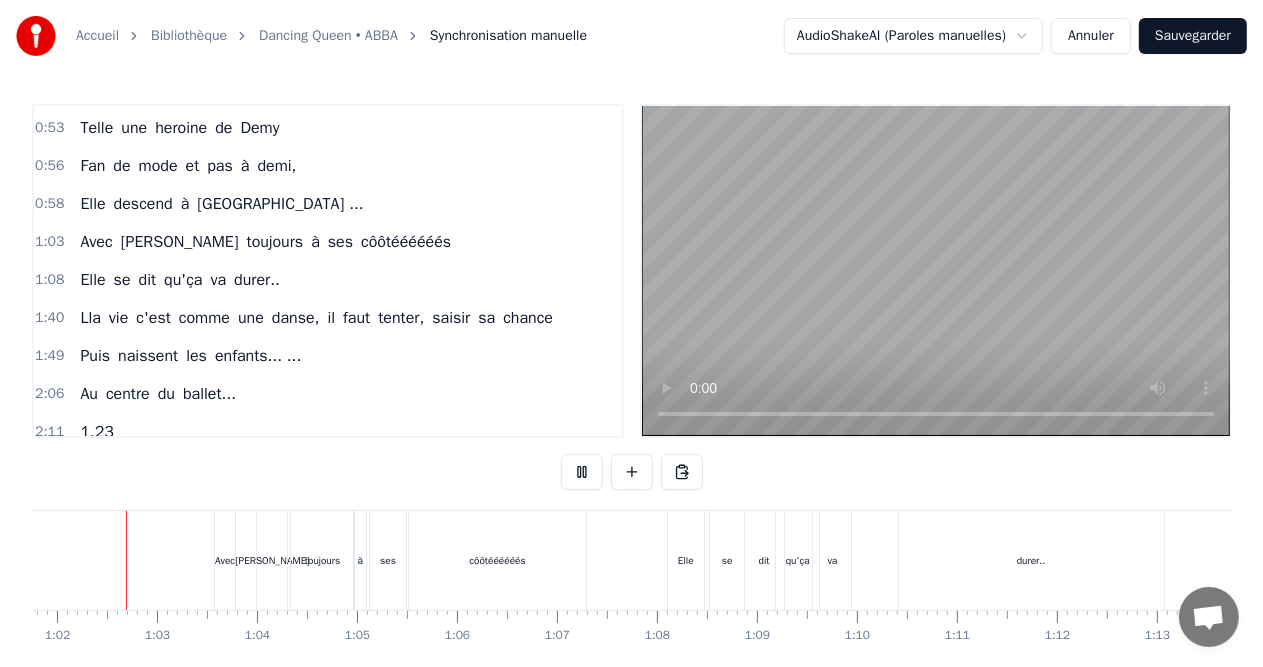 scroll, scrollTop: 0, scrollLeft: 6168, axis: horizontal 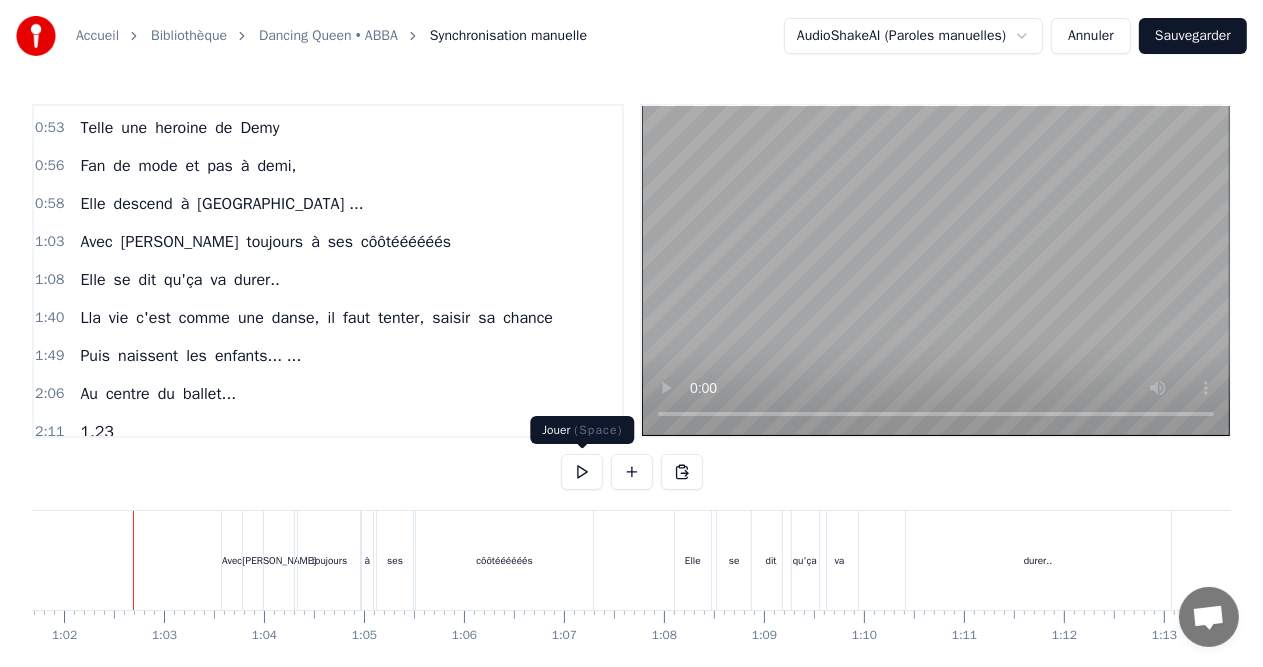 click at bounding box center (582, 472) 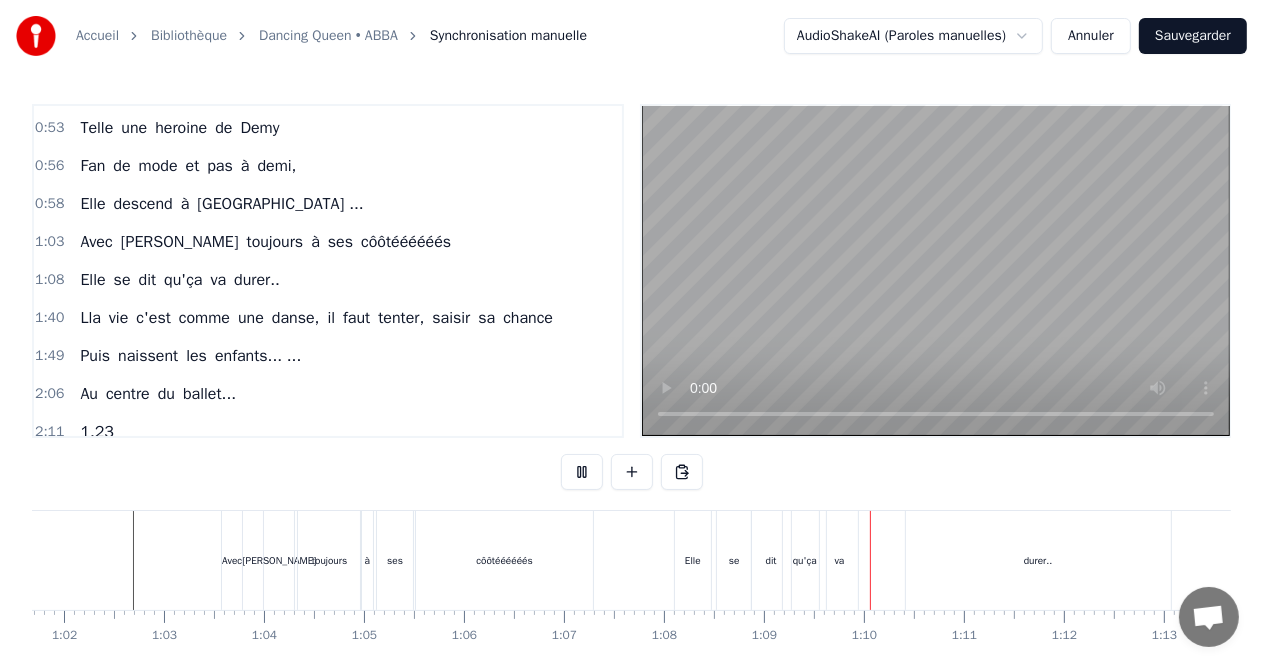 click at bounding box center (582, 472) 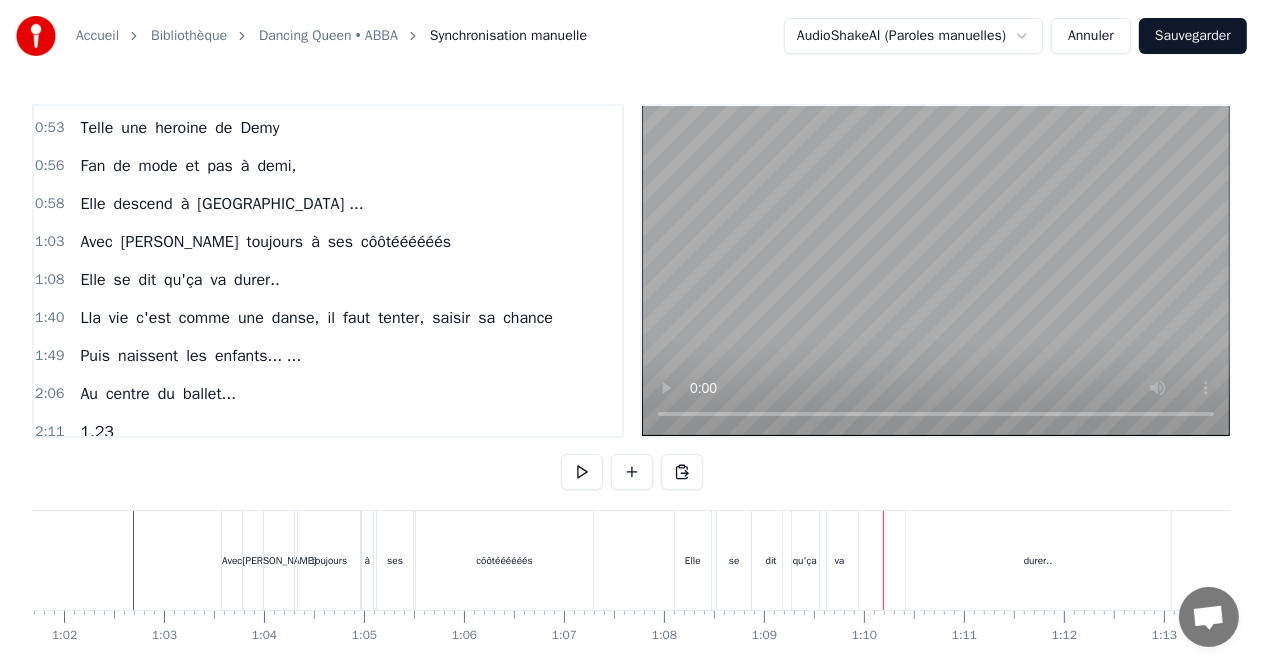 click on "va" at bounding box center [839, 560] 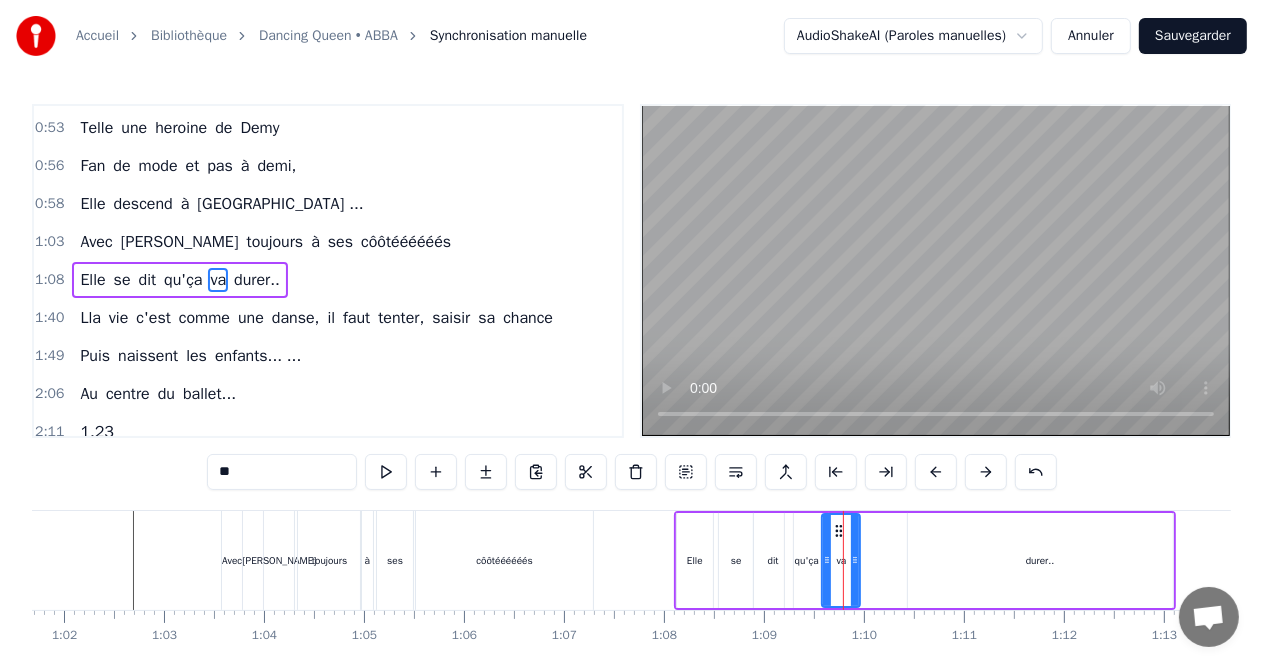 click on "Elle se dit qu'ça va durer.." at bounding box center (925, 560) 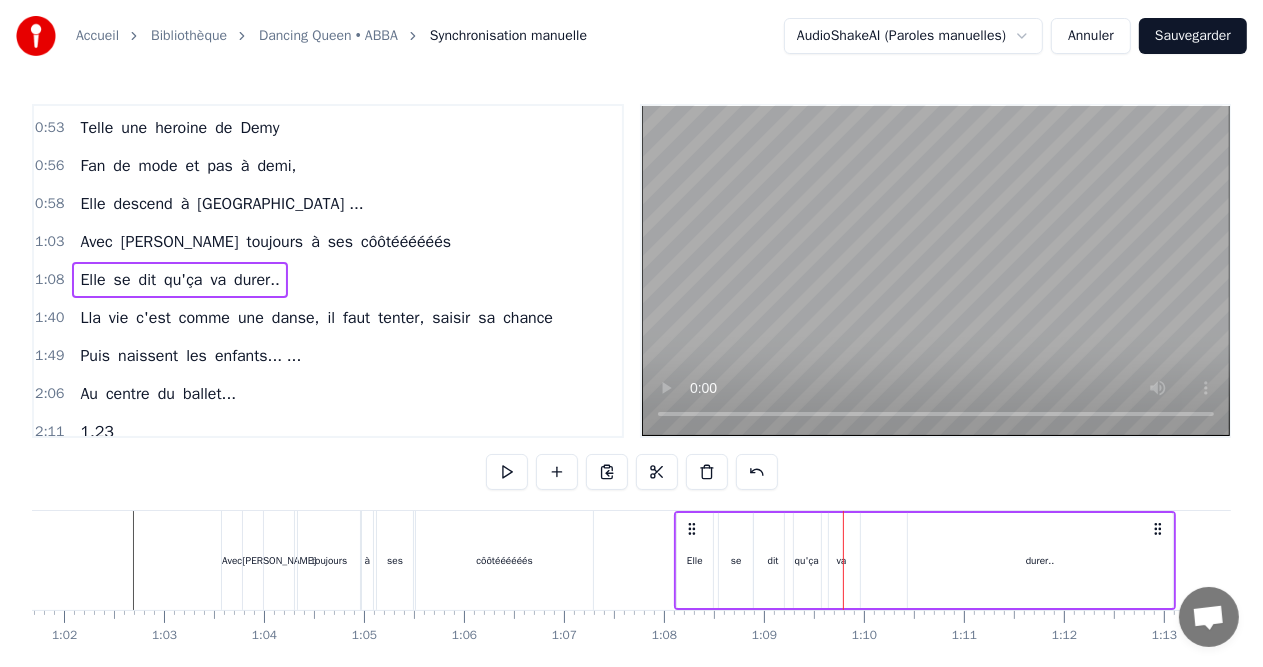 click on "durer.." at bounding box center (1040, 560) 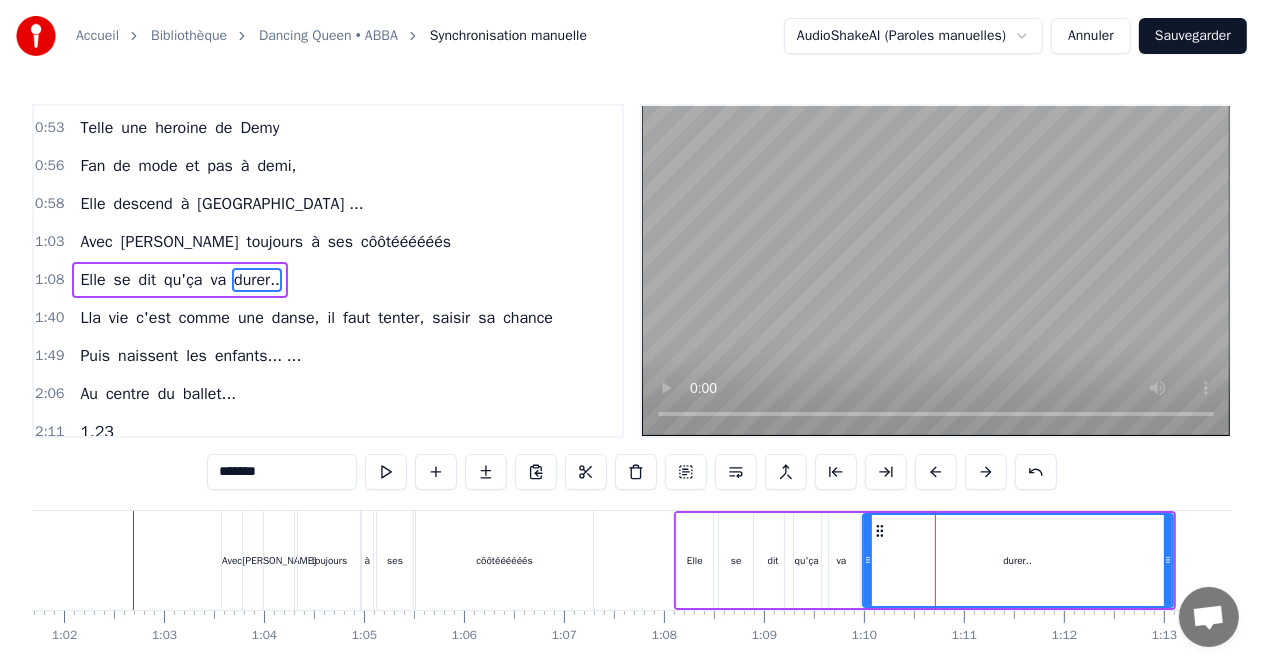 drag, startPoint x: 911, startPoint y: 551, endPoint x: 866, endPoint y: 556, distance: 45.276924 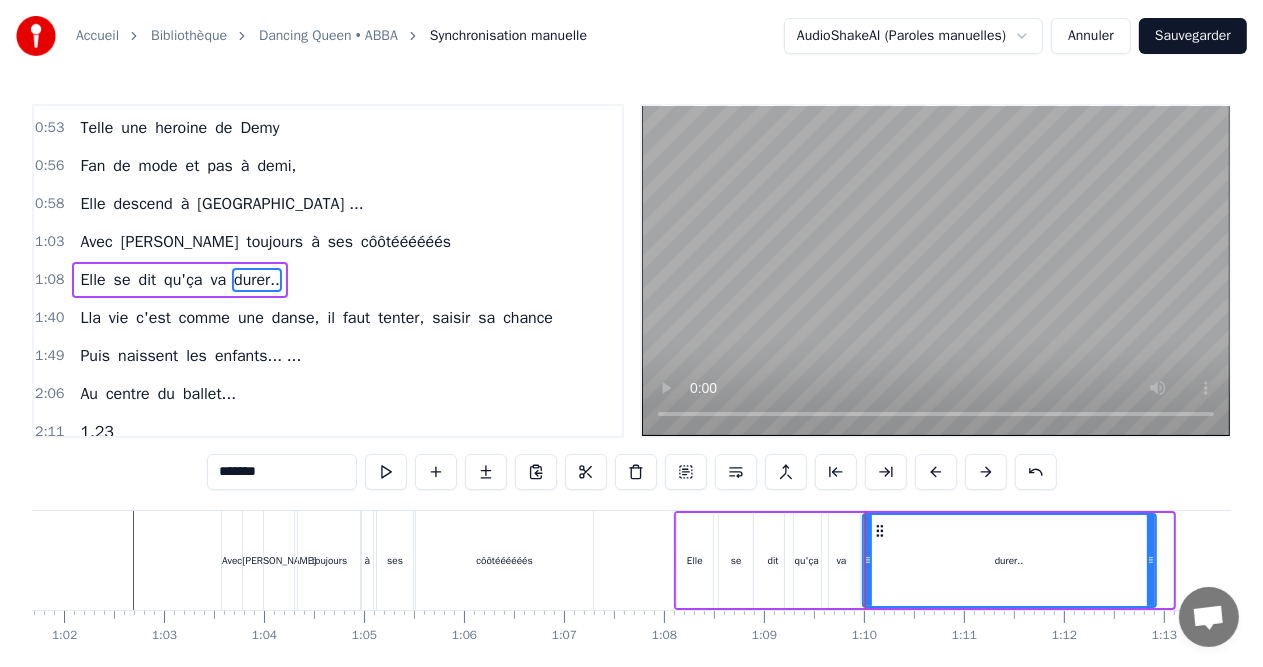 drag, startPoint x: 1164, startPoint y: 555, endPoint x: 1147, endPoint y: 556, distance: 17.029387 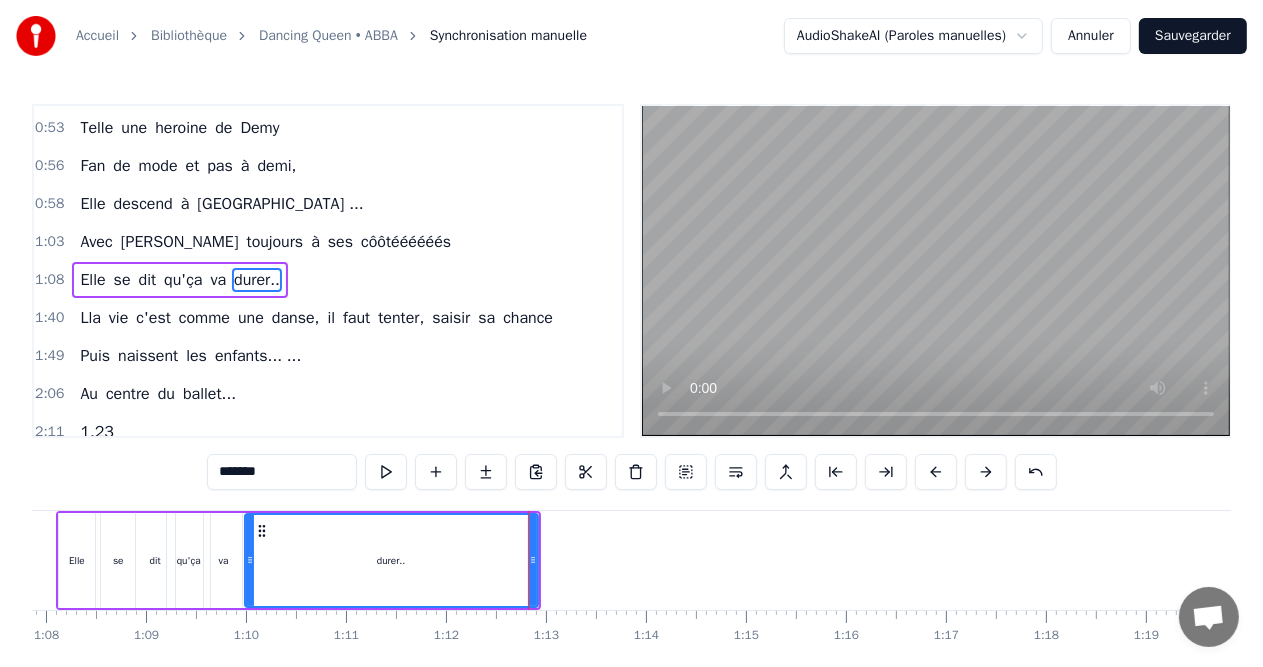scroll, scrollTop: 0, scrollLeft: 6782, axis: horizontal 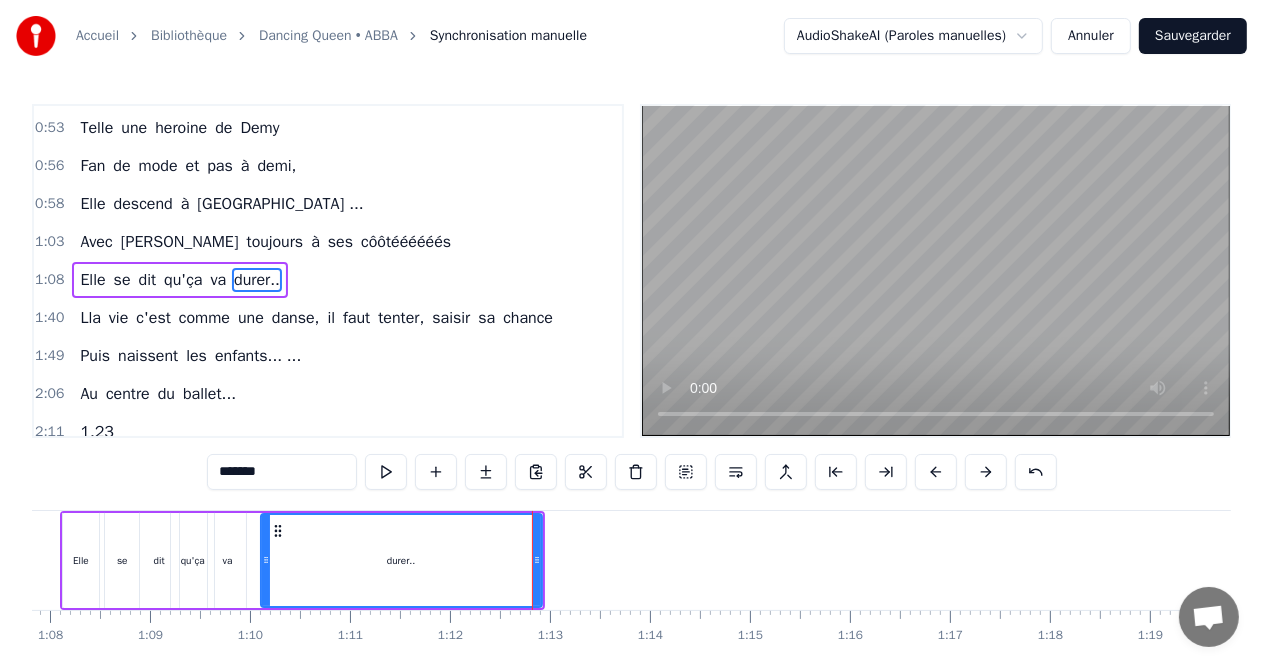drag, startPoint x: 252, startPoint y: 552, endPoint x: 264, endPoint y: 557, distance: 13 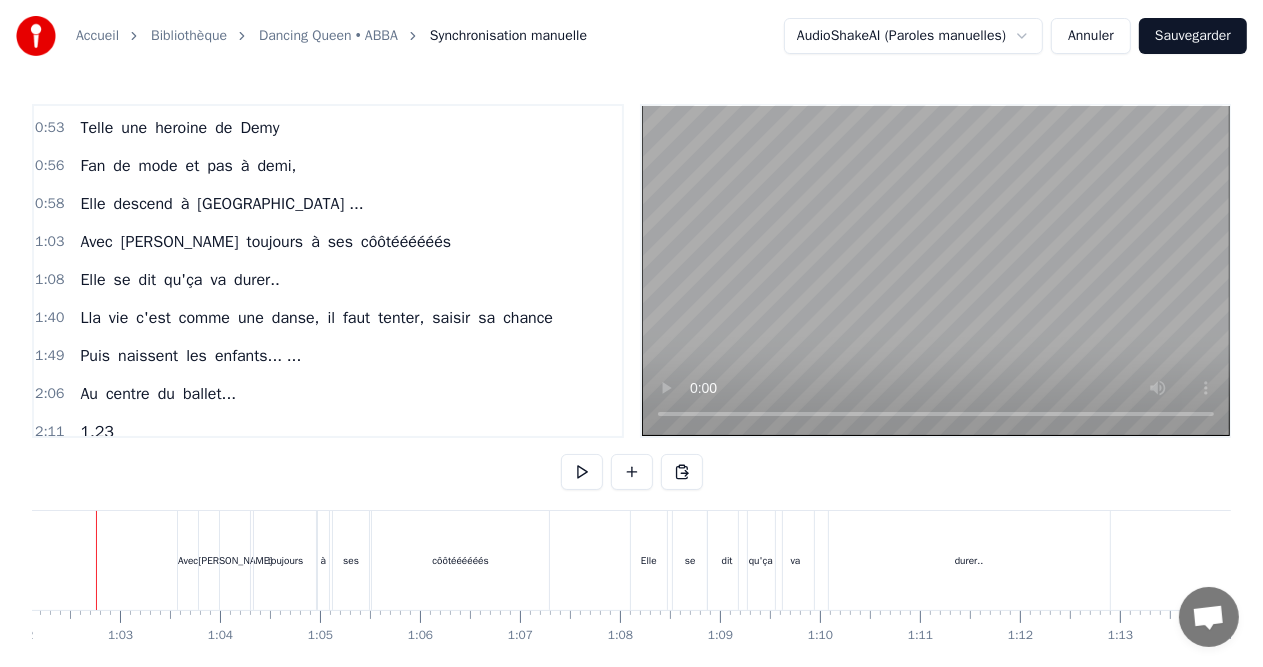 scroll, scrollTop: 0, scrollLeft: 6175, axis: horizontal 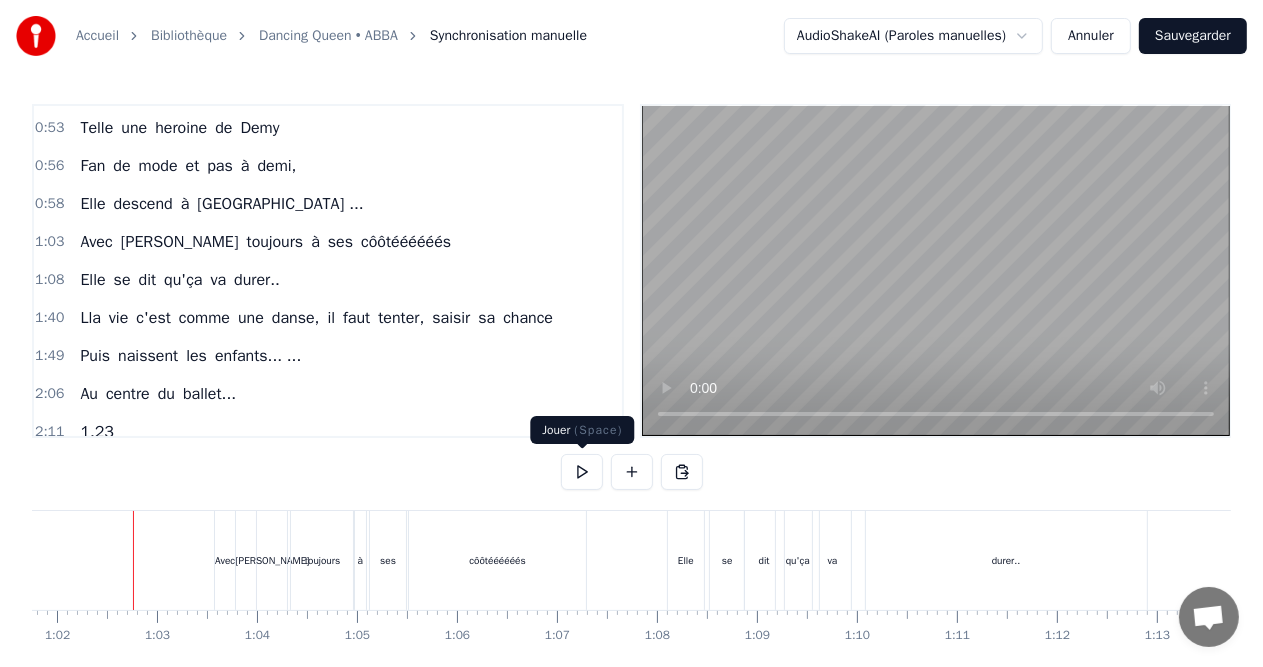 click at bounding box center [582, 472] 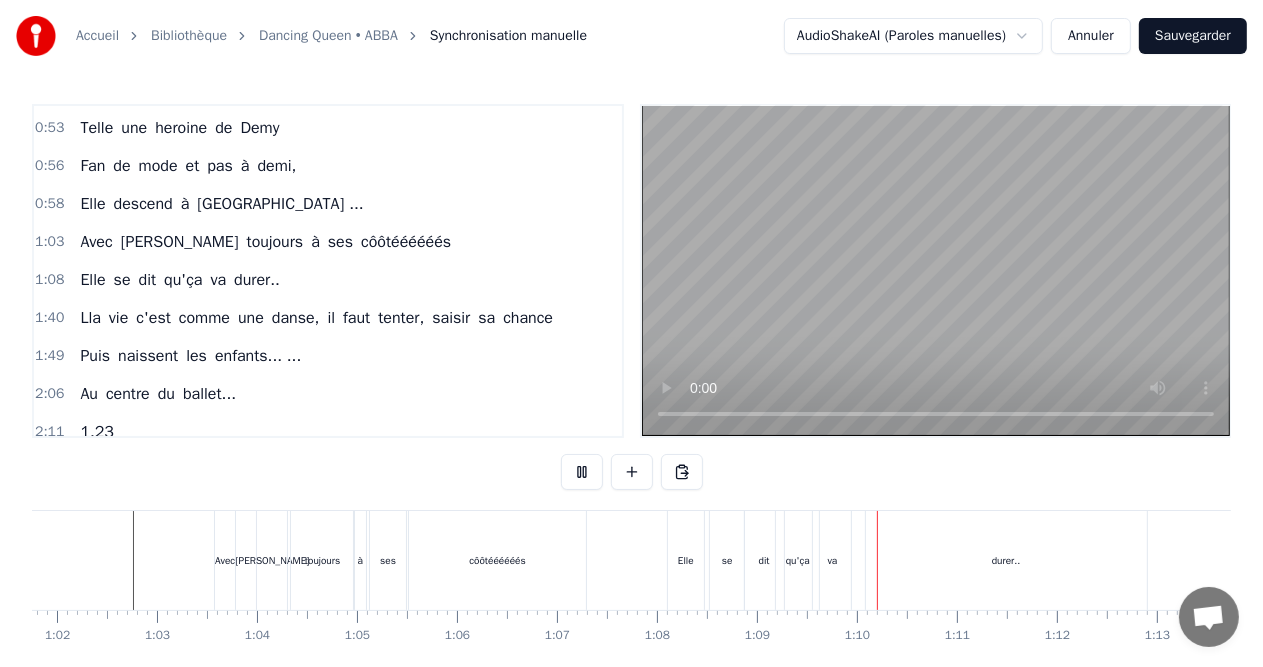 click at bounding box center (582, 472) 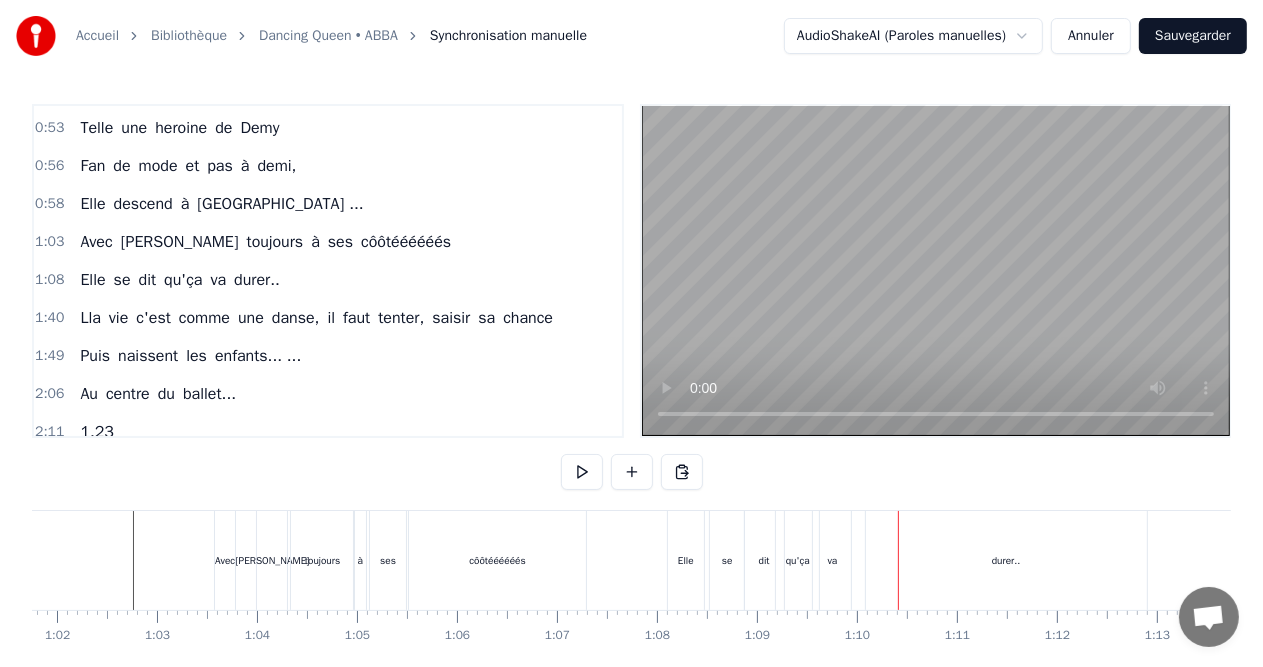 click on "Elle" at bounding box center (686, 560) 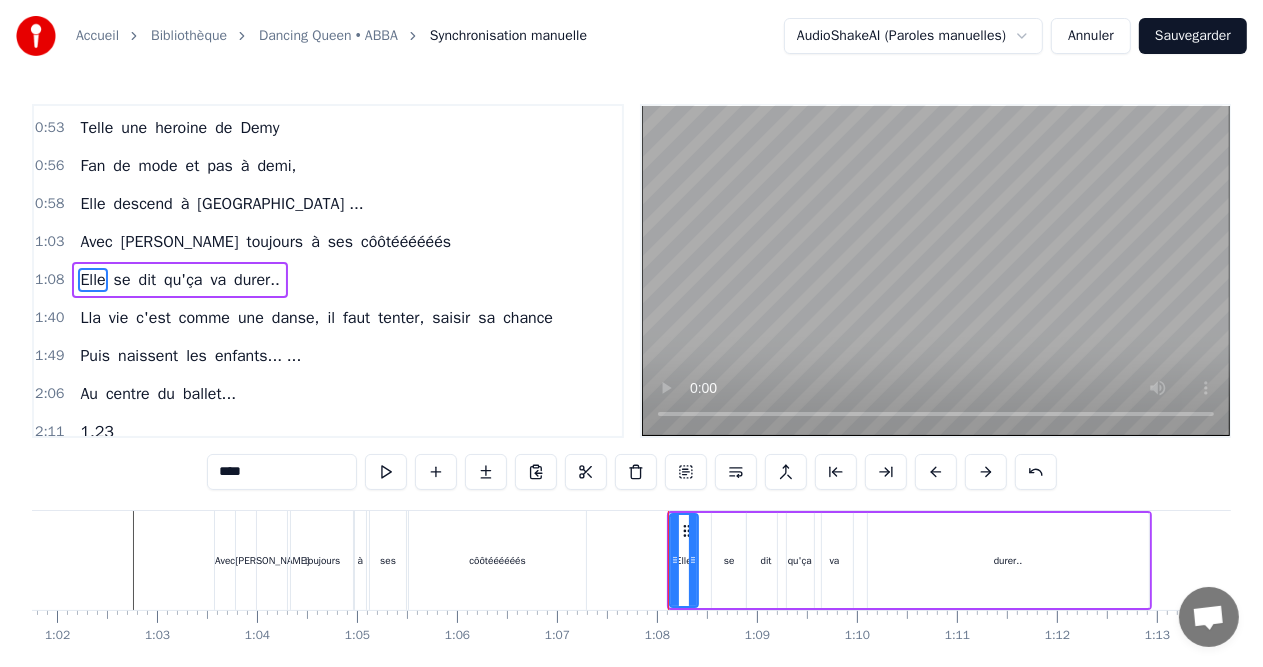 click 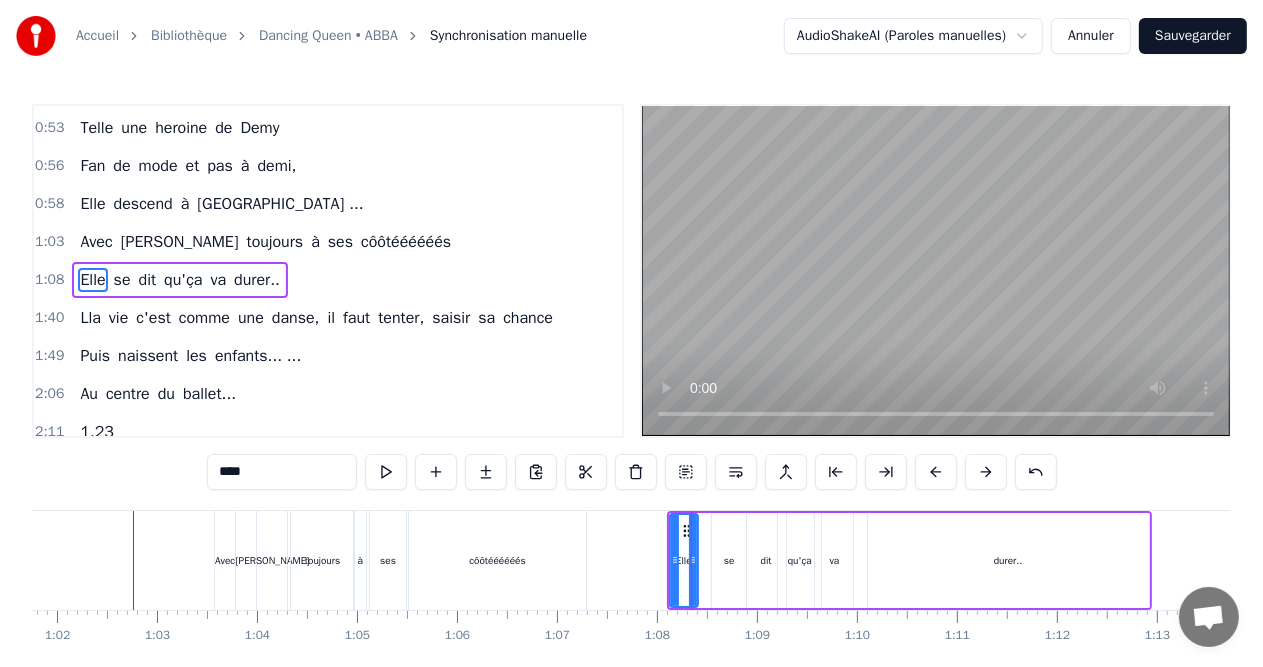 click on "se" at bounding box center (729, 560) 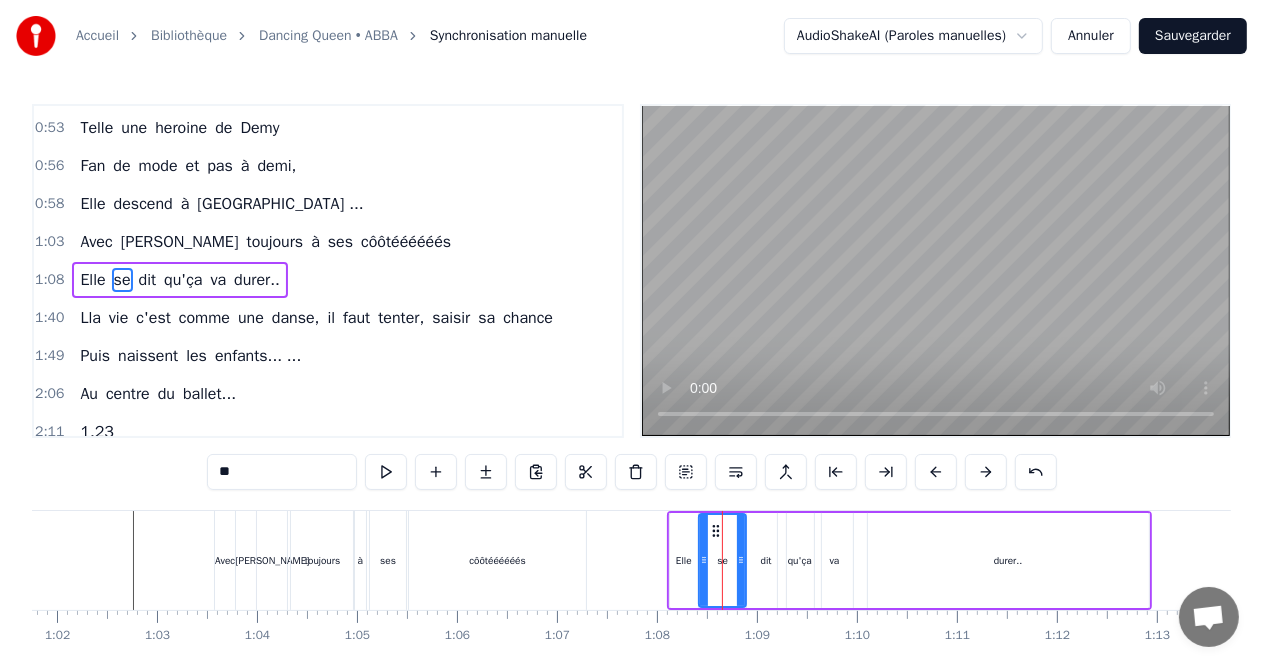 drag, startPoint x: 713, startPoint y: 560, endPoint x: 700, endPoint y: 560, distance: 13 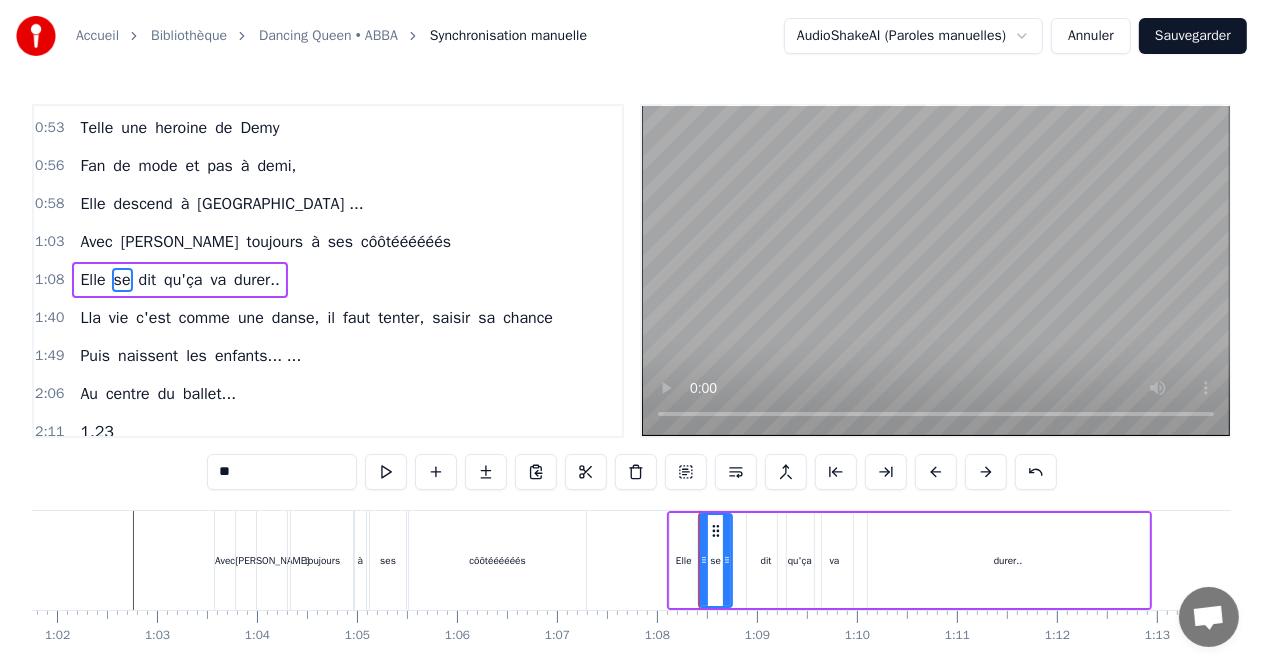 drag, startPoint x: 739, startPoint y: 560, endPoint x: 725, endPoint y: 560, distance: 14 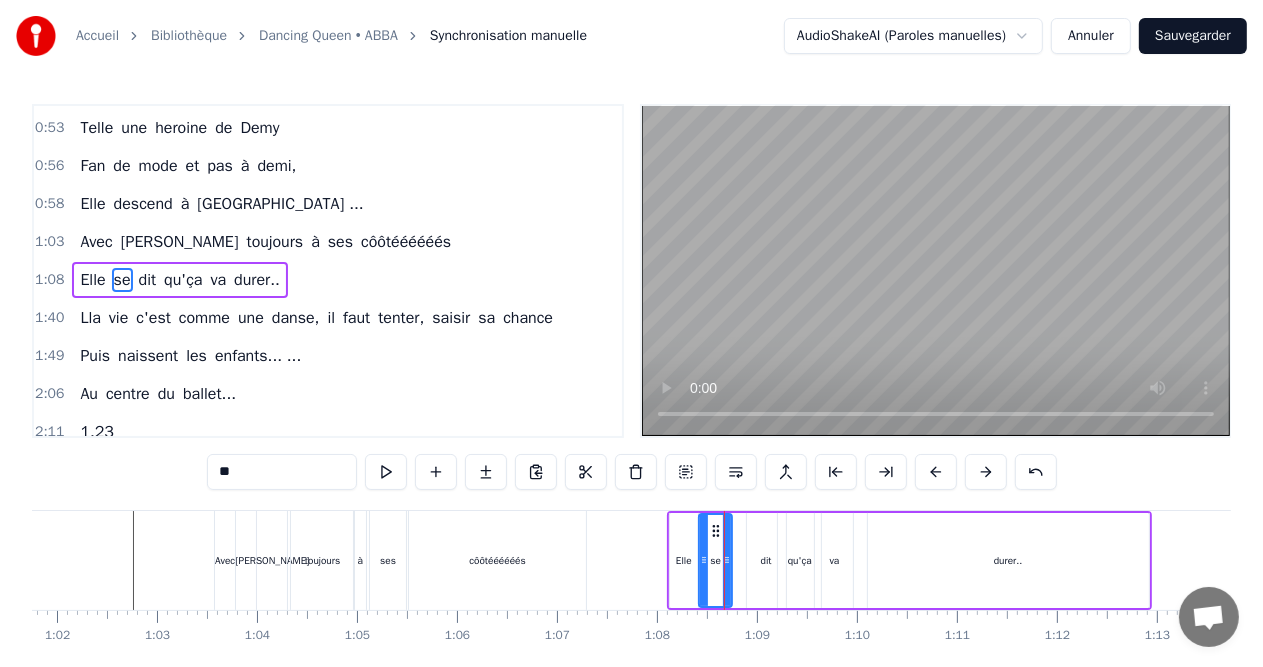 click on "dit" at bounding box center [766, 560] 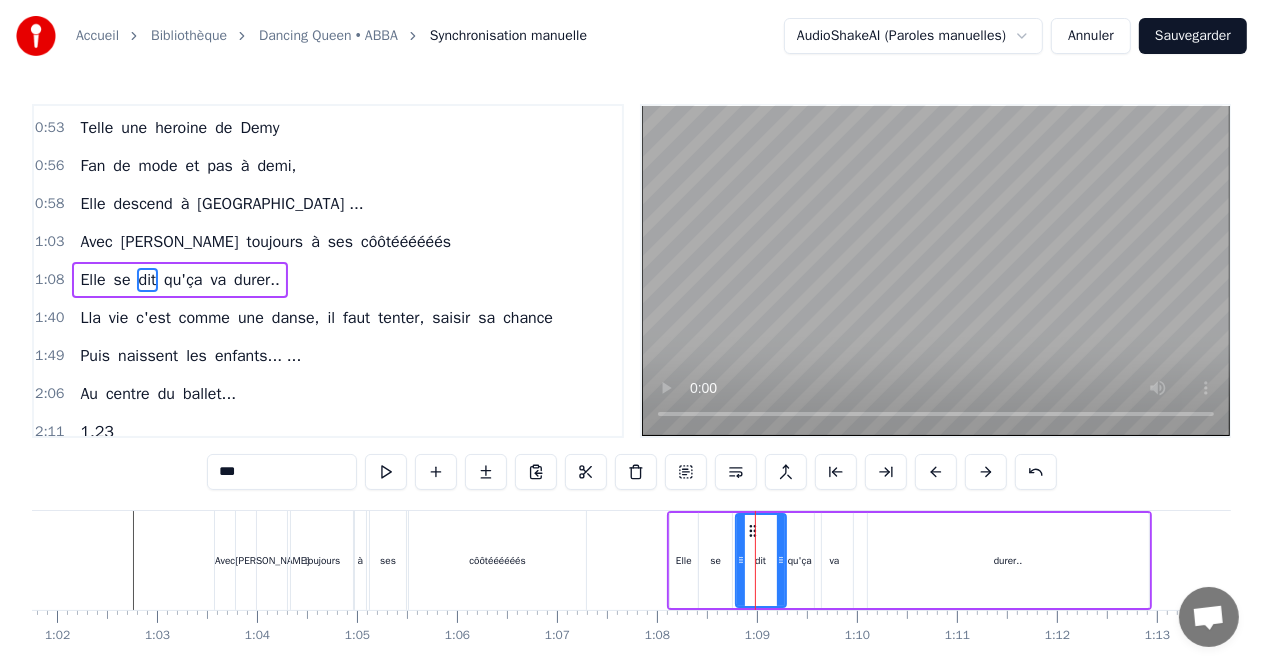 drag, startPoint x: 747, startPoint y: 560, endPoint x: 736, endPoint y: 560, distance: 11 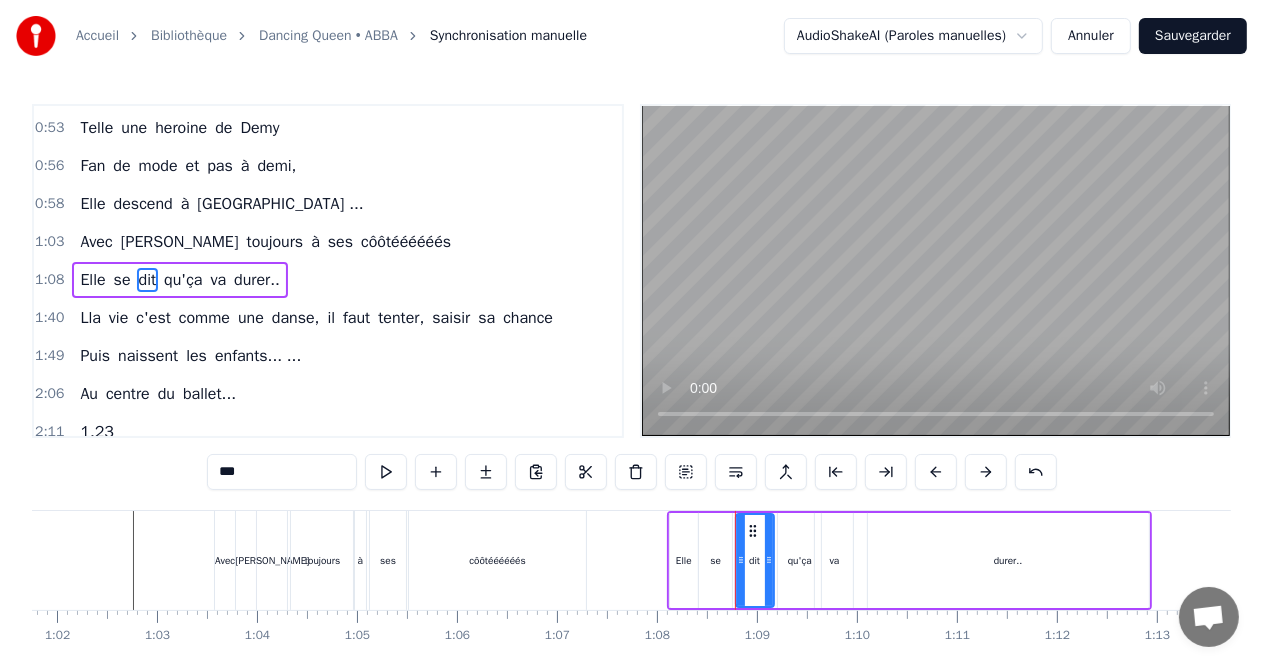drag, startPoint x: 777, startPoint y: 560, endPoint x: 765, endPoint y: 560, distance: 12 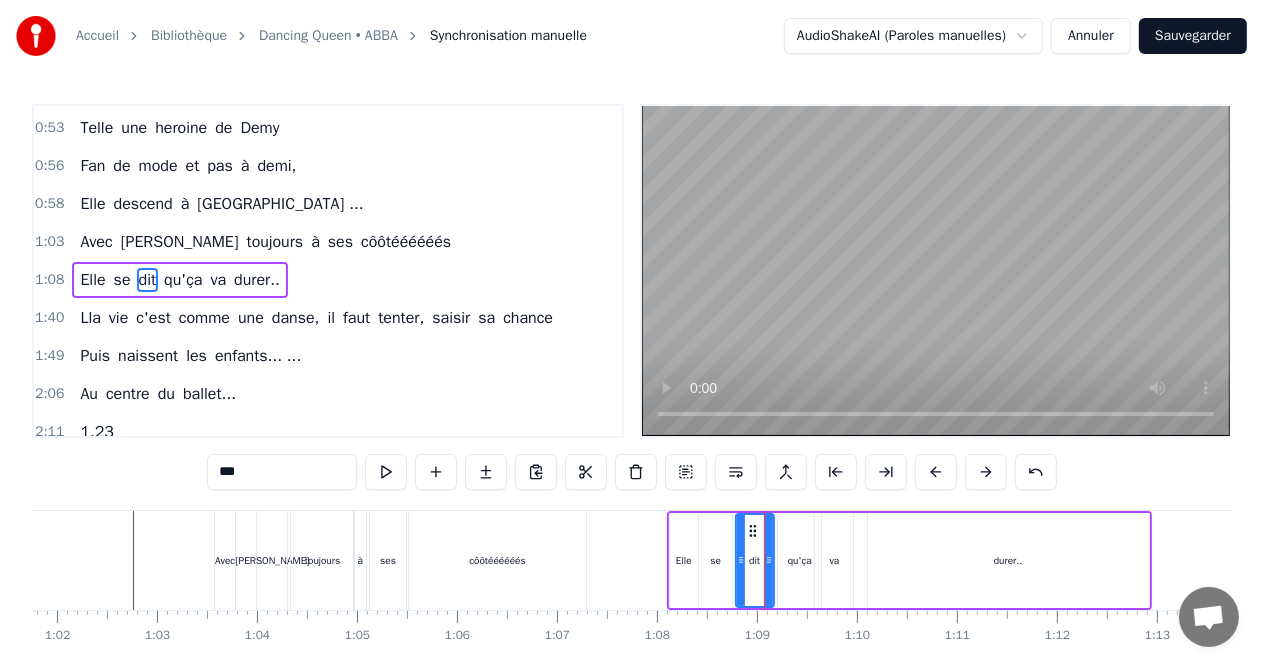 click on "qu'ça" at bounding box center (800, 560) 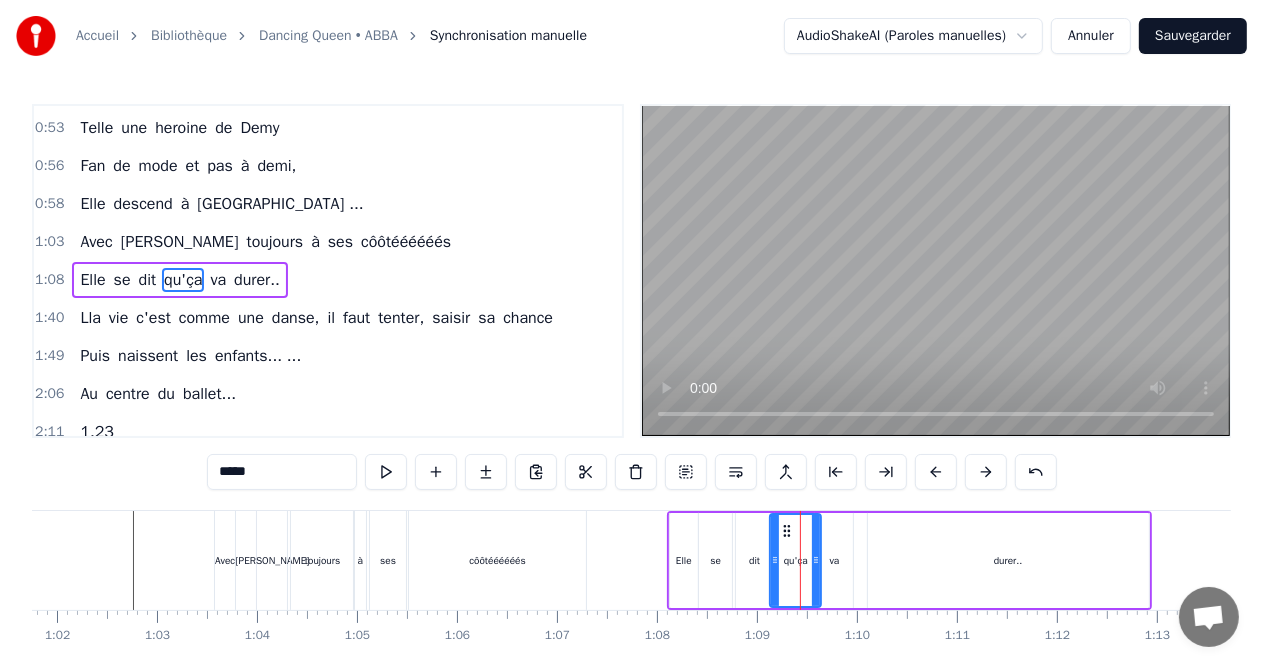 click 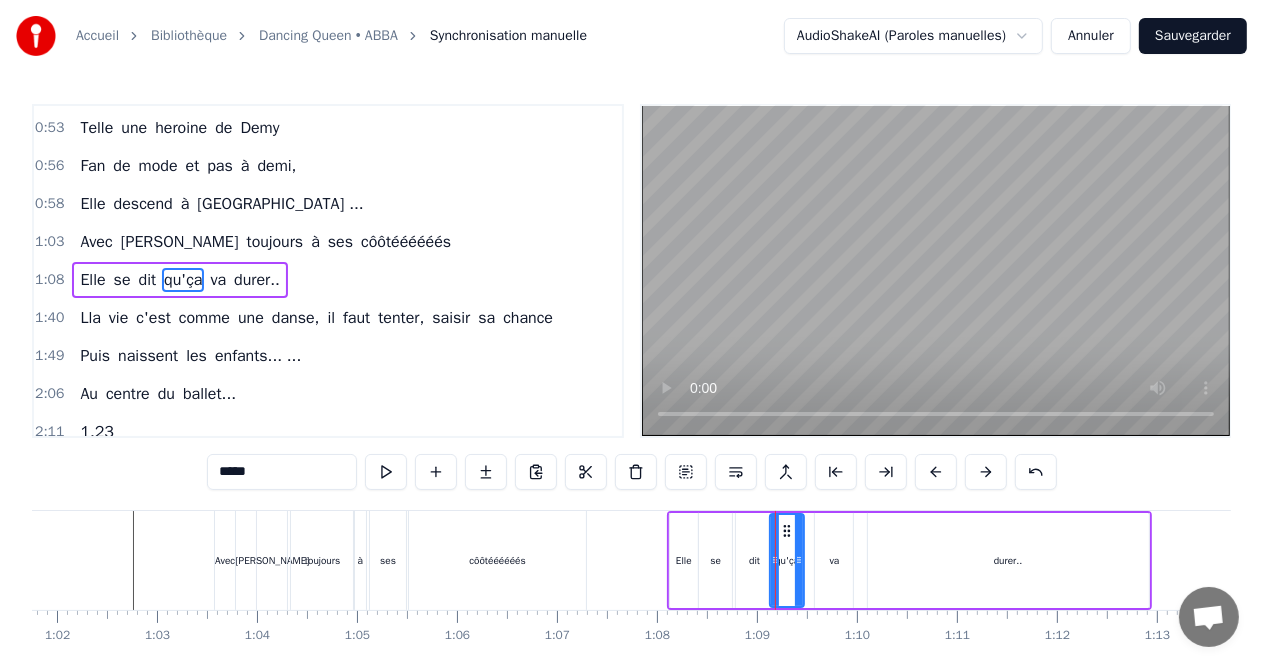 drag, startPoint x: 813, startPoint y: 554, endPoint x: 796, endPoint y: 556, distance: 17.117243 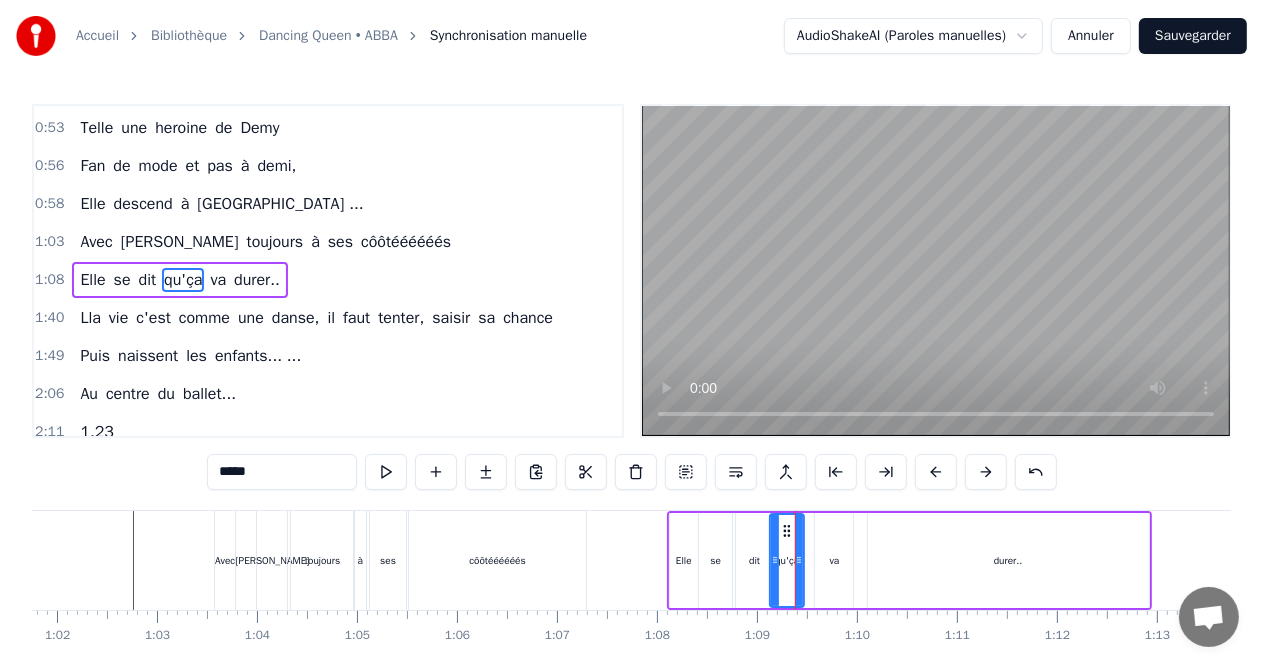 click on "va" at bounding box center (834, 560) 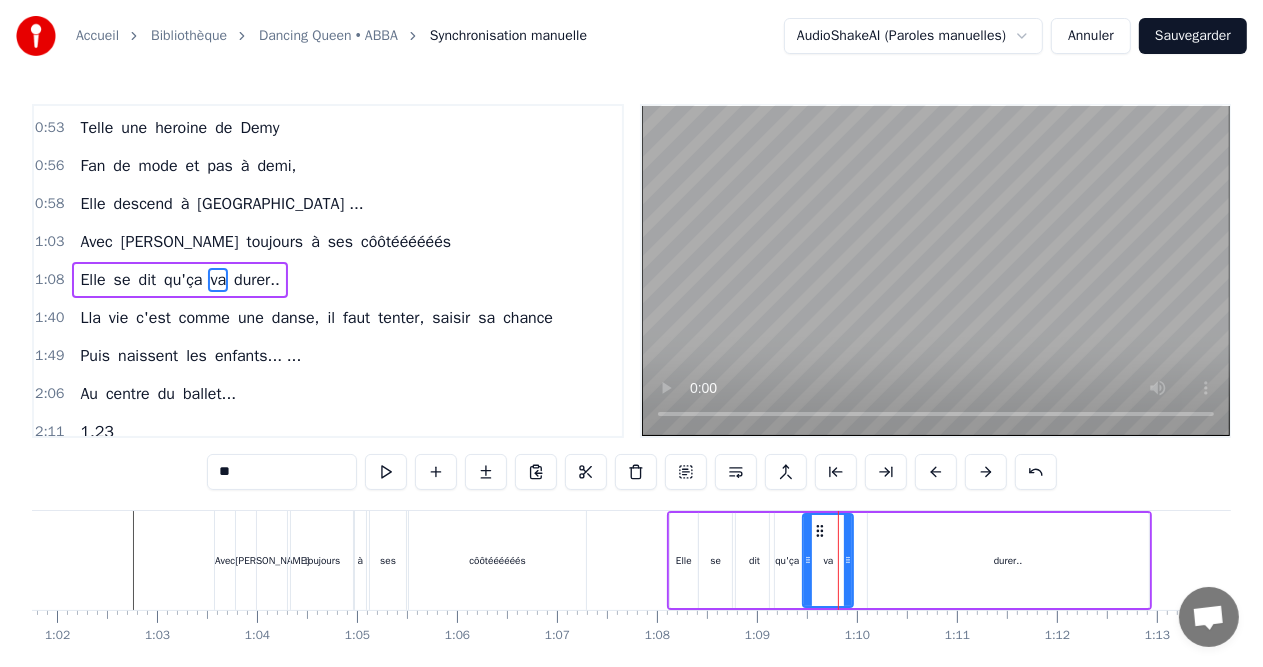 drag, startPoint x: 820, startPoint y: 564, endPoint x: 808, endPoint y: 565, distance: 12.0415945 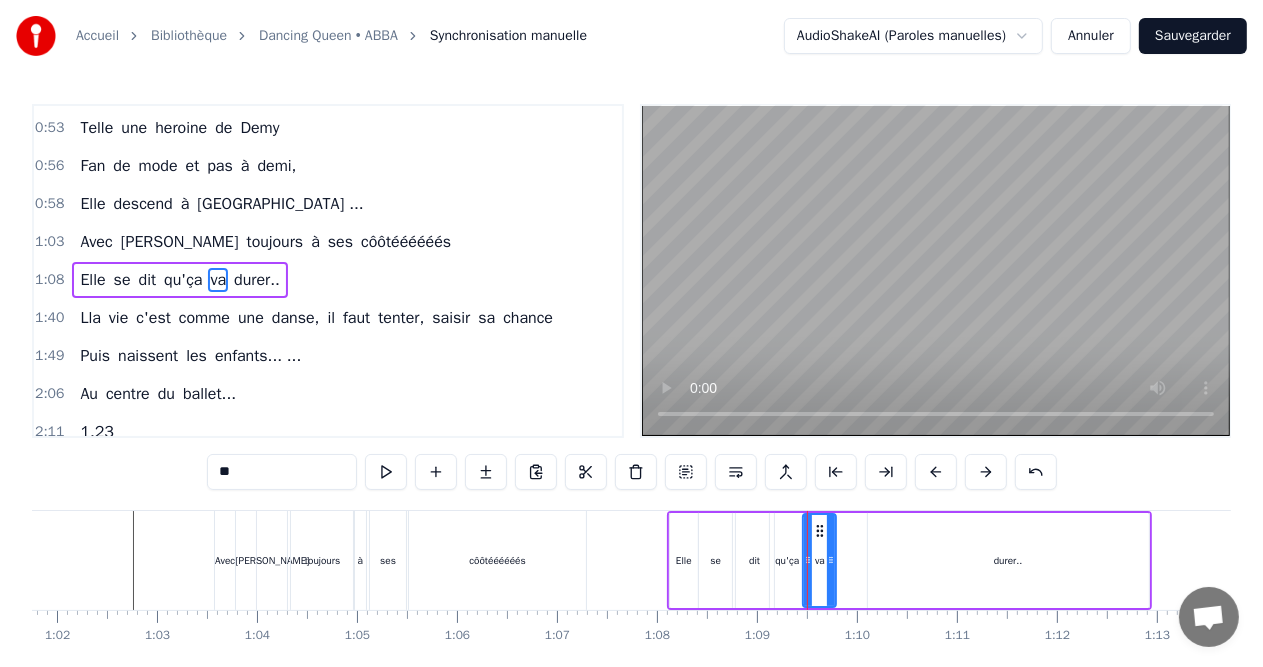 drag, startPoint x: 845, startPoint y: 561, endPoint x: 828, endPoint y: 561, distance: 17 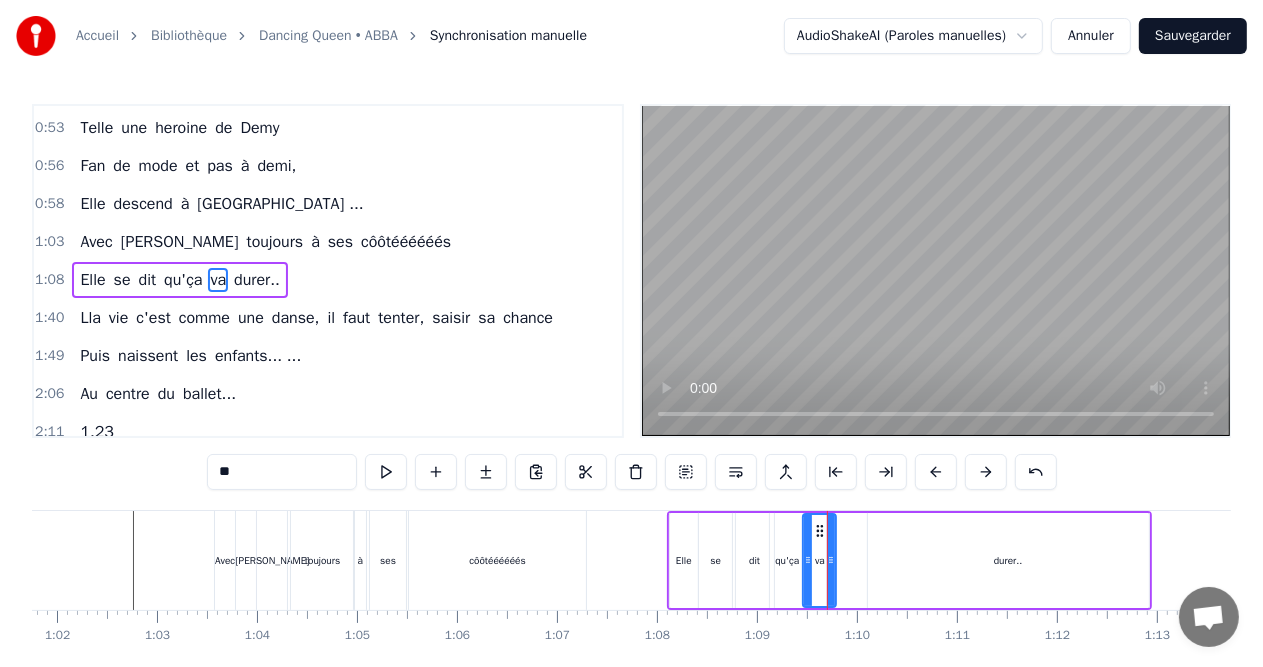click on "durer.." at bounding box center [1008, 560] 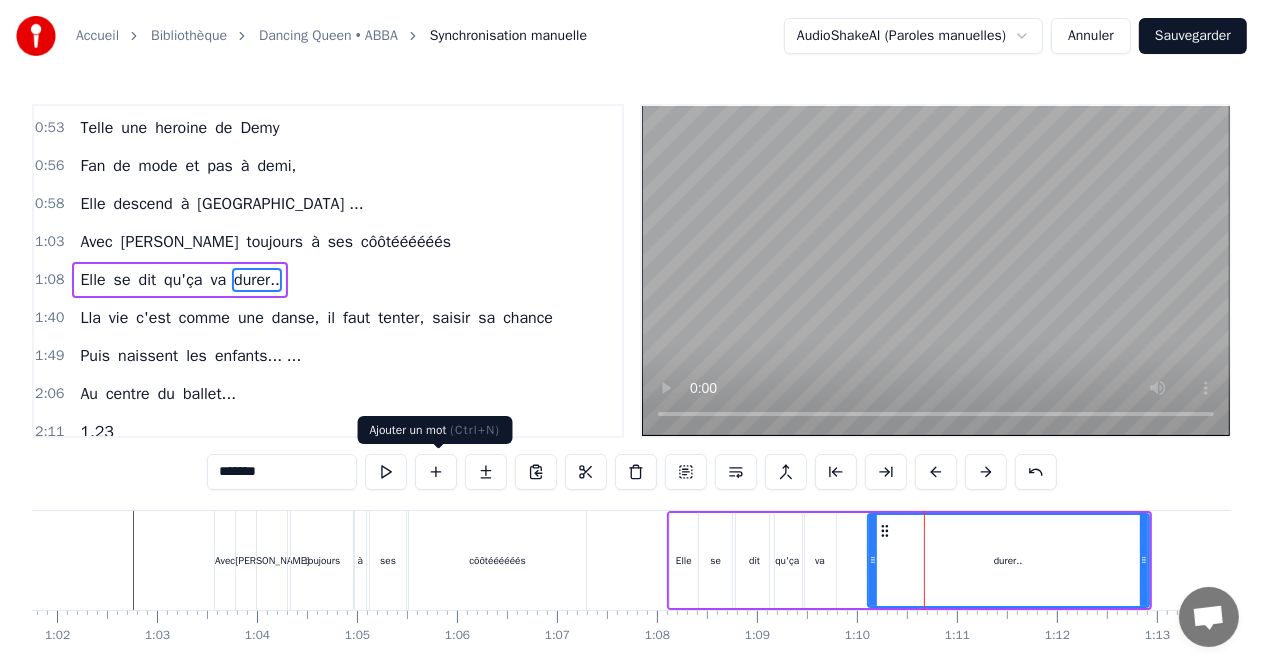 click at bounding box center [436, 472] 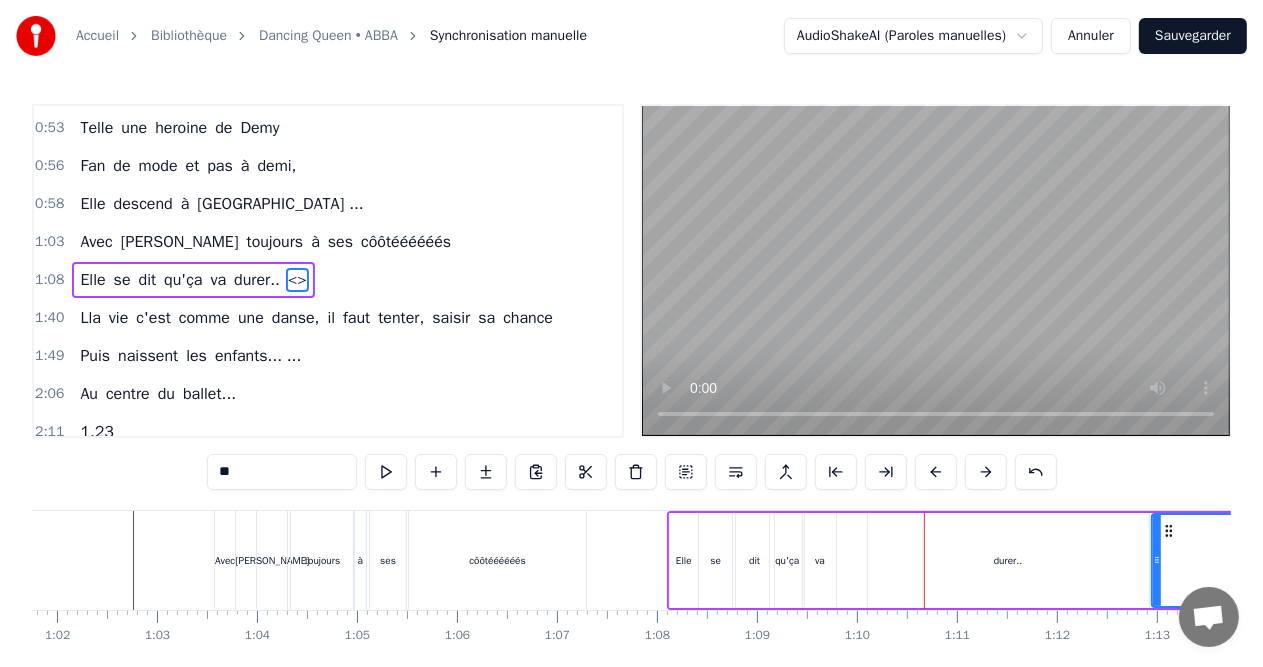 click on "durer.." at bounding box center (257, 280) 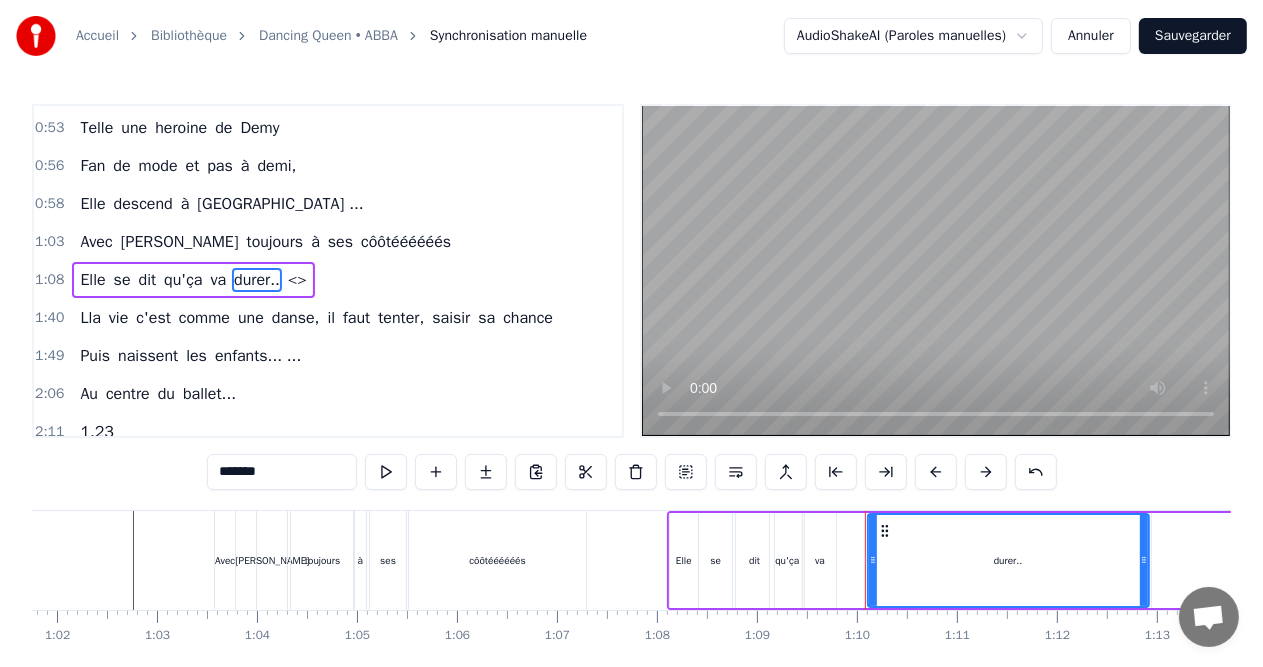 click on "*******" at bounding box center (282, 472) 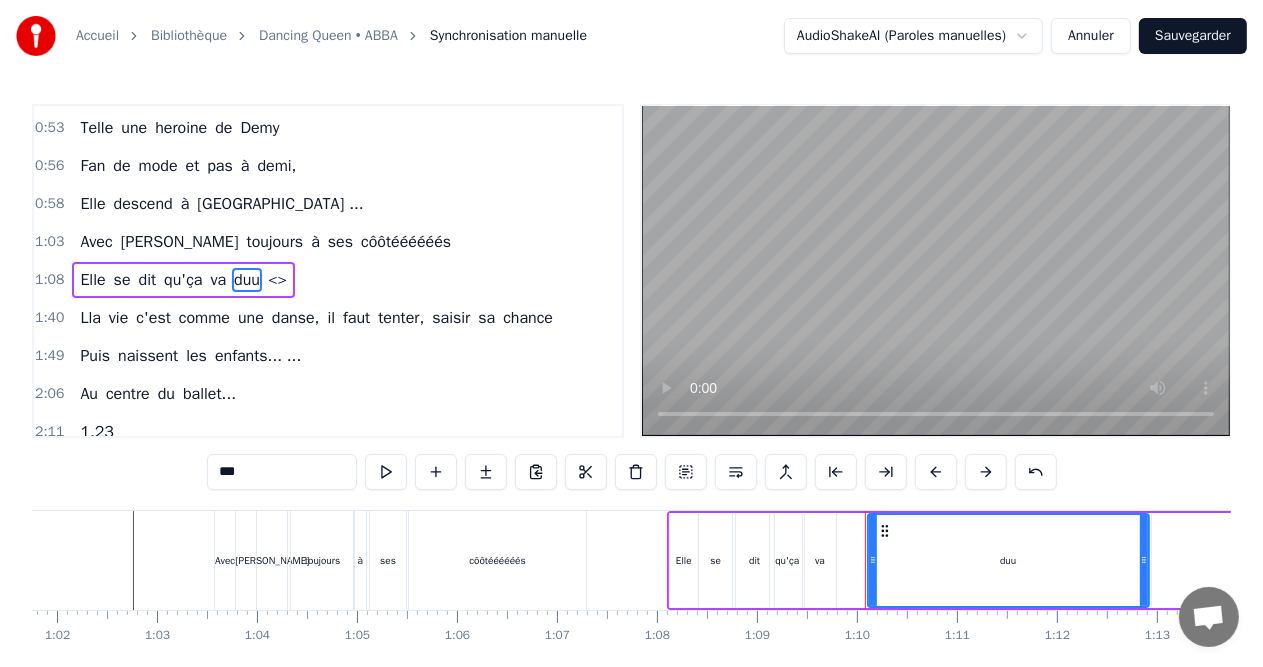 click on "<>" at bounding box center (277, 280) 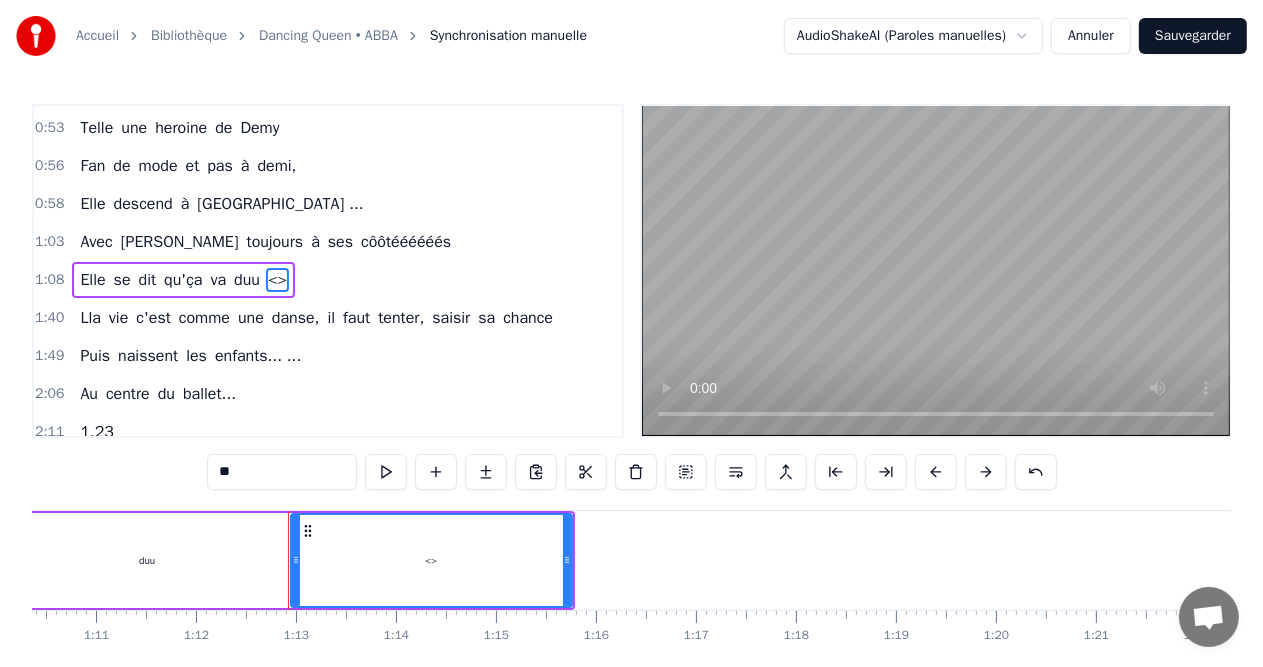 scroll, scrollTop: 0, scrollLeft: 7191, axis: horizontal 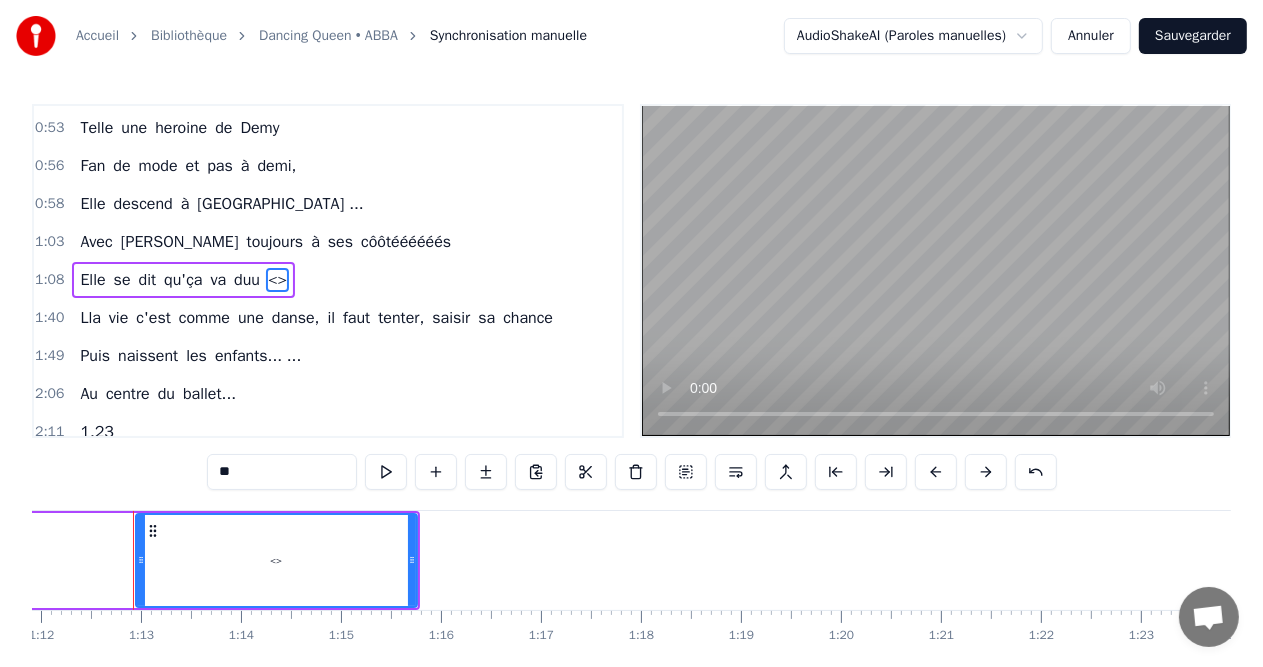 click on "**" at bounding box center [282, 472] 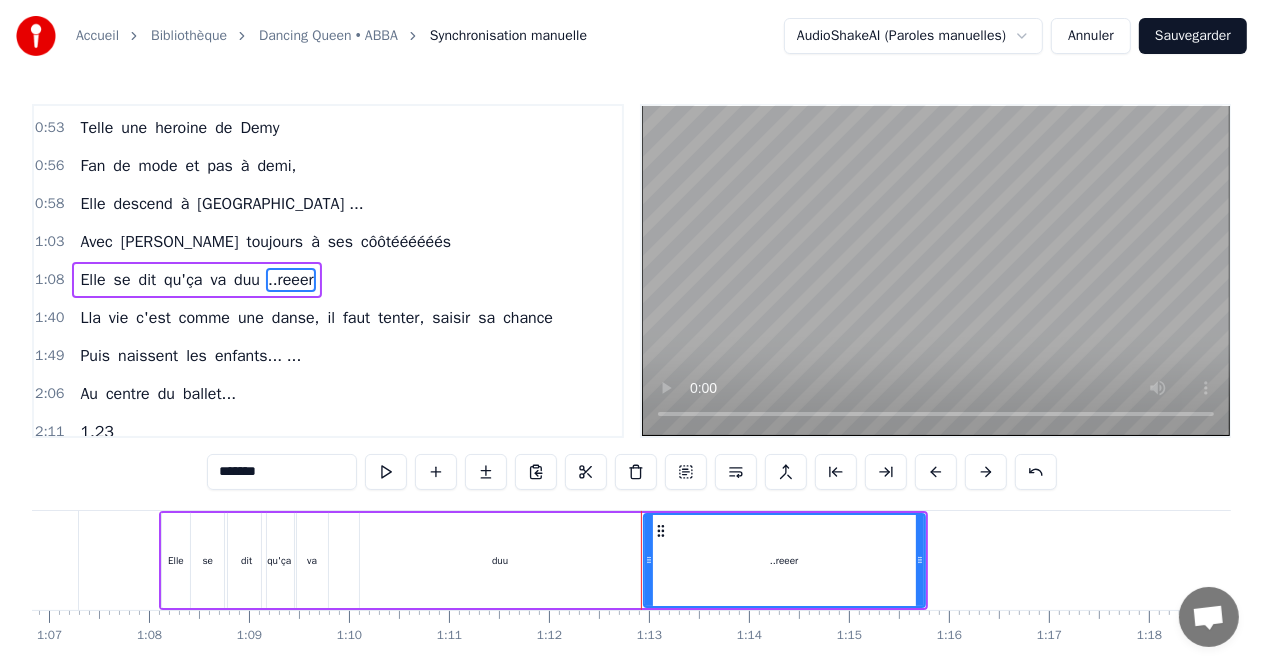scroll, scrollTop: 0, scrollLeft: 6672, axis: horizontal 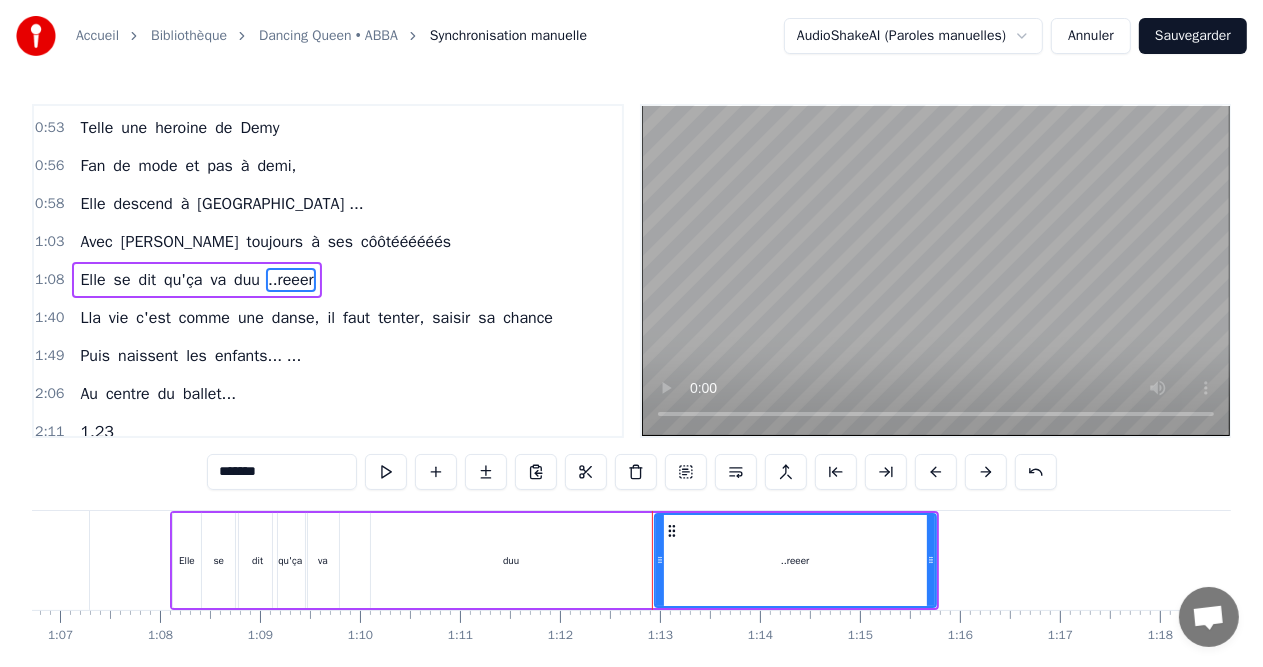click on "duu" at bounding box center [511, 560] 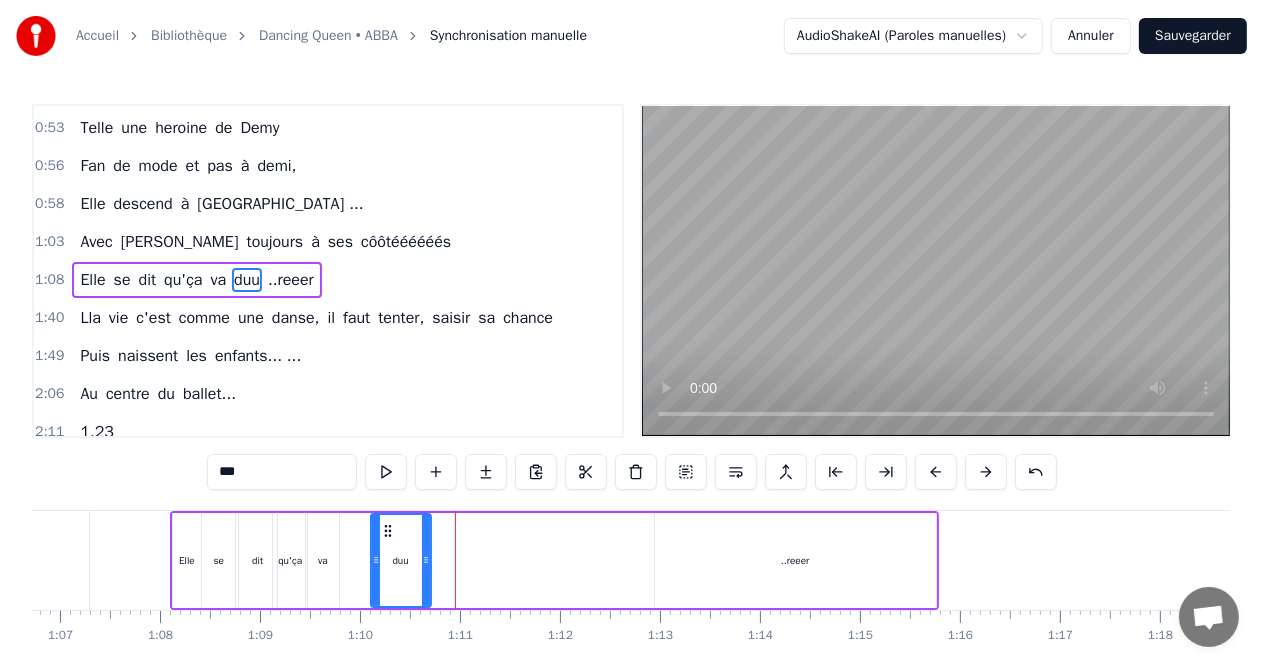 drag, startPoint x: 645, startPoint y: 561, endPoint x: 424, endPoint y: 557, distance: 221.0362 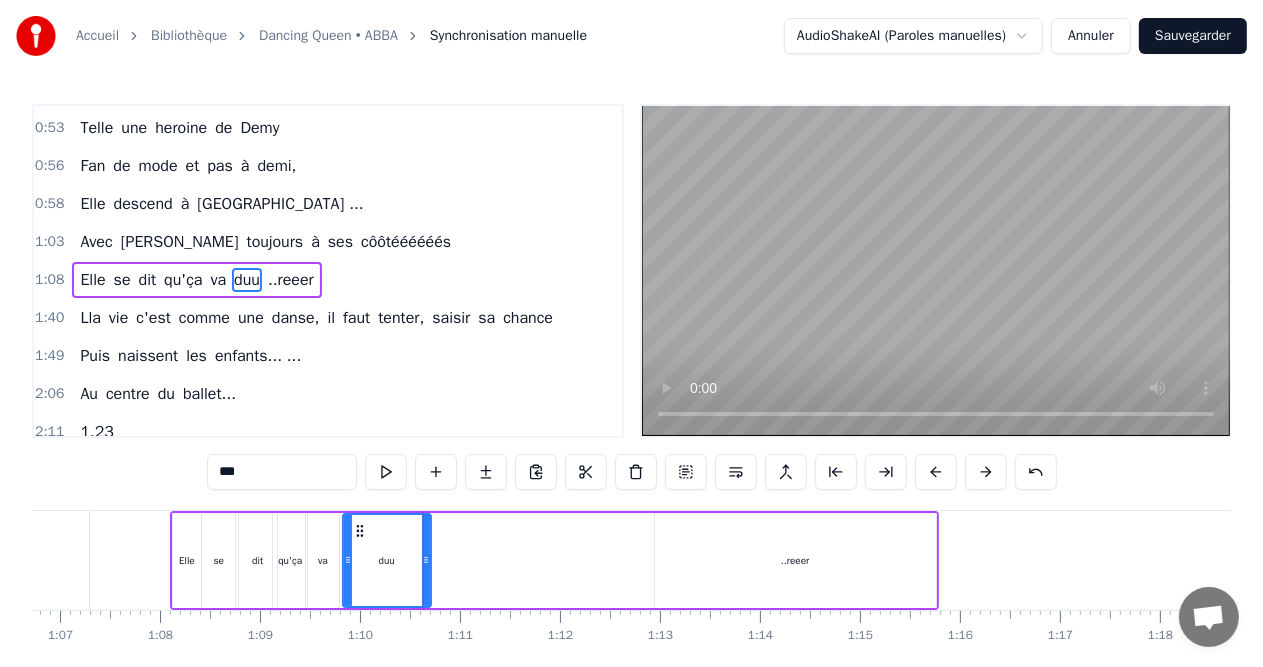 drag, startPoint x: 371, startPoint y: 559, endPoint x: 343, endPoint y: 557, distance: 28.071337 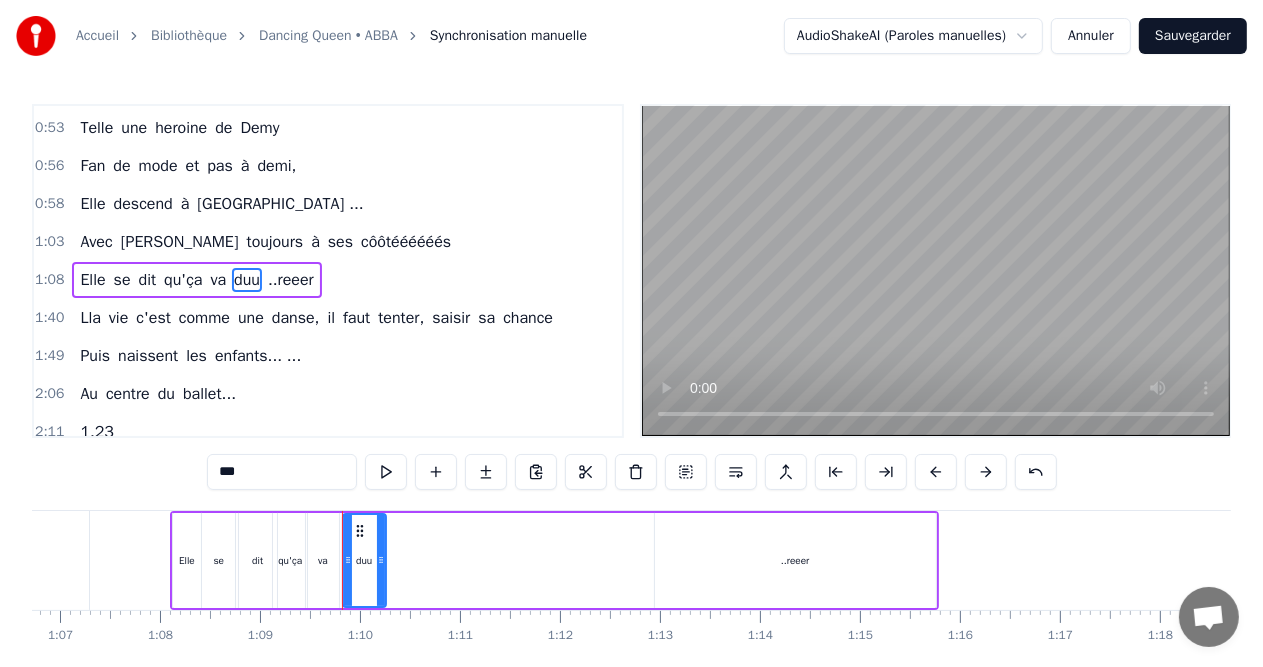drag, startPoint x: 422, startPoint y: 560, endPoint x: 377, endPoint y: 560, distance: 45 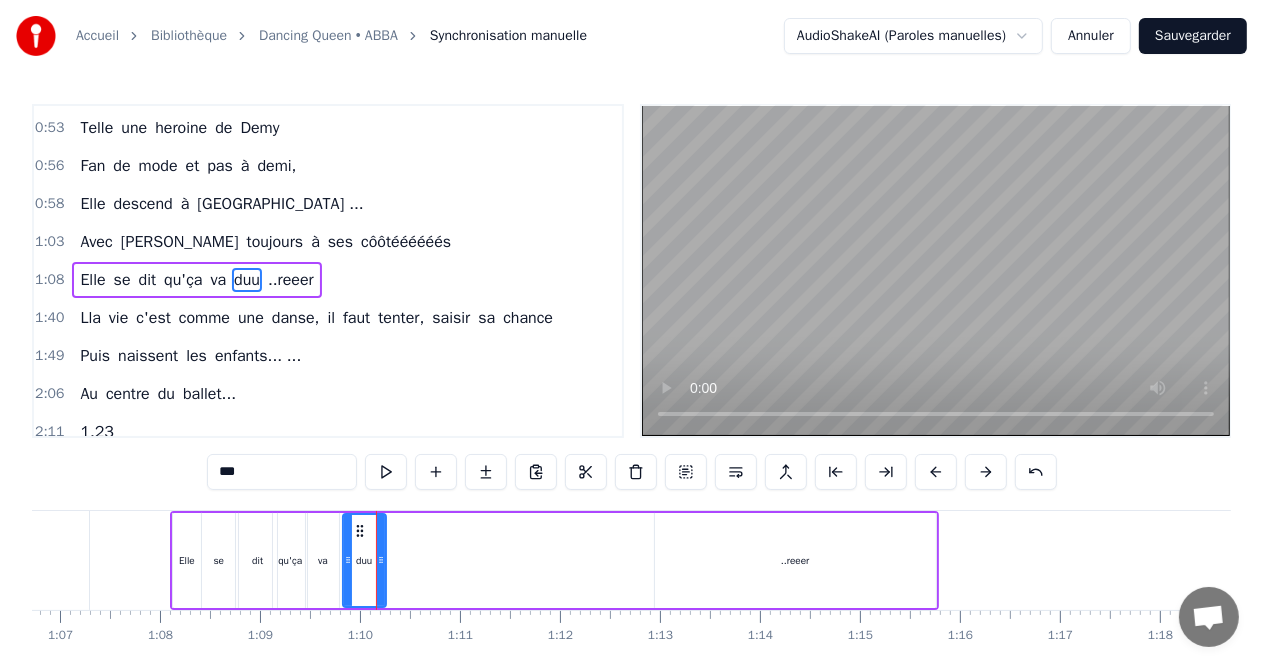 click on "..reeer" at bounding box center [795, 560] 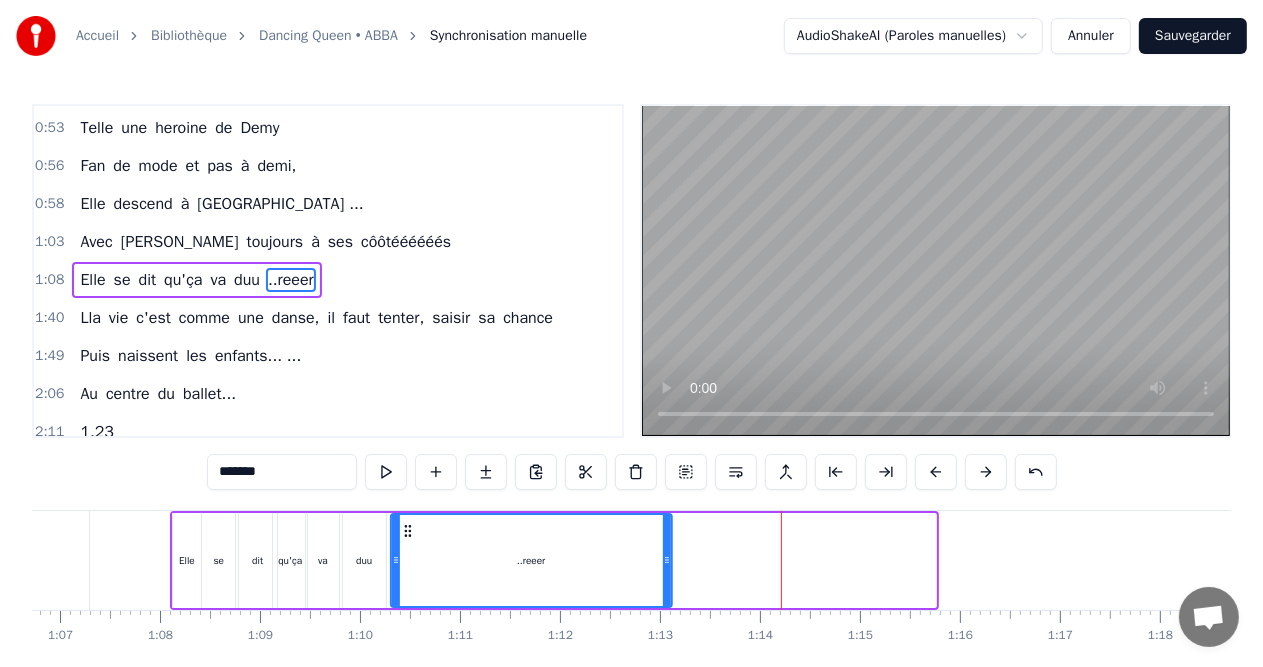 drag, startPoint x: 672, startPoint y: 533, endPoint x: 408, endPoint y: 537, distance: 264.0303 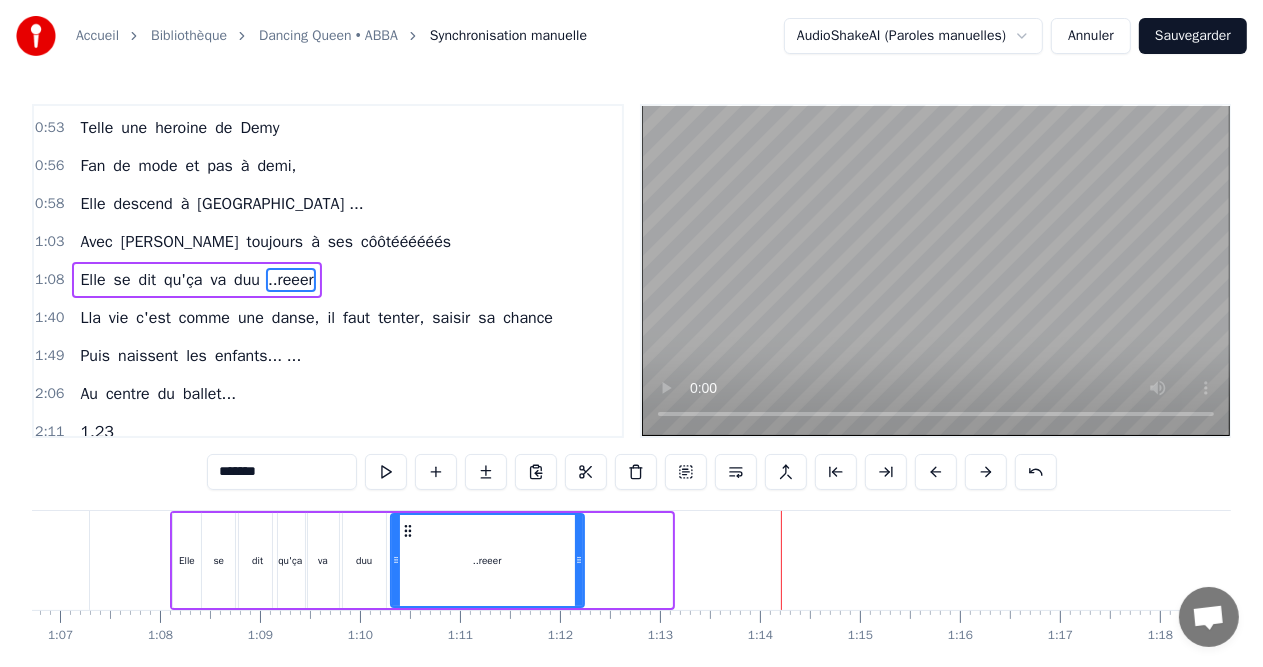 drag, startPoint x: 666, startPoint y: 558, endPoint x: 578, endPoint y: 557, distance: 88.005684 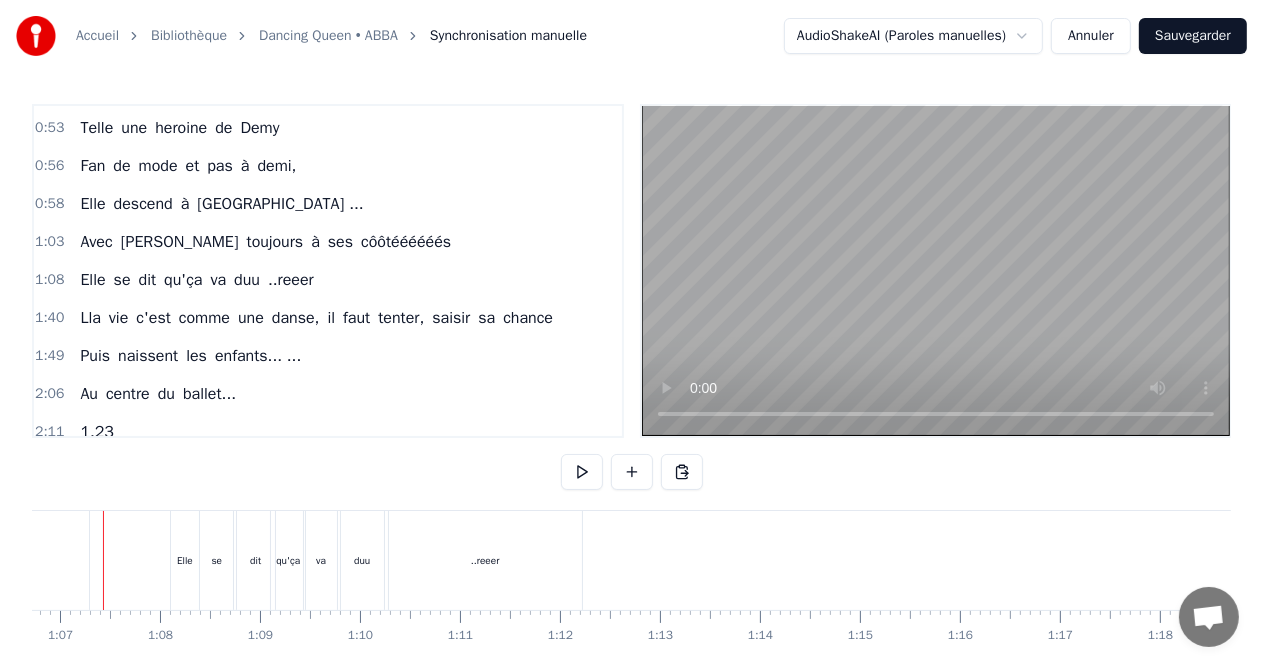 scroll, scrollTop: 0, scrollLeft: 6642, axis: horizontal 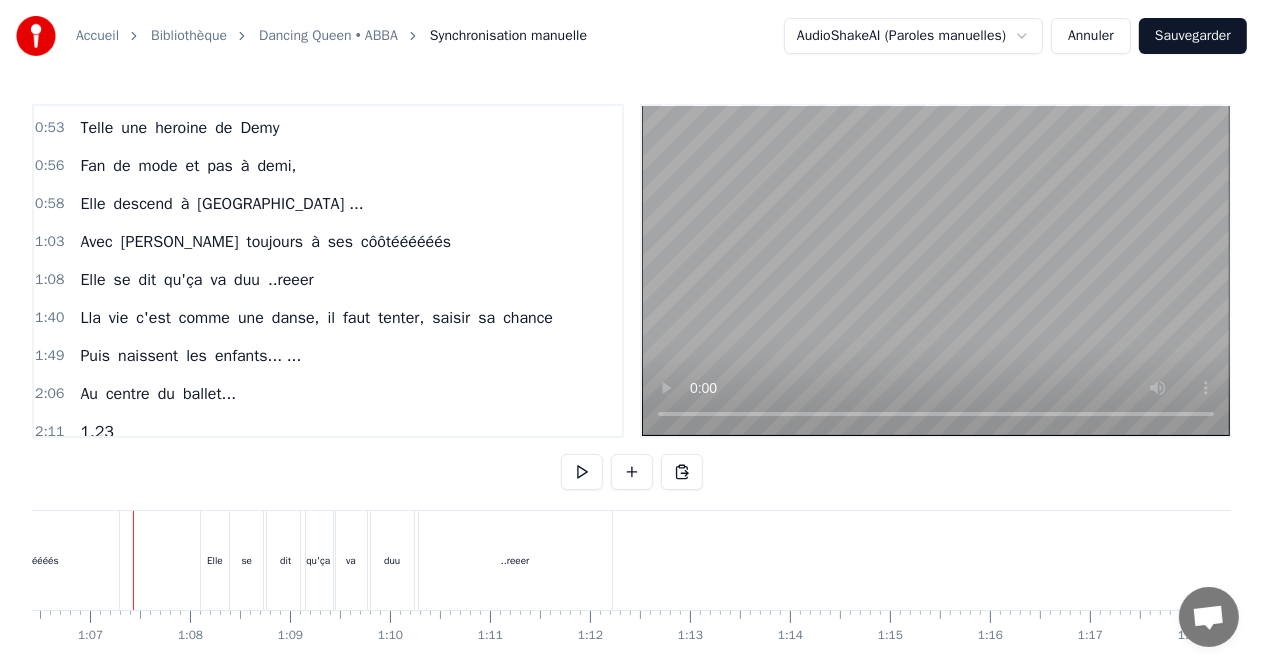 click on "côôtéééééés" at bounding box center (30, 560) 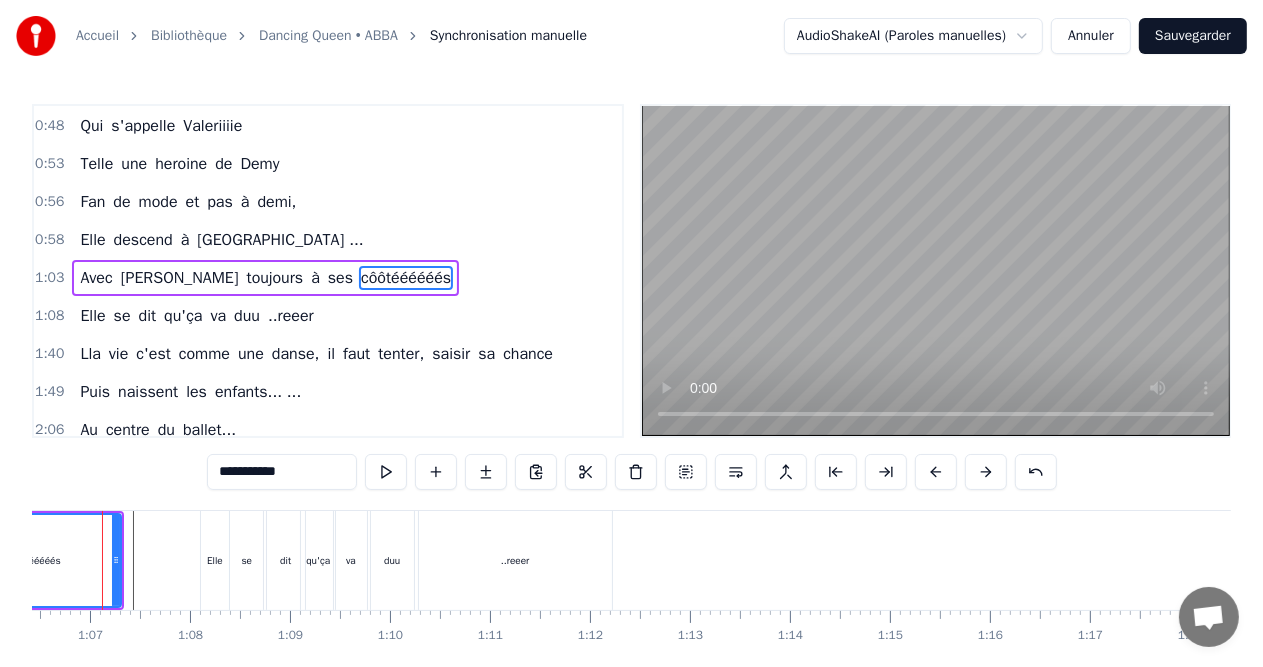 scroll, scrollTop: 36, scrollLeft: 0, axis: vertical 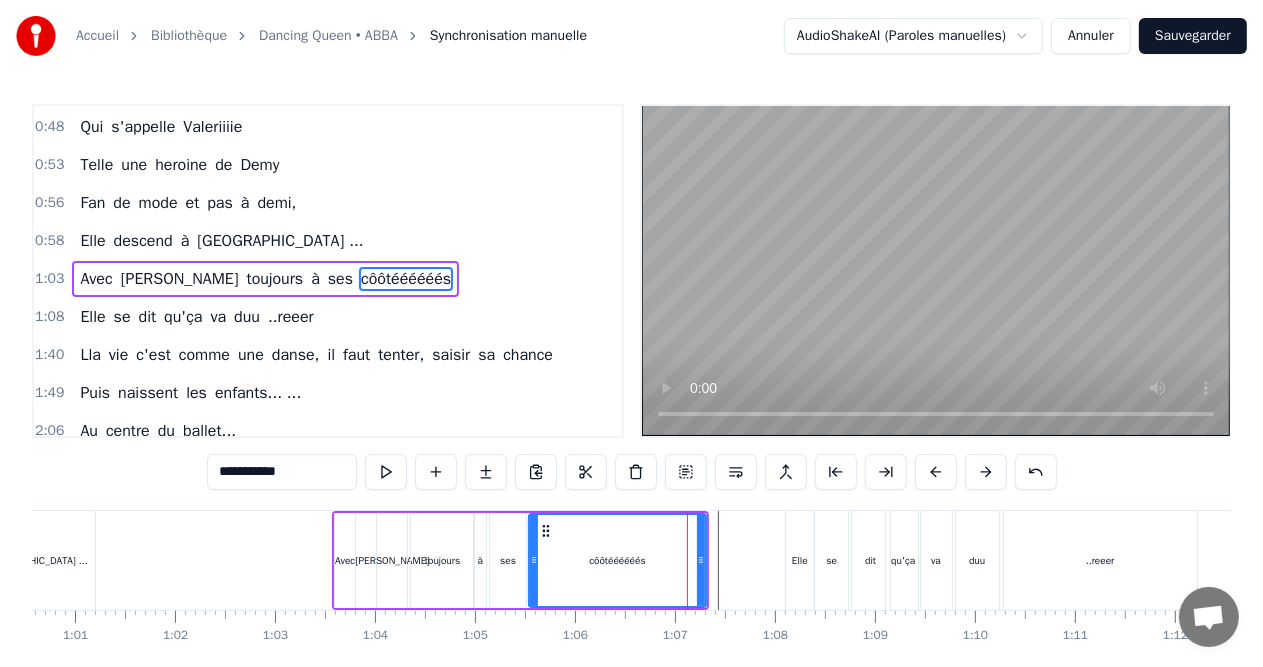 click at bounding box center (6148, 560) 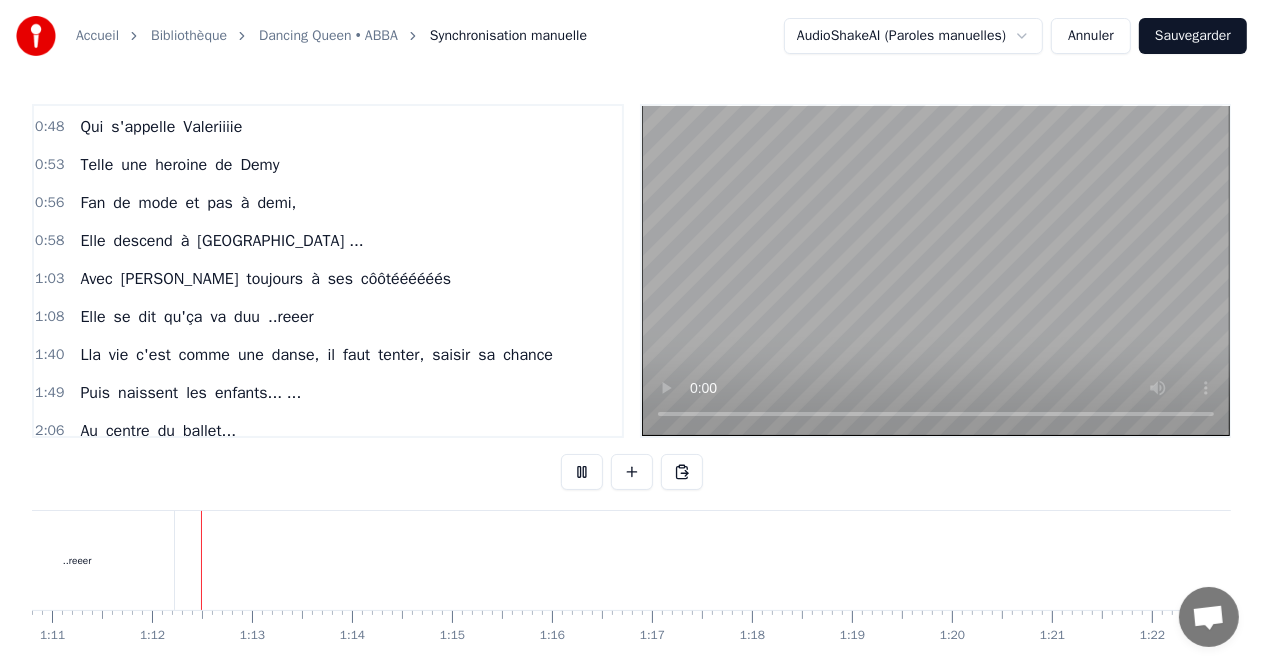 scroll, scrollTop: 0, scrollLeft: 7081, axis: horizontal 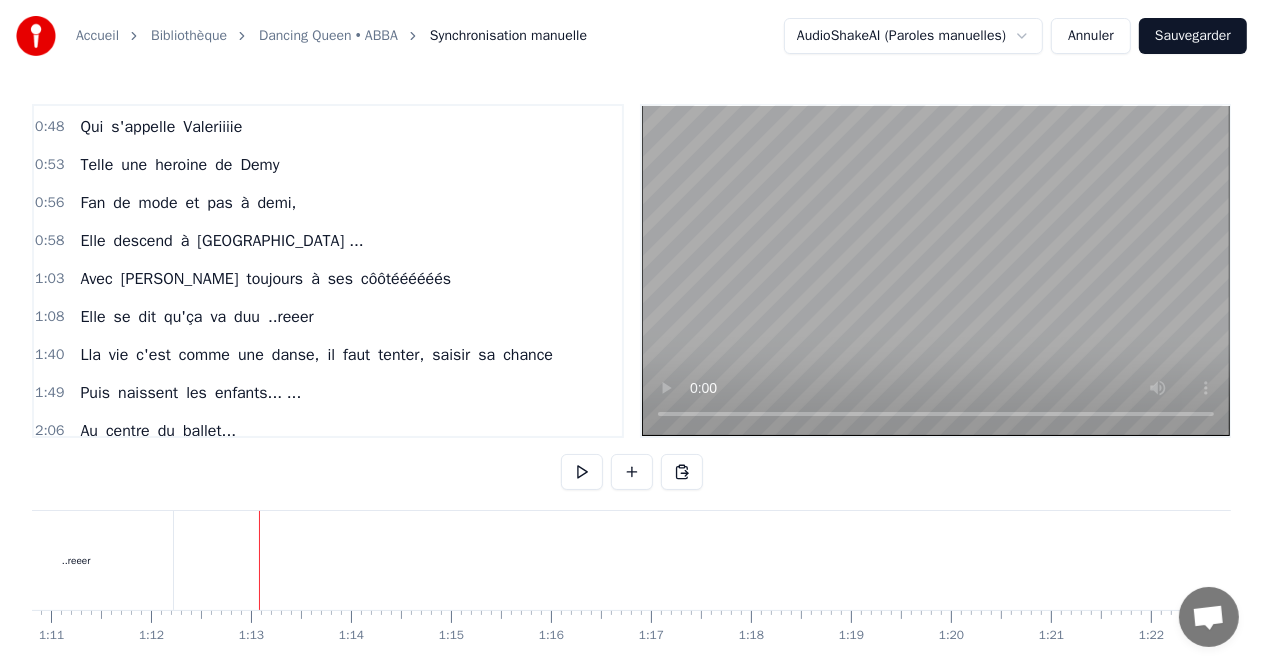 click on "Lla vie c'est comme une danse, il faut tenter, saisir sa chance" at bounding box center (316, 355) 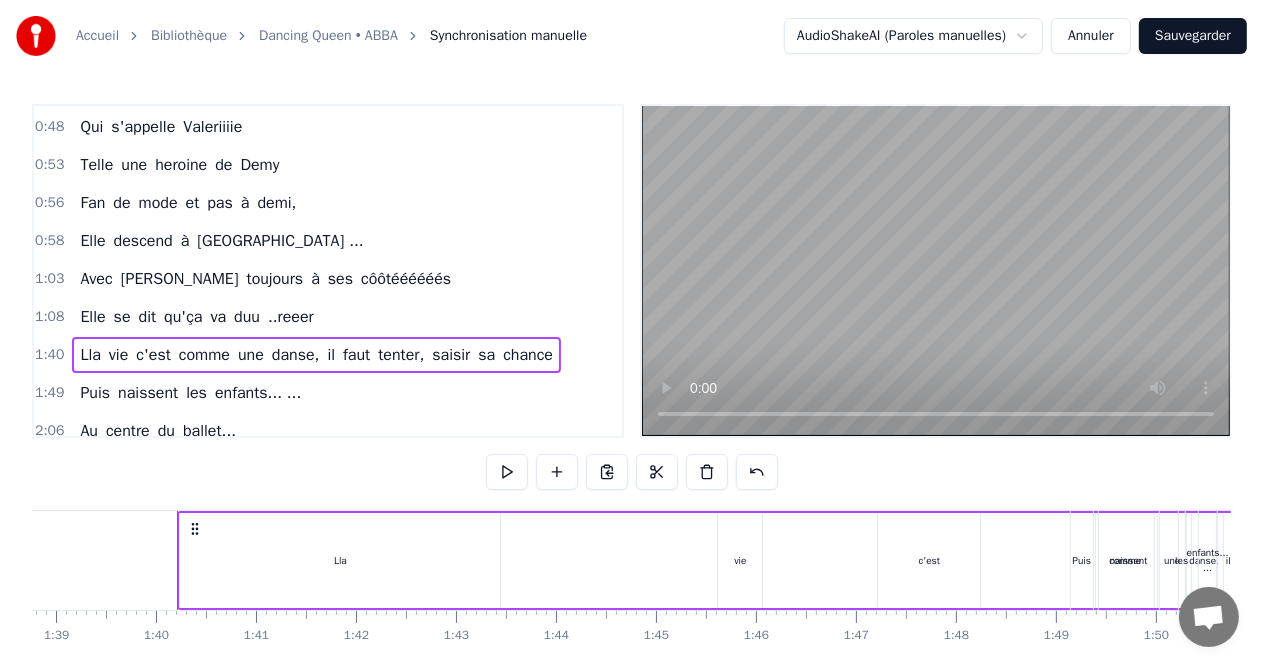 scroll, scrollTop: 0, scrollLeft: 9920, axis: horizontal 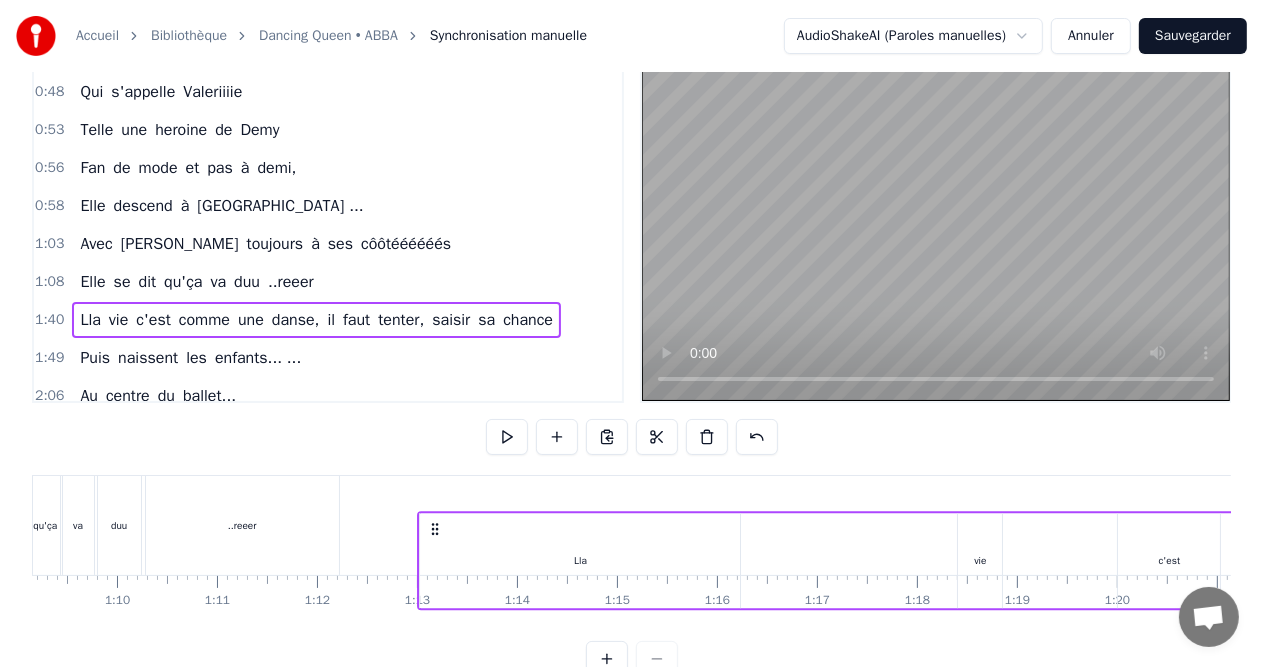 drag, startPoint x: 152, startPoint y: 524, endPoint x: 436, endPoint y: 526, distance: 284.00705 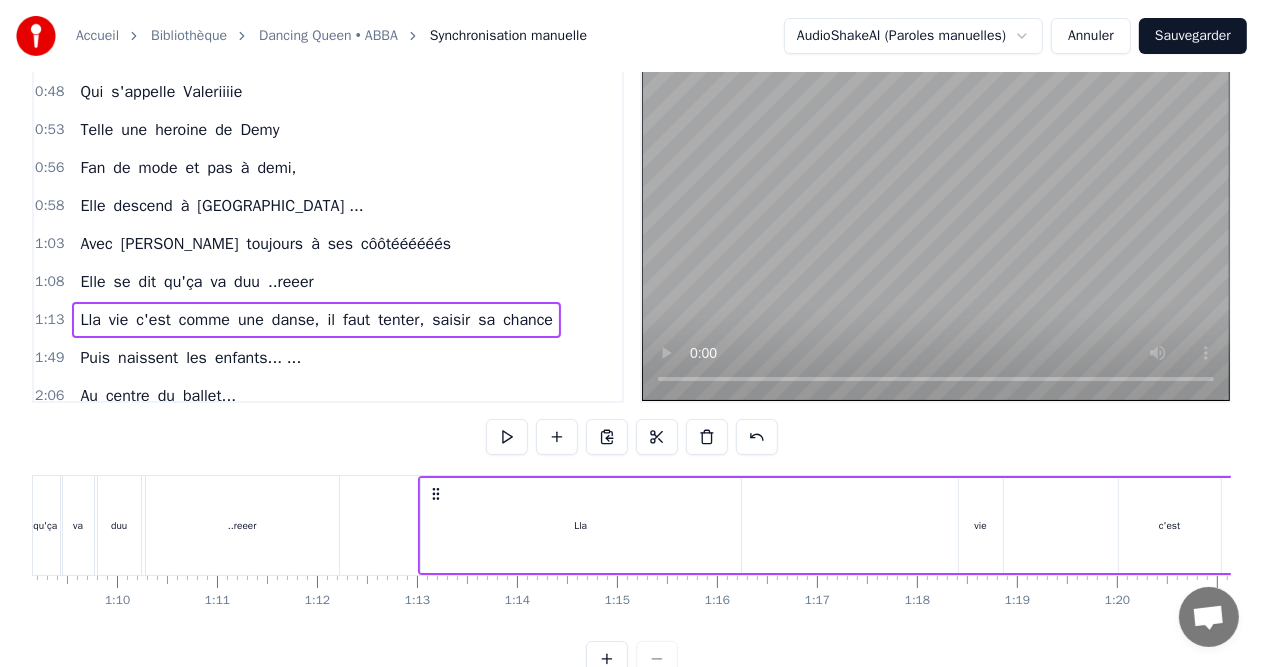 click on "Lla" at bounding box center [90, 320] 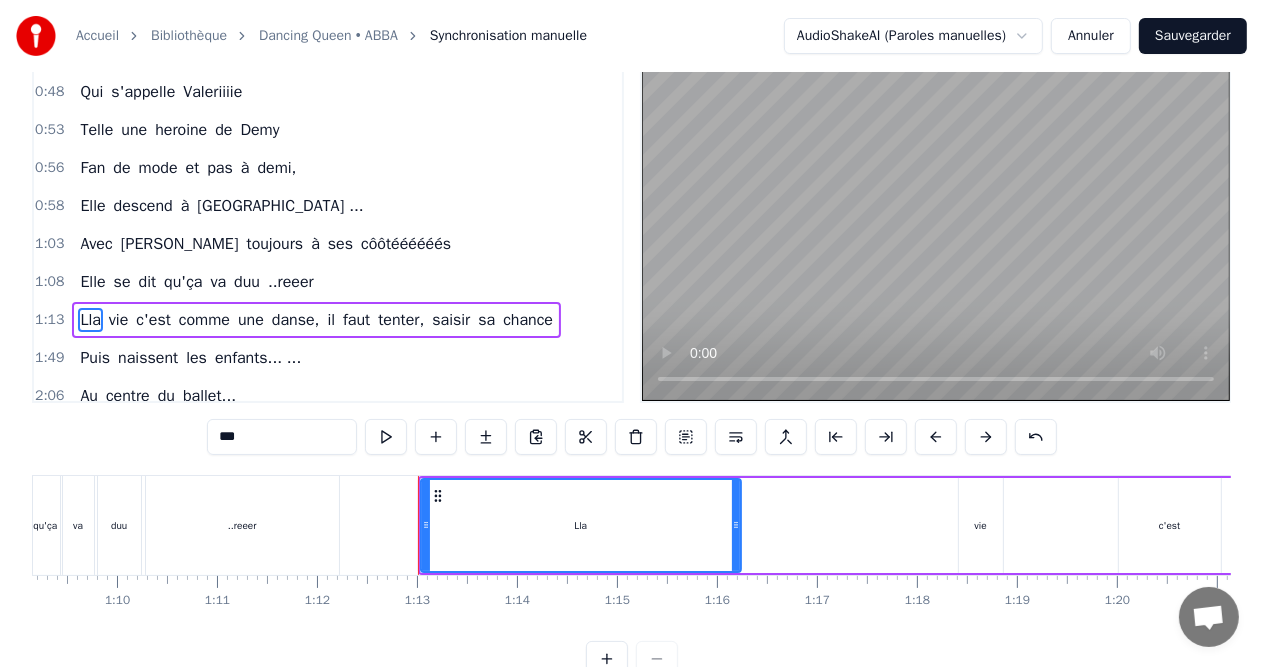 scroll, scrollTop: 0, scrollLeft: 0, axis: both 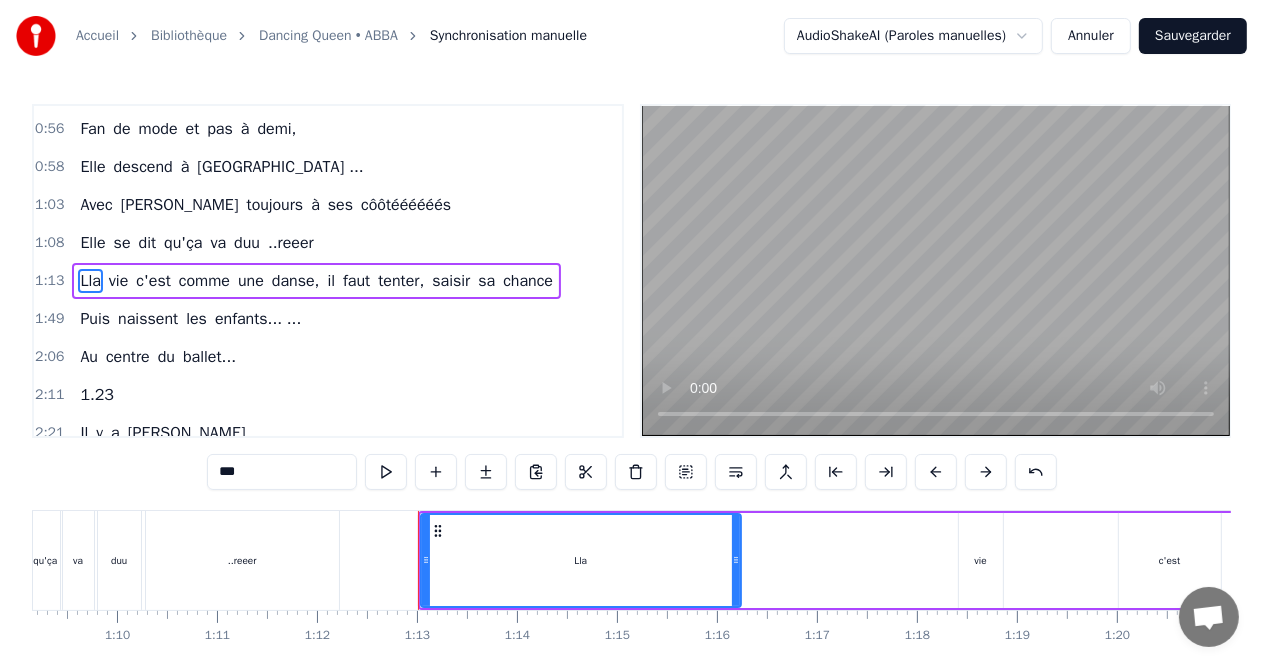 click on "***" at bounding box center (282, 472) 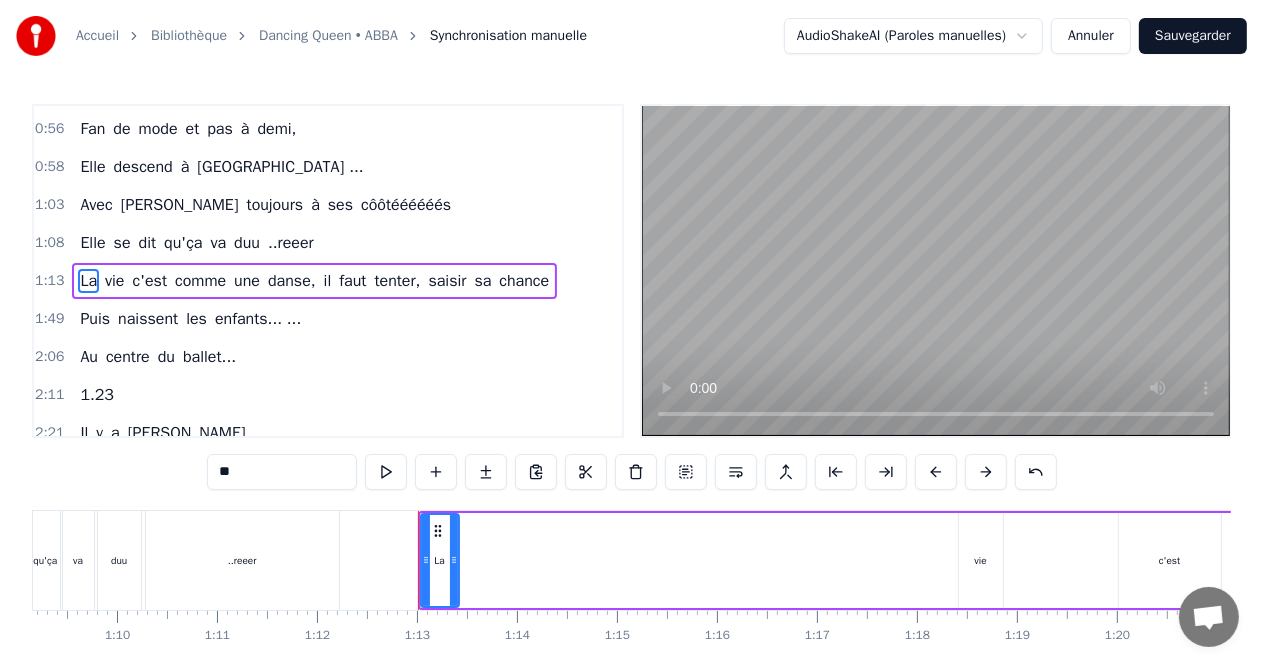 drag, startPoint x: 736, startPoint y: 557, endPoint x: 454, endPoint y: 552, distance: 282.0443 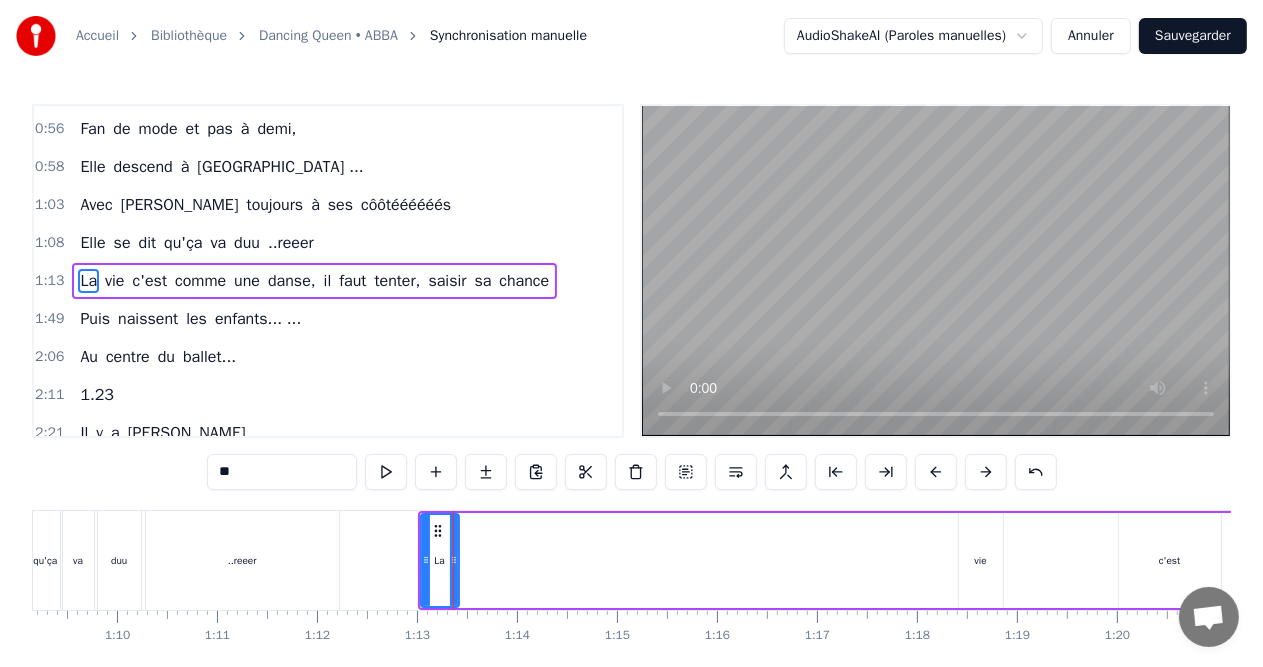 click on "vie" at bounding box center (981, 560) 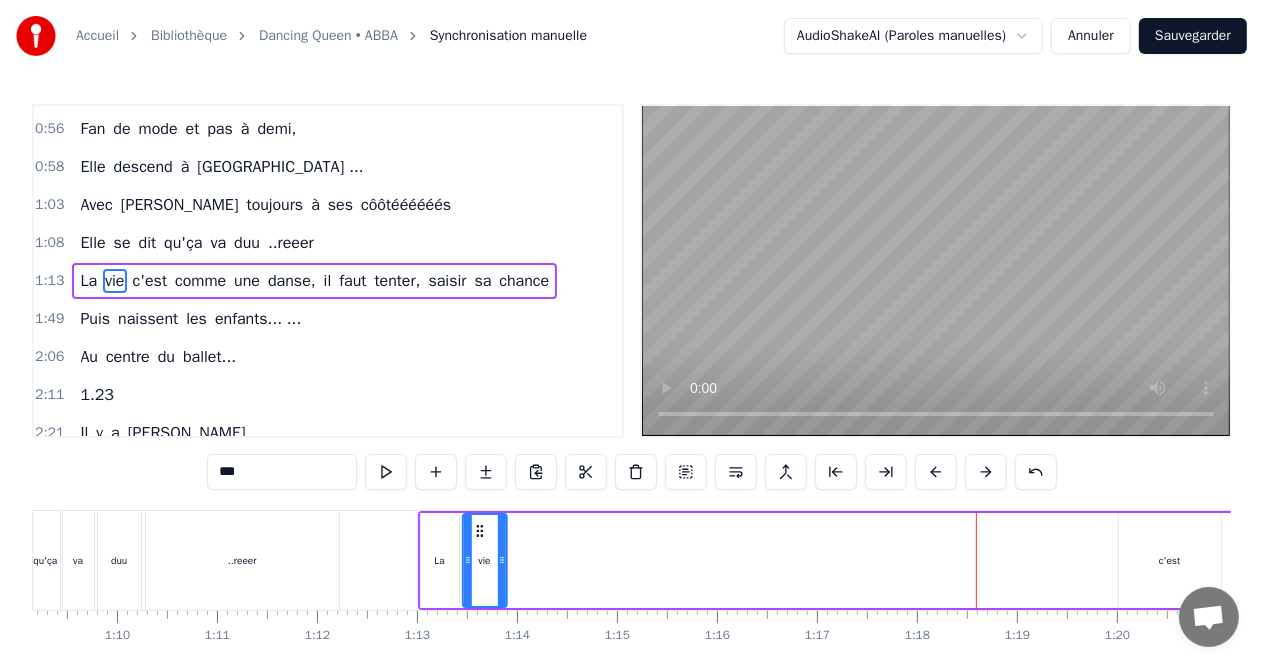 drag, startPoint x: 970, startPoint y: 529, endPoint x: 474, endPoint y: 520, distance: 496.08163 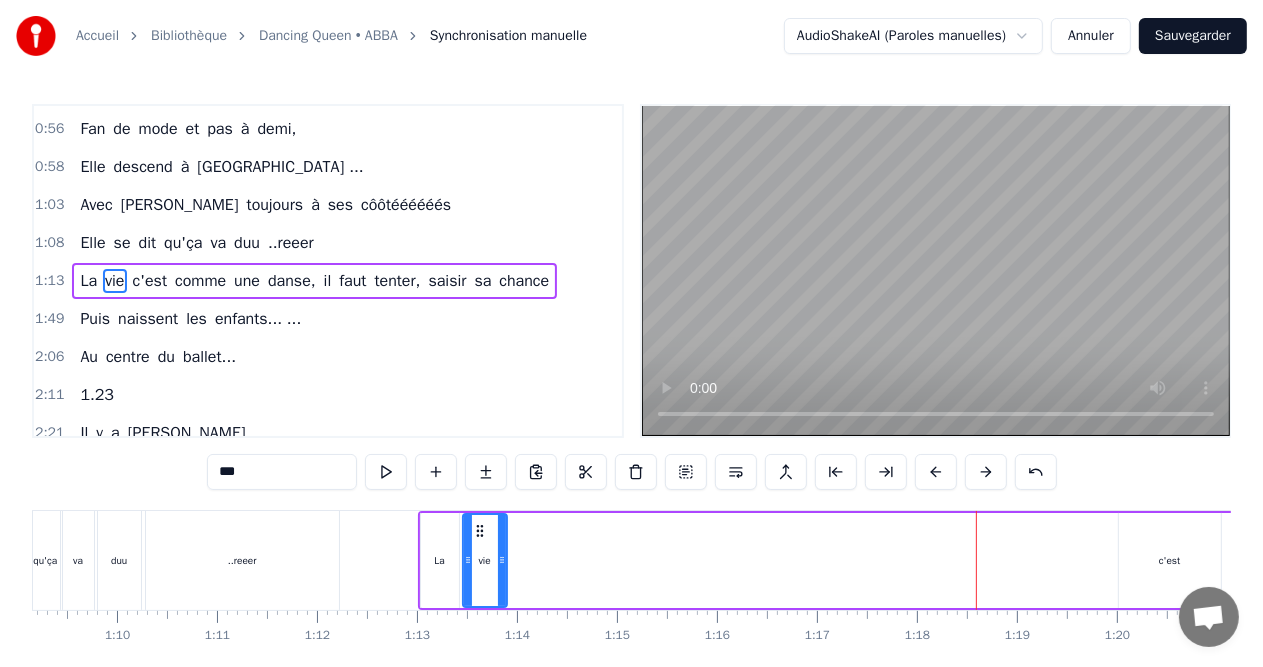 click on "c'est" at bounding box center (1170, 560) 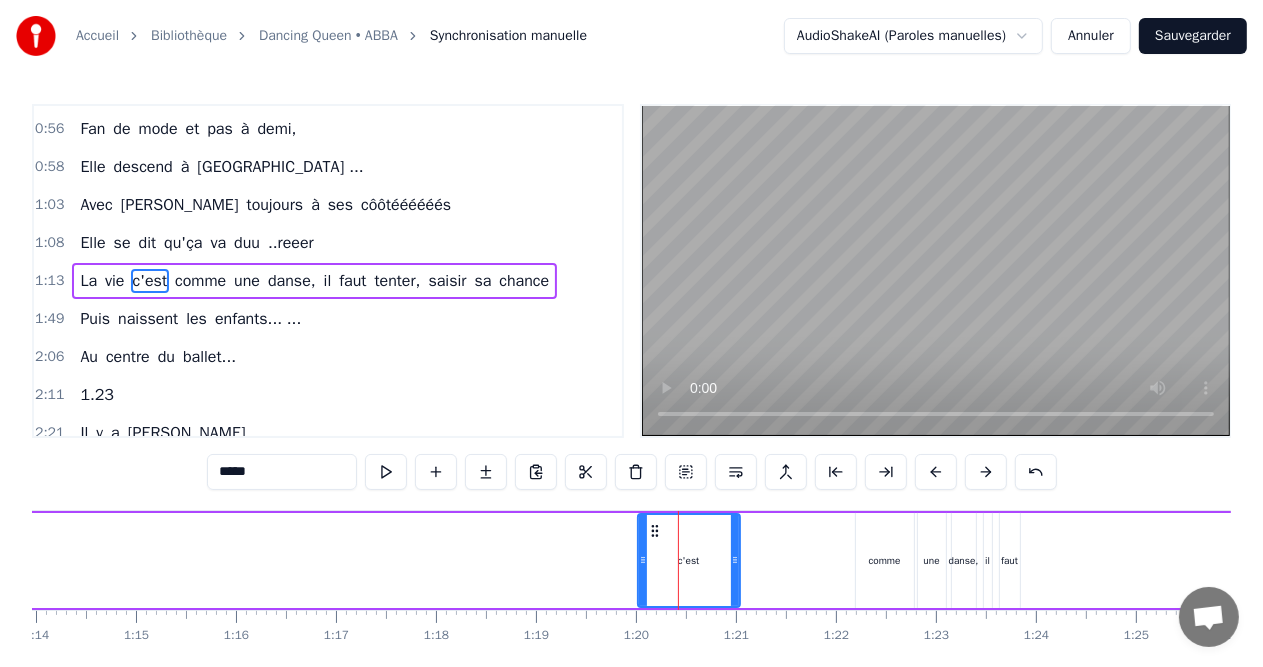 scroll, scrollTop: 0, scrollLeft: 7391, axis: horizontal 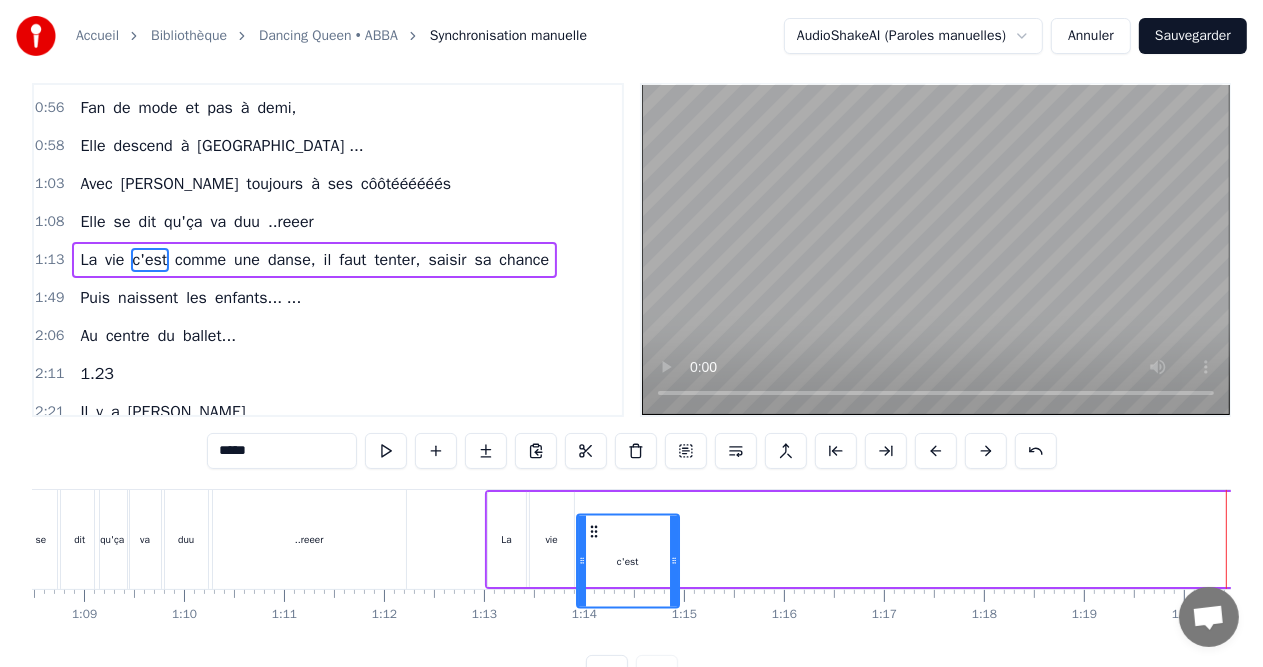 drag, startPoint x: 660, startPoint y: 528, endPoint x: 593, endPoint y: 525, distance: 67.06713 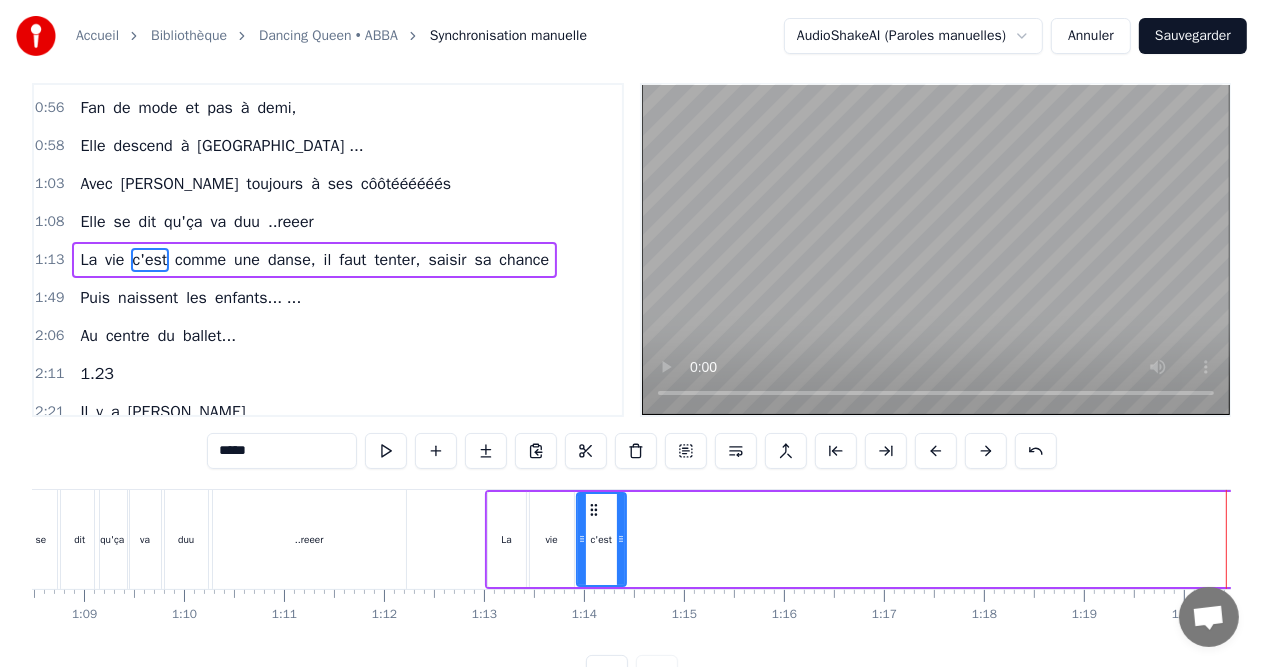 drag, startPoint x: 672, startPoint y: 541, endPoint x: 620, endPoint y: 538, distance: 52.086468 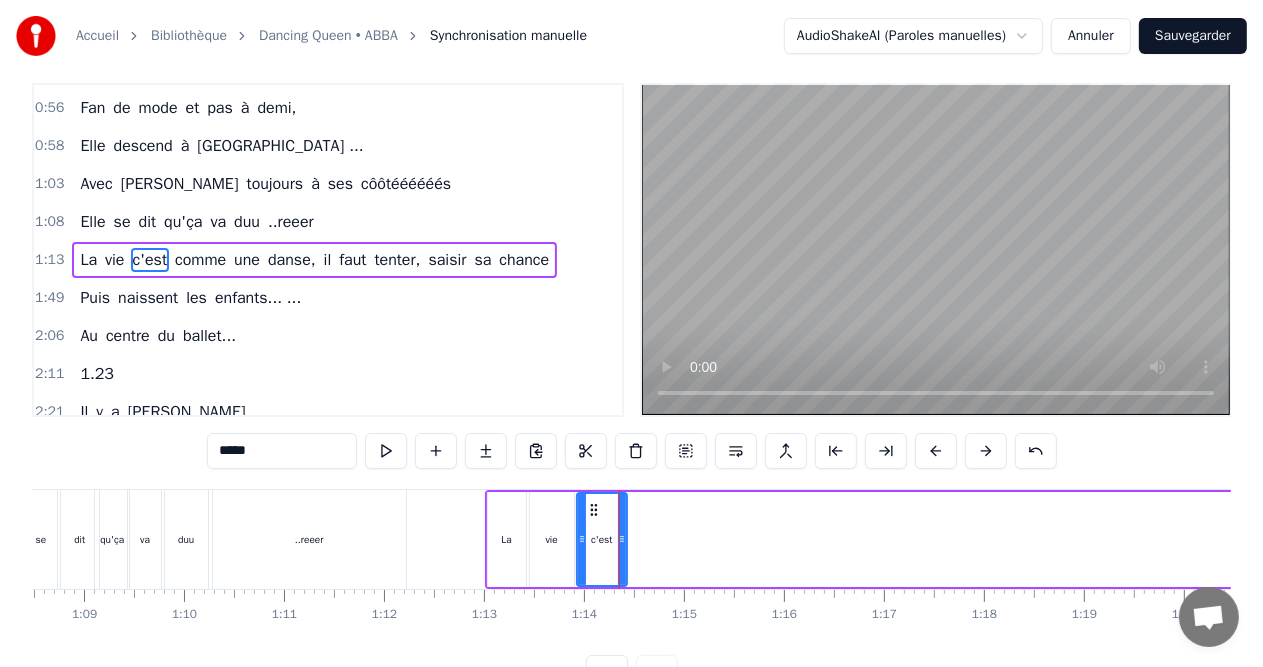 scroll, scrollTop: 0, scrollLeft: 0, axis: both 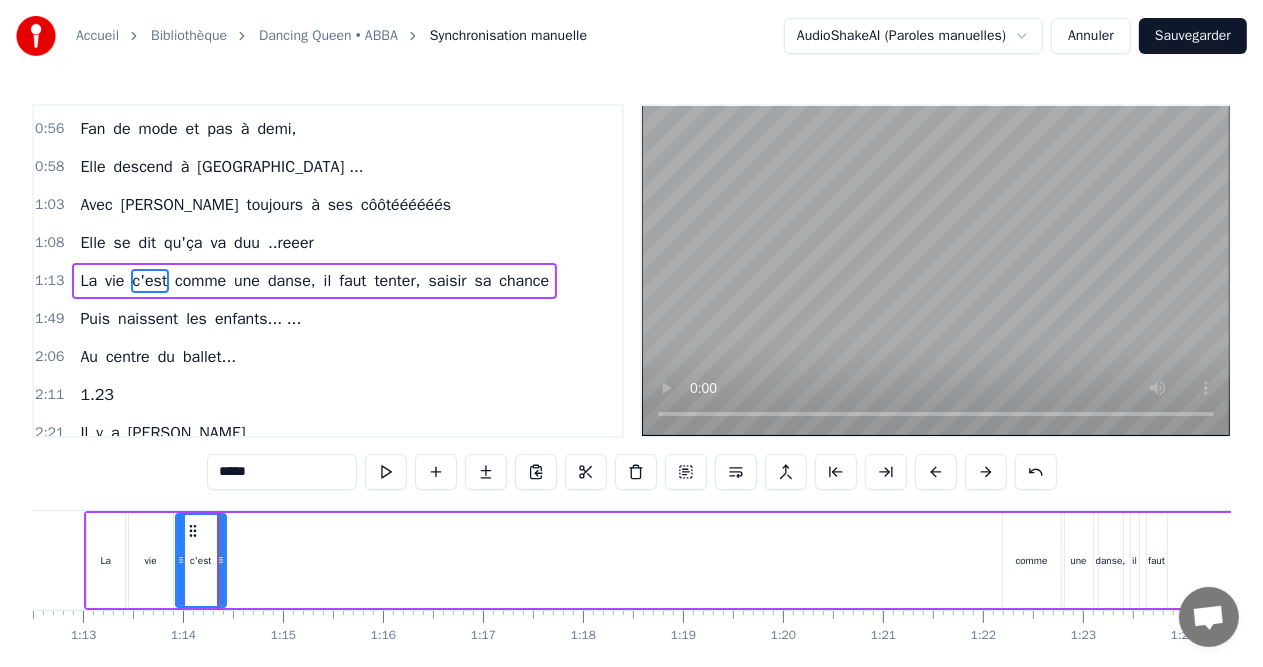 click on "comme" at bounding box center [1032, 560] 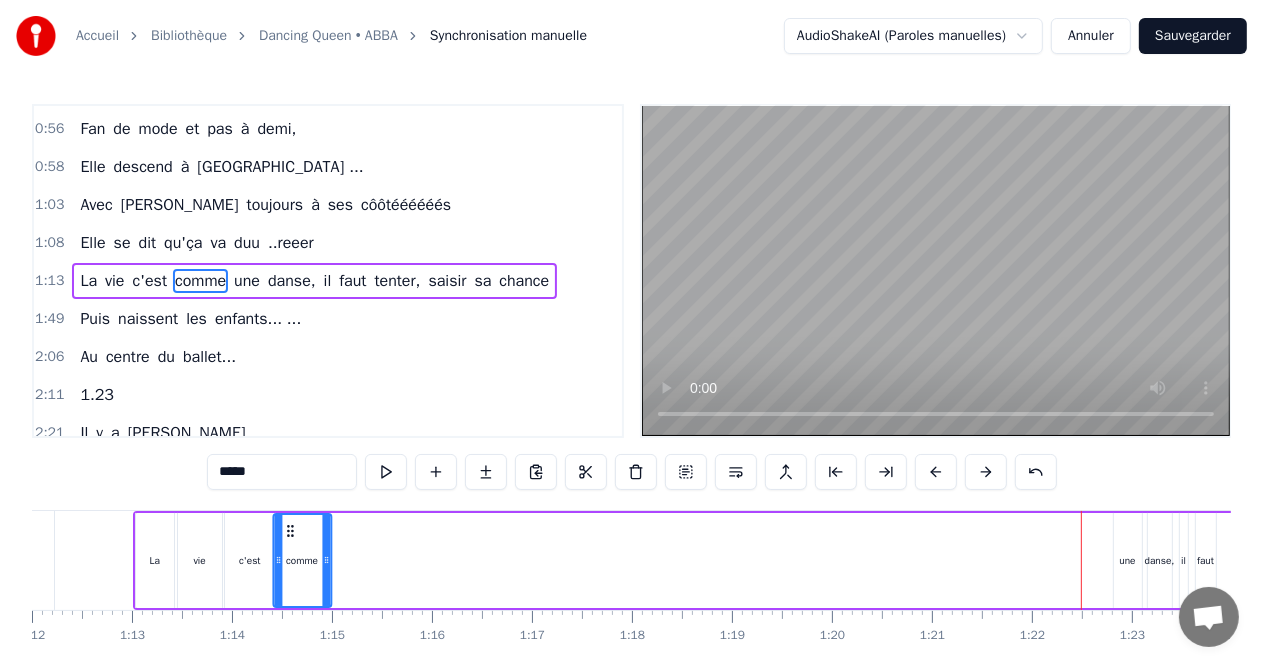 scroll, scrollTop: 0, scrollLeft: 7196, axis: horizontal 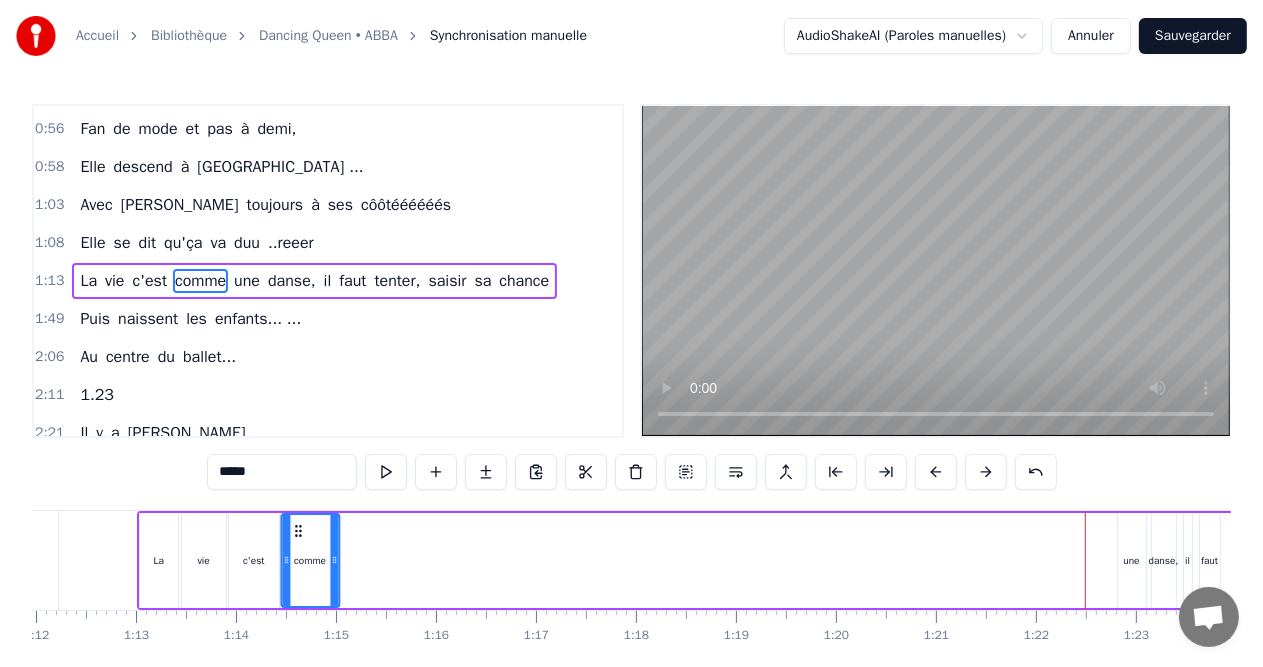 drag, startPoint x: 1016, startPoint y: 529, endPoint x: 295, endPoint y: 534, distance: 721.01733 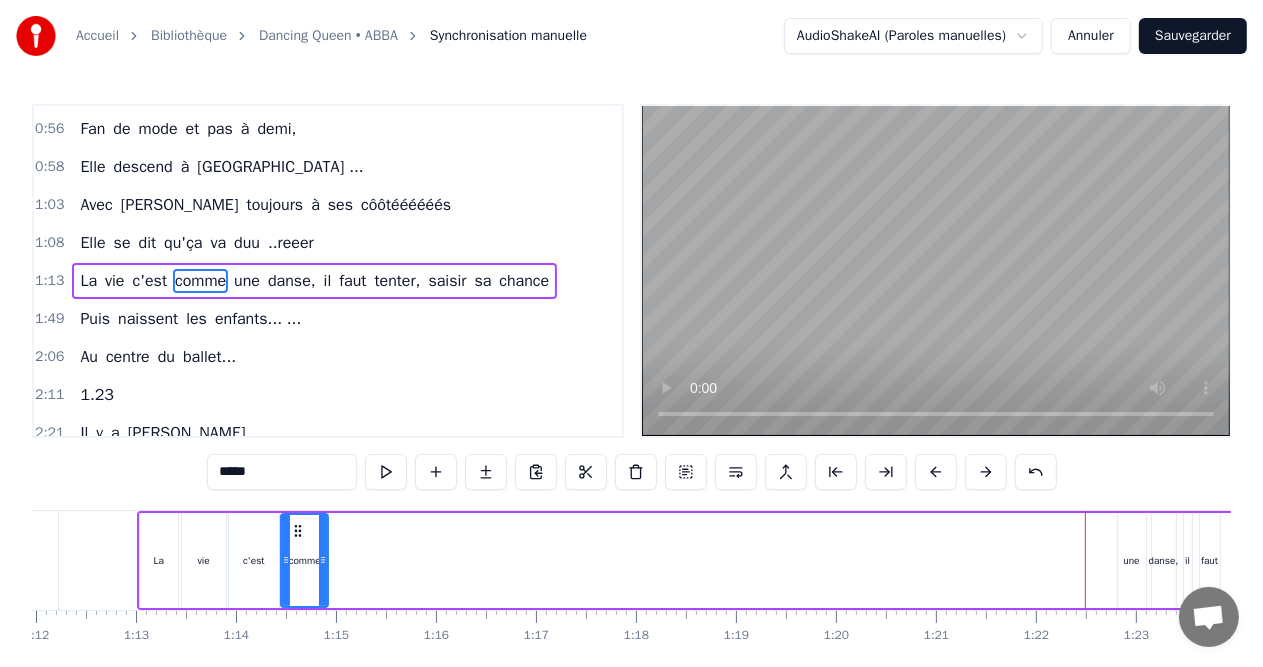 drag, startPoint x: 335, startPoint y: 558, endPoint x: 324, endPoint y: 558, distance: 11 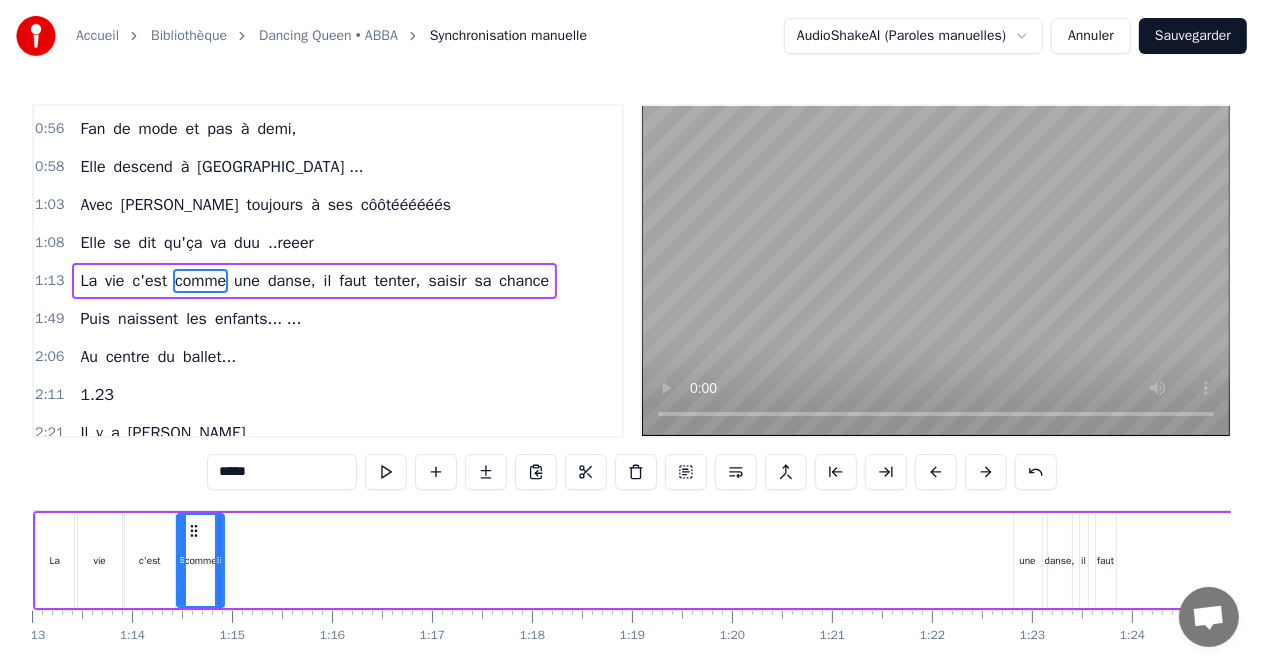 scroll, scrollTop: 0, scrollLeft: 7303, axis: horizontal 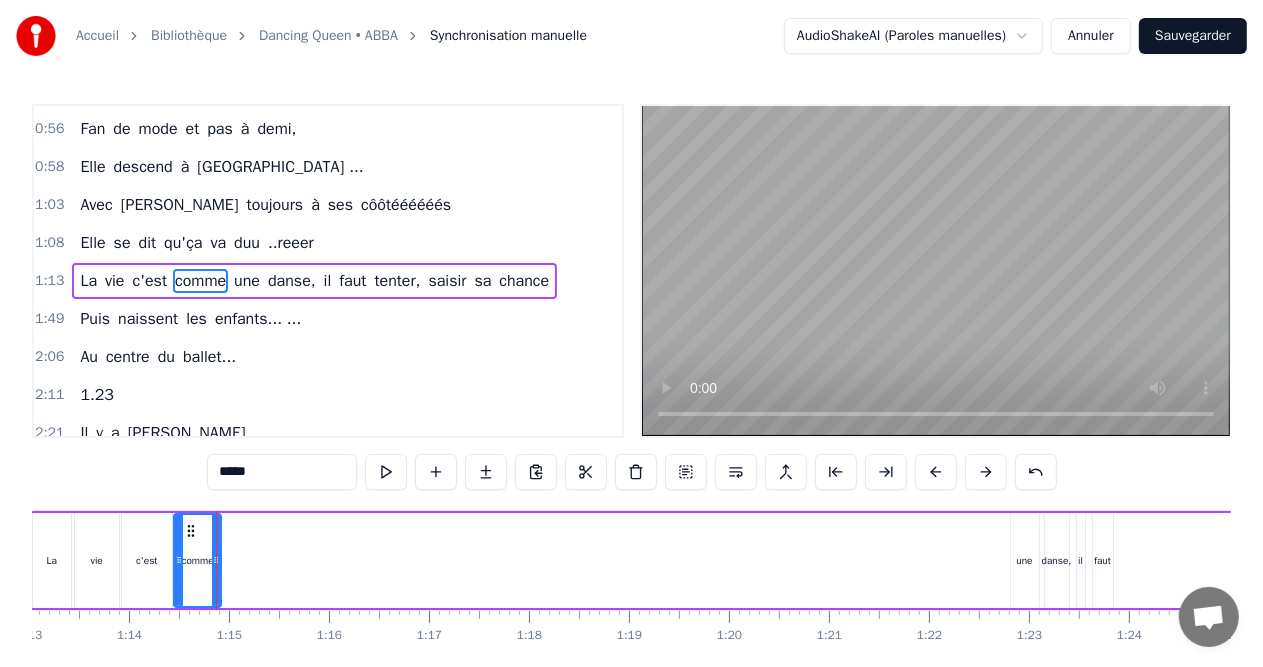click on "une" at bounding box center (1025, 560) 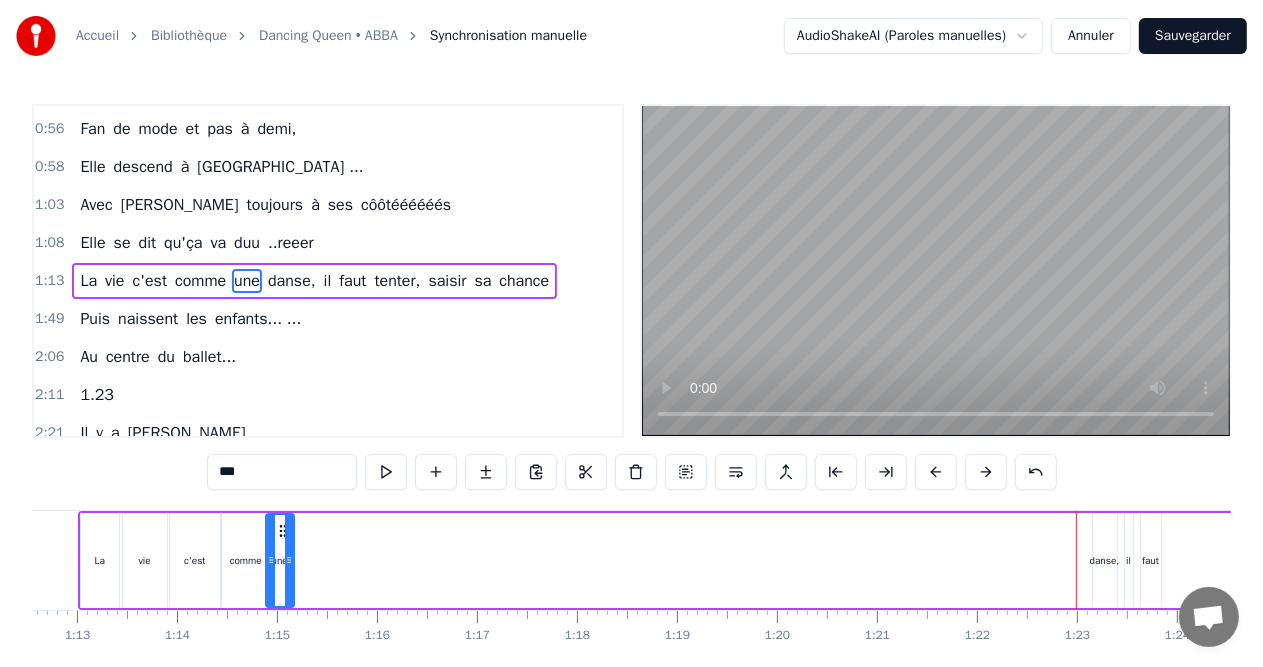 scroll, scrollTop: 0, scrollLeft: 7252, axis: horizontal 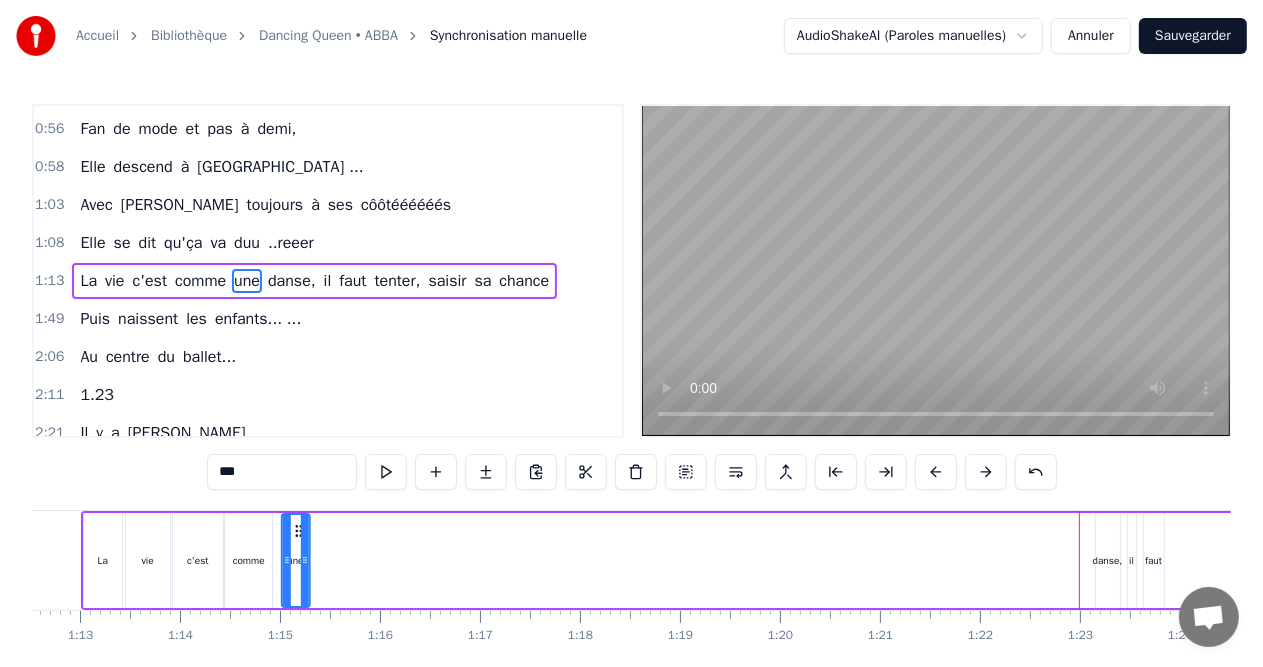 drag, startPoint x: 1023, startPoint y: 533, endPoint x: 293, endPoint y: 532, distance: 730.0007 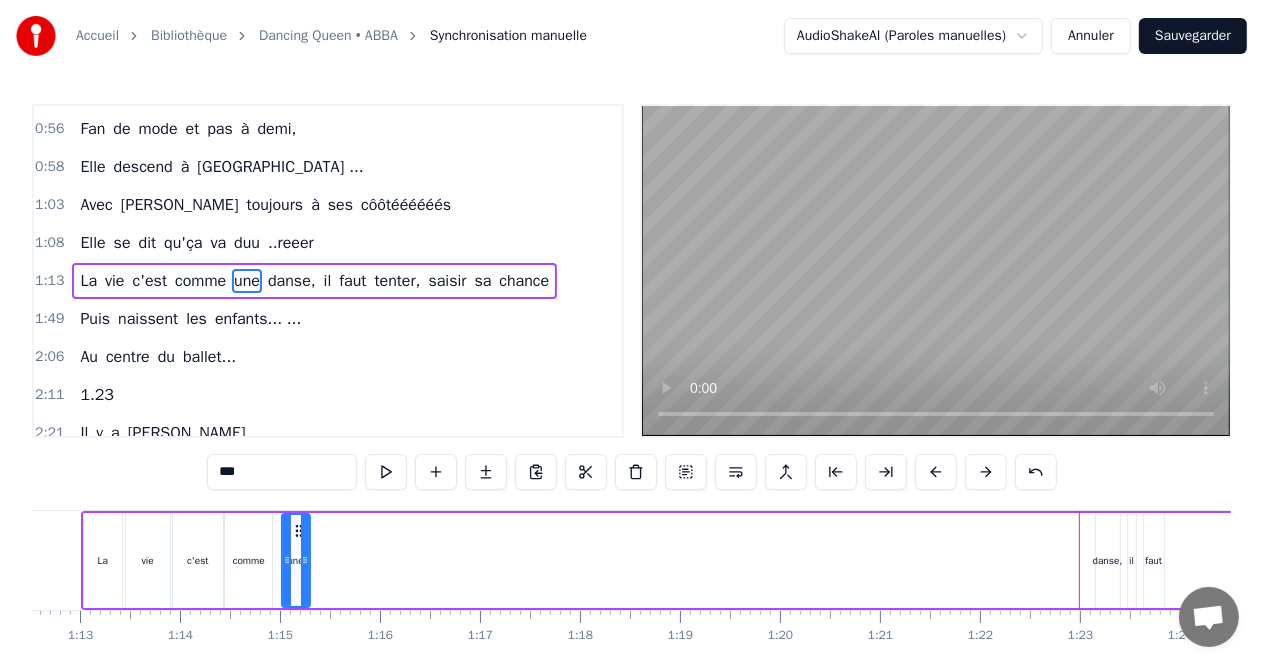click on "danse," at bounding box center [1108, 560] 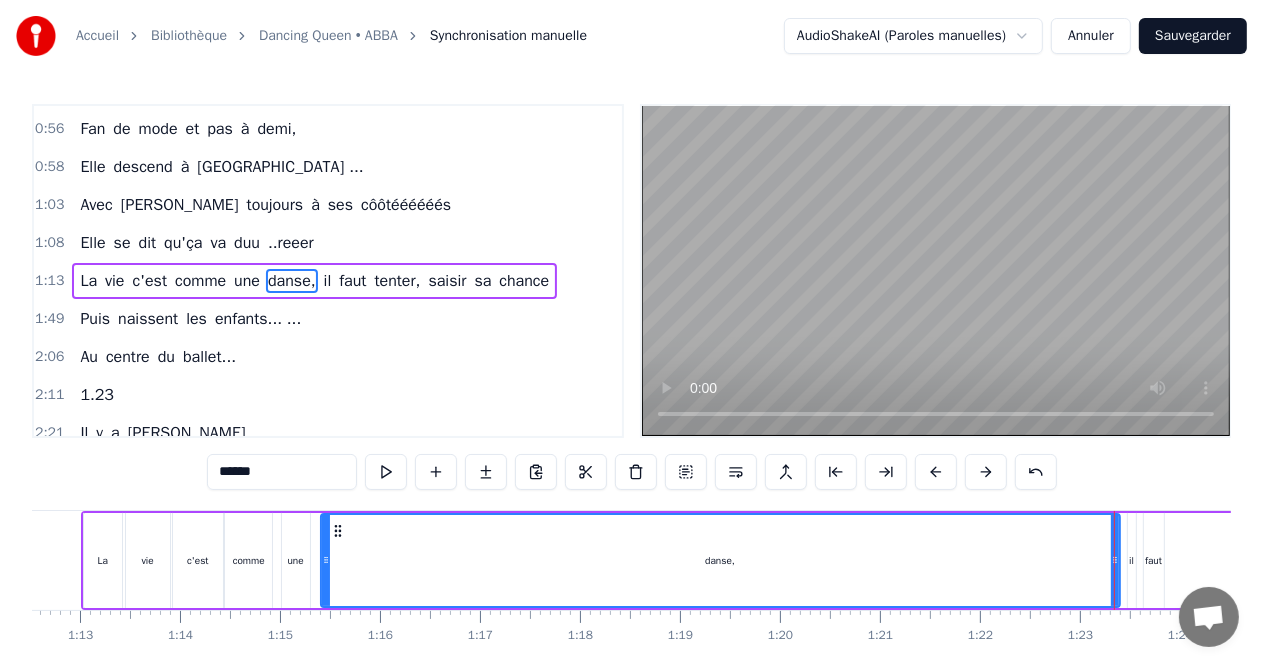 drag, startPoint x: 1096, startPoint y: 548, endPoint x: 321, endPoint y: 557, distance: 775.05225 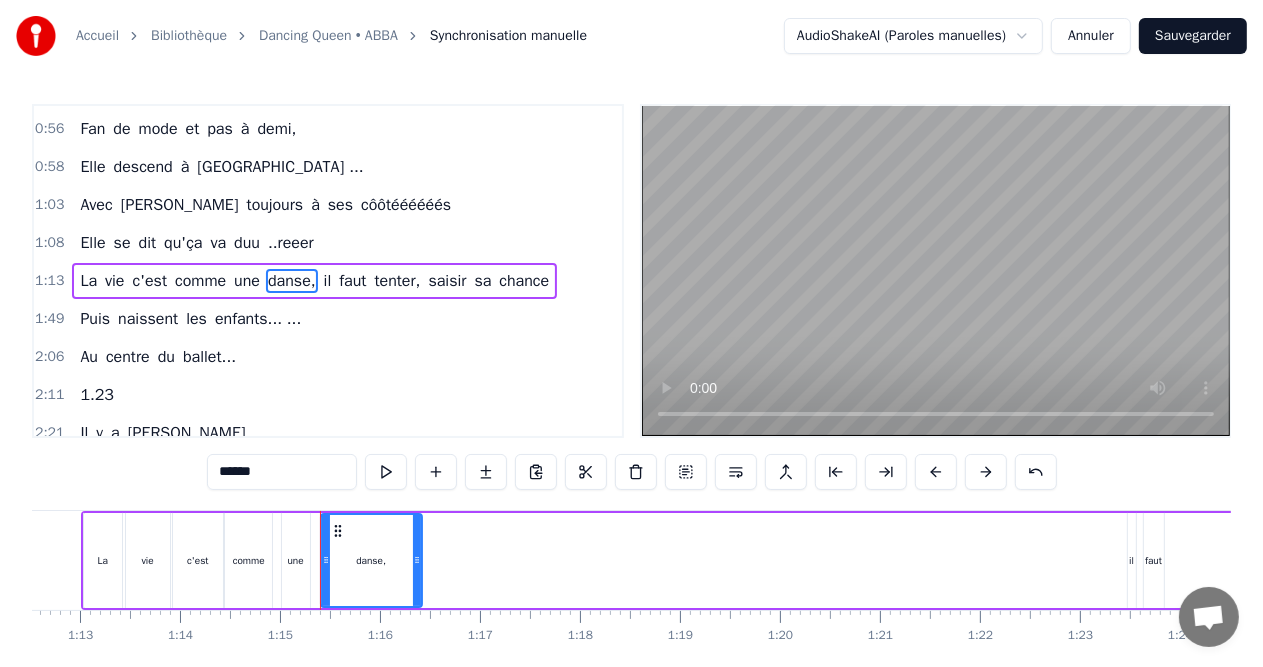 drag, startPoint x: 1109, startPoint y: 553, endPoint x: 411, endPoint y: 560, distance: 698.0351 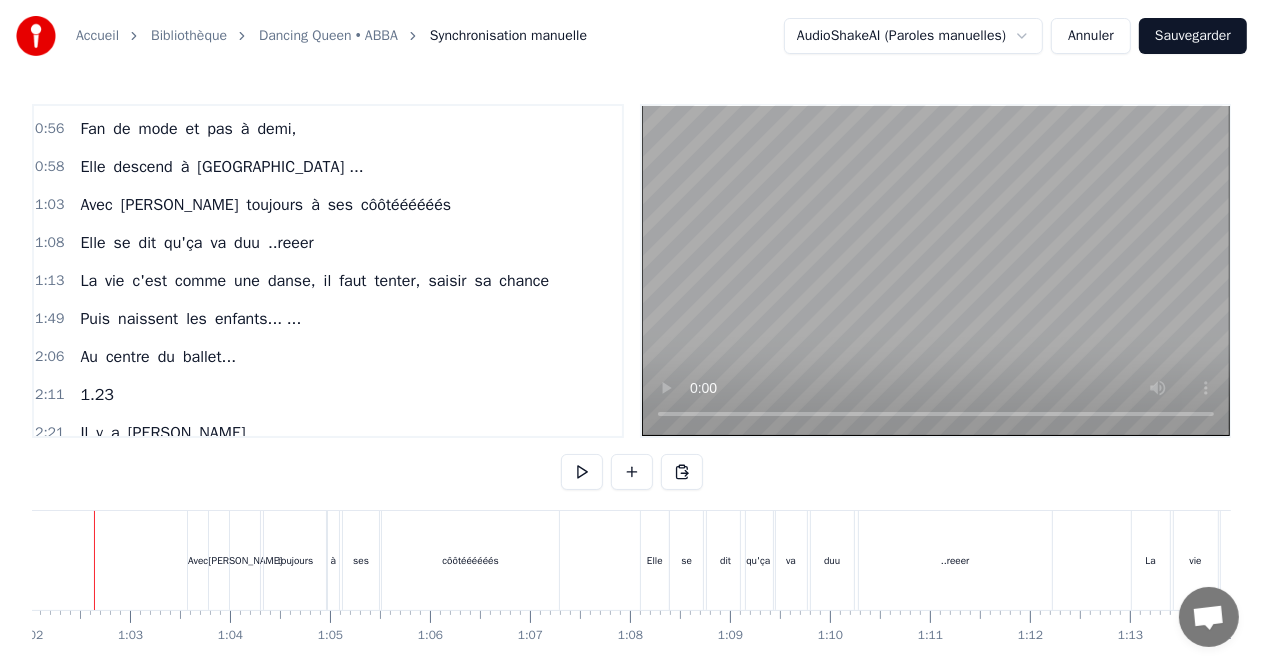 scroll, scrollTop: 0, scrollLeft: 6164, axis: horizontal 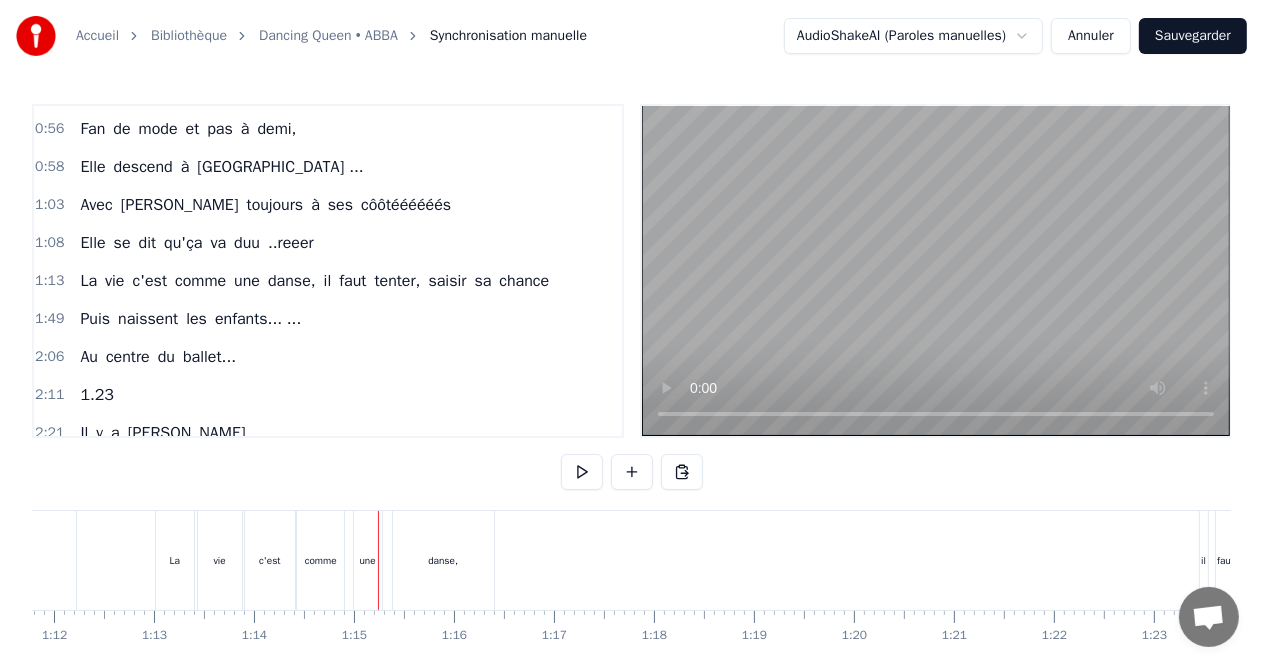 click on "La" at bounding box center [175, 560] 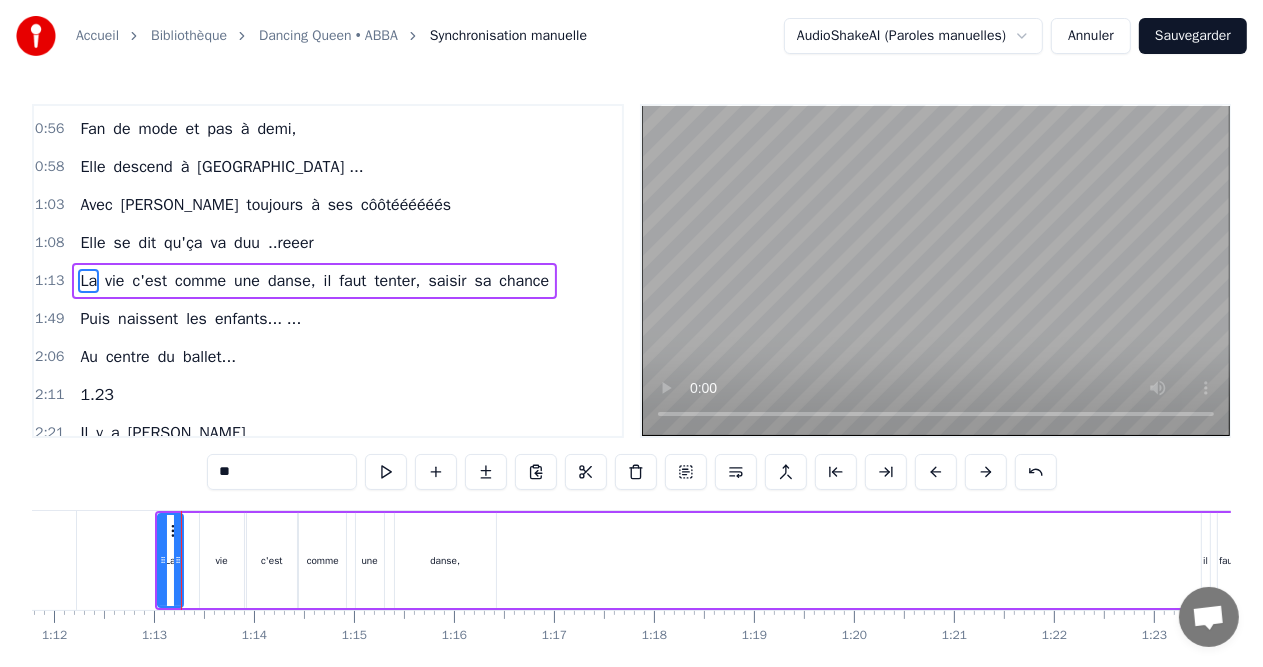 drag, startPoint x: 190, startPoint y: 553, endPoint x: 177, endPoint y: 556, distance: 13.341664 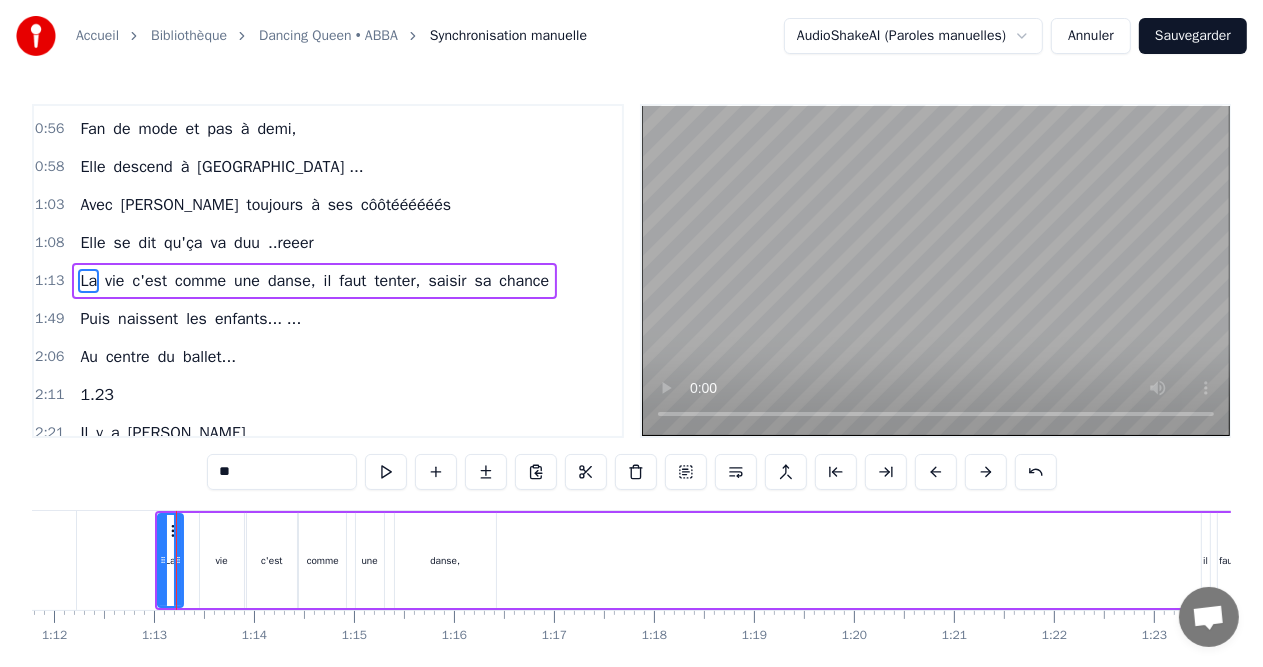 click on "vie" at bounding box center [222, 560] 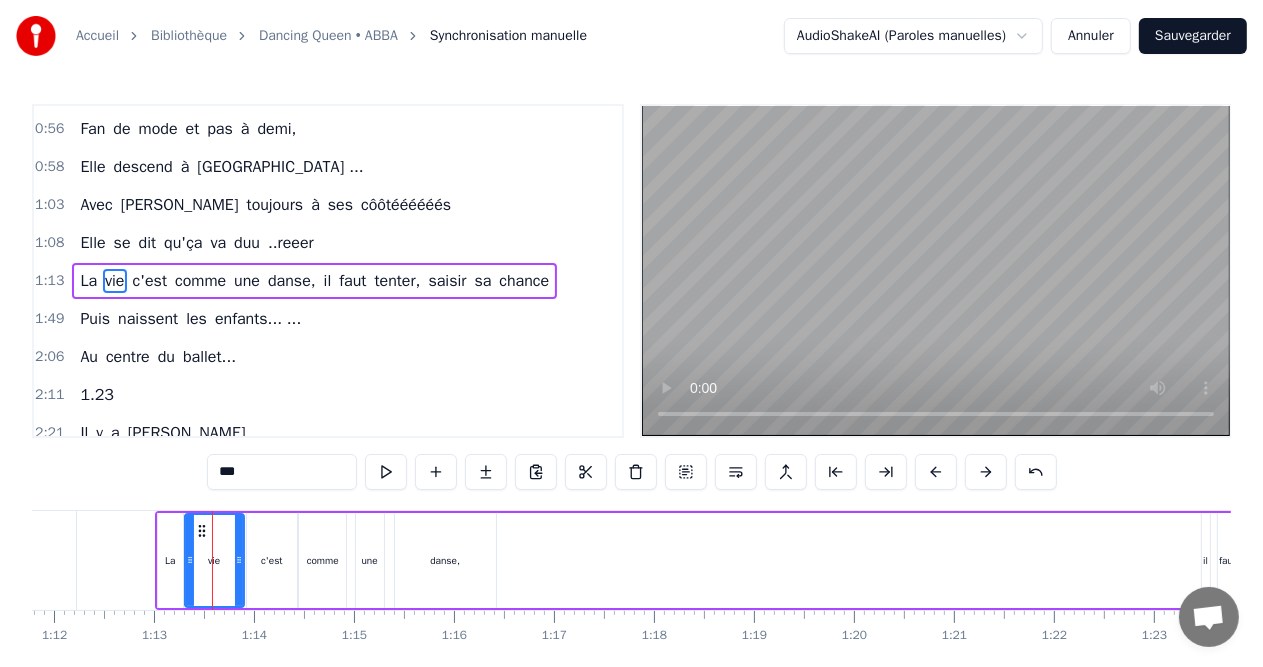 drag, startPoint x: 203, startPoint y: 550, endPoint x: 188, endPoint y: 550, distance: 15 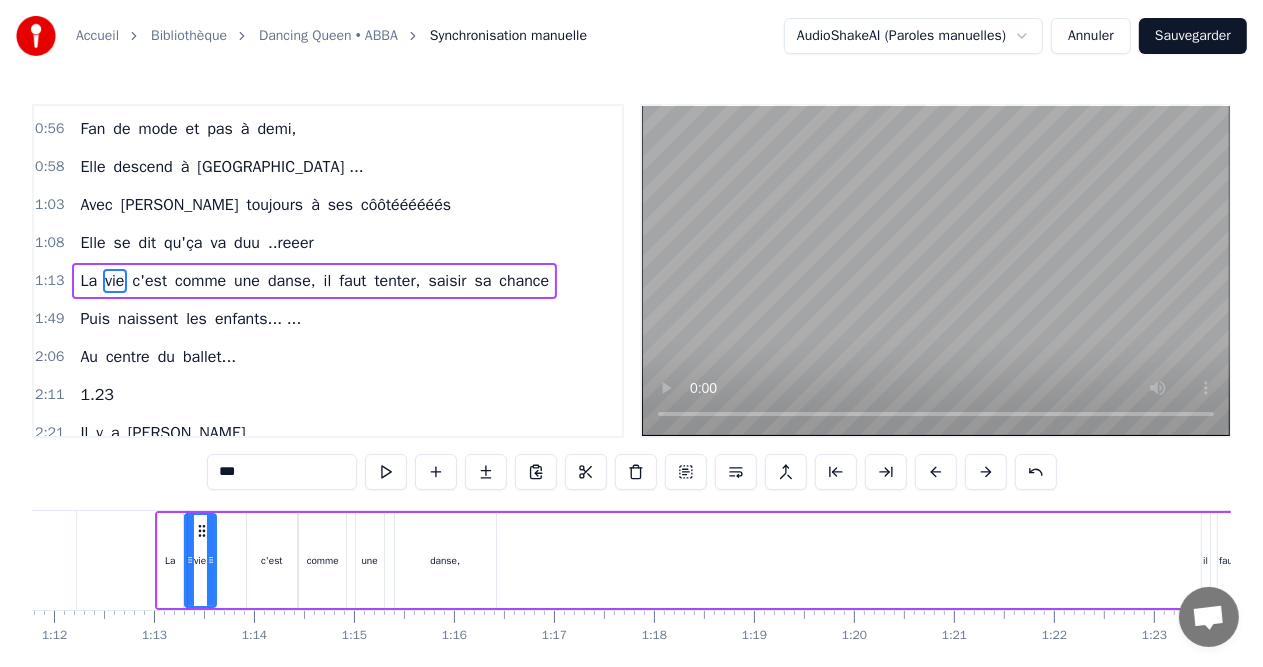 drag, startPoint x: 235, startPoint y: 560, endPoint x: 207, endPoint y: 560, distance: 28 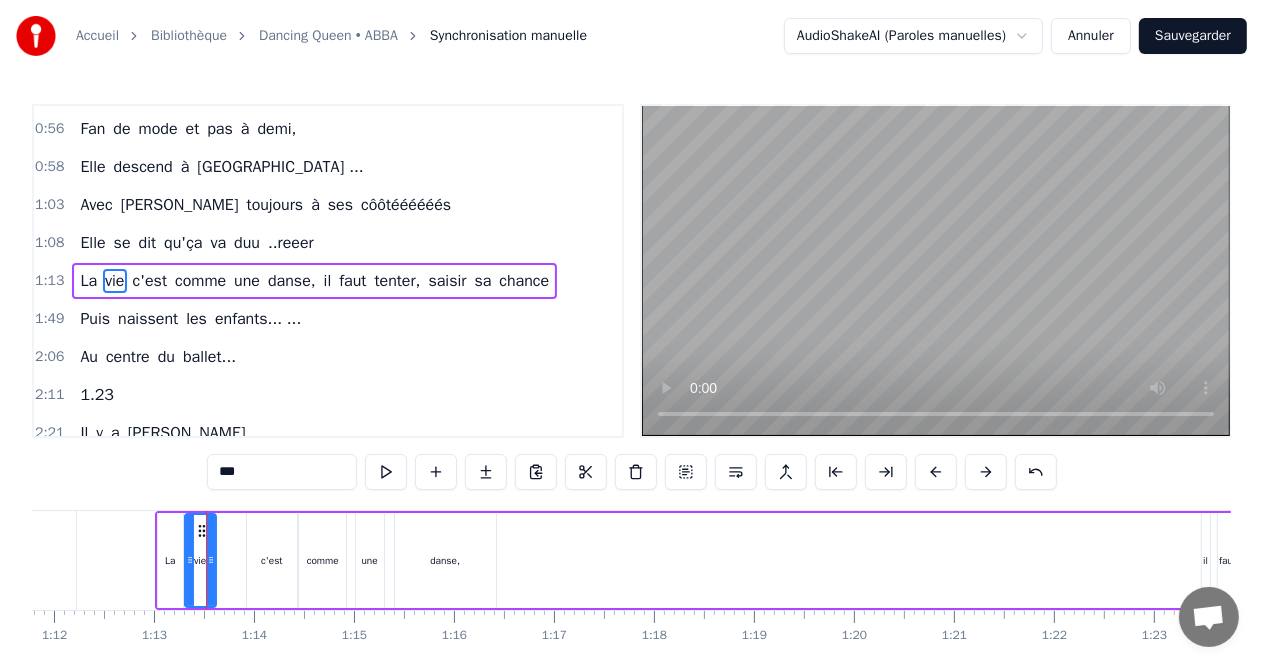 click on "c'est" at bounding box center (272, 560) 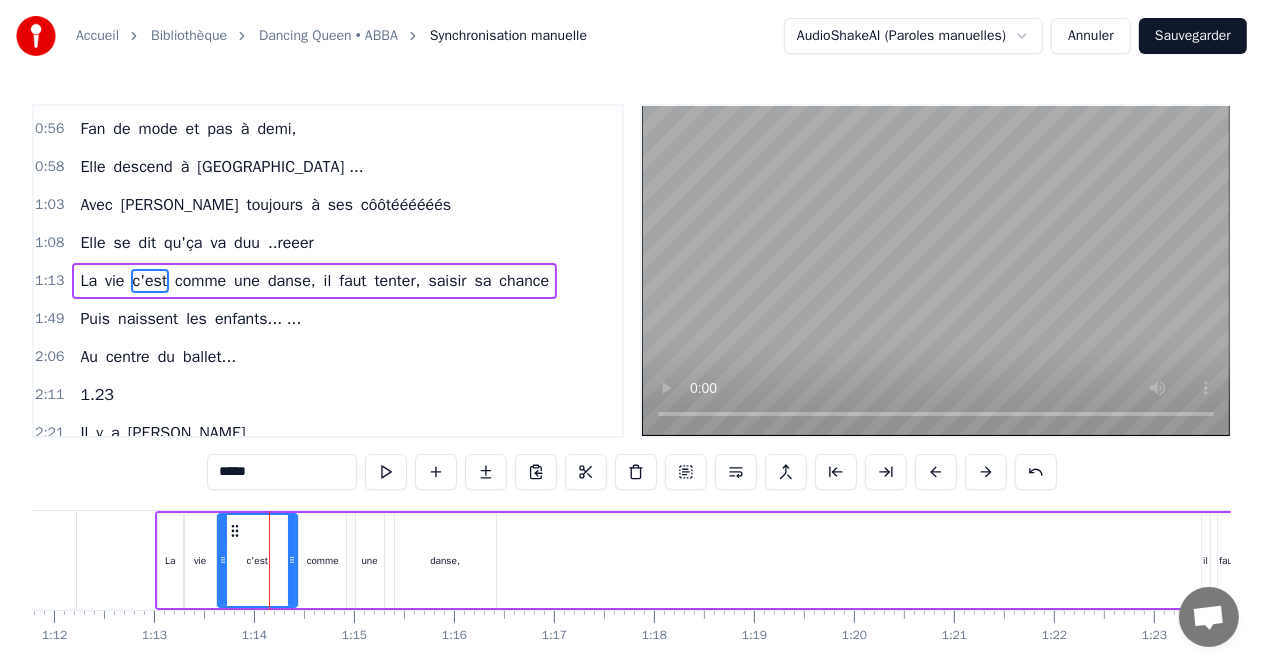drag, startPoint x: 252, startPoint y: 556, endPoint x: 222, endPoint y: 556, distance: 30 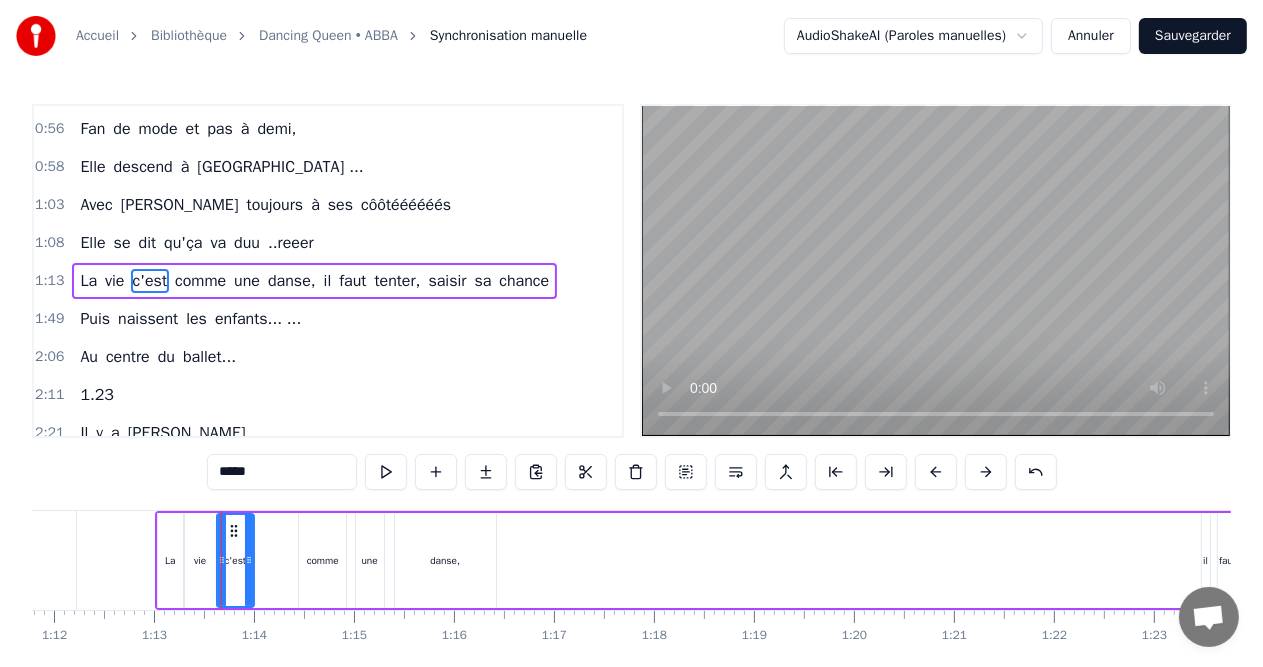 drag, startPoint x: 288, startPoint y: 556, endPoint x: 245, endPoint y: 556, distance: 43 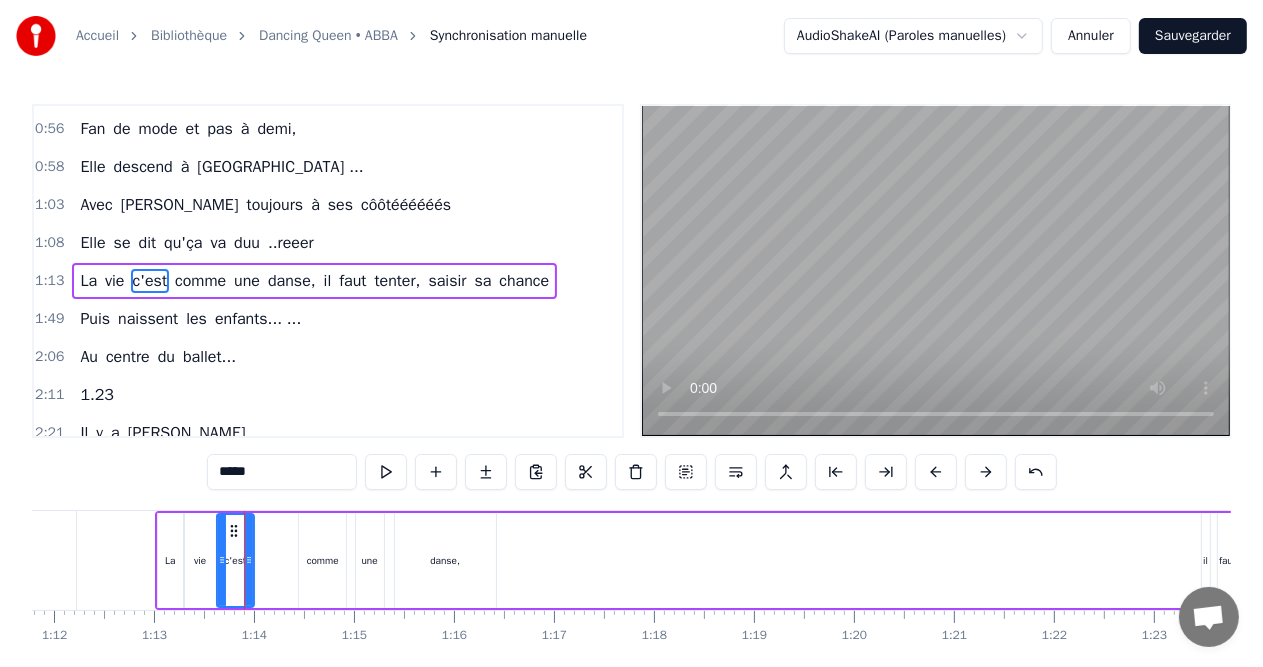 click on "comme" at bounding box center (322, 560) 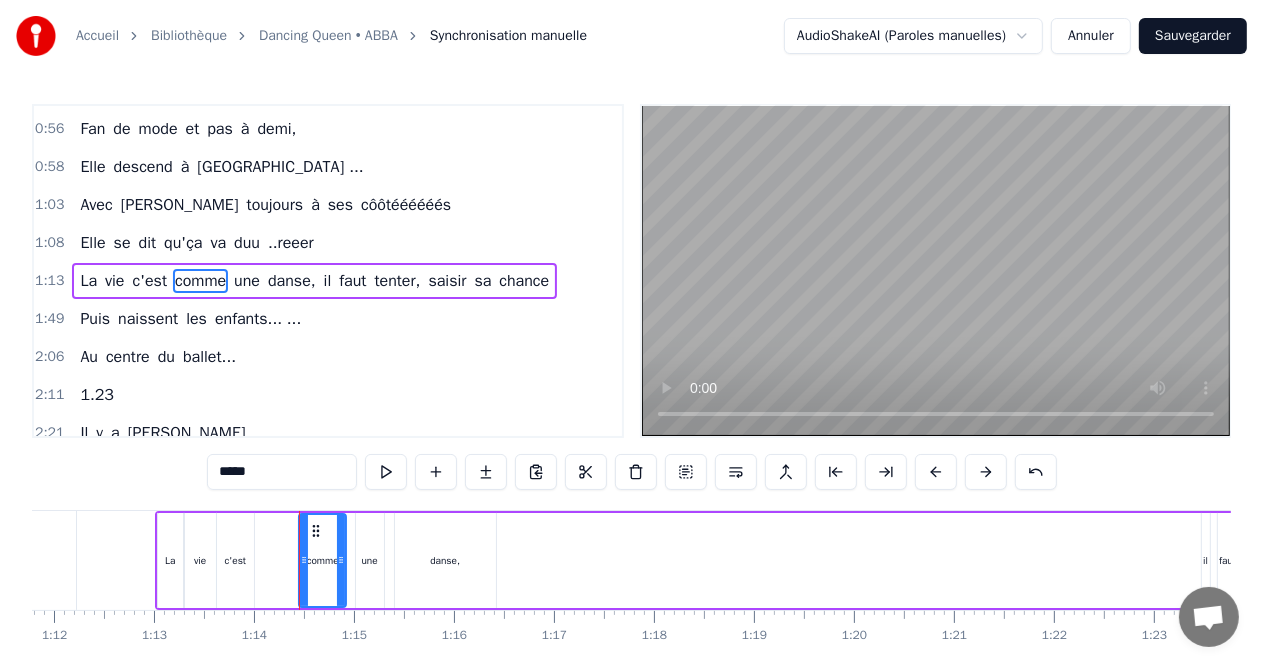 click at bounding box center (299, 560) 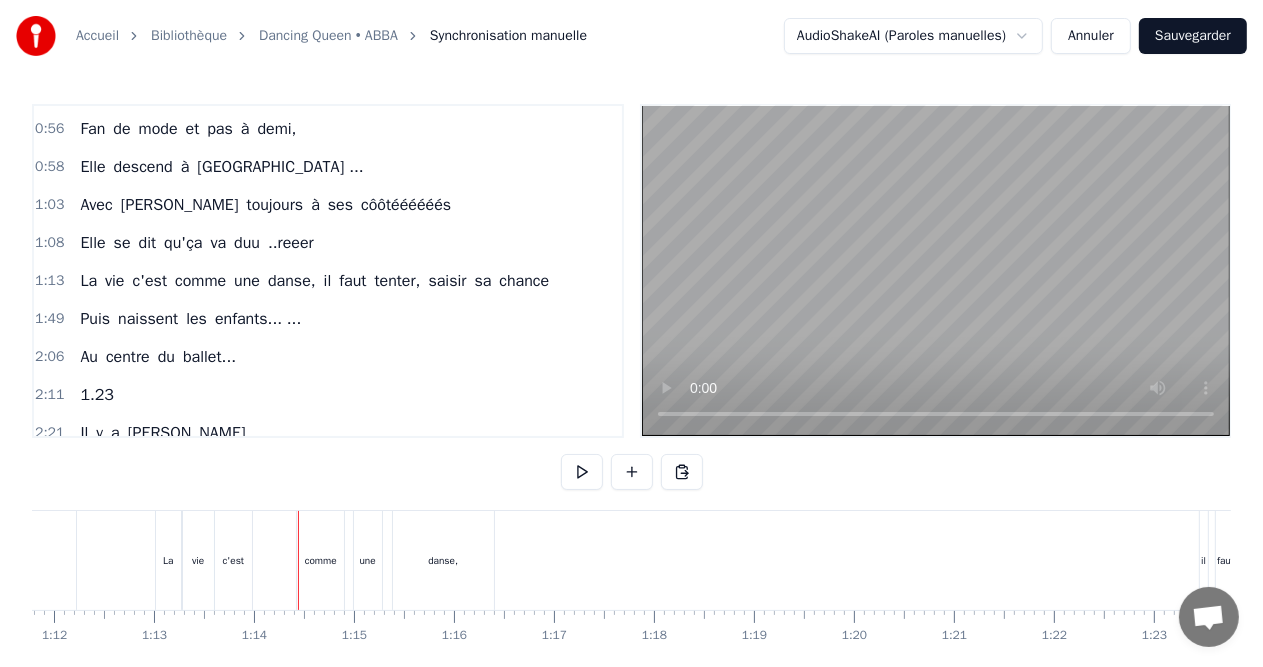 click at bounding box center [298, 560] 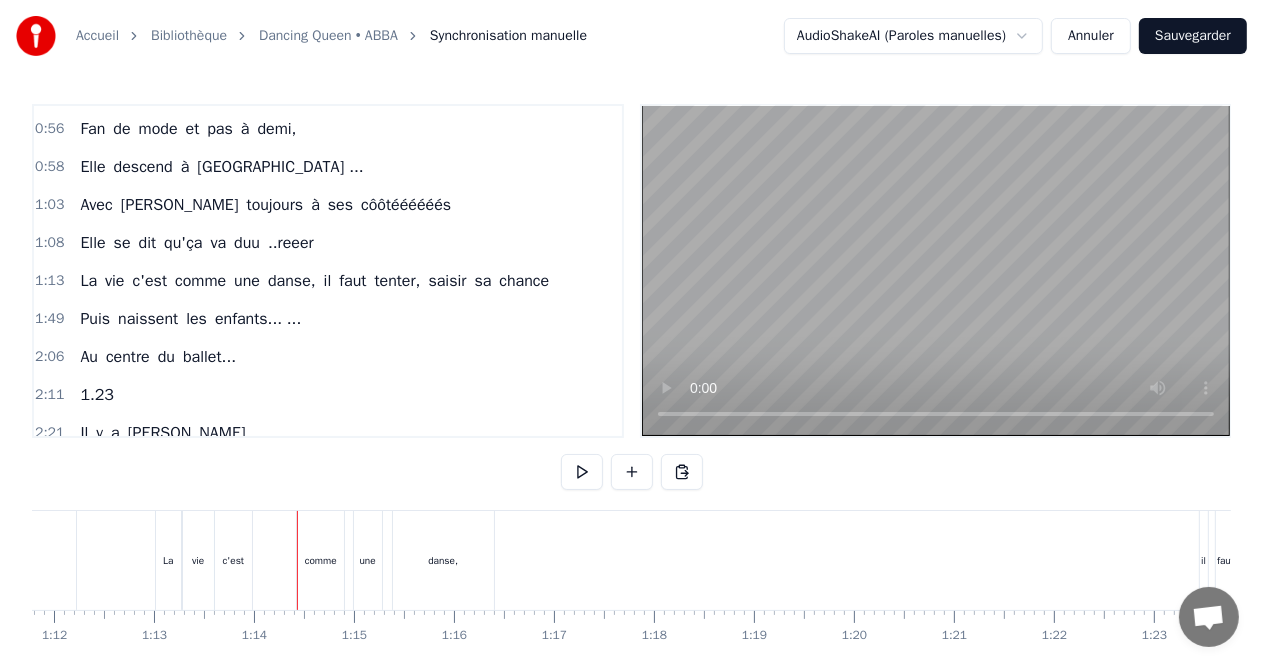 click on "comme" at bounding box center (321, 560) 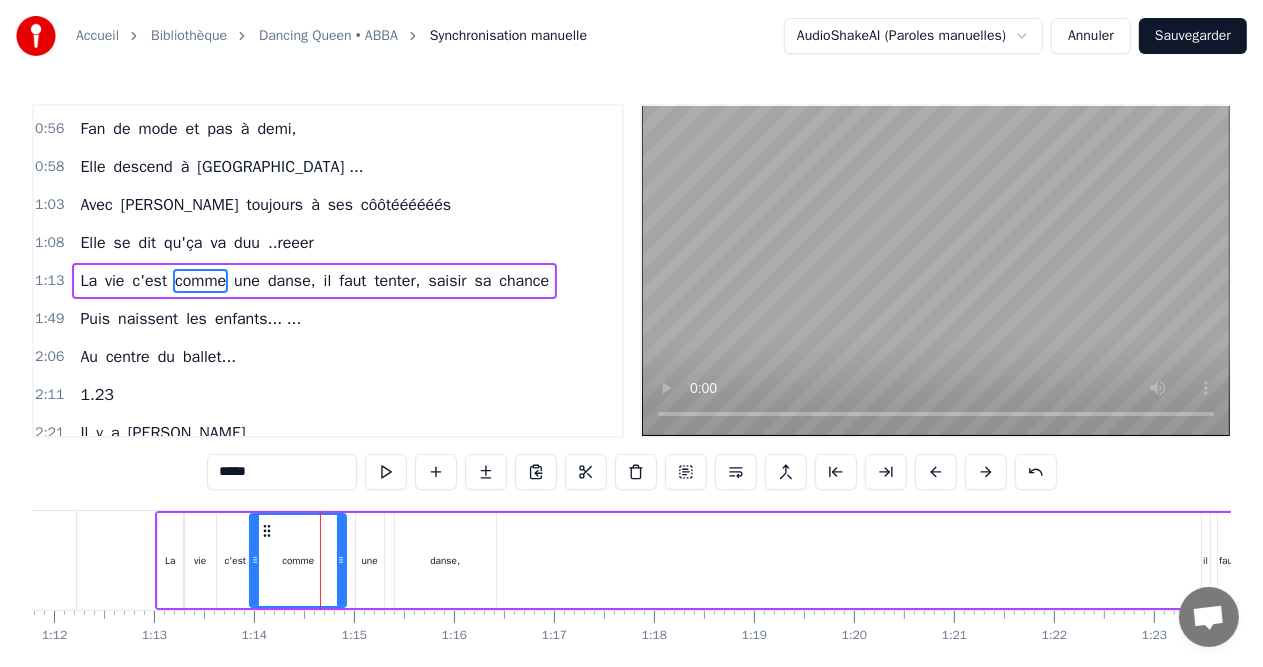 drag, startPoint x: 303, startPoint y: 560, endPoint x: 254, endPoint y: 558, distance: 49.0408 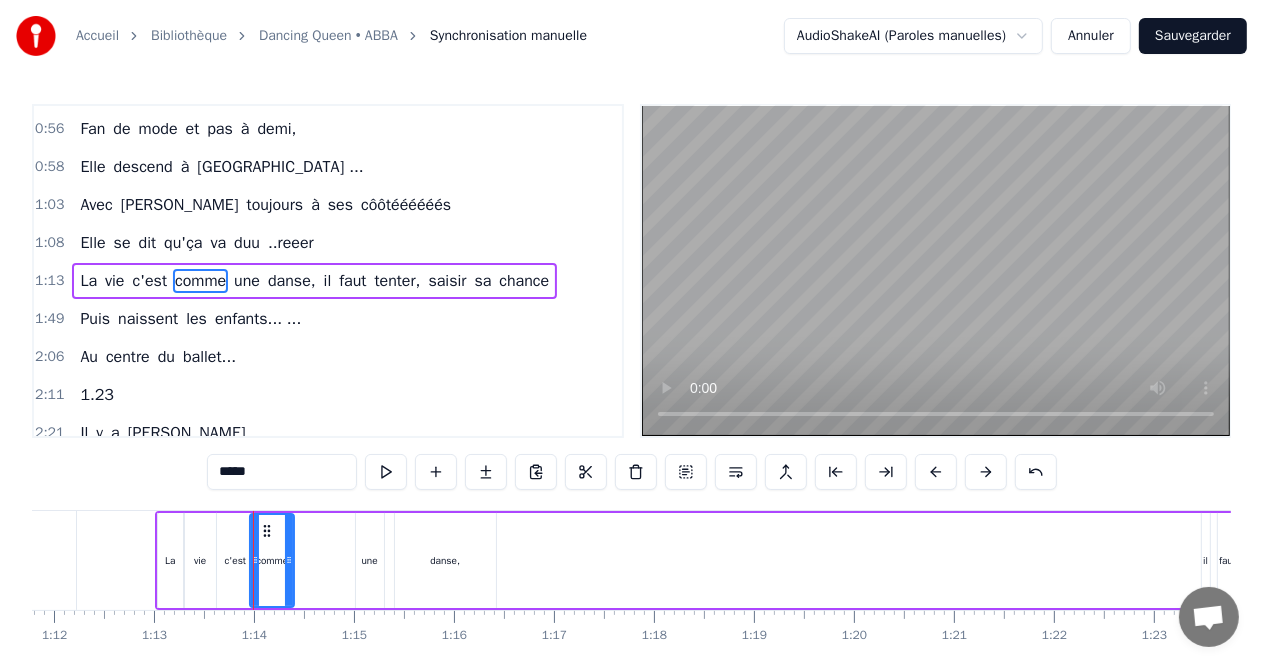 drag, startPoint x: 342, startPoint y: 560, endPoint x: 290, endPoint y: 560, distance: 52 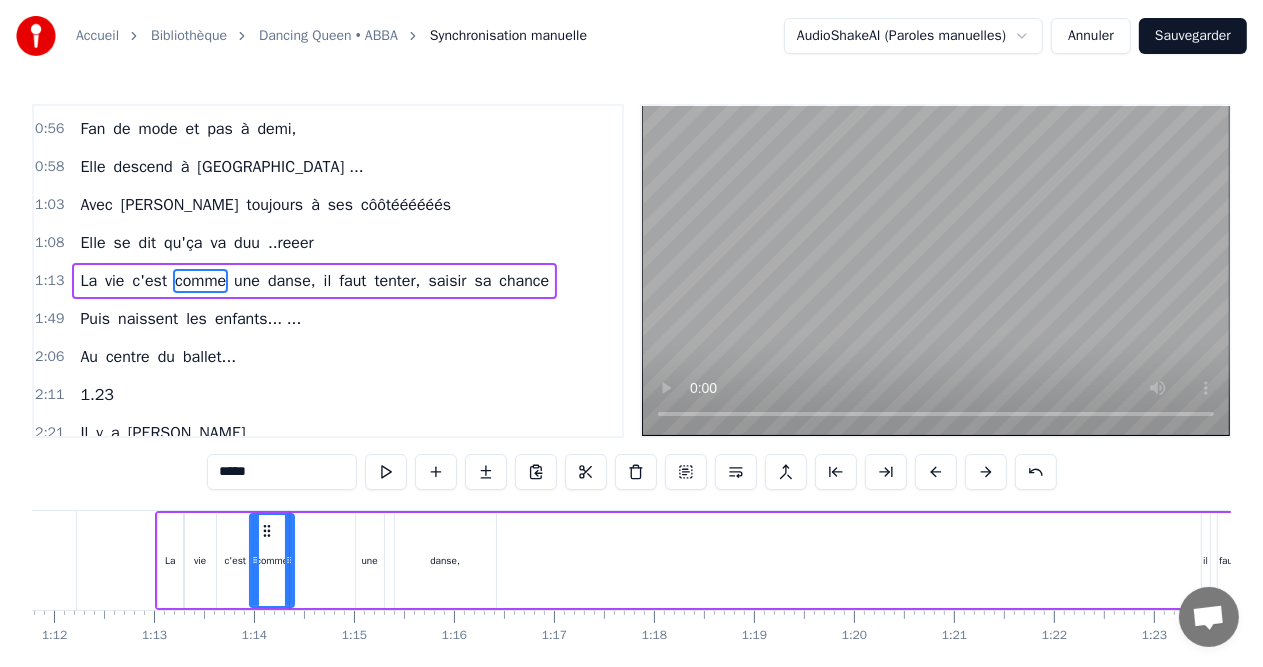 click on "une" at bounding box center (370, 560) 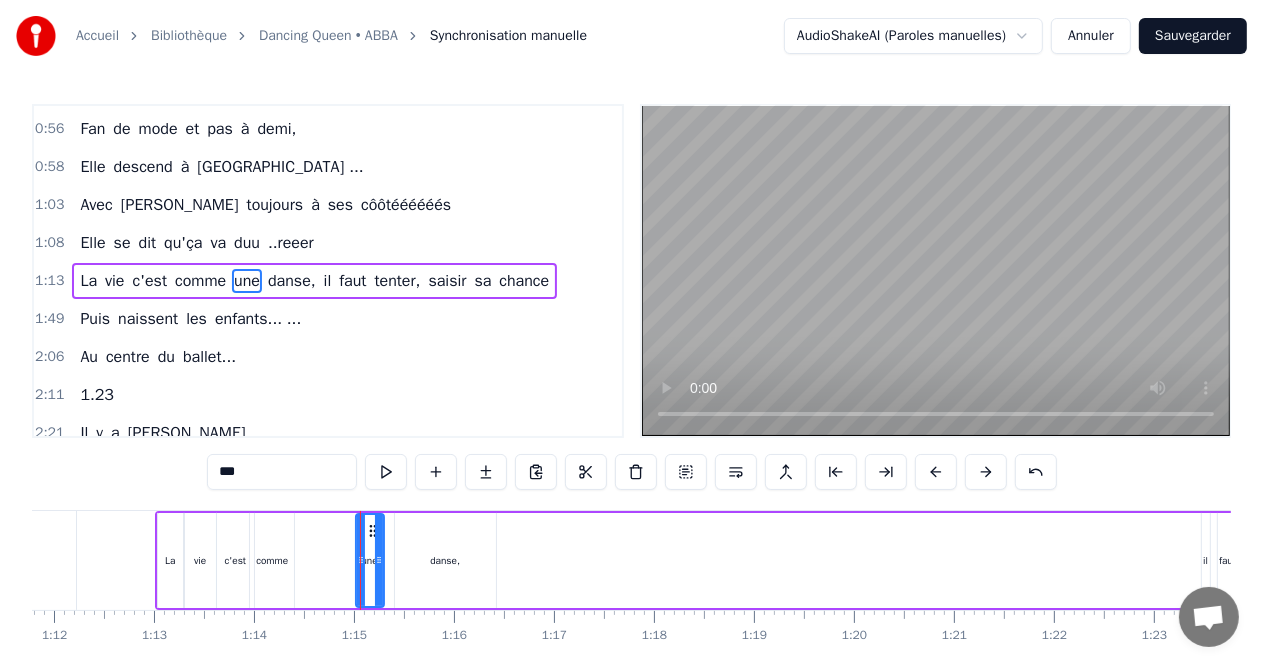 click at bounding box center [360, 560] 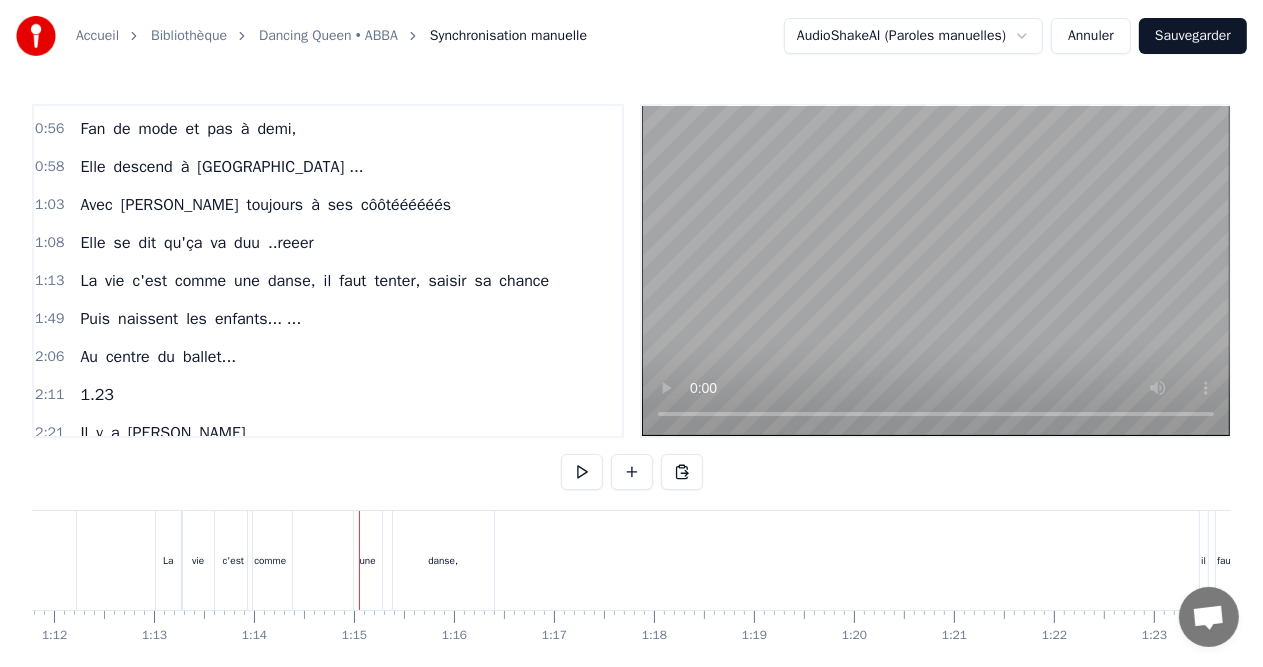 click on "une" at bounding box center [368, 560] 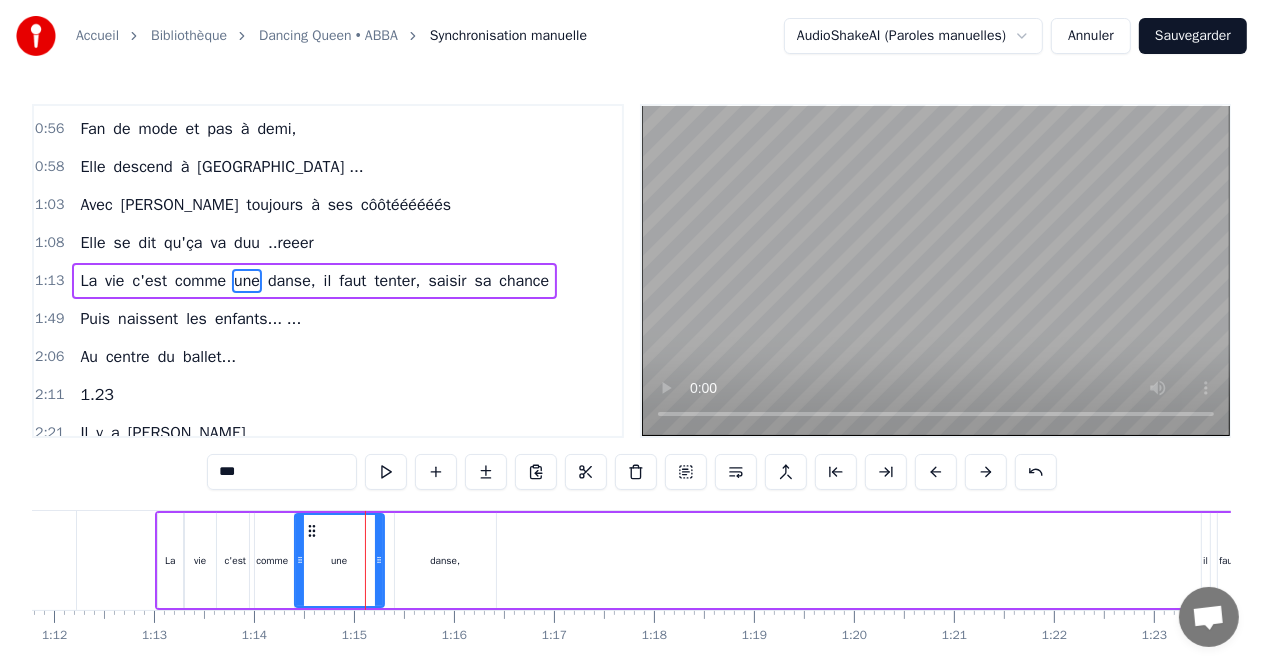 drag, startPoint x: 357, startPoint y: 560, endPoint x: 296, endPoint y: 557, distance: 61.073727 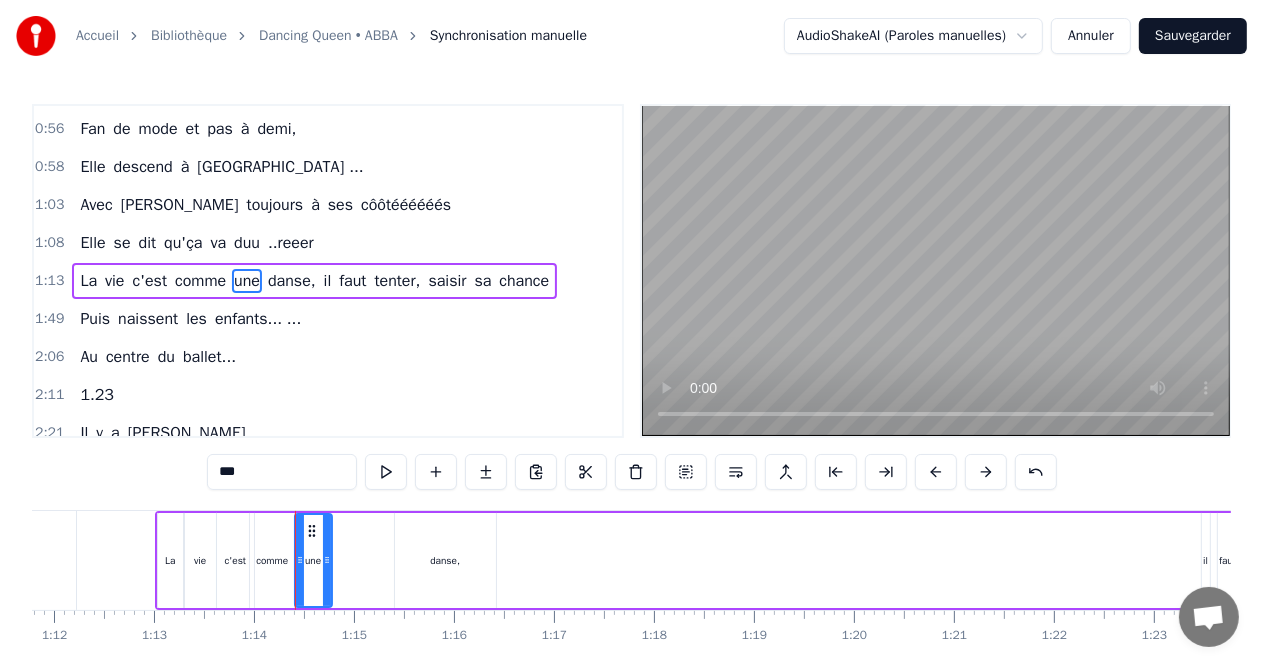 drag, startPoint x: 376, startPoint y: 559, endPoint x: 324, endPoint y: 561, distance: 52.03845 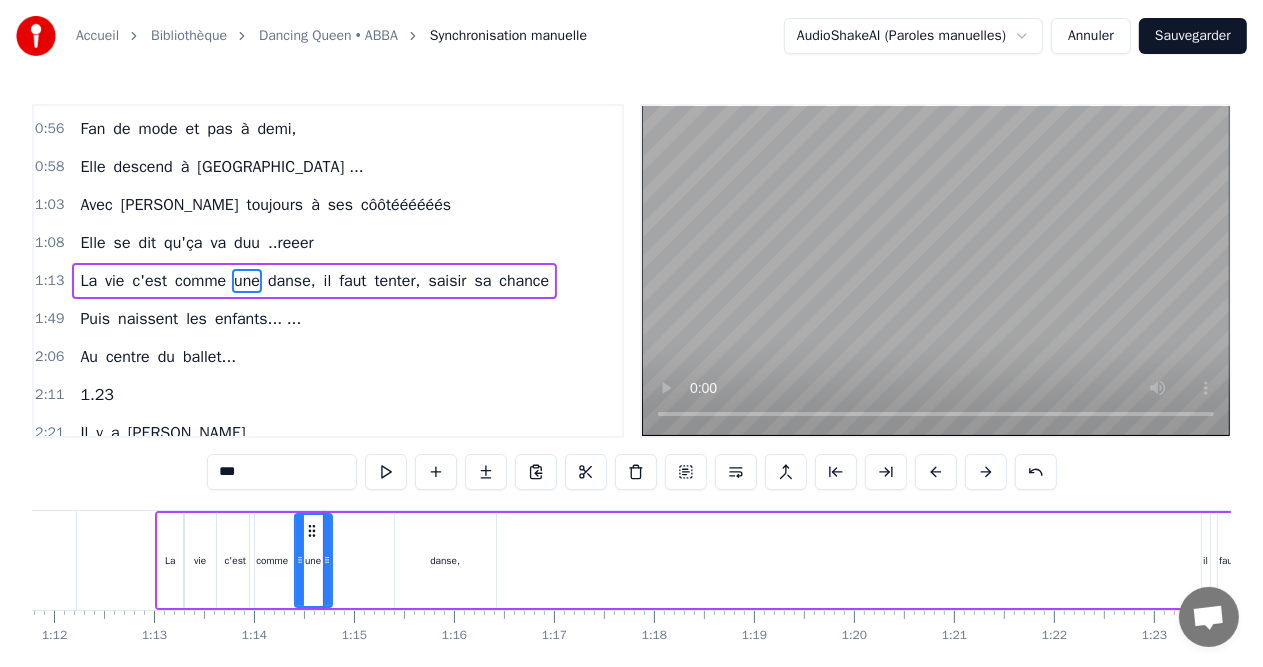 click on "danse," at bounding box center (445, 560) 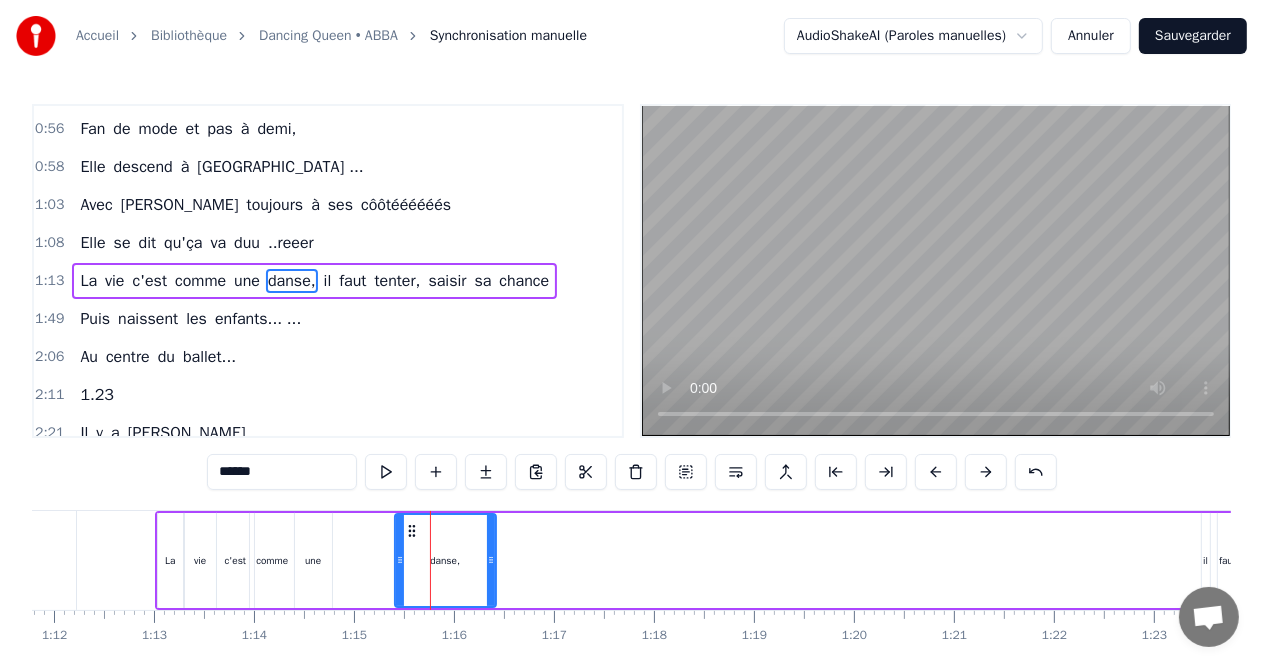 click 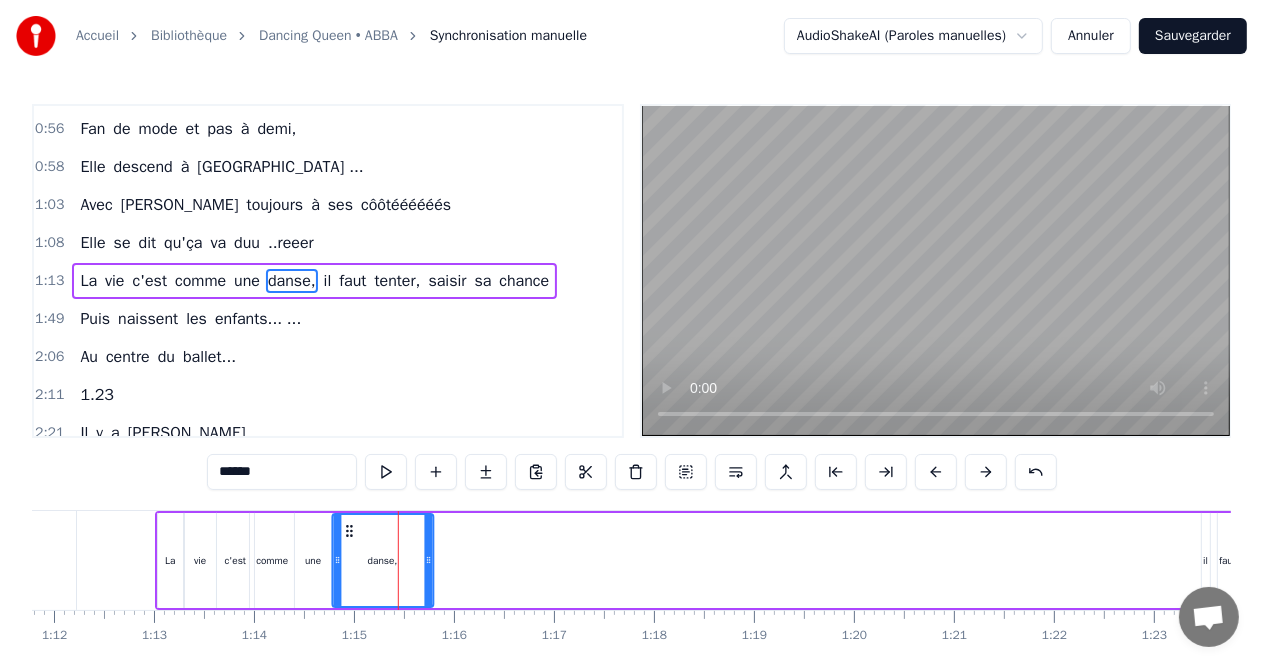 drag, startPoint x: 412, startPoint y: 535, endPoint x: 350, endPoint y: 535, distance: 62 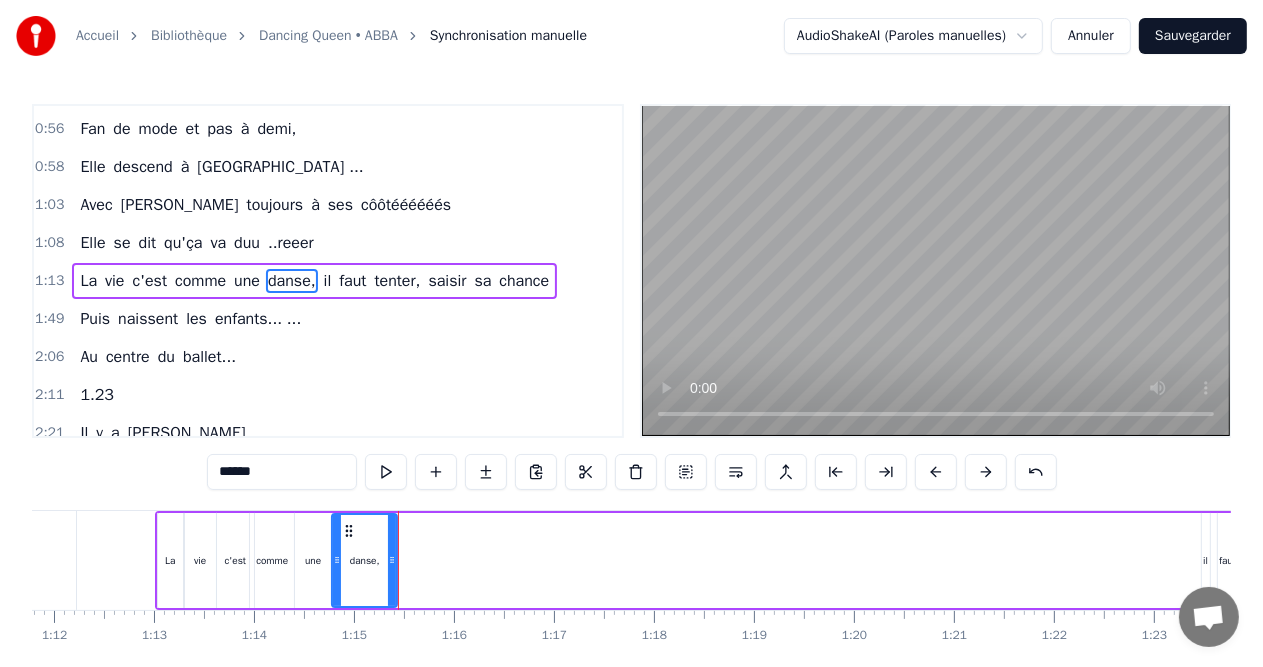drag, startPoint x: 426, startPoint y: 558, endPoint x: 390, endPoint y: 558, distance: 36 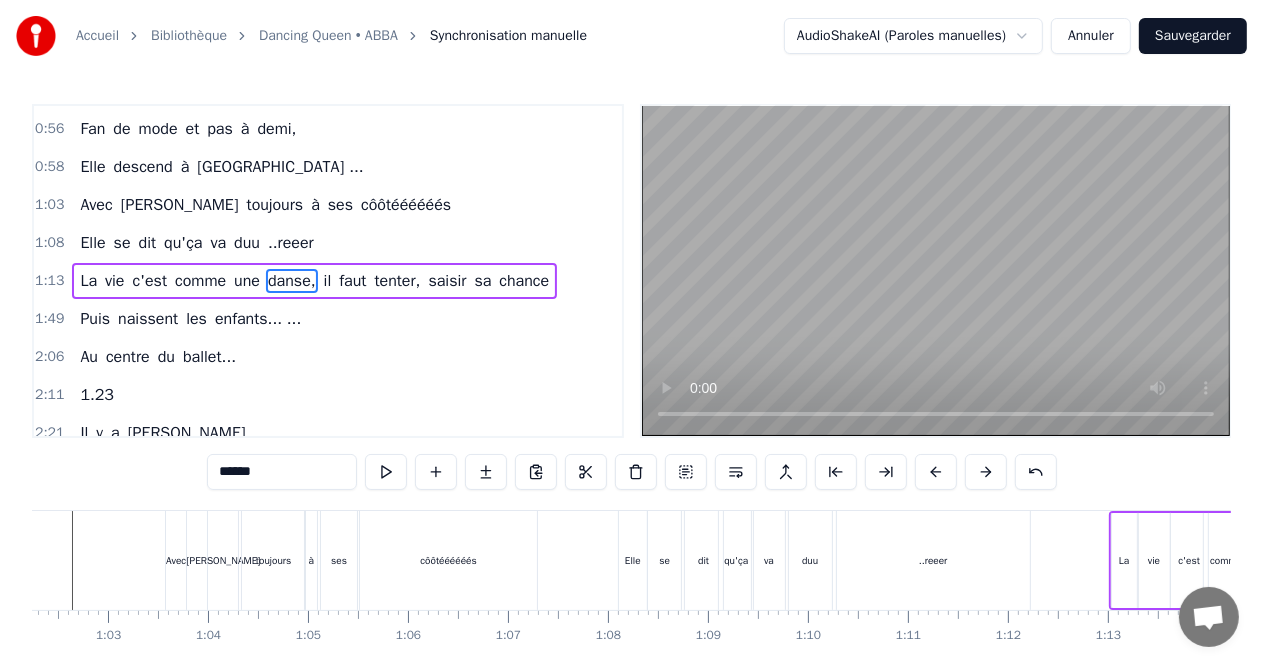 scroll, scrollTop: 0, scrollLeft: 6168, axis: horizontal 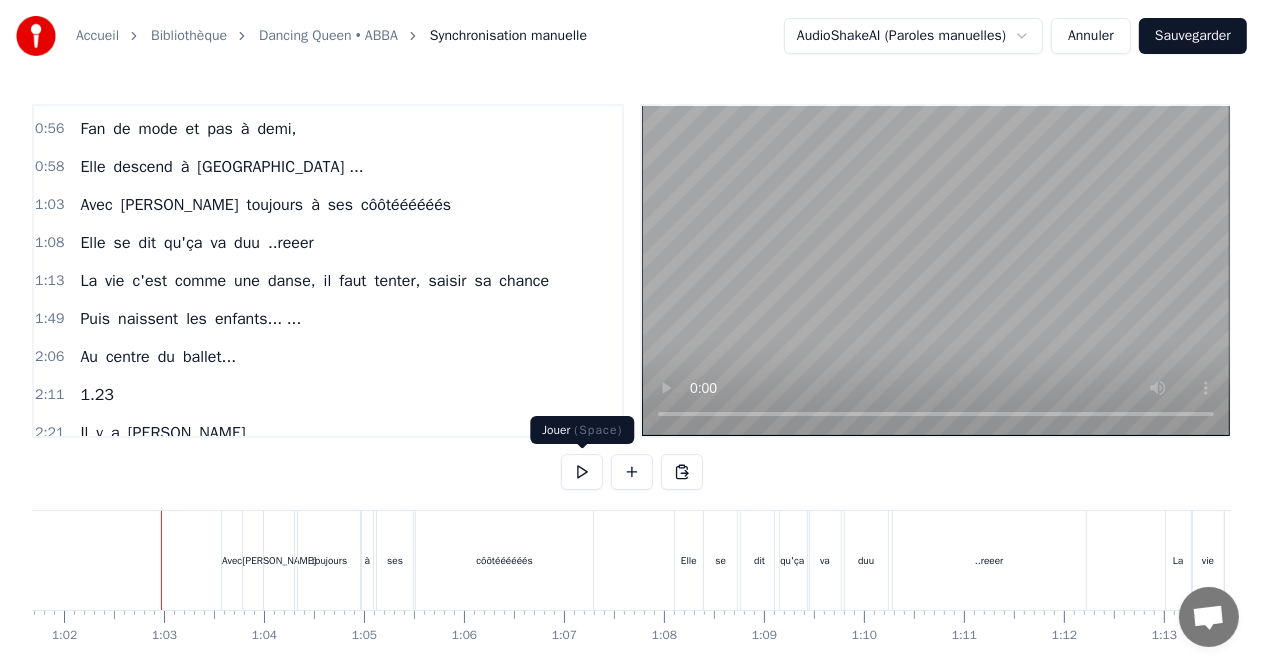 click at bounding box center [582, 472] 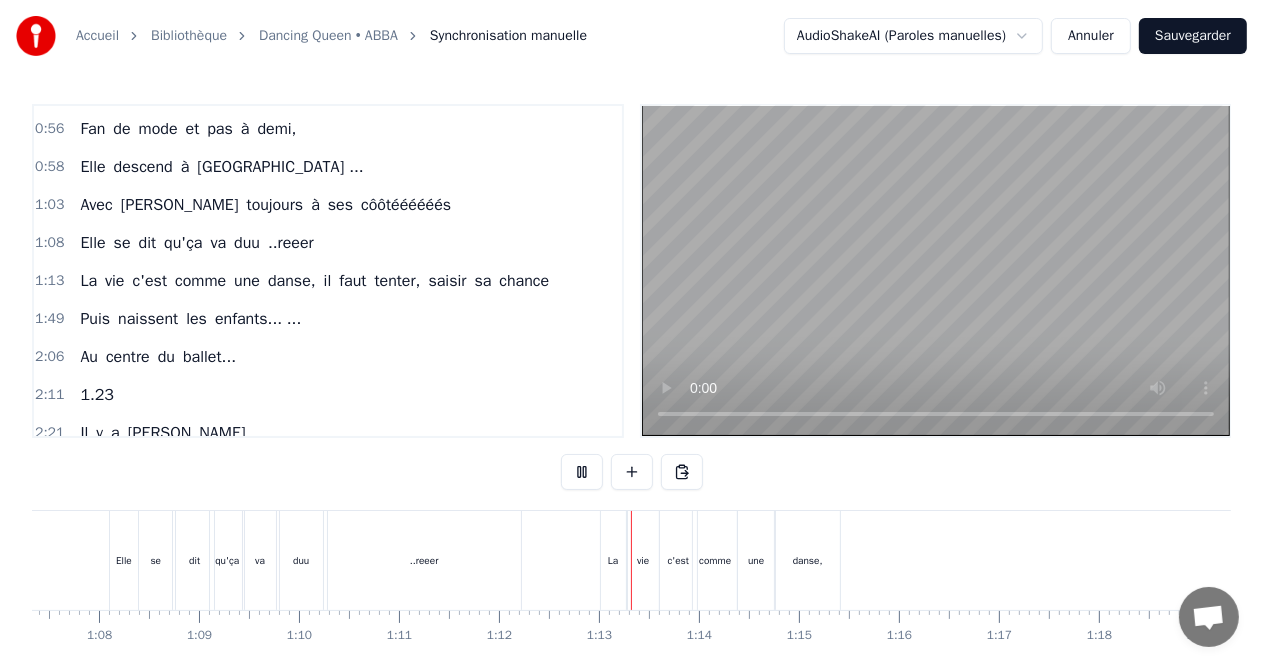 scroll, scrollTop: 0, scrollLeft: 7188, axis: horizontal 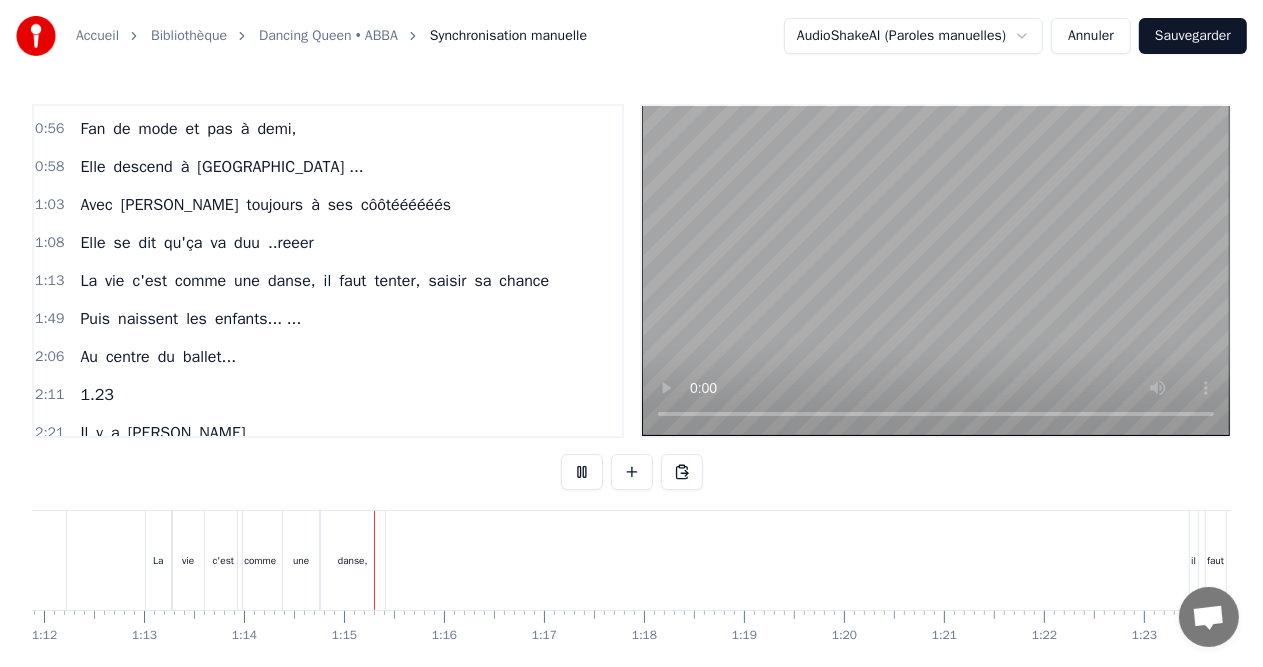 click at bounding box center (582, 472) 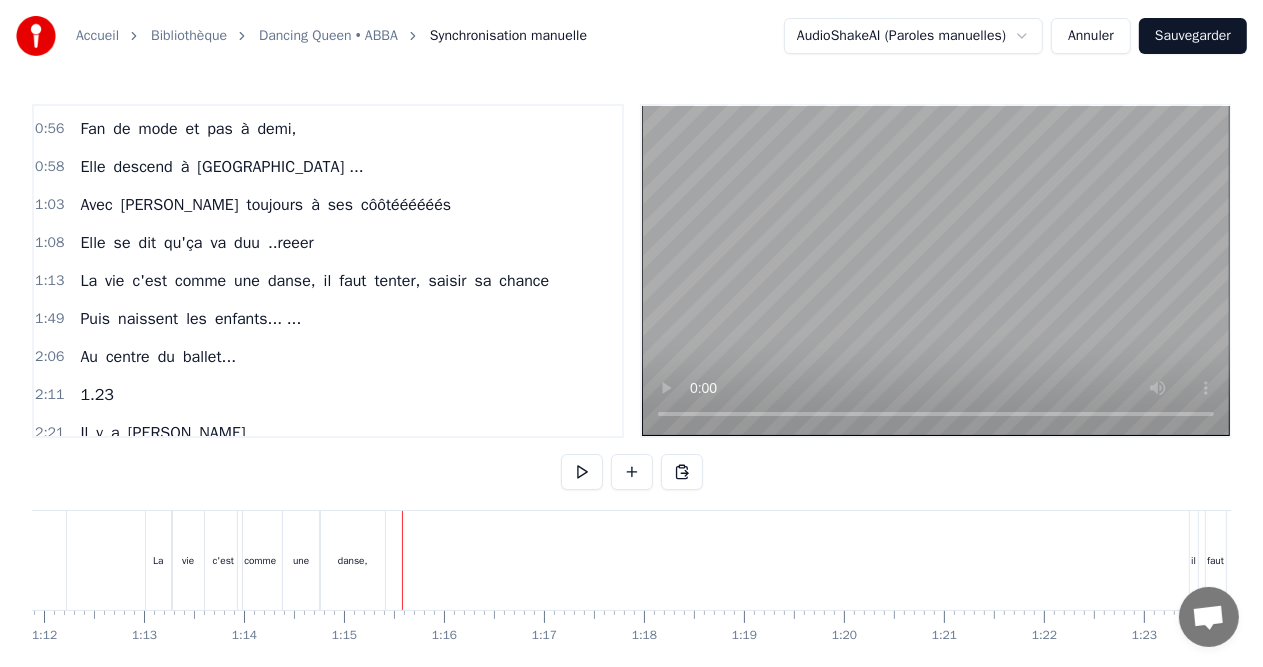click on "danse," at bounding box center (352, 560) 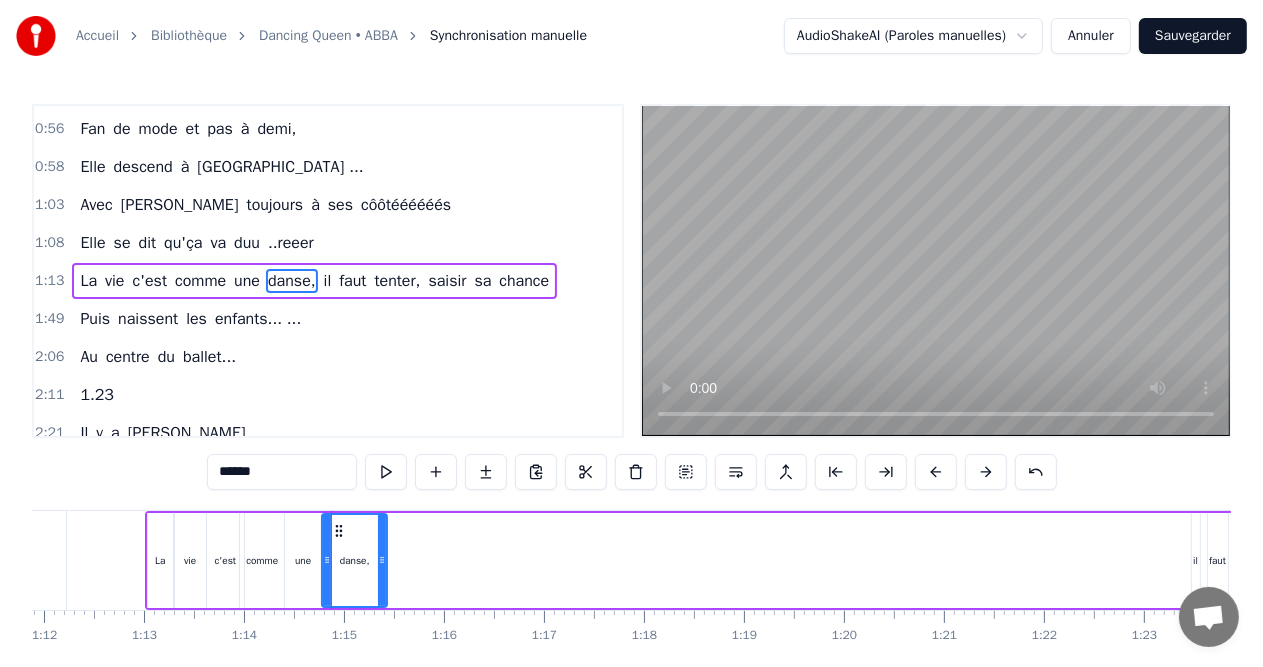 click on "une" at bounding box center (303, 560) 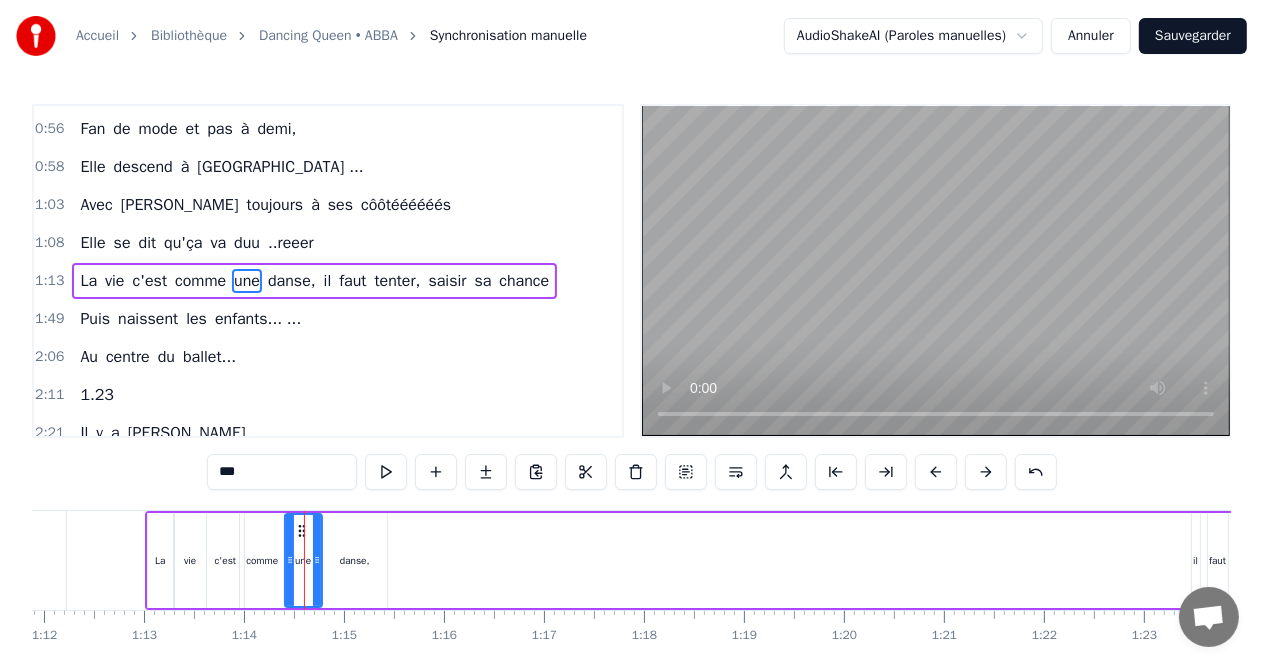 click on "comme" at bounding box center [262, 560] 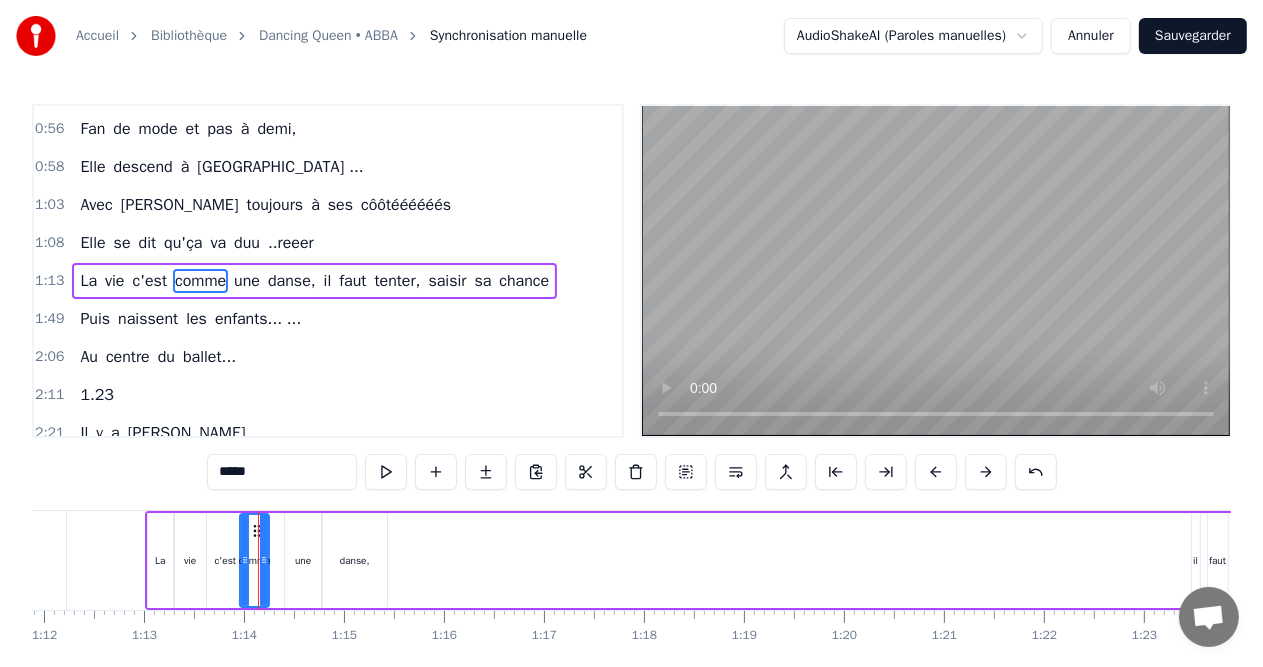 drag, startPoint x: 280, startPoint y: 554, endPoint x: 265, endPoint y: 556, distance: 15.132746 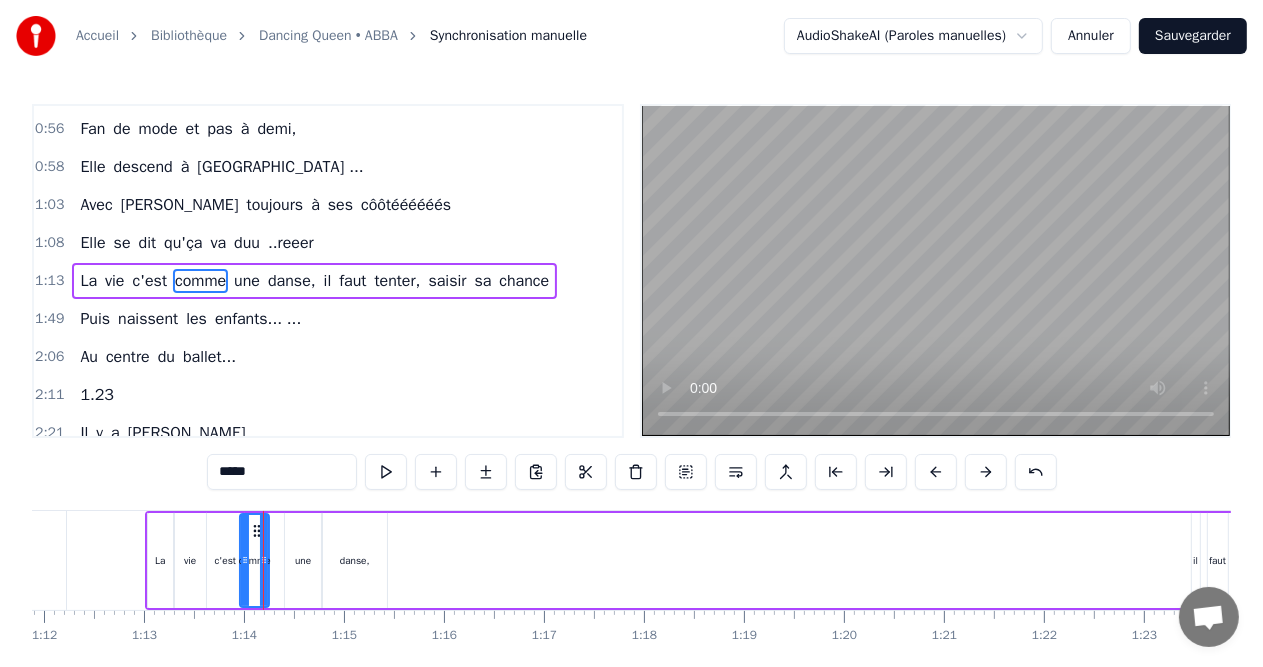click on "une" at bounding box center [303, 560] 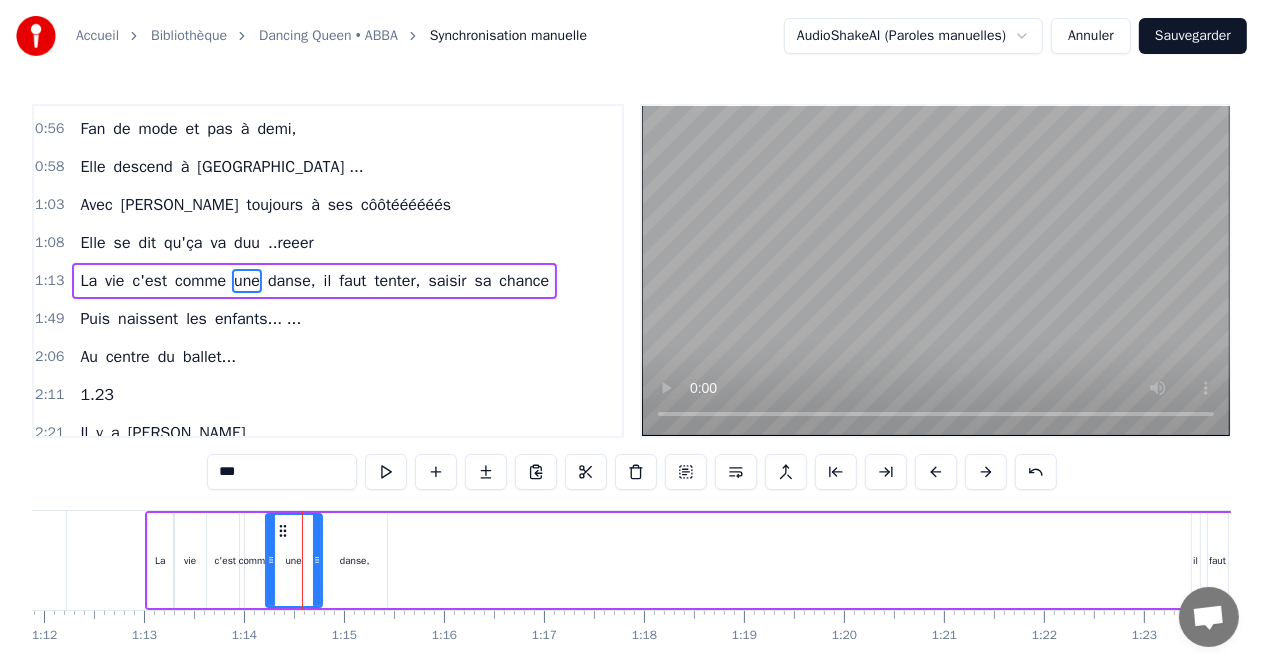 drag, startPoint x: 289, startPoint y: 554, endPoint x: 270, endPoint y: 554, distance: 19 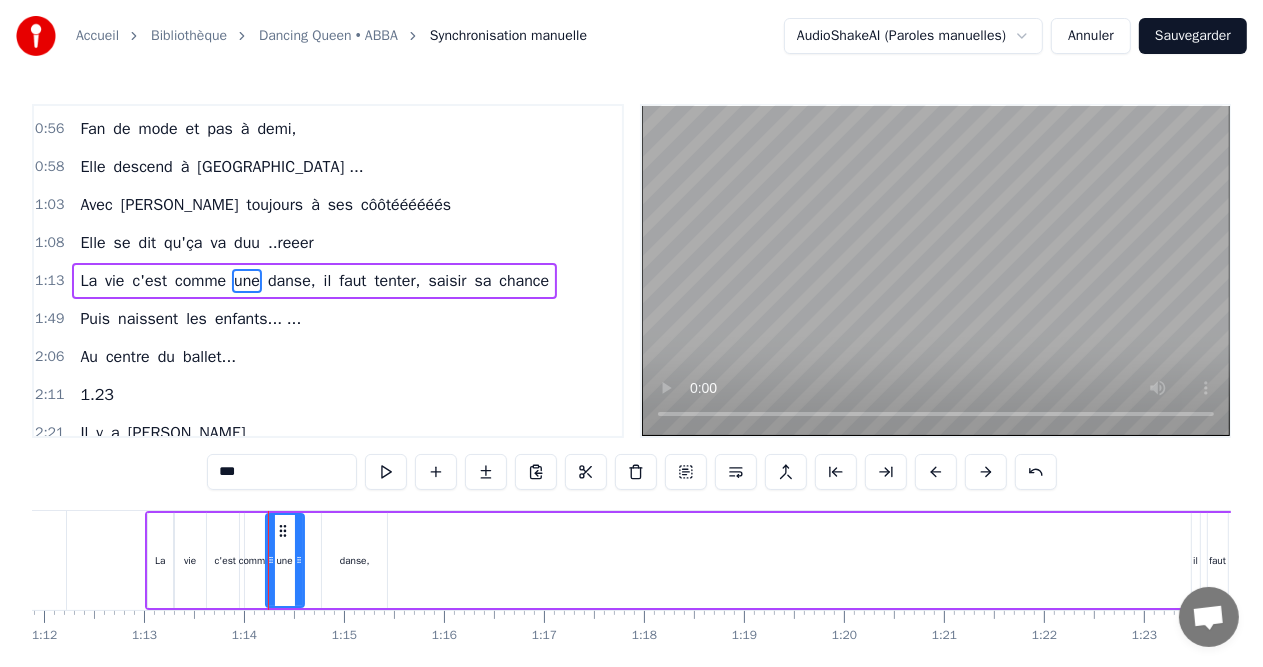 drag, startPoint x: 315, startPoint y: 557, endPoint x: 297, endPoint y: 557, distance: 18 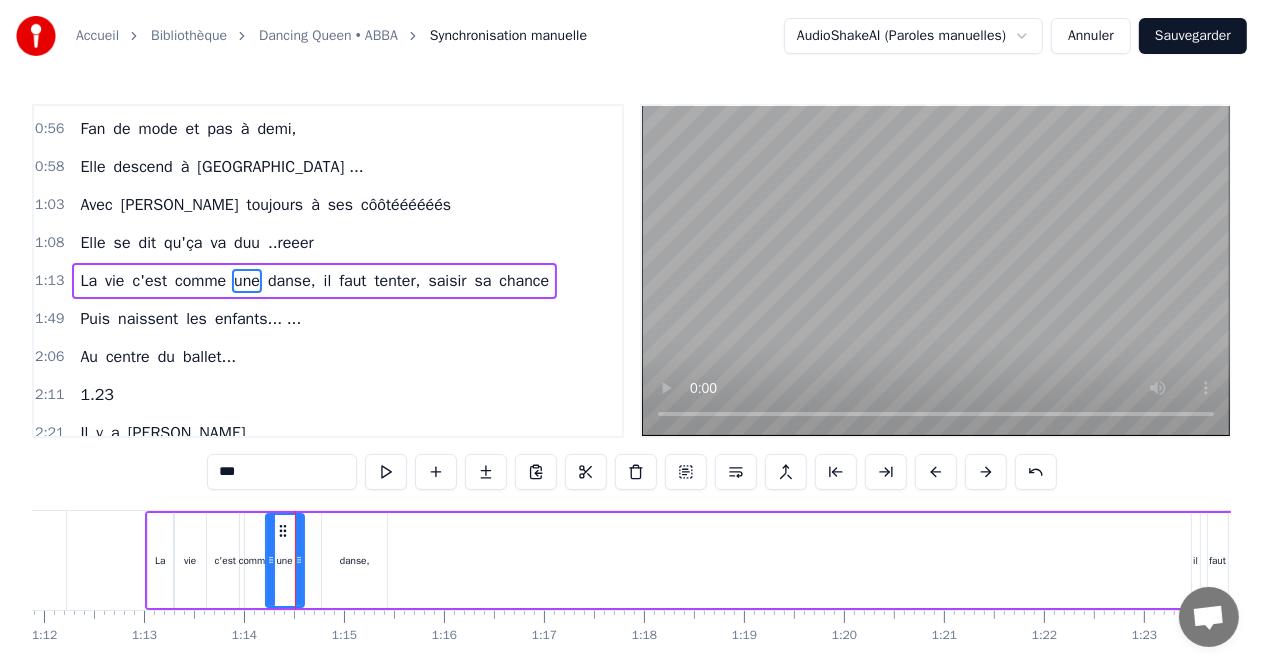 click on "danse," at bounding box center [355, 560] 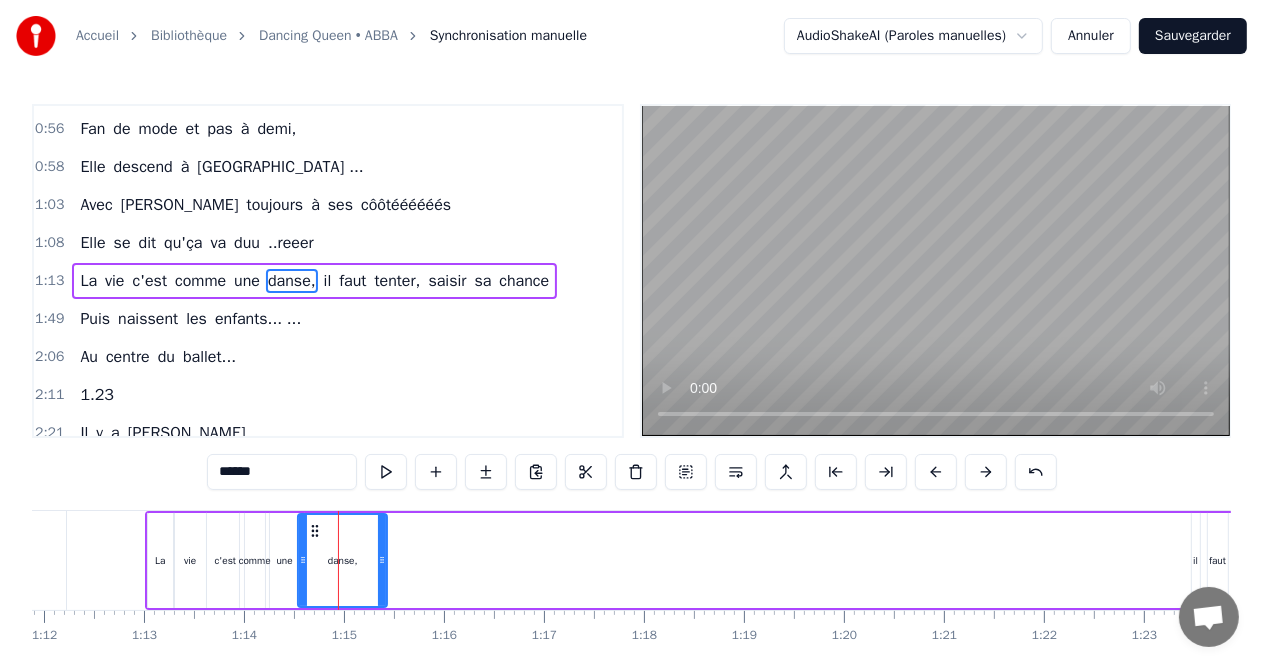 drag, startPoint x: 325, startPoint y: 557, endPoint x: 301, endPoint y: 556, distance: 24.020824 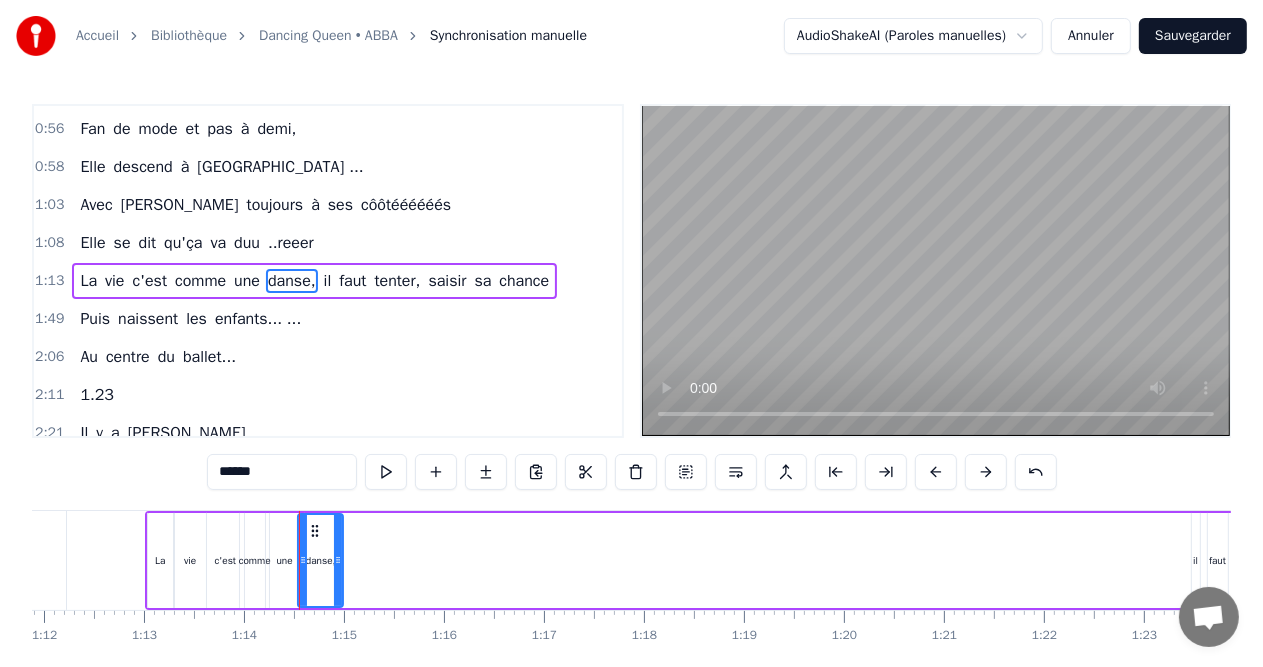 drag, startPoint x: 381, startPoint y: 557, endPoint x: 337, endPoint y: 557, distance: 44 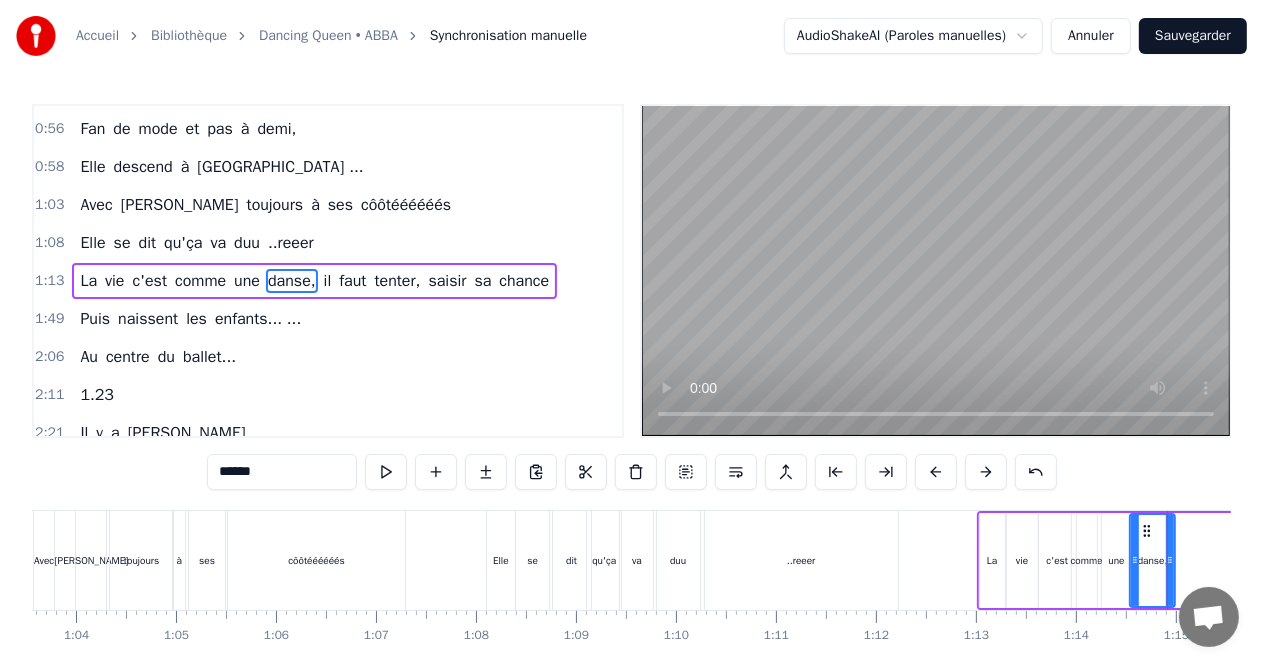 scroll, scrollTop: 0, scrollLeft: 6354, axis: horizontal 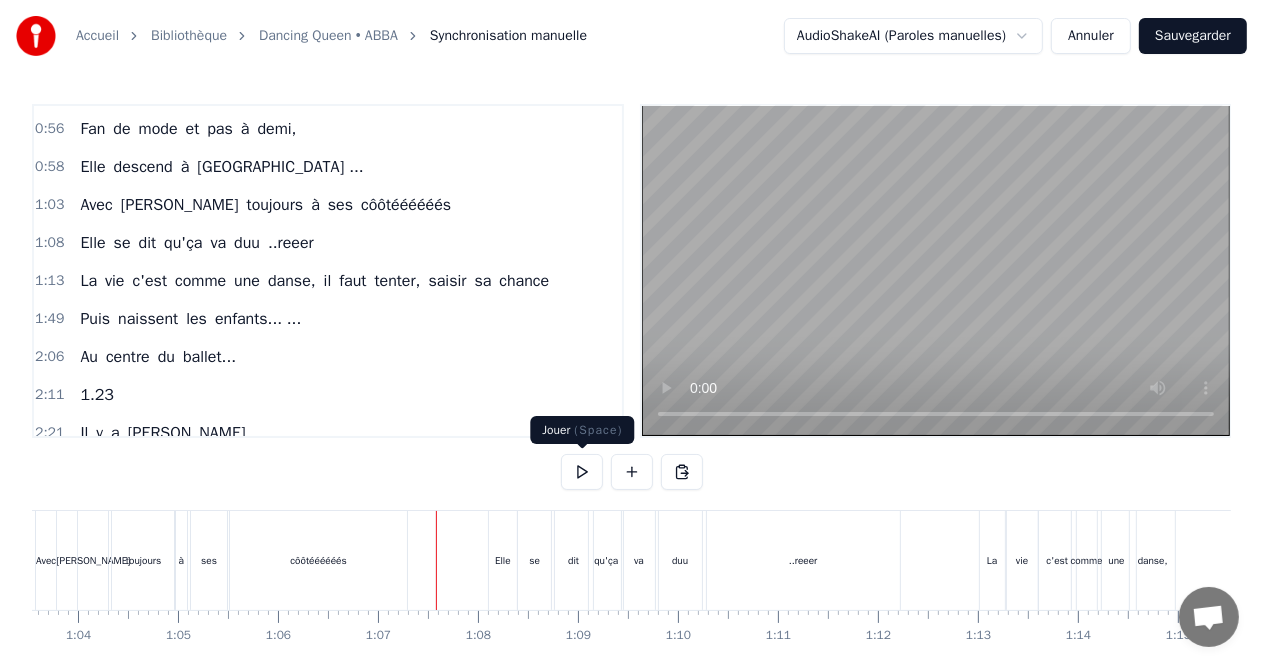 click at bounding box center (582, 472) 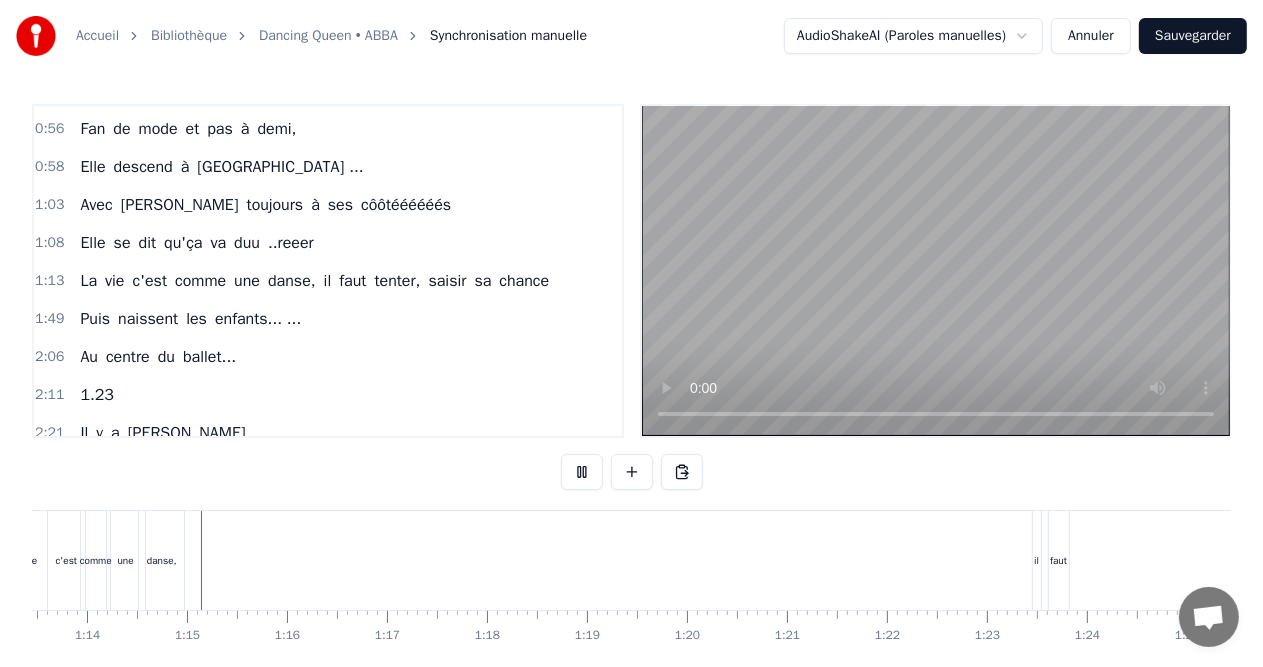 scroll, scrollTop: 0, scrollLeft: 7365, axis: horizontal 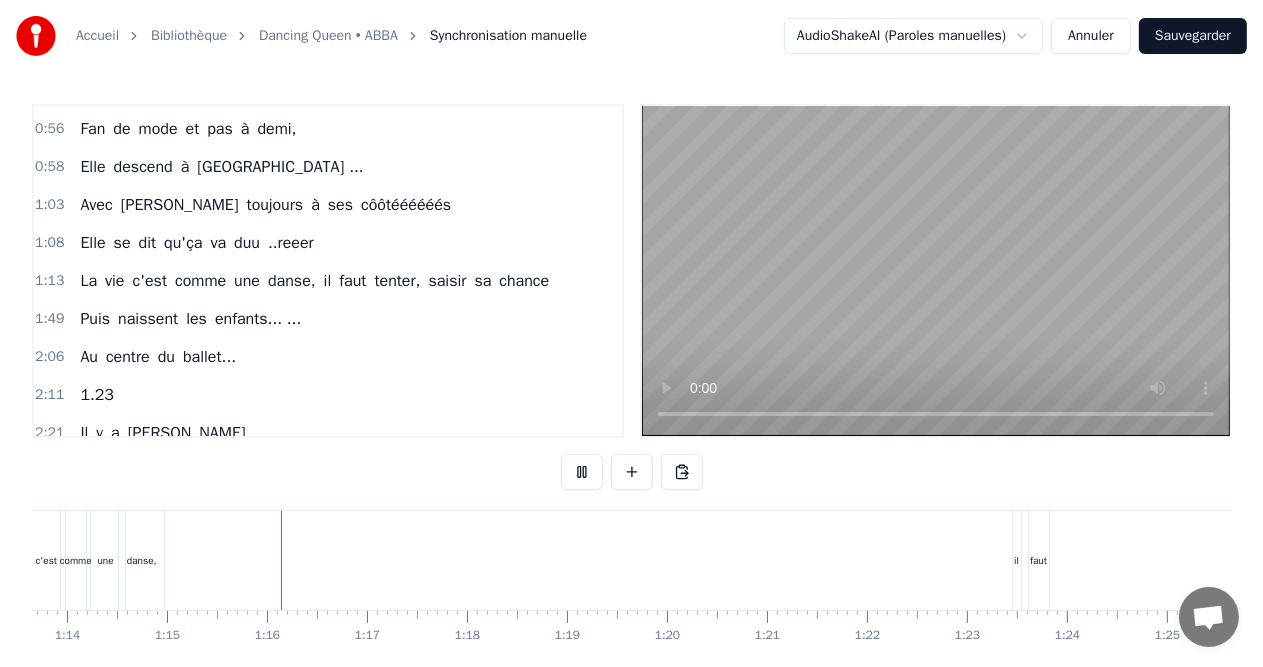 click at bounding box center [582, 472] 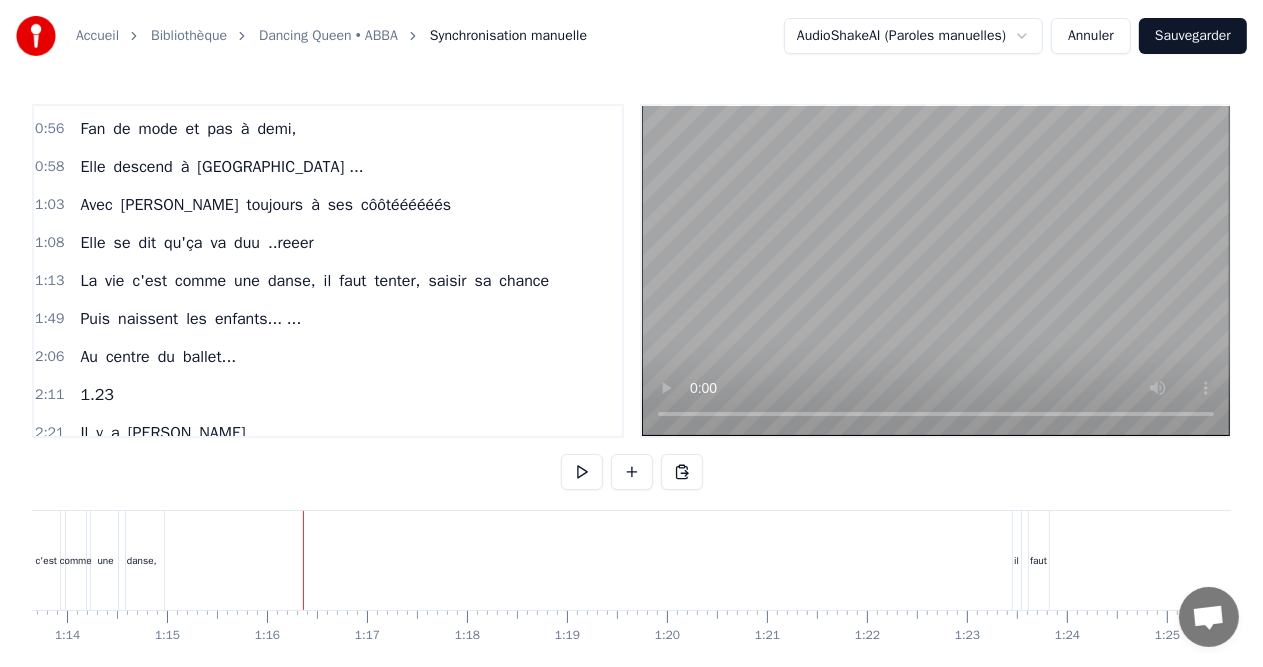 click on "il" at bounding box center [1017, 560] 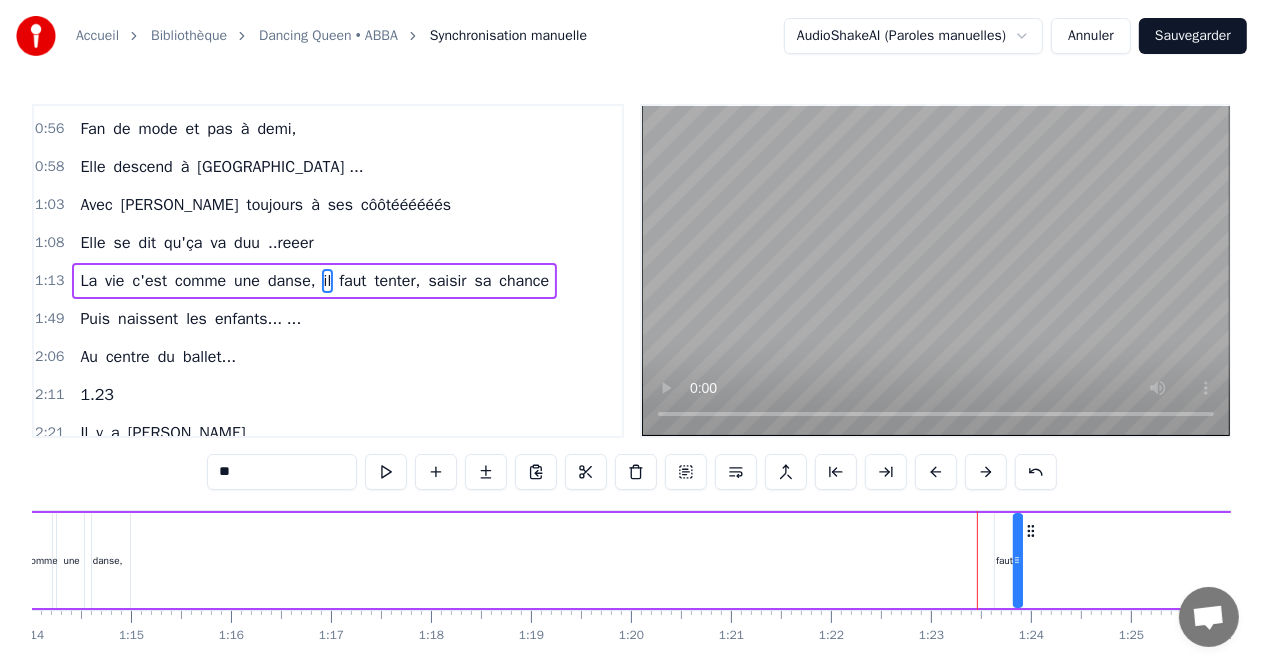scroll, scrollTop: 0, scrollLeft: 7402, axis: horizontal 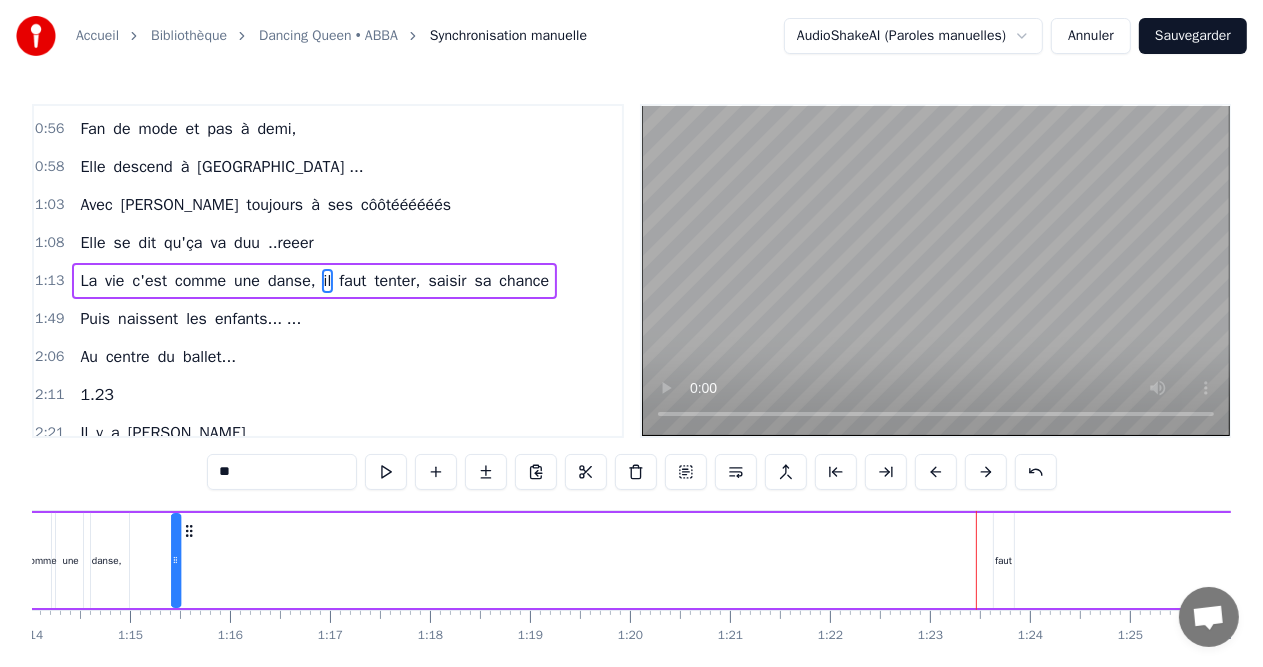 drag, startPoint x: 1029, startPoint y: 528, endPoint x: 187, endPoint y: 544, distance: 842.152 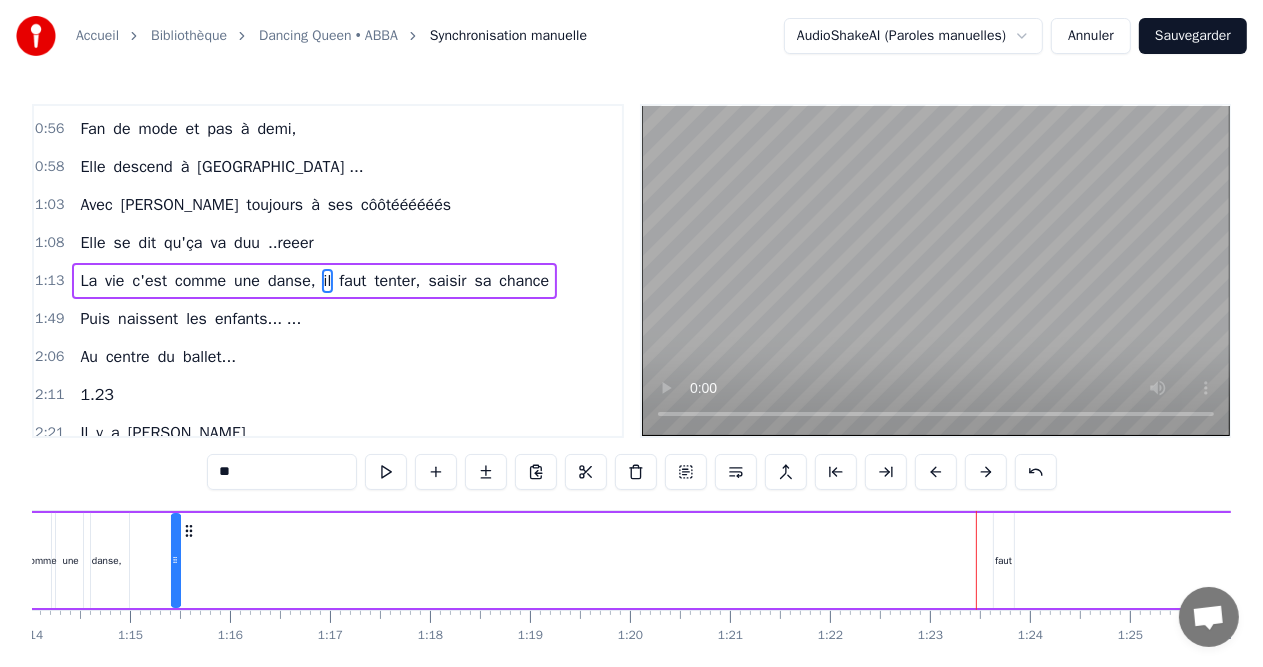 click on "faut" at bounding box center [1004, 560] 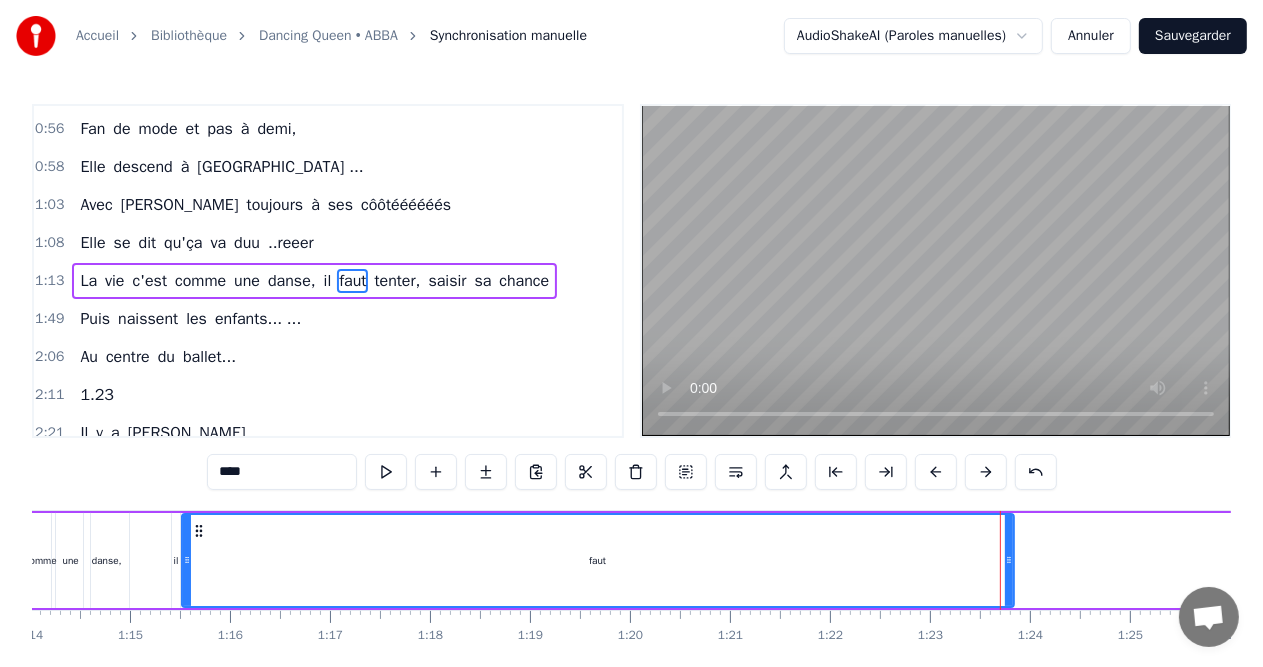 drag, startPoint x: 996, startPoint y: 552, endPoint x: 184, endPoint y: 555, distance: 812.00555 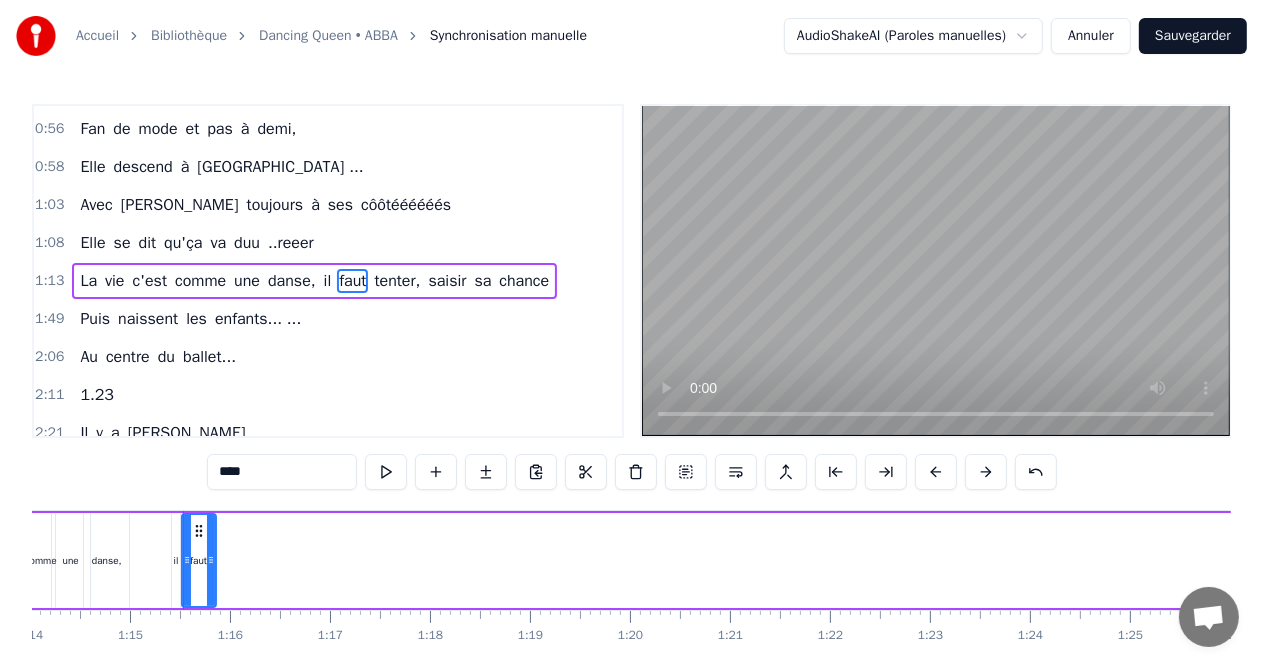drag, startPoint x: 1006, startPoint y: 554, endPoint x: 208, endPoint y: 554, distance: 798 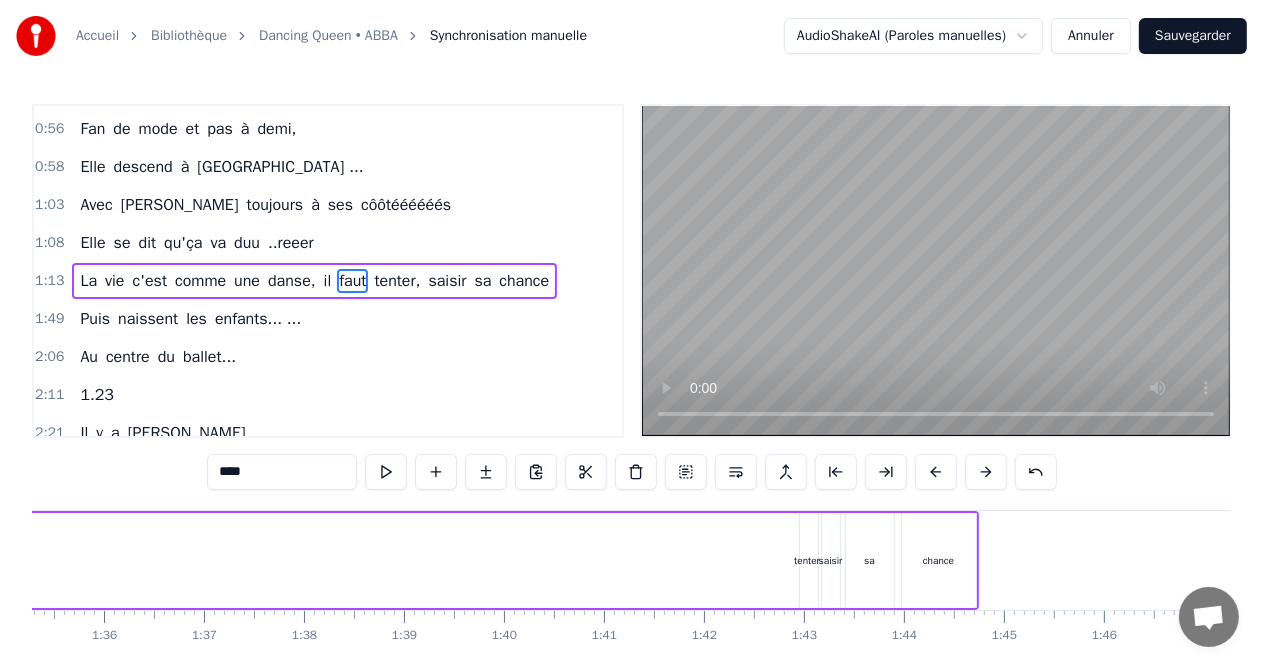 scroll, scrollTop: 0, scrollLeft: 9536, axis: horizontal 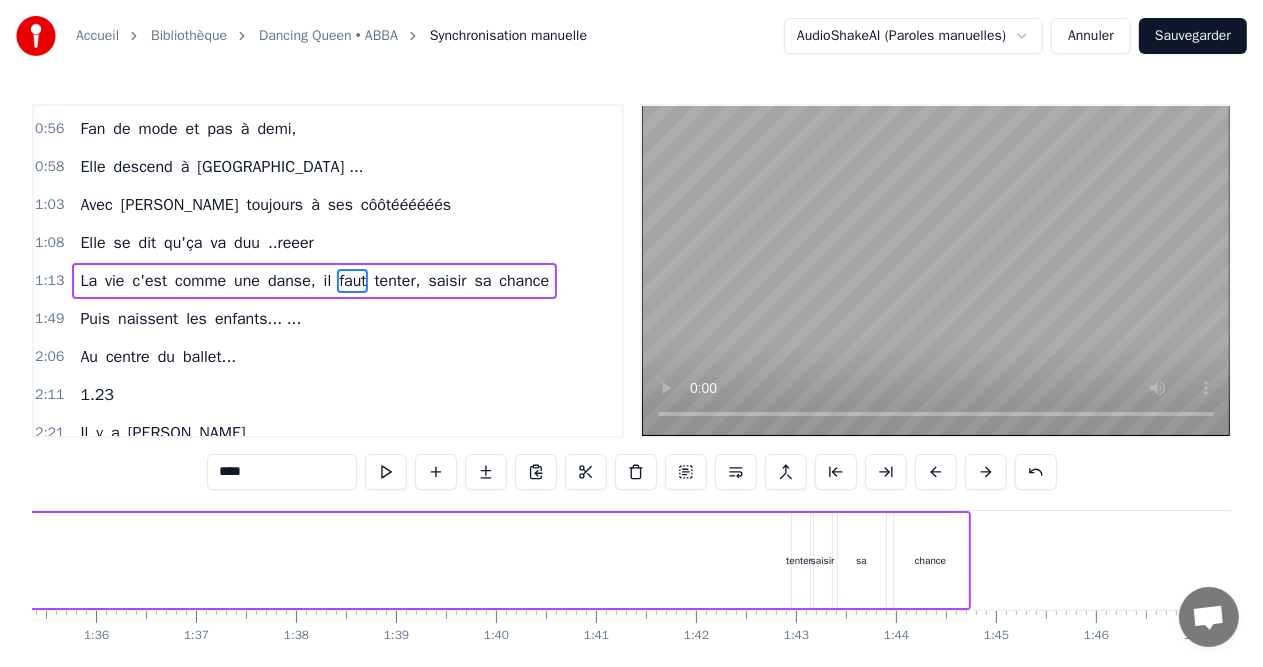 click on "La vie c'est comme une danse, il faut tenter, saisir sa chance" at bounding box center (-616, 560) 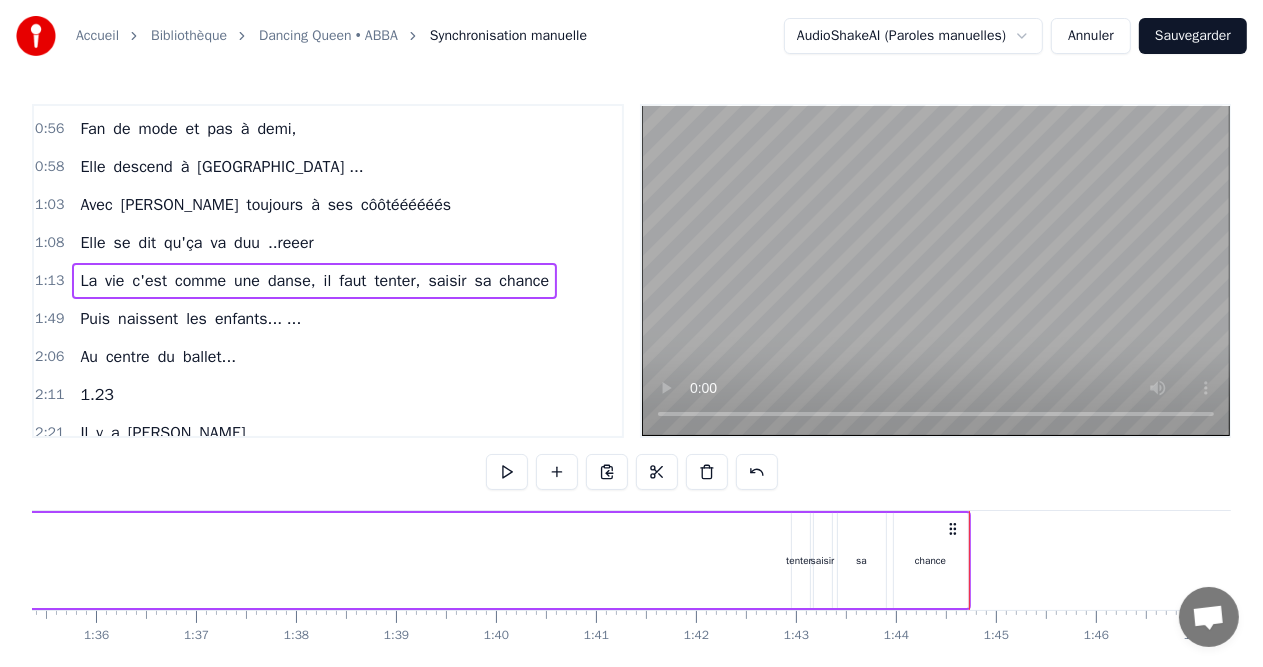 click on "chance" at bounding box center (931, 560) 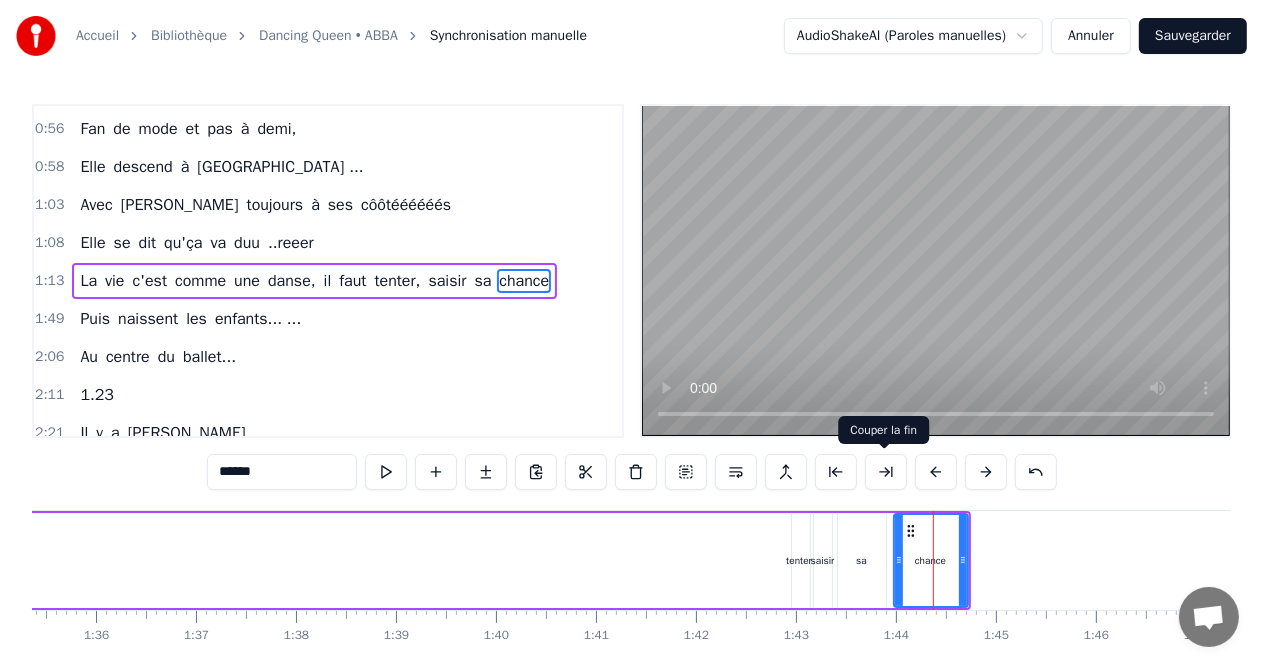 click on "1:13 La vie c'est comme une danse, il faut tenter, saisir sa chance" at bounding box center [328, 281] 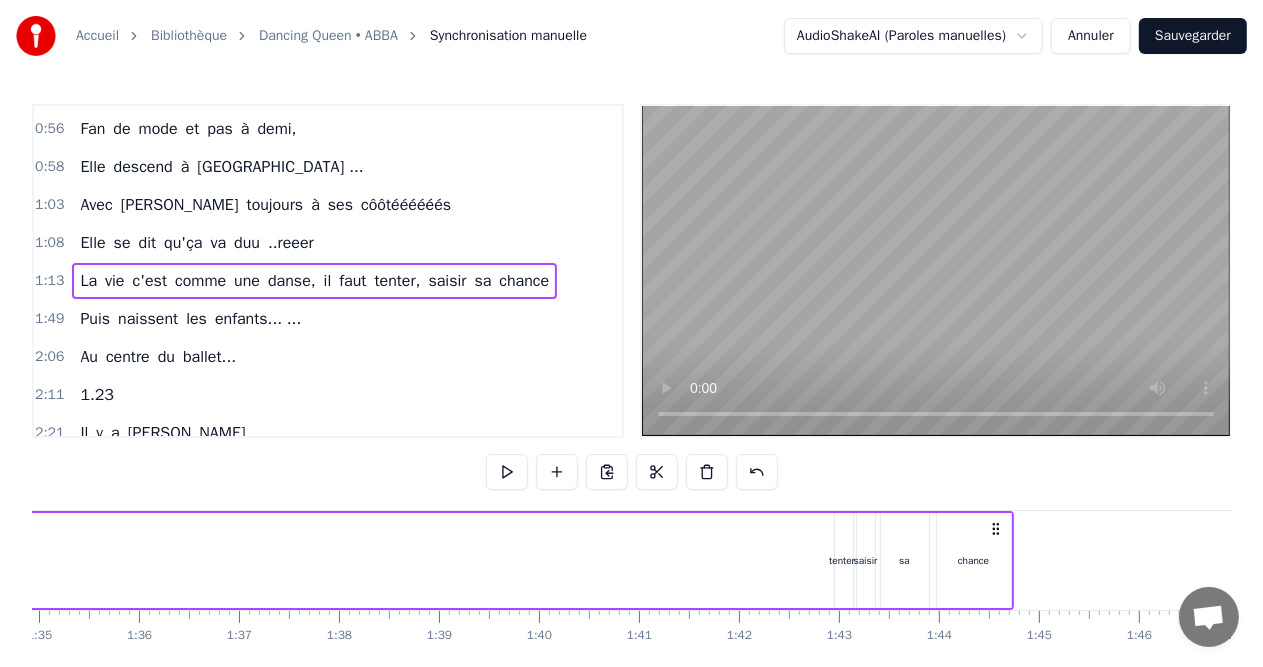 scroll, scrollTop: 0, scrollLeft: 9500, axis: horizontal 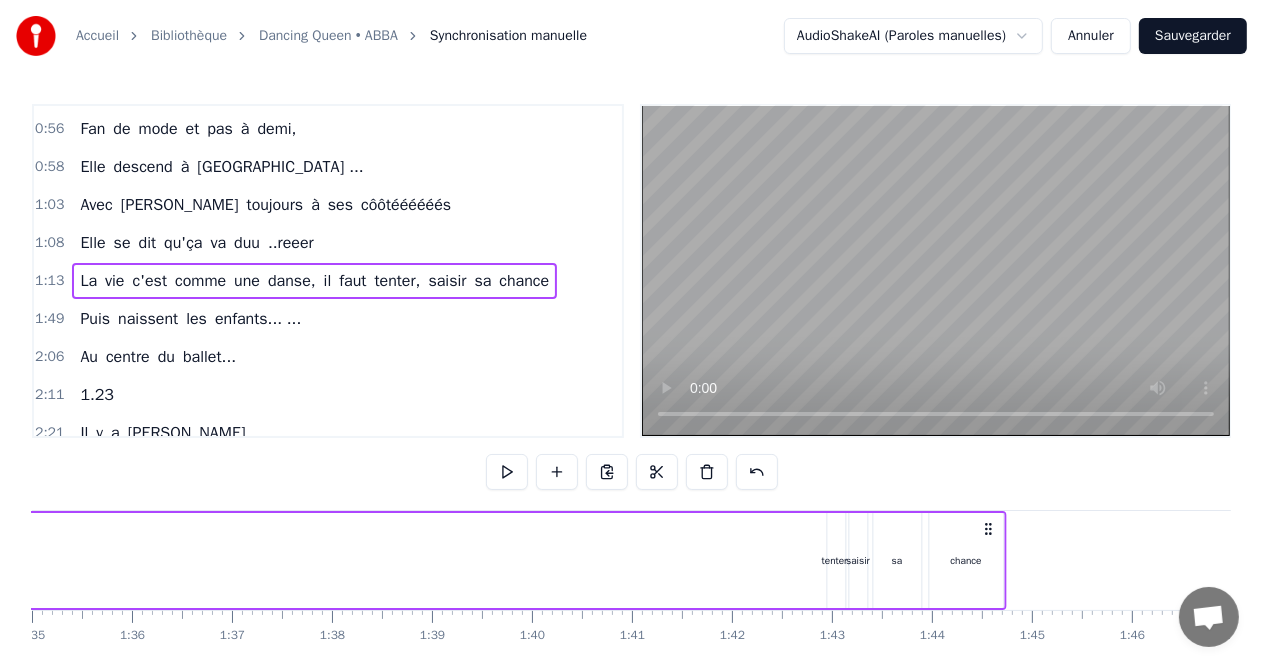 click 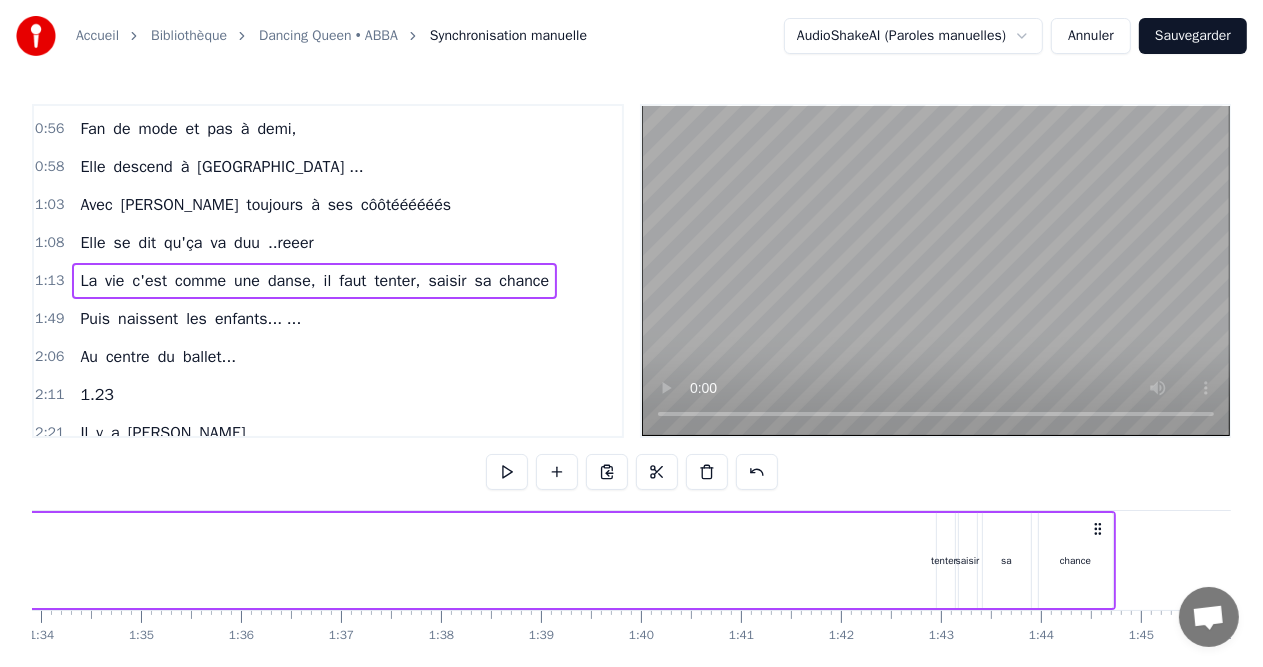 scroll, scrollTop: 0, scrollLeft: 9418, axis: horizontal 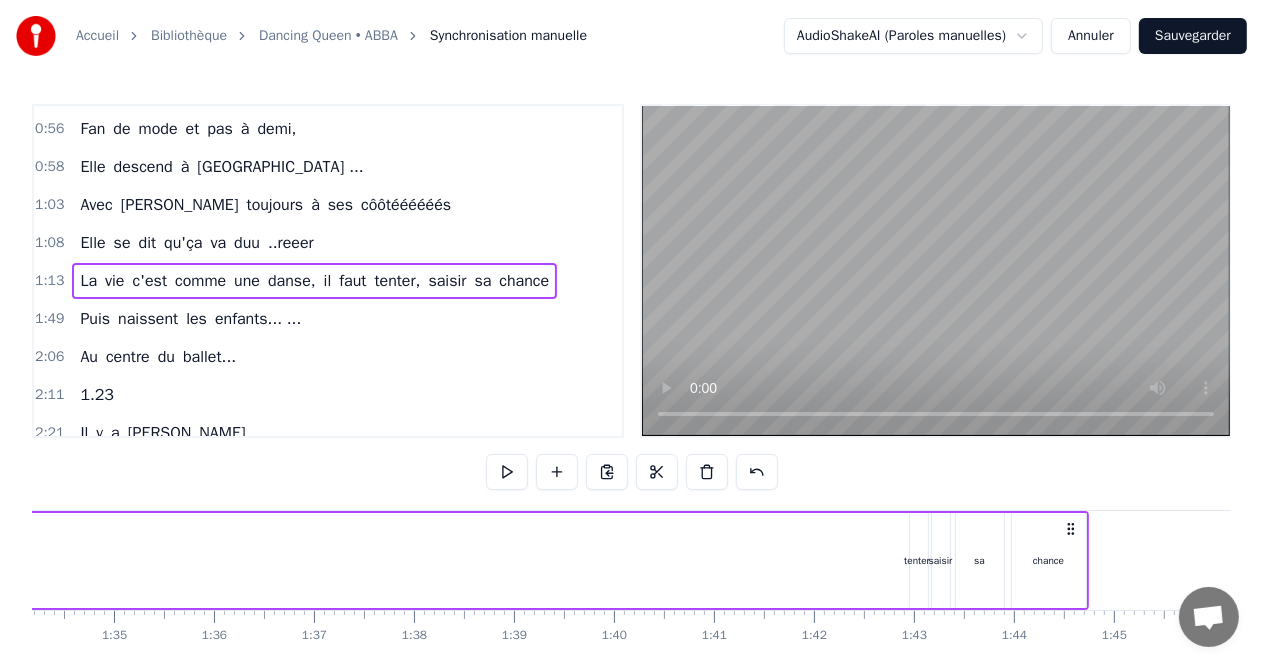 click on "tenter," at bounding box center [919, 560] 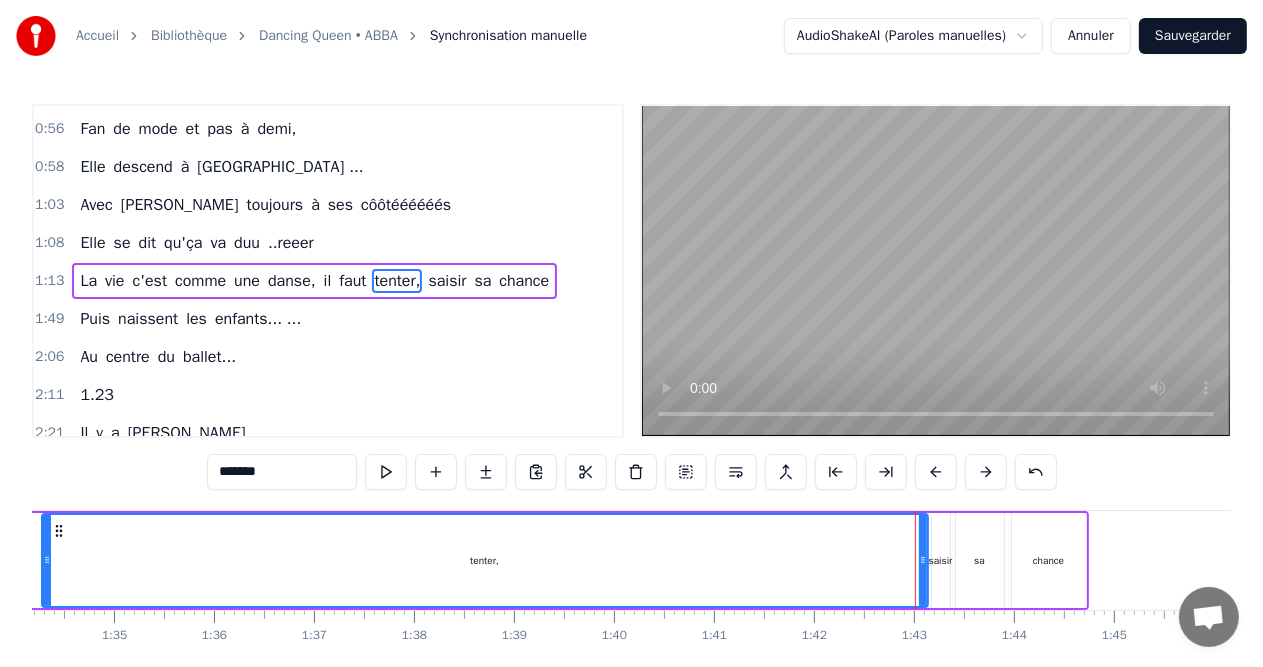 drag, startPoint x: 908, startPoint y: 556, endPoint x: 40, endPoint y: 543, distance: 868.09735 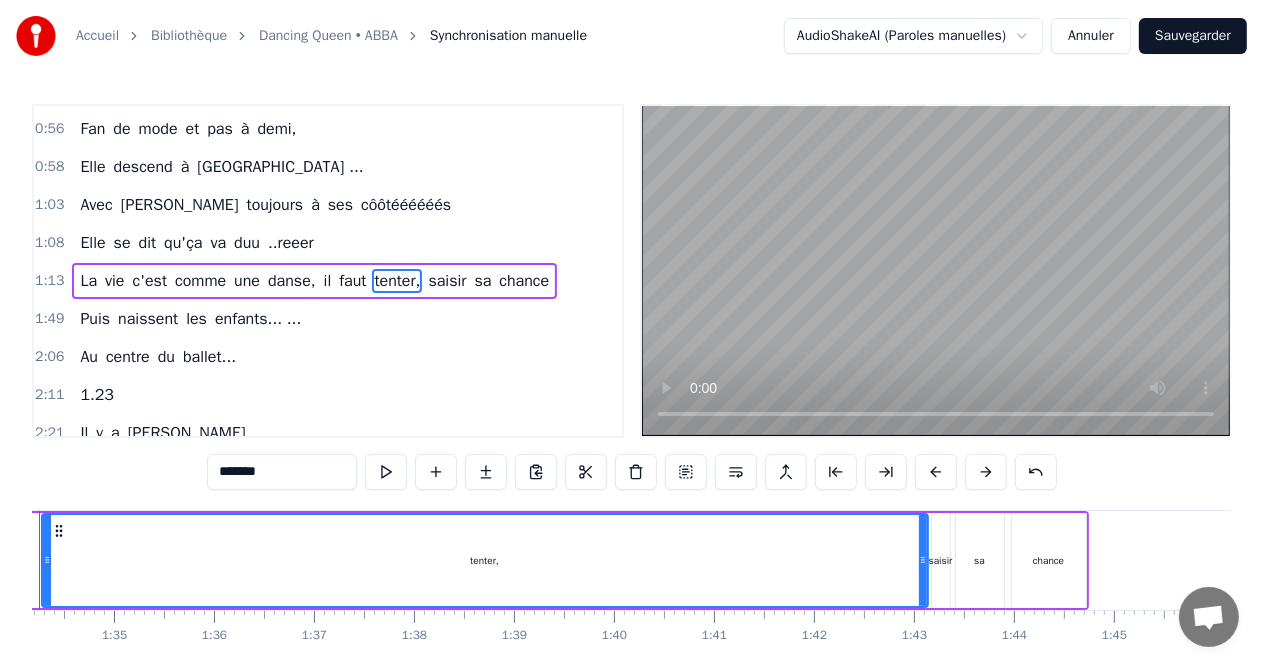 scroll, scrollTop: 0, scrollLeft: 9324, axis: horizontal 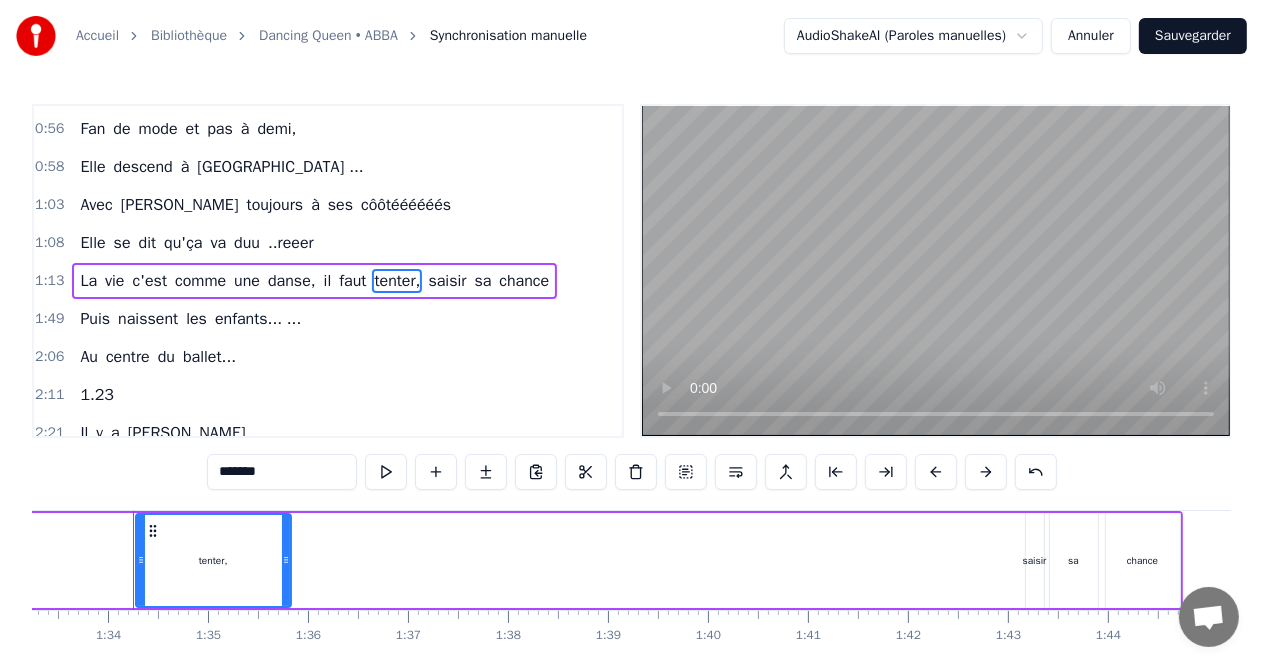drag, startPoint x: 1016, startPoint y: 560, endPoint x: 257, endPoint y: 539, distance: 759.29047 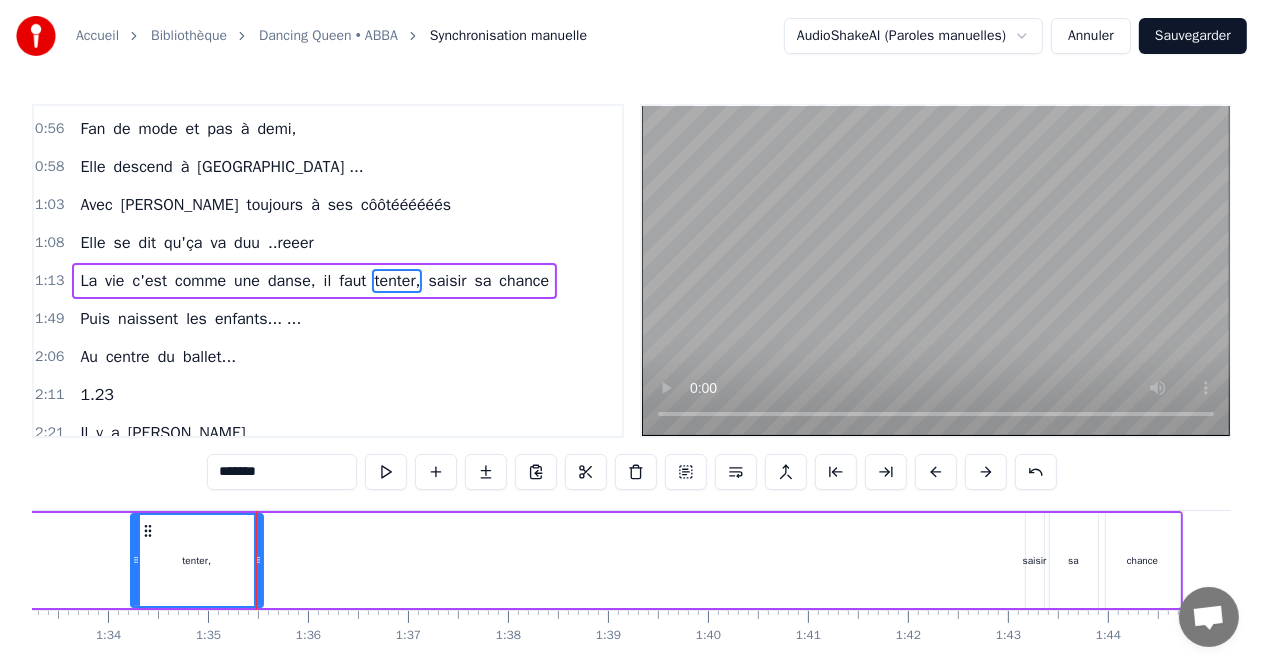 click 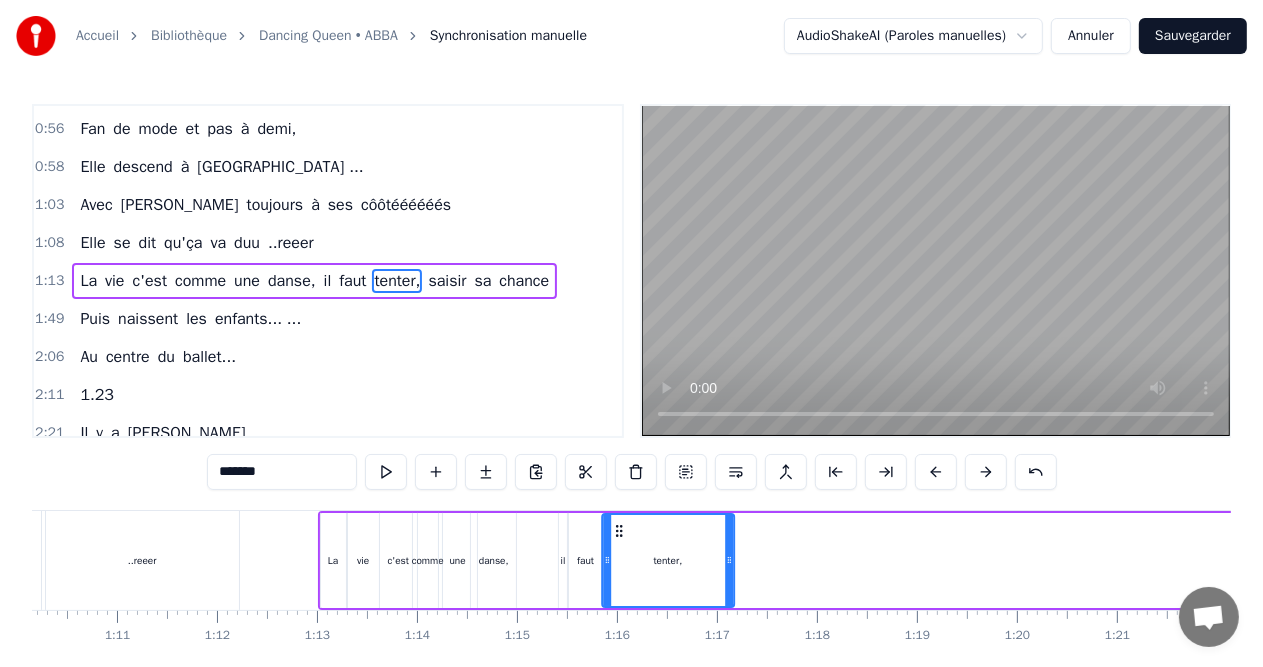 scroll, scrollTop: 0, scrollLeft: 6990, axis: horizontal 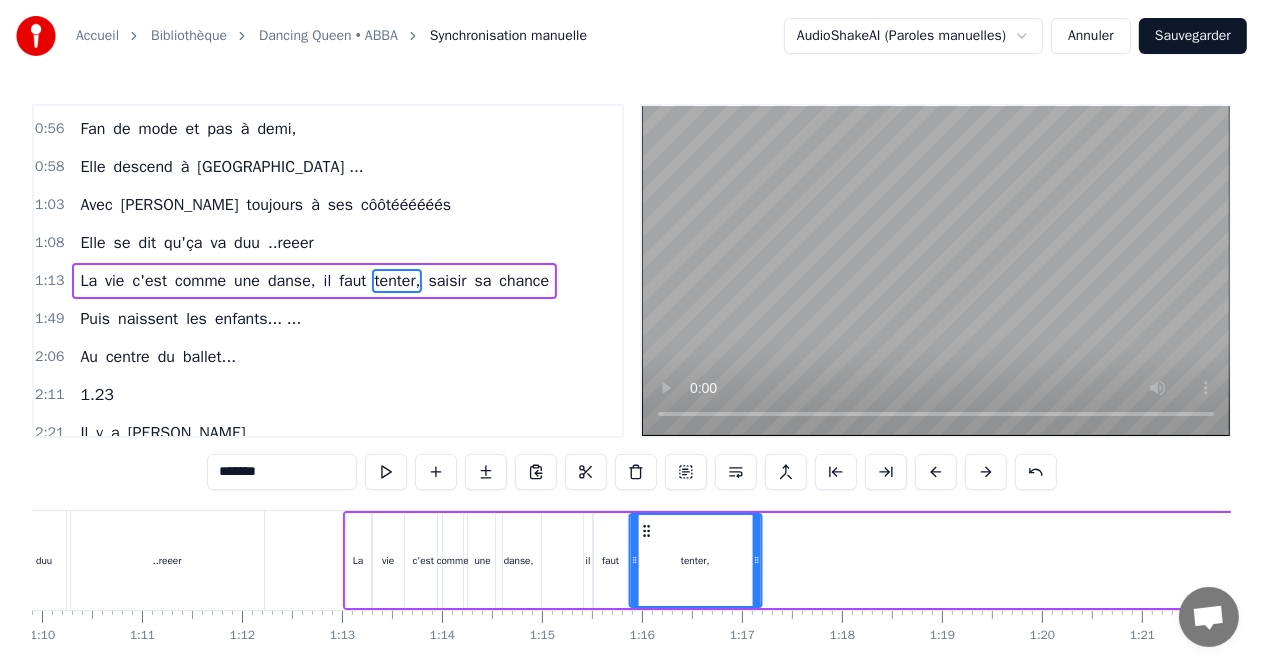 drag, startPoint x: 146, startPoint y: 528, endPoint x: 645, endPoint y: 533, distance: 499.02505 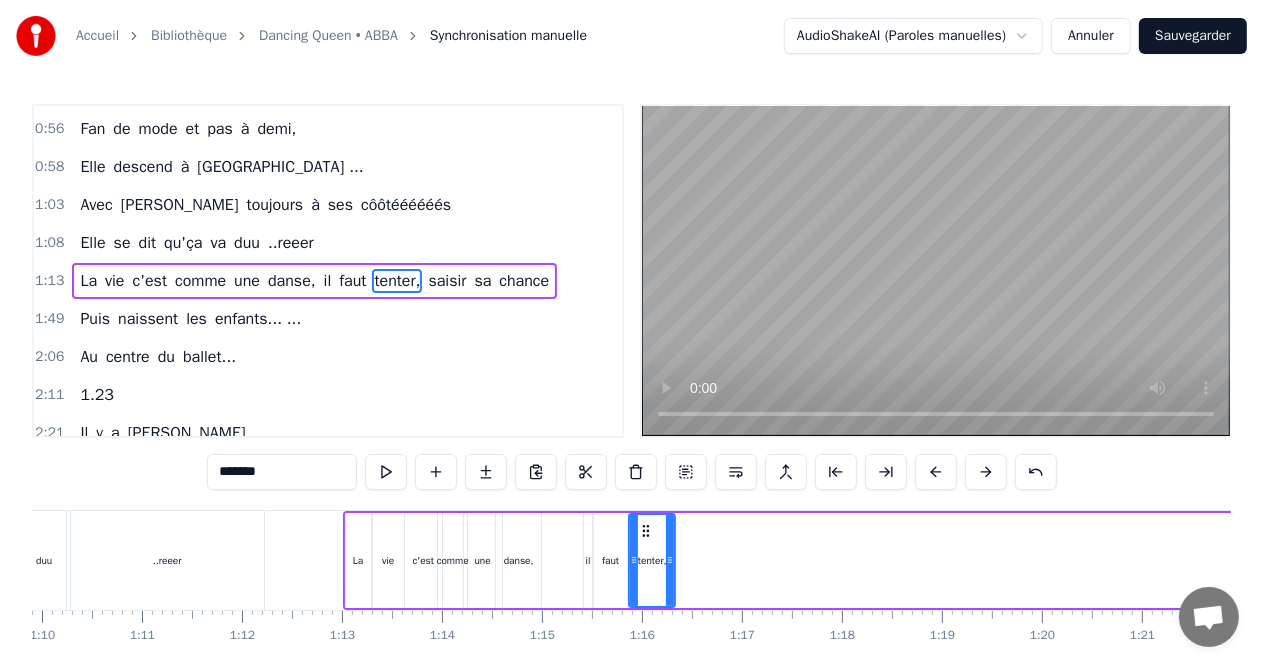 drag, startPoint x: 758, startPoint y: 561, endPoint x: 672, endPoint y: 560, distance: 86.00581 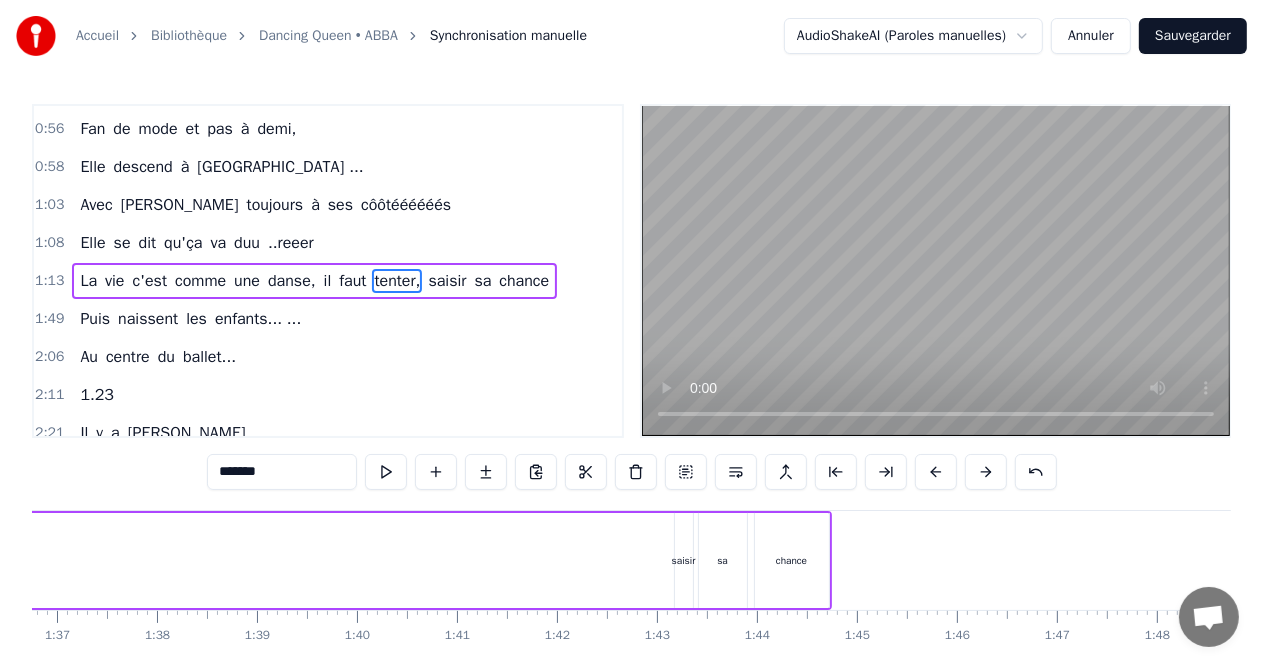 scroll, scrollTop: 0, scrollLeft: 9680, axis: horizontal 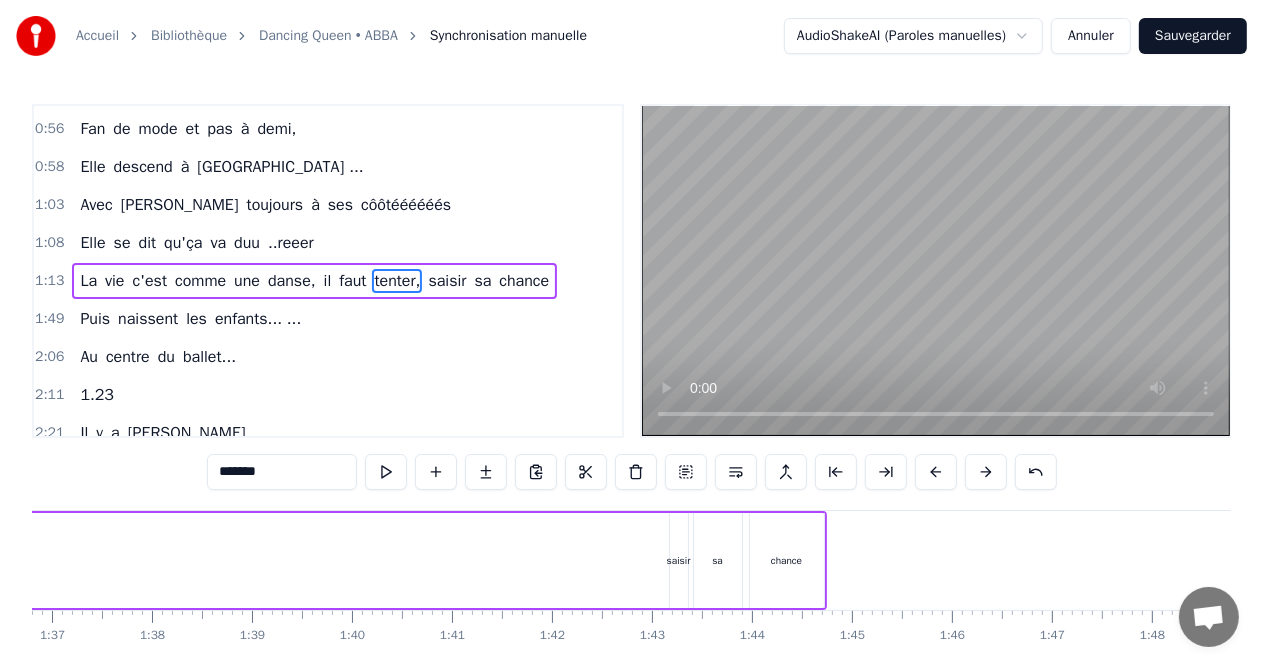 click on "saisir" at bounding box center [679, 560] 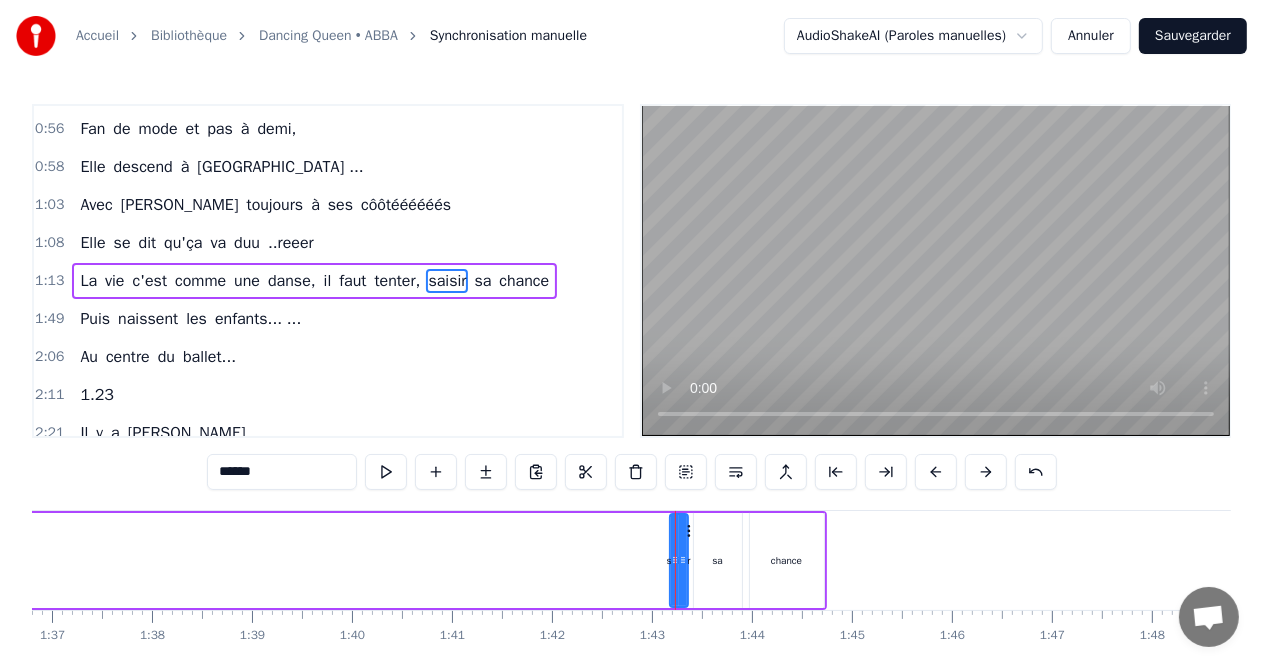 drag, startPoint x: 675, startPoint y: 550, endPoint x: 512, endPoint y: 551, distance: 163.00307 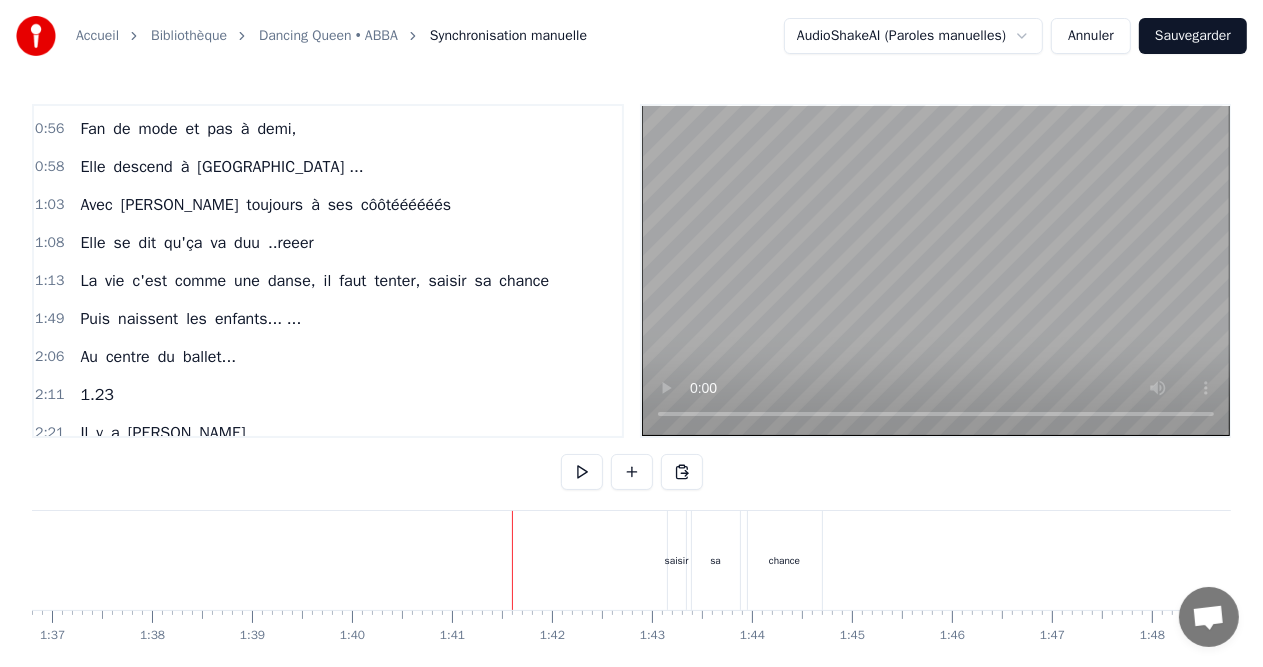 click on "saisir" at bounding box center [677, 560] 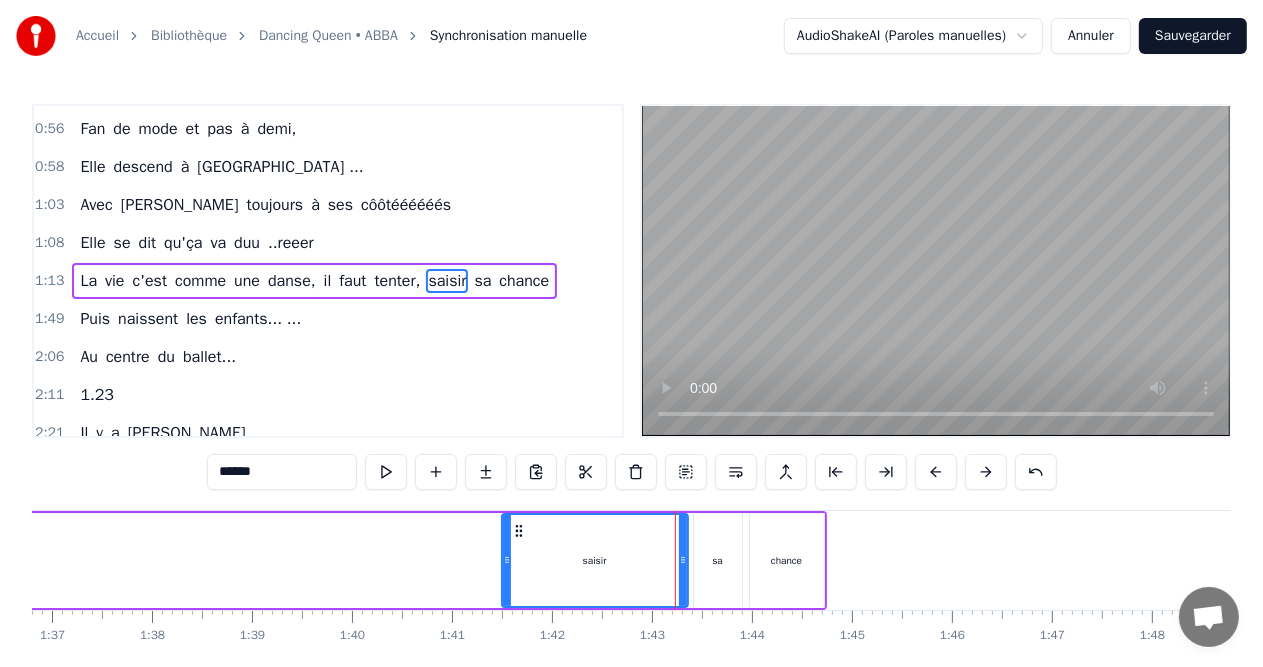 drag, startPoint x: 671, startPoint y: 560, endPoint x: 503, endPoint y: 560, distance: 168 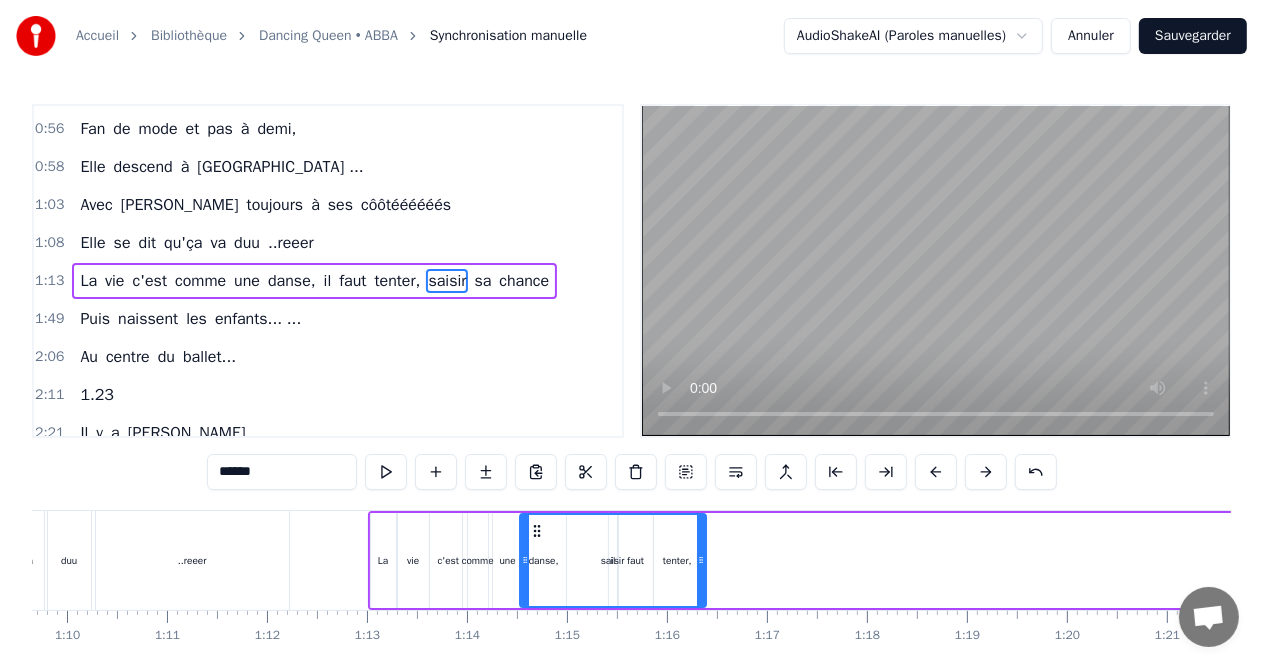 scroll, scrollTop: 0, scrollLeft: 6964, axis: horizontal 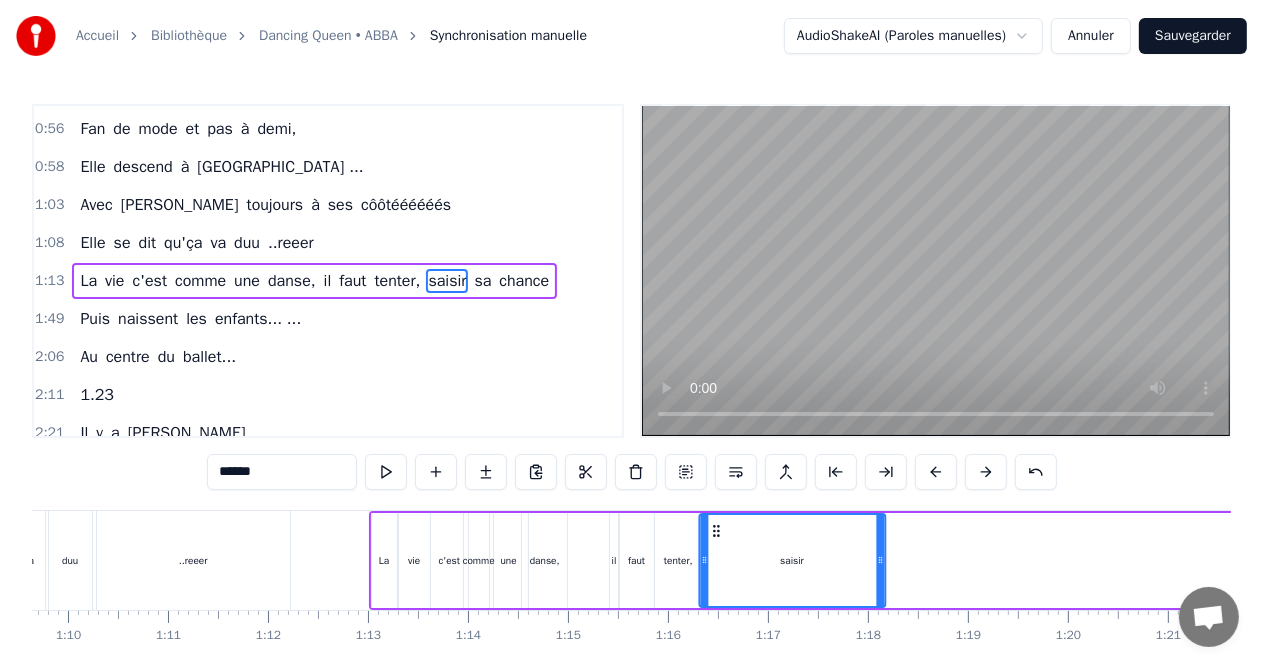 drag, startPoint x: 519, startPoint y: 525, endPoint x: 716, endPoint y: 512, distance: 197.42847 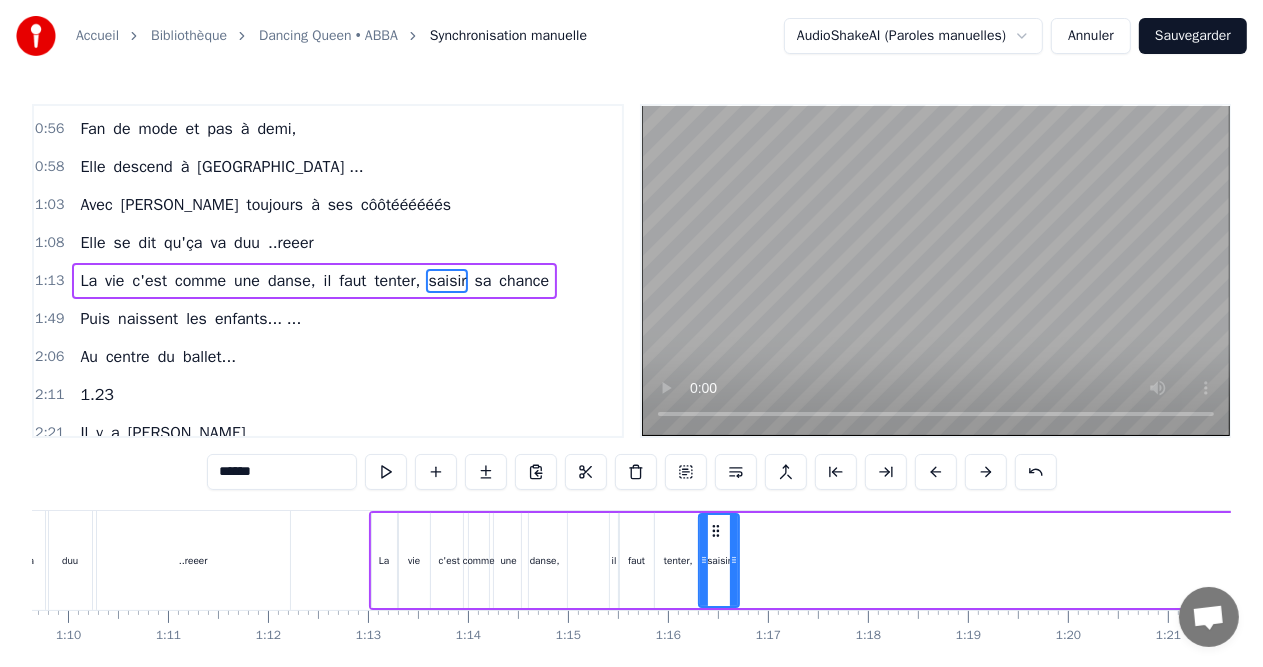 drag, startPoint x: 882, startPoint y: 554, endPoint x: 736, endPoint y: 556, distance: 146.0137 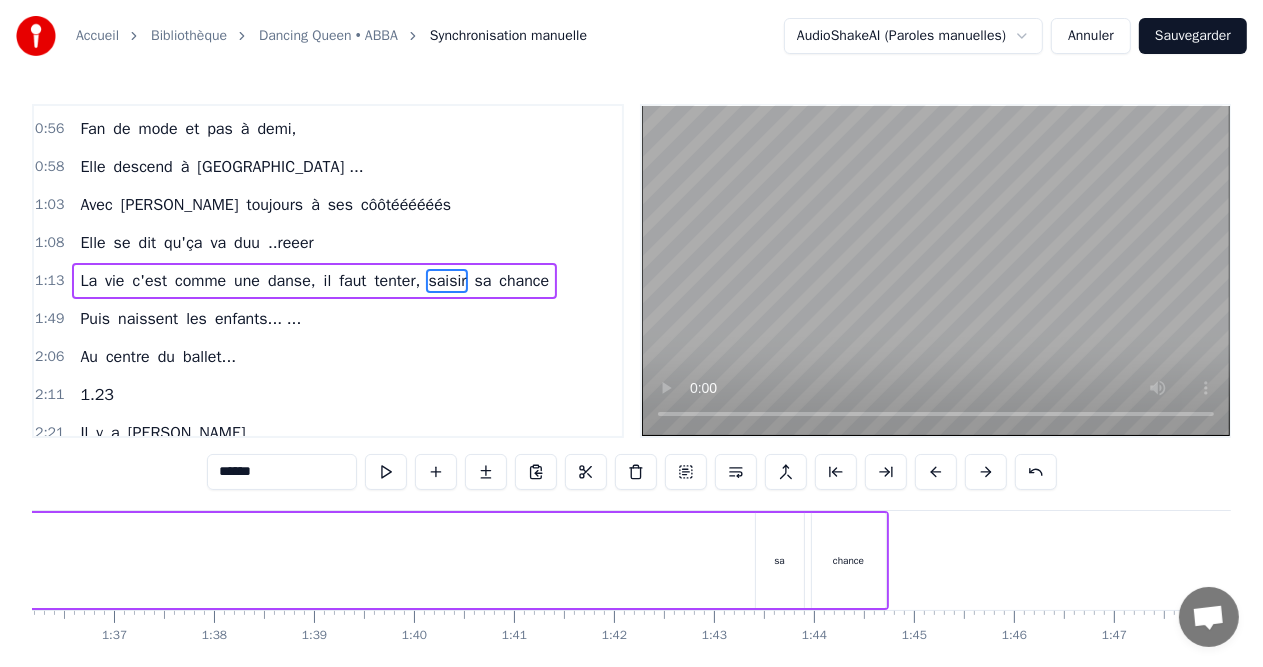 scroll, scrollTop: 0, scrollLeft: 9619, axis: horizontal 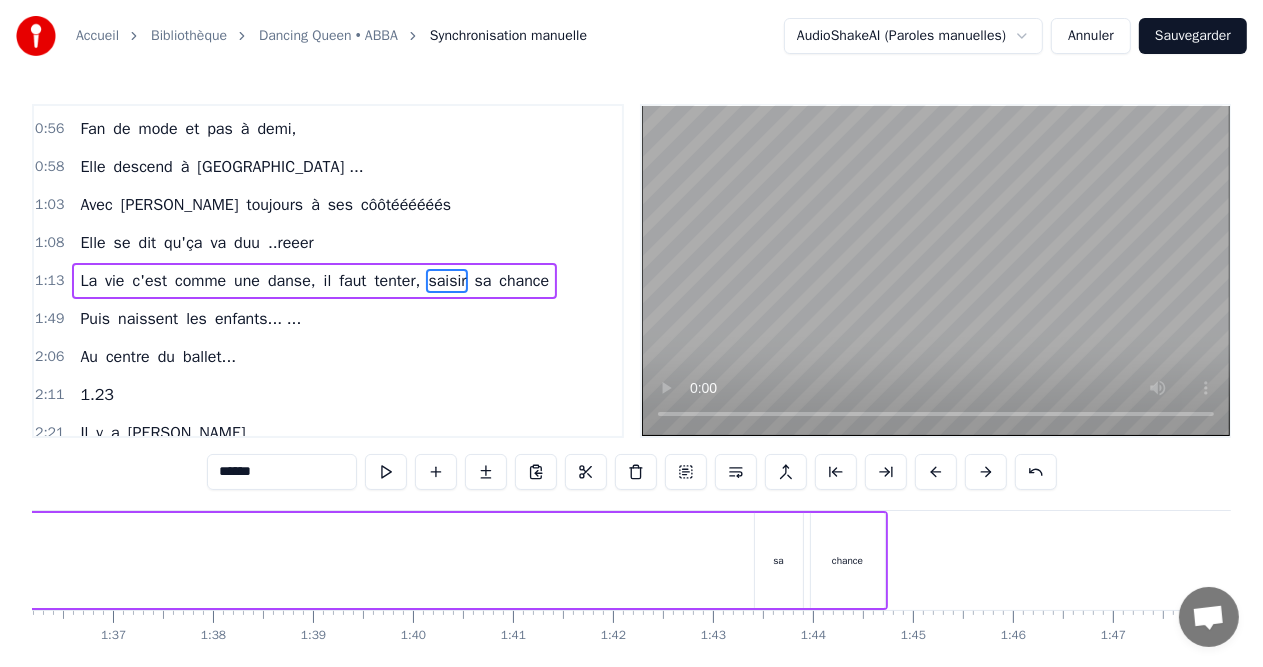 click on "sa" at bounding box center [779, 560] 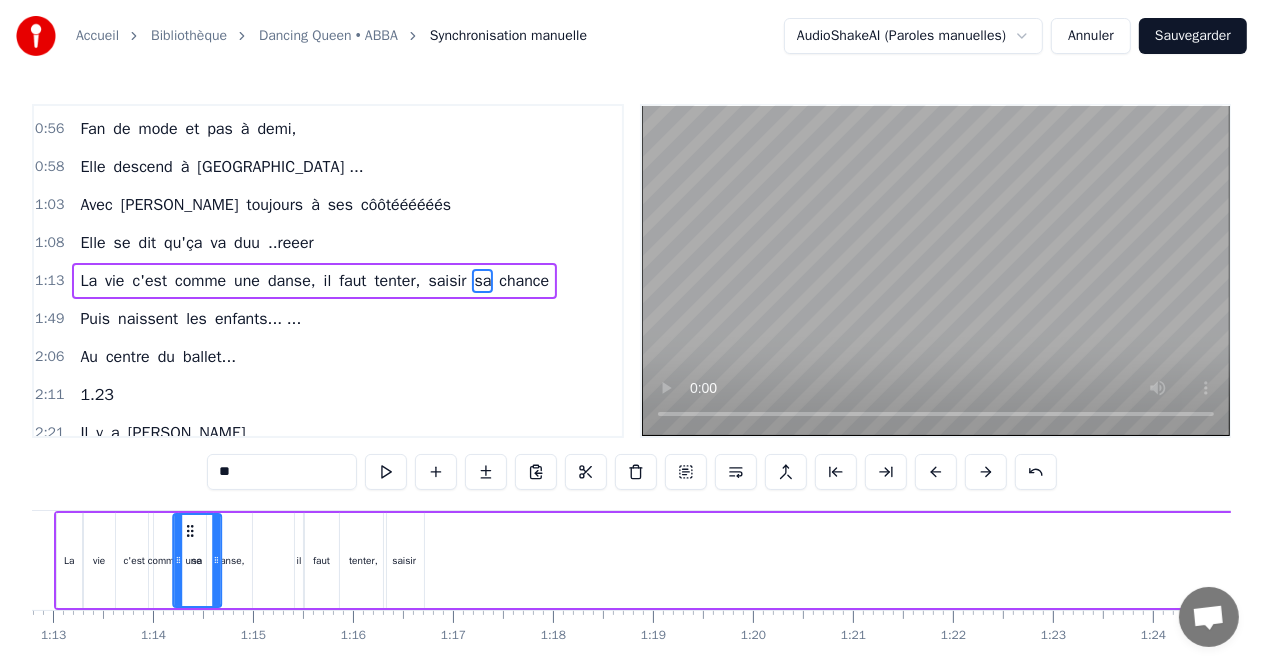 scroll, scrollTop: 0, scrollLeft: 7229, axis: horizontal 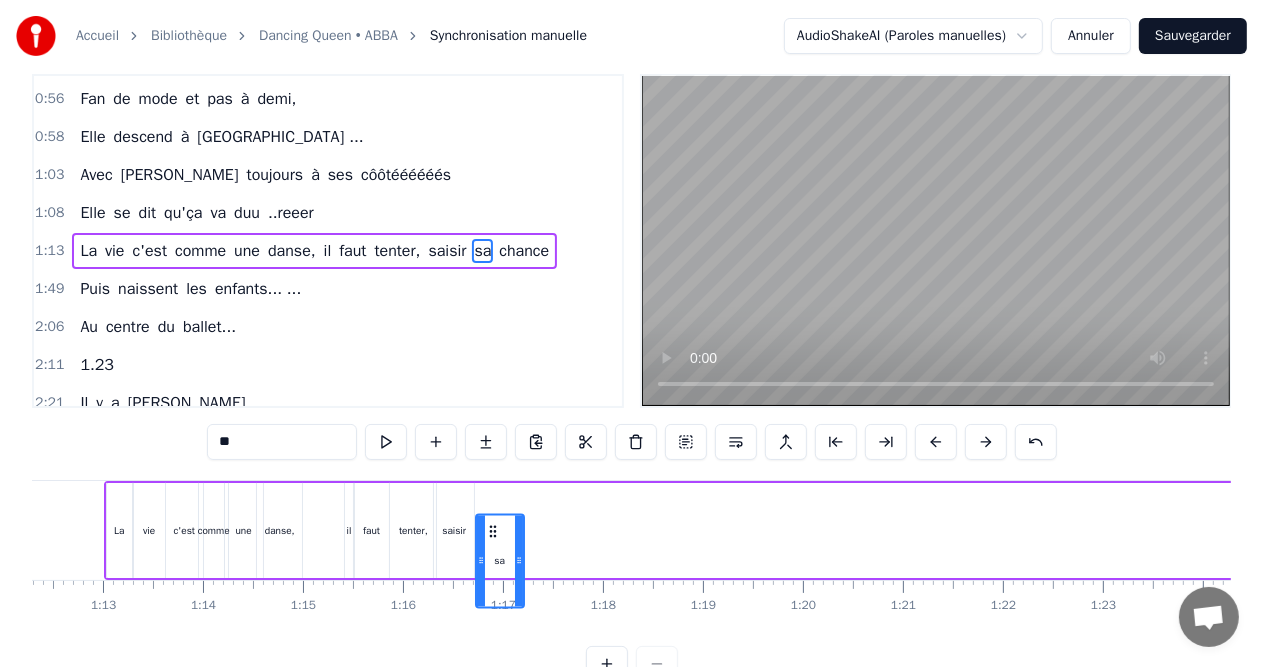 drag, startPoint x: 548, startPoint y: 528, endPoint x: 491, endPoint y: 532, distance: 57.14018 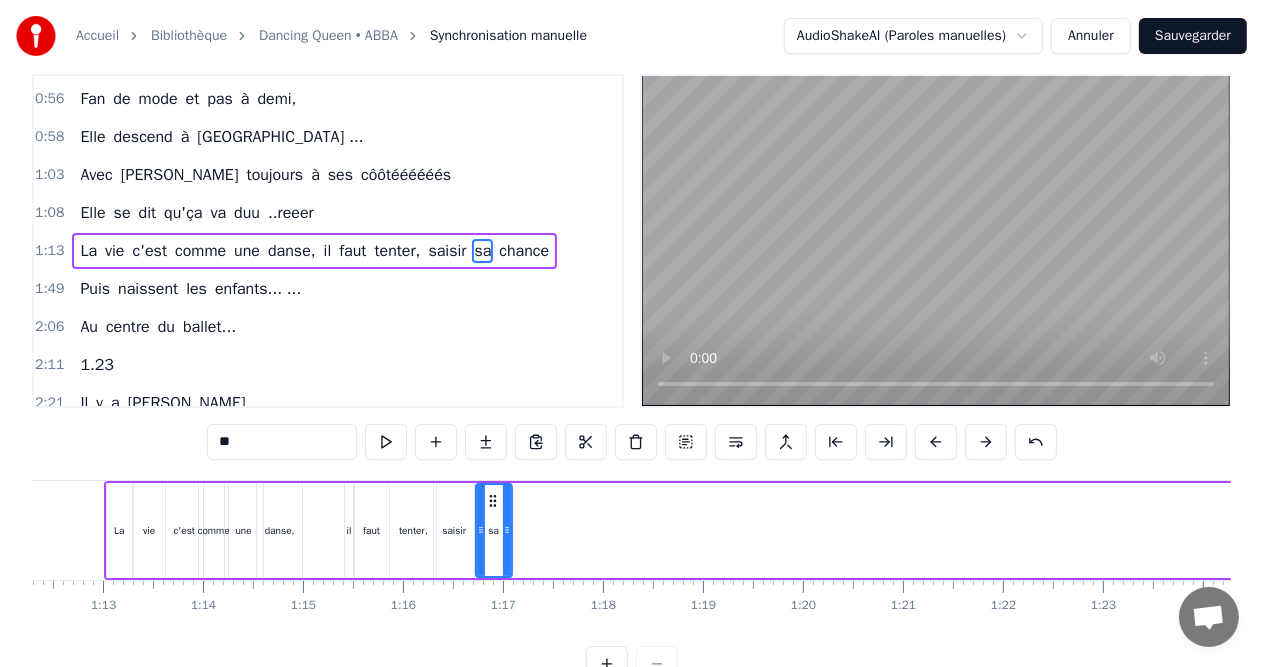 drag, startPoint x: 520, startPoint y: 531, endPoint x: 508, endPoint y: 531, distance: 12 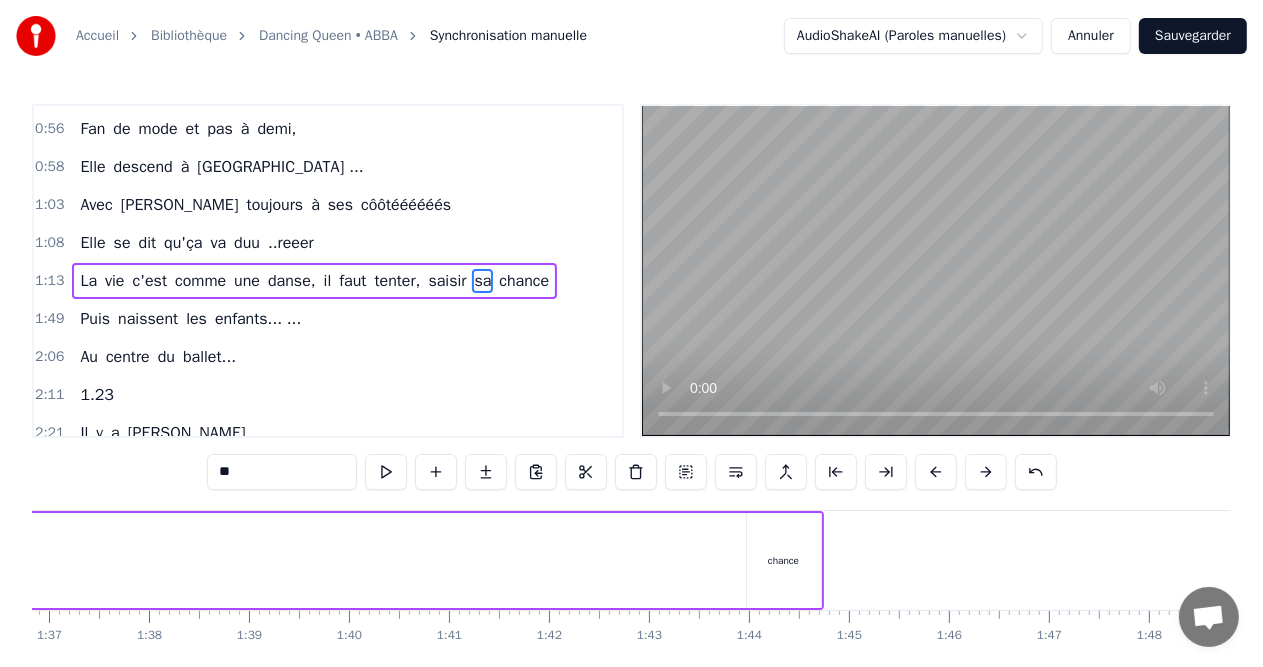 scroll, scrollTop: 0, scrollLeft: 9684, axis: horizontal 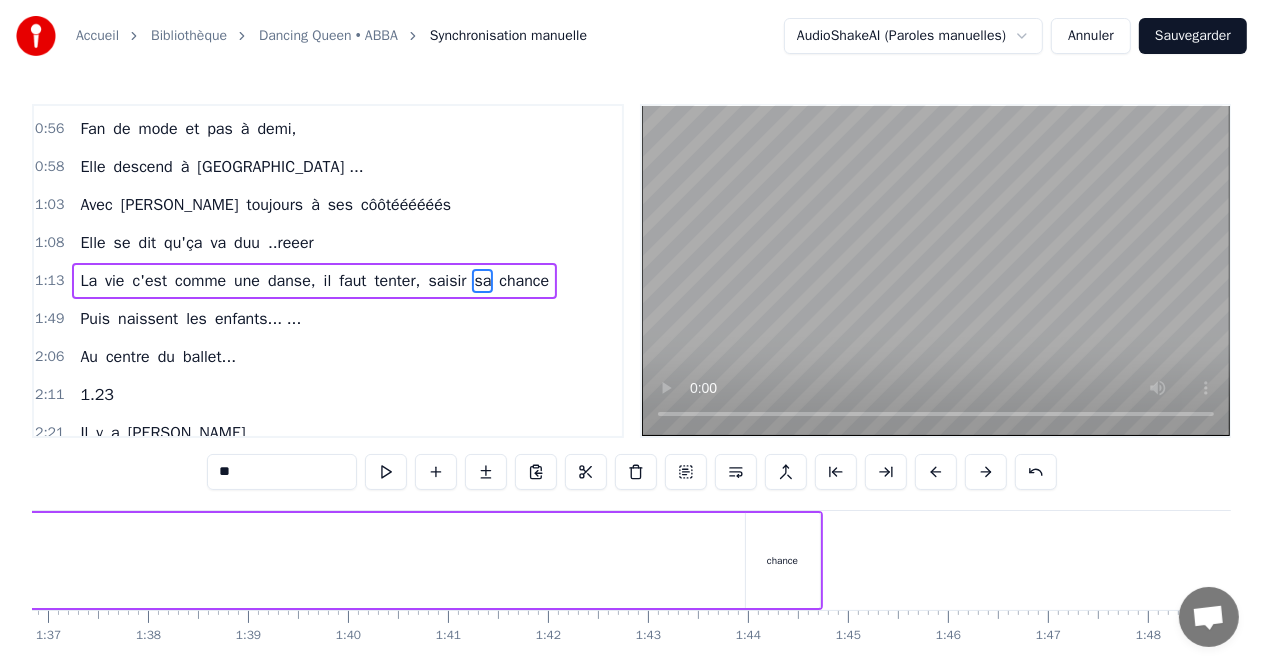 click on "chance" at bounding box center [783, 560] 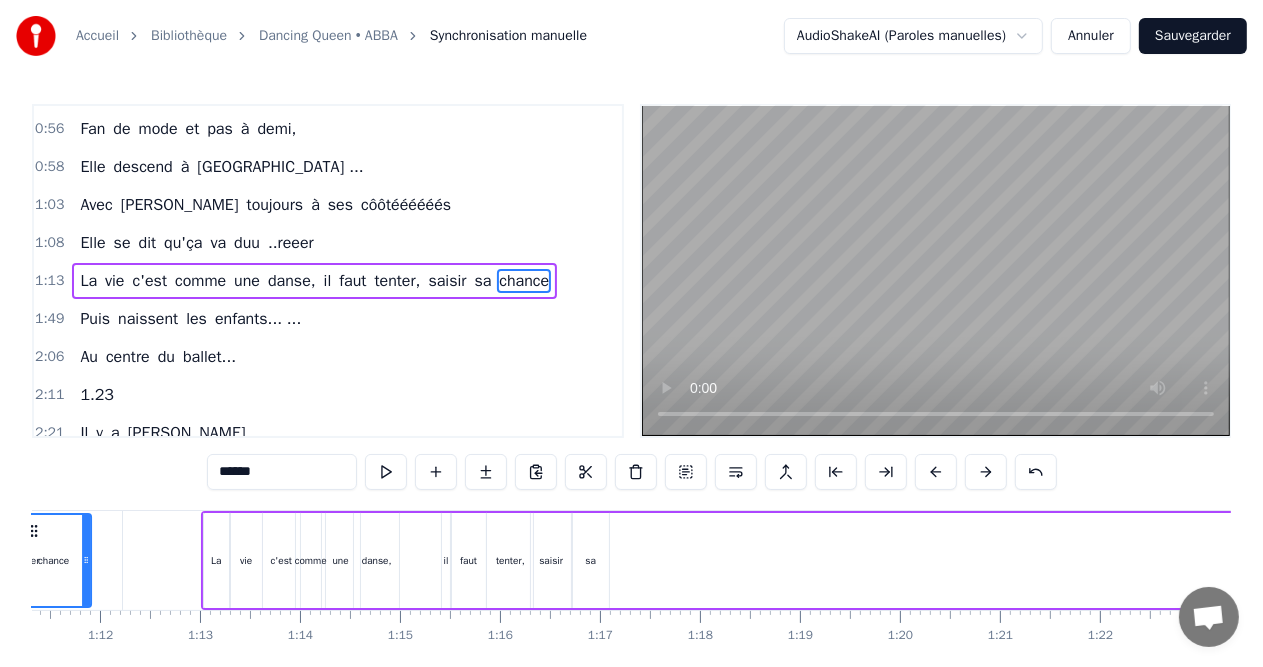 scroll, scrollTop: 0, scrollLeft: 7121, axis: horizontal 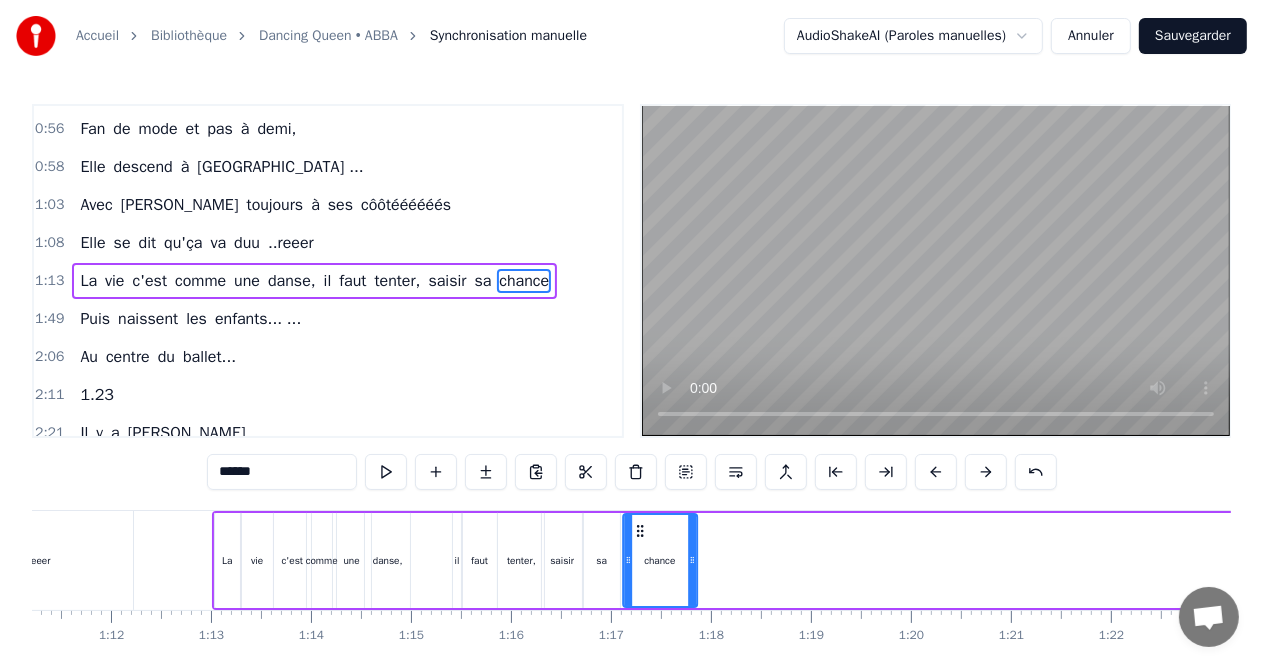 drag, startPoint x: 762, startPoint y: 534, endPoint x: 640, endPoint y: 523, distance: 122.494896 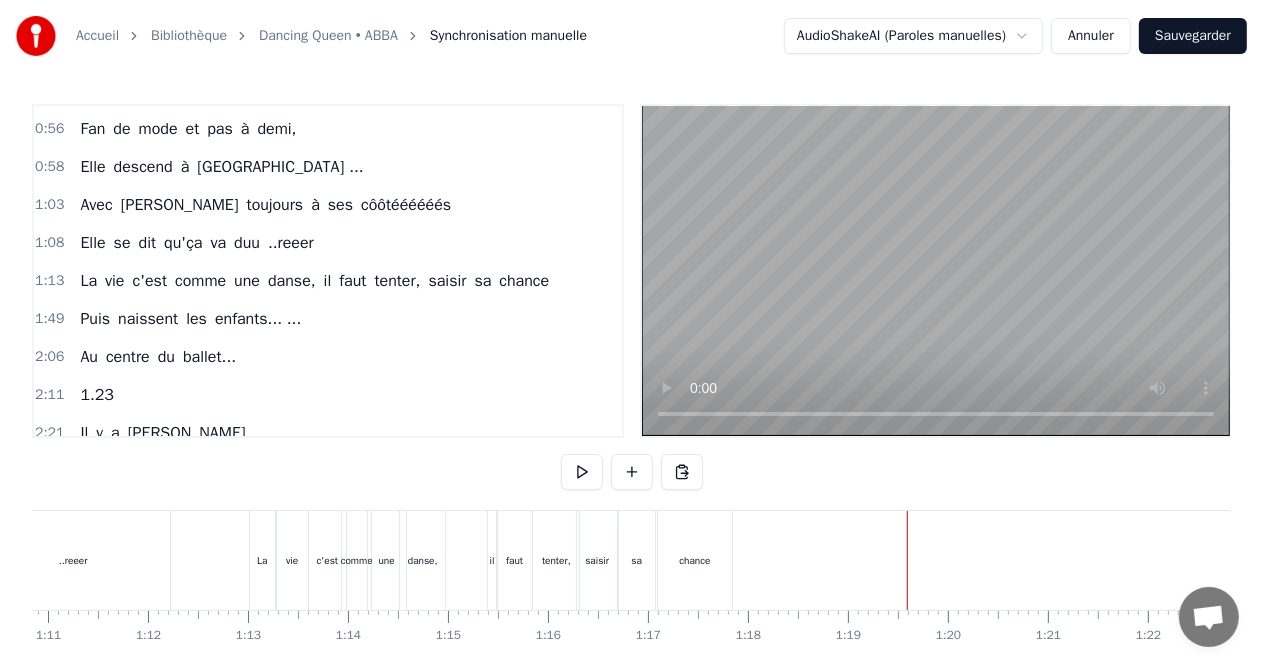 scroll, scrollTop: 0, scrollLeft: 7067, axis: horizontal 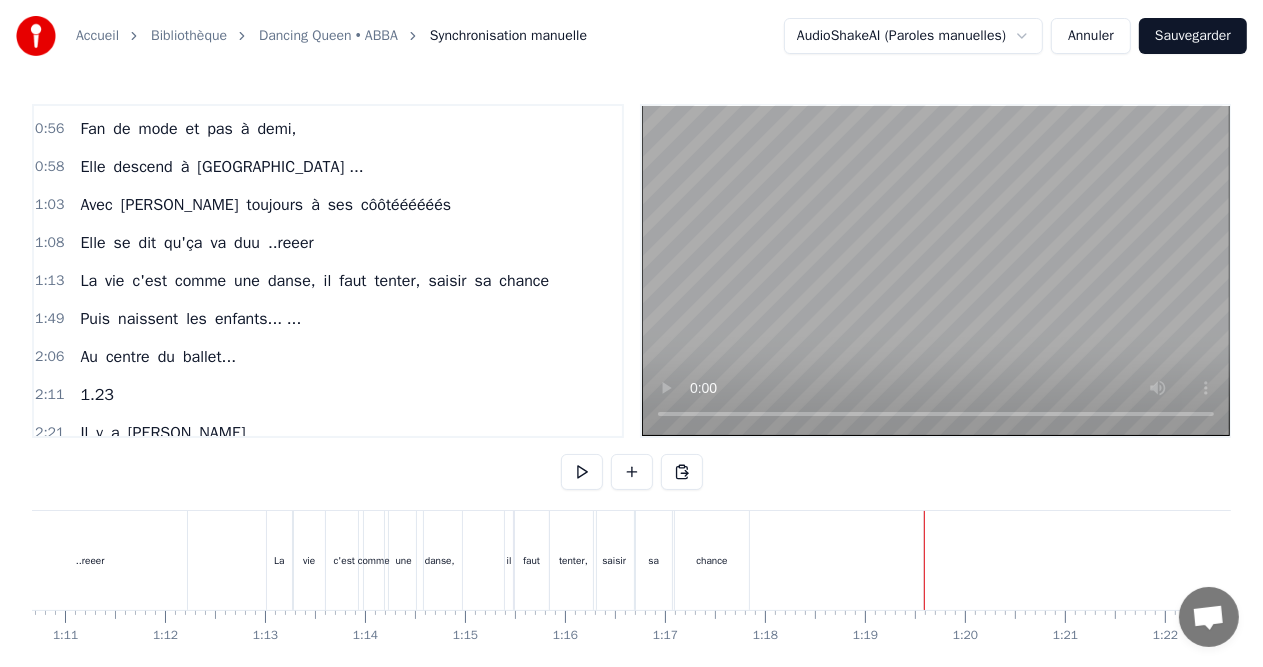 click on "1:13 La vie c'est comme une danse, il faut tenter, saisir sa chance" at bounding box center [328, 281] 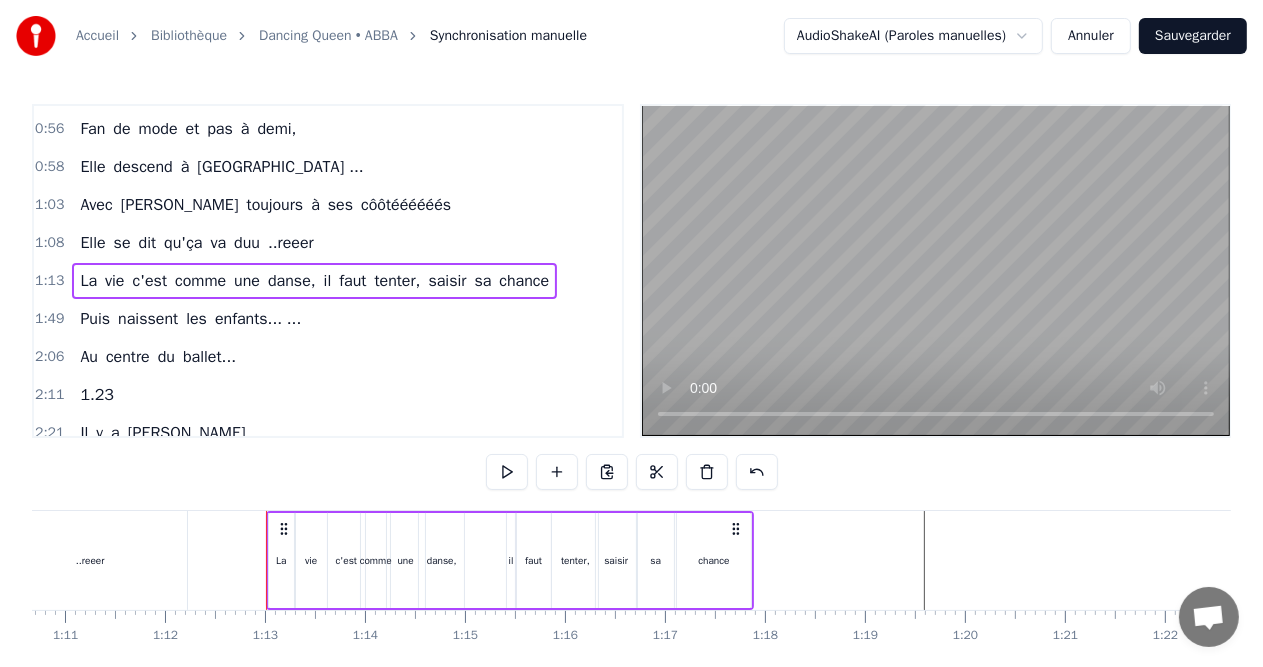 click on "..reeer" at bounding box center (90, 560) 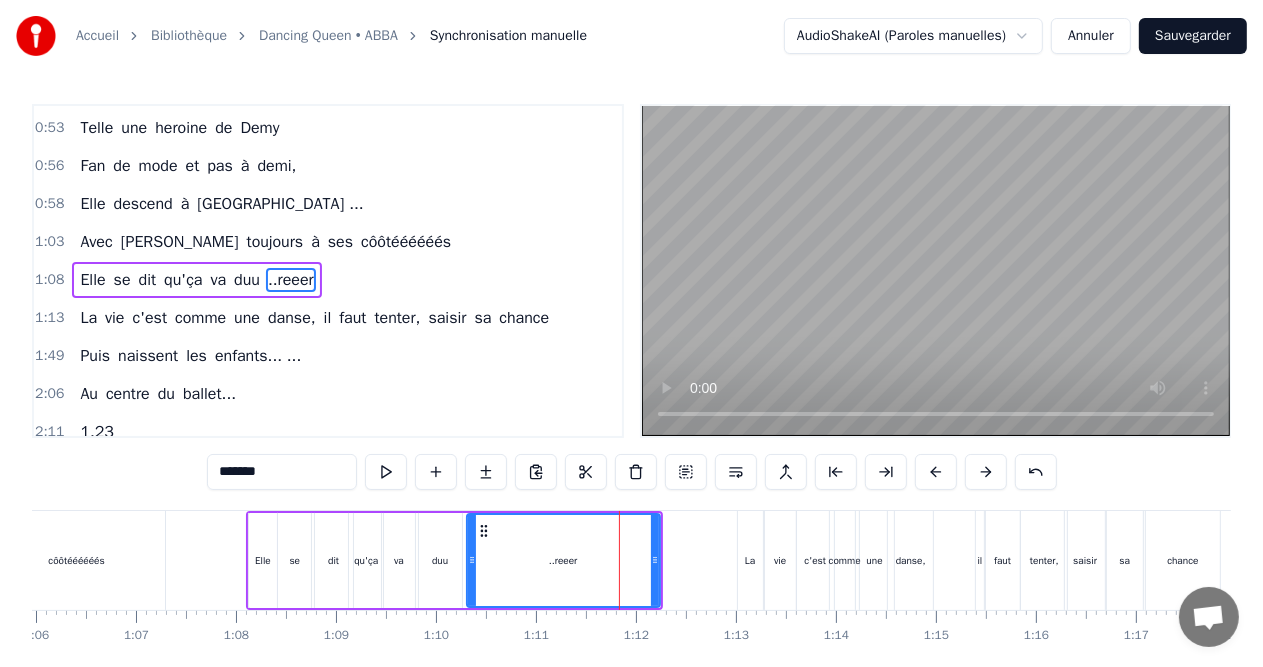 scroll, scrollTop: 0, scrollLeft: 6538, axis: horizontal 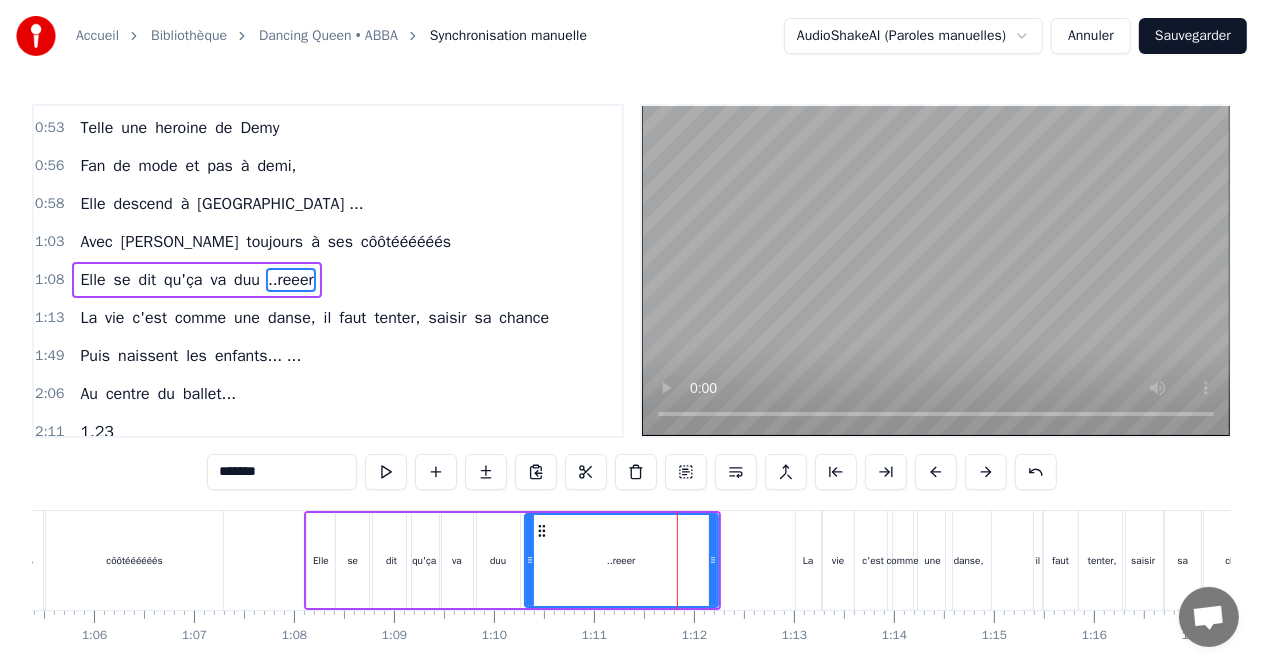click at bounding box center (5667, 560) 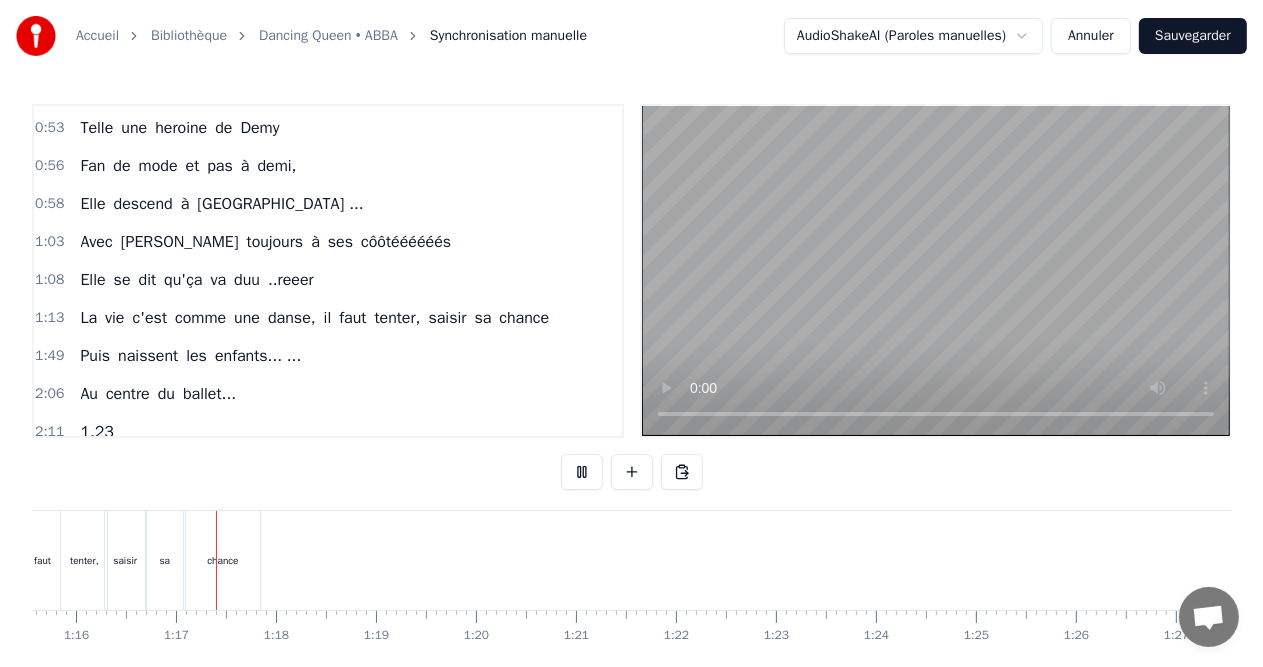 scroll, scrollTop: 0, scrollLeft: 7560, axis: horizontal 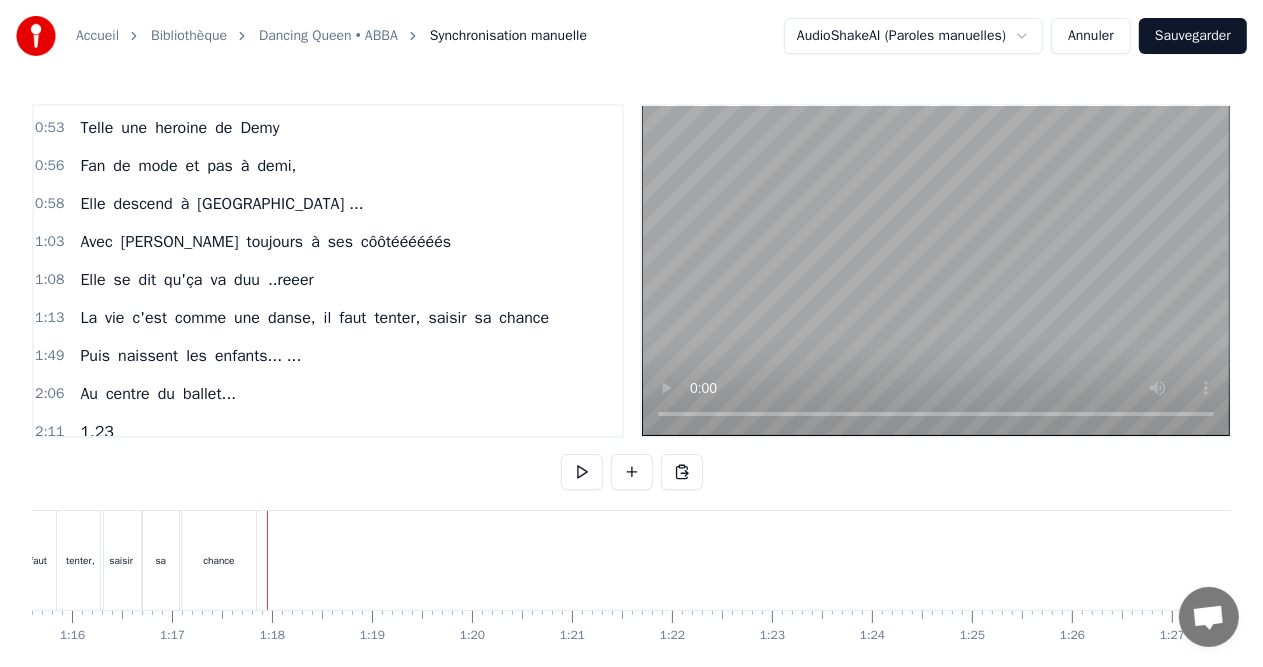 click on "tenter," at bounding box center (80, 560) 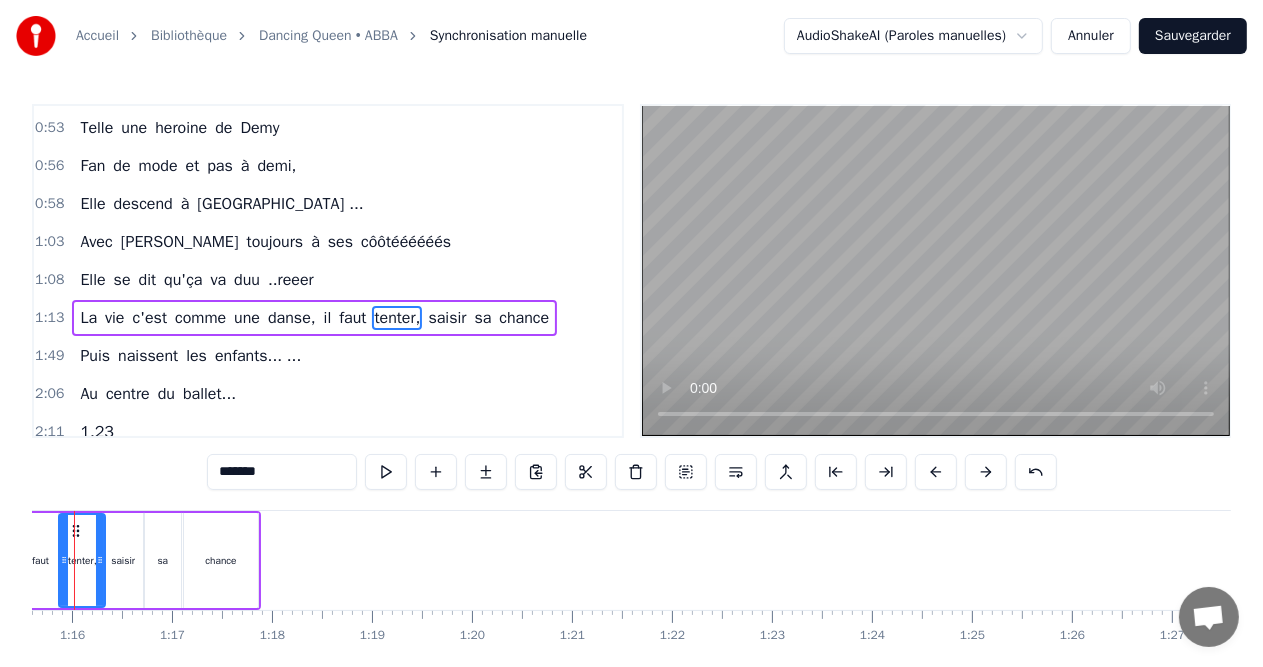scroll, scrollTop: 110, scrollLeft: 0, axis: vertical 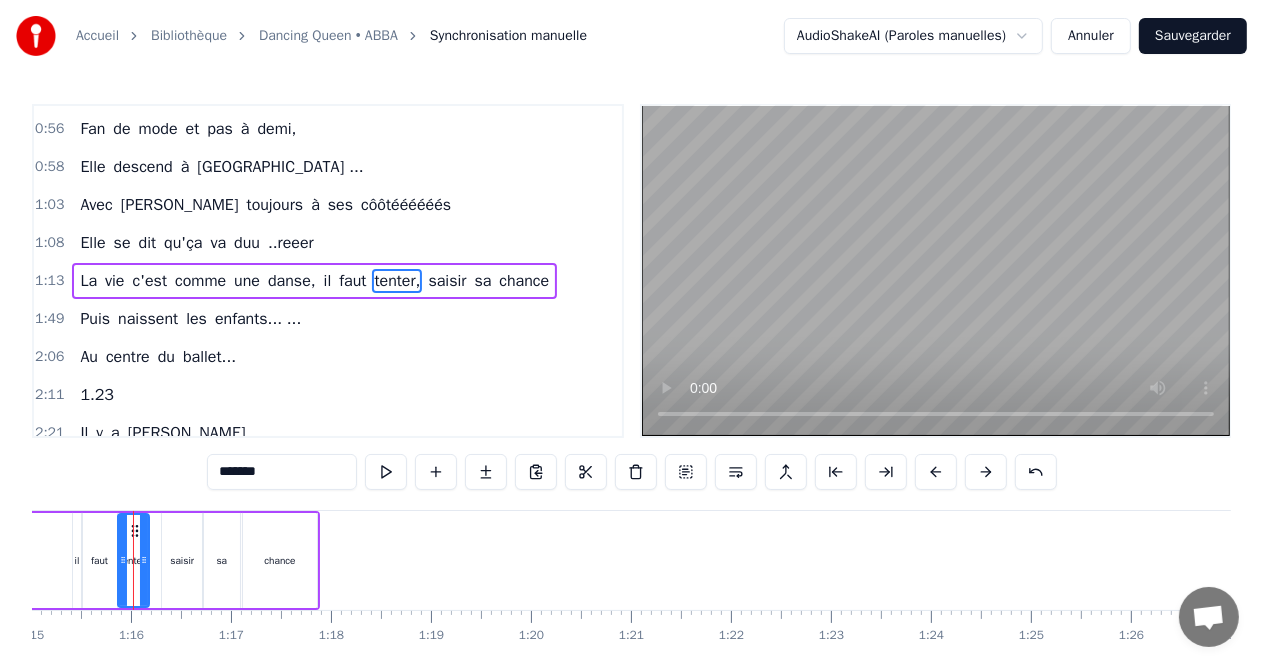 drag, startPoint x: 157, startPoint y: 554, endPoint x: 142, endPoint y: 554, distance: 15 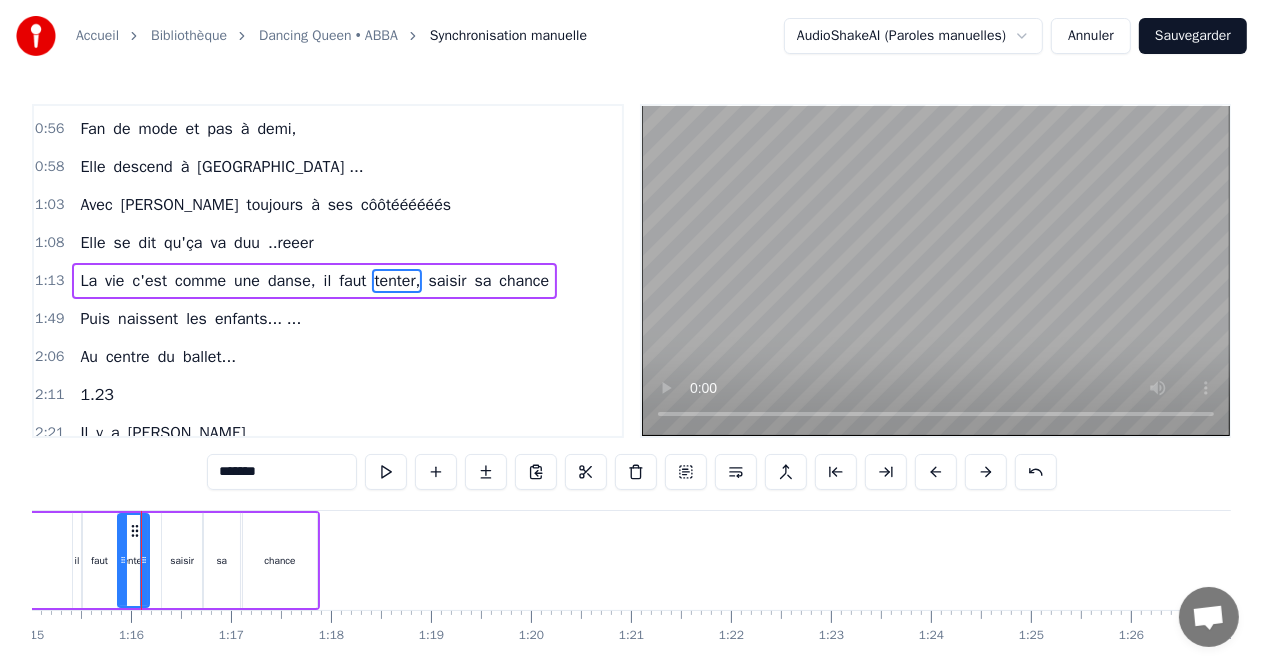 click on "faut" at bounding box center [100, 560] 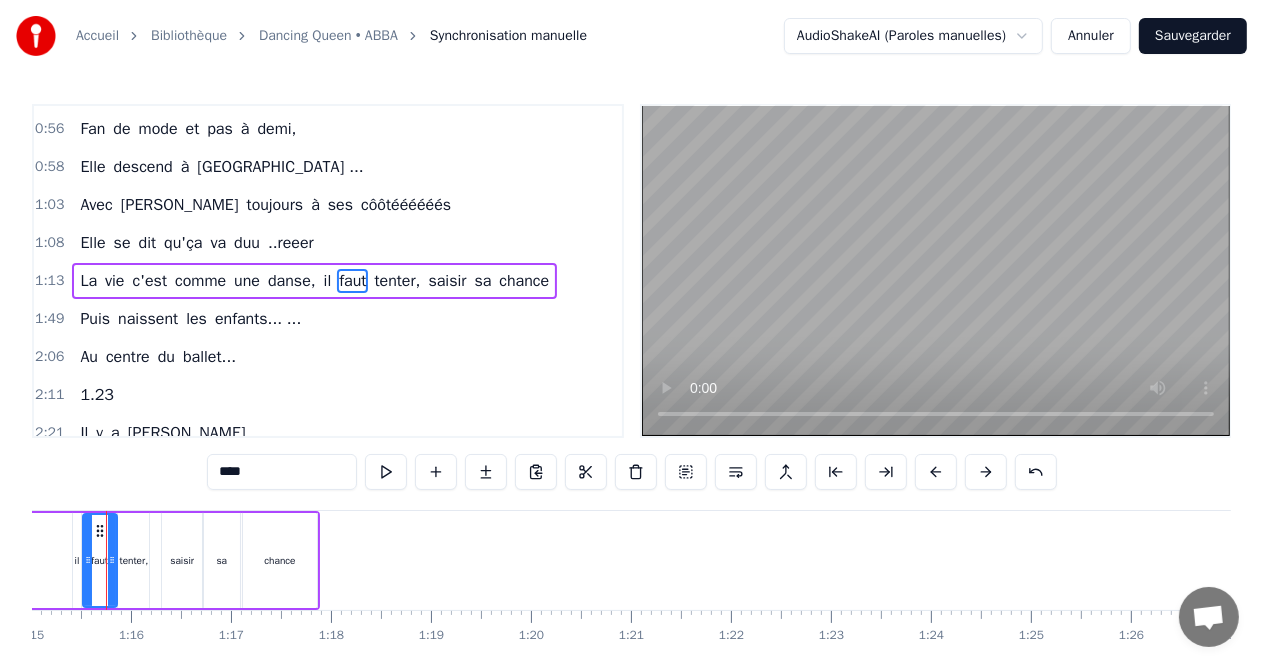 scroll, scrollTop: 0, scrollLeft: 7474, axis: horizontal 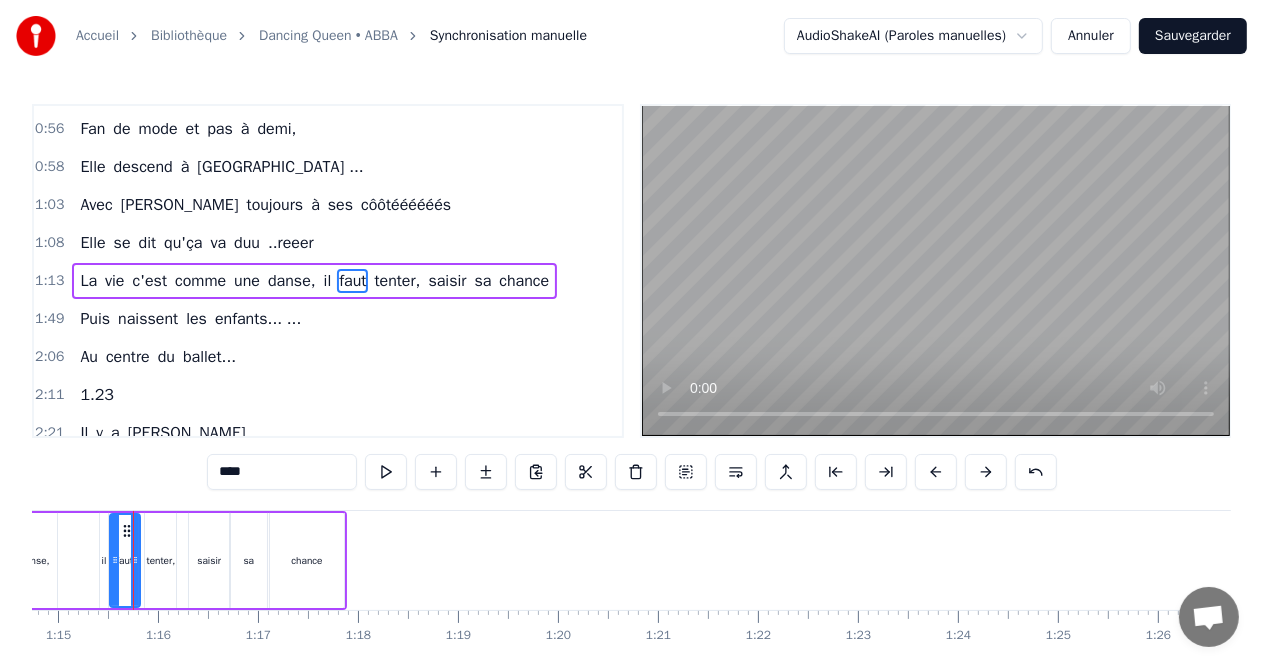 click 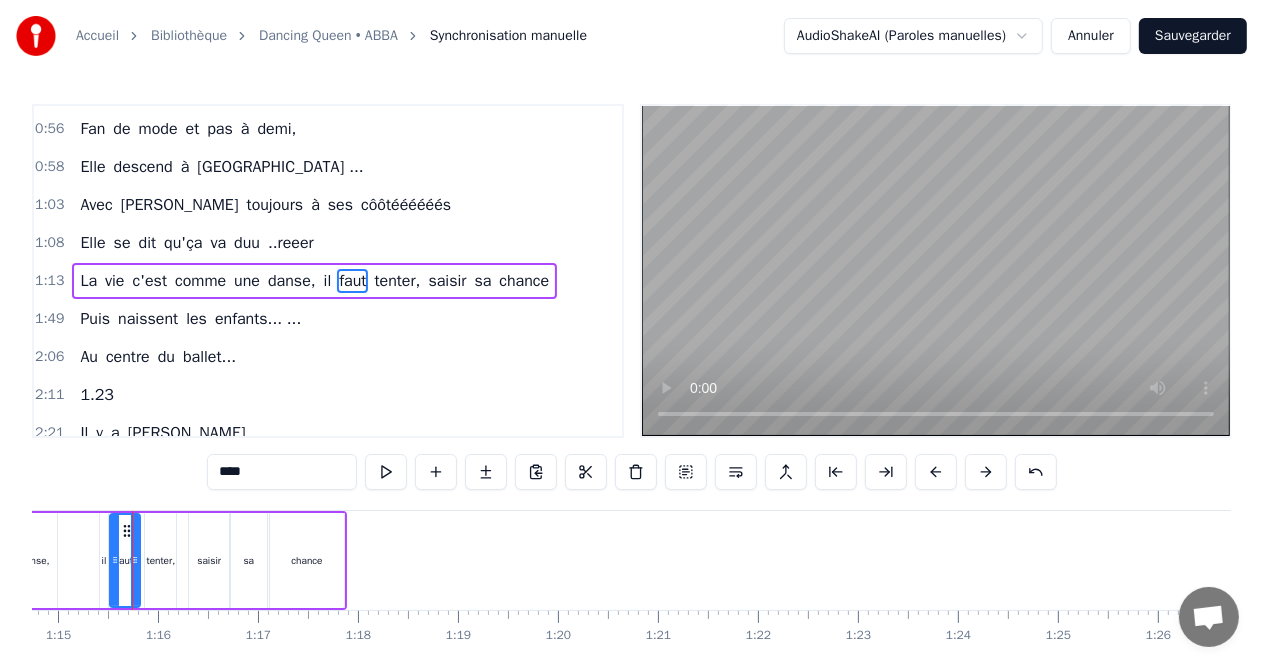 click on "tenter," at bounding box center (160, 560) 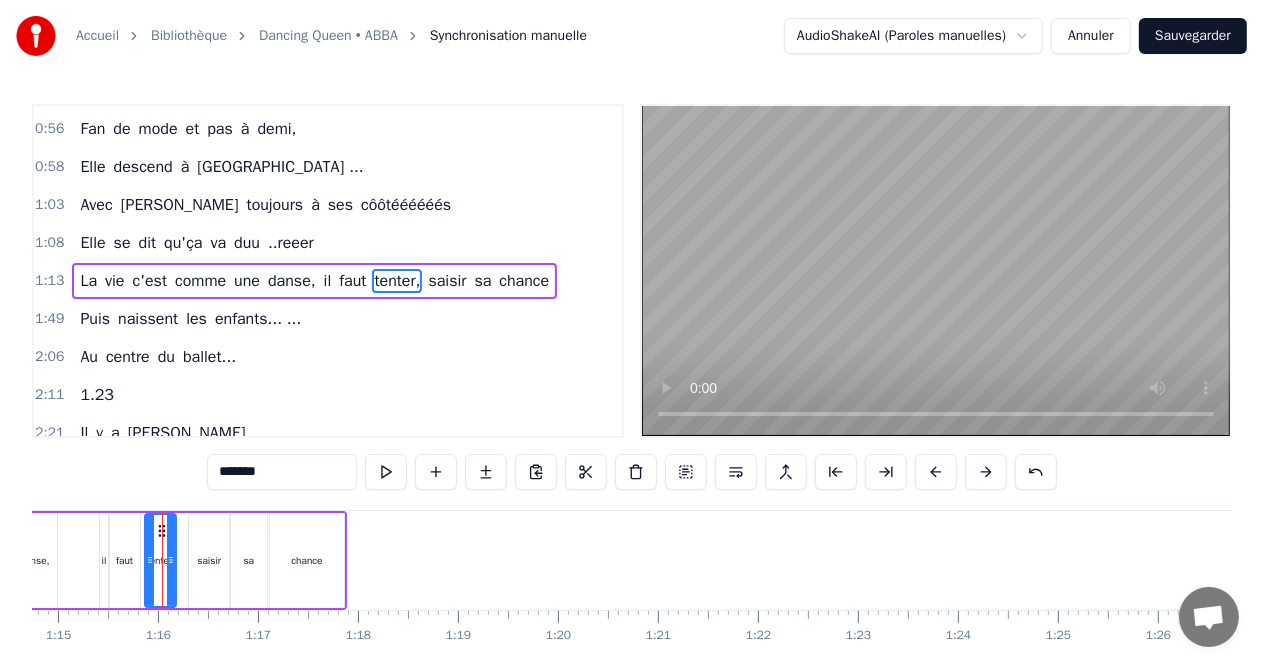 scroll, scrollTop: 0, scrollLeft: 7473, axis: horizontal 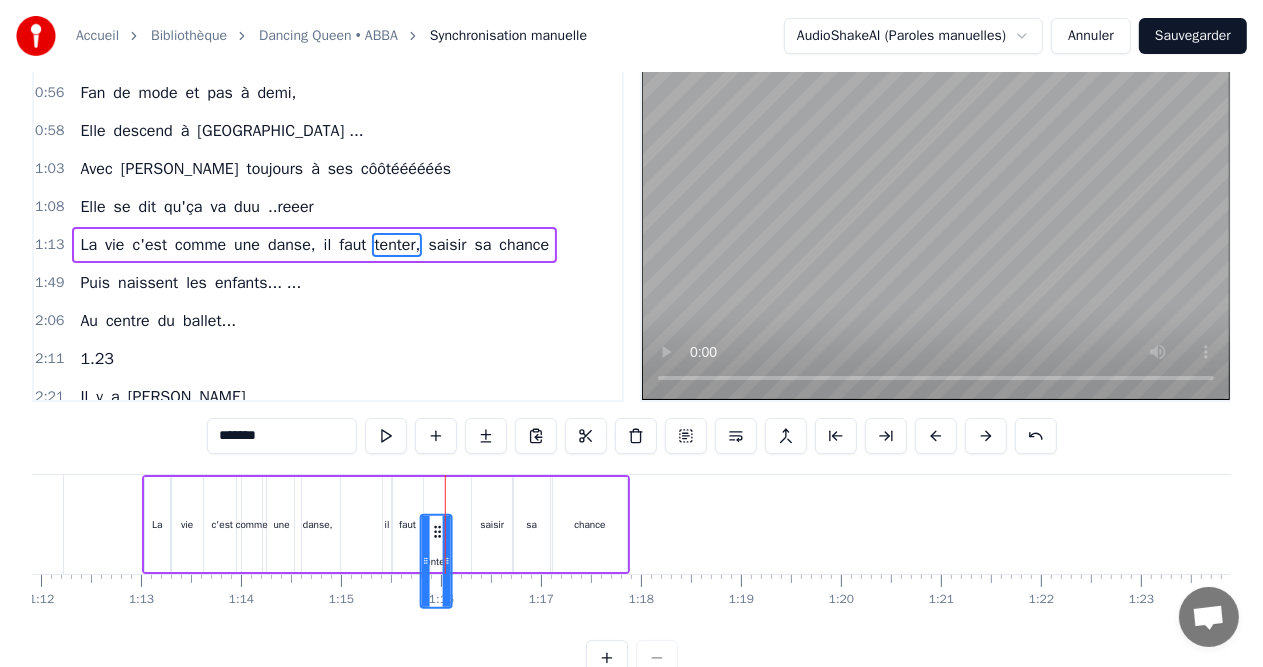 drag, startPoint x: 158, startPoint y: 531, endPoint x: 433, endPoint y: 528, distance: 275.01636 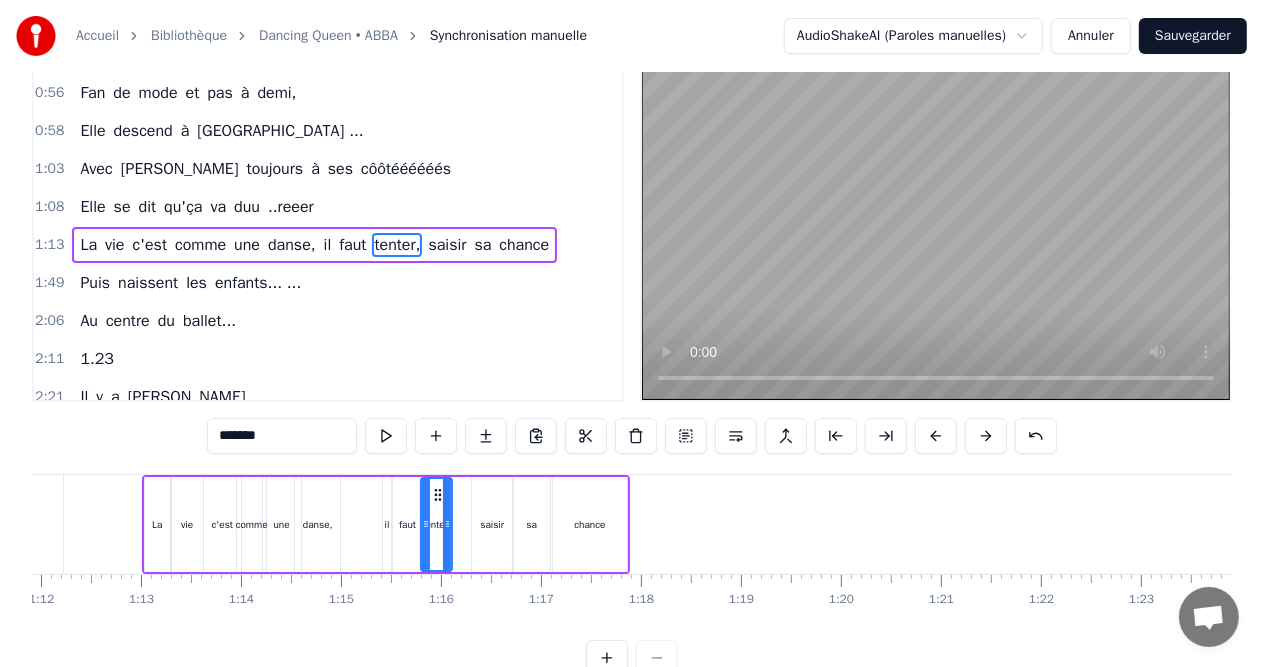 click on "saisir" at bounding box center (492, 524) 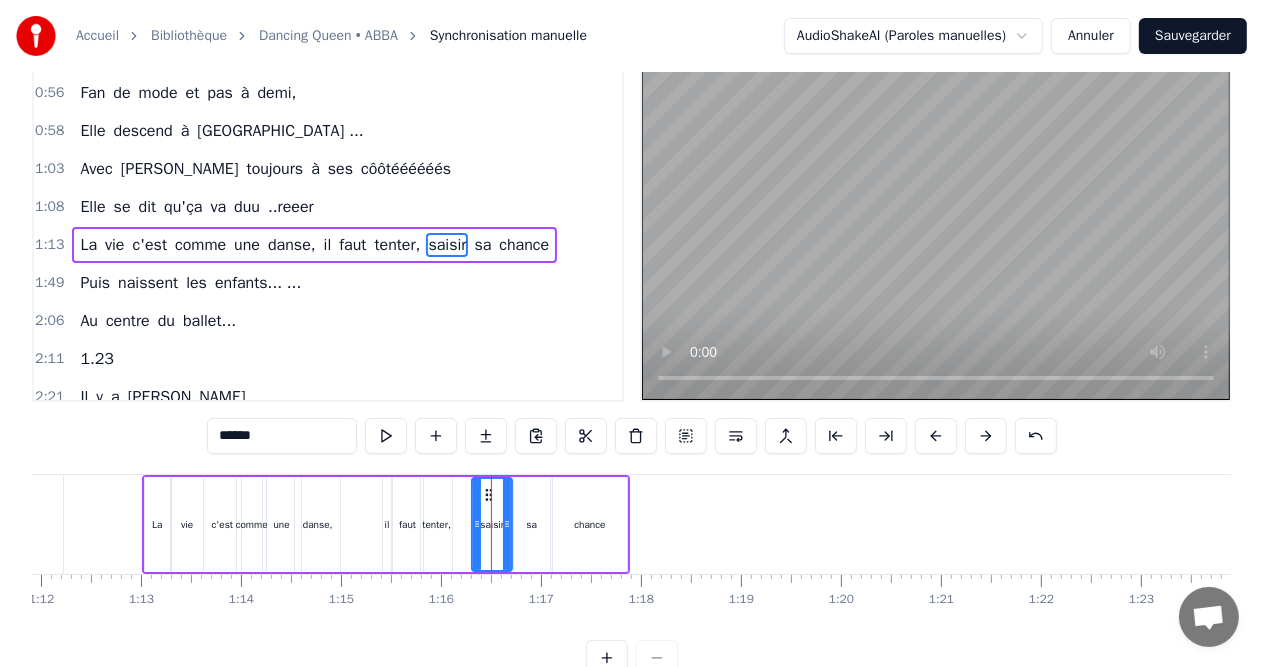scroll, scrollTop: 0, scrollLeft: 0, axis: both 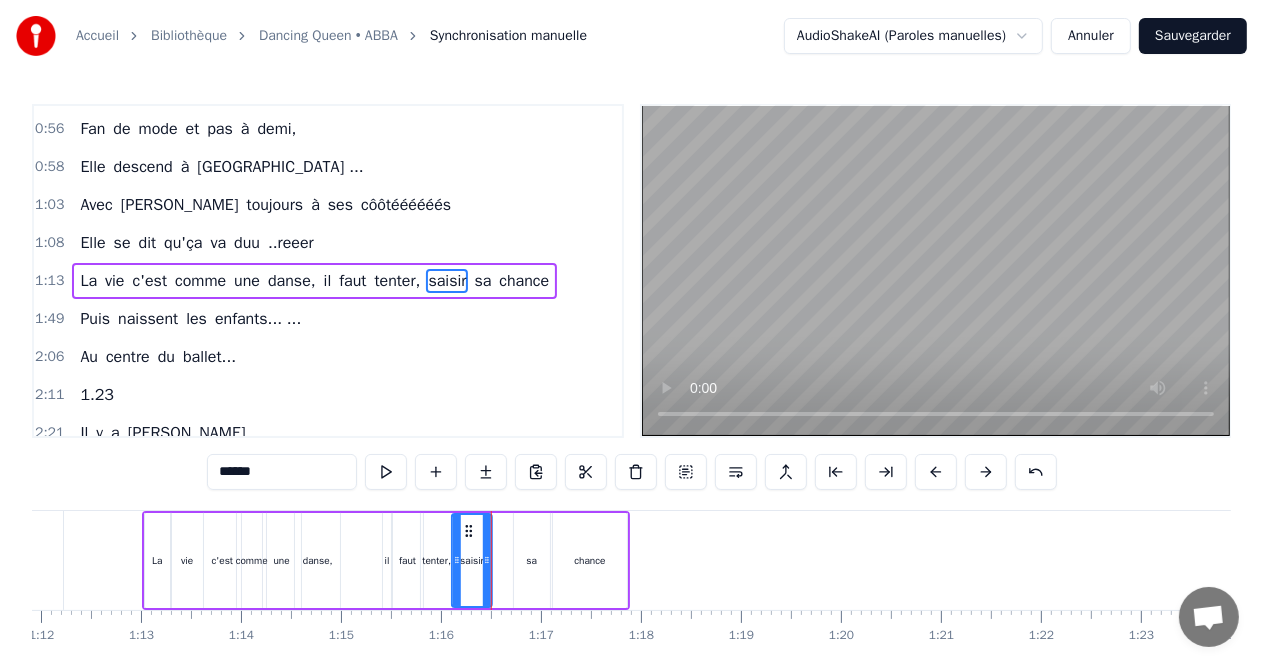 drag, startPoint x: 483, startPoint y: 522, endPoint x: 463, endPoint y: 524, distance: 20.09975 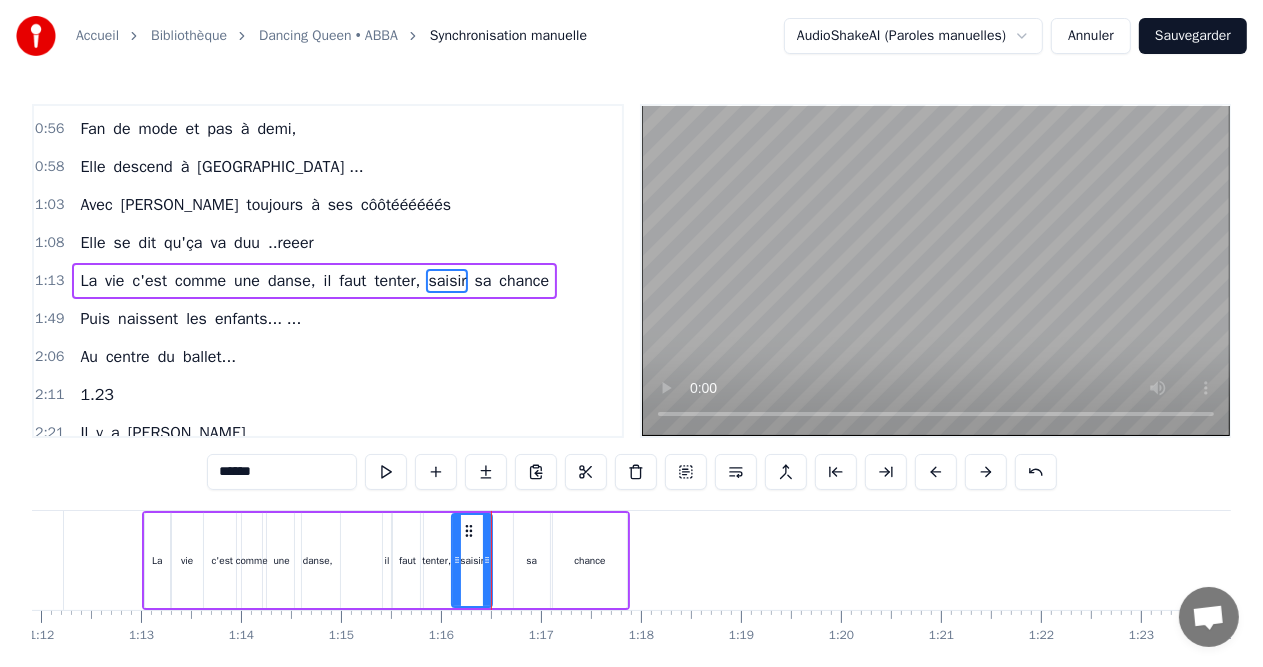 click on "sa" at bounding box center (532, 560) 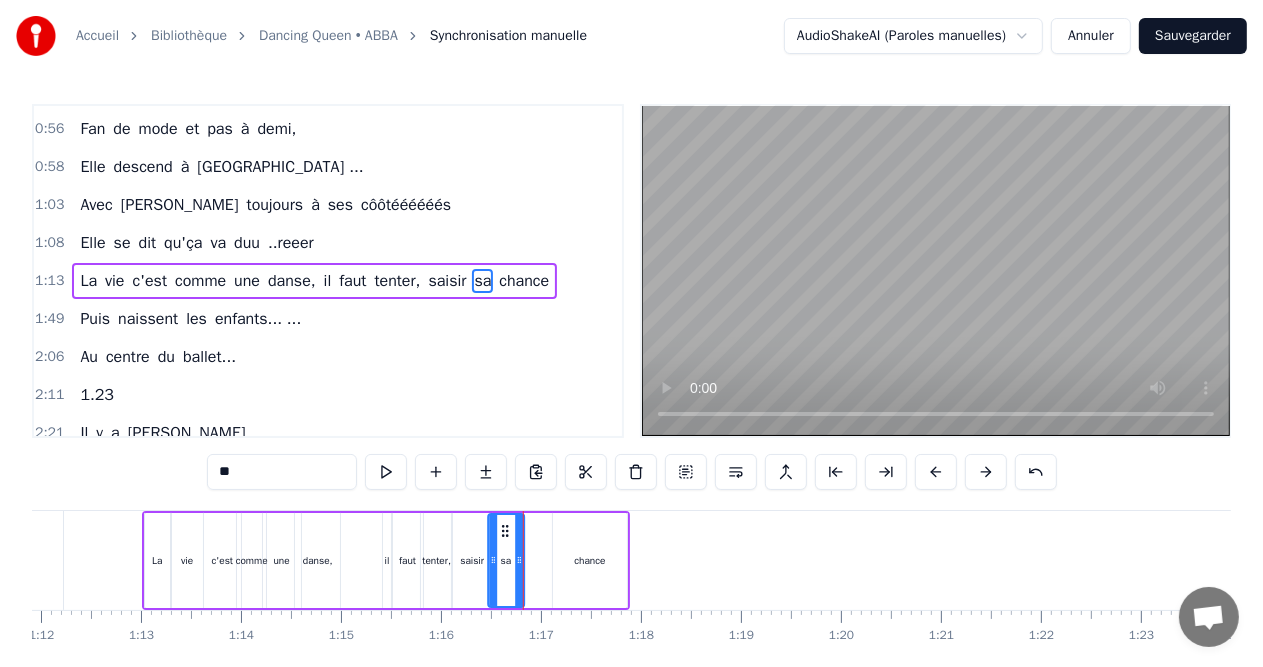 drag, startPoint x: 530, startPoint y: 533, endPoint x: 504, endPoint y: 533, distance: 26 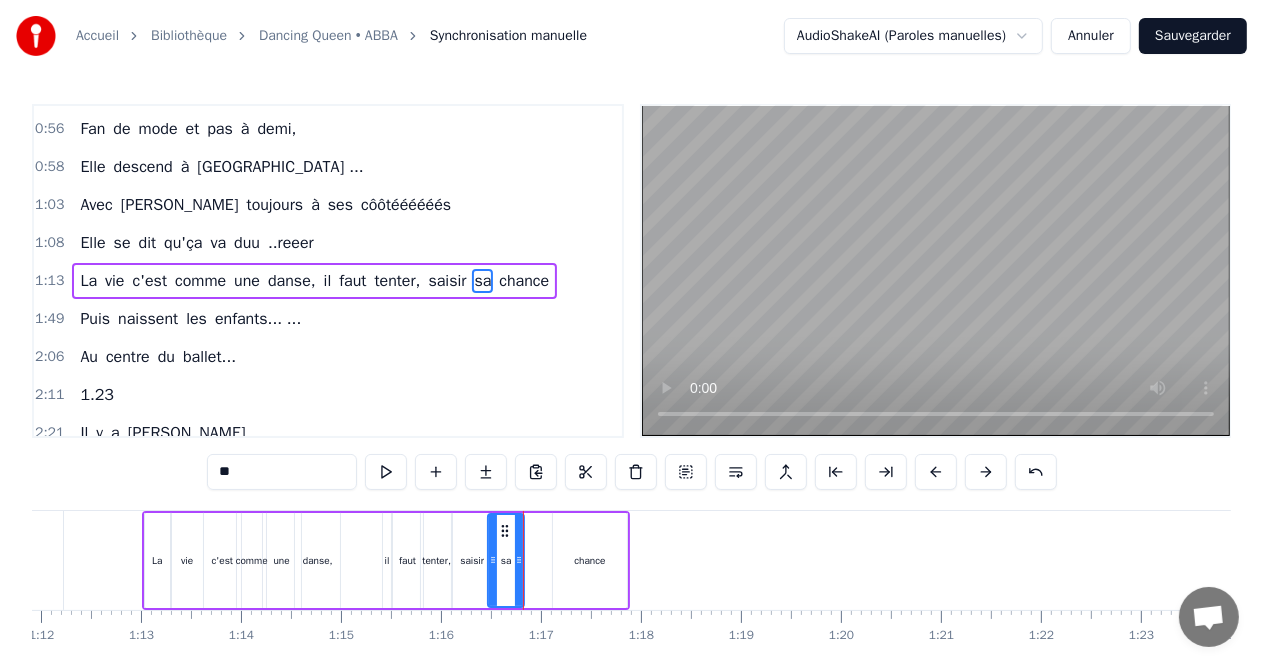 click on "chance" at bounding box center (590, 560) 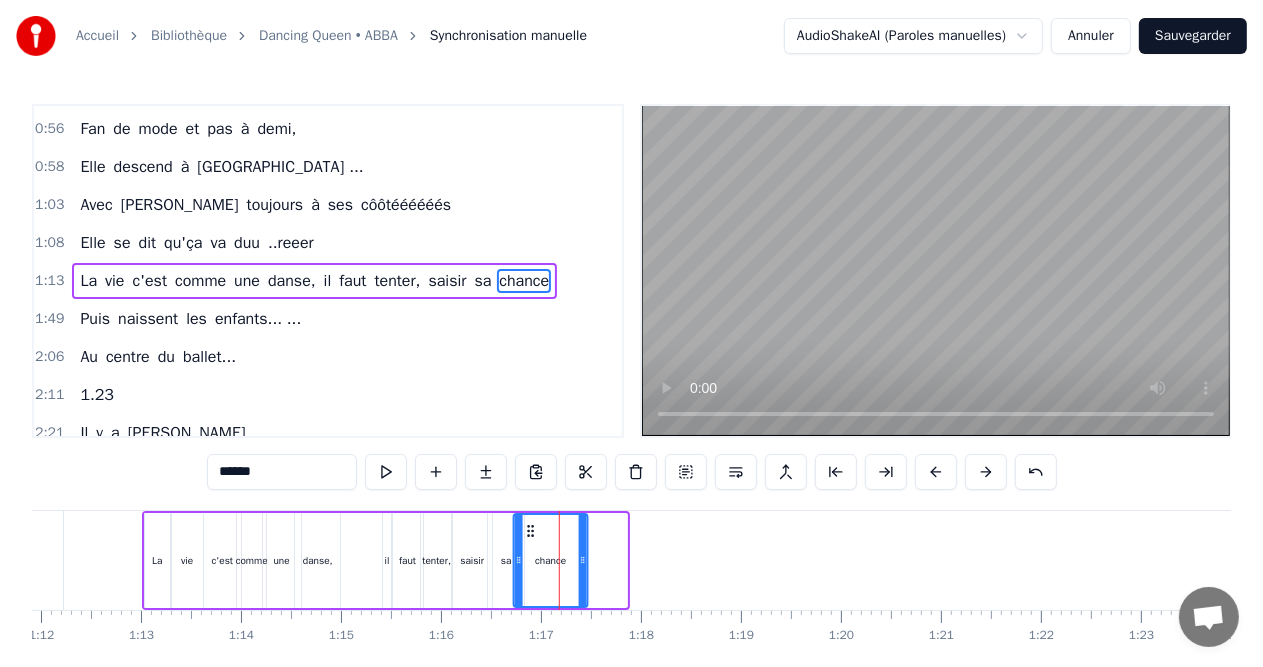 drag, startPoint x: 567, startPoint y: 529, endPoint x: 528, endPoint y: 529, distance: 39 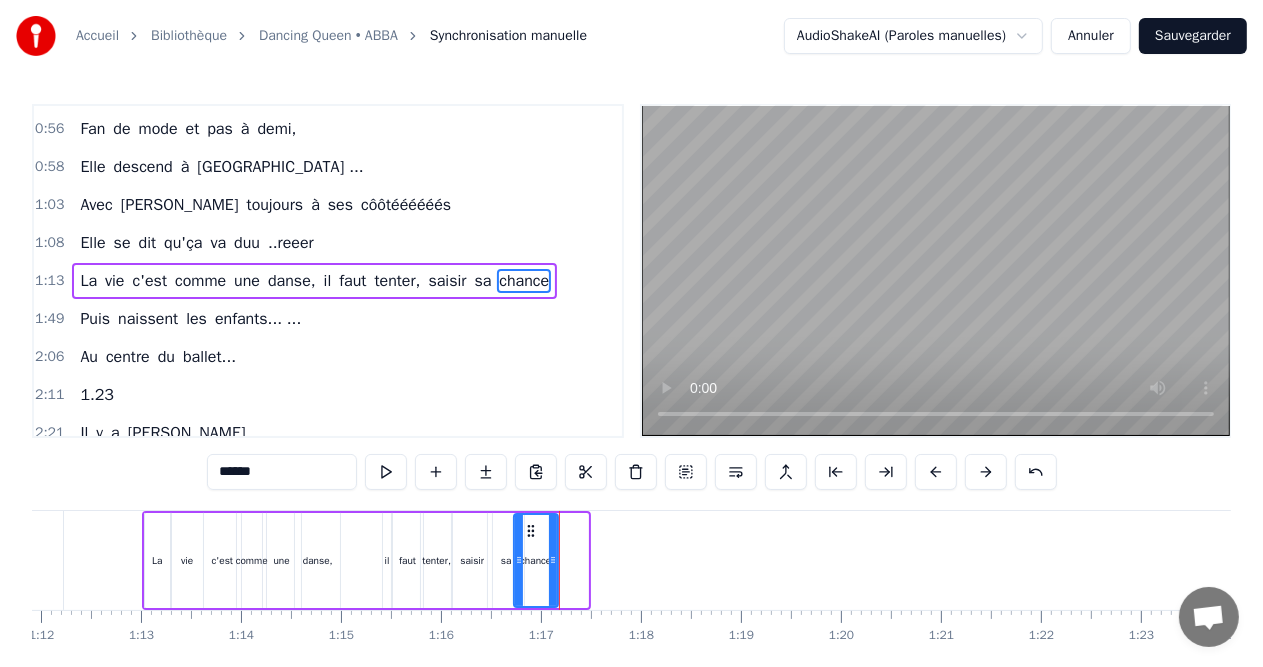 drag, startPoint x: 580, startPoint y: 553, endPoint x: 550, endPoint y: 553, distance: 30 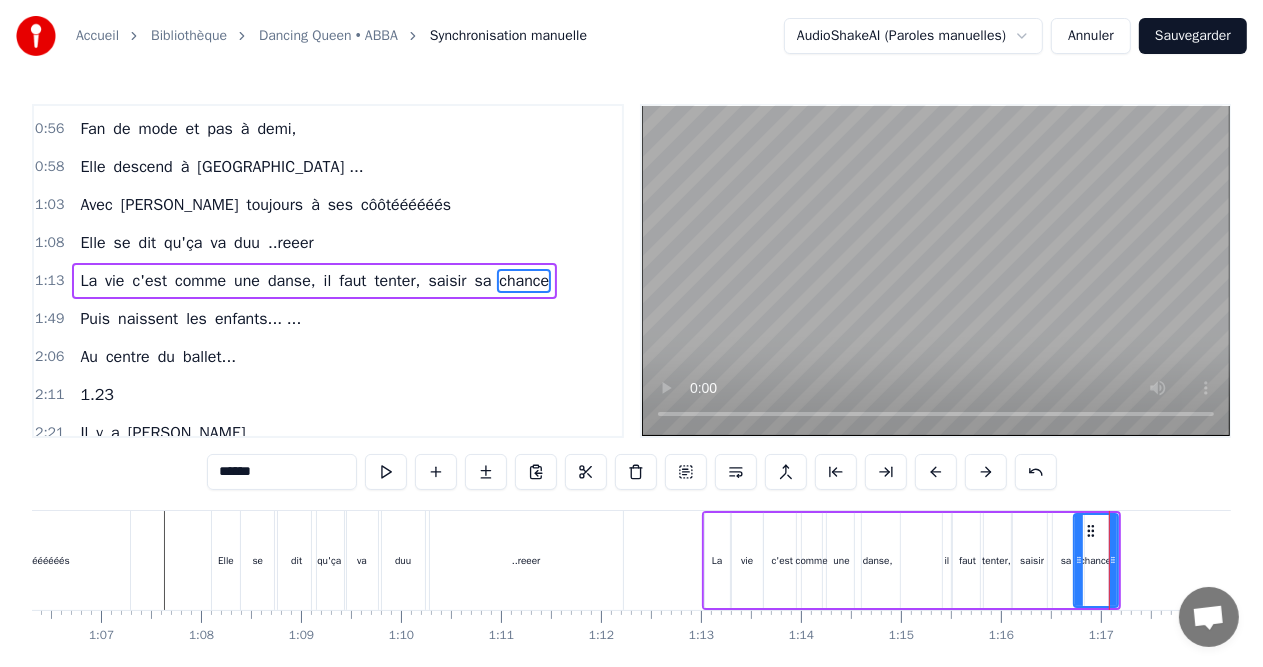 scroll, scrollTop: 0, scrollLeft: 6620, axis: horizontal 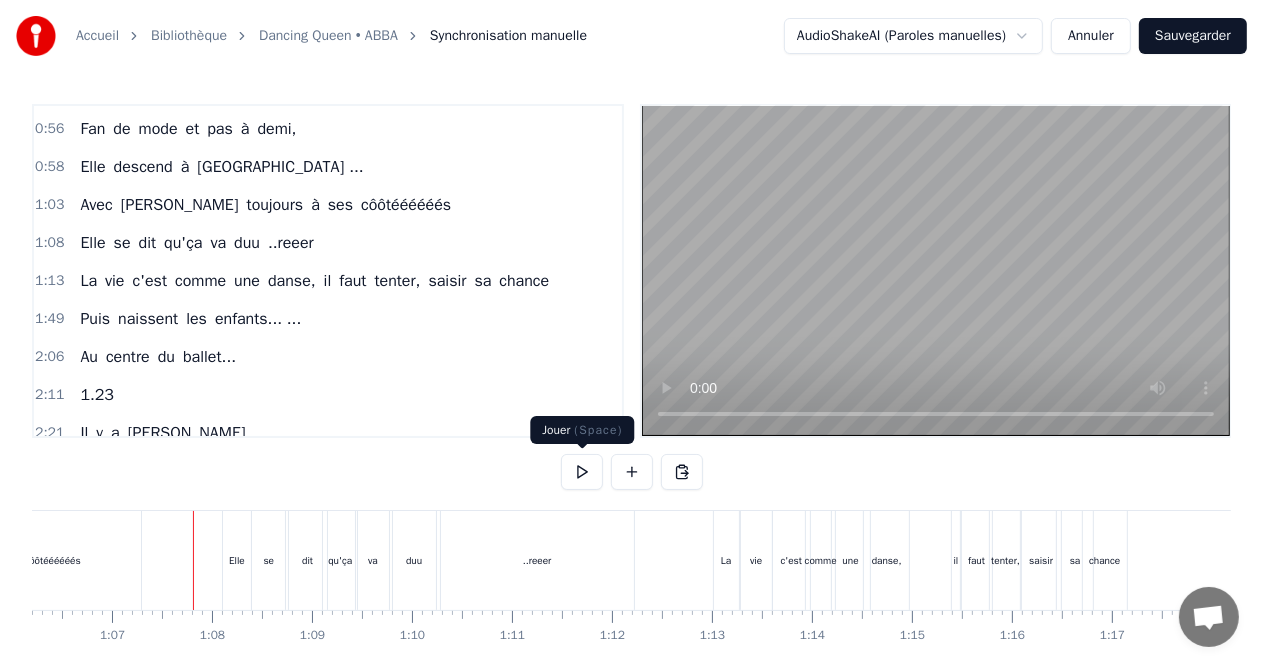click at bounding box center (582, 472) 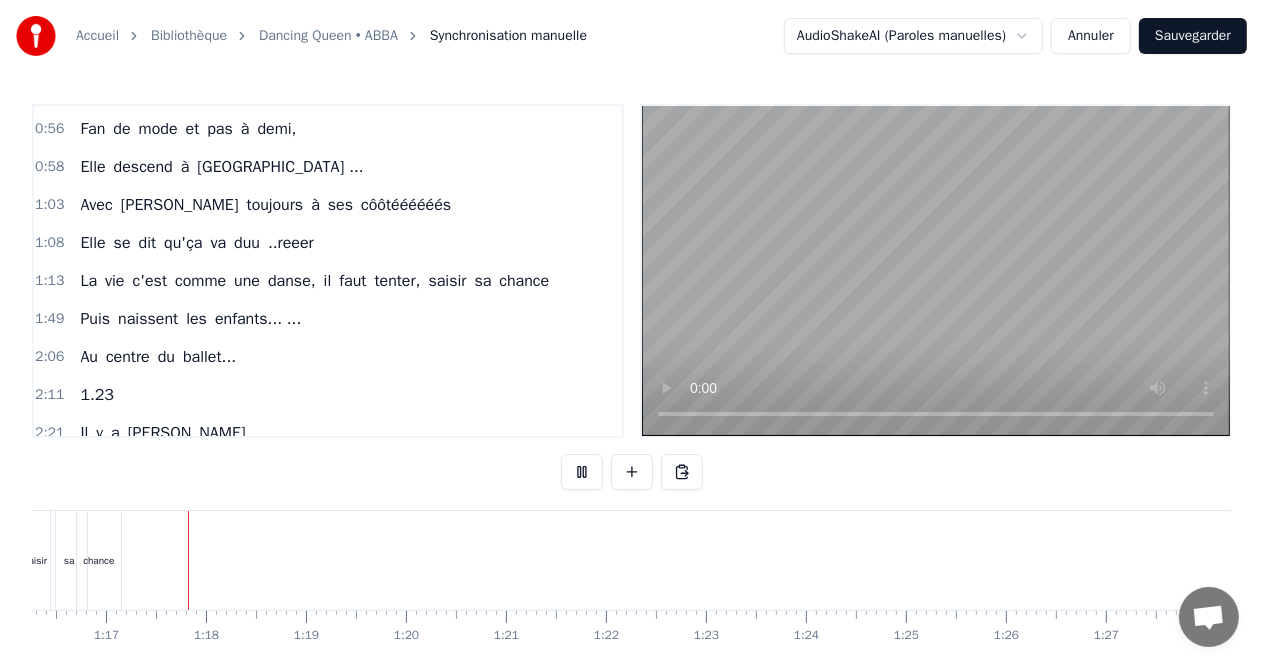 scroll, scrollTop: 0, scrollLeft: 7627, axis: horizontal 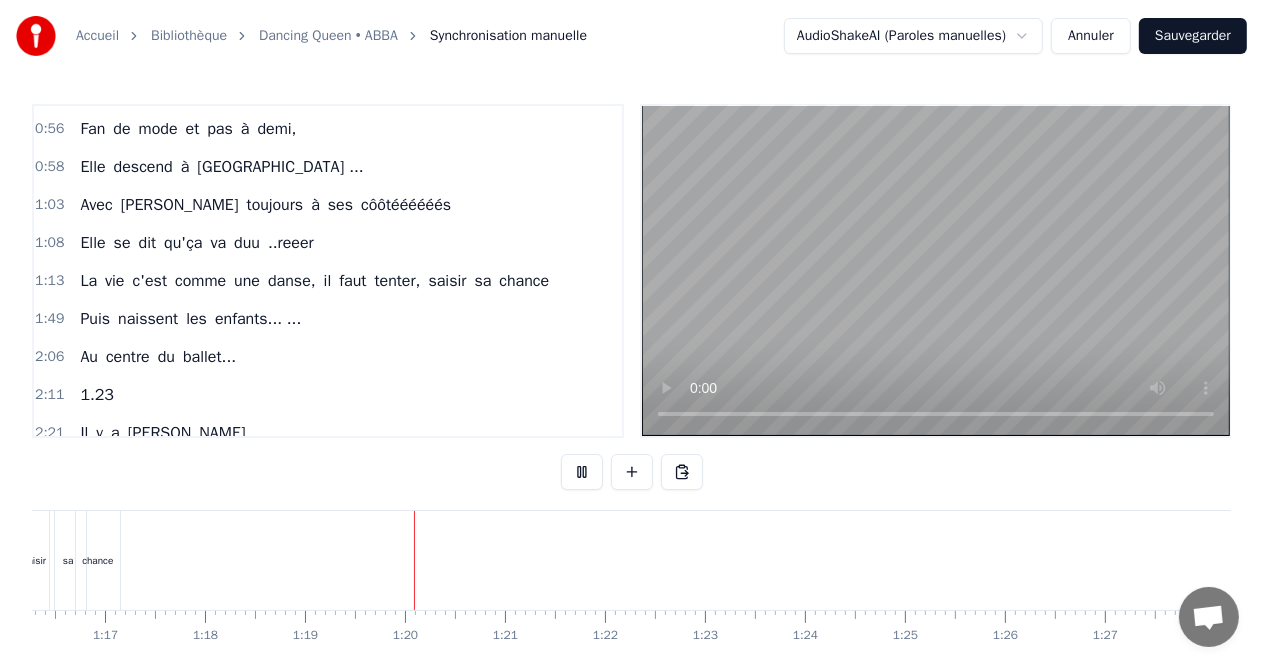 click at bounding box center (582, 472) 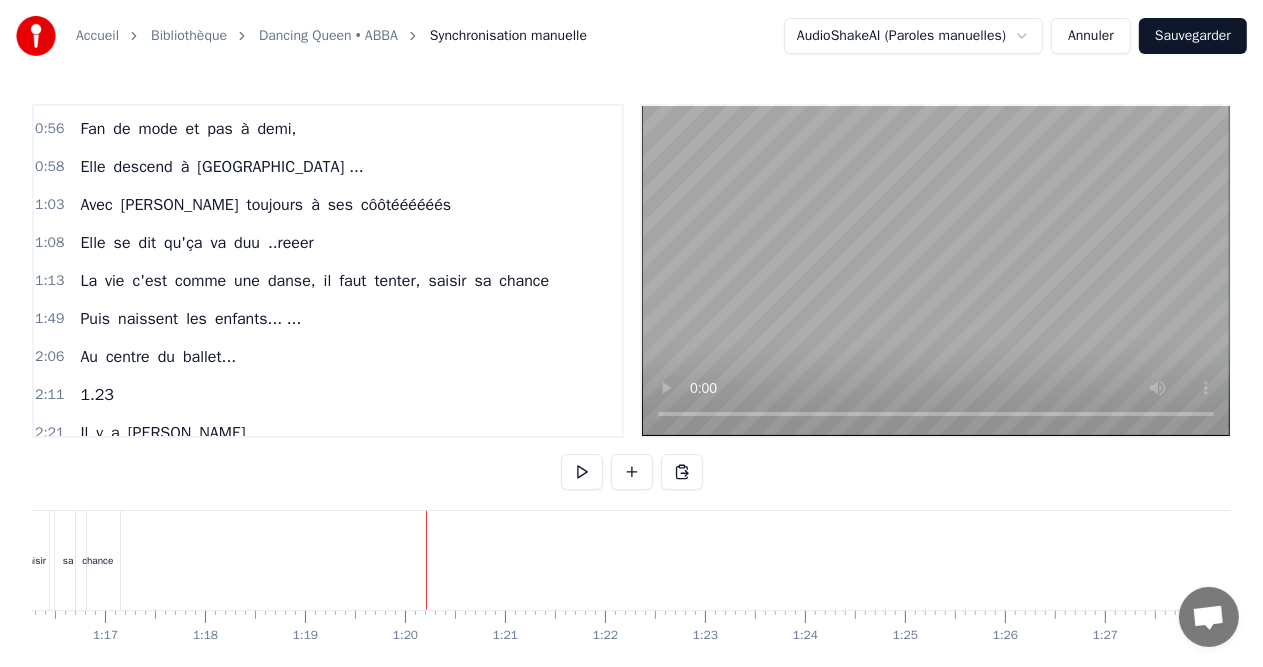 click on "1:49 Puis naissent les enfants...
..." at bounding box center [328, 319] 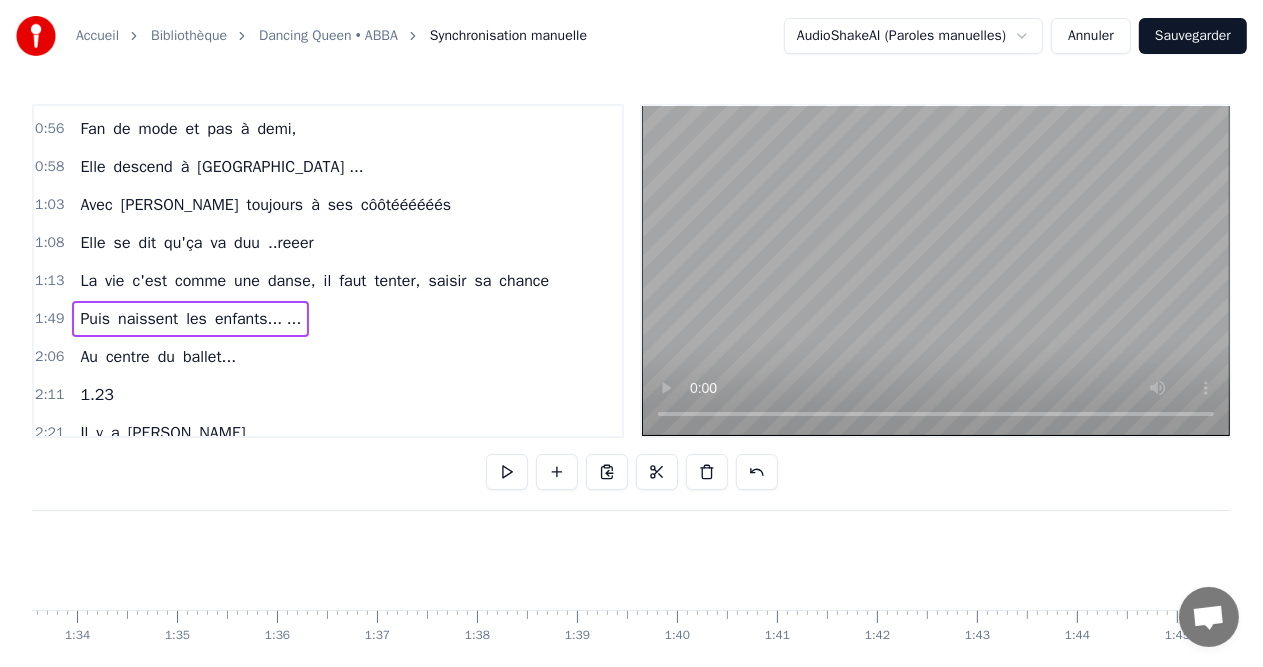 scroll, scrollTop: 0, scrollLeft: 10813, axis: horizontal 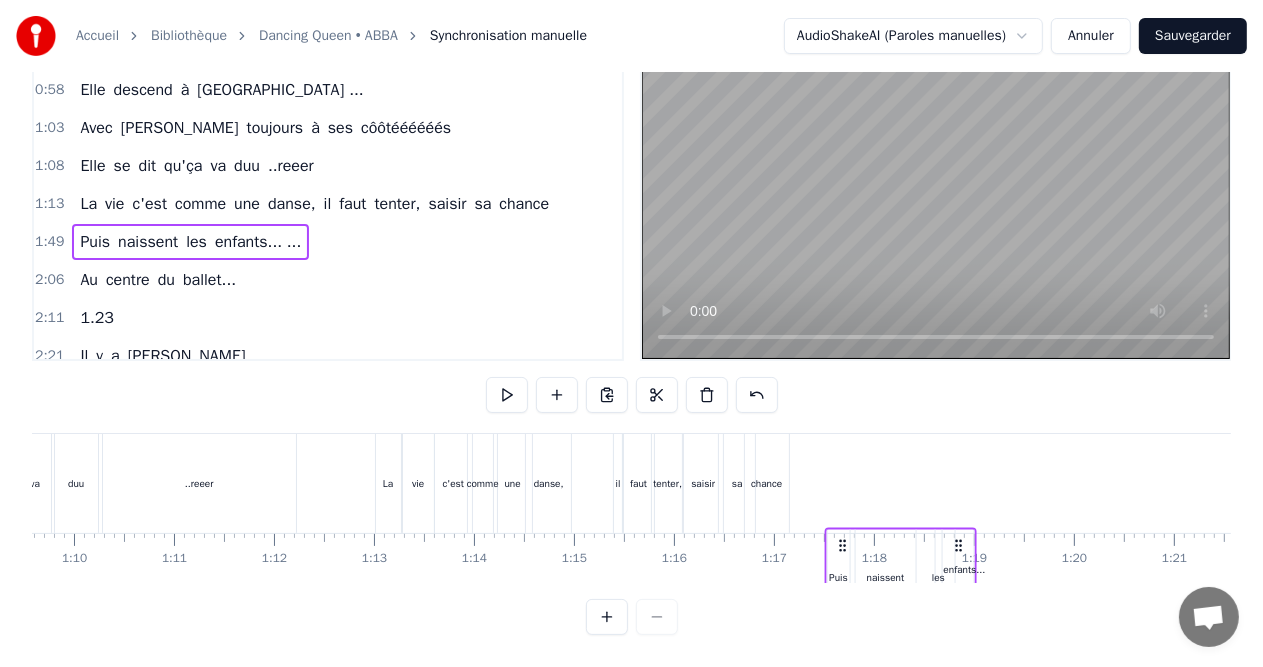 click on "Est- ce que vous Connaissez cette fiiille Qui s'appelle [PERSON_NAME] Telle une heroine de Demy Fan de mode et pas à demi, Elle descend à [GEOGRAPHIC_DATA]
... Avec [PERSON_NAME] toujours à ses côôtéééééés Elle se dit qu'ça va duu ..reeer La vie c'est comme une danse, il faut tenter, saisir sa chance Puis naissent les enfants...
... Au centre du ballet... 1.23 Il y a [PERSON_NAME]... Dancing queen... Mais pas une drag queen... [PERSON_NAME] dancing queen, Reine du dancing oh yeee
... Virevolter, s'envoler... Sauter ou même plonger...er..er.... [PERSON_NAME] [PERSON_NAME], notre amie est bien plus qu'une dancing queen." at bounding box center (5247, 483) 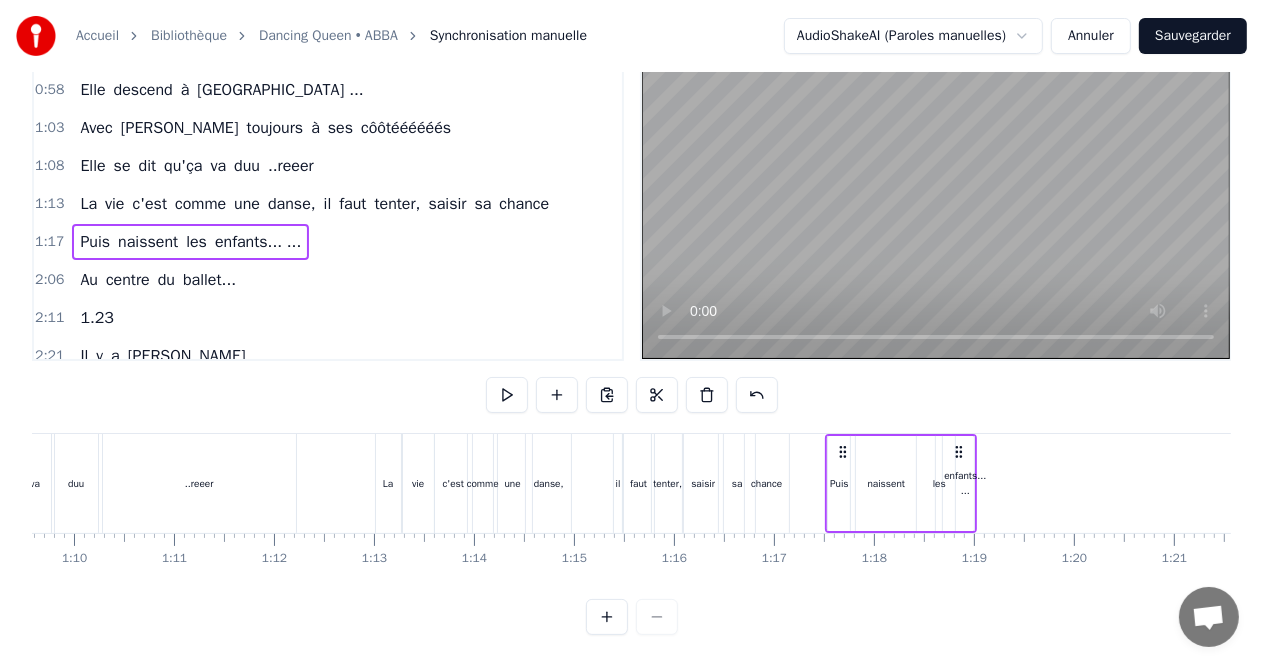 click on "..reeer" at bounding box center (199, 483) 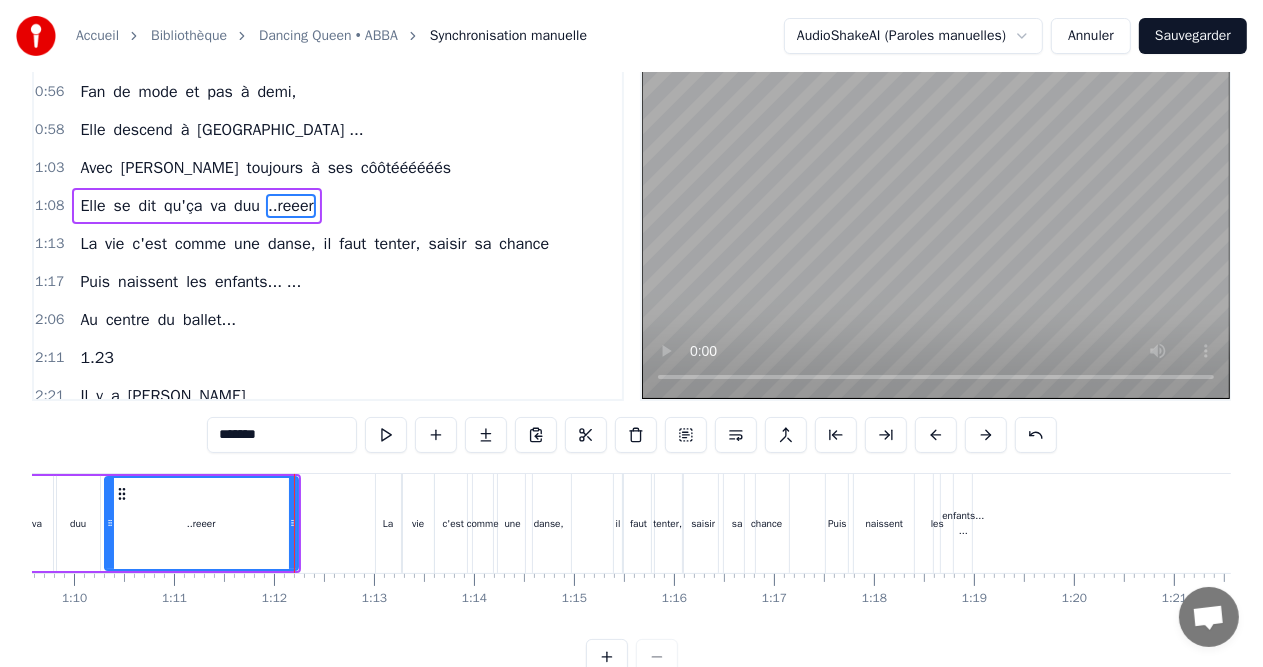 scroll, scrollTop: 0, scrollLeft: 0, axis: both 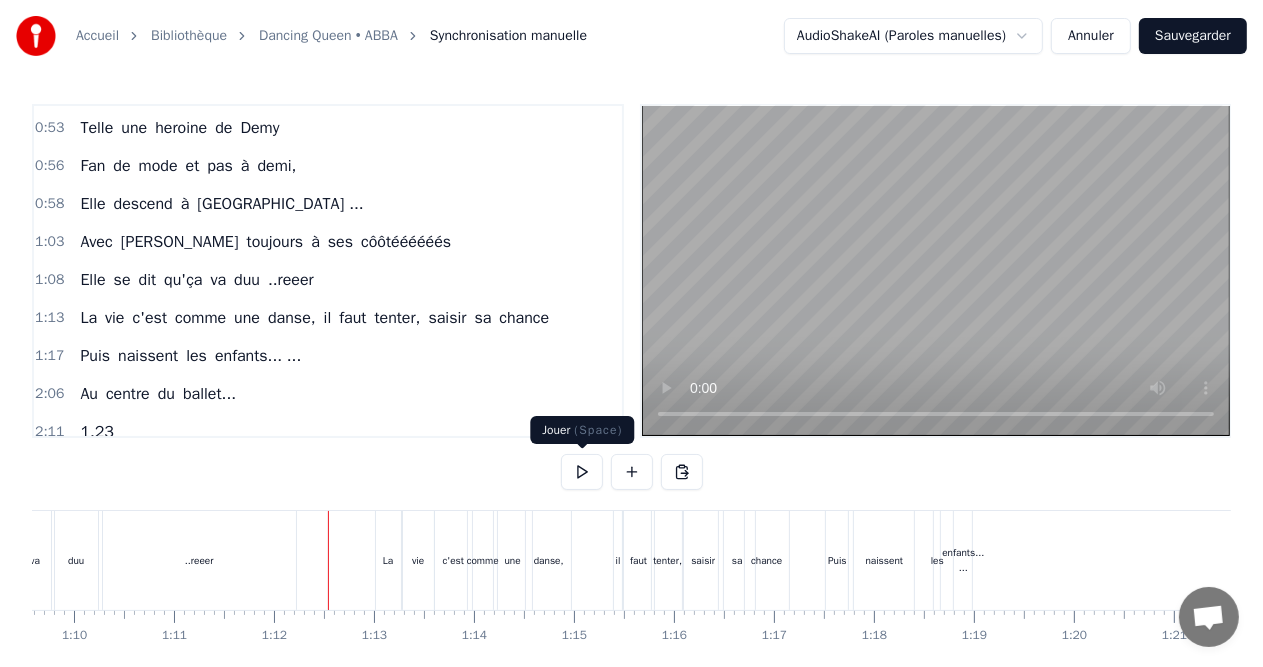 click at bounding box center (582, 472) 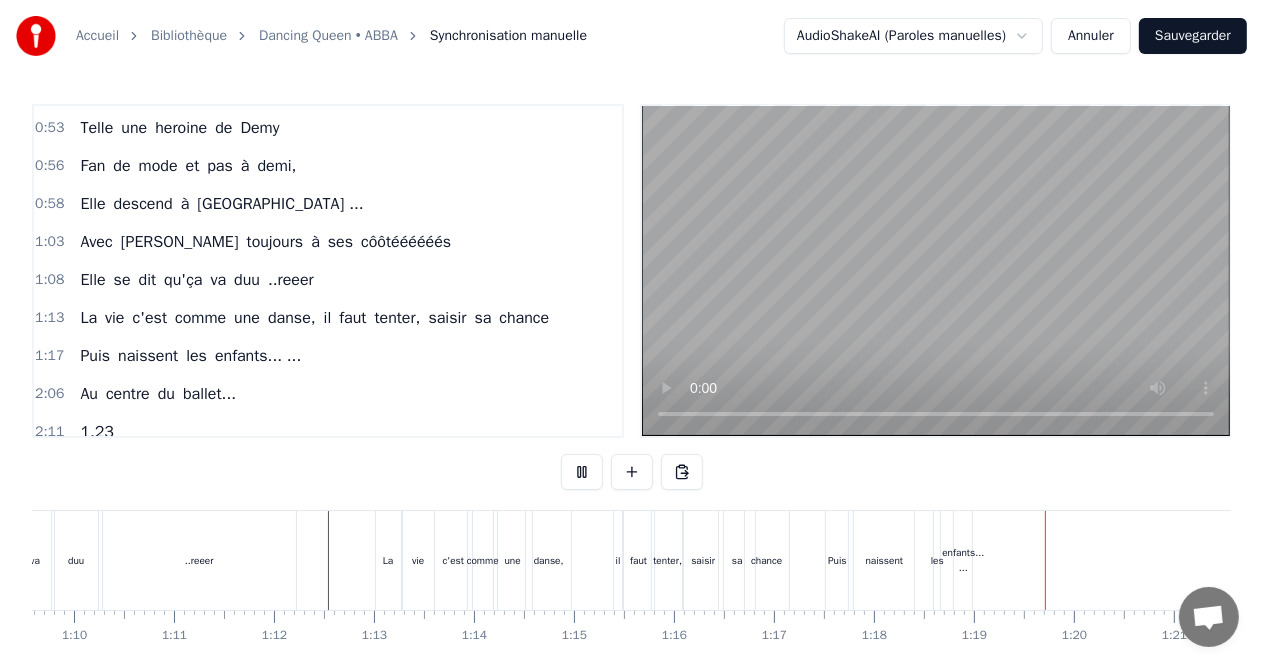 click at bounding box center (582, 472) 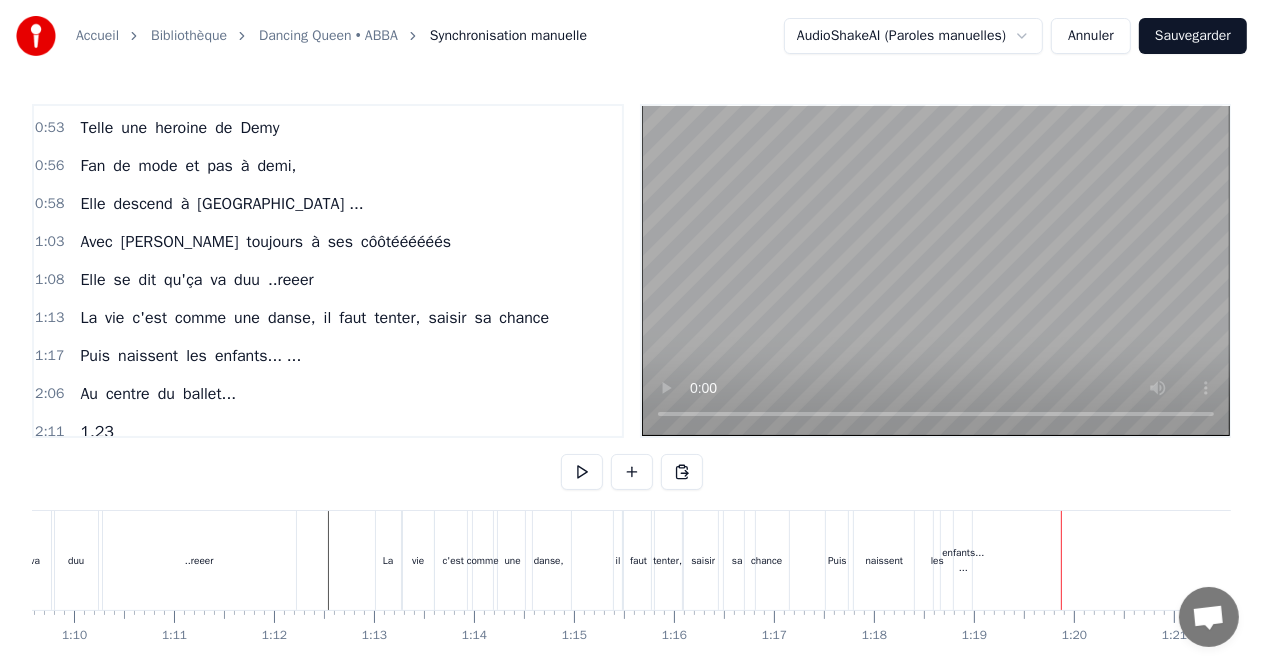 click on "Puis" at bounding box center (95, 356) 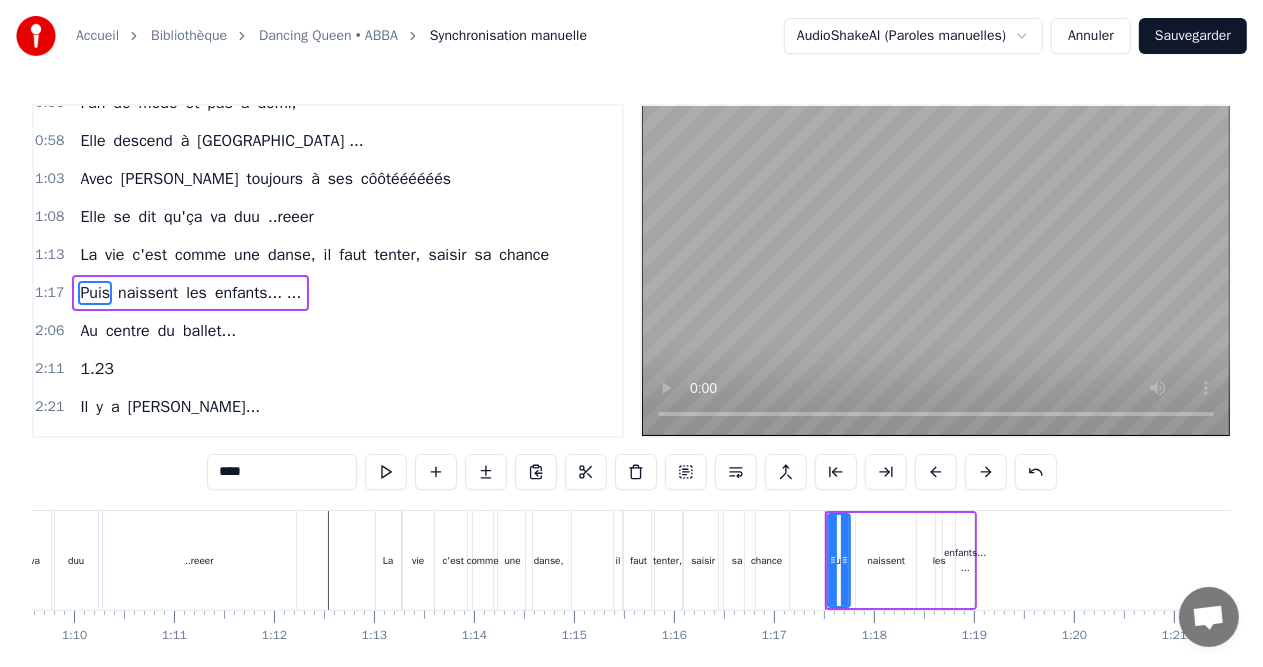 scroll, scrollTop: 147, scrollLeft: 0, axis: vertical 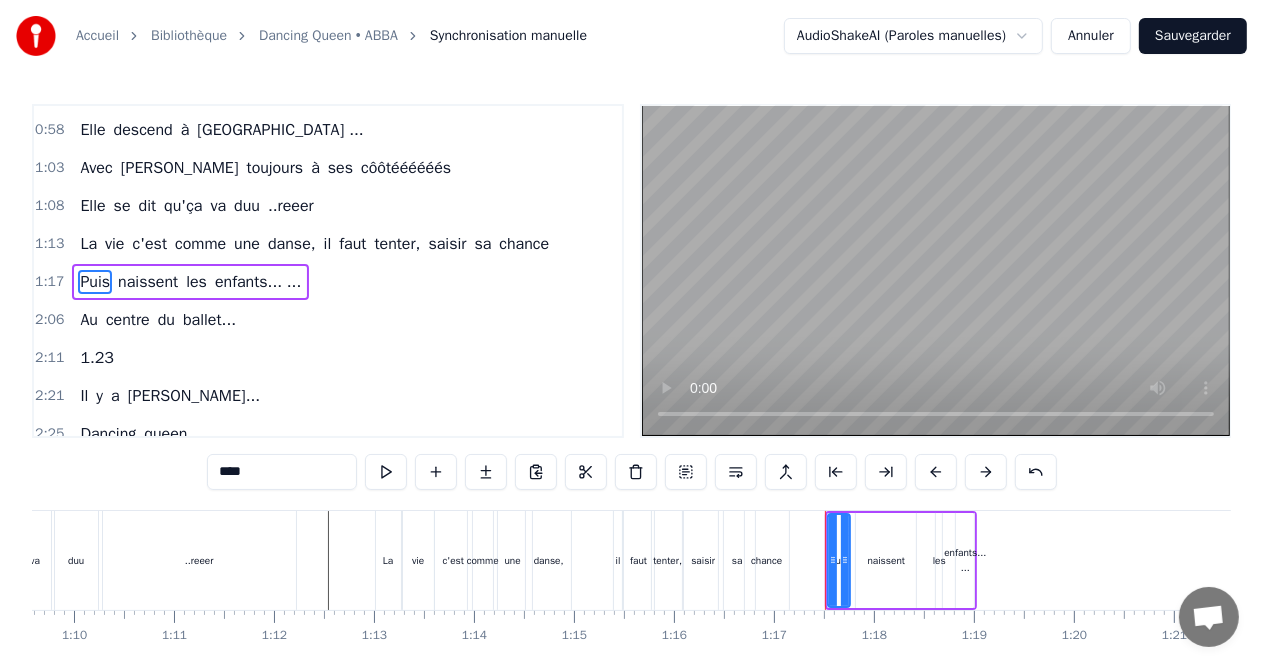 click on "****" at bounding box center [282, 472] 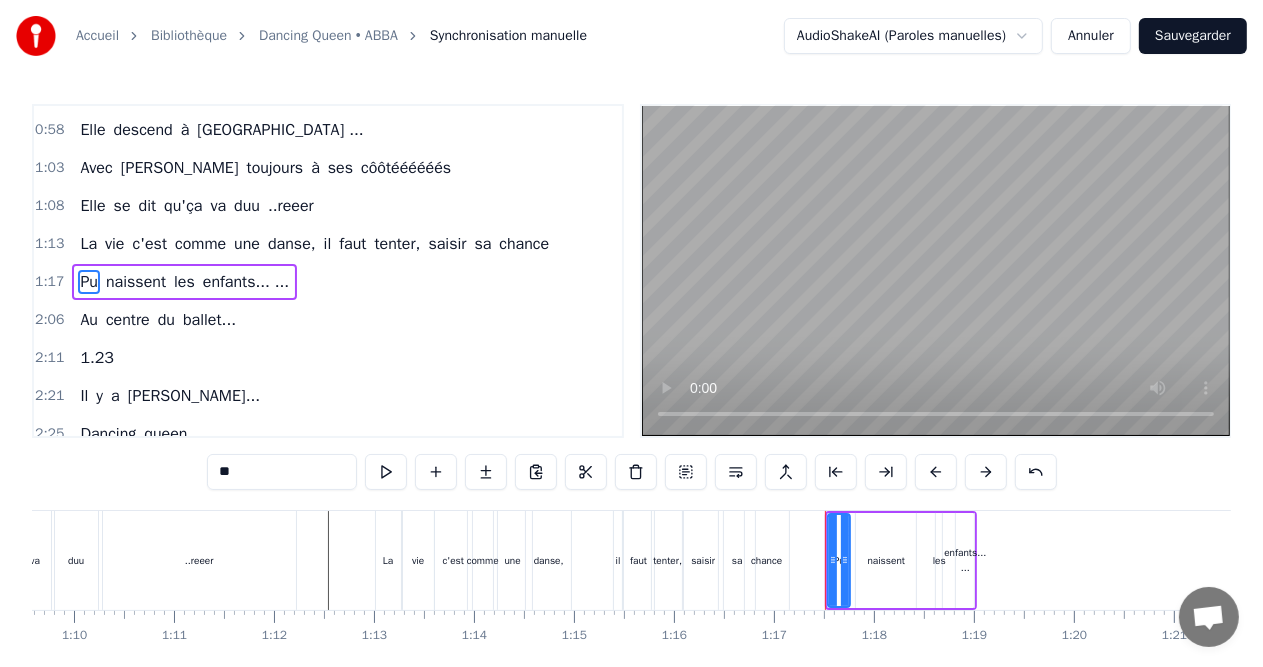 type on "*" 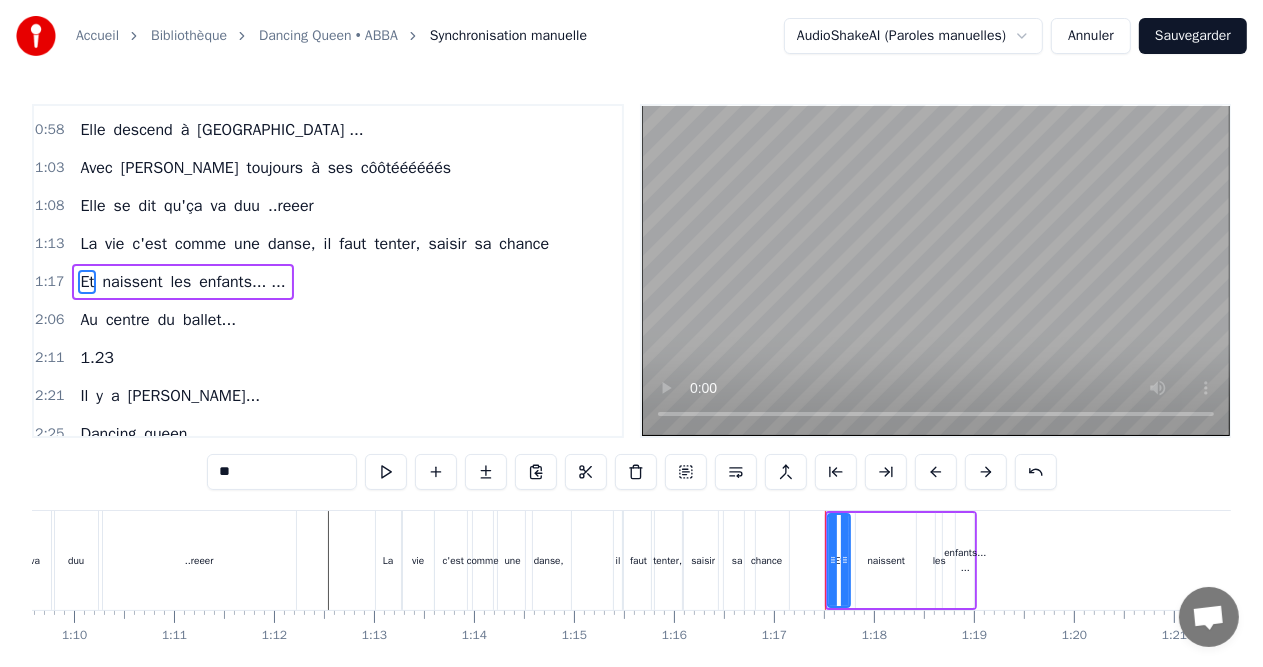 type on "**" 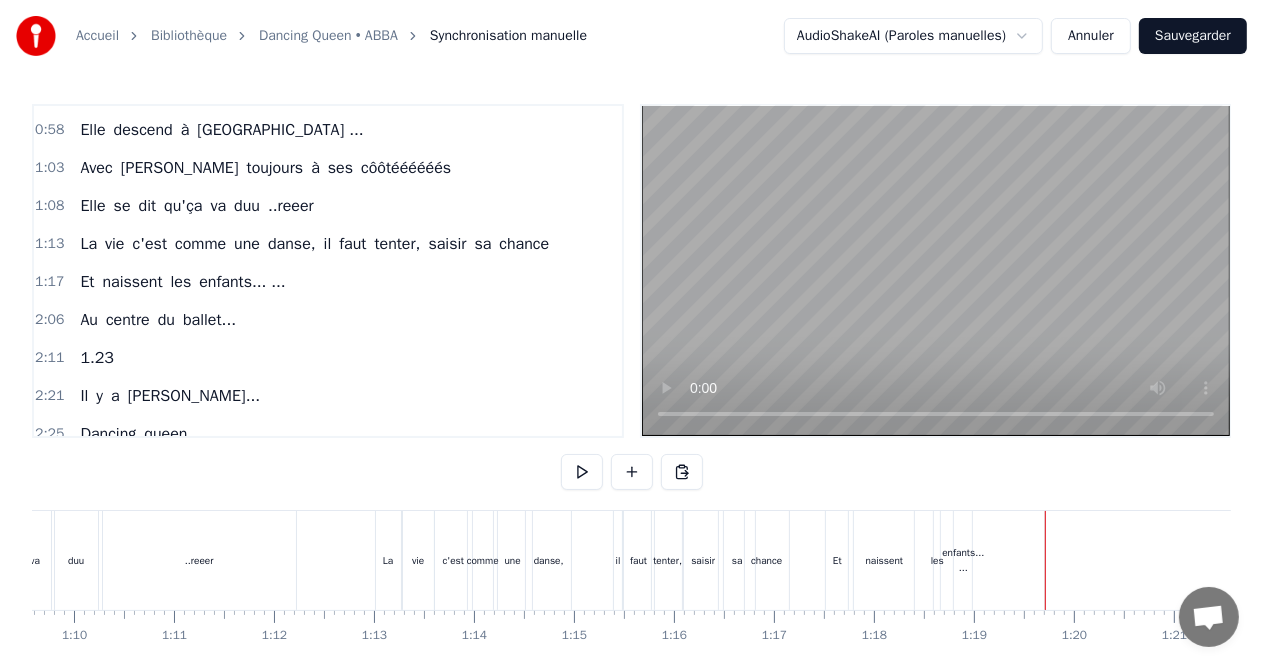 click at bounding box center [5247, 560] 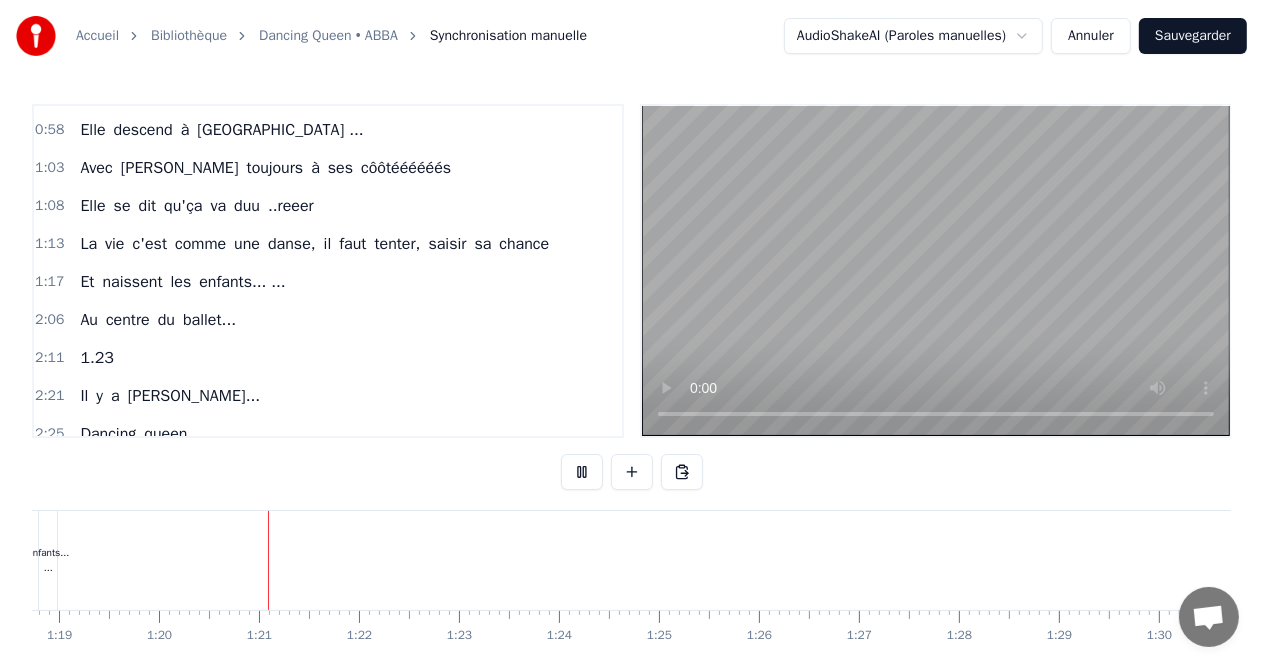 scroll, scrollTop: 0, scrollLeft: 7966, axis: horizontal 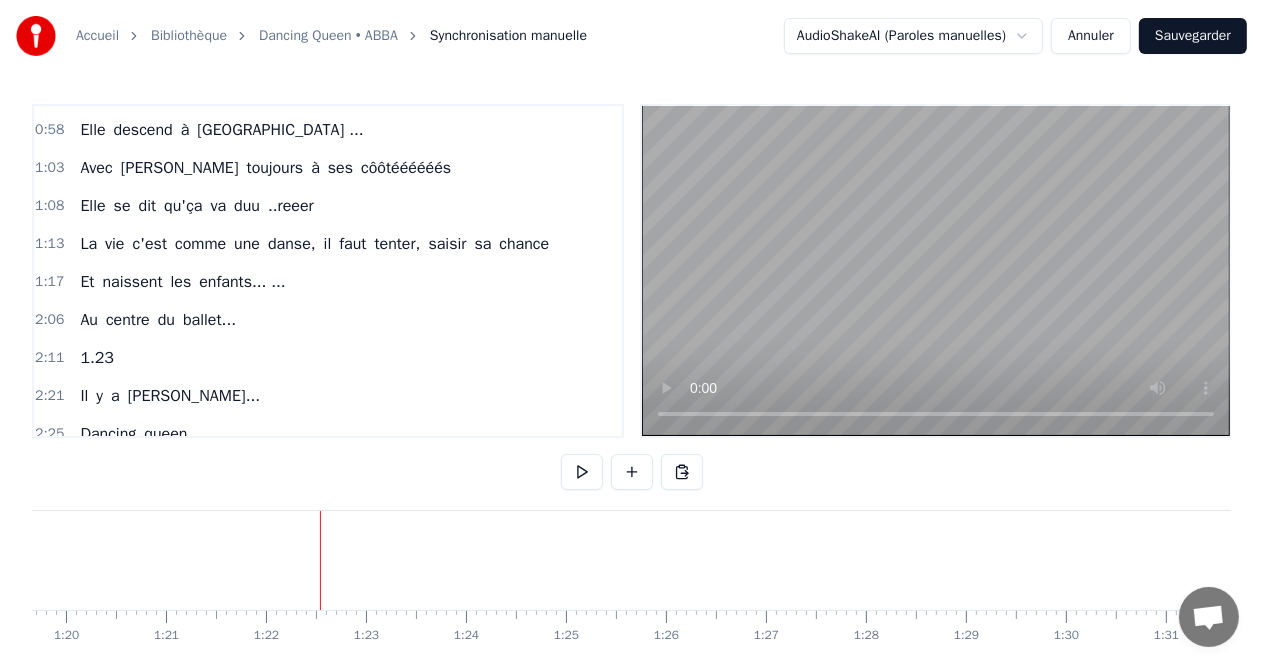 click at bounding box center (4239, 560) 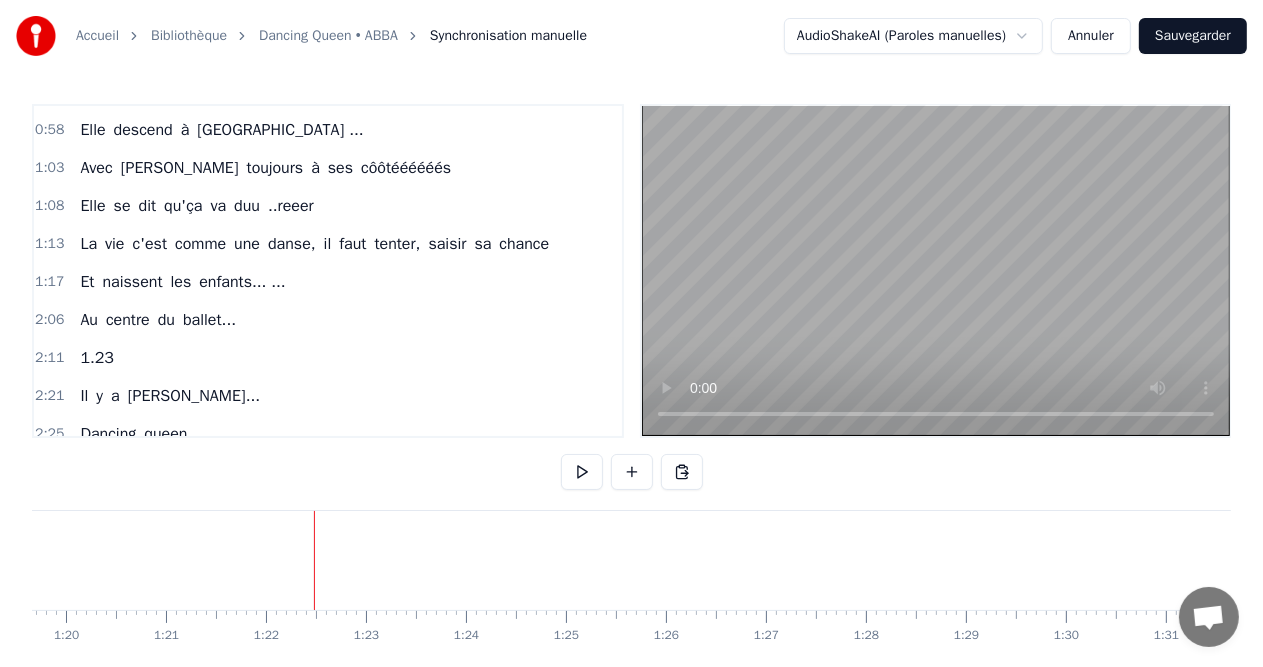 click on "2:06 Au centre du ballet..." at bounding box center (328, 320) 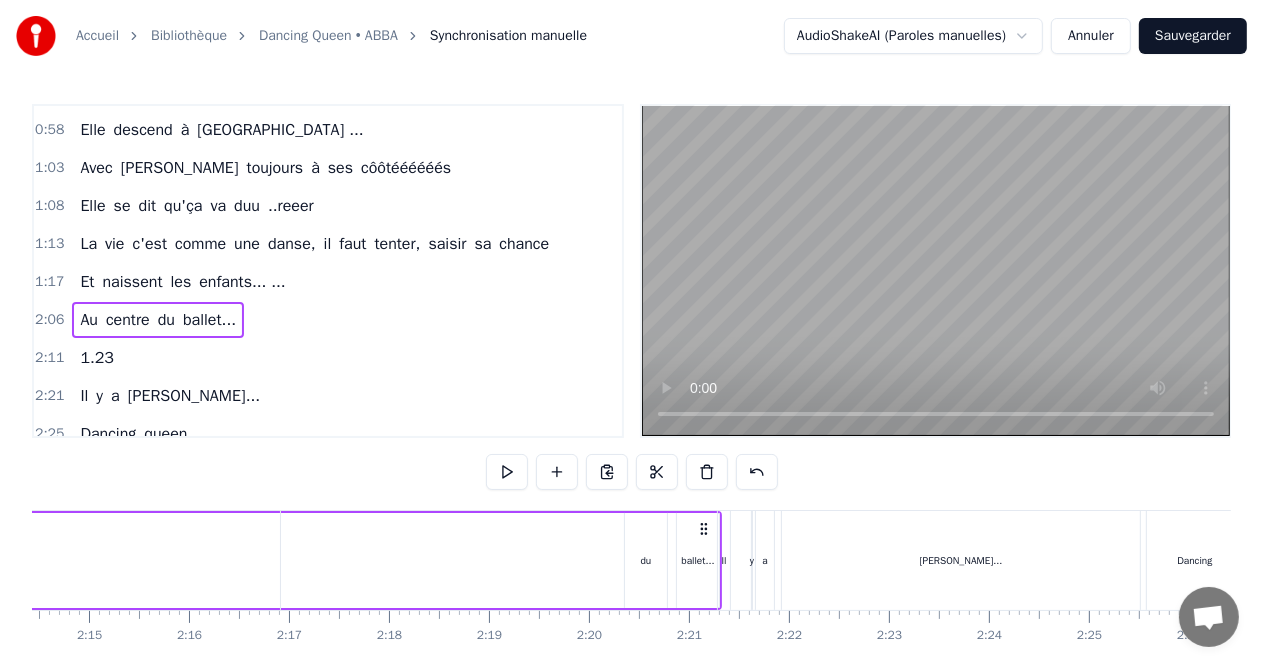 scroll, scrollTop: 0, scrollLeft: 13447, axis: horizontal 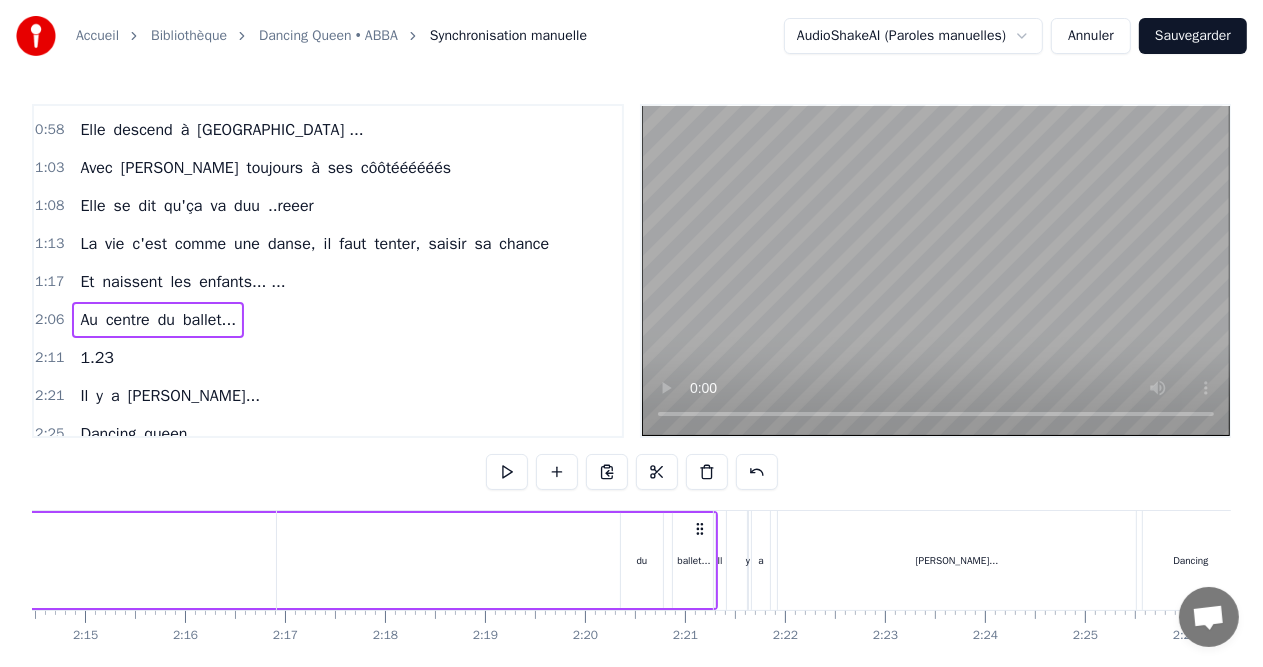click on "Il" at bounding box center (720, 560) 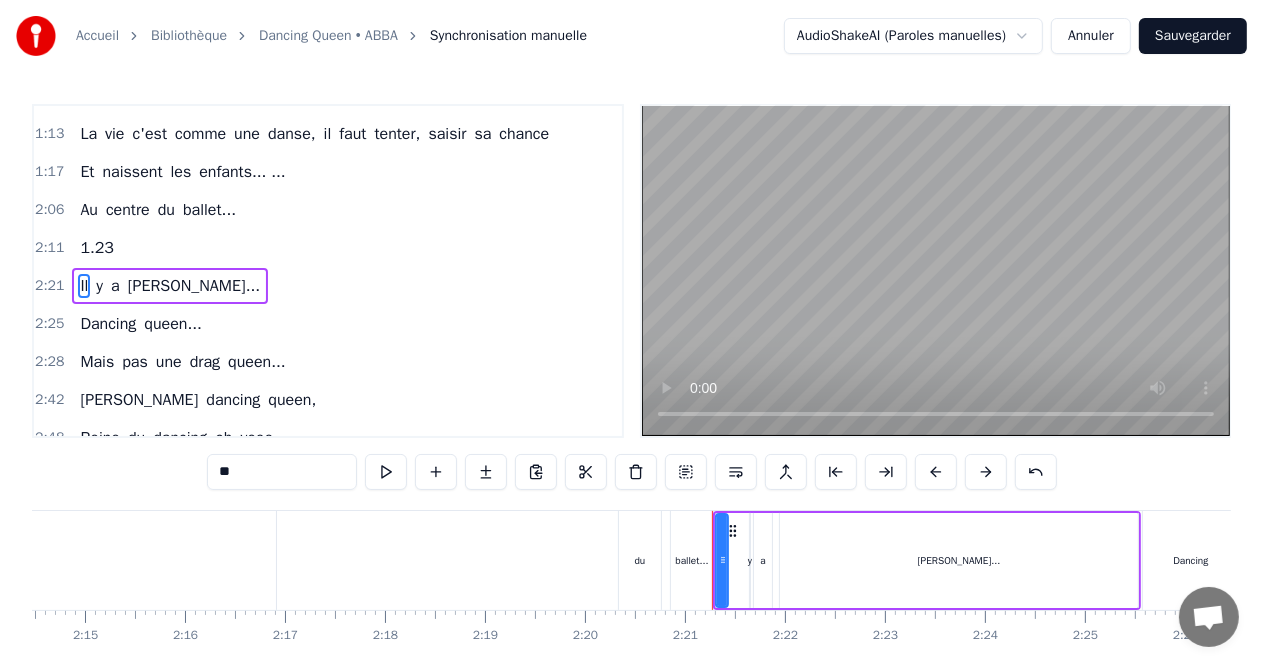 click on "ballet..." at bounding box center (691, 560) 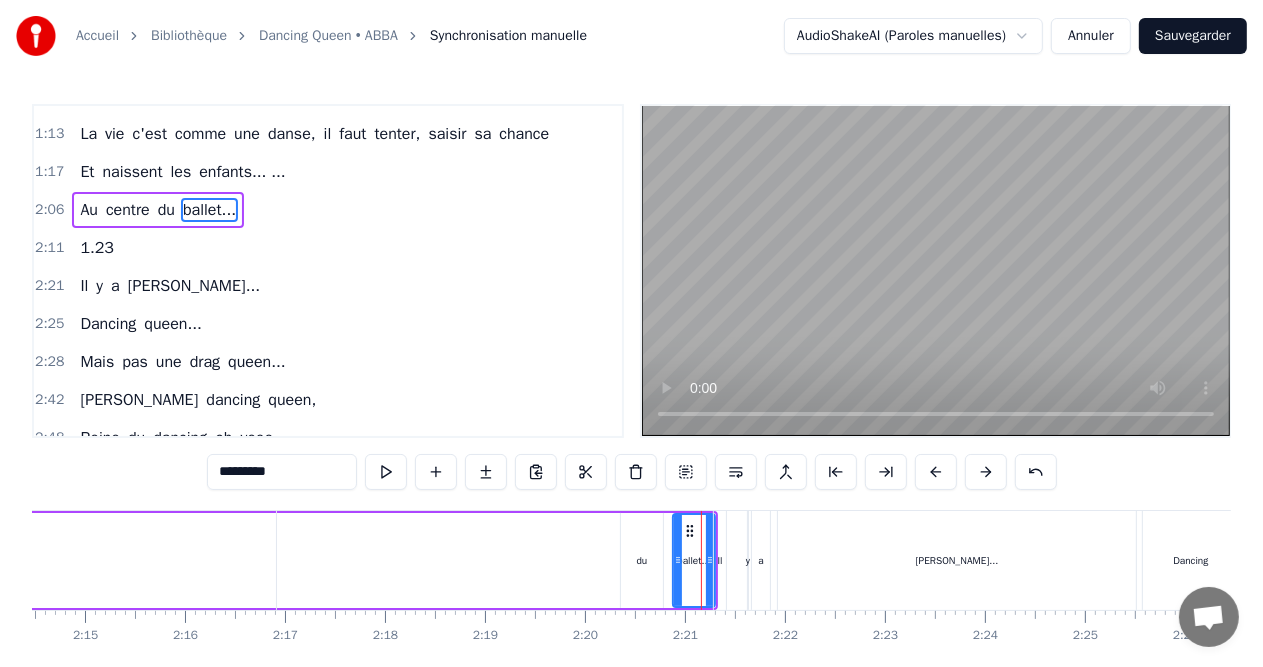 scroll, scrollTop: 184, scrollLeft: 0, axis: vertical 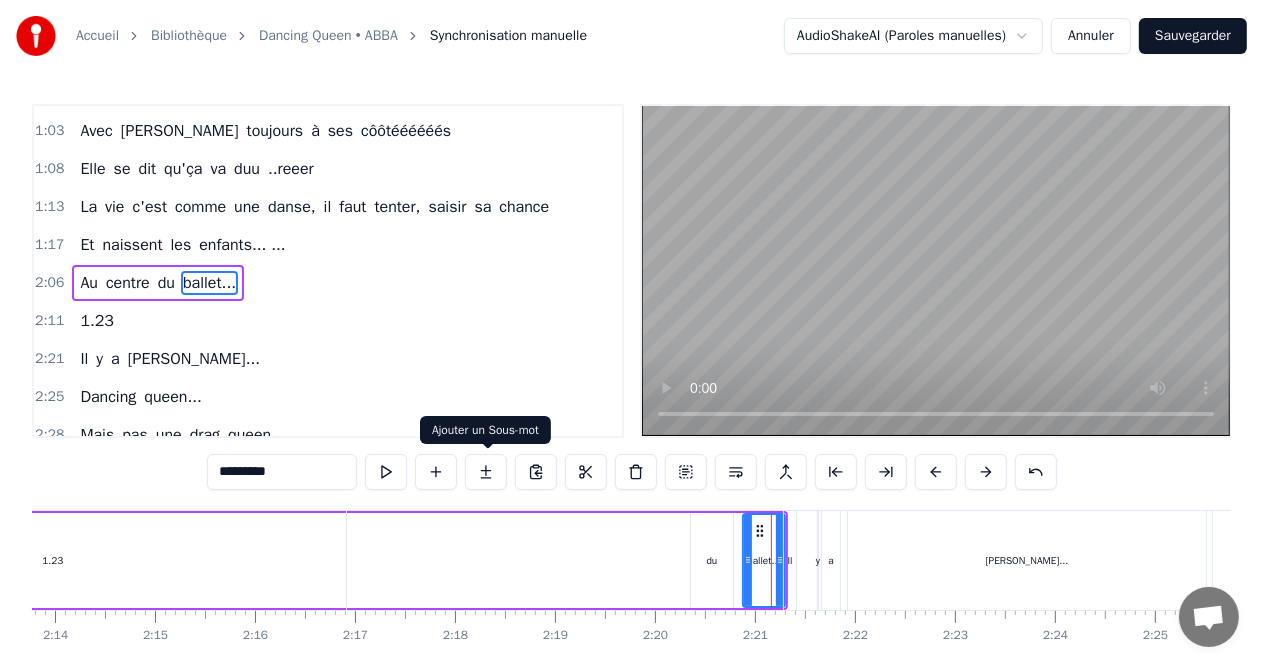 click on "2:06 Au centre du ballet..." at bounding box center (328, 283) 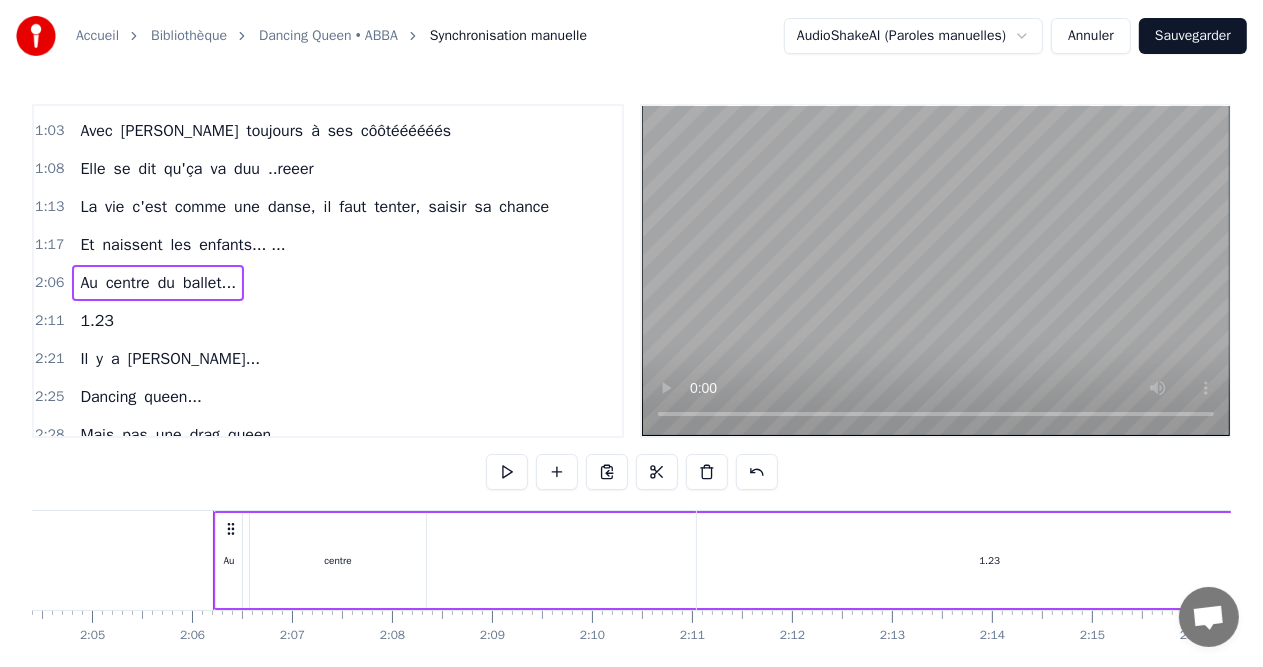 scroll, scrollTop: 0, scrollLeft: 12426, axis: horizontal 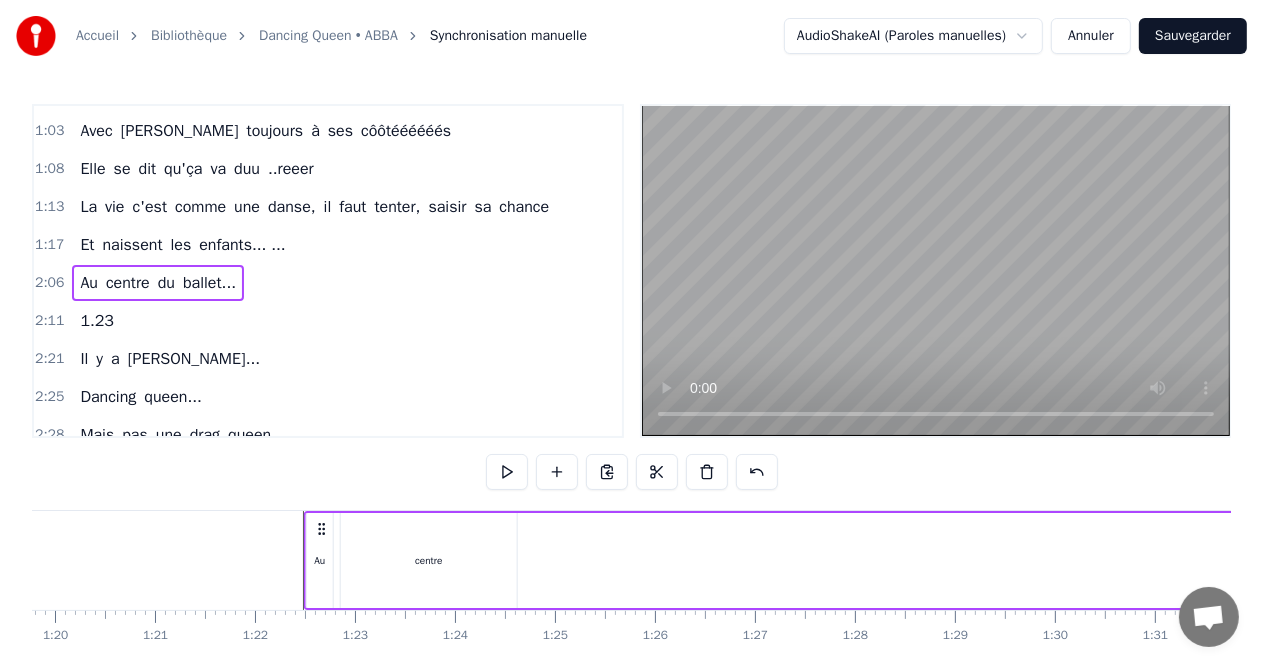 drag, startPoint x: 241, startPoint y: 527, endPoint x: 318, endPoint y: 509, distance: 79.07591 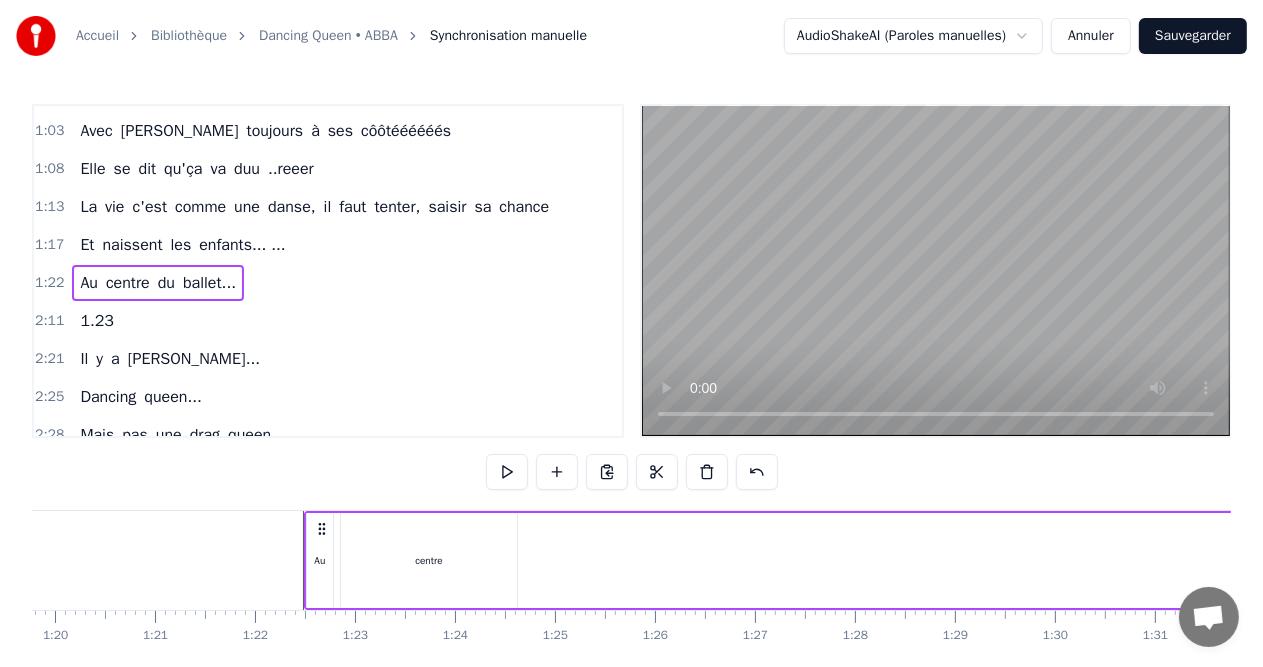 click on "Au" at bounding box center (320, 560) 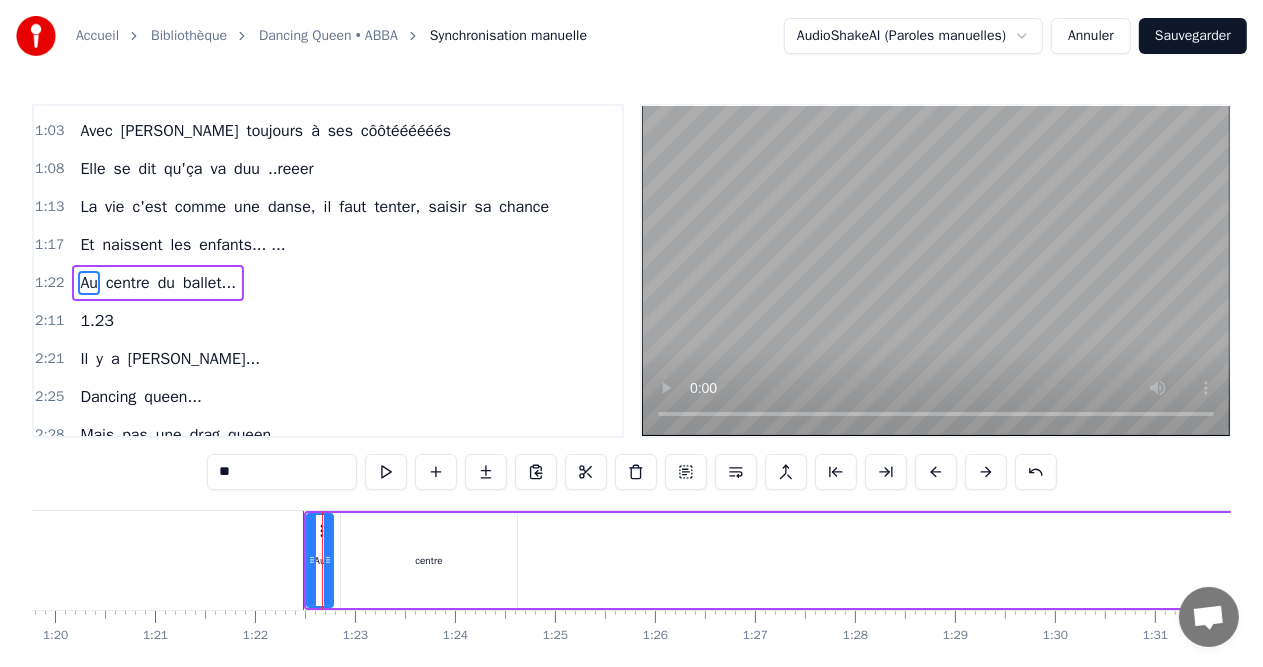 click on "centre" at bounding box center [429, 560] 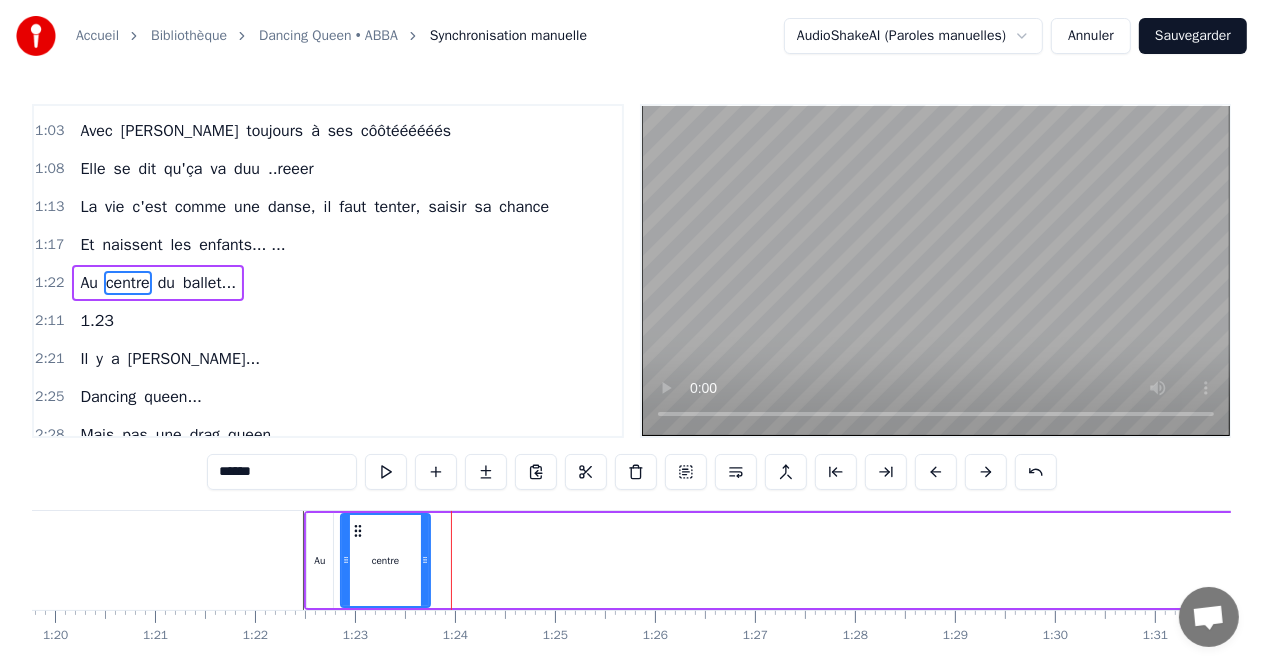 drag, startPoint x: 512, startPoint y: 559, endPoint x: 425, endPoint y: 562, distance: 87.05171 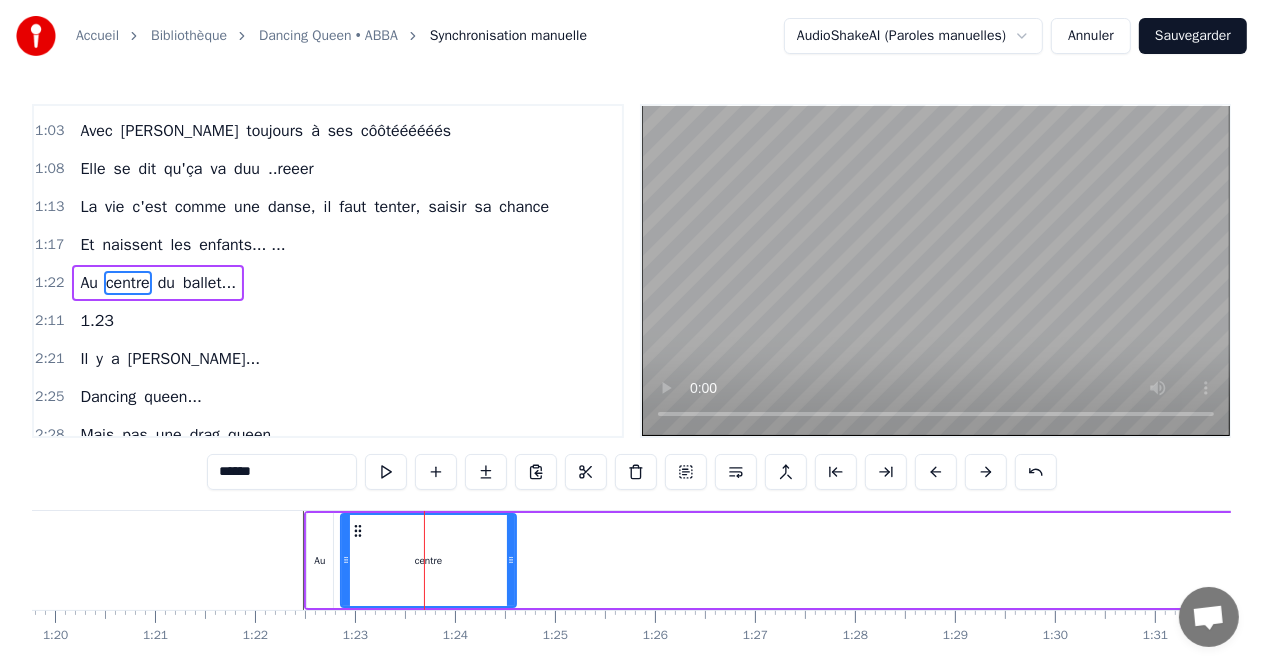 drag, startPoint x: 426, startPoint y: 554, endPoint x: 512, endPoint y: 561, distance: 86.28442 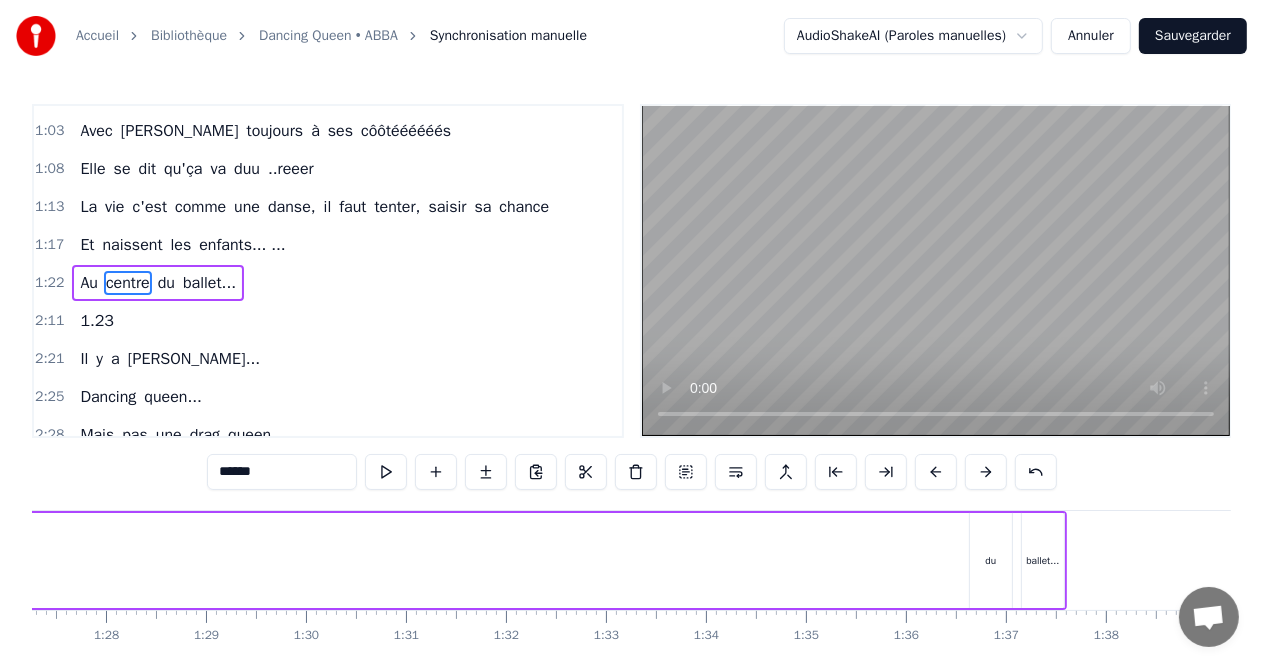 scroll, scrollTop: 0, scrollLeft: 8772, axis: horizontal 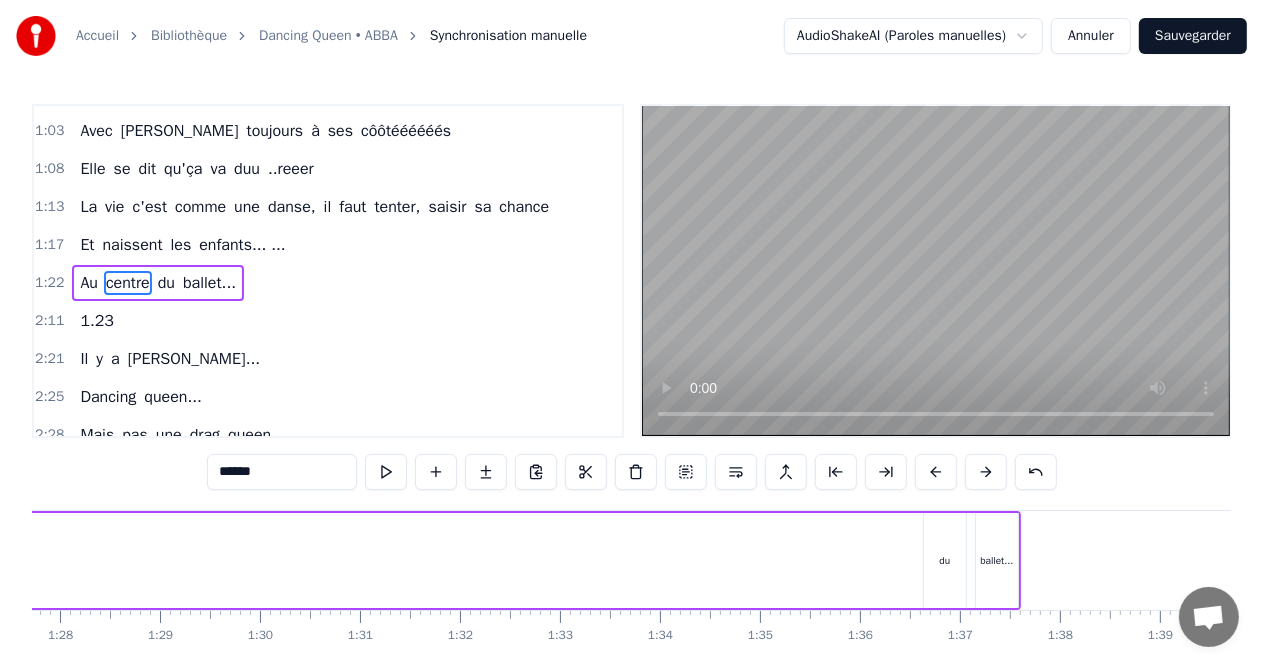 click on "du" at bounding box center (945, 560) 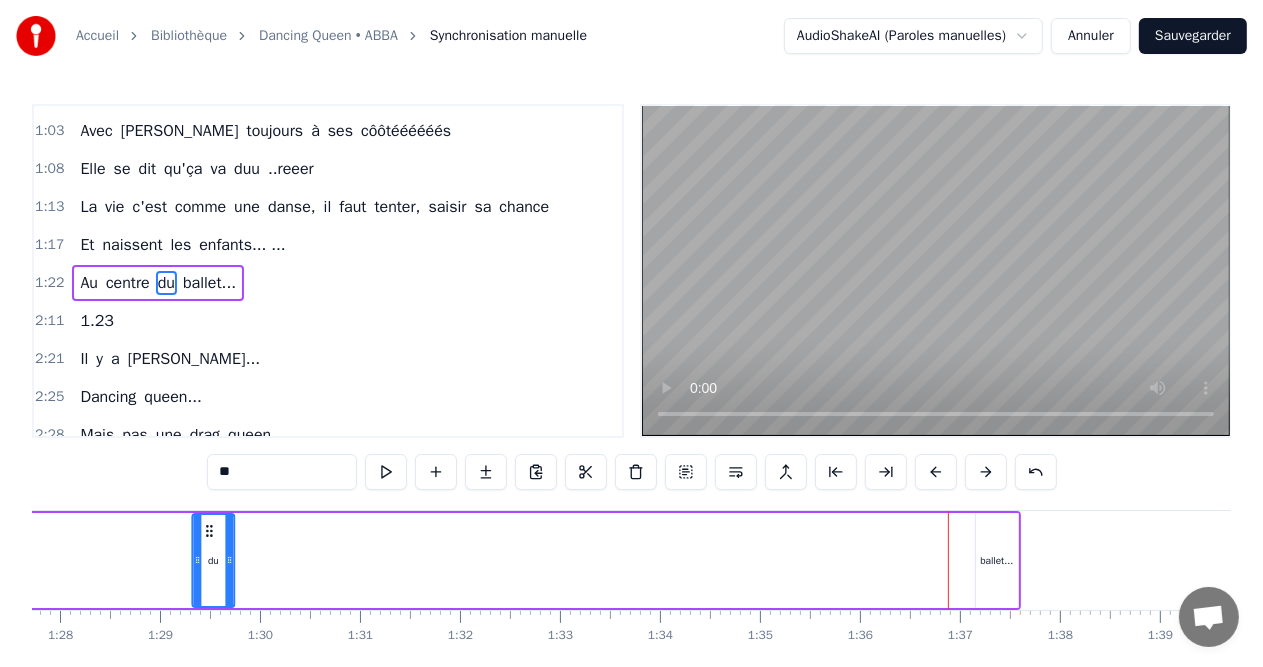 scroll, scrollTop: 0, scrollLeft: 8769, axis: horizontal 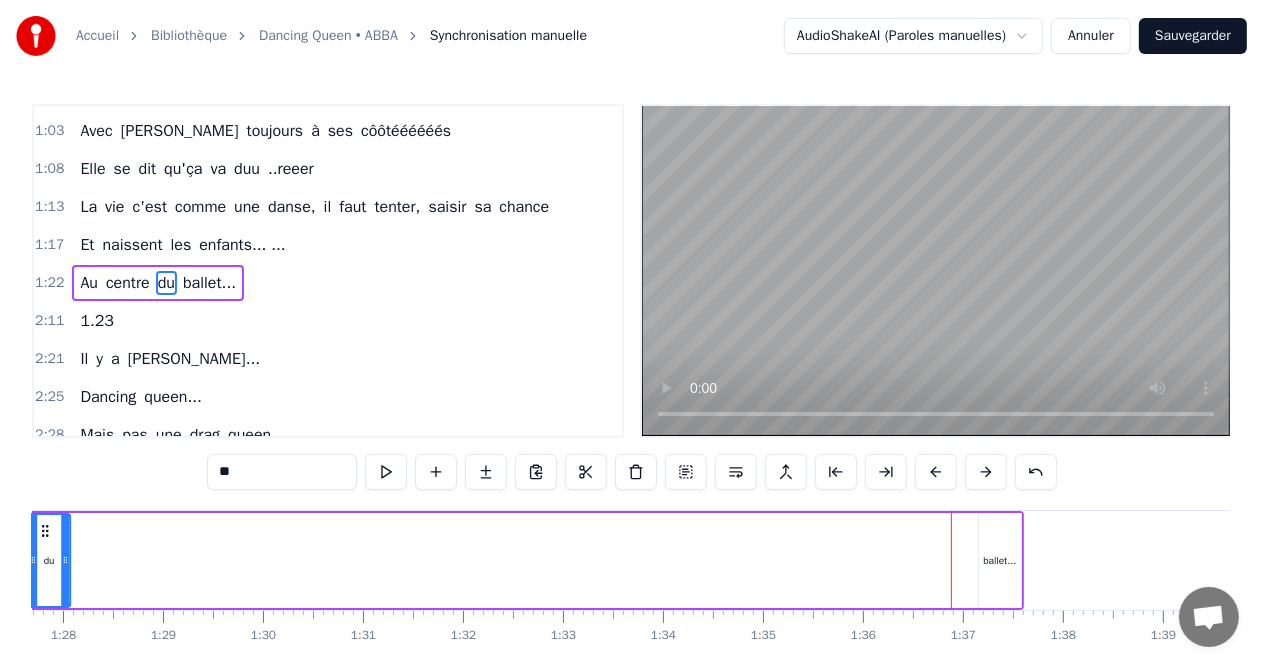 drag, startPoint x: 939, startPoint y: 529, endPoint x: 44, endPoint y: 536, distance: 895.02734 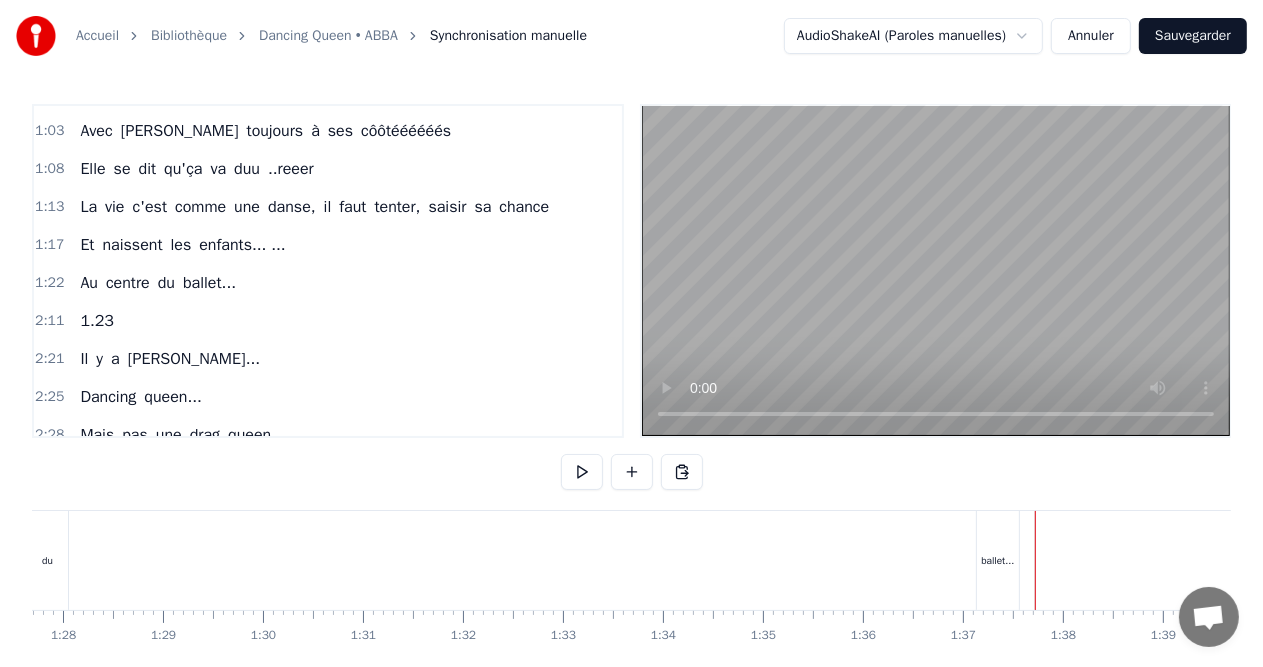 click on "ballet..." at bounding box center (998, 560) 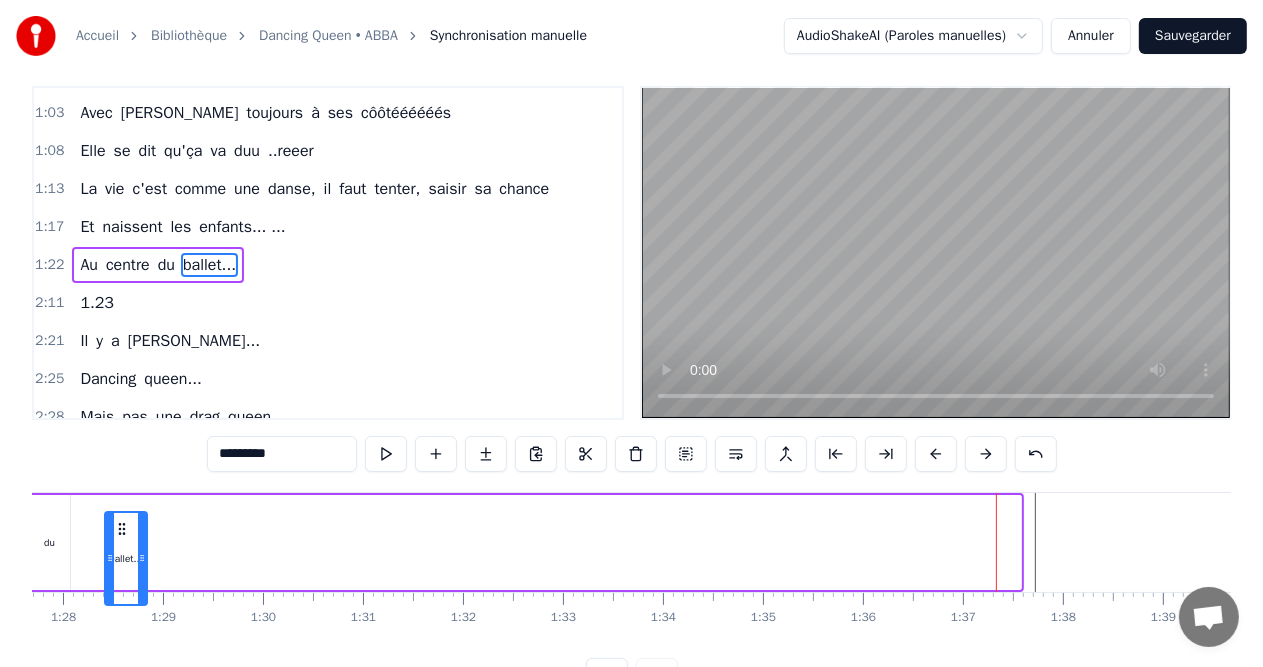 scroll, scrollTop: 20, scrollLeft: 0, axis: vertical 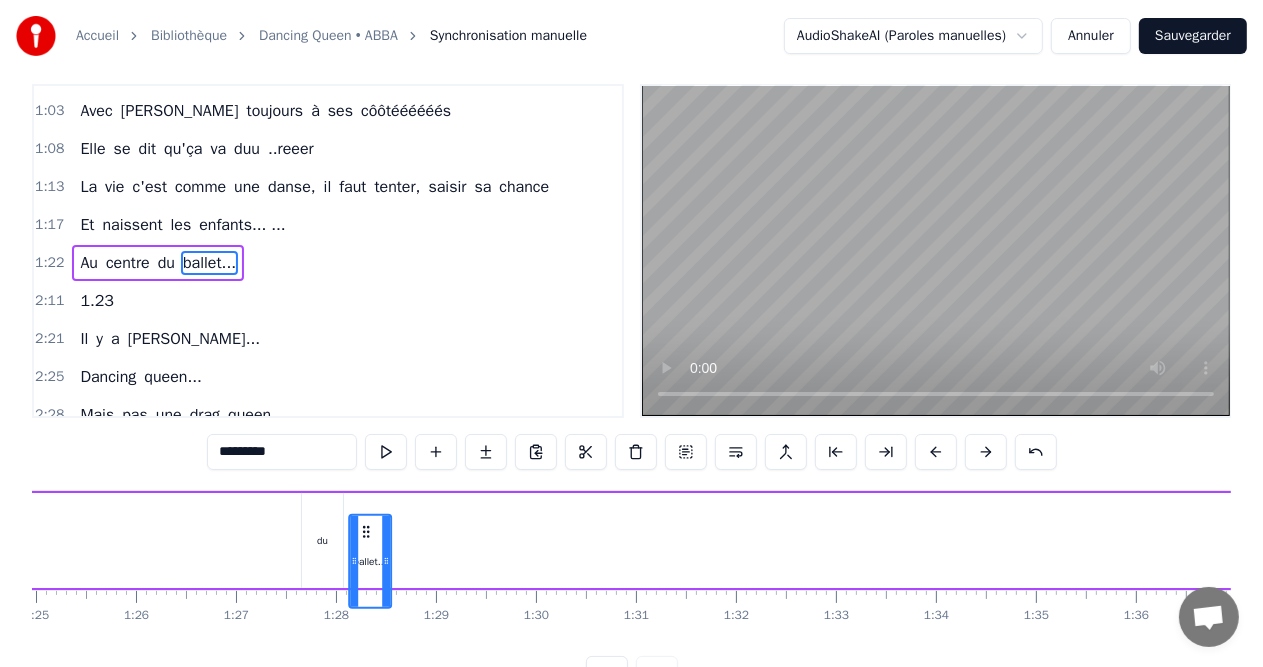 drag, startPoint x: 996, startPoint y: 528, endPoint x: 366, endPoint y: 505, distance: 630.4197 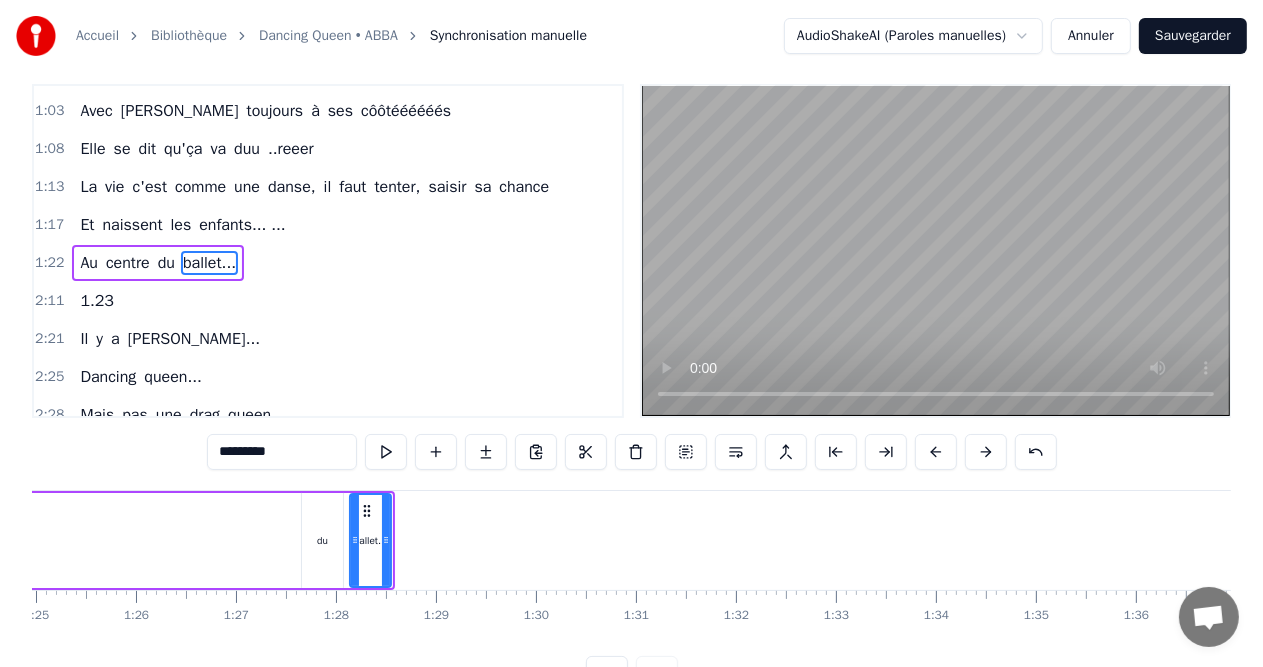 click on "du" at bounding box center (323, 540) 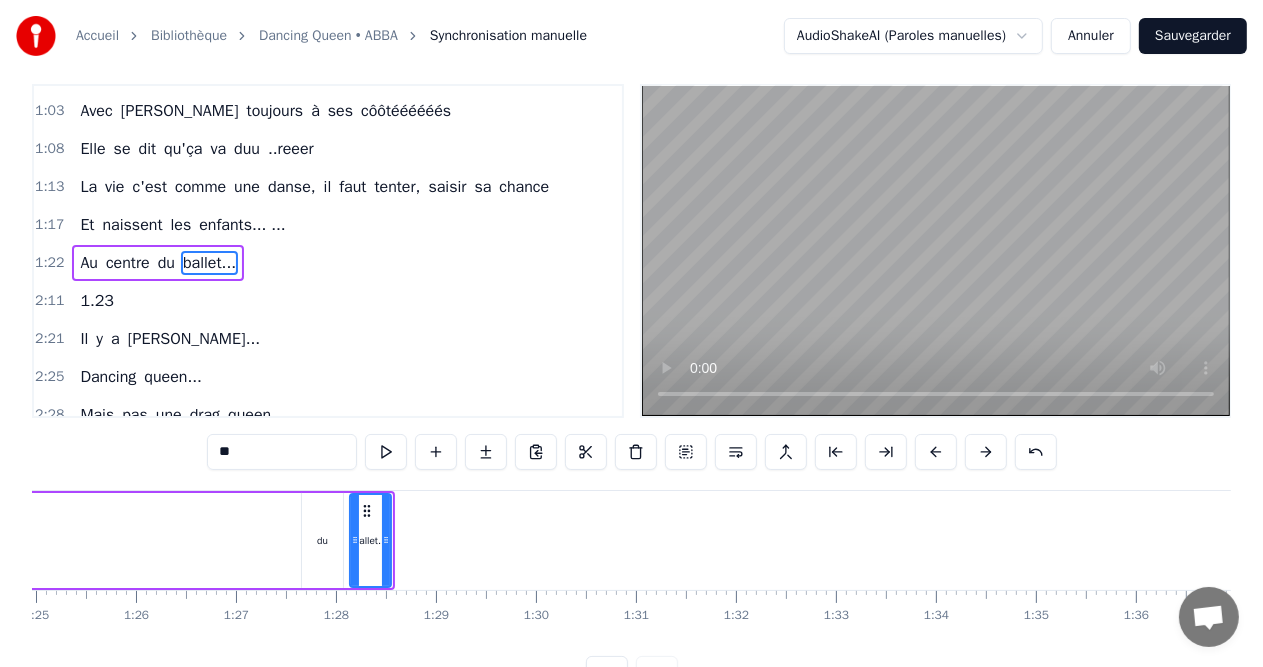 scroll, scrollTop: 0, scrollLeft: 0, axis: both 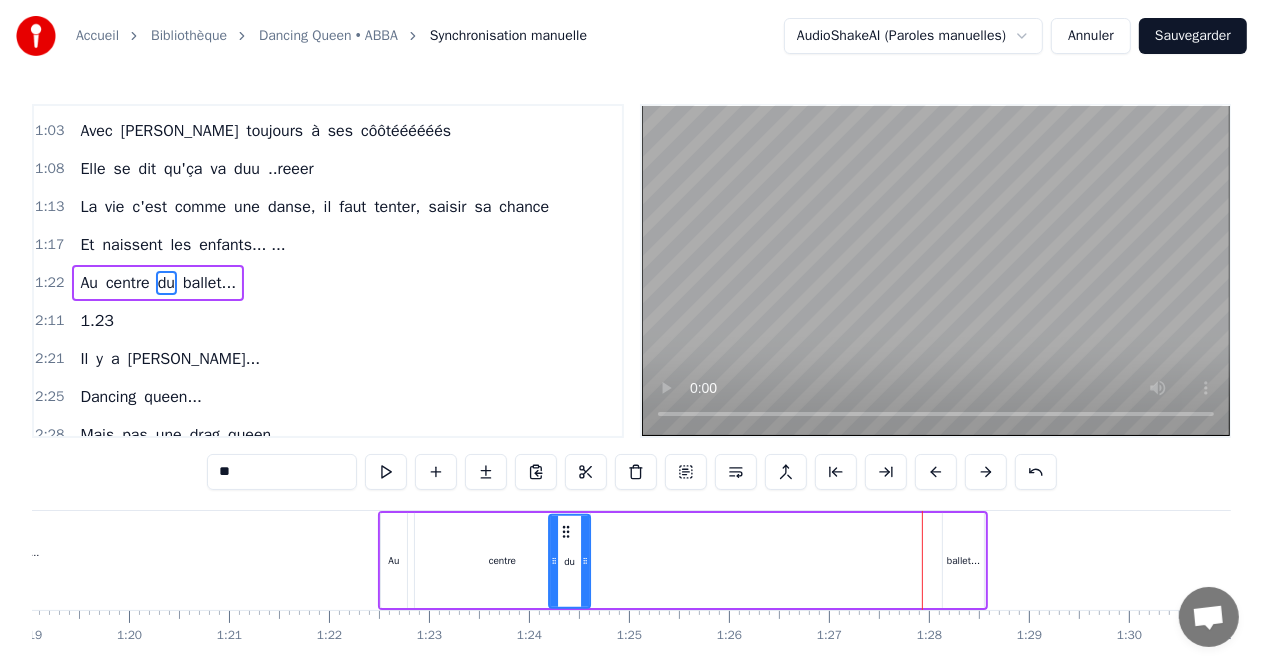 drag, startPoint x: 312, startPoint y: 522, endPoint x: 560, endPoint y: 544, distance: 248.97389 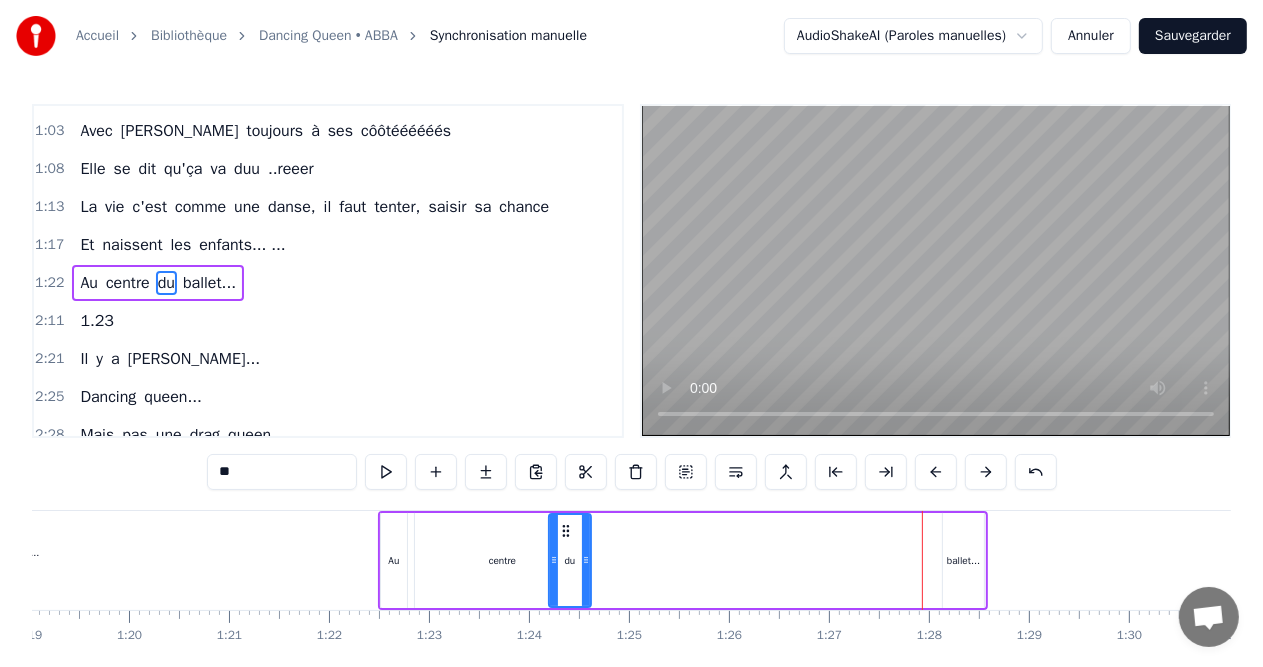 click on "centre" at bounding box center (502, 560) 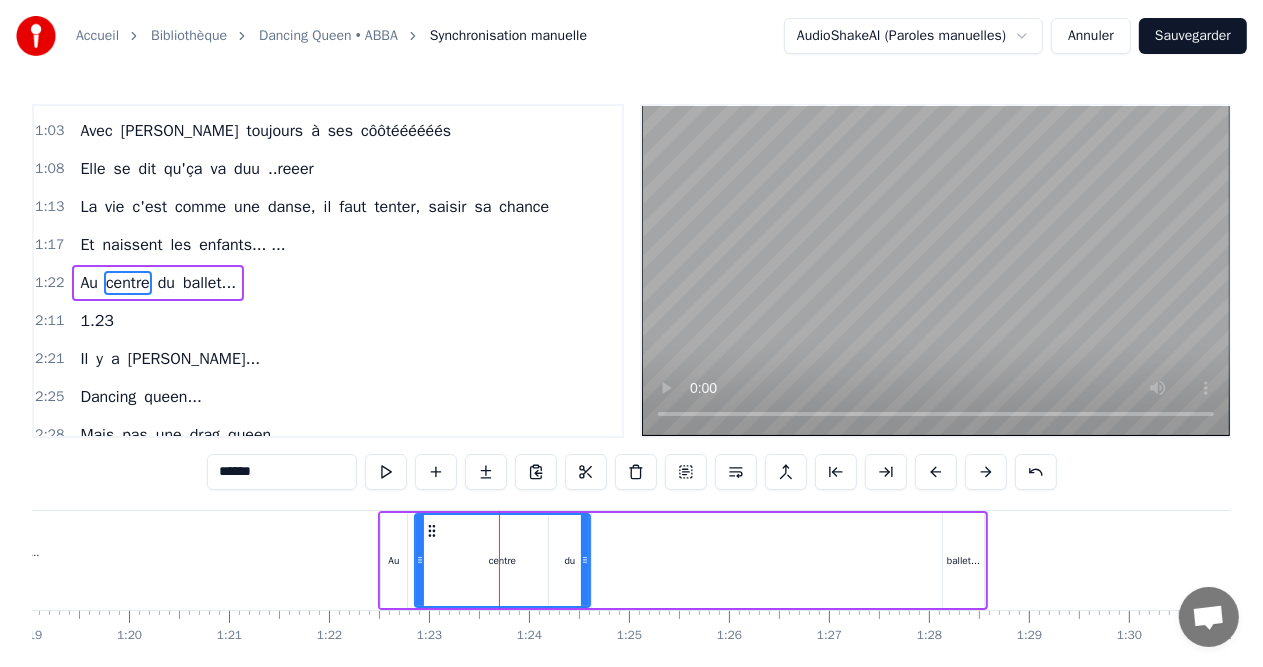 scroll, scrollTop: 0, scrollLeft: 0, axis: both 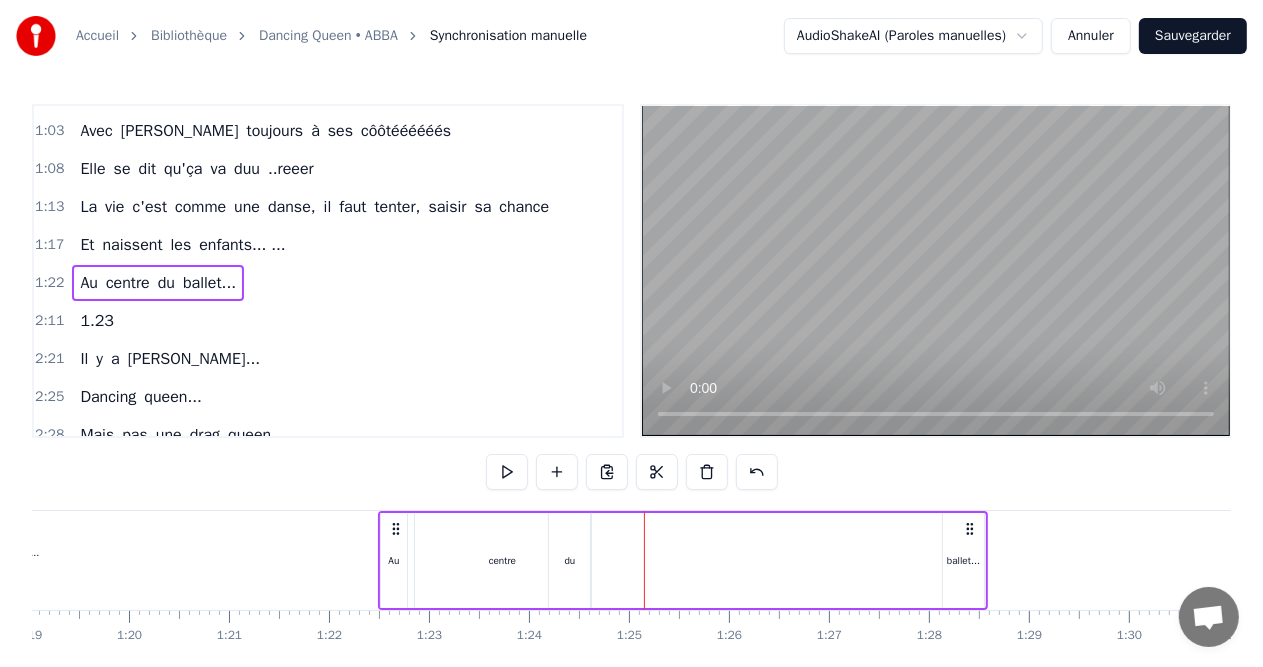 click on "du" at bounding box center [570, 560] 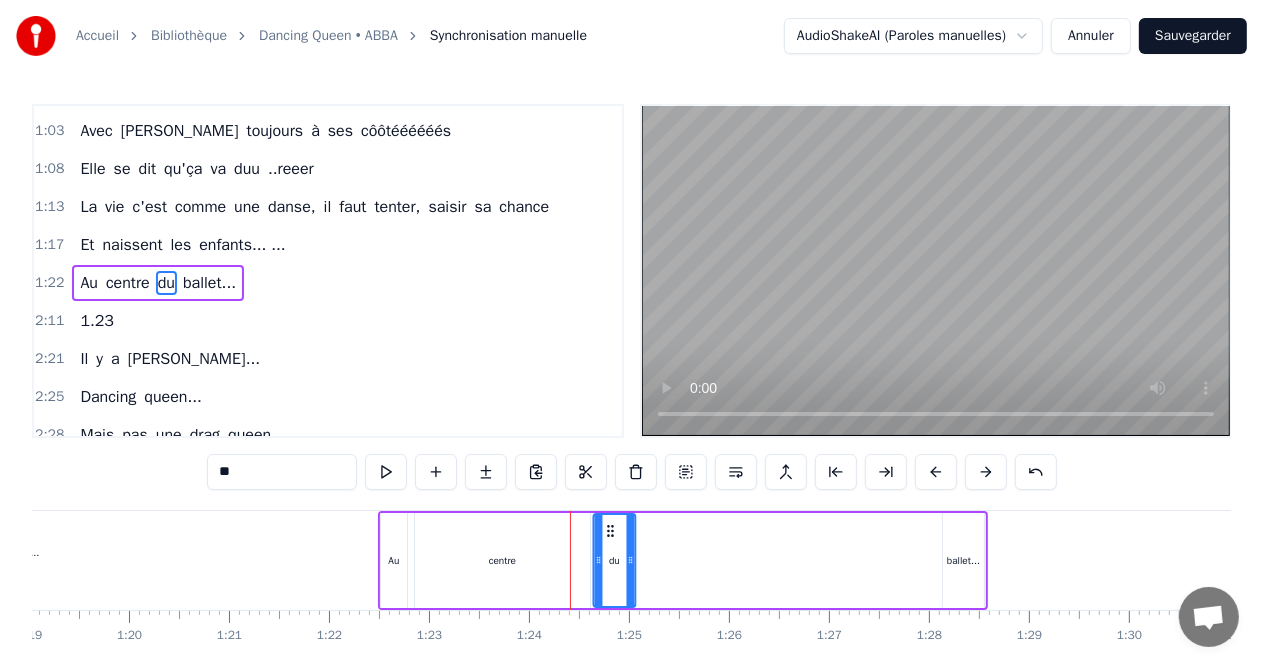 drag, startPoint x: 558, startPoint y: 524, endPoint x: 603, endPoint y: 535, distance: 46.32494 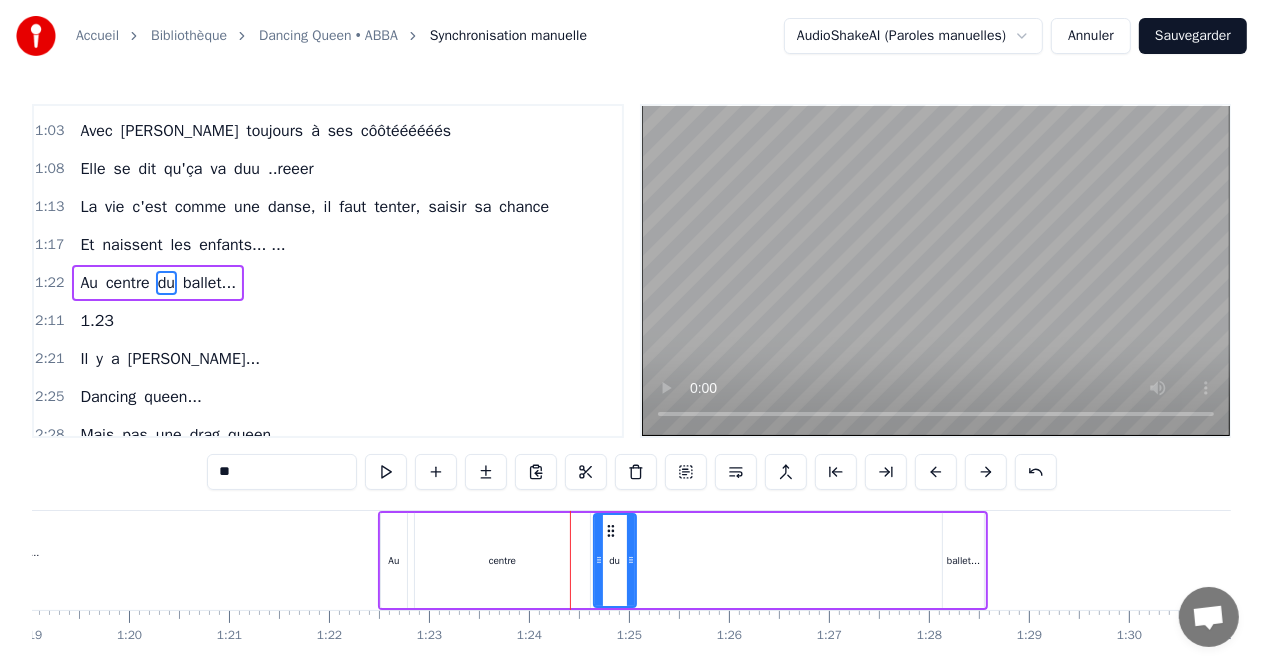 click on "ballet..." at bounding box center [964, 560] 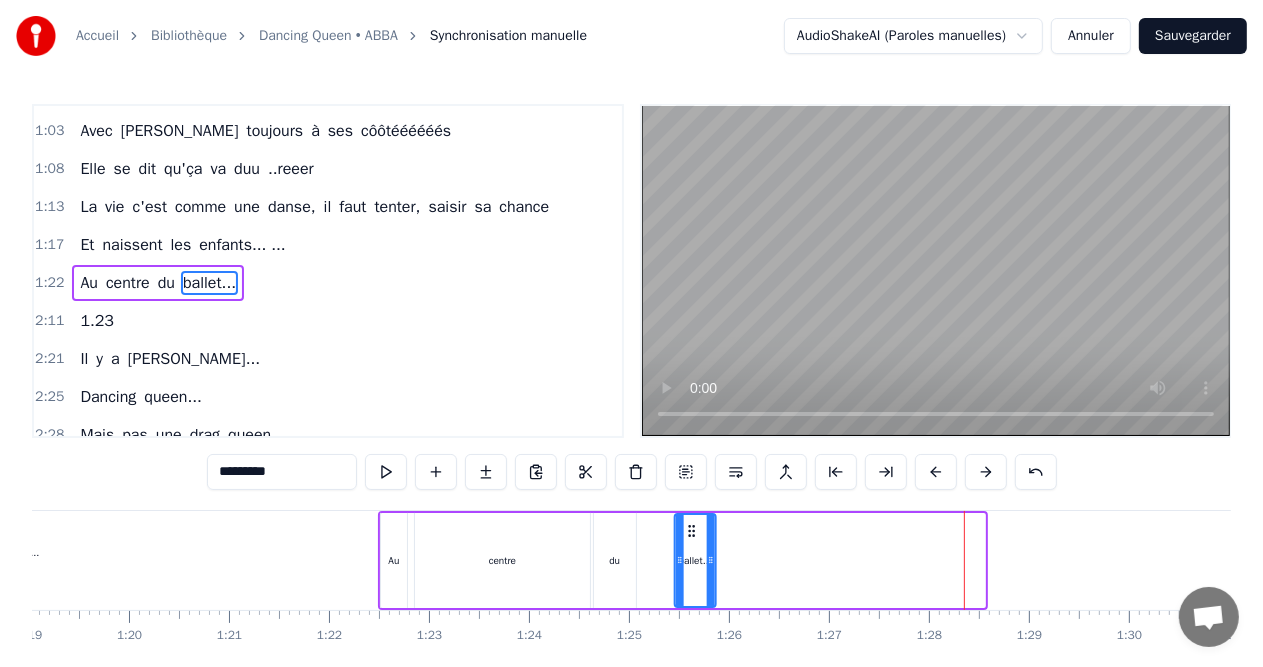 drag, startPoint x: 955, startPoint y: 529, endPoint x: 687, endPoint y: 533, distance: 268.02985 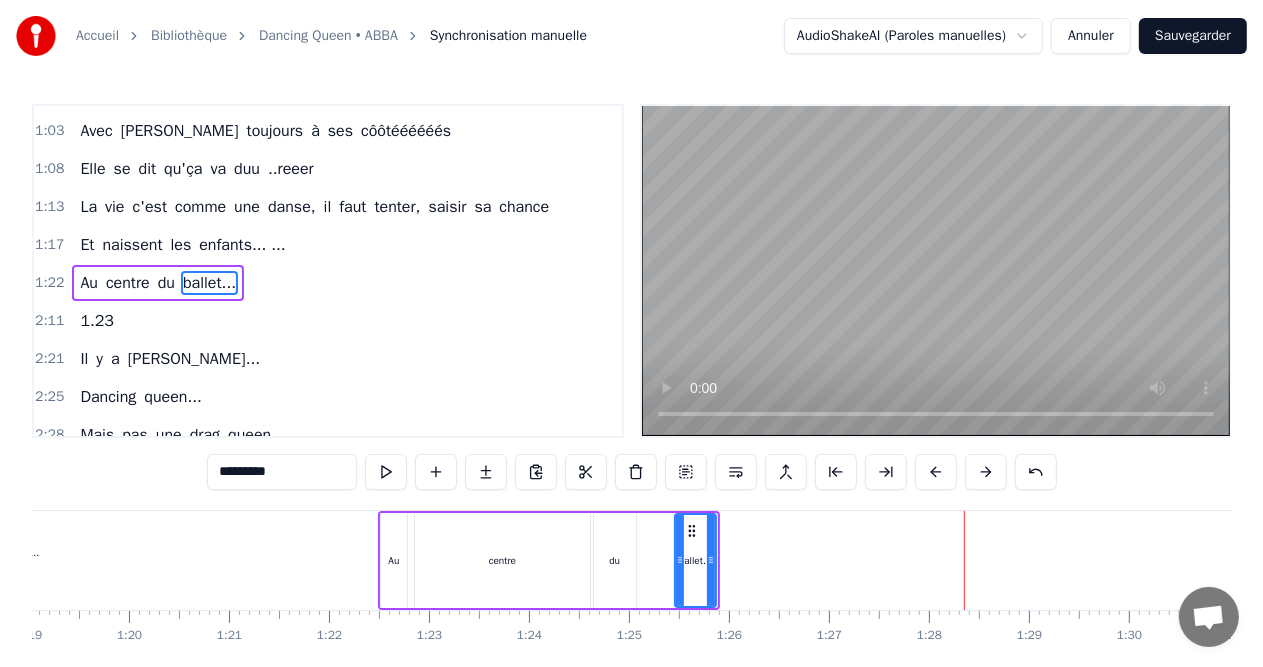 click at bounding box center [4302, 560] 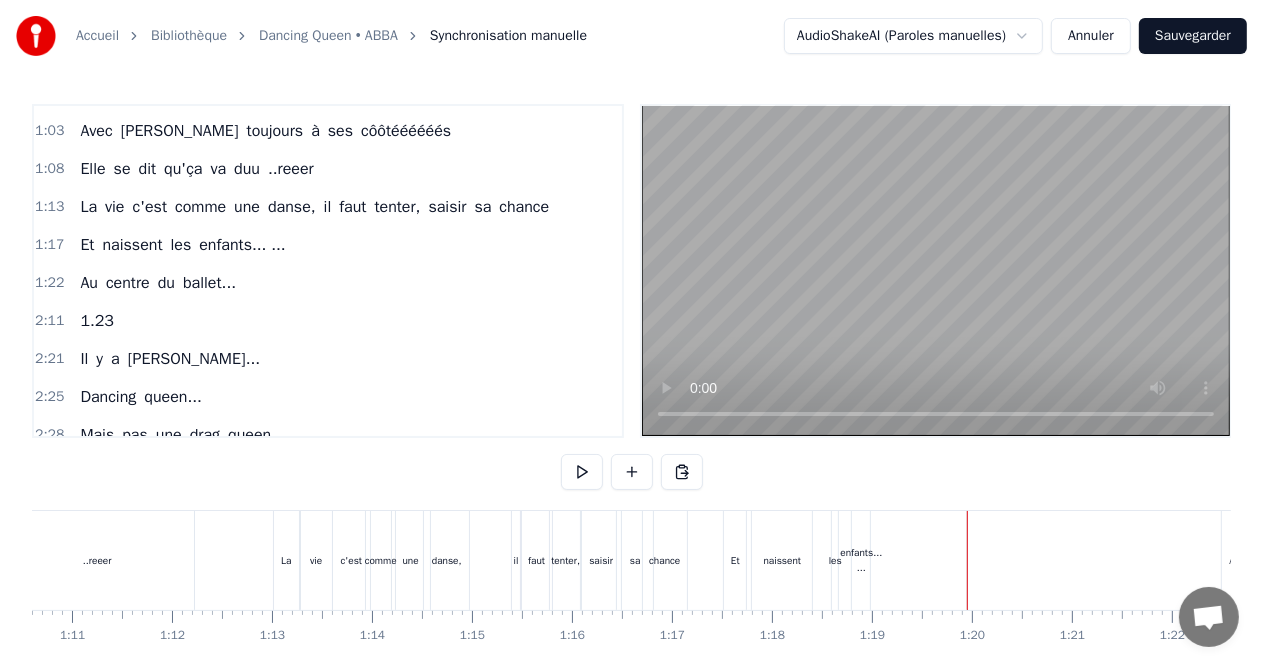 scroll, scrollTop: 0, scrollLeft: 7059, axis: horizontal 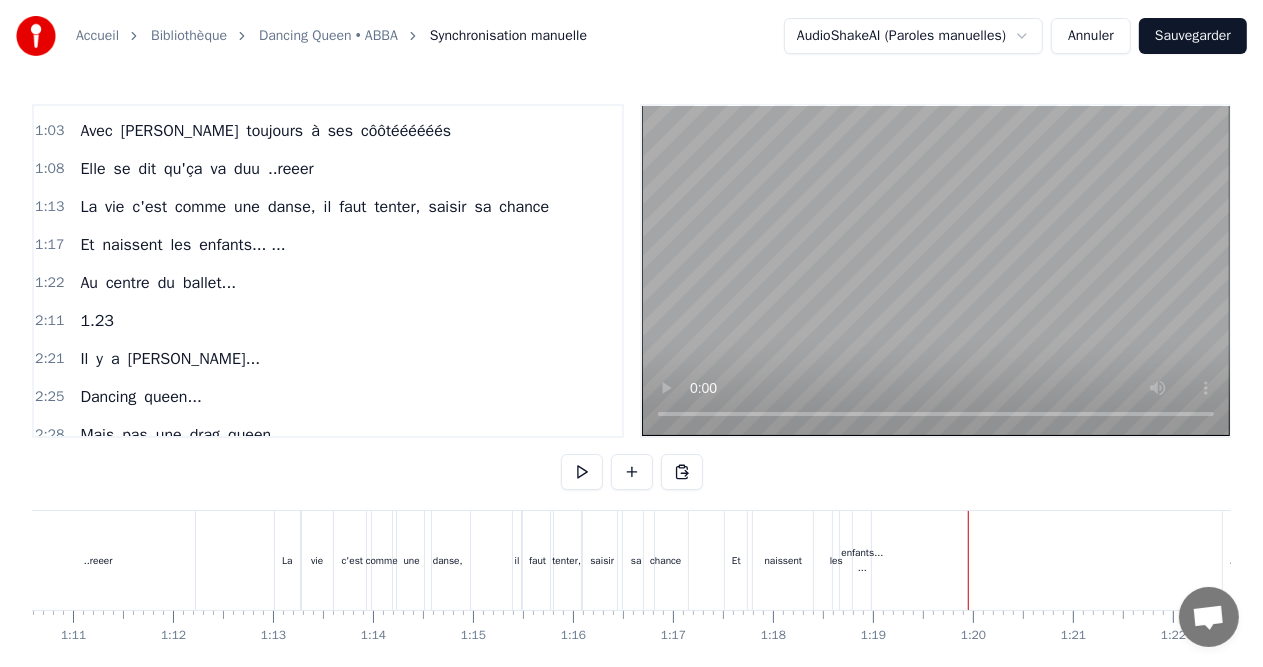 click at bounding box center [5146, 560] 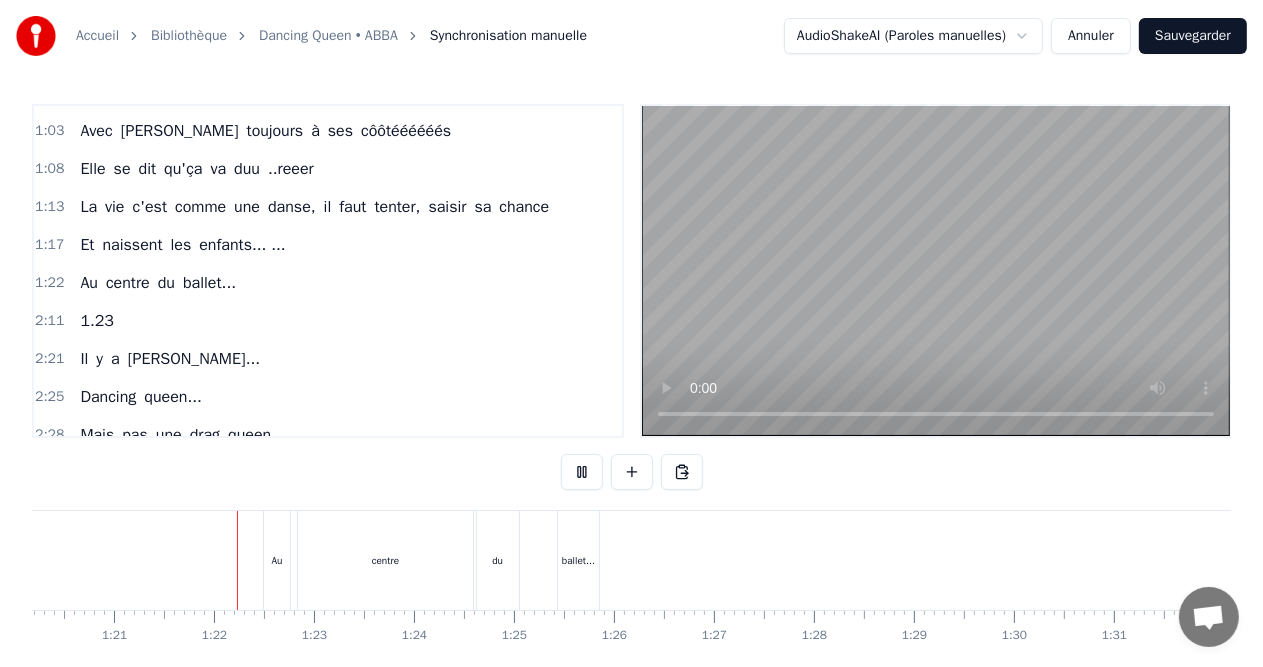scroll, scrollTop: 0, scrollLeft: 8067, axis: horizontal 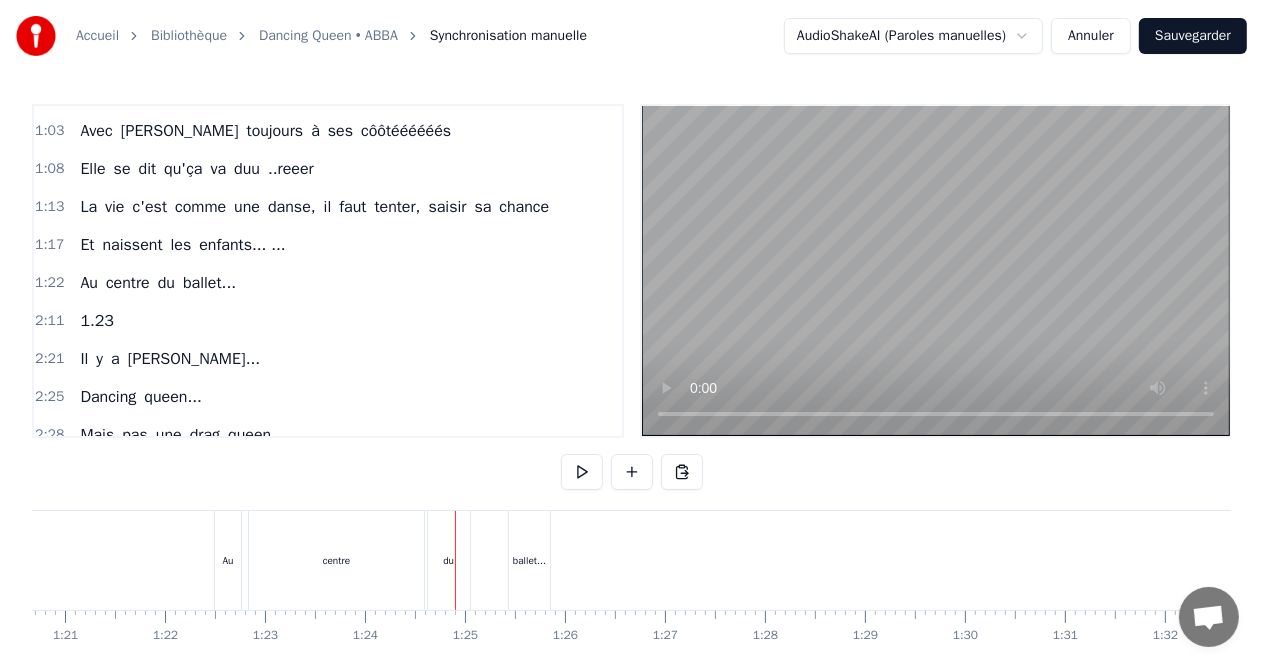 click on "centre" at bounding box center (336, 560) 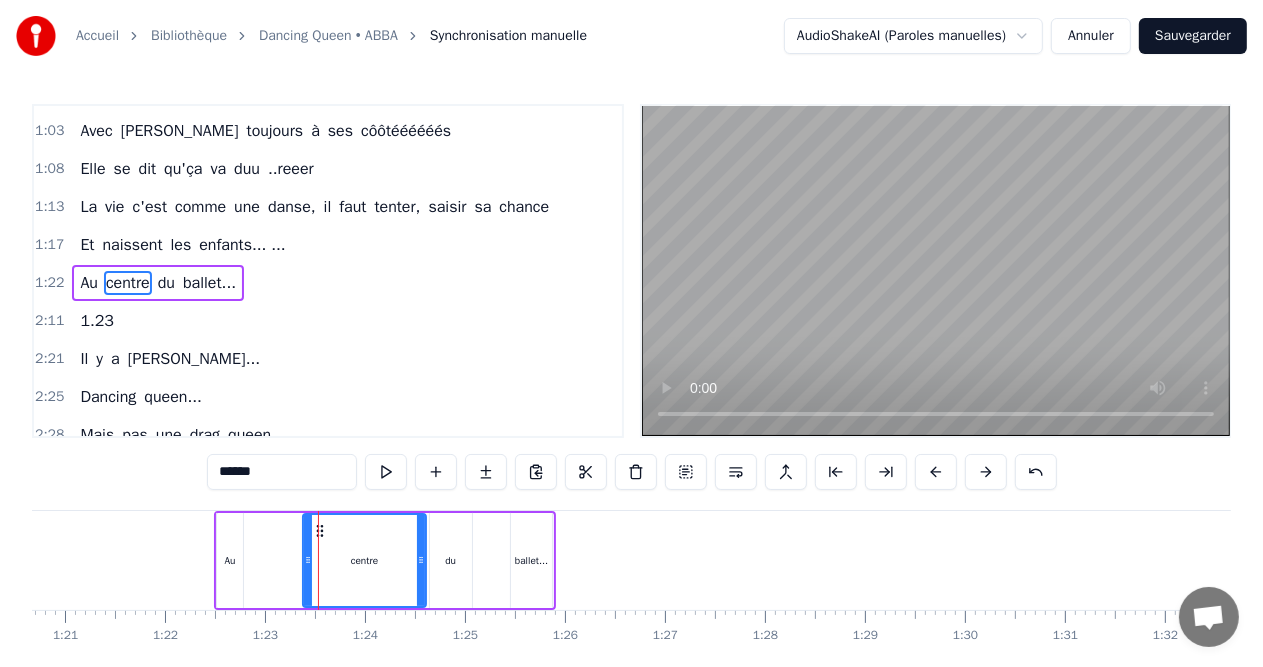drag, startPoint x: 256, startPoint y: 556, endPoint x: 308, endPoint y: 560, distance: 52.153618 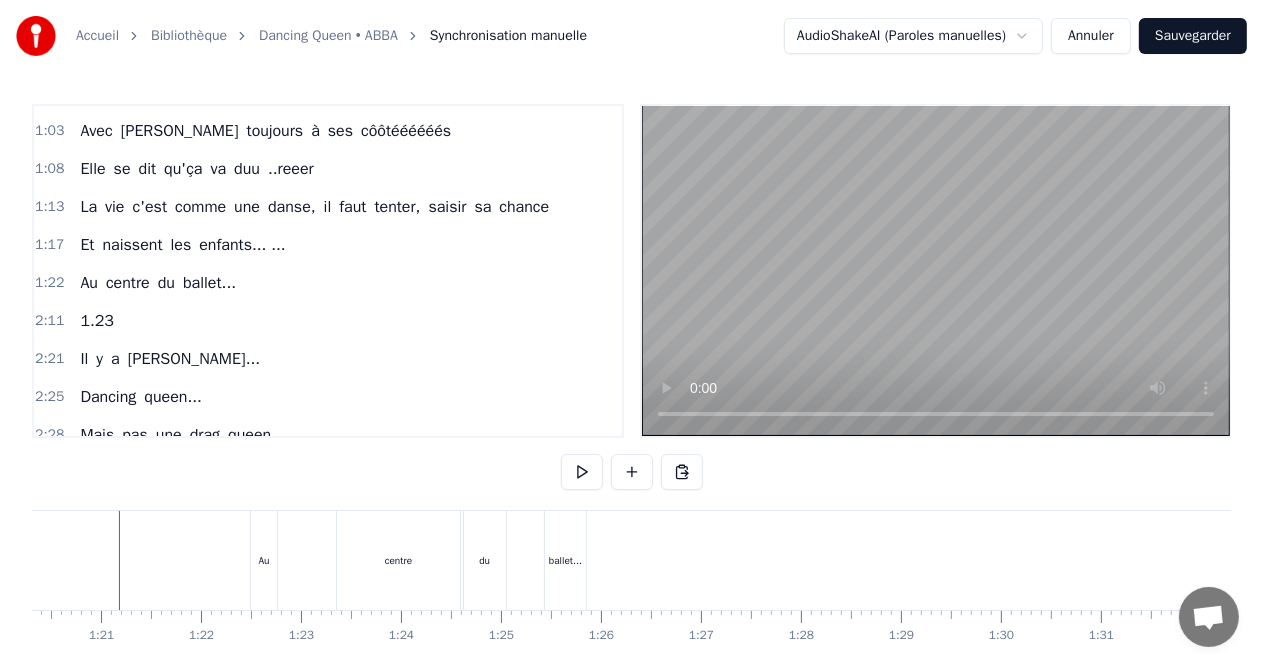 scroll, scrollTop: 0, scrollLeft: 8017, axis: horizontal 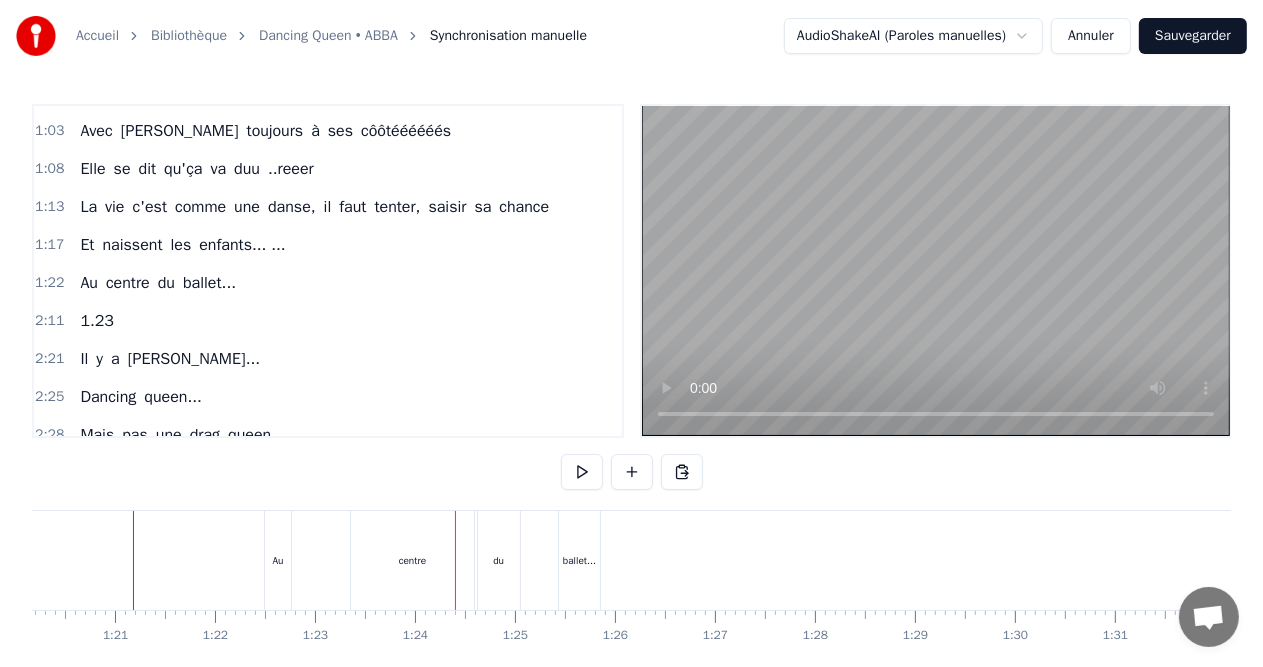click on "Au" at bounding box center [278, 560] 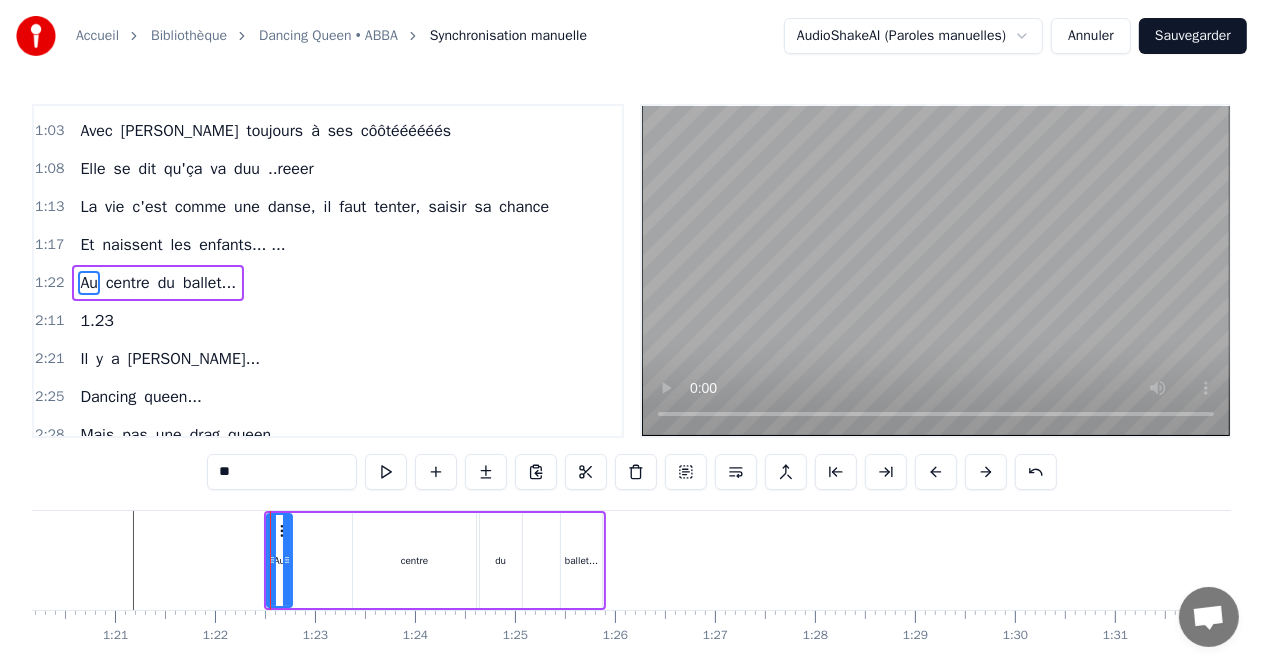 click 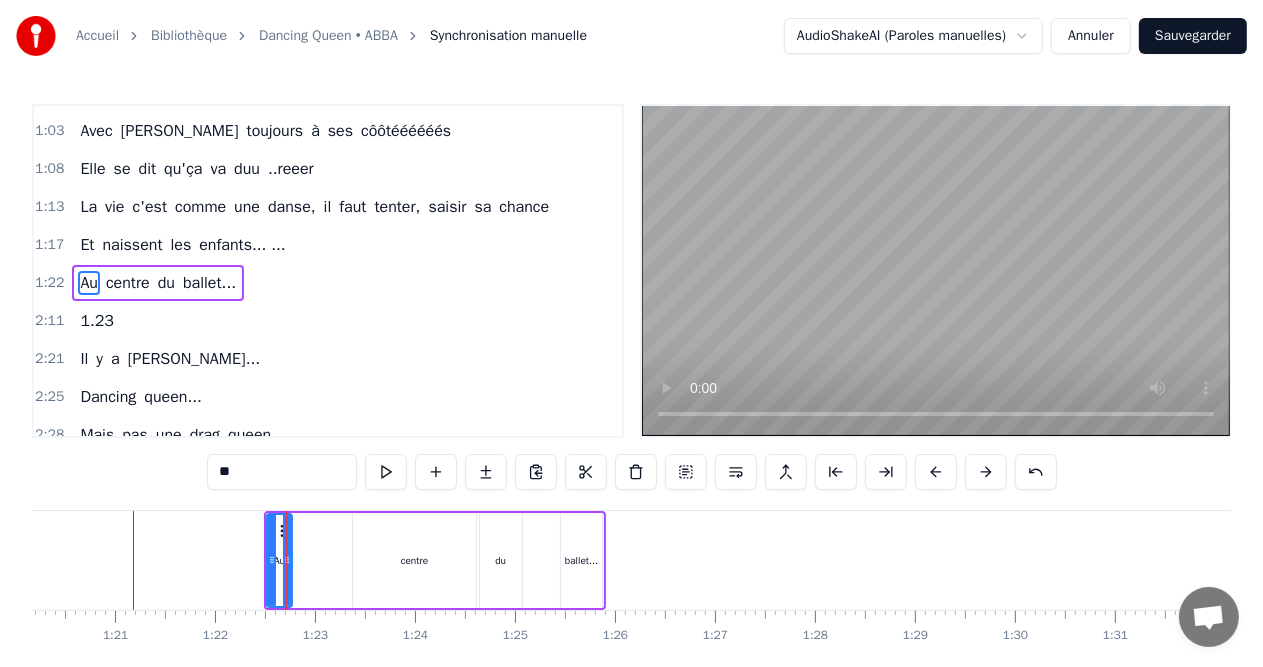 click on "centre" at bounding box center (414, 560) 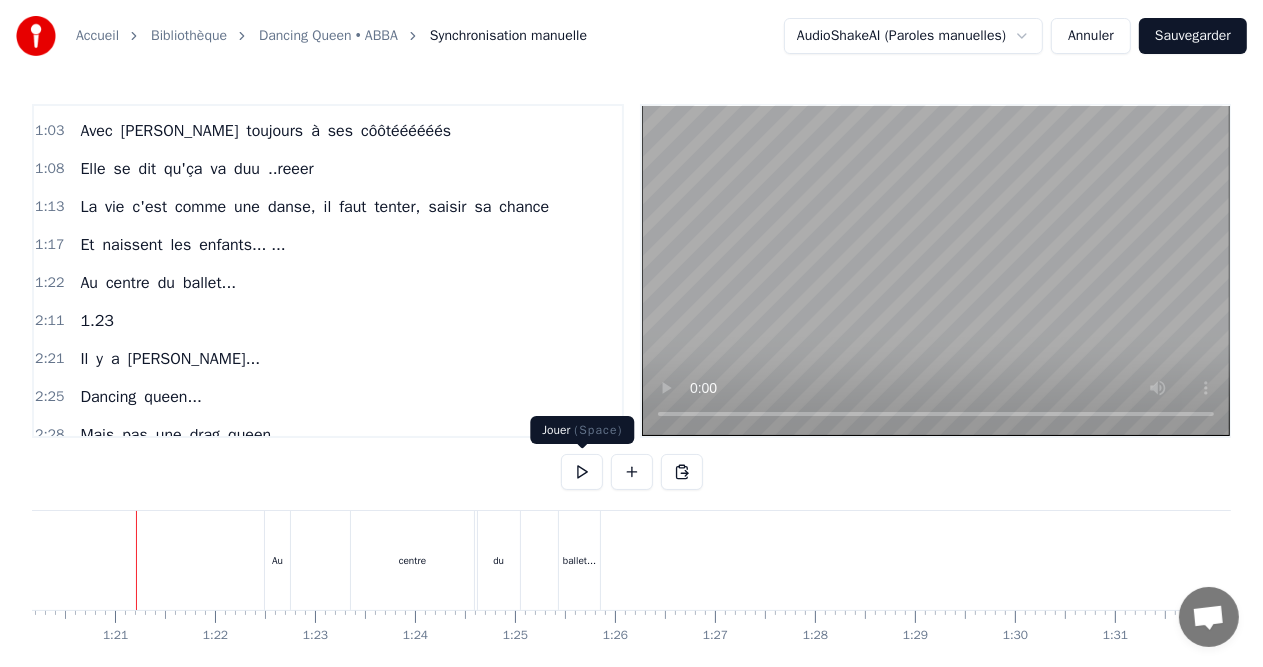 click at bounding box center [582, 472] 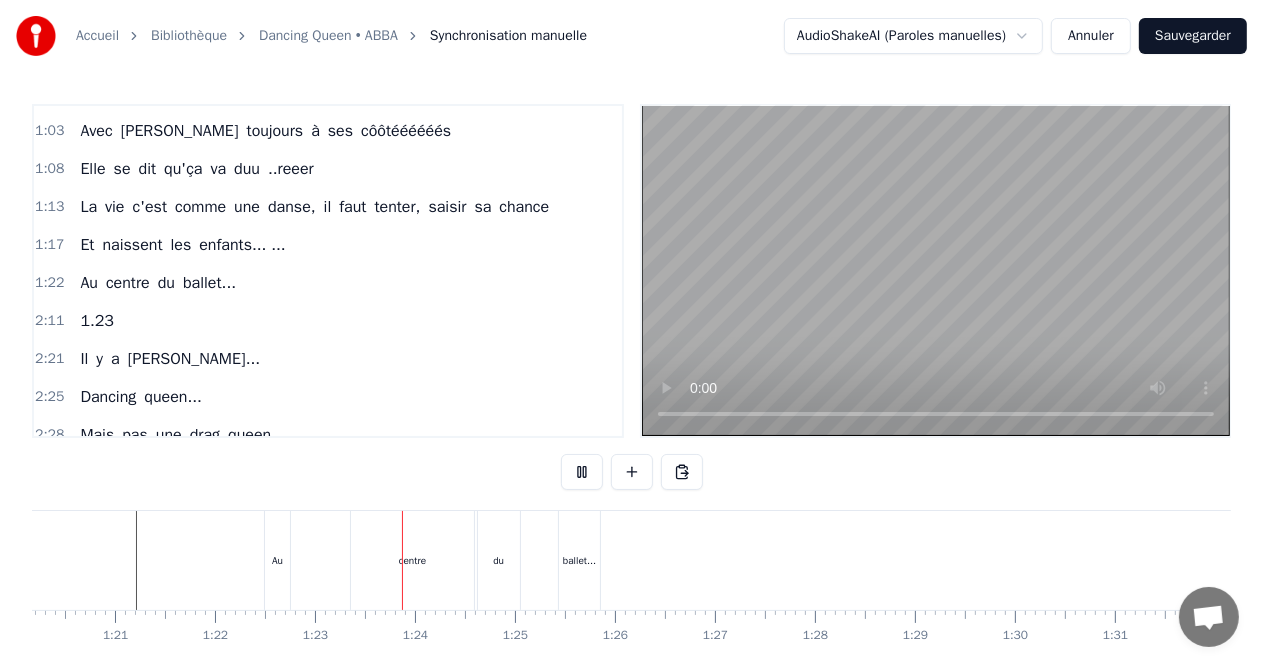 click at bounding box center (582, 472) 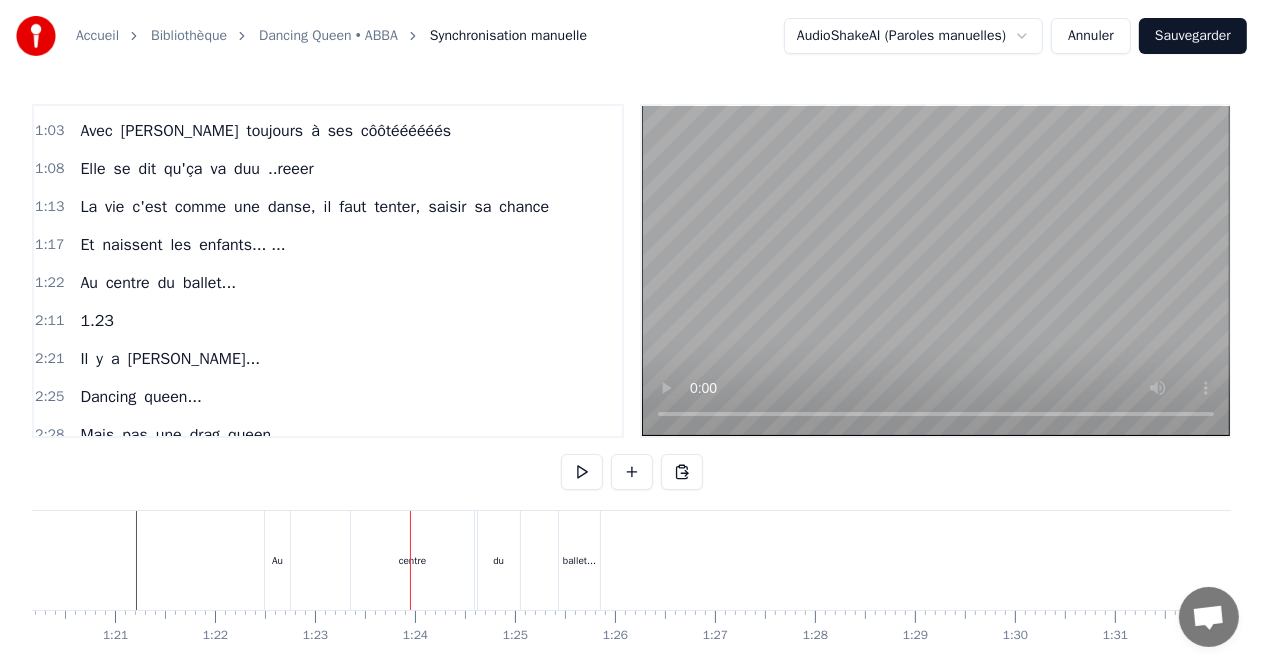 click on "Au" at bounding box center [277, 560] 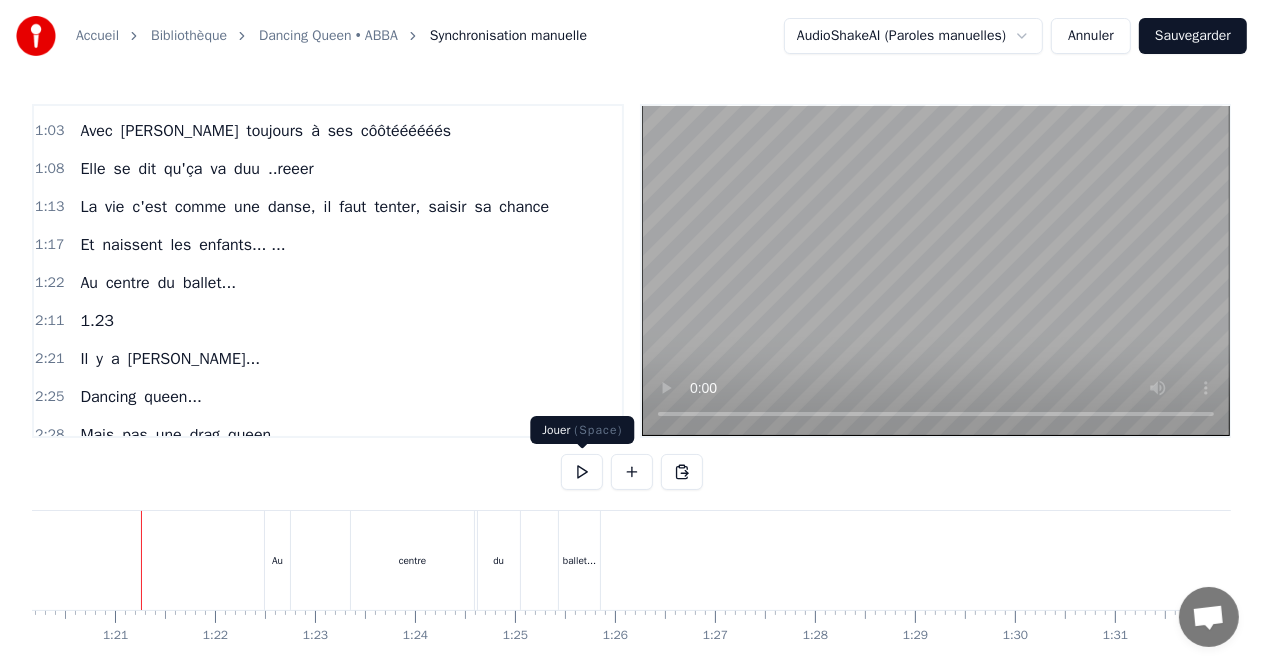 click at bounding box center [582, 472] 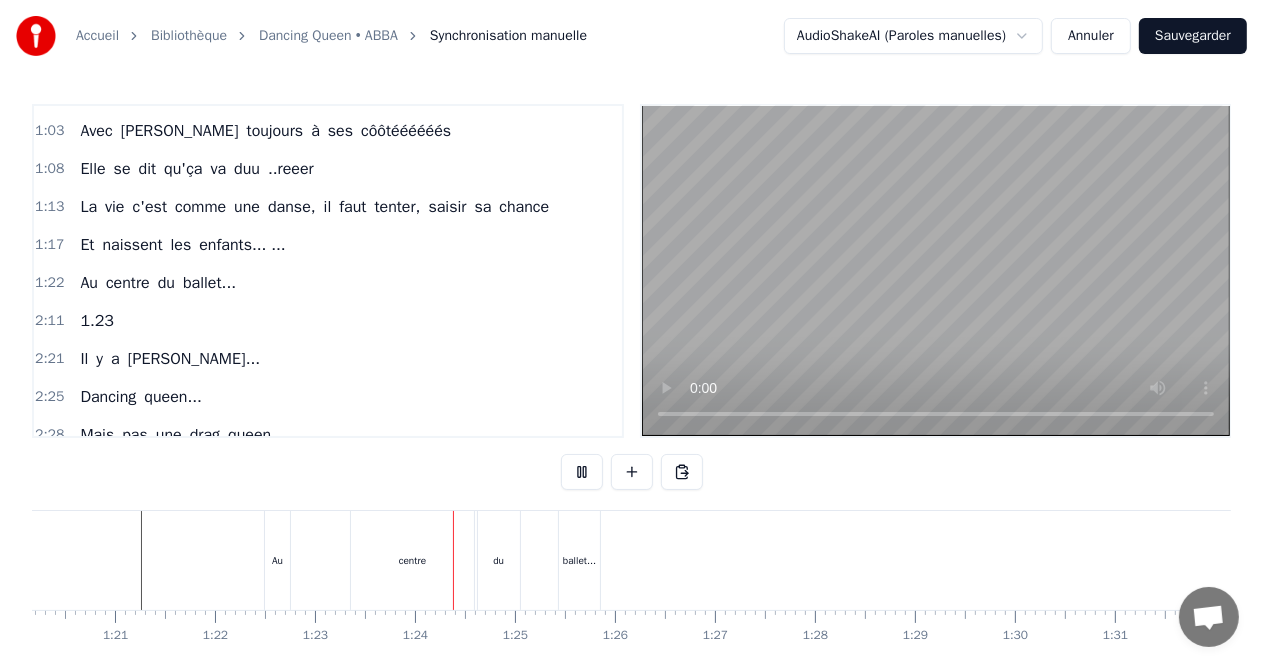 click at bounding box center (582, 472) 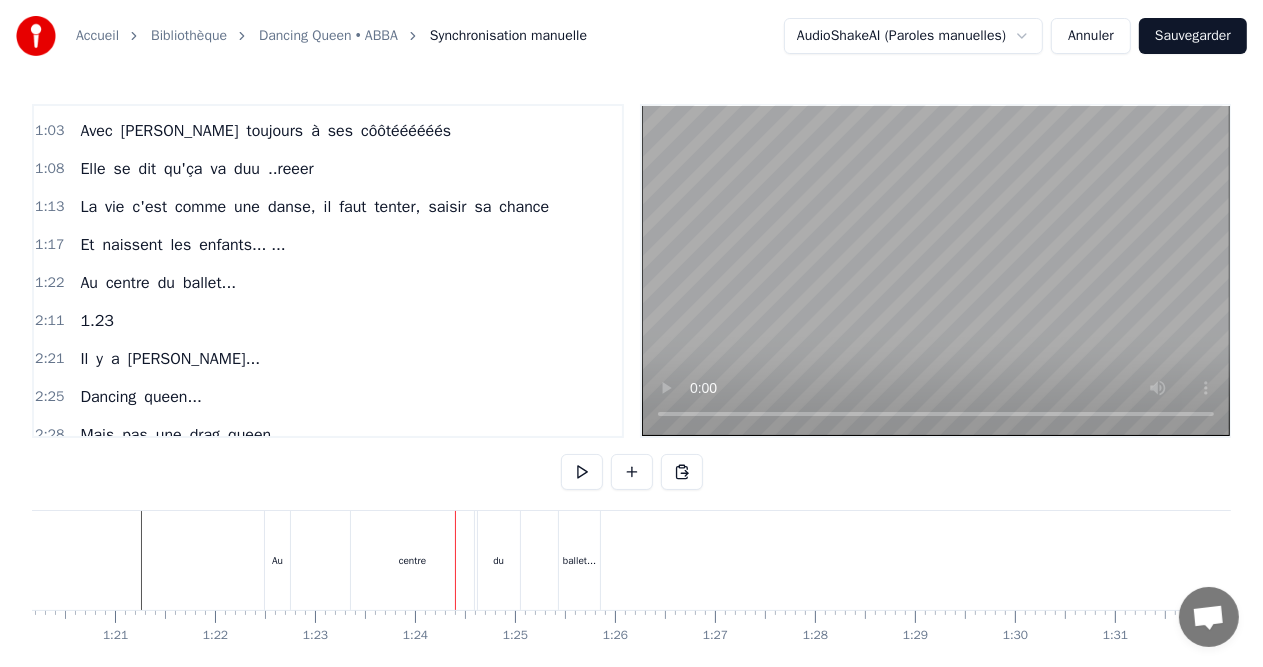 click on "du" at bounding box center (499, 560) 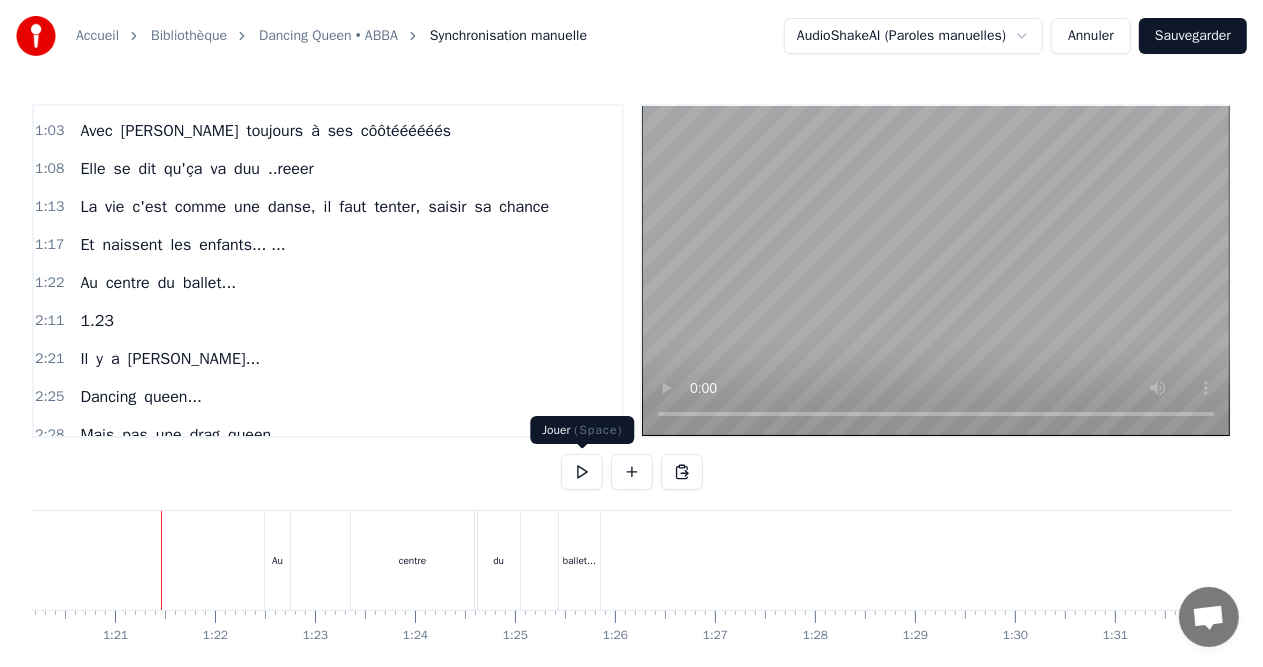 click at bounding box center (582, 472) 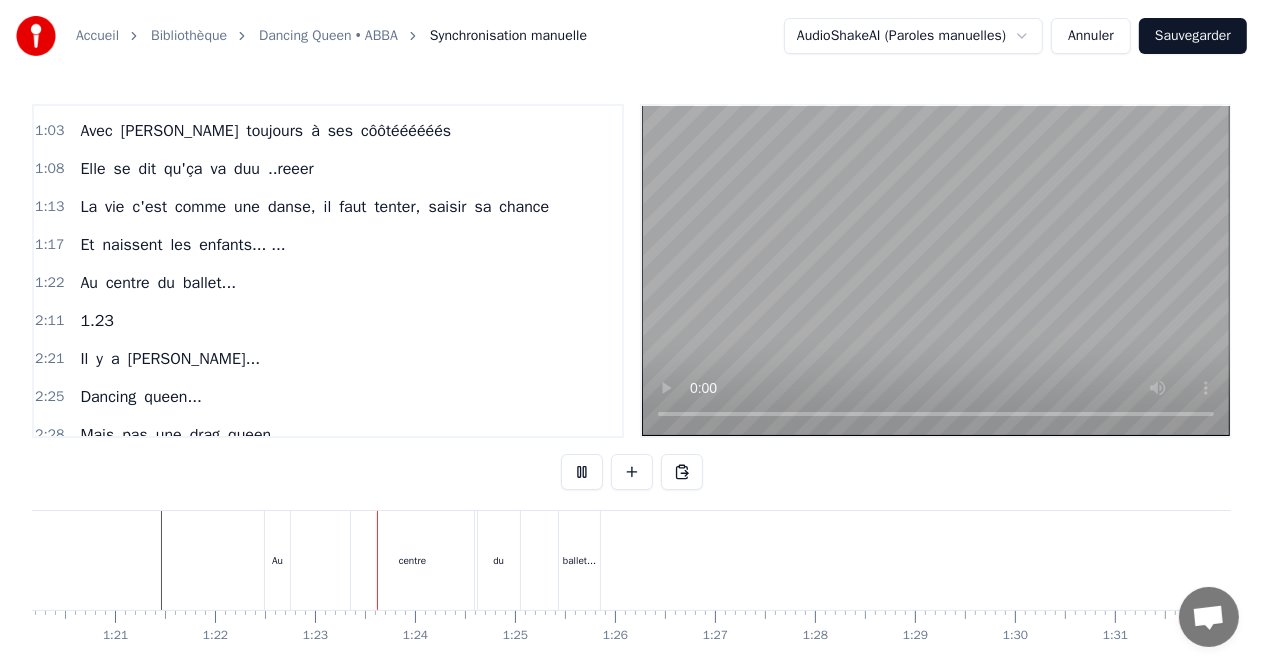 click at bounding box center (582, 472) 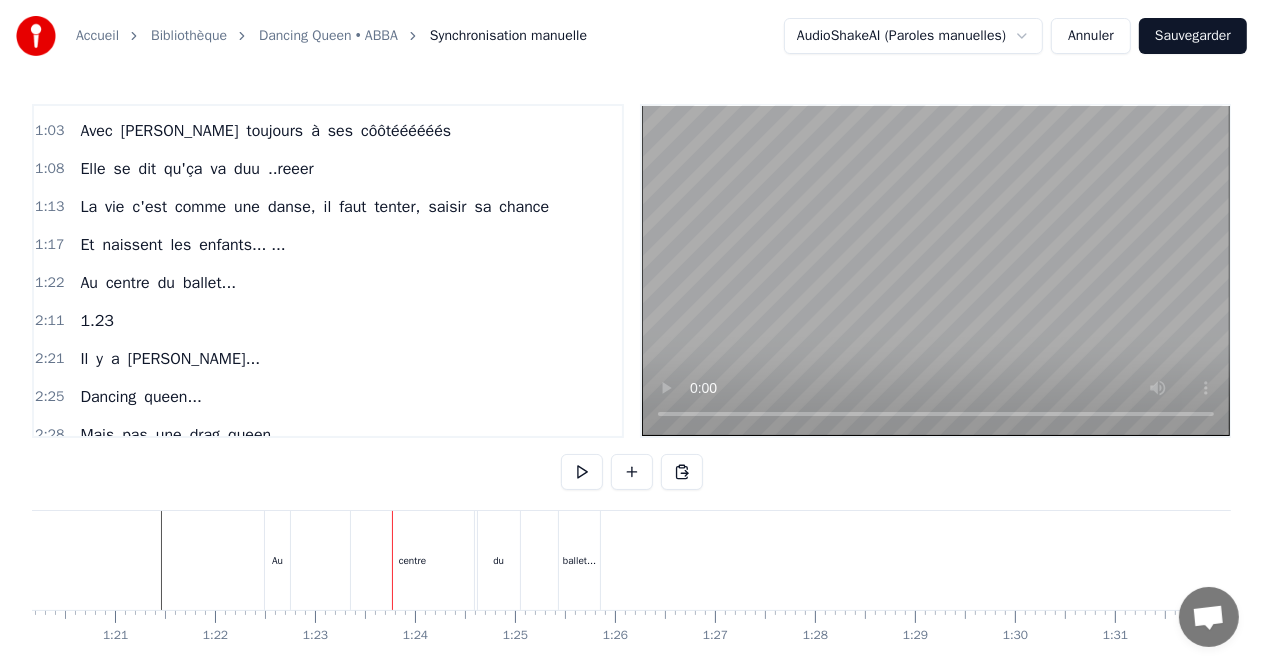 click on "Au centre du ballet..." at bounding box center [435, 560] 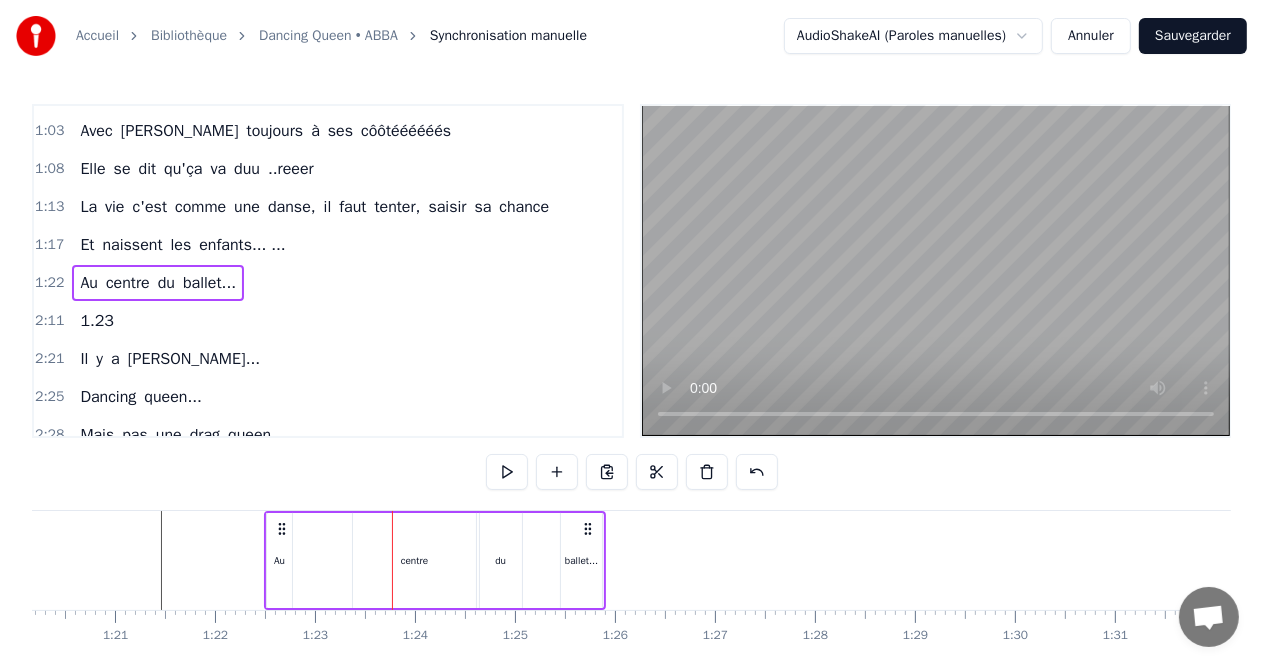 click on "centre" at bounding box center [414, 560] 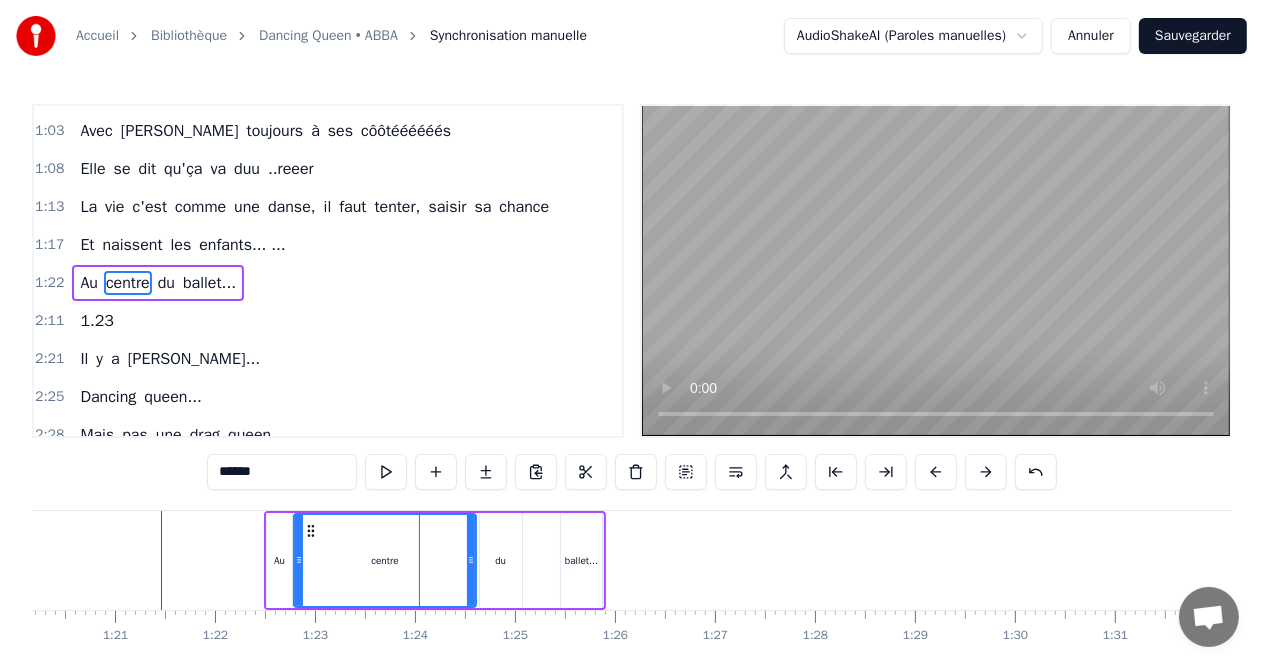 drag, startPoint x: 354, startPoint y: 556, endPoint x: 295, endPoint y: 559, distance: 59.07622 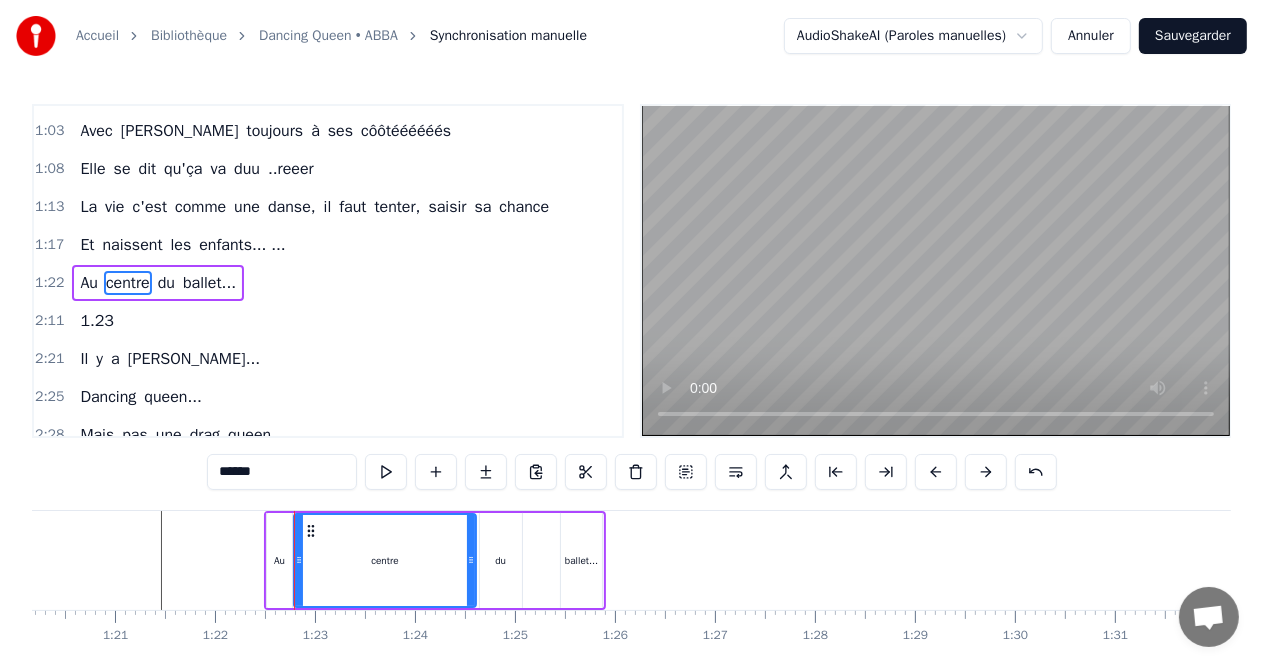 click 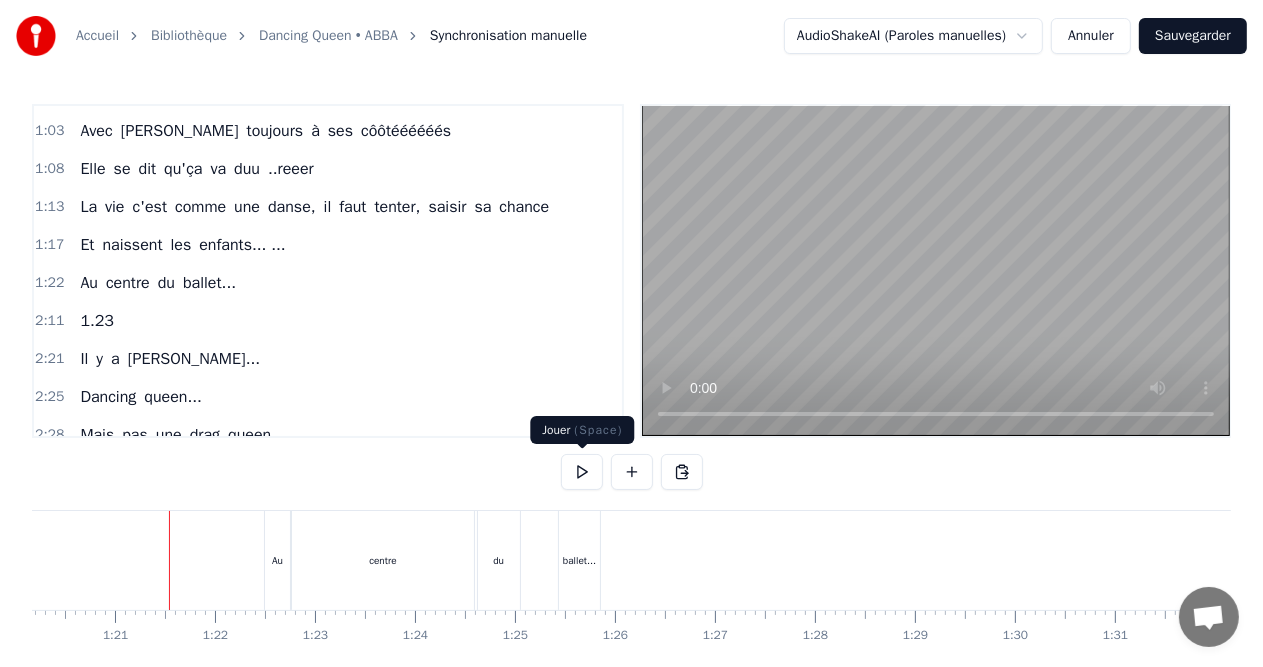 click at bounding box center (582, 472) 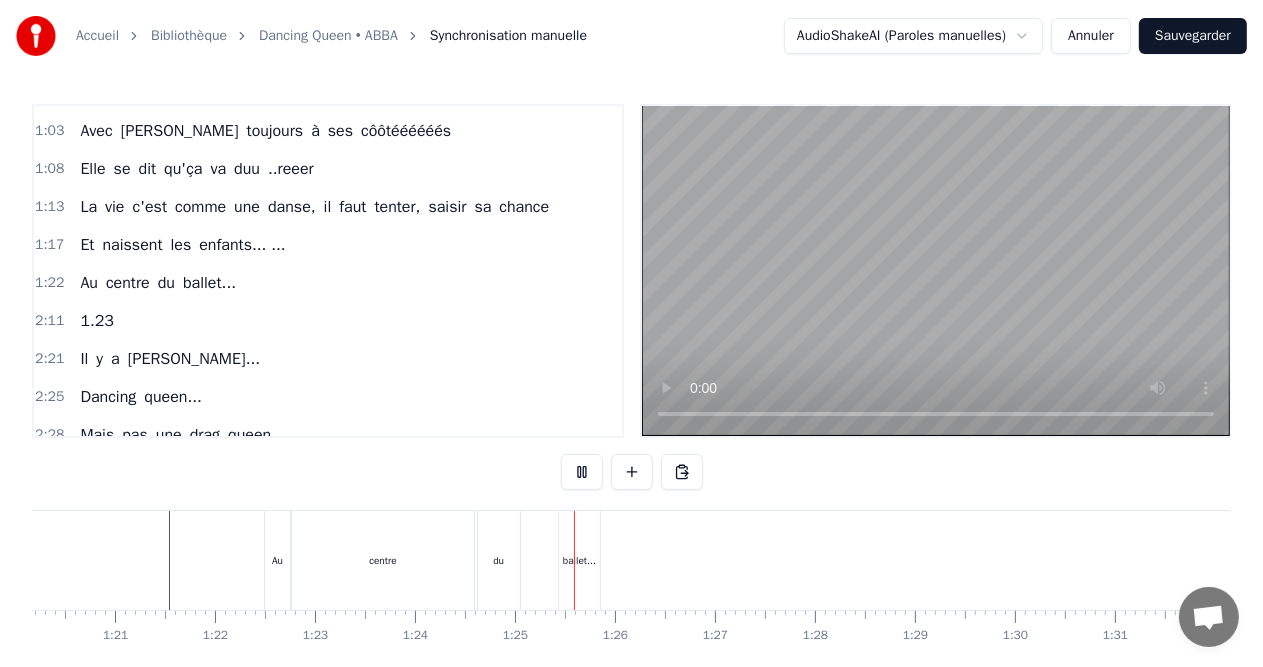 click at bounding box center (582, 472) 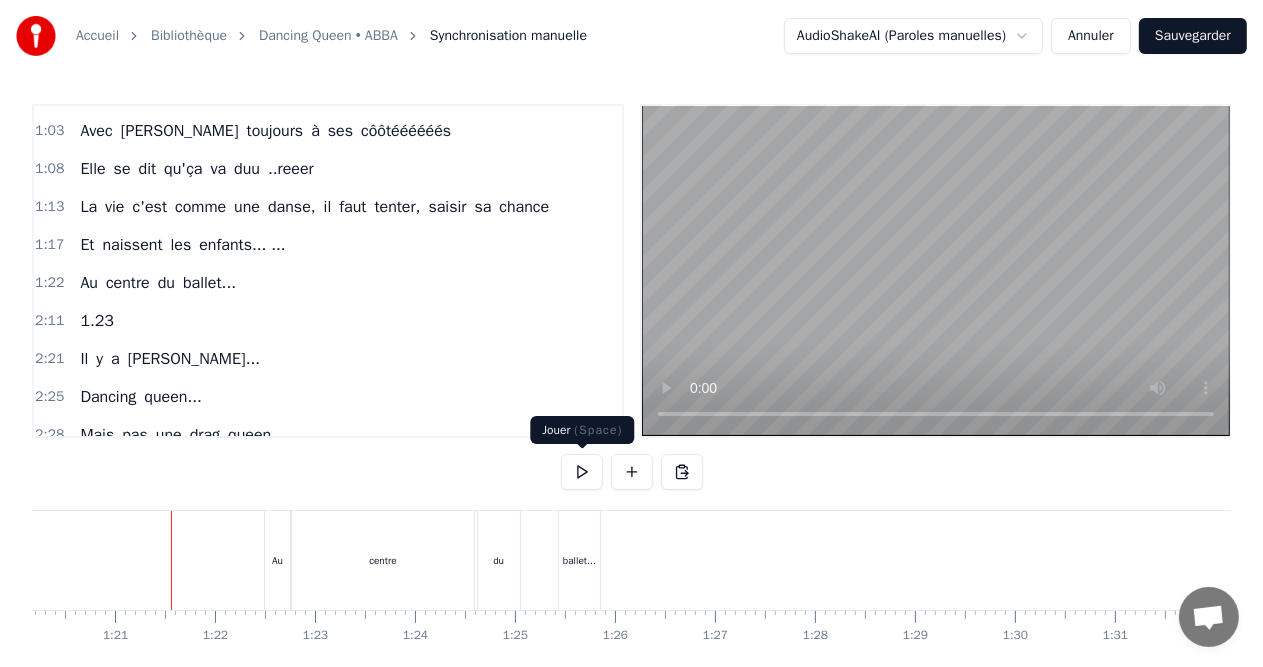 click at bounding box center (582, 472) 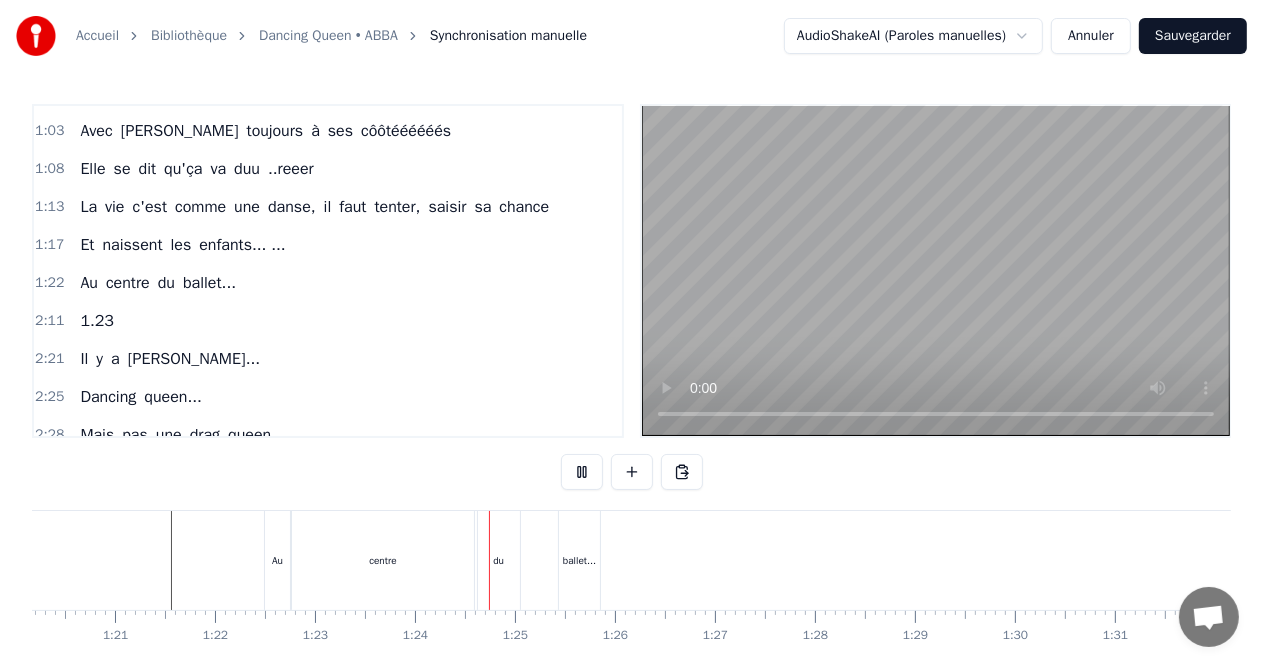 click at bounding box center (582, 472) 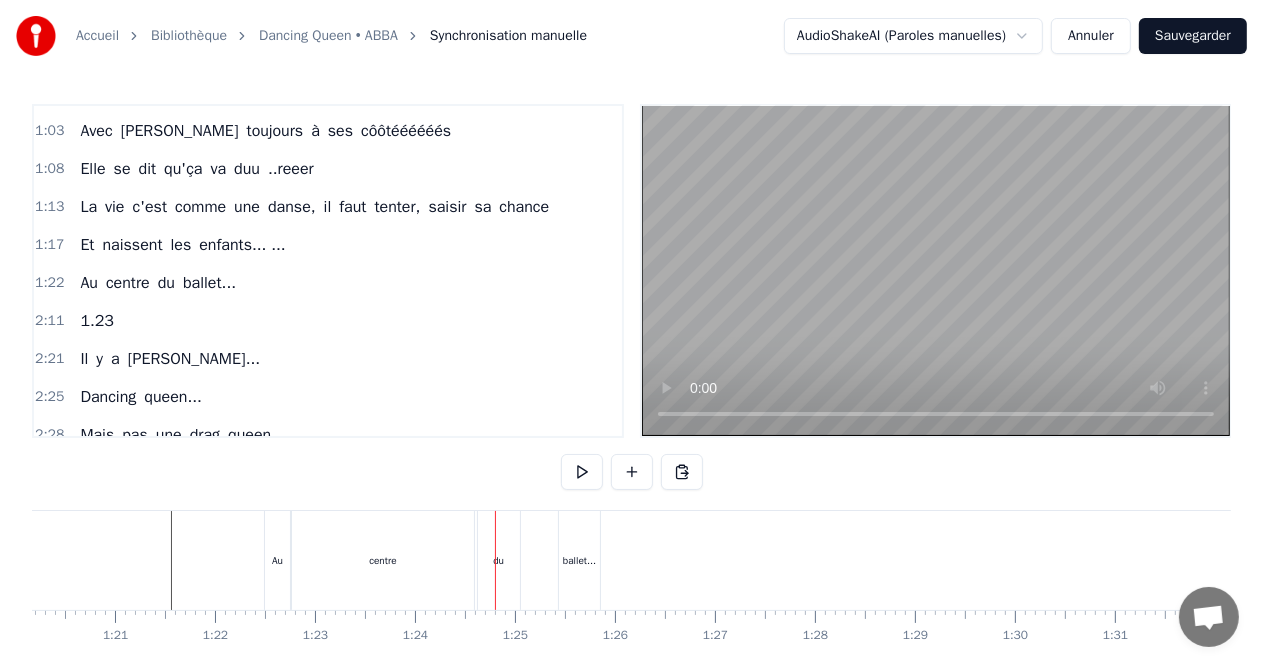 click on "du" at bounding box center (499, 560) 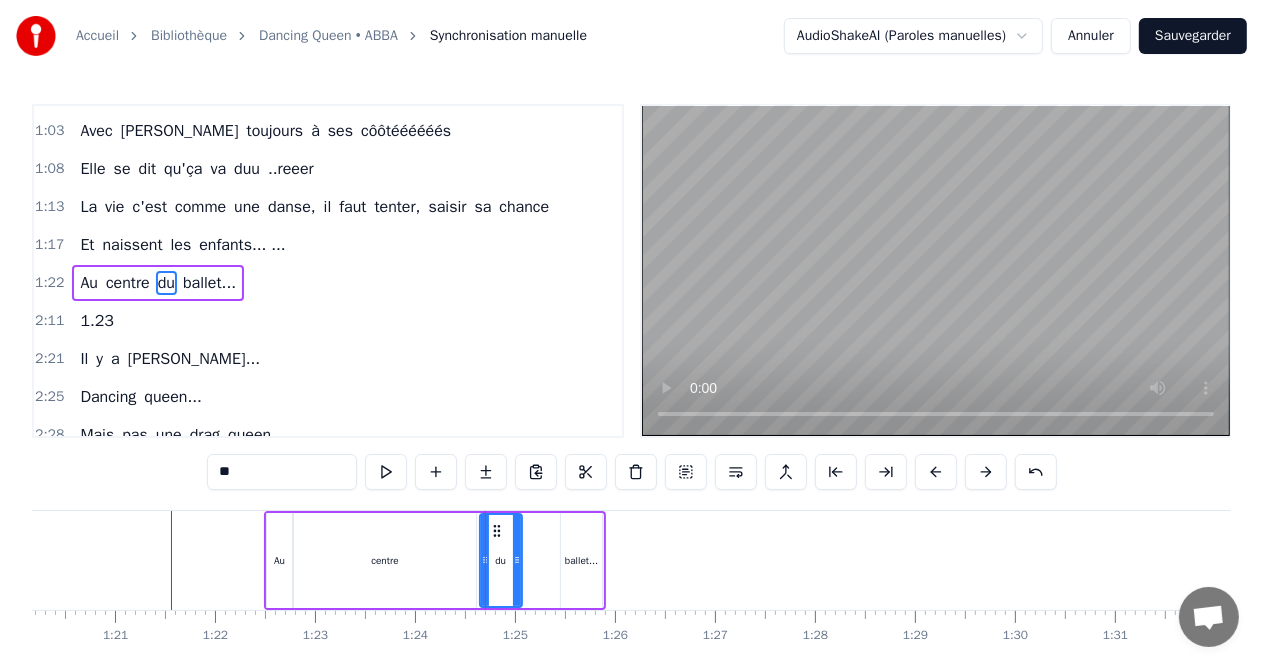 click on "centre" at bounding box center (385, 560) 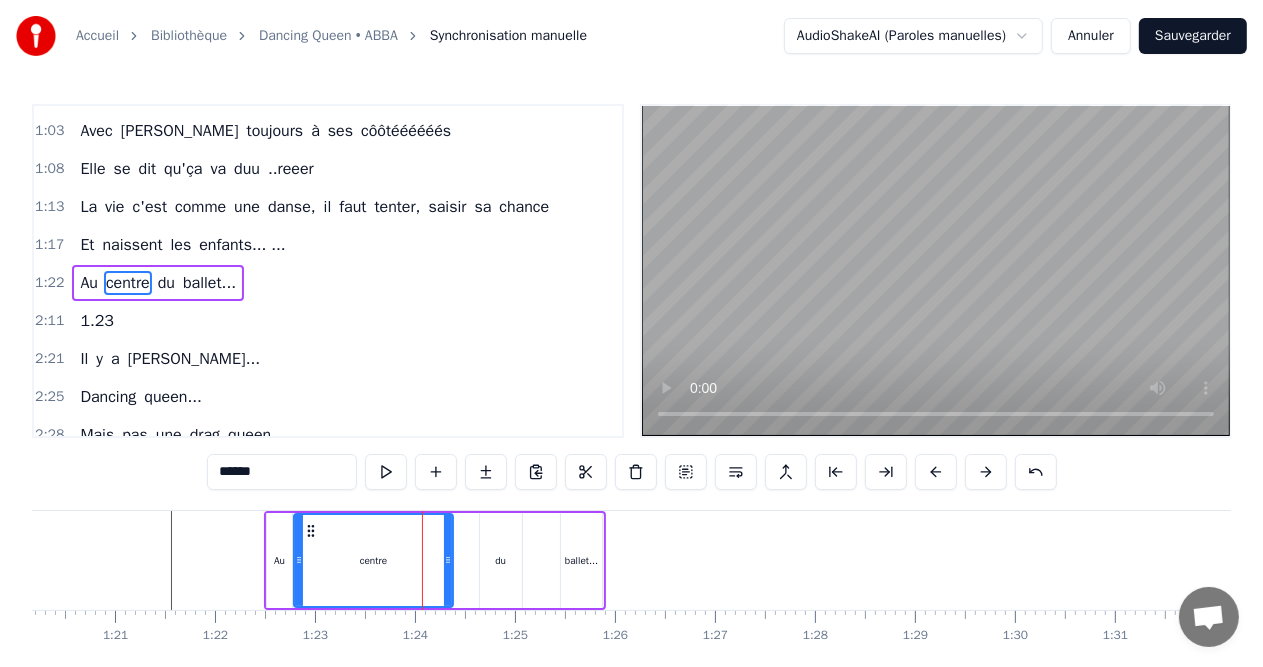 drag, startPoint x: 470, startPoint y: 555, endPoint x: 447, endPoint y: 555, distance: 23 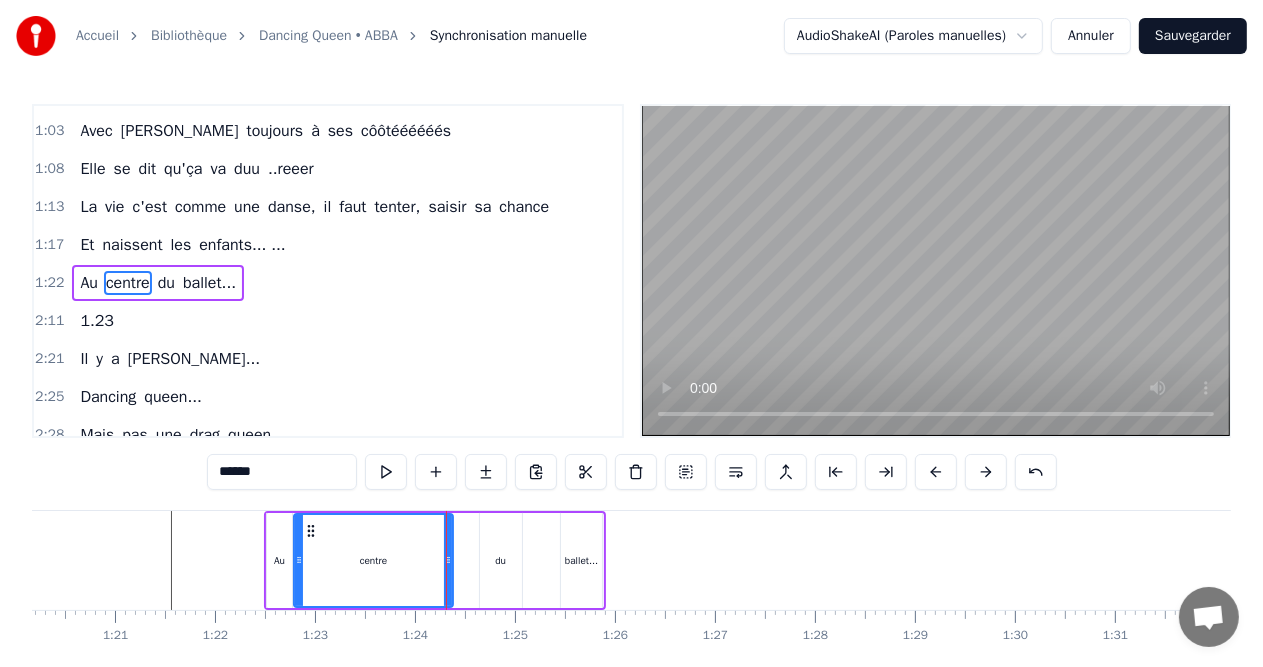 click on "du" at bounding box center (501, 560) 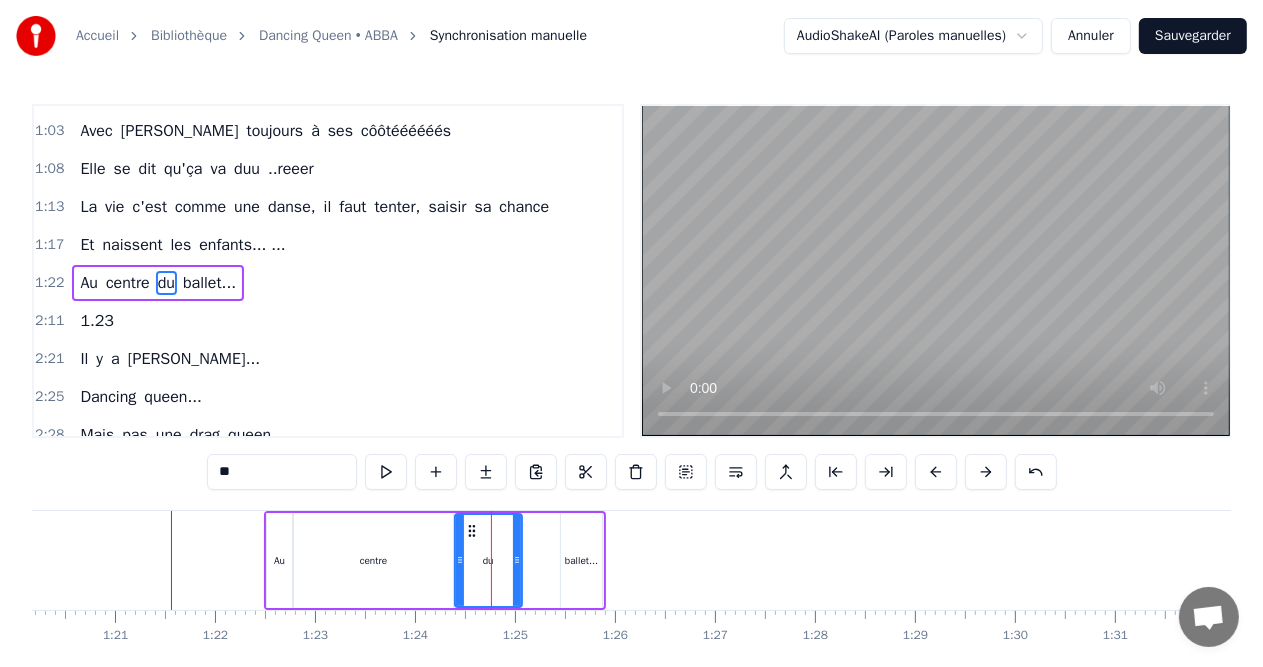 drag, startPoint x: 481, startPoint y: 560, endPoint x: 456, endPoint y: 560, distance: 25 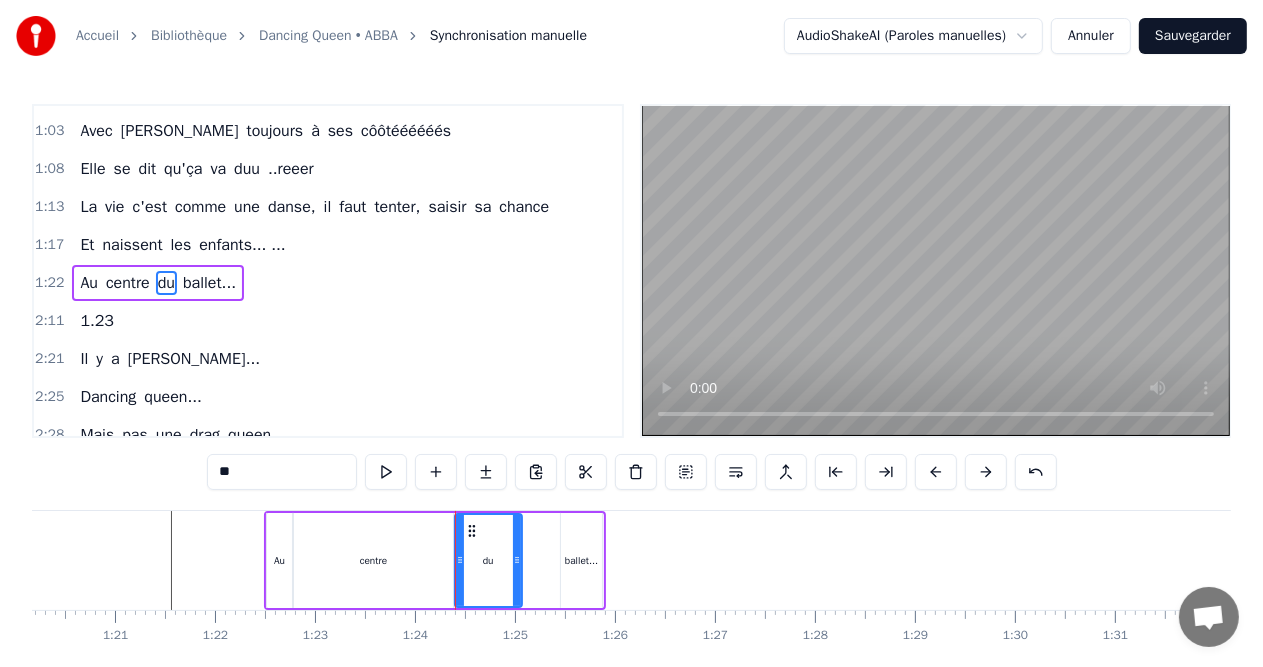 click on "Au centre du ballet..." at bounding box center [435, 560] 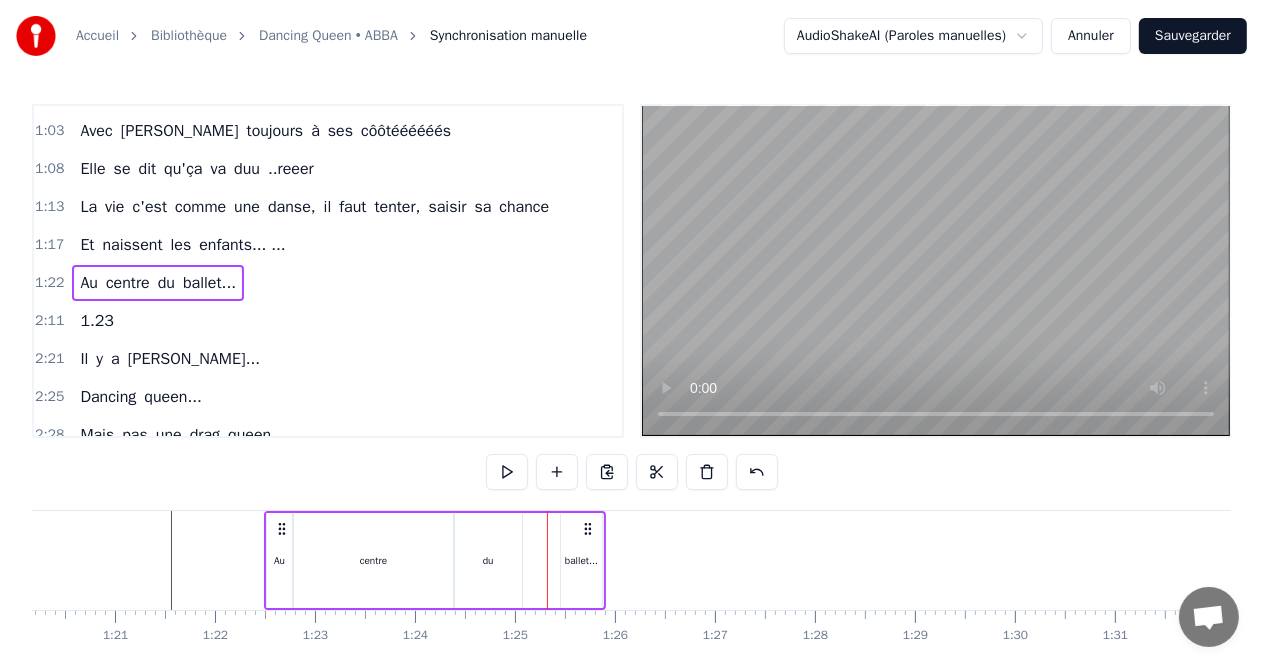 click on "ballet..." at bounding box center (582, 560) 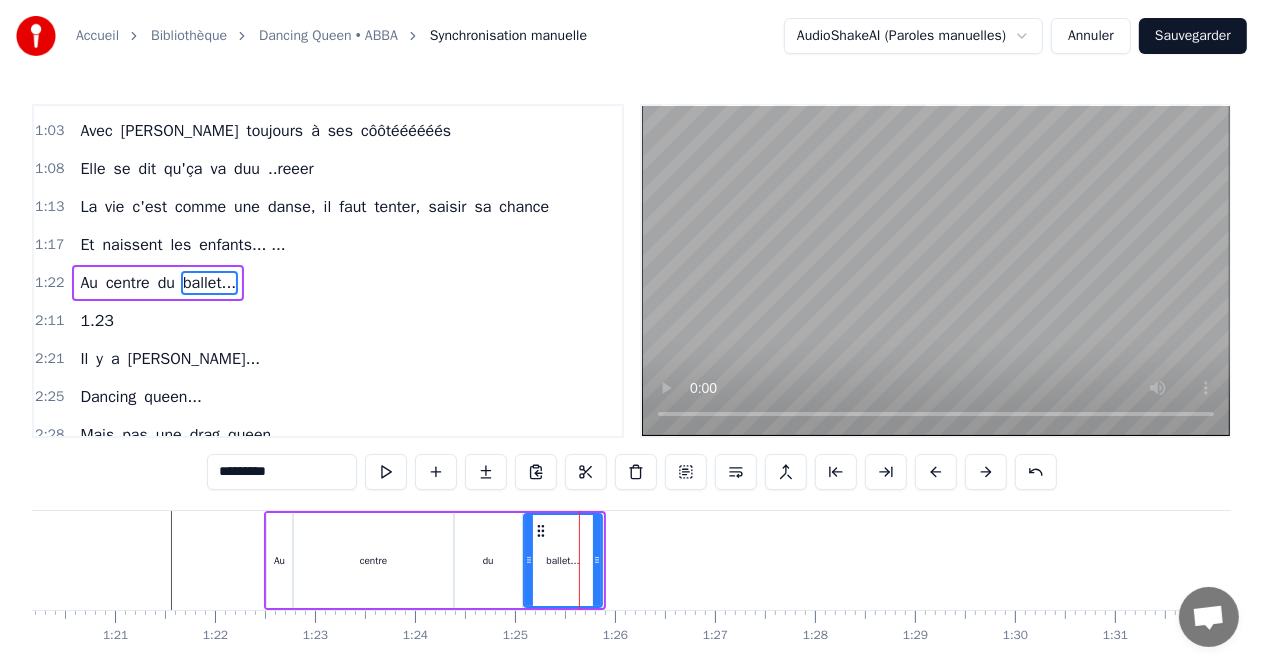 drag, startPoint x: 563, startPoint y: 556, endPoint x: 526, endPoint y: 558, distance: 37.054016 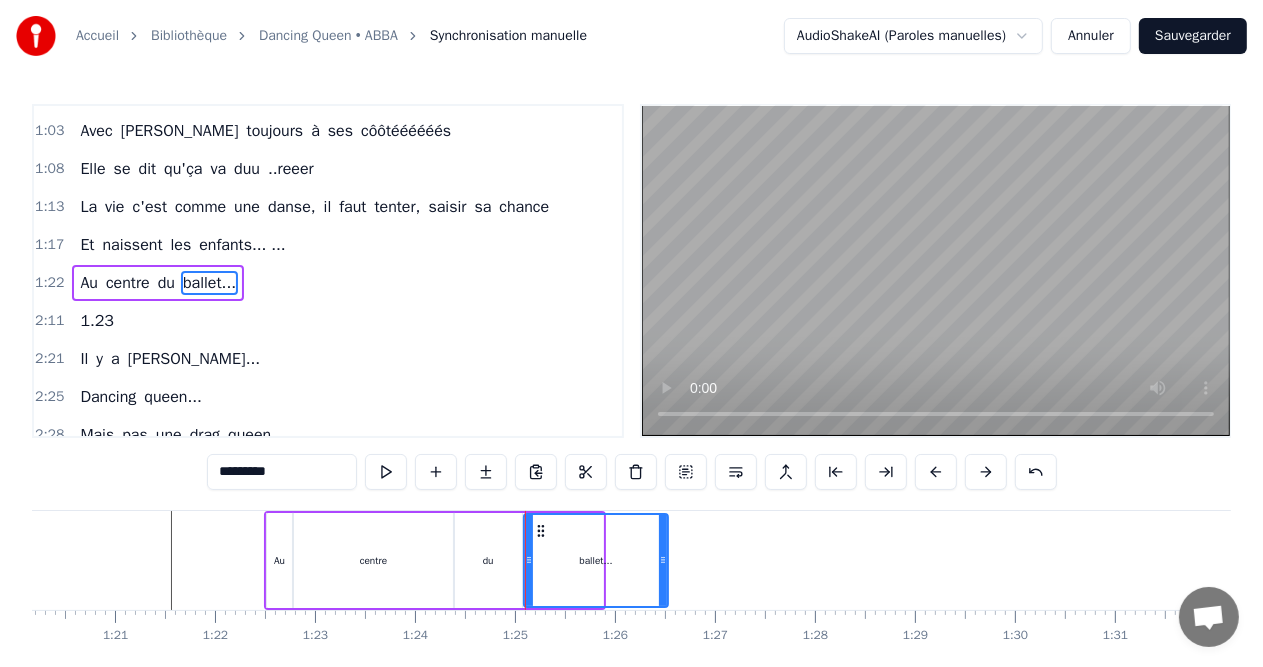 drag, startPoint x: 597, startPoint y: 557, endPoint x: 663, endPoint y: 564, distance: 66.37017 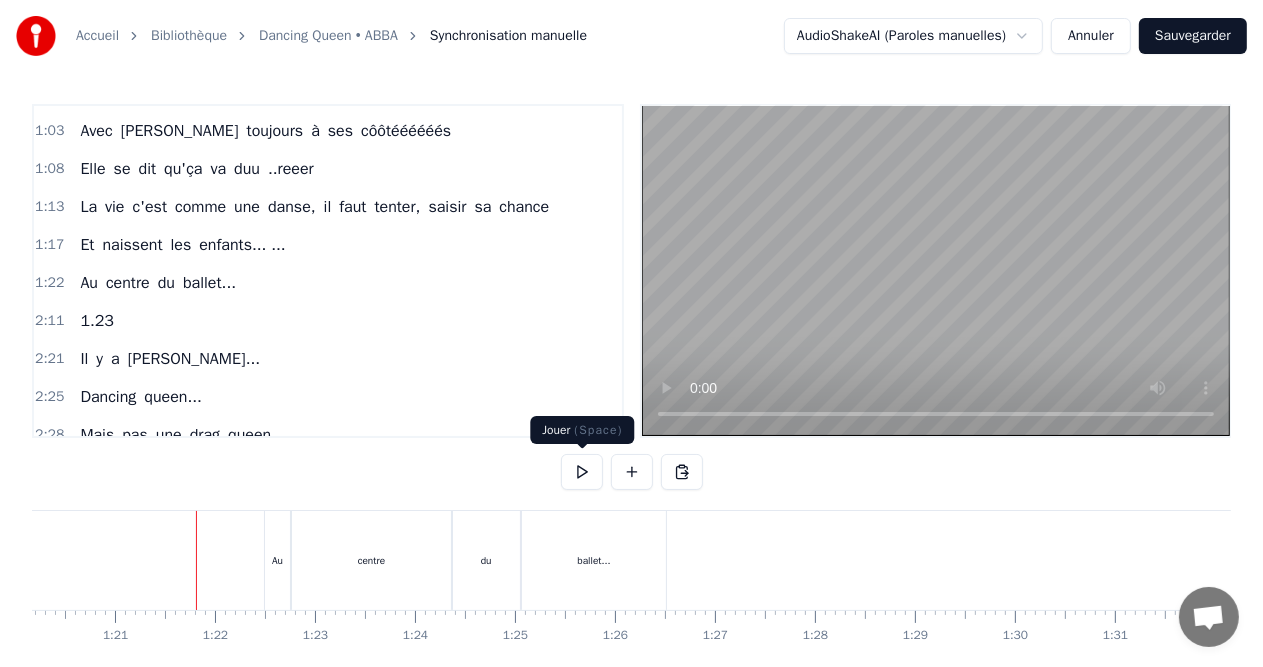 click at bounding box center (582, 472) 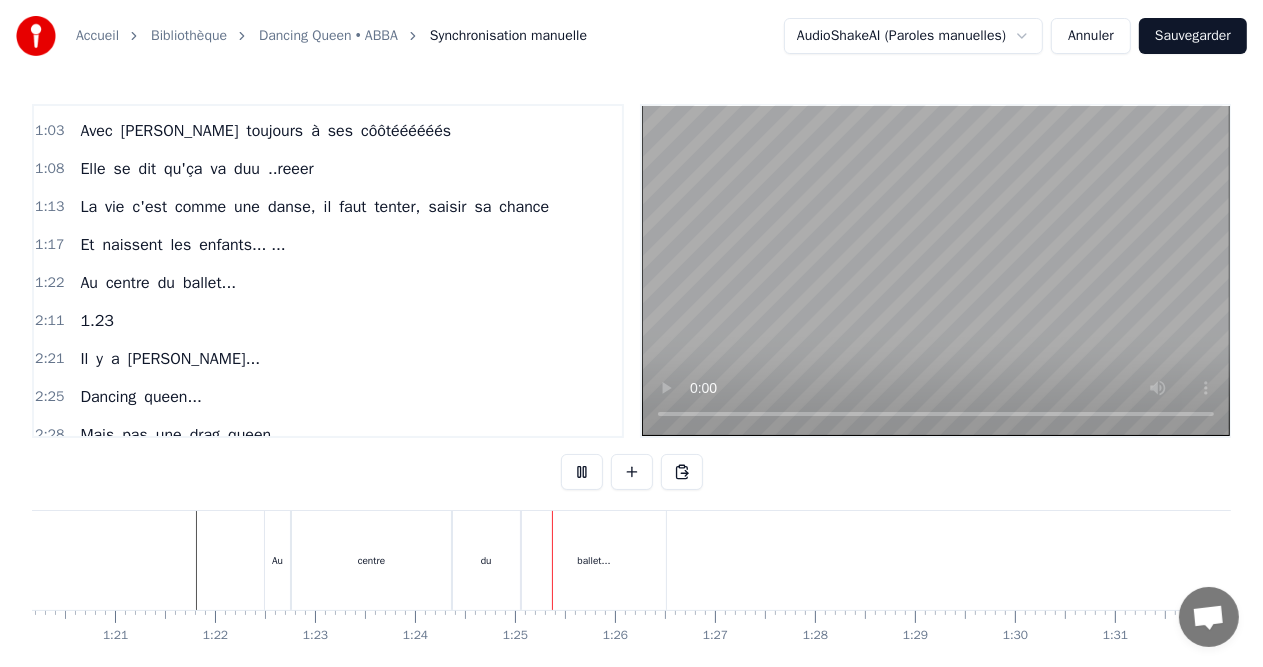 click at bounding box center (582, 472) 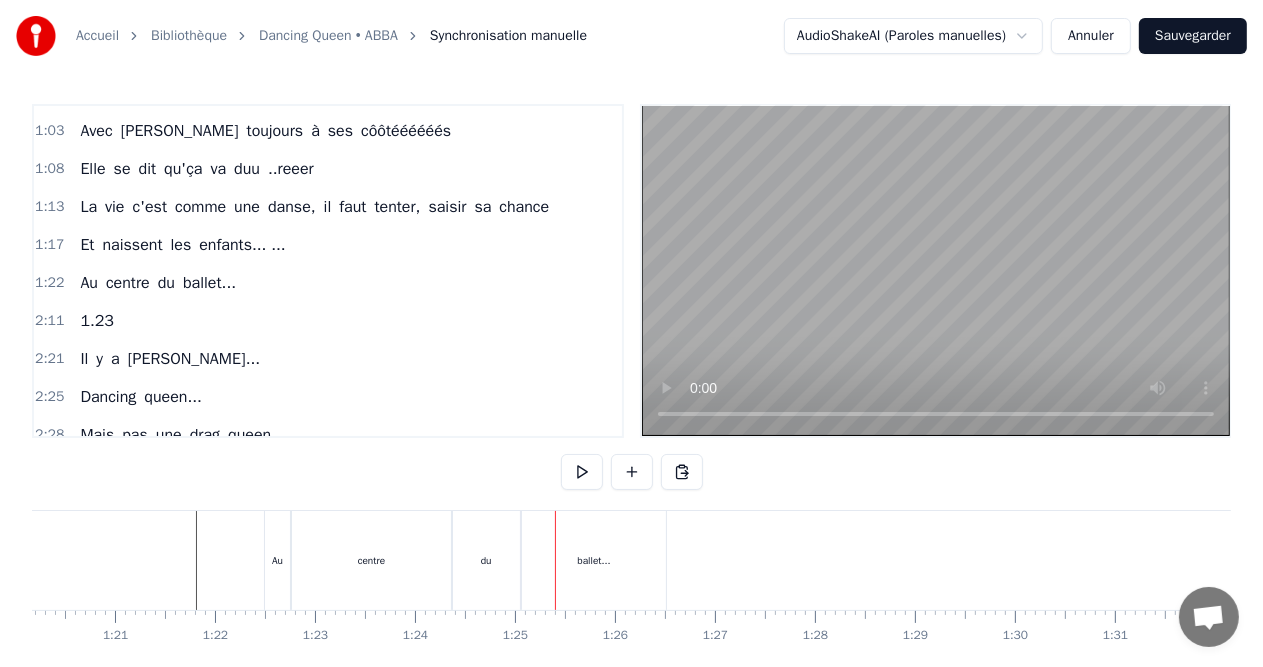 click on "centre" at bounding box center (371, 560) 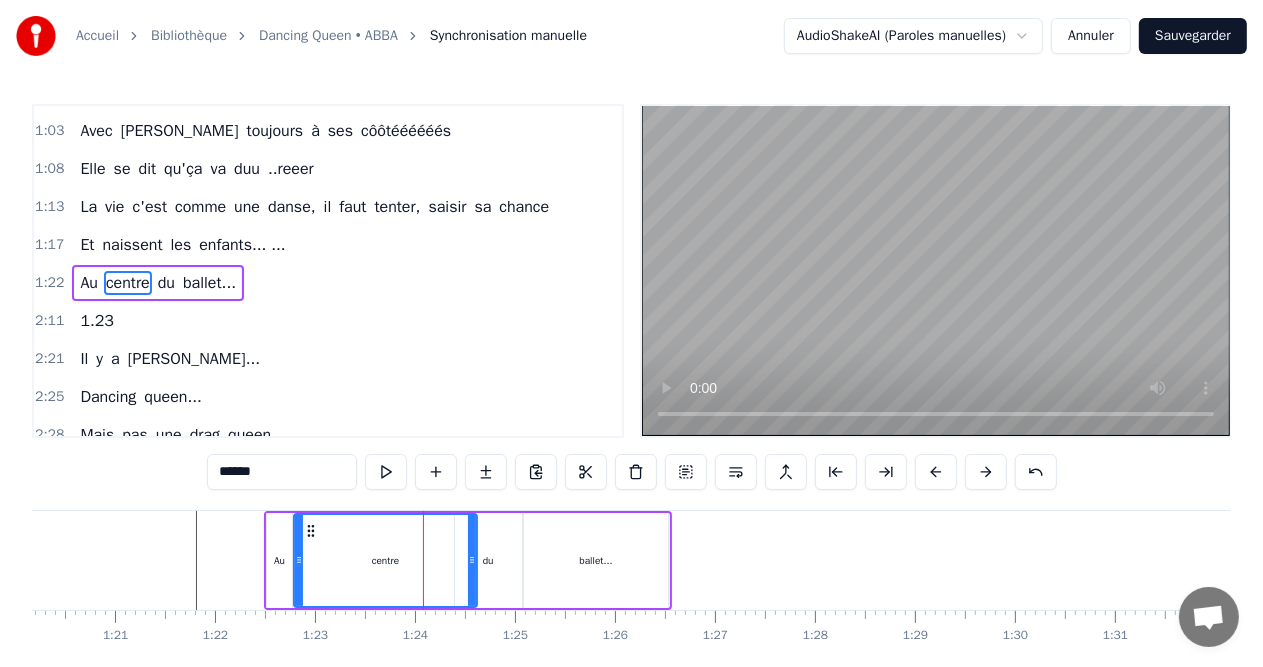 drag, startPoint x: 448, startPoint y: 552, endPoint x: 472, endPoint y: 553, distance: 24.020824 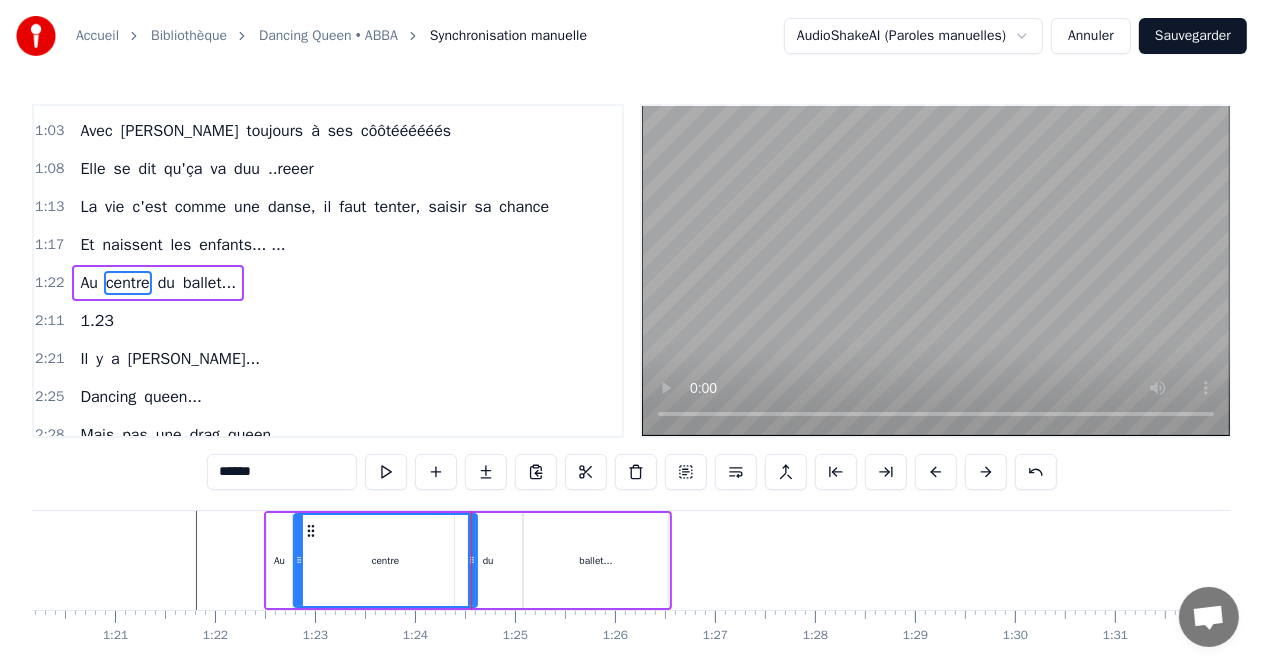 click on "du" at bounding box center [488, 560] 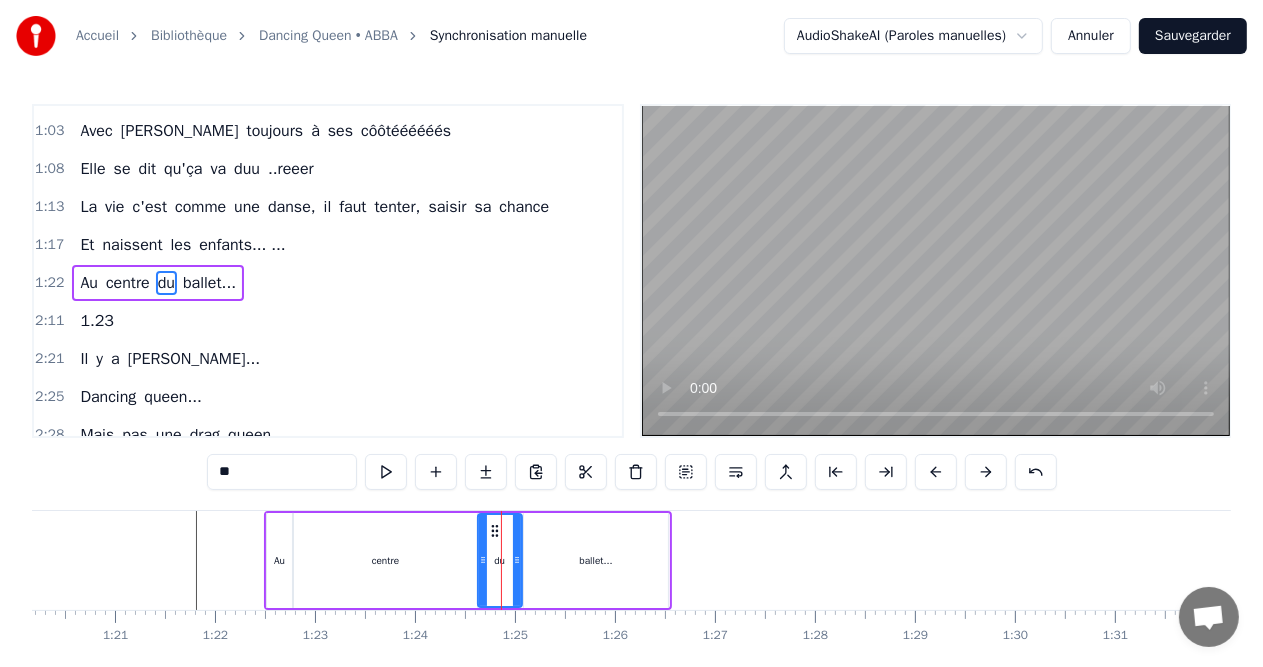 drag, startPoint x: 457, startPoint y: 558, endPoint x: 480, endPoint y: 558, distance: 23 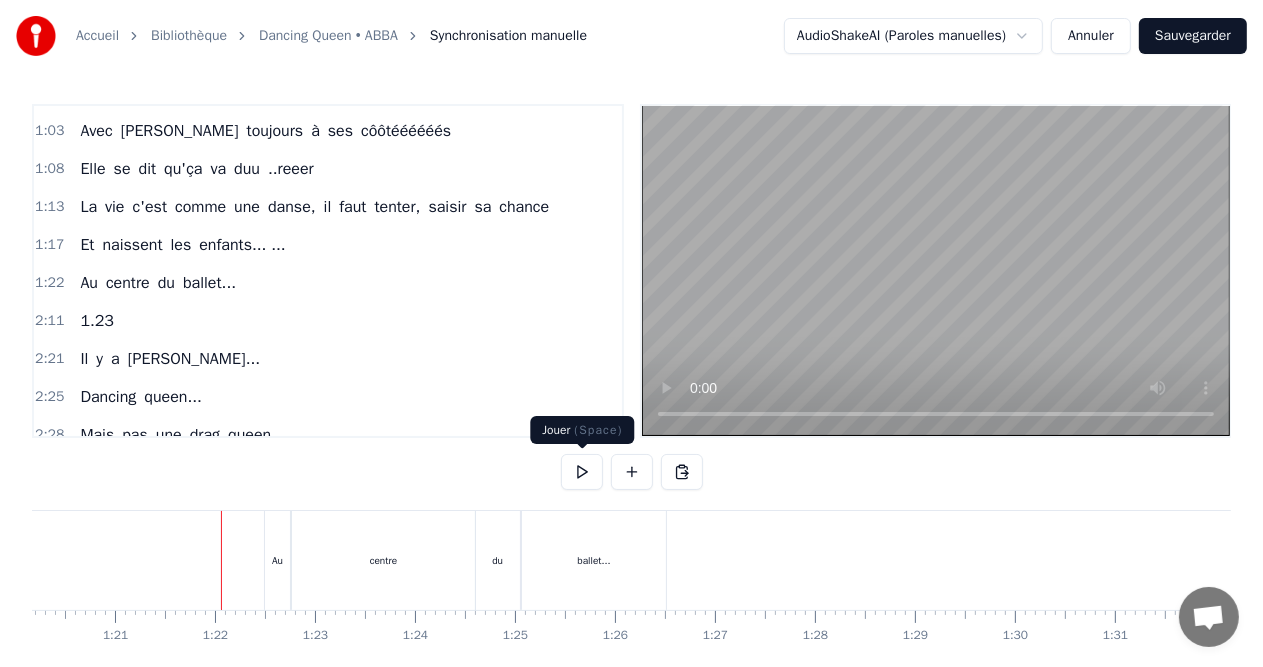 click at bounding box center [582, 472] 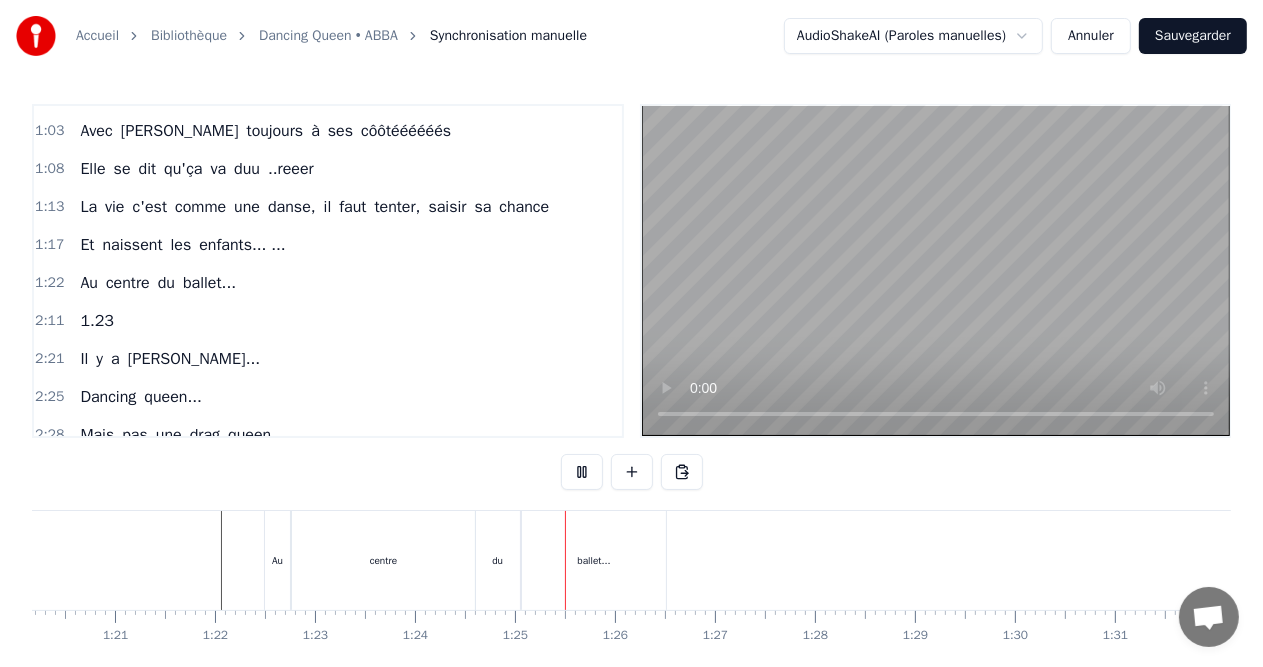 click at bounding box center (582, 472) 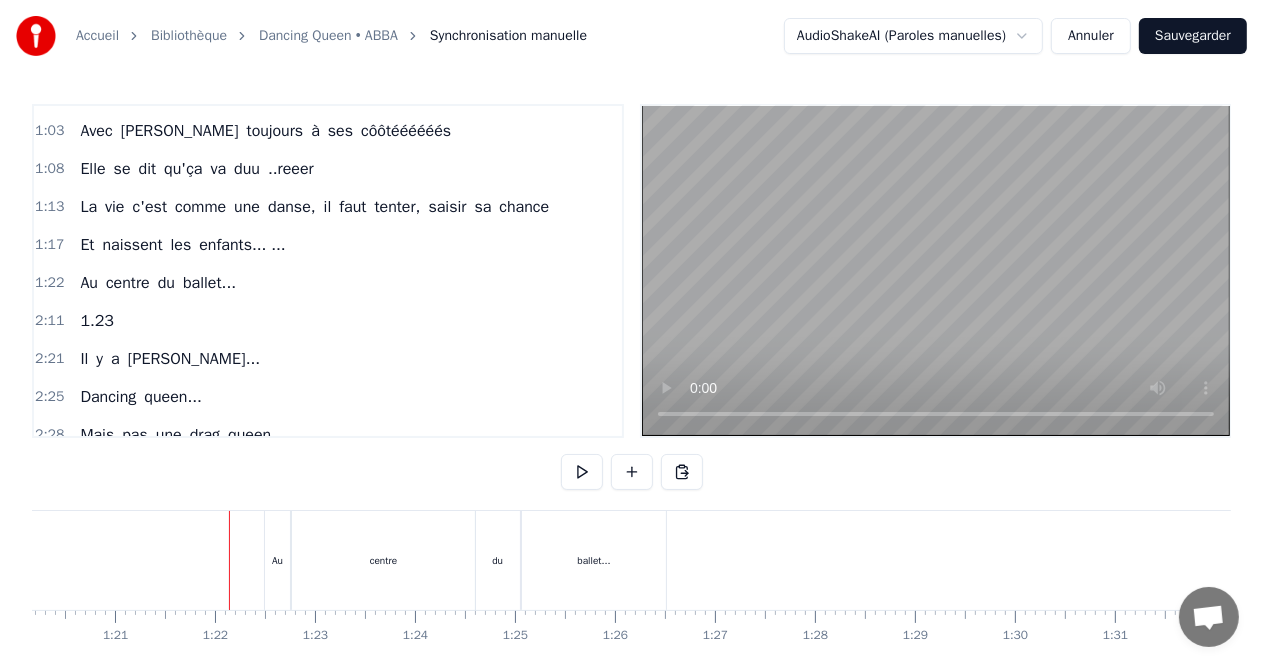 click at bounding box center (4188, 560) 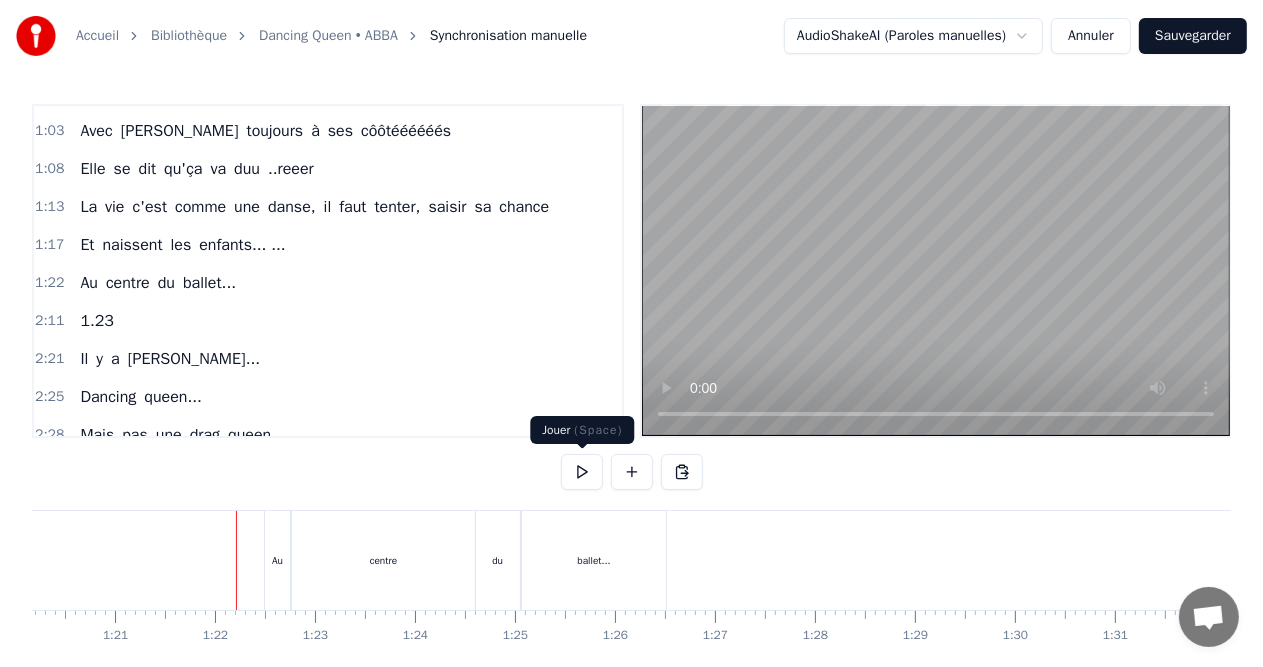 click at bounding box center [582, 472] 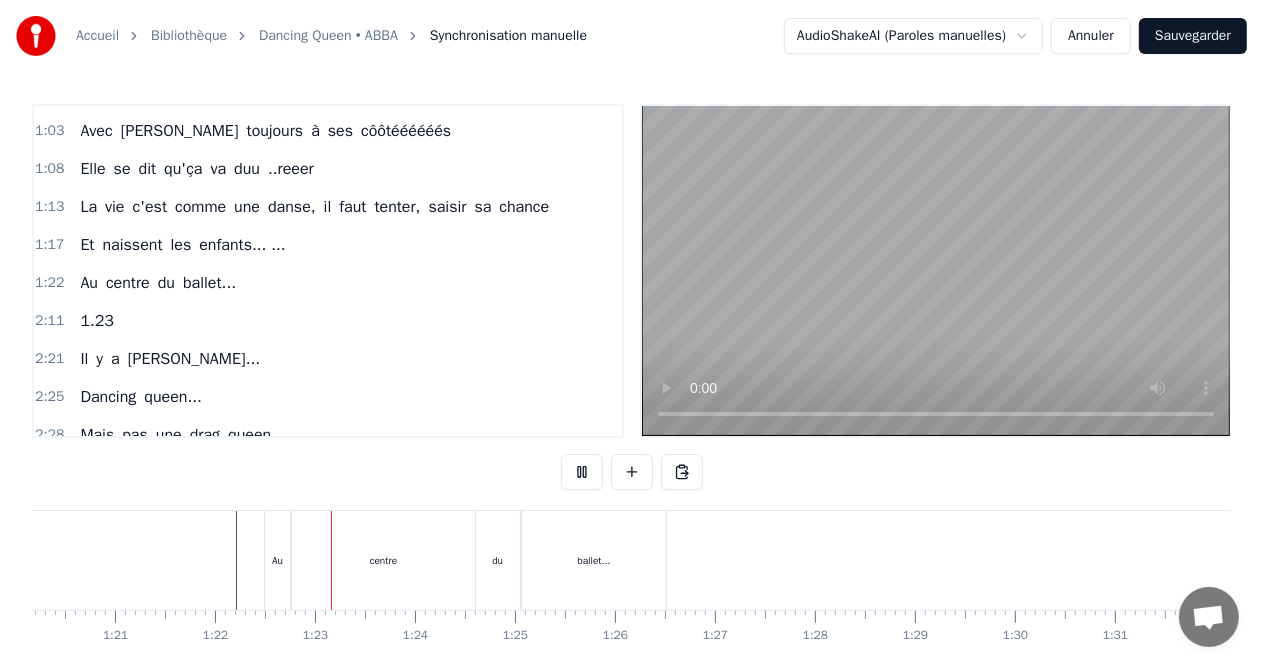 click at bounding box center [582, 472] 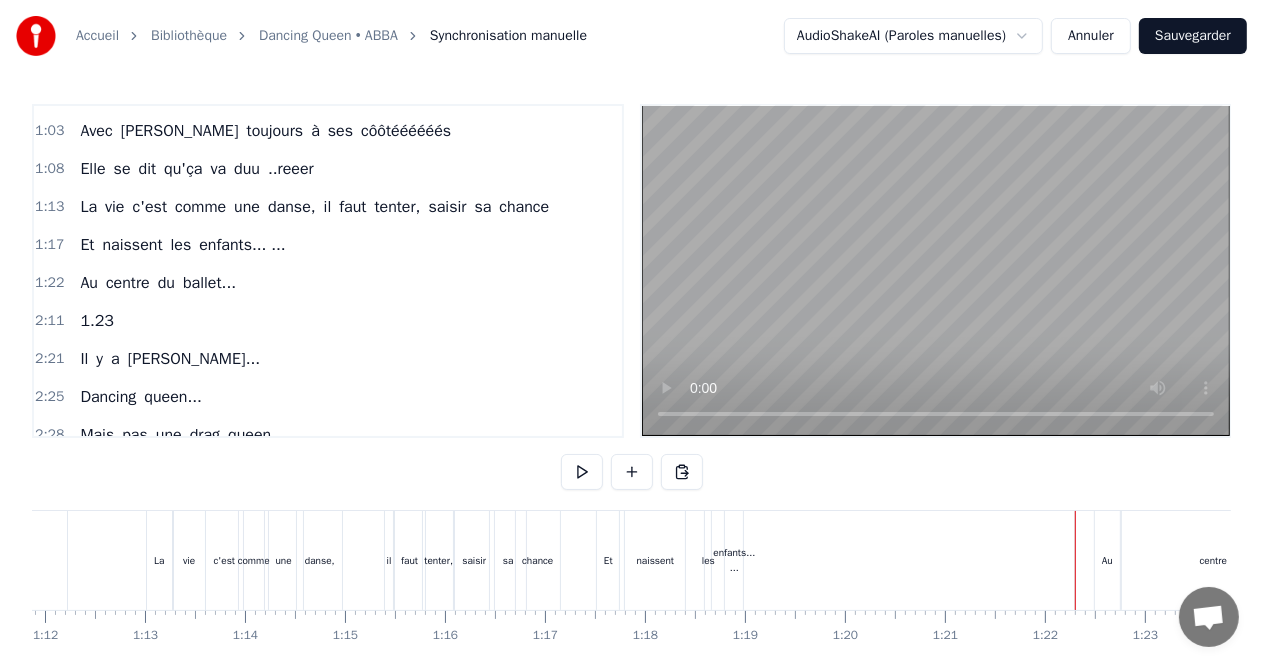 scroll, scrollTop: 0, scrollLeft: 7111, axis: horizontal 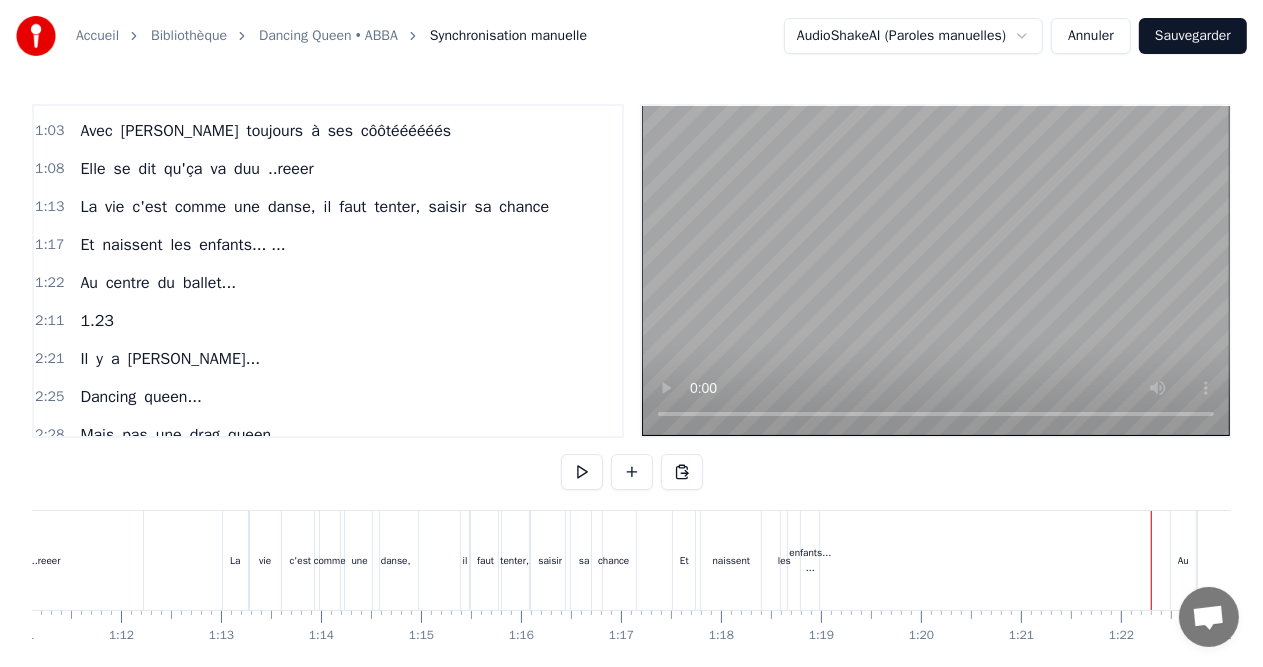 click at bounding box center (5094, 560) 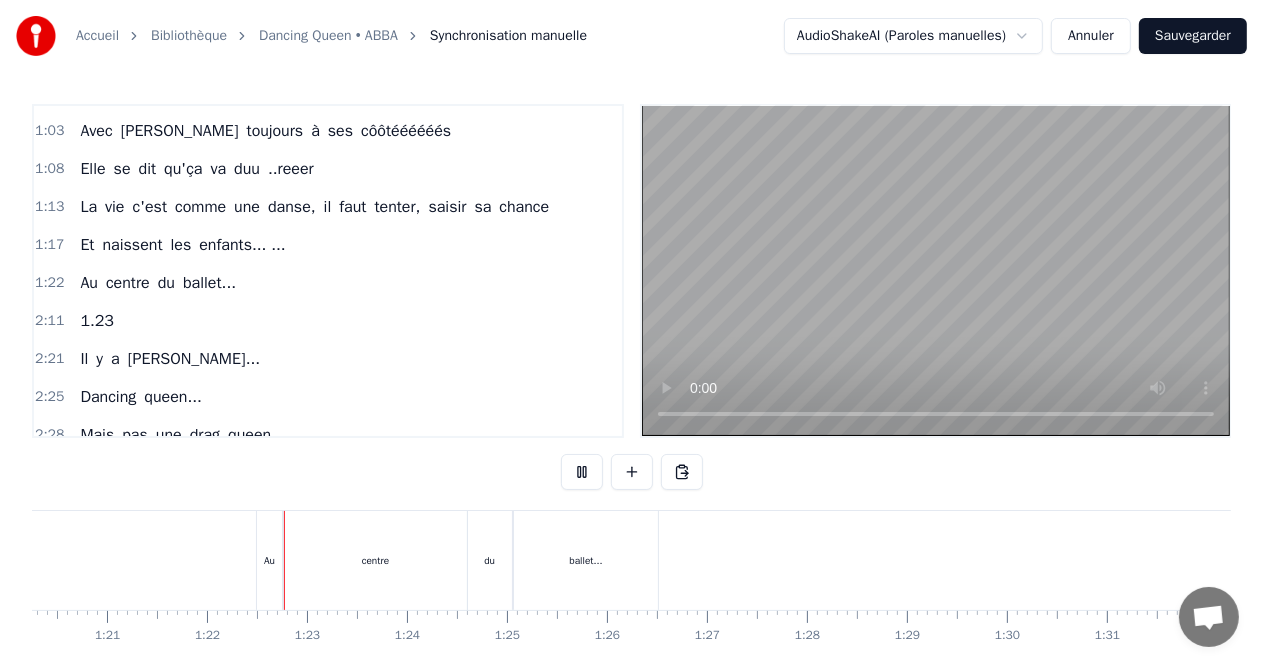 scroll, scrollTop: 0, scrollLeft: 8117, axis: horizontal 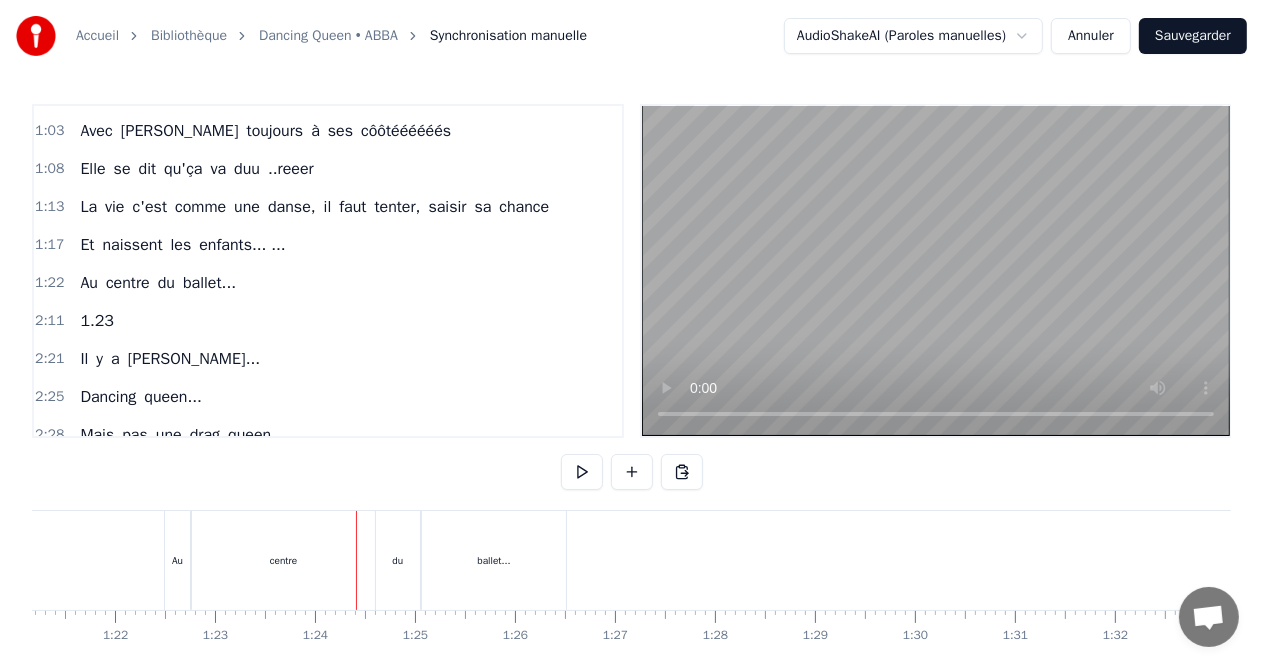 click on "centre" at bounding box center [283, 560] 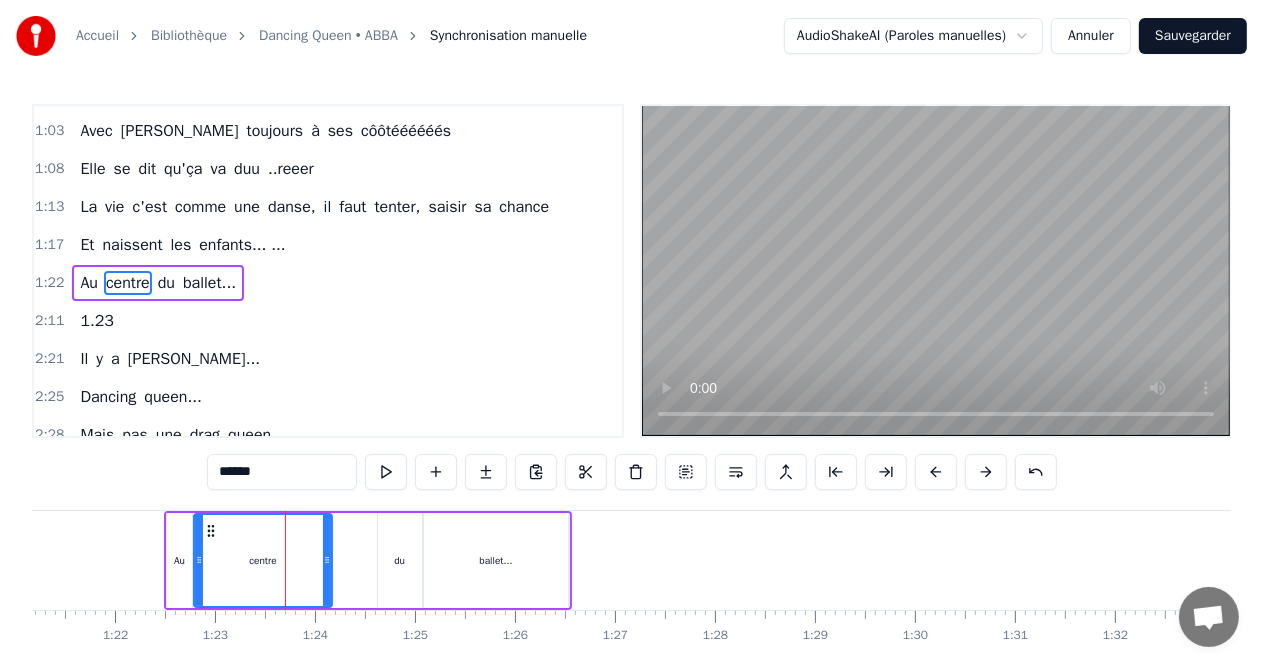 drag, startPoint x: 372, startPoint y: 557, endPoint x: 327, endPoint y: 557, distance: 45 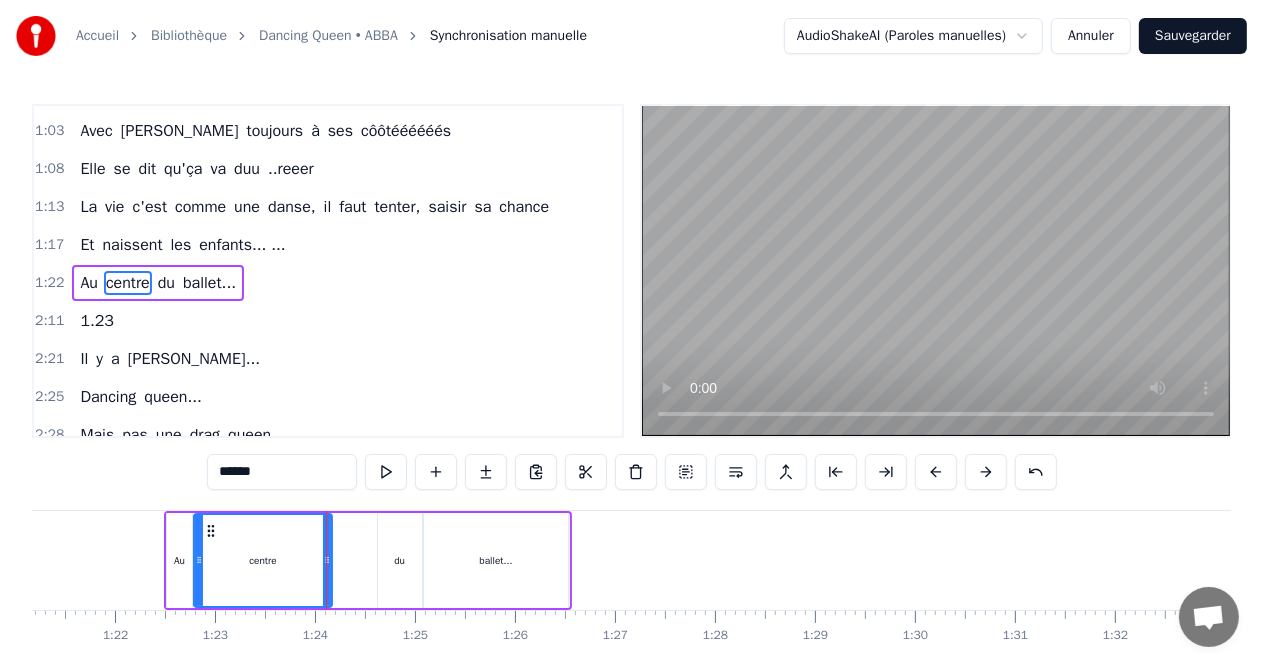 click on "du" at bounding box center (399, 560) 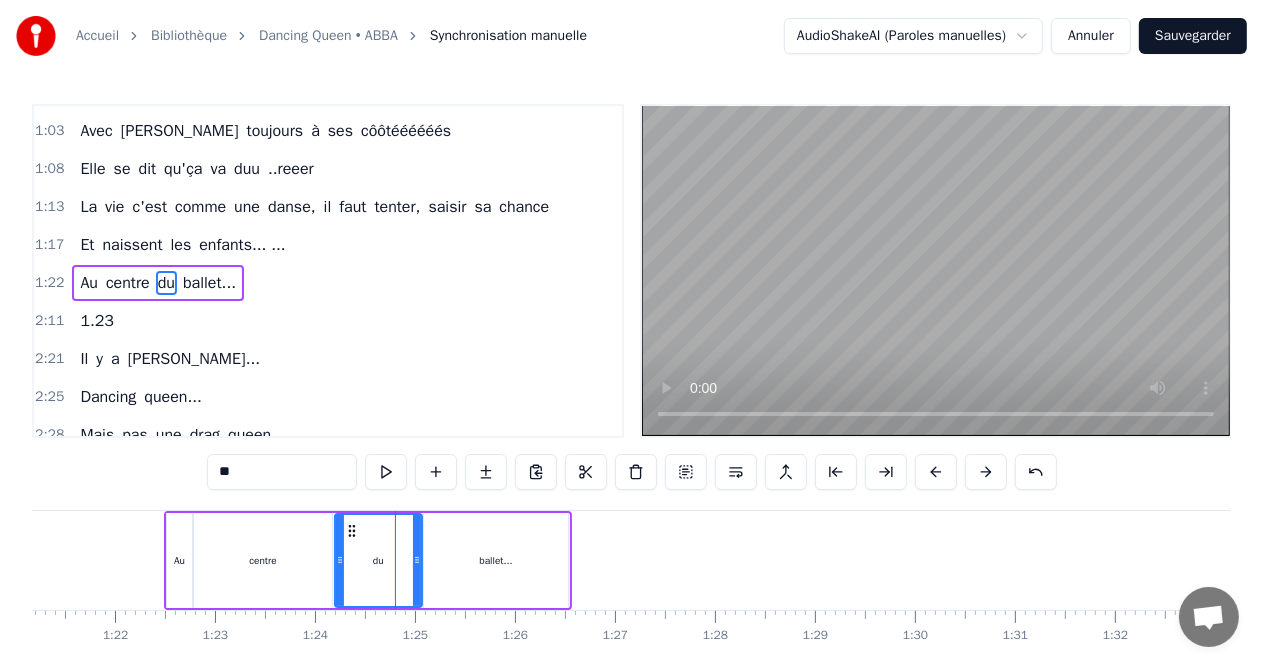 drag, startPoint x: 380, startPoint y: 550, endPoint x: 337, endPoint y: 550, distance: 43 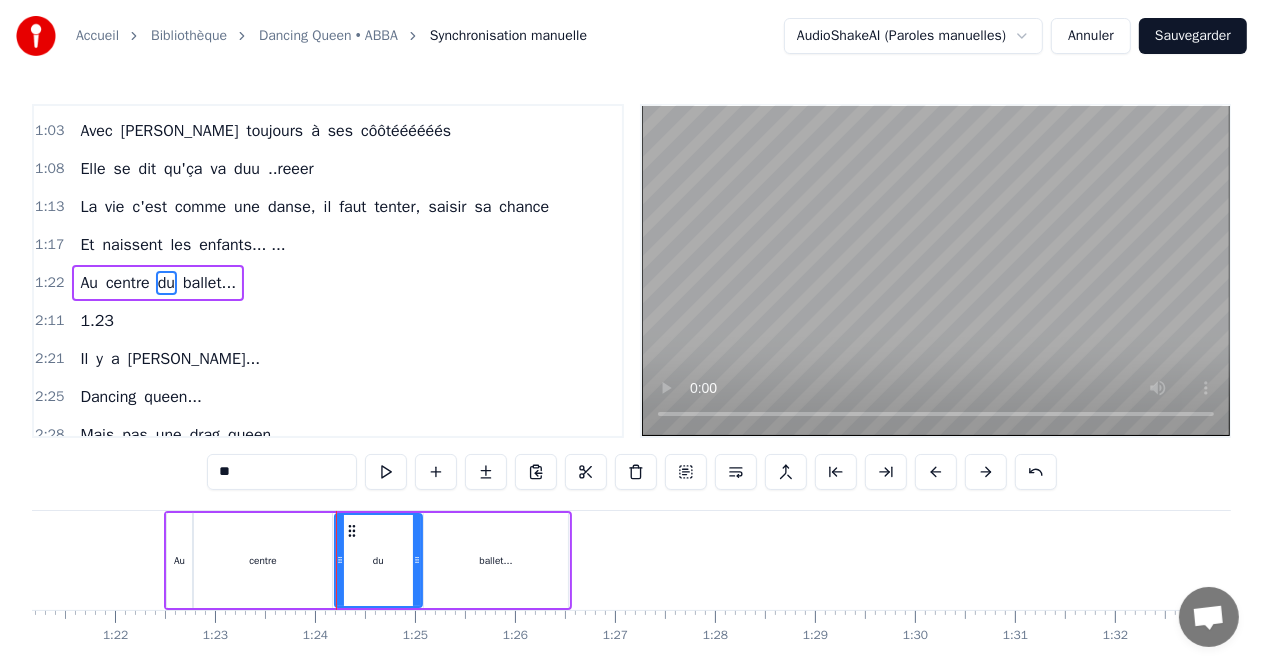 click on "ballet..." at bounding box center (495, 560) 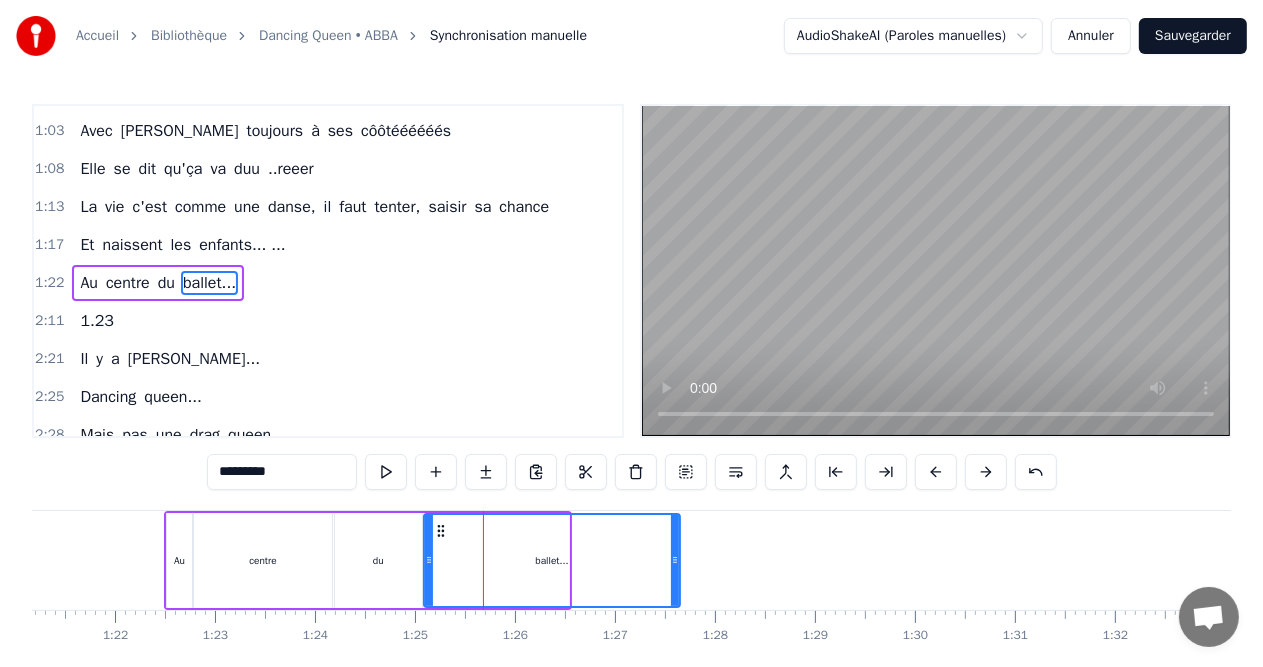 drag, startPoint x: 560, startPoint y: 559, endPoint x: 691, endPoint y: 559, distance: 131 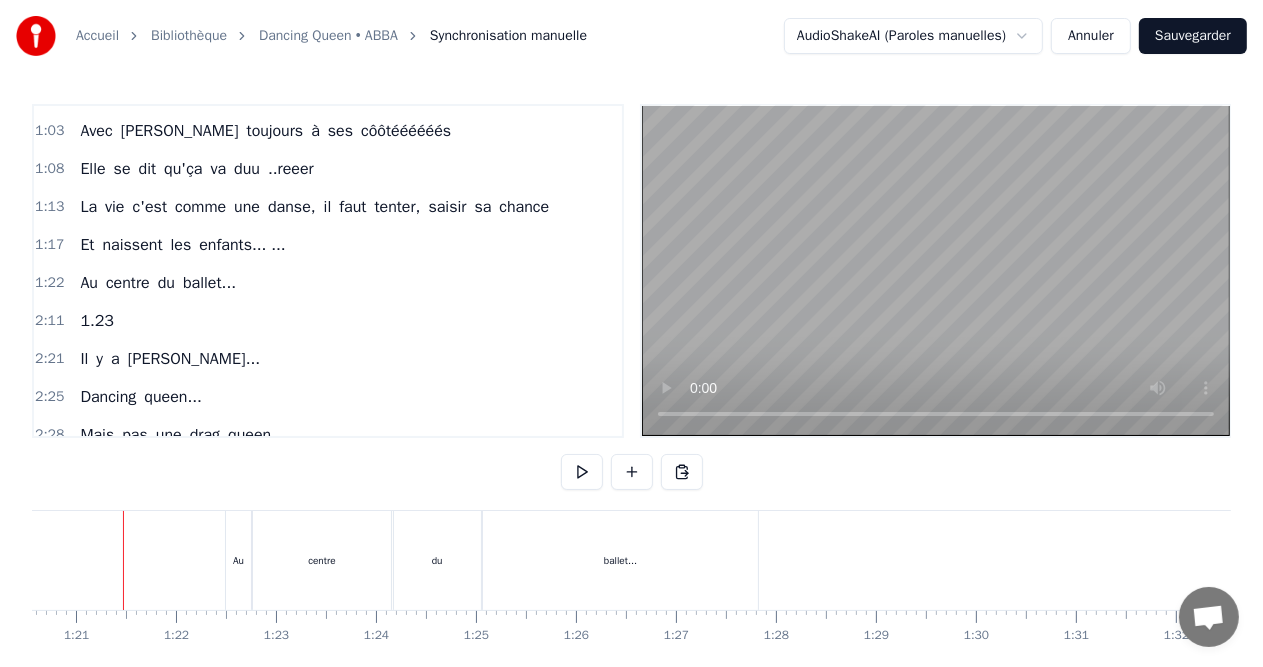 scroll, scrollTop: 0, scrollLeft: 8046, axis: horizontal 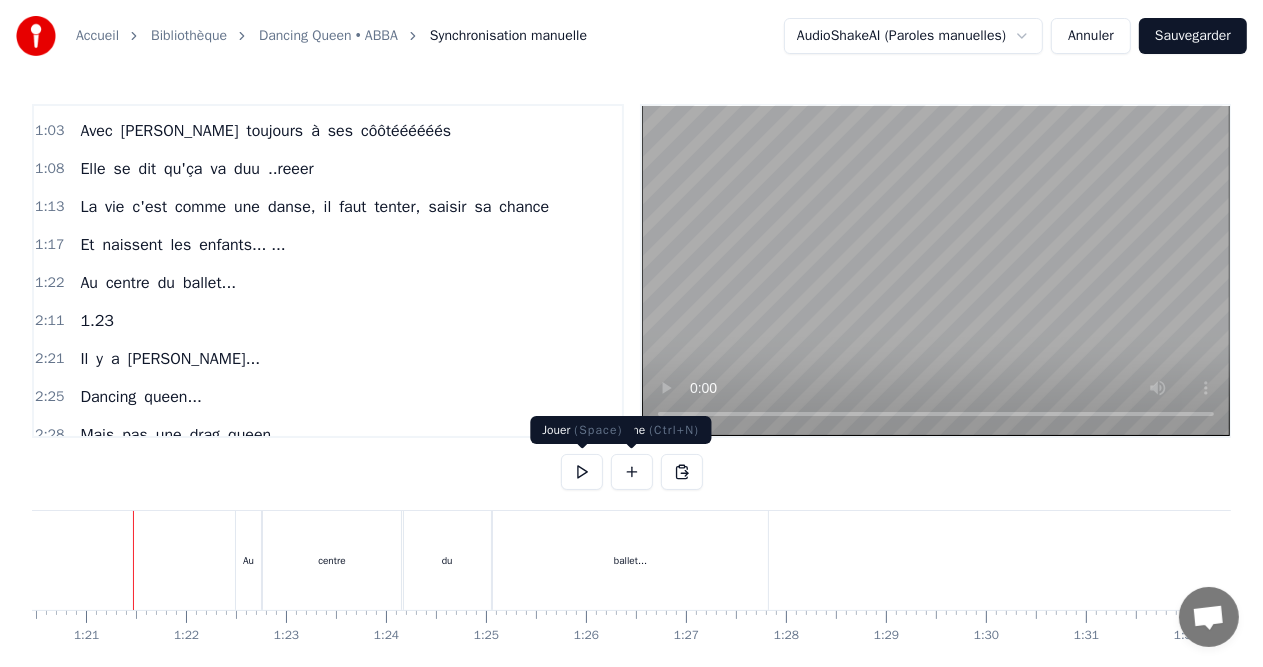 click at bounding box center (582, 472) 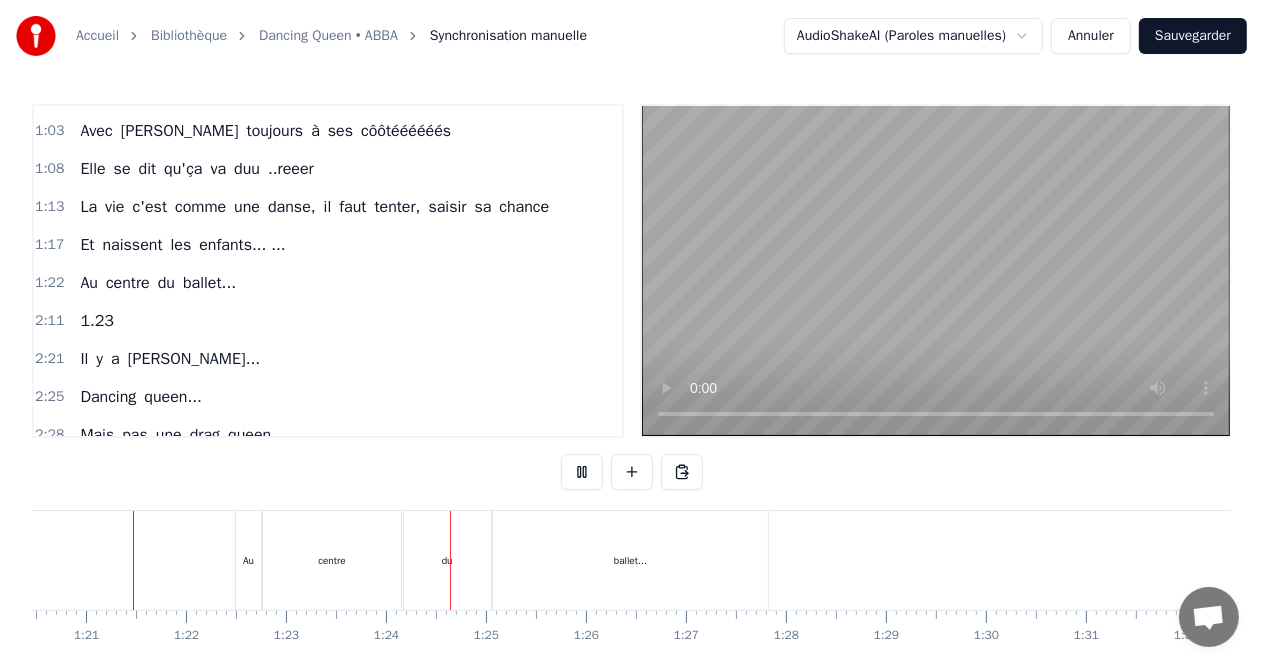 click at bounding box center [582, 472] 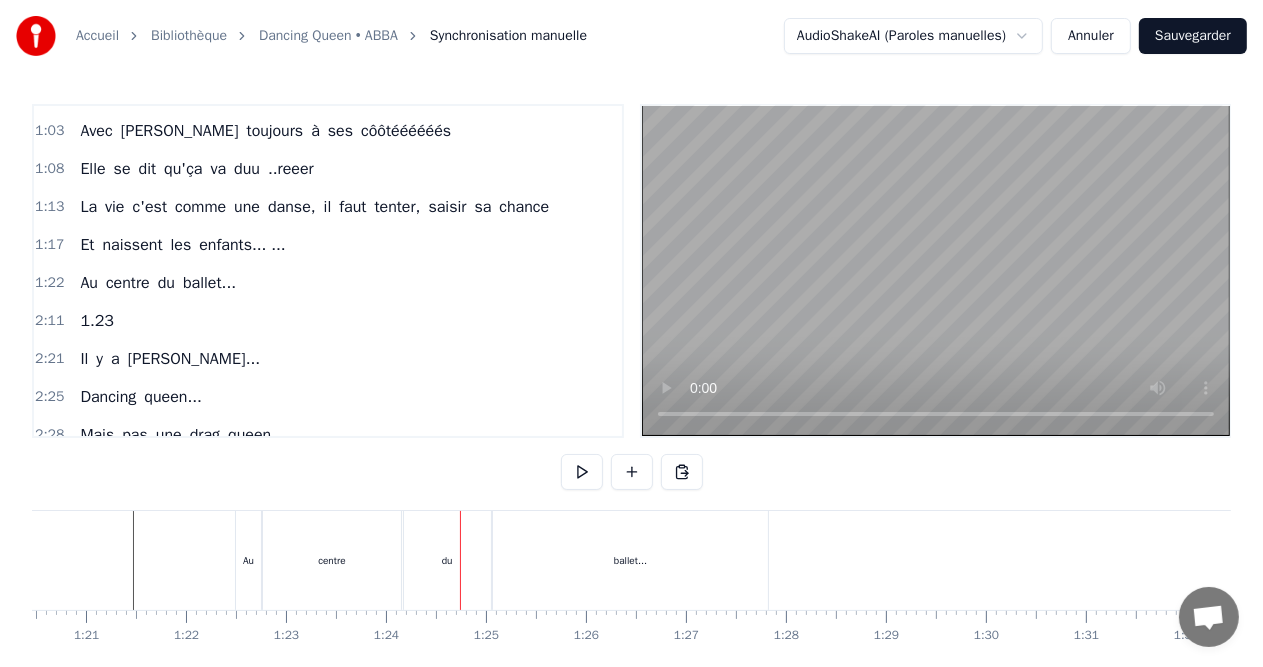 click on "centre" at bounding box center (332, 560) 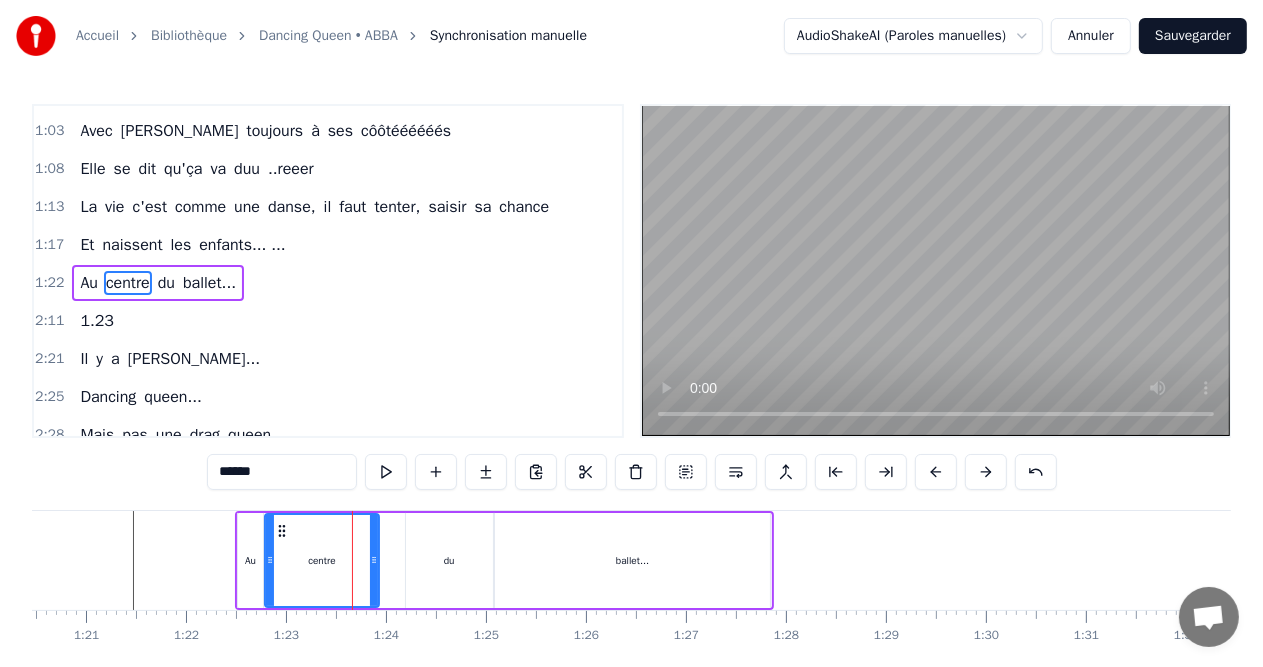drag, startPoint x: 399, startPoint y: 553, endPoint x: 375, endPoint y: 553, distance: 24 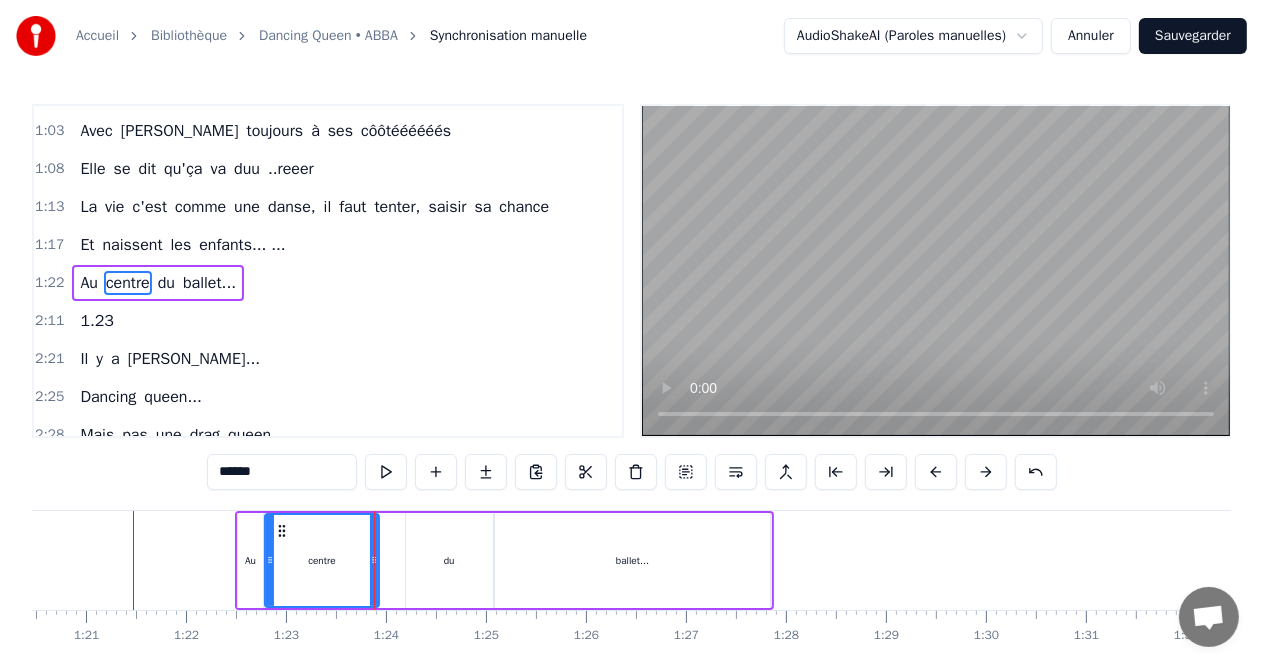click on "du" at bounding box center (449, 560) 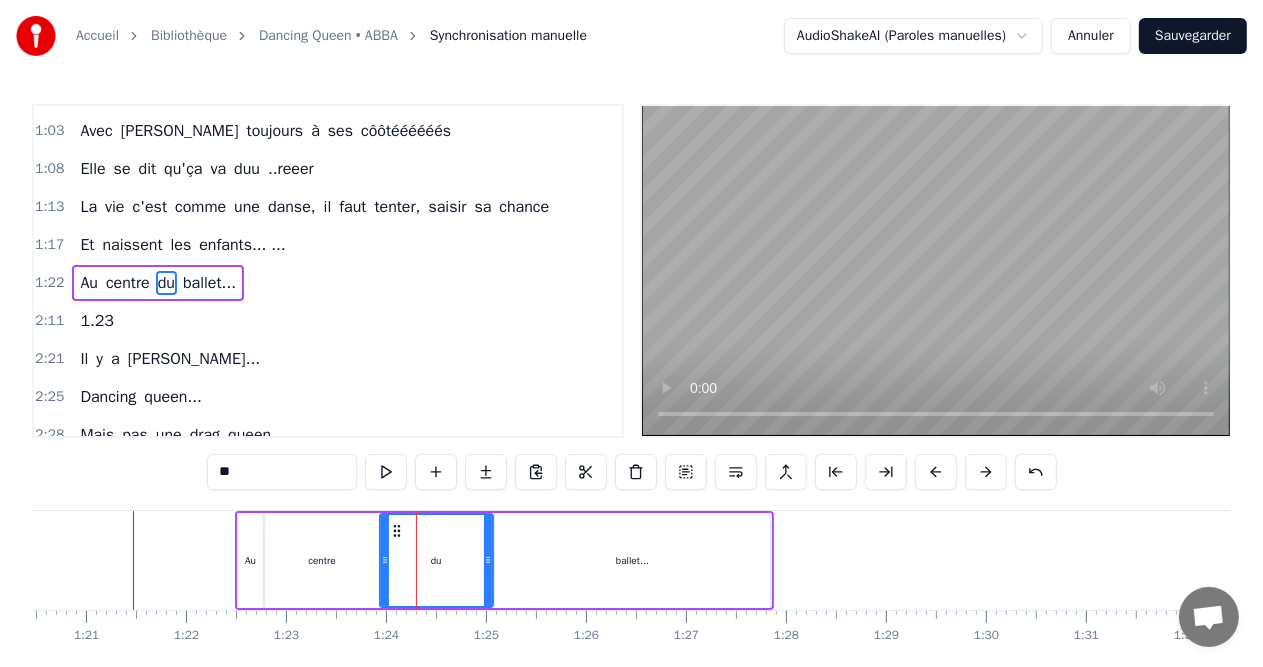 drag, startPoint x: 412, startPoint y: 559, endPoint x: 386, endPoint y: 559, distance: 26 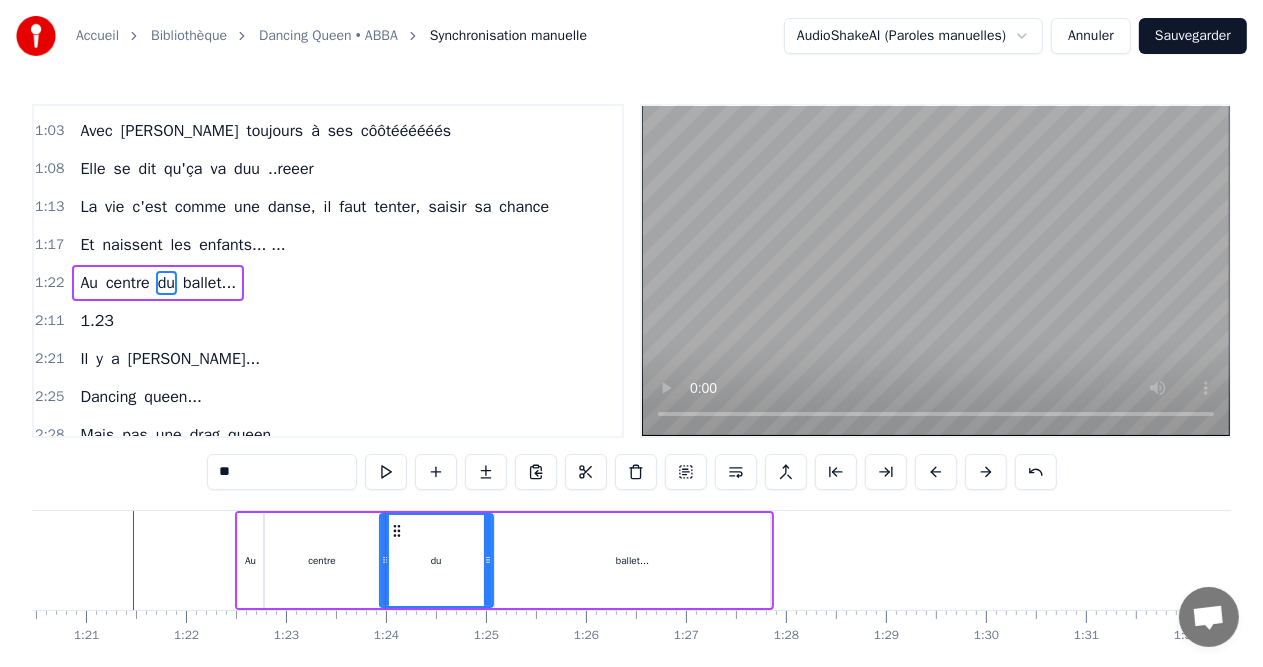 drag, startPoint x: 482, startPoint y: 561, endPoint x: 445, endPoint y: 561, distance: 37 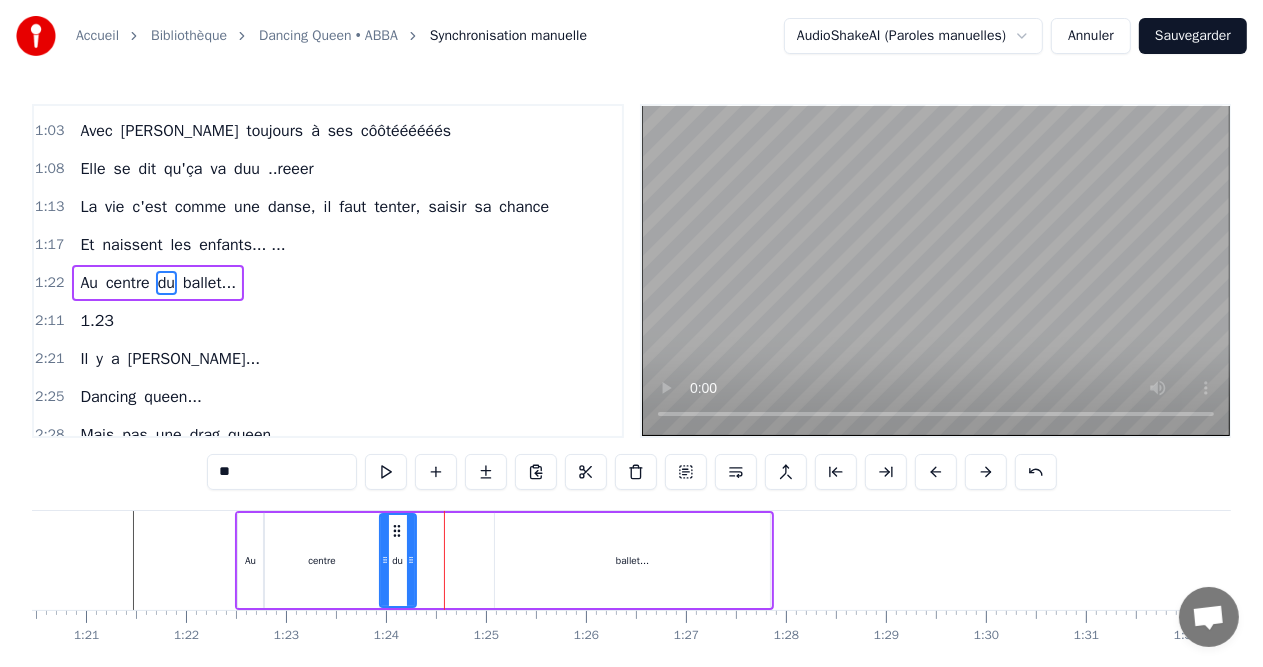 drag, startPoint x: 489, startPoint y: 563, endPoint x: 412, endPoint y: 563, distance: 77 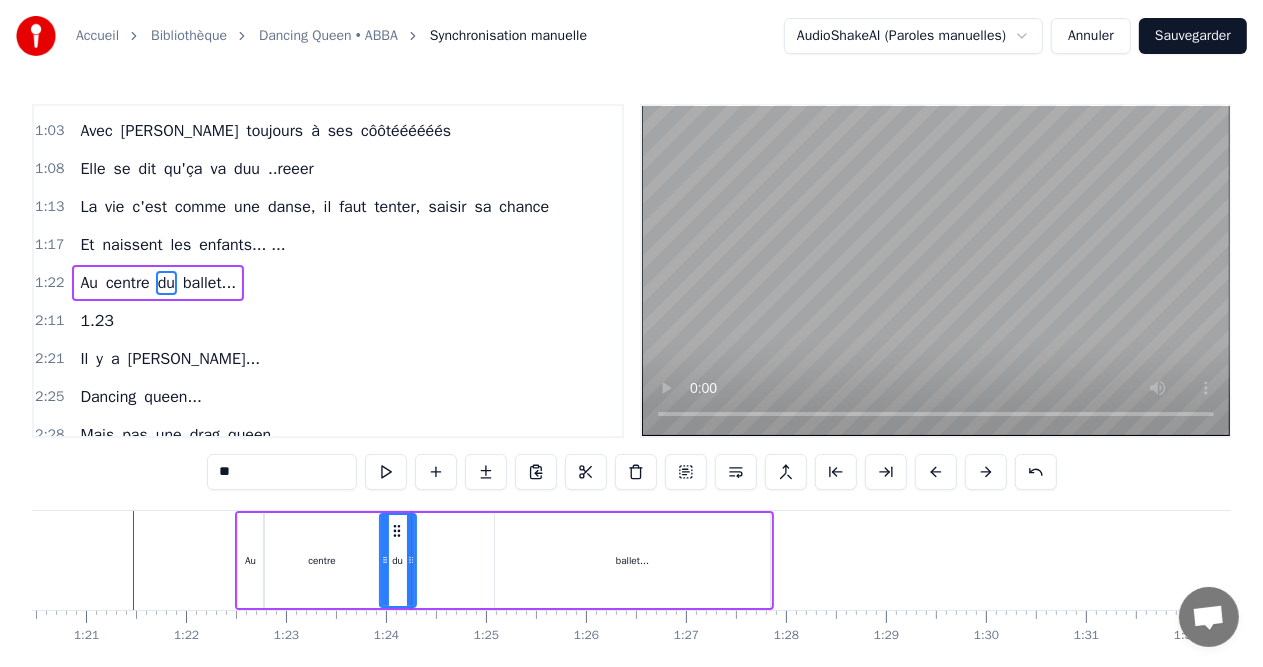 click on "ballet..." at bounding box center (632, 560) 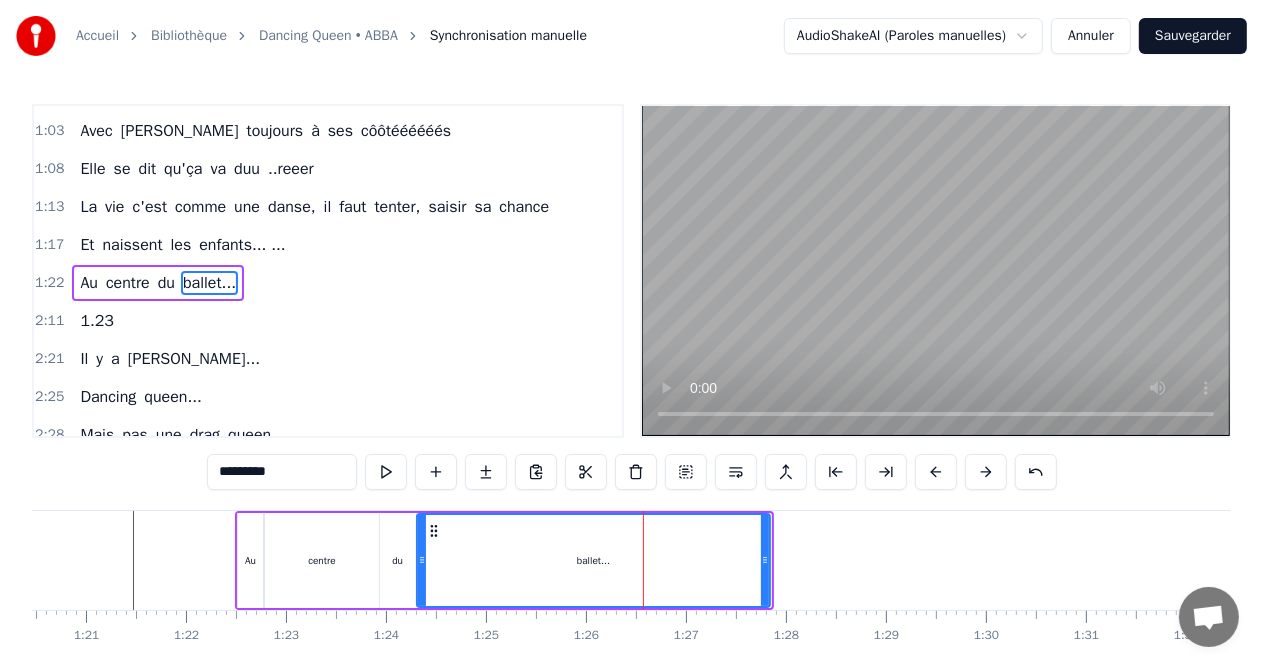 drag, startPoint x: 497, startPoint y: 561, endPoint x: 419, endPoint y: 561, distance: 78 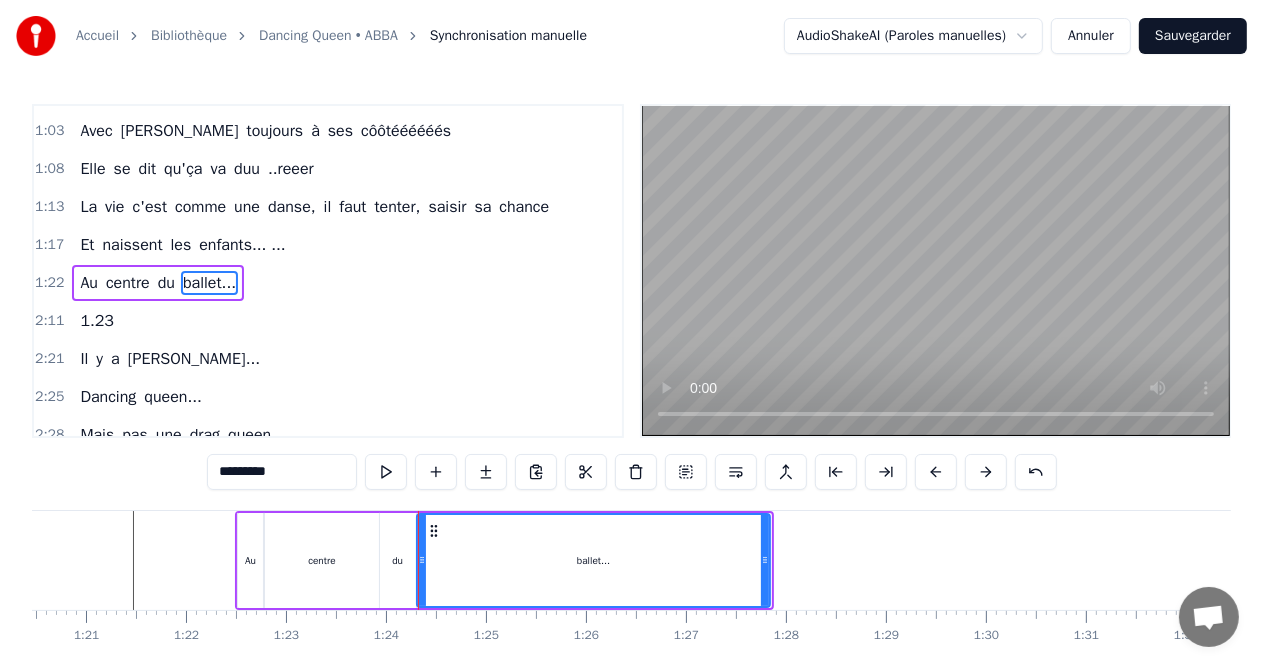 click 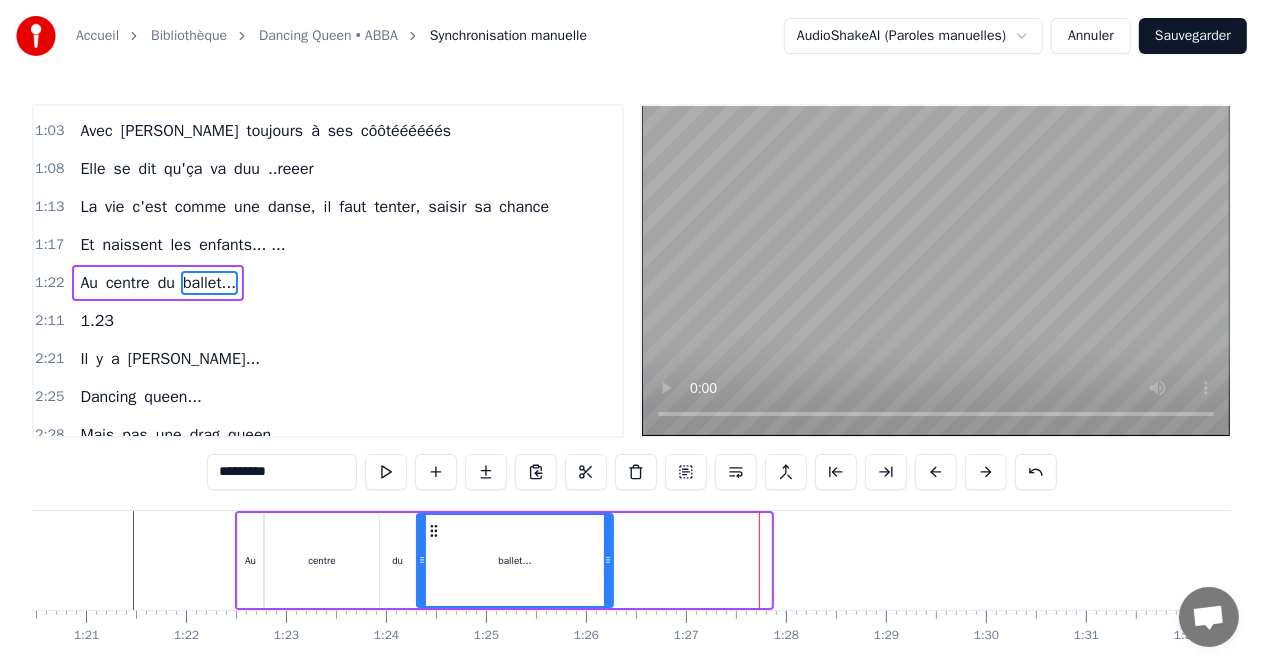 drag, startPoint x: 767, startPoint y: 556, endPoint x: 610, endPoint y: 558, distance: 157.01274 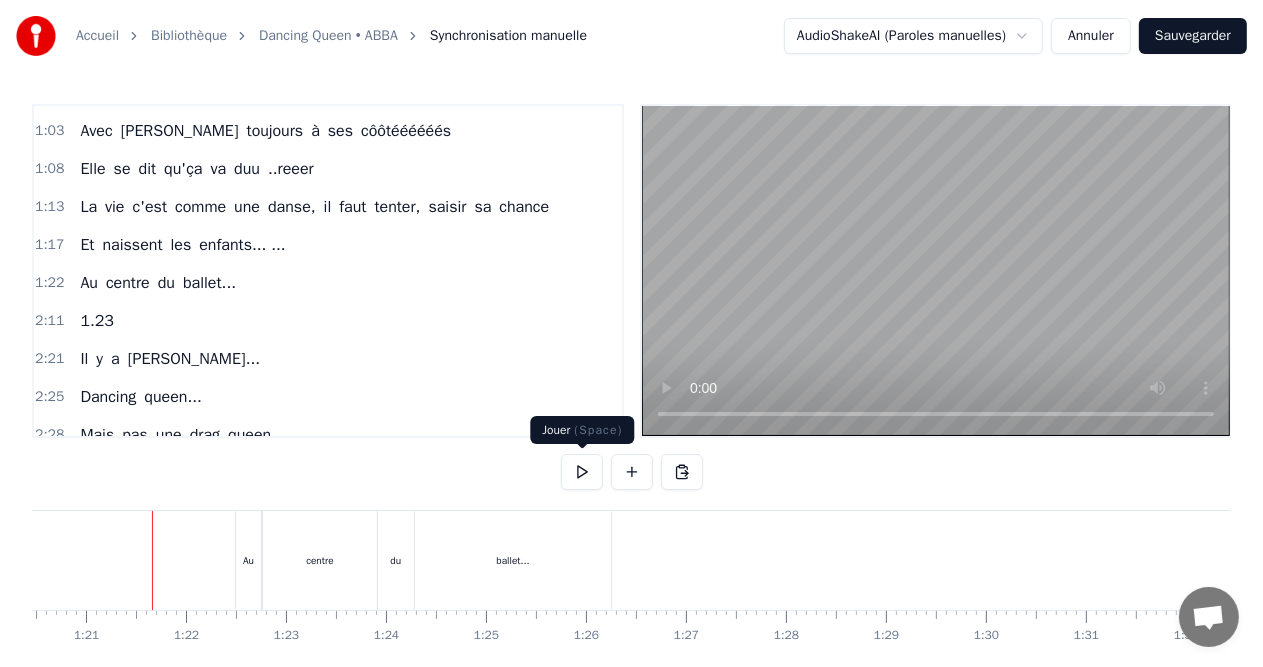 click at bounding box center (582, 472) 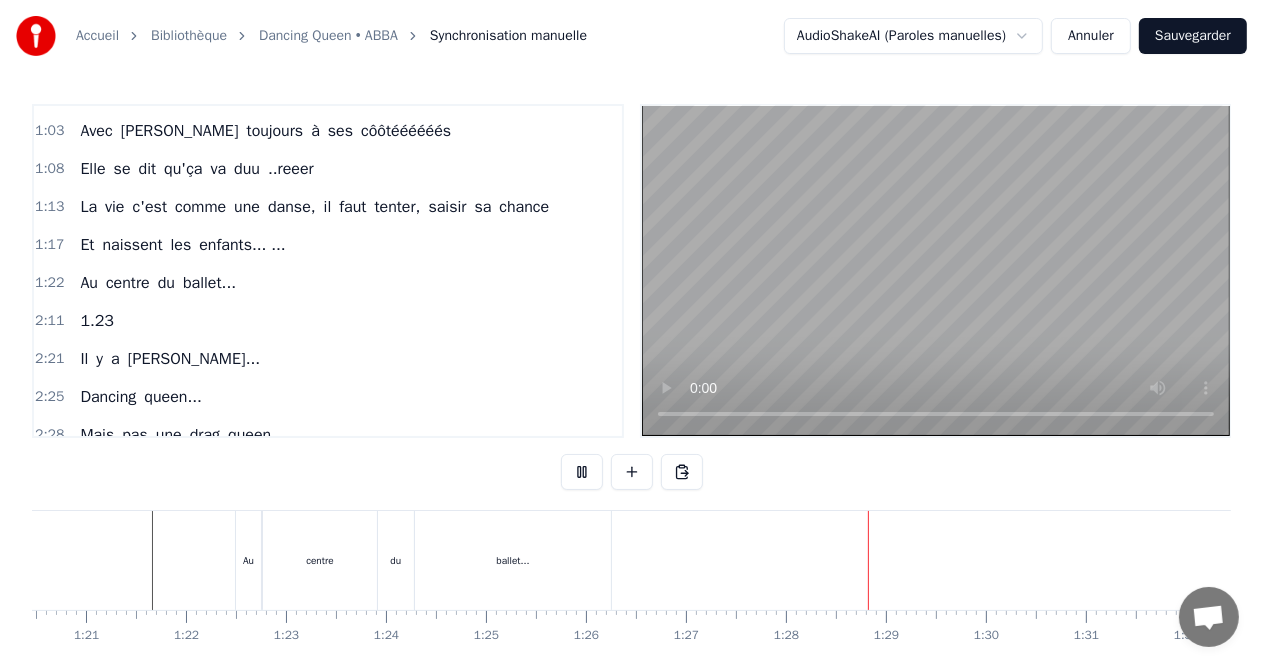 click at bounding box center (582, 472) 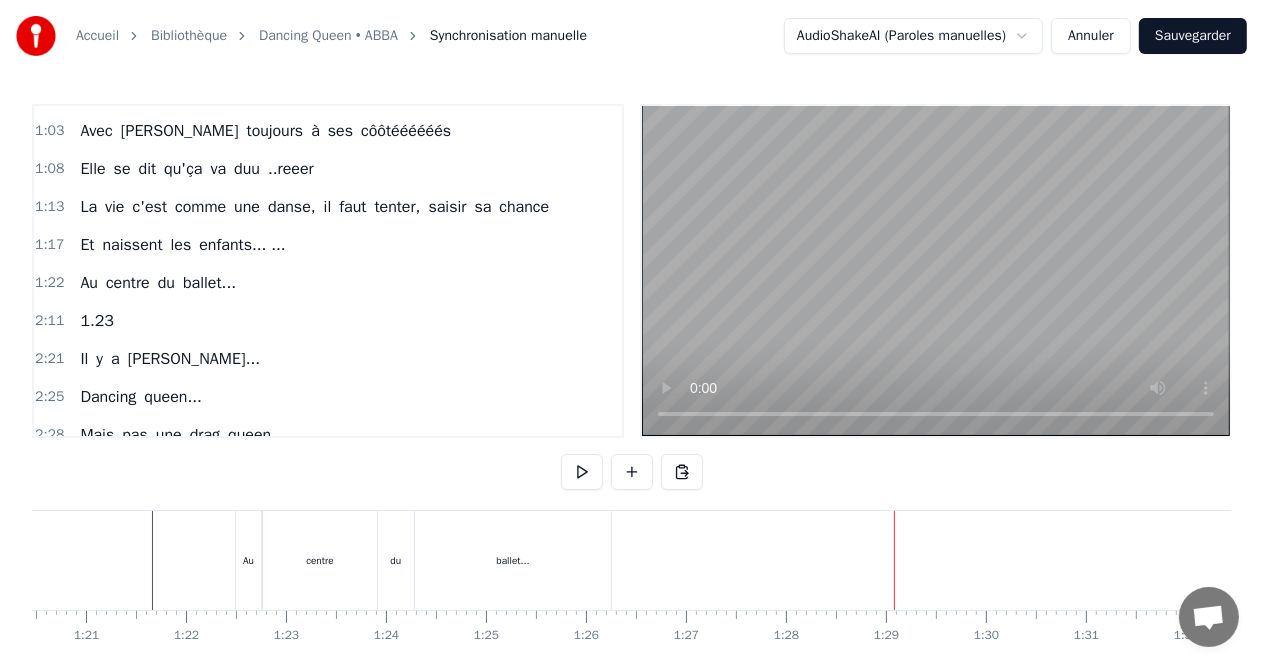 click on "ballet..." at bounding box center [209, 283] 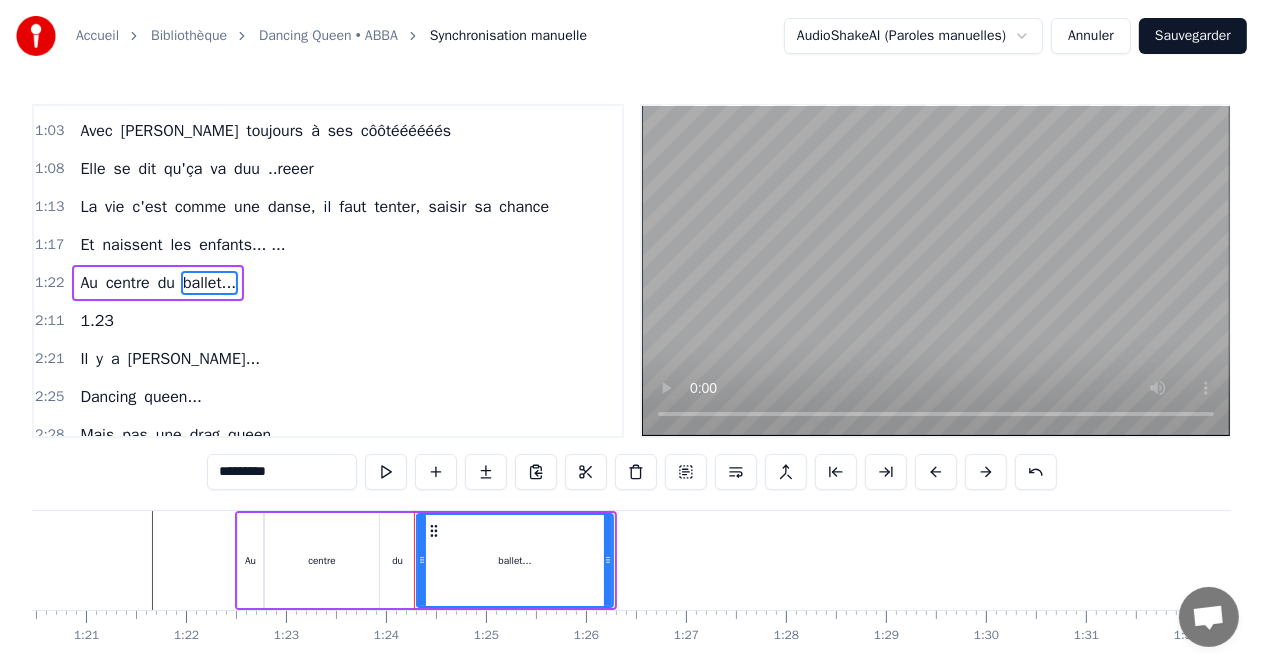 click on "*********" at bounding box center (282, 472) 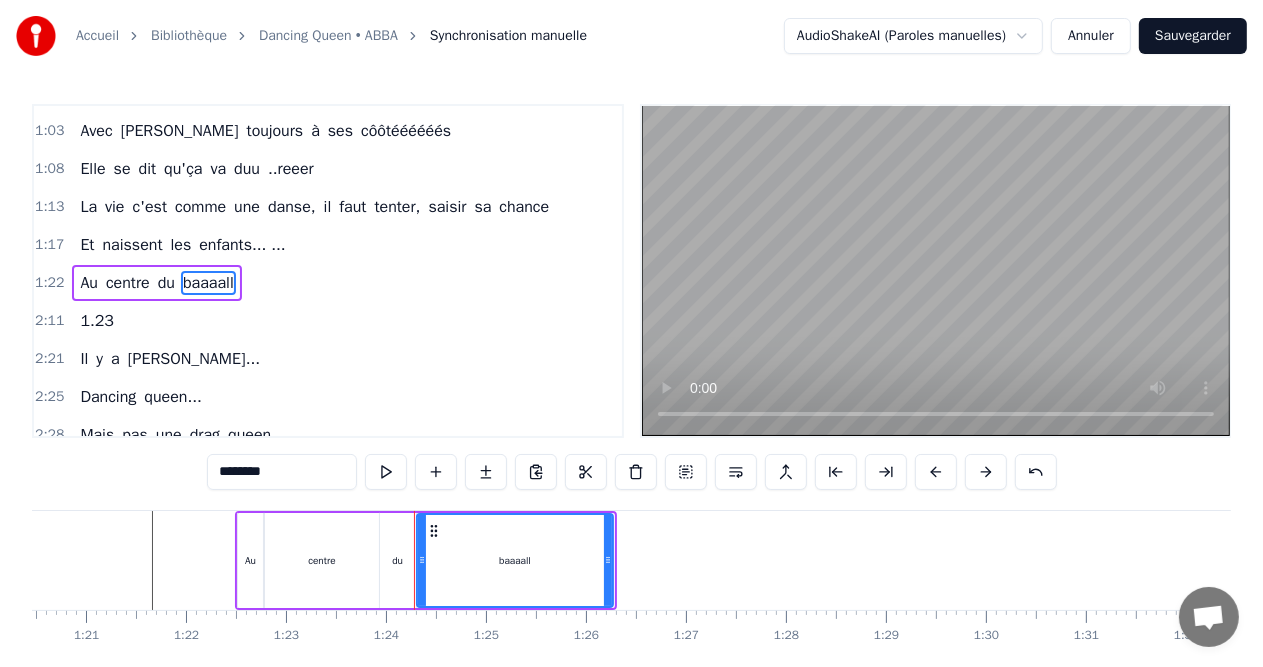 type on "*********" 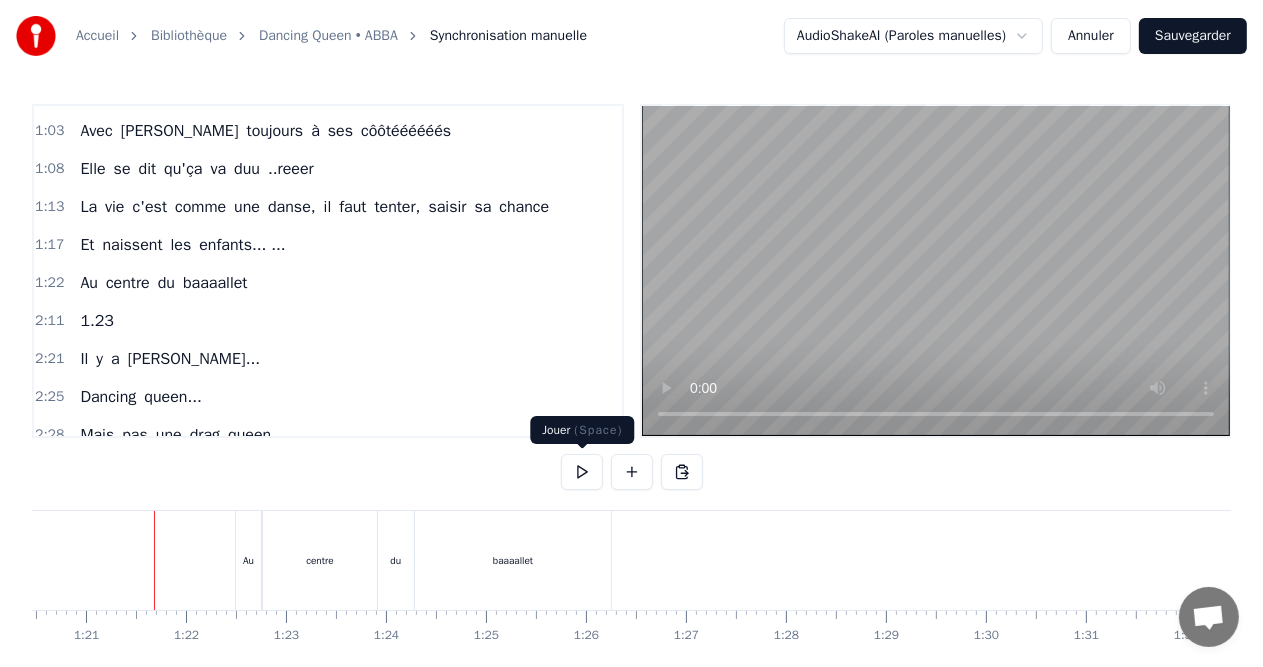 click at bounding box center [582, 472] 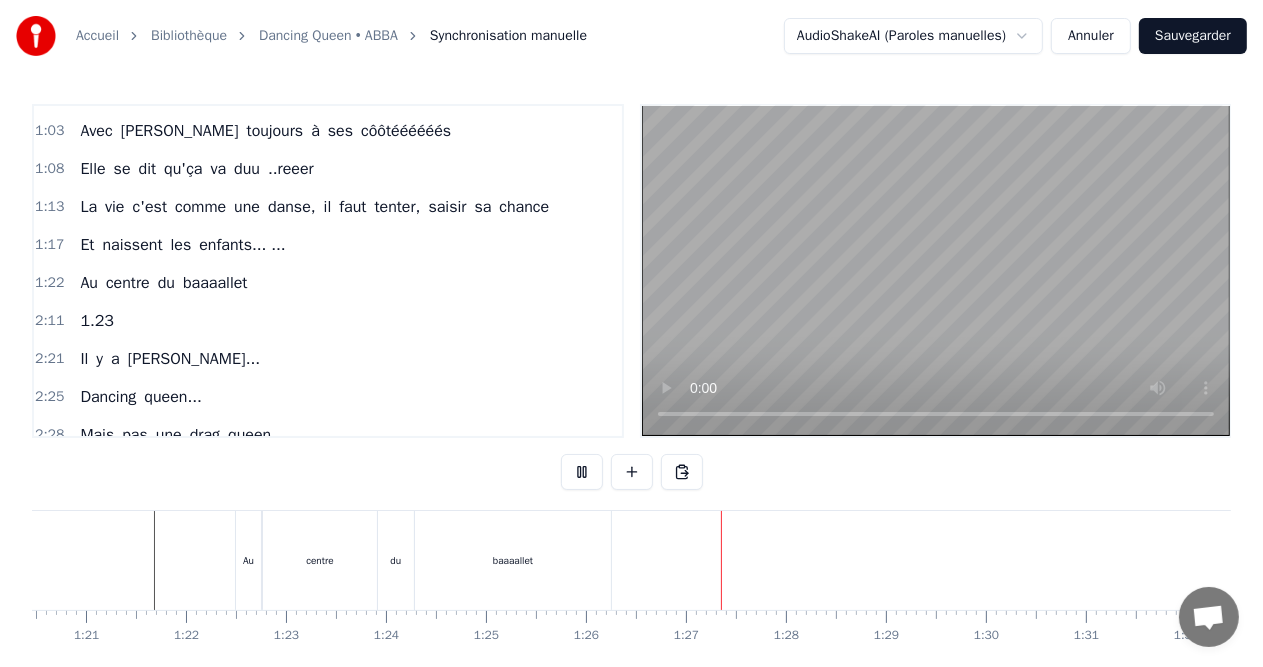 click at bounding box center [582, 472] 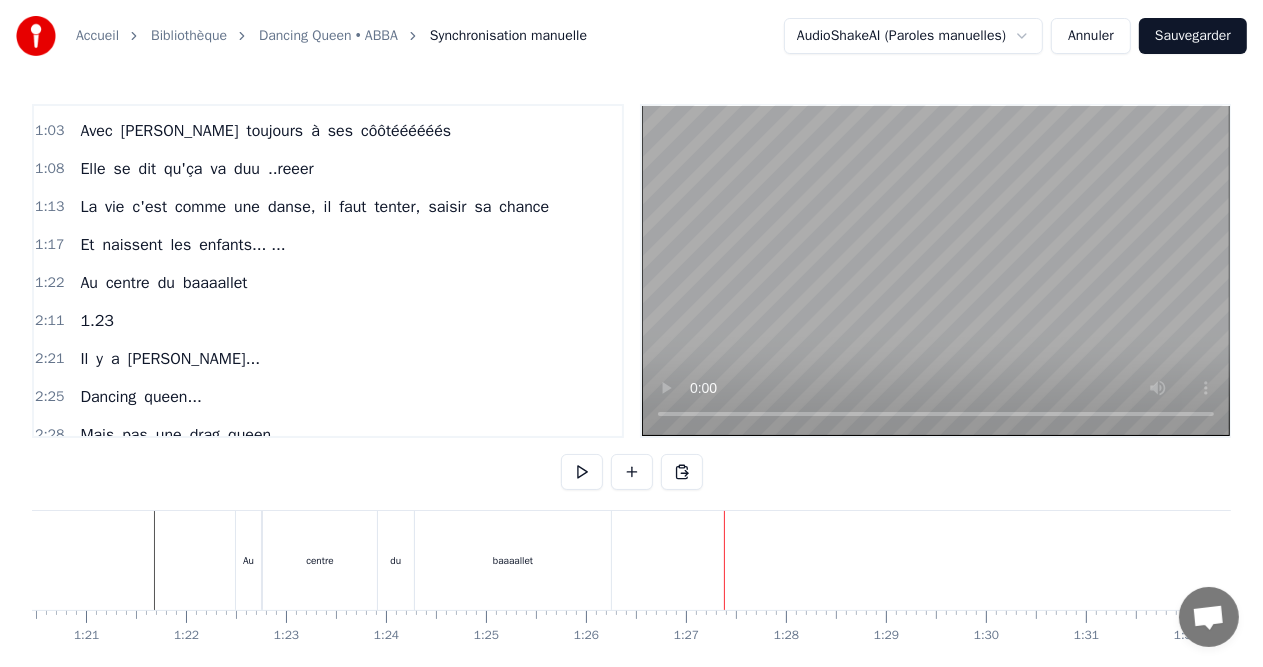 click on "baaaallet" at bounding box center (513, 560) 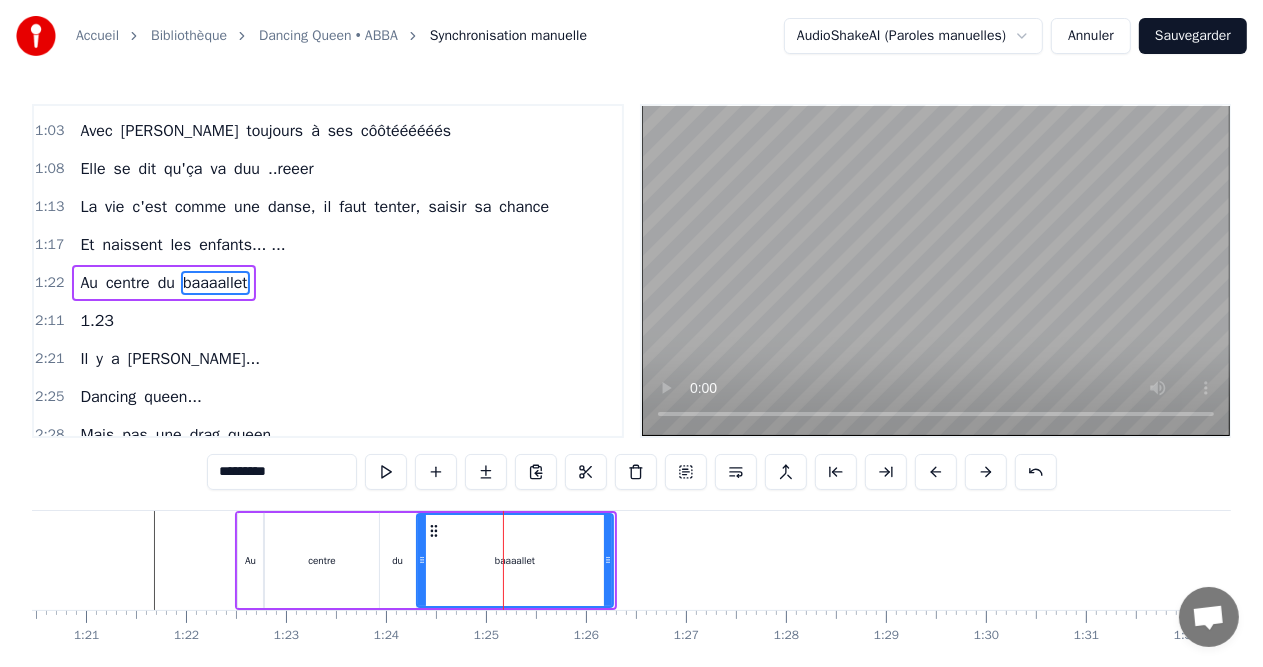 click on "*********" at bounding box center [282, 472] 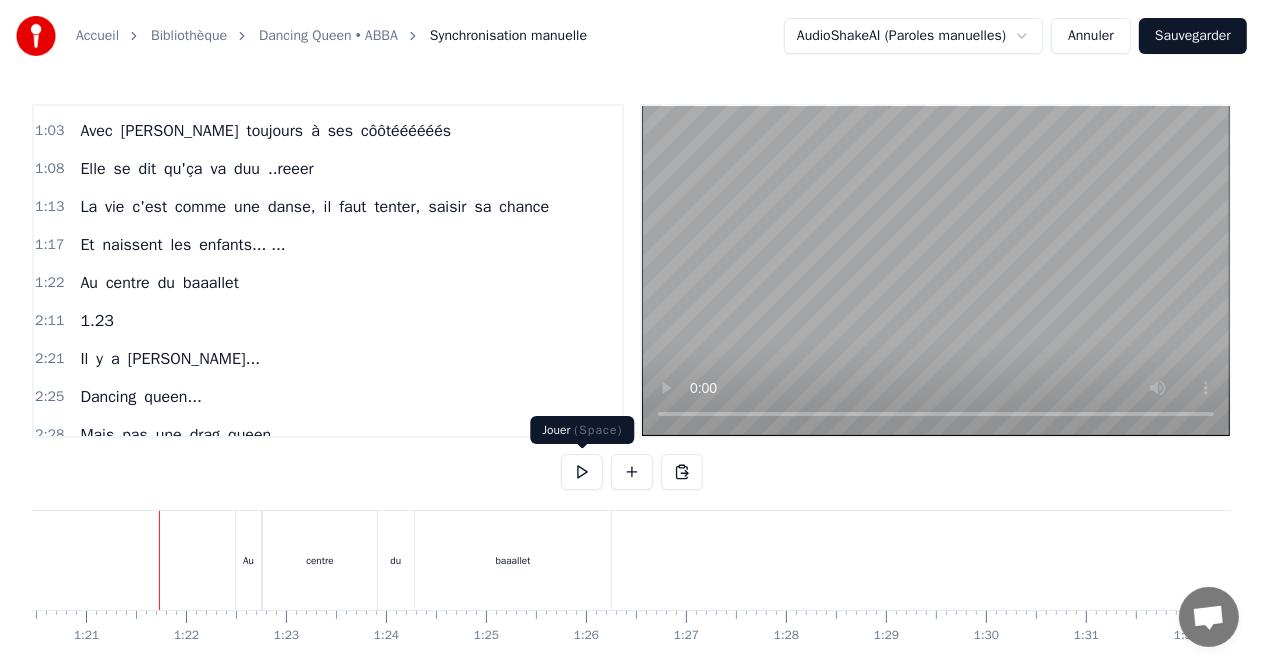 click at bounding box center [582, 472] 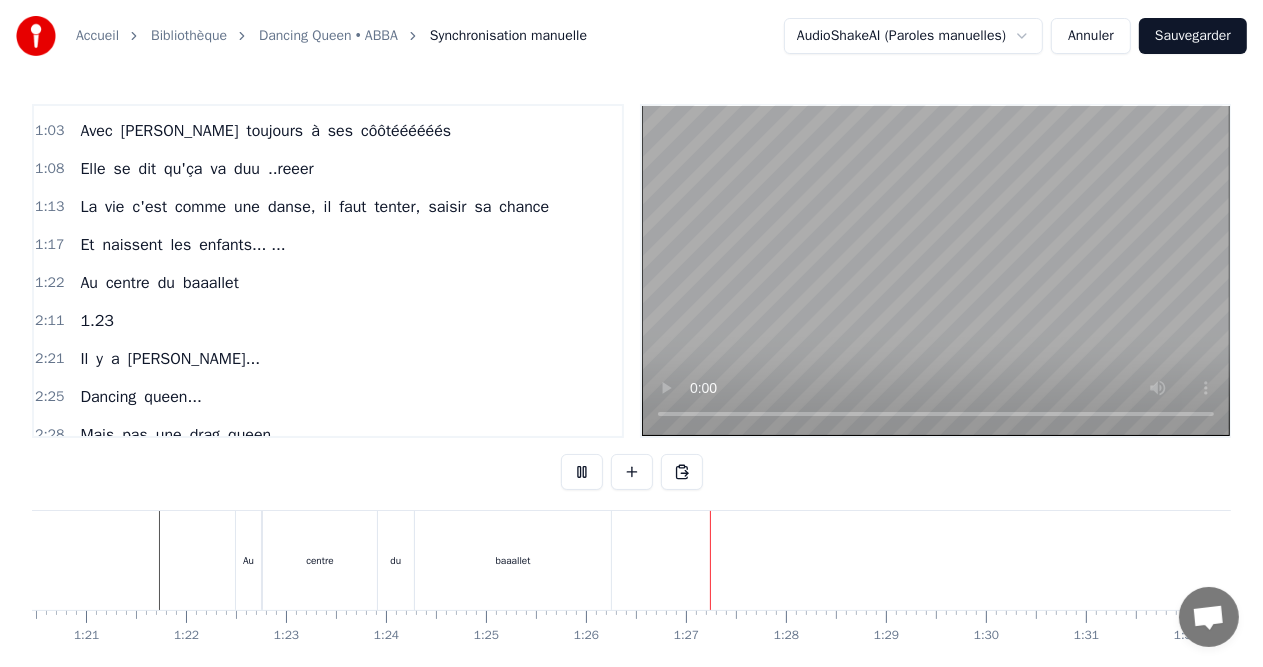 click on "baaallet" at bounding box center [513, 560] 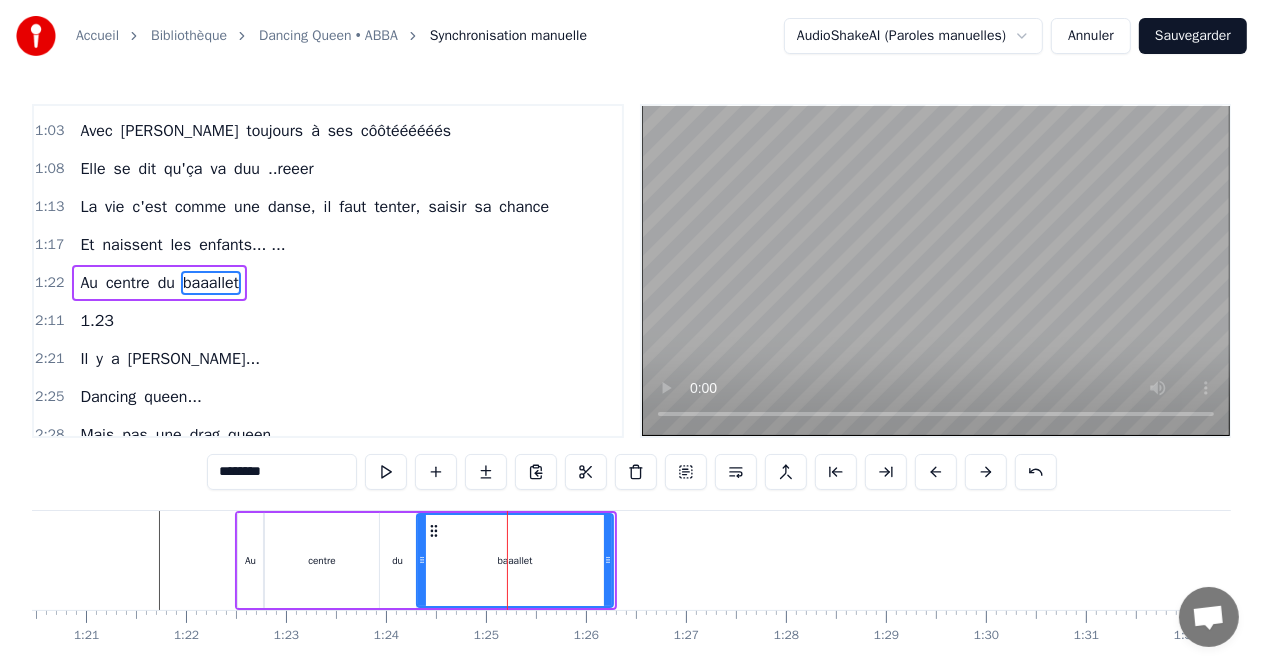 click on "********" at bounding box center [282, 472] 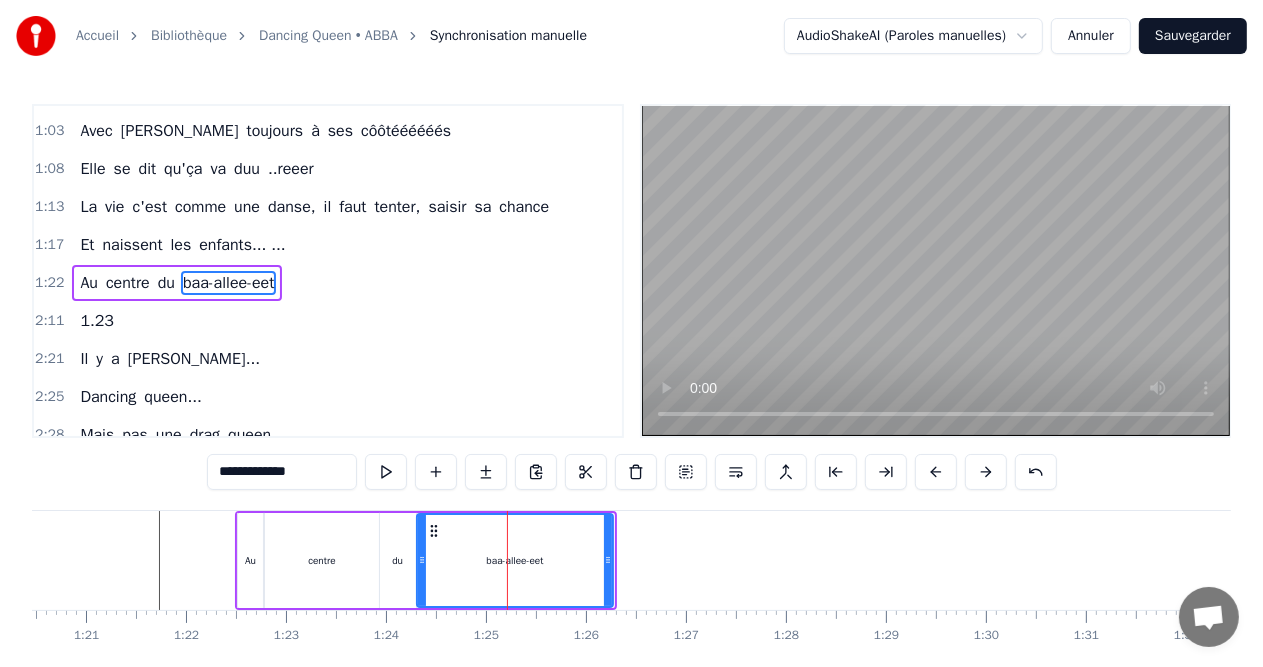 click on "**********" at bounding box center (282, 472) 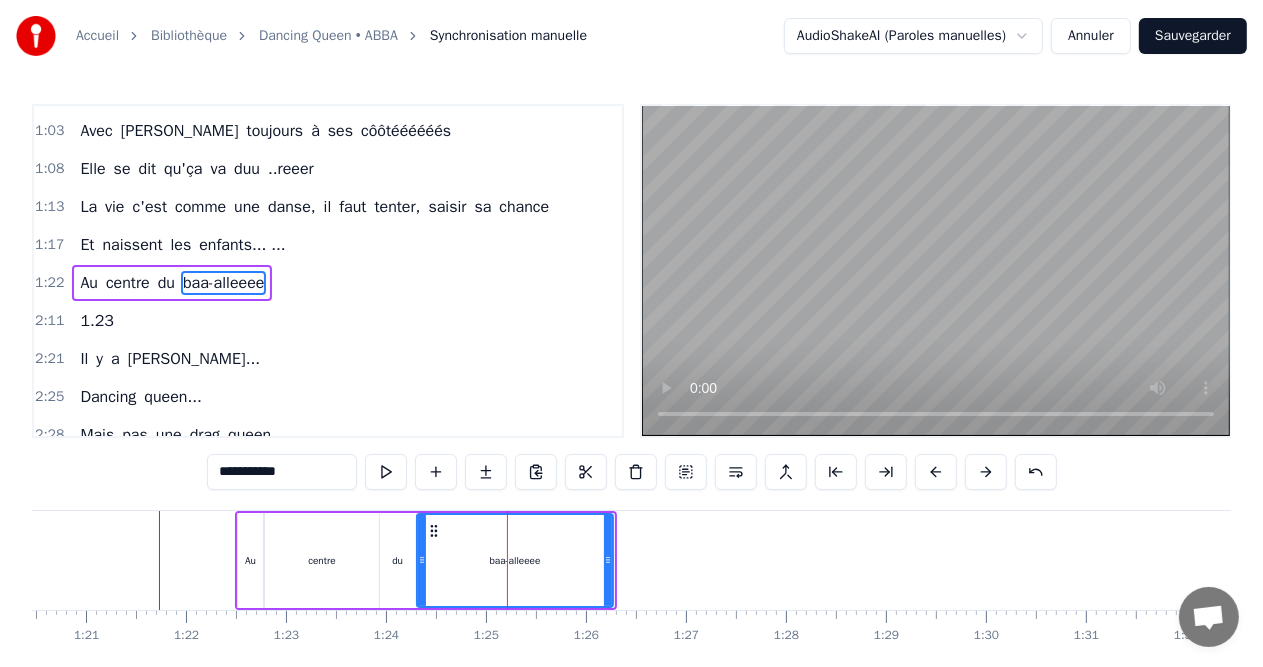 type on "**********" 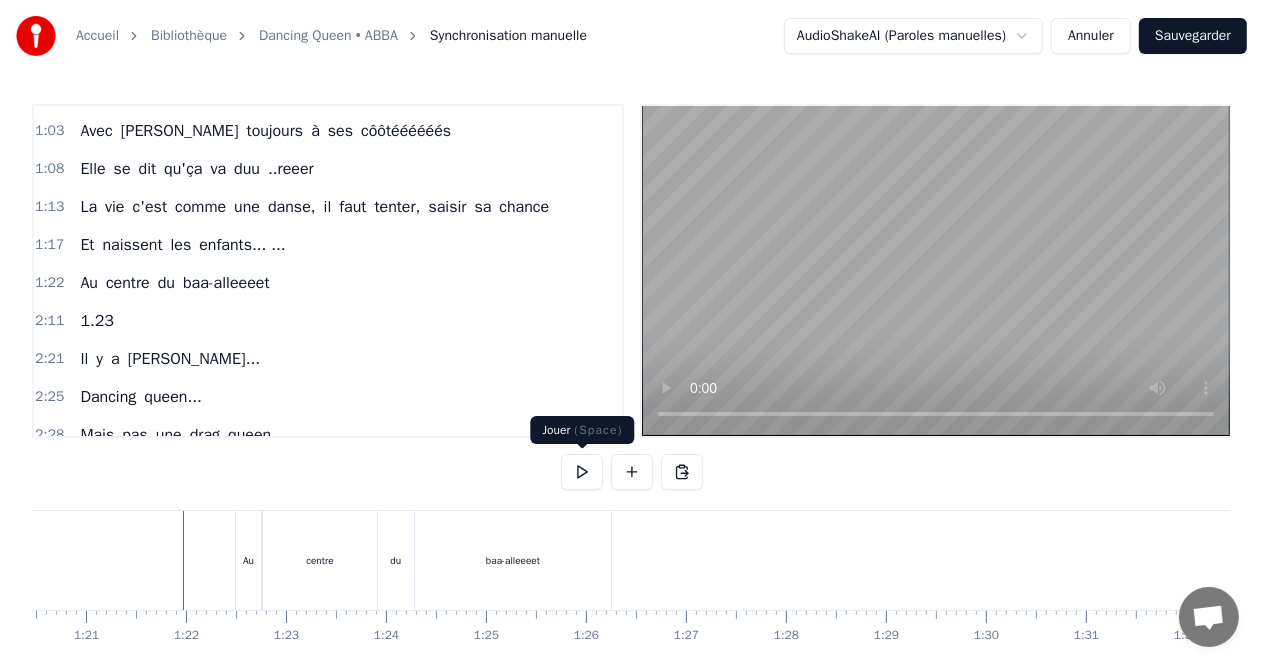 click at bounding box center [582, 472] 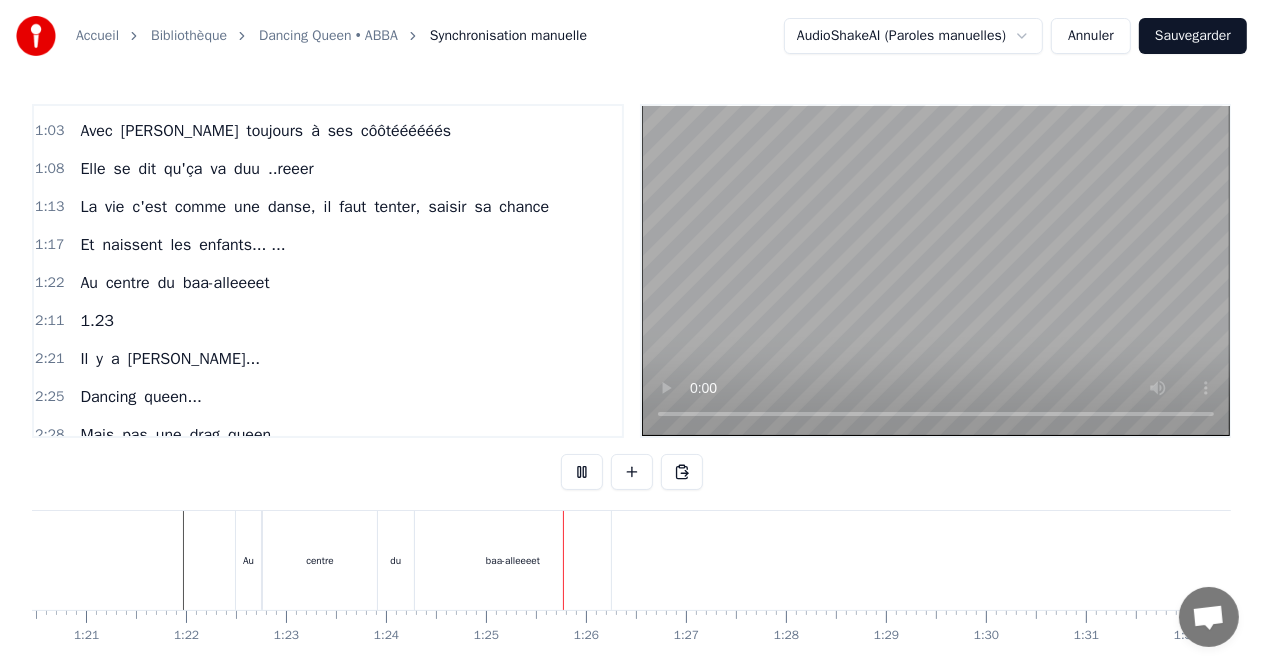 click at bounding box center (582, 472) 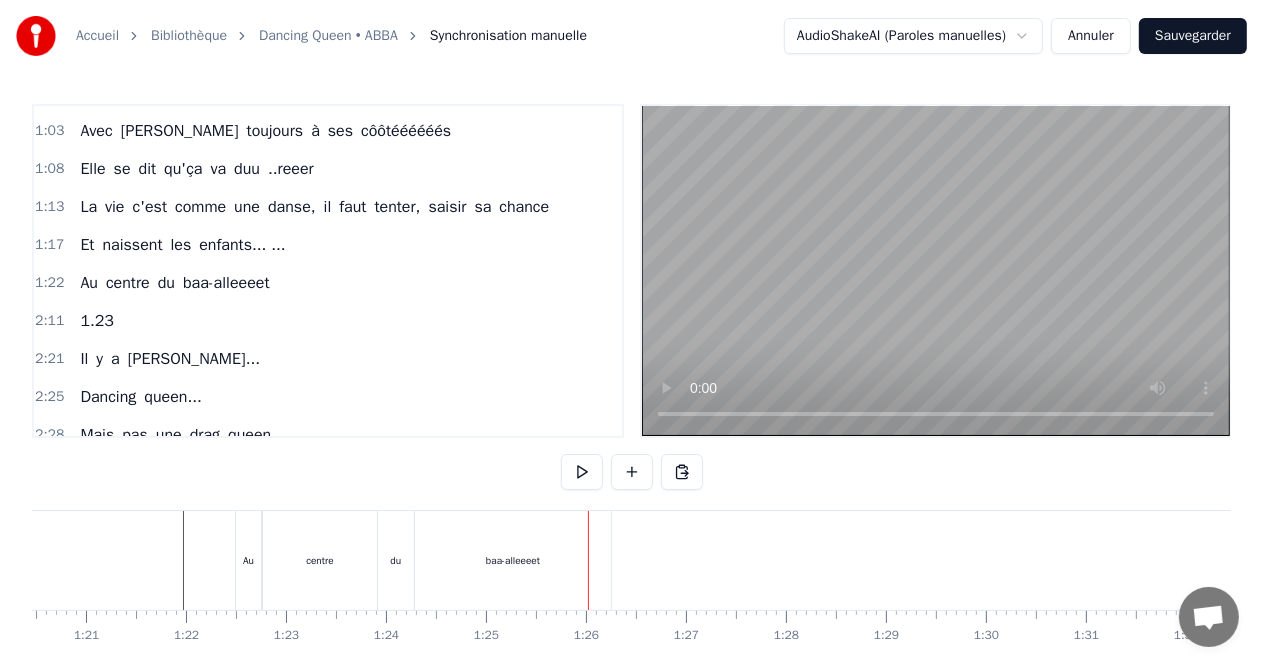 click on "baa-alleeeet" at bounding box center [226, 283] 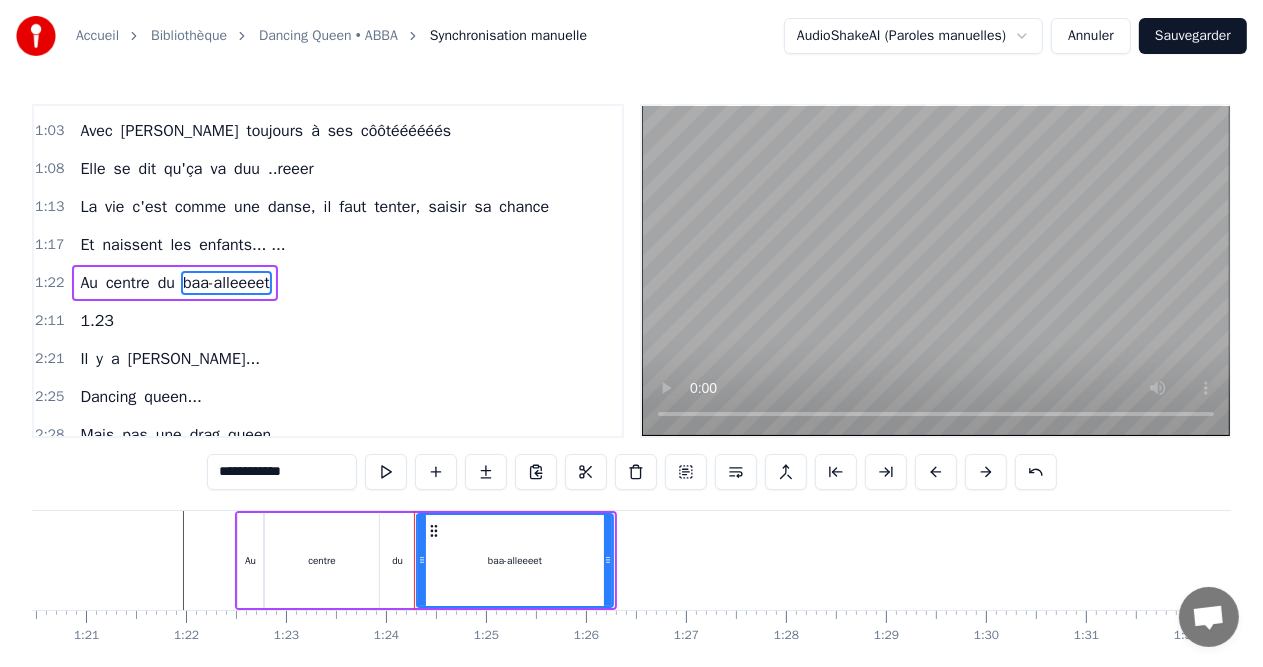 click on "**********" at bounding box center [282, 472] 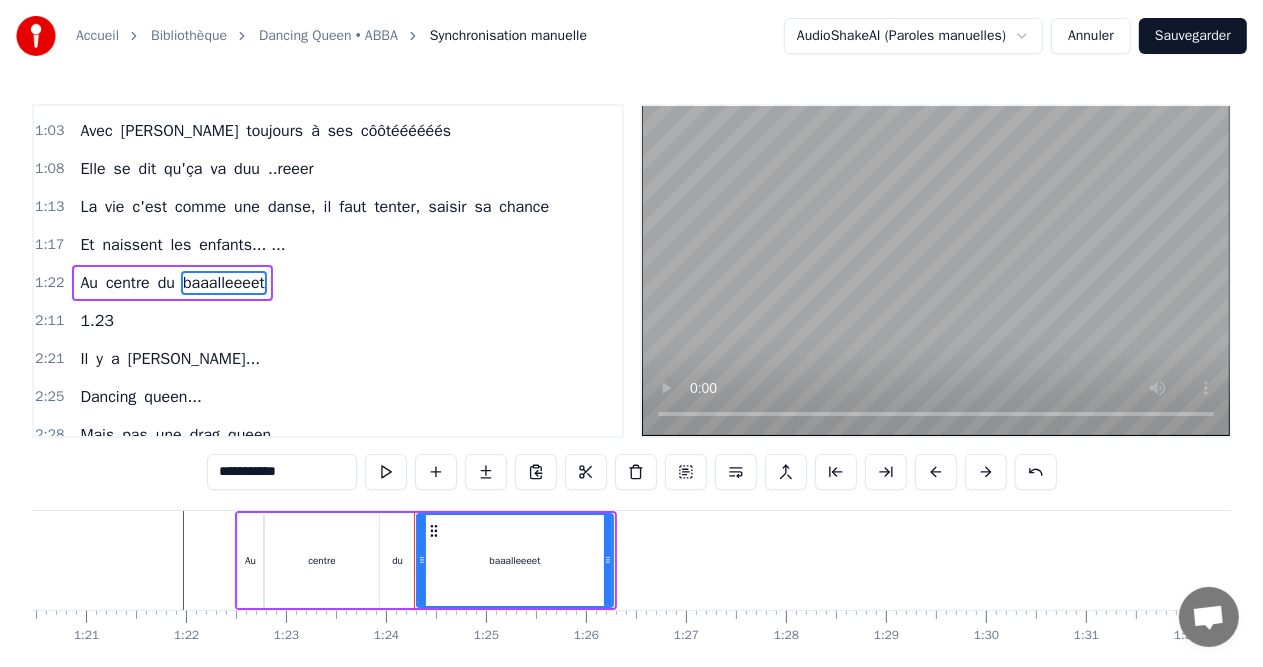 click on "**********" at bounding box center [282, 472] 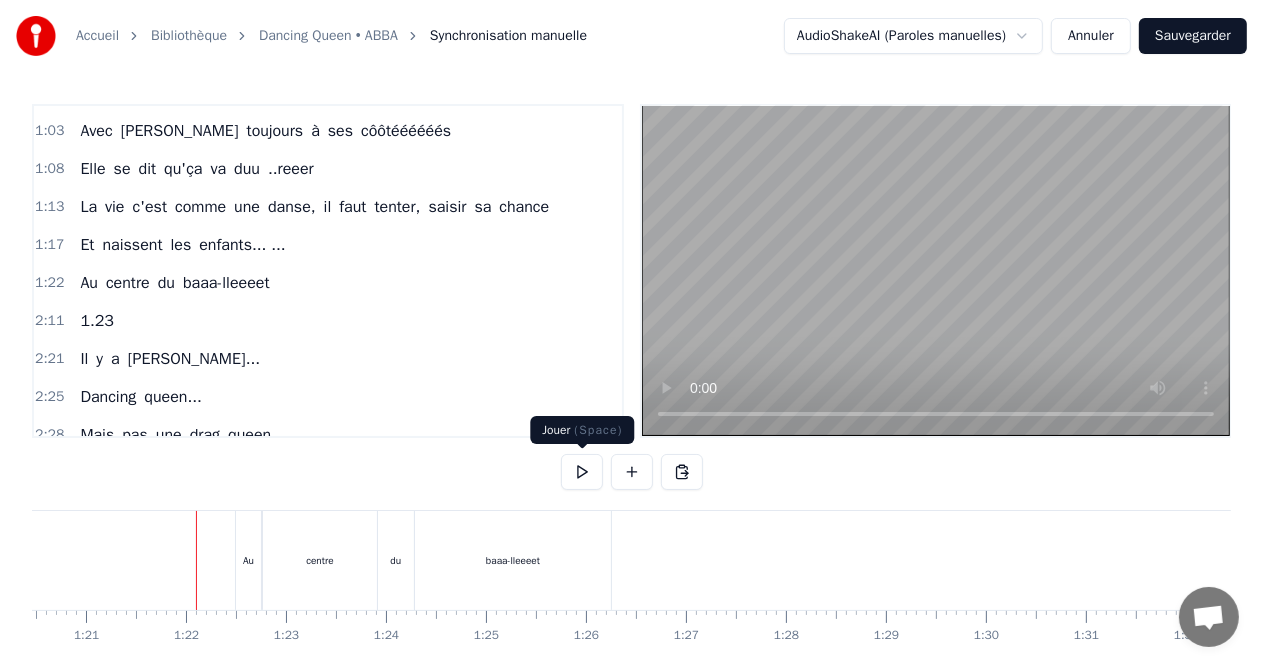 click at bounding box center (582, 472) 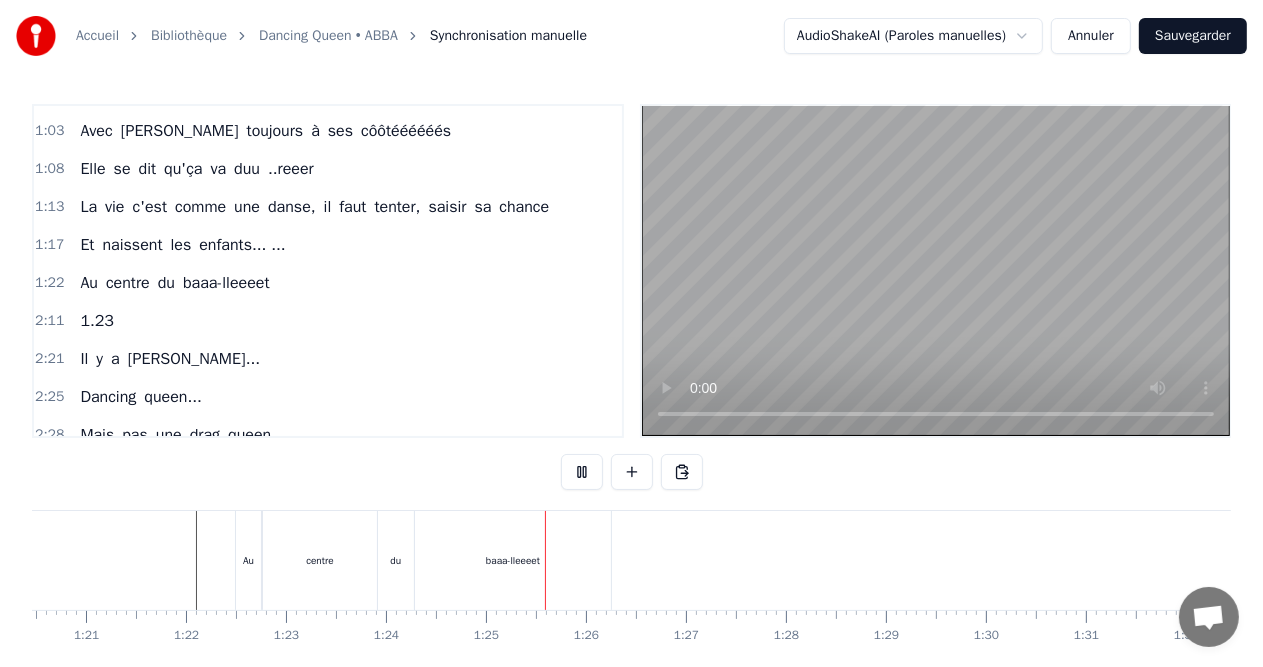 click at bounding box center (582, 472) 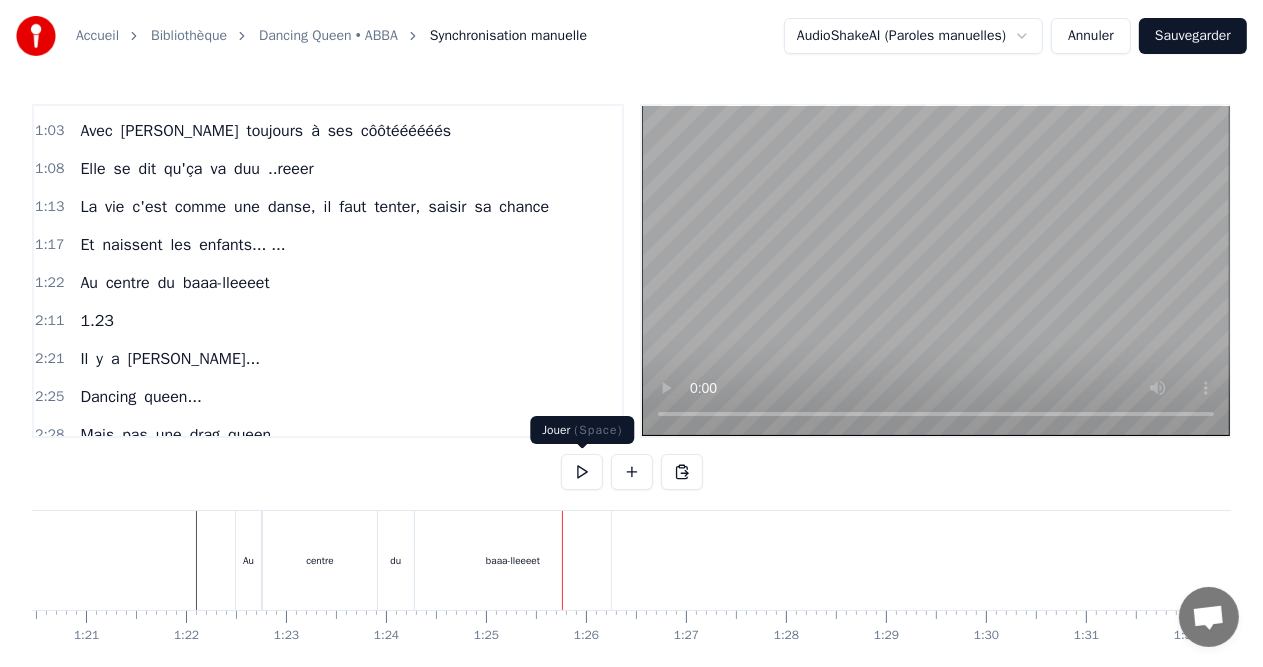 click at bounding box center (582, 472) 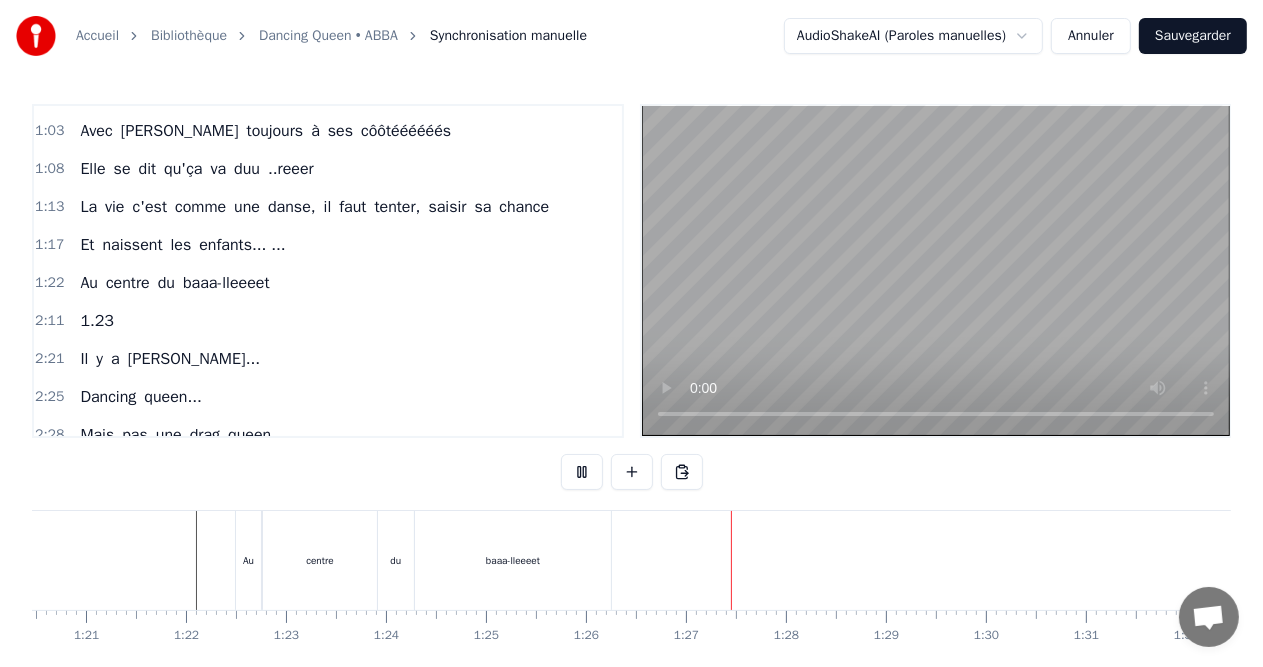 click at bounding box center (582, 472) 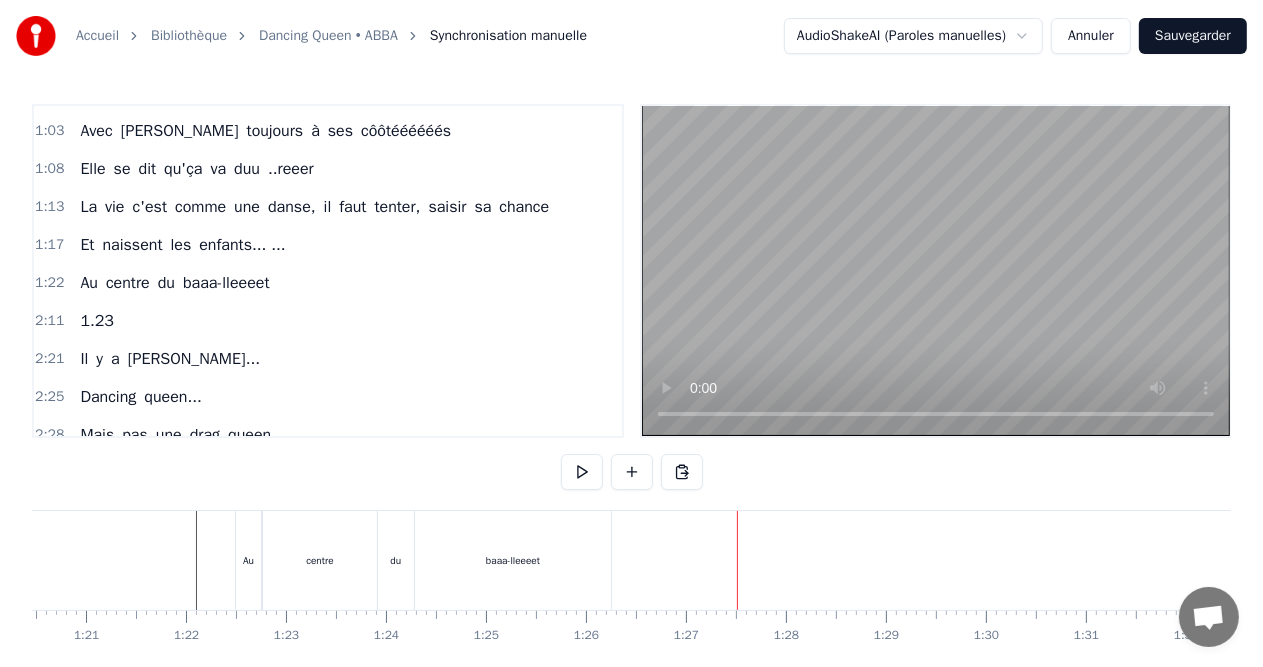 click on "2:21 Il y a [PERSON_NAME]..." at bounding box center [328, 359] 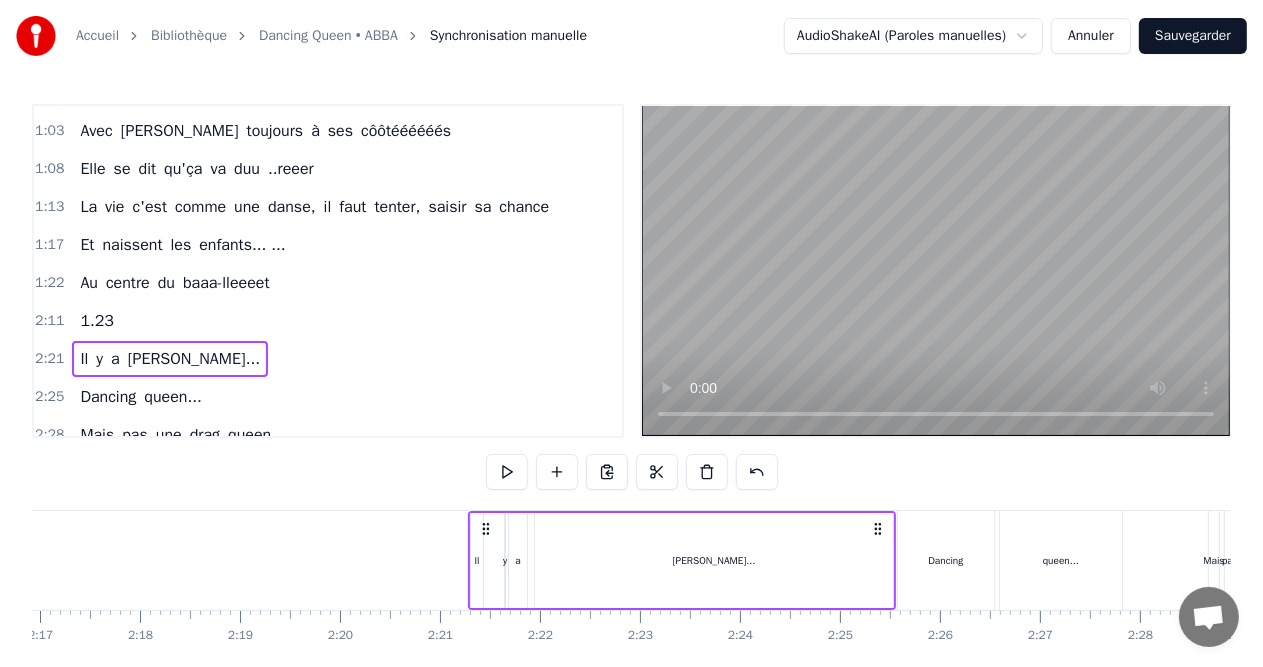 scroll, scrollTop: 0, scrollLeft: 14028, axis: horizontal 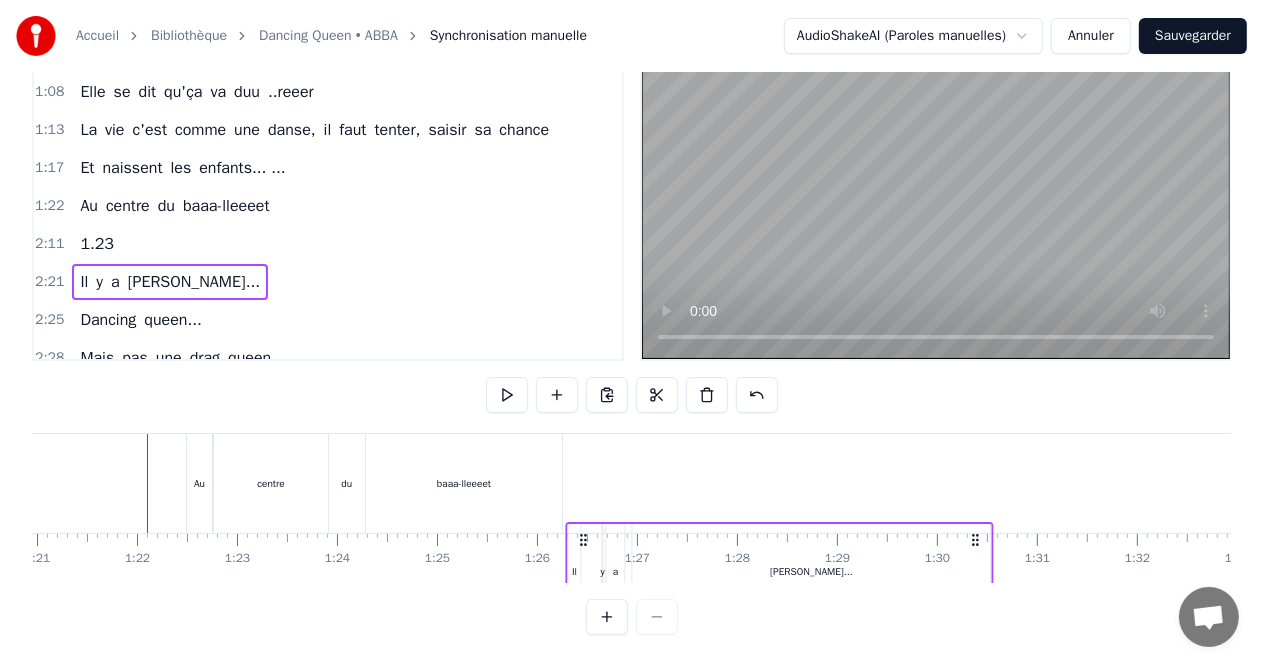 click on "Est- ce que vous Connaissez cette fiiille Qui s'appelle [PERSON_NAME] Telle une heroine de Demy Fan de mode et pas à demi, Elle descend à [GEOGRAPHIC_DATA]
... Avec [PERSON_NAME] toujours à ses côôtéééééés Elle se dit qu'ça va duu ..reeer La vie c'est comme une danse, il faut tenter, saisir sa chance Et naissent les enfants...
... Au centre du baaa-lleeeet 1.23 Il y a [PERSON_NAME]... Dancing queen... Mais pas une drag queen... [PERSON_NAME] dancing queen, Reine du dancing oh yeee
... Virevolter, s'envoler... Sauter ou même plonger...er..er.... [PERSON_NAME] [PERSON_NAME], notre amie est bien plus qu'une dancing queen." at bounding box center [4110, 483] 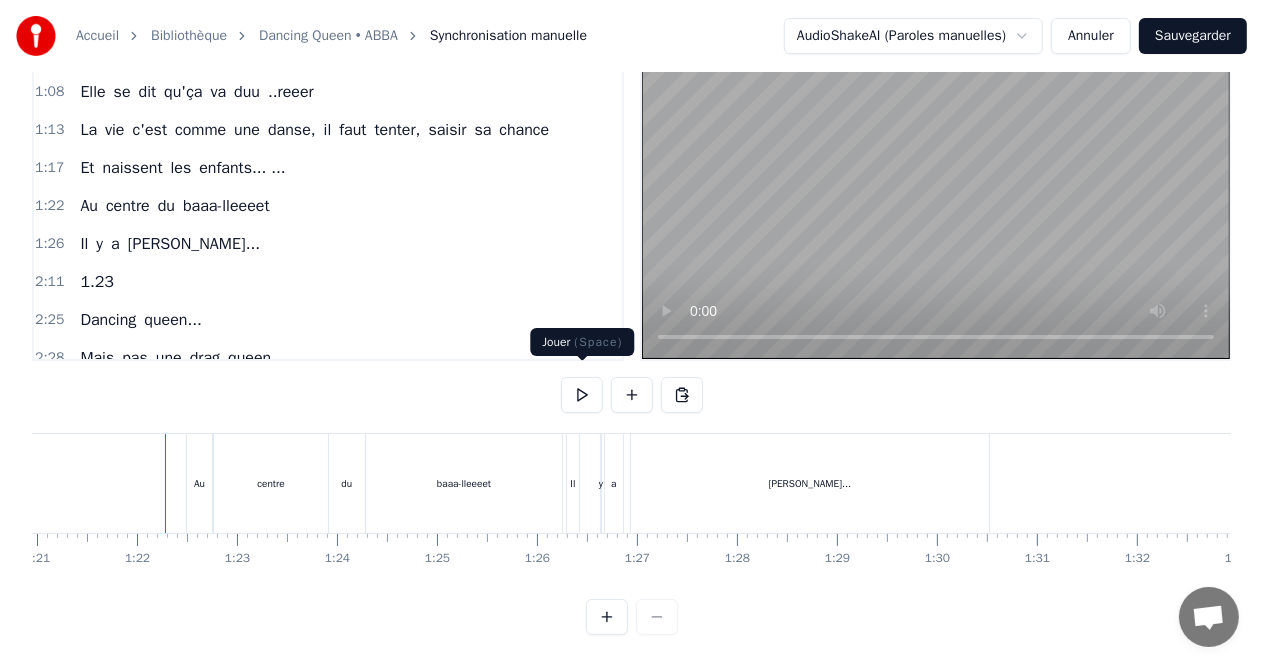 click at bounding box center [582, 395] 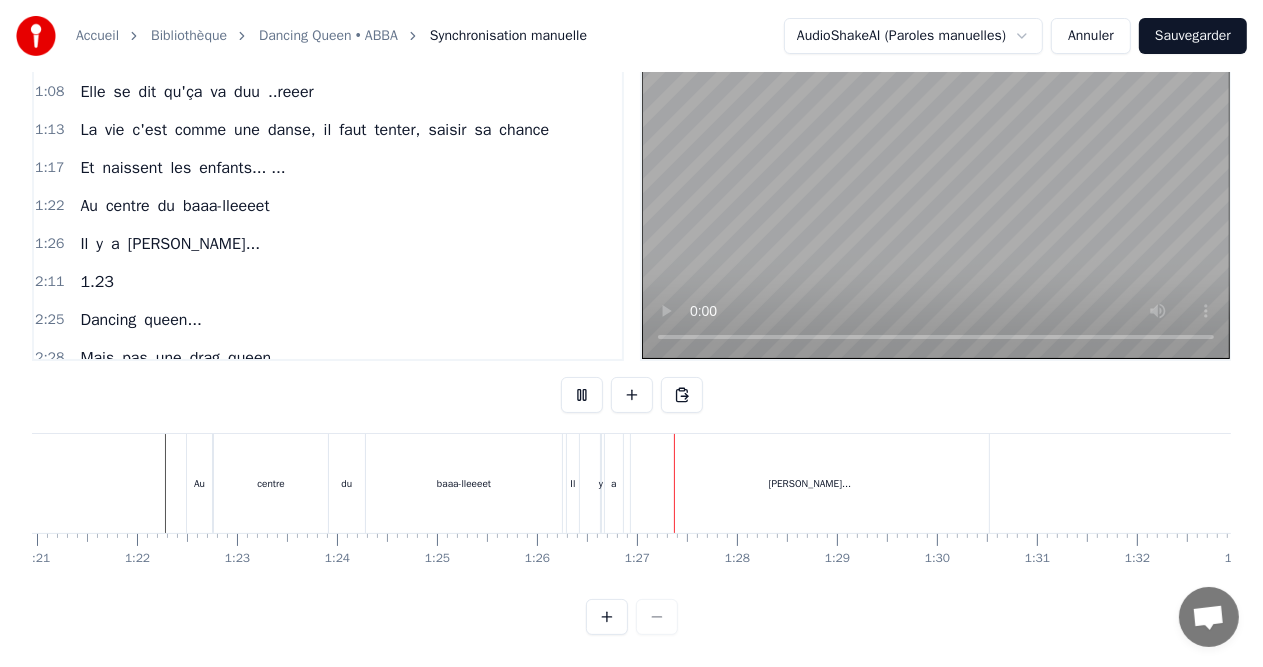 click at bounding box center (582, 395) 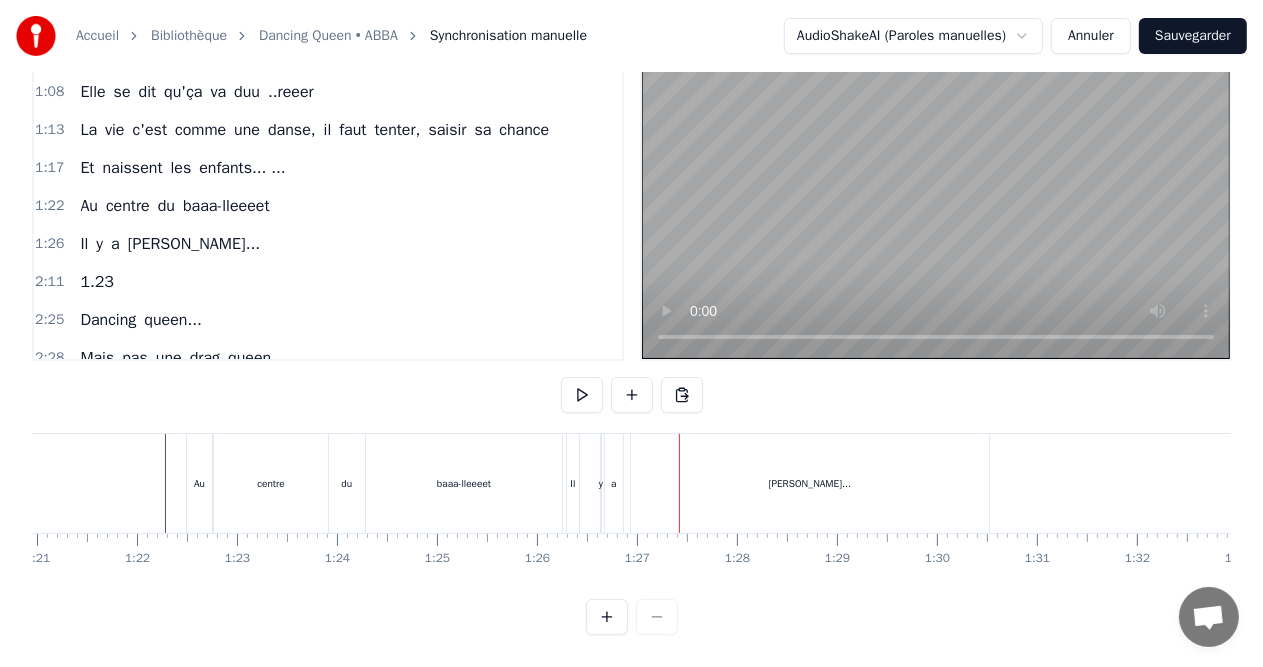 click on "Il y a [PERSON_NAME]..." at bounding box center (780, 483) 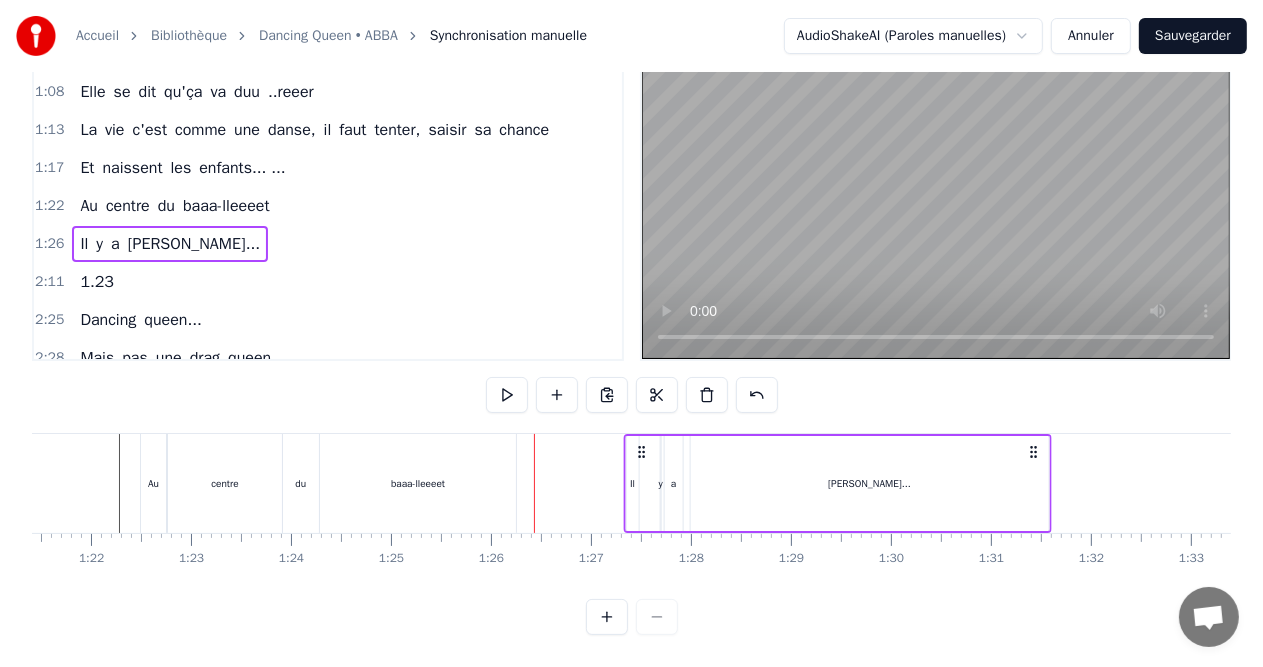 scroll, scrollTop: 0, scrollLeft: 8152, axis: horizontal 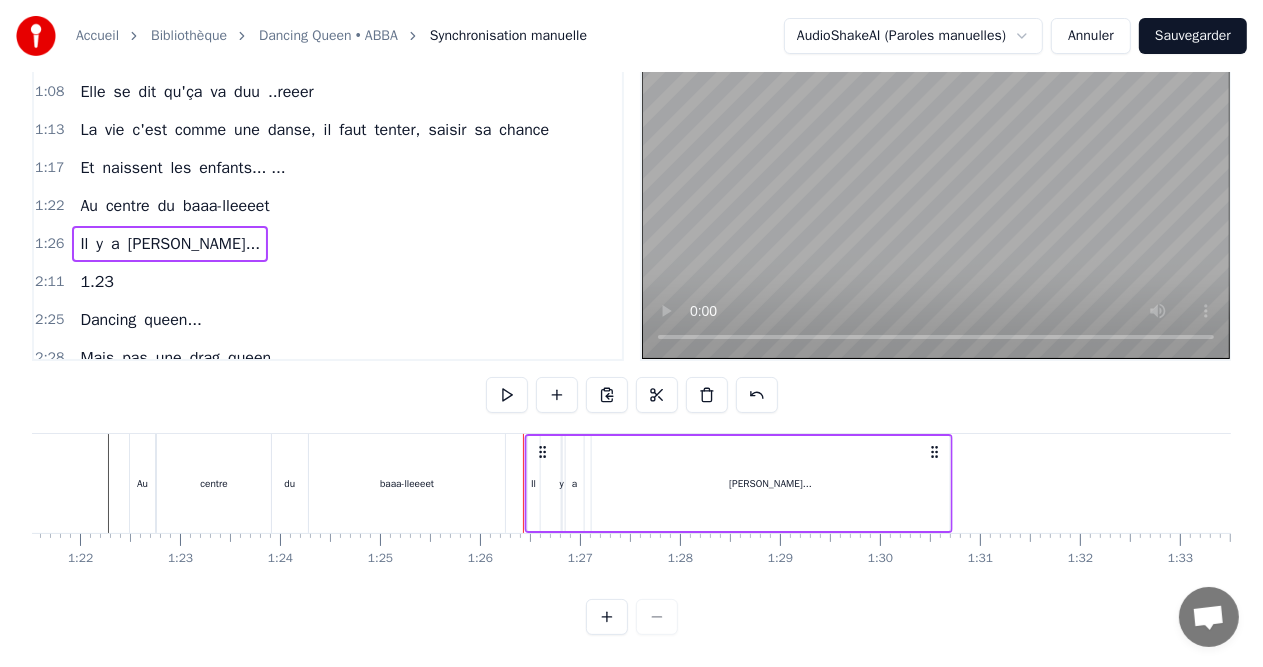 drag, startPoint x: 981, startPoint y: 440, endPoint x: 940, endPoint y: 437, distance: 41.109608 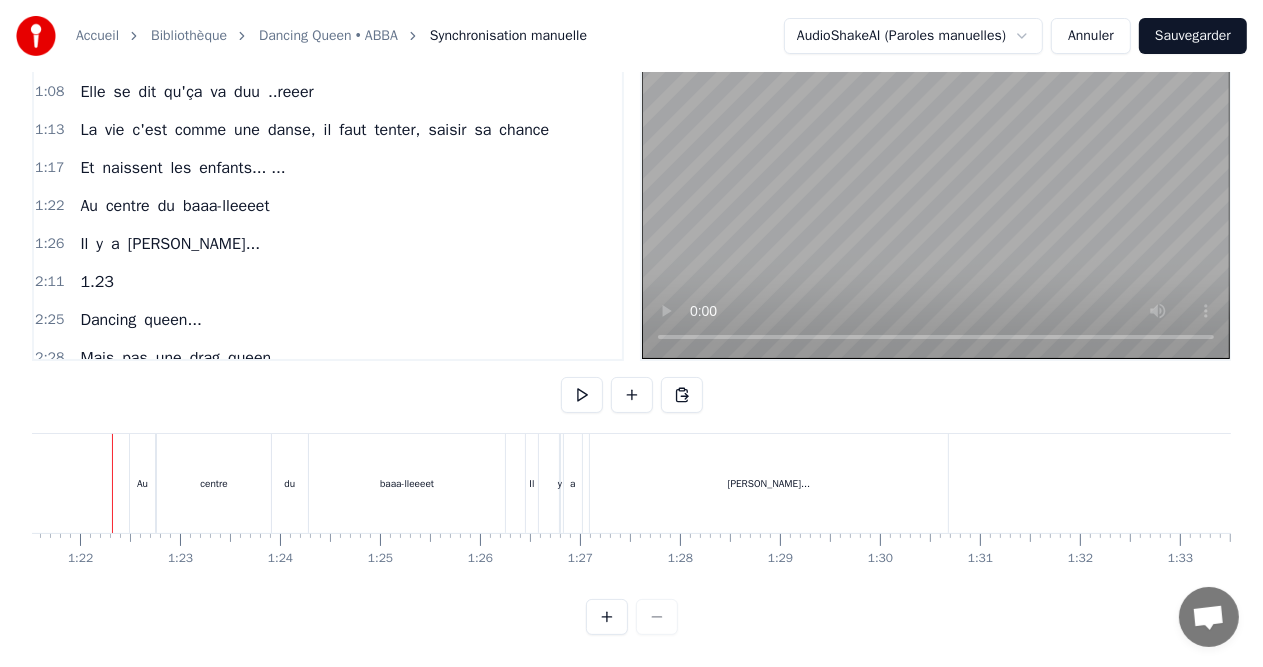 scroll, scrollTop: 0, scrollLeft: 8132, axis: horizontal 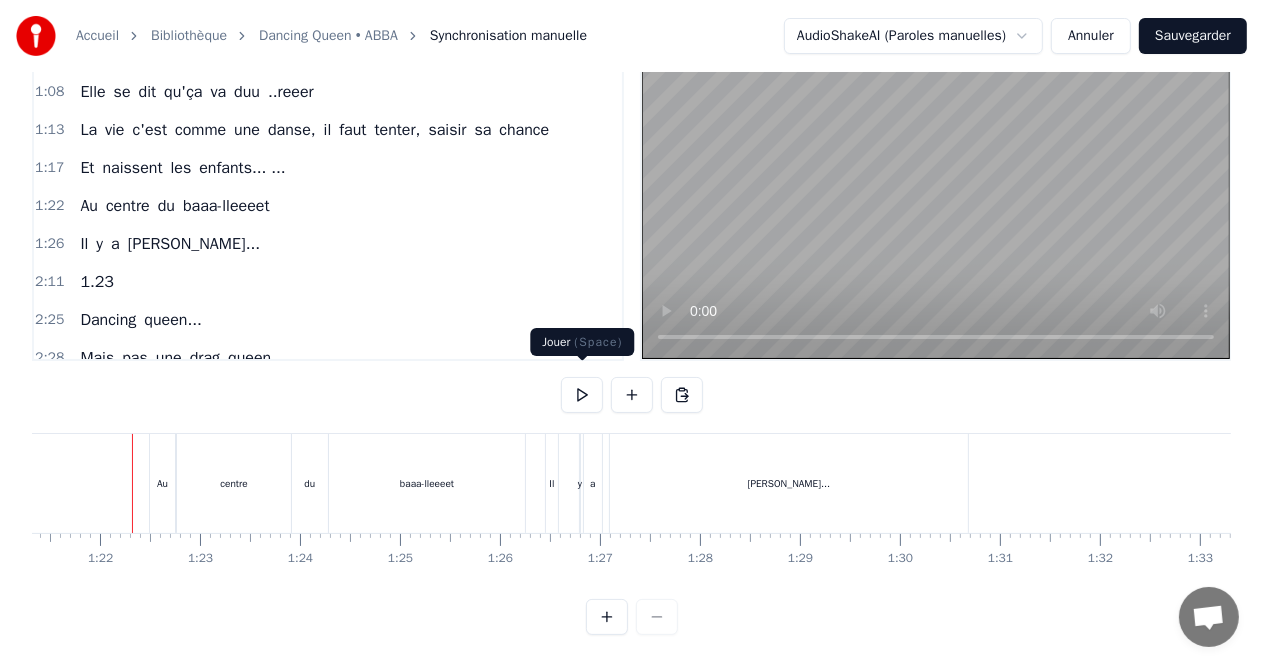 click at bounding box center (582, 395) 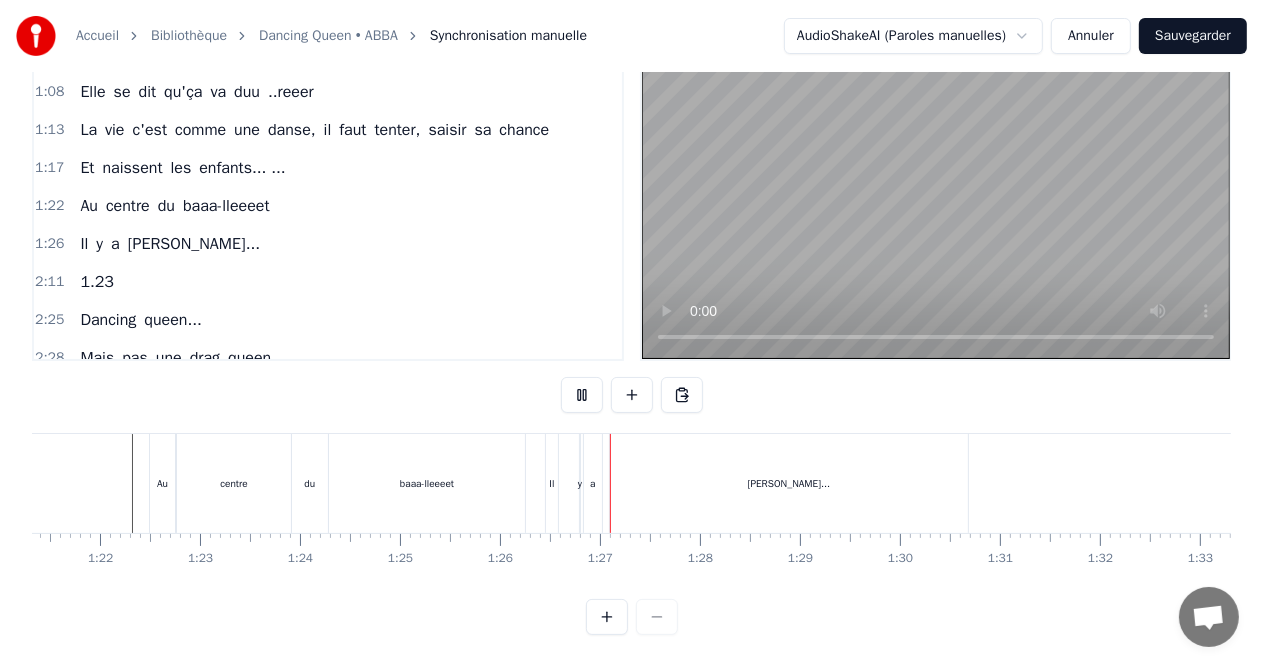 click at bounding box center [582, 395] 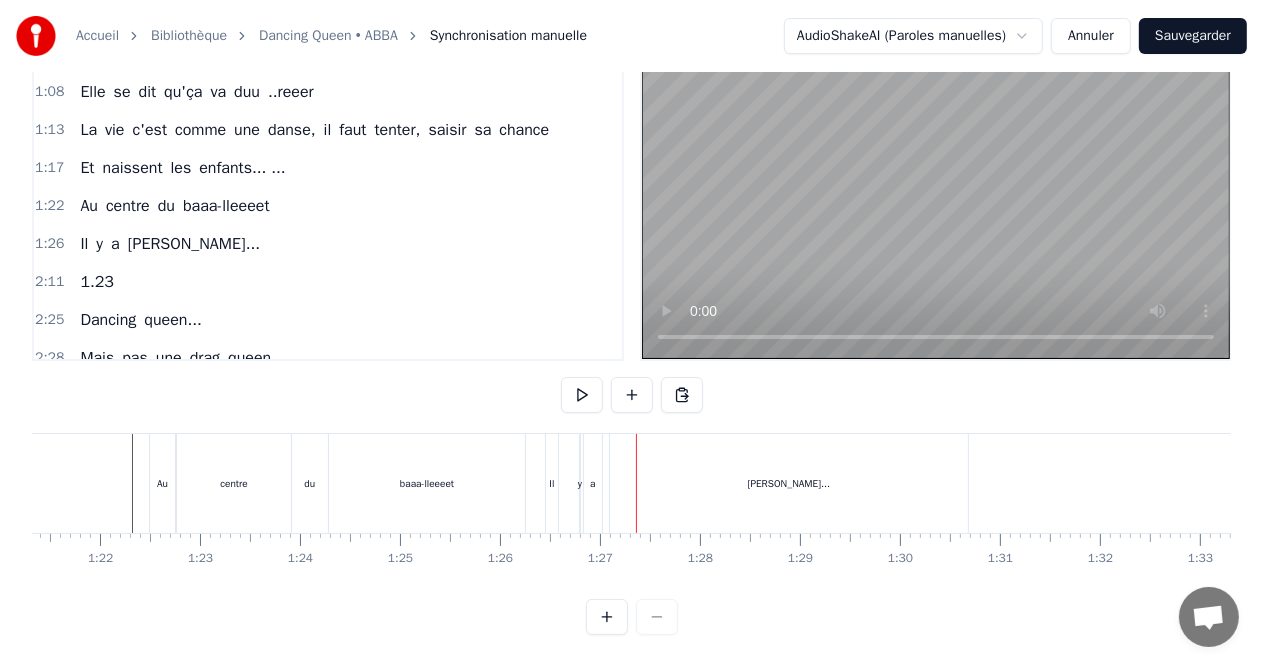 click on "[PERSON_NAME]..." at bounding box center [789, 483] 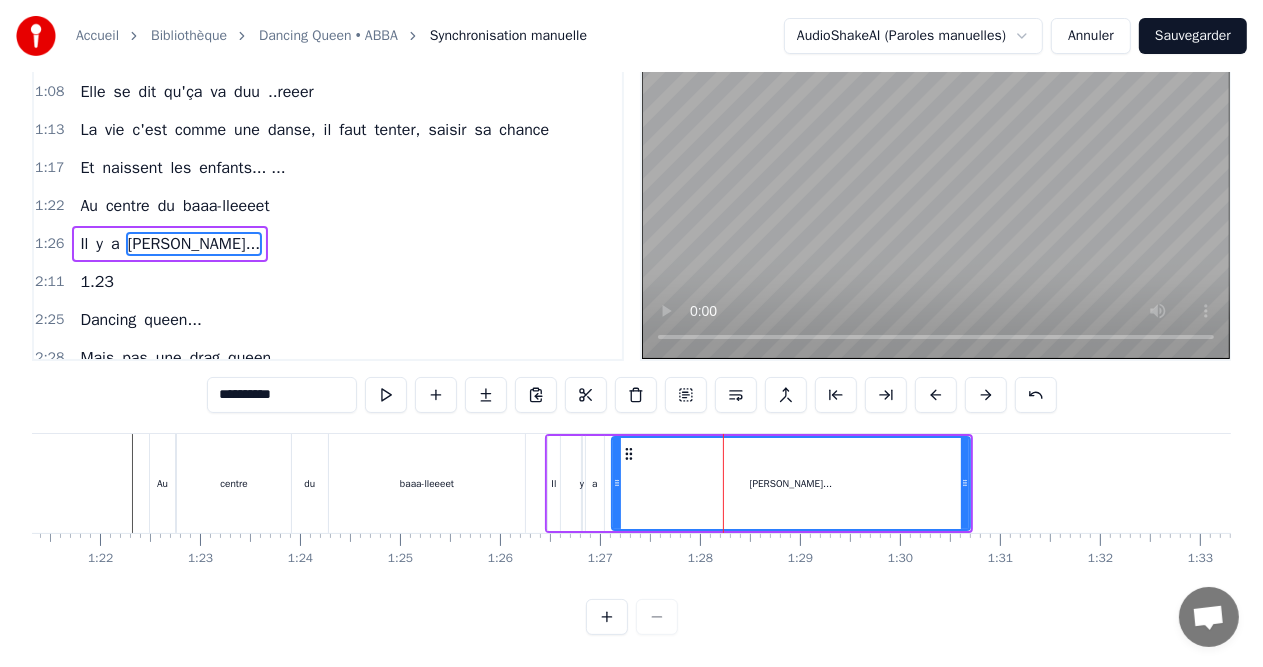 scroll, scrollTop: 0, scrollLeft: 0, axis: both 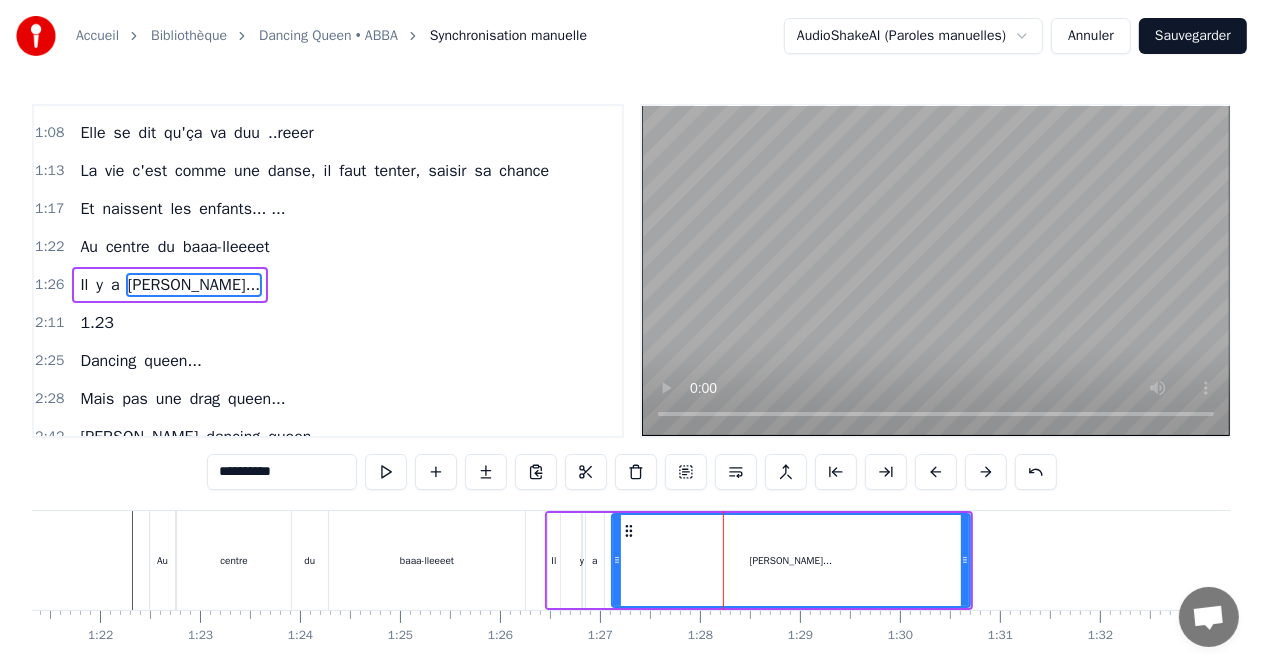 click on "1:26 Il y a [PERSON_NAME]..." at bounding box center (328, 285) 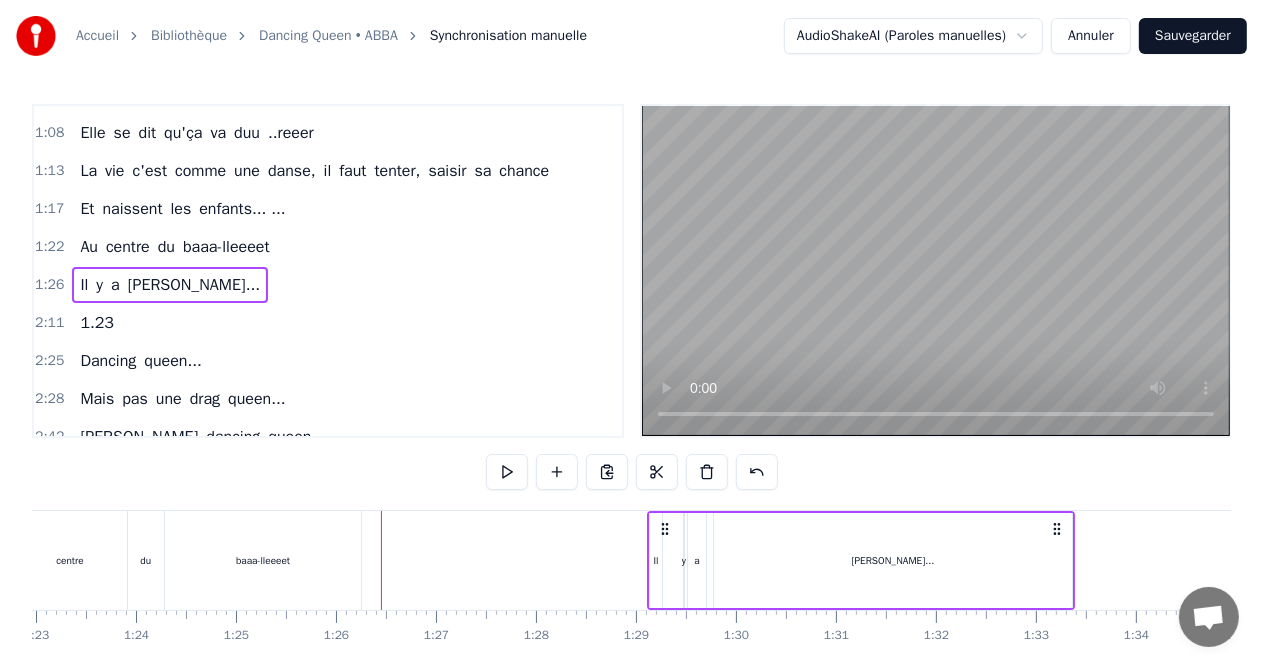 scroll, scrollTop: 0, scrollLeft: 8327, axis: horizontal 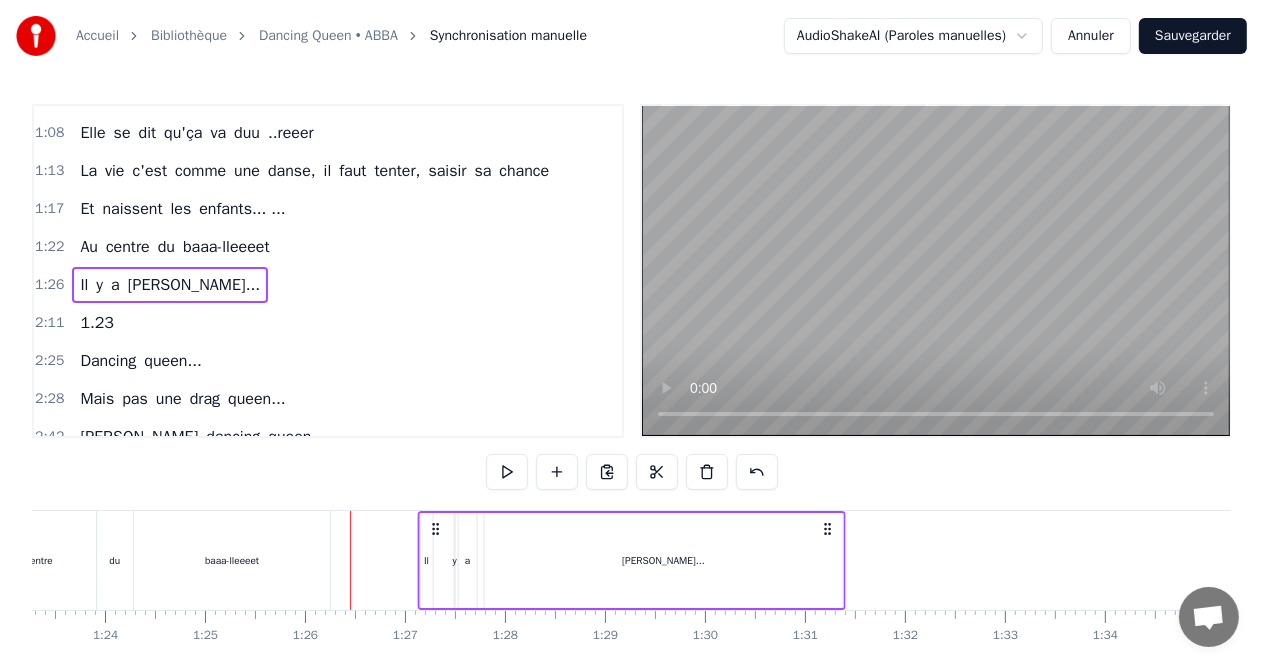 drag, startPoint x: 950, startPoint y: 524, endPoint x: 823, endPoint y: 540, distance: 128.0039 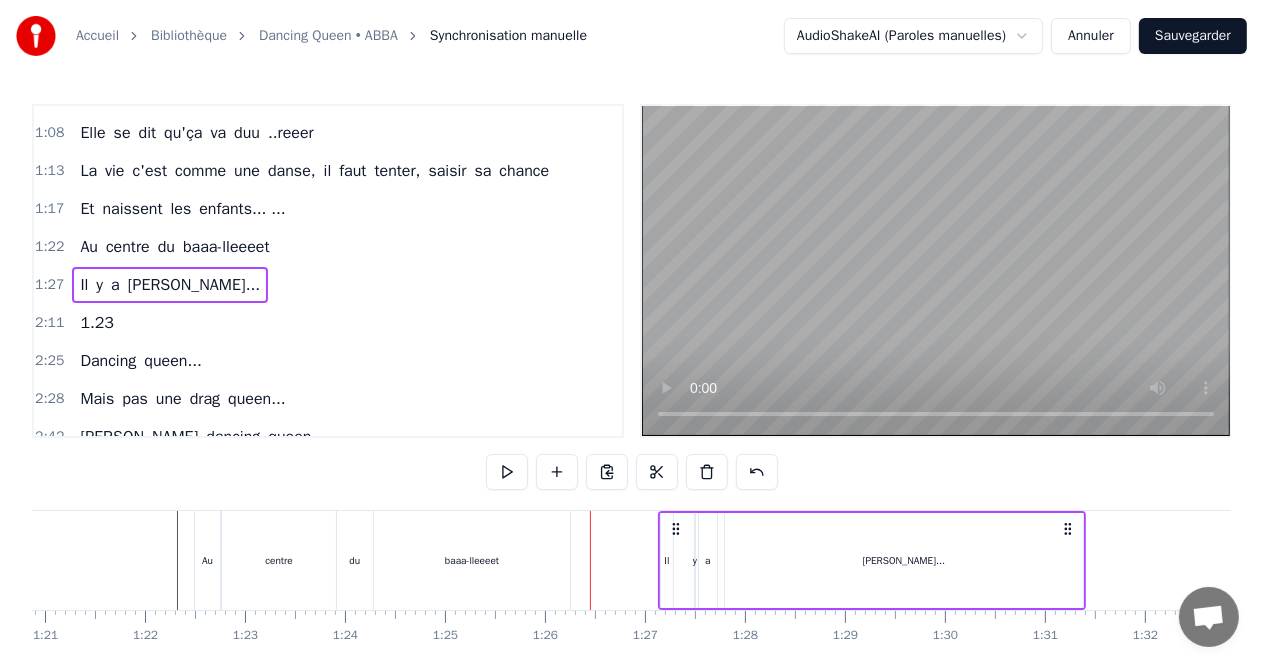 scroll, scrollTop: 0, scrollLeft: 8082, axis: horizontal 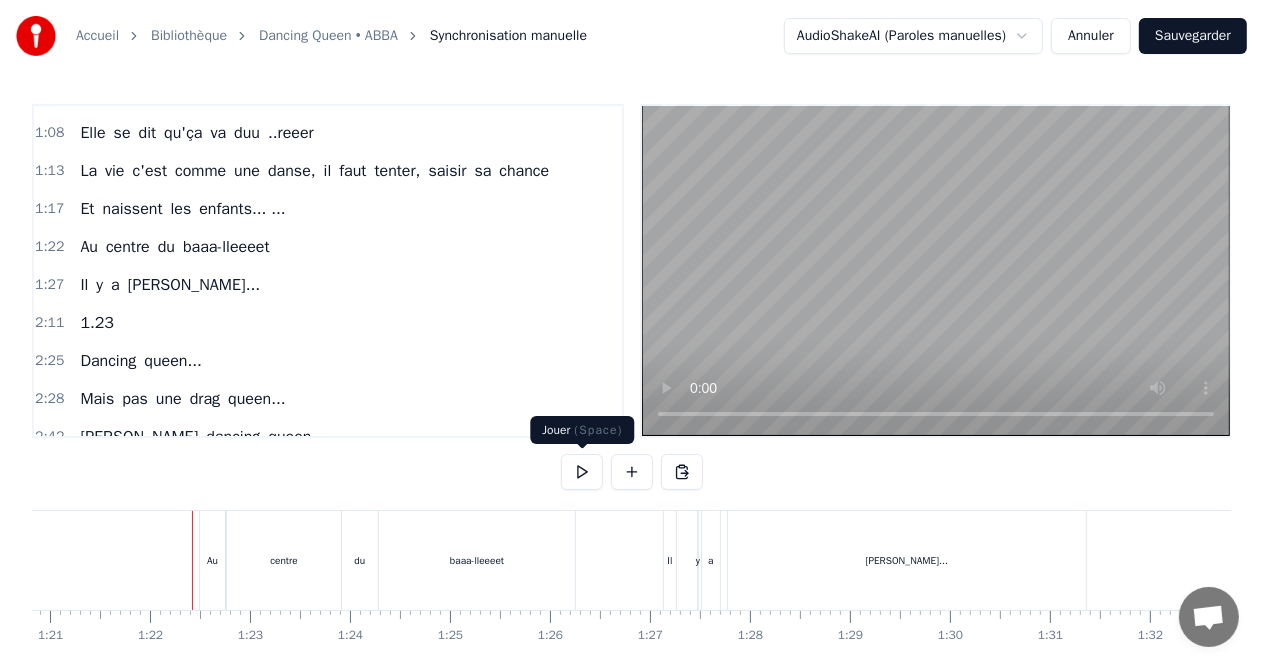 click at bounding box center (582, 472) 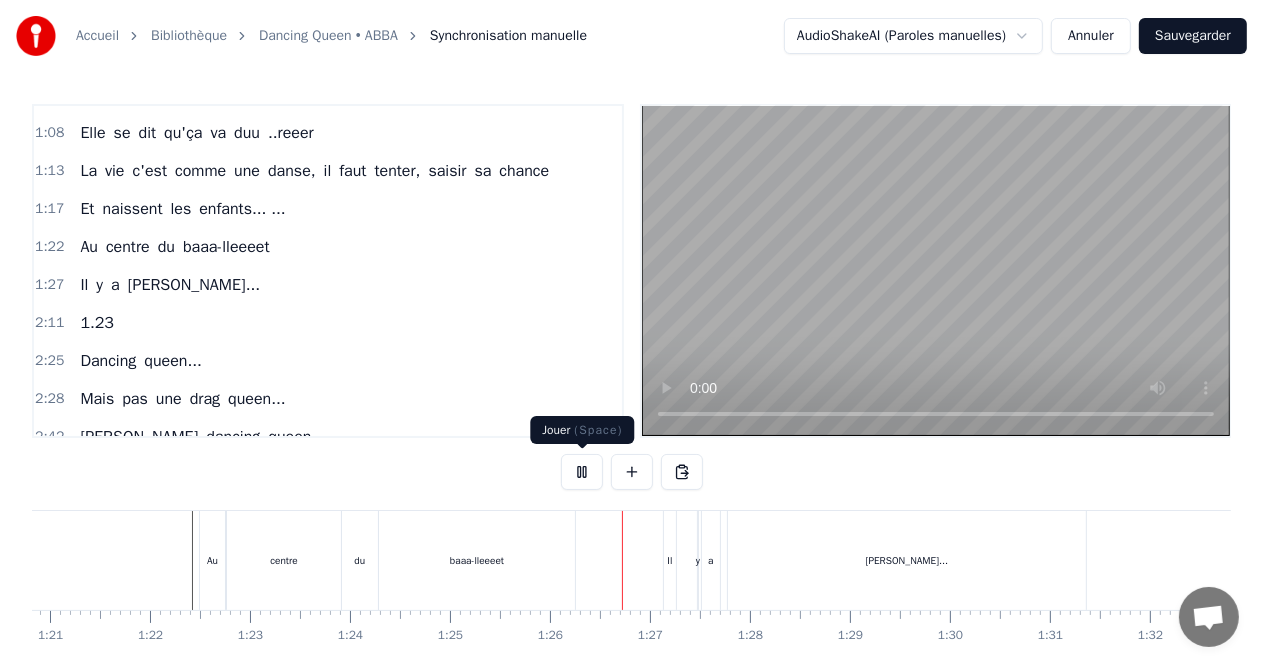 click at bounding box center [582, 472] 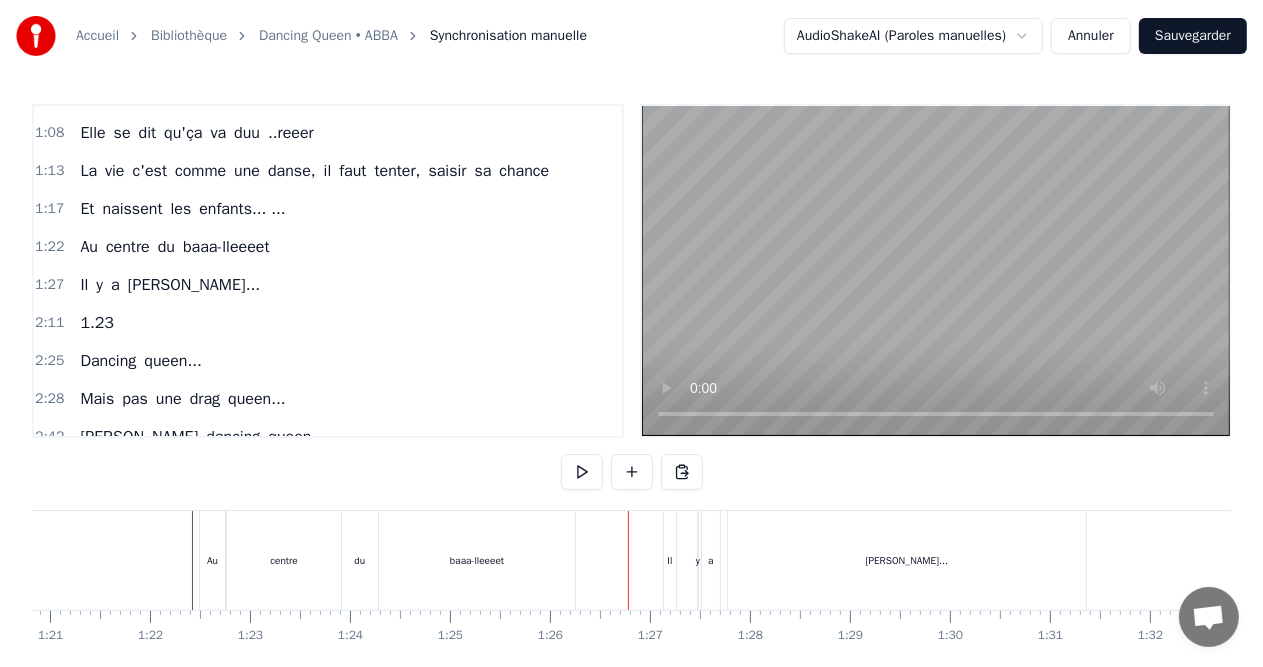 click on "Au" at bounding box center (212, 560) 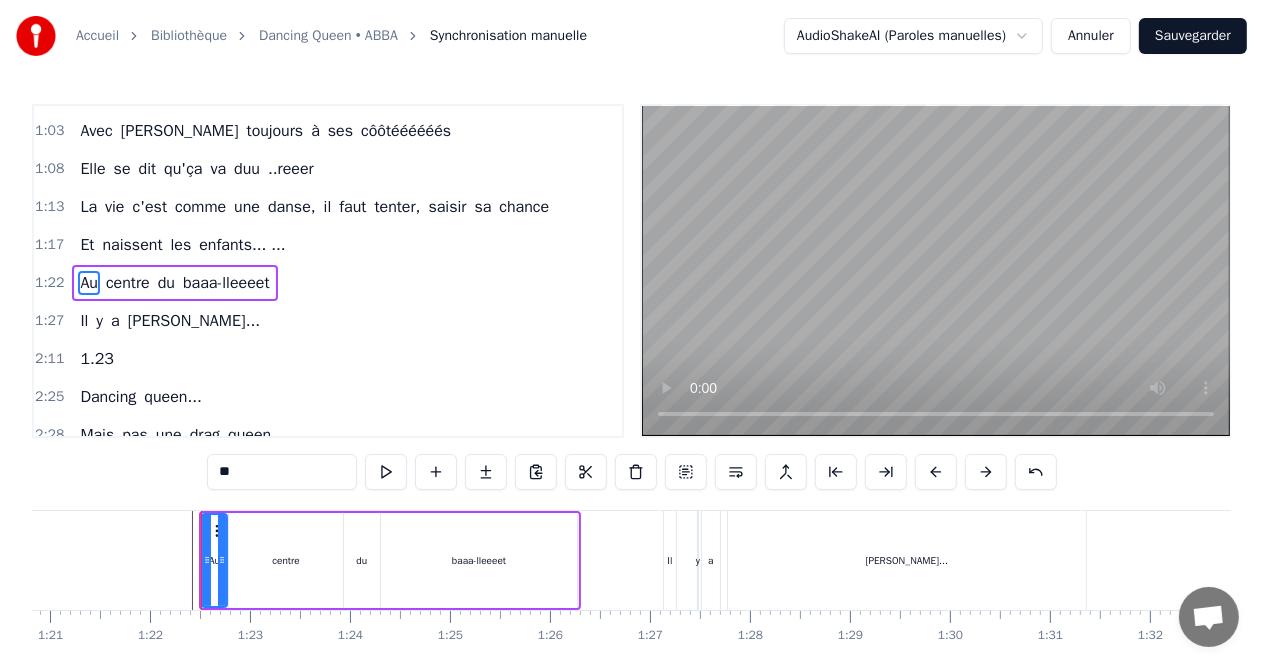 click at bounding box center [4123, 560] 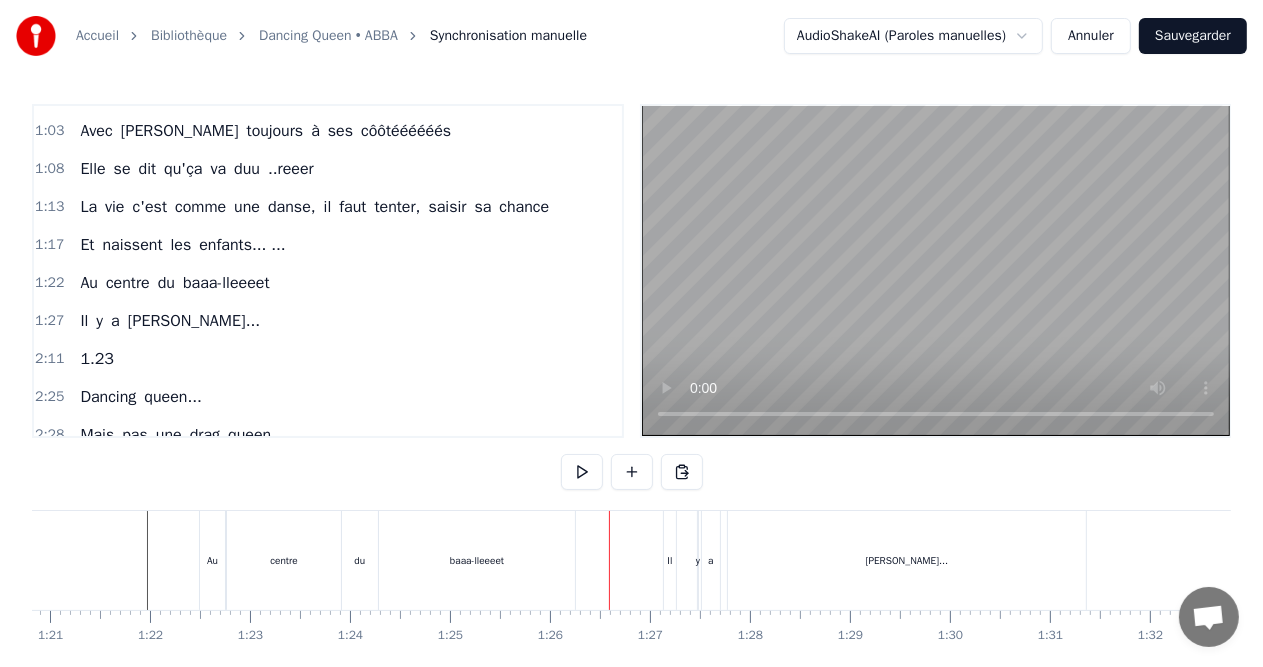 click on "[PERSON_NAME]..." at bounding box center [907, 560] 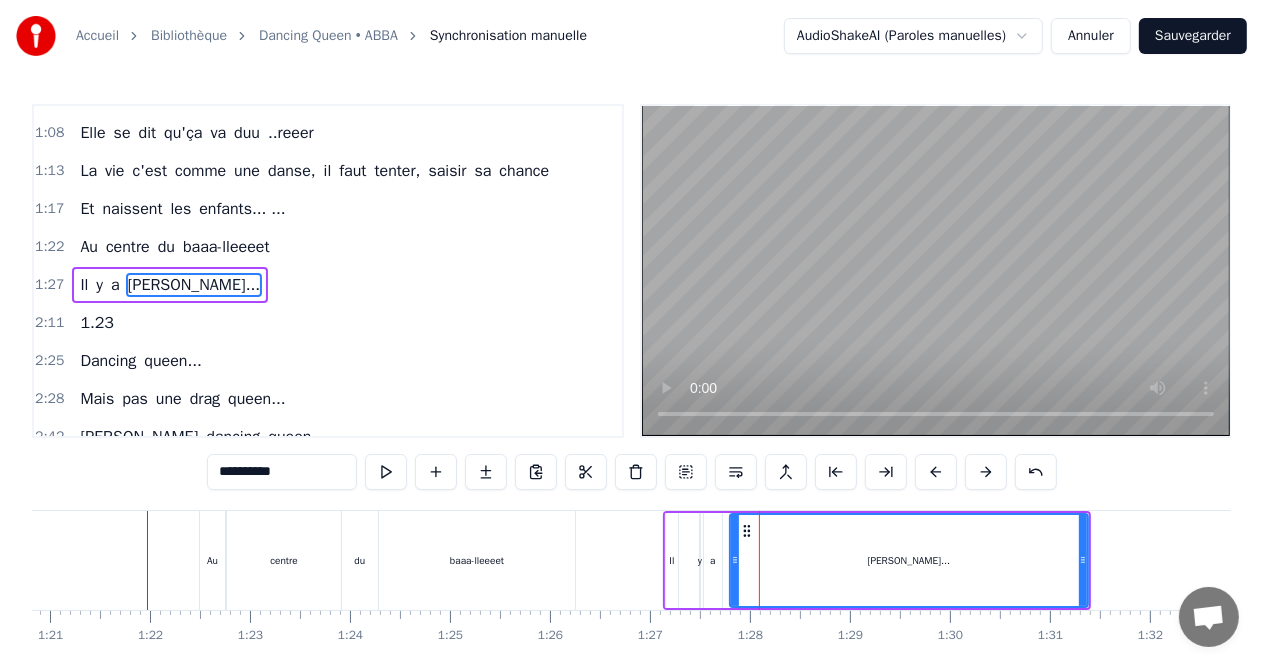 scroll, scrollTop: 220, scrollLeft: 0, axis: vertical 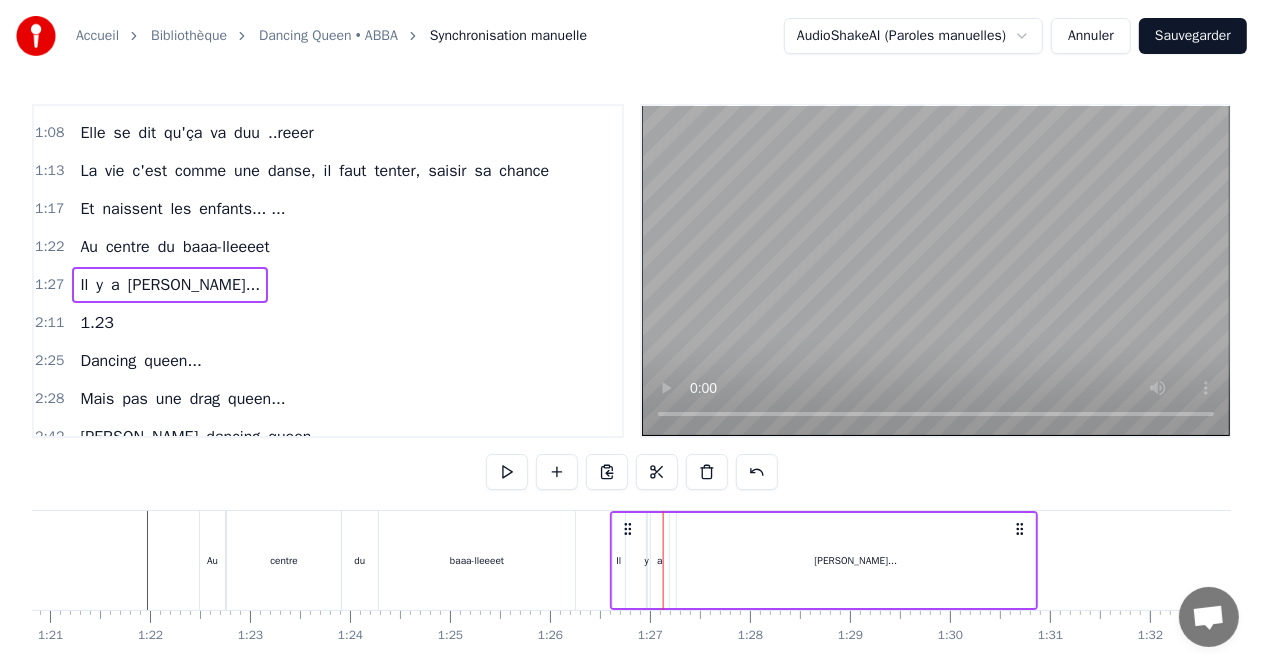 drag, startPoint x: 680, startPoint y: 524, endPoint x: 627, endPoint y: 524, distance: 53 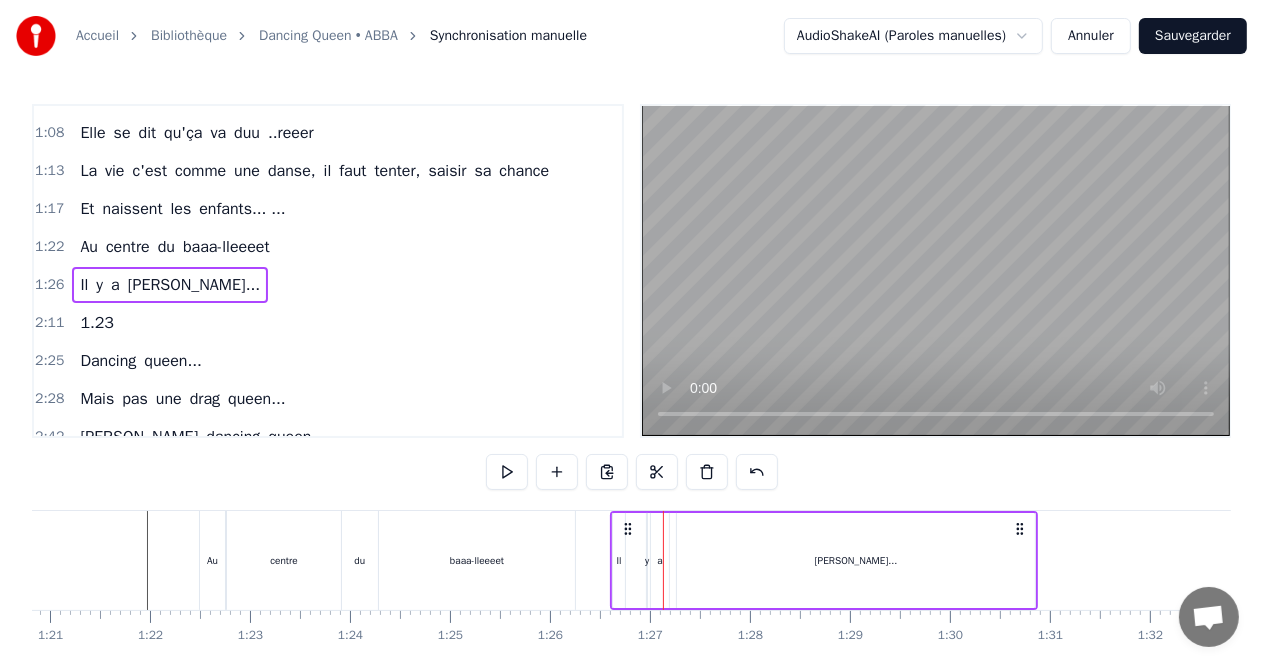 click on "Il y a [PERSON_NAME]..." at bounding box center (824, 560) 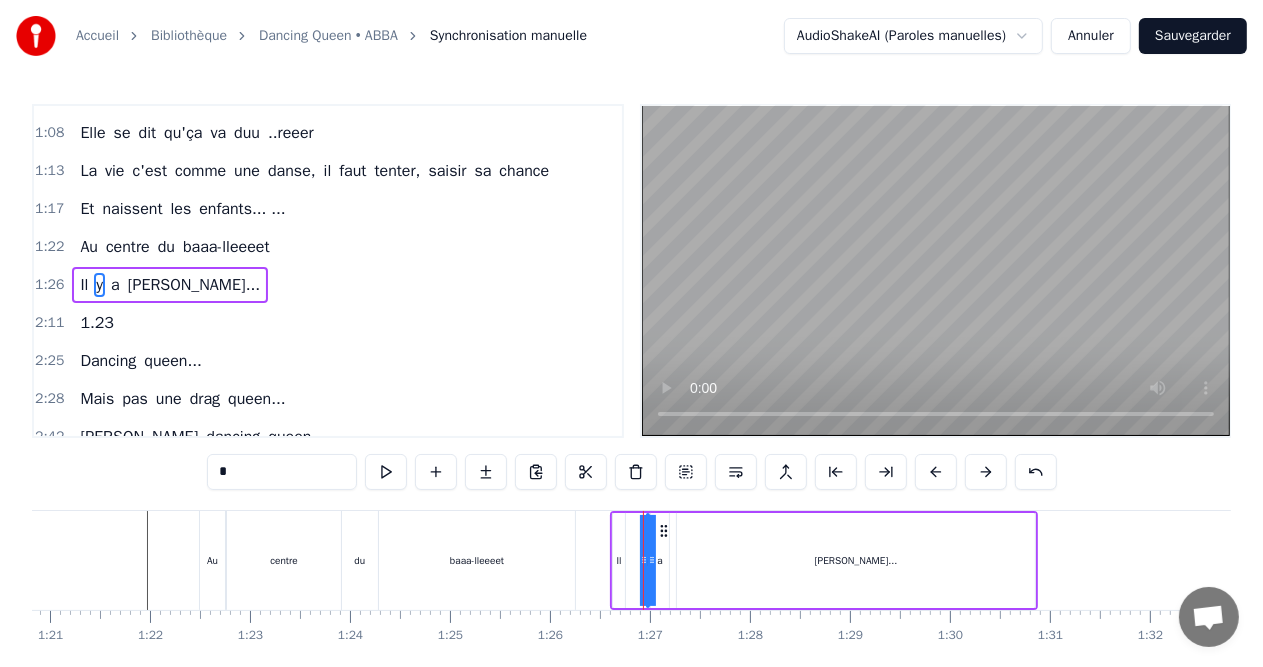 drag, startPoint x: 640, startPoint y: 558, endPoint x: 625, endPoint y: 558, distance: 15 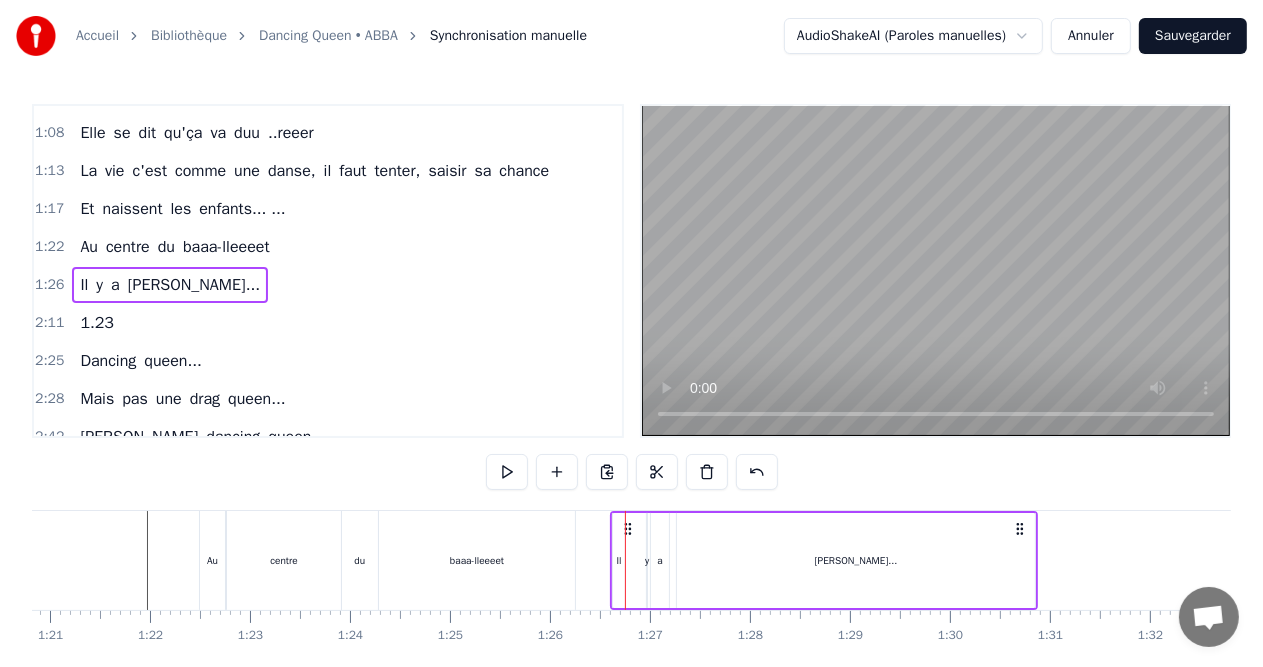 click on "y" at bounding box center (647, 560) 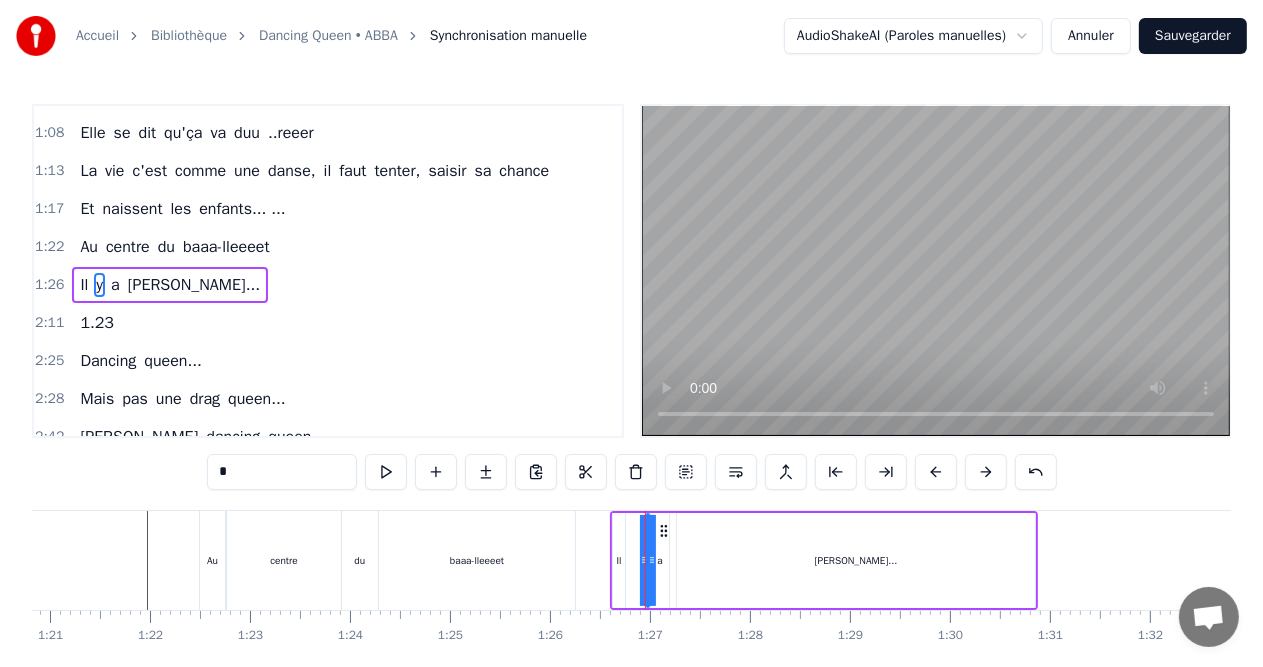 drag, startPoint x: 643, startPoint y: 564, endPoint x: 628, endPoint y: 564, distance: 15 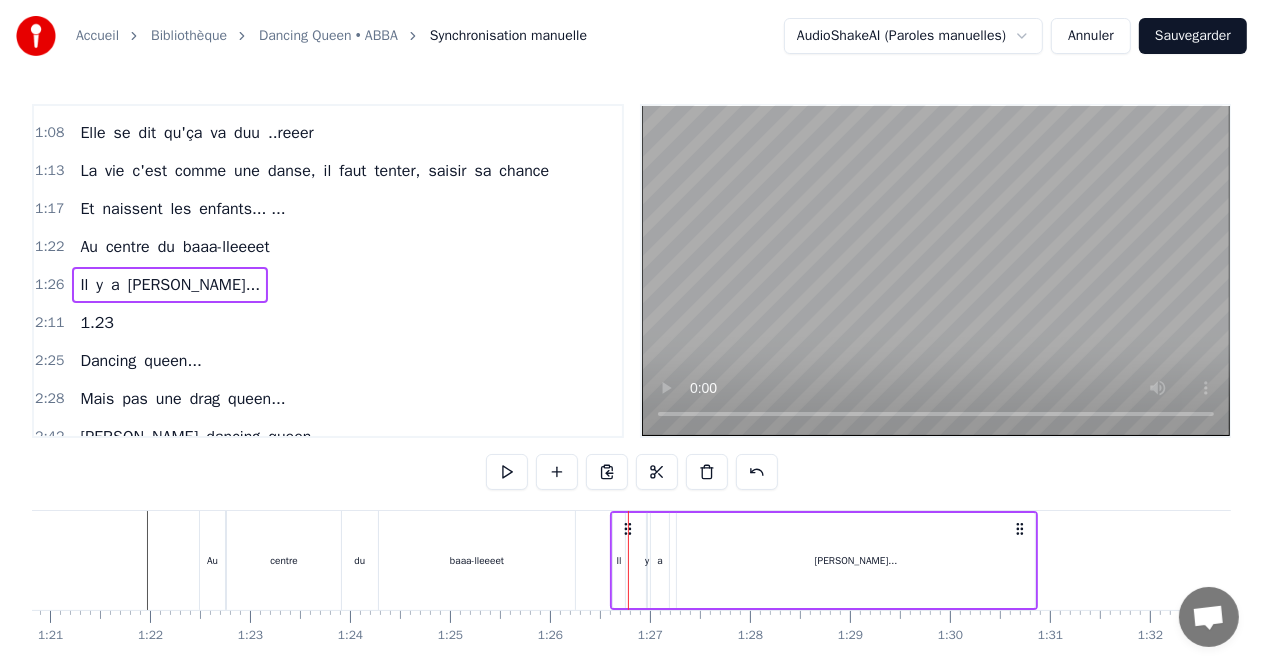 click on "Il" at bounding box center (619, 560) 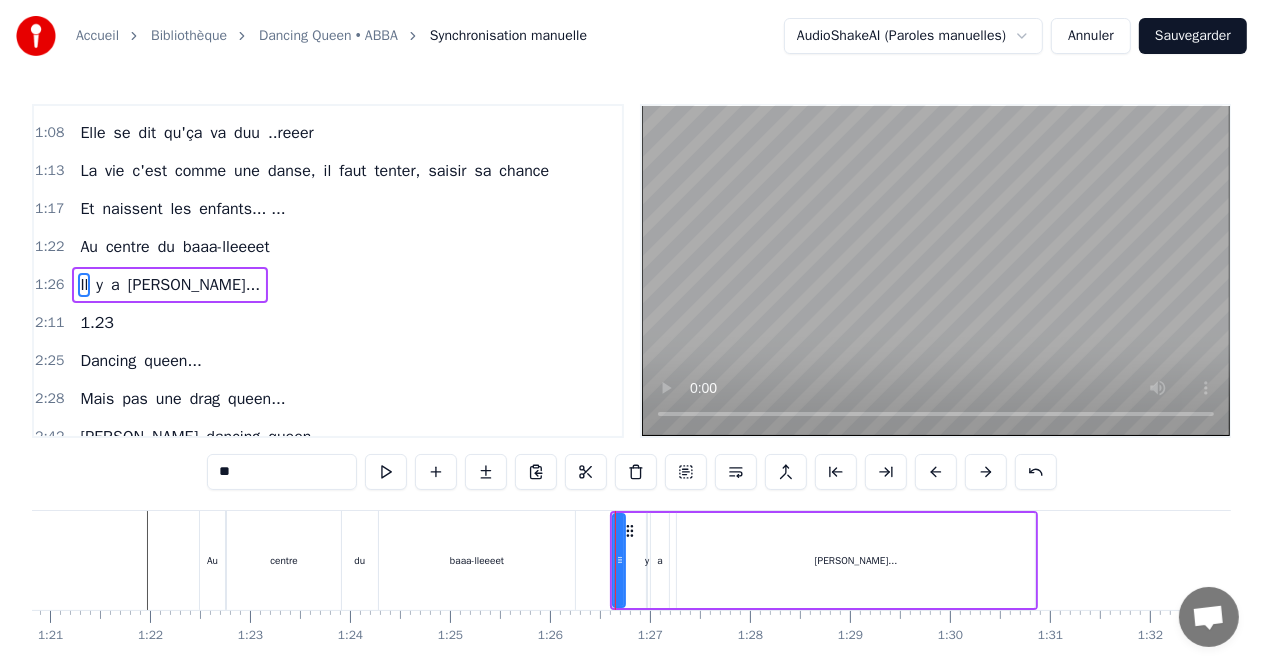click on "[PERSON_NAME]..." at bounding box center (856, 560) 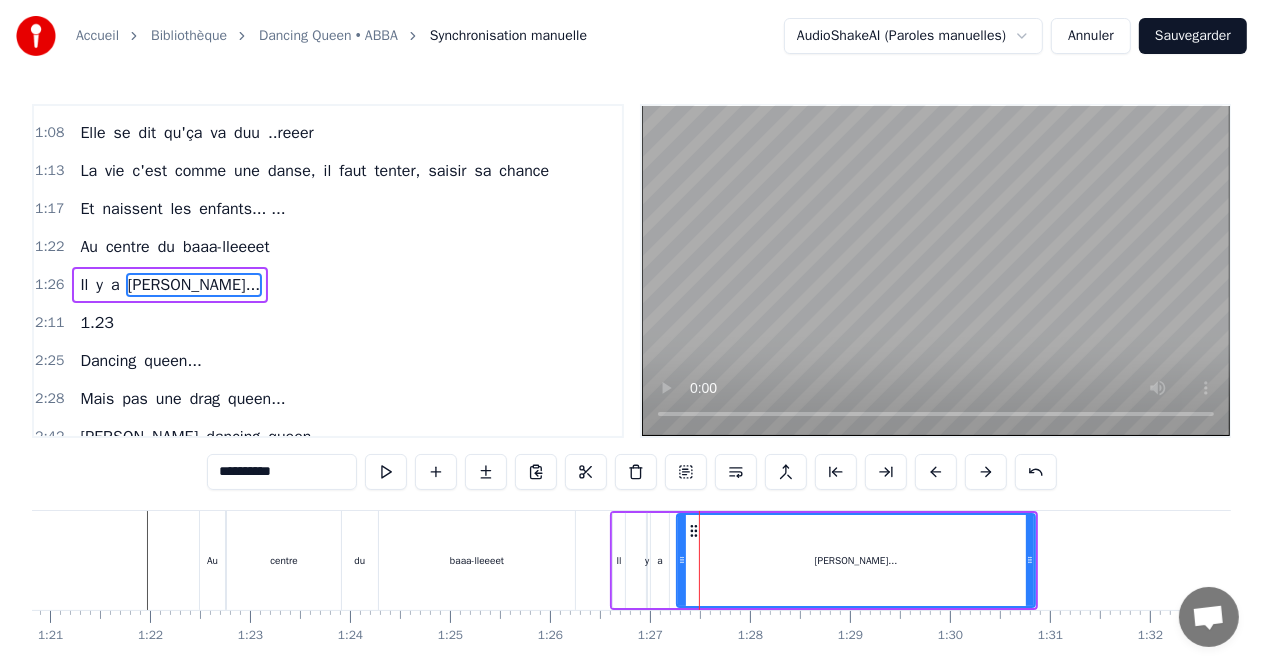 click on "**********" at bounding box center [631, 408] 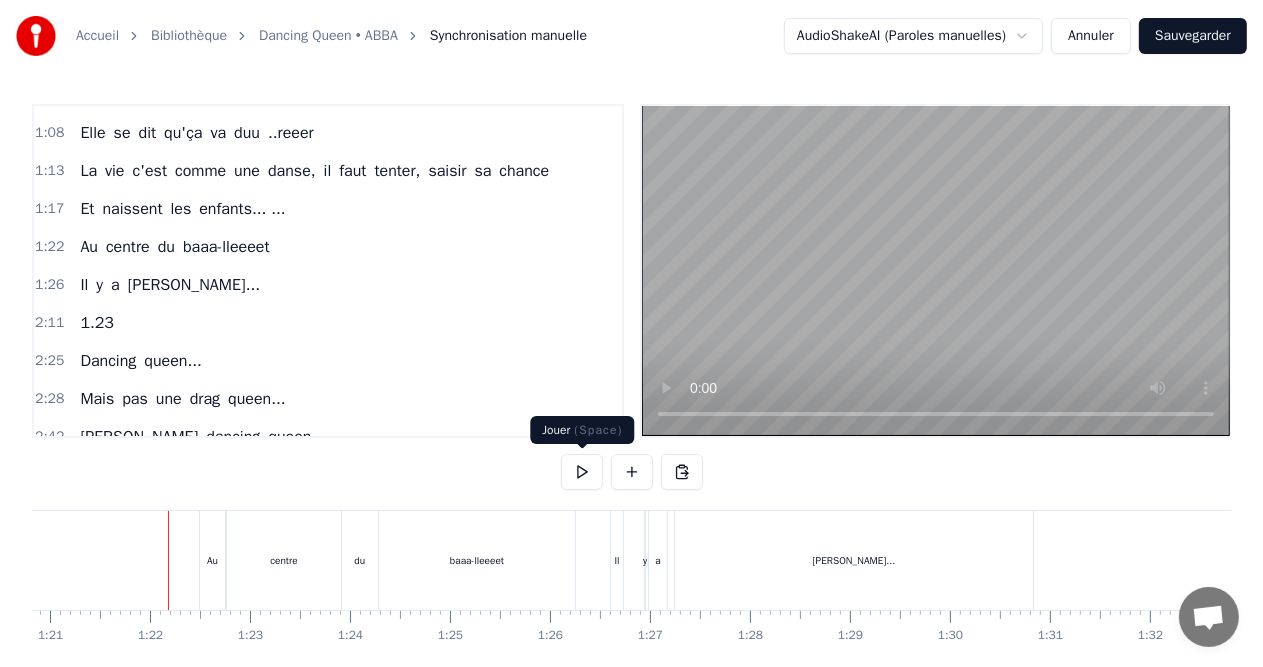 click at bounding box center [582, 472] 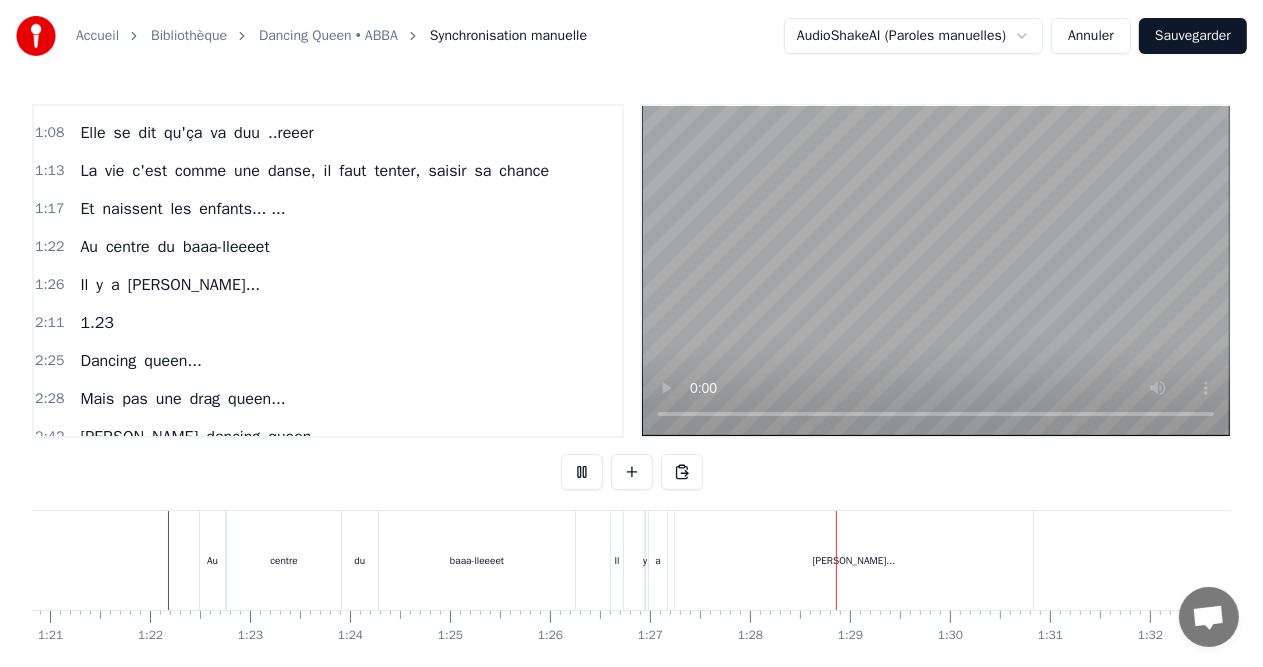 click at bounding box center (582, 472) 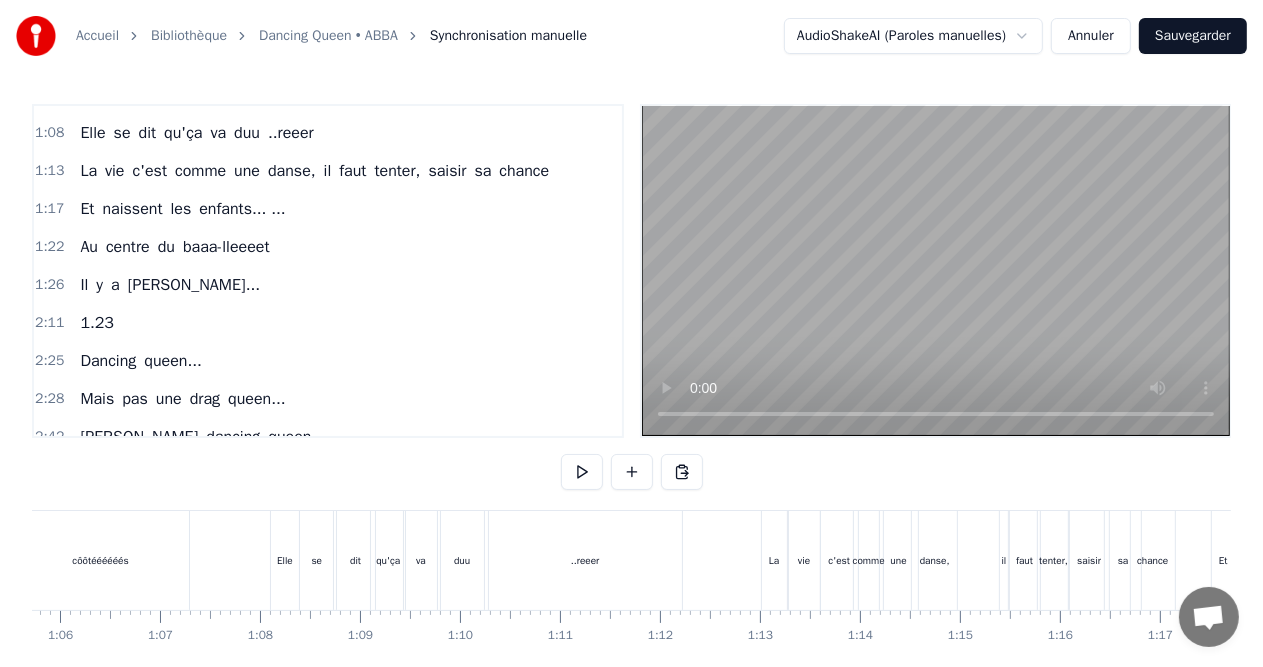 scroll, scrollTop: 0, scrollLeft: 6516, axis: horizontal 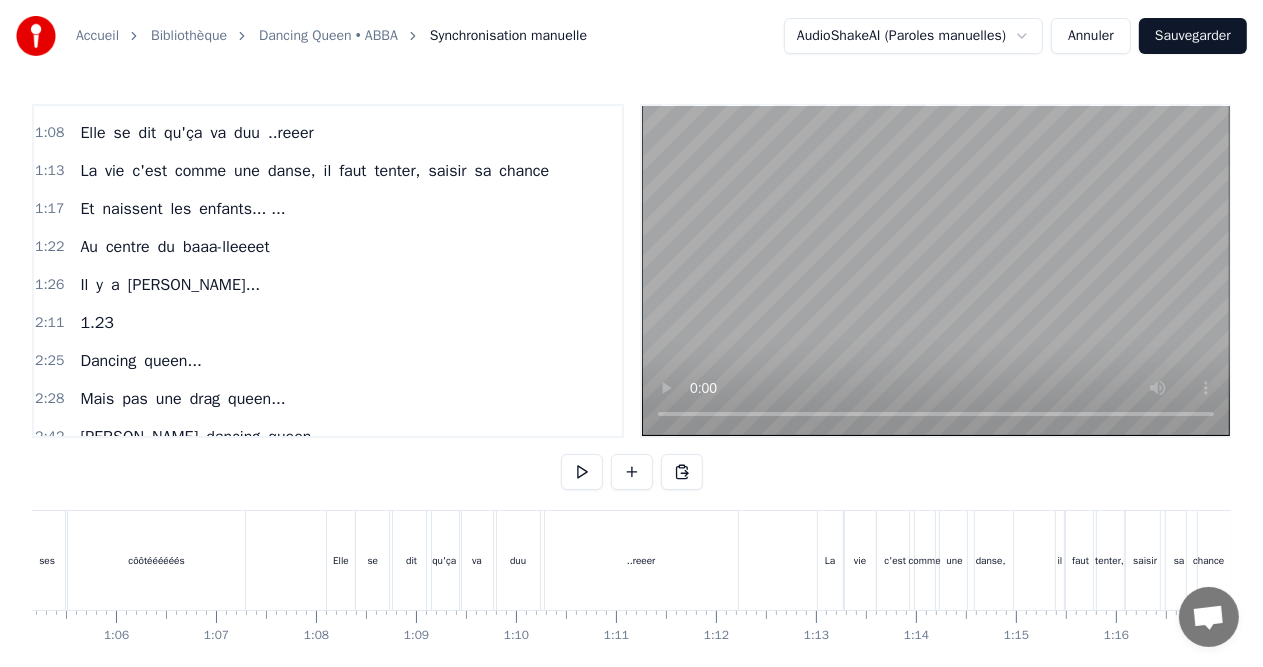click at bounding box center (5689, 560) 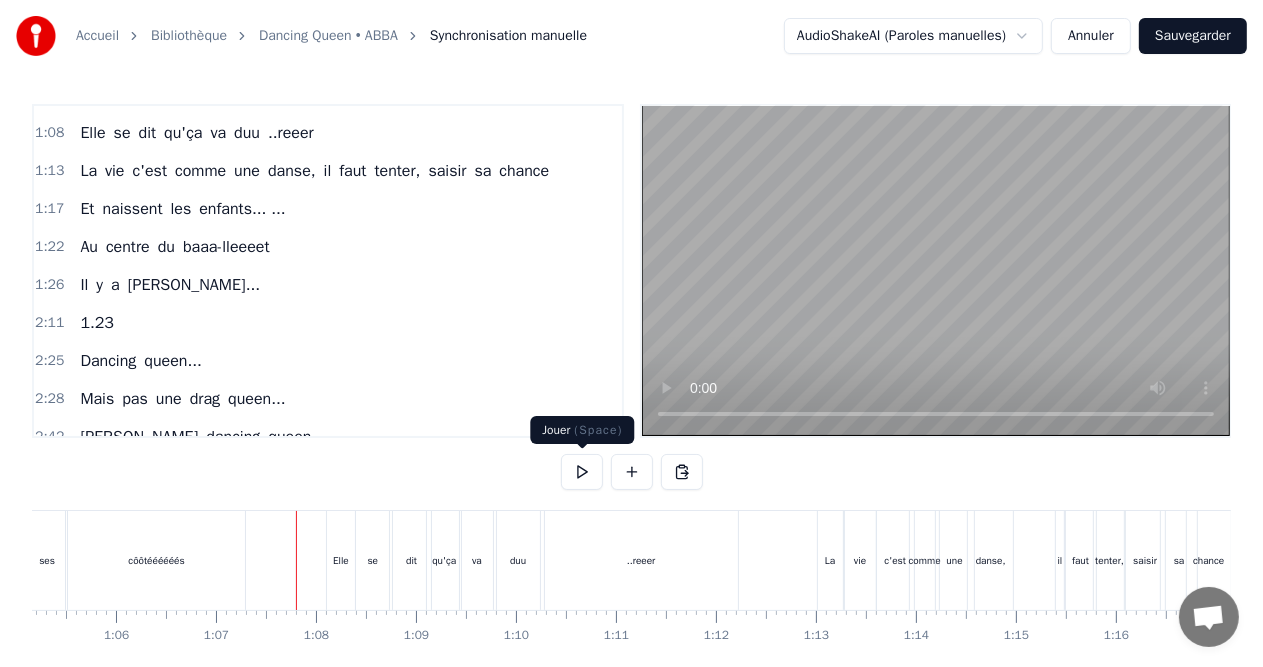 click at bounding box center (582, 472) 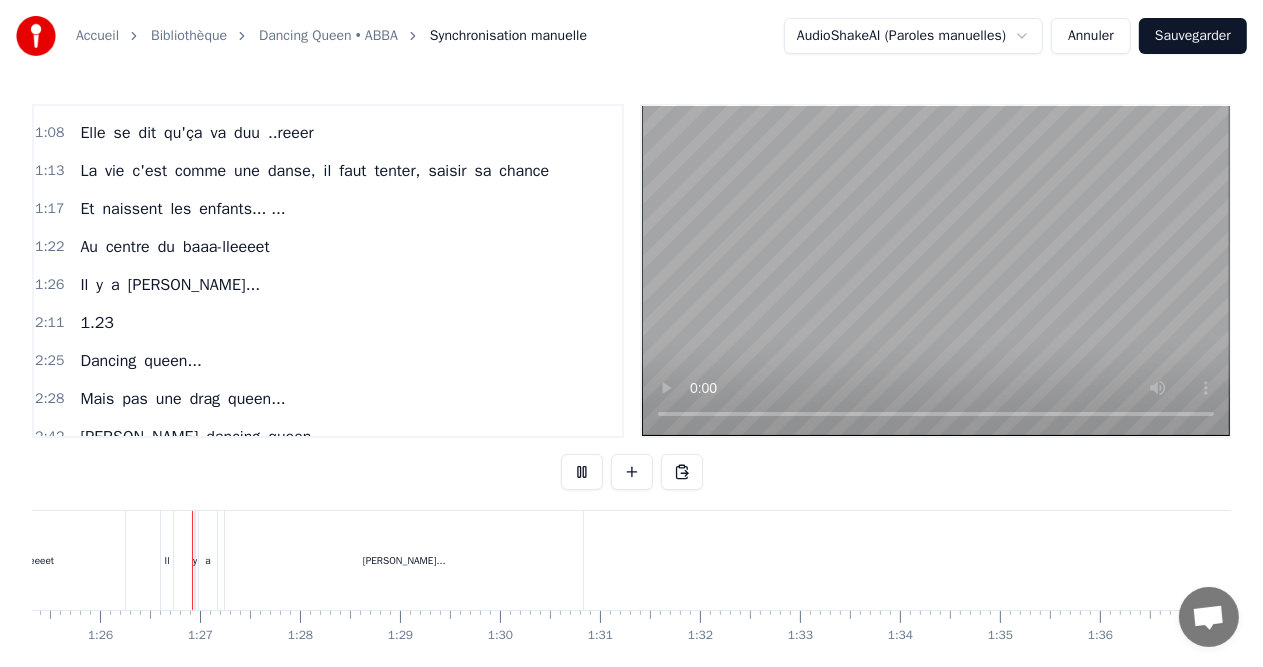 scroll, scrollTop: 0, scrollLeft: 8536, axis: horizontal 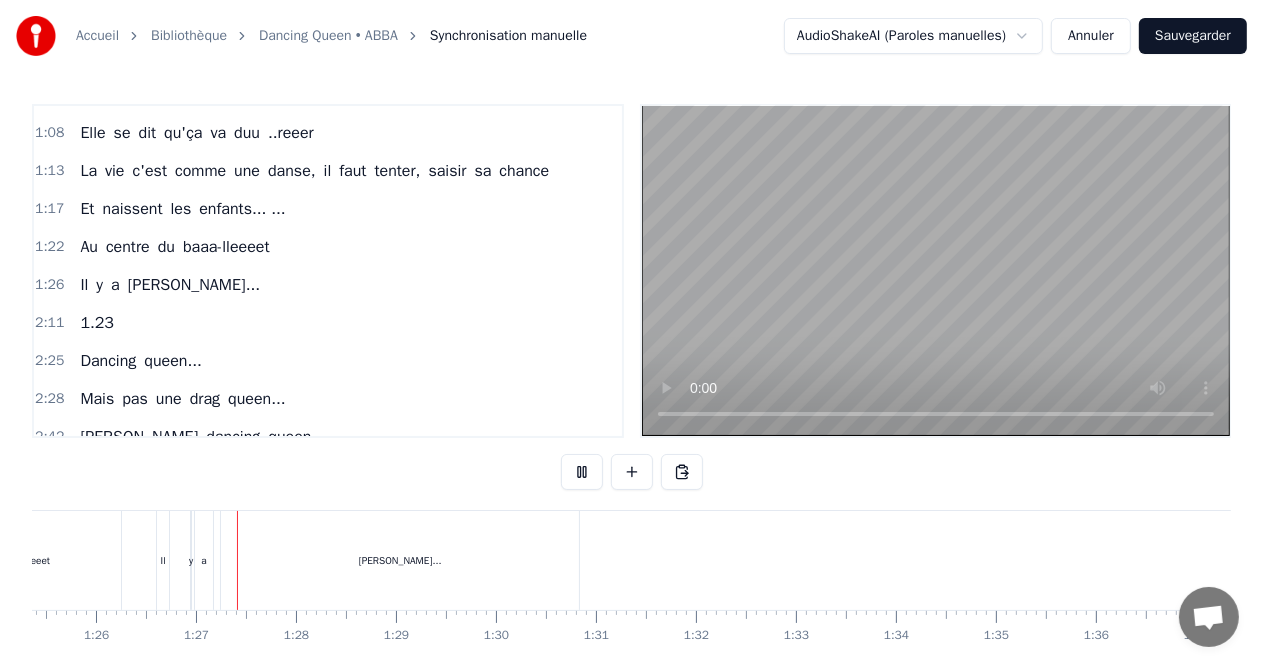 click at bounding box center [582, 472] 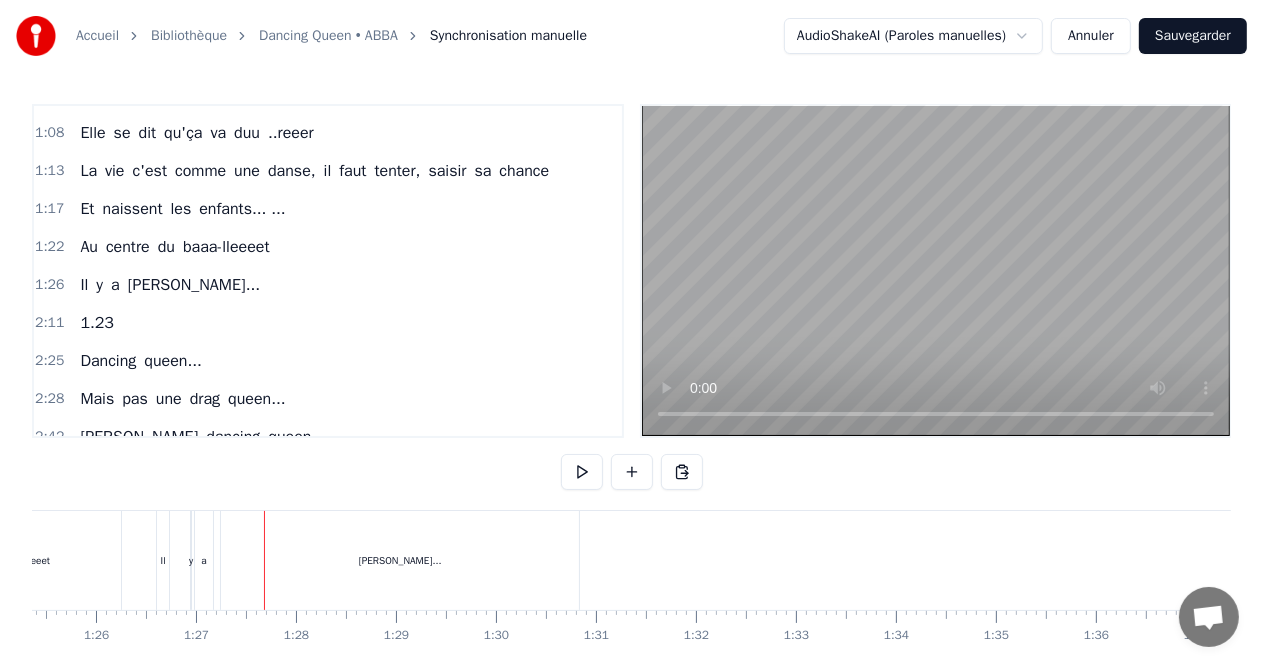 click on "[PERSON_NAME]..." at bounding box center [400, 560] 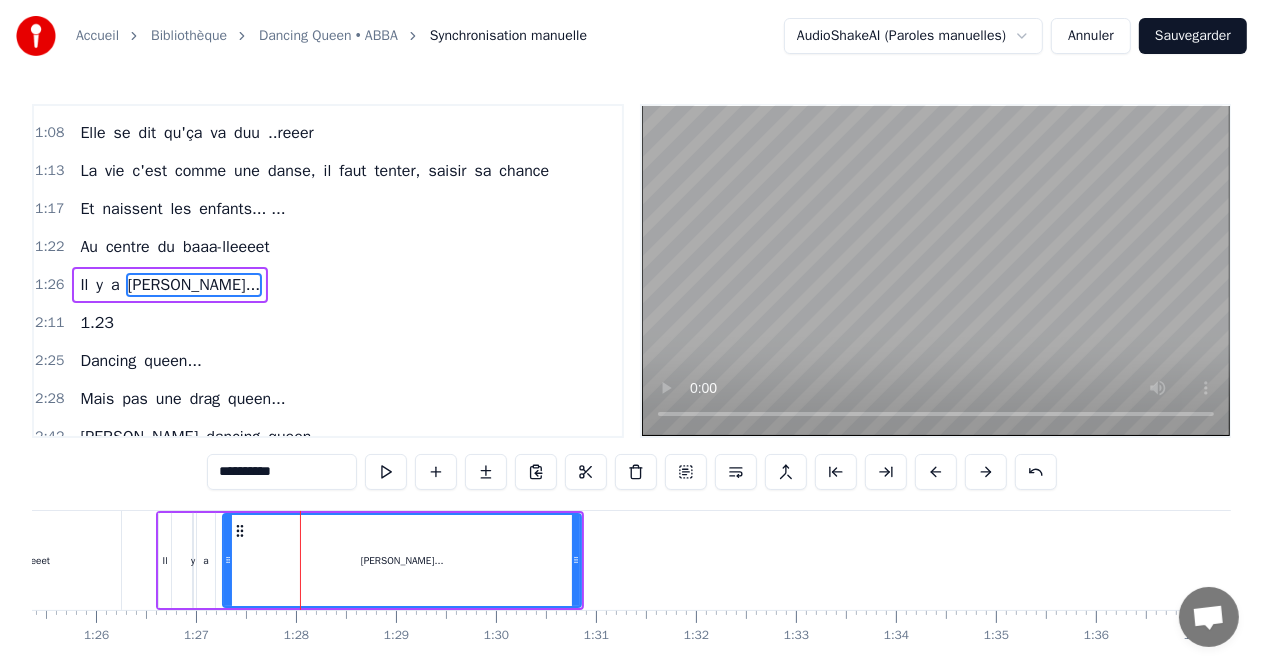 click on "1:26 Il y a [PERSON_NAME]..." at bounding box center (328, 285) 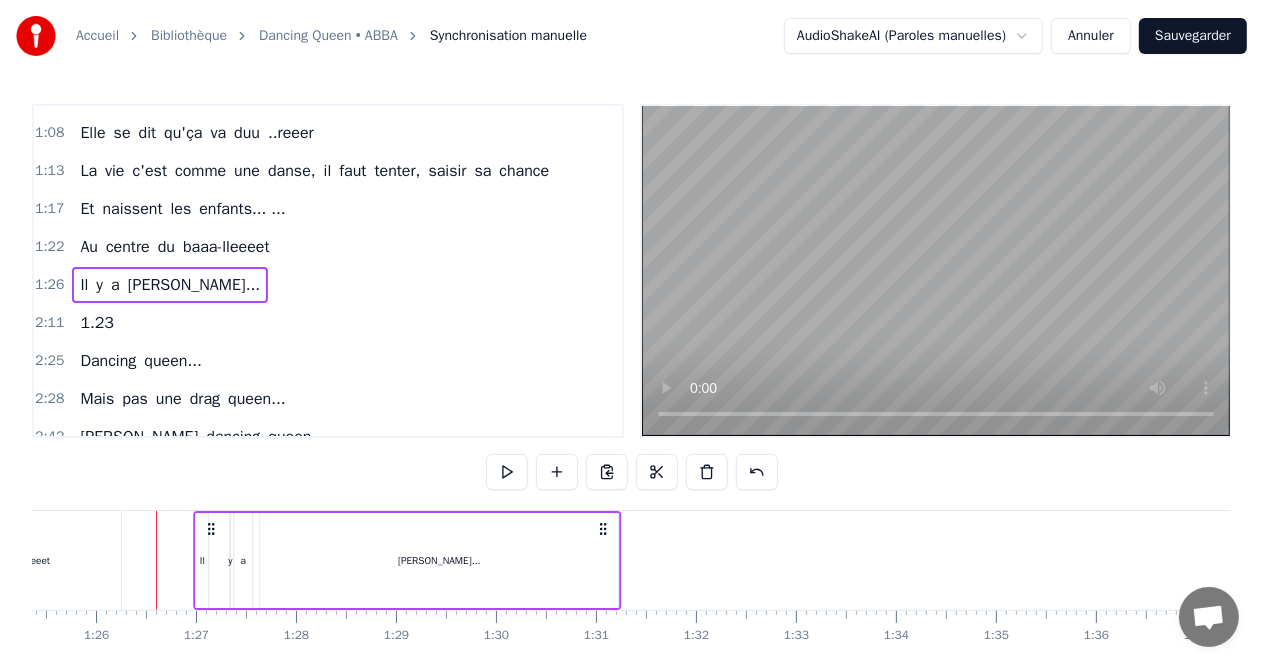drag, startPoint x: 168, startPoint y: 524, endPoint x: 206, endPoint y: 527, distance: 38.118237 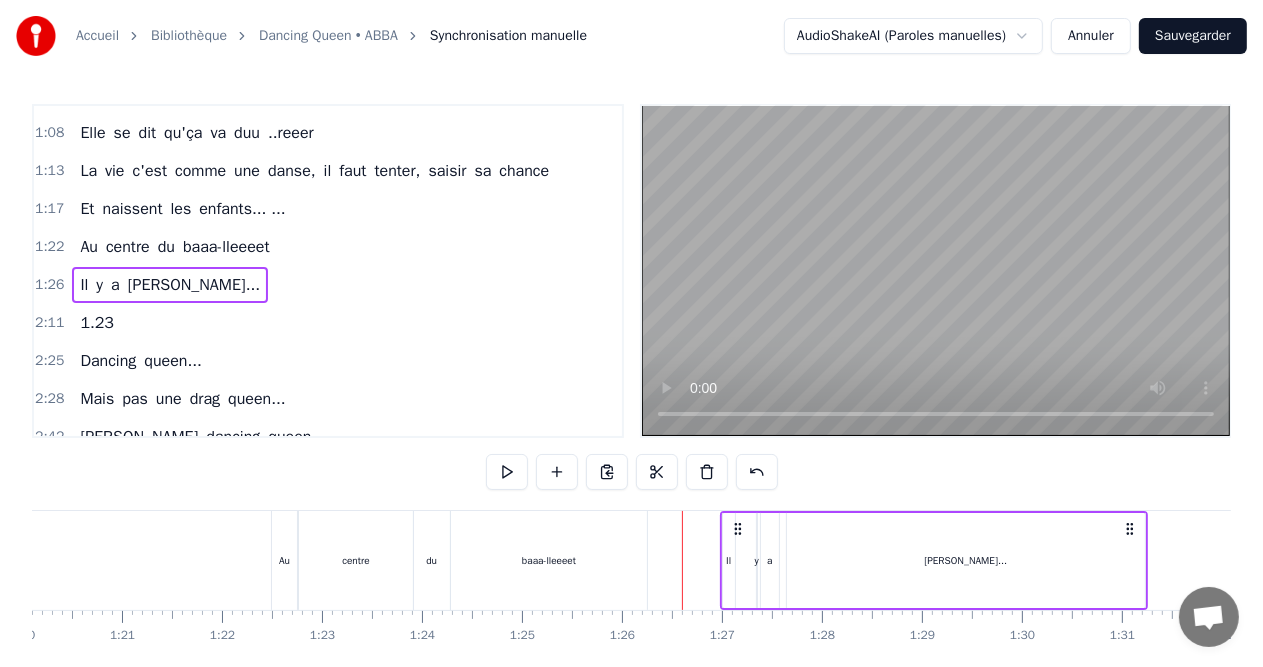 scroll, scrollTop: 0, scrollLeft: 8009, axis: horizontal 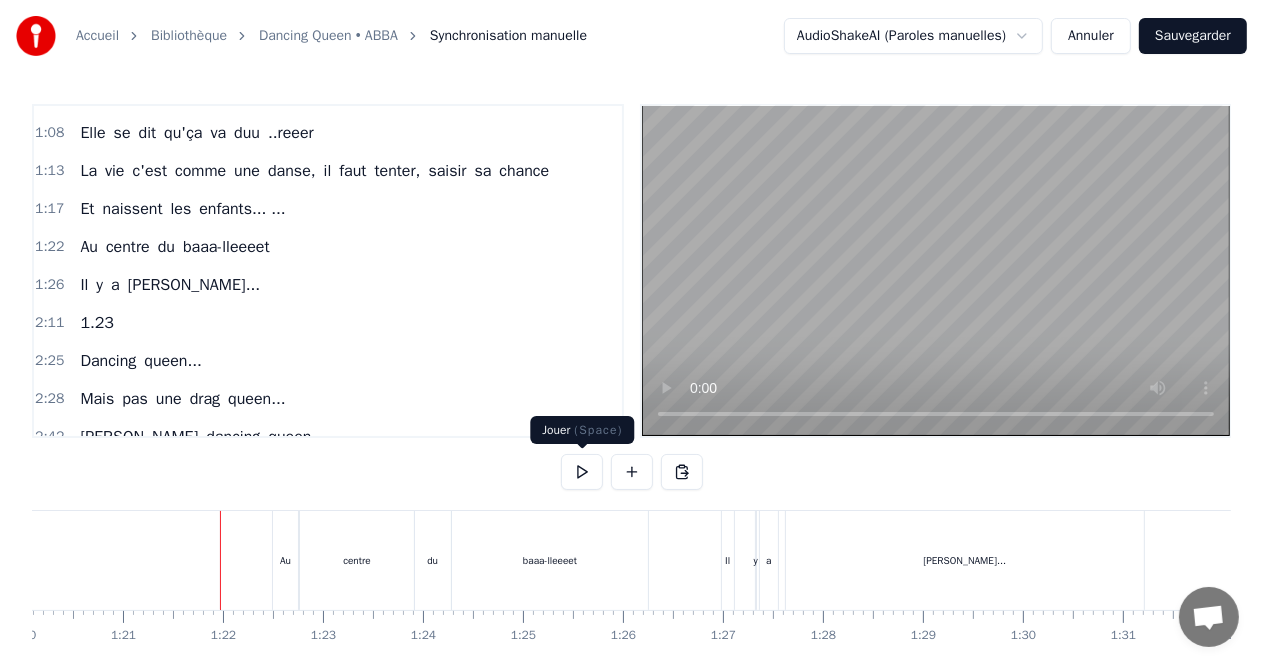 click at bounding box center [582, 472] 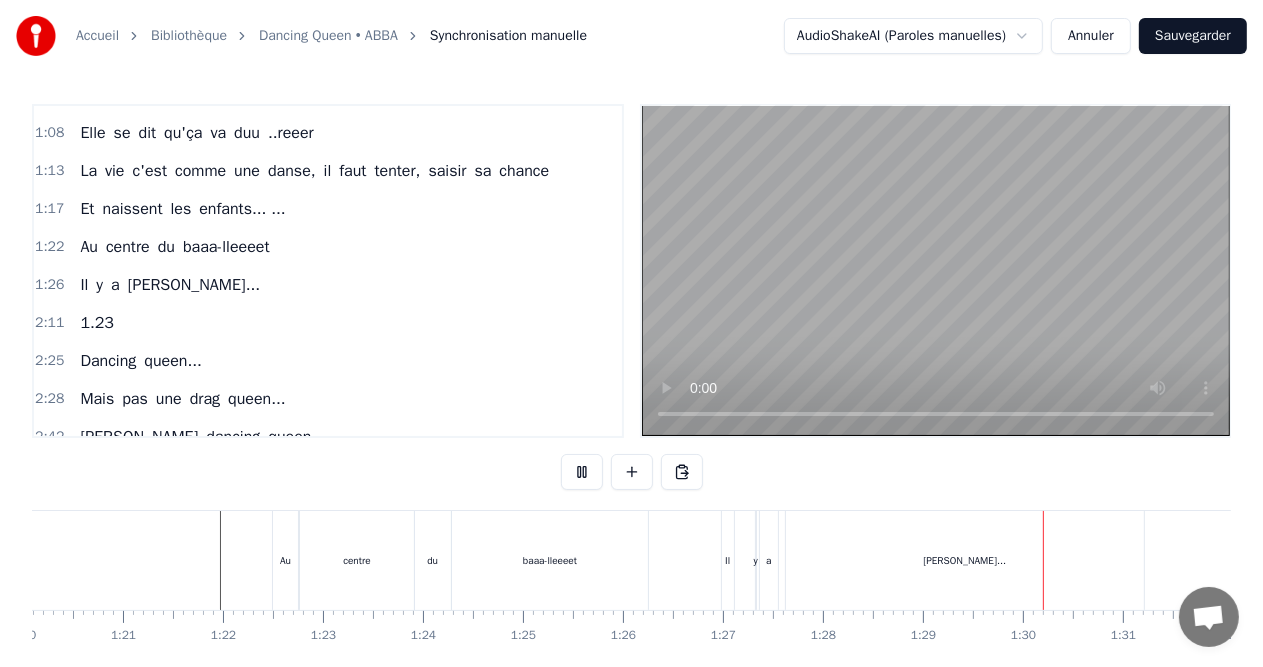 click at bounding box center (582, 472) 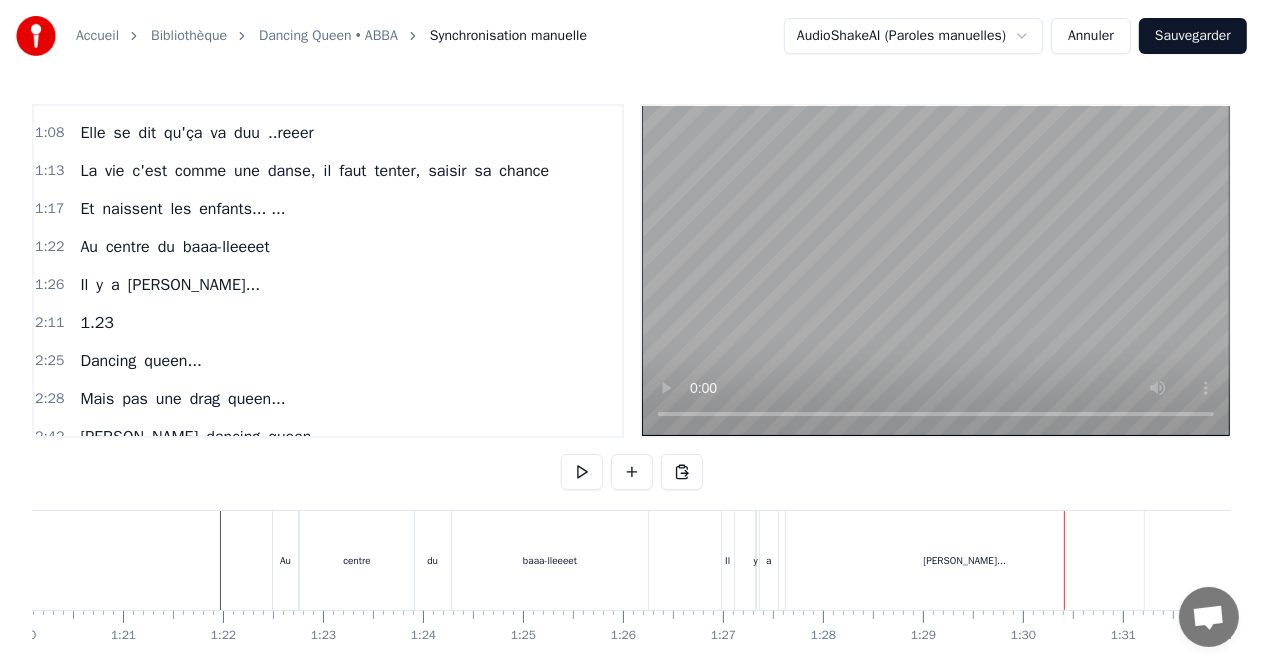 click on "[PERSON_NAME]..." at bounding box center [965, 560] 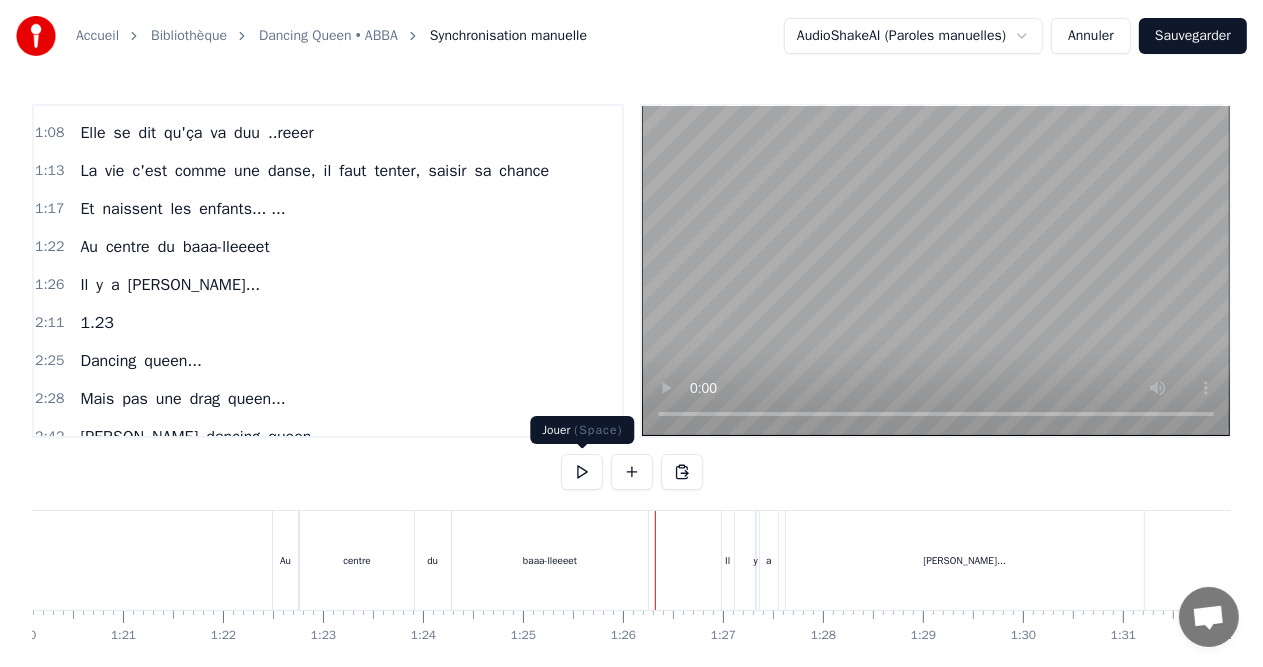 click at bounding box center [582, 472] 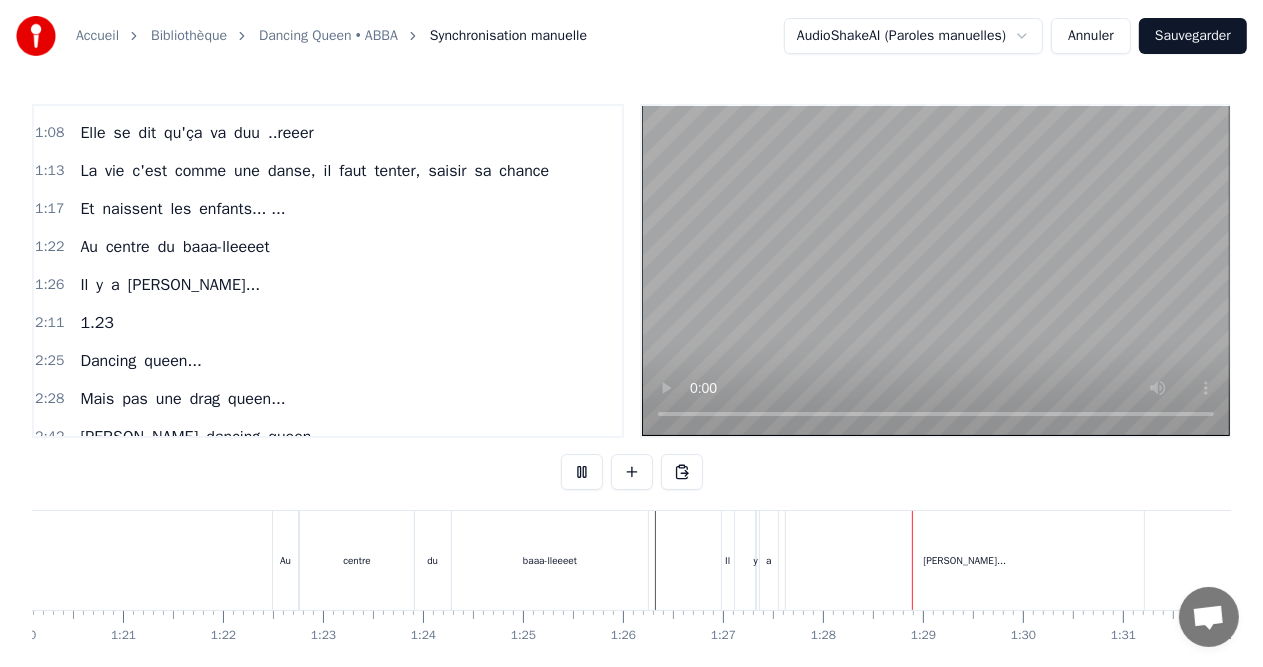 click at bounding box center (582, 472) 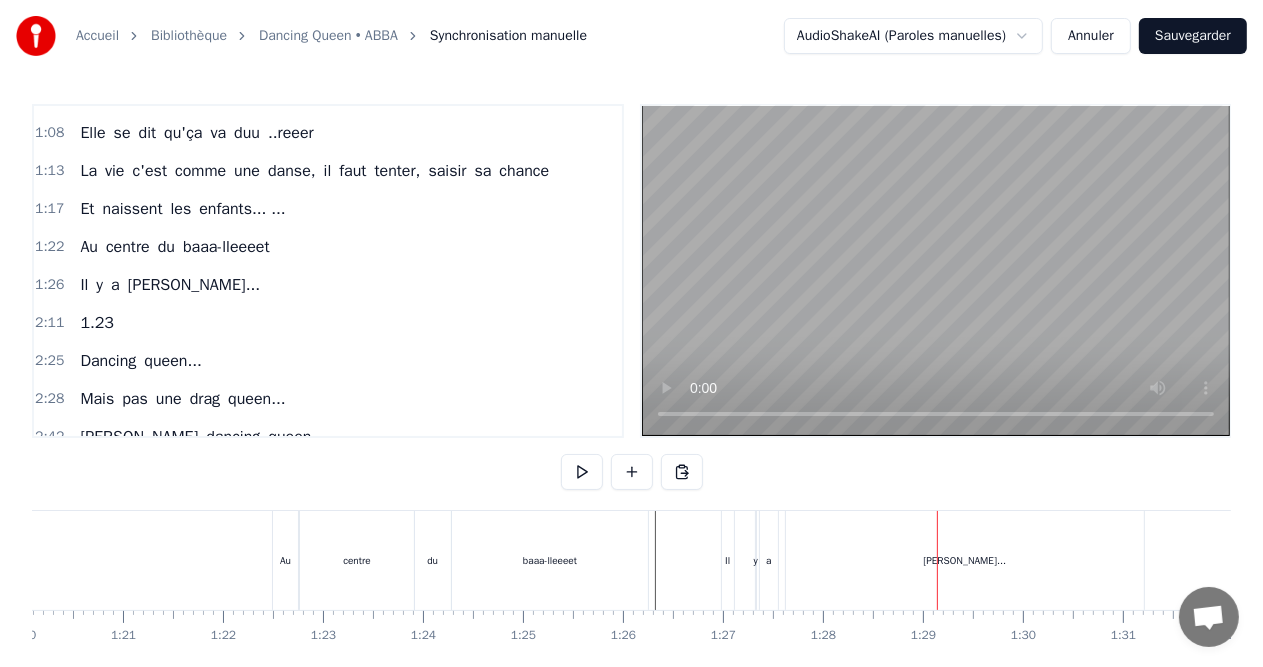 click at bounding box center (4196, 560) 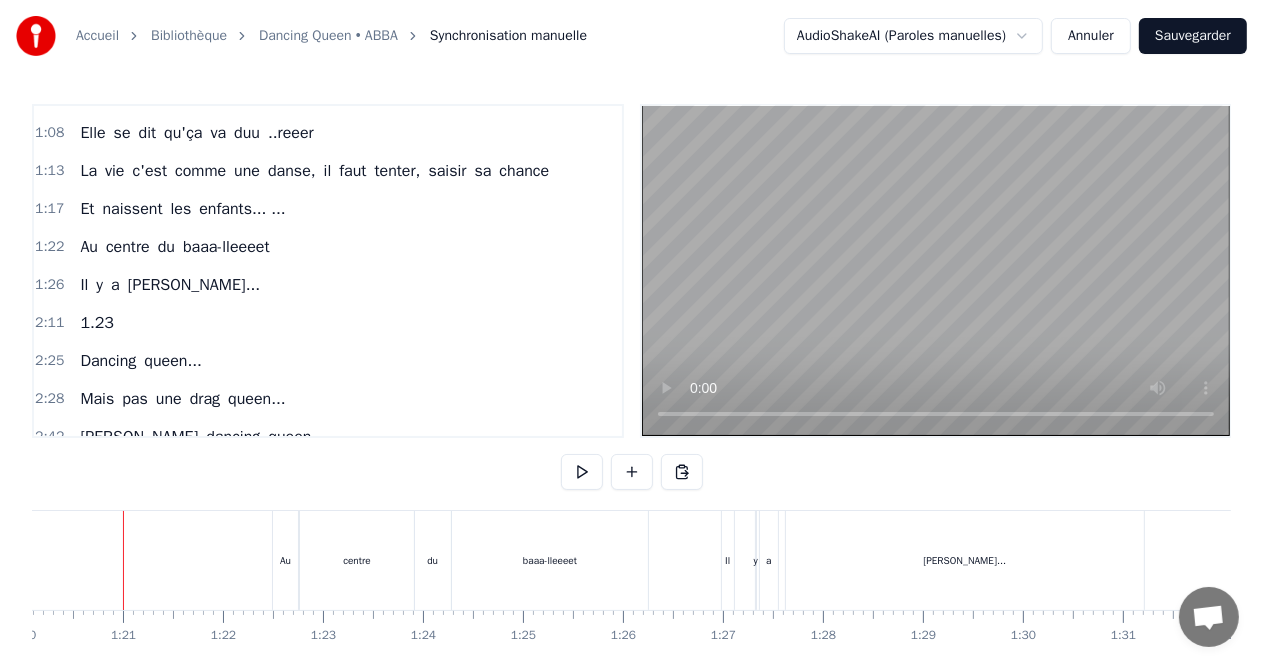 scroll, scrollTop: 0, scrollLeft: 7999, axis: horizontal 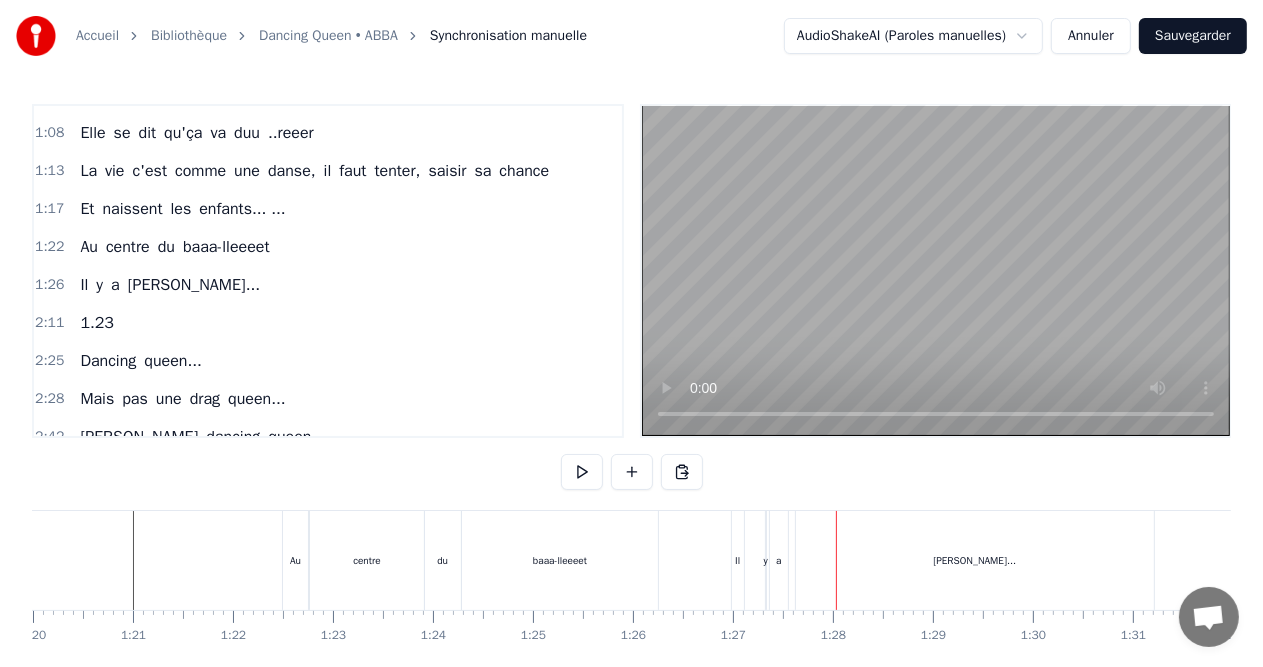 click on "baaa-lleeeet" at bounding box center (560, 560) 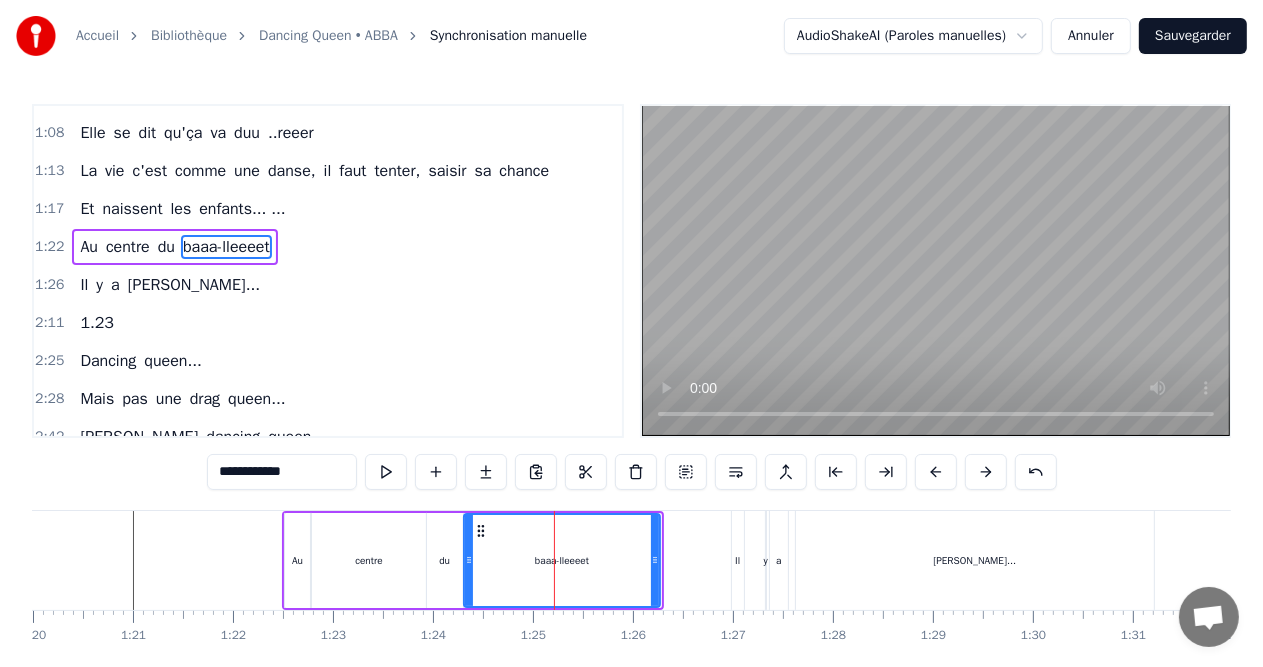 scroll, scrollTop: 184, scrollLeft: 0, axis: vertical 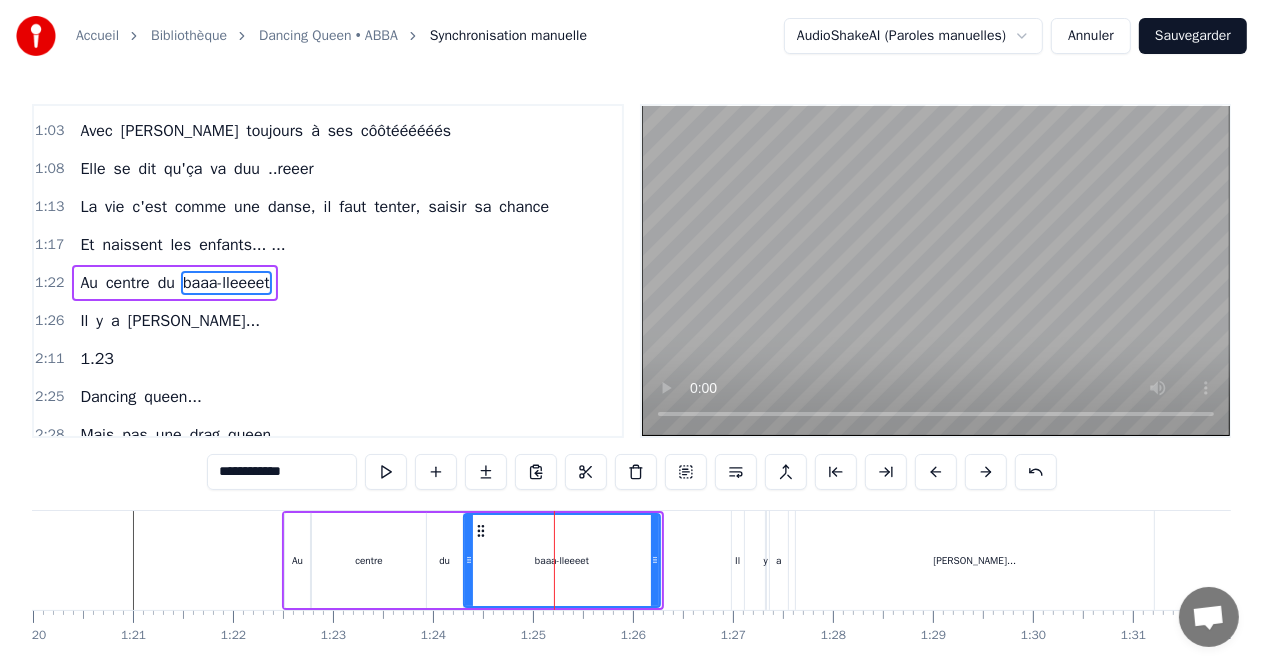click on "**********" at bounding box center (282, 472) 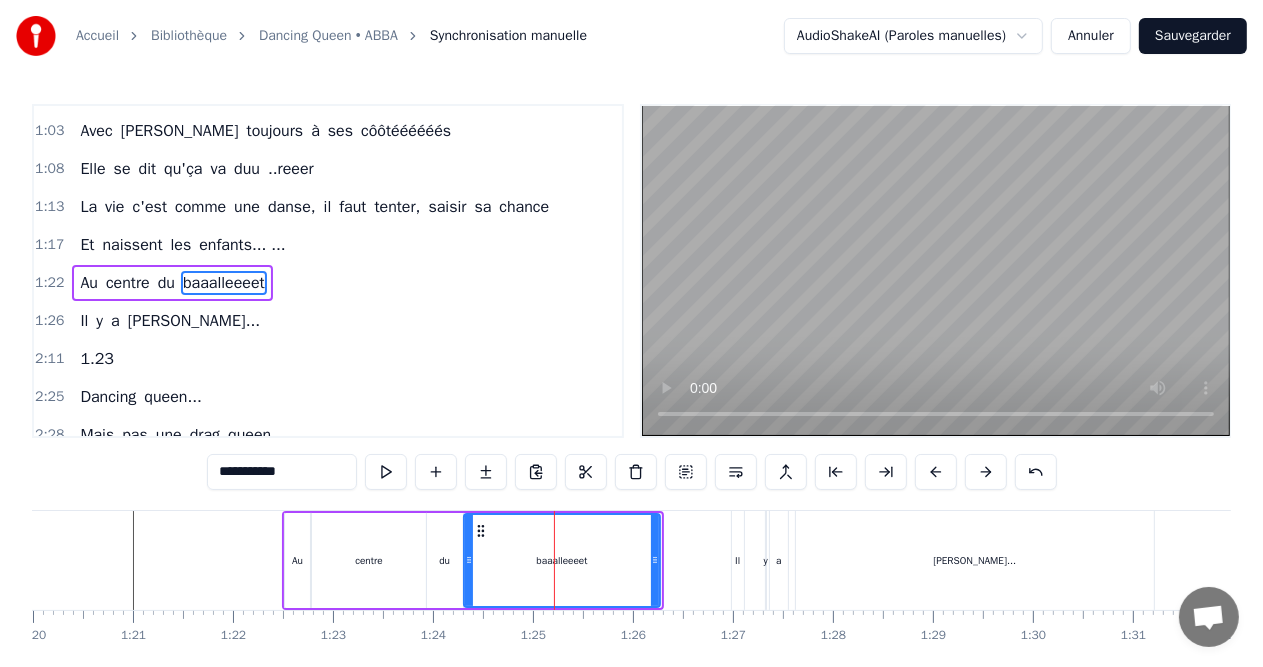 click at bounding box center [4206, 560] 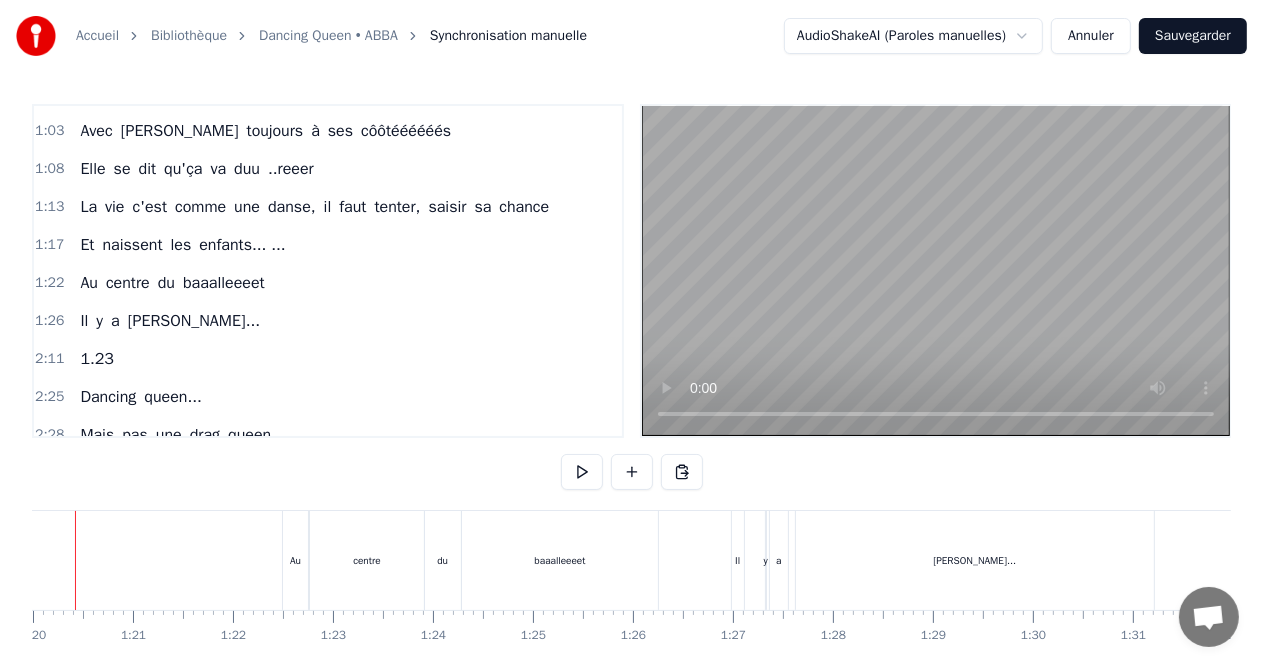 scroll, scrollTop: 0, scrollLeft: 7941, axis: horizontal 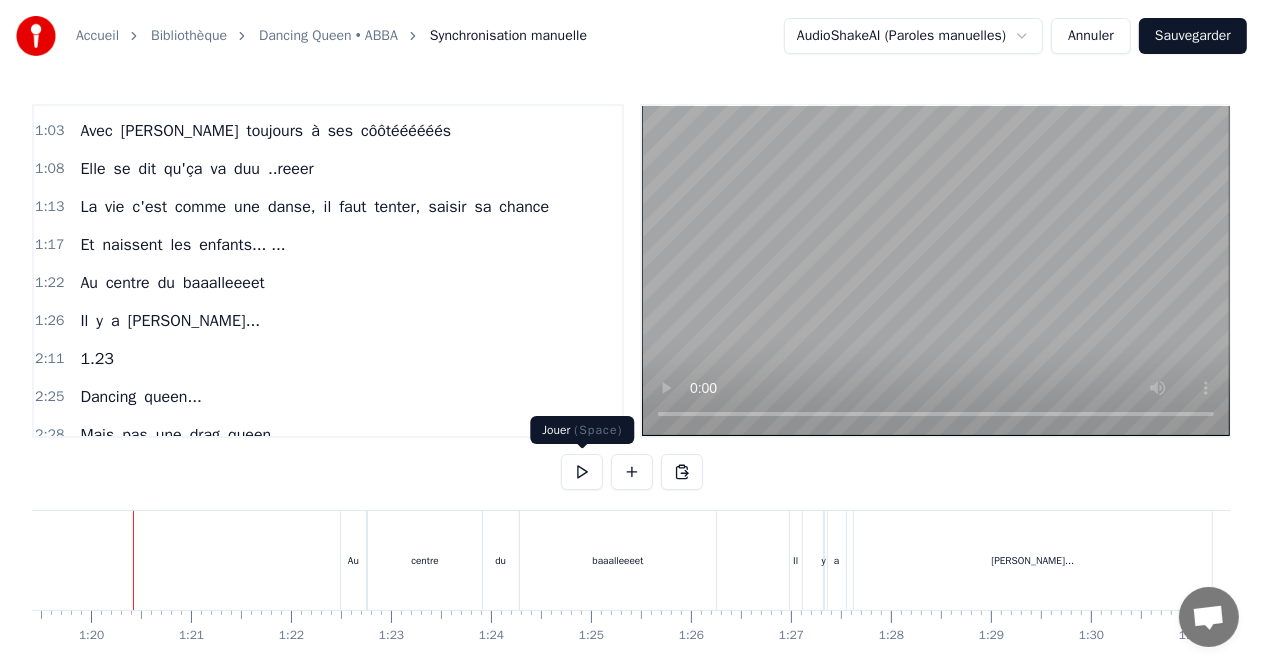 click at bounding box center [582, 472] 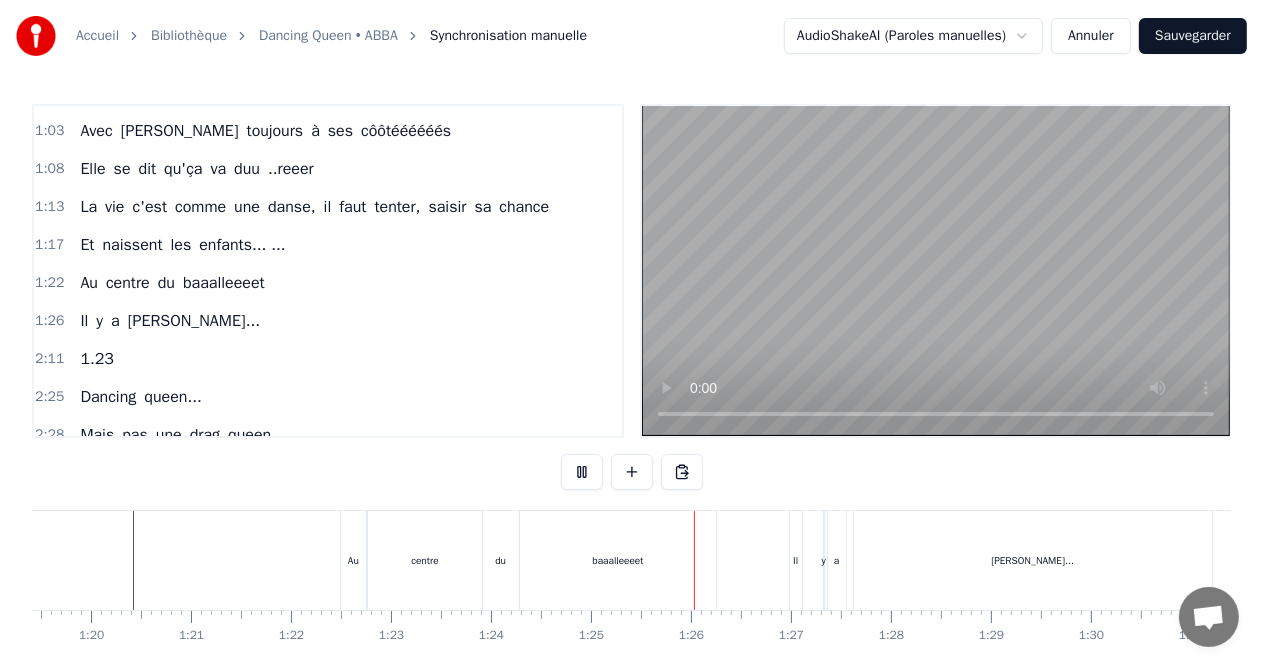 click at bounding box center [582, 472] 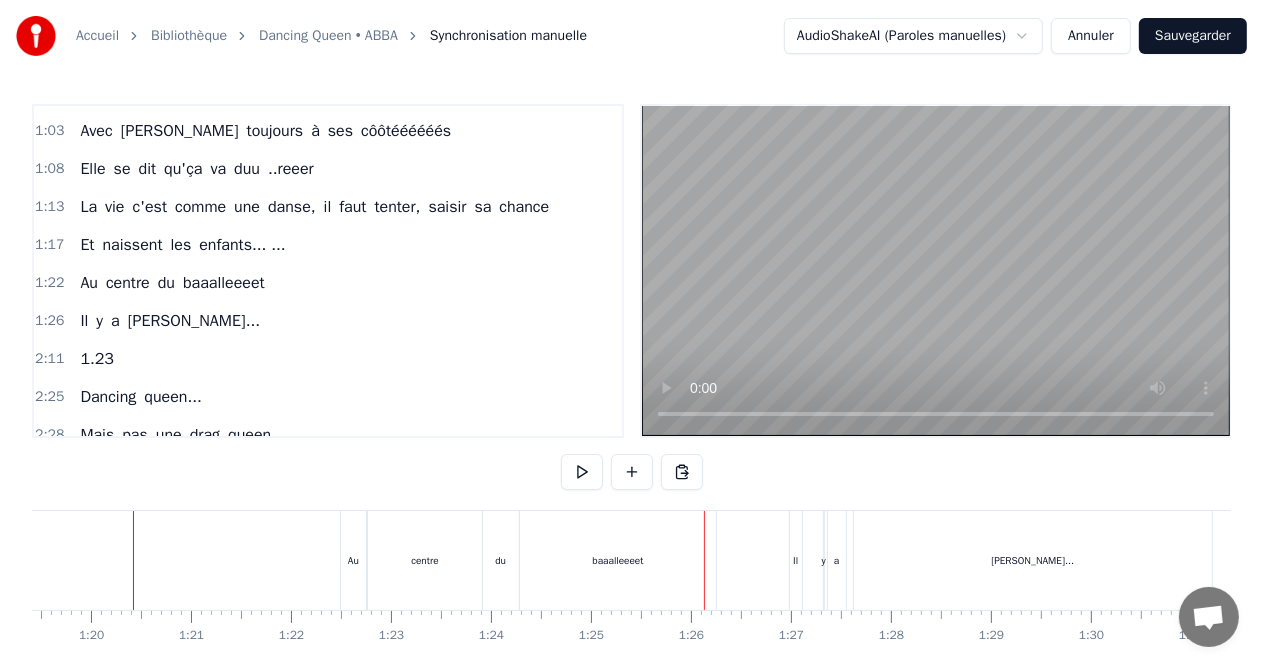 click on "baaalleeeet" at bounding box center (618, 560) 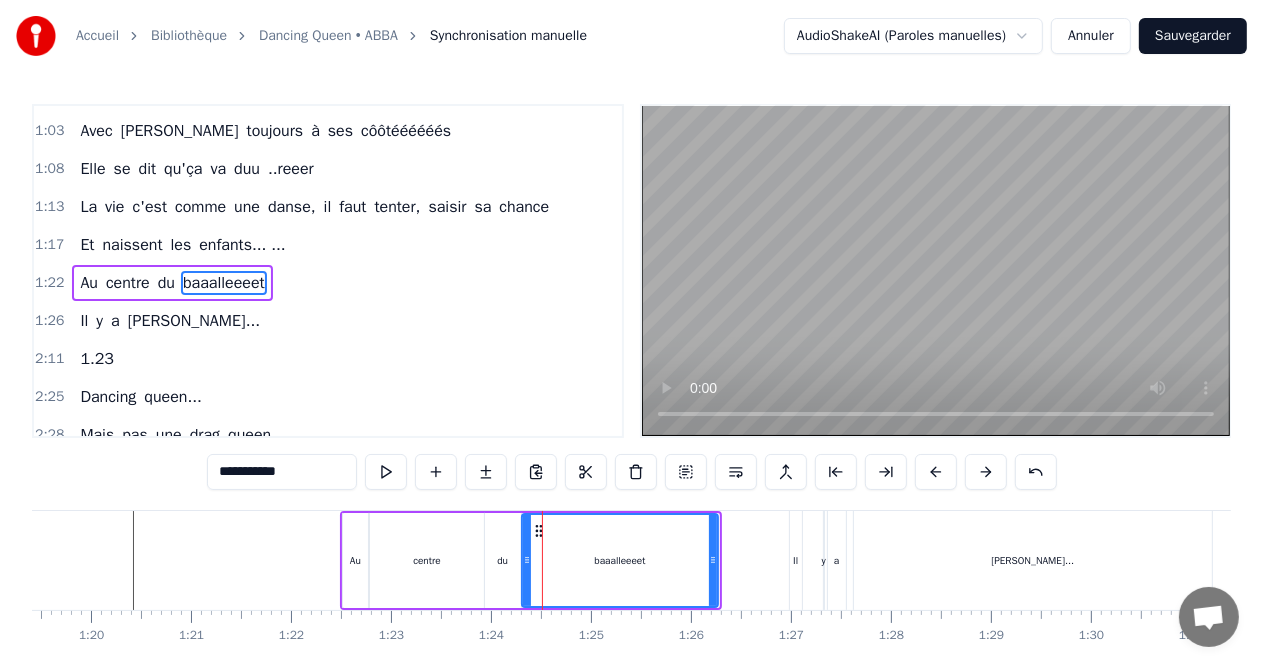 scroll, scrollTop: 0, scrollLeft: 7928, axis: horizontal 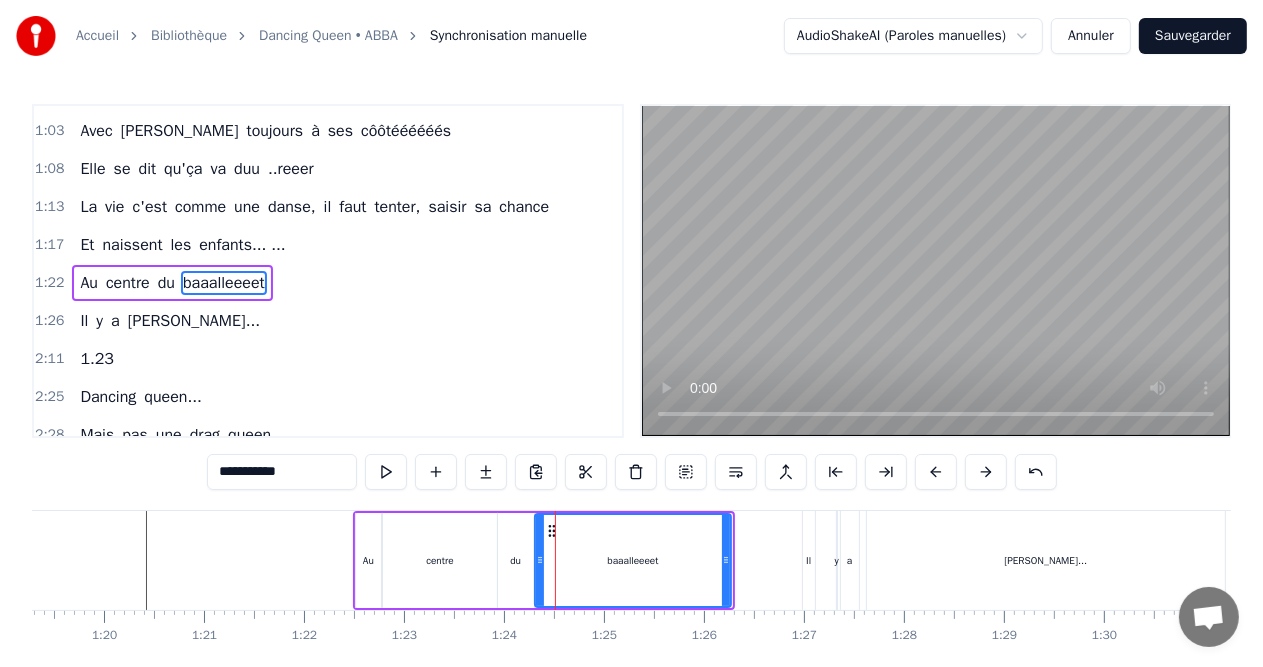 click on "**********" at bounding box center (282, 472) 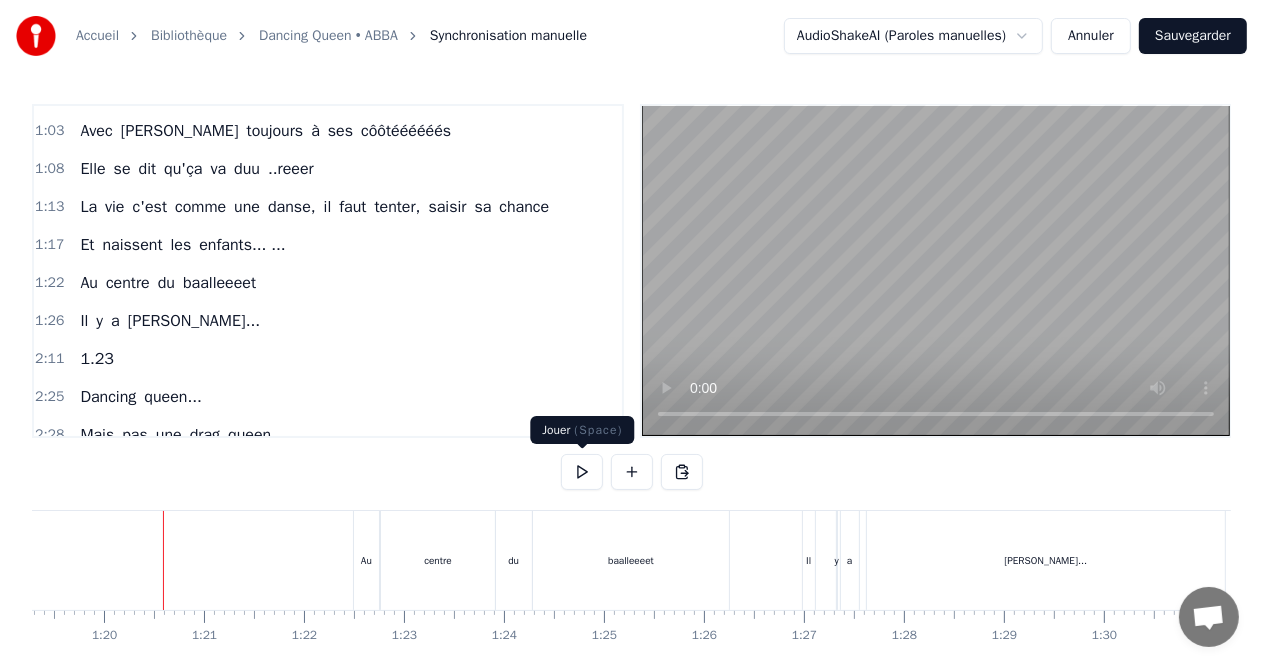 click at bounding box center [582, 472] 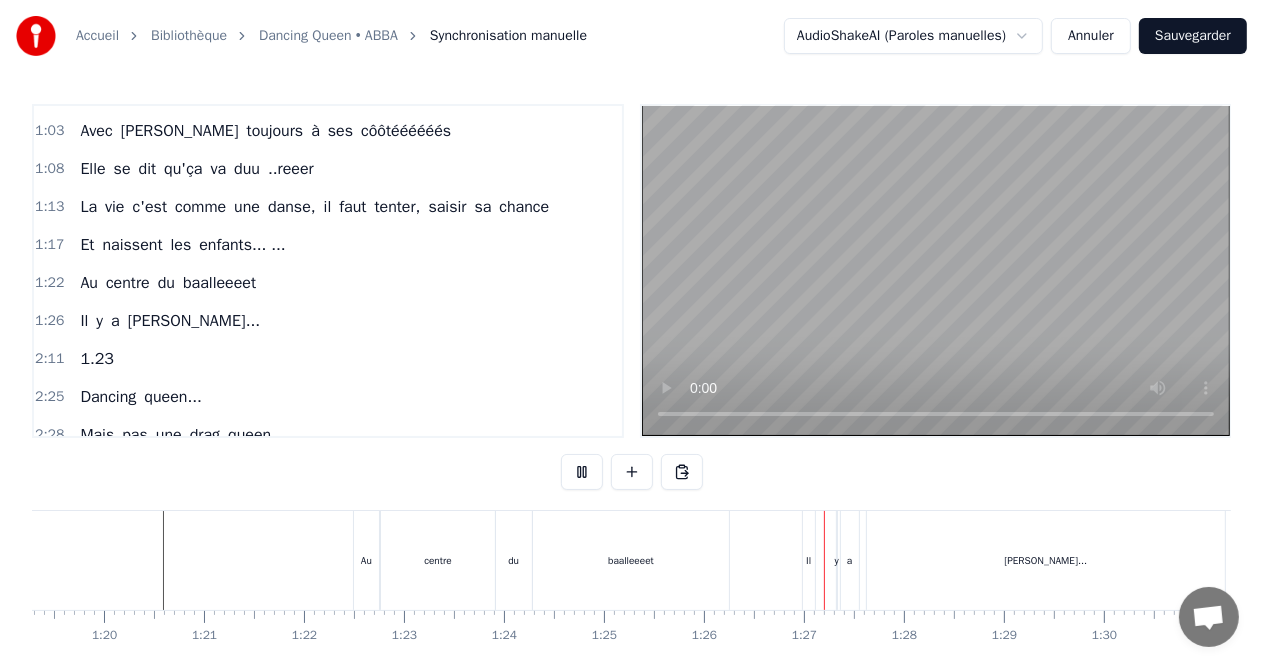 click at bounding box center [582, 472] 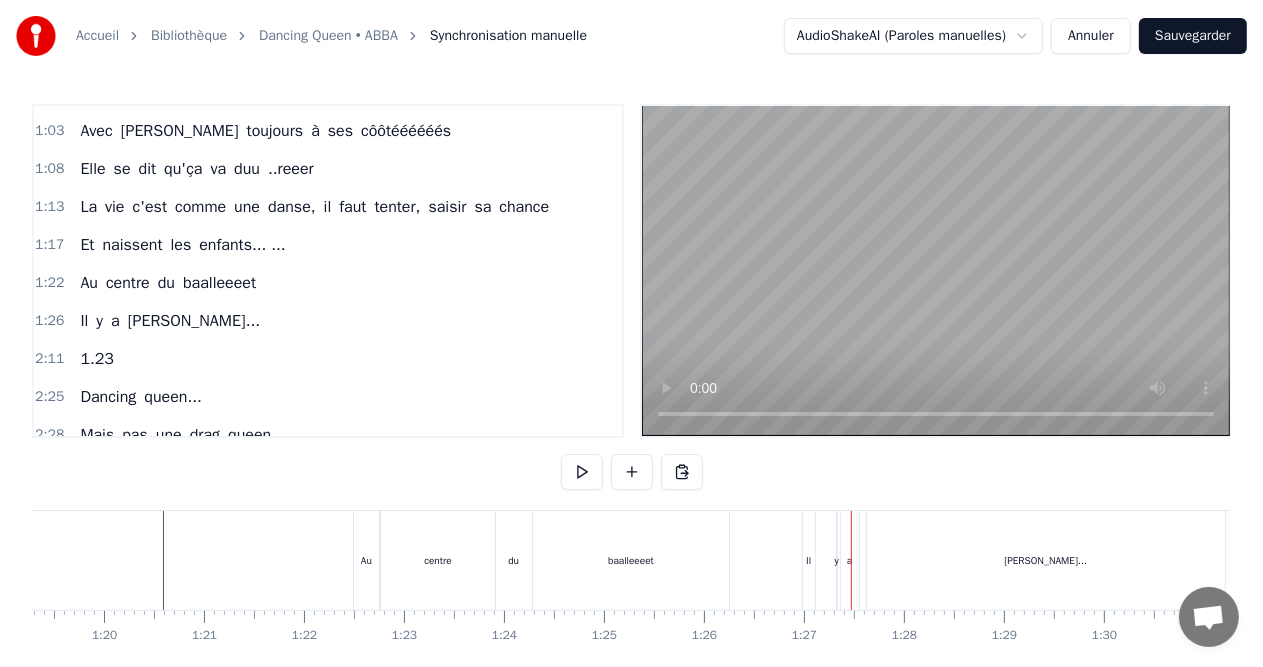click on "0:44 Est- ce que vous Connaissez cette fiiille 0:48 Qui s'appelle Valeriiiie 0:53 Telle une heroine de Demy 0:56 Fan de mode et pas à demi, 0:58 Elle descend à [GEOGRAPHIC_DATA]
... 1:03 Avec [PERSON_NAME] toujours à ses côôtéééééés 1:08 Elle se dit qu'ça va duu ..reeer 1:13 La vie c'est comme une danse, il faut tenter, saisir sa chance 1:17 Et naissent les enfants...
... 1:22 Au centre du baalleeeet 1:26 Il y a [PERSON_NAME]... 2:11 1.23 2:25 Dancing queen... 2:28 Mais pas une drag queen... 2:42 [PERSON_NAME] dancing queen, 2:48 Reine du dancing oh yeee
... 2:55 Virevolter, s'envoler... 3:23 Sauter ou même plonger...er..er.... 3:27 Ouhouhou 4:24 [PERSON_NAME], notre amie est bien plus qu'une dancing queen. Est- ce que vous Connaissez cette fiiille Qui s'appelle [PERSON_NAME] Telle une heroine de Demy Fan de mode et pas à demi, Elle descend à [GEOGRAPHIC_DATA]
... Avec [PERSON_NAME] toujours à ses côôtéééééés Elle se dit qu'ça va duu ..reeer La vie c'est comme une danse, il faut tenter, saisir sa chance Et naissent les enfants...
... Au du y" at bounding box center (631, 408) 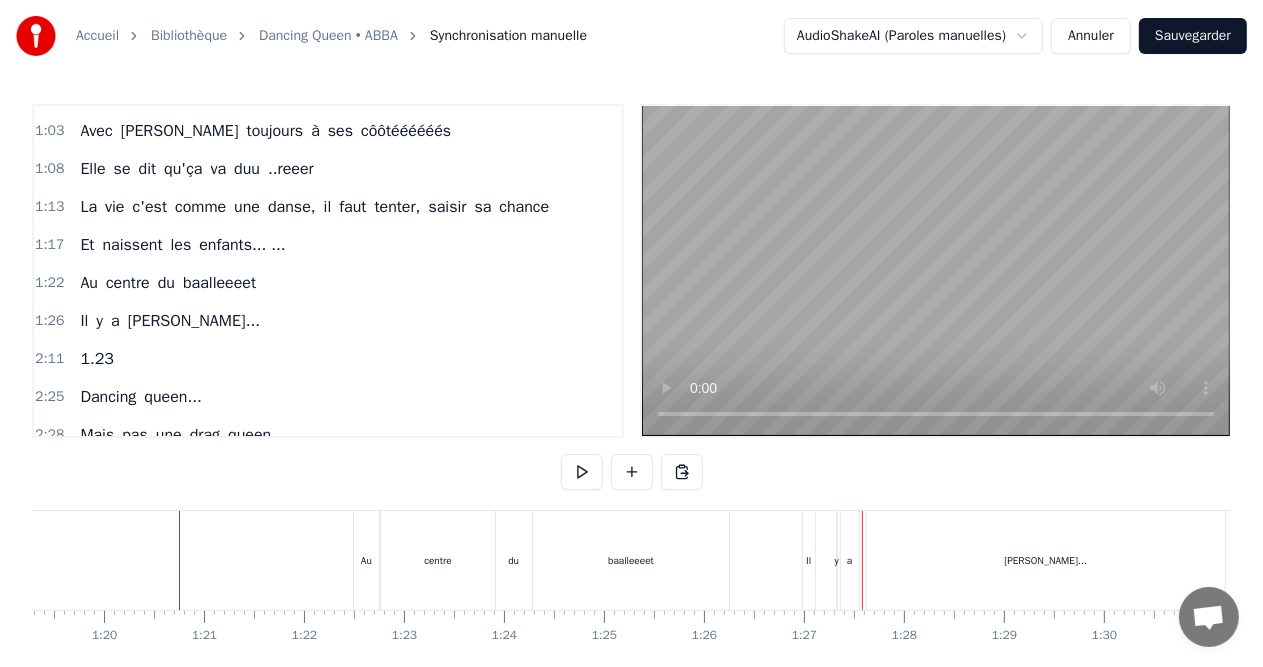 click on "[PERSON_NAME]..." at bounding box center (1046, 560) 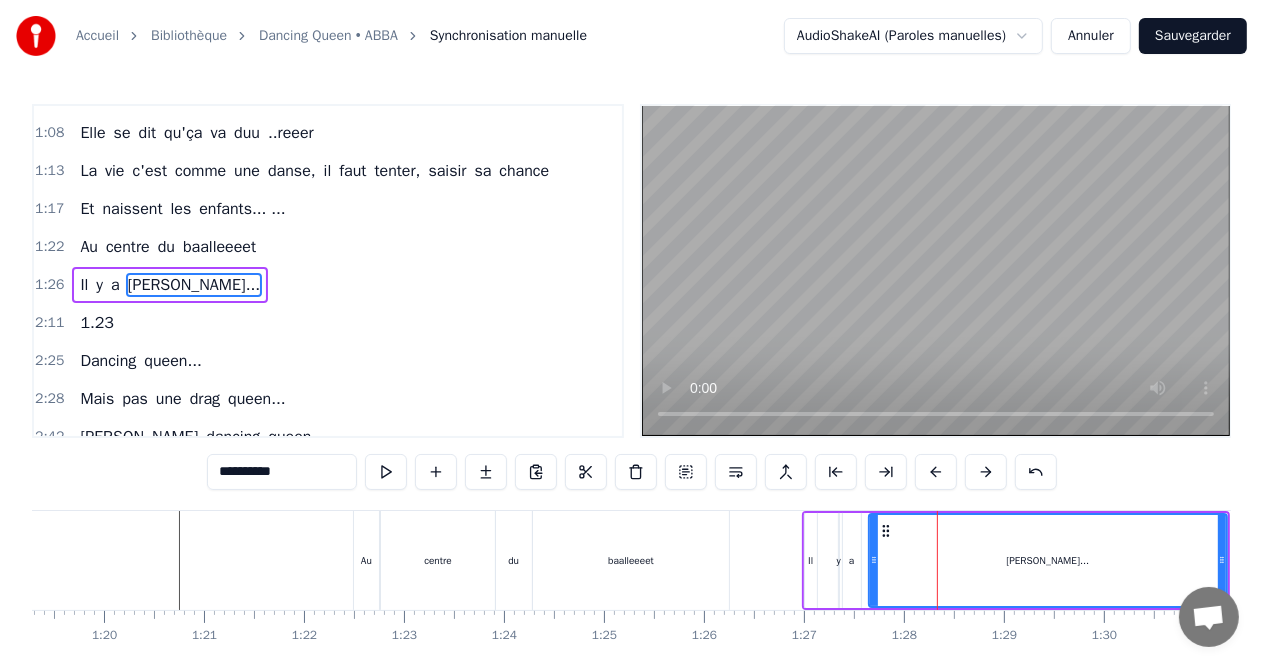 click on "1:26 Il y a [PERSON_NAME]..." at bounding box center [328, 285] 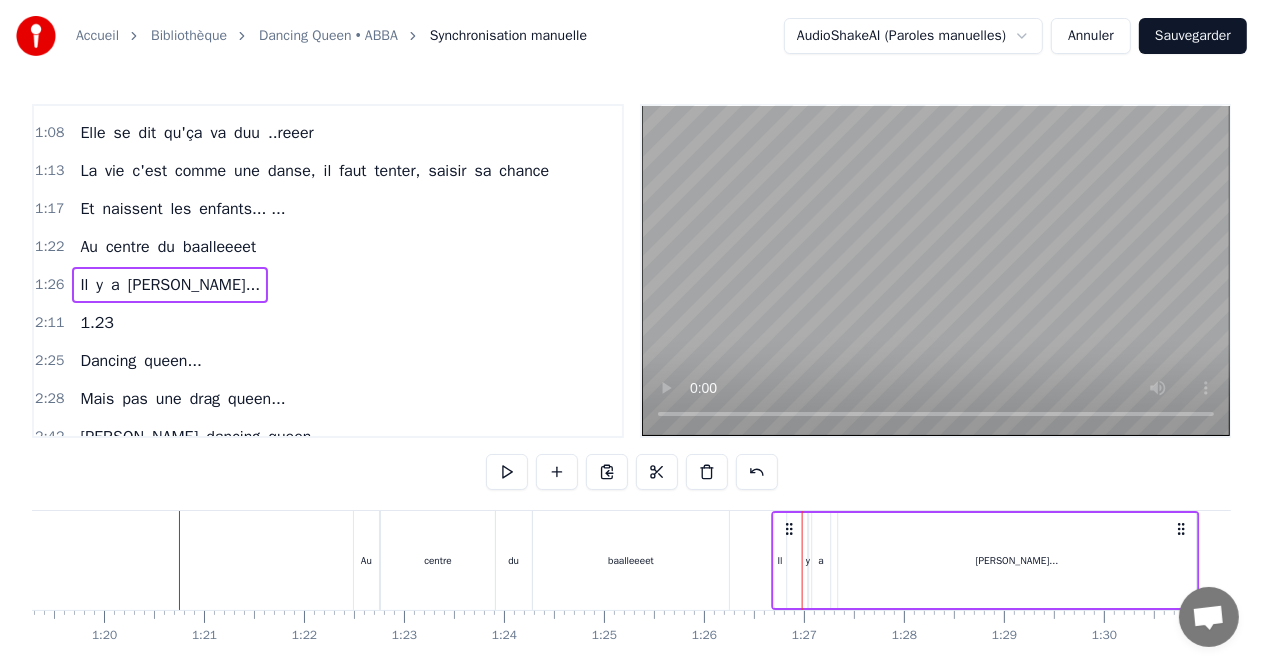 drag, startPoint x: 816, startPoint y: 524, endPoint x: 786, endPoint y: 525, distance: 30.016663 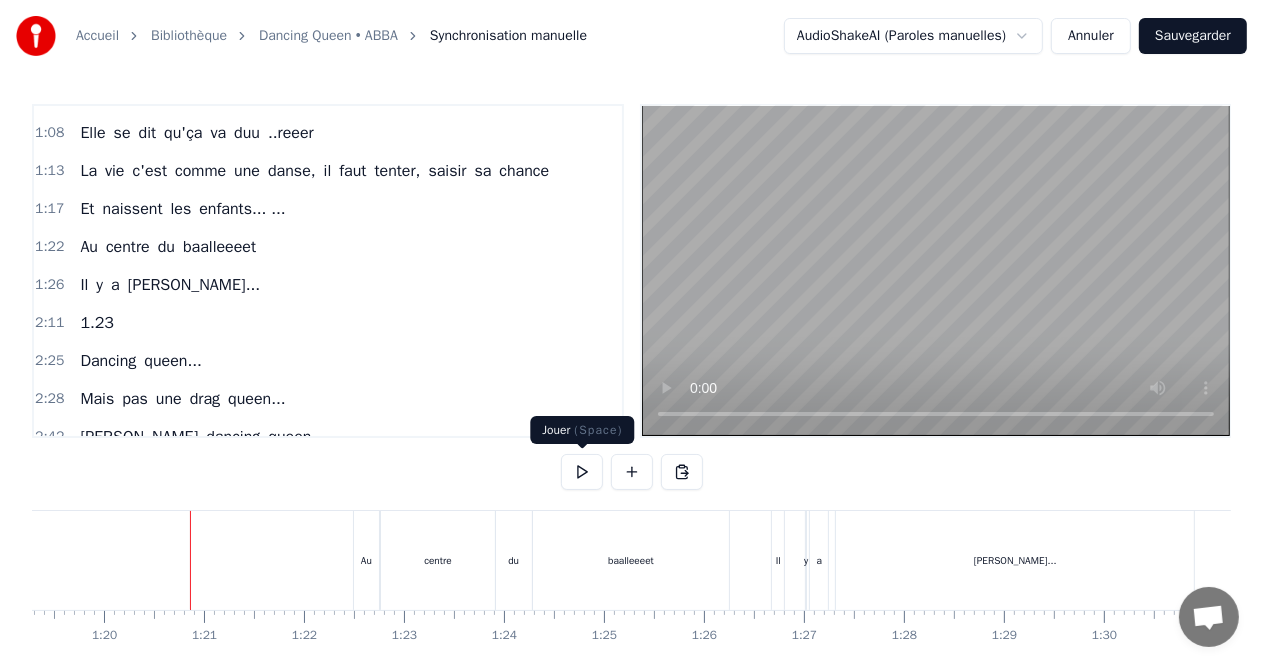 click at bounding box center (582, 472) 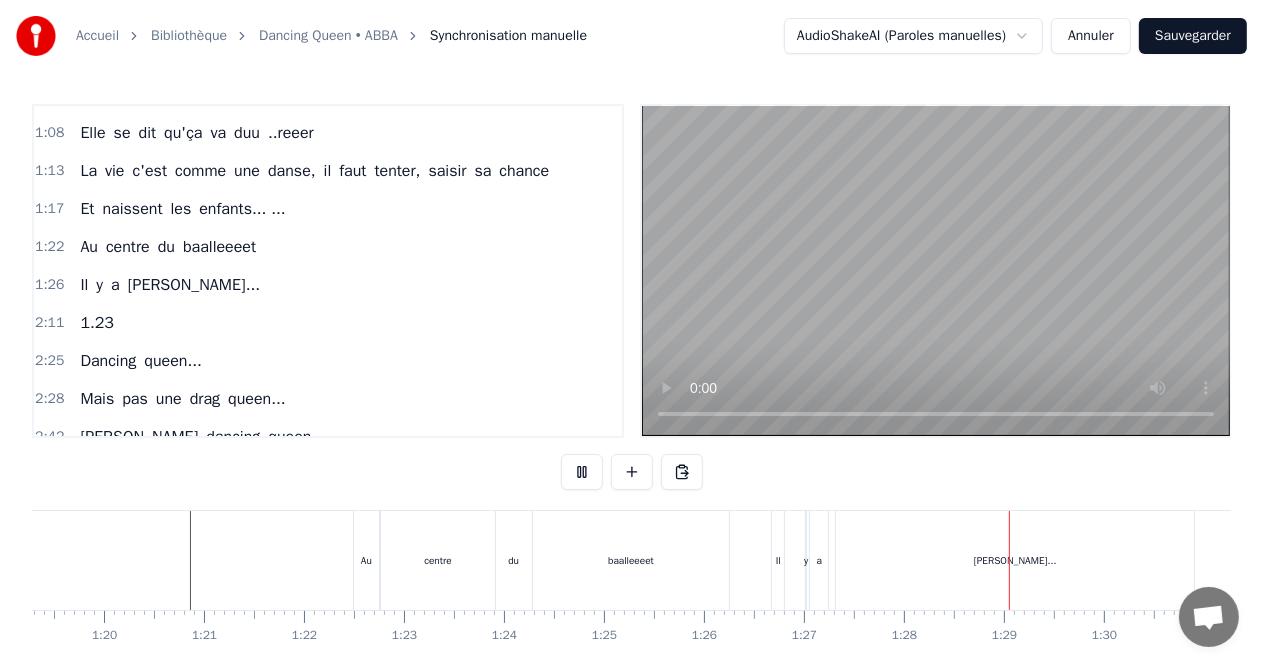 click at bounding box center [582, 472] 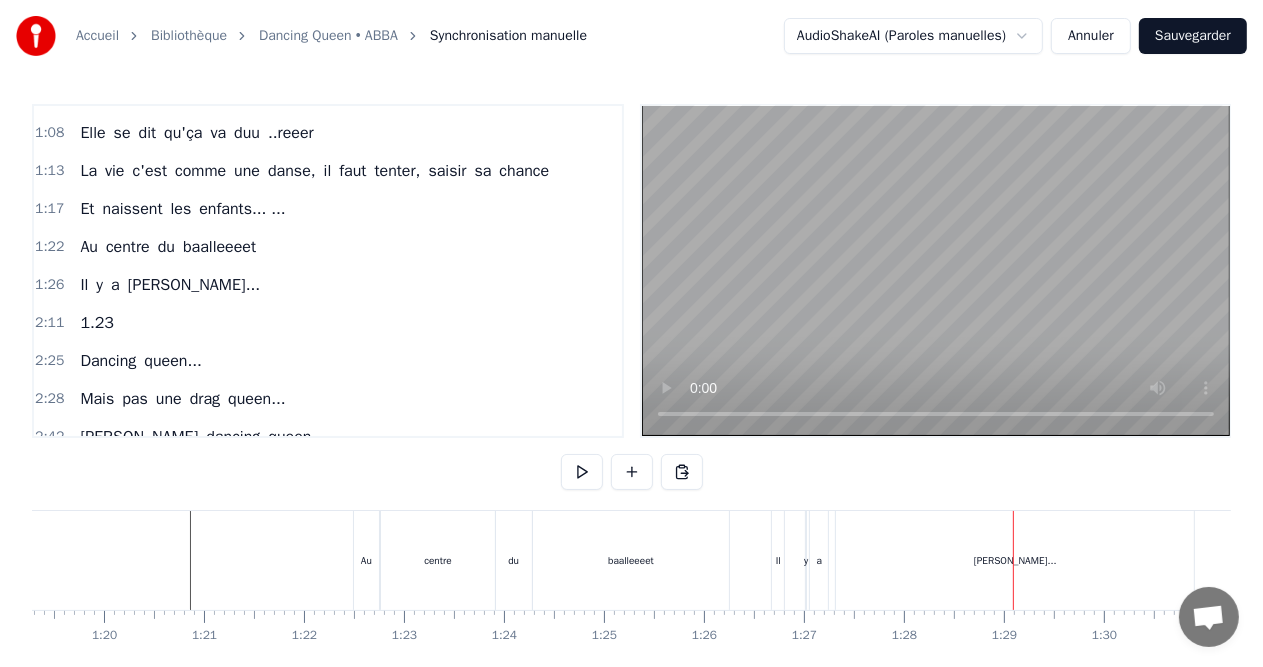 click on "a" at bounding box center (819, 560) 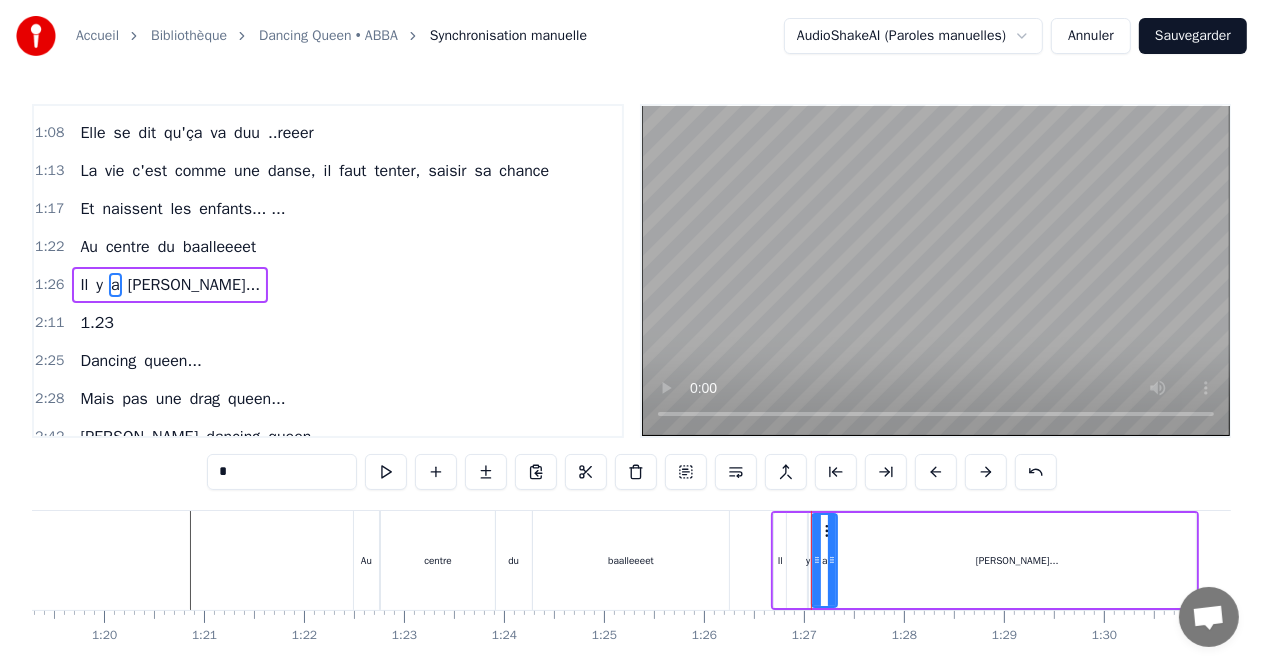 click 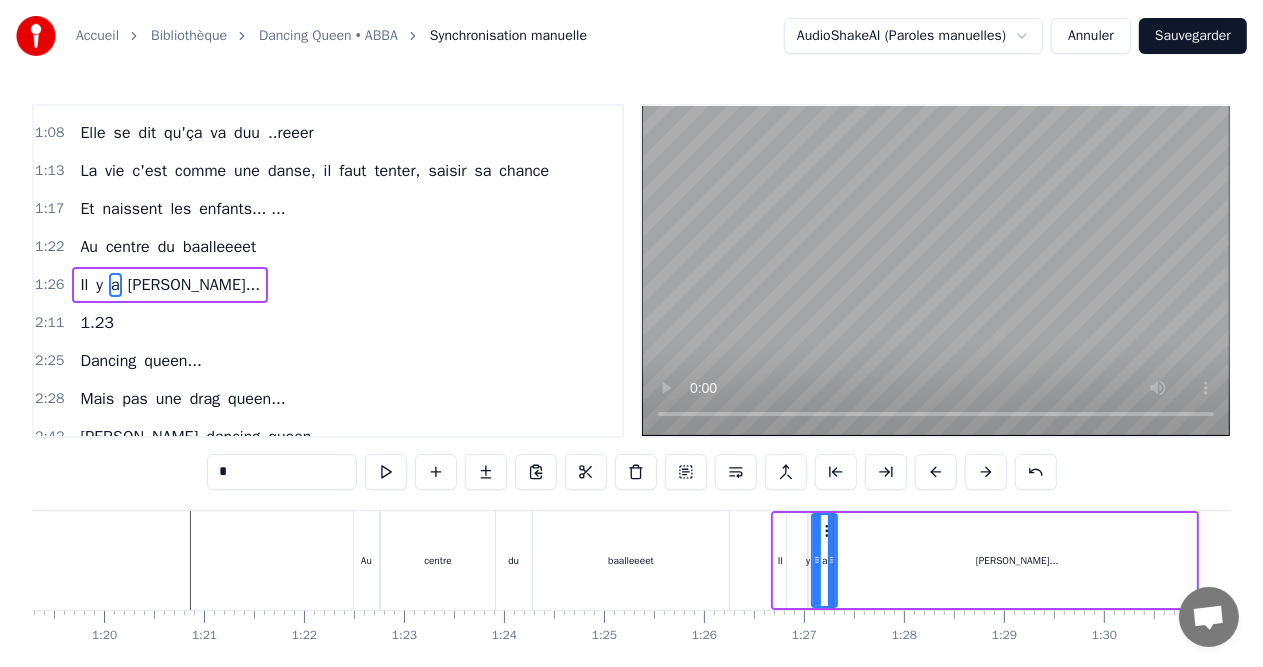click on "[PERSON_NAME]..." at bounding box center [1017, 560] 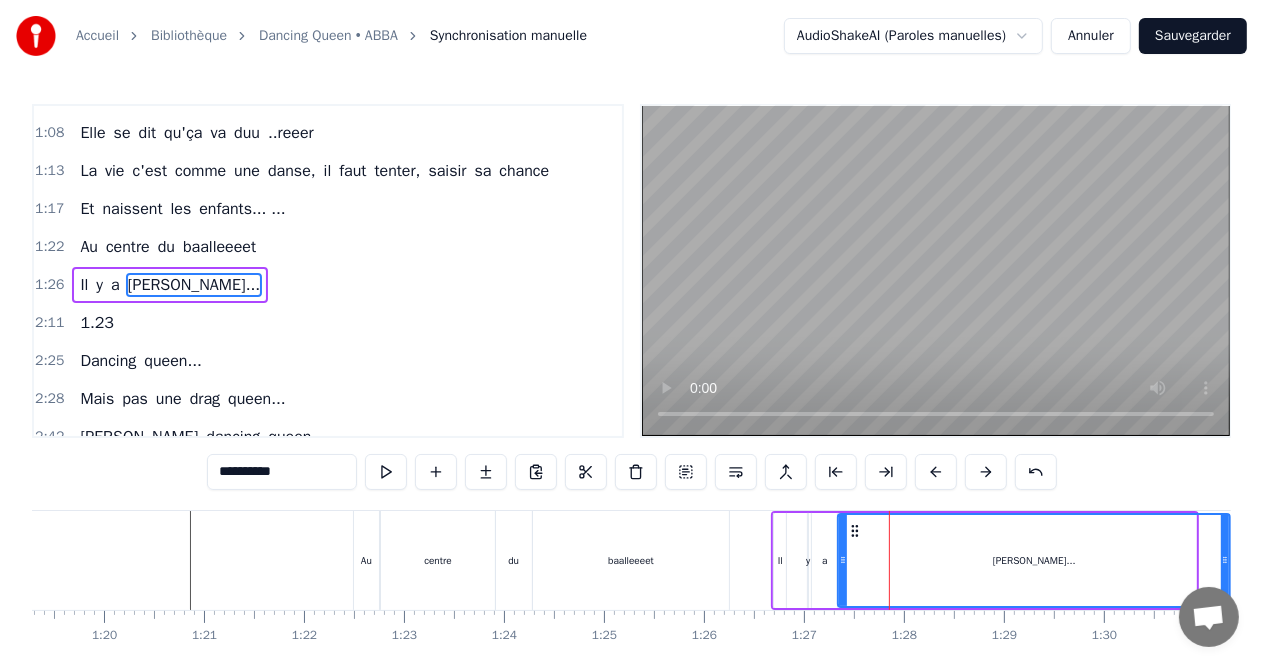 drag, startPoint x: 1190, startPoint y: 556, endPoint x: 1224, endPoint y: 557, distance: 34.0147 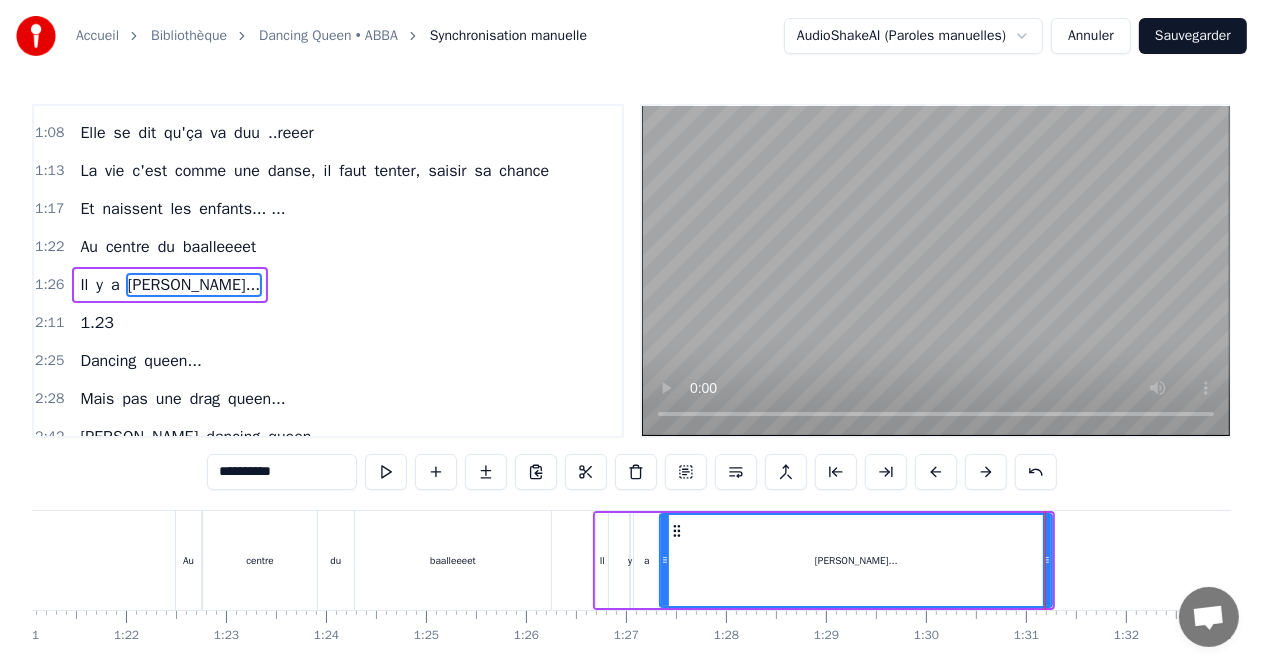 scroll, scrollTop: 0, scrollLeft: 8093, axis: horizontal 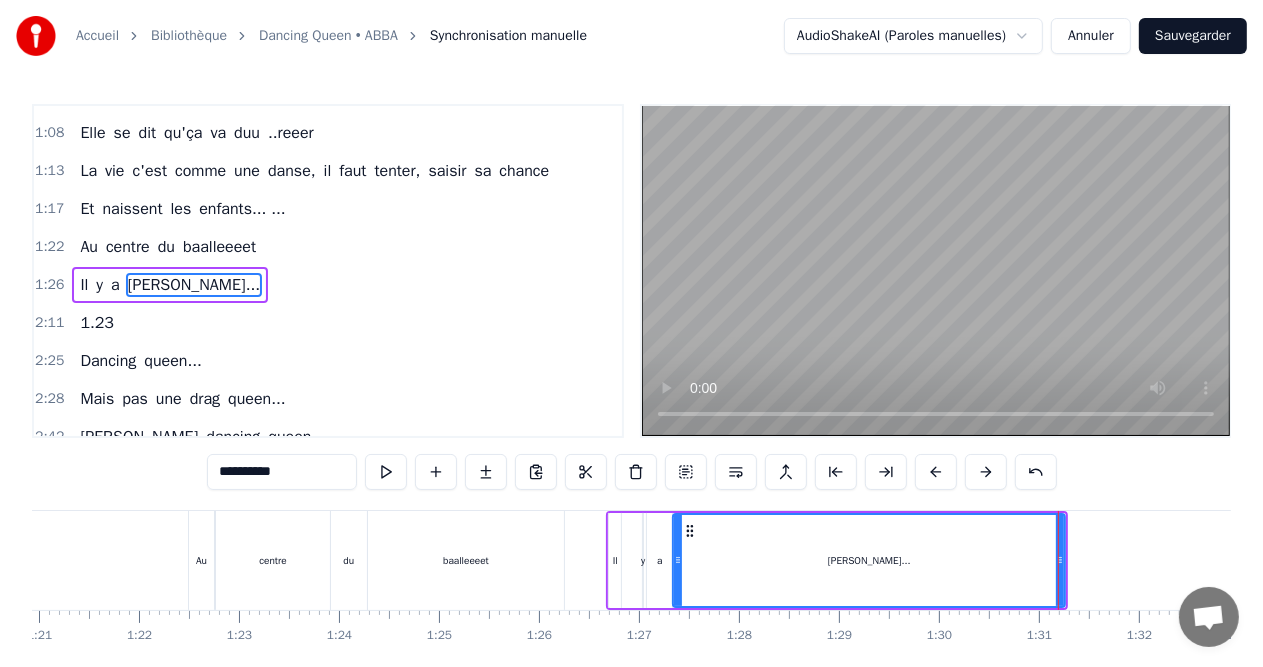 click on "a" at bounding box center [659, 560] 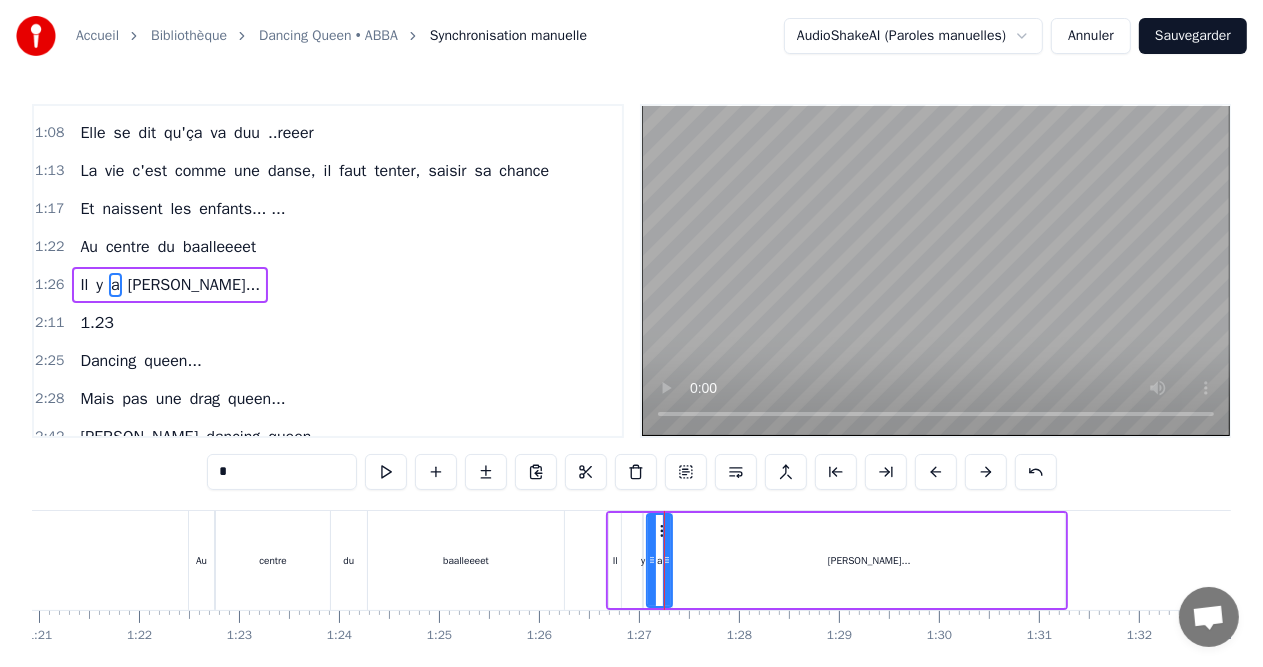 click on "[PERSON_NAME]..." at bounding box center (869, 560) 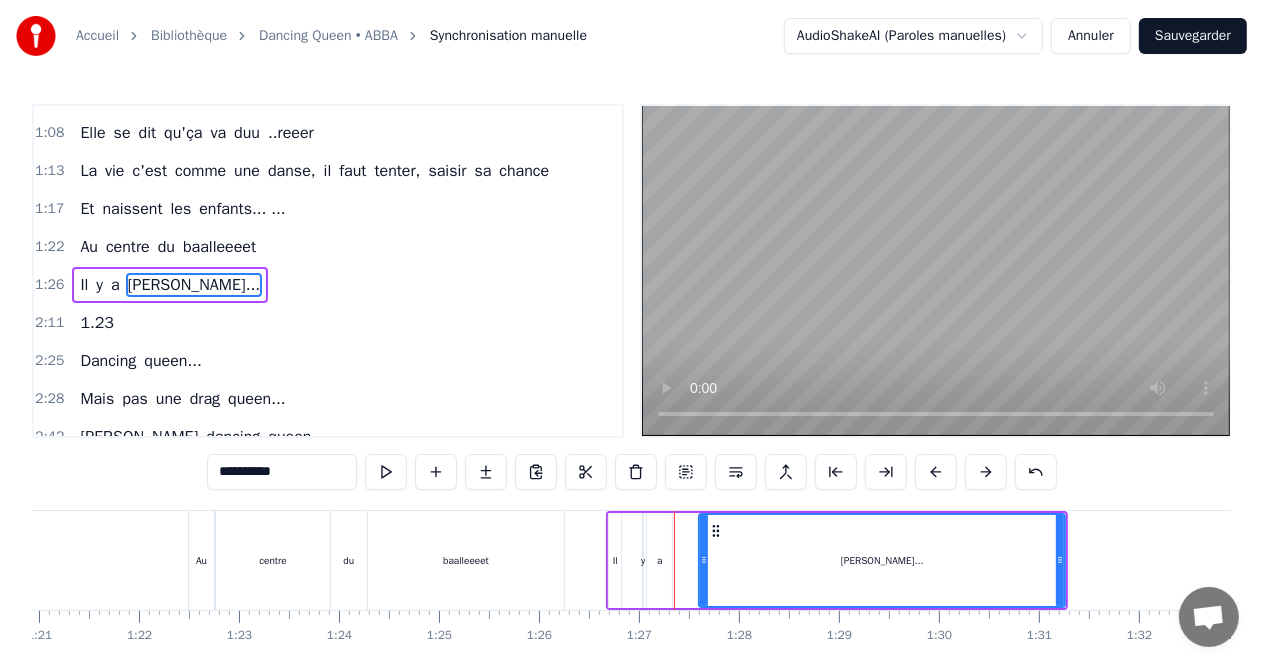 drag, startPoint x: 678, startPoint y: 563, endPoint x: 705, endPoint y: 563, distance: 27 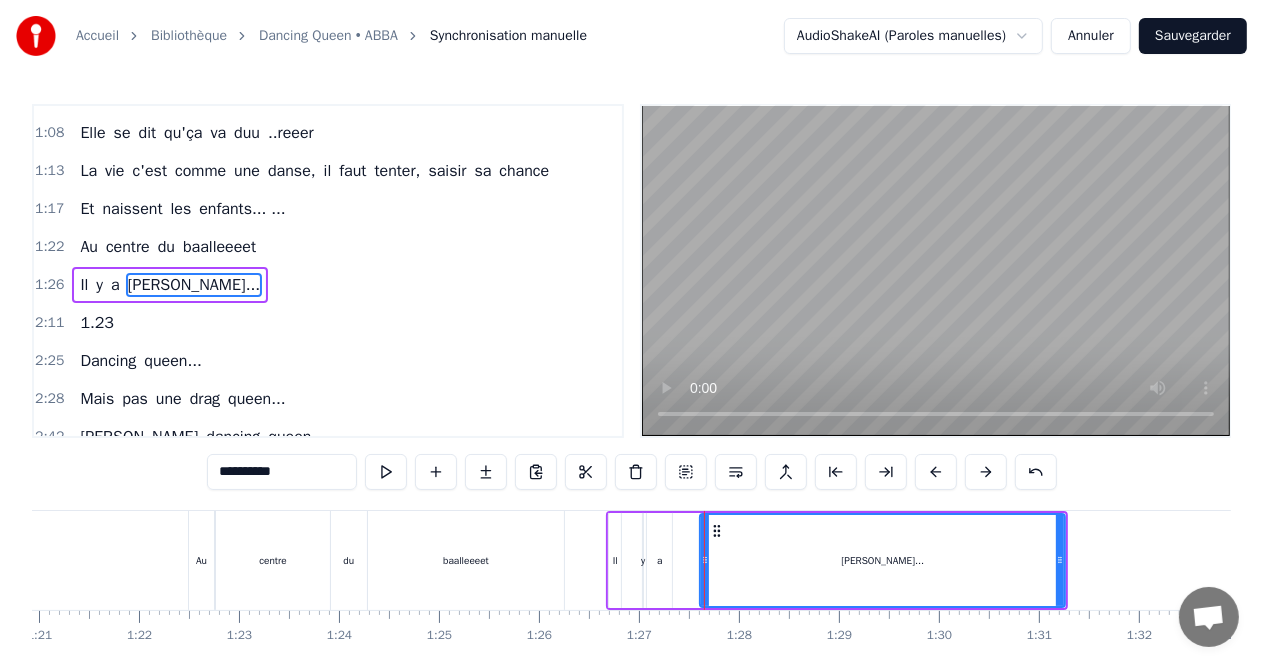 click on "a" at bounding box center [659, 560] 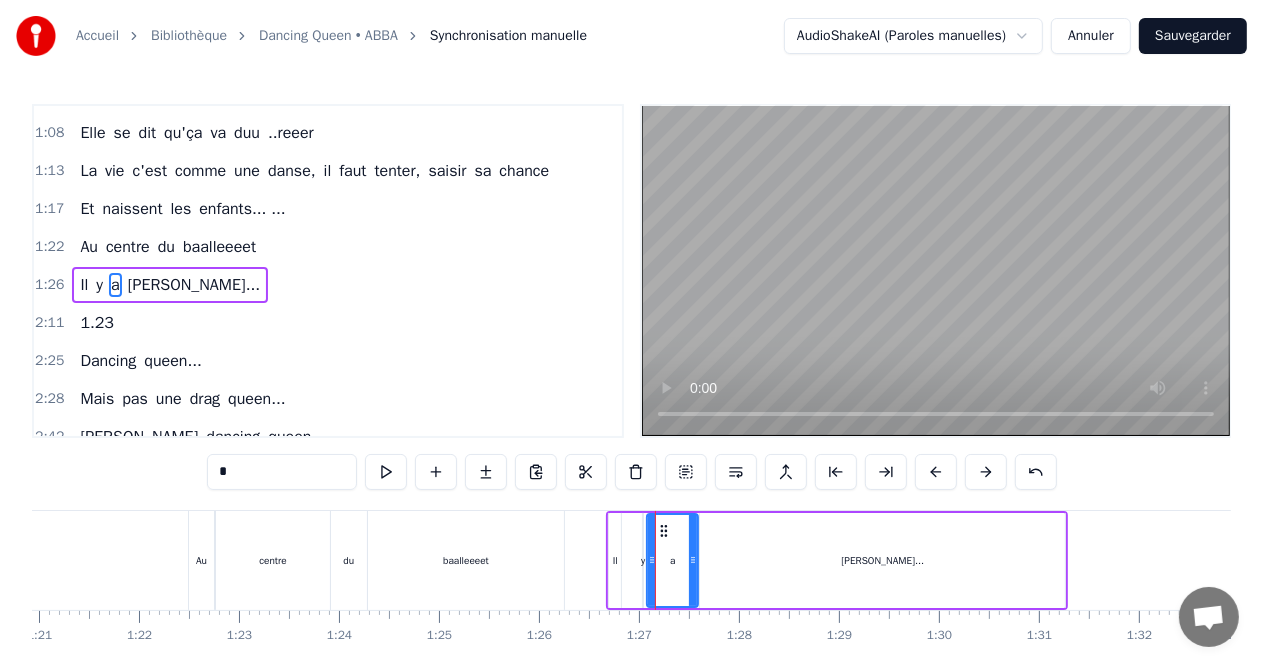 drag, startPoint x: 670, startPoint y: 560, endPoint x: 696, endPoint y: 560, distance: 26 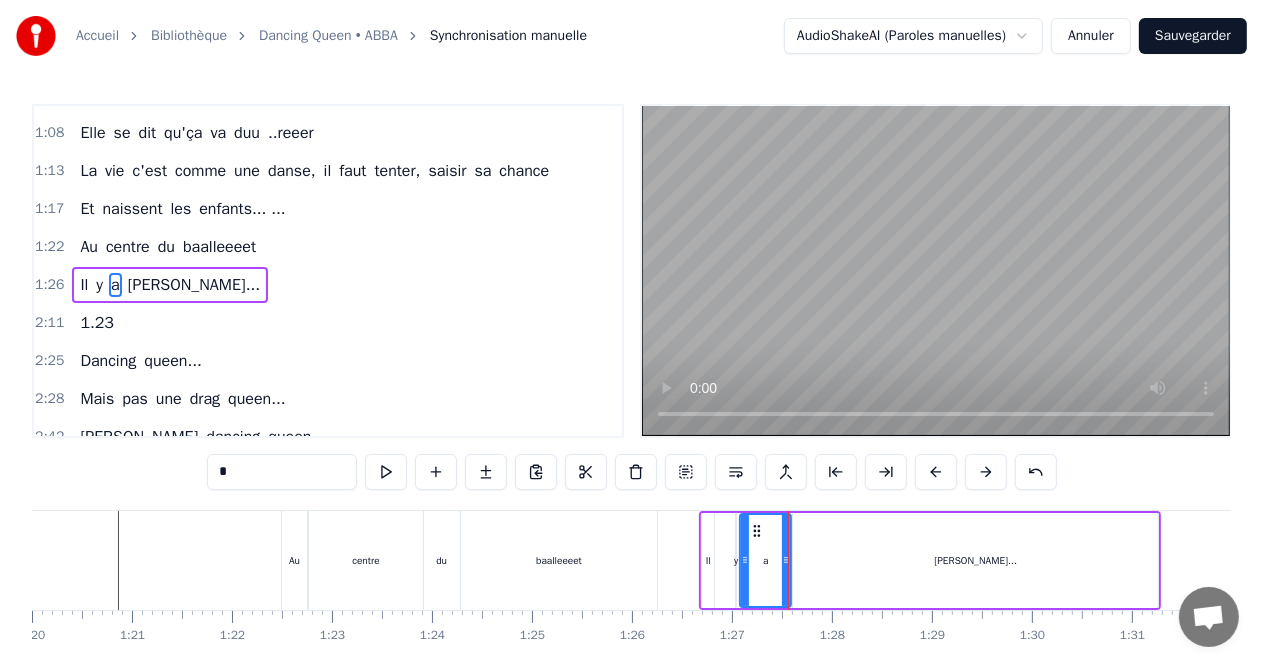 scroll, scrollTop: 0, scrollLeft: 7947, axis: horizontal 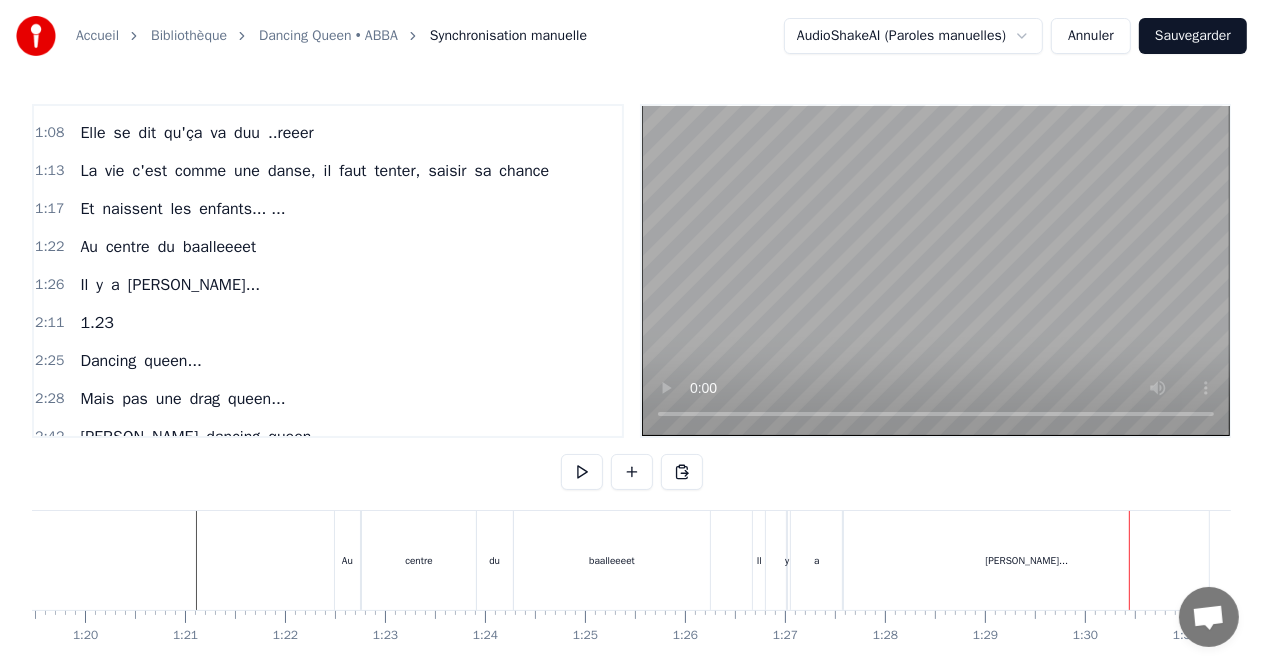 click on "[PERSON_NAME]..." at bounding box center [1026, 560] 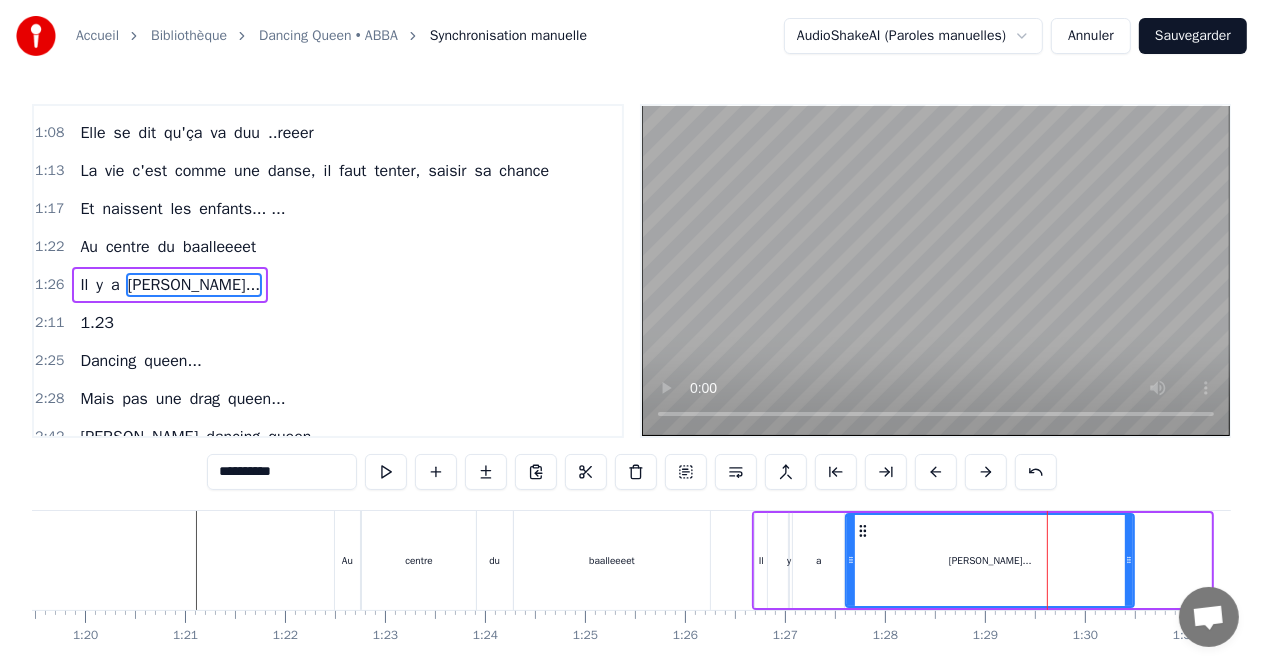 drag, startPoint x: 1204, startPoint y: 555, endPoint x: 1127, endPoint y: 555, distance: 77 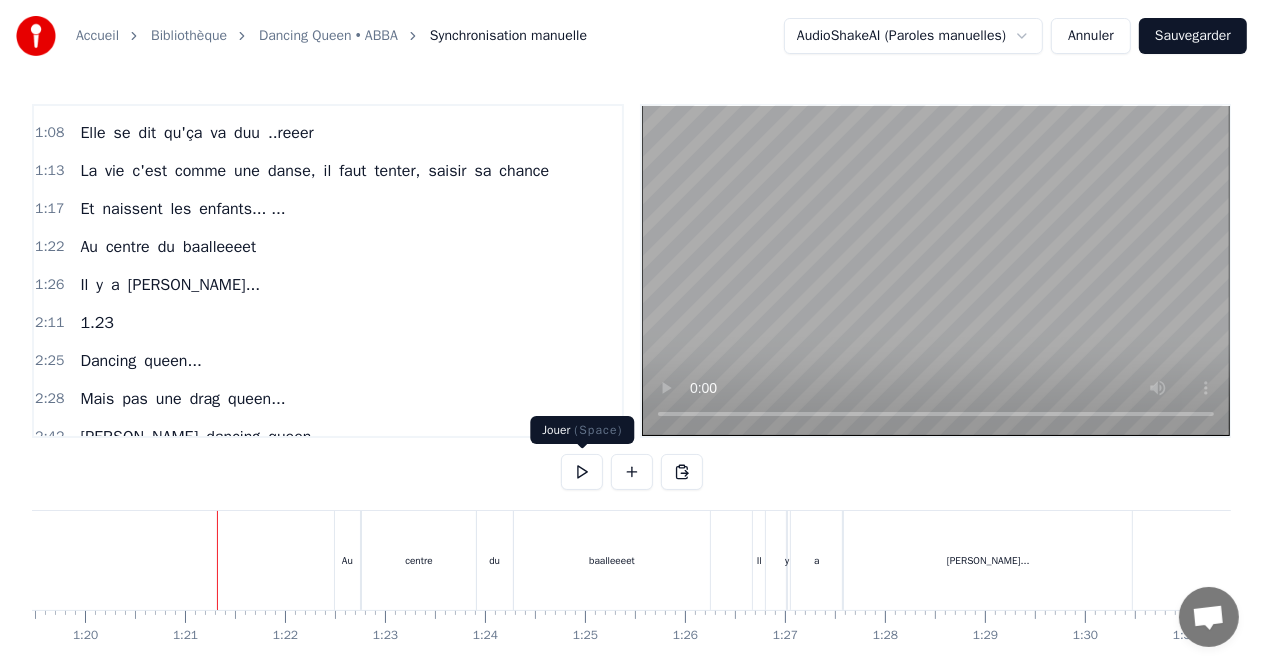 click at bounding box center (582, 472) 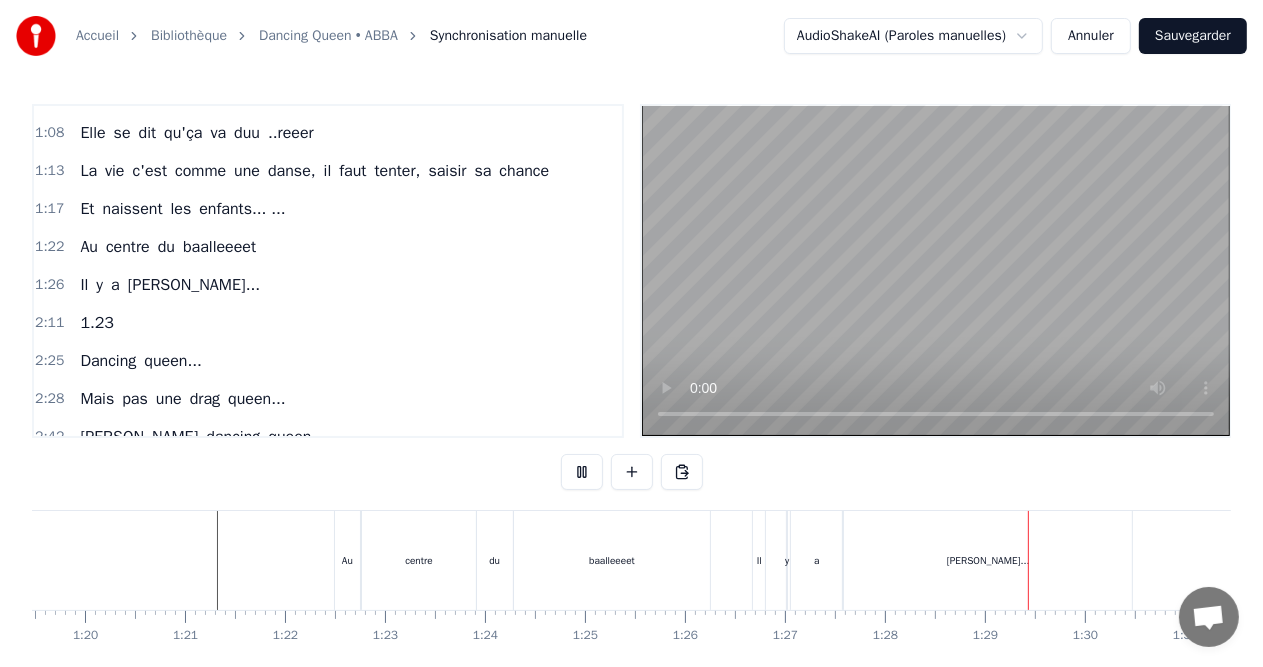 click at bounding box center (582, 472) 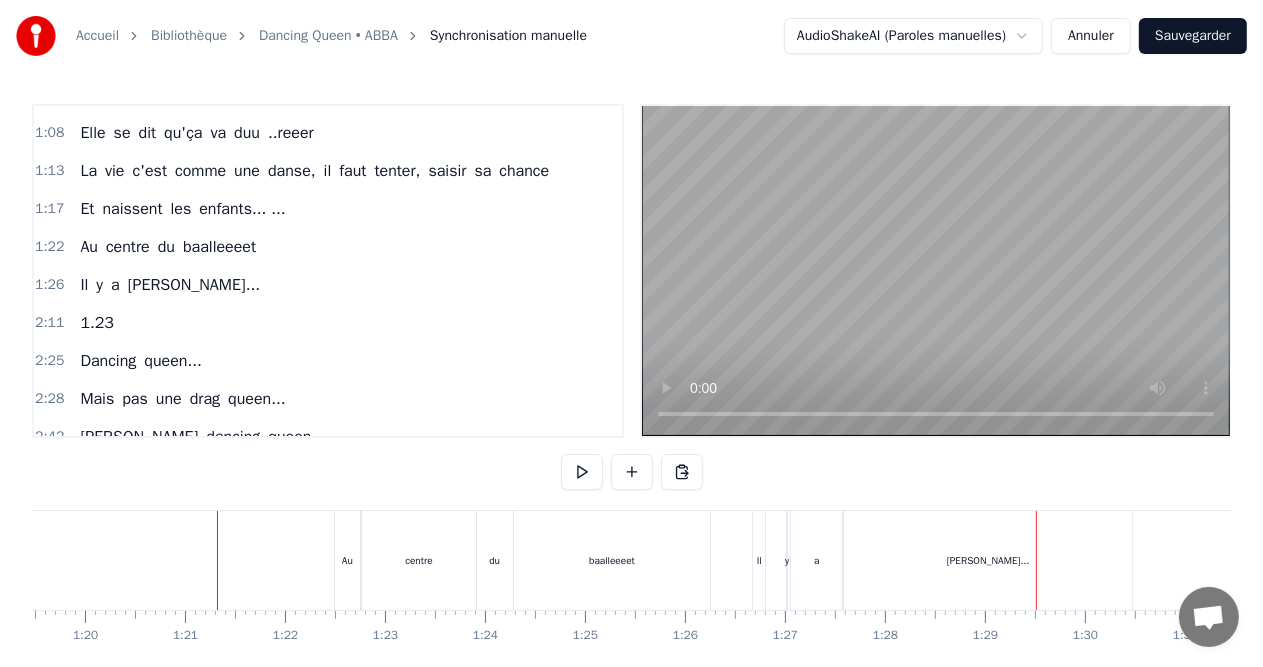 click on "[PERSON_NAME]..." at bounding box center (988, 560) 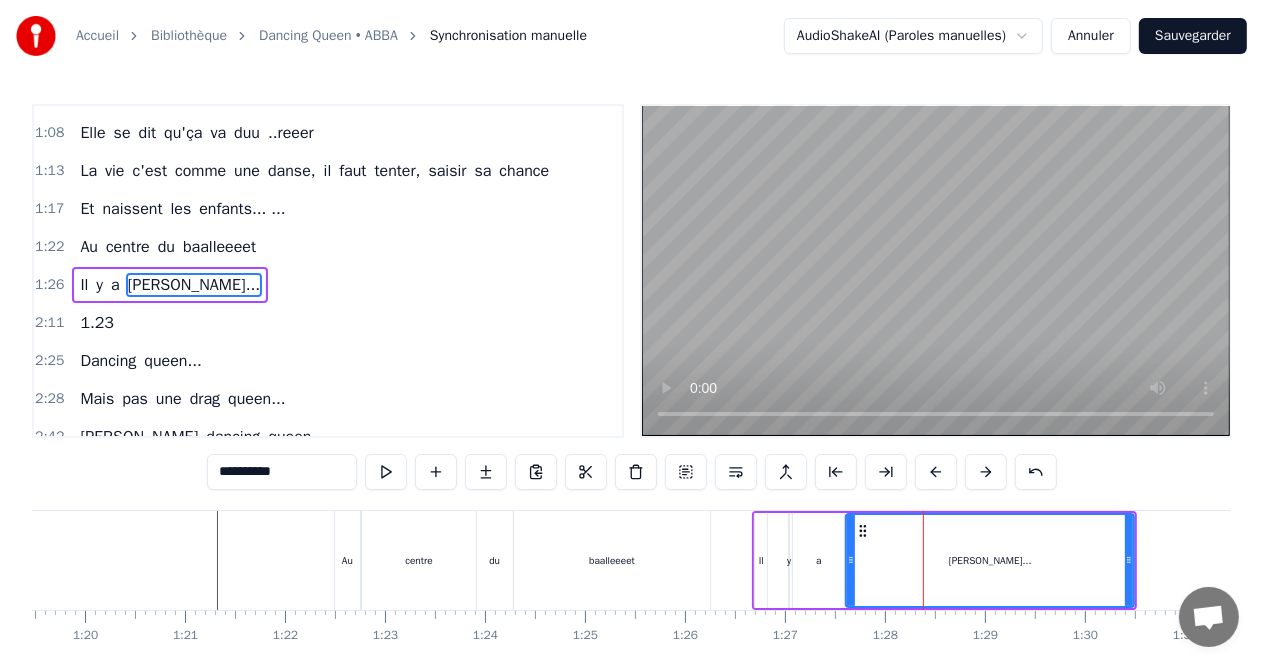 click on "a" at bounding box center (818, 560) 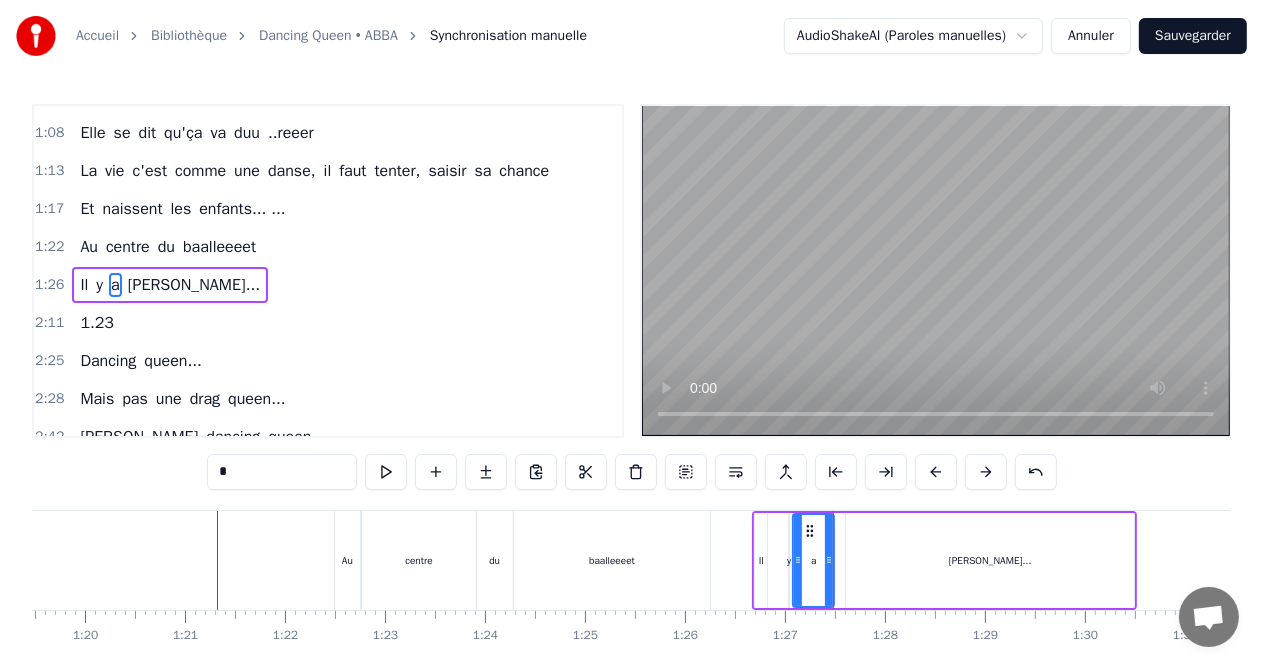 click 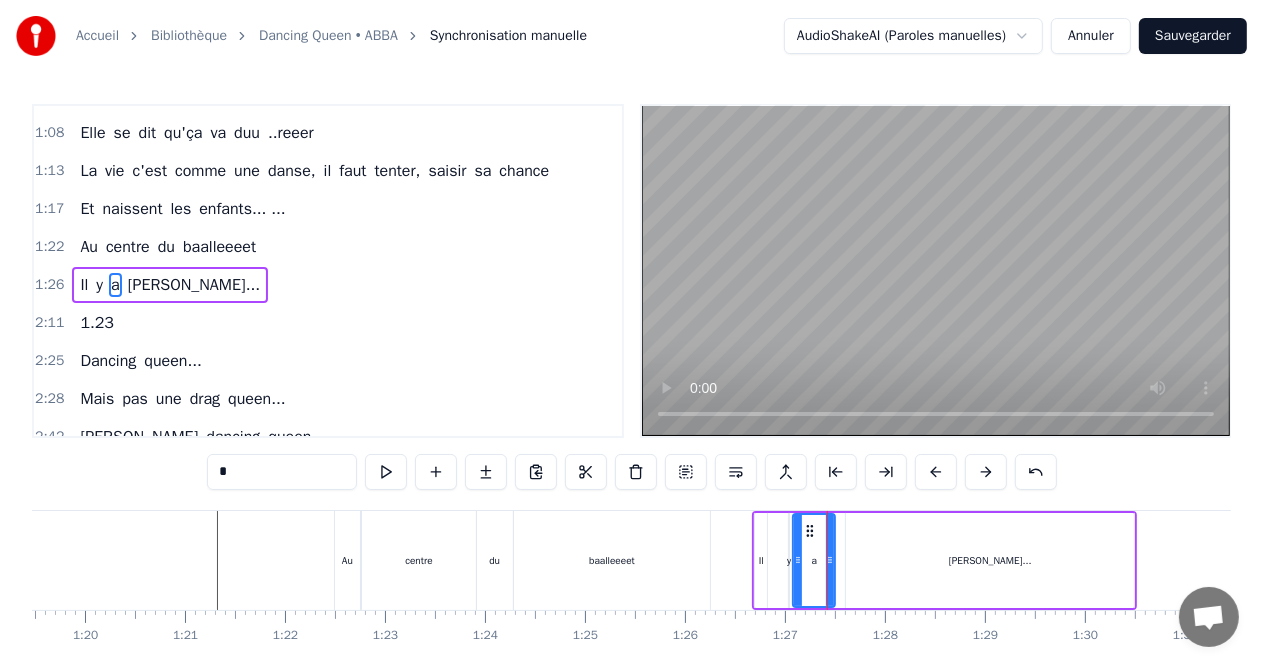 click on "[PERSON_NAME]..." at bounding box center (990, 560) 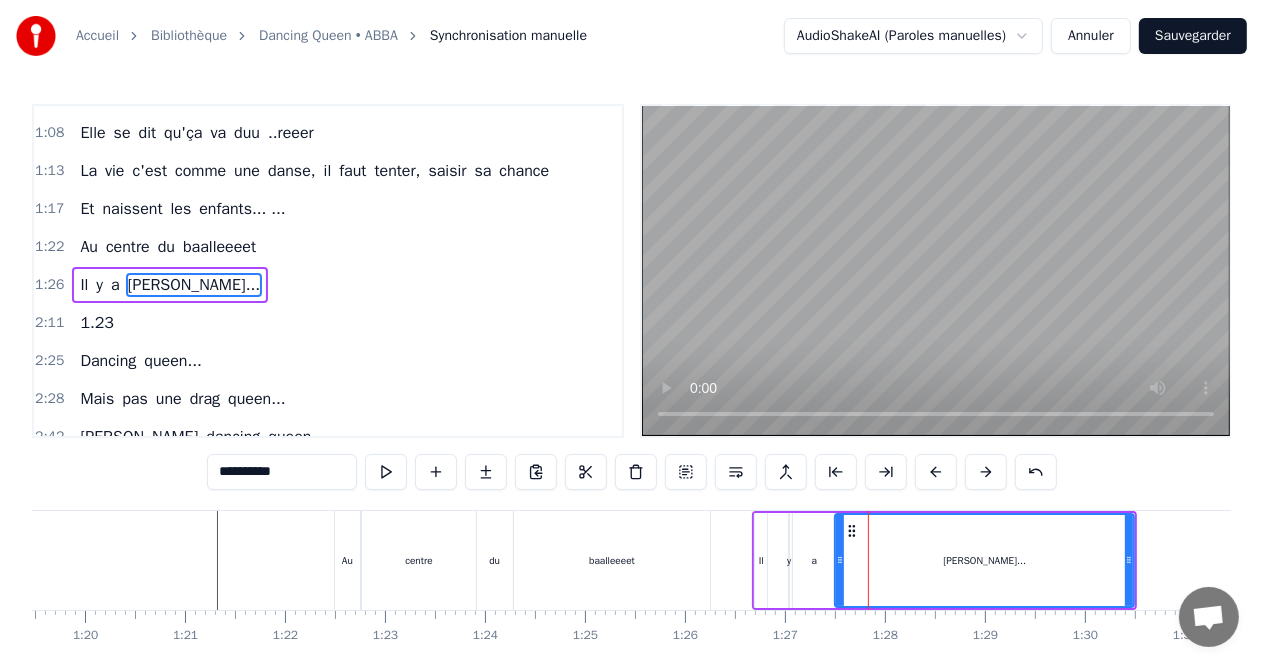 drag, startPoint x: 847, startPoint y: 555, endPoint x: 836, endPoint y: 556, distance: 11.045361 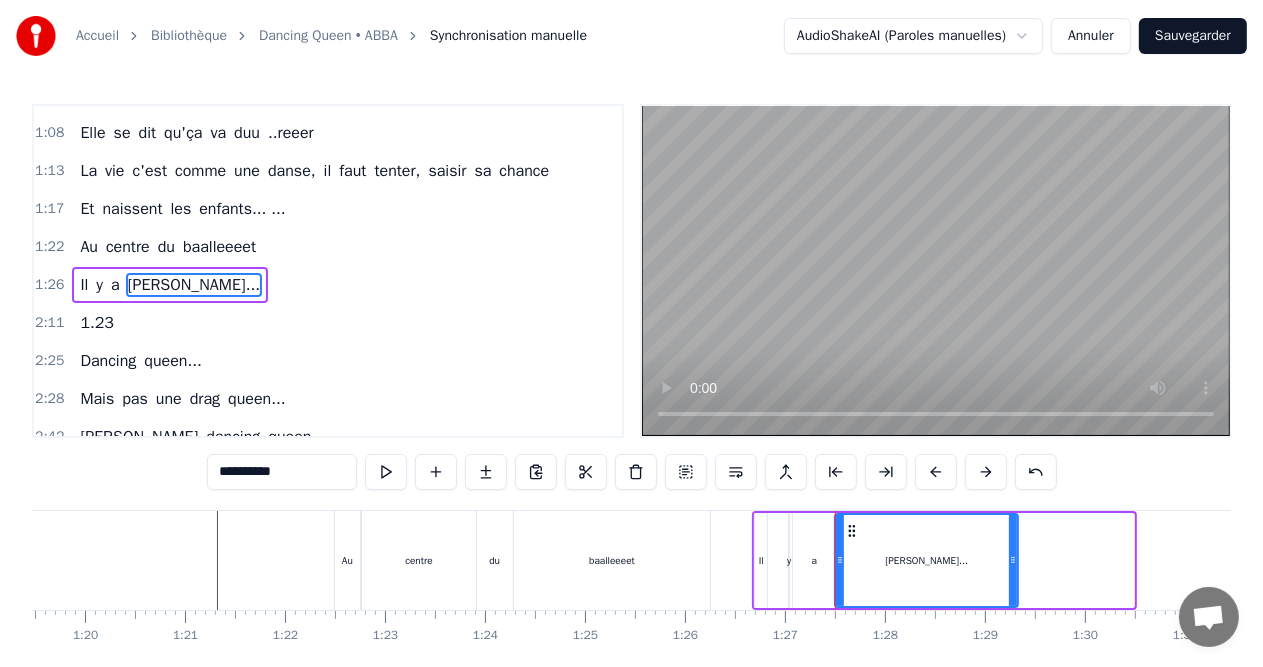 drag, startPoint x: 1128, startPoint y: 557, endPoint x: 1012, endPoint y: 559, distance: 116.01724 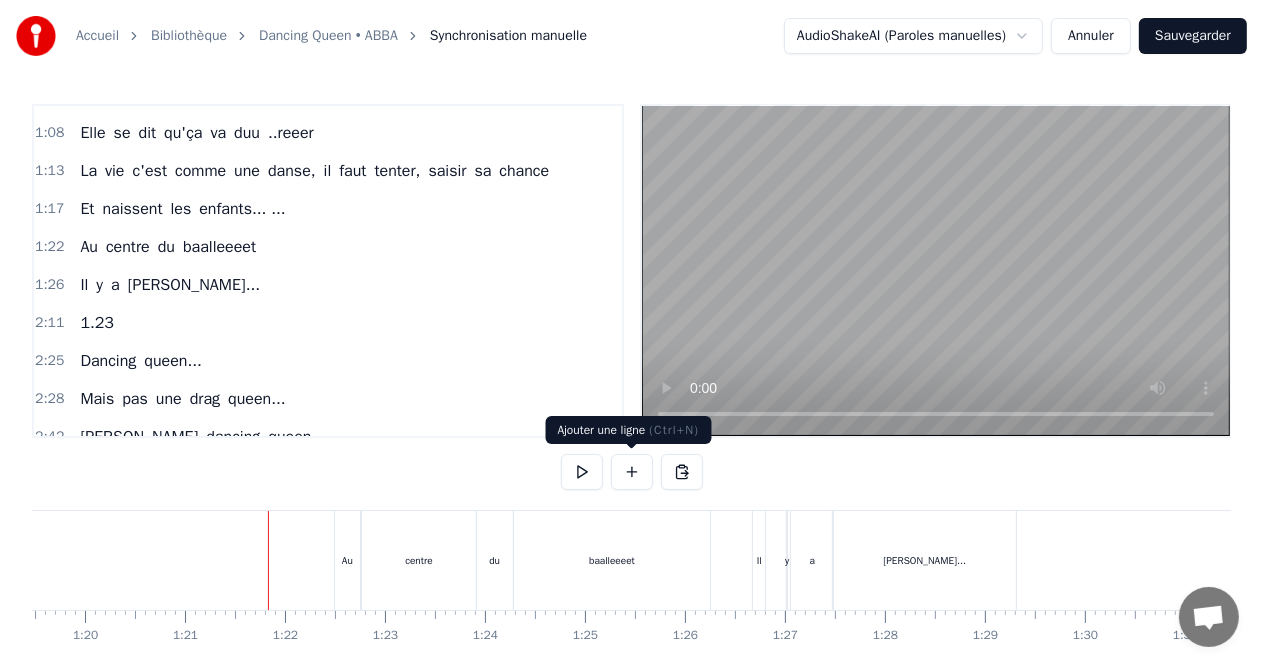 click at bounding box center [582, 472] 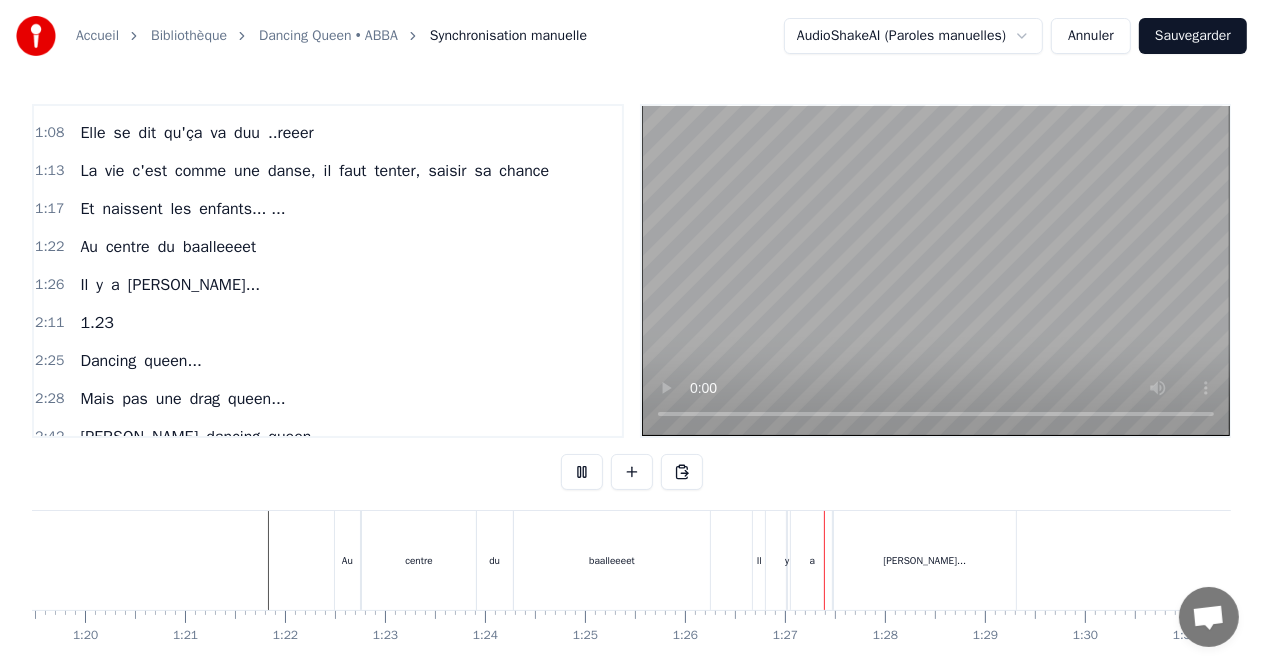 click at bounding box center (582, 472) 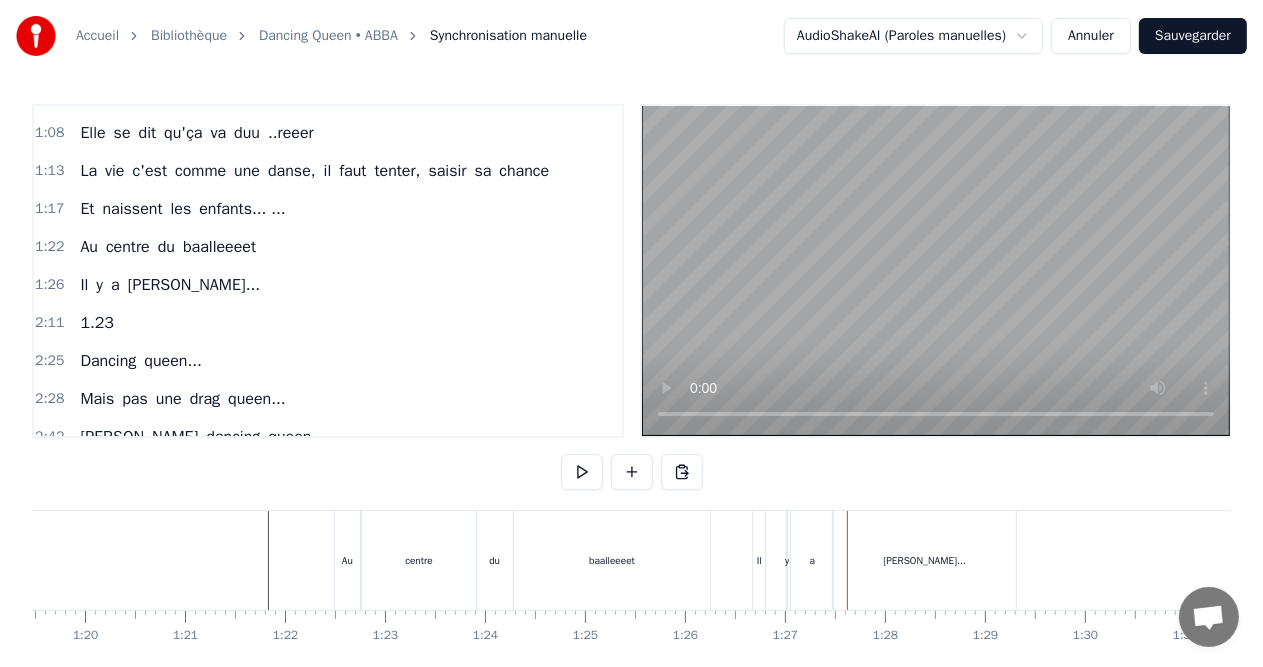click on "Il" at bounding box center (759, 560) 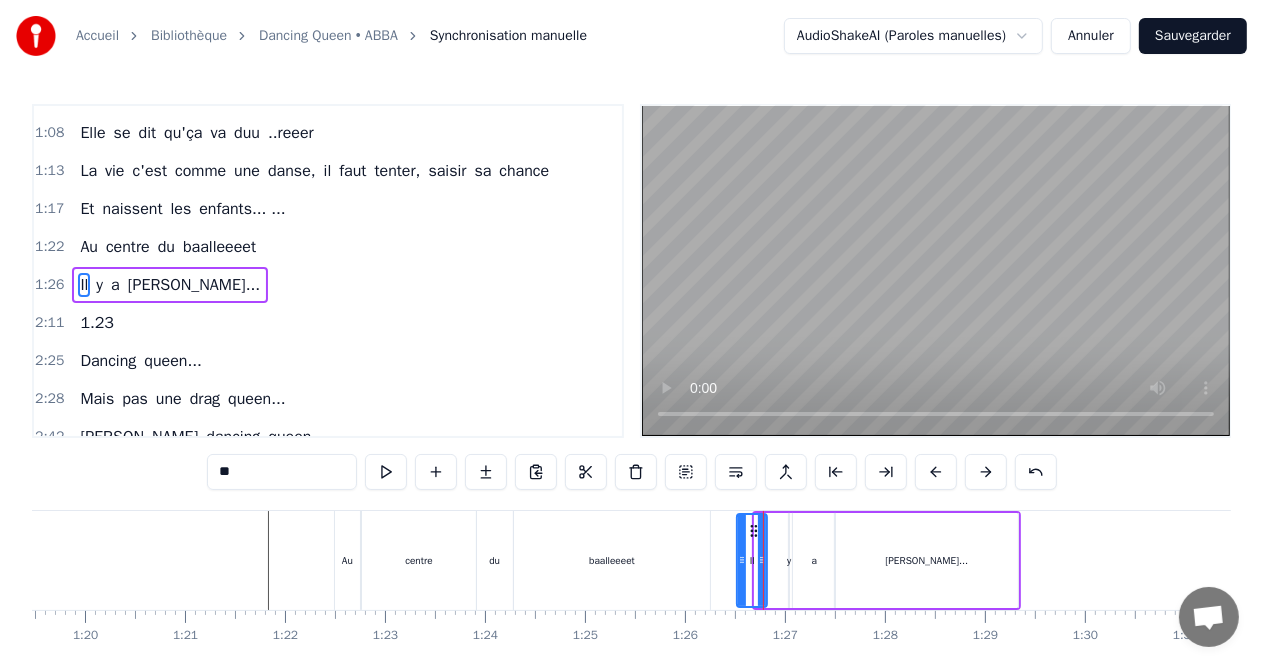 drag, startPoint x: 756, startPoint y: 560, endPoint x: 736, endPoint y: 562, distance: 20.09975 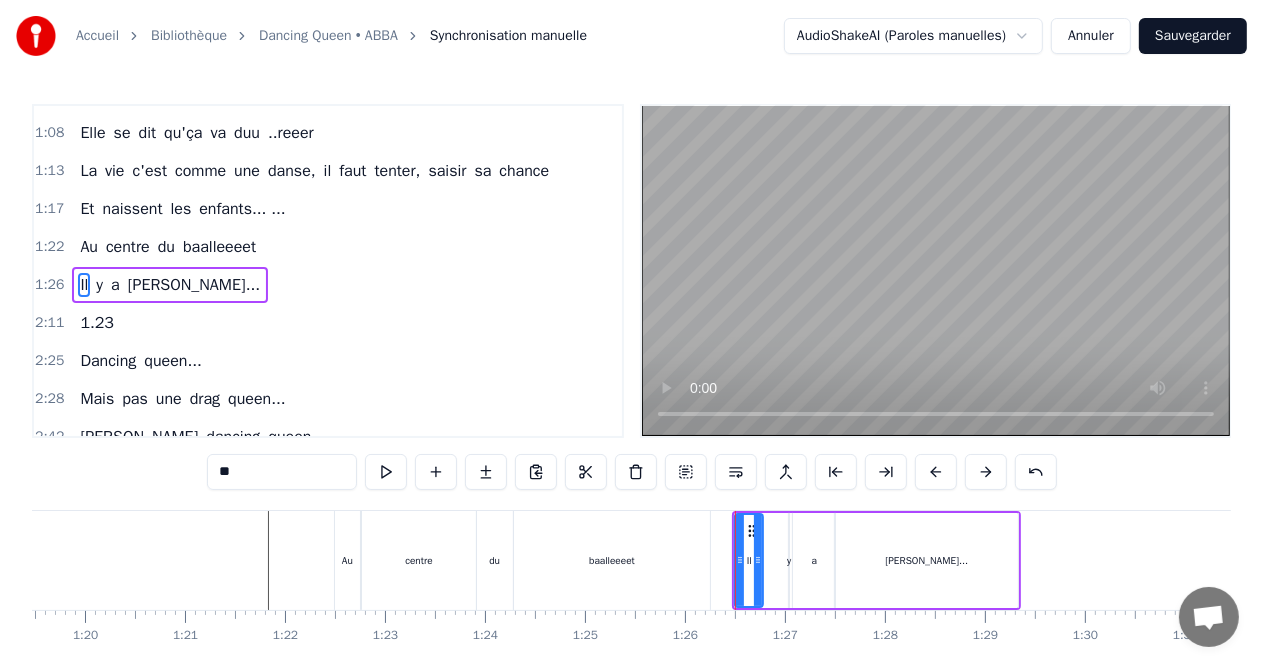 click 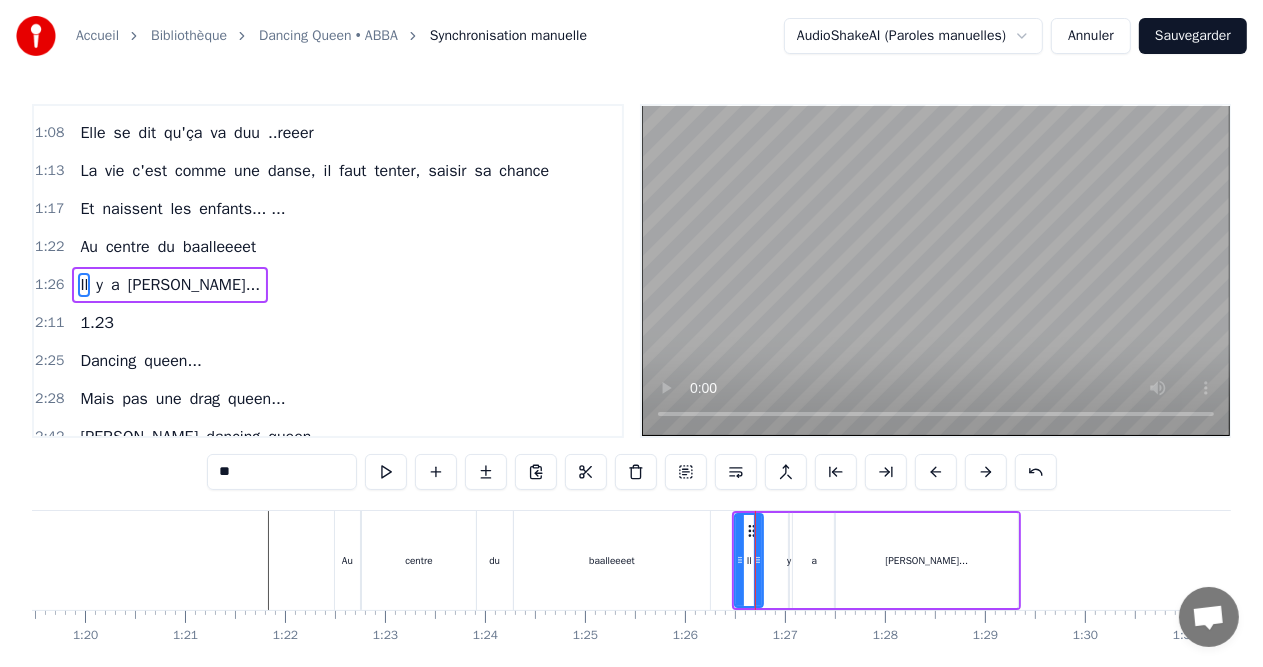 click on "y" at bounding box center [789, 560] 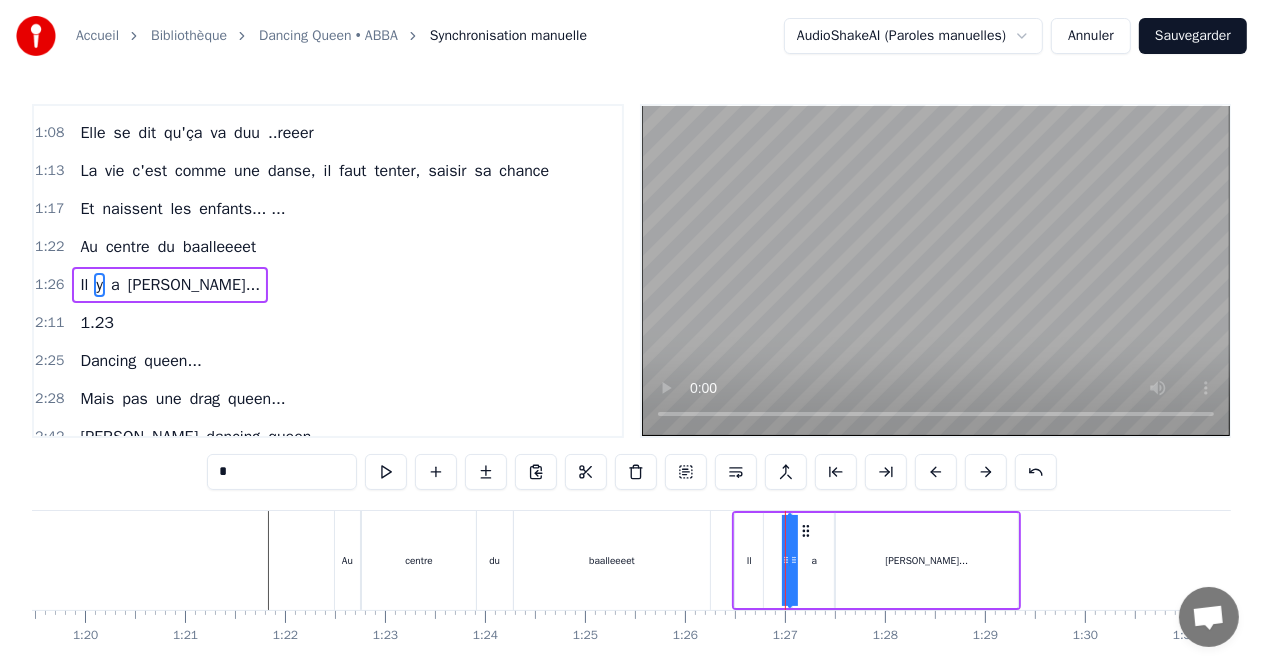 click on "Il y a [PERSON_NAME]..." at bounding box center [876, 560] 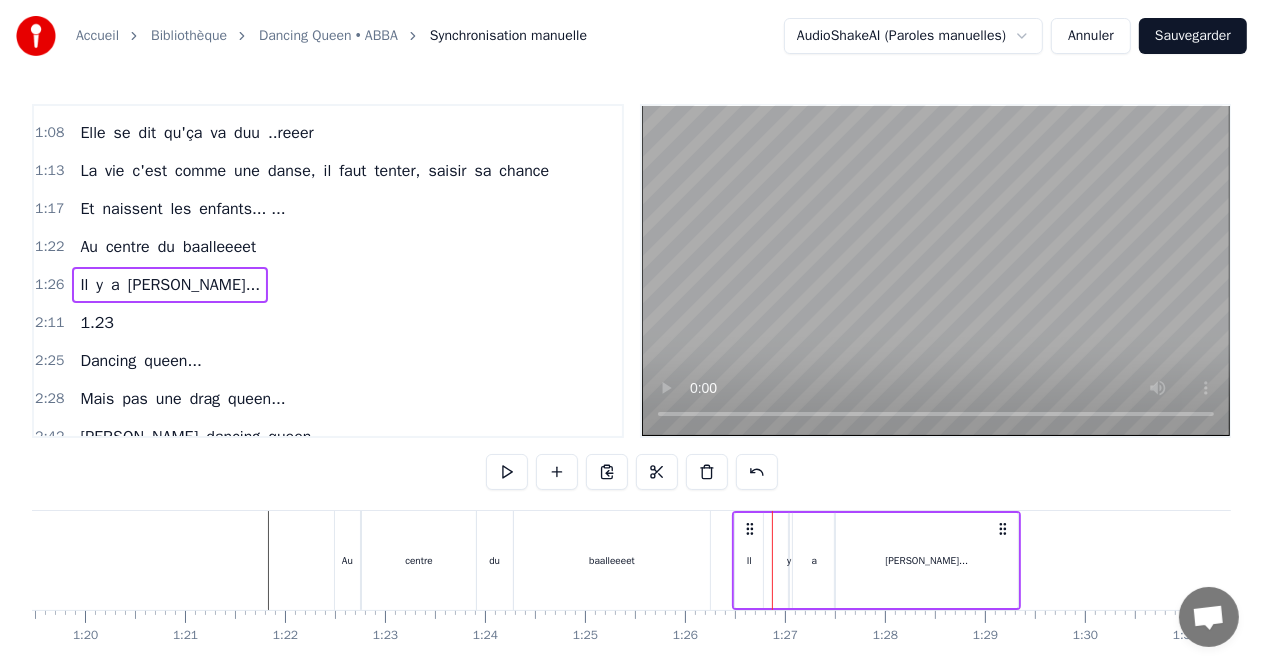 click on "Il y a [PERSON_NAME]..." at bounding box center [876, 560] 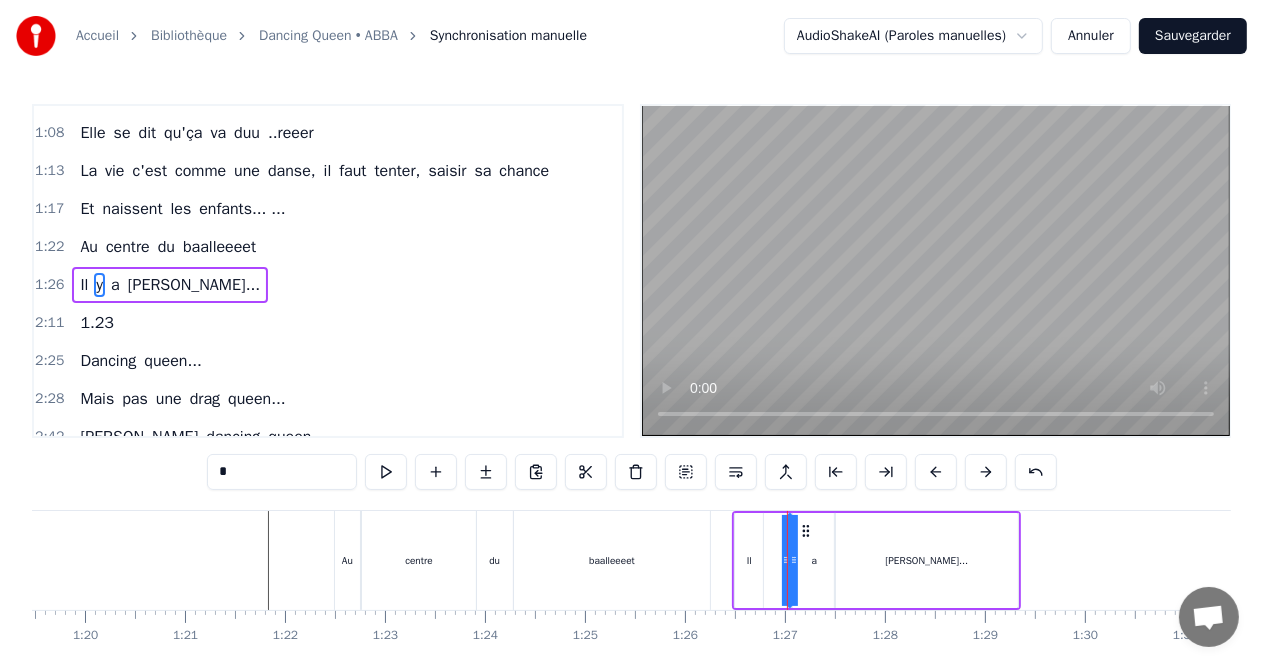 drag, startPoint x: 785, startPoint y: 561, endPoint x: 772, endPoint y: 561, distance: 13 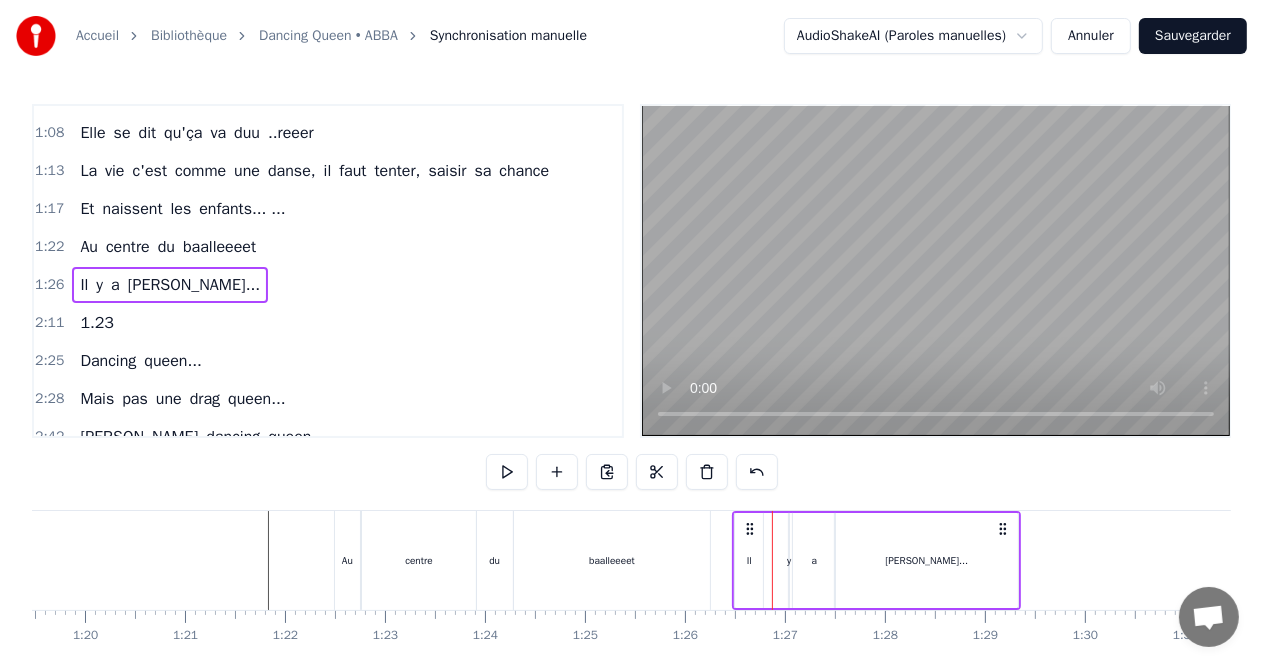 click on "a" at bounding box center [814, 560] 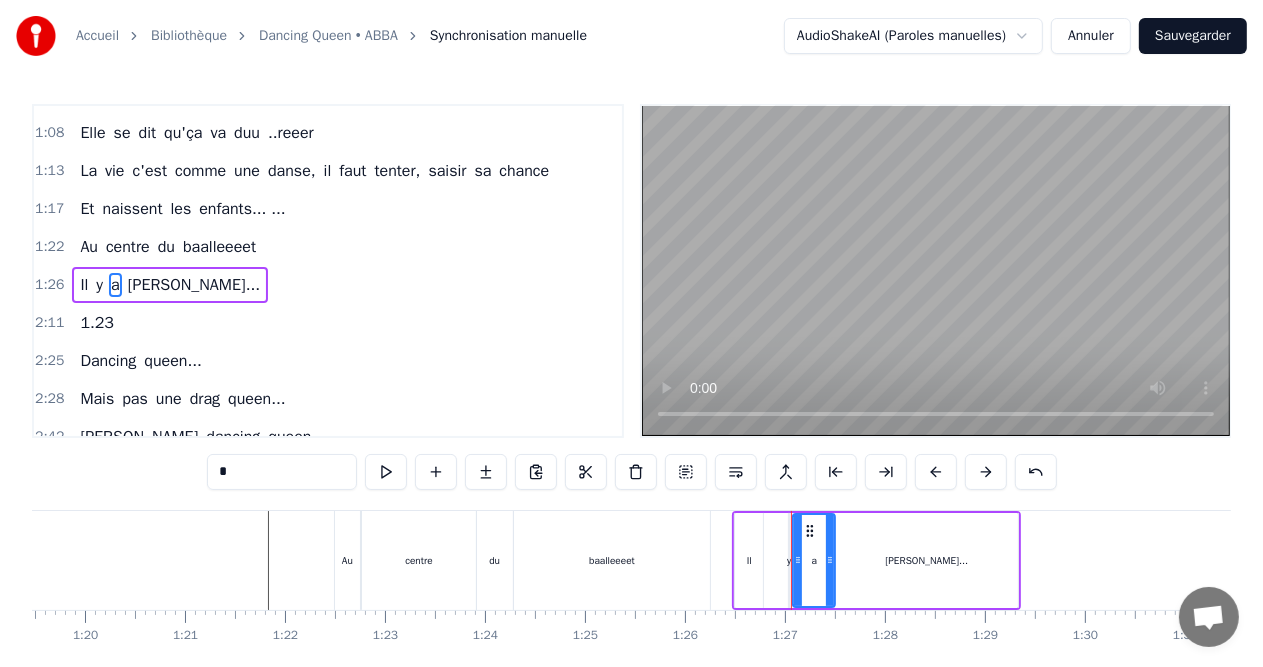 click on "y" at bounding box center (789, 560) 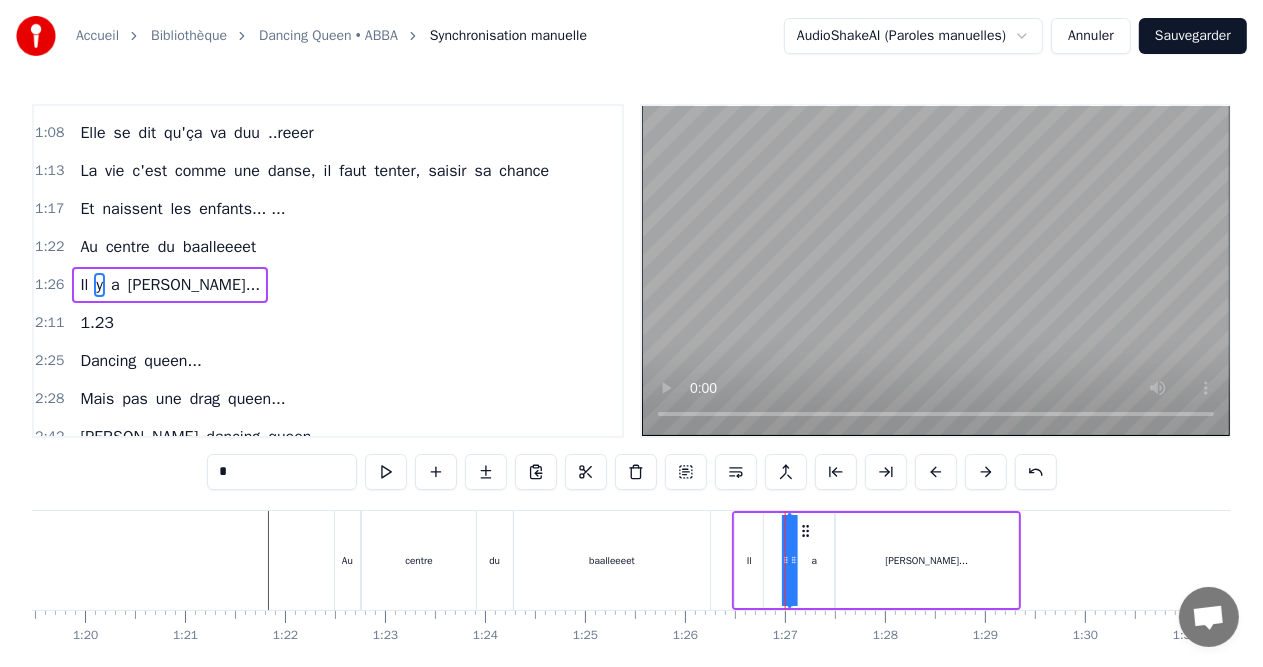 click 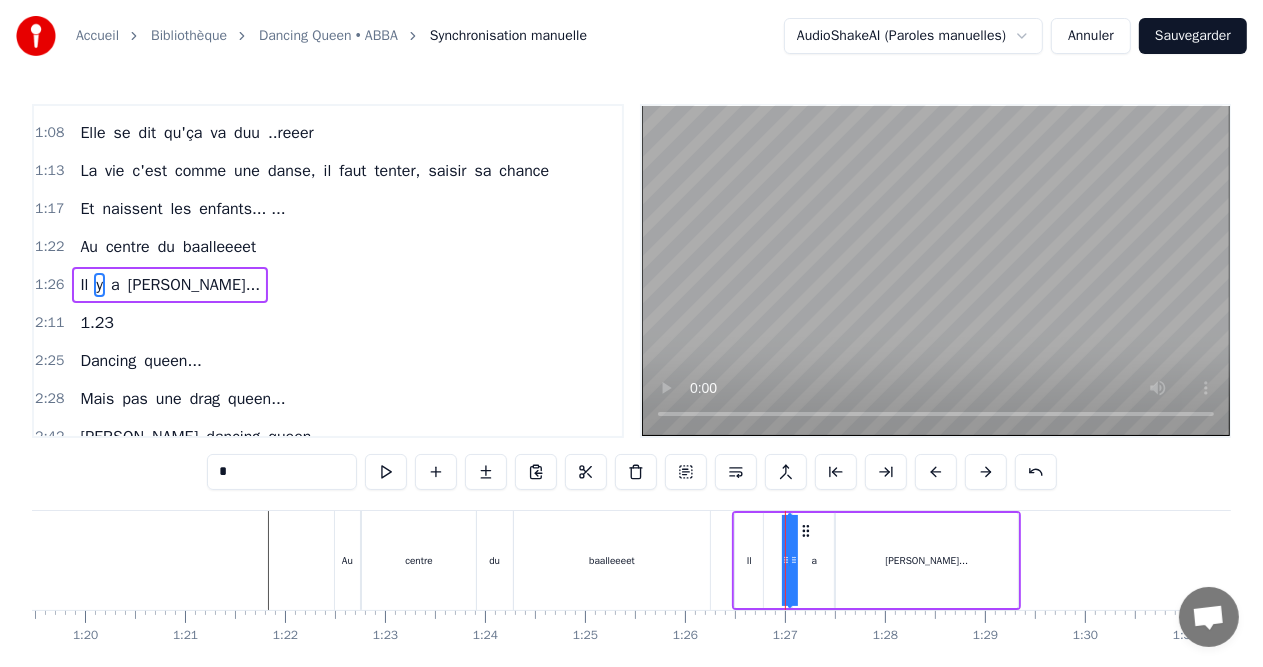 drag, startPoint x: 792, startPoint y: 553, endPoint x: 804, endPoint y: 554, distance: 12.0415945 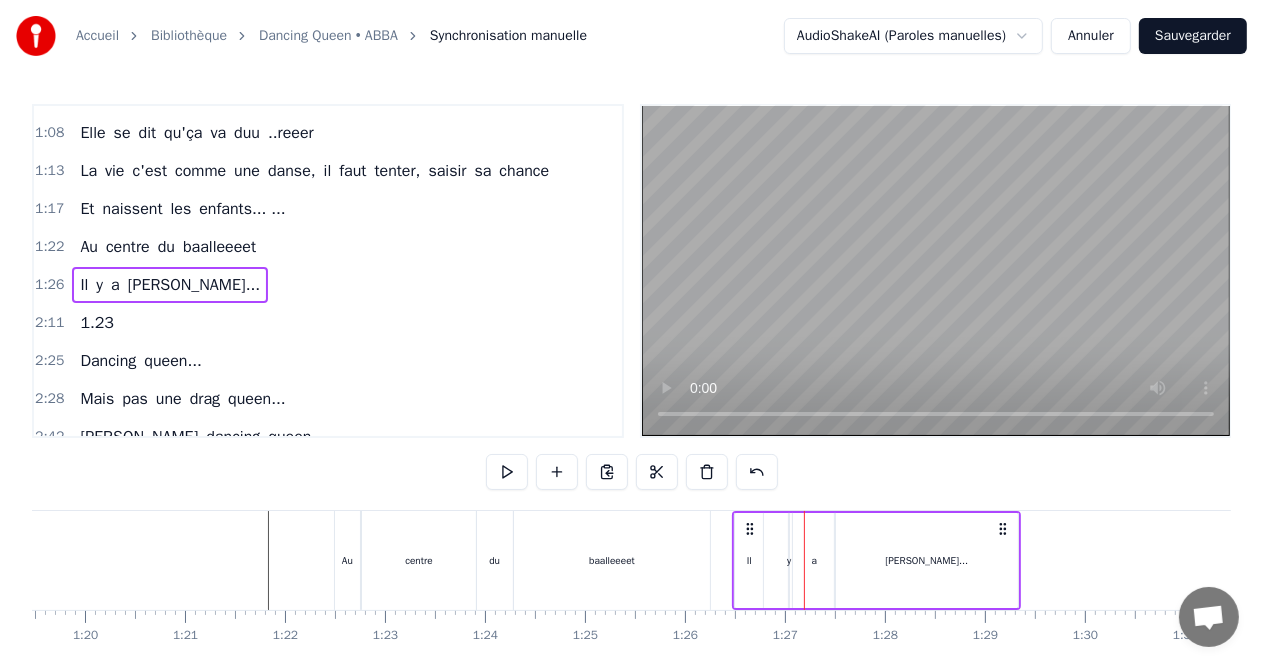 click on "Il y a [PERSON_NAME]..." at bounding box center (876, 560) 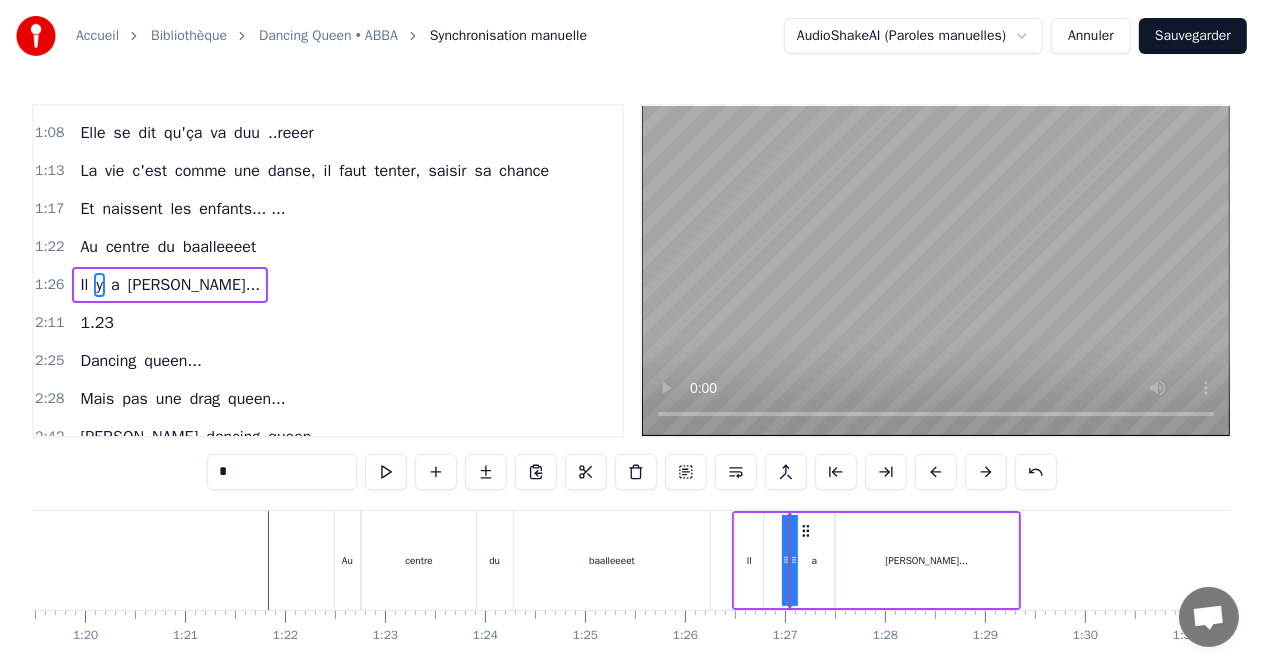 drag, startPoint x: 787, startPoint y: 560, endPoint x: 772, endPoint y: 560, distance: 15 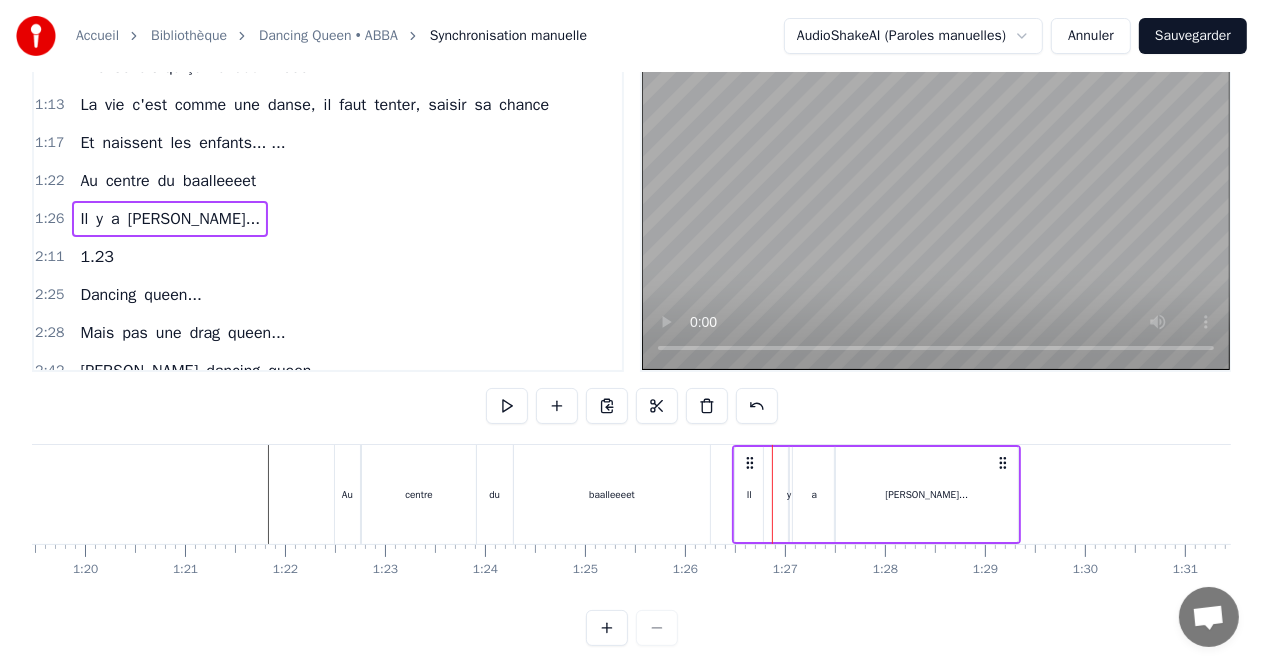 scroll, scrollTop: 93, scrollLeft: 0, axis: vertical 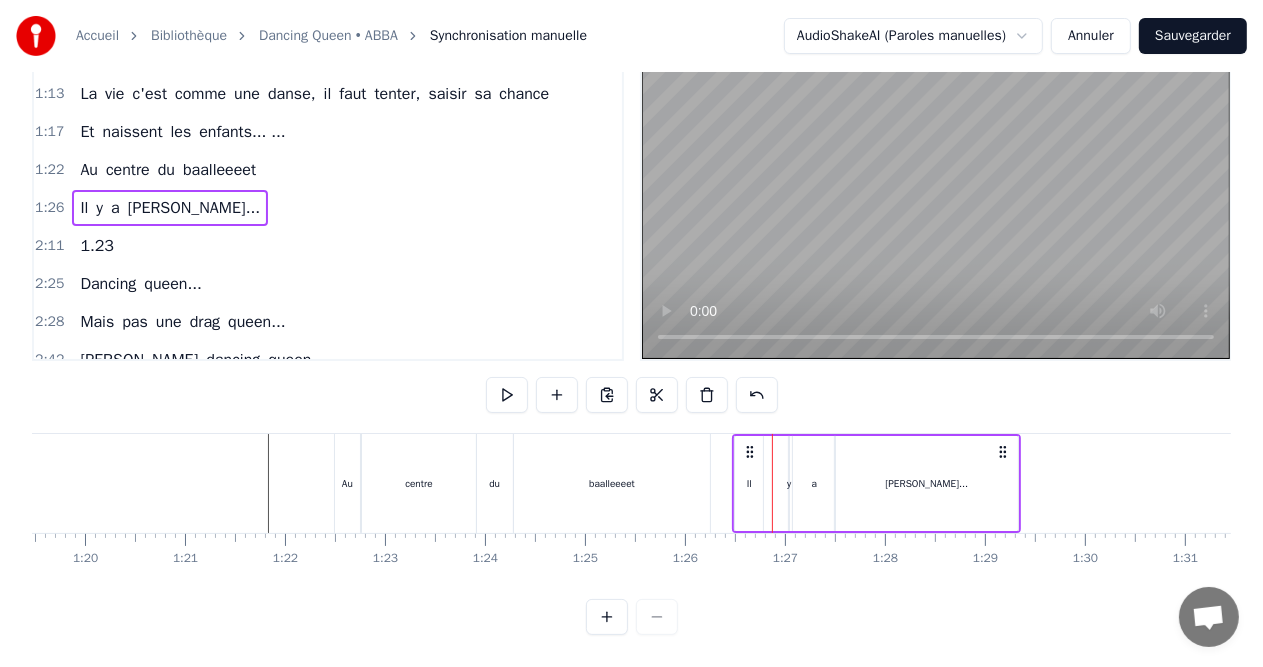 click at bounding box center [607, 617] 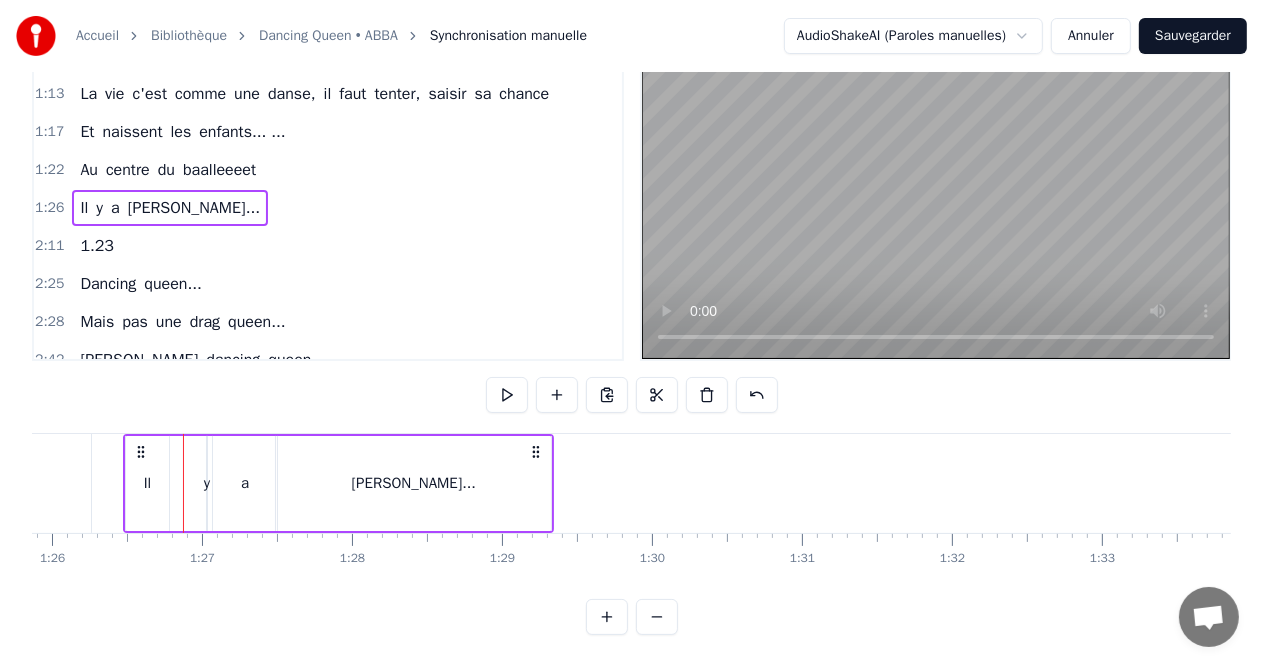 scroll, scrollTop: 0, scrollLeft: 12930, axis: horizontal 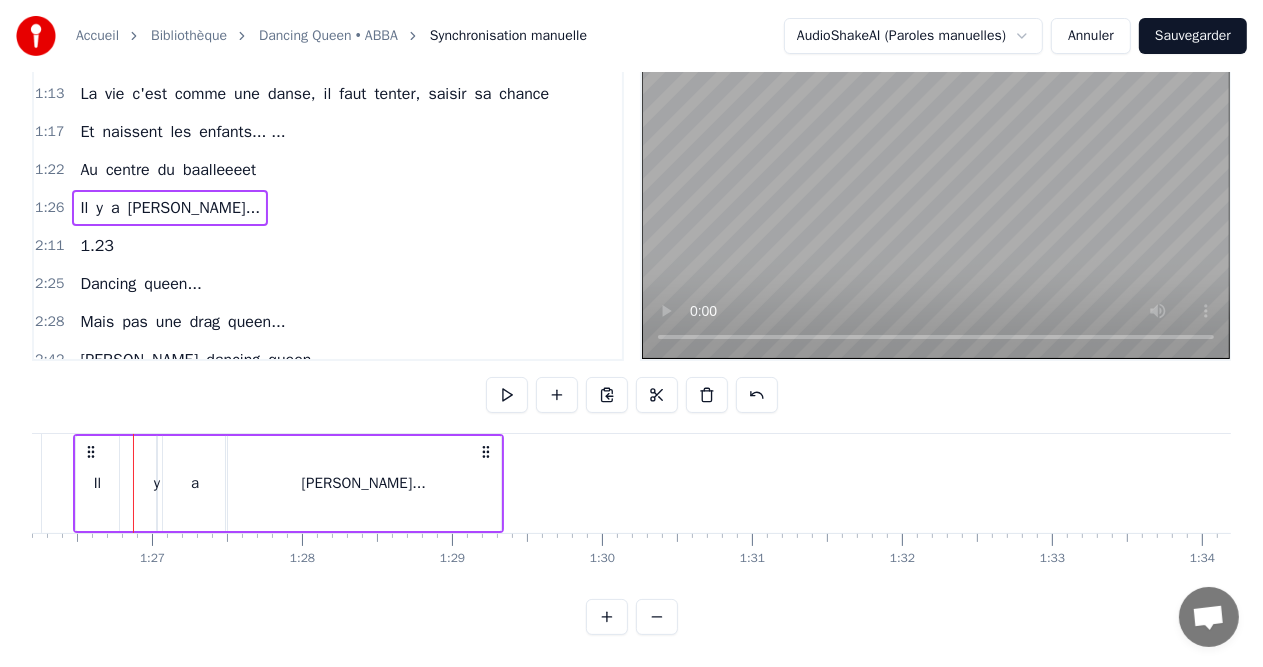 click on "y" at bounding box center [157, 483] 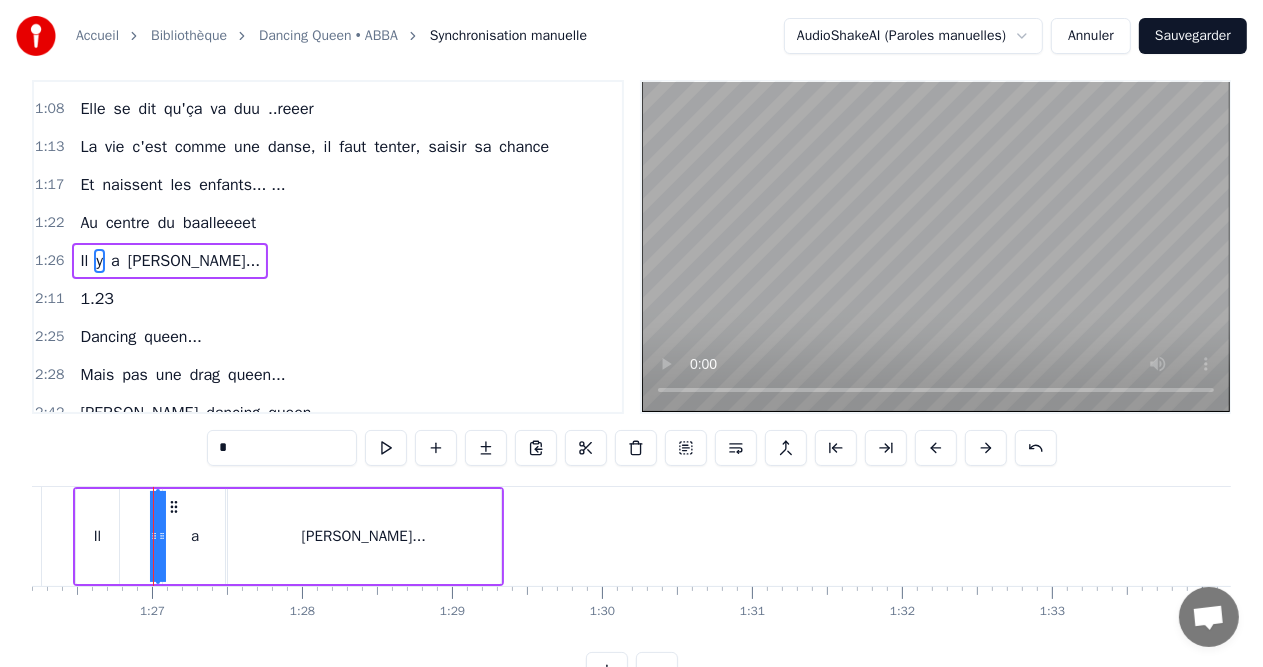 scroll, scrollTop: 0, scrollLeft: 0, axis: both 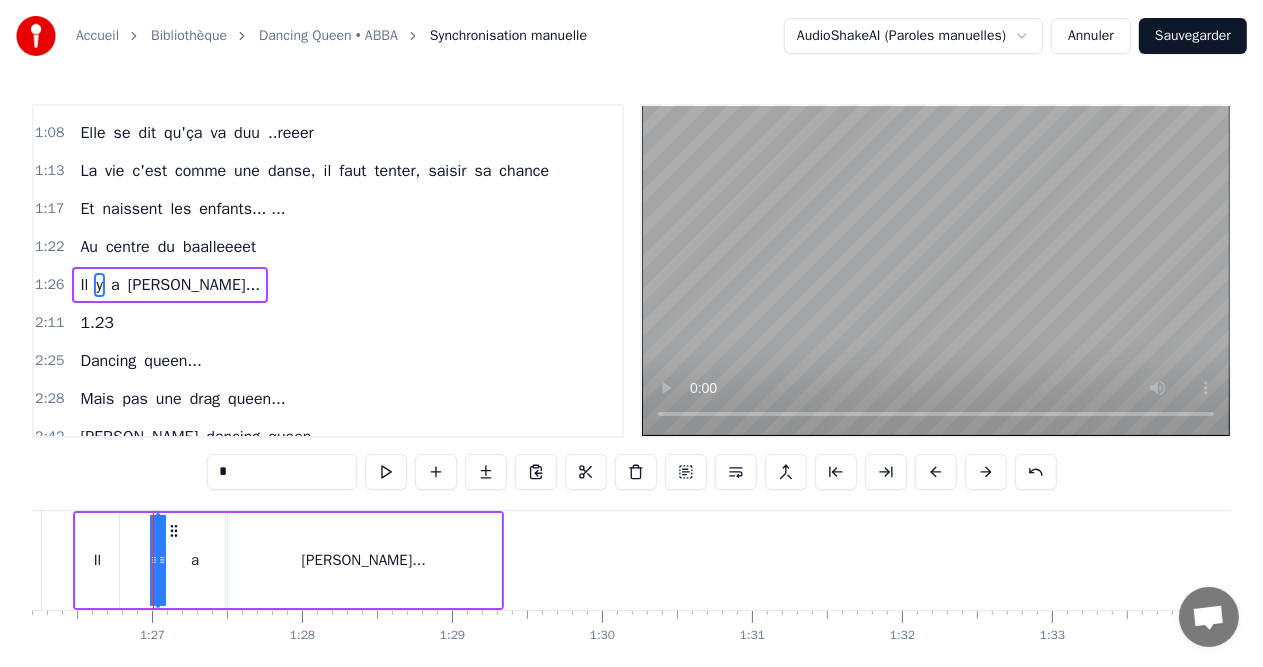 drag, startPoint x: 151, startPoint y: 547, endPoint x: 135, endPoint y: 548, distance: 16.03122 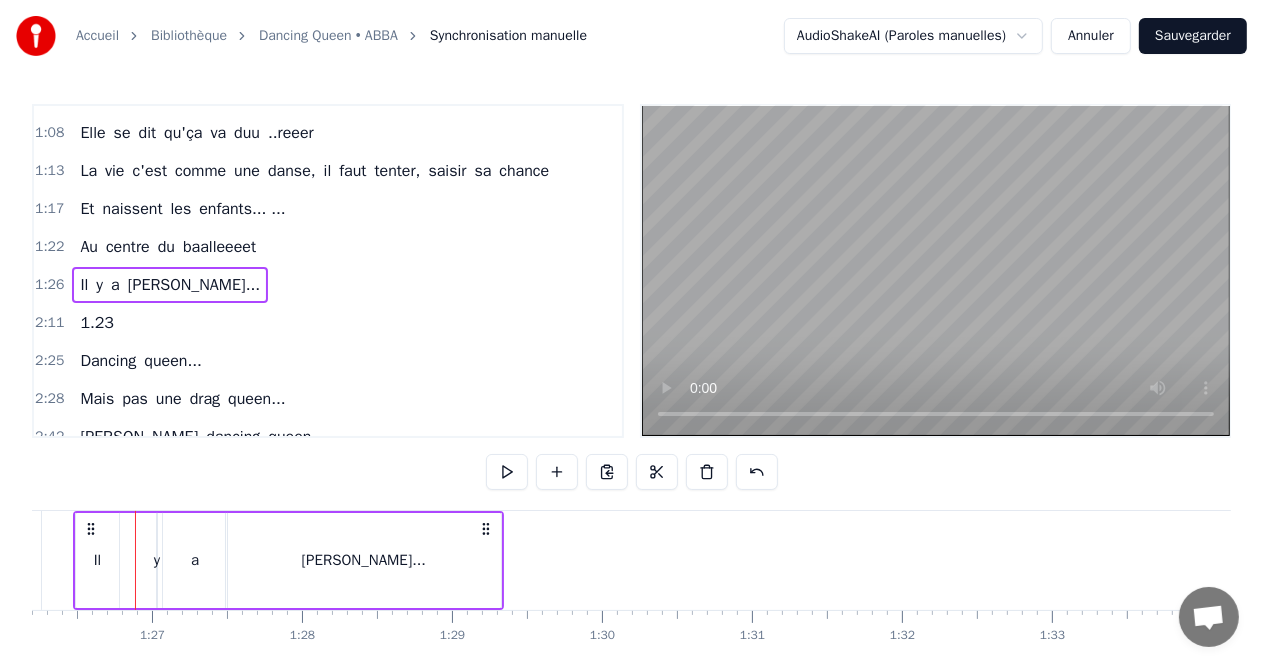 click on "Il" at bounding box center [98, 560] 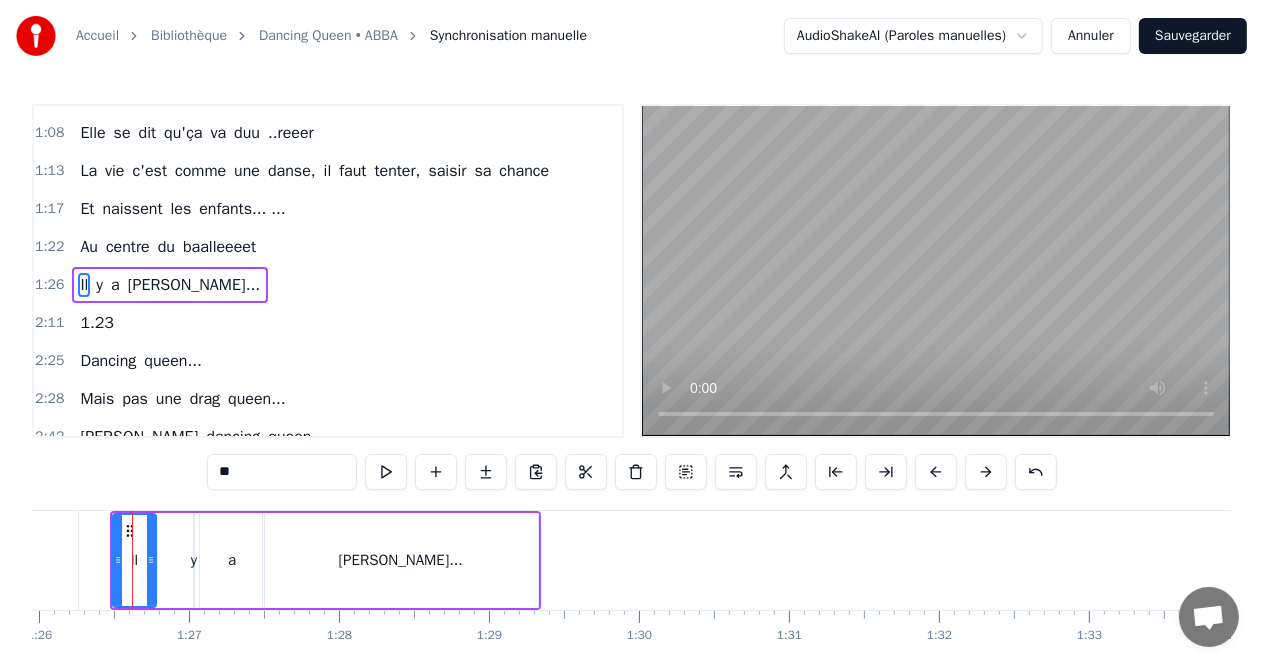 scroll, scrollTop: 0, scrollLeft: 12892, axis: horizontal 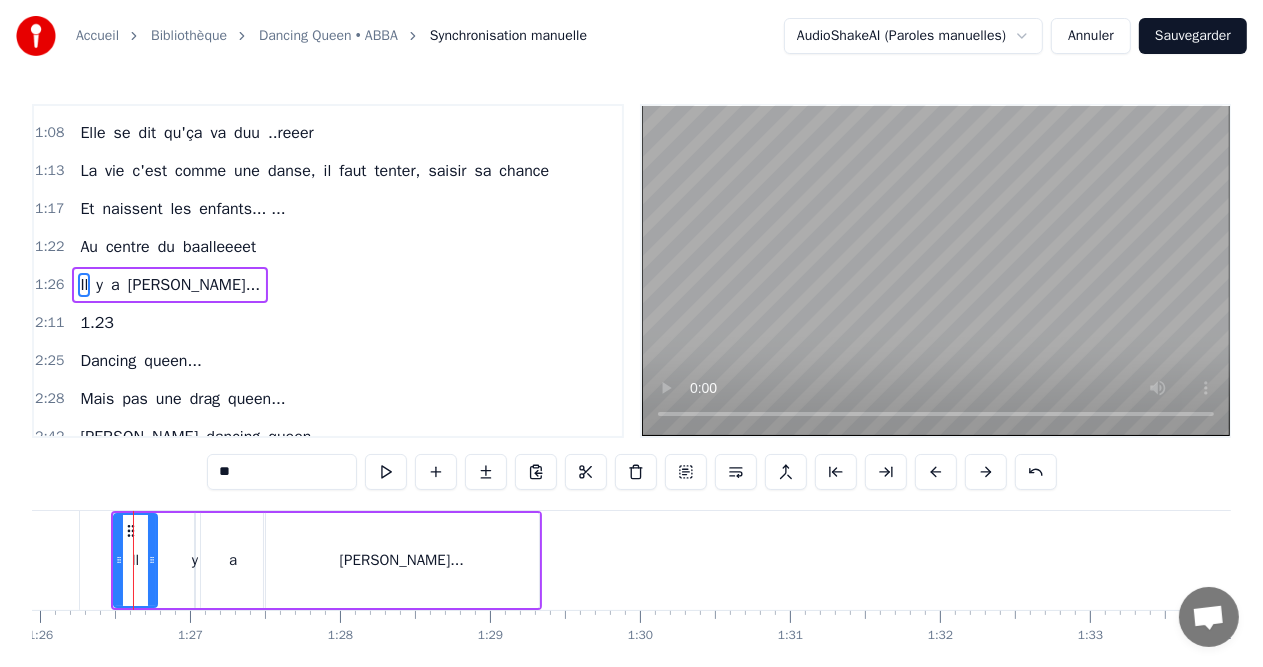 click on "y" at bounding box center (195, 560) 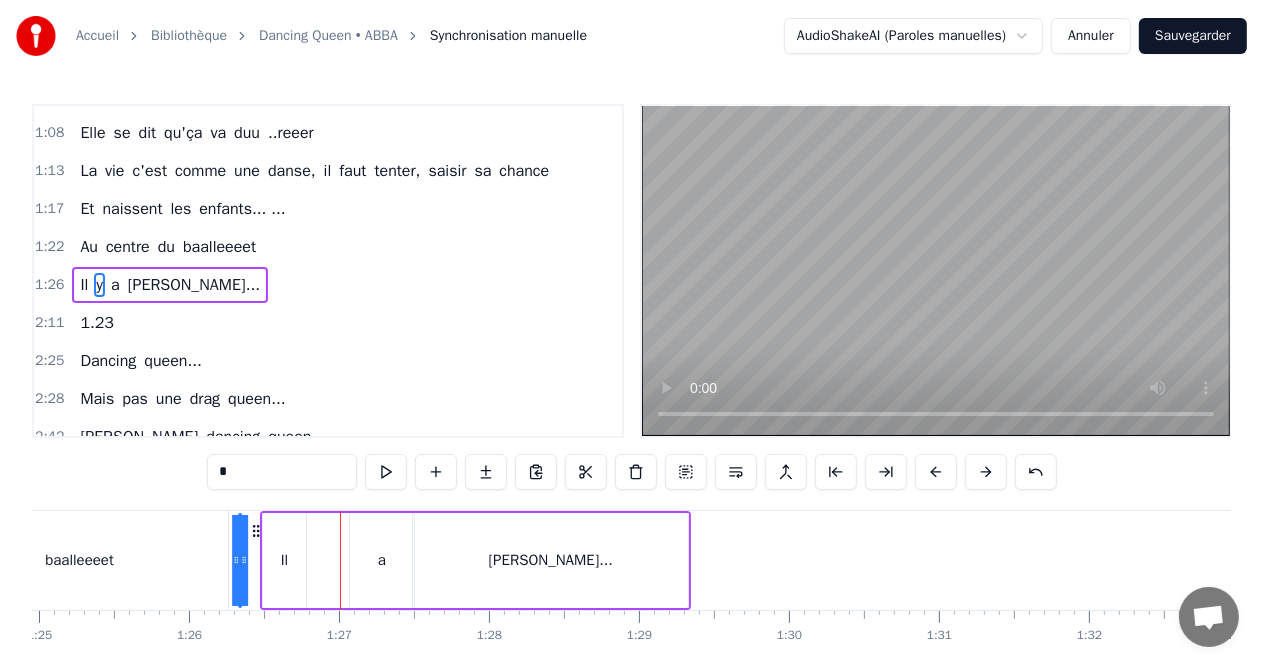 scroll, scrollTop: 0, scrollLeft: 12740, axis: horizontal 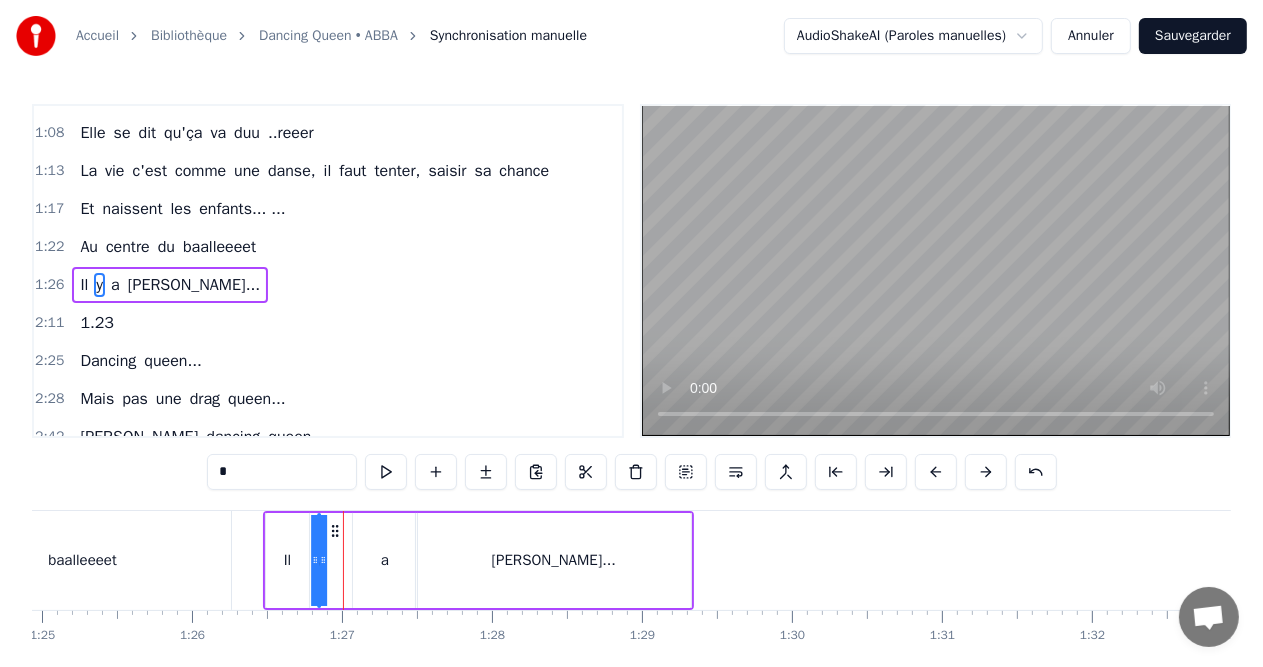 drag, startPoint x: 211, startPoint y: 529, endPoint x: 335, endPoint y: 543, distance: 124.78782 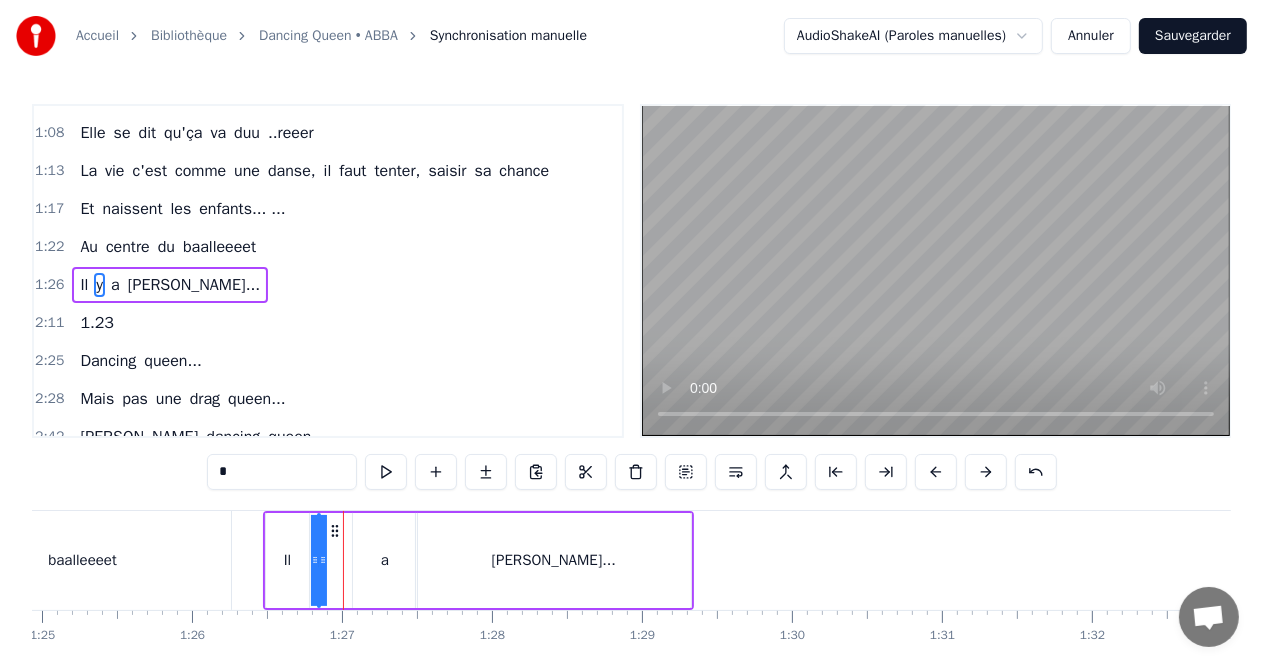 drag, startPoint x: 324, startPoint y: 557, endPoint x: 336, endPoint y: 560, distance: 12.369317 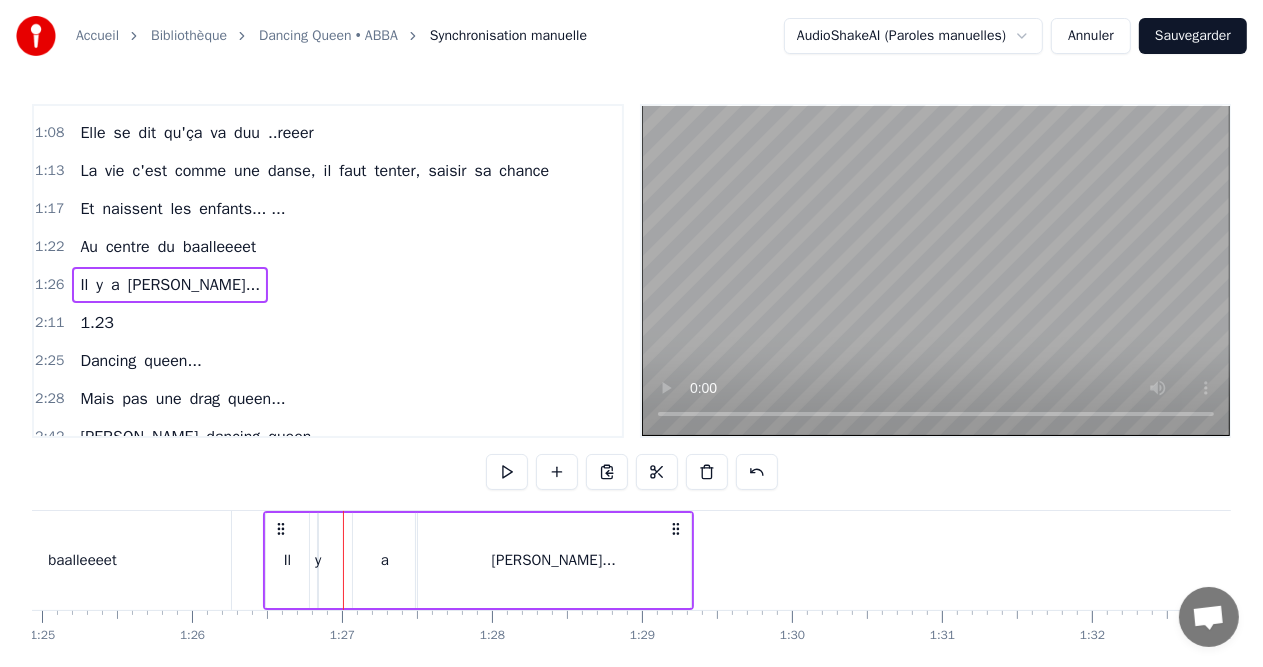 click on "Il y a [PERSON_NAME]..." at bounding box center [478, 560] 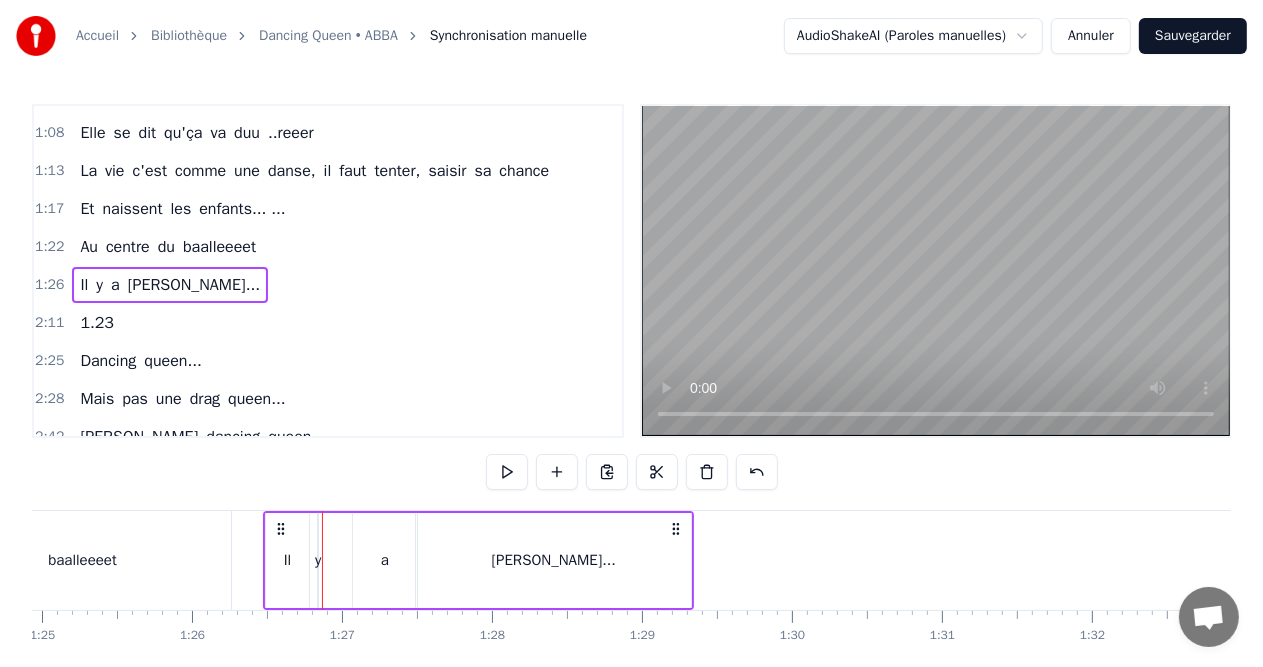 click on "y" at bounding box center (318, 560) 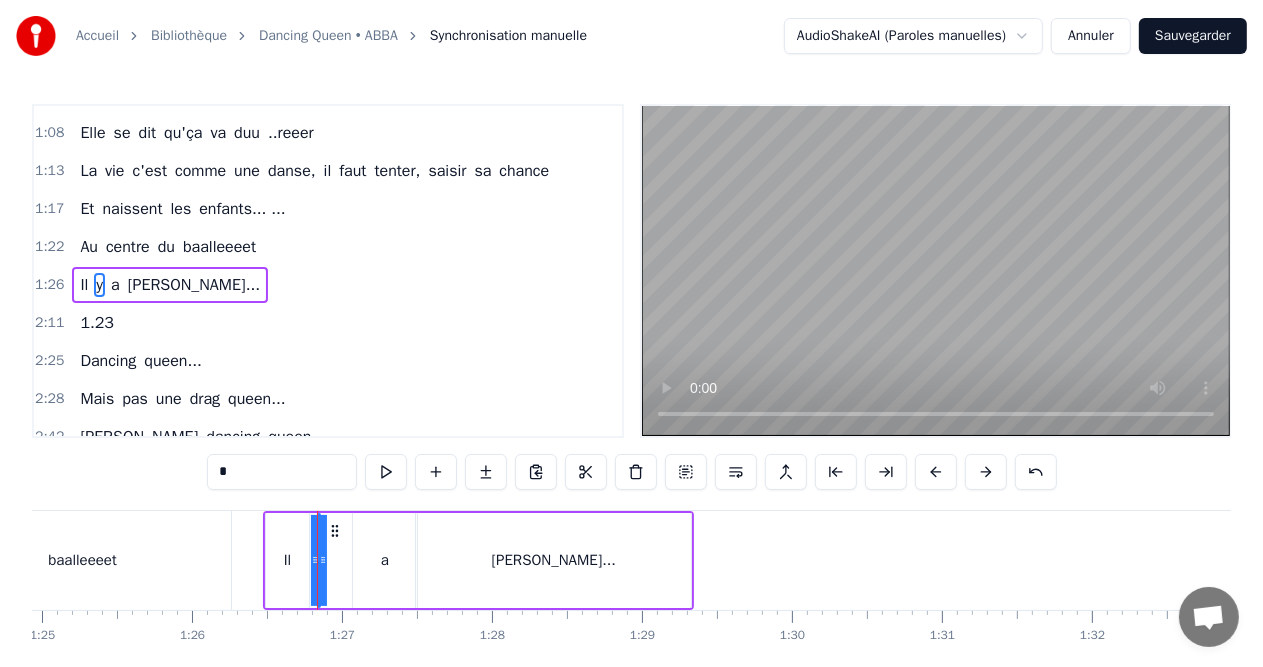 drag, startPoint x: 322, startPoint y: 560, endPoint x: 334, endPoint y: 560, distance: 12 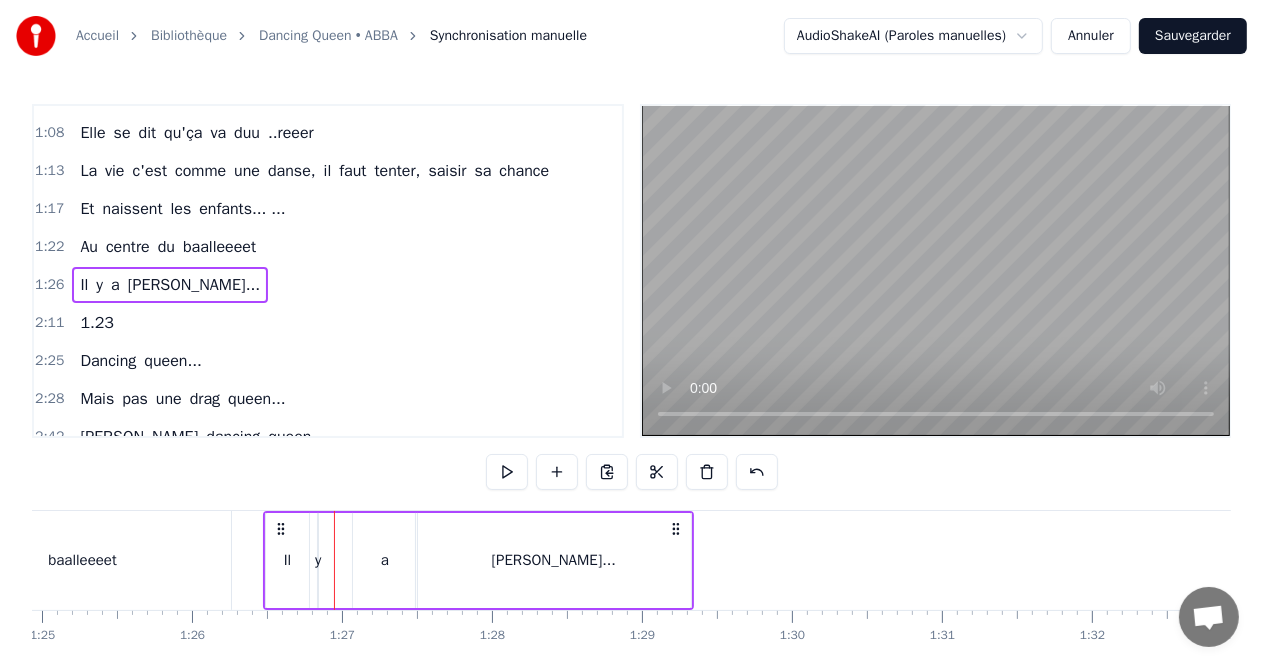 click on "y" at bounding box center (318, 560) 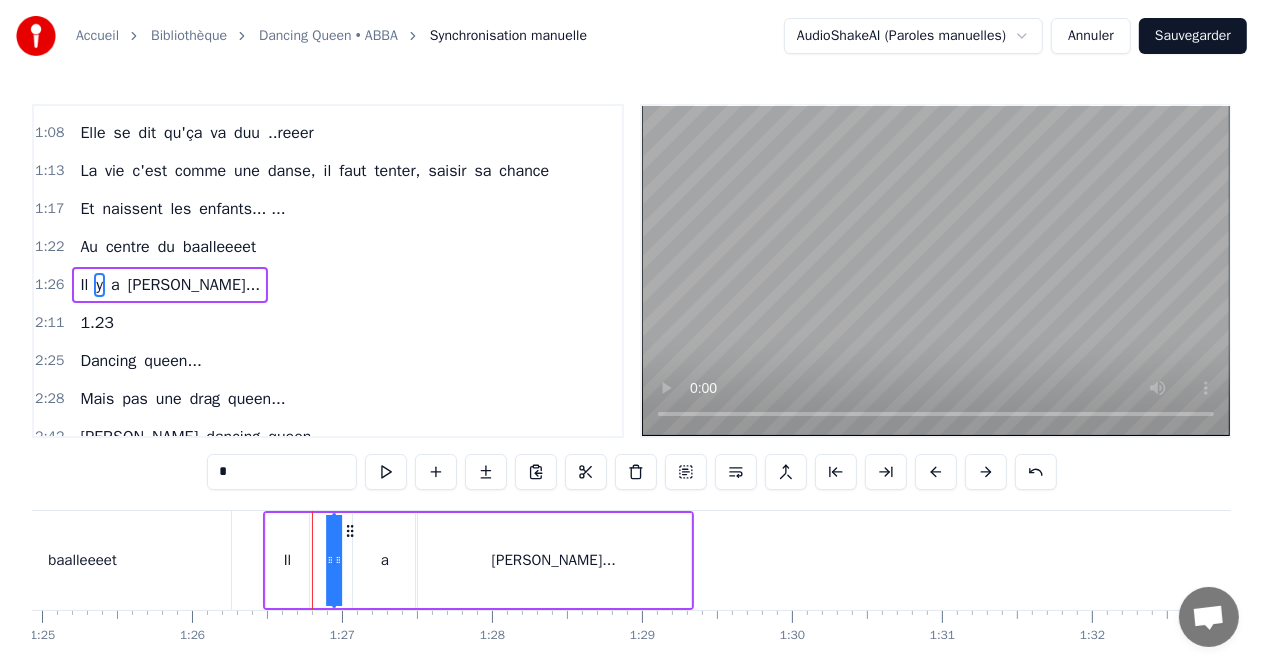 drag, startPoint x: 334, startPoint y: 533, endPoint x: 349, endPoint y: 533, distance: 15 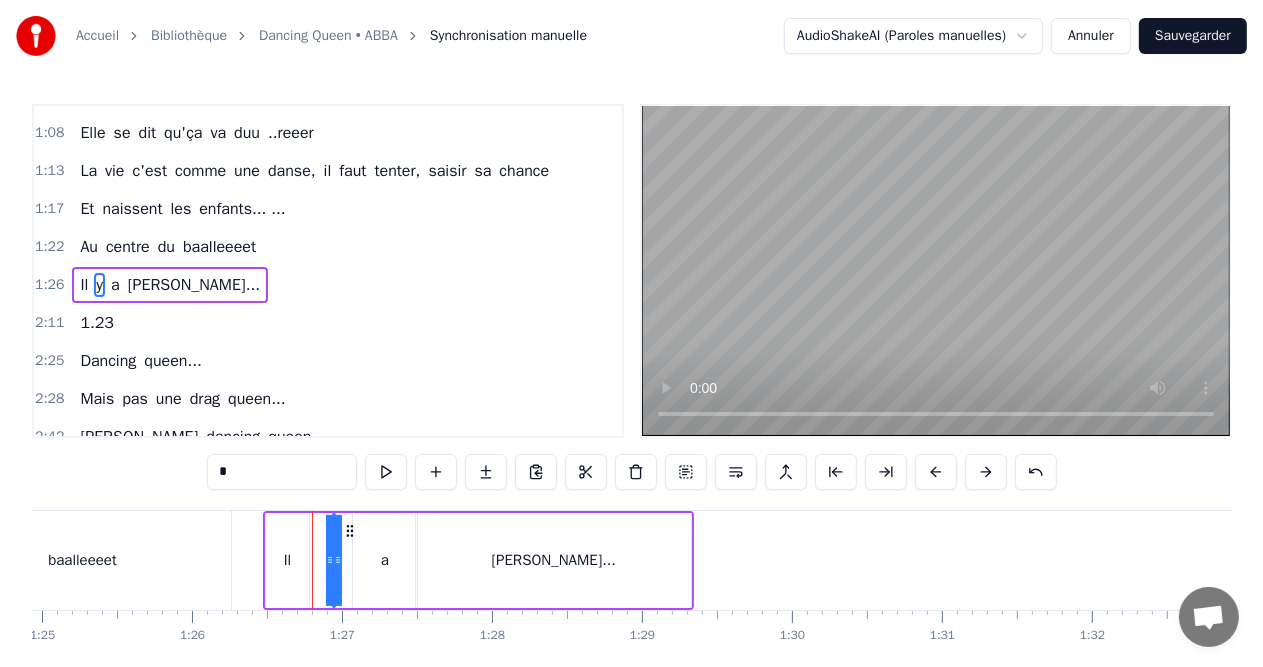 click on "Il y a [PERSON_NAME]..." at bounding box center [478, 560] 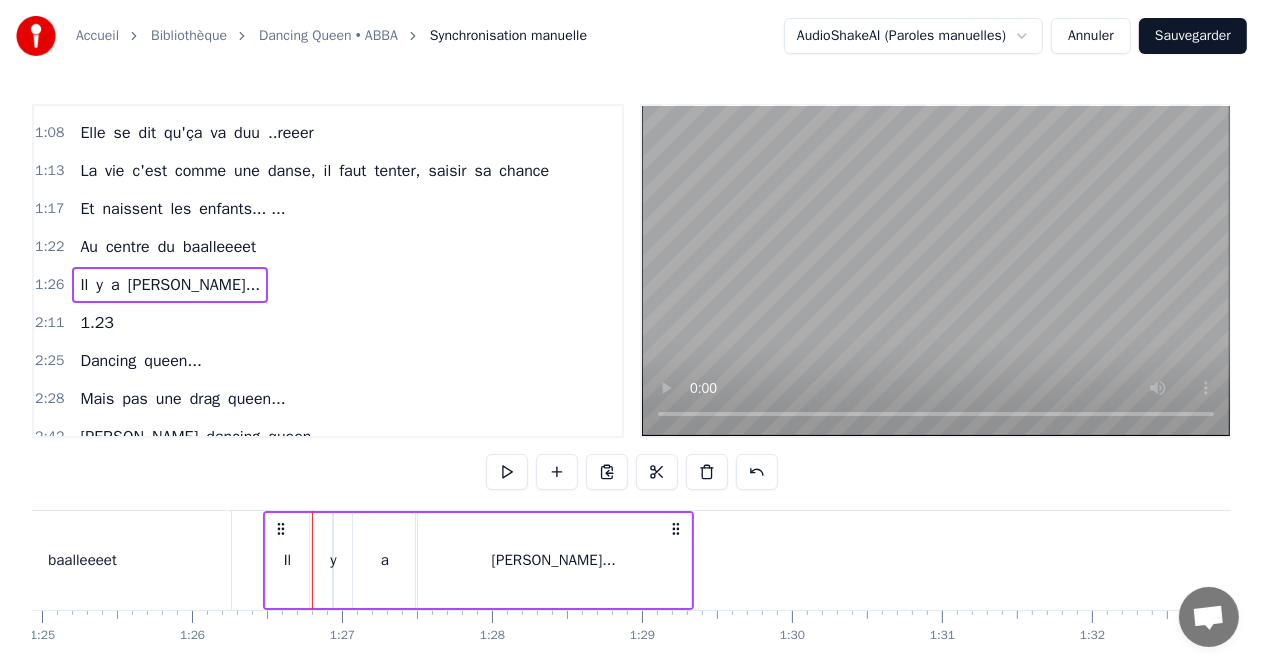 click on "Il y a [PERSON_NAME]..." at bounding box center [478, 560] 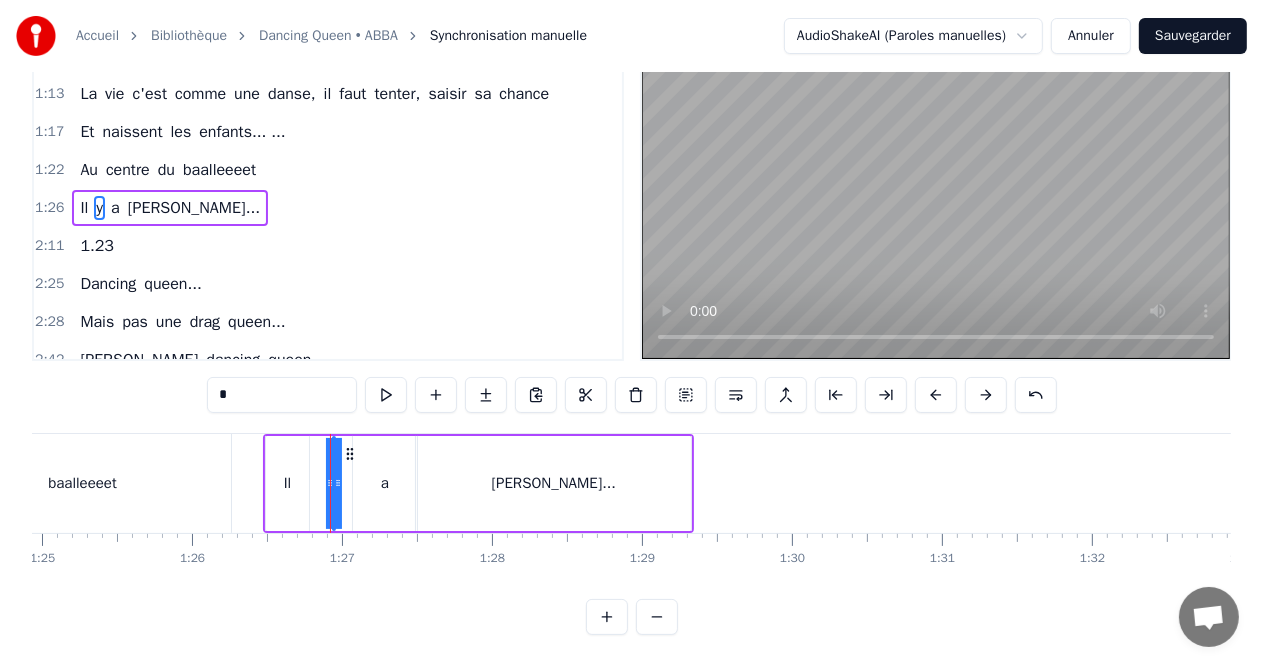 scroll, scrollTop: 93, scrollLeft: 0, axis: vertical 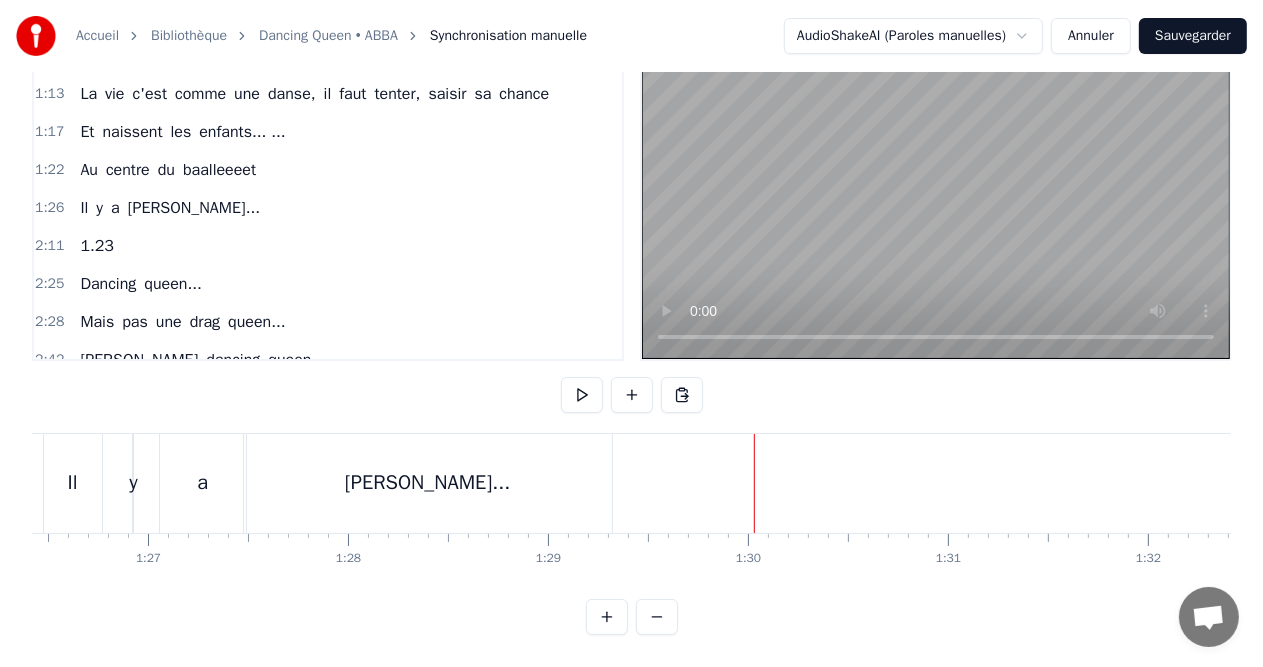 click on "y" at bounding box center (133, 483) 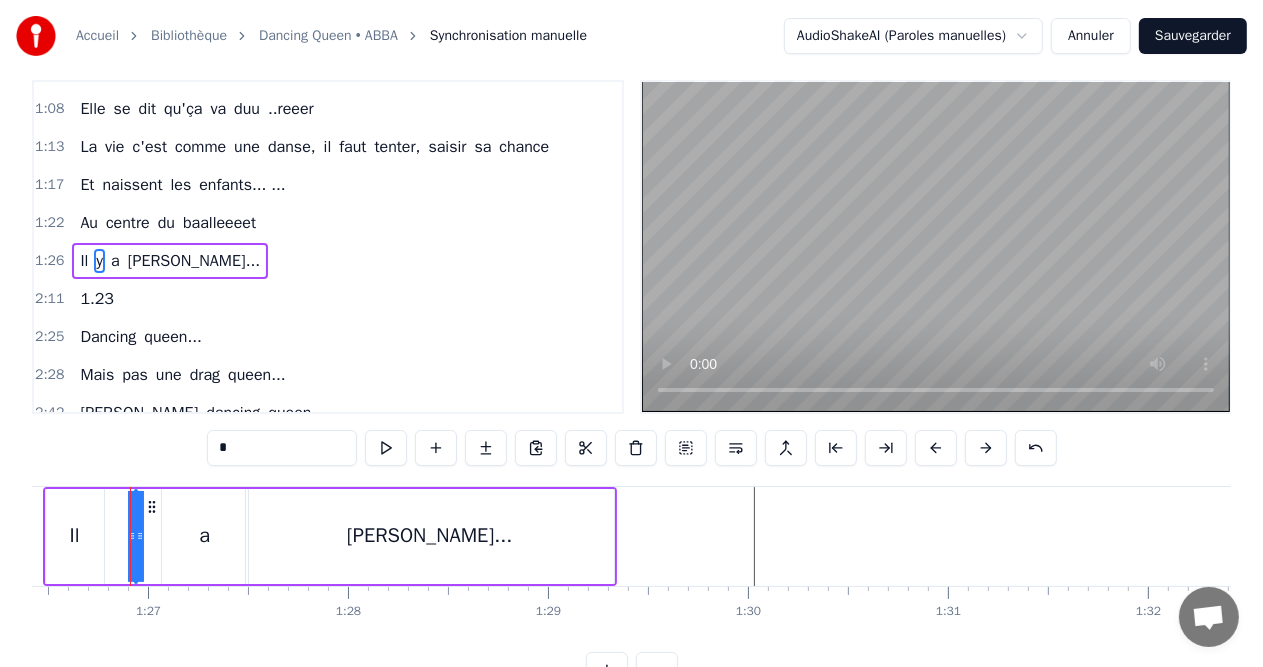 scroll, scrollTop: 0, scrollLeft: 0, axis: both 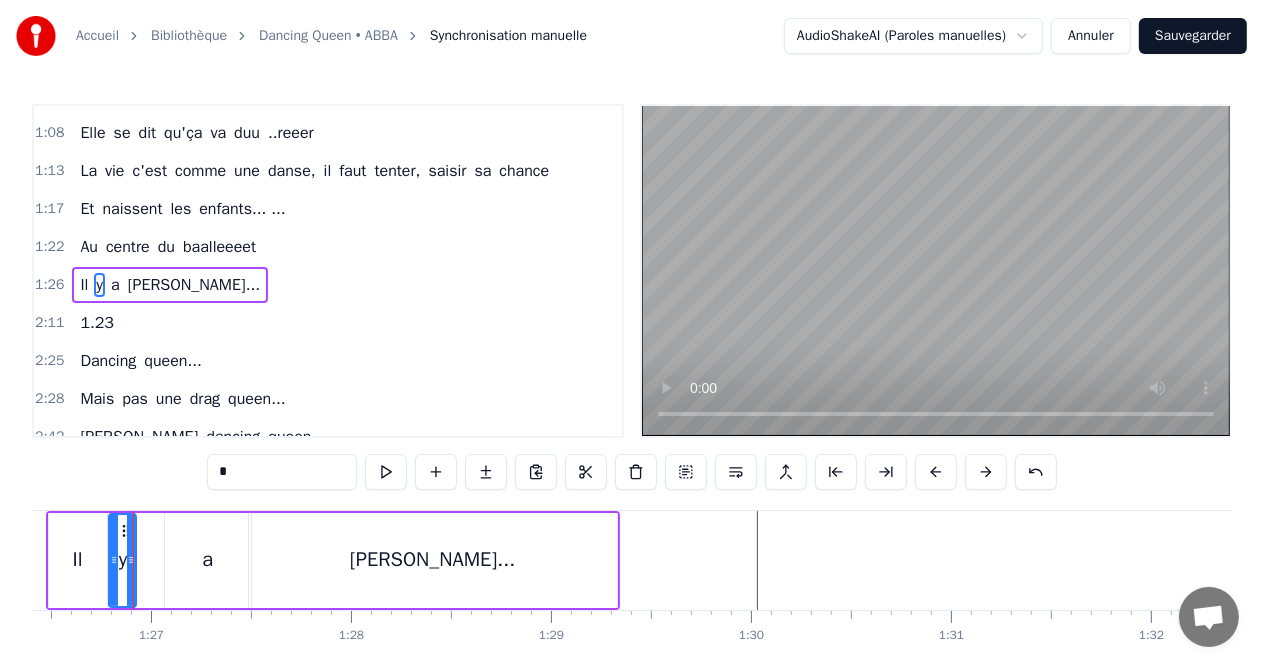 drag, startPoint x: 139, startPoint y: 554, endPoint x: 110, endPoint y: 555, distance: 29.017237 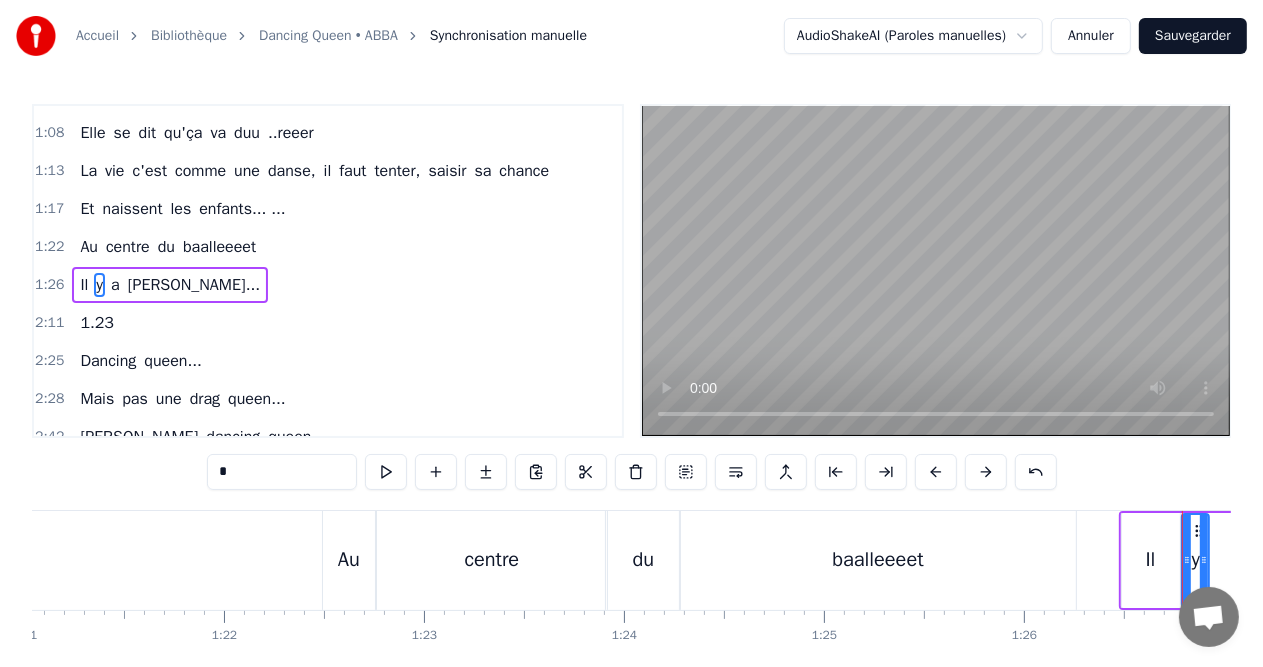 scroll, scrollTop: 0, scrollLeft: 16204, axis: horizontal 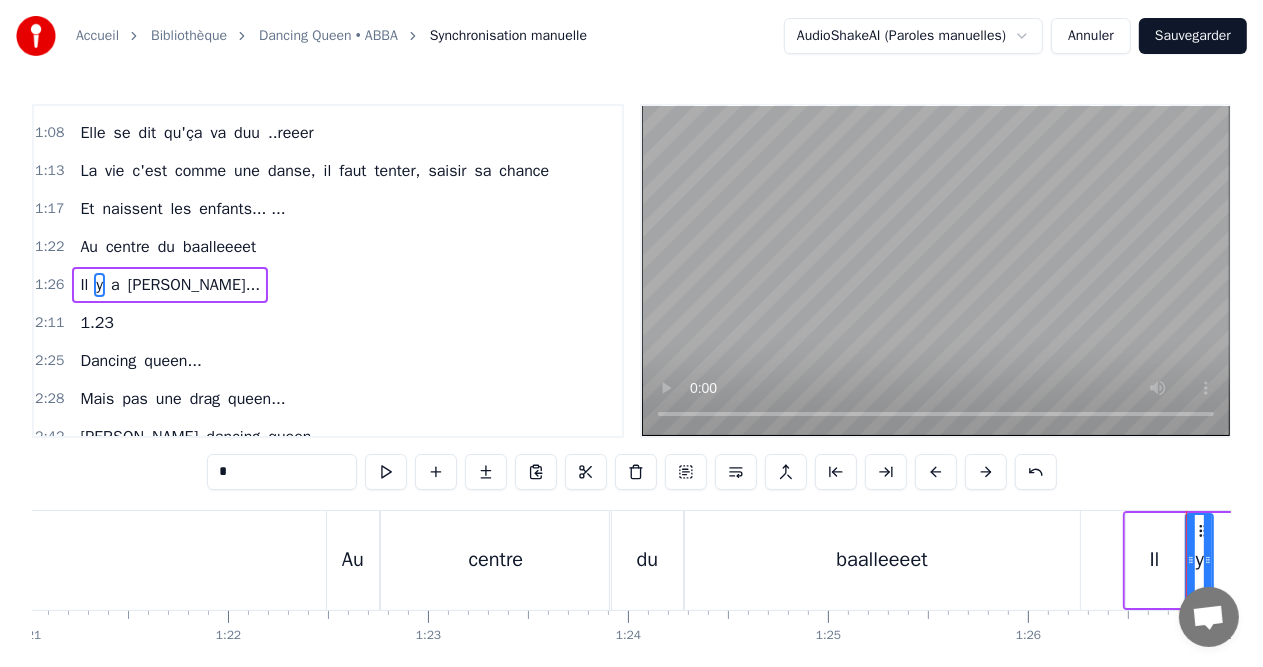 click at bounding box center [8174, 560] 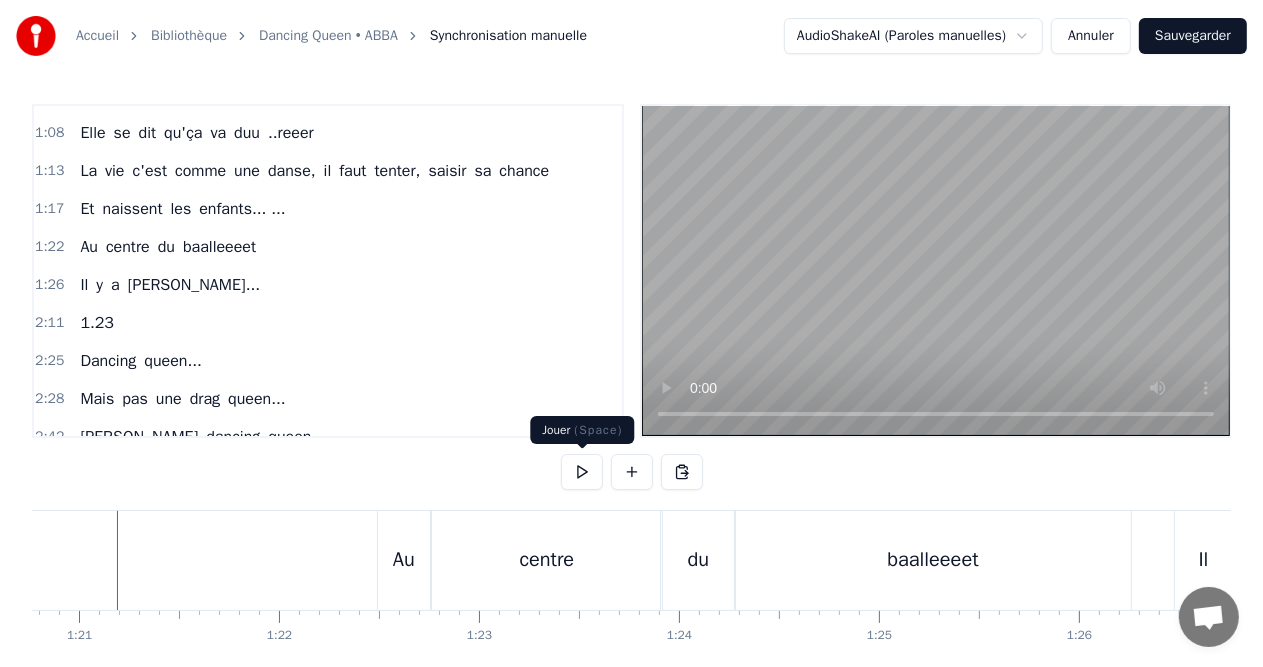 scroll, scrollTop: 0, scrollLeft: 16137, axis: horizontal 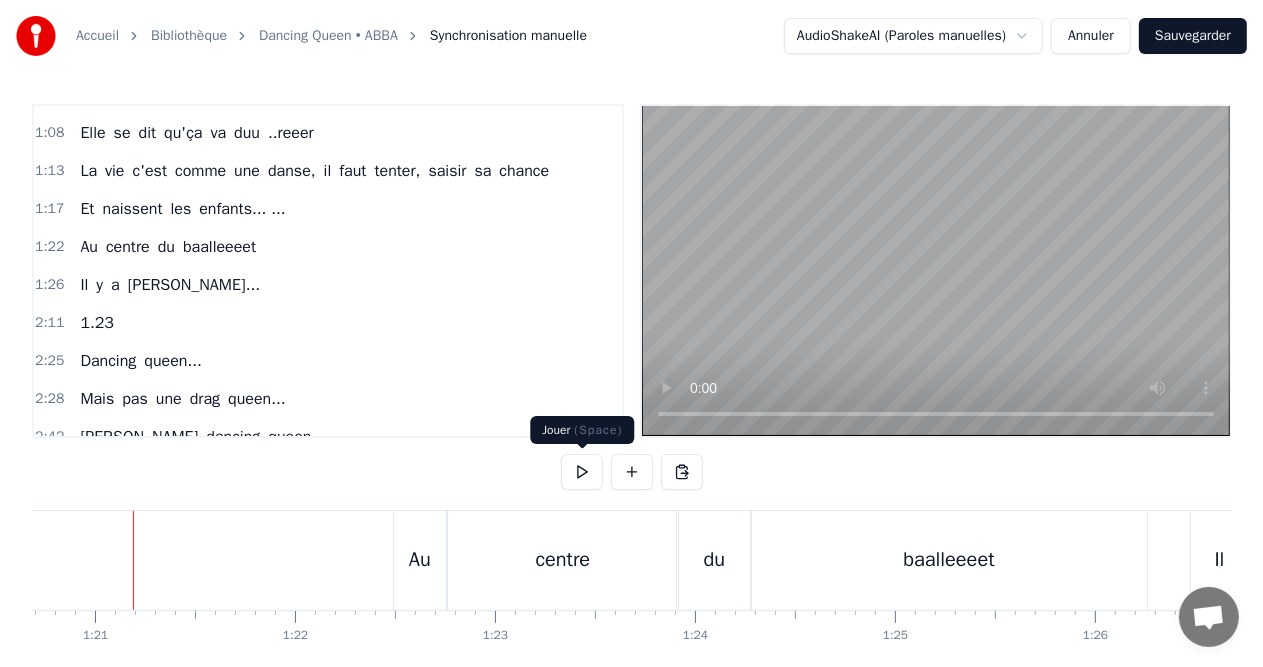 click at bounding box center [582, 472] 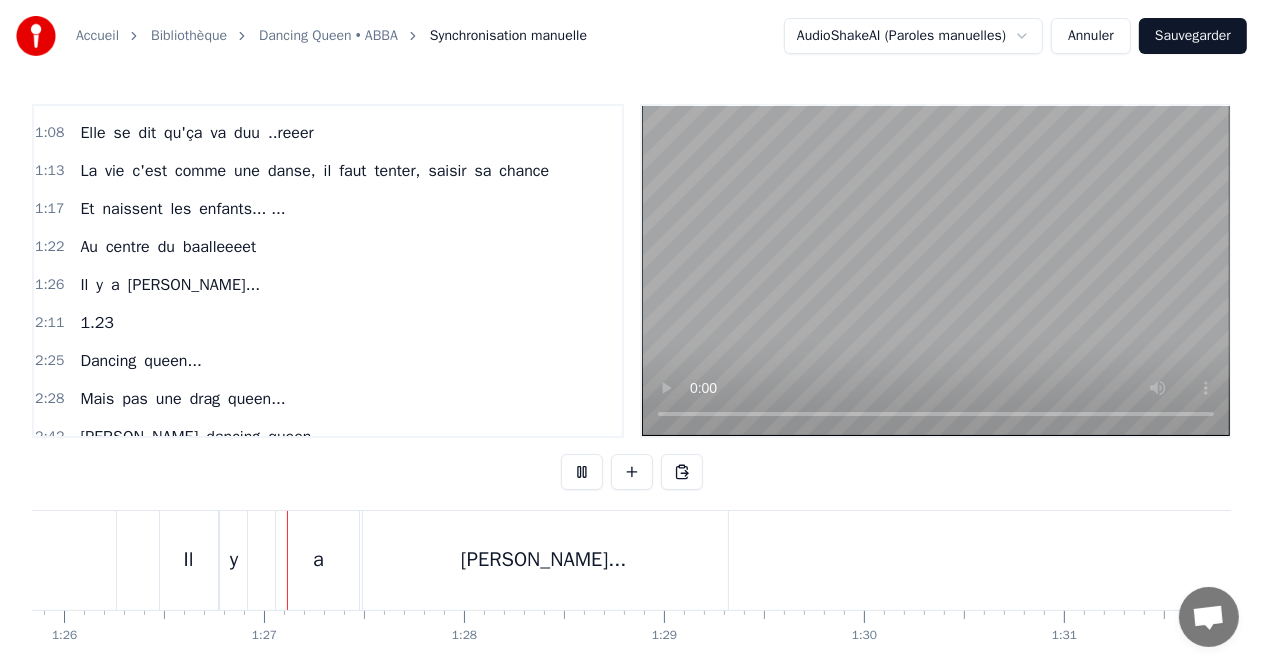 scroll, scrollTop: 0, scrollLeft: 17184, axis: horizontal 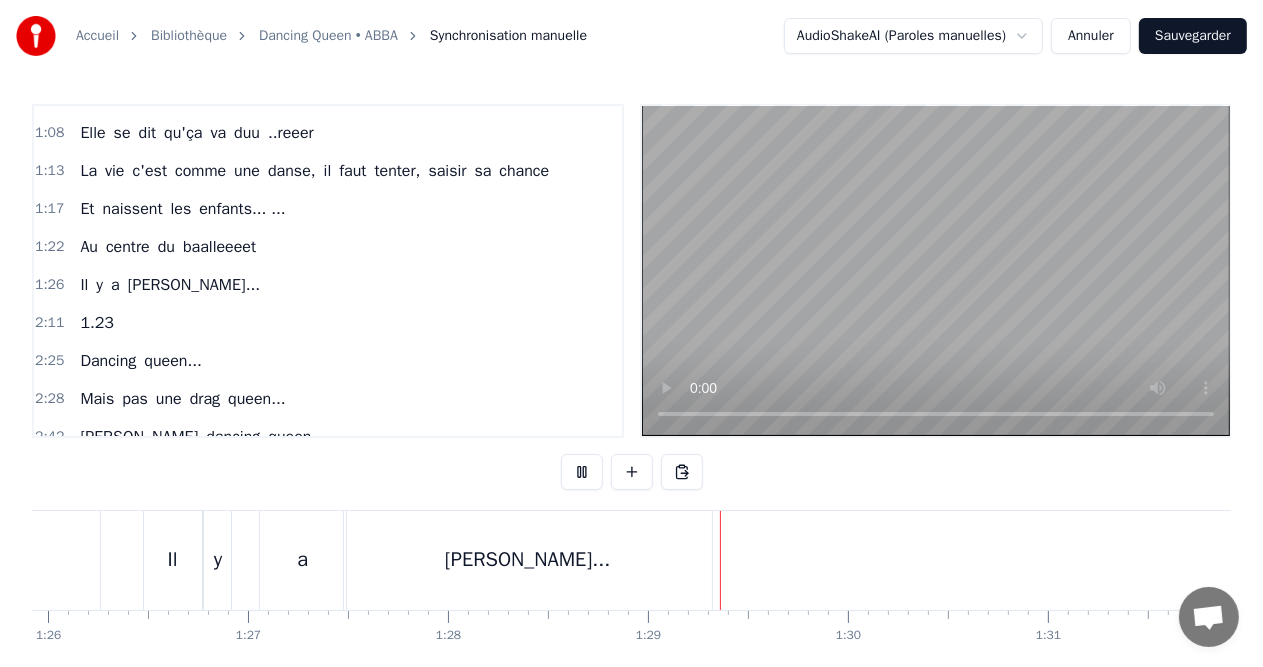 click at bounding box center [582, 472] 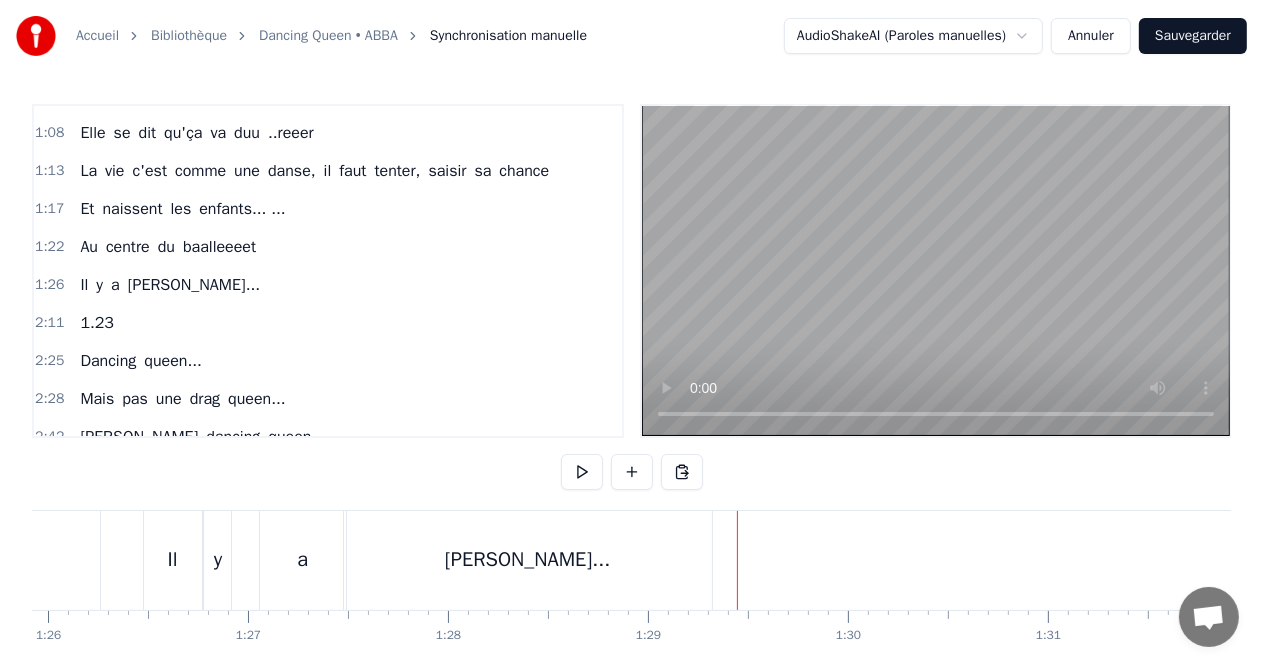 type 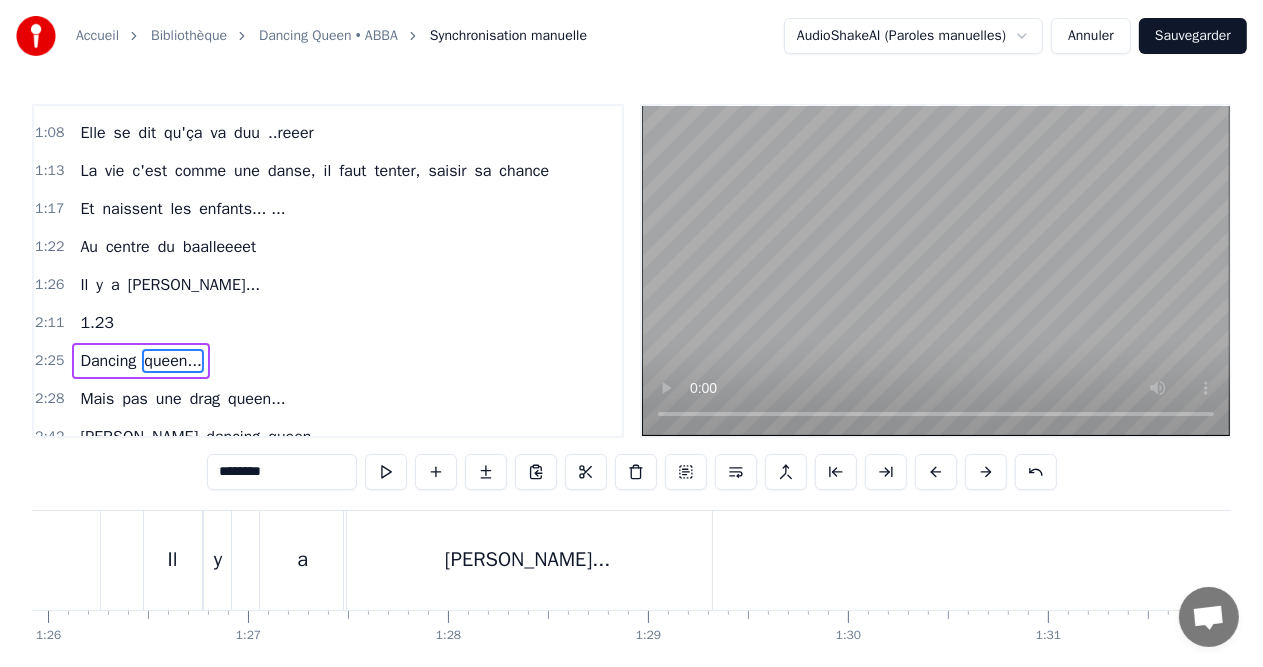 scroll, scrollTop: 294, scrollLeft: 0, axis: vertical 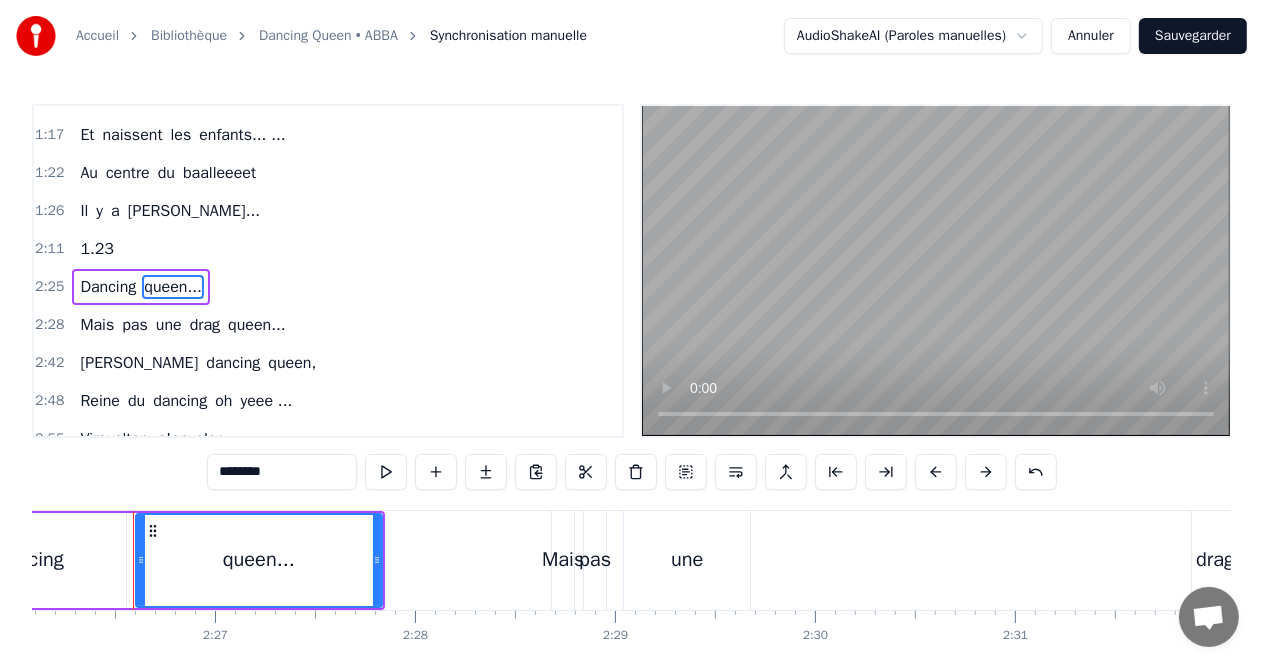 click on "2:25 Dancing queen..." at bounding box center (328, 287) 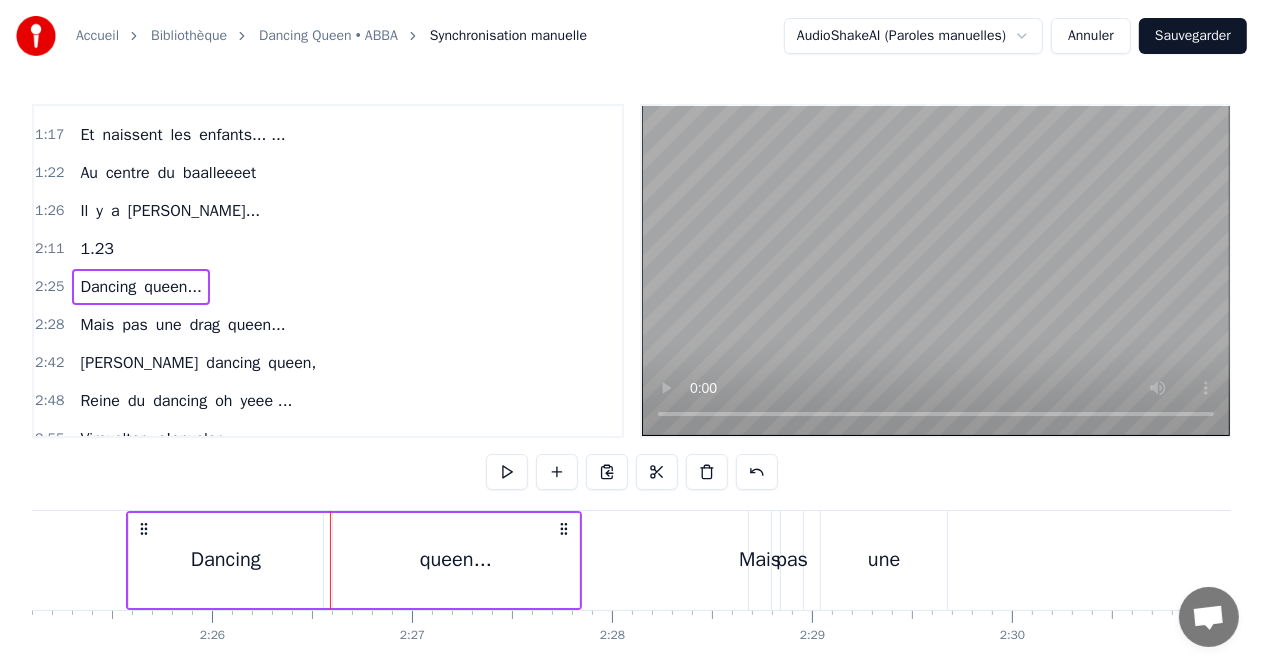 scroll, scrollTop: 0, scrollLeft: 29013, axis: horizontal 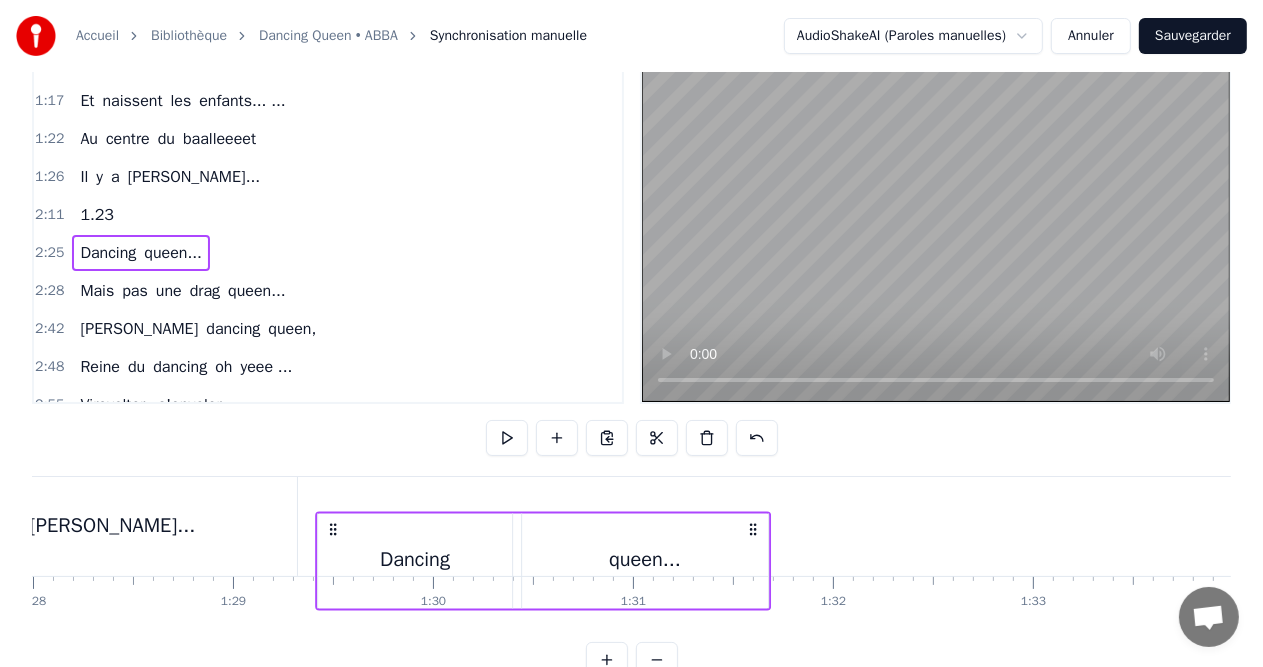 drag, startPoint x: 133, startPoint y: 521, endPoint x: 324, endPoint y: 521, distance: 191 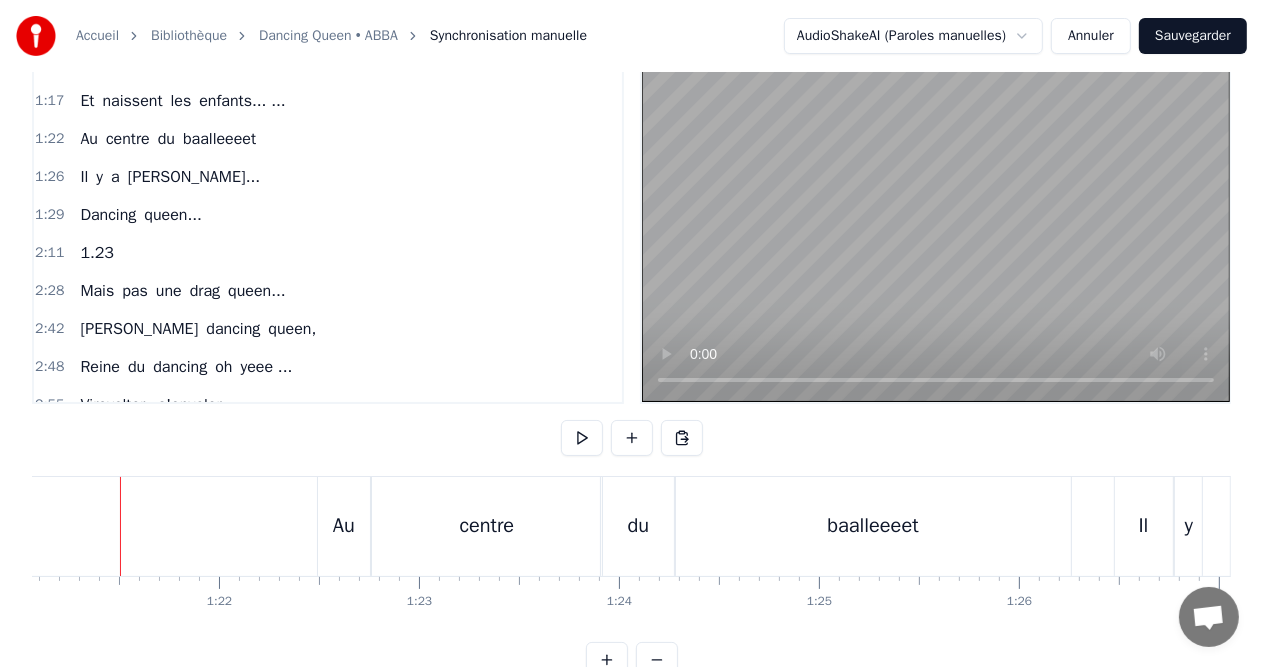 scroll, scrollTop: 0, scrollLeft: 16200, axis: horizontal 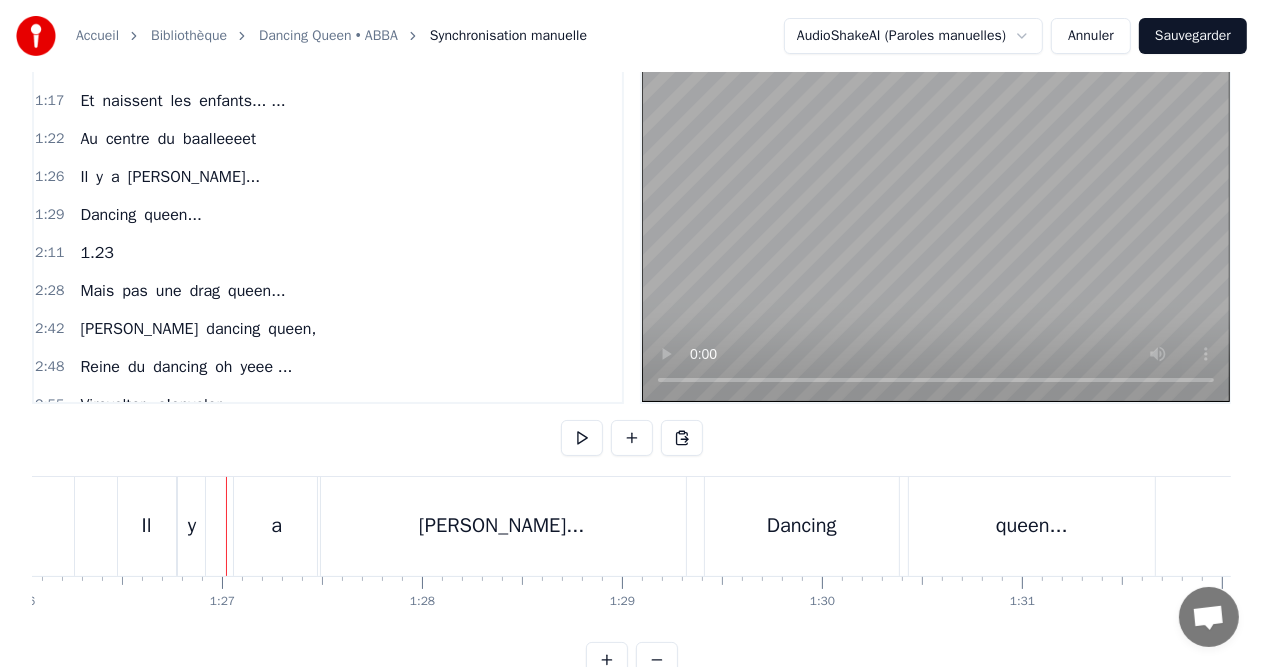 click on "Il" at bounding box center [147, 526] 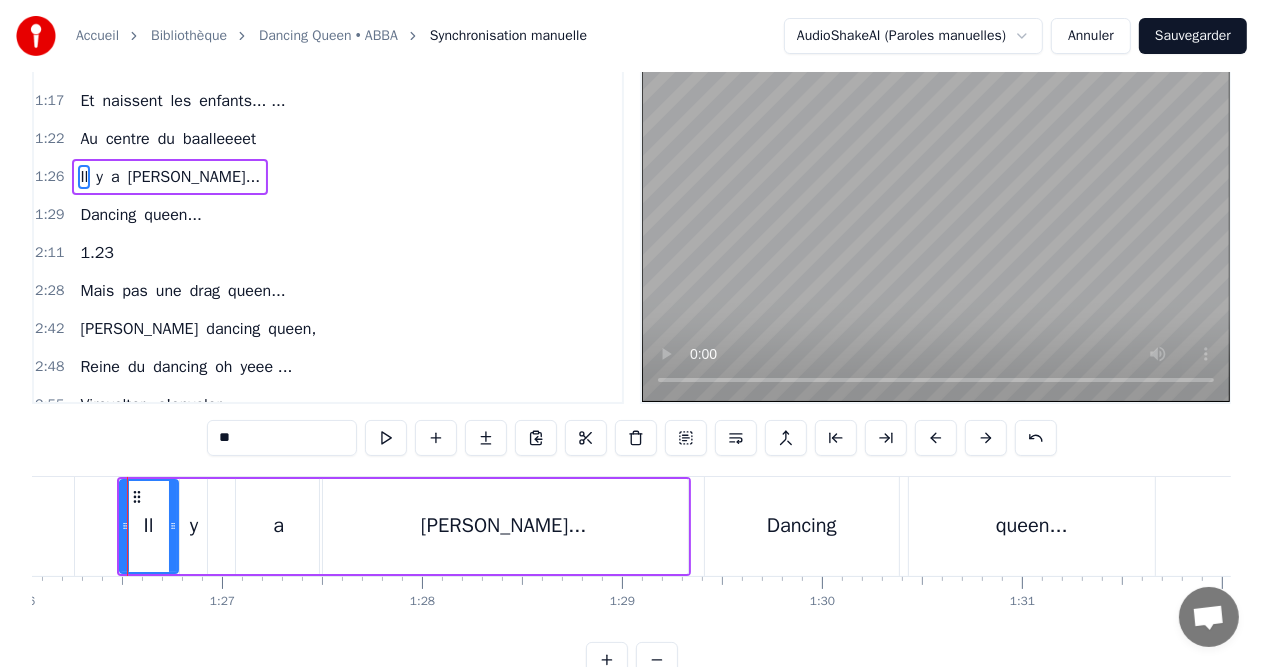 scroll, scrollTop: 0, scrollLeft: 0, axis: both 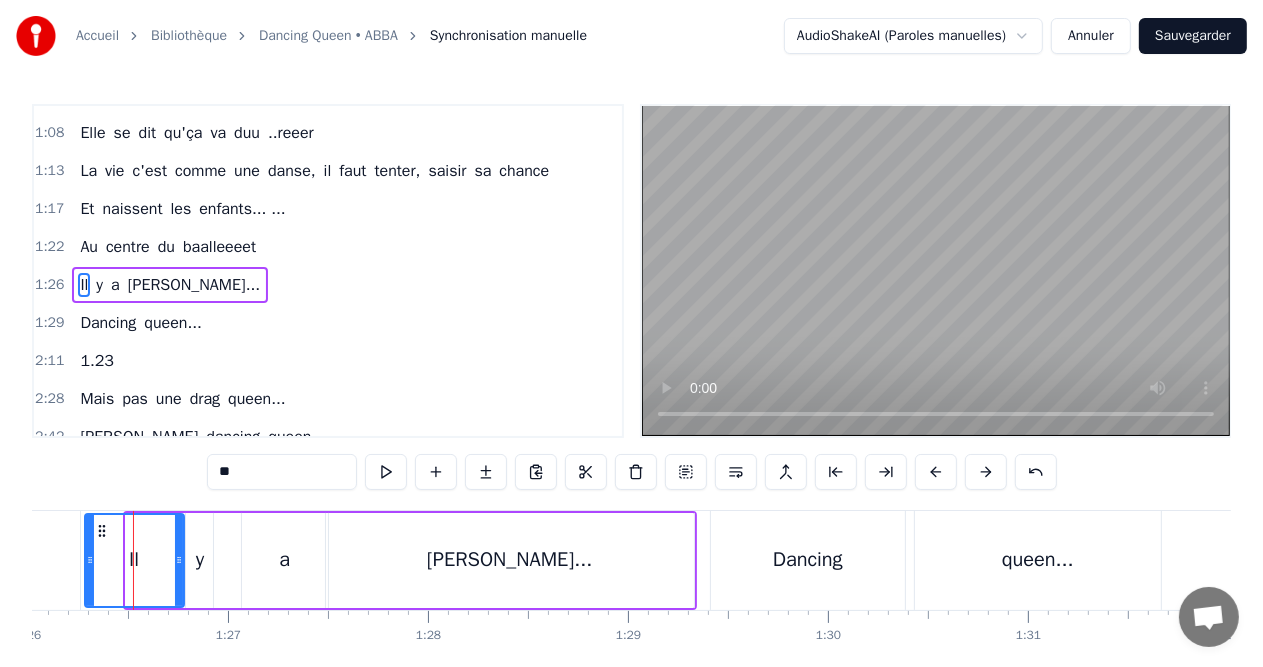drag, startPoint x: 129, startPoint y: 558, endPoint x: 88, endPoint y: 556, distance: 41.04875 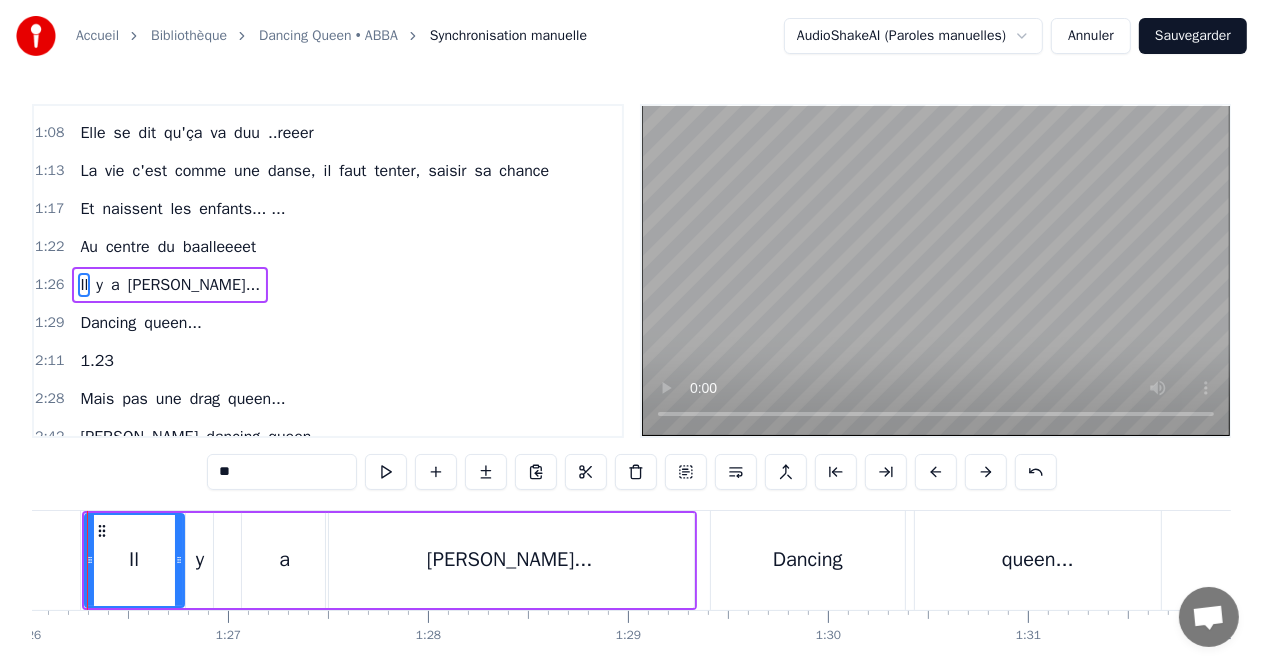 scroll, scrollTop: 0, scrollLeft: 17159, axis: horizontal 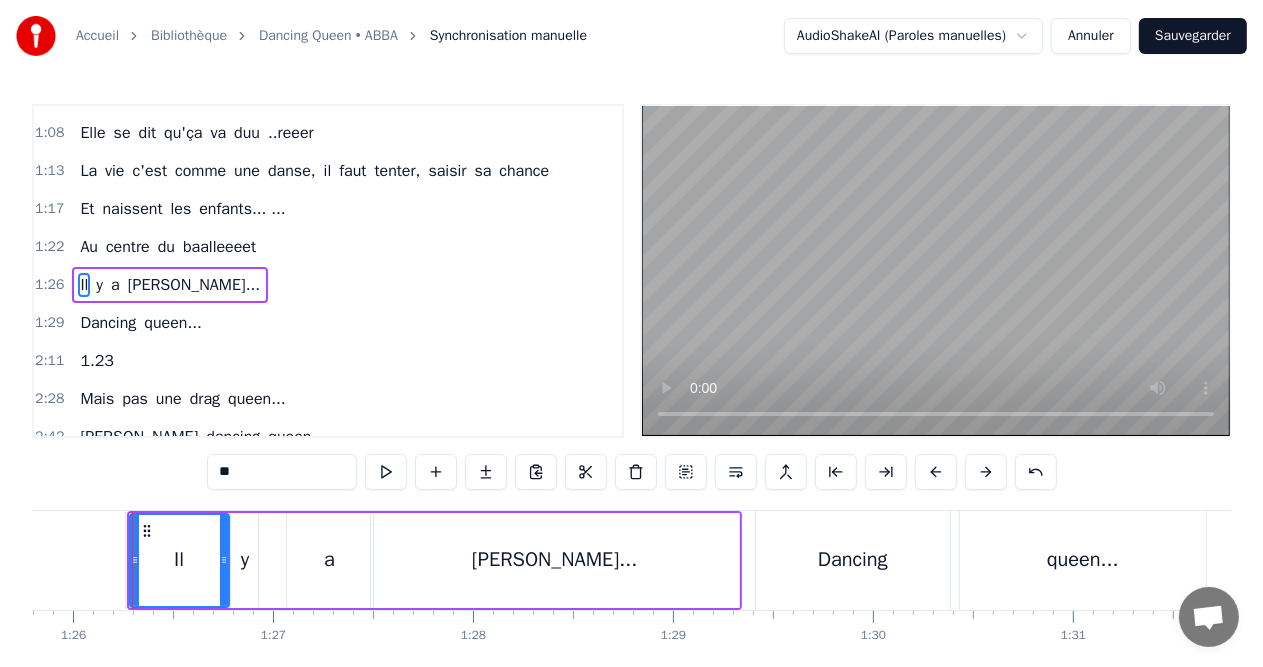 click on "Il" at bounding box center (179, 560) 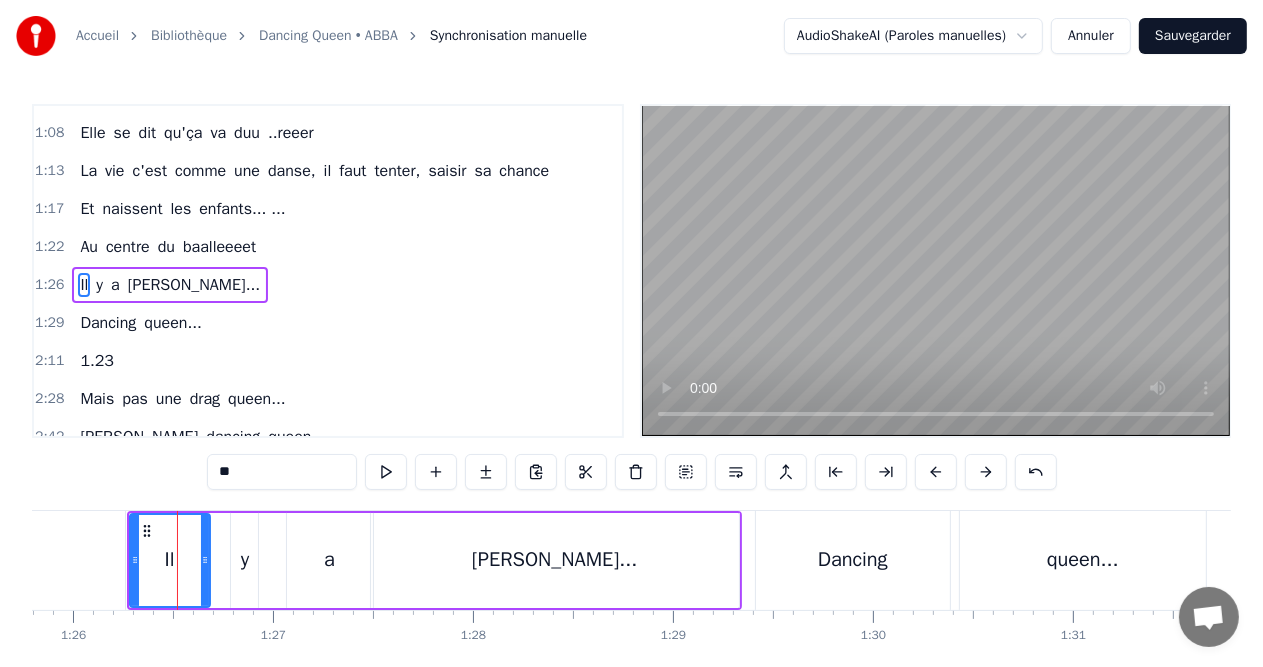 drag, startPoint x: 222, startPoint y: 558, endPoint x: 202, endPoint y: 558, distance: 20 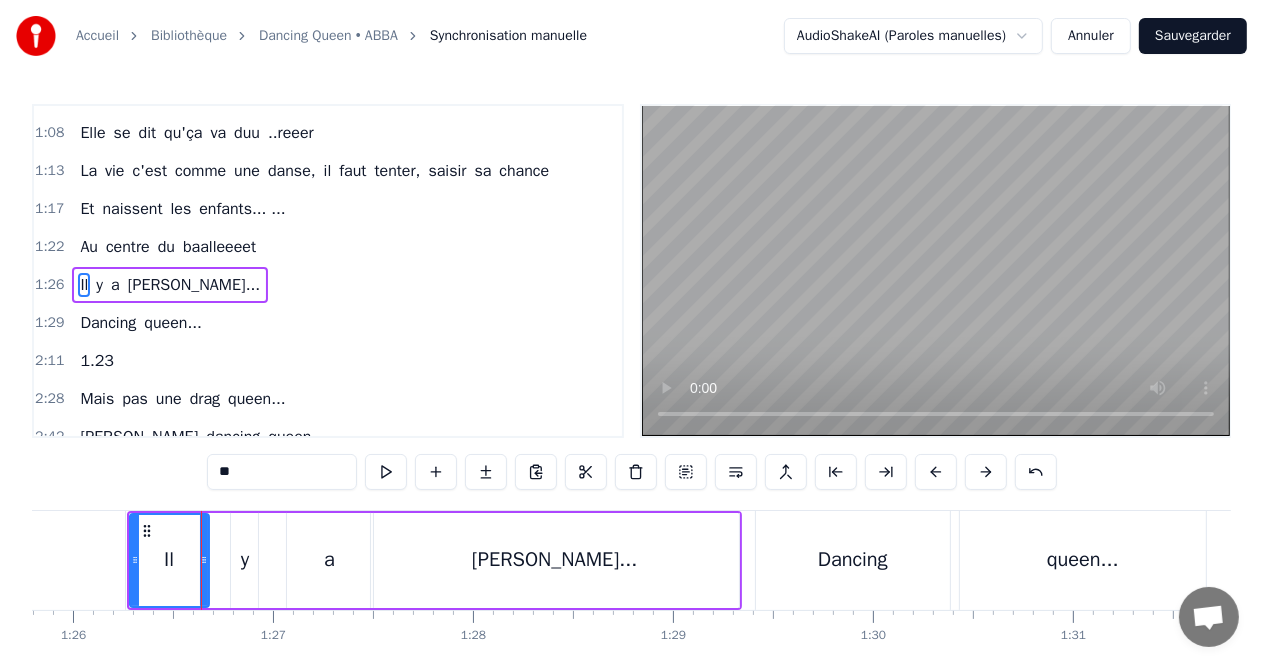 click on "y" at bounding box center [245, 560] 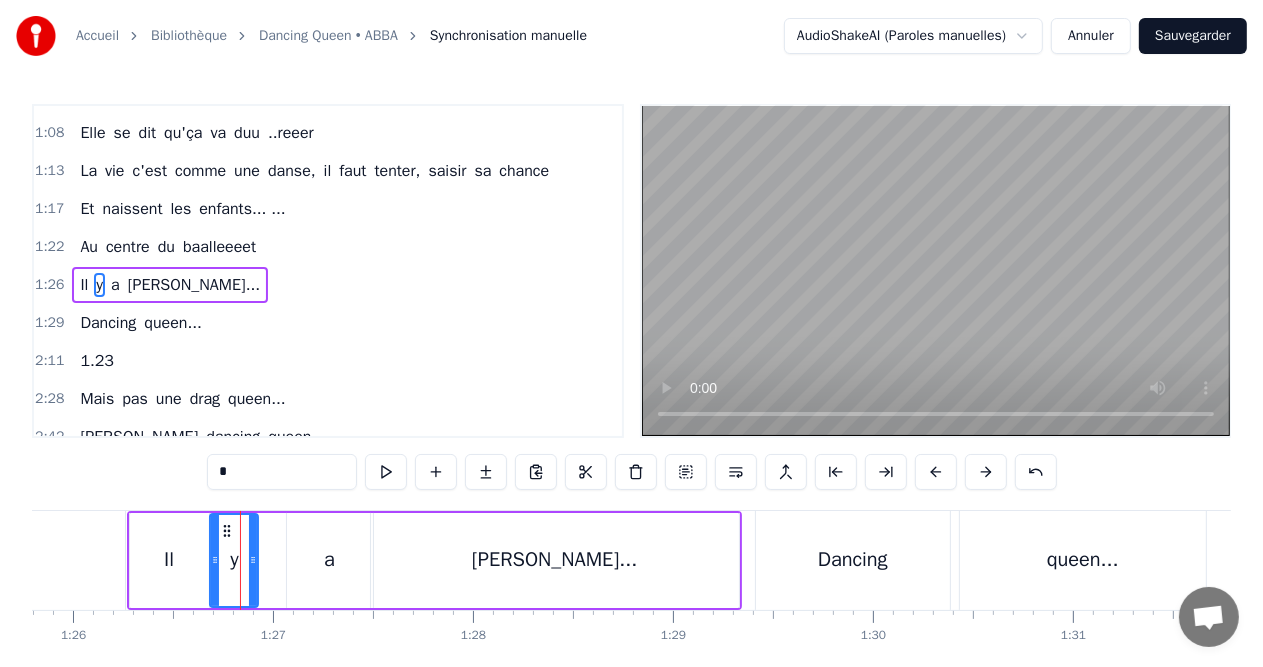 drag, startPoint x: 233, startPoint y: 559, endPoint x: 212, endPoint y: 559, distance: 21 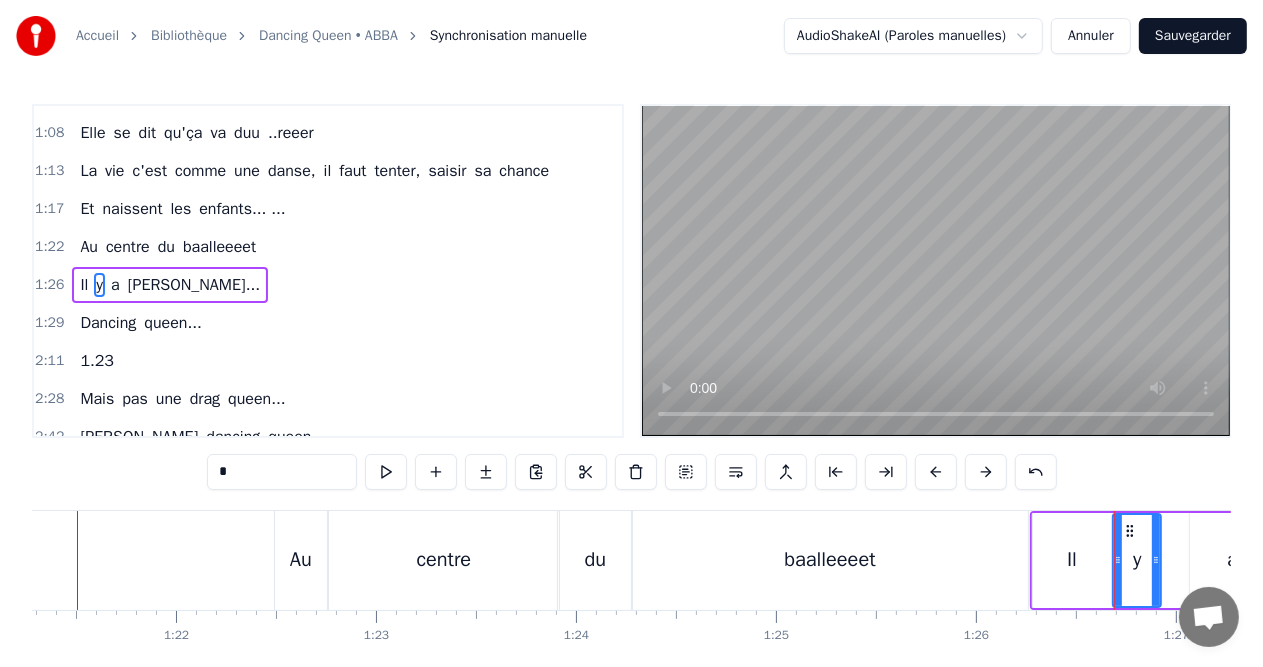 scroll, scrollTop: 0, scrollLeft: 16227, axis: horizontal 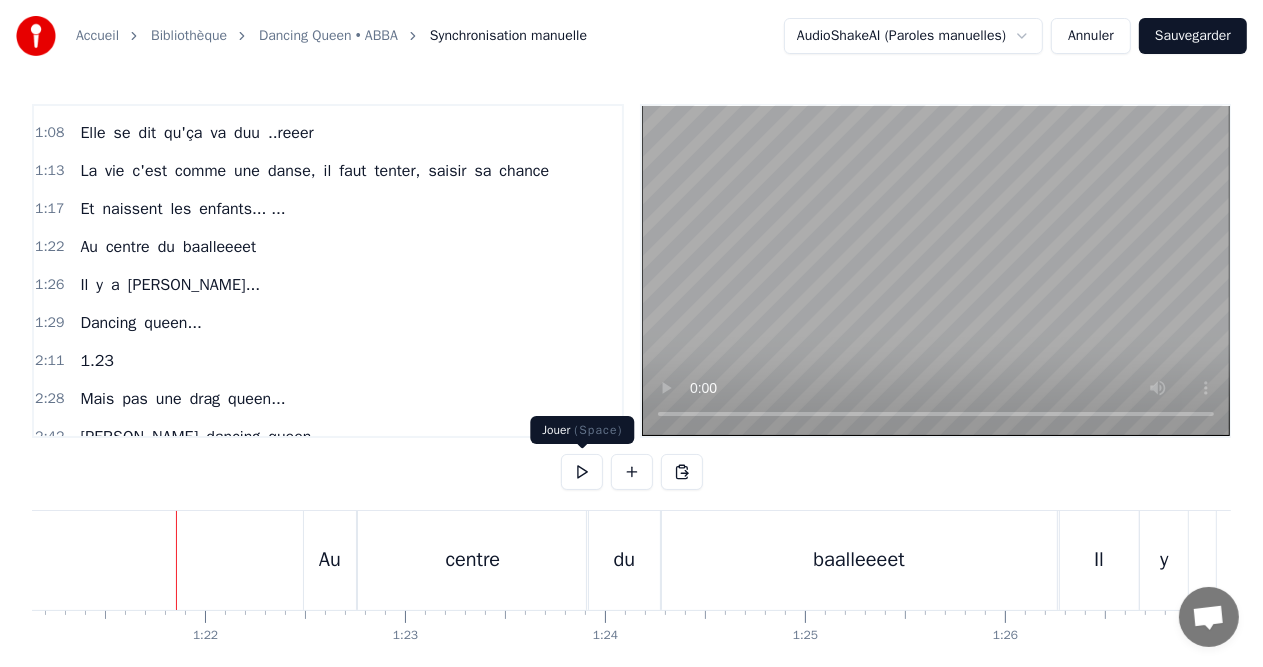 click at bounding box center [582, 472] 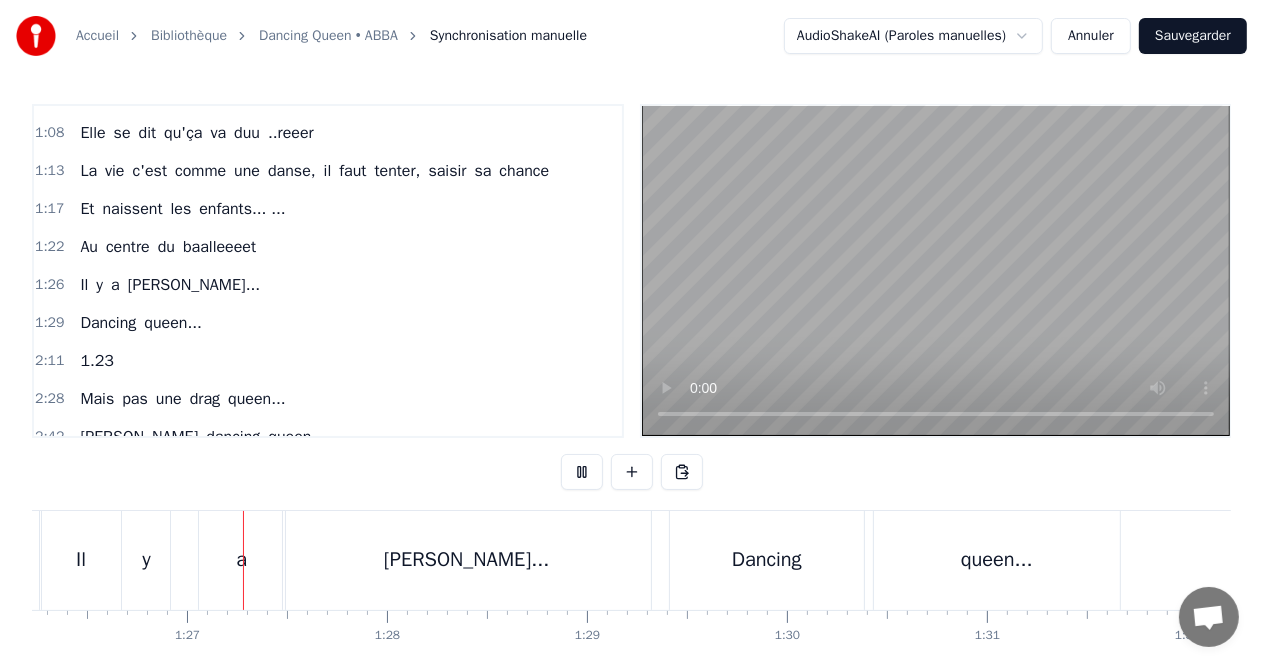 scroll, scrollTop: 0, scrollLeft: 17246, axis: horizontal 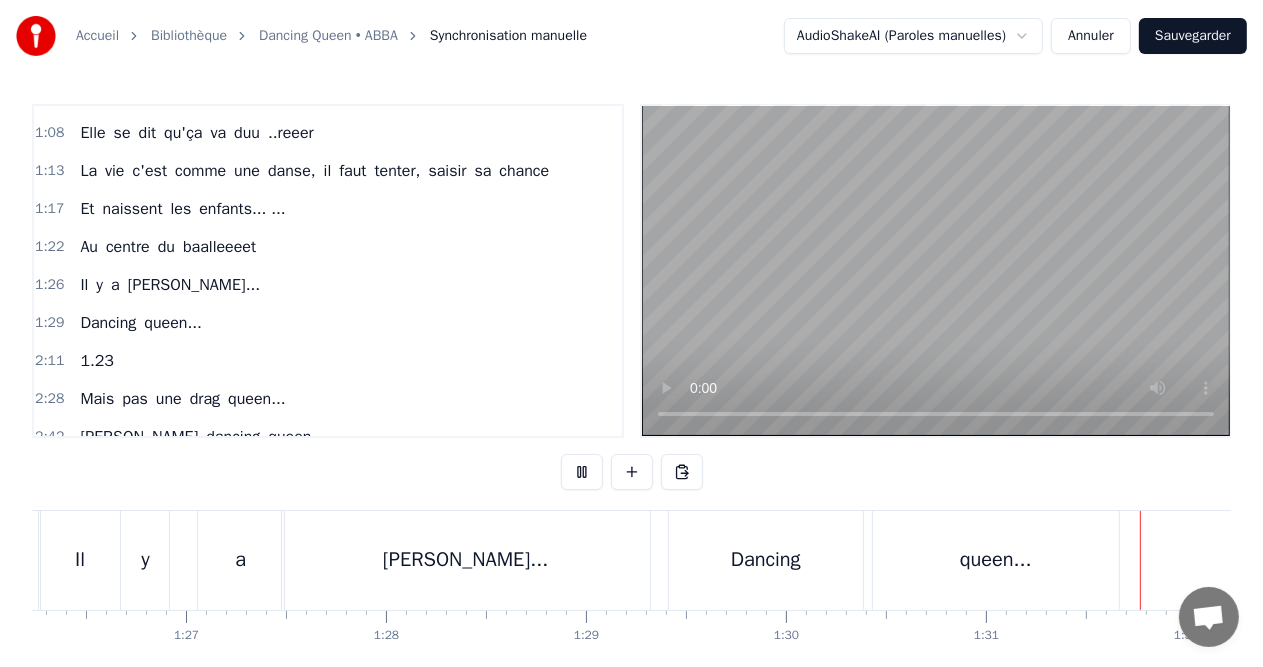 click at bounding box center (582, 472) 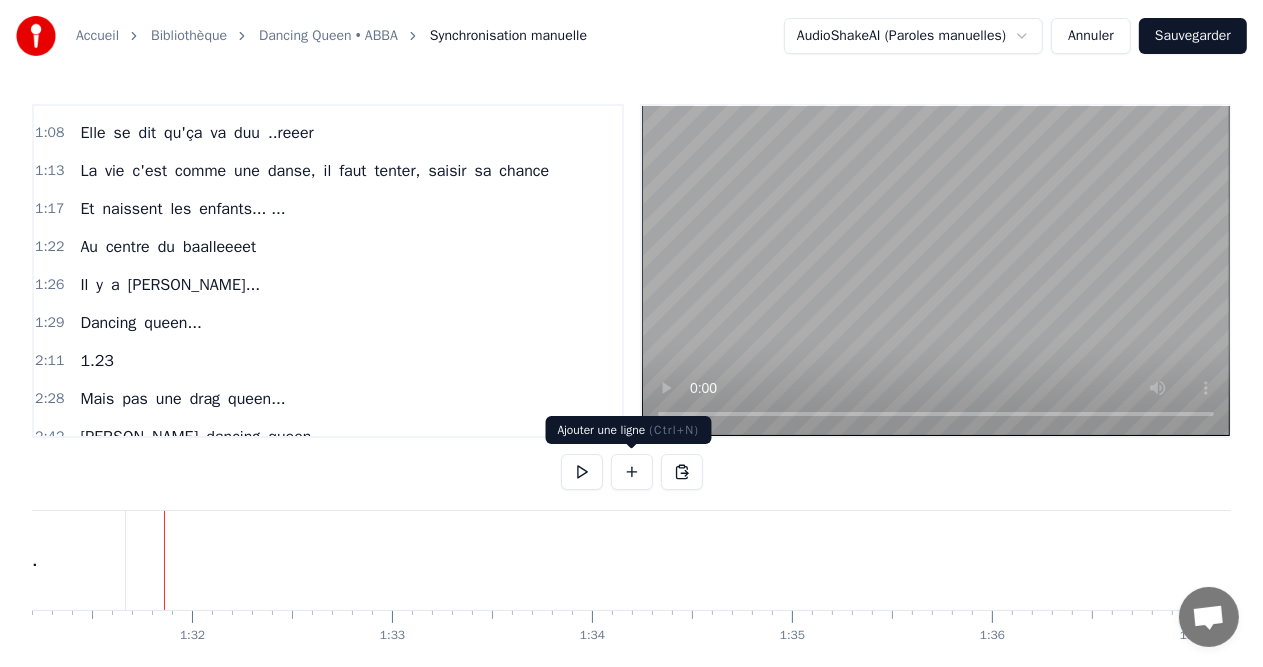 scroll, scrollTop: 0, scrollLeft: 18271, axis: horizontal 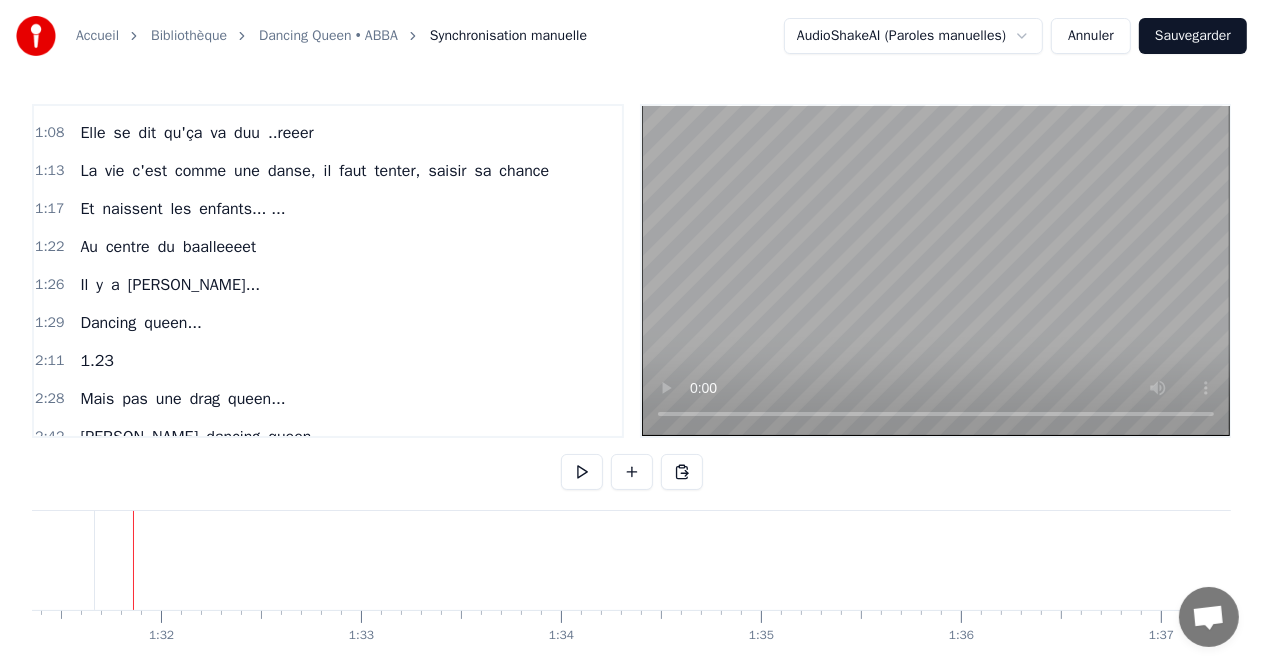 click on "2:28 Mais pas une drag queen..." at bounding box center [328, 399] 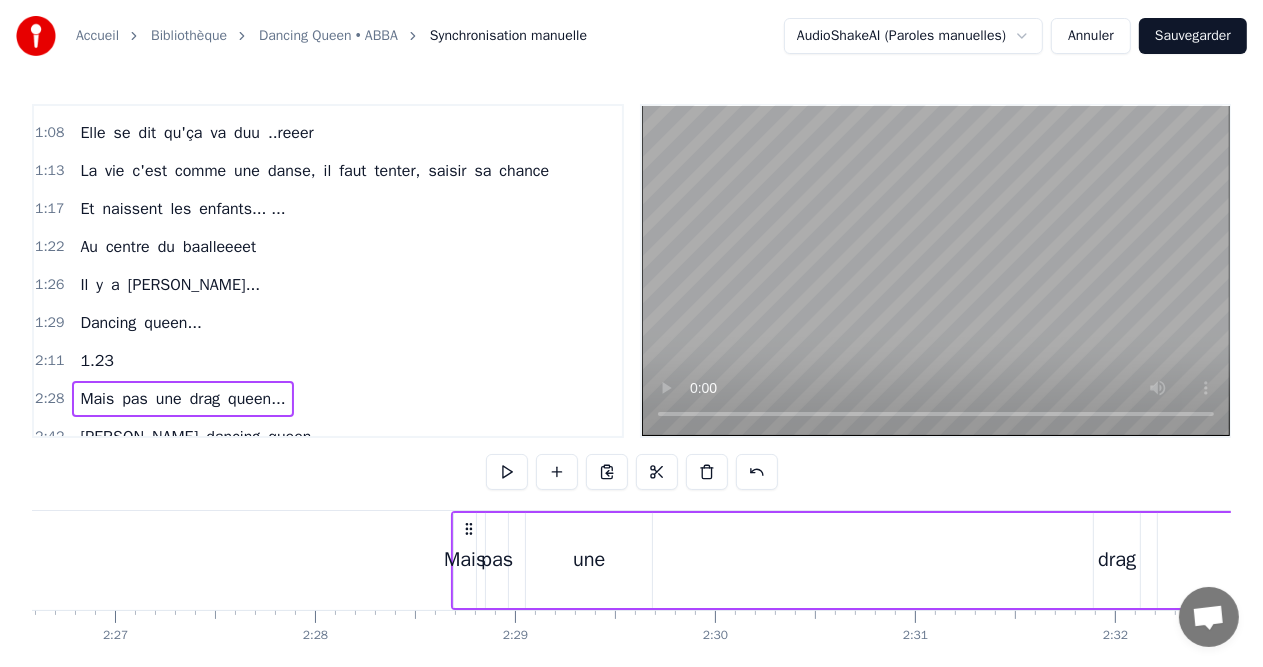 scroll, scrollTop: 0, scrollLeft: 29636, axis: horizontal 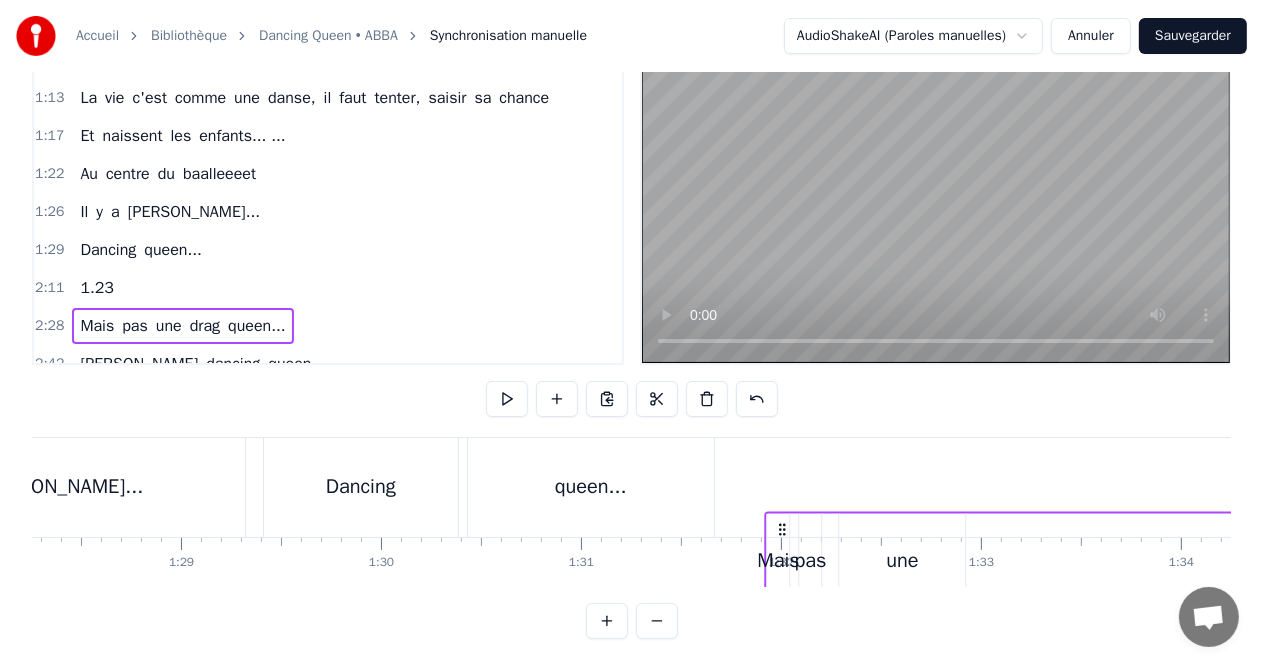 click on "Est- ce que vous Connaissez cette fiiille Qui s'appelle [PERSON_NAME] Telle une heroine de Demy Fan de mode et pas à demi, Elle descend à [GEOGRAPHIC_DATA]
... Avec [PERSON_NAME] toujours à ses côôtéééééés Elle se dit qu'ça va duu ..reeer La vie c'est comme une danse, il faut tenter, saisir sa chance Et naissent les enfants...
... Au centre du baalleeeet Il y a [GEOGRAPHIC_DATA]... Dancing queen... 1.23 Mais pas une drag queen... [PERSON_NAME] dancing queen, Reine du dancing oh yeee
... Virevolter, s'envoler... Sauter ou même plonger...er..er.... [PERSON_NAME] [PERSON_NAME], notre amie est bien plus qu'une dancing queen." at bounding box center (6727, 487) 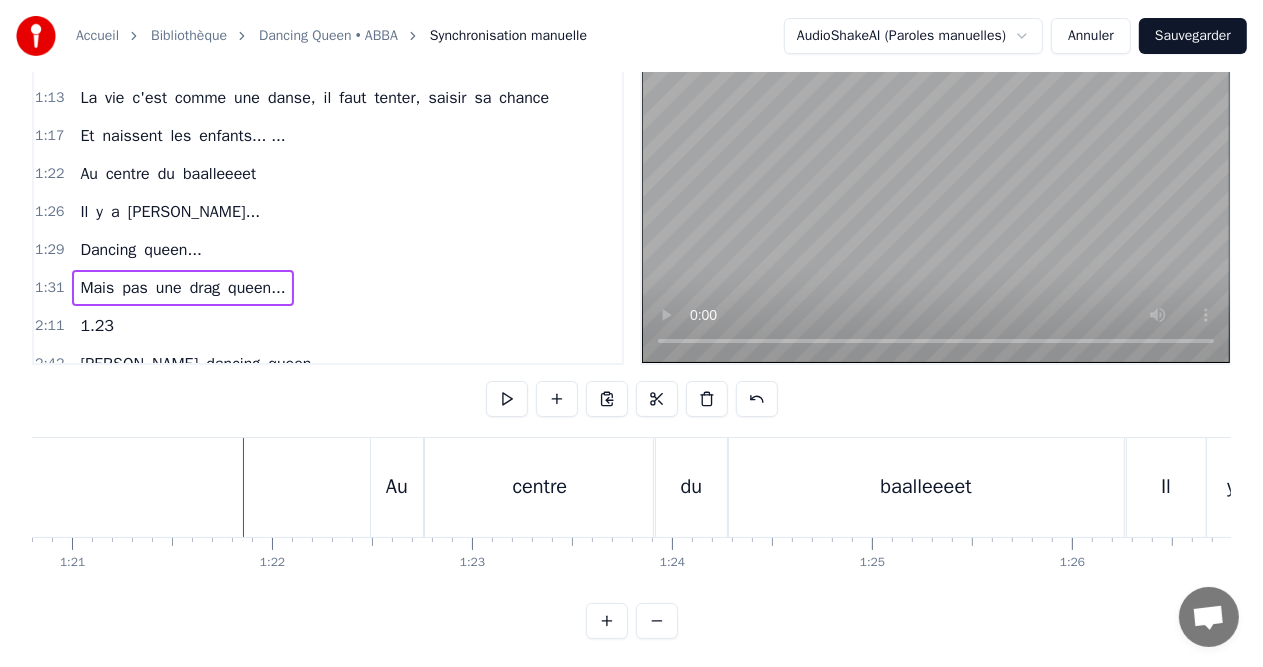 scroll, scrollTop: 0, scrollLeft: 16069, axis: horizontal 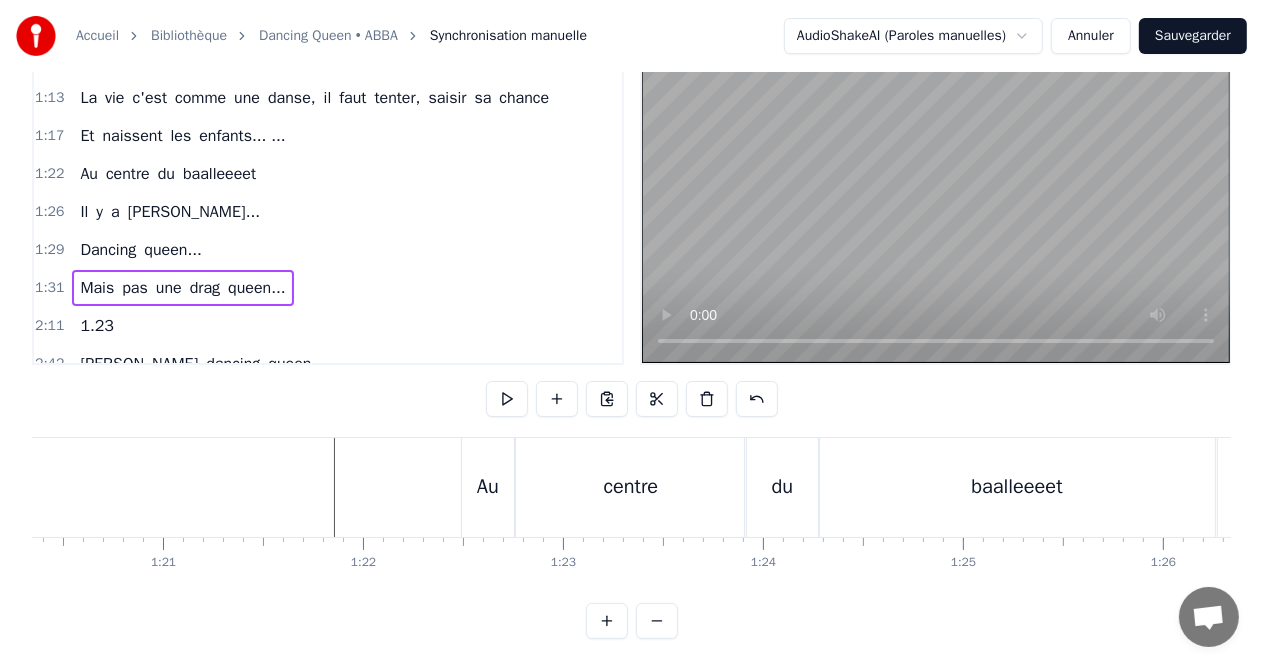 click at bounding box center (8309, 487) 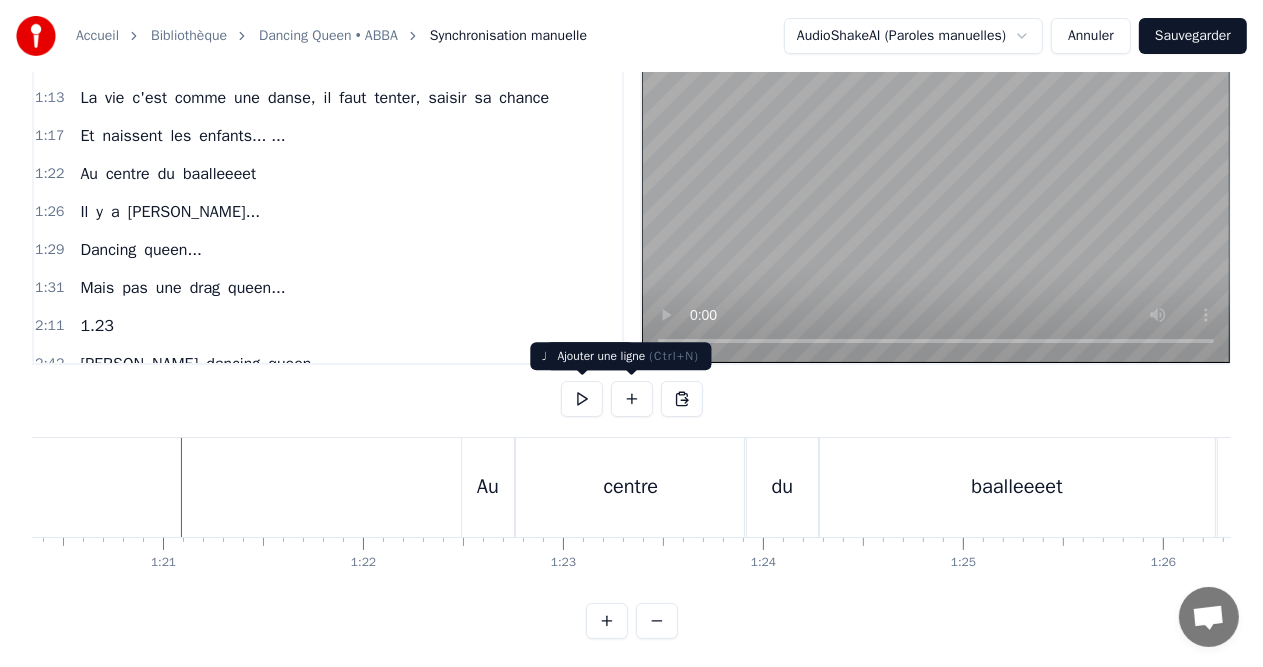 click at bounding box center (582, 399) 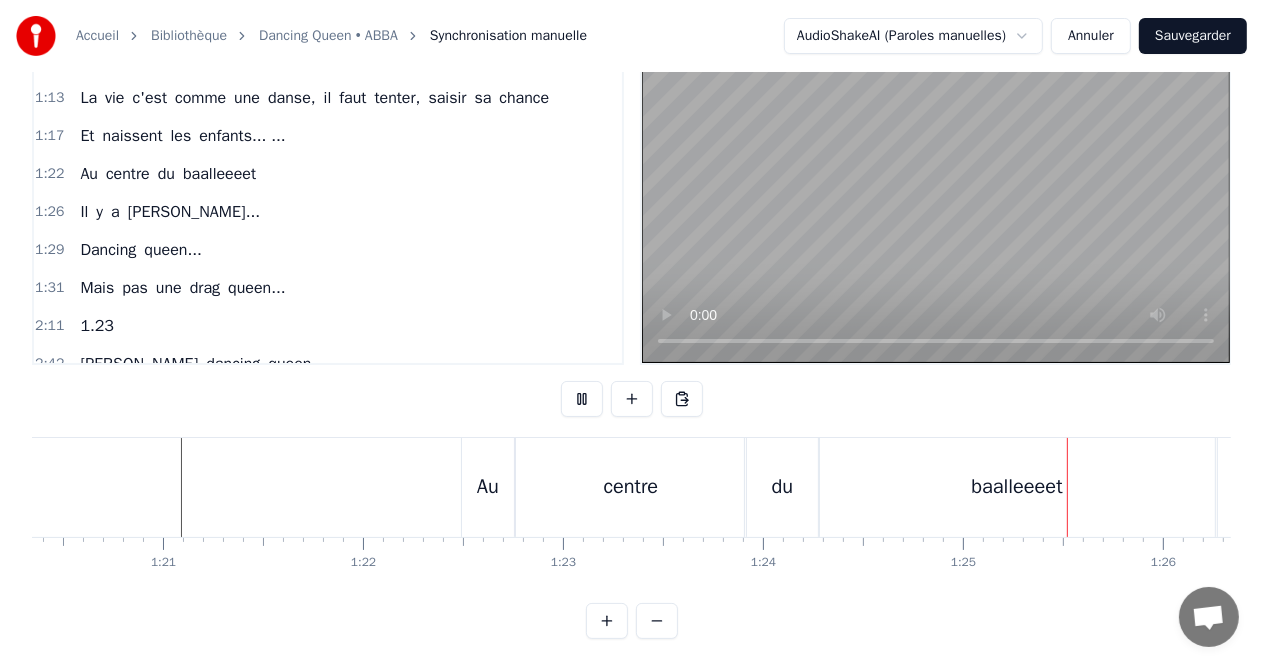 click at bounding box center [582, 399] 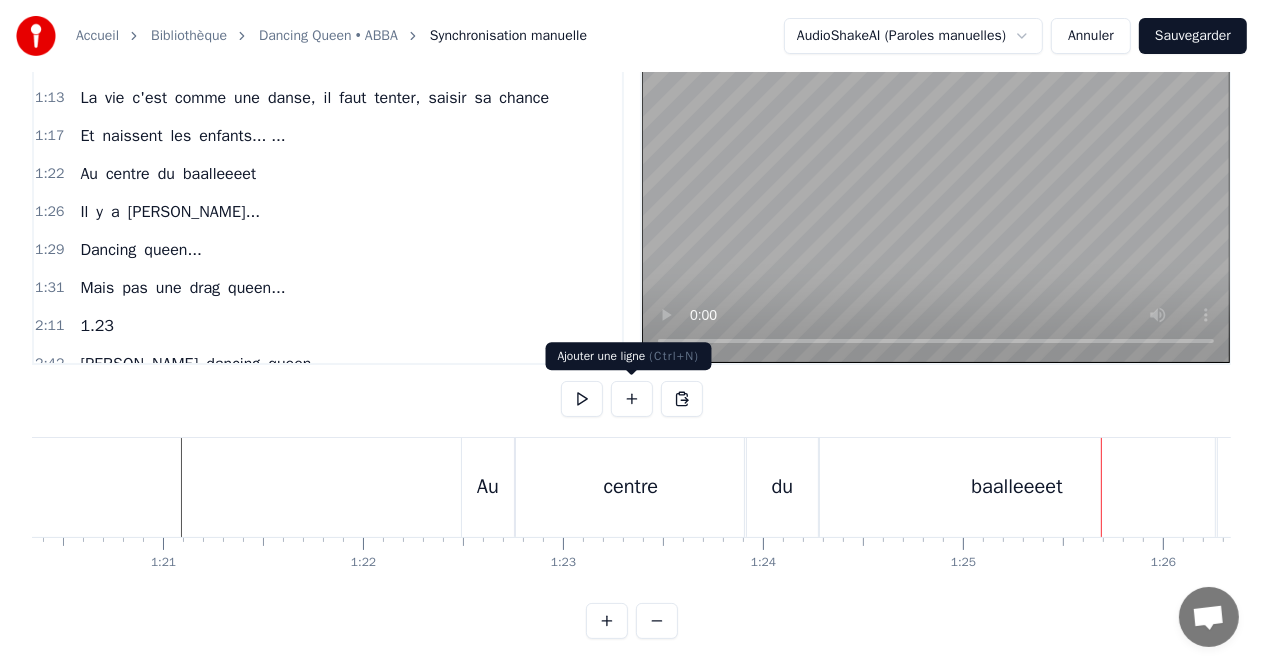click on "baalleeeet" at bounding box center (1016, 487) 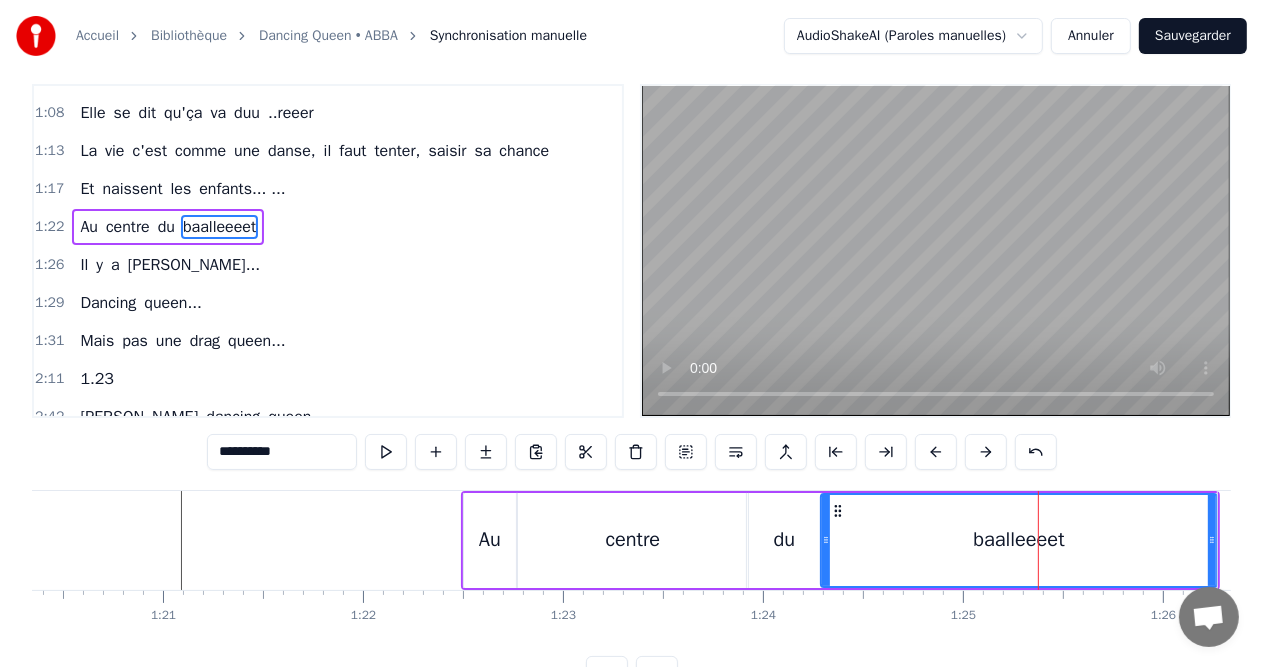scroll, scrollTop: 0, scrollLeft: 0, axis: both 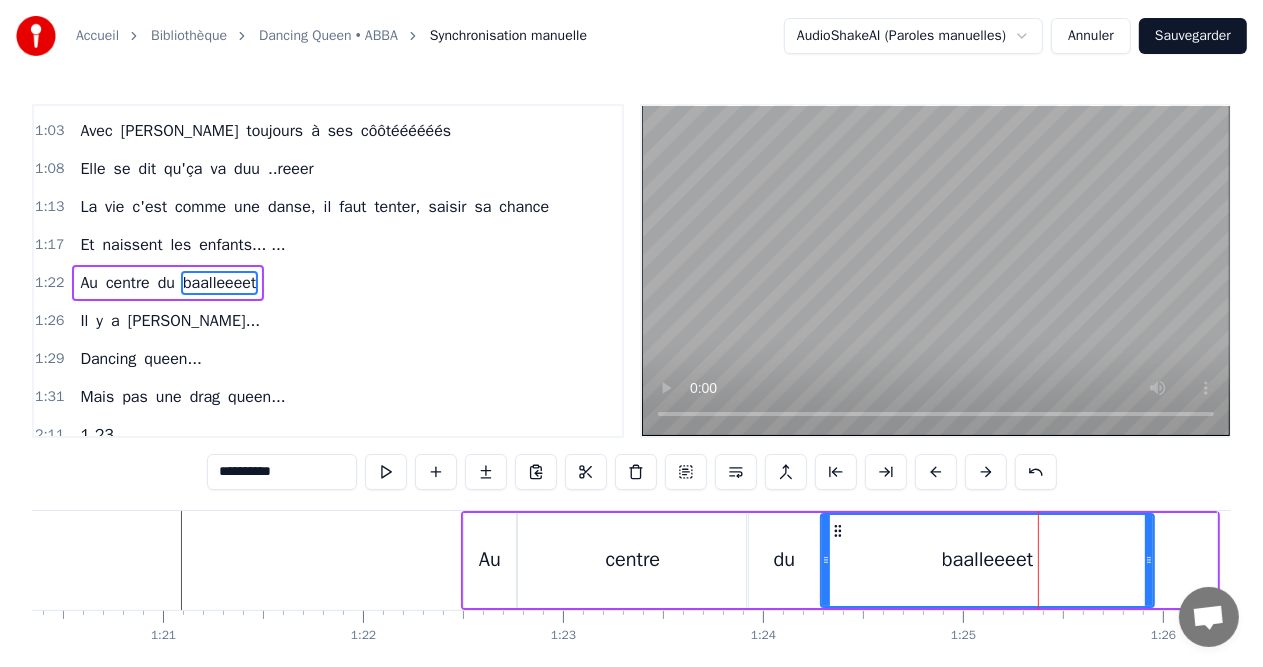 drag, startPoint x: 1208, startPoint y: 550, endPoint x: 1145, endPoint y: 553, distance: 63.07139 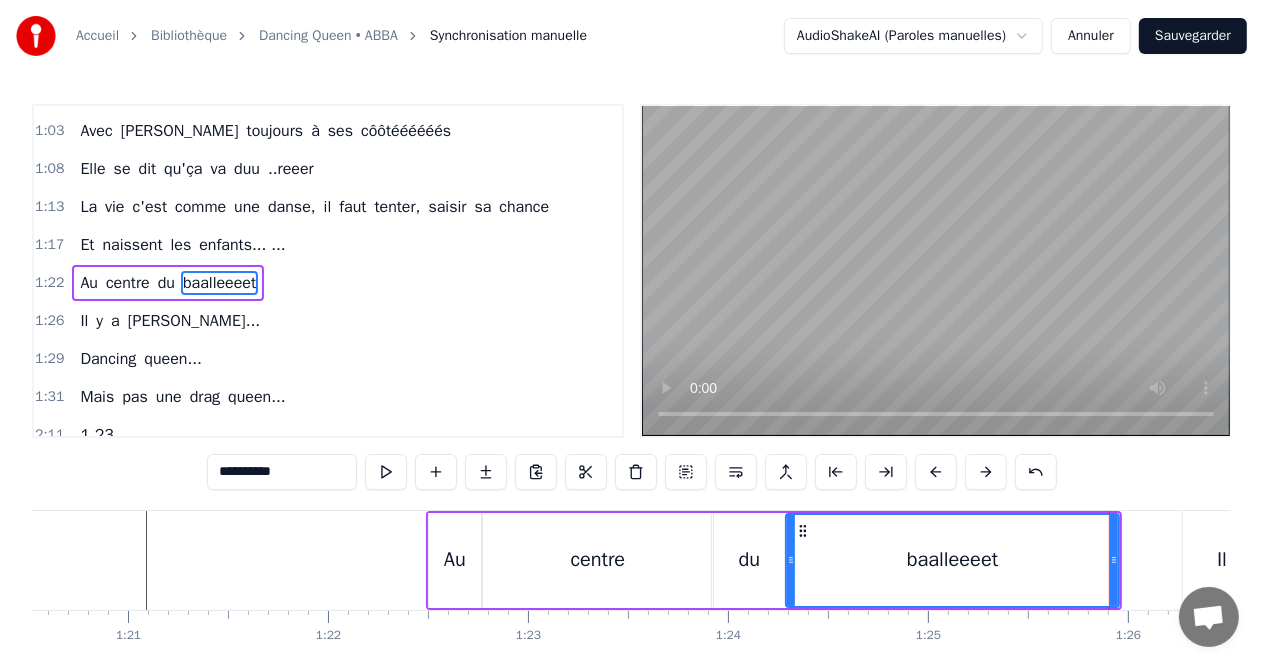 scroll, scrollTop: 0, scrollLeft: 16058, axis: horizontal 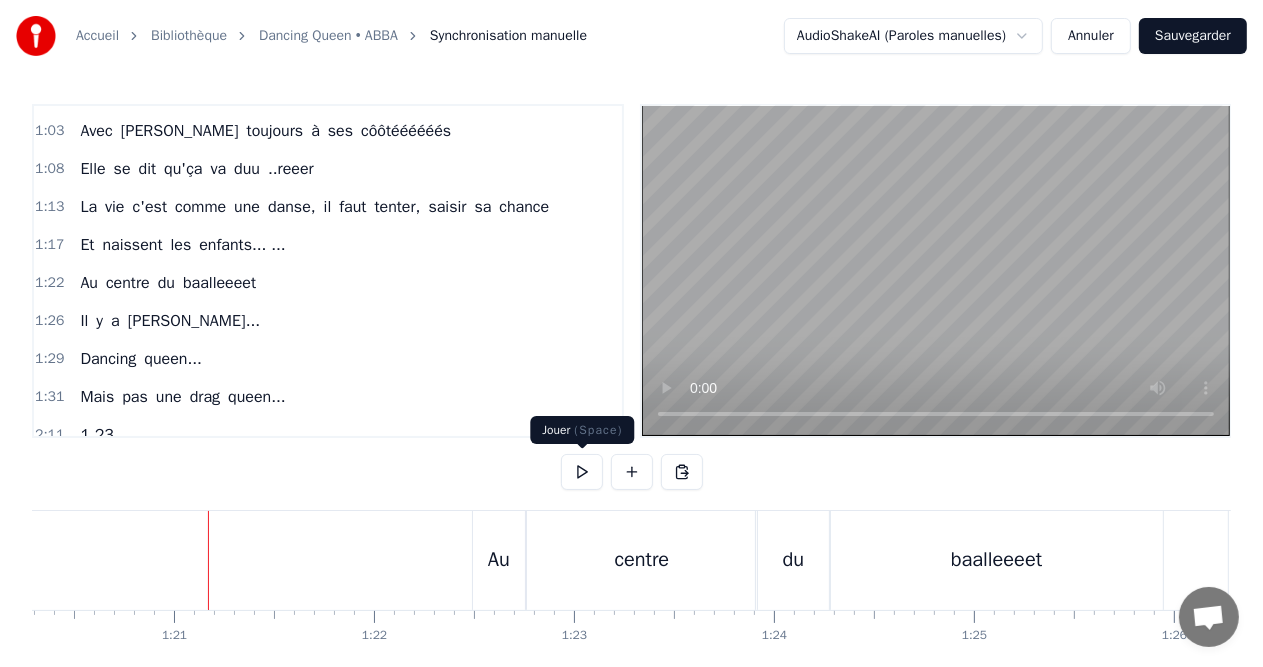 click at bounding box center (582, 472) 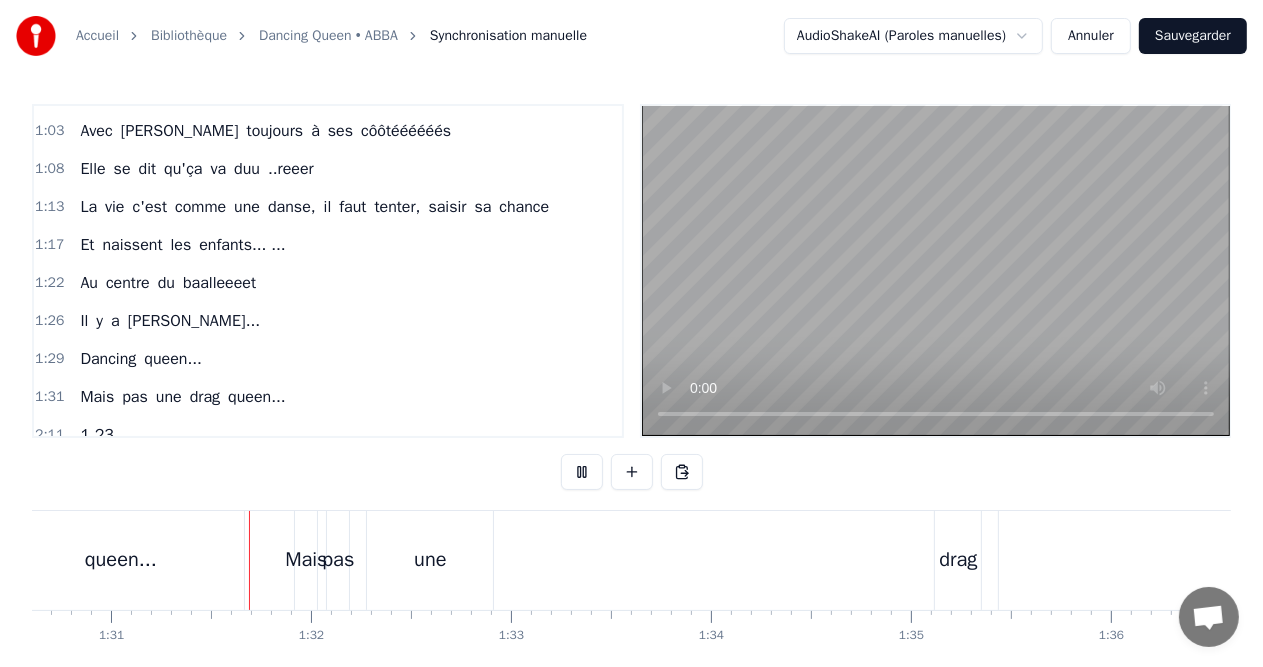 scroll, scrollTop: 0, scrollLeft: 18128, axis: horizontal 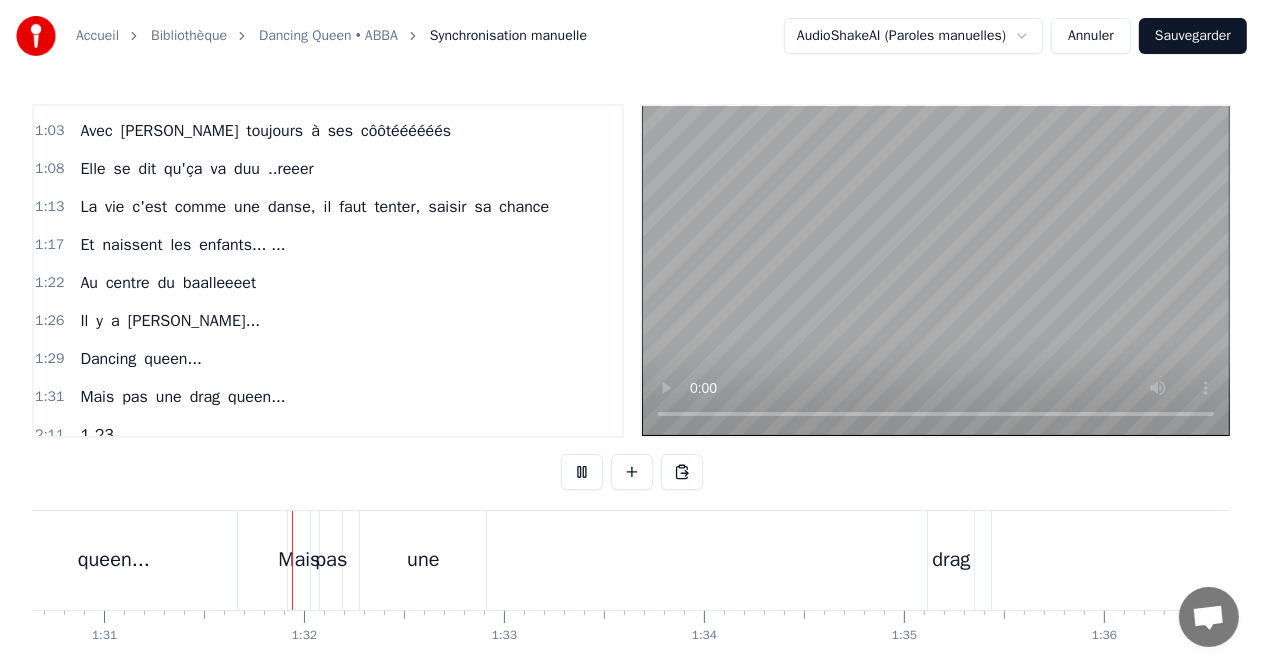 click at bounding box center [582, 472] 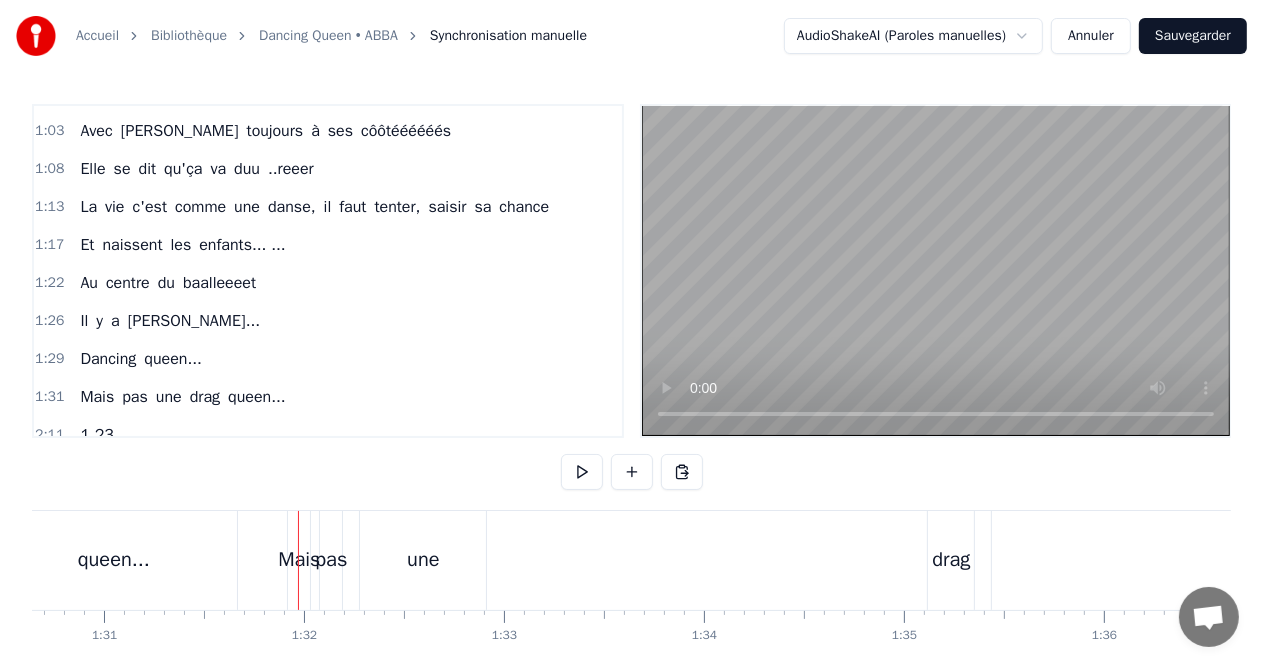 click on "queen..." at bounding box center [114, 560] 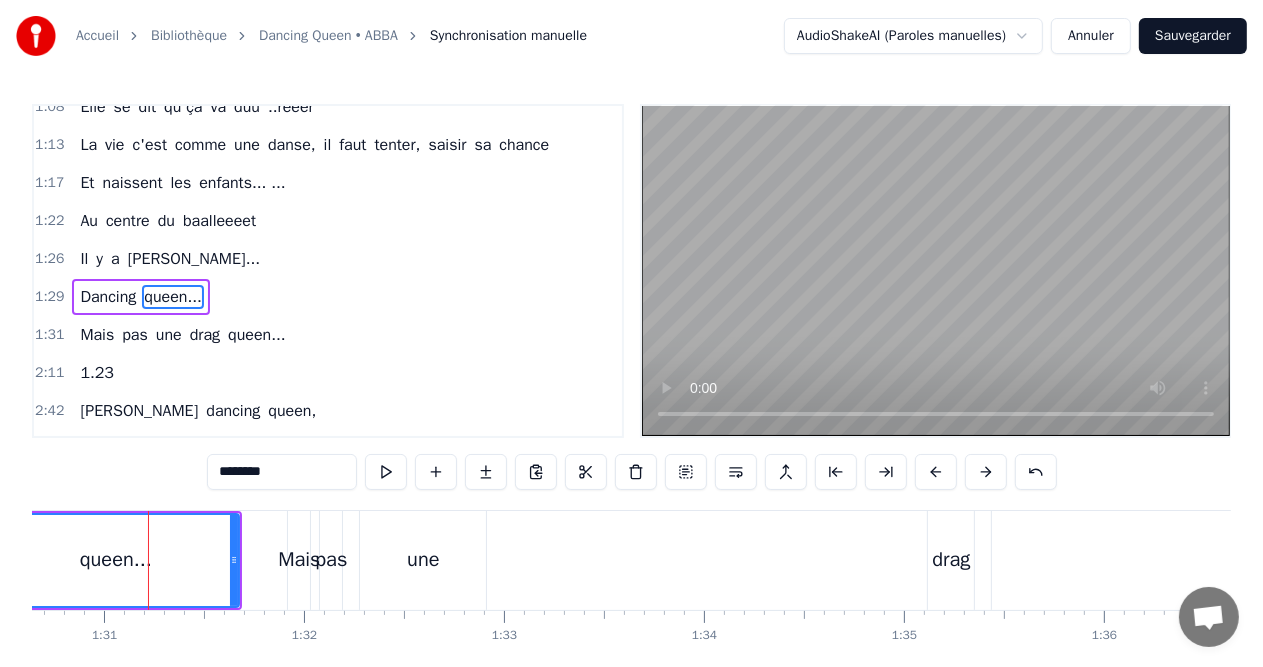 scroll, scrollTop: 257, scrollLeft: 0, axis: vertical 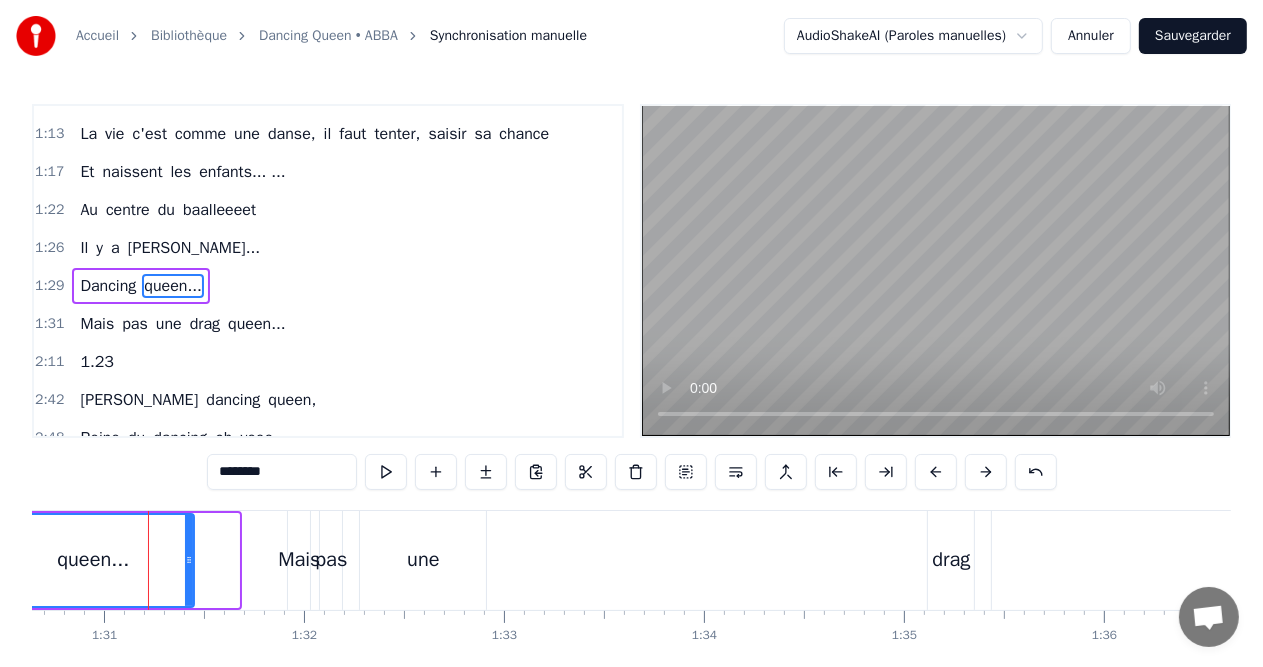 drag, startPoint x: 232, startPoint y: 555, endPoint x: 187, endPoint y: 554, distance: 45.01111 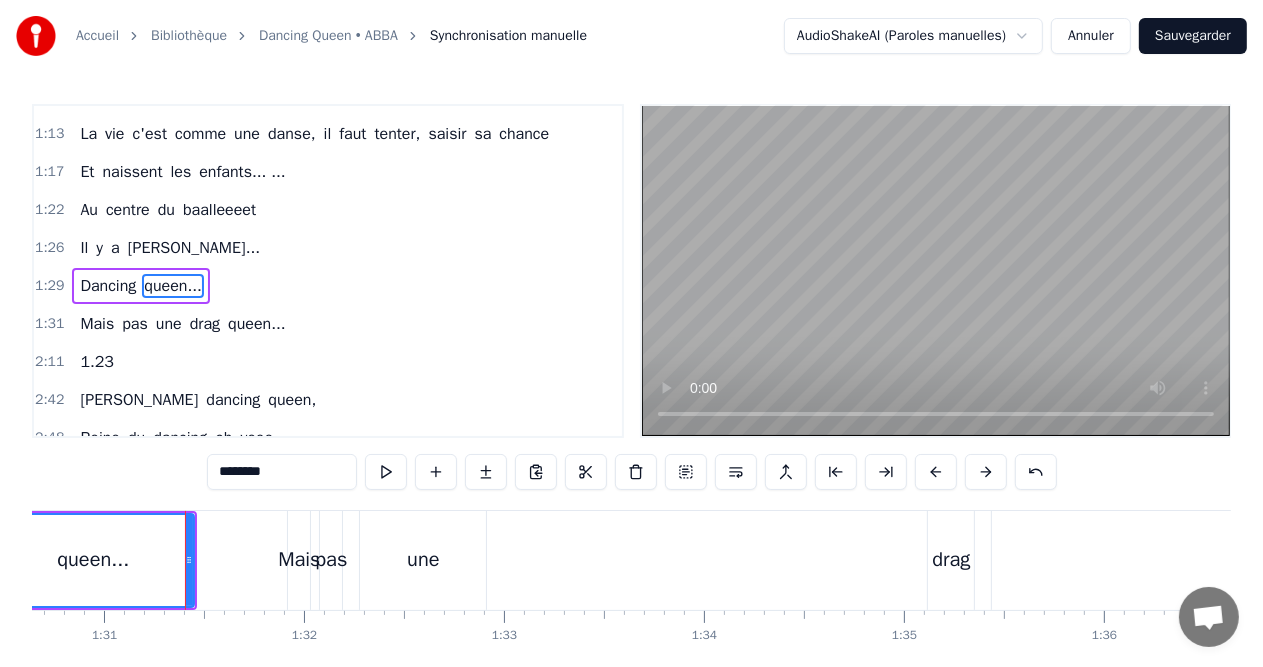 click on "Mais" at bounding box center [299, 560] 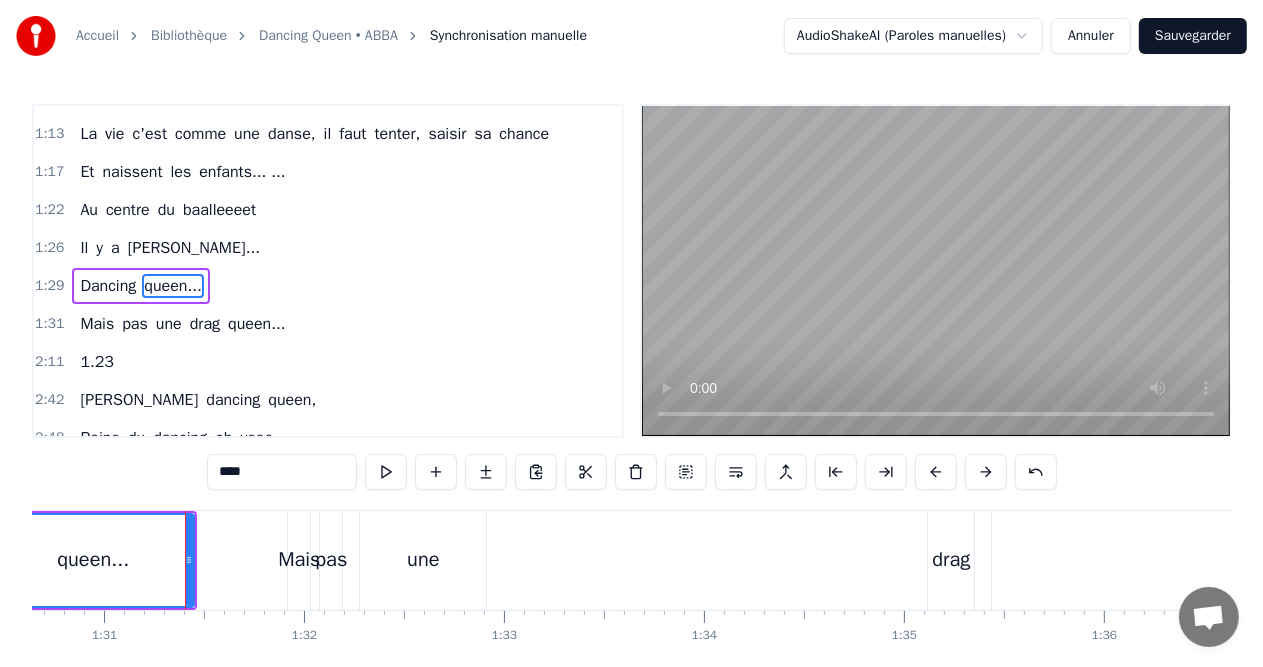 scroll, scrollTop: 294, scrollLeft: 0, axis: vertical 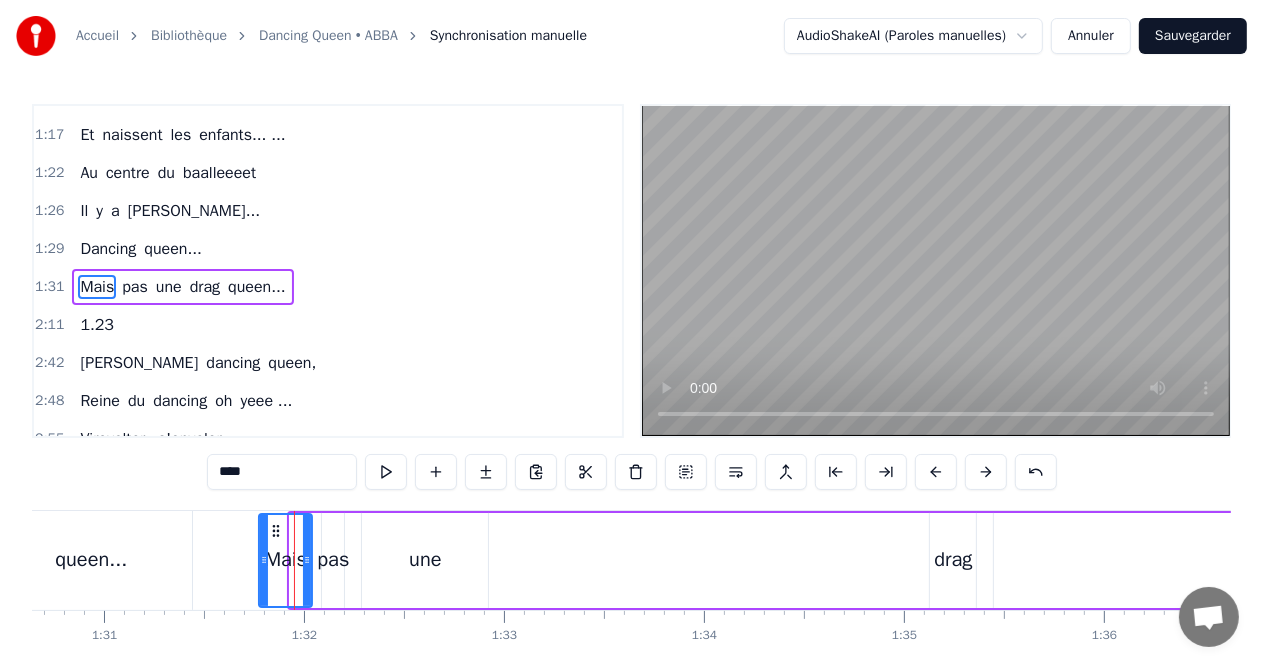 drag, startPoint x: 290, startPoint y: 556, endPoint x: 259, endPoint y: 556, distance: 31 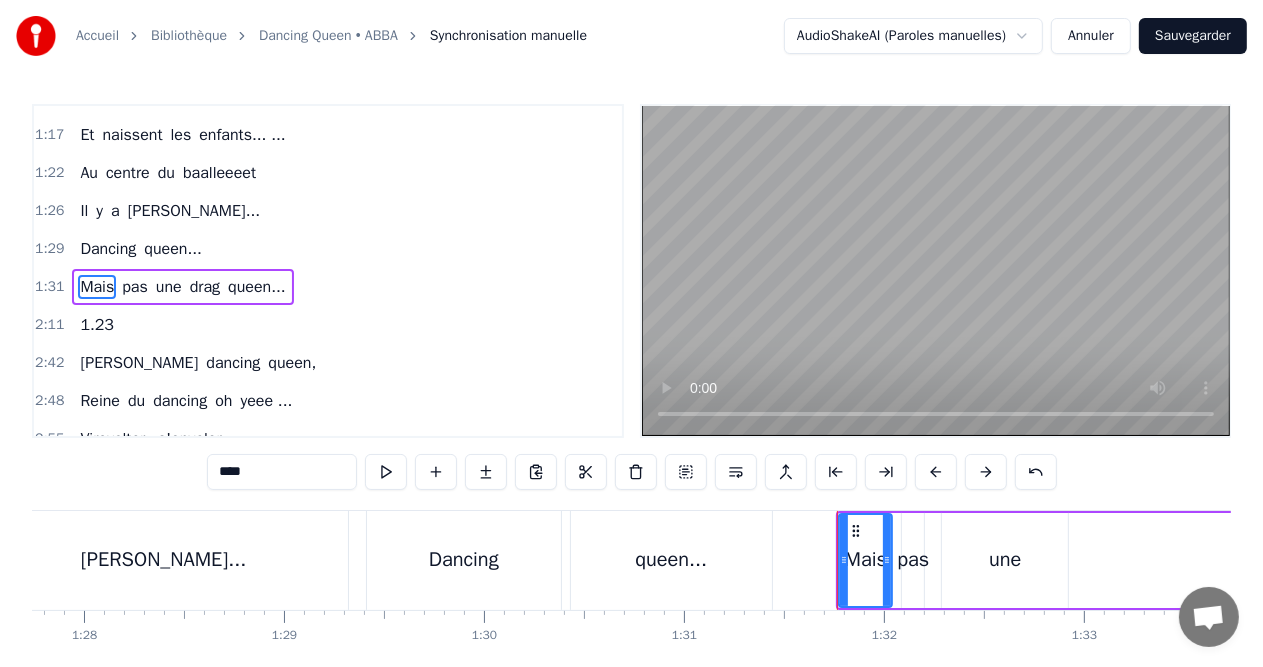 scroll, scrollTop: 0, scrollLeft: 17424, axis: horizontal 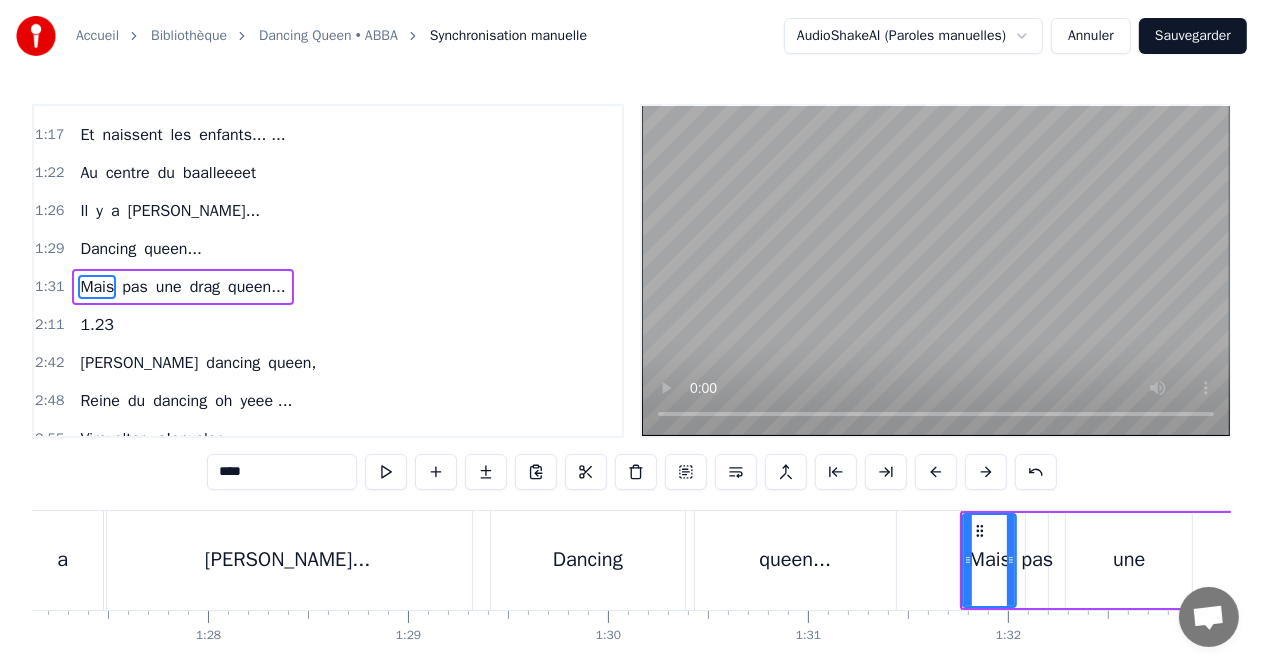 click on "[PERSON_NAME]..." at bounding box center (288, 560) 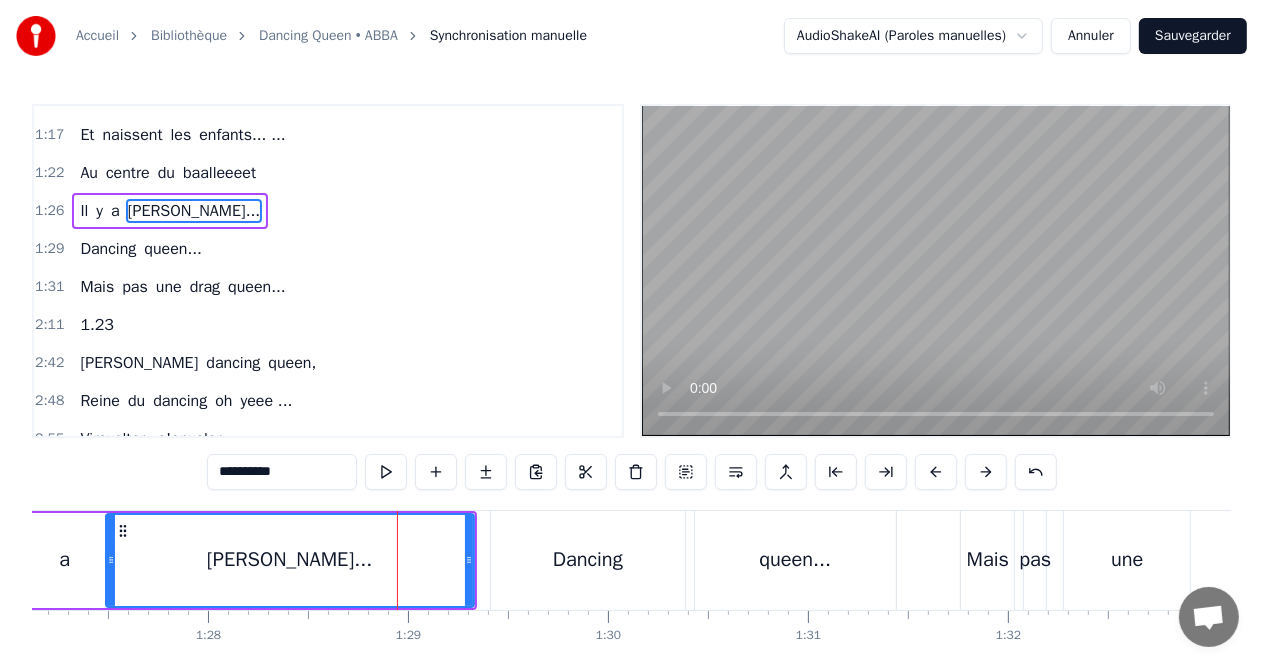 scroll, scrollTop: 220, scrollLeft: 0, axis: vertical 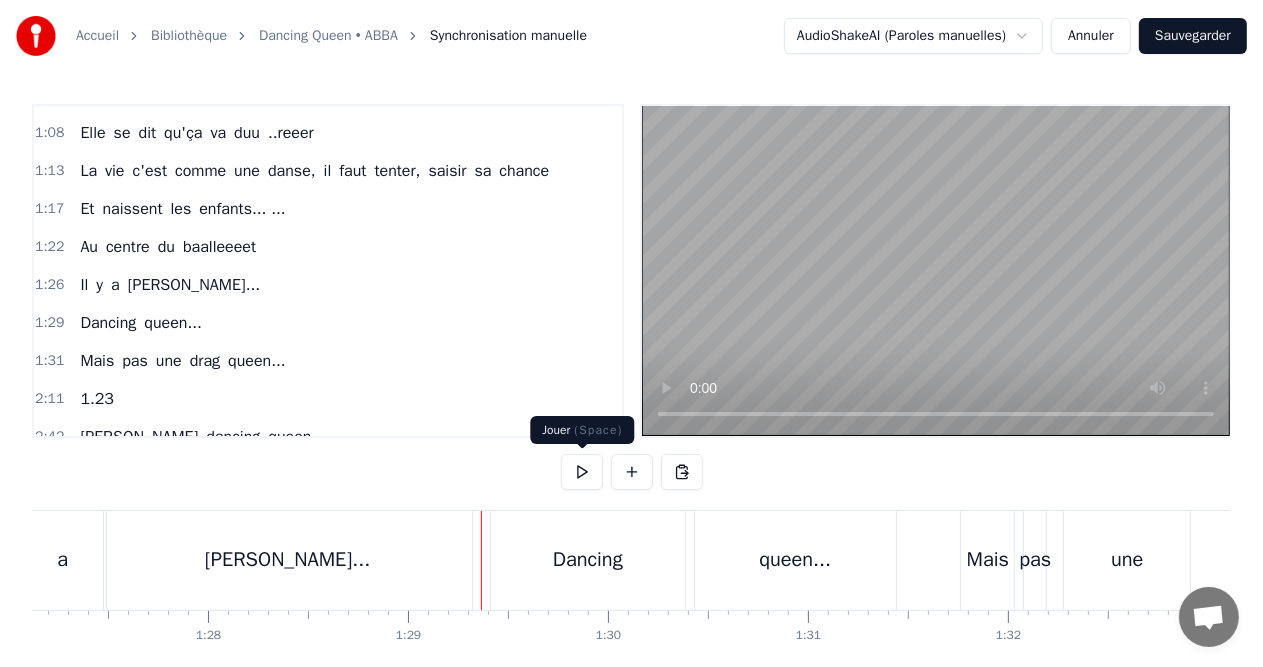 click at bounding box center [582, 472] 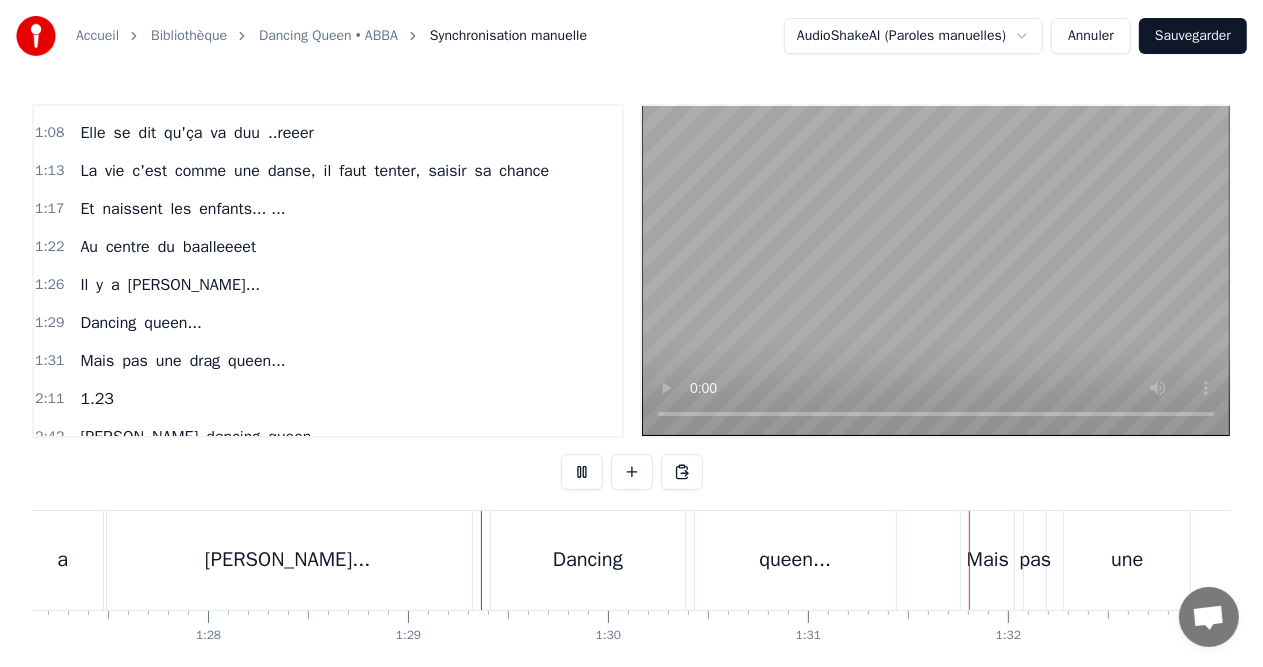 click at bounding box center [582, 472] 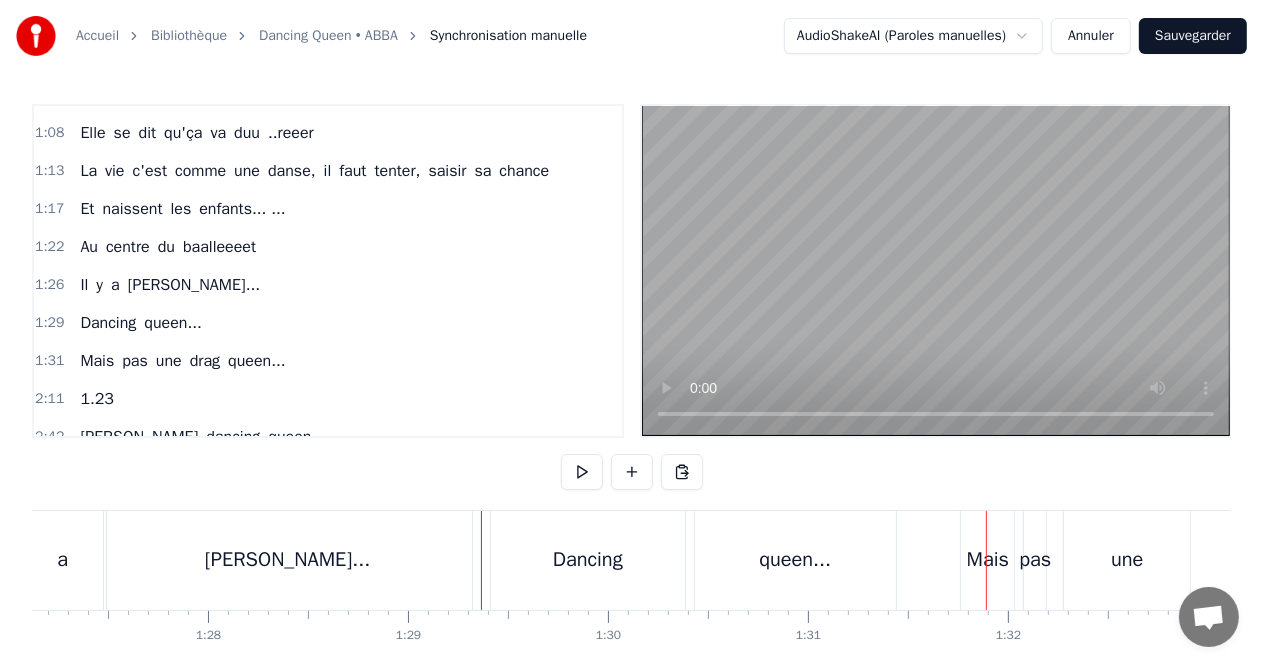 click on "queen..." at bounding box center [795, 560] 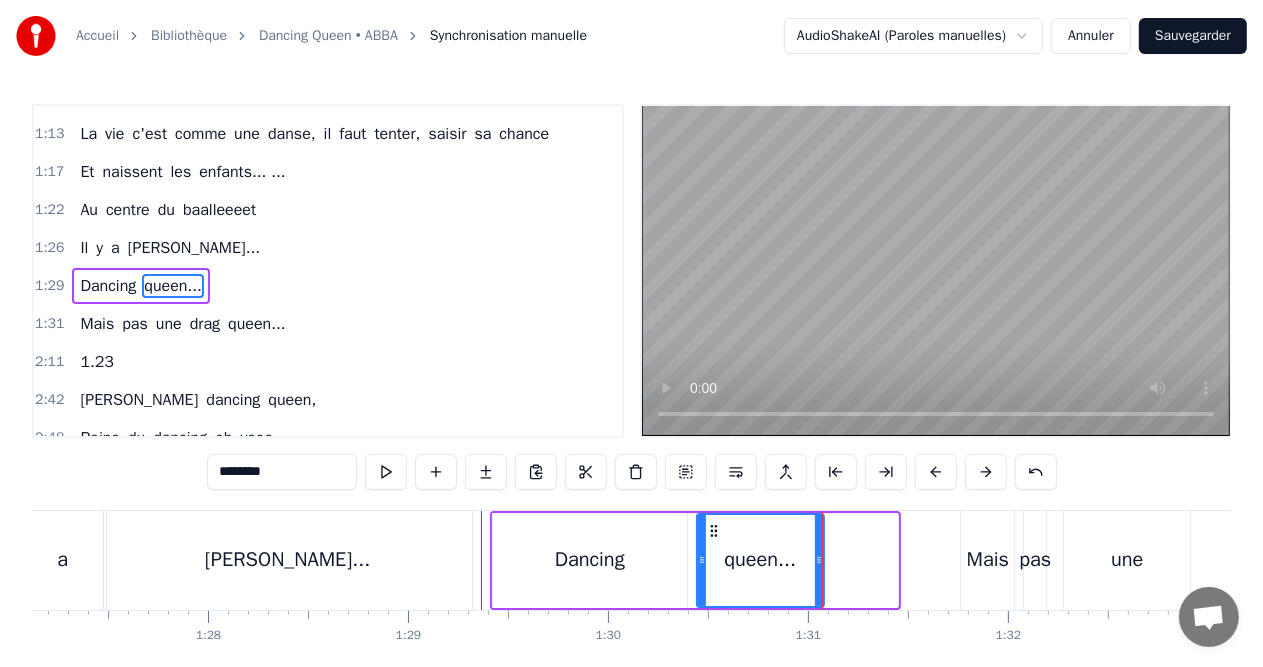 drag, startPoint x: 891, startPoint y: 558, endPoint x: 817, endPoint y: 558, distance: 74 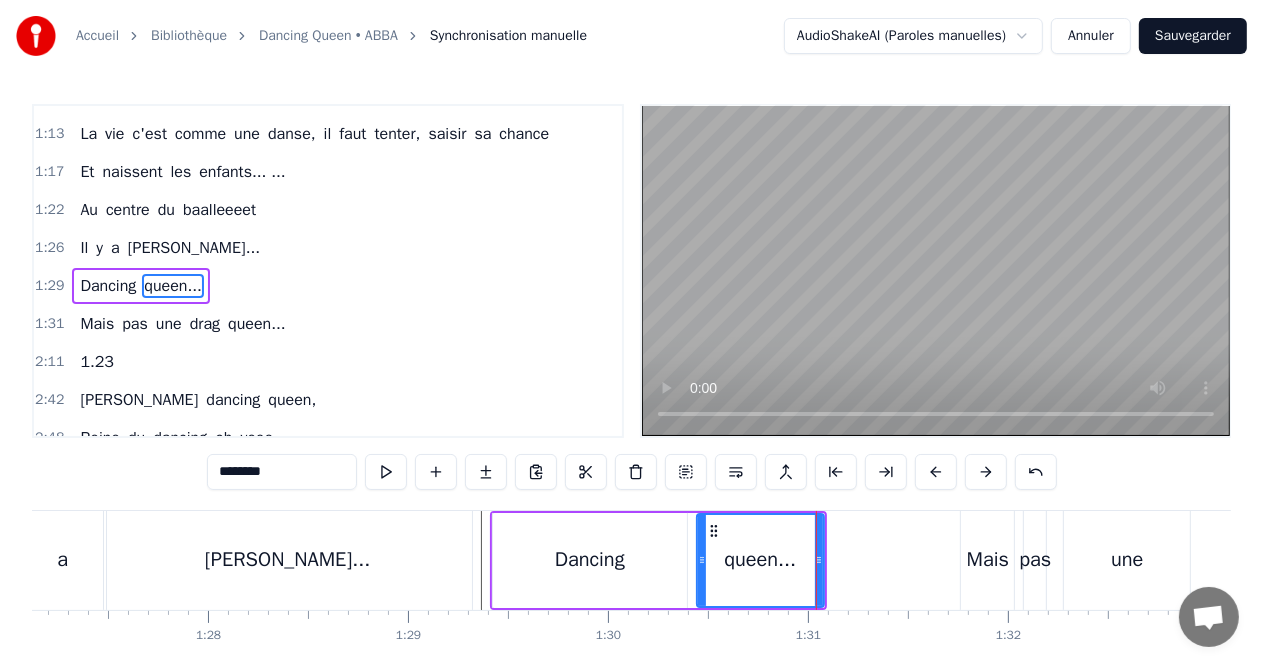 click on "Mais" at bounding box center [988, 560] 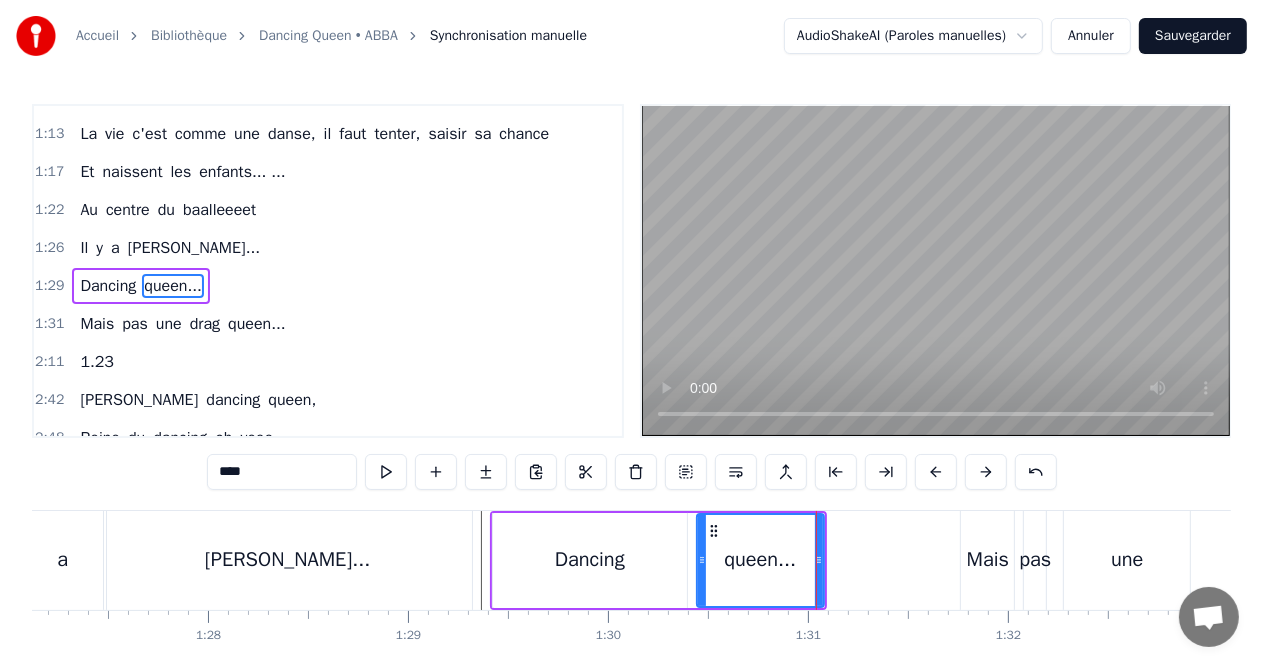 scroll, scrollTop: 294, scrollLeft: 0, axis: vertical 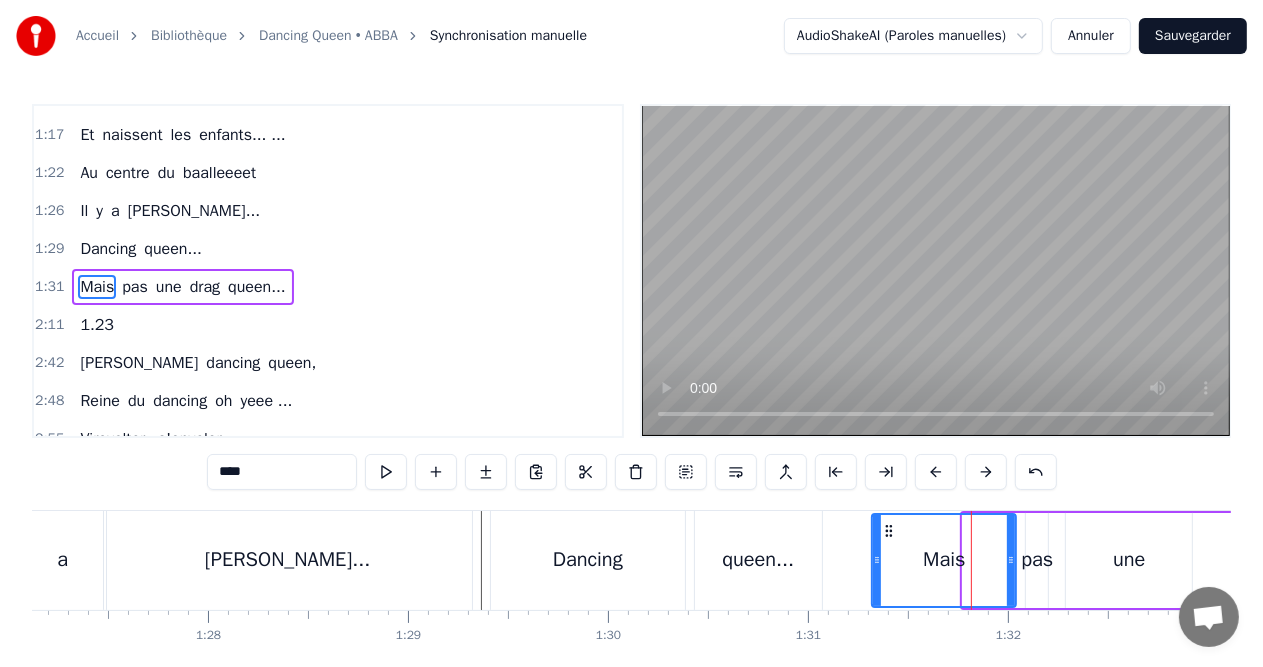 drag, startPoint x: 963, startPoint y: 559, endPoint x: 872, endPoint y: 563, distance: 91.08787 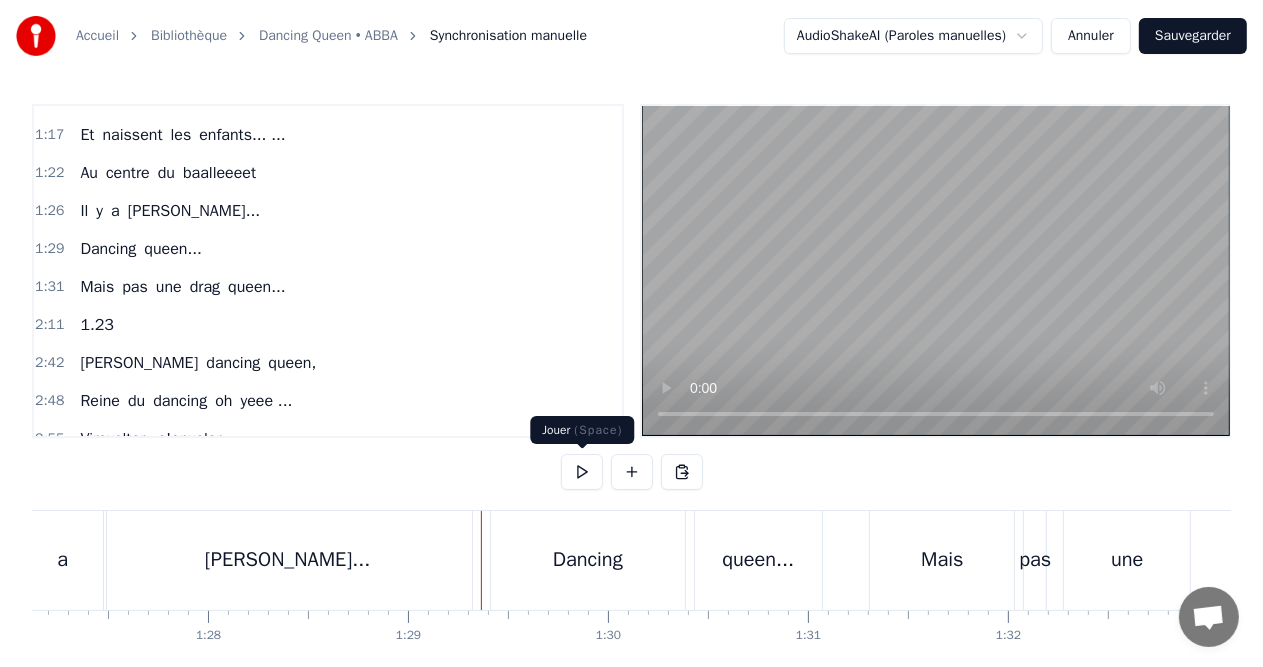 click at bounding box center (582, 472) 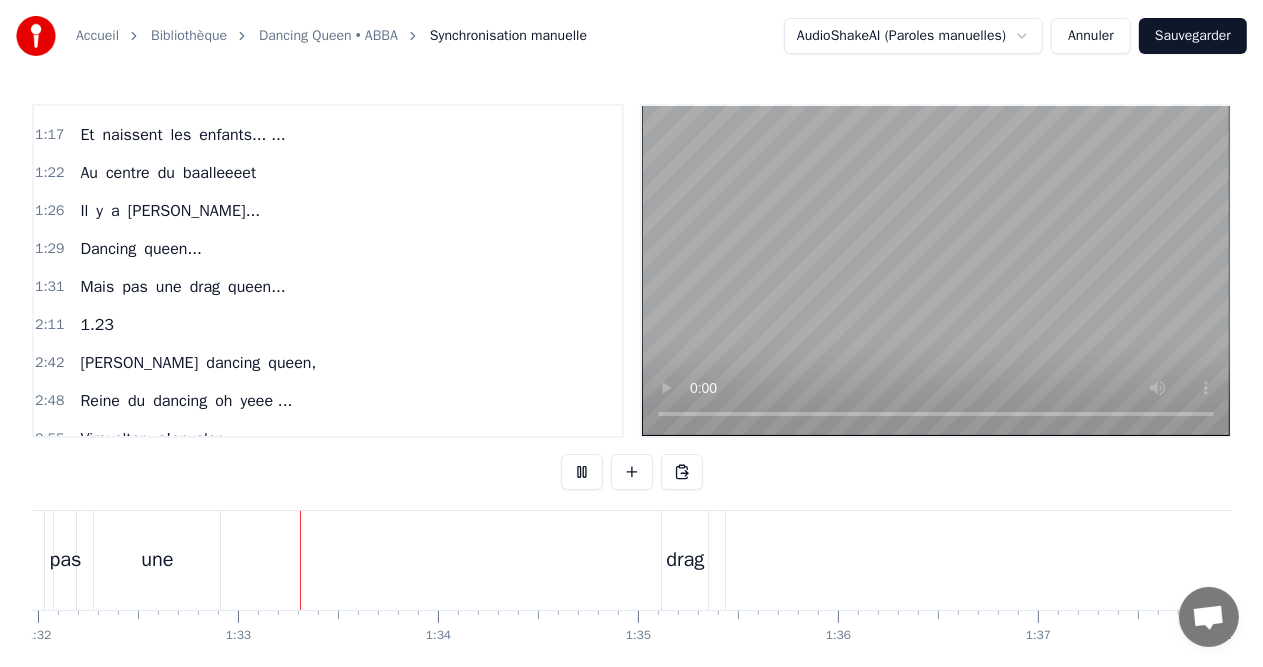 scroll, scrollTop: 0, scrollLeft: 18424, axis: horizontal 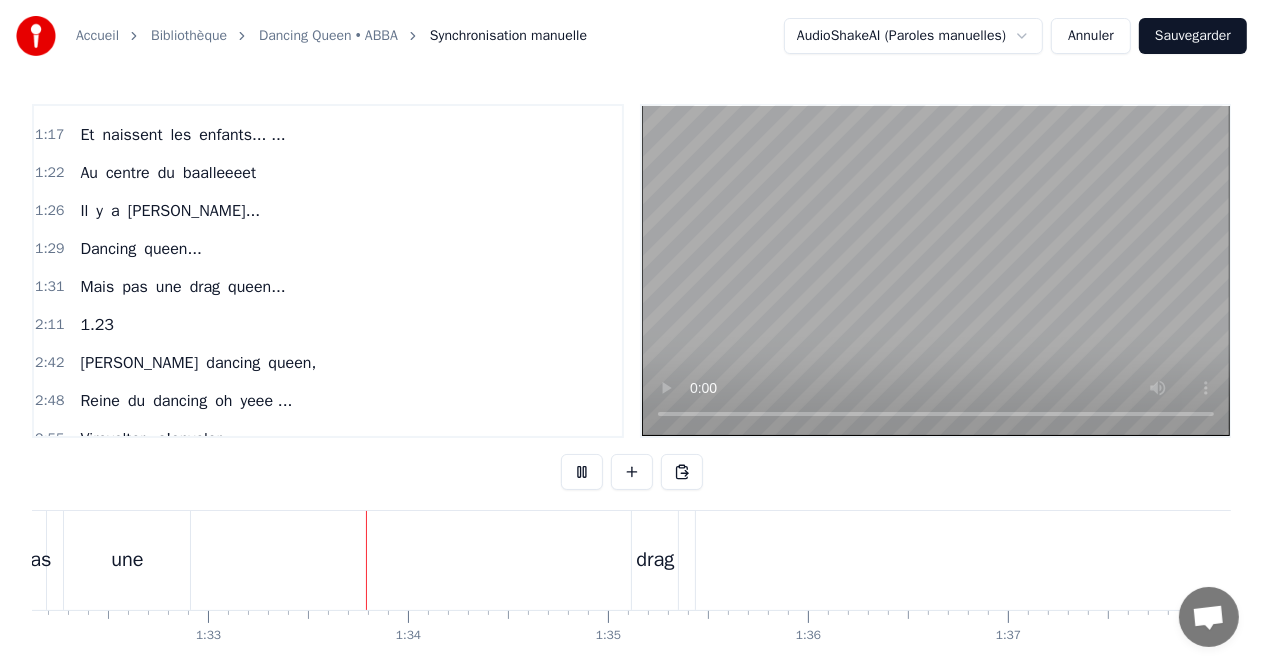 click at bounding box center (582, 472) 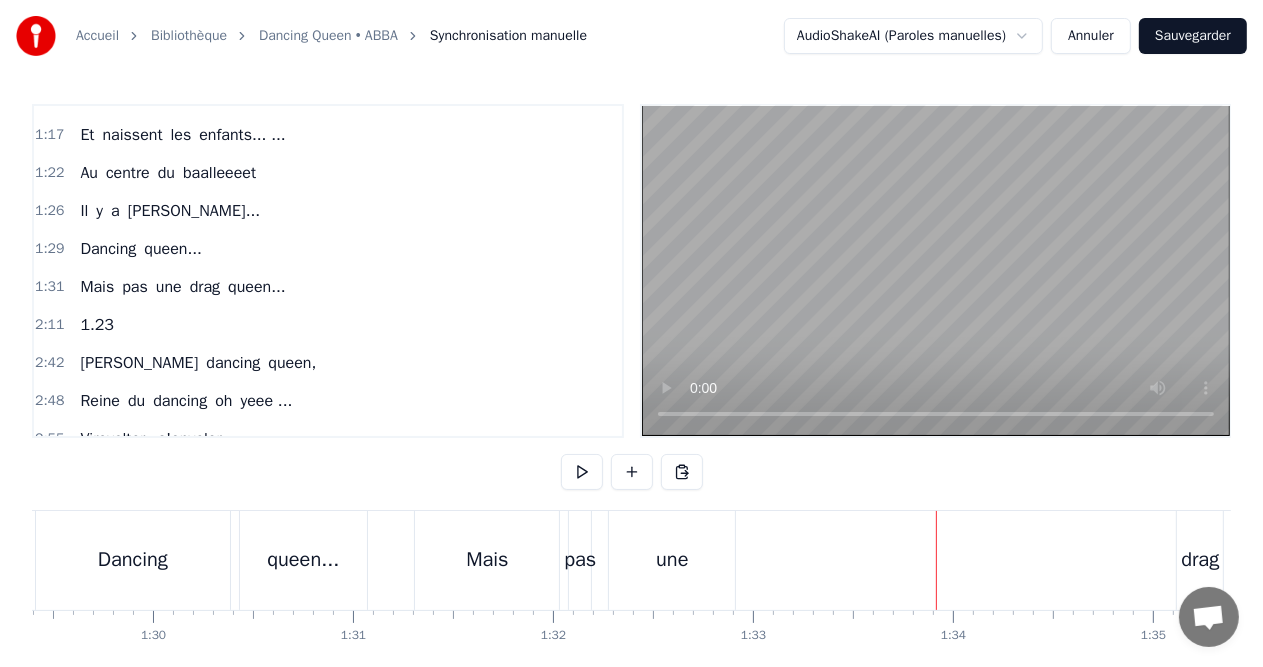 scroll, scrollTop: 0, scrollLeft: 17873, axis: horizontal 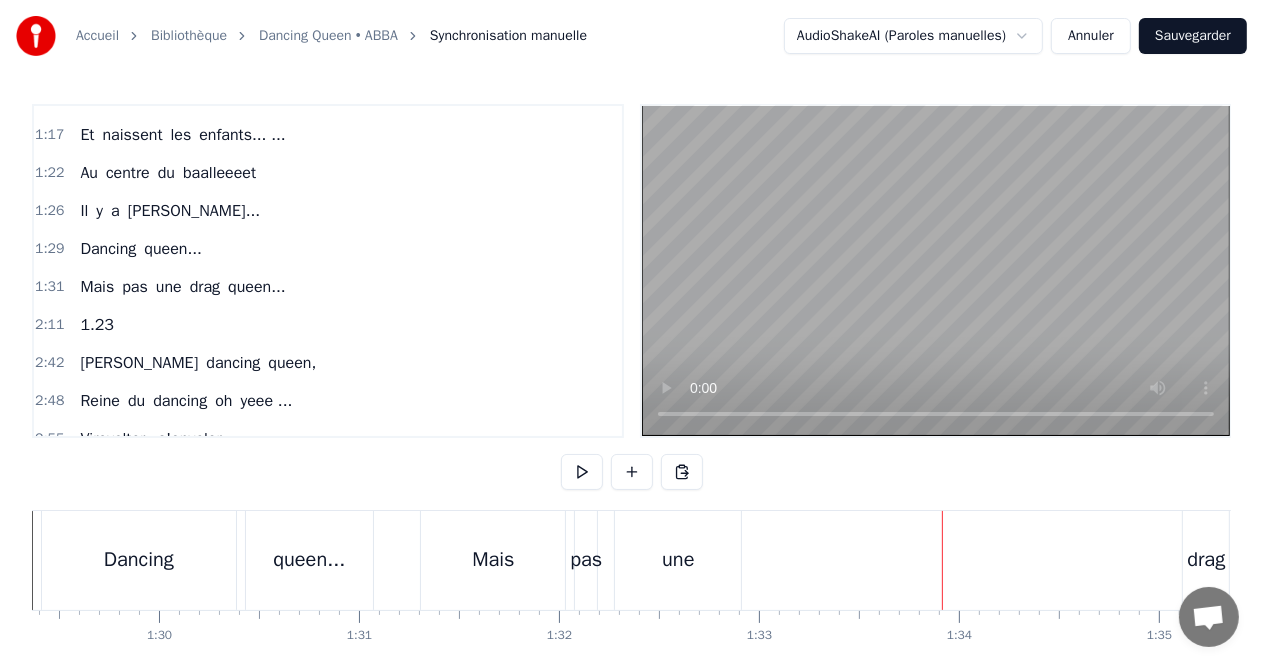 click on "Mais" at bounding box center [493, 560] 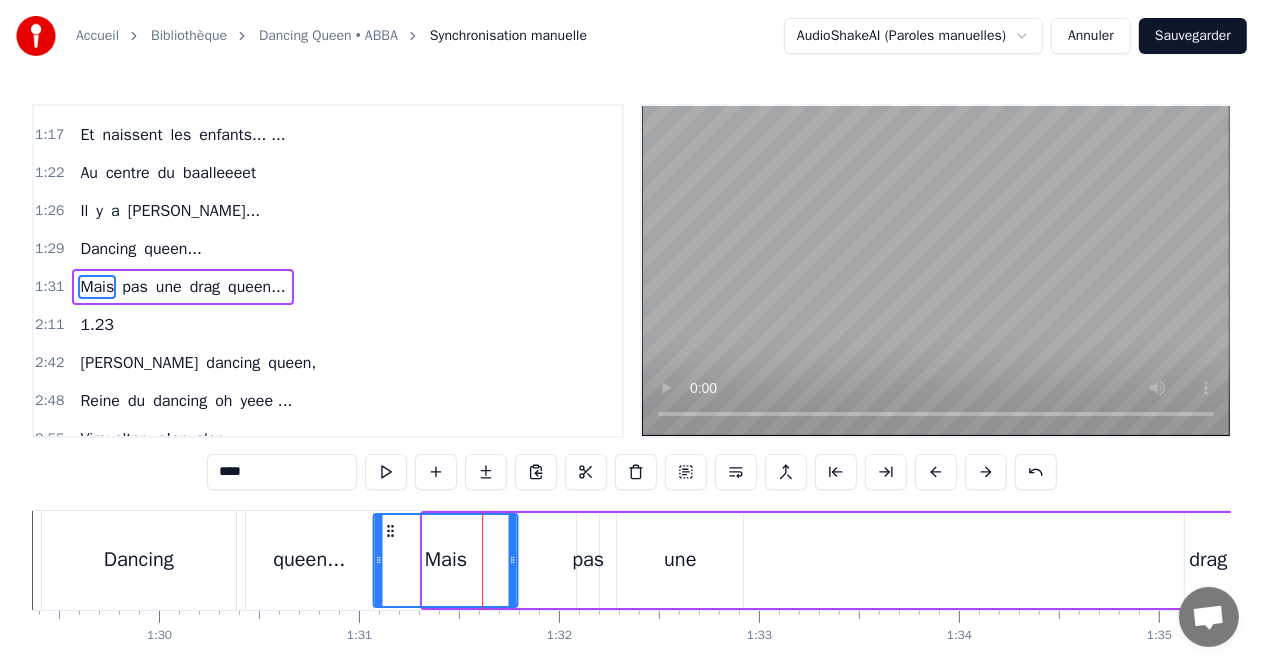 drag, startPoint x: 439, startPoint y: 531, endPoint x: 389, endPoint y: 528, distance: 50.08992 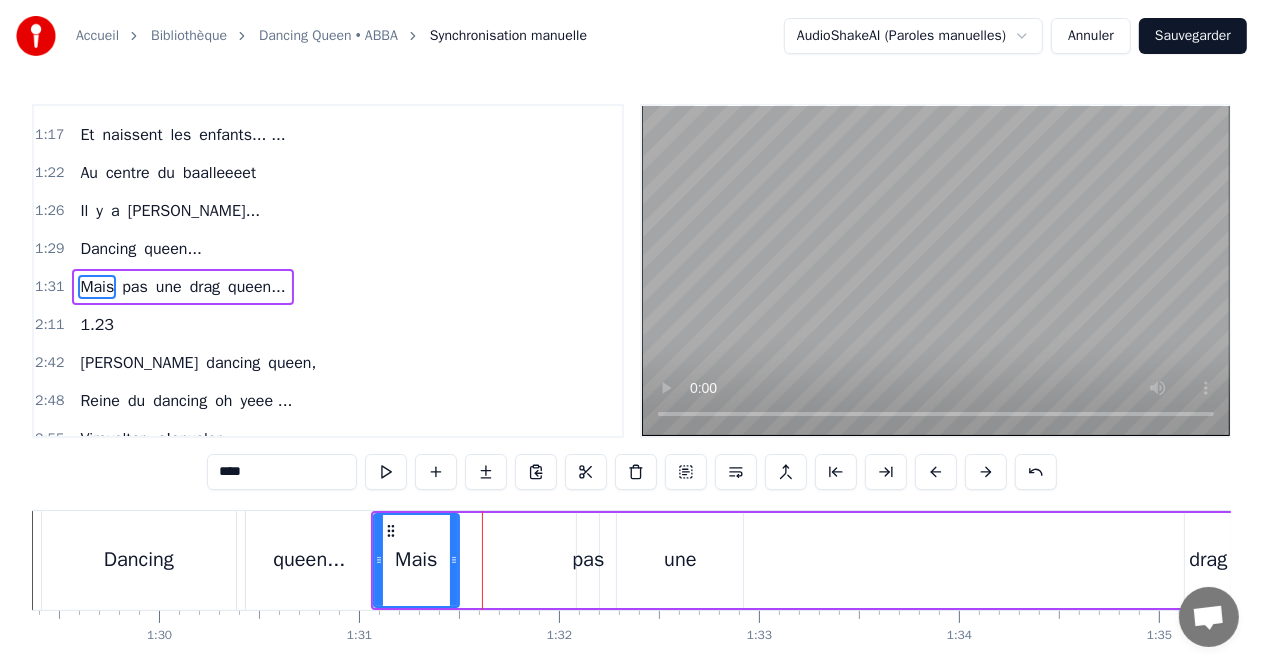 drag, startPoint x: 511, startPoint y: 558, endPoint x: 452, endPoint y: 561, distance: 59.07622 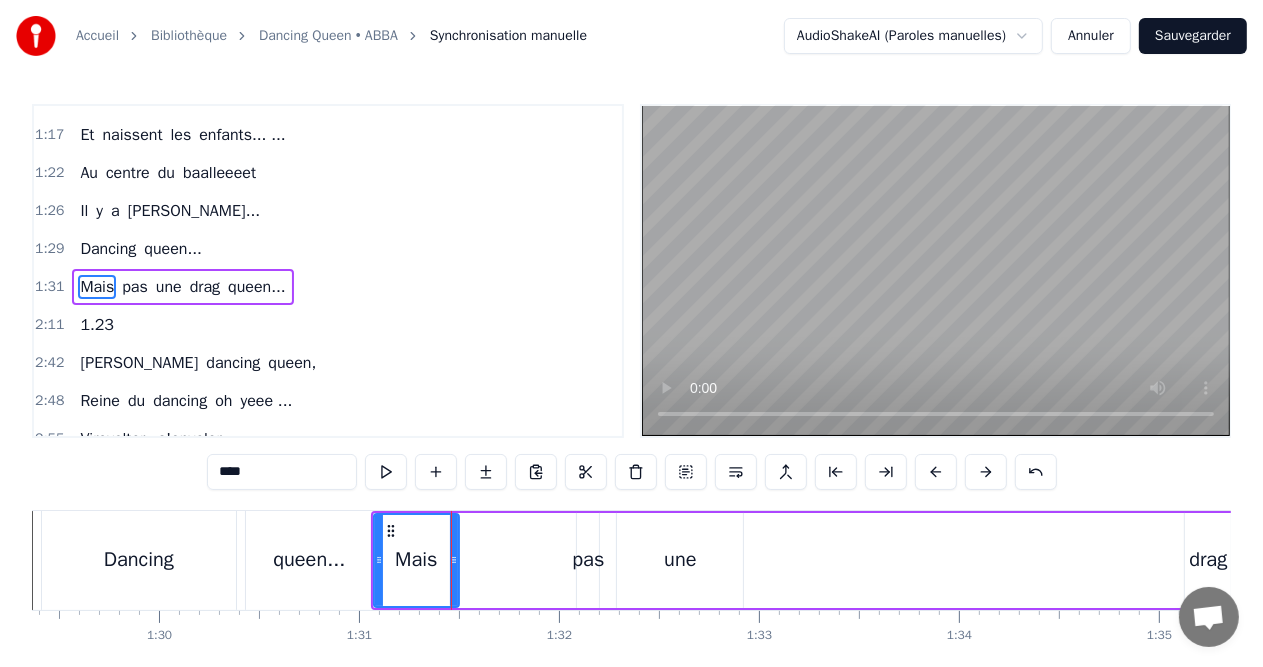 click on "pas" at bounding box center [588, 560] 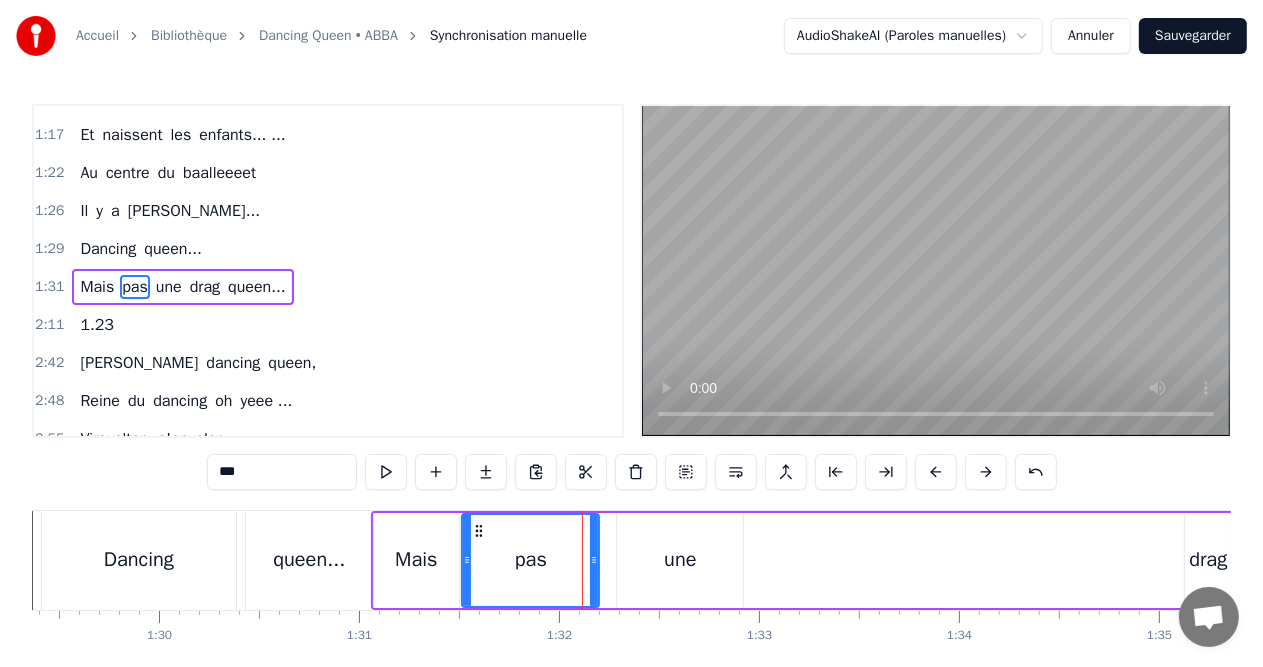 drag, startPoint x: 578, startPoint y: 556, endPoint x: 463, endPoint y: 559, distance: 115.03912 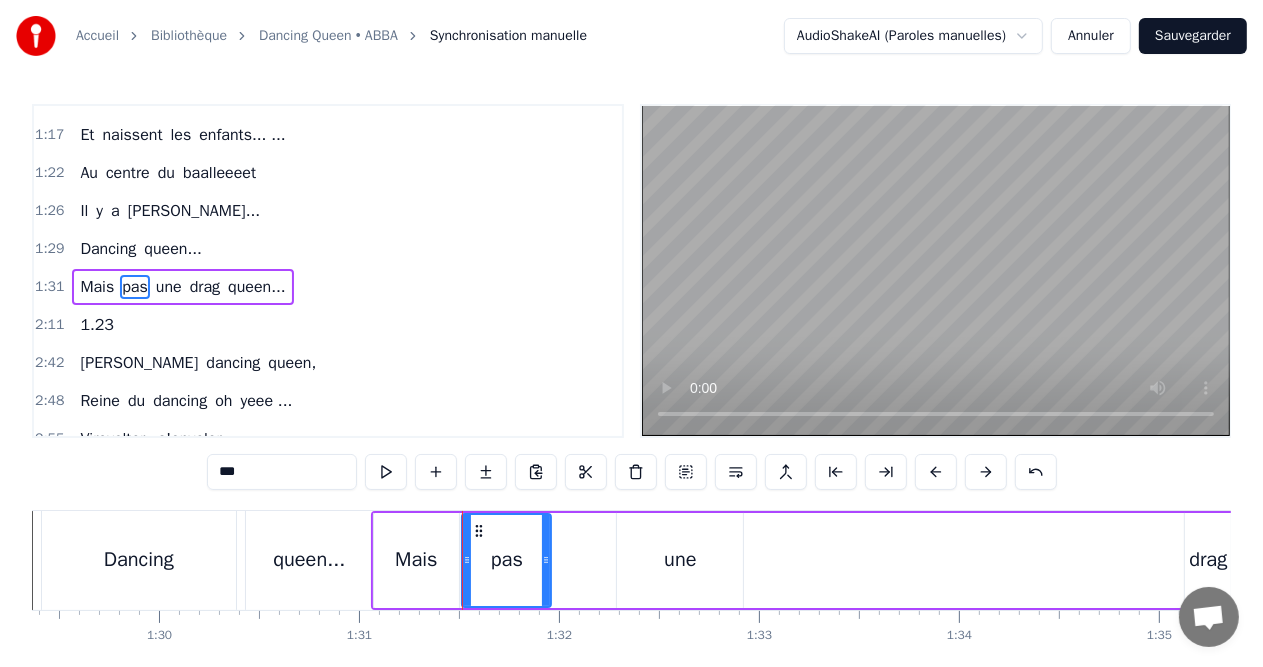 drag, startPoint x: 592, startPoint y: 560, endPoint x: 544, endPoint y: 560, distance: 48 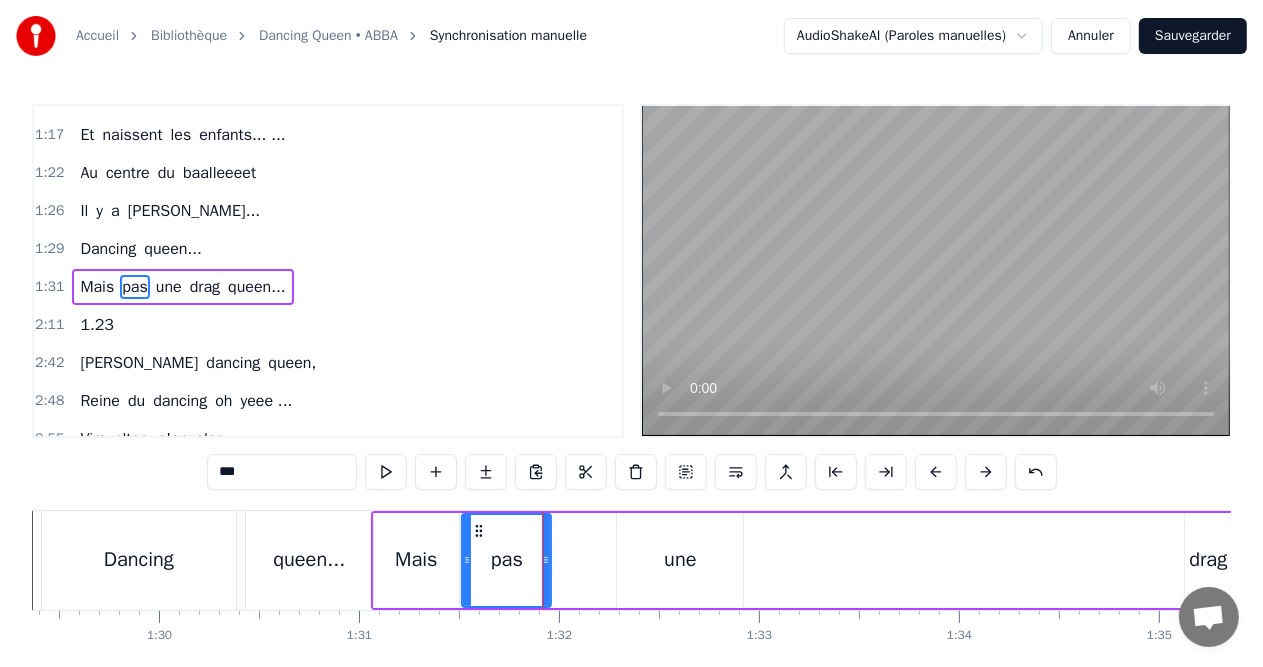 click on "une" at bounding box center [680, 560] 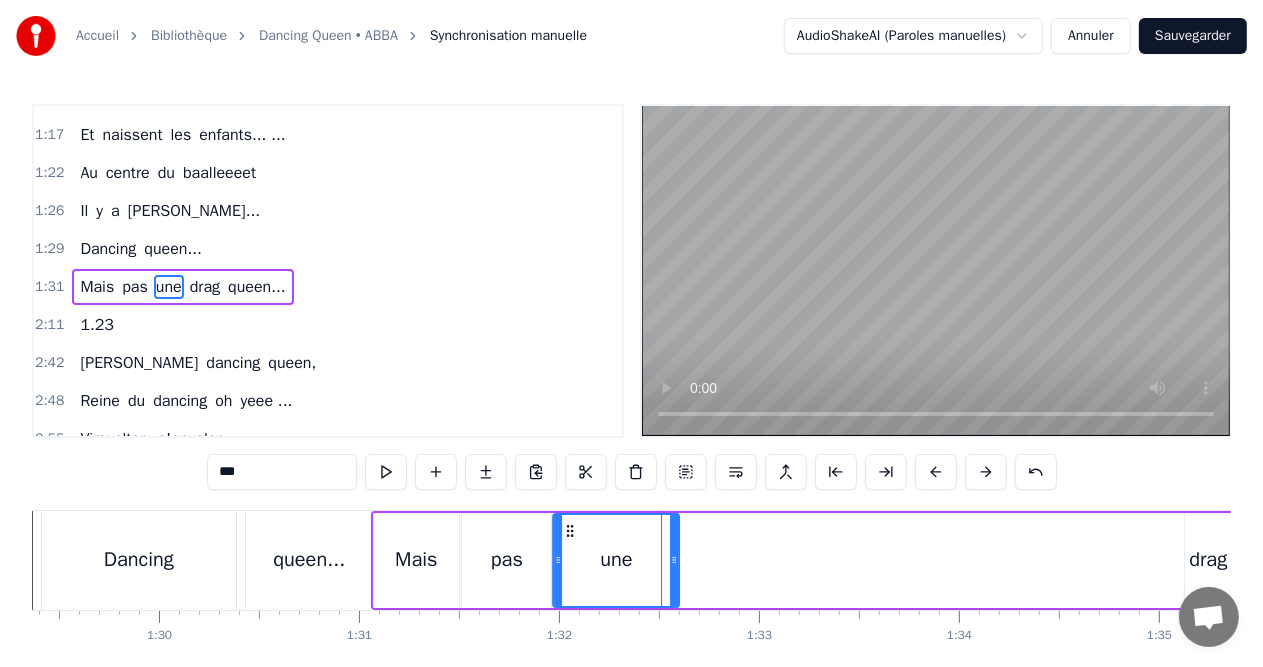 drag, startPoint x: 630, startPoint y: 531, endPoint x: 566, endPoint y: 530, distance: 64.00781 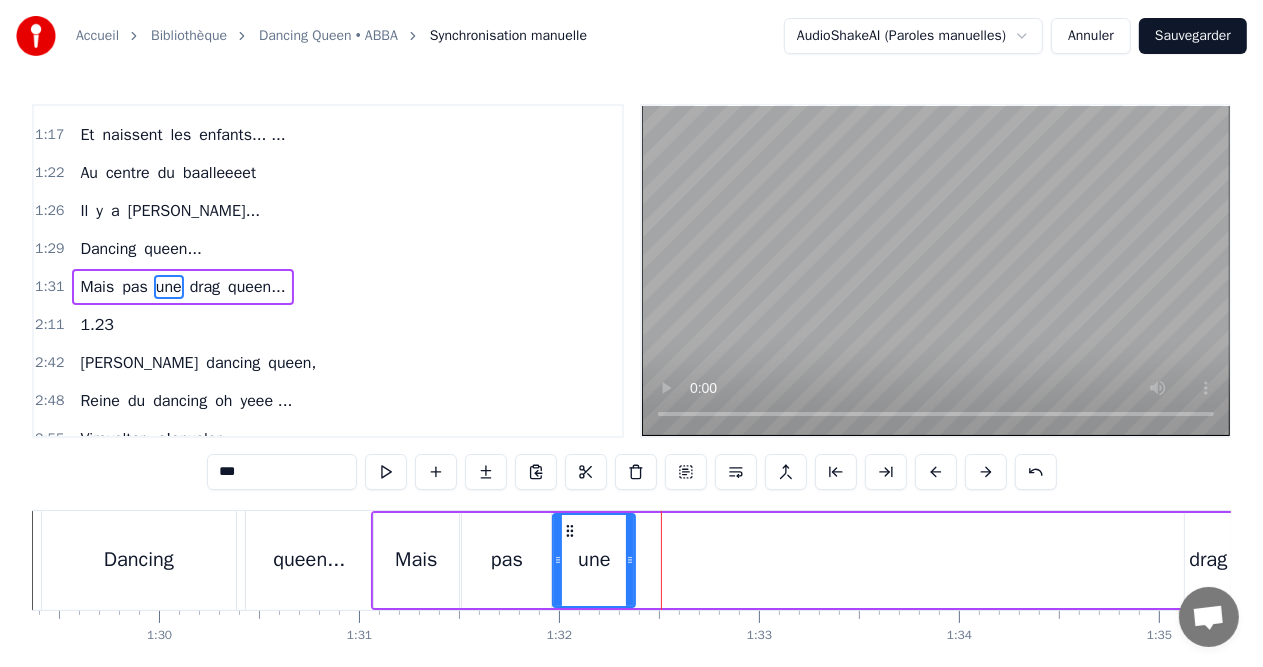 drag, startPoint x: 675, startPoint y: 552, endPoint x: 631, endPoint y: 552, distance: 44 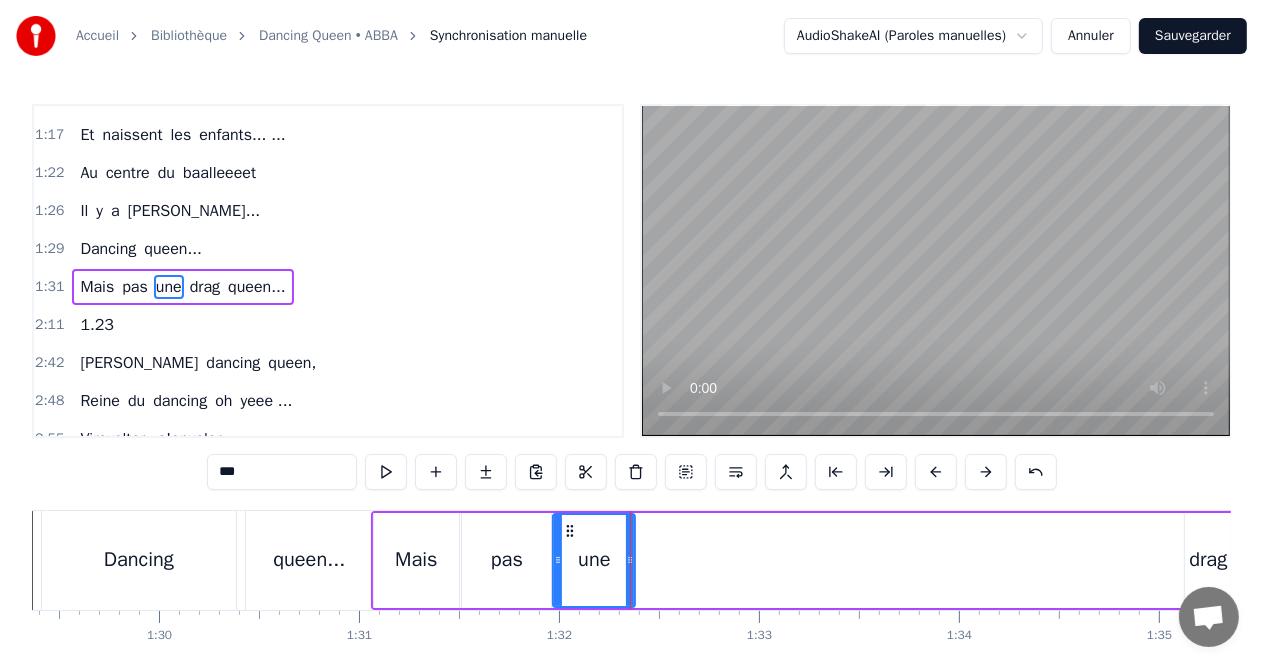 click on "drag" at bounding box center [1208, 560] 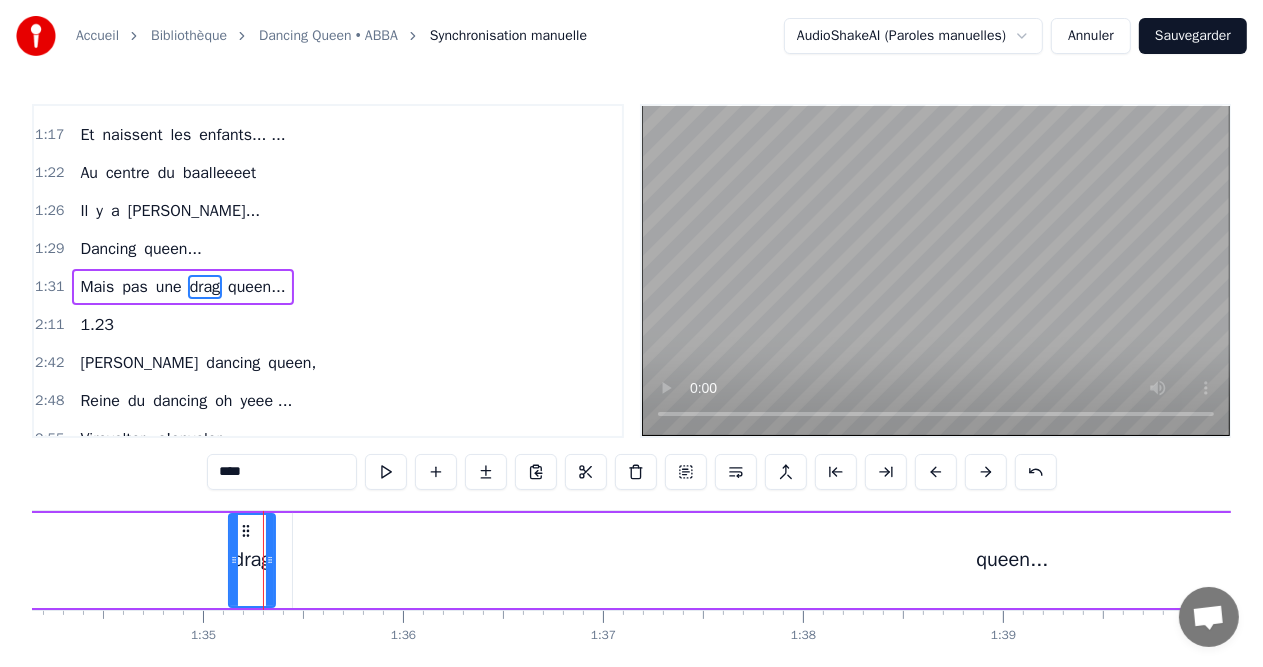 click on "queen..." at bounding box center (1012, 560) 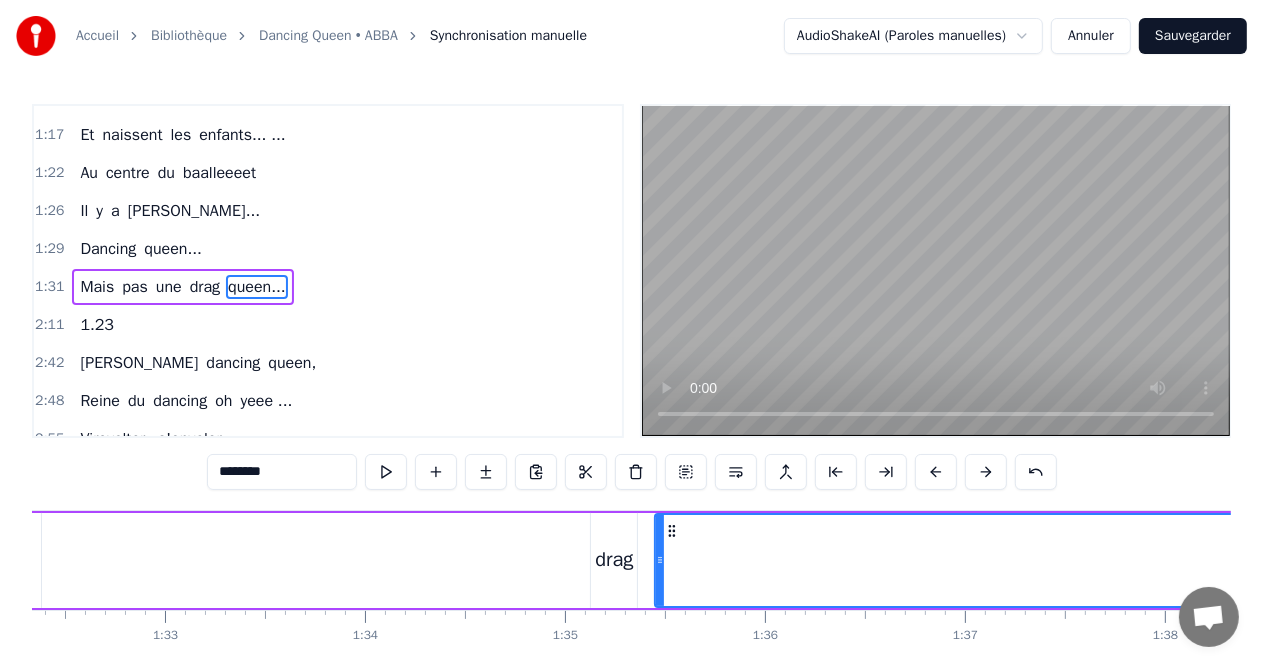 scroll, scrollTop: 0, scrollLeft: 18438, axis: horizontal 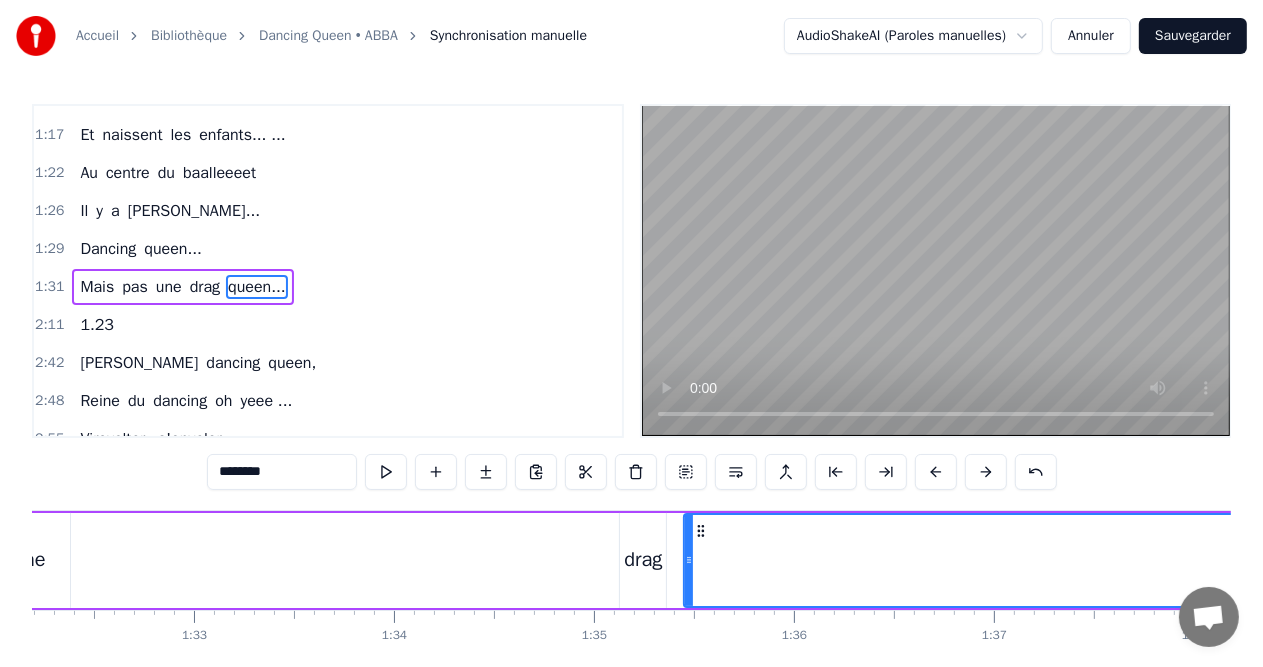click on "drag" at bounding box center (643, 560) 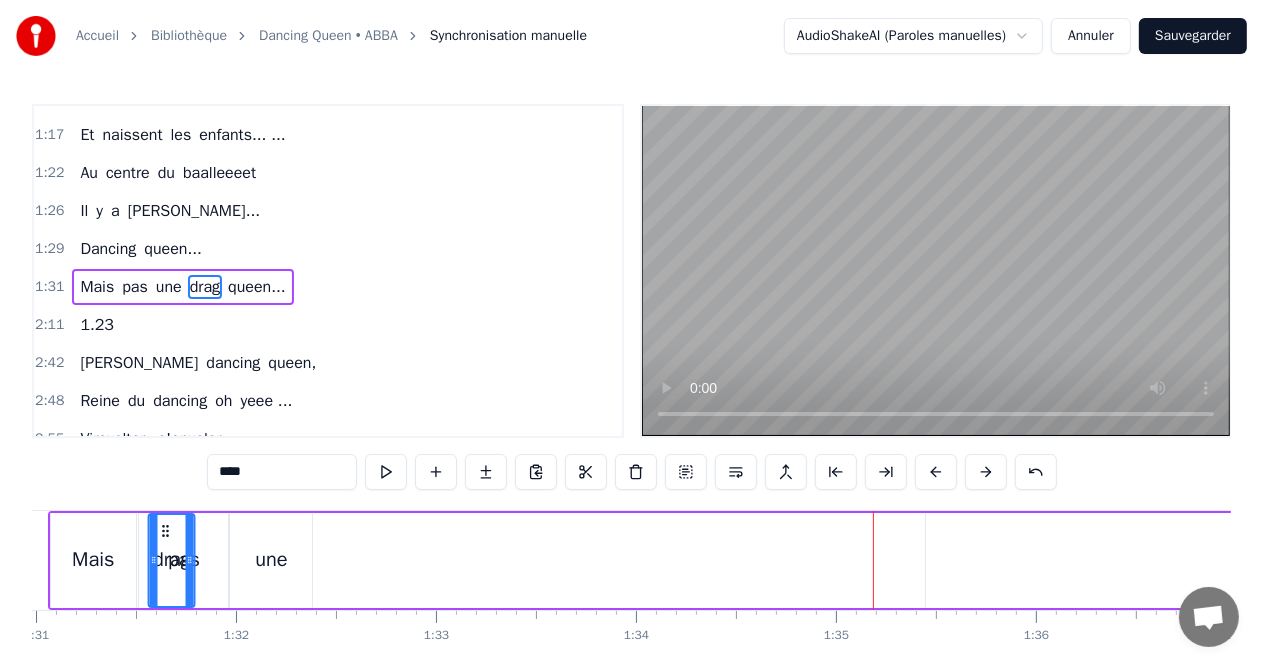 scroll, scrollTop: 0, scrollLeft: 18190, axis: horizontal 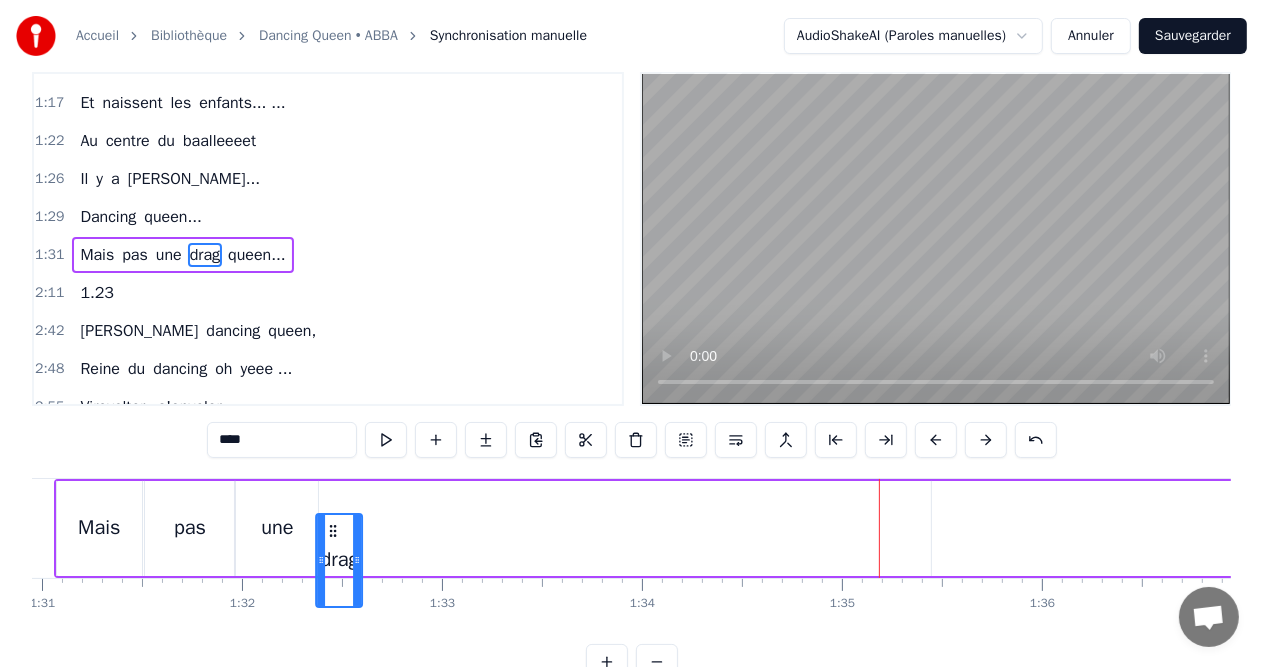 drag, startPoint x: 635, startPoint y: 532, endPoint x: 331, endPoint y: 531, distance: 304.00165 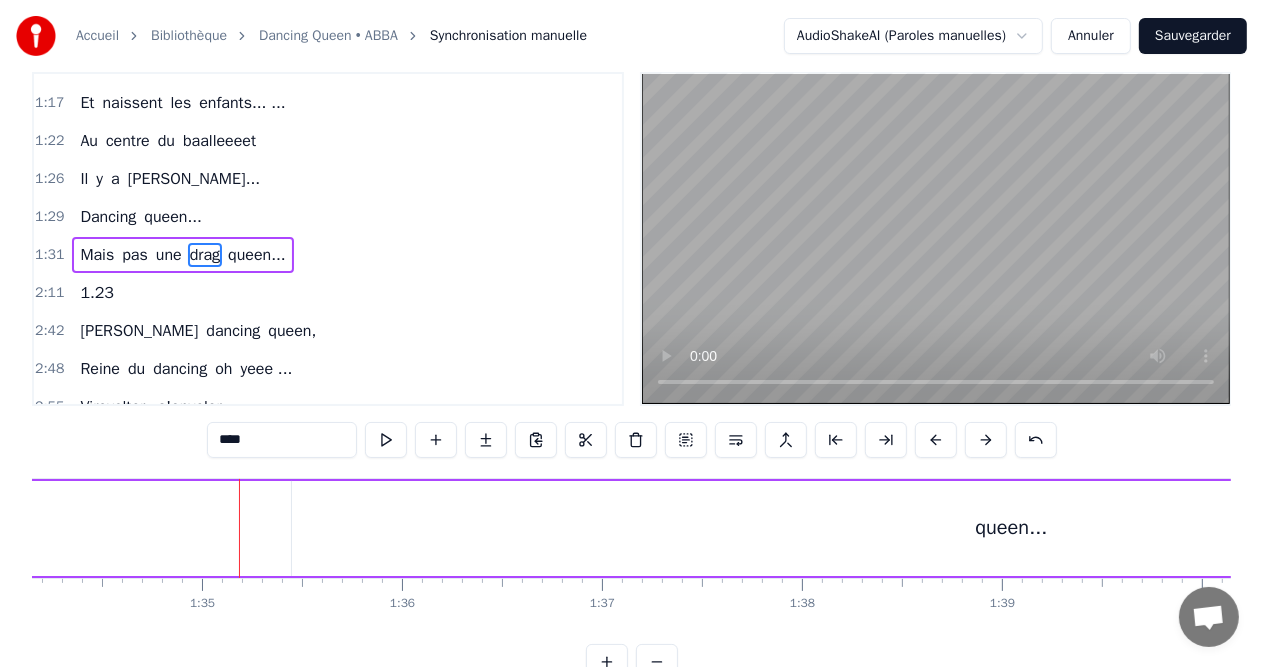 scroll, scrollTop: 0, scrollLeft: 18883, axis: horizontal 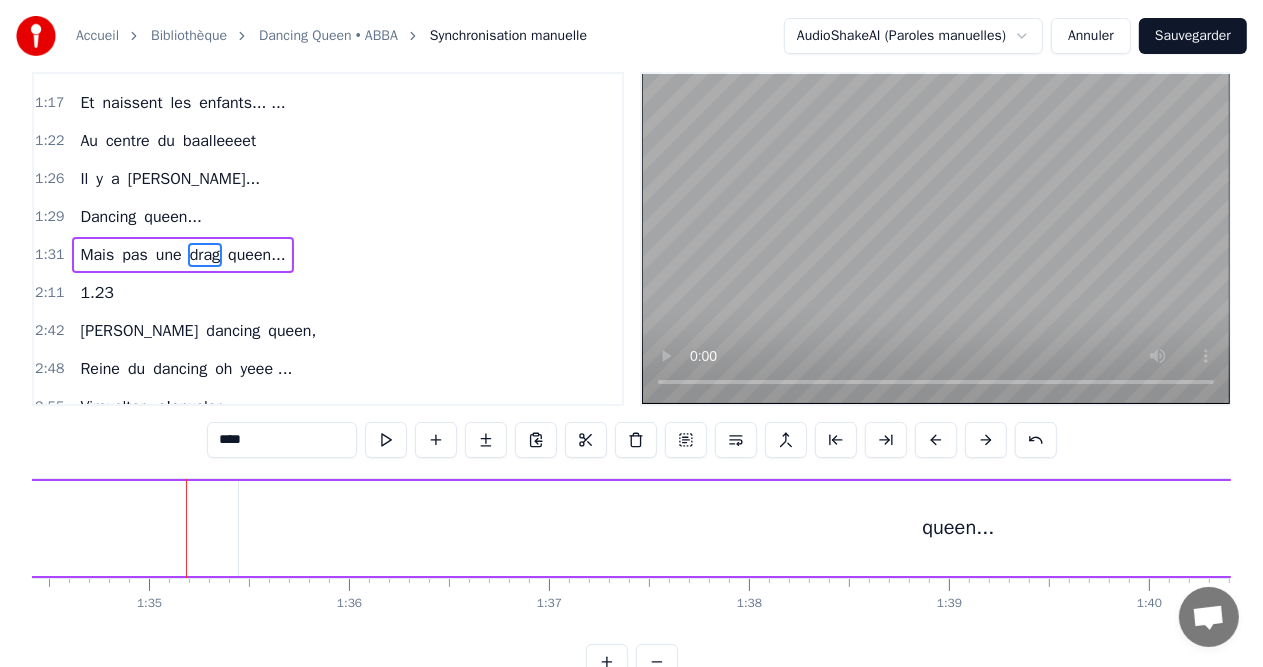 click on "queen..." at bounding box center [958, 528] 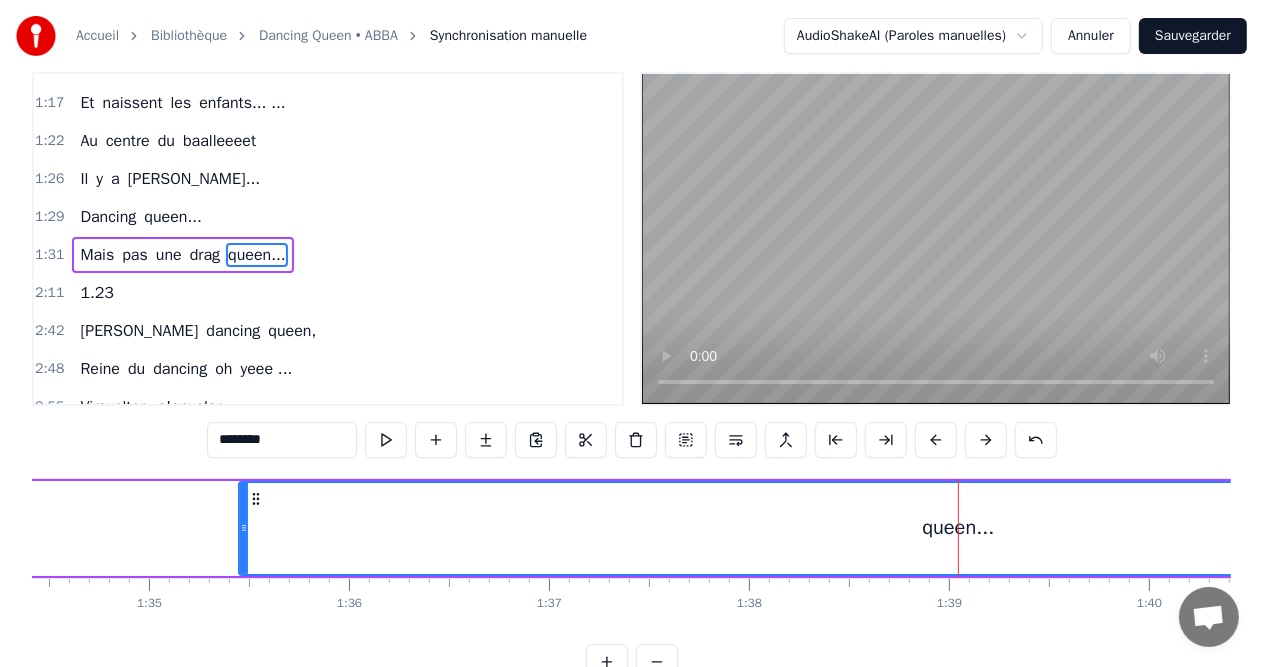 scroll, scrollTop: 0, scrollLeft: 0, axis: both 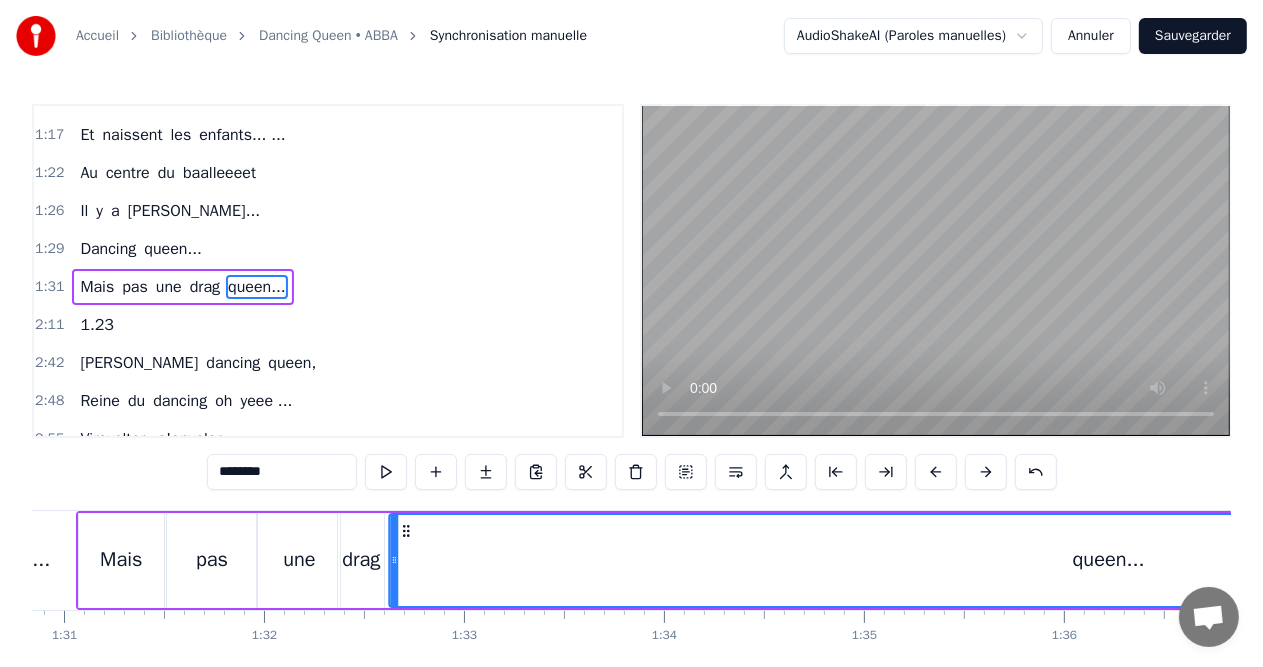 drag, startPoint x: 256, startPoint y: 526, endPoint x: 406, endPoint y: 538, distance: 150.47923 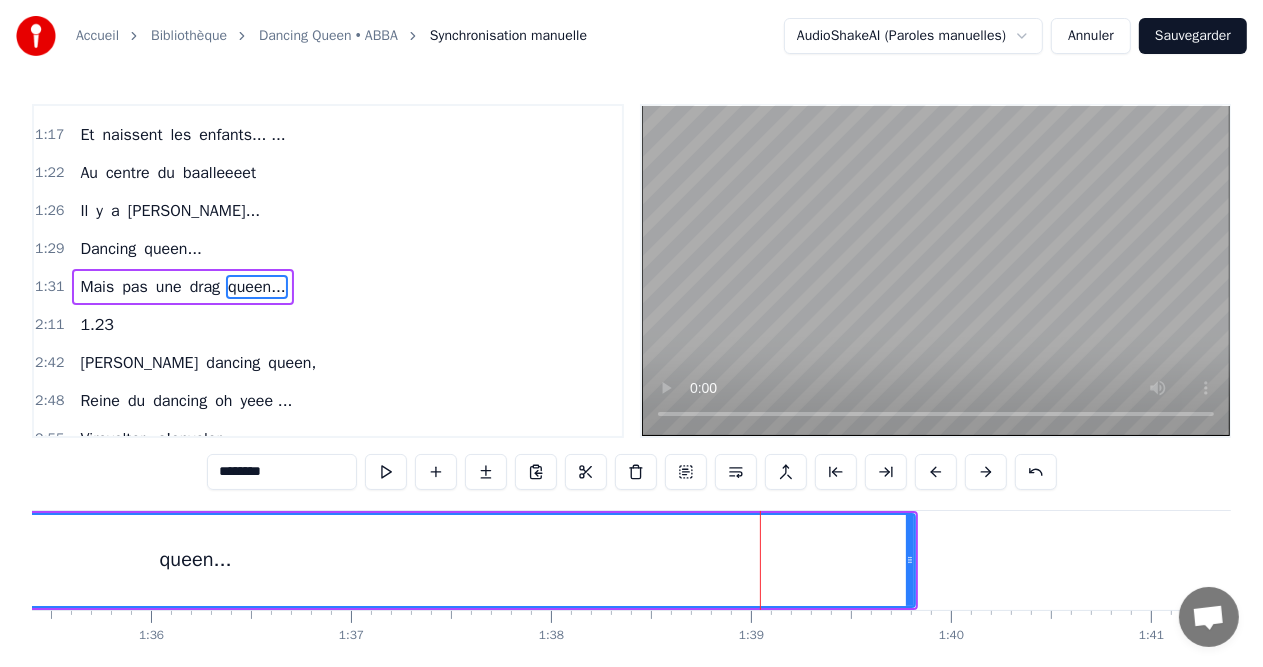 scroll, scrollTop: 0, scrollLeft: 19083, axis: horizontal 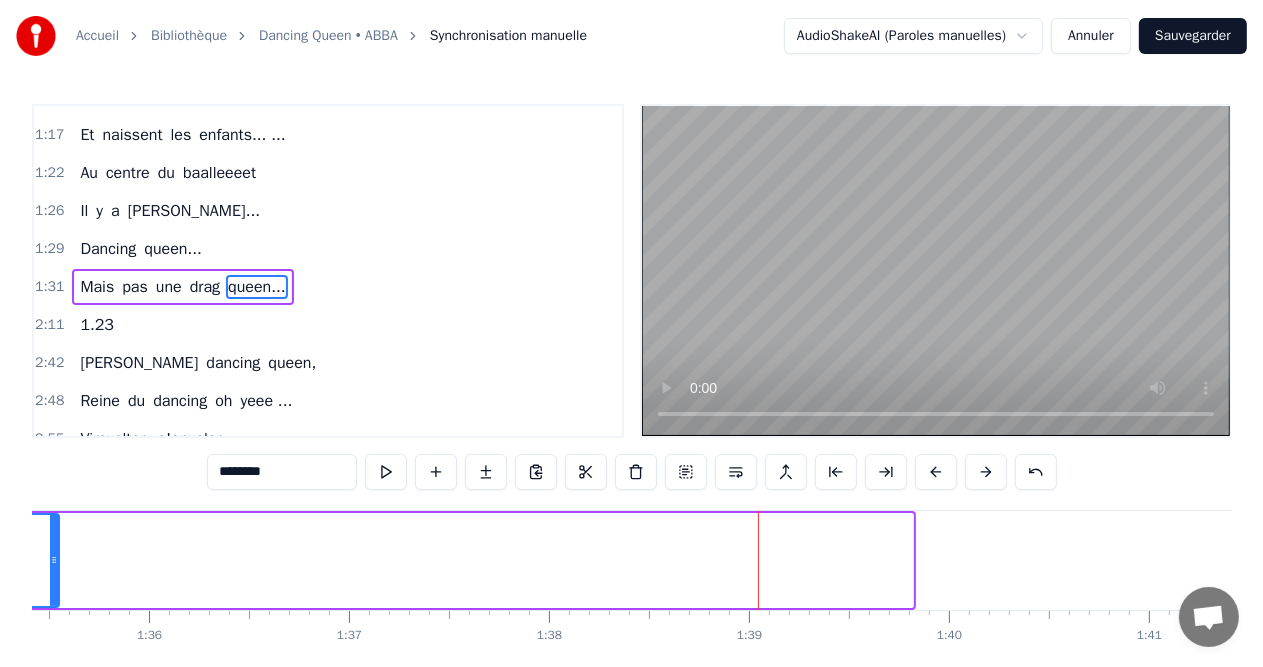 drag, startPoint x: 908, startPoint y: 556, endPoint x: 54, endPoint y: 532, distance: 854.33716 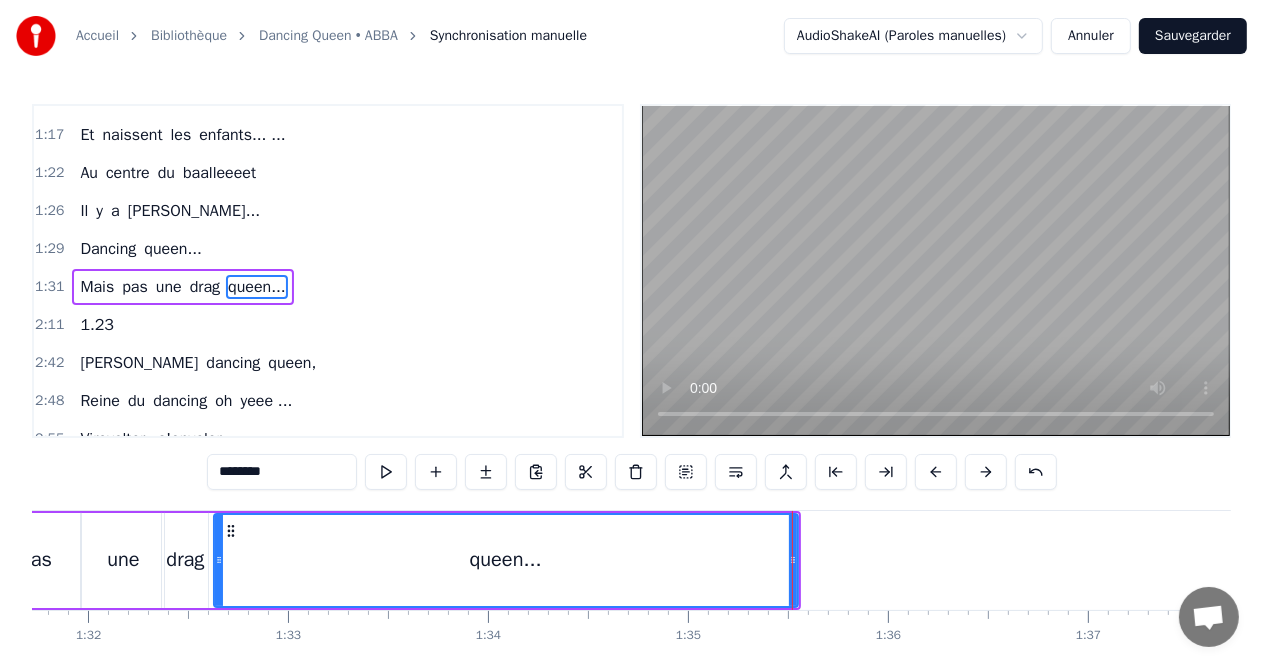 scroll, scrollTop: 0, scrollLeft: 18327, axis: horizontal 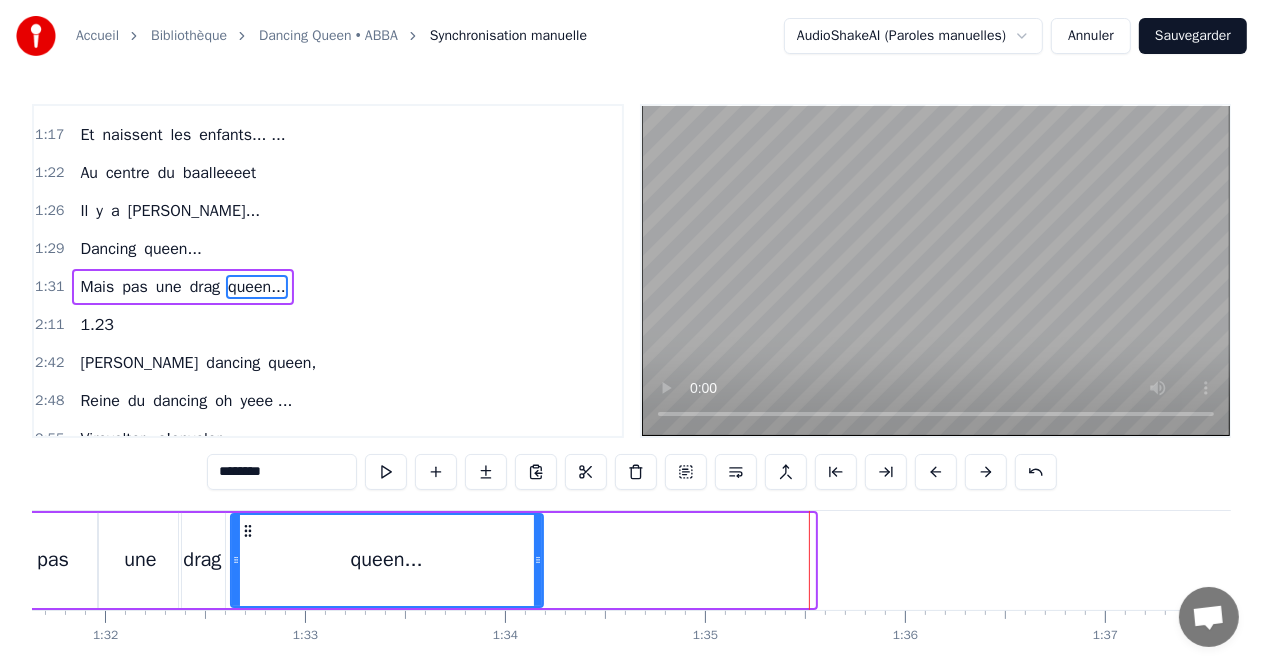 drag, startPoint x: 810, startPoint y: 559, endPoint x: 538, endPoint y: 557, distance: 272.00735 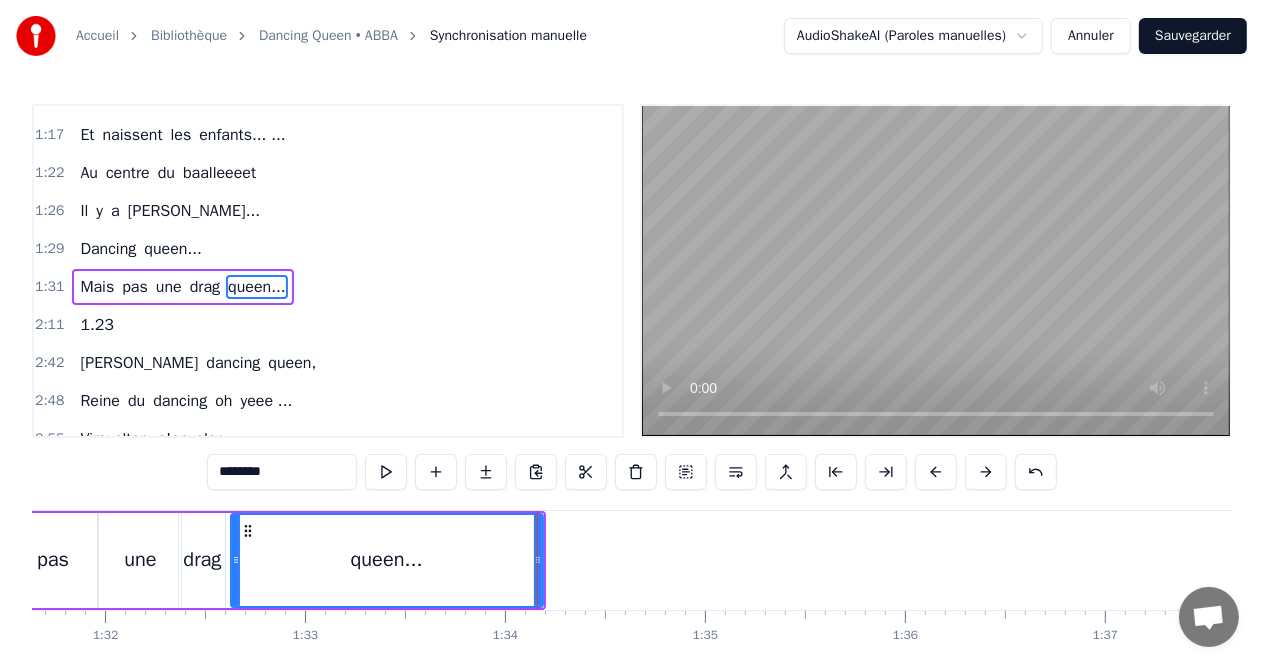 click on "drag" at bounding box center [202, 560] 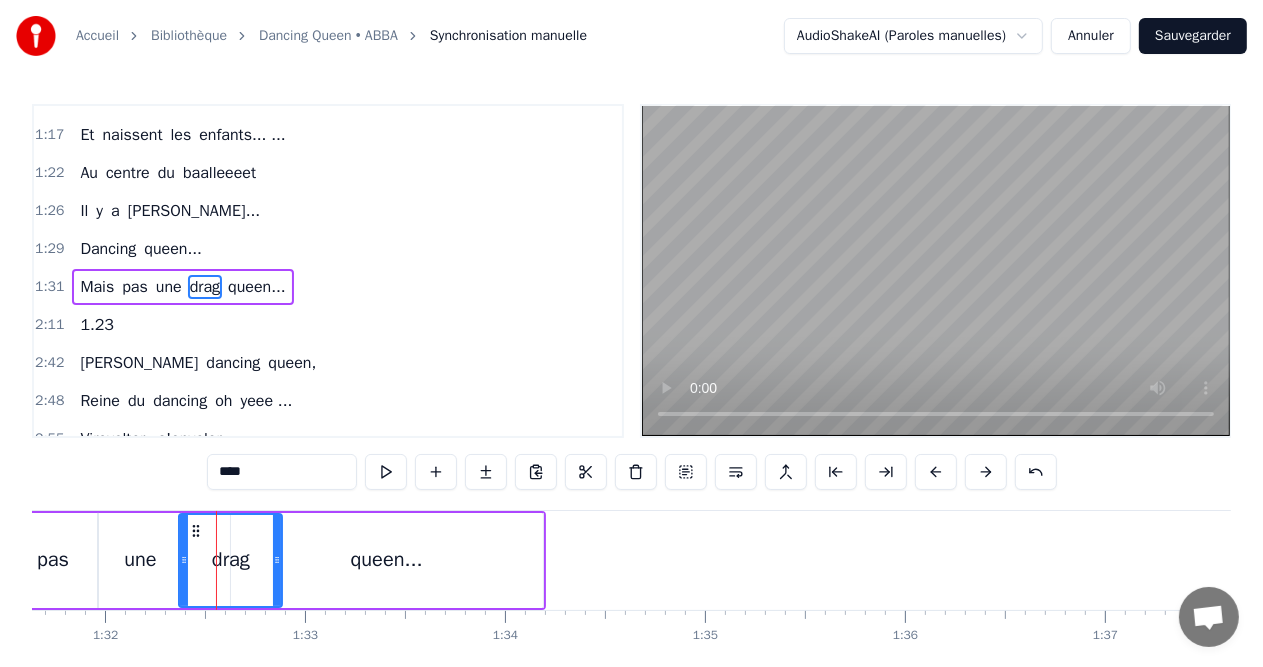 drag, startPoint x: 223, startPoint y: 556, endPoint x: 280, endPoint y: 562, distance: 57.31492 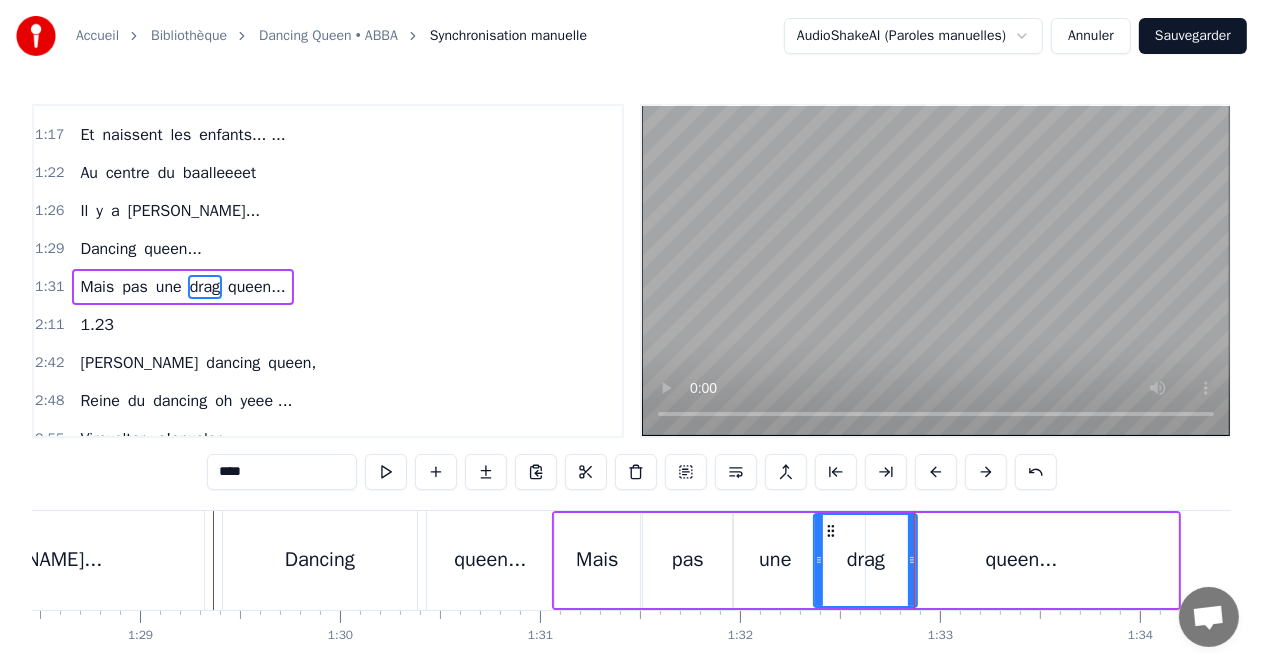 scroll, scrollTop: 0, scrollLeft: 17637, axis: horizontal 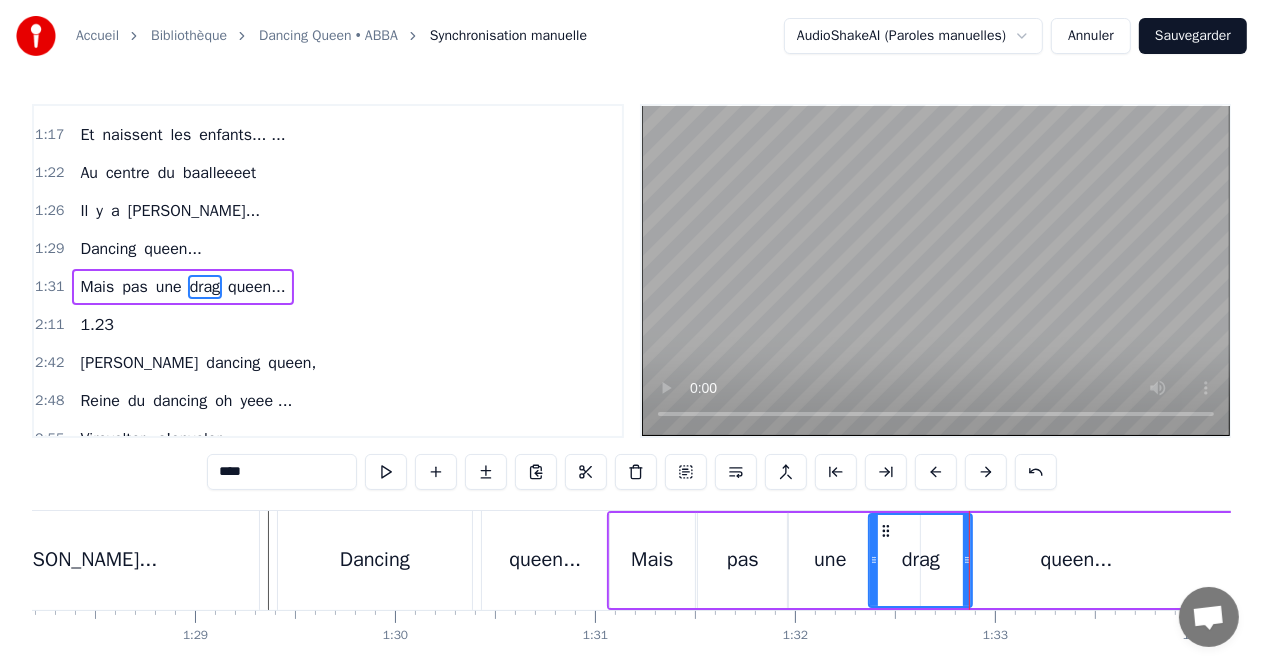 click on "[PERSON_NAME]..." at bounding box center (75, 560) 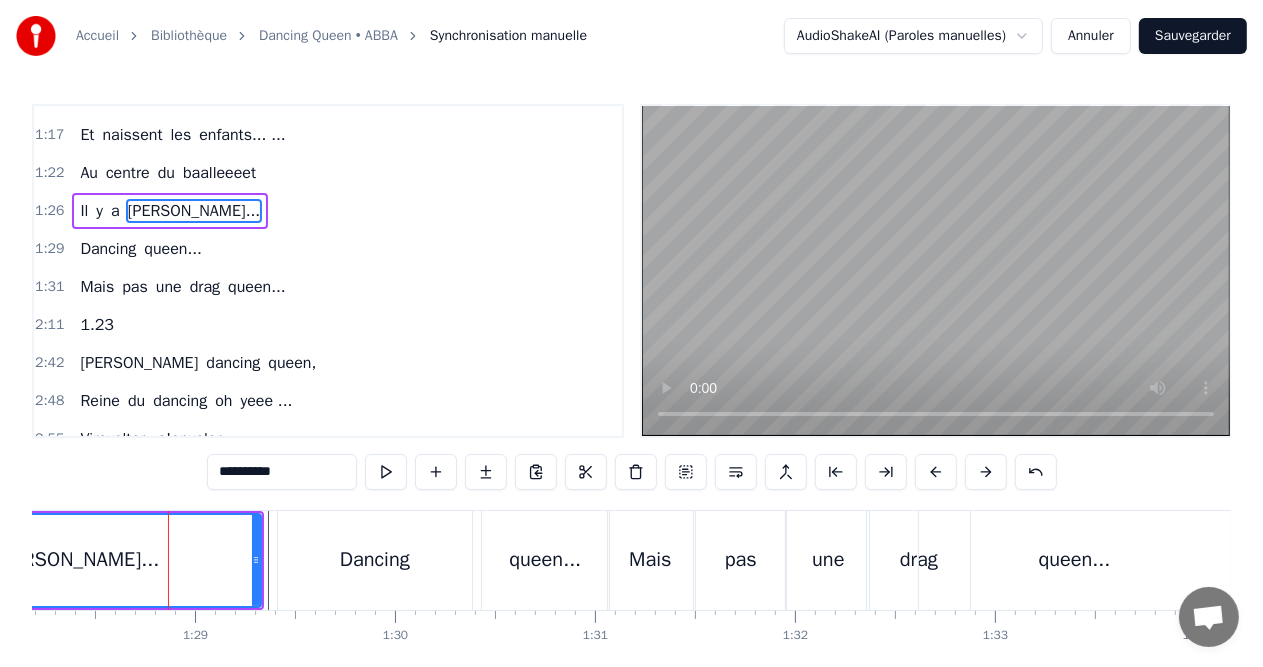 scroll, scrollTop: 220, scrollLeft: 0, axis: vertical 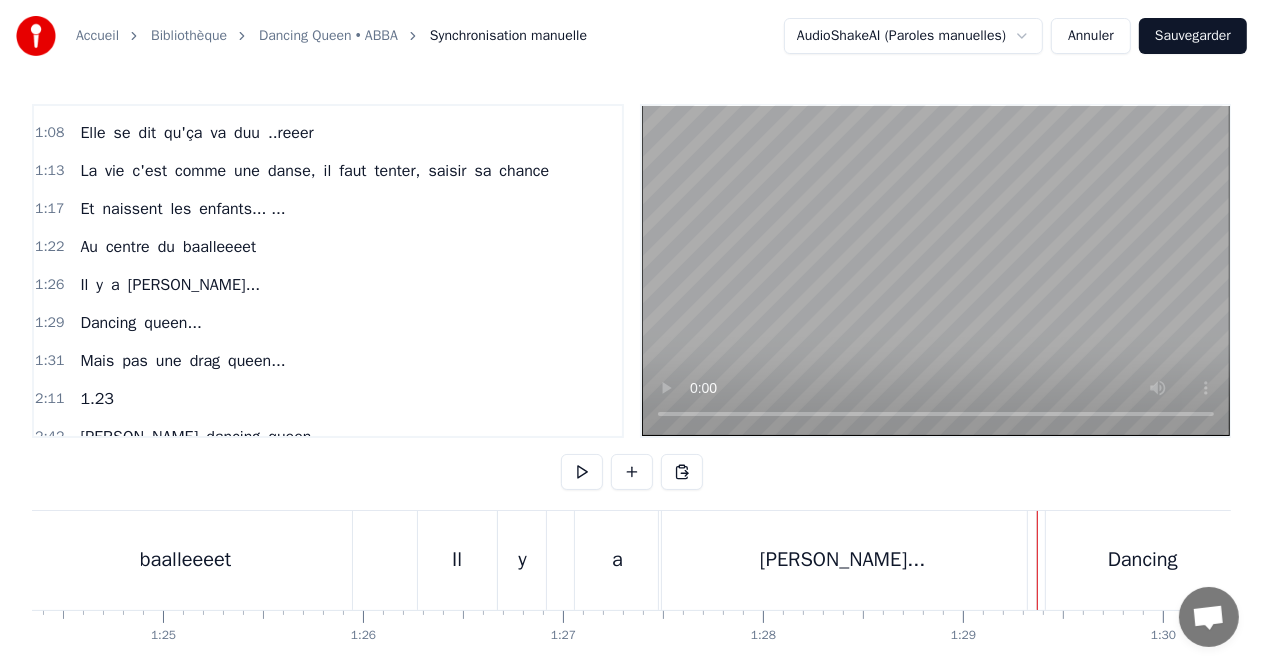 click at bounding box center (7509, 560) 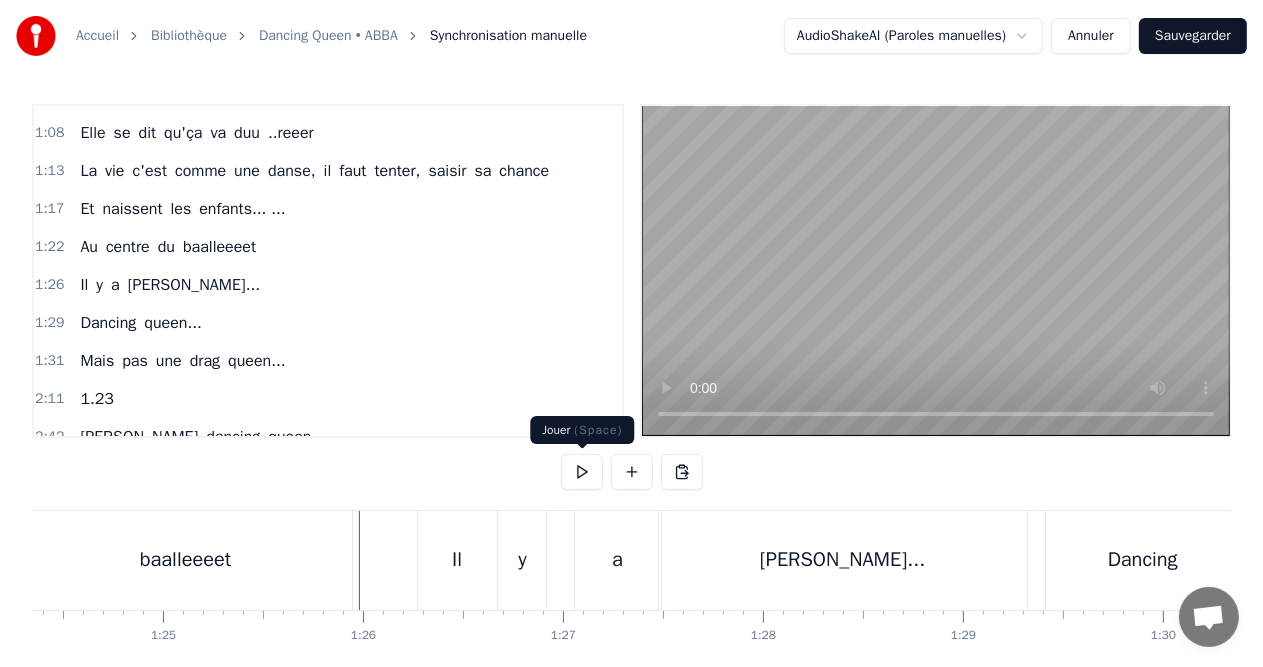 click at bounding box center [582, 472] 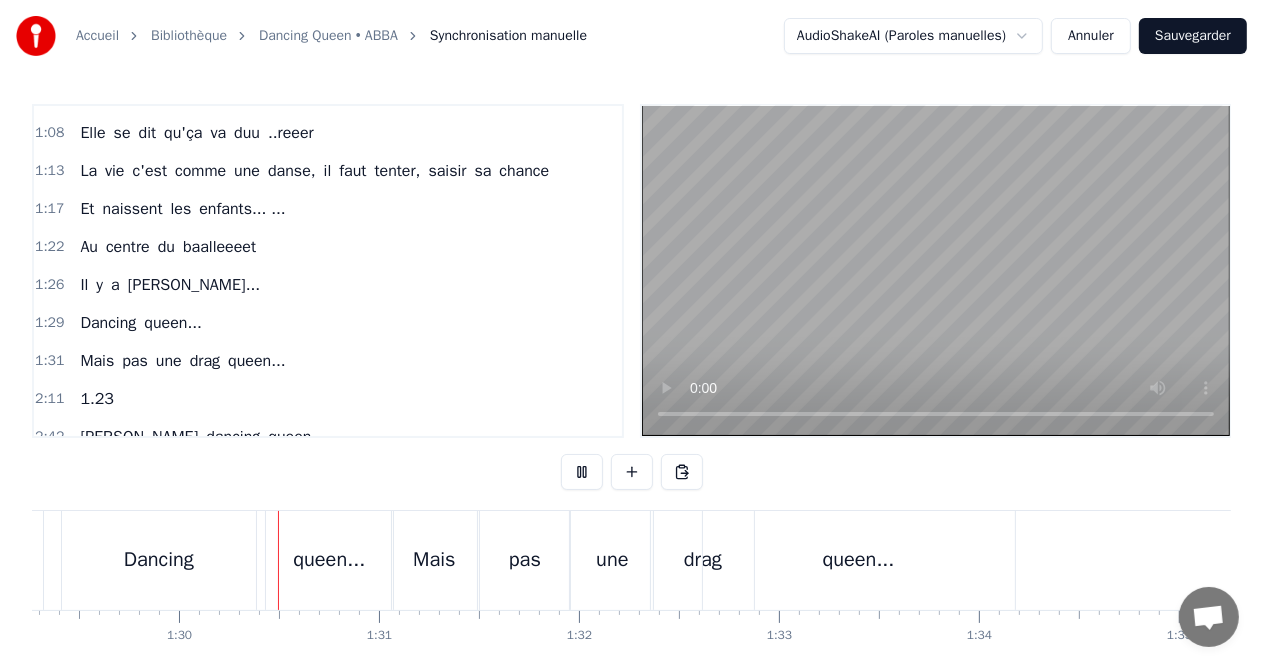 scroll, scrollTop: 0, scrollLeft: 17872, axis: horizontal 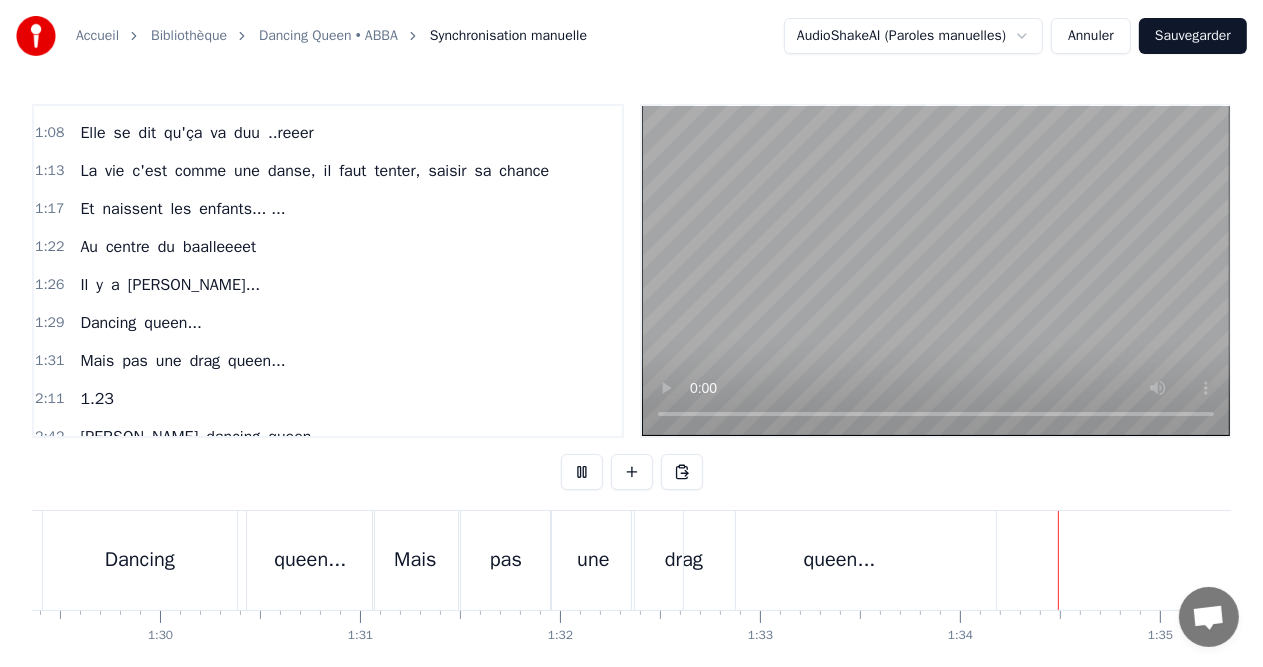 click at bounding box center (582, 472) 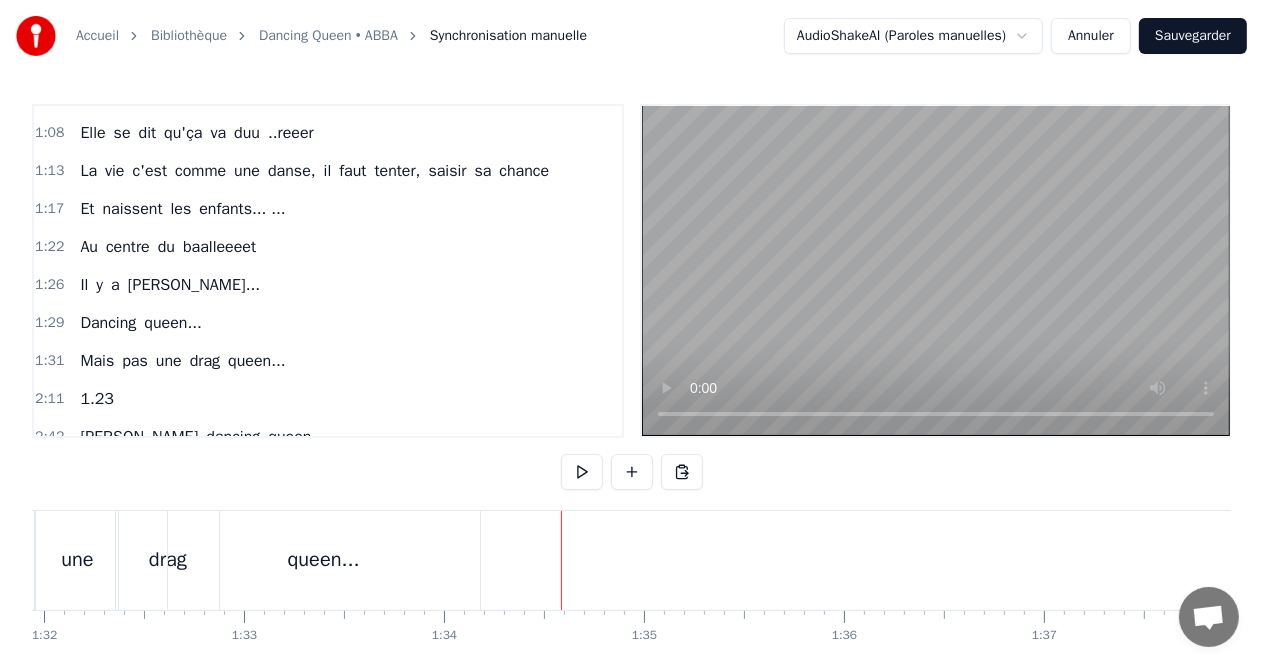 scroll, scrollTop: 0, scrollLeft: 18389, axis: horizontal 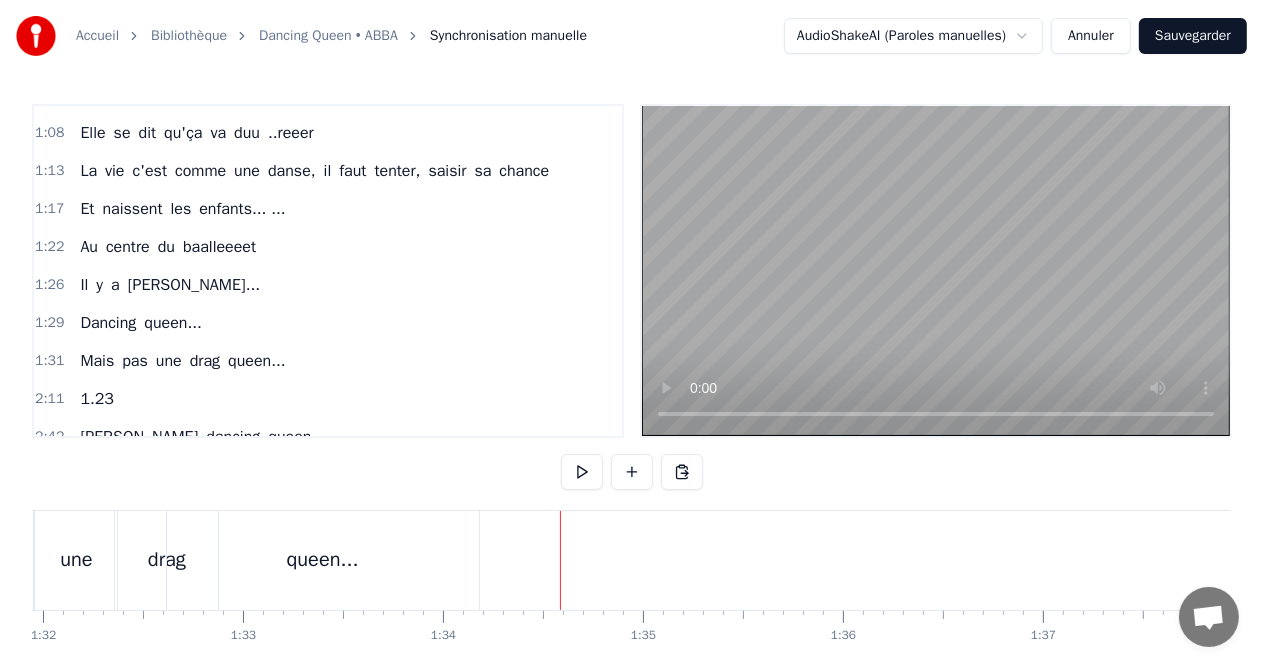 click on "2:42 [PERSON_NAME] dancing queen," at bounding box center [328, 437] 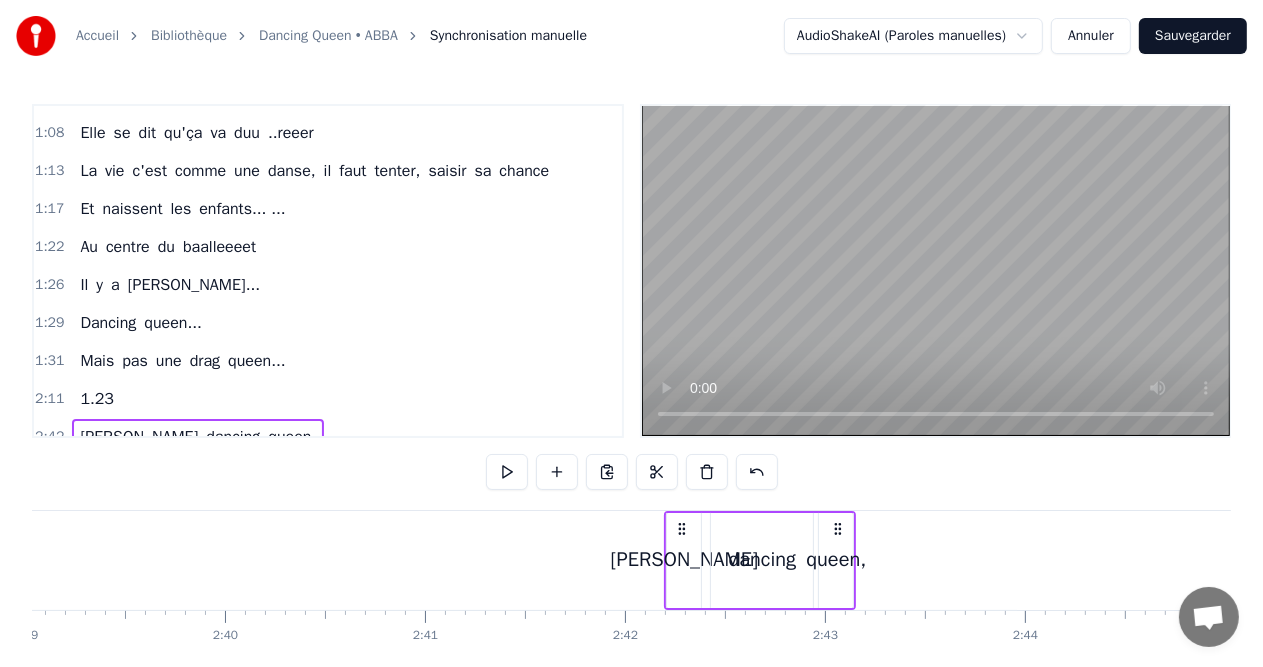 scroll, scrollTop: 0, scrollLeft: 32339, axis: horizontal 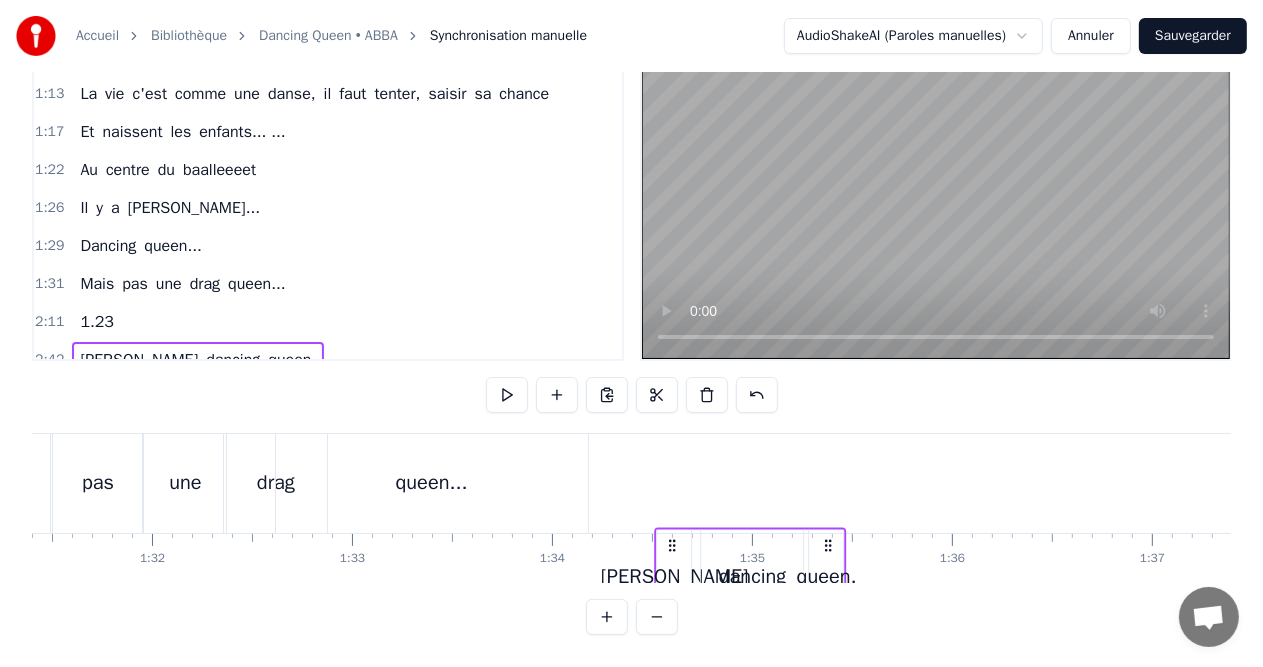 drag, startPoint x: 154, startPoint y: 526, endPoint x: 676, endPoint y: 523, distance: 522.0086 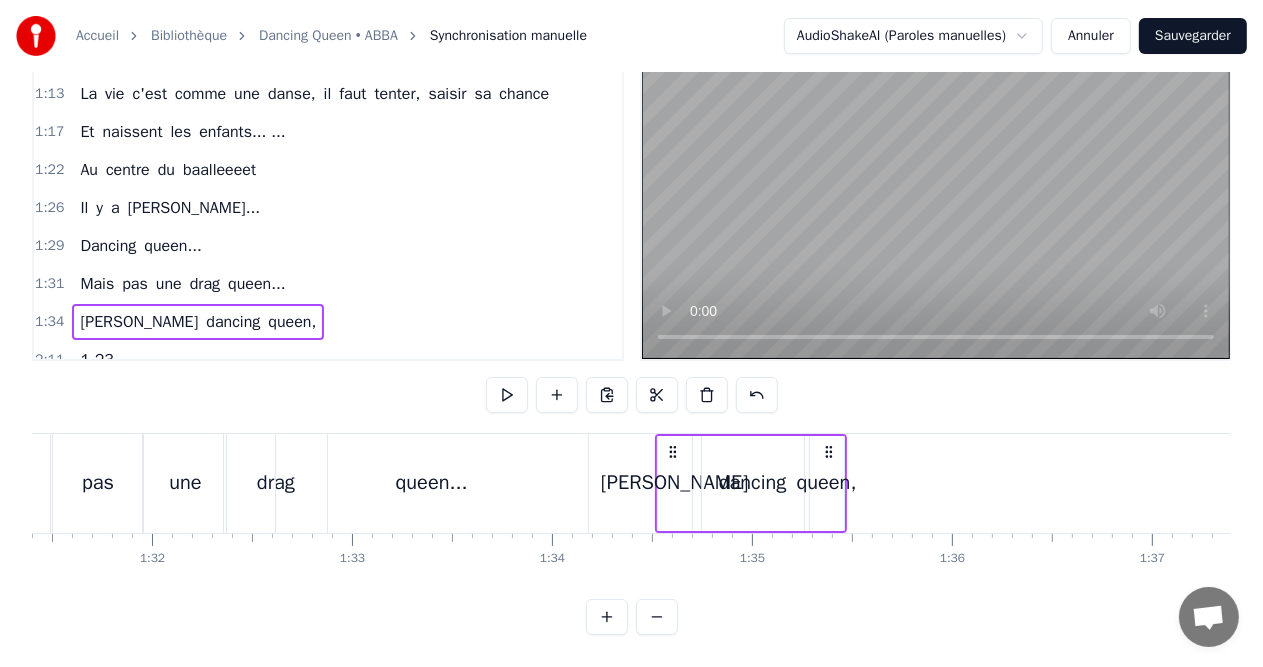 click on "[PERSON_NAME]" at bounding box center [674, 483] 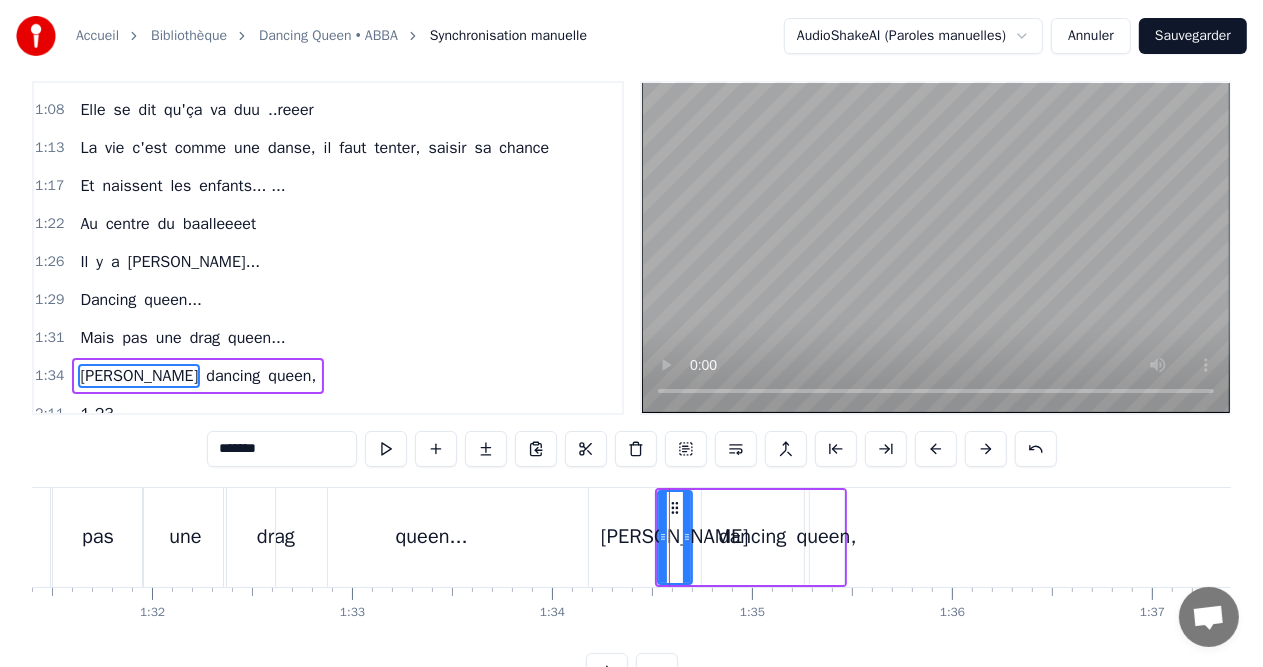 scroll, scrollTop: 0, scrollLeft: 0, axis: both 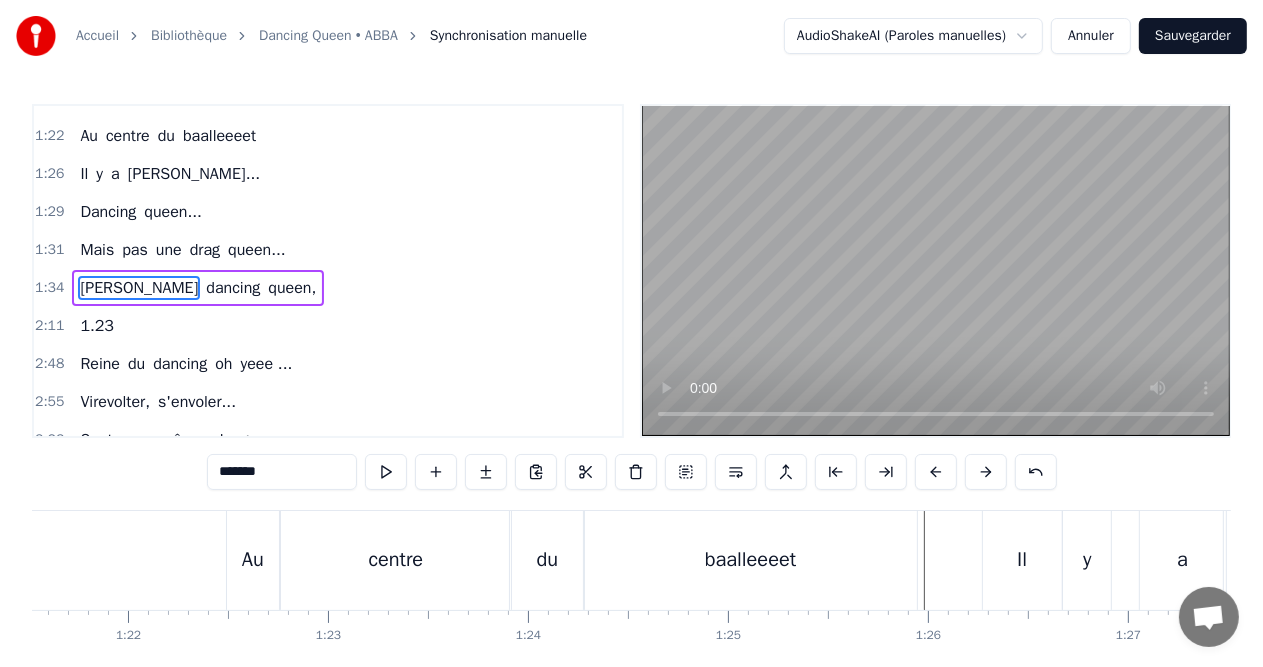 click at bounding box center (8074, 560) 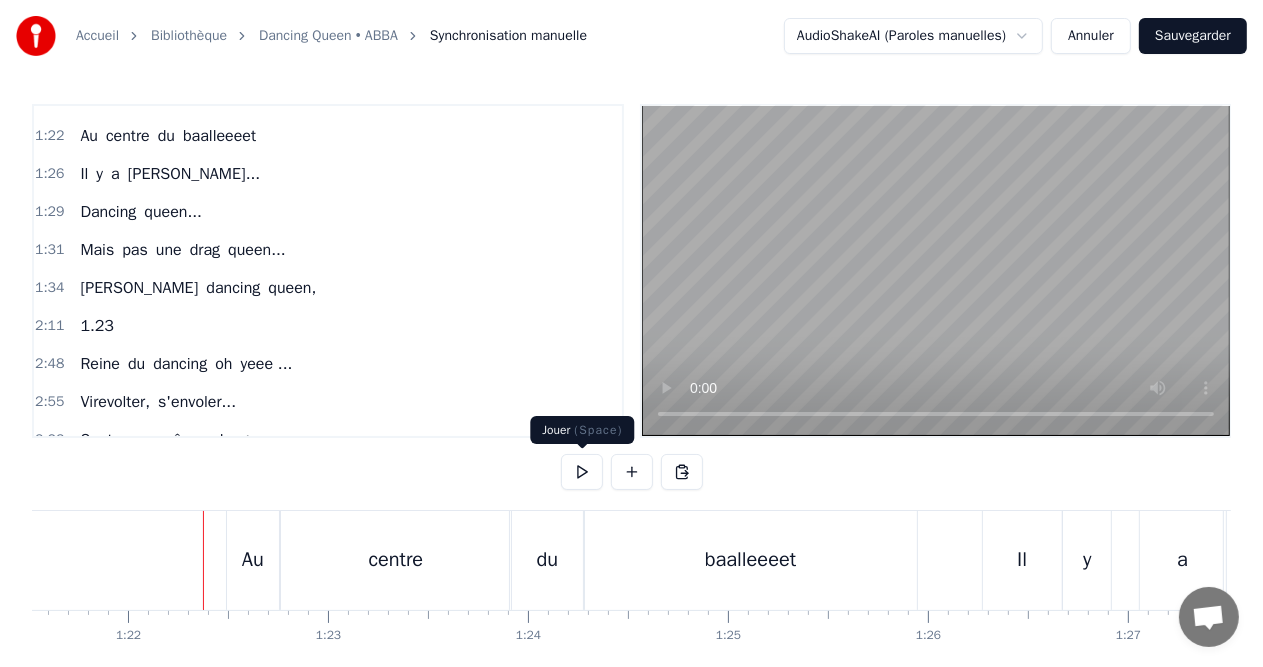 click at bounding box center [582, 472] 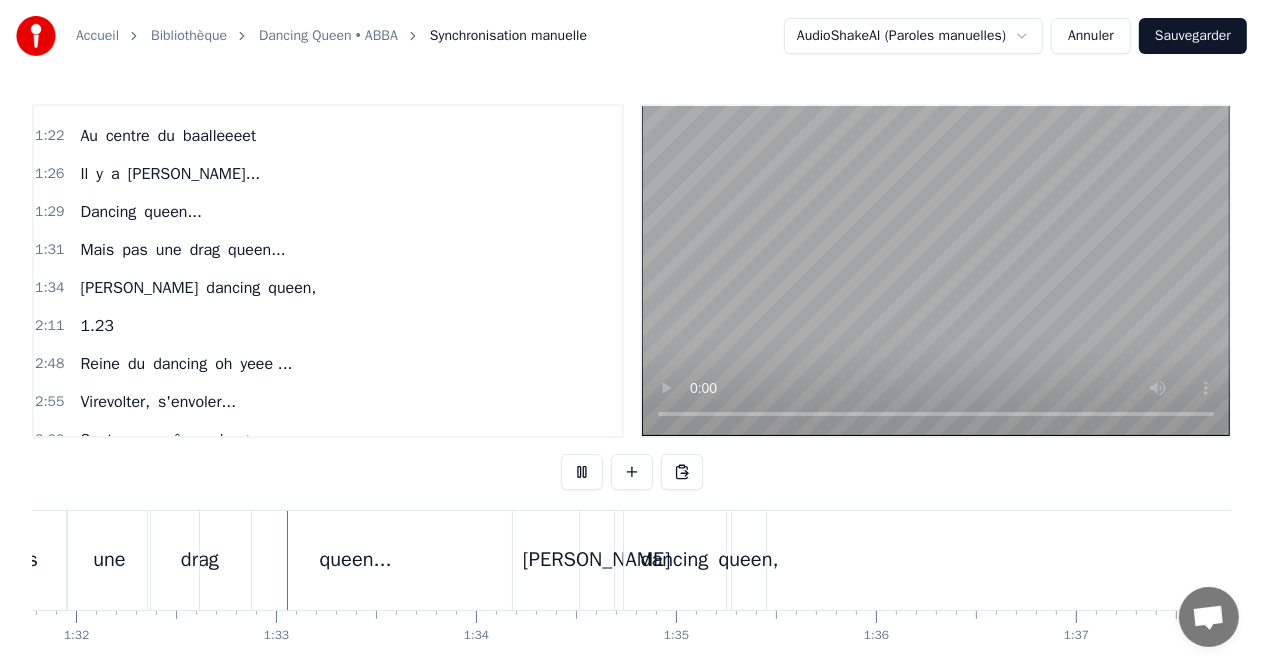 scroll, scrollTop: 0, scrollLeft: 18372, axis: horizontal 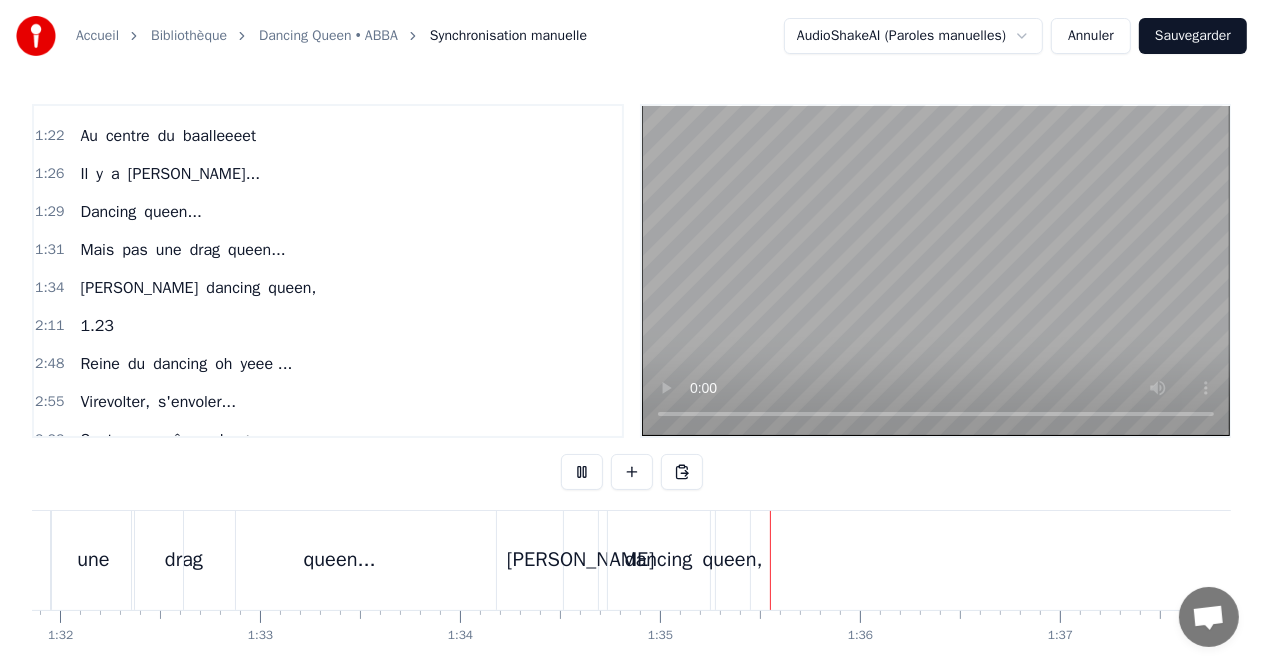 click at bounding box center (582, 472) 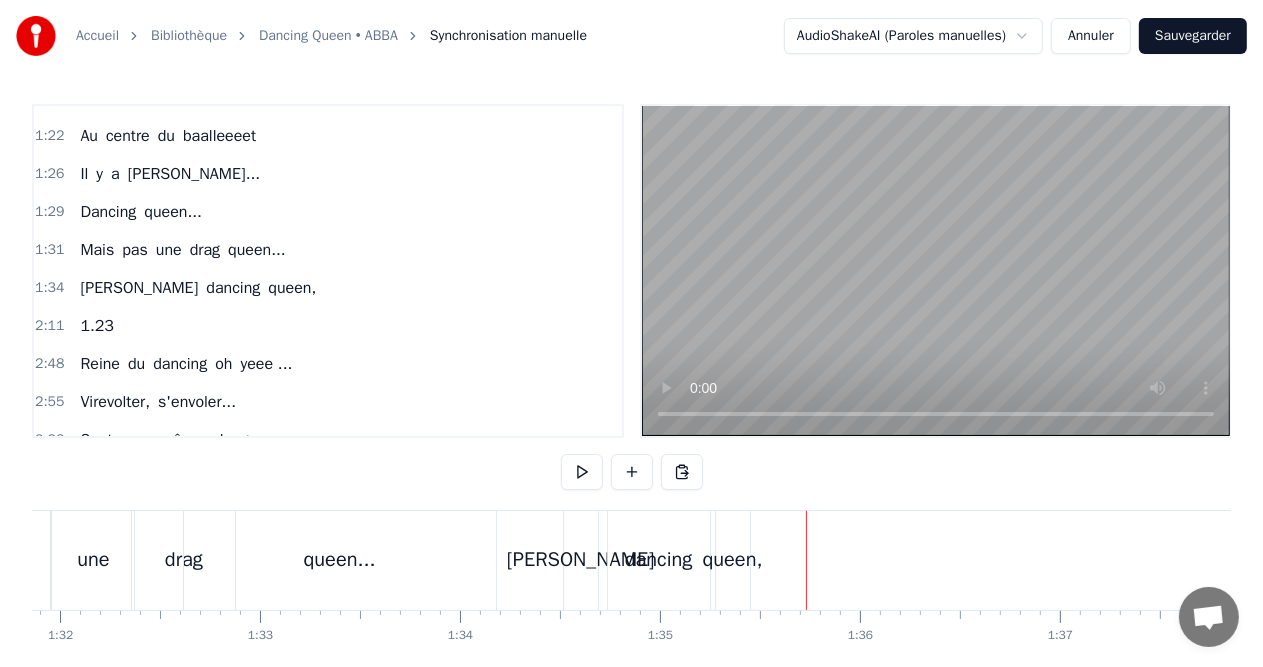 click on "[PERSON_NAME]" at bounding box center (581, 560) 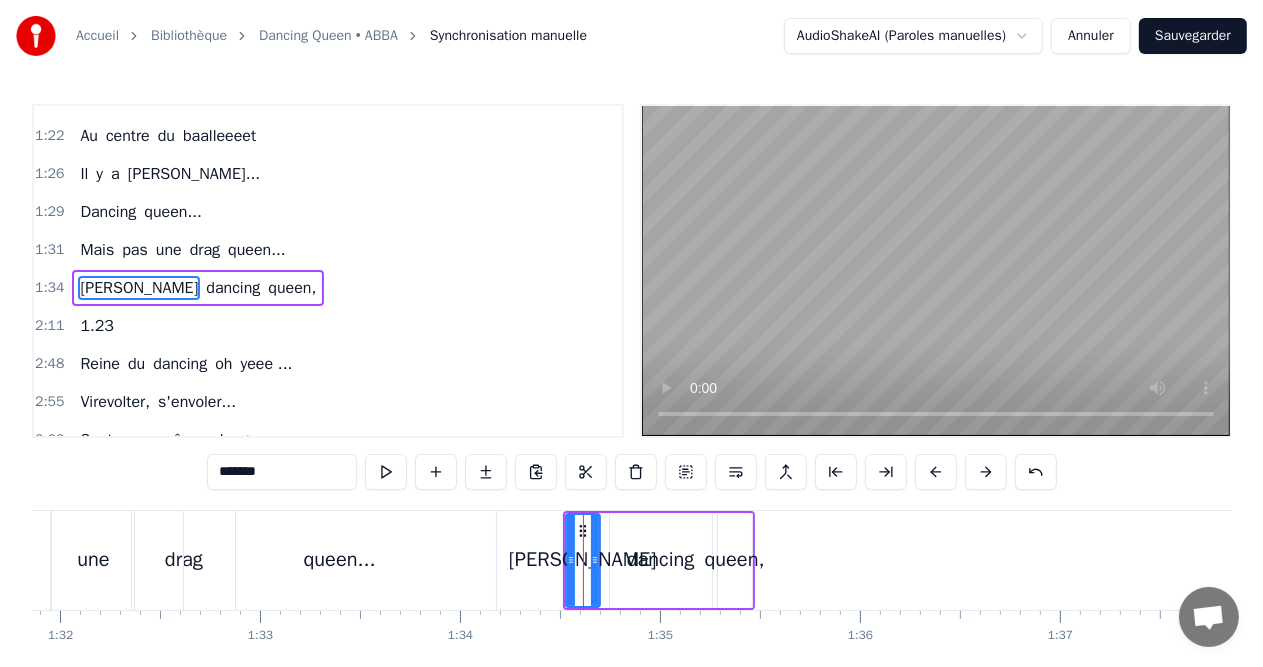 click on "1:34 [PERSON_NAME] dancing queen," at bounding box center [328, 288] 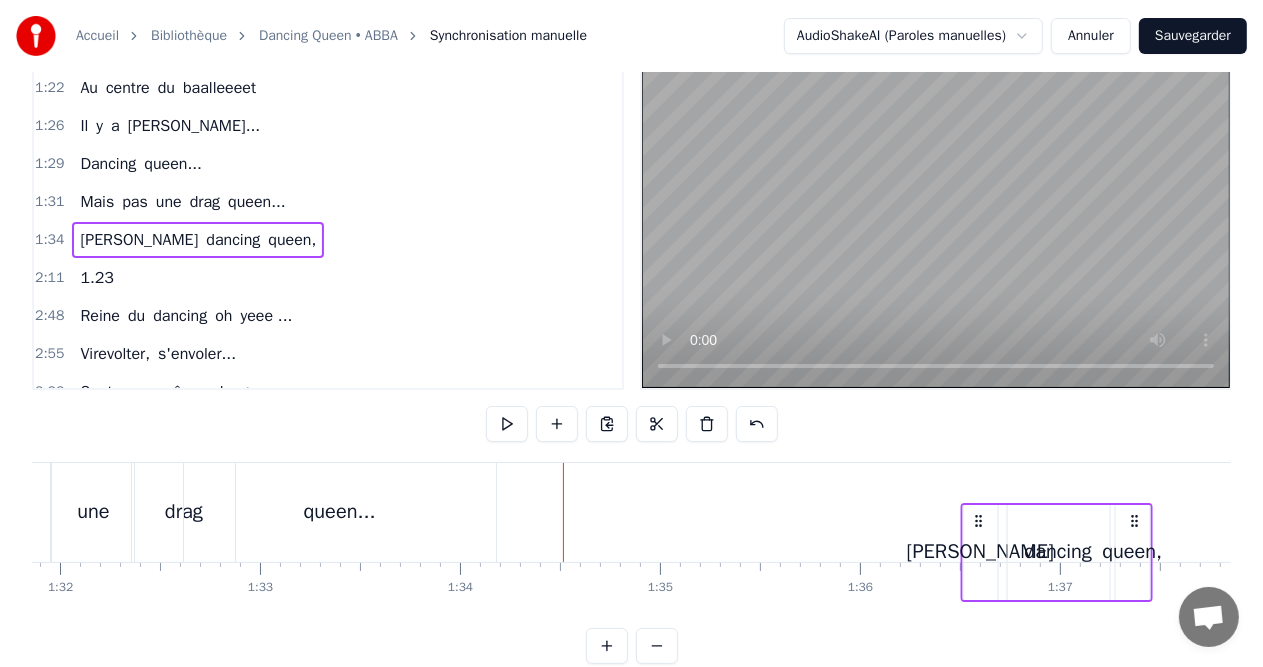 scroll, scrollTop: 52, scrollLeft: 0, axis: vertical 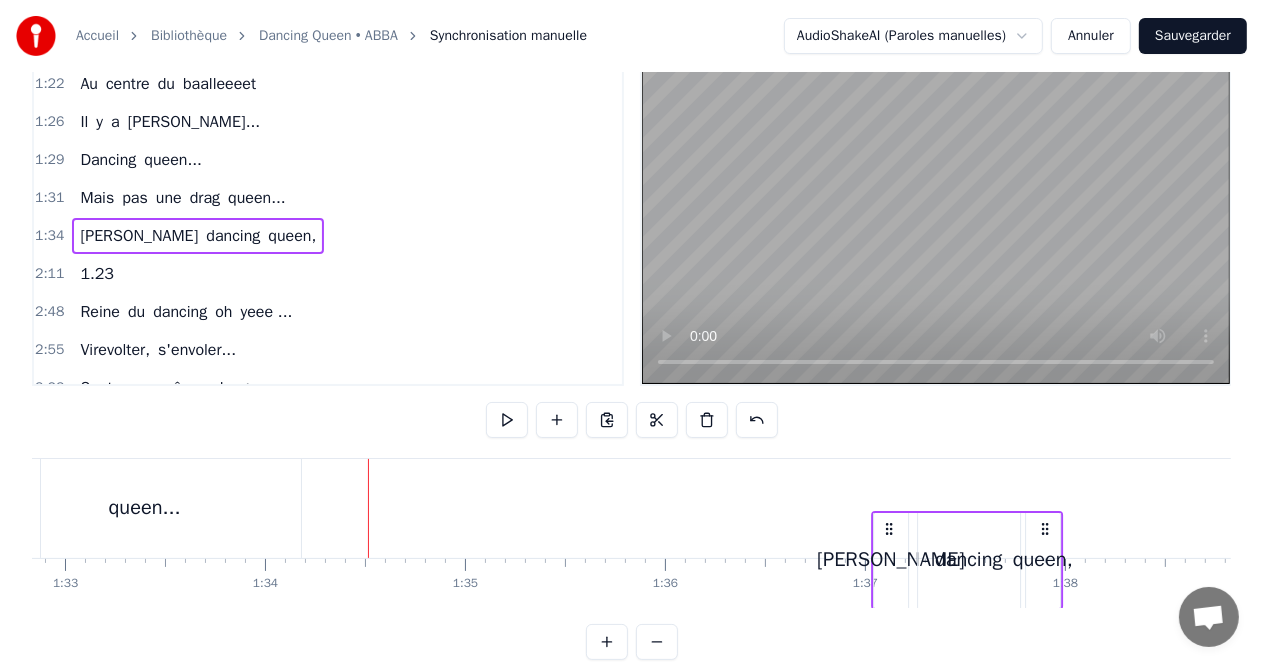 drag, startPoint x: 575, startPoint y: 526, endPoint x: 883, endPoint y: 515, distance: 308.19638 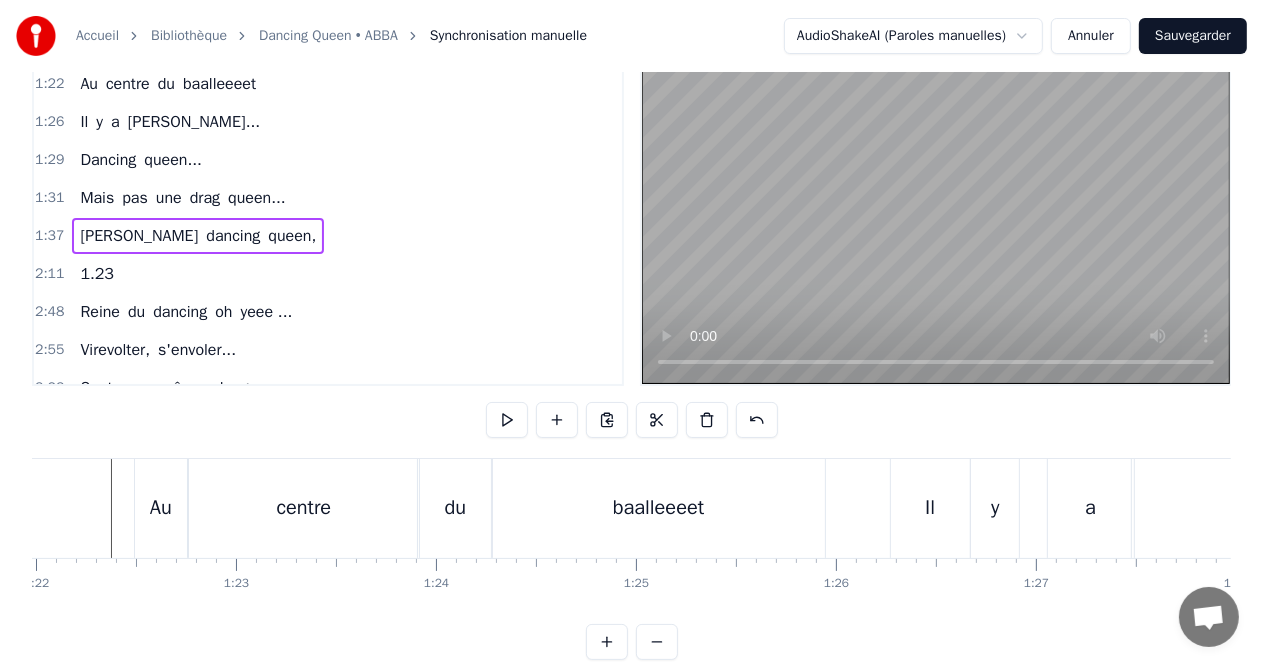 scroll, scrollTop: 0, scrollLeft: 16395, axis: horizontal 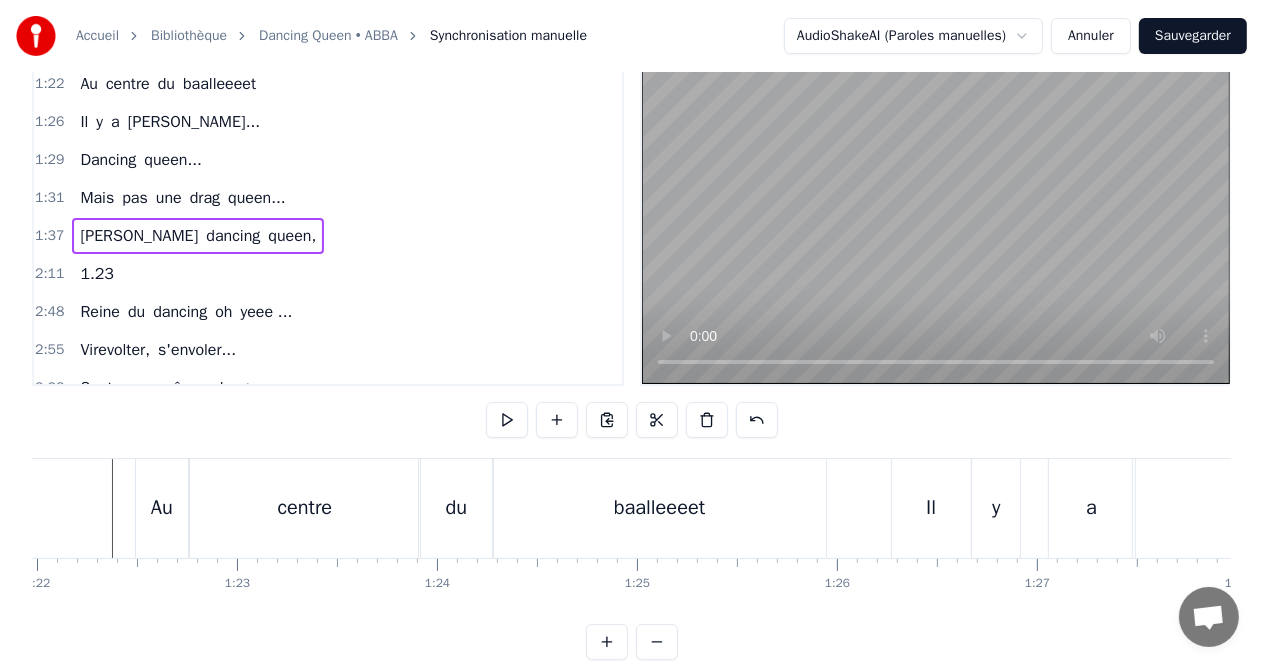 click on "centre" at bounding box center (305, 508) 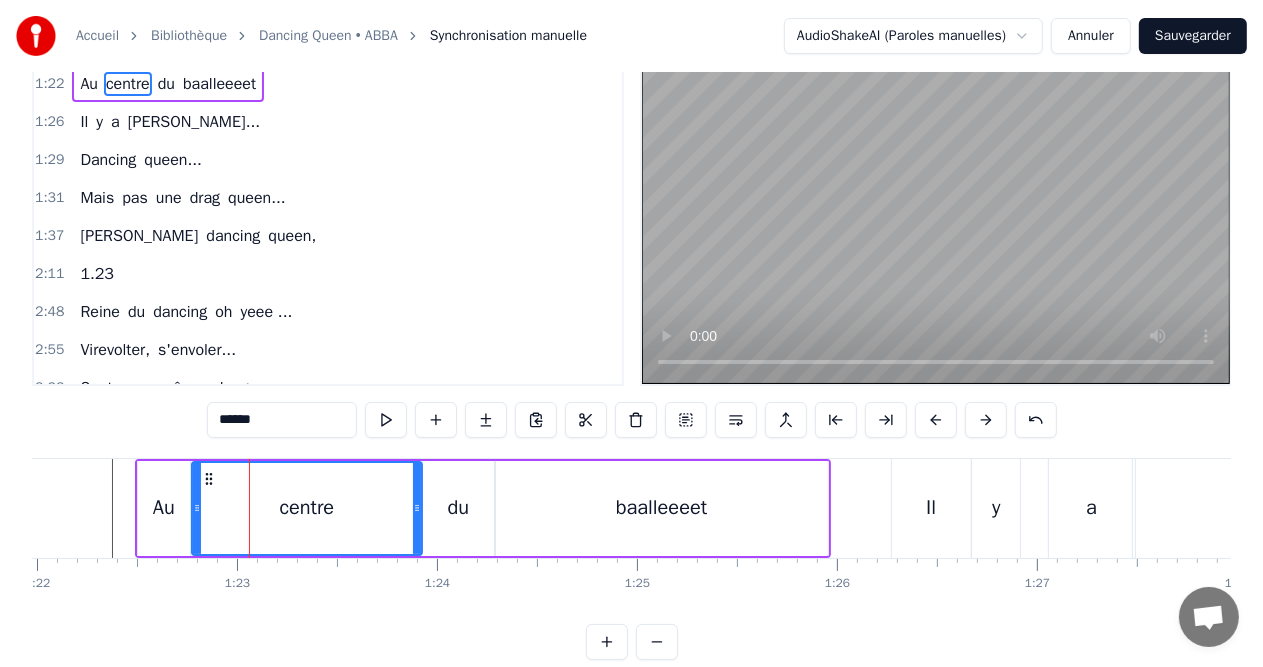 scroll, scrollTop: 0, scrollLeft: 0, axis: both 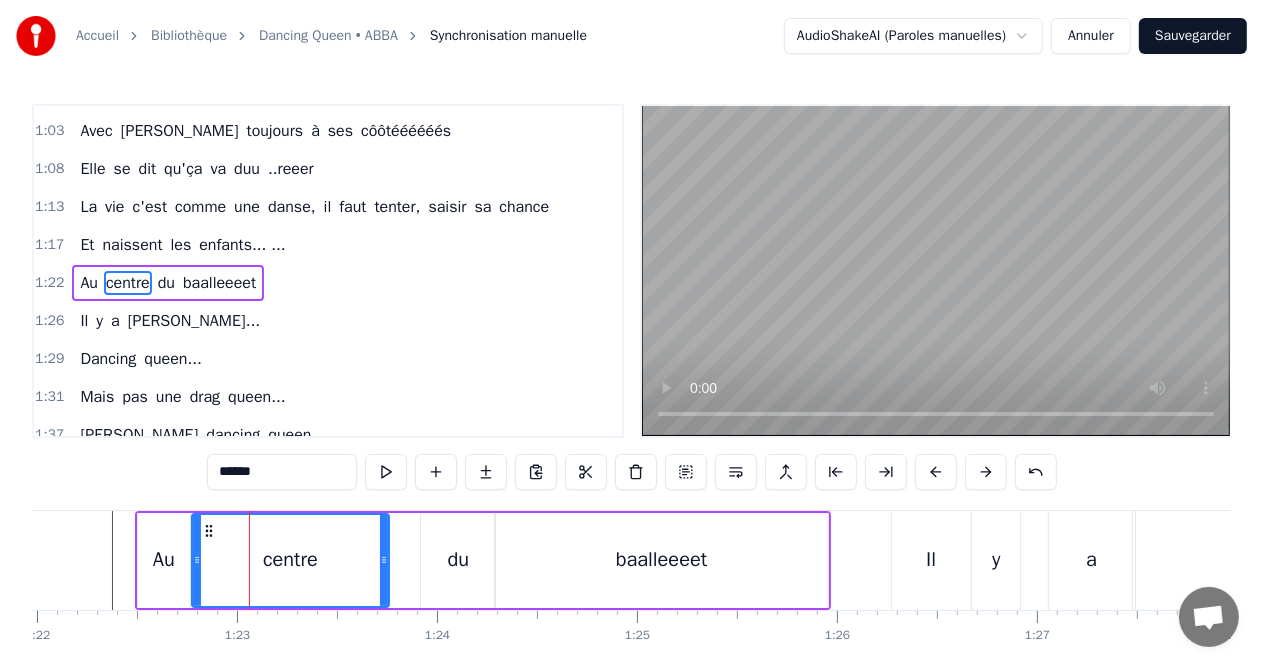 drag, startPoint x: 418, startPoint y: 560, endPoint x: 385, endPoint y: 560, distance: 33 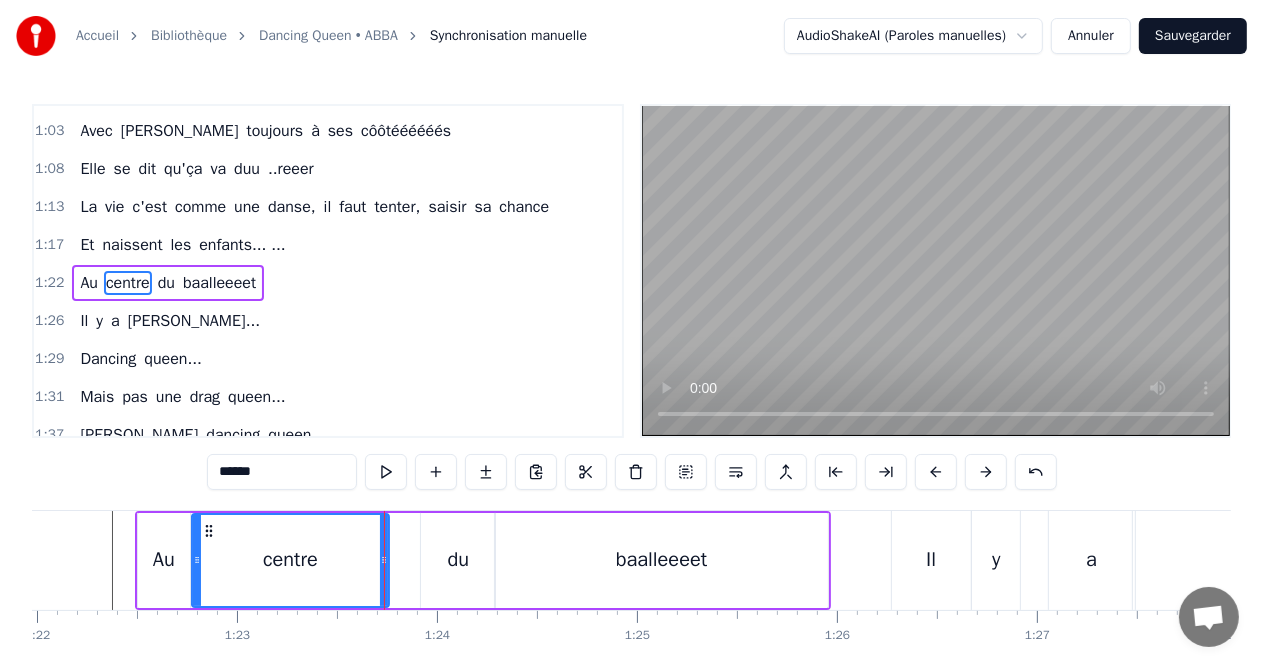 click on "du" at bounding box center [459, 560] 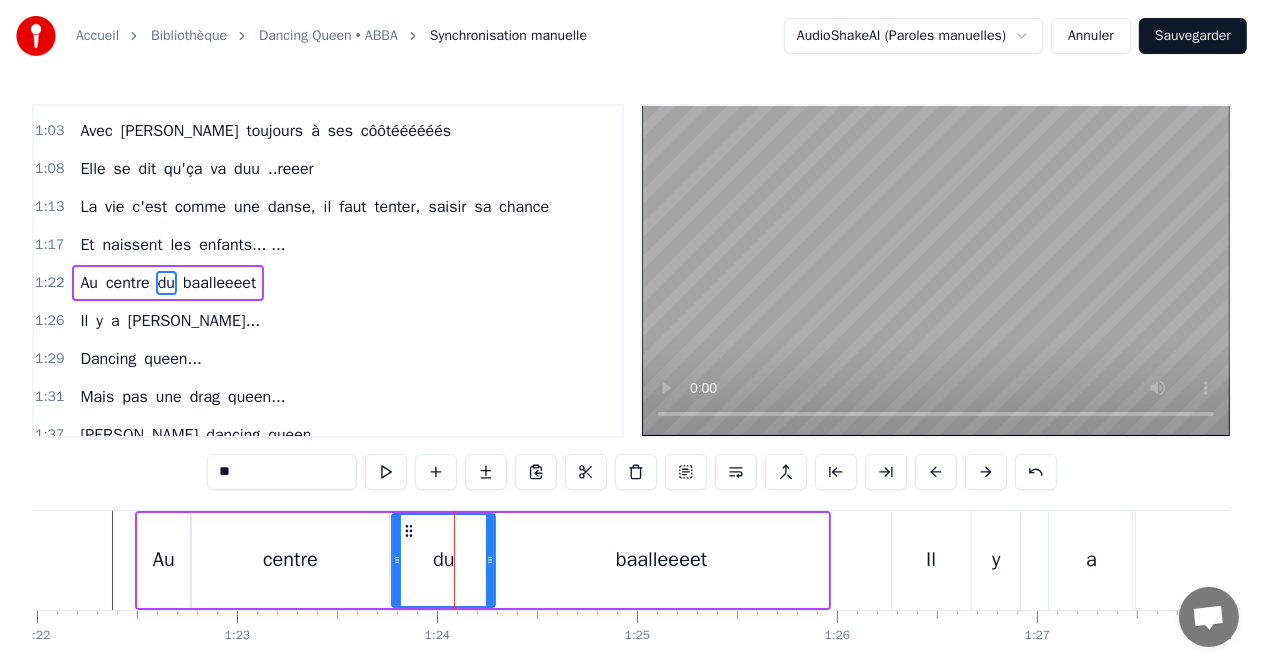 drag, startPoint x: 426, startPoint y: 558, endPoint x: 397, endPoint y: 558, distance: 29 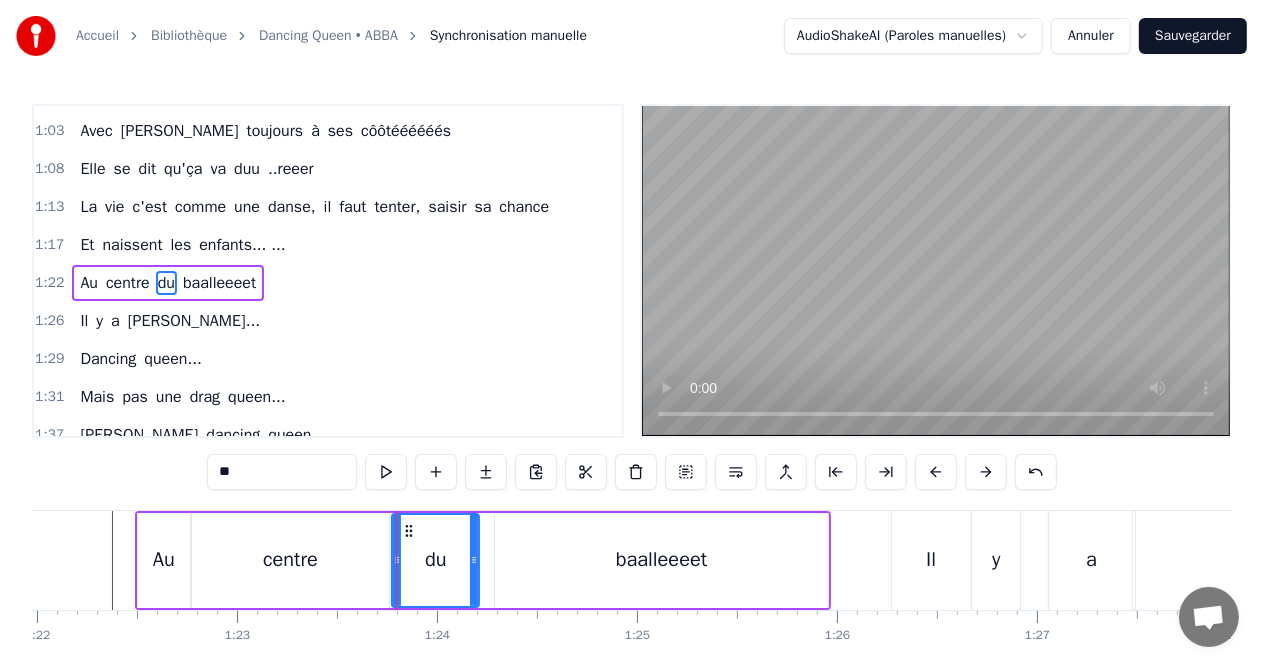drag, startPoint x: 491, startPoint y: 556, endPoint x: 475, endPoint y: 556, distance: 16 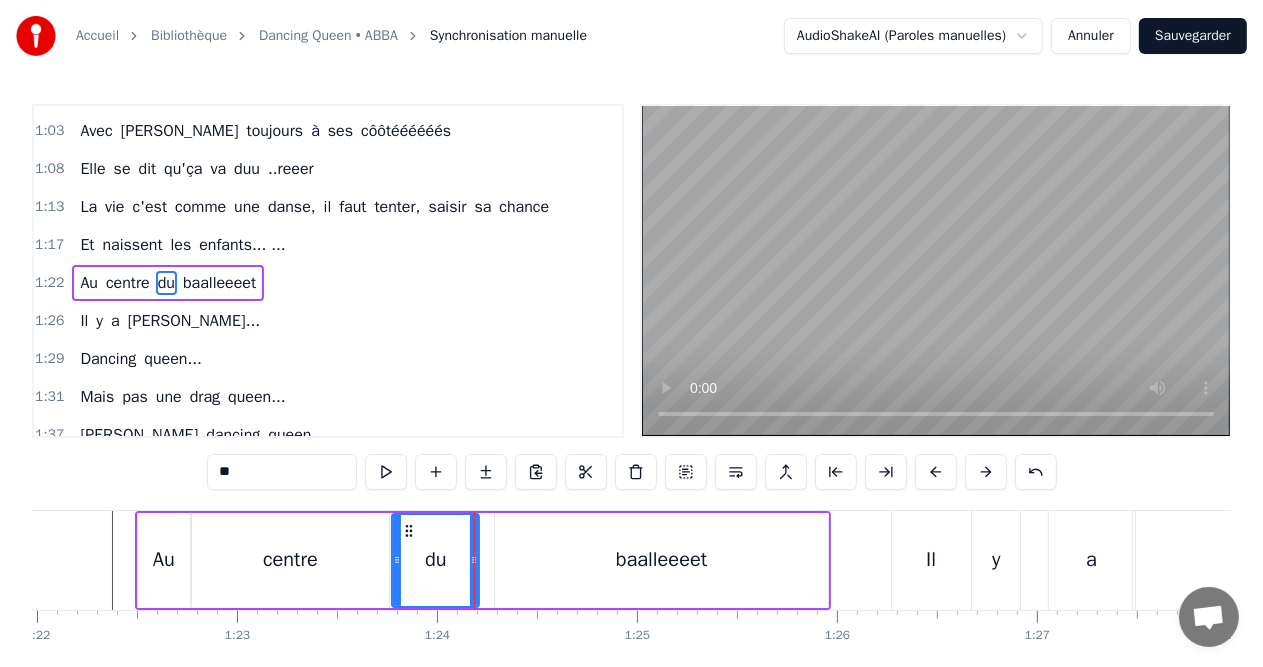 click on "Il" at bounding box center [931, 560] 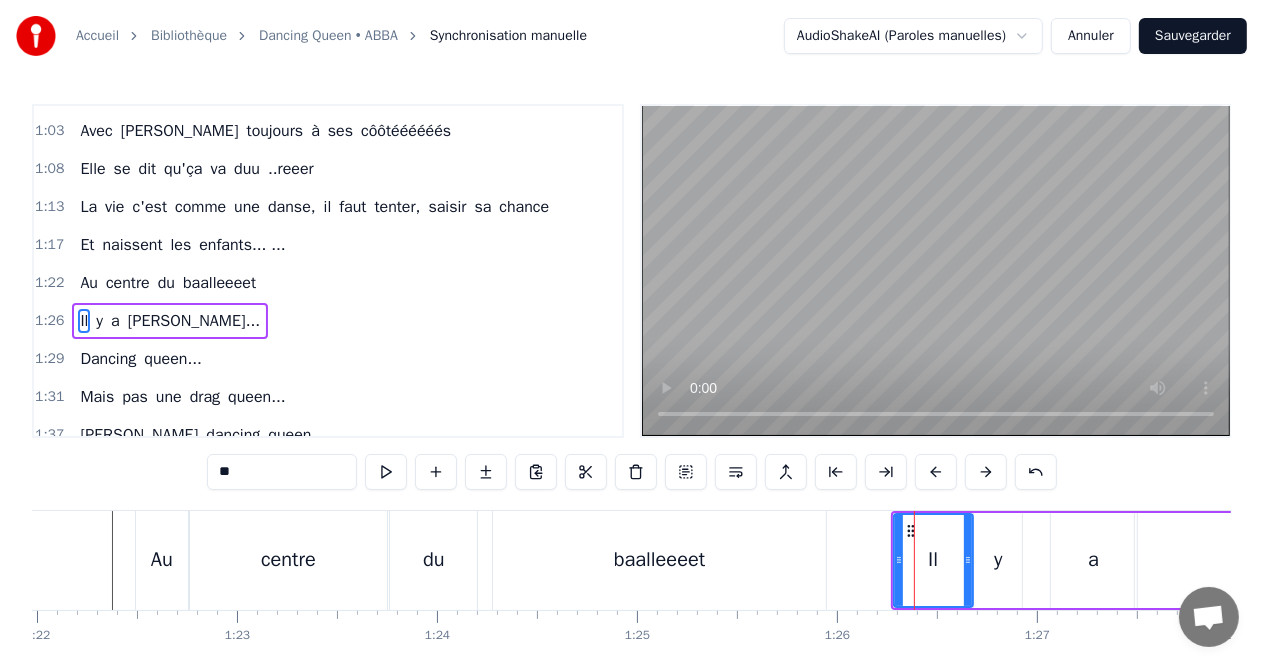 scroll, scrollTop: 220, scrollLeft: 0, axis: vertical 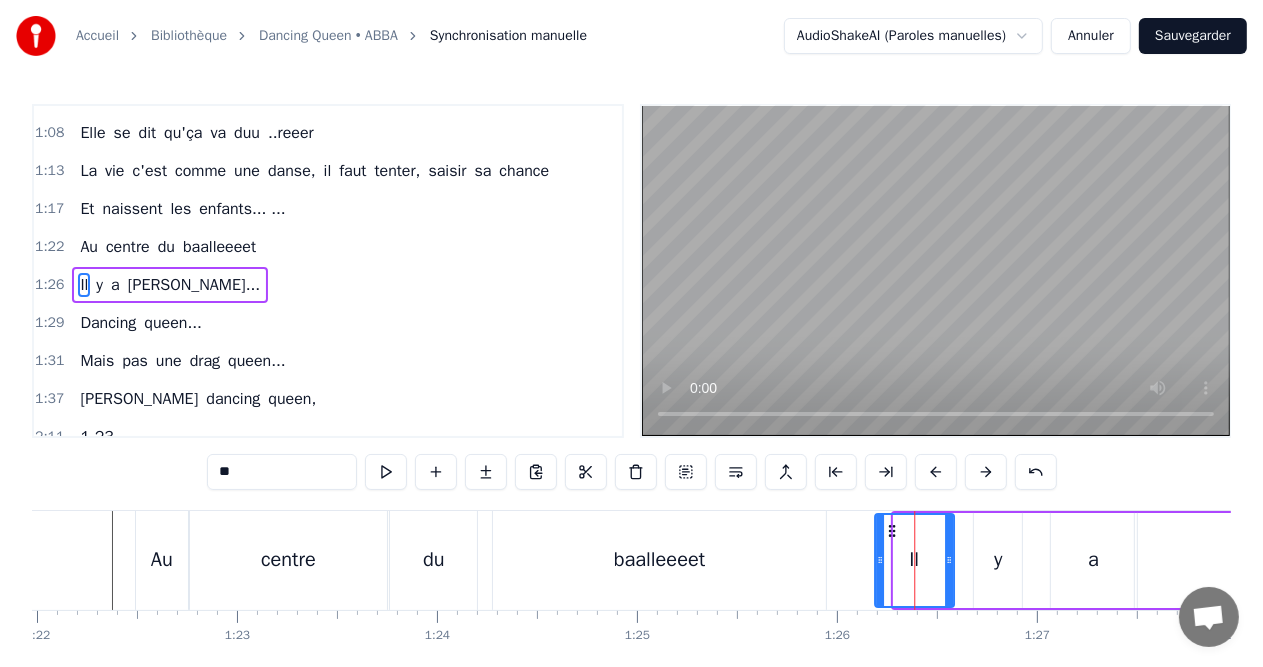 drag, startPoint x: 906, startPoint y: 534, endPoint x: 887, endPoint y: 534, distance: 19 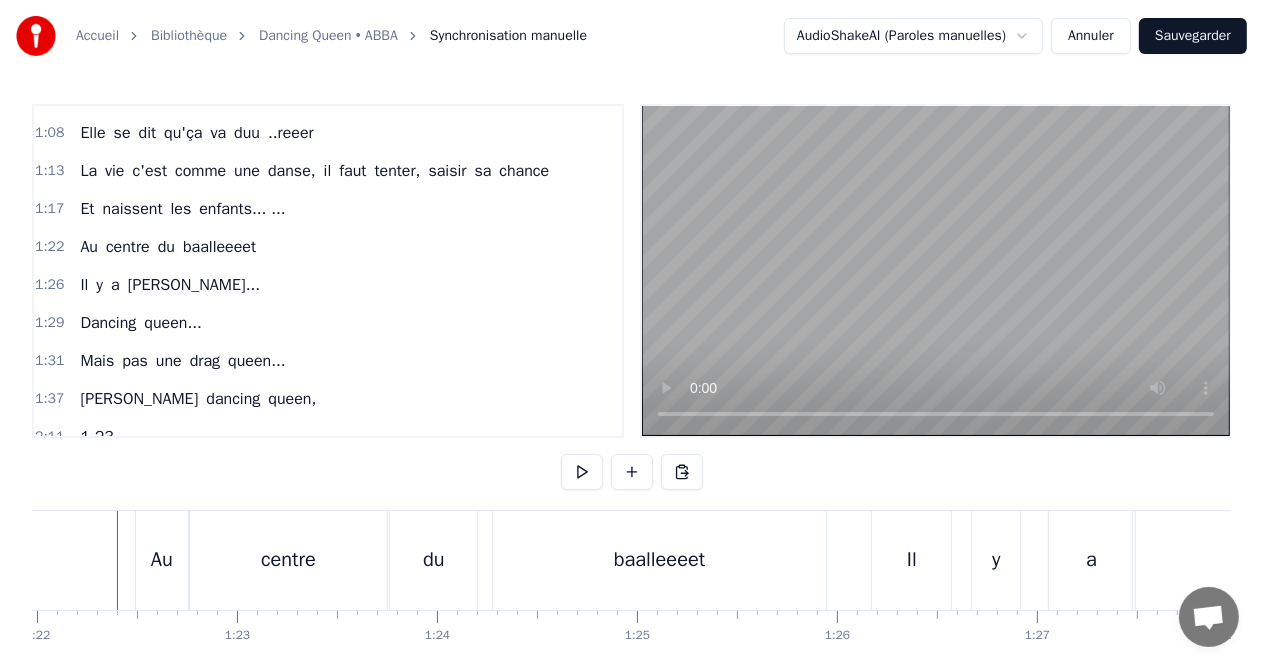 scroll, scrollTop: 0, scrollLeft: 16380, axis: horizontal 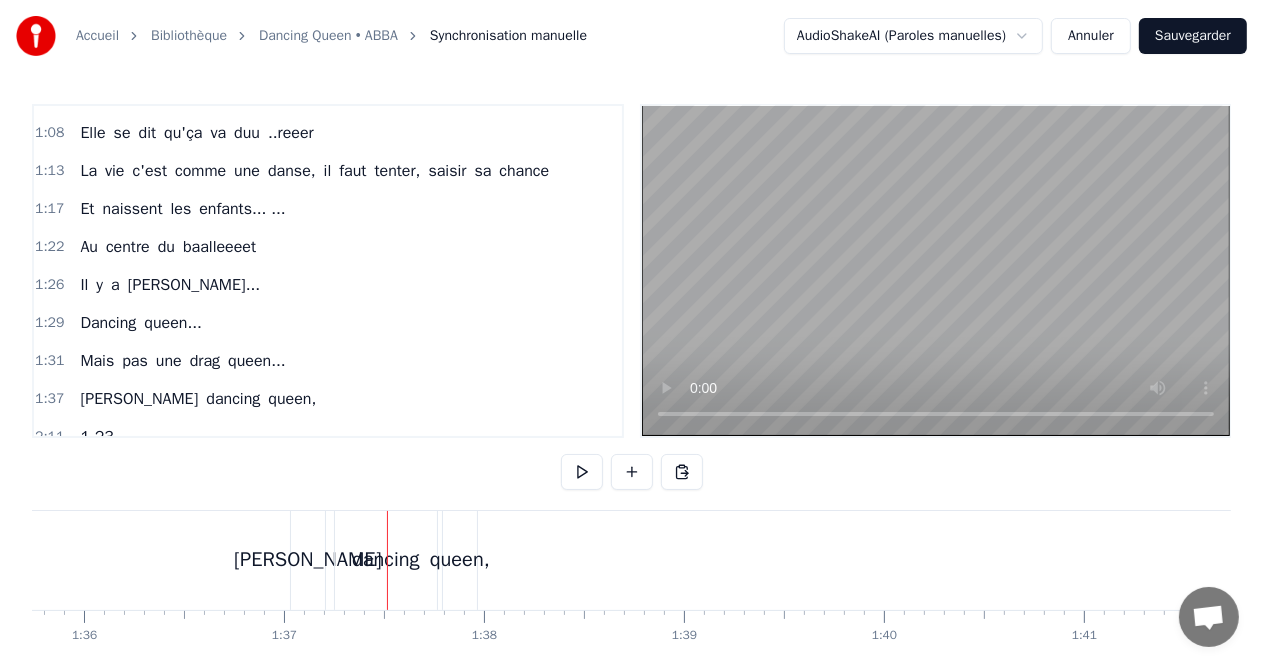 click on "[PERSON_NAME]" at bounding box center [308, 560] 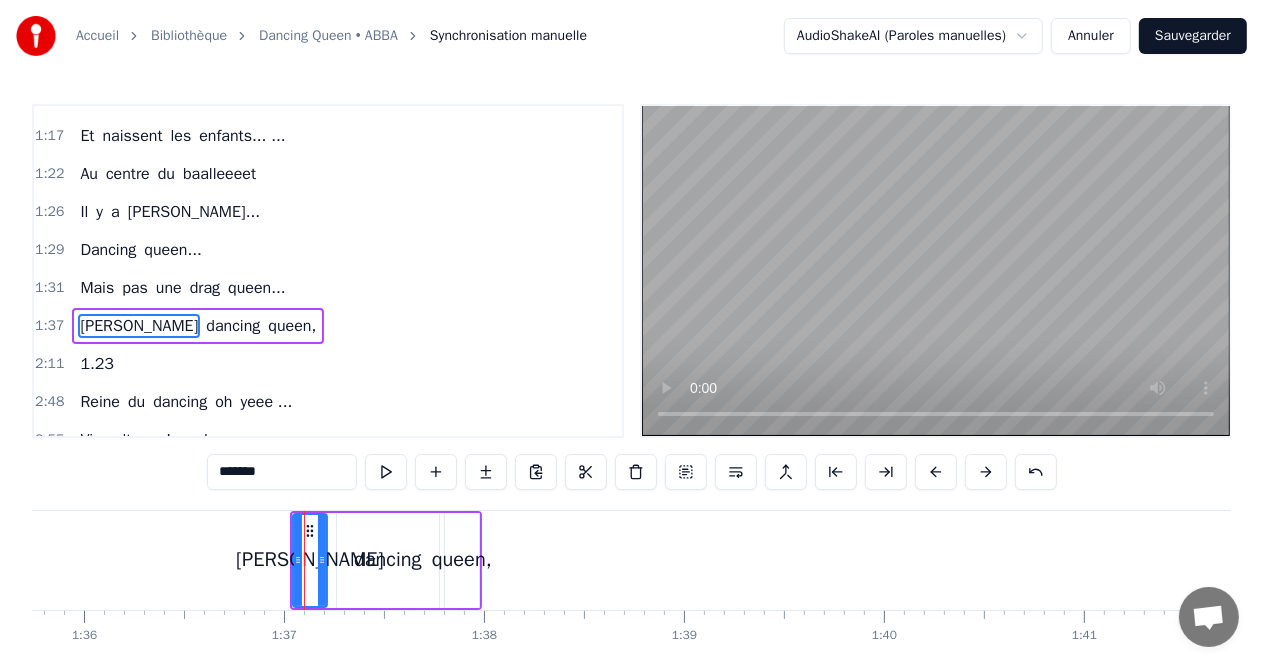 scroll, scrollTop: 331, scrollLeft: 0, axis: vertical 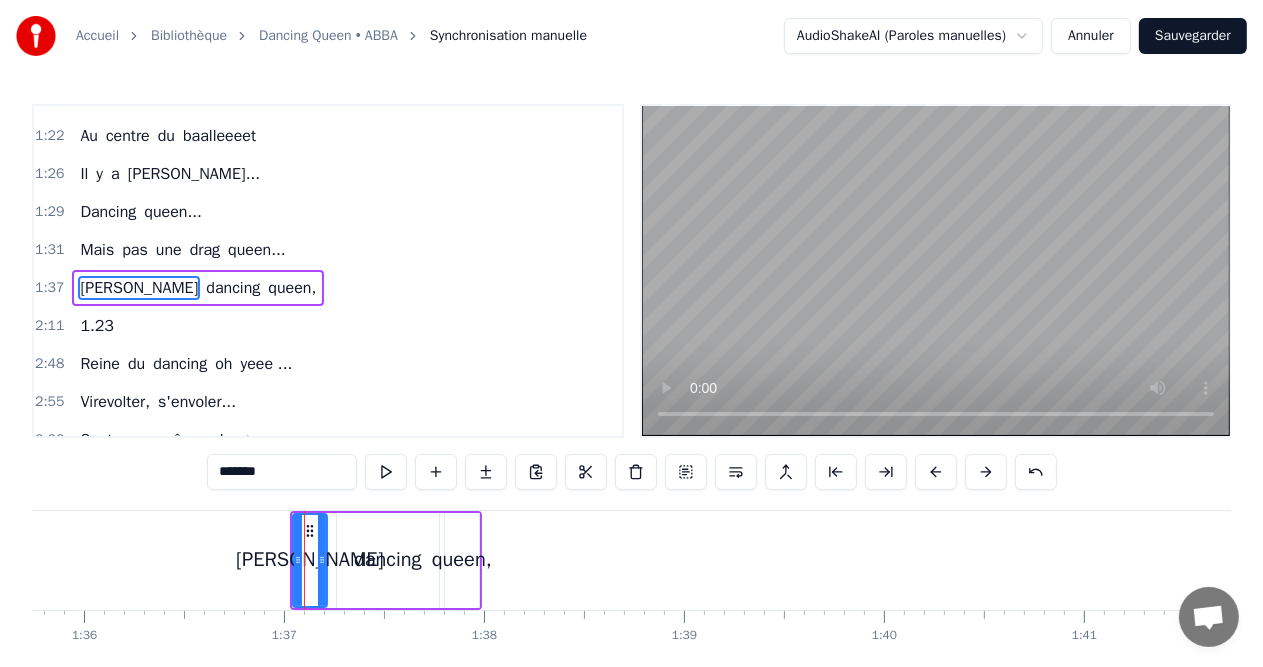 click on "1:37 [PERSON_NAME] dancing queen," at bounding box center [328, 288] 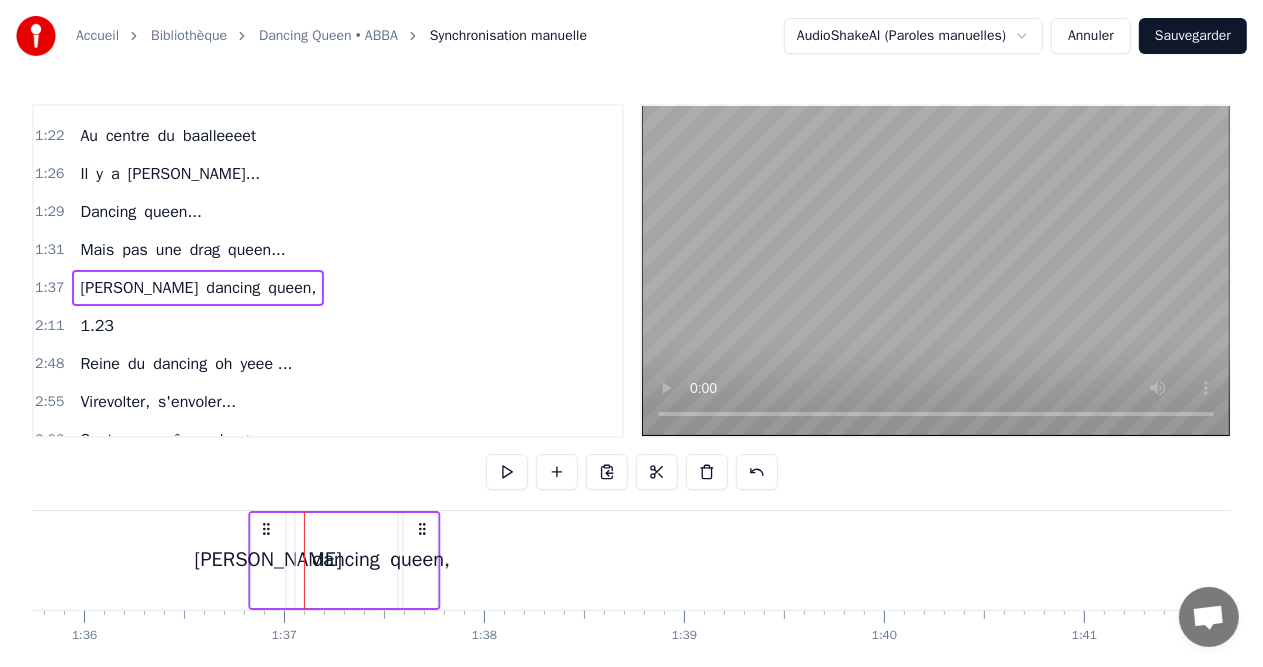 drag, startPoint x: 464, startPoint y: 527, endPoint x: 423, endPoint y: 525, distance: 41.04875 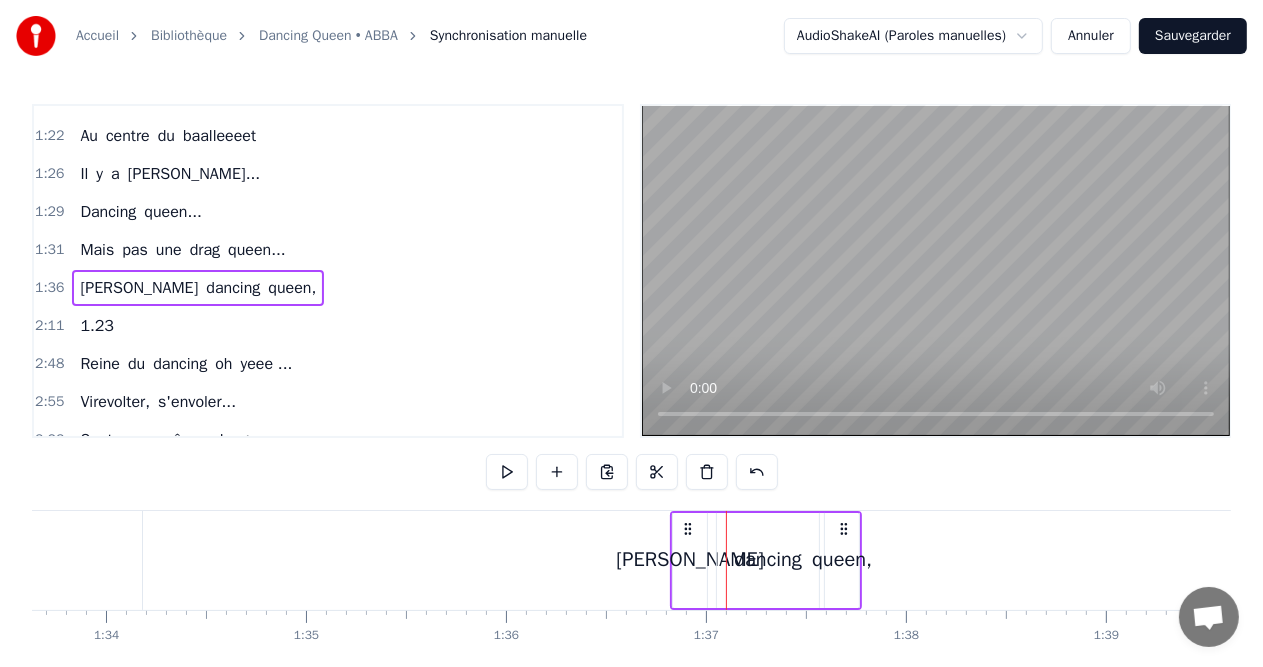 scroll, scrollTop: 0, scrollLeft: 18627, axis: horizontal 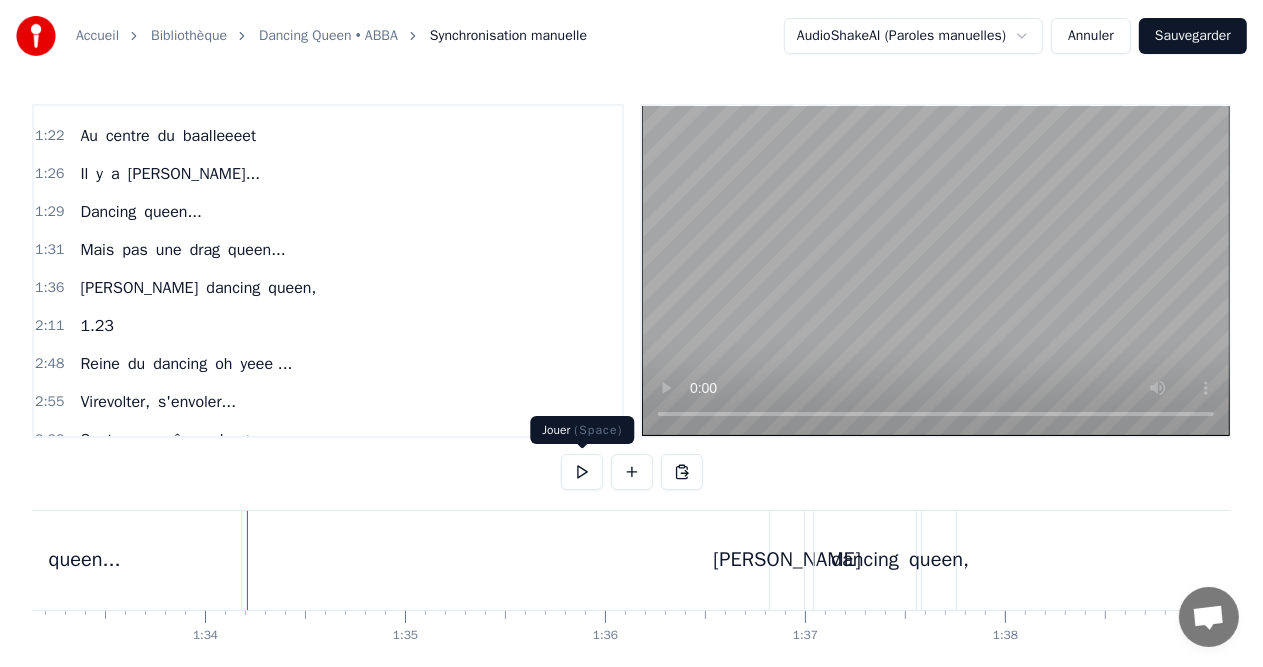 click at bounding box center [582, 472] 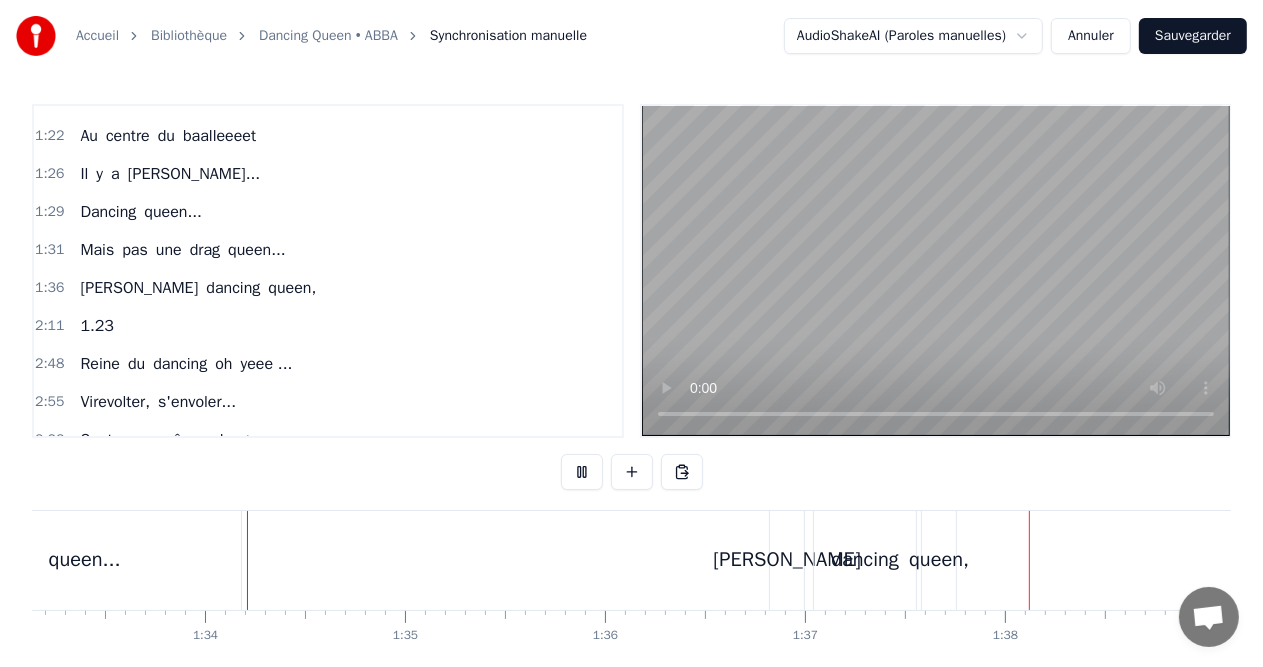 click at bounding box center (582, 472) 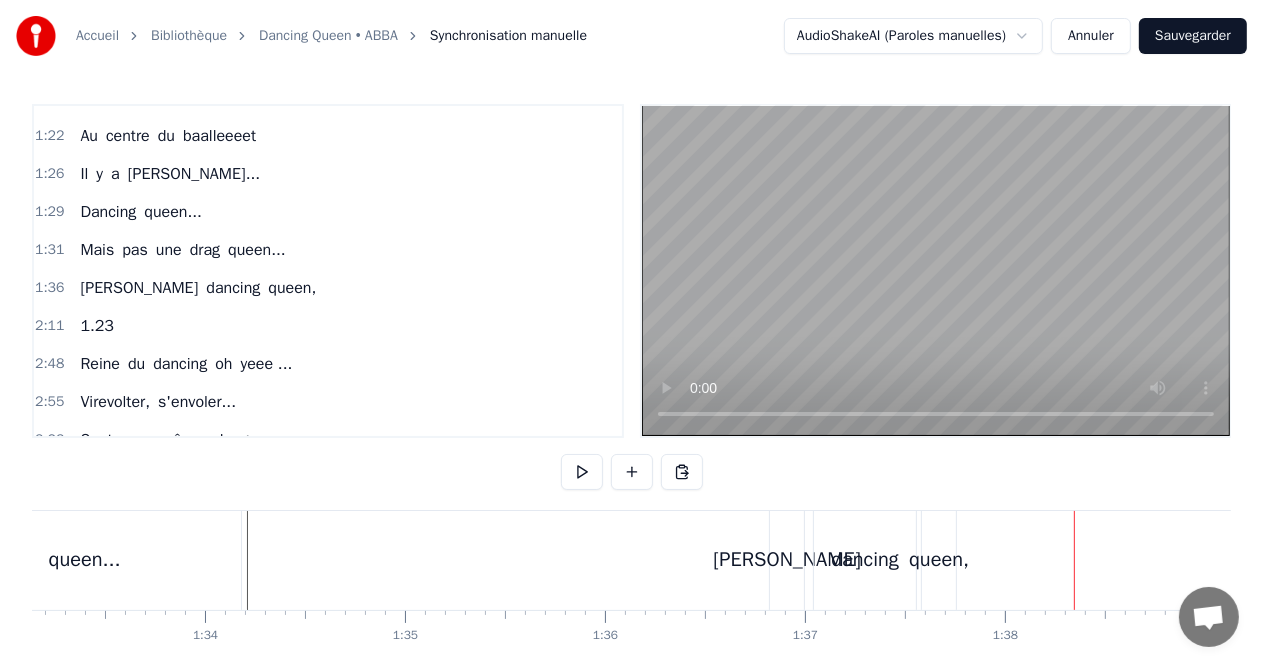 click on "dancing" at bounding box center [865, 560] 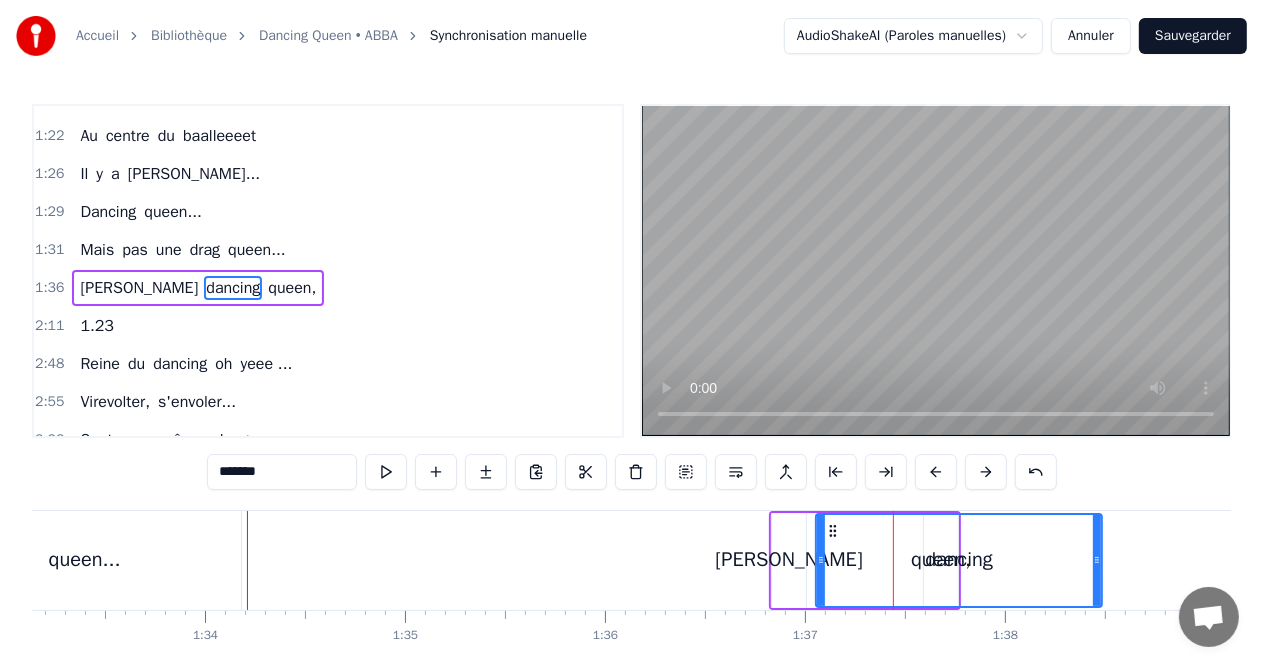 drag, startPoint x: 912, startPoint y: 553, endPoint x: 1096, endPoint y: 556, distance: 184.02446 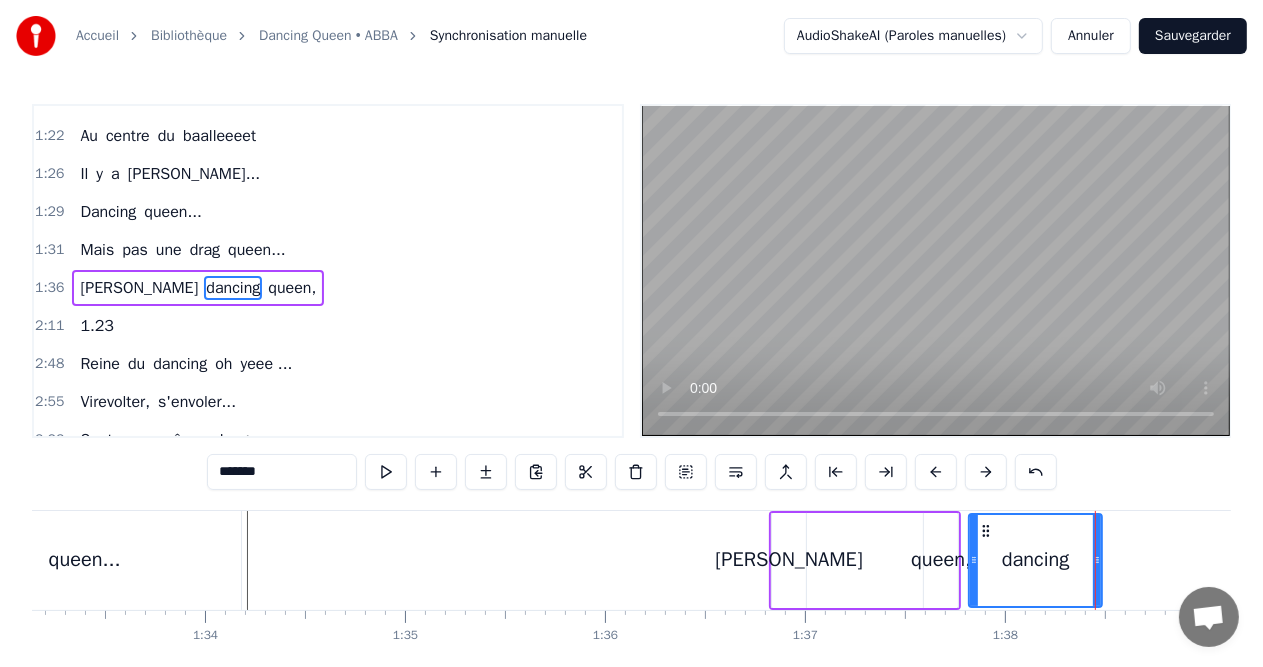 drag, startPoint x: 820, startPoint y: 555, endPoint x: 973, endPoint y: 566, distance: 153.39491 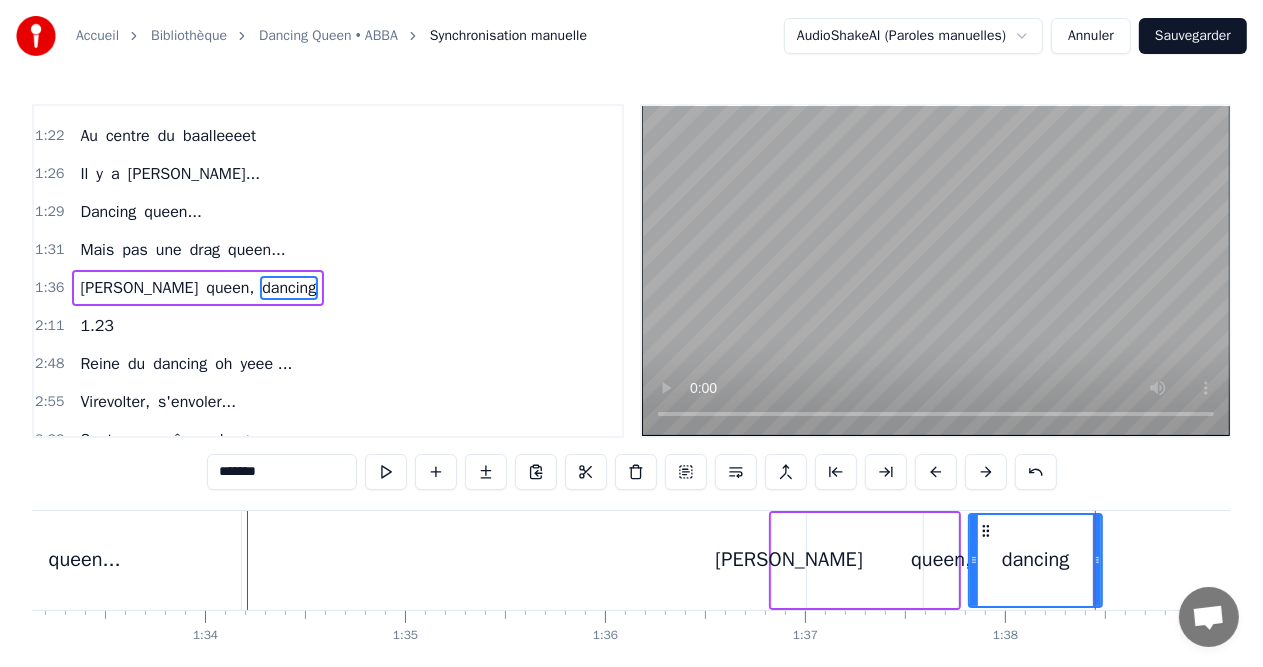 click on "[PERSON_NAME], dancing" at bounding box center [865, 560] 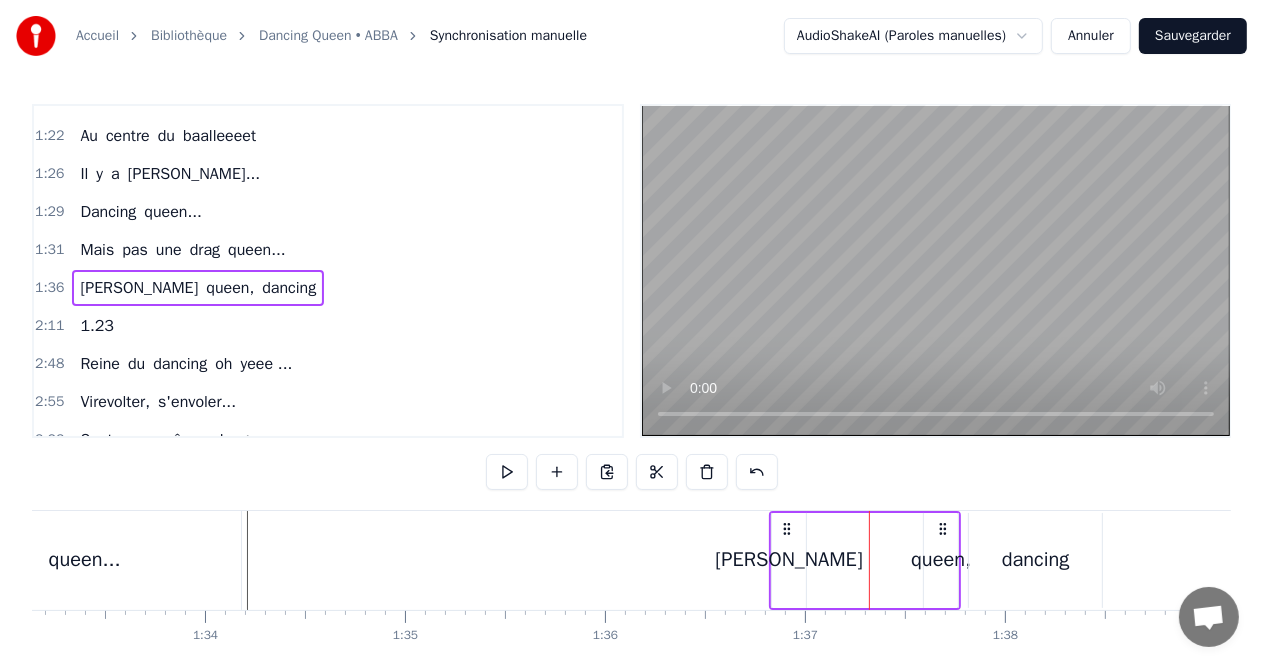 click on "queen," at bounding box center (941, 560) 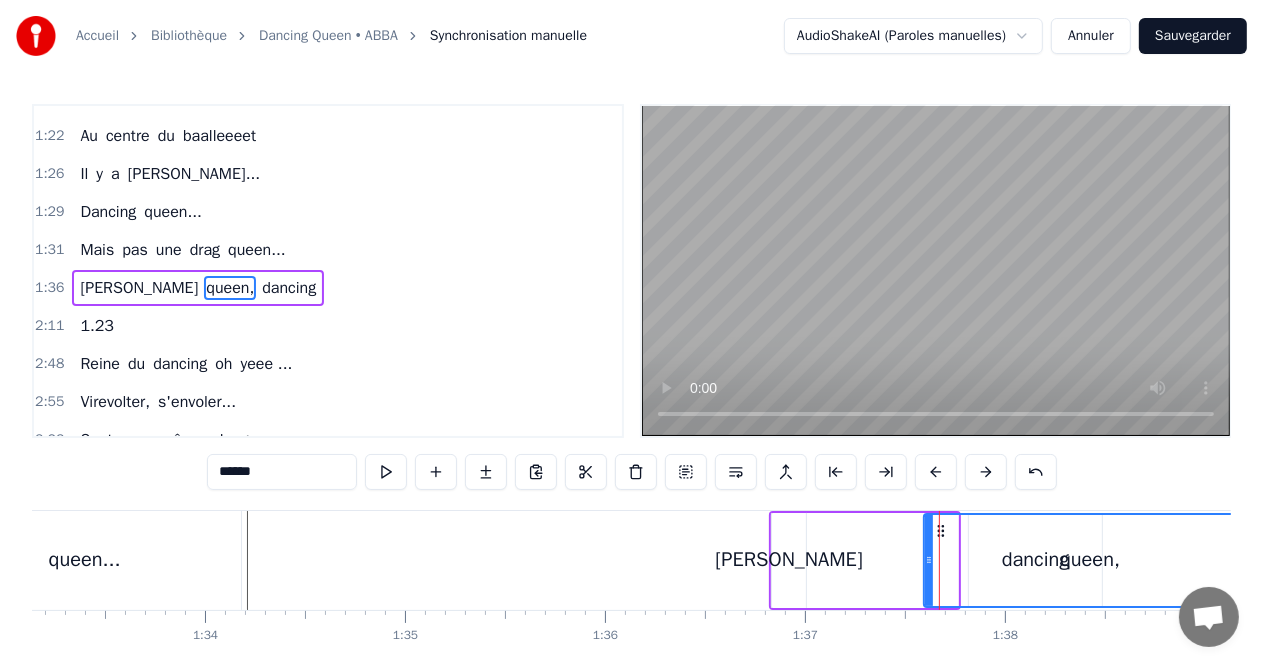 drag, startPoint x: 956, startPoint y: 563, endPoint x: 1271, endPoint y: 563, distance: 315 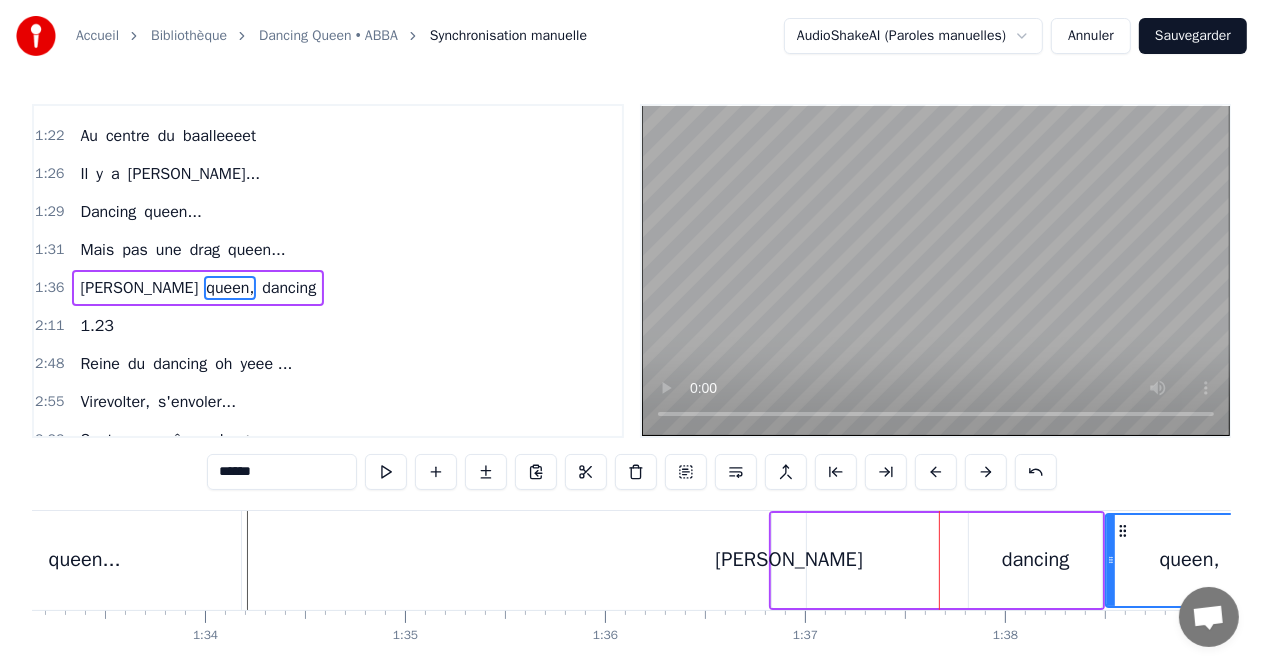 drag, startPoint x: 926, startPoint y: 560, endPoint x: 1108, endPoint y: 561, distance: 182.00275 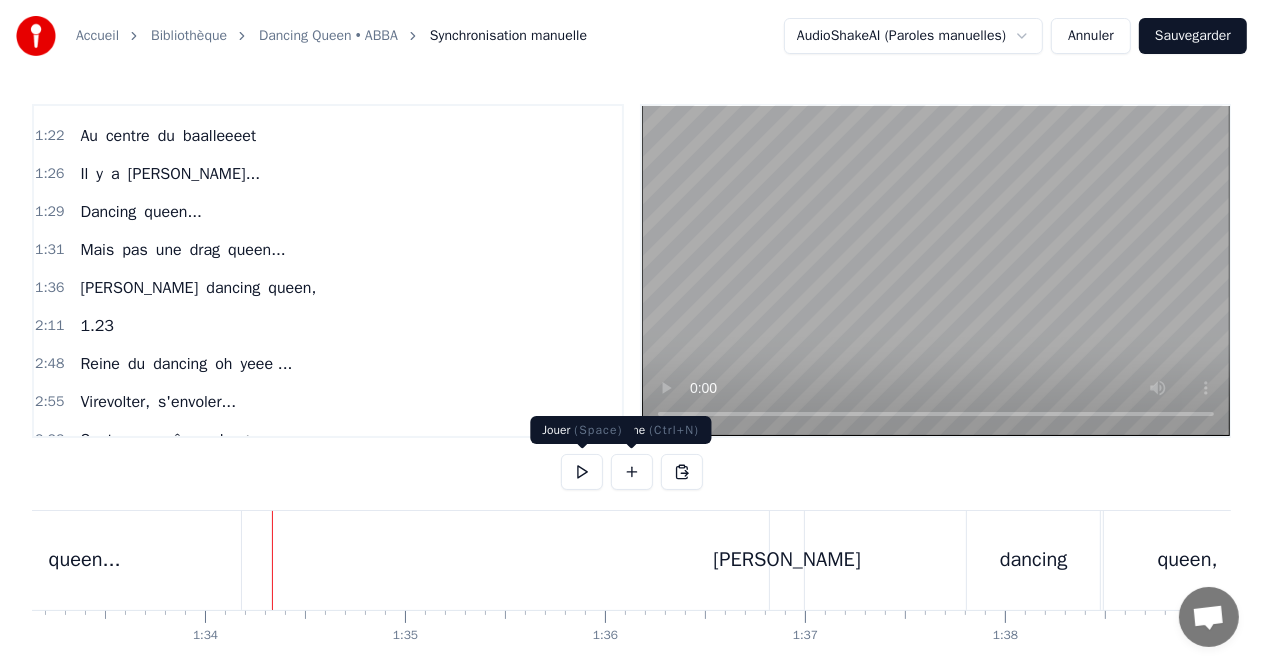 click at bounding box center [582, 472] 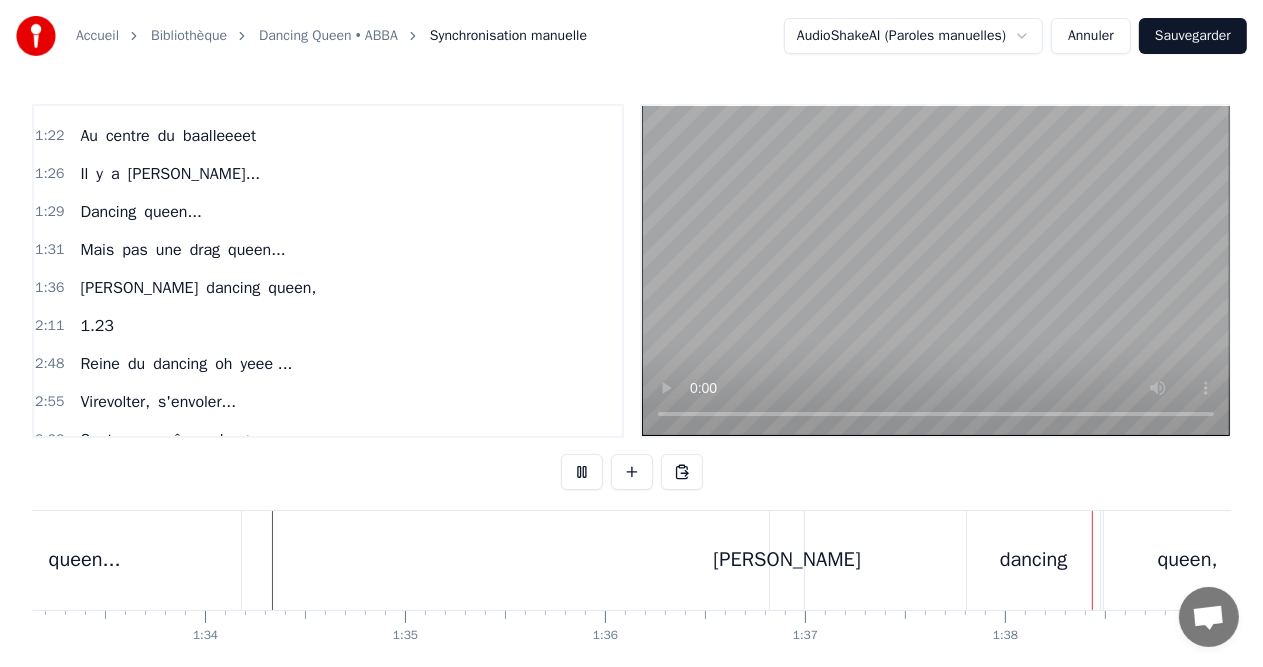click at bounding box center (582, 472) 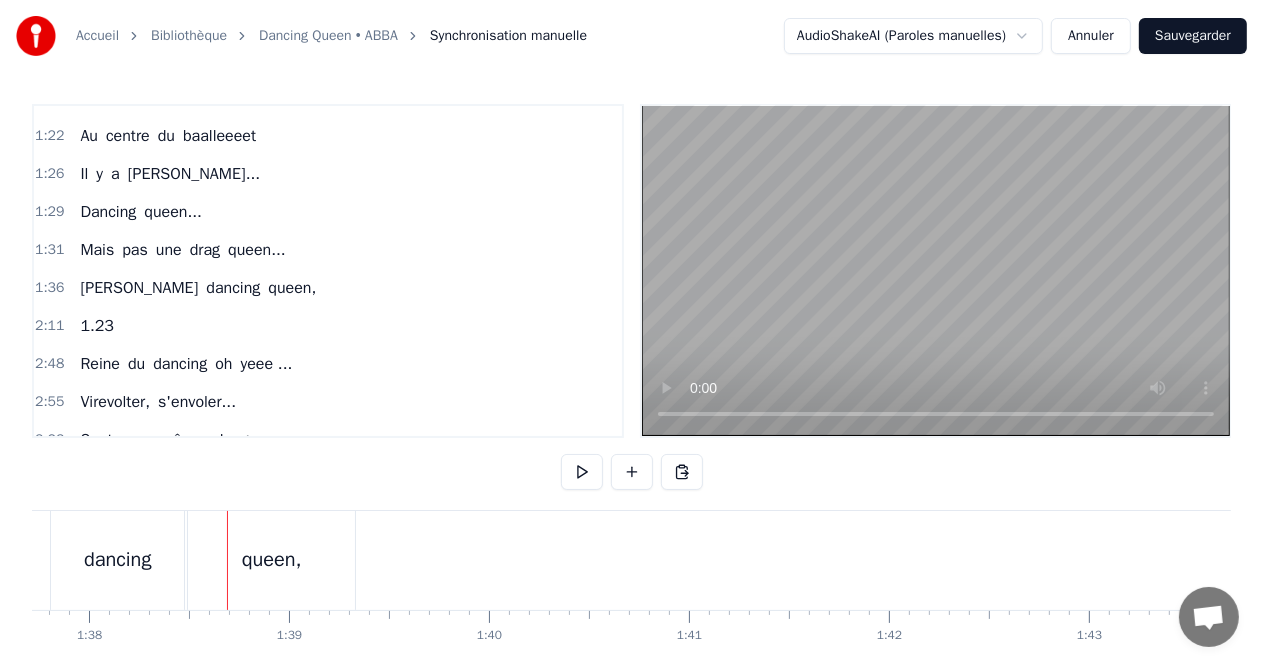 scroll, scrollTop: 0, scrollLeft: 19636, axis: horizontal 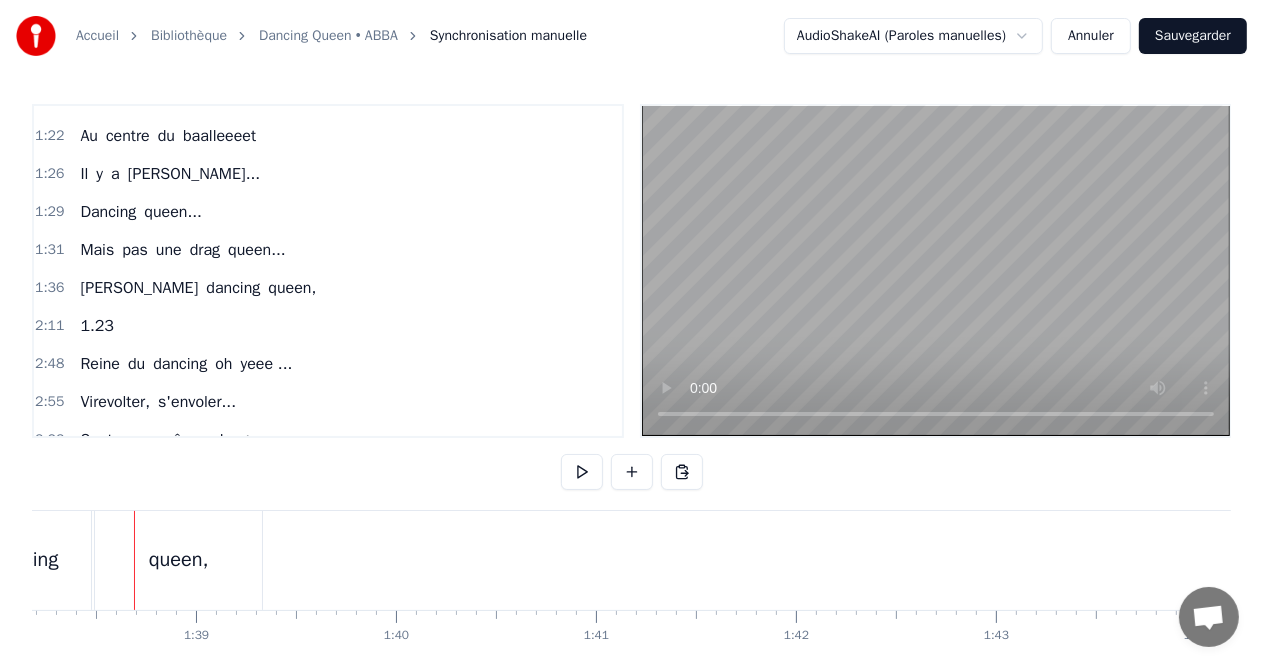 click on "queen," at bounding box center [178, 560] 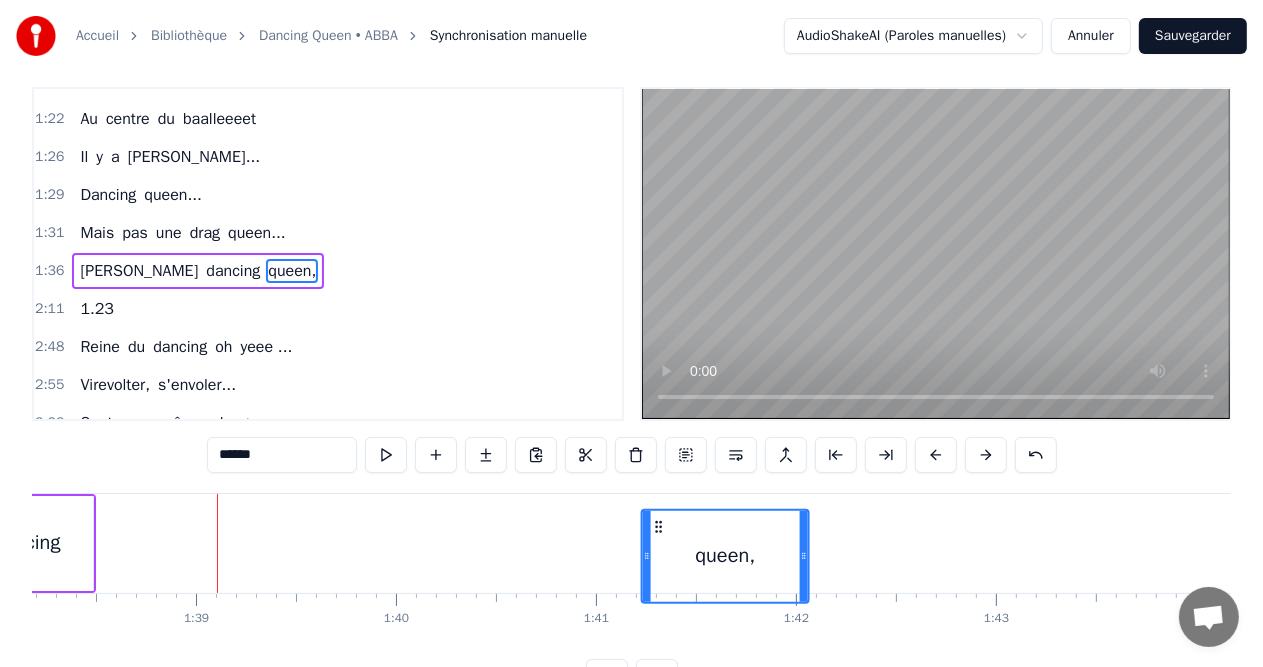 drag, startPoint x: 110, startPoint y: 526, endPoint x: 655, endPoint y: 550, distance: 545.5282 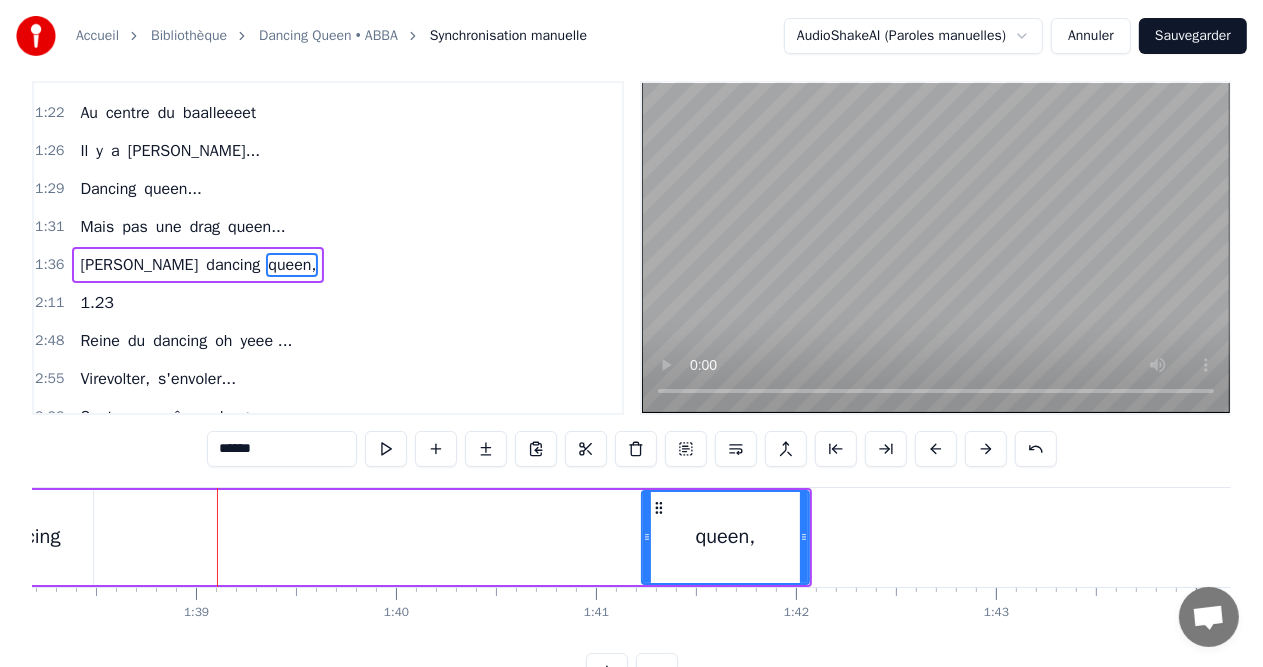 click on "dancing" at bounding box center [26, 537] 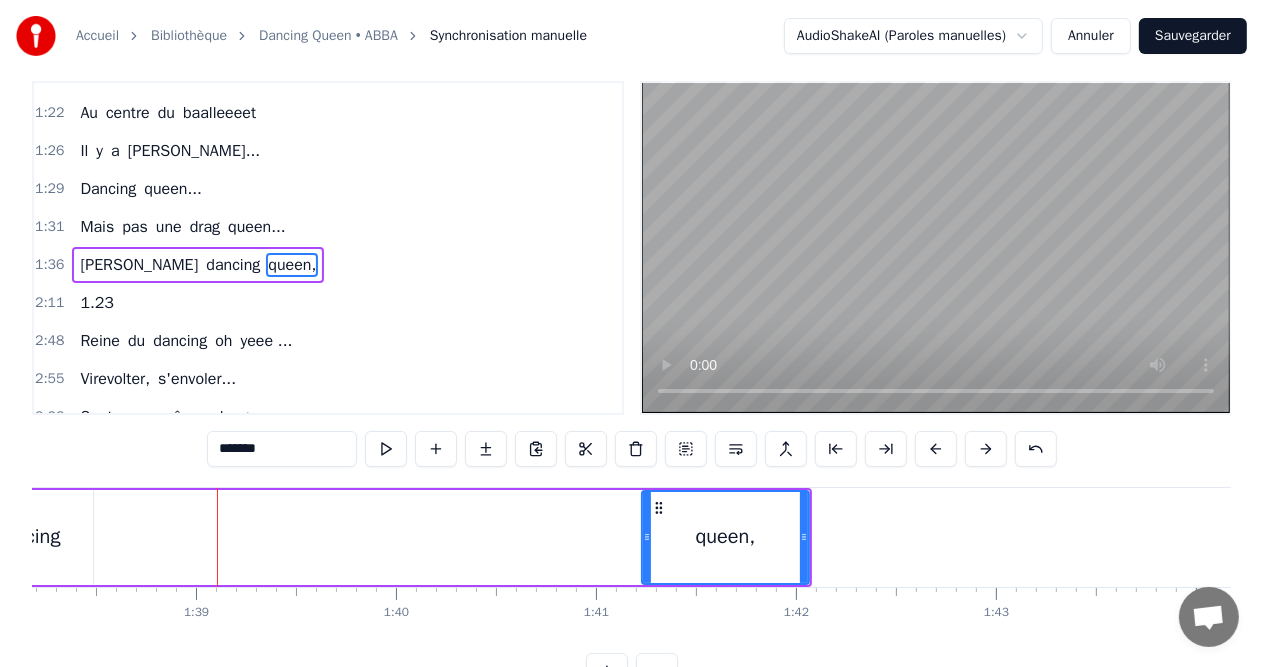 scroll, scrollTop: 0, scrollLeft: 0, axis: both 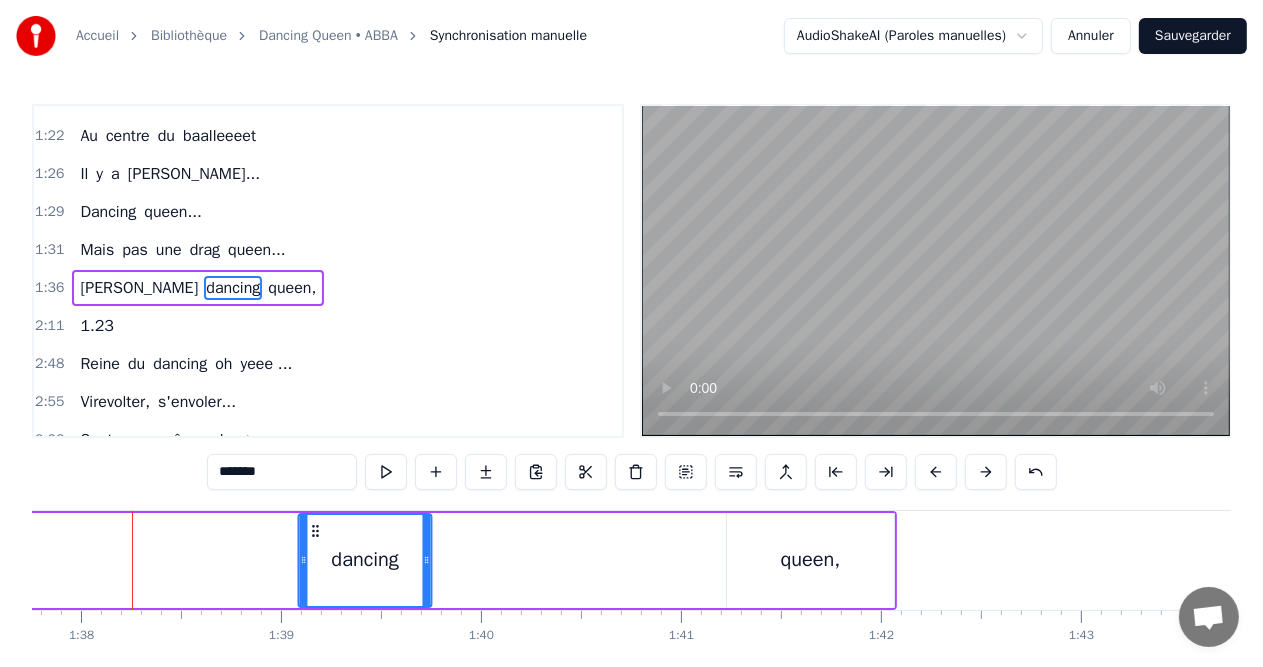 drag, startPoint x: 55, startPoint y: 528, endPoint x: 308, endPoint y: 540, distance: 253.28442 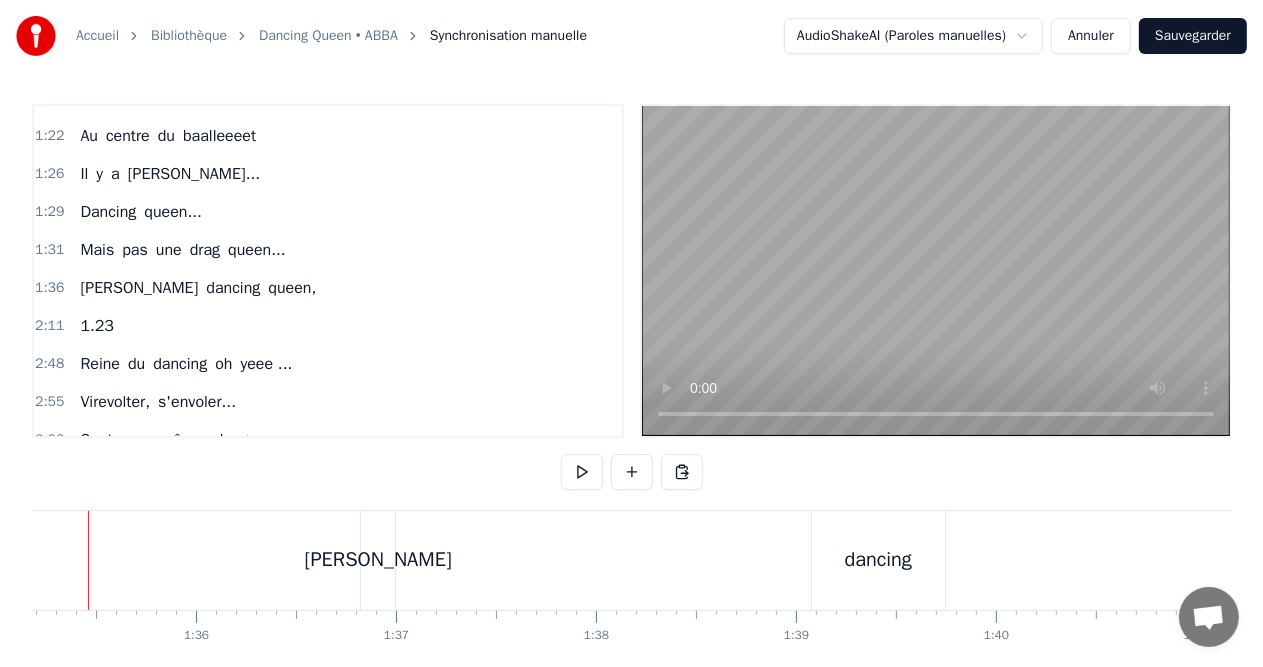 scroll, scrollTop: 0, scrollLeft: 18992, axis: horizontal 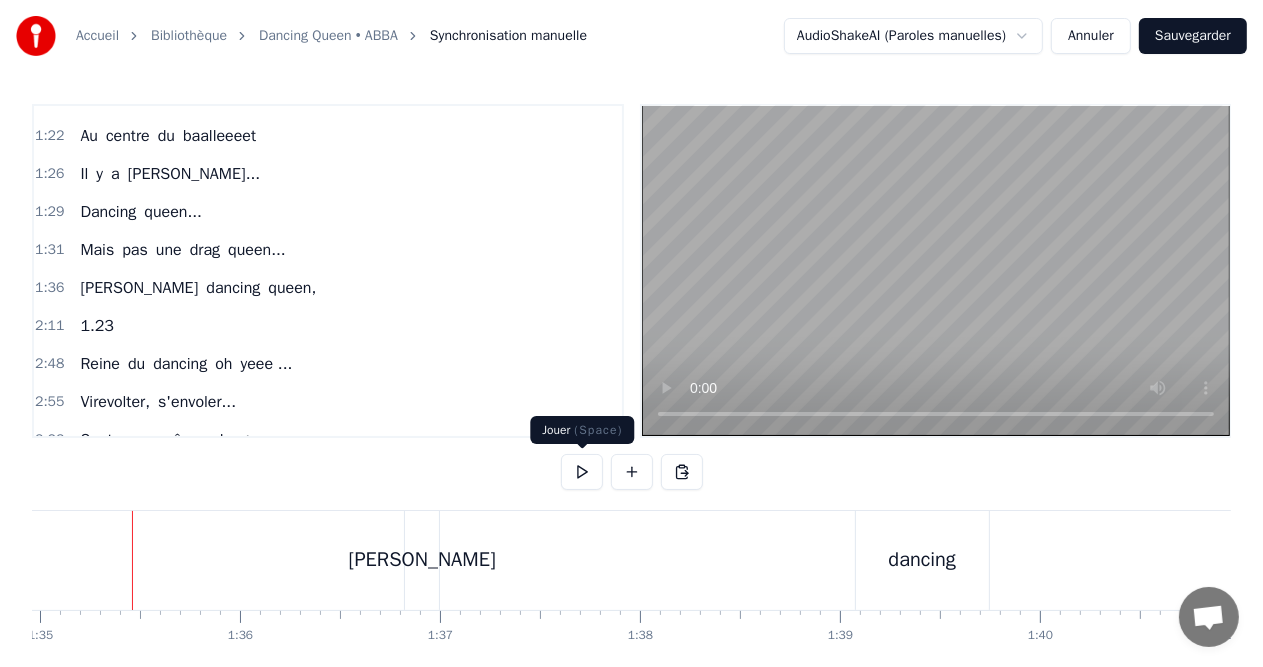 click at bounding box center [582, 472] 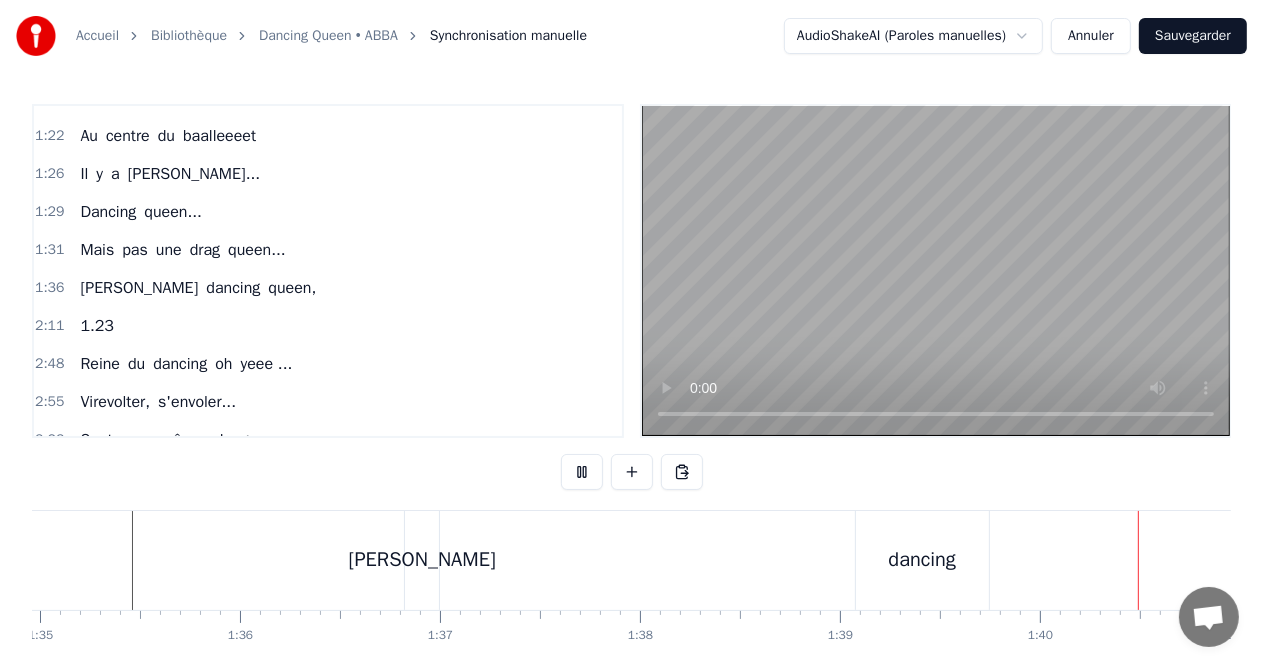 click at bounding box center (582, 472) 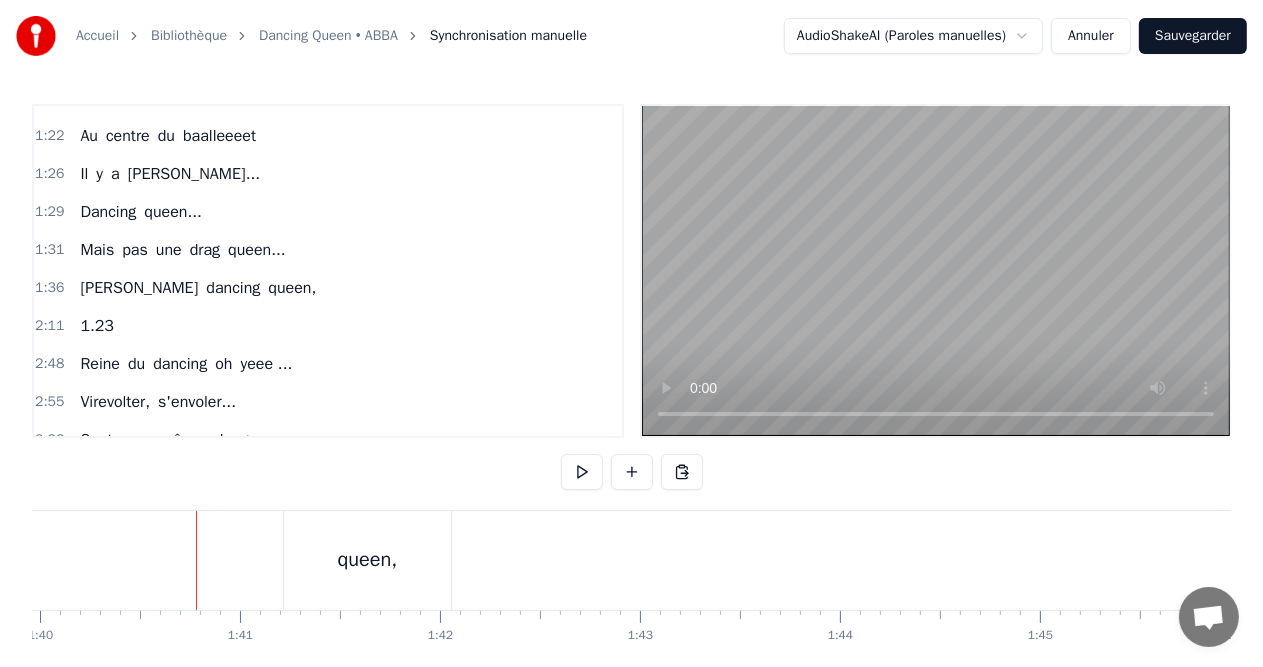 scroll, scrollTop: 0, scrollLeft: 20016, axis: horizontal 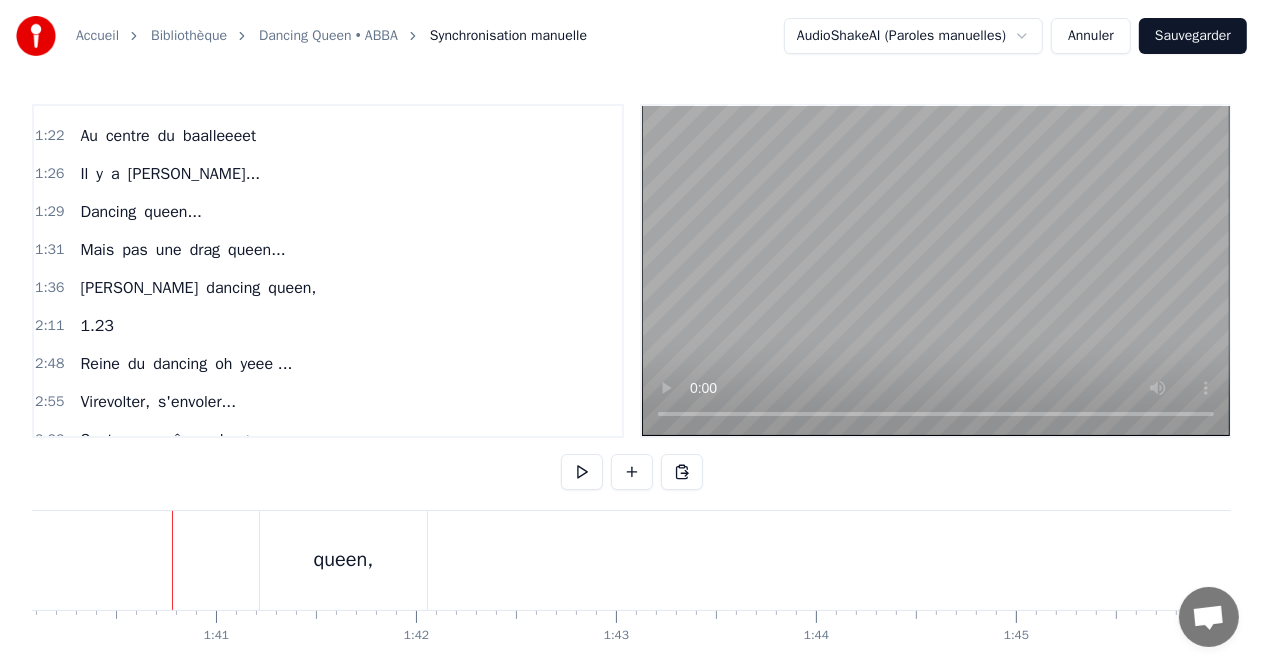 click on "queen," at bounding box center [343, 560] 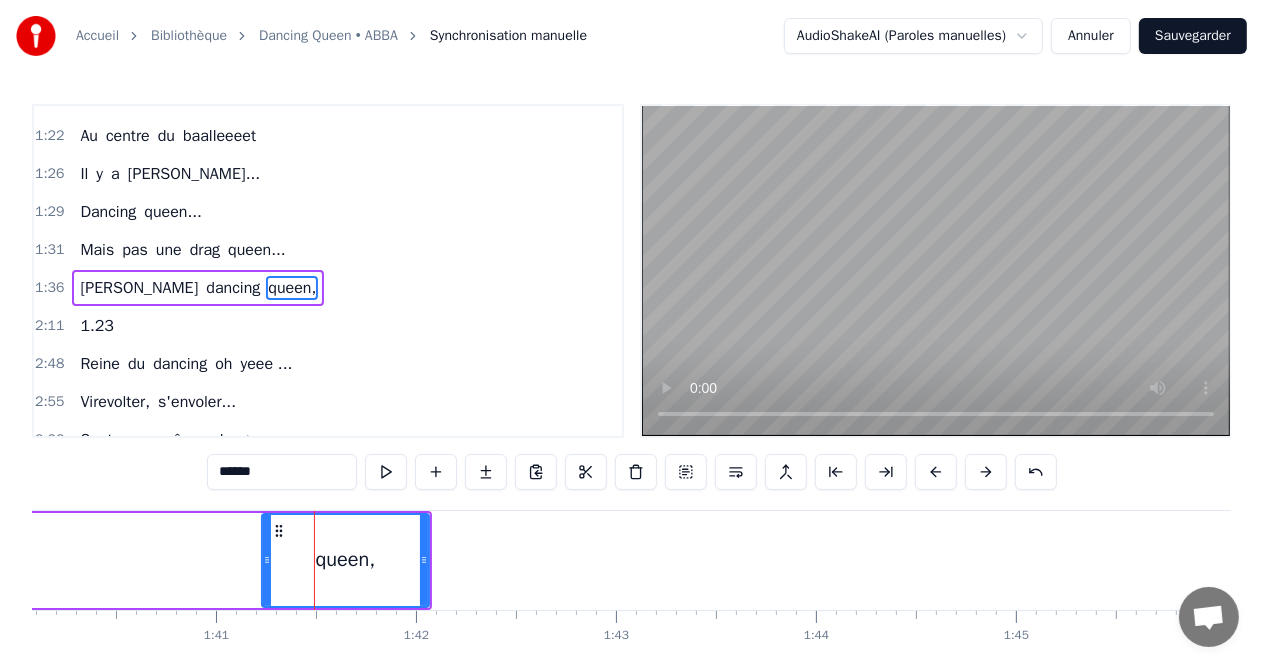 click on "queen," at bounding box center [345, 560] 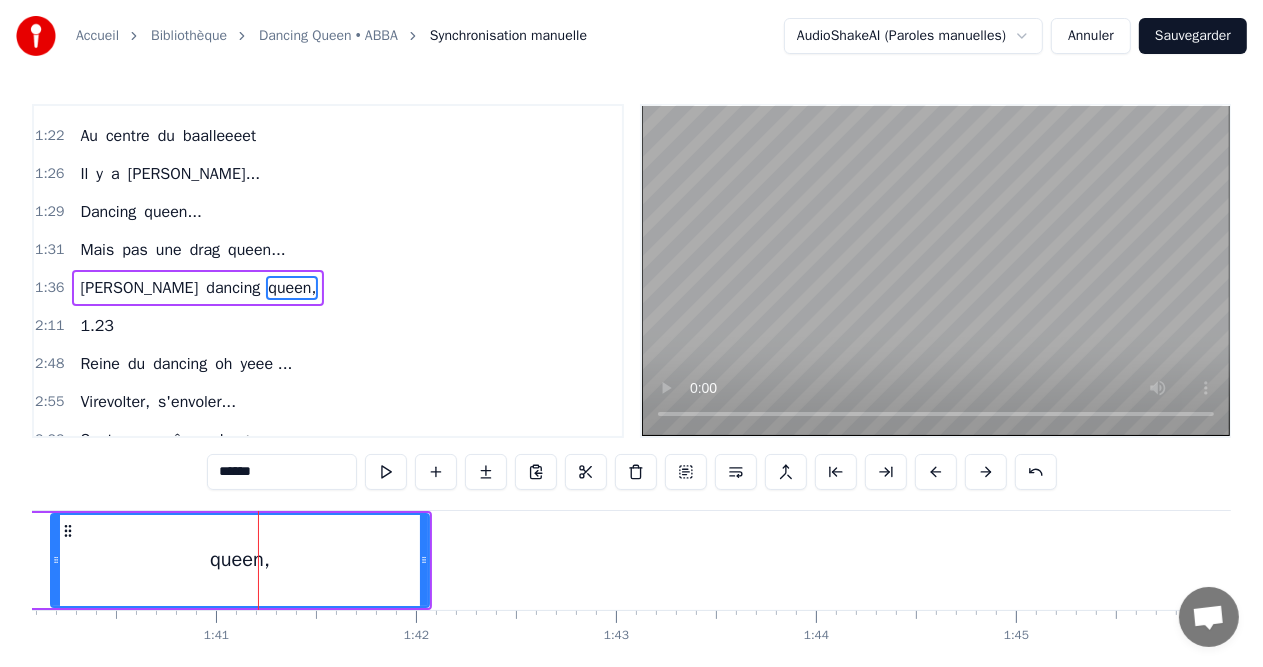 drag, startPoint x: 267, startPoint y: 556, endPoint x: 61, endPoint y: 555, distance: 206.00243 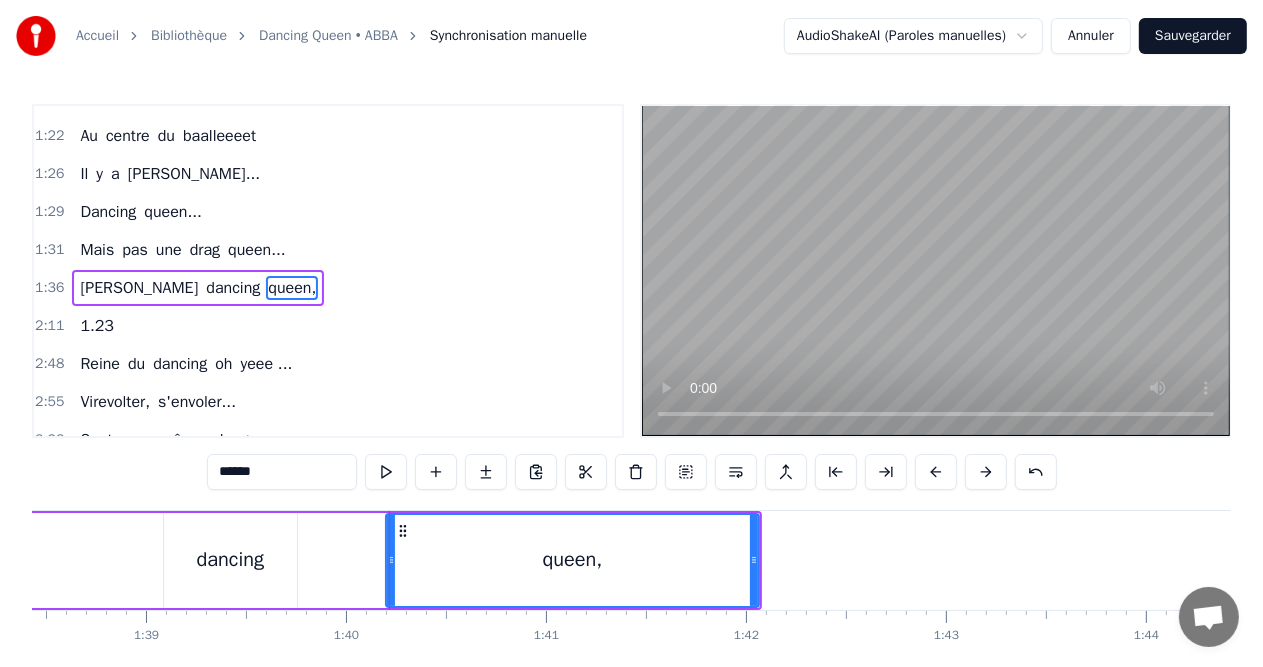 scroll, scrollTop: 0, scrollLeft: 19658, axis: horizontal 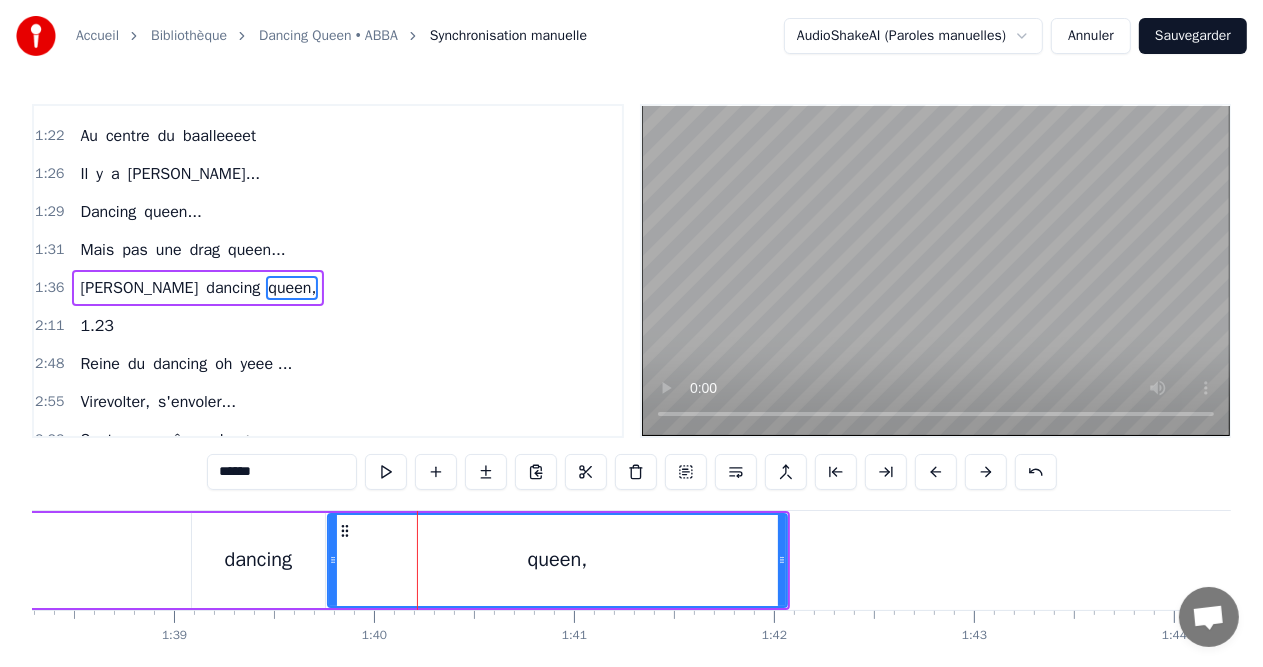 drag, startPoint x: 414, startPoint y: 558, endPoint x: 328, endPoint y: 554, distance: 86.09297 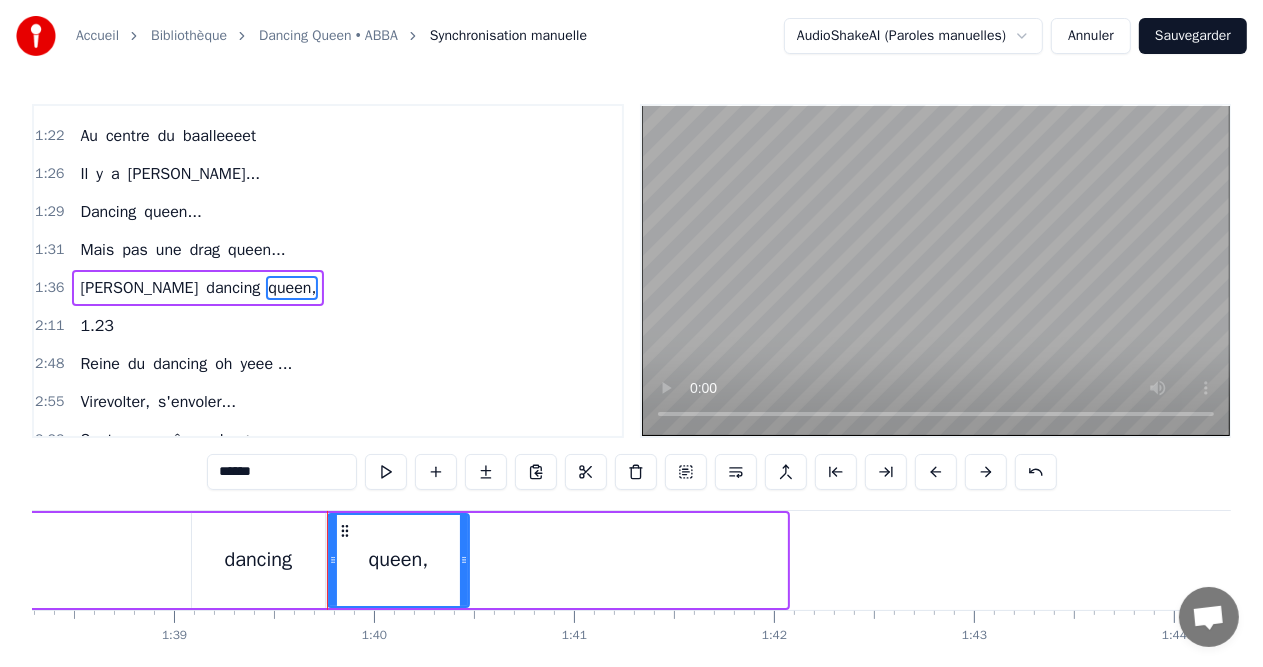 drag, startPoint x: 780, startPoint y: 560, endPoint x: 462, endPoint y: 548, distance: 318.22635 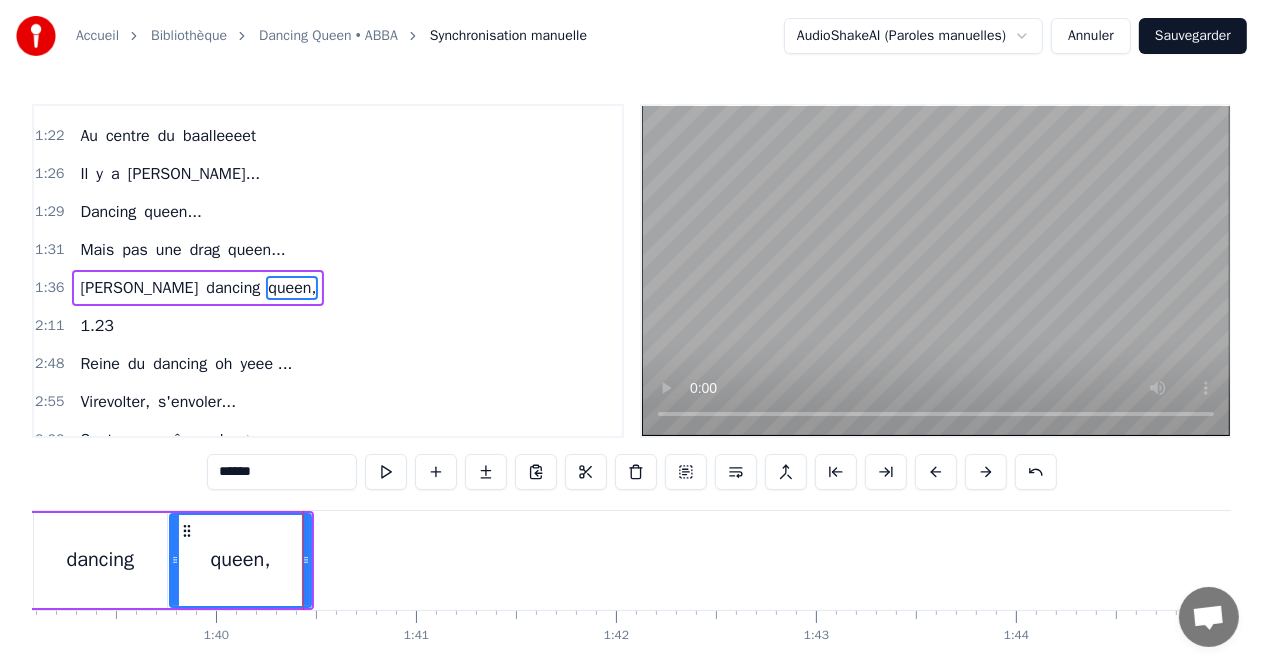 scroll, scrollTop: 0, scrollLeft: 19900, axis: horizontal 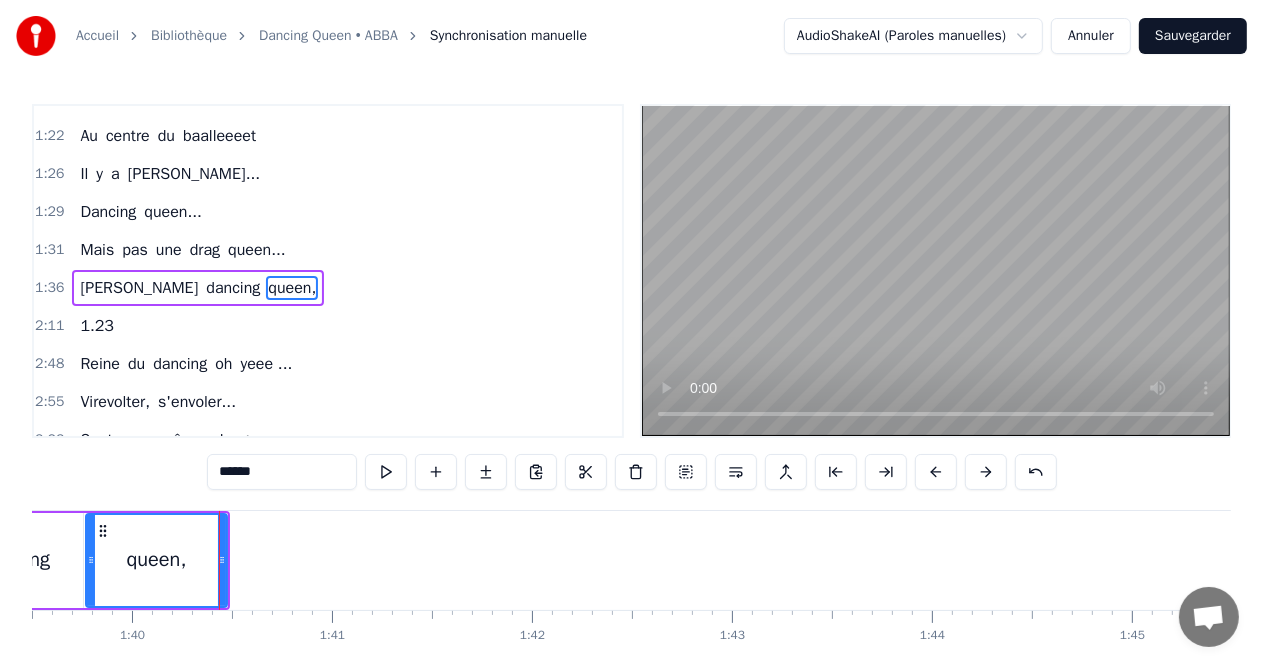 click on "yeee
..." at bounding box center [267, 364] 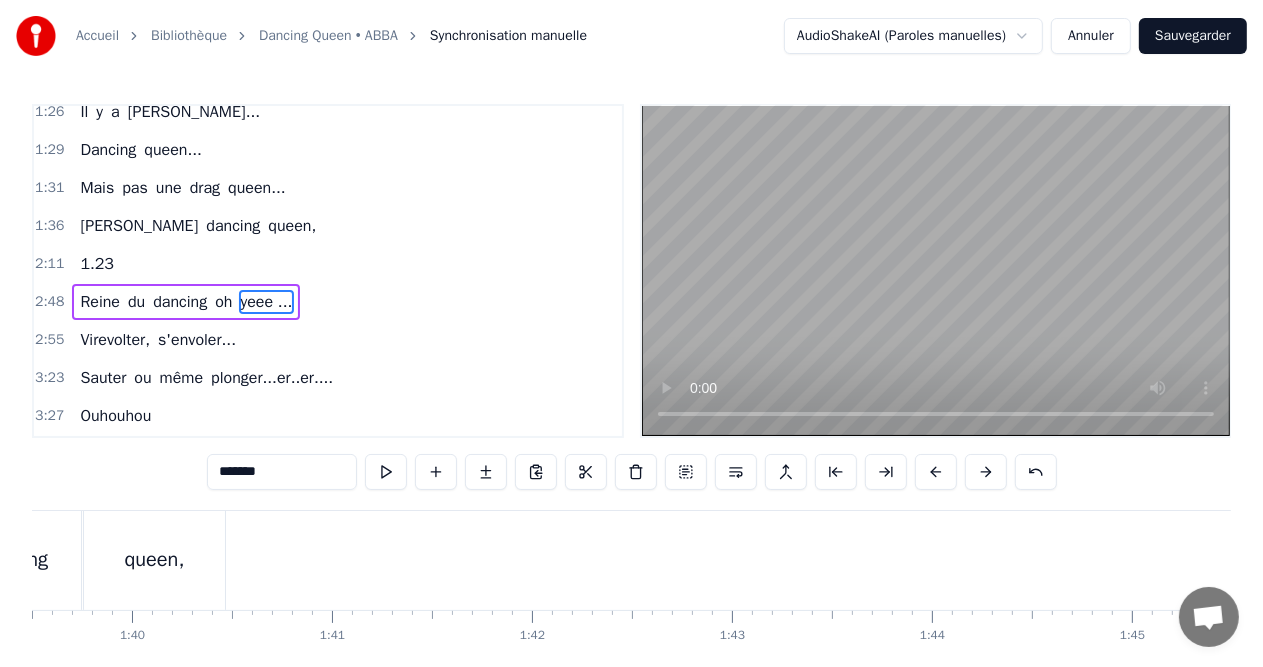 scroll, scrollTop: 404, scrollLeft: 0, axis: vertical 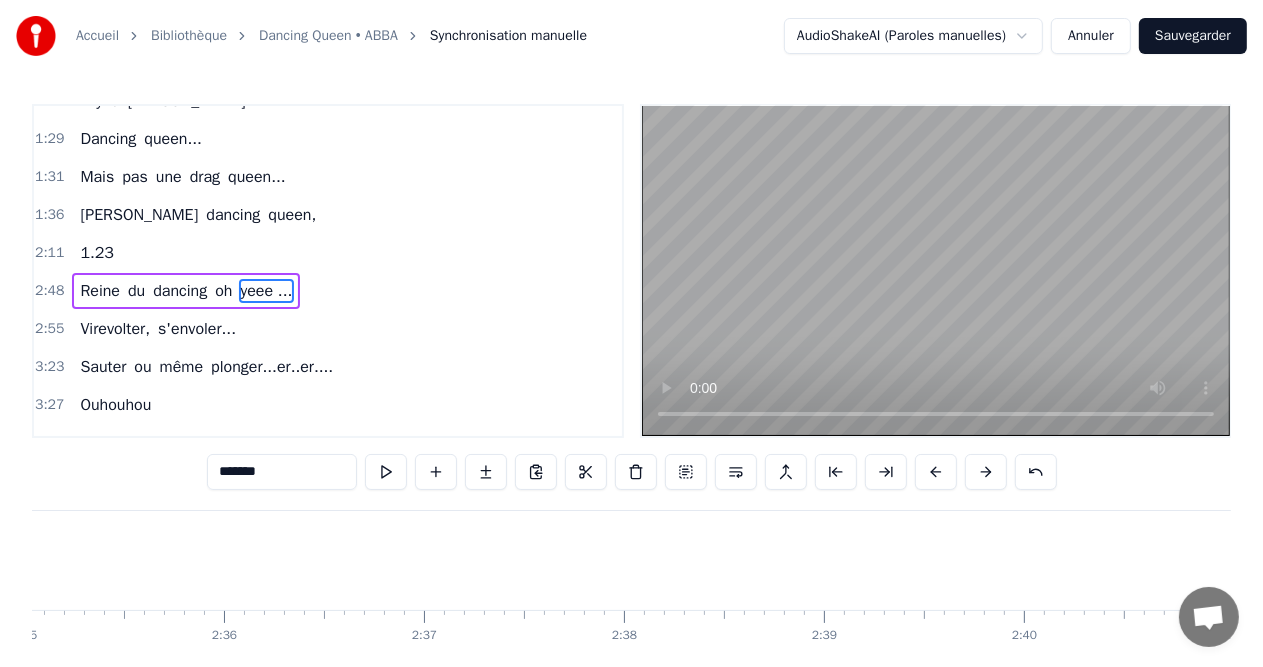click on "2:48 Reine du dancing oh yeee
..." at bounding box center (328, 291) 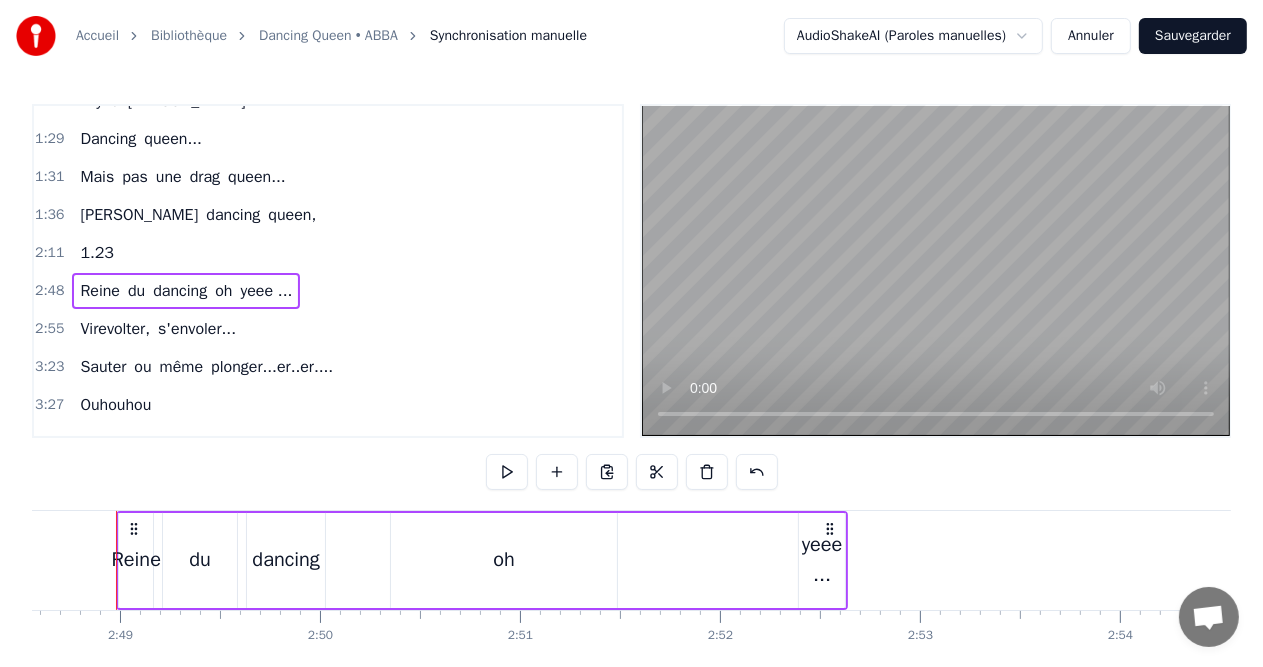 scroll, scrollTop: 0, scrollLeft: 33696, axis: horizontal 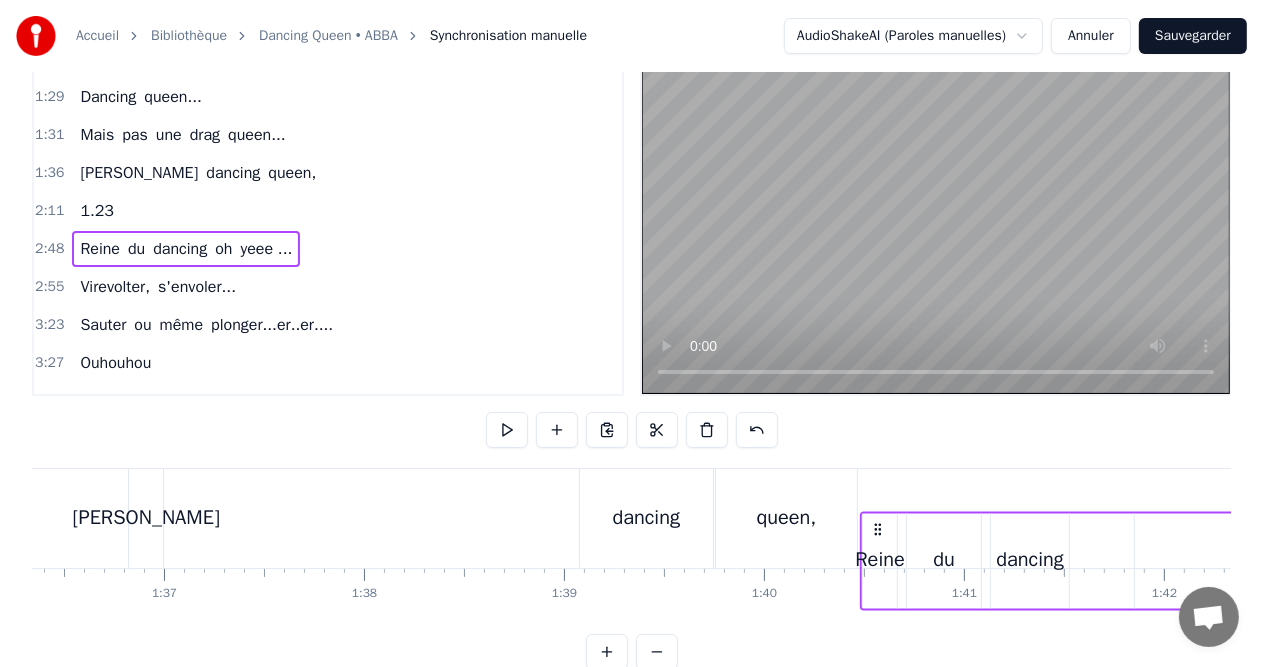 drag, startPoint x: 148, startPoint y: 524, endPoint x: 875, endPoint y: 522, distance: 727.00275 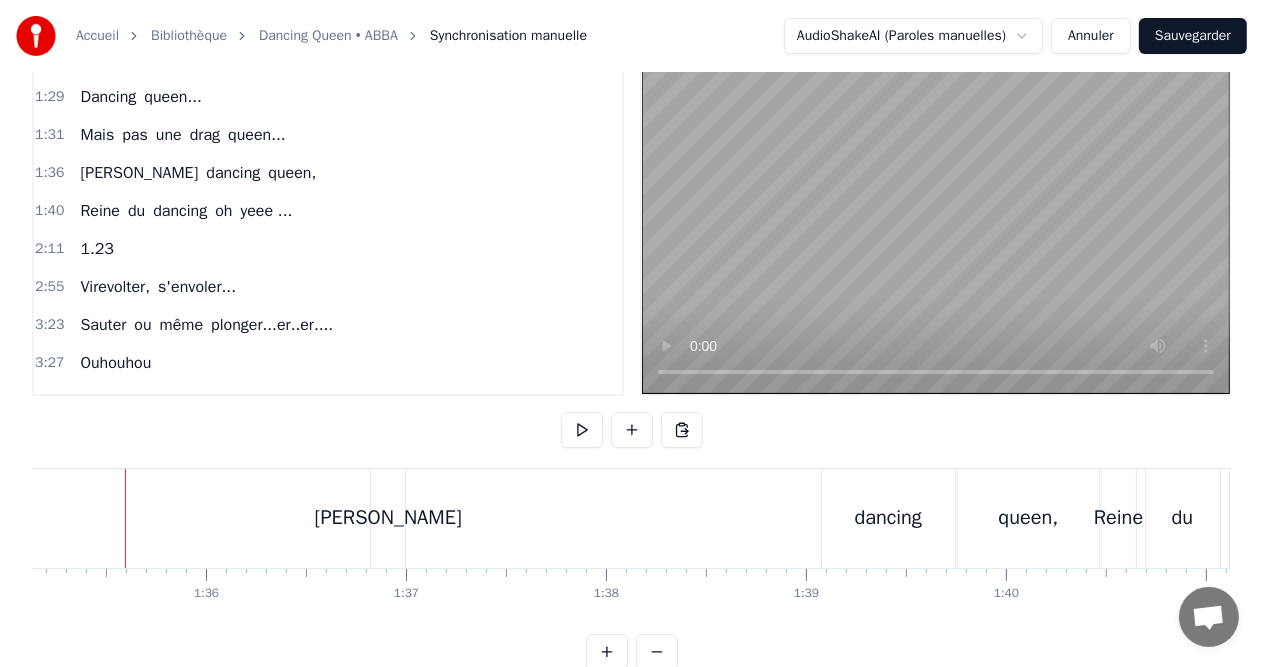 scroll, scrollTop: 0, scrollLeft: 19019, axis: horizontal 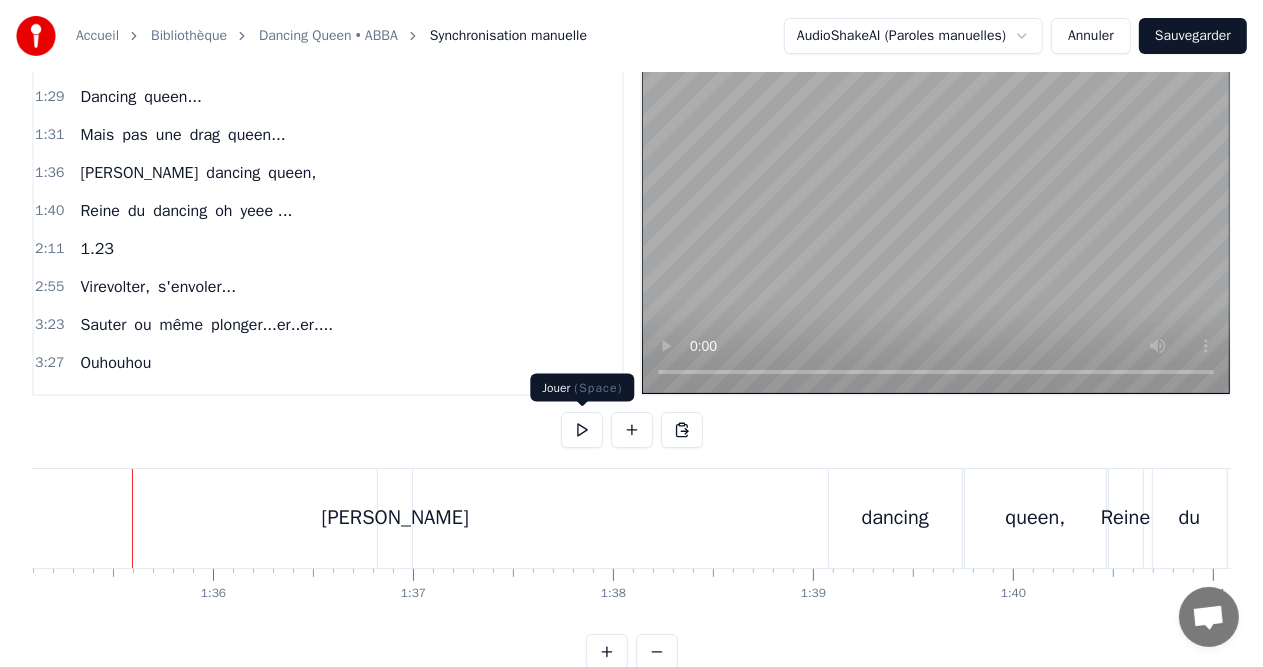 drag, startPoint x: 561, startPoint y: 432, endPoint x: 587, endPoint y: 431, distance: 26.019224 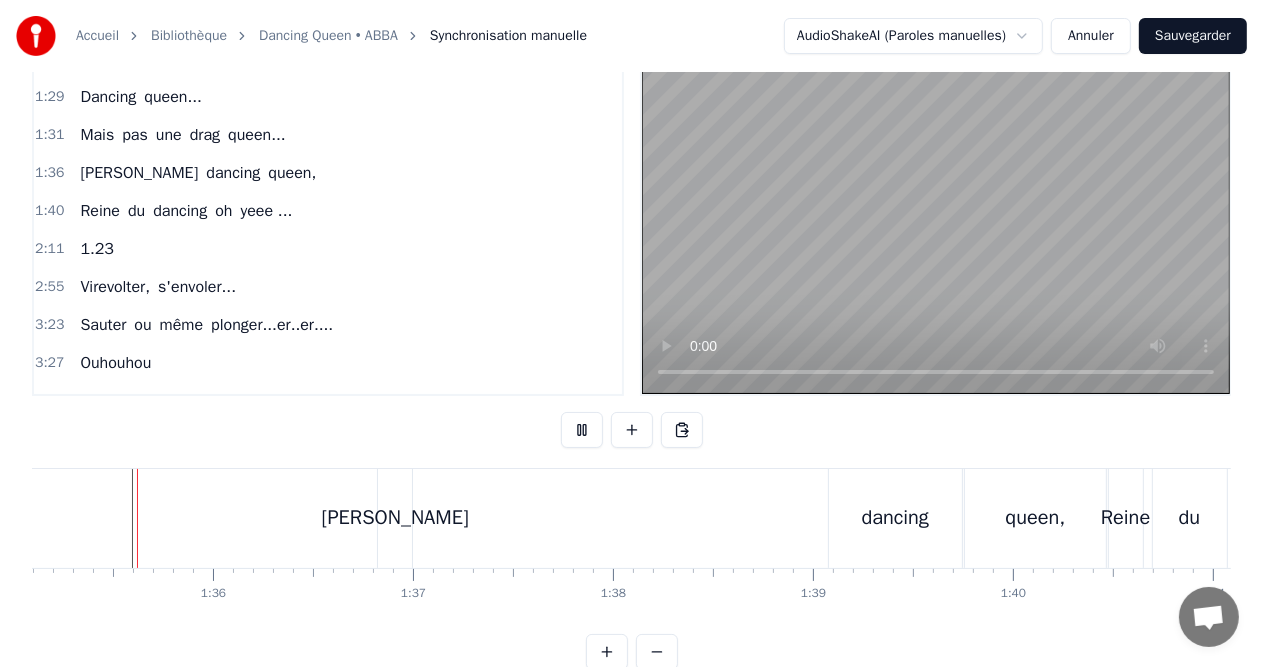 click at bounding box center [582, 430] 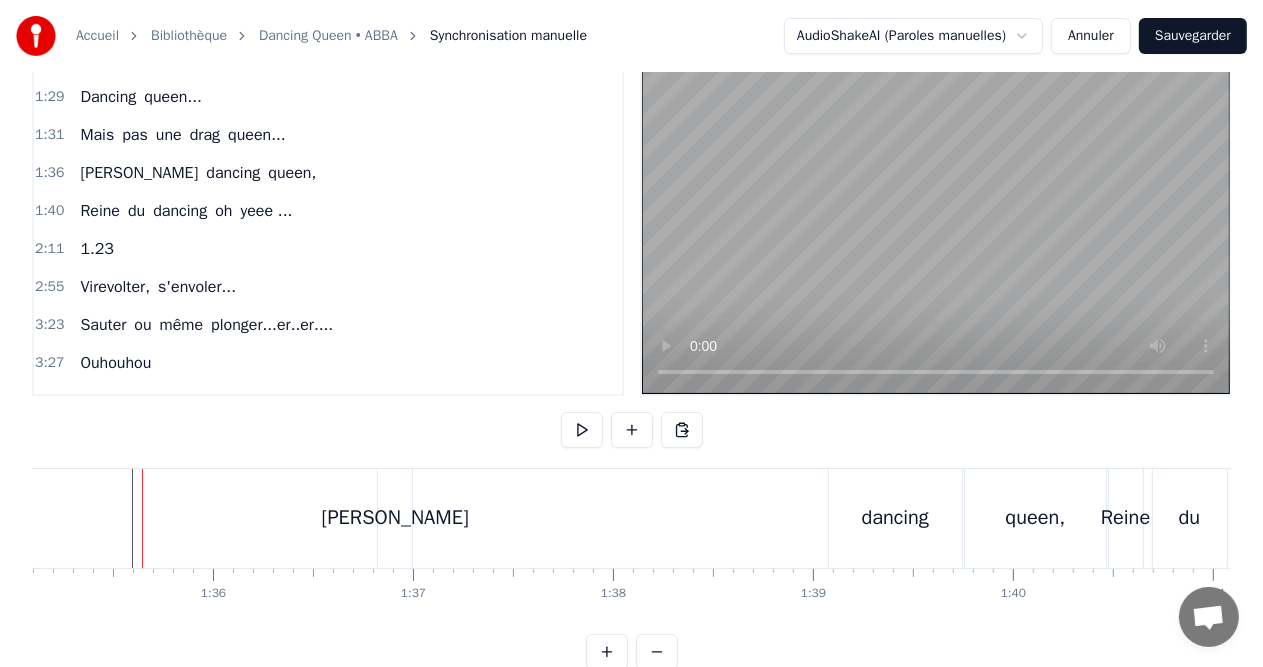 click at bounding box center [582, 430] 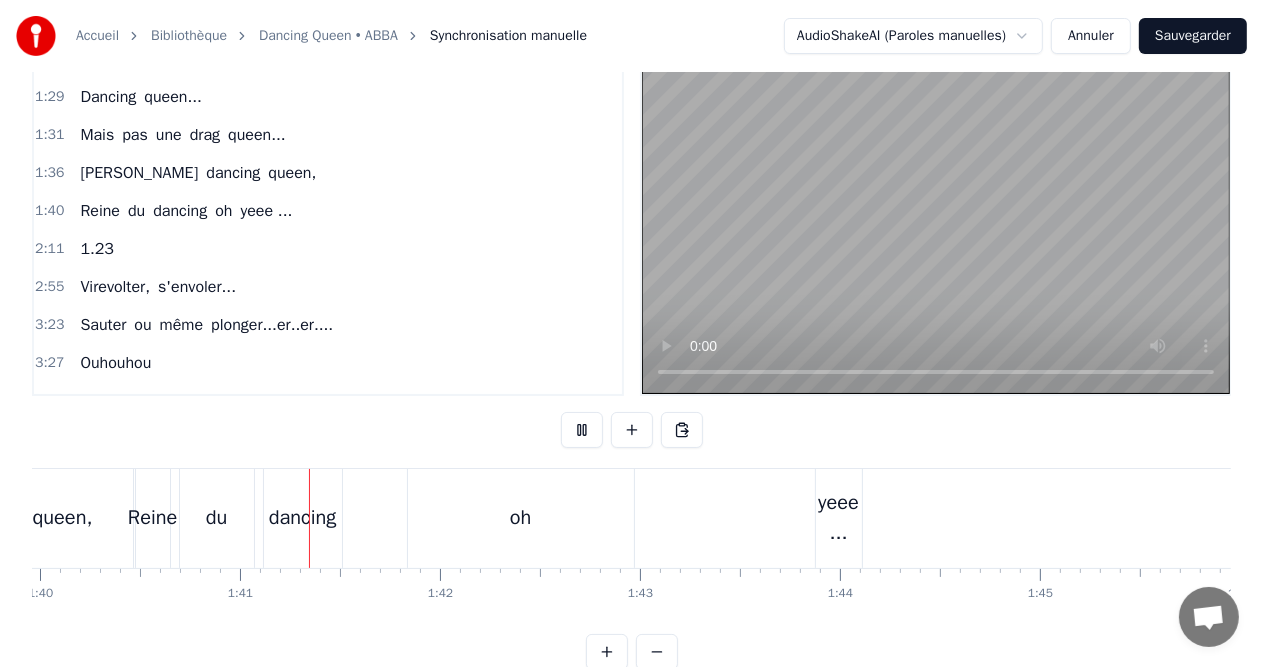 scroll, scrollTop: 0, scrollLeft: 20024, axis: horizontal 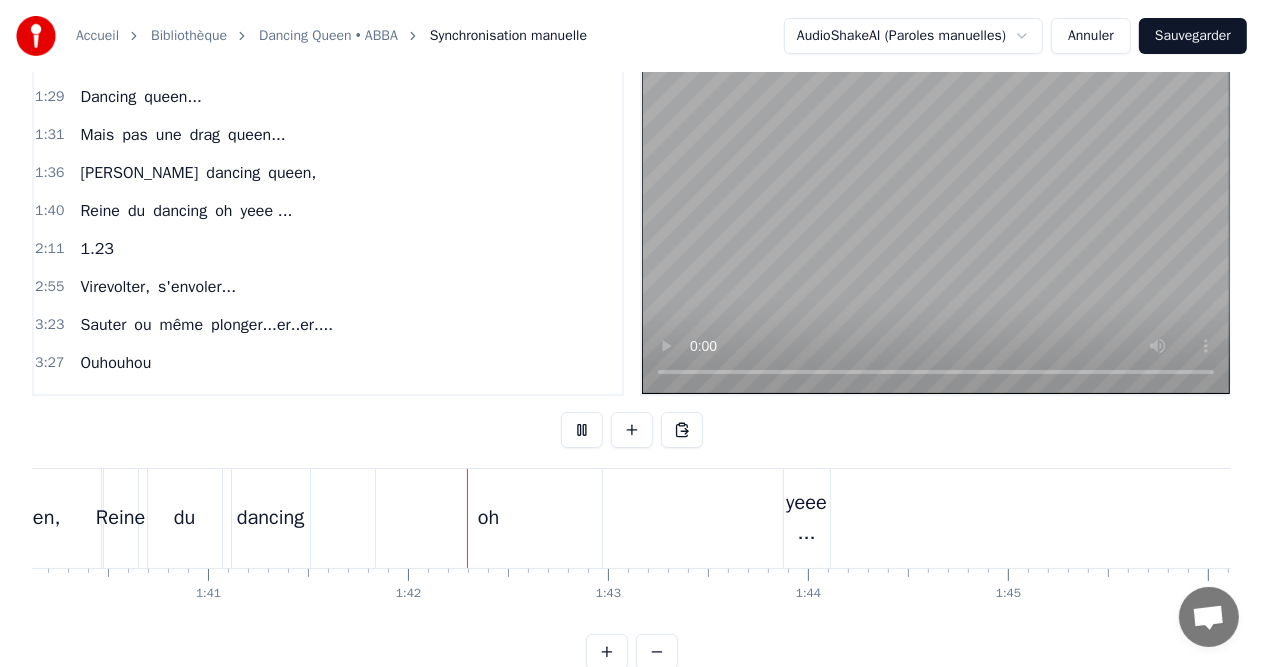 click at bounding box center [582, 430] 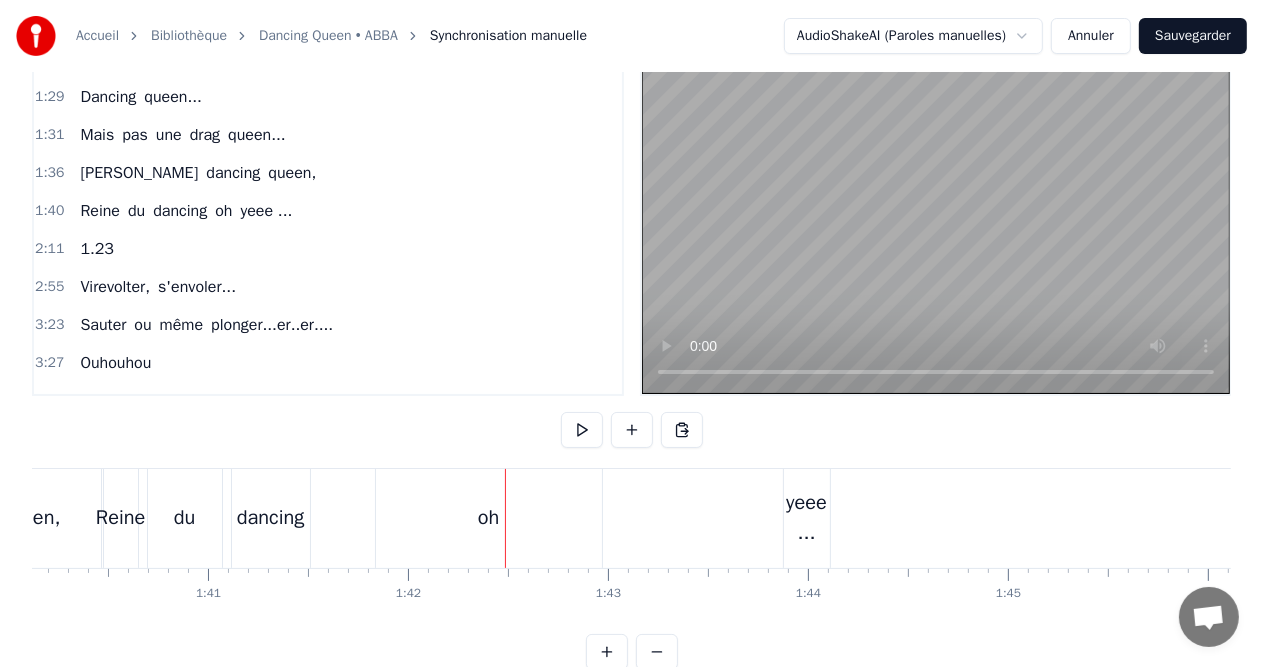 click on "dancing" at bounding box center (271, 518) 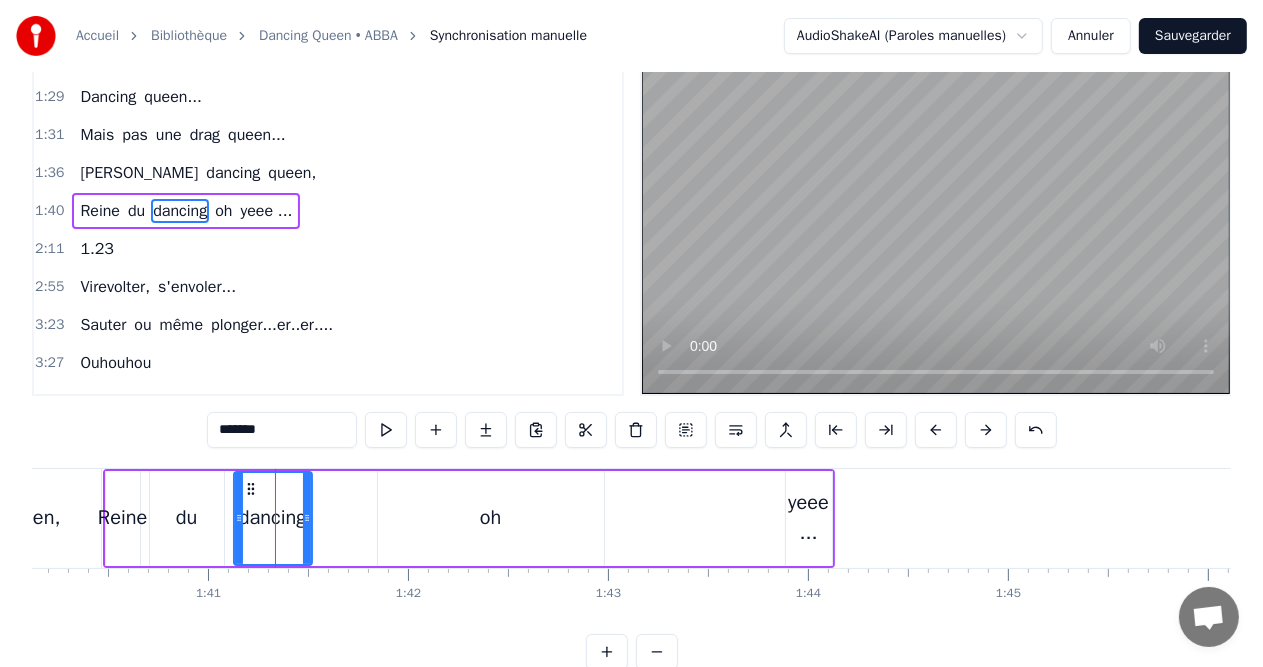 scroll, scrollTop: 0, scrollLeft: 0, axis: both 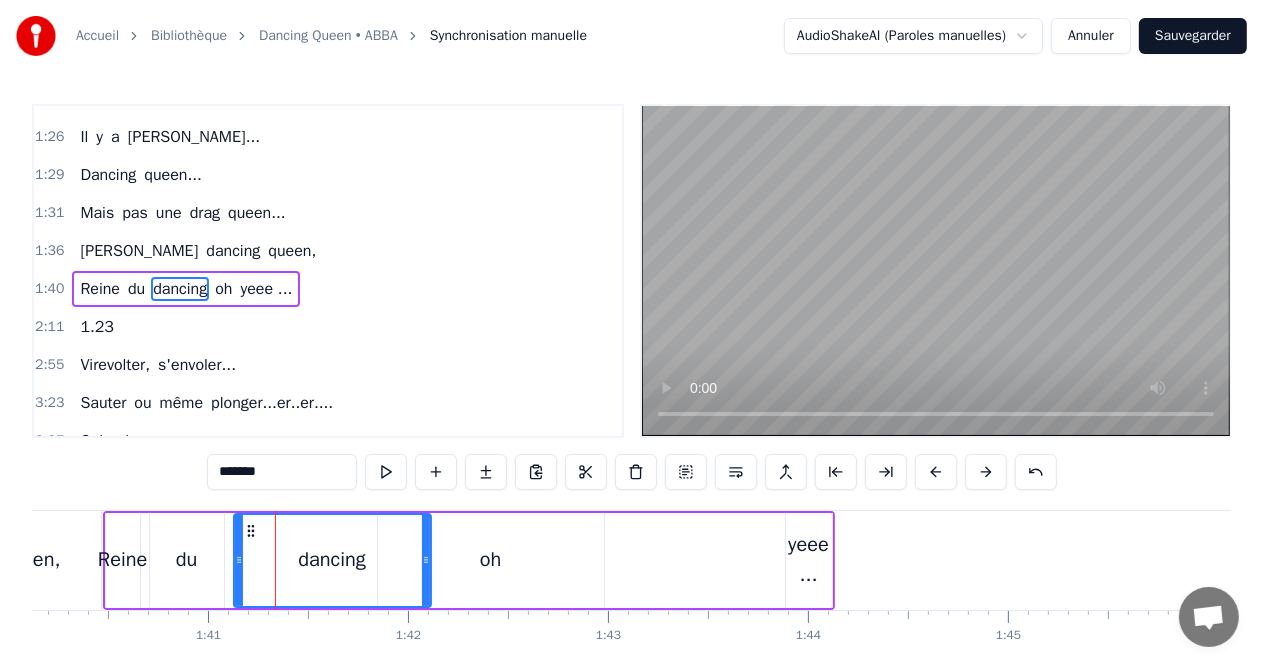 drag, startPoint x: 307, startPoint y: 542, endPoint x: 426, endPoint y: 544, distance: 119.01681 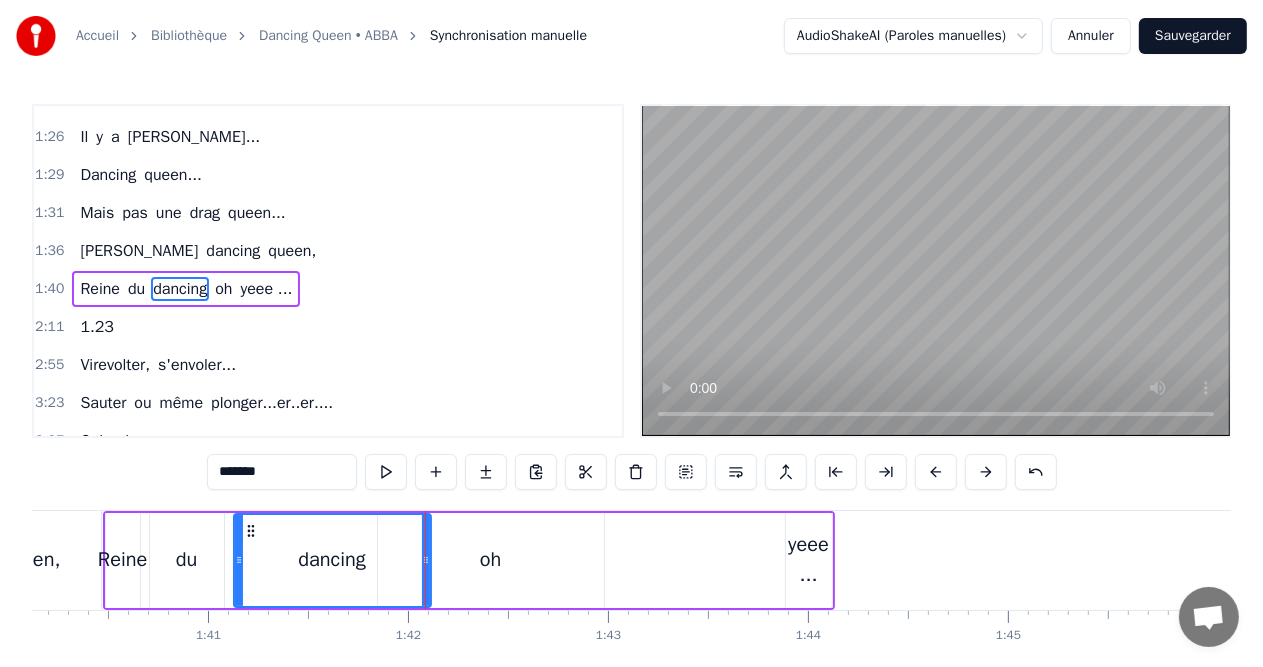 click on "oh" at bounding box center (491, 560) 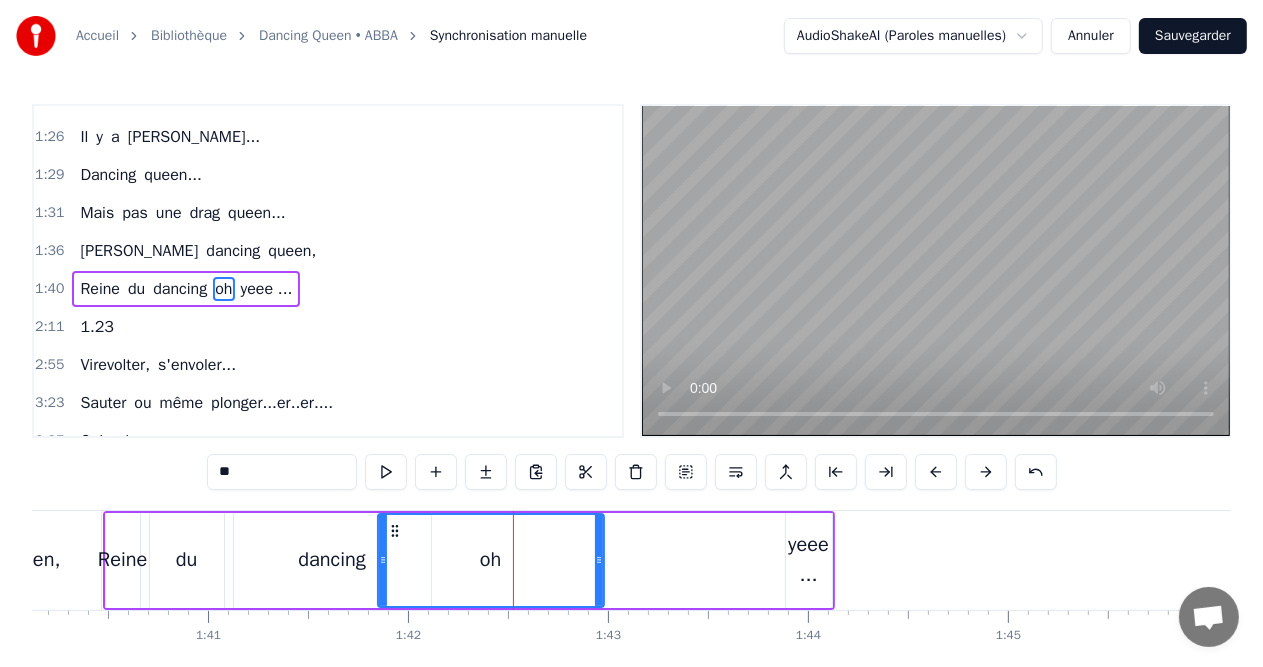 click on "yeee
..." at bounding box center (809, 560) 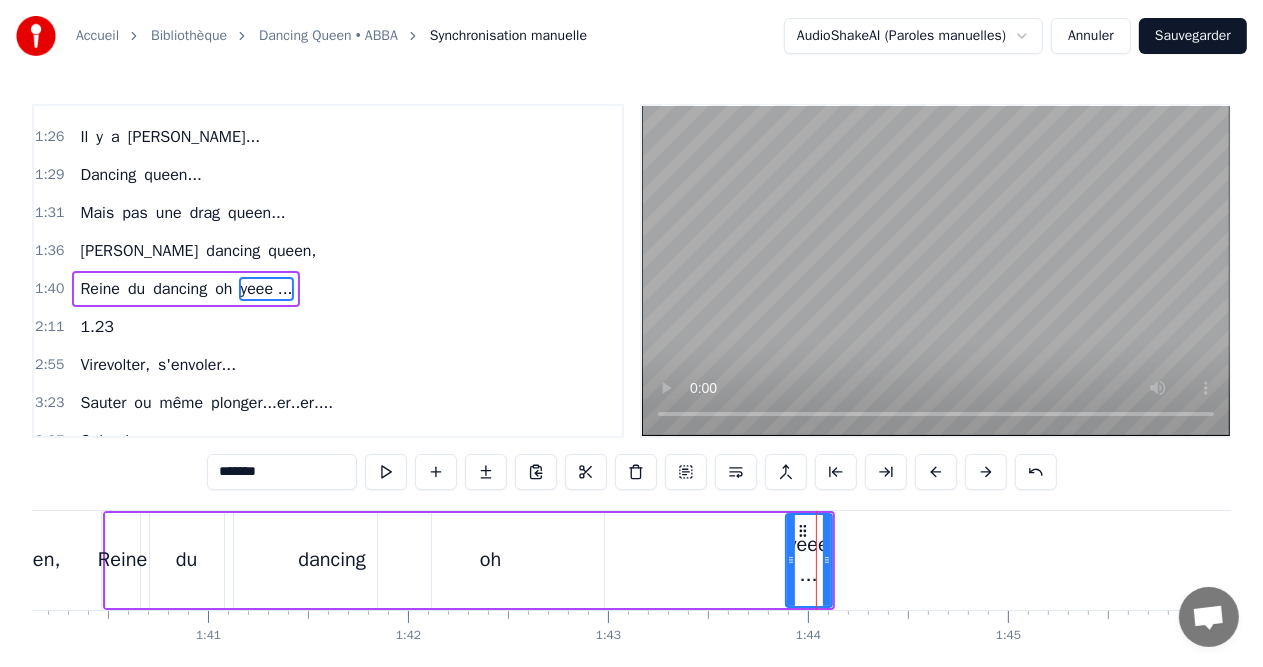 click on "1:36 [PERSON_NAME] dancing queen," at bounding box center [328, 251] 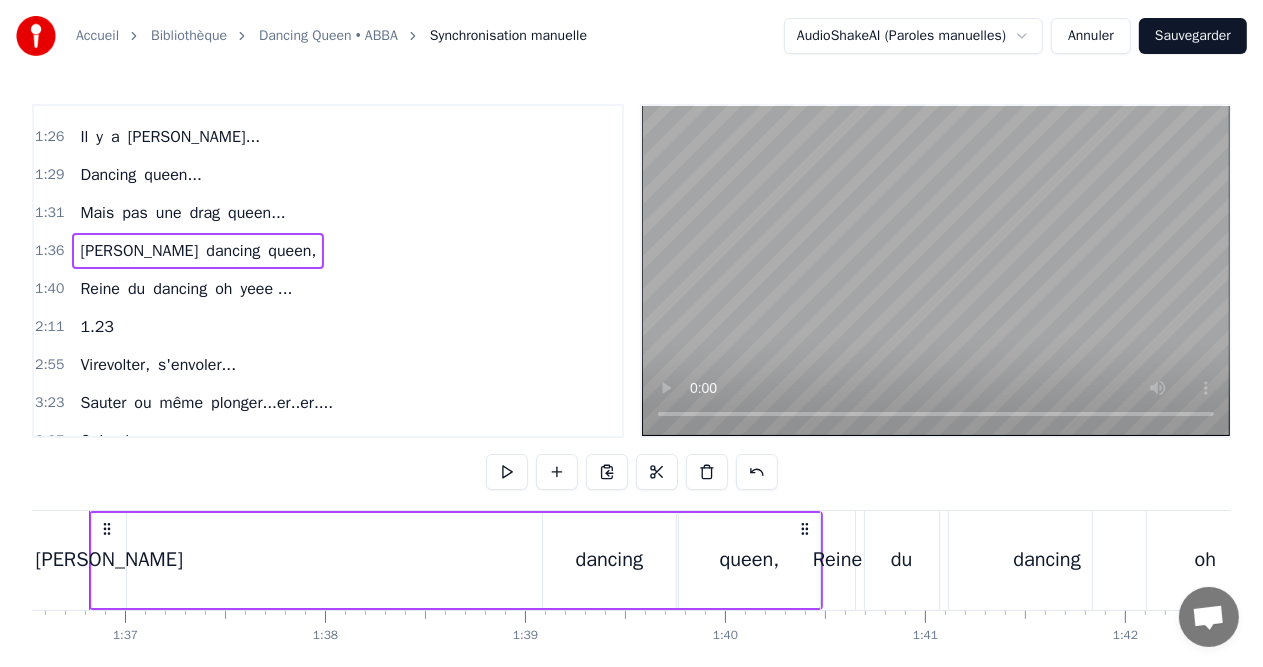 scroll, scrollTop: 0, scrollLeft: 19264, axis: horizontal 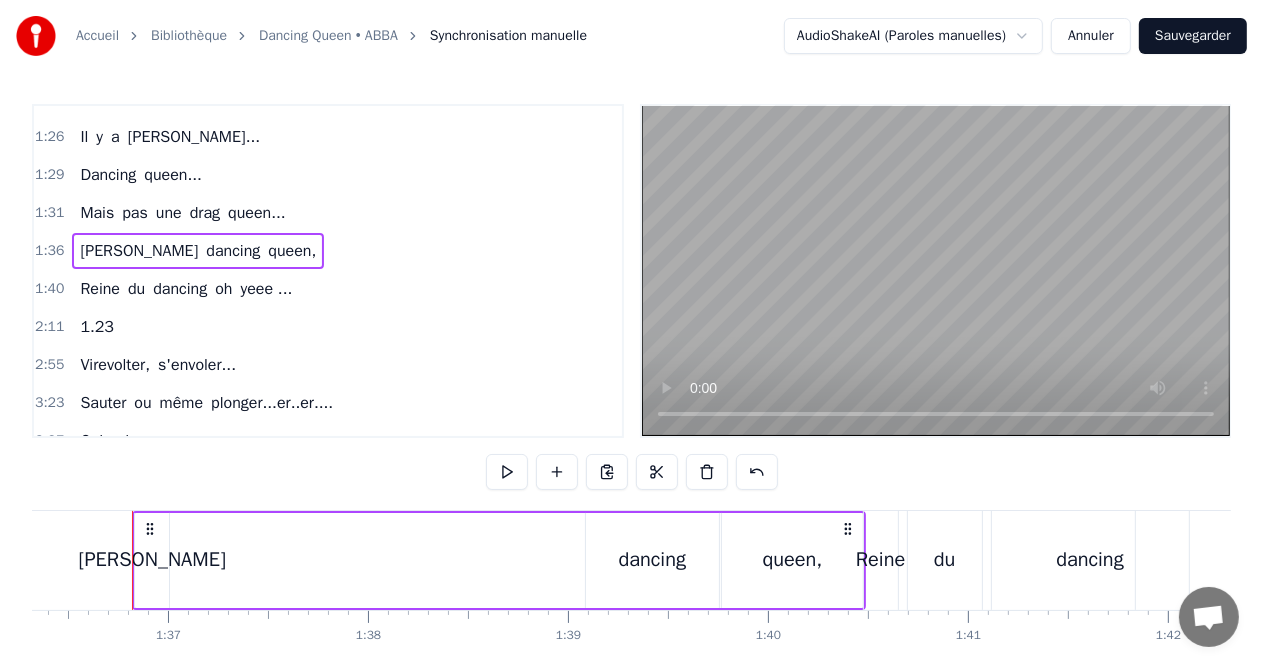 click on "1:40 Reine du dancing oh yeee
..." at bounding box center (328, 289) 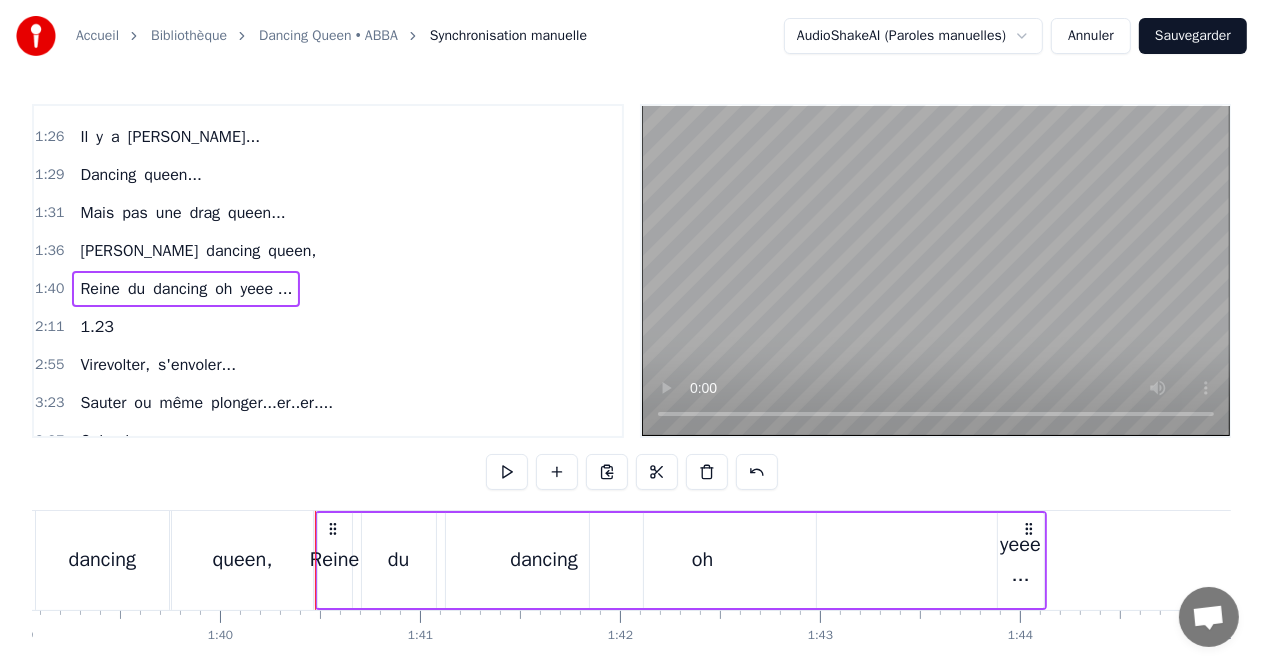 scroll, scrollTop: 0, scrollLeft: 19813, axis: horizontal 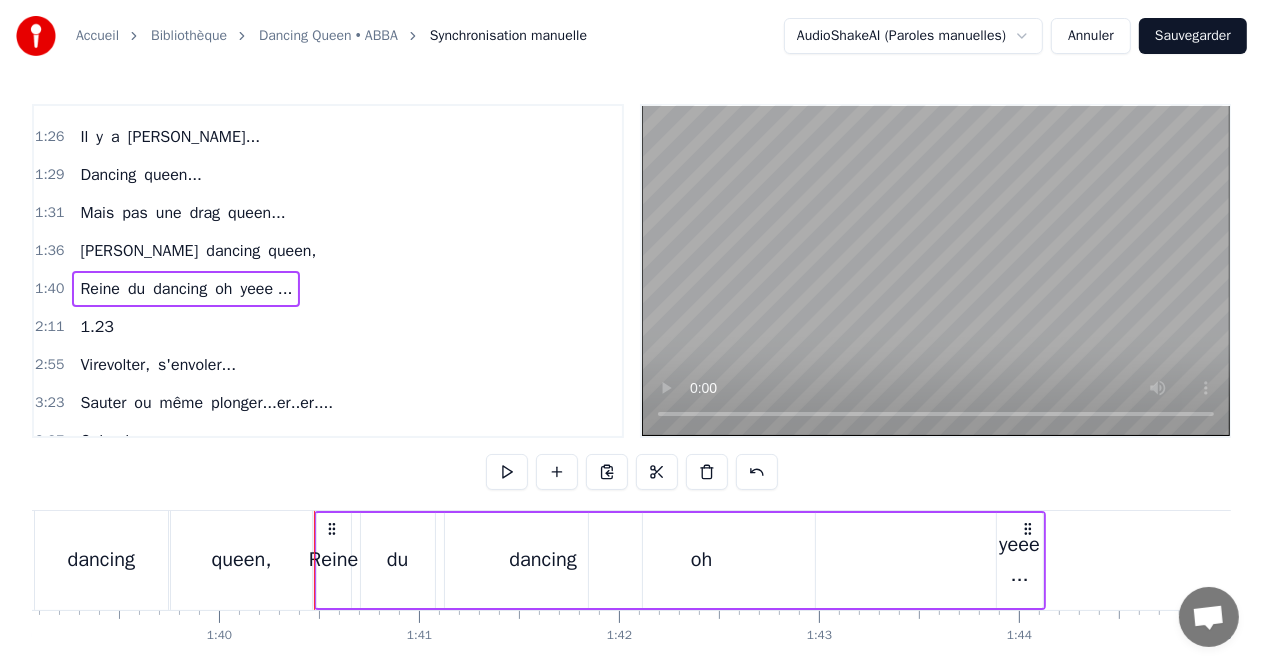 click on "du" at bounding box center (398, 560) 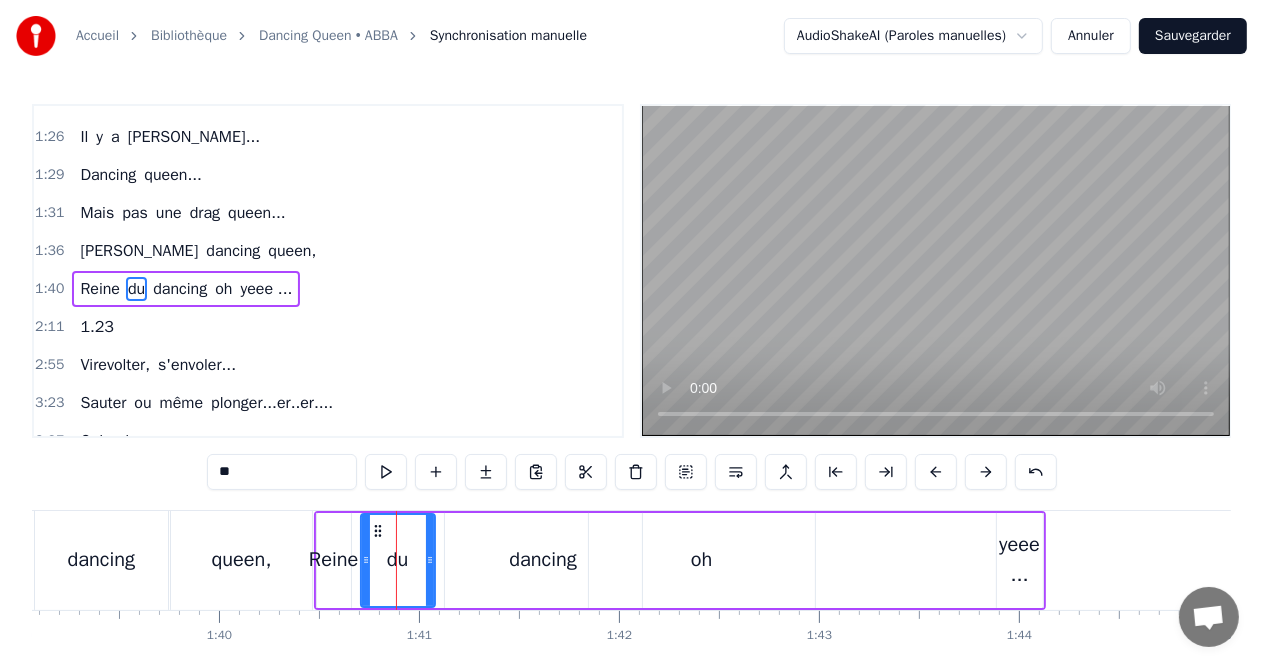 click on "Reine" at bounding box center (334, 560) 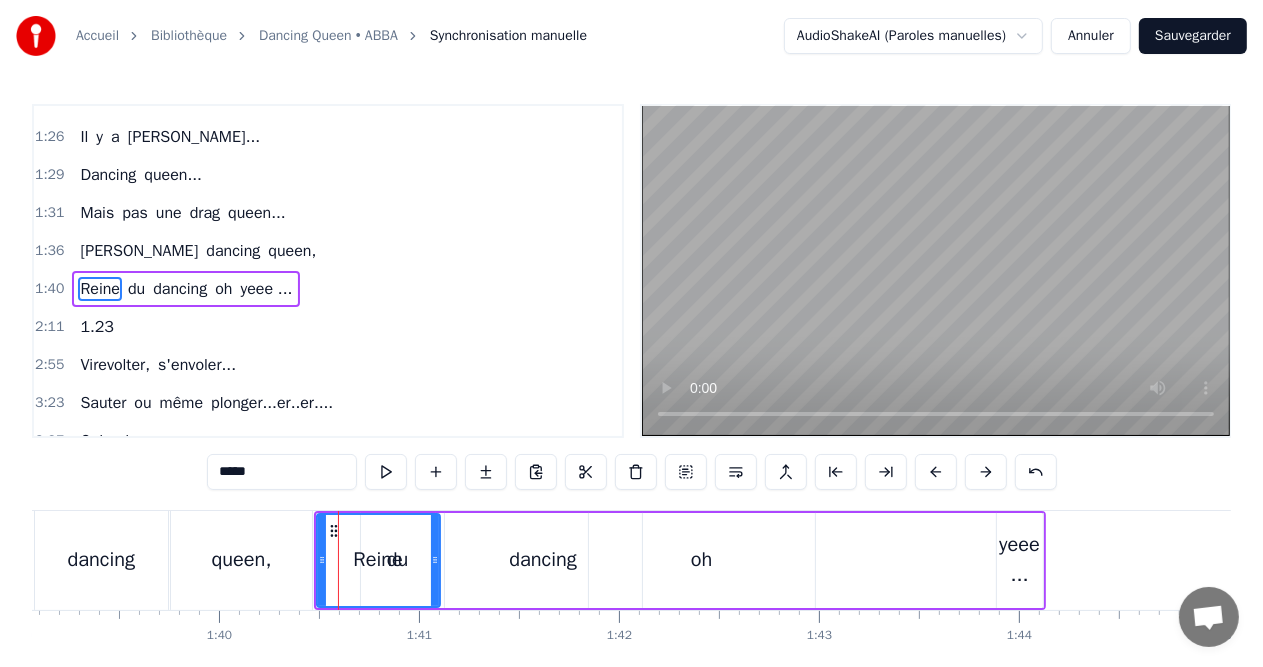 drag, startPoint x: 345, startPoint y: 560, endPoint x: 433, endPoint y: 560, distance: 88 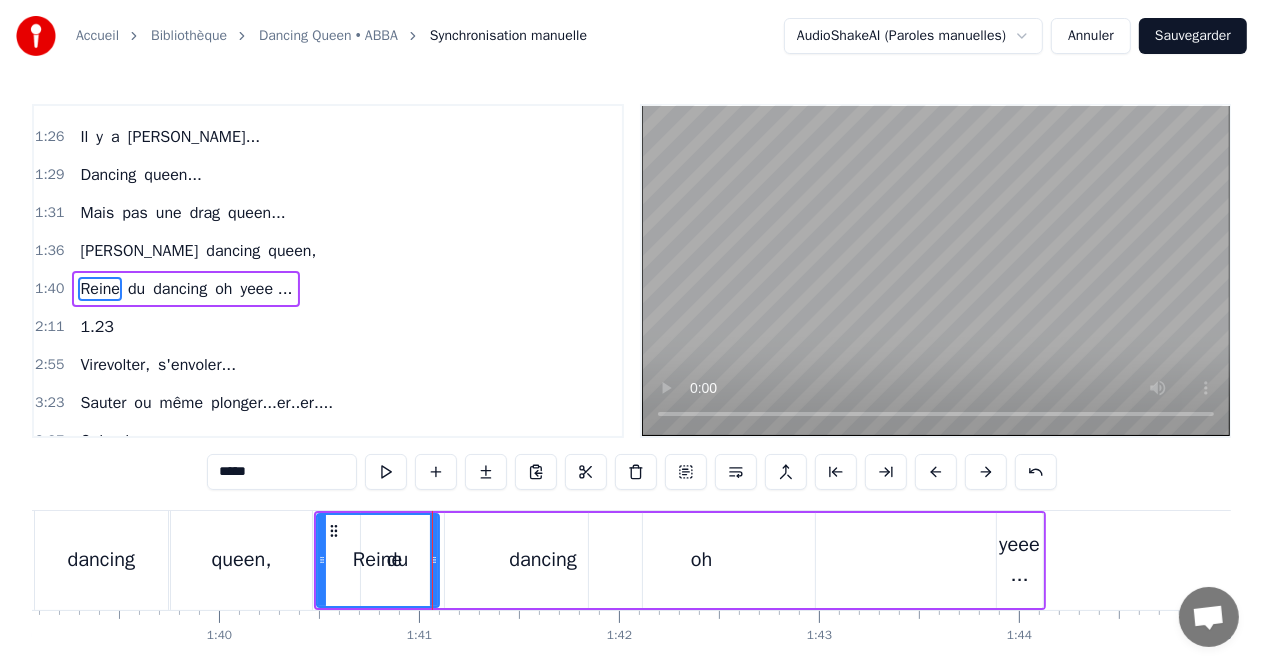 click on "du" at bounding box center (136, 289) 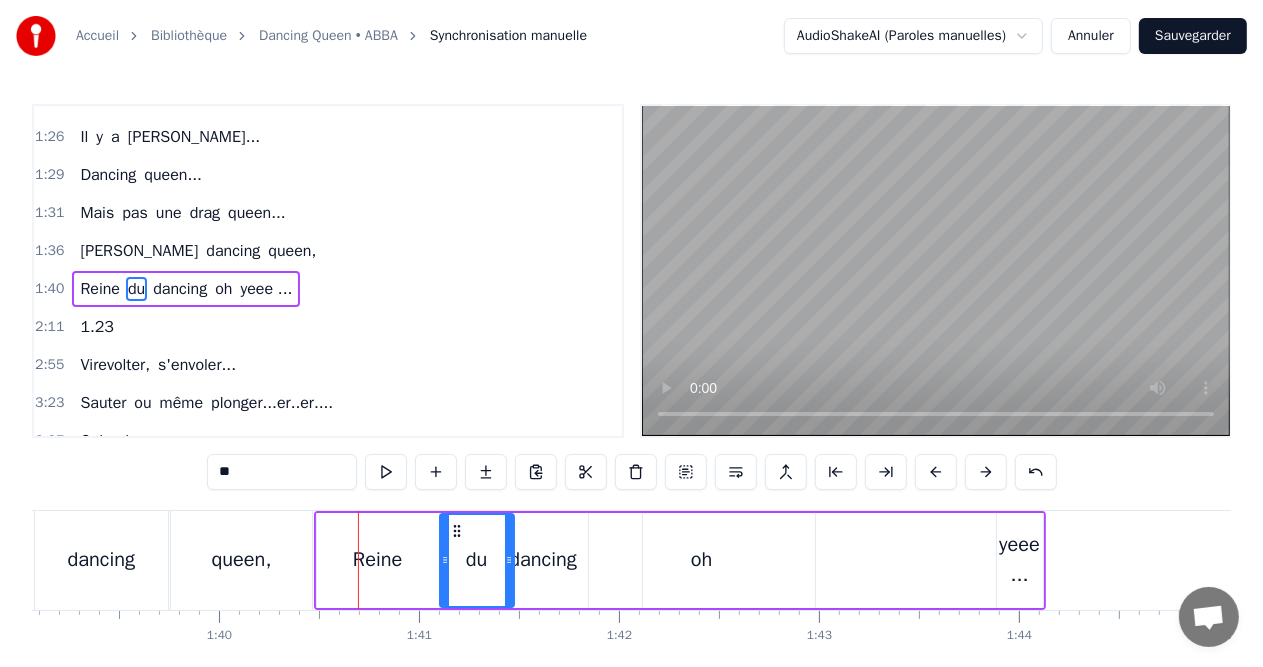 drag, startPoint x: 377, startPoint y: 530, endPoint x: 457, endPoint y: 536, distance: 80.224686 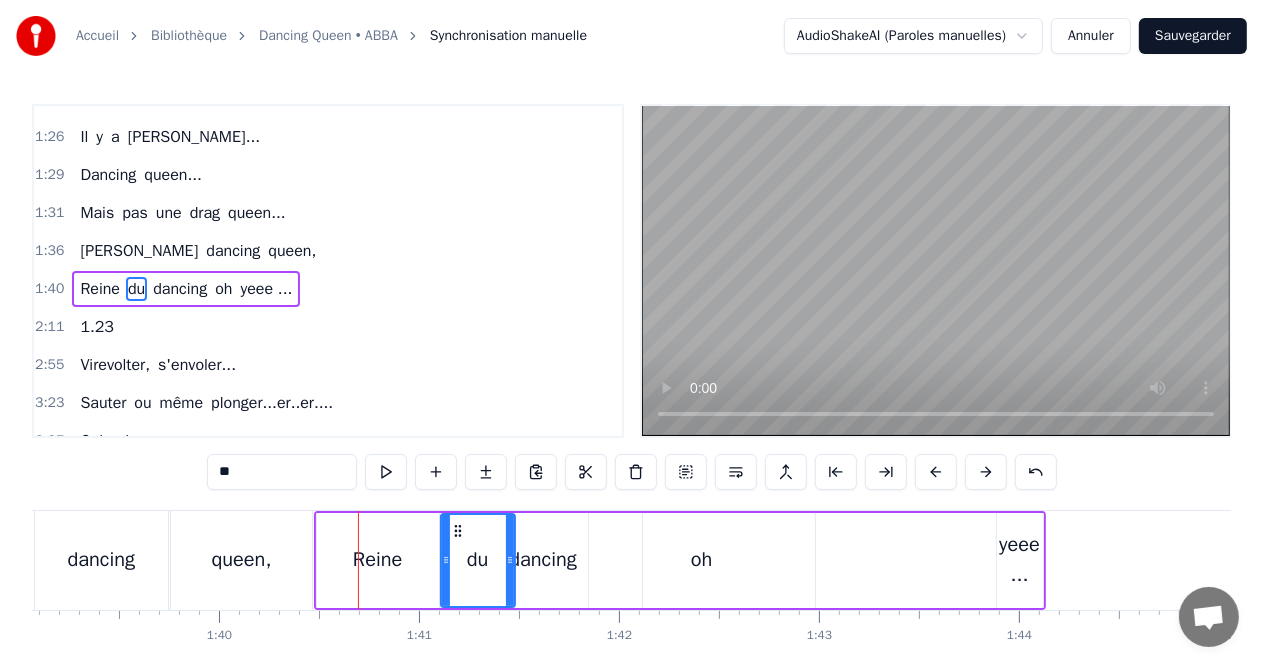 click on "dancing" at bounding box center (543, 560) 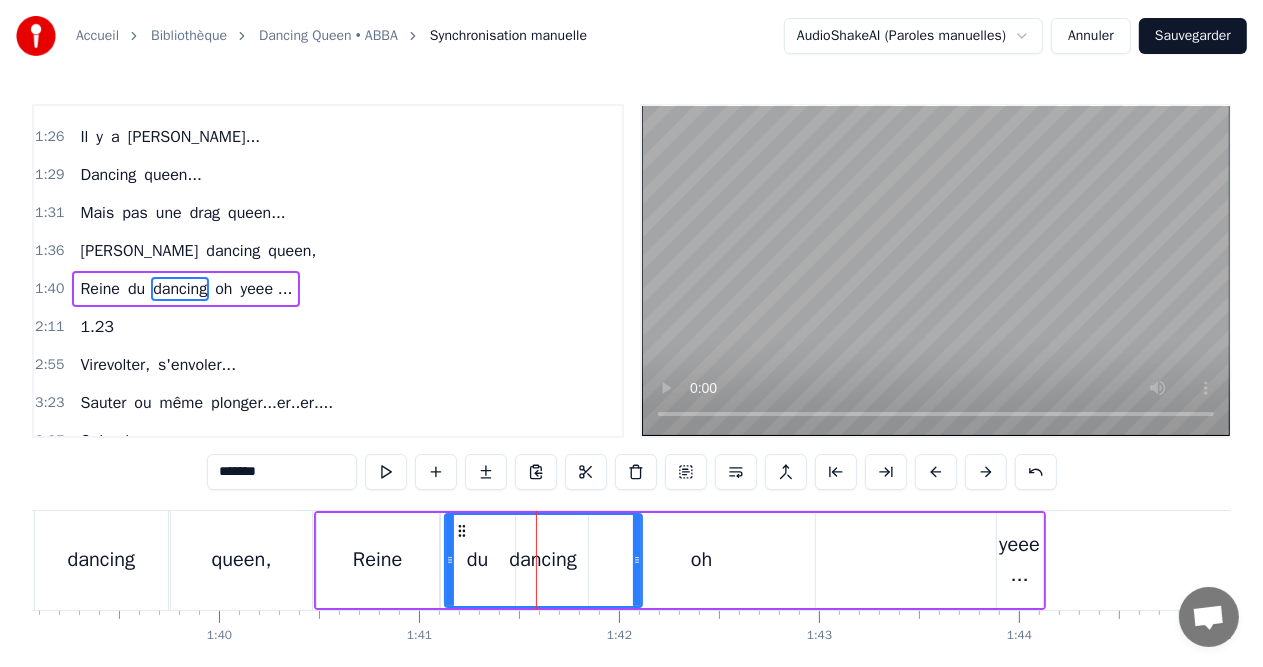 drag, startPoint x: 460, startPoint y: 520, endPoint x: 632, endPoint y: 552, distance: 174.95142 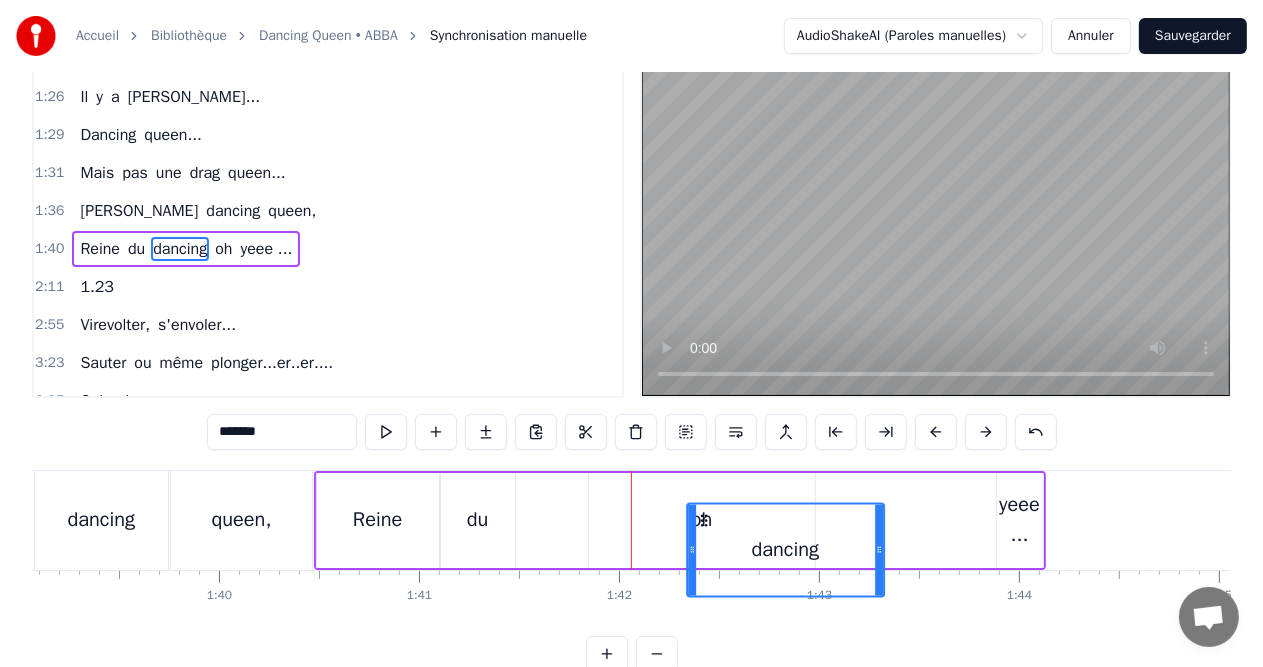 scroll, scrollTop: 47, scrollLeft: 0, axis: vertical 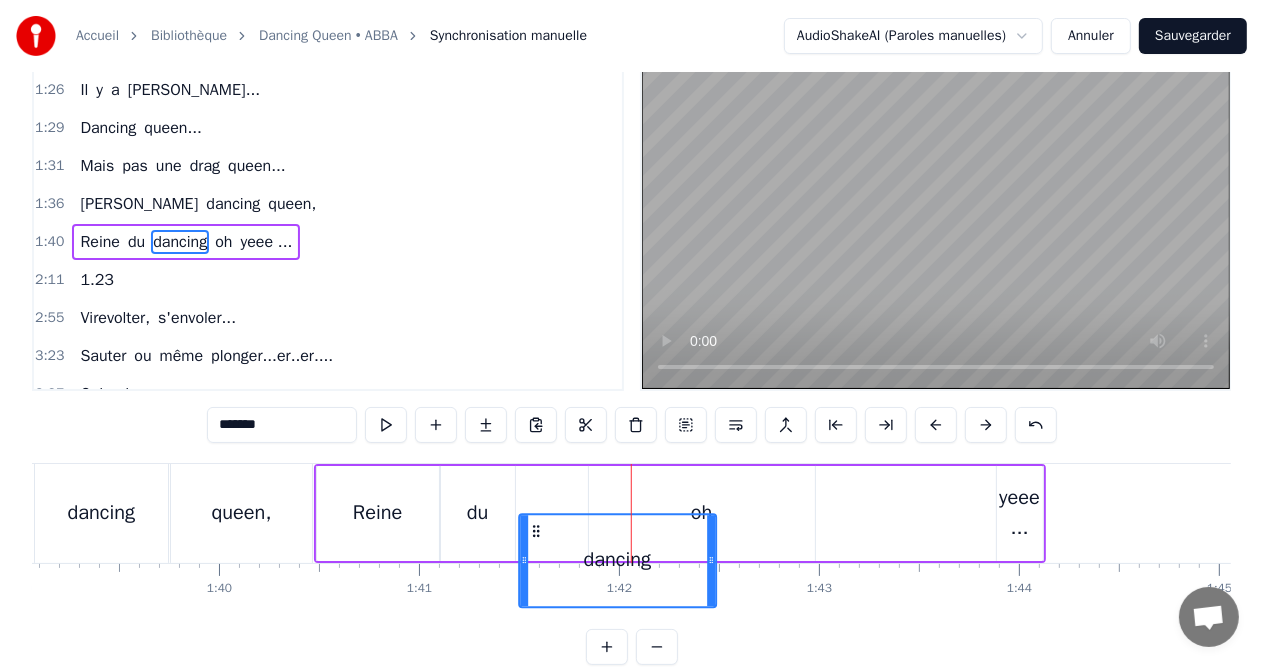 drag, startPoint x: 459, startPoint y: 528, endPoint x: 533, endPoint y: 491, distance: 82.73451 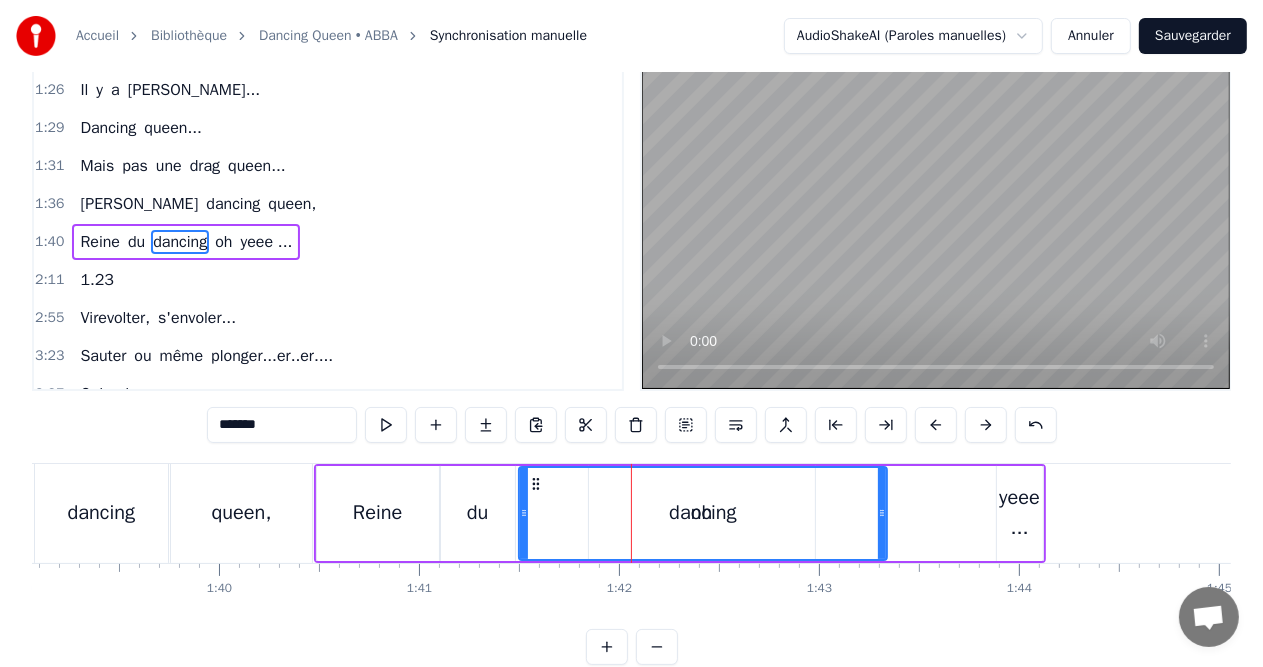 drag, startPoint x: 711, startPoint y: 511, endPoint x: 882, endPoint y: 512, distance: 171.00293 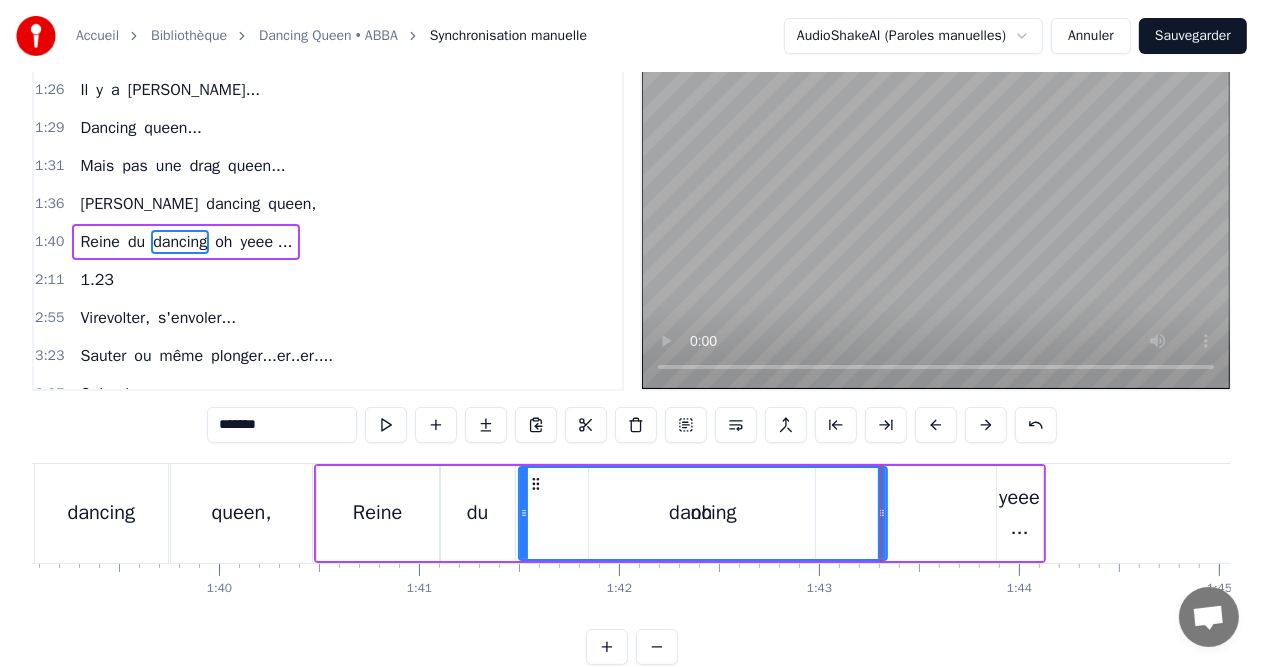 scroll, scrollTop: 0, scrollLeft: 0, axis: both 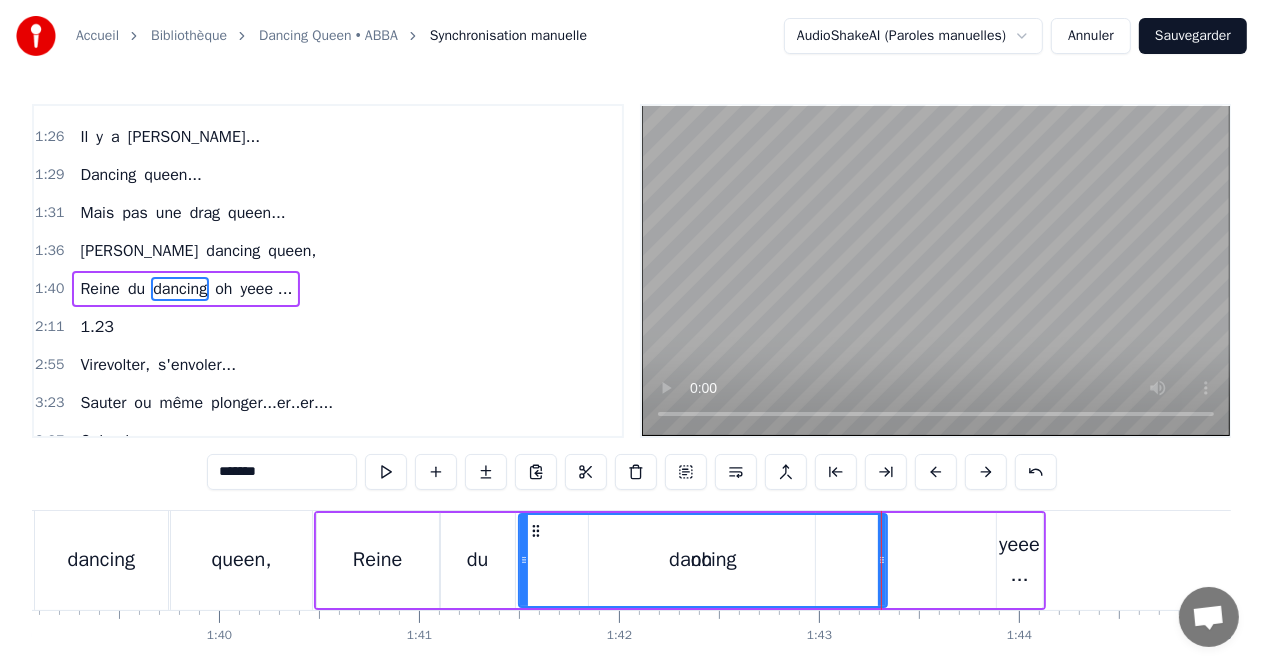 click on "oh" at bounding box center (223, 289) 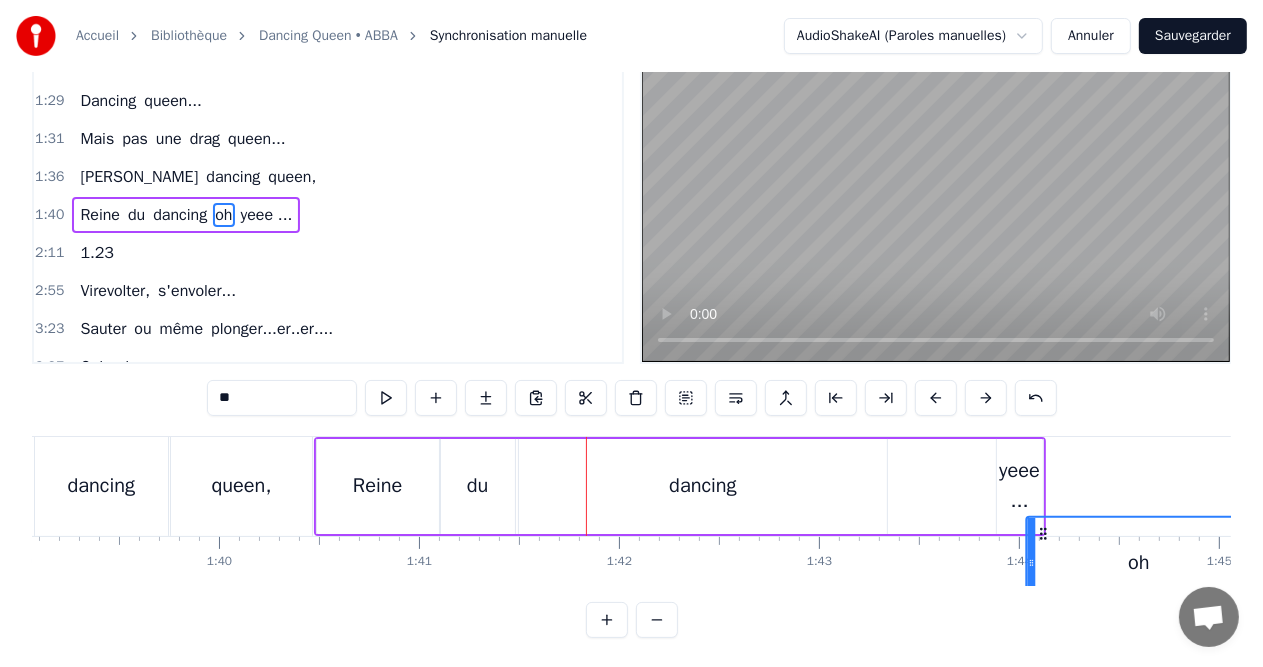 scroll, scrollTop: 86, scrollLeft: 0, axis: vertical 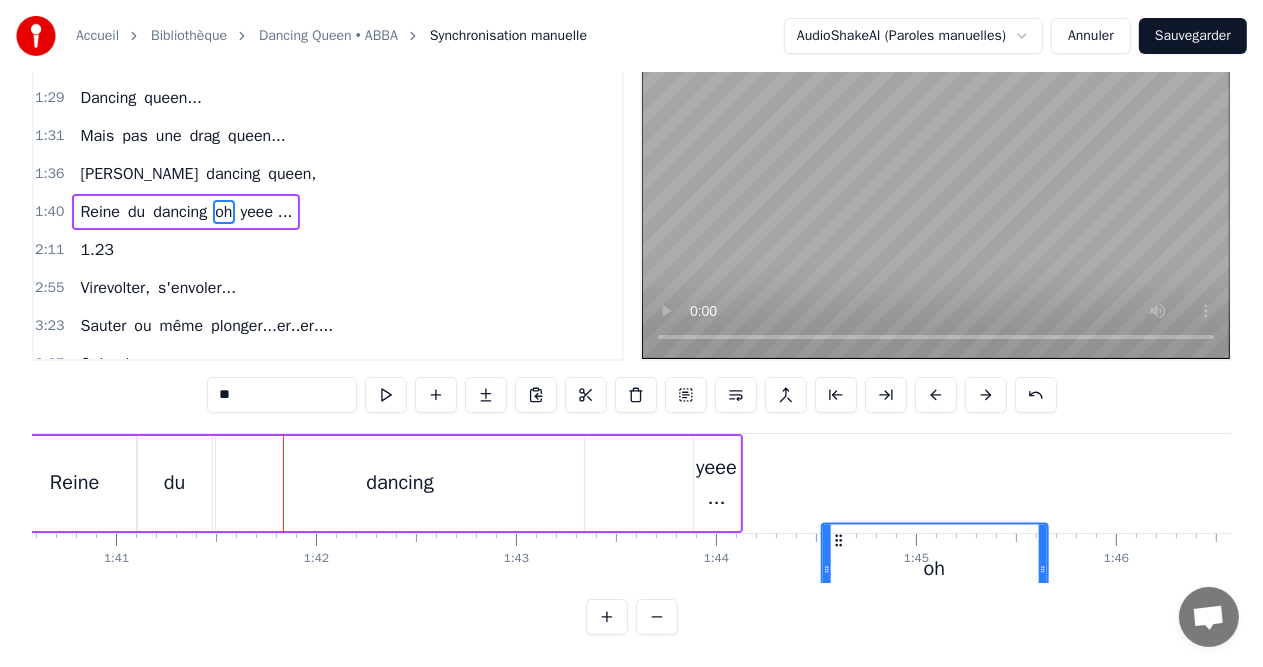 drag, startPoint x: 604, startPoint y: 529, endPoint x: 836, endPoint y: 521, distance: 232.1379 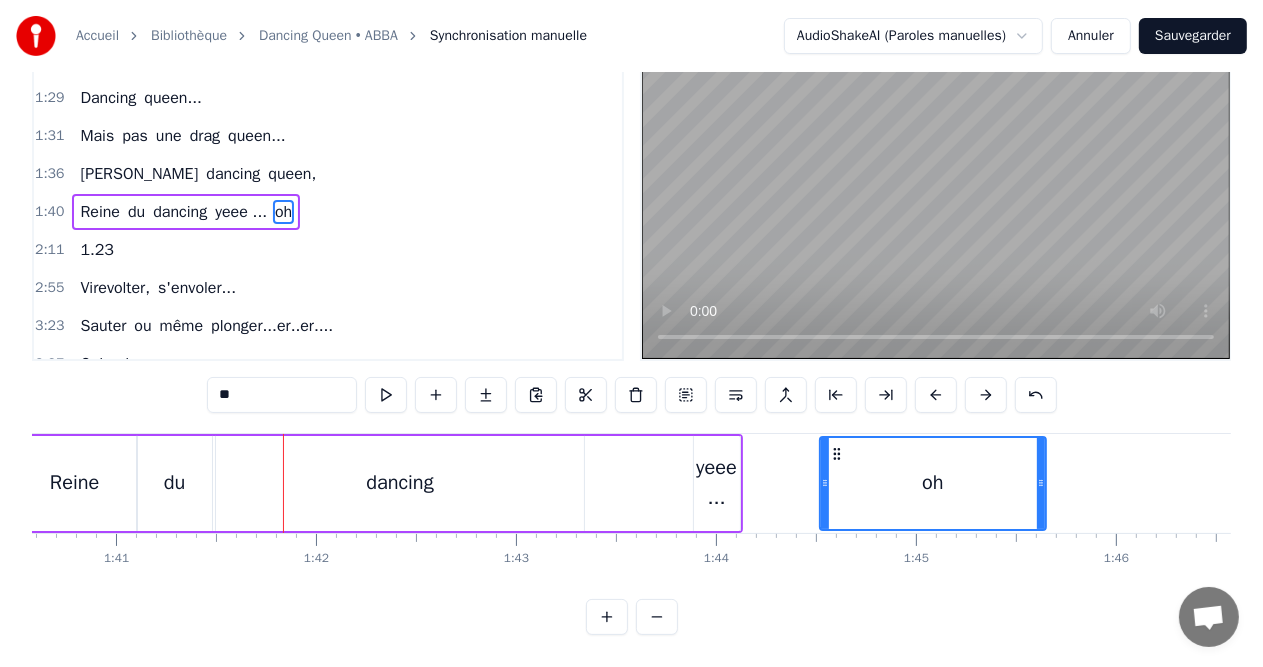 click on "yeee
..." at bounding box center [241, 212] 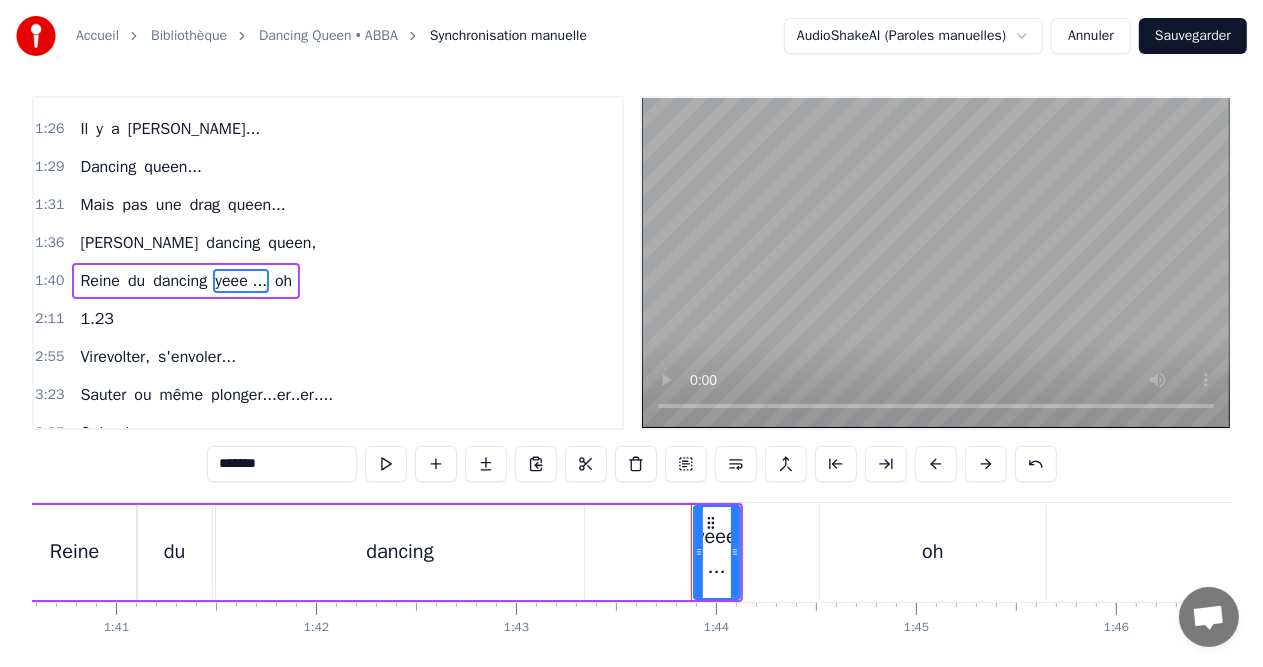scroll, scrollTop: 0, scrollLeft: 0, axis: both 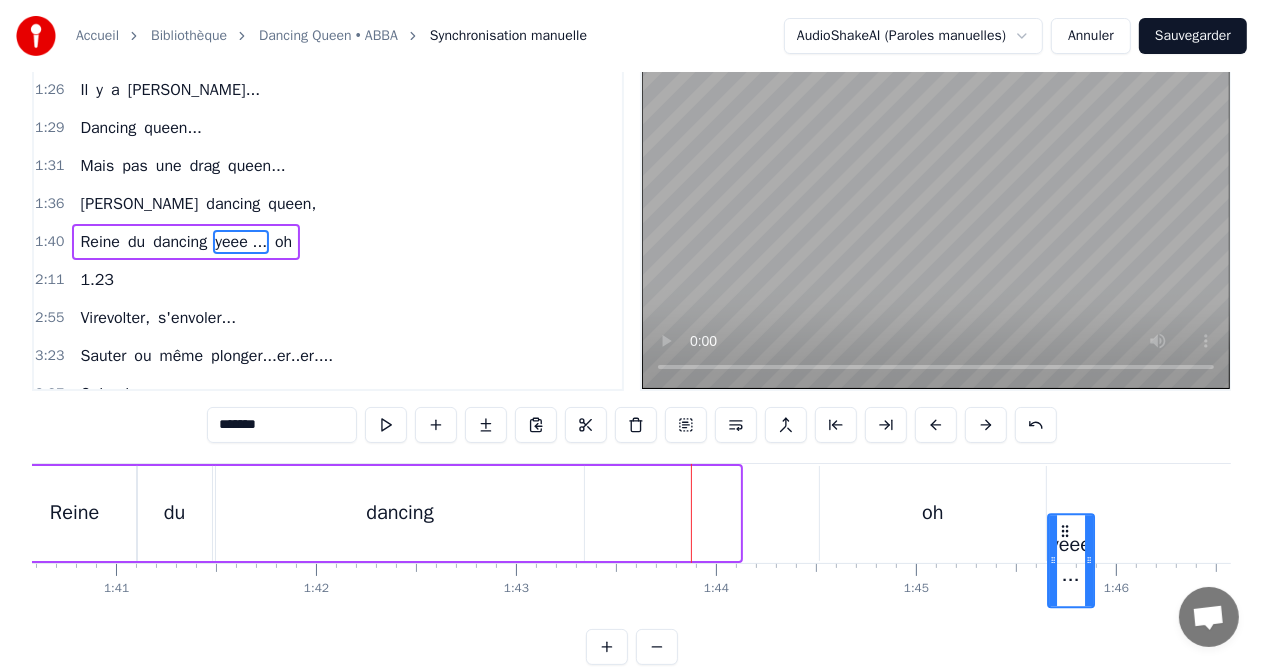 drag, startPoint x: 708, startPoint y: 526, endPoint x: 1062, endPoint y: 536, distance: 354.1412 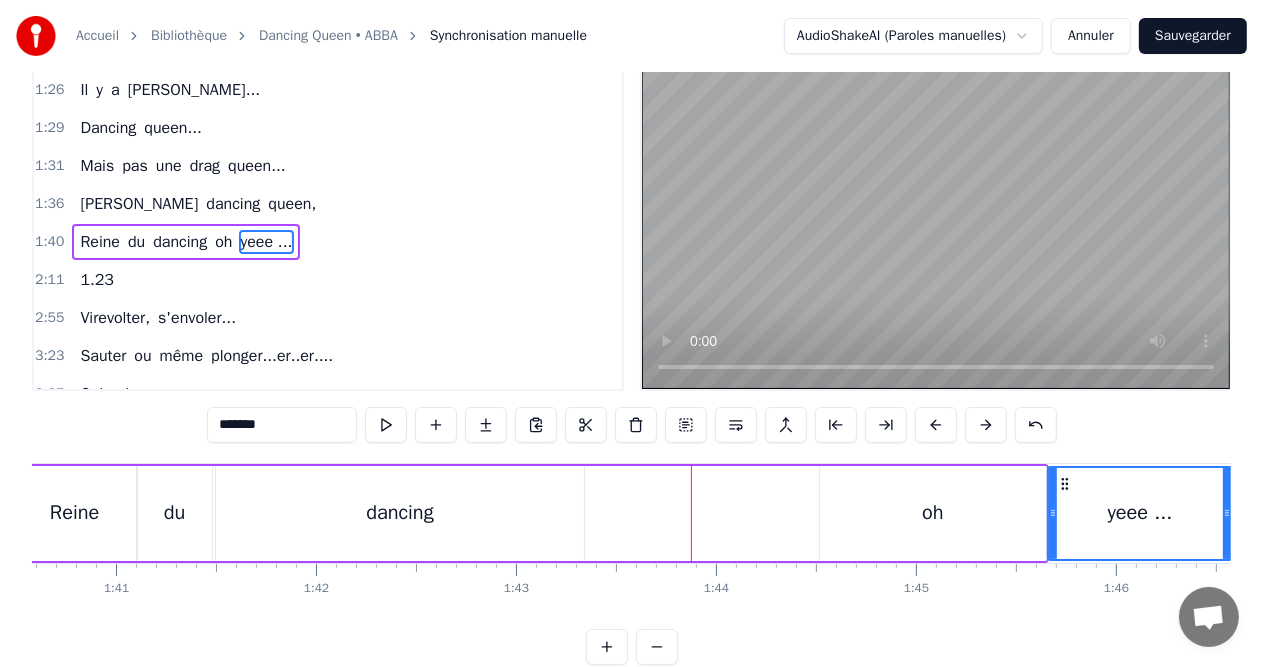 drag, startPoint x: 1089, startPoint y: 527, endPoint x: 1226, endPoint y: 512, distance: 137.81873 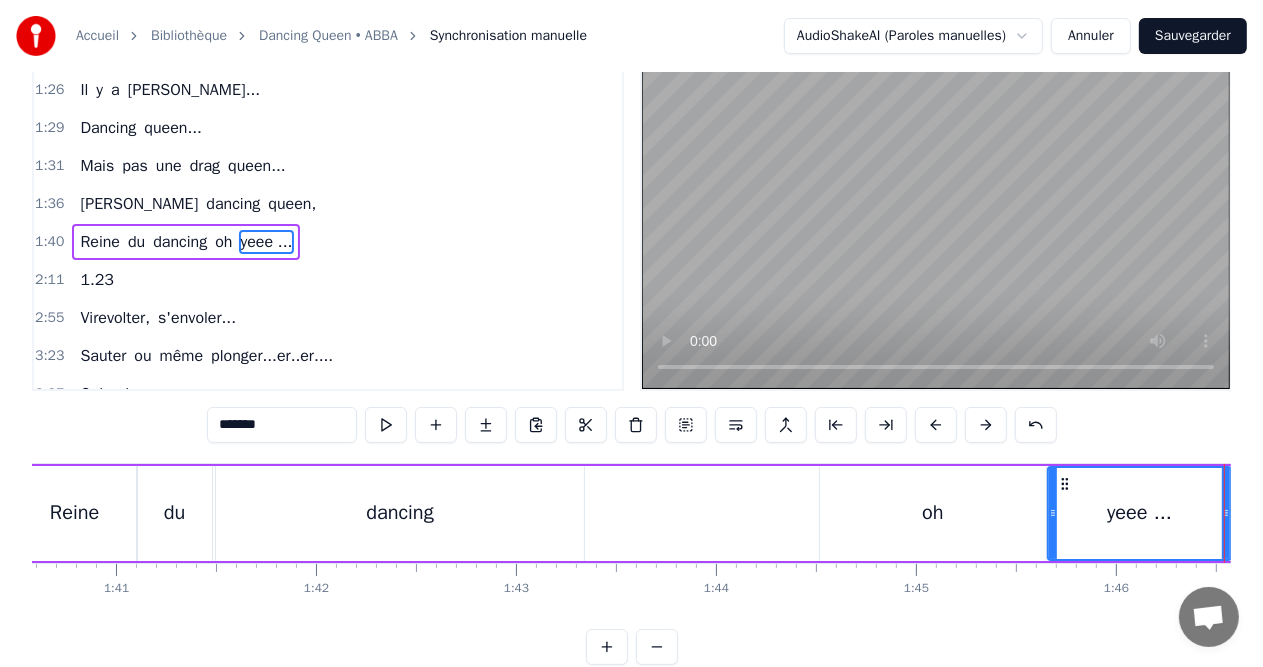 scroll, scrollTop: 0, scrollLeft: 0, axis: both 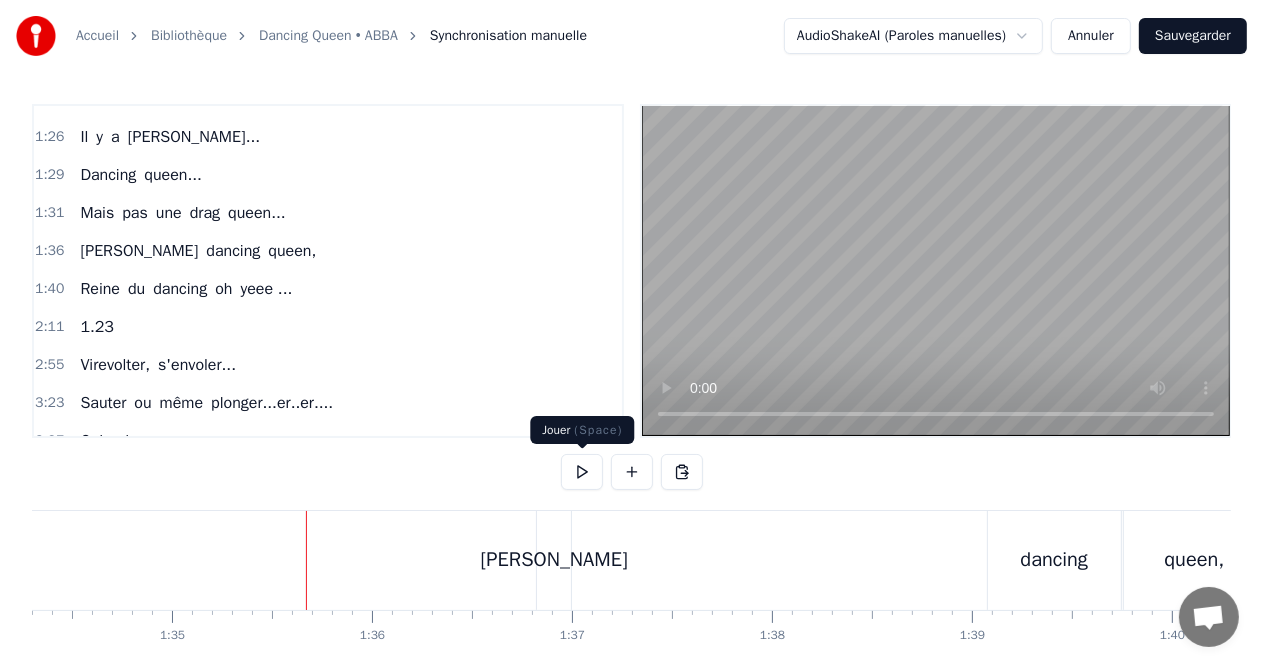 click at bounding box center (582, 472) 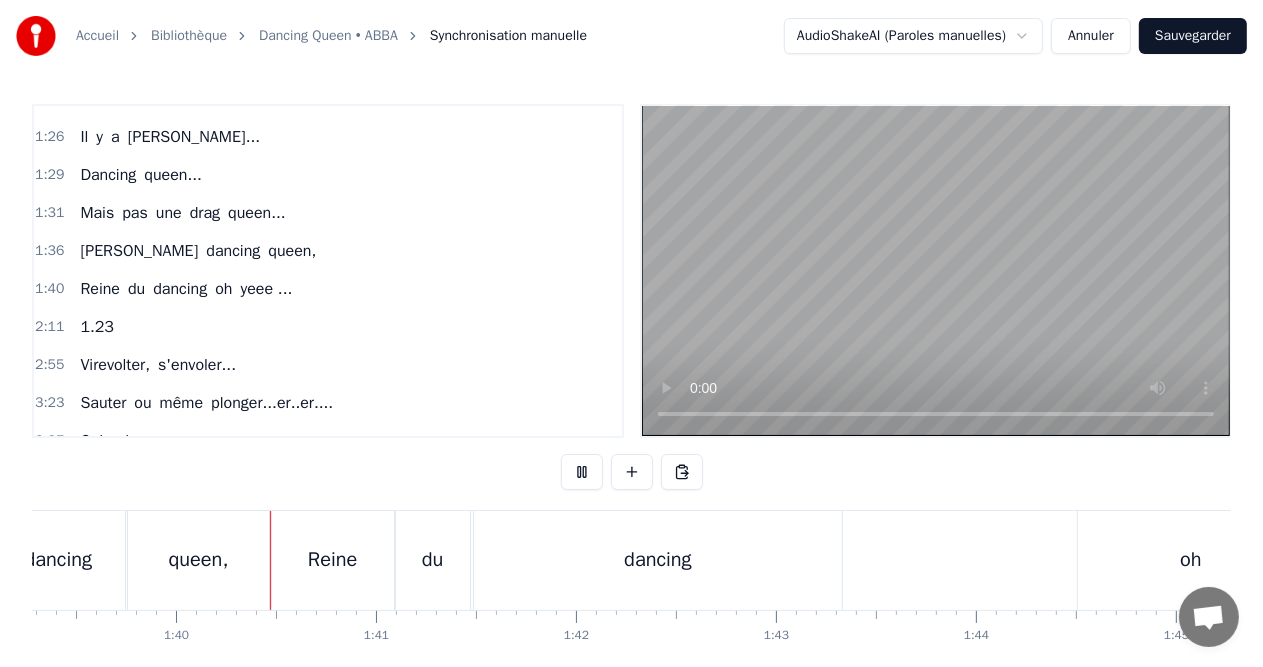 scroll, scrollTop: 0, scrollLeft: 19865, axis: horizontal 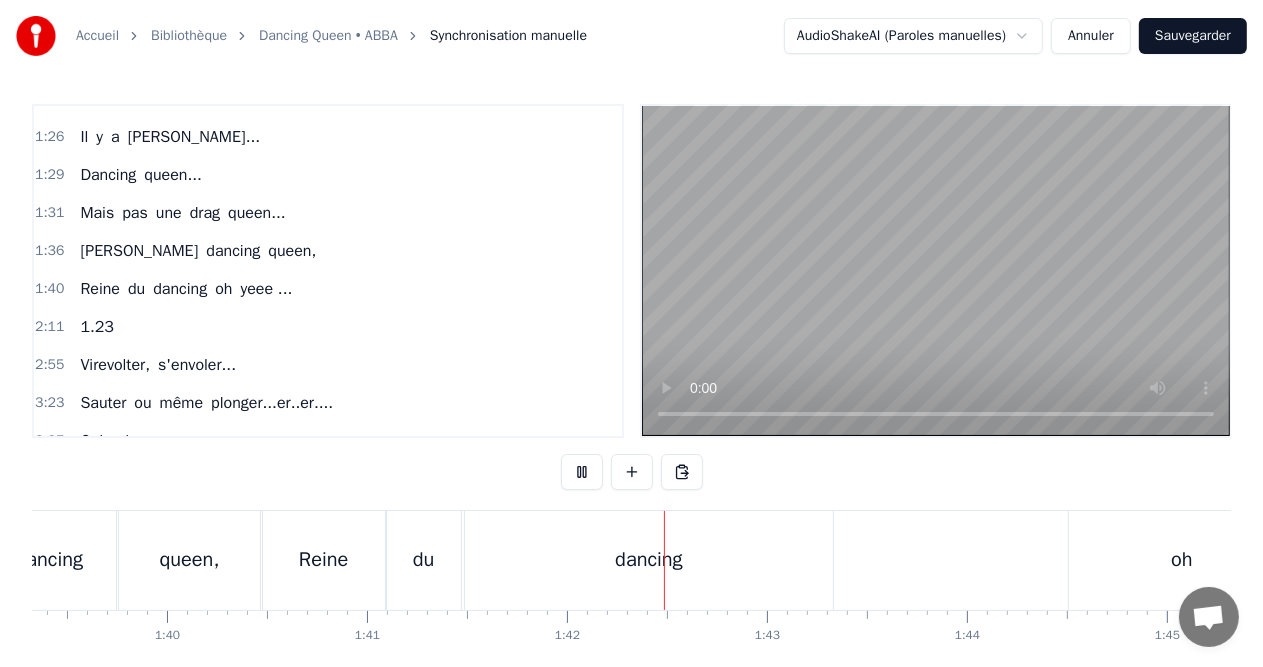click at bounding box center [582, 472] 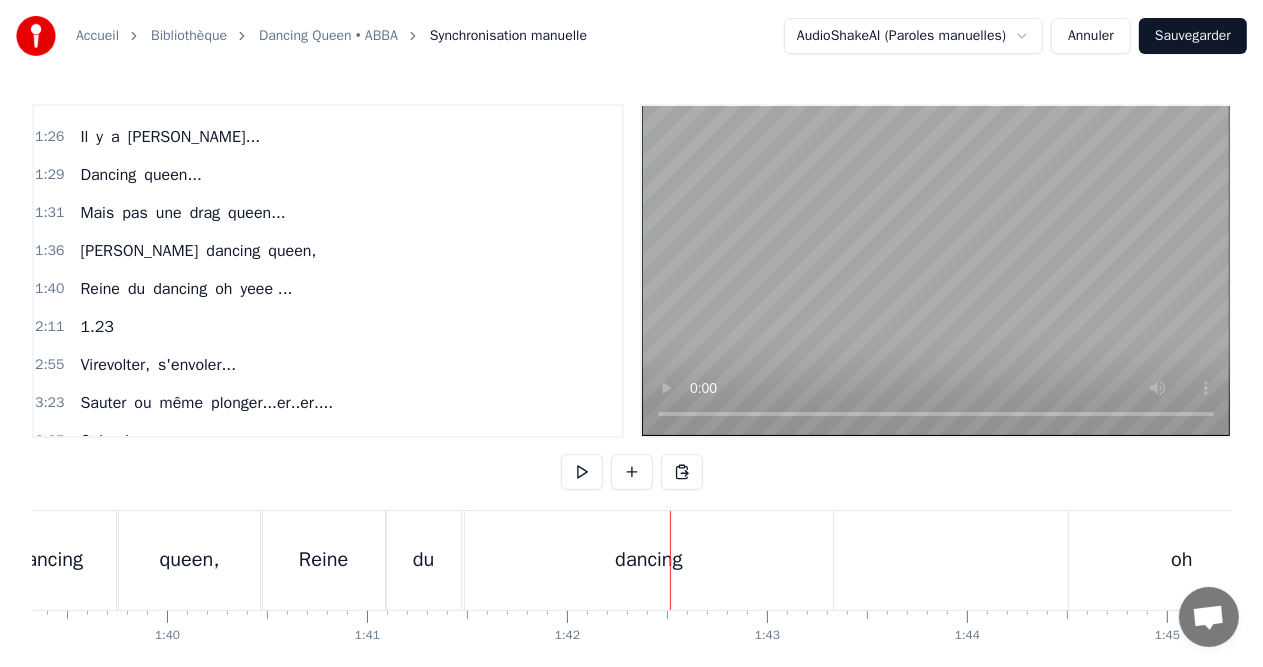 click on "dancing" at bounding box center (649, 560) 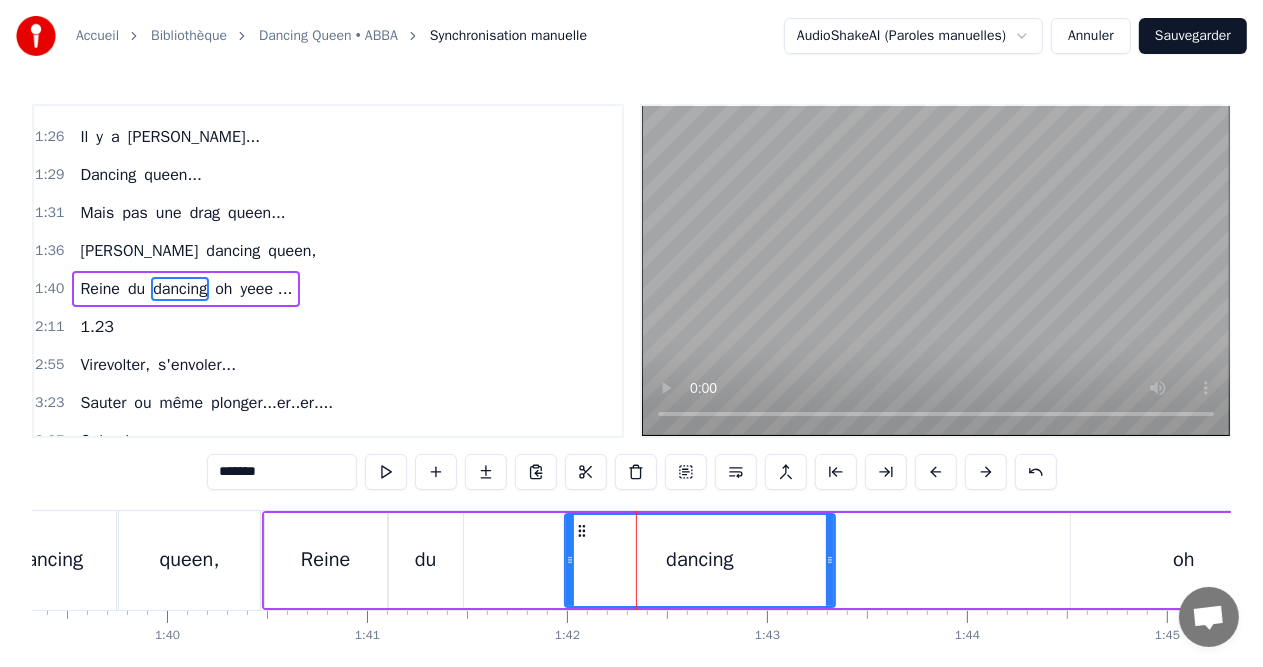 drag, startPoint x: 470, startPoint y: 551, endPoint x: 568, endPoint y: 551, distance: 98 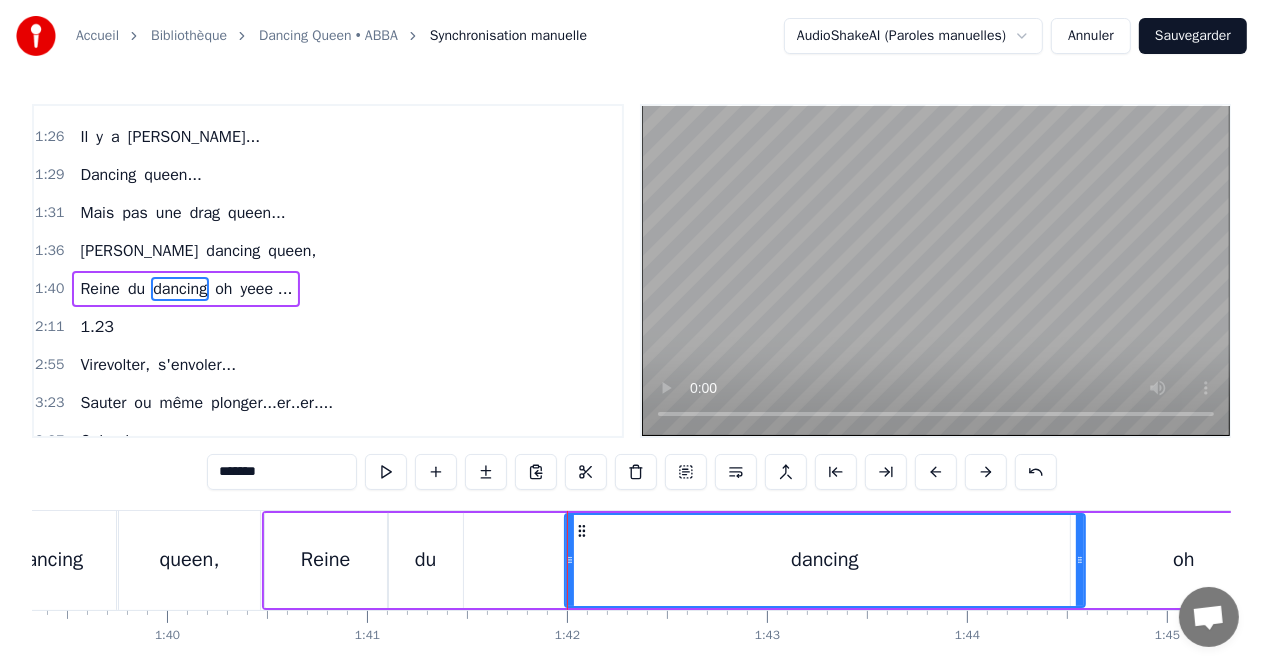 drag, startPoint x: 829, startPoint y: 554, endPoint x: 1088, endPoint y: 559, distance: 259.04825 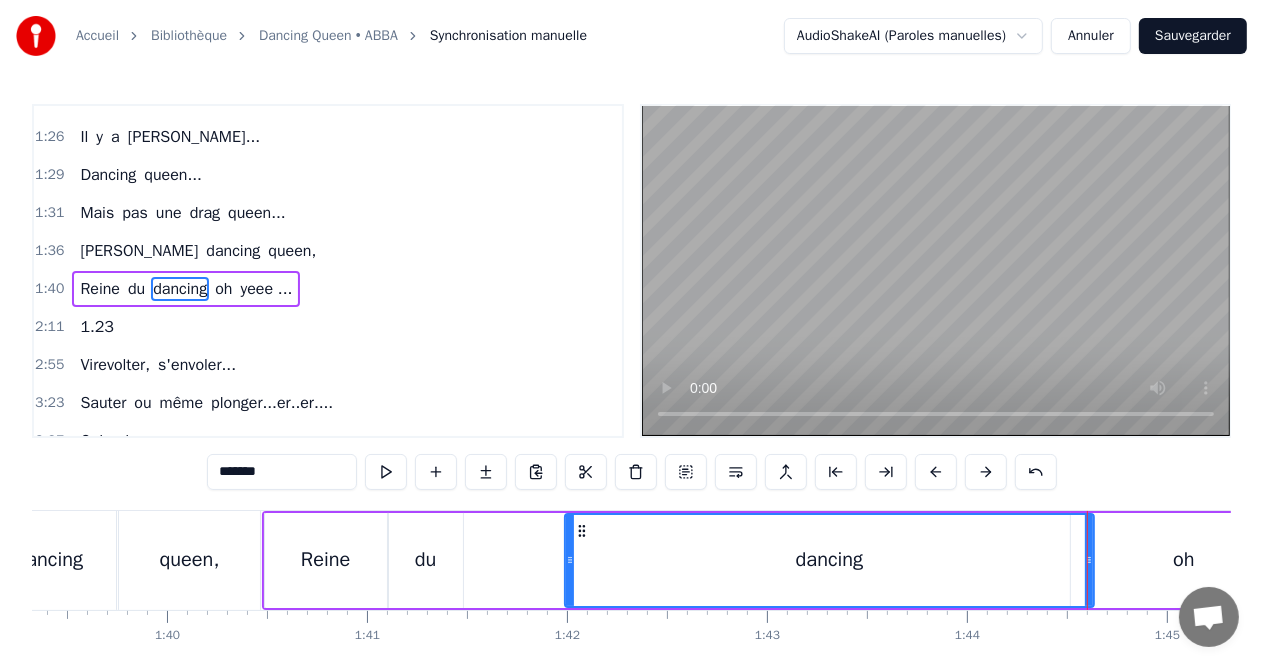 click on "du" at bounding box center [426, 560] 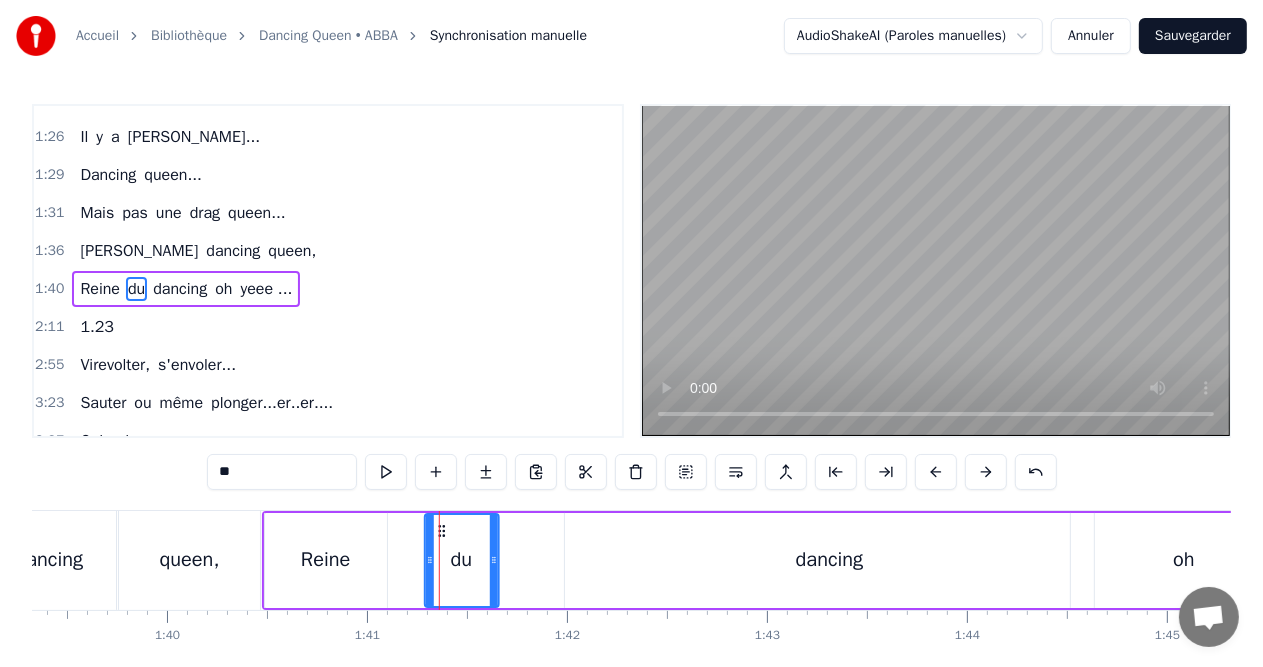 drag, startPoint x: 399, startPoint y: 526, endPoint x: 435, endPoint y: 532, distance: 36.496574 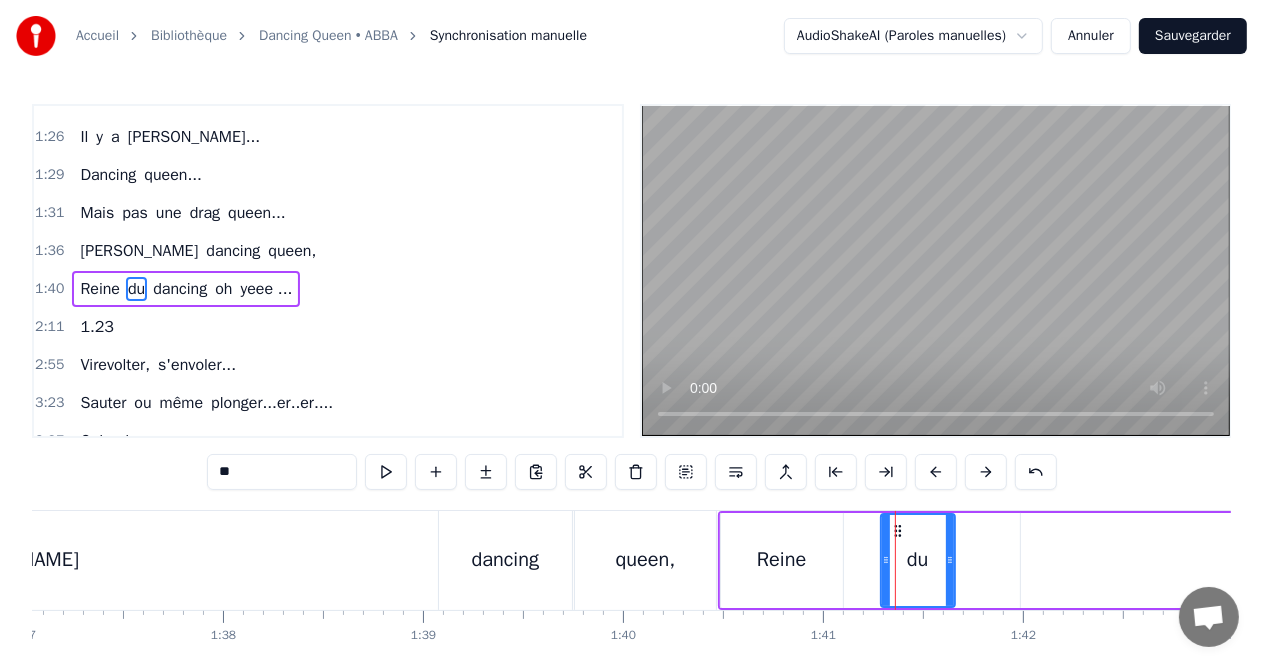 scroll, scrollTop: 0, scrollLeft: 19408, axis: horizontal 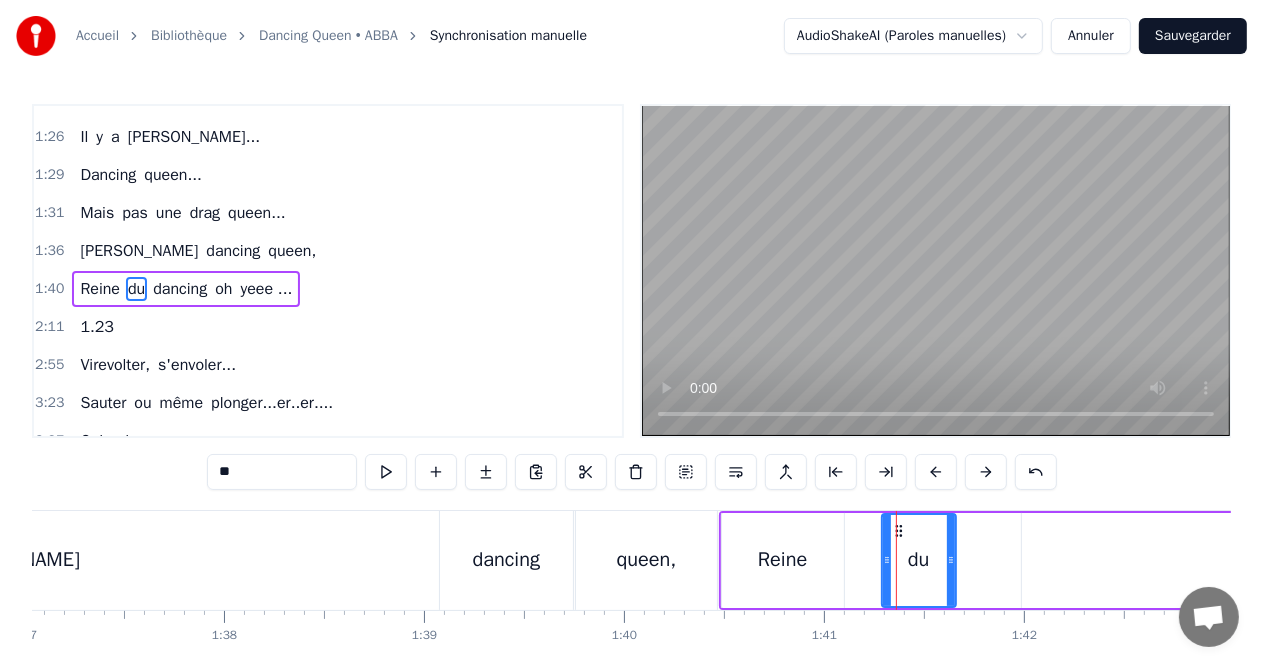 click on "[PERSON_NAME] dancing queen," at bounding box center (355, 560) 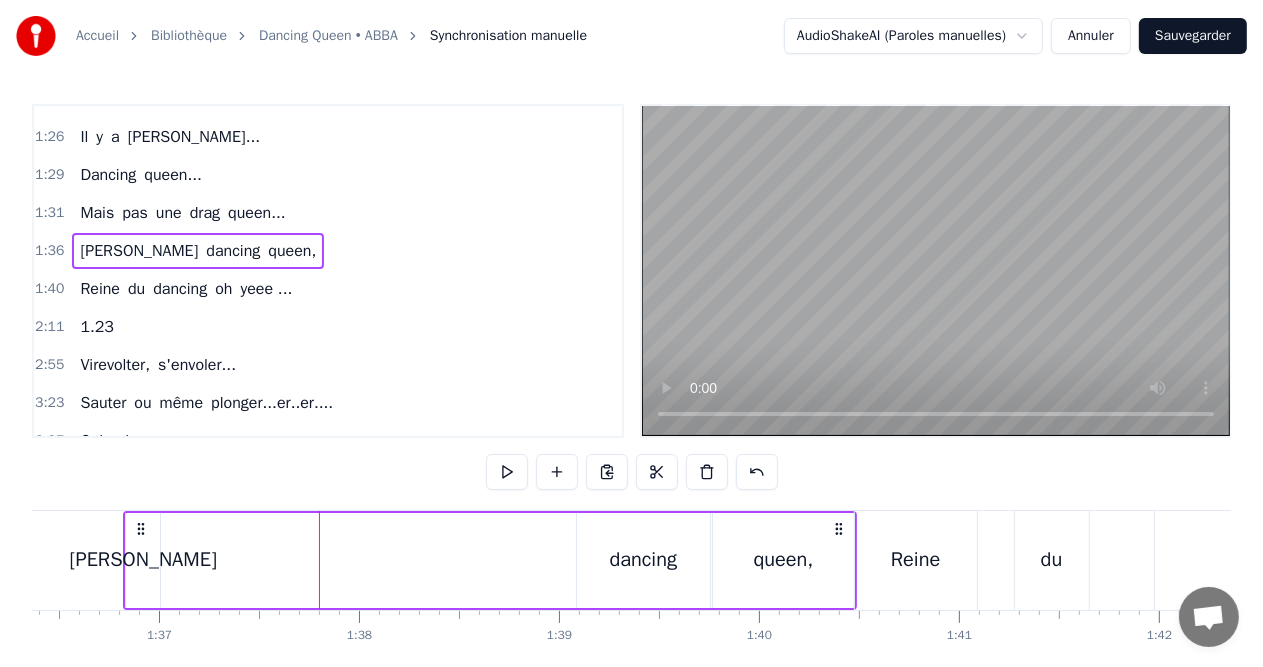scroll, scrollTop: 0, scrollLeft: 19111, axis: horizontal 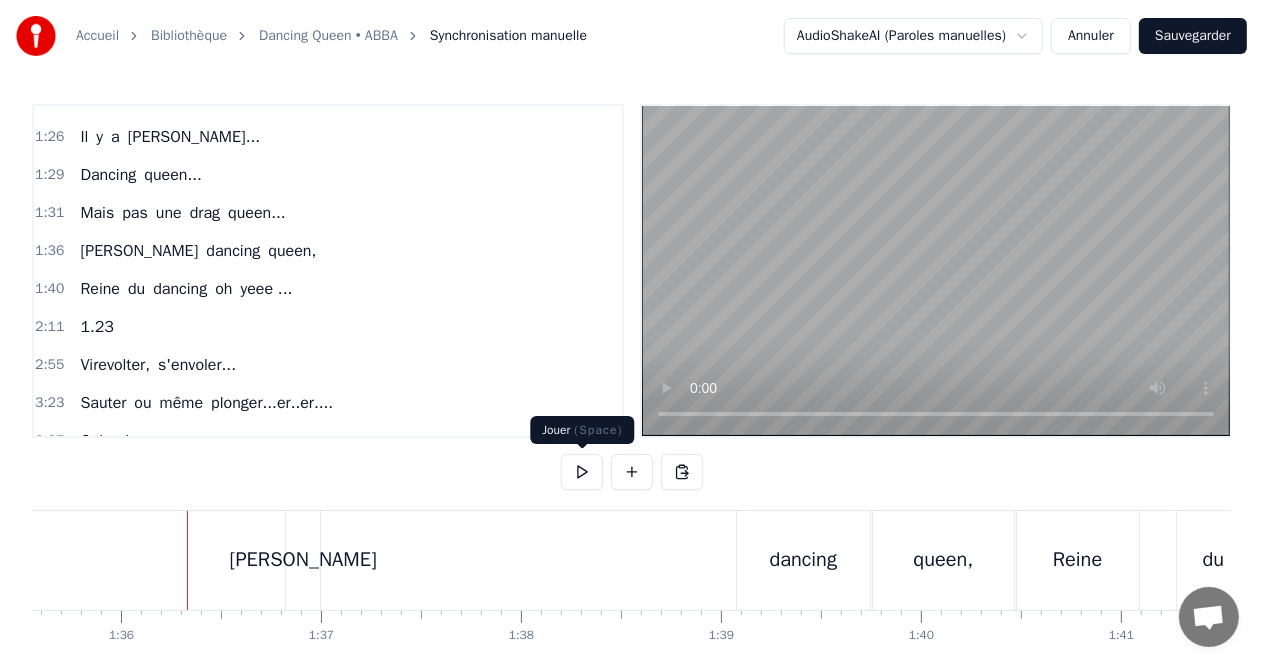 click at bounding box center [582, 472] 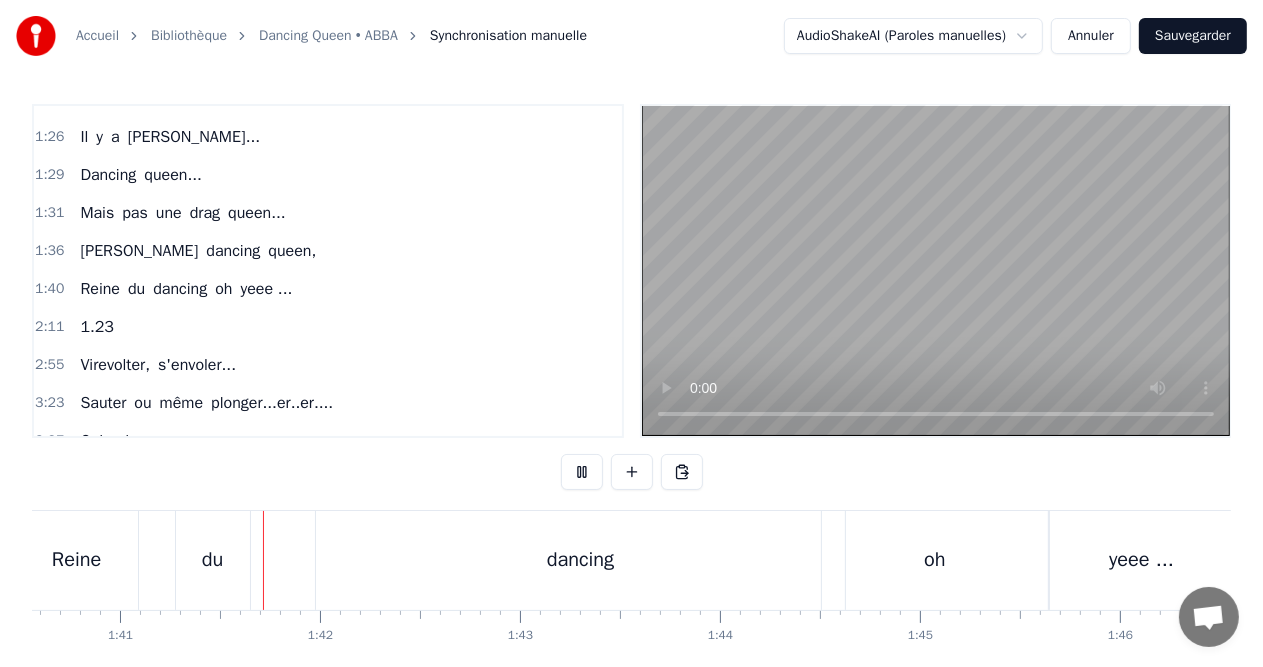 scroll, scrollTop: 0, scrollLeft: 20115, axis: horizontal 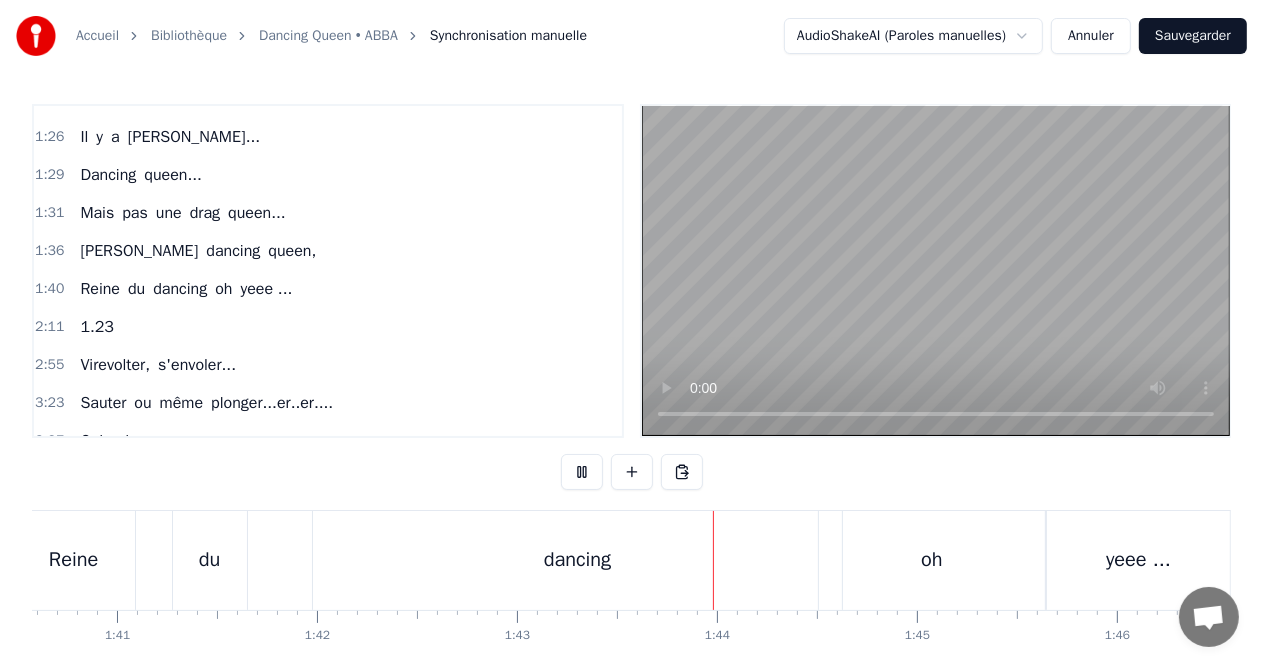 click at bounding box center [582, 472] 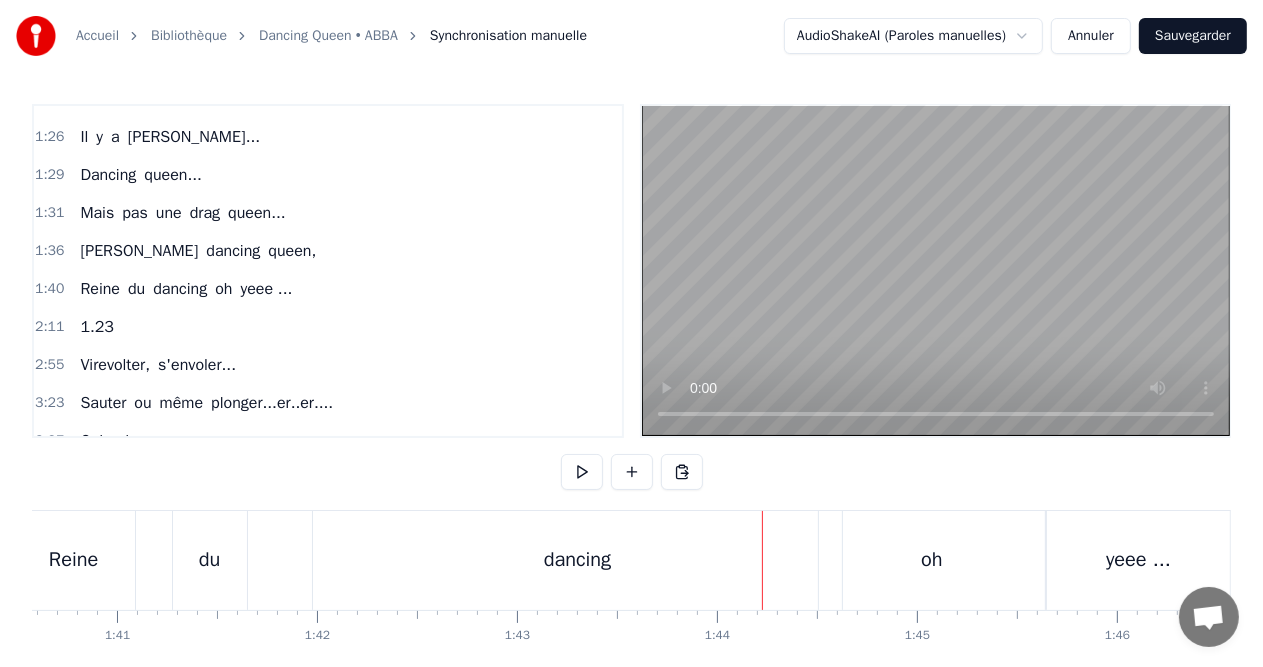 click on "dancing" at bounding box center (577, 560) 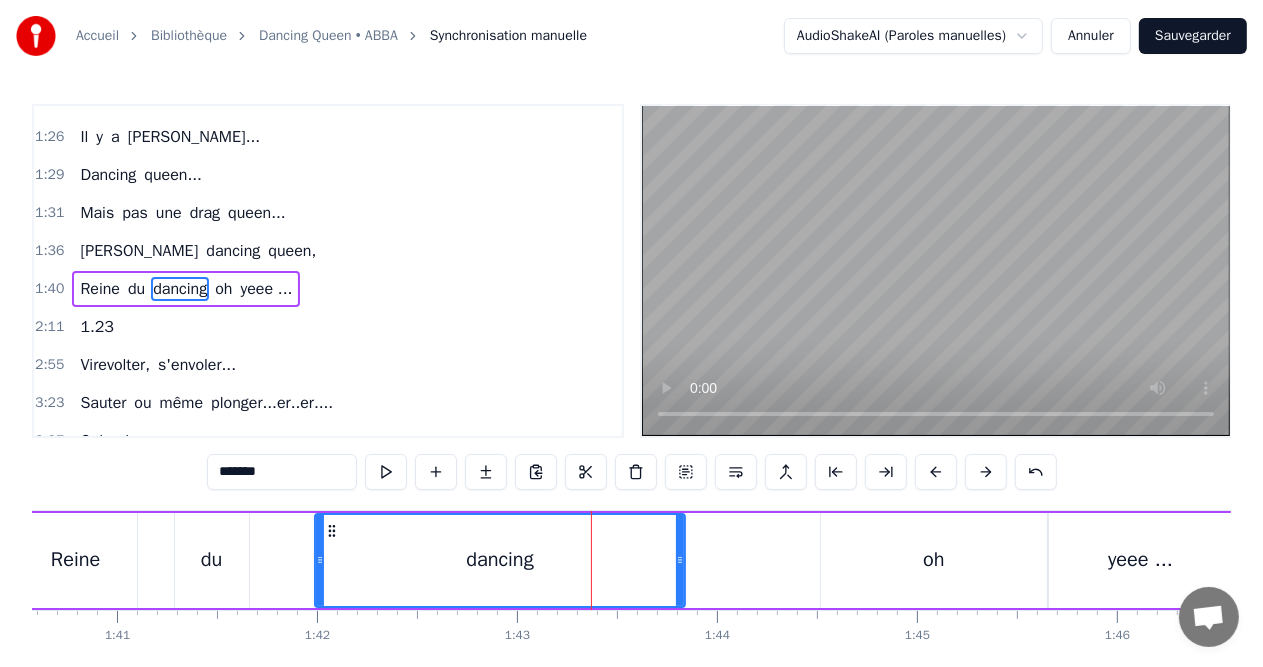 drag, startPoint x: 839, startPoint y: 556, endPoint x: 680, endPoint y: 555, distance: 159.00314 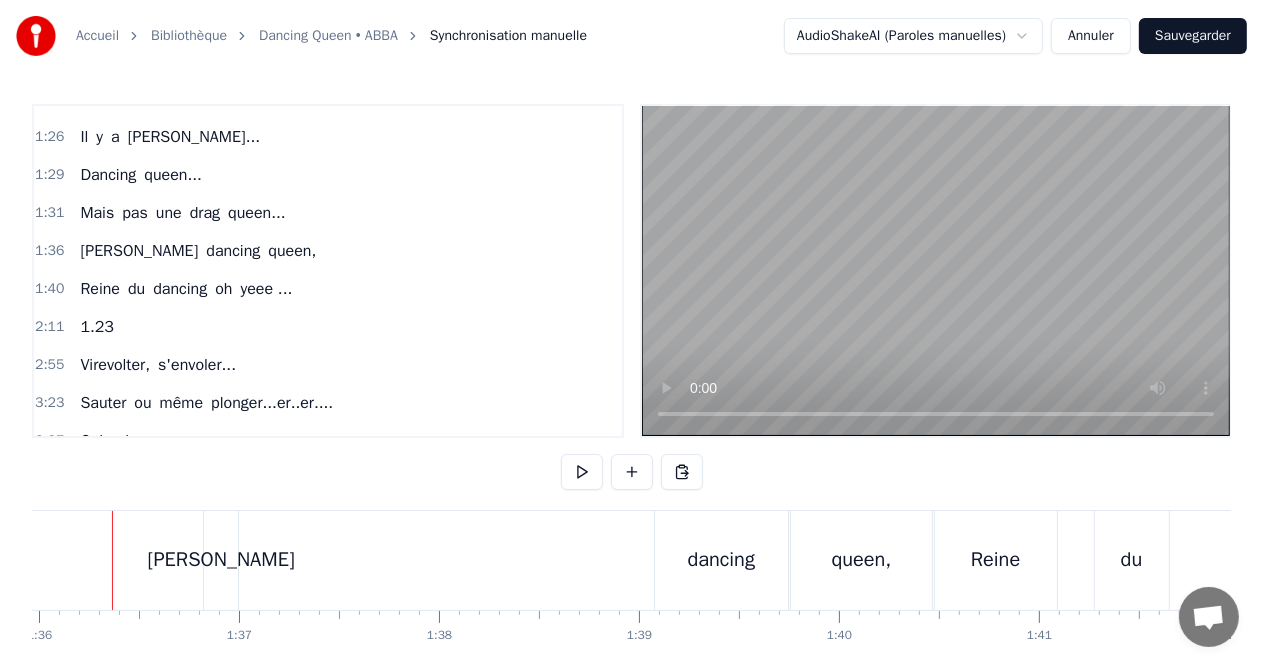 scroll, scrollTop: 0, scrollLeft: 19172, axis: horizontal 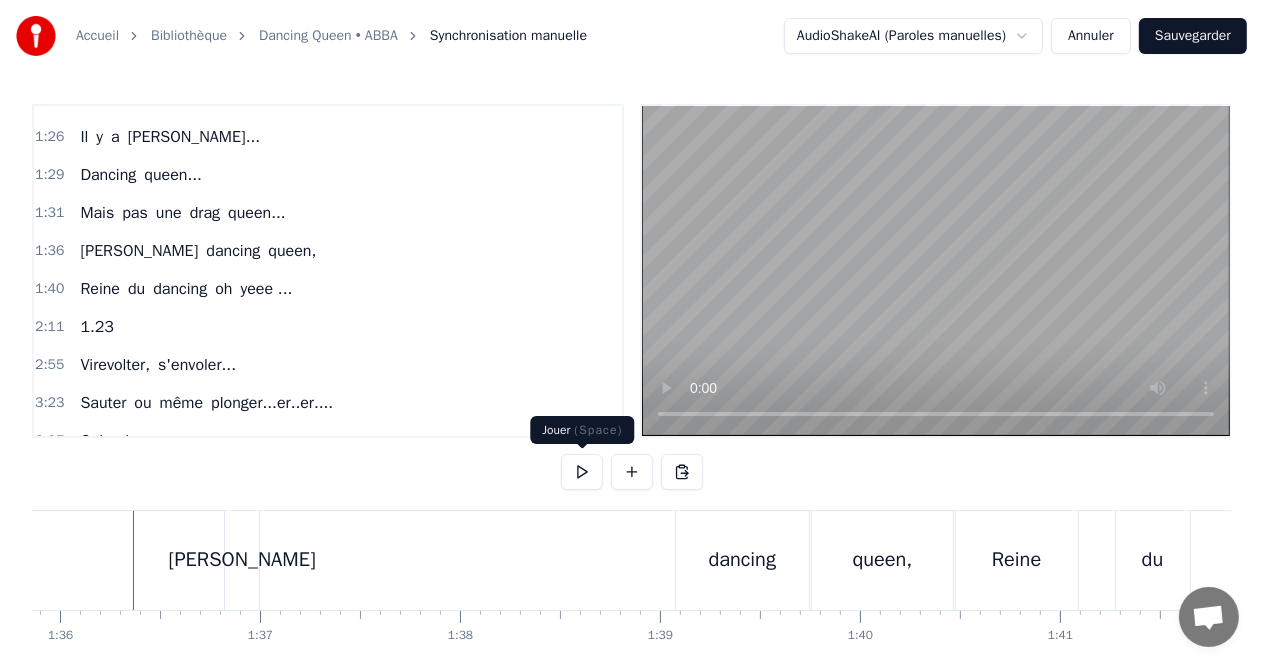 click at bounding box center [582, 472] 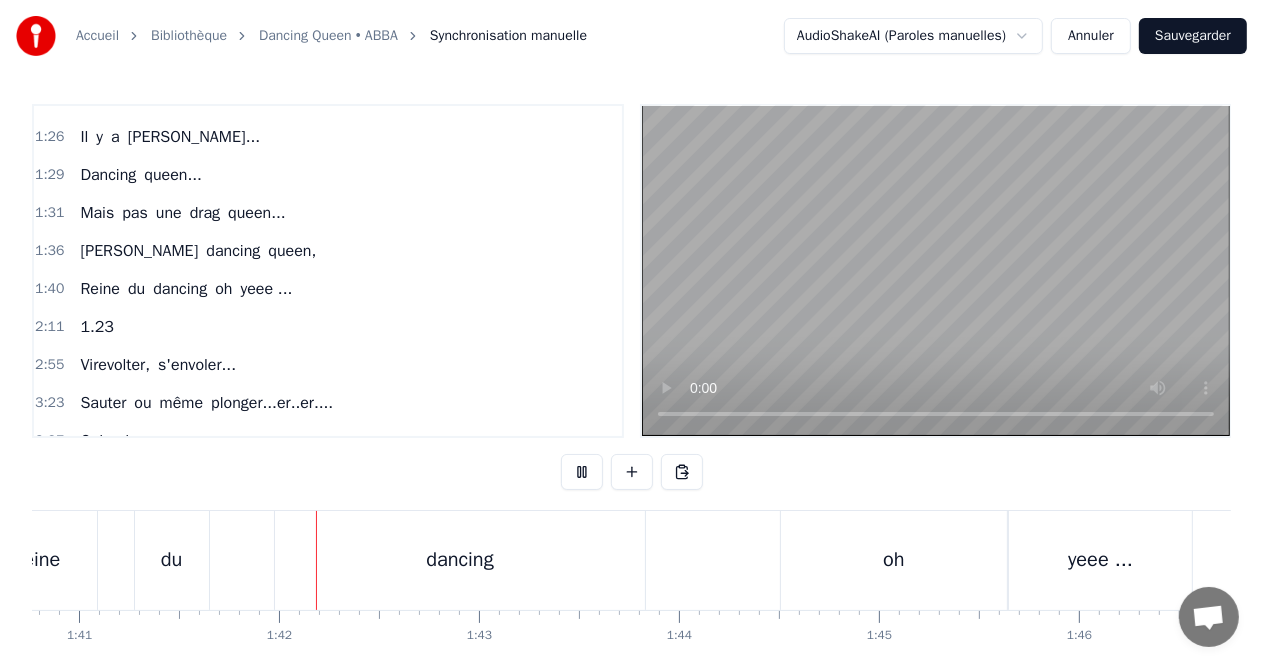 scroll, scrollTop: 0, scrollLeft: 20215, axis: horizontal 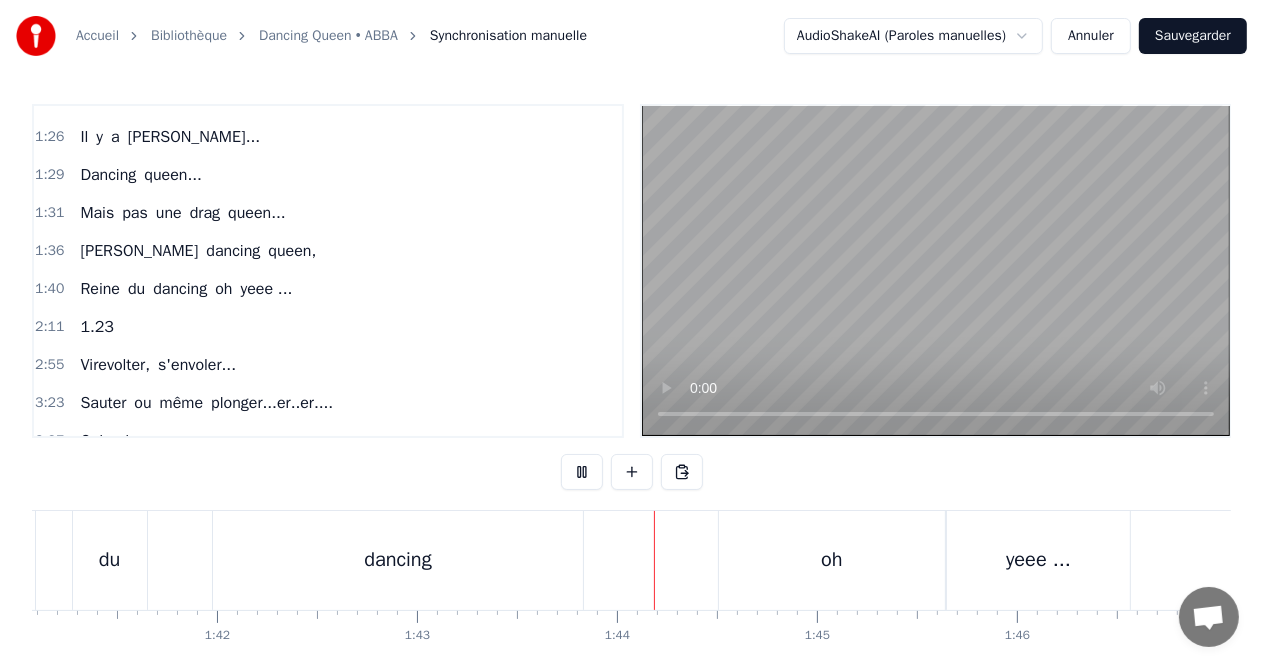 click at bounding box center [582, 472] 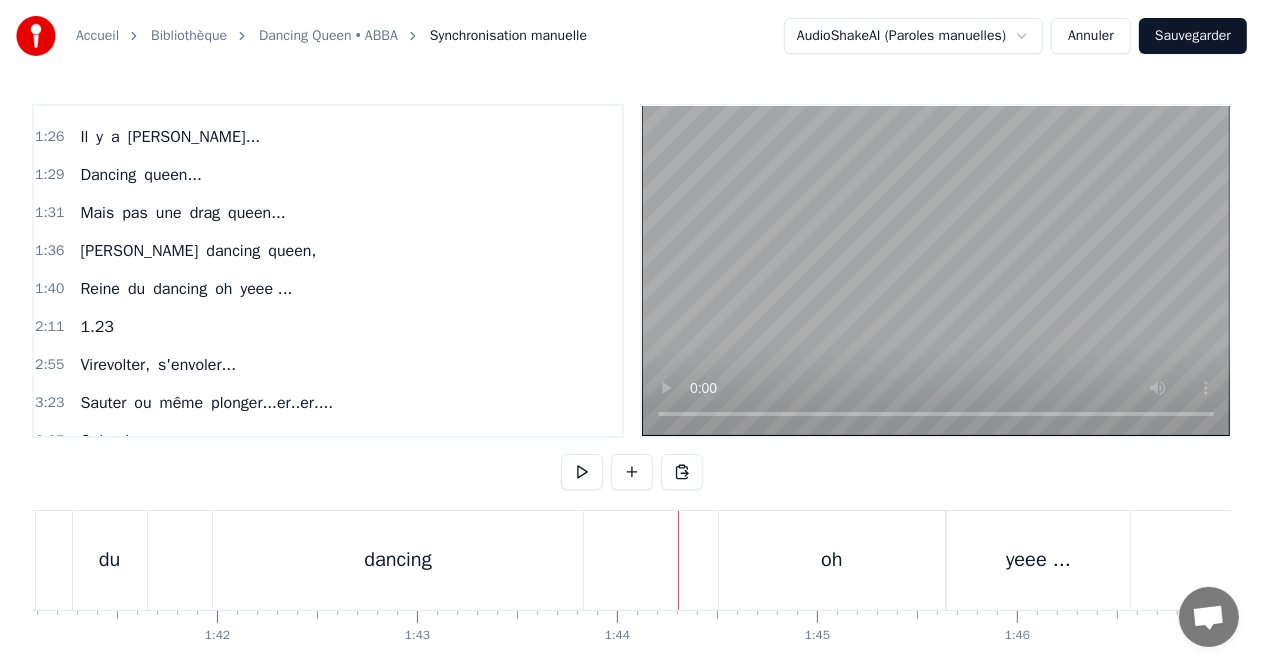 click on "dancing" at bounding box center [398, 560] 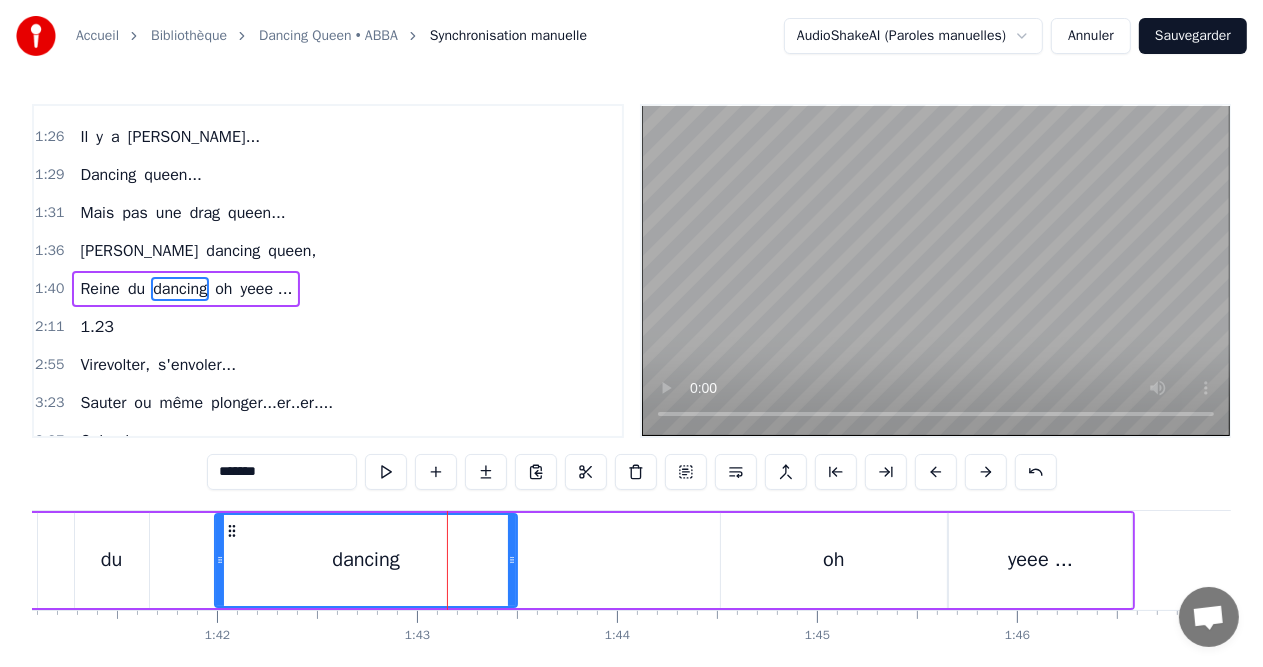 drag, startPoint x: 579, startPoint y: 560, endPoint x: 511, endPoint y: 559, distance: 68.007355 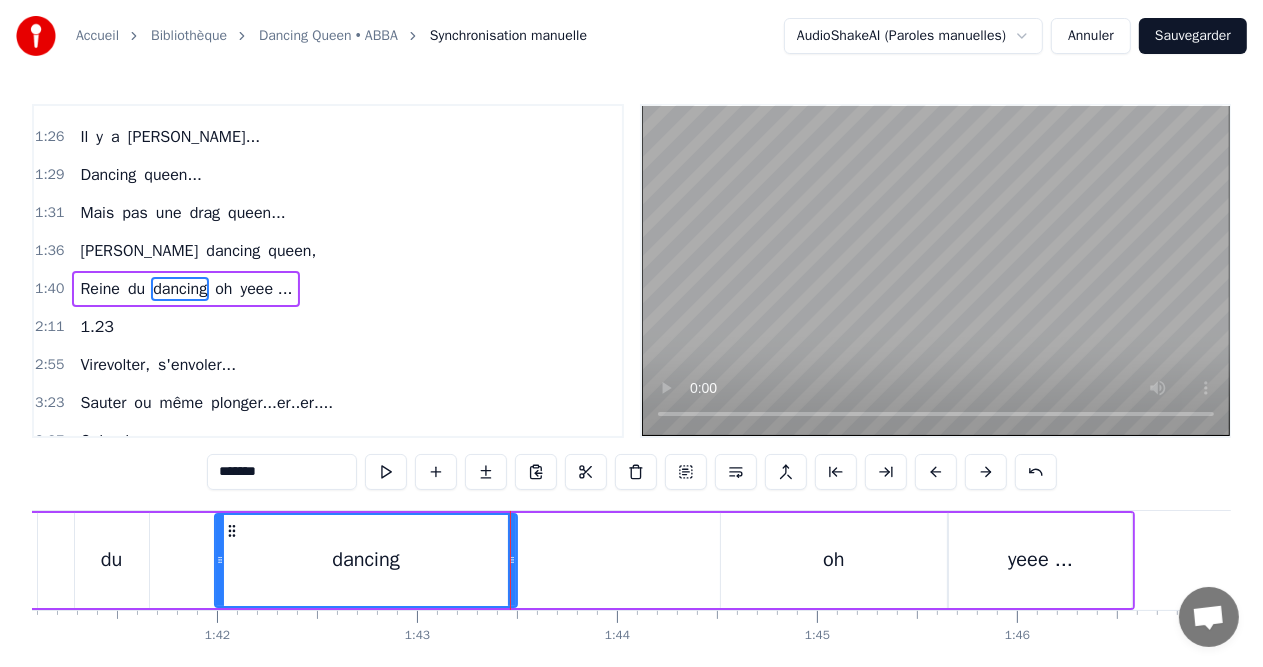 click on "oh" at bounding box center [834, 560] 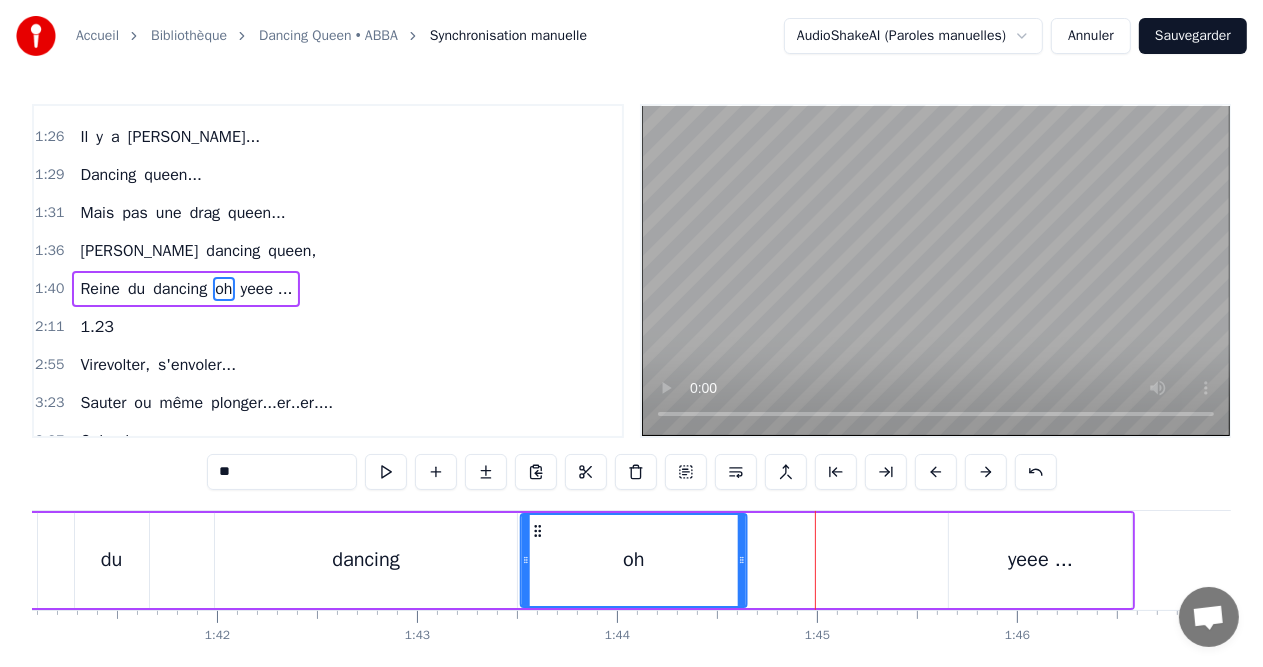 drag, startPoint x: 736, startPoint y: 530, endPoint x: 536, endPoint y: 528, distance: 200.01 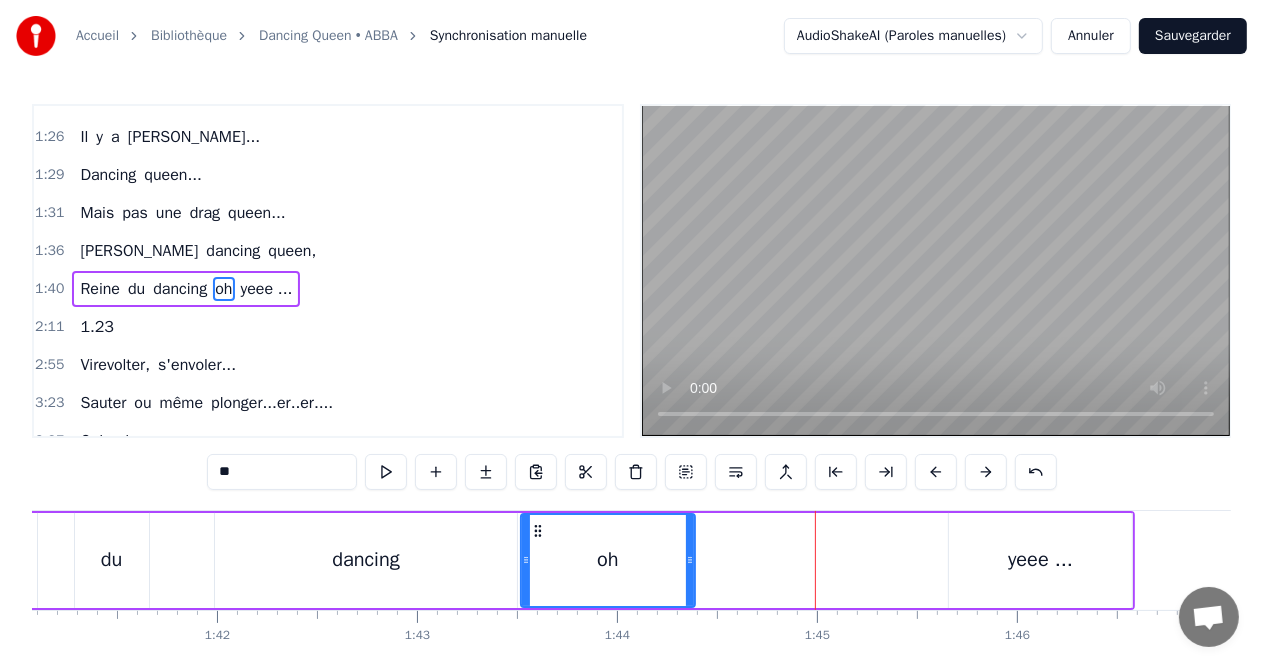 drag, startPoint x: 744, startPoint y: 561, endPoint x: 692, endPoint y: 561, distance: 52 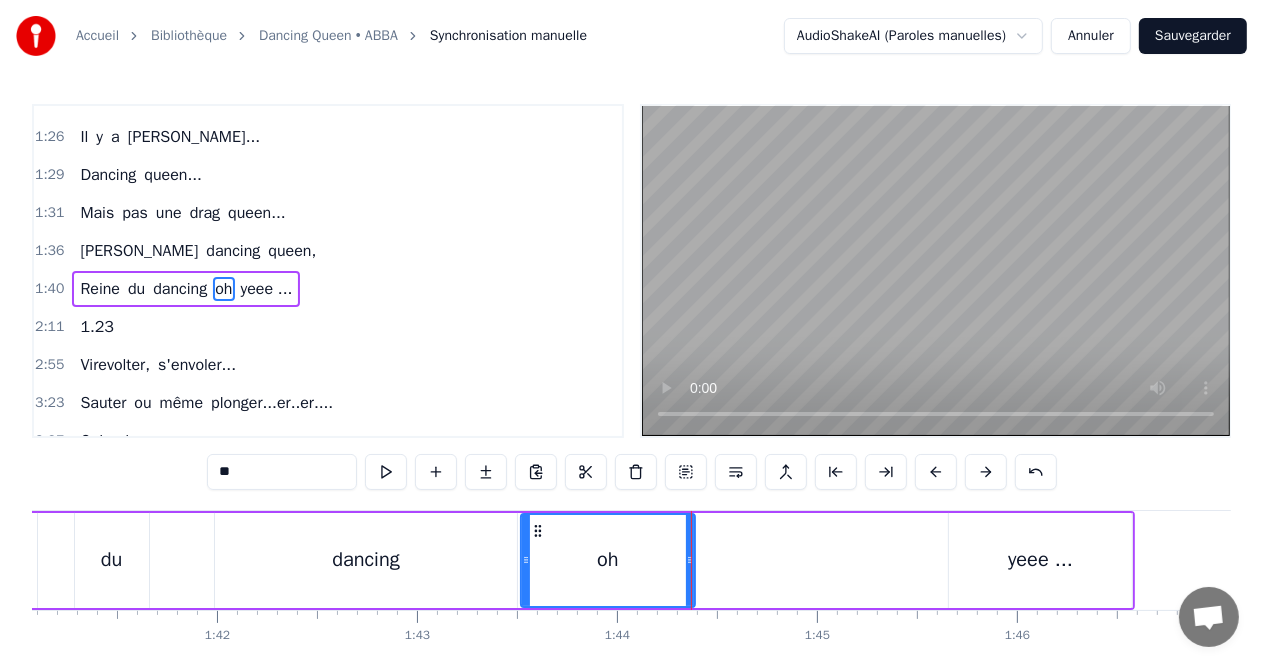 click on "**" at bounding box center [282, 472] 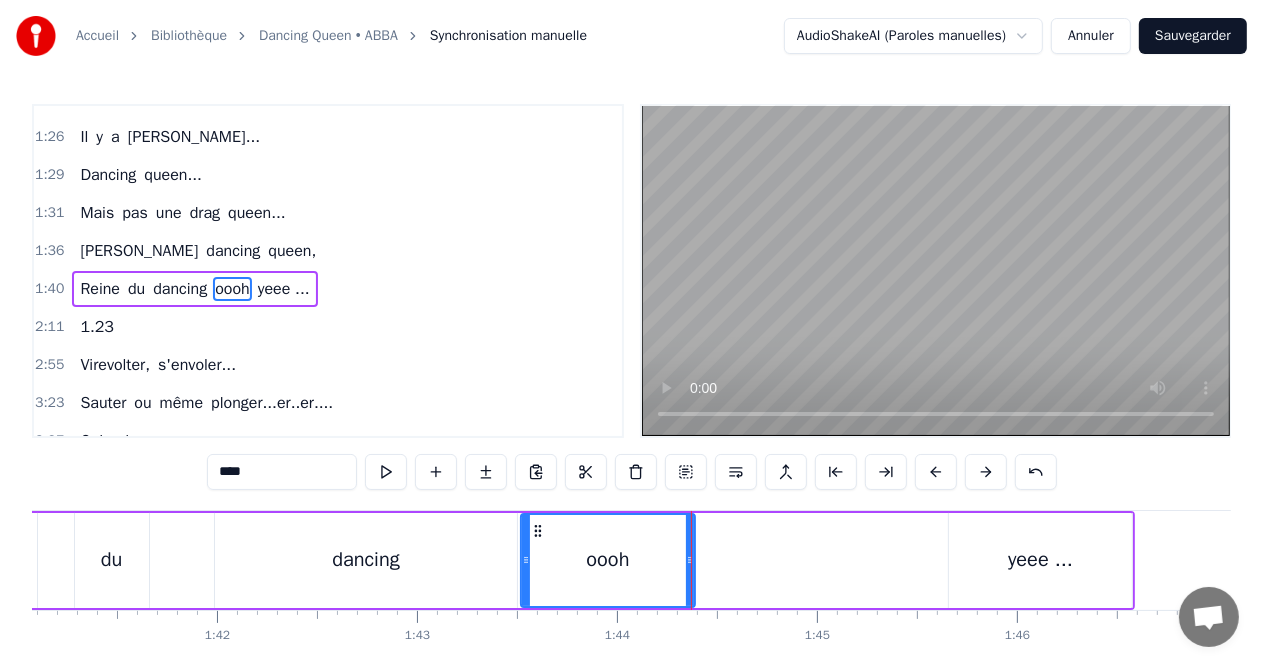 click on "yeee
..." at bounding box center (1040, 560) 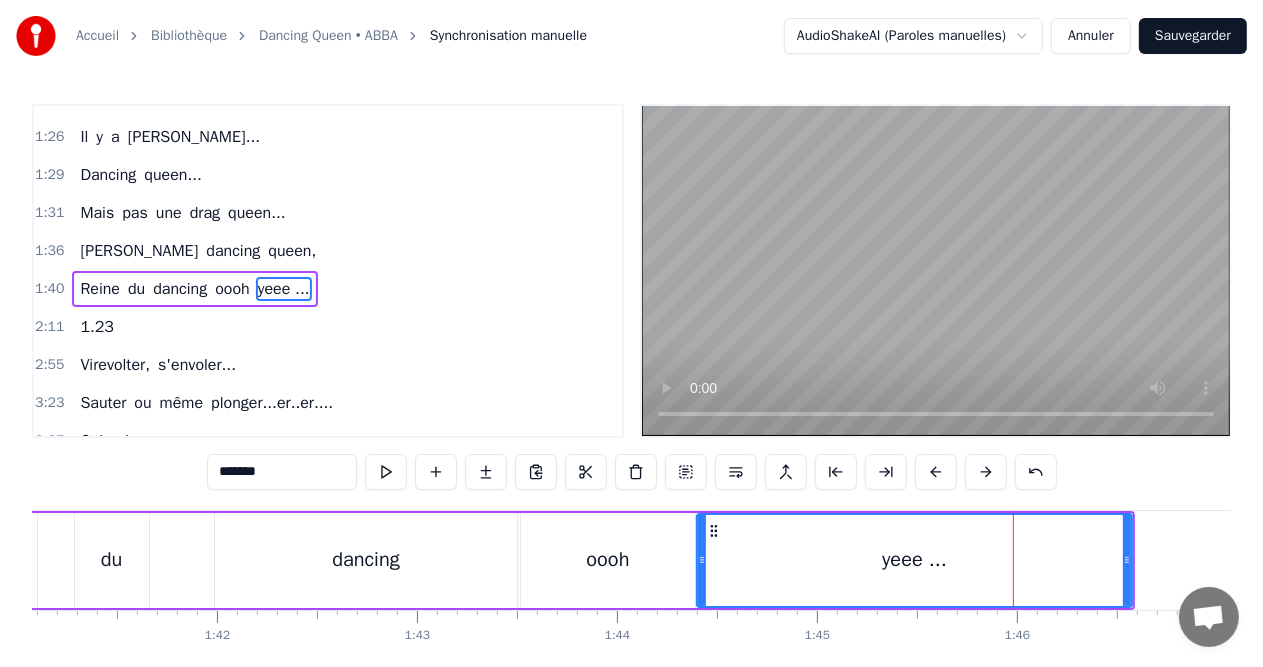 drag, startPoint x: 955, startPoint y: 556, endPoint x: 702, endPoint y: 556, distance: 253 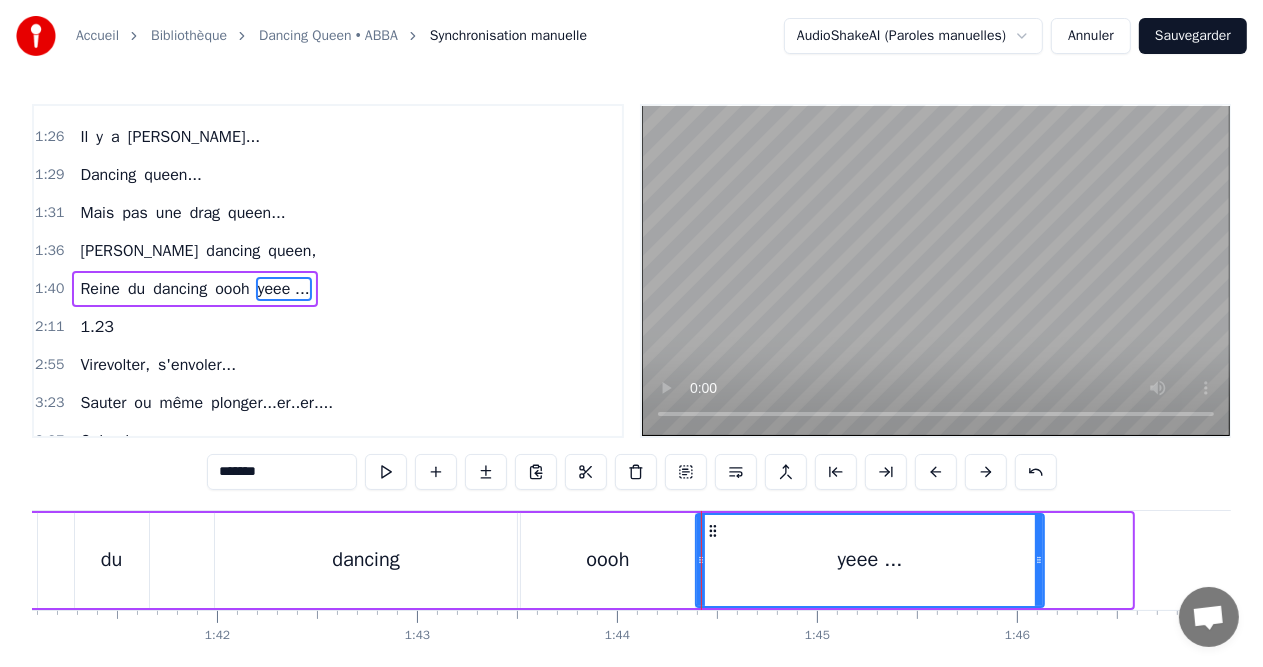 drag, startPoint x: 1124, startPoint y: 555, endPoint x: 1036, endPoint y: 560, distance: 88.14193 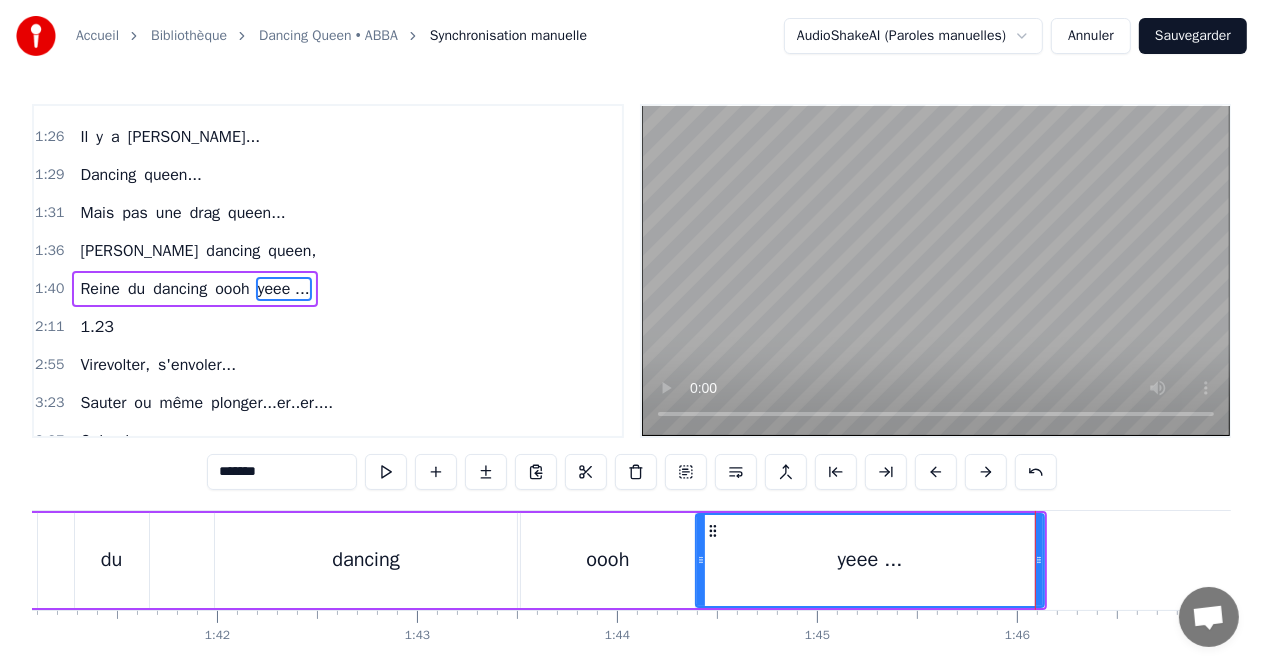 click on "*******" at bounding box center (282, 472) 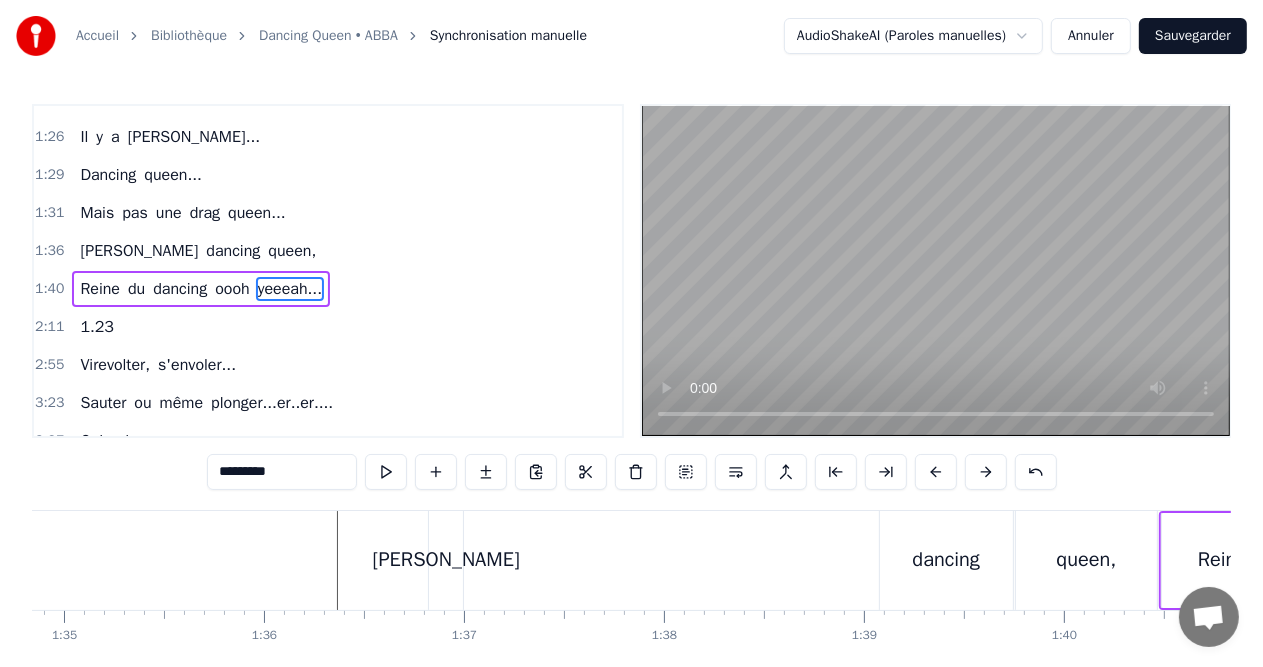 scroll, scrollTop: 0, scrollLeft: 18967, axis: horizontal 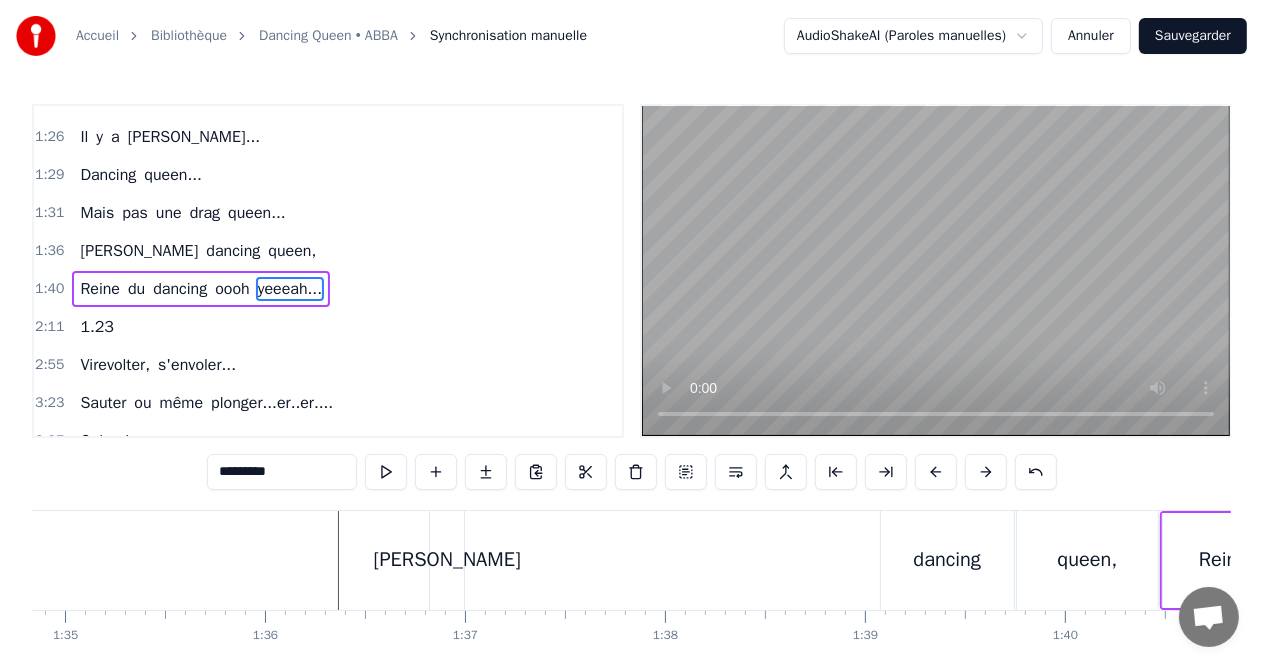type on "*********" 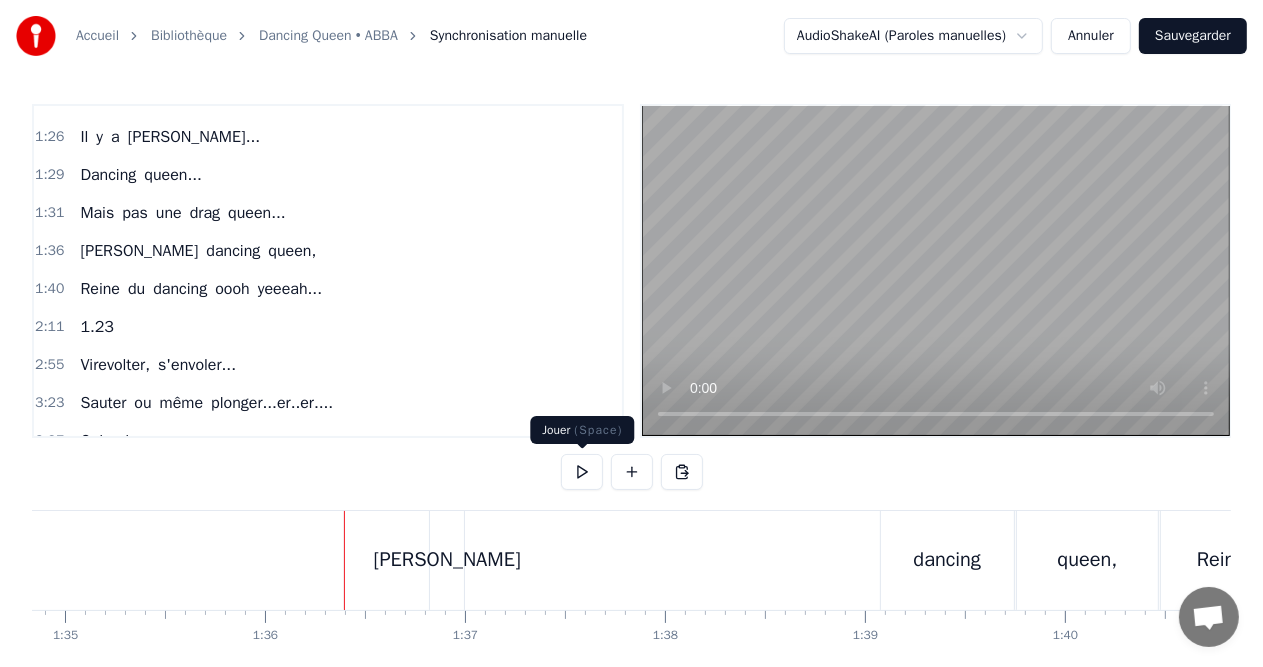 click at bounding box center (582, 472) 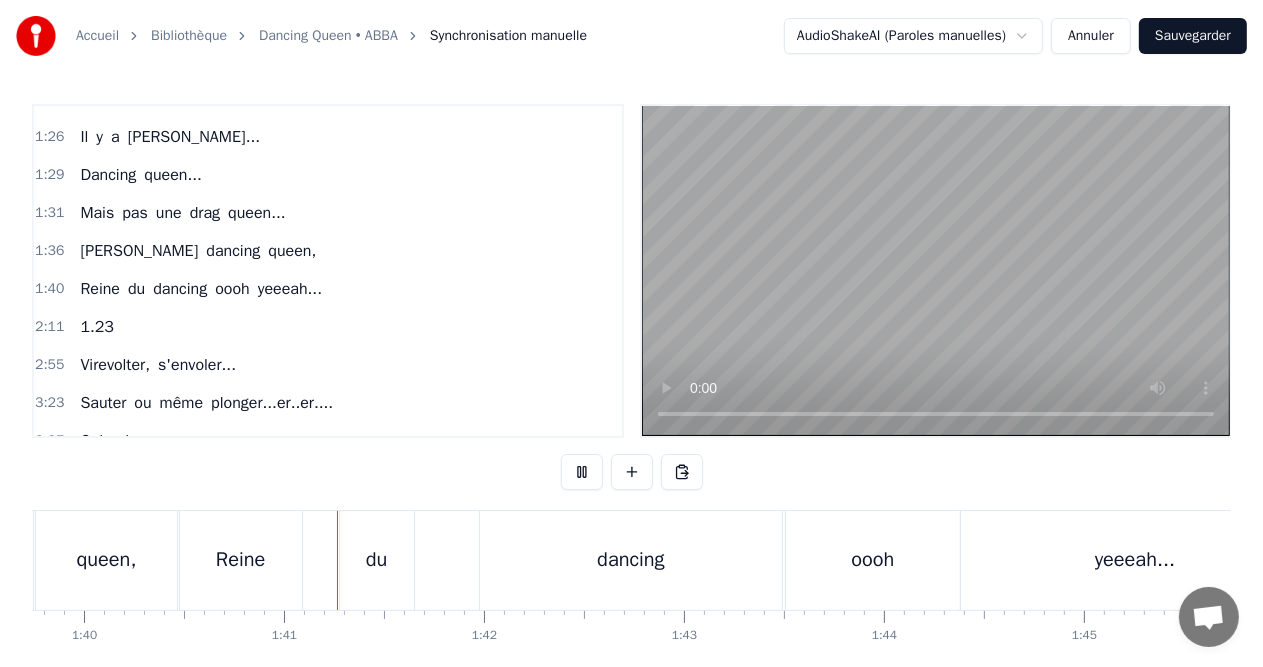 scroll, scrollTop: 0, scrollLeft: 20008, axis: horizontal 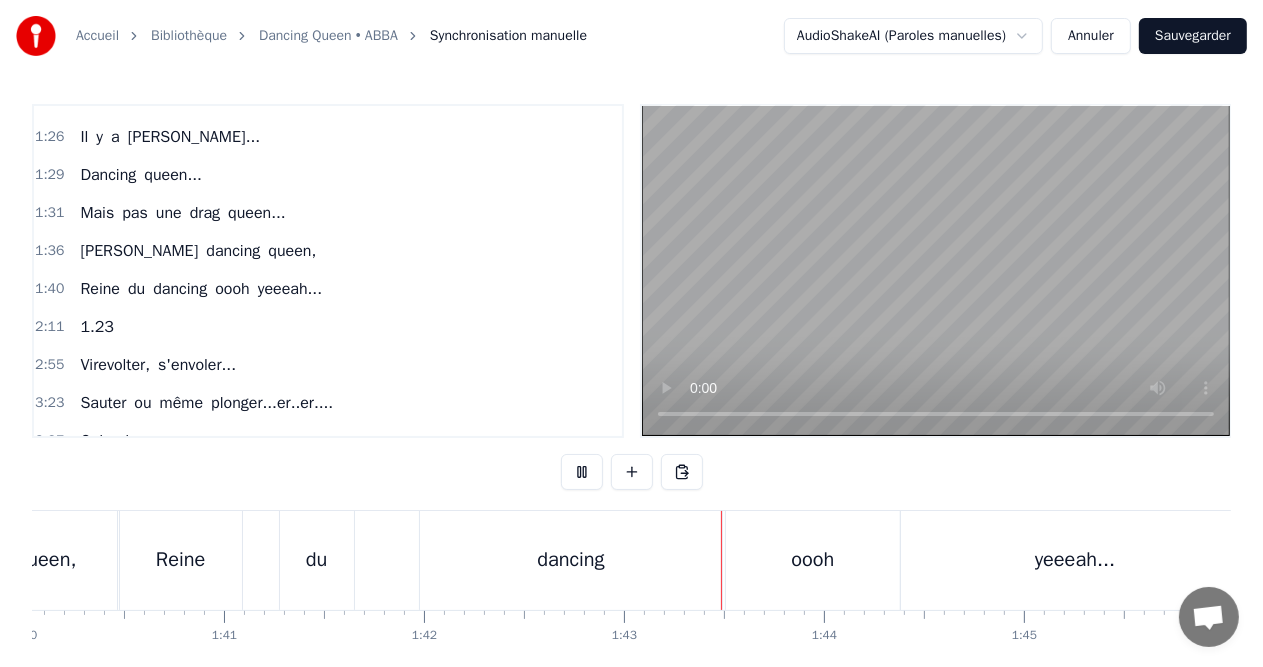 click at bounding box center [582, 472] 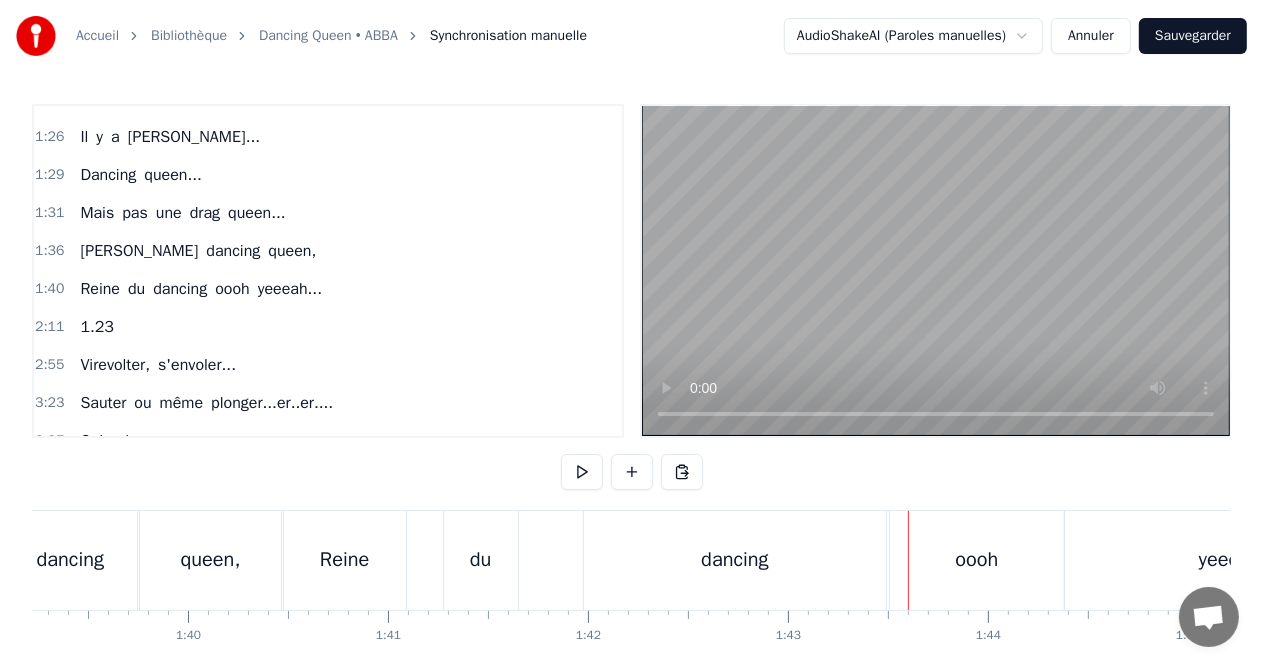 scroll, scrollTop: 0, scrollLeft: 19840, axis: horizontal 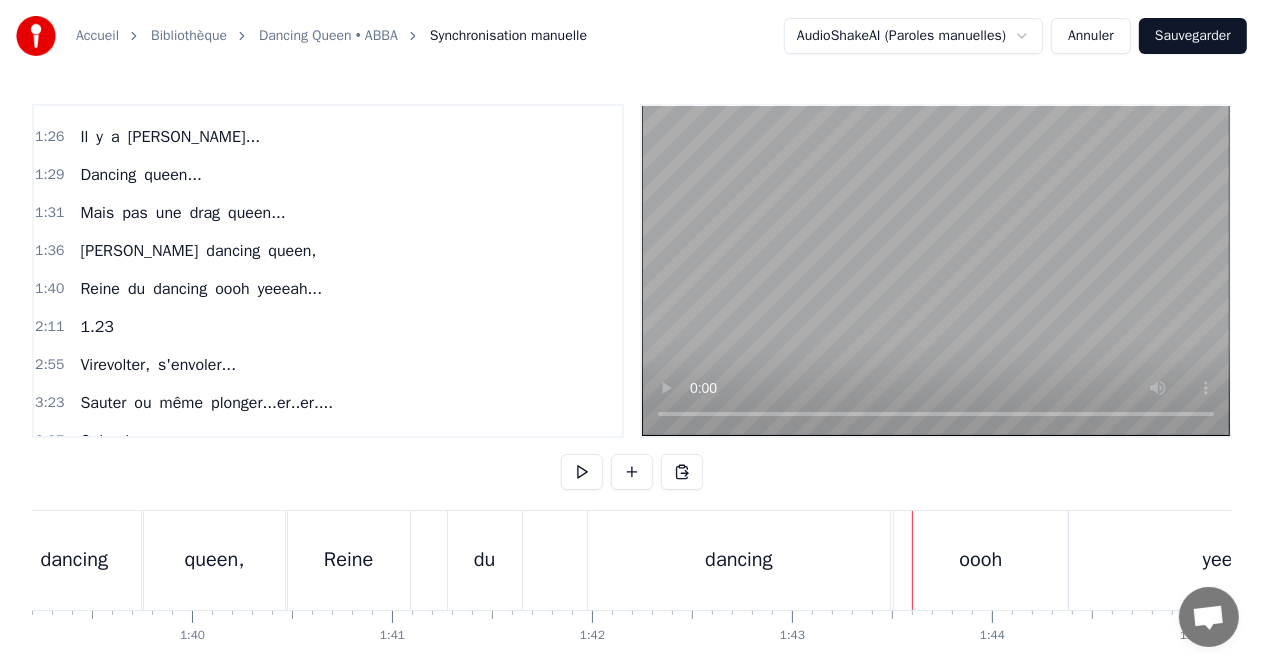 click on "Reine" at bounding box center (349, 560) 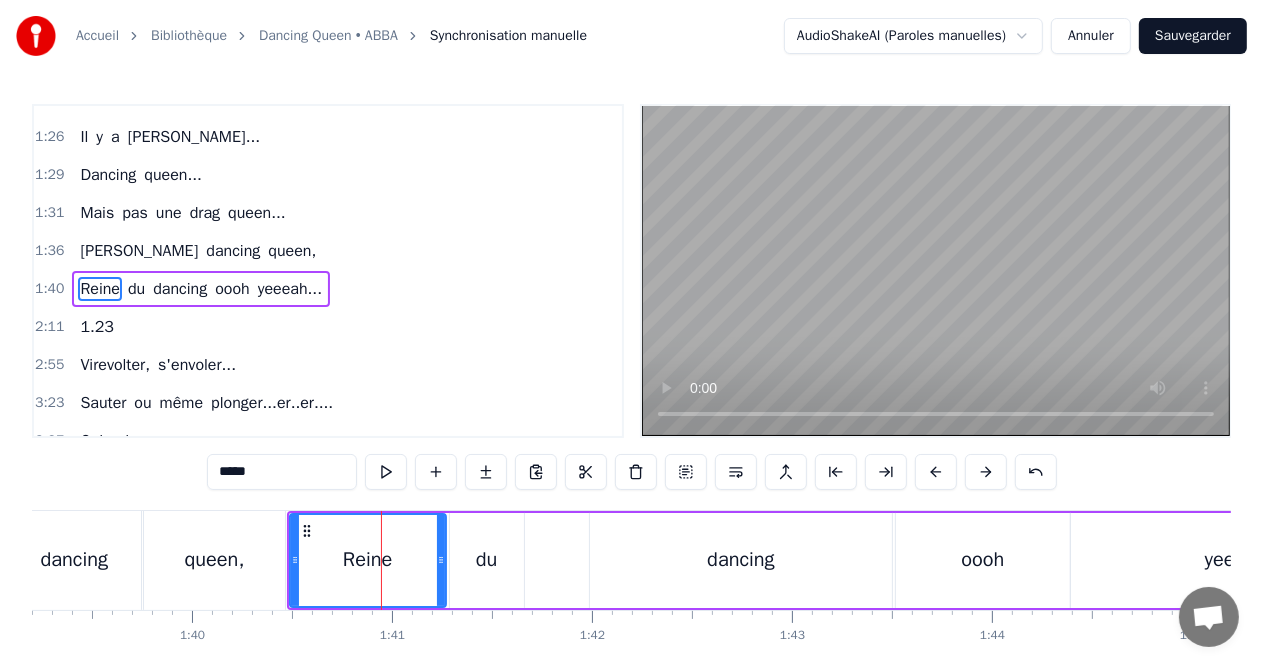 drag, startPoint x: 404, startPoint y: 555, endPoint x: 438, endPoint y: 555, distance: 34 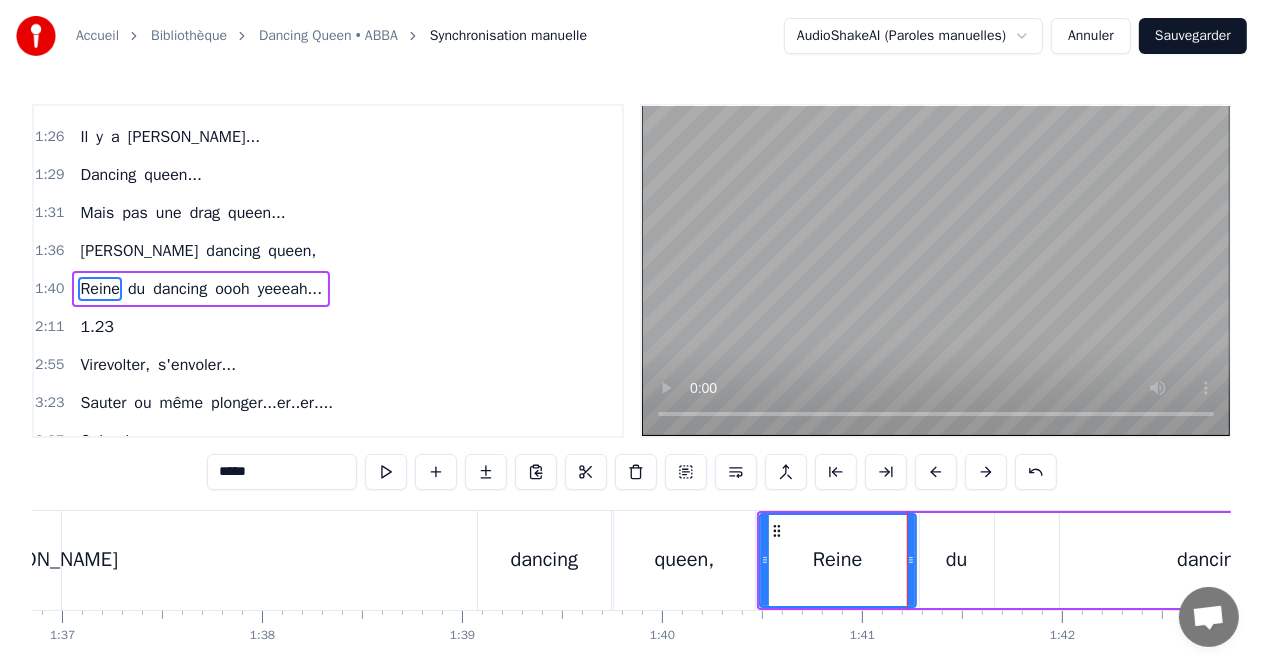 scroll, scrollTop: 0, scrollLeft: 19368, axis: horizontal 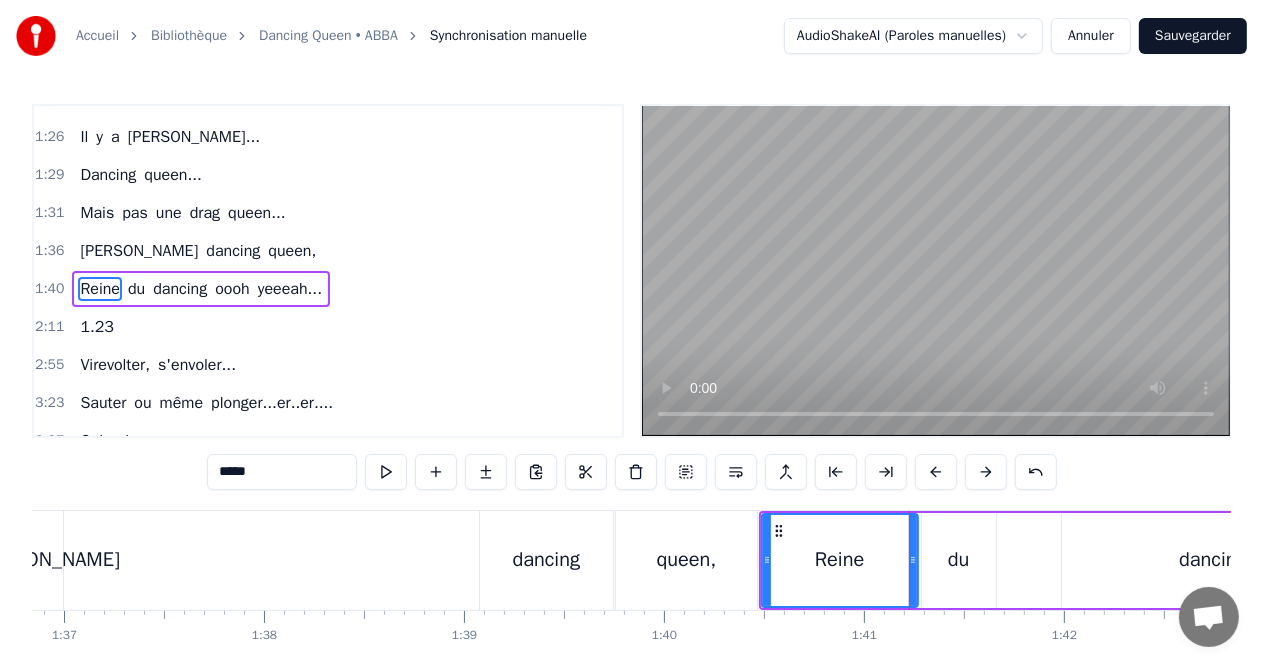 click on "[PERSON_NAME] dancing queen," at bounding box center (395, 560) 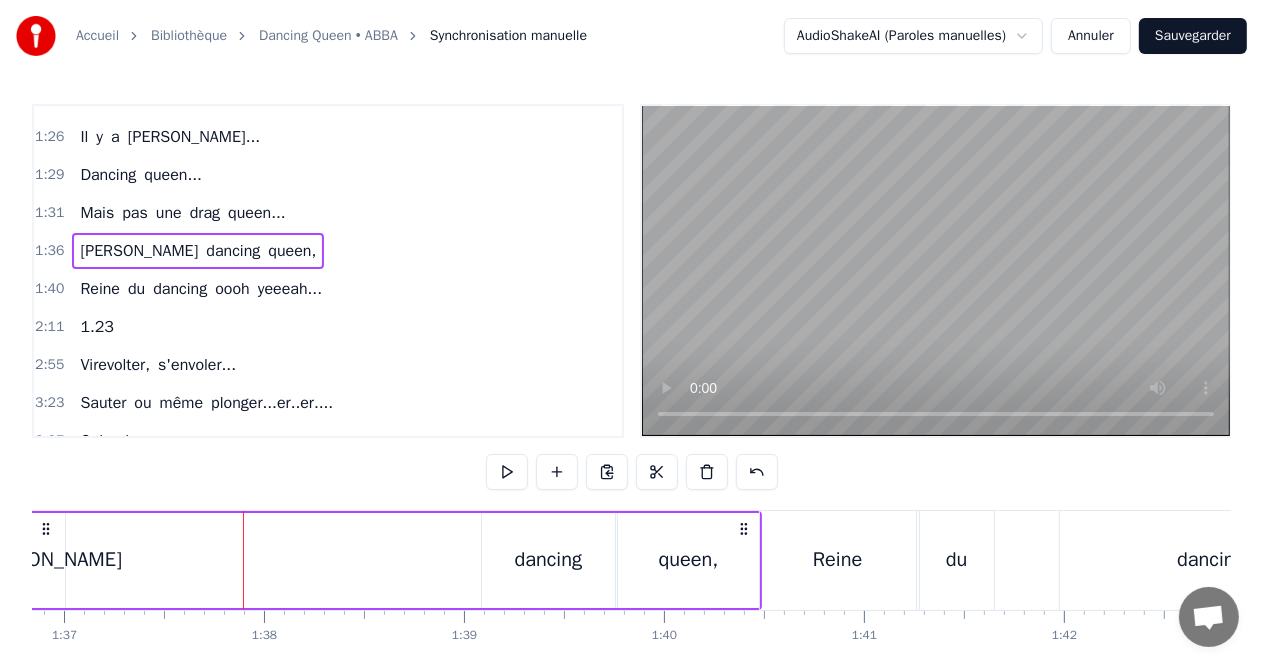 click on "[PERSON_NAME] dancing queen," at bounding box center (395, 560) 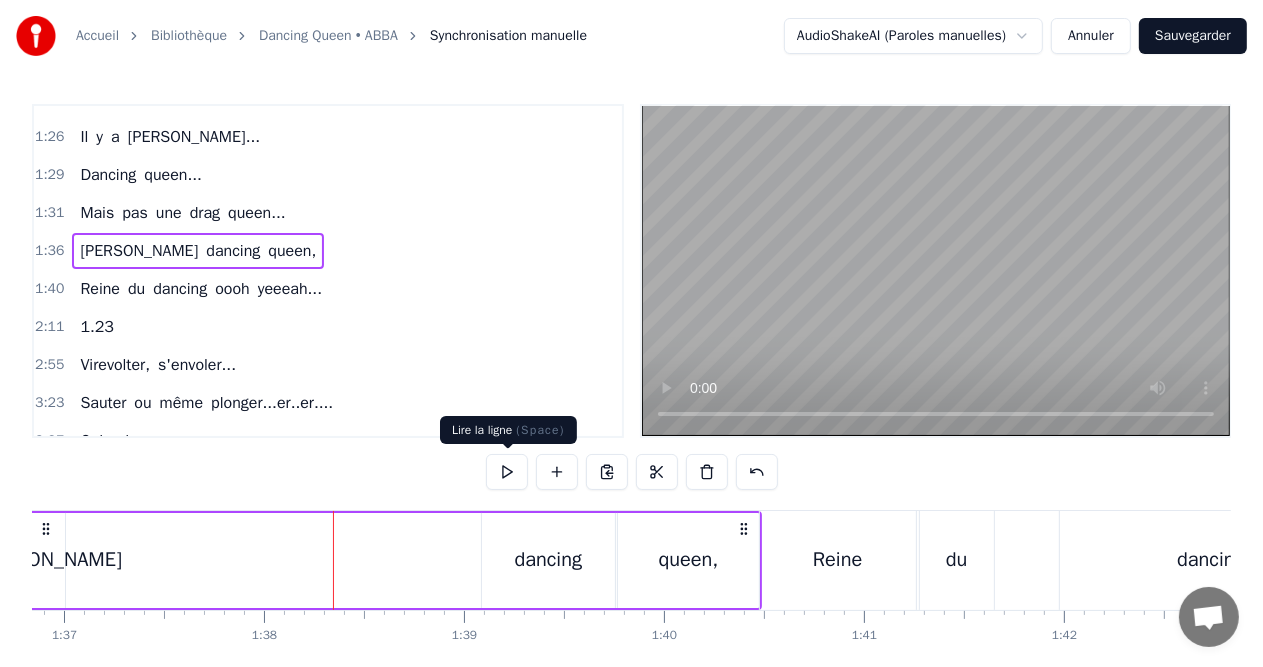 click at bounding box center (507, 472) 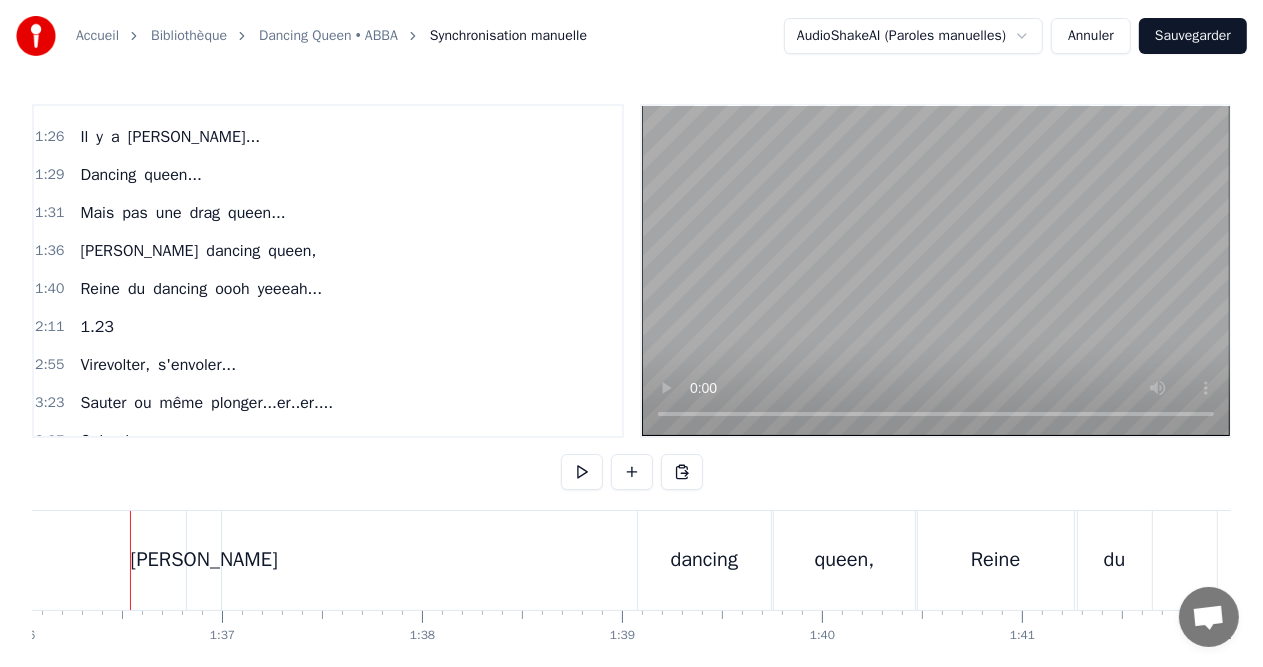 scroll, scrollTop: 0, scrollLeft: 19208, axis: horizontal 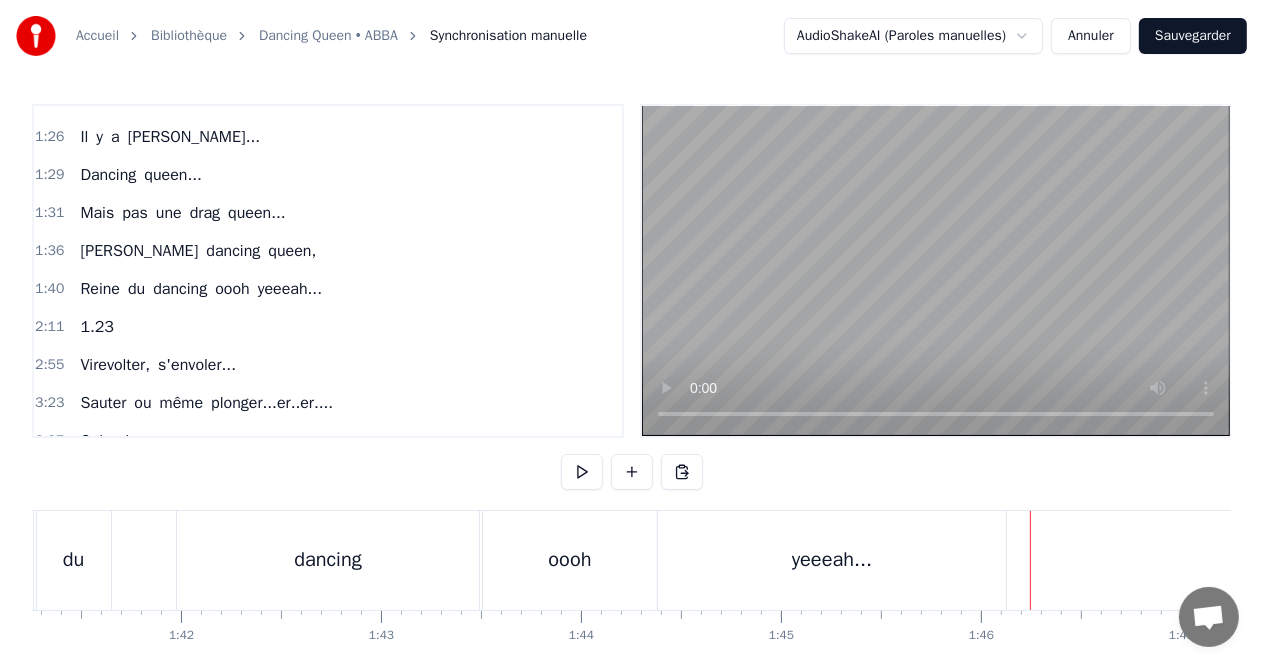 click on "2:55 Virevolter, s'envoler..." at bounding box center (328, 365) 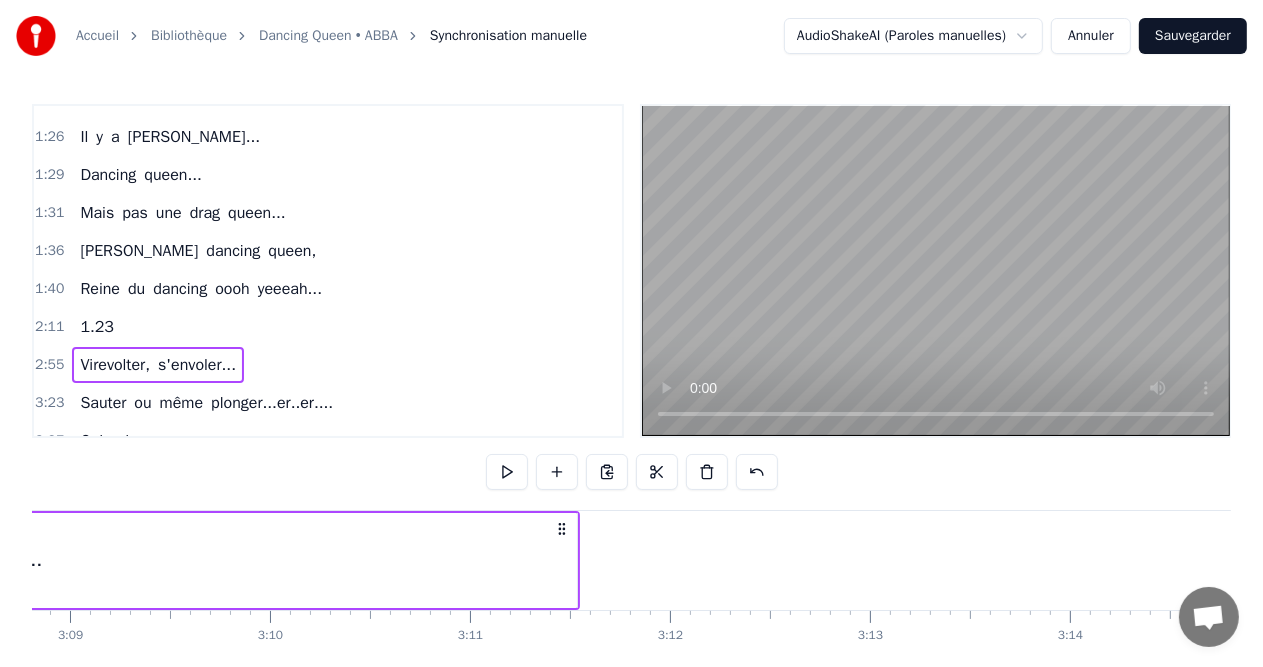 scroll, scrollTop: 0, scrollLeft: 37717, axis: horizontal 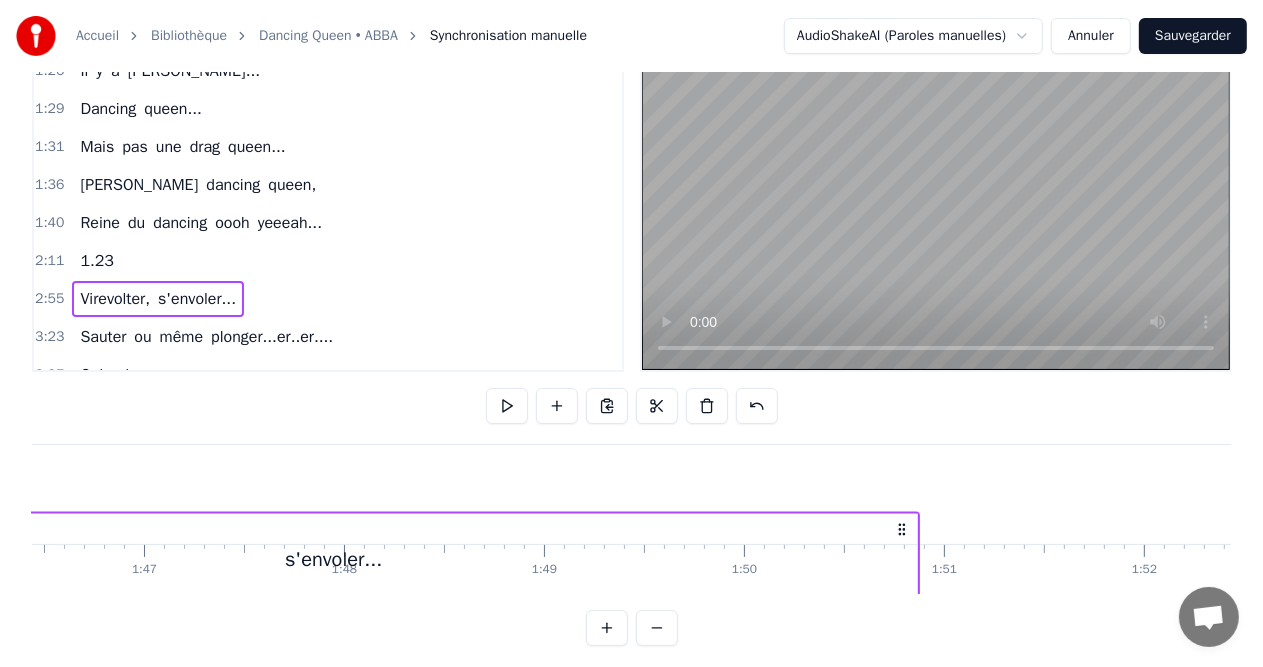 drag, startPoint x: 605, startPoint y: 526, endPoint x: 901, endPoint y: 512, distance: 296.3309 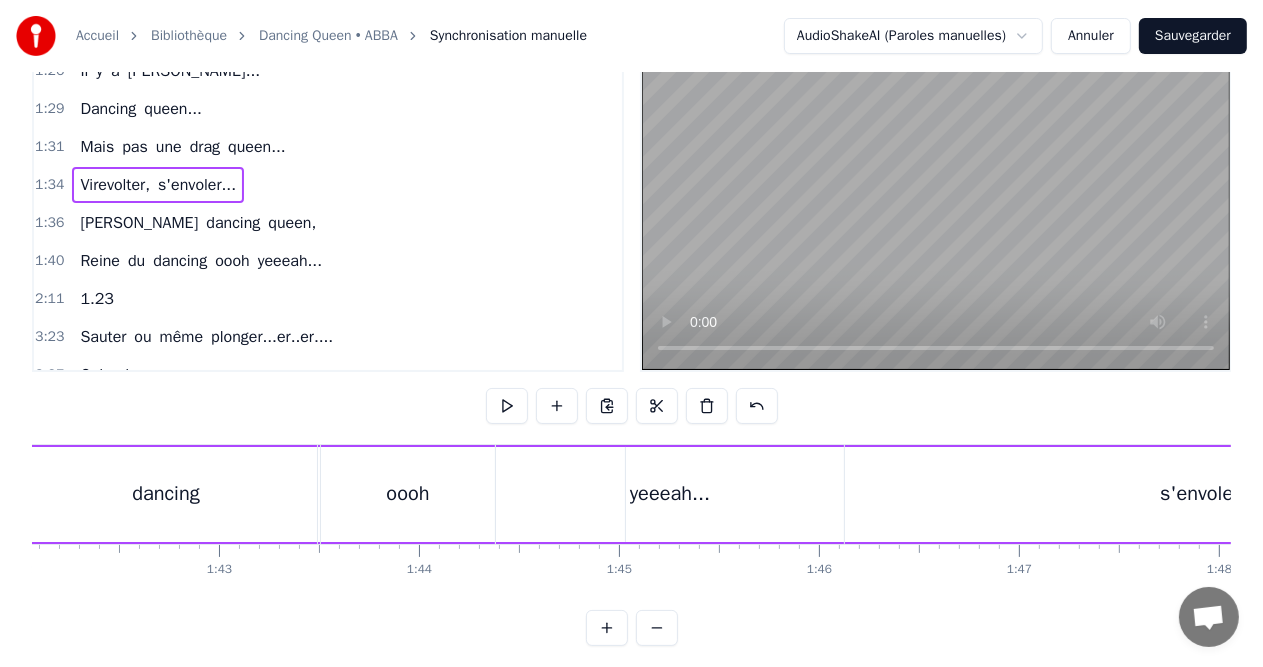 scroll, scrollTop: 0, scrollLeft: 20411, axis: horizontal 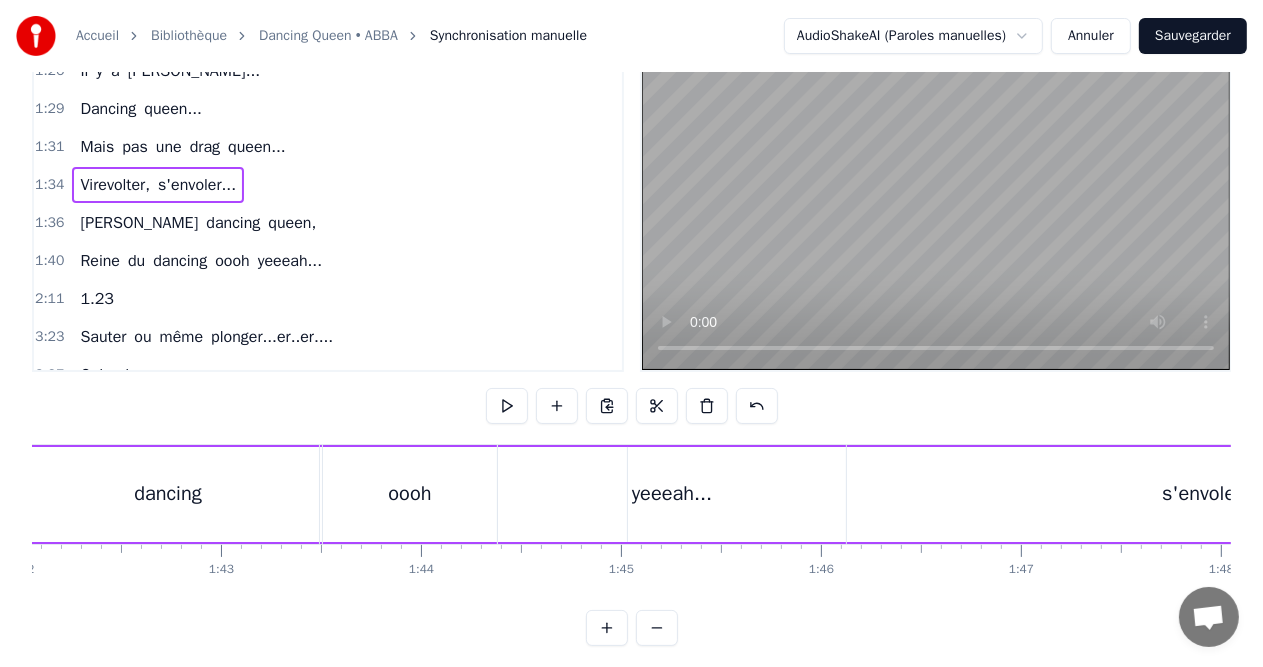 click on "yeeeah..." at bounding box center (672, 494) 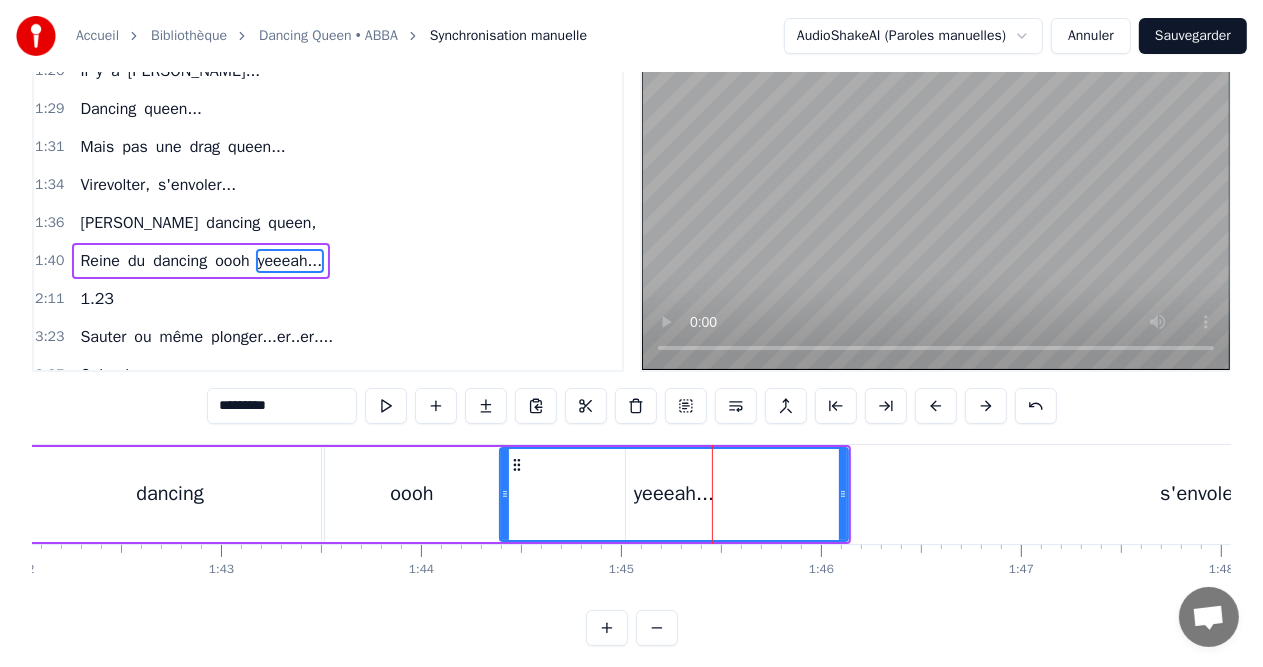 scroll, scrollTop: 0, scrollLeft: 0, axis: both 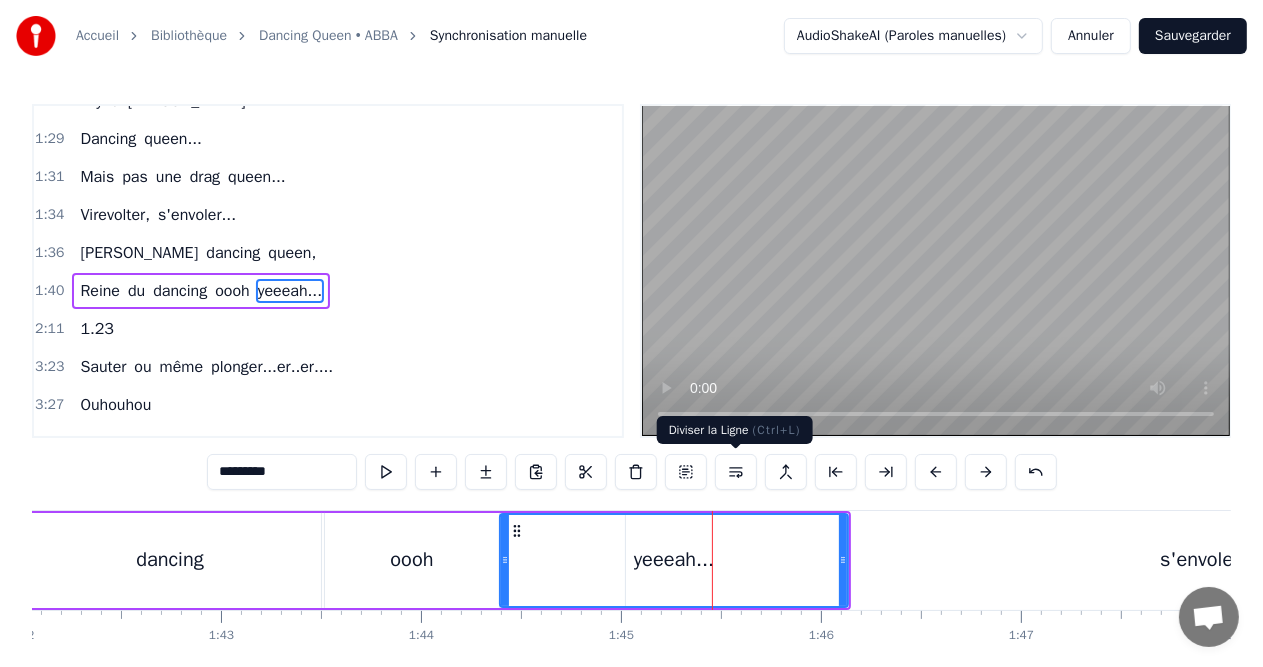 click on "s'envoler..." at bounding box center [1209, 560] 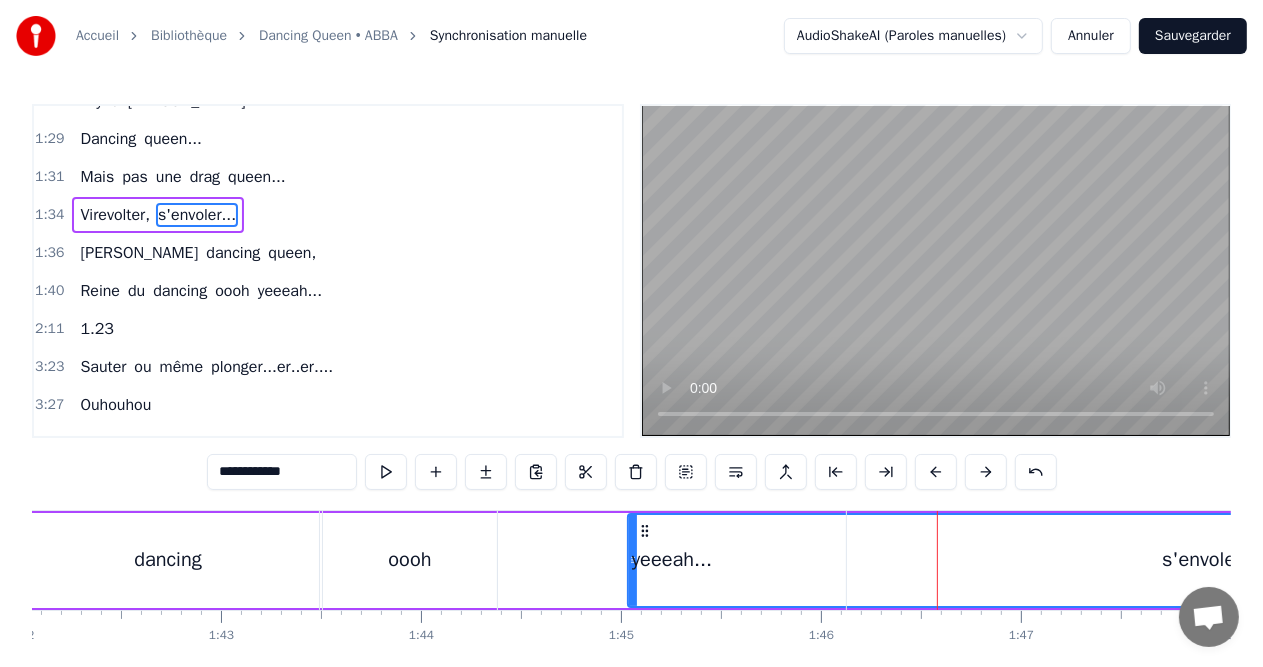 scroll, scrollTop: 331, scrollLeft: 0, axis: vertical 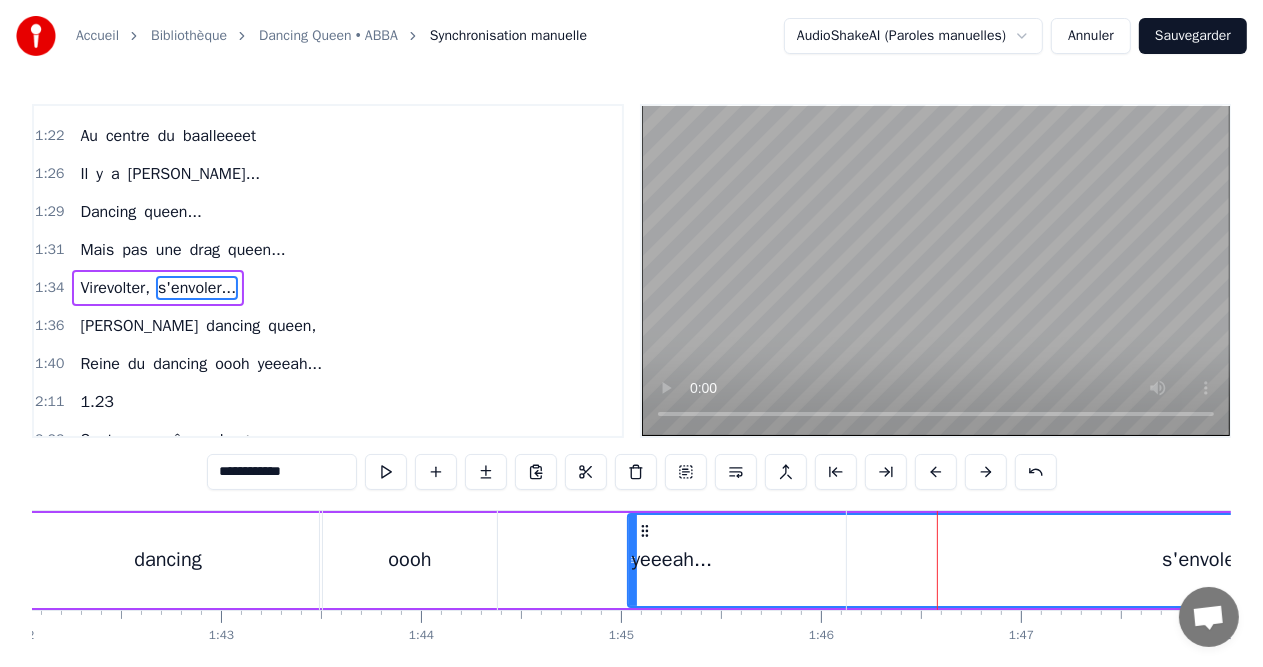 drag, startPoint x: 642, startPoint y: 532, endPoint x: 758, endPoint y: 532, distance: 116 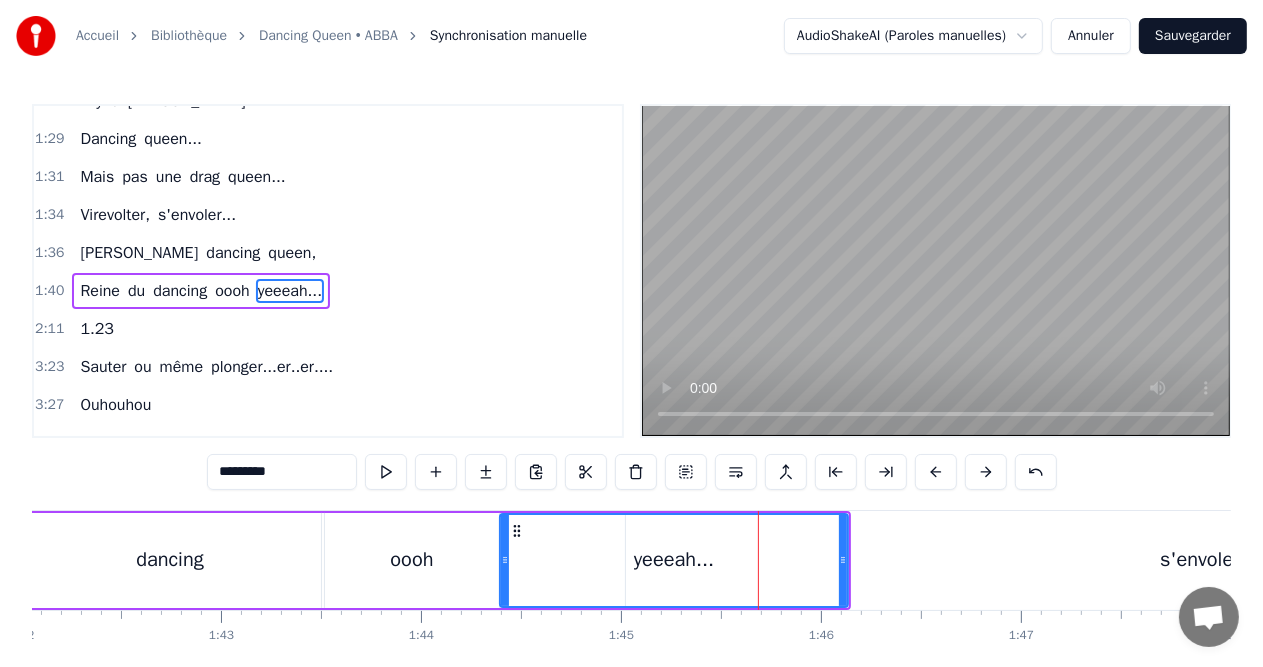 click on "s'envoler..." at bounding box center [1209, 560] 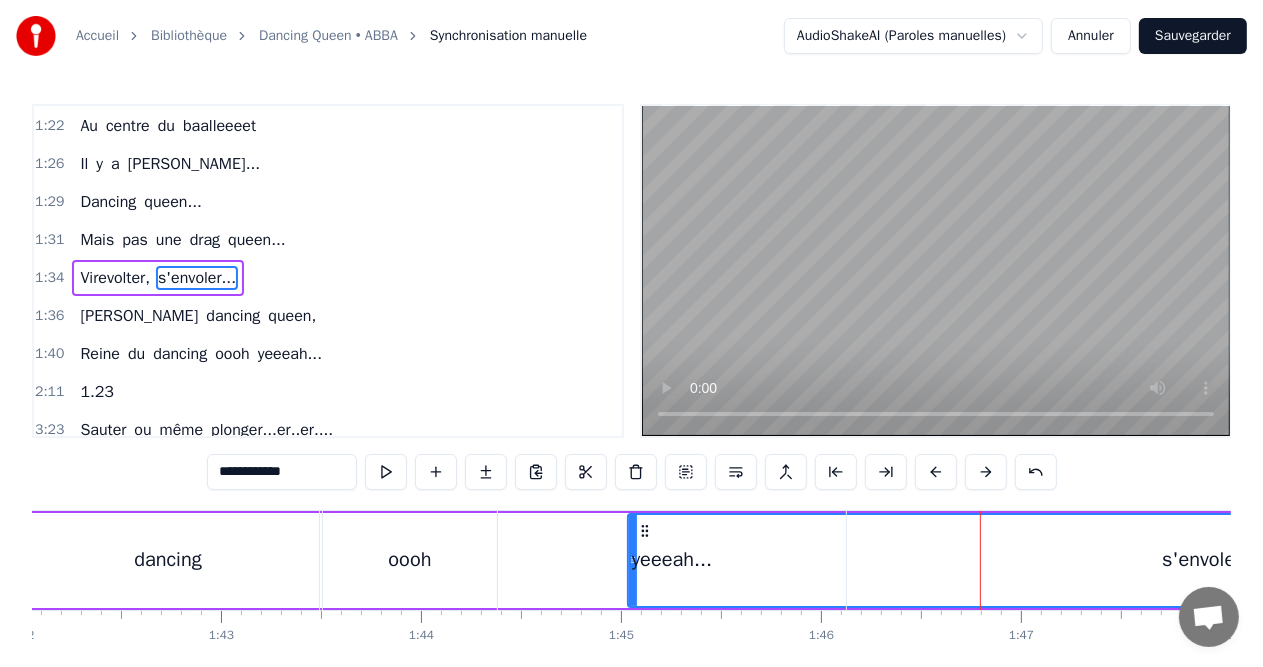 scroll, scrollTop: 331, scrollLeft: 0, axis: vertical 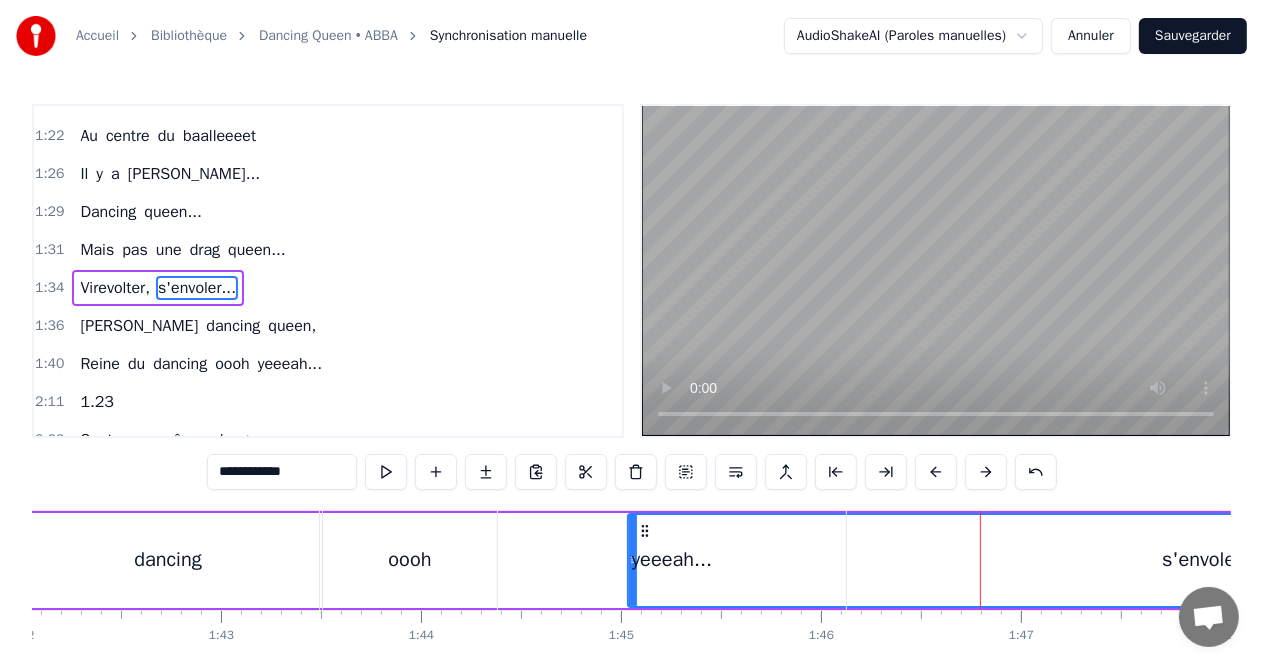 drag, startPoint x: 646, startPoint y: 530, endPoint x: 697, endPoint y: 532, distance: 51.0392 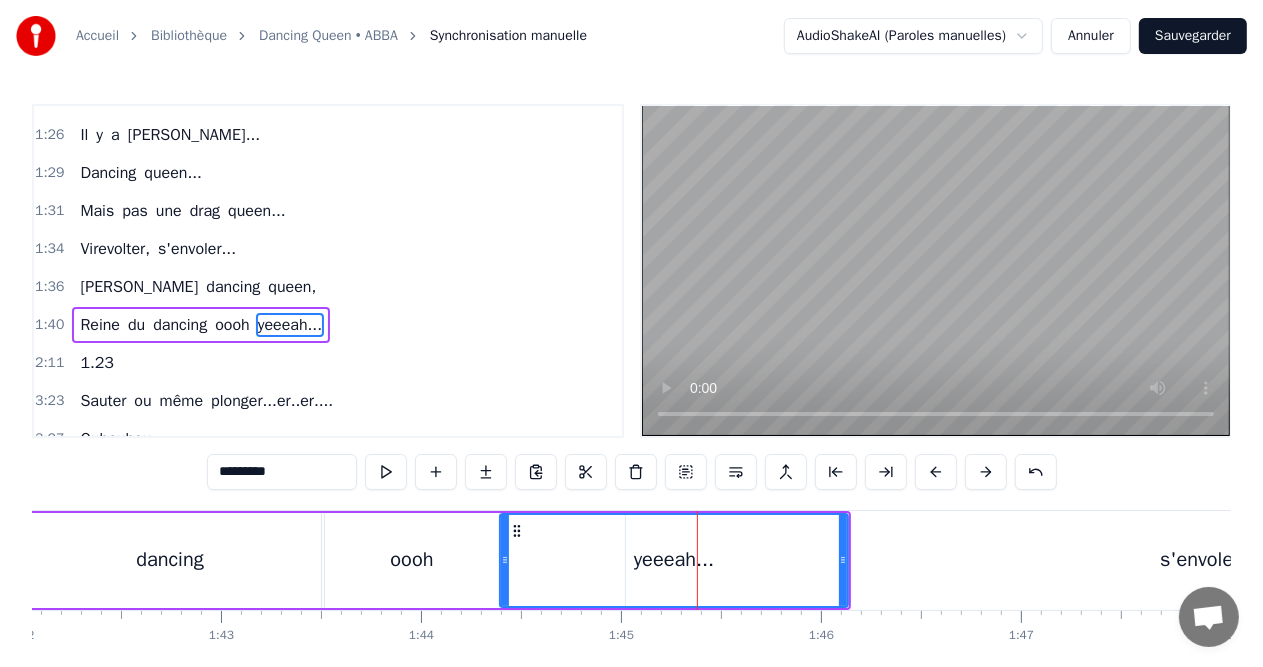 scroll, scrollTop: 404, scrollLeft: 0, axis: vertical 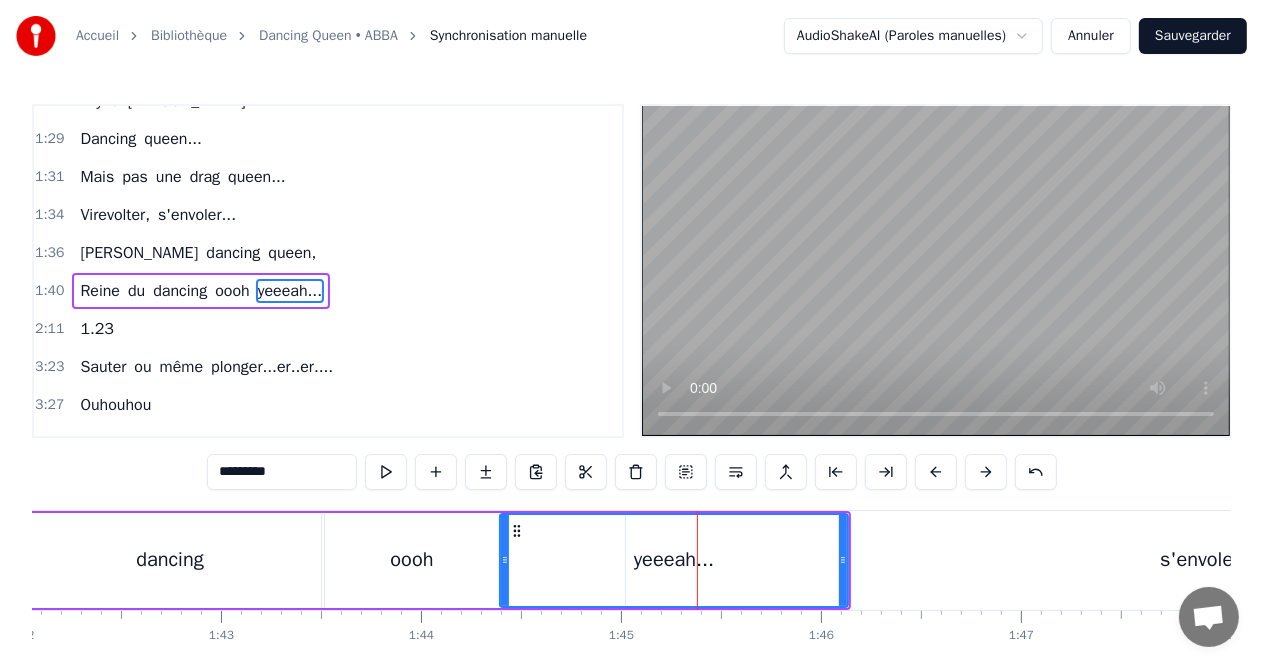 click on "s'envoler..." at bounding box center [1209, 560] 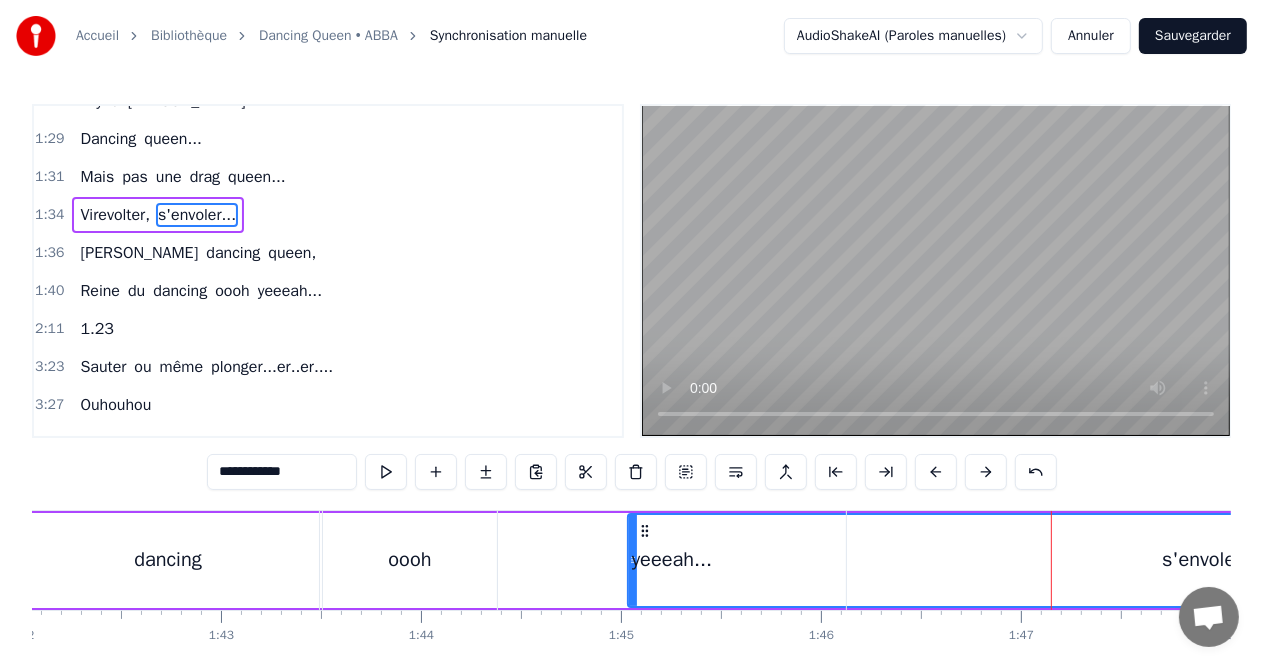 scroll, scrollTop: 331, scrollLeft: 0, axis: vertical 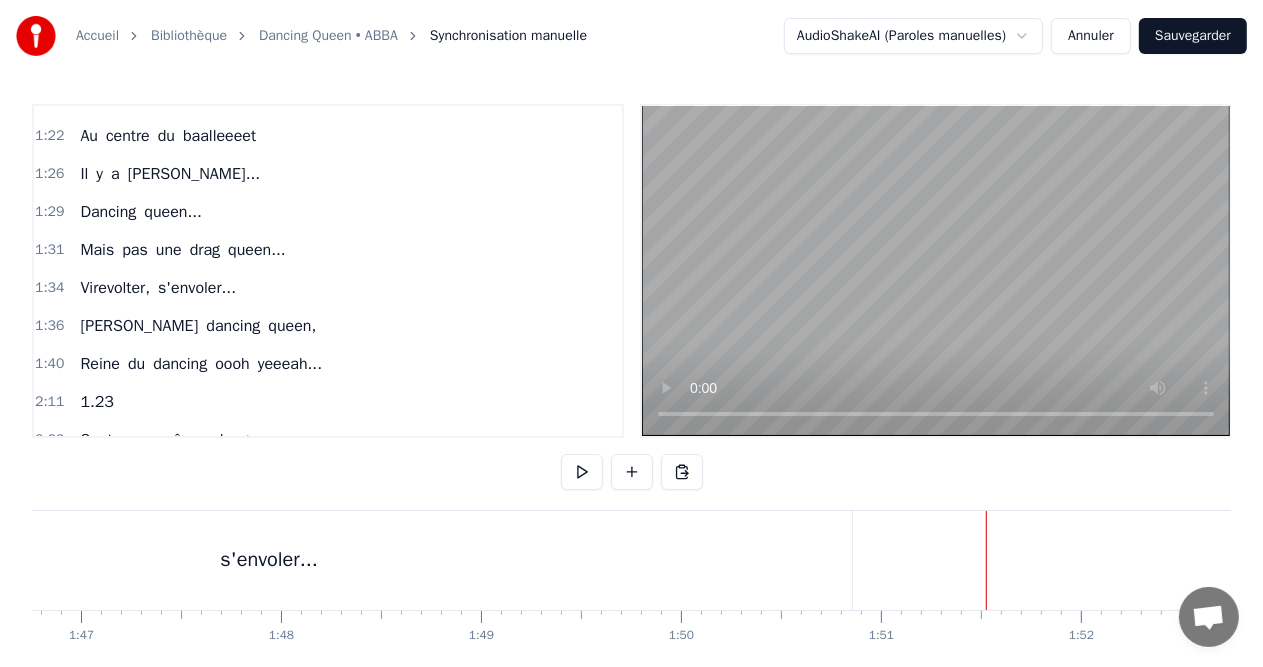 click on "s'envoler..." at bounding box center (269, 560) 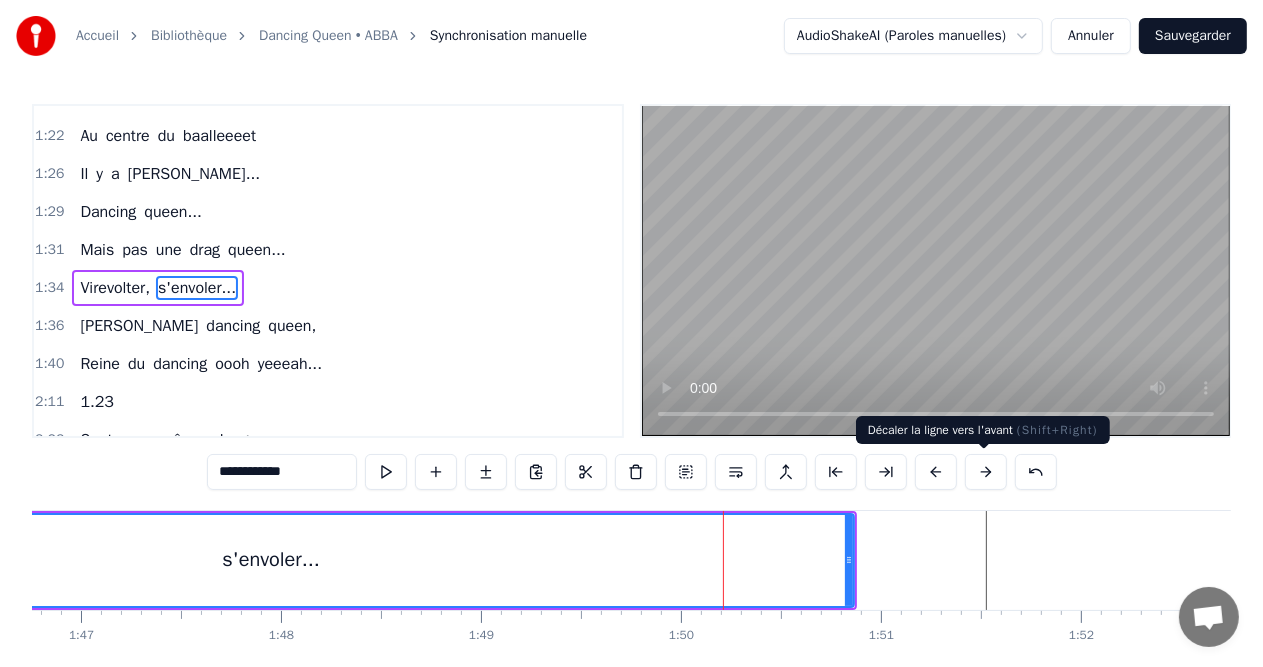 click at bounding box center [986, 472] 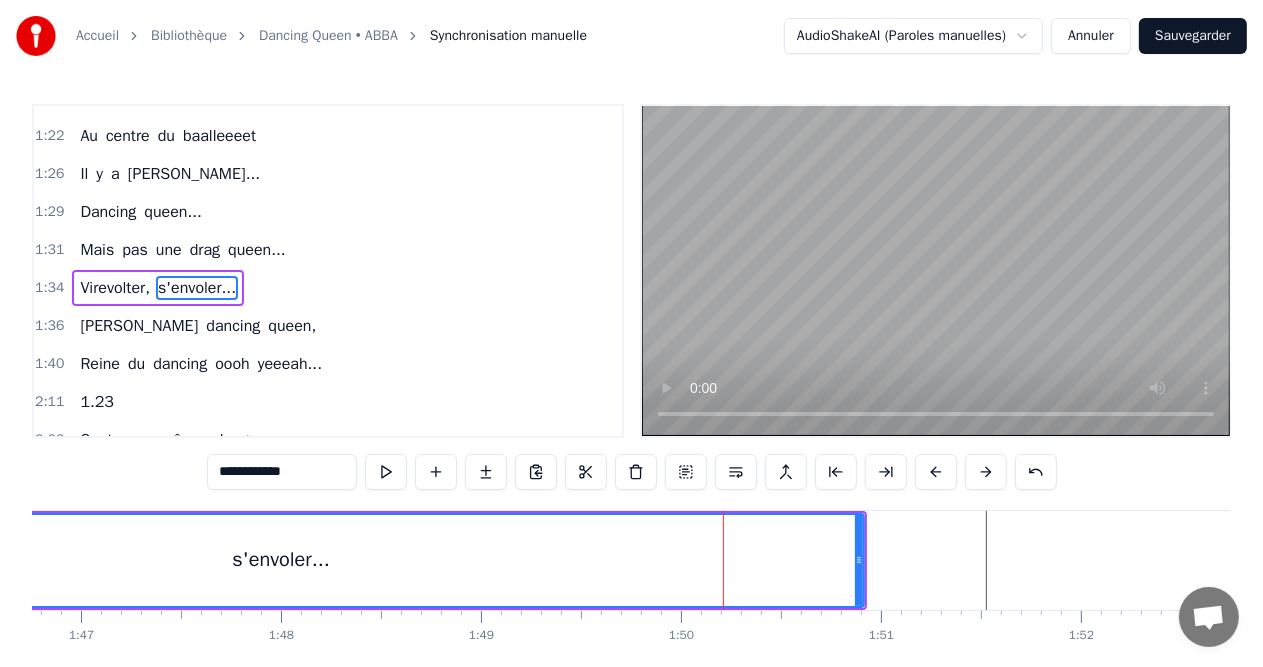 click at bounding box center [986, 472] 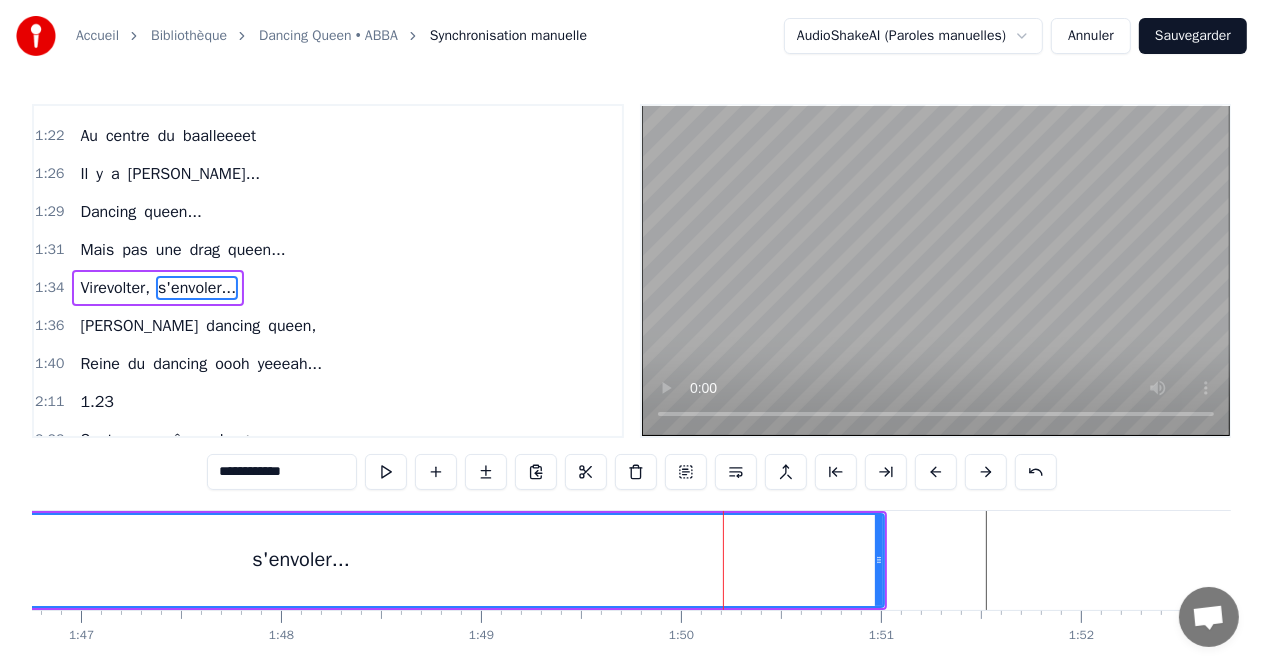 click at bounding box center (986, 472) 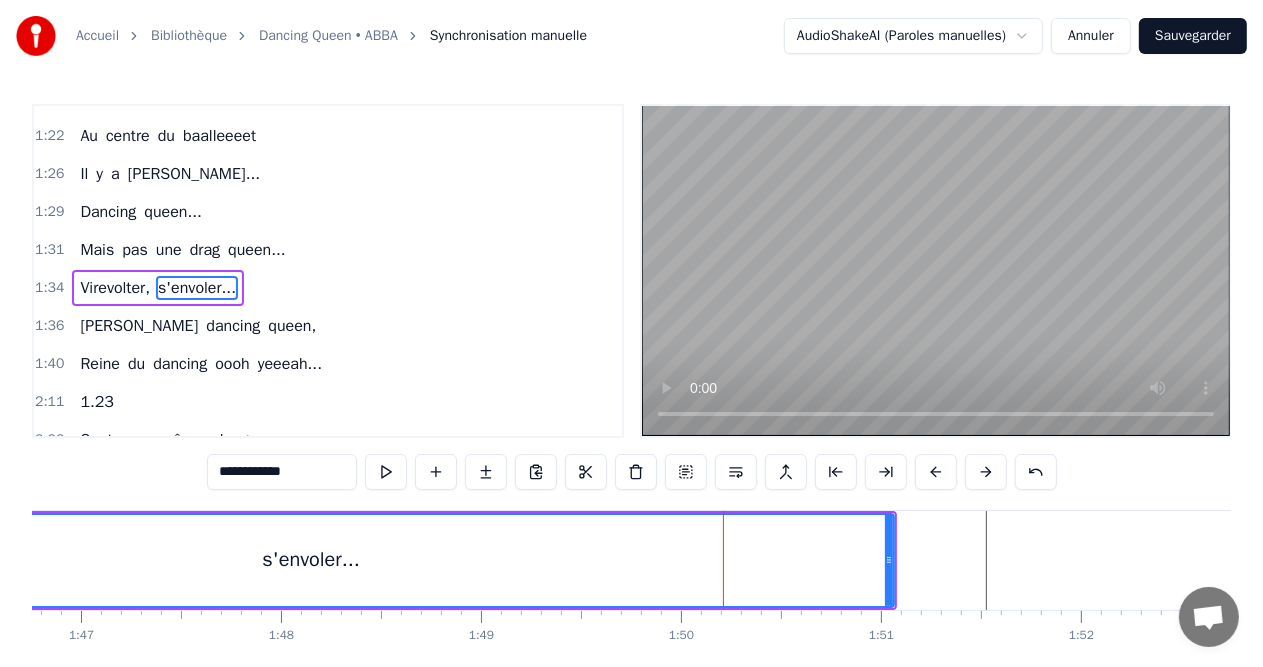 click at bounding box center [986, 472] 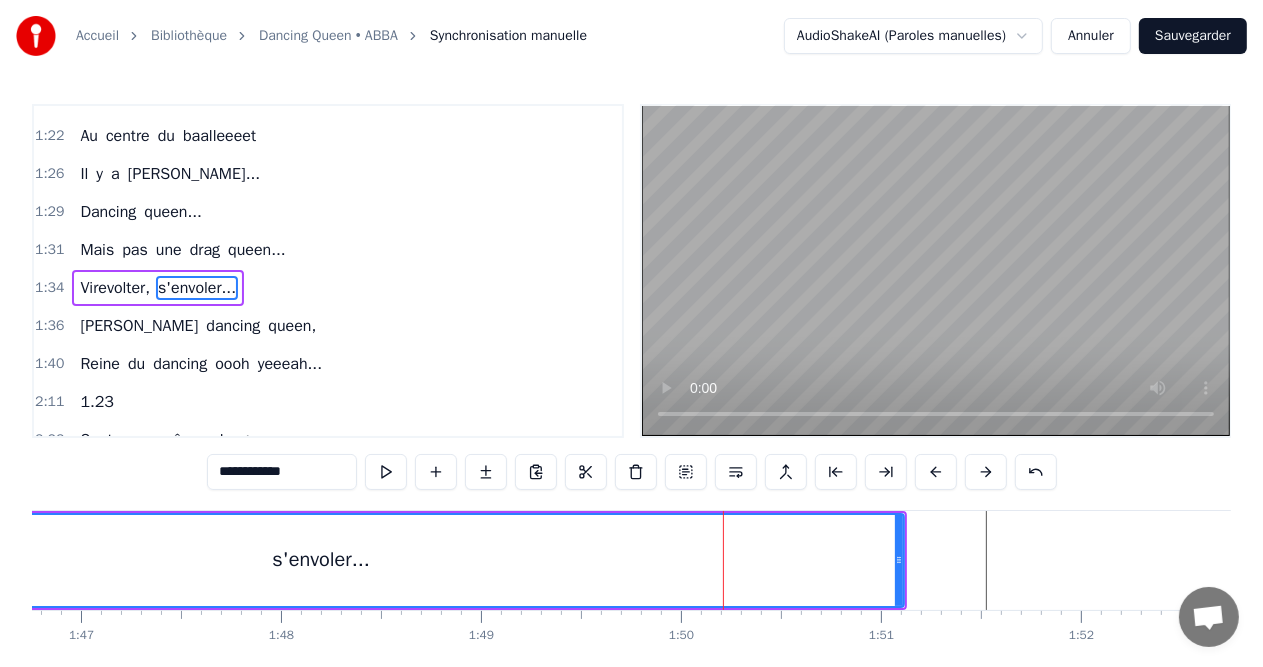 click at bounding box center [986, 472] 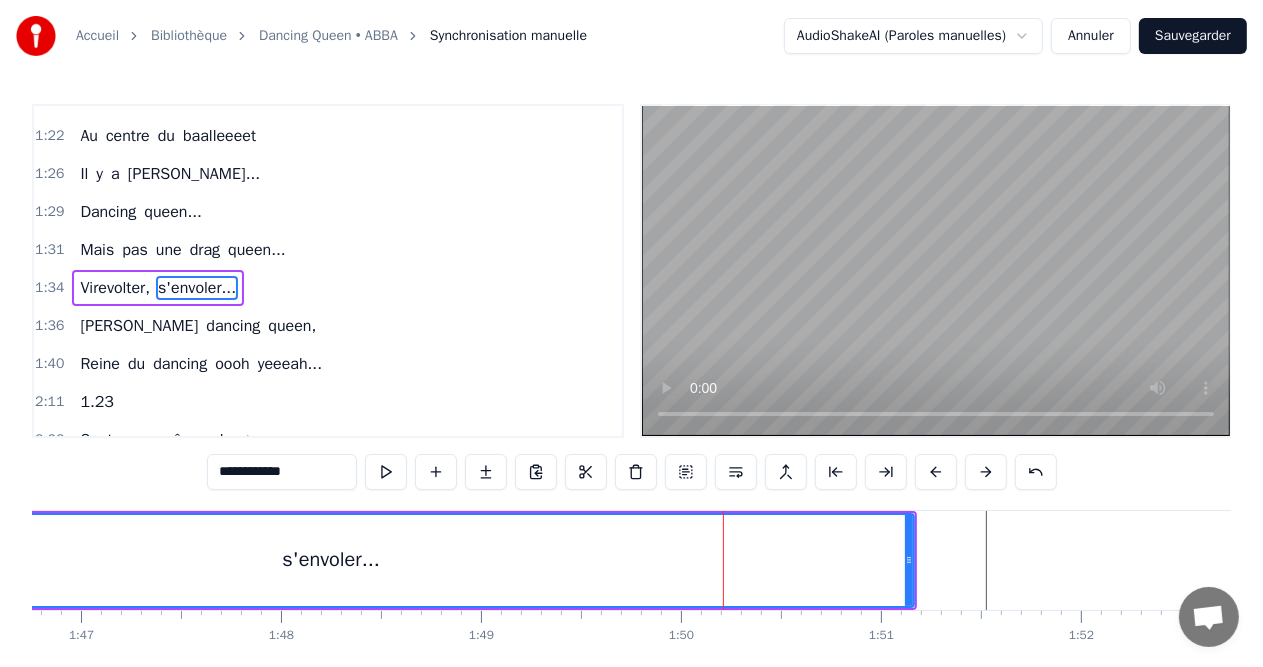 click at bounding box center (986, 472) 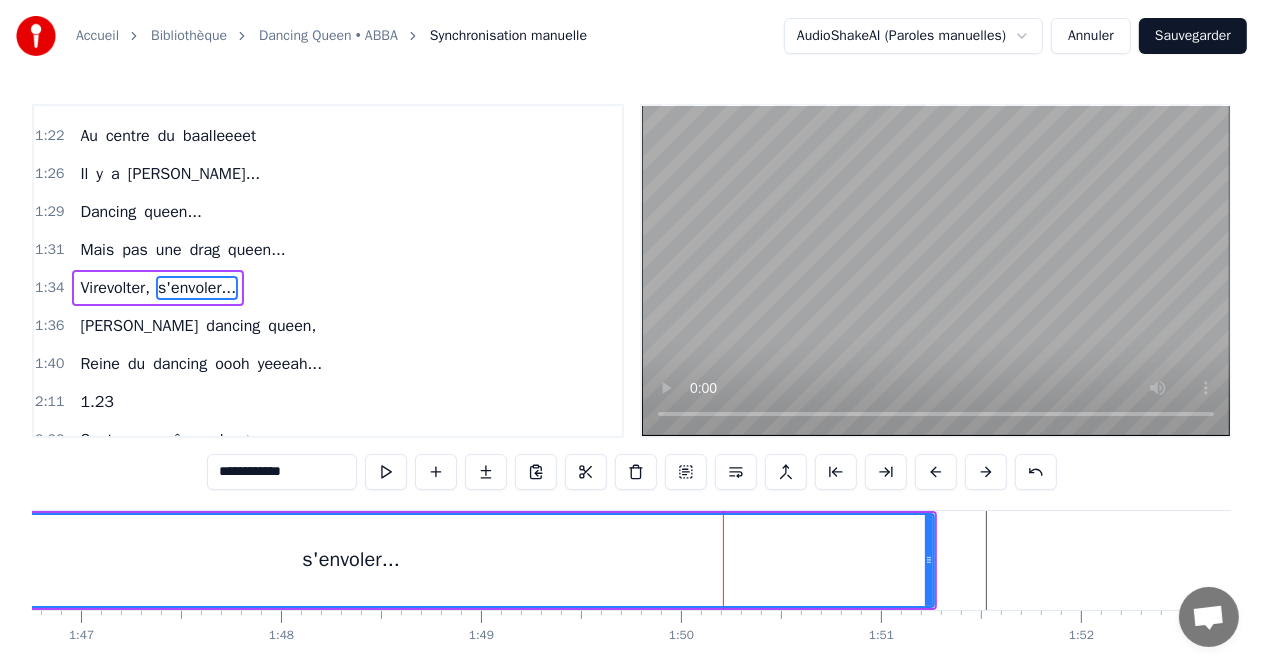 click at bounding box center [986, 472] 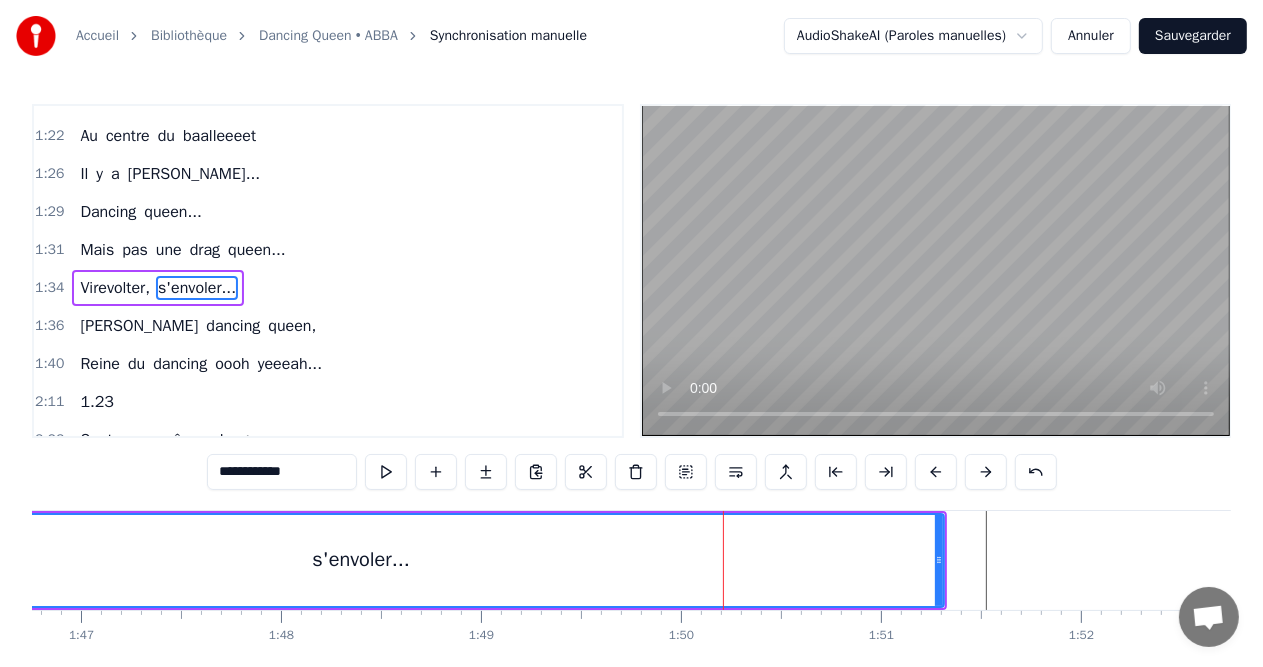 click at bounding box center (986, 472) 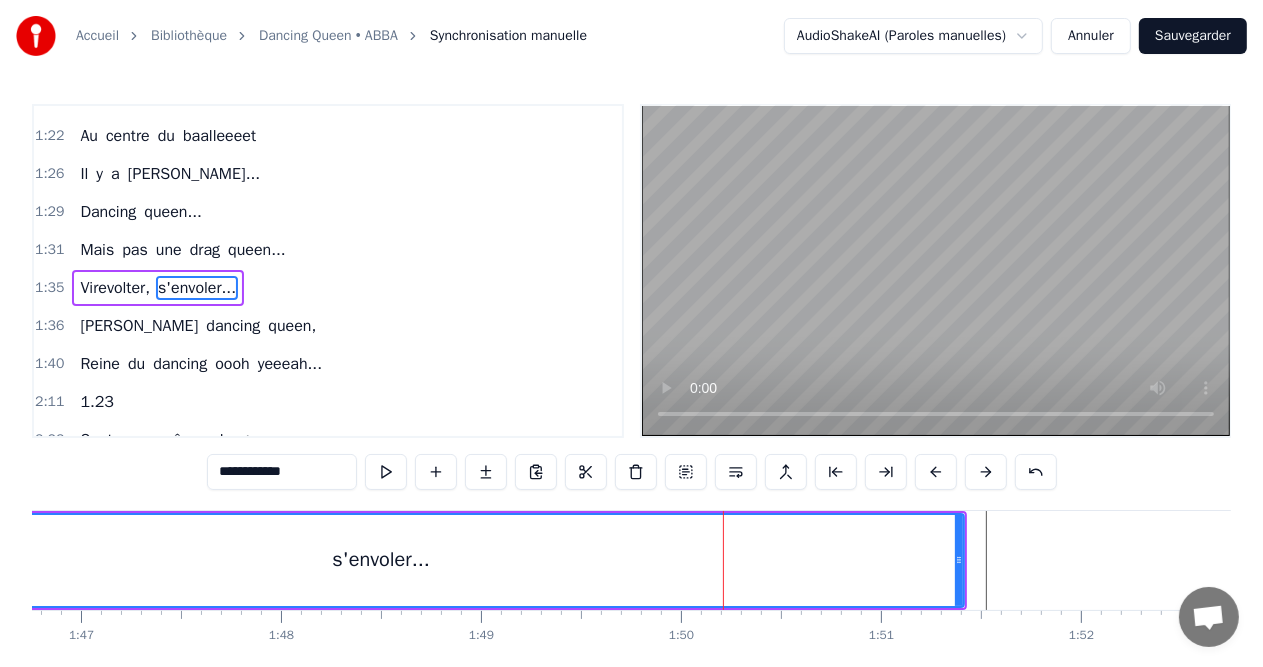 click at bounding box center (986, 472) 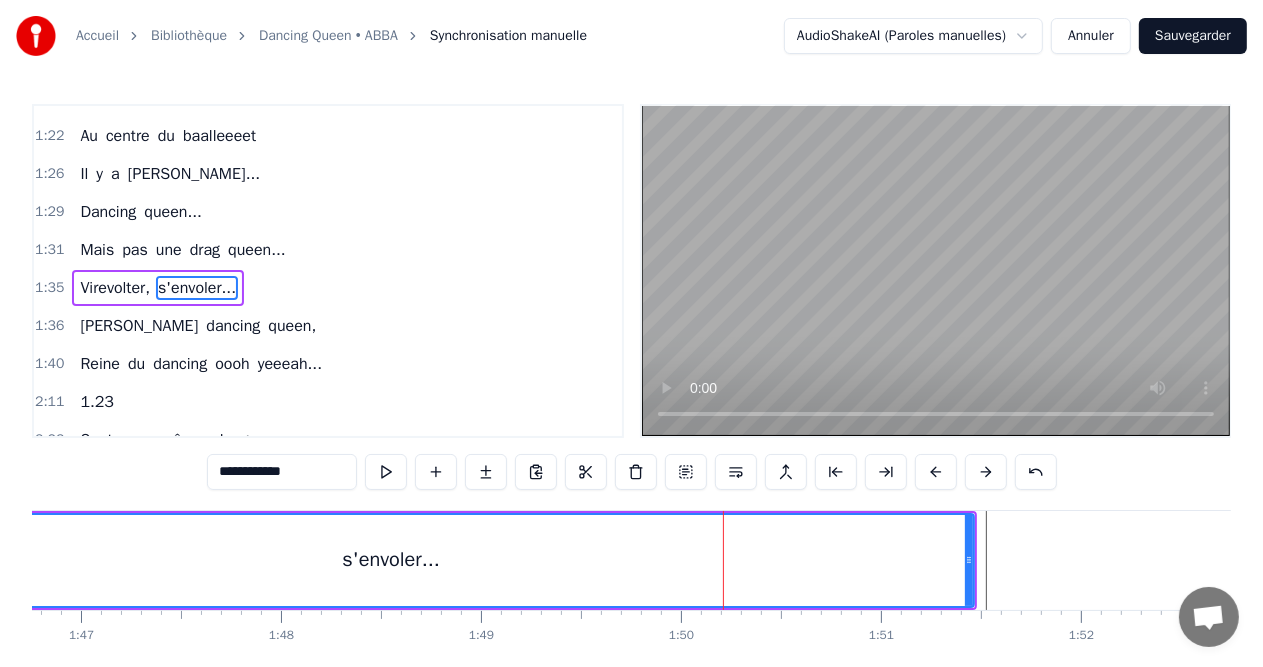 click at bounding box center (986, 472) 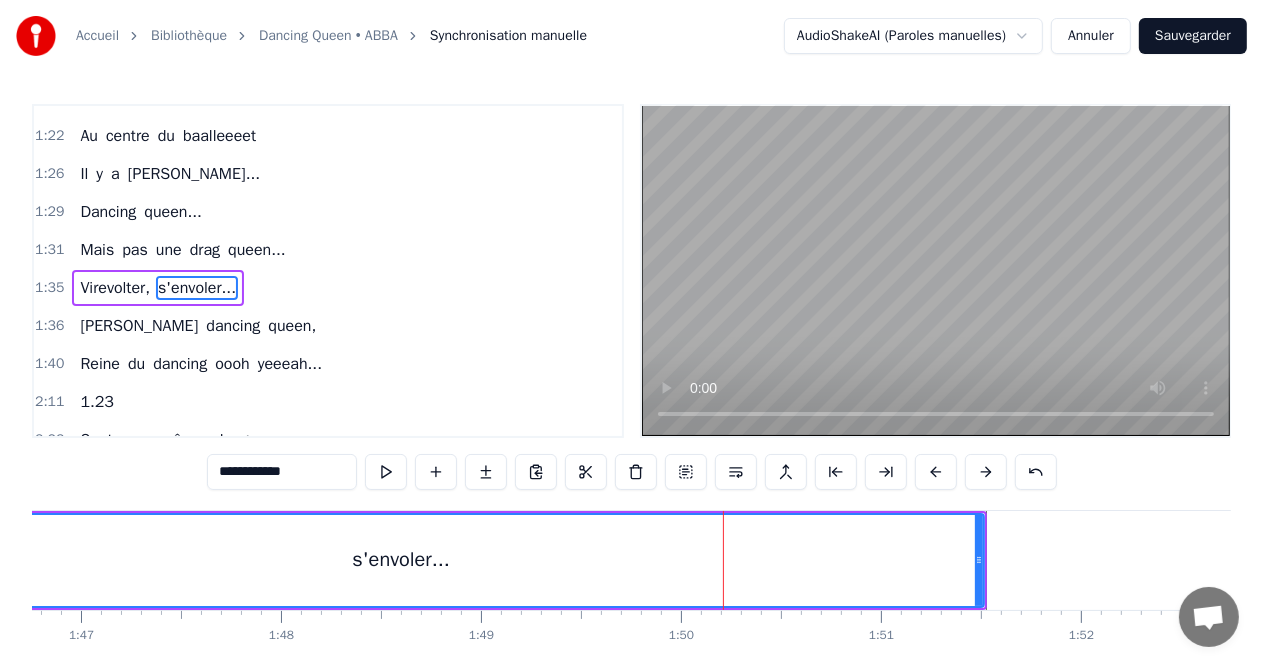 click at bounding box center (986, 472) 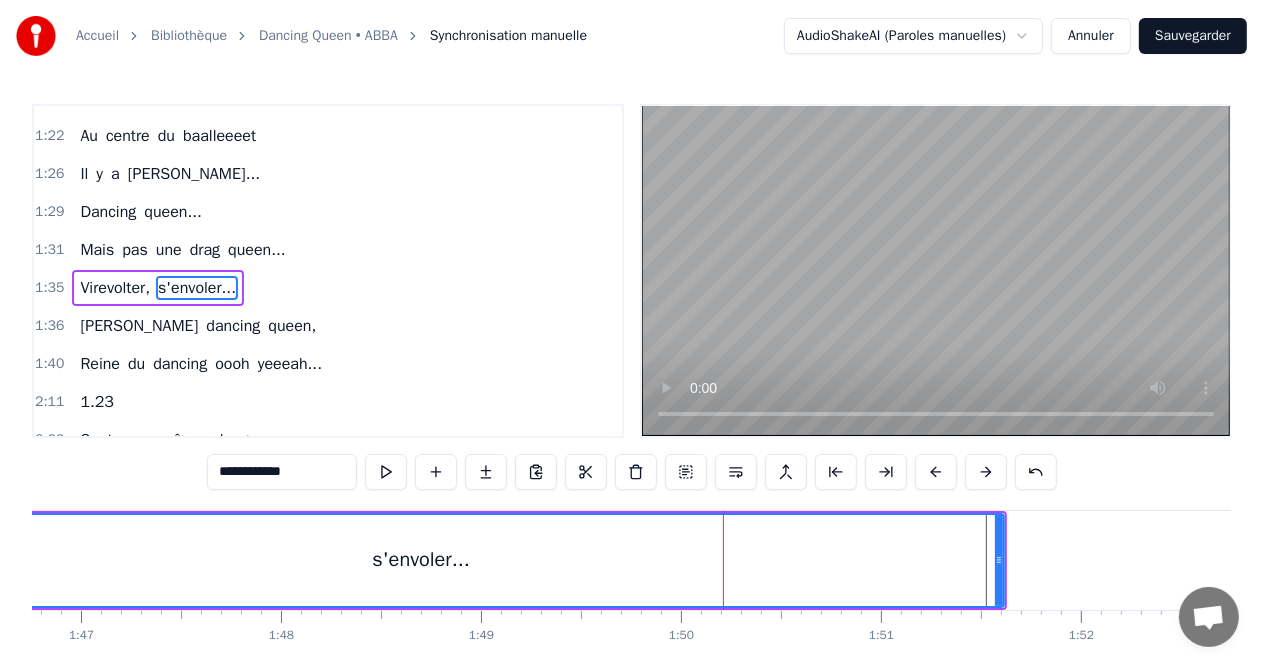 click at bounding box center (986, 472) 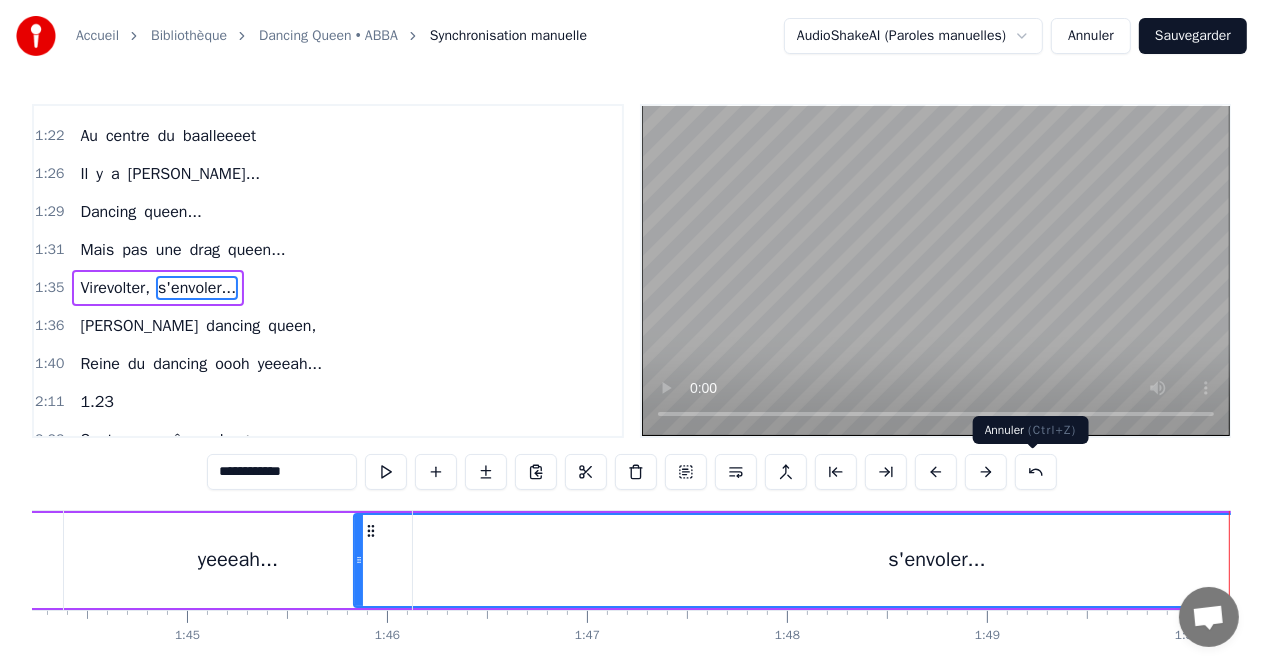 scroll, scrollTop: 0, scrollLeft: 20832, axis: horizontal 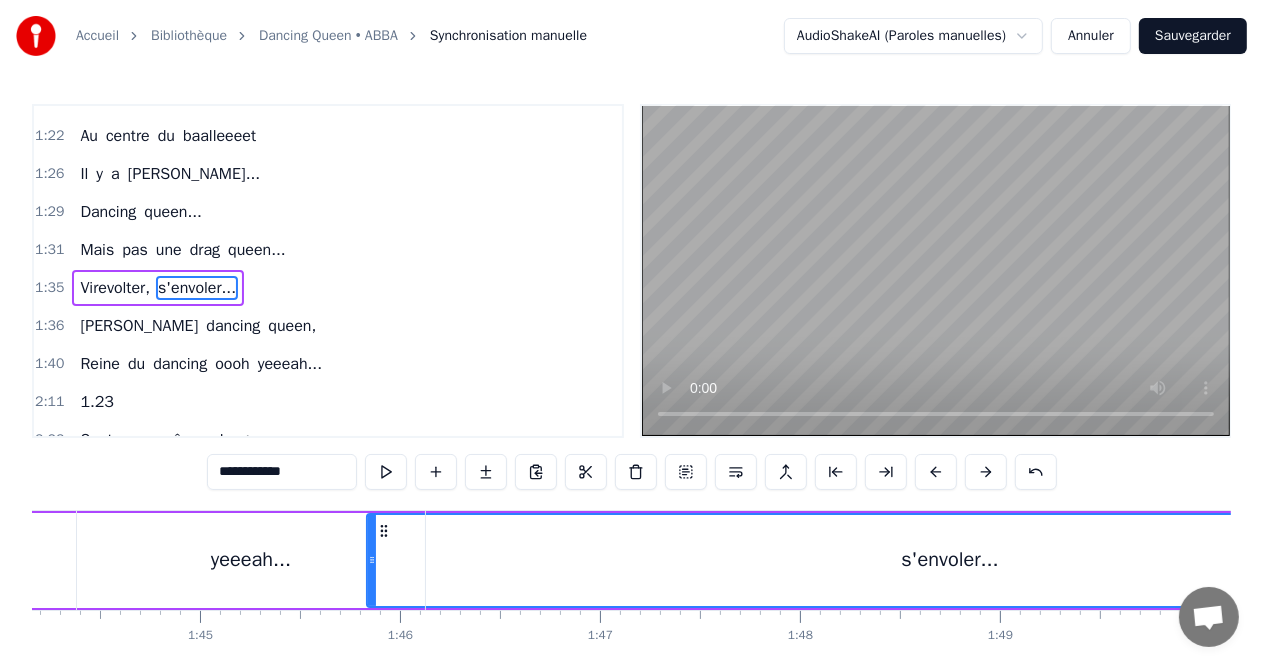drag, startPoint x: 383, startPoint y: 528, endPoint x: 420, endPoint y: 533, distance: 37.336308 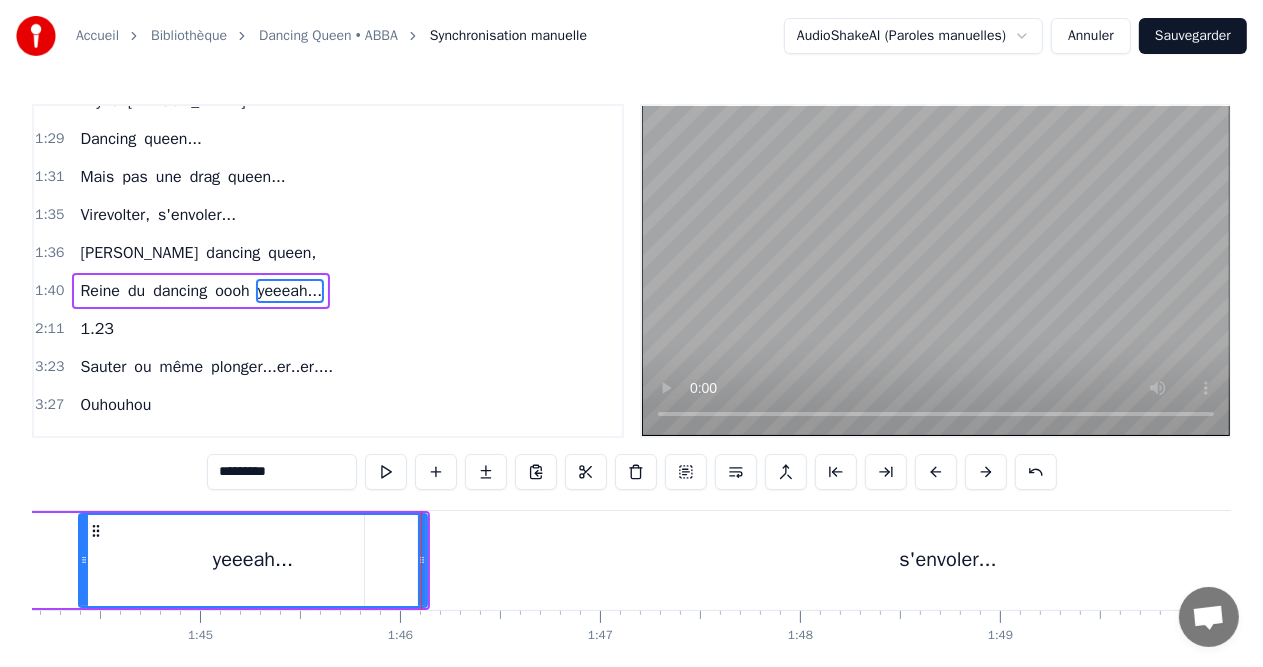 click on "s'envoler..." at bounding box center (948, 560) 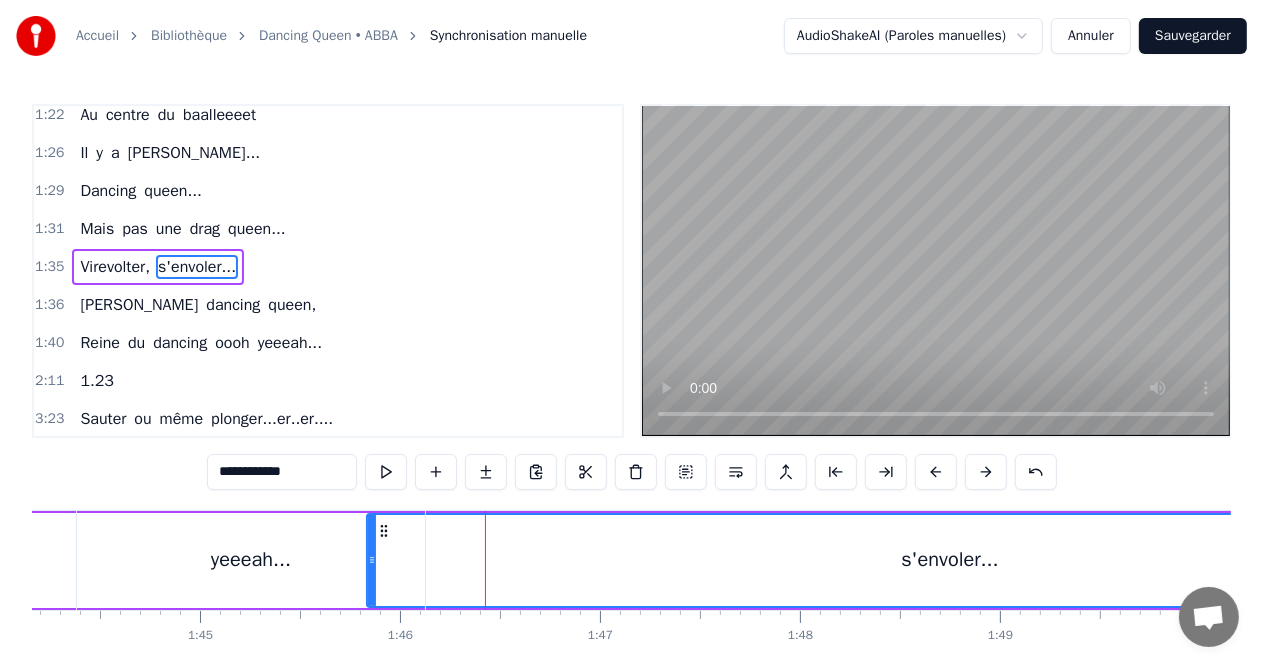 scroll, scrollTop: 331, scrollLeft: 0, axis: vertical 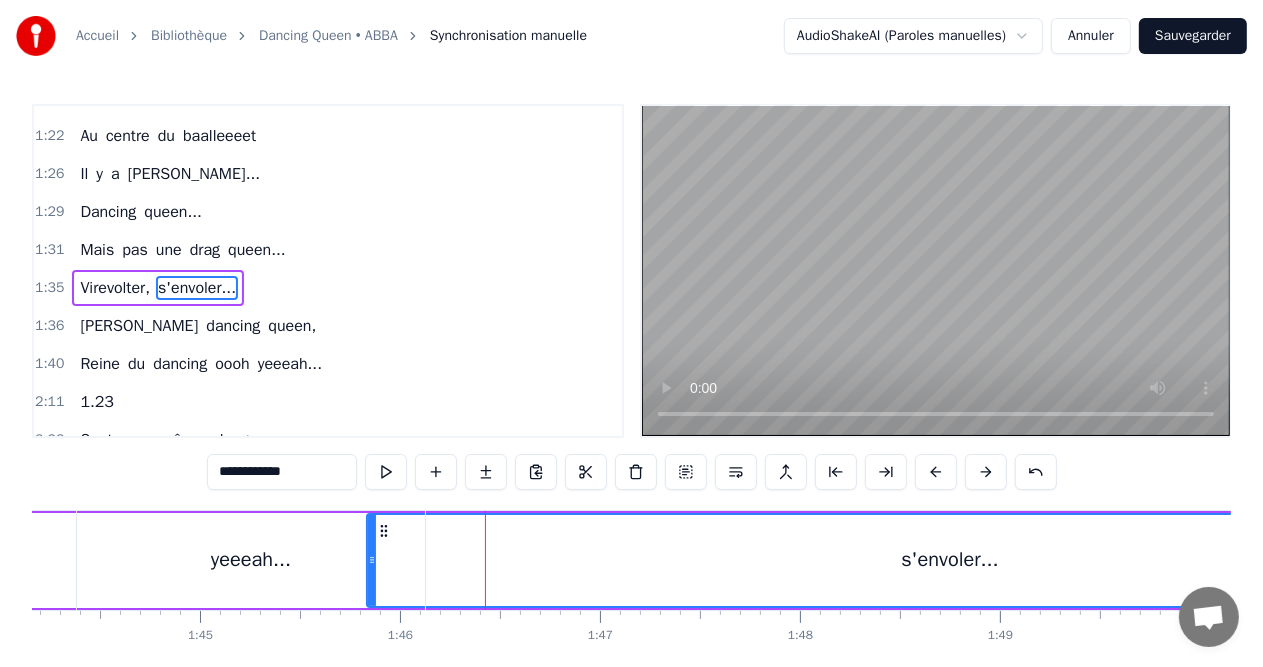click on "1:35 Virevolter, s'envoler..." at bounding box center [328, 288] 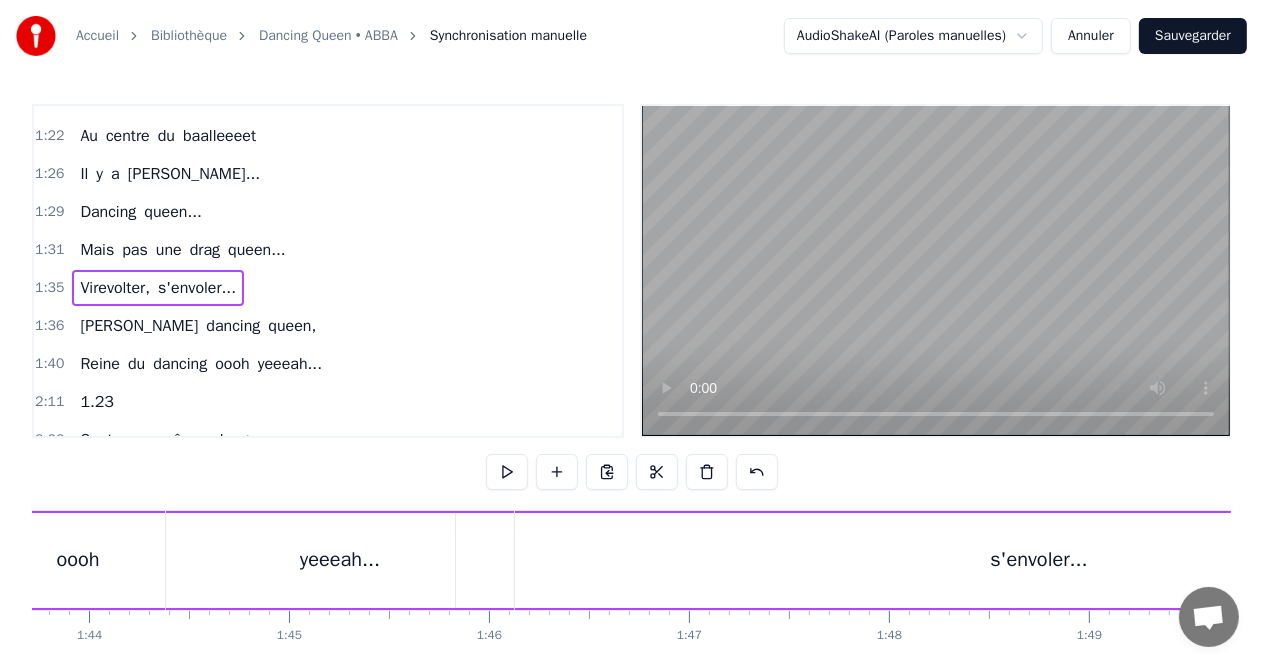 scroll, scrollTop: 0, scrollLeft: 20855, axis: horizontal 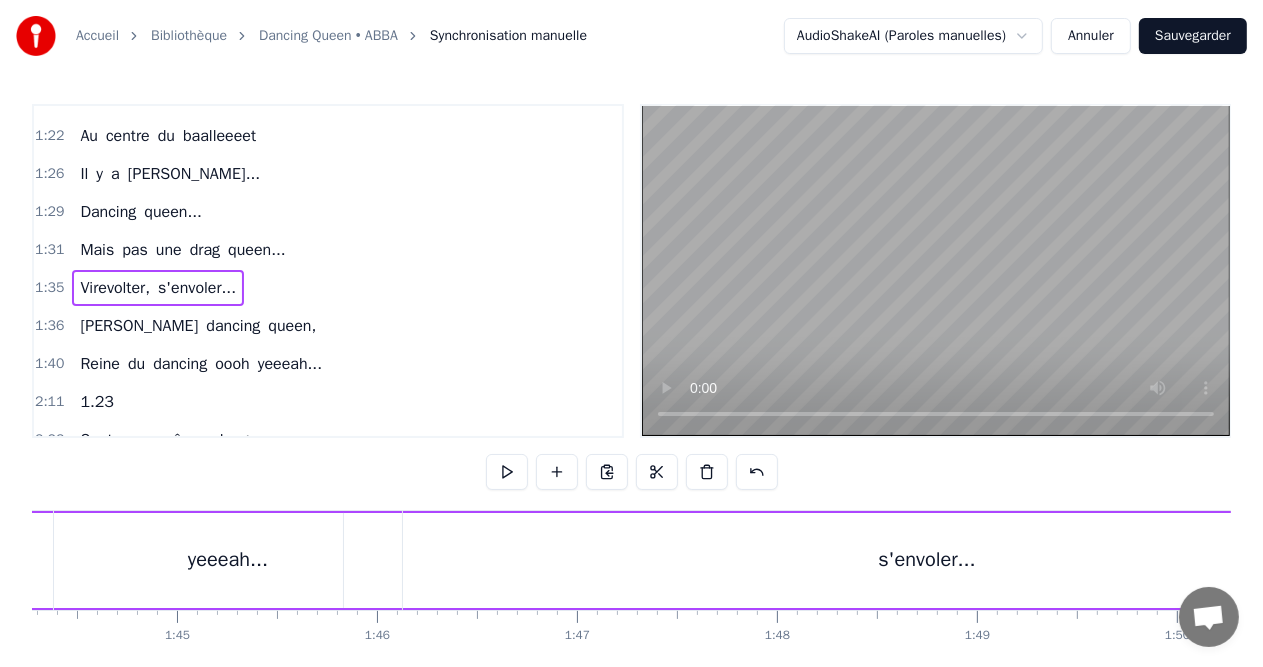 click on "s'envoler..." at bounding box center [927, 560] 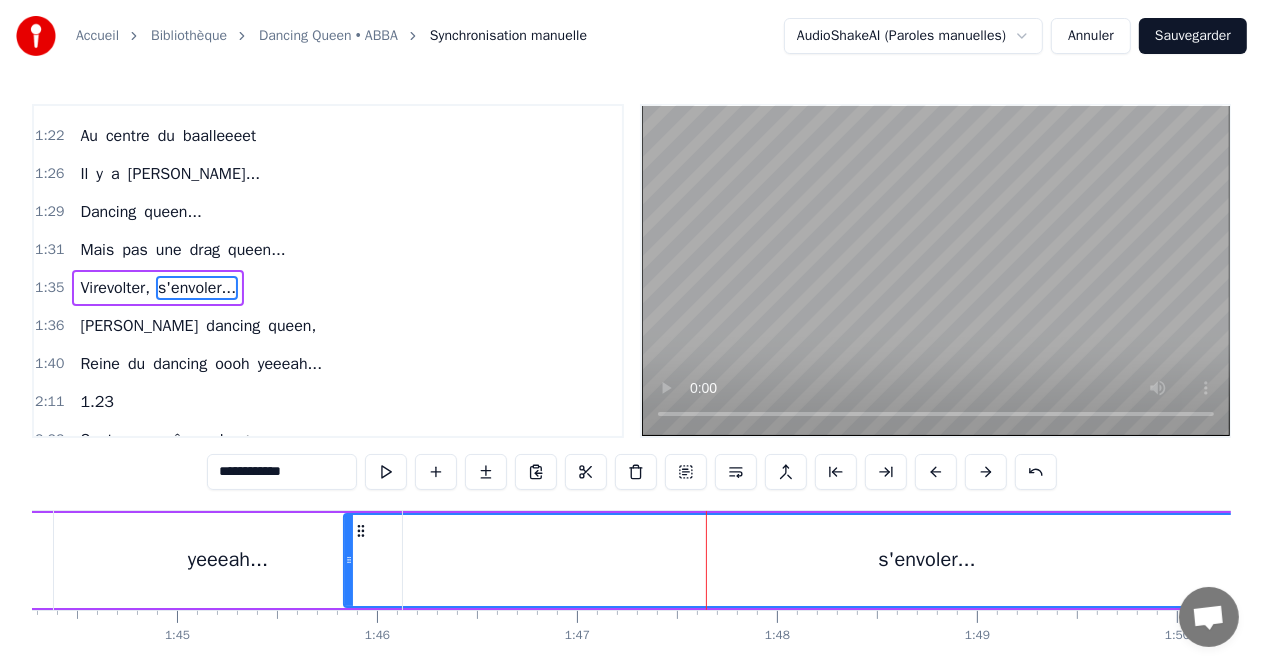 drag, startPoint x: 348, startPoint y: 560, endPoint x: 383, endPoint y: 560, distance: 35 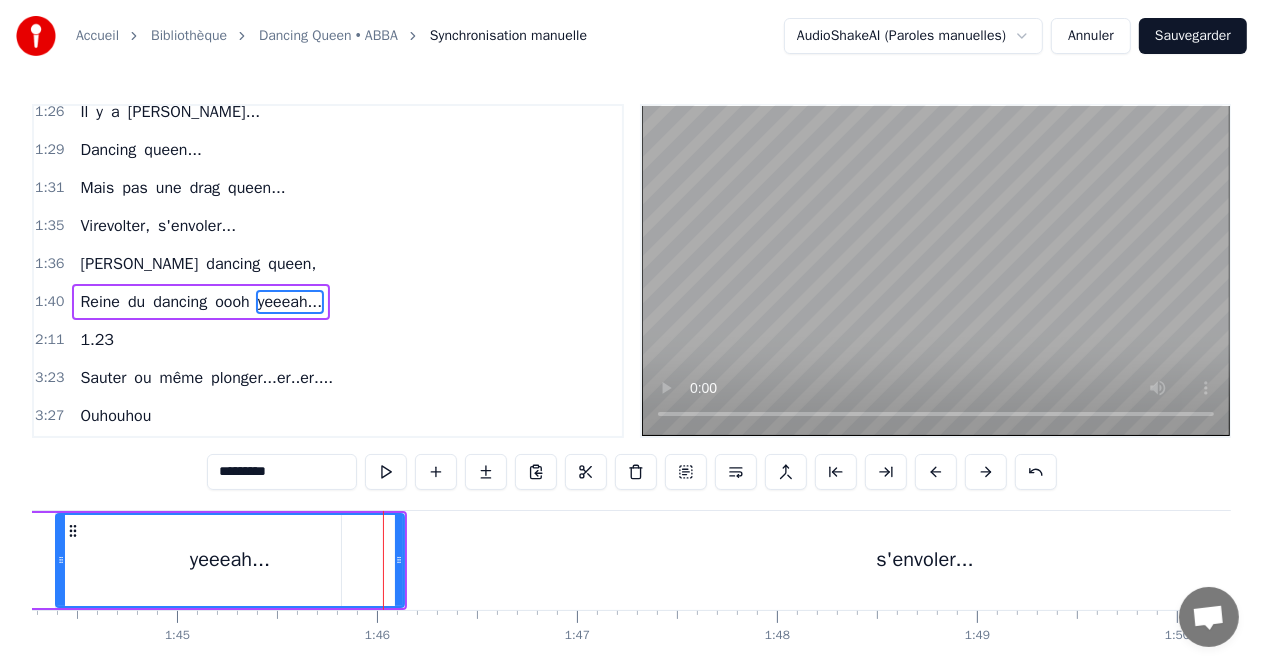 scroll, scrollTop: 404, scrollLeft: 0, axis: vertical 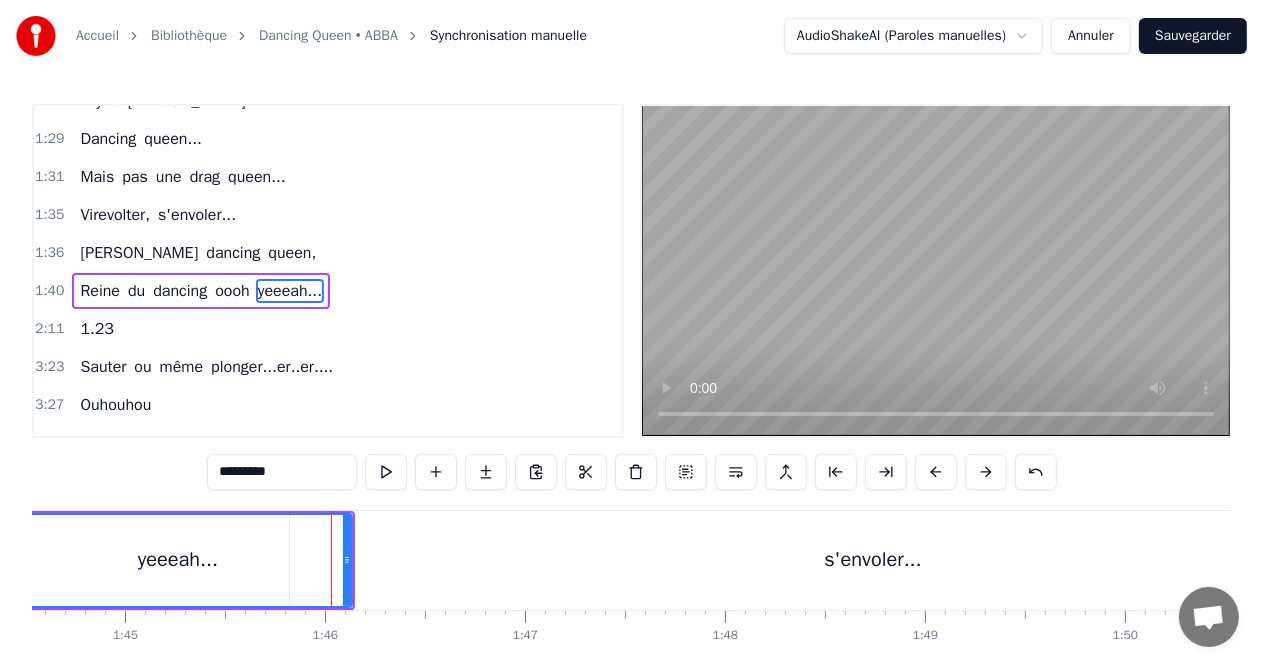 click on "s'envoler..." at bounding box center (873, 560) 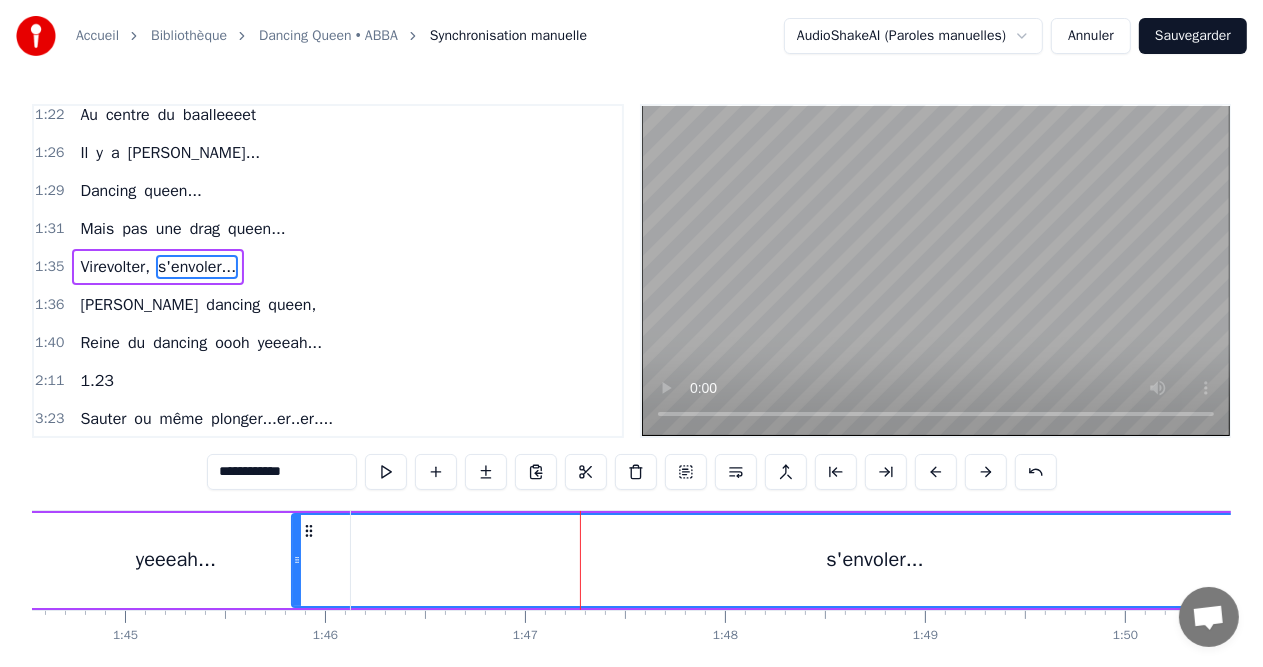 scroll, scrollTop: 331, scrollLeft: 0, axis: vertical 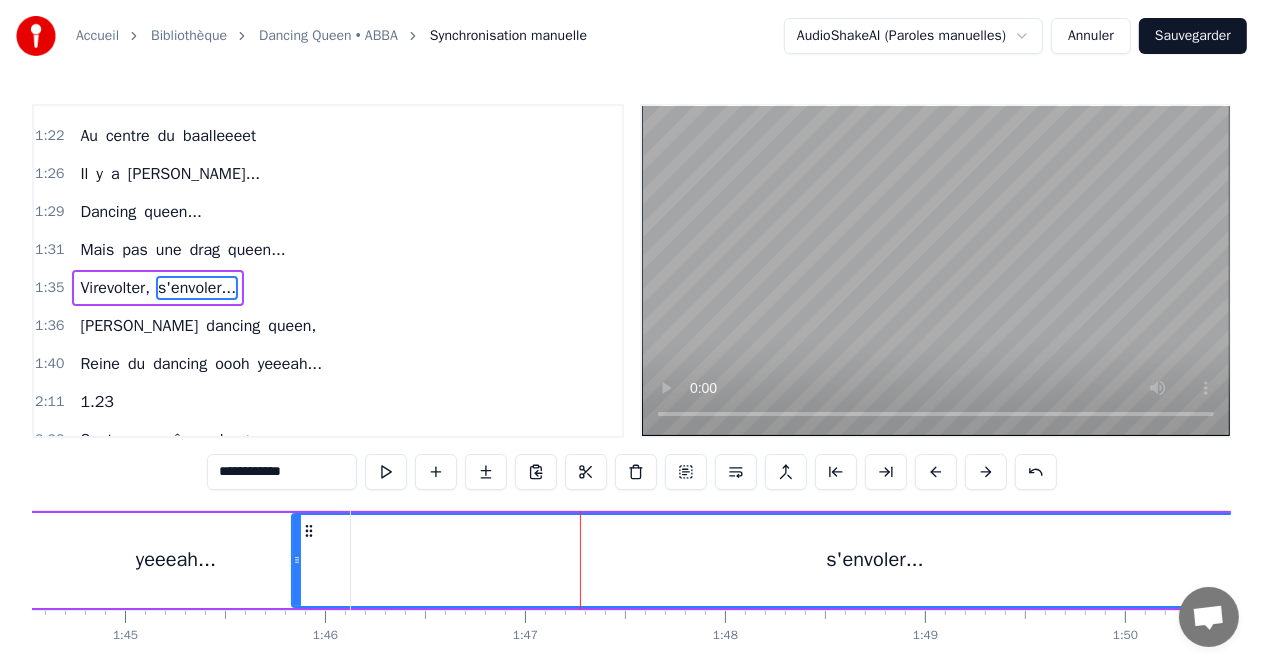 drag, startPoint x: 310, startPoint y: 528, endPoint x: 380, endPoint y: 528, distance: 70 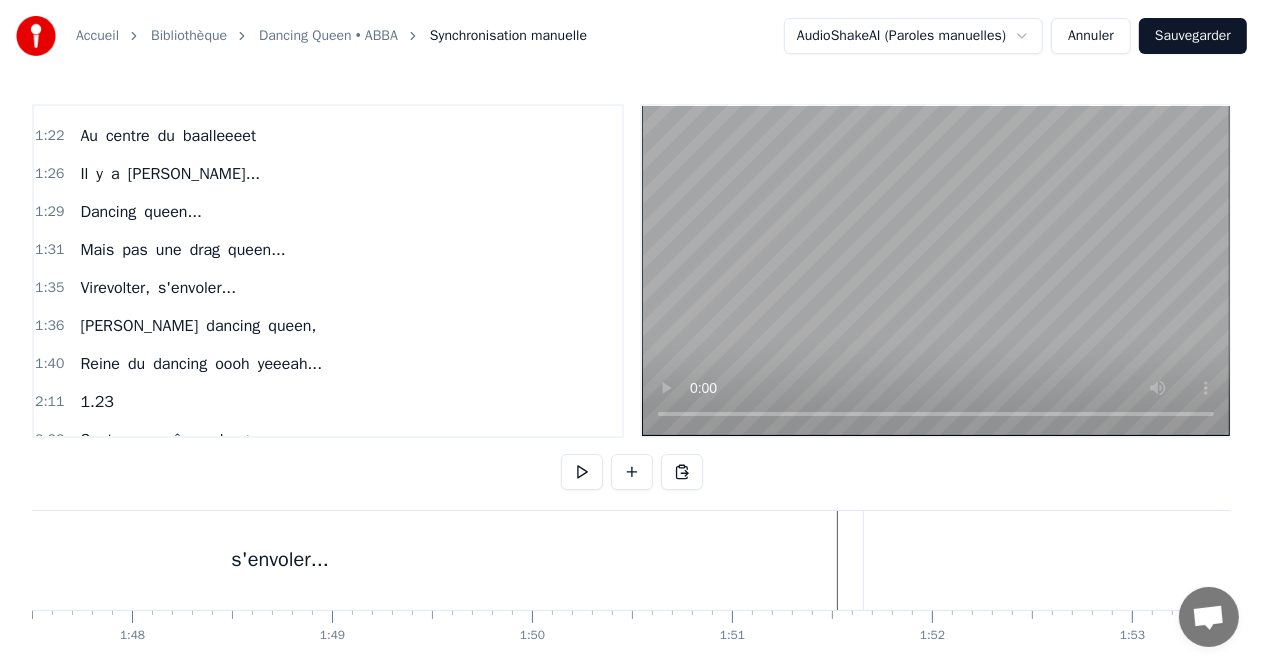 scroll, scrollTop: 0, scrollLeft: 21522, axis: horizontal 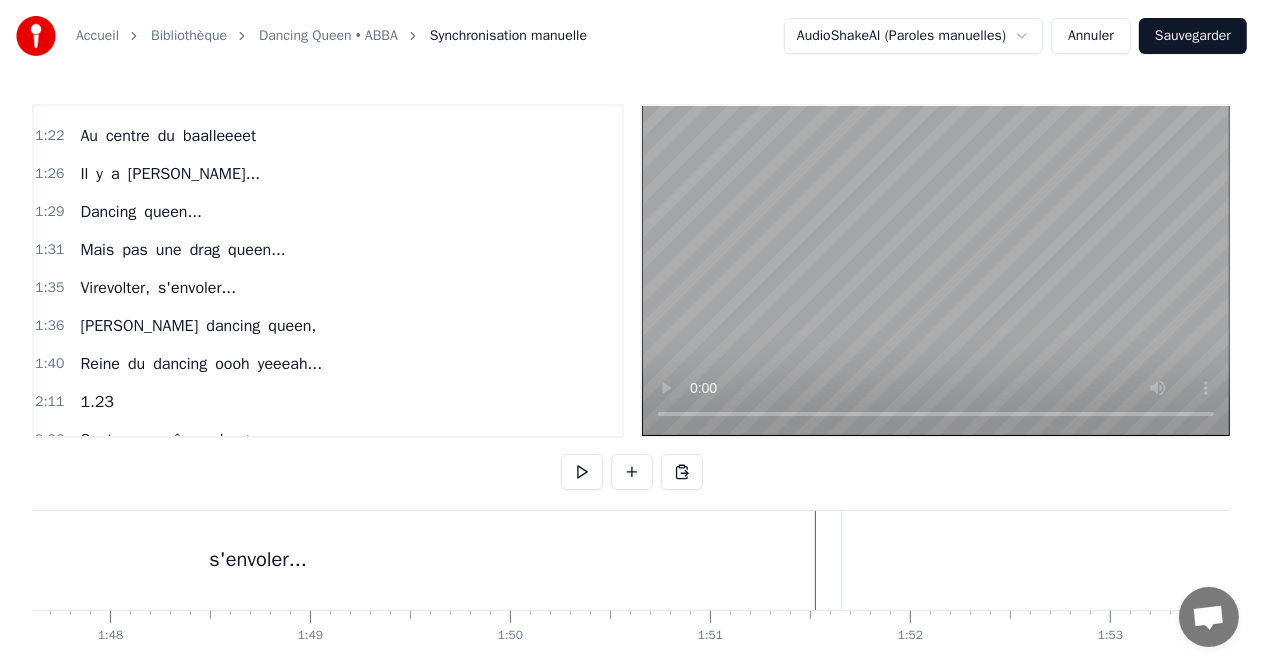click on "s'envoler..." at bounding box center [258, 560] 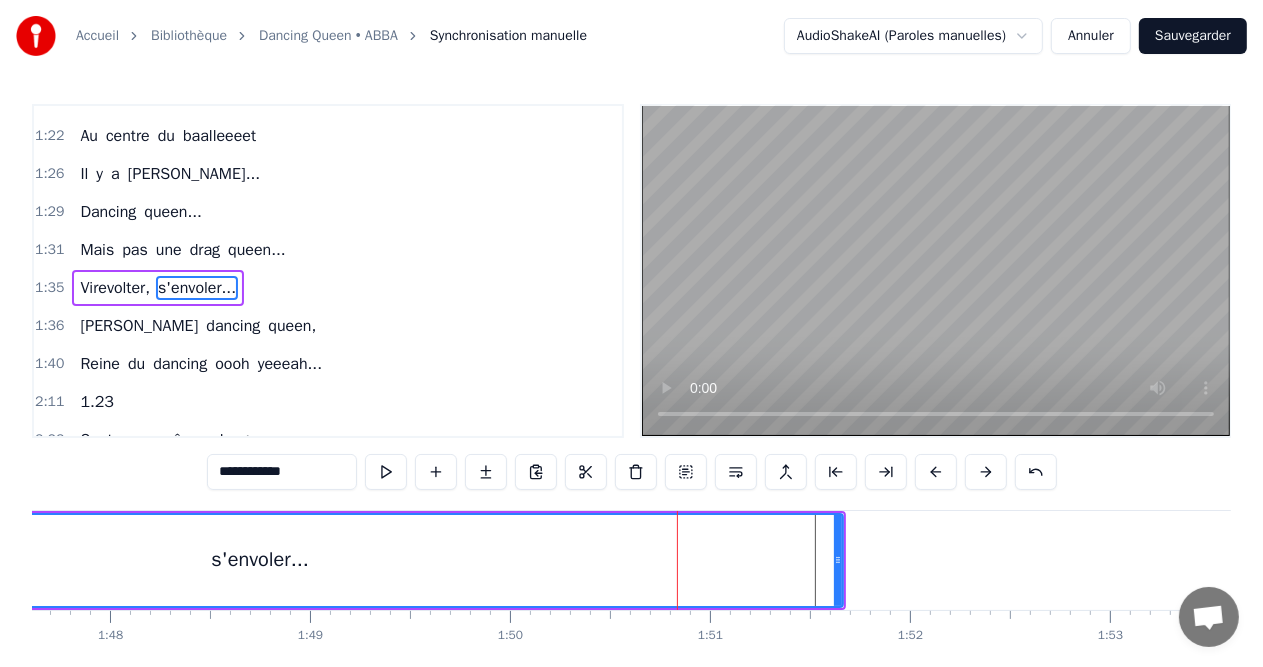 click on "s'envoler..." at bounding box center [260, 560] 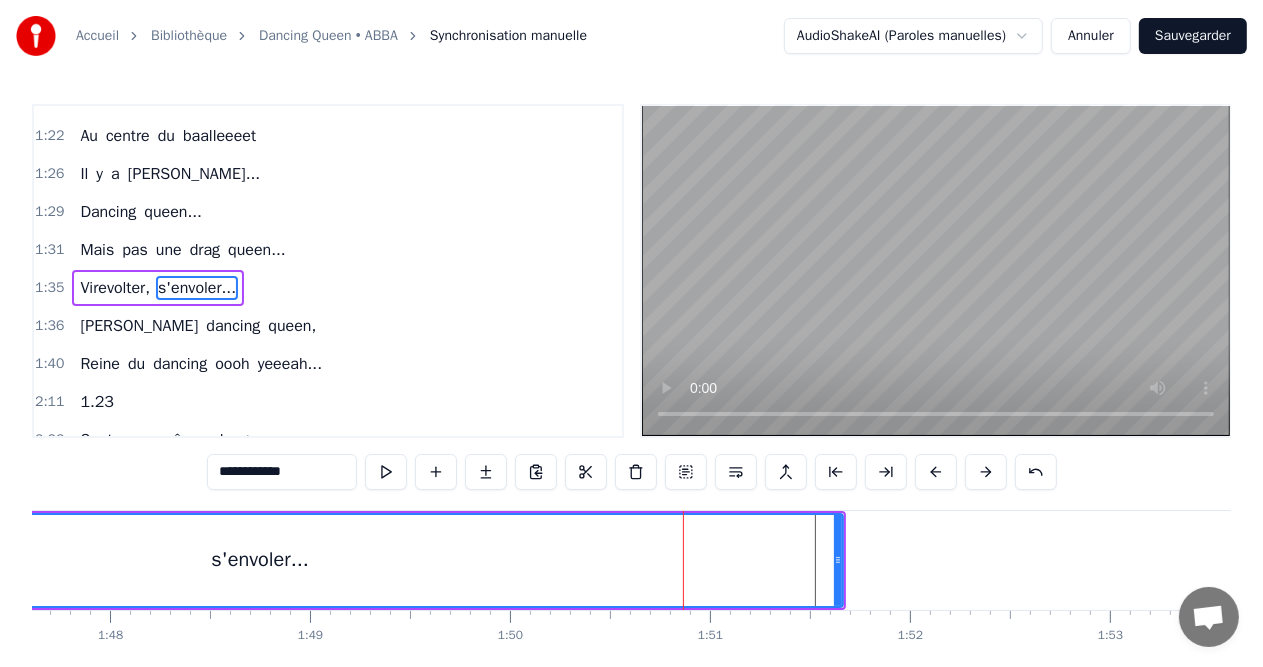 click on "1:35 Virevolter, s'envoler..." at bounding box center (328, 288) 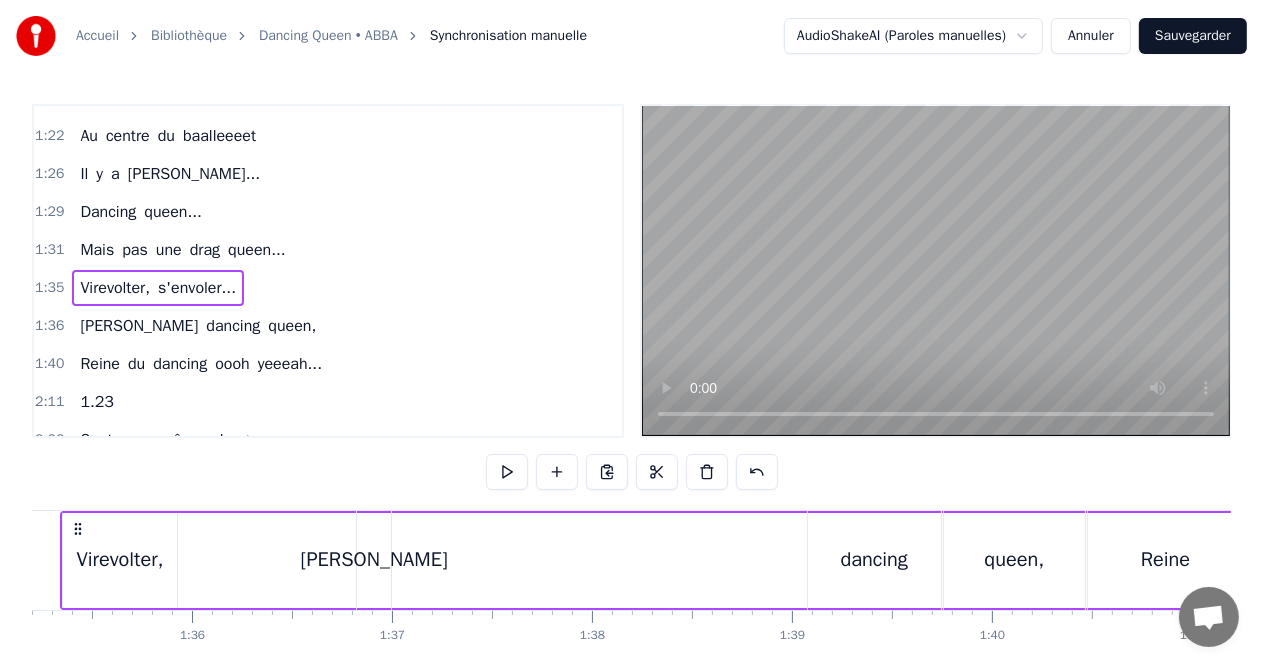 scroll, scrollTop: 0, scrollLeft: 18968, axis: horizontal 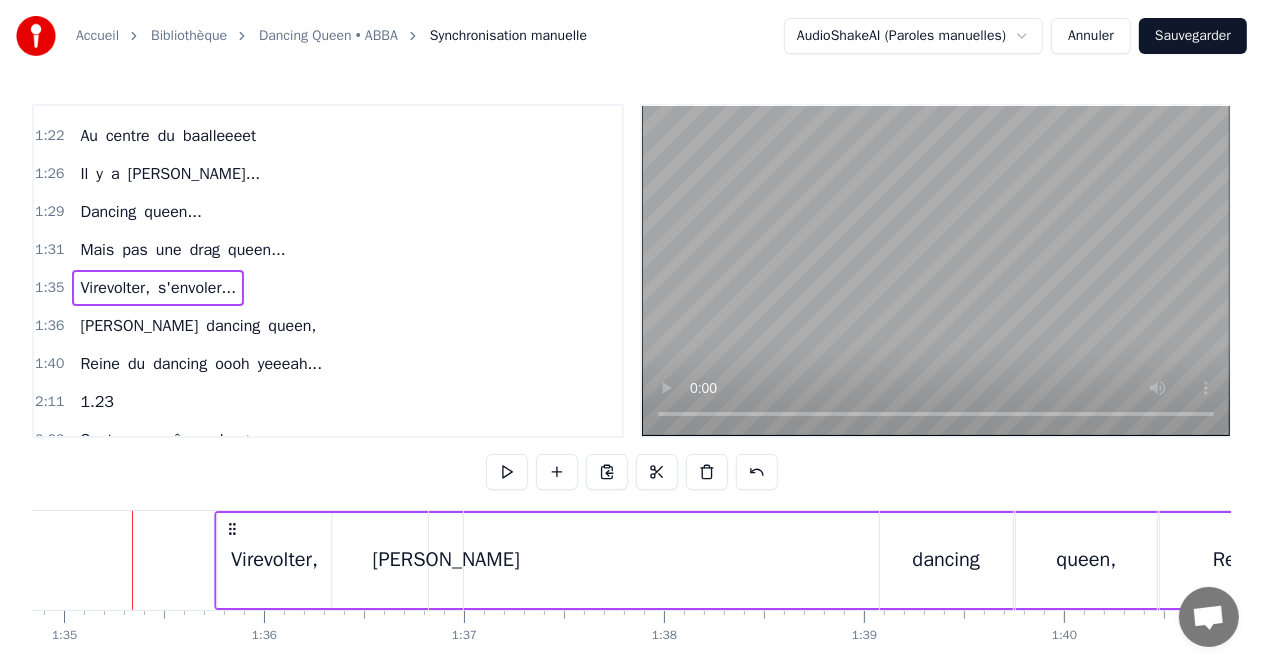 drag, startPoint x: 149, startPoint y: 528, endPoint x: 232, endPoint y: 530, distance: 83.02409 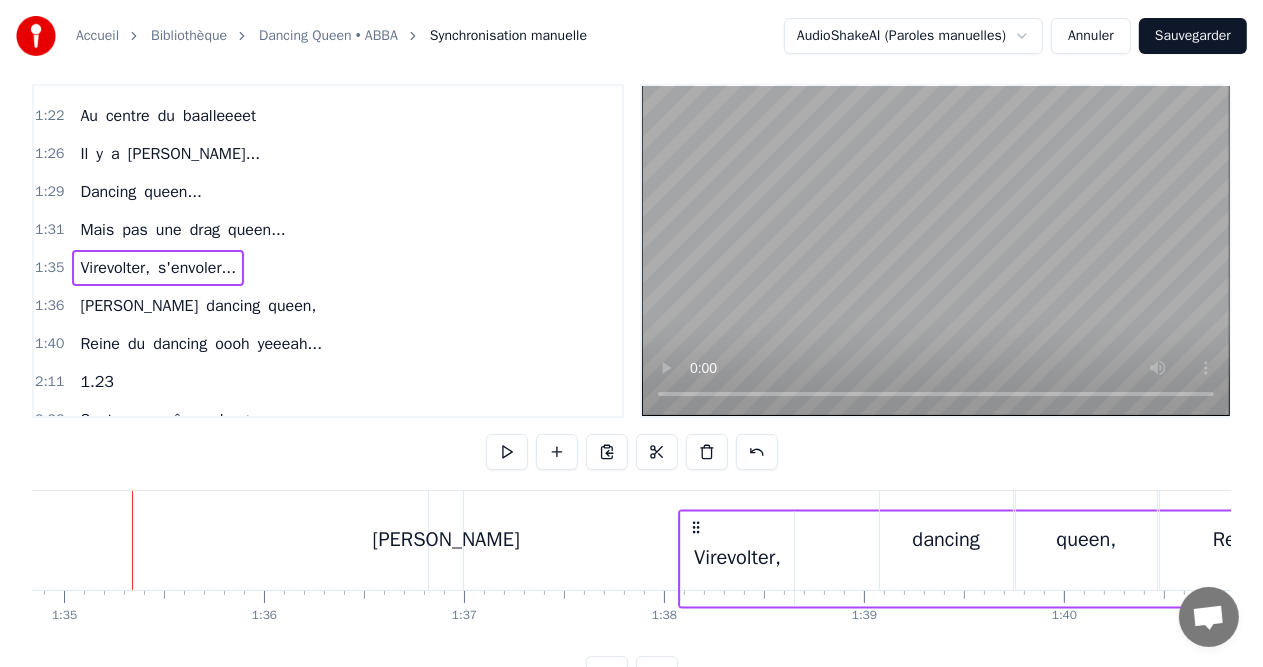 scroll, scrollTop: 31, scrollLeft: 0, axis: vertical 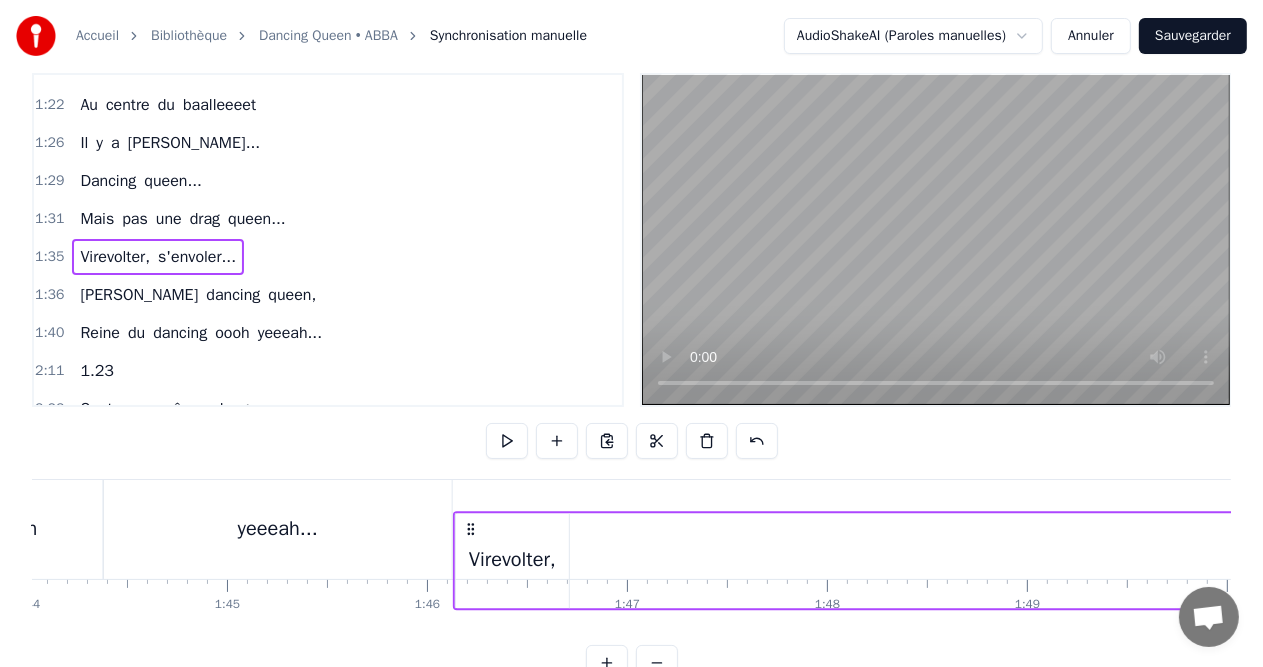 drag, startPoint x: 232, startPoint y: 527, endPoint x: 470, endPoint y: 494, distance: 240.27692 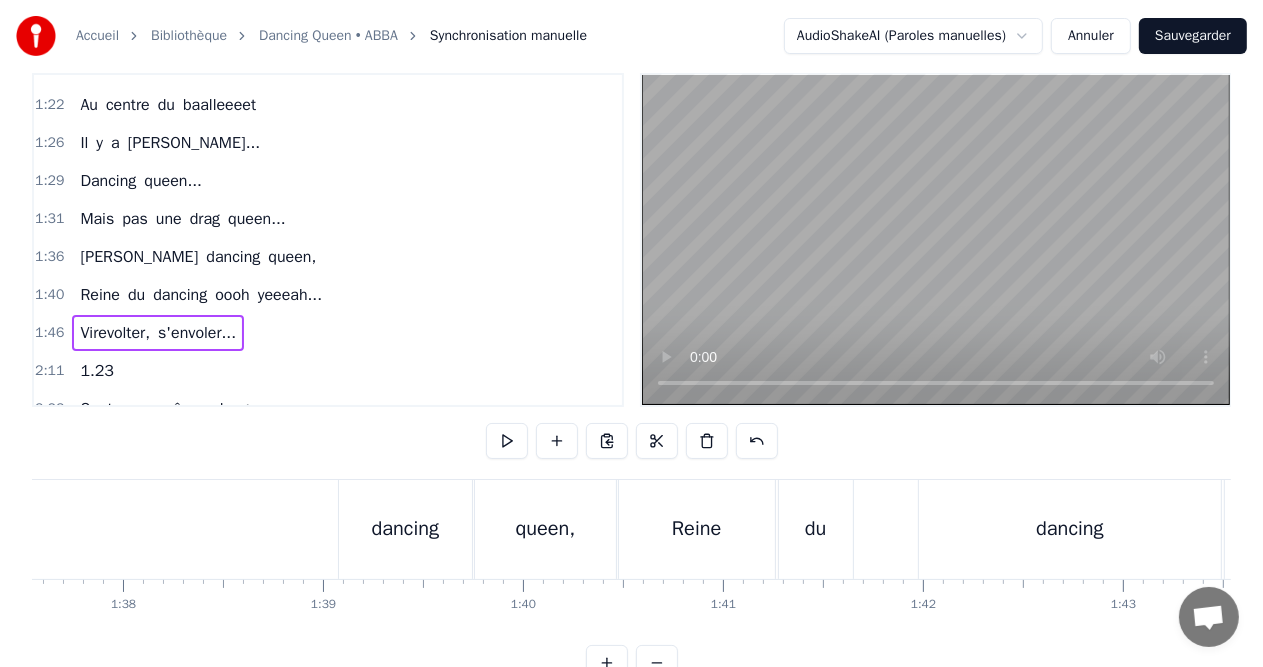 scroll, scrollTop: 0, scrollLeft: 19504, axis: horizontal 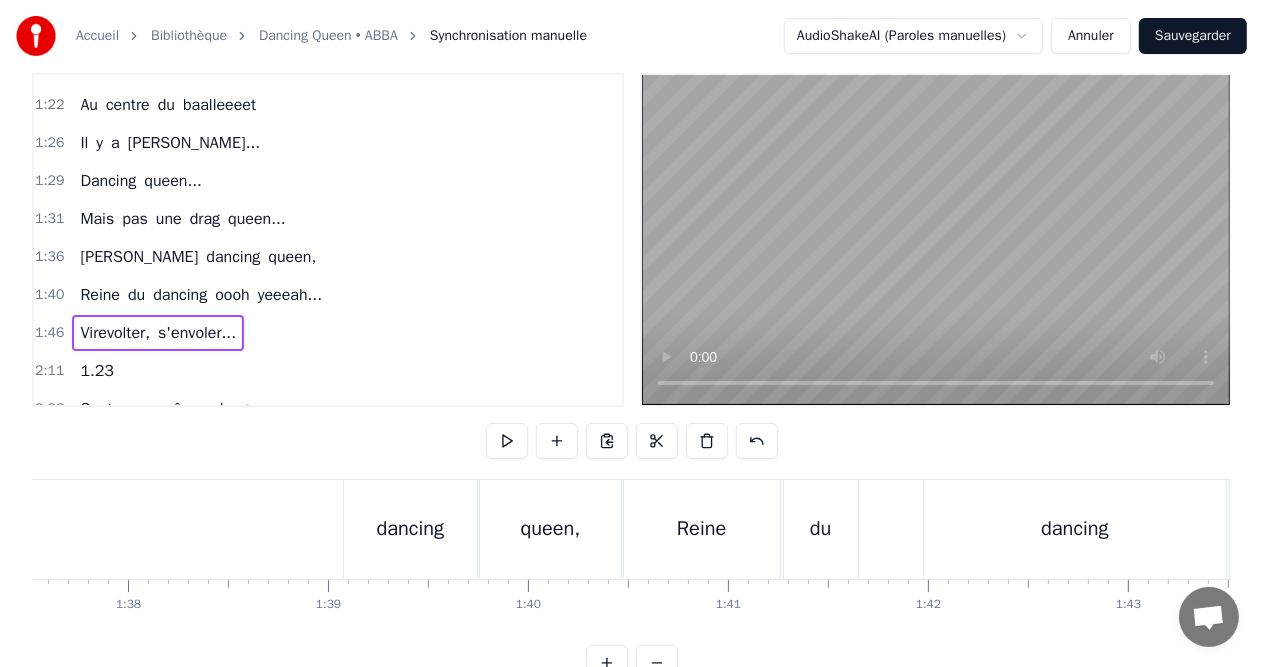 click on "[PERSON_NAME] dancing queen," at bounding box center (259, 529) 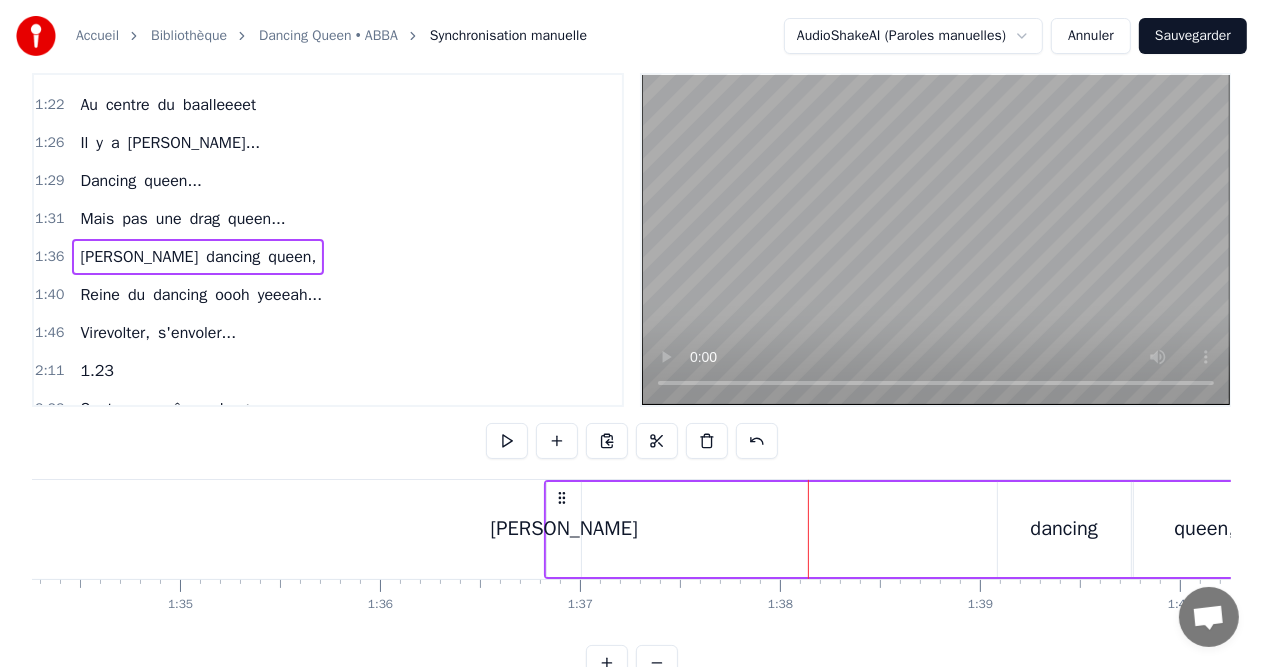 scroll, scrollTop: 0, scrollLeft: 18850, axis: horizontal 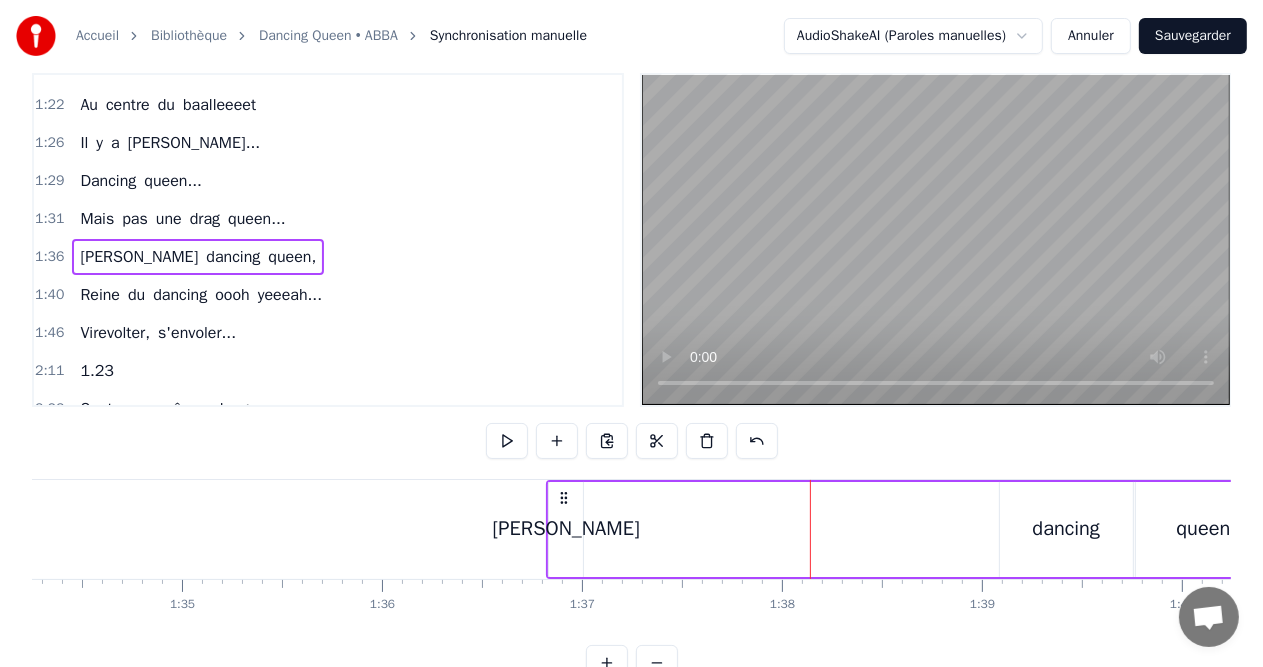 click at bounding box center [5528, 529] 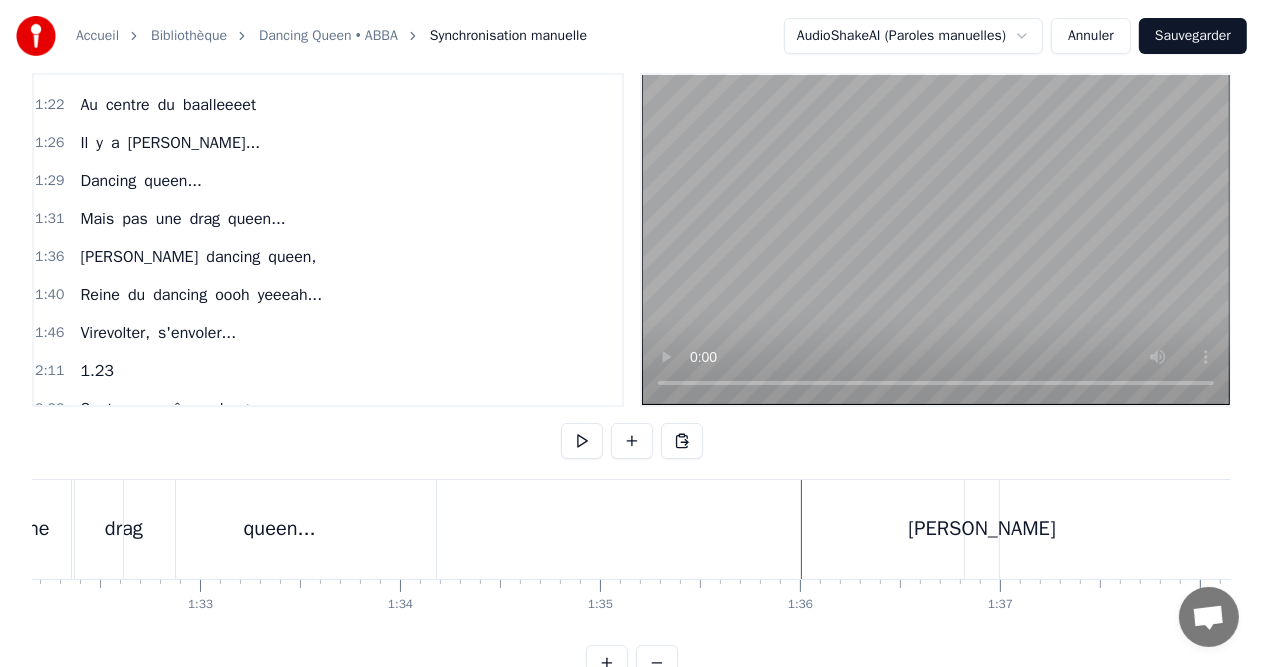 scroll, scrollTop: 0, scrollLeft: 18433, axis: horizontal 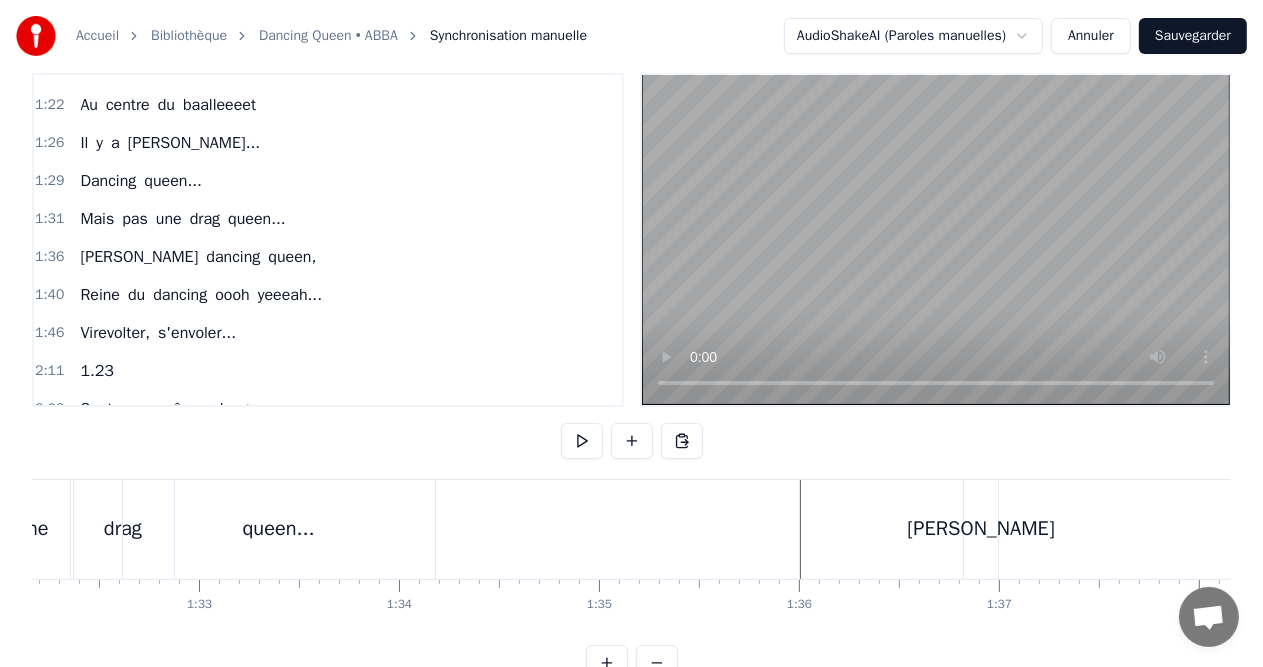 click at bounding box center [5945, 529] 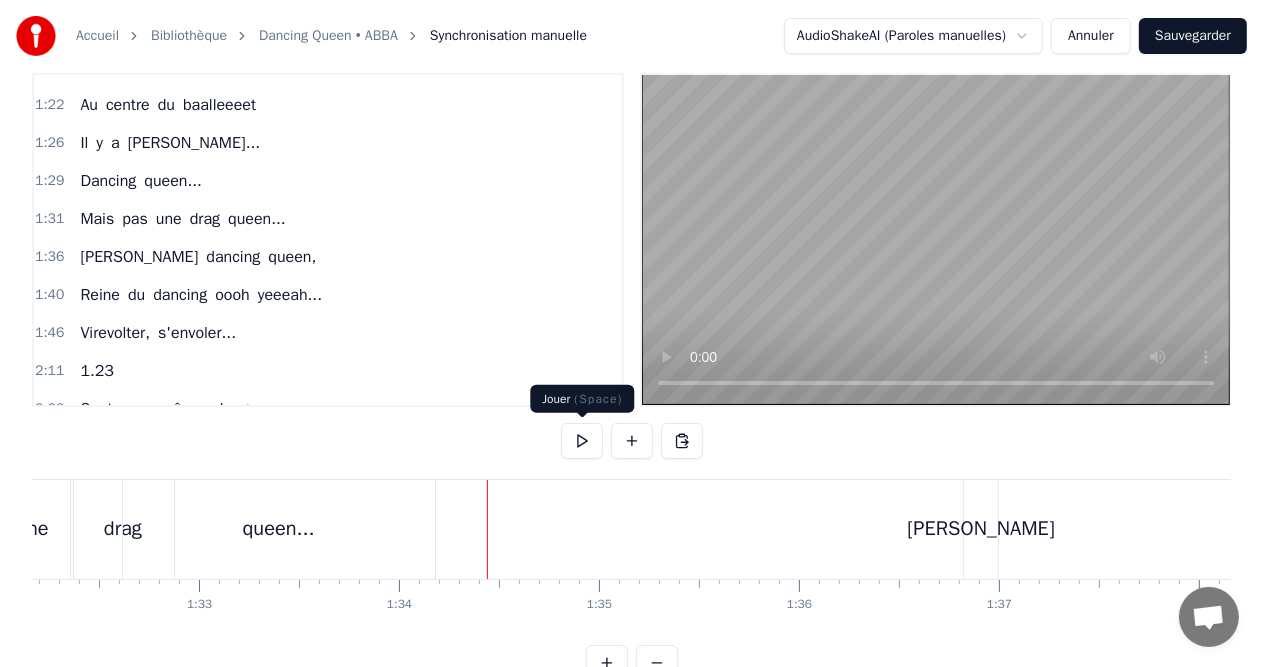 click at bounding box center [582, 441] 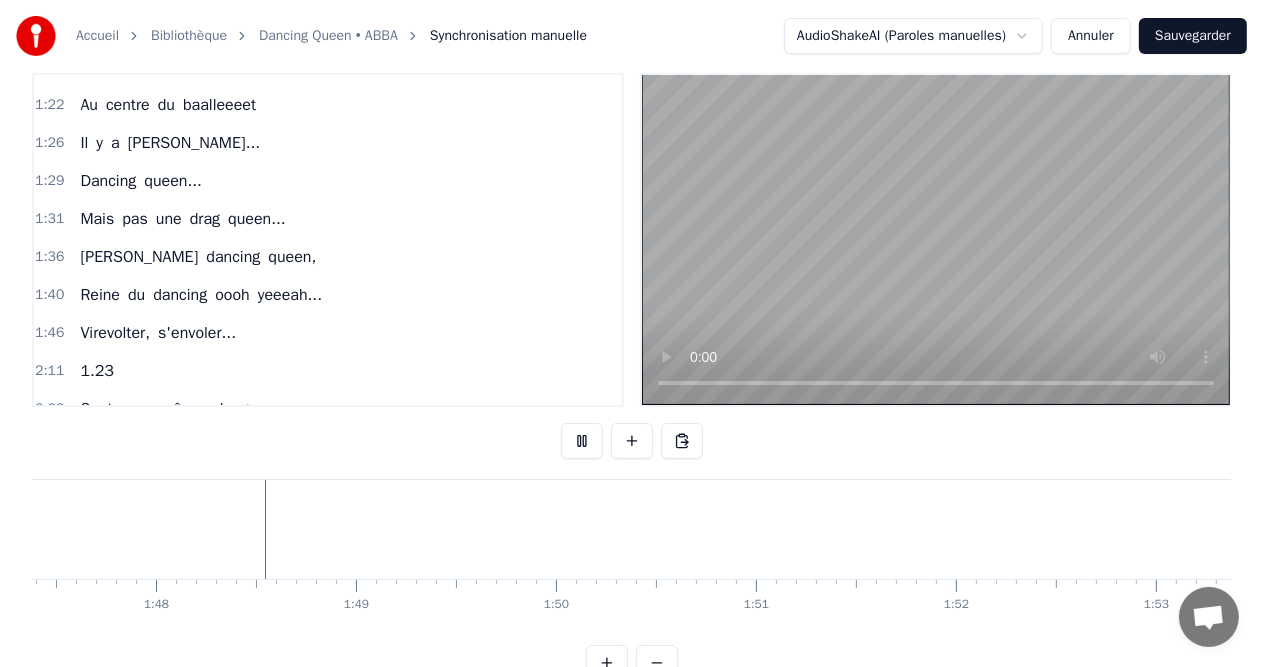scroll, scrollTop: 0, scrollLeft: 21480, axis: horizontal 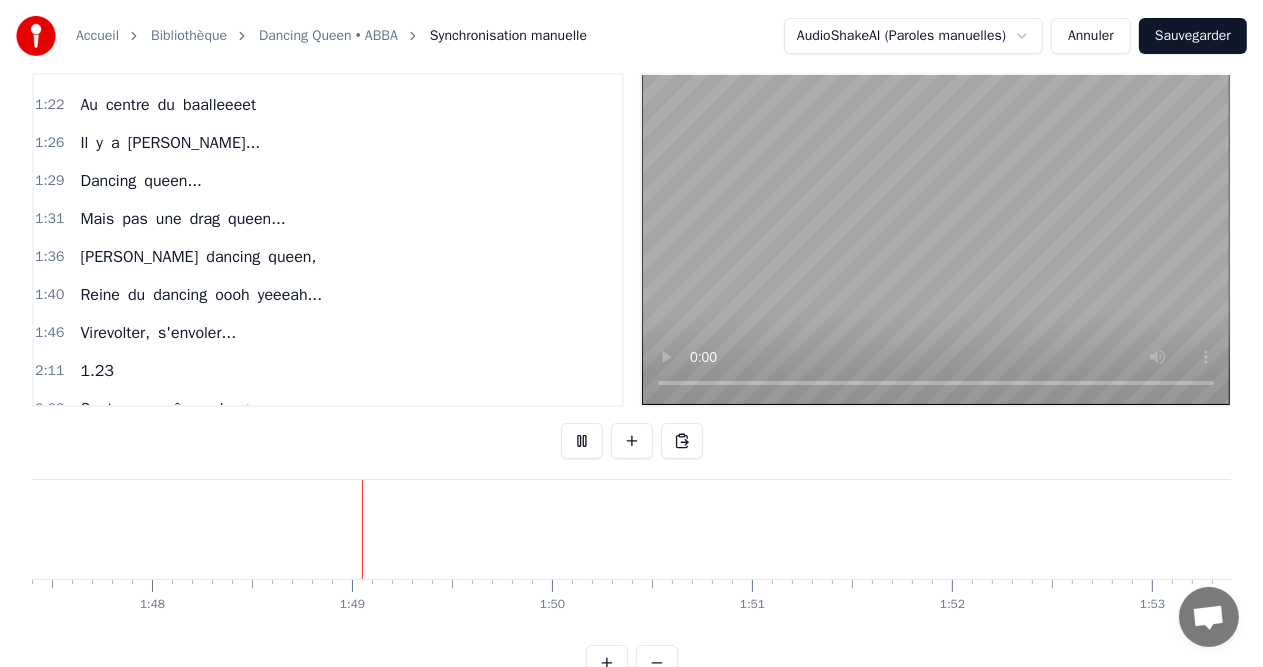click at bounding box center (582, 441) 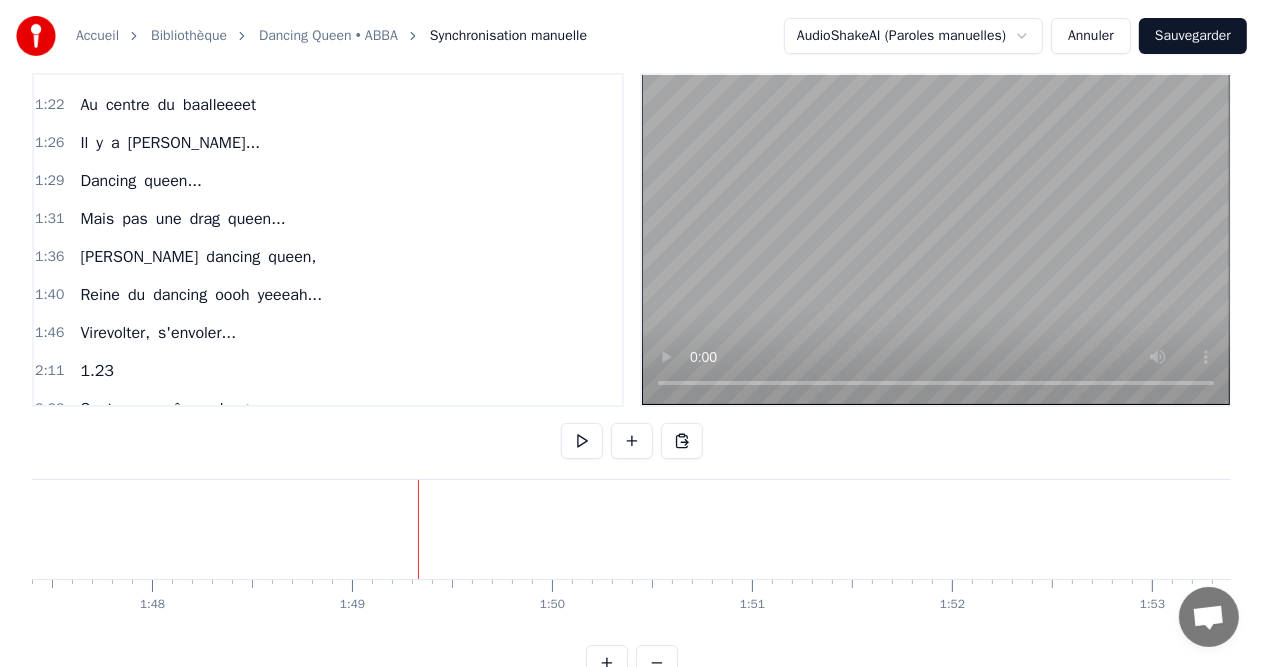 click on "Virevolter, s'envoler..." at bounding box center [1412, 529] 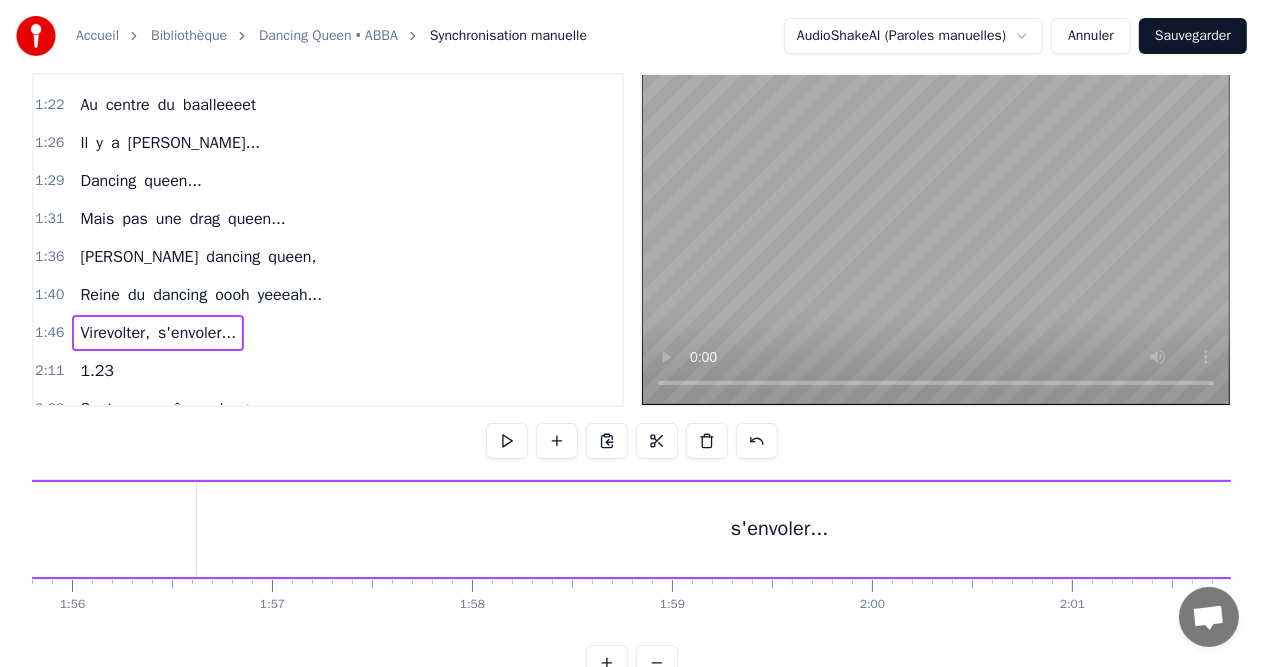scroll, scrollTop: 0, scrollLeft: 23165, axis: horizontal 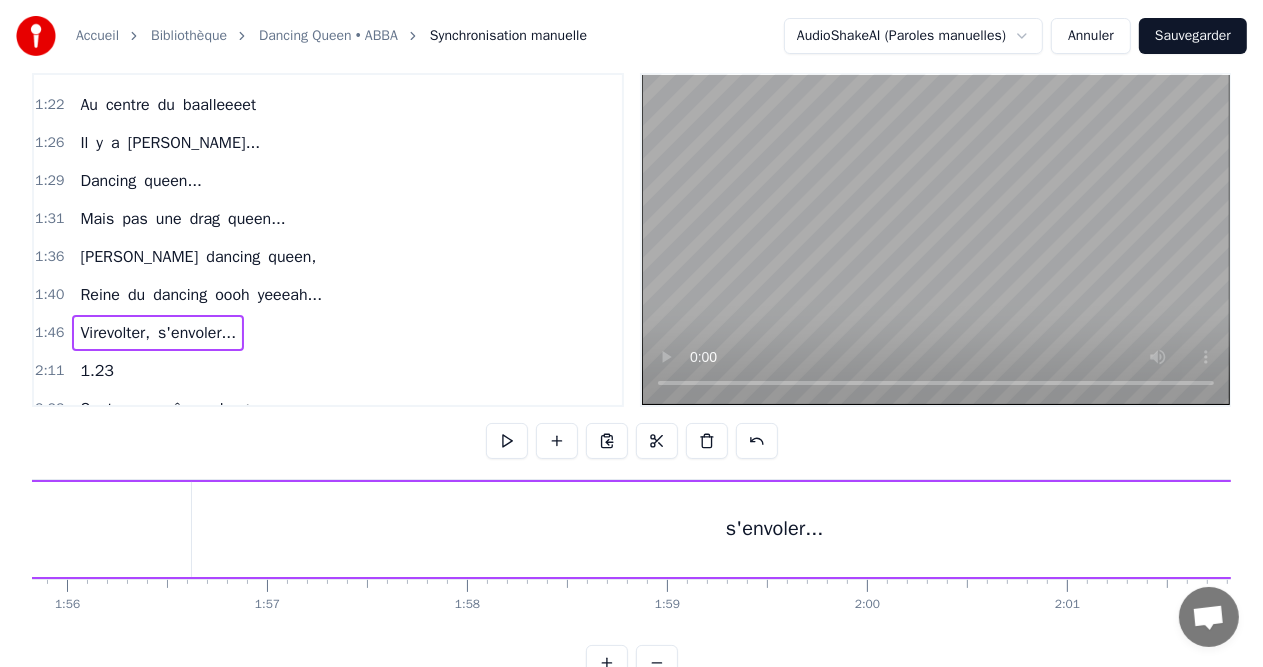 click on "s'envoler..." at bounding box center [775, 529] 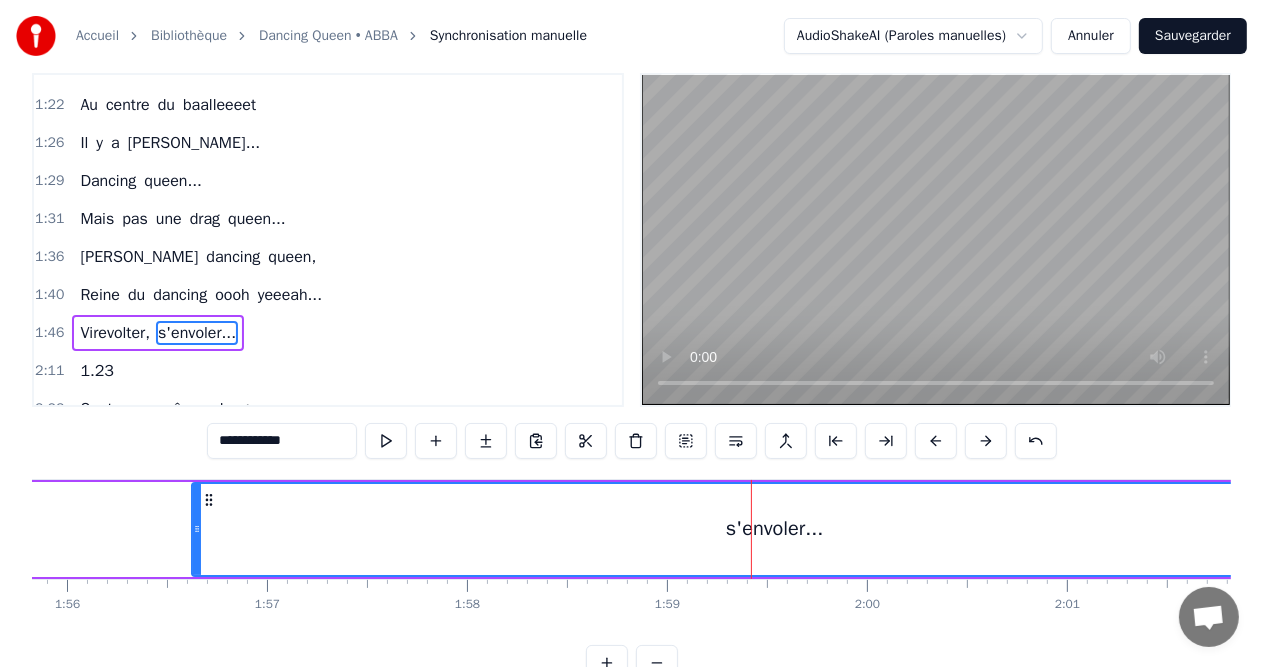 scroll, scrollTop: 0, scrollLeft: 0, axis: both 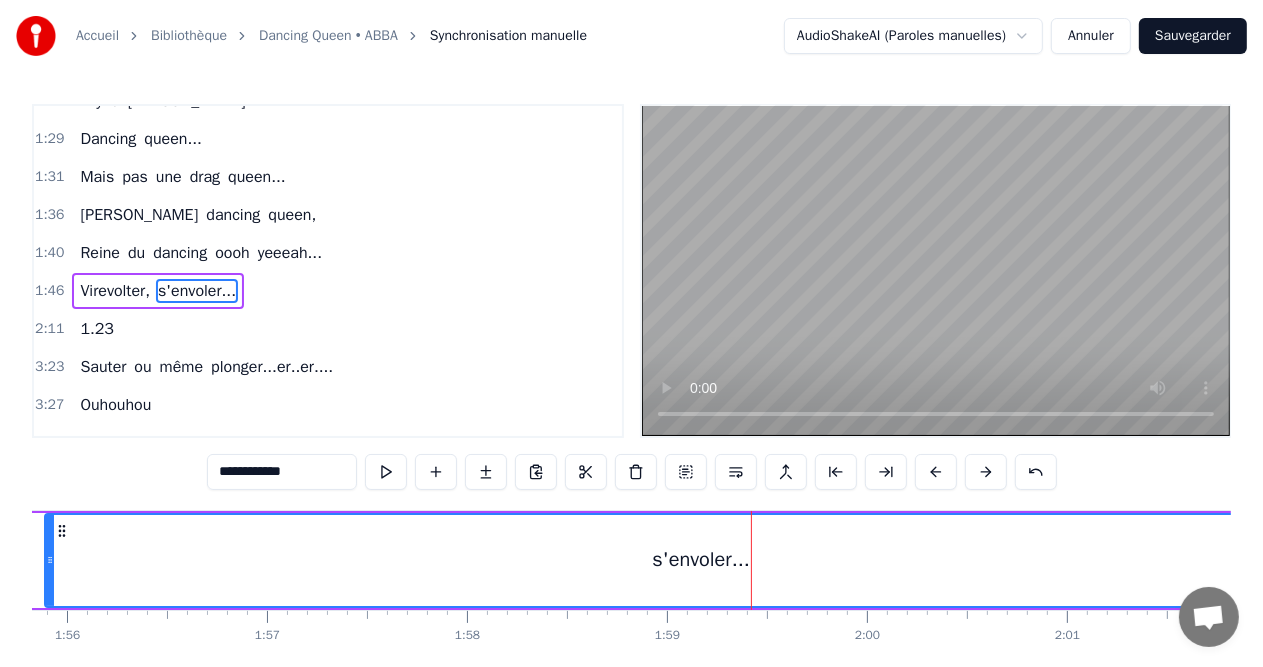 drag, startPoint x: 195, startPoint y: 562, endPoint x: 48, endPoint y: 542, distance: 148.35431 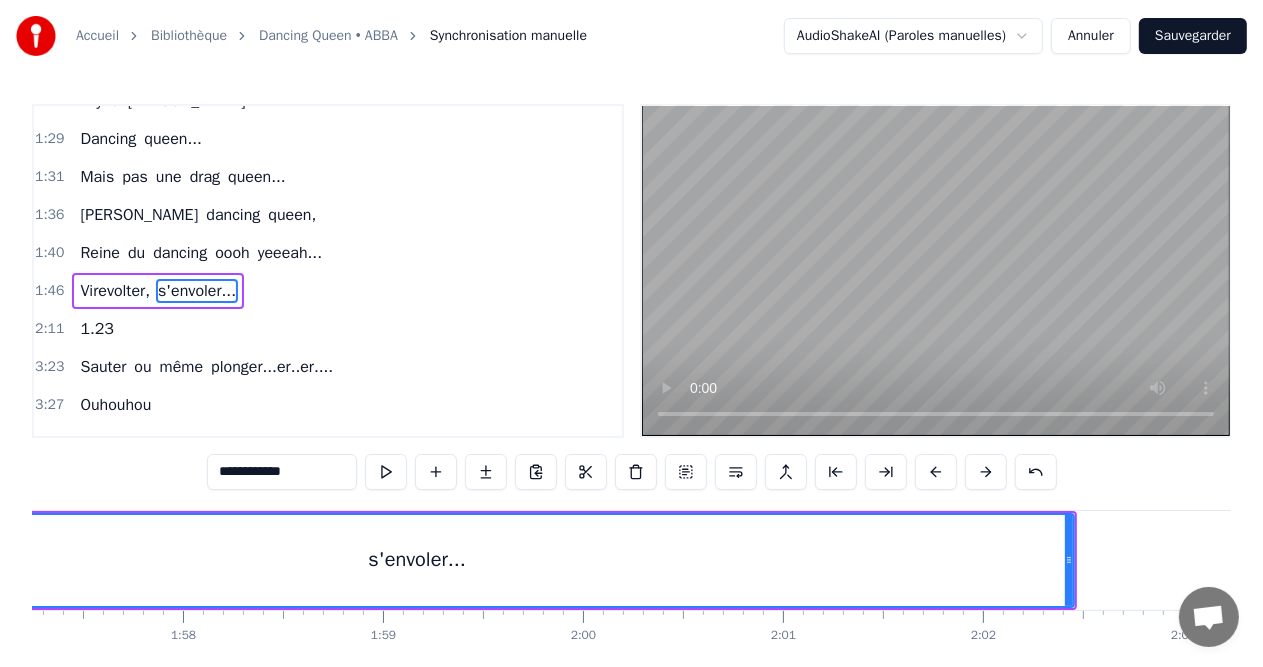 scroll, scrollTop: 0, scrollLeft: 23496, axis: horizontal 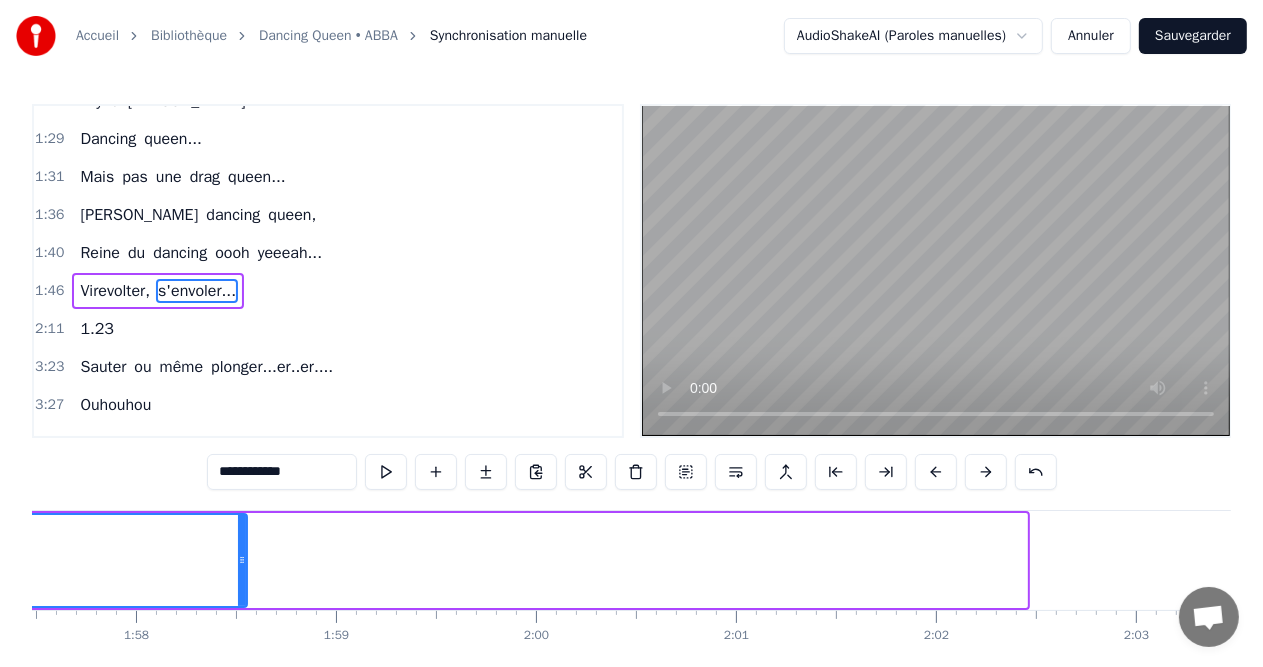 drag, startPoint x: 1017, startPoint y: 558, endPoint x: 237, endPoint y: 548, distance: 780.0641 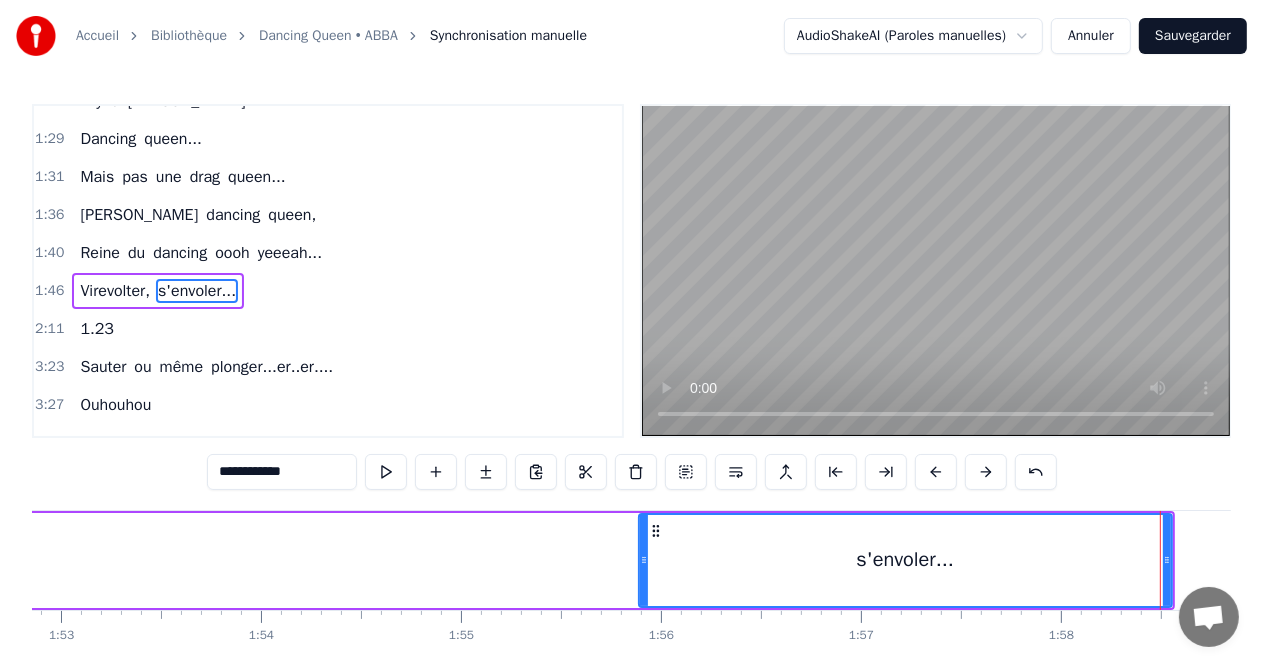 scroll, scrollTop: 0, scrollLeft: 22560, axis: horizontal 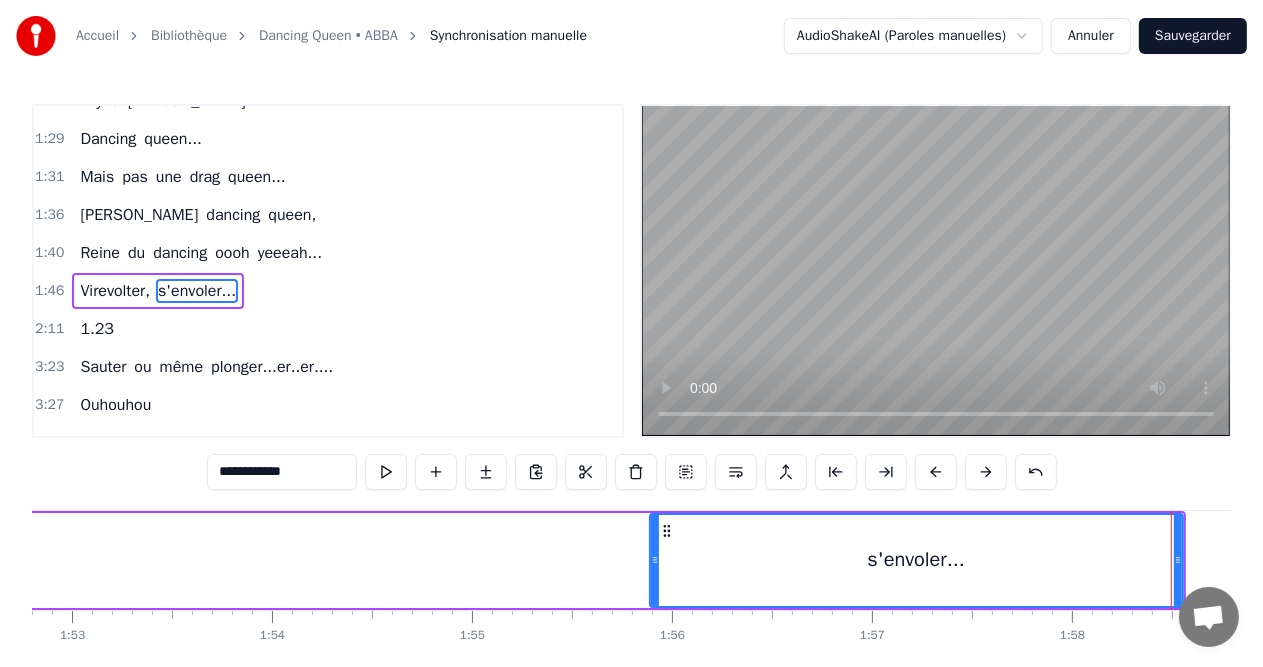 click on "Virevolter," at bounding box center (115, 291) 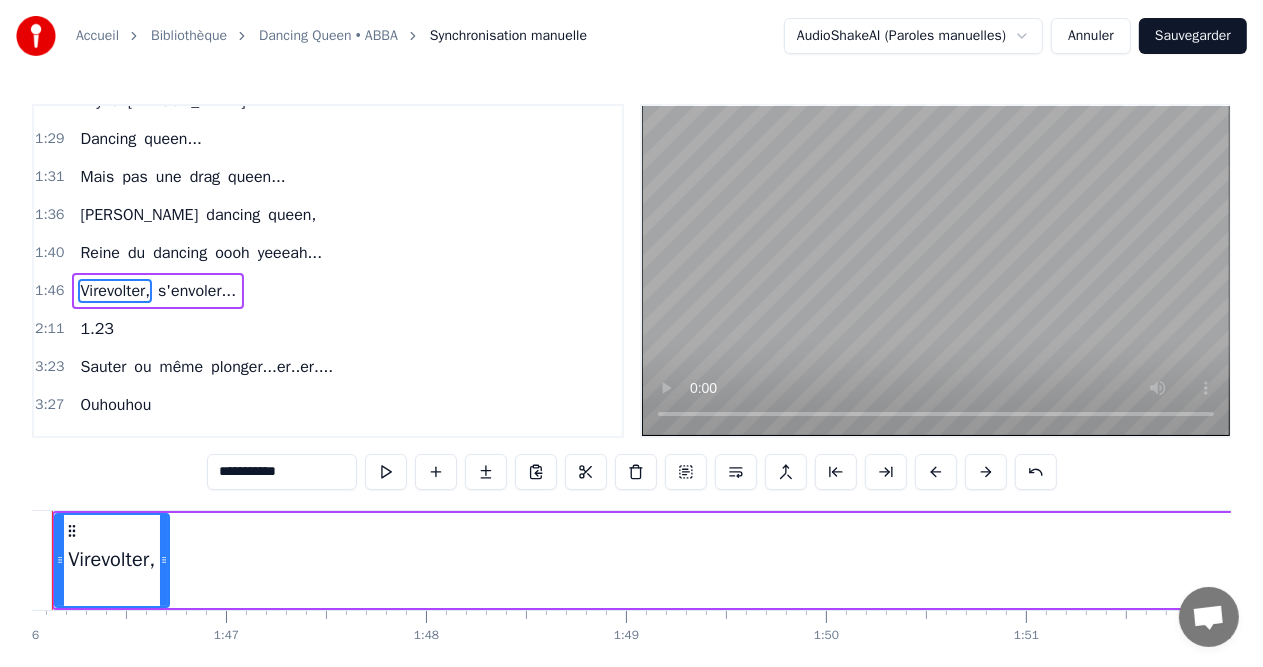 scroll, scrollTop: 0, scrollLeft: 21125, axis: horizontal 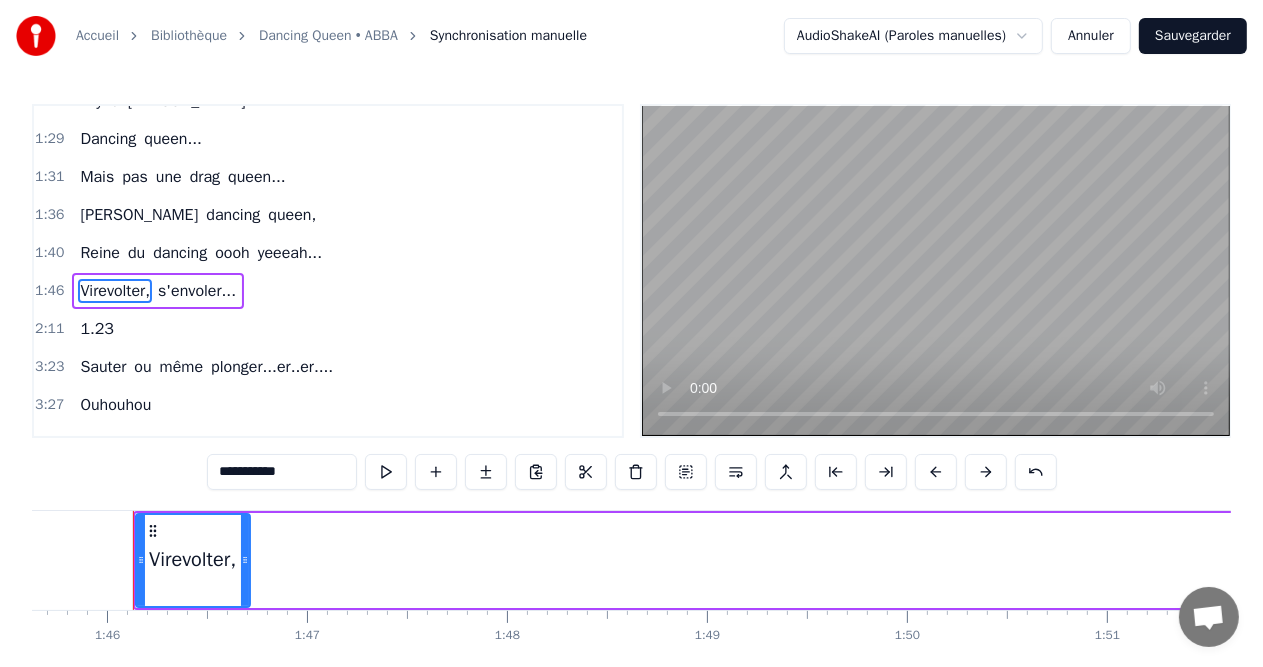 click on "s'envoler..." at bounding box center (197, 291) 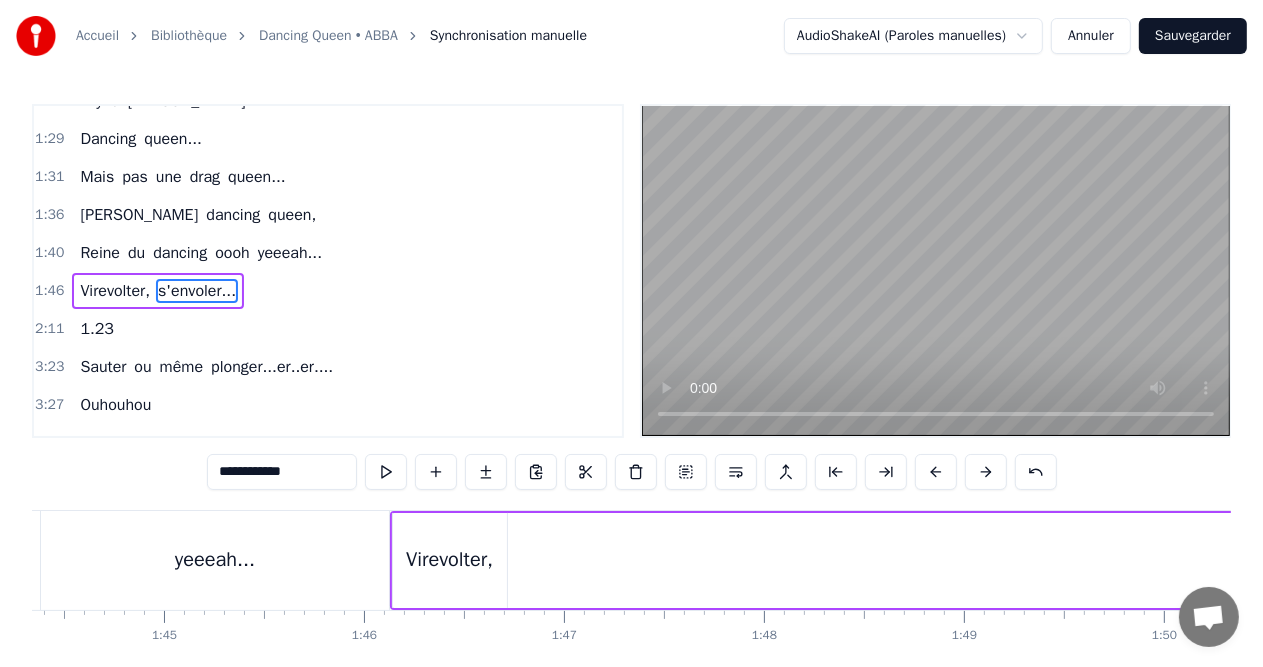 scroll, scrollTop: 0, scrollLeft: 20868, axis: horizontal 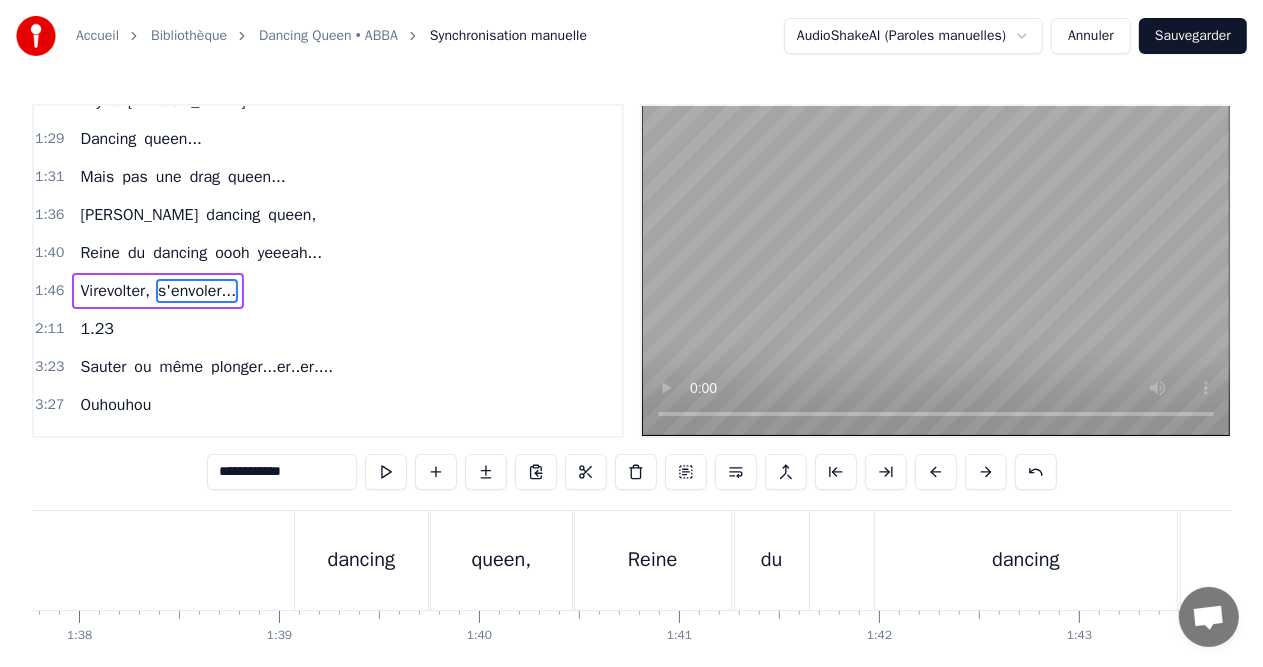 click on "[PERSON_NAME] dancing queen," at bounding box center (210, 560) 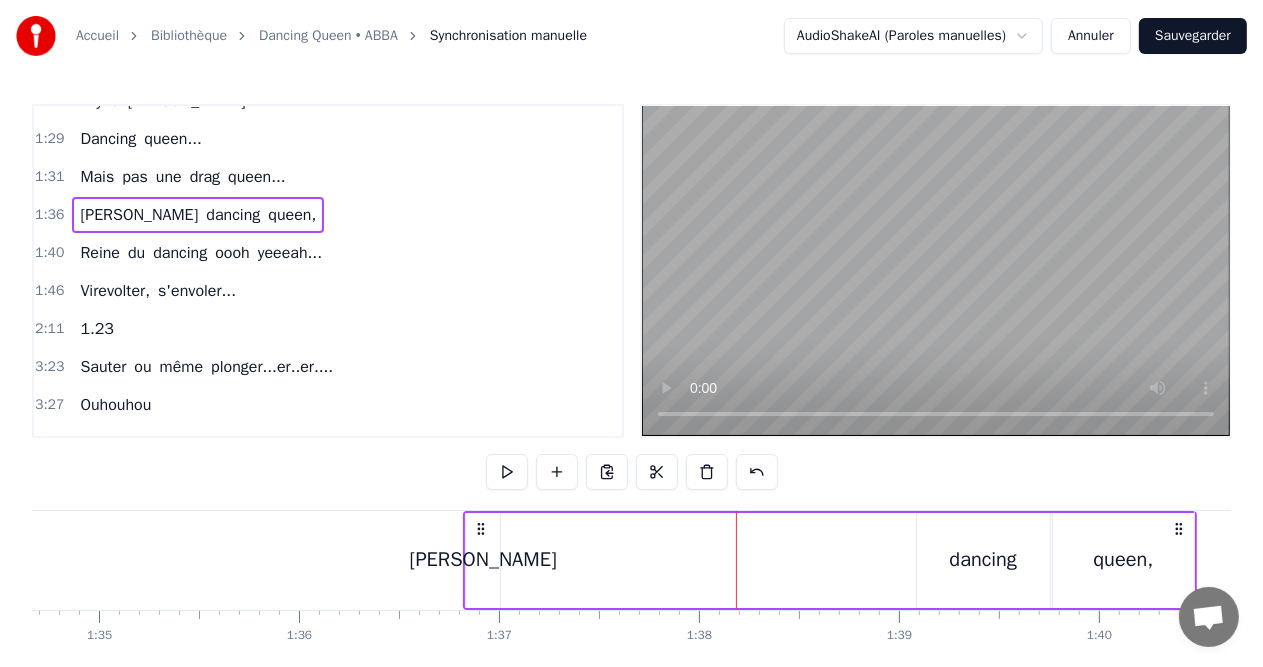 scroll, scrollTop: 0, scrollLeft: 18875, axis: horizontal 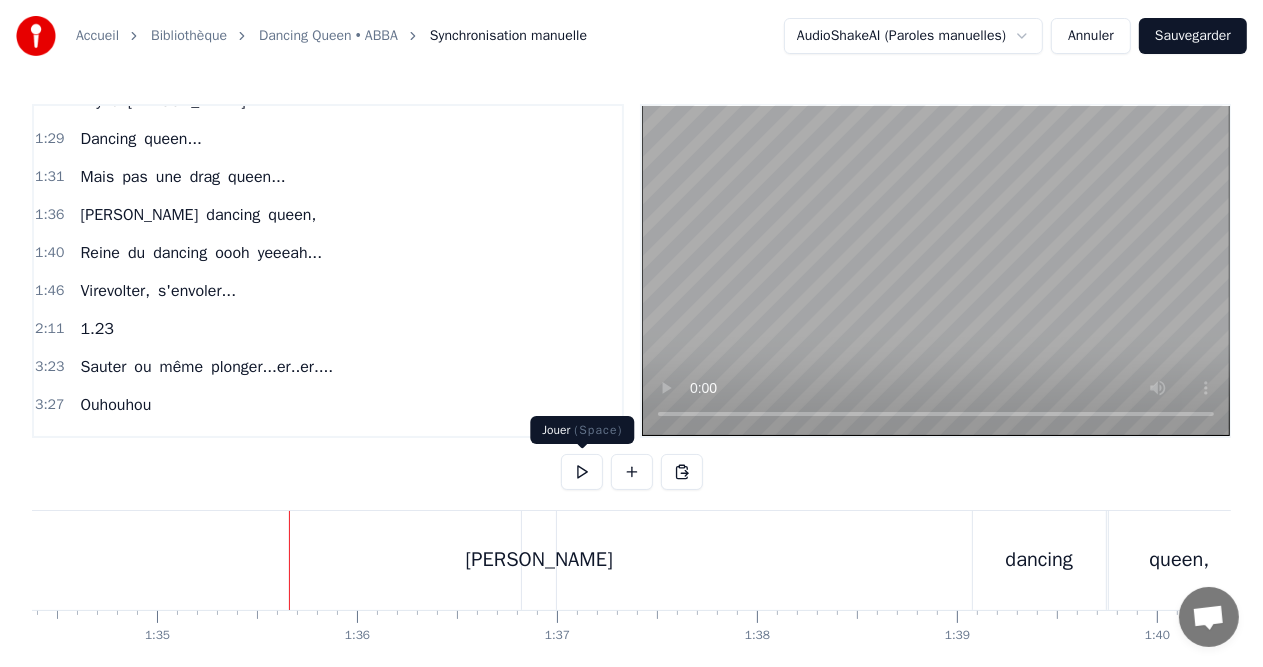 click at bounding box center (582, 472) 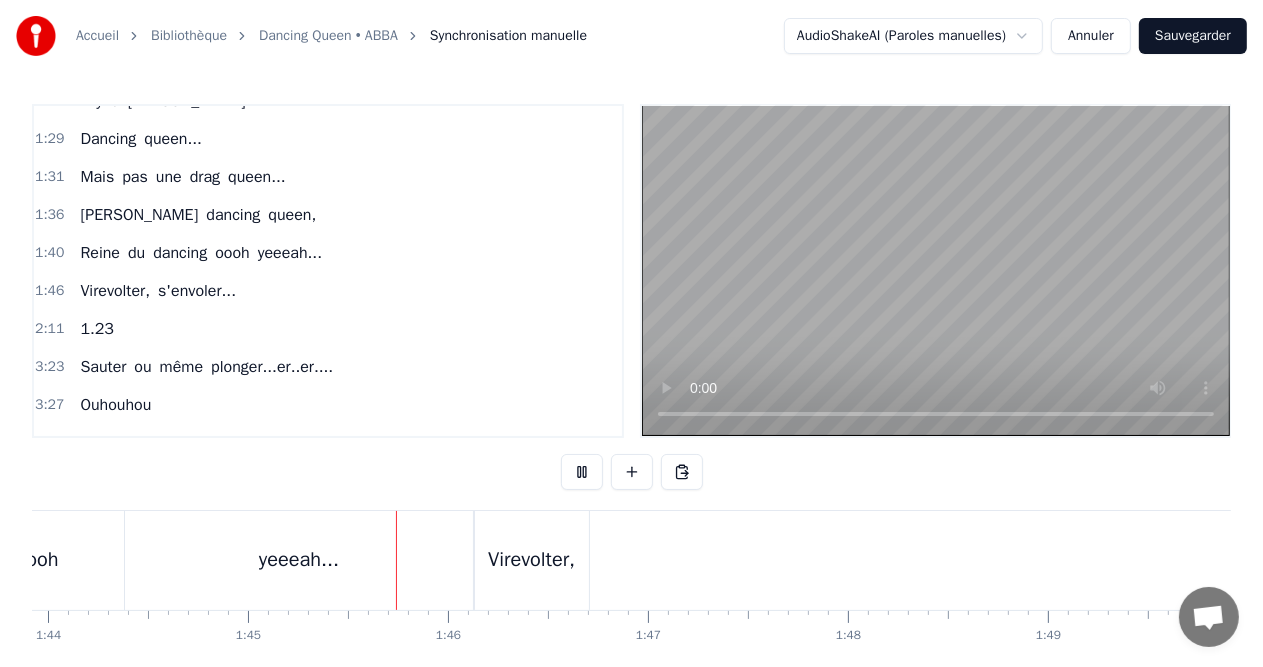 scroll, scrollTop: 0, scrollLeft: 20928, axis: horizontal 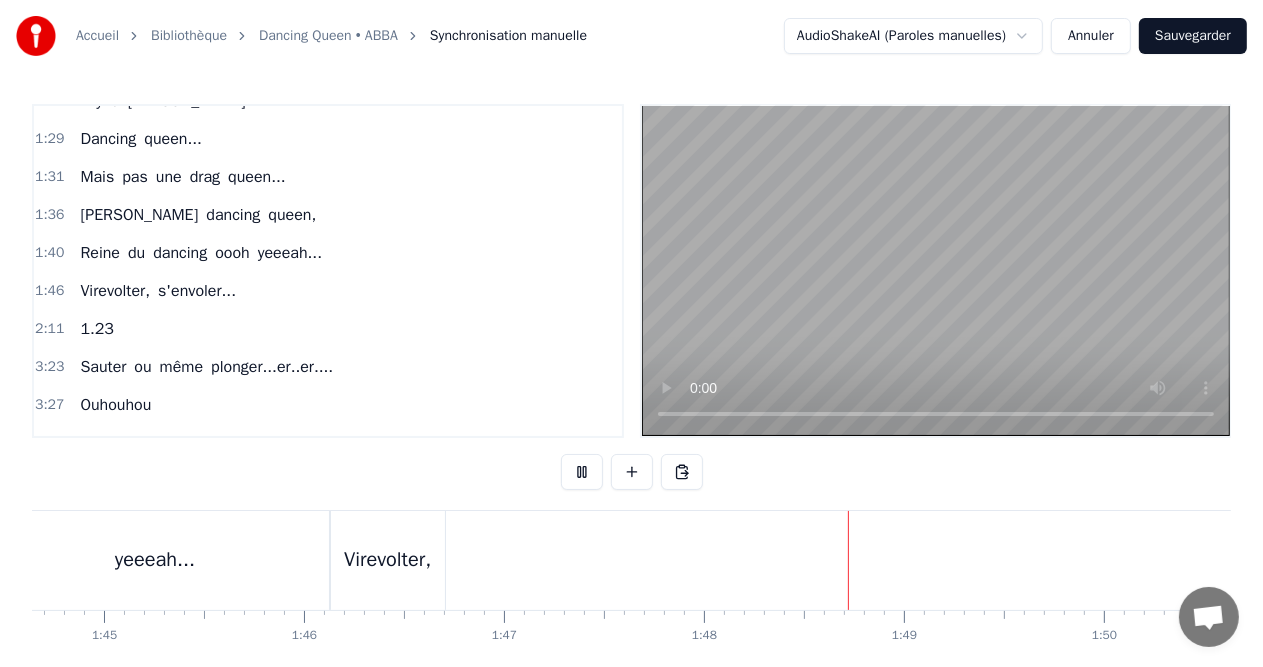 click at bounding box center [582, 472] 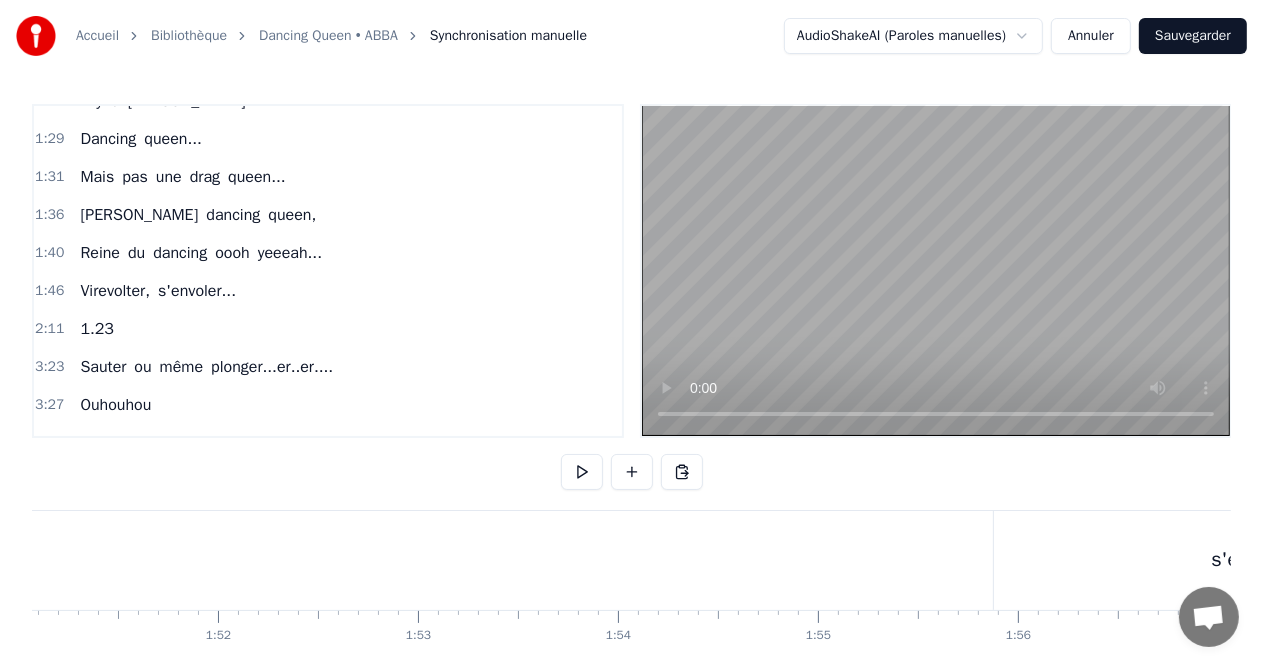scroll, scrollTop: 0, scrollLeft: 22221, axis: horizontal 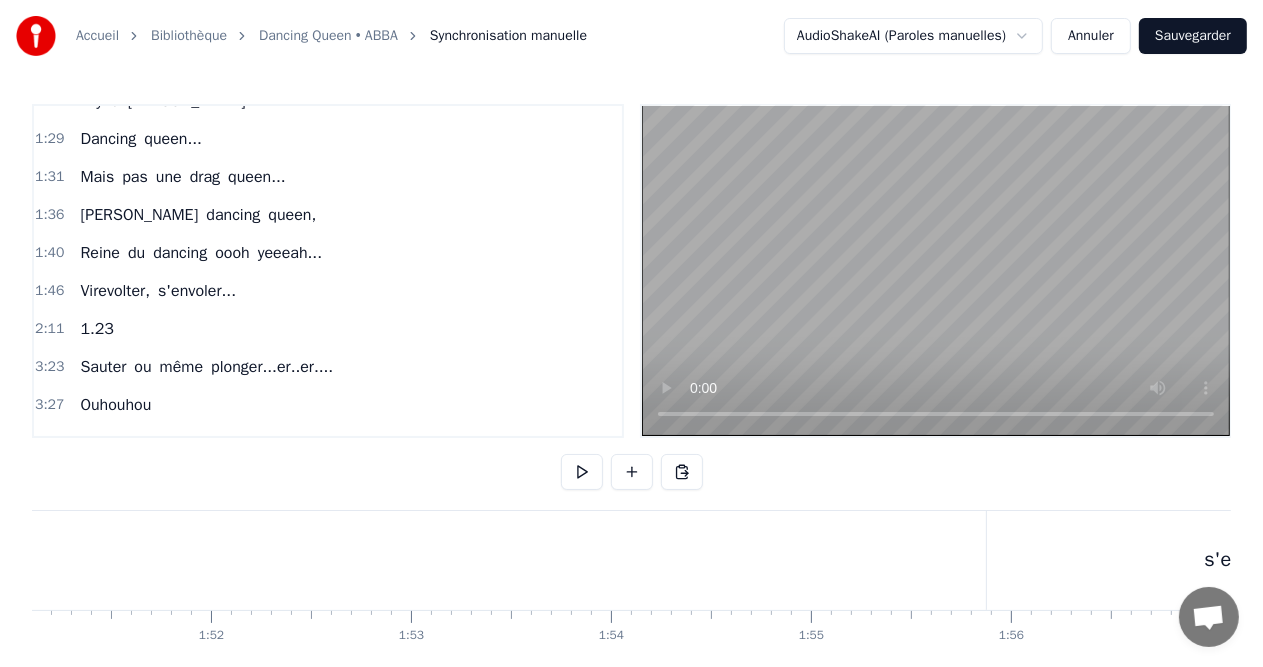 click on "s'envoler..." at bounding box center [1252, 560] 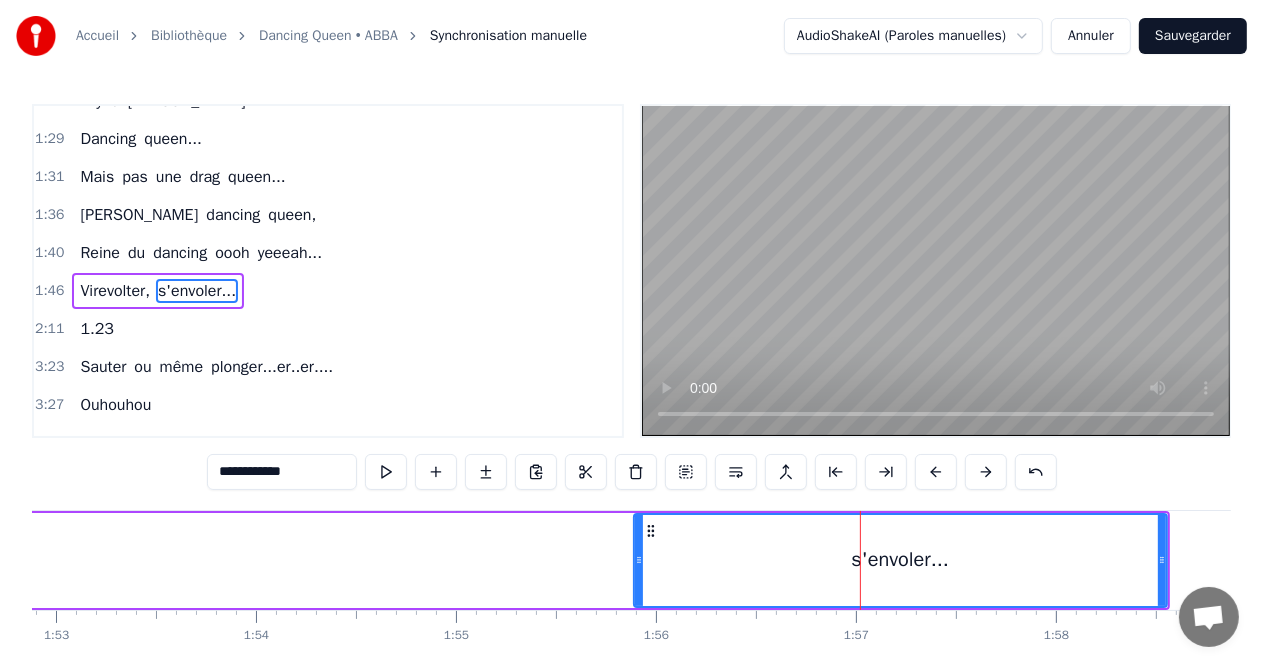 scroll, scrollTop: 0, scrollLeft: 22559, axis: horizontal 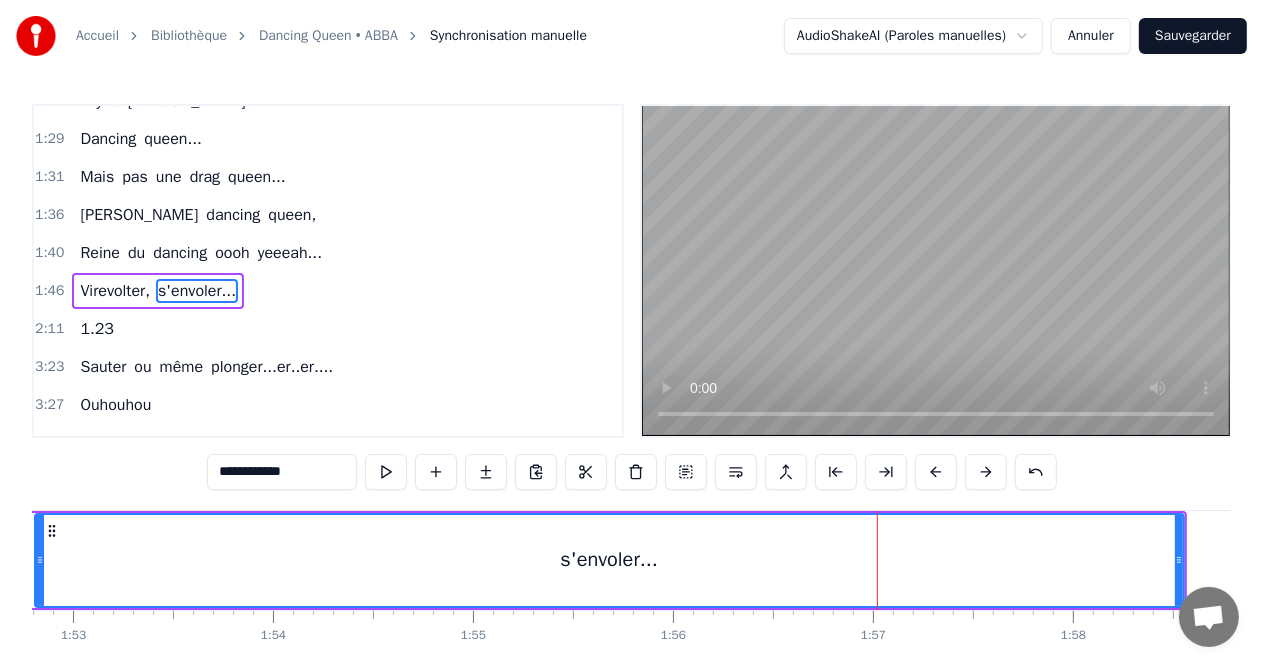 drag, startPoint x: 655, startPoint y: 558, endPoint x: 39, endPoint y: 545, distance: 616.13715 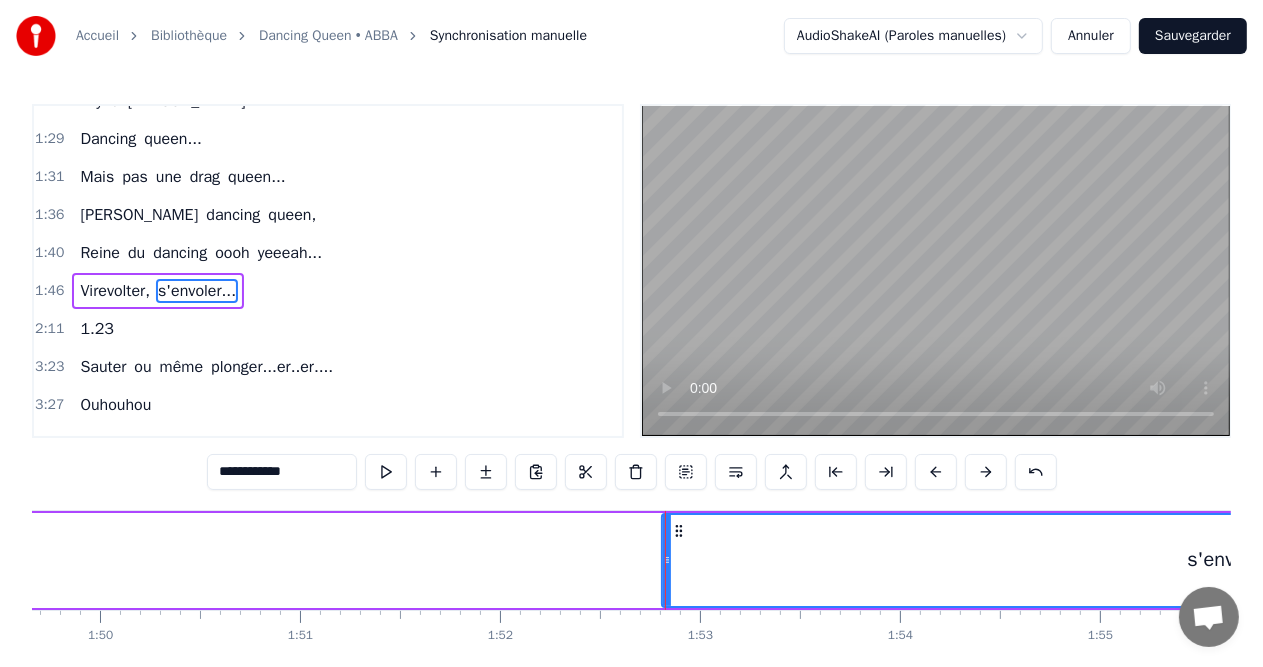 scroll, scrollTop: 0, scrollLeft: 21896, axis: horizontal 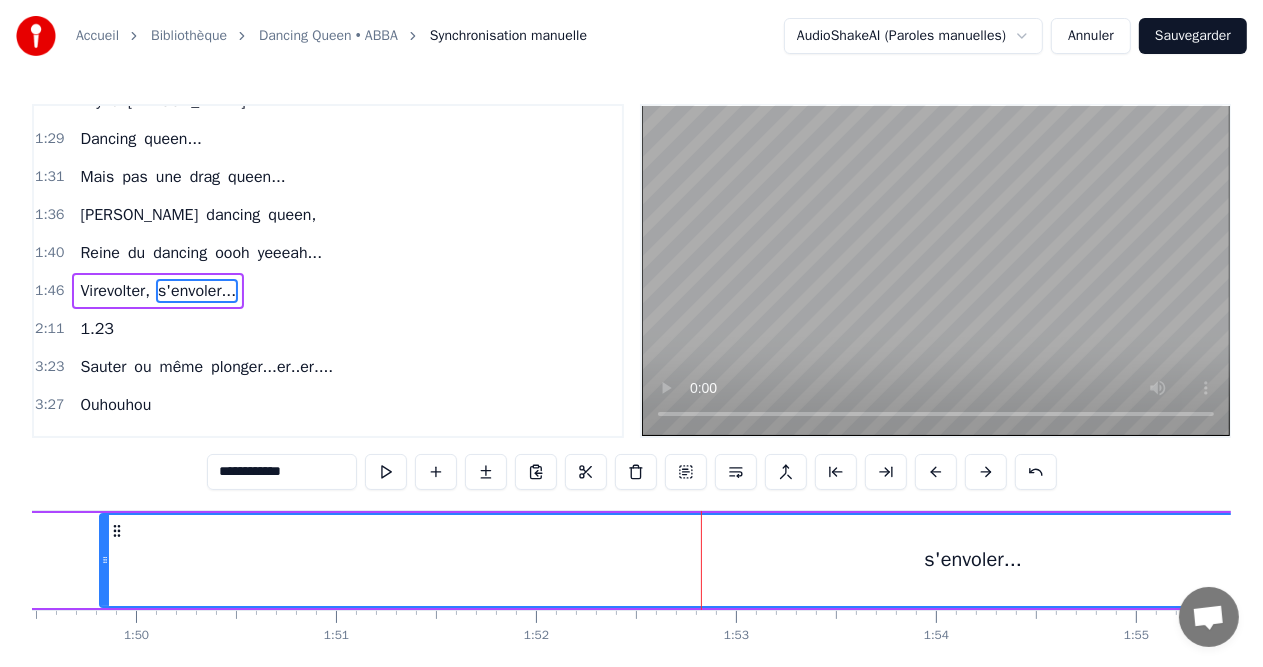 drag, startPoint x: 703, startPoint y: 561, endPoint x: 105, endPoint y: 554, distance: 598.04095 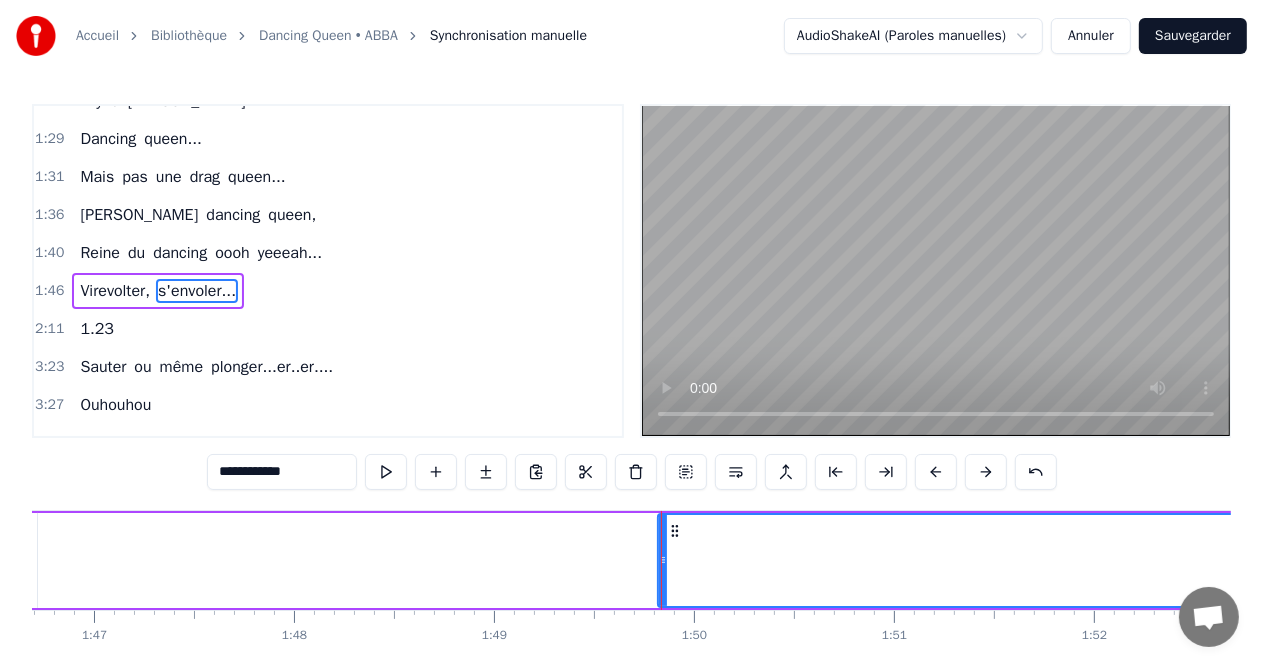 scroll, scrollTop: 0, scrollLeft: 21336, axis: horizontal 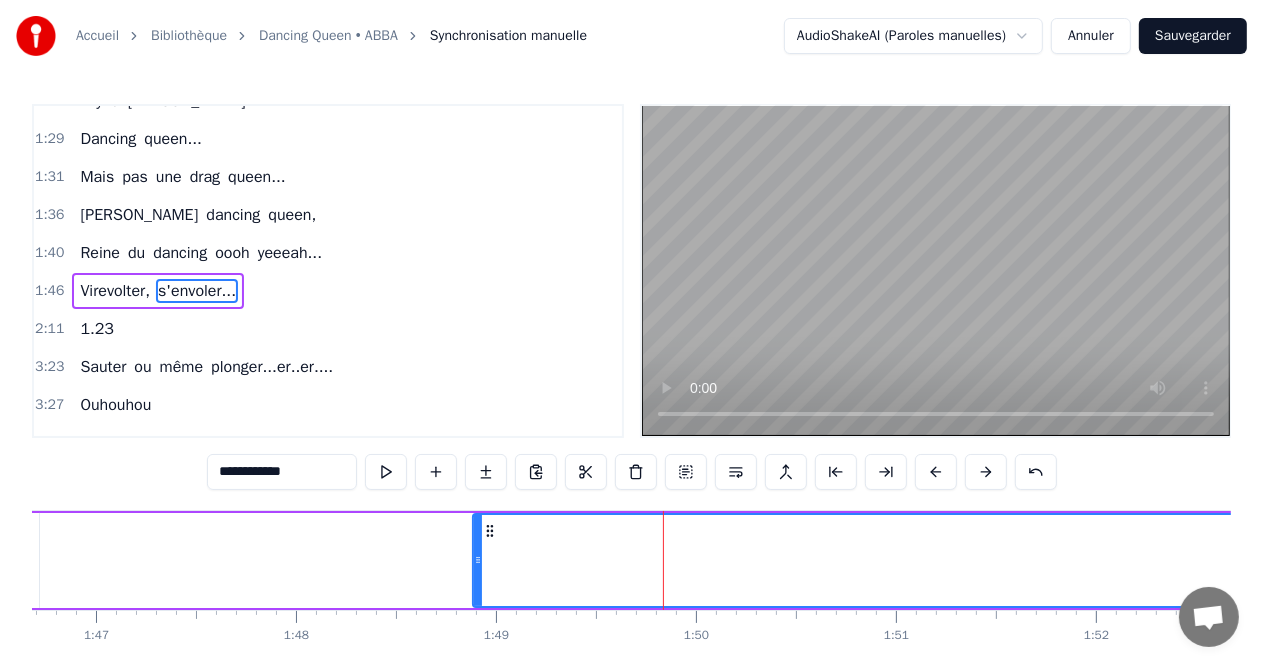 drag, startPoint x: 661, startPoint y: 554, endPoint x: 474, endPoint y: 558, distance: 187.04277 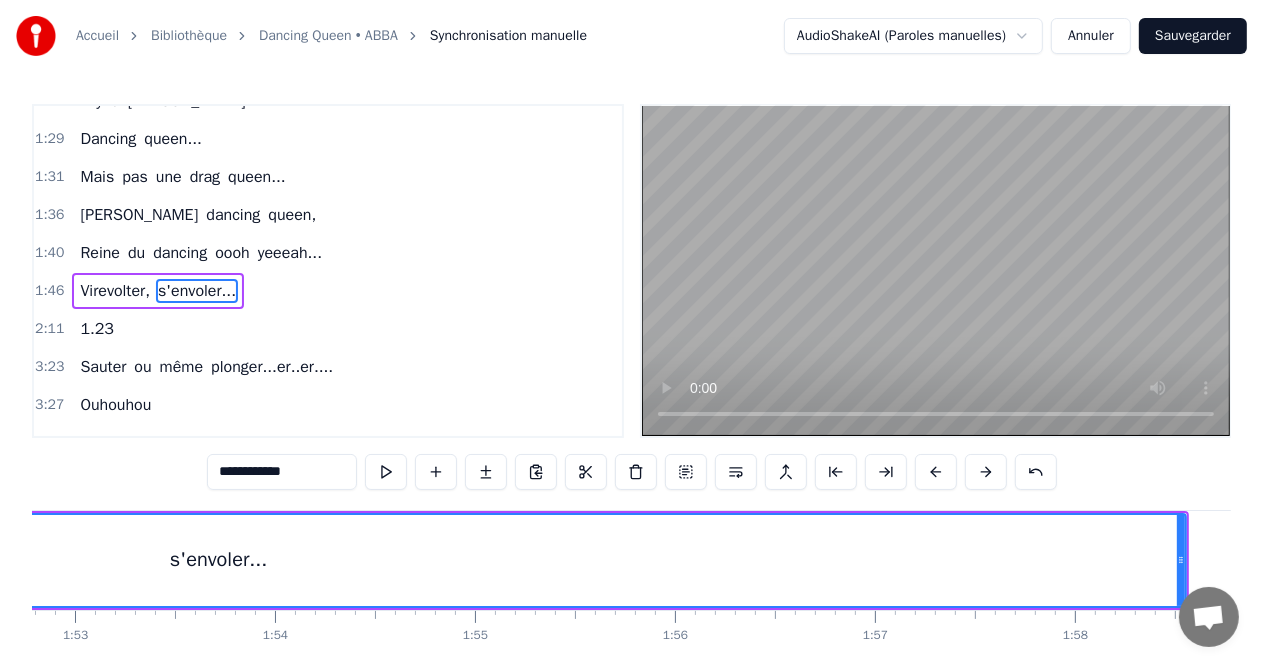 scroll, scrollTop: 0, scrollLeft: 22576, axis: horizontal 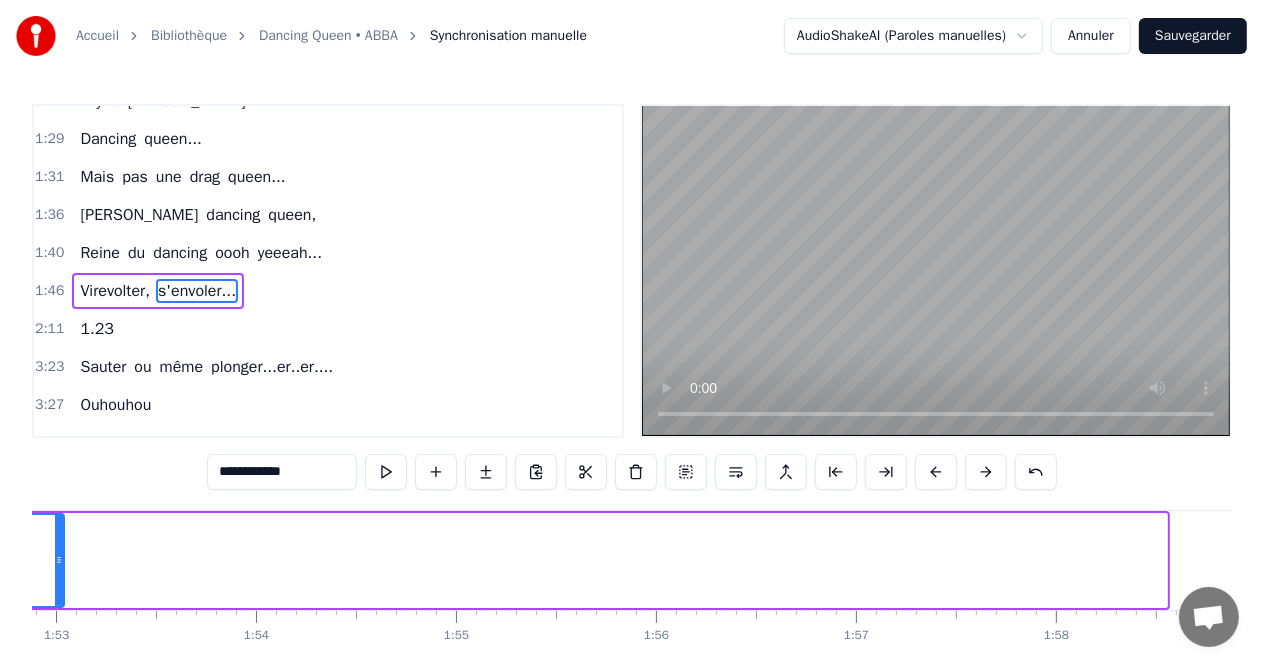 drag, startPoint x: 1160, startPoint y: 561, endPoint x: 57, endPoint y: 572, distance: 1103.0548 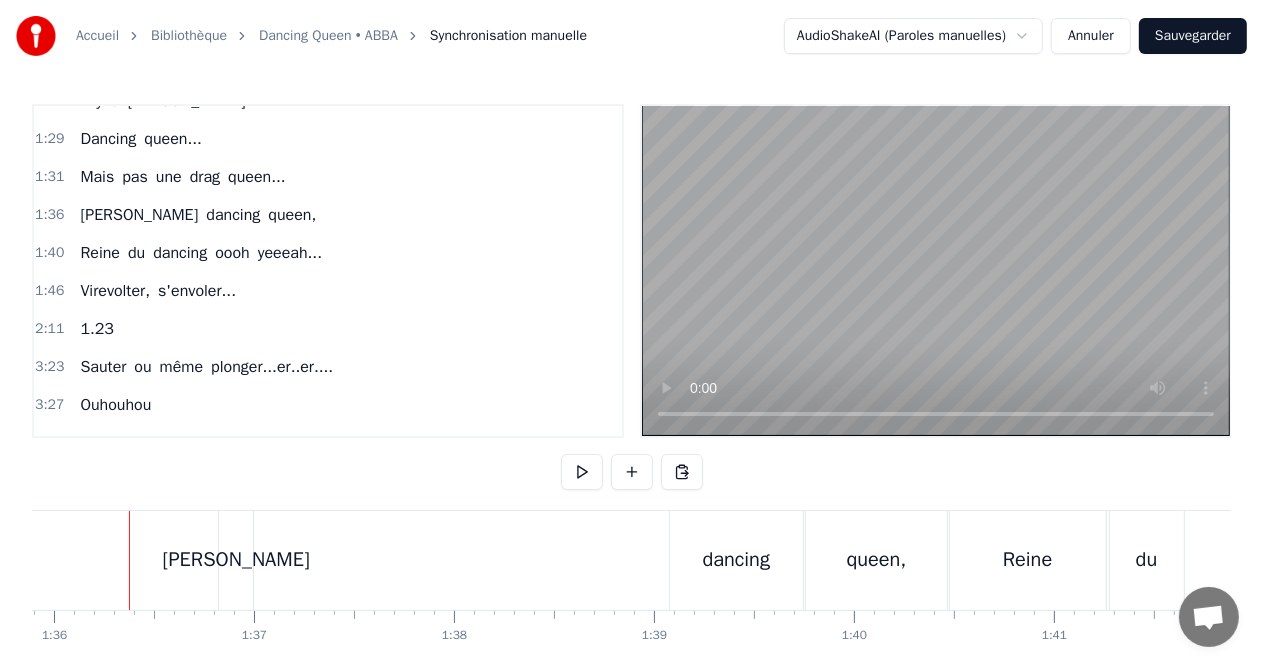 scroll, scrollTop: 0, scrollLeft: 19175, axis: horizontal 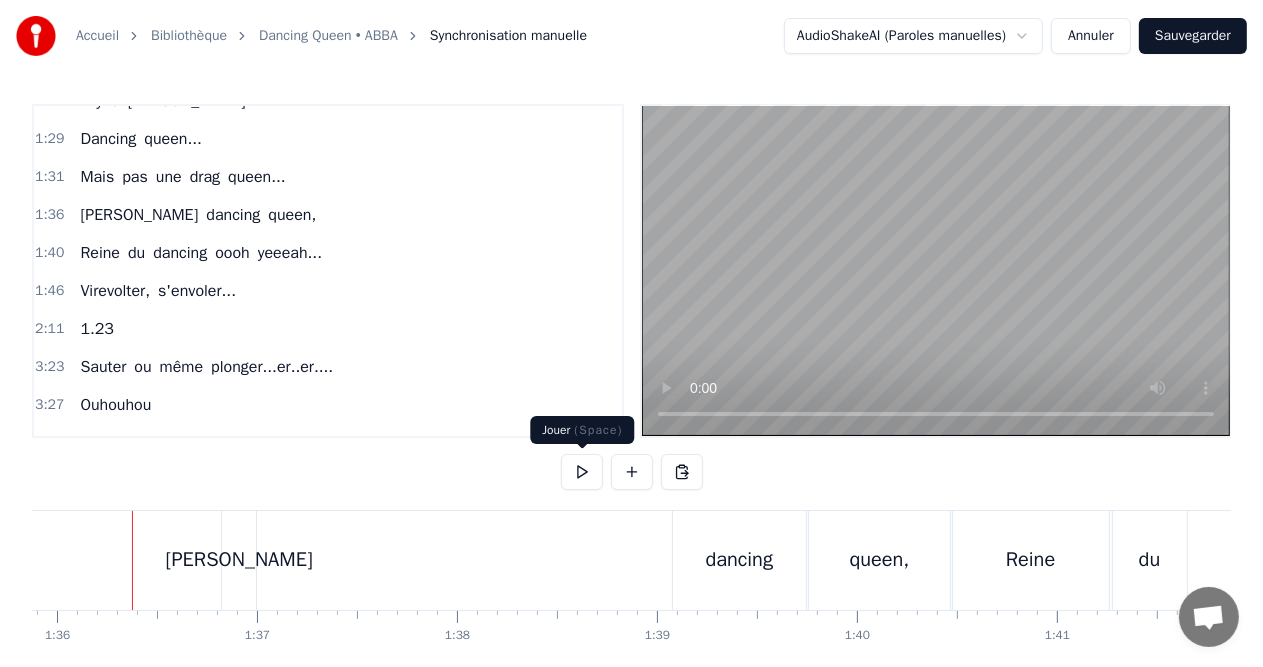 click at bounding box center (582, 472) 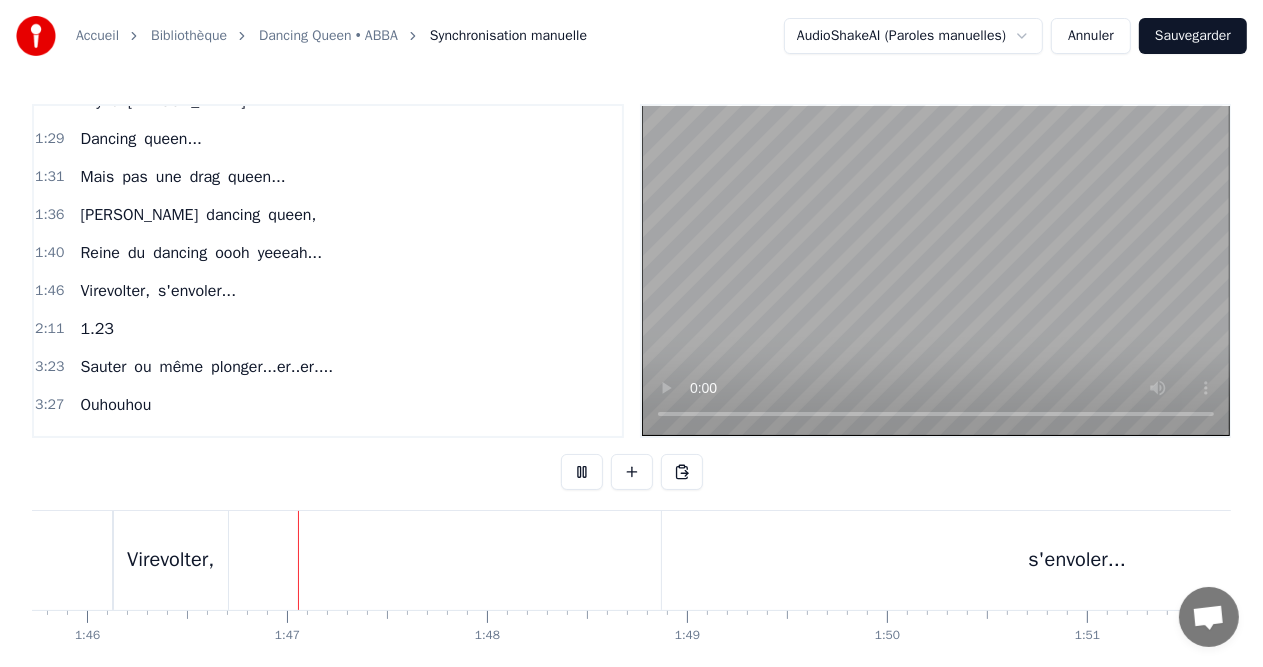 scroll, scrollTop: 0, scrollLeft: 21196, axis: horizontal 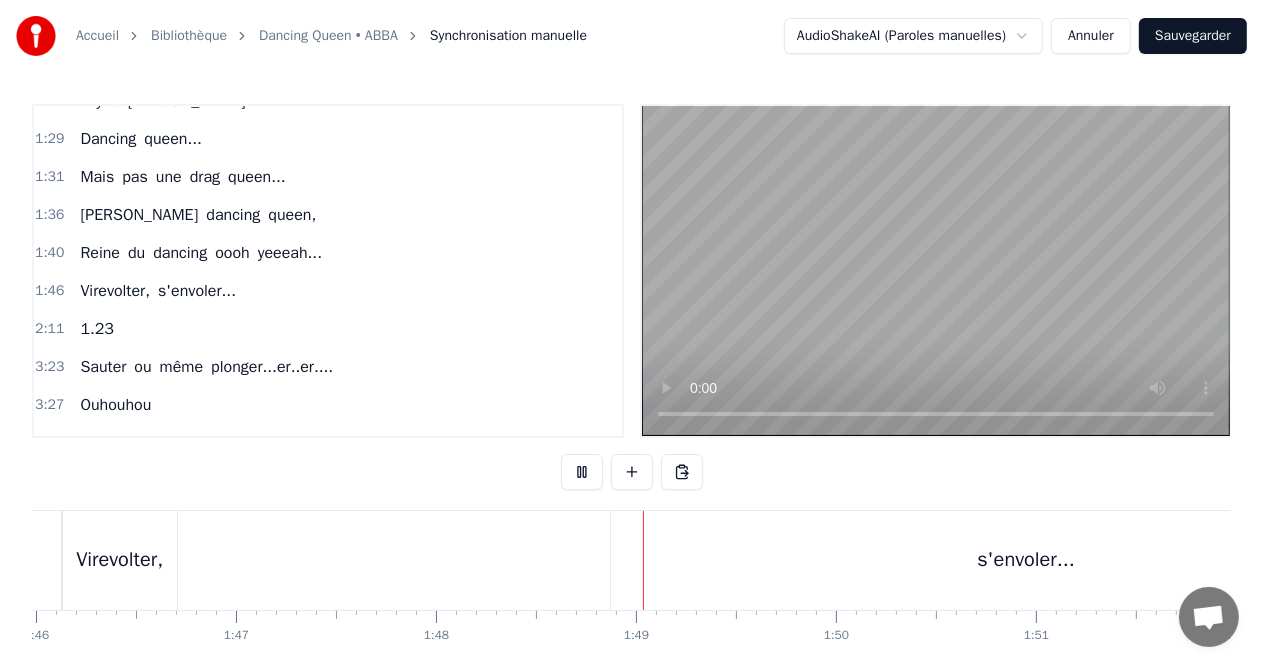 click at bounding box center (582, 472) 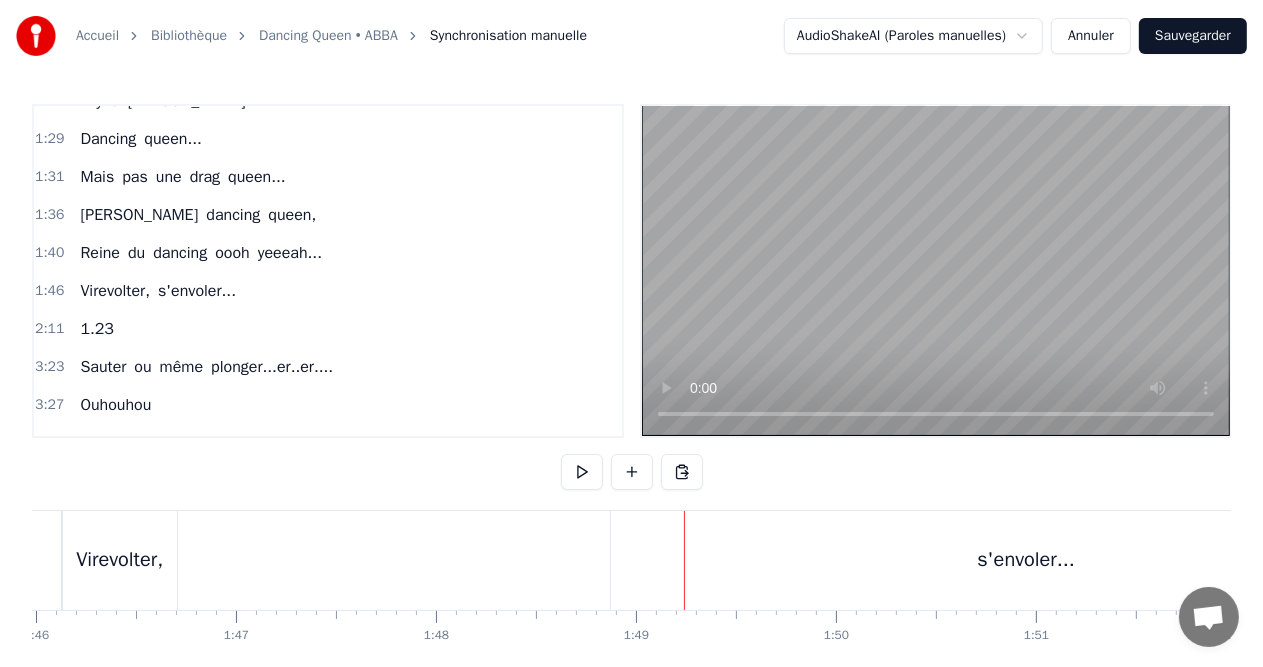 click on "s'envoler..." at bounding box center (1026, 560) 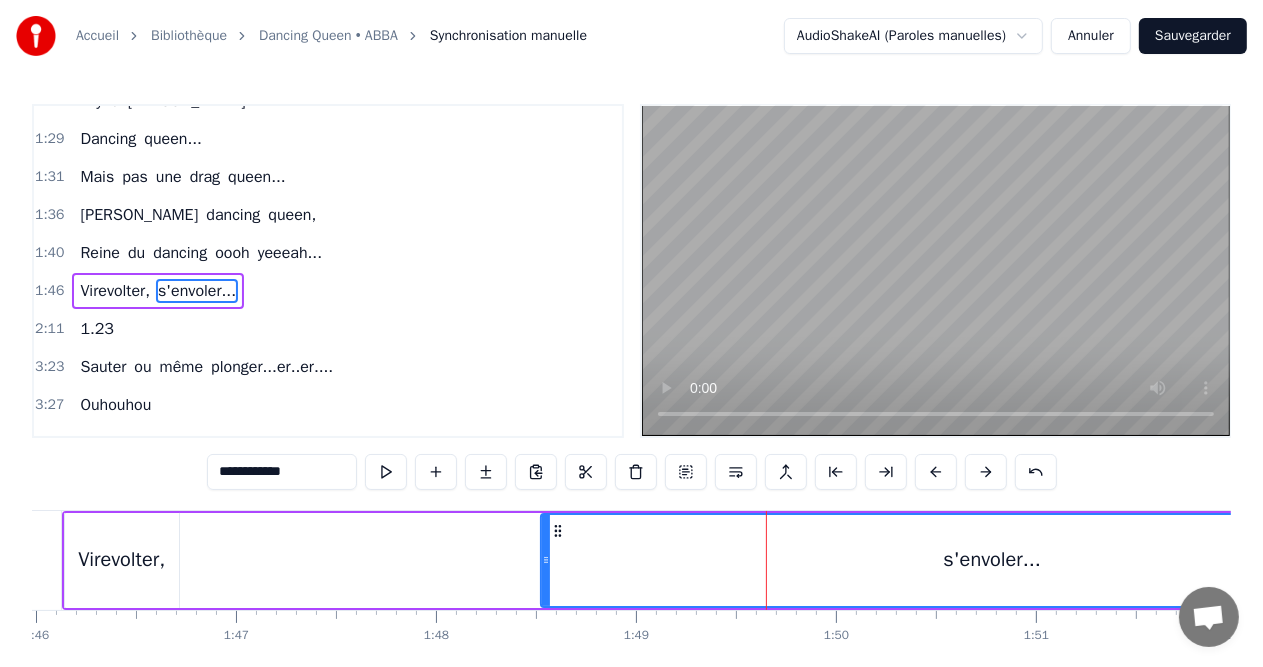 drag, startPoint x: 616, startPoint y: 559, endPoint x: 544, endPoint y: 559, distance: 72 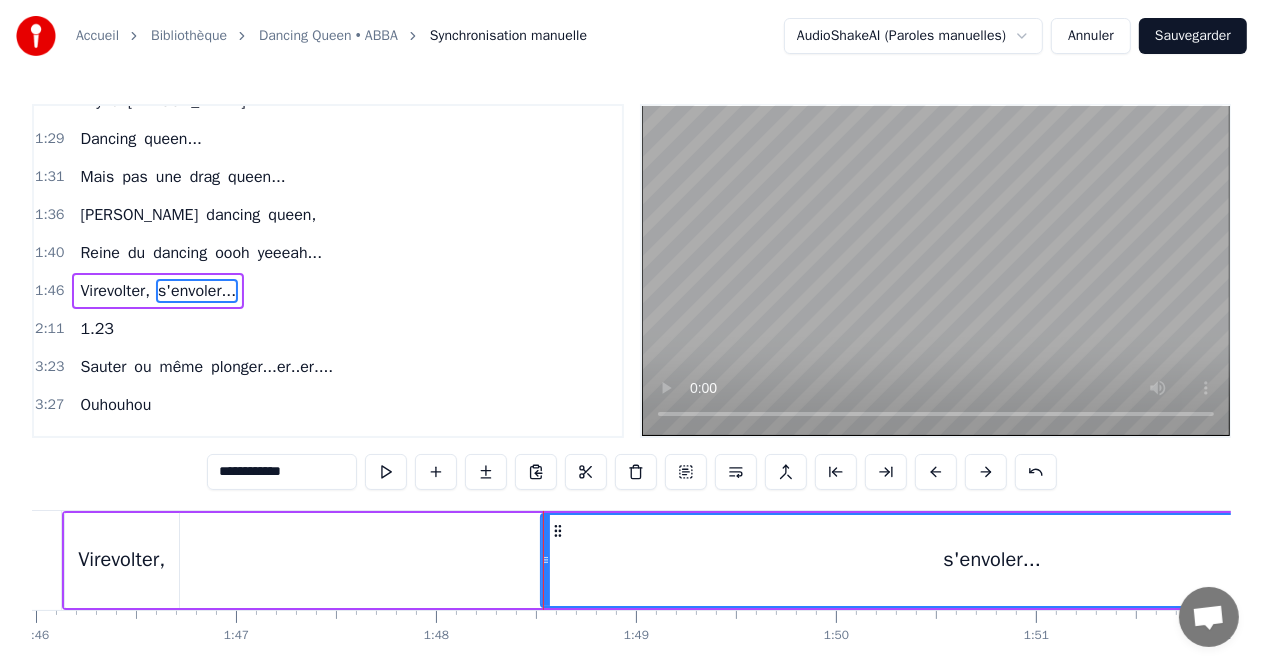 click on "yeeeah..." at bounding box center (-113, 560) 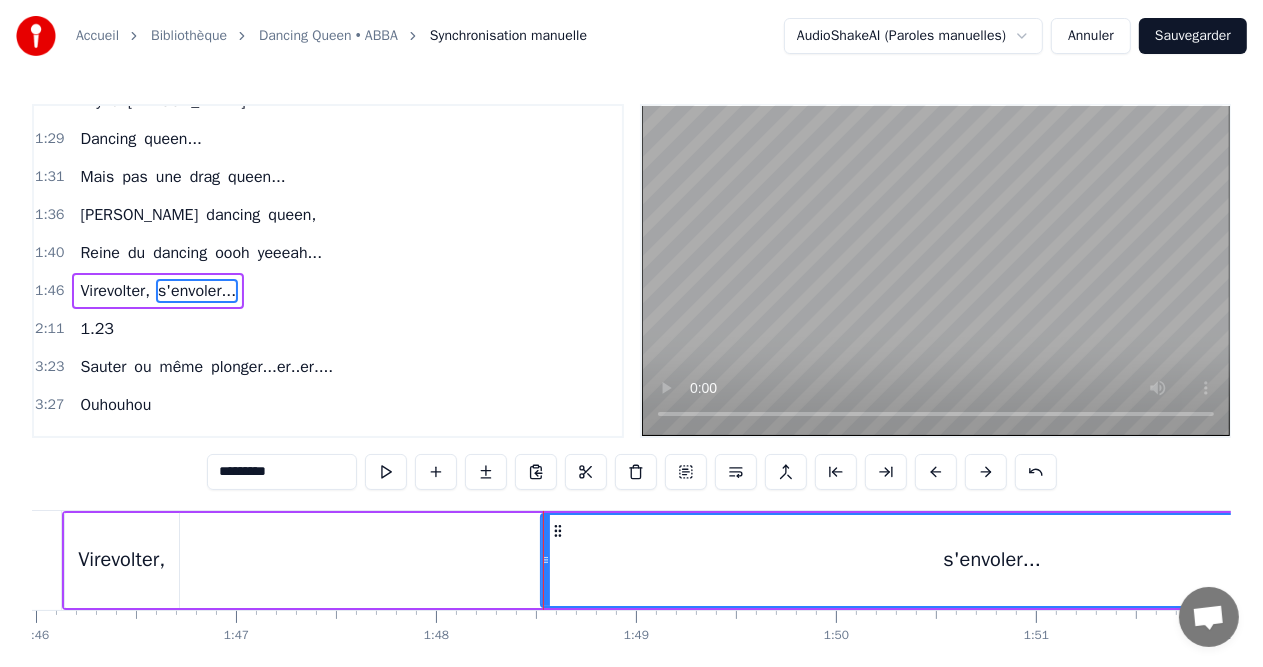 scroll, scrollTop: 368, scrollLeft: 0, axis: vertical 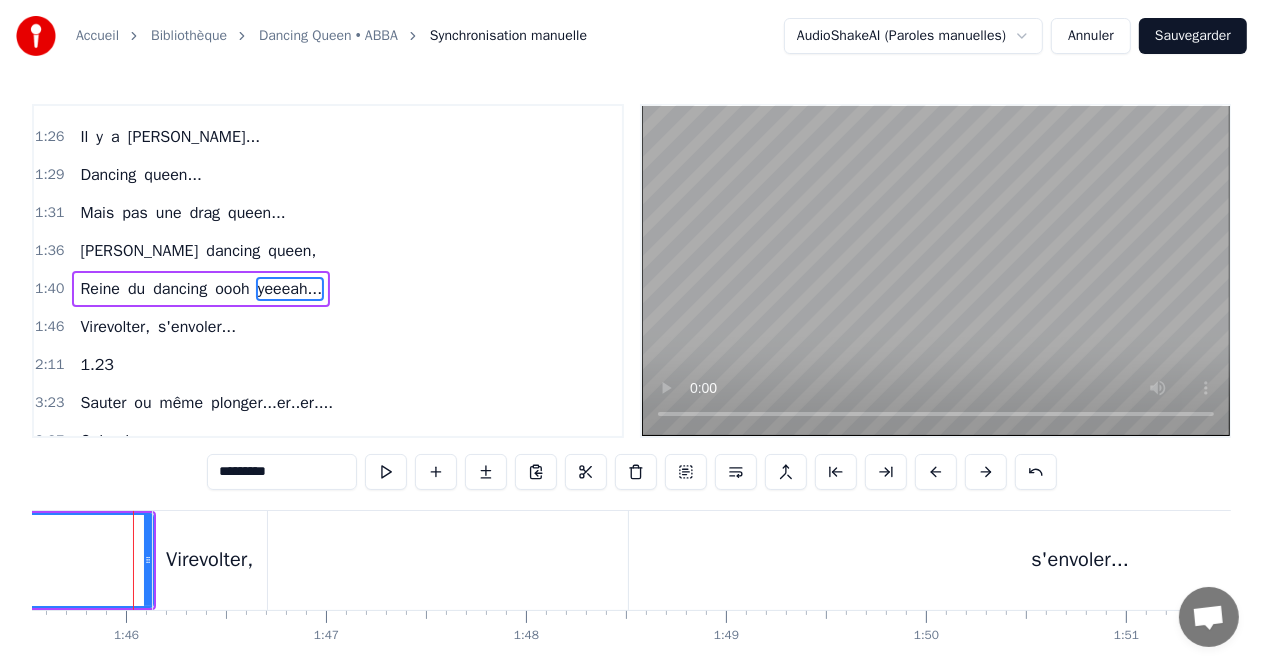 click on "Virevolter," at bounding box center [210, 560] 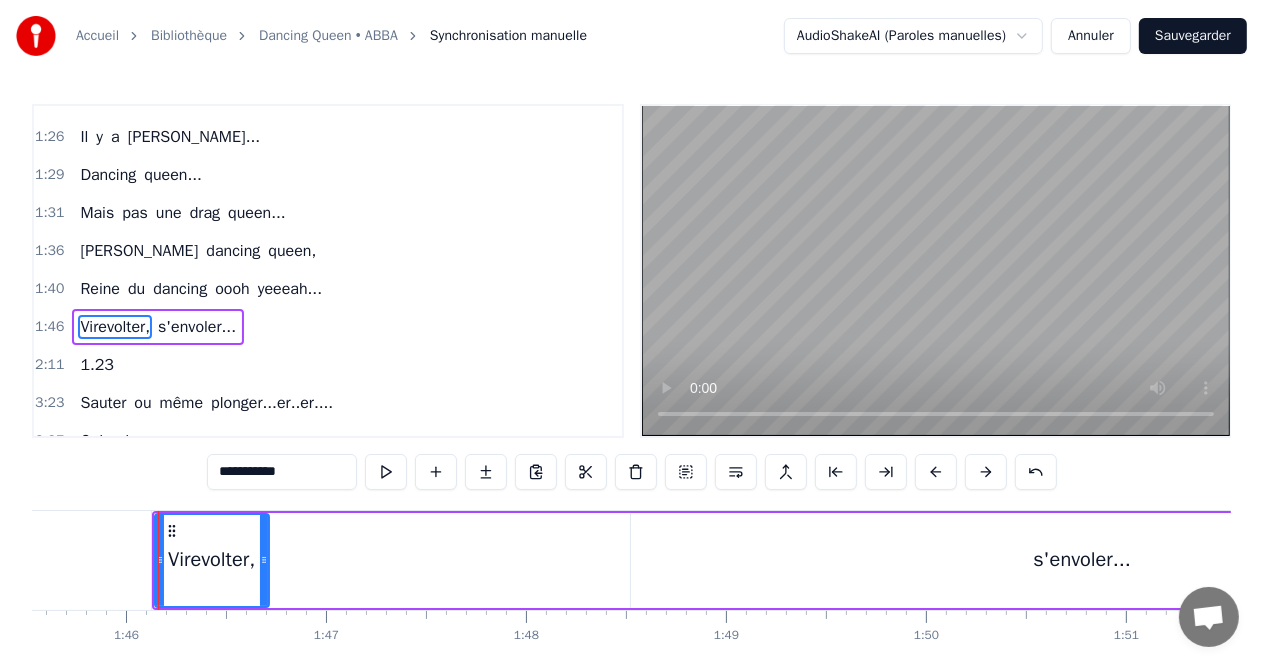 scroll, scrollTop: 404, scrollLeft: 0, axis: vertical 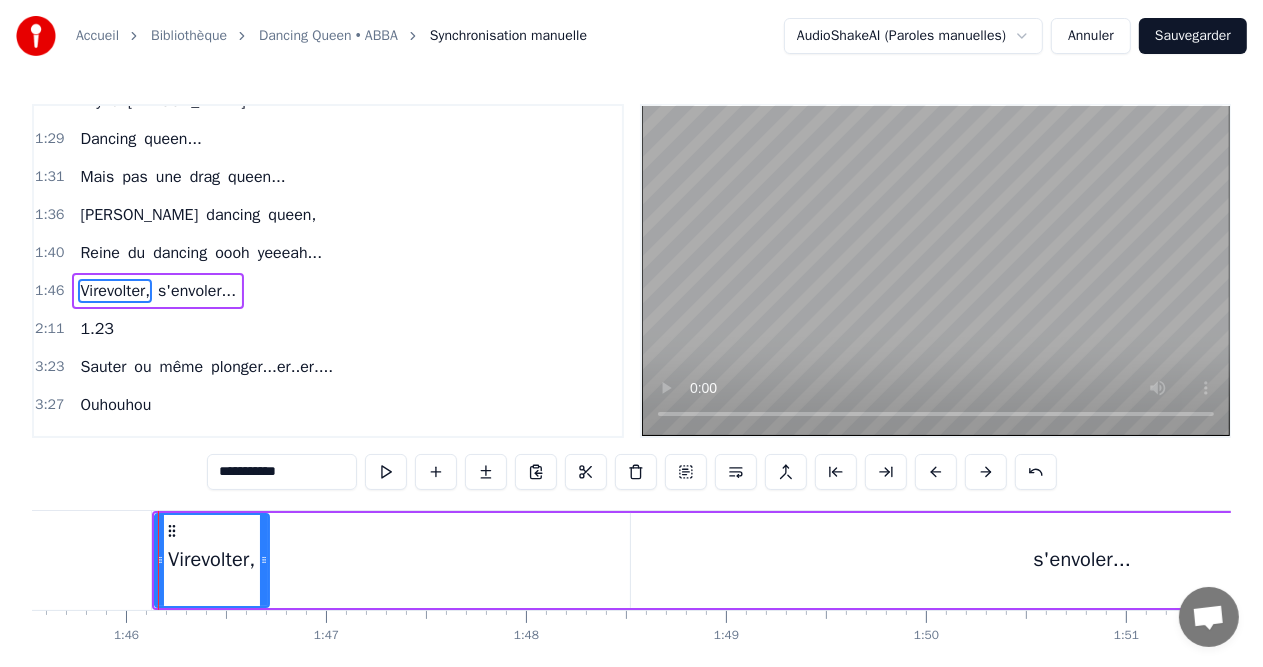 click on "yeeeah..." at bounding box center (-23, 560) 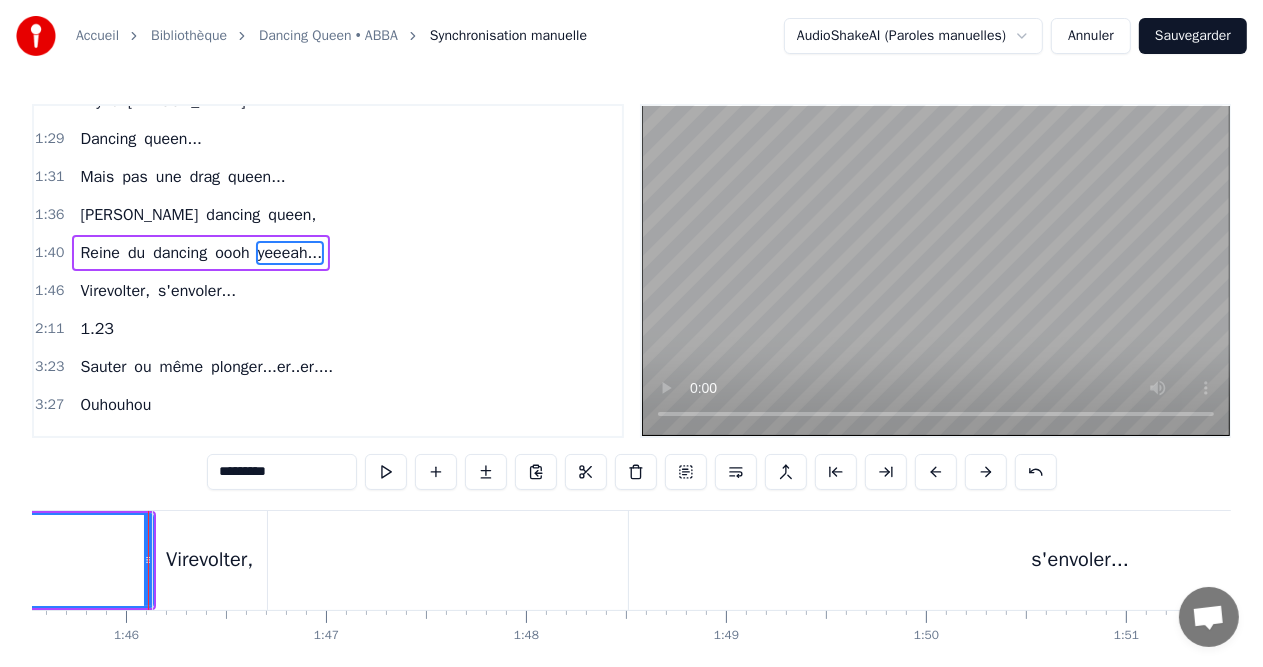 scroll, scrollTop: 368, scrollLeft: 0, axis: vertical 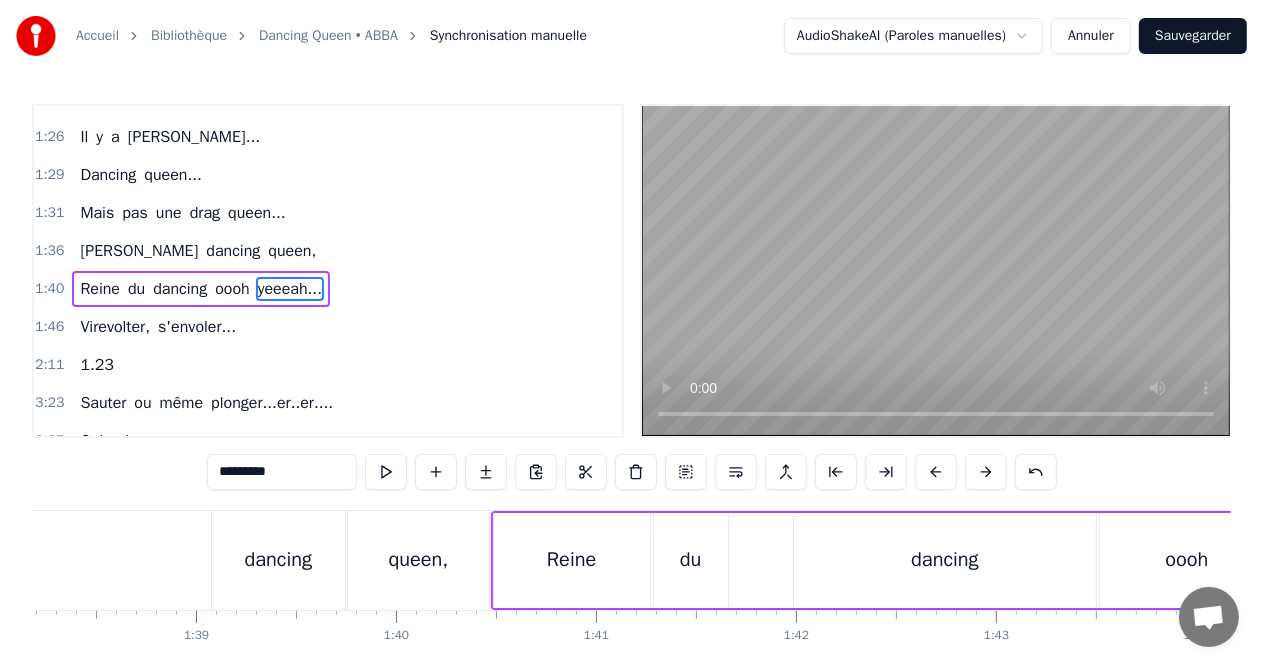 click on "[PERSON_NAME] dancing queen," at bounding box center [127, 560] 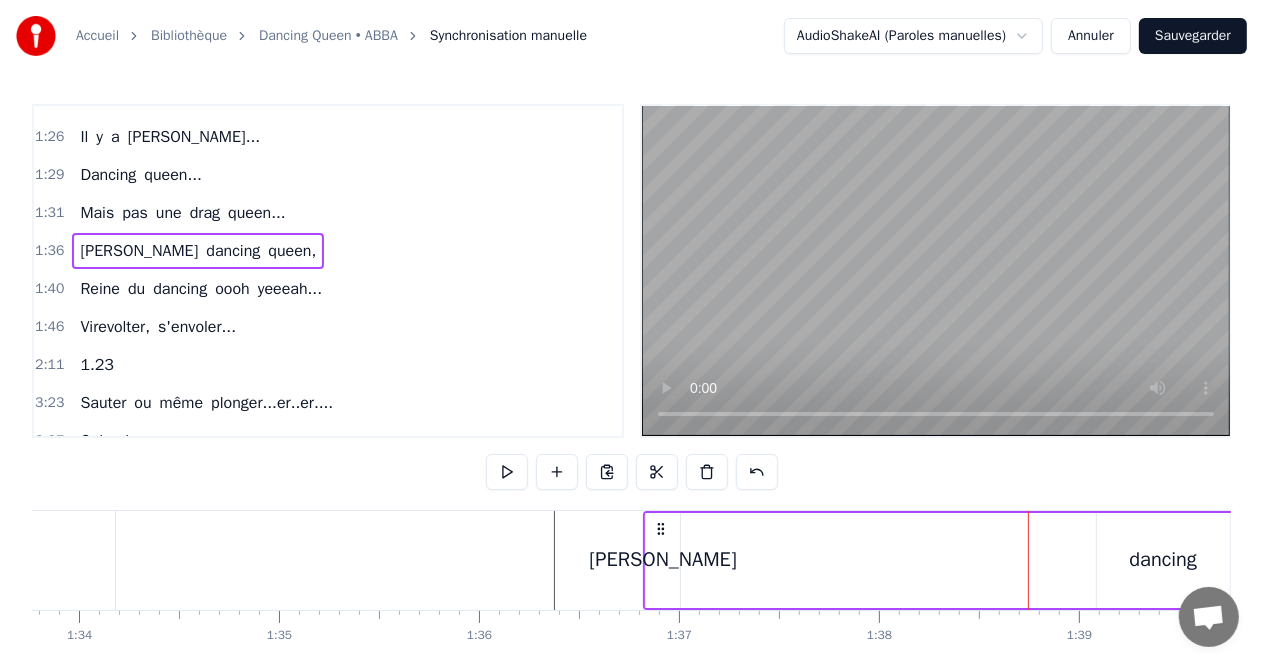 scroll, scrollTop: 0, scrollLeft: 18752, axis: horizontal 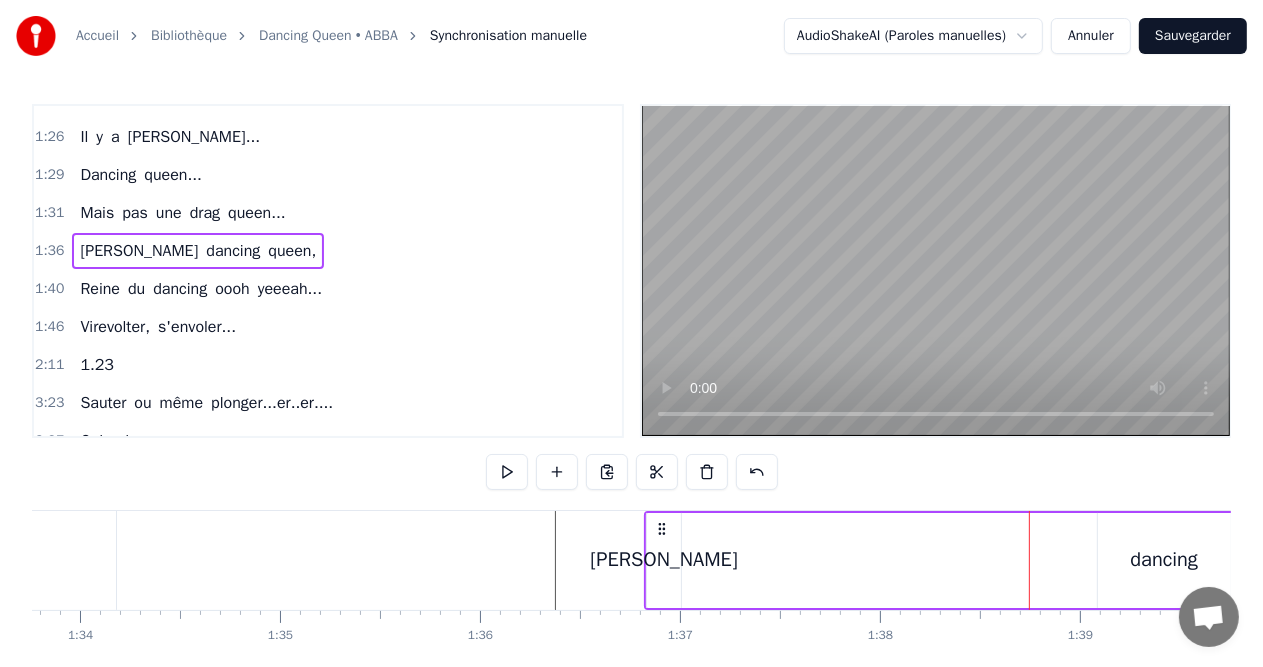 click at bounding box center [5626, 560] 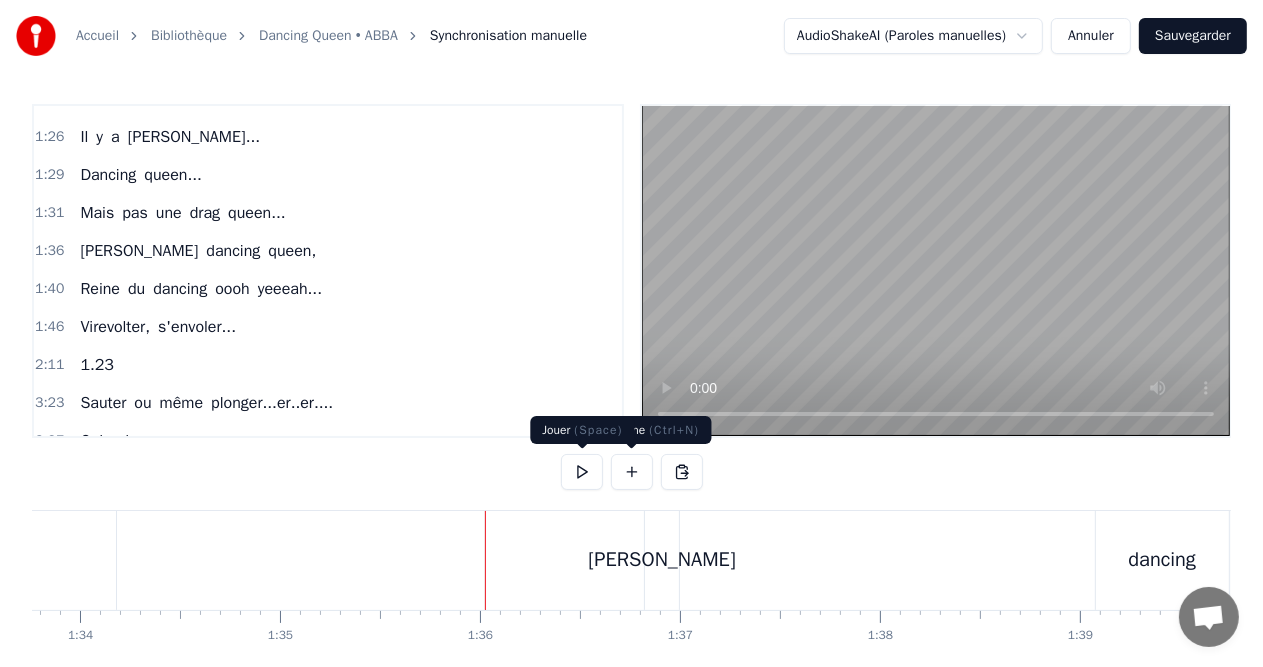 click at bounding box center [582, 472] 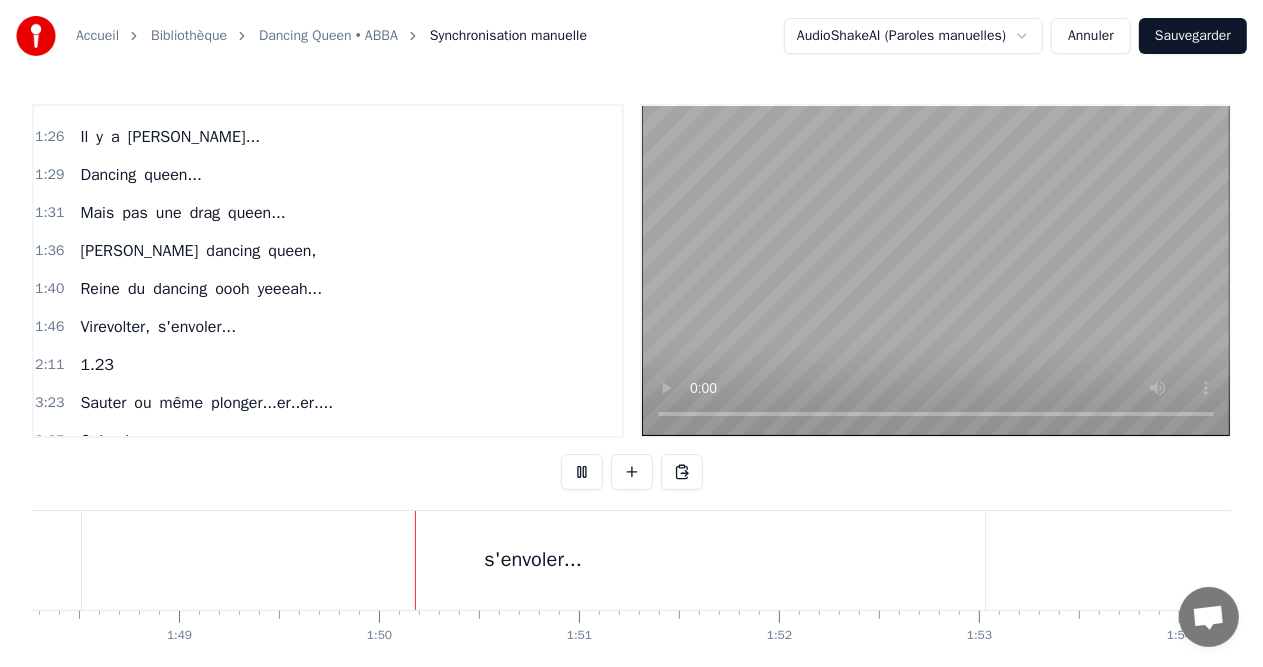 scroll, scrollTop: 0, scrollLeft: 21844, axis: horizontal 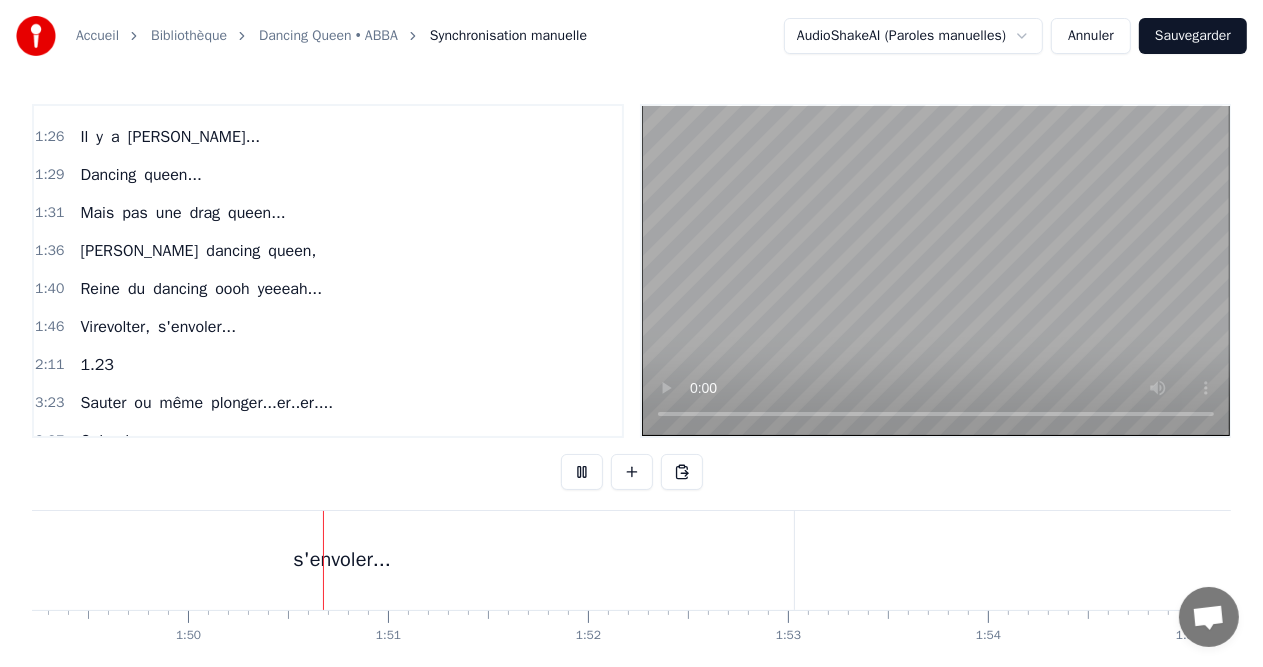 click at bounding box center [582, 472] 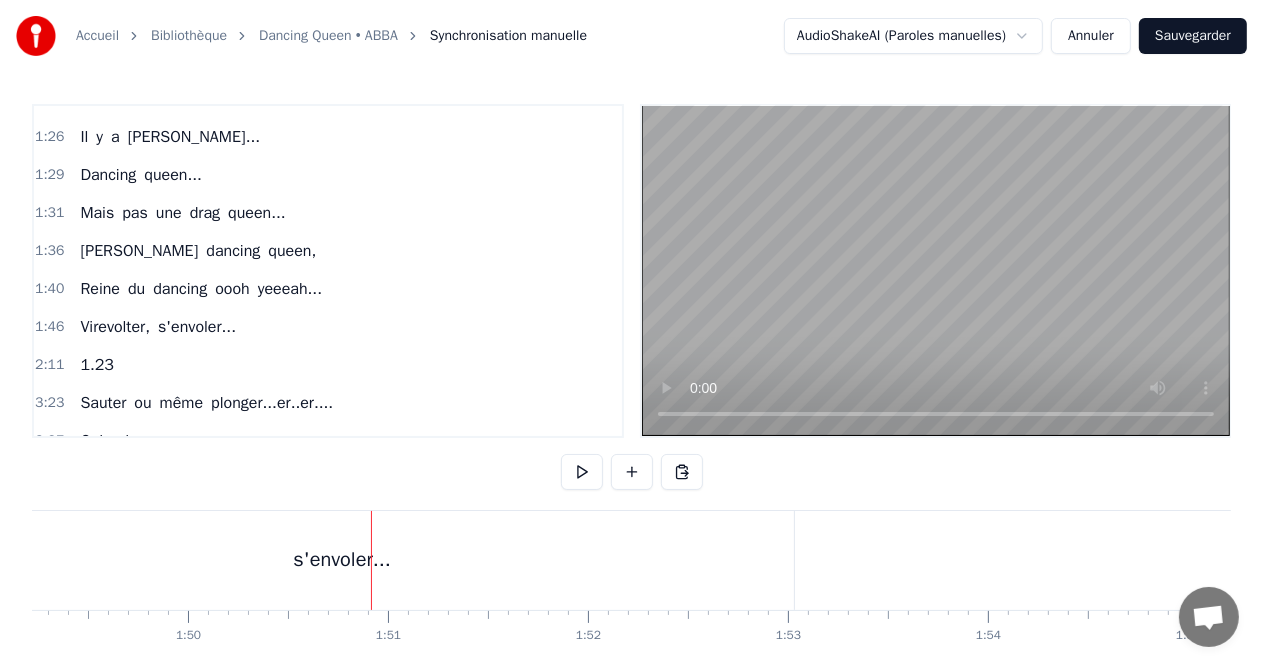 click on "s'envoler..." at bounding box center [342, 560] 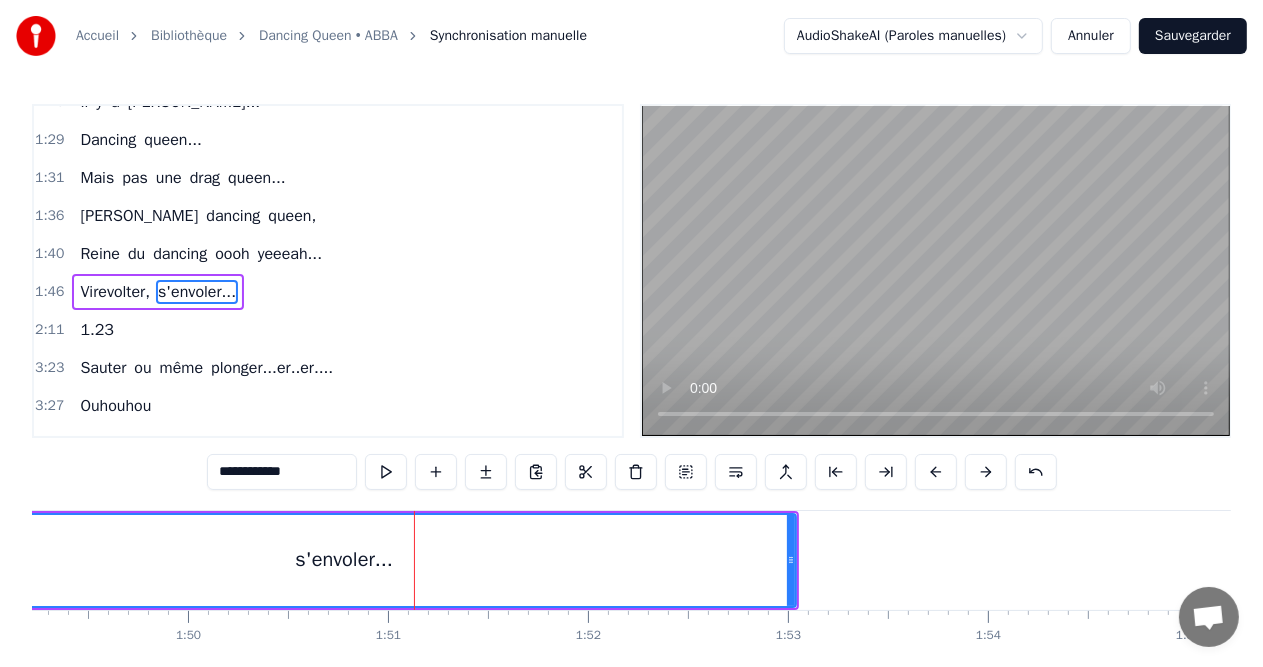 scroll, scrollTop: 404, scrollLeft: 0, axis: vertical 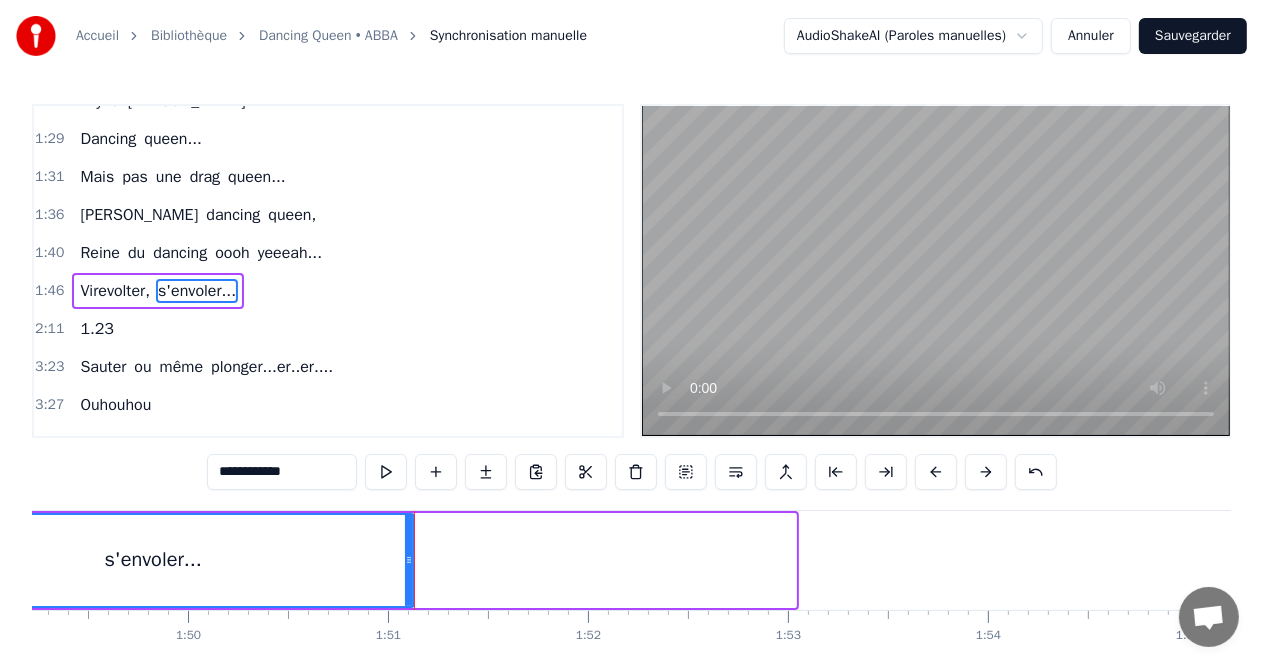 drag, startPoint x: 790, startPoint y: 552, endPoint x: 408, endPoint y: 561, distance: 382.10602 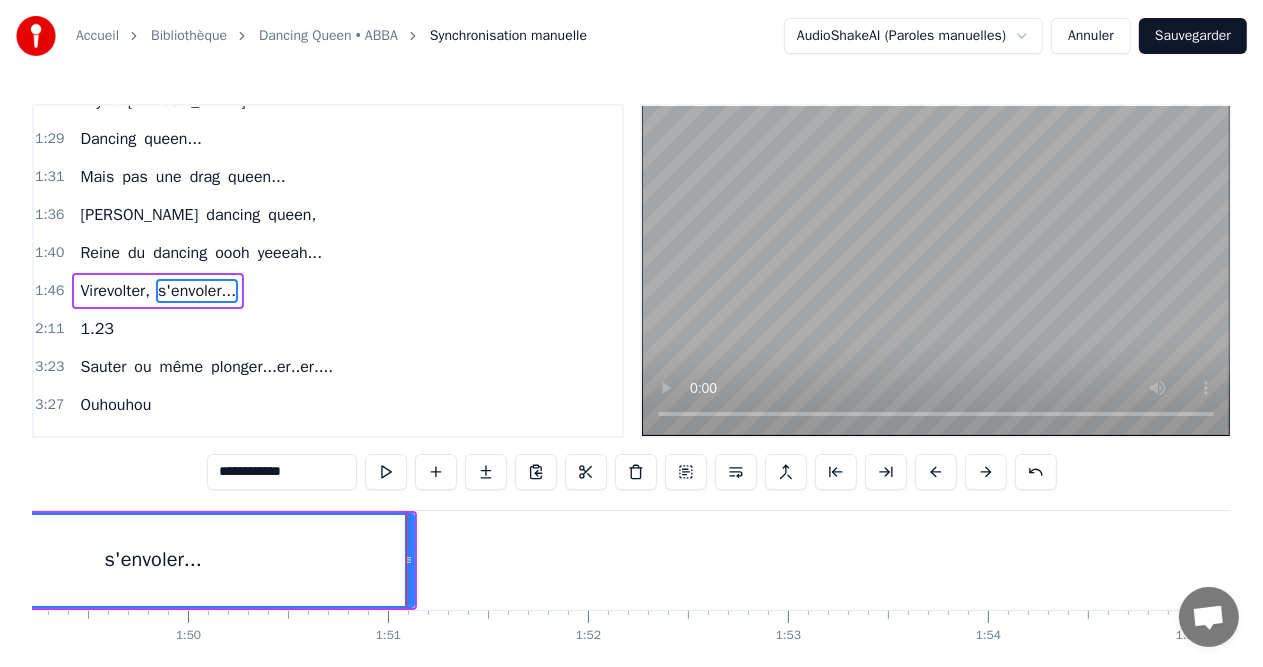 click on "**********" at bounding box center [282, 472] 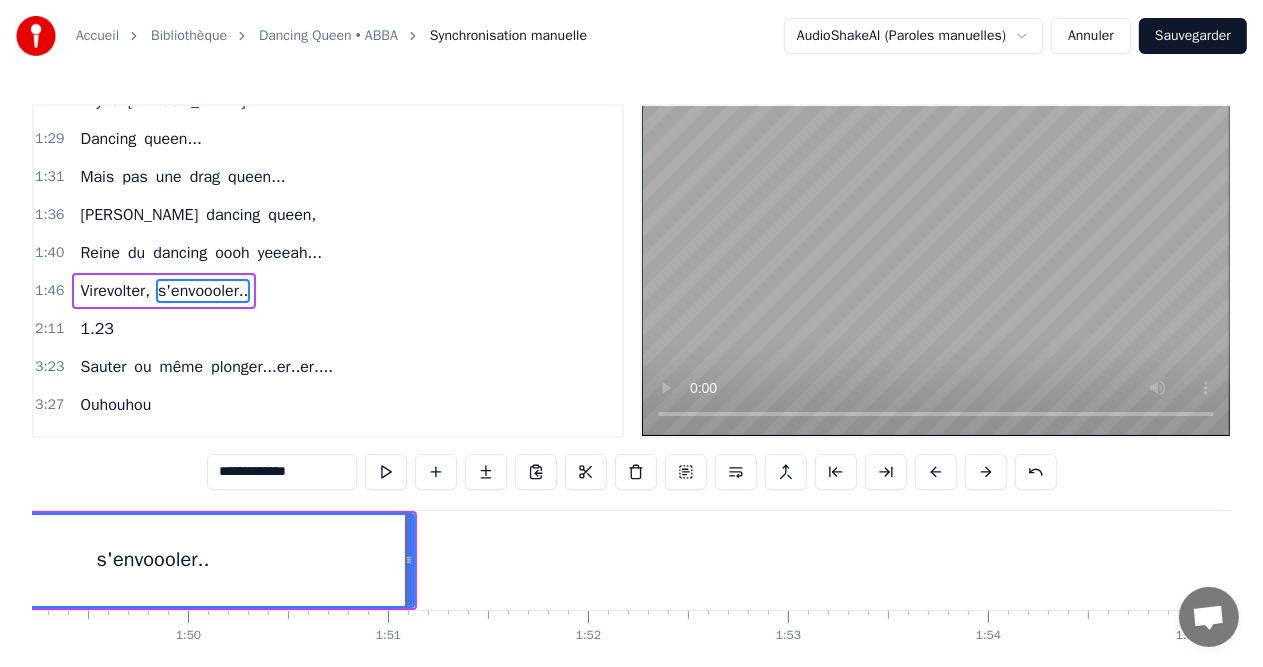 click on "plonger...er..er...." at bounding box center (272, 367) 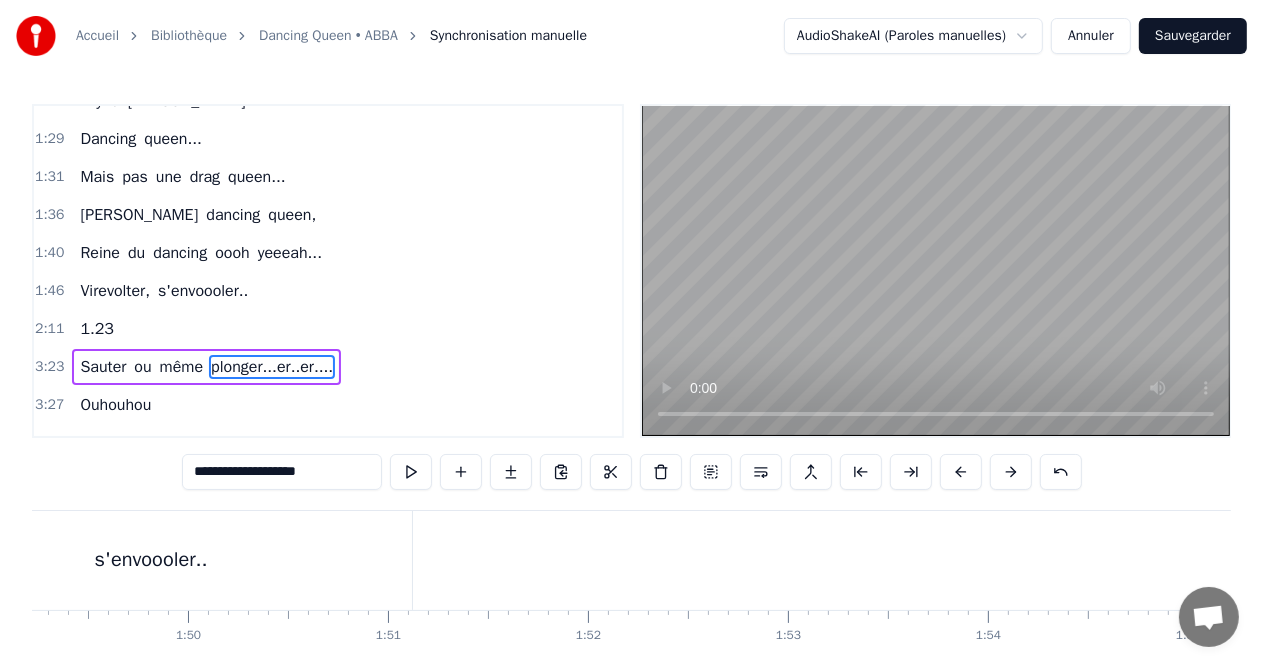 scroll, scrollTop: 9, scrollLeft: 0, axis: vertical 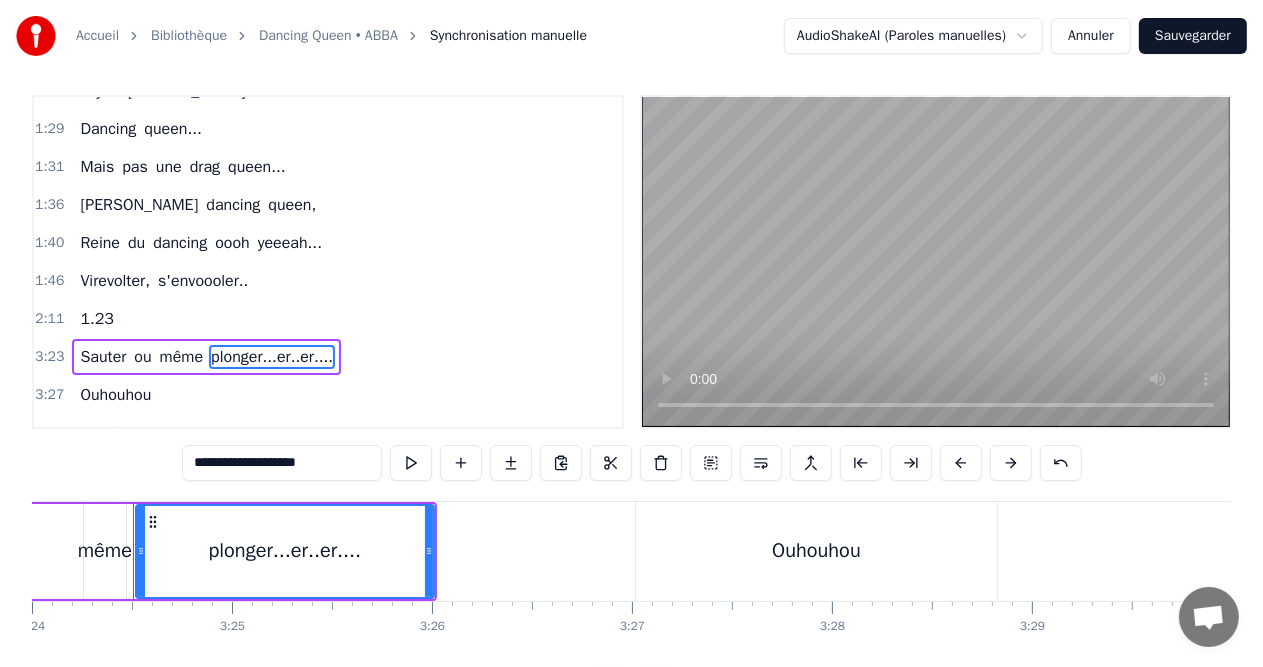 click on "3:23 Sauter ou même plonger...er..er...." at bounding box center (328, 357) 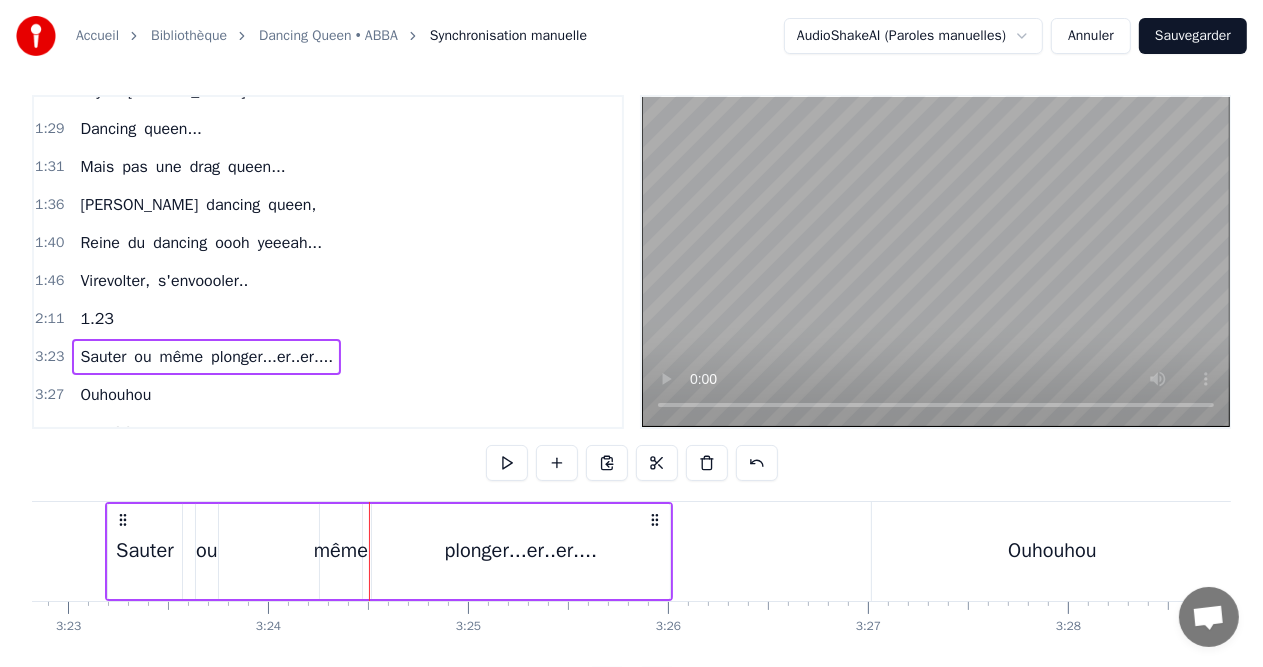 scroll, scrollTop: 0, scrollLeft: 40536, axis: horizontal 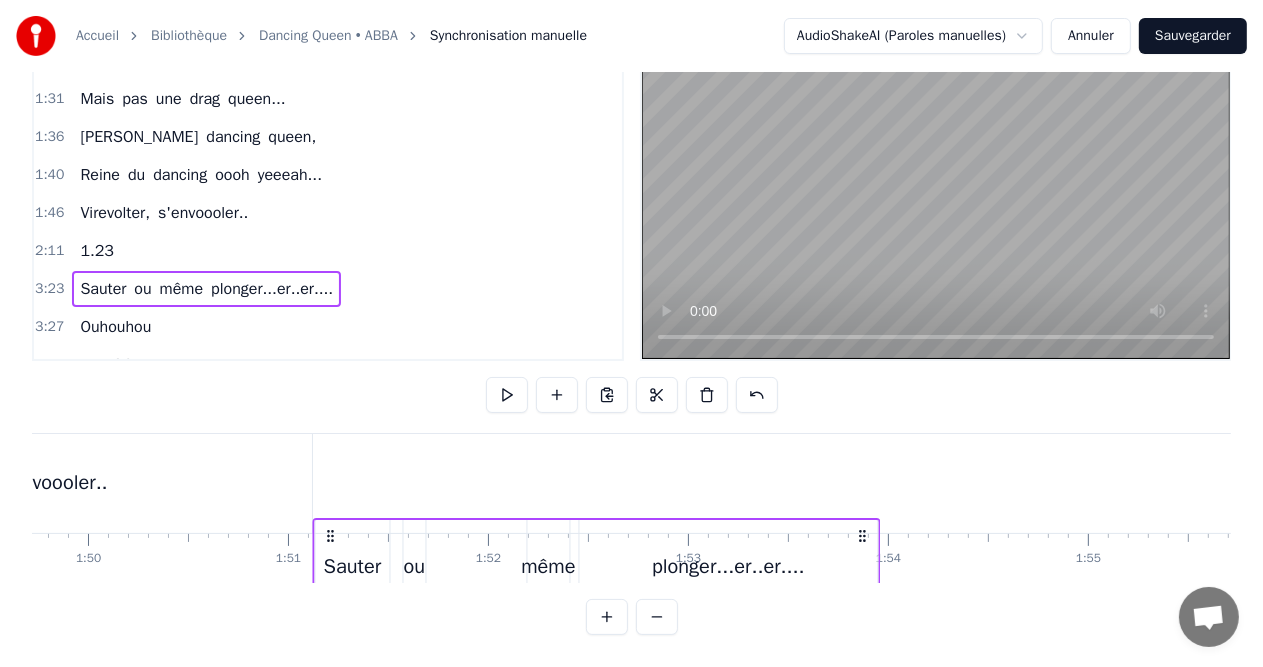 click on "Est- ce que vous Connaissez cette fiiille Qui s'appelle [PERSON_NAME] Telle une heroine de Demy Fan de mode et pas à demi, Elle descend à [GEOGRAPHIC_DATA]
... Avec [PERSON_NAME] toujours à ses côôtéééééés Elle se dit qu'ça va duu ..reeer La vie c'est comme une danse, il faut tenter, saisir sa chance Et naissent les enfants...
... Au centre du baalleeeet Il y a [GEOGRAPHIC_DATA]... Dancing queen... Mais pas une drag queen... [PERSON_NAME] dancing queen, Reine du dancing oooh yeeeah... [GEOGRAPHIC_DATA], s'envoooler.. 1.23 Sauter ou même plonger...er..er.... [PERSON_NAME] [PERSON_NAME], notre amie est bien plus qu'une dancing queen." at bounding box center (2434, 483) 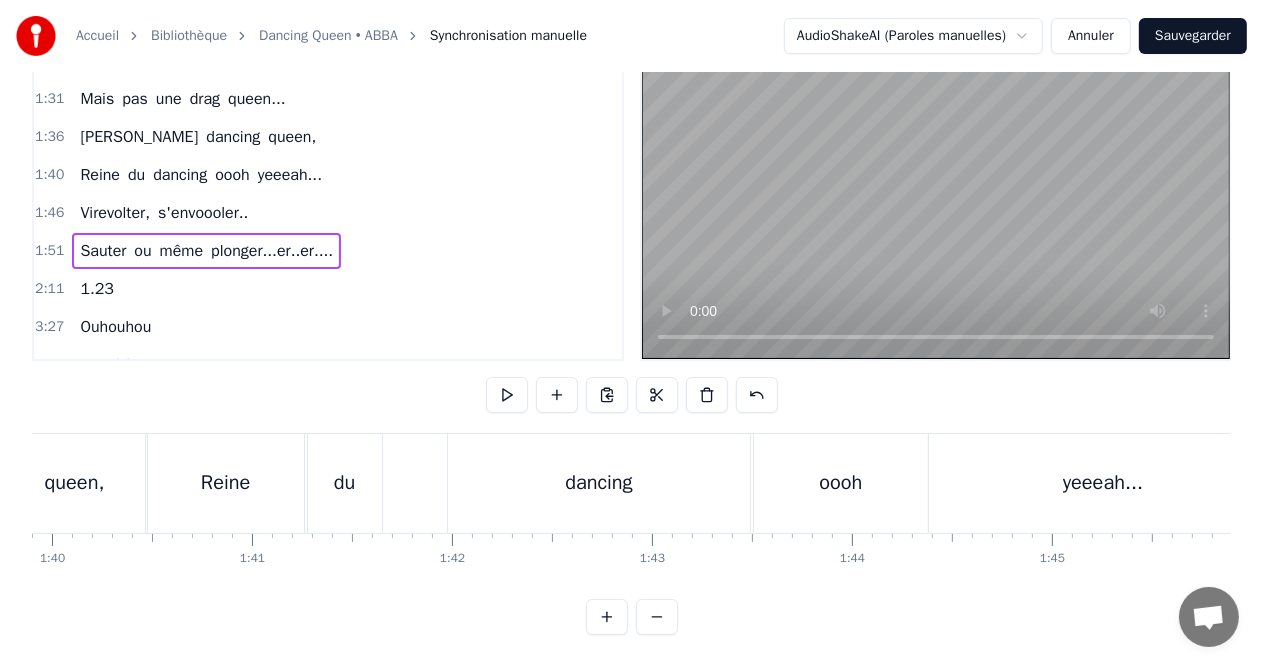 scroll, scrollTop: 0, scrollLeft: 19978, axis: horizontal 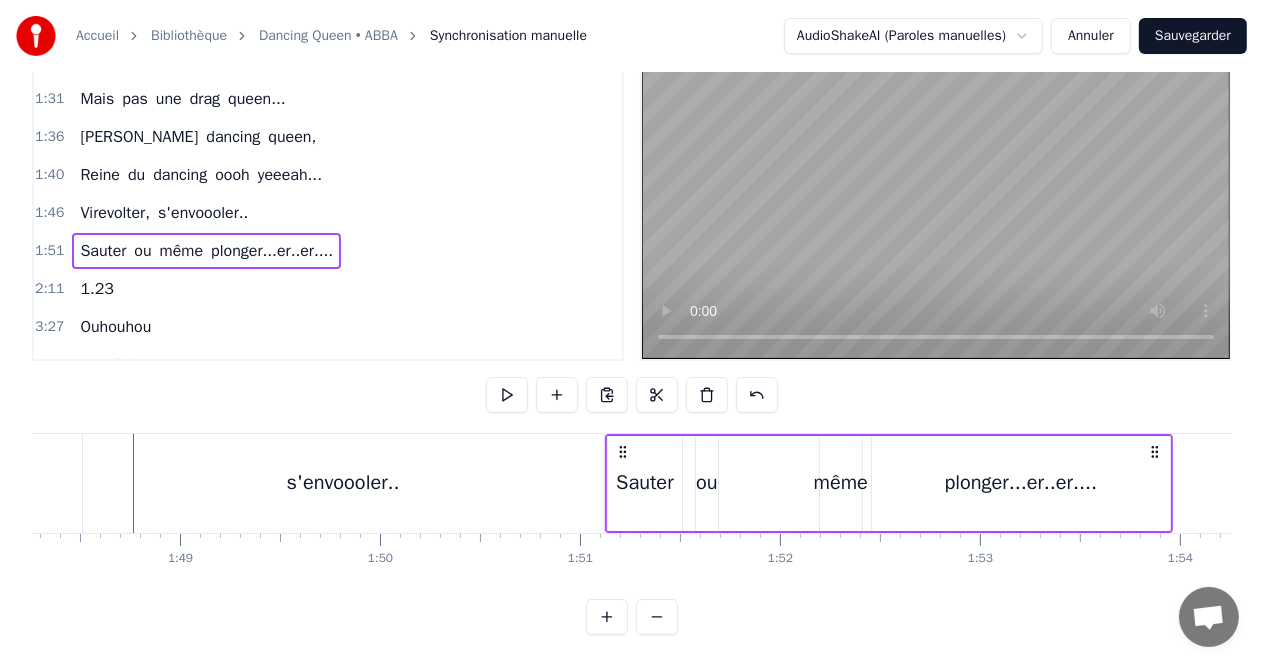 click on "s'envoooler.." at bounding box center (203, 213) 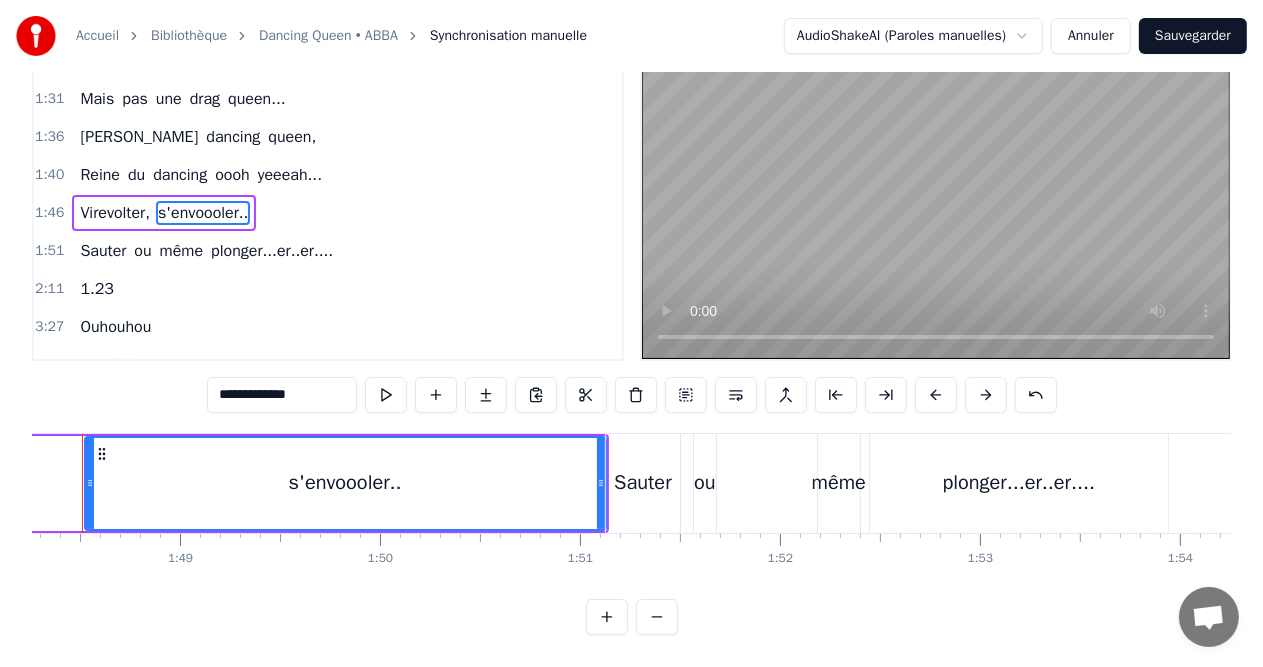 scroll, scrollTop: 52, scrollLeft: 0, axis: vertical 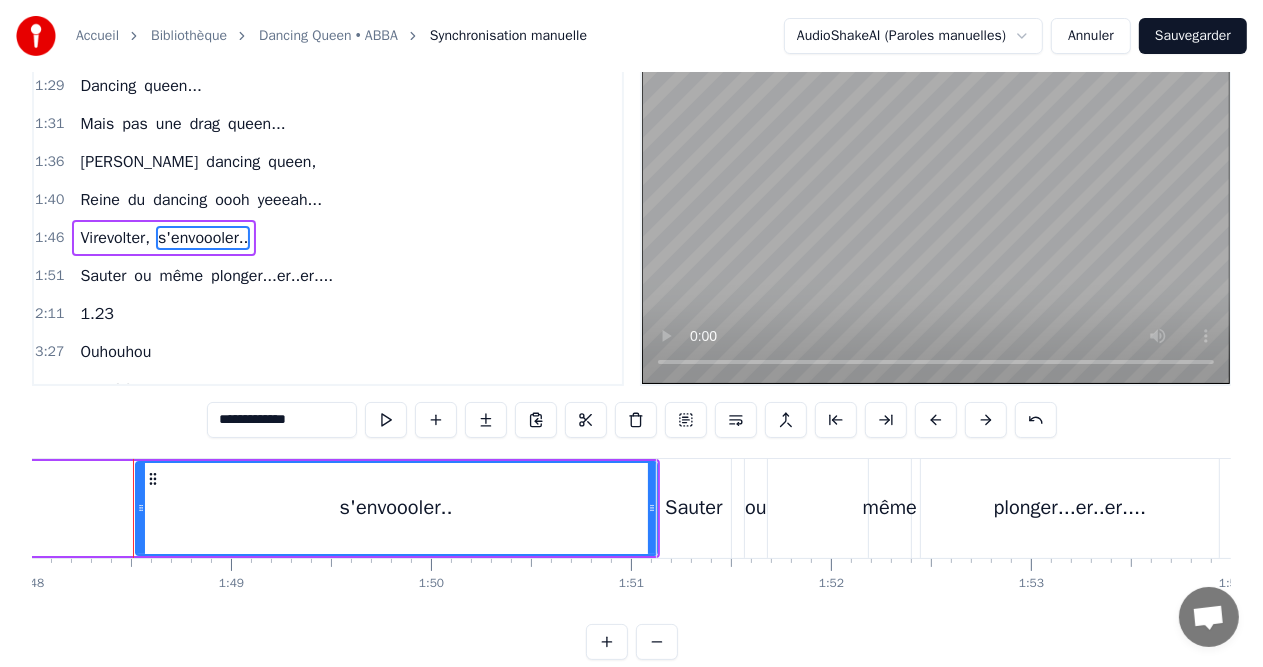 click on "**********" at bounding box center (282, 420) 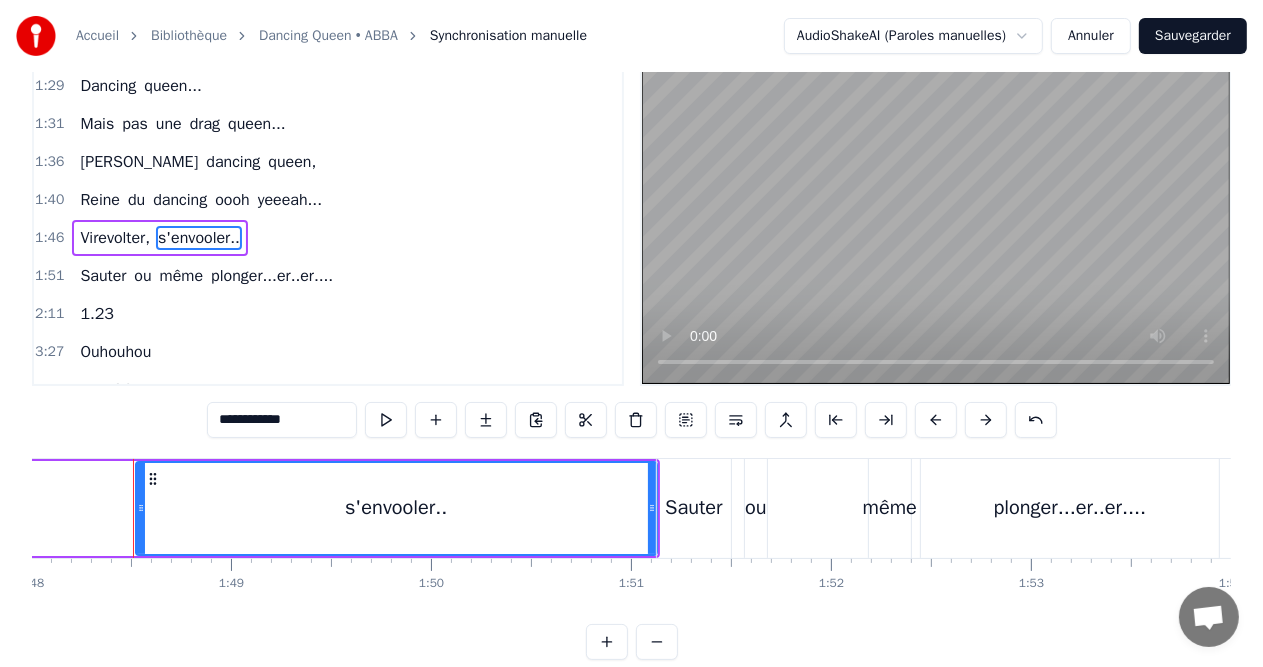 click on "**********" at bounding box center [282, 420] 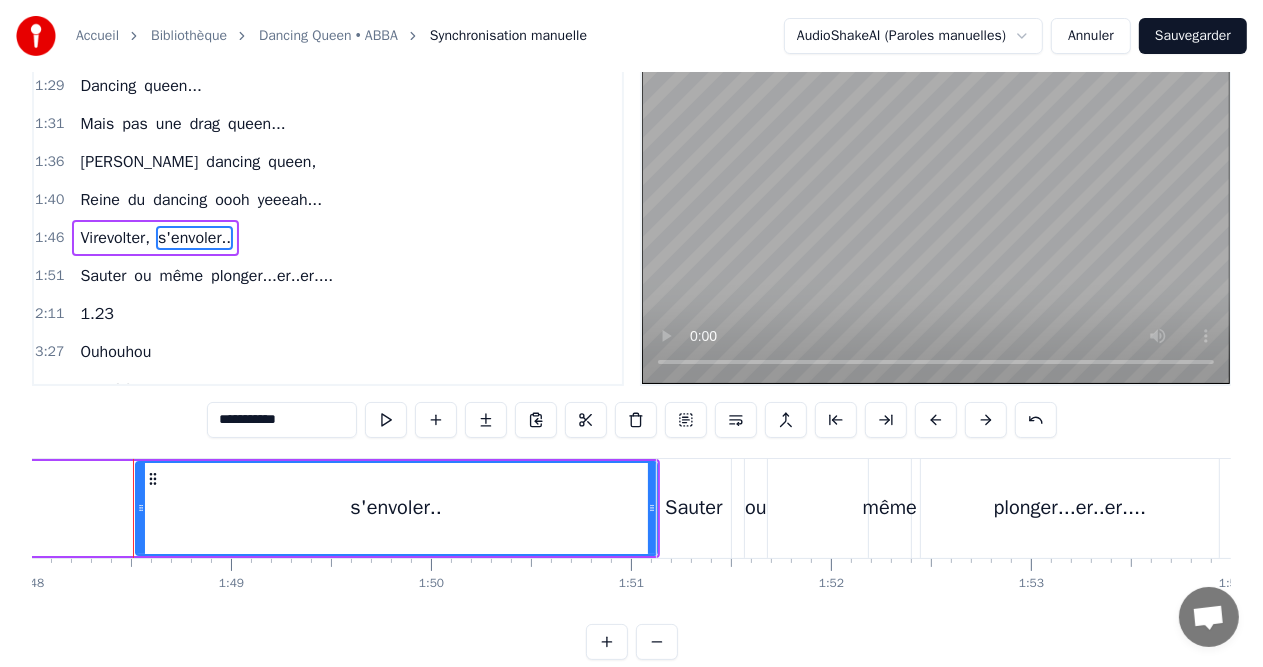 click on "**********" at bounding box center (282, 420) 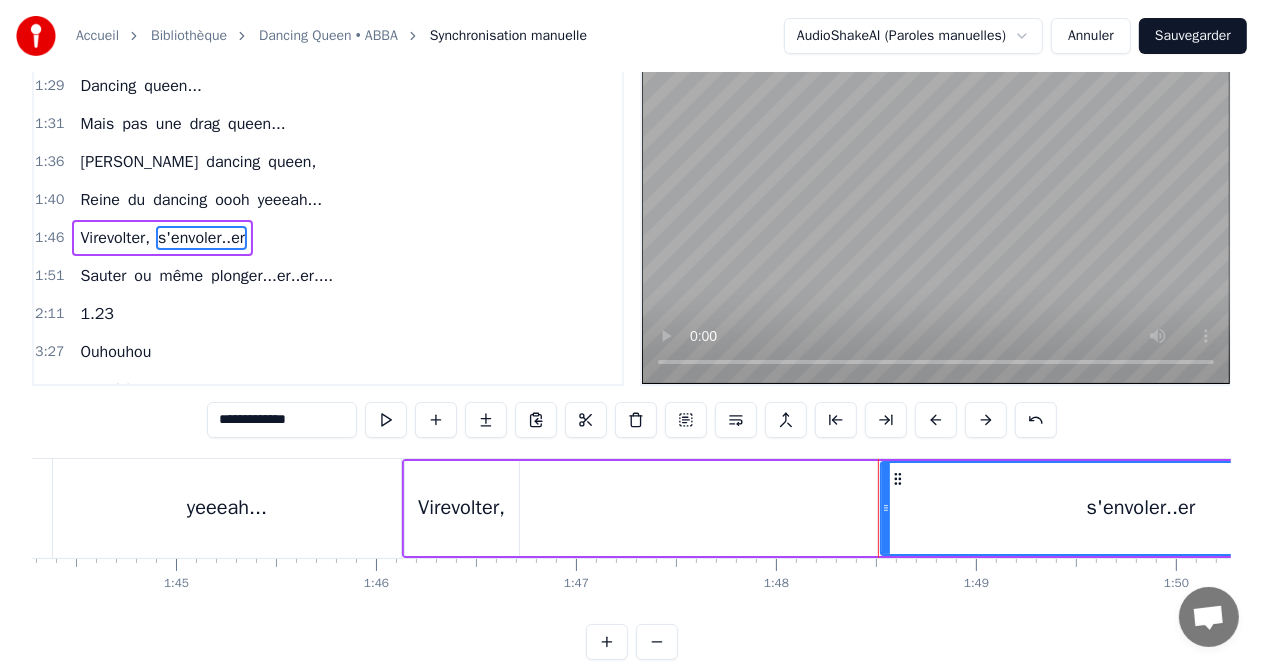 scroll, scrollTop: 0, scrollLeft: 20829, axis: horizontal 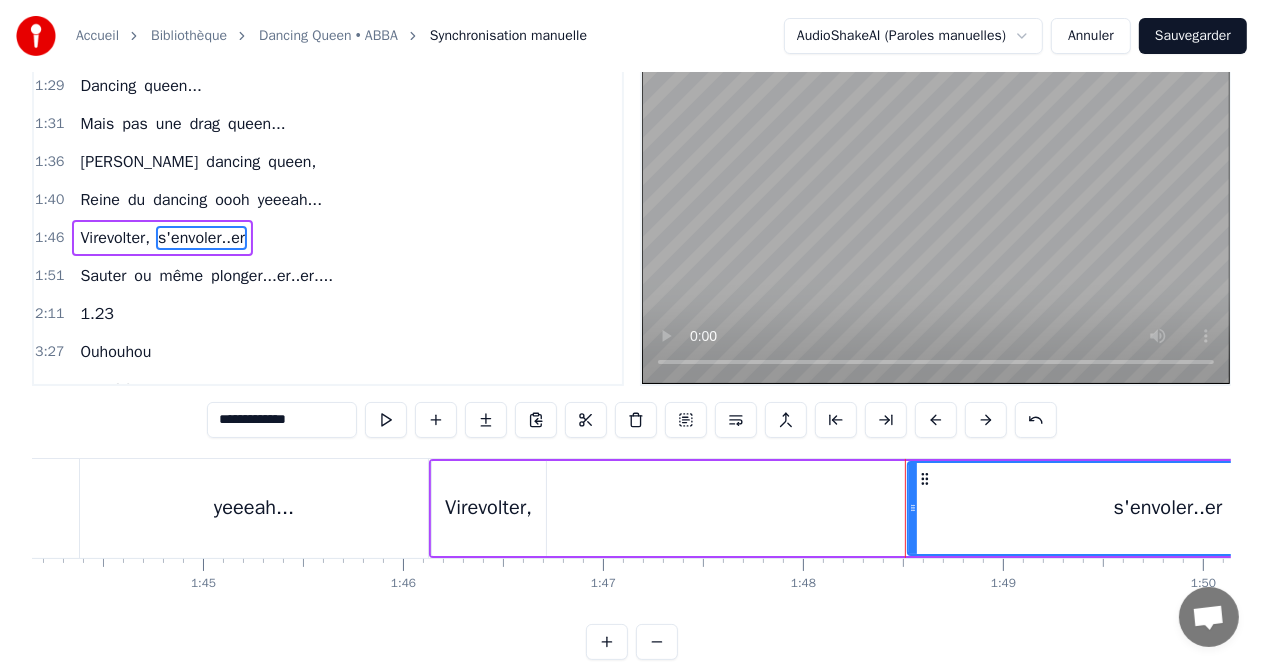 click on "yeeeah..." at bounding box center [254, 508] 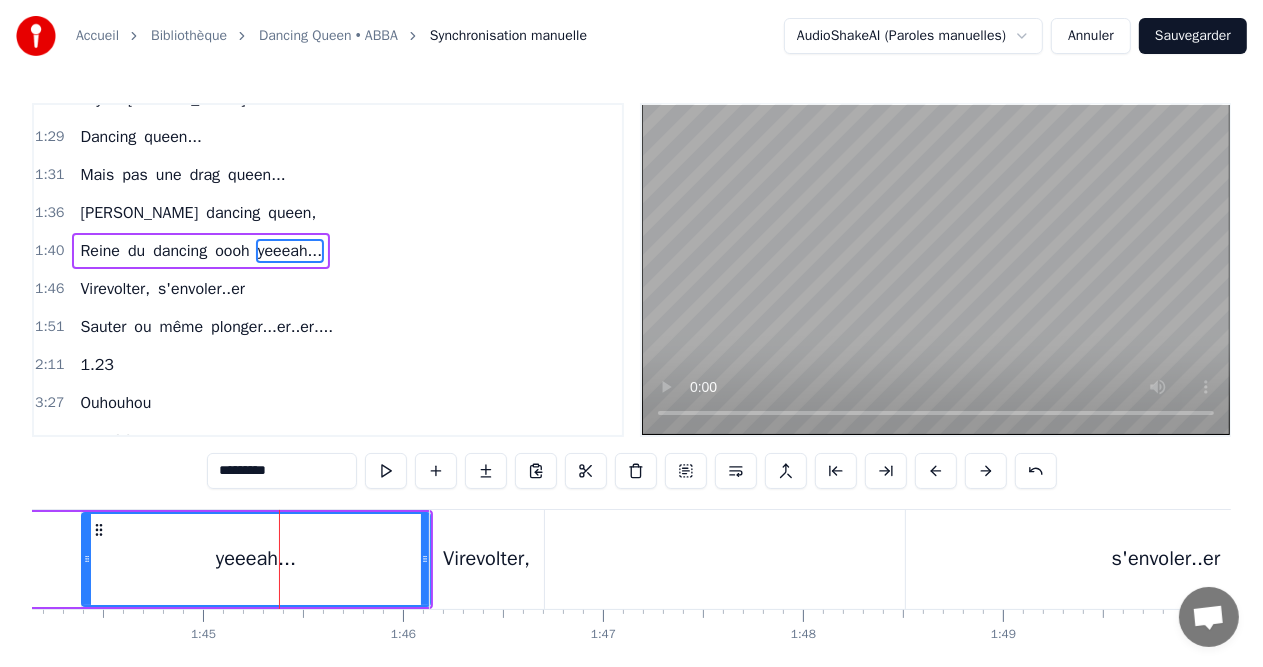 scroll, scrollTop: 0, scrollLeft: 0, axis: both 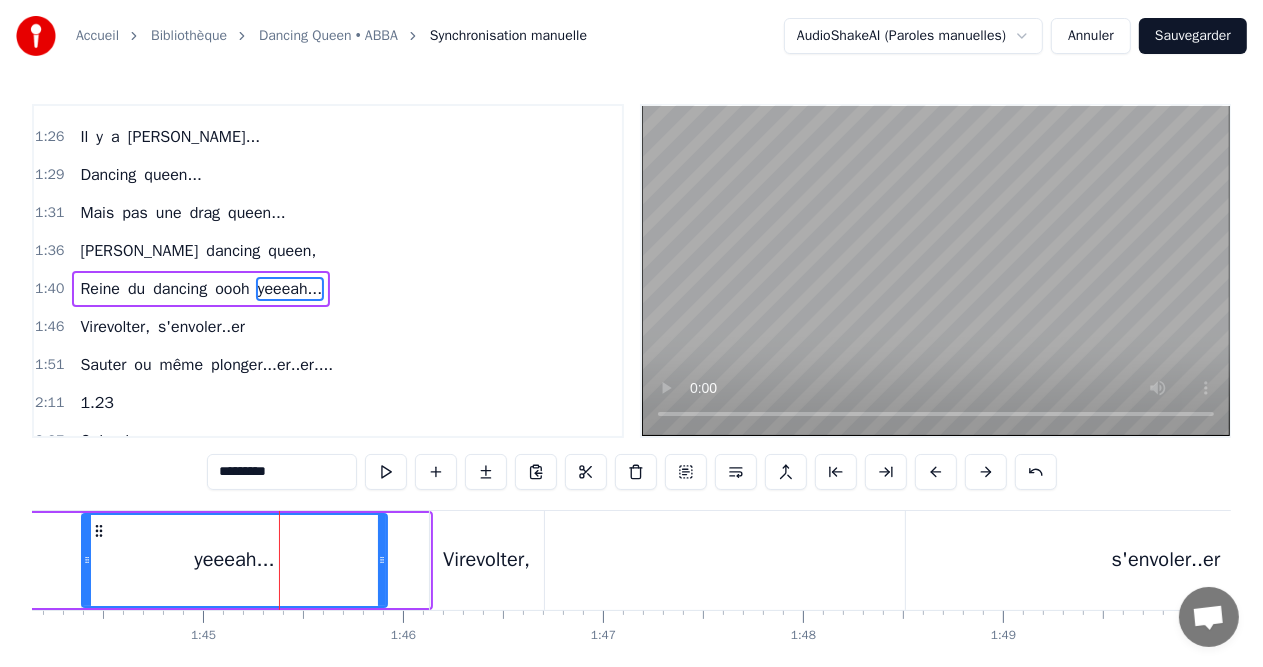 drag, startPoint x: 424, startPoint y: 554, endPoint x: 381, endPoint y: 554, distance: 43 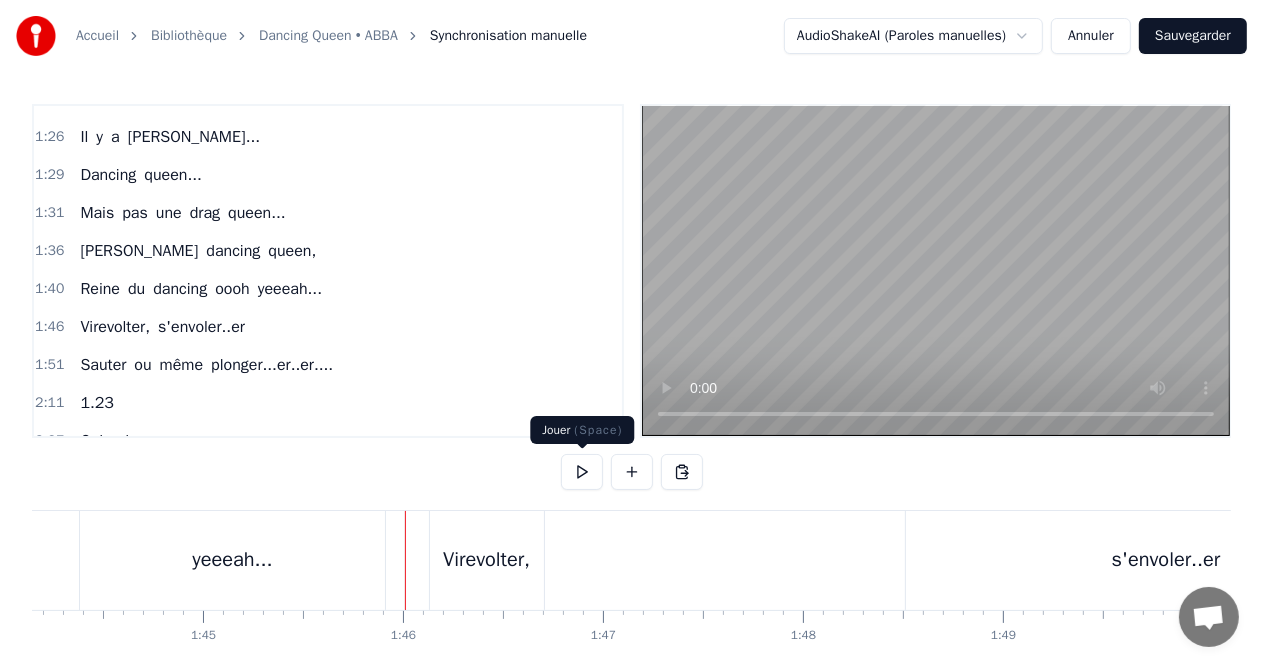 click at bounding box center [582, 472] 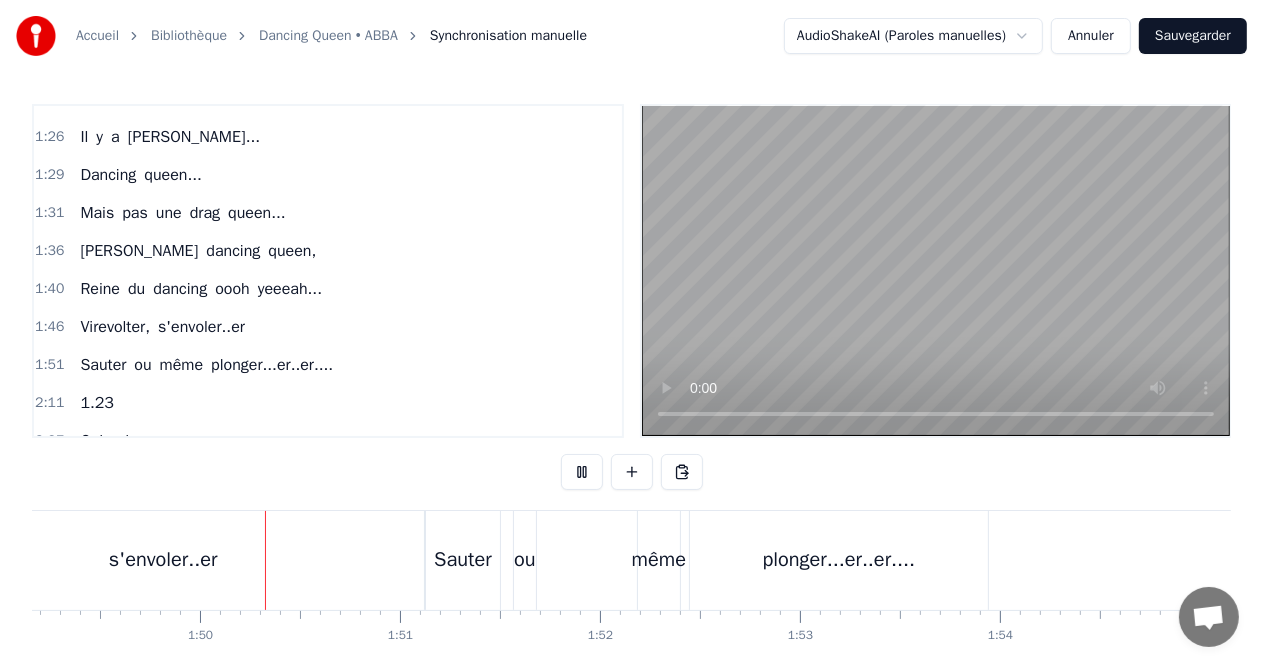 scroll, scrollTop: 0, scrollLeft: 21855, axis: horizontal 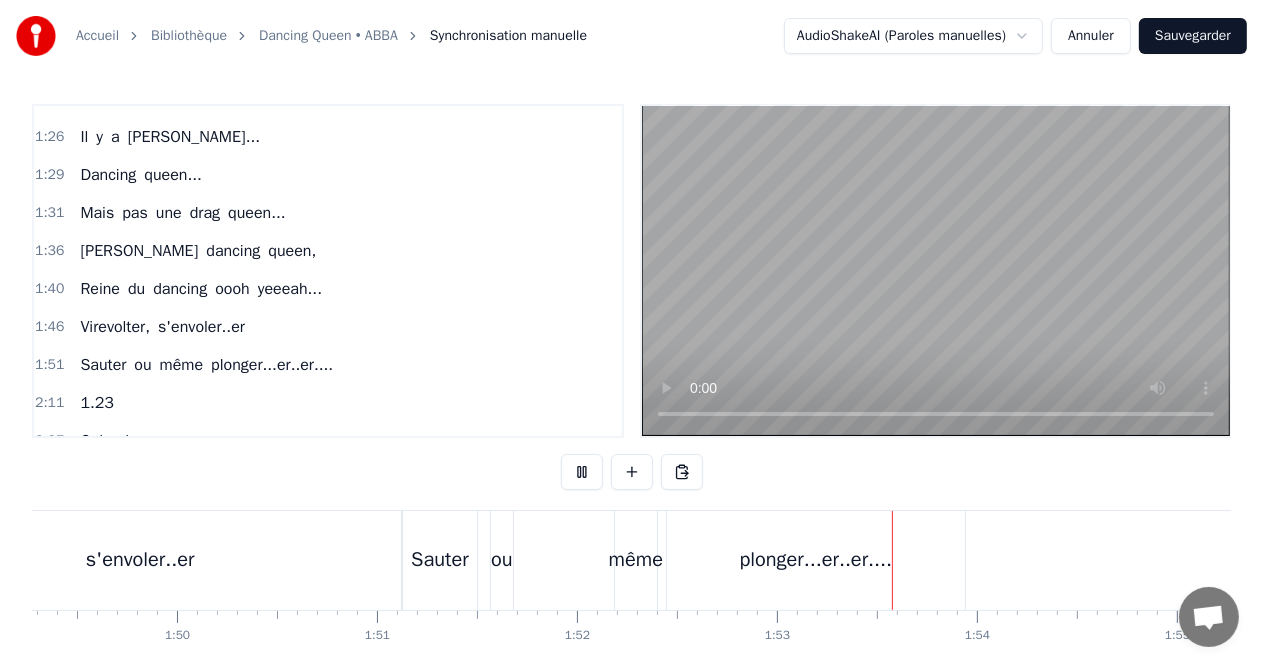 click at bounding box center [582, 472] 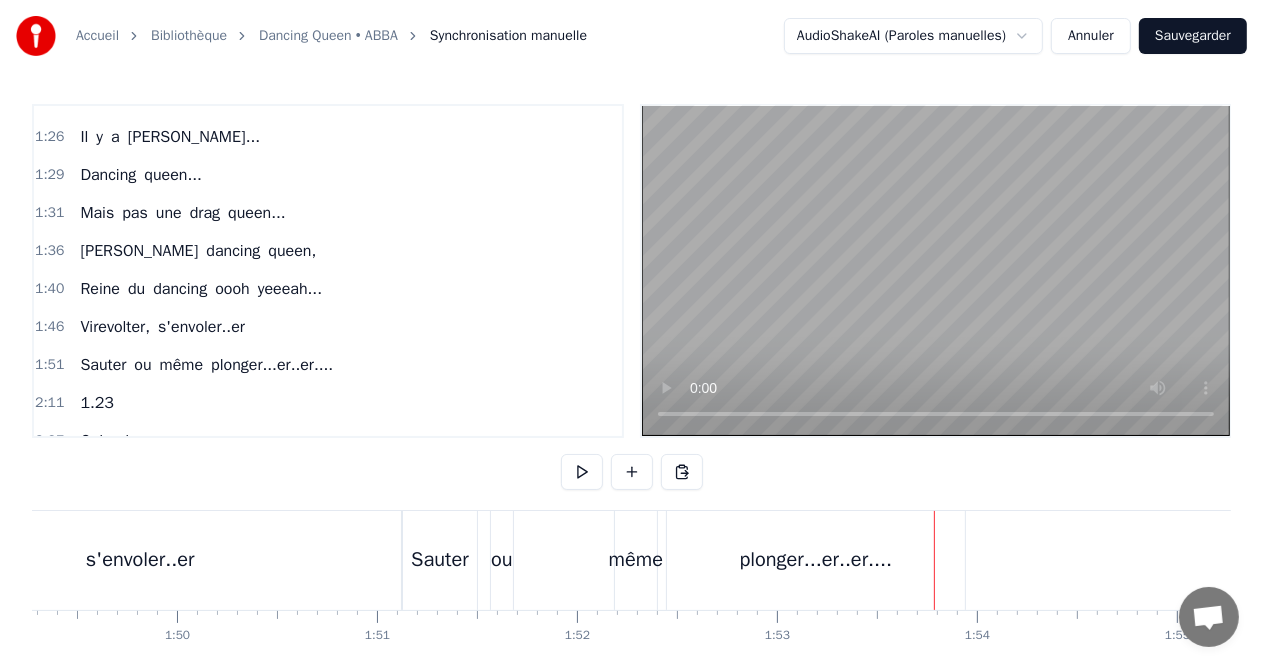 click on "même" at bounding box center [636, 560] 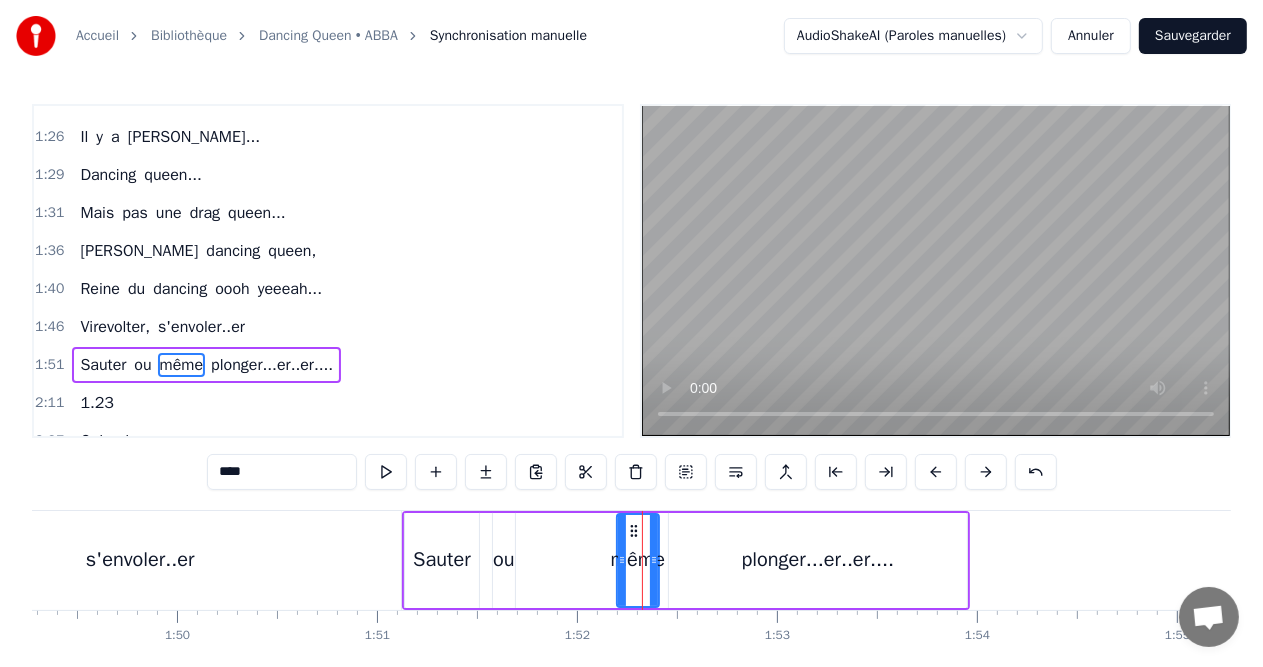 scroll, scrollTop: 405, scrollLeft: 0, axis: vertical 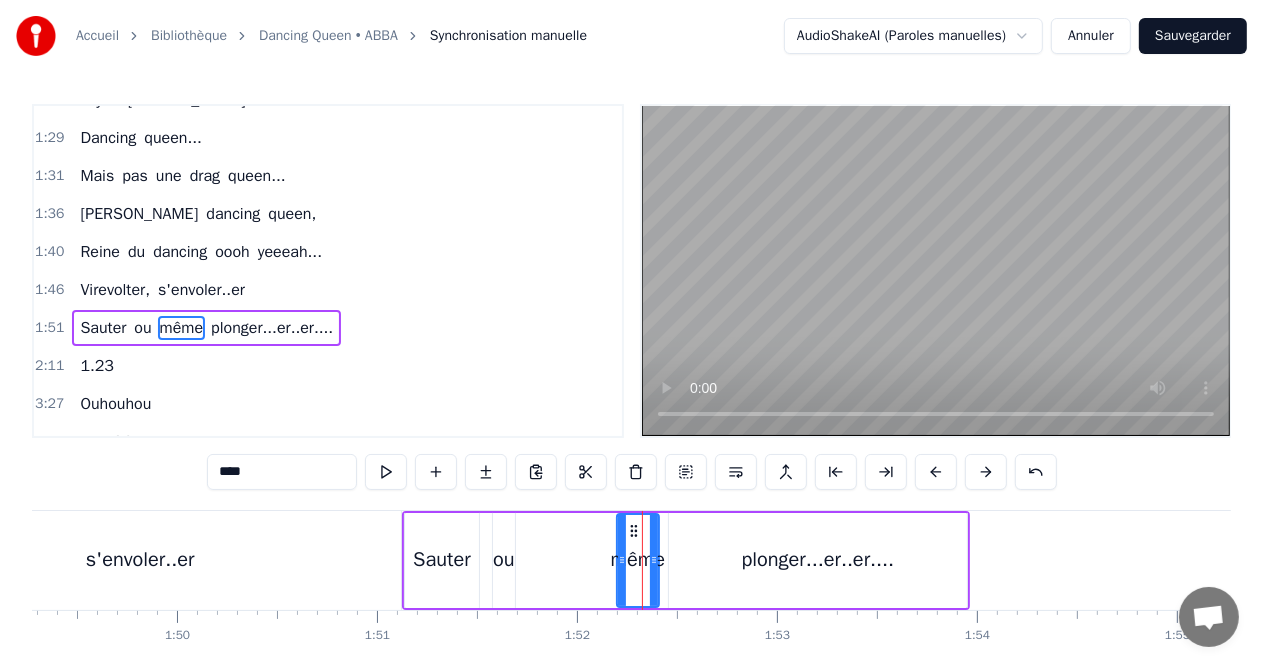 click on "plonger...er..er...." at bounding box center (818, 560) 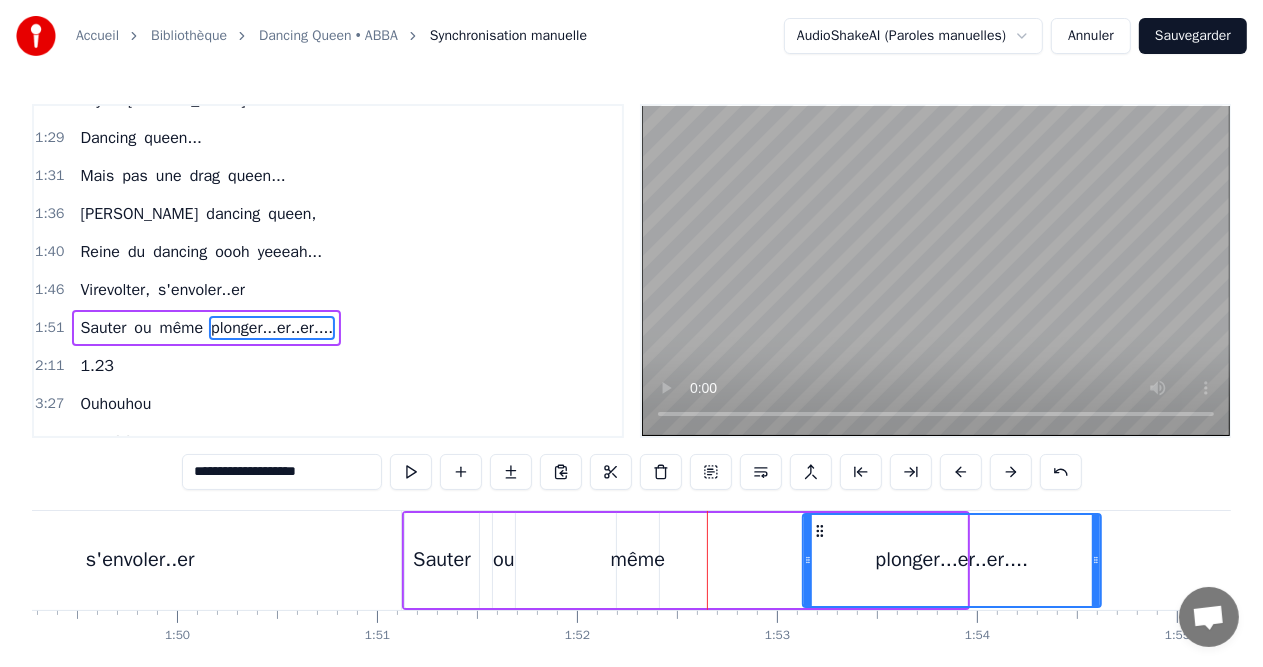 drag, startPoint x: 684, startPoint y: 528, endPoint x: 819, endPoint y: 530, distance: 135.01482 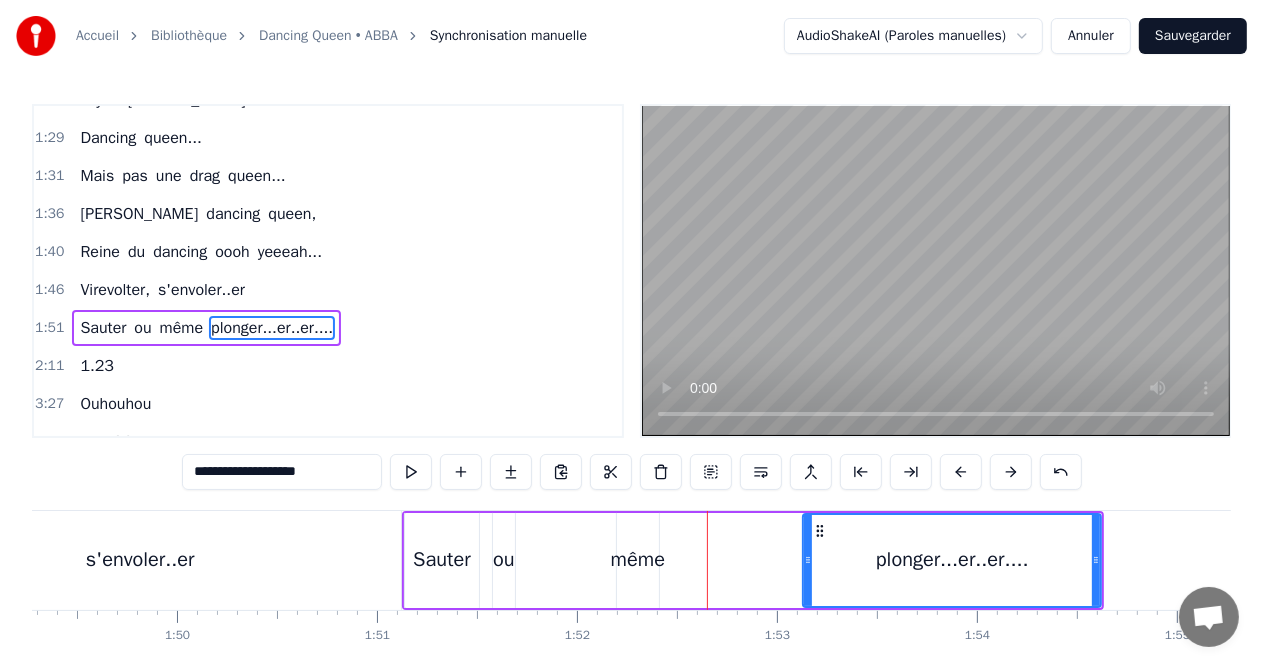 click on "même" at bounding box center (638, 560) 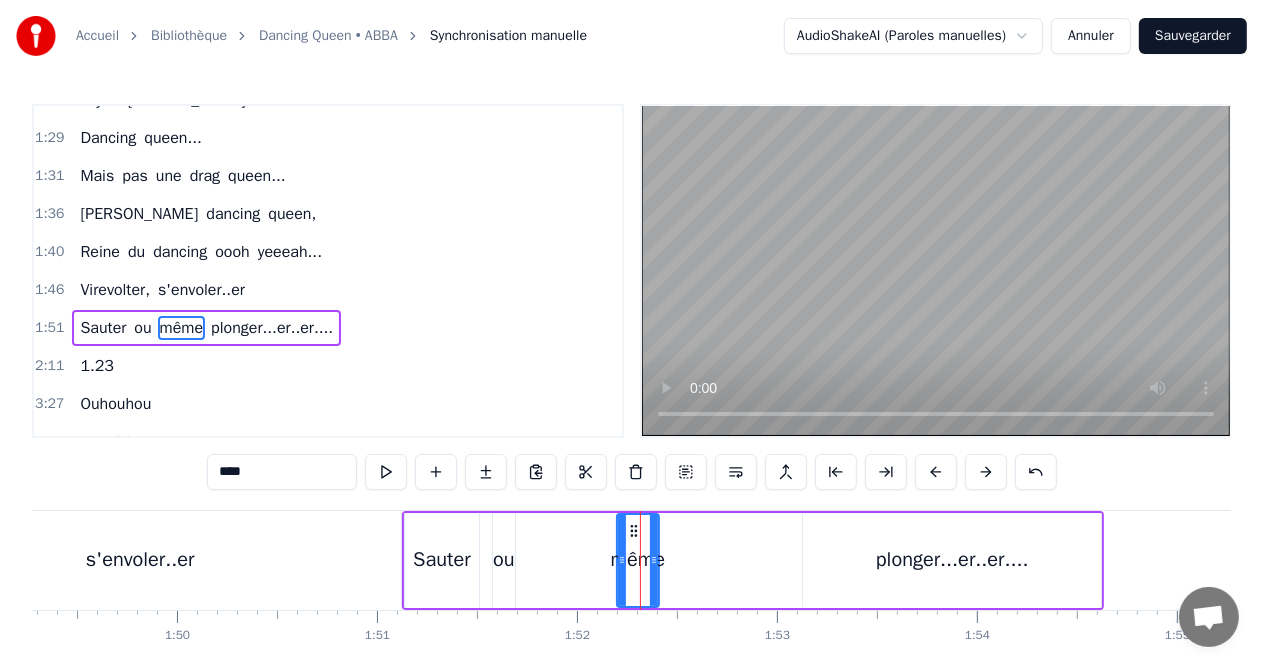 click on "****" at bounding box center [282, 472] 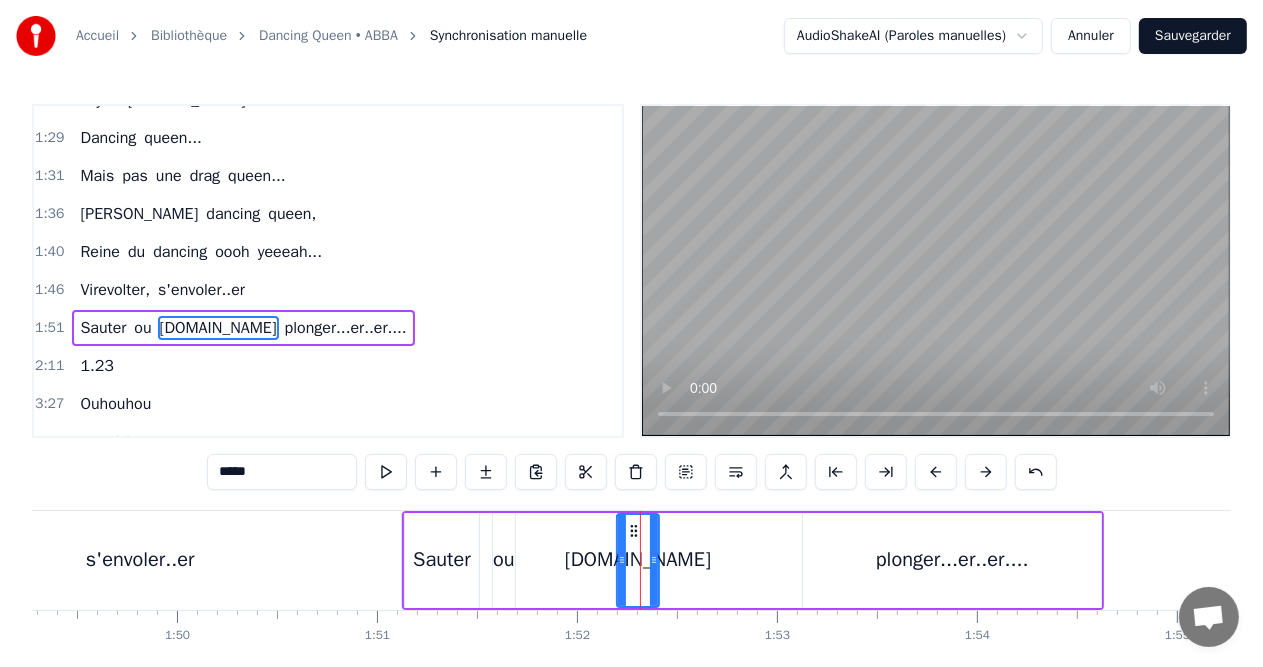 click on "*****" at bounding box center [282, 472] 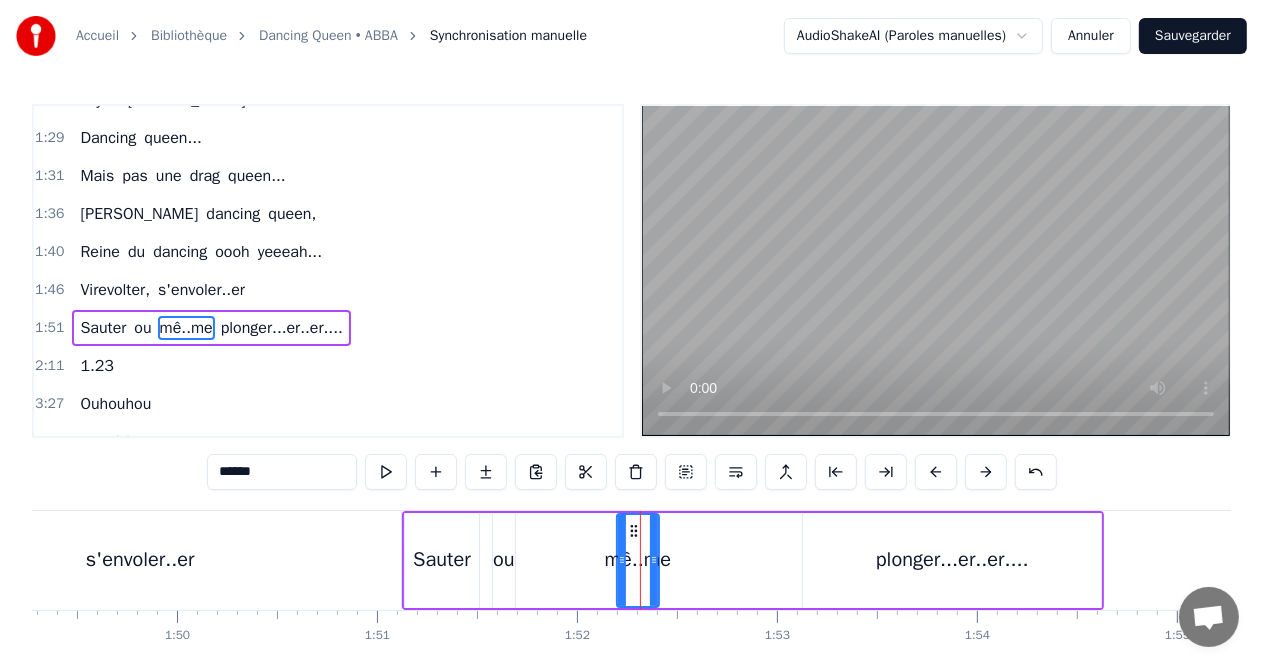 click on "******" at bounding box center [282, 472] 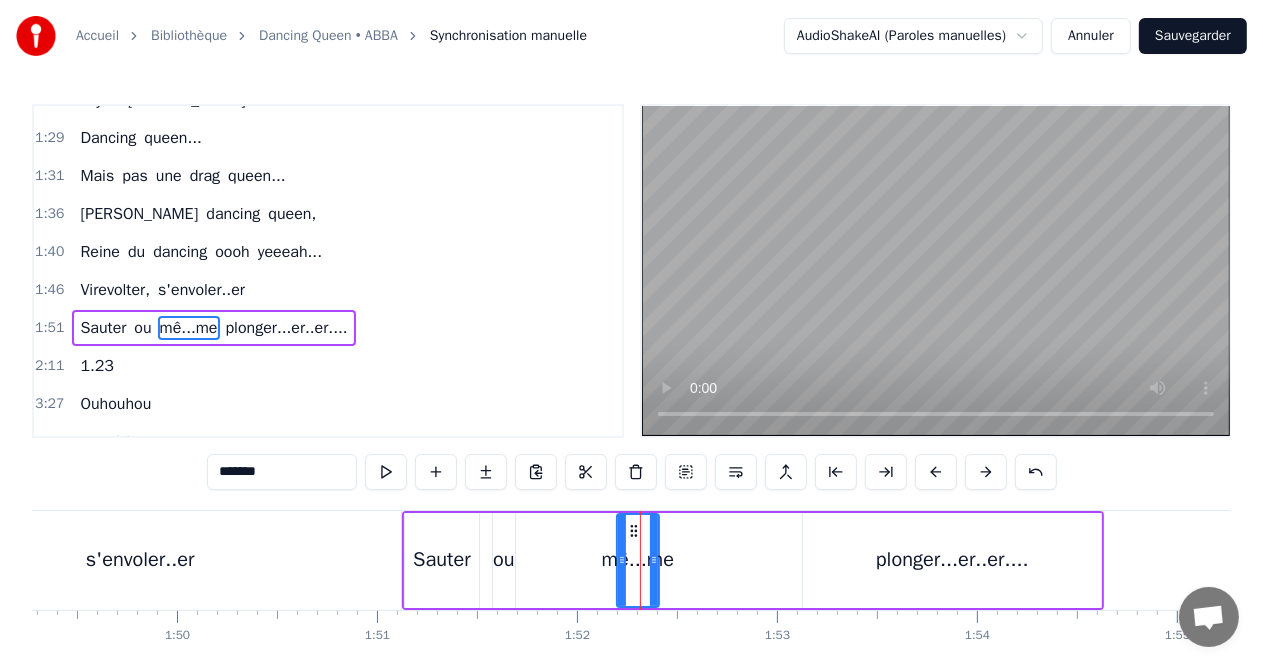 click on "*******" at bounding box center (282, 472) 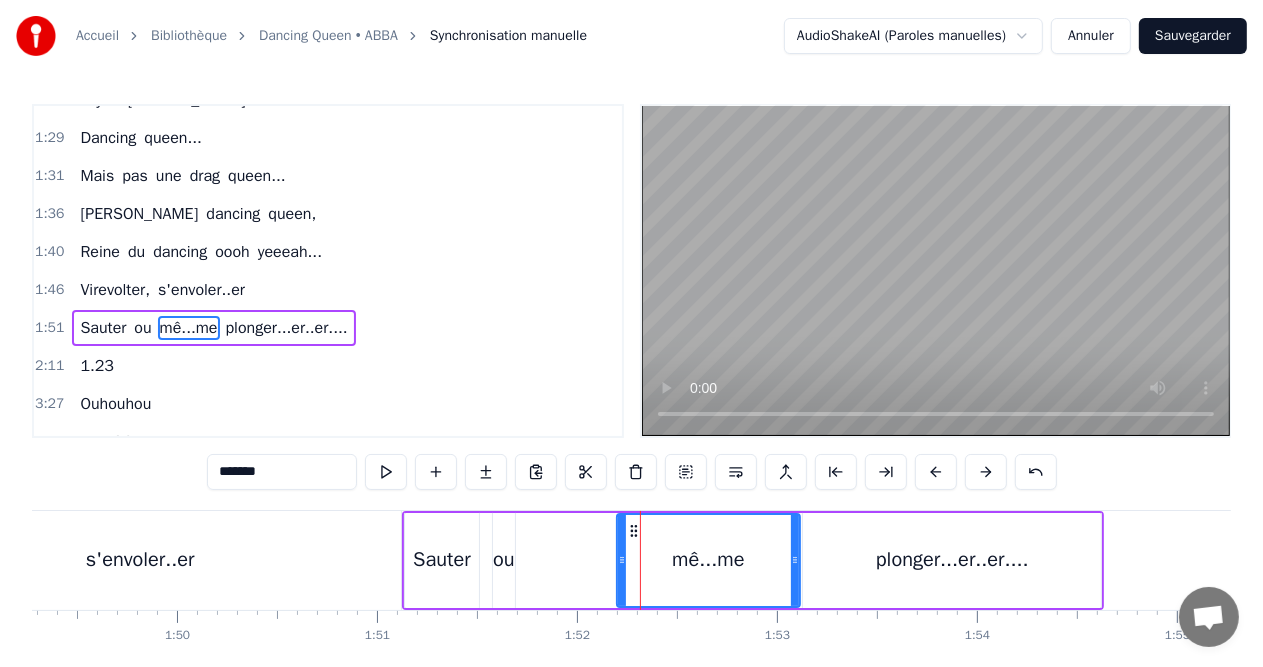 drag, startPoint x: 654, startPoint y: 562, endPoint x: 795, endPoint y: 562, distance: 141 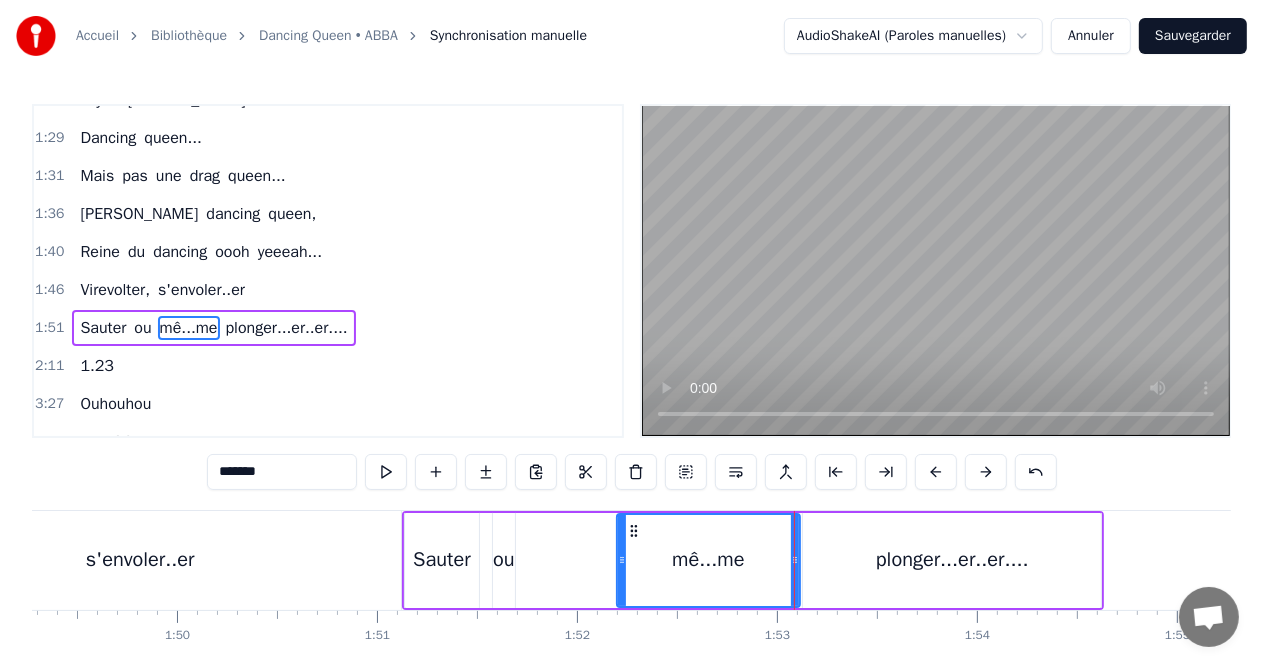 click on "s'envoler..er" at bounding box center [140, 560] 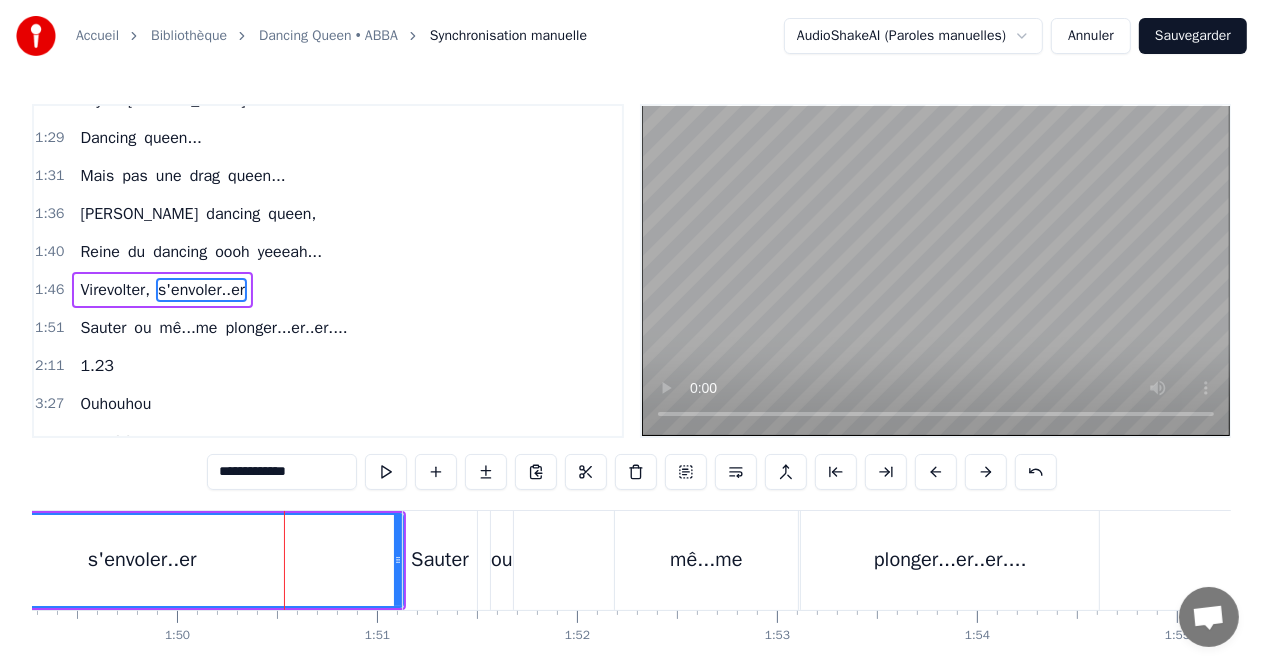 scroll, scrollTop: 404, scrollLeft: 0, axis: vertical 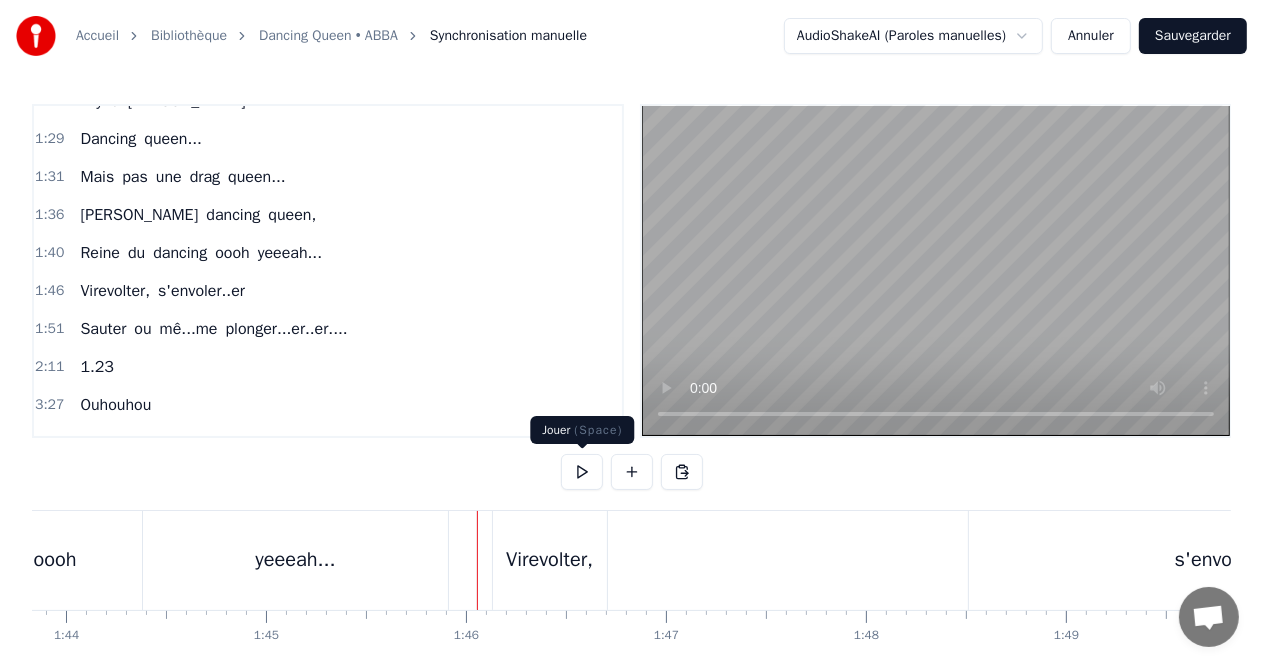 click at bounding box center [582, 472] 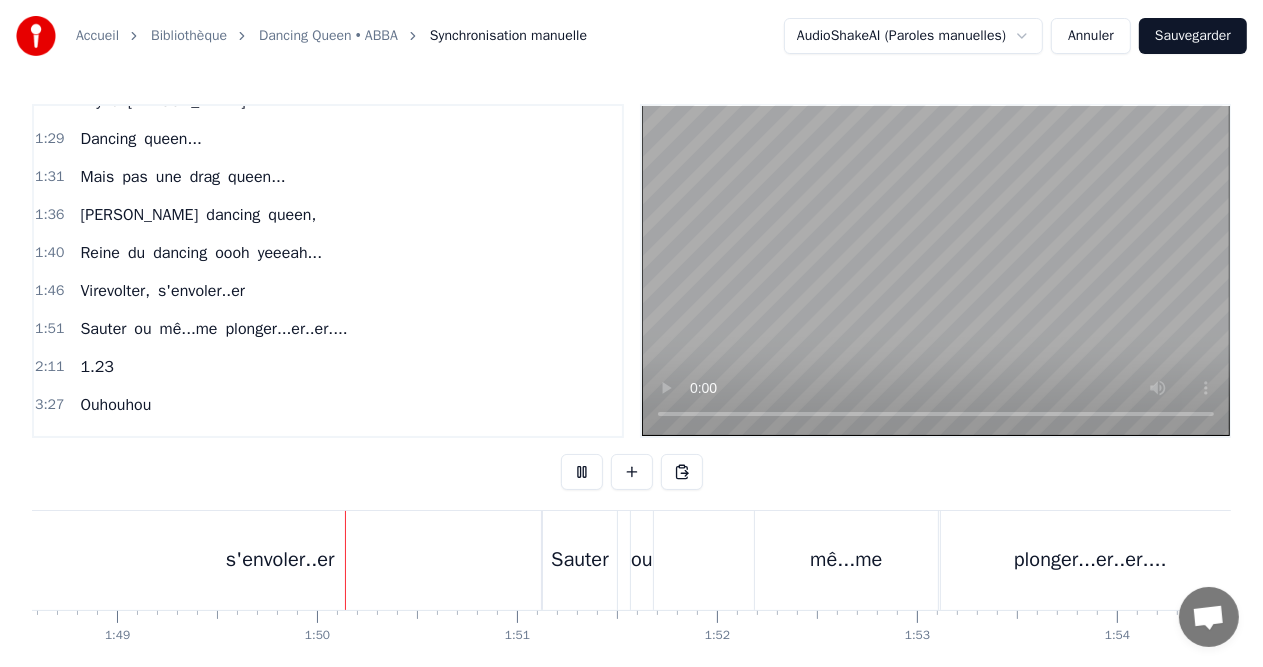scroll, scrollTop: 0, scrollLeft: 21790, axis: horizontal 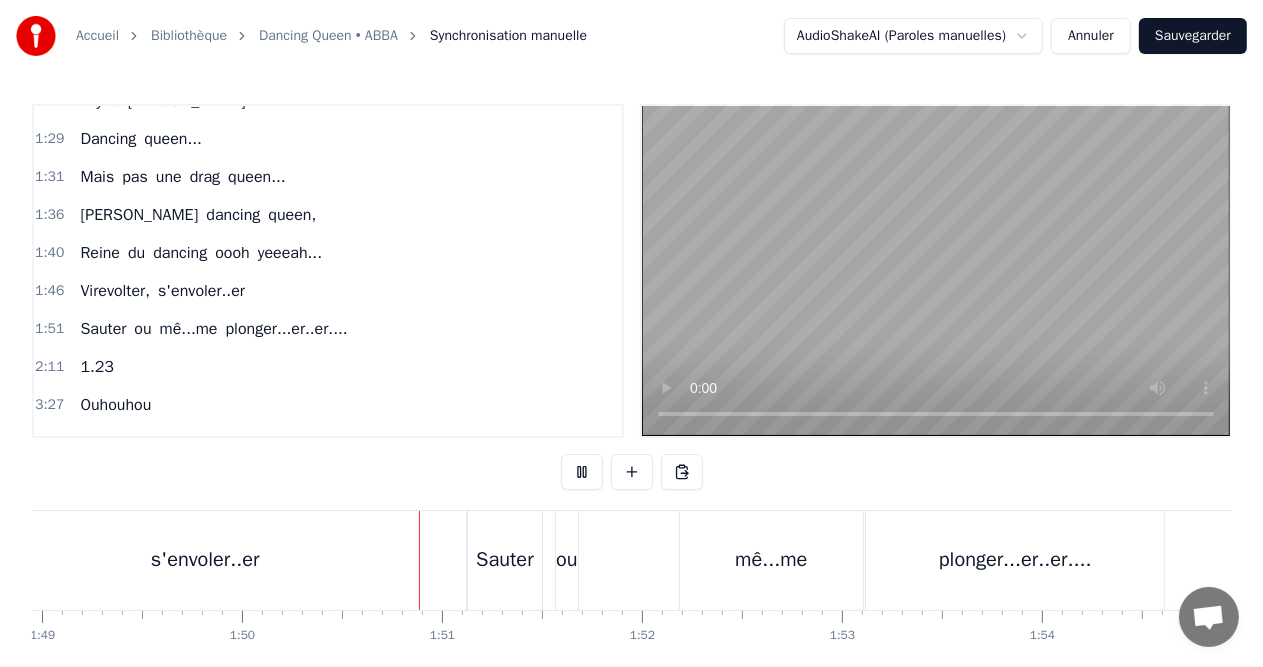 click at bounding box center (582, 472) 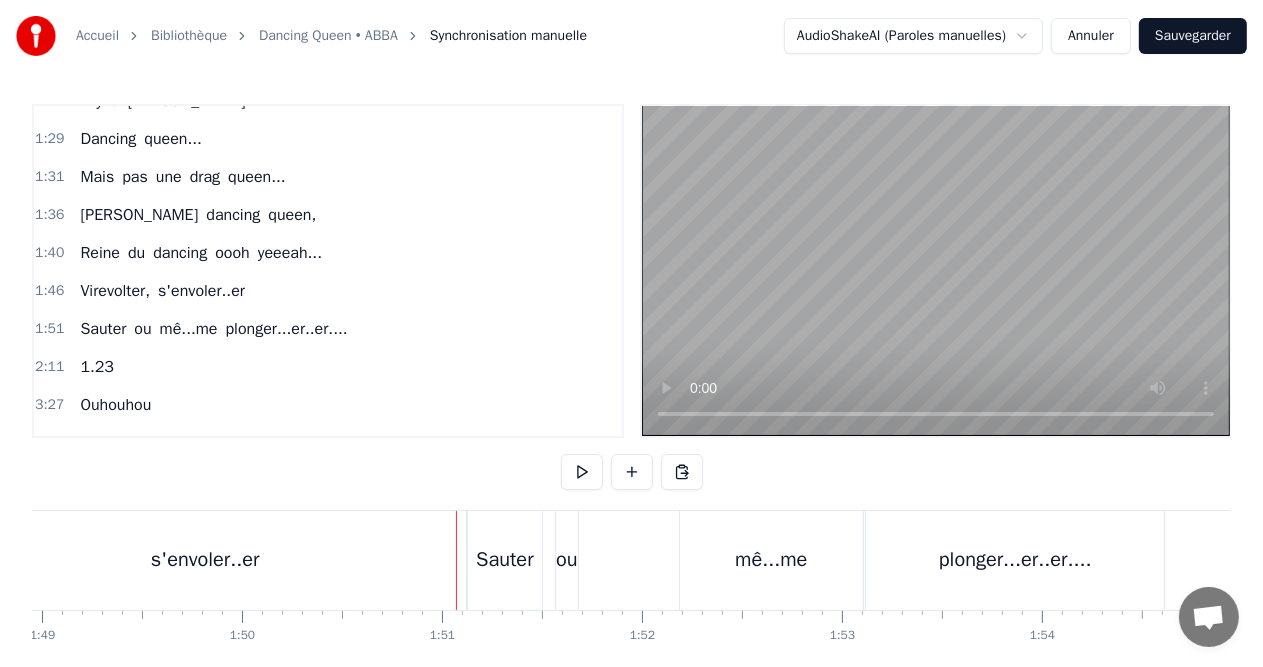click on "s'envoler..er" at bounding box center [205, 560] 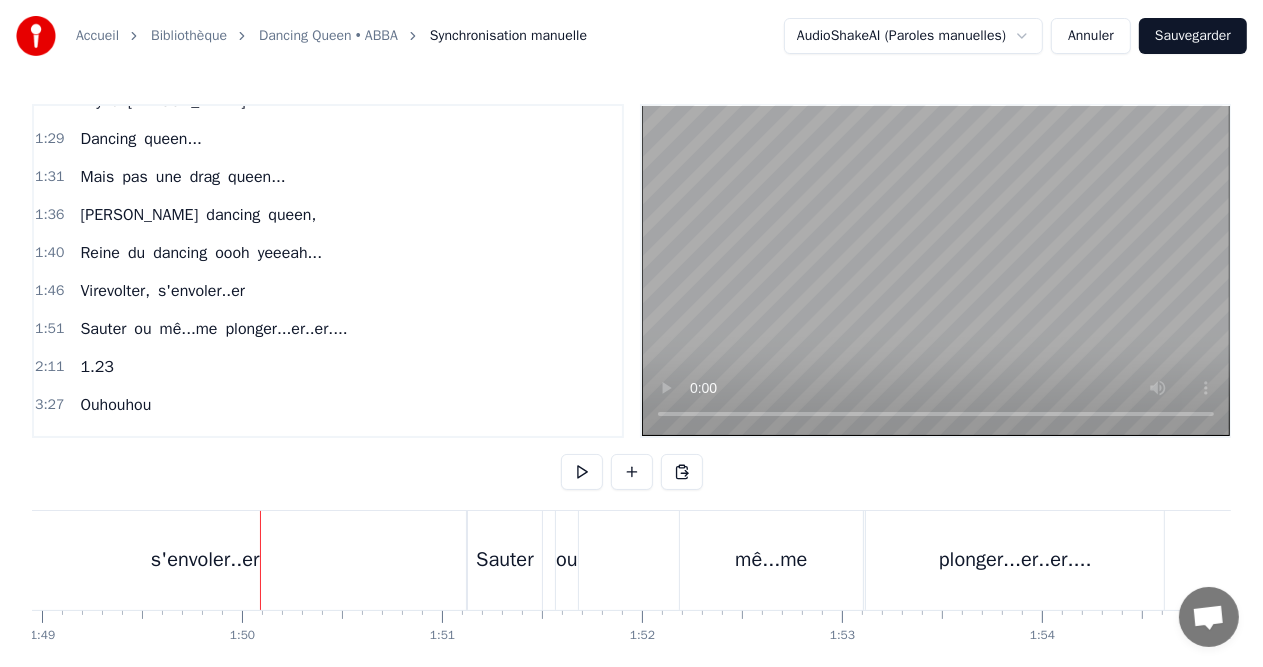 click on "s'envoler..er" at bounding box center (205, 560) 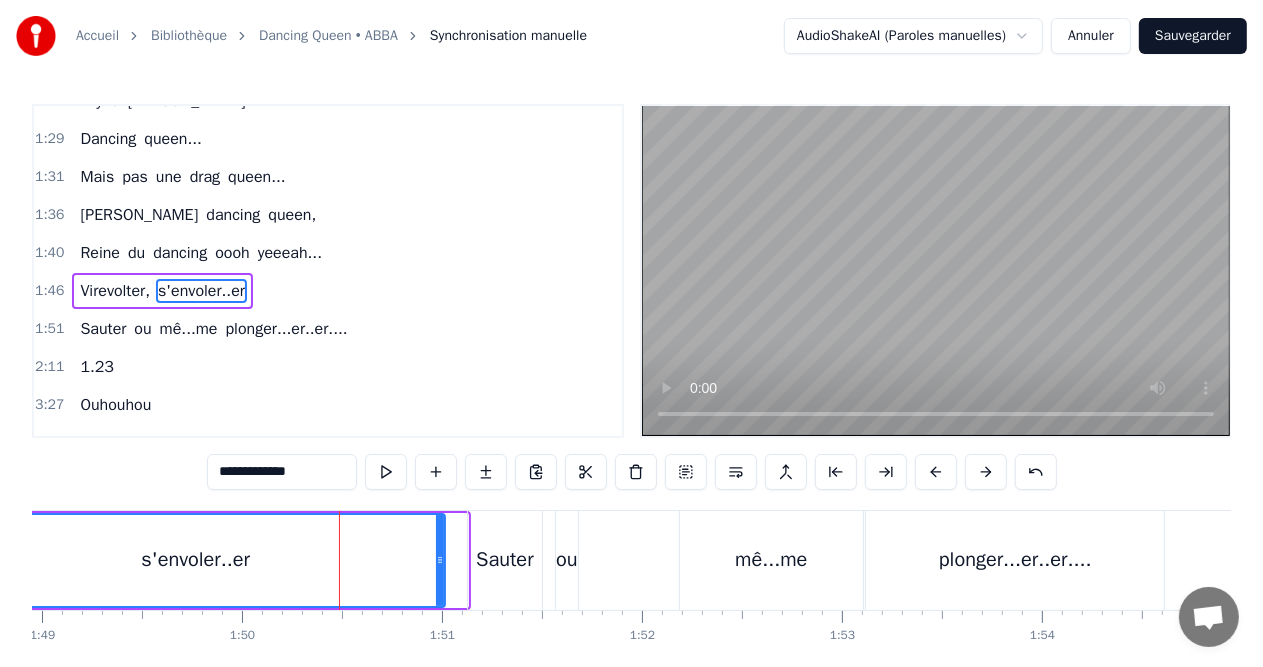 drag, startPoint x: 464, startPoint y: 553, endPoint x: 443, endPoint y: 553, distance: 21 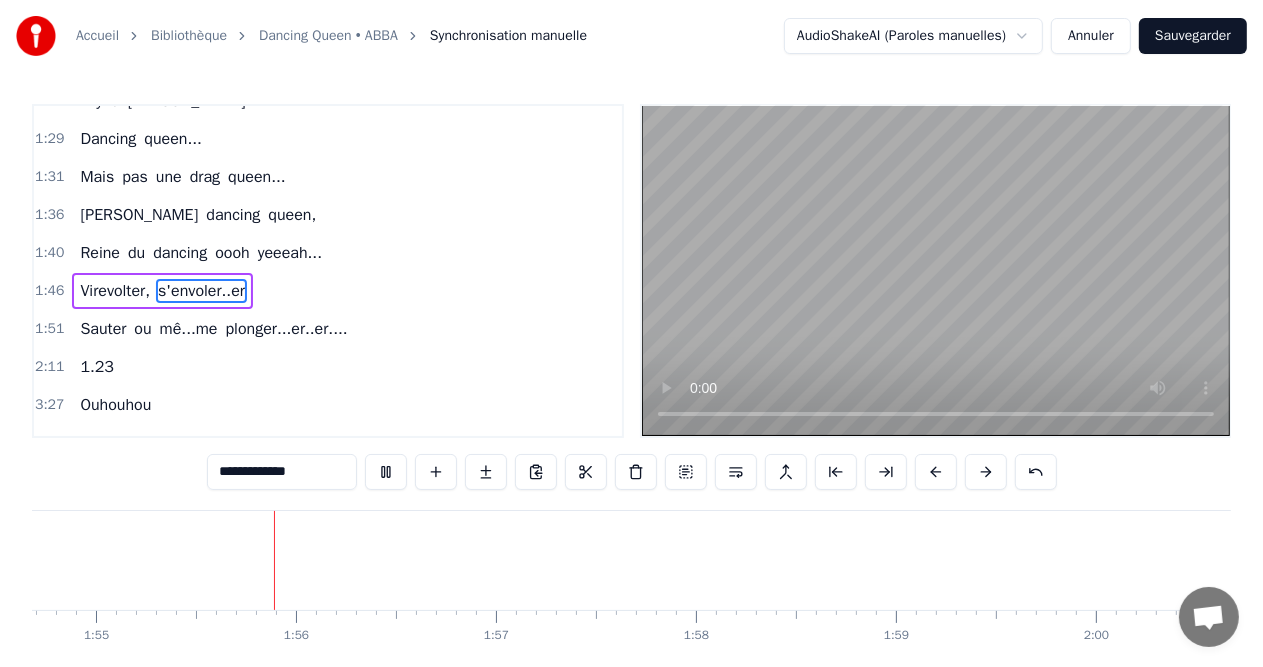 scroll, scrollTop: 0, scrollLeft: 22953, axis: horizontal 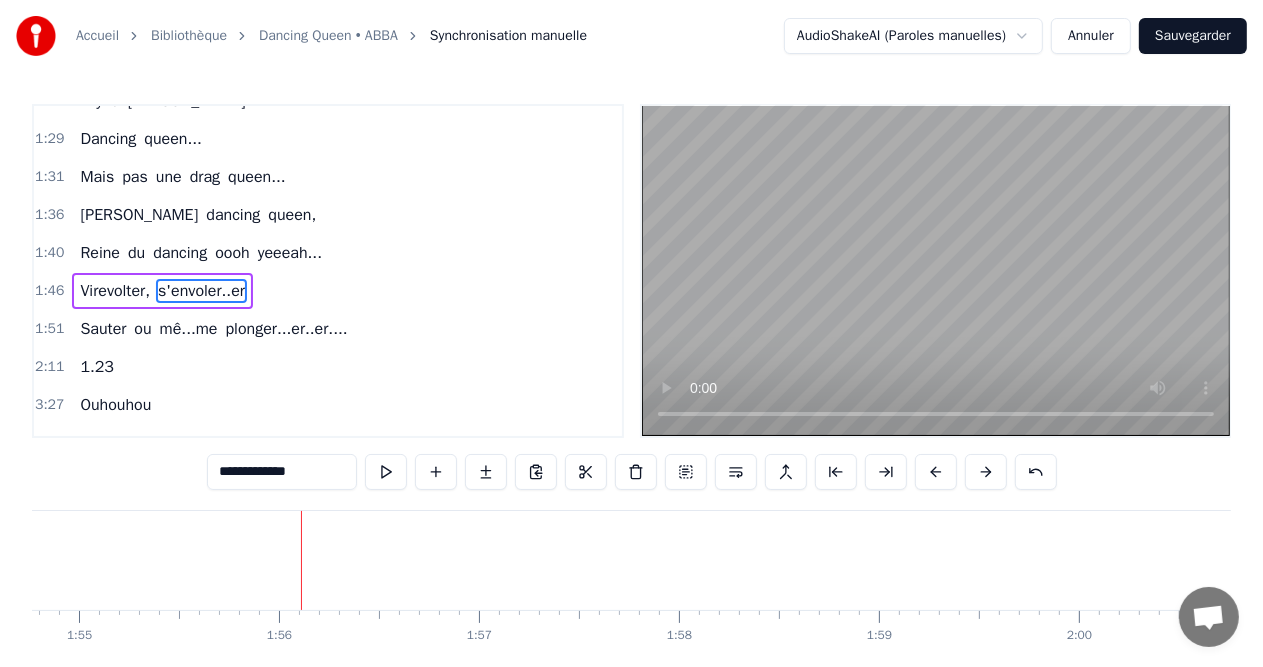 click on "3:27 Ouhouhou" at bounding box center (328, 405) 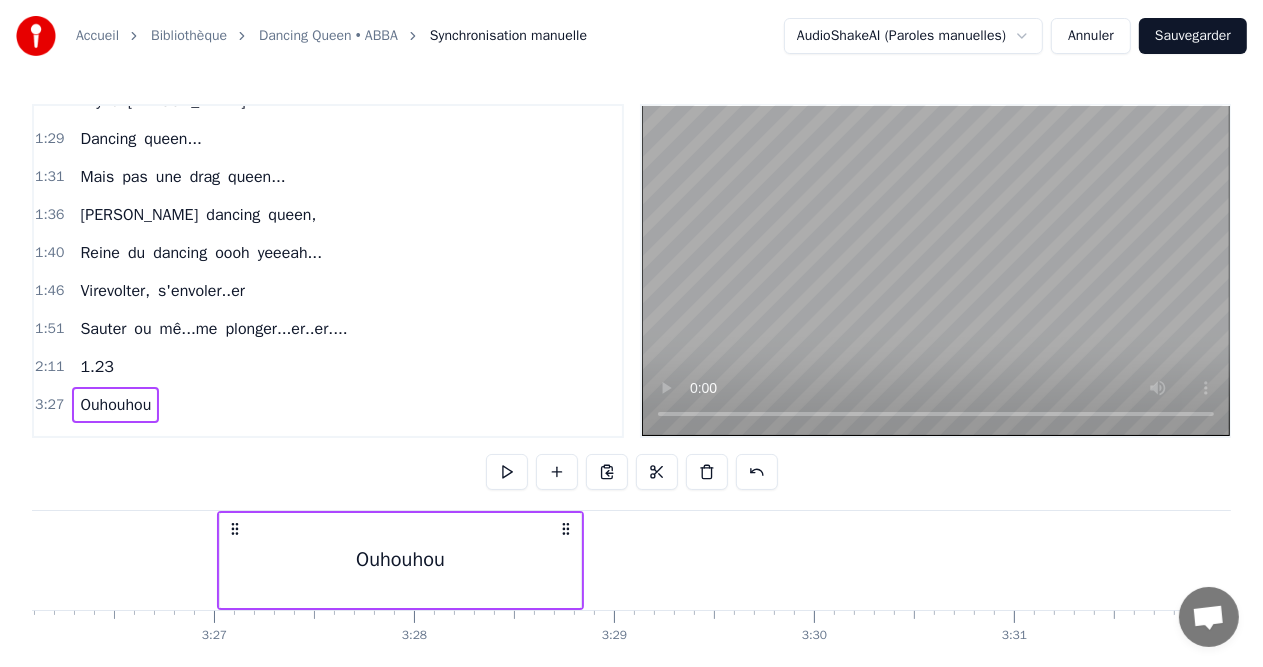 scroll, scrollTop: 0, scrollLeft: 41302, axis: horizontal 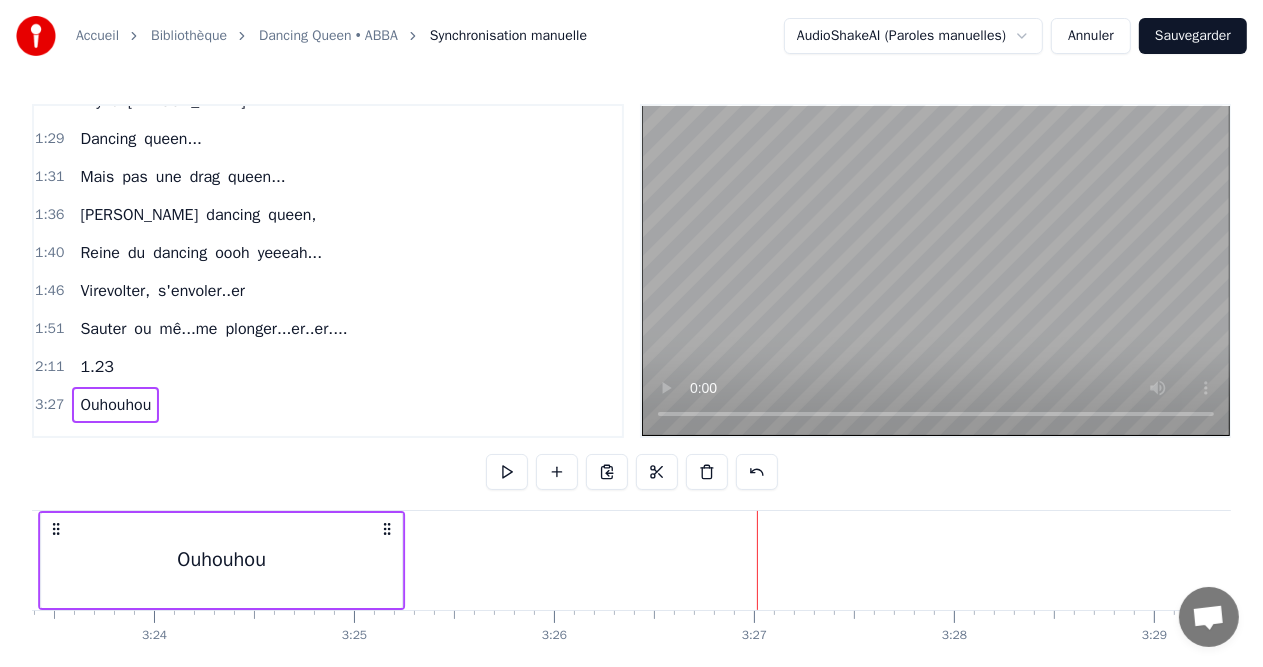 drag, startPoint x: 480, startPoint y: 533, endPoint x: 386, endPoint y: 528, distance: 94.13288 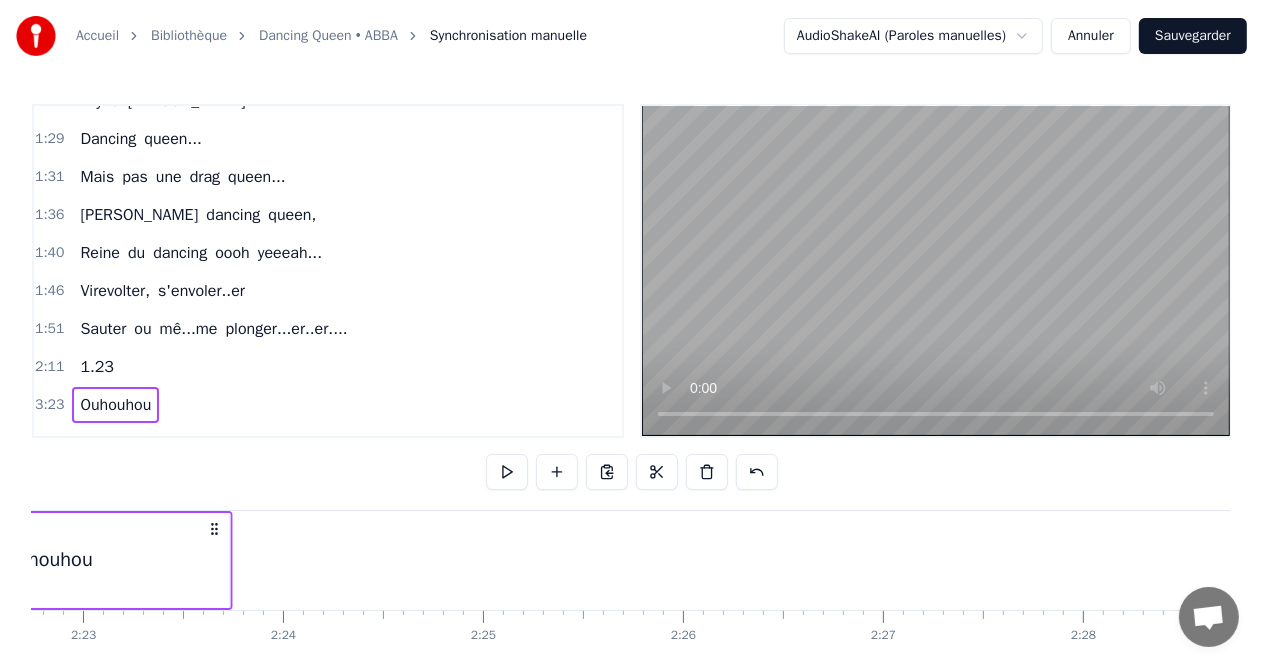 scroll, scrollTop: 0, scrollLeft: 28549, axis: horizontal 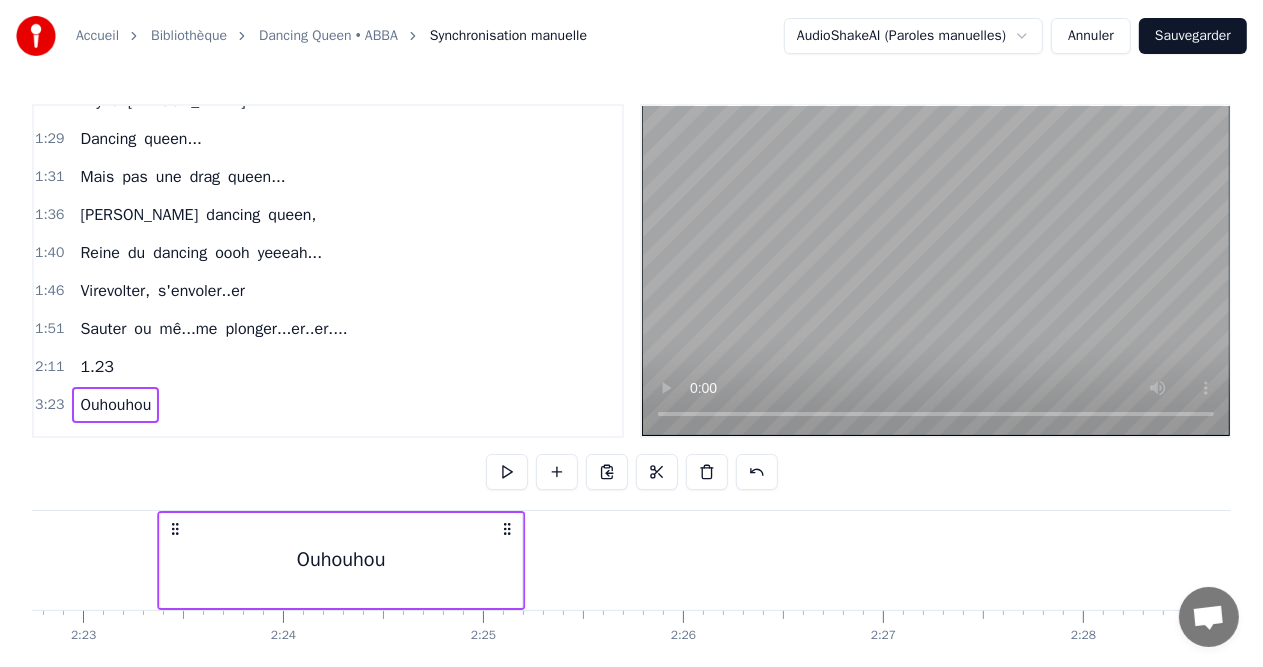 drag, startPoint x: 390, startPoint y: 527, endPoint x: 508, endPoint y: 536, distance: 118.34272 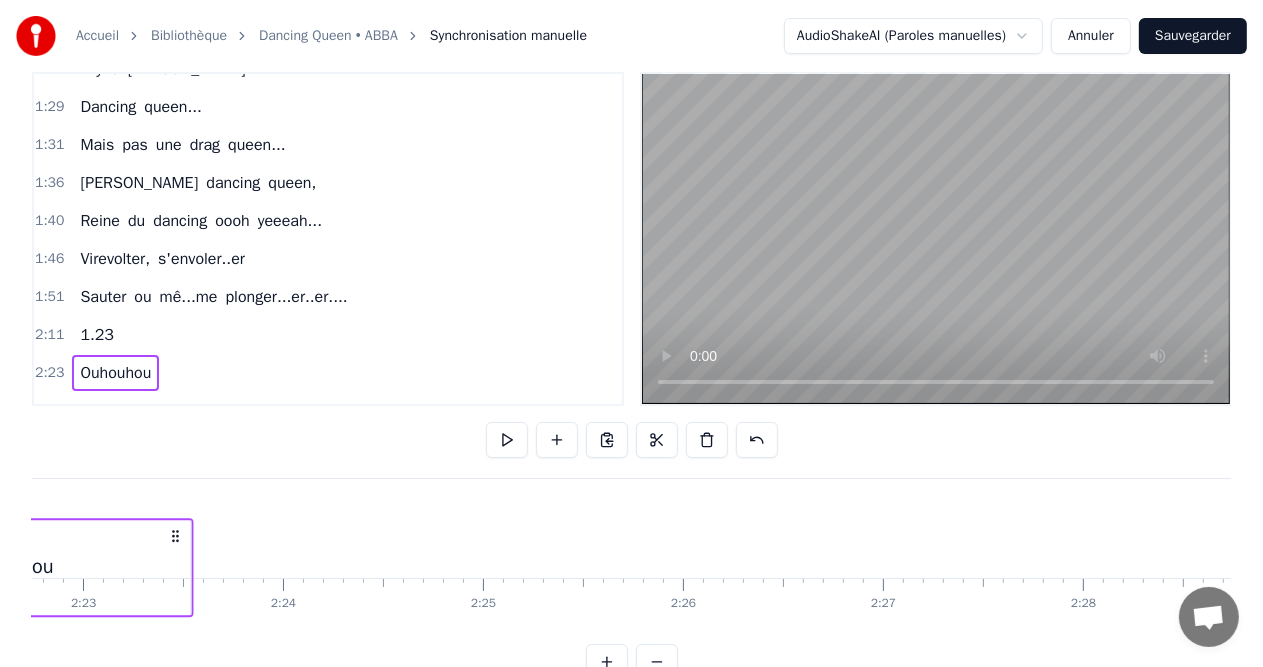 scroll, scrollTop: 43, scrollLeft: 0, axis: vertical 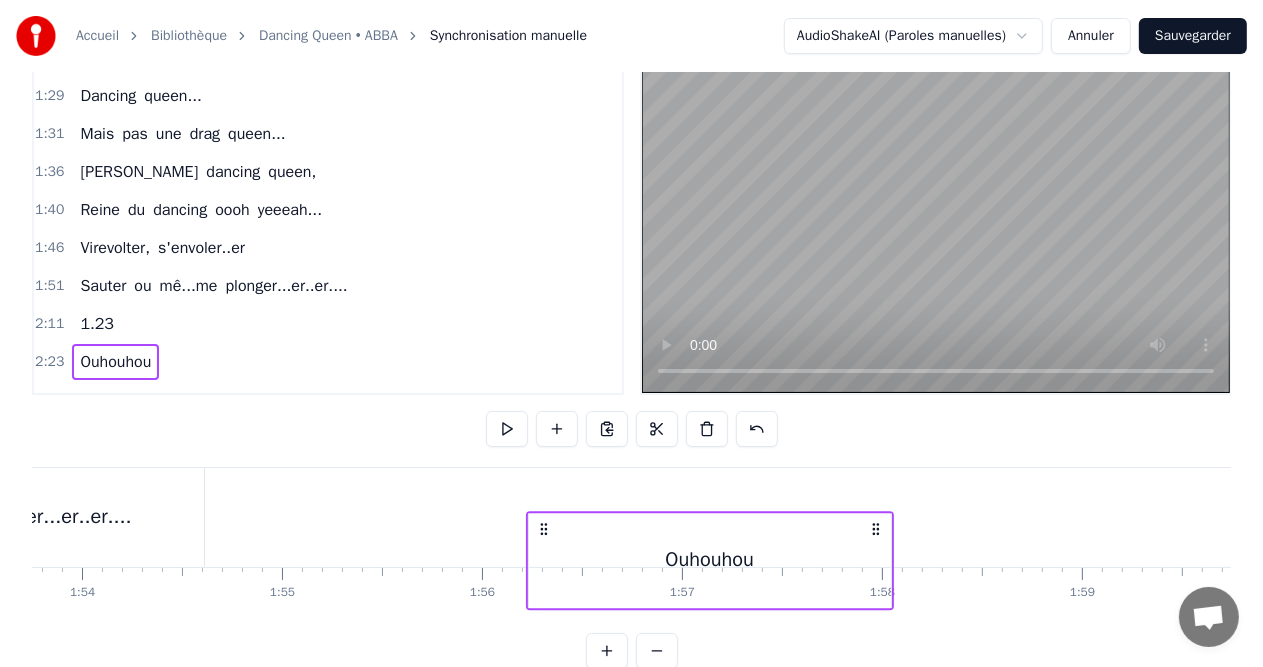 click on "Est- ce que vous Connaissez cette fiiille Qui s'appelle [PERSON_NAME] Telle une heroine de Demy Fan de mode et pas à demi, Elle descend à [GEOGRAPHIC_DATA]
... Avec [PERSON_NAME] toujours à ses côôtéééééés Elle se dit qu'ça va duu ..reeer La vie c'est comme une danse, il faut tenter, saisir sa chance Et naissent les enfants...
... Au centre du baalleeeet Il y a [GEOGRAPHIC_DATA]... Dancing queen... Mais pas une drag queen... [PERSON_NAME] dancing queen, Reine du dancing oooh yeeeah... Virevolter, s'envoler..er Sauter ou mê...me plonger...er..er.... 1.23 [PERSON_NAME] [PERSON_NAME], notre amie est bien plus qu'une dancing queen." at bounding box center [1628, 517] 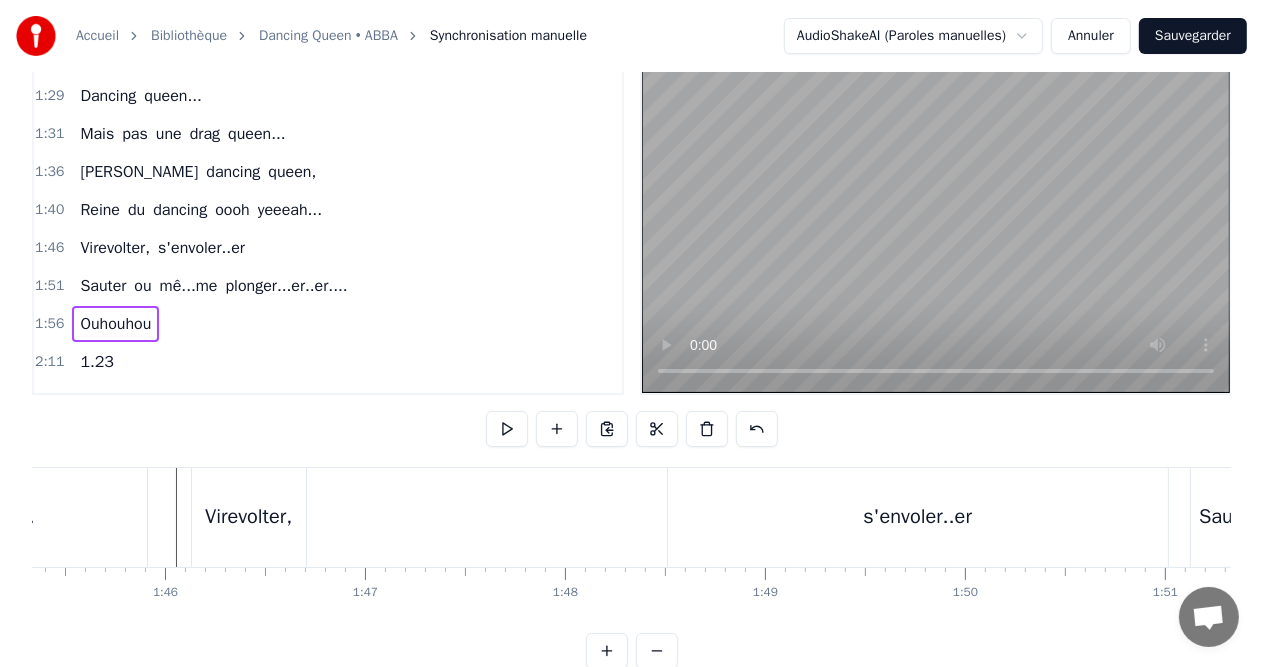 scroll, scrollTop: 0, scrollLeft: 21066, axis: horizontal 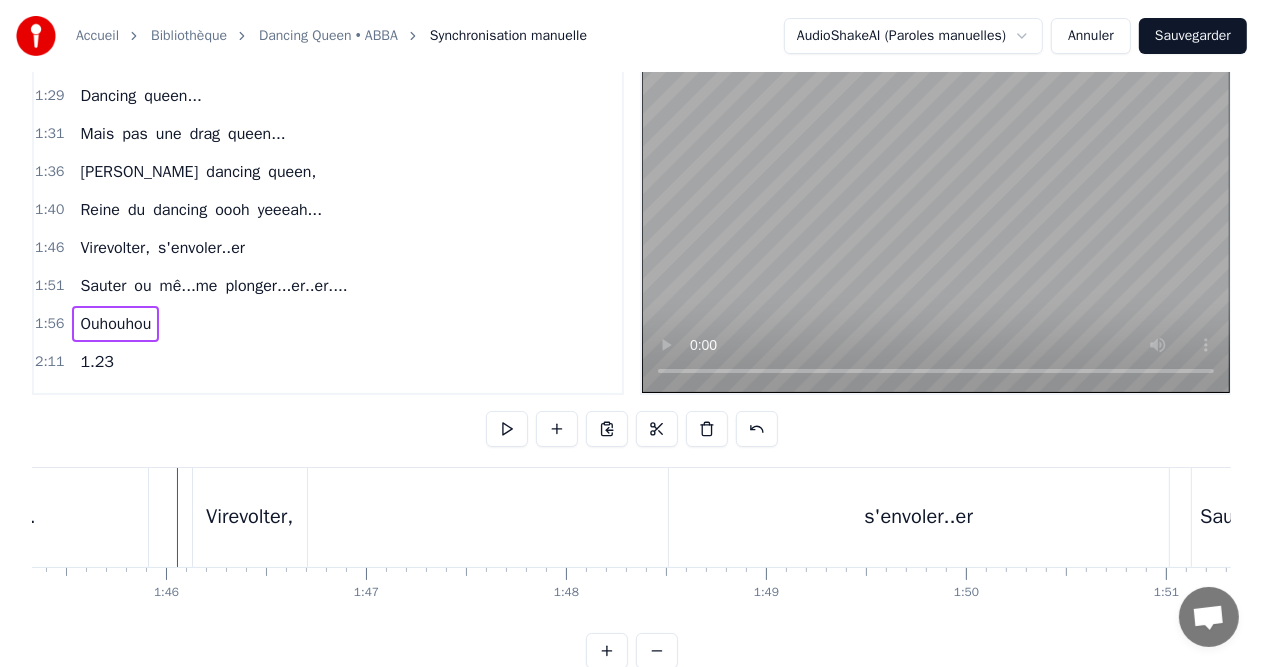click on "Virevolter," at bounding box center [250, 517] 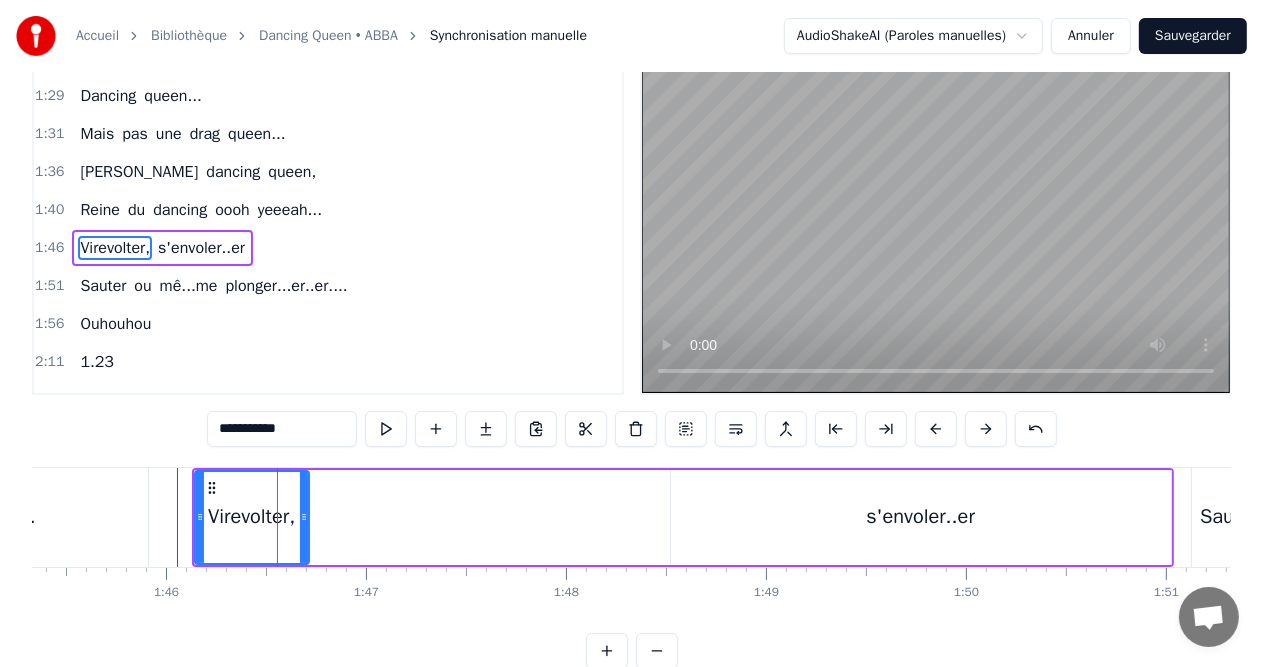 scroll, scrollTop: 0, scrollLeft: 0, axis: both 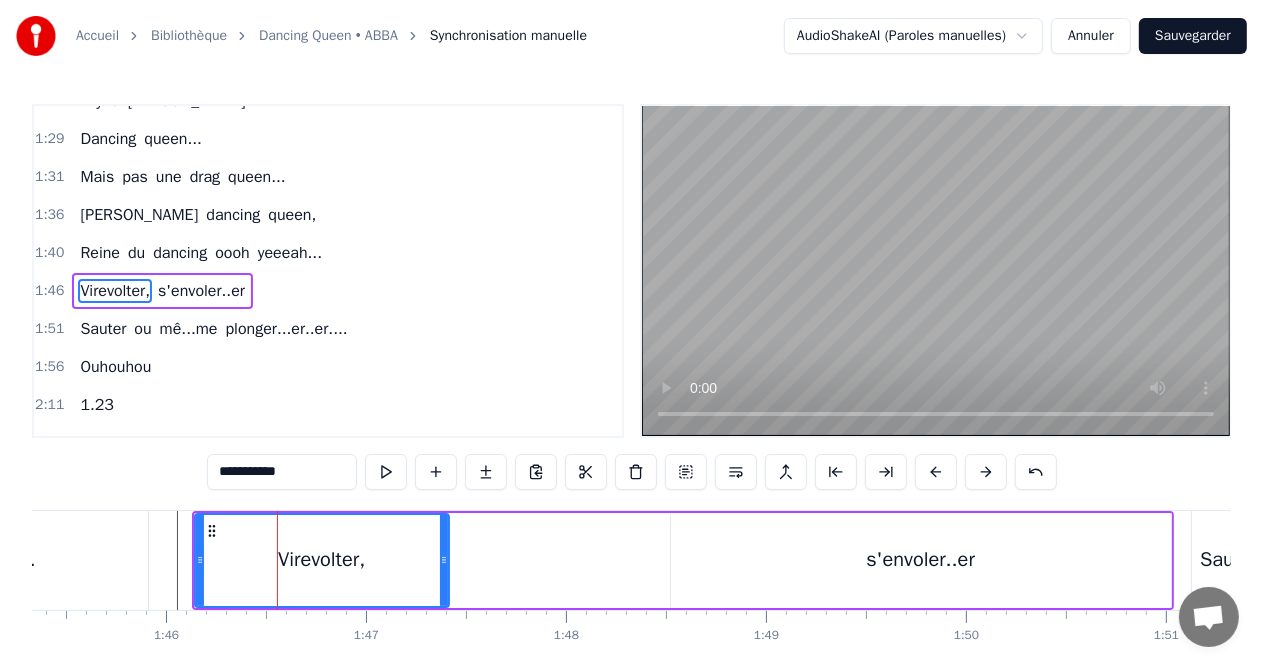 drag, startPoint x: 304, startPoint y: 552, endPoint x: 444, endPoint y: 556, distance: 140.05713 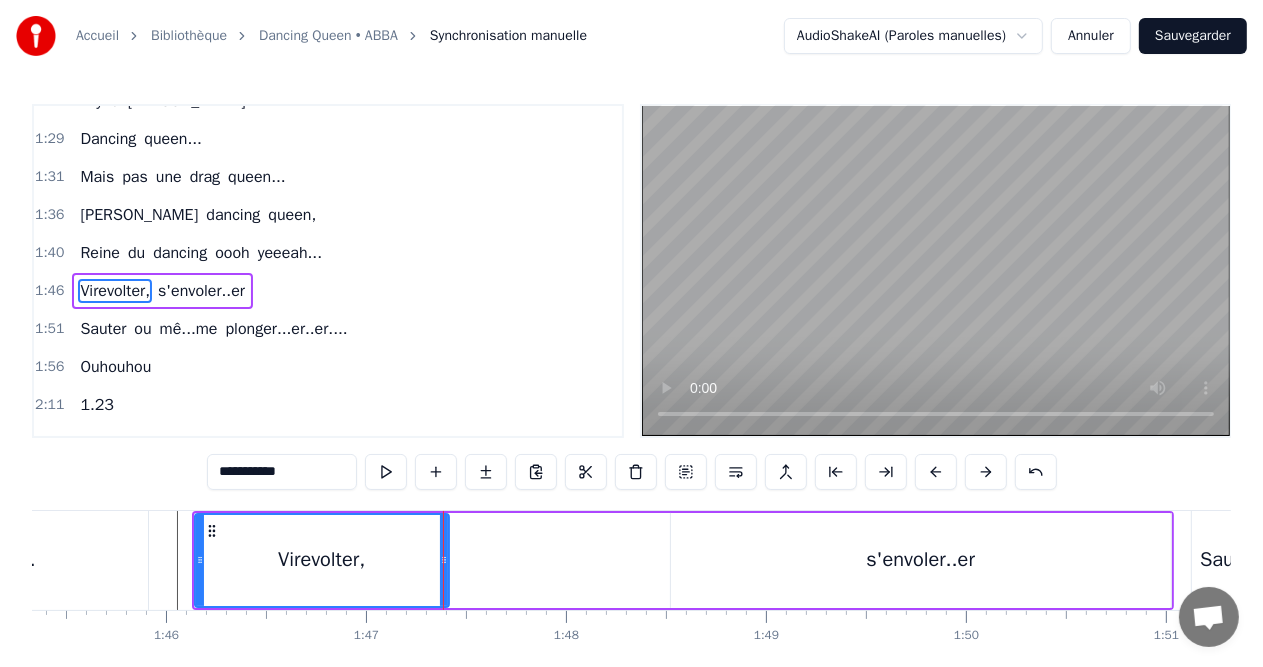 click on "s'envoler..er" at bounding box center [921, 560] 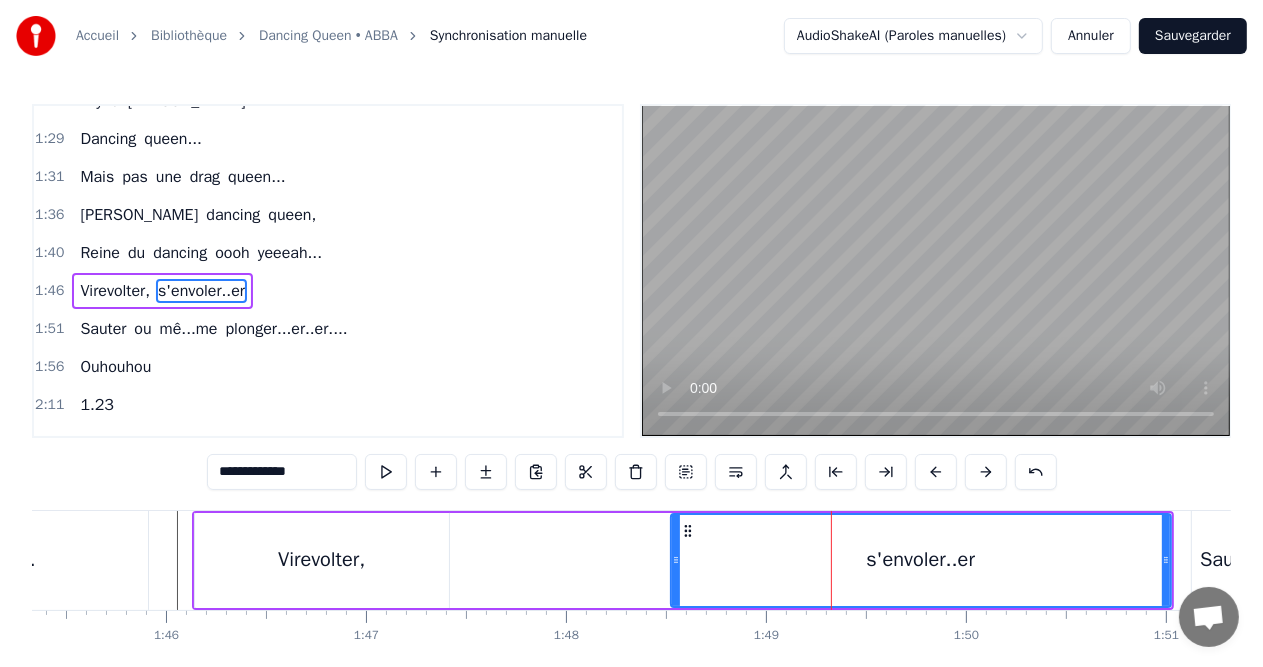 click on "s'envoler..er" at bounding box center [920, 560] 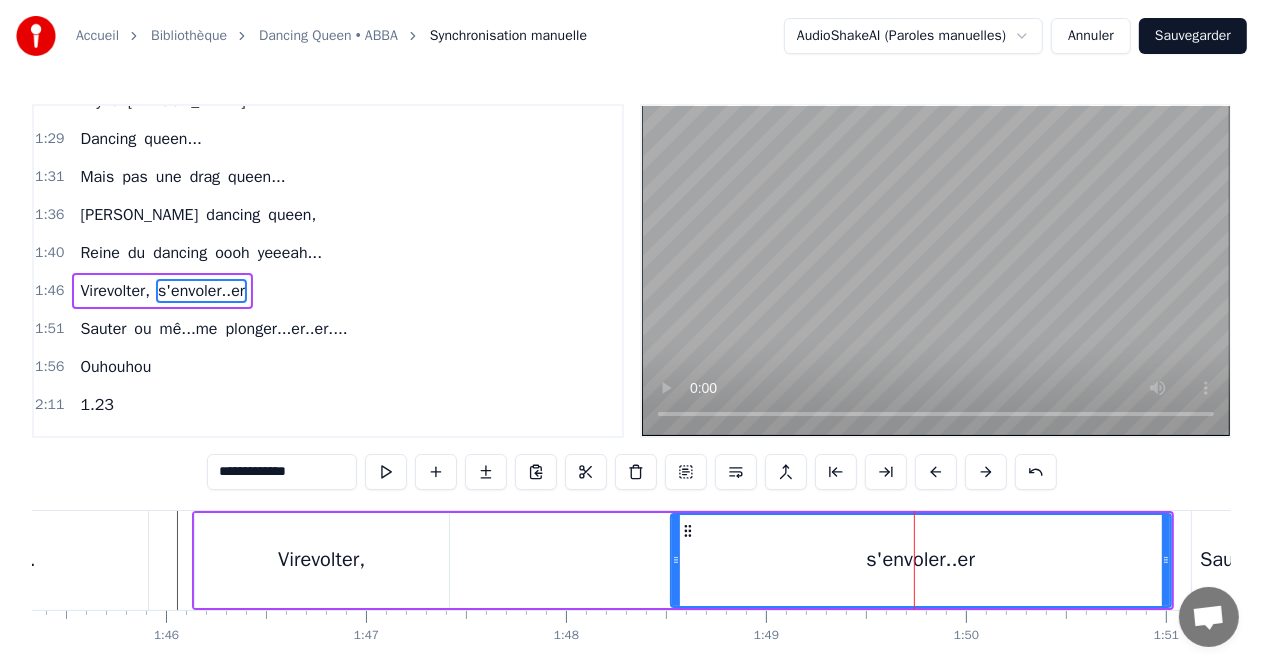 click on "Virevolter," at bounding box center (321, 560) 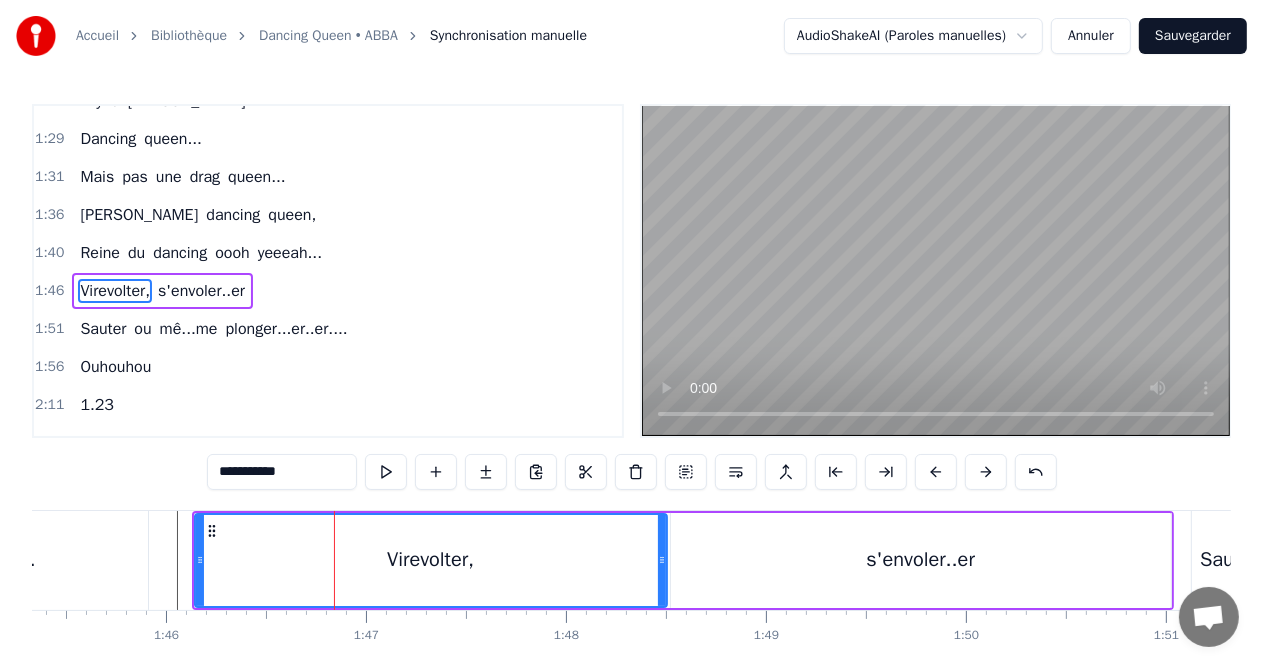drag, startPoint x: 444, startPoint y: 556, endPoint x: 662, endPoint y: 555, distance: 218.00229 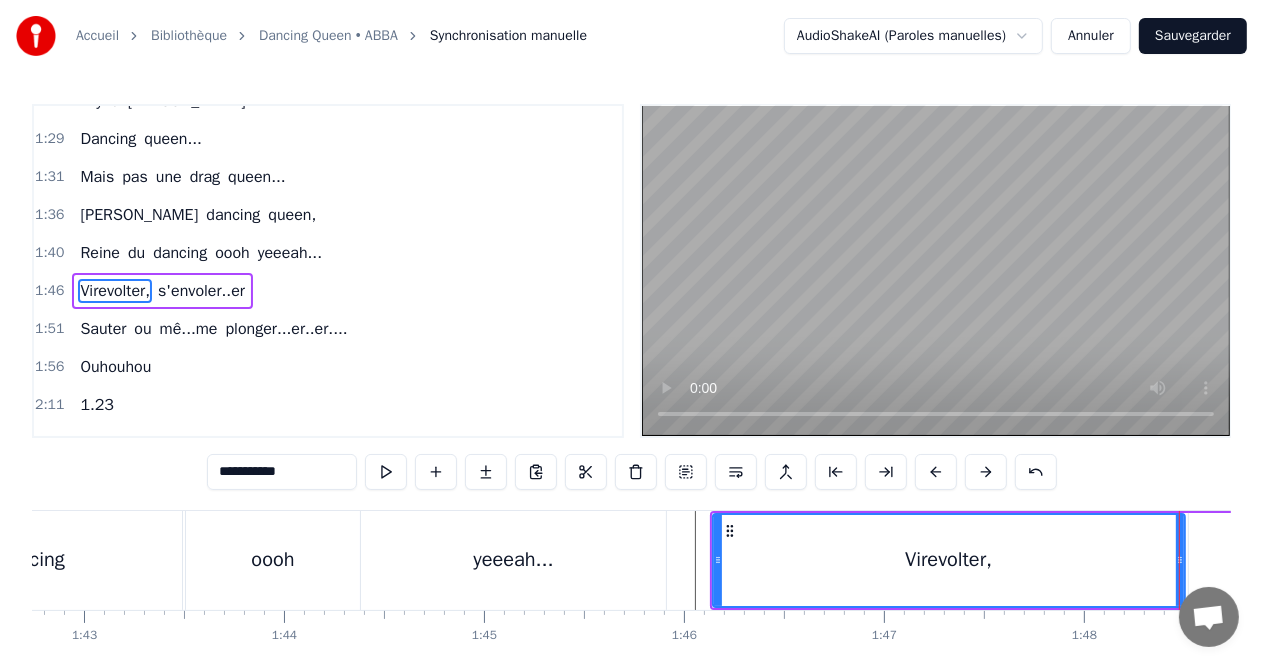 scroll, scrollTop: 0, scrollLeft: 20550, axis: horizontal 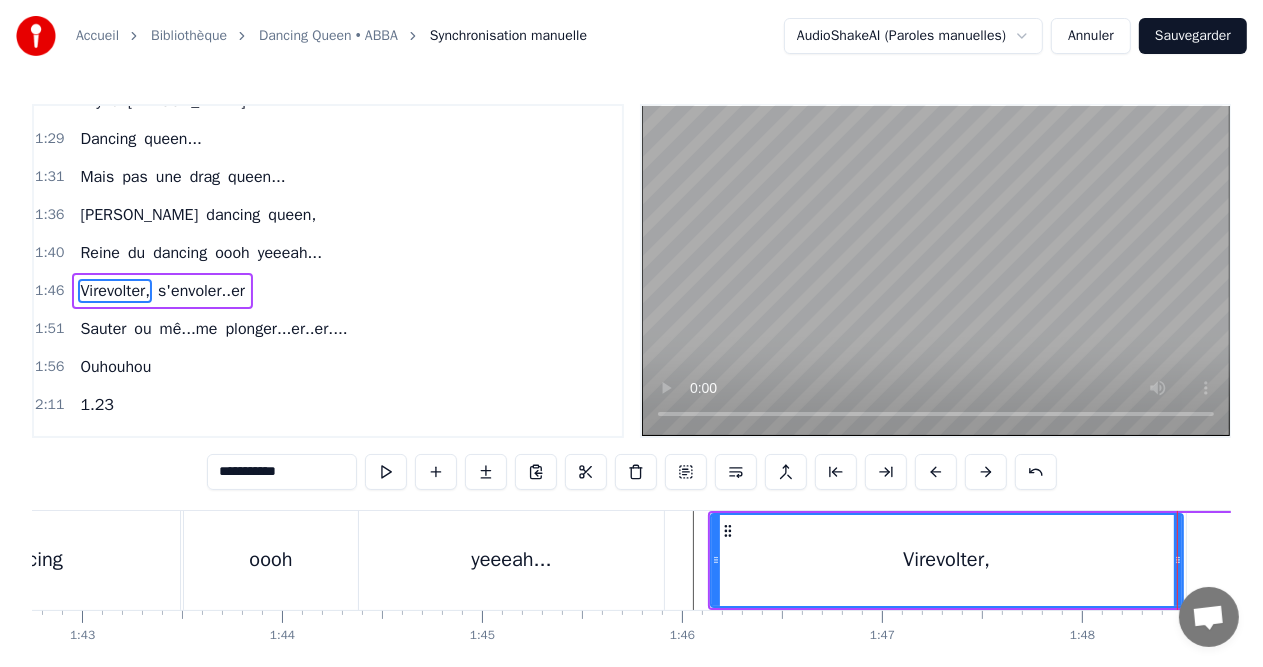 click at bounding box center (3828, 560) 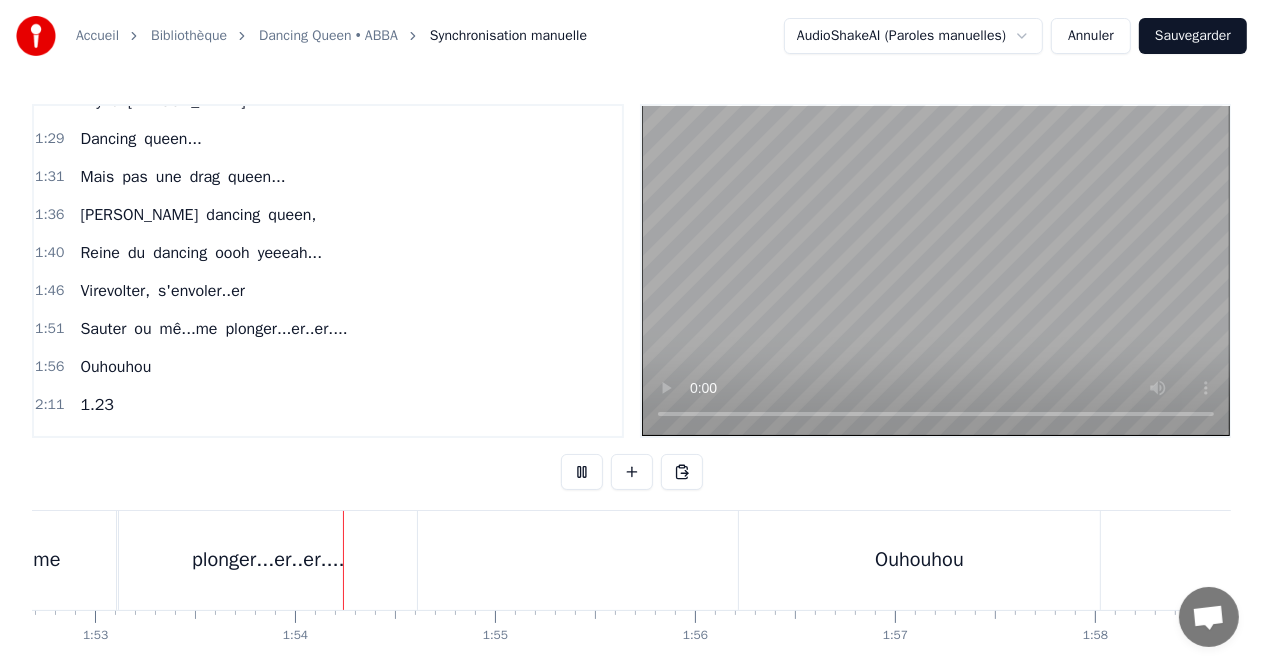 scroll, scrollTop: 0, scrollLeft: 22614, axis: horizontal 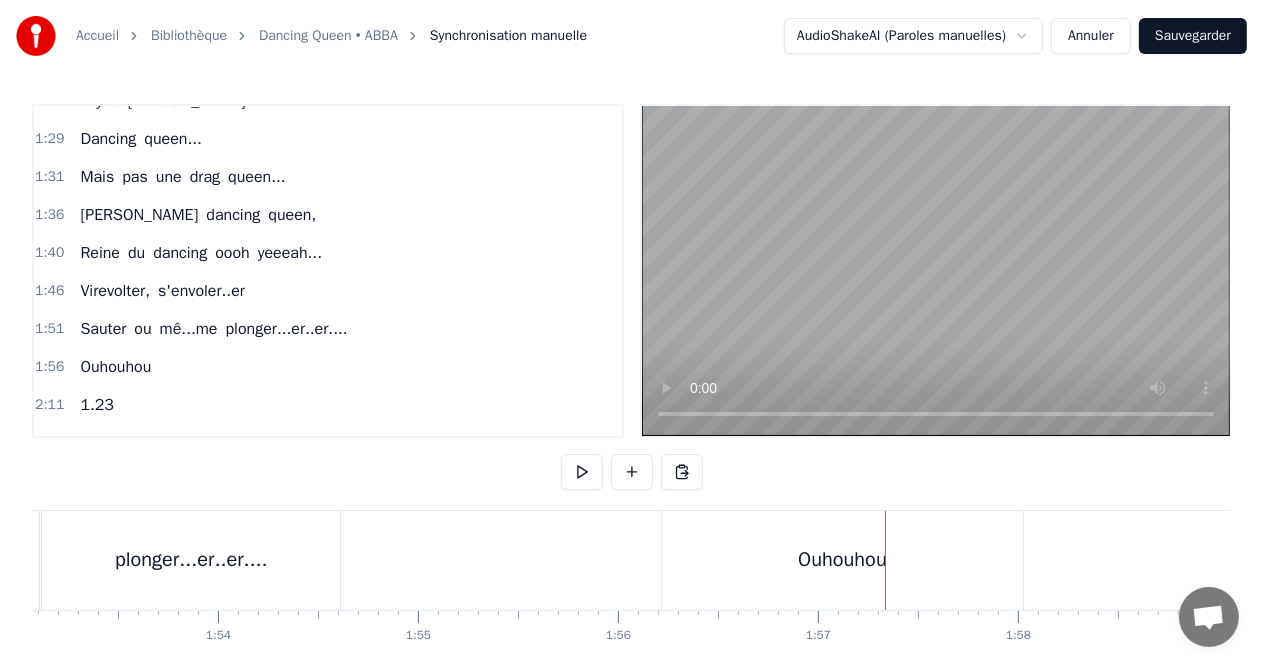 click on "Ouhouhou" at bounding box center (843, 560) 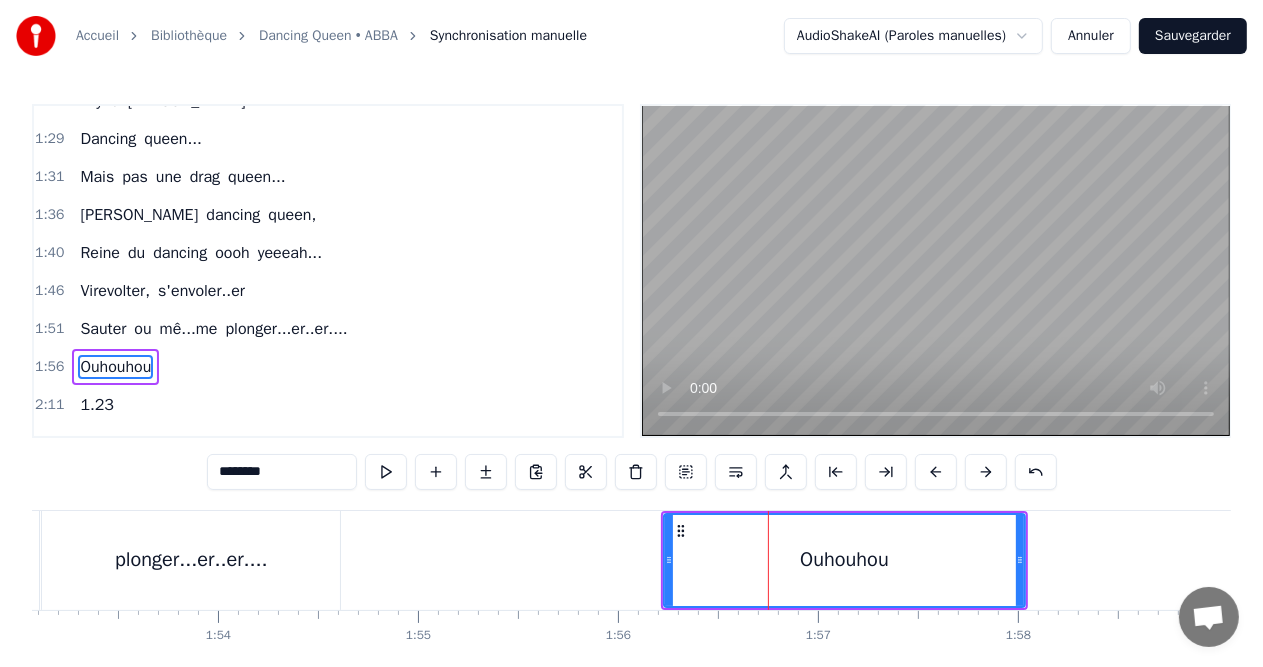 scroll, scrollTop: 9, scrollLeft: 0, axis: vertical 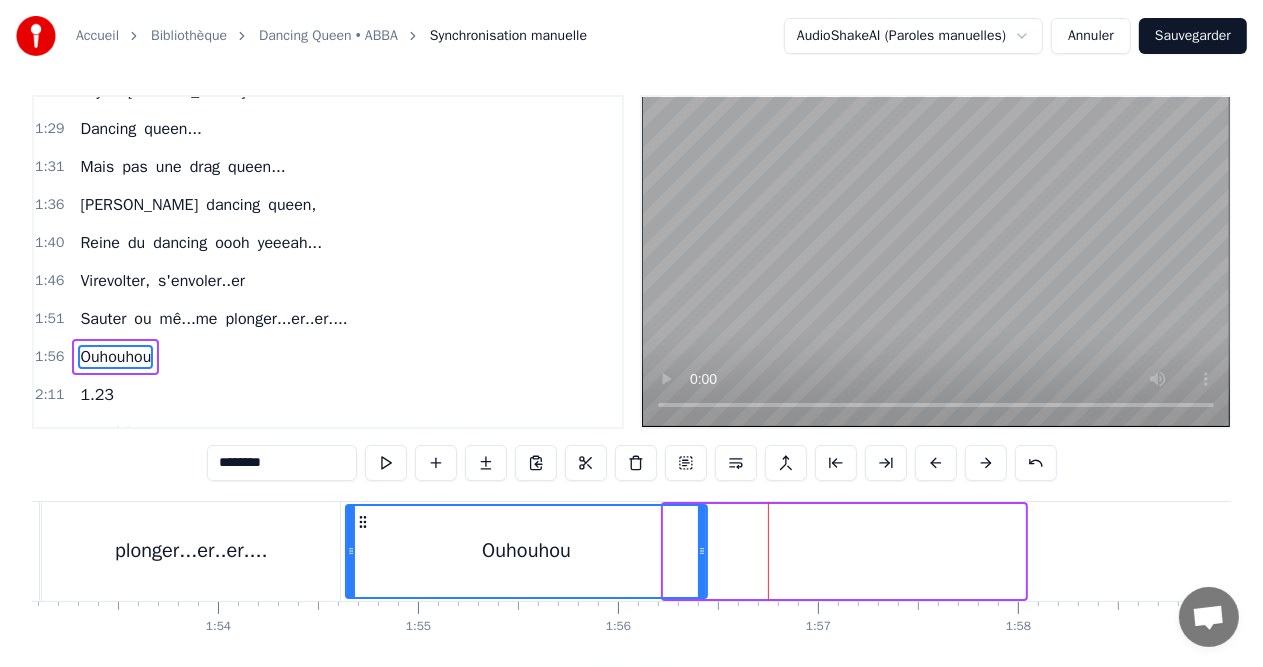 drag, startPoint x: 679, startPoint y: 519, endPoint x: 360, endPoint y: 509, distance: 319.1567 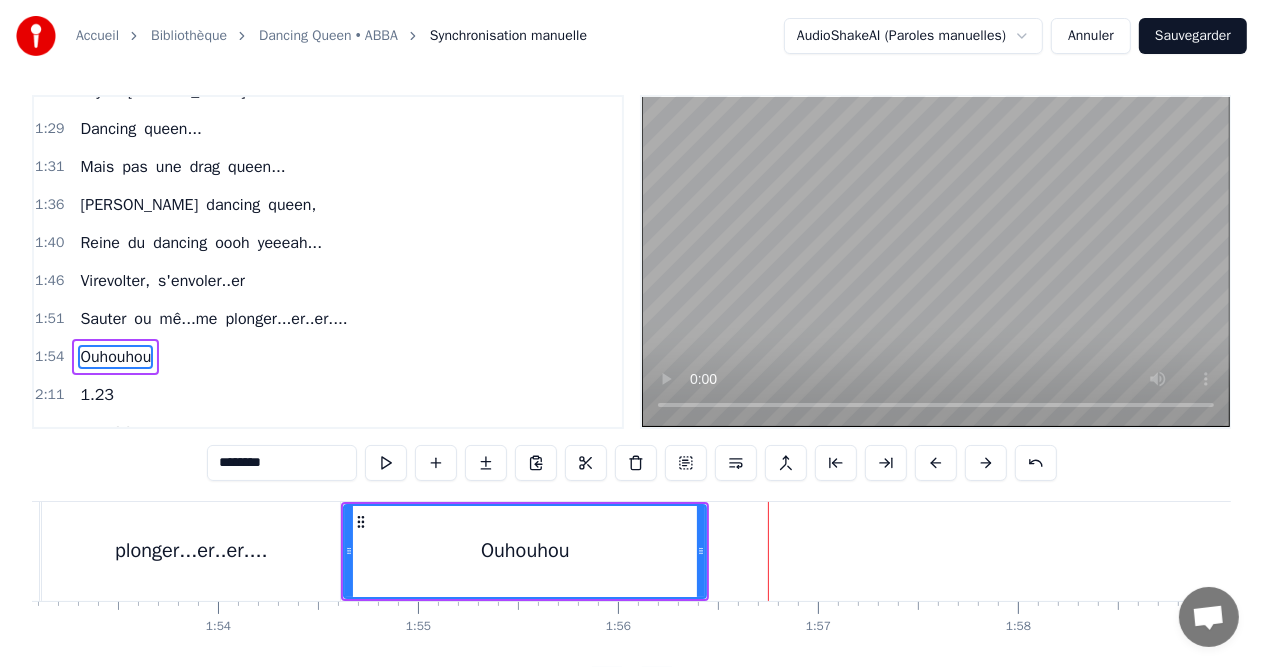 click on "********" at bounding box center [282, 463] 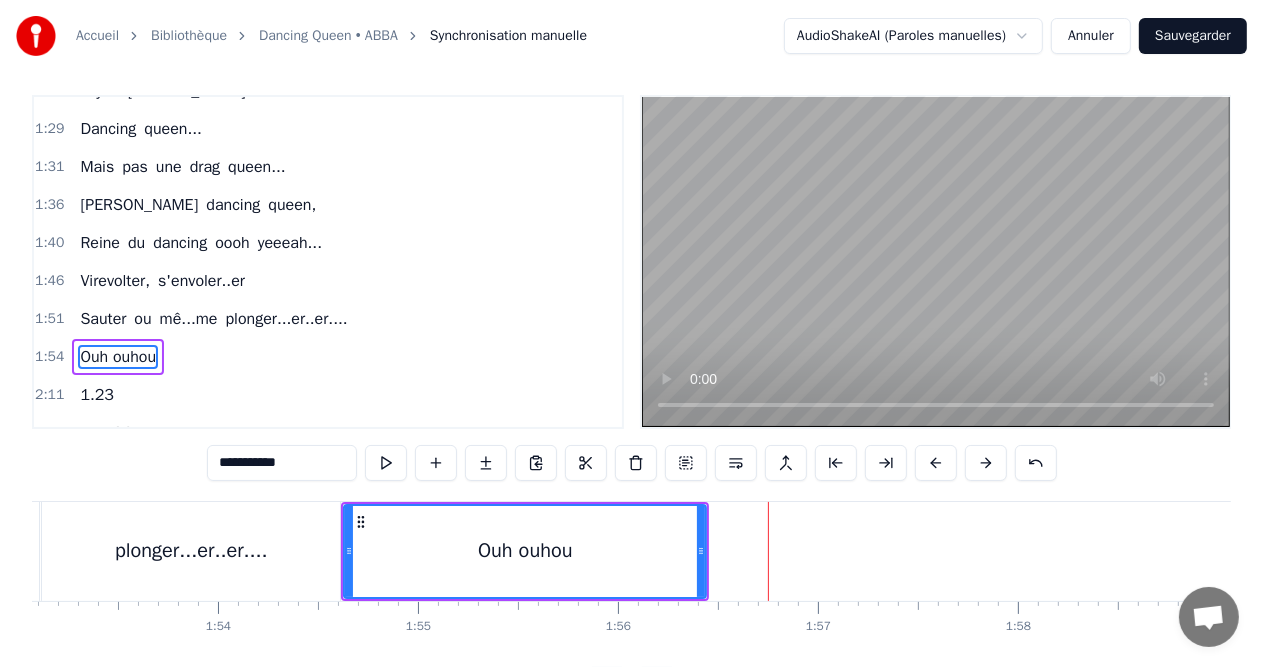 click on "*********" at bounding box center [282, 463] 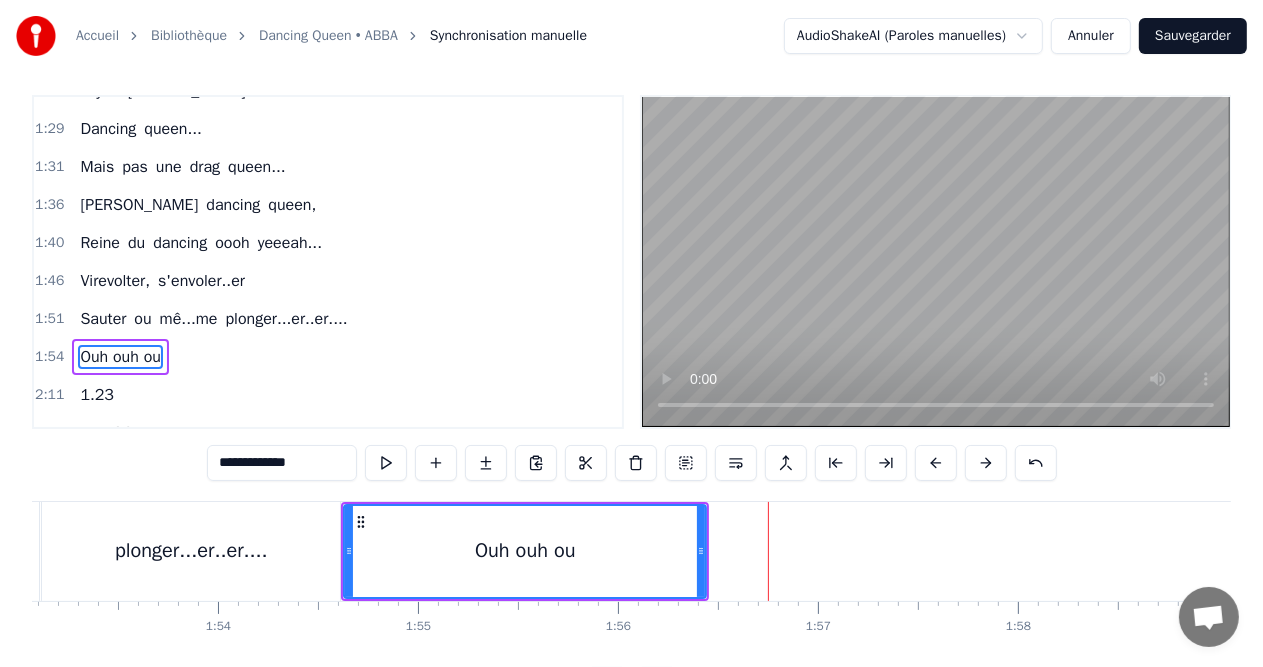click on "**********" at bounding box center (282, 463) 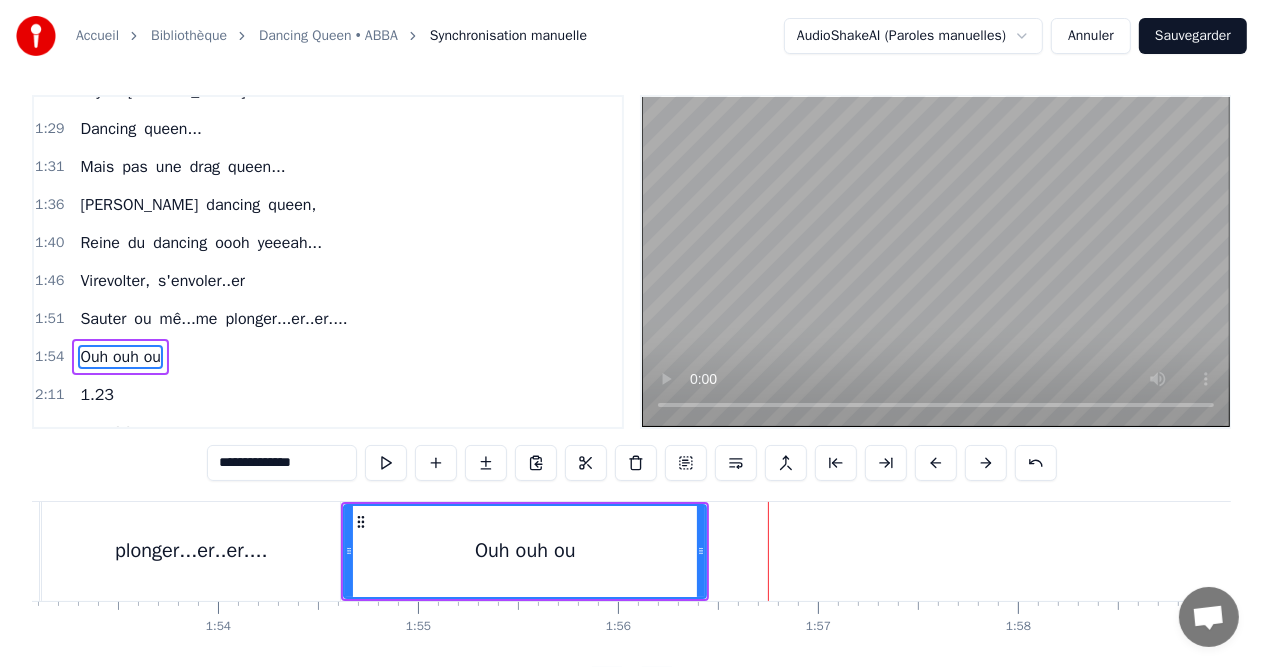 click on "**********" at bounding box center (282, 463) 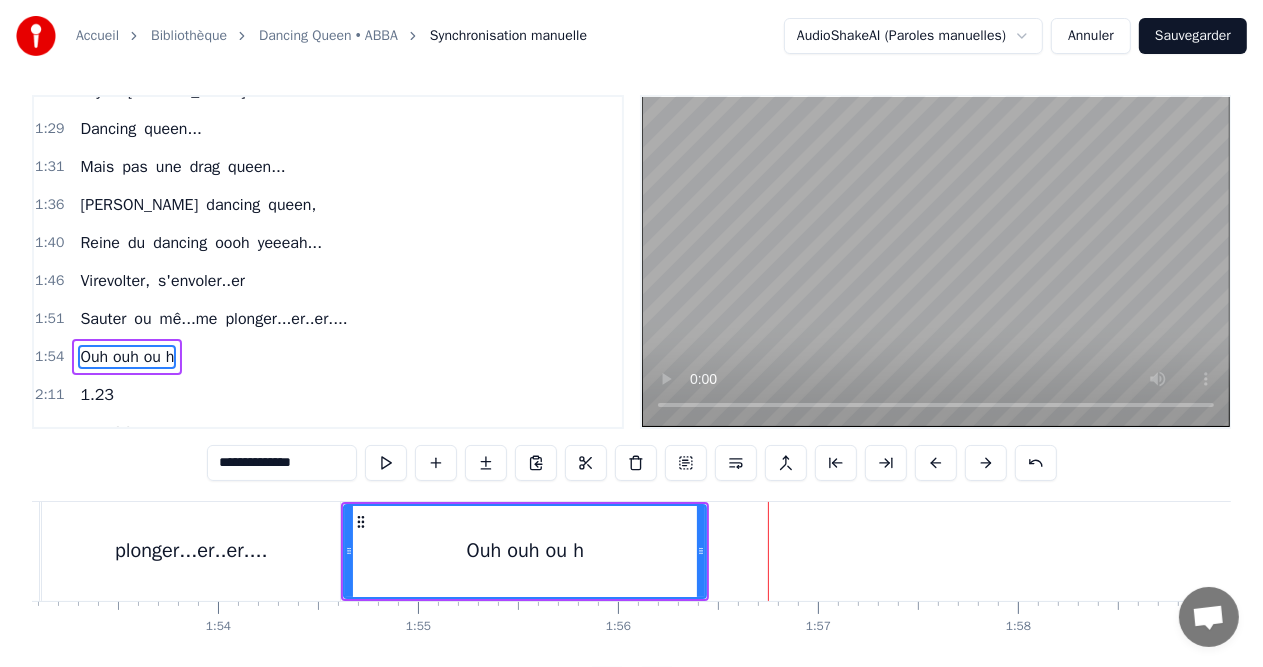 click on "**********" at bounding box center (282, 463) 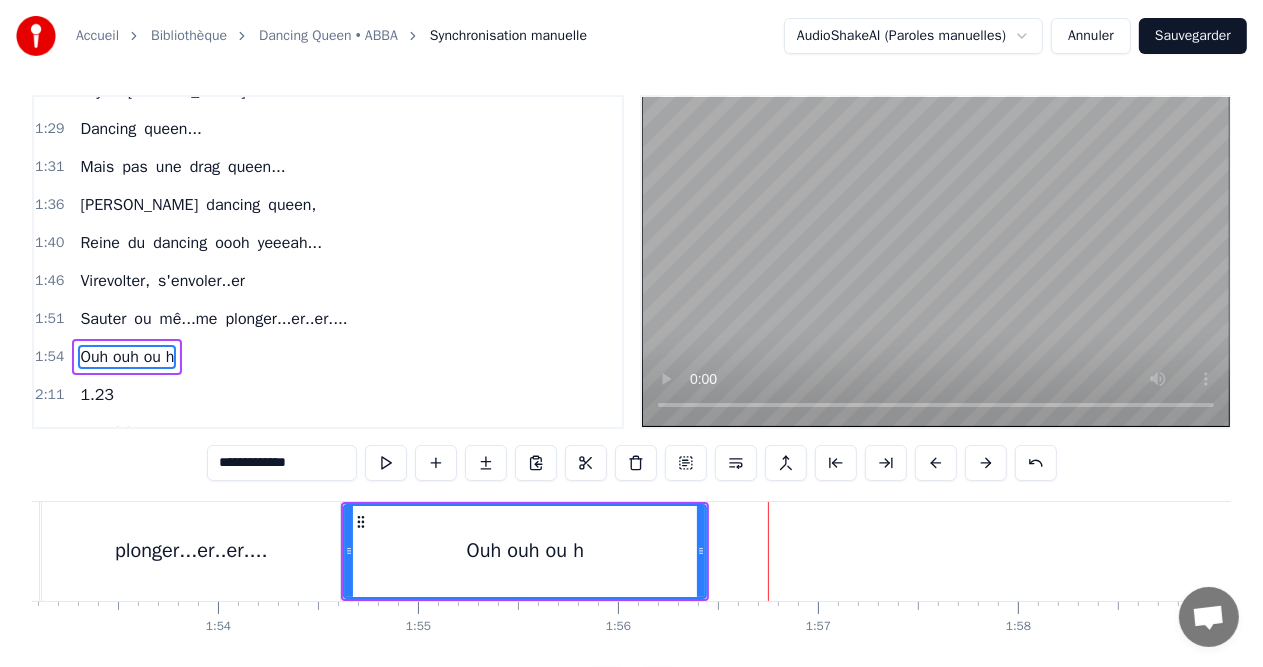 click on "**********" at bounding box center [282, 463] 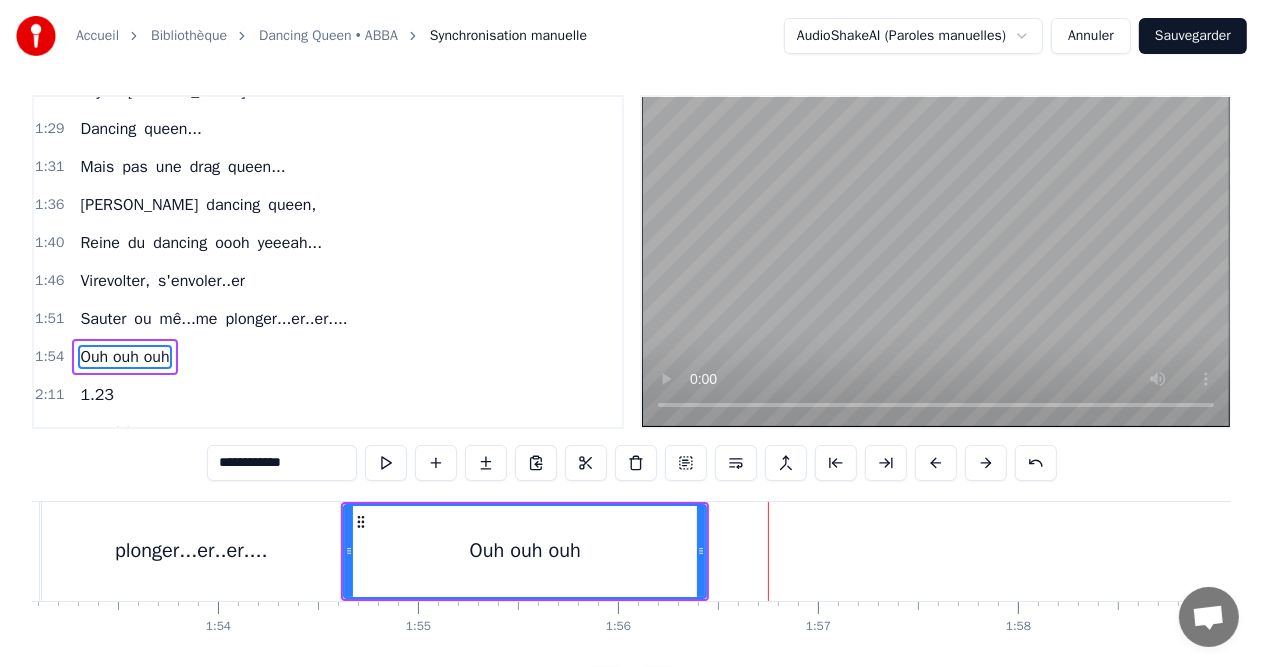 click on "plonger...er..er...." at bounding box center [191, 551] 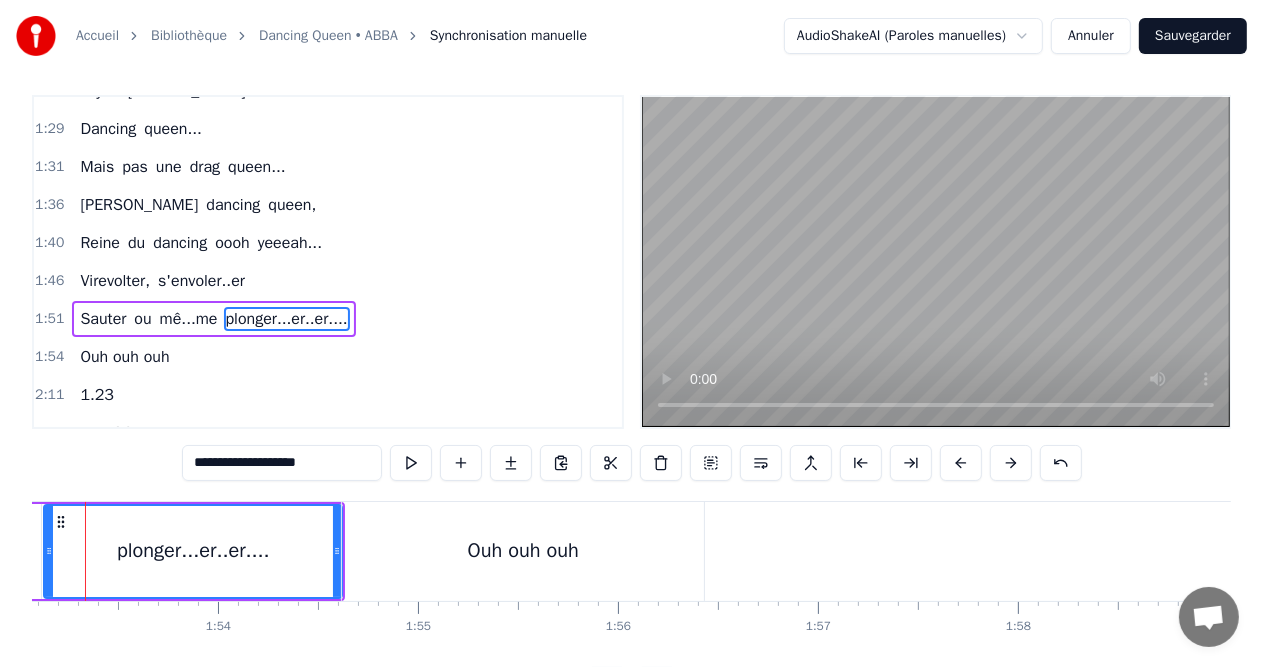 scroll, scrollTop: 0, scrollLeft: 0, axis: both 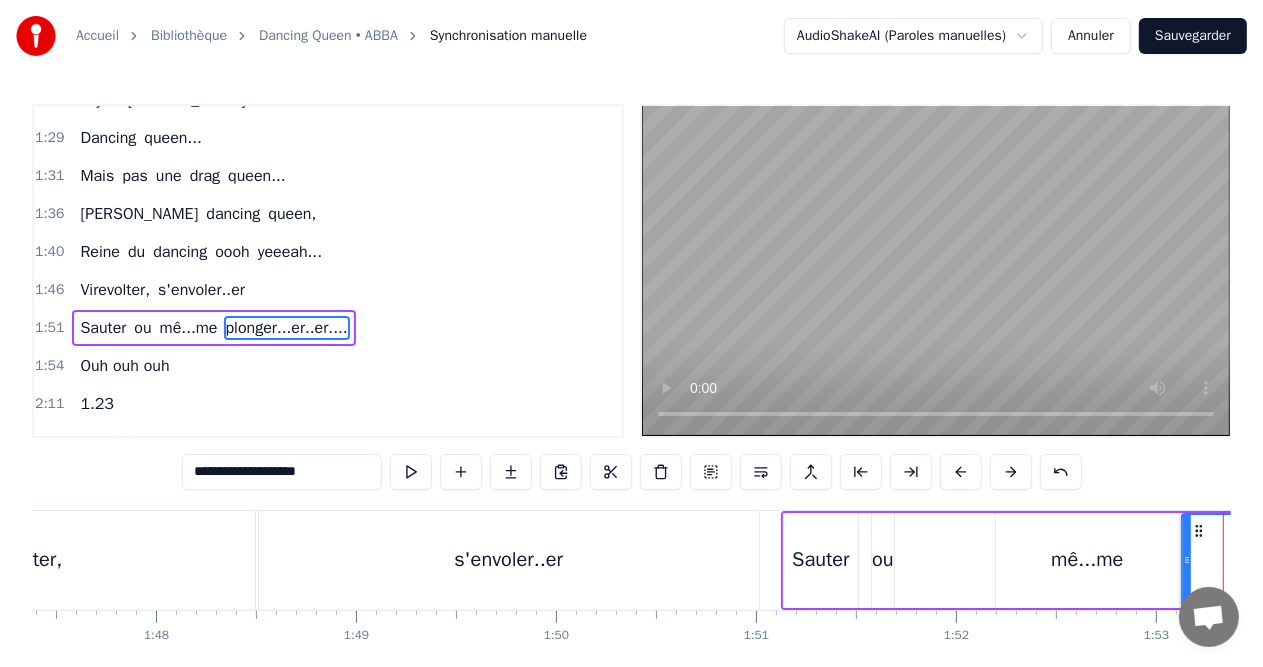 click on "s'envoler..er" at bounding box center (509, 560) 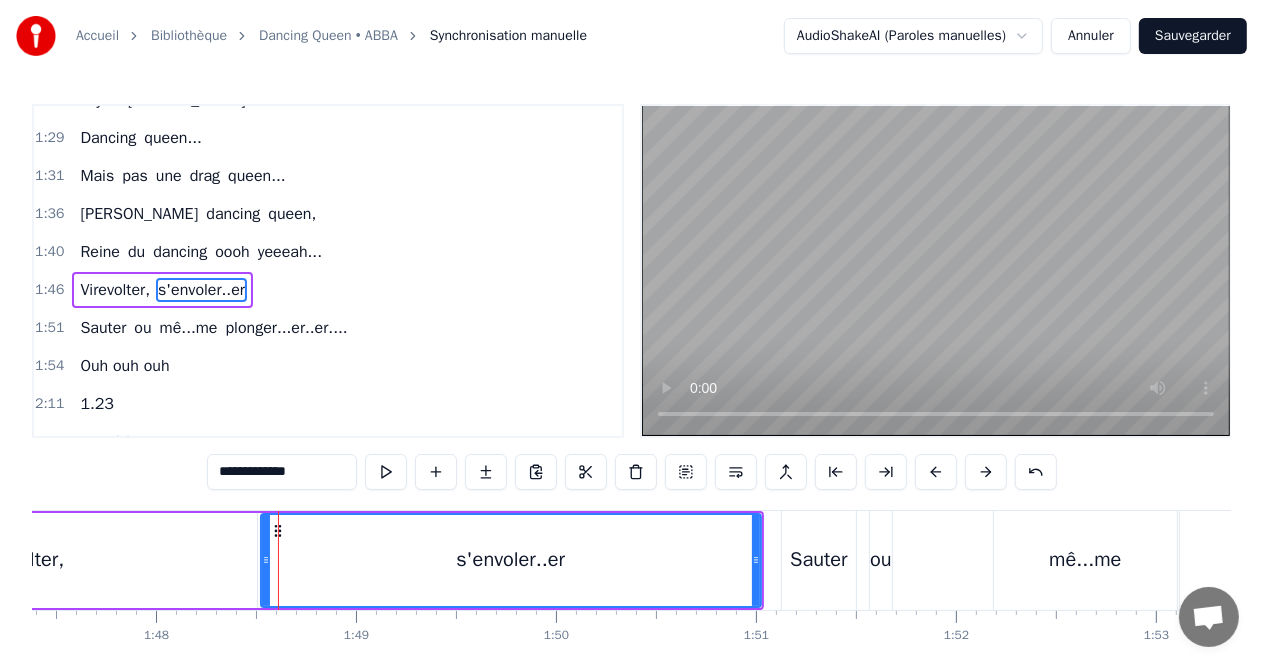 scroll, scrollTop: 404, scrollLeft: 0, axis: vertical 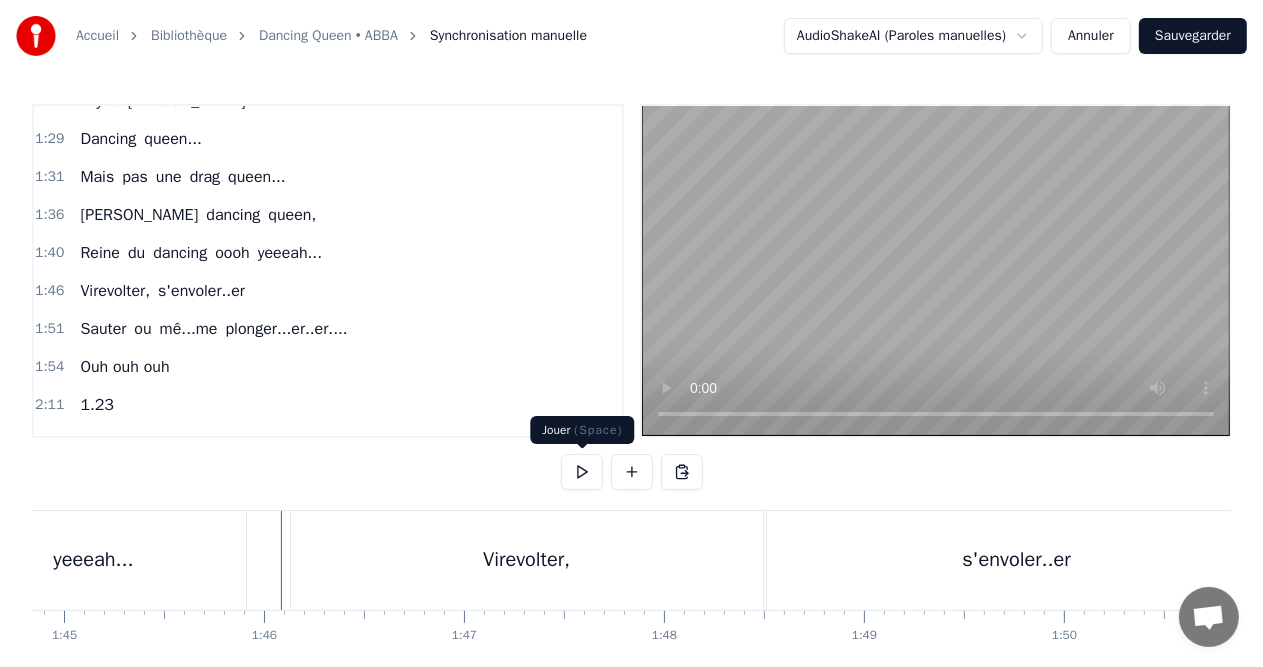 click at bounding box center [582, 472] 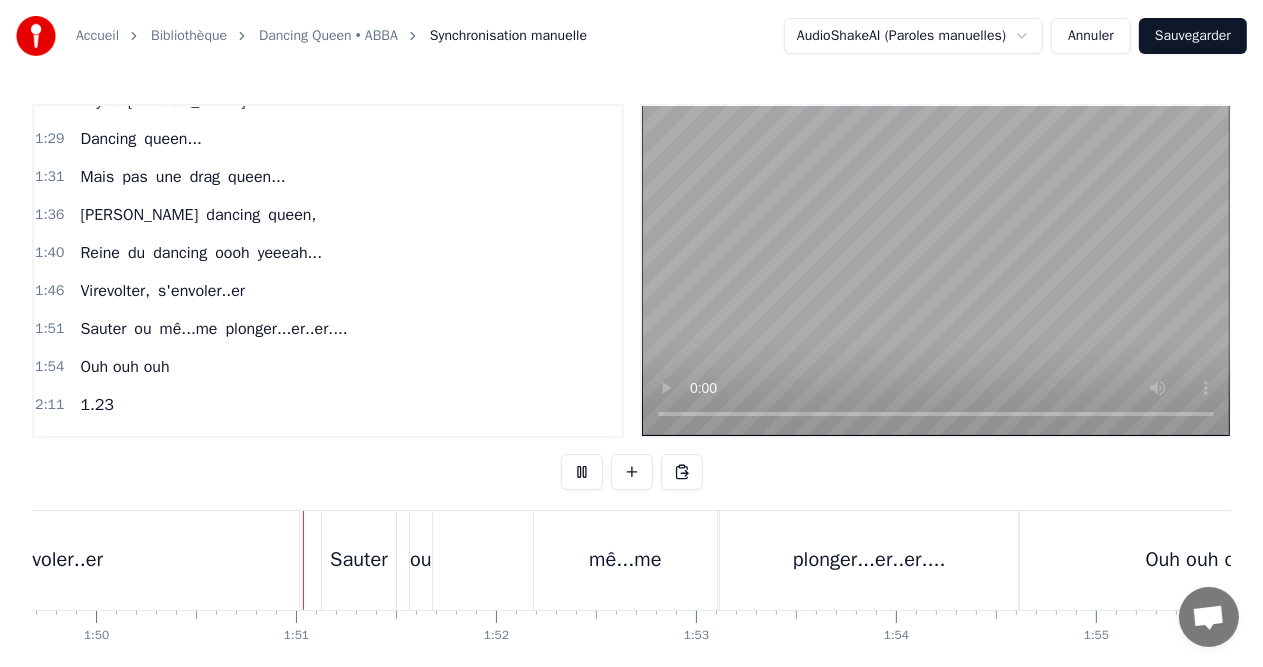 scroll, scrollTop: 0, scrollLeft: 21991, axis: horizontal 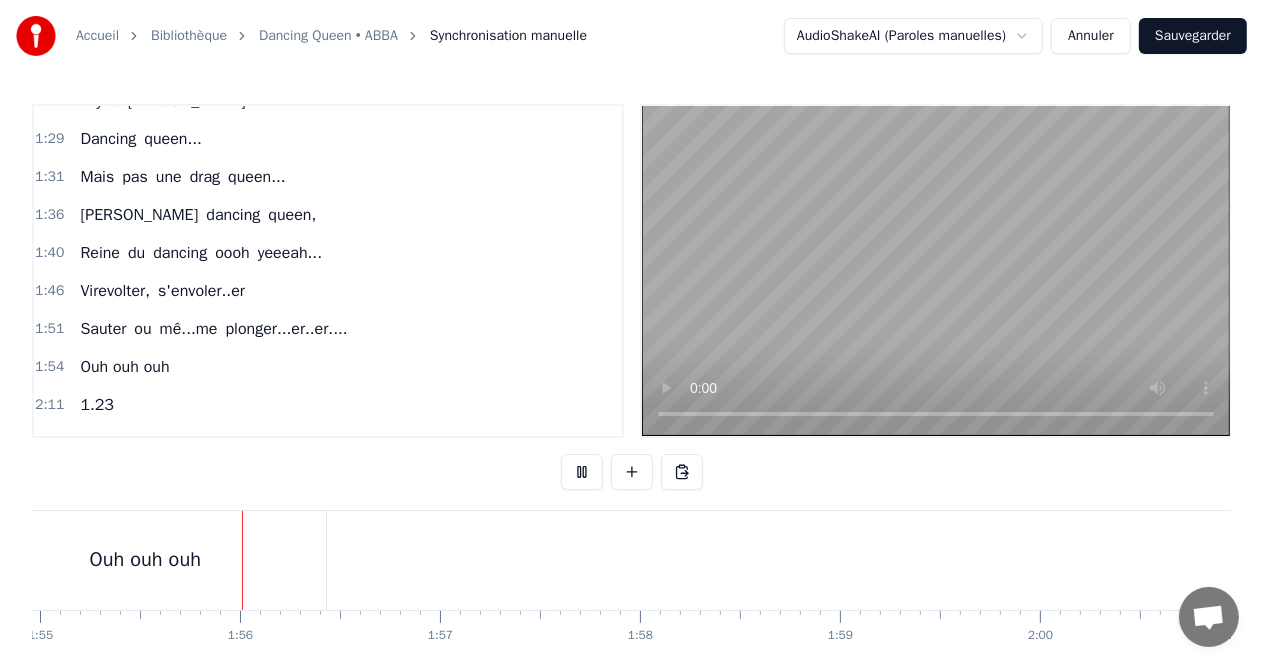 click at bounding box center (582, 472) 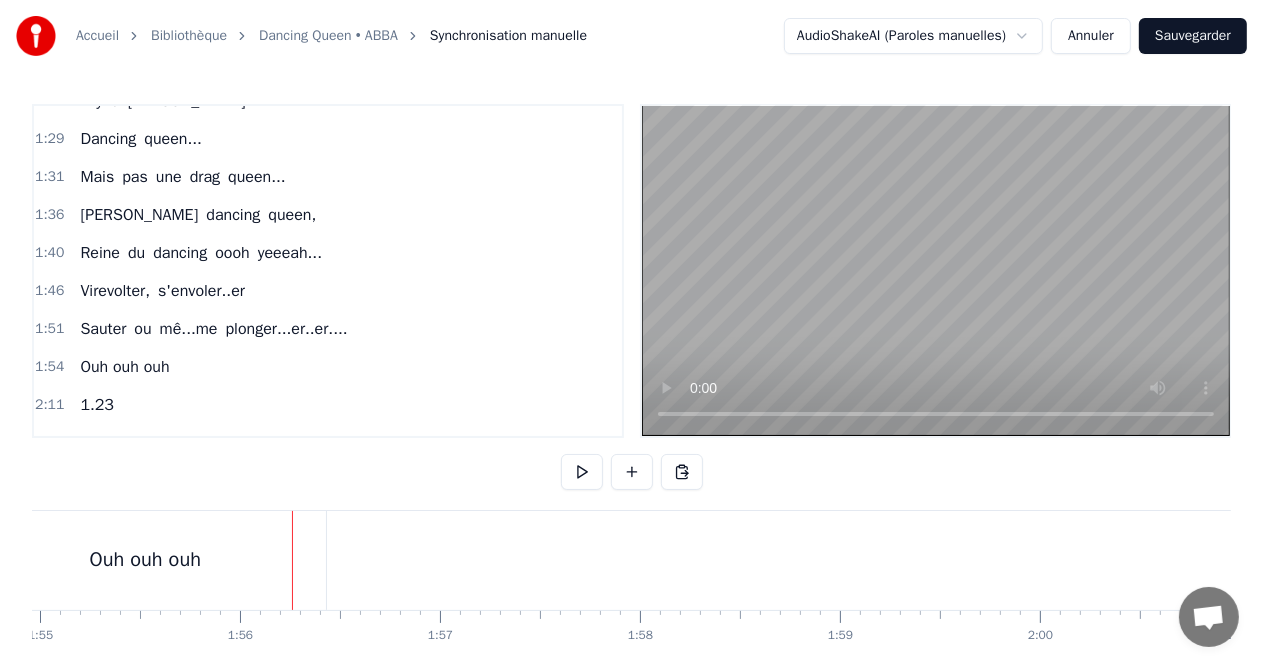 scroll, scrollTop: 0, scrollLeft: 22996, axis: horizontal 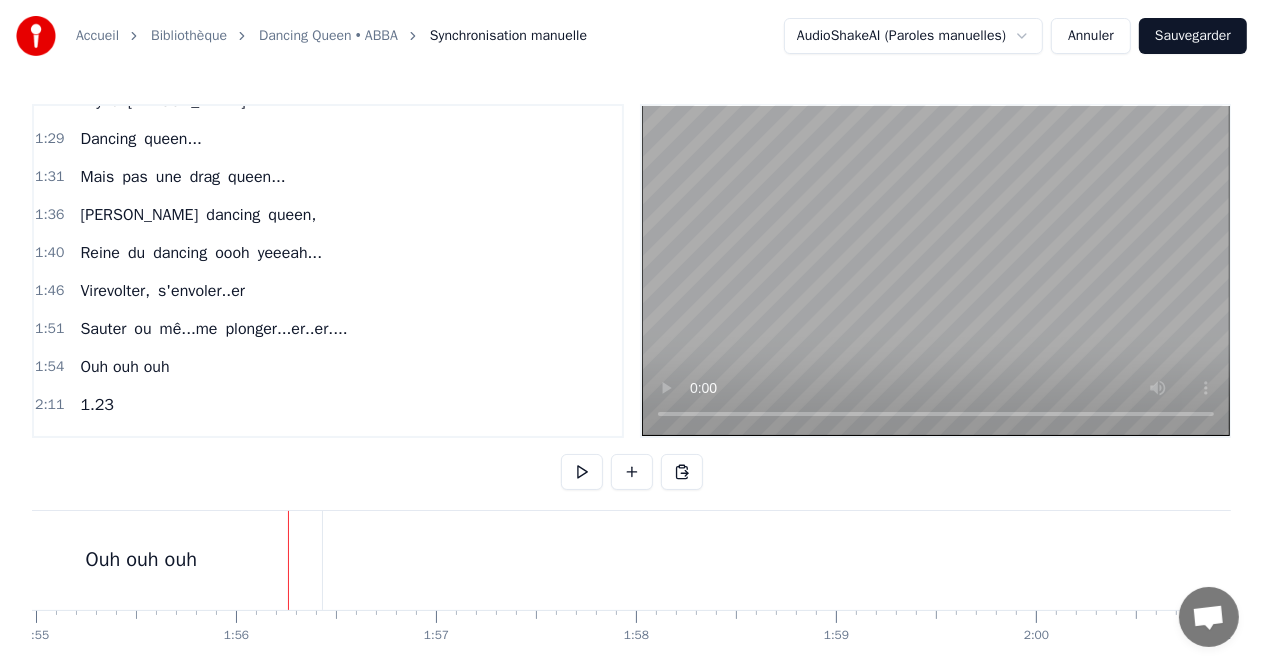 click on "Ouh ouh  ouh" at bounding box center [141, 560] 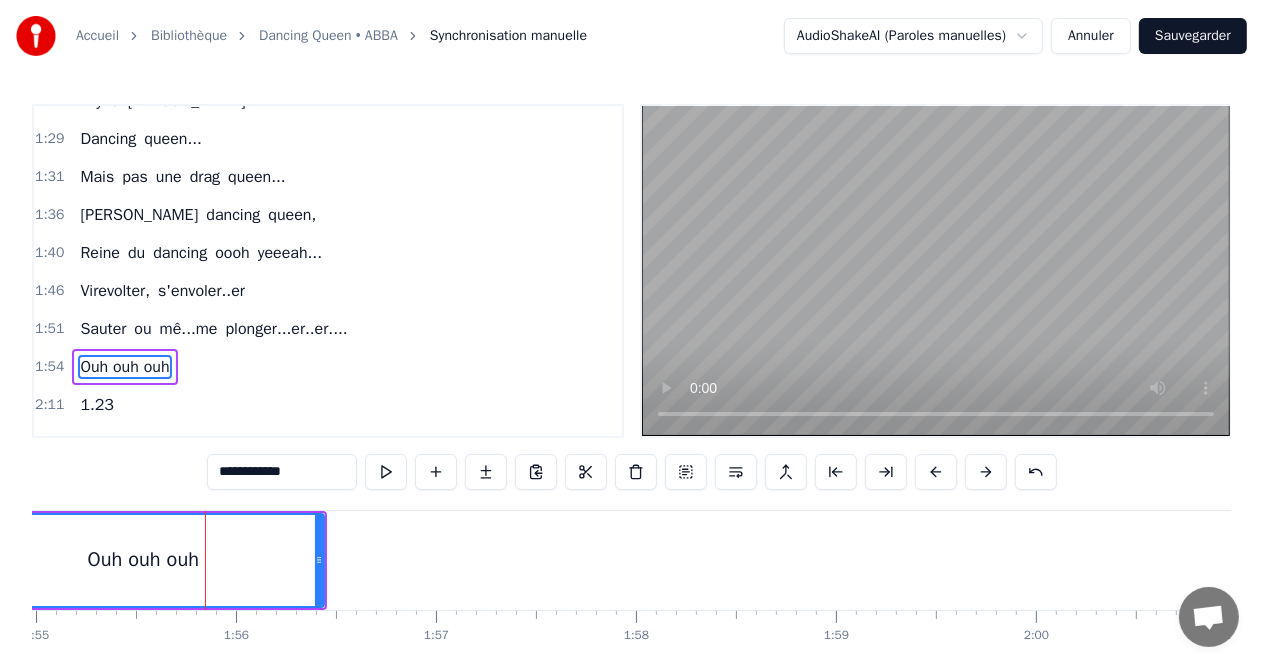 scroll, scrollTop: 9, scrollLeft: 0, axis: vertical 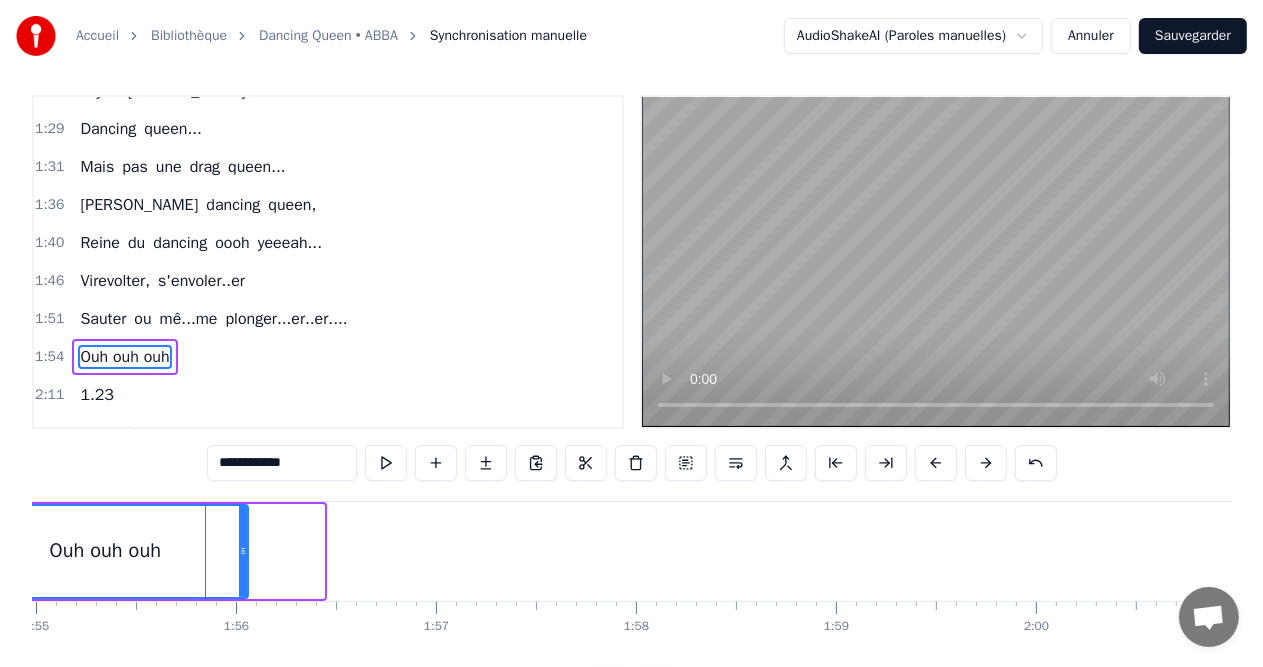 drag, startPoint x: 320, startPoint y: 547, endPoint x: 245, endPoint y: 546, distance: 75.00667 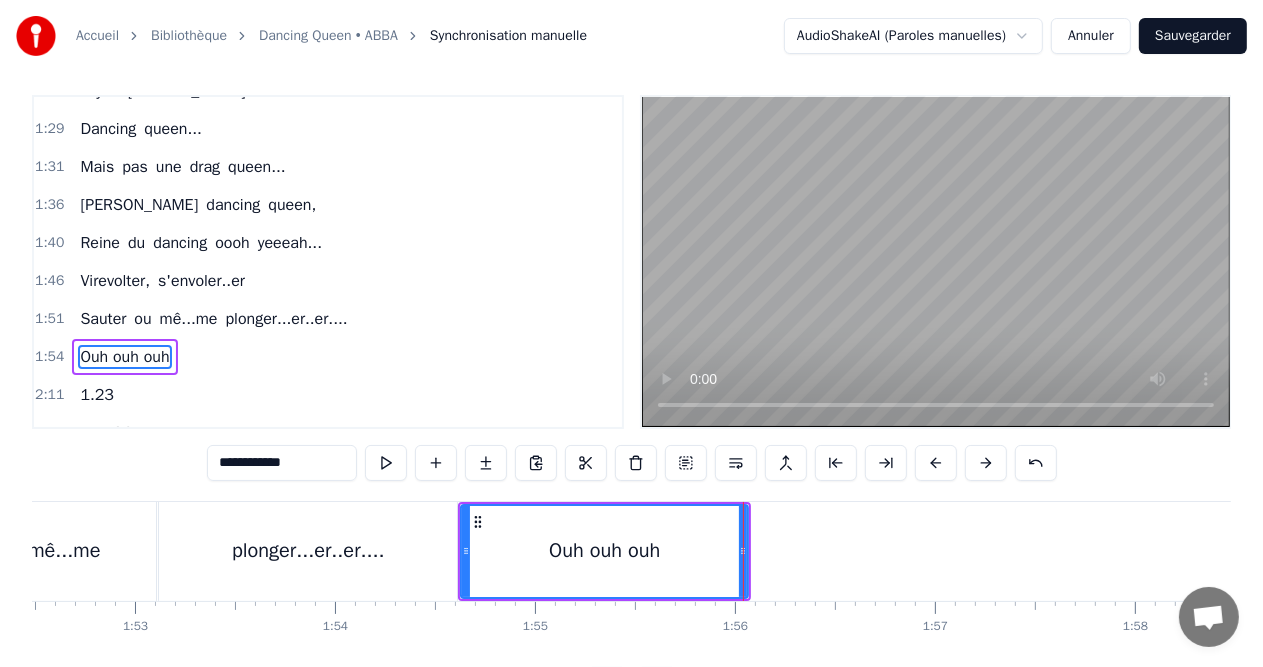 scroll, scrollTop: 0, scrollLeft: 22485, axis: horizontal 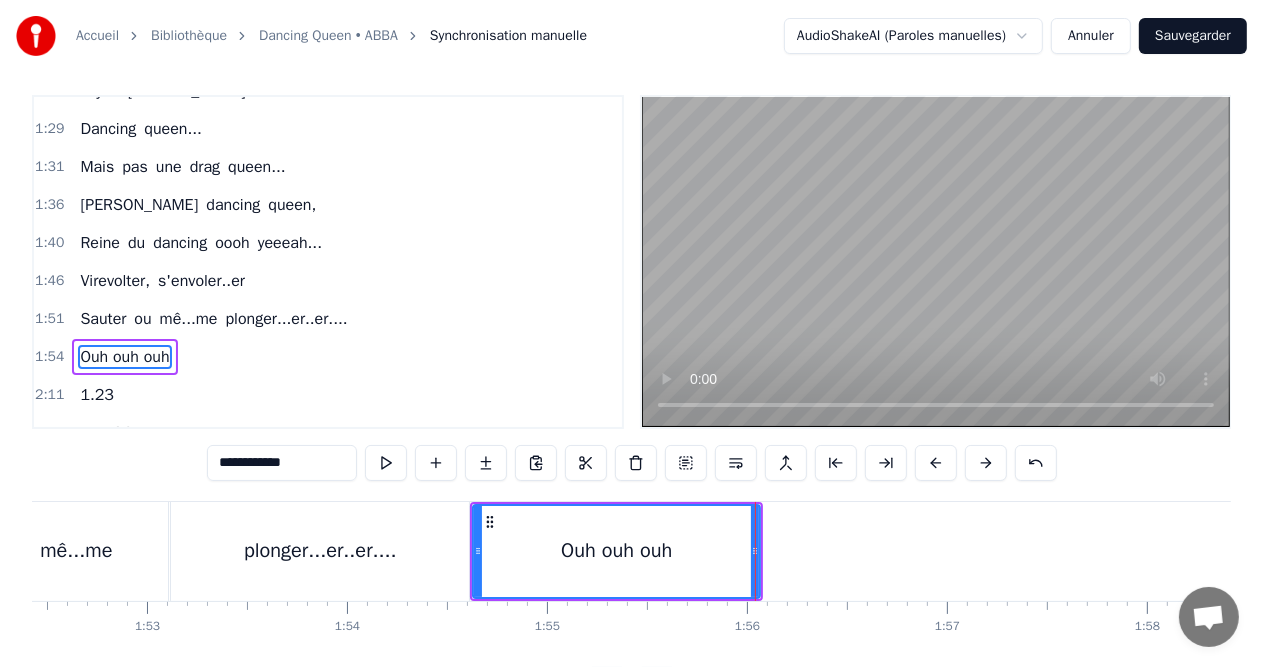 click on "plonger...er..er...." at bounding box center (320, 551) 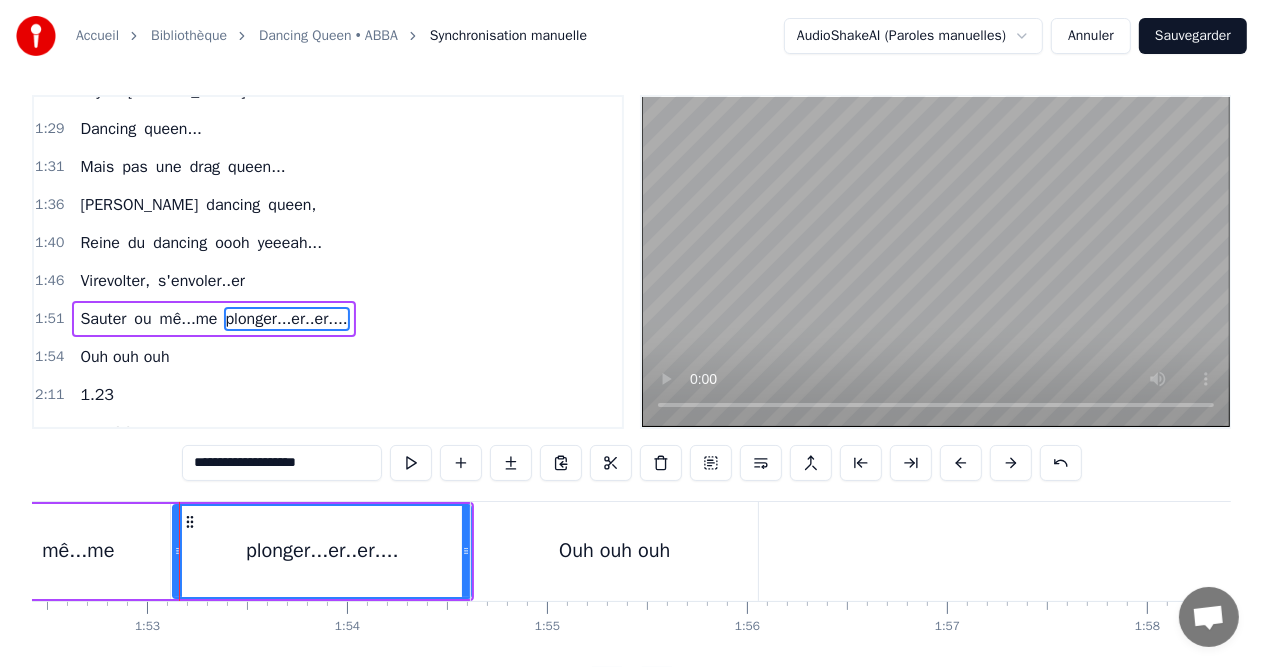 scroll, scrollTop: 0, scrollLeft: 0, axis: both 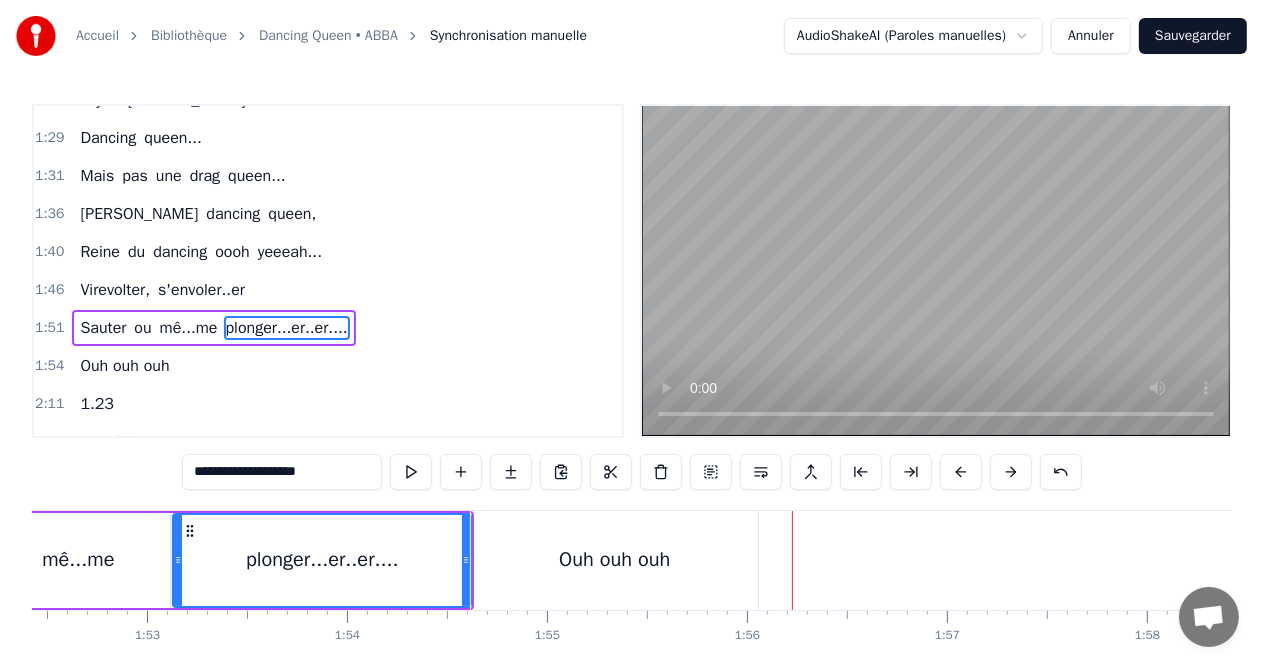 click on "plonger...er..er...." at bounding box center (322, 560) 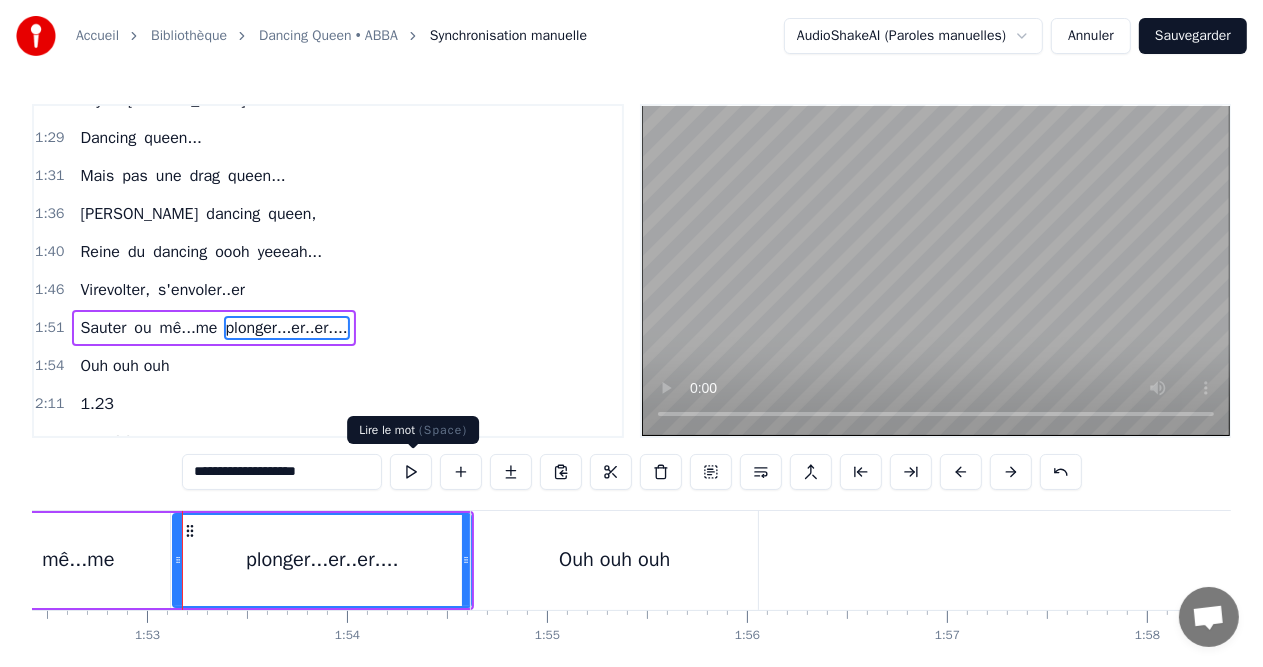 click at bounding box center [411, 472] 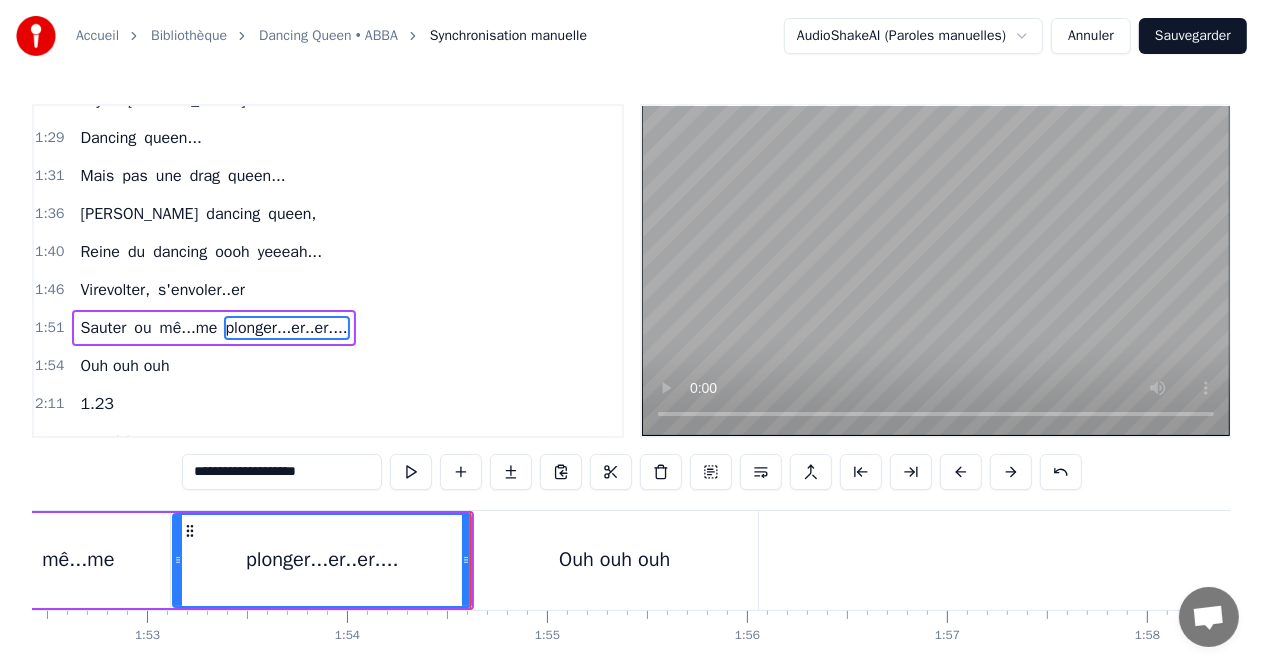 click on "Ouh ouh  ouh" at bounding box center [614, 560] 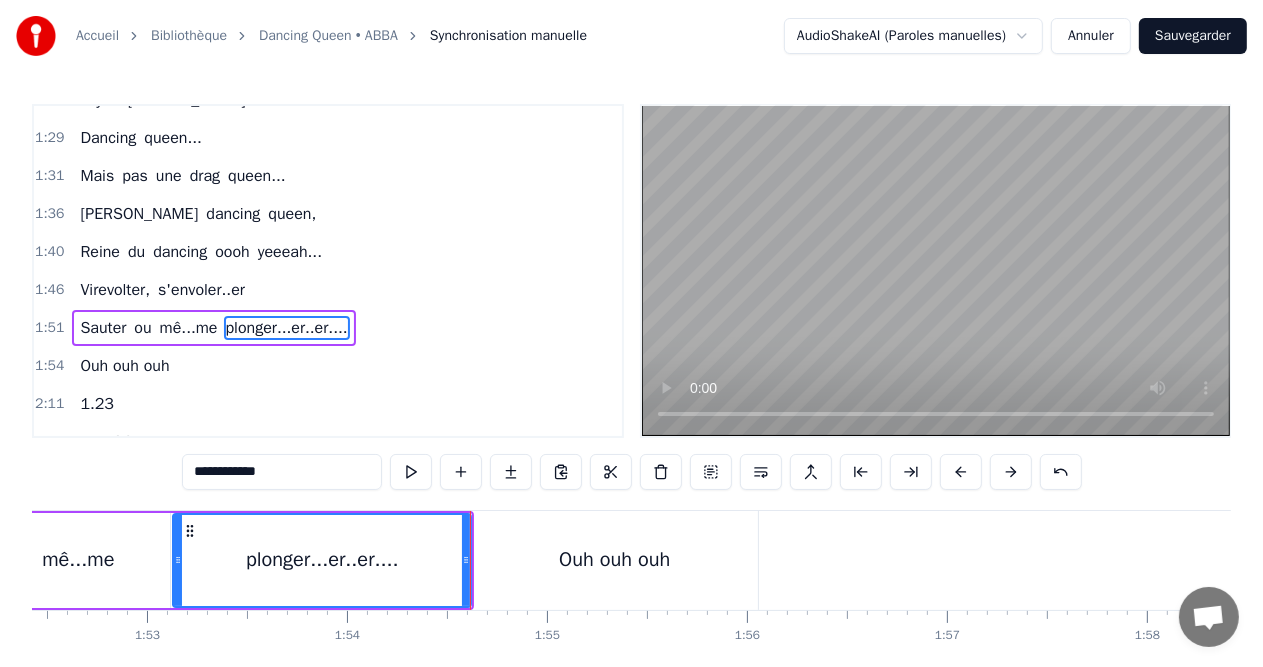 scroll, scrollTop: 9, scrollLeft: 0, axis: vertical 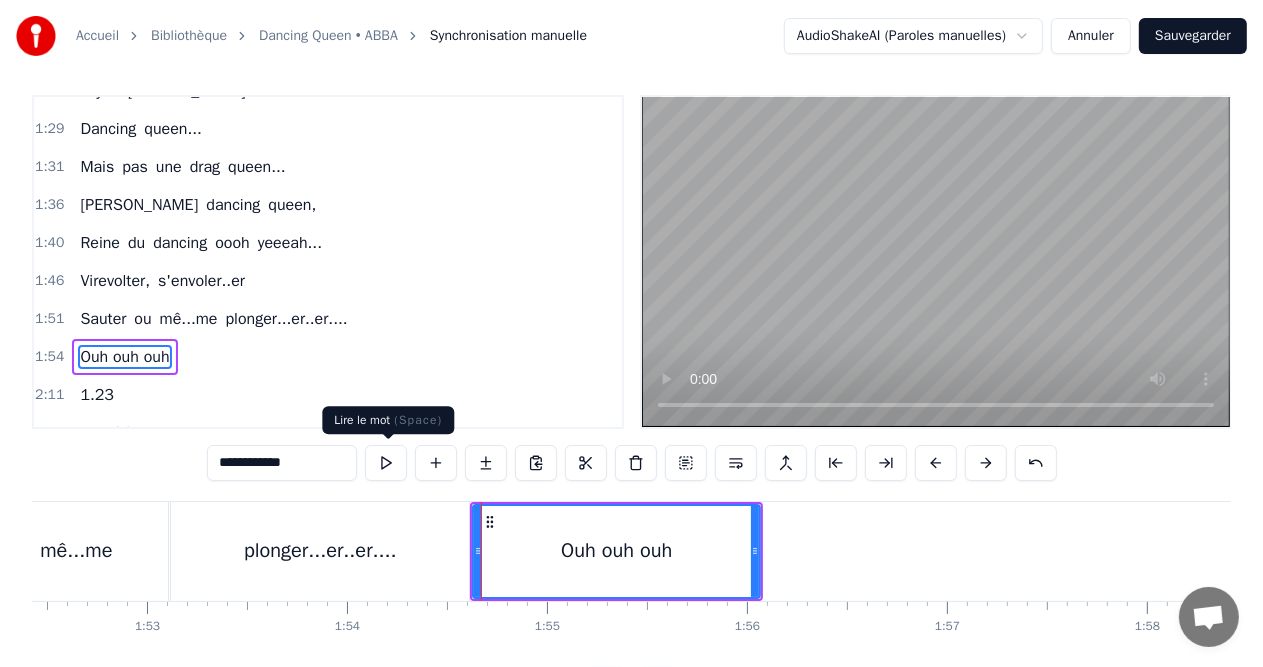 click at bounding box center (386, 463) 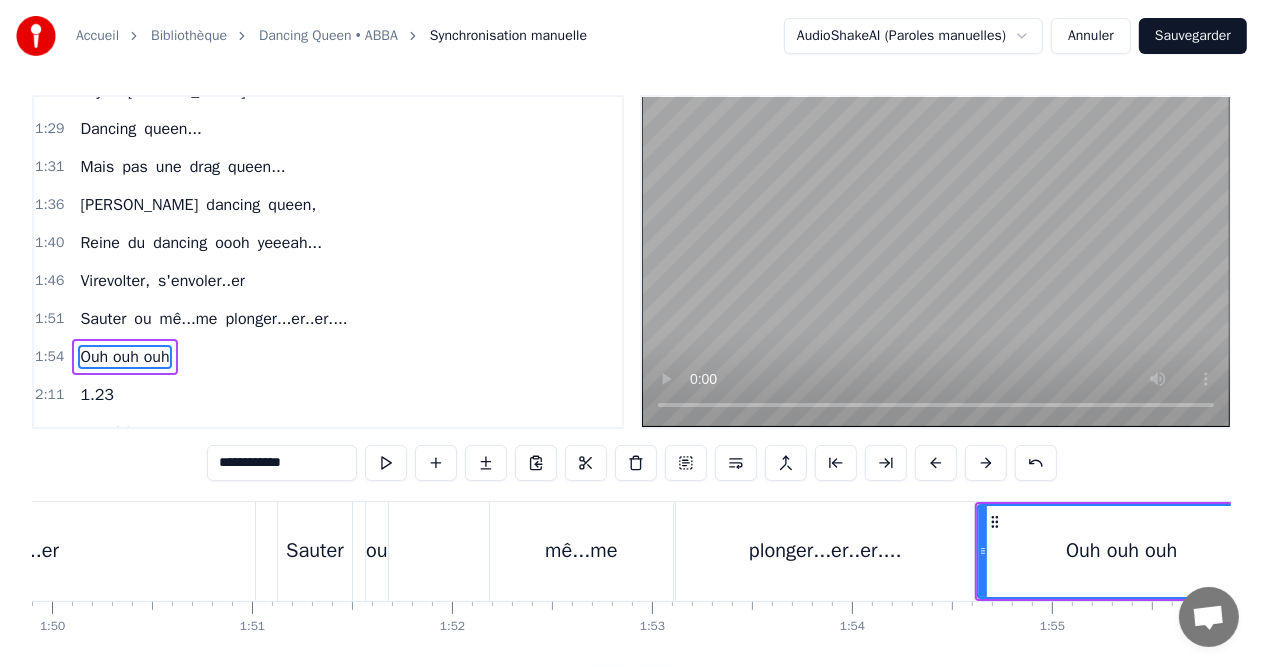 scroll, scrollTop: 0, scrollLeft: 21900, axis: horizontal 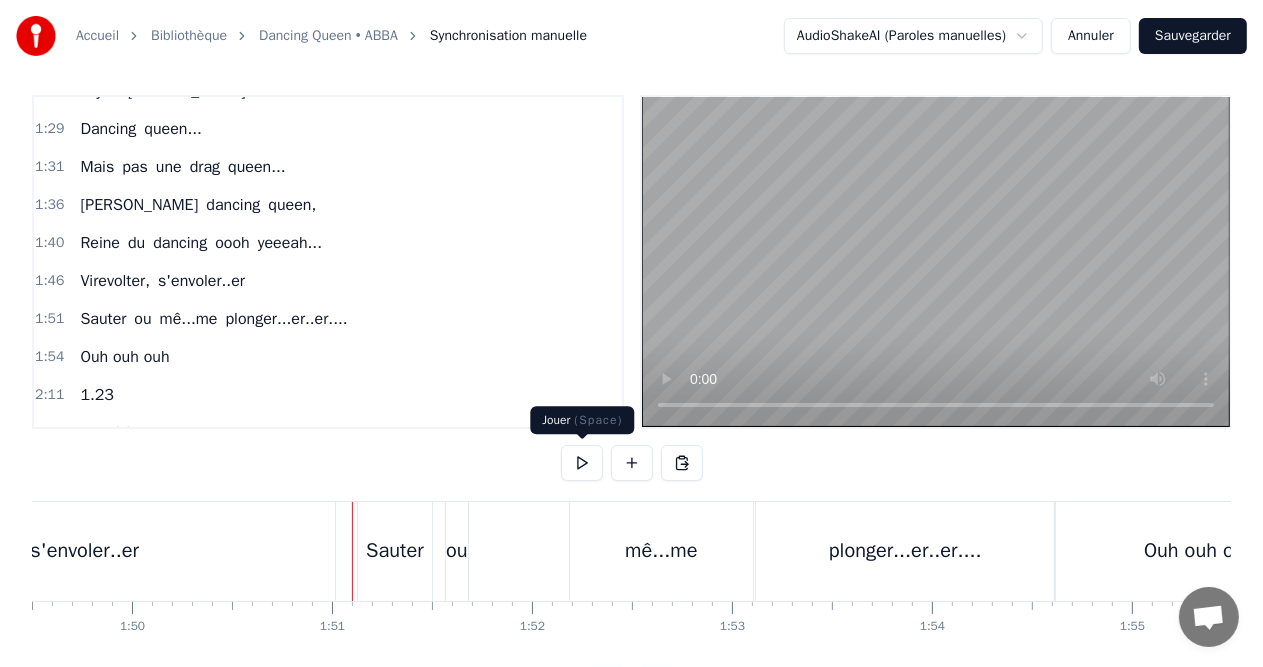 click at bounding box center [582, 463] 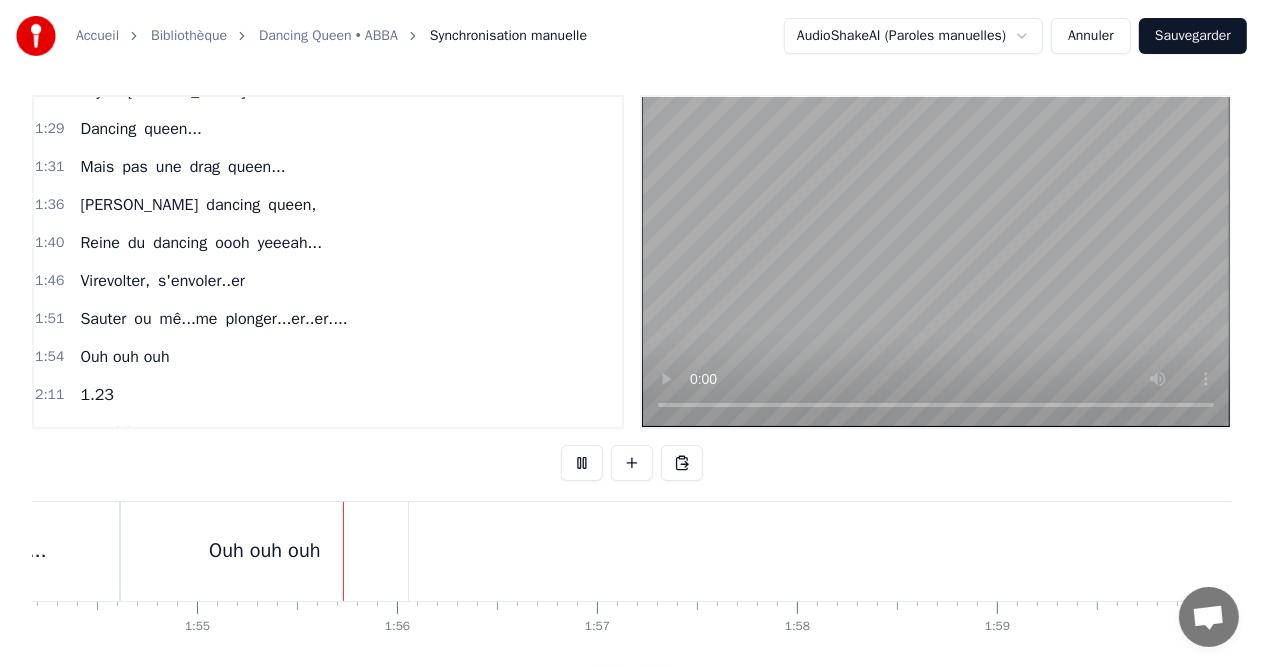 scroll, scrollTop: 0, scrollLeft: 22901, axis: horizontal 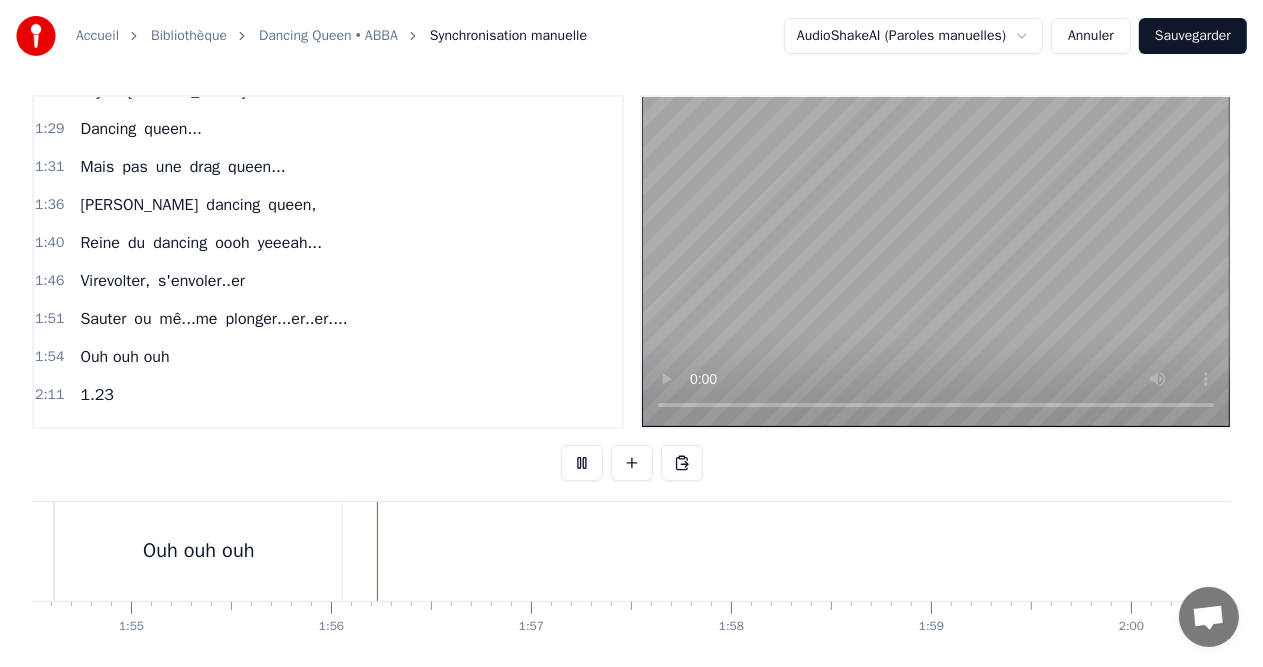 click at bounding box center (582, 463) 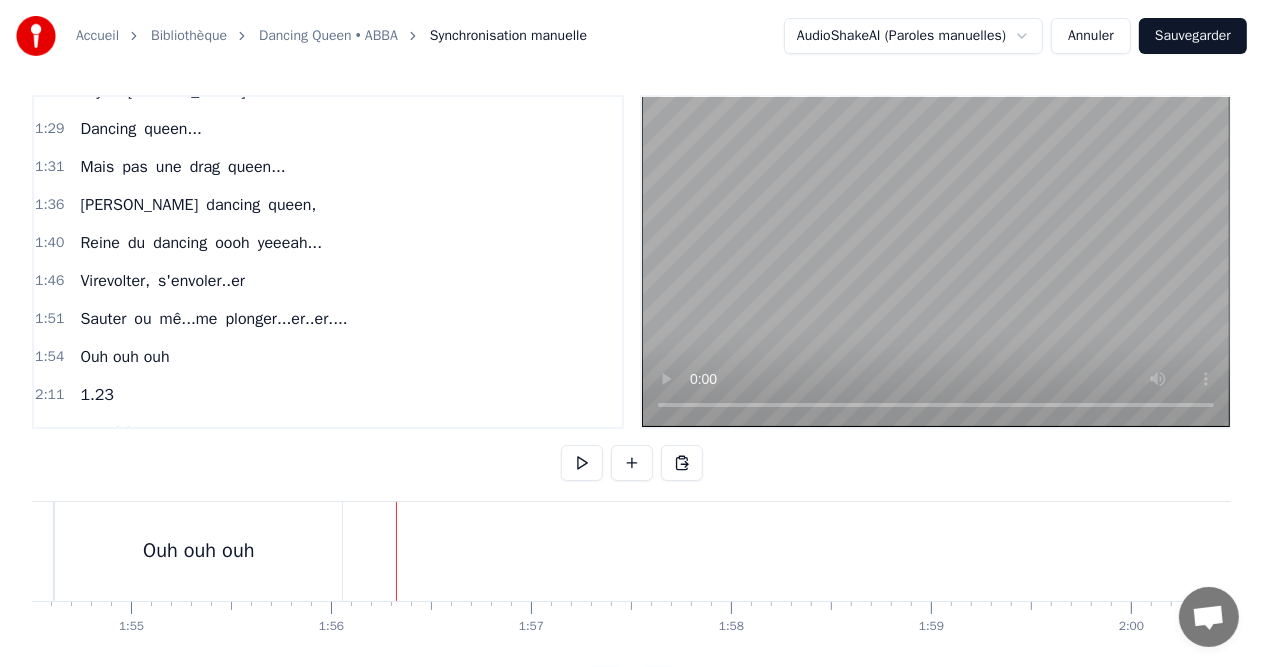 click on "4:24 [PERSON_NAME], notre amie est bien plus qu'une dancing queen." at bounding box center (328, 433) 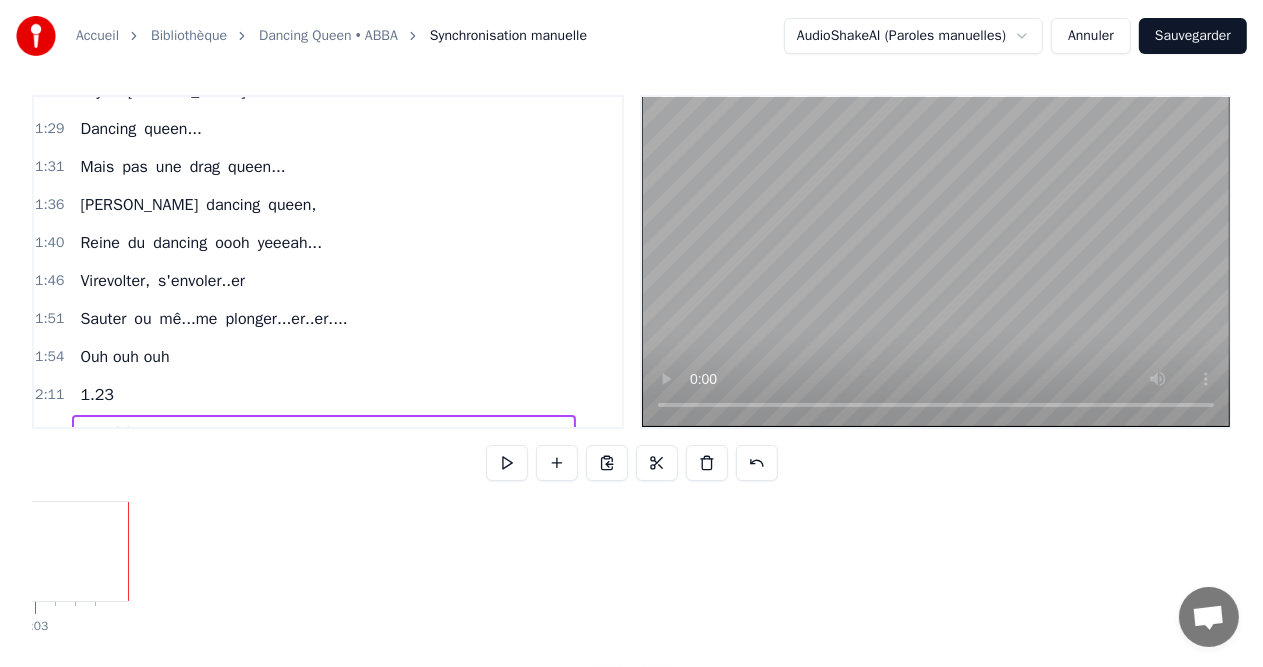 scroll, scrollTop: 0, scrollLeft: 48592, axis: horizontal 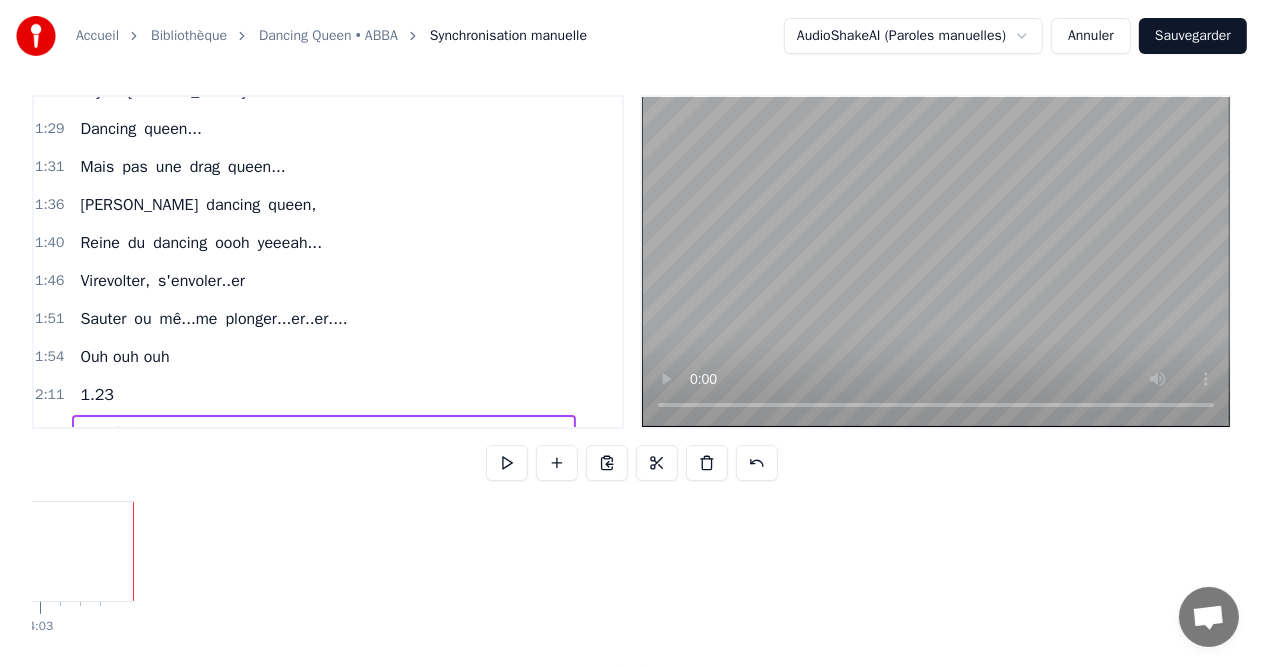 click on "4:24 [PERSON_NAME], notre amie est bien plus qu'une dancing queen." at bounding box center (328, 433) 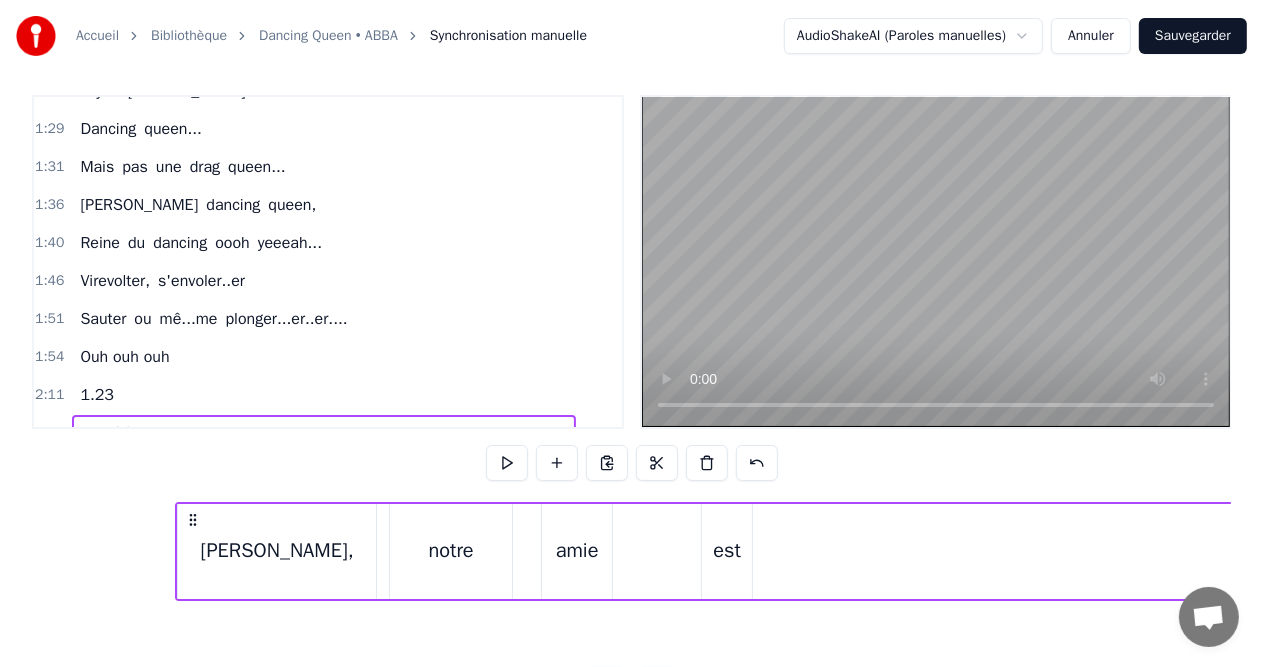 scroll, scrollTop: 0, scrollLeft: 52823, axis: horizontal 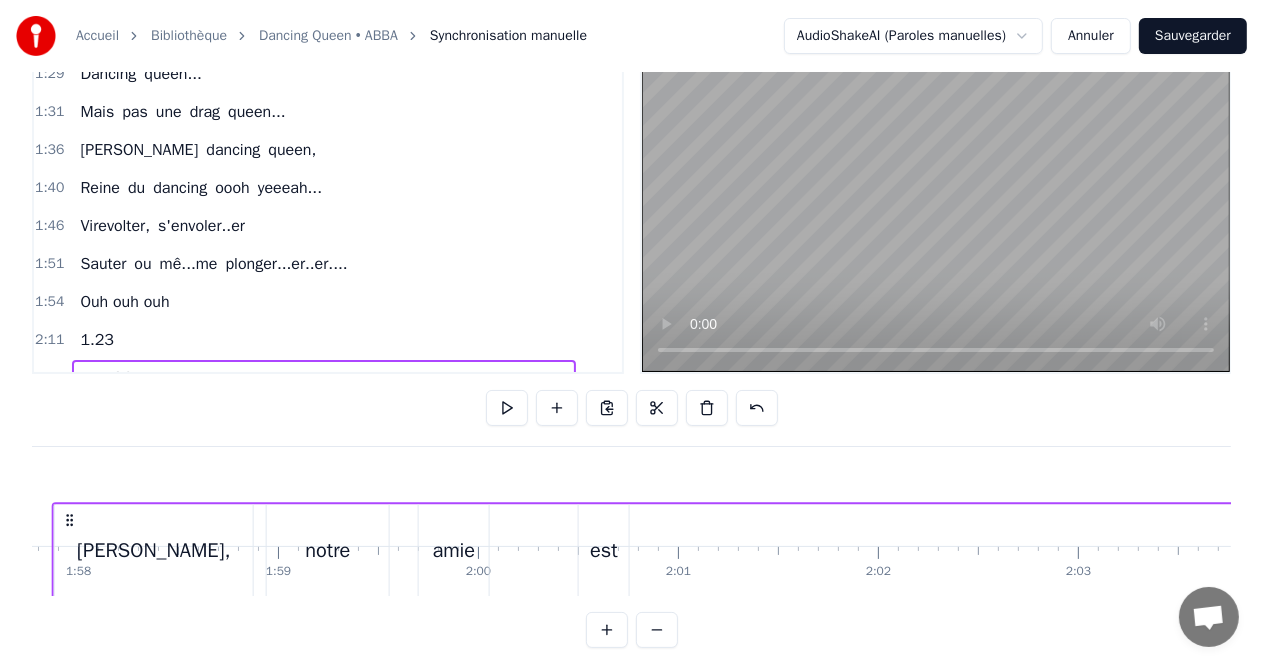 drag, startPoint x: 145, startPoint y: 519, endPoint x: 64, endPoint y: 538, distance: 83.198555 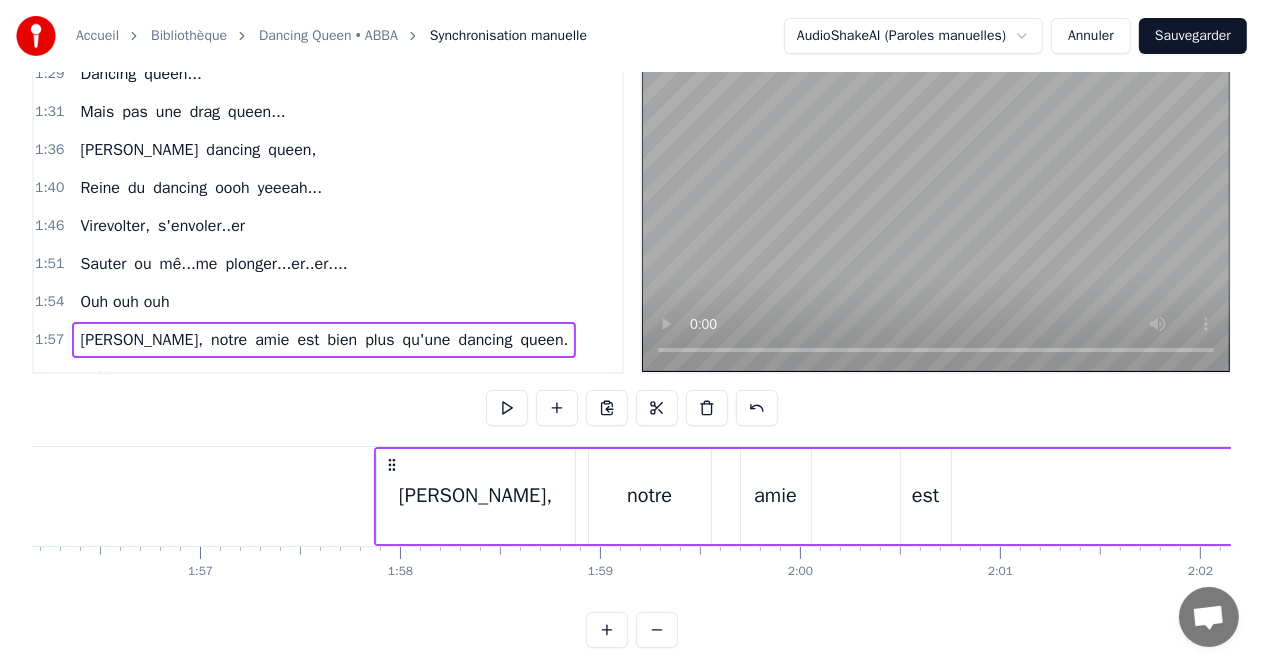 scroll, scrollTop: 0, scrollLeft: 23152, axis: horizontal 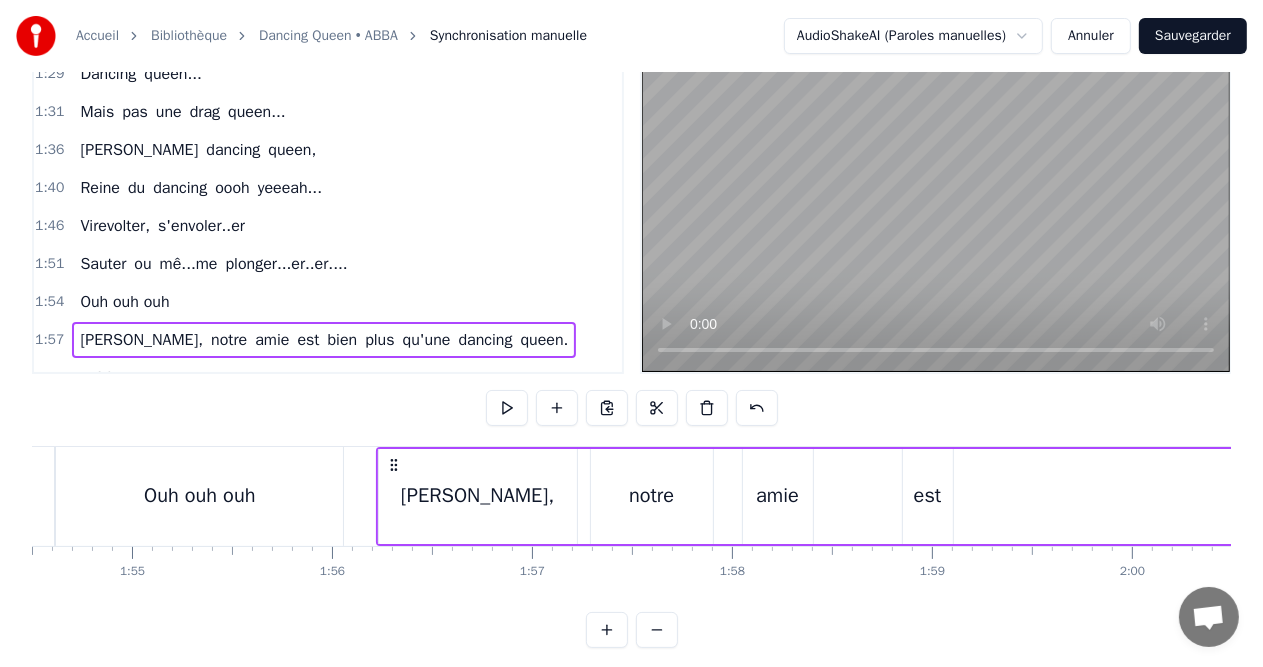 drag, startPoint x: 468, startPoint y: 460, endPoint x: 389, endPoint y: 491, distance: 84.8646 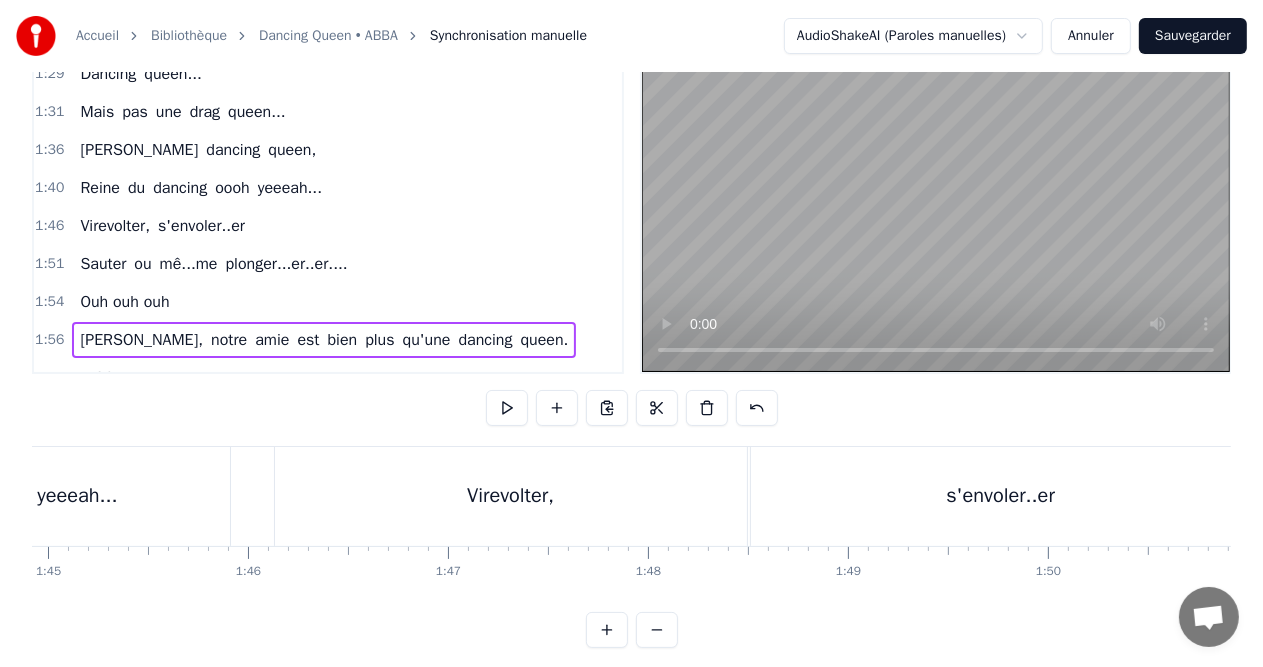 scroll, scrollTop: 0, scrollLeft: 20958, axis: horizontal 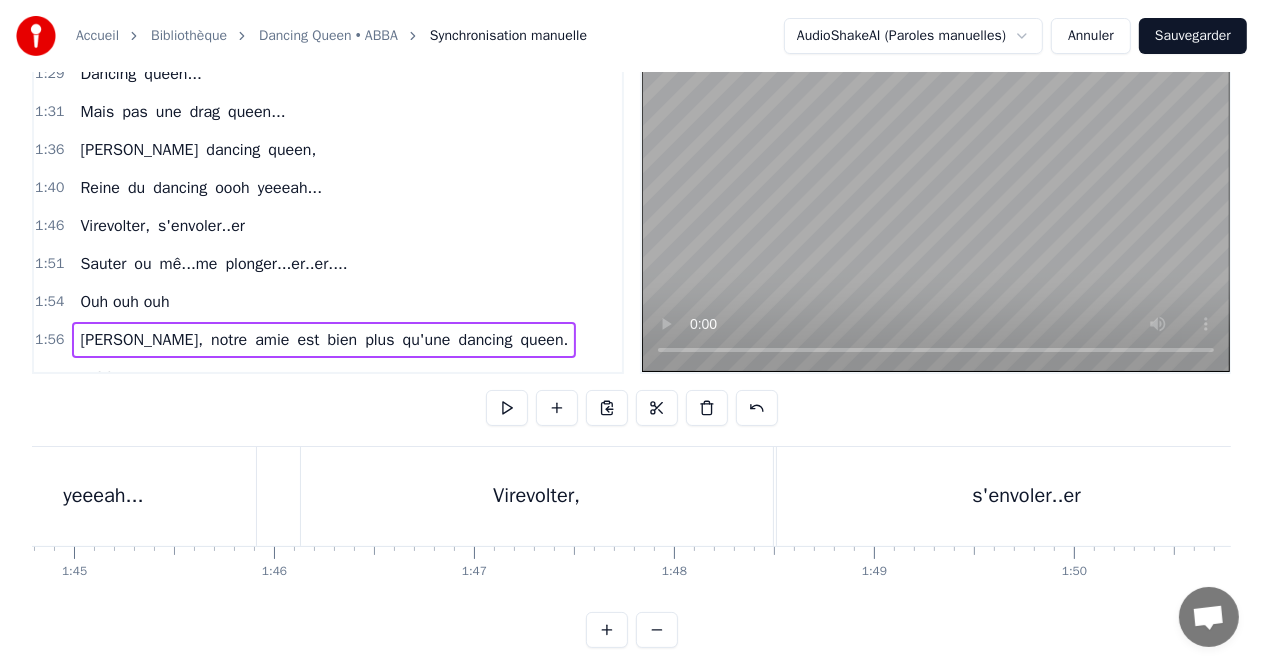 click at bounding box center [3420, 496] 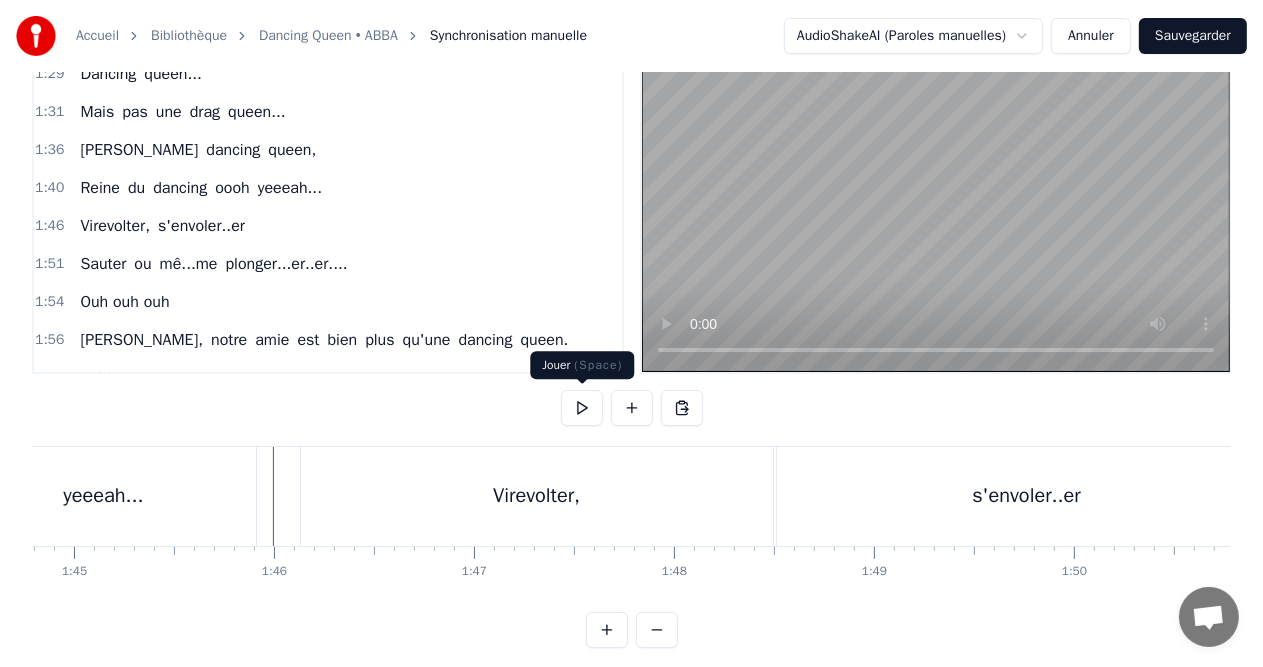 click at bounding box center [582, 408] 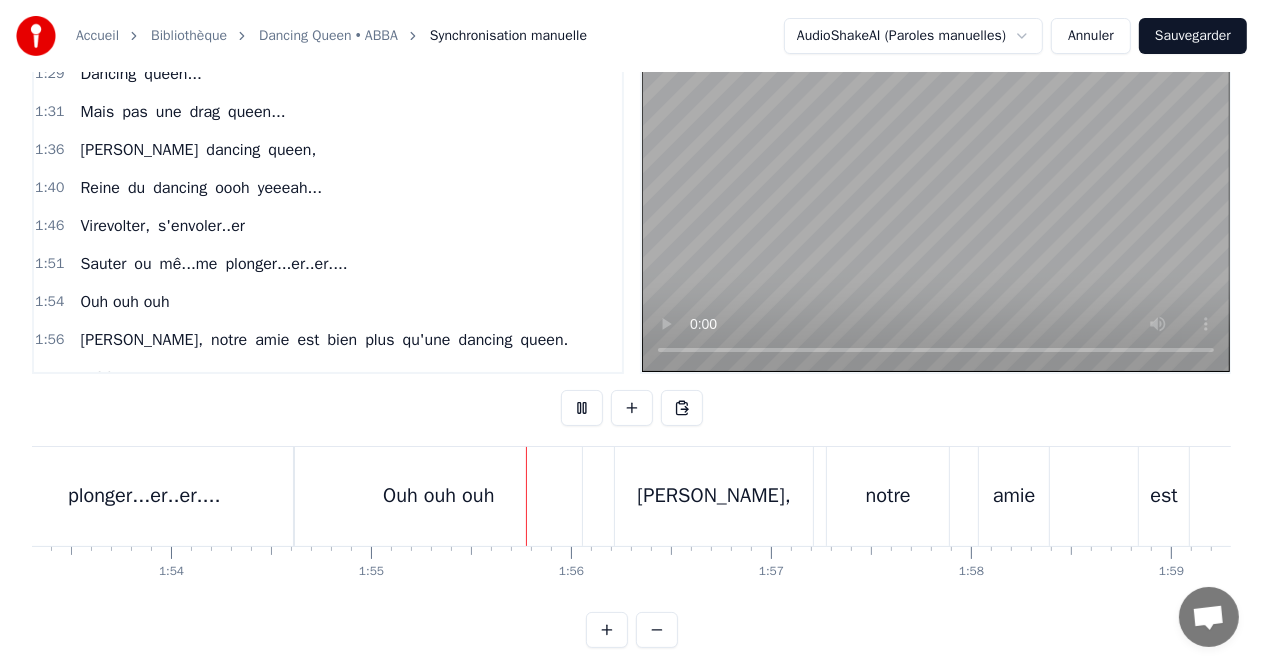 scroll, scrollTop: 0, scrollLeft: 22964, axis: horizontal 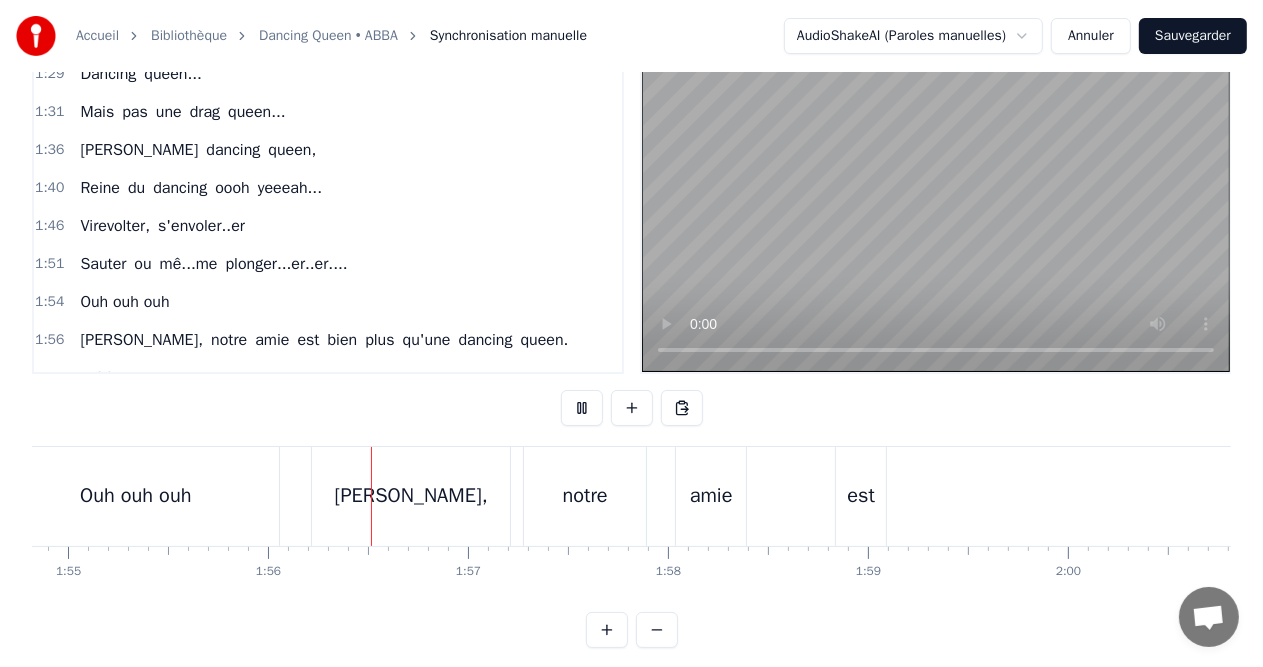 click at bounding box center (582, 408) 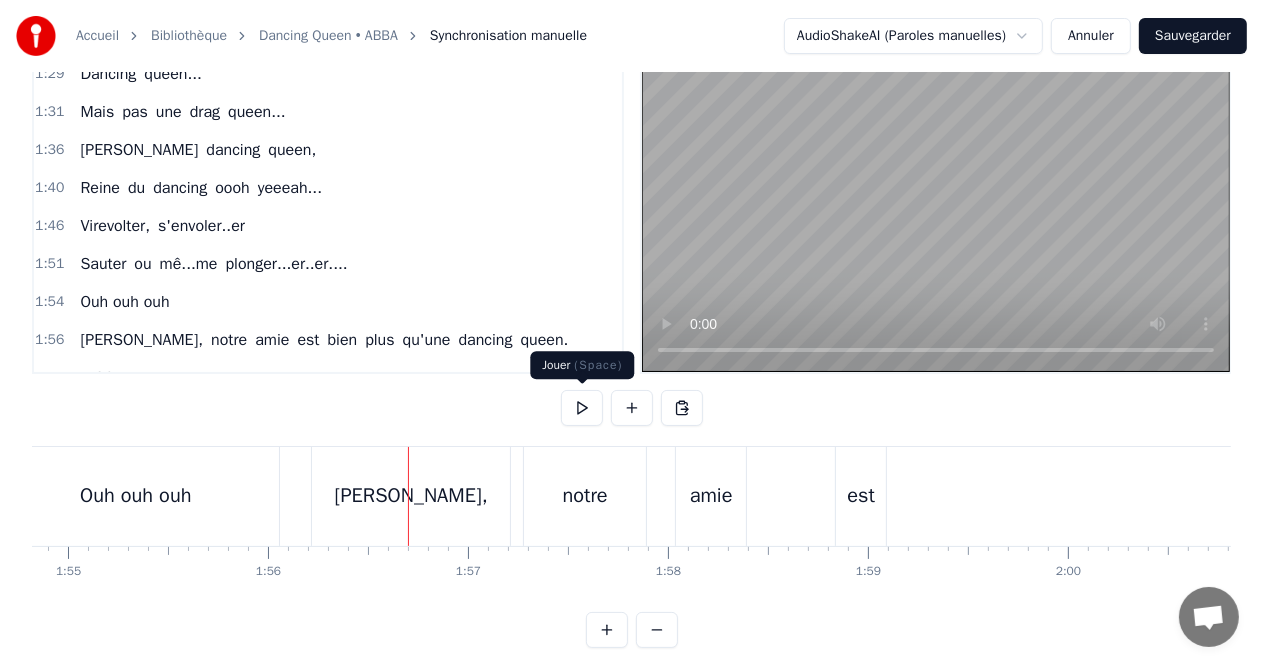 click at bounding box center [582, 408] 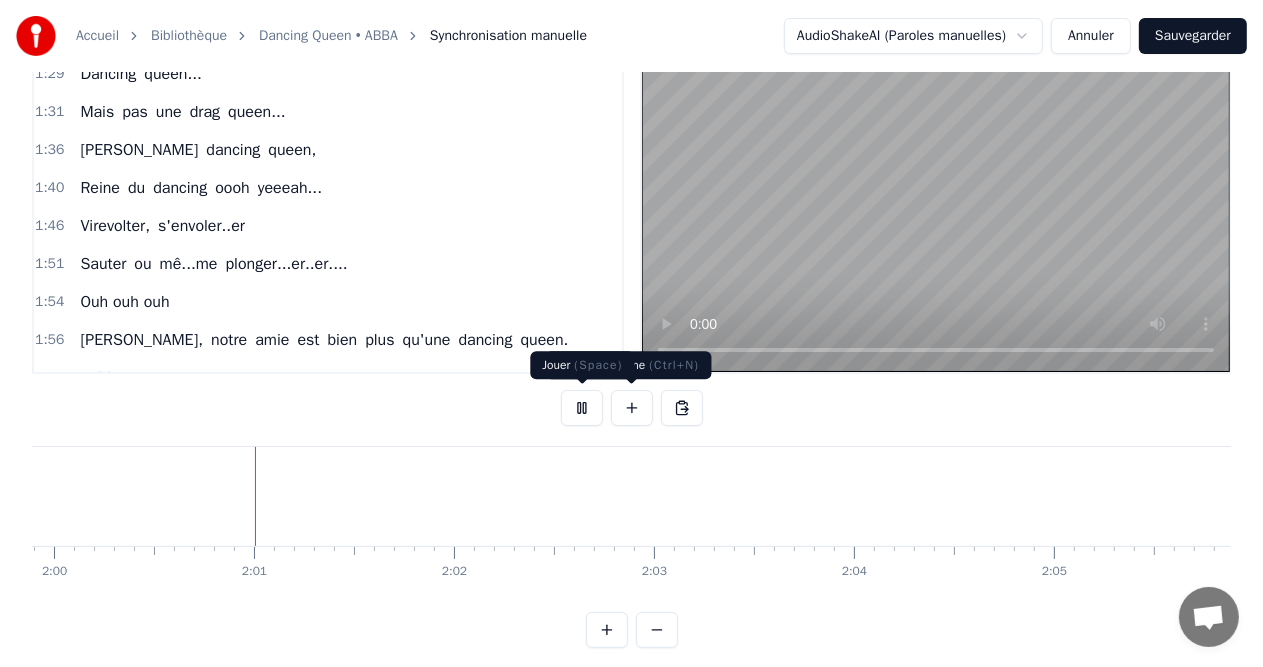 click at bounding box center [582, 408] 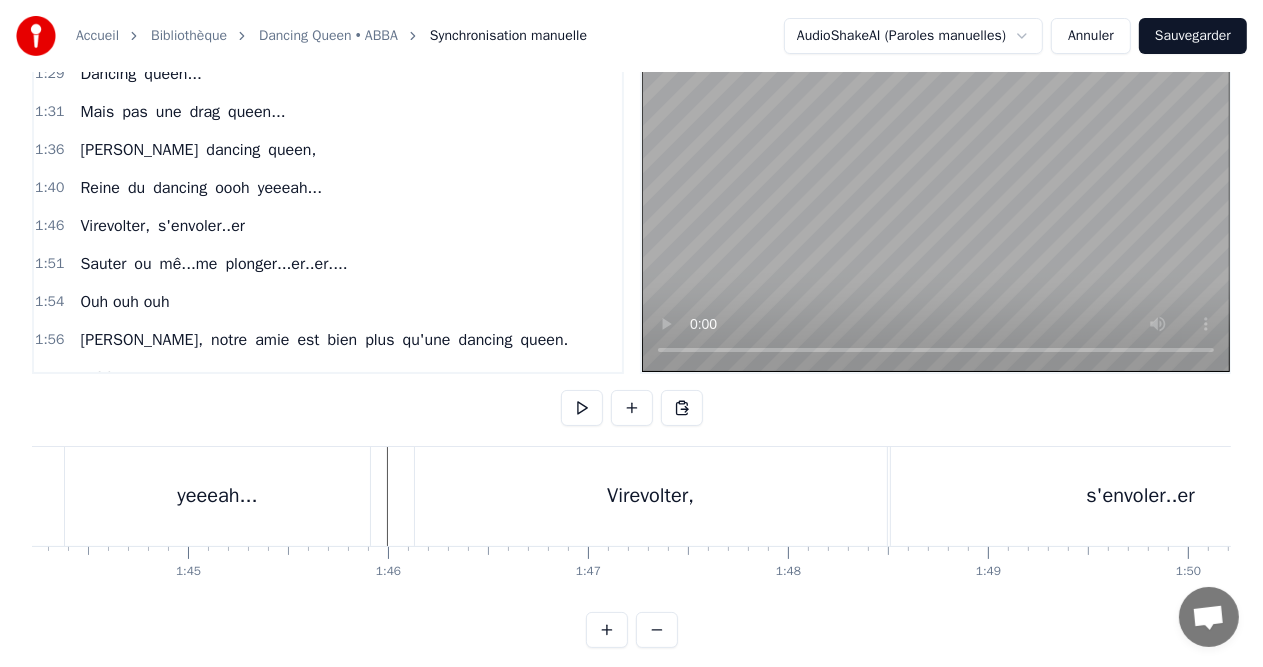scroll, scrollTop: 0, scrollLeft: 20800, axis: horizontal 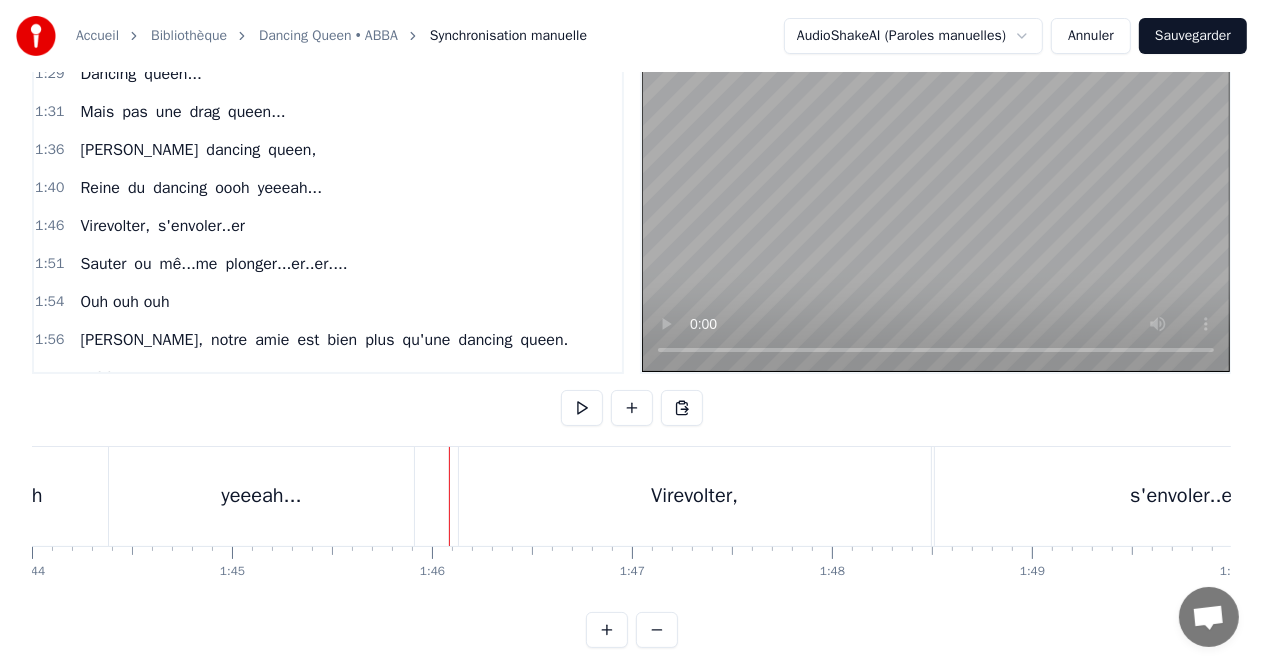 click at bounding box center [3578, 496] 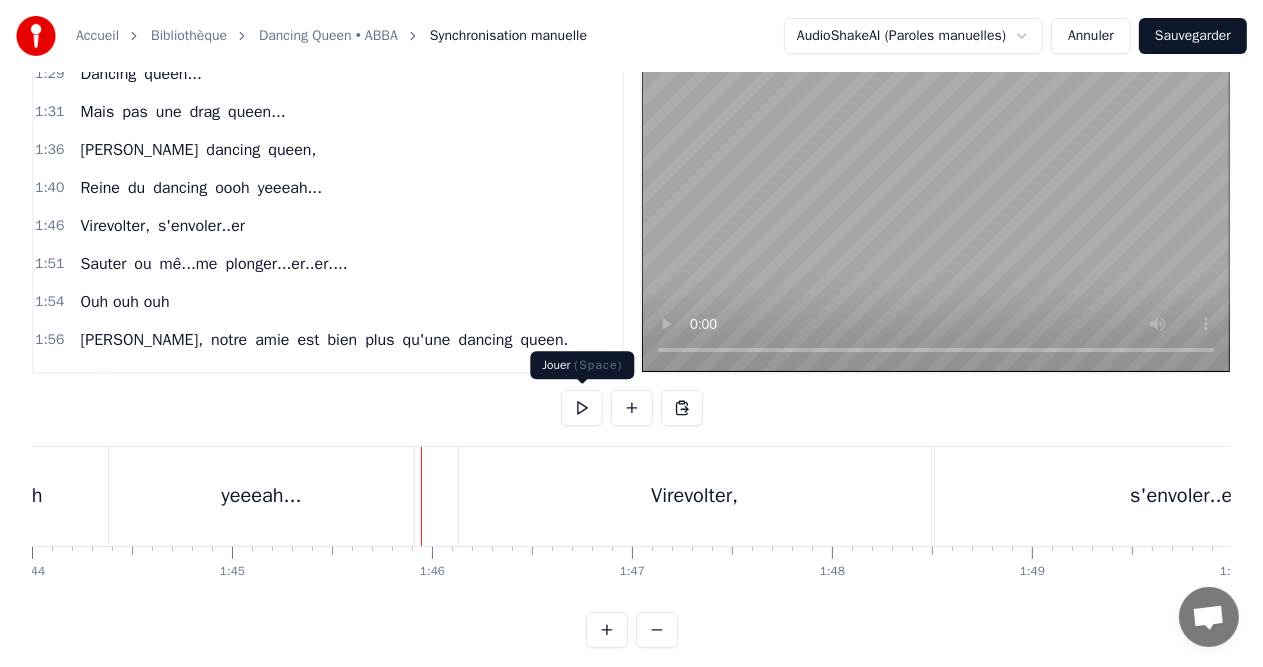 click at bounding box center (582, 408) 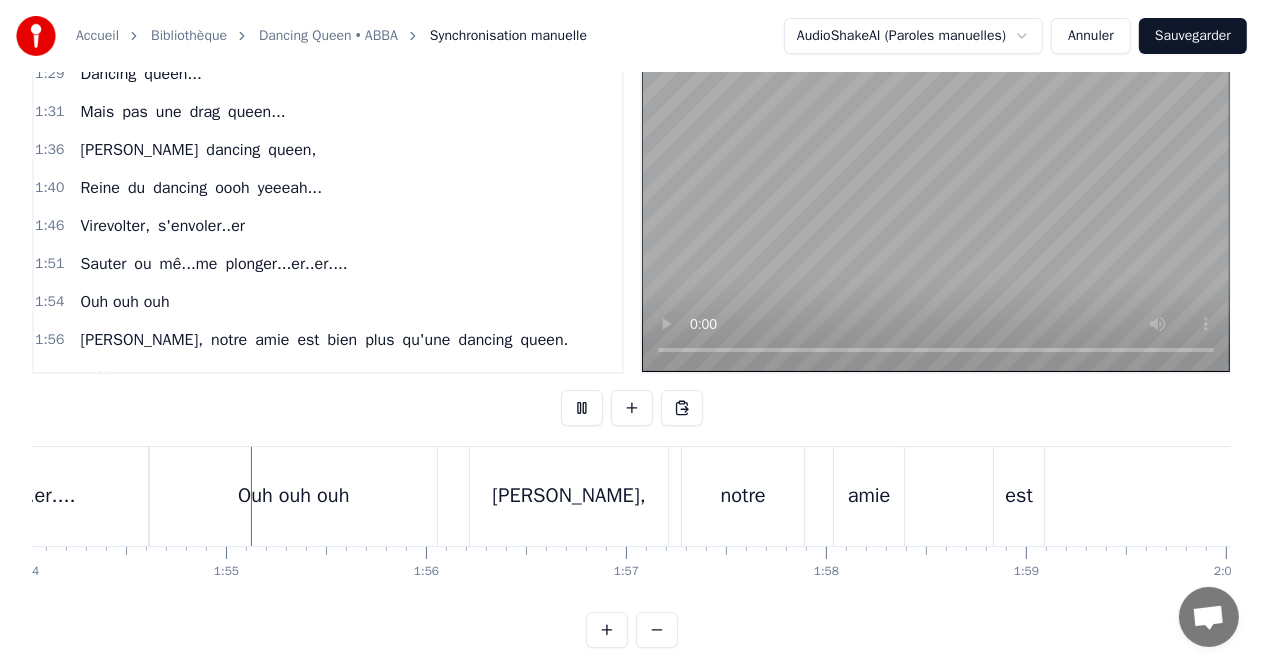scroll, scrollTop: 0, scrollLeft: 22817, axis: horizontal 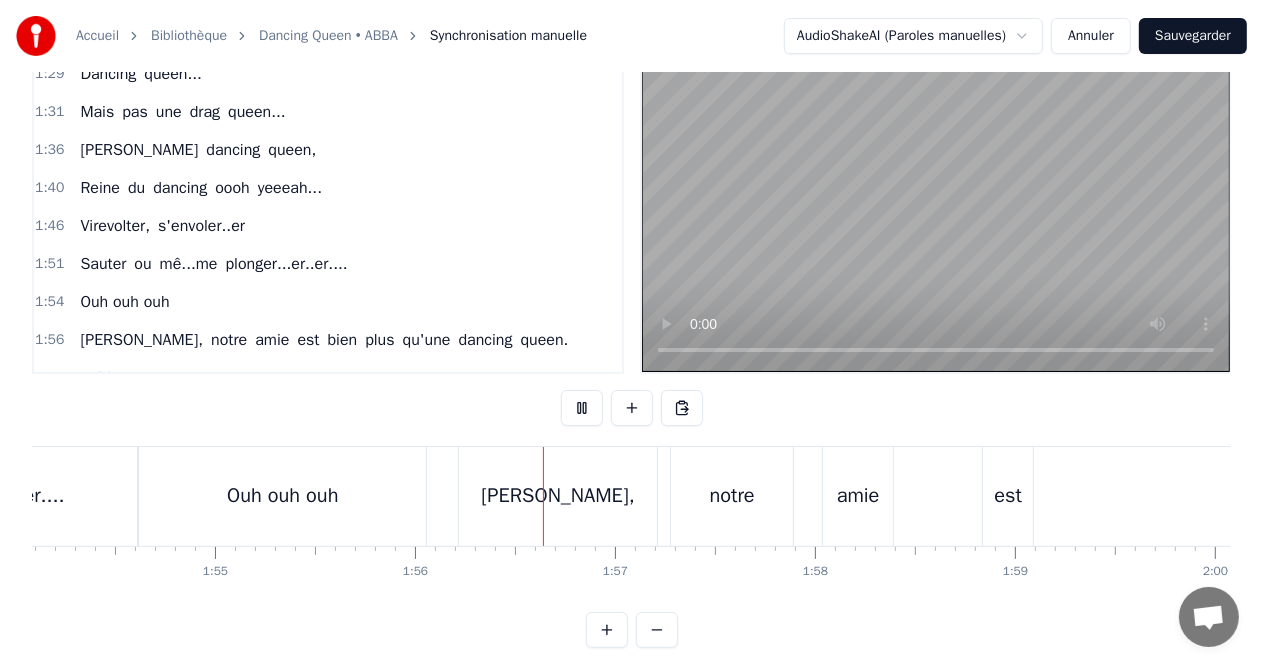 click at bounding box center [582, 408] 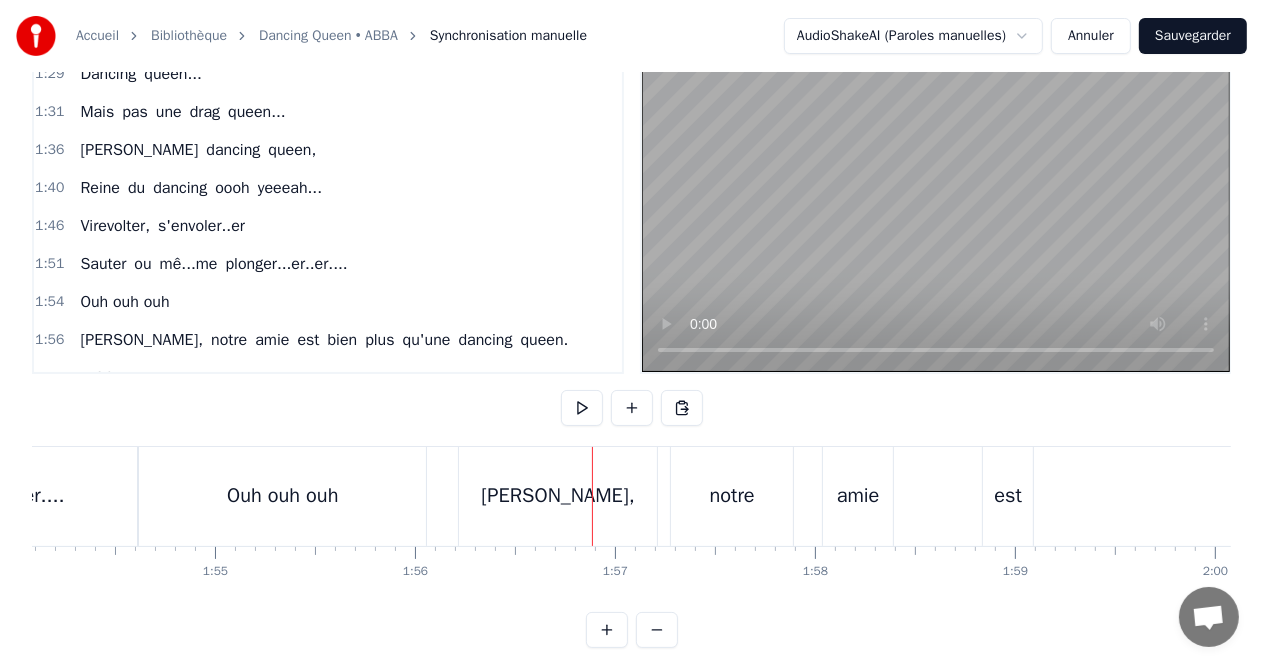 click on "[PERSON_NAME]," at bounding box center [558, 496] 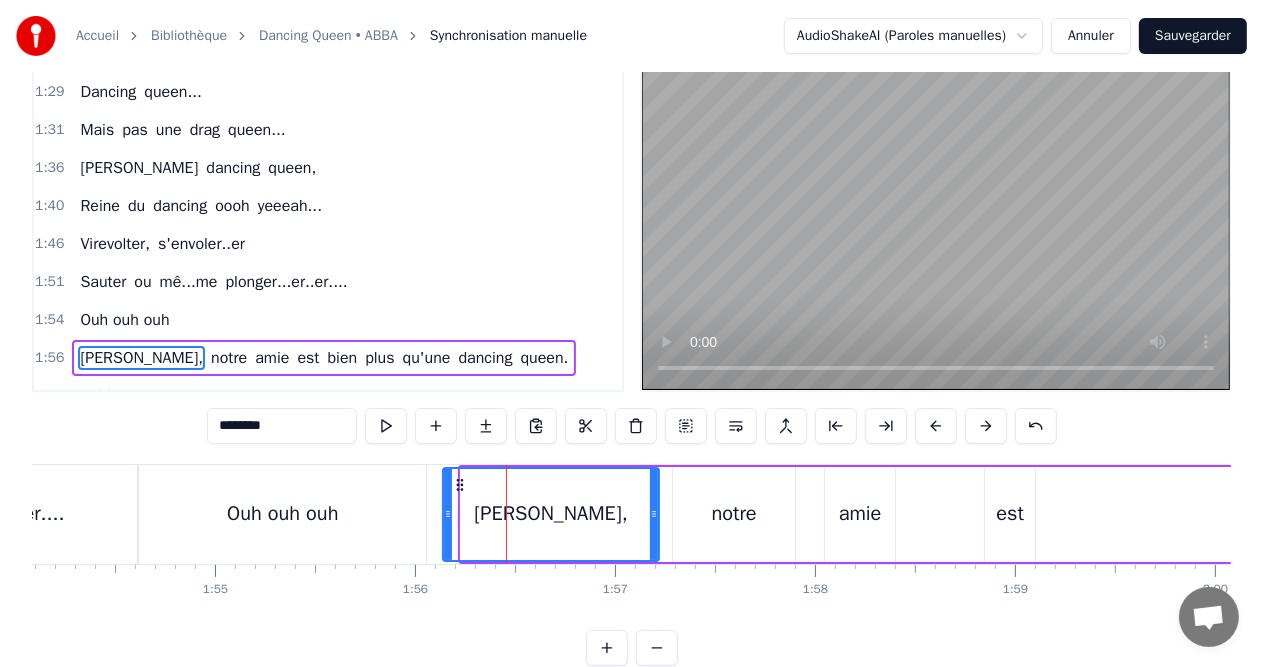 drag, startPoint x: 464, startPoint y: 508, endPoint x: 445, endPoint y: 509, distance: 19.026299 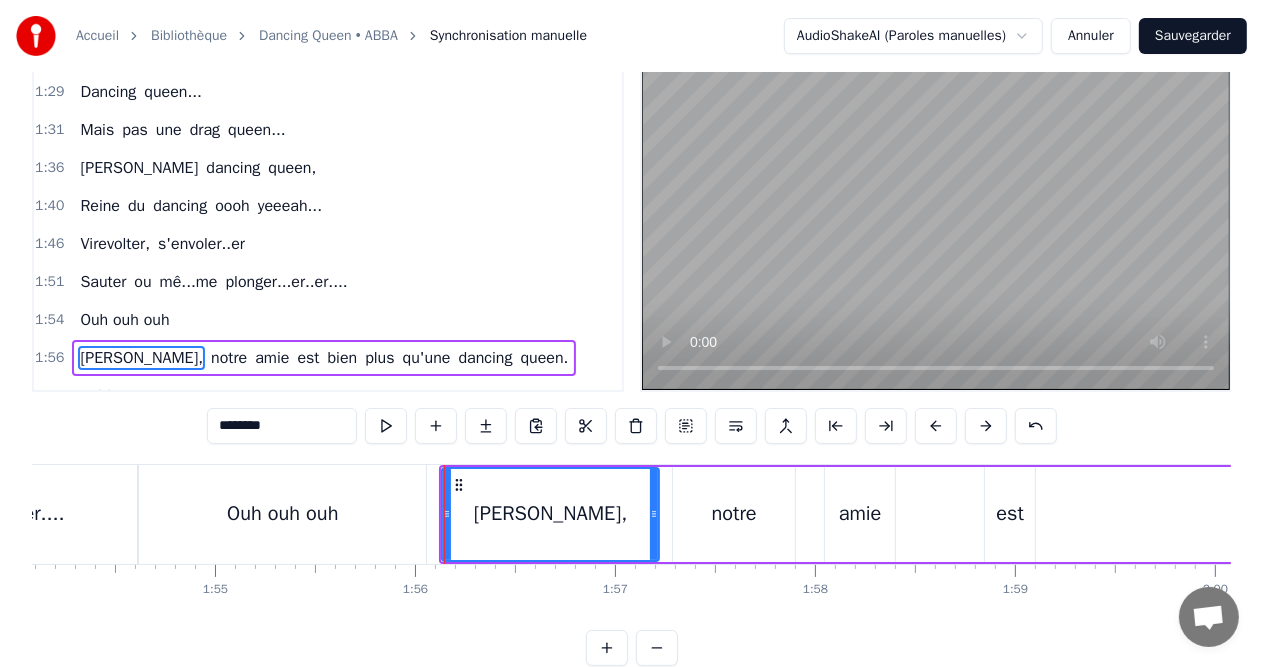 click on "Ouh ouh  ouh" at bounding box center [282, 514] 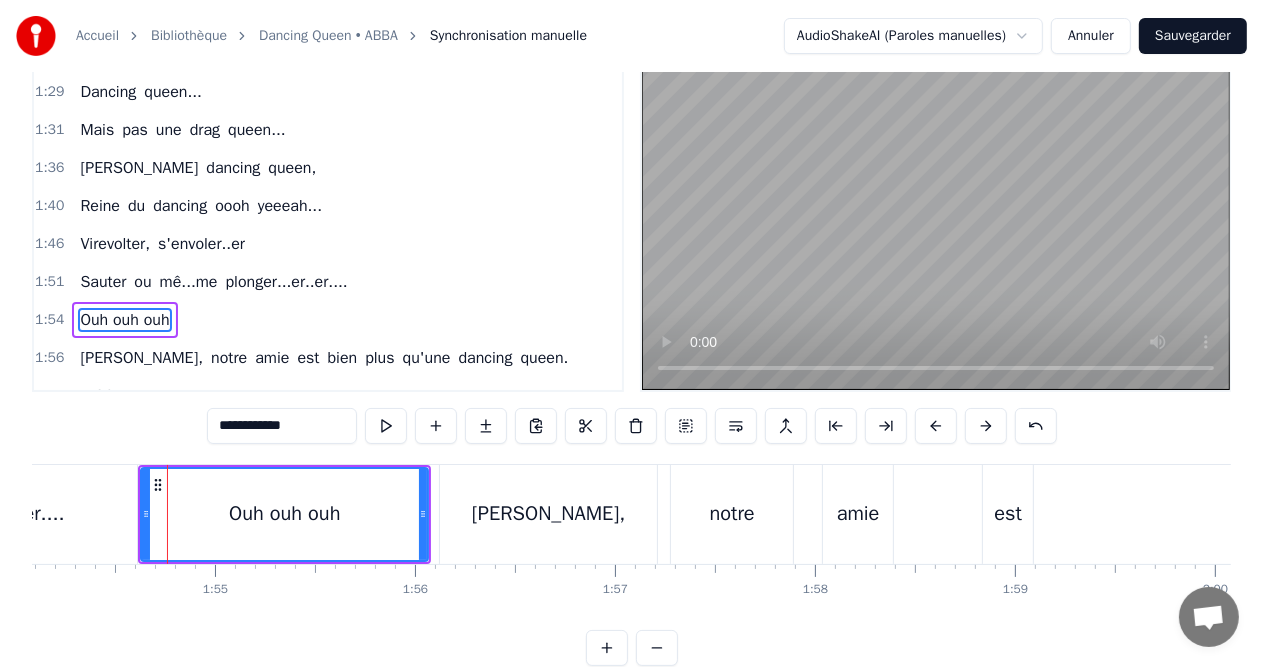 scroll, scrollTop: 9, scrollLeft: 0, axis: vertical 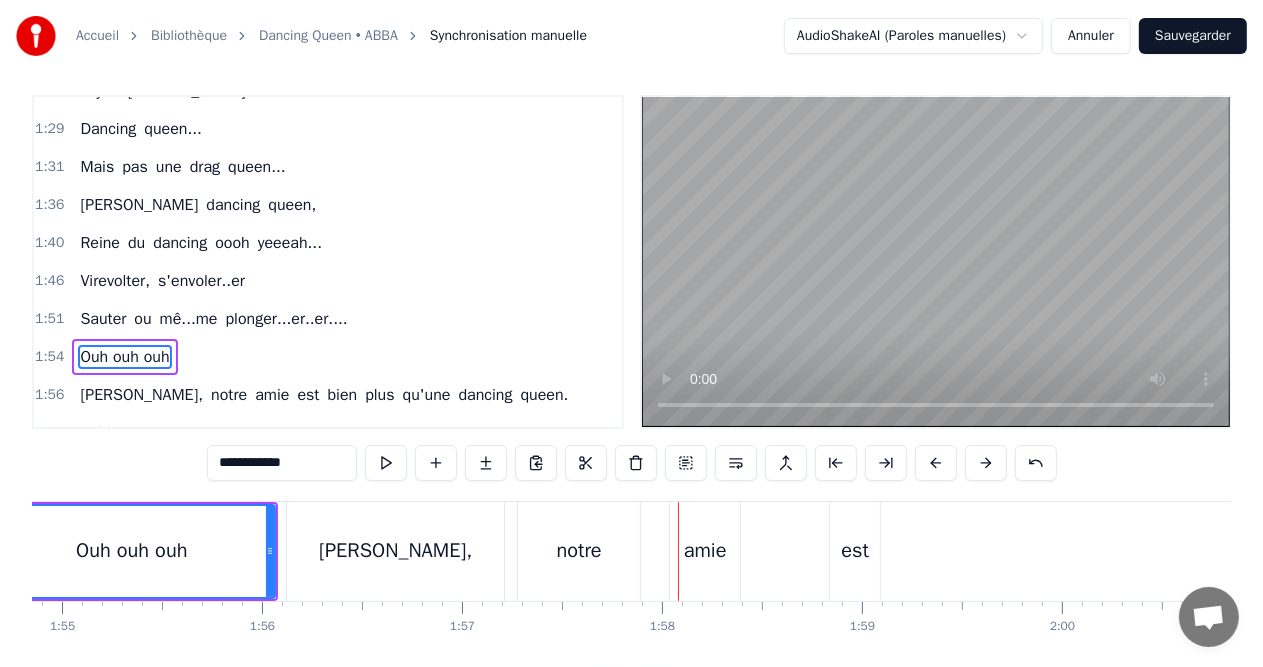 click on "notre" at bounding box center (579, 551) 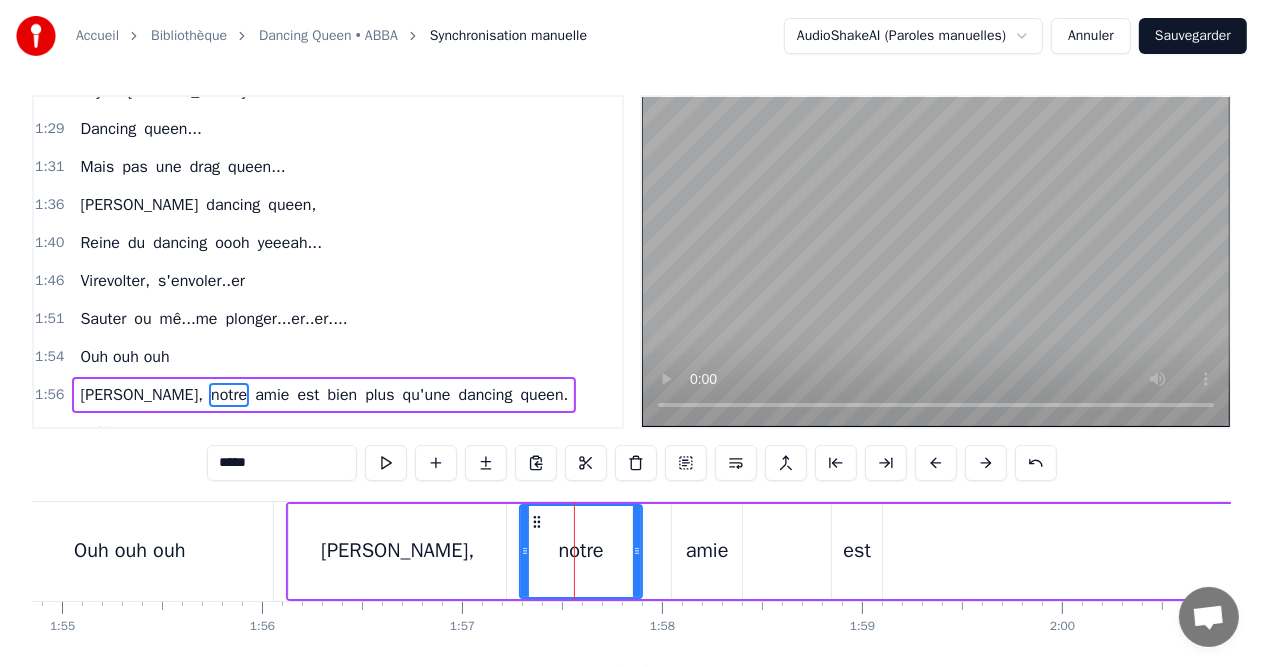 scroll, scrollTop: 46, scrollLeft: 0, axis: vertical 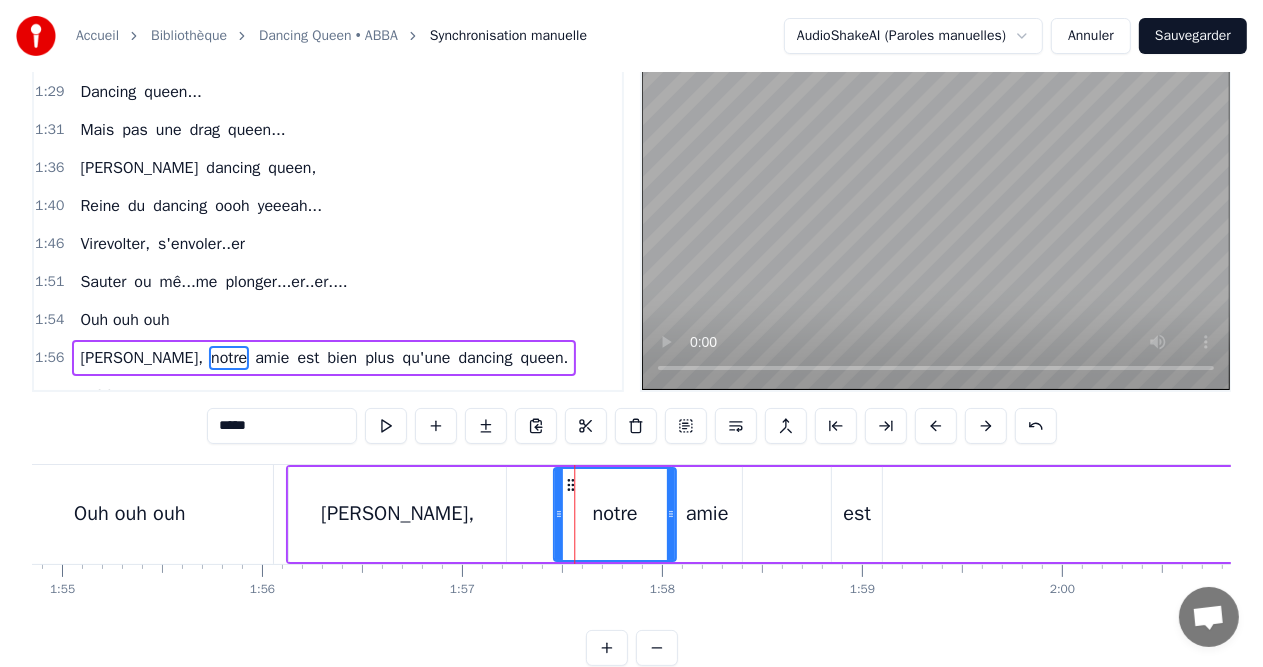 drag, startPoint x: 535, startPoint y: 483, endPoint x: 572, endPoint y: 484, distance: 37.01351 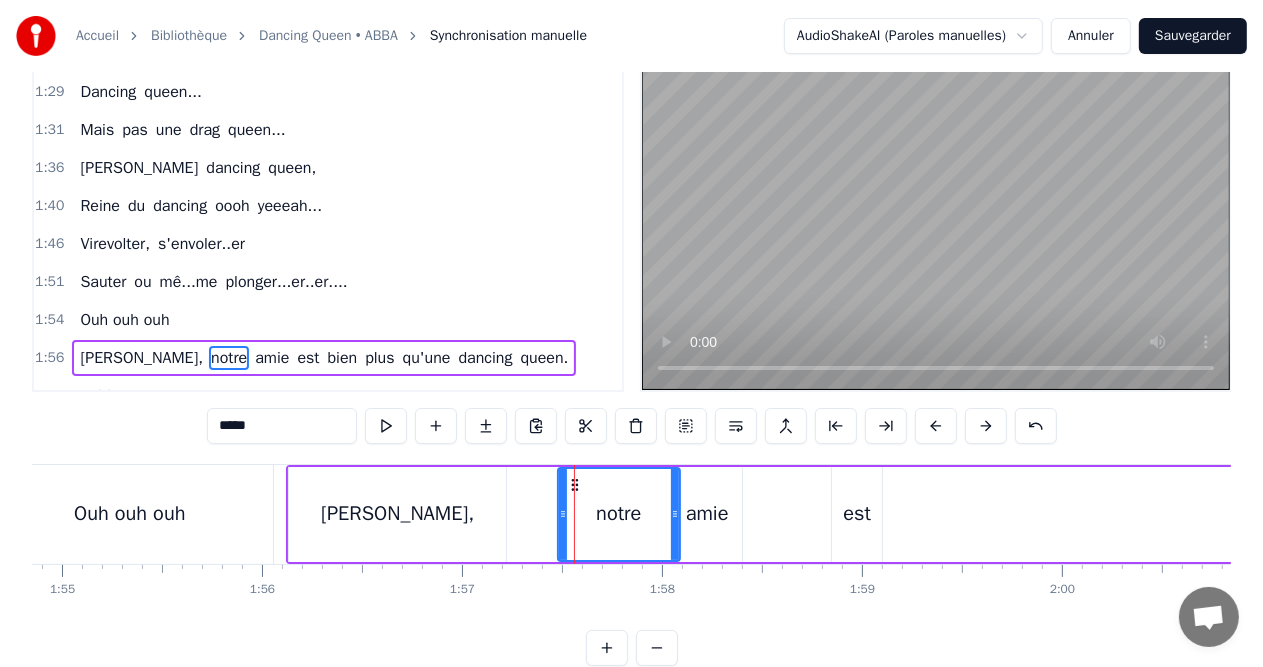 click on "[PERSON_NAME]," at bounding box center (397, 514) 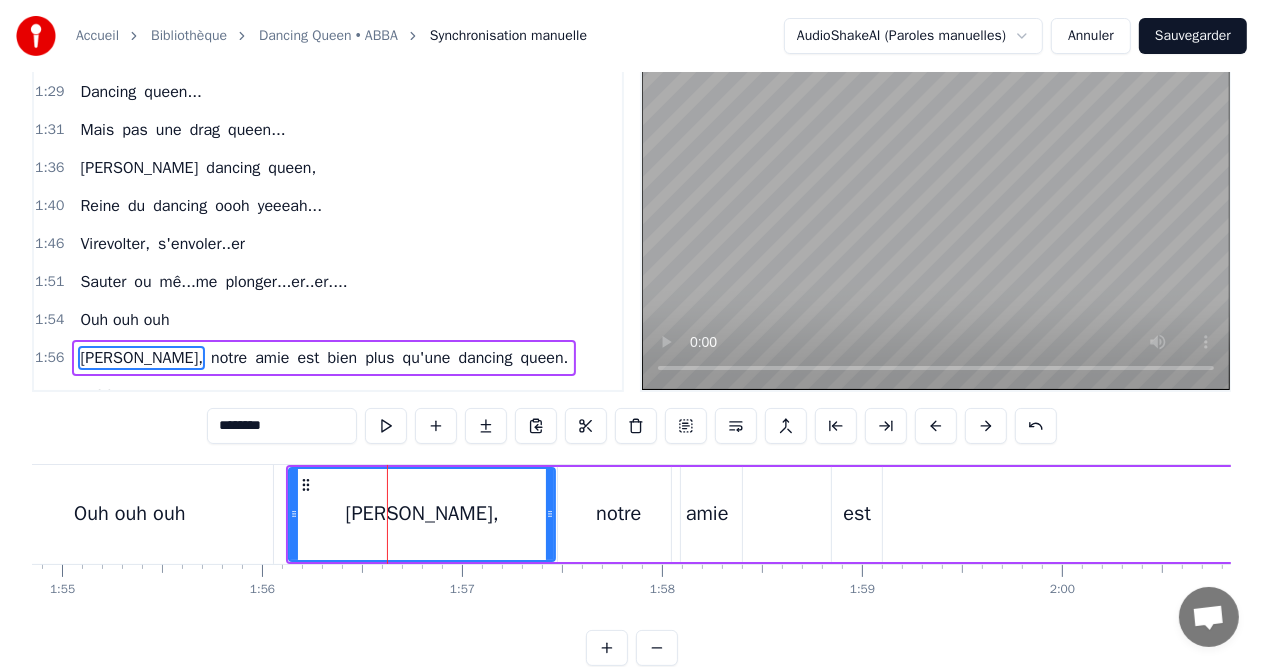 drag, startPoint x: 502, startPoint y: 516, endPoint x: 551, endPoint y: 523, distance: 49.497475 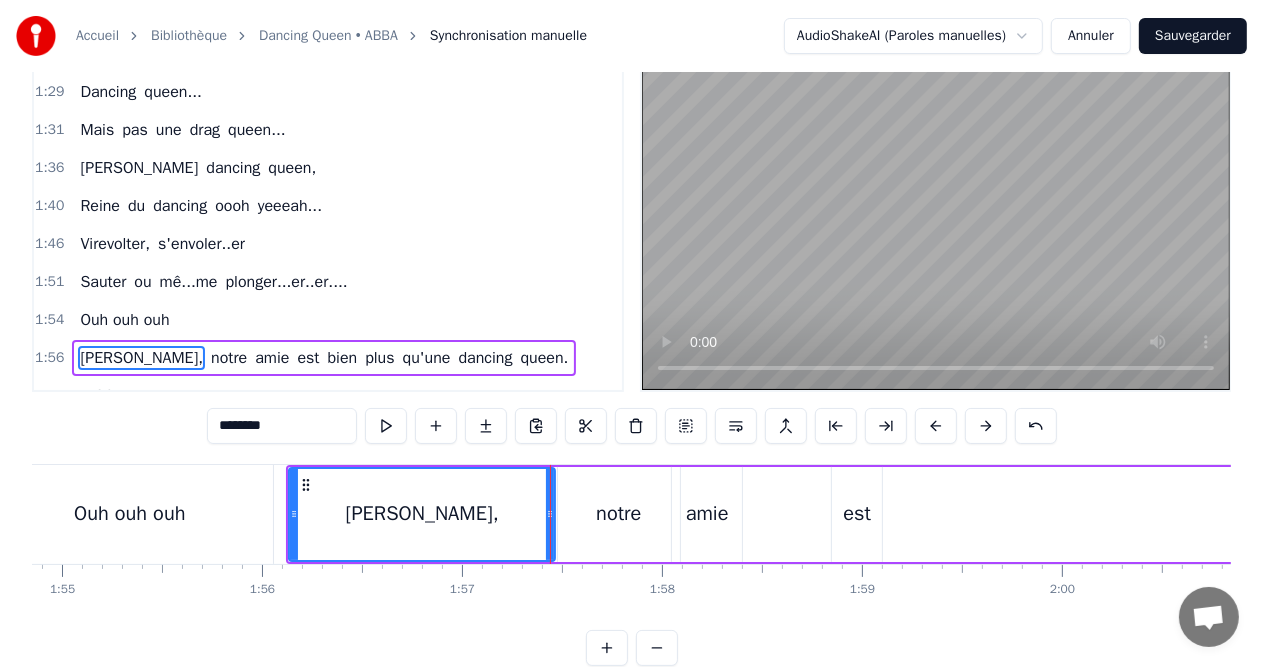 click on "amie" at bounding box center [707, 514] 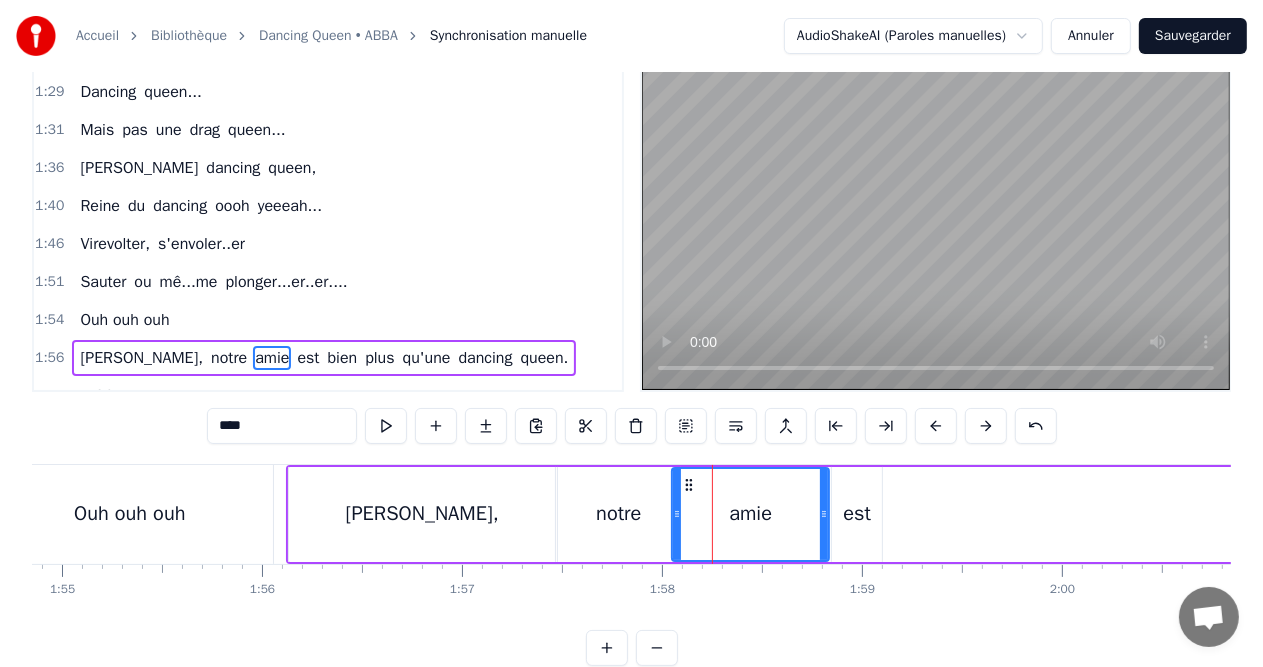 drag, startPoint x: 738, startPoint y: 510, endPoint x: 825, endPoint y: 518, distance: 87.36704 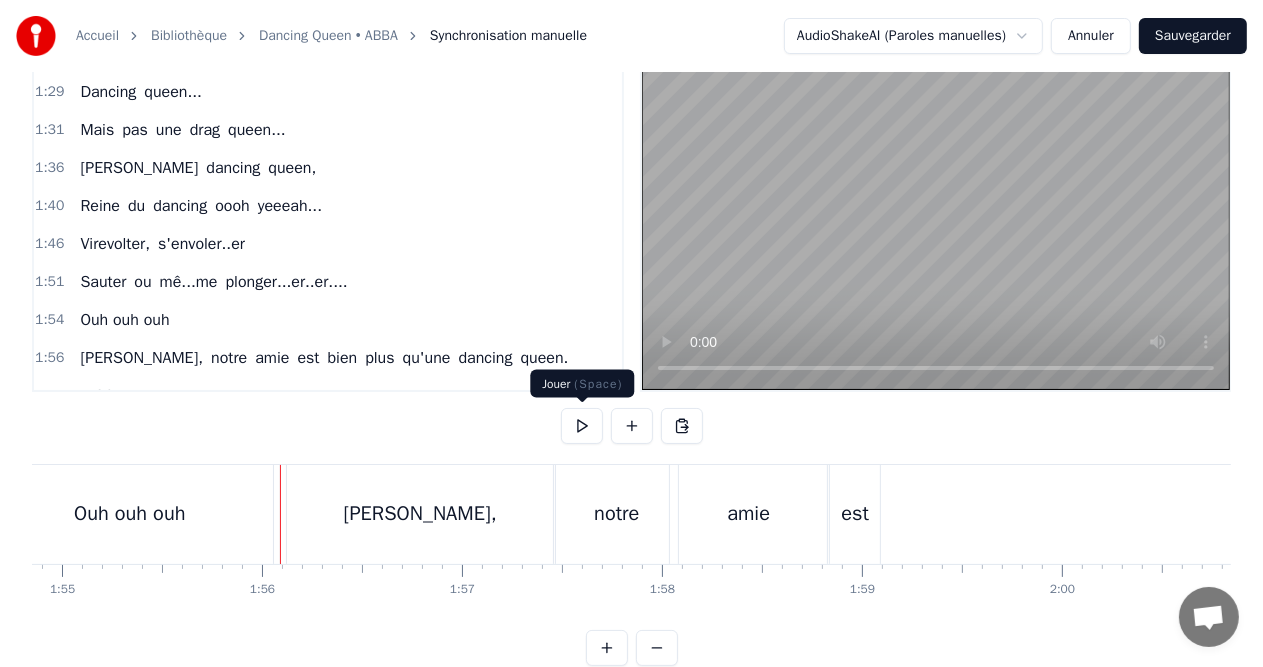 click at bounding box center [582, 426] 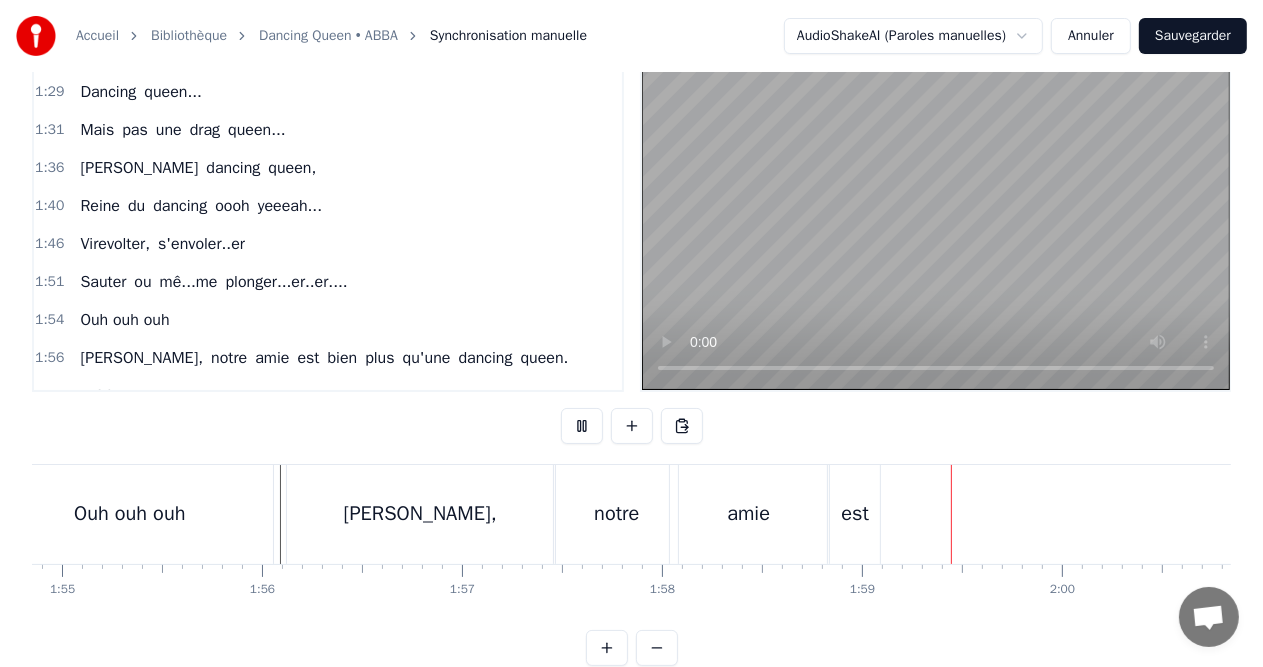 click at bounding box center (582, 426) 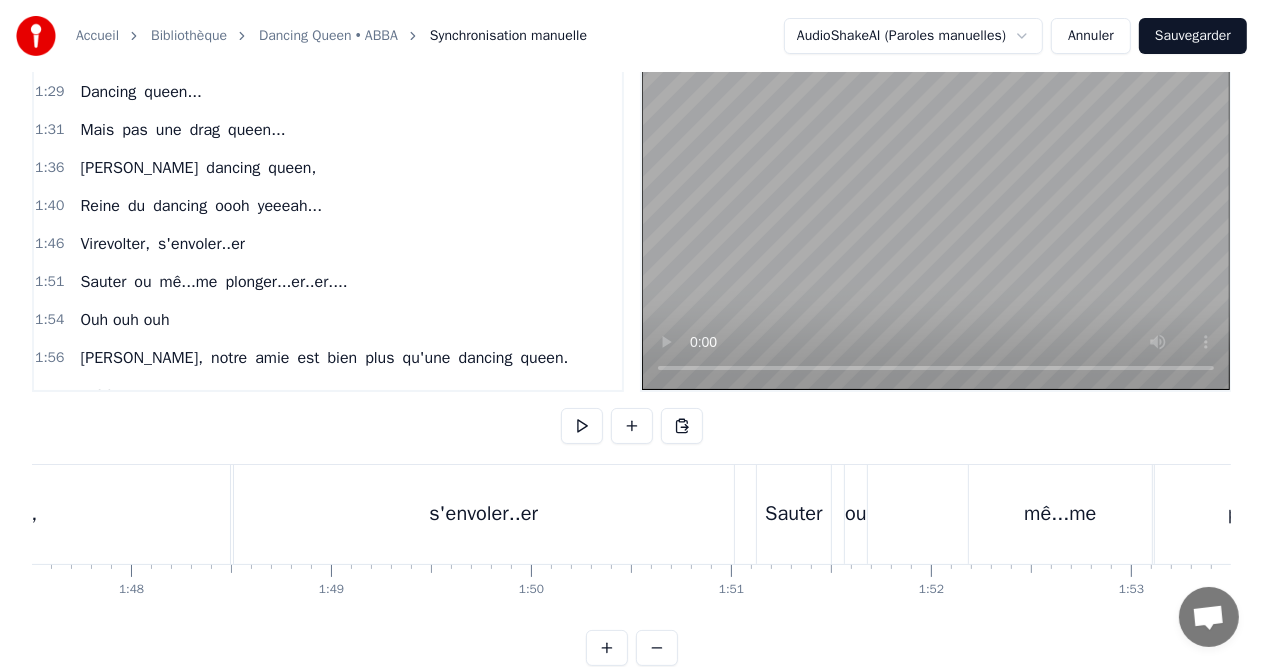 scroll, scrollTop: 0, scrollLeft: 21412, axis: horizontal 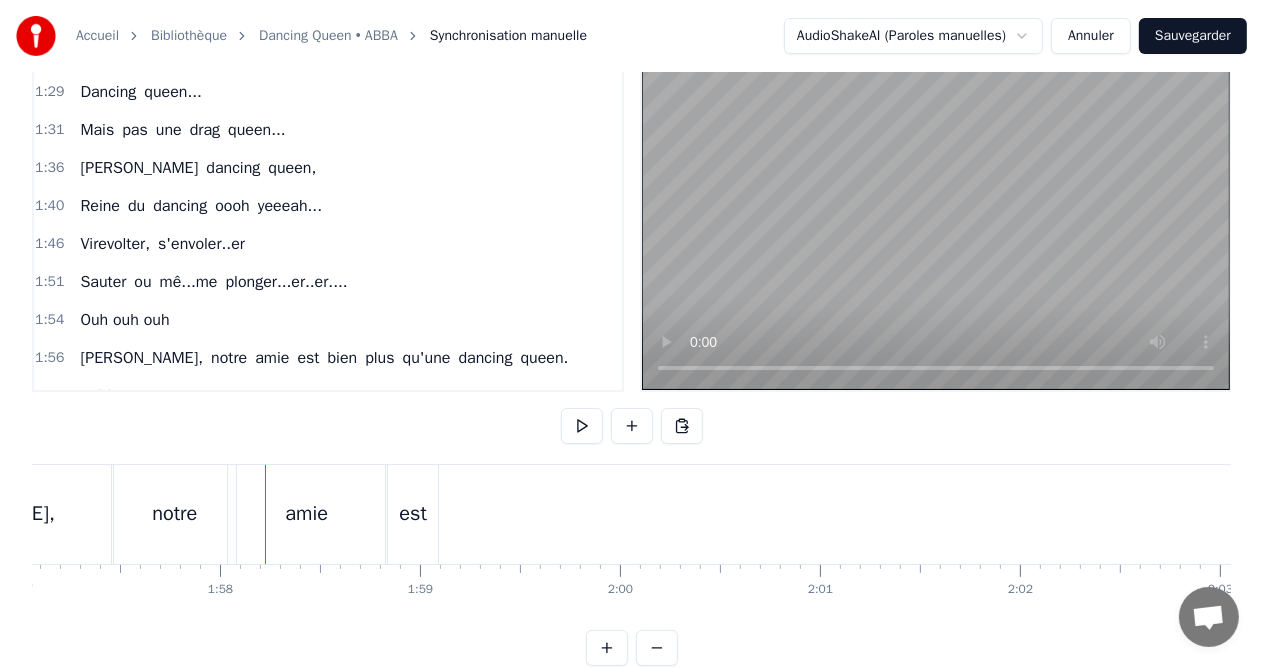 click on "notre" at bounding box center (175, 514) 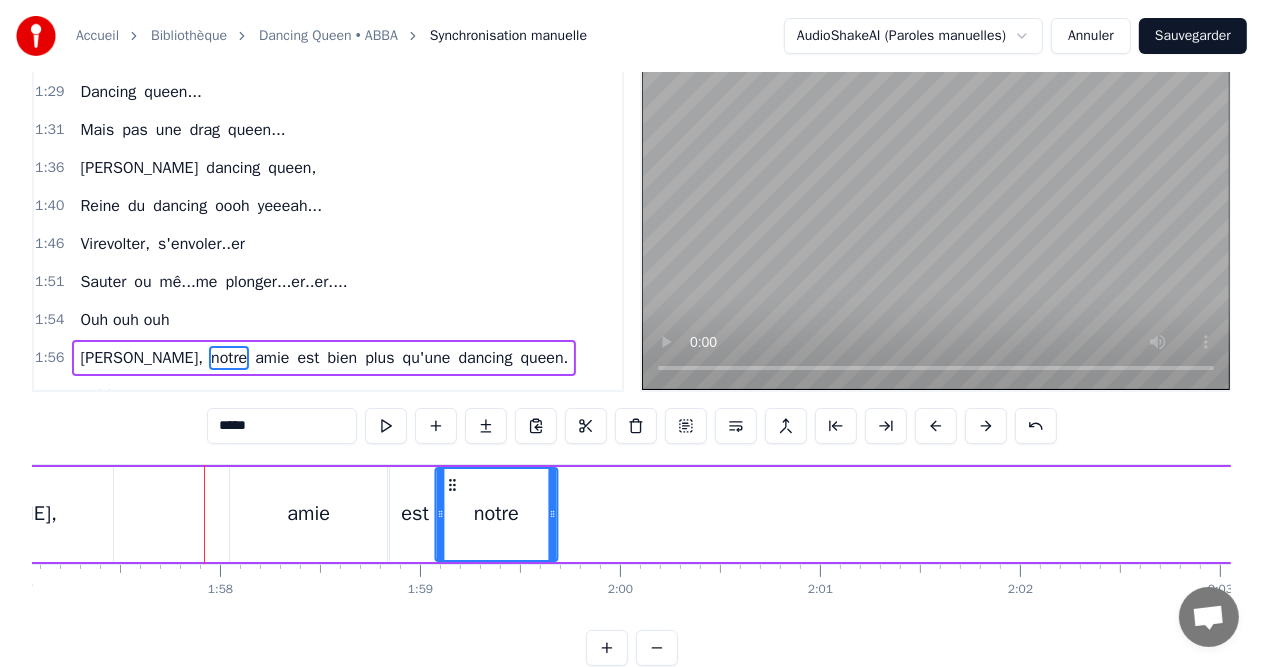 drag, startPoint x: 133, startPoint y: 484, endPoint x: 452, endPoint y: 497, distance: 319.26477 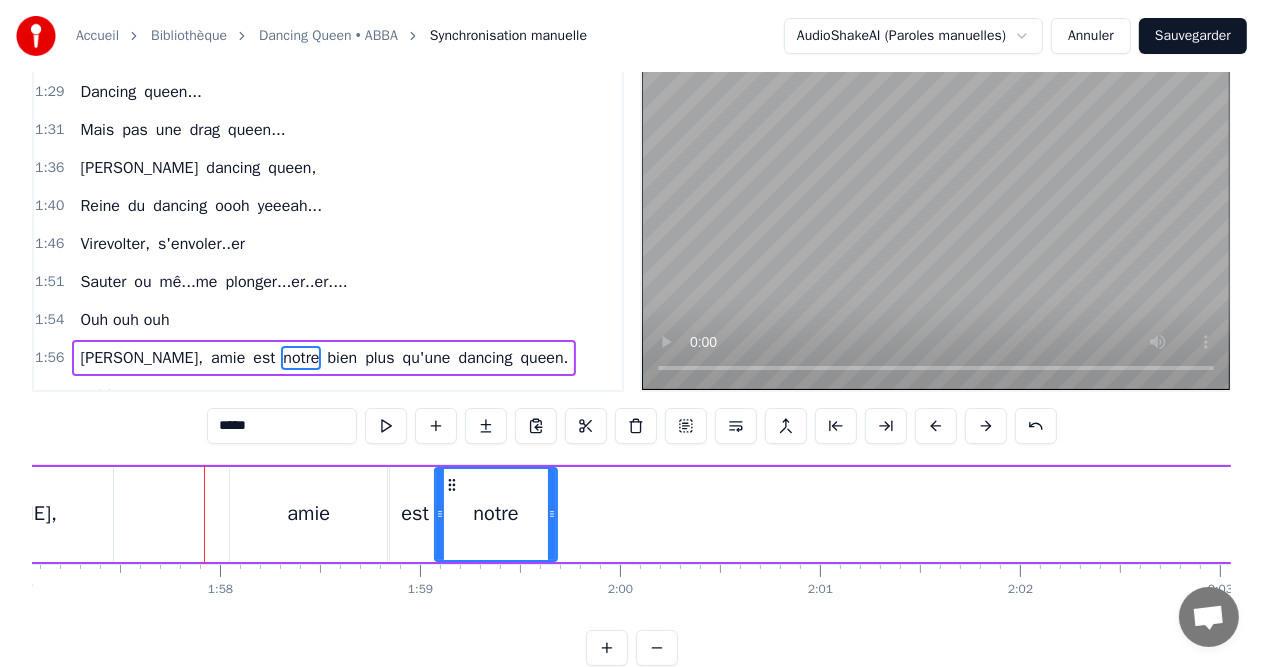 click on "amie" at bounding box center [308, 514] 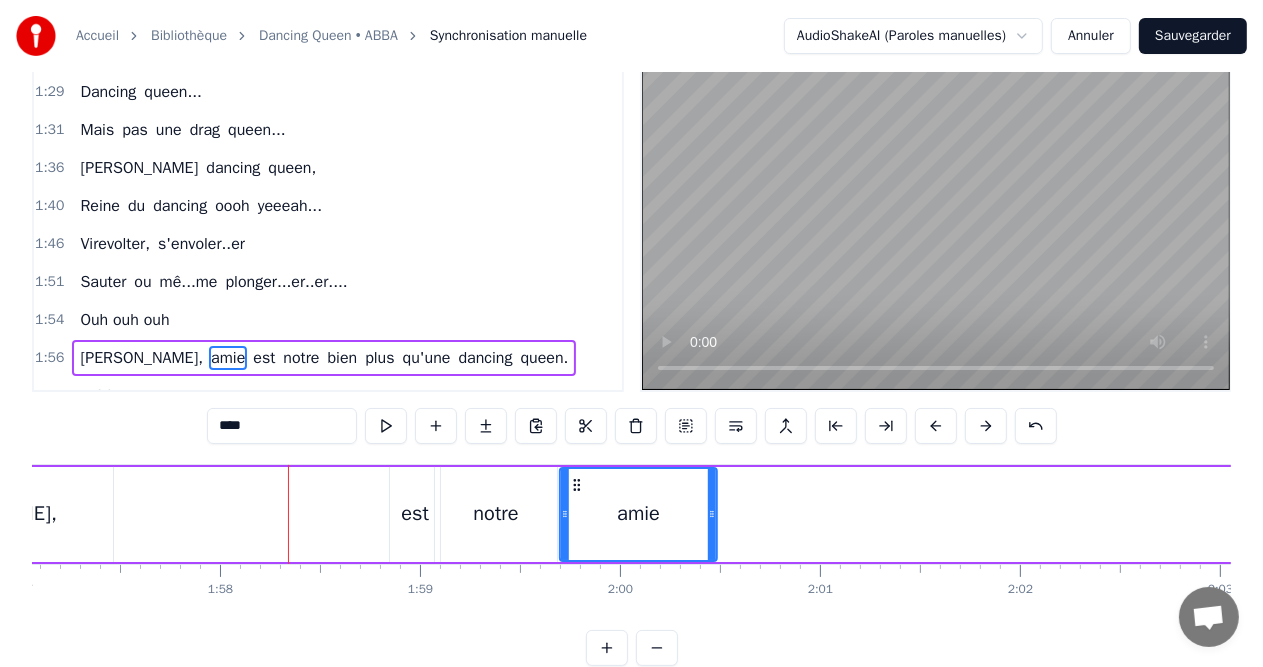drag, startPoint x: 246, startPoint y: 482, endPoint x: 575, endPoint y: 492, distance: 329.15195 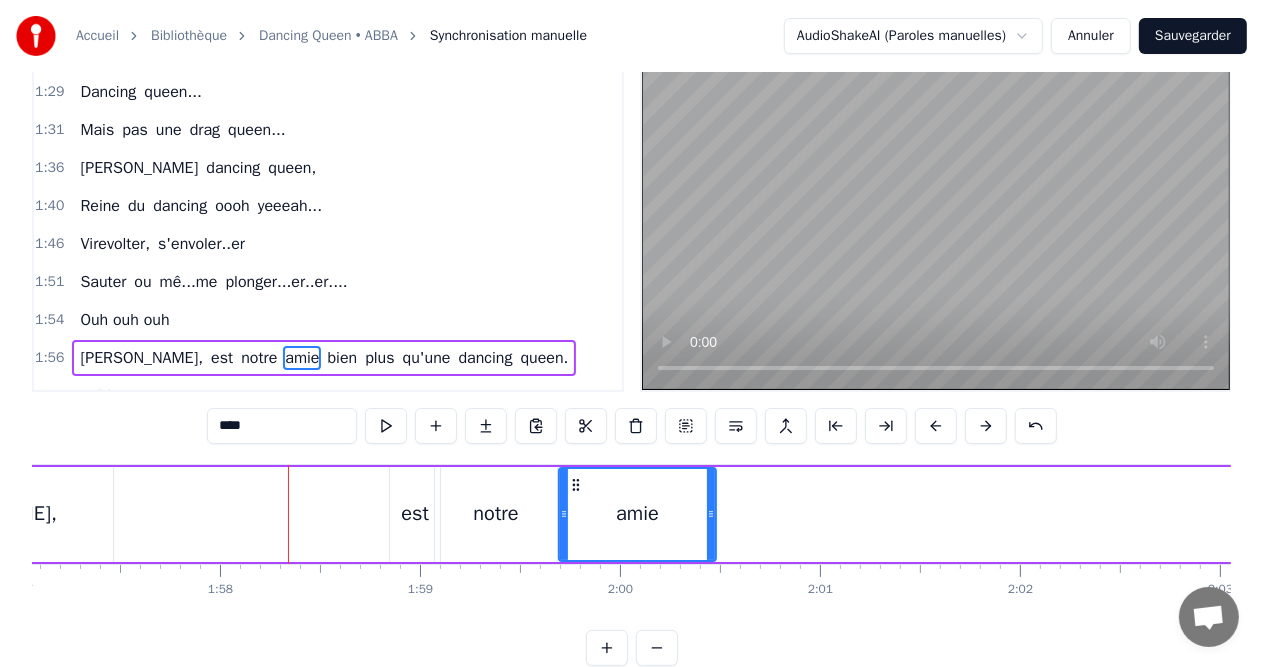 click on "est" at bounding box center [415, 514] 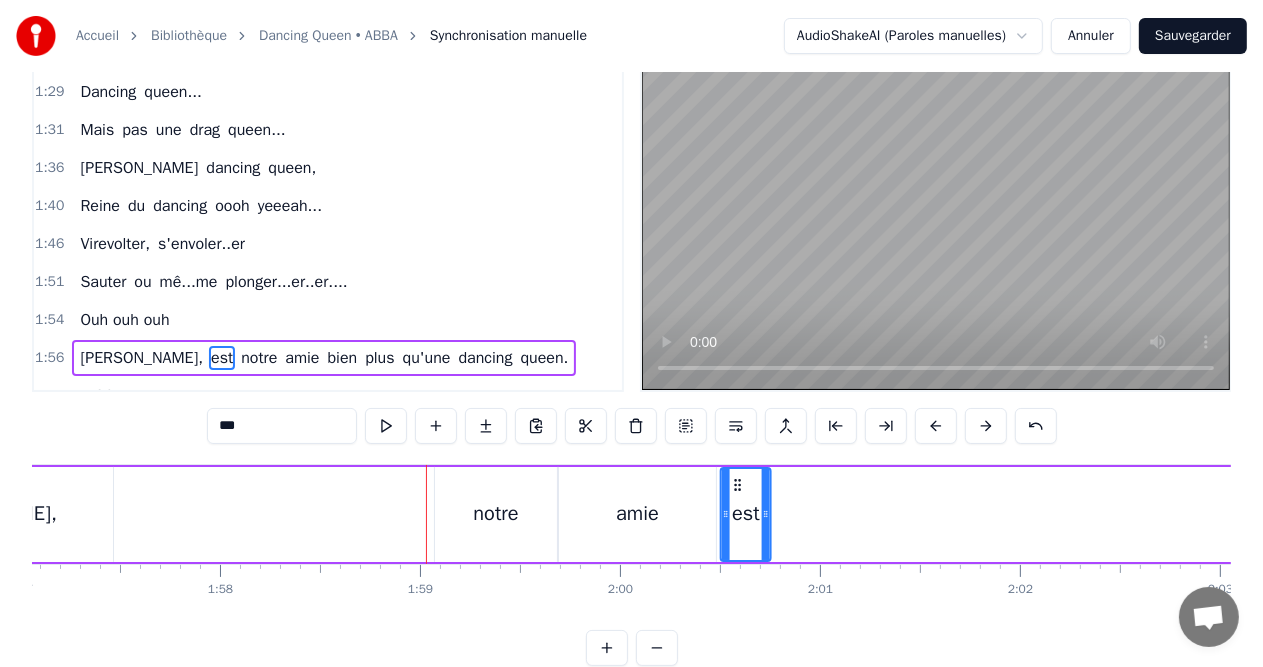 drag, startPoint x: 403, startPoint y: 482, endPoint x: 732, endPoint y: 482, distance: 329 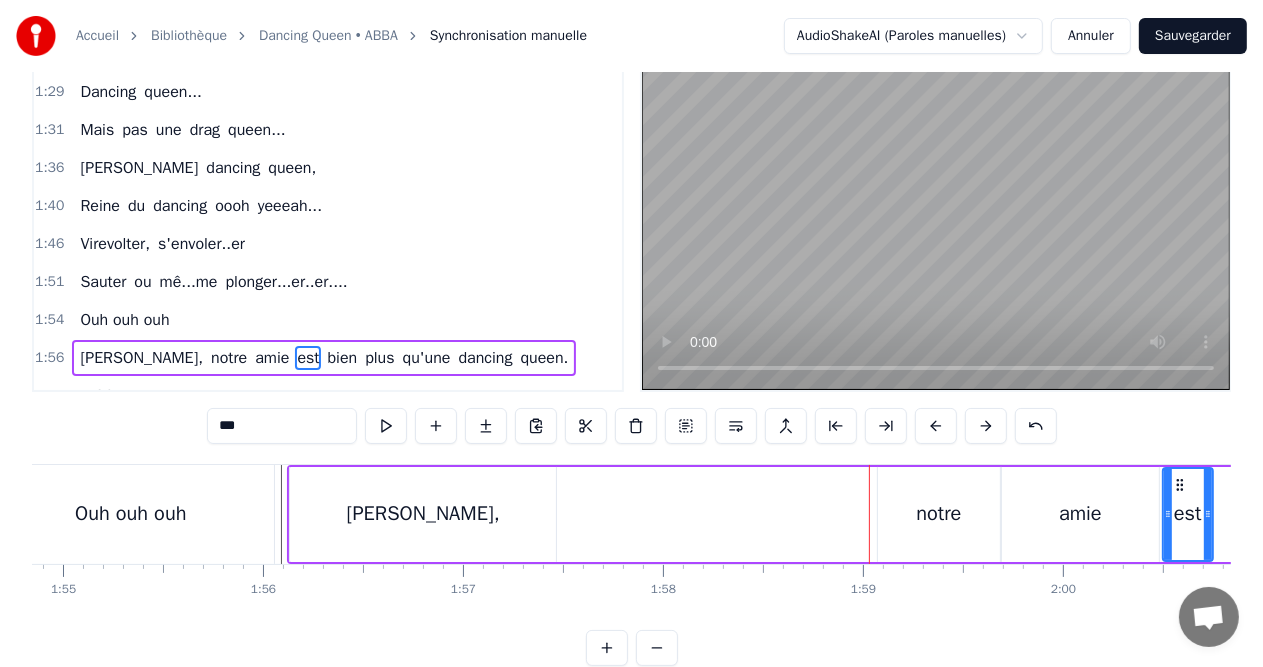 scroll, scrollTop: 0, scrollLeft: 22960, axis: horizontal 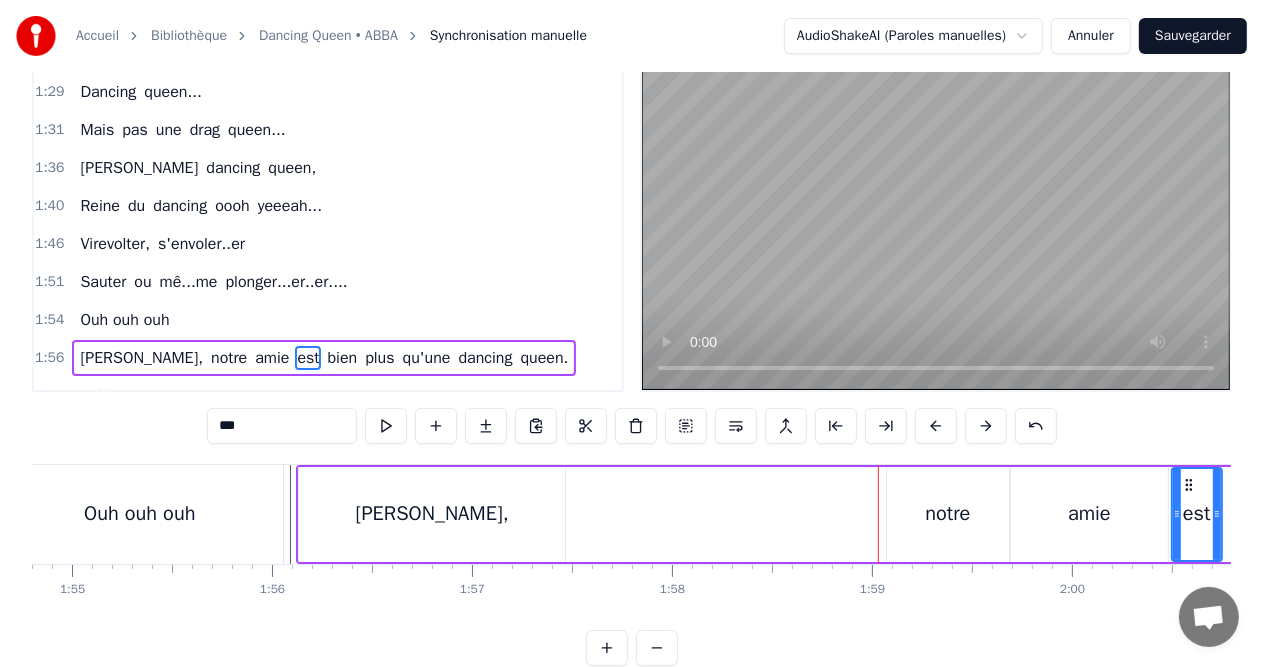 click on "[PERSON_NAME]," at bounding box center [432, 514] 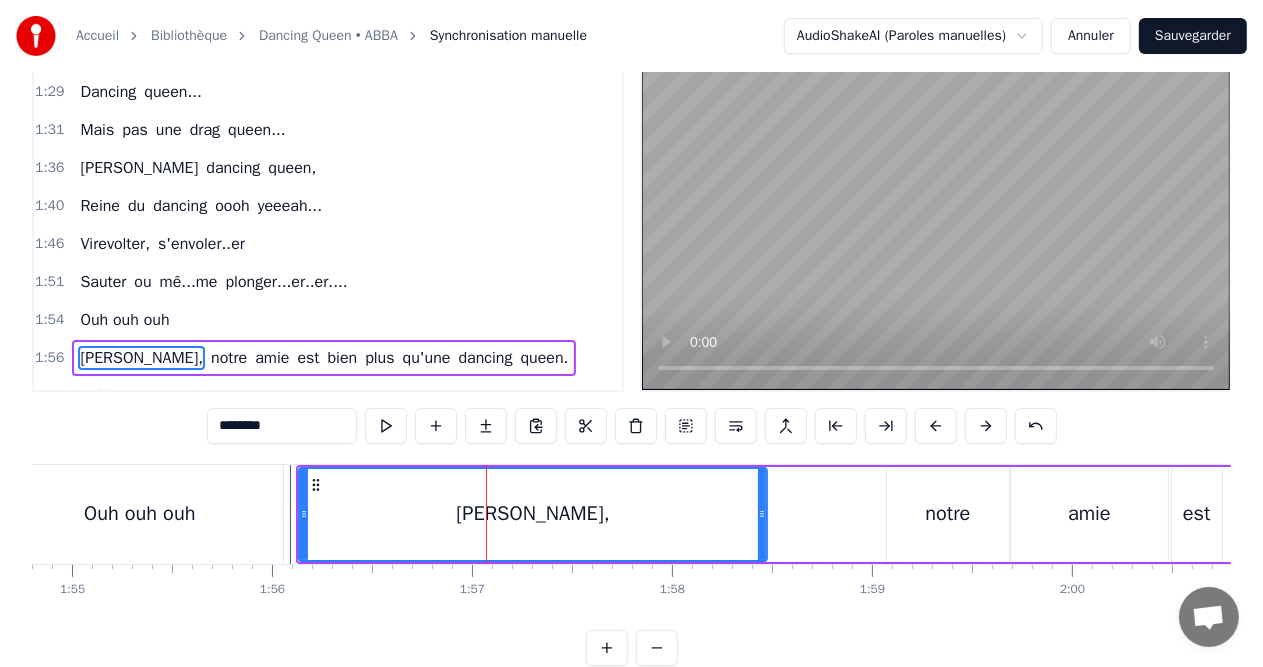 drag, startPoint x: 562, startPoint y: 511, endPoint x: 764, endPoint y: 512, distance: 202.00247 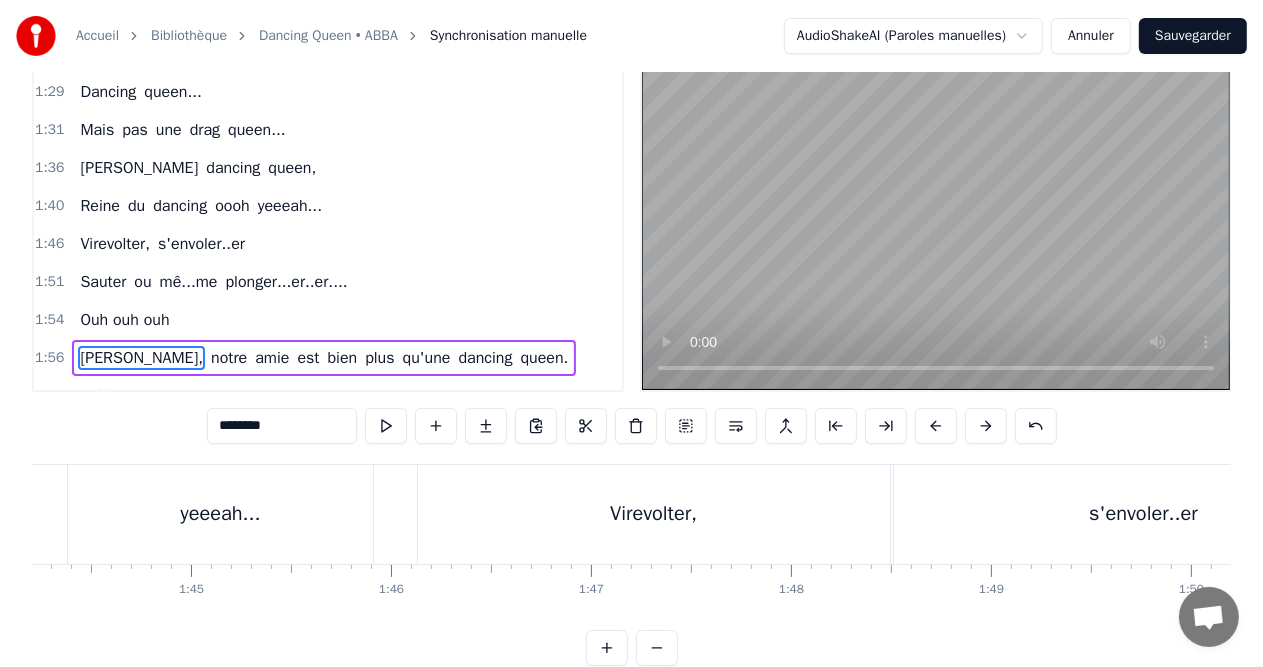 scroll, scrollTop: 0, scrollLeft: 20816, axis: horizontal 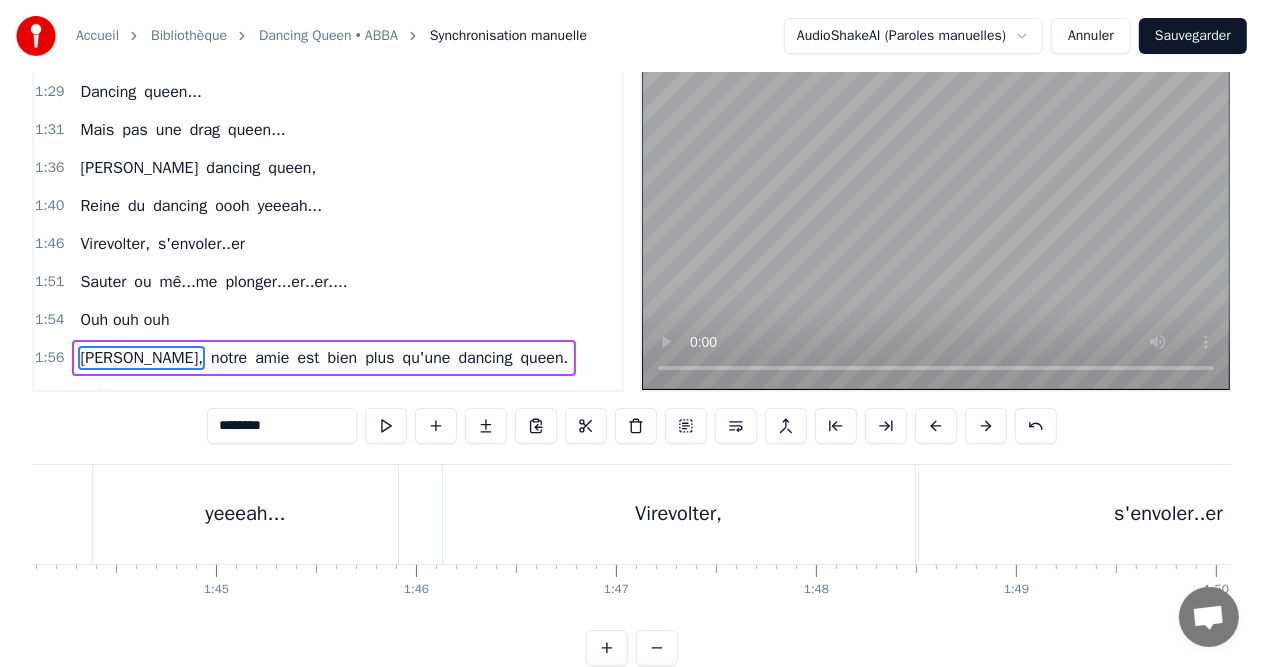 click at bounding box center (3562, 514) 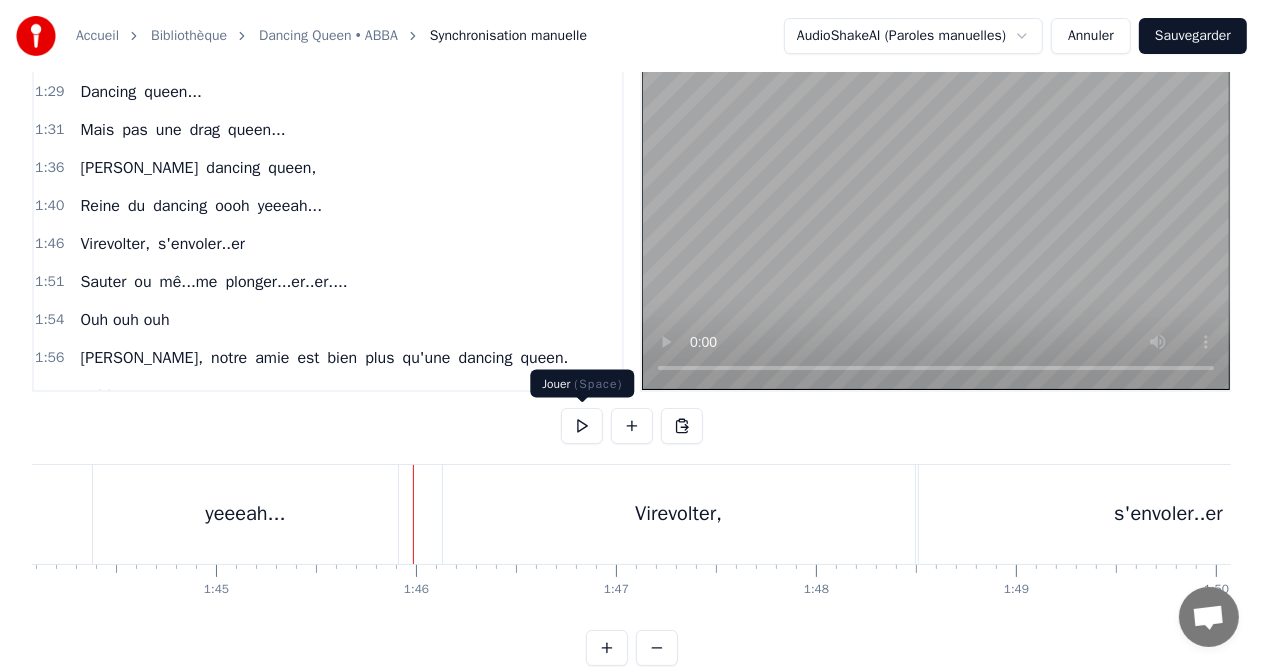 click at bounding box center [582, 426] 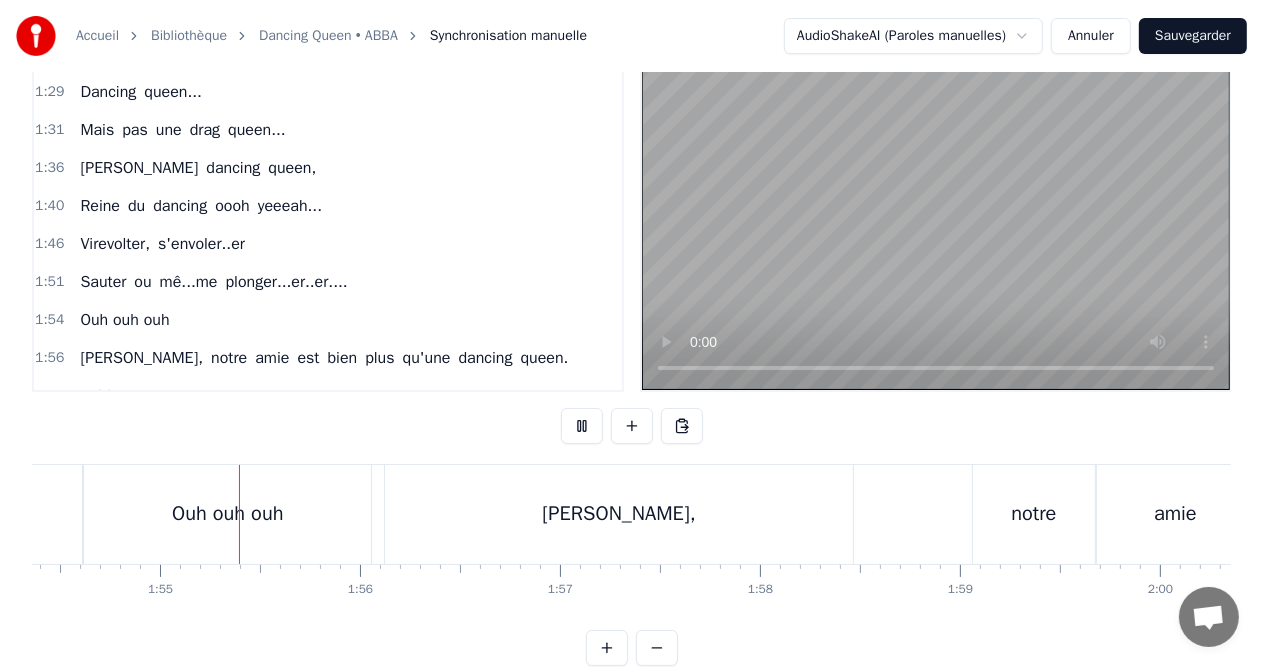 scroll, scrollTop: 0, scrollLeft: 22873, axis: horizontal 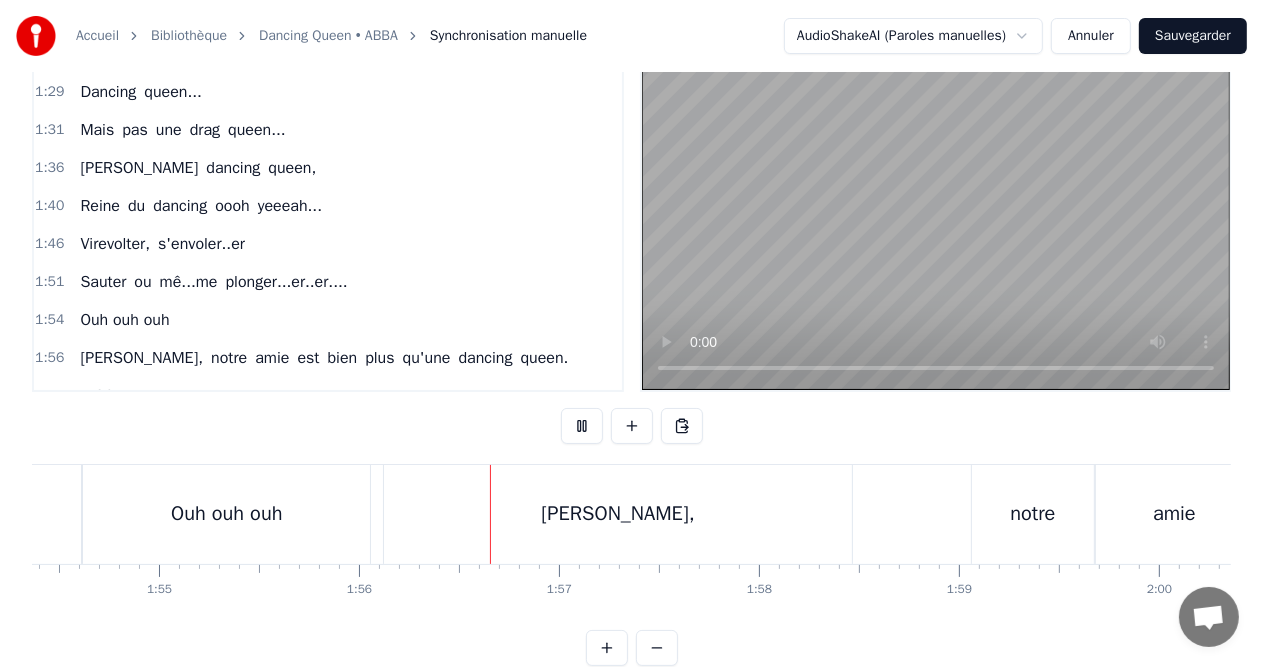 click at bounding box center [582, 426] 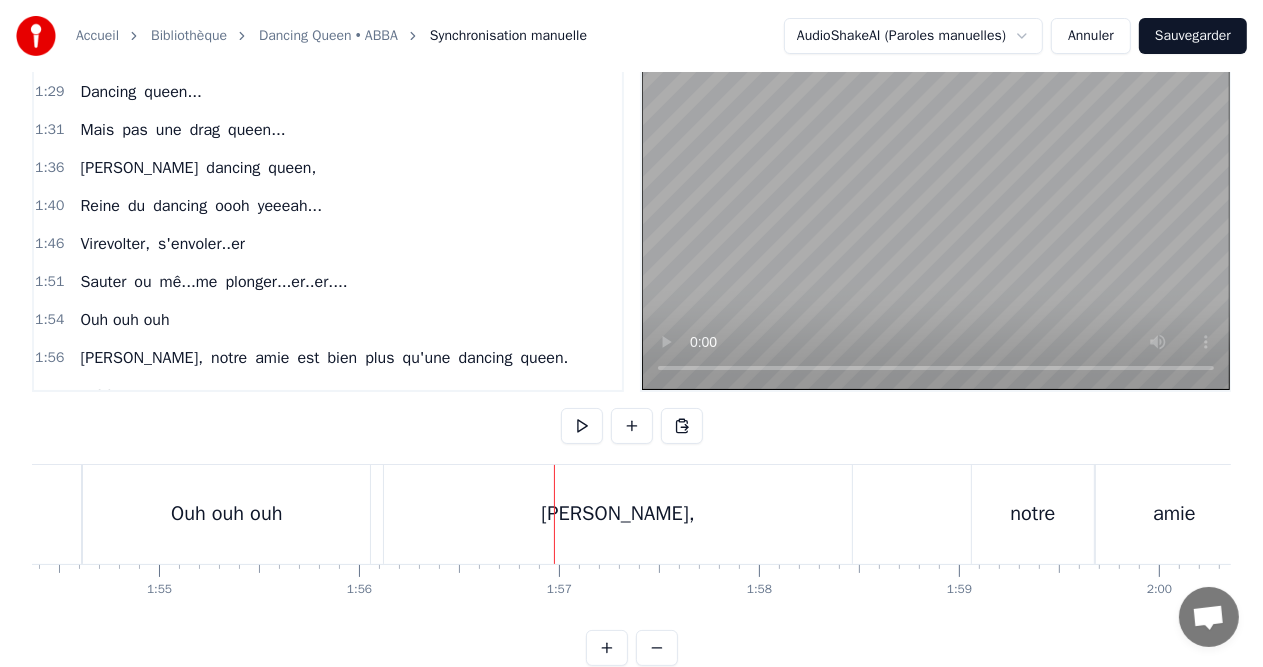 click on "[PERSON_NAME]," at bounding box center [618, 514] 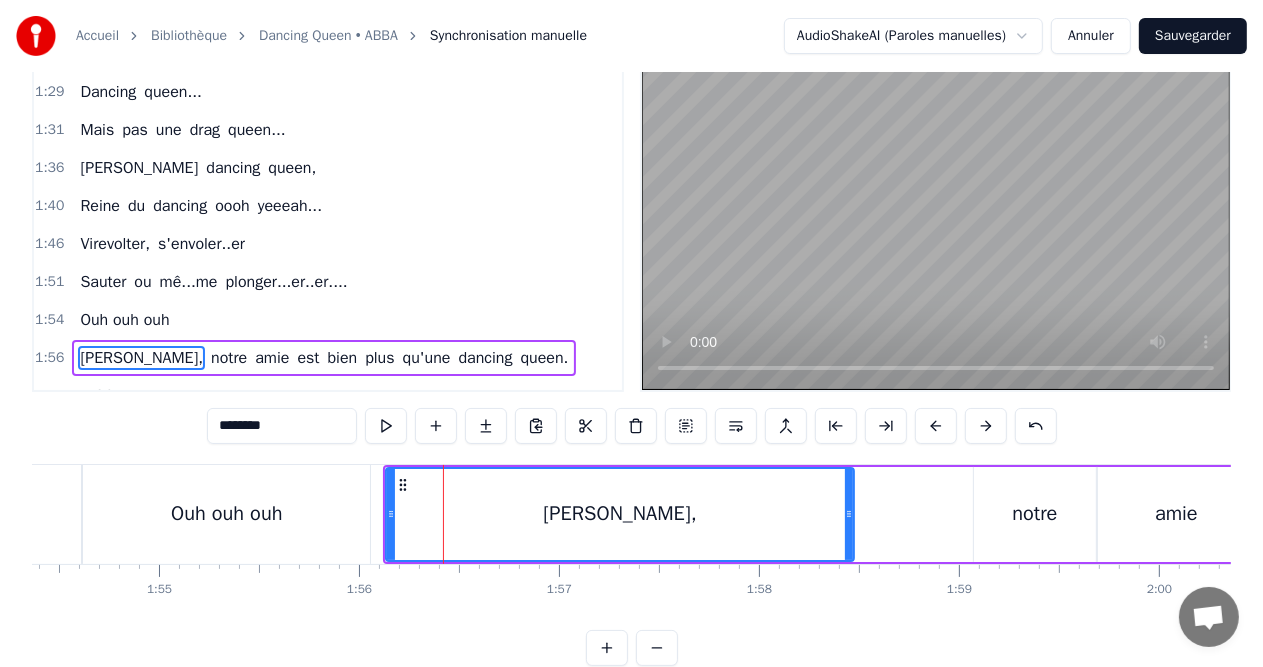 click on "Ouh ouh  ouh" at bounding box center (226, 514) 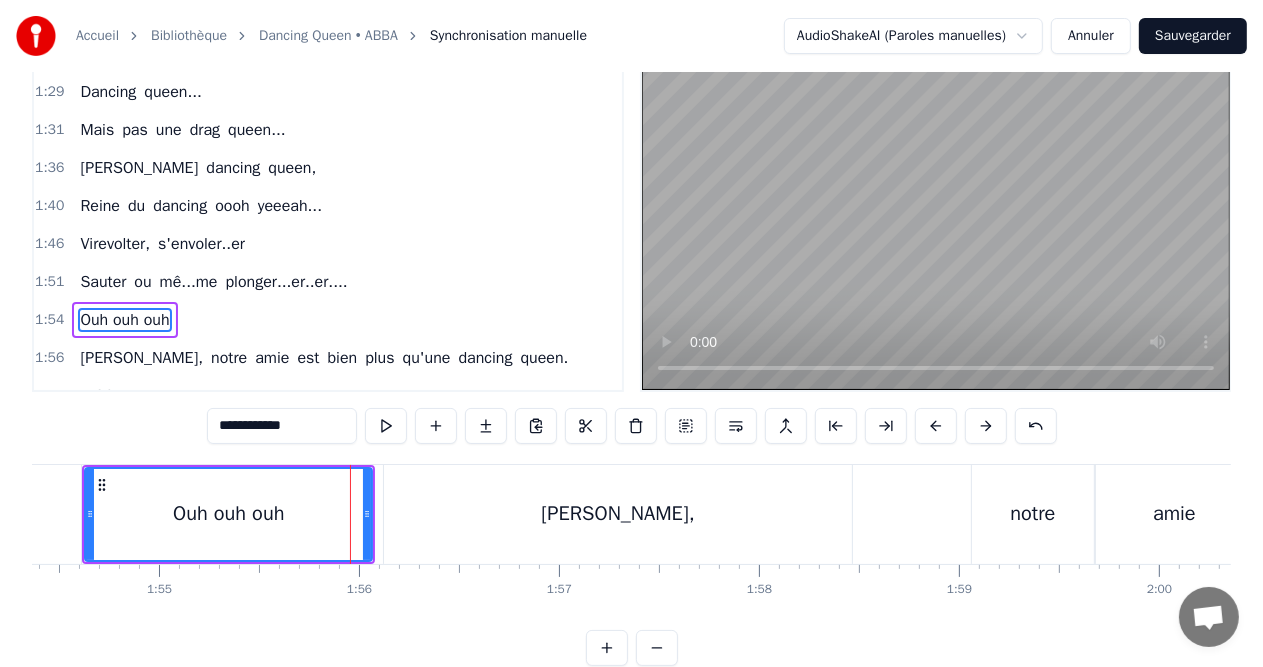scroll, scrollTop: 9, scrollLeft: 0, axis: vertical 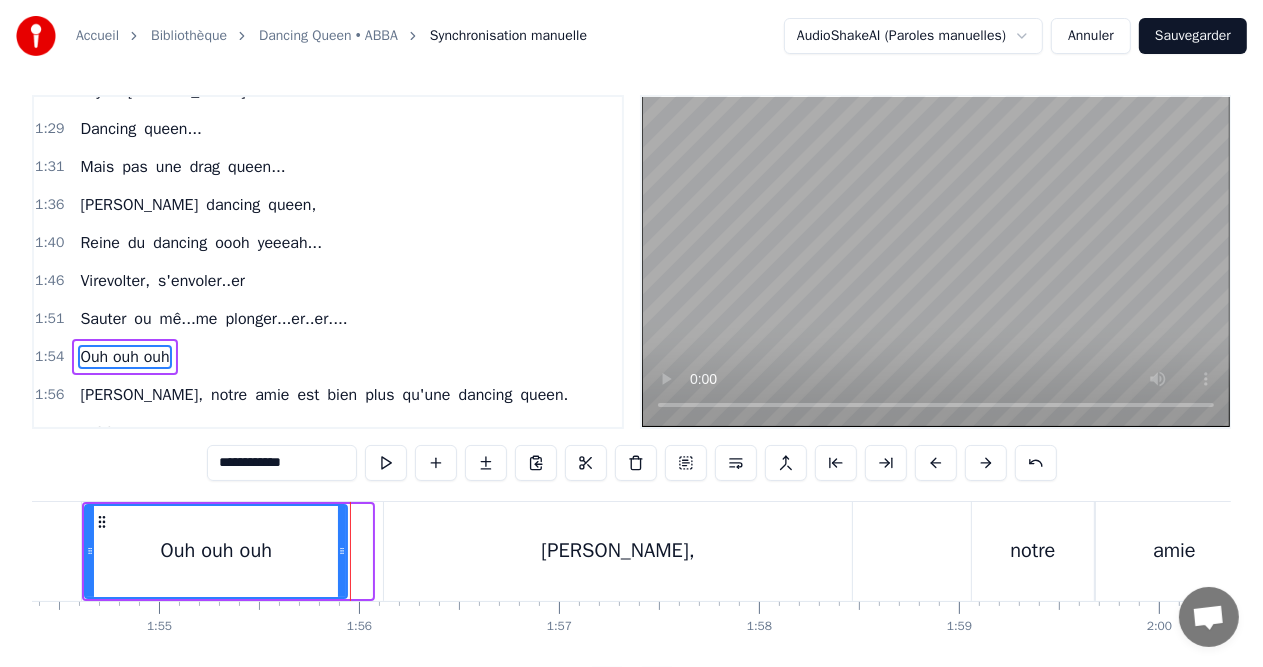 drag, startPoint x: 370, startPoint y: 539, endPoint x: 345, endPoint y: 539, distance: 25 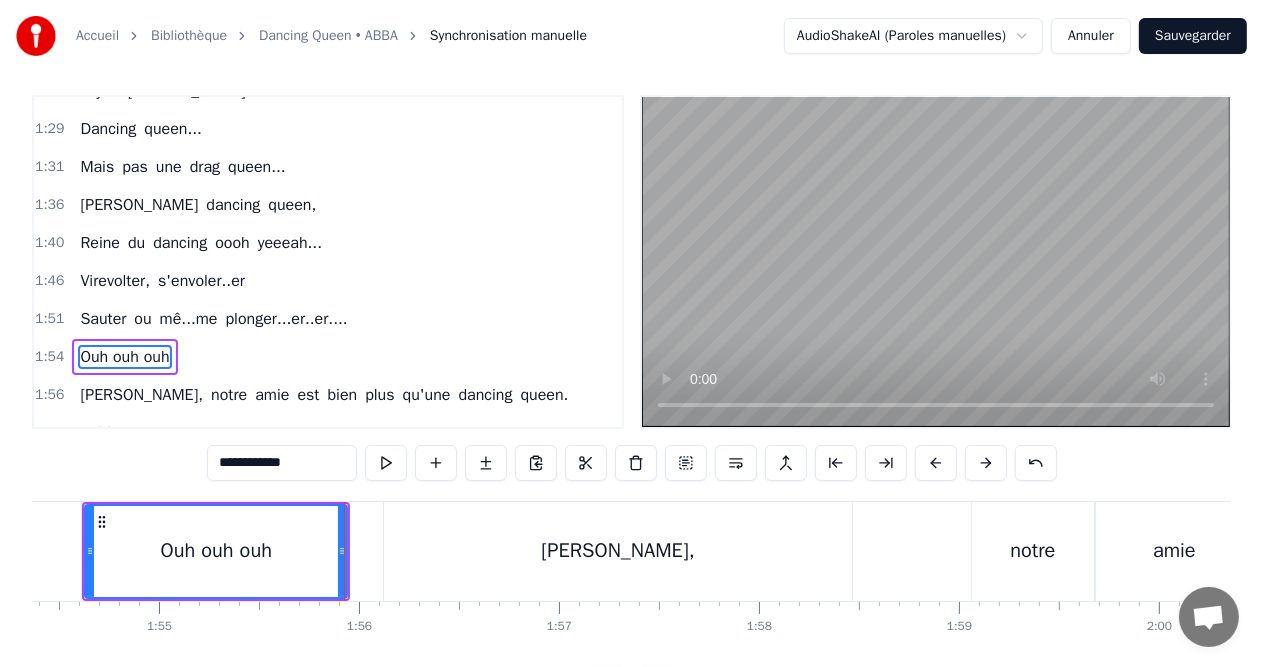 click on "[PERSON_NAME]," at bounding box center (618, 551) 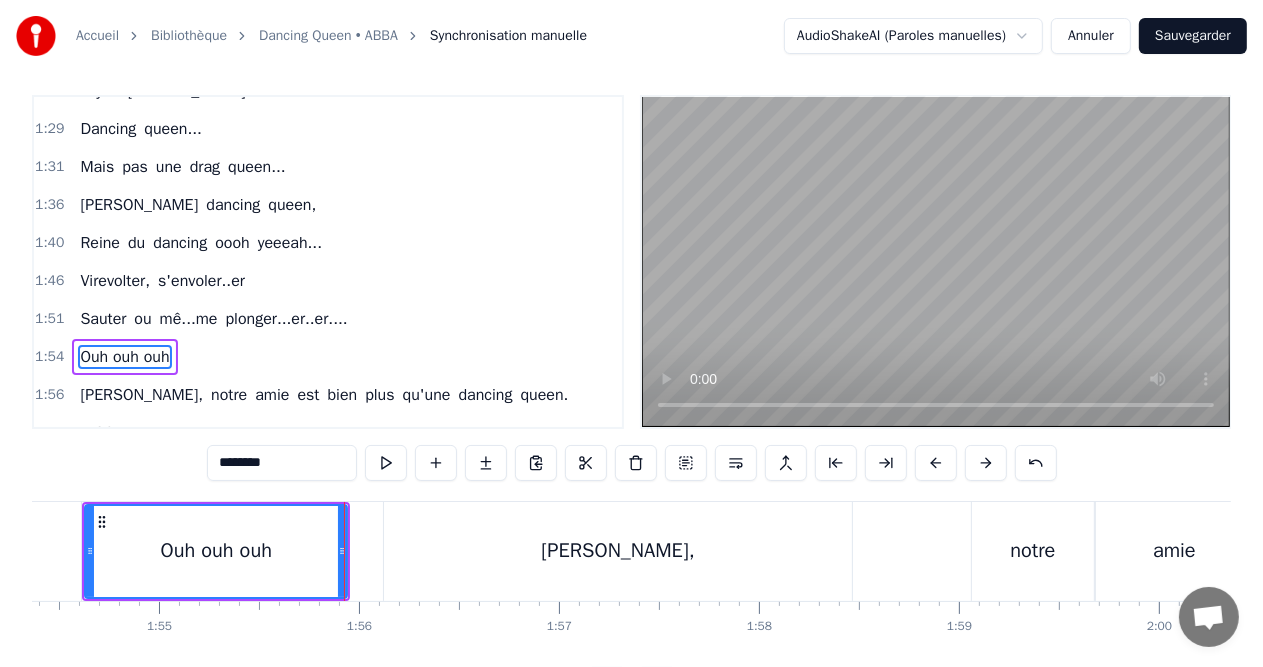 scroll, scrollTop: 46, scrollLeft: 0, axis: vertical 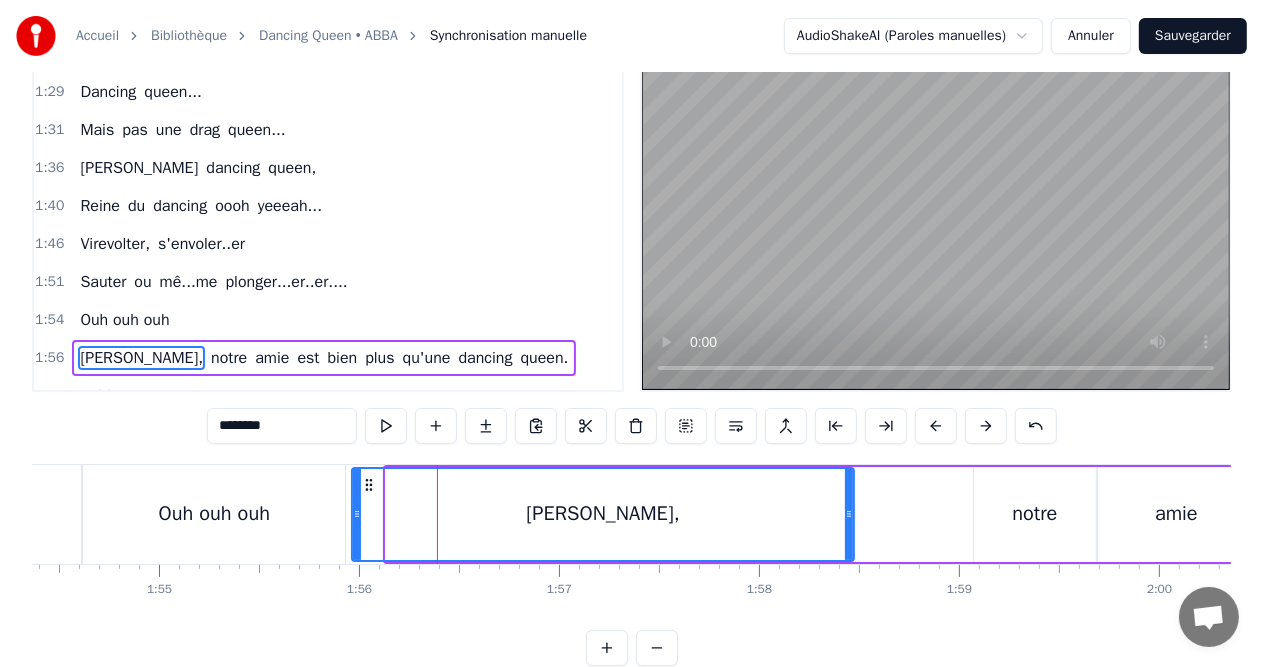 drag, startPoint x: 390, startPoint y: 516, endPoint x: 356, endPoint y: 515, distance: 34.0147 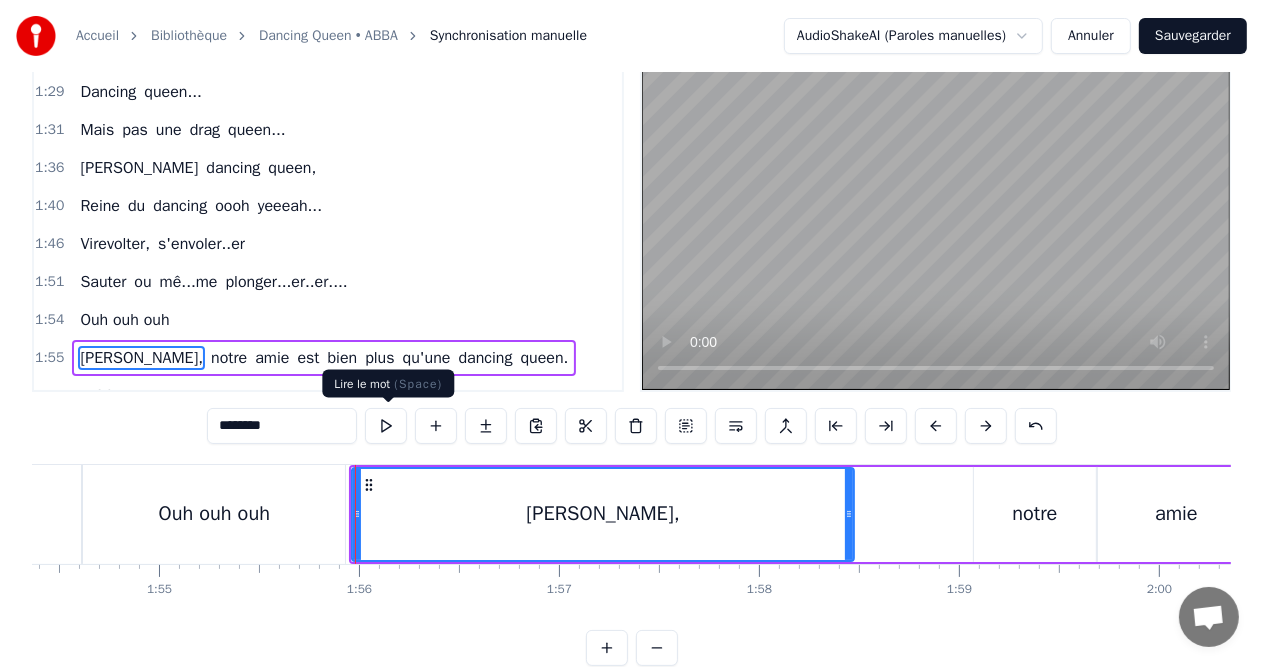 click at bounding box center (386, 426) 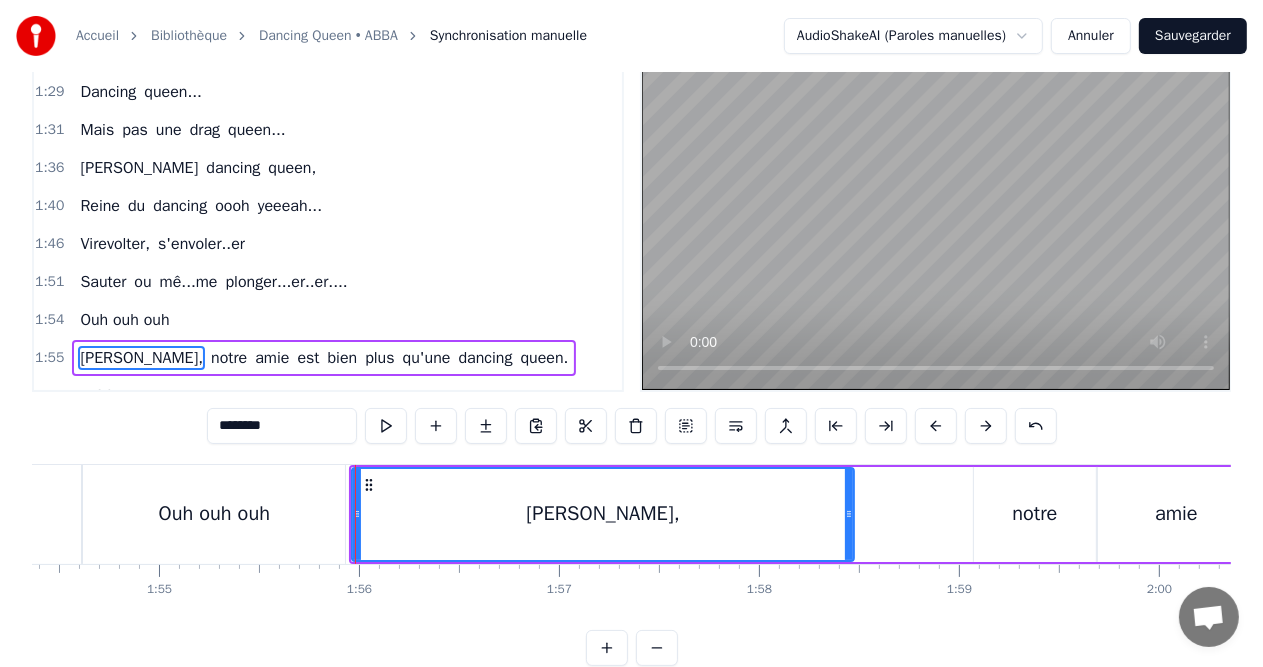 click at bounding box center (386, 426) 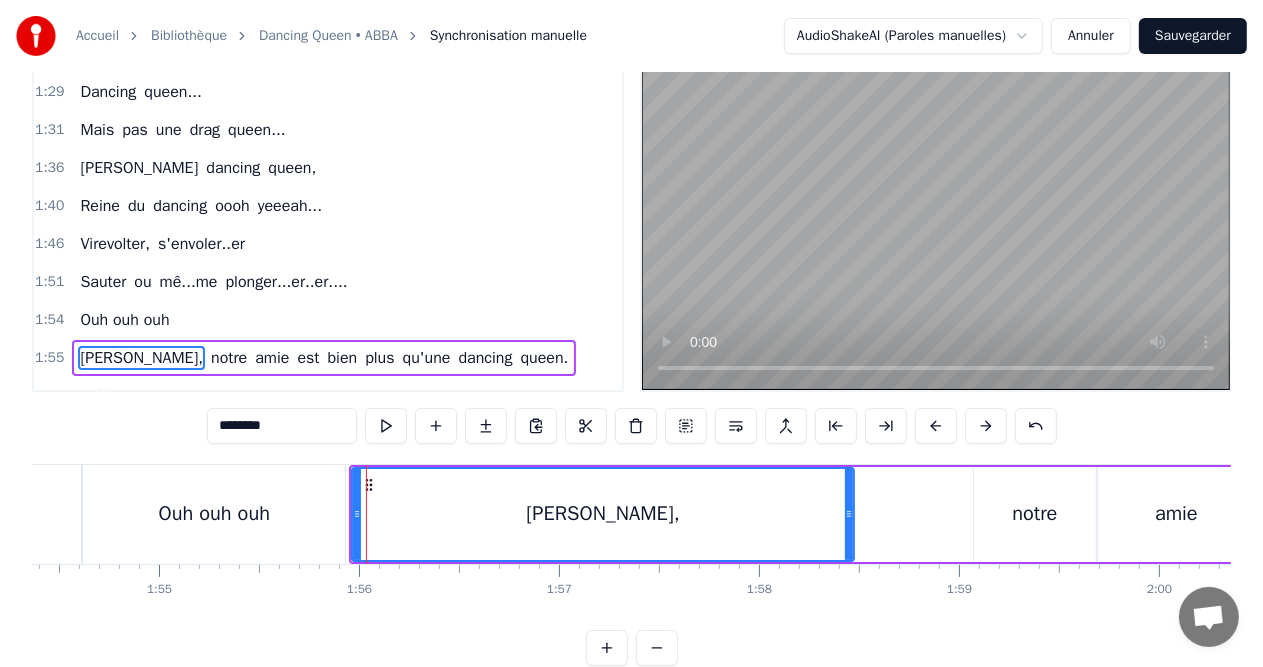 click at bounding box center (386, 426) 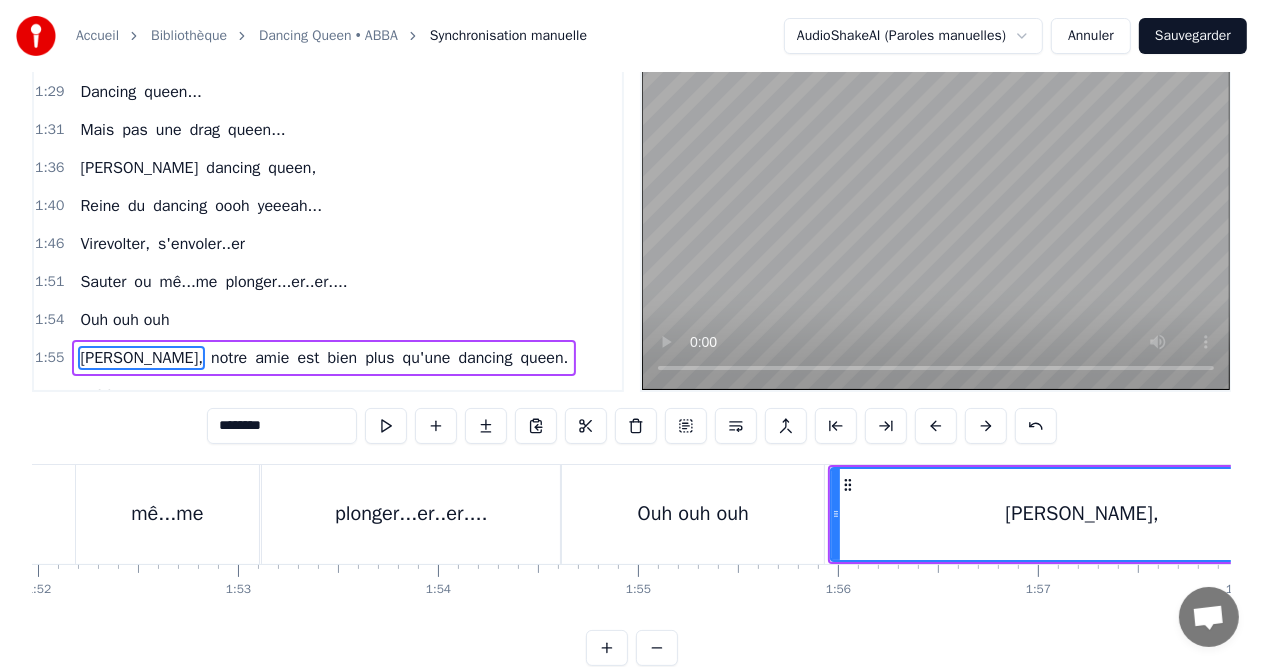 scroll, scrollTop: 0, scrollLeft: 22387, axis: horizontal 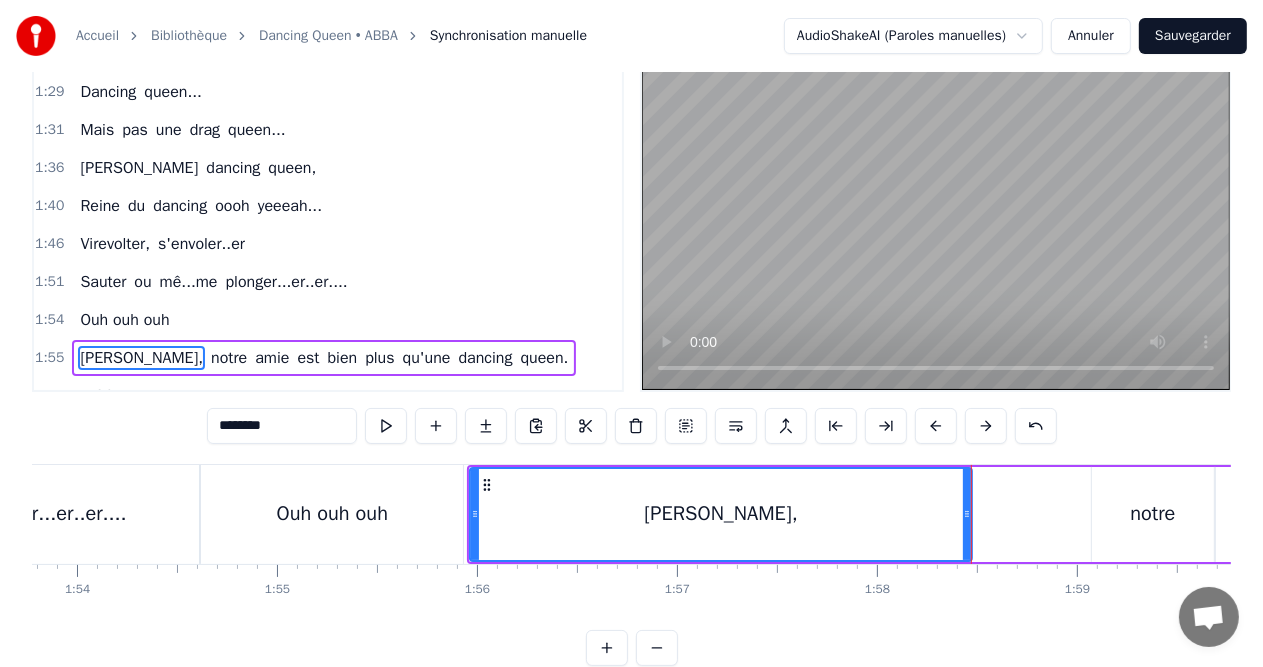 click on "[PERSON_NAME], notre amie est bien plus qu'une dancing queen." at bounding box center [4993, 514] 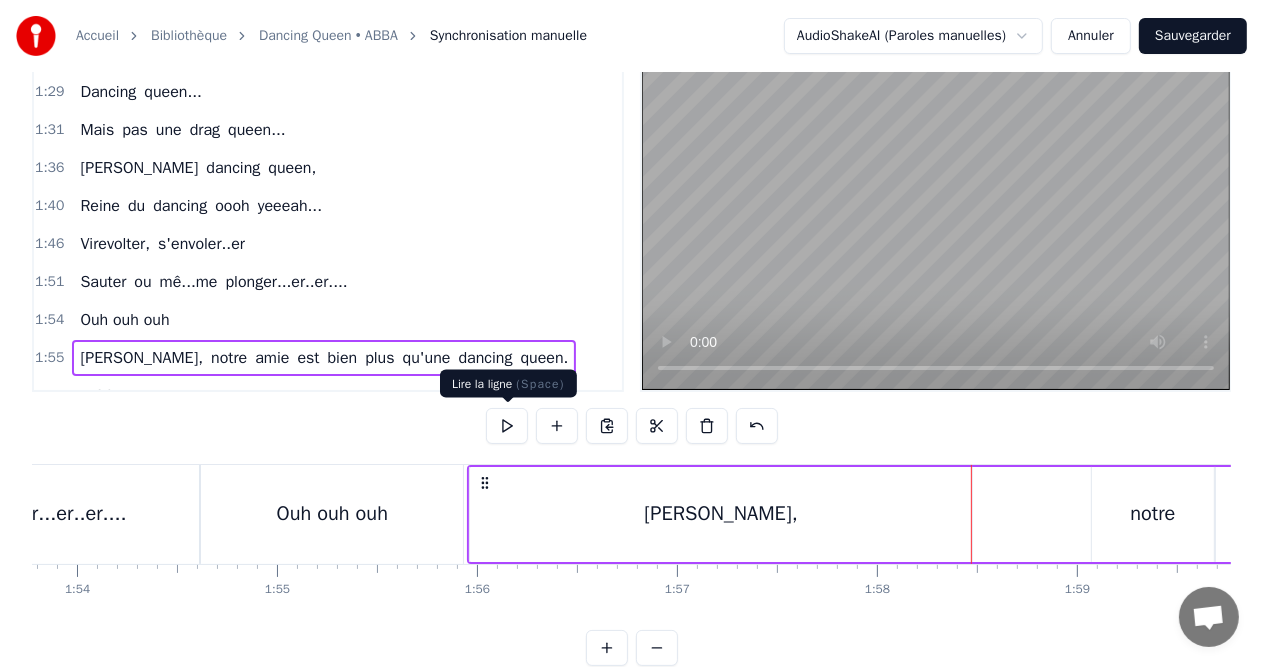 click at bounding box center (507, 426) 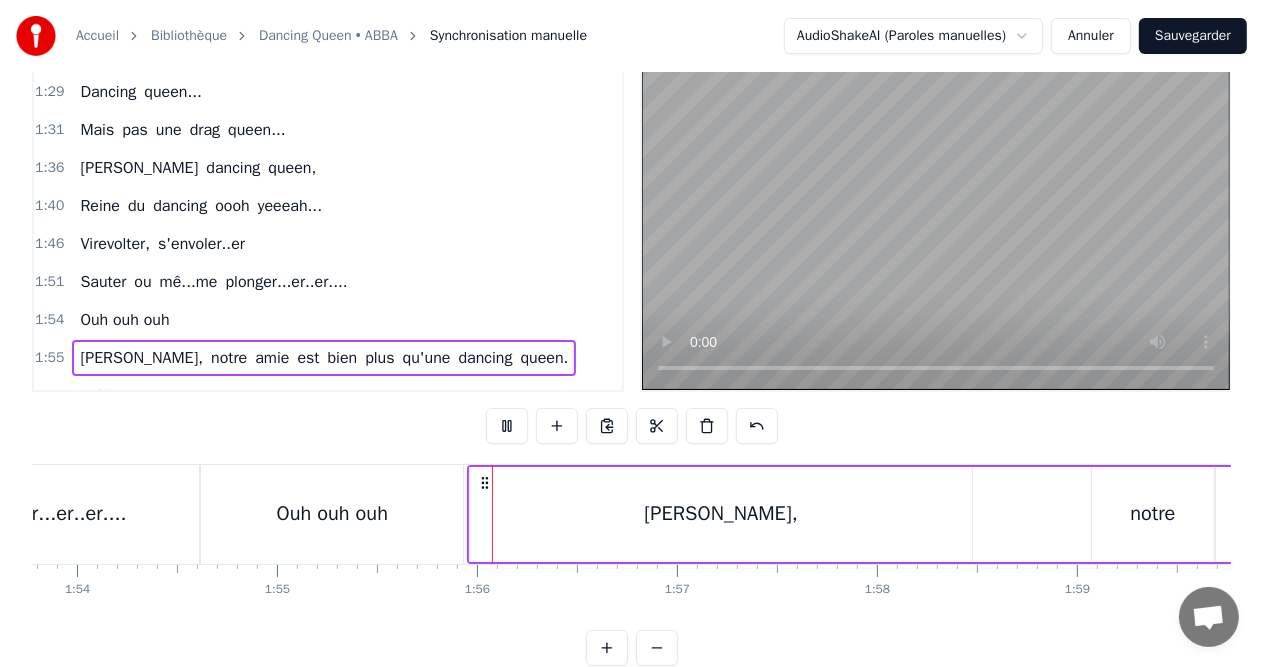 click at bounding box center [507, 426] 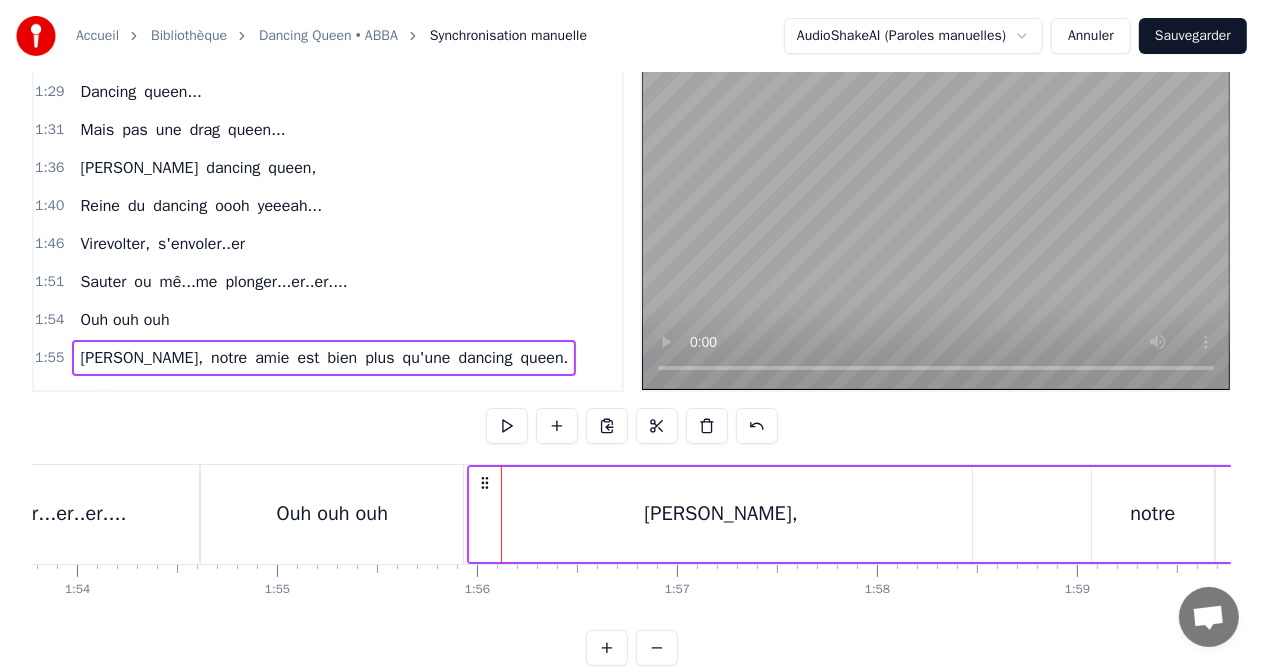 click at bounding box center (507, 426) 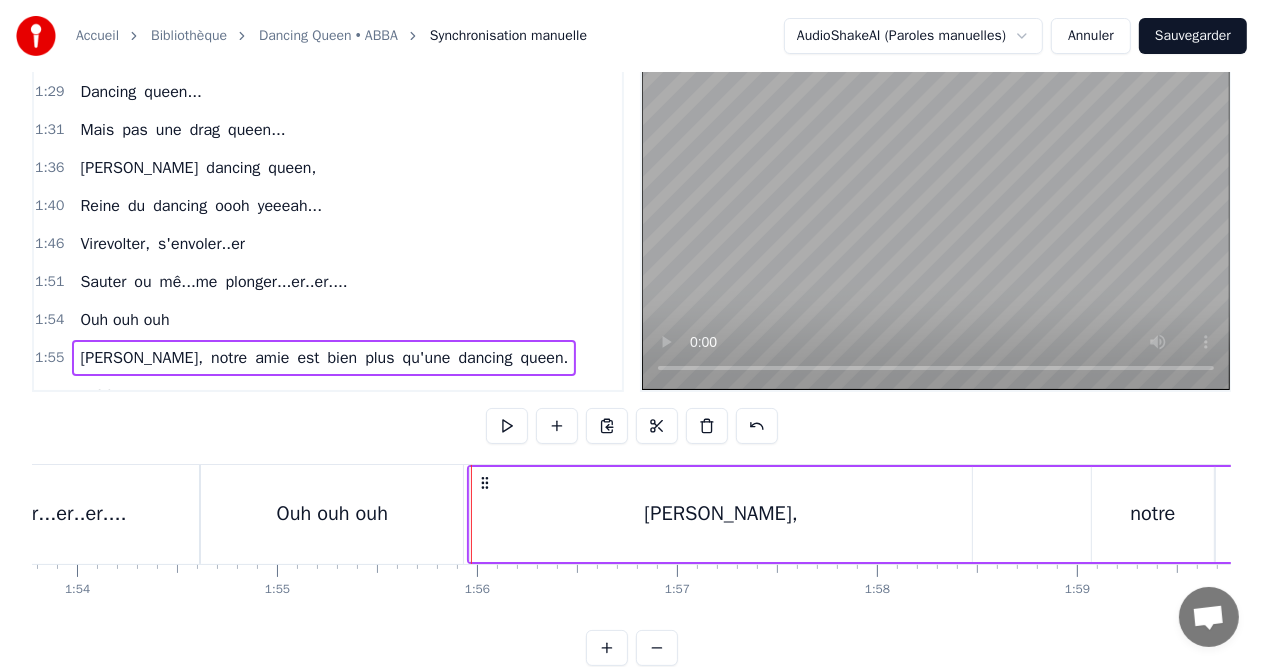 click at bounding box center (507, 426) 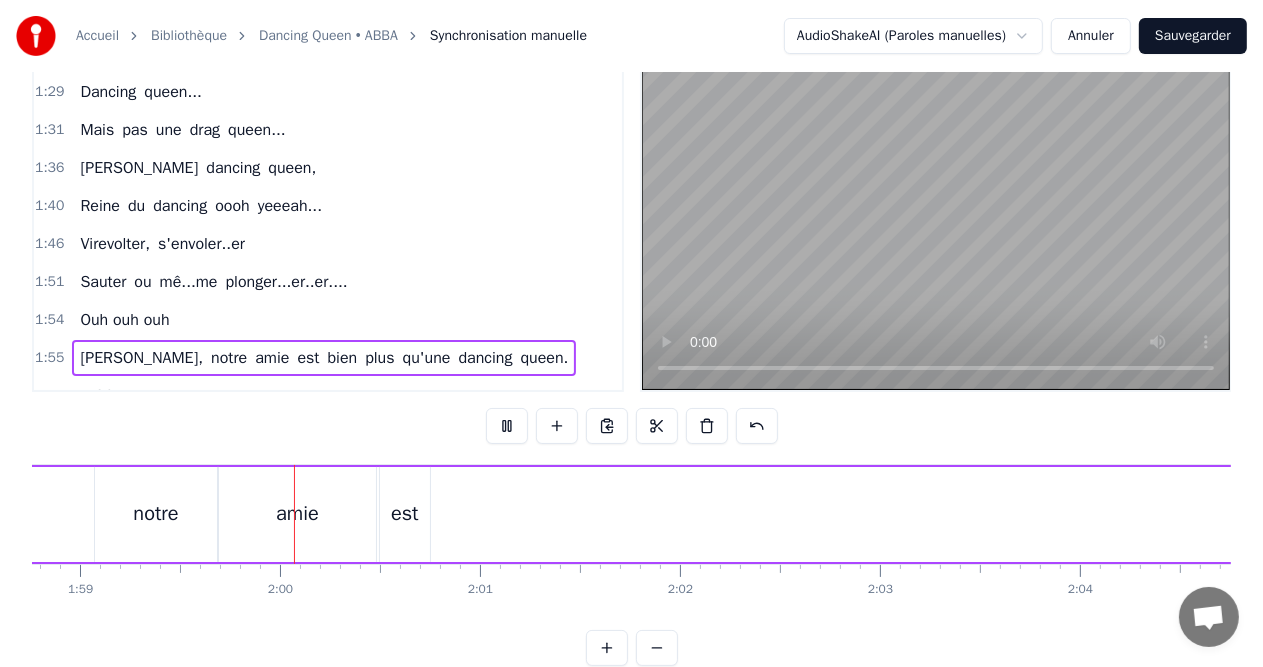 scroll, scrollTop: 0, scrollLeft: 23792, axis: horizontal 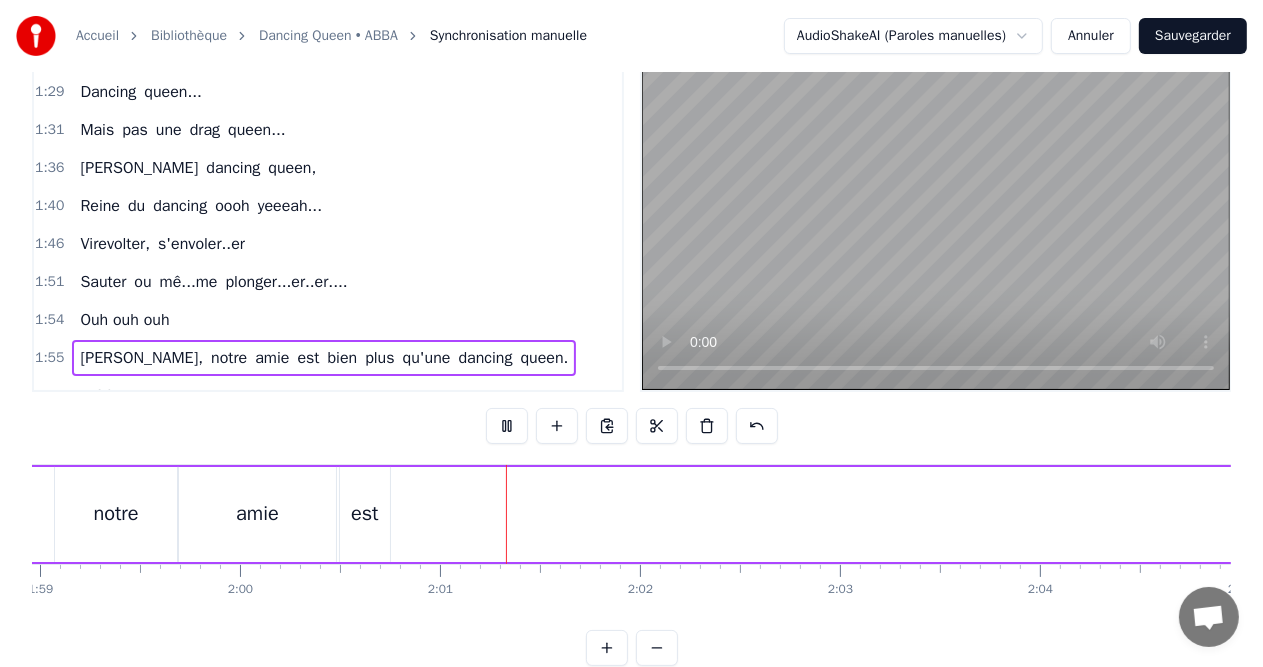 click at bounding box center (507, 426) 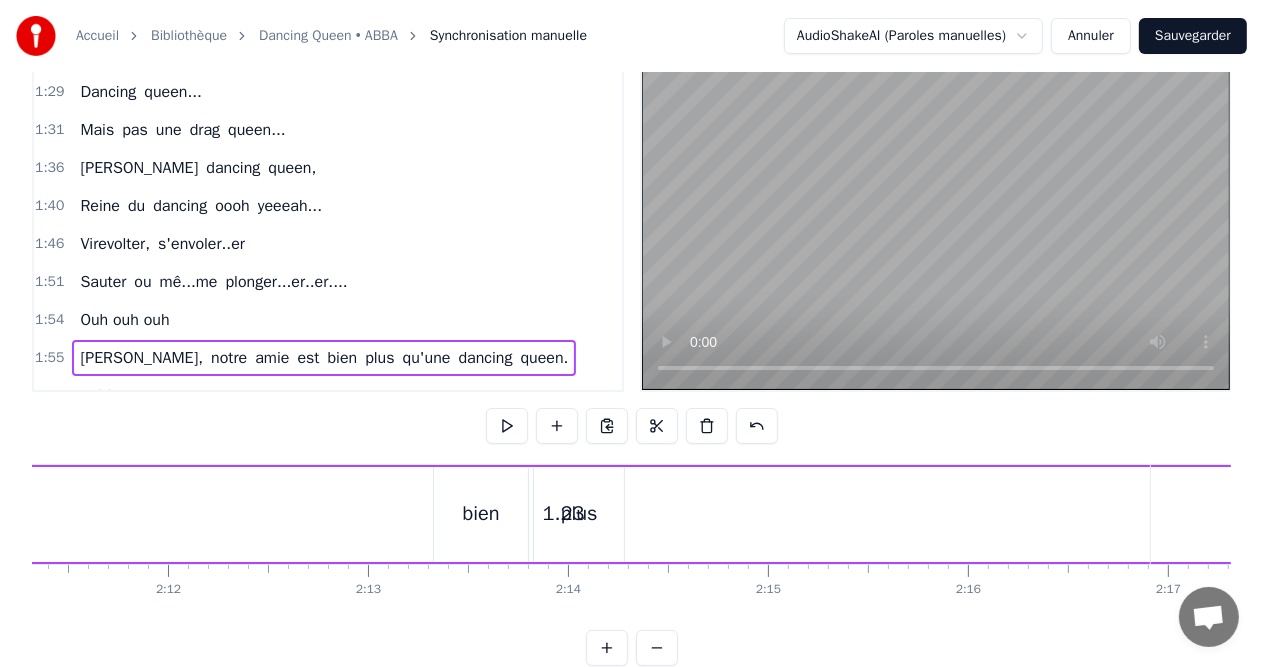 scroll, scrollTop: 0, scrollLeft: 26394, axis: horizontal 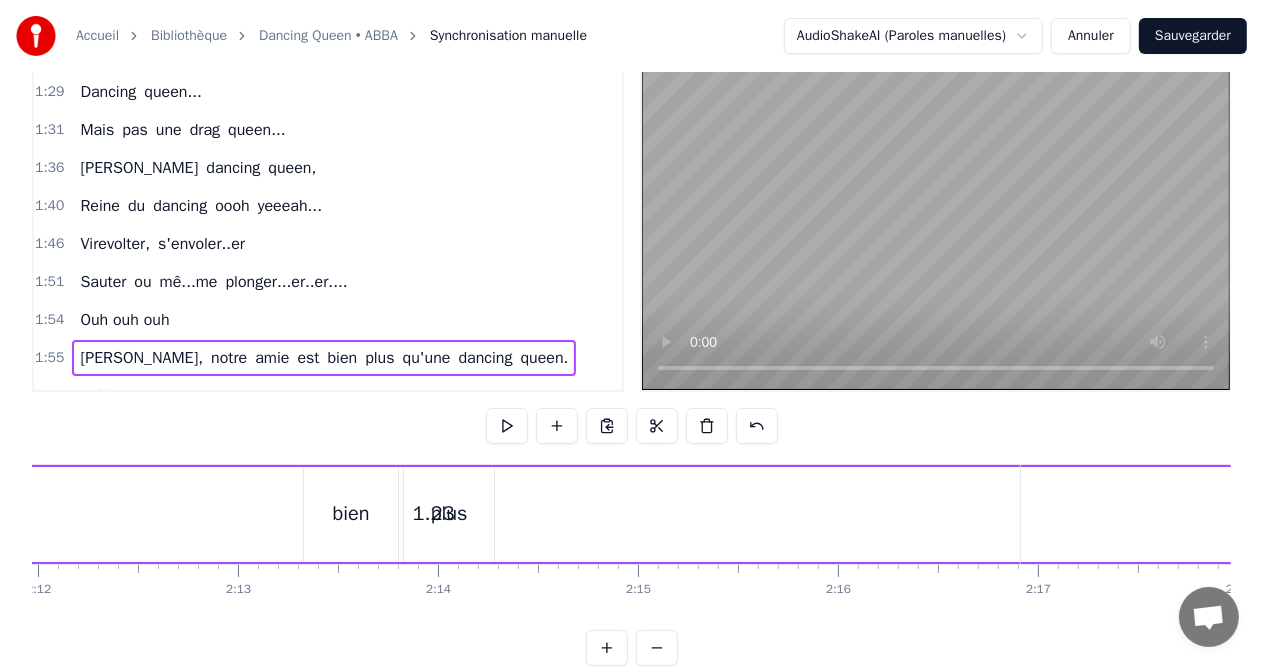 click on "1.23" at bounding box center [434, 514] 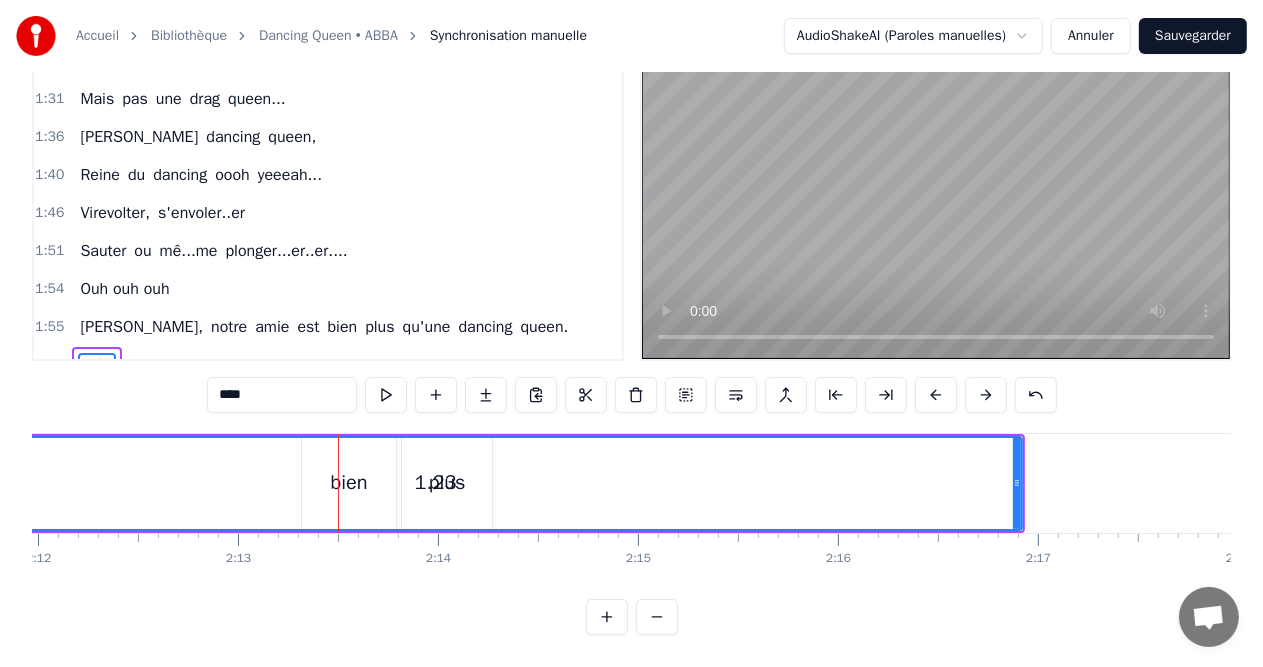 scroll, scrollTop: 83, scrollLeft: 0, axis: vertical 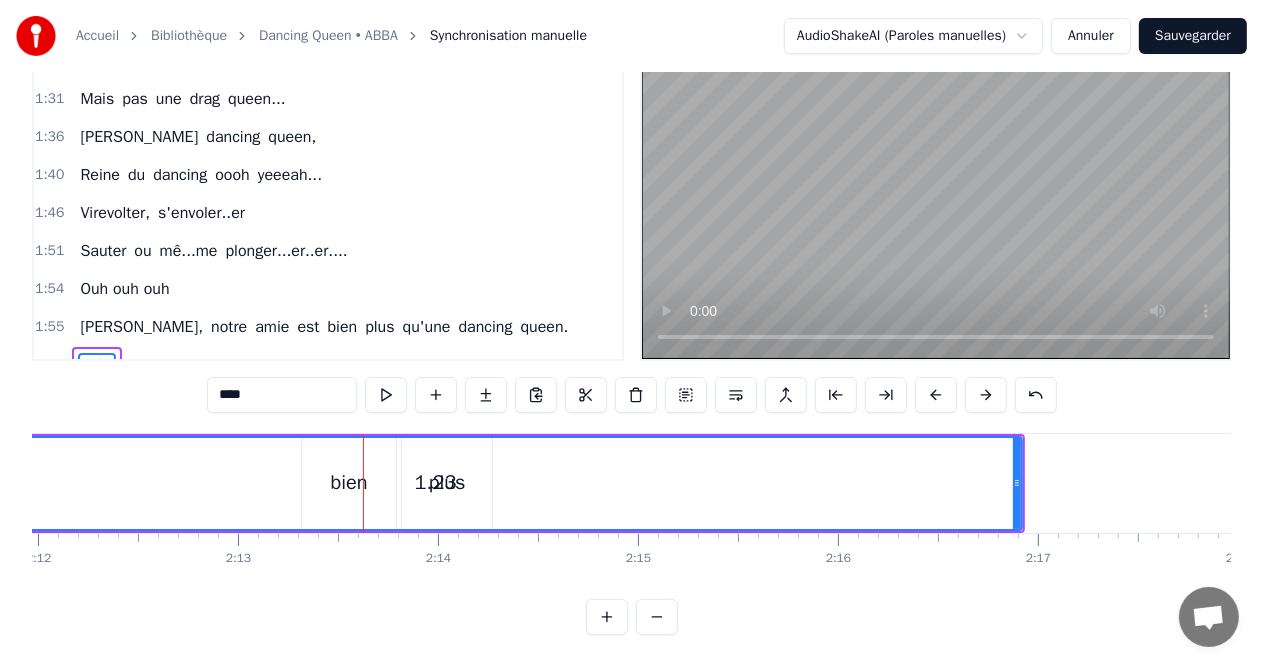 click on "1.23" at bounding box center [436, 483] 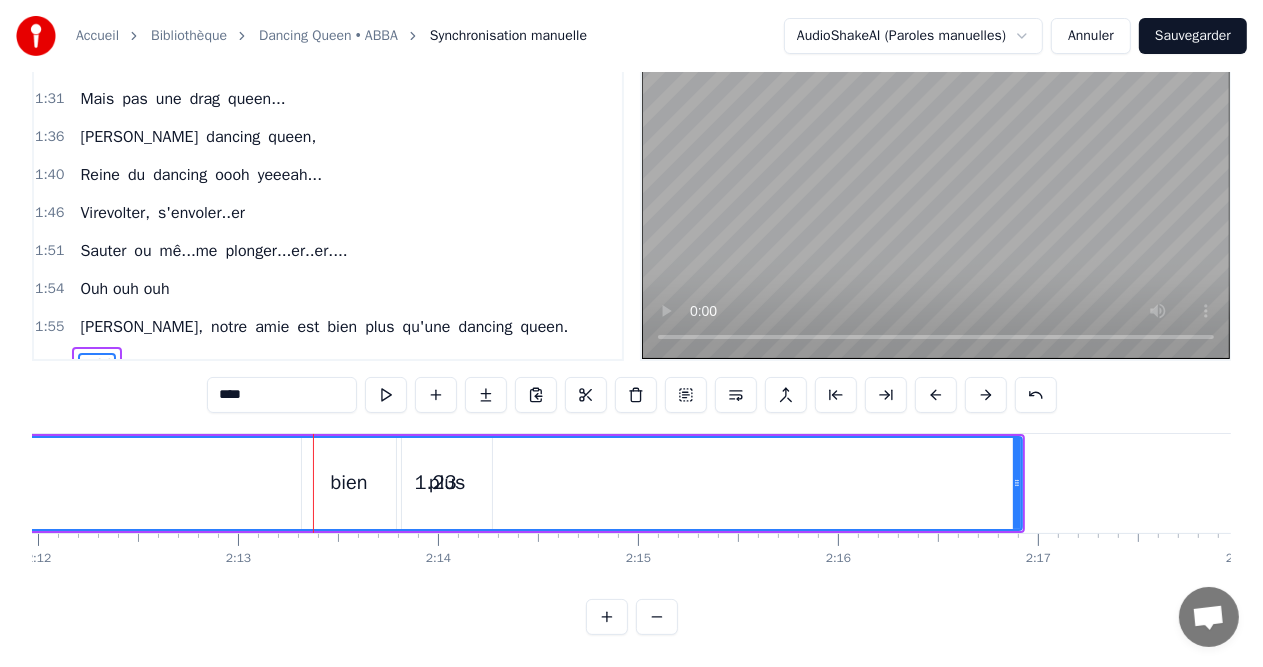 click on "1.23" at bounding box center (436, 483) 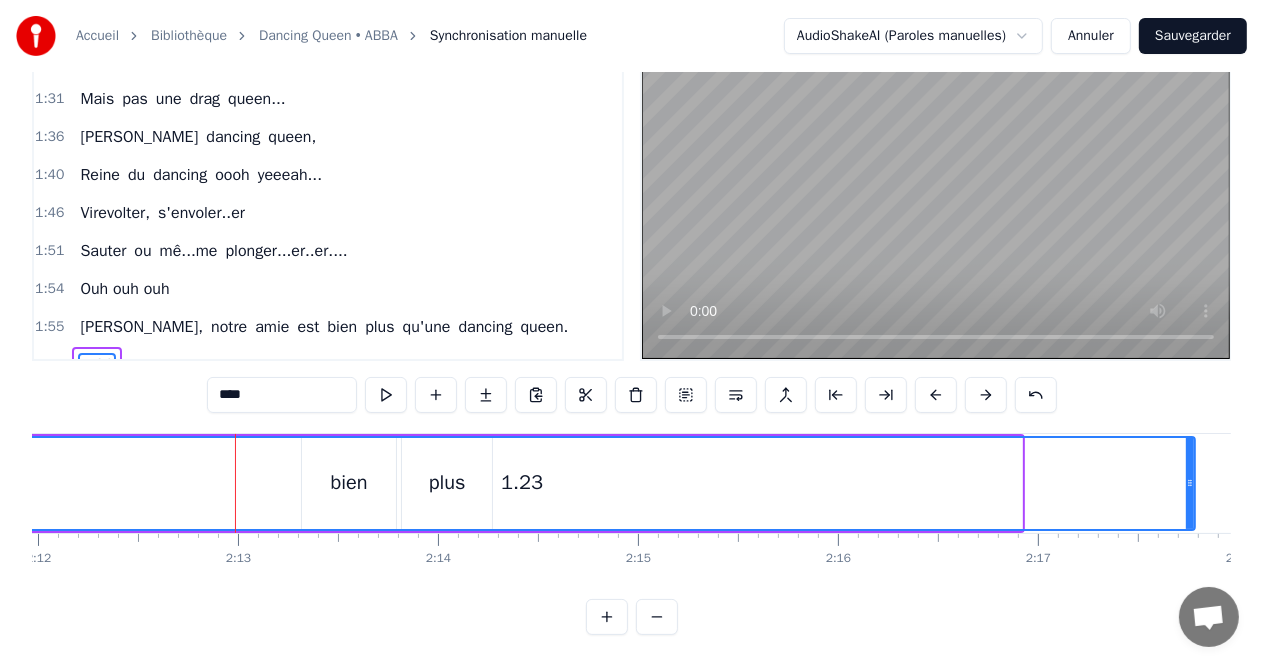 drag, startPoint x: 1018, startPoint y: 470, endPoint x: 1191, endPoint y: 435, distance: 176.50496 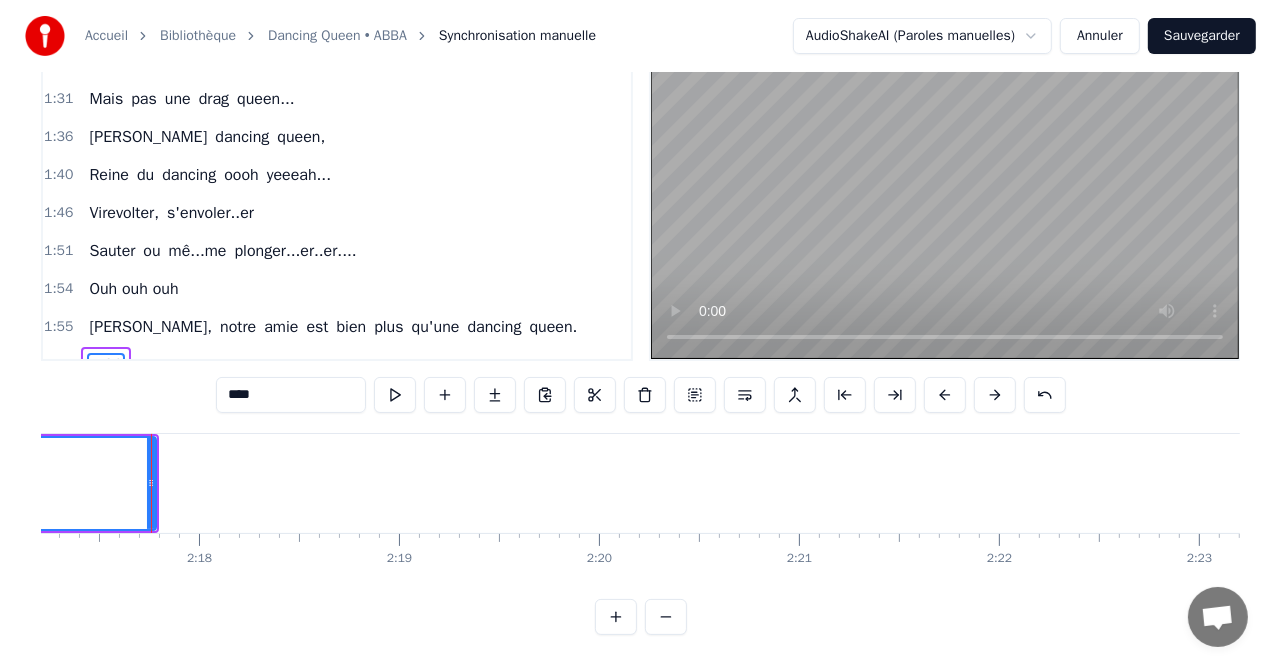 scroll, scrollTop: 0, scrollLeft: 27451, axis: horizontal 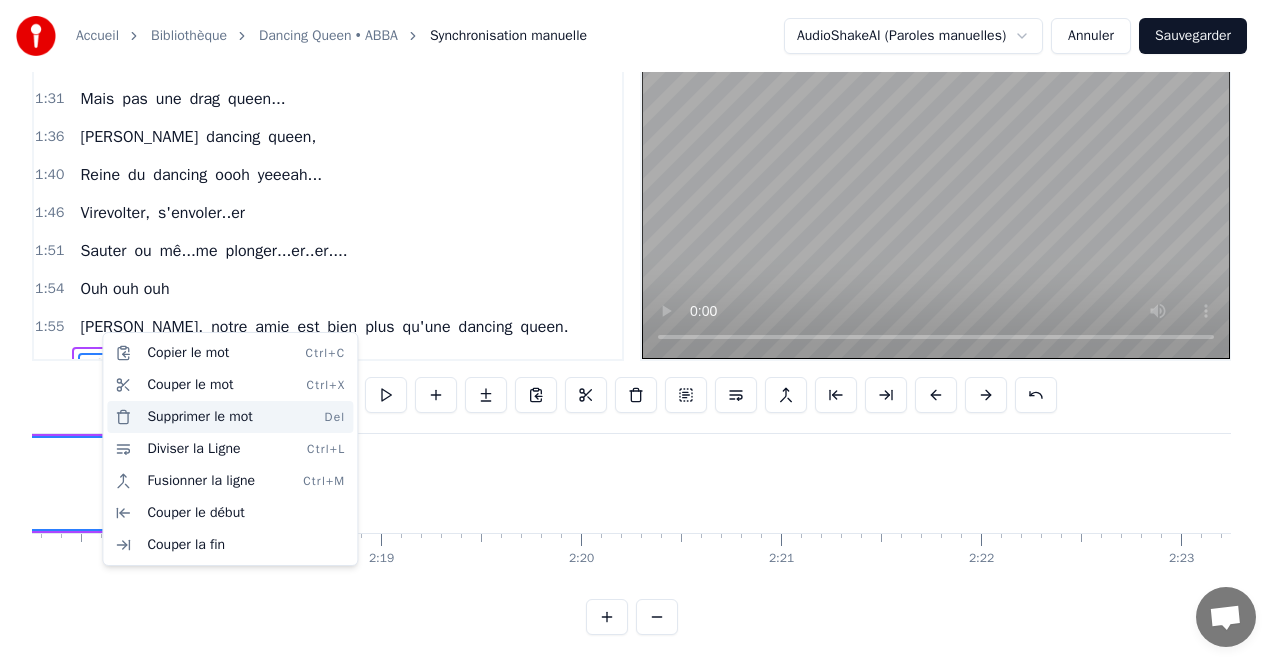 click on "Supprimer le mot Del" at bounding box center (230, 417) 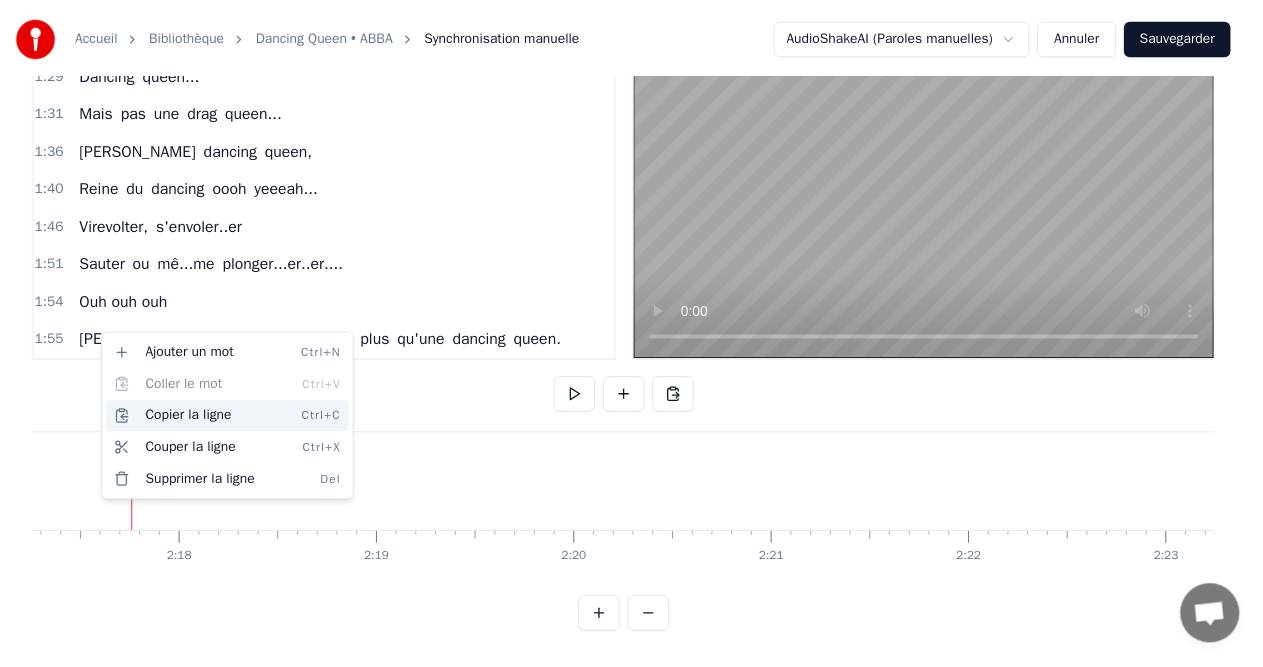 scroll, scrollTop: 368, scrollLeft: 0, axis: vertical 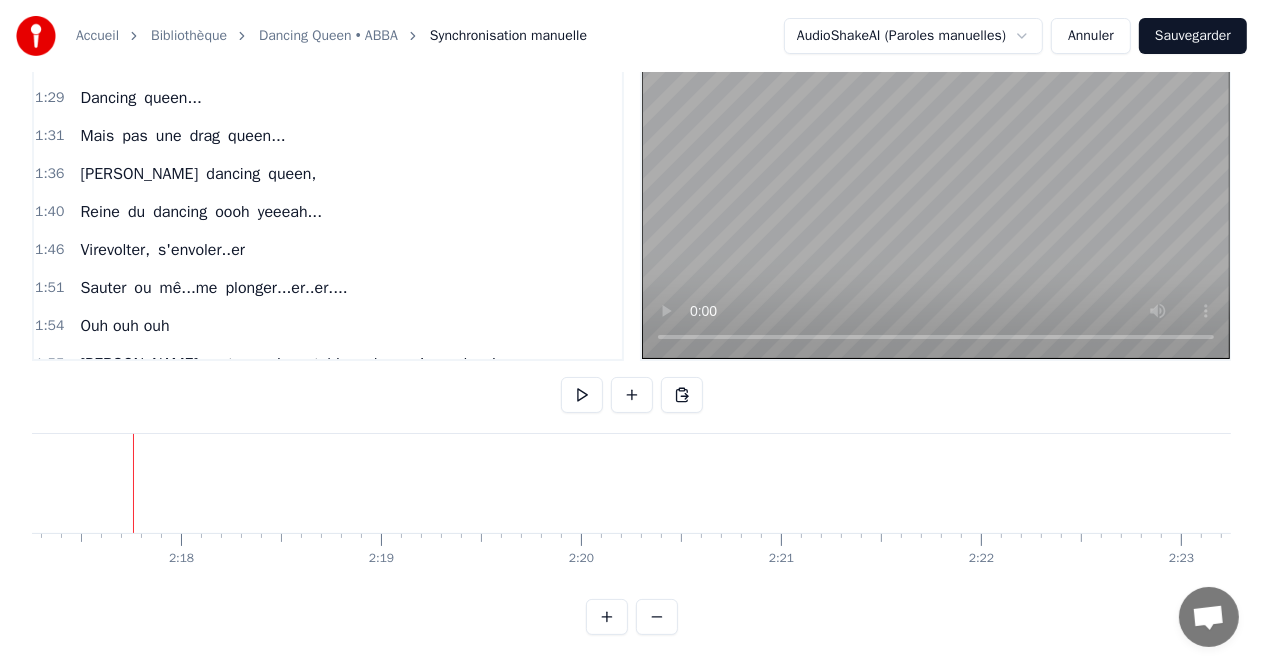 click on "1:55 [PERSON_NAME], notre amie est bien plus qu'une dancing queen." at bounding box center [328, 364] 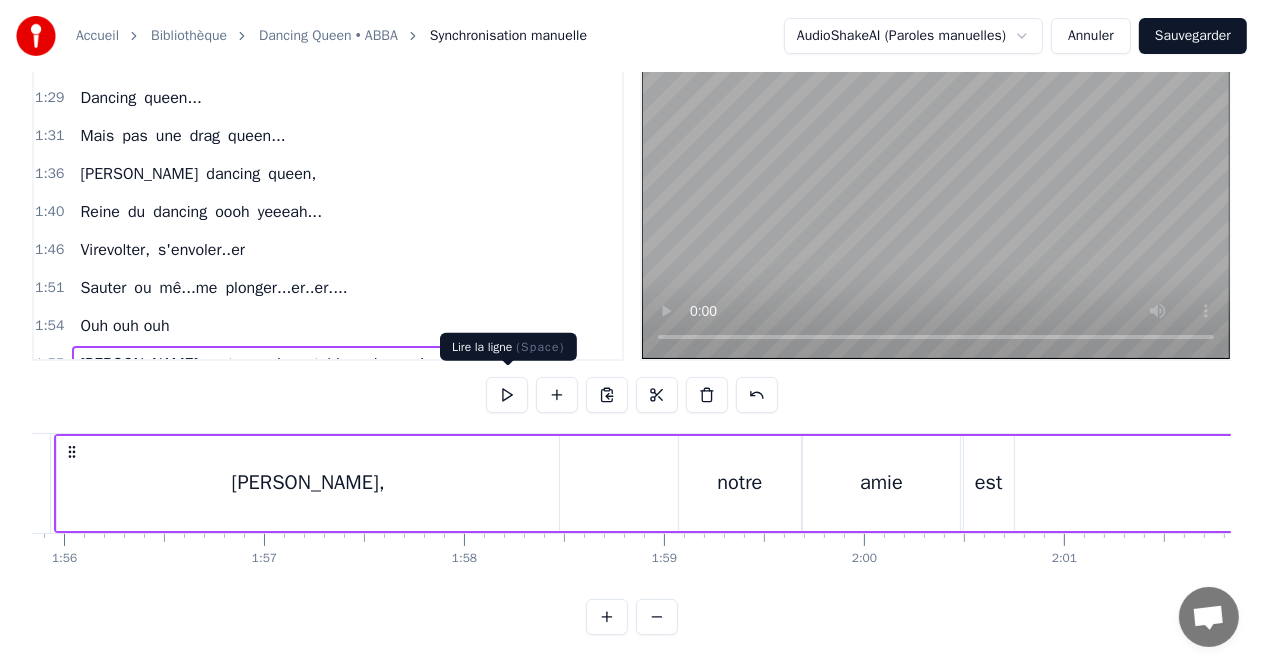 scroll, scrollTop: 0, scrollLeft: 23089, axis: horizontal 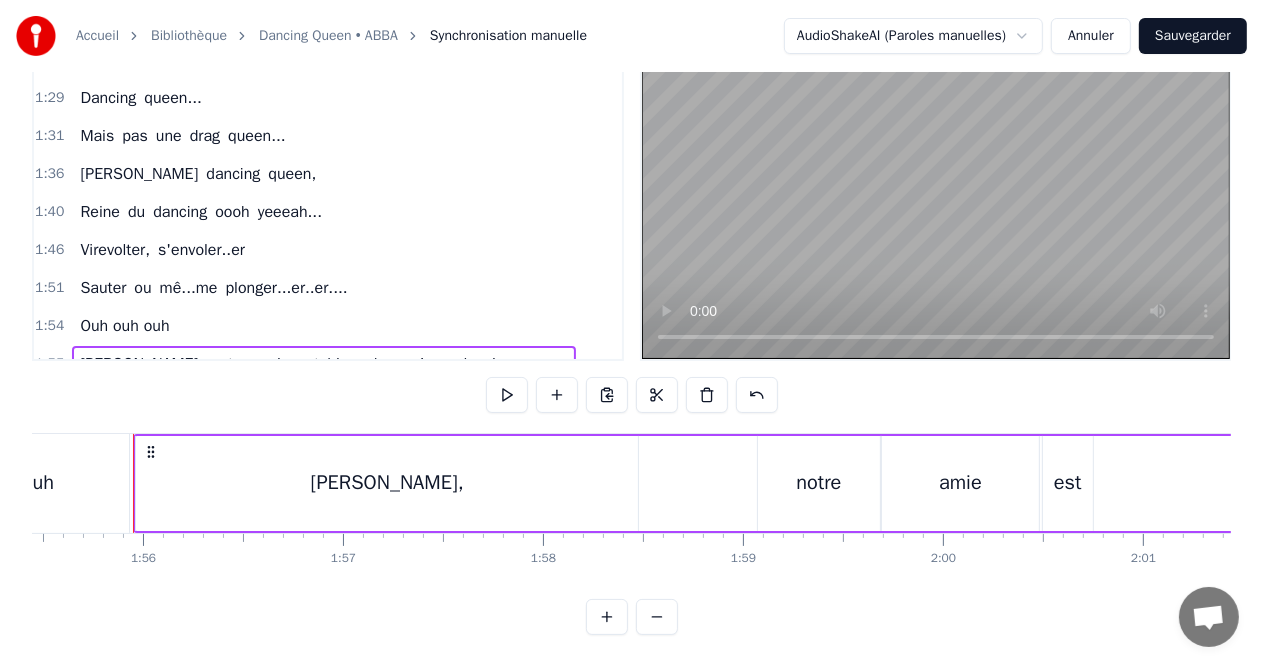 click on "est" at bounding box center [308, 364] 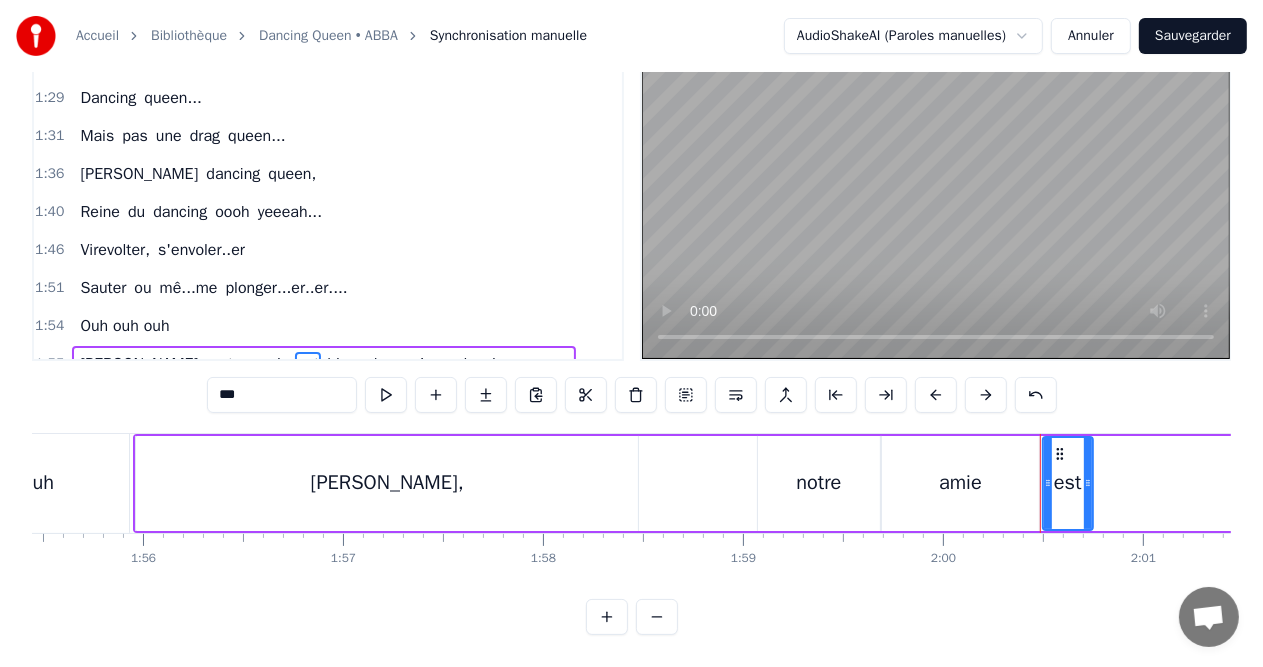 click on "bien" at bounding box center (342, 364) 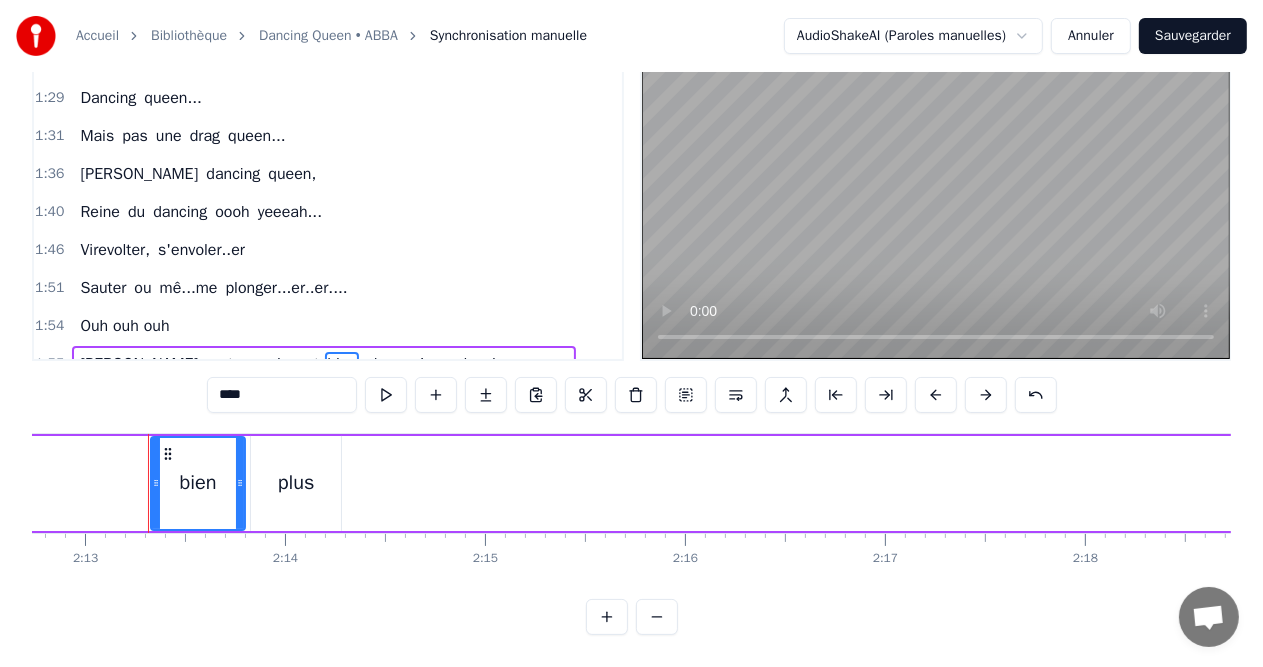 scroll, scrollTop: 0, scrollLeft: 26562, axis: horizontal 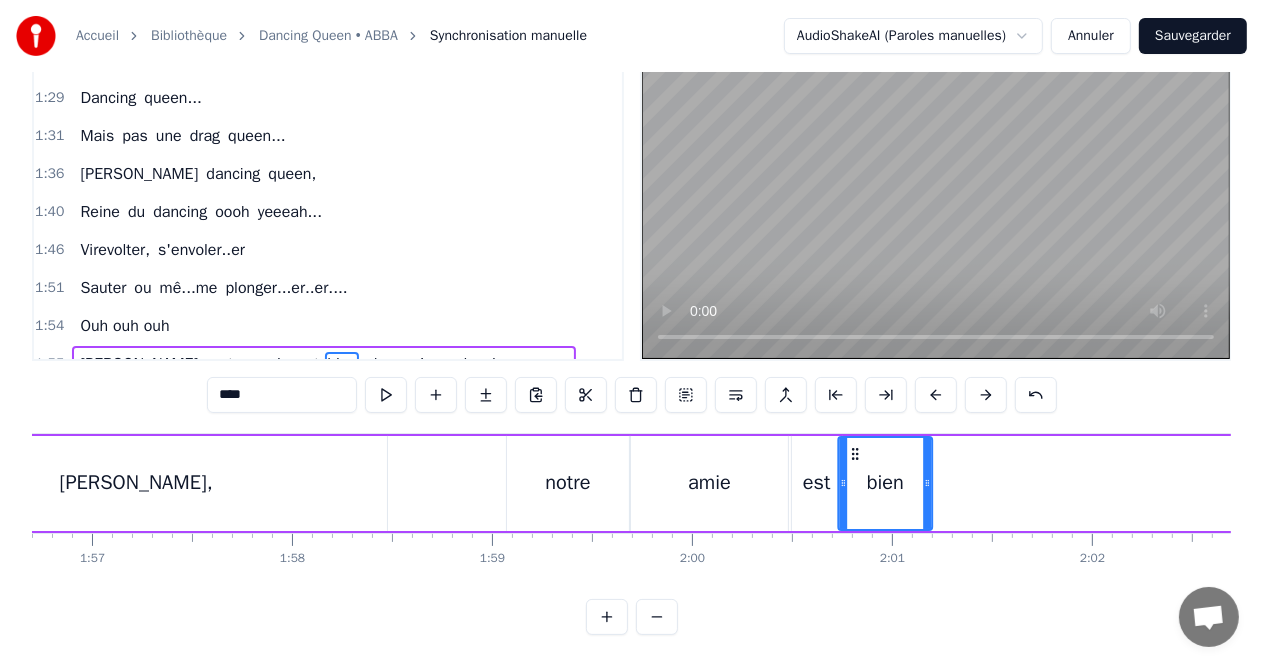 drag, startPoint x: 149, startPoint y: 443, endPoint x: 852, endPoint y: 482, distance: 704.08093 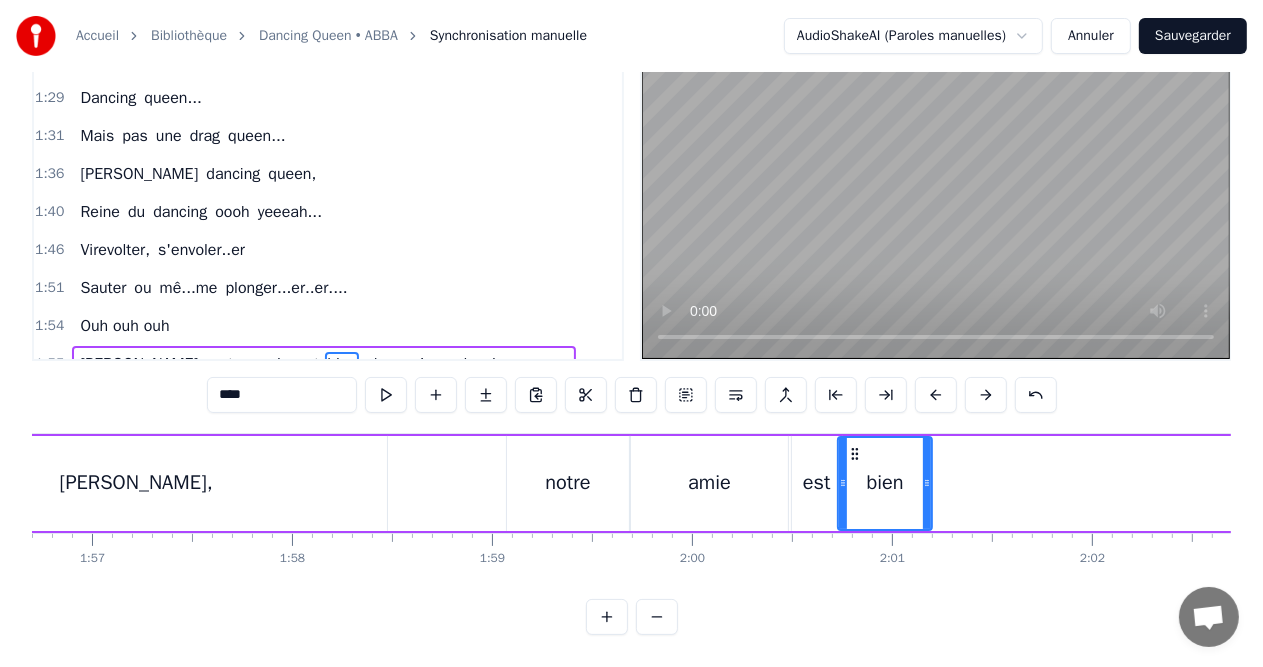 click on "[PERSON_NAME], notre amie est bien plus qu'une dancing queen." at bounding box center [4408, 483] 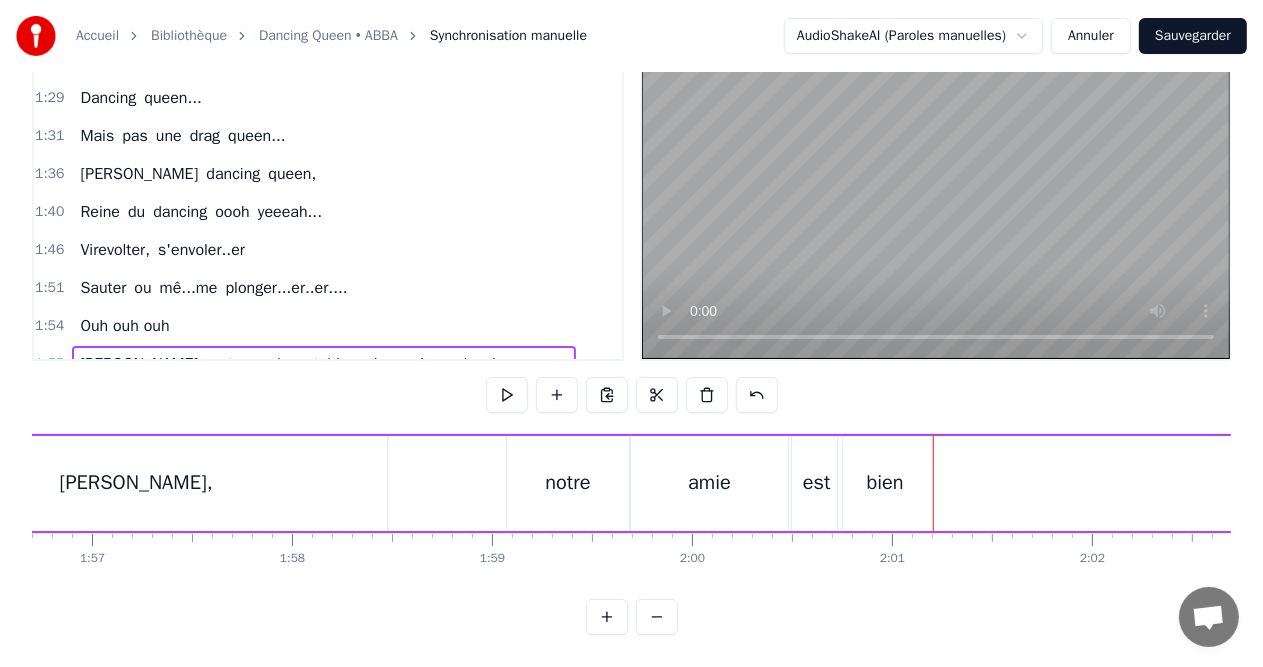 click on "bien" at bounding box center [885, 483] 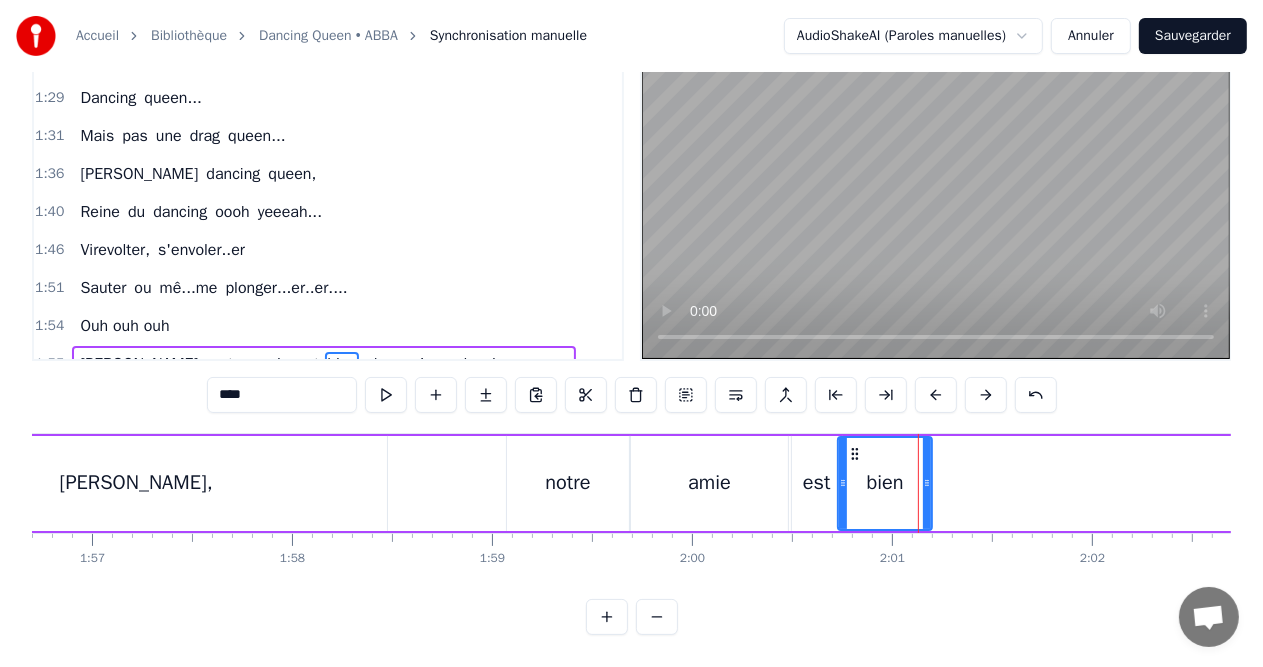 click on "bien" at bounding box center [885, 483] 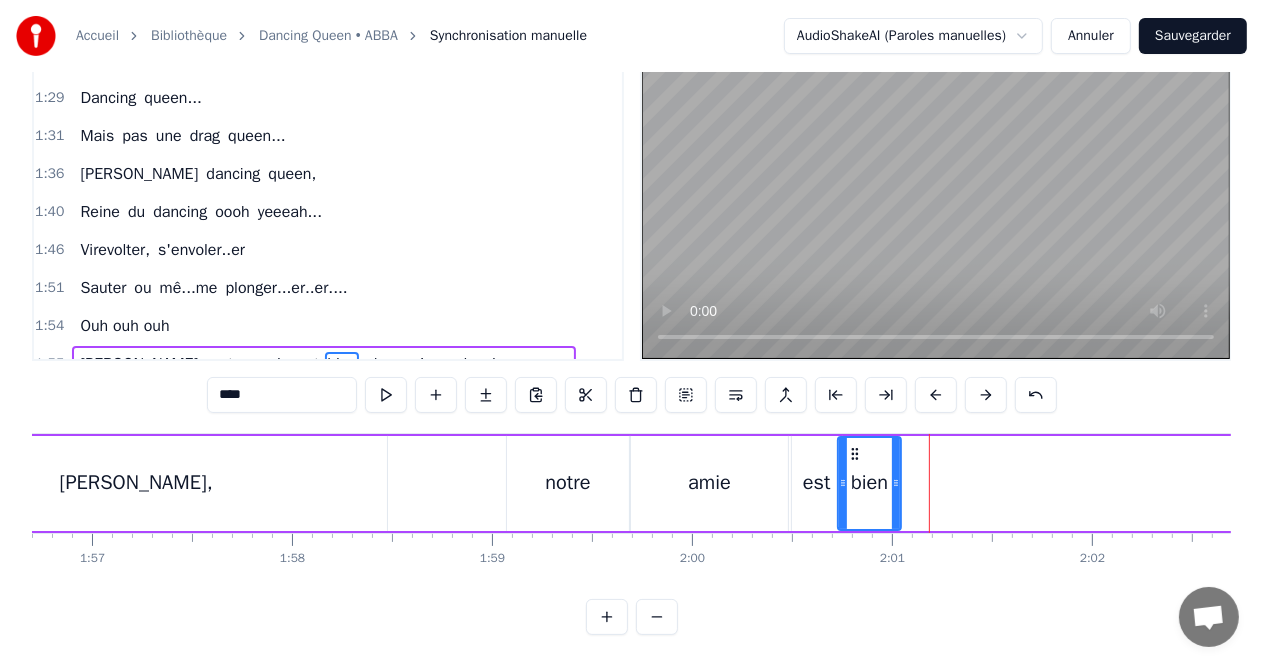 drag, startPoint x: 923, startPoint y: 478, endPoint x: 892, endPoint y: 478, distance: 31 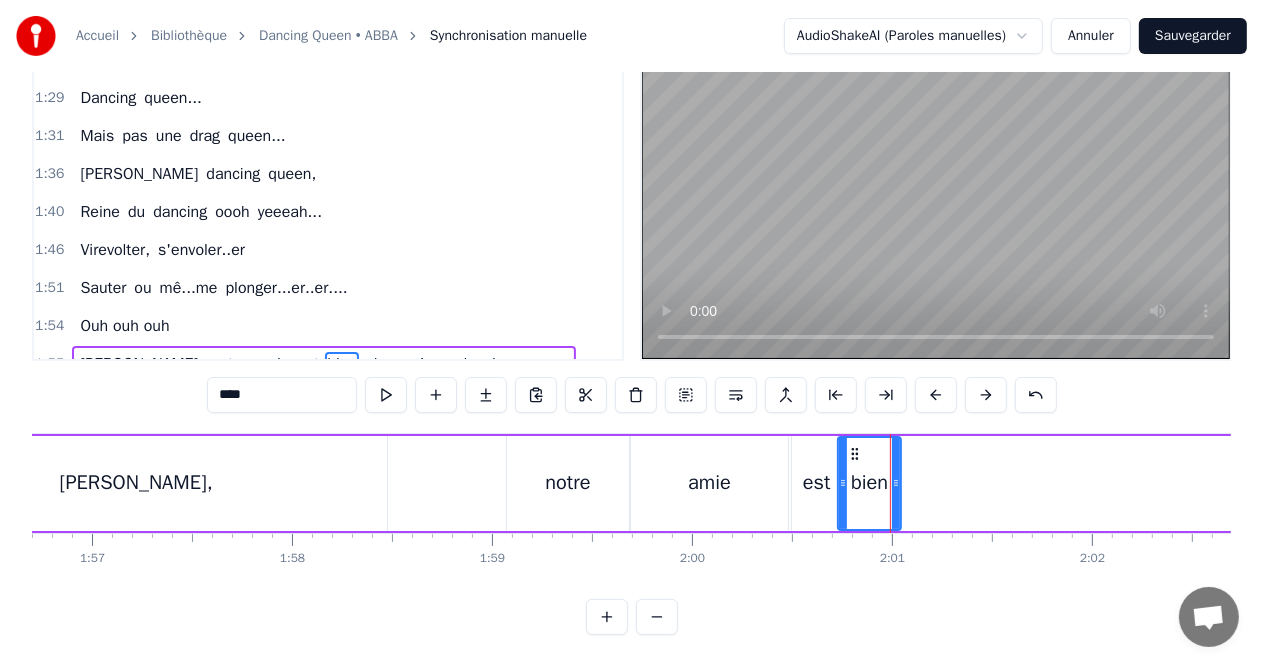click on "plus" at bounding box center (379, 364) 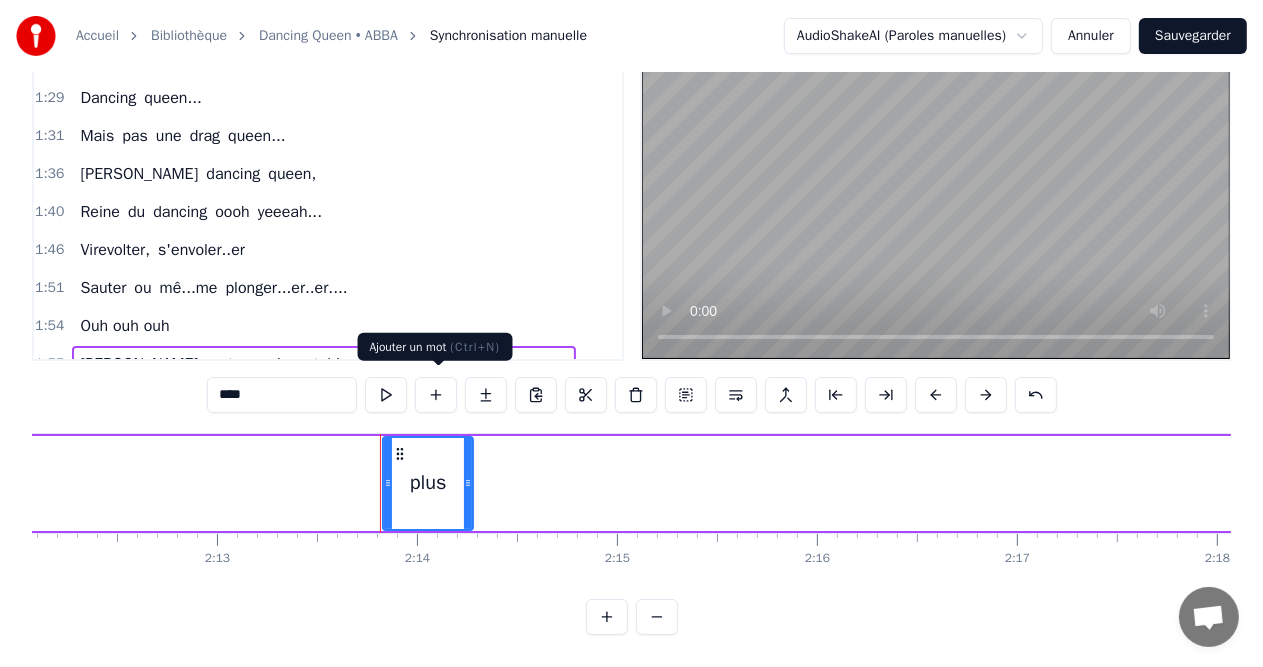 scroll, scrollTop: 0, scrollLeft: 26662, axis: horizontal 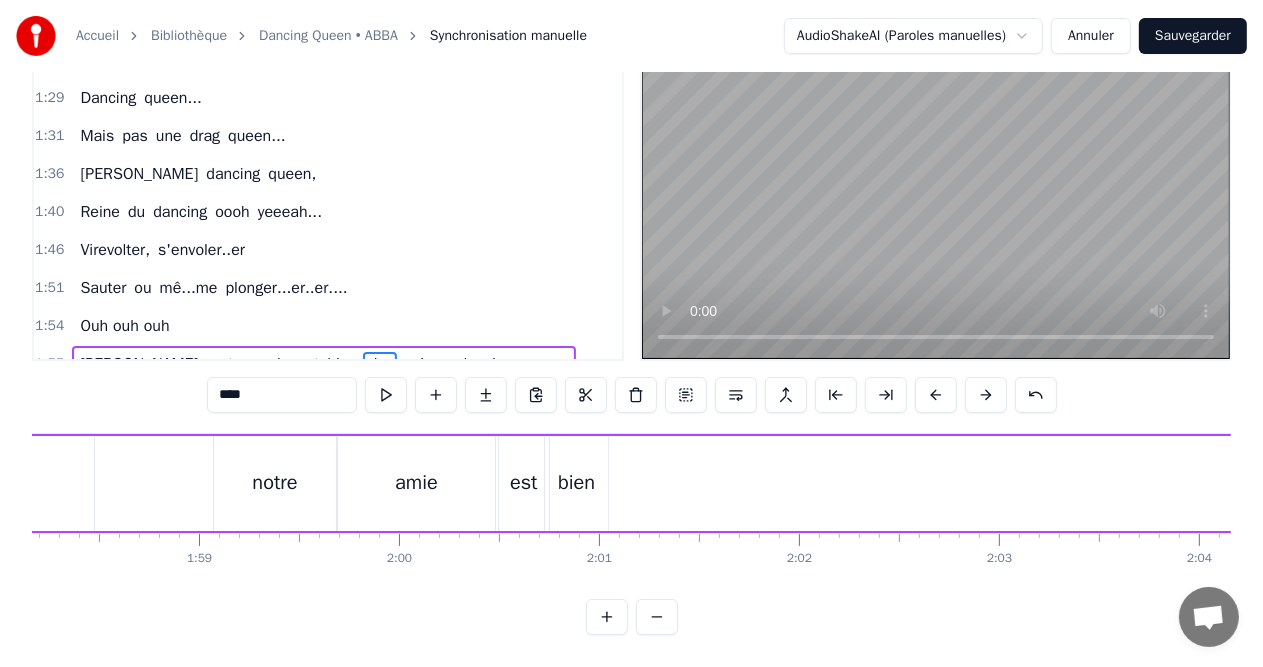 drag, startPoint x: 149, startPoint y: 441, endPoint x: 496, endPoint y: 455, distance: 347.28232 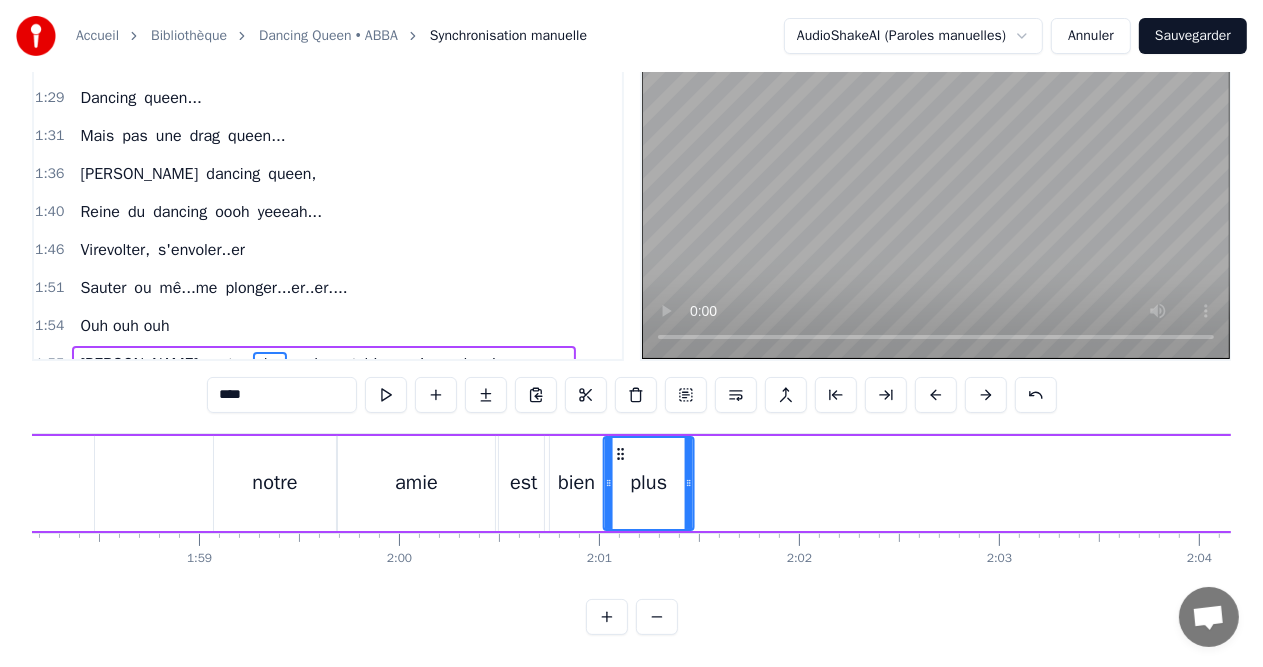 drag, startPoint x: 328, startPoint y: 447, endPoint x: 619, endPoint y: 474, distance: 292.24988 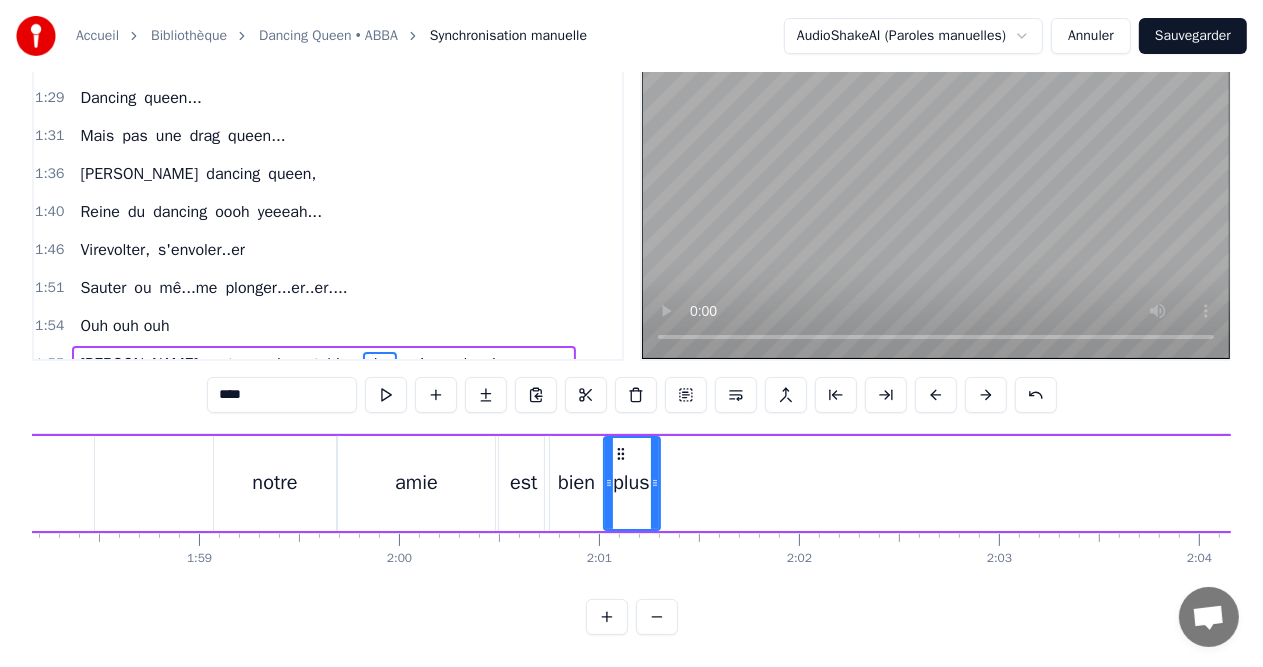 drag, startPoint x: 687, startPoint y: 480, endPoint x: 653, endPoint y: 481, distance: 34.0147 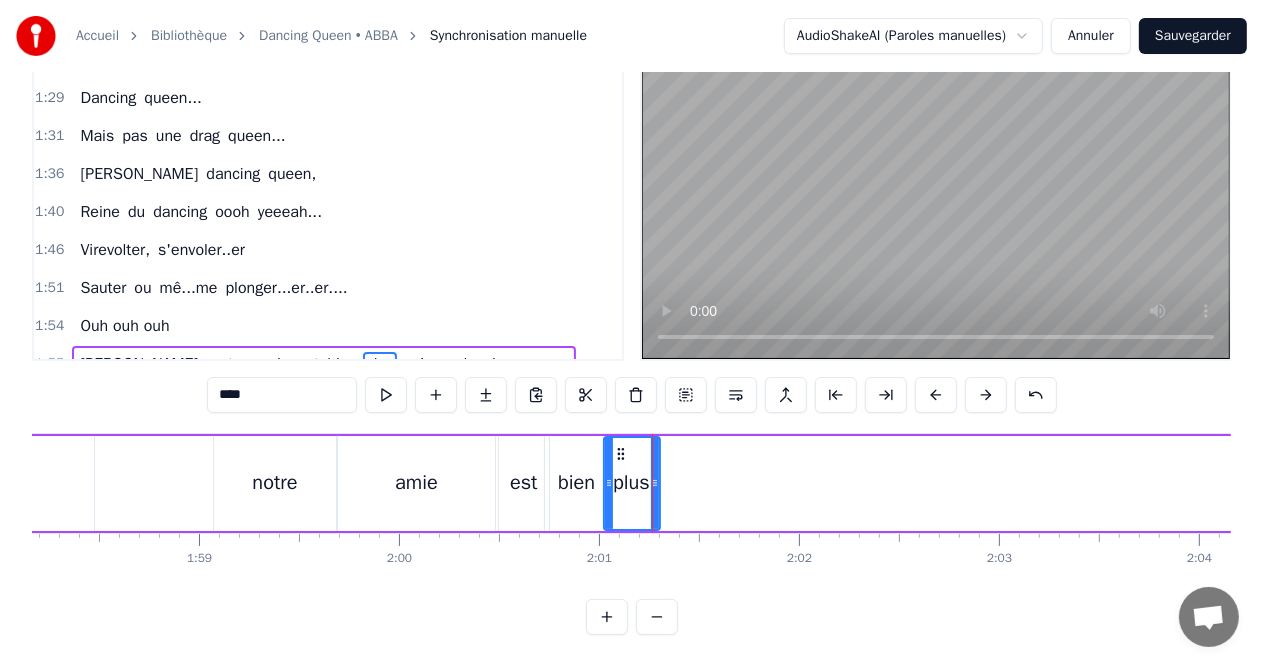 click on "qu'une" at bounding box center (427, 364) 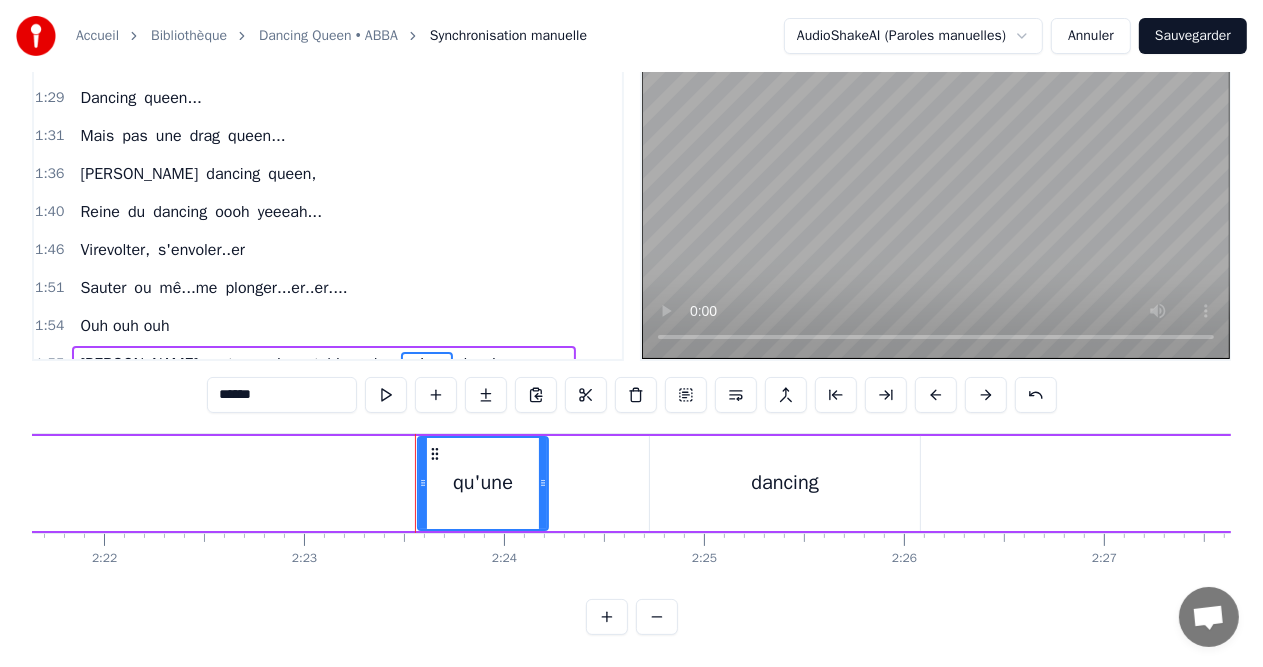 scroll, scrollTop: 0, scrollLeft: 28610, axis: horizontal 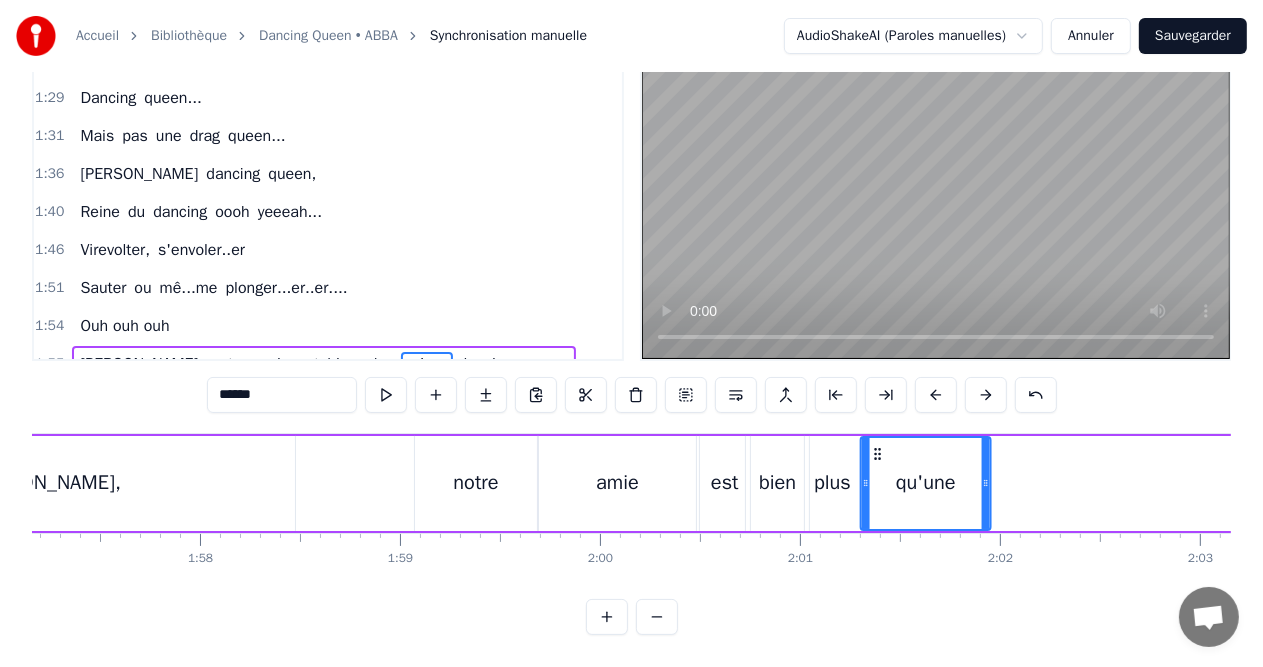 drag, startPoint x: 152, startPoint y: 441, endPoint x: 877, endPoint y: 507, distance: 727.9979 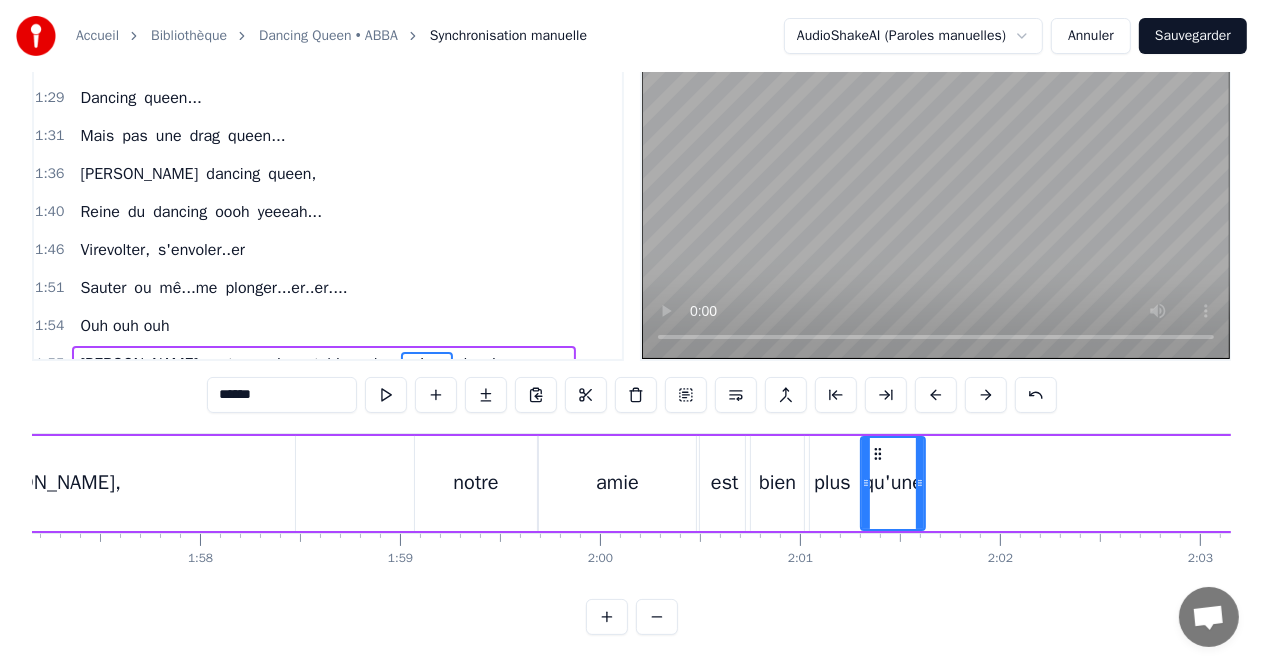 drag, startPoint x: 988, startPoint y: 474, endPoint x: 922, endPoint y: 478, distance: 66.1211 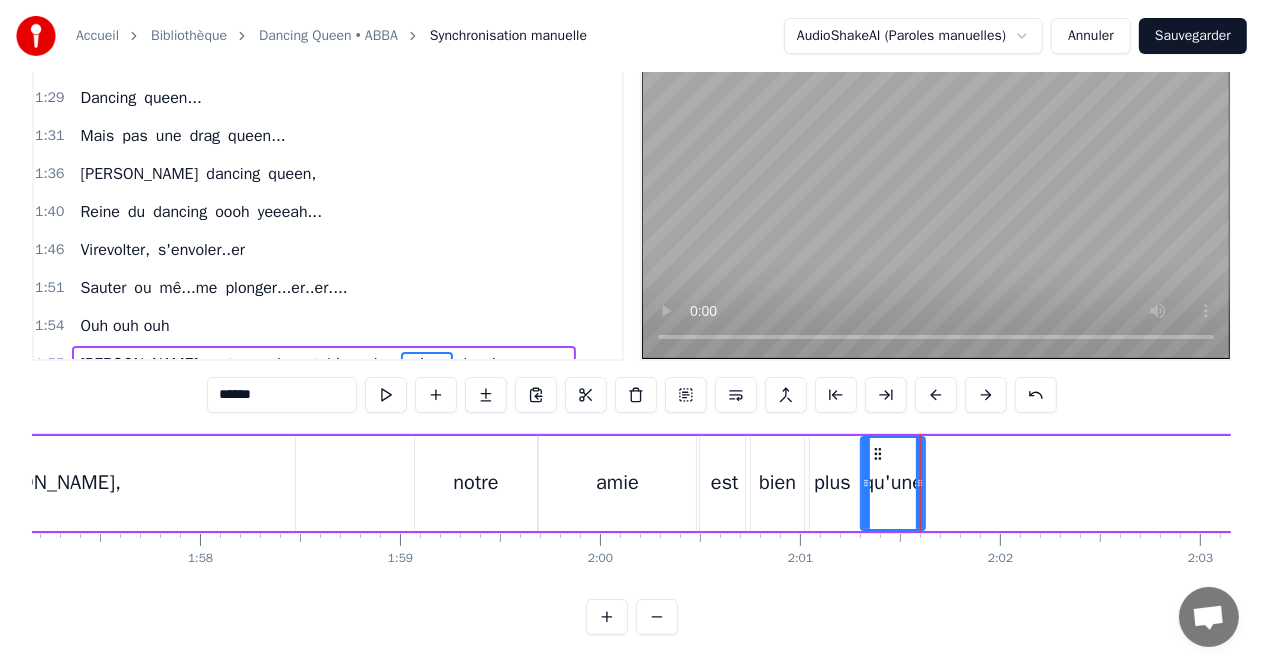 click on "dancing" at bounding box center [486, 364] 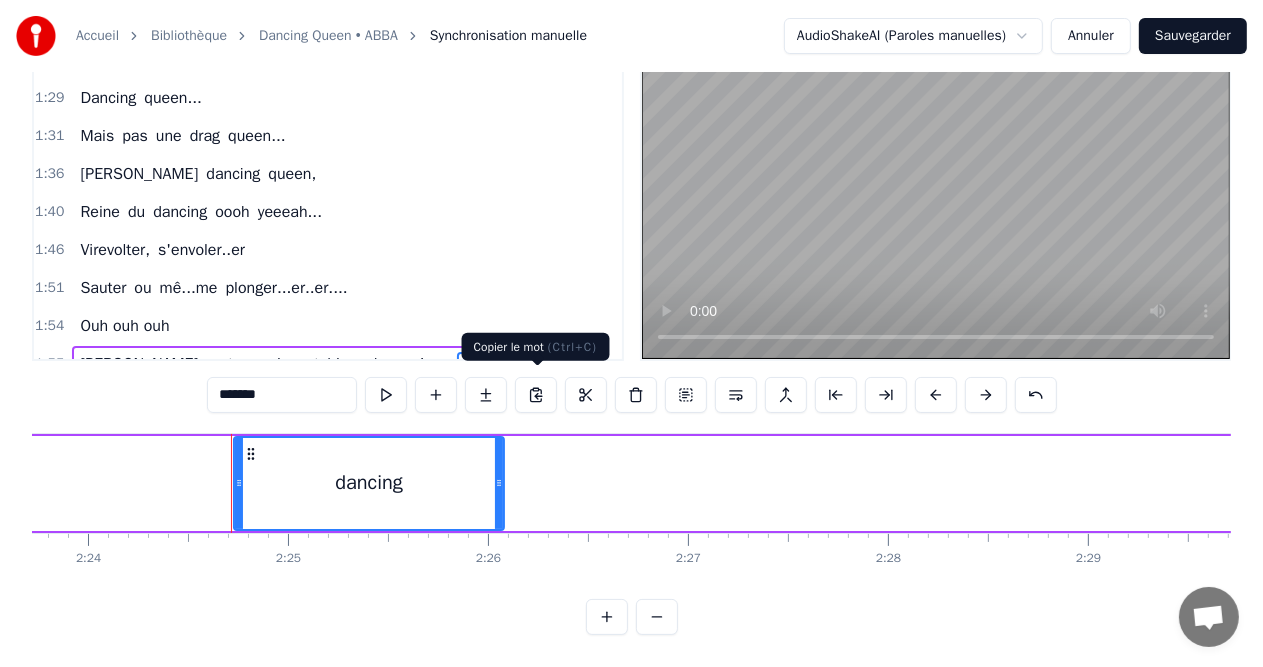 scroll, scrollTop: 0, scrollLeft: 28842, axis: horizontal 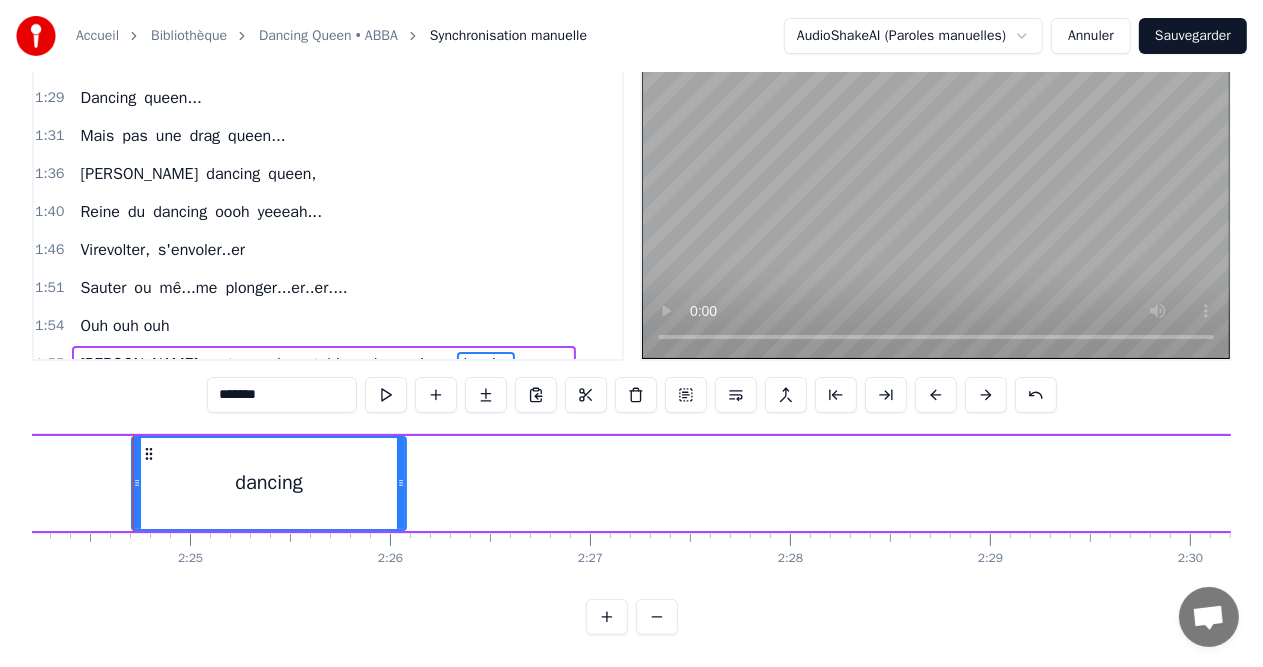 click 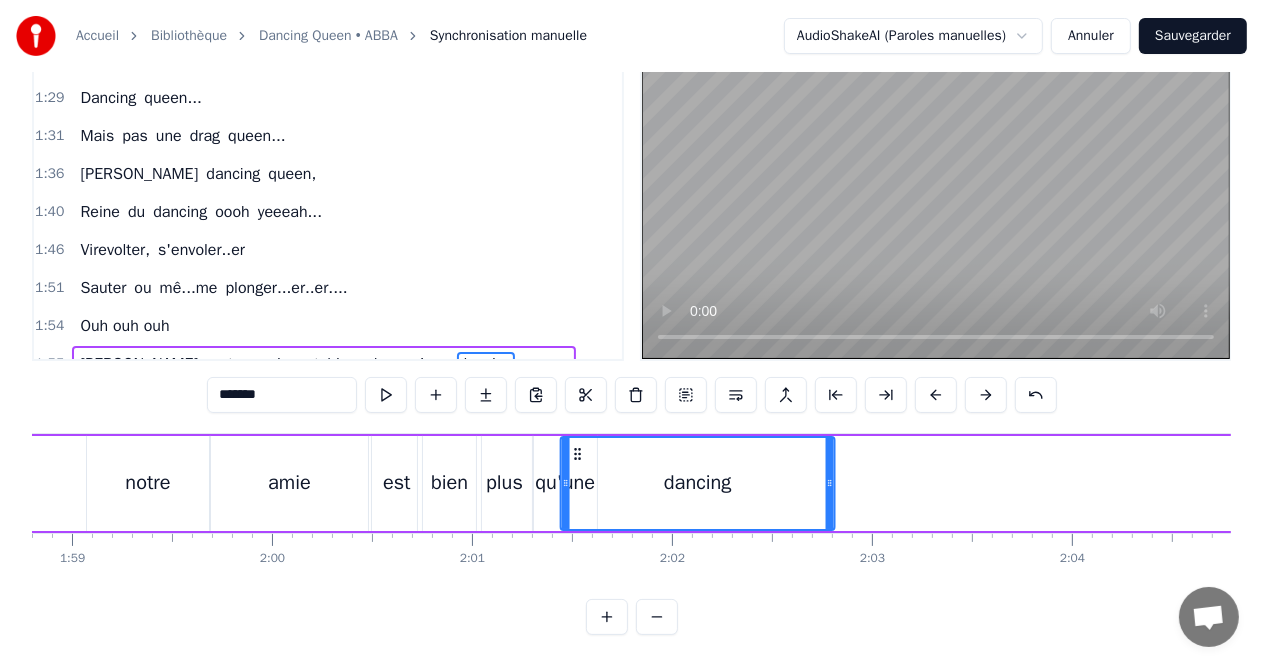 scroll, scrollTop: 0, scrollLeft: 23726, axis: horizontal 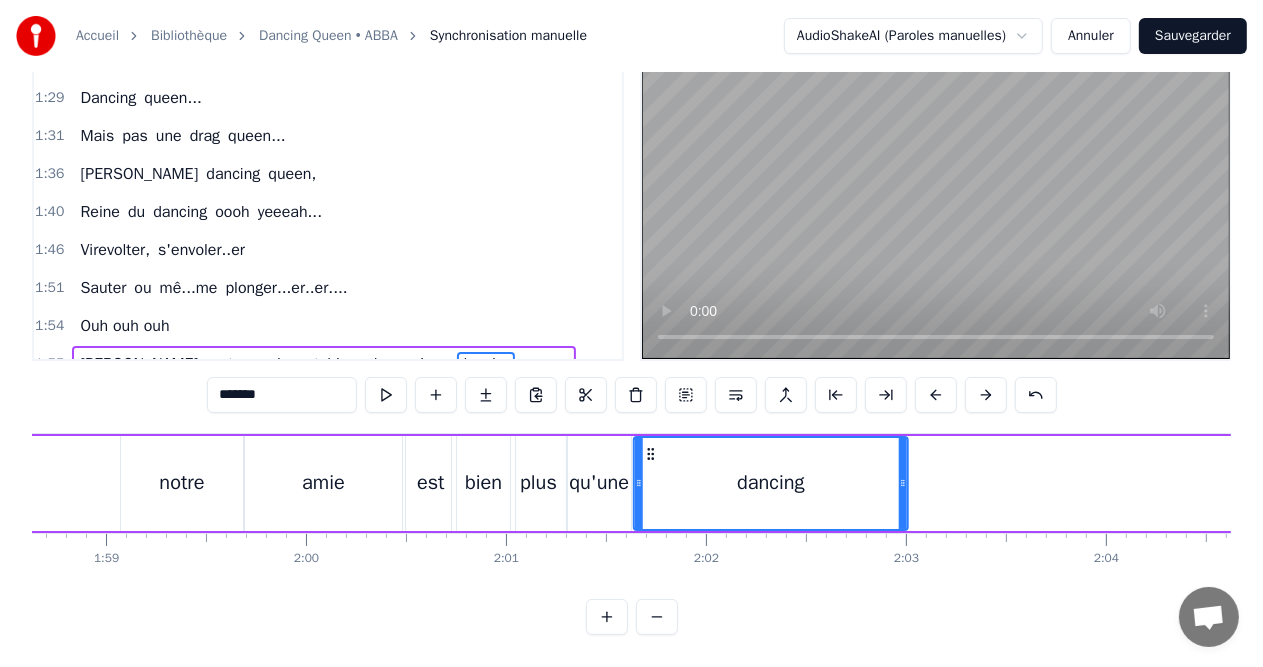 drag, startPoint x: 153, startPoint y: 449, endPoint x: 655, endPoint y: 492, distance: 503.83826 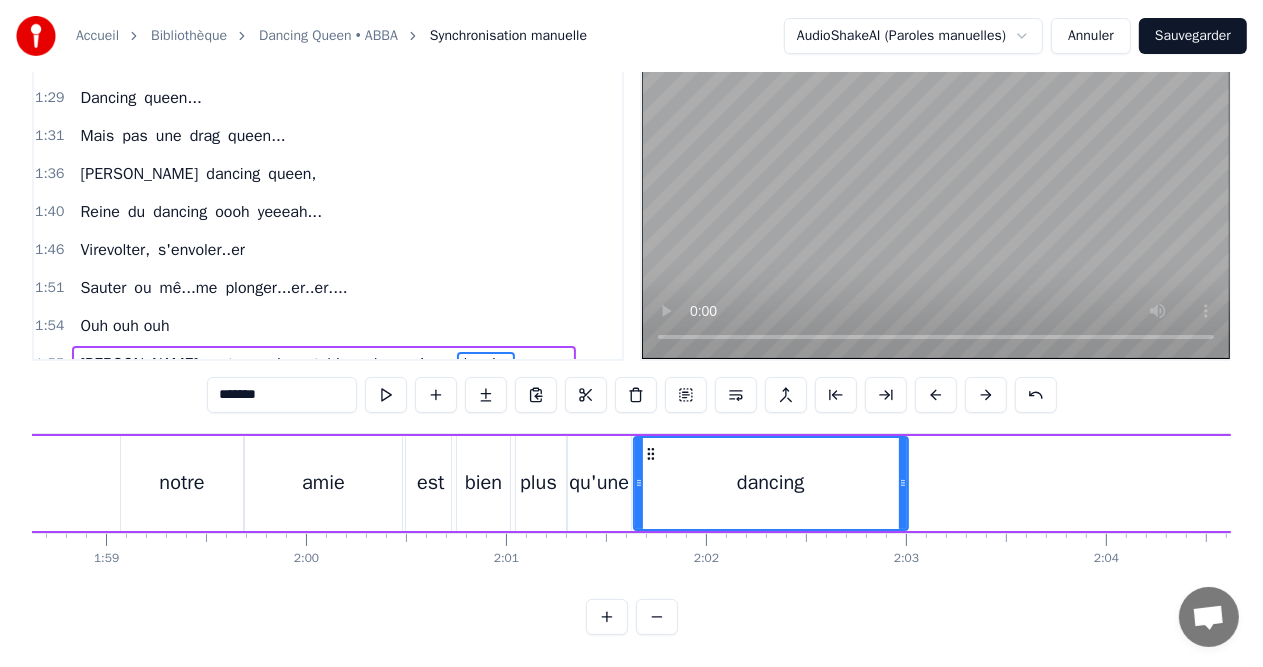 click on "queen." at bounding box center (545, 364) 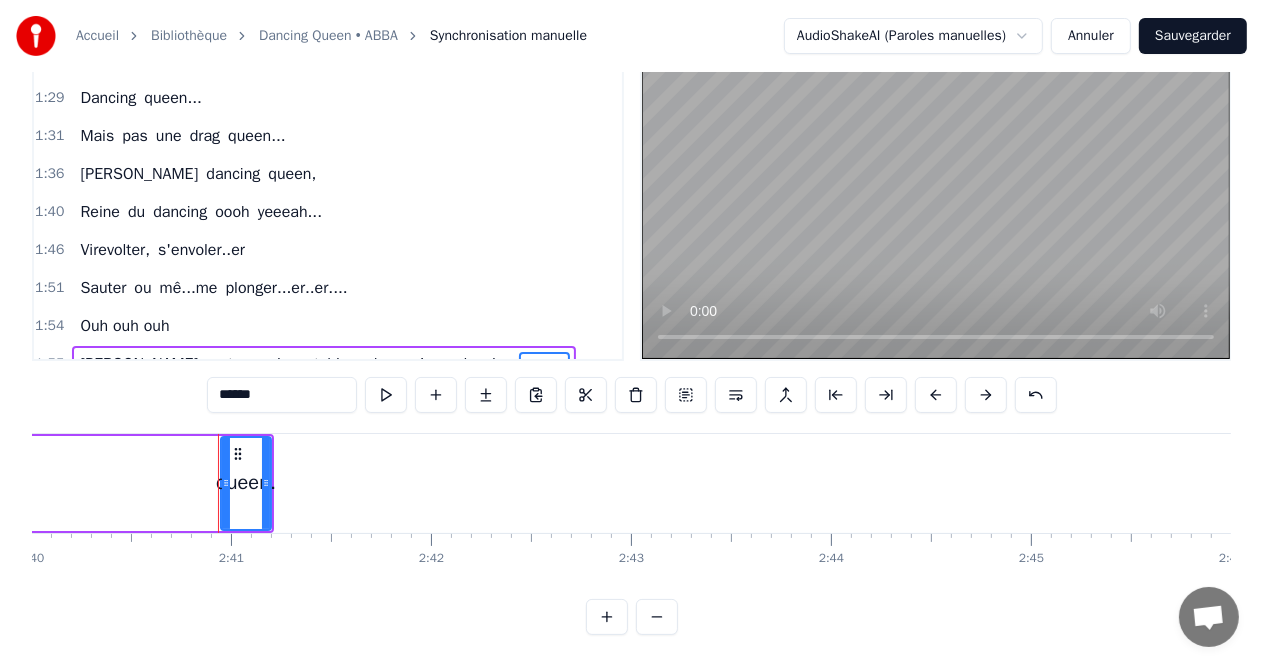 scroll, scrollTop: 0, scrollLeft: 32086, axis: horizontal 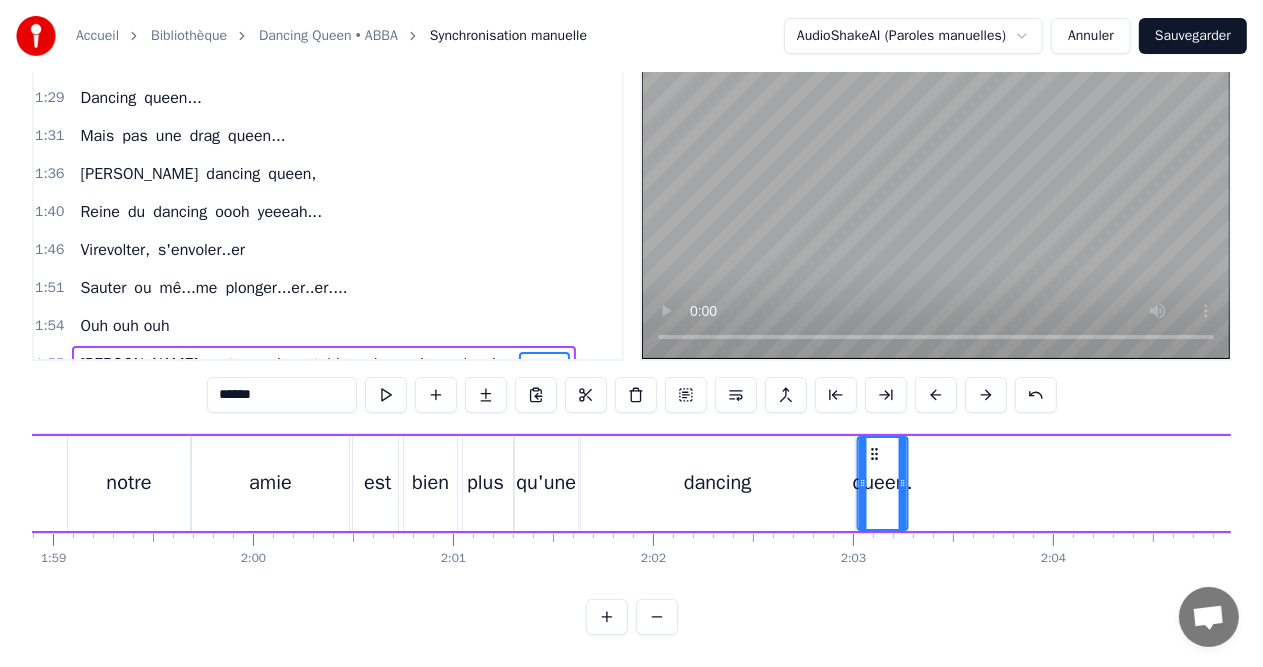 drag, startPoint x: 148, startPoint y: 447, endPoint x: 870, endPoint y: 512, distance: 724.92 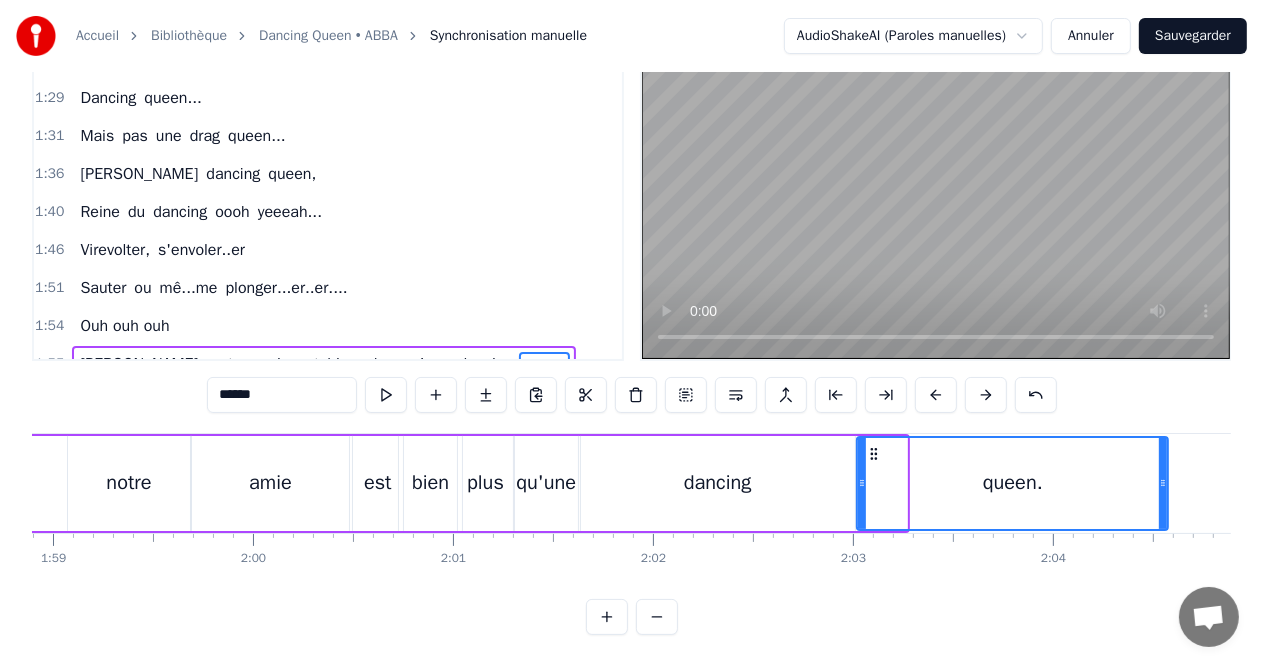 click at bounding box center [1163, 483] 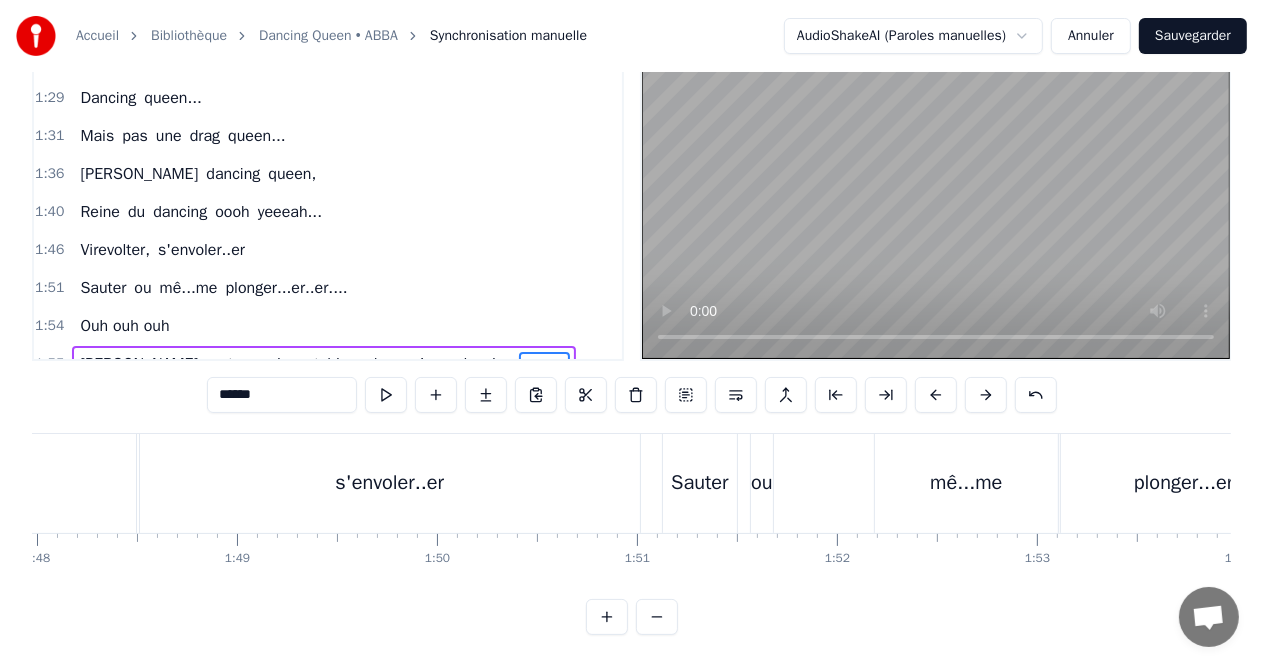 scroll, scrollTop: 0, scrollLeft: 21593, axis: horizontal 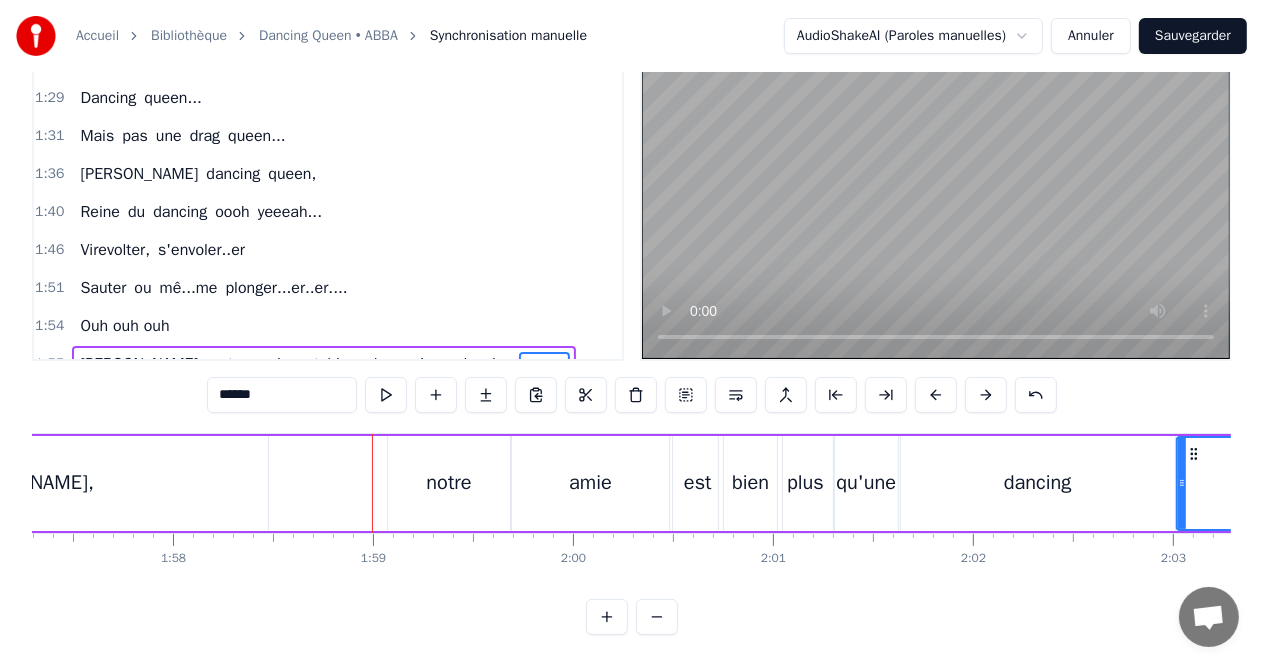 click on "notre" at bounding box center (449, 483) 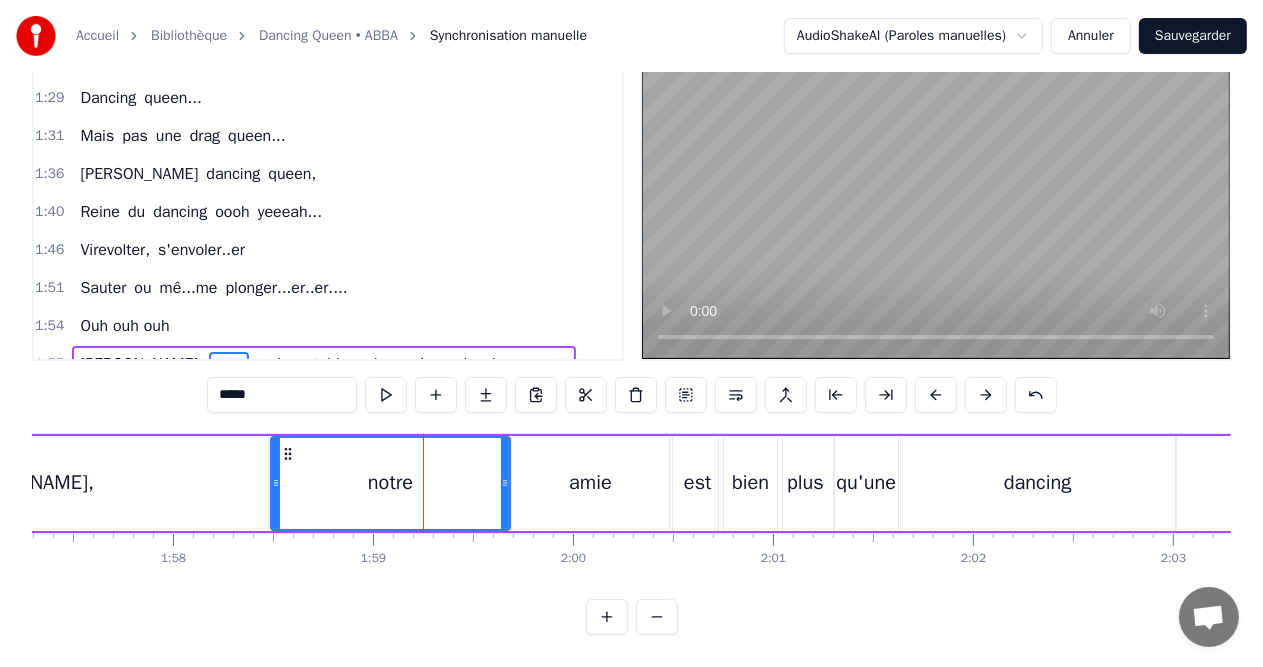 drag, startPoint x: 388, startPoint y: 473, endPoint x: 271, endPoint y: 471, distance: 117.01709 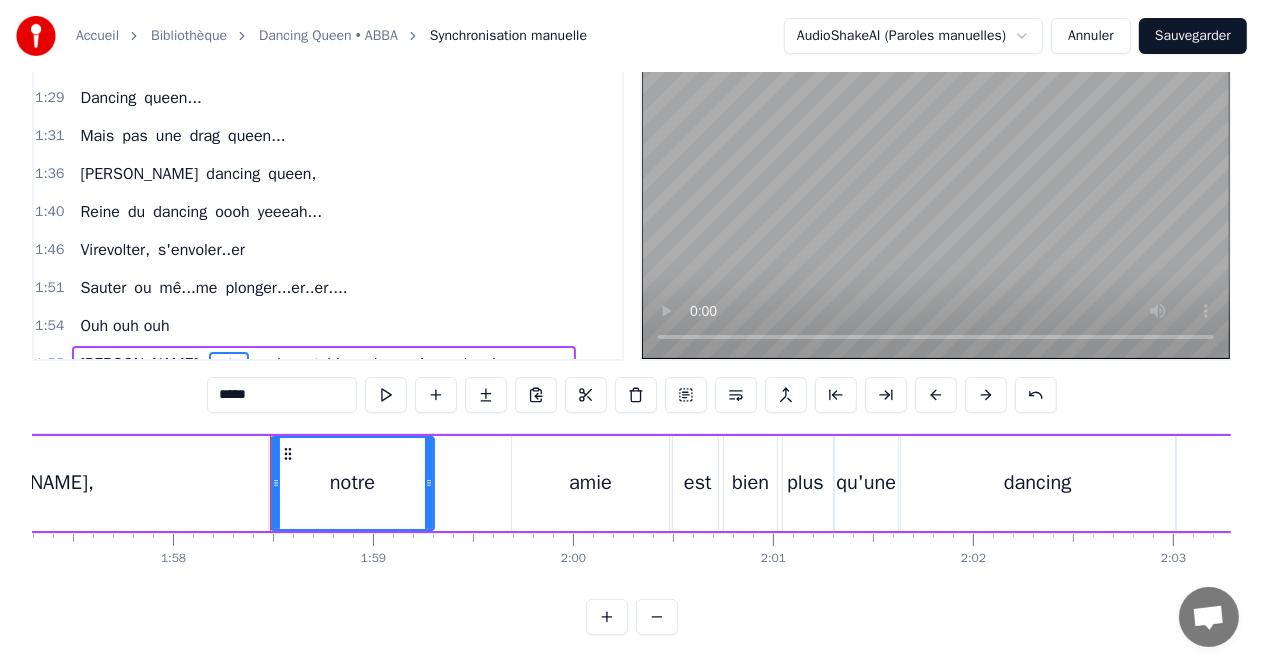 drag, startPoint x: 507, startPoint y: 480, endPoint x: 432, endPoint y: 473, distance: 75.32596 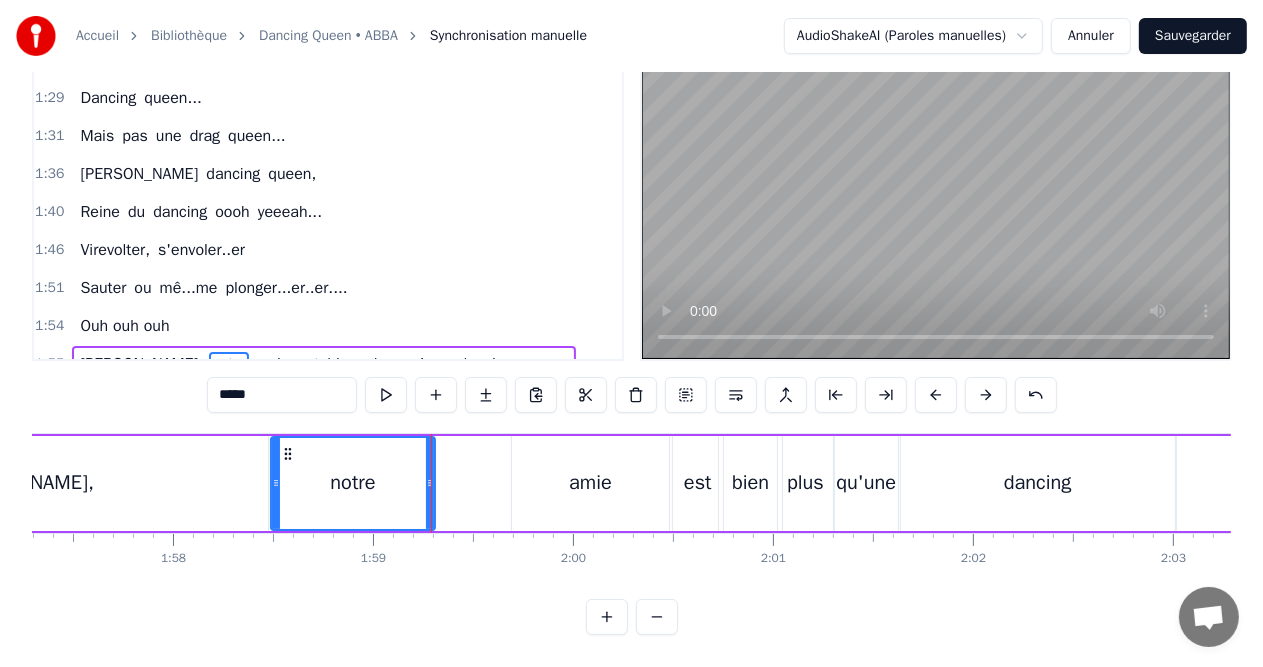 click on "amie" at bounding box center (590, 483) 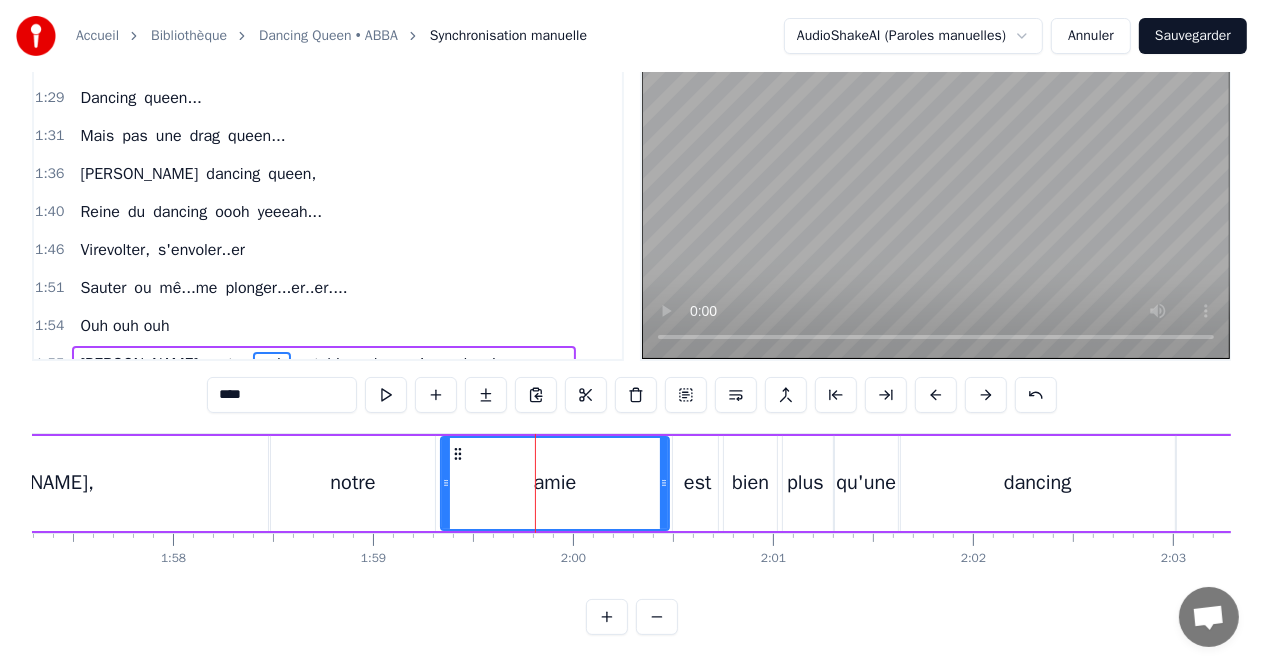 drag, startPoint x: 515, startPoint y: 474, endPoint x: 444, endPoint y: 475, distance: 71.00704 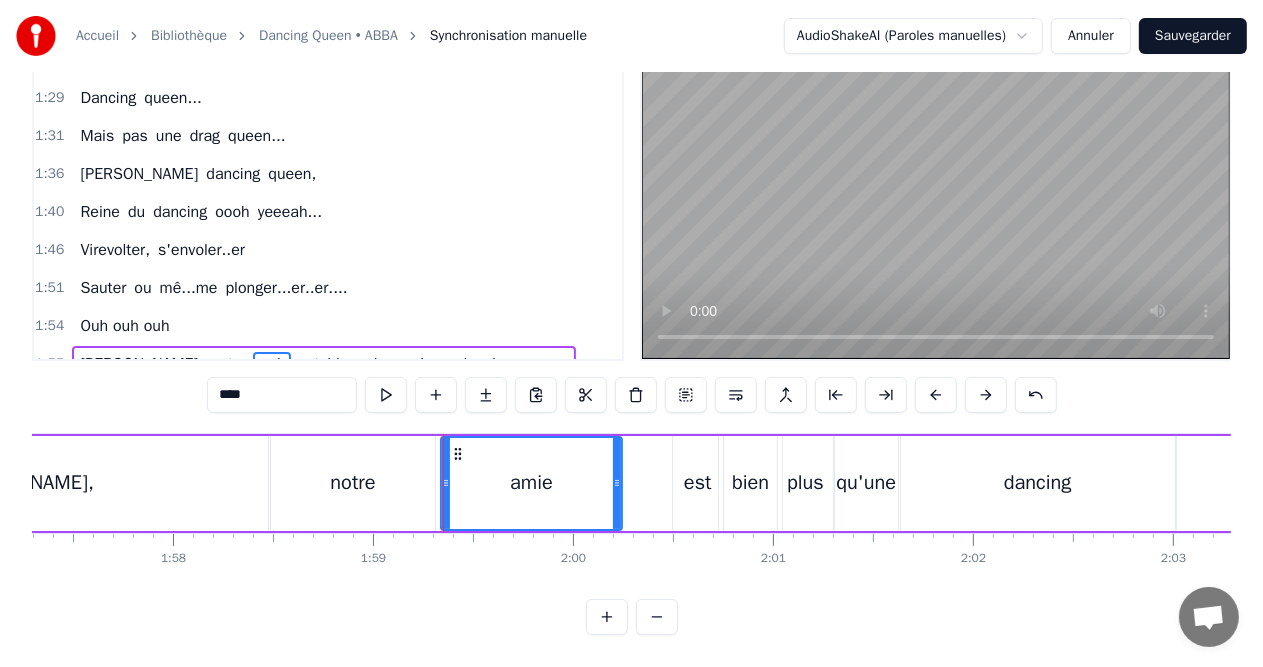drag, startPoint x: 663, startPoint y: 473, endPoint x: 616, endPoint y: 475, distance: 47.042534 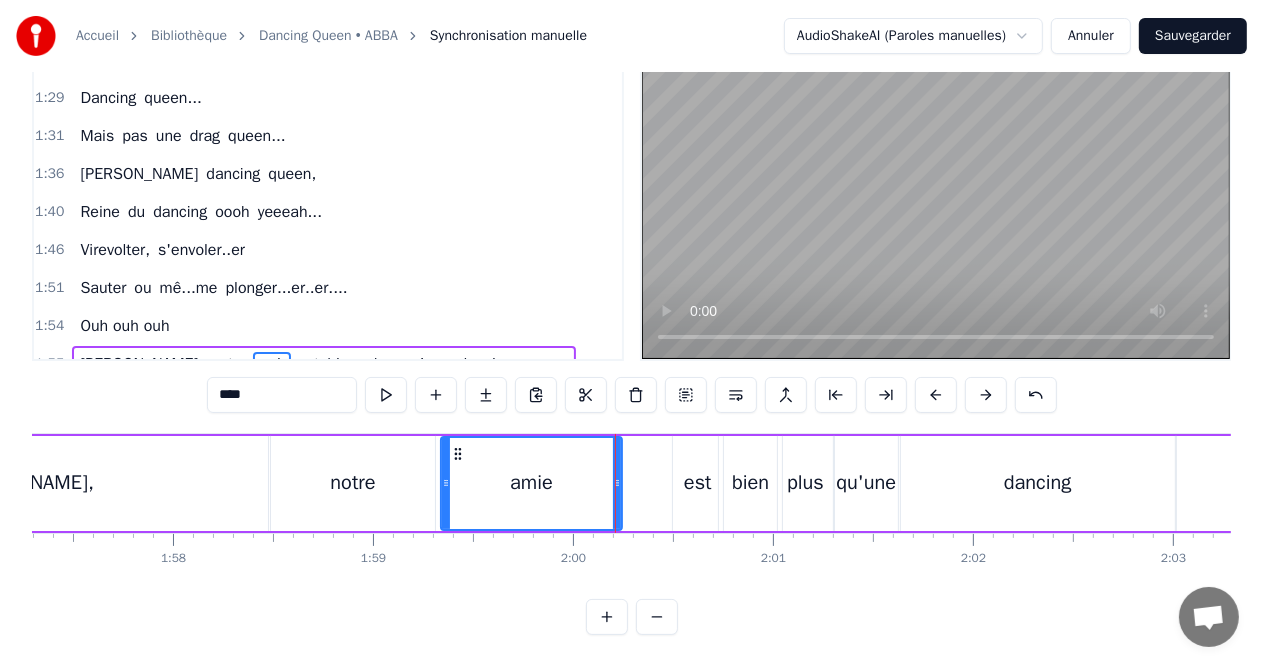 click on "est" at bounding box center (698, 483) 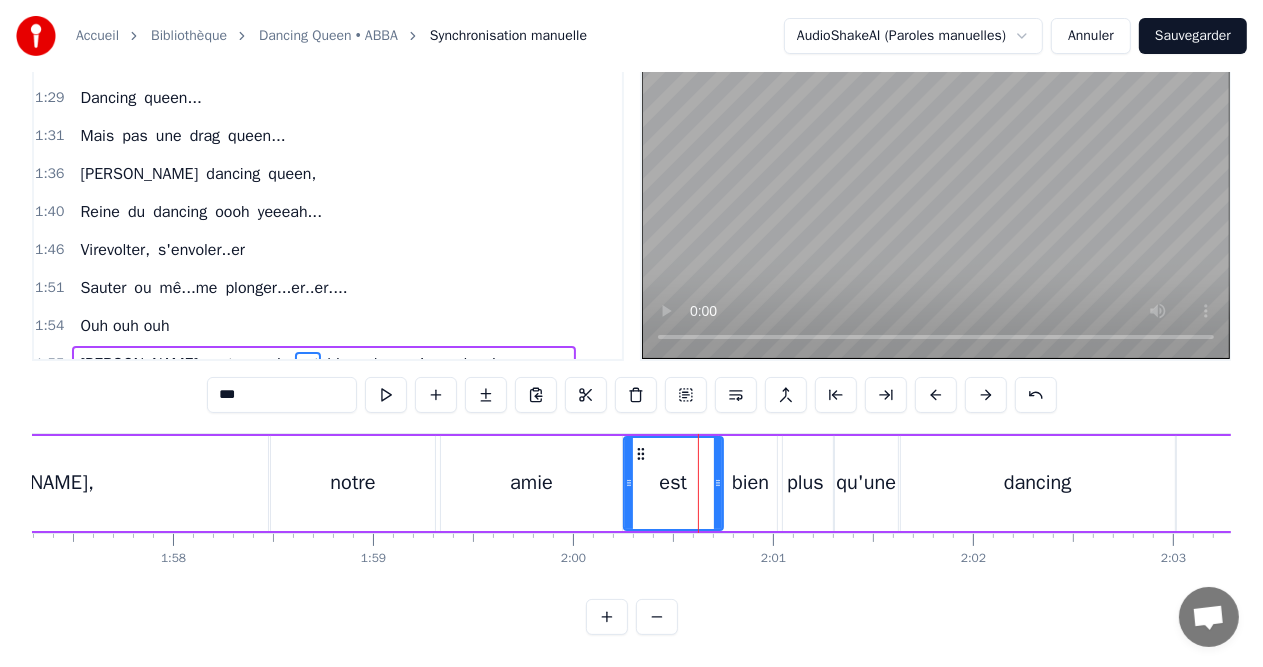 drag, startPoint x: 673, startPoint y: 474, endPoint x: 624, endPoint y: 474, distance: 49 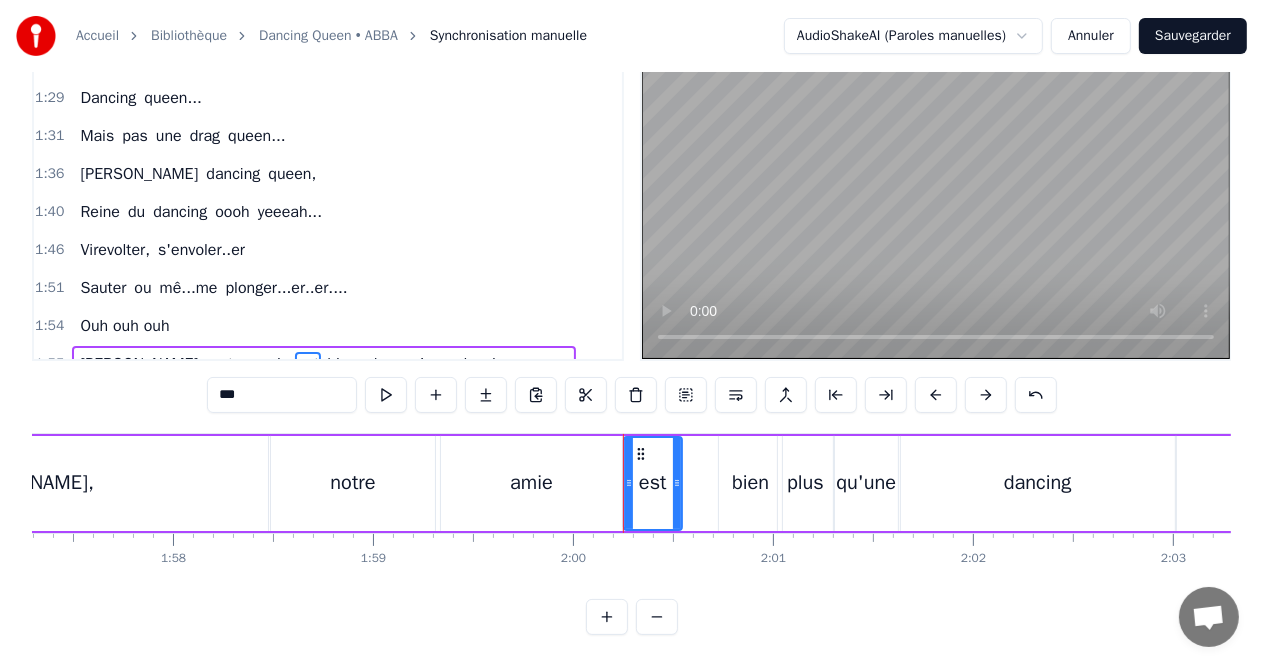 drag, startPoint x: 714, startPoint y: 475, endPoint x: 673, endPoint y: 475, distance: 41 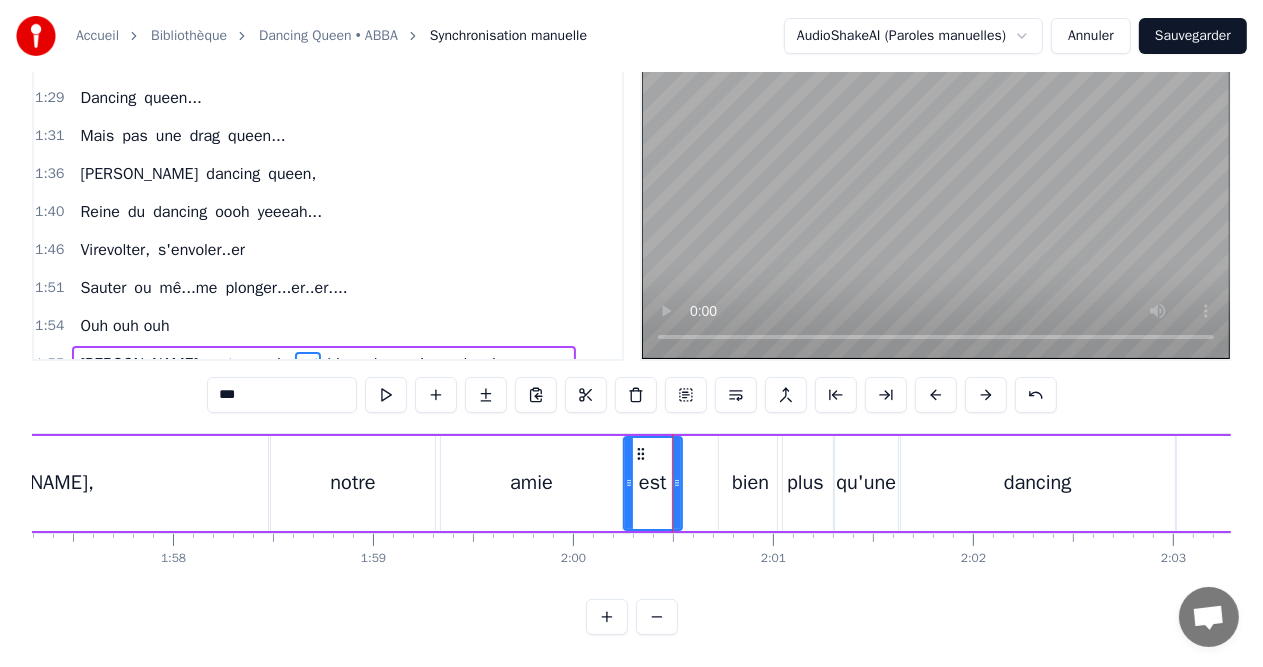 click on "bien" at bounding box center (750, 483) 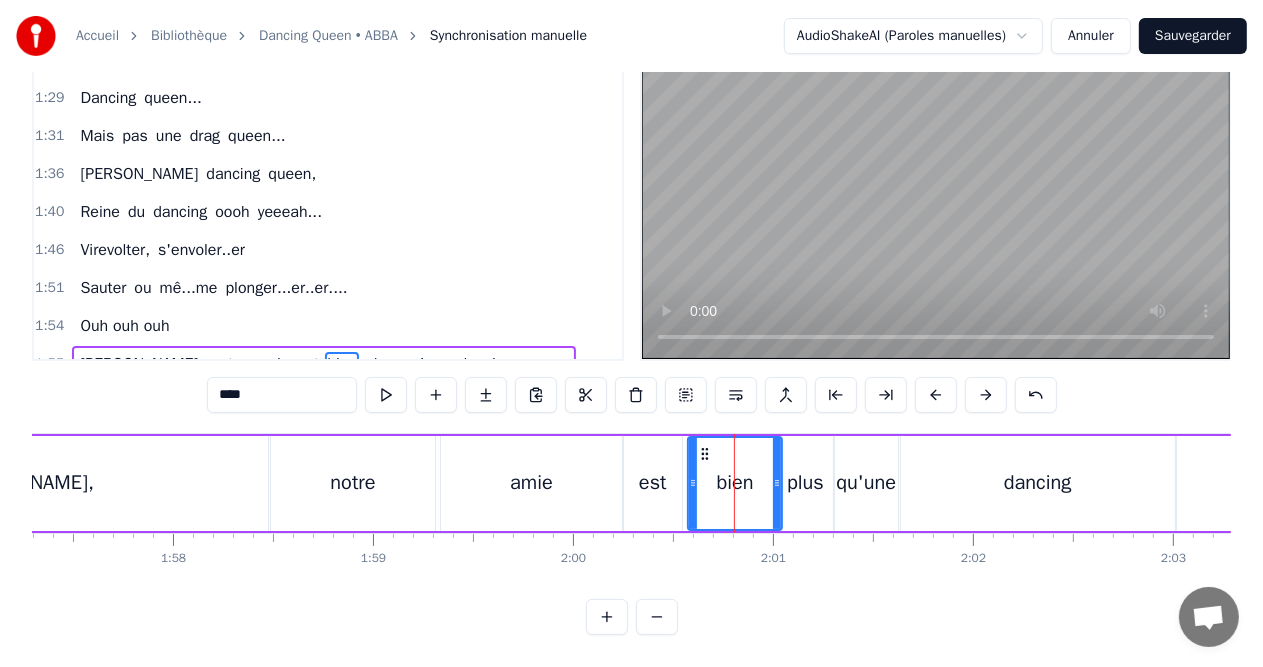 drag, startPoint x: 721, startPoint y: 476, endPoint x: 690, endPoint y: 476, distance: 31 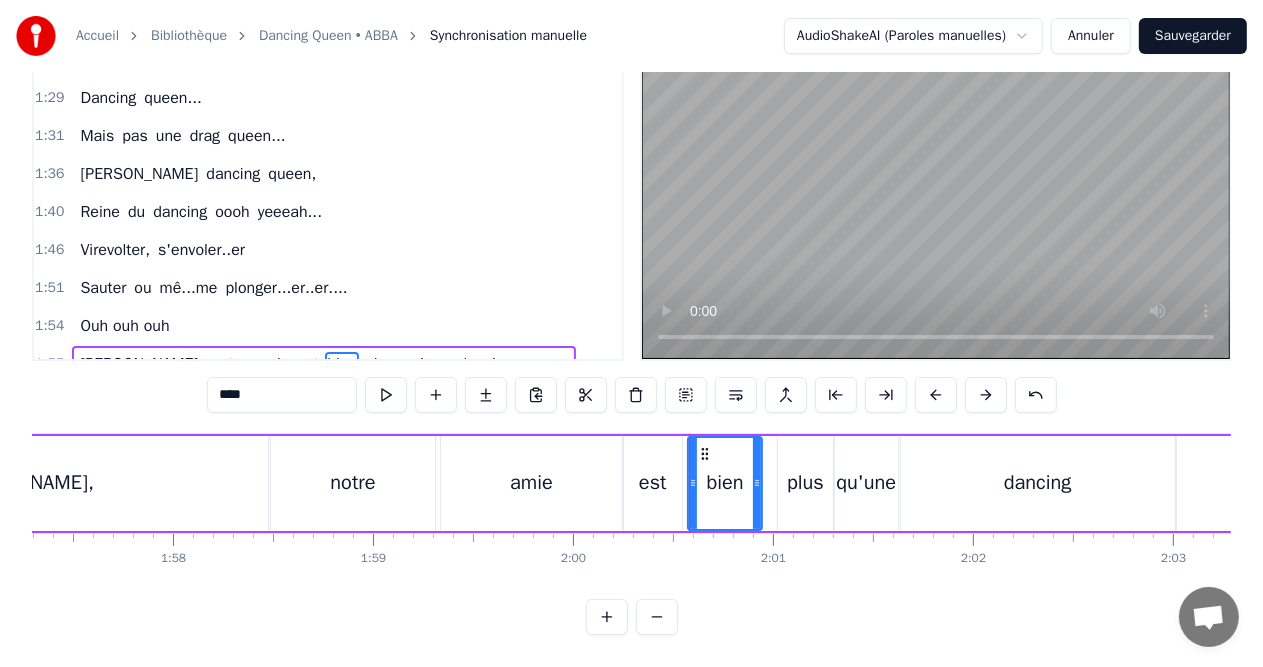 drag, startPoint x: 776, startPoint y: 475, endPoint x: 756, endPoint y: 475, distance: 20 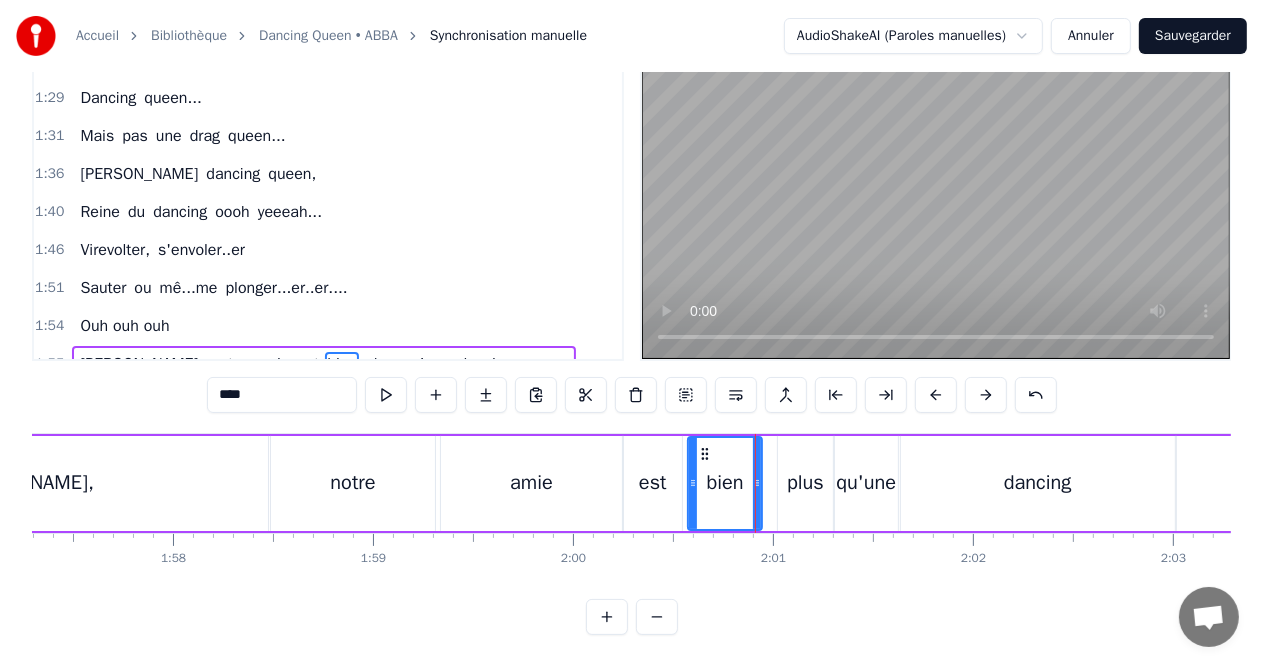 click on "****" at bounding box center (282, 395) 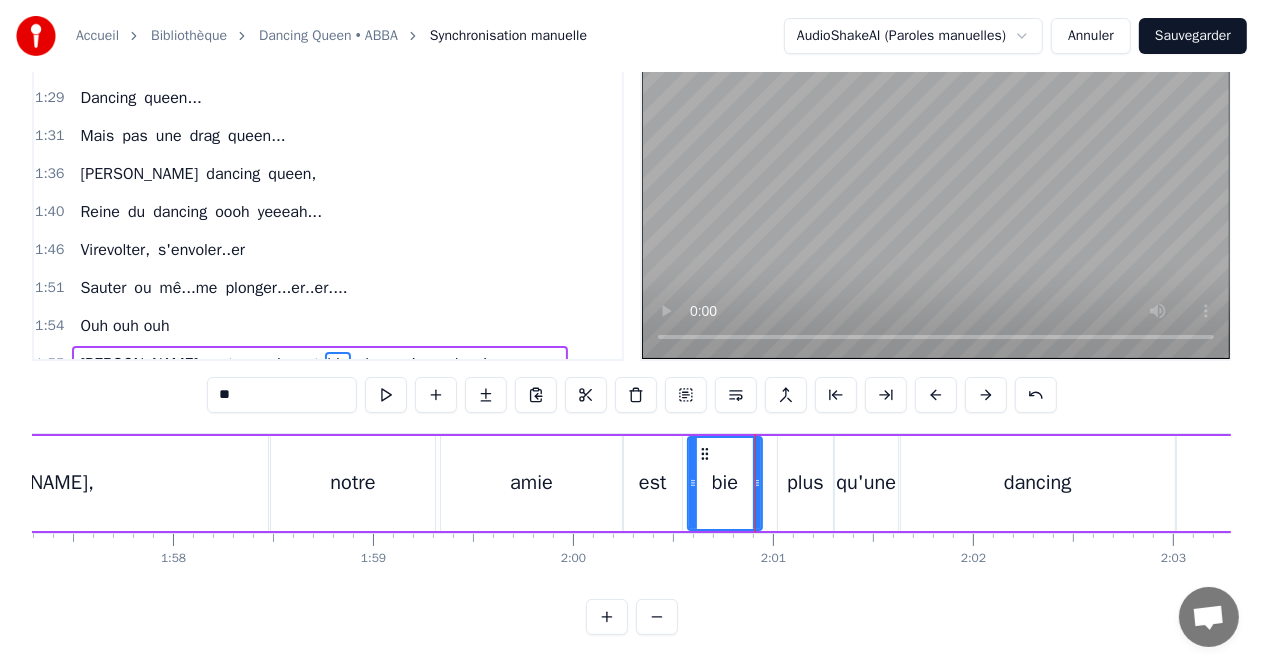 type on "*" 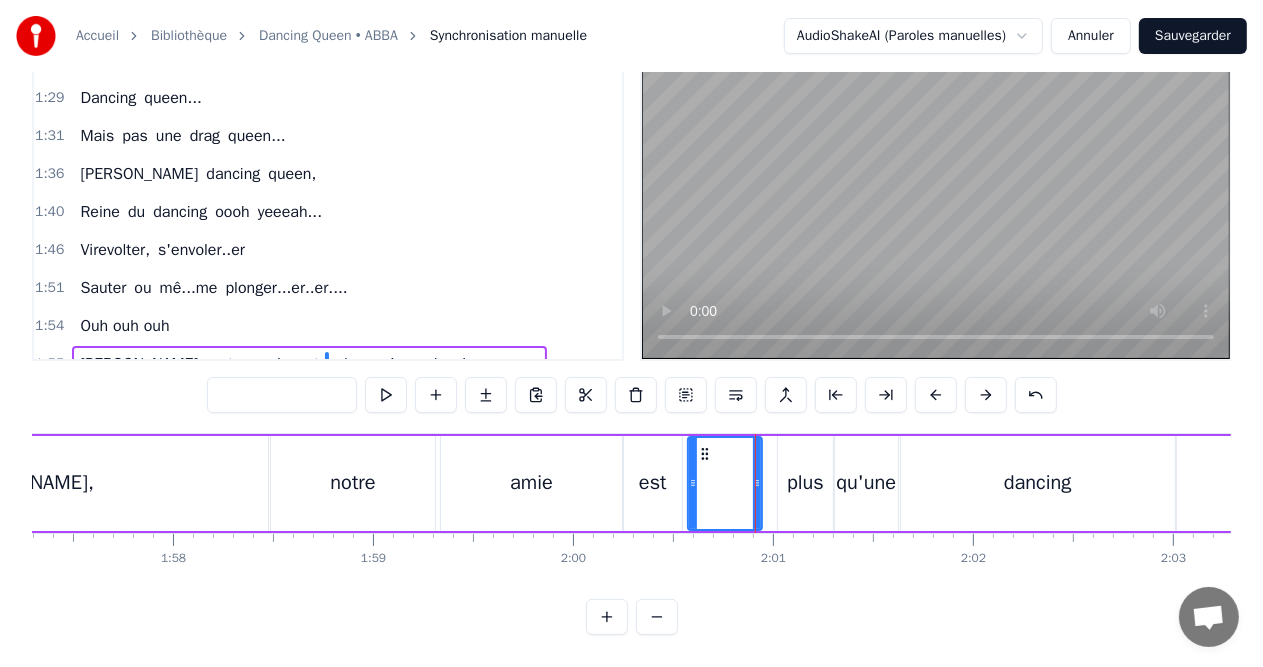 type 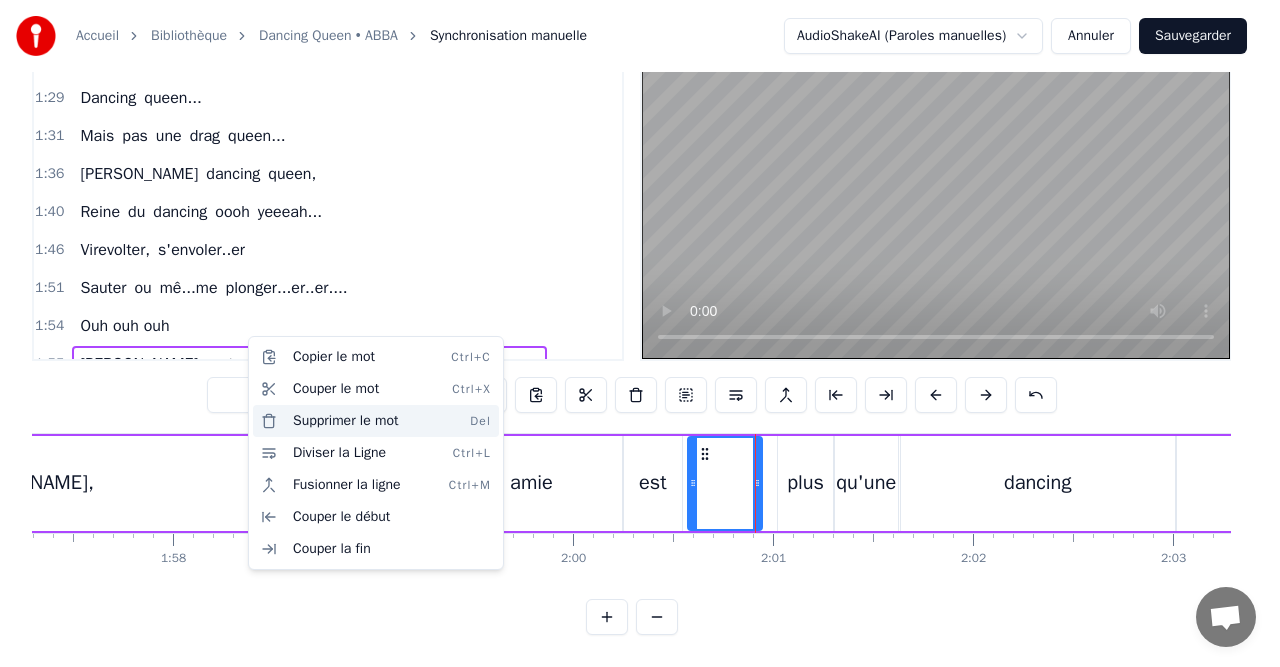 click on "Supprimer le mot Del" at bounding box center [376, 421] 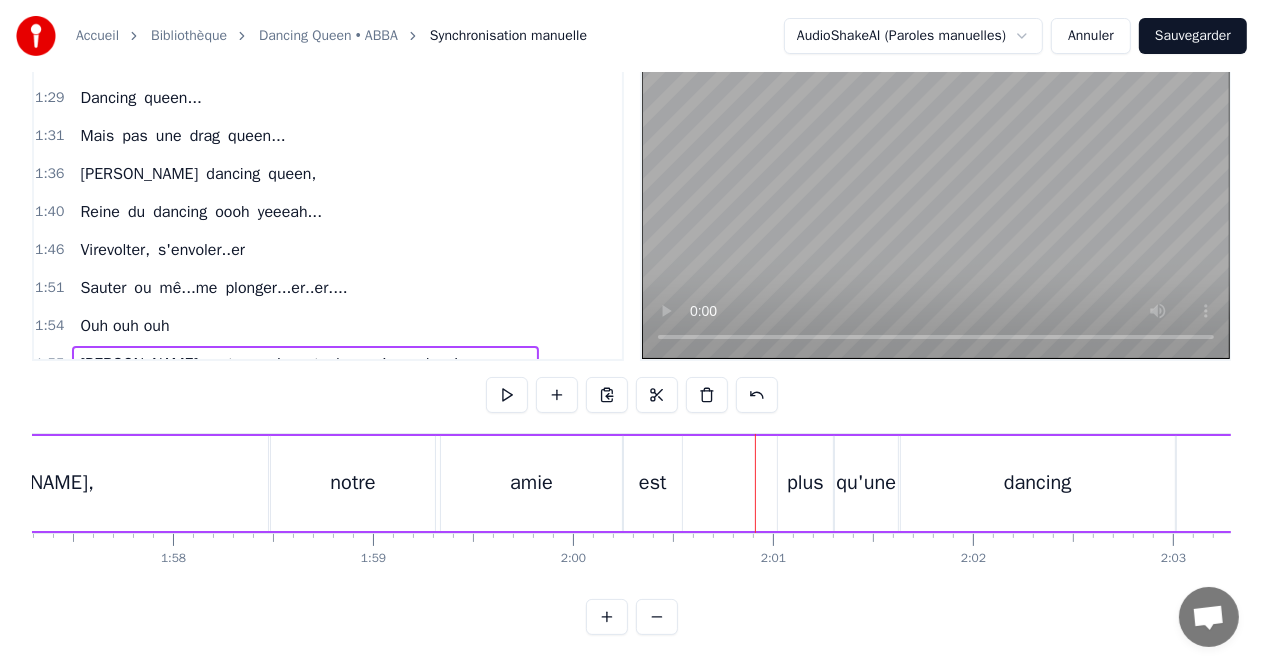 click on "plus" at bounding box center [805, 483] 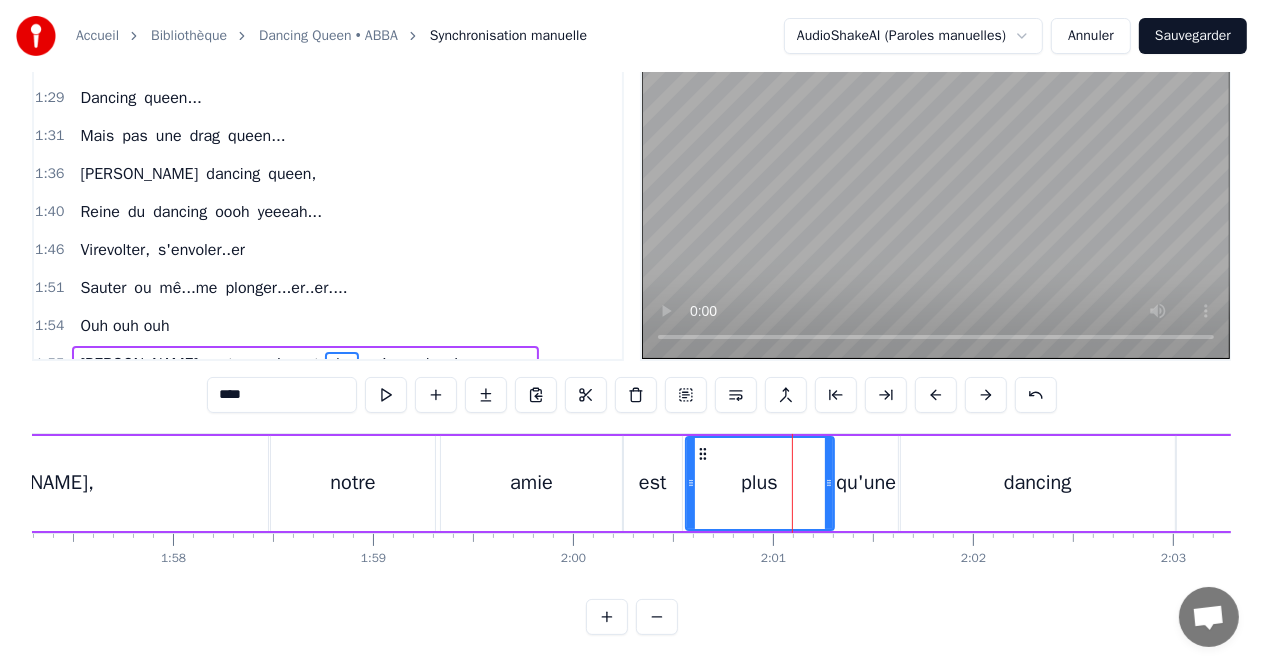 drag, startPoint x: 780, startPoint y: 473, endPoint x: 688, endPoint y: 472, distance: 92.00543 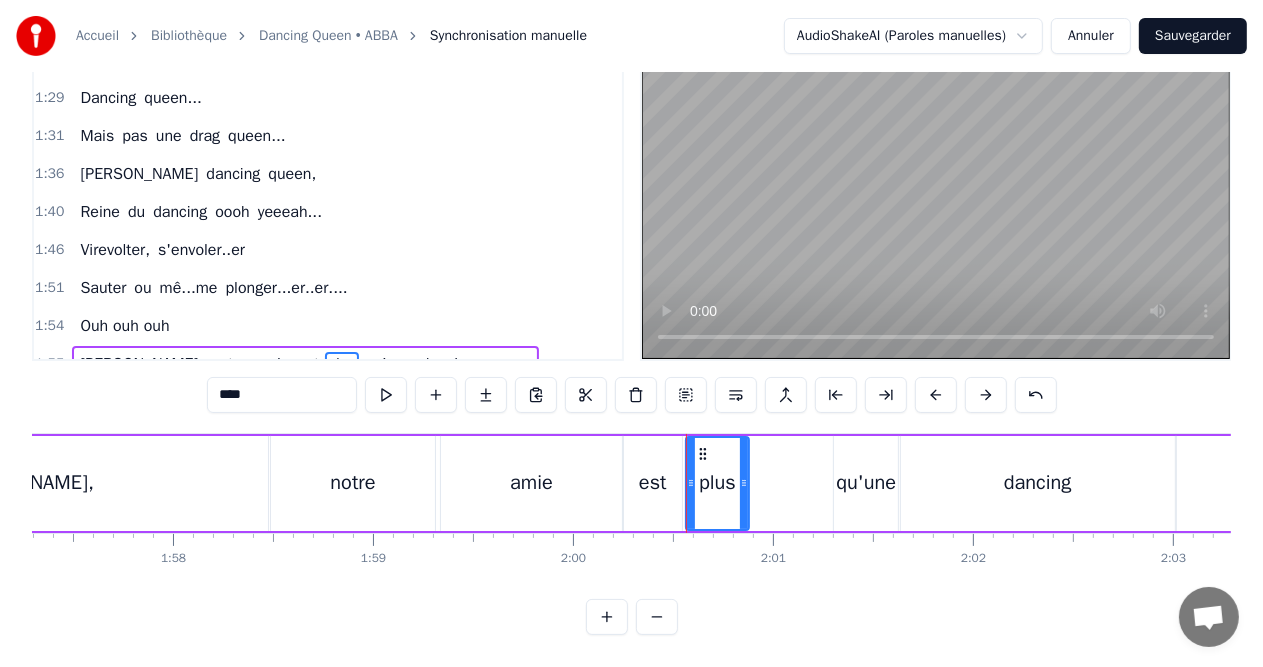 drag, startPoint x: 828, startPoint y: 474, endPoint x: 744, endPoint y: 477, distance: 84.05355 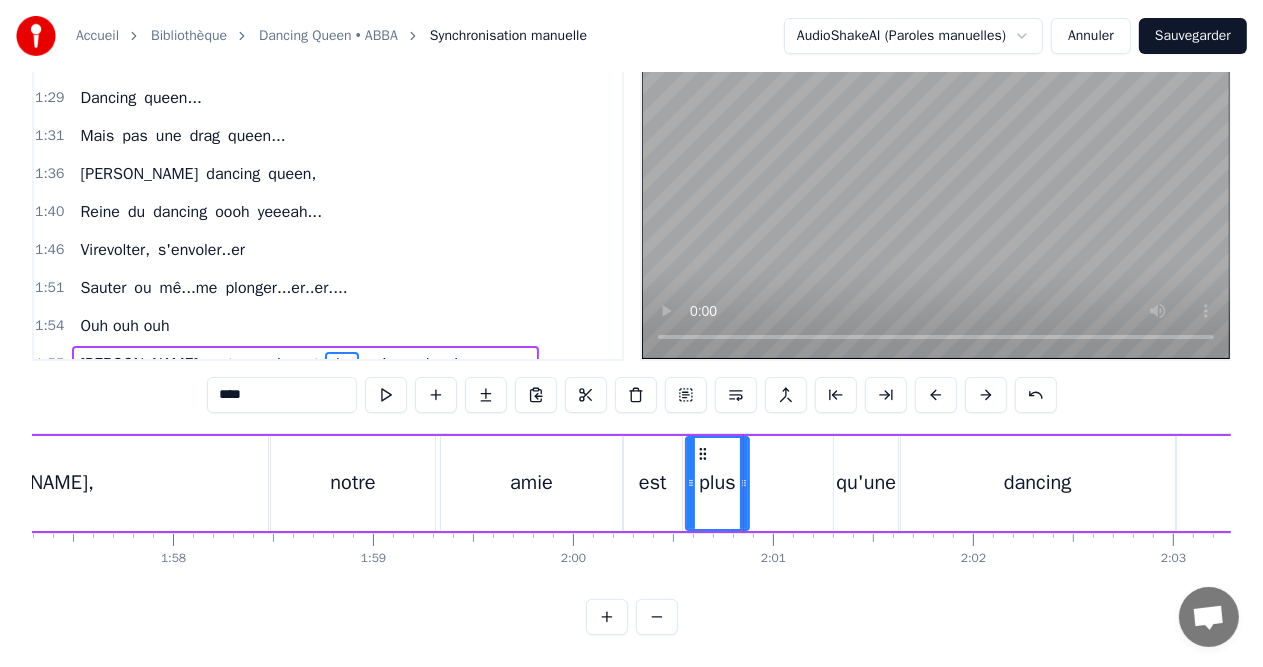click on "qu'une" at bounding box center [866, 483] 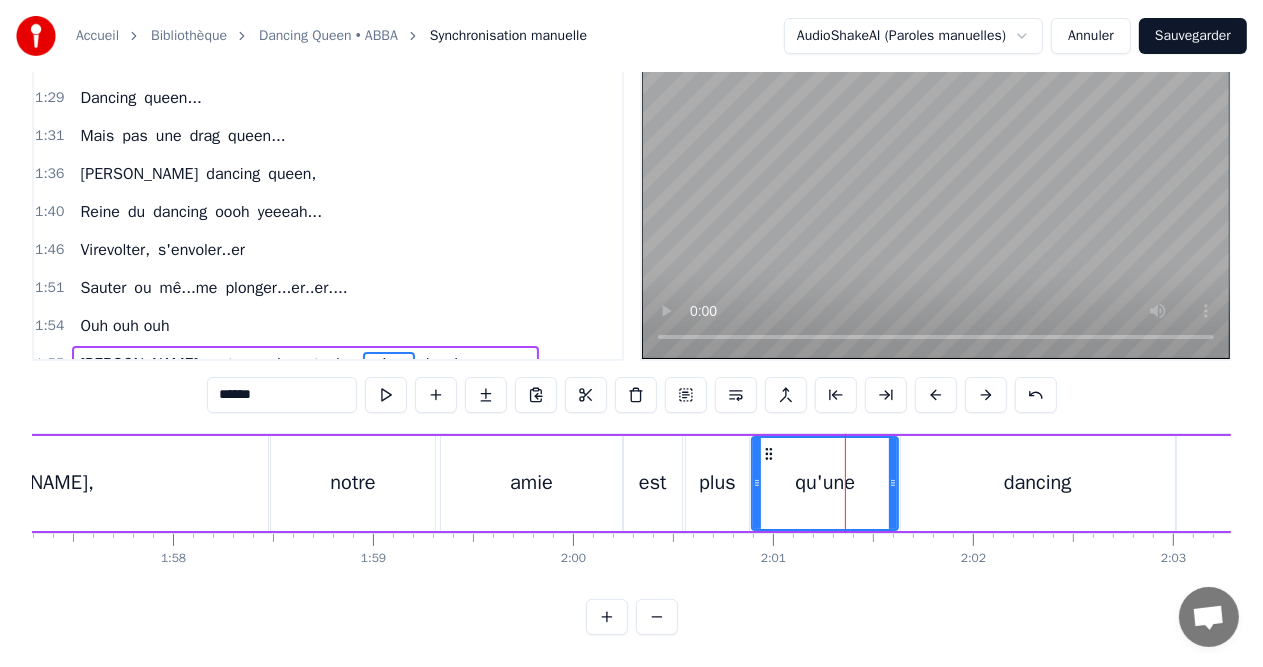 drag, startPoint x: 838, startPoint y: 479, endPoint x: 756, endPoint y: 477, distance: 82.02438 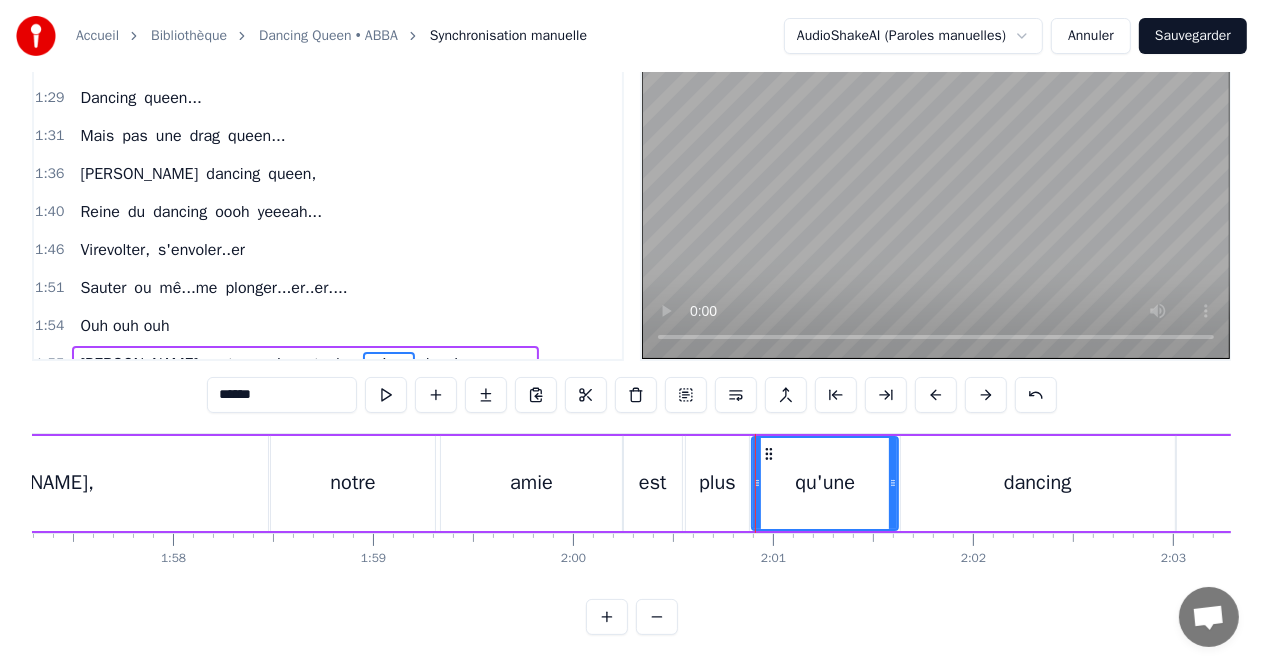 click 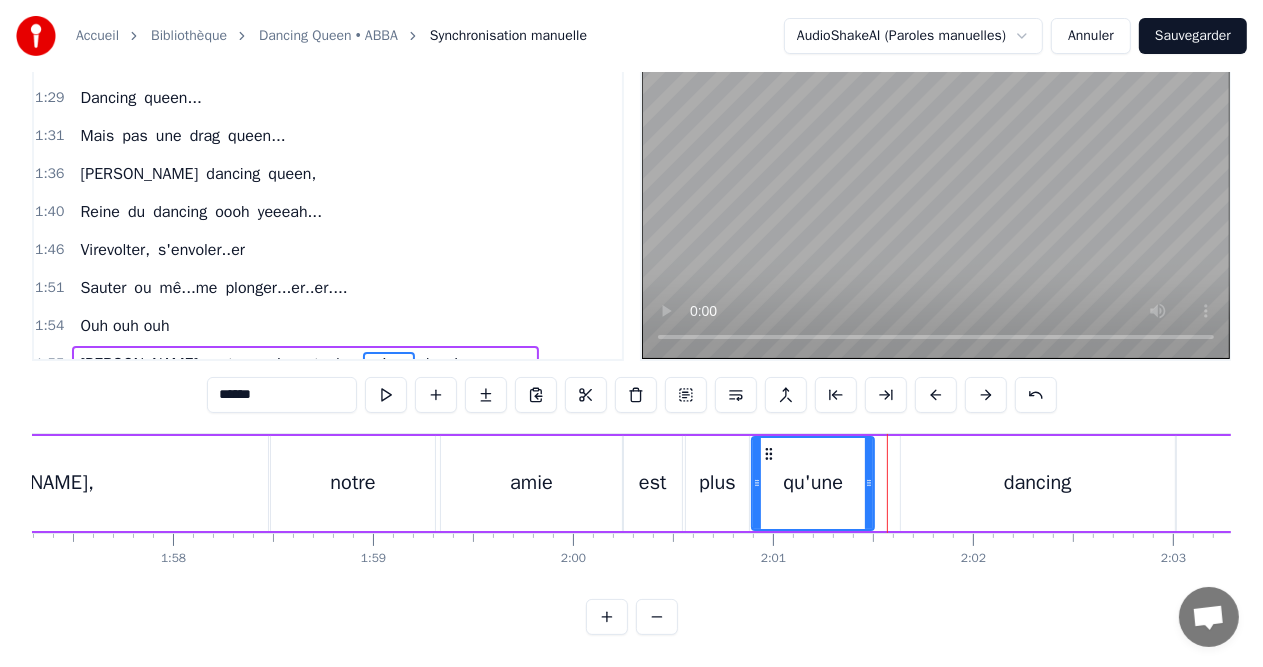 drag, startPoint x: 892, startPoint y: 478, endPoint x: 868, endPoint y: 479, distance: 24.020824 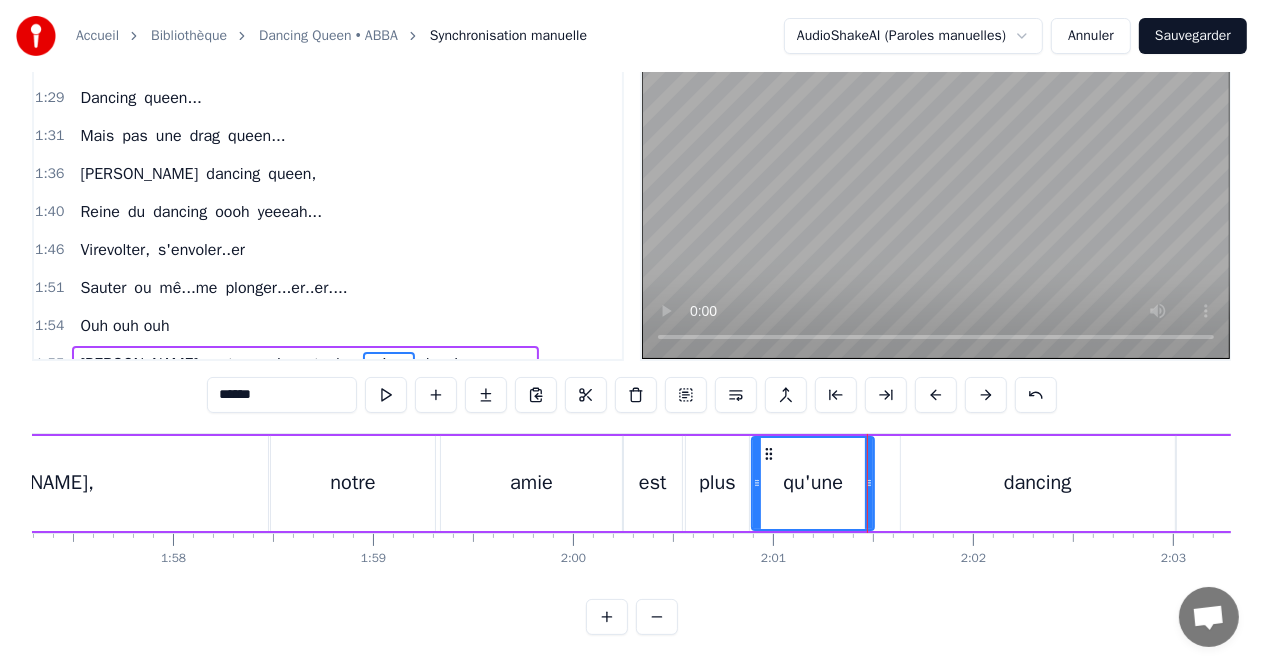 click on "dancing" at bounding box center [1038, 483] 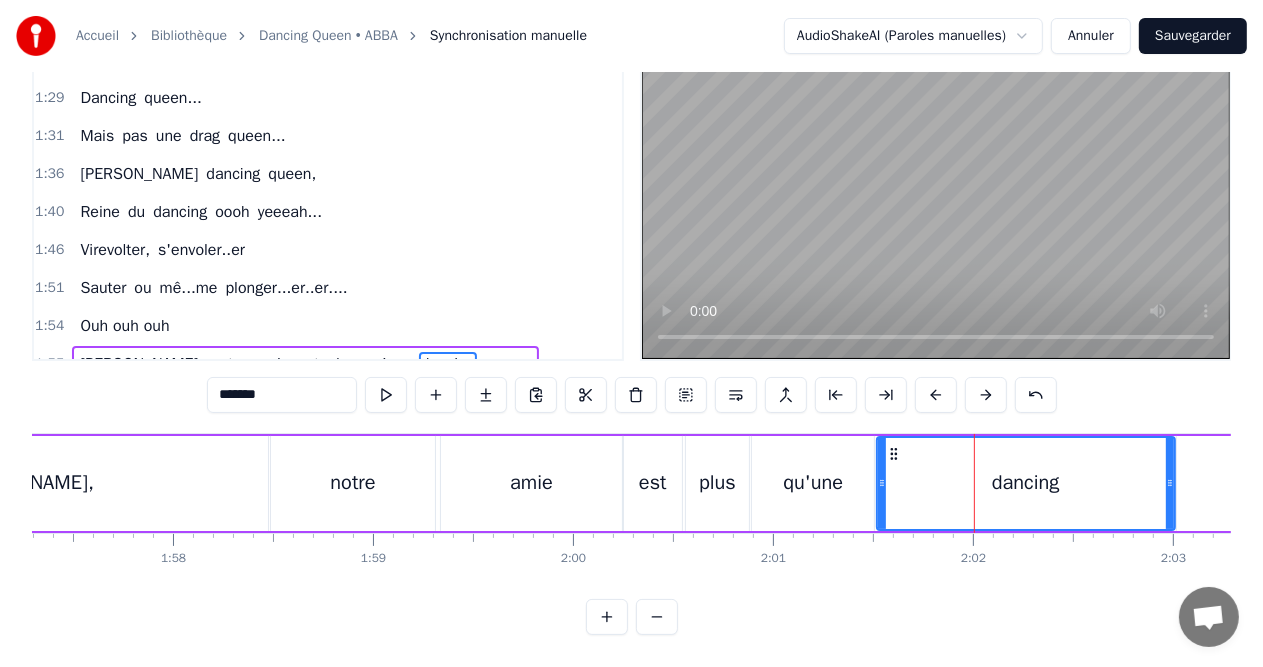 drag, startPoint x: 900, startPoint y: 476, endPoint x: 876, endPoint y: 476, distance: 24 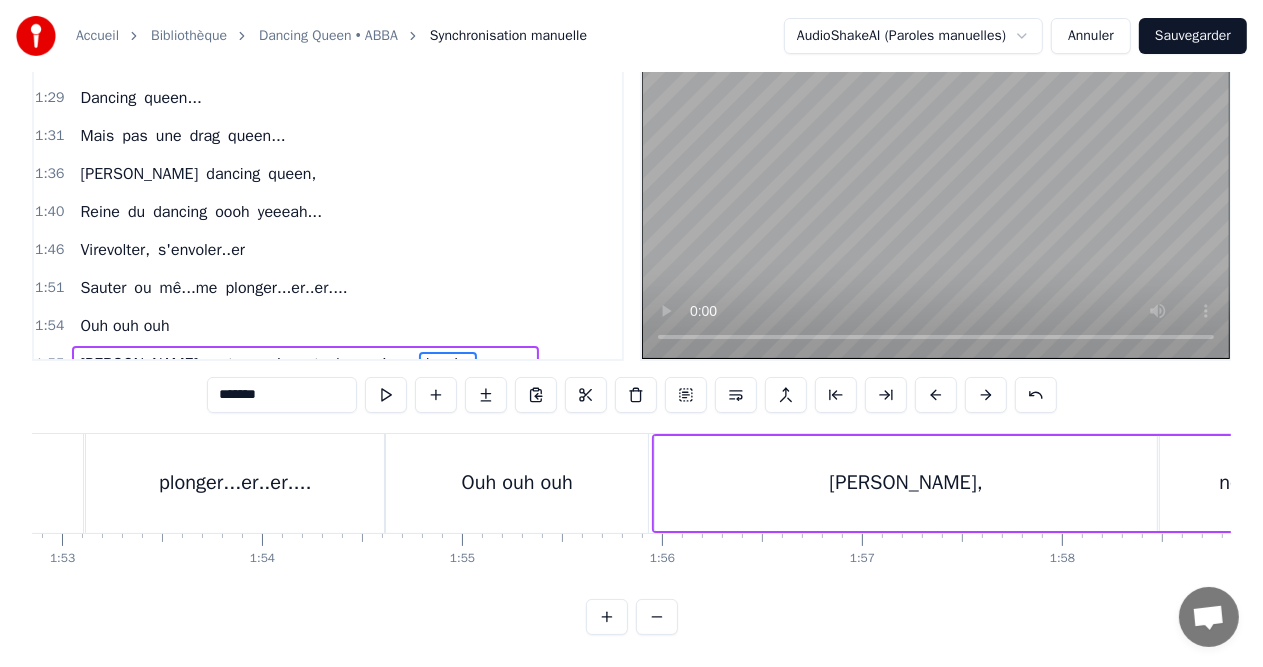 scroll, scrollTop: 0, scrollLeft: 22520, axis: horizontal 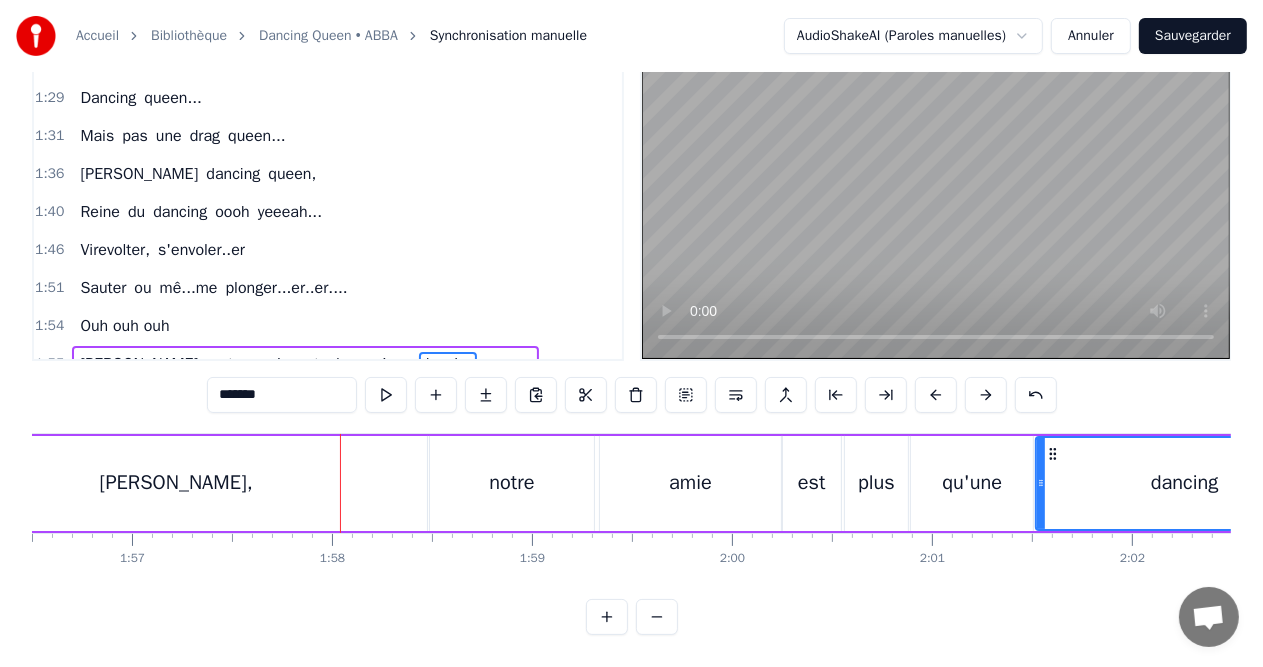 click on "[PERSON_NAME]," at bounding box center [176, 483] 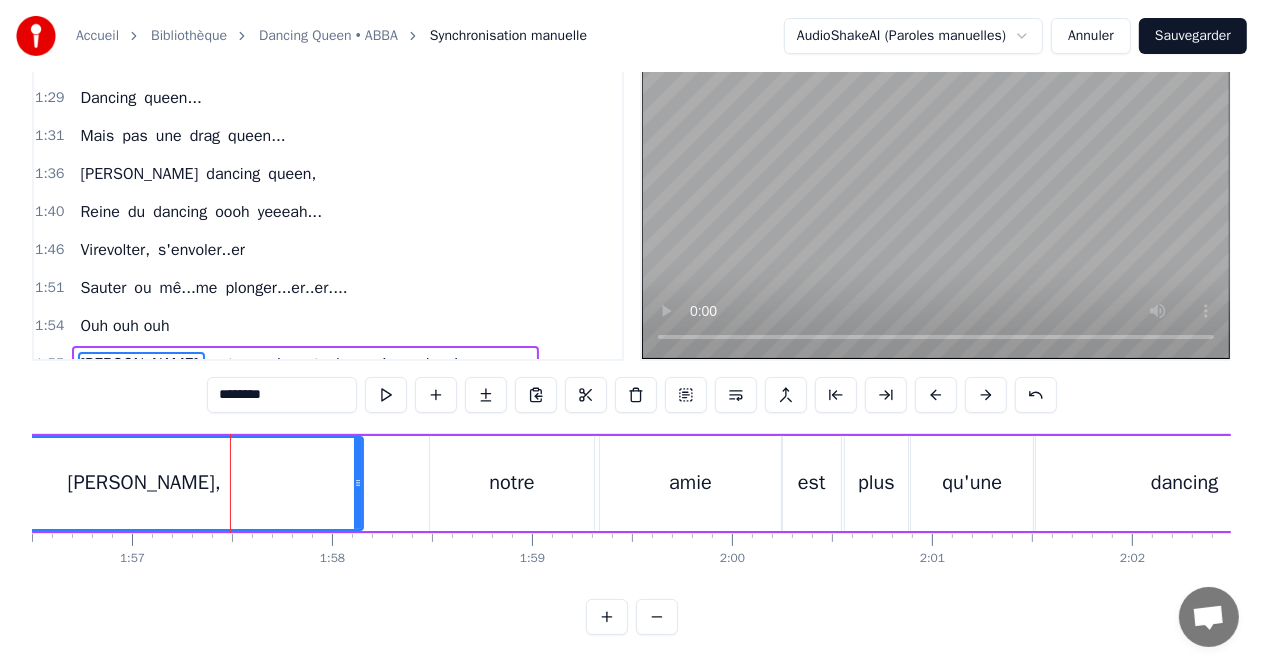 drag, startPoint x: 422, startPoint y: 476, endPoint x: 358, endPoint y: 475, distance: 64.00781 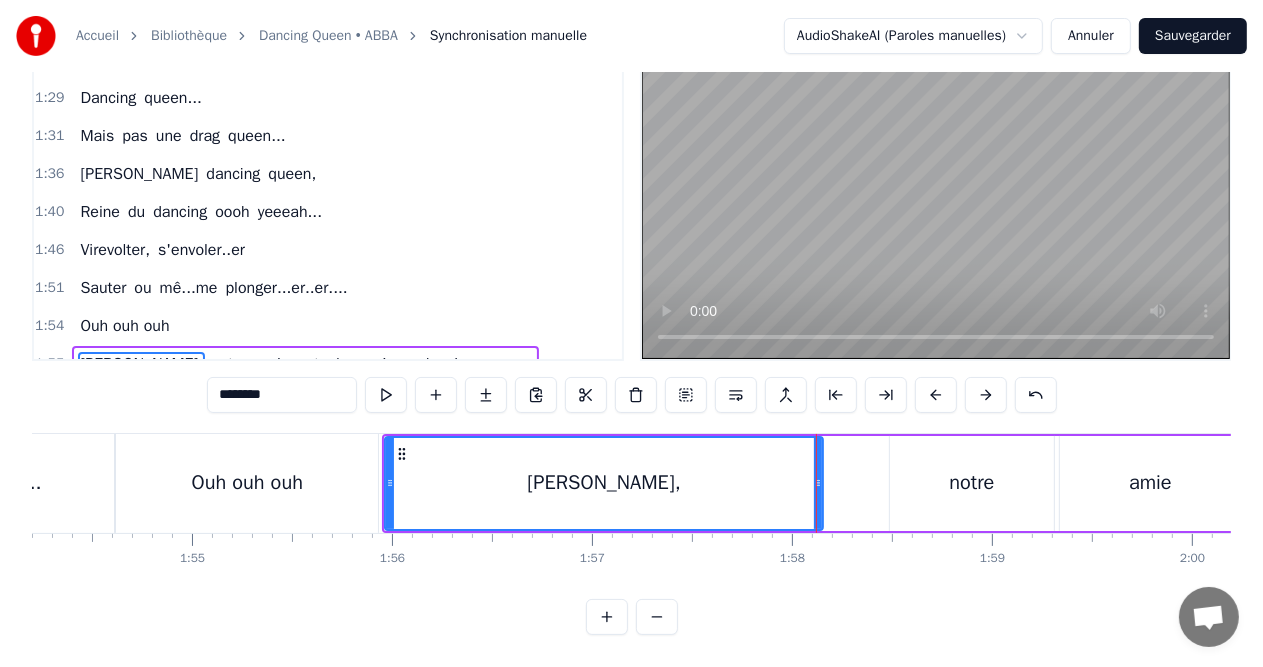 scroll, scrollTop: 0, scrollLeft: 22832, axis: horizontal 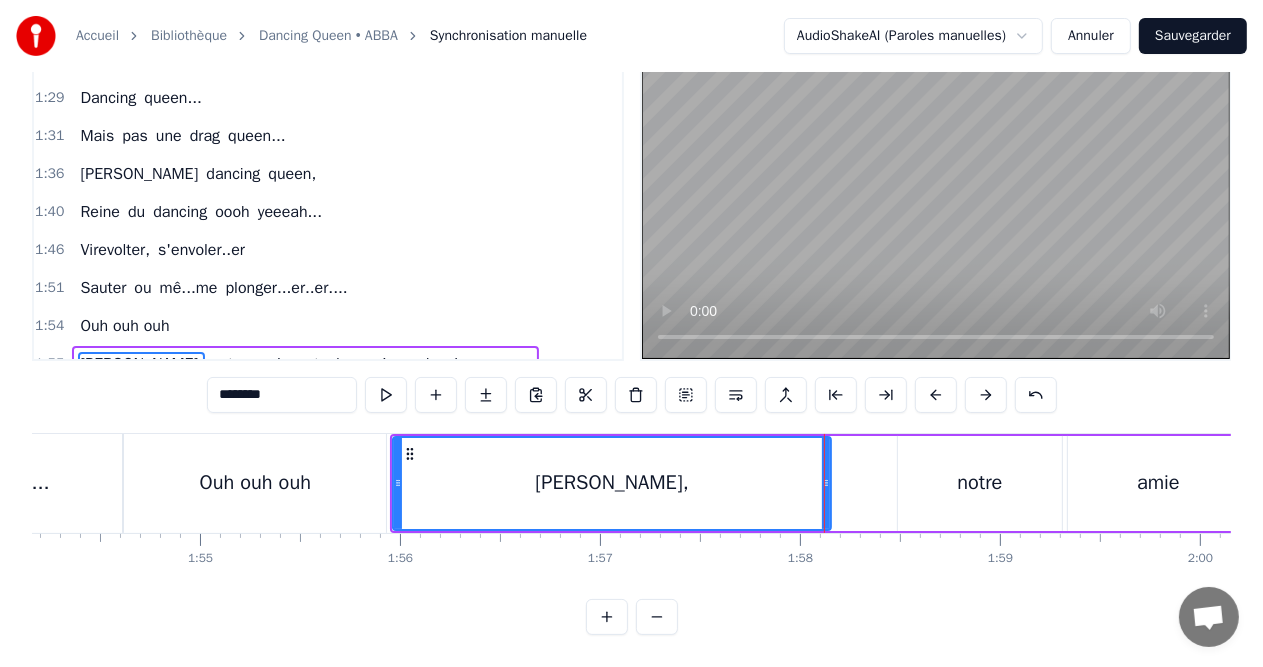click on "Ouh ouh  ouh" at bounding box center (257, 483) 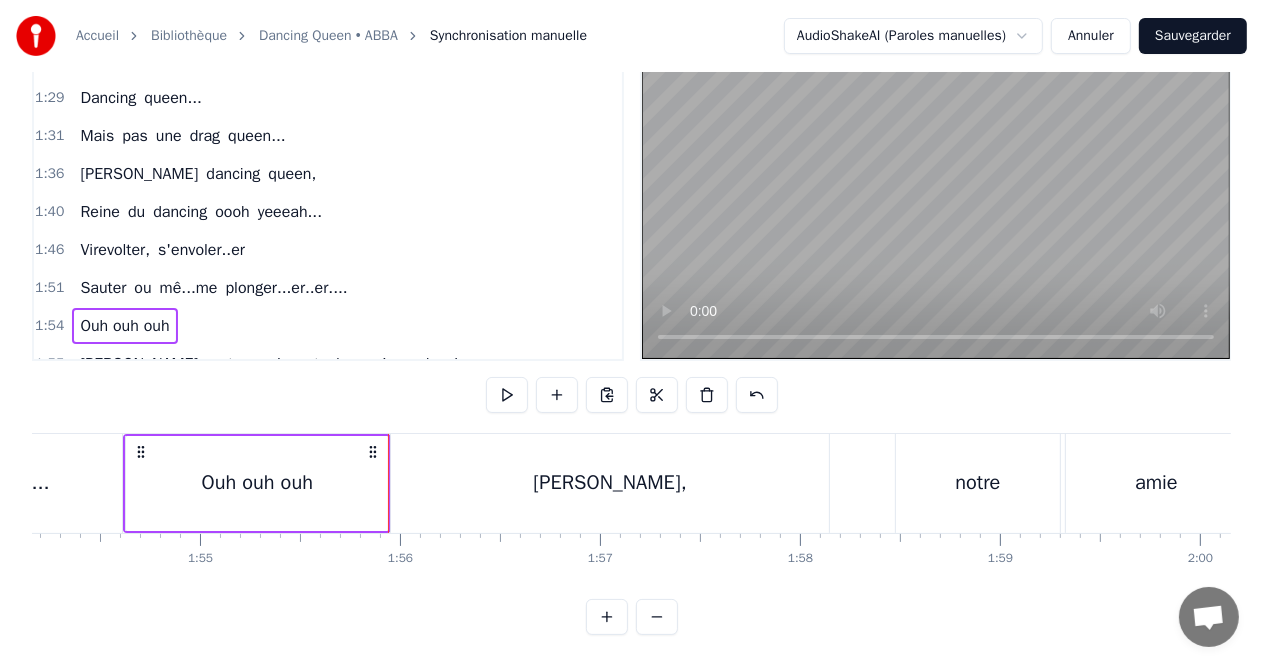 click on "[PERSON_NAME]," at bounding box center (610, 483) 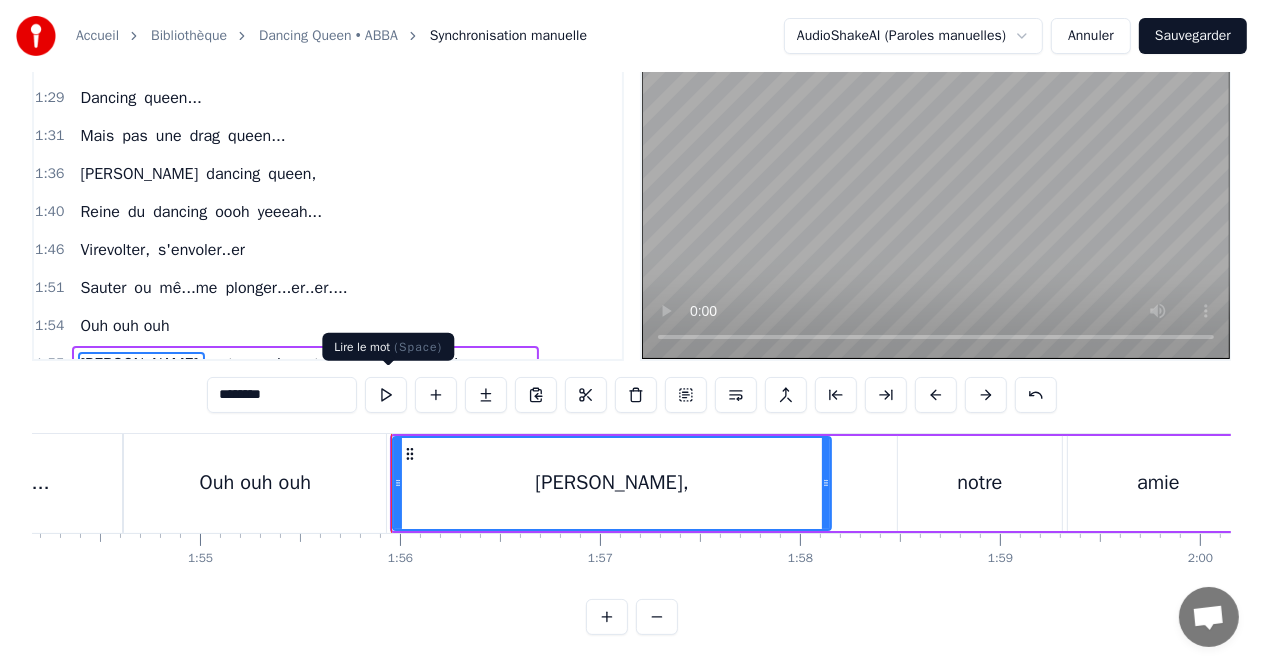 click at bounding box center [386, 395] 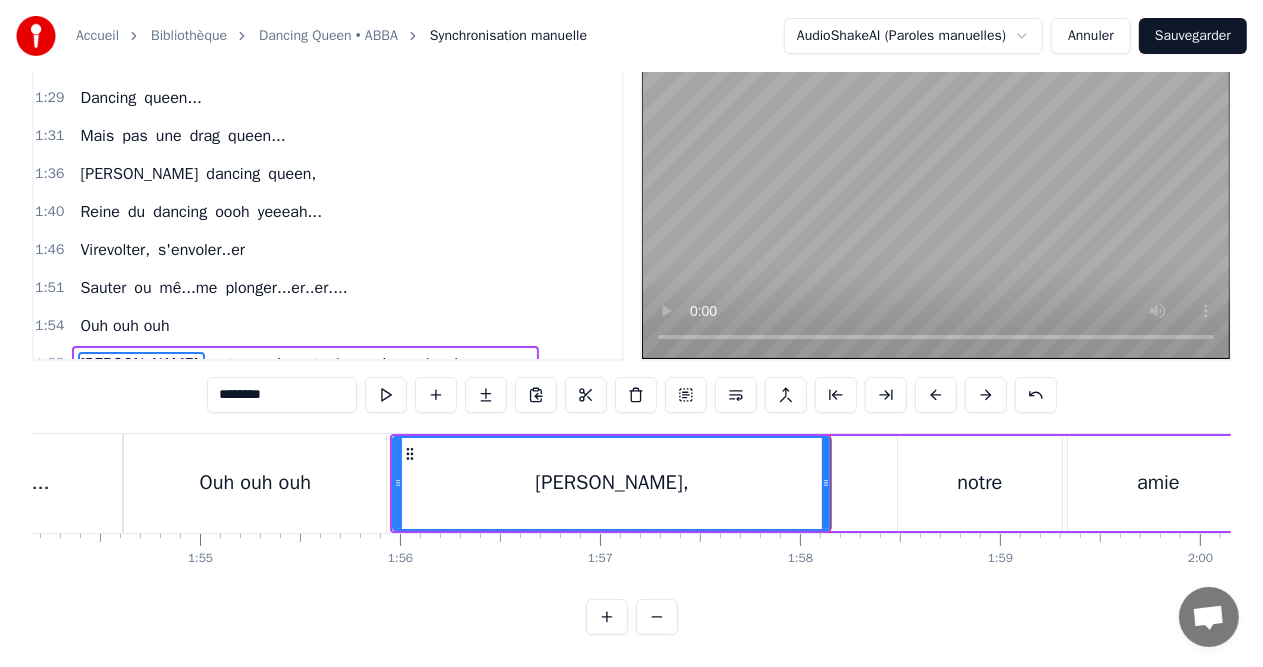 click on "1:56" at bounding box center [400, 558] 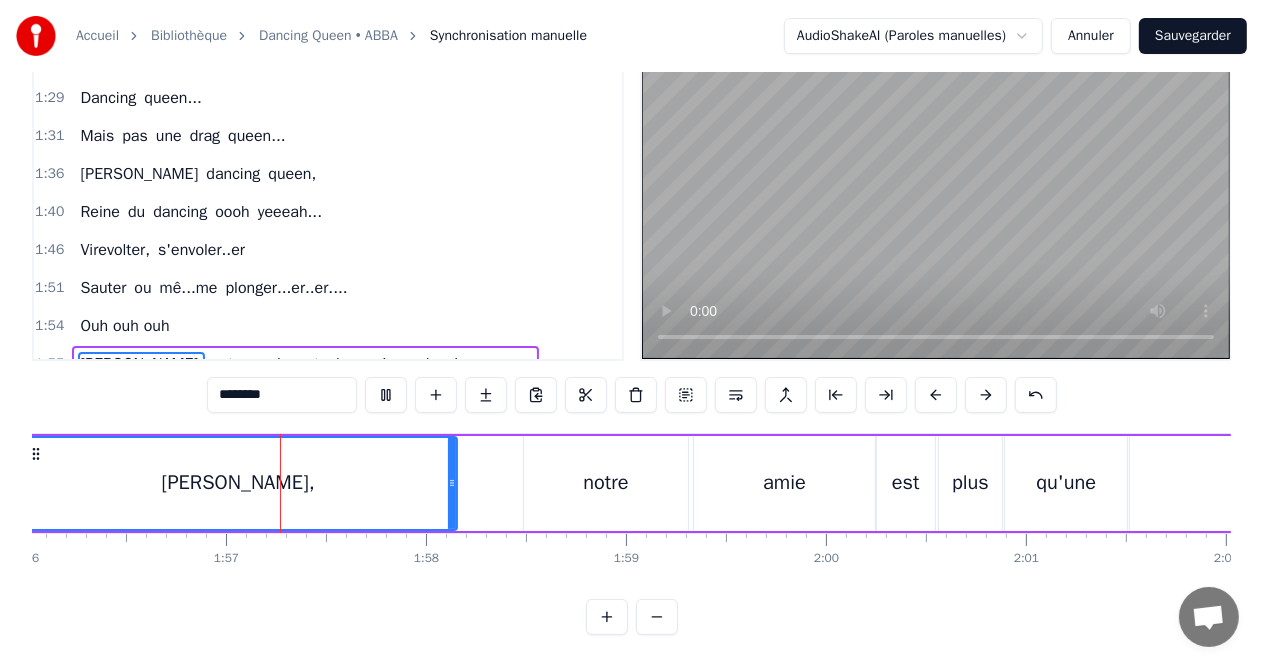 scroll, scrollTop: 0, scrollLeft: 23241, axis: horizontal 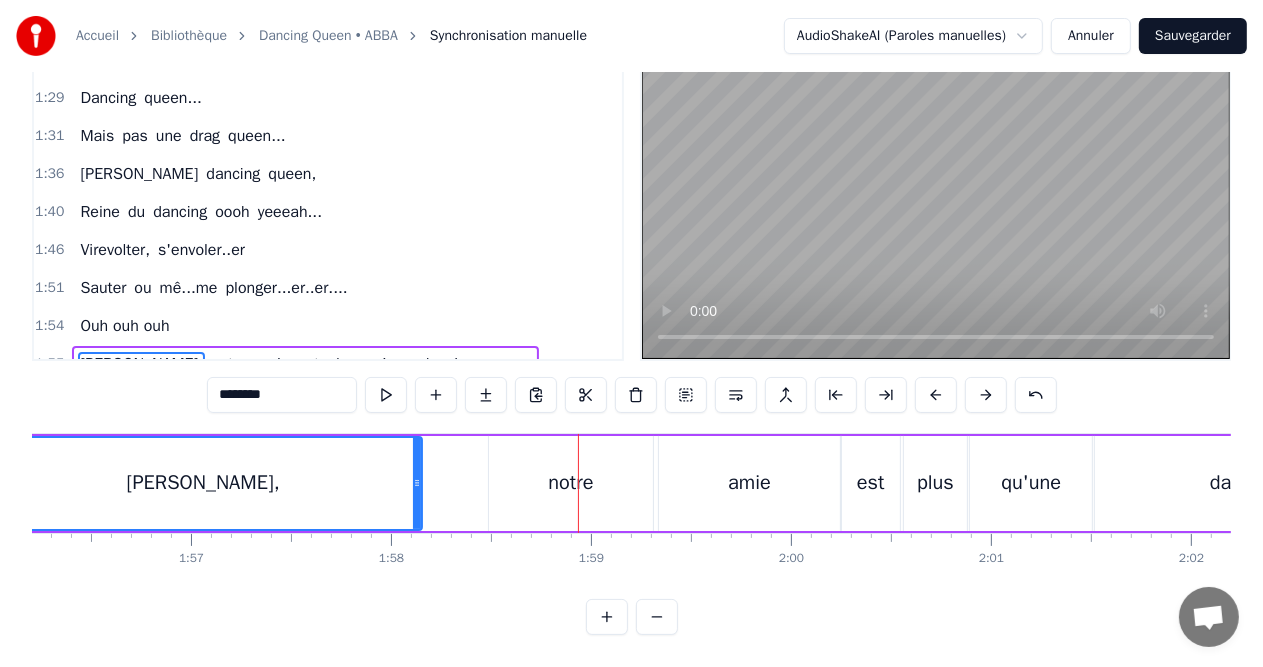 click on "notre" at bounding box center (571, 483) 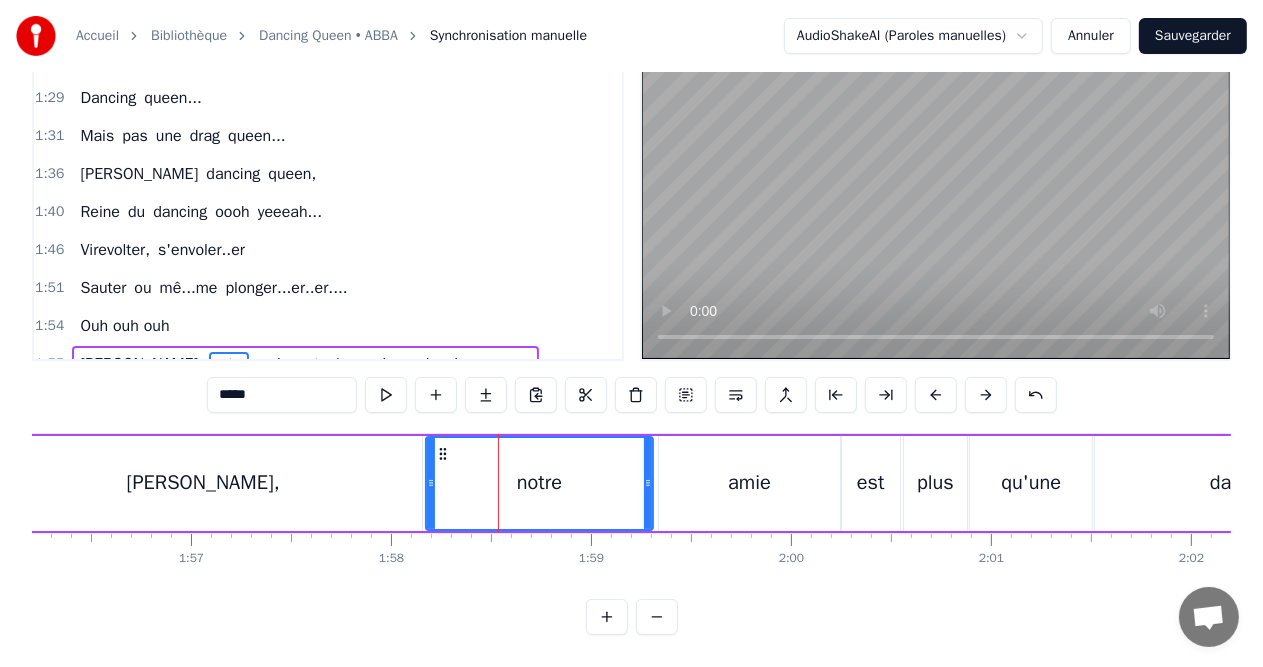 drag, startPoint x: 491, startPoint y: 468, endPoint x: 428, endPoint y: 470, distance: 63.03174 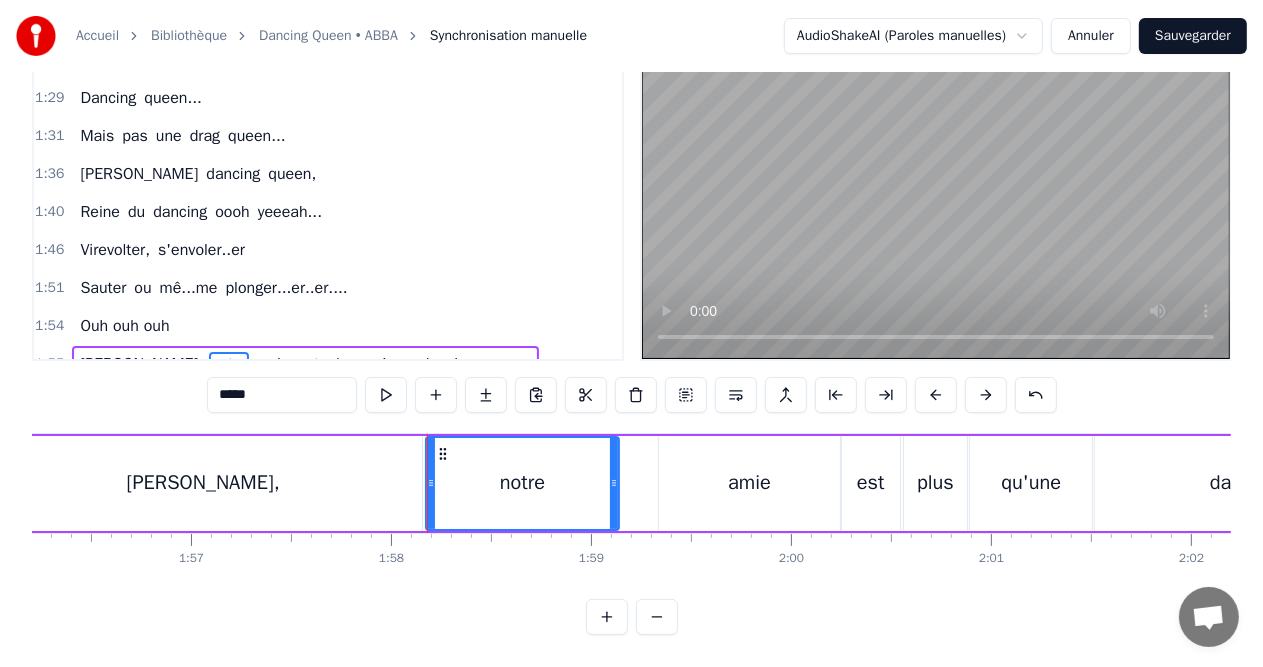 drag, startPoint x: 644, startPoint y: 477, endPoint x: 610, endPoint y: 477, distance: 34 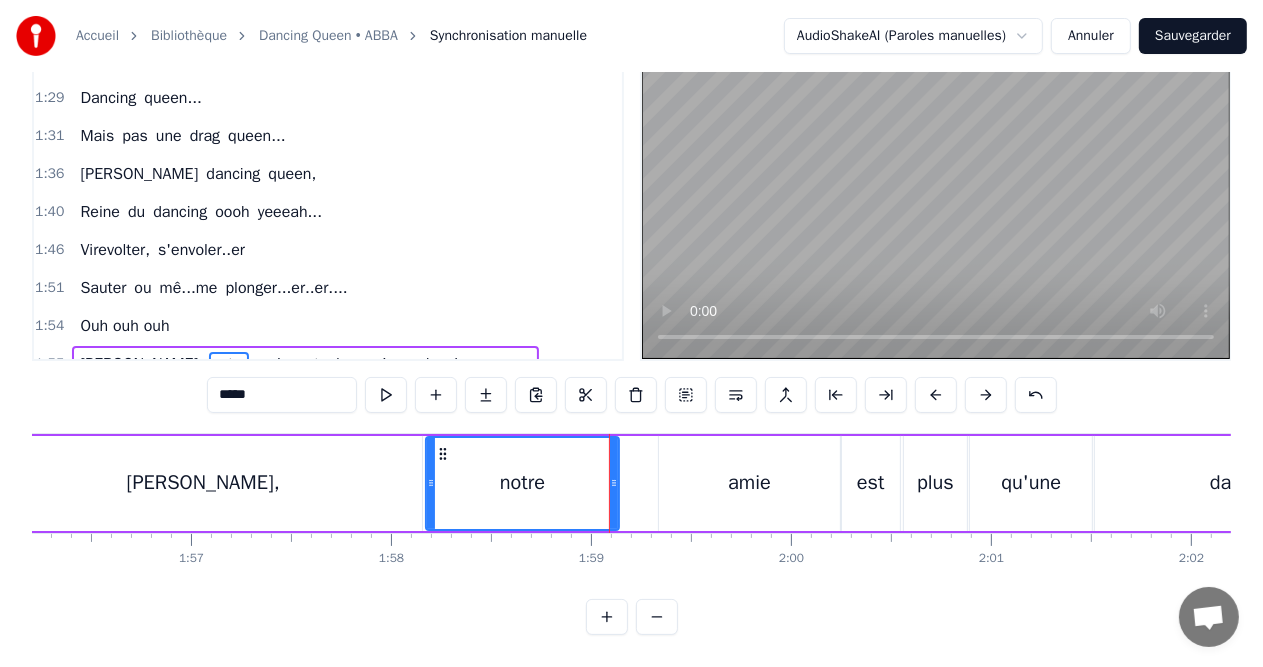 click on "amie" at bounding box center (749, 483) 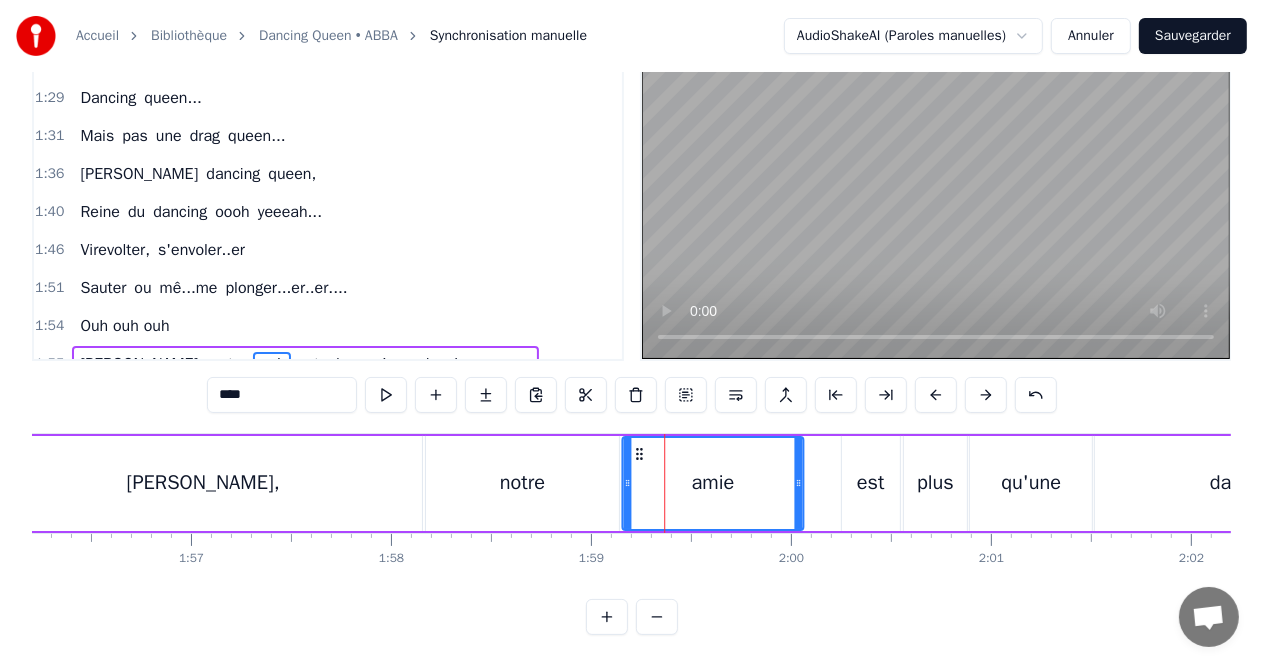 drag, startPoint x: 673, startPoint y: 446, endPoint x: 636, endPoint y: 446, distance: 37 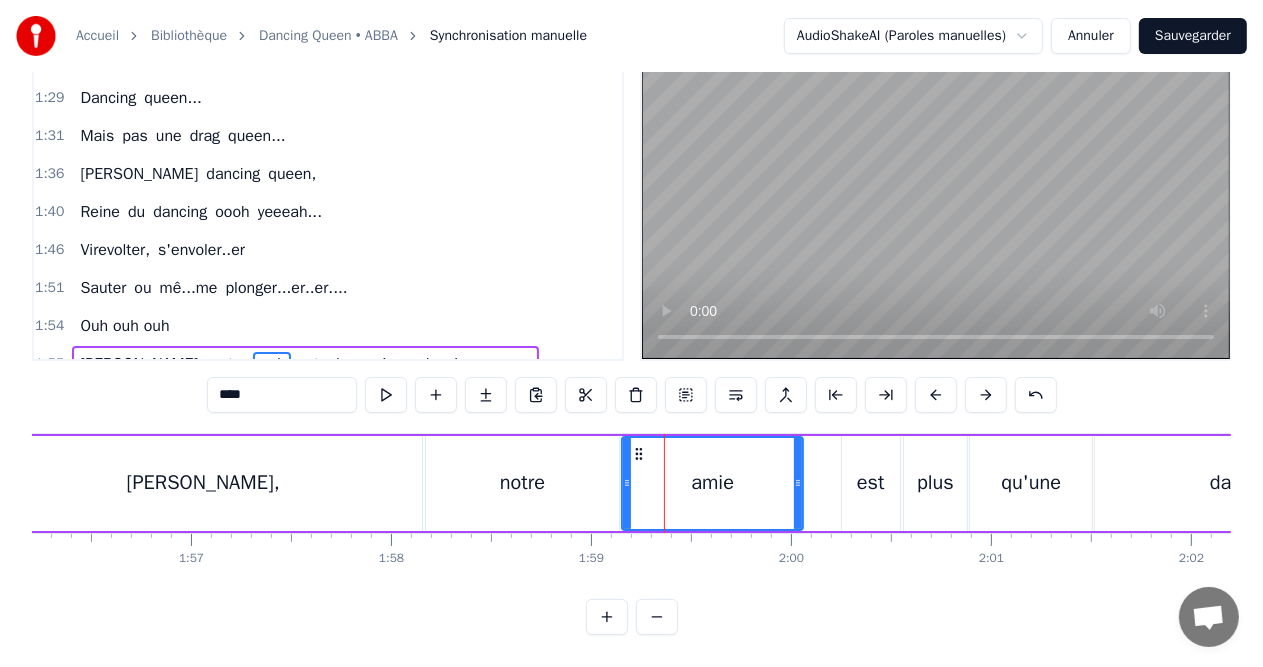 click on "est" at bounding box center [871, 483] 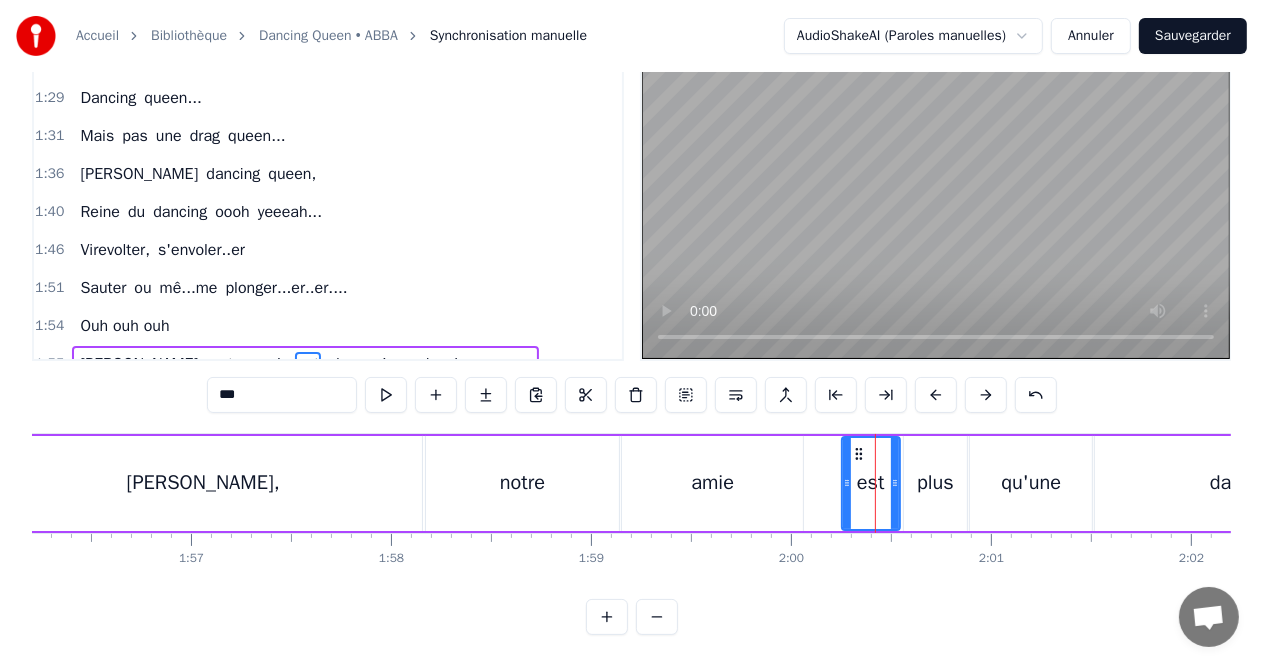 click on "est" at bounding box center (871, 483) 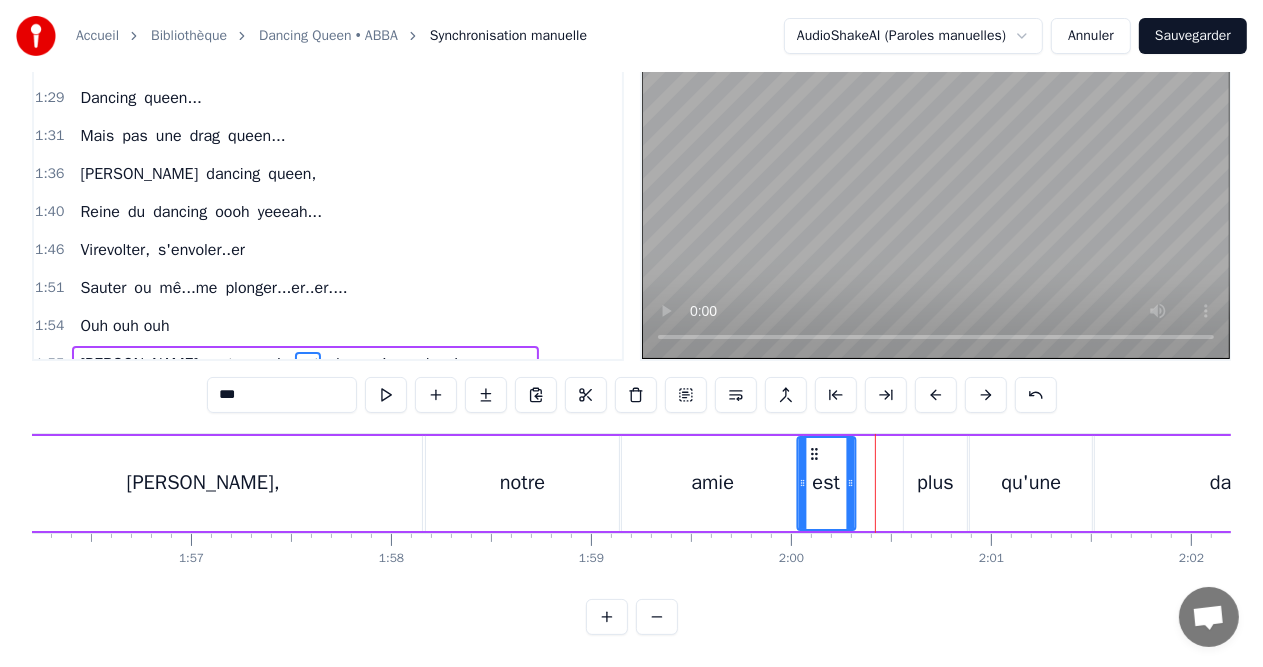 drag, startPoint x: 853, startPoint y: 443, endPoint x: 808, endPoint y: 445, distance: 45.044422 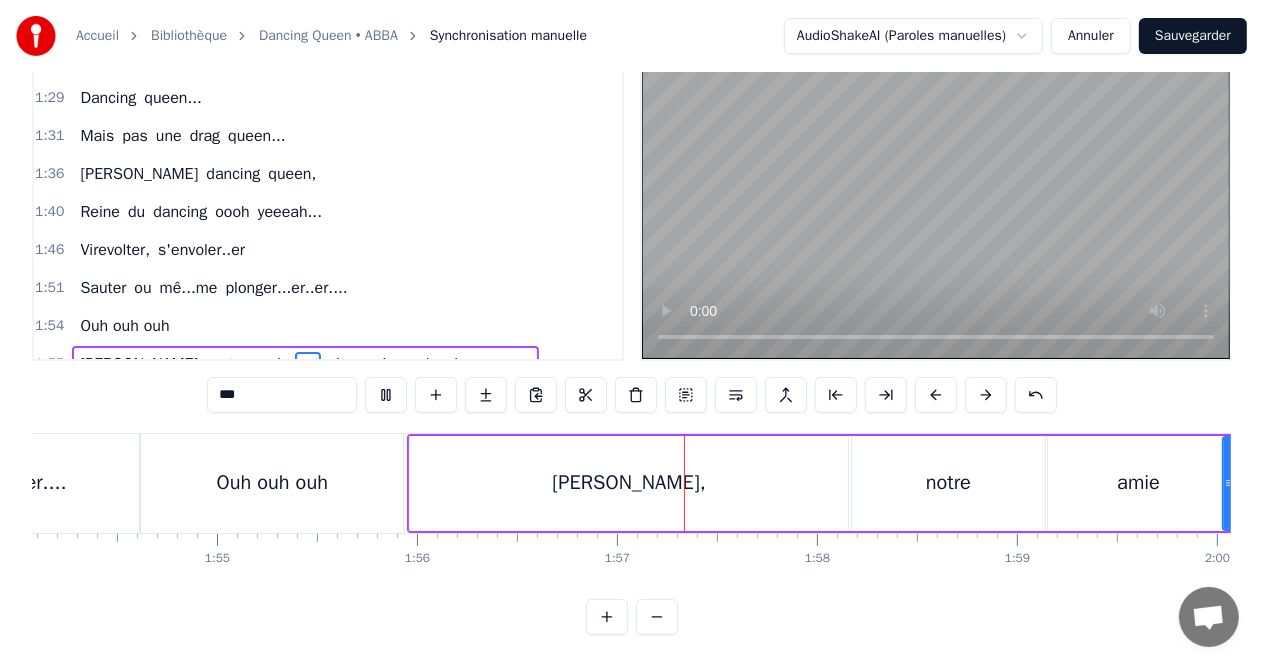 scroll, scrollTop: 0, scrollLeft: 23282, axis: horizontal 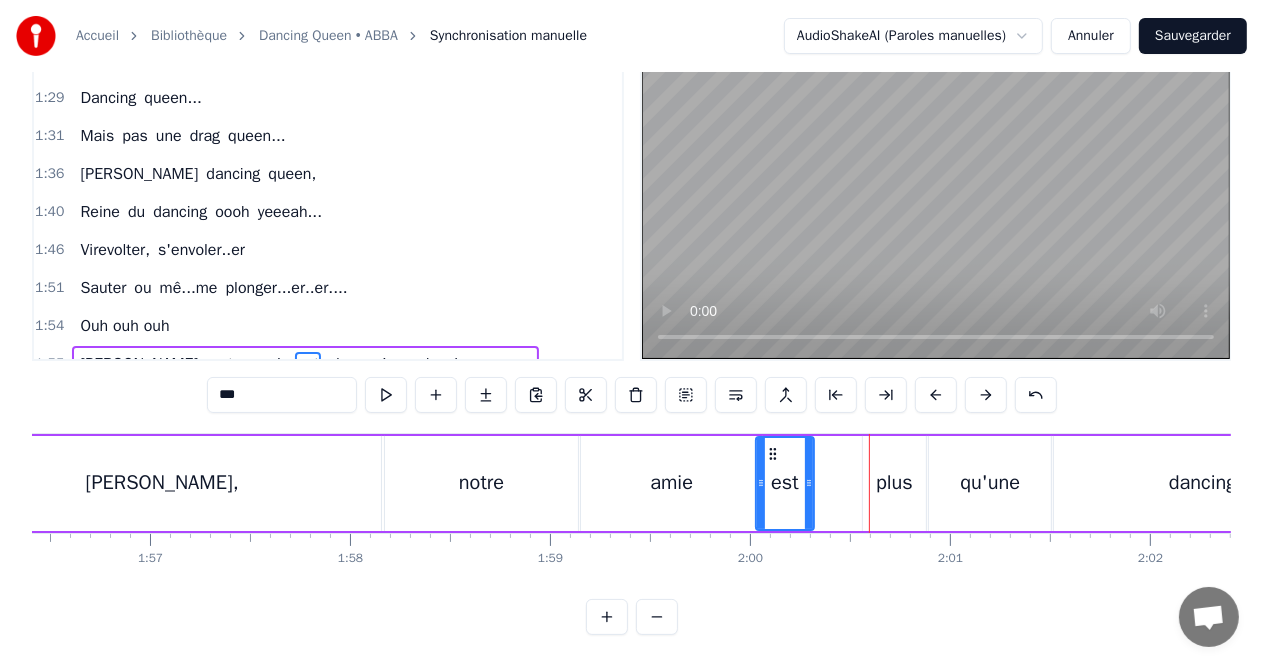 click on "notre" at bounding box center [481, 483] 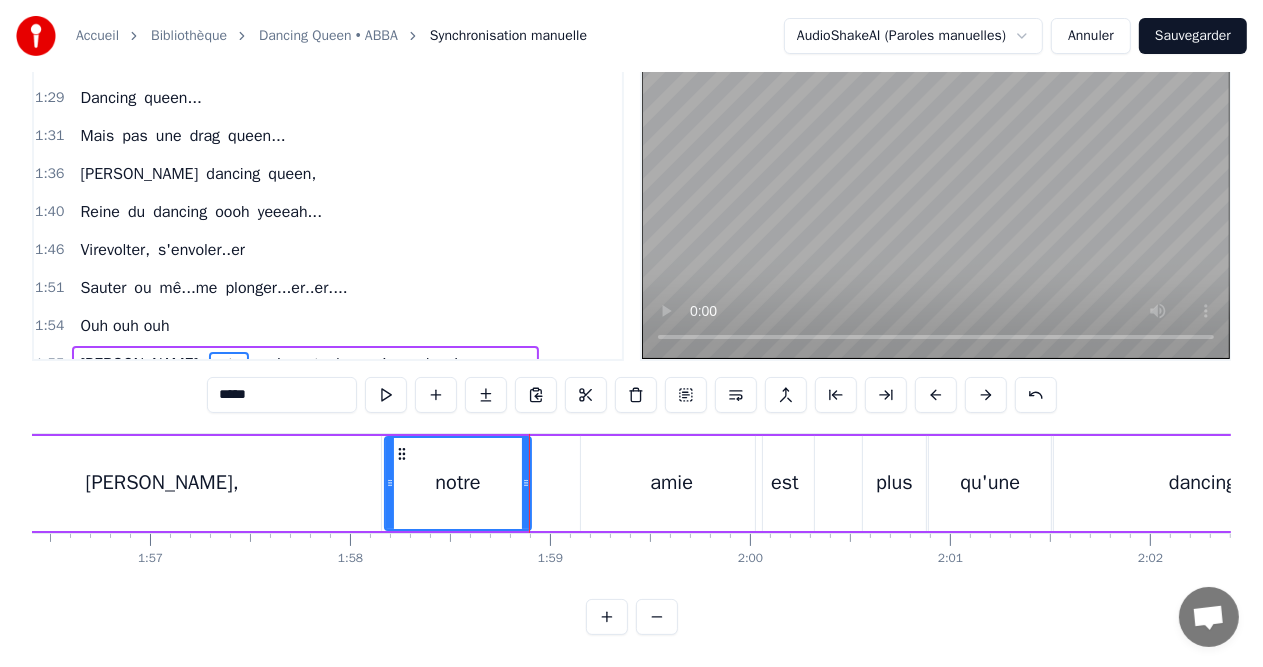 drag, startPoint x: 569, startPoint y: 471, endPoint x: 522, endPoint y: 471, distance: 47 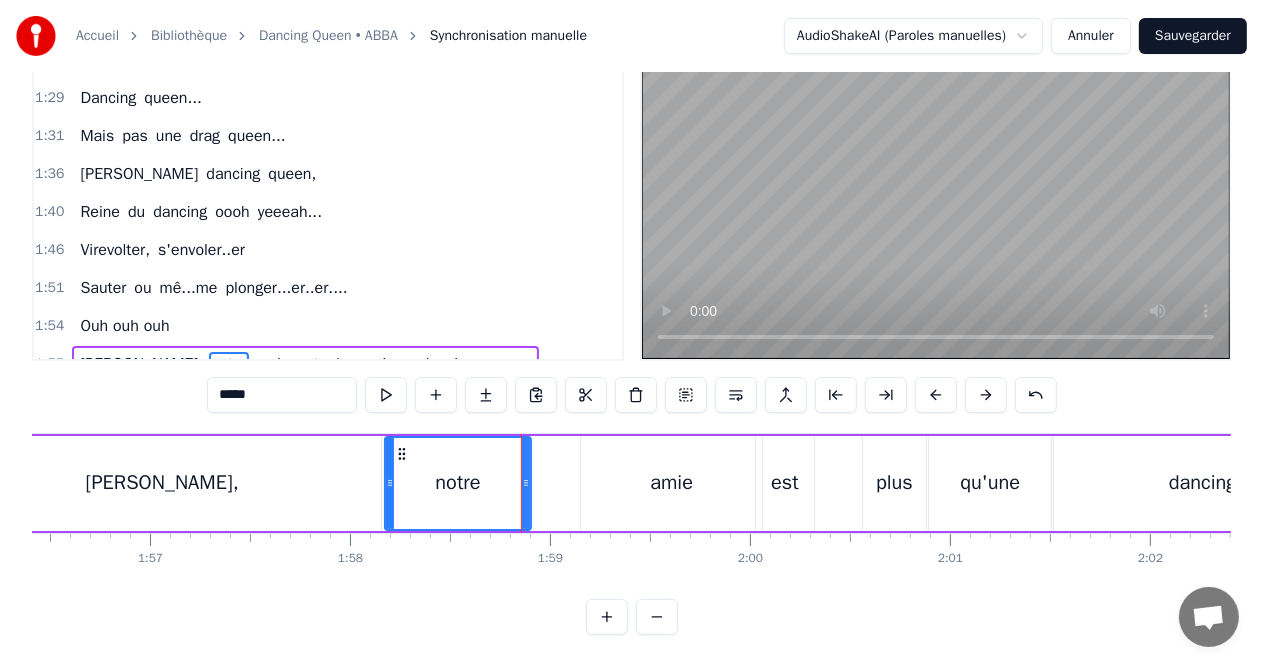 click on "amie" at bounding box center (671, 483) 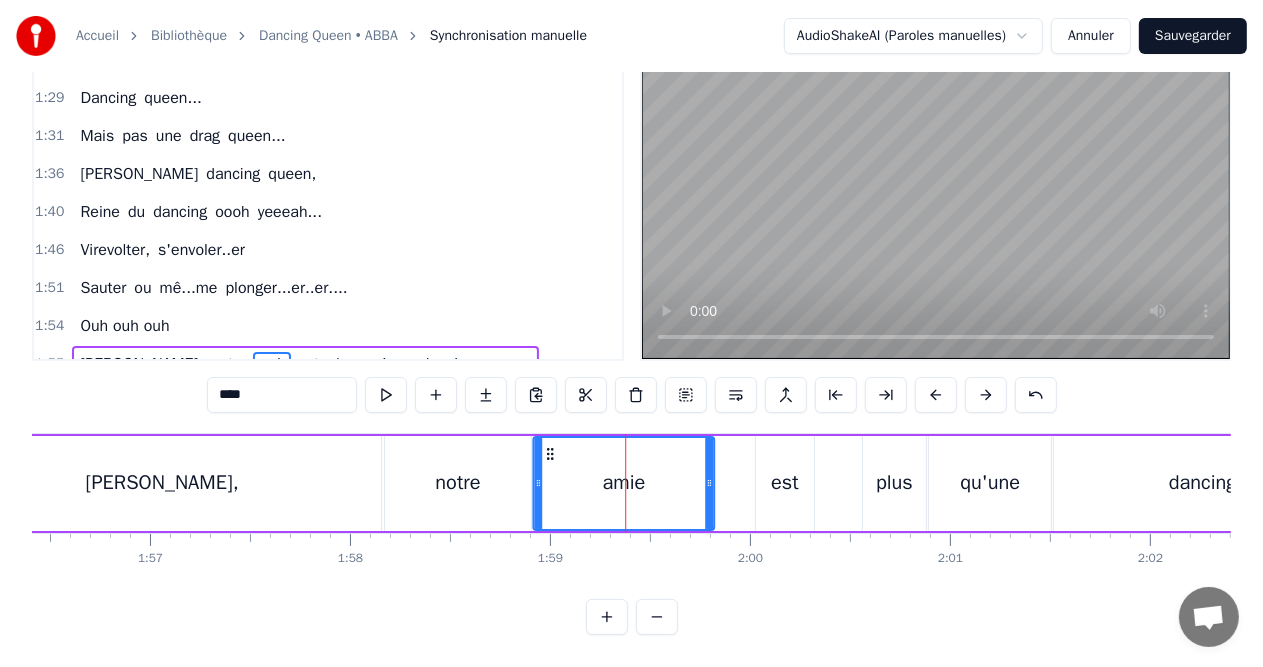 drag, startPoint x: 598, startPoint y: 446, endPoint x: 550, endPoint y: 446, distance: 48 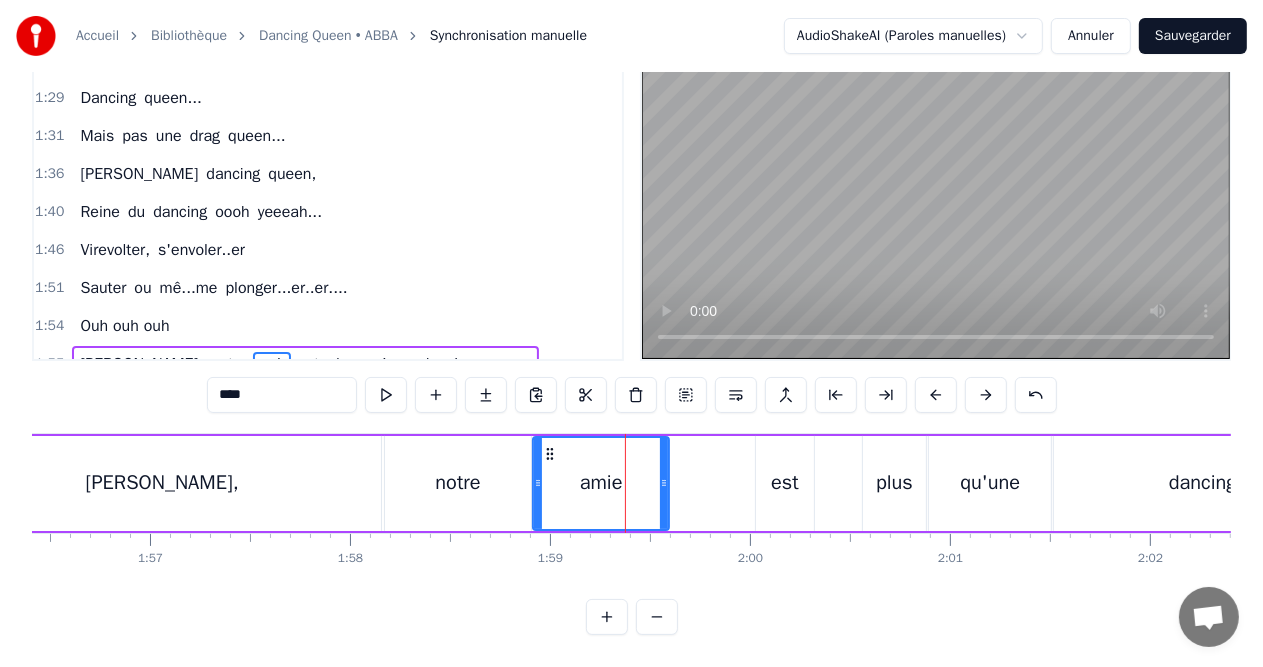 drag, startPoint x: 709, startPoint y: 475, endPoint x: 664, endPoint y: 475, distance: 45 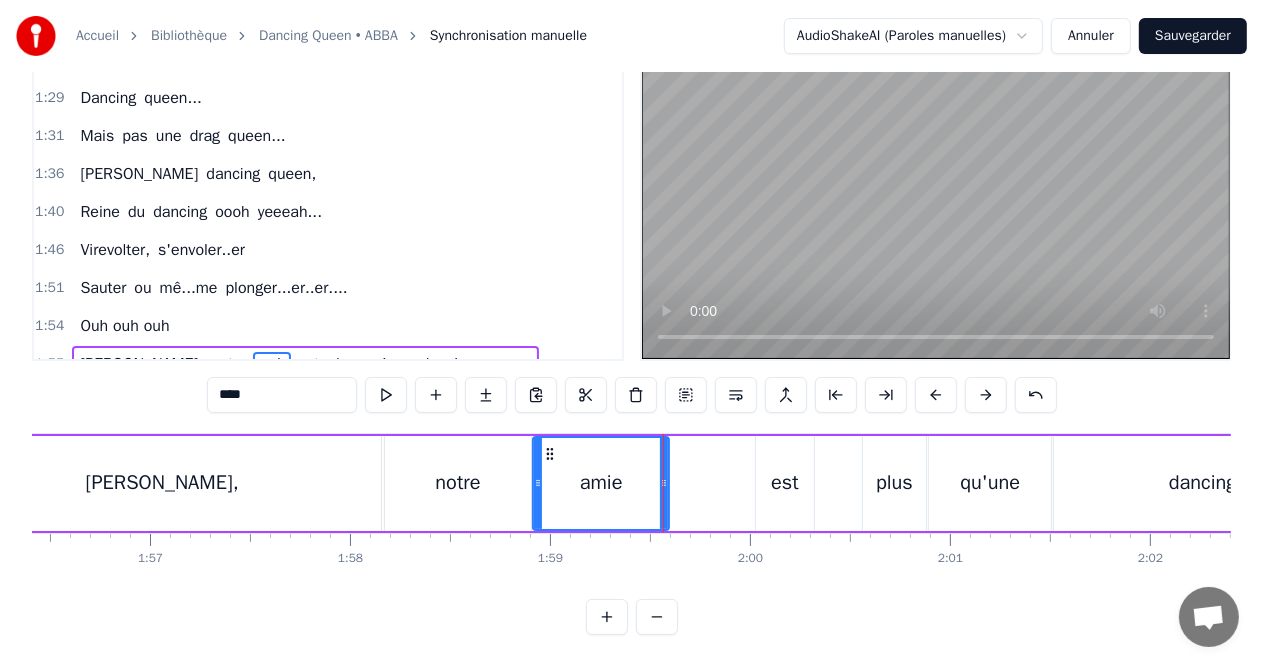 click on "notre" at bounding box center [458, 483] 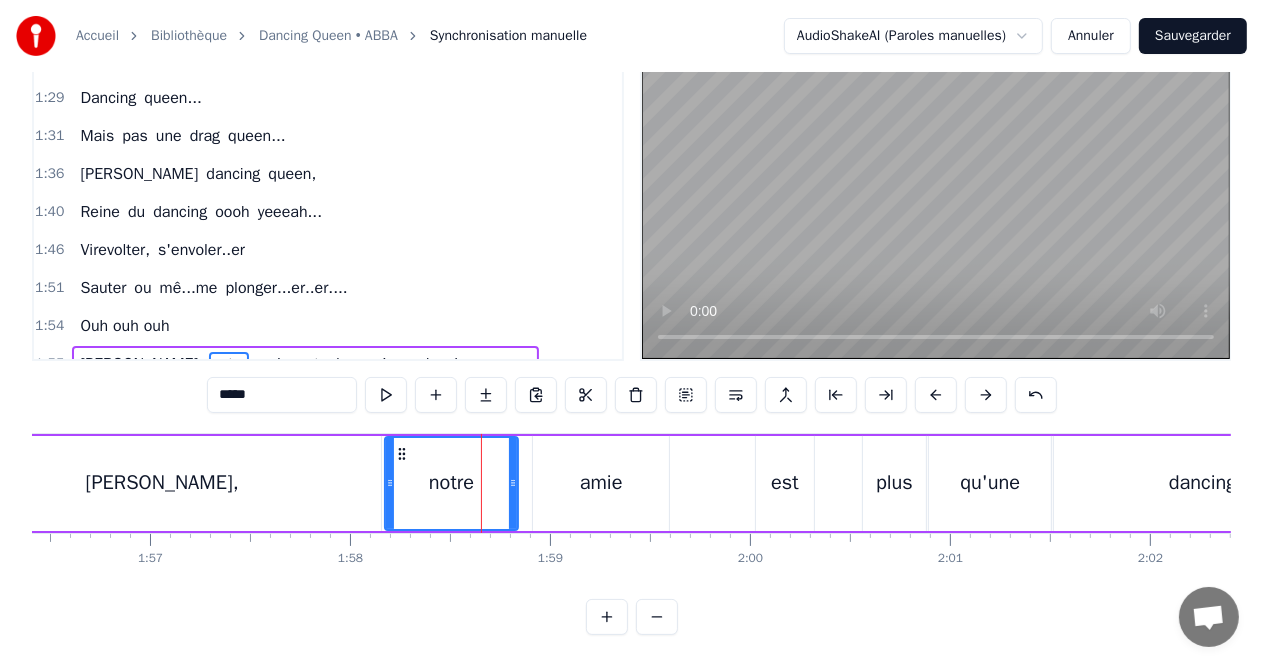 drag, startPoint x: 525, startPoint y: 471, endPoint x: 512, endPoint y: 472, distance: 13.038404 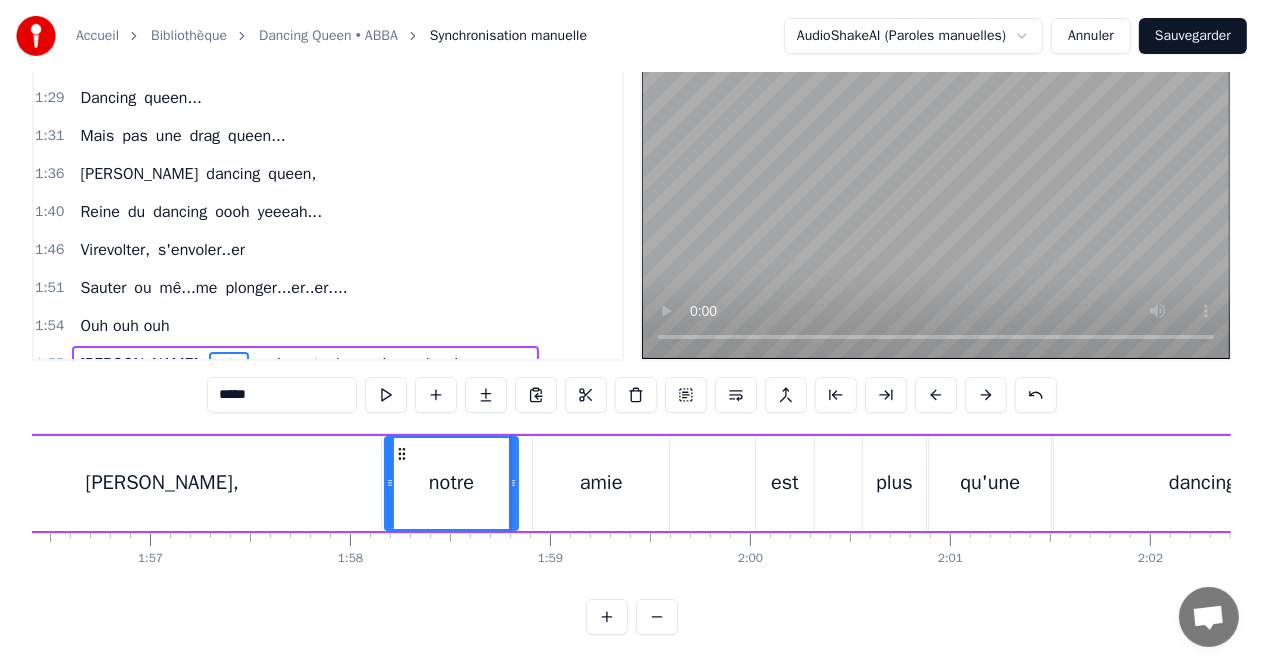 click on "amie" at bounding box center [601, 483] 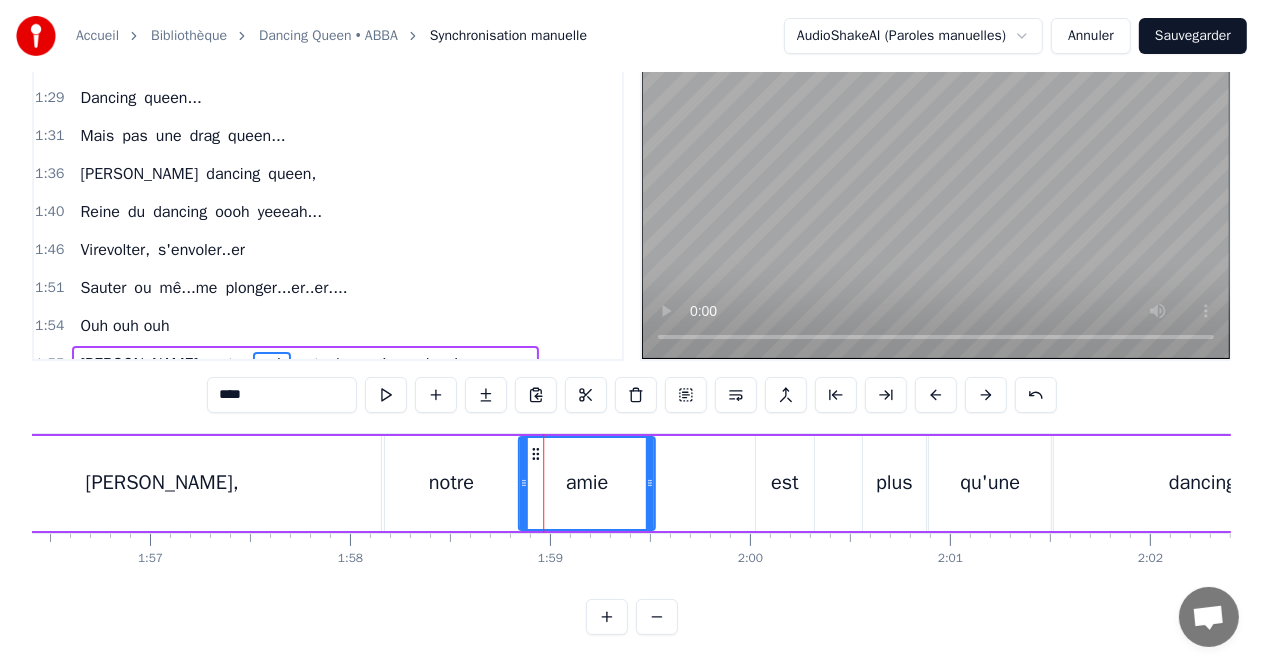 drag, startPoint x: 551, startPoint y: 447, endPoint x: 536, endPoint y: 447, distance: 15 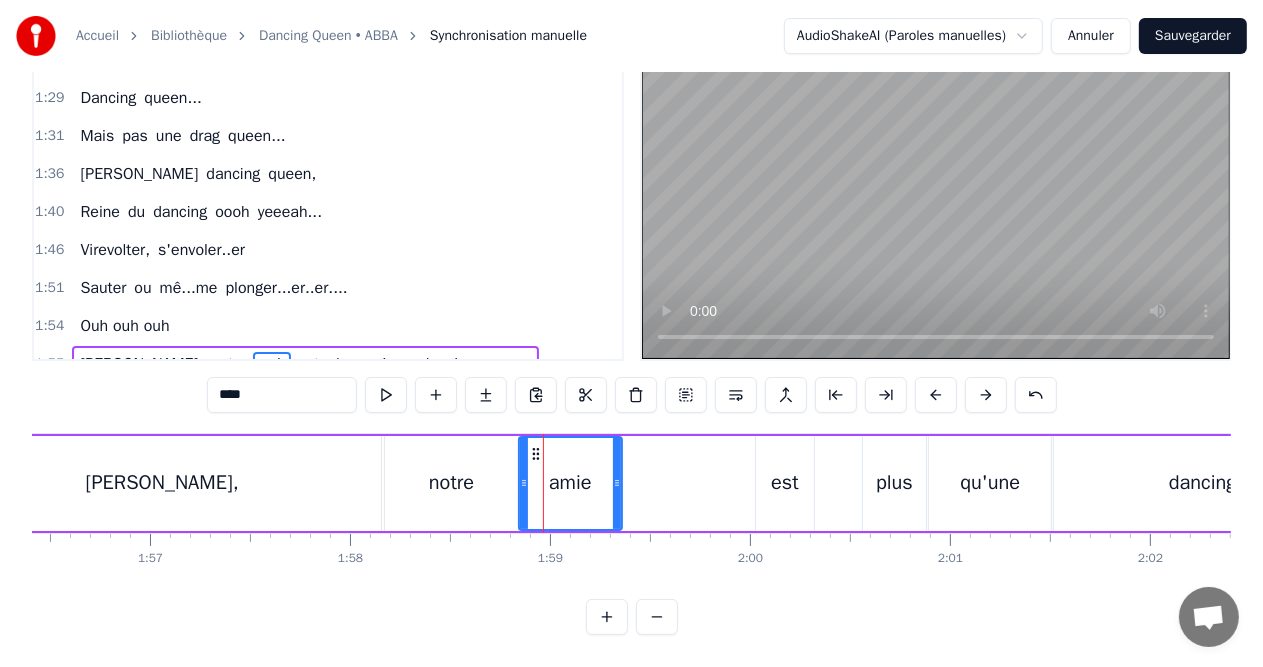drag, startPoint x: 649, startPoint y: 474, endPoint x: 616, endPoint y: 474, distance: 33 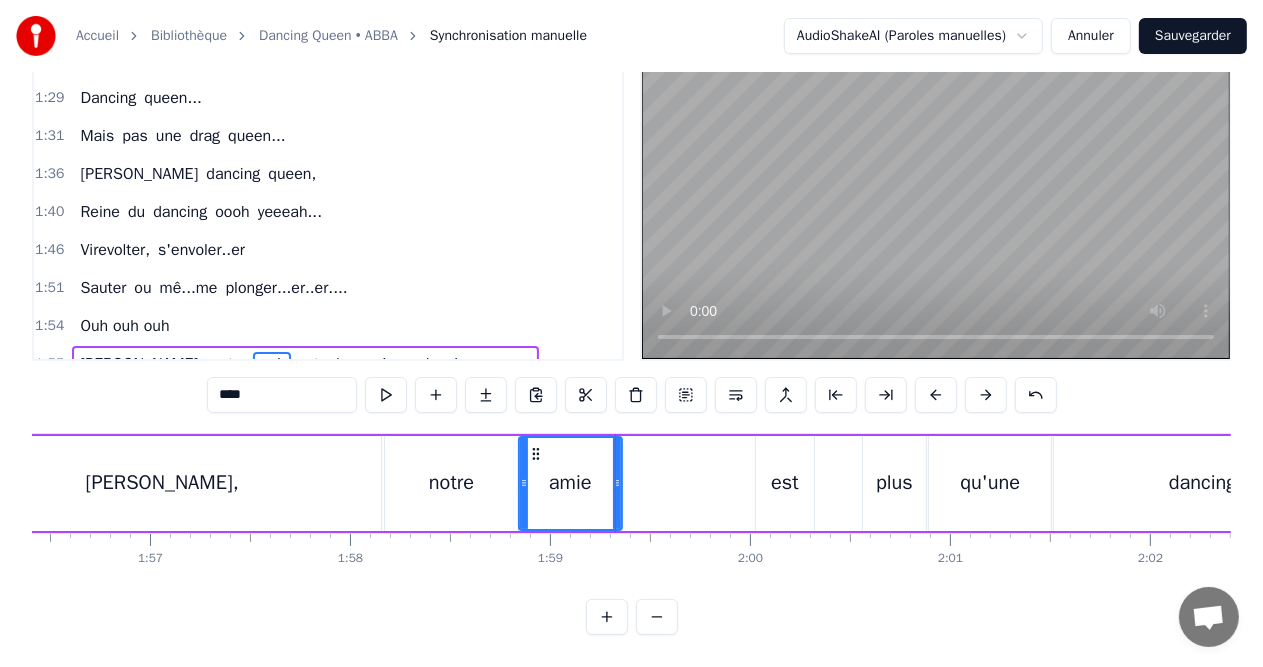 click on "est" at bounding box center [785, 483] 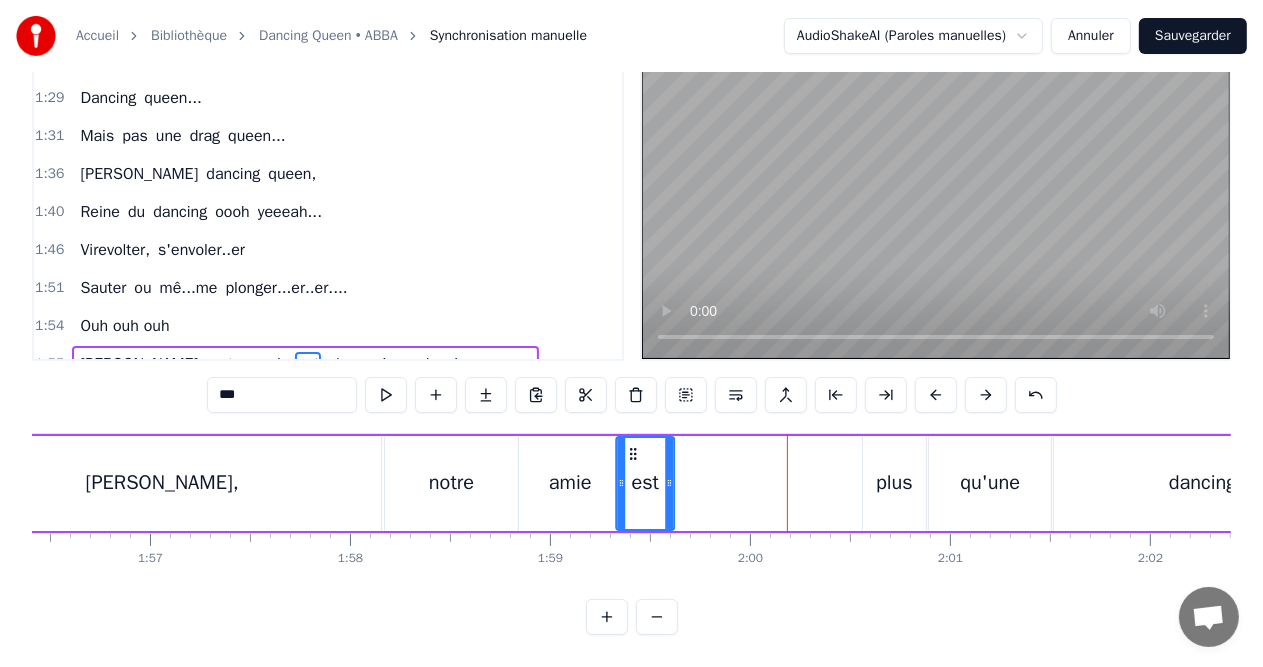 drag, startPoint x: 770, startPoint y: 443, endPoint x: 630, endPoint y: 448, distance: 140.08926 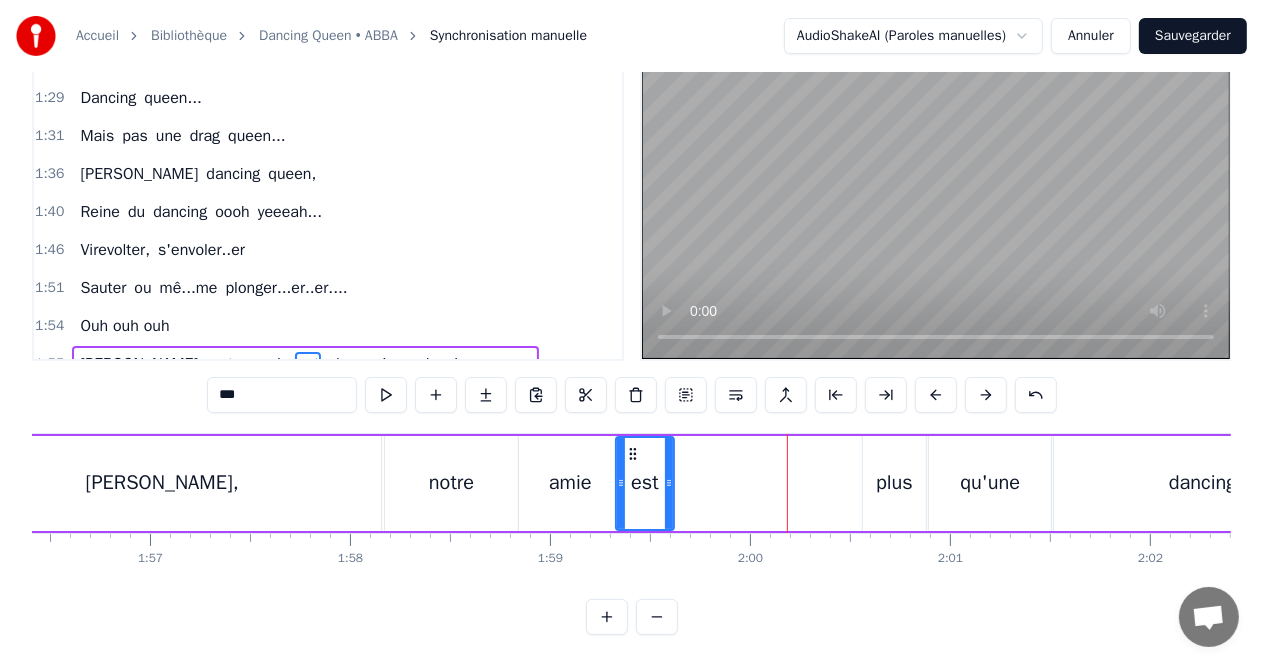 click on "plus" at bounding box center (895, 483) 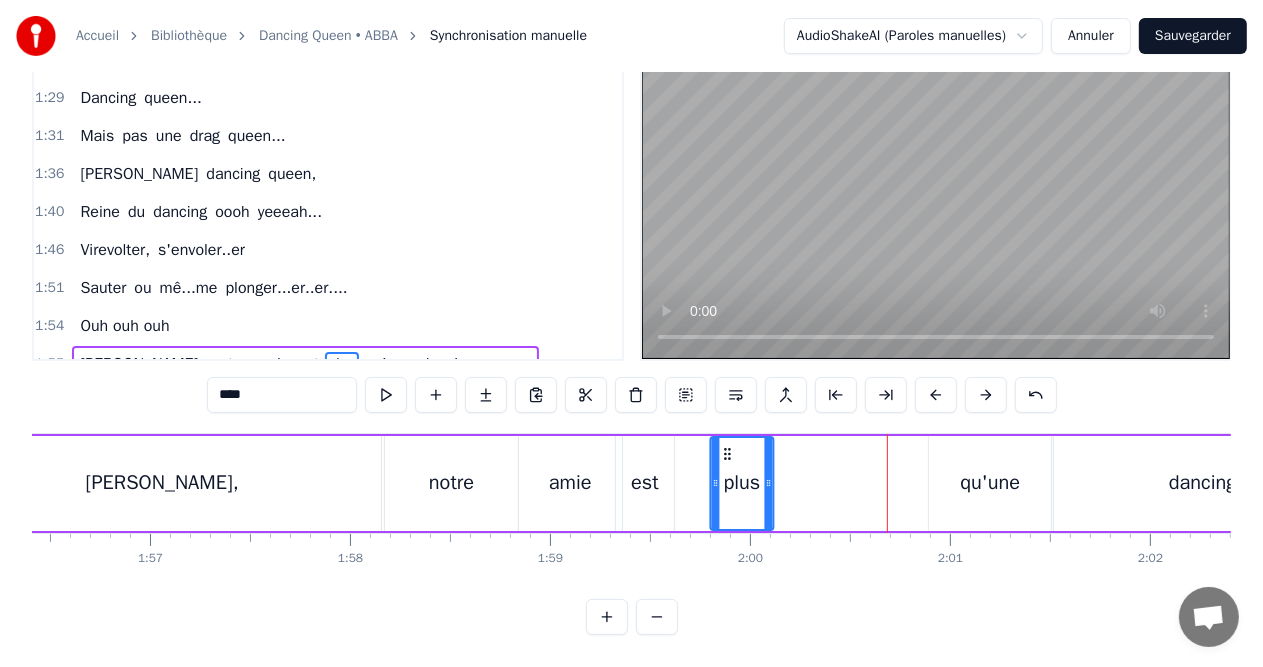 drag, startPoint x: 877, startPoint y: 448, endPoint x: 724, endPoint y: 449, distance: 153.00327 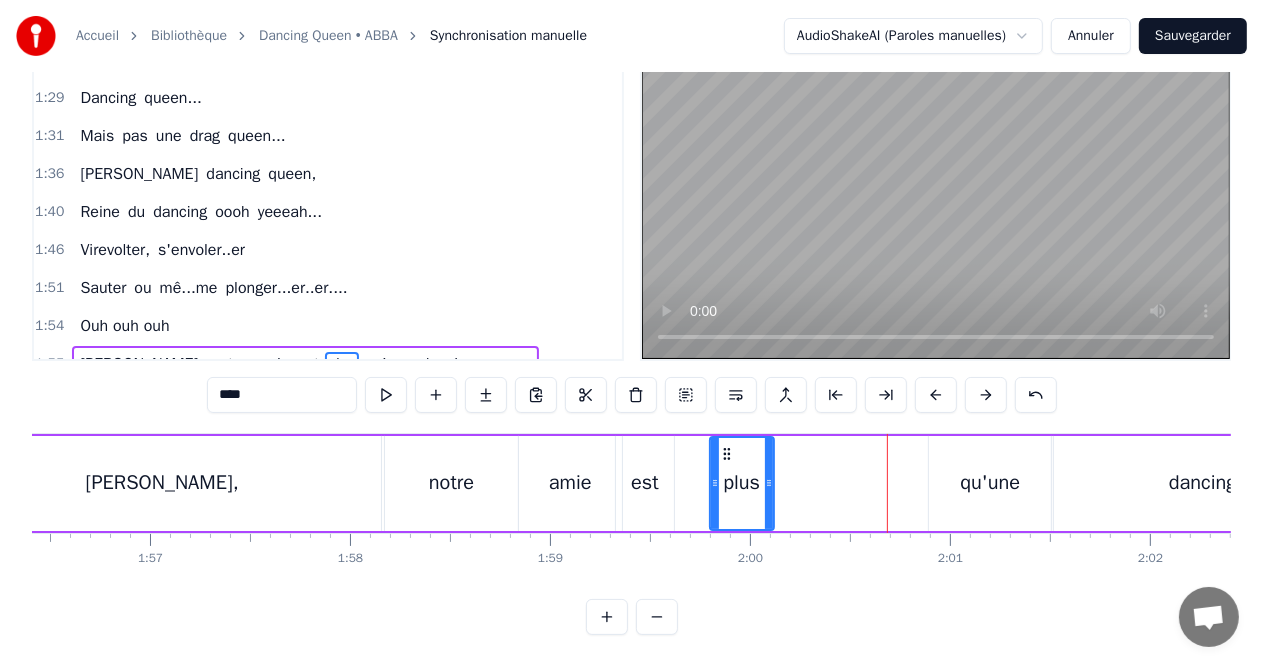 click on "qu'une" at bounding box center [990, 483] 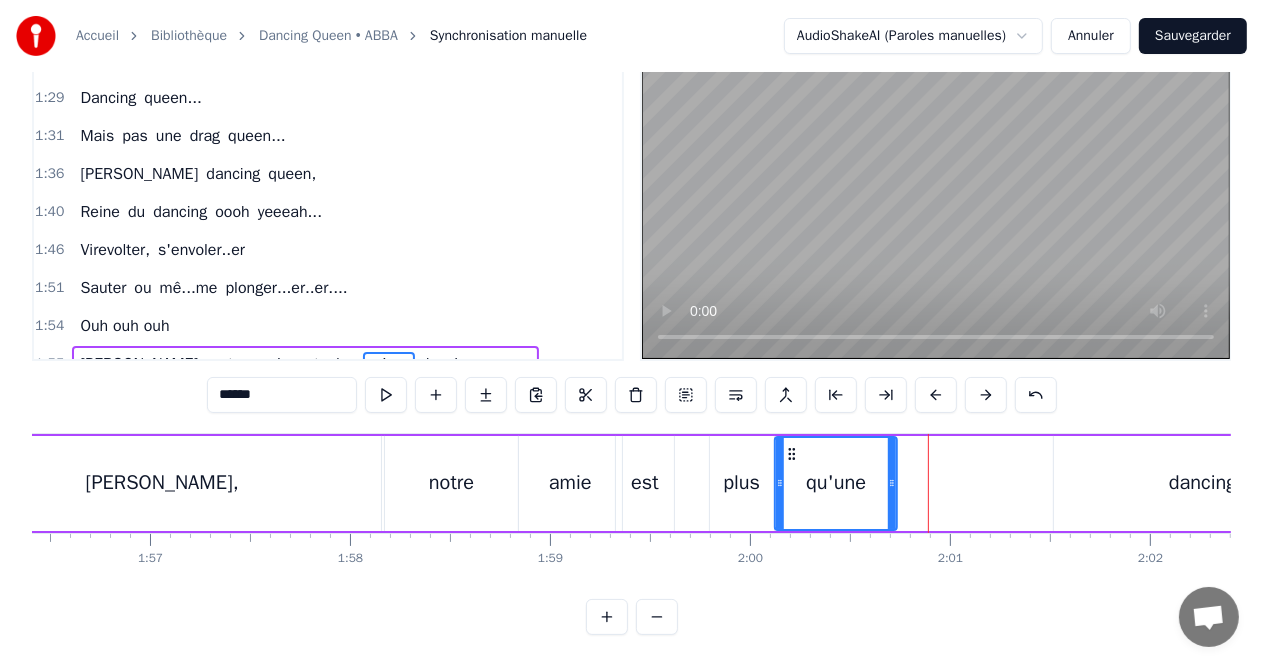 drag, startPoint x: 940, startPoint y: 448, endPoint x: 785, endPoint y: 452, distance: 155.0516 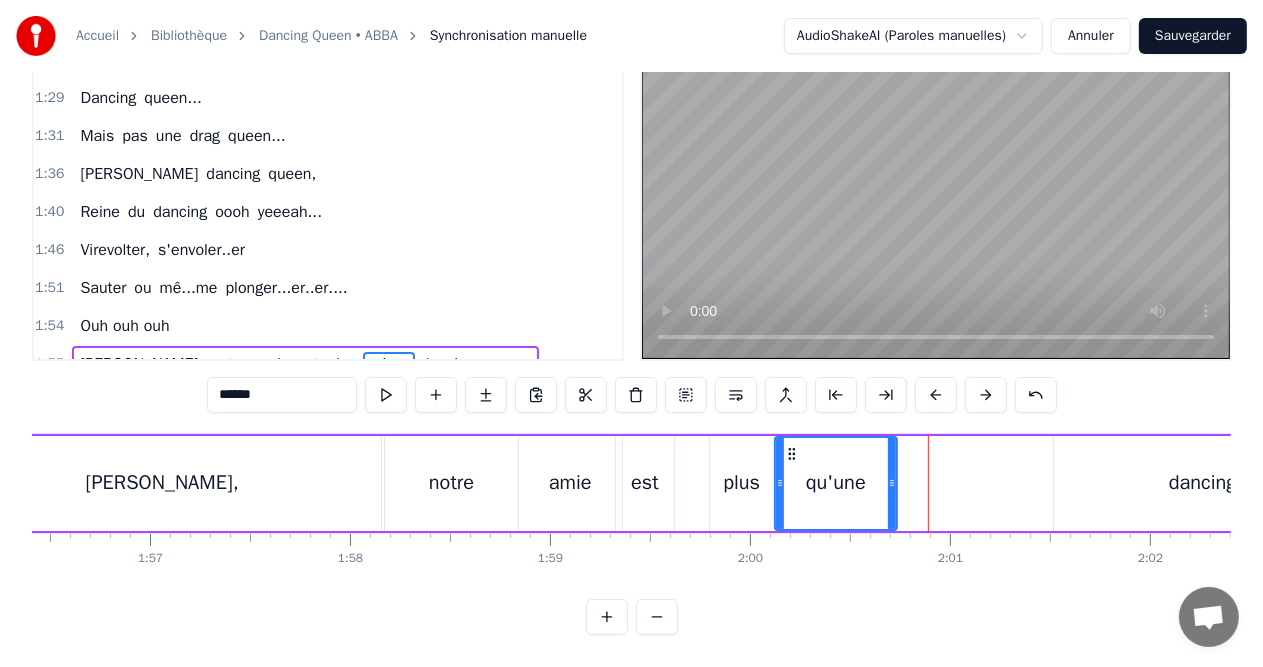 click on "[PERSON_NAME], notre amie est plus qu'une dancing queen." at bounding box center [804, 483] 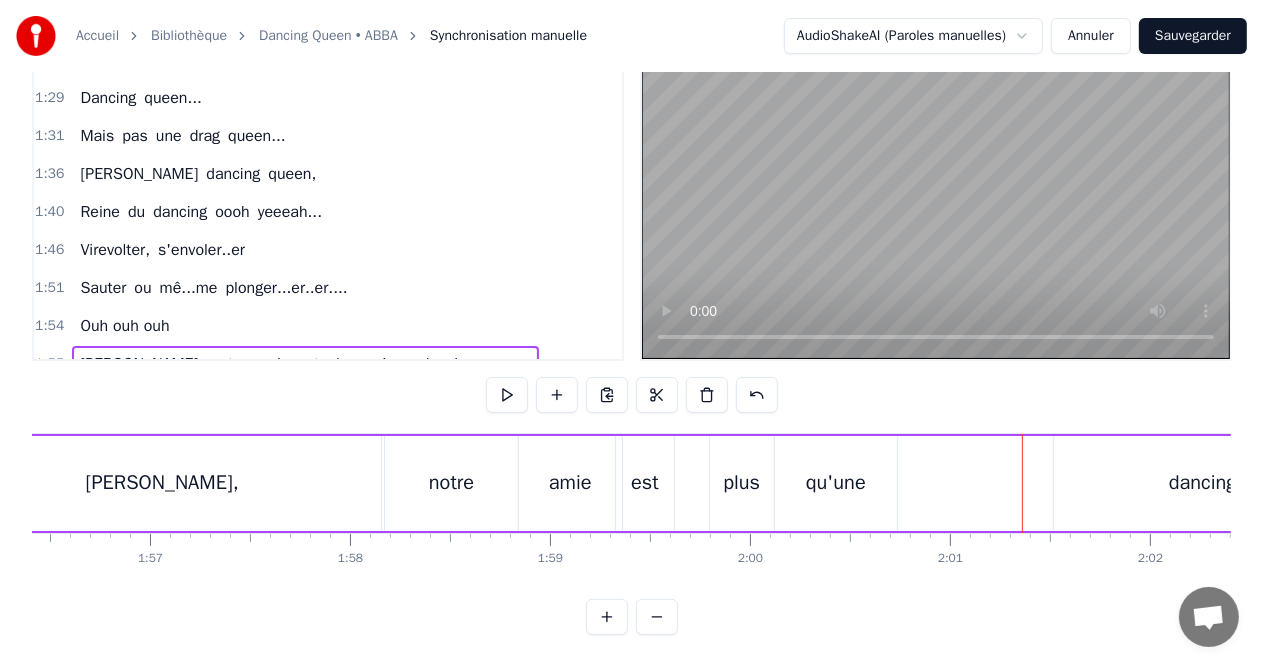 click on "dancing" at bounding box center [1203, 483] 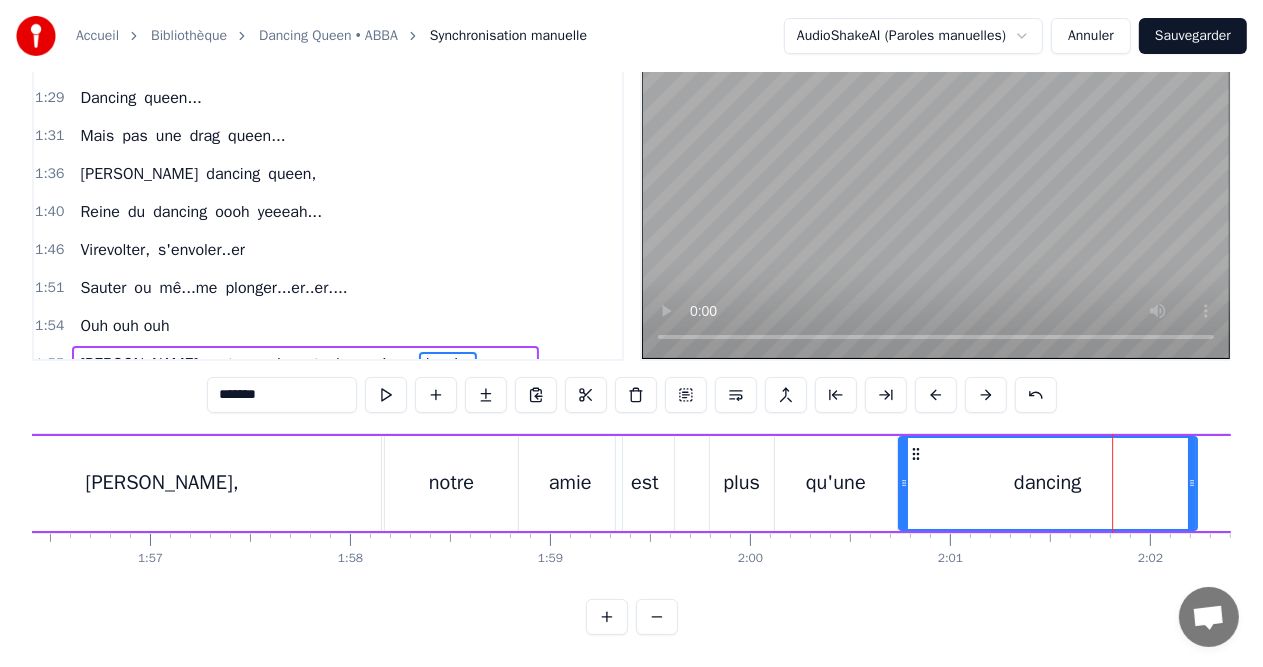 drag, startPoint x: 1065, startPoint y: 449, endPoint x: 910, endPoint y: 455, distance: 155.11609 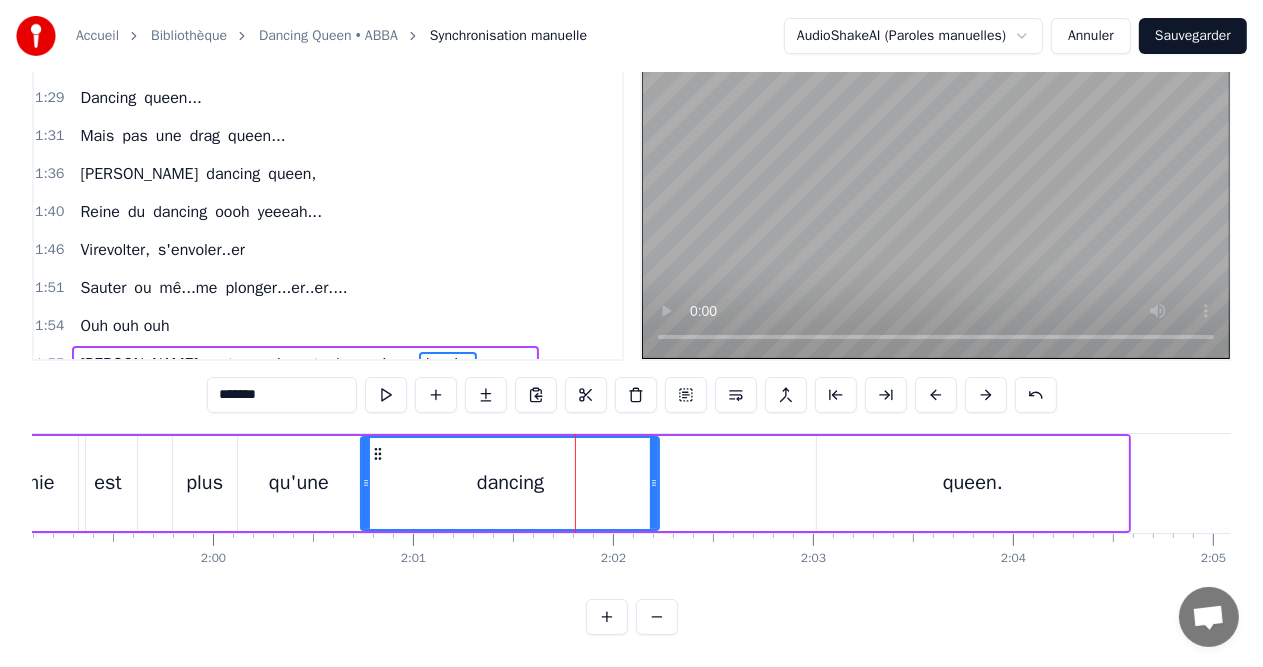 scroll, scrollTop: 0, scrollLeft: 23856, axis: horizontal 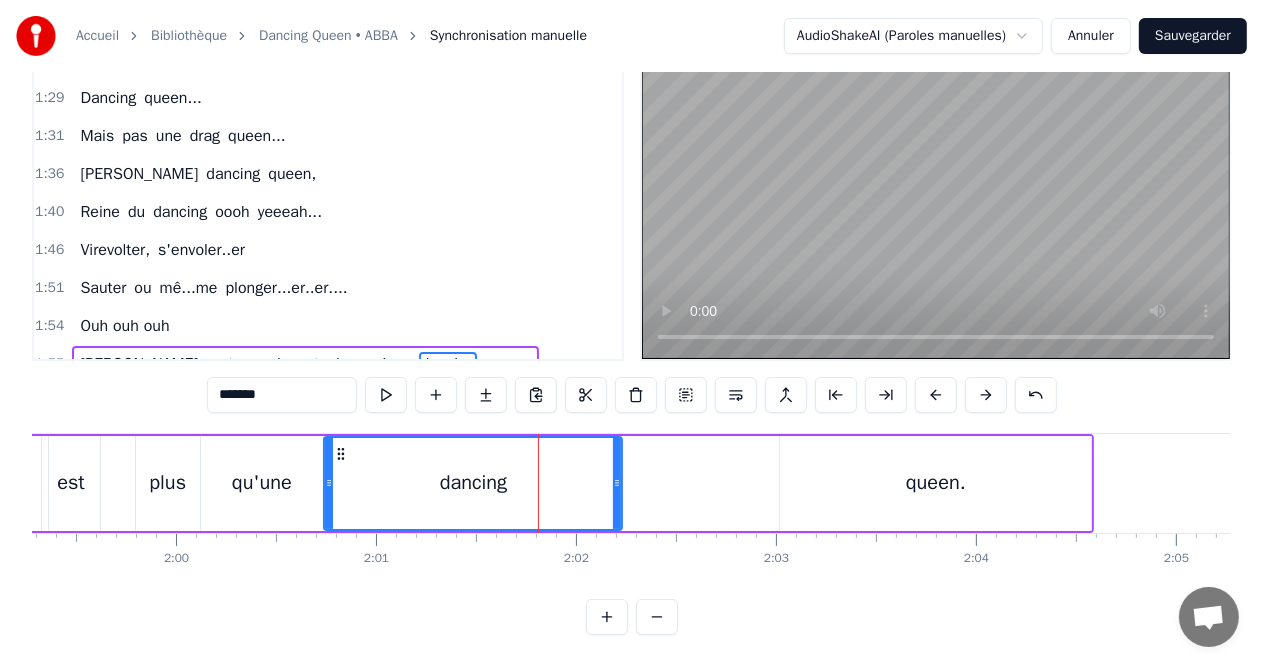 click on "queen." at bounding box center (935, 483) 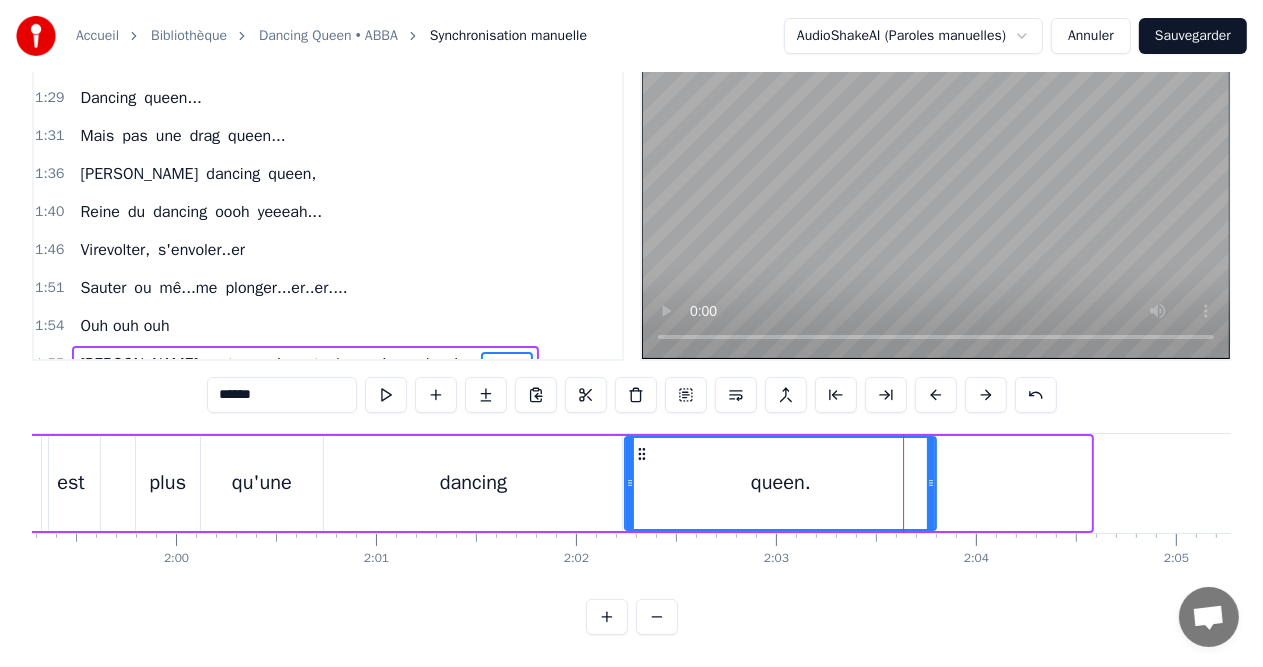 drag, startPoint x: 792, startPoint y: 443, endPoint x: 637, endPoint y: 446, distance: 155.02902 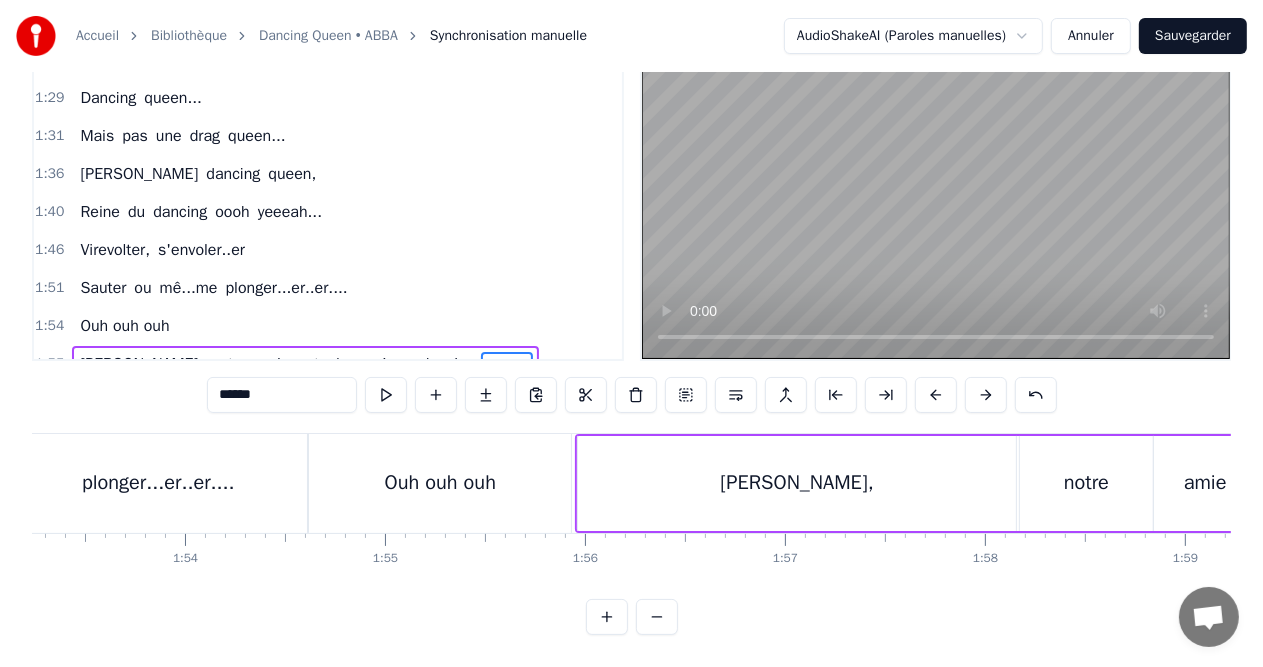 scroll, scrollTop: 0, scrollLeft: 22633, axis: horizontal 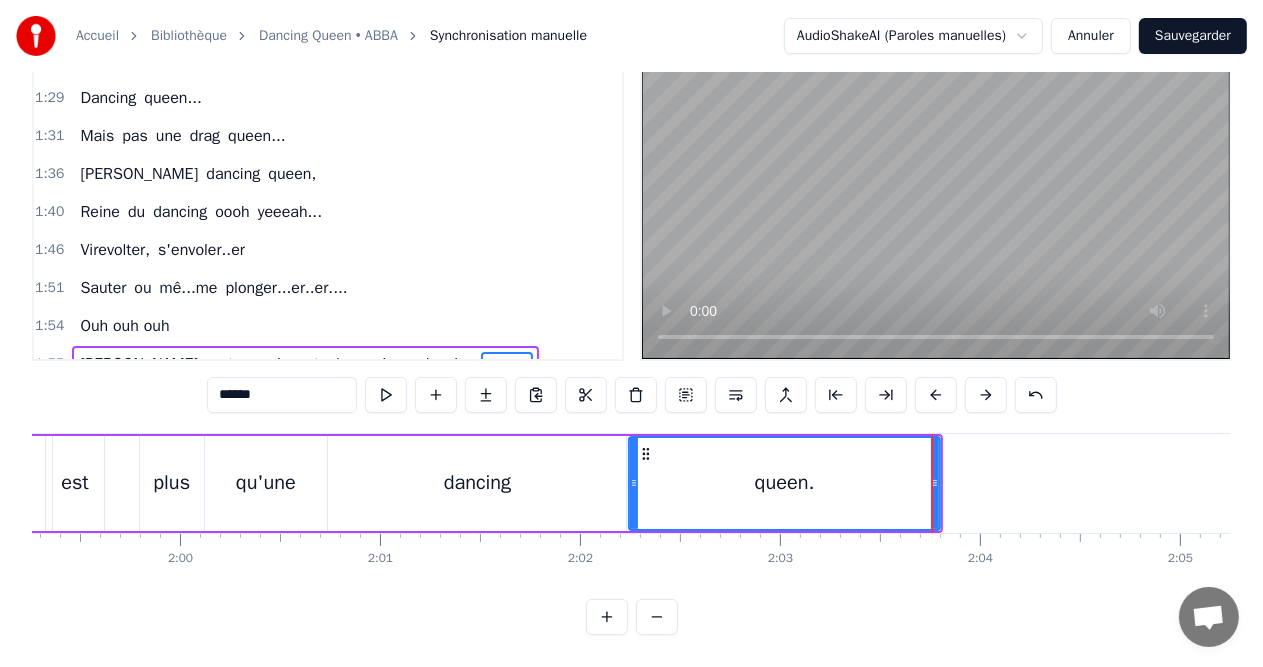 click on "dancing" at bounding box center (477, 483) 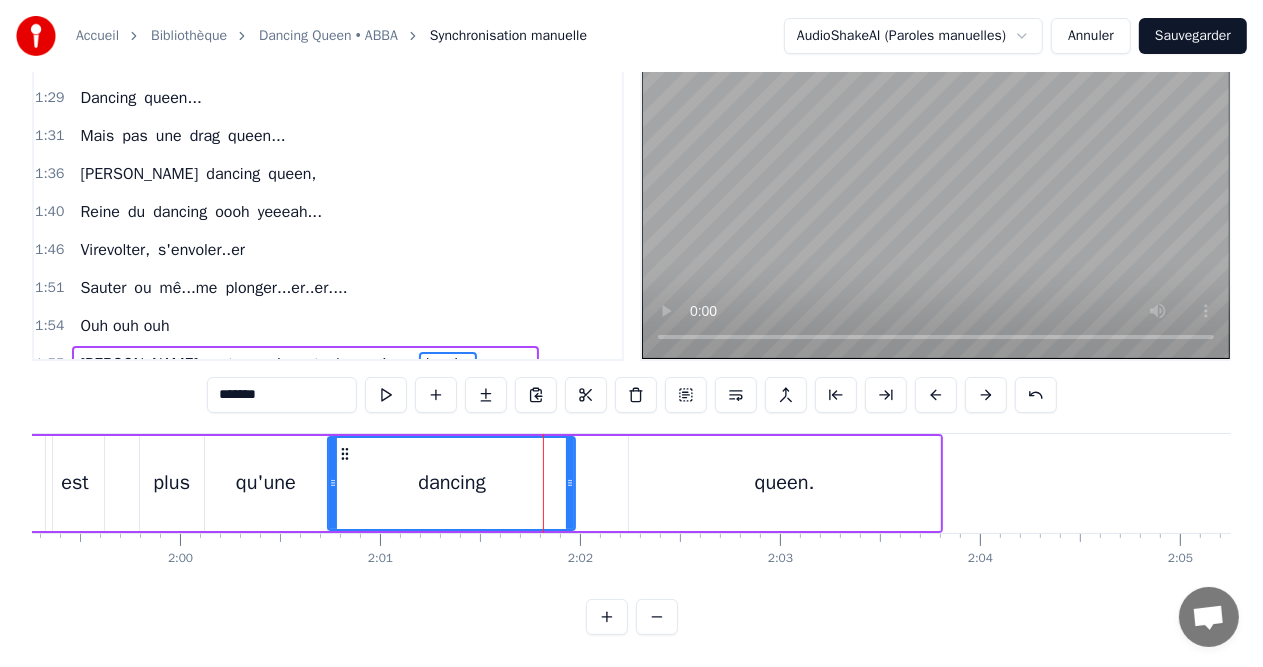 drag, startPoint x: 619, startPoint y: 469, endPoint x: 568, endPoint y: 469, distance: 51 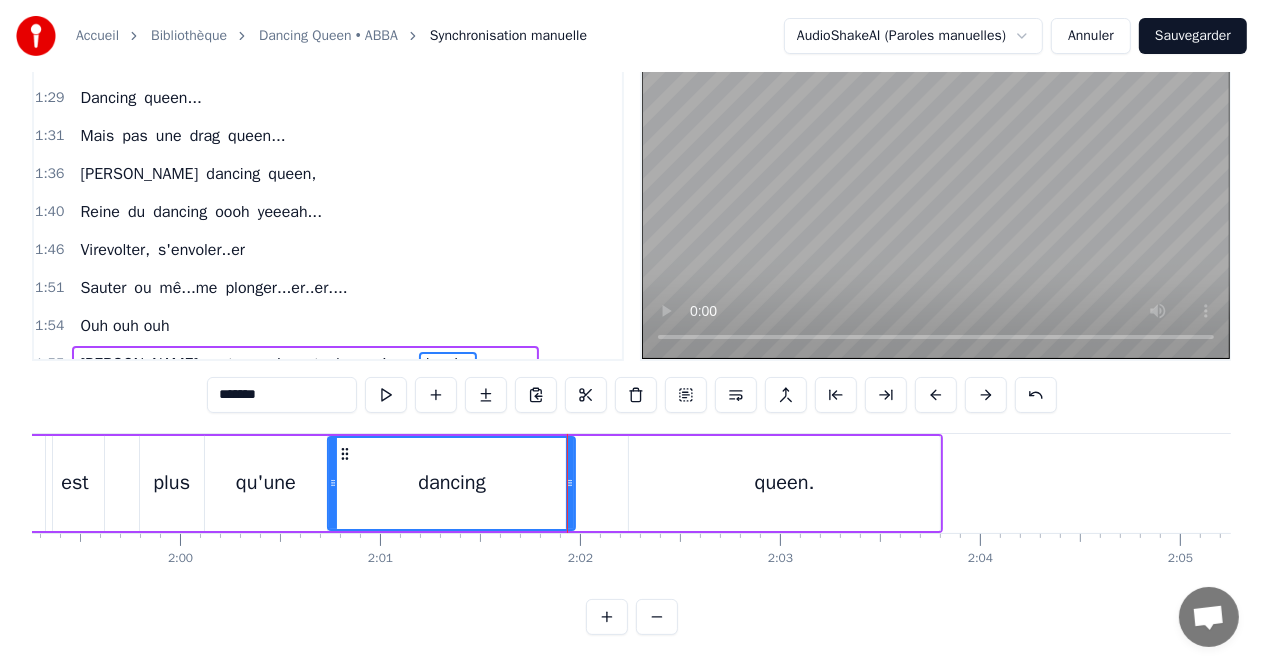 click on "queen." at bounding box center [784, 483] 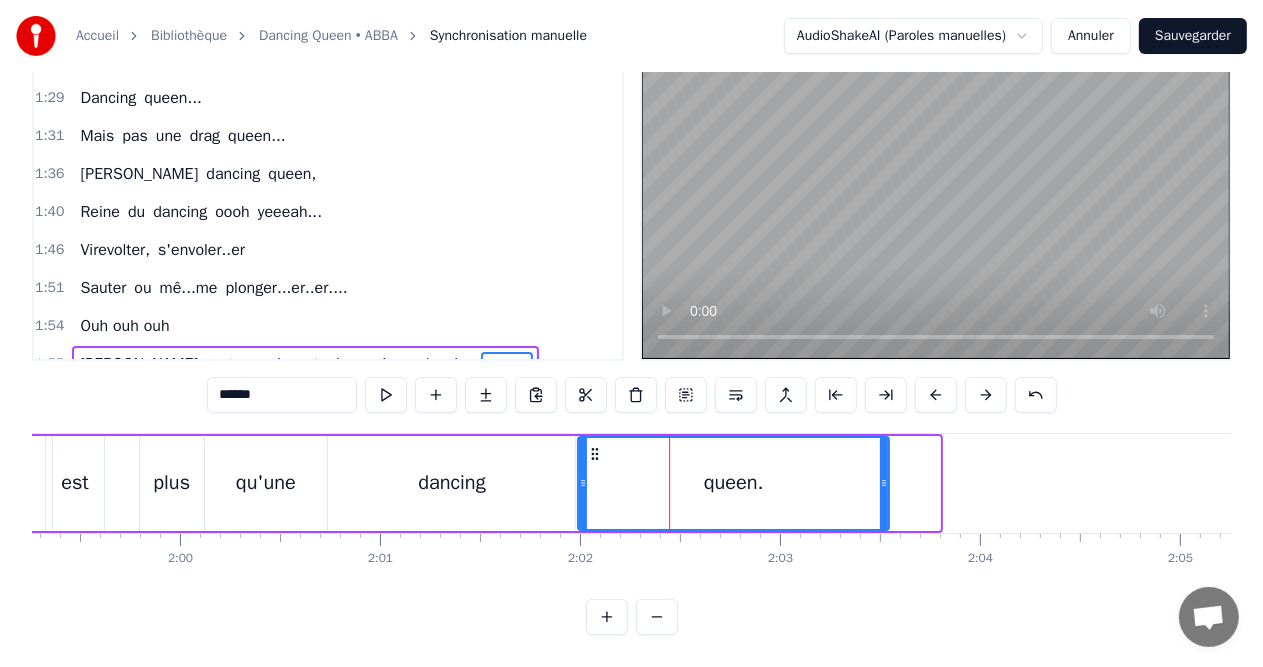 drag, startPoint x: 644, startPoint y: 452, endPoint x: 593, endPoint y: 454, distance: 51.0392 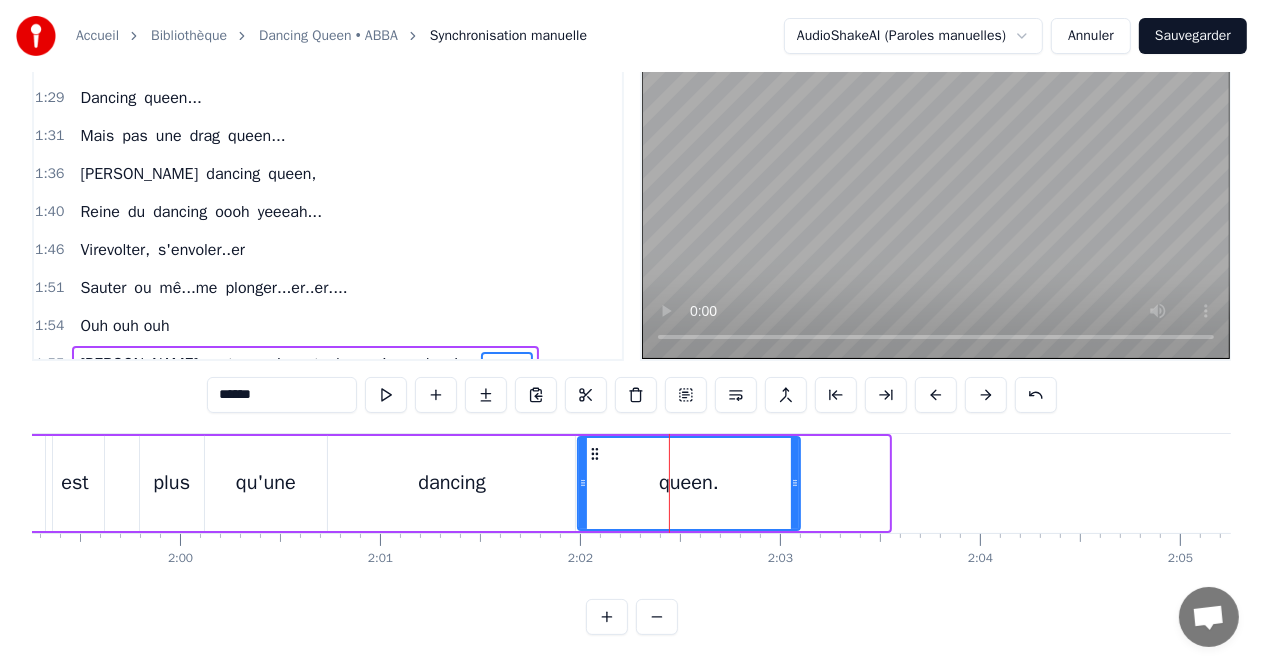 drag, startPoint x: 880, startPoint y: 476, endPoint x: 791, endPoint y: 474, distance: 89.02247 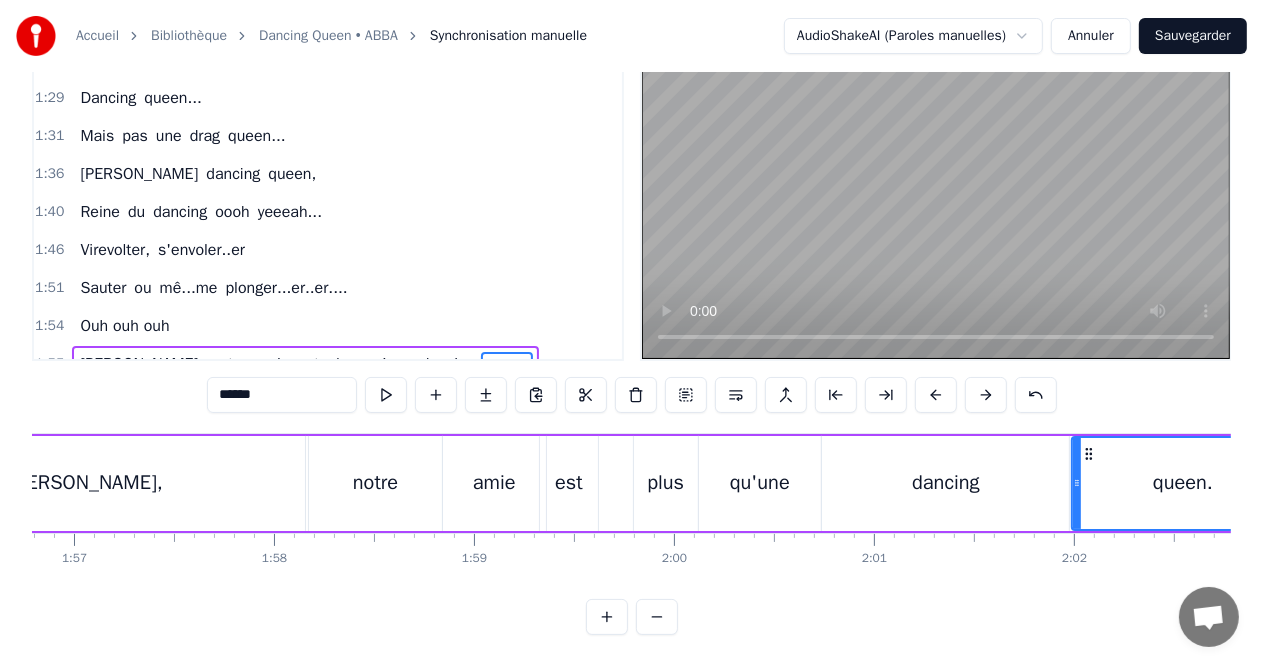 scroll, scrollTop: 0, scrollLeft: 23357, axis: horizontal 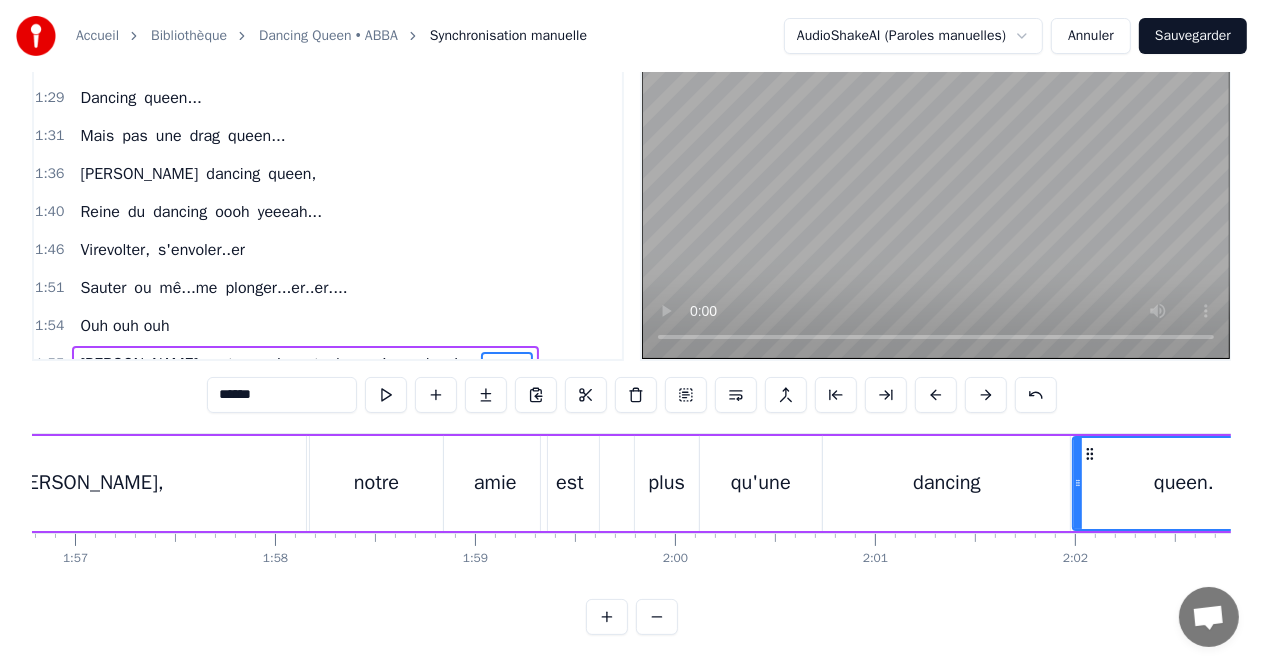 click on "[PERSON_NAME]," at bounding box center (141, 364) 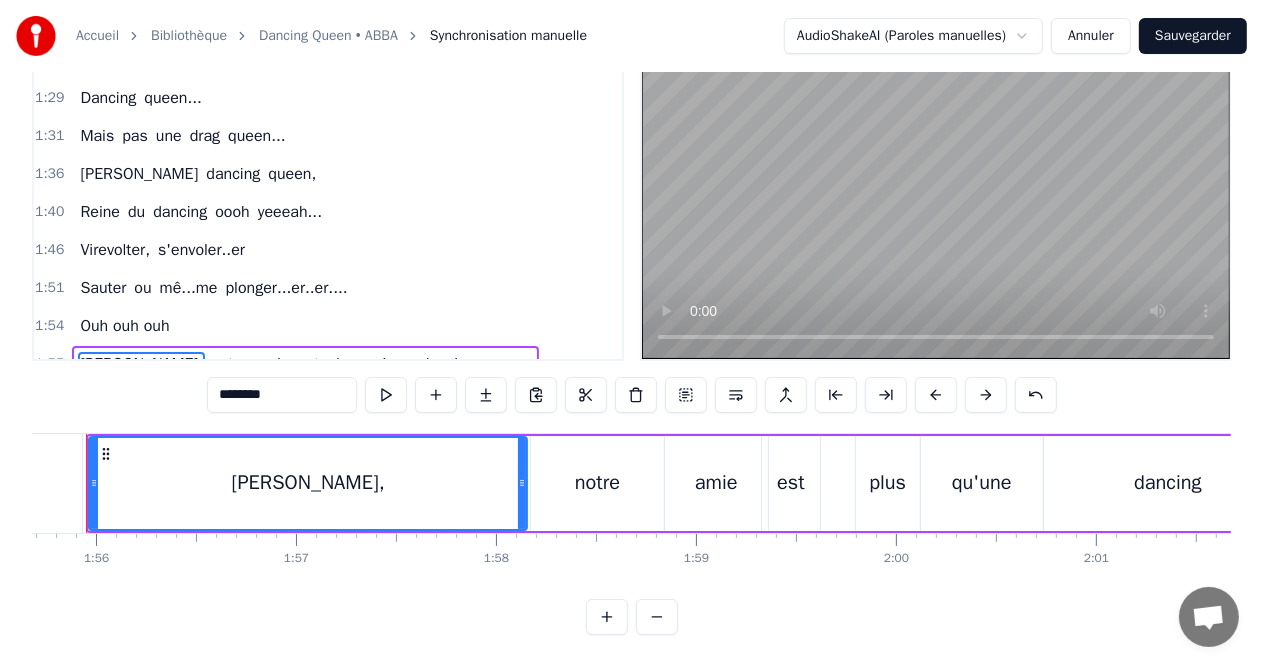 scroll, scrollTop: 0, scrollLeft: 23089, axis: horizontal 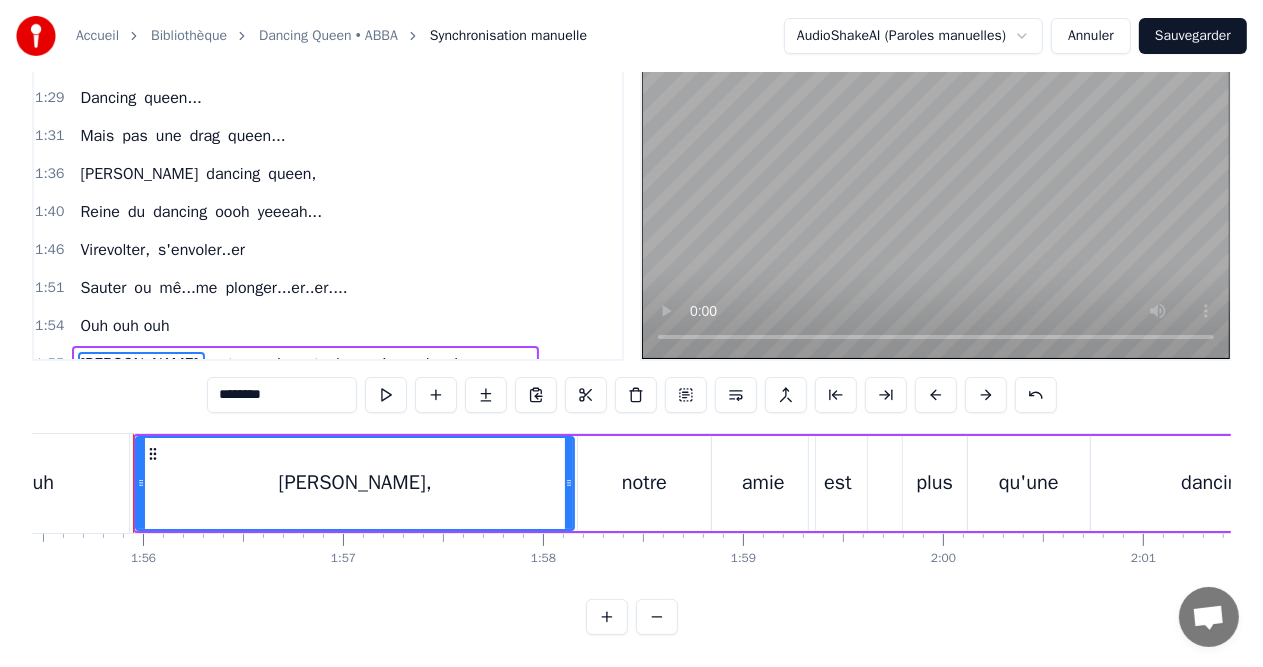 click on "1:55 [PERSON_NAME], notre amie est plus qu'une dancing queen." at bounding box center [328, 364] 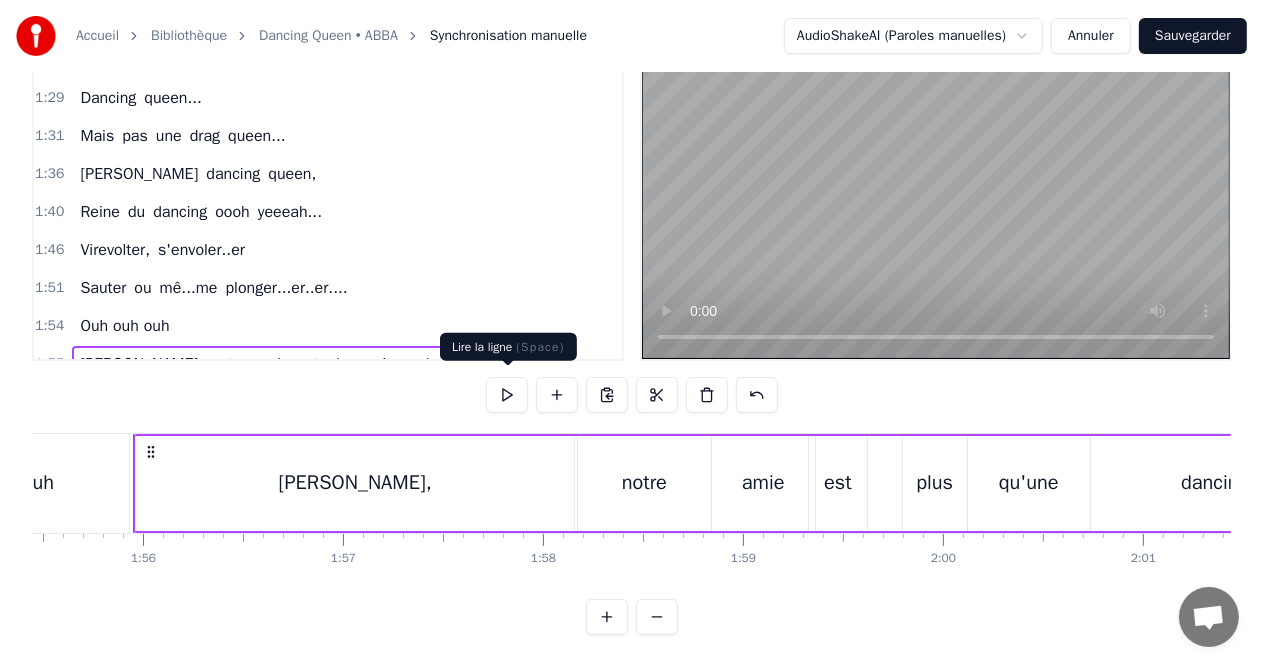 click at bounding box center [507, 395] 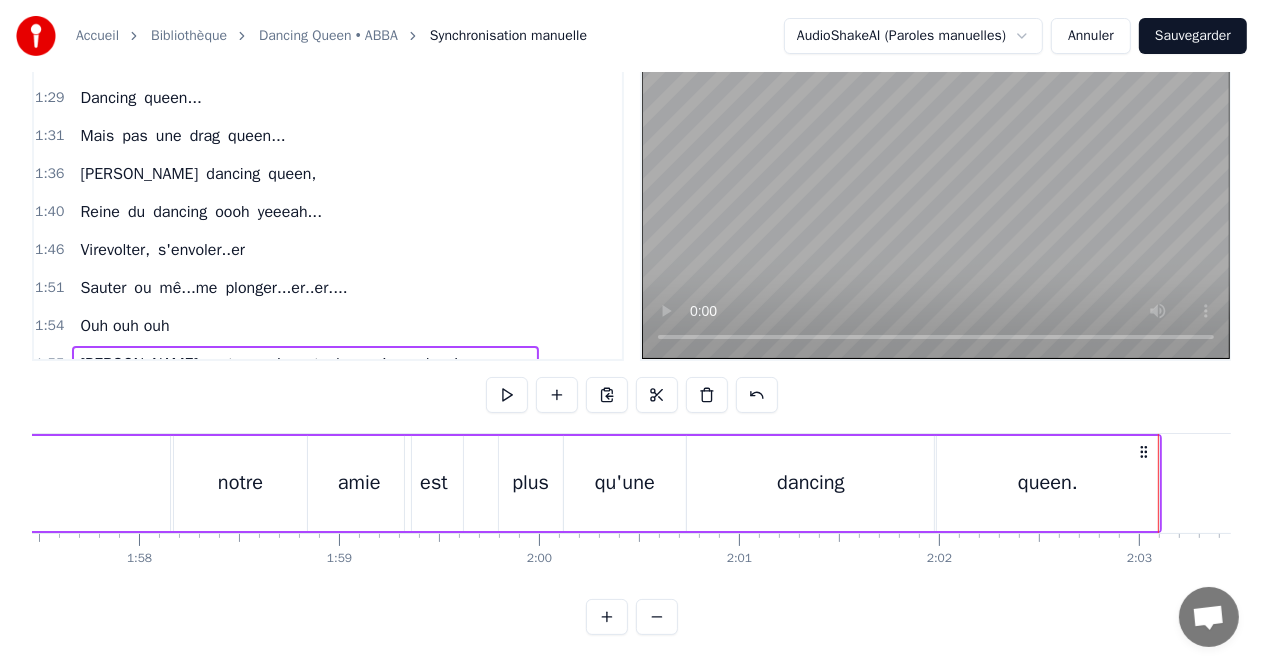 scroll, scrollTop: 0, scrollLeft: 23492, axis: horizontal 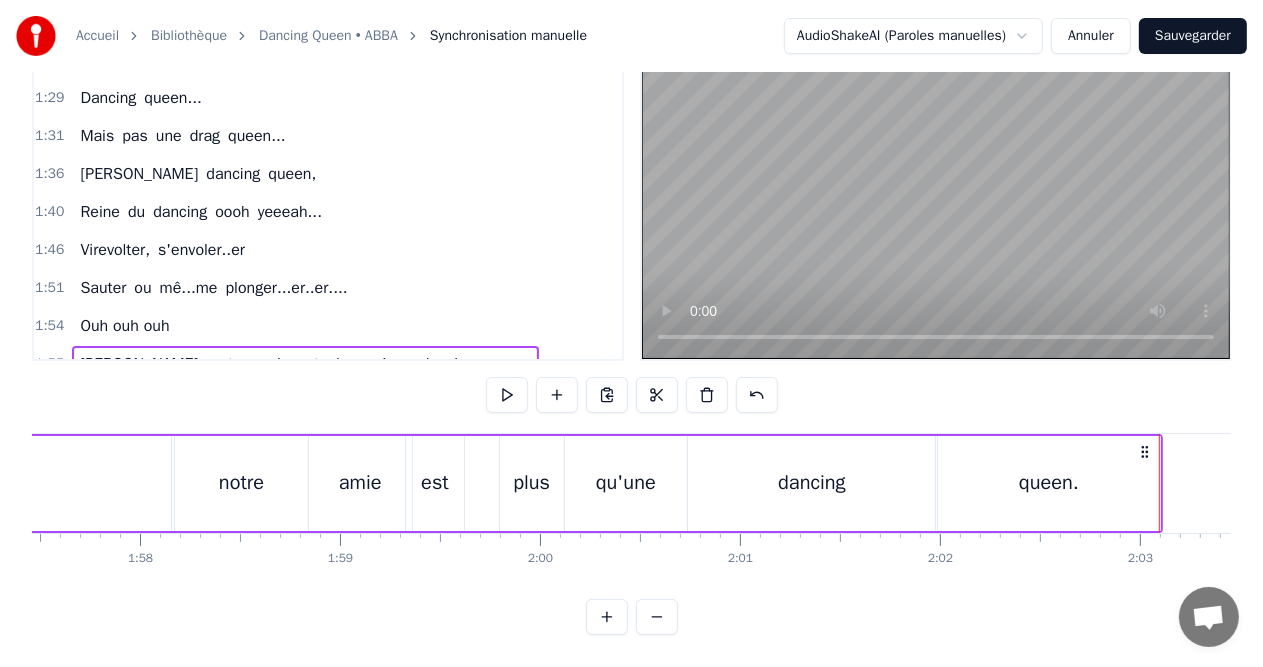 click on "[PERSON_NAME], notre amie est plus qu'une dancing queen." at bounding box center (446, 483) 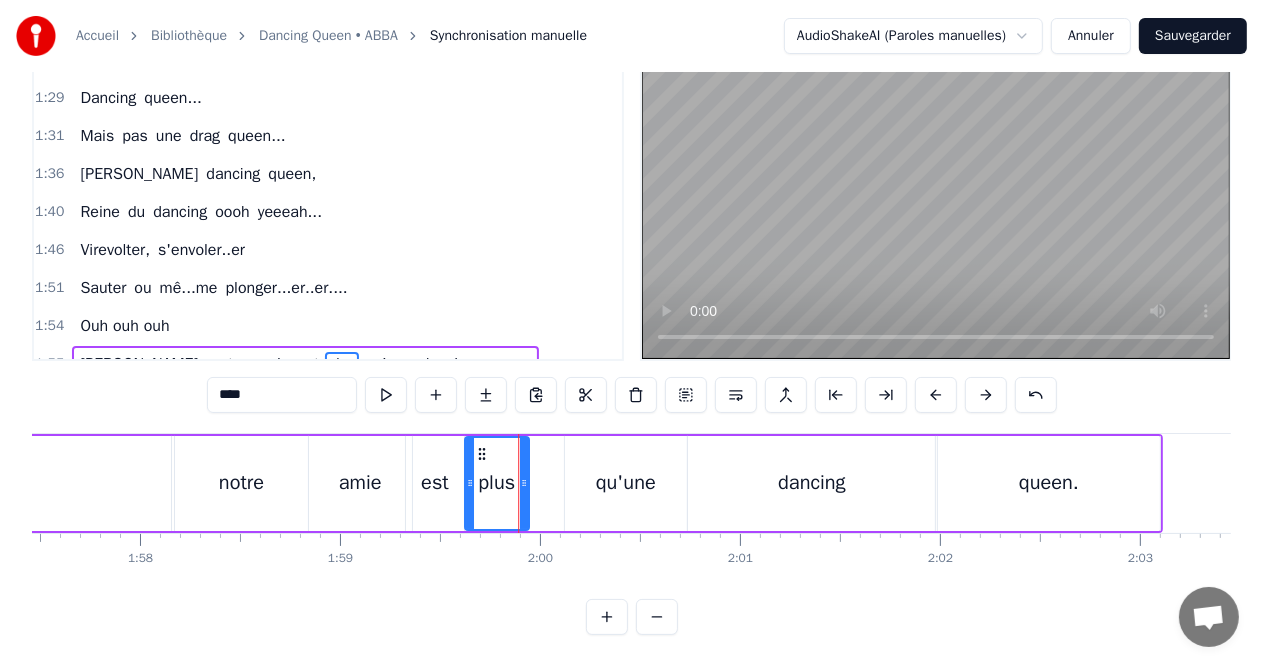 drag, startPoint x: 512, startPoint y: 447, endPoint x: 477, endPoint y: 447, distance: 35 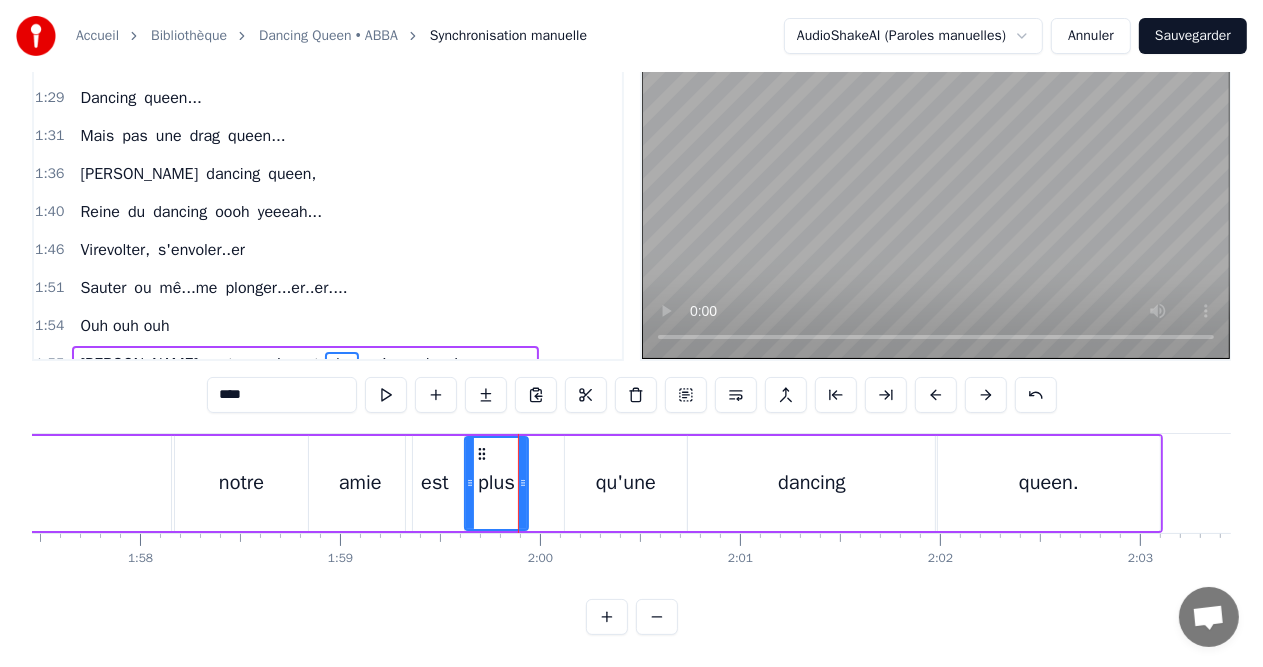 click on "qu'une" at bounding box center [626, 483] 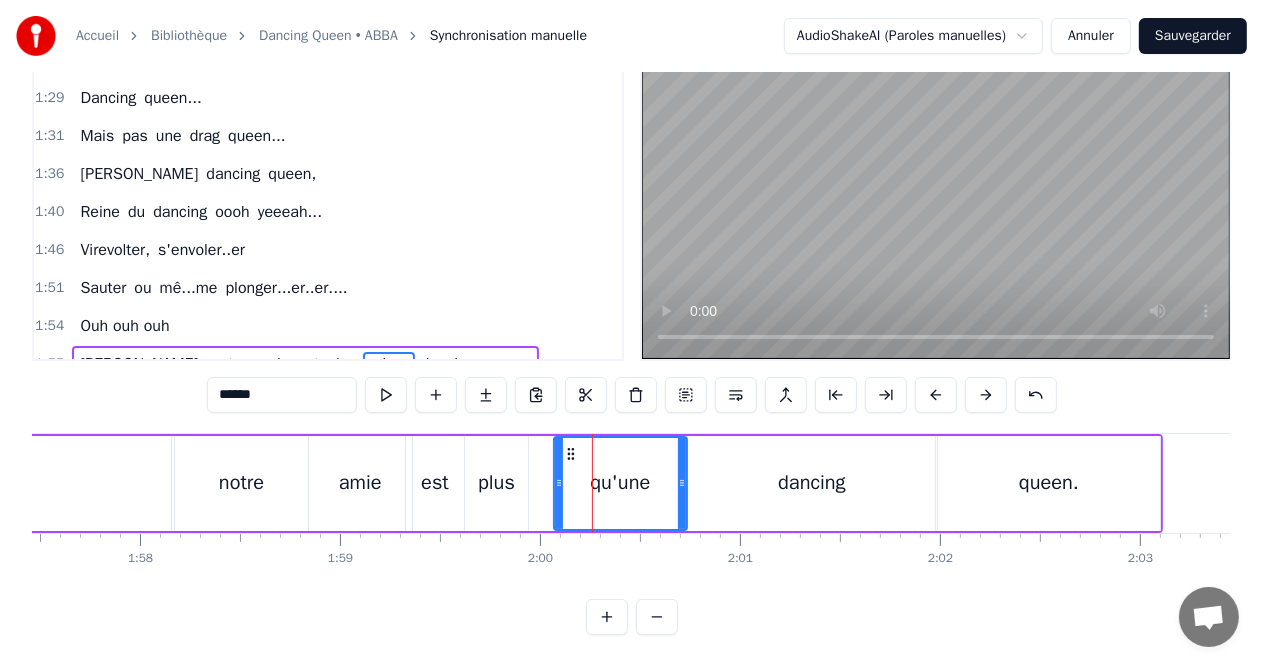 drag, startPoint x: 568, startPoint y: 465, endPoint x: 557, endPoint y: 466, distance: 11.045361 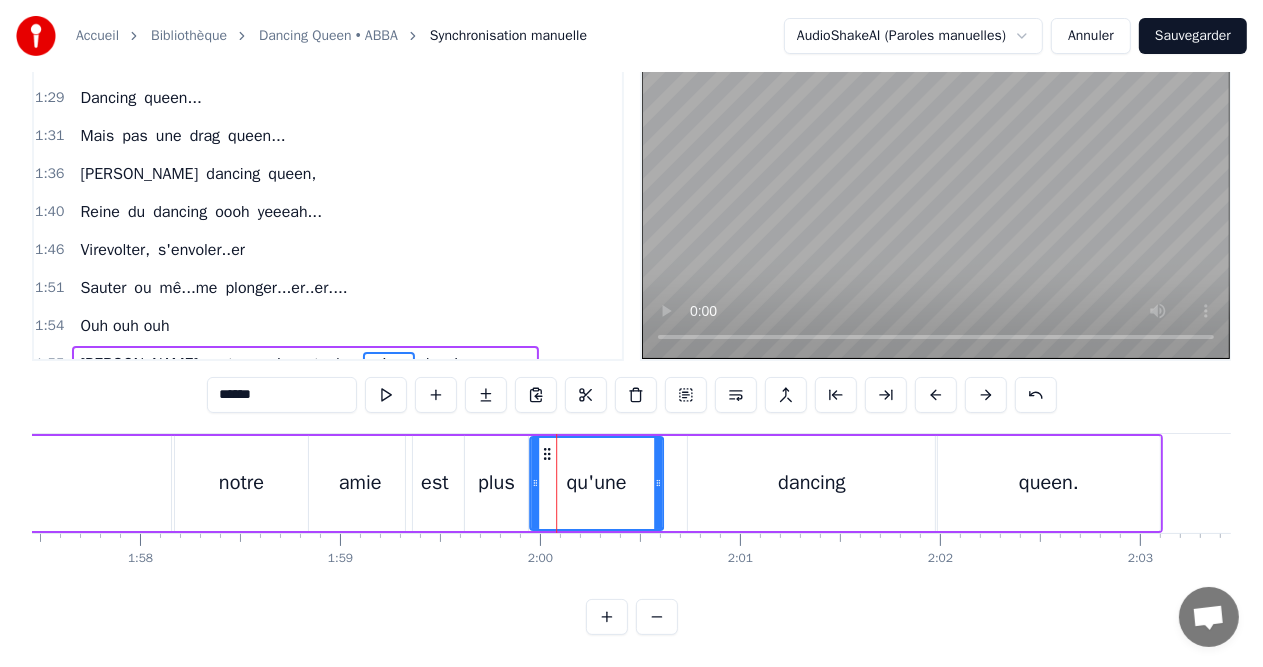 drag, startPoint x: 572, startPoint y: 447, endPoint x: 548, endPoint y: 447, distance: 24 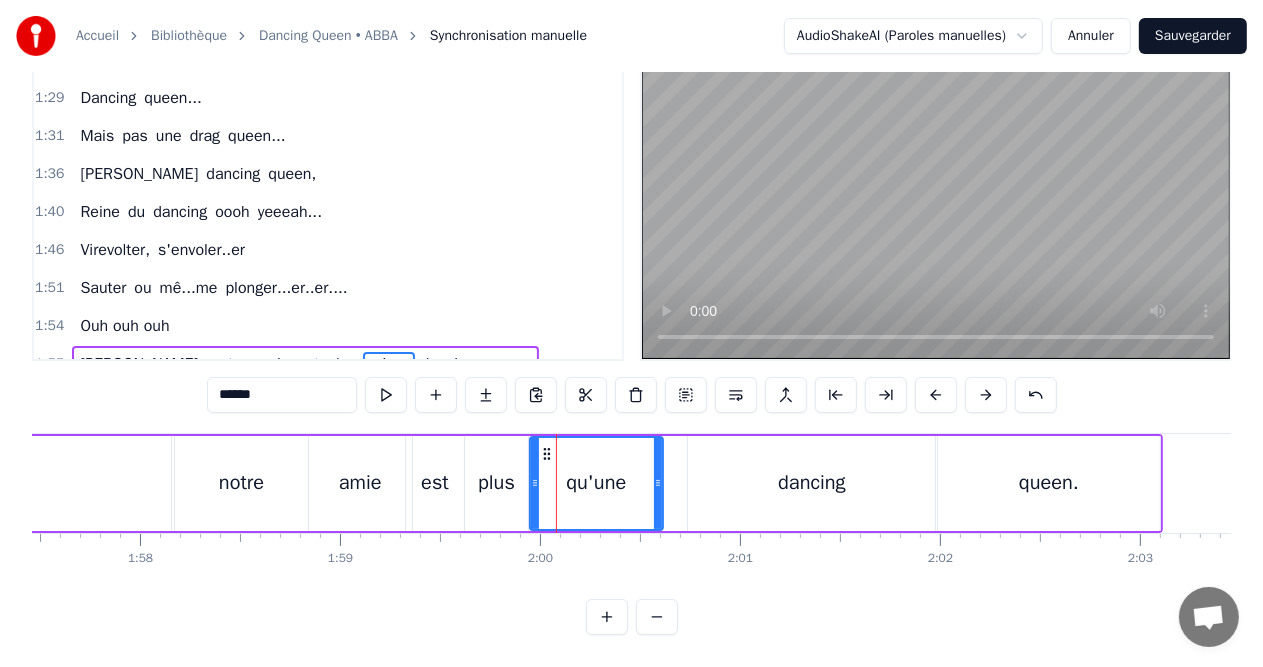 click on "dancing" at bounding box center (811, 483) 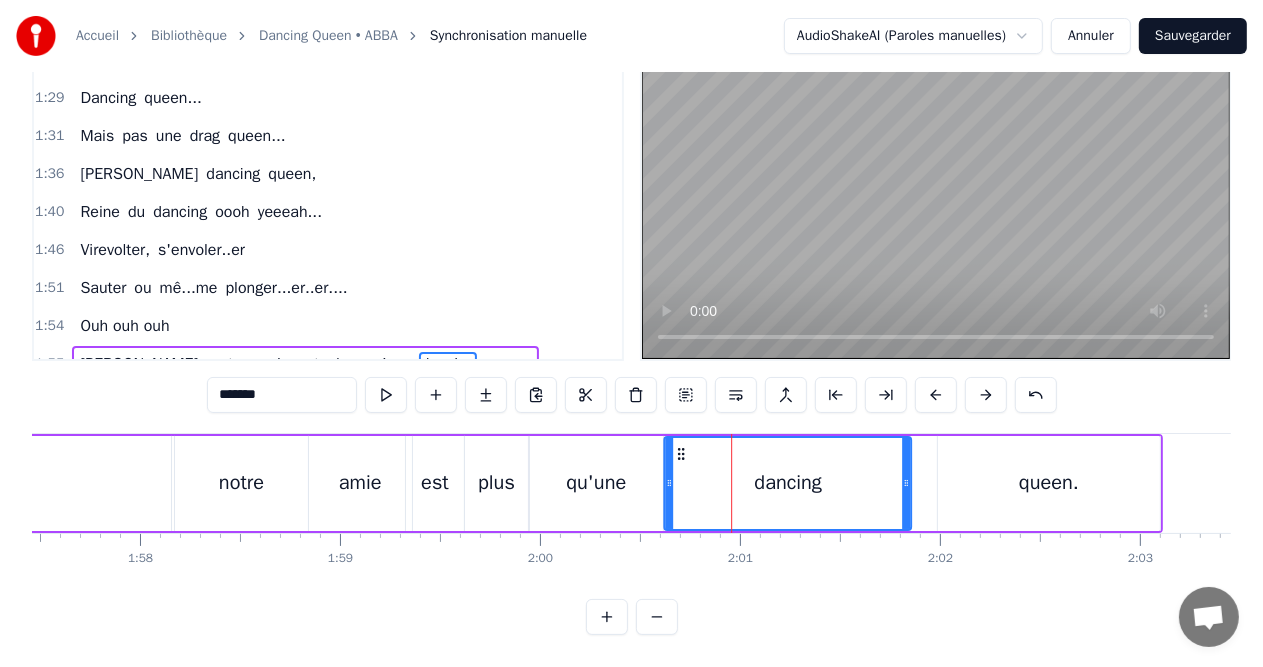 drag, startPoint x: 705, startPoint y: 448, endPoint x: 681, endPoint y: 448, distance: 24 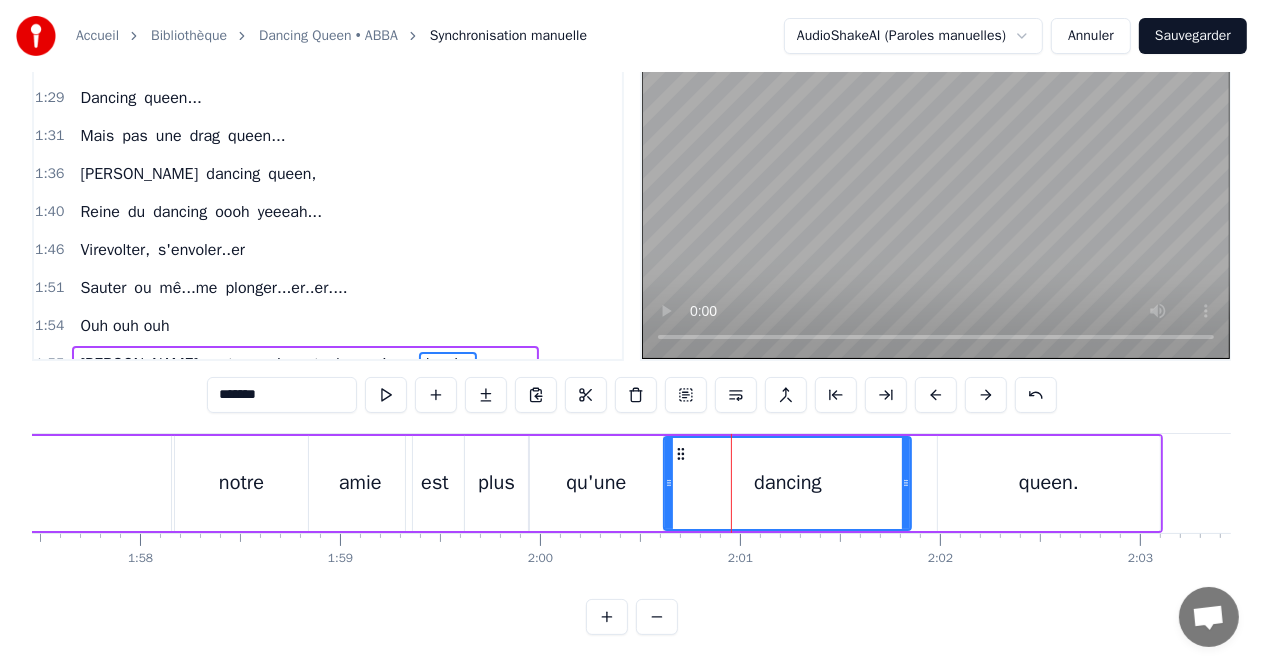 click on "queen." at bounding box center (1049, 483) 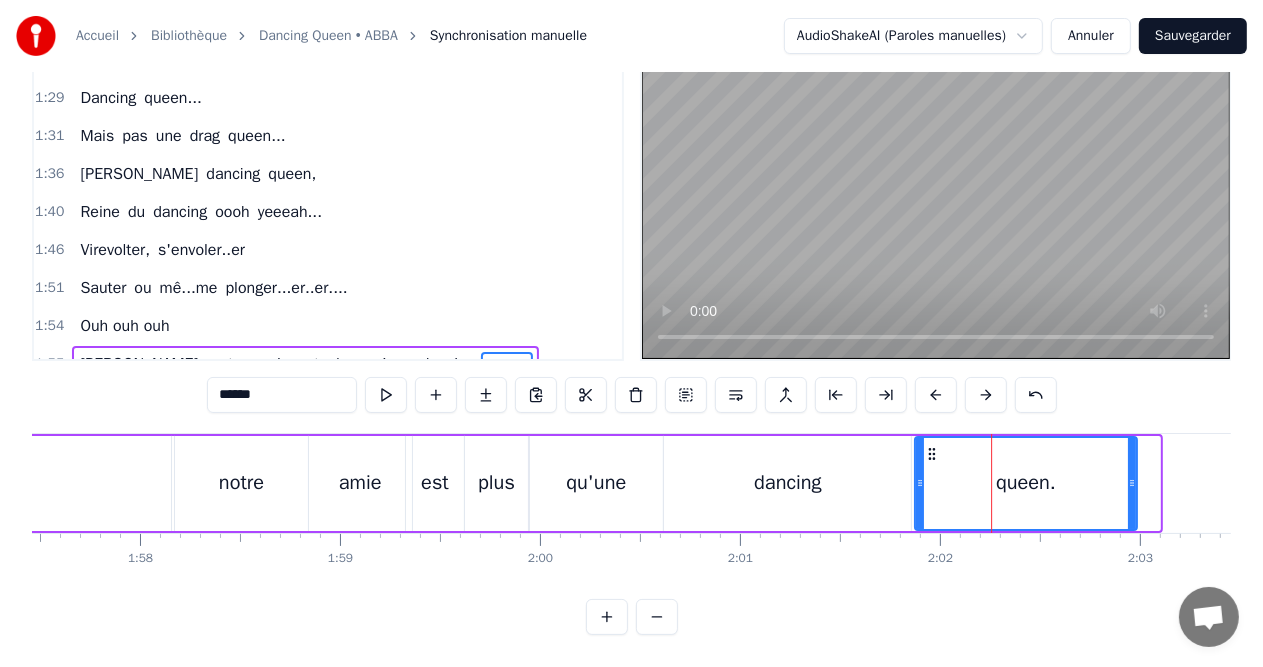 drag, startPoint x: 953, startPoint y: 443, endPoint x: 930, endPoint y: 443, distance: 23 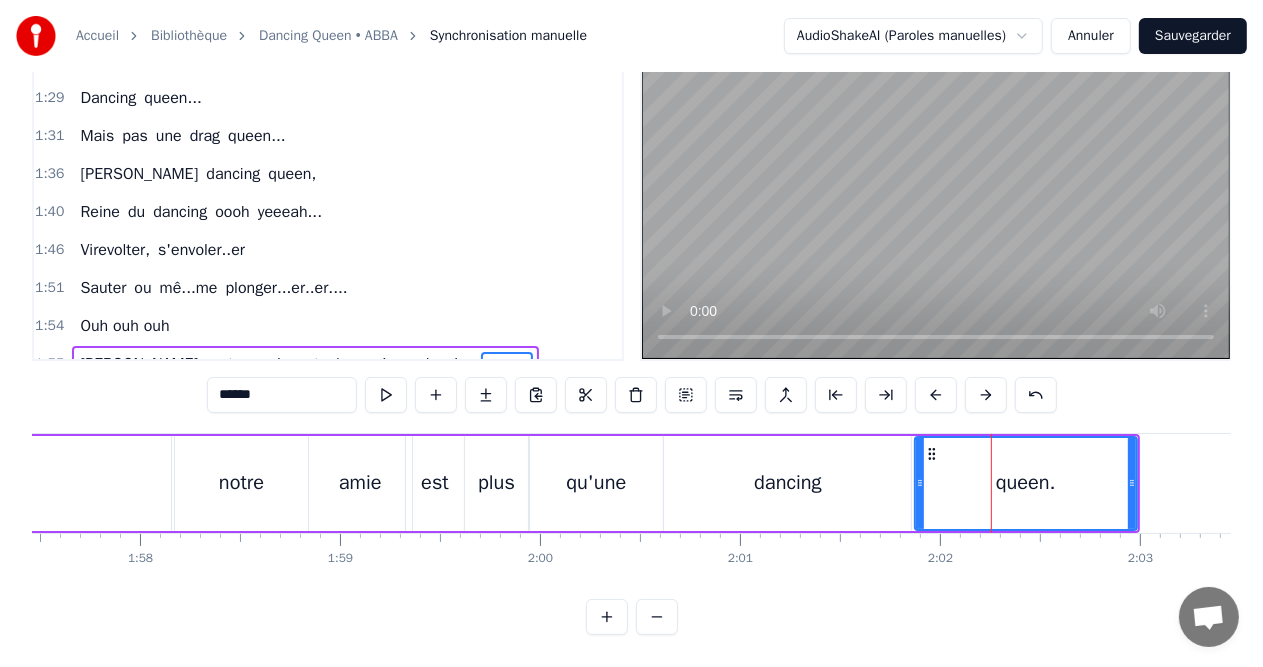 click on "1:55 [PERSON_NAME], notre amie est plus qu'une dancing queen." at bounding box center (328, 364) 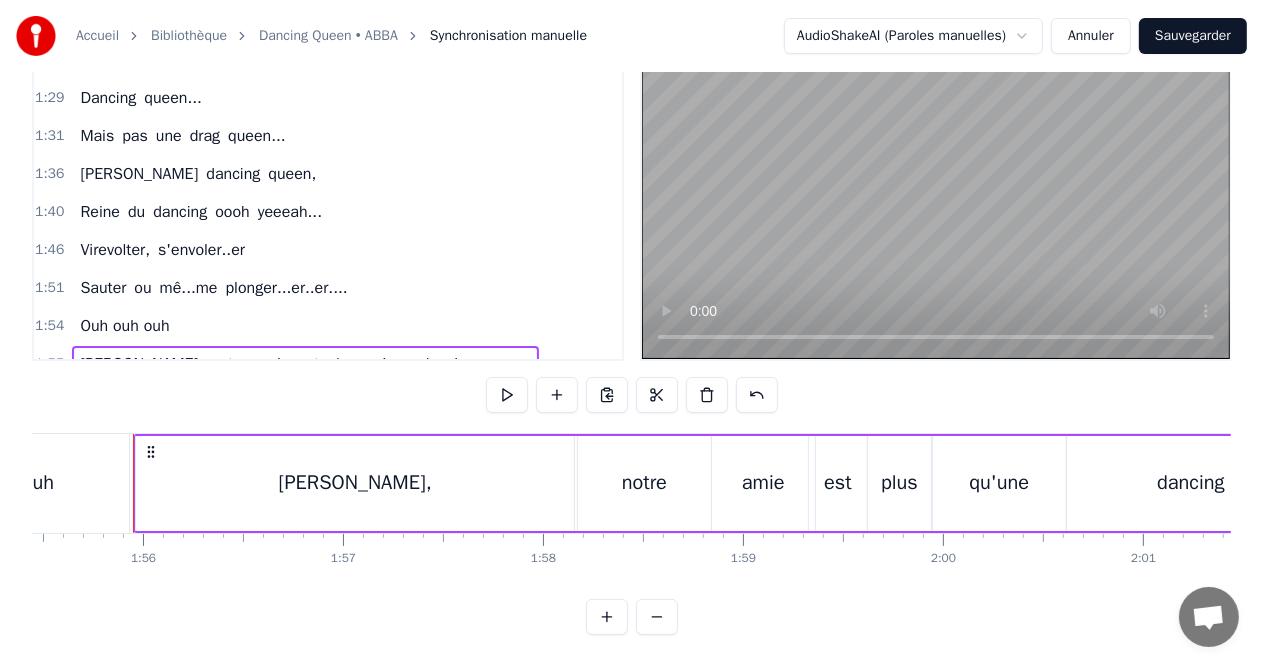click on "1:54 Ouh ouh  ouh" at bounding box center [328, 326] 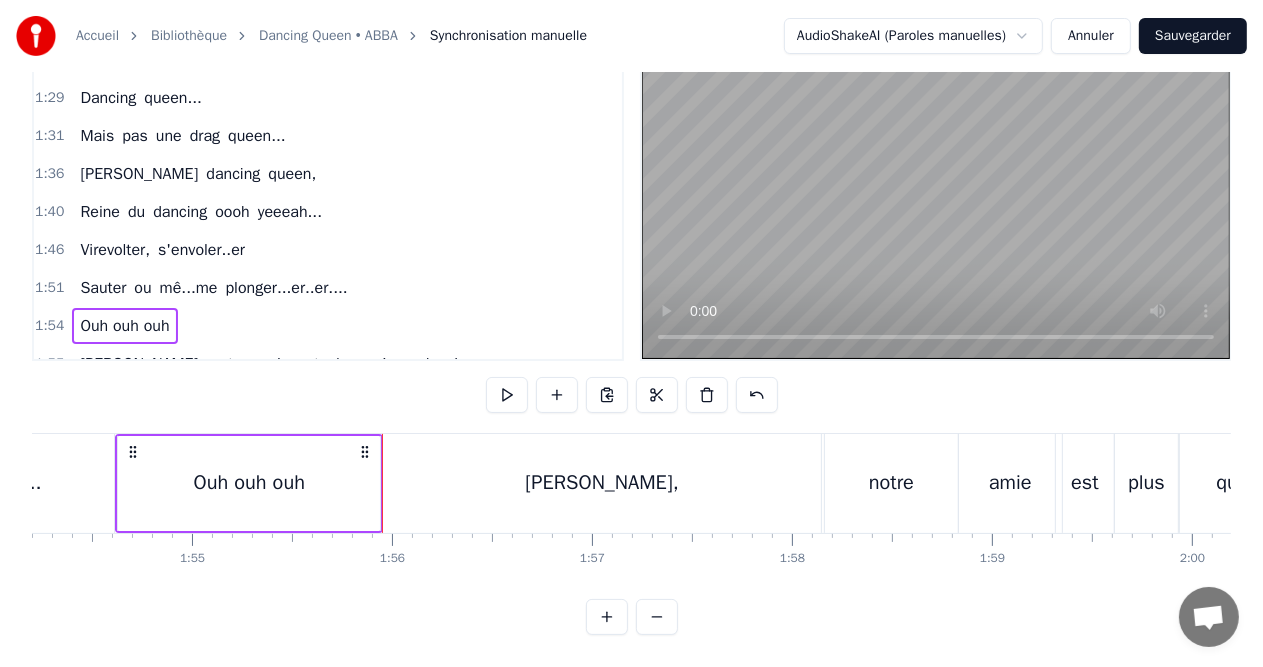 scroll, scrollTop: 0, scrollLeft: 22823, axis: horizontal 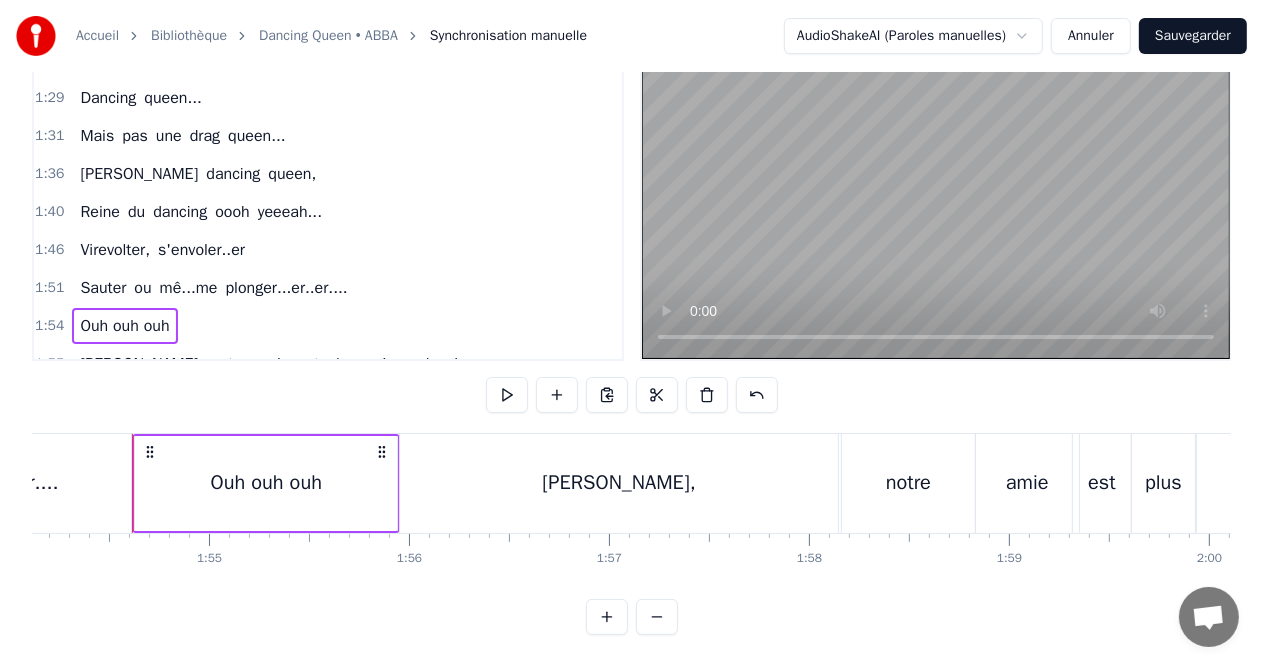 click on "1:55 [PERSON_NAME], notre amie est plus qu'une dancing queen." at bounding box center [328, 364] 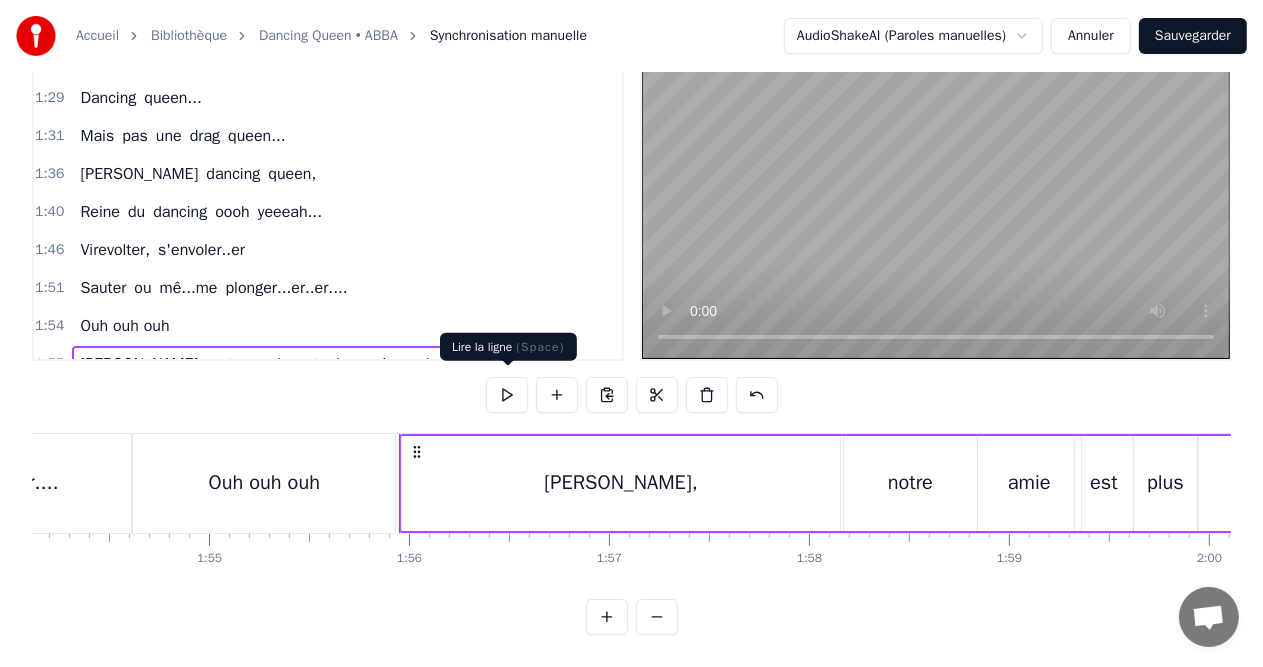 click at bounding box center (507, 395) 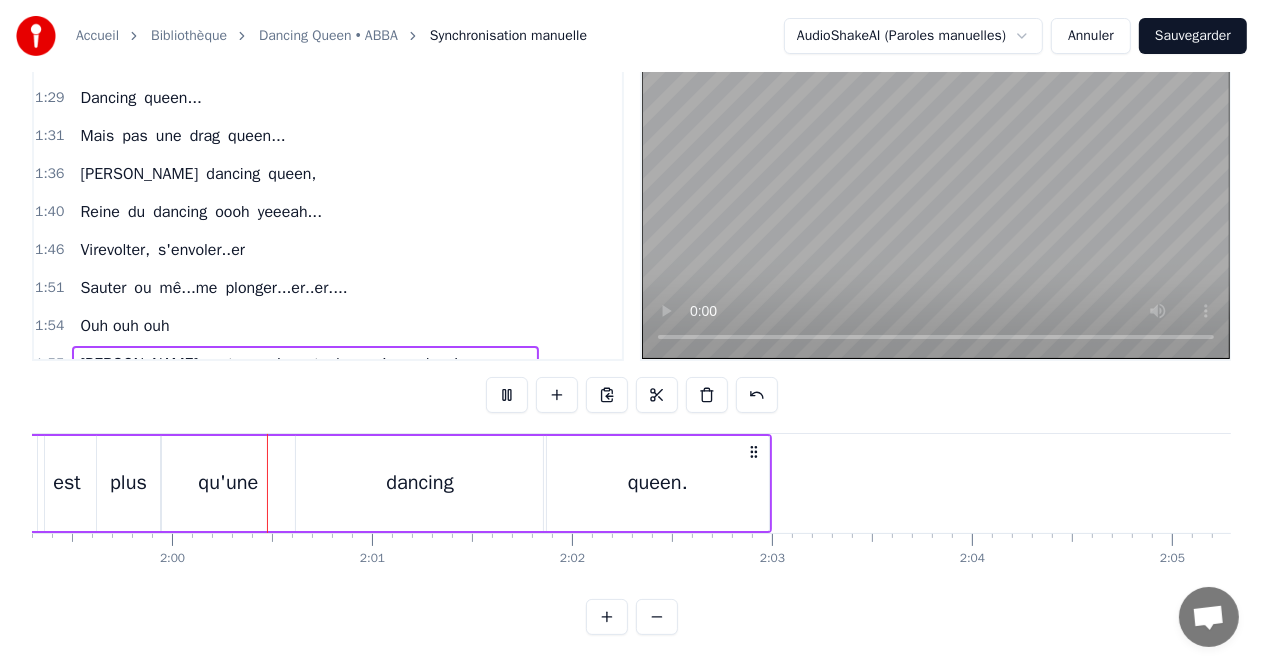 scroll, scrollTop: 0, scrollLeft: 23862, axis: horizontal 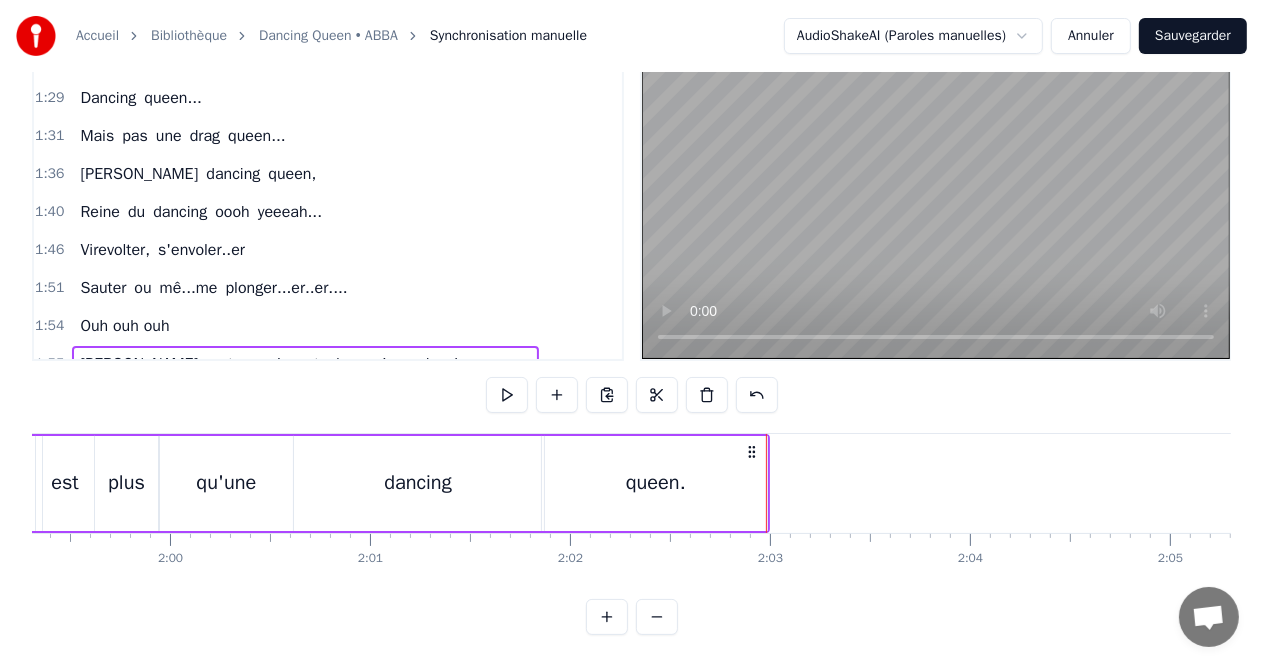 click at bounding box center [507, 395] 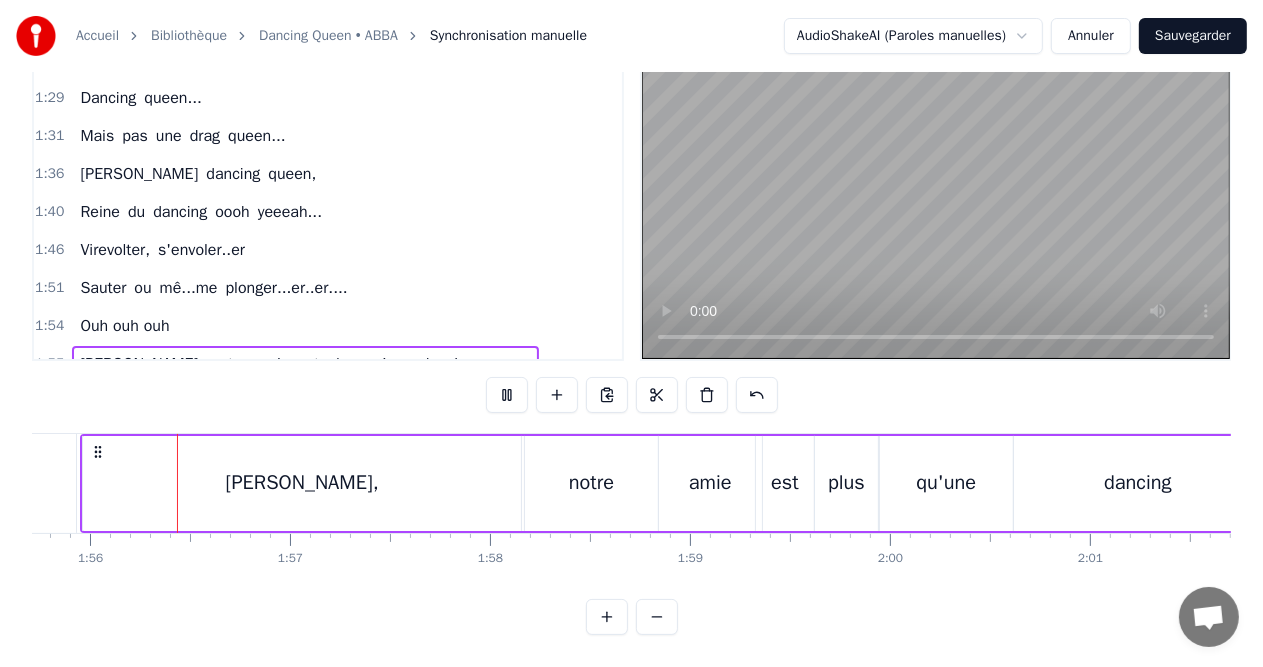 scroll, scrollTop: 0, scrollLeft: 23140, axis: horizontal 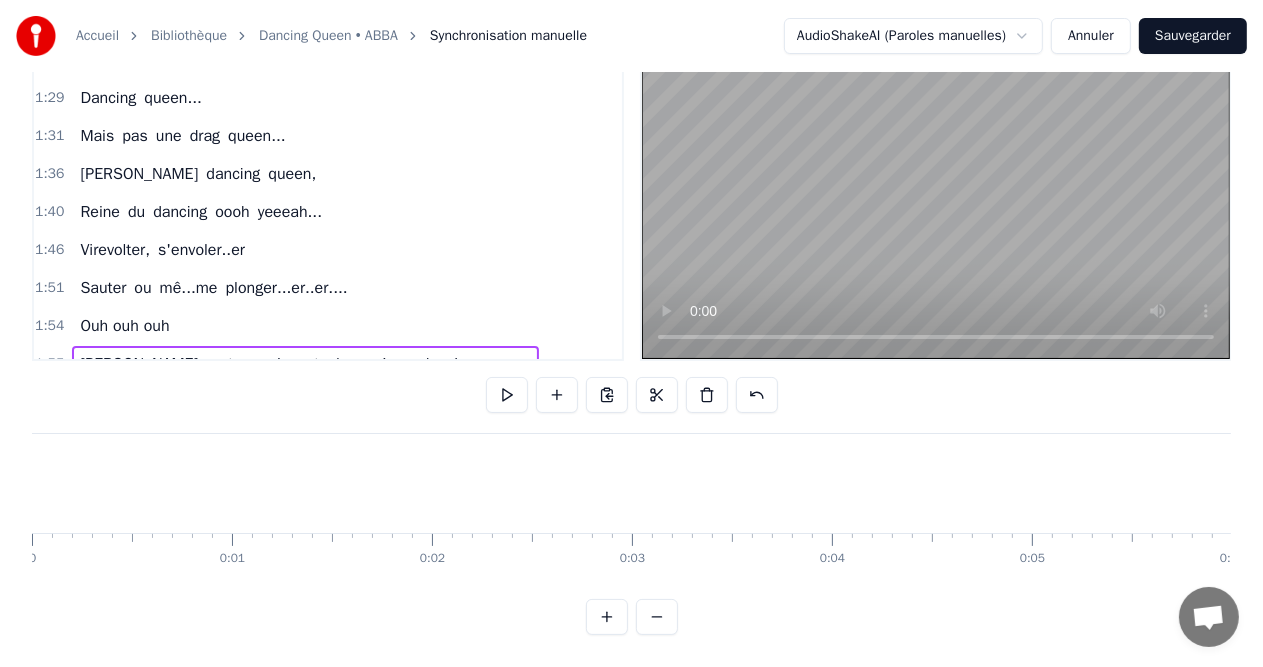 click at bounding box center [24378, 483] 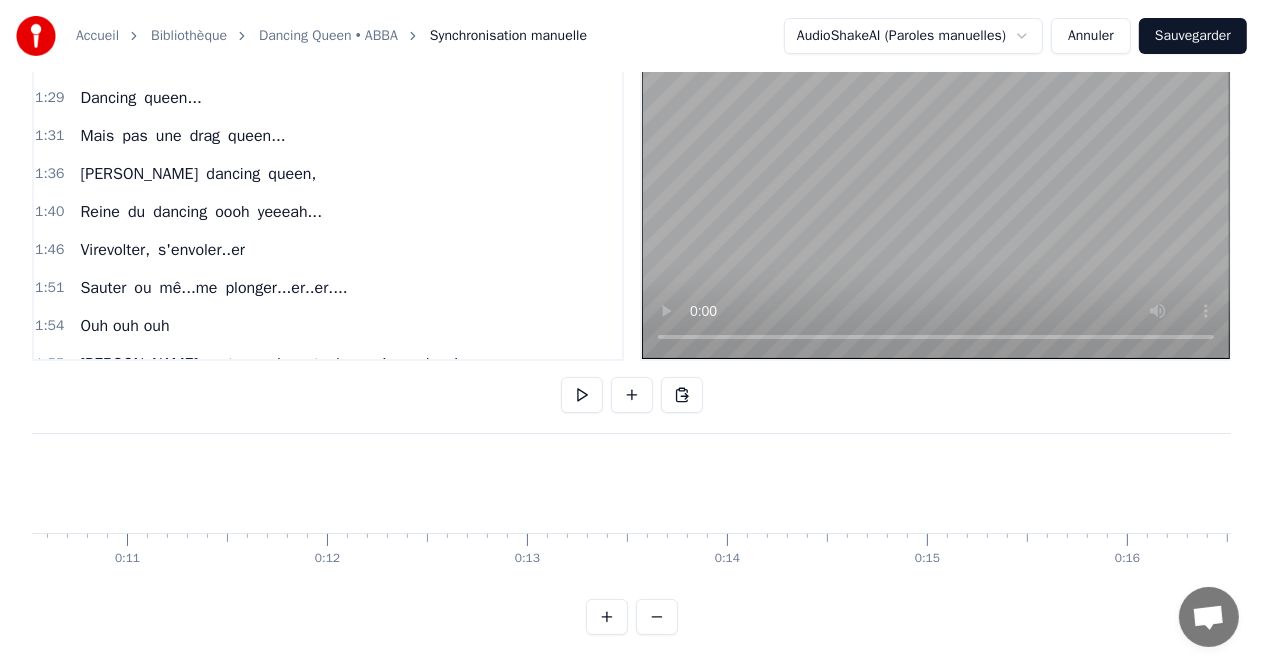 scroll, scrollTop: 0, scrollLeft: 0, axis: both 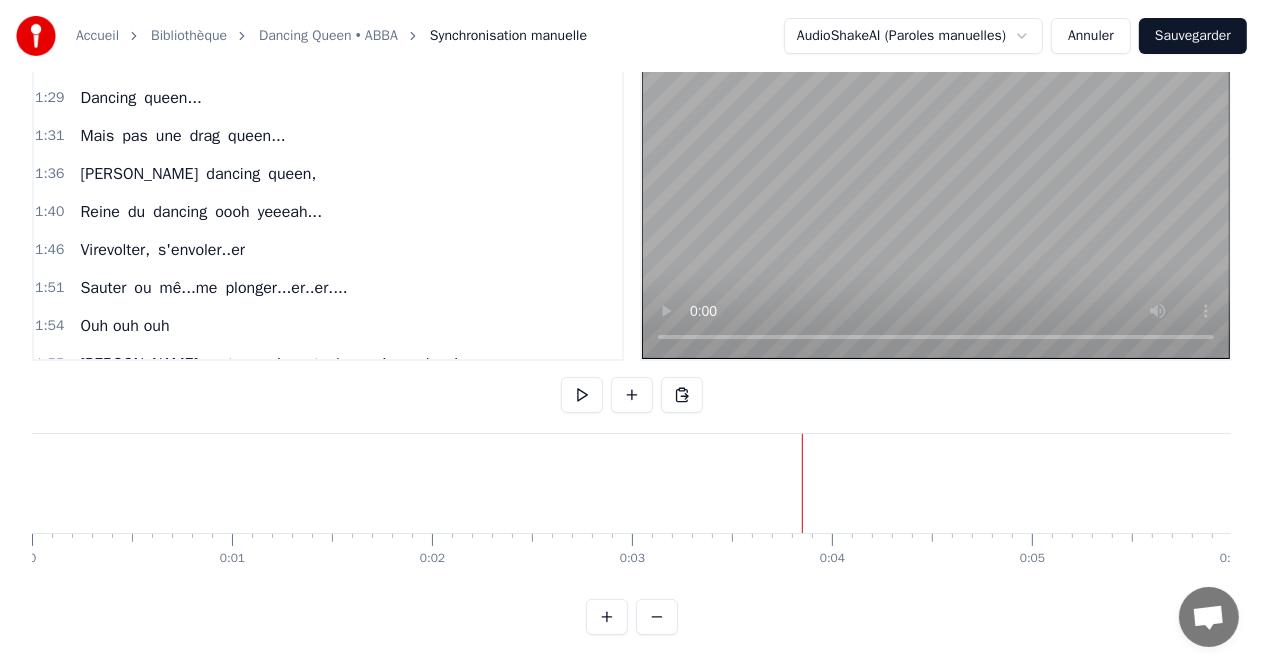 click at bounding box center (24378, 483) 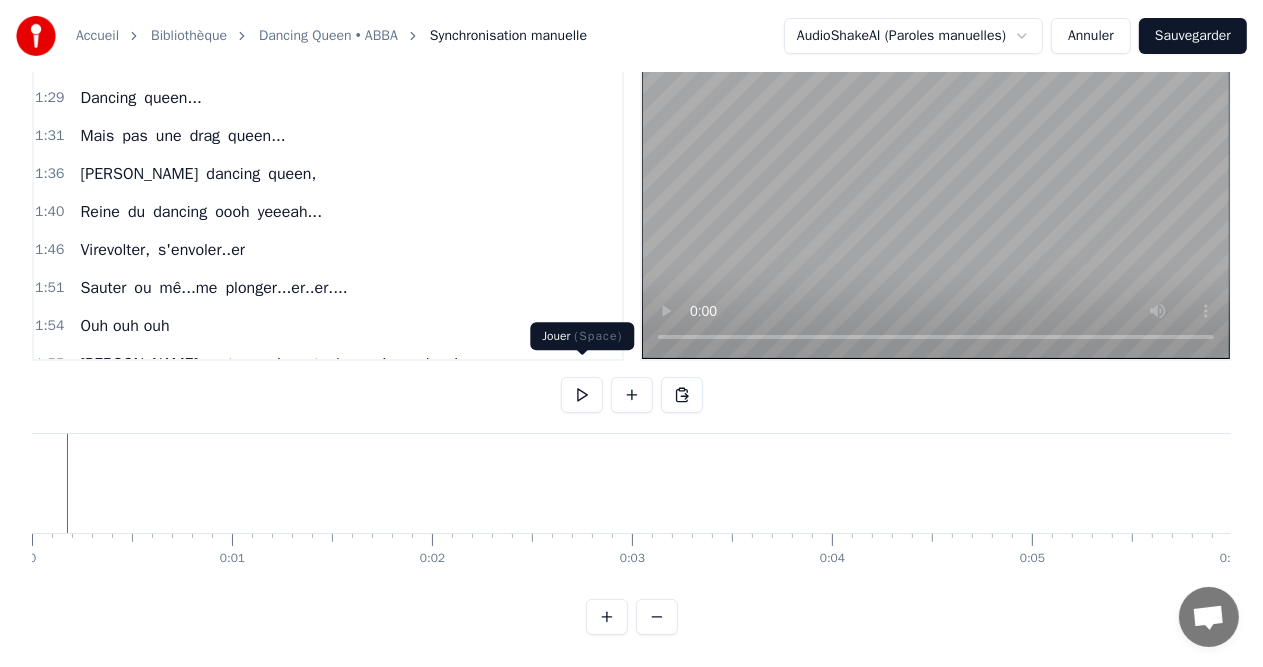 click at bounding box center [632, 395] 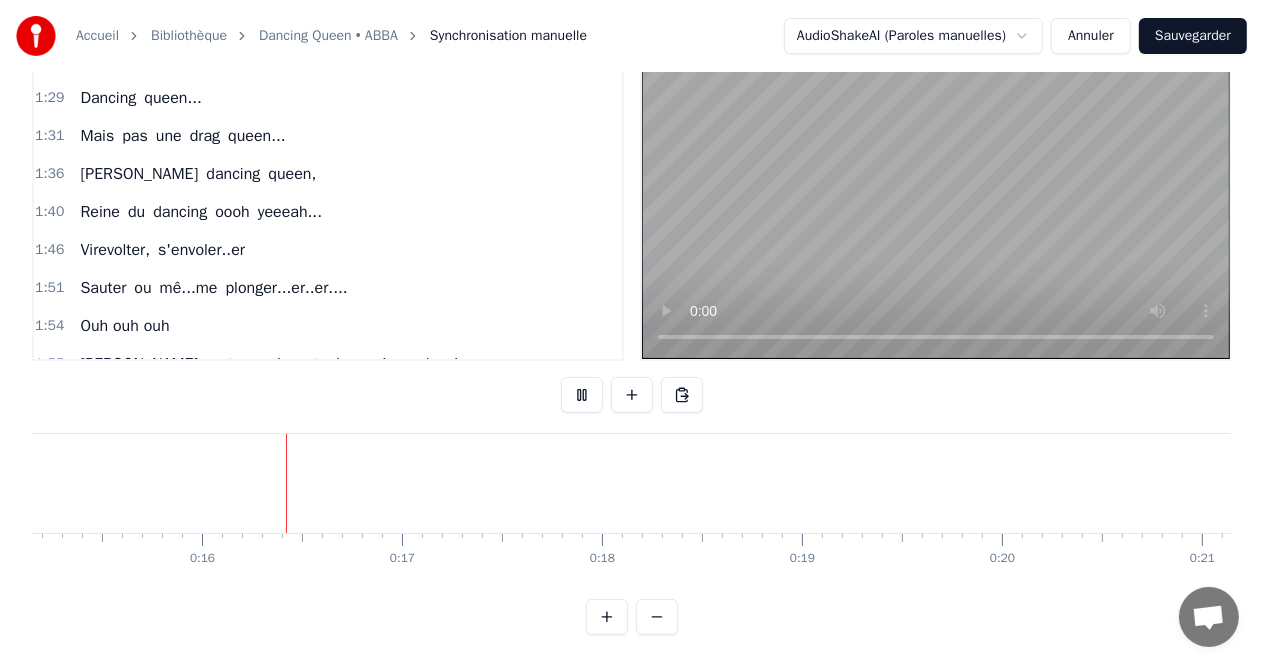 scroll, scrollTop: 0, scrollLeft: 3067, axis: horizontal 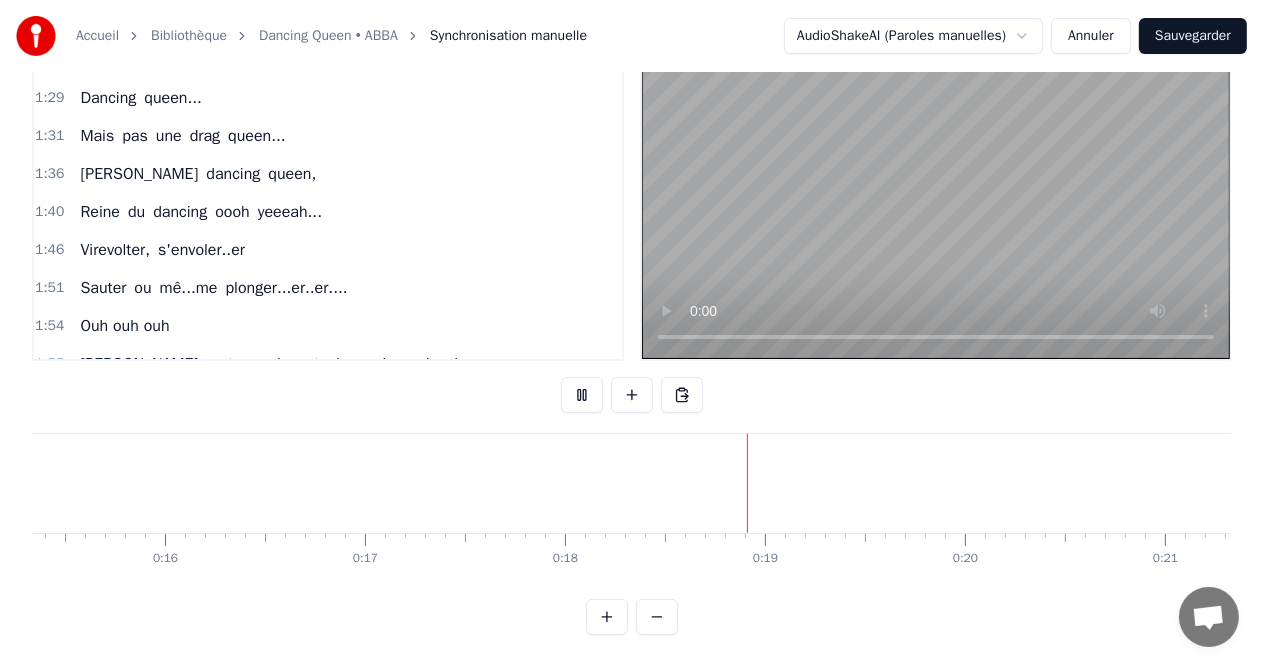 click at bounding box center [582, 395] 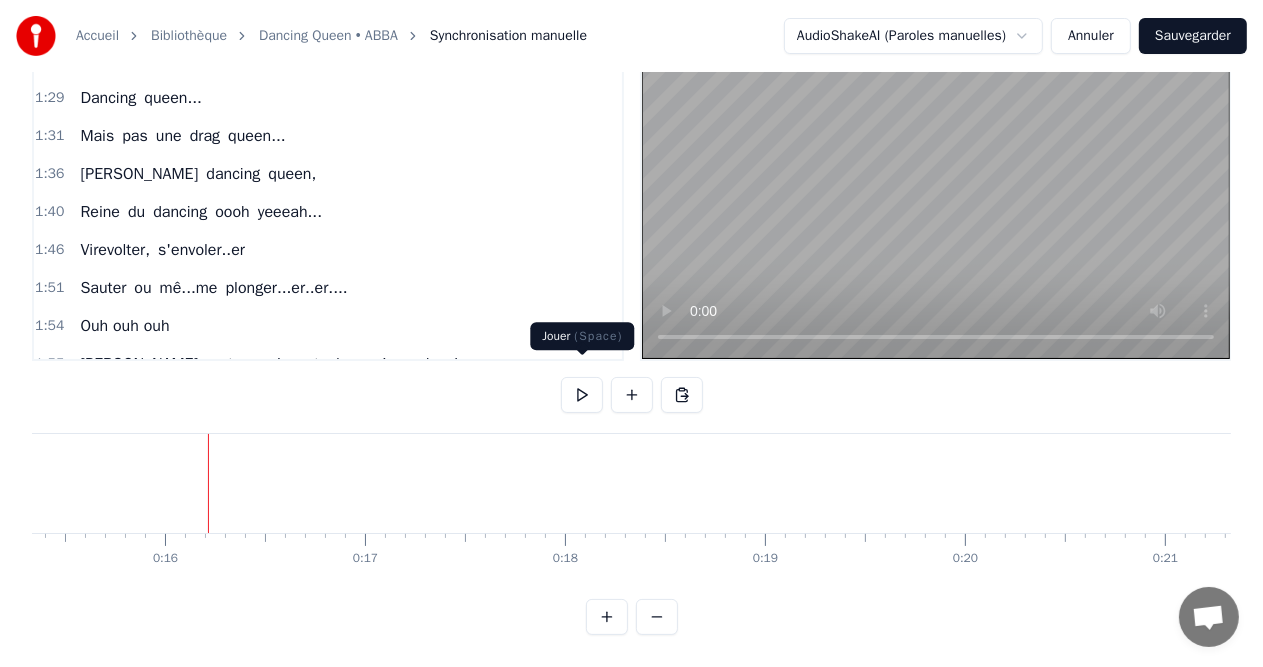 click at bounding box center [582, 395] 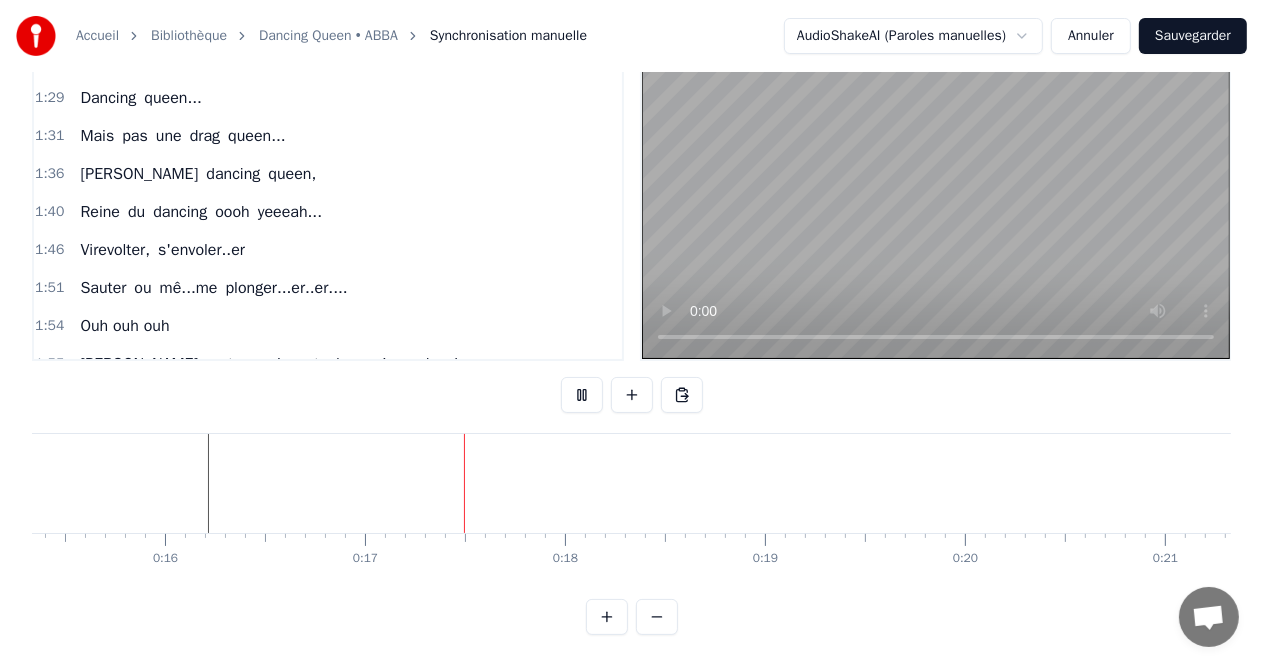 click at bounding box center (582, 395) 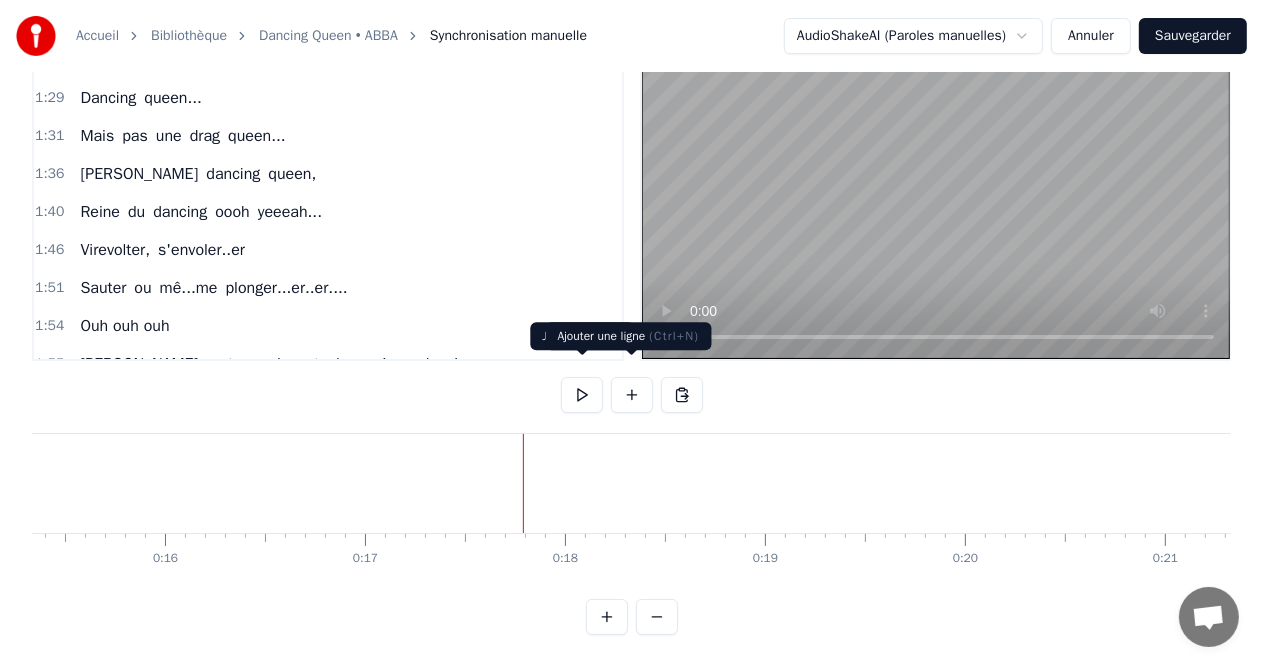 click at bounding box center [632, 395] 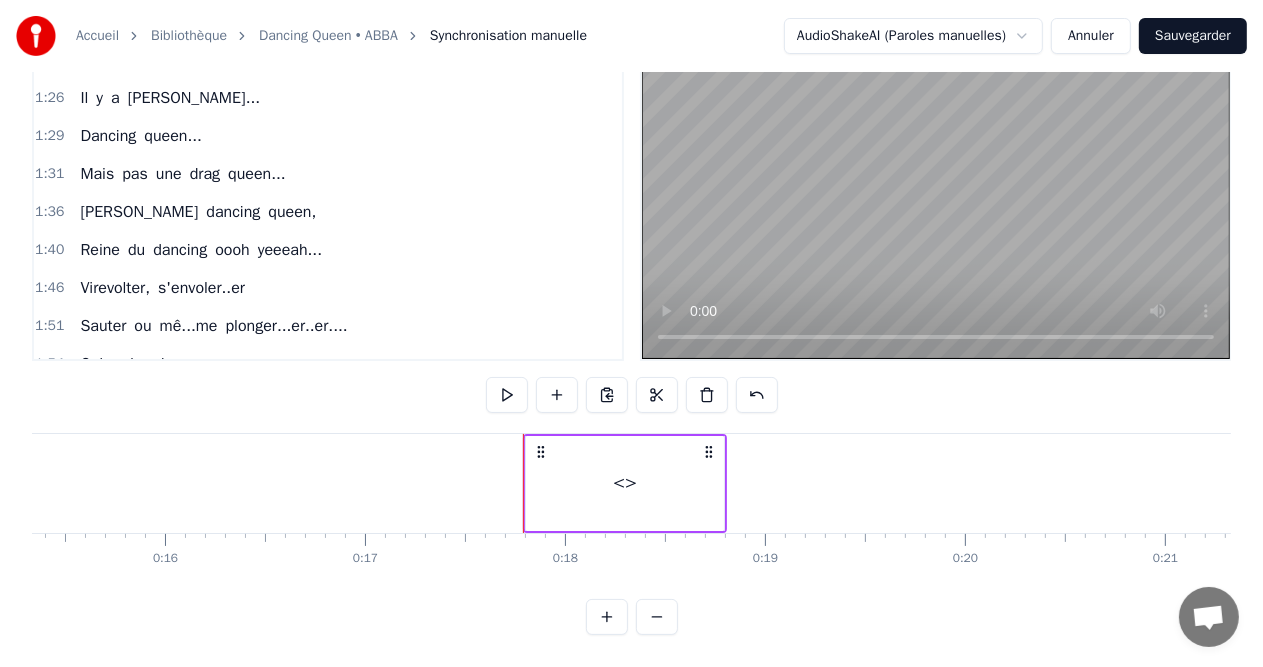 scroll, scrollTop: 405, scrollLeft: 0, axis: vertical 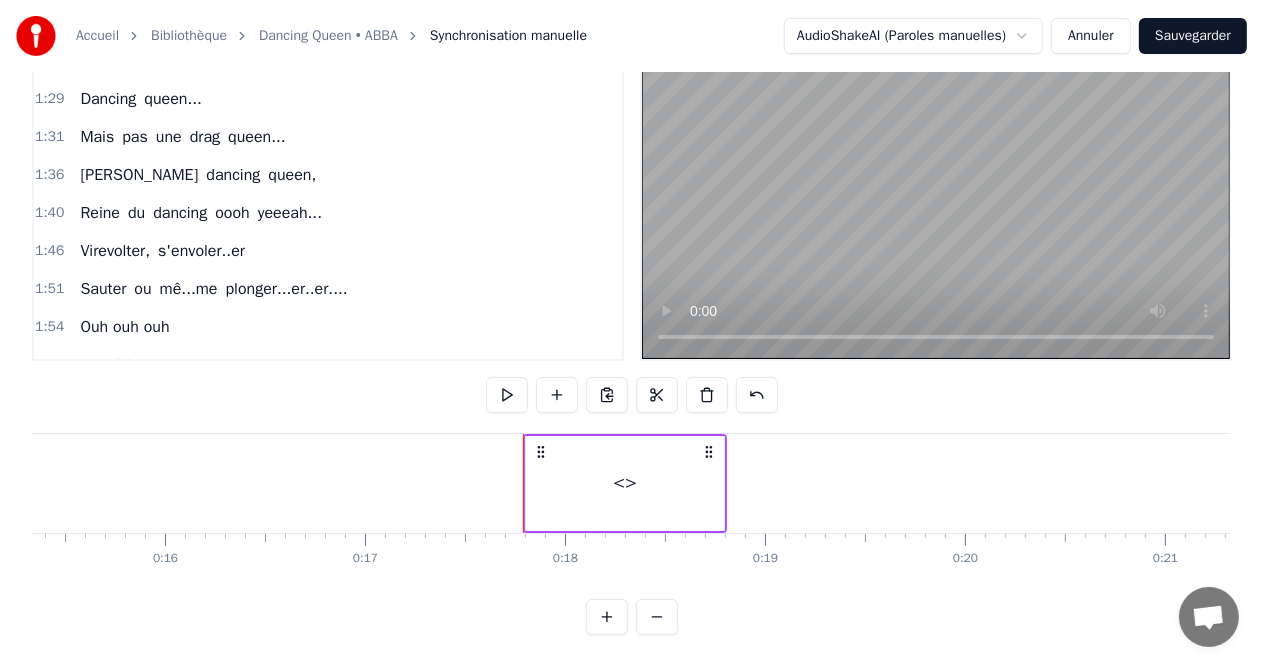click on "<>" at bounding box center [625, 483] 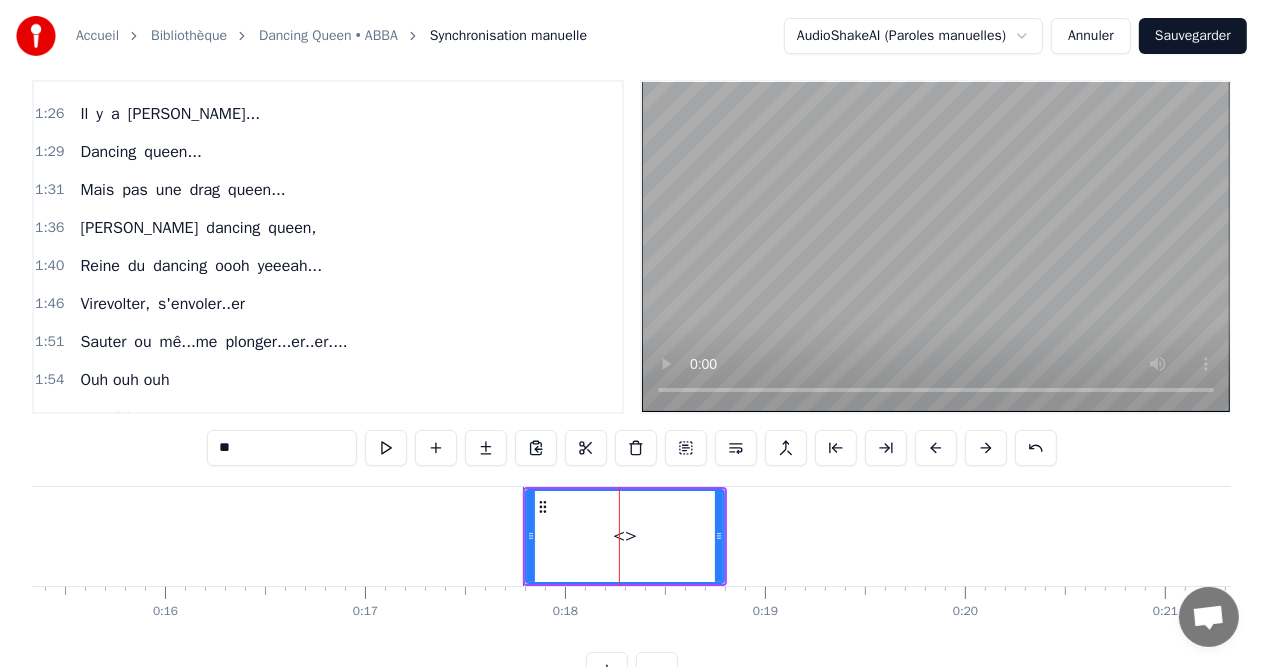 scroll, scrollTop: 0, scrollLeft: 0, axis: both 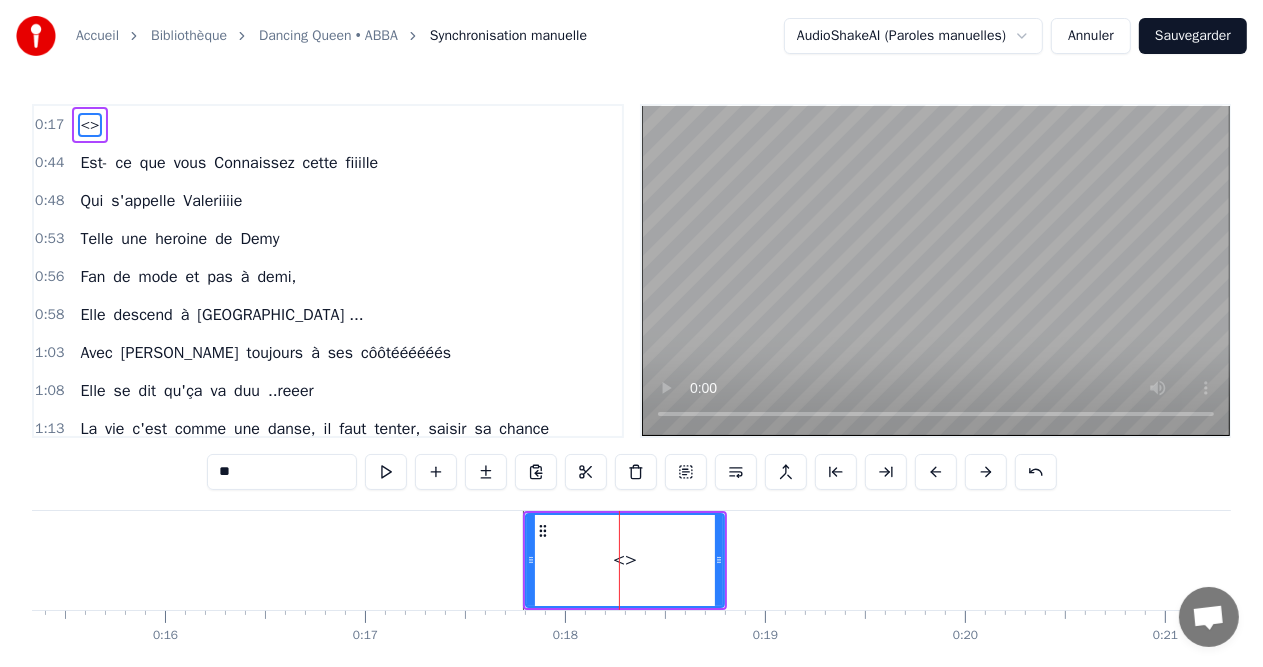 click on "**" at bounding box center [282, 472] 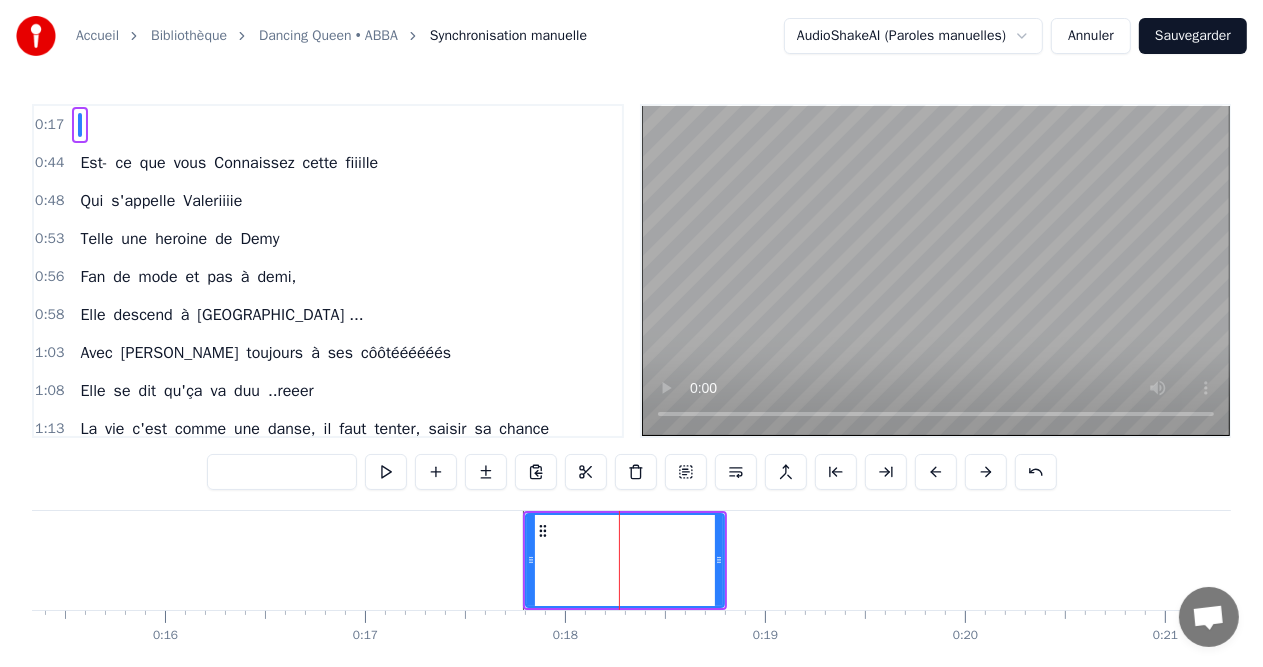 type on "*" 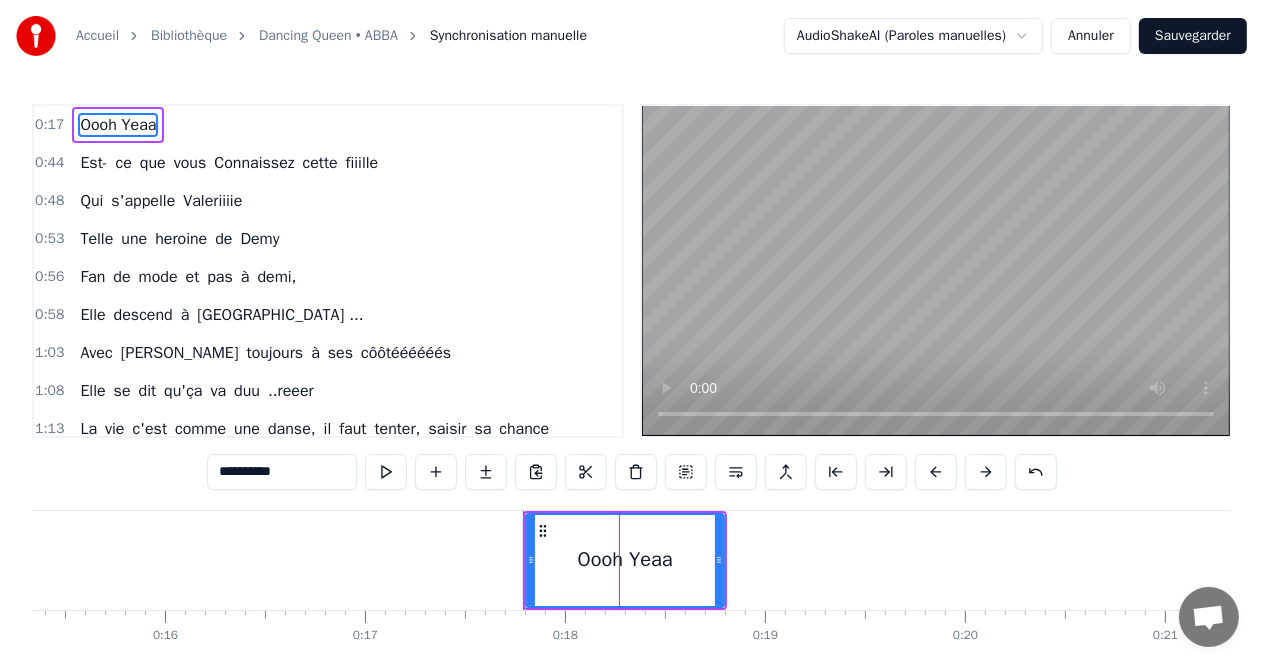 type on "**********" 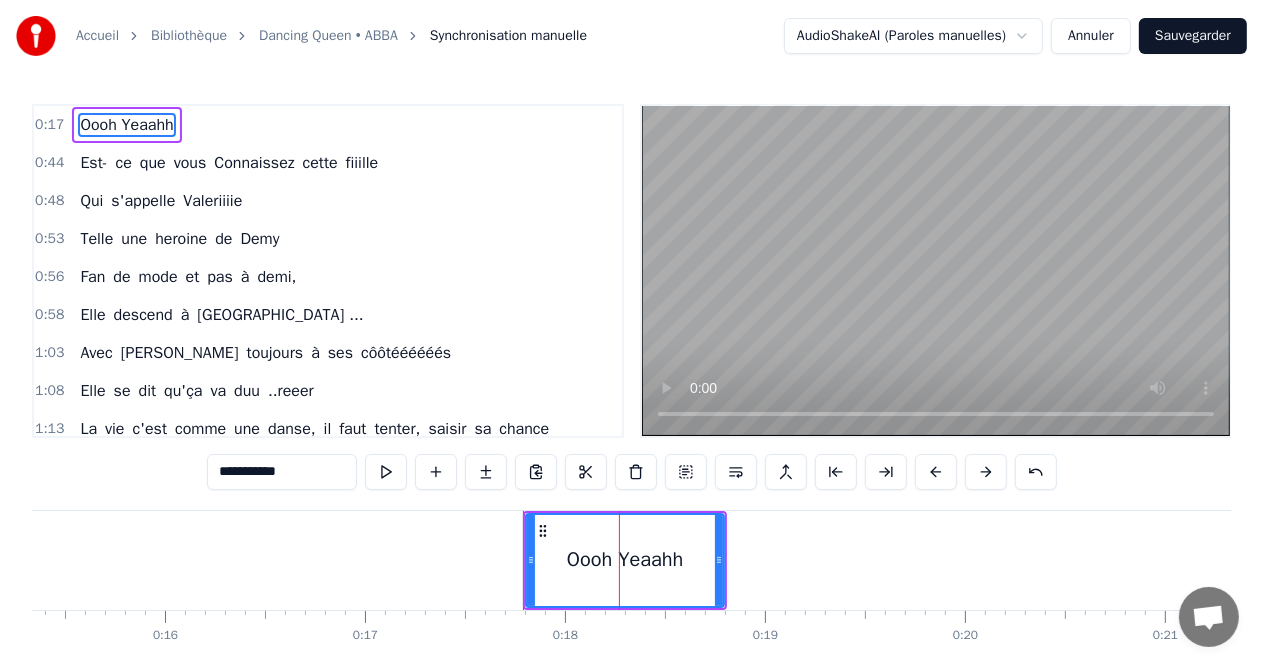 click on "**********" at bounding box center (282, 472) 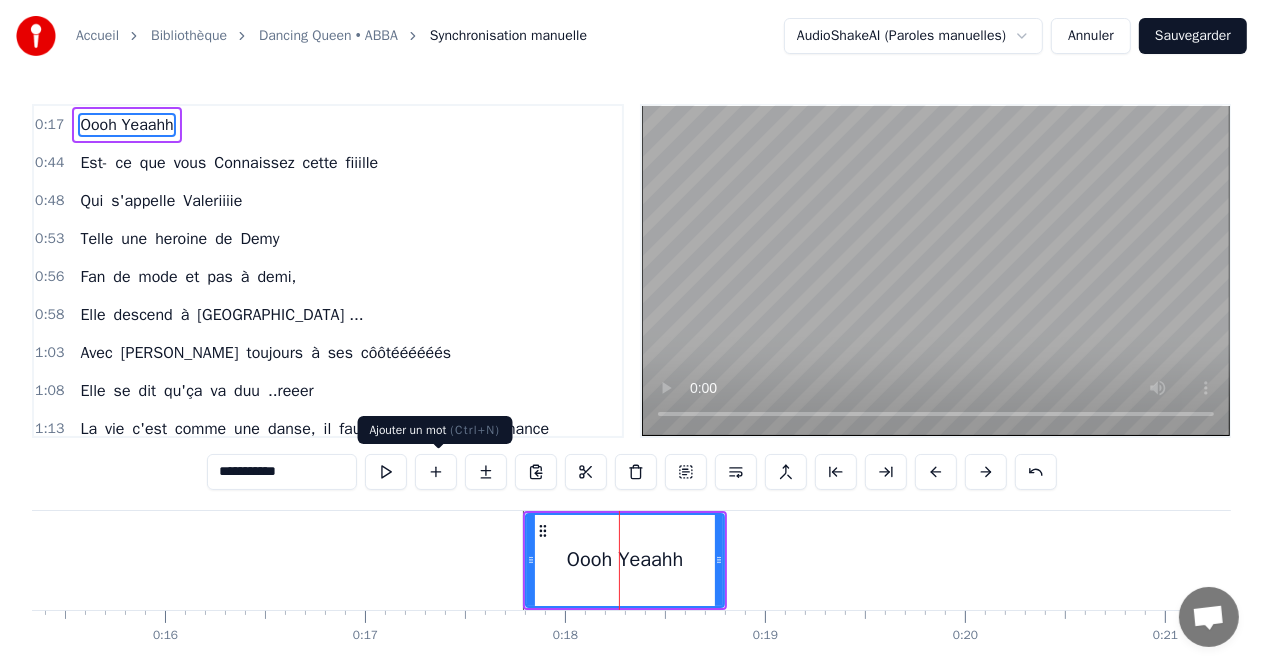 click at bounding box center [436, 472] 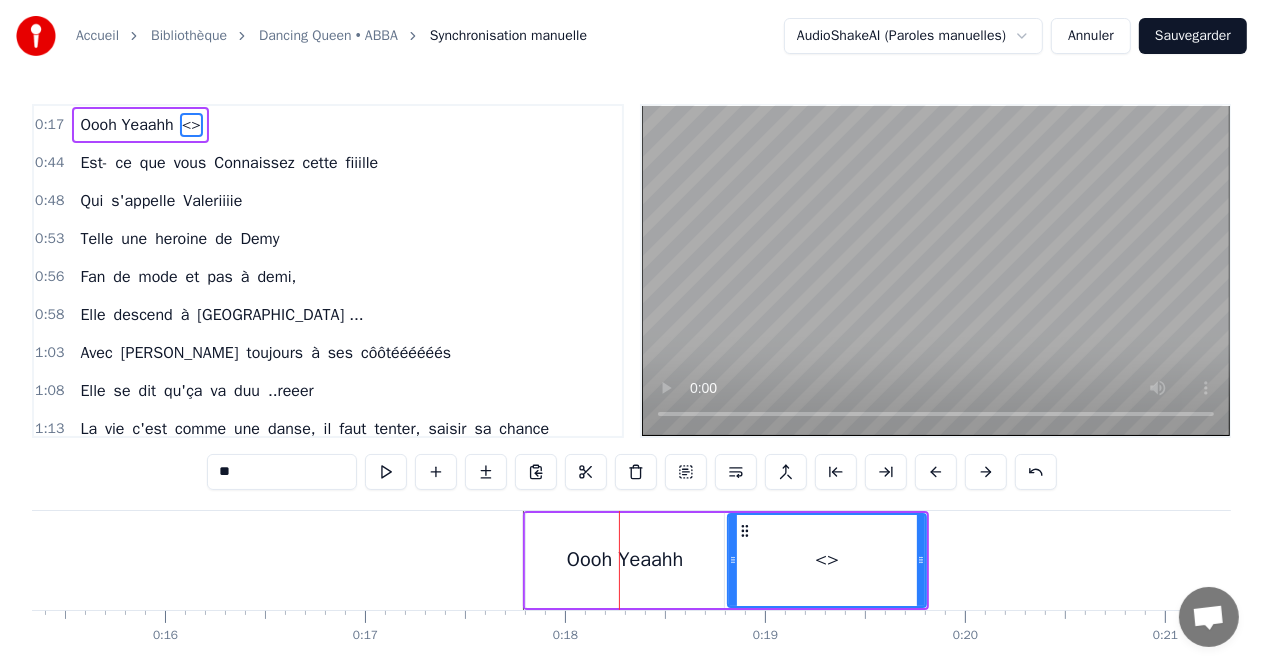 click on "Oooh Yeaahh" at bounding box center (625, 560) 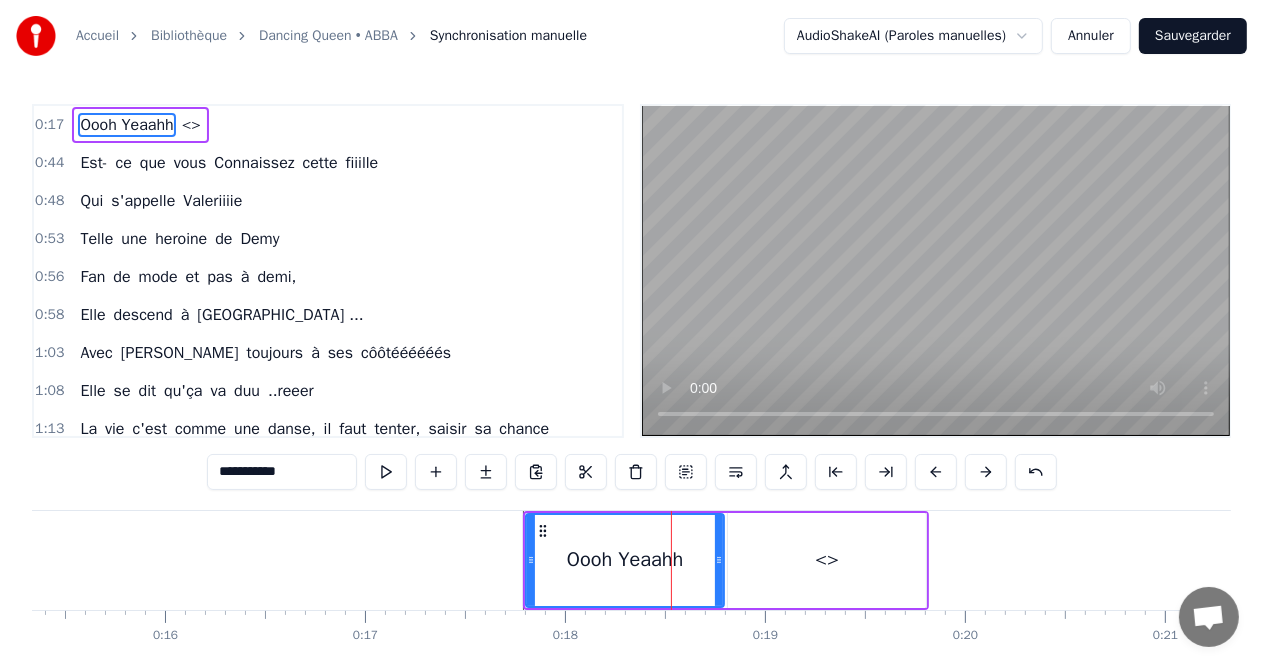 click on "**********" at bounding box center [282, 472] 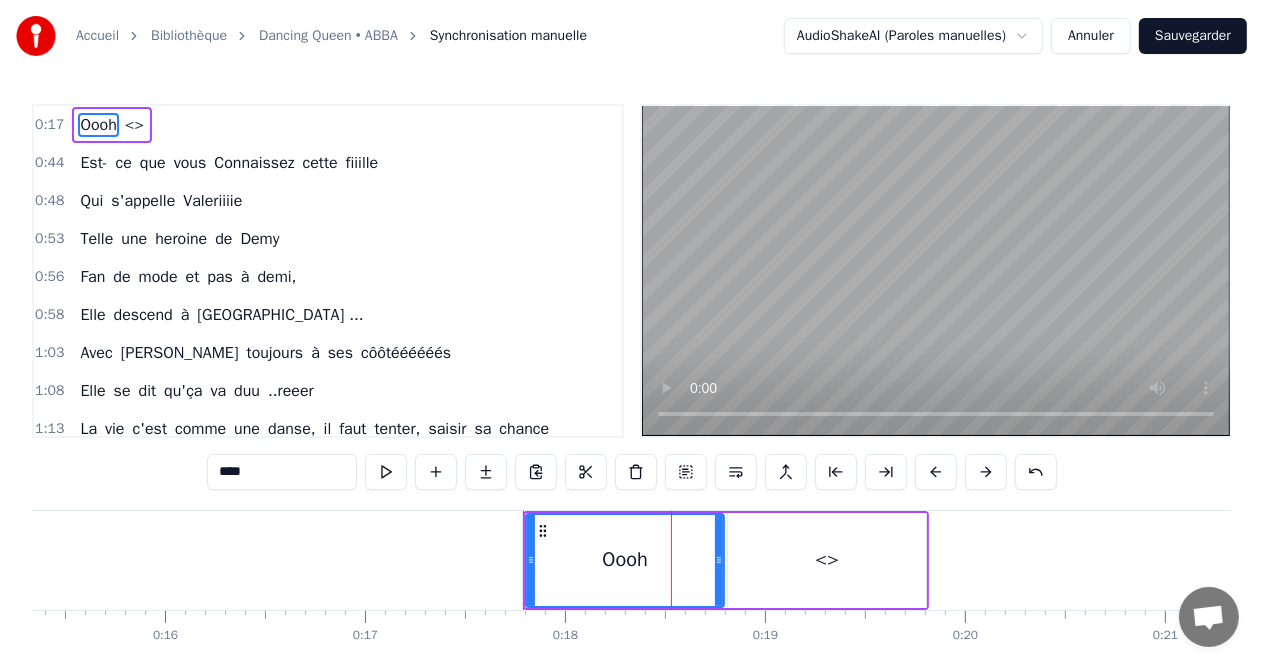 click on "<>" at bounding box center [827, 560] 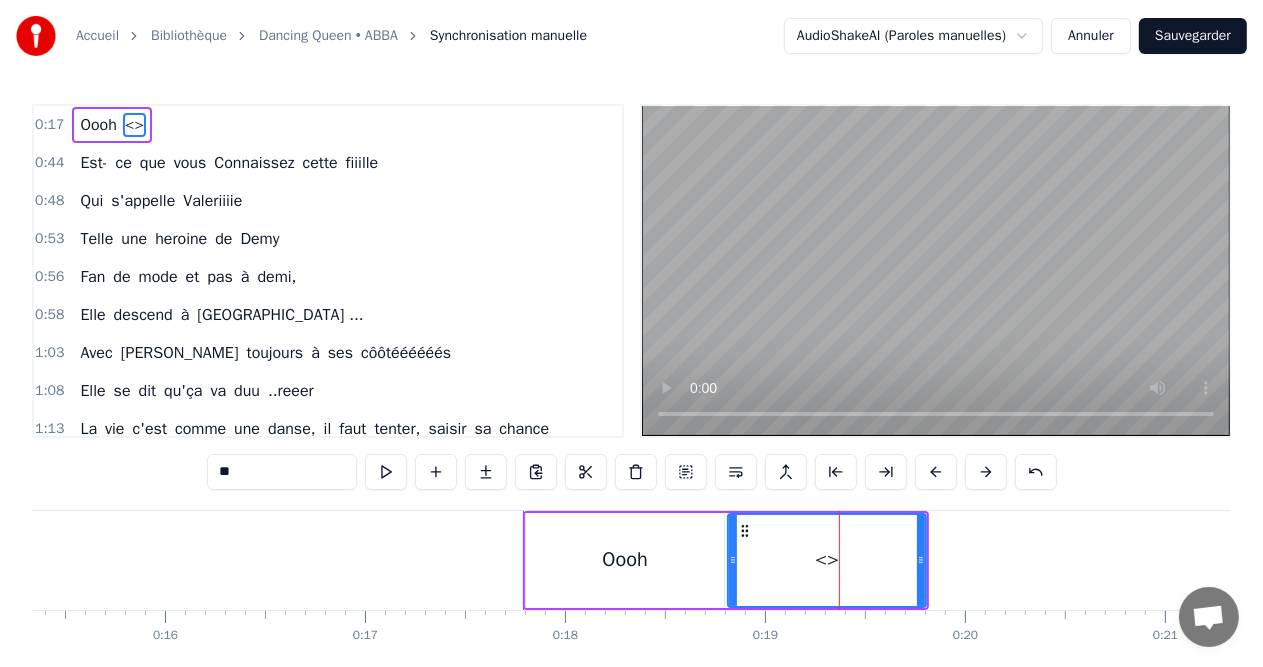 click on "**" at bounding box center (282, 472) 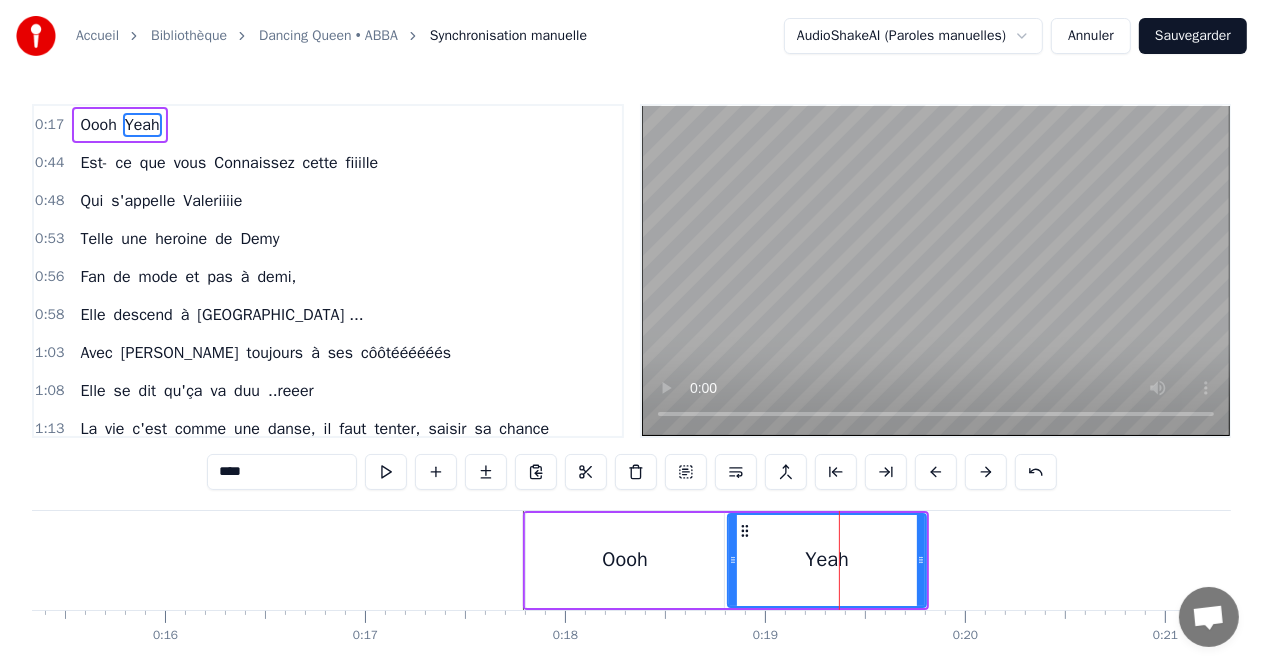type on "****" 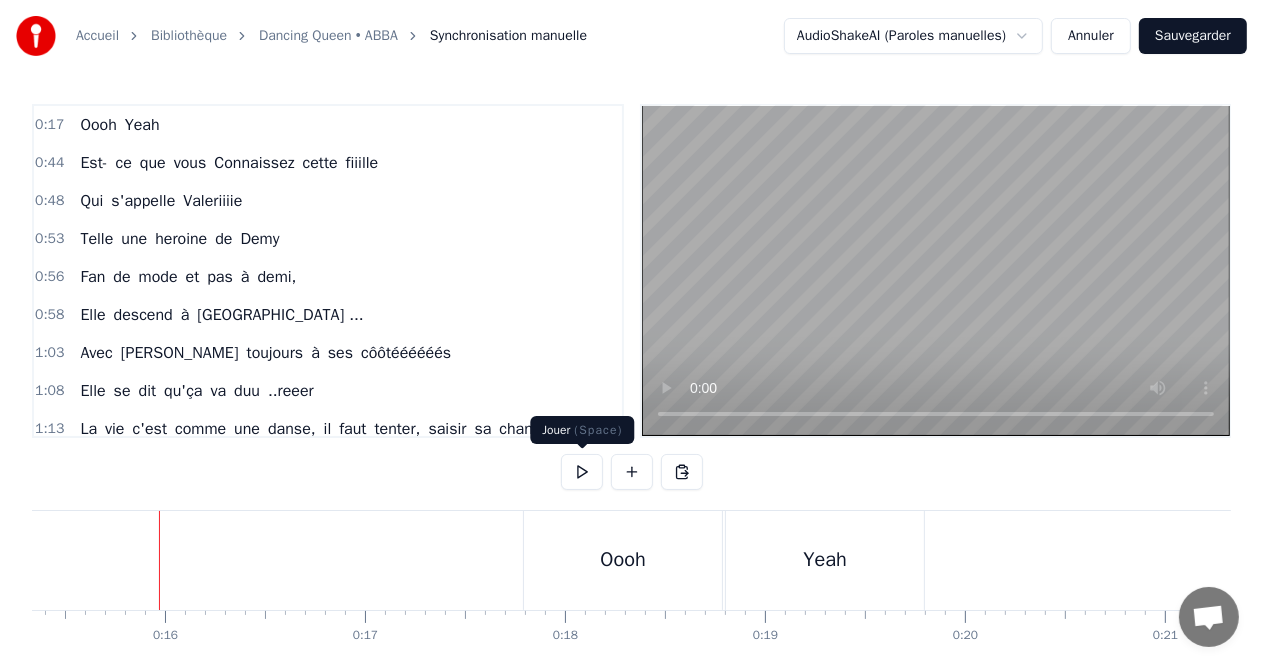 click at bounding box center [582, 472] 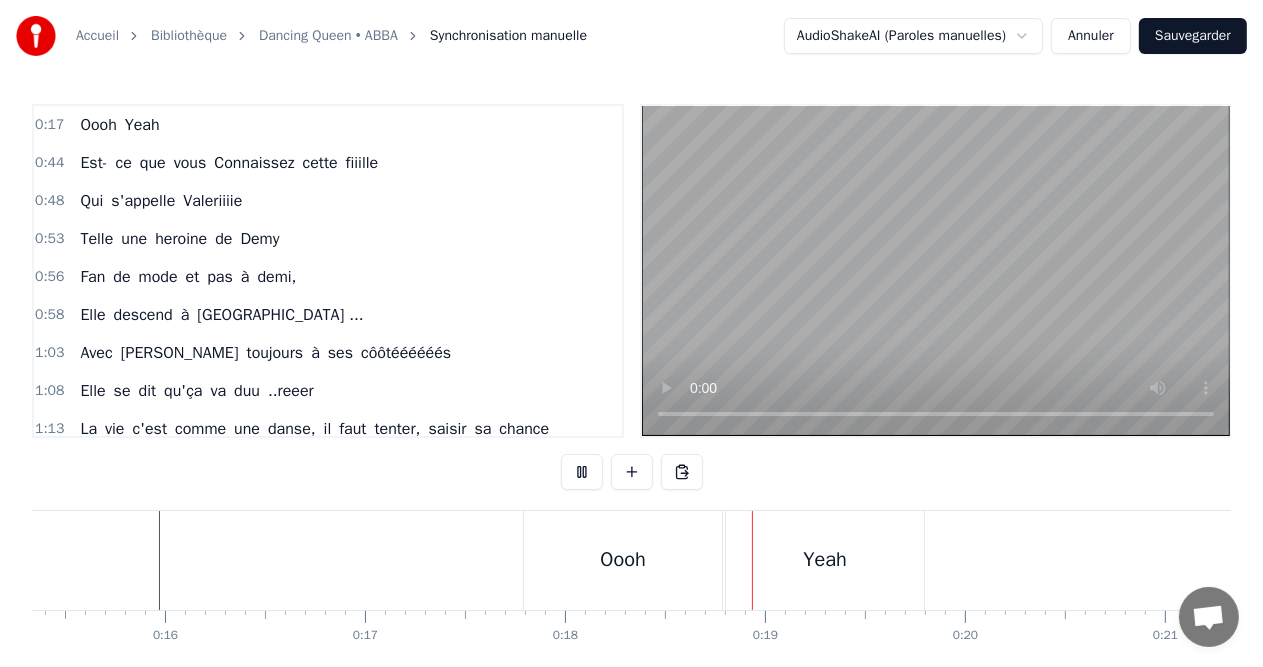 click at bounding box center (582, 472) 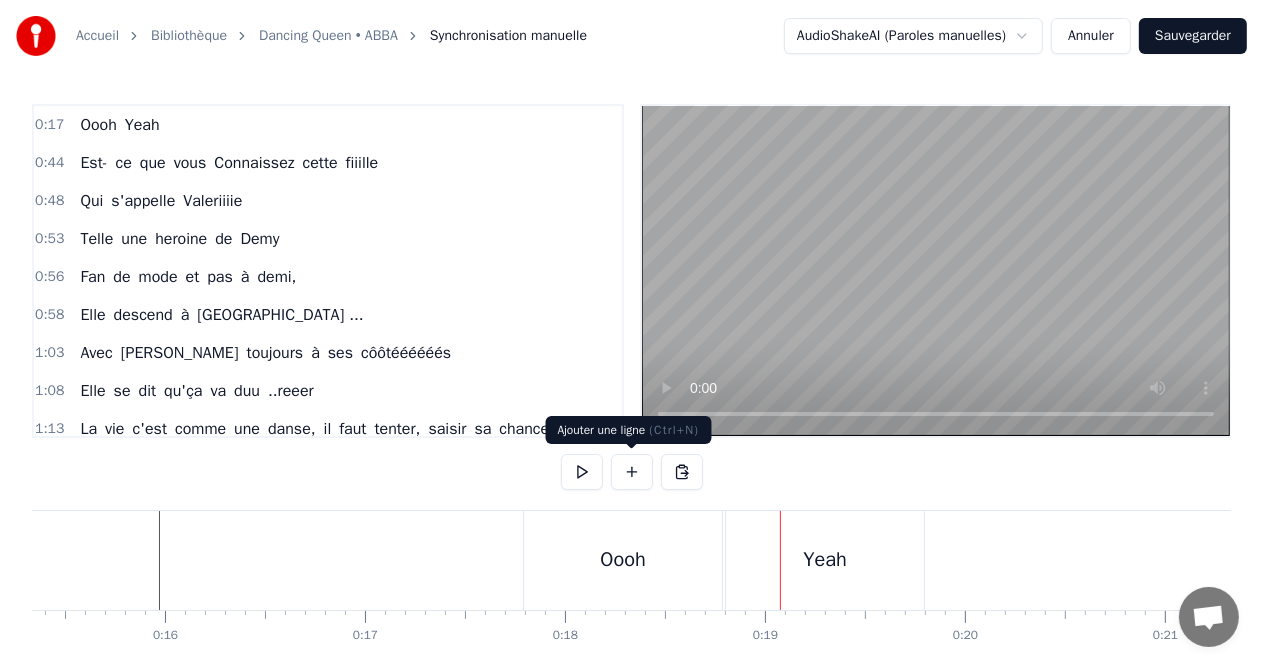 click on "Oooh" at bounding box center (623, 560) 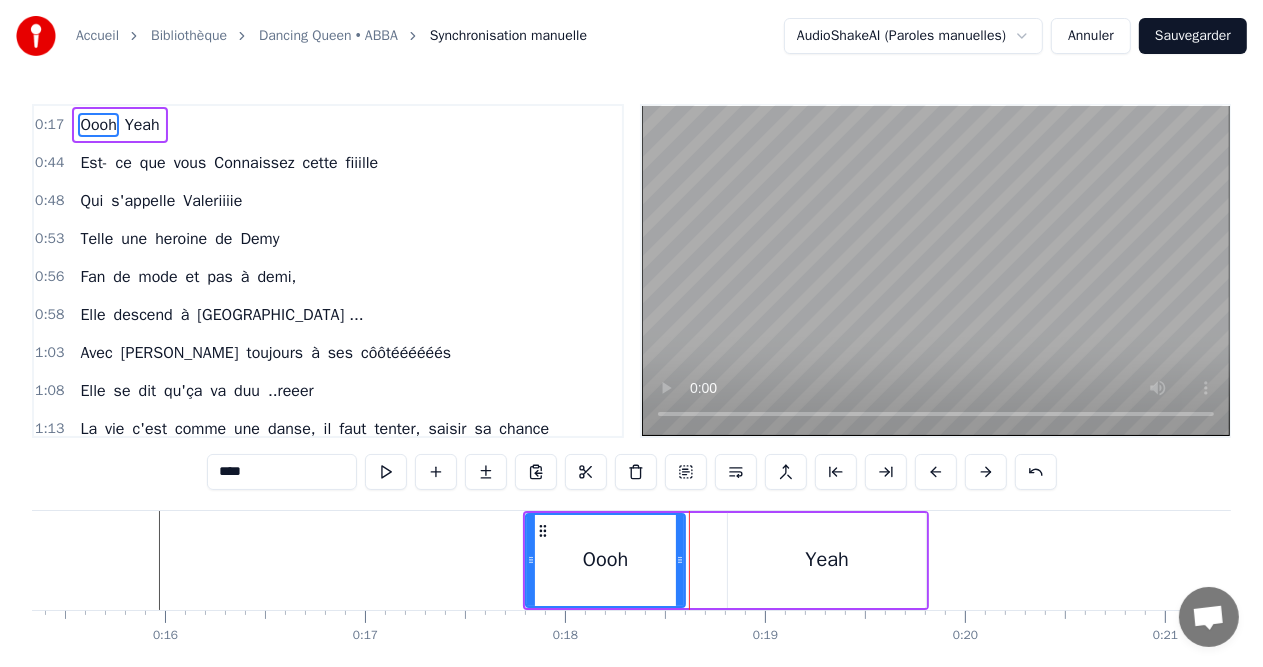 drag, startPoint x: 720, startPoint y: 560, endPoint x: 681, endPoint y: 560, distance: 39 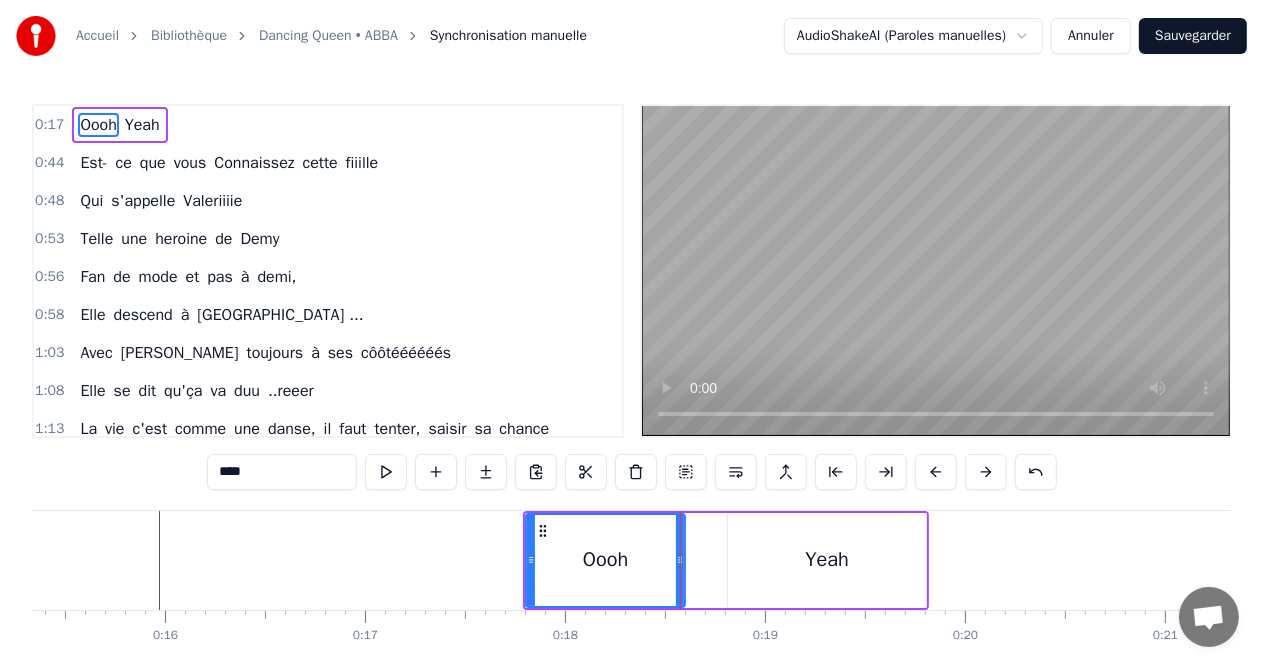 click on "Yeah" at bounding box center (827, 560) 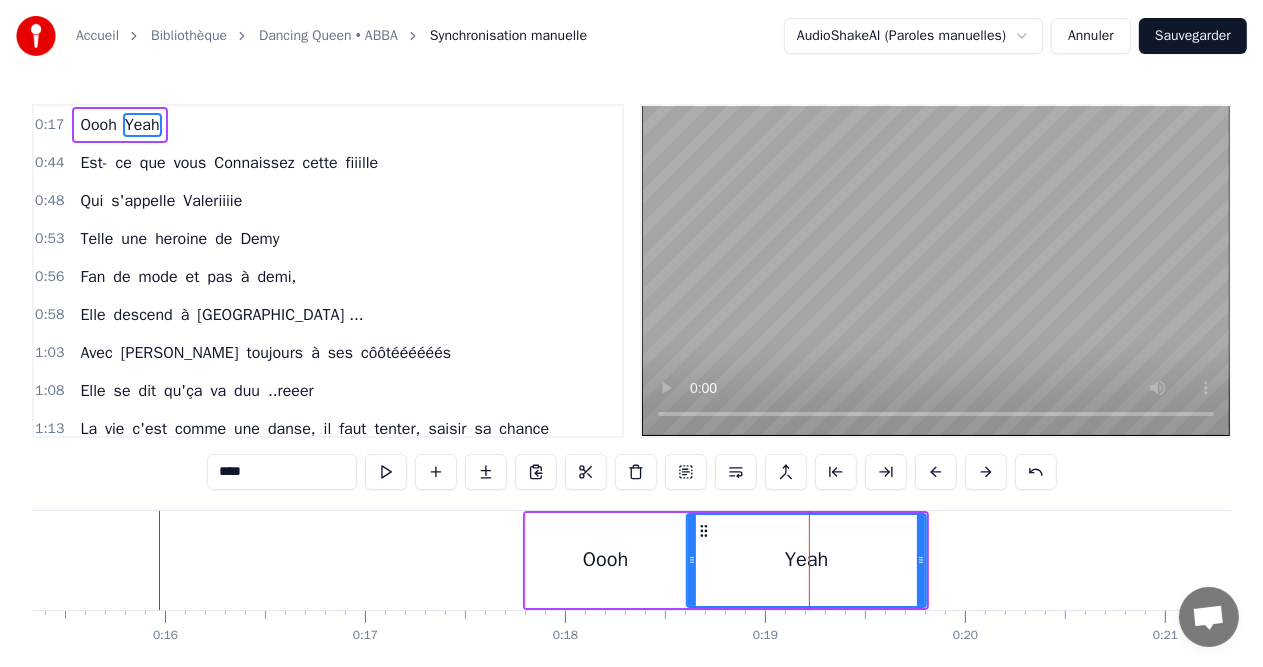 drag, startPoint x: 729, startPoint y: 553, endPoint x: 687, endPoint y: 554, distance: 42.0119 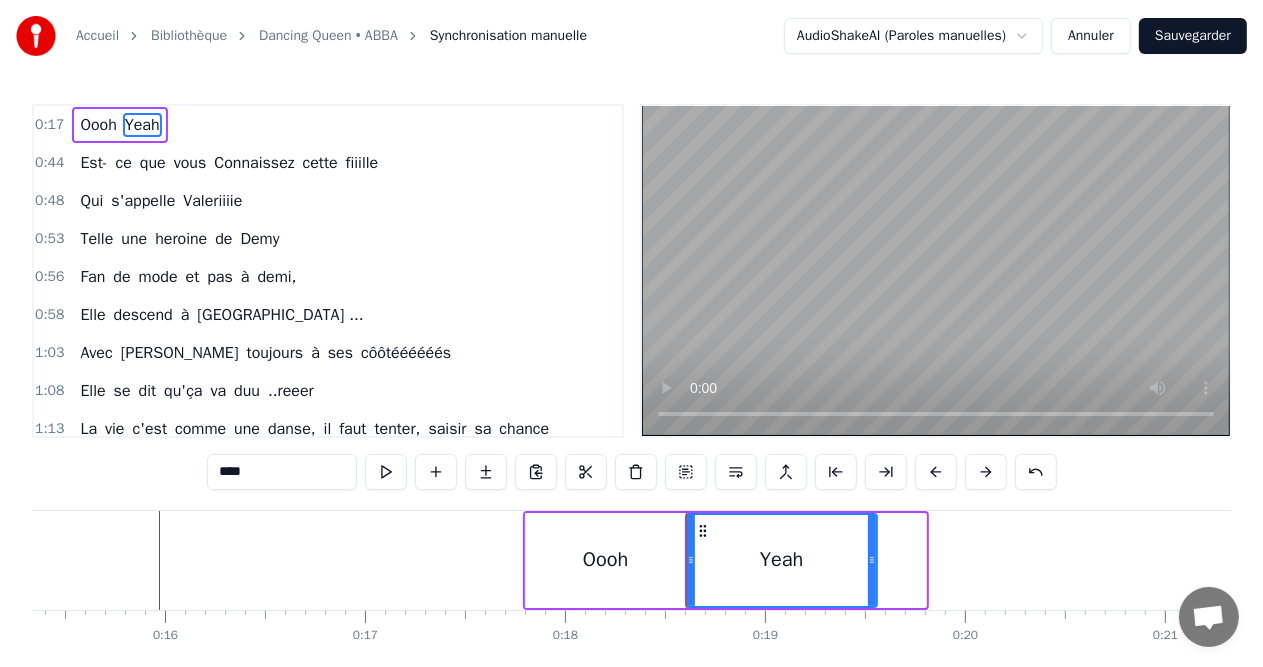 drag, startPoint x: 920, startPoint y: 558, endPoint x: 870, endPoint y: 559, distance: 50.01 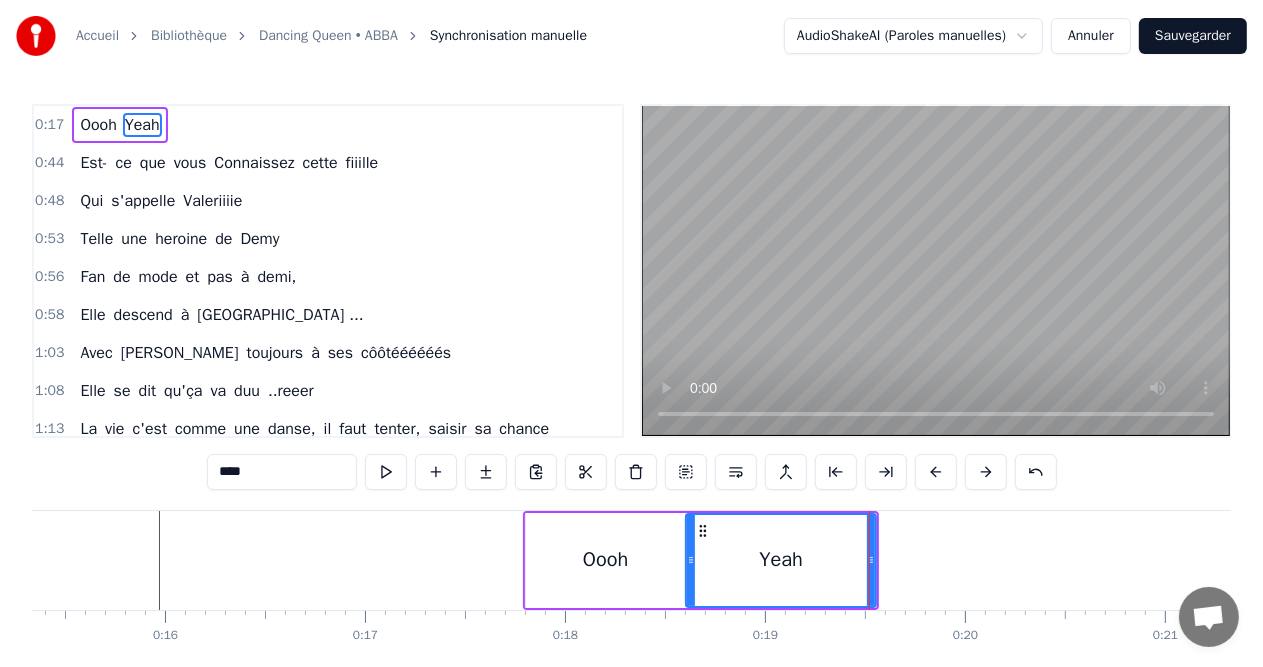 click at bounding box center (21311, 560) 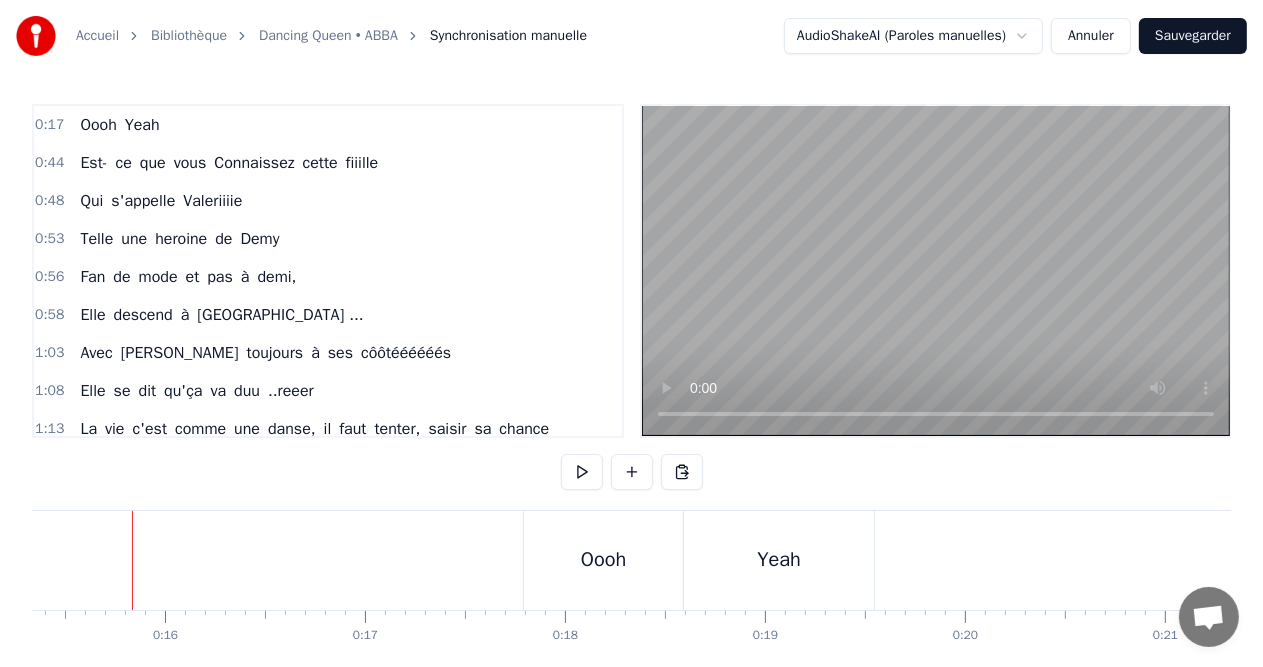 scroll, scrollTop: 0, scrollLeft: 3066, axis: horizontal 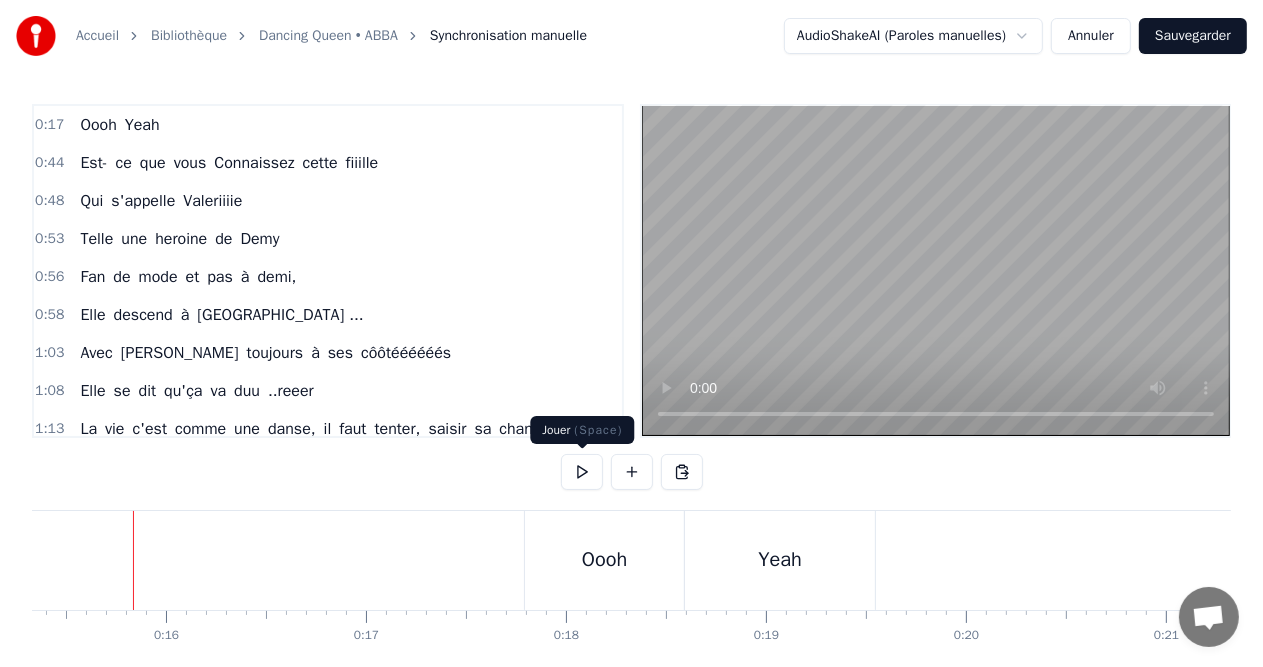 click at bounding box center (582, 472) 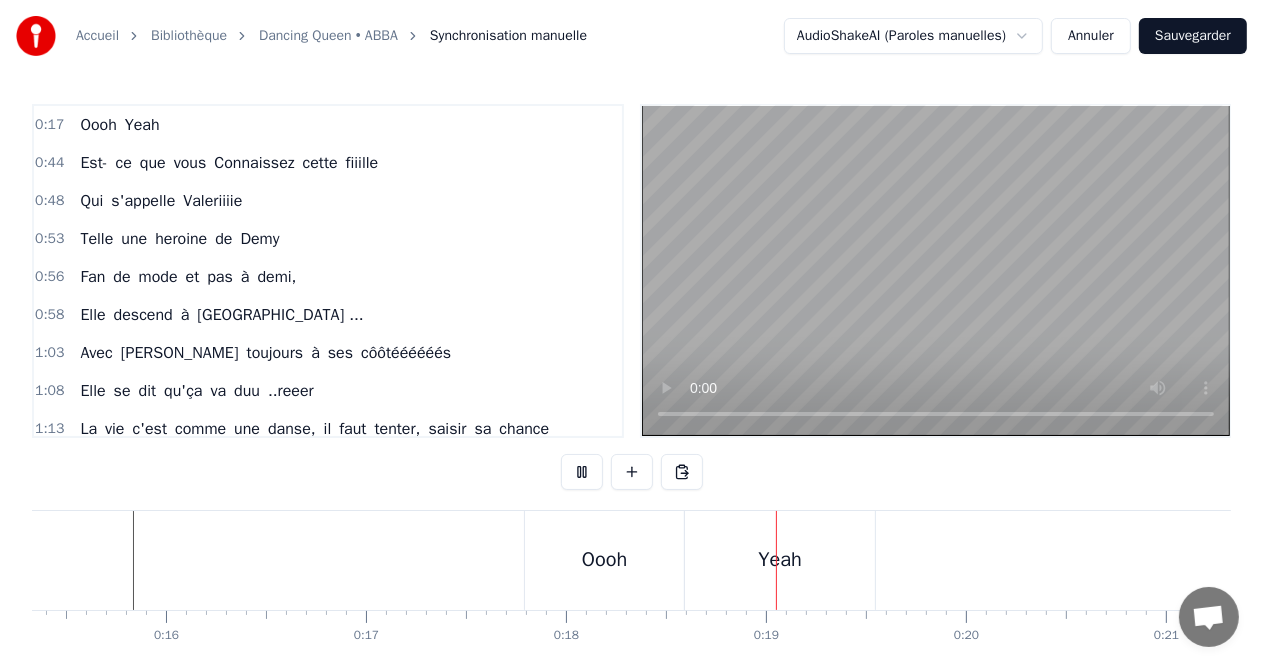 click at bounding box center [582, 472] 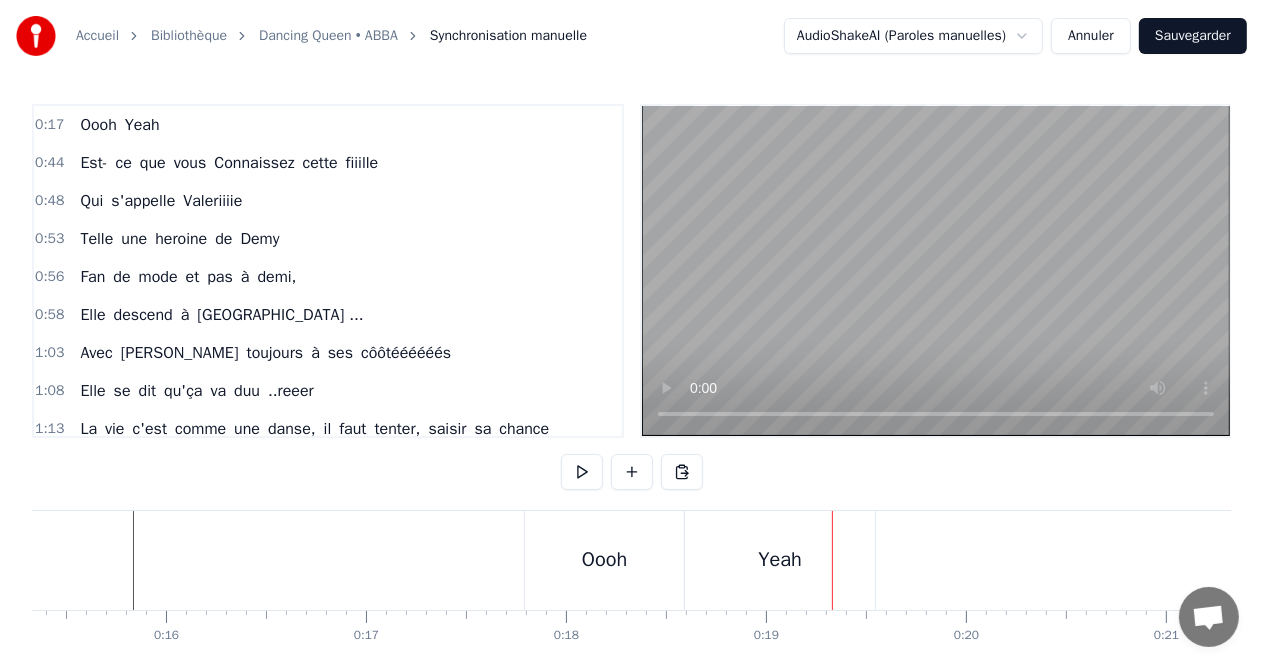 click on "Oooh" at bounding box center [604, 560] 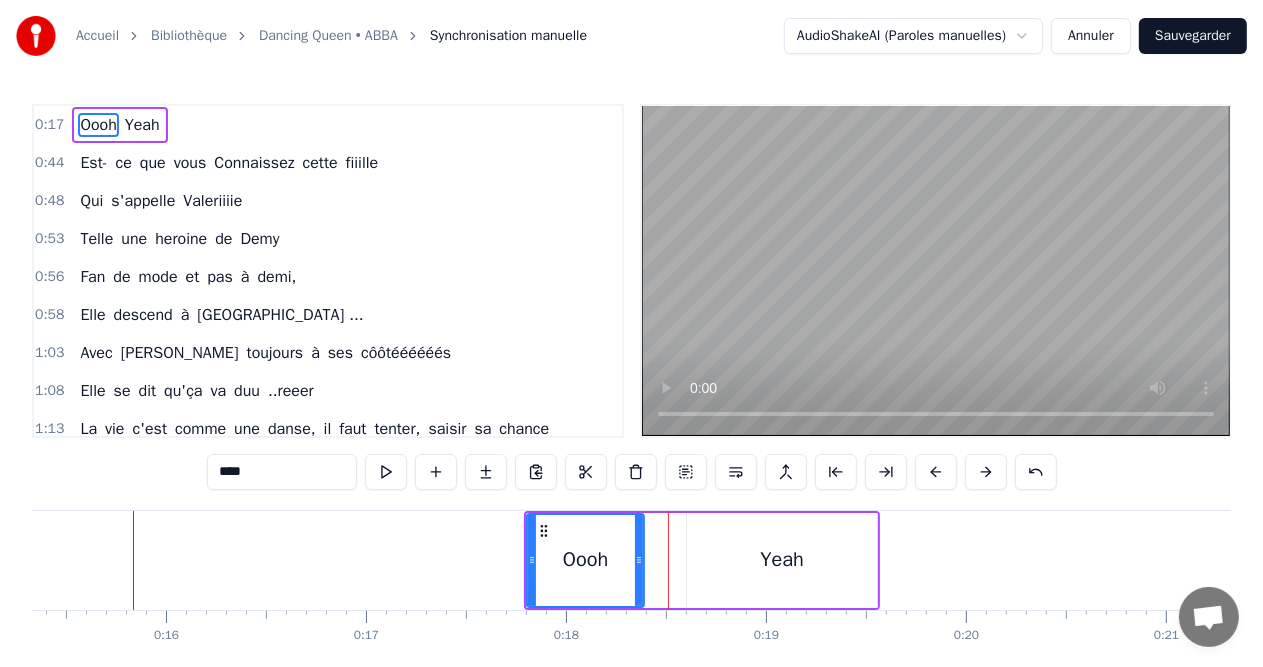 drag, startPoint x: 680, startPoint y: 560, endPoint x: 638, endPoint y: 561, distance: 42.0119 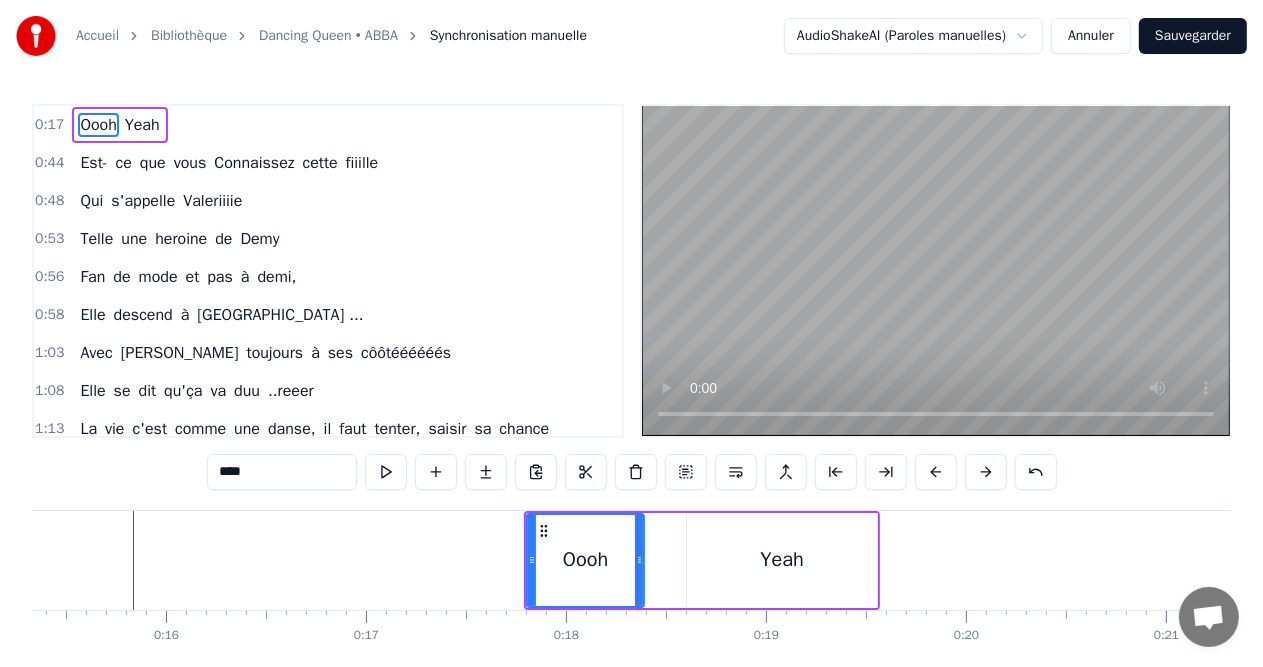 click on "Yeah" at bounding box center [782, 560] 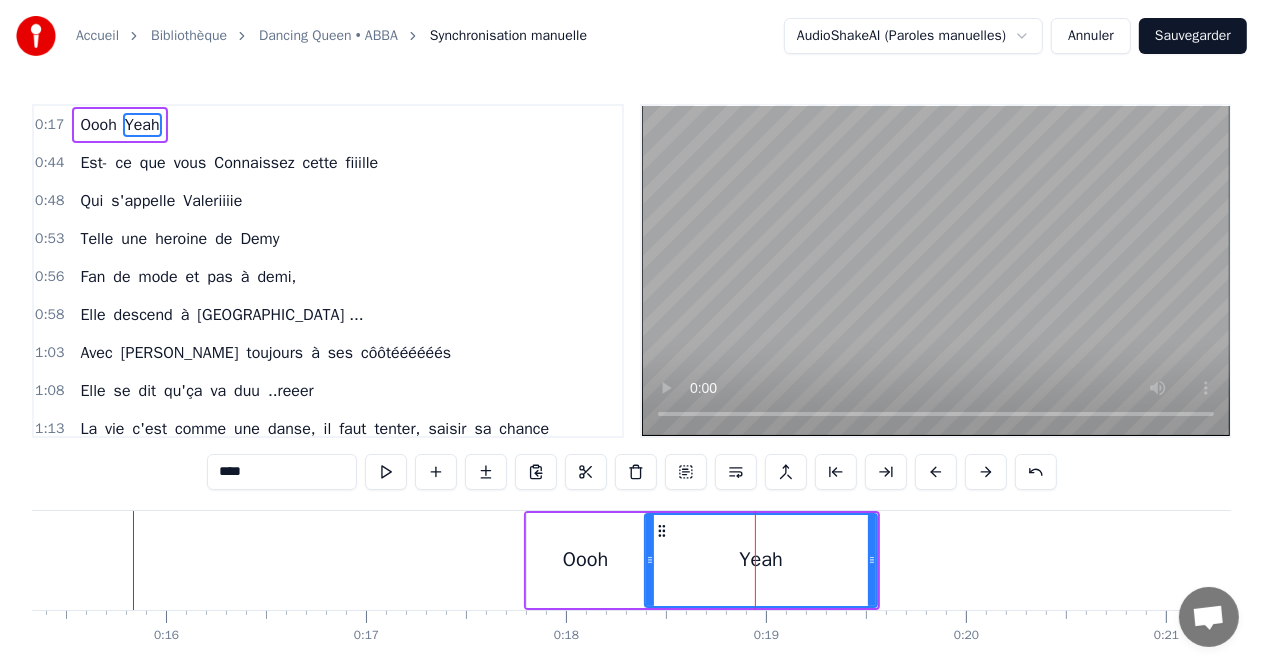 drag, startPoint x: 688, startPoint y: 557, endPoint x: 646, endPoint y: 557, distance: 42 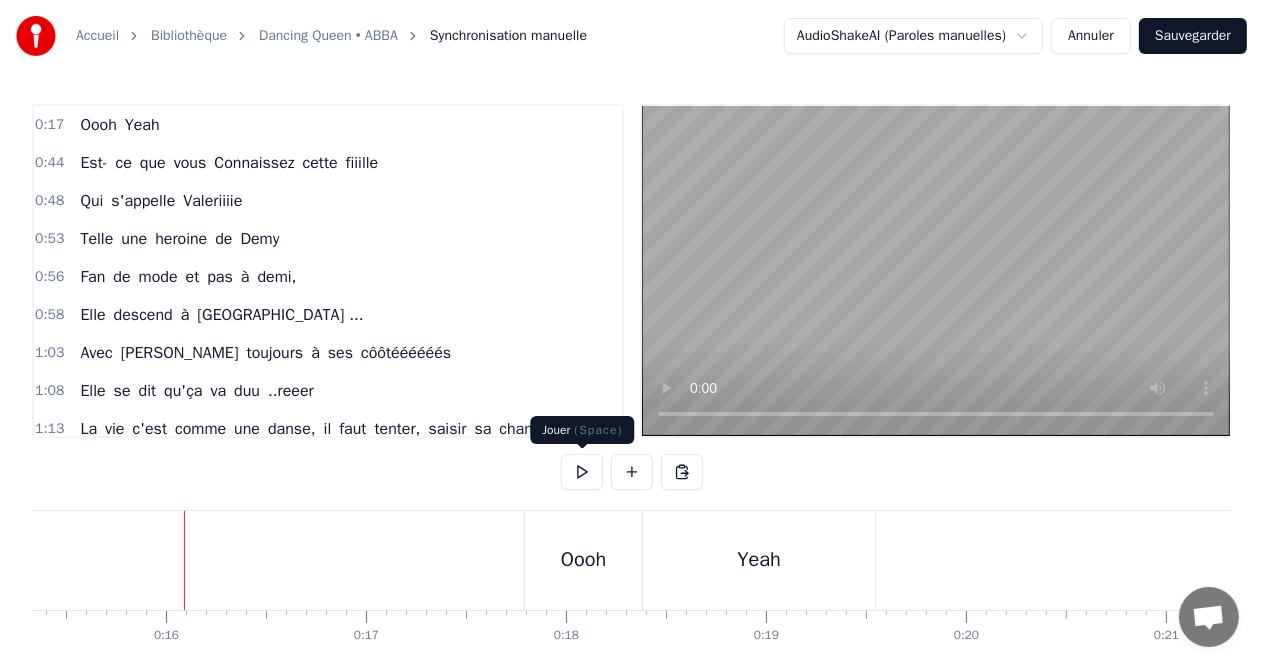 click at bounding box center [582, 472] 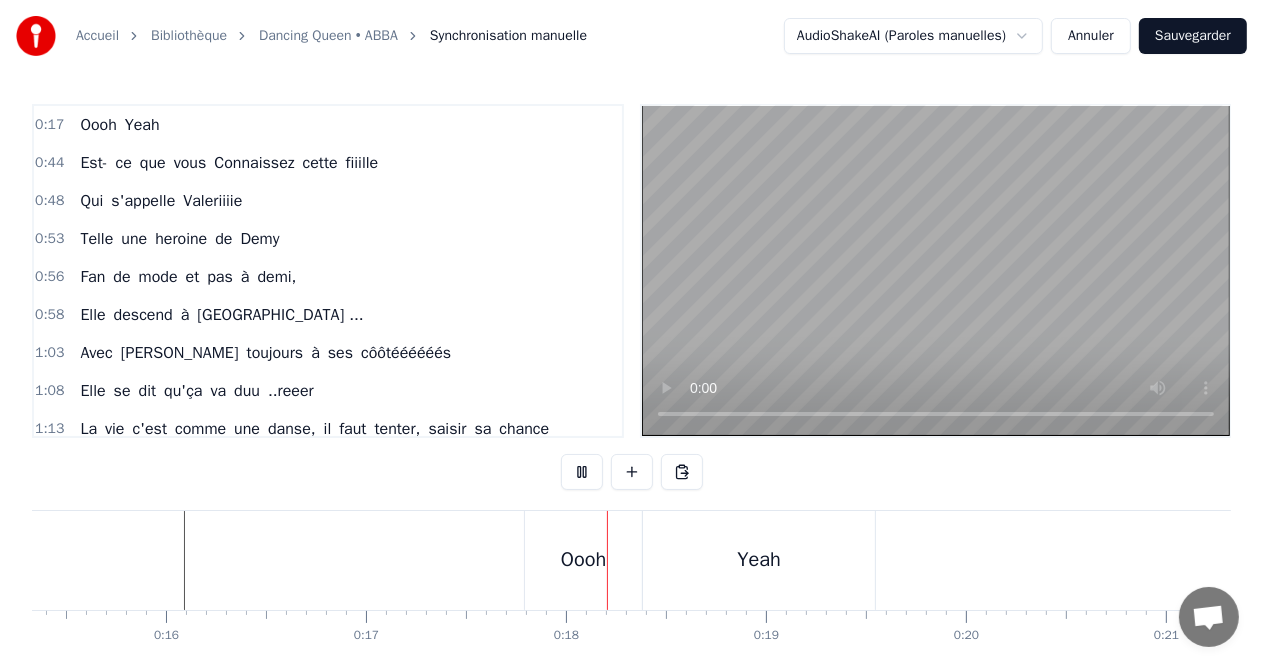 click at bounding box center [582, 472] 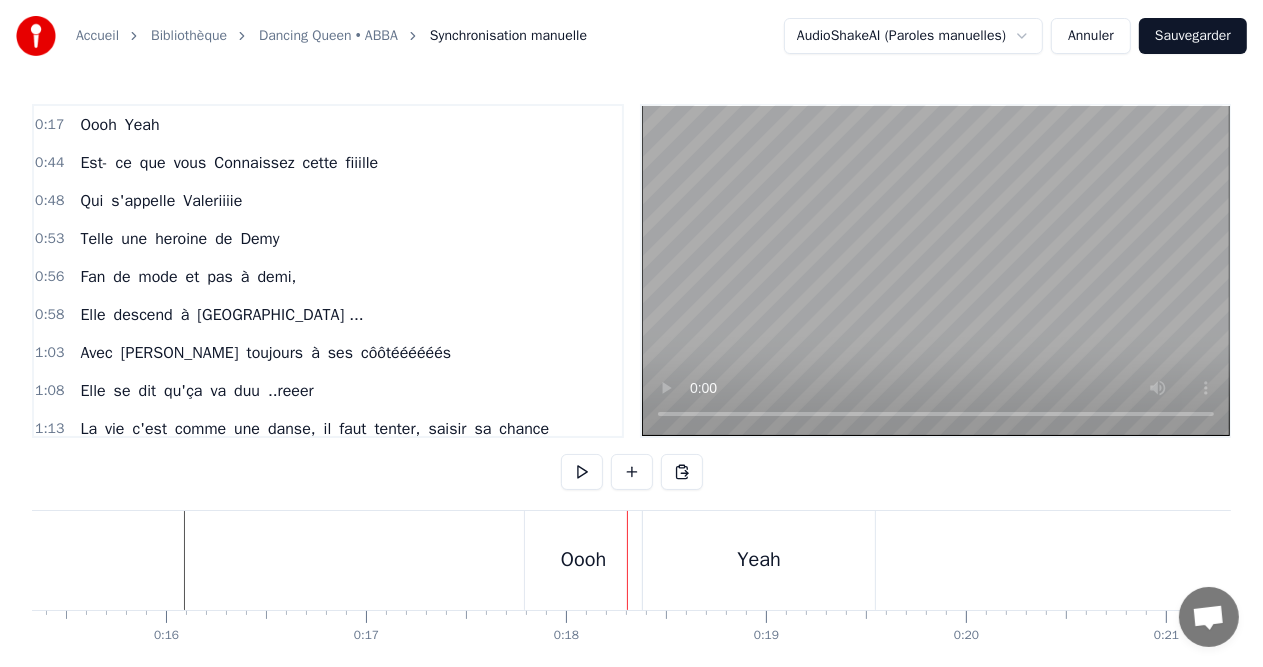 click on "Oooh" at bounding box center [583, 560] 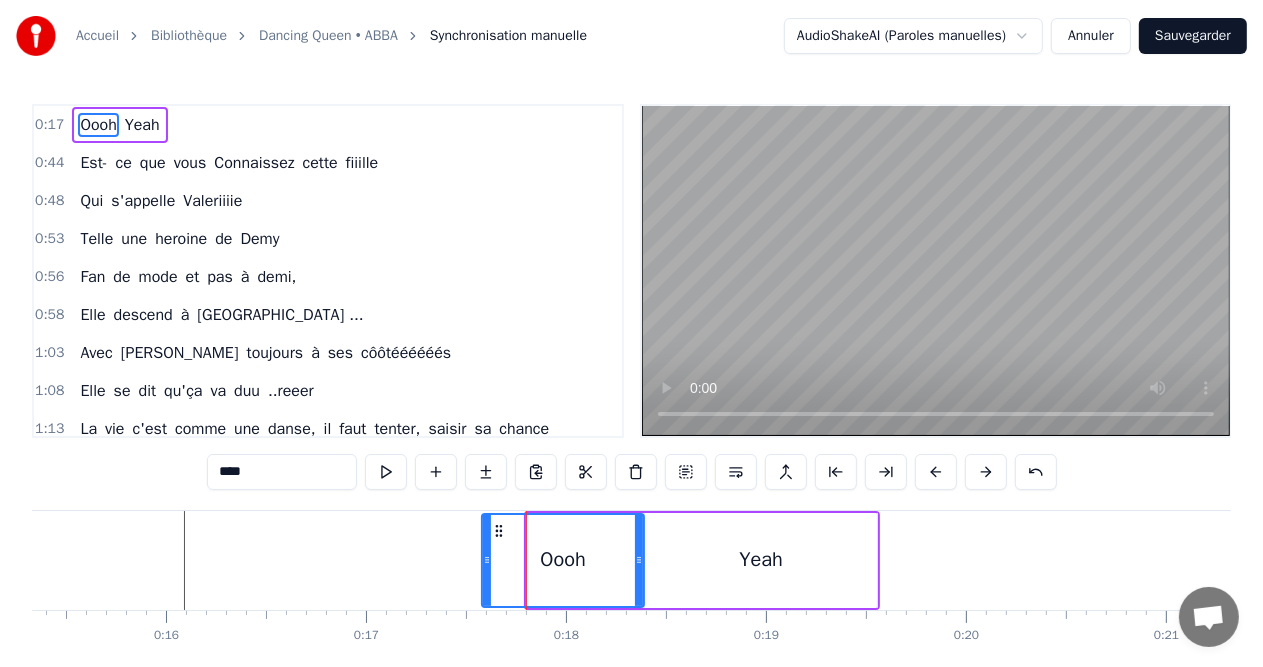 drag, startPoint x: 528, startPoint y: 556, endPoint x: 480, endPoint y: 559, distance: 48.09366 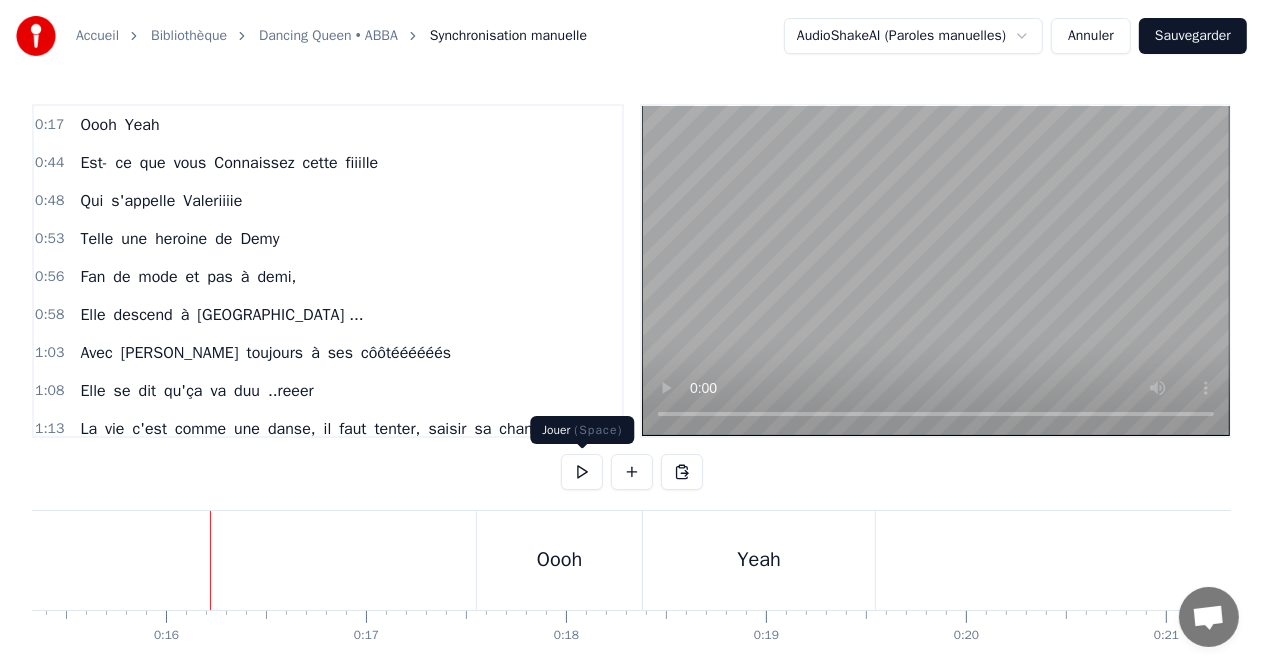 click at bounding box center [582, 472] 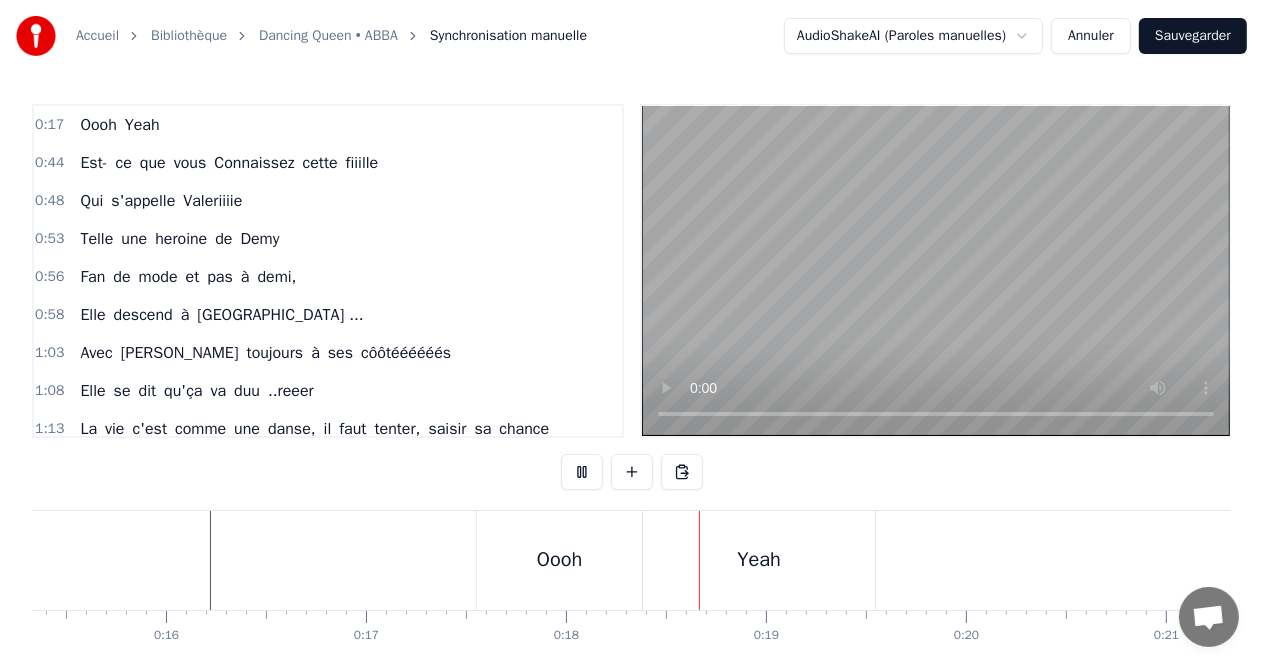 click at bounding box center (582, 472) 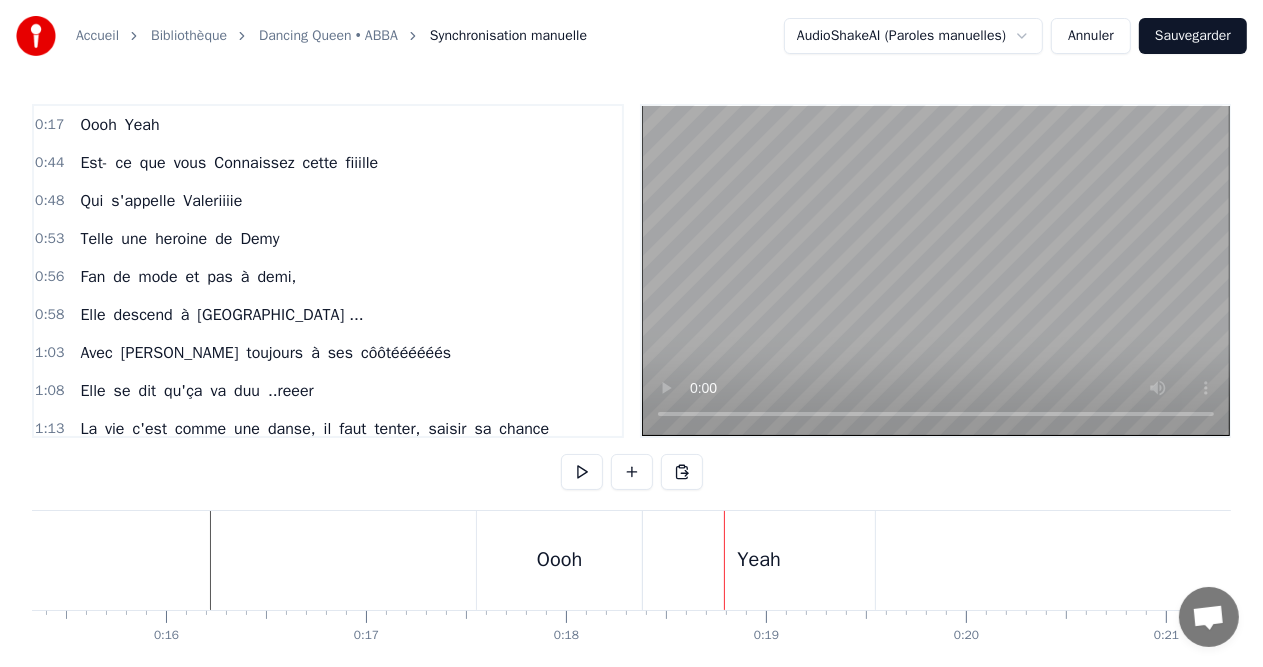 click on "Oooh" at bounding box center (559, 560) 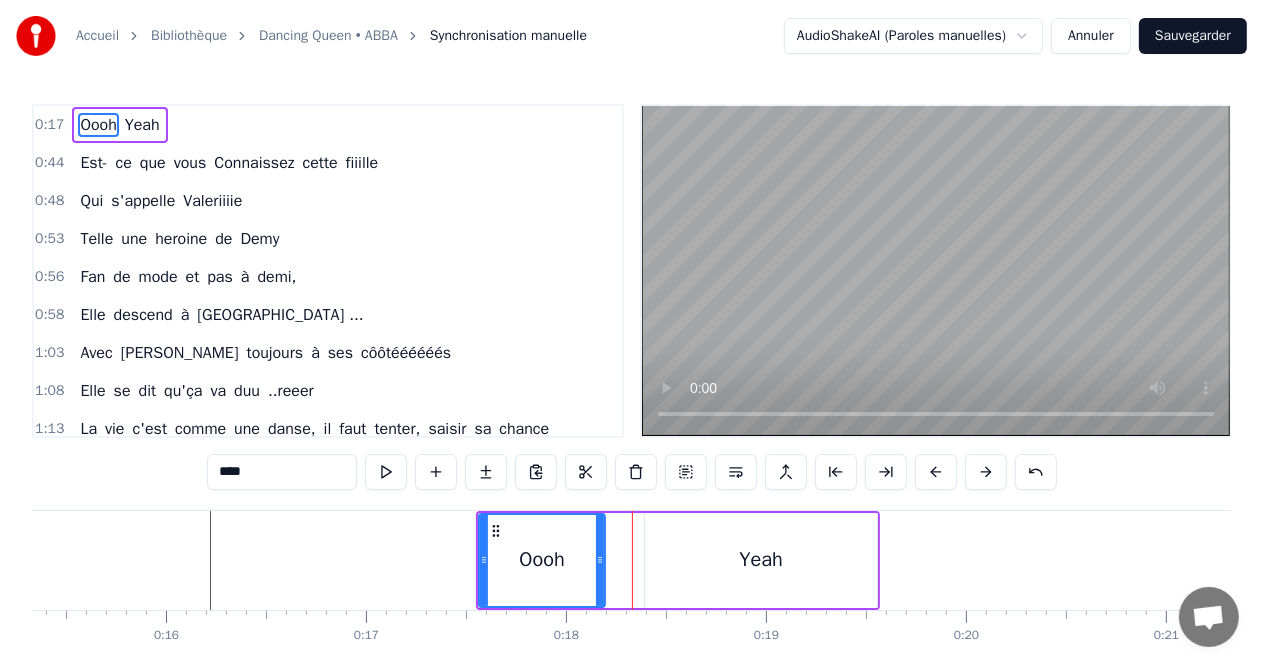 drag, startPoint x: 638, startPoint y: 559, endPoint x: 599, endPoint y: 558, distance: 39.012817 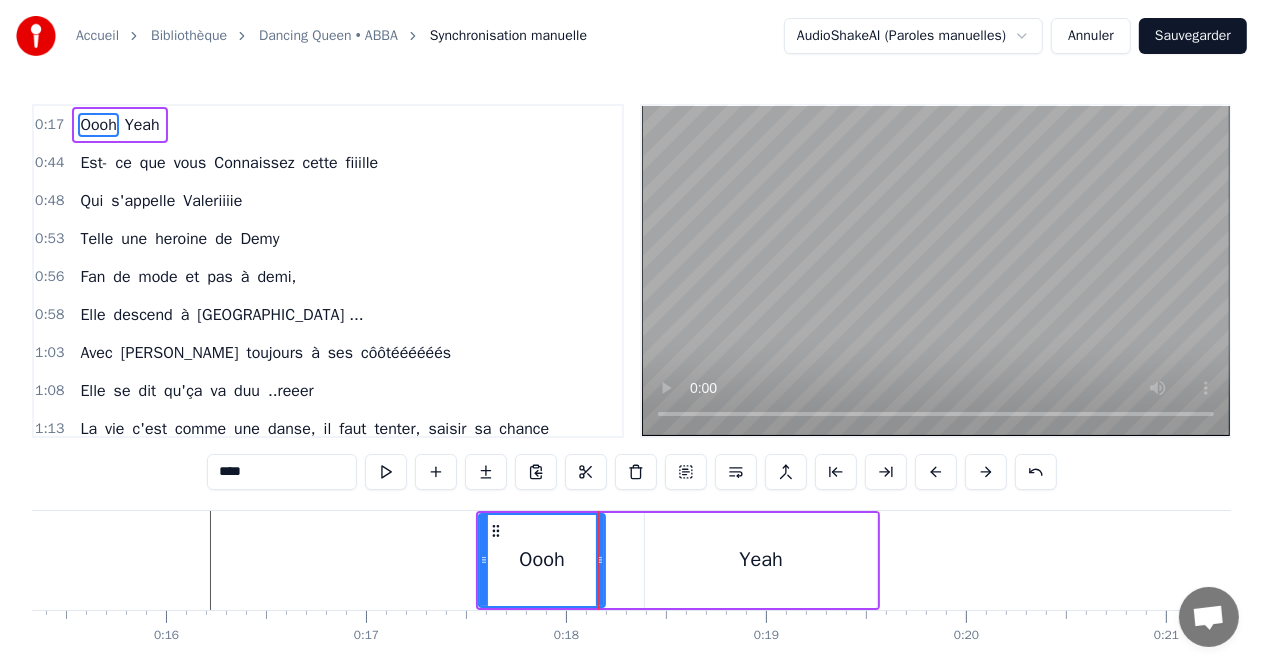 click on "Yeah" at bounding box center (761, 560) 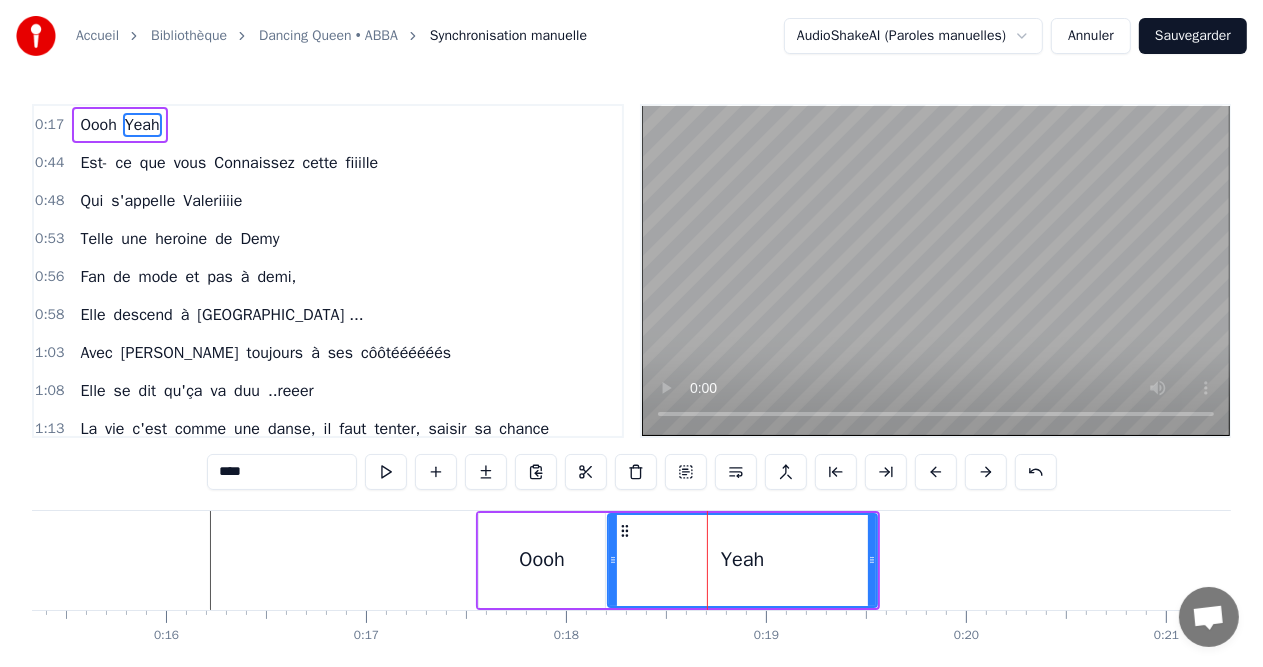 drag, startPoint x: 644, startPoint y: 558, endPoint x: 607, endPoint y: 558, distance: 37 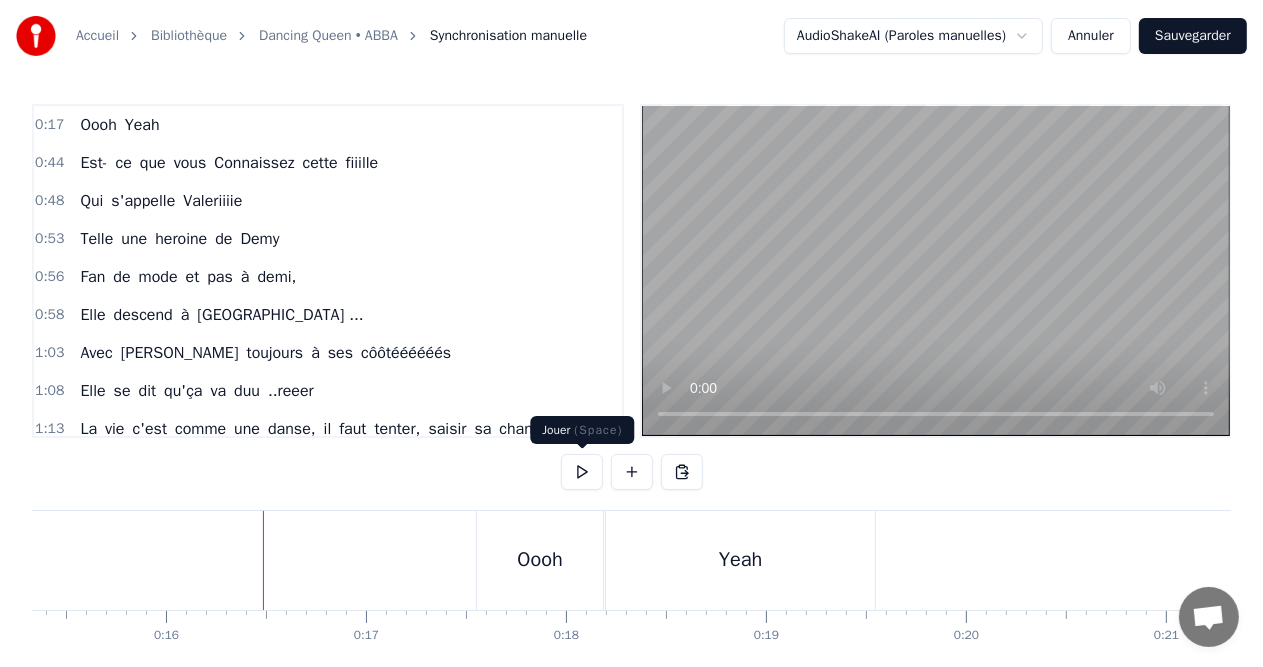 click at bounding box center (582, 472) 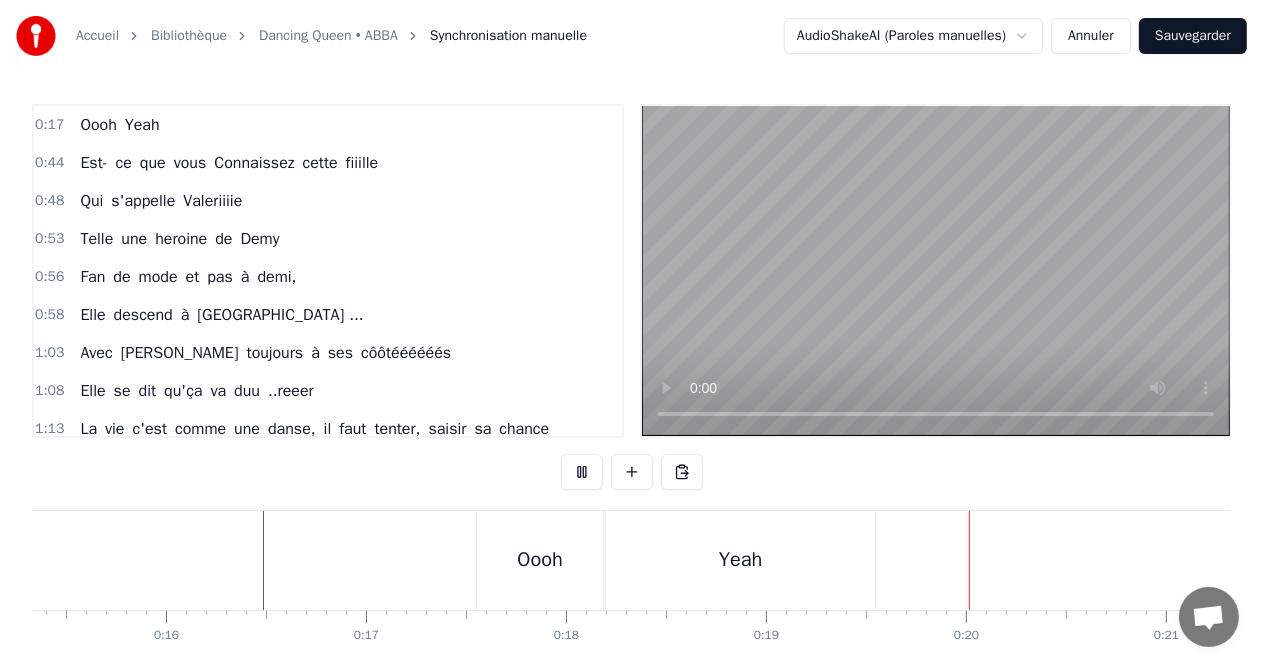 click at bounding box center (582, 472) 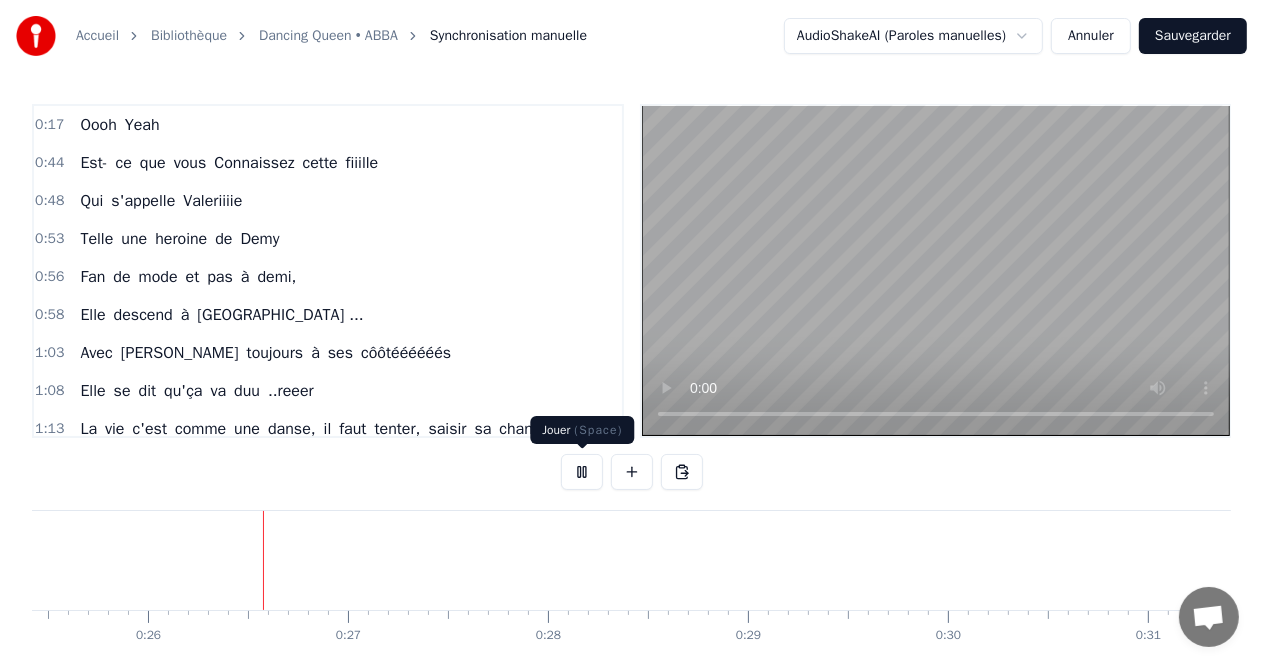 scroll, scrollTop: 0, scrollLeft: 5093, axis: horizontal 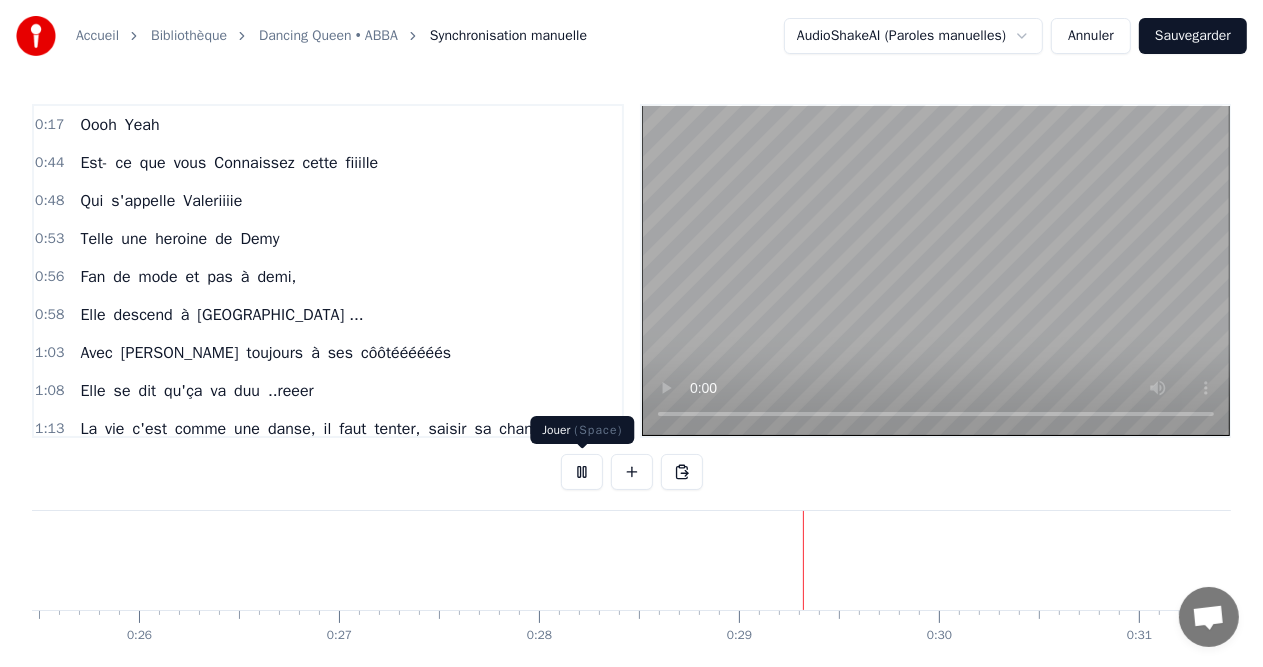 click at bounding box center [582, 472] 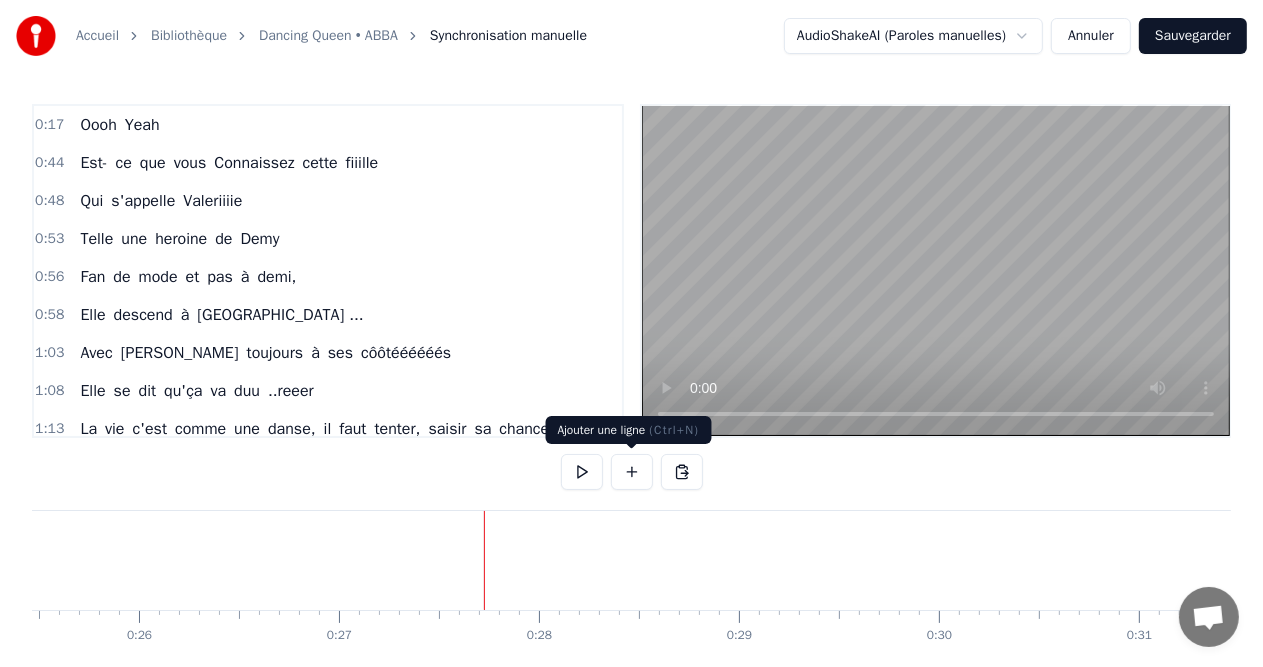 click at bounding box center (632, 472) 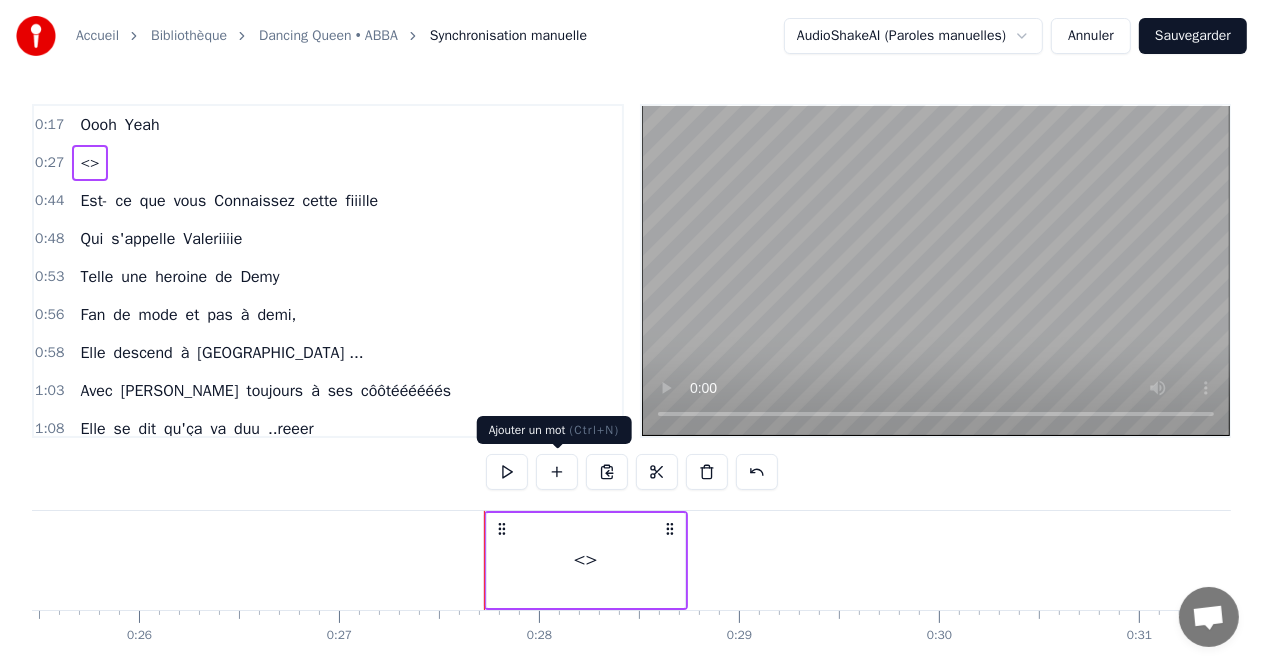 click at bounding box center (557, 472) 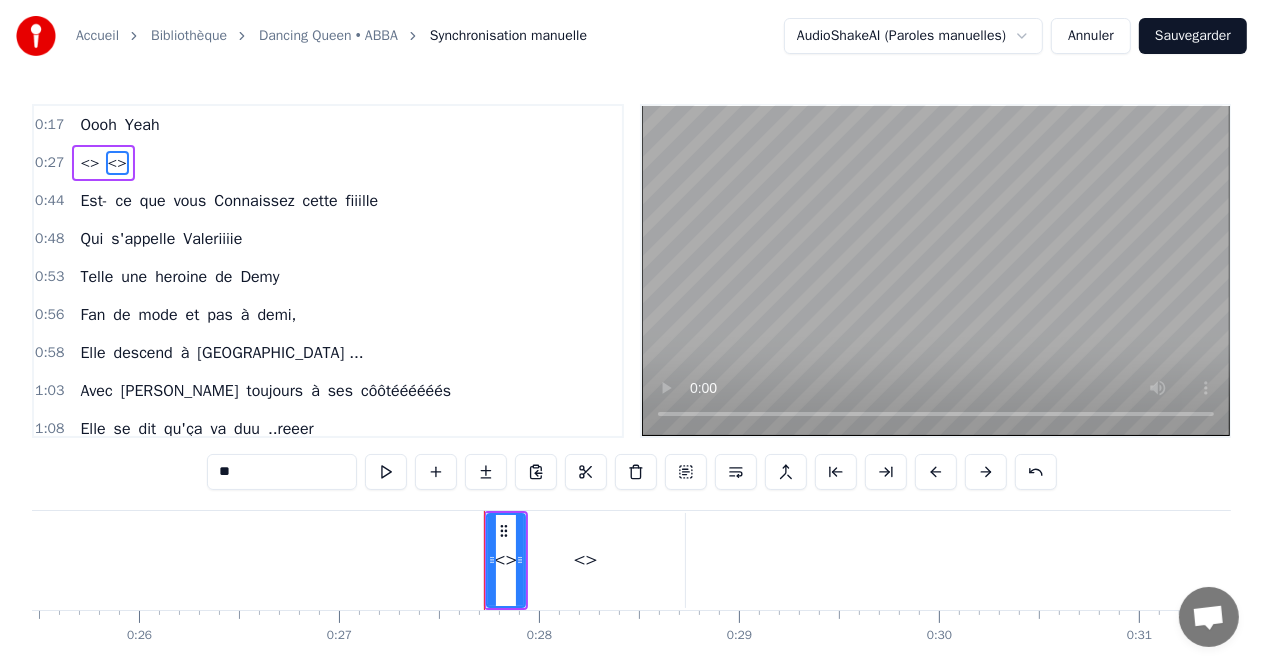click on "**" at bounding box center (632, 472) 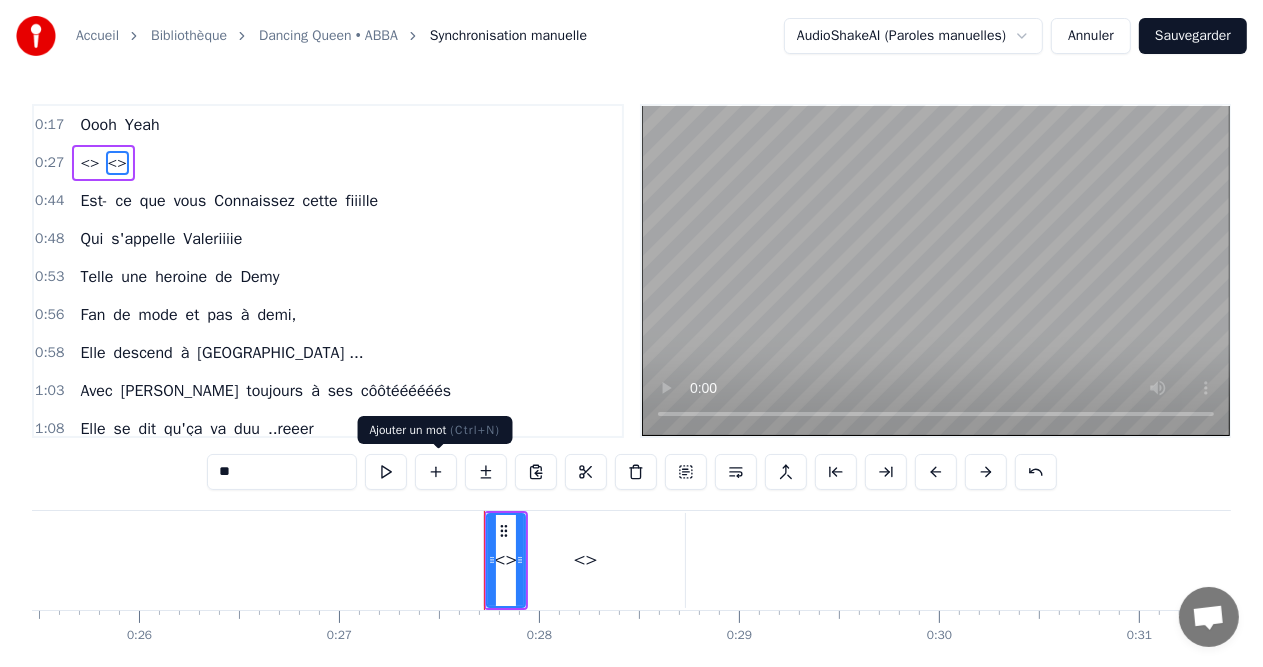click at bounding box center (436, 472) 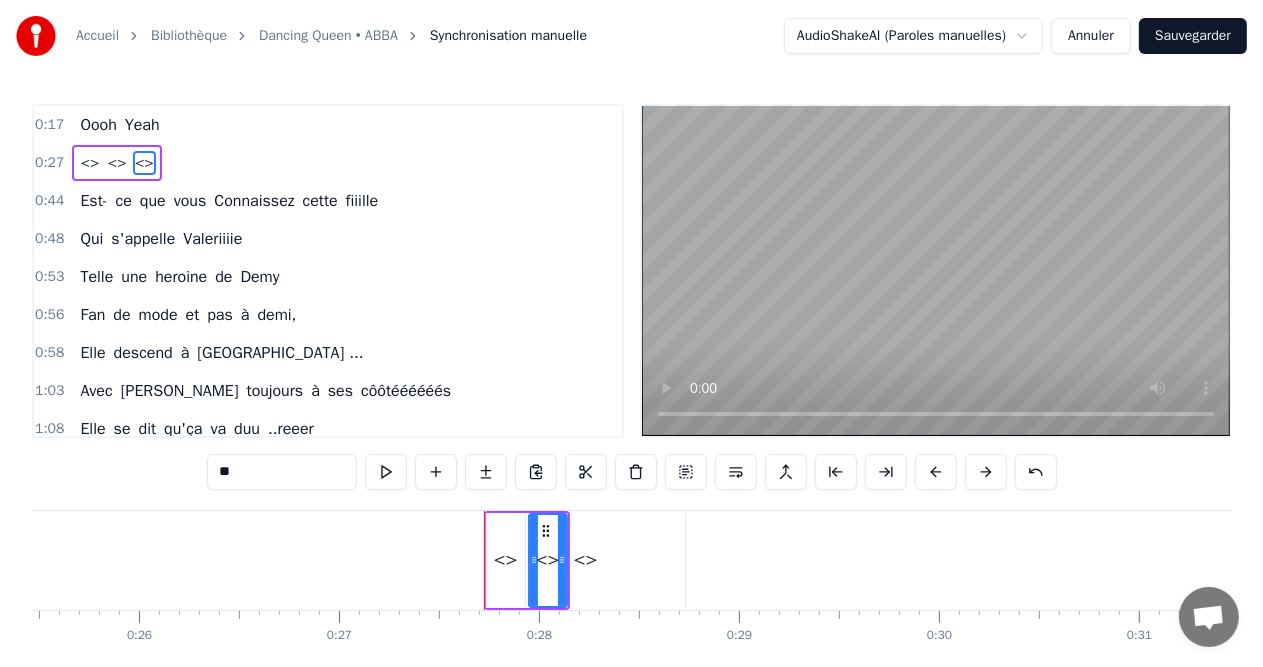 click on "<>" at bounding box center (89, 163) 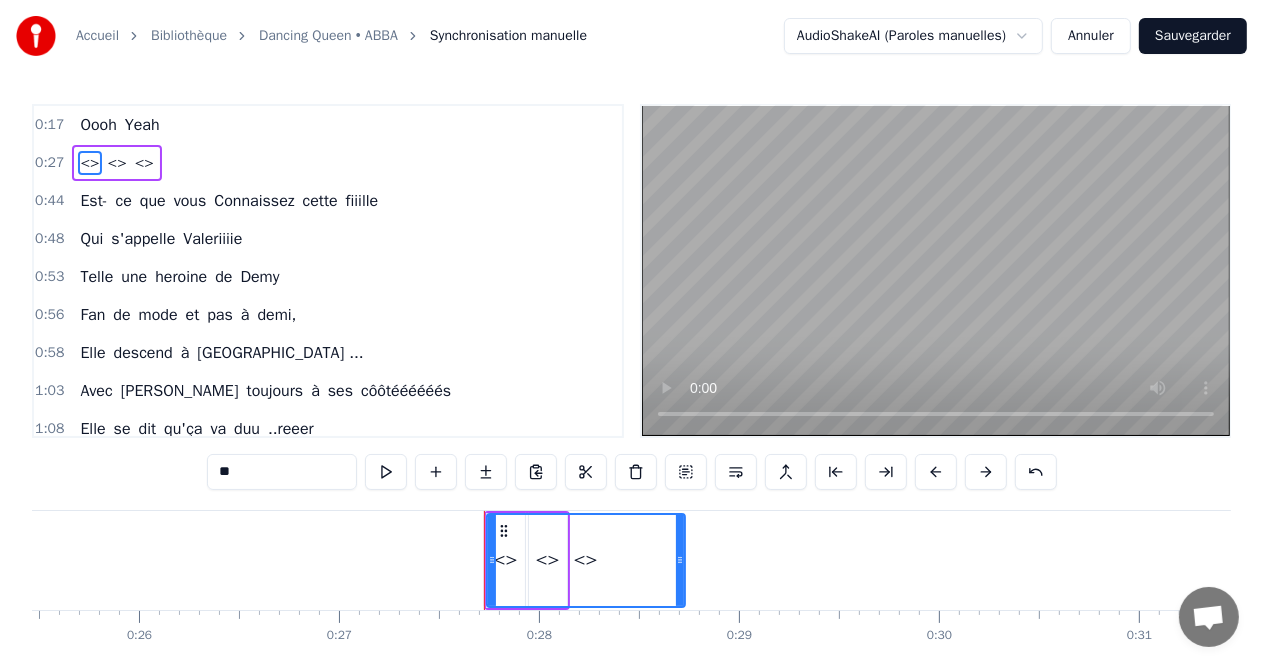 click on "**" at bounding box center (282, 472) 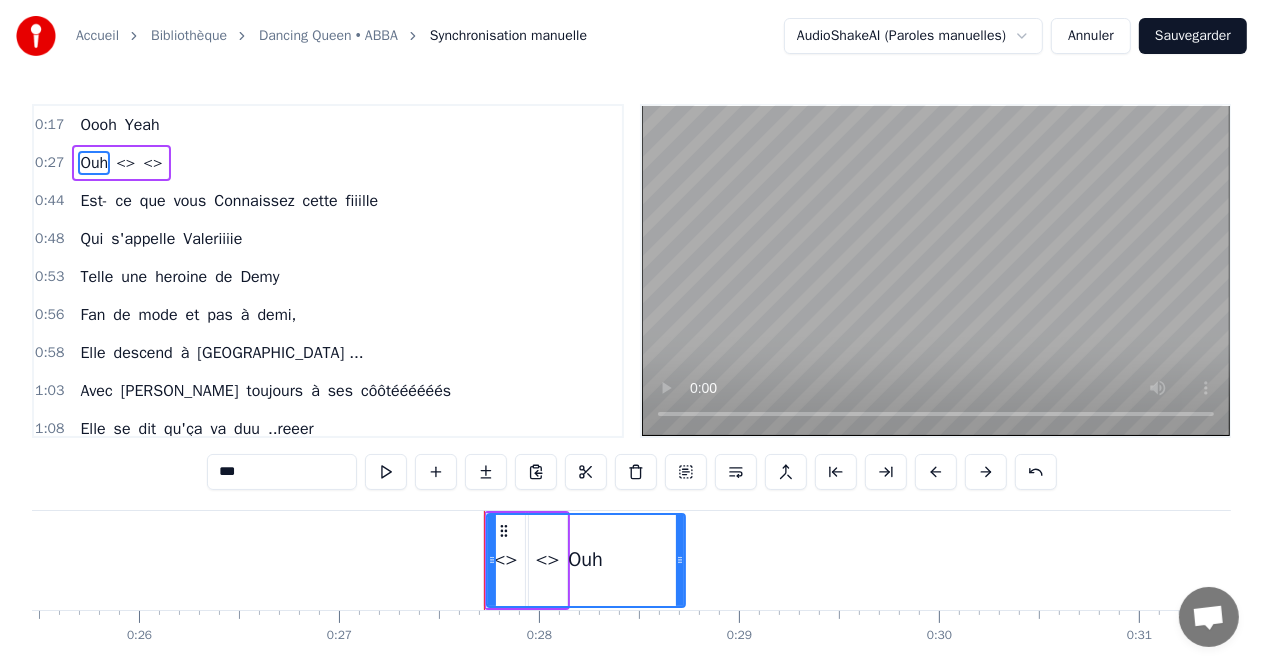 click on "<>" at bounding box center (125, 163) 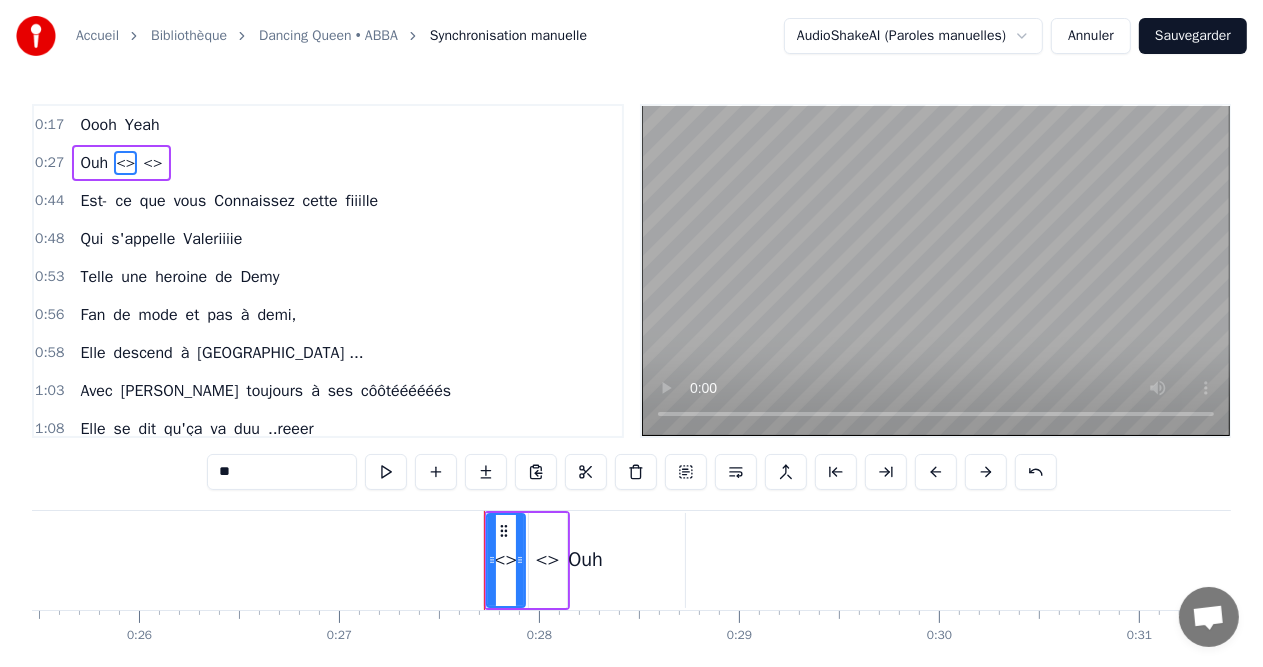 click on "**" at bounding box center [282, 472] 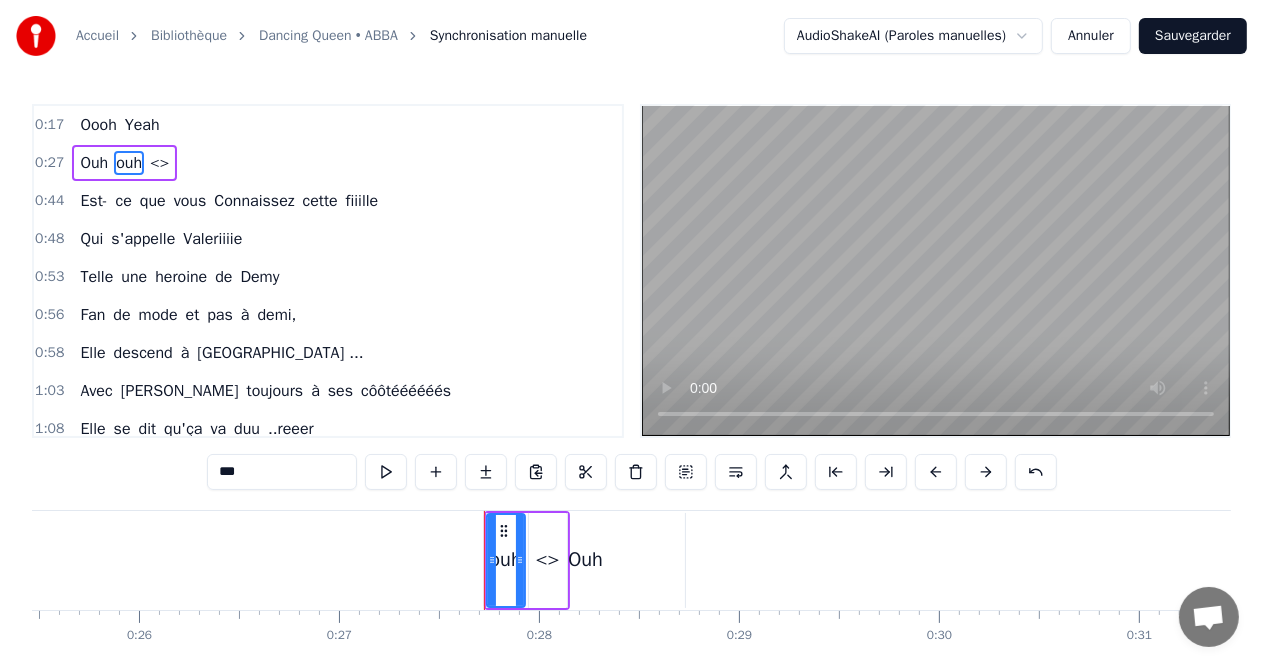 click on "<>" at bounding box center [159, 163] 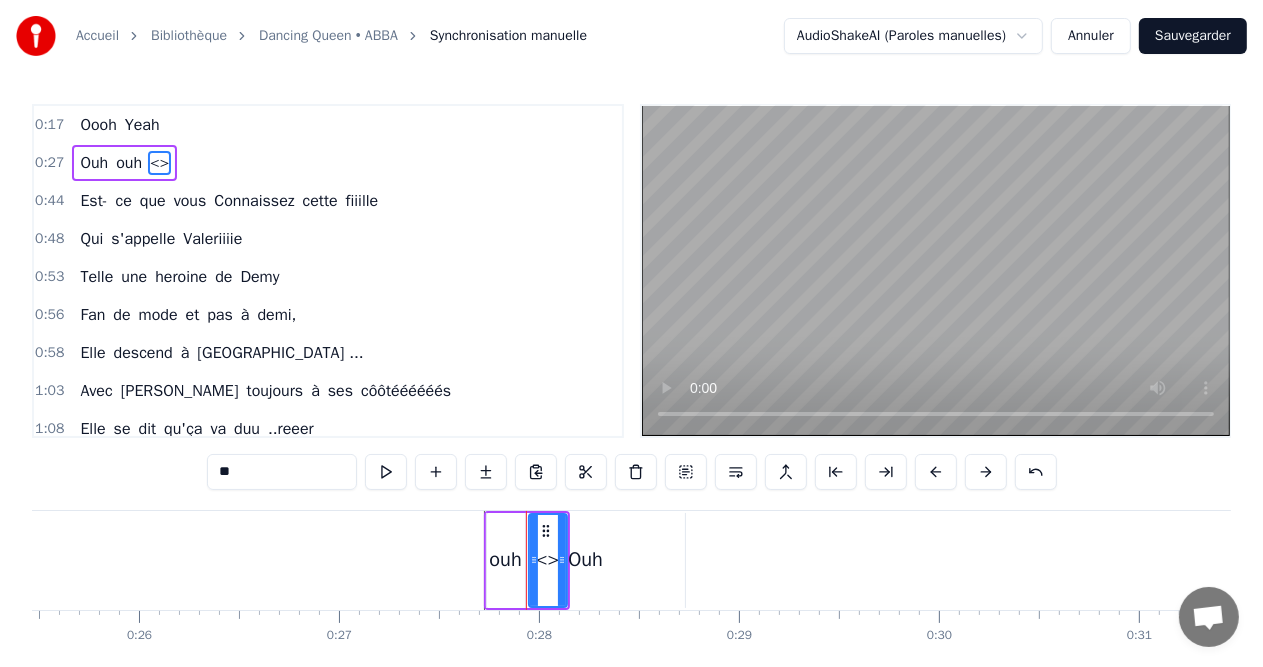 click on "**" at bounding box center [282, 472] 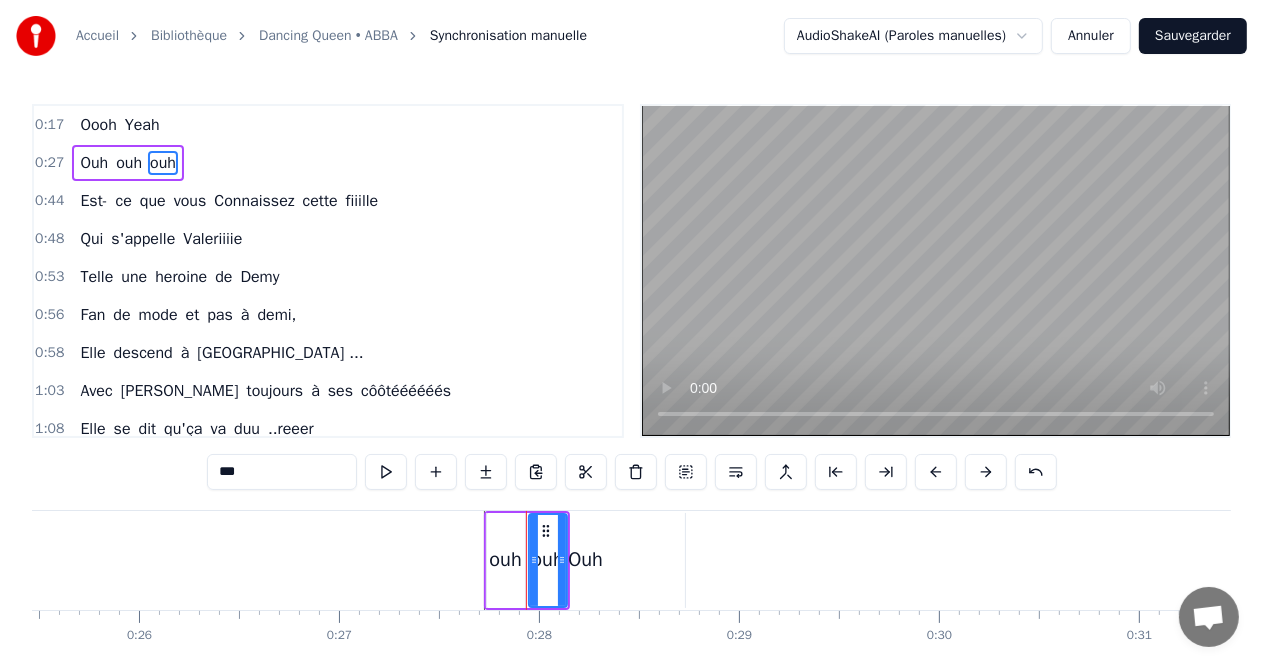 type on "***" 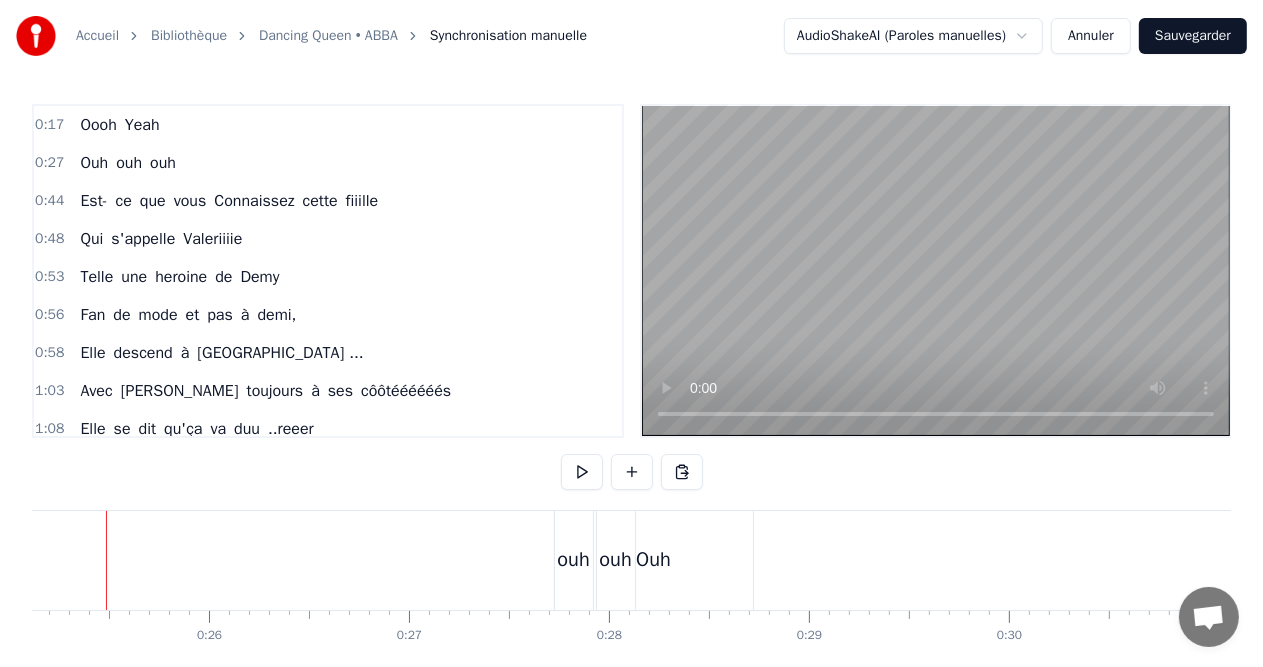 scroll, scrollTop: 0, scrollLeft: 4996, axis: horizontal 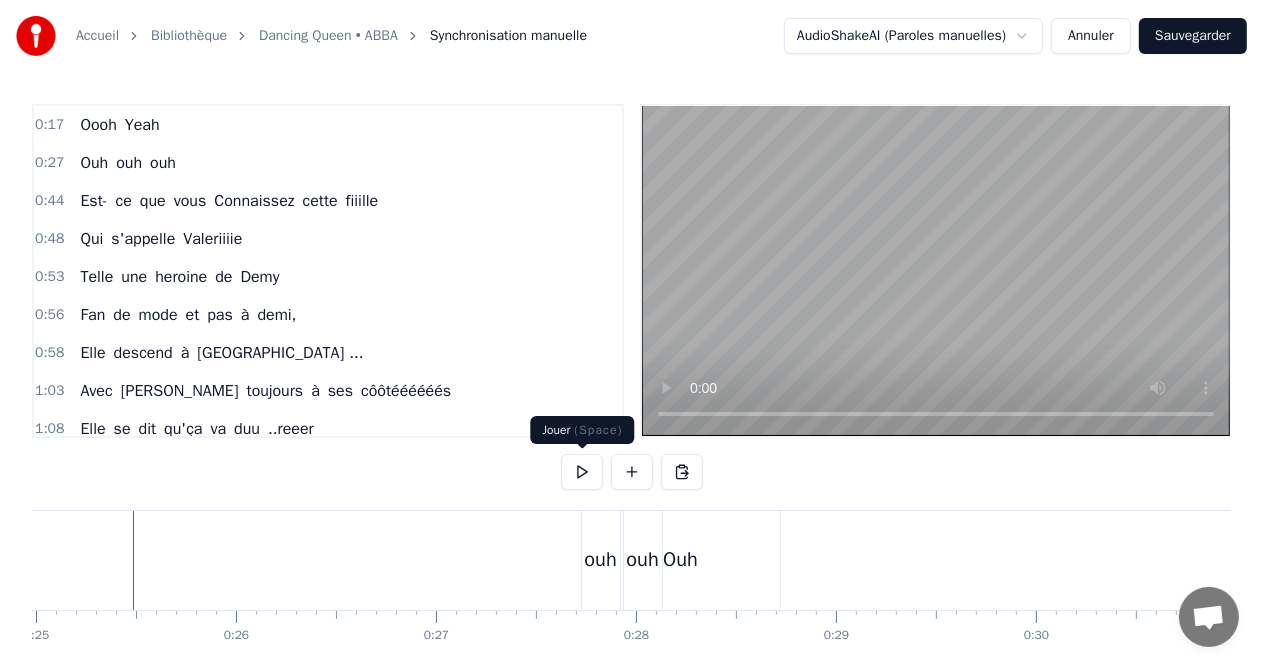 click at bounding box center (582, 472) 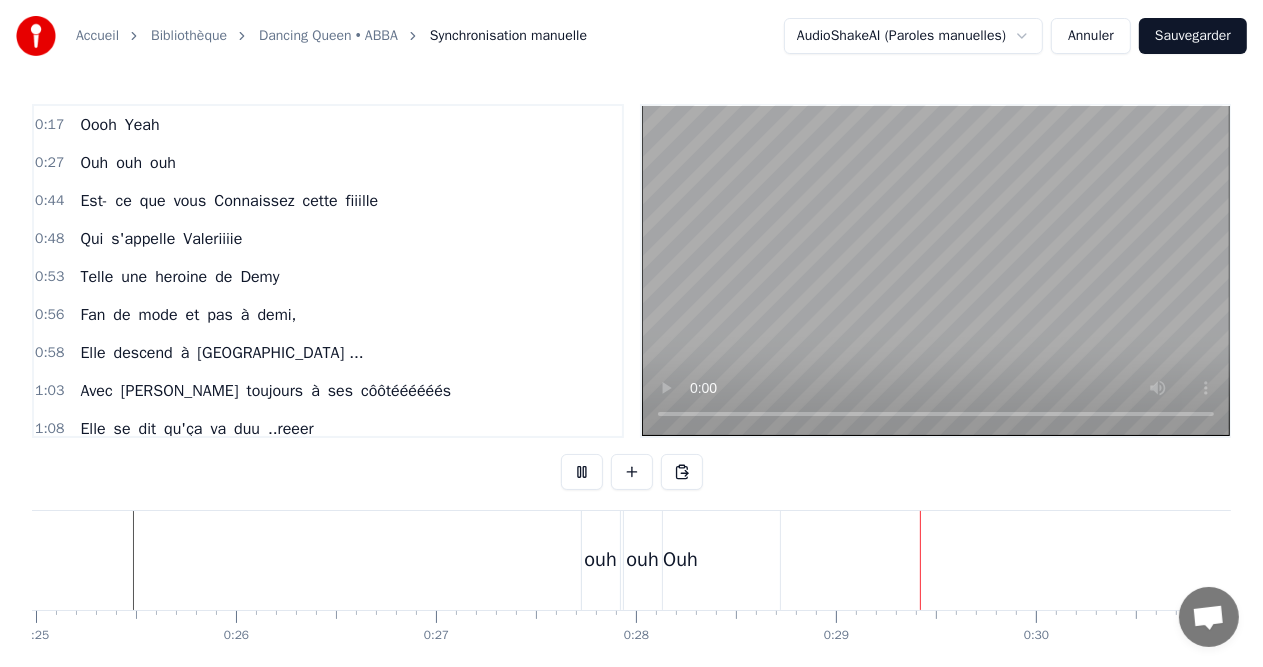 click at bounding box center [582, 472] 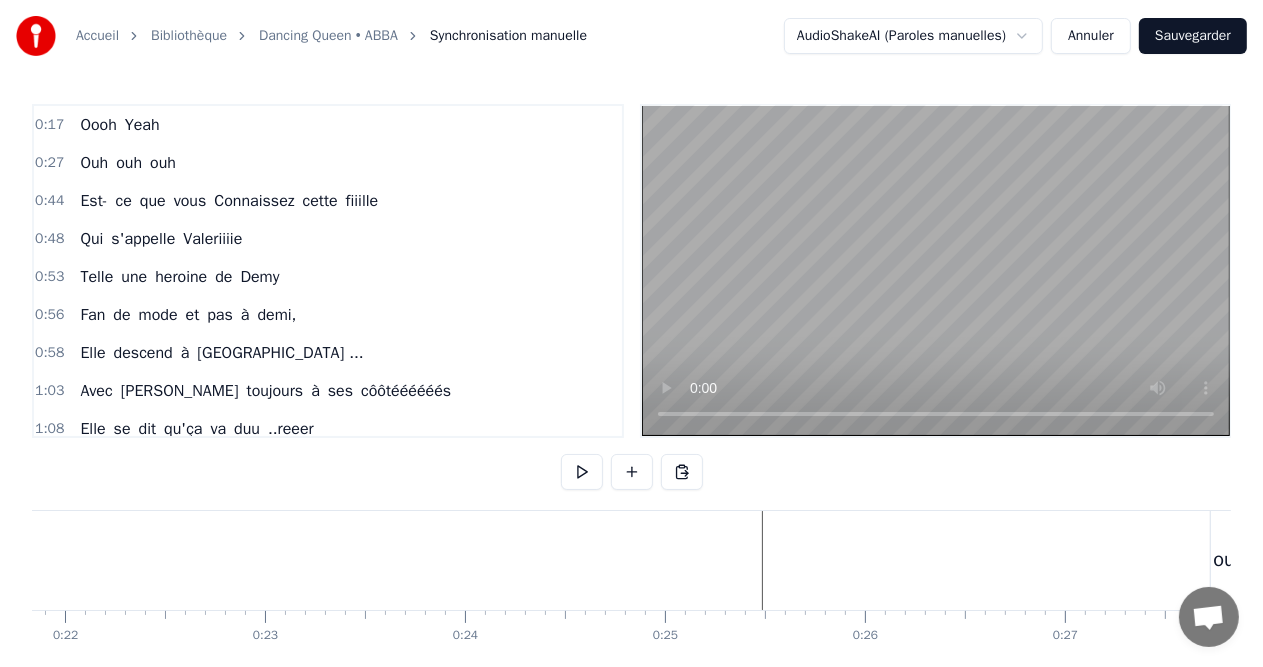 scroll, scrollTop: 0, scrollLeft: 4366, axis: horizontal 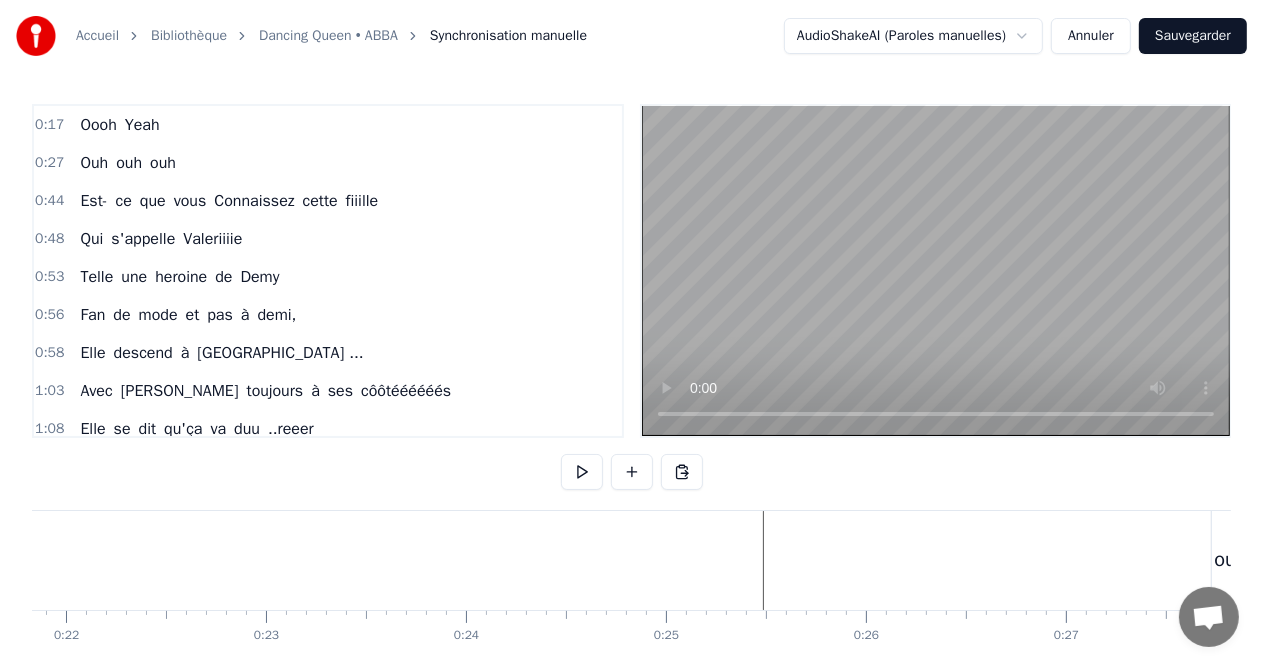 click at bounding box center (20012, 560) 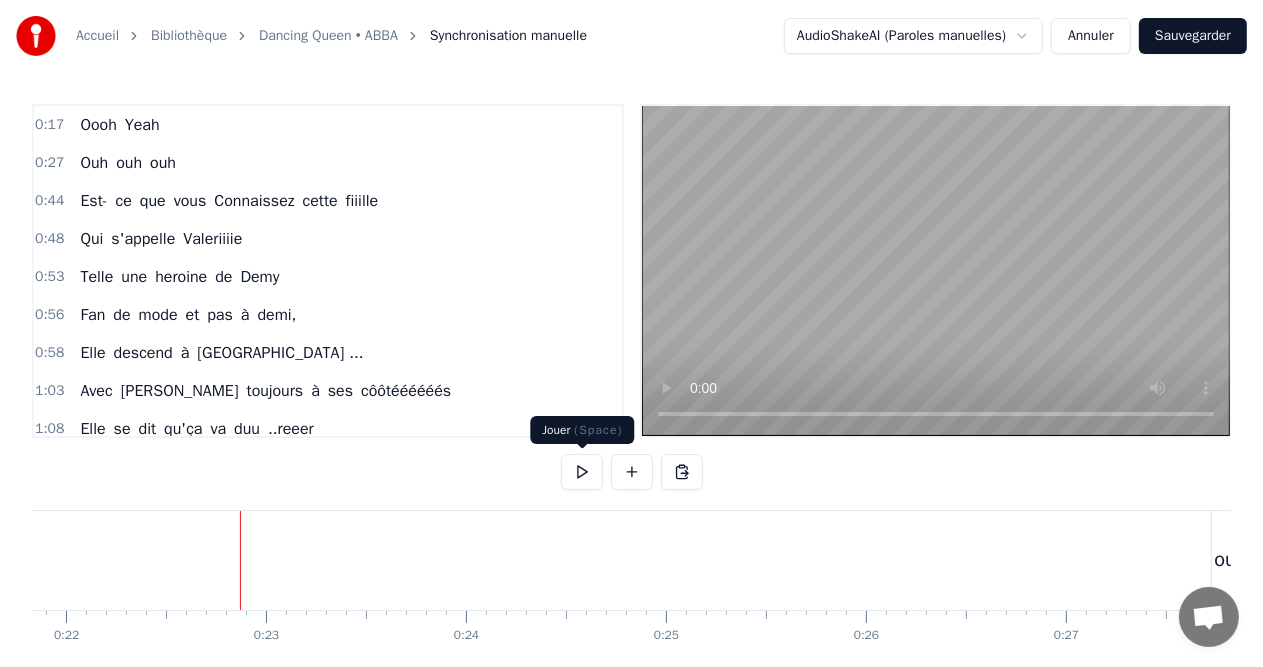 click at bounding box center (582, 472) 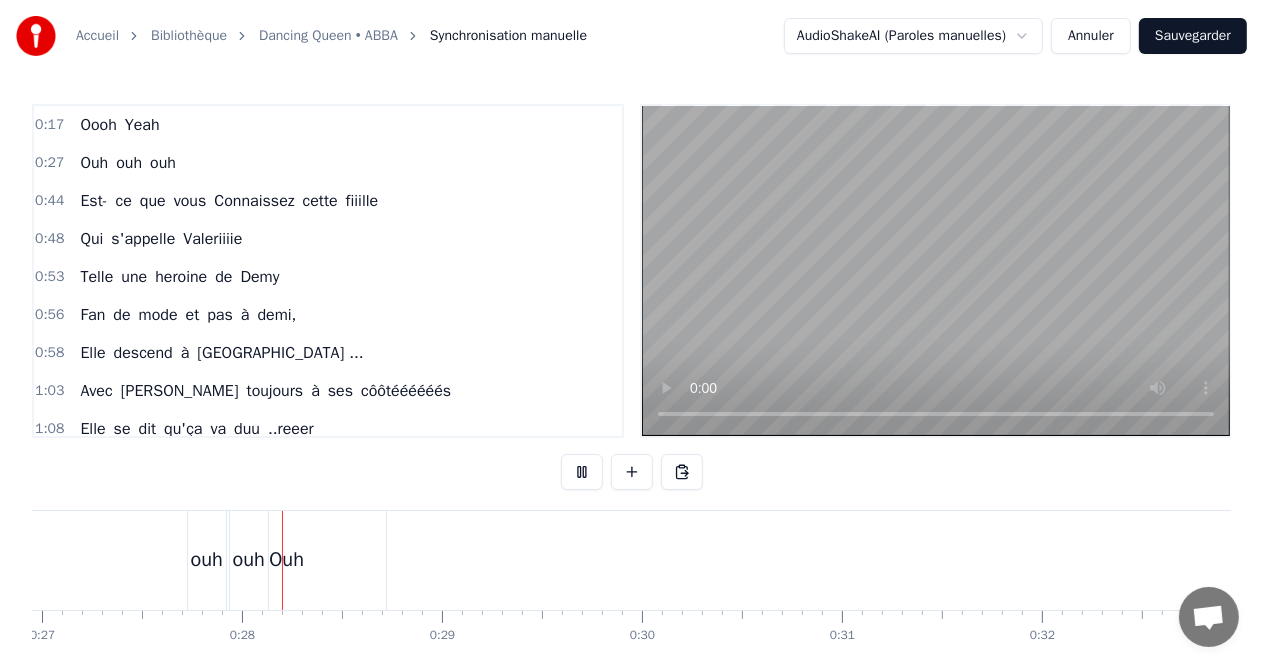 scroll, scrollTop: 0, scrollLeft: 5420, axis: horizontal 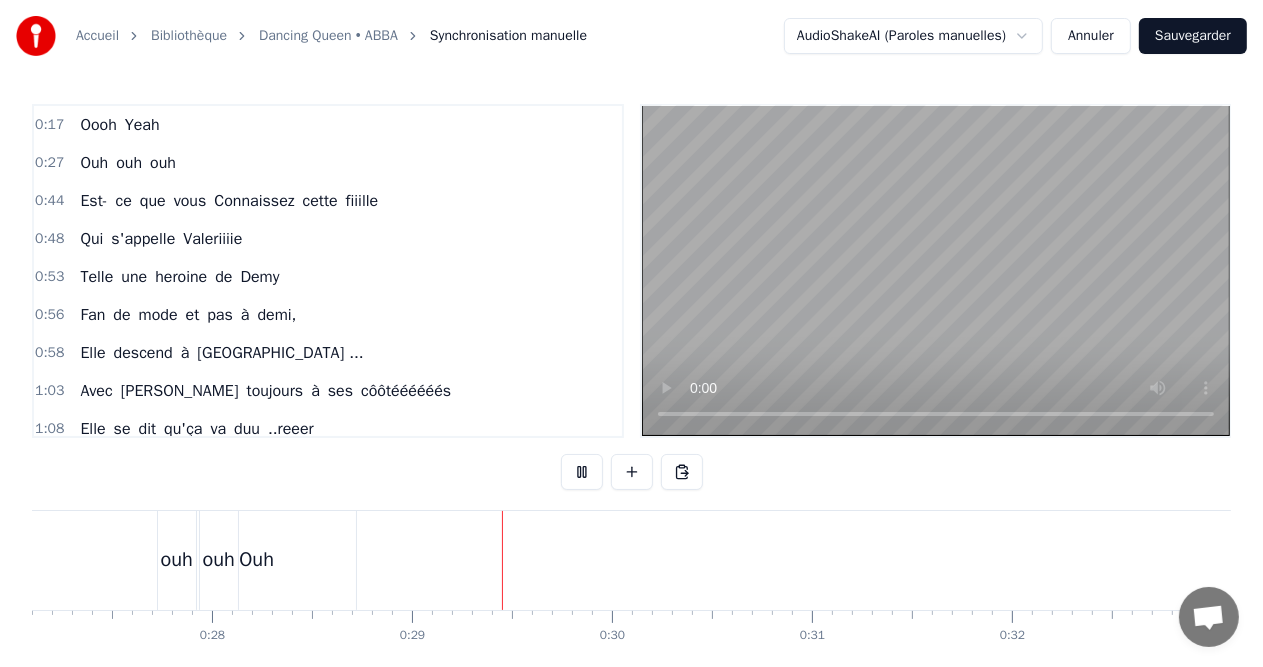 click at bounding box center [582, 472] 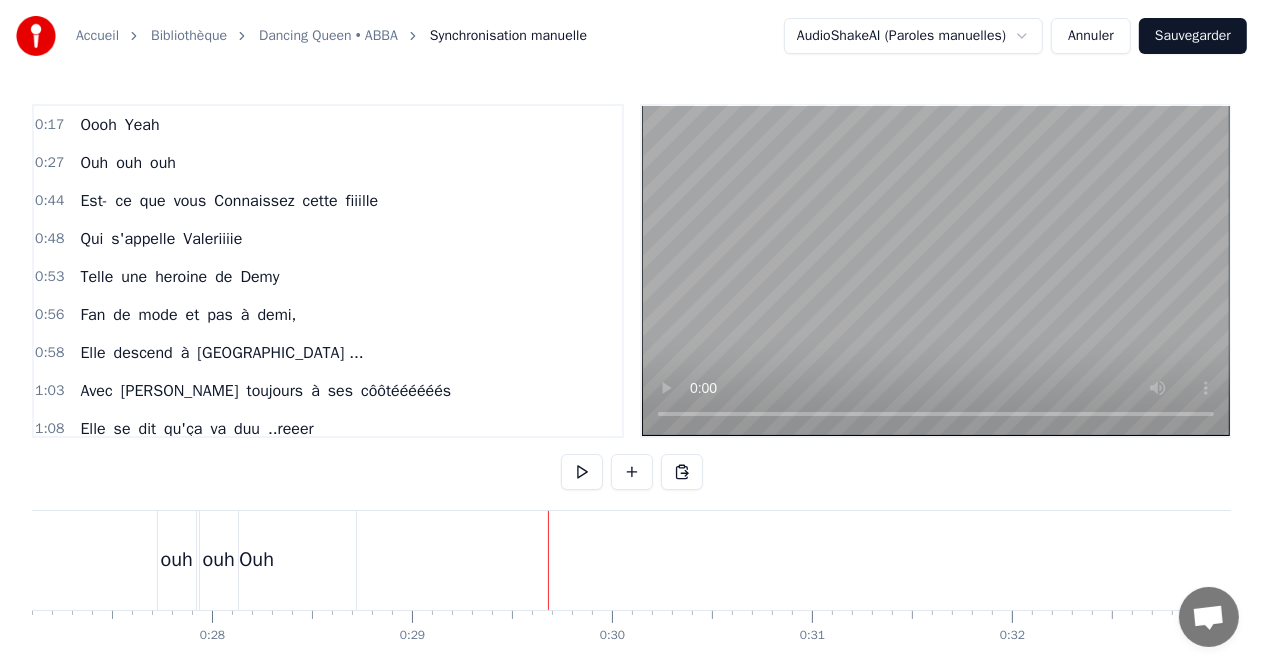 click on "Ouh" at bounding box center (256, 560) 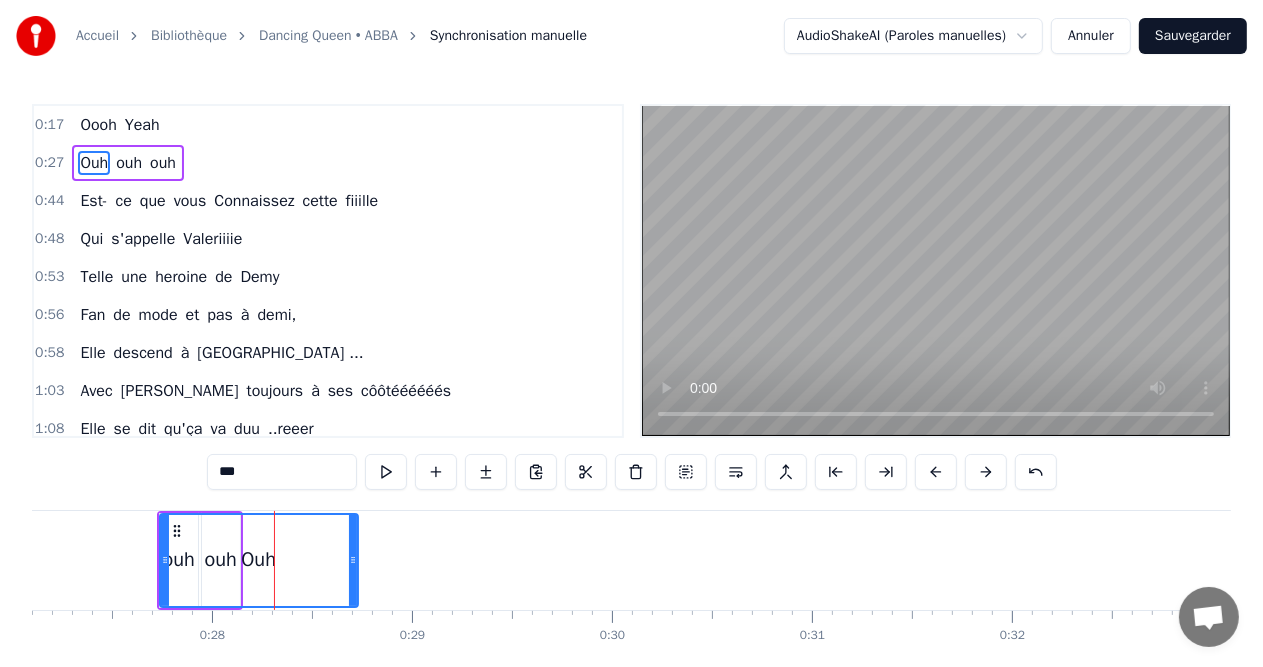 click at bounding box center (165, 560) 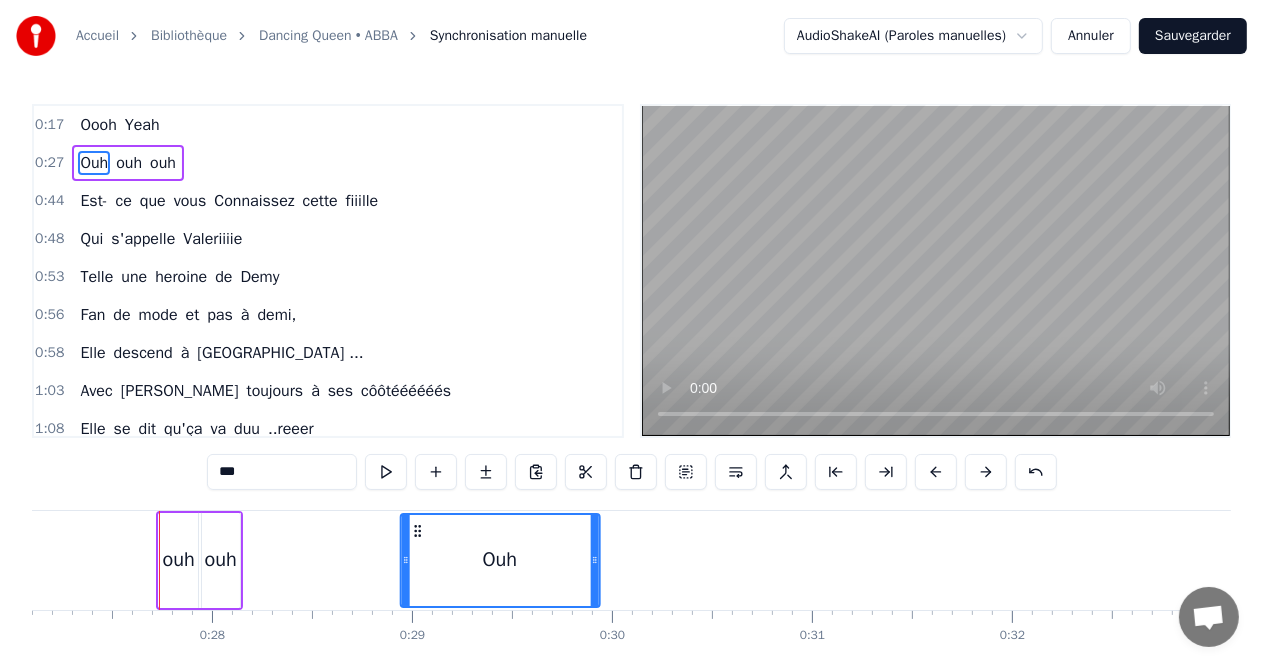 drag, startPoint x: 174, startPoint y: 528, endPoint x: 416, endPoint y: 539, distance: 242.24988 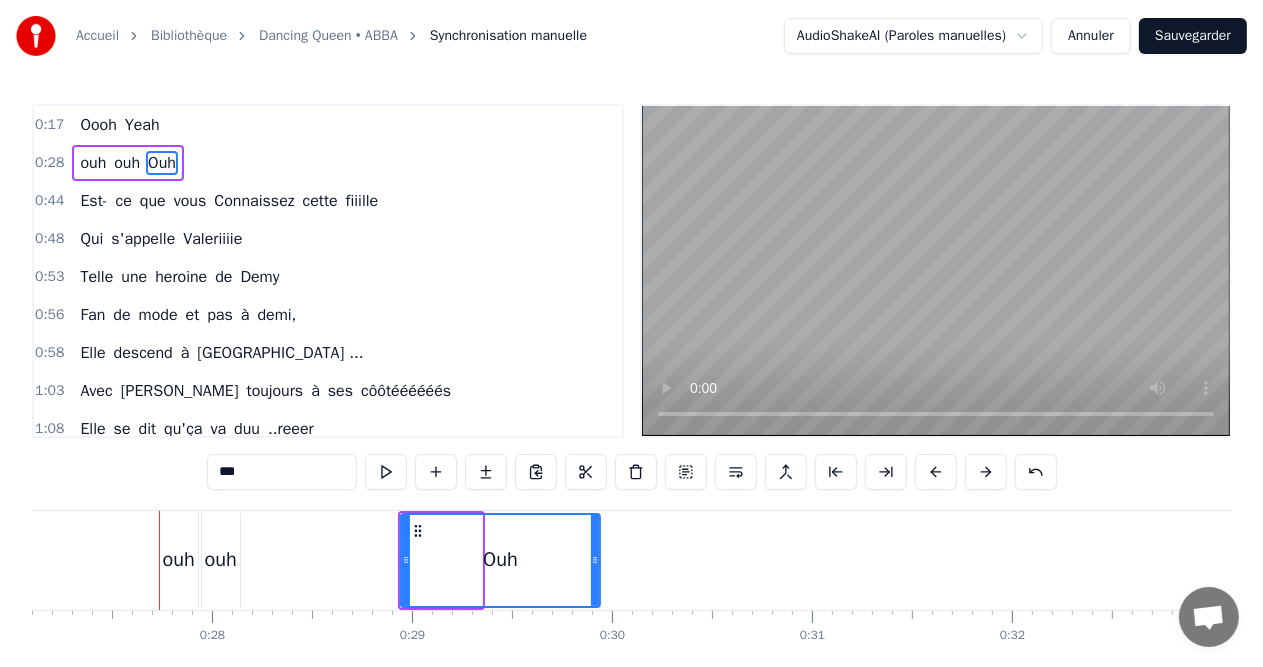 click on "ouh" at bounding box center [93, 163] 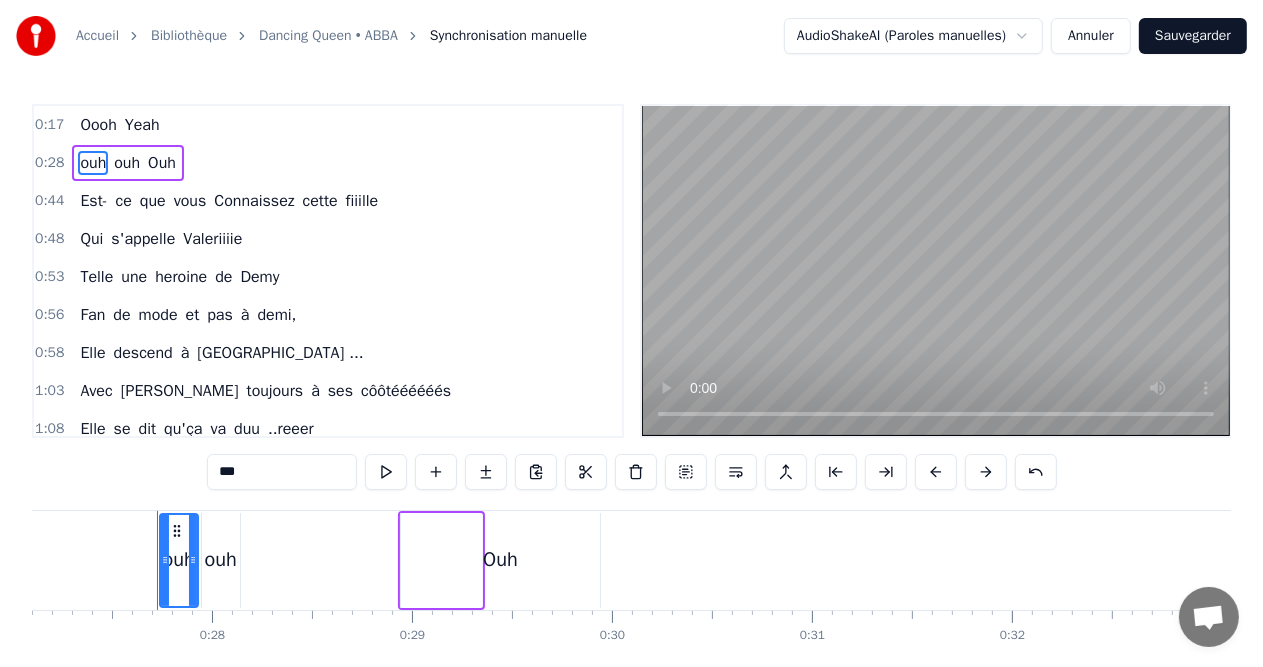 click on "0:28 ouh ouh Ouh" at bounding box center [328, 163] 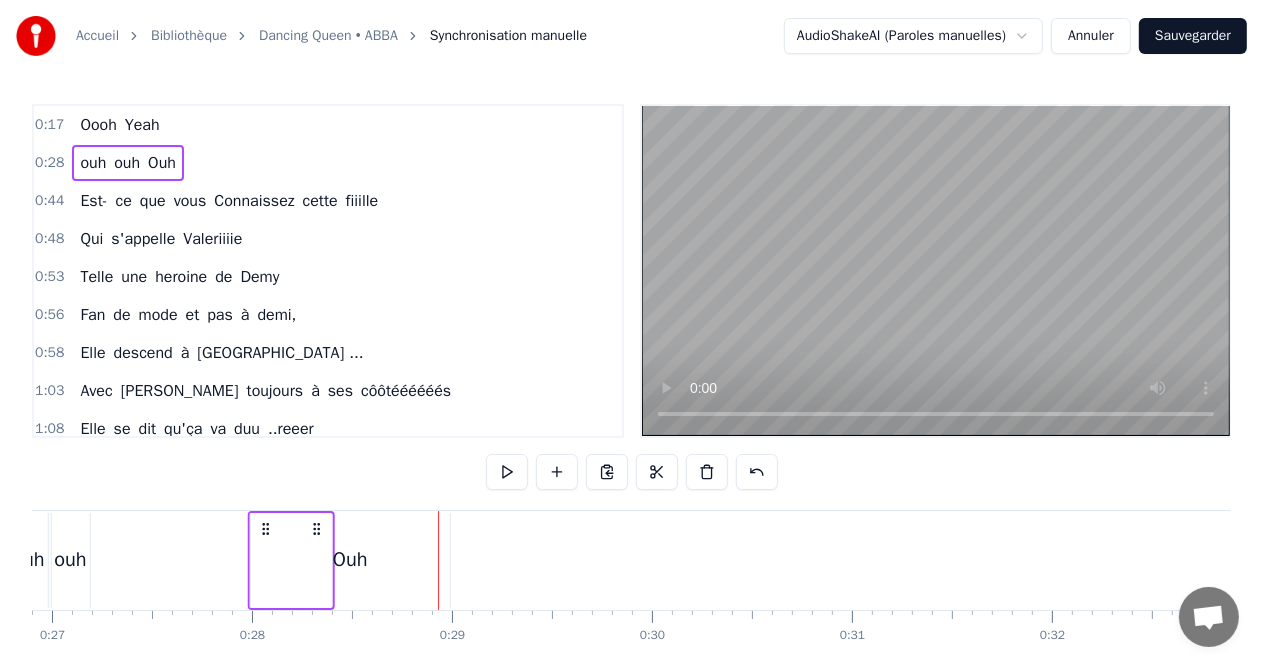 scroll, scrollTop: 0, scrollLeft: 5376, axis: horizontal 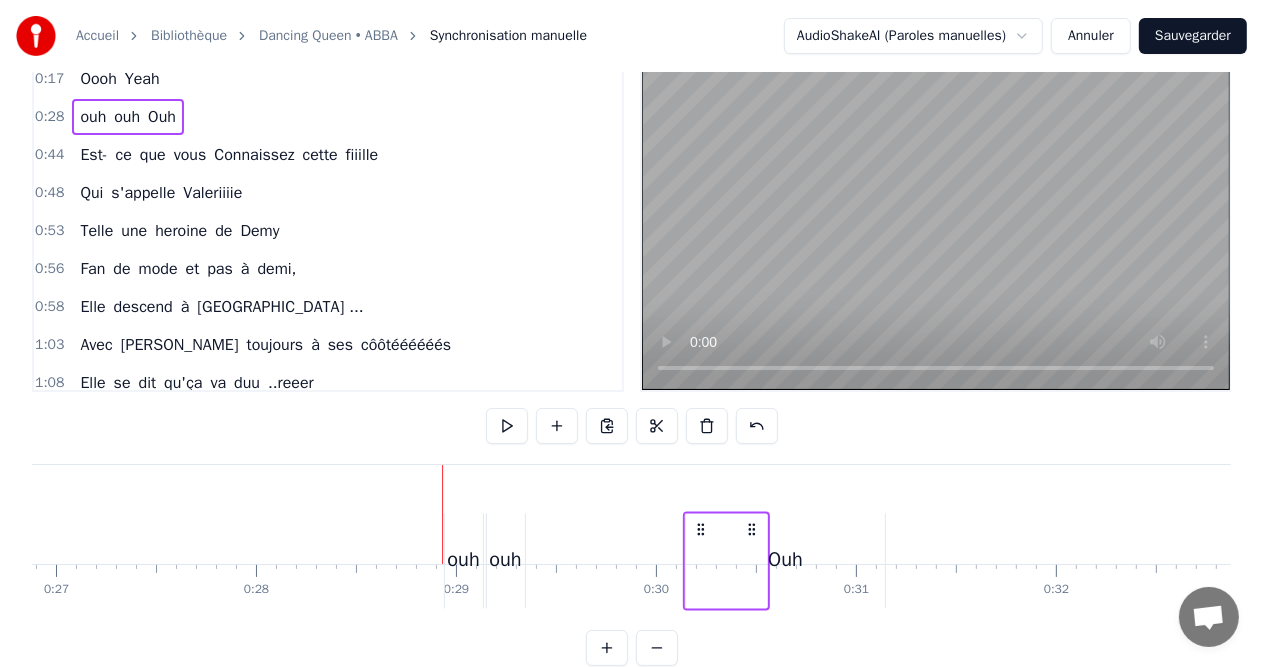 click on "Oooh Yeah ouh ouh Ouh Est- ce que vous Connaissez cette fiiille Qui s'appelle Valeriiiie Telle une heroine de Demy Fan de mode et pas à demi, Elle descend à [GEOGRAPHIC_DATA]
... Avec [PERSON_NAME] toujours à ses côôtéééééés Elle se dit qu'ça va duu ..reeer La vie c'est comme une danse, il faut tenter, saisir sa chance Et naissent les enfants...
... Au centre du baalleeeet Il y a [GEOGRAPHIC_DATA]... Dancing queen... Mais pas une drag queen... [PERSON_NAME] dancing queen, Reine du dancing oooh yeeeah... Virevolter, s'envoler..er Sauter ou mê...me plonger...er..er.... Ouh ouh  [PERSON_NAME], notre amie est plus qu'une dancing queen." at bounding box center (19002, 514) 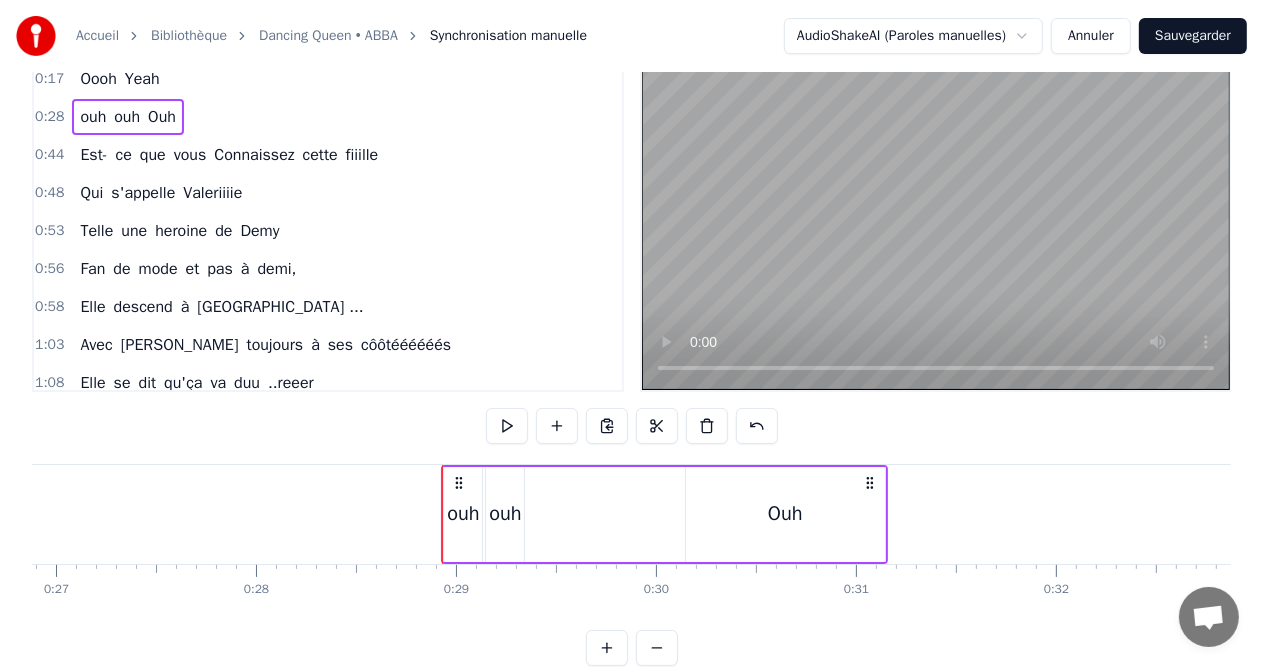 click on "Ouh" at bounding box center [785, 514] 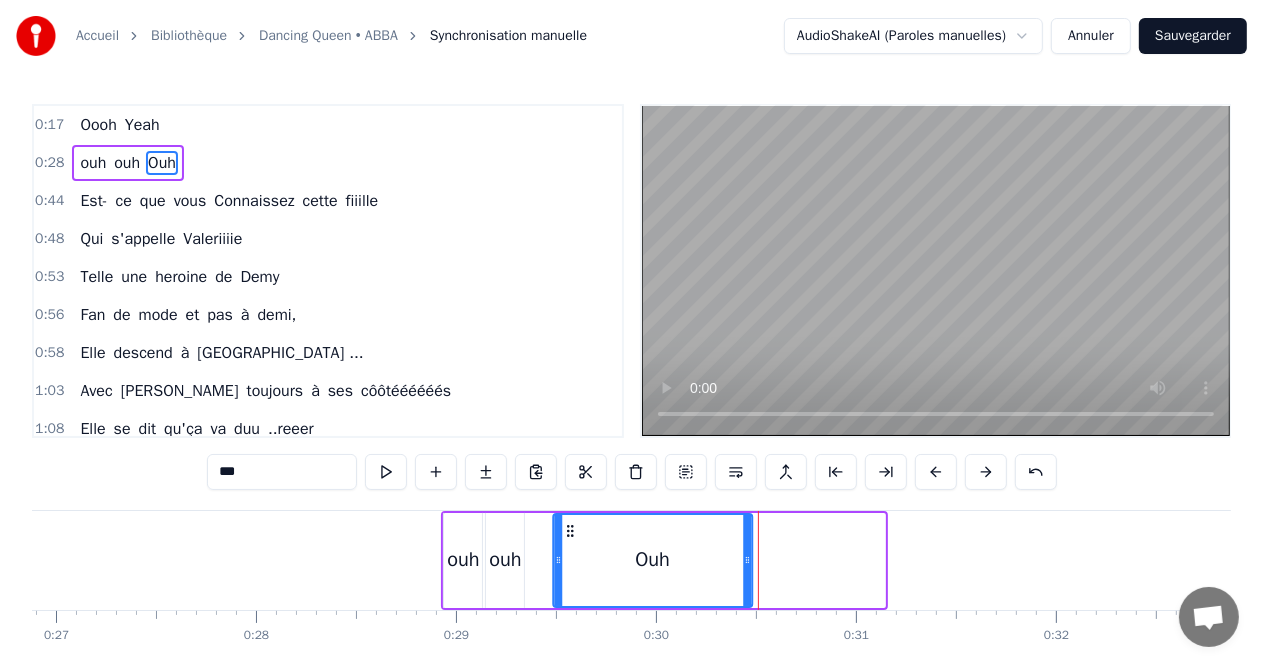 drag, startPoint x: 700, startPoint y: 531, endPoint x: 568, endPoint y: 532, distance: 132.00378 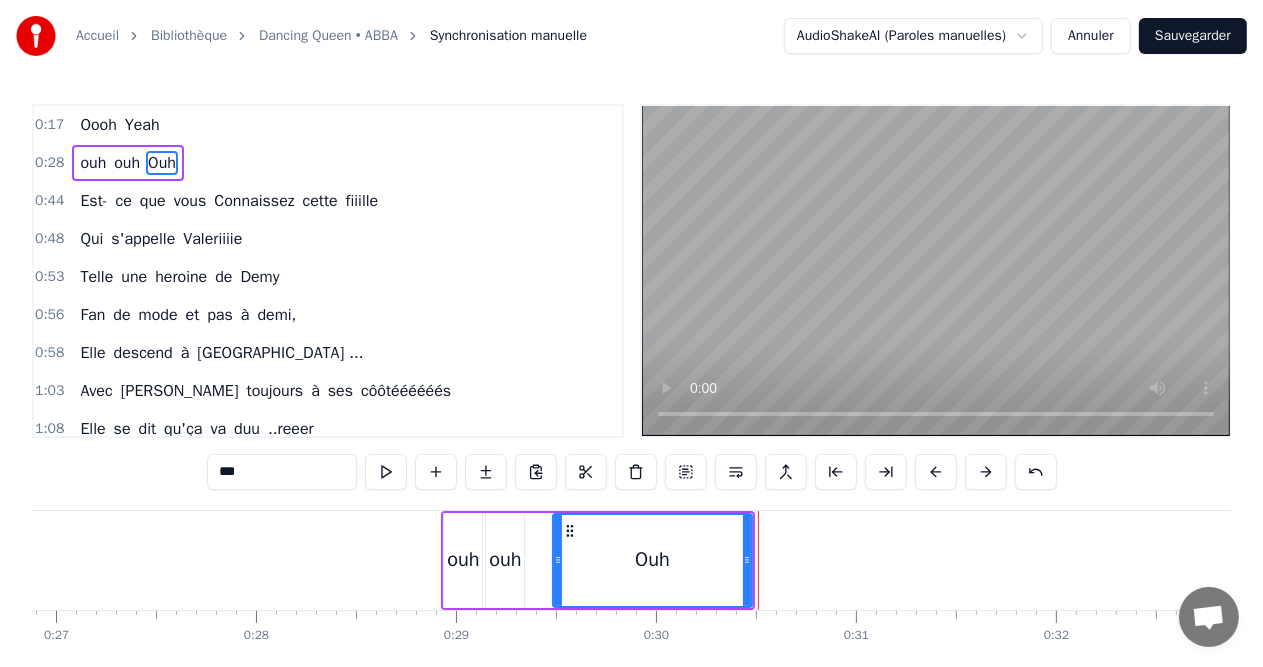 click on "ouh" at bounding box center (463, 560) 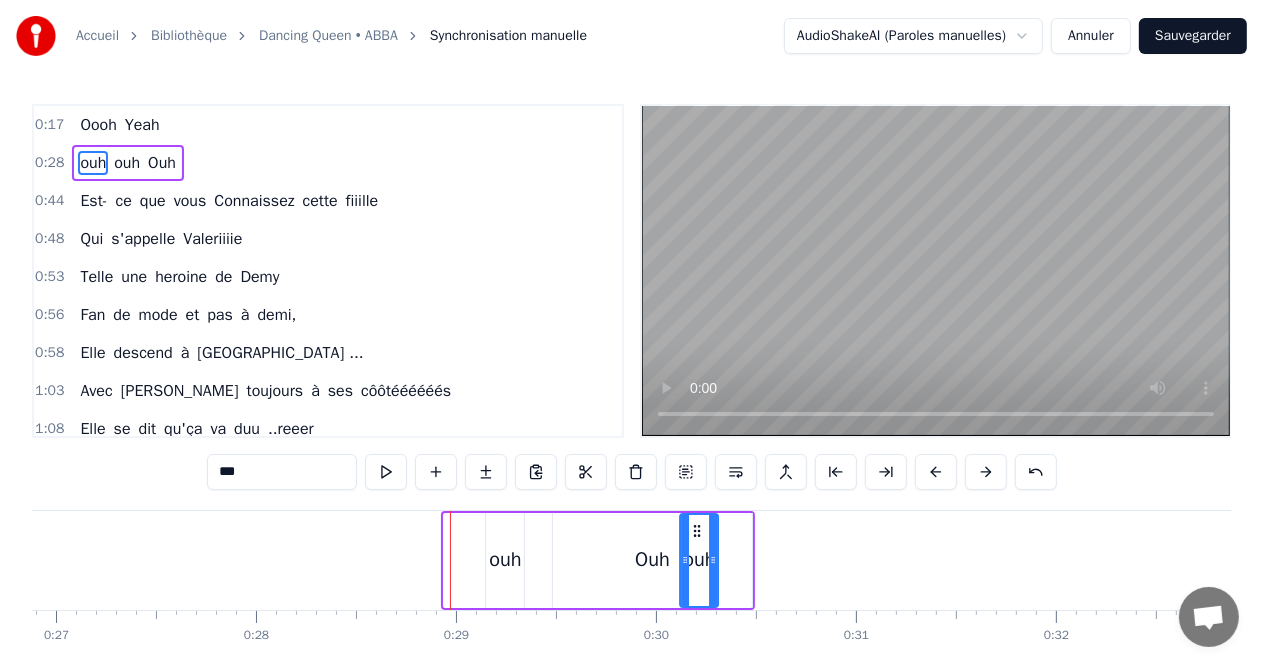 drag, startPoint x: 457, startPoint y: 530, endPoint x: 693, endPoint y: 530, distance: 236 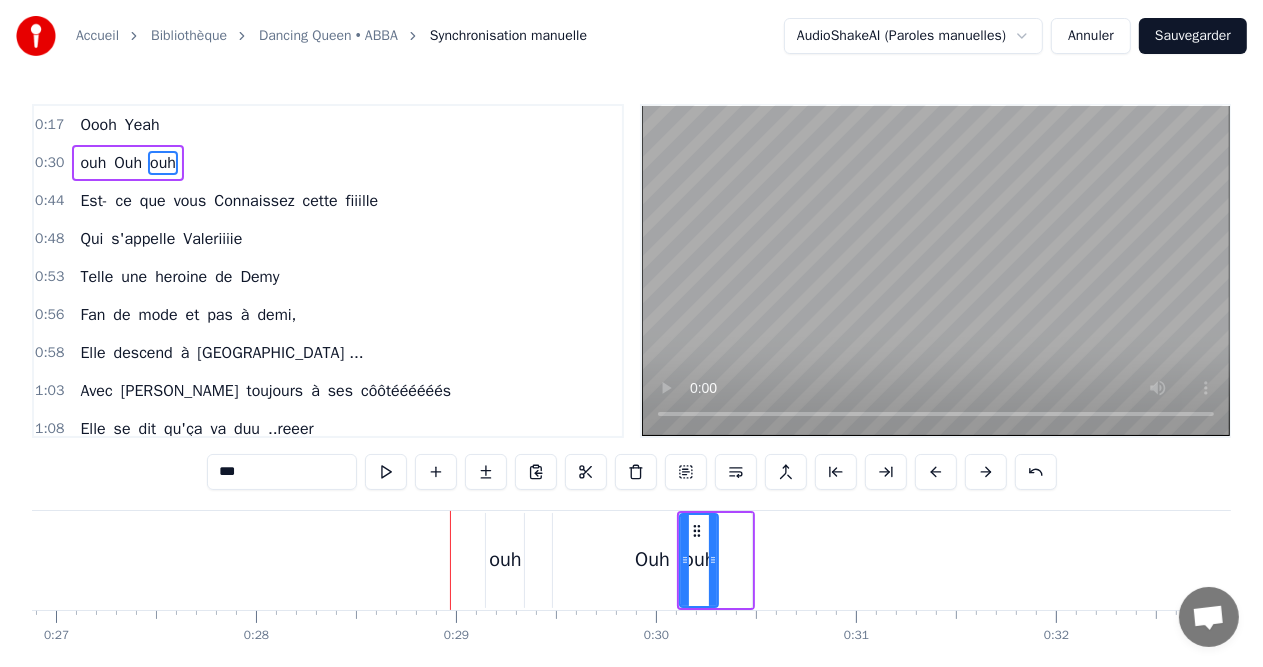 click on "ouh" at bounding box center (505, 560) 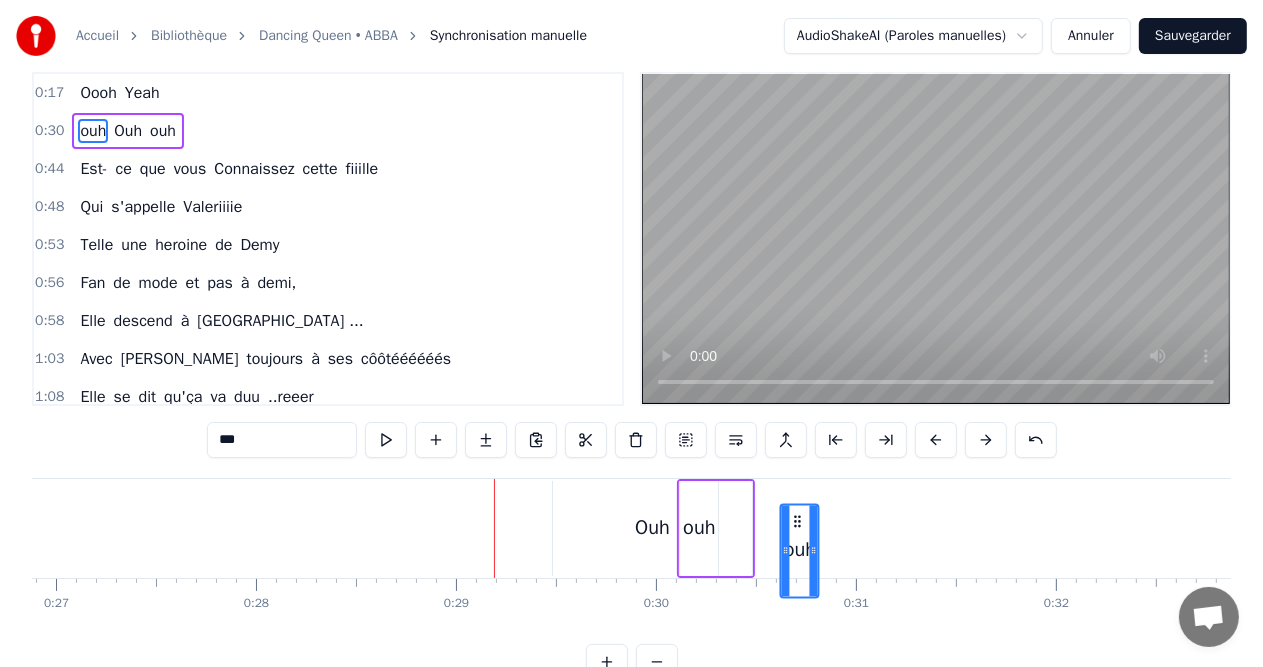 scroll, scrollTop: 44, scrollLeft: 0, axis: vertical 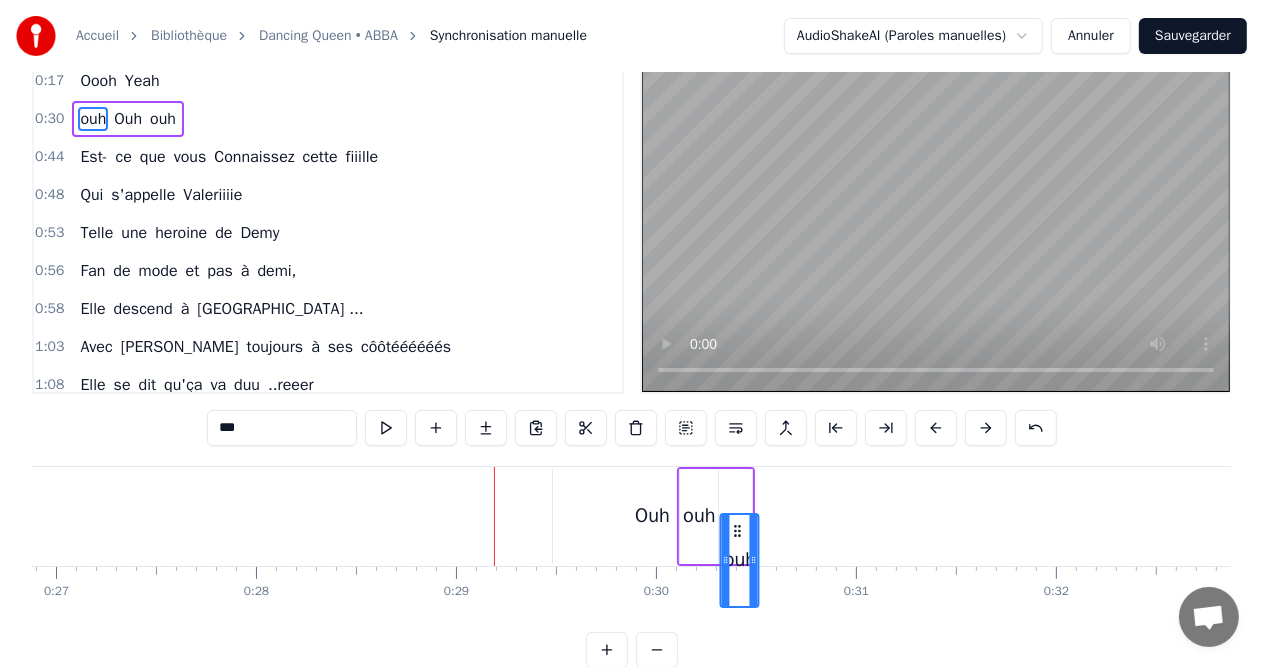 drag, startPoint x: 501, startPoint y: 524, endPoint x: 736, endPoint y: 520, distance: 235.03404 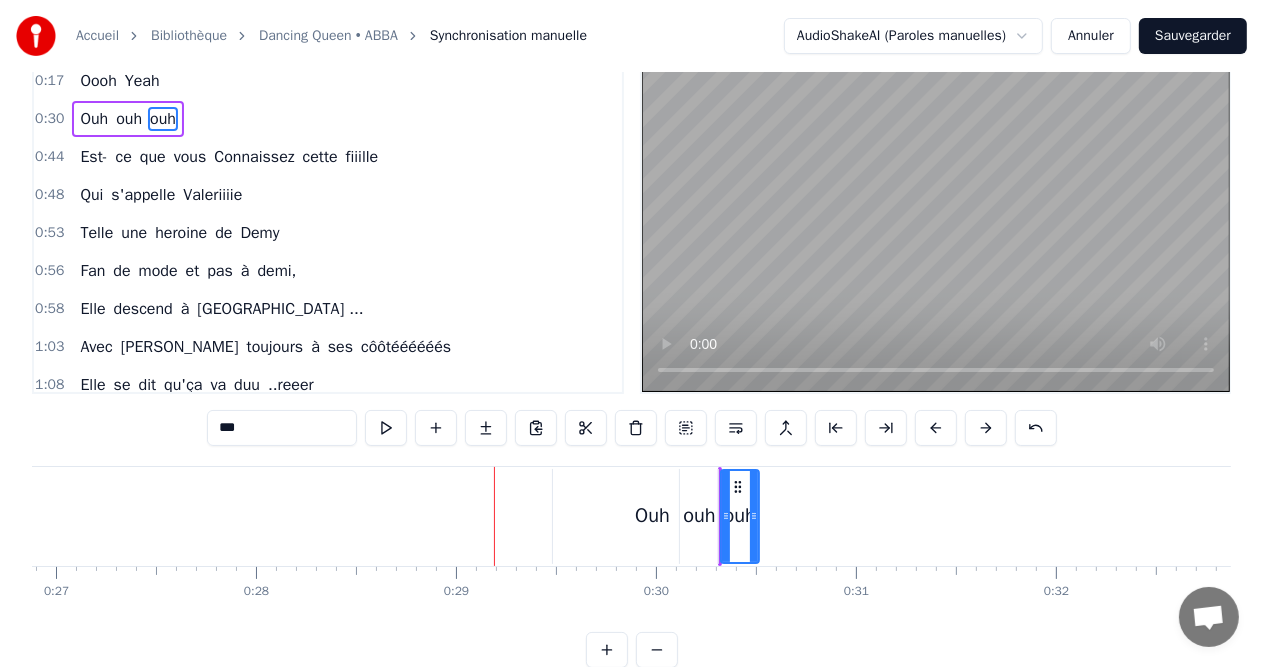 click on "Ouh" at bounding box center (652, 516) 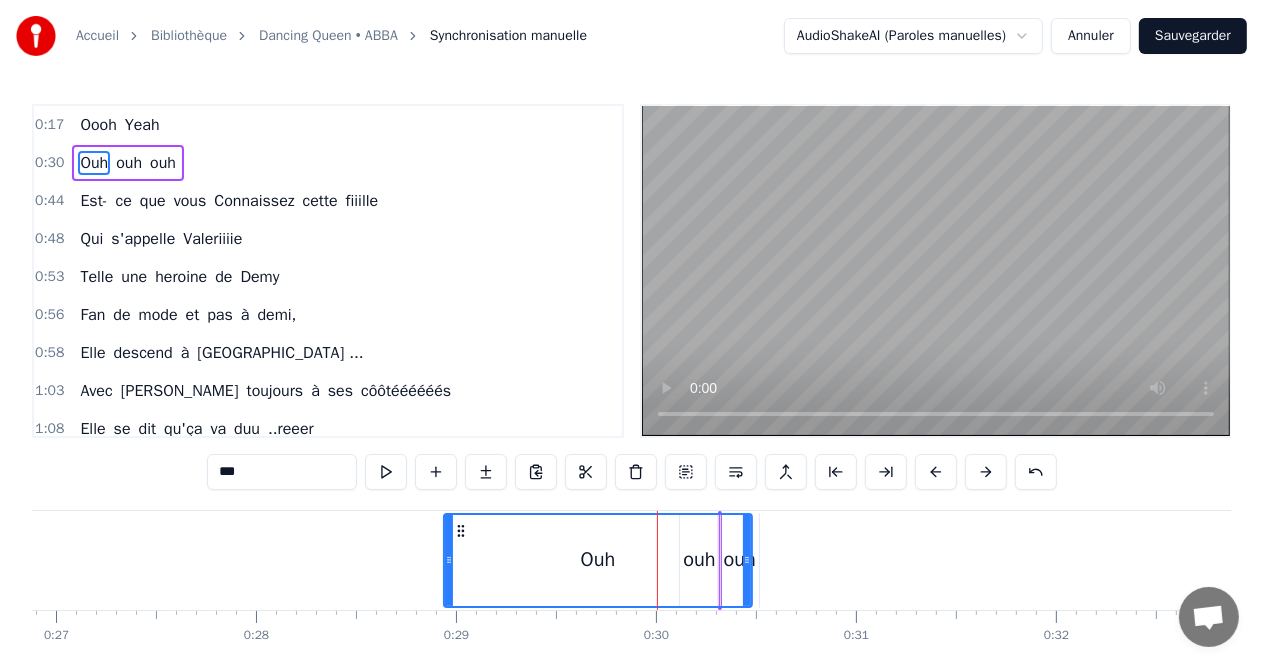 drag, startPoint x: 557, startPoint y: 560, endPoint x: 444, endPoint y: 560, distance: 113 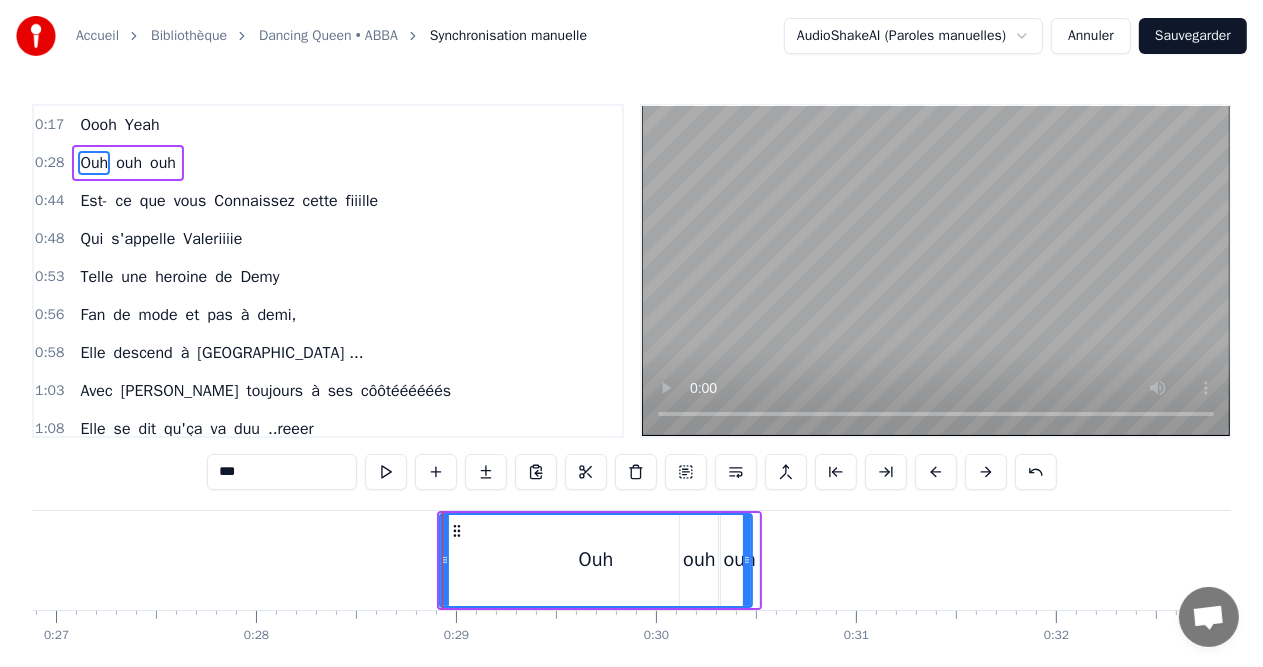 click on "Ouh" at bounding box center [596, 560] 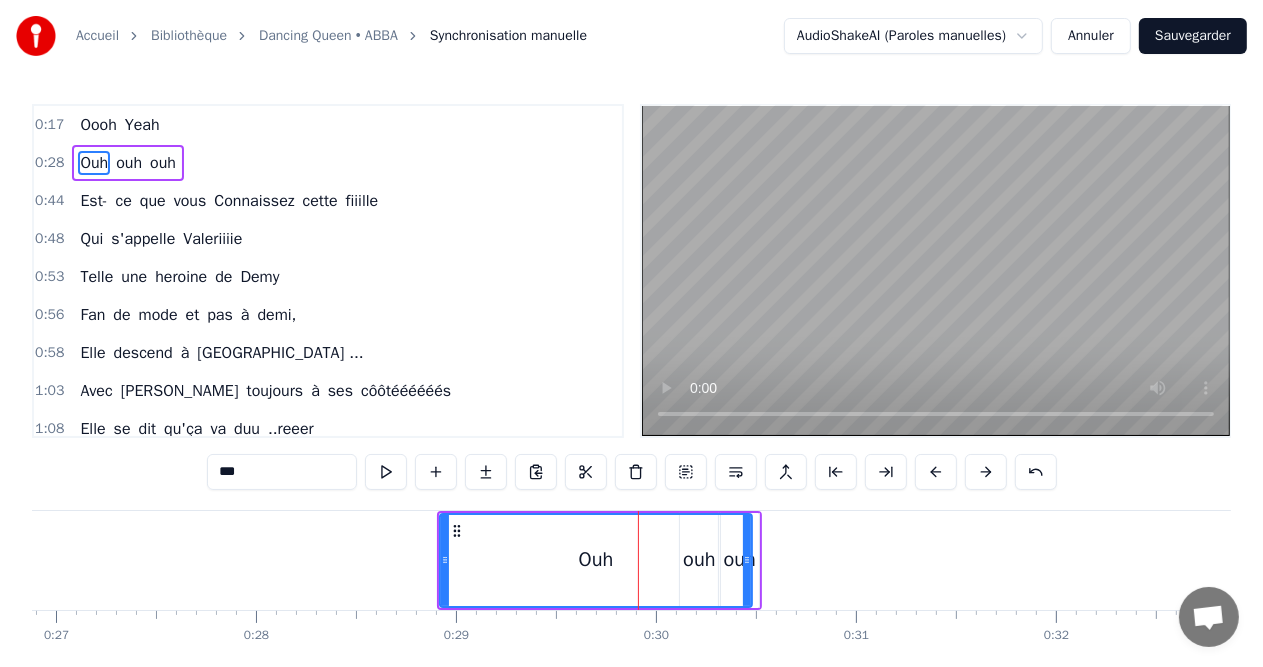 click on "Ouh" at bounding box center [596, 560] 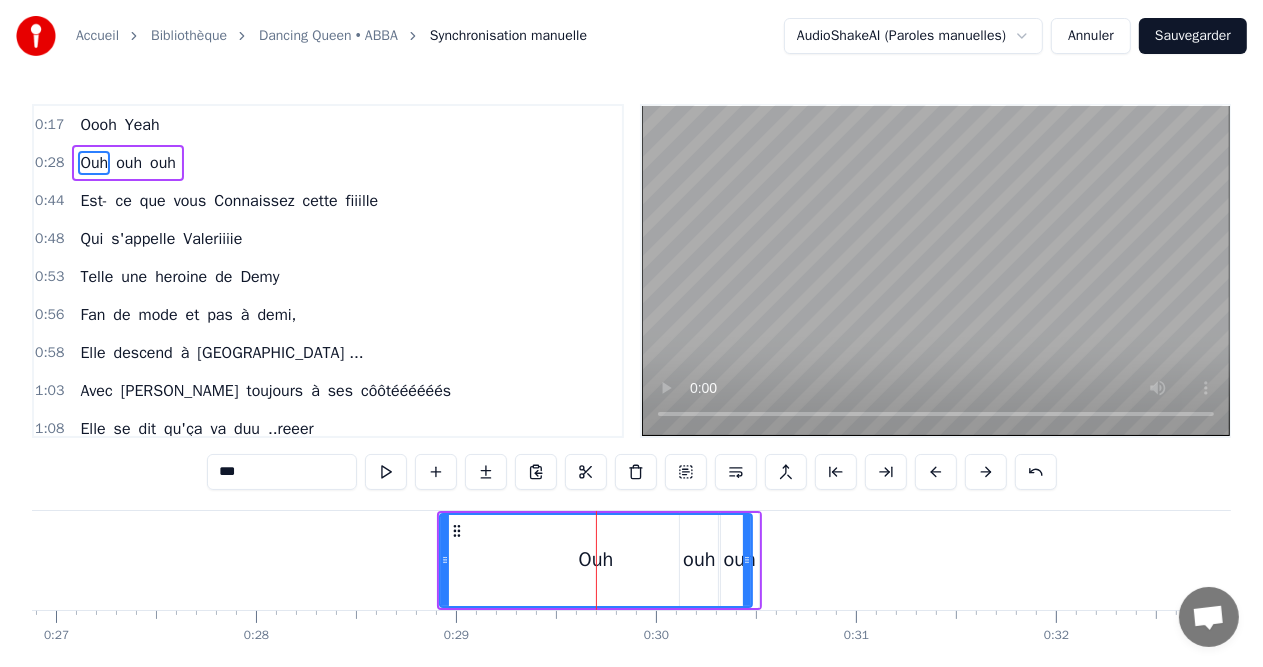click 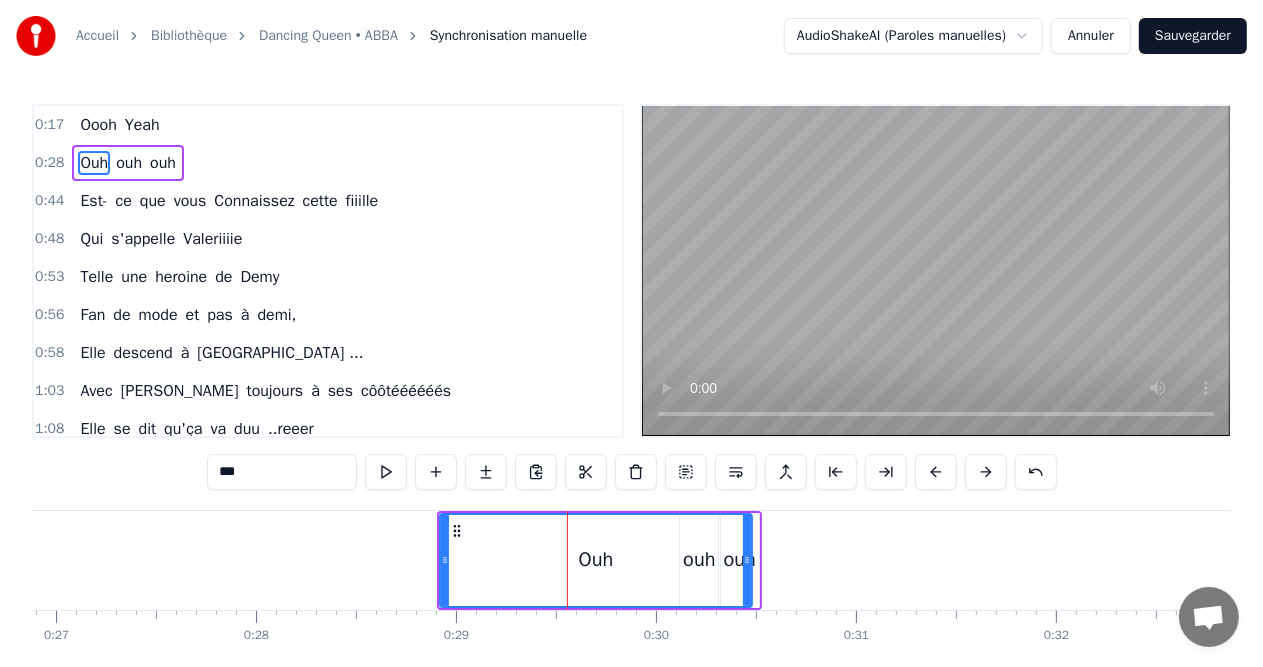 click on "Ouh" at bounding box center [596, 560] 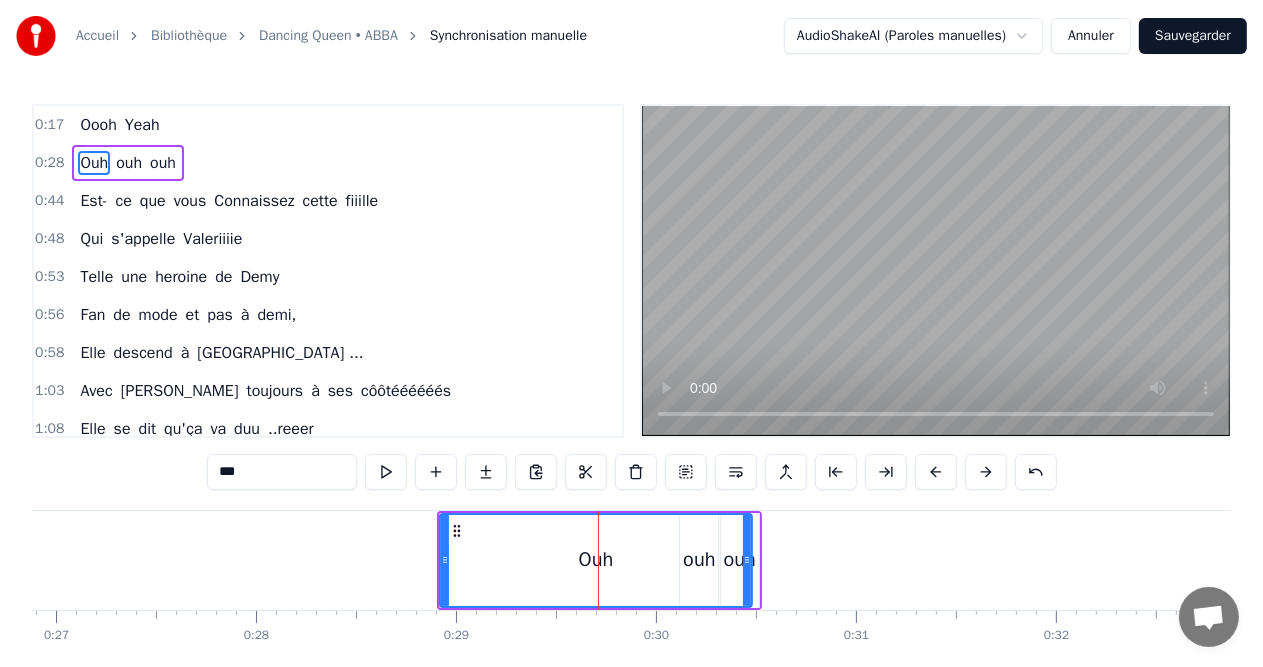 click on "ouh" at bounding box center [129, 163] 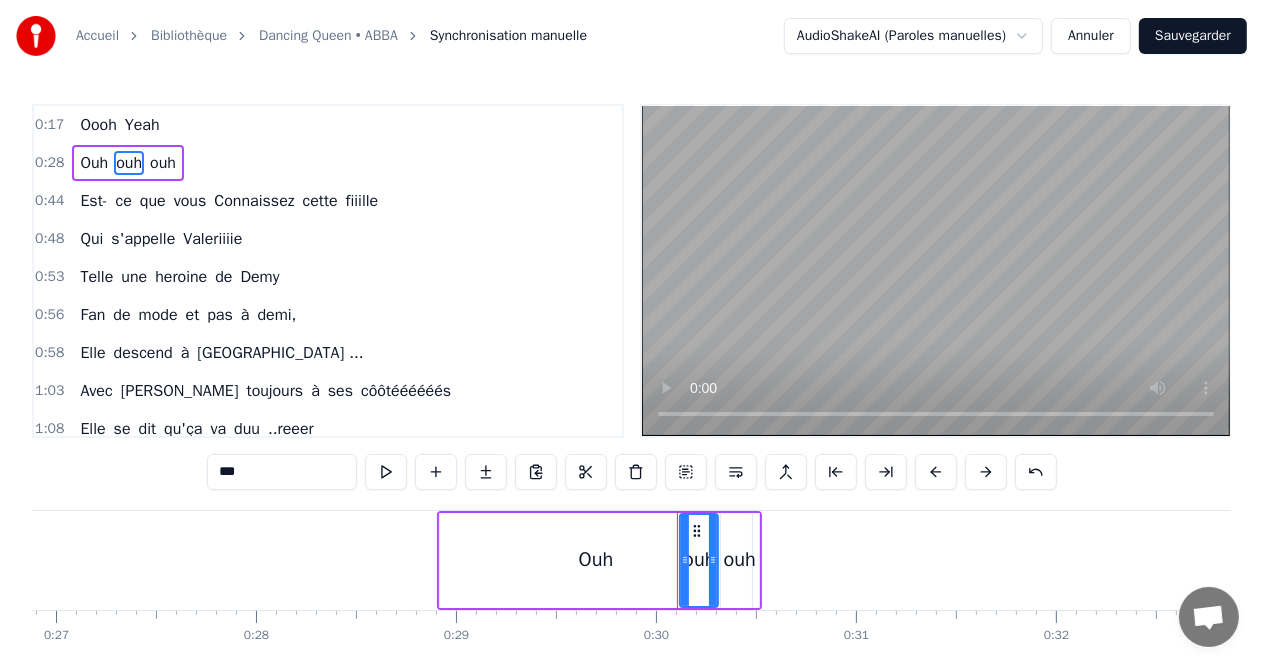 click on "Ouh" at bounding box center (94, 163) 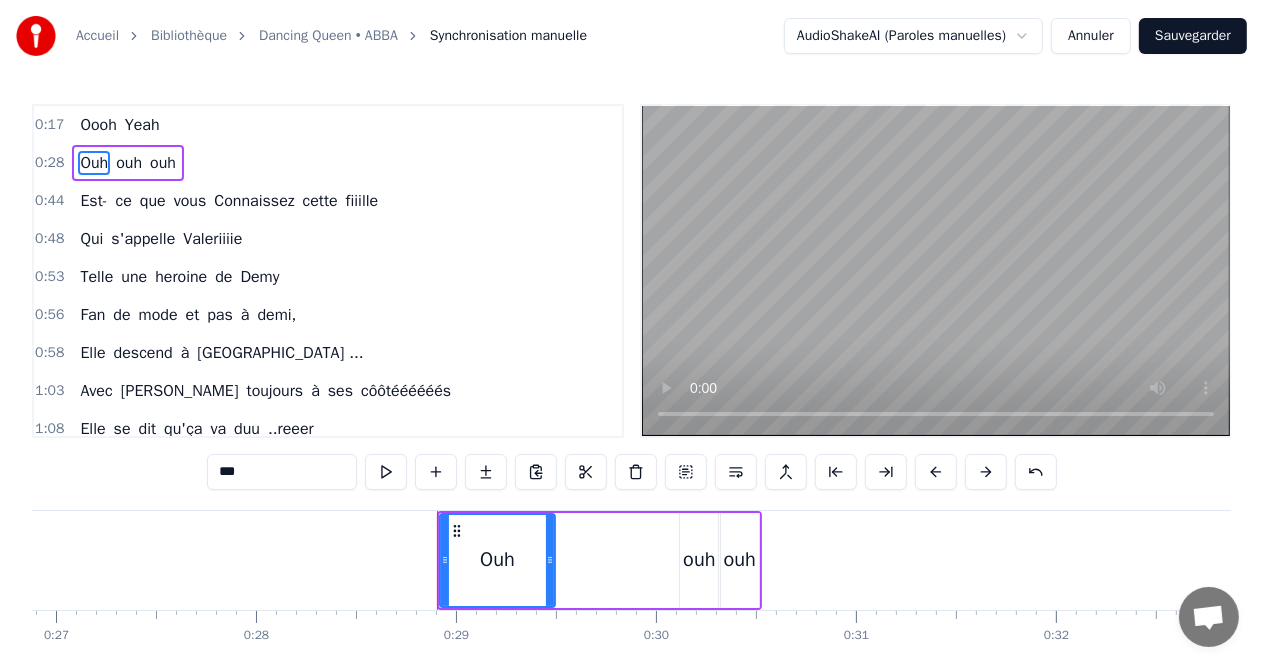 drag, startPoint x: 745, startPoint y: 557, endPoint x: 548, endPoint y: 561, distance: 197.0406 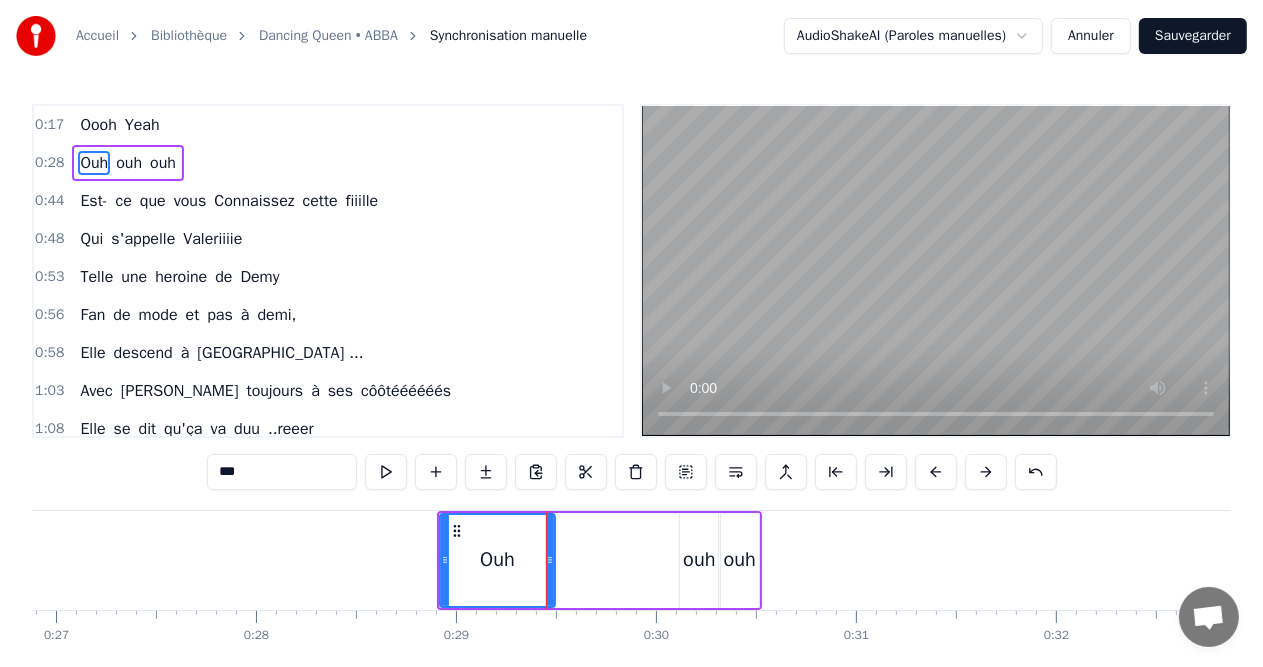 click on "ouh" at bounding box center [699, 560] 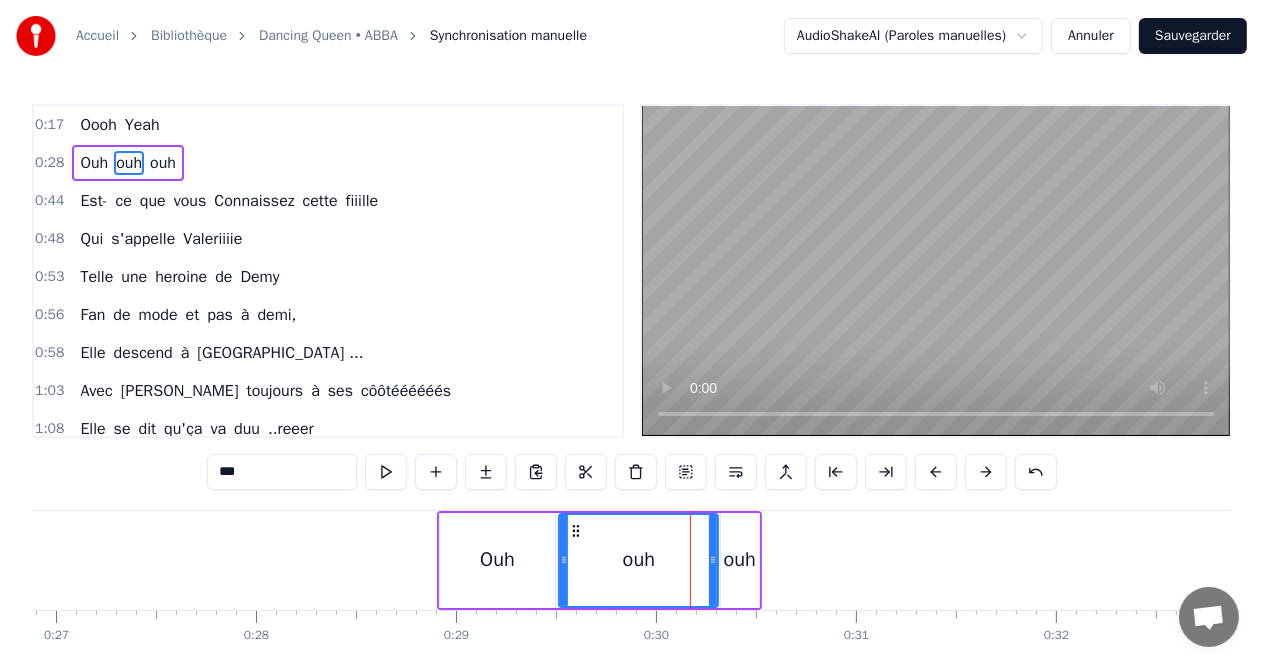 drag, startPoint x: 681, startPoint y: 556, endPoint x: 559, endPoint y: 556, distance: 122 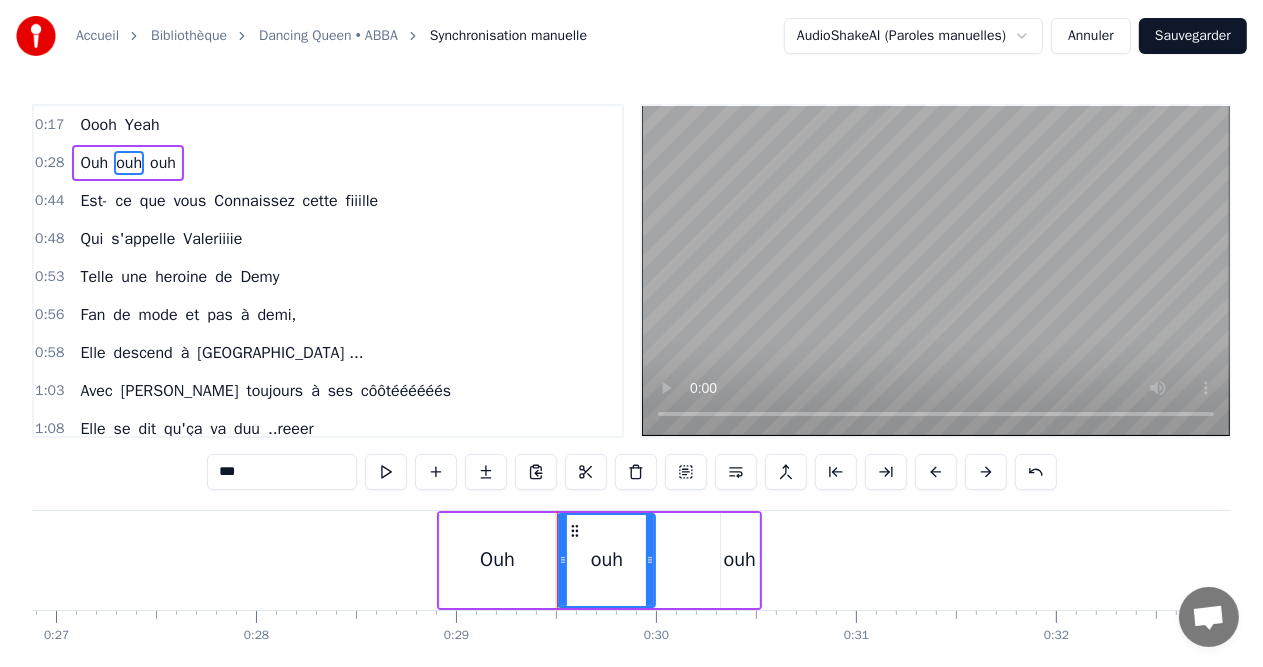 drag, startPoint x: 714, startPoint y: 564, endPoint x: 651, endPoint y: 564, distance: 63 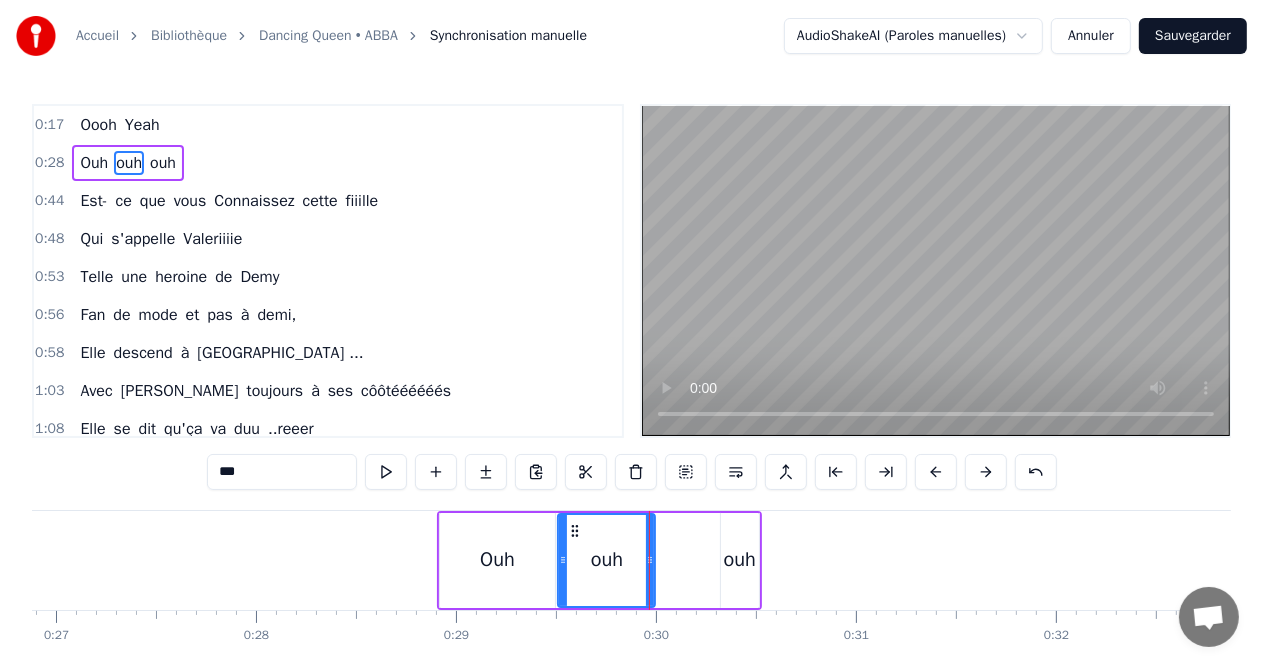 click on "ouh" at bounding box center (740, 560) 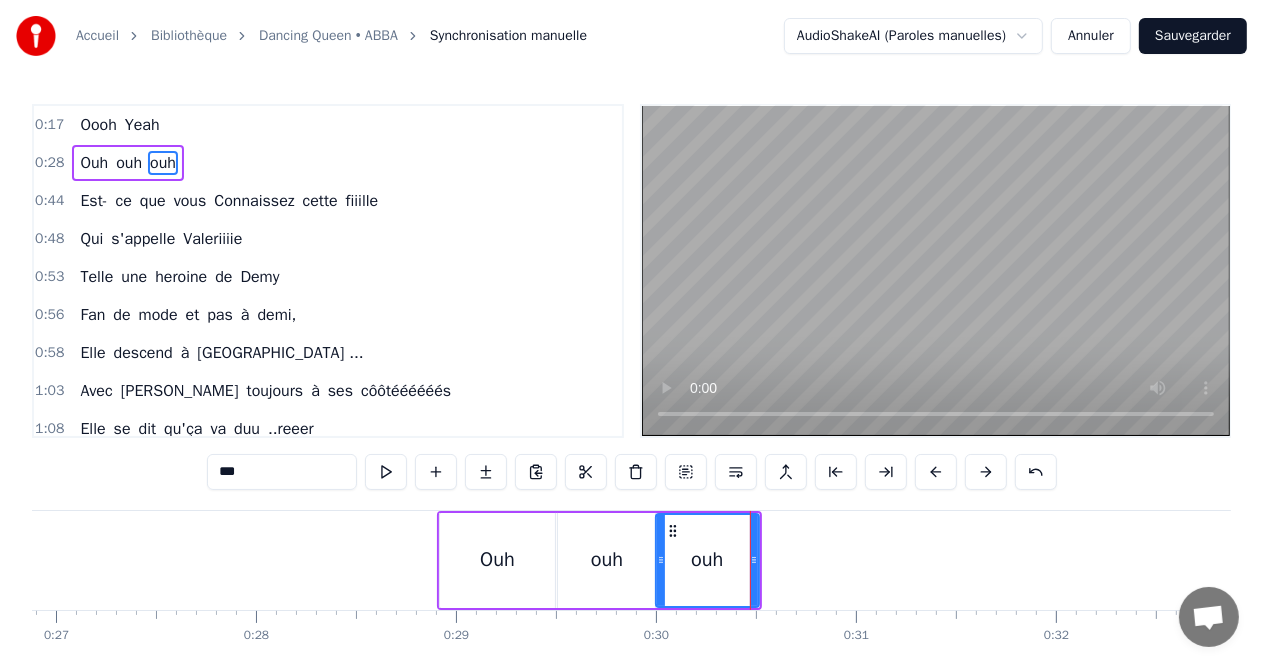 drag, startPoint x: 722, startPoint y: 564, endPoint x: 657, endPoint y: 563, distance: 65.00769 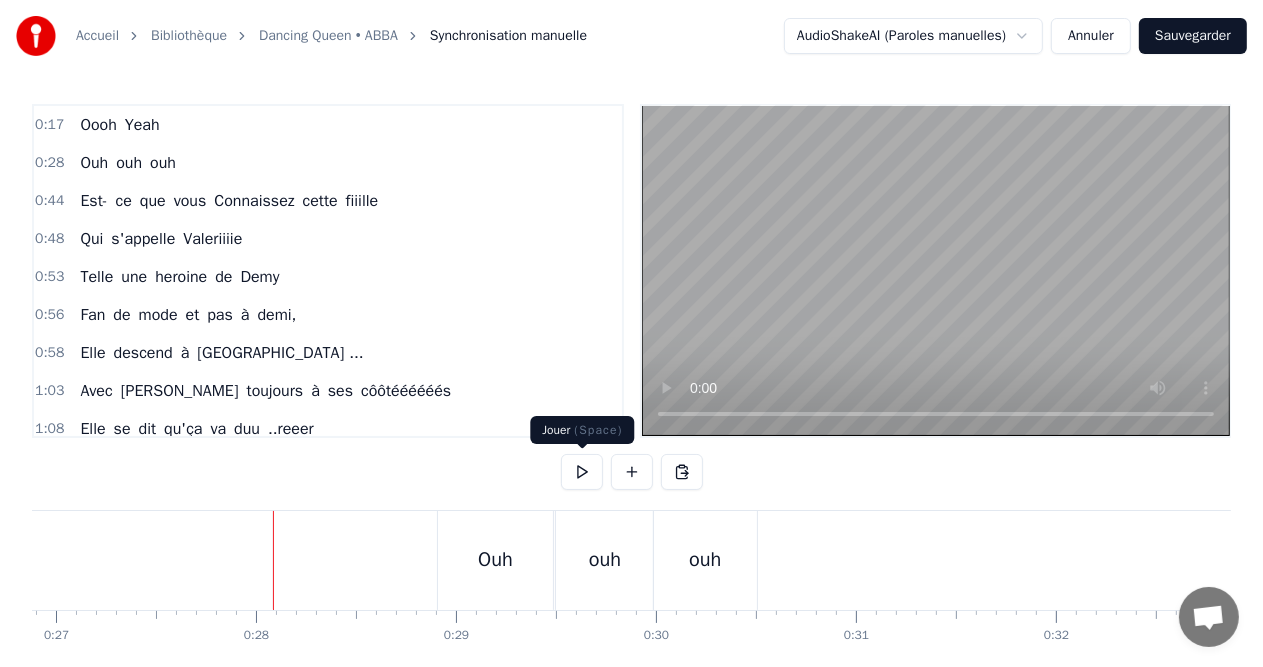 click at bounding box center (582, 472) 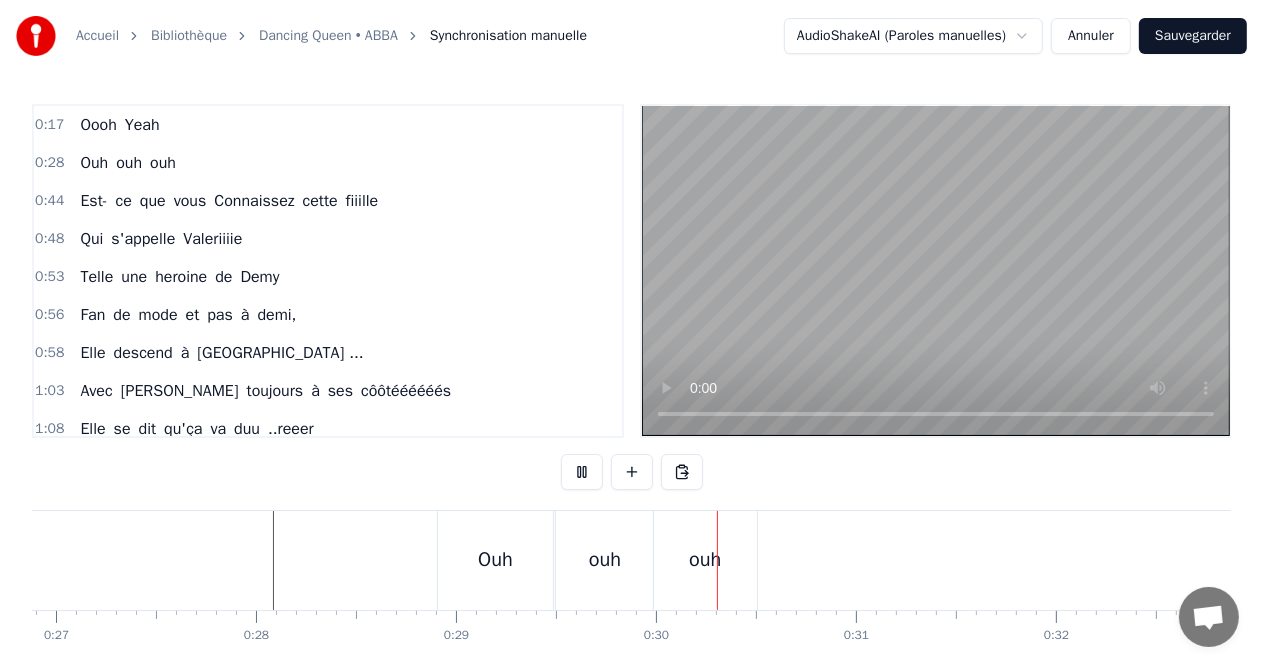 click at bounding box center (582, 472) 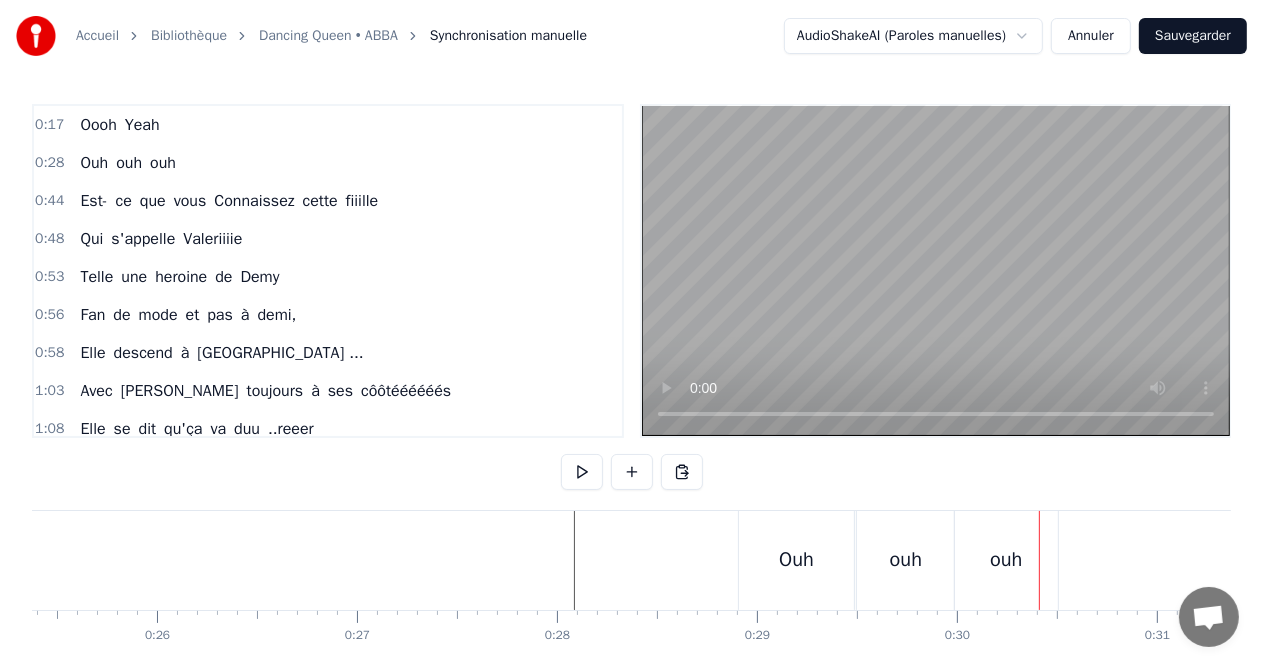 scroll, scrollTop: 0, scrollLeft: 5066, axis: horizontal 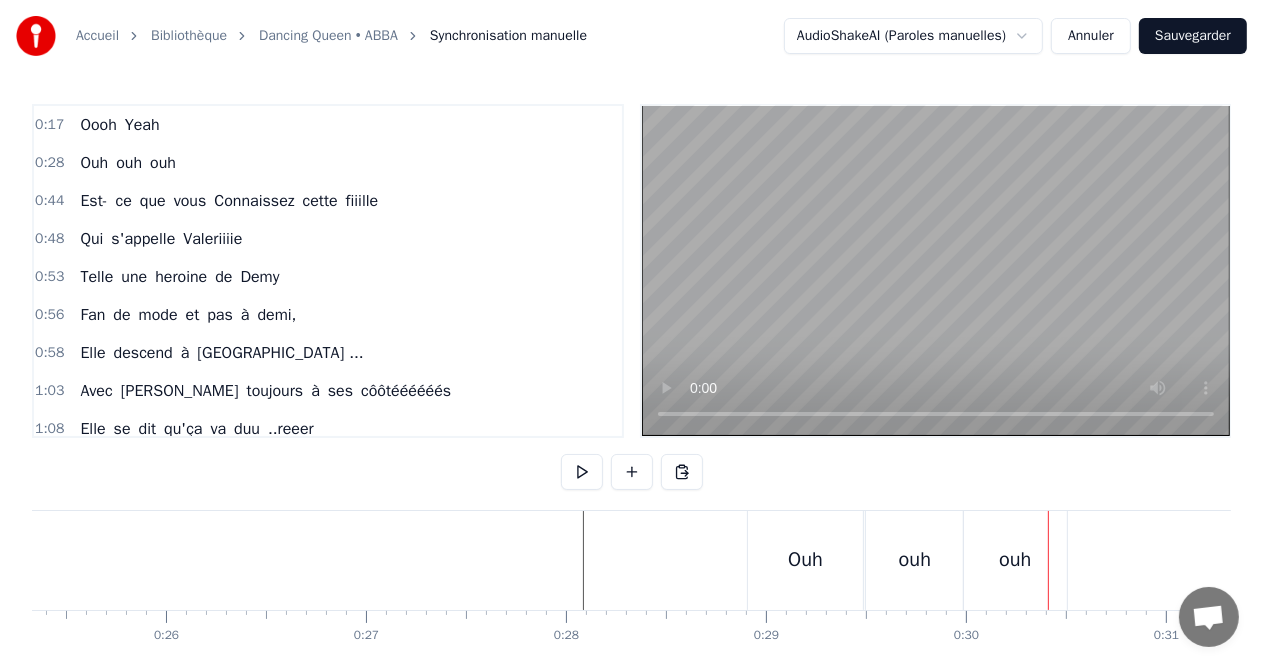 click at bounding box center (19312, 560) 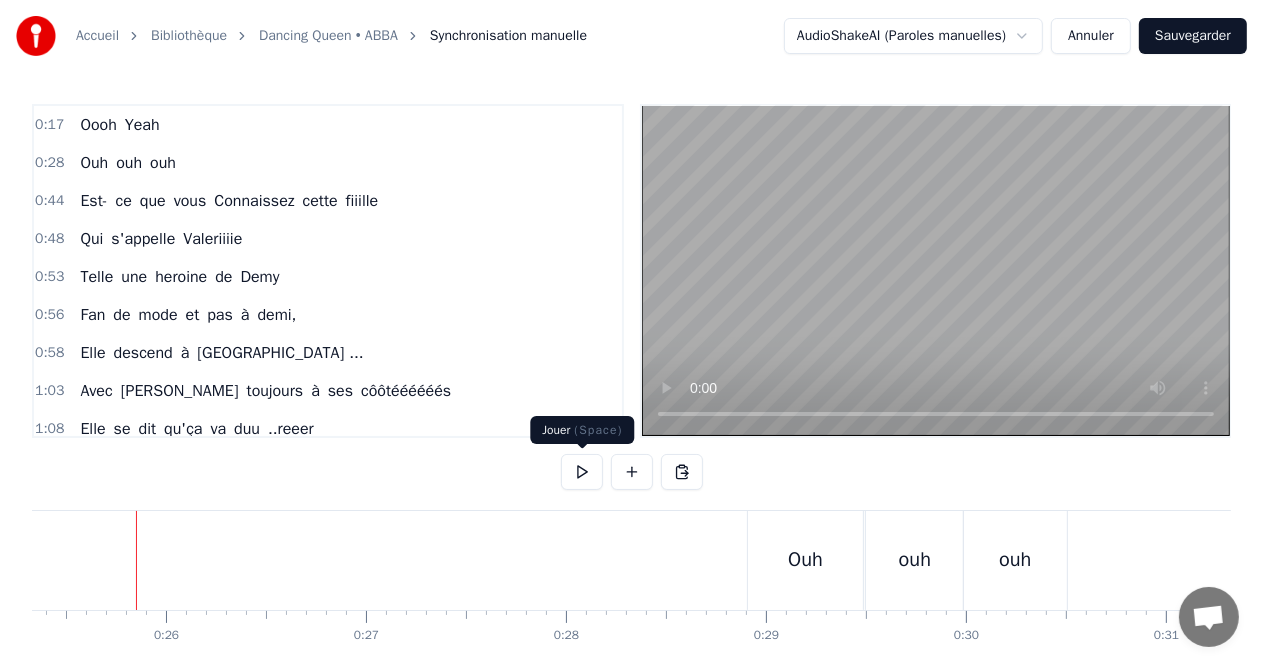 click at bounding box center (582, 472) 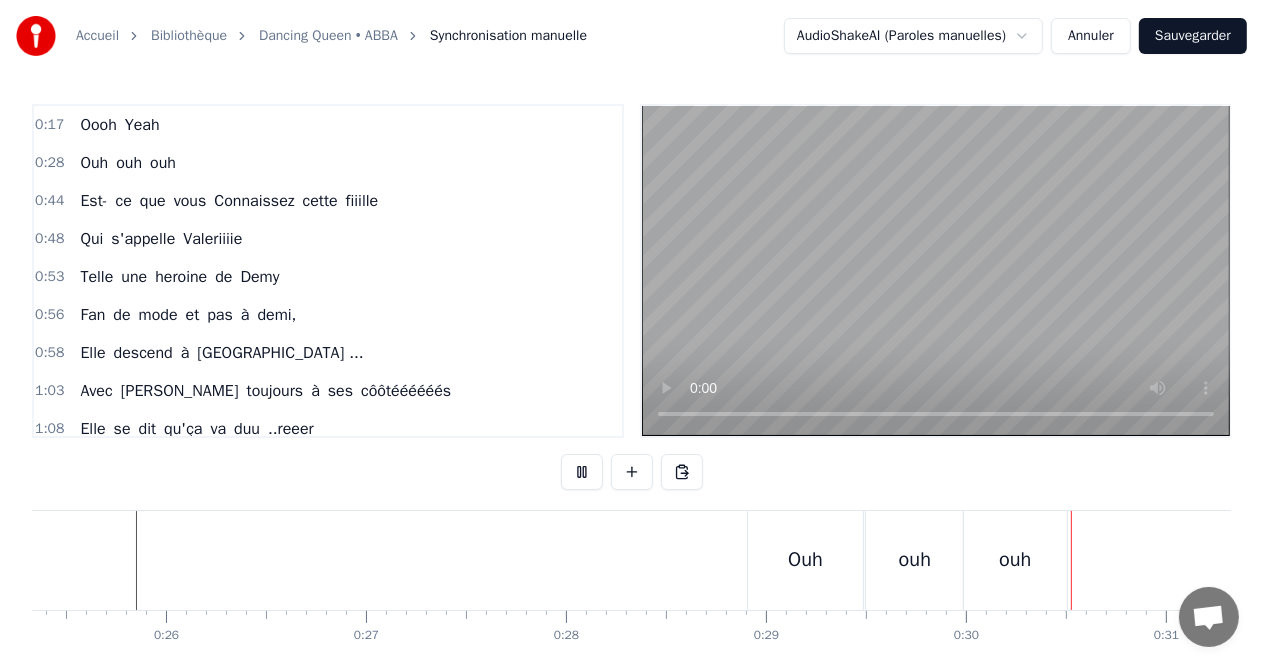 click at bounding box center [582, 472] 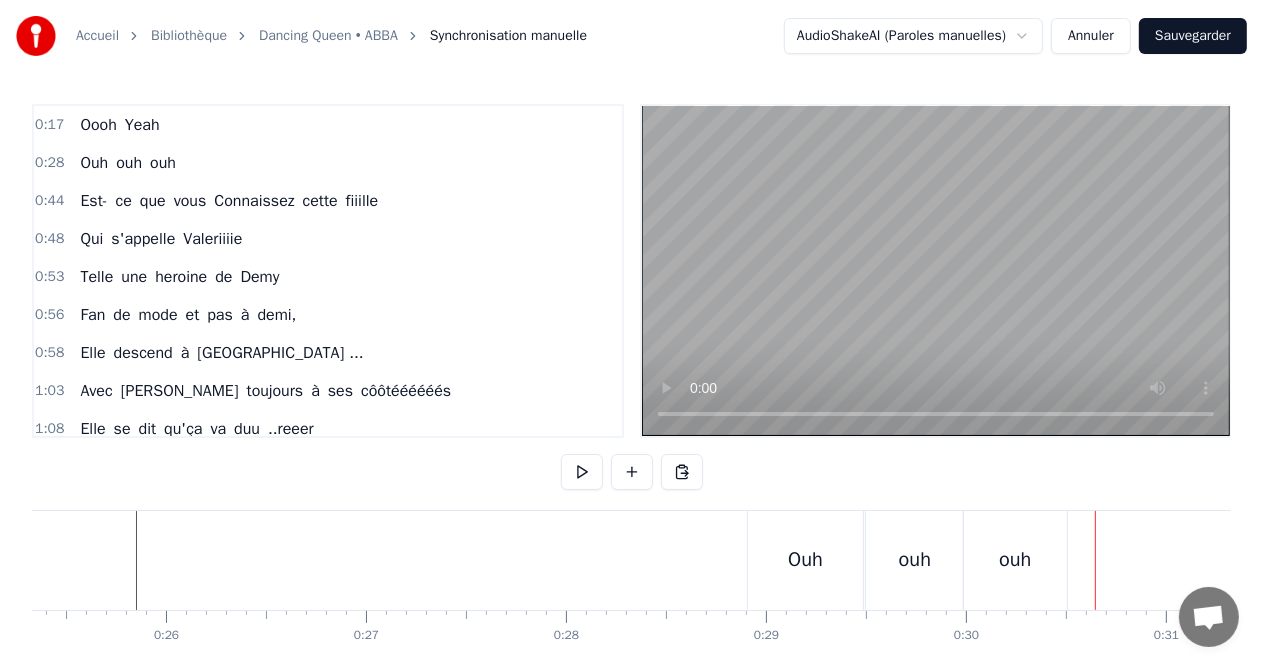 click on "Ouh" at bounding box center [805, 560] 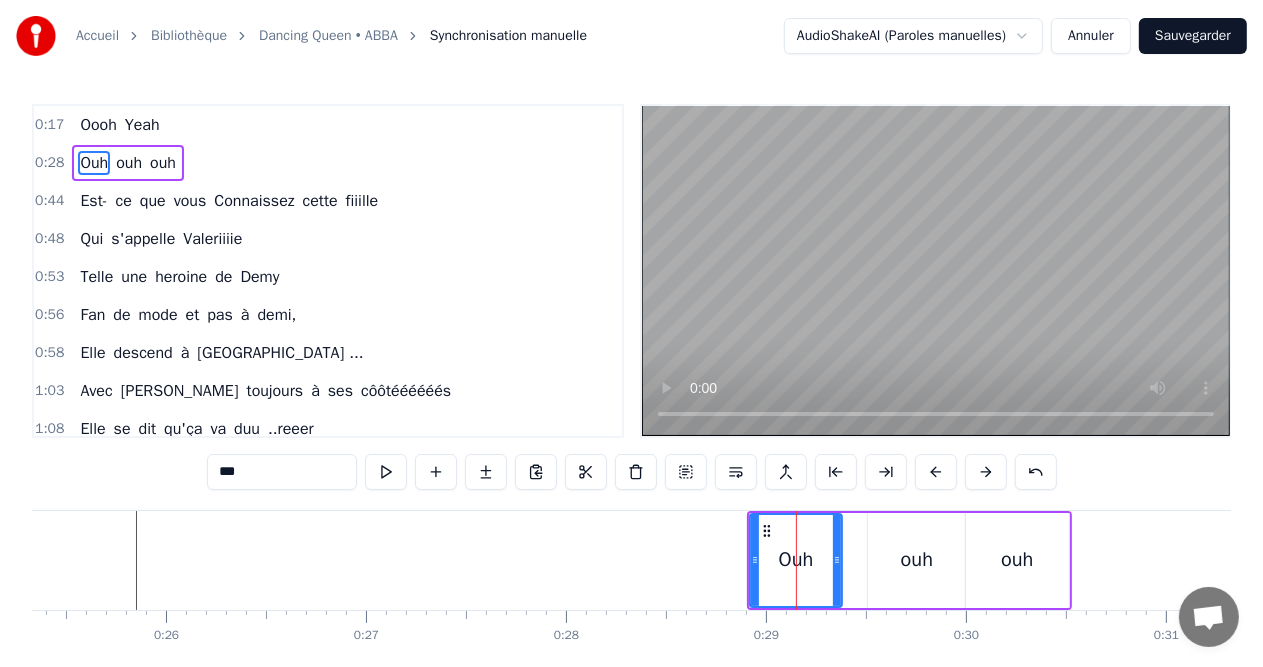 drag, startPoint x: 859, startPoint y: 559, endPoint x: 836, endPoint y: 559, distance: 23 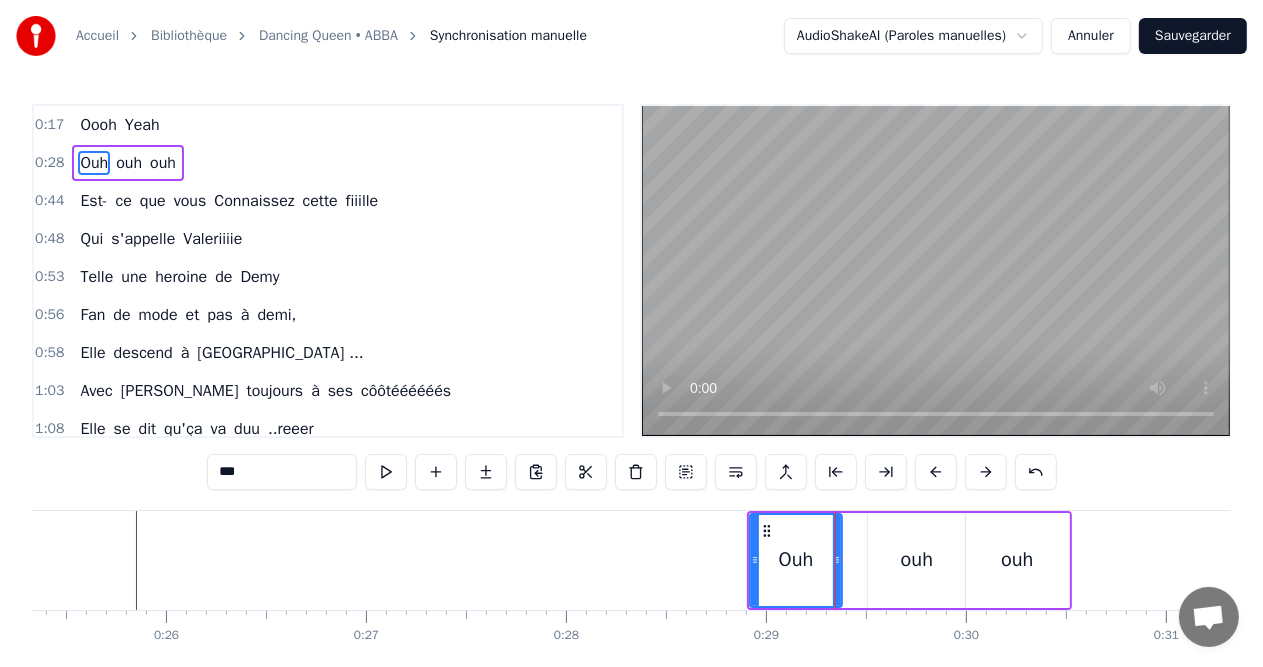 click on "ouh" at bounding box center (916, 560) 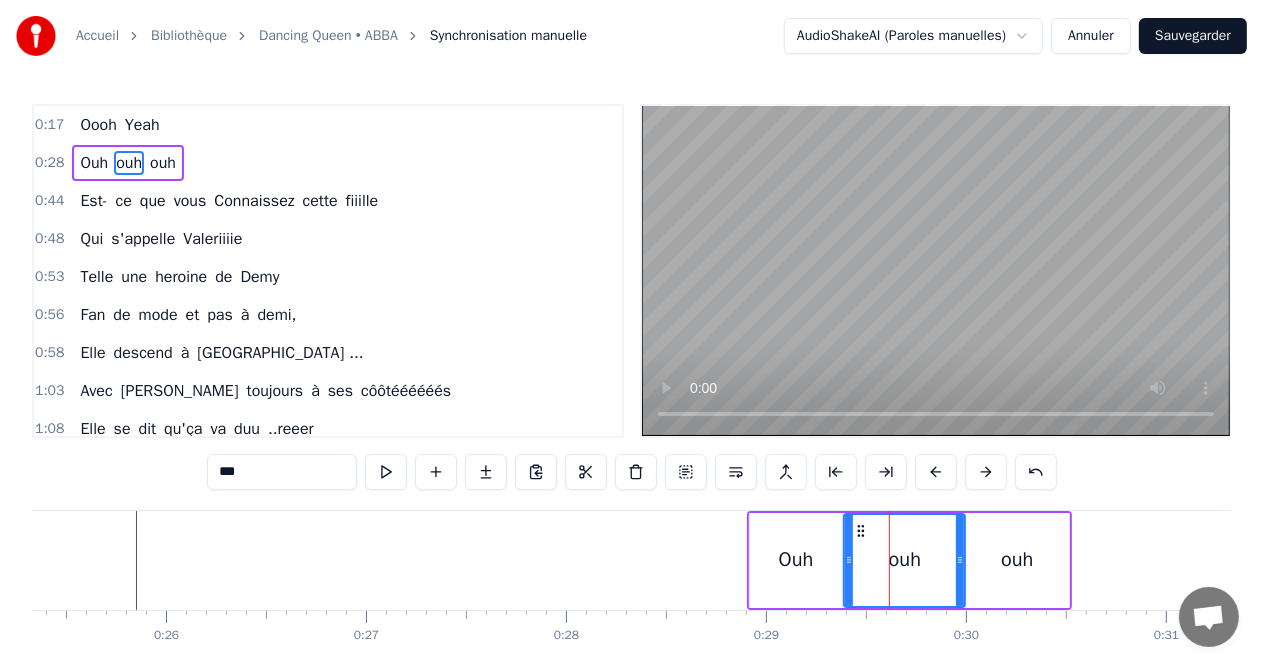 drag, startPoint x: 872, startPoint y: 554, endPoint x: 848, endPoint y: 554, distance: 24 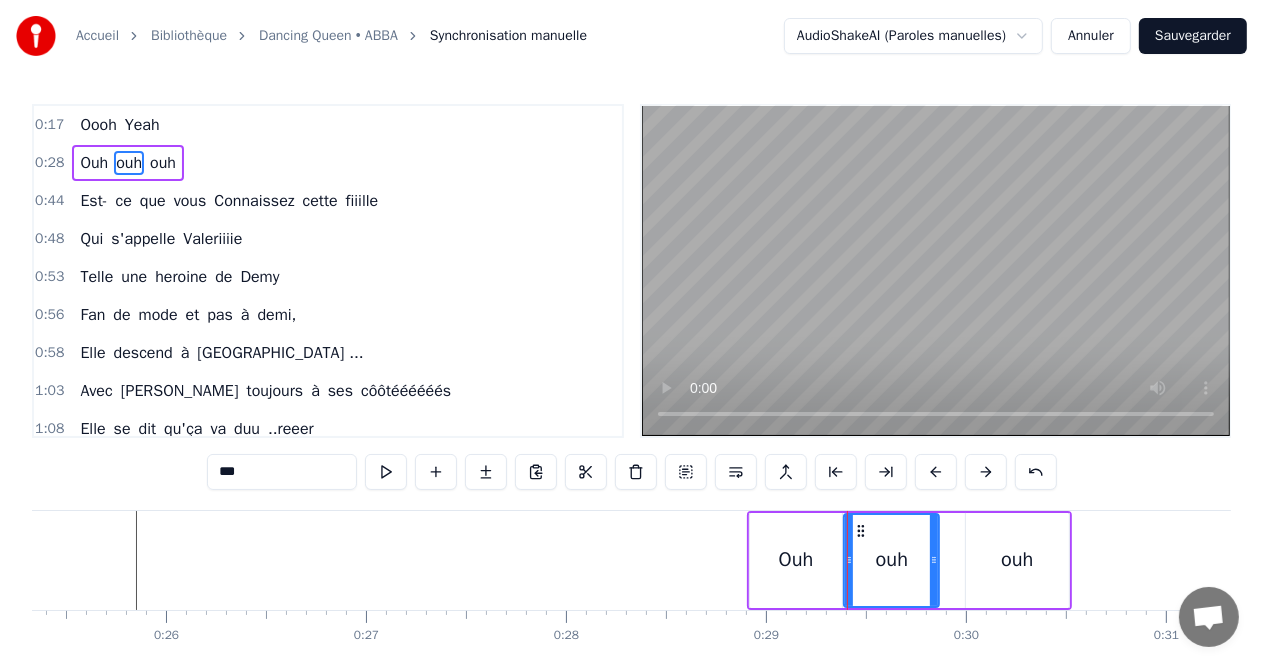drag, startPoint x: 961, startPoint y: 557, endPoint x: 935, endPoint y: 557, distance: 26 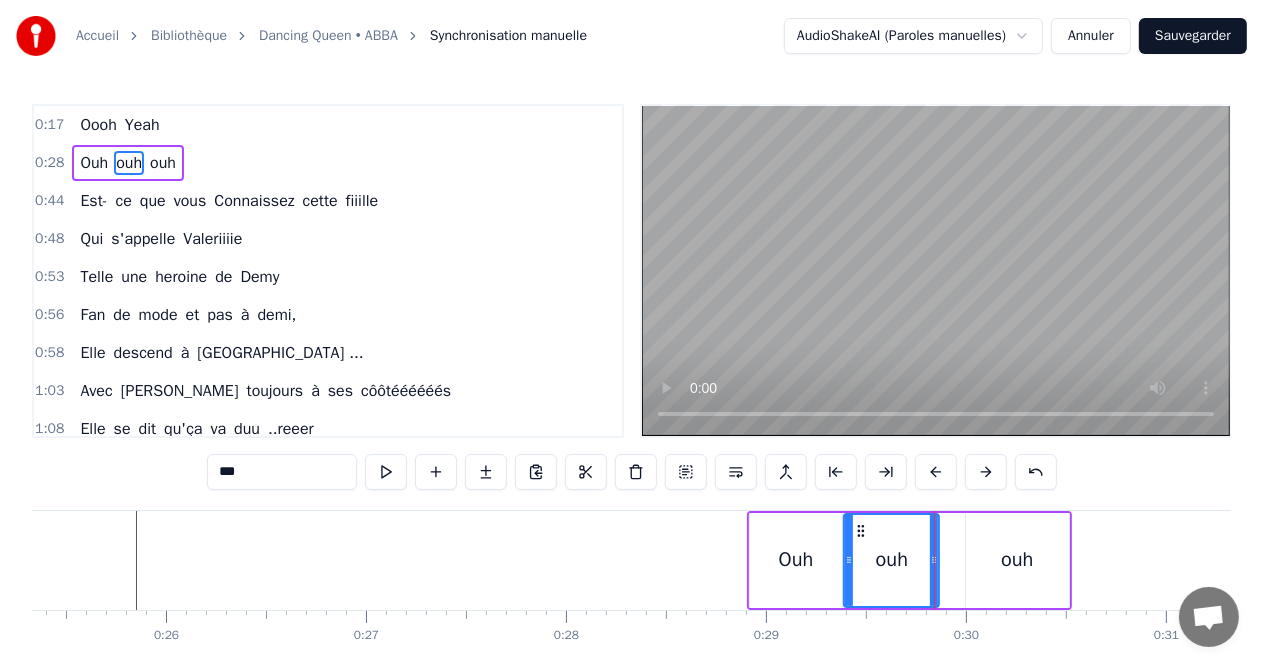 click on "ouh" at bounding box center (1017, 560) 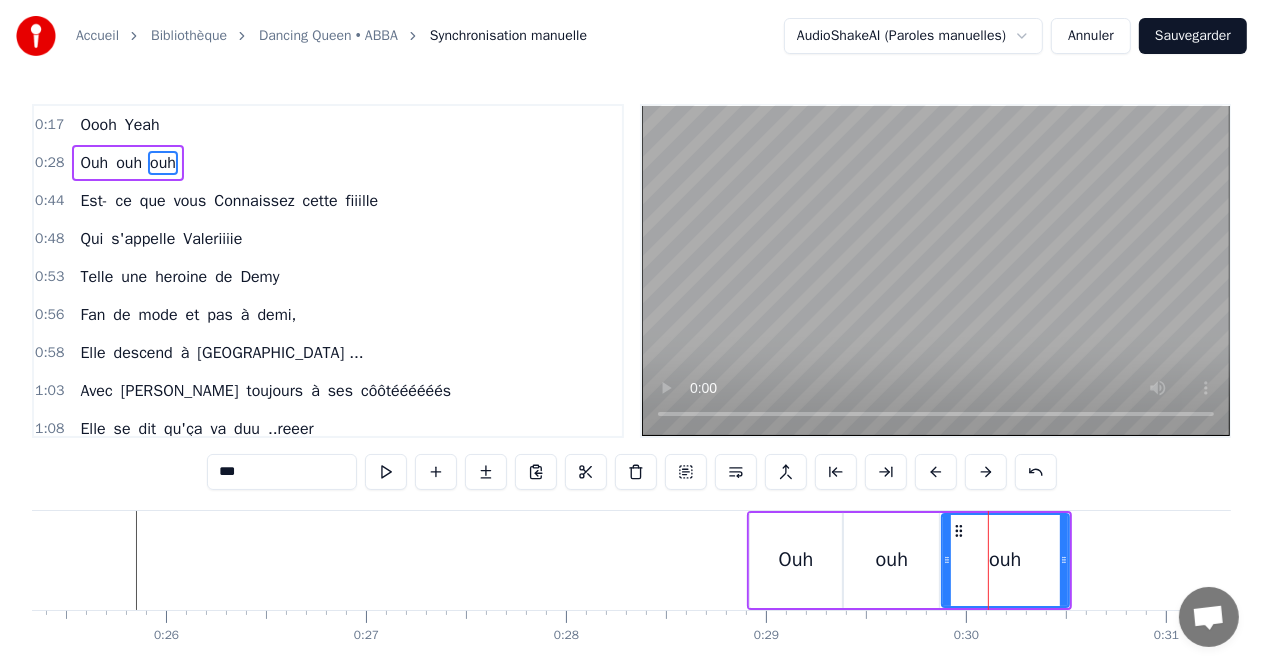 drag, startPoint x: 968, startPoint y: 562, endPoint x: 944, endPoint y: 561, distance: 24.020824 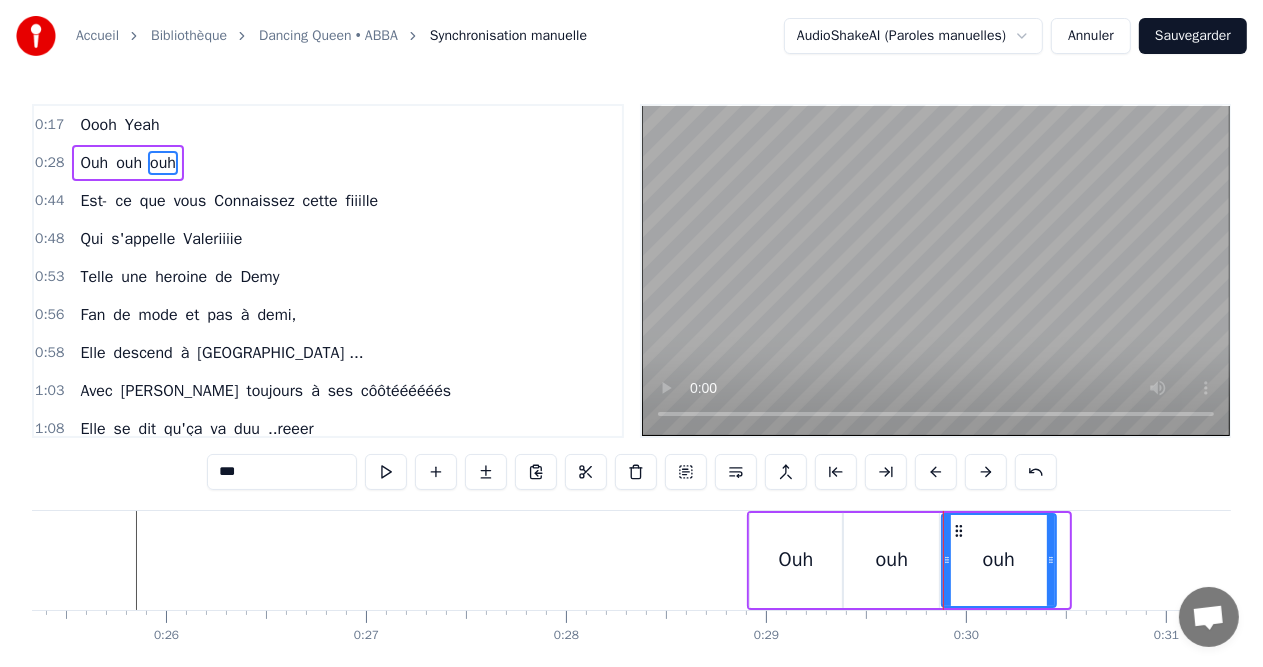 drag, startPoint x: 1063, startPoint y: 559, endPoint x: 1048, endPoint y: 559, distance: 15 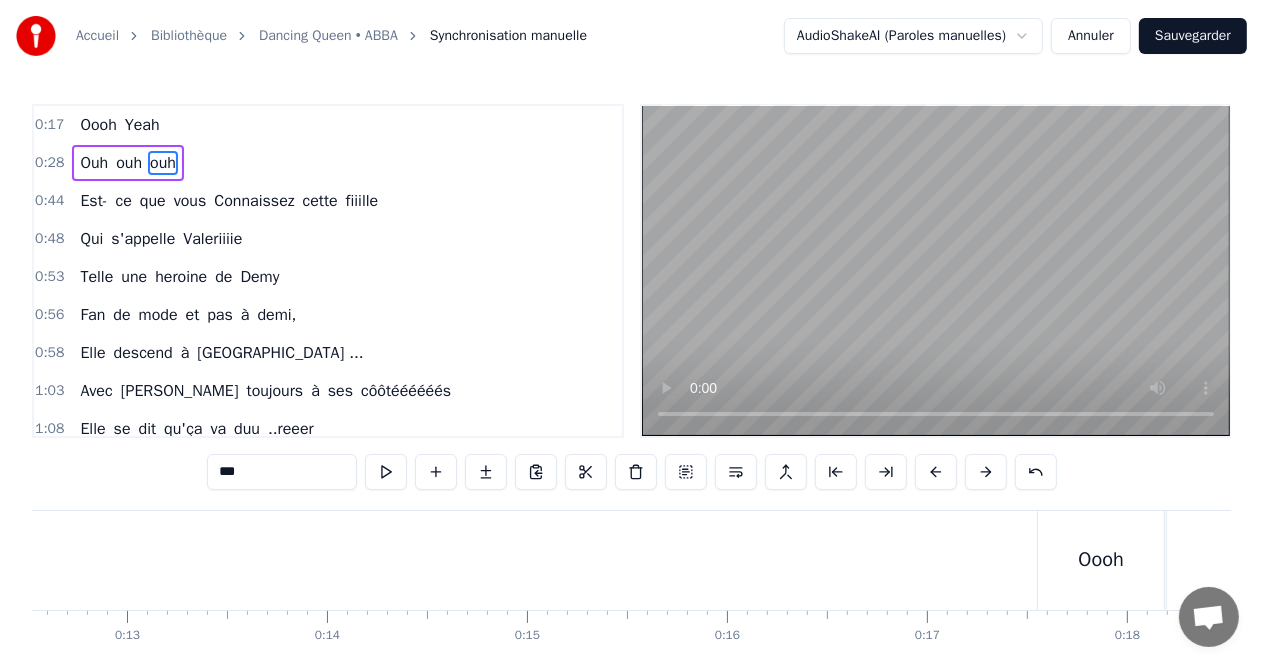scroll, scrollTop: 0, scrollLeft: 2500, axis: horizontal 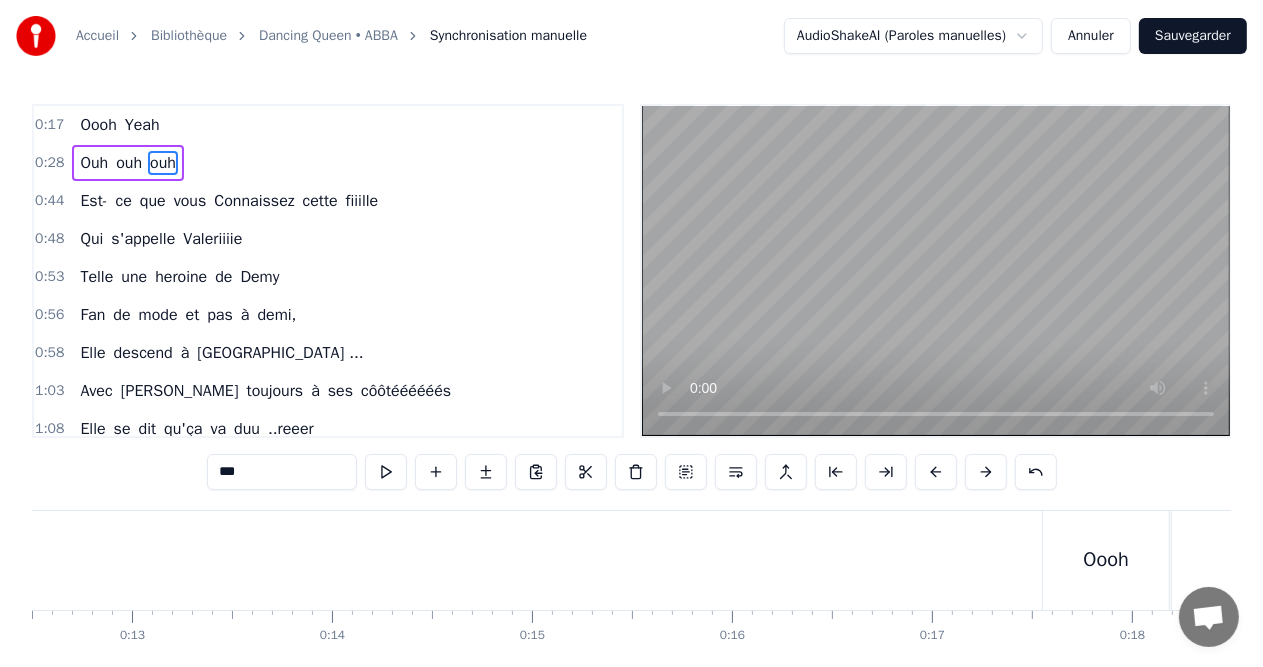 click at bounding box center (21878, 560) 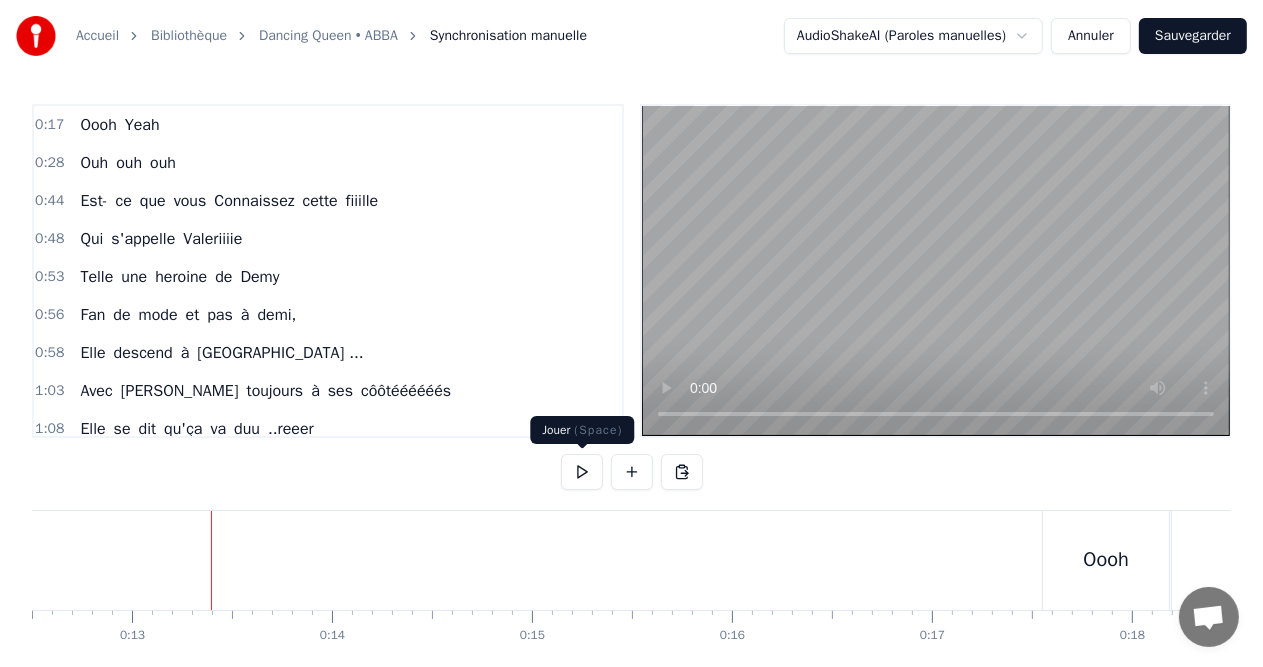 click at bounding box center [582, 472] 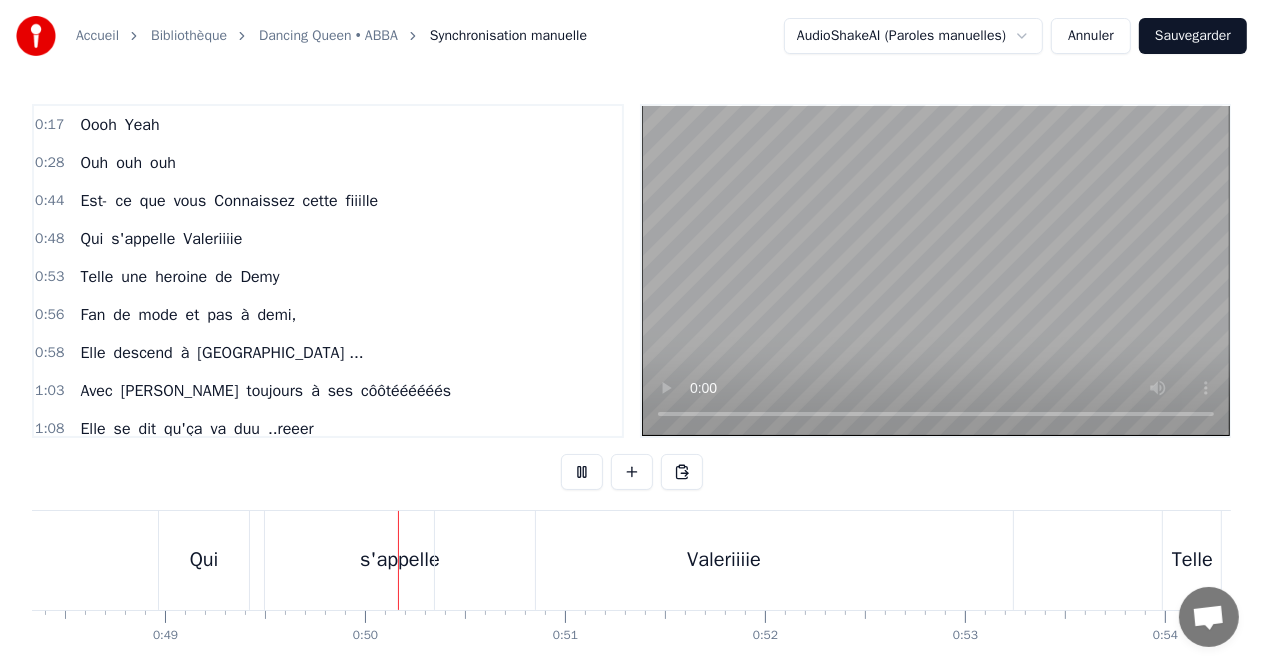 scroll, scrollTop: 0, scrollLeft: 9806, axis: horizontal 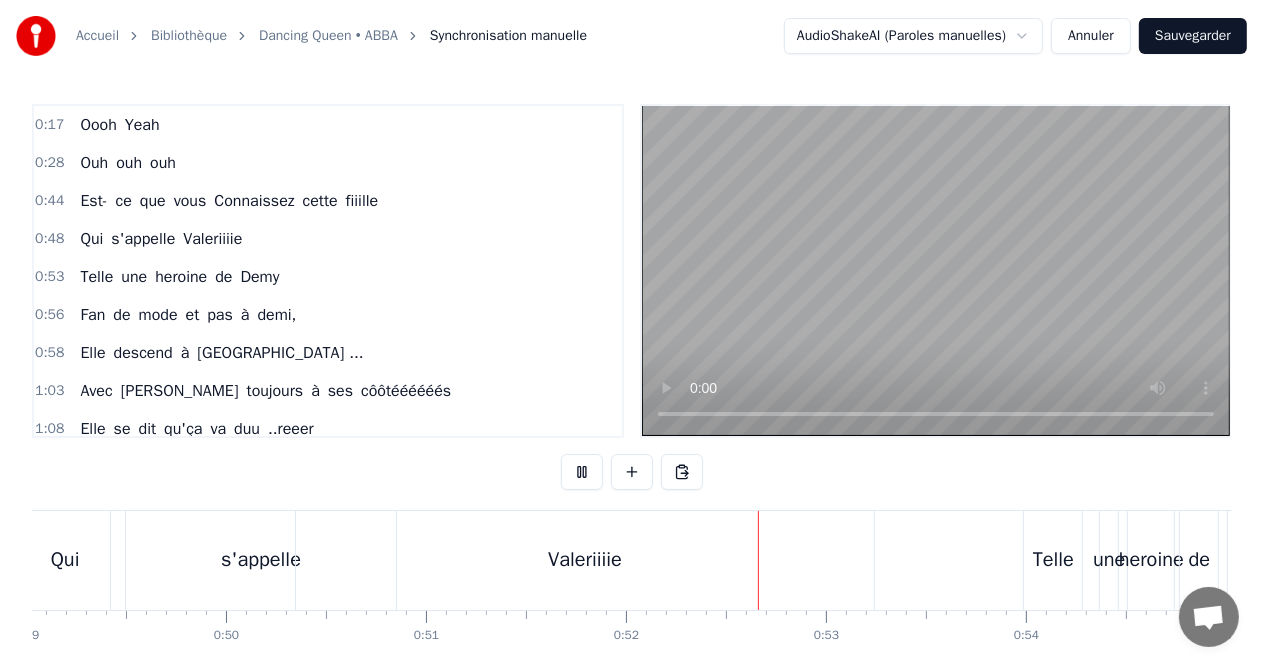 click at bounding box center (582, 472) 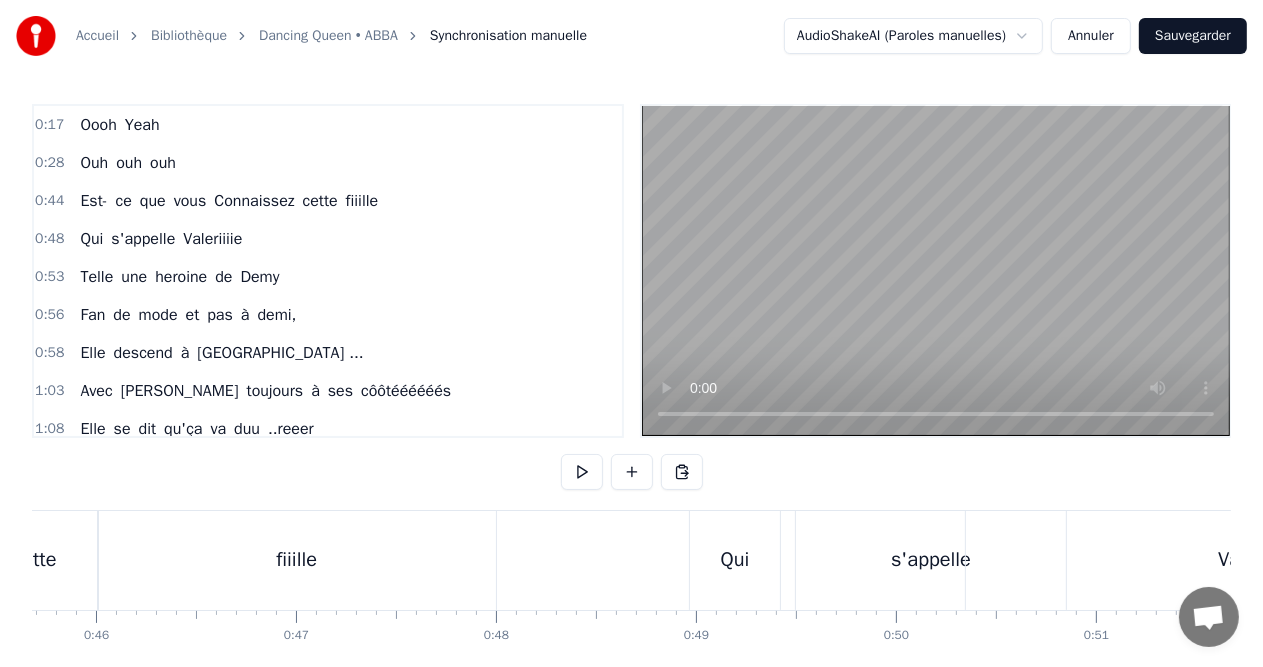 scroll, scrollTop: 0, scrollLeft: 9118, axis: horizontal 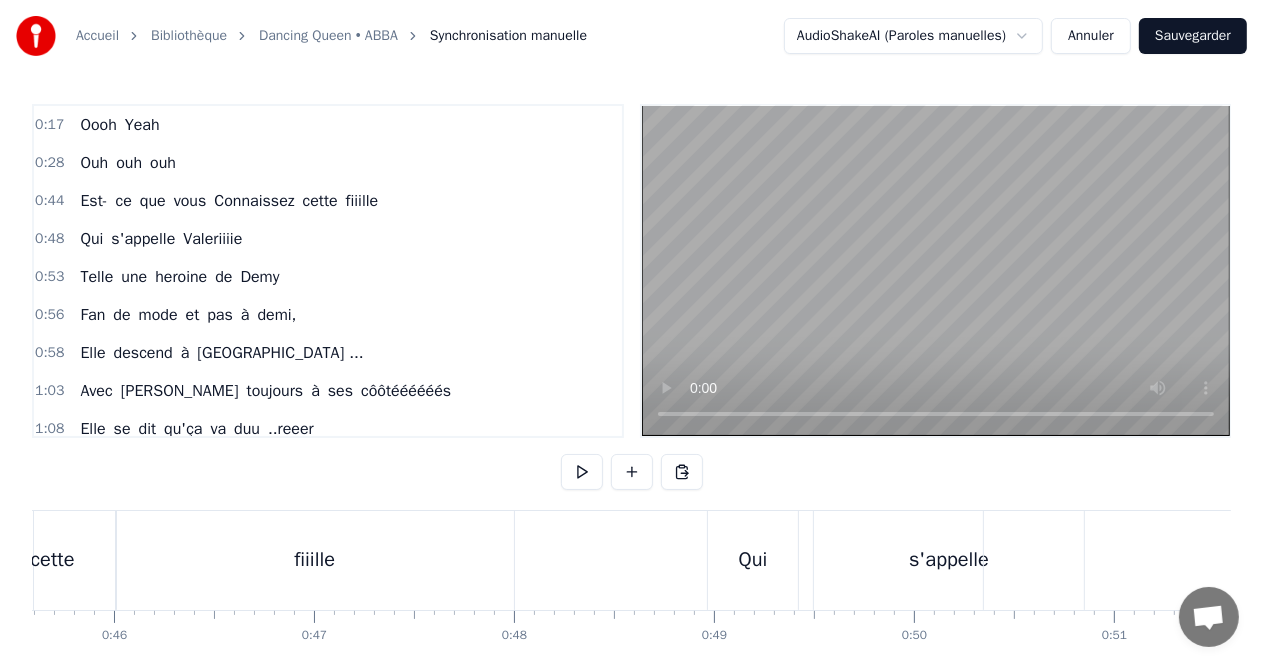 click on "fiiille" at bounding box center [315, 560] 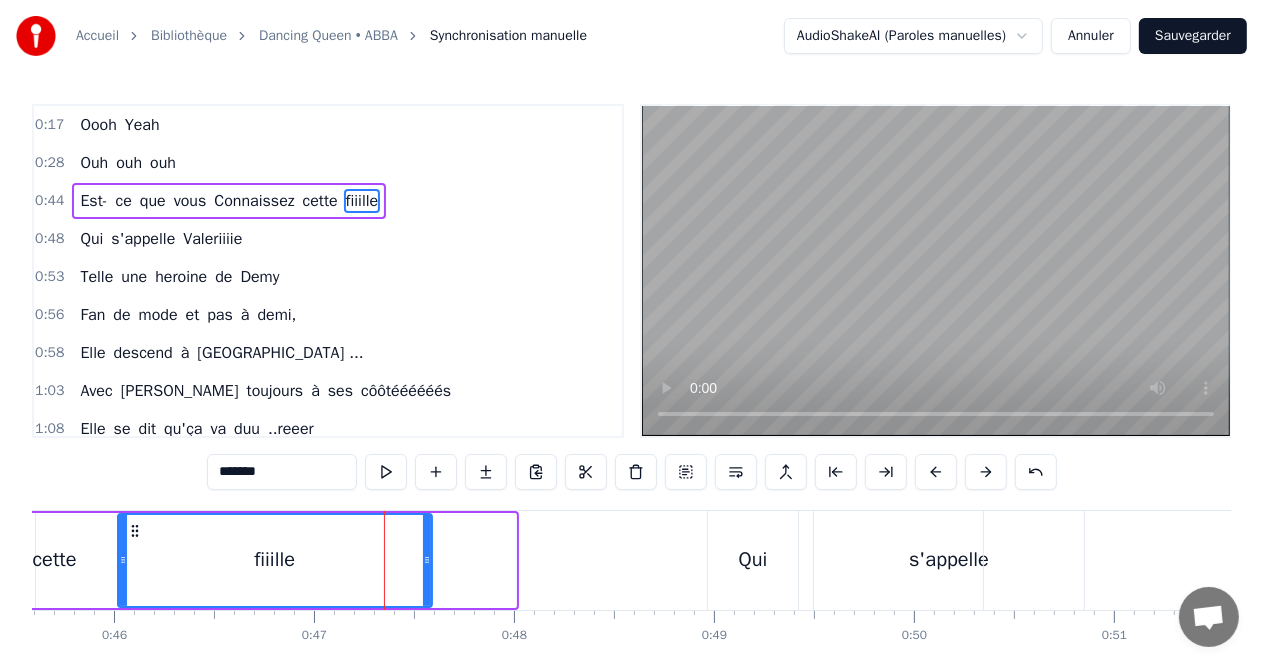 drag, startPoint x: 508, startPoint y: 557, endPoint x: 425, endPoint y: 558, distance: 83.00603 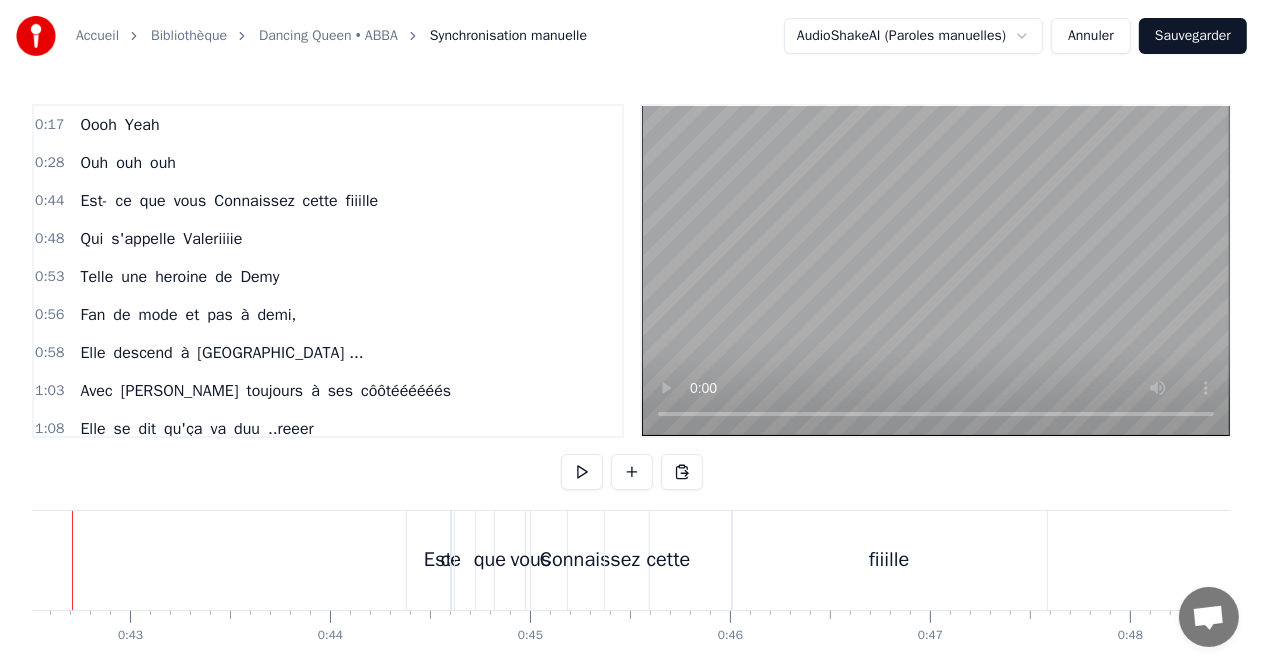 scroll, scrollTop: 0, scrollLeft: 8442, axis: horizontal 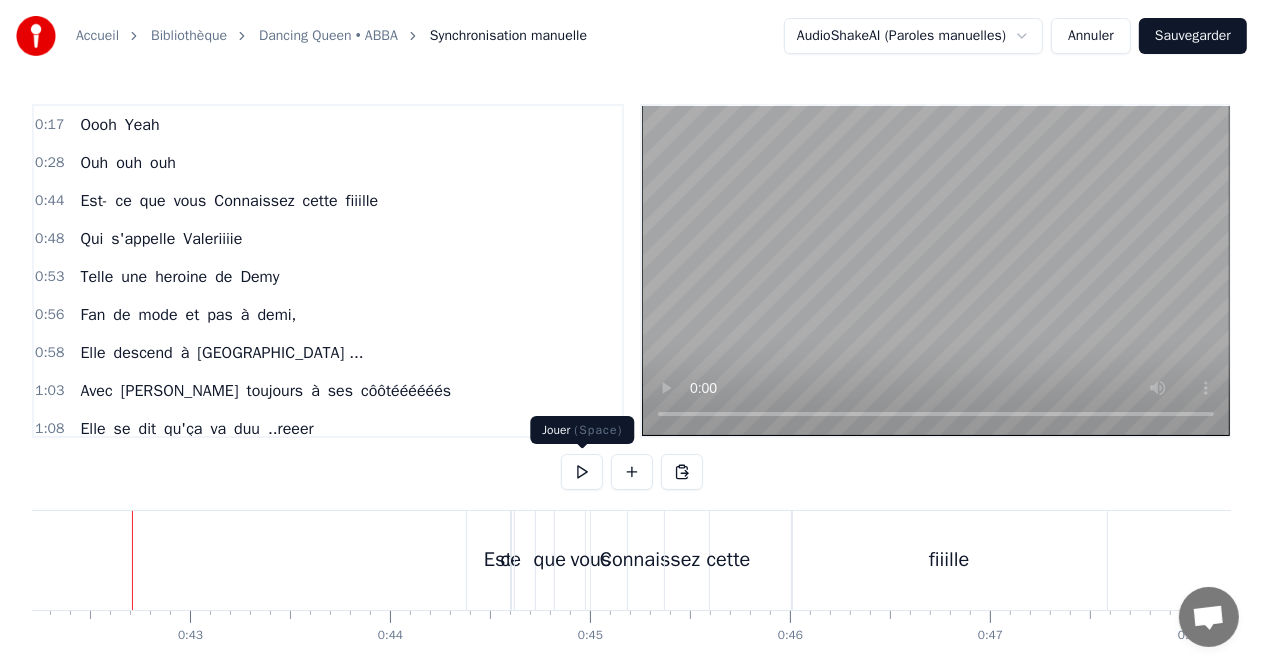 click at bounding box center [582, 472] 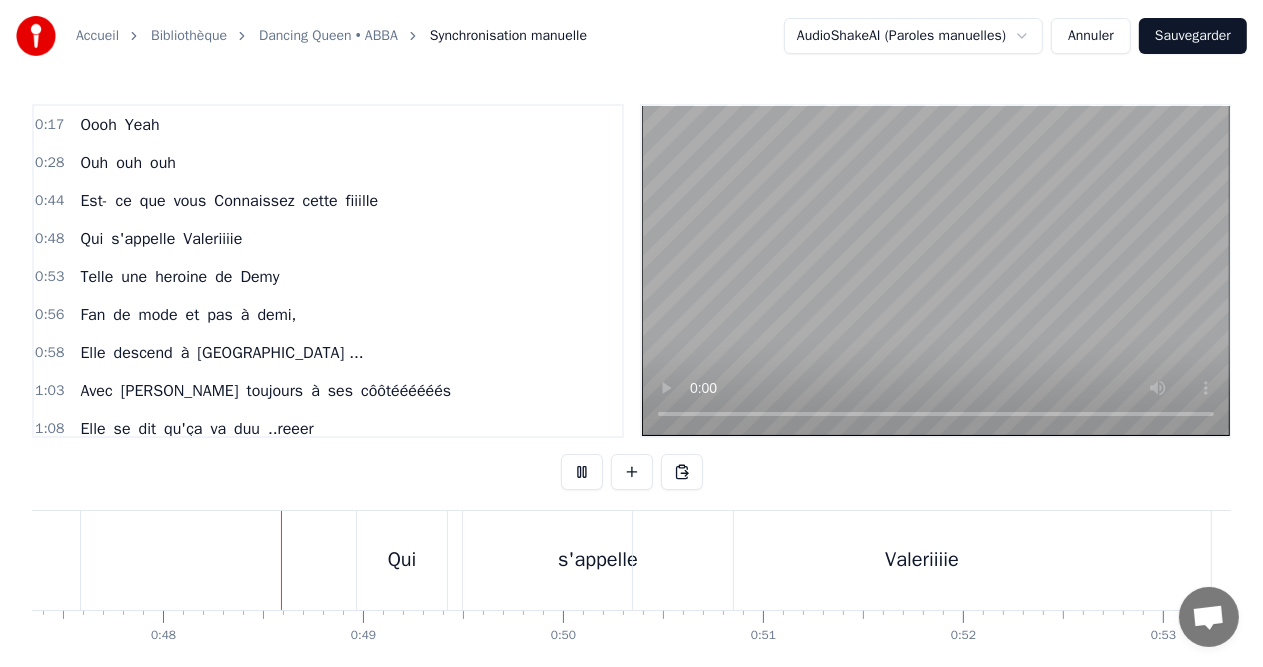 scroll, scrollTop: 0, scrollLeft: 9500, axis: horizontal 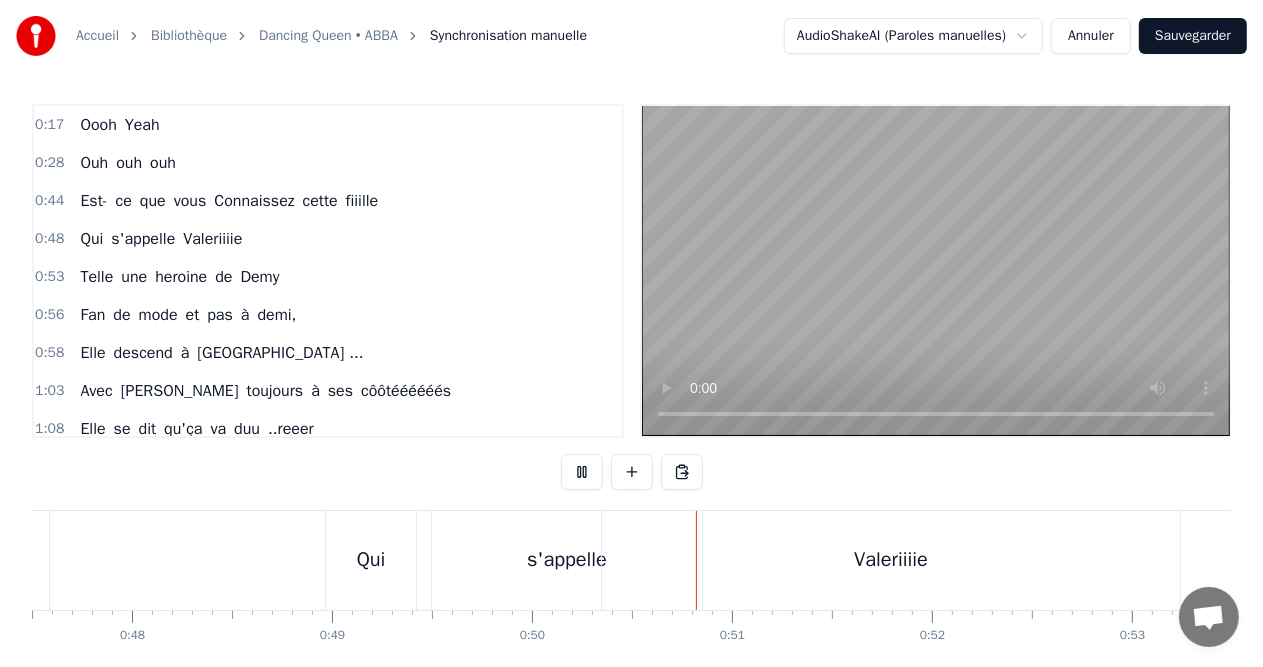 click at bounding box center (582, 472) 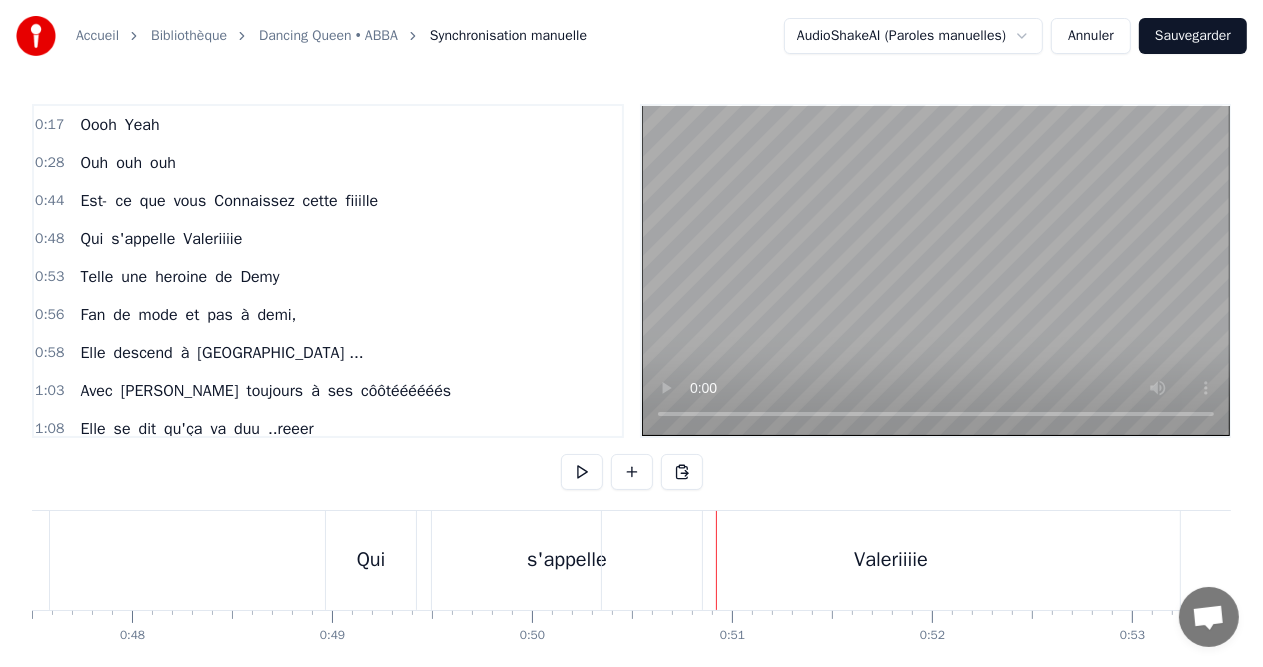 click on "s'appelle" at bounding box center [567, 560] 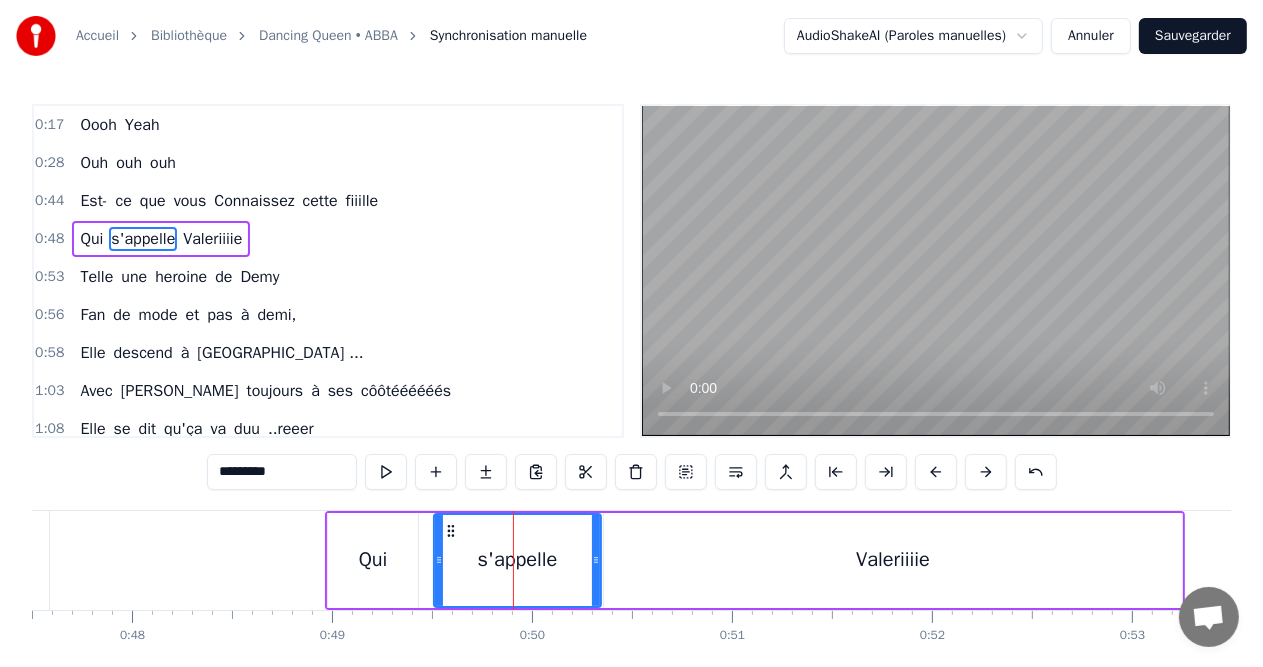 drag, startPoint x: 698, startPoint y: 543, endPoint x: 595, endPoint y: 546, distance: 103.04368 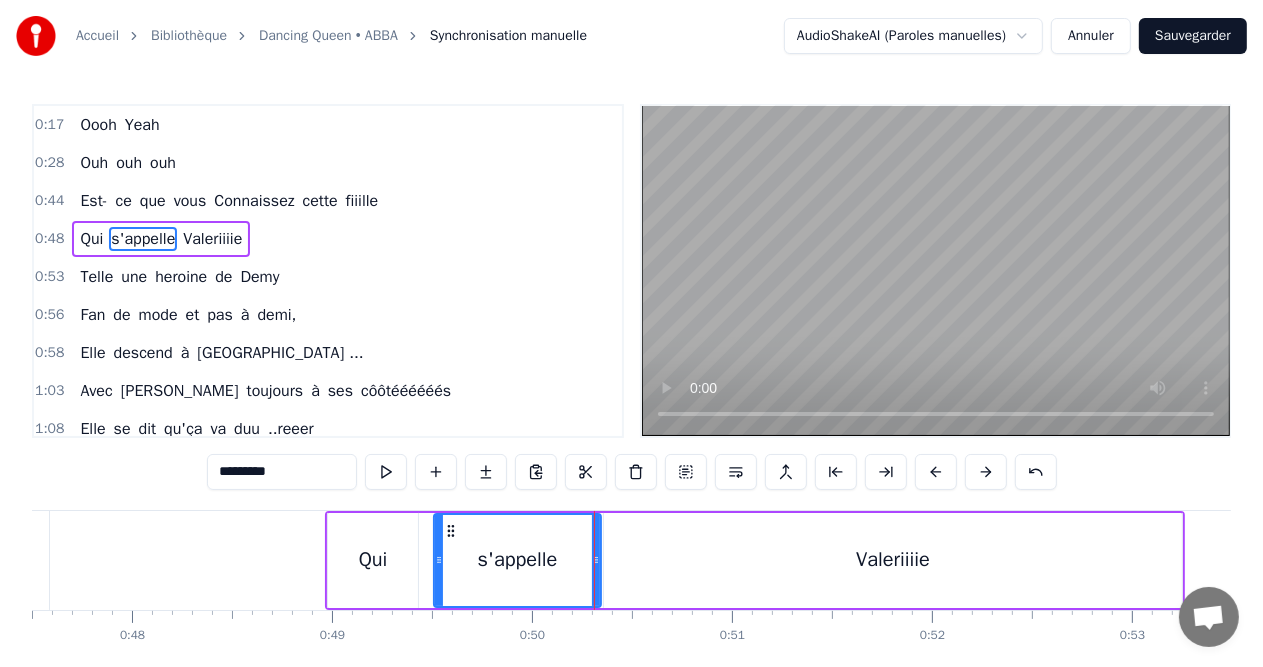 click on "Valeriiiie" at bounding box center (893, 560) 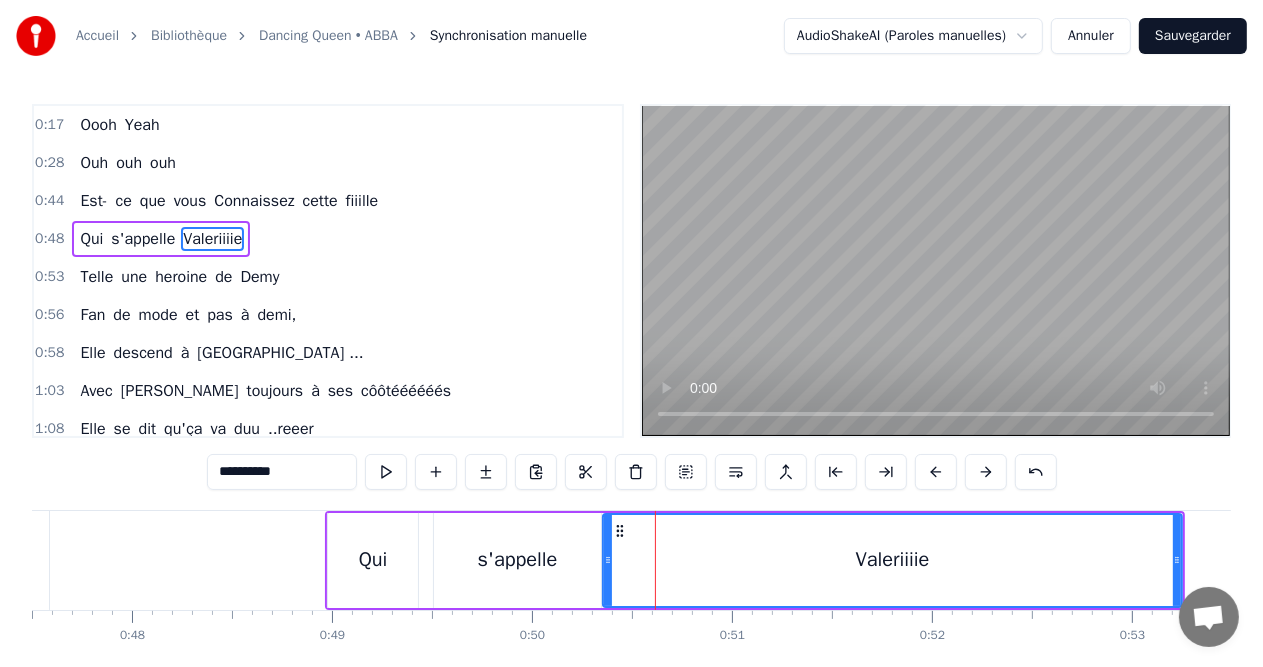 click 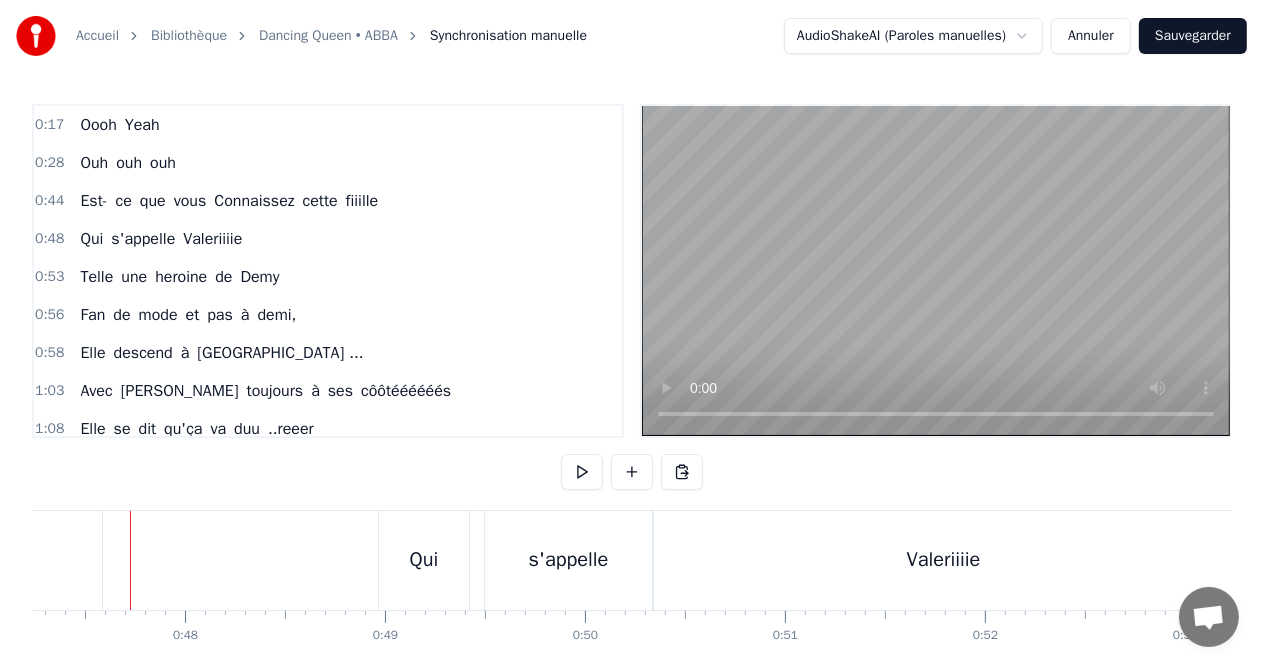 scroll, scrollTop: 0, scrollLeft: 9444, axis: horizontal 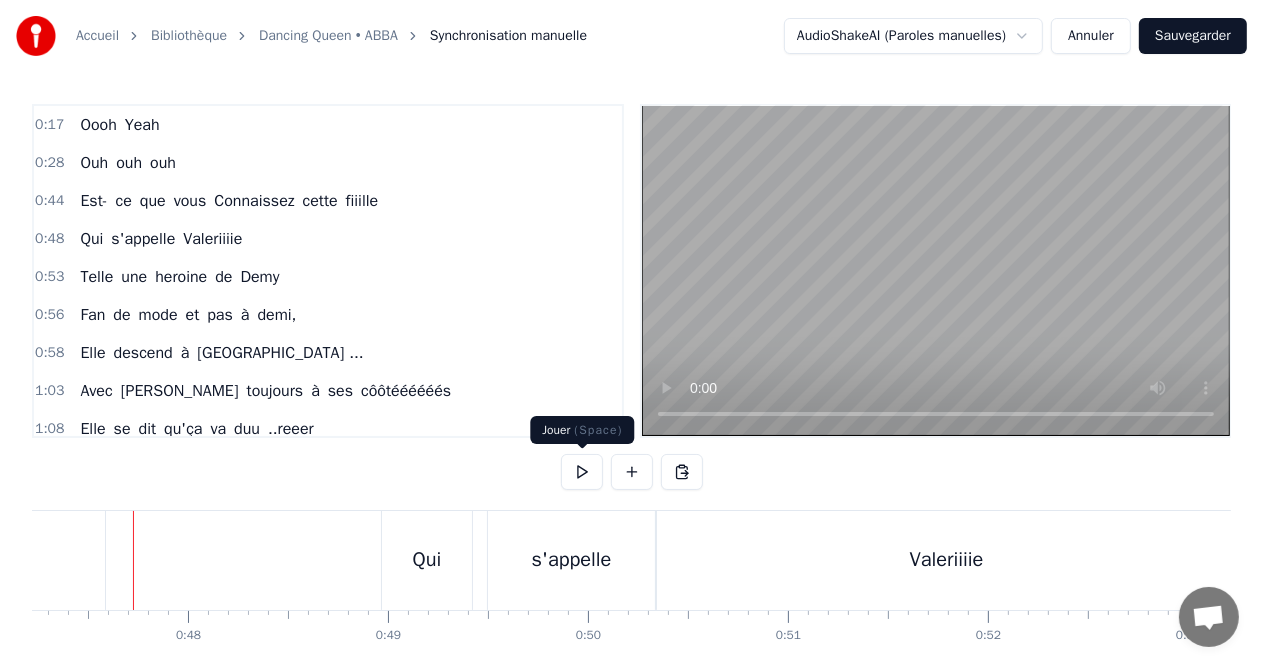 click at bounding box center (582, 472) 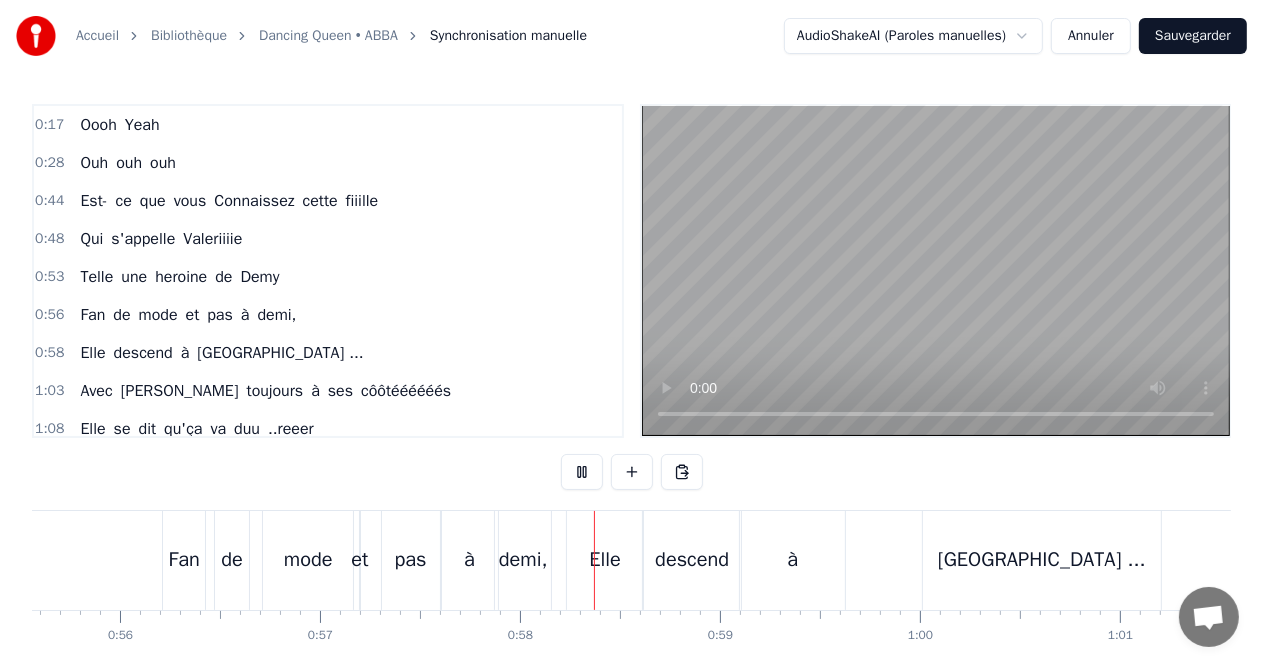 scroll, scrollTop: 0, scrollLeft: 11464, axis: horizontal 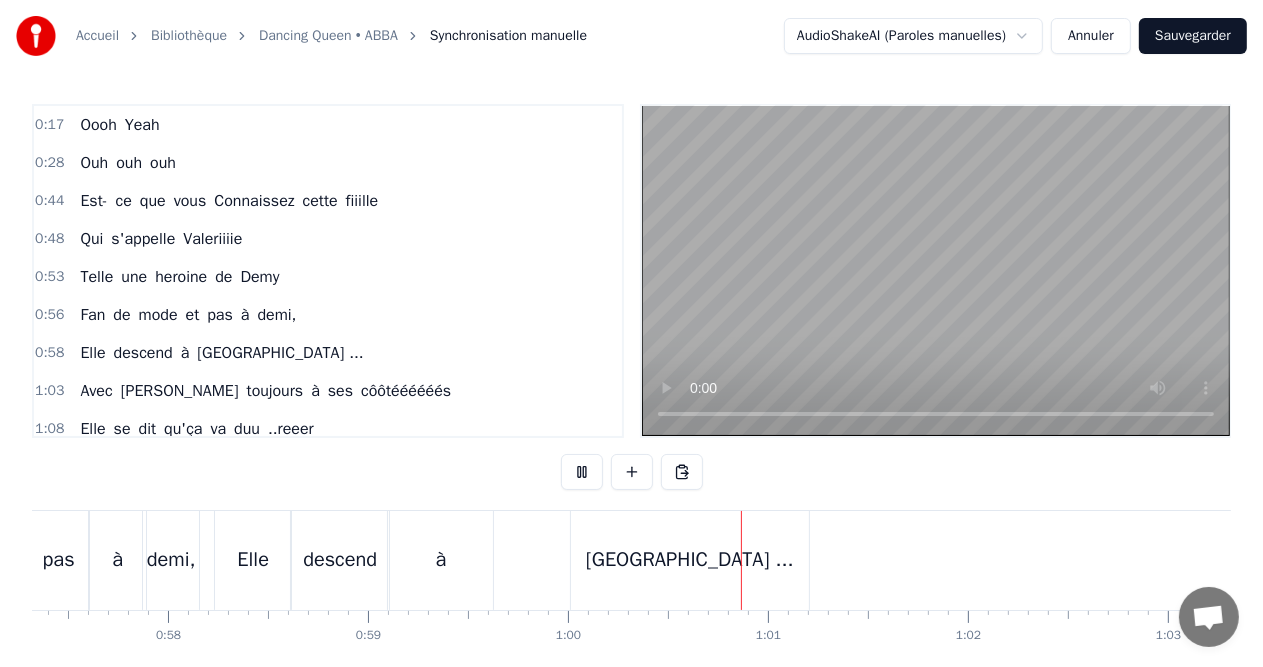 click at bounding box center (582, 472) 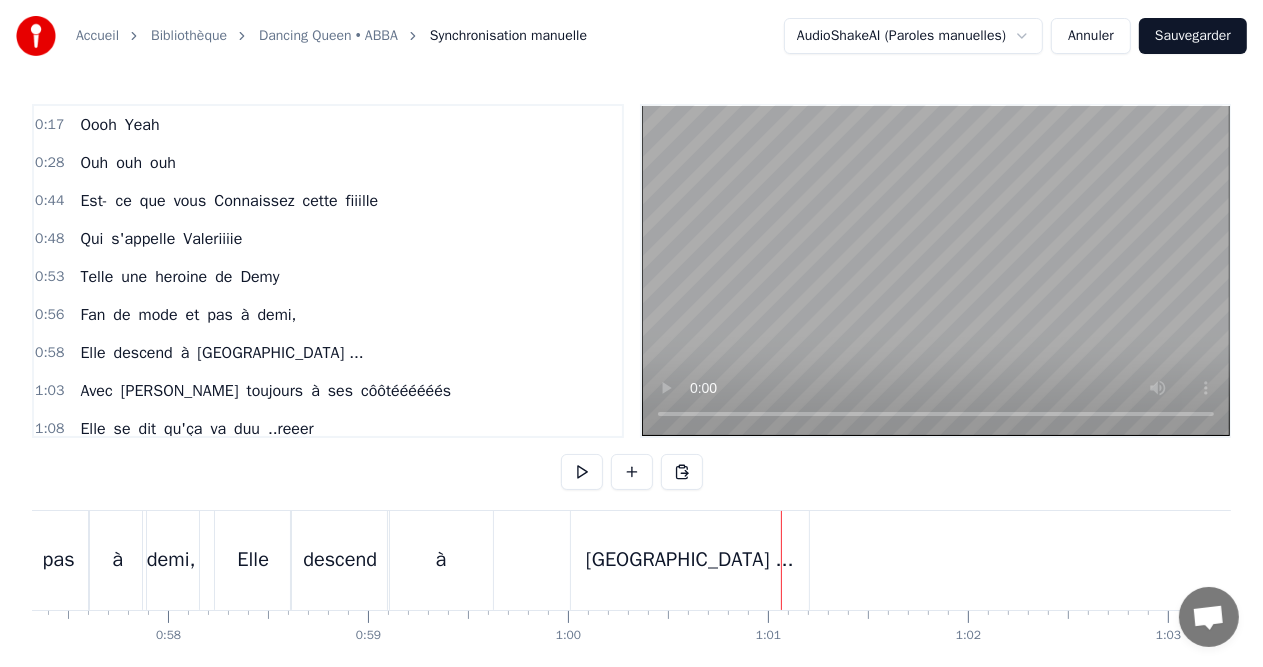 click at bounding box center (582, 472) 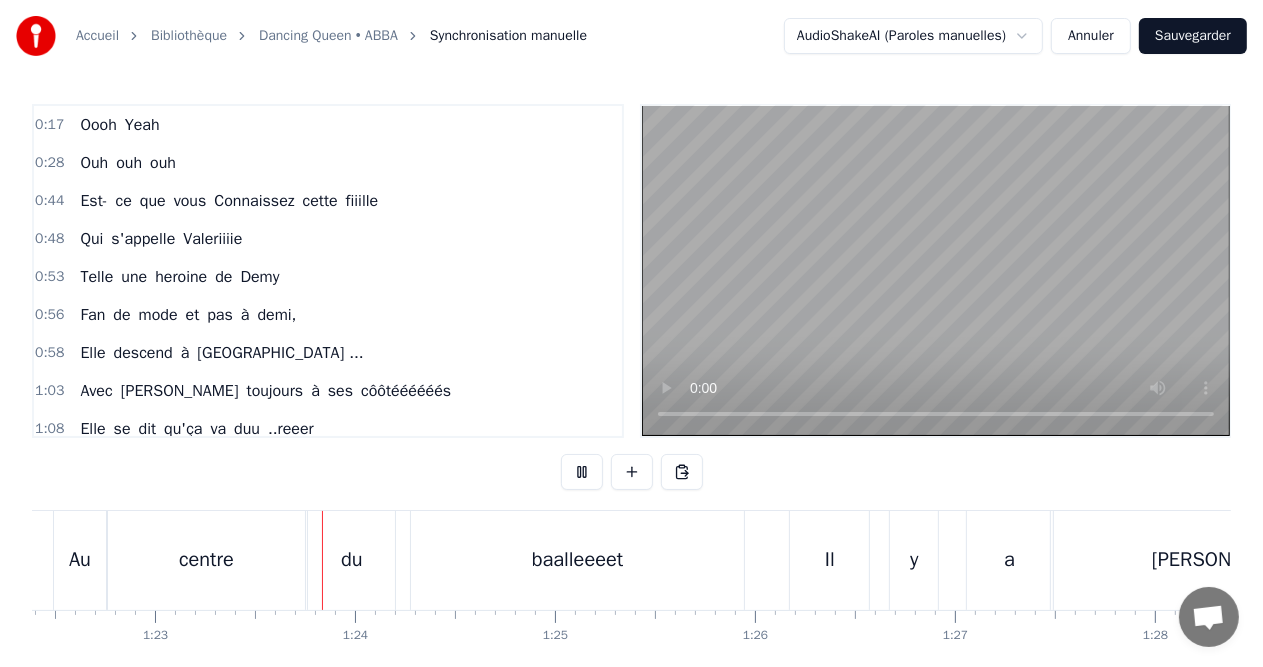 scroll, scrollTop: 0, scrollLeft: 16579, axis: horizontal 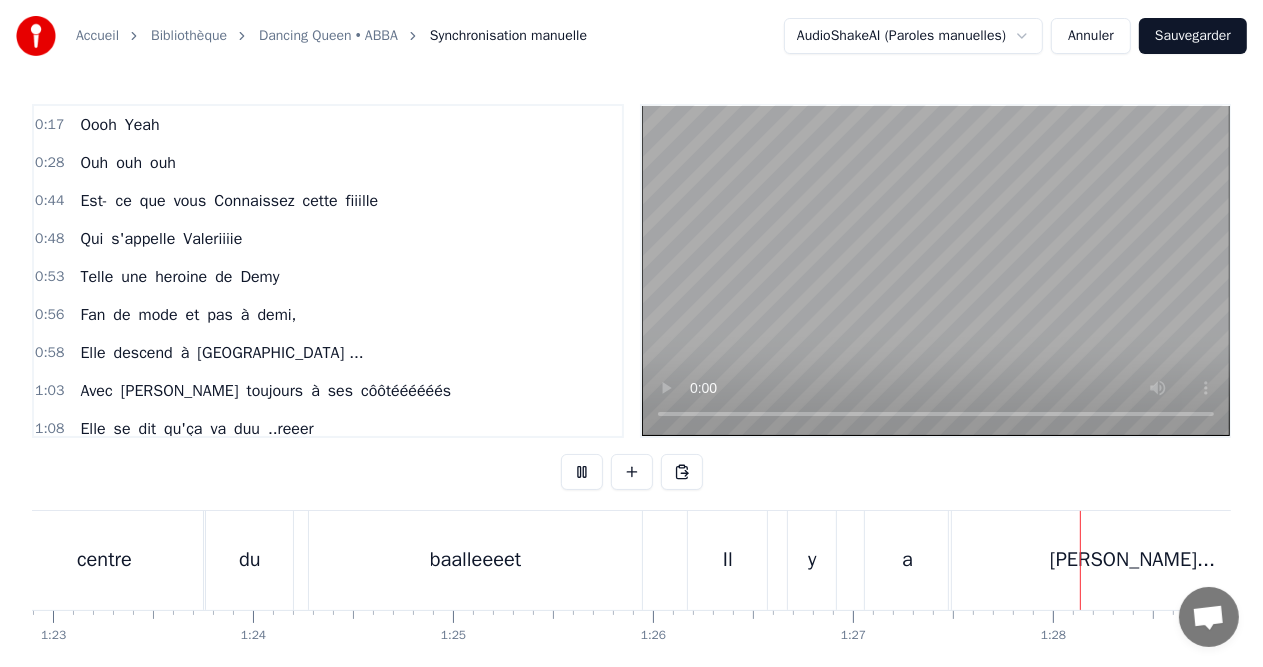 click at bounding box center [582, 472] 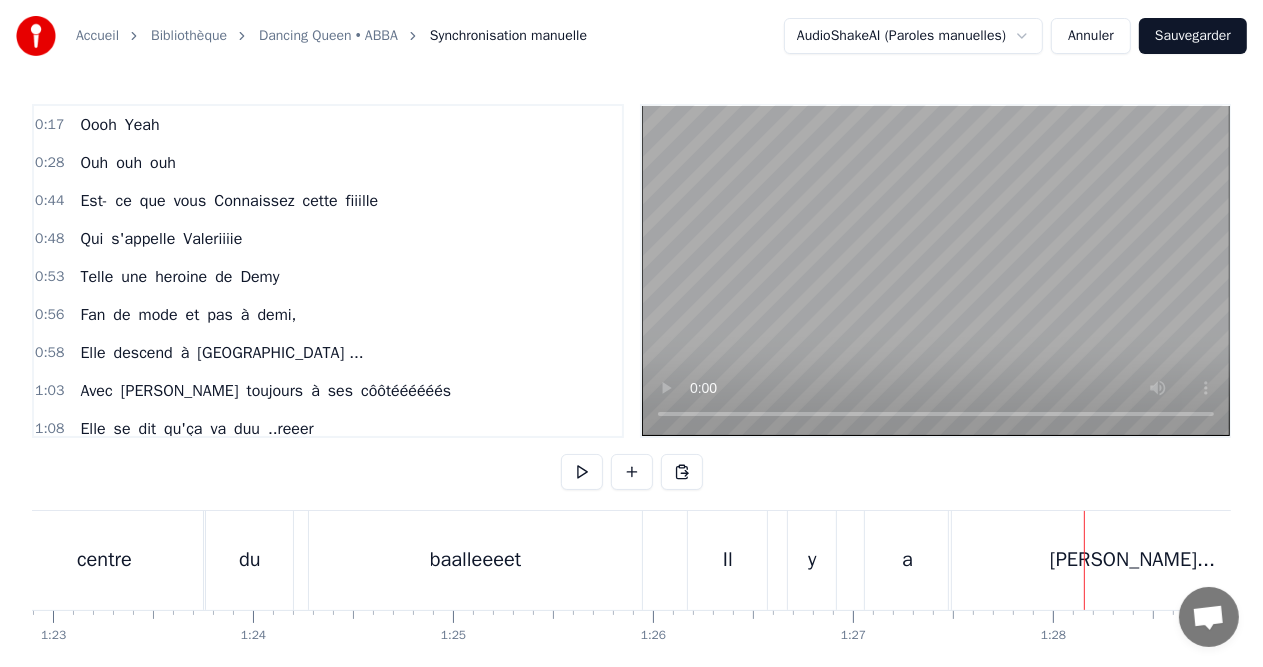 click on "Il" at bounding box center (727, 560) 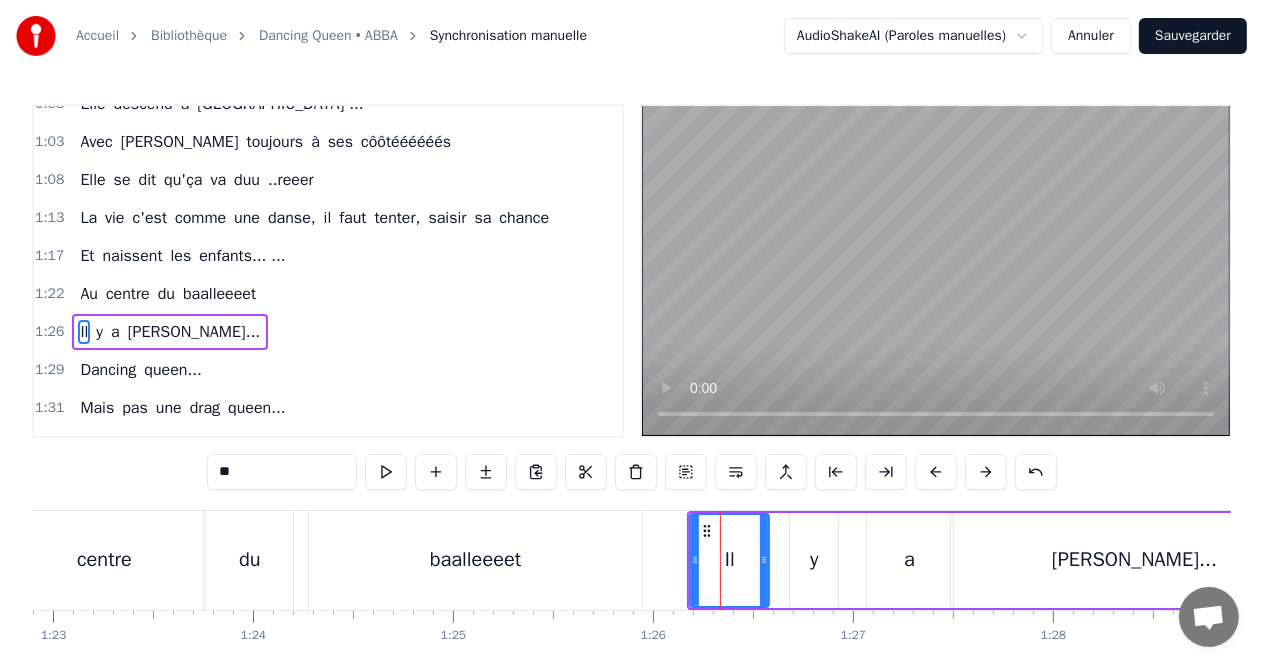 scroll, scrollTop: 294, scrollLeft: 0, axis: vertical 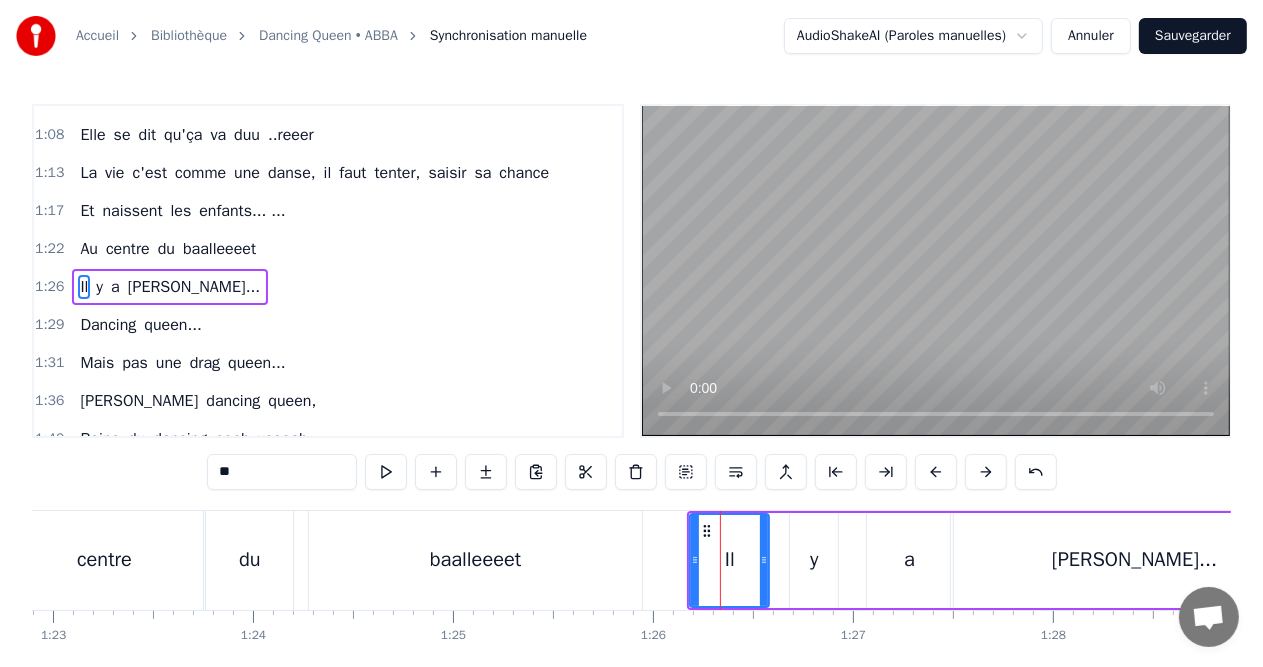 click on "a" at bounding box center (910, 560) 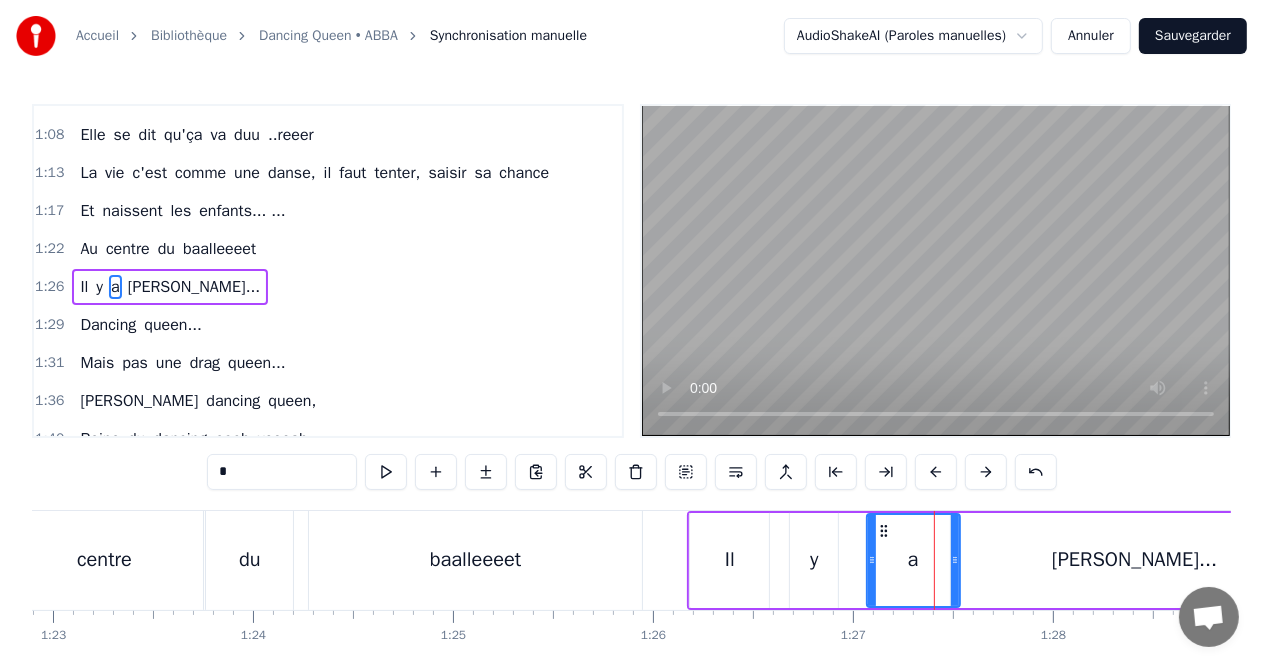 click 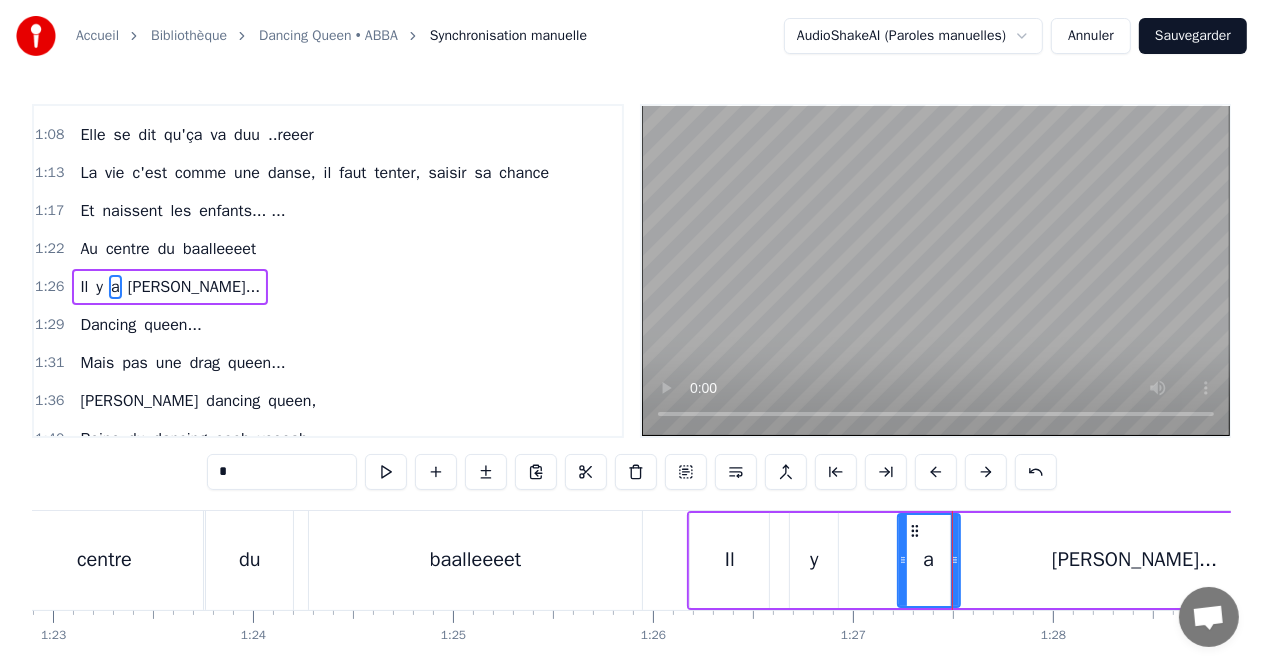 drag, startPoint x: 869, startPoint y: 557, endPoint x: 900, endPoint y: 557, distance: 31 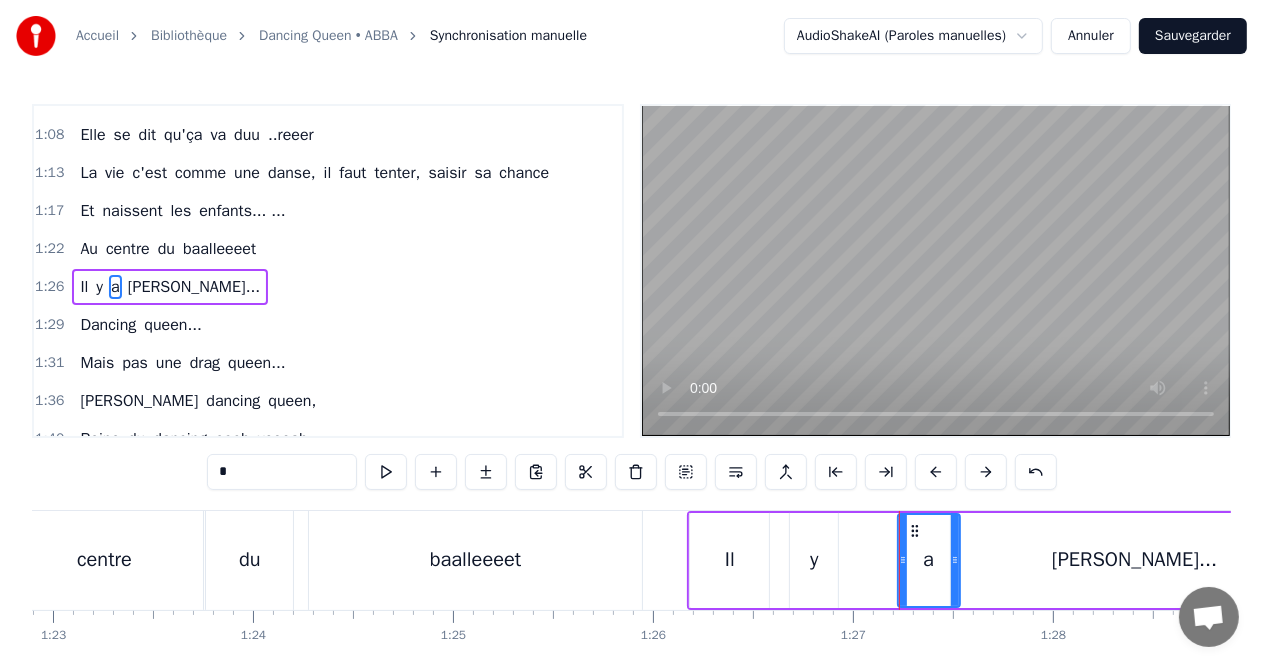 click on "y" at bounding box center [814, 560] 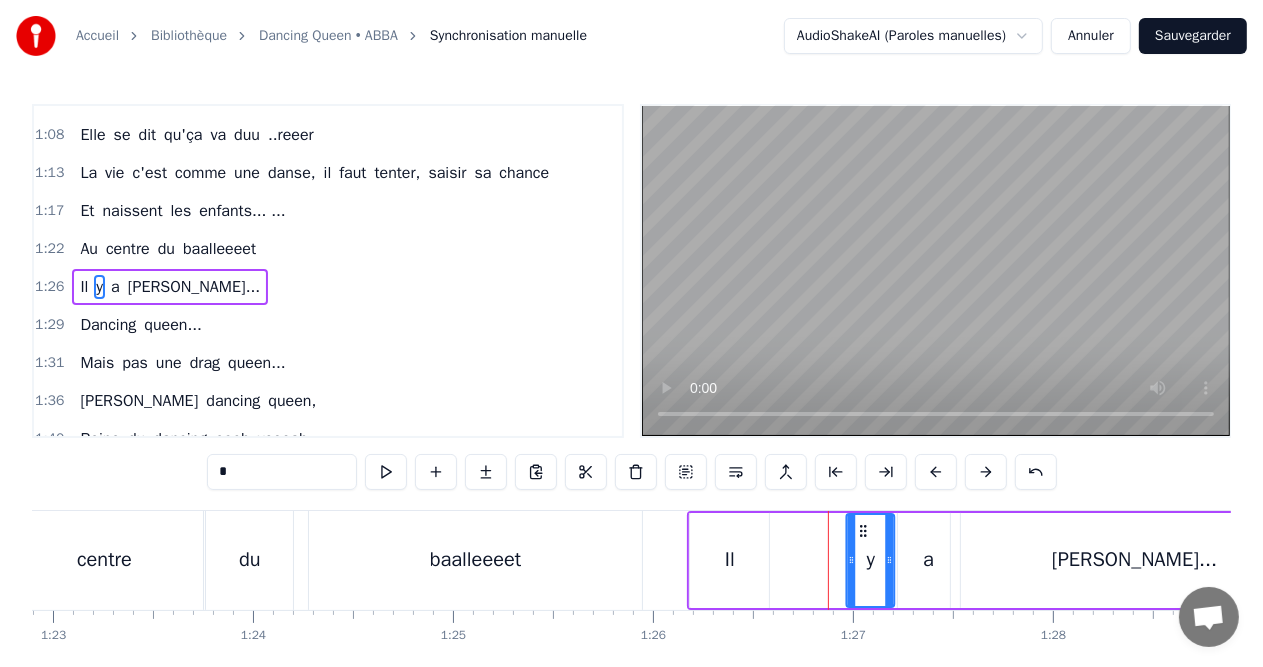 drag, startPoint x: 804, startPoint y: 531, endPoint x: 860, endPoint y: 535, distance: 56.142673 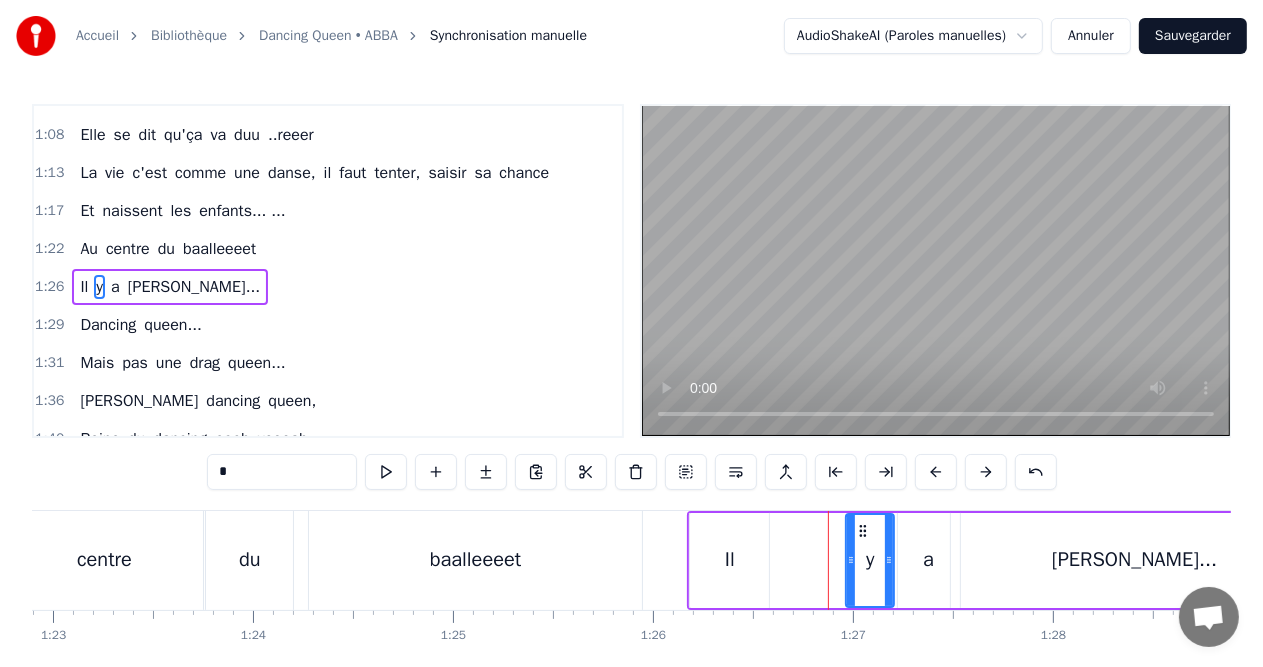 click on "Il" at bounding box center (729, 560) 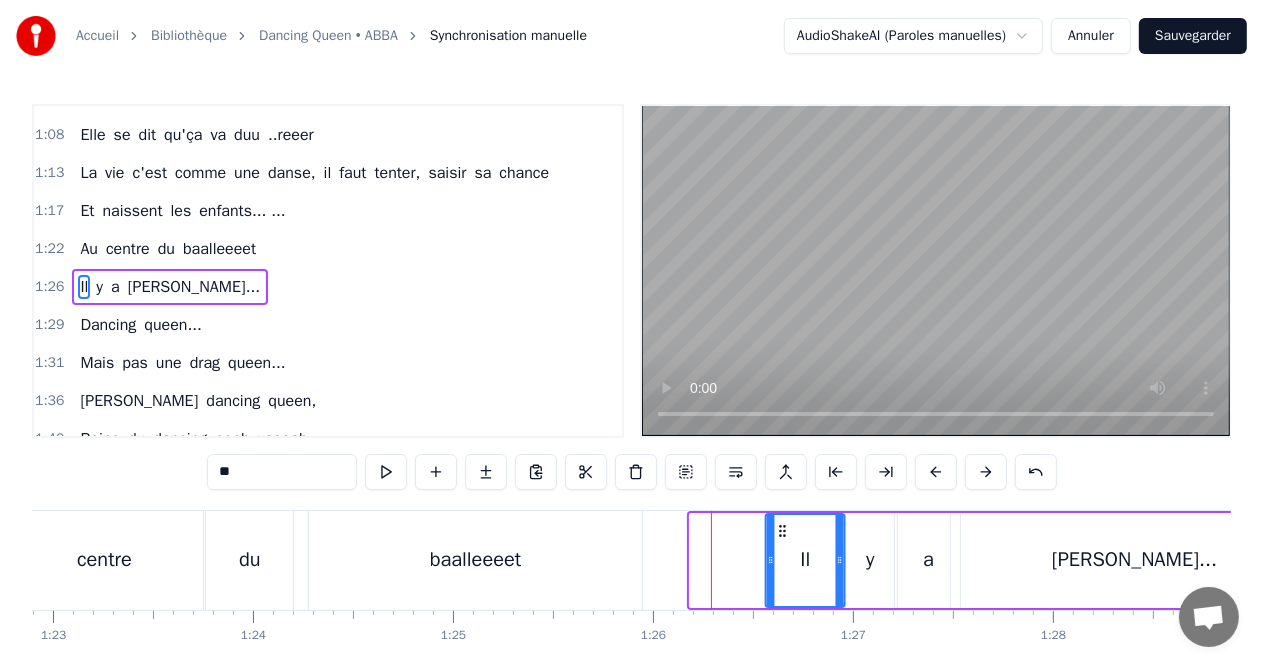 drag, startPoint x: 704, startPoint y: 527, endPoint x: 780, endPoint y: 535, distance: 76.41989 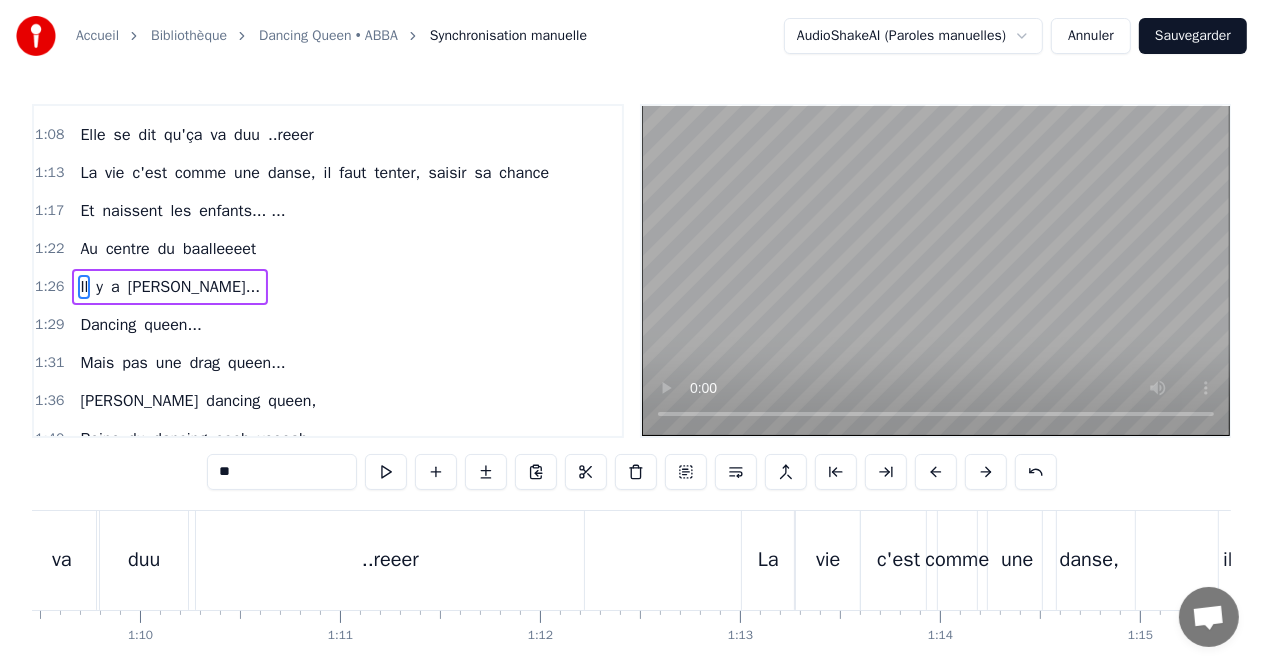 scroll, scrollTop: 0, scrollLeft: 13811, axis: horizontal 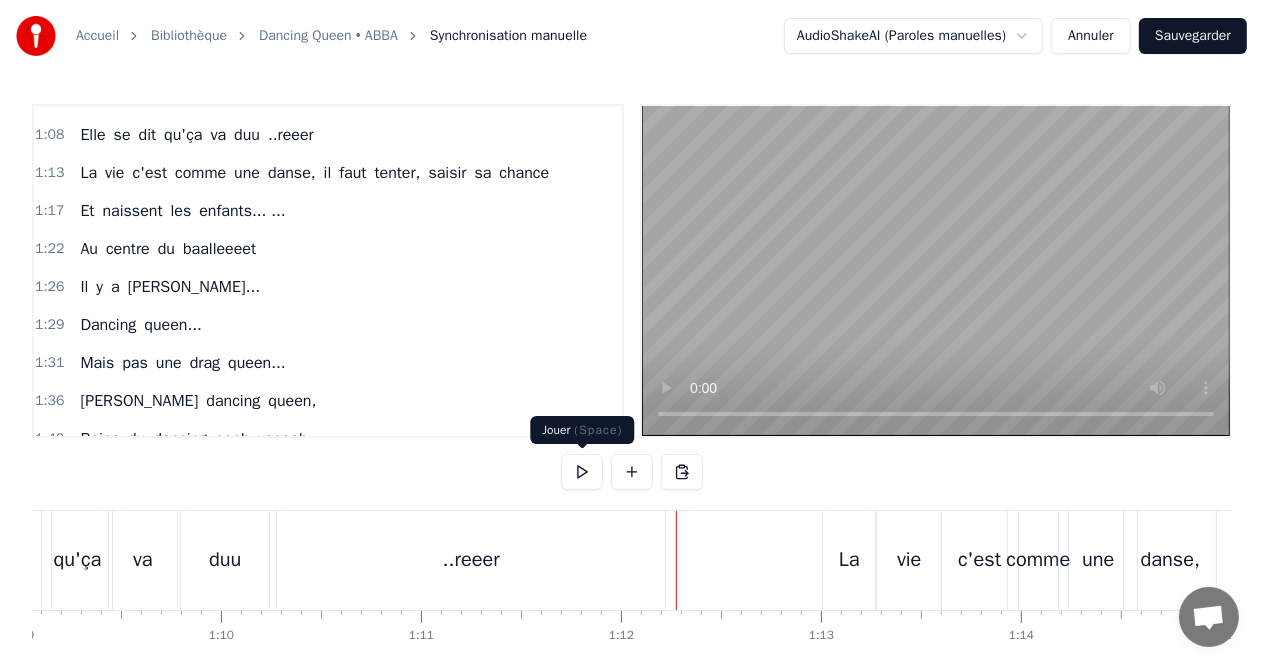 click at bounding box center [582, 472] 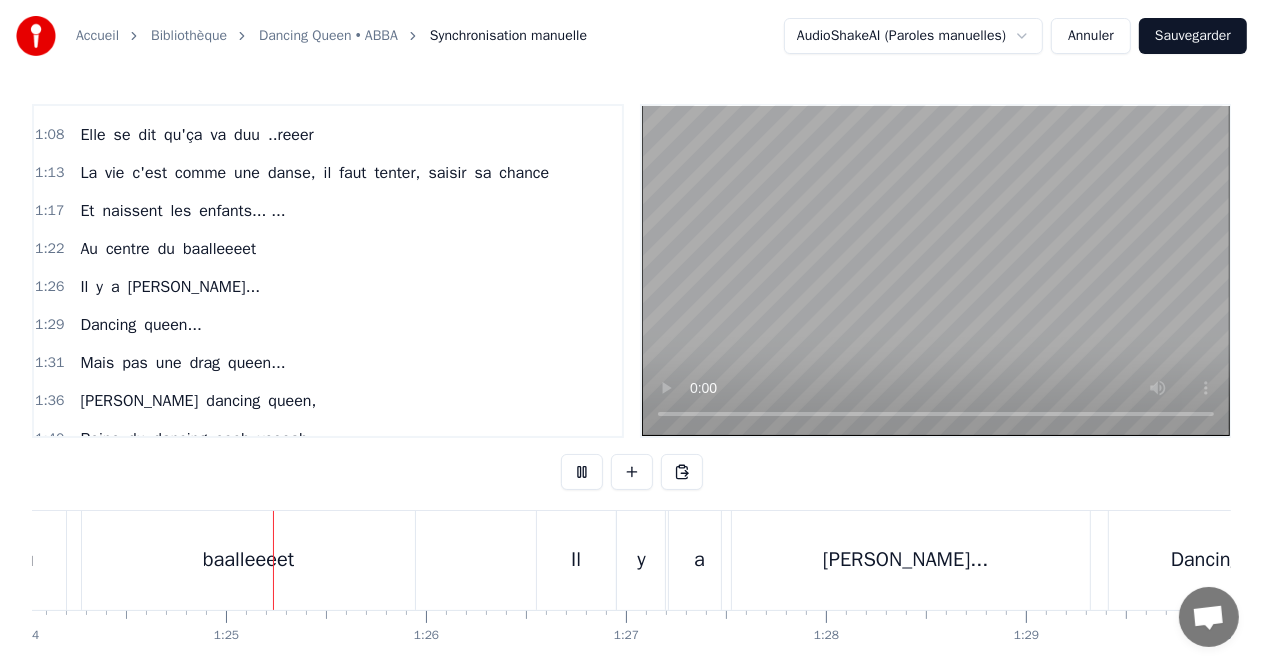 scroll, scrollTop: 0, scrollLeft: 16841, axis: horizontal 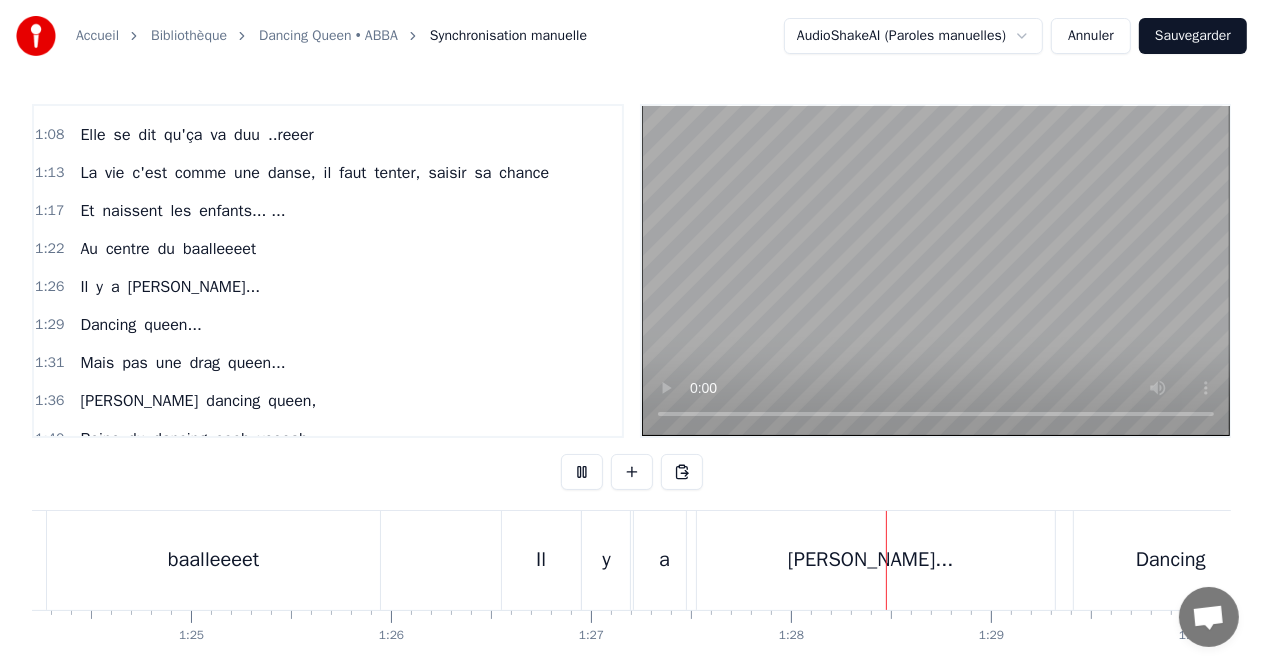 click at bounding box center [582, 472] 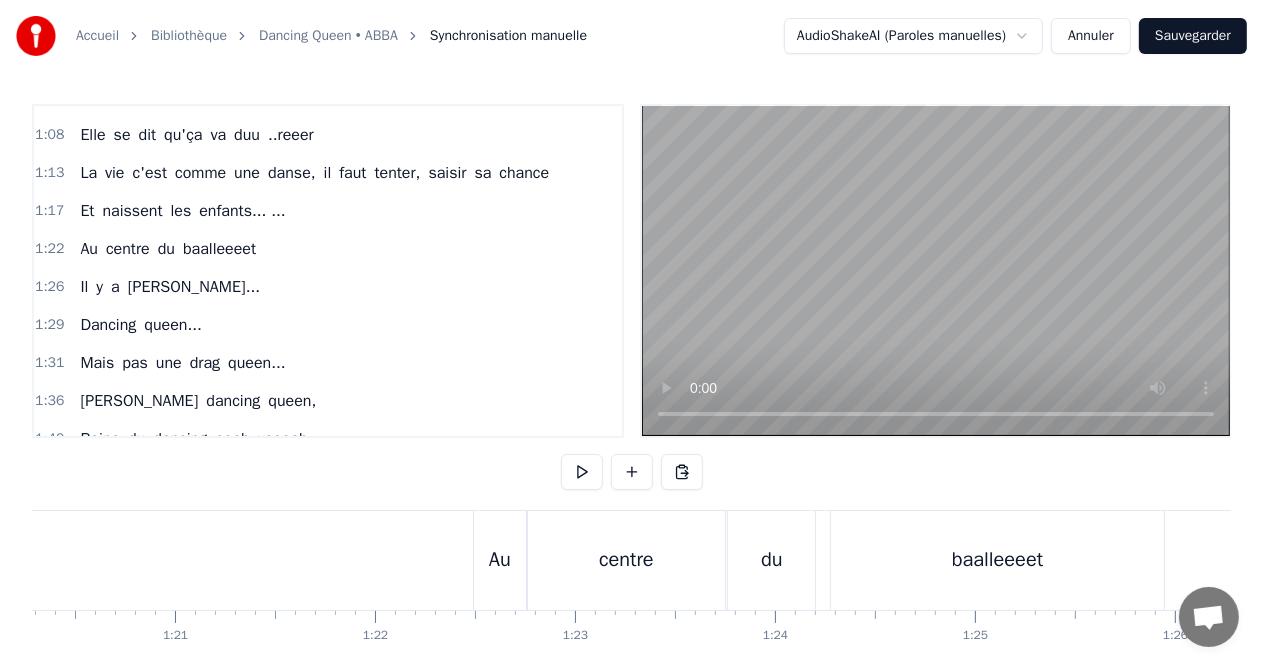 scroll, scrollTop: 0, scrollLeft: 16040, axis: horizontal 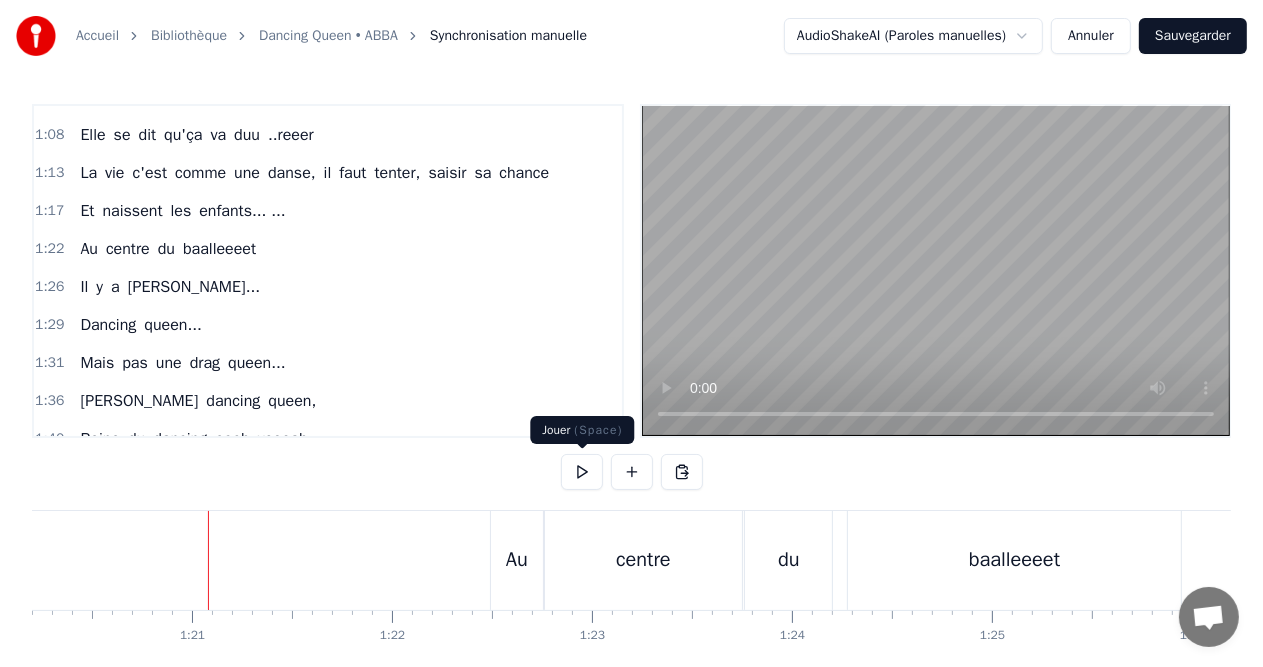 click at bounding box center [582, 472] 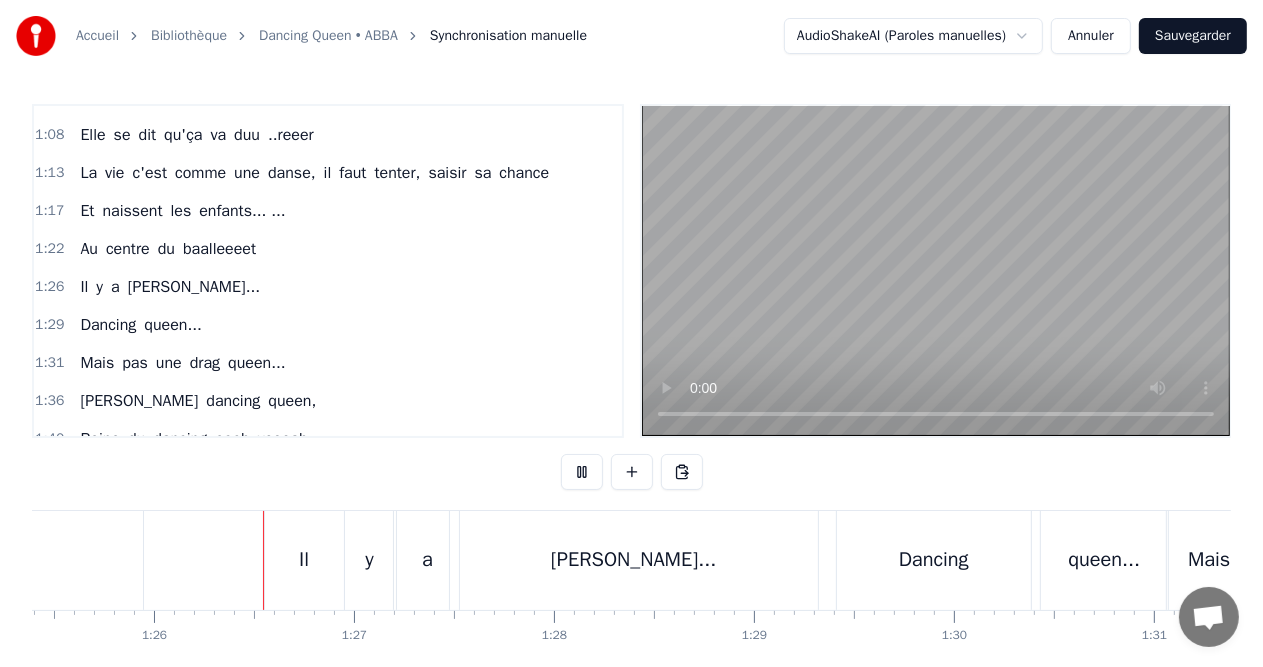 scroll, scrollTop: 0, scrollLeft: 17085, axis: horizontal 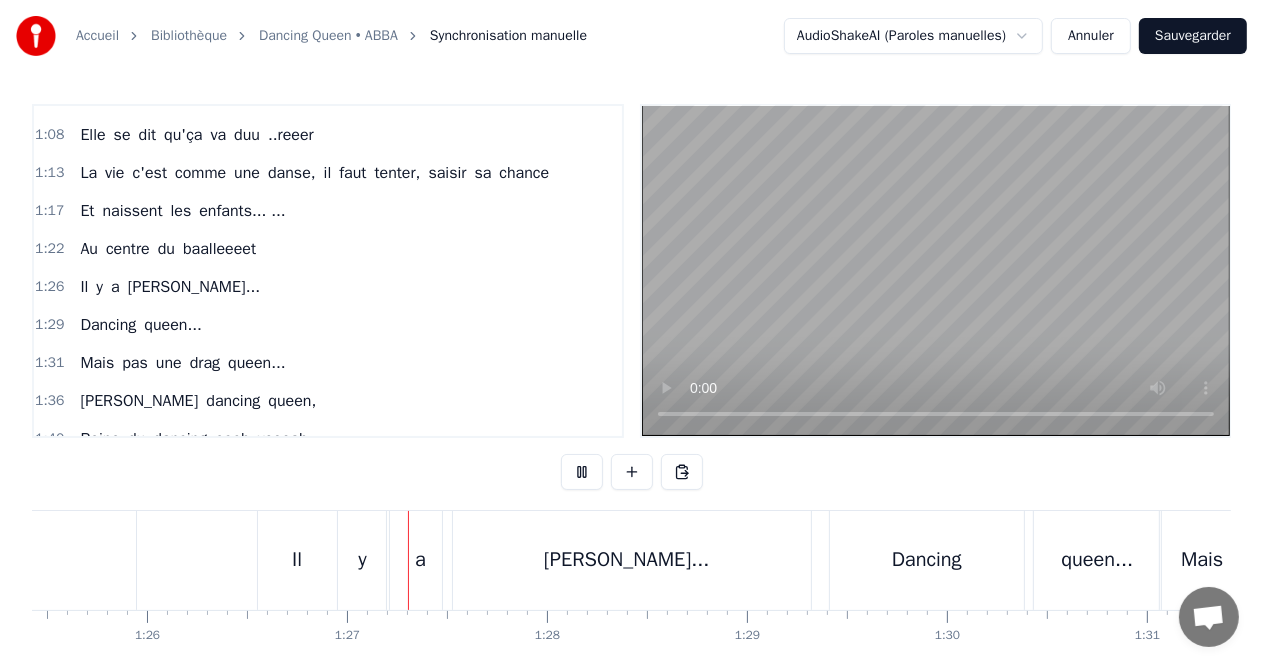click at bounding box center [582, 472] 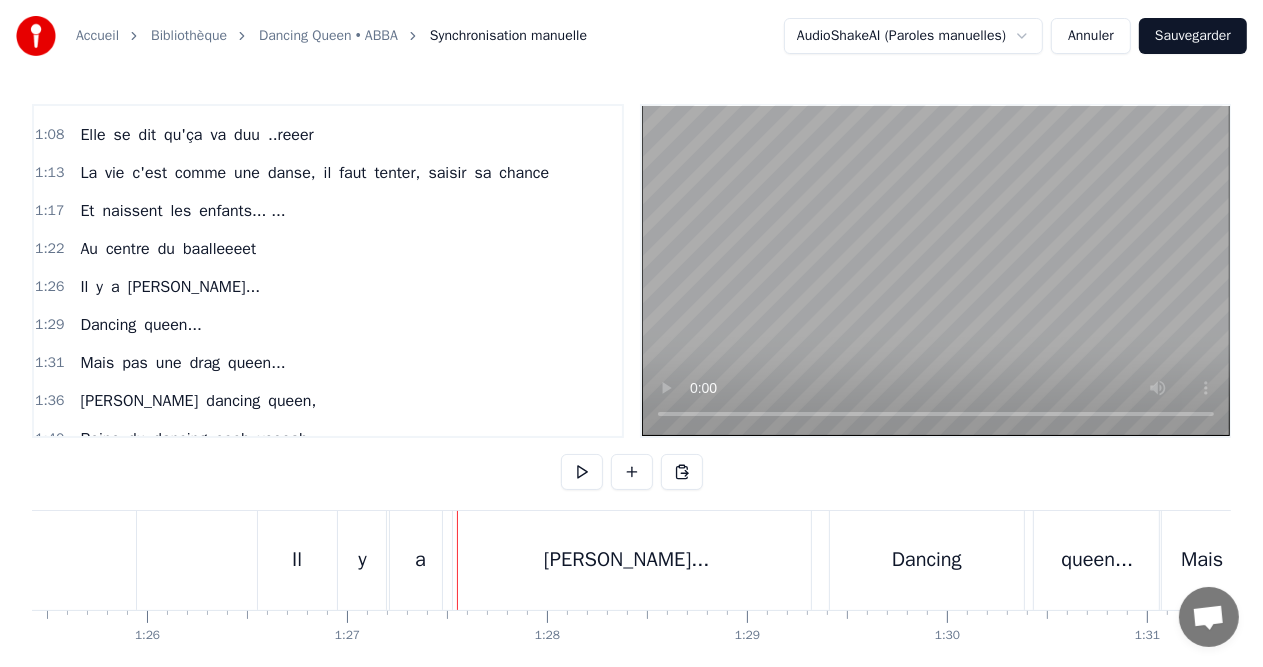 click on "[PERSON_NAME]..." at bounding box center (627, 560) 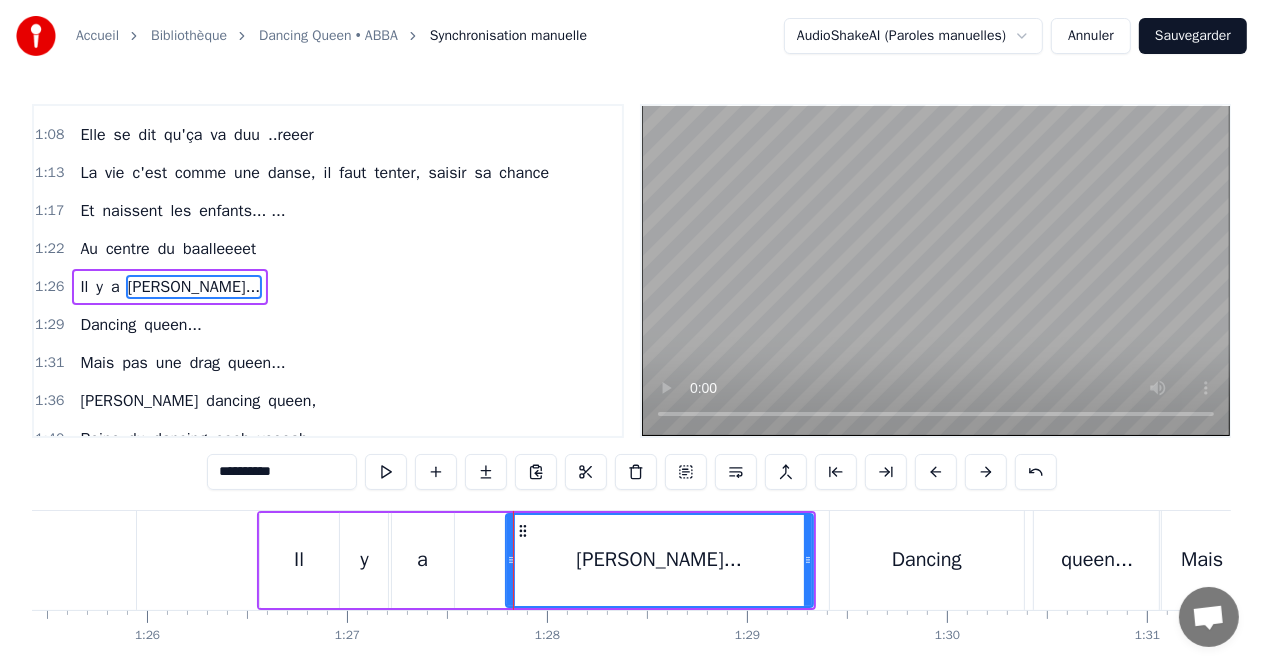 drag, startPoint x: 444, startPoint y: 553, endPoint x: 506, endPoint y: 558, distance: 62.201286 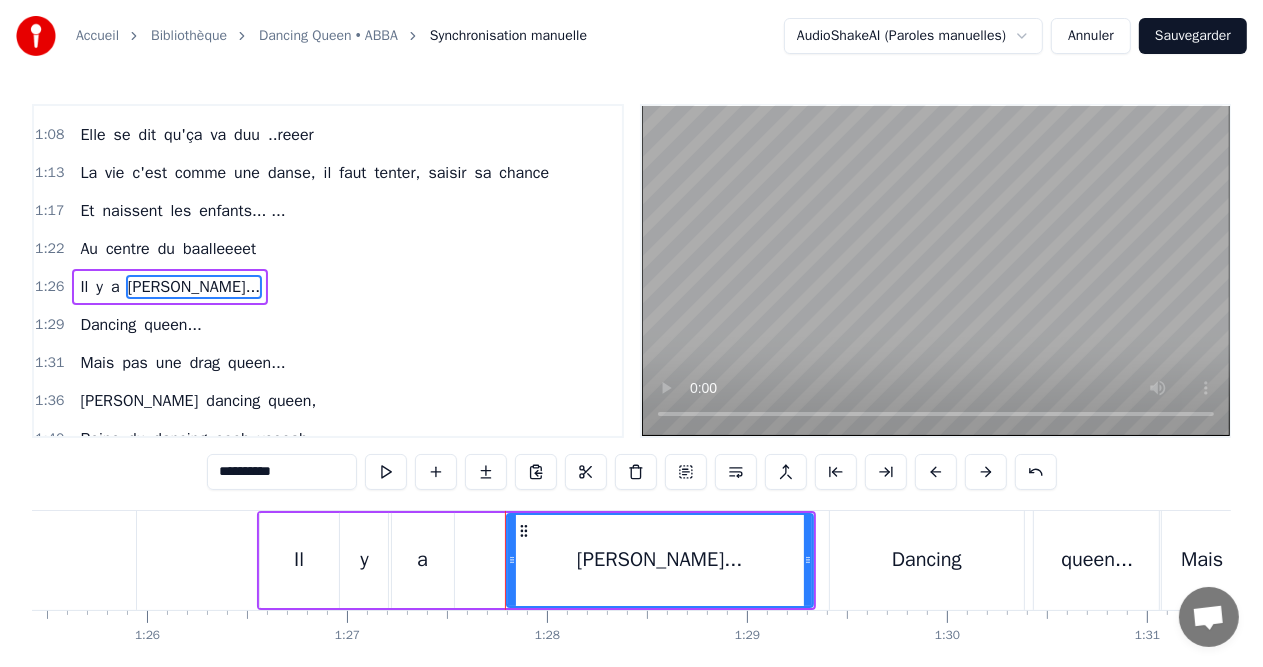 click on "a" at bounding box center [422, 560] 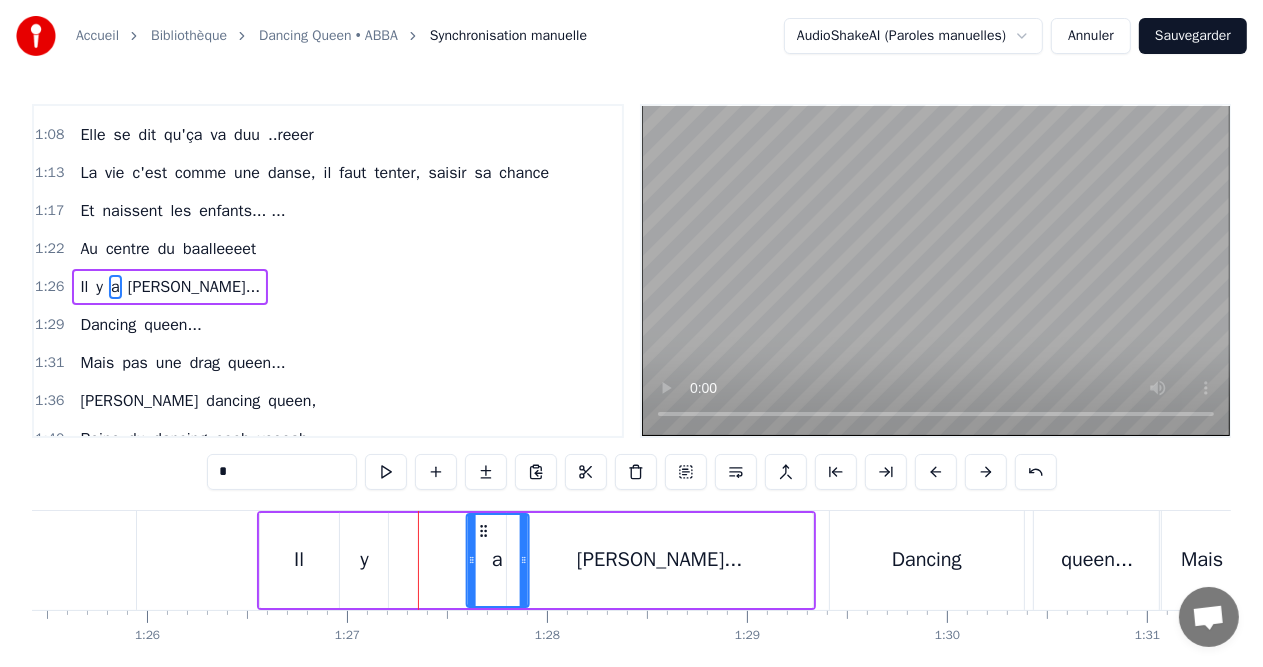 drag, startPoint x: 405, startPoint y: 528, endPoint x: 480, endPoint y: 536, distance: 75.42546 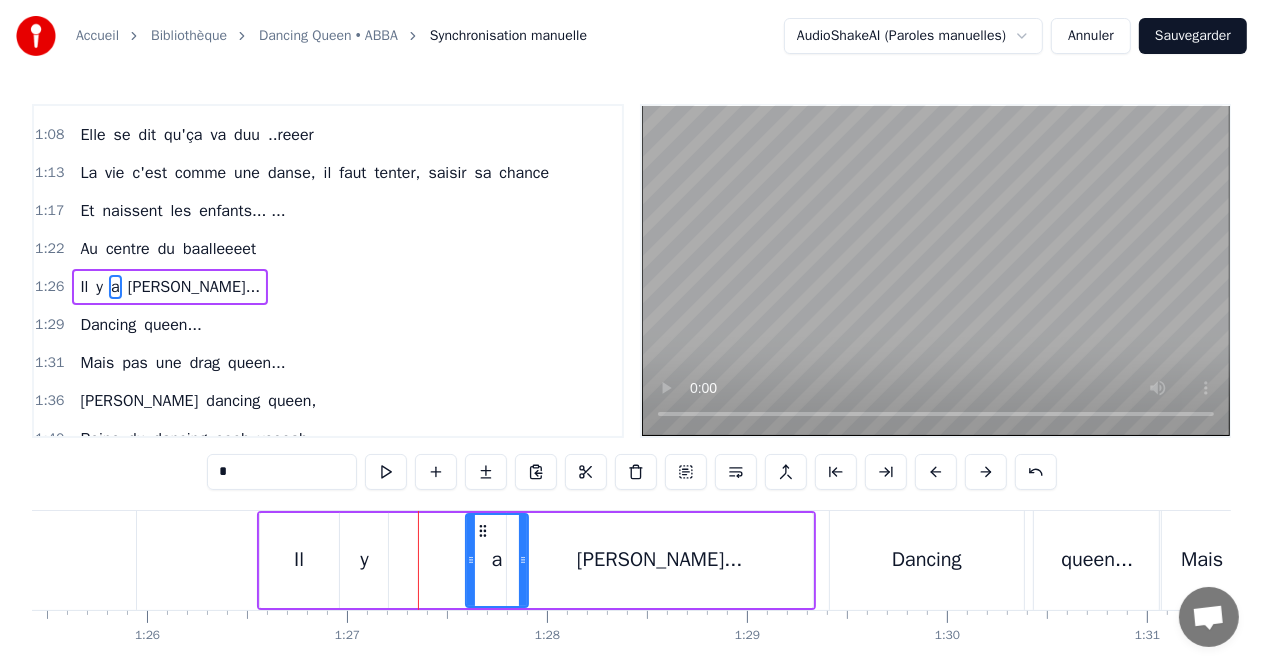 click on "y" at bounding box center (364, 560) 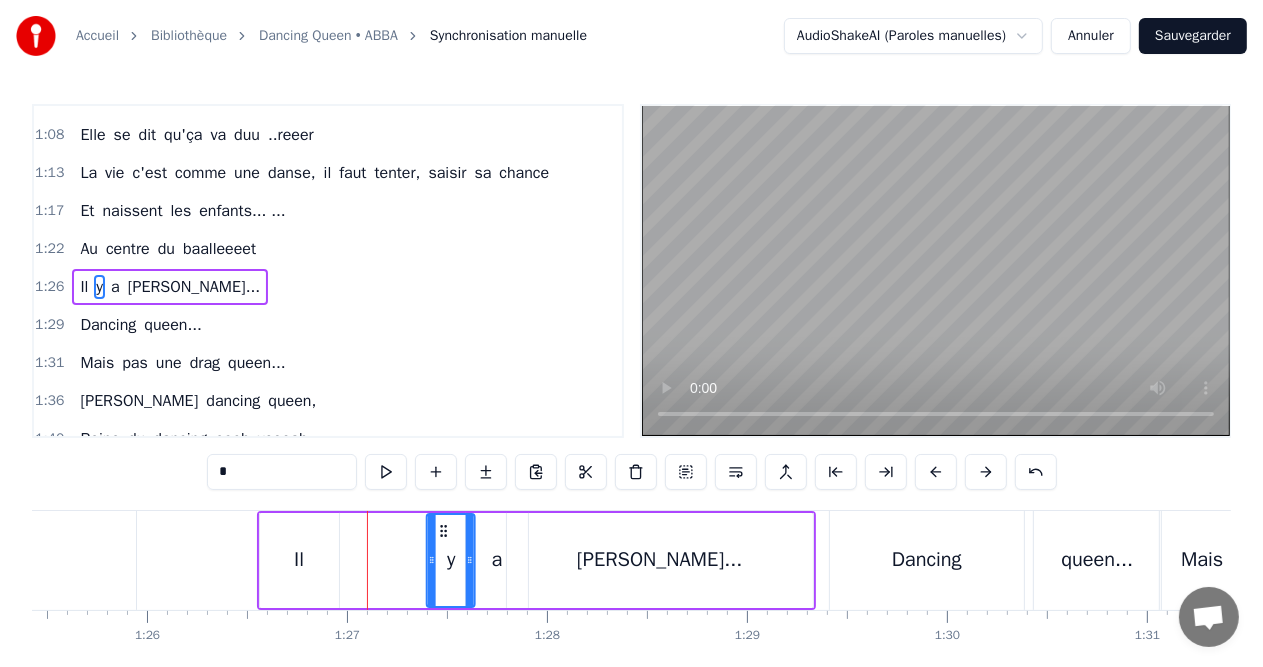 drag, startPoint x: 355, startPoint y: 527, endPoint x: 441, endPoint y: 536, distance: 86.46965 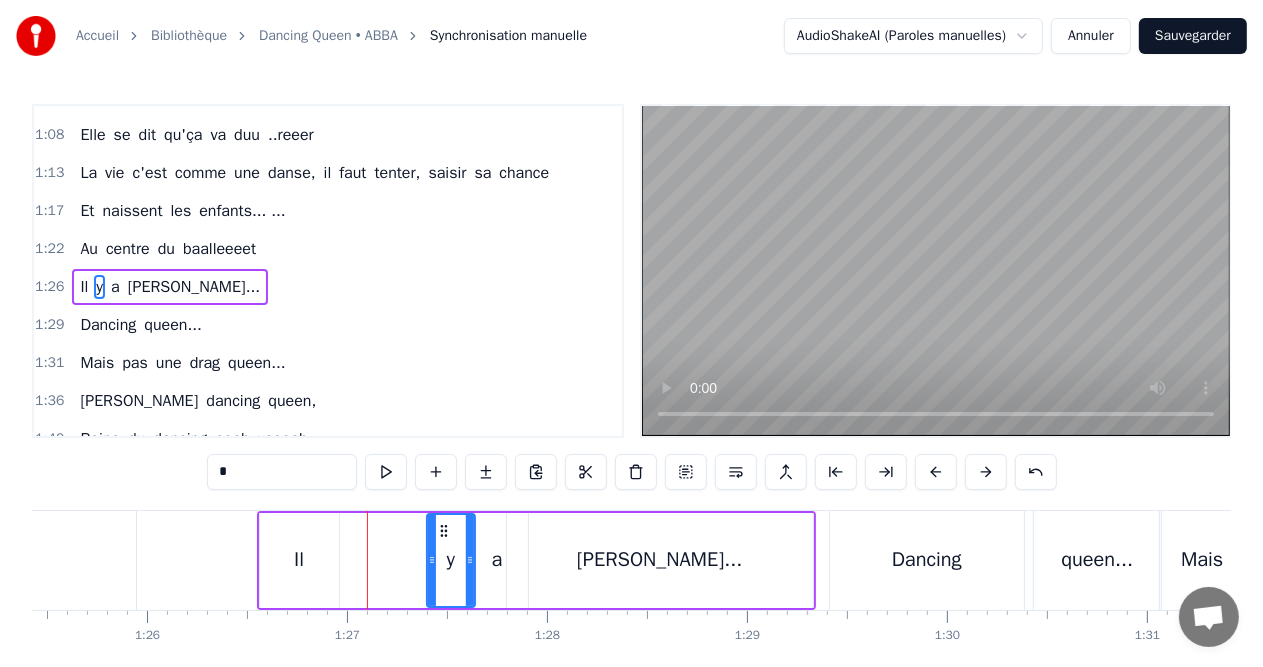 click on "Il" at bounding box center [299, 560] 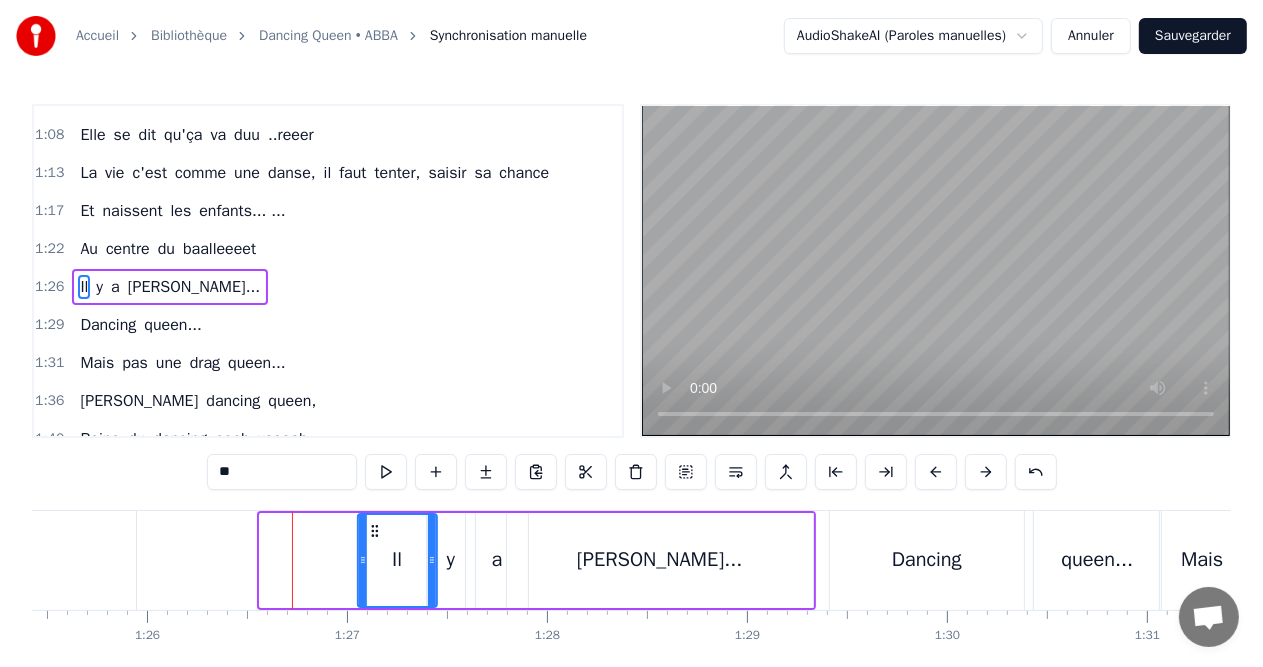 drag, startPoint x: 271, startPoint y: 525, endPoint x: 368, endPoint y: 540, distance: 98.15294 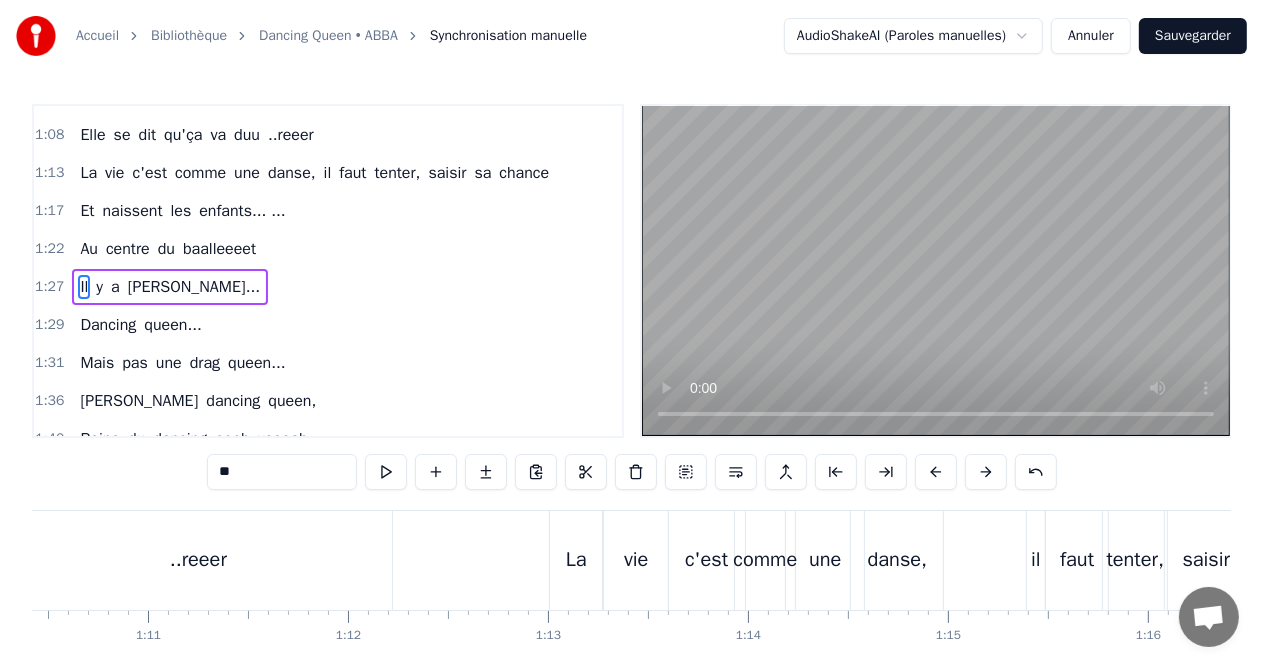 scroll, scrollTop: 0, scrollLeft: 14080, axis: horizontal 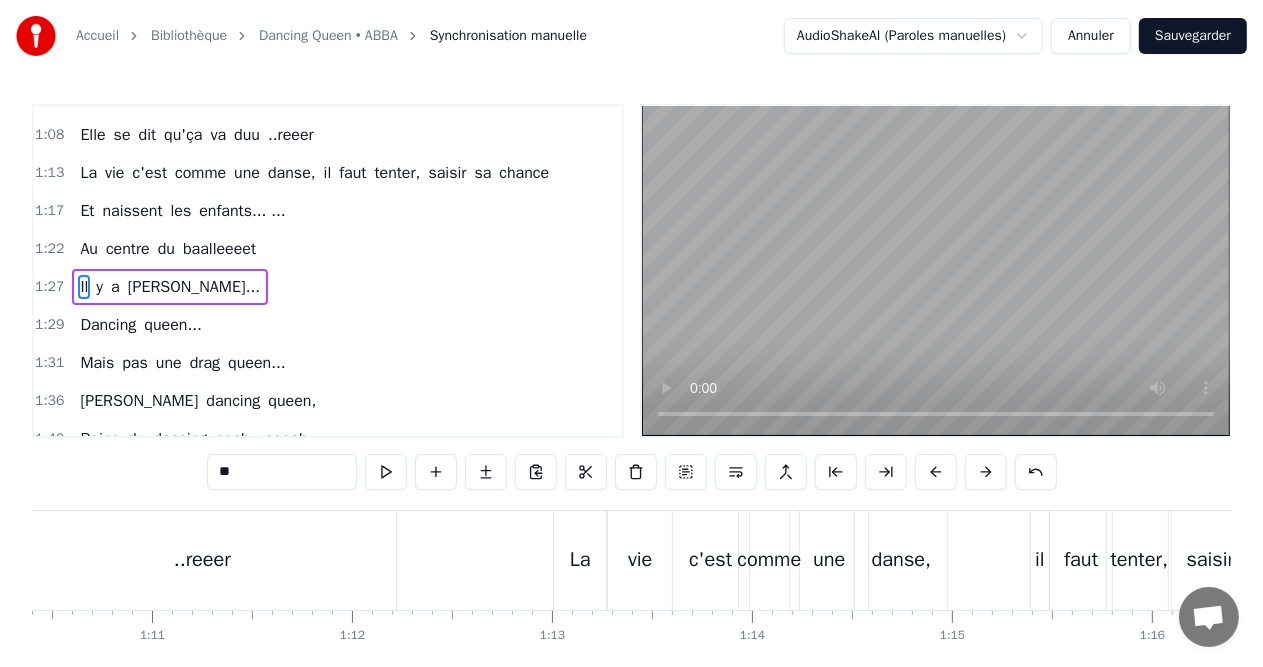 click at bounding box center (10298, 560) 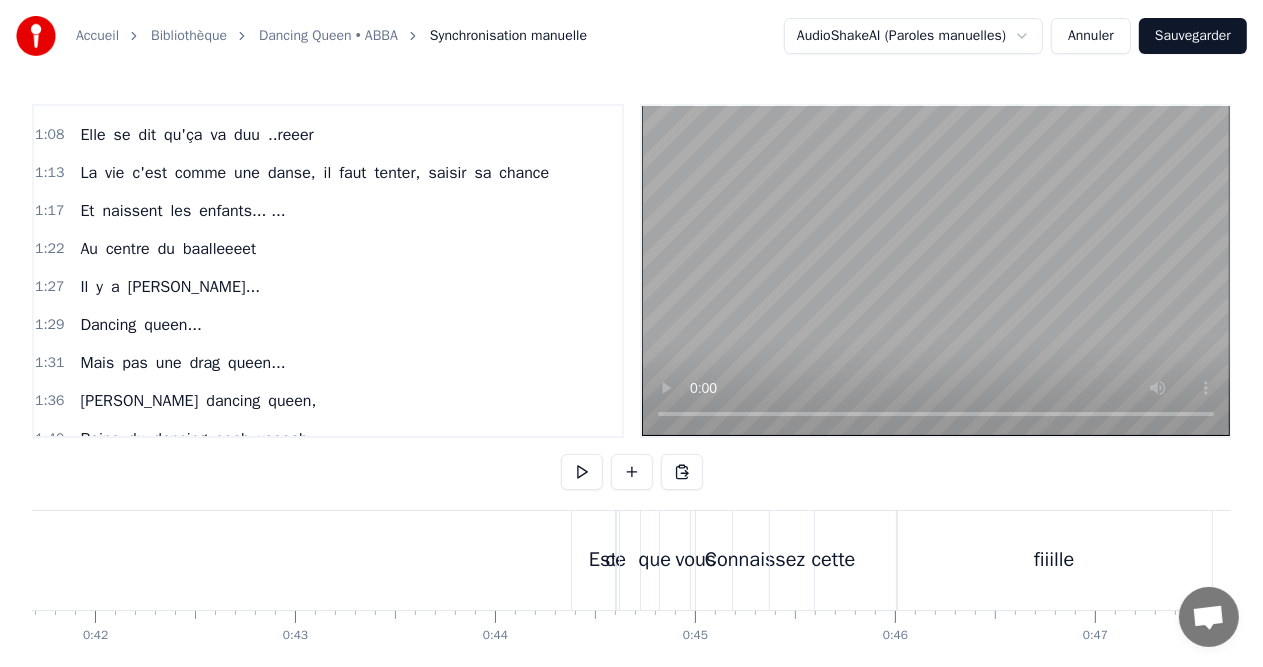 scroll, scrollTop: 0, scrollLeft: 8328, axis: horizontal 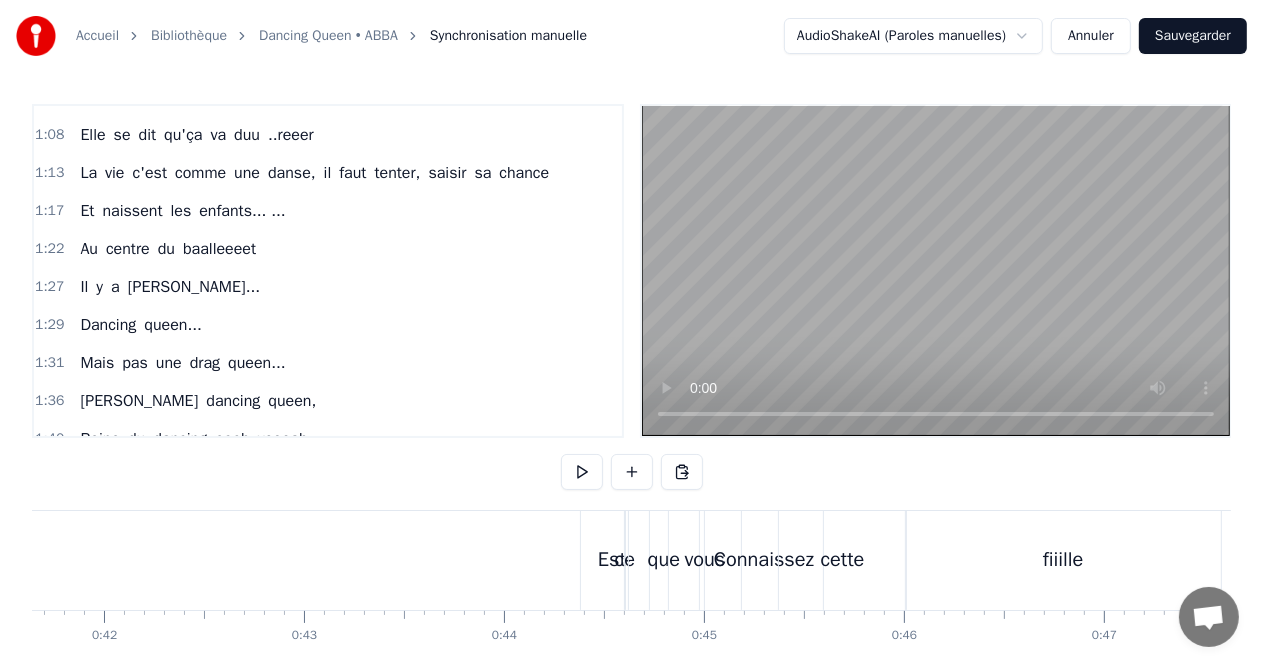 click at bounding box center [16050, 560] 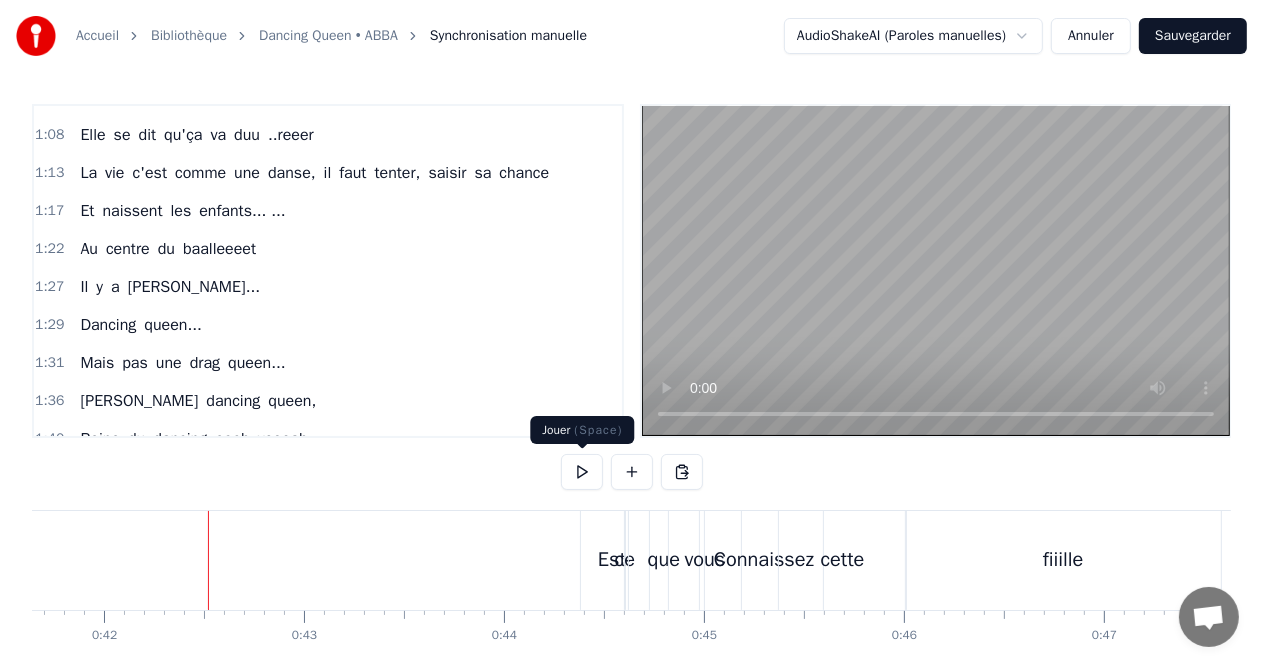 click at bounding box center [582, 472] 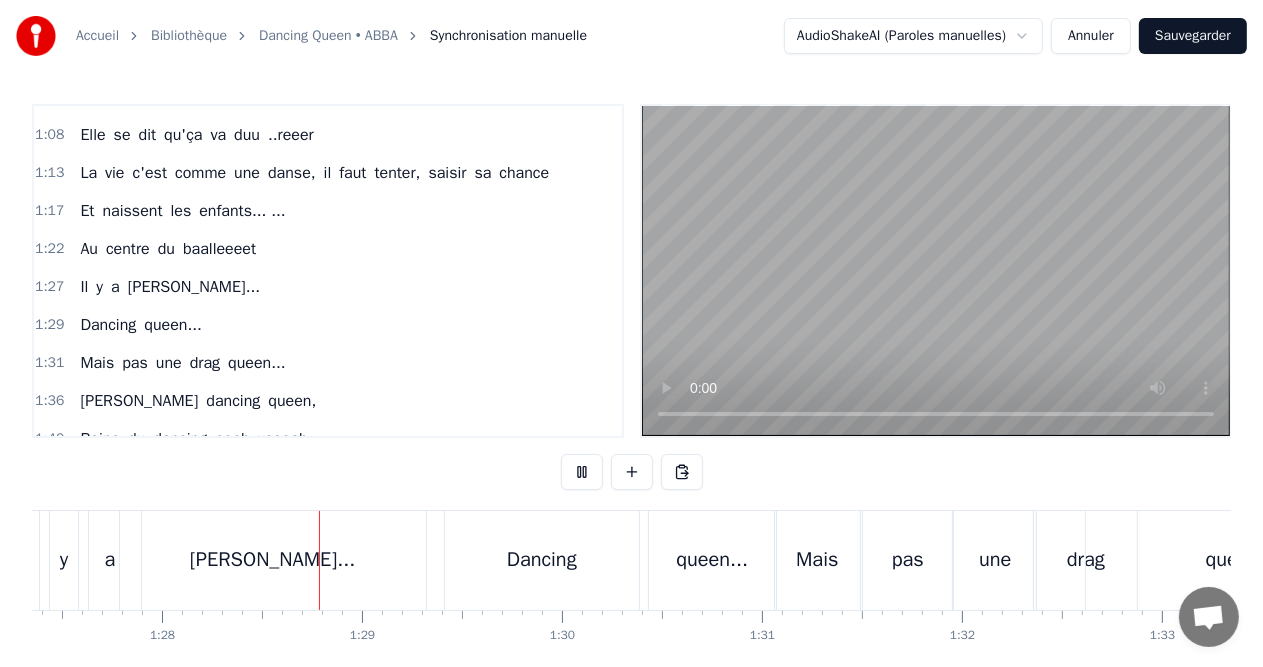 scroll, scrollTop: 0, scrollLeft: 17542, axis: horizontal 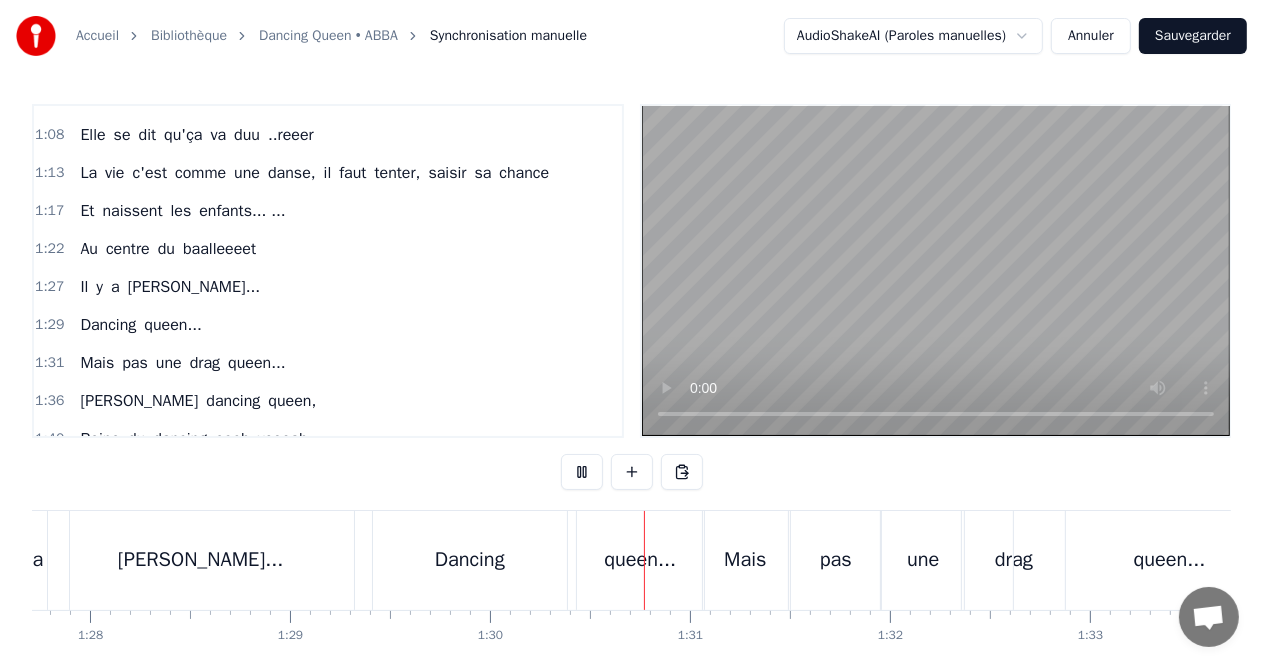 click at bounding box center (582, 472) 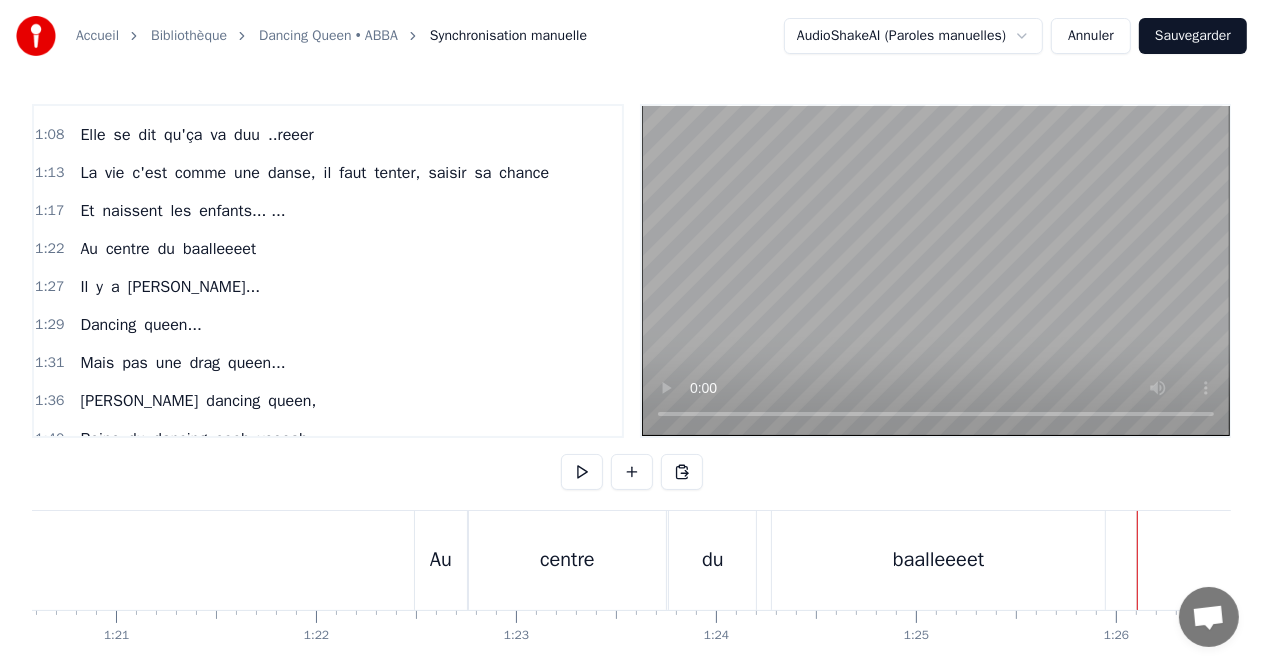 scroll, scrollTop: 0, scrollLeft: 16109, axis: horizontal 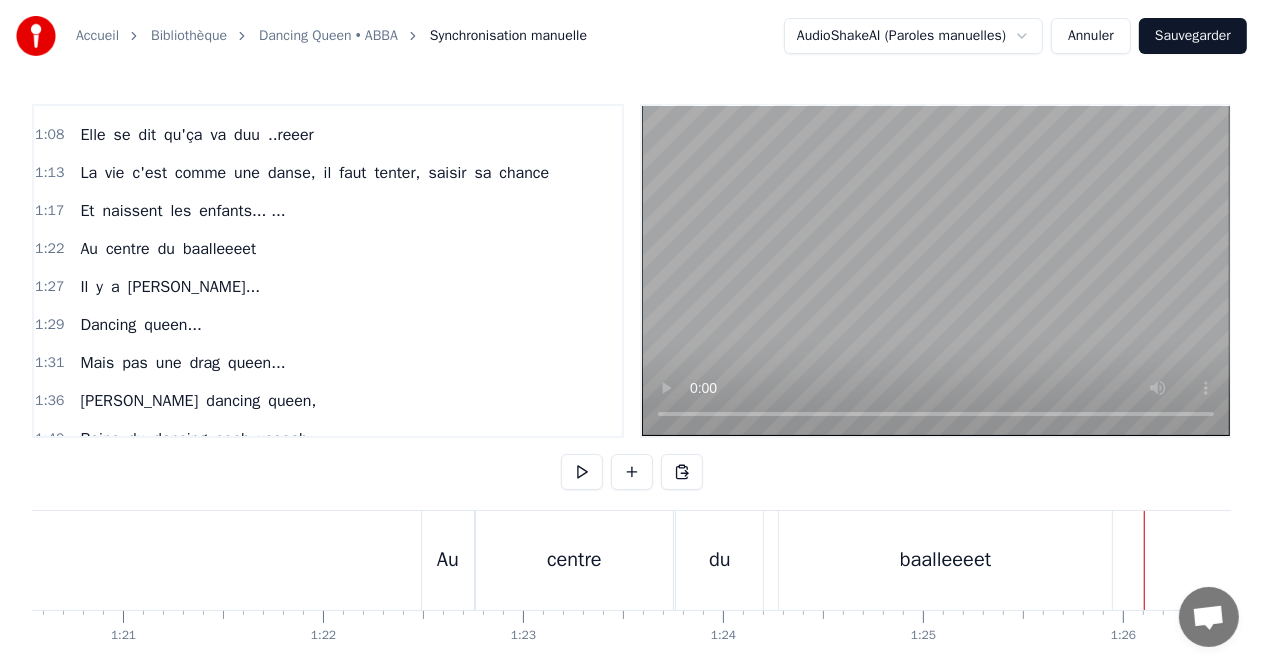 click at bounding box center [8269, 560] 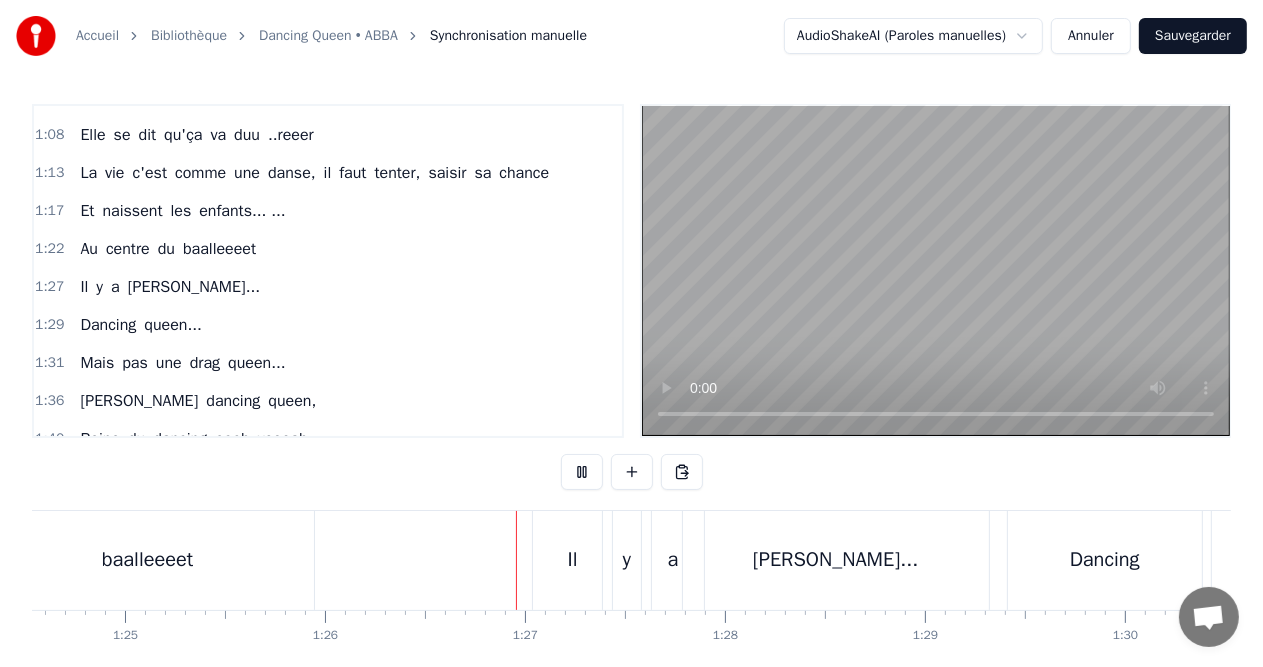 scroll, scrollTop: 0, scrollLeft: 17153, axis: horizontal 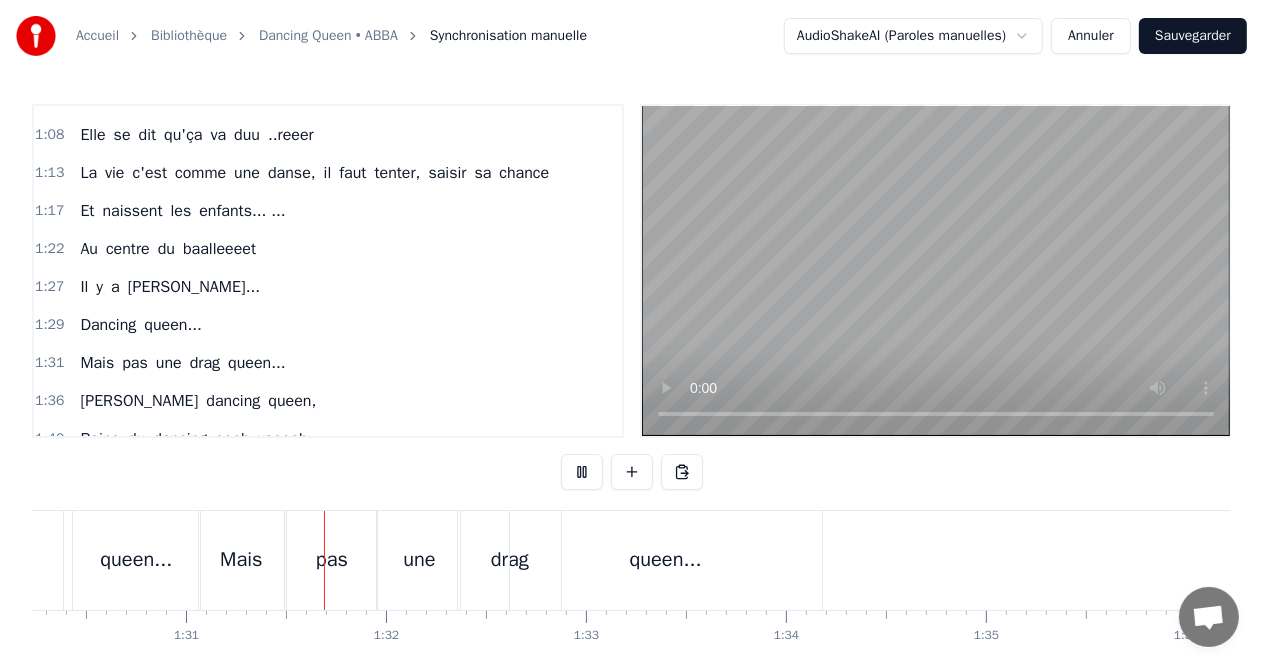 click on "0:17 Oooh Yeah 0:28 Ouh ouh ouh 0:44 Est- ce que vous Connaissez cette fiiille 0:48 Qui s'appelle Valeriiiie 0:53 Telle une heroine de Demy 0:56 Fan de mode et pas à demi, 0:58 Elle descend à [GEOGRAPHIC_DATA]
... 1:03 Avec [PERSON_NAME] toujours à ses côôtéééééés 1:08 Elle se dit qu'ça va duu ..reeer 1:13 La vie c'est comme une danse, il faut tenter, saisir sa chance 1:17 Et naissent les enfants...
... 1:22 Au centre du baalleeeet 1:27 Il y a [PERSON_NAME]... 1:29 Dancing queen... 1:31 Mais pas une drag queen... 1:36 [PERSON_NAME] dancing queen, 1:40 Reine du dancing oooh yeeeah... 1:46 Virevolter, s'envoler..er 1:51 Sauter ou mê...me plonger...er..er.... 1:54 Ouh ouh  ouh 1:55 [PERSON_NAME], notre amie est plus qu'une dancing queen. Oooh Yeah Ouh ouh ouh Est- ce que vous Connaissez cette fiiille Qui s'appelle [PERSON_NAME] Telle une heroine de Demy Fan de mode et pas à demi, Elle descend à [GEOGRAPHIC_DATA]
... Avec [PERSON_NAME] toujours à ses côôtéééééés Elle se dit qu'ça va duu ..reeer La vie c'est comme une danse, il faut tenter, sa Et" at bounding box center (631, 408) 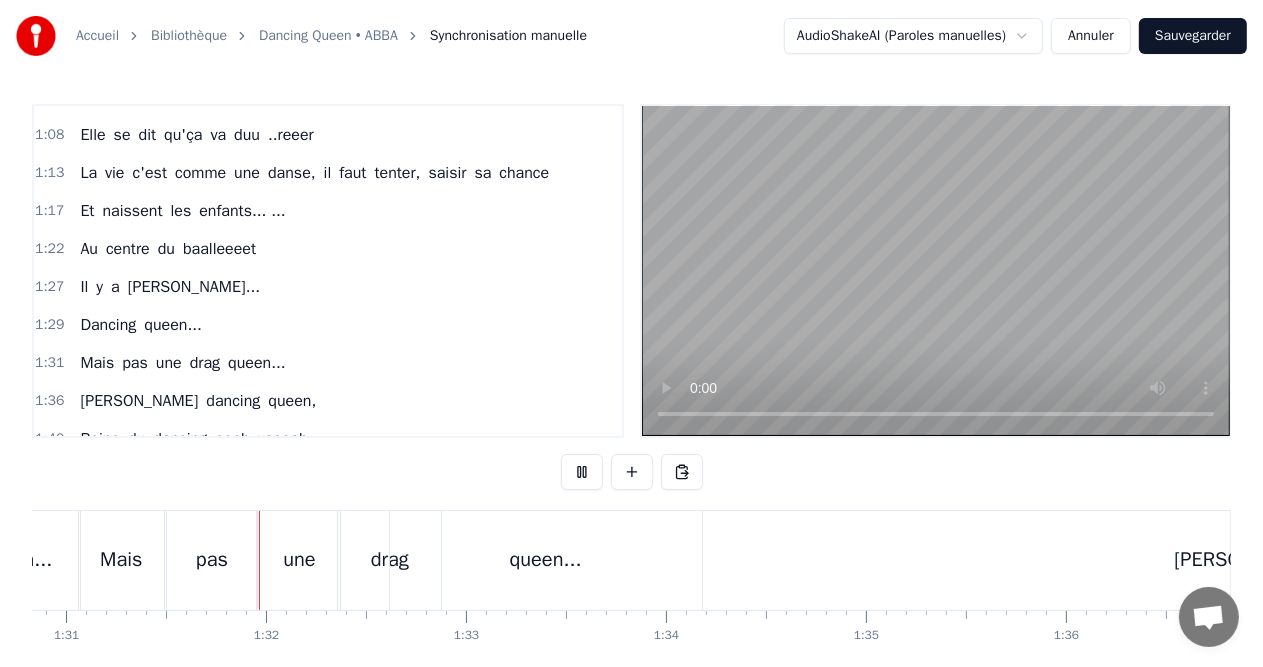 scroll, scrollTop: 0, scrollLeft: 18171, axis: horizontal 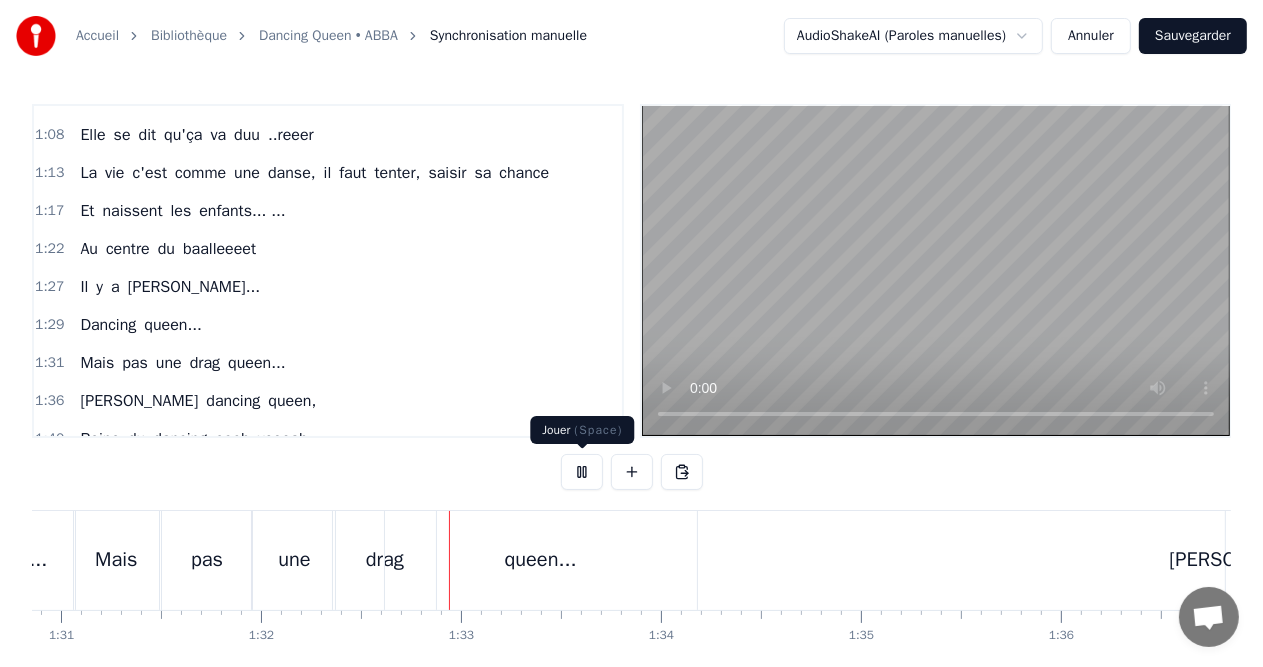 click at bounding box center [582, 472] 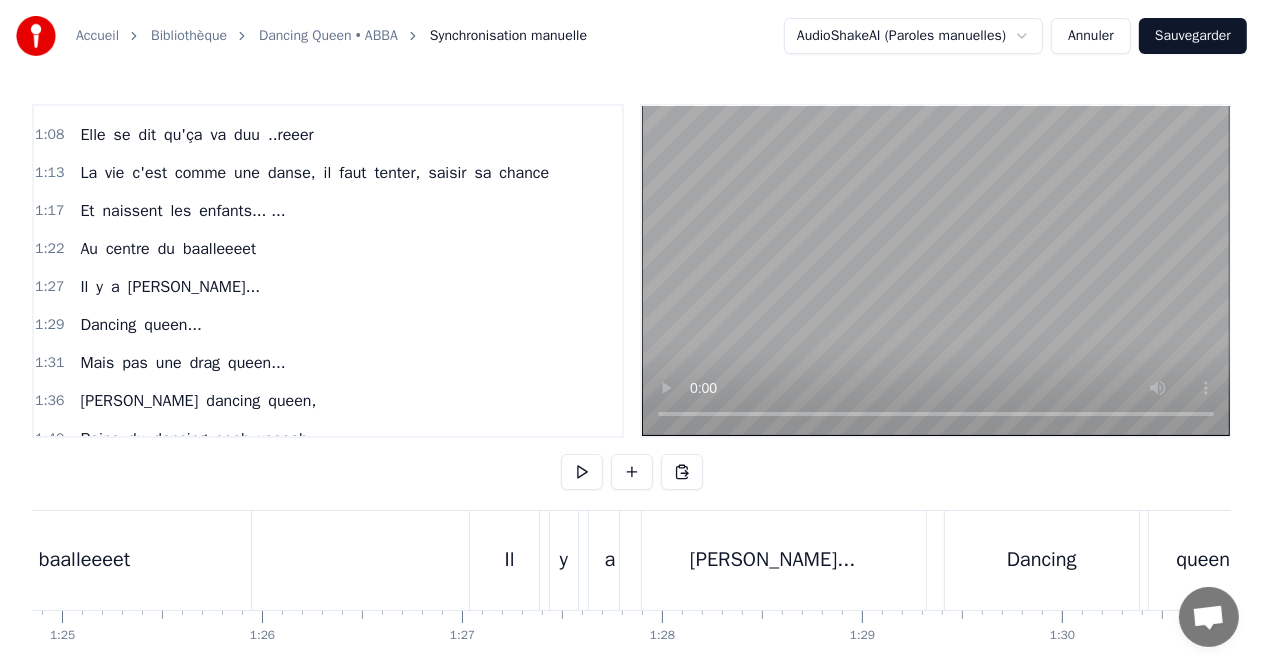 scroll, scrollTop: 0, scrollLeft: 16946, axis: horizontal 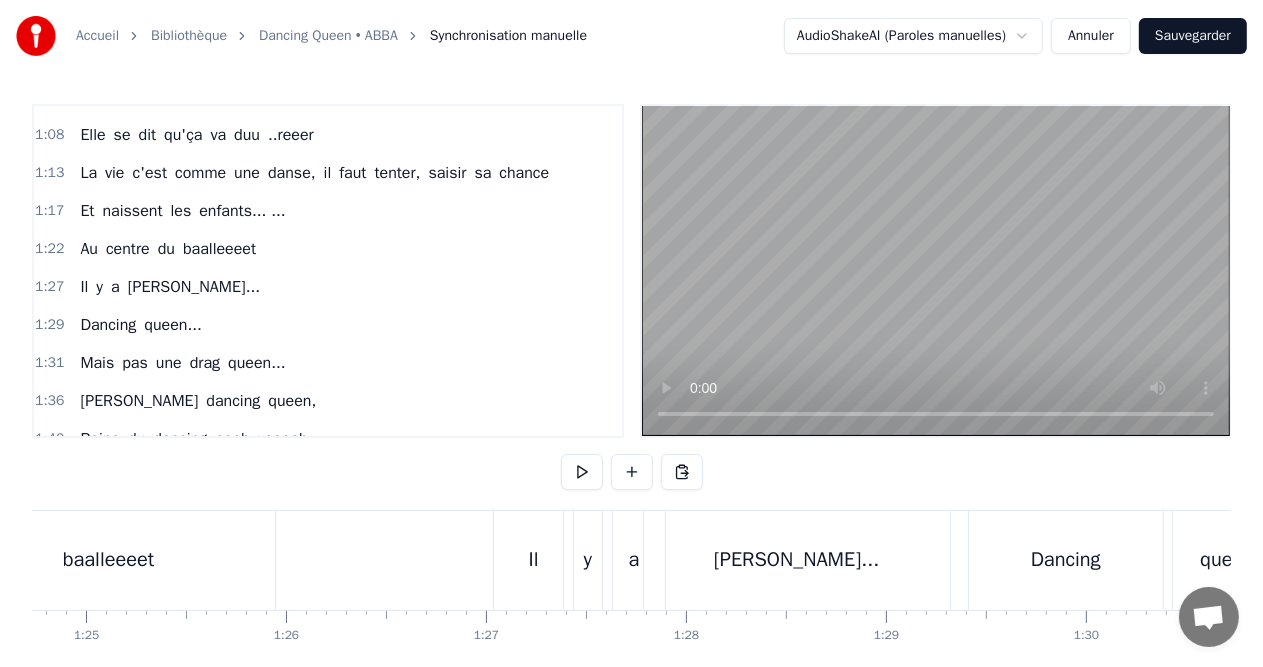 click on "Il" at bounding box center (533, 560) 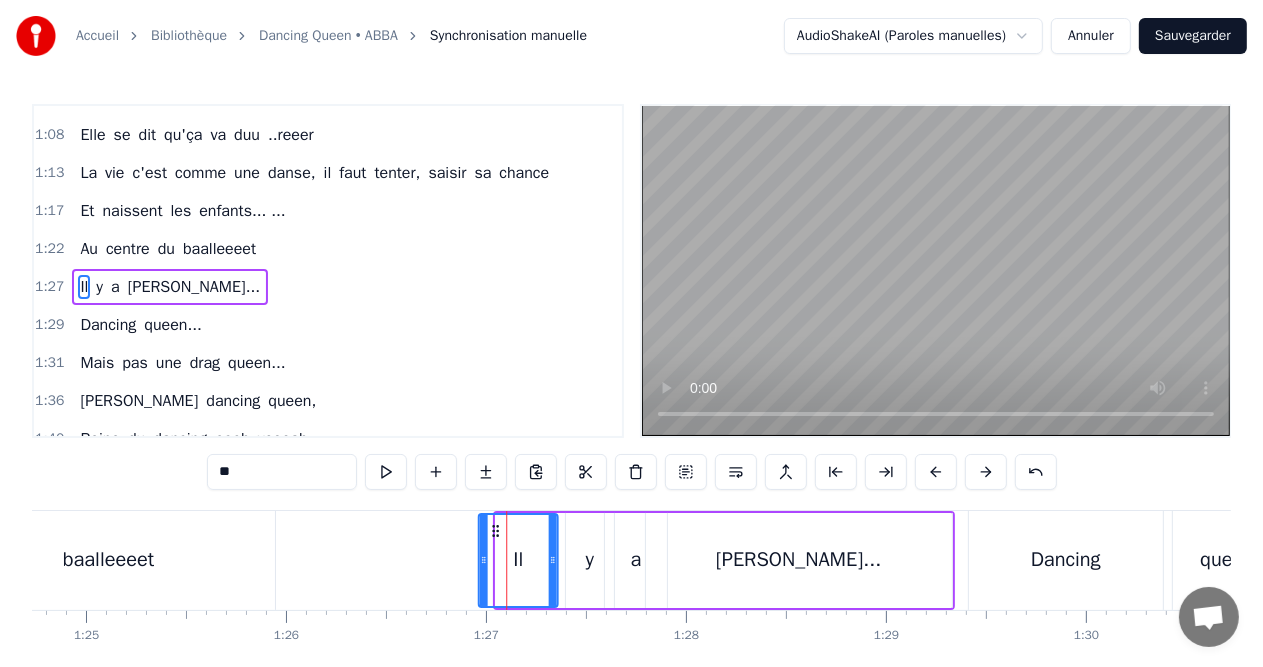 drag, startPoint x: 512, startPoint y: 532, endPoint x: 494, endPoint y: 531, distance: 18.027756 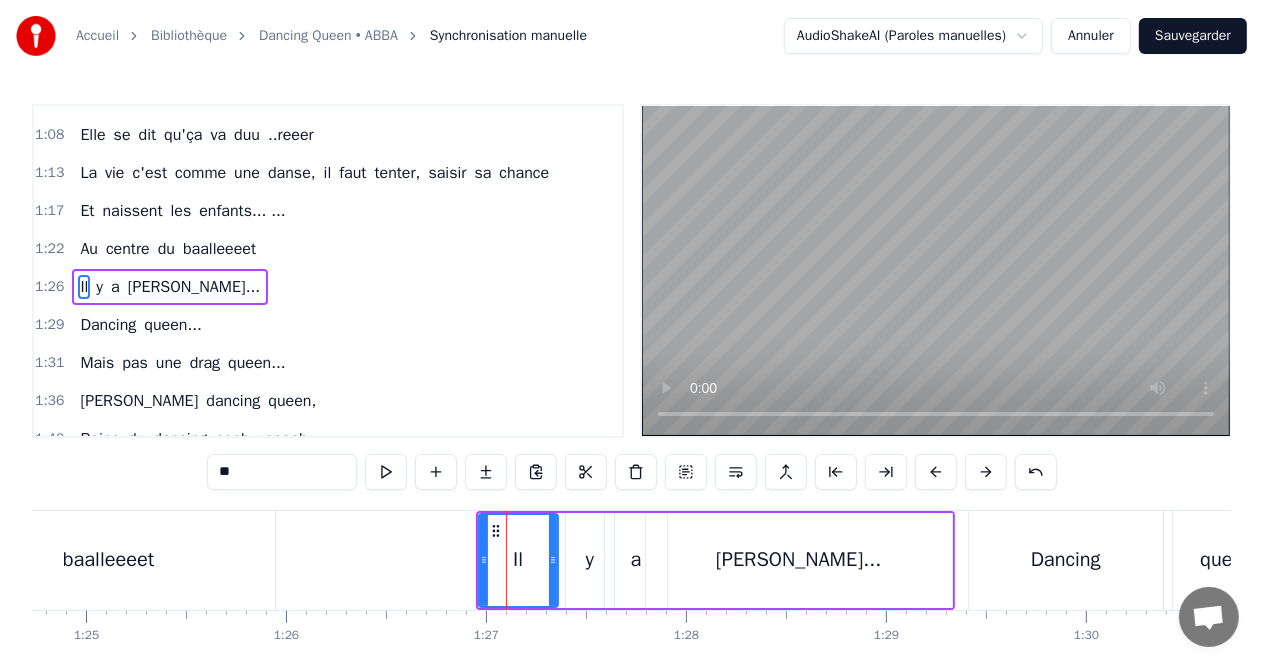 click on "[PERSON_NAME]..." at bounding box center (799, 560) 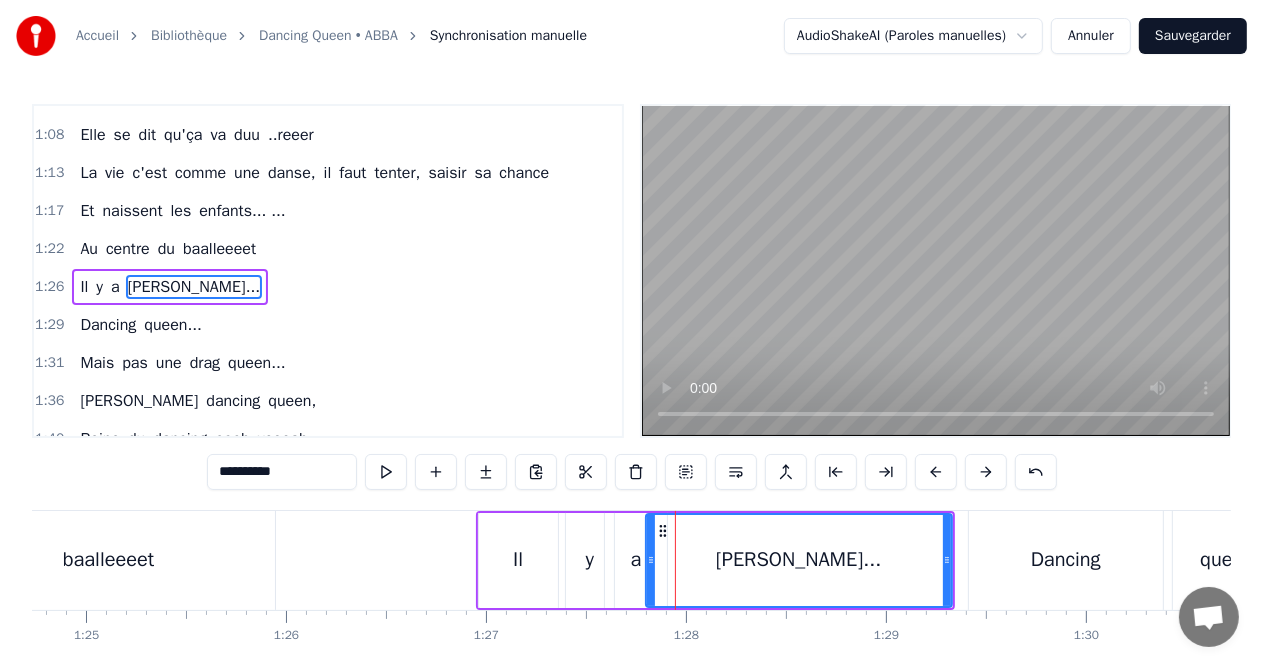 click on "1:26 Il y a [PERSON_NAME]..." at bounding box center [328, 287] 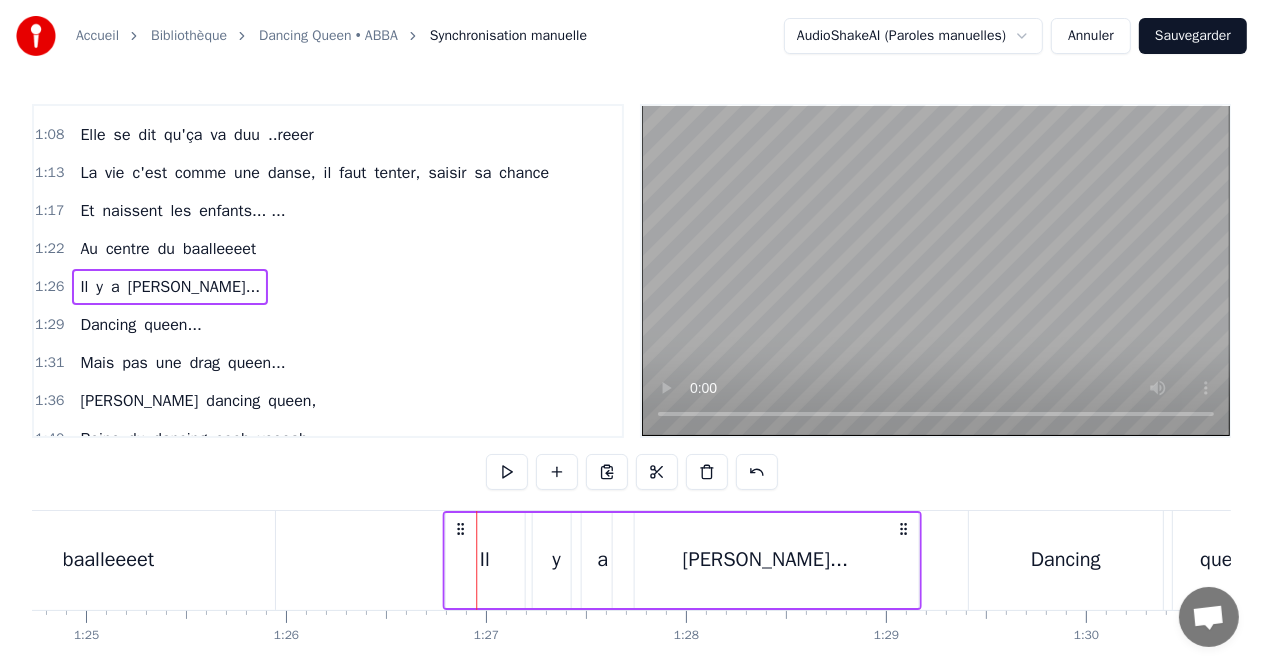 drag, startPoint x: 495, startPoint y: 523, endPoint x: 461, endPoint y: 524, distance: 34.0147 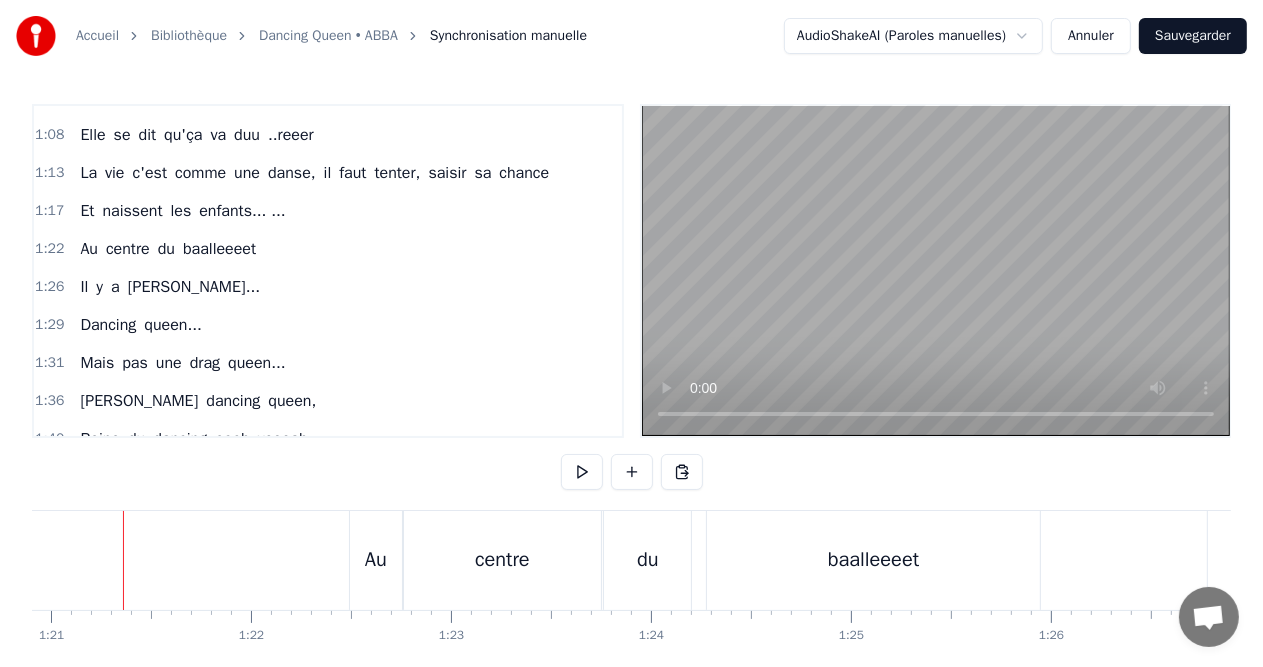 scroll, scrollTop: 0, scrollLeft: 16171, axis: horizontal 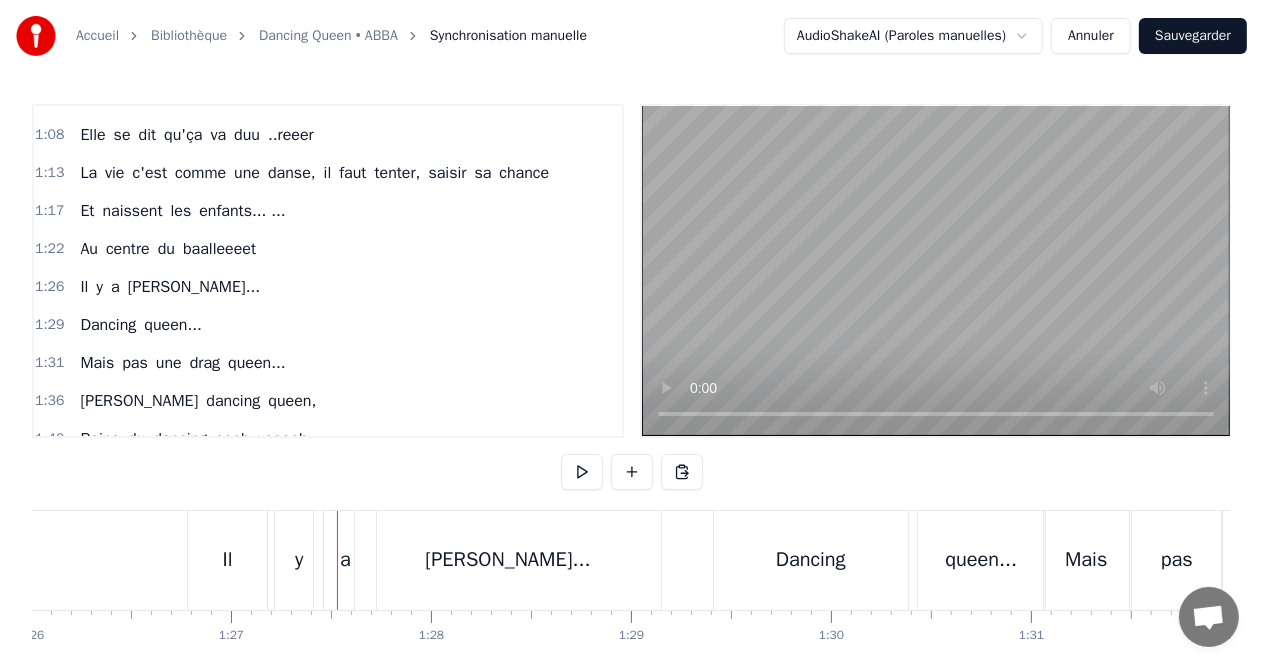 click on "Il" at bounding box center [227, 560] 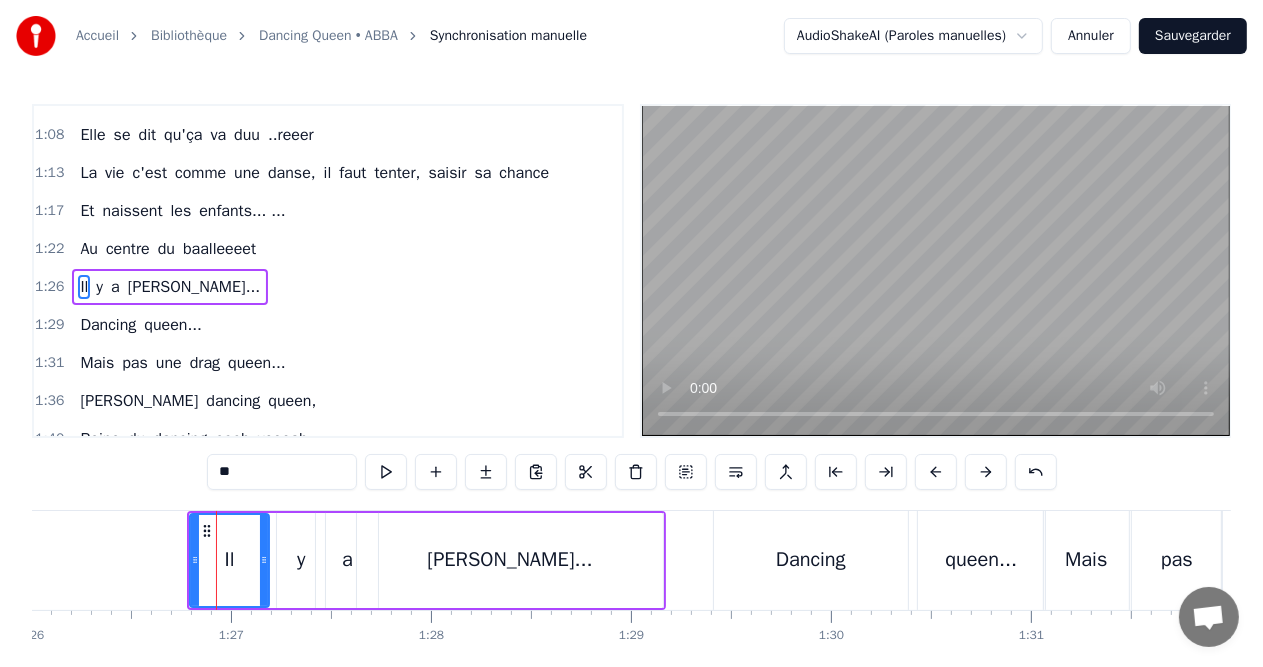 click on "1:26 Il y a [PERSON_NAME]..." at bounding box center [328, 287] 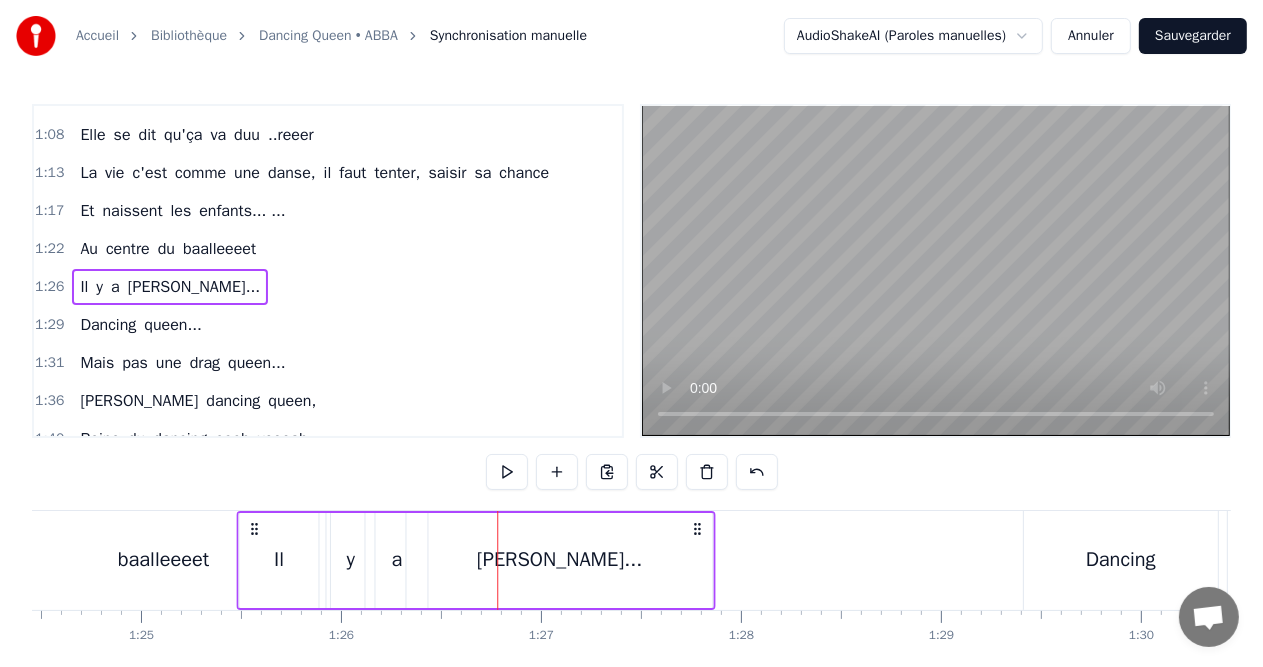 scroll, scrollTop: 0, scrollLeft: 16890, axis: horizontal 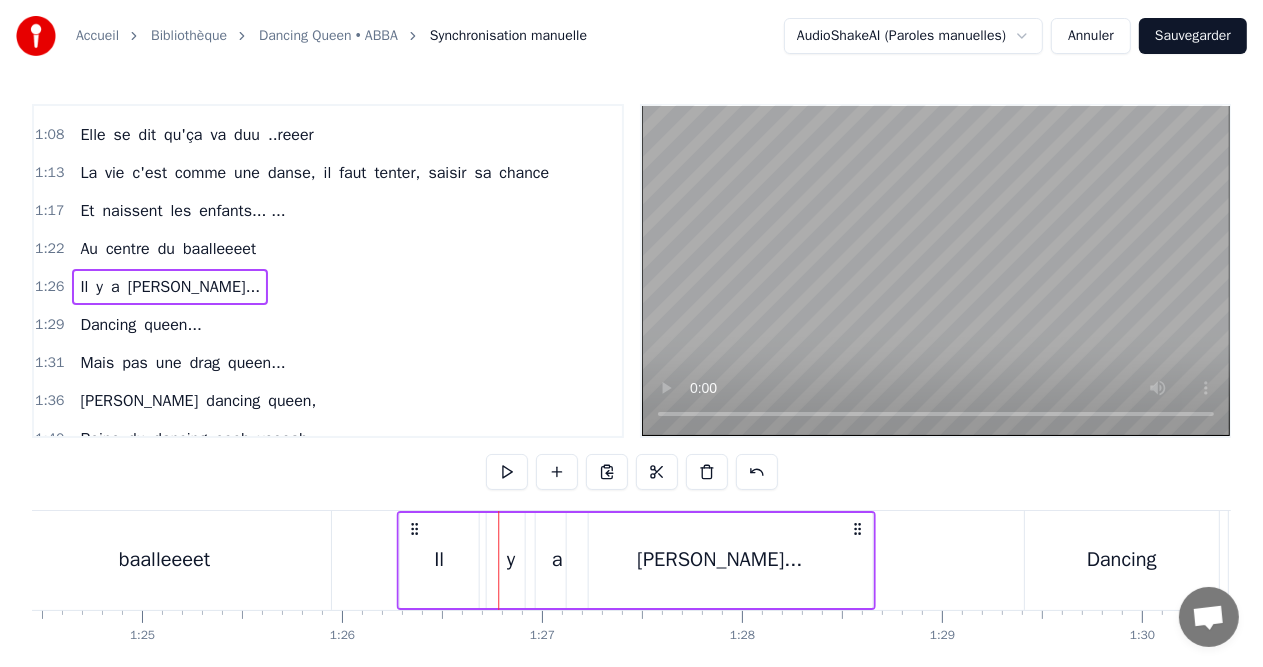 drag, startPoint x: 200, startPoint y: 524, endPoint x: 410, endPoint y: 535, distance: 210.2879 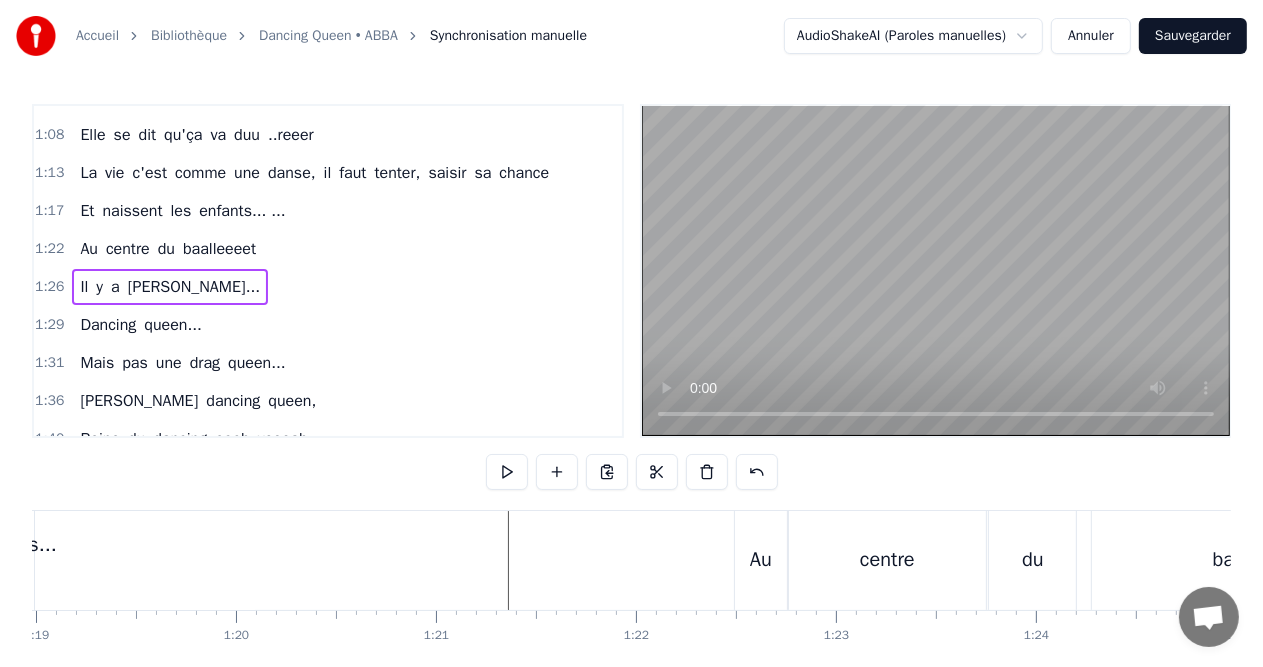 scroll, scrollTop: 0, scrollLeft: 15794, axis: horizontal 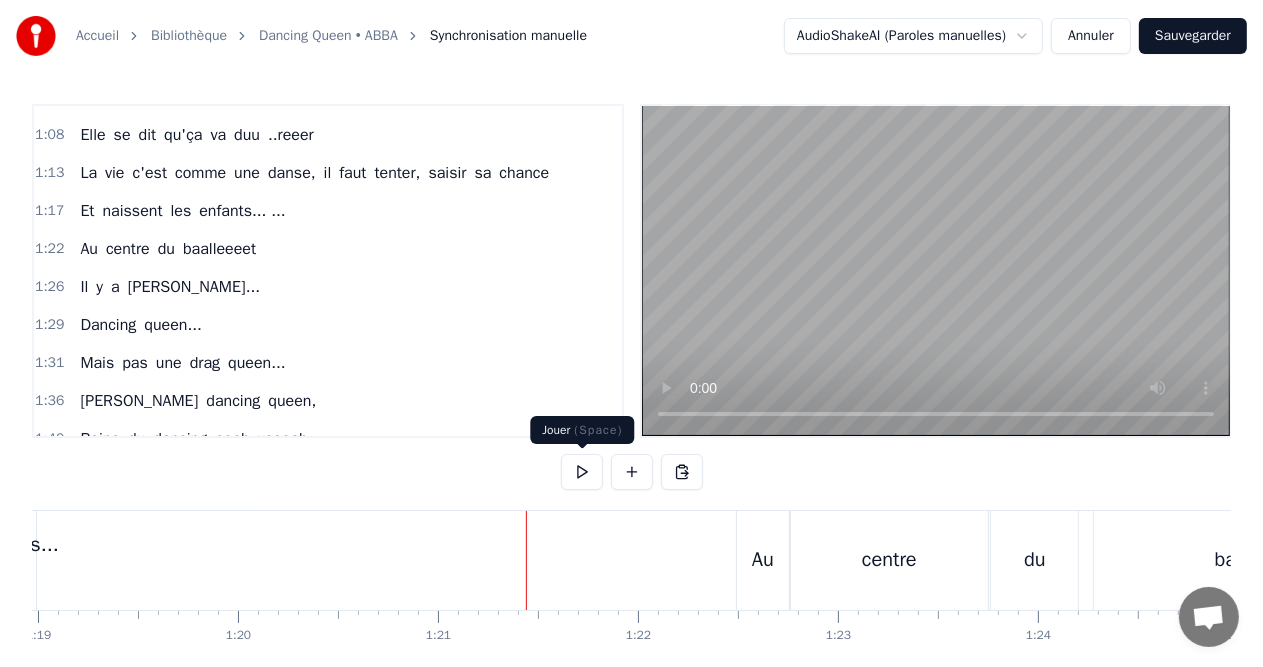 click at bounding box center [582, 472] 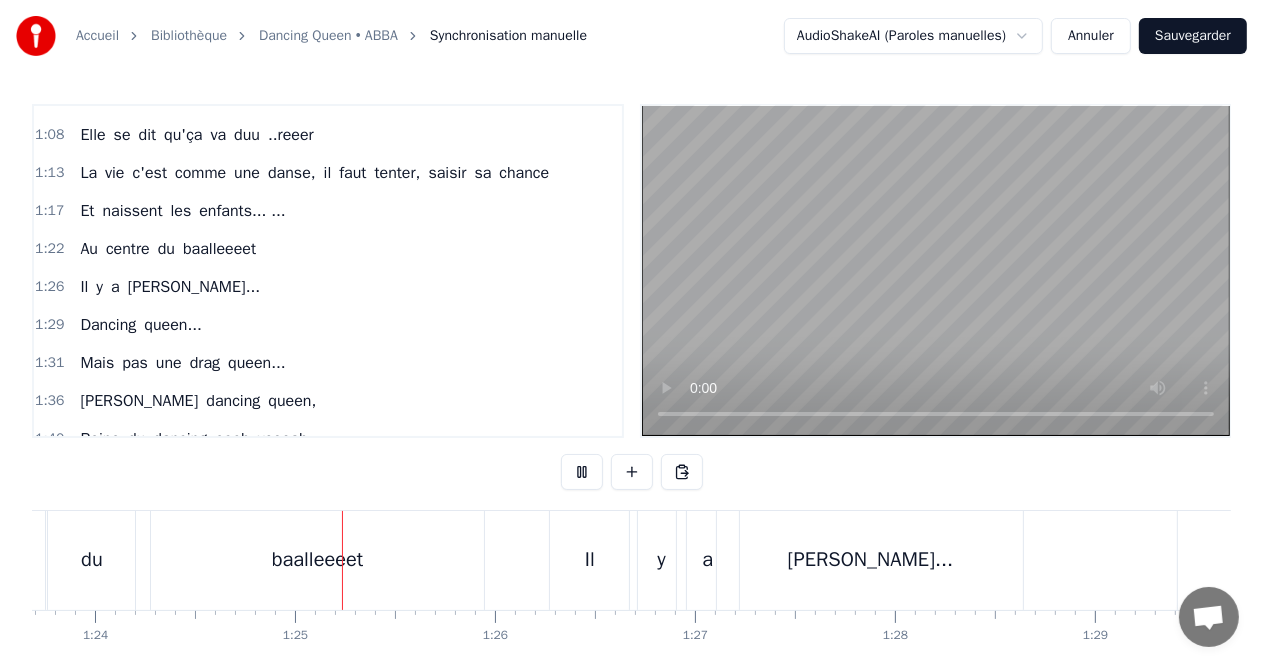 scroll, scrollTop: 0, scrollLeft: 16809, axis: horizontal 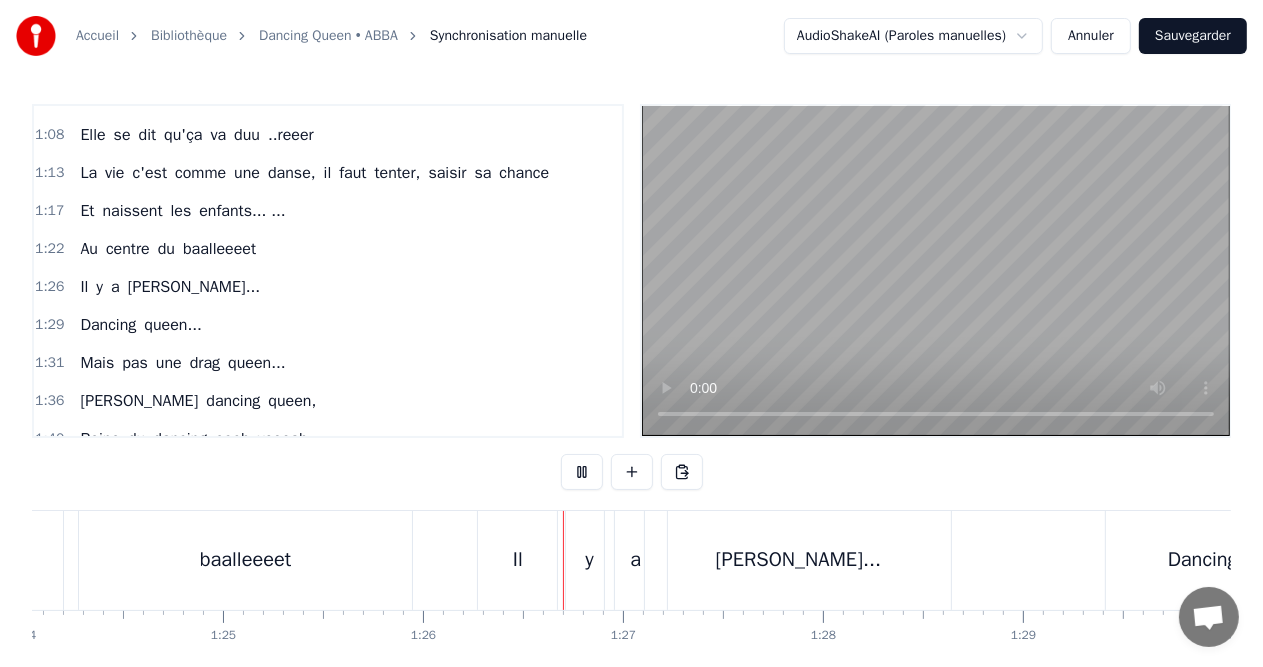 click at bounding box center (582, 472) 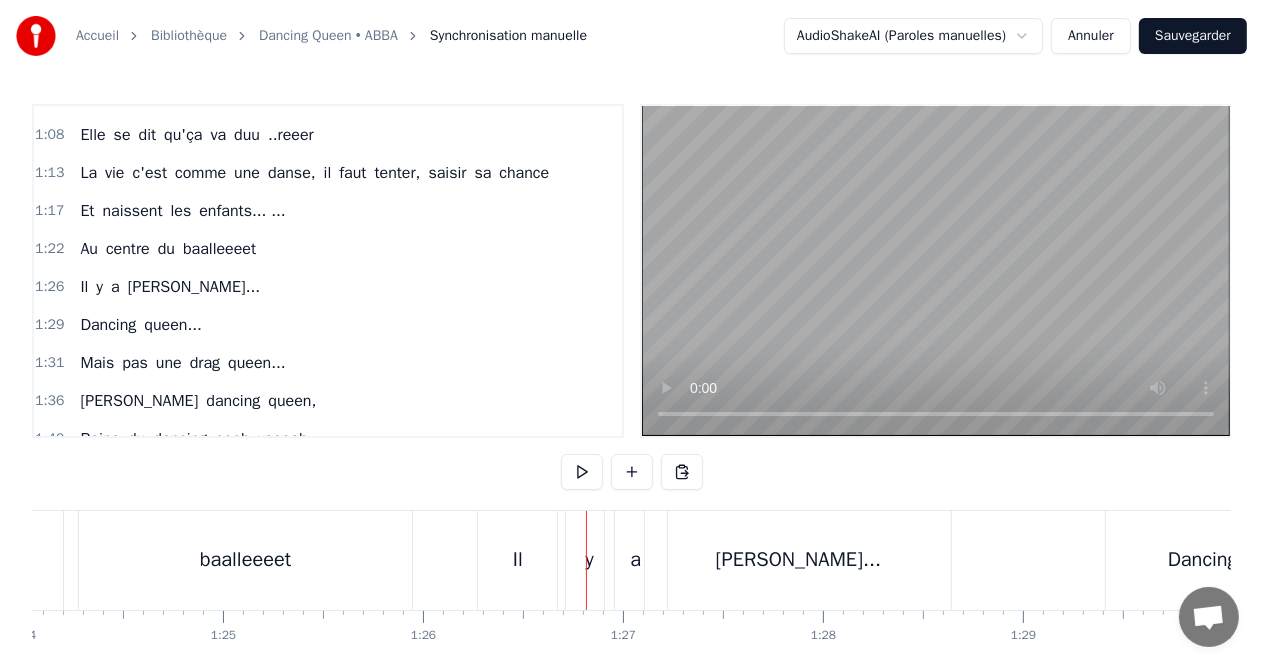 click on "Il" at bounding box center [517, 560] 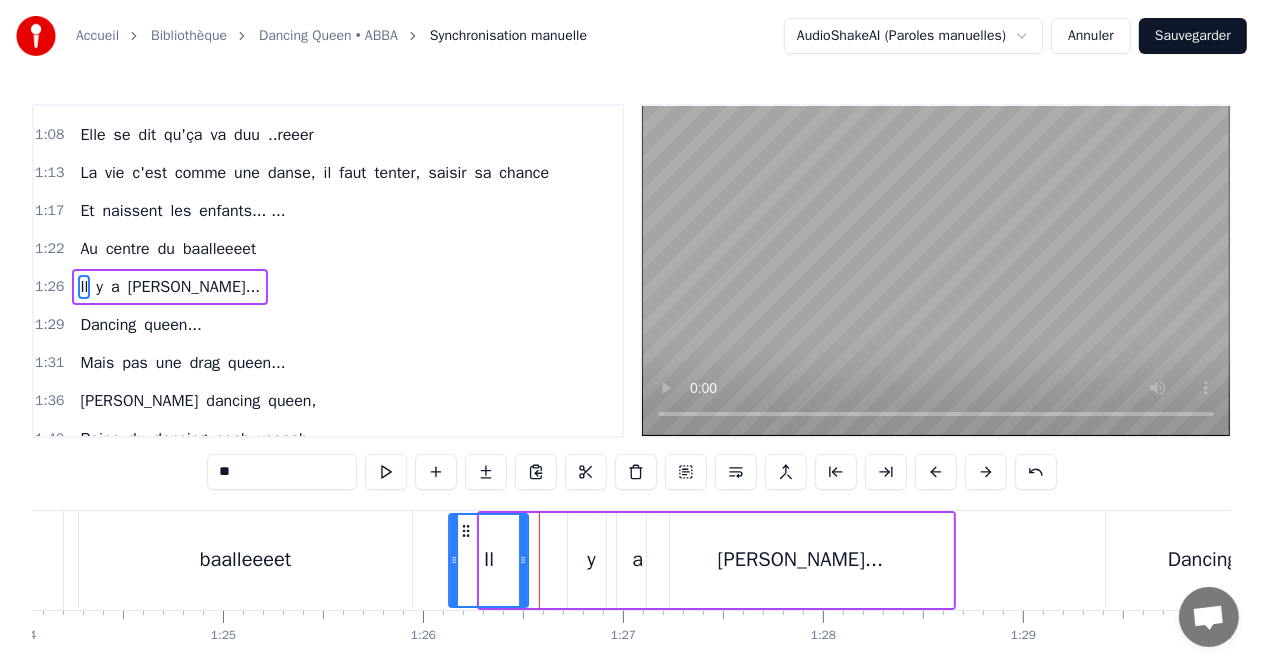 drag, startPoint x: 492, startPoint y: 529, endPoint x: 459, endPoint y: 528, distance: 33.01515 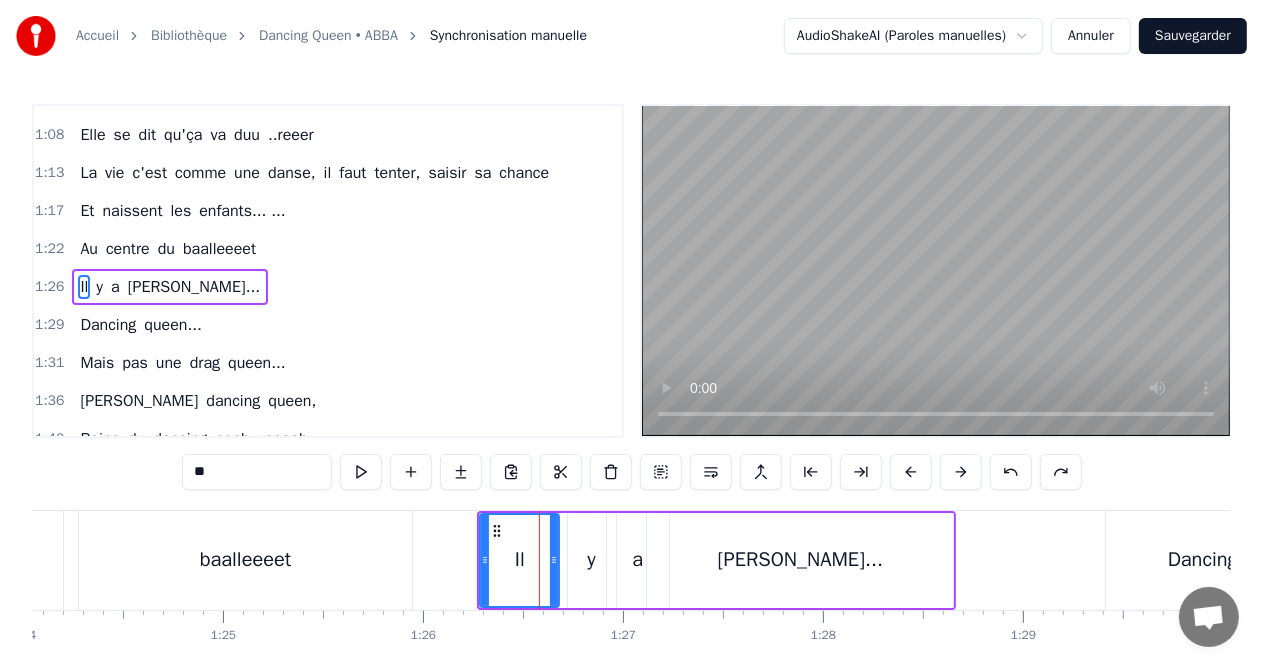 click on "[PERSON_NAME]..." at bounding box center (800, 560) 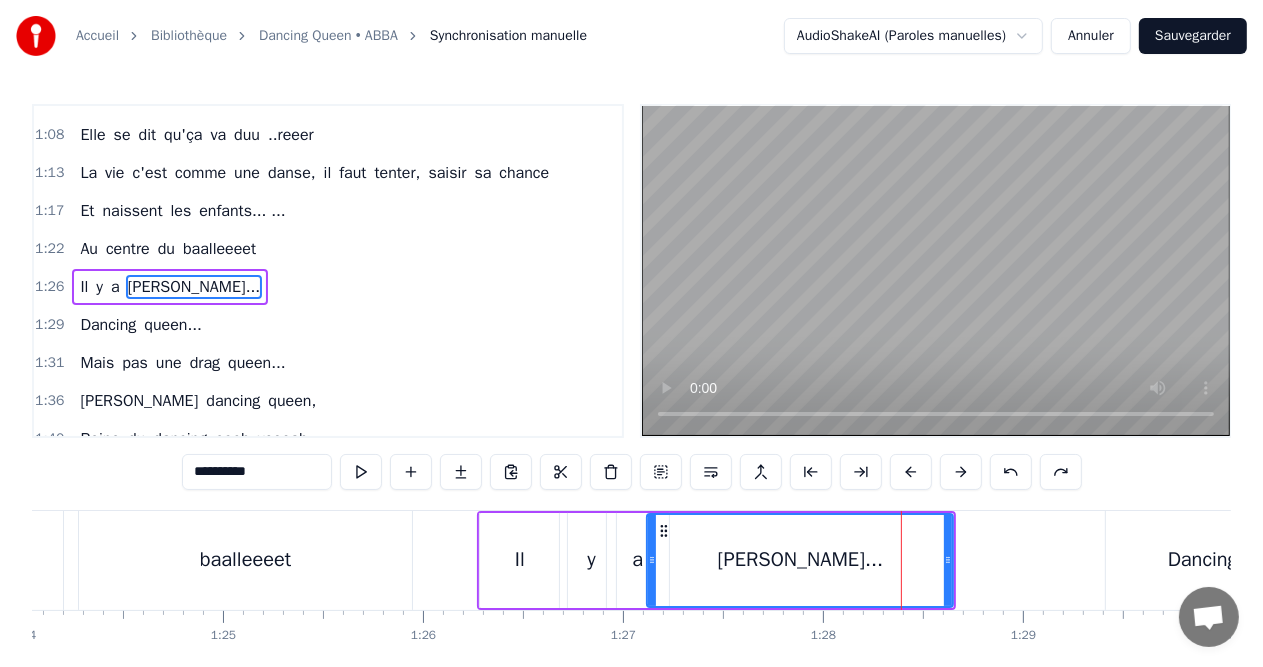 click on "1:26 Il y a [PERSON_NAME]..." at bounding box center [328, 287] 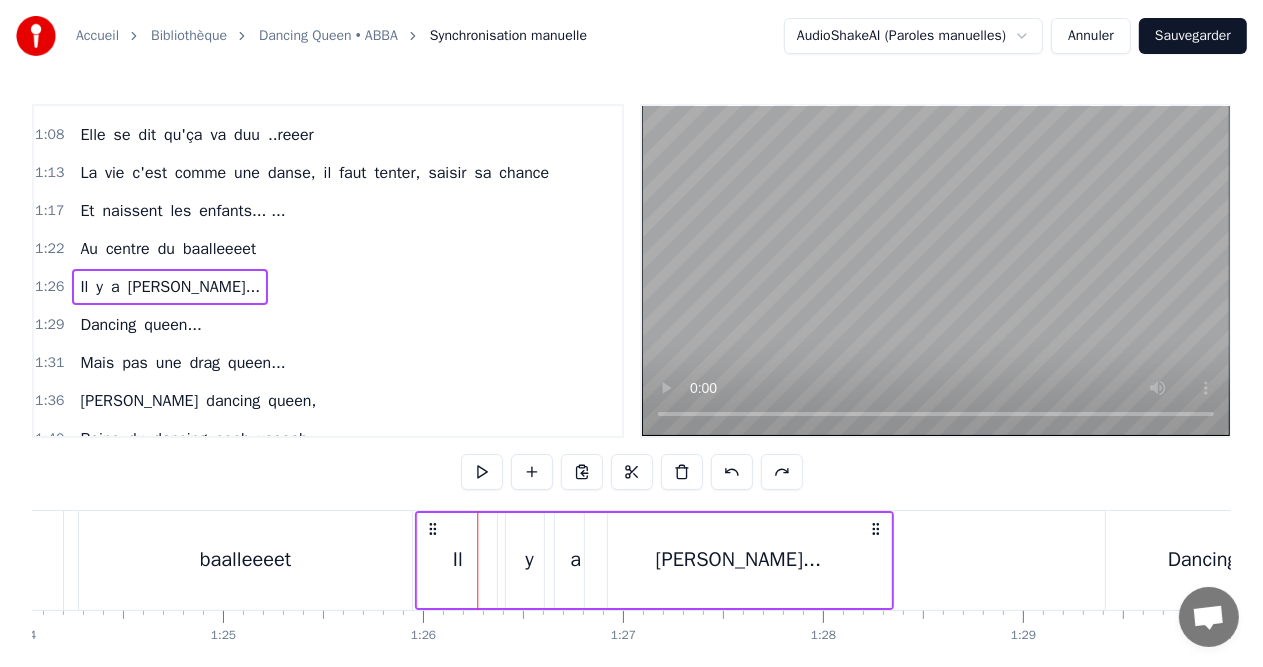drag, startPoint x: 492, startPoint y: 528, endPoint x: 428, endPoint y: 528, distance: 64 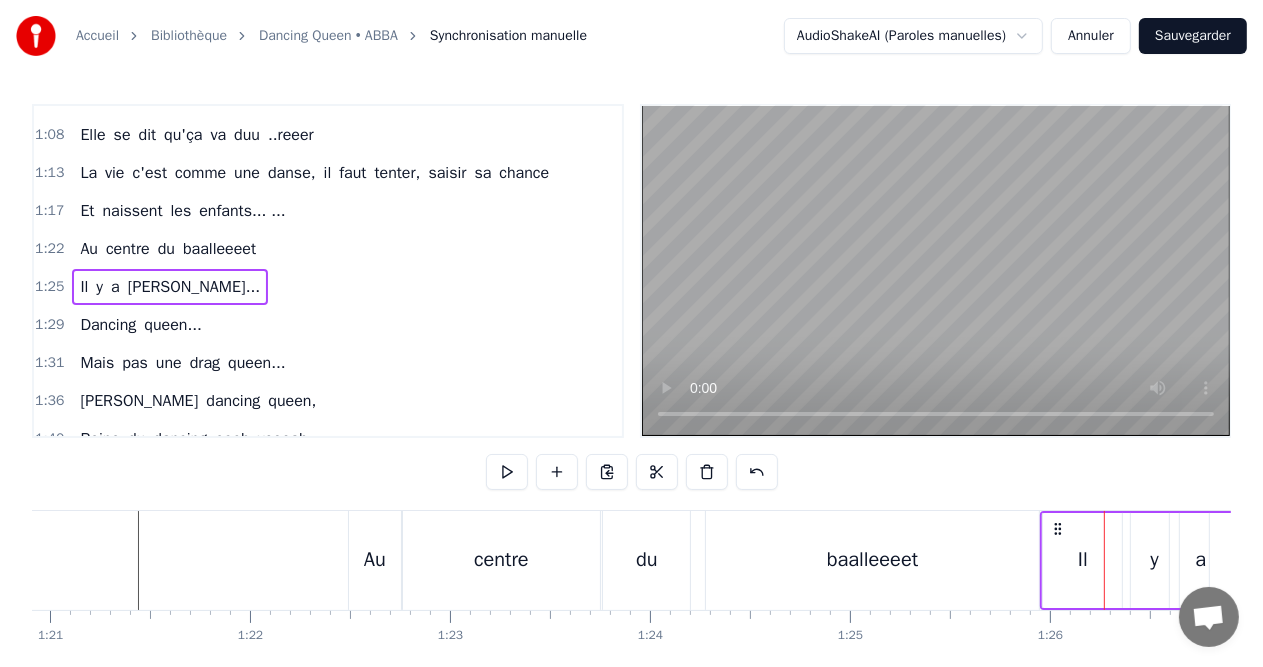 scroll, scrollTop: 0, scrollLeft: 16180, axis: horizontal 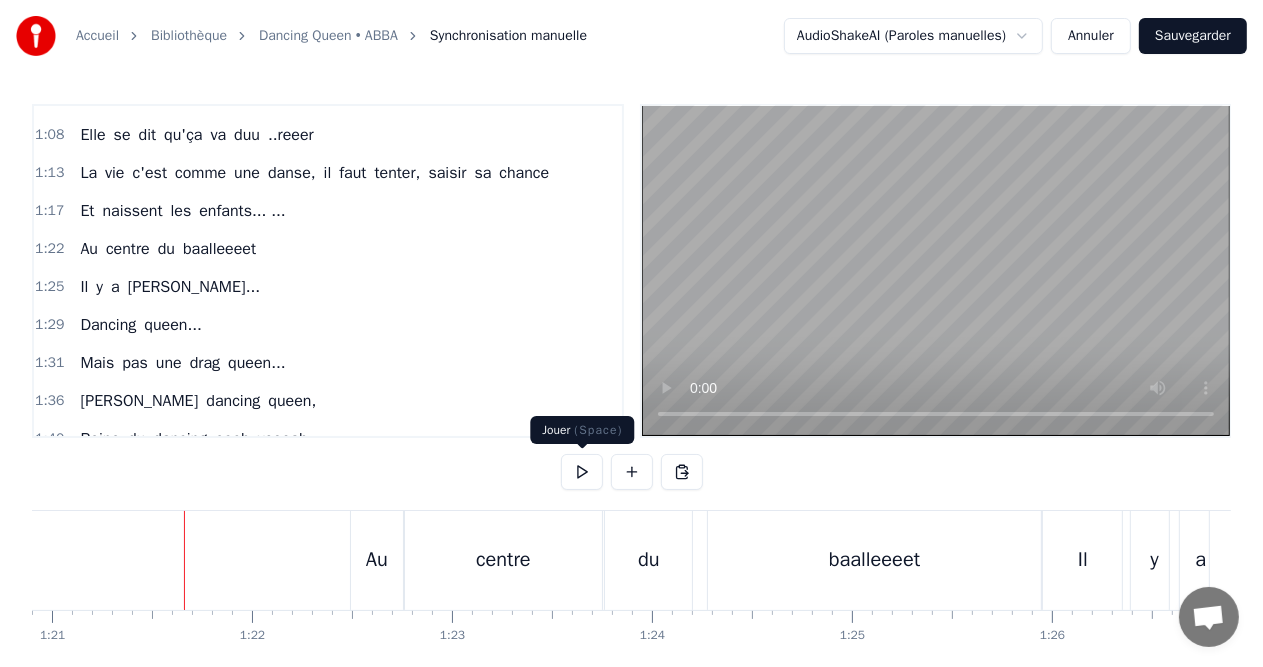 click at bounding box center (582, 472) 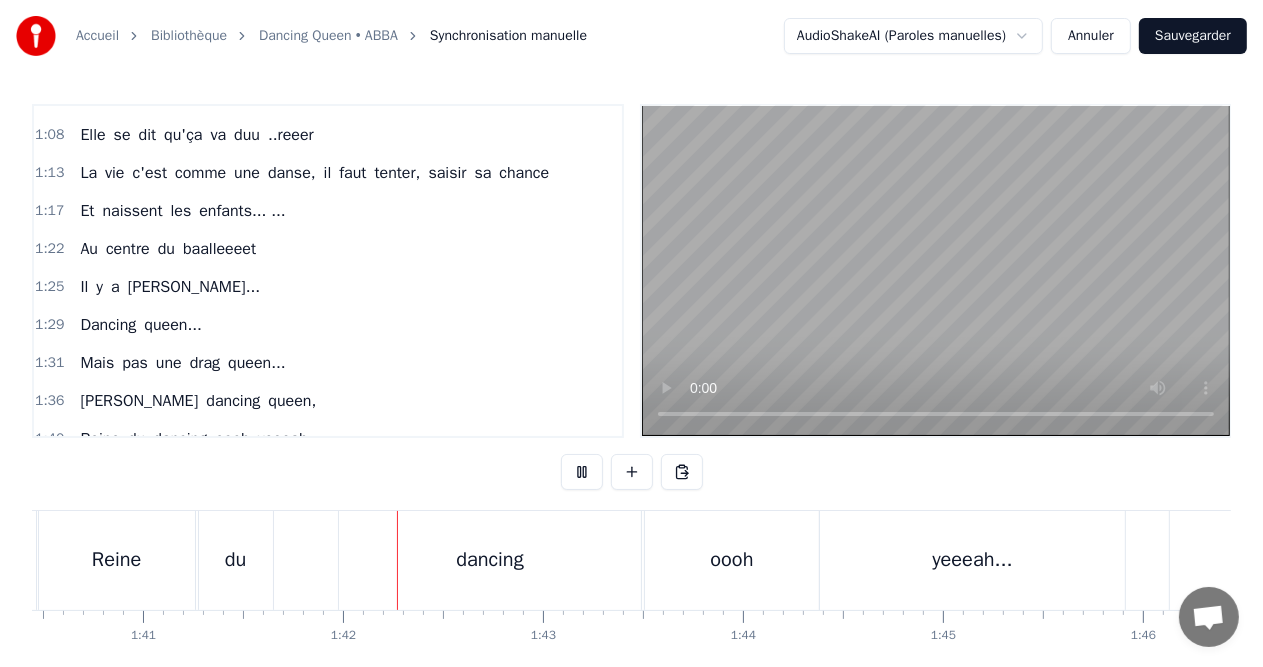 scroll, scrollTop: 0, scrollLeft: 20243, axis: horizontal 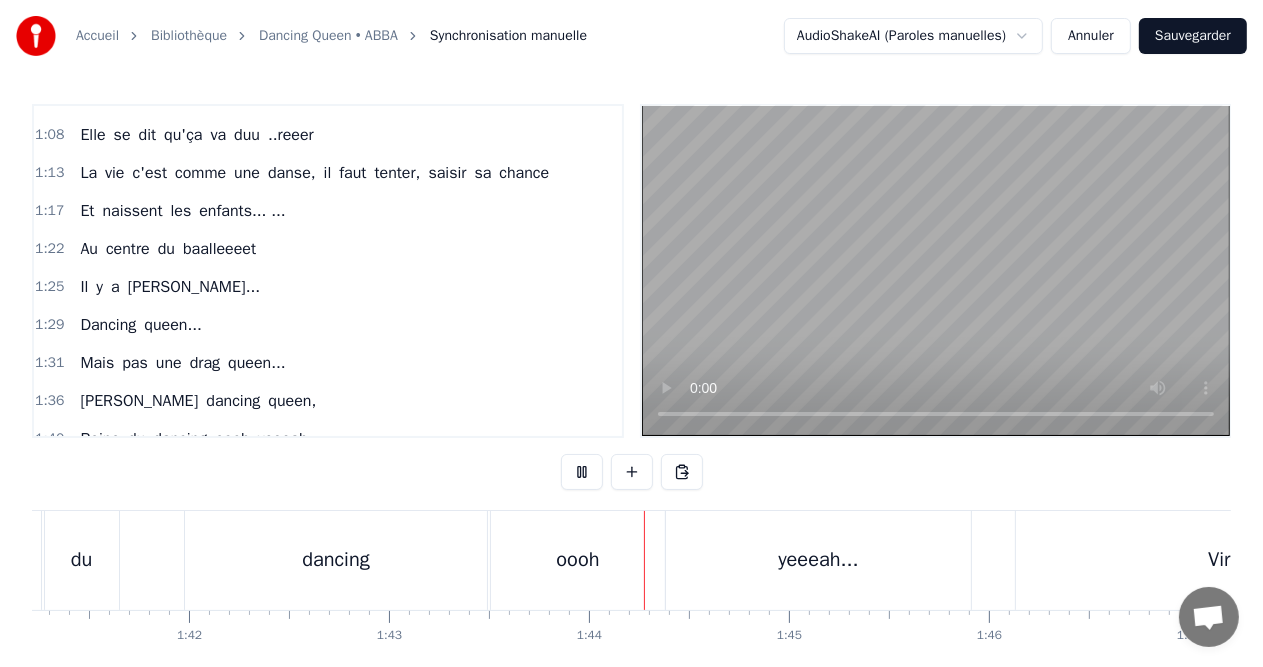 click at bounding box center (582, 472) 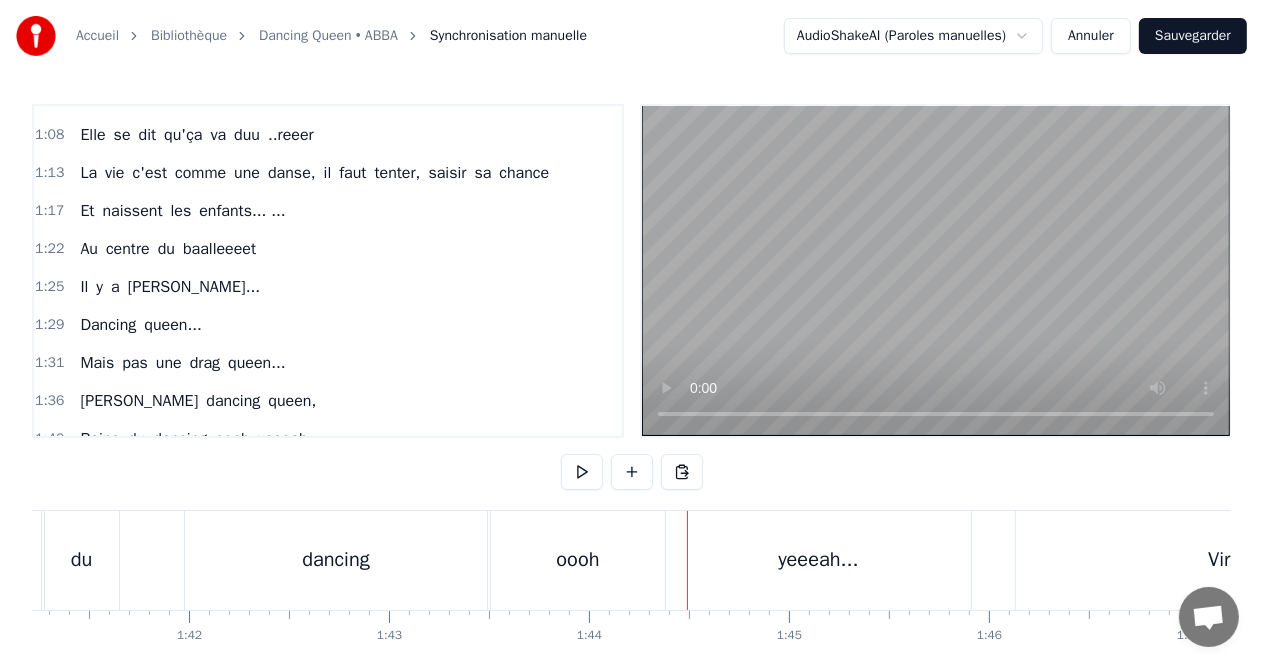 click at bounding box center [582, 472] 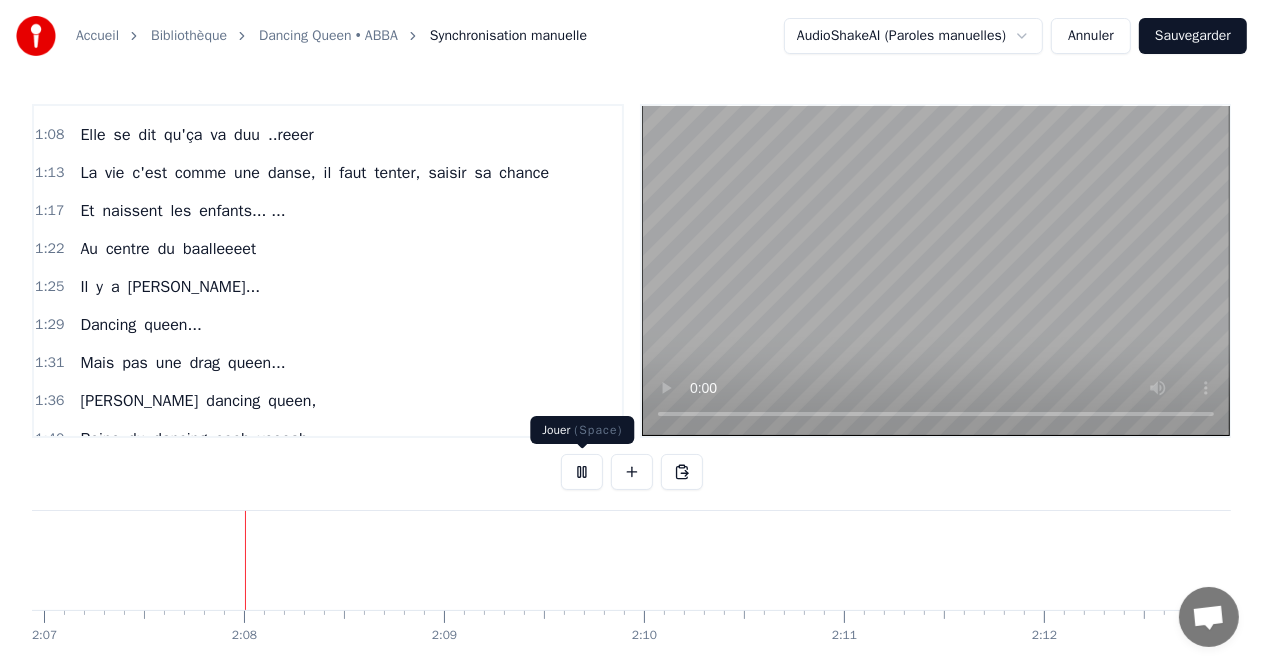 scroll, scrollTop: 0, scrollLeft: 25388, axis: horizontal 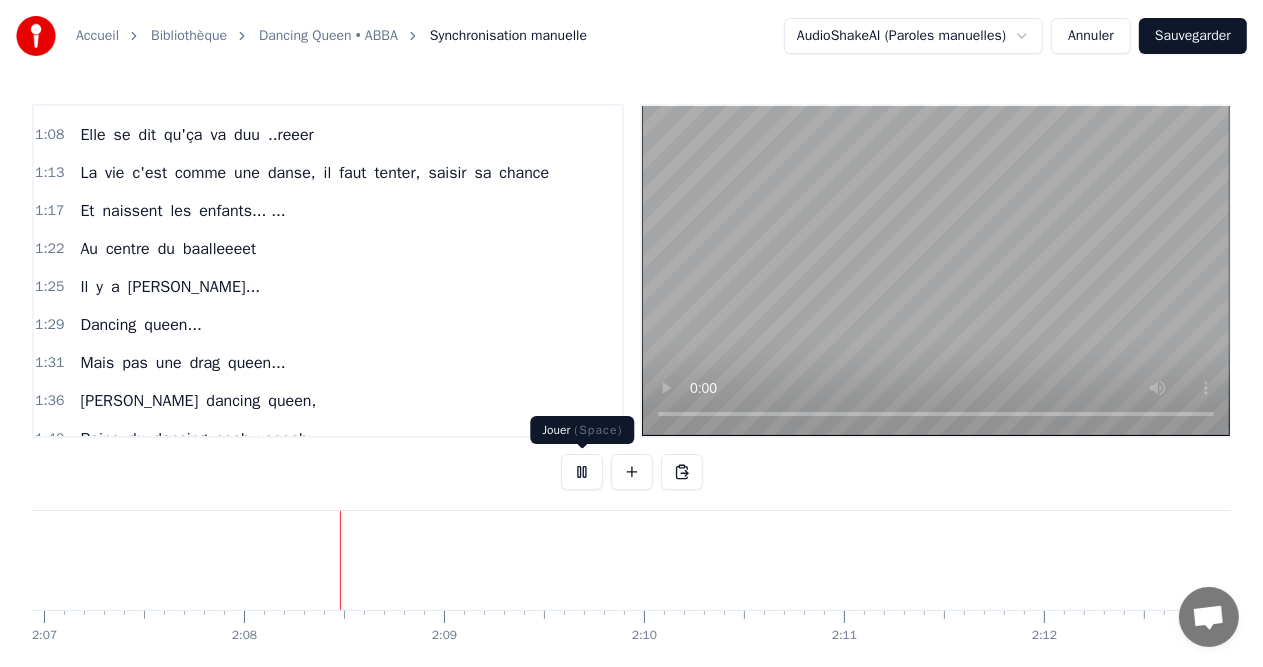click at bounding box center [582, 472] 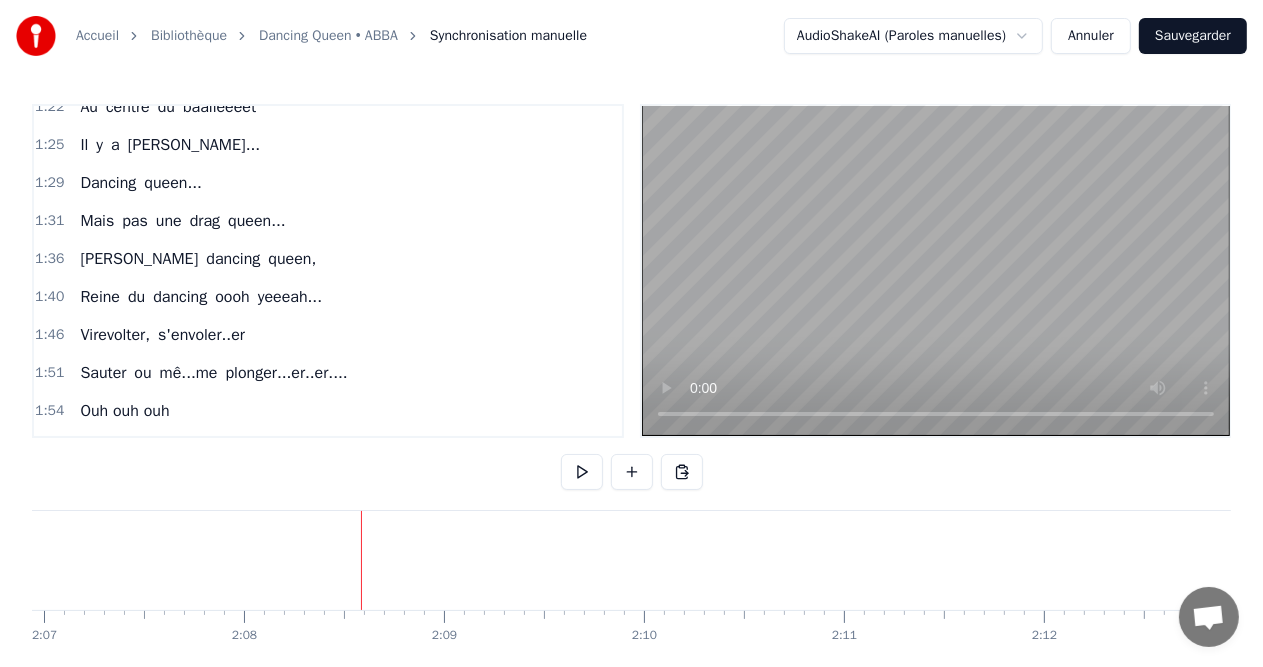 scroll, scrollTop: 442, scrollLeft: 0, axis: vertical 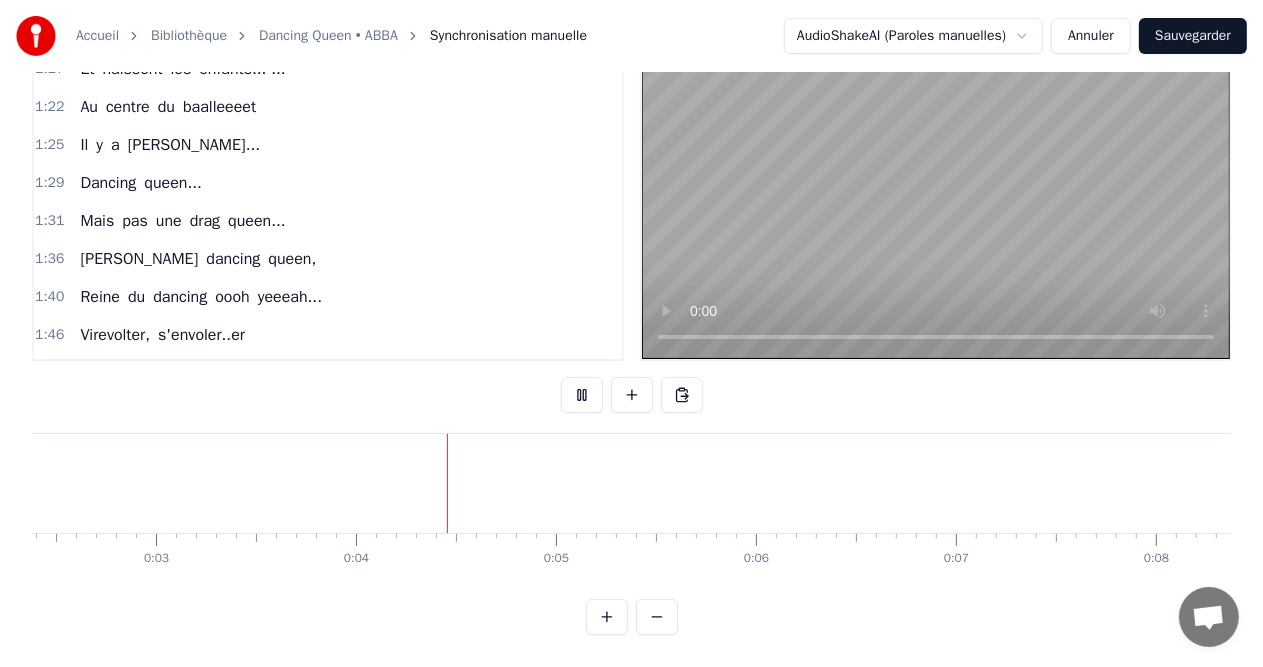 click on "1:31 Mais pas une drag queen..." at bounding box center [328, 221] 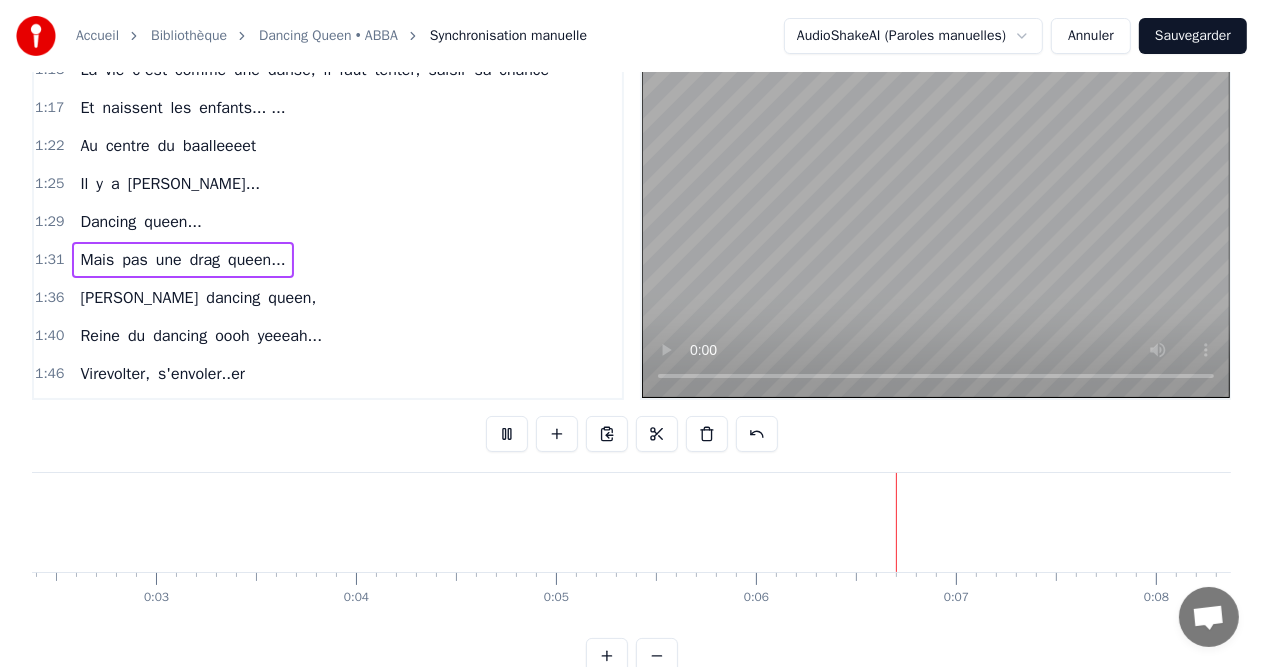 scroll, scrollTop: 0, scrollLeft: 0, axis: both 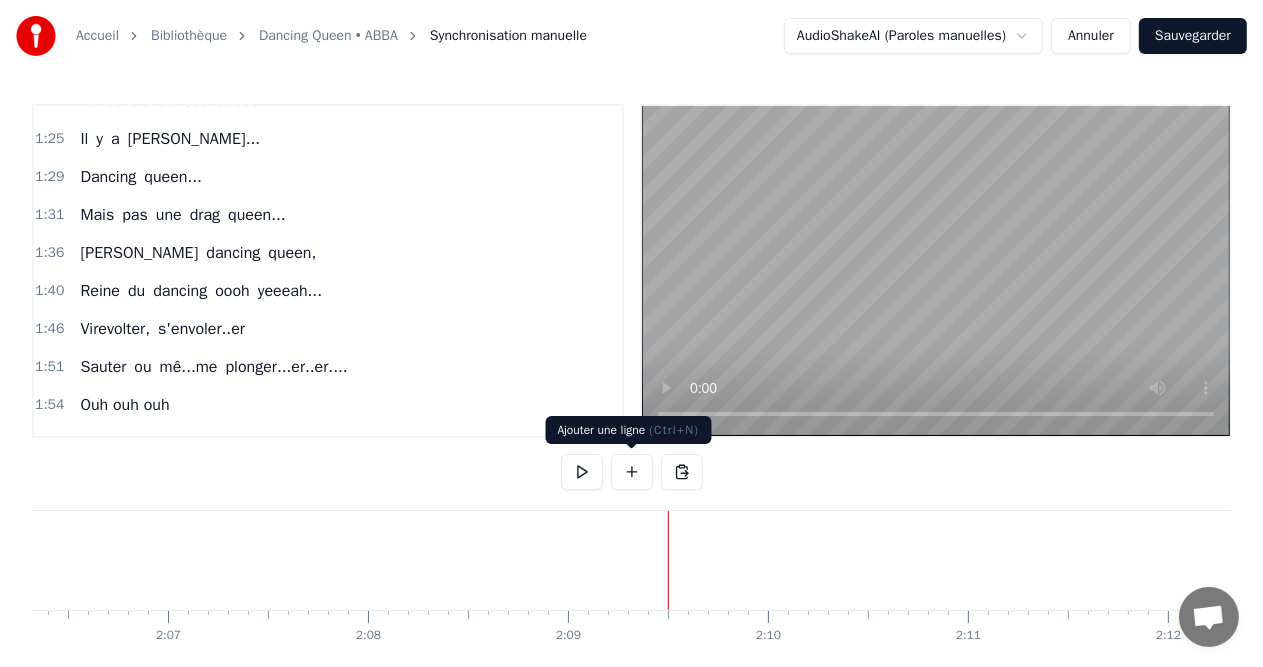 click at bounding box center (632, 472) 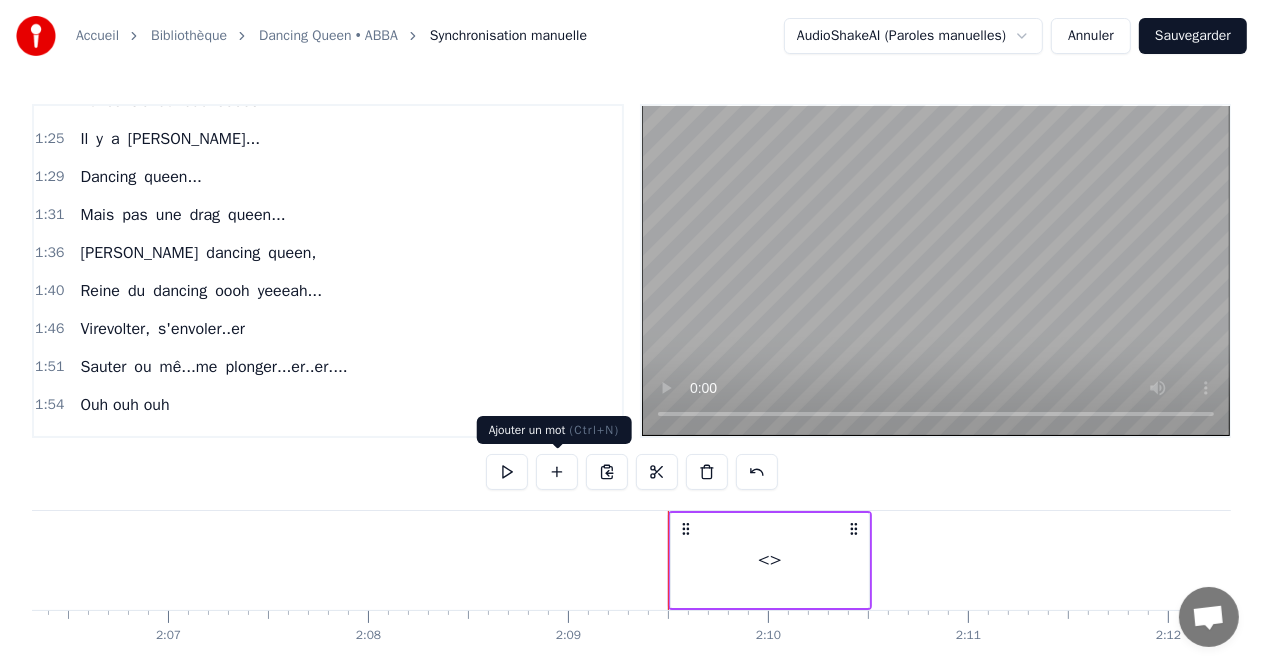 click at bounding box center (557, 472) 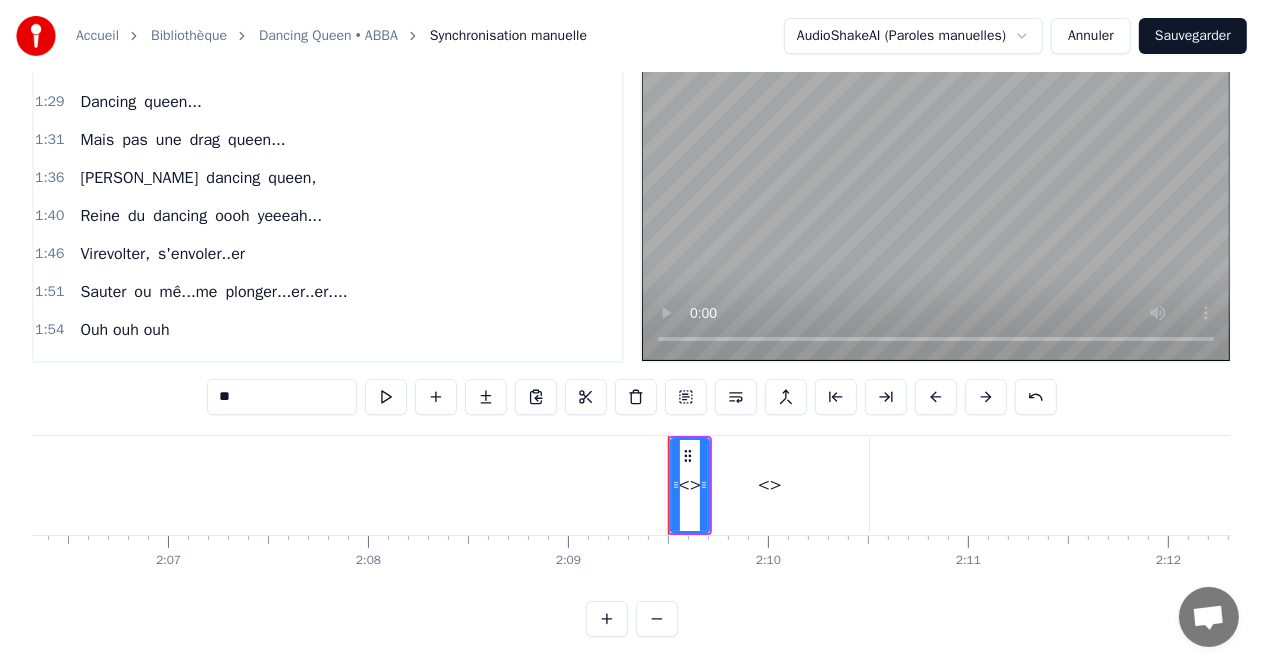 scroll, scrollTop: 83, scrollLeft: 0, axis: vertical 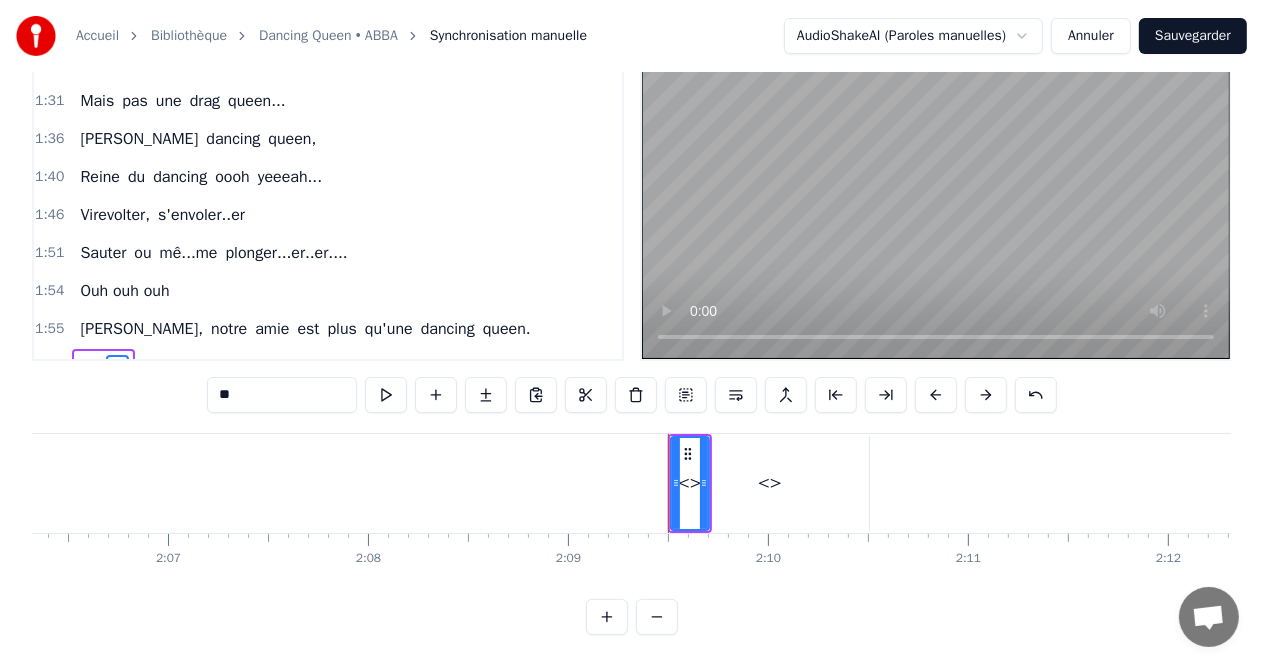 click on "<>" at bounding box center [89, 367] 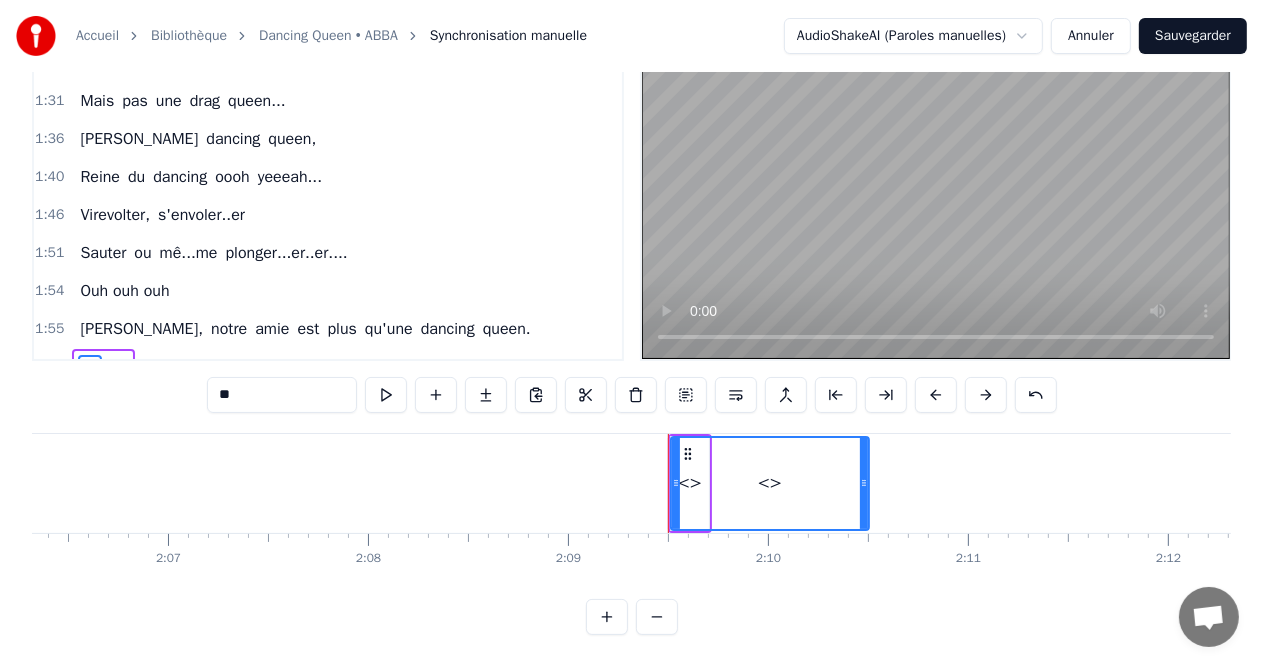 click on "queen." at bounding box center [507, 329] 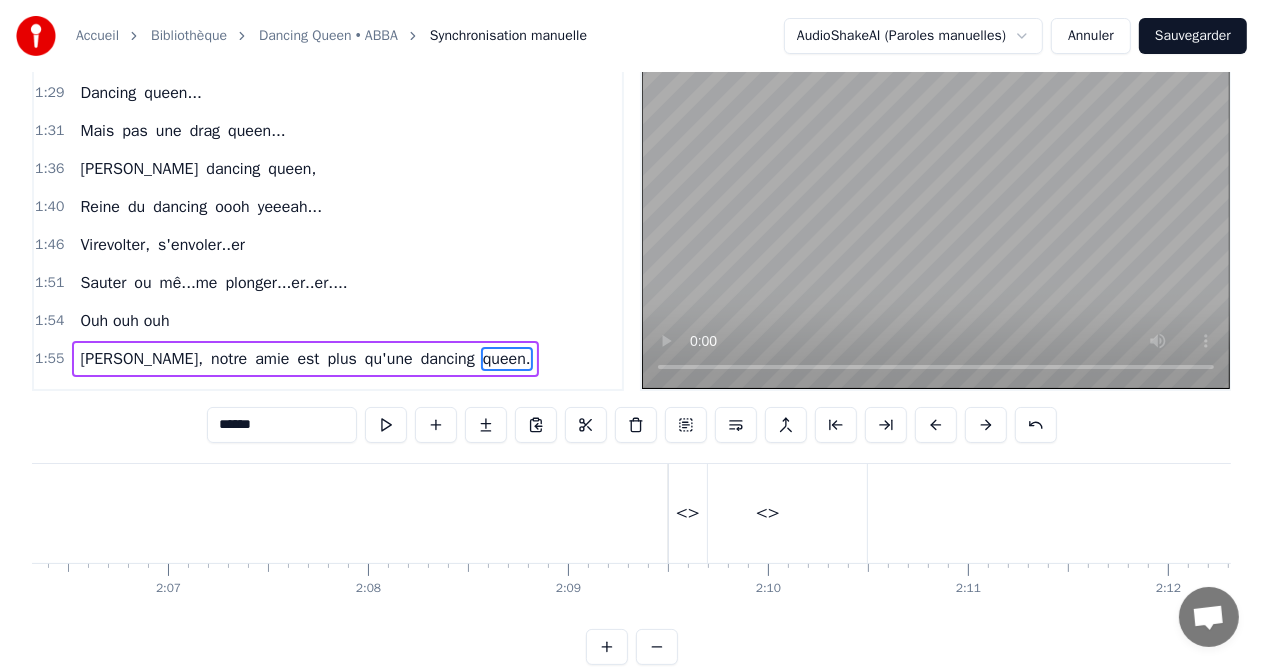 scroll, scrollTop: 46, scrollLeft: 0, axis: vertical 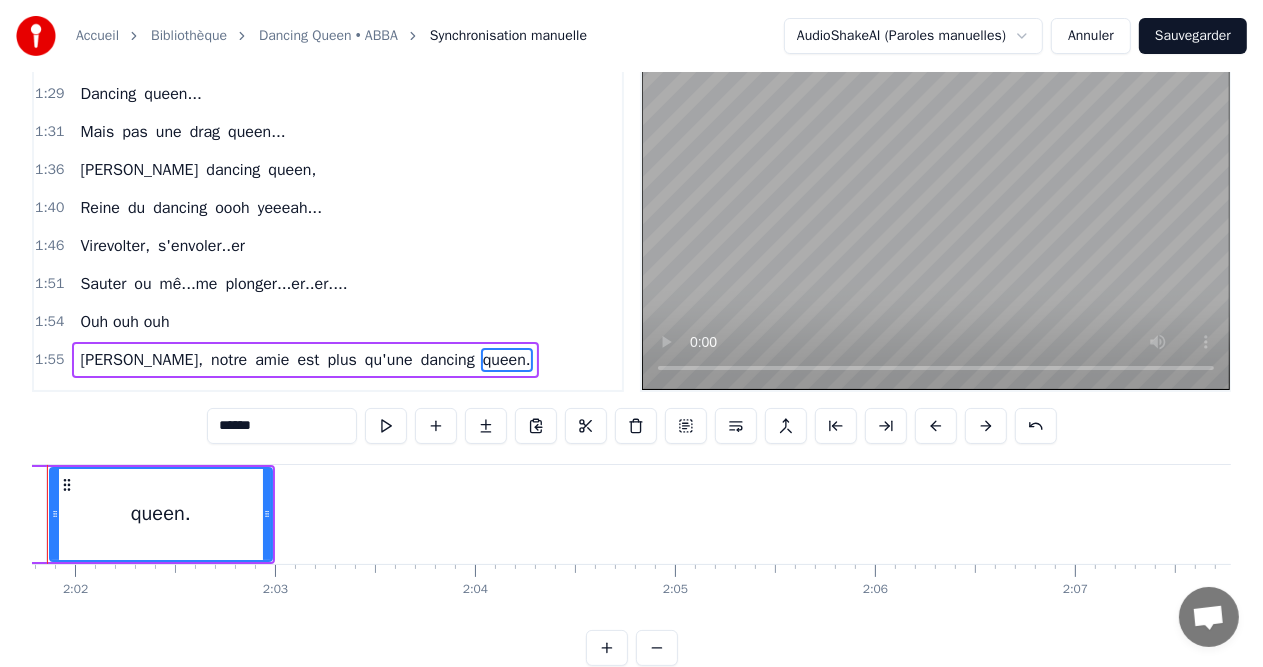 click on "1:55 [PERSON_NAME], notre amie est plus qu'une dancing queen." at bounding box center [328, 360] 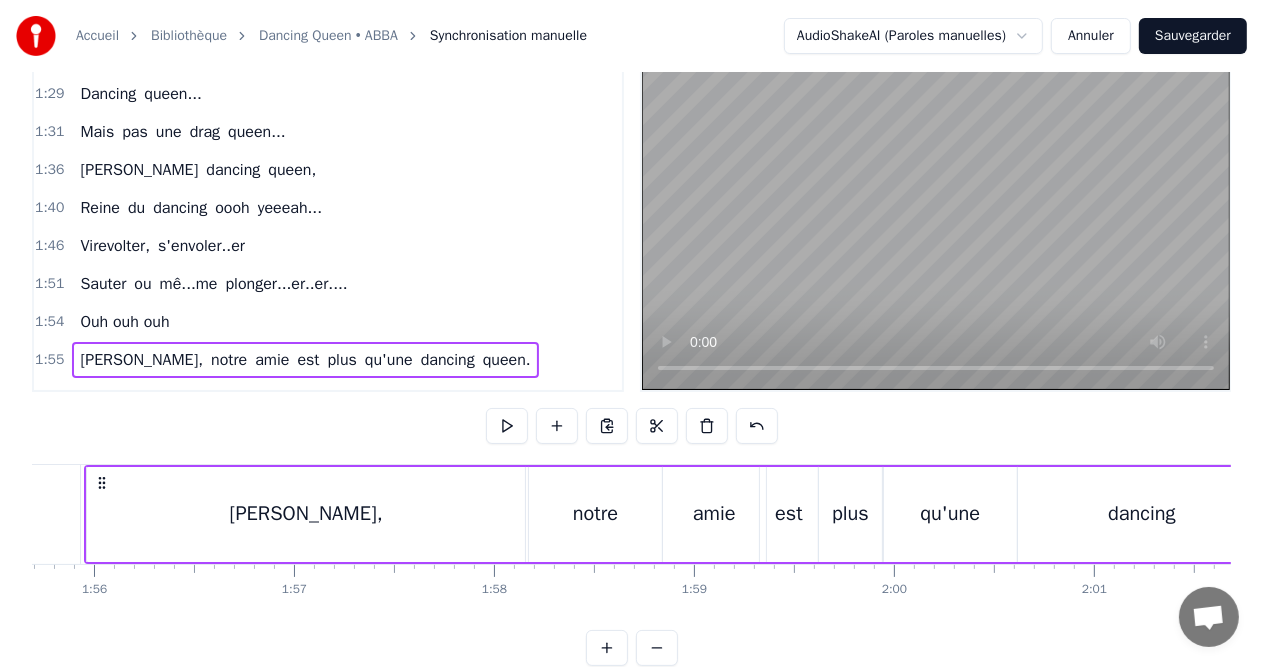 scroll, scrollTop: 0, scrollLeft: 23089, axis: horizontal 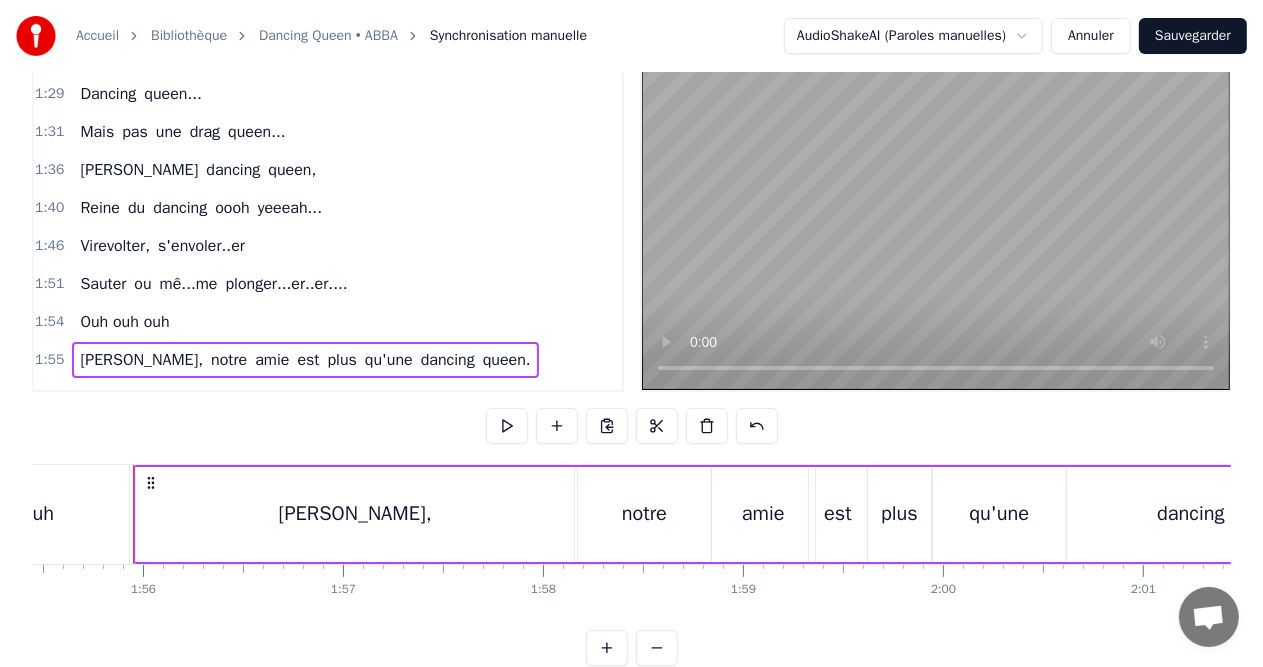 click on "1:55 [PERSON_NAME], notre amie est plus qu'une dancing queen." at bounding box center (328, 360) 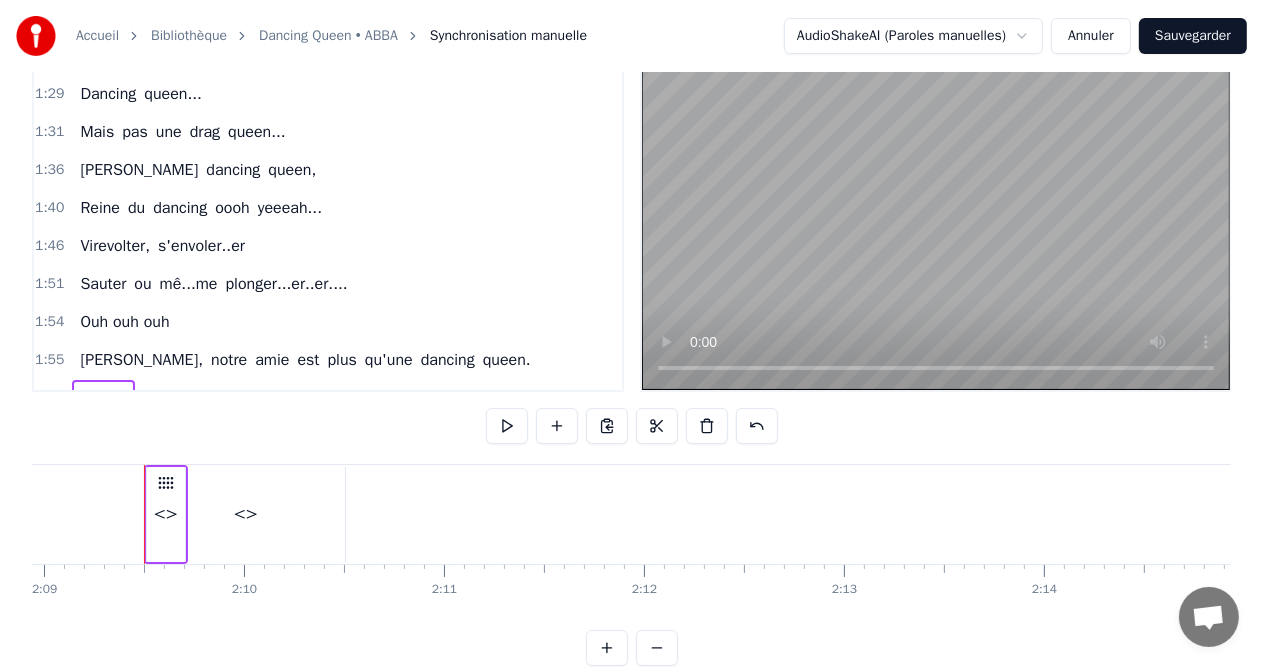 scroll, scrollTop: 0, scrollLeft: 25799, axis: horizontal 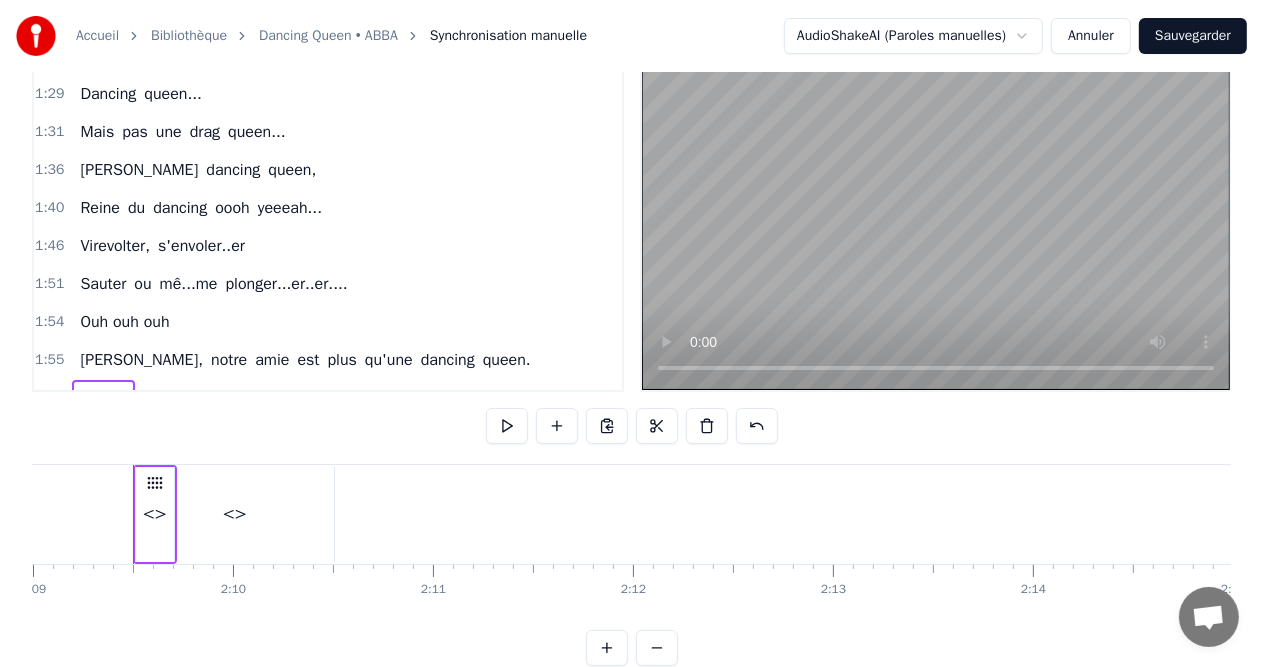 click on "1:55 [PERSON_NAME], notre amie est plus qu'une dancing queen." at bounding box center (328, 360) 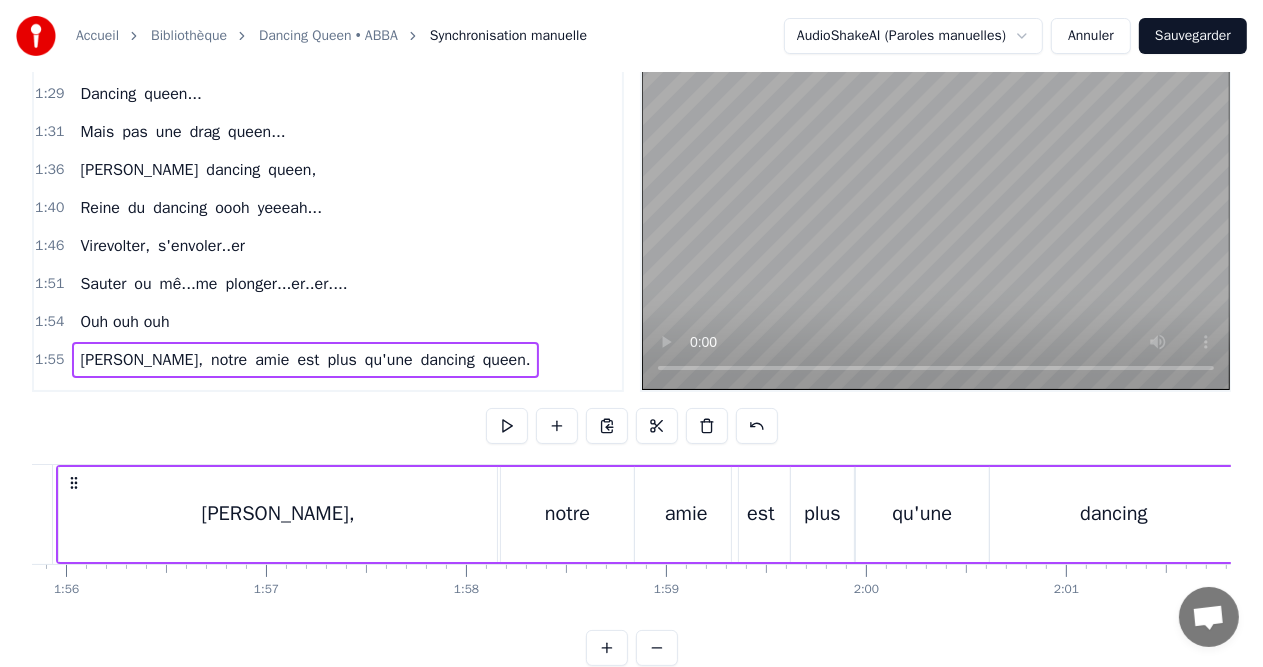 scroll, scrollTop: 0, scrollLeft: 23089, axis: horizontal 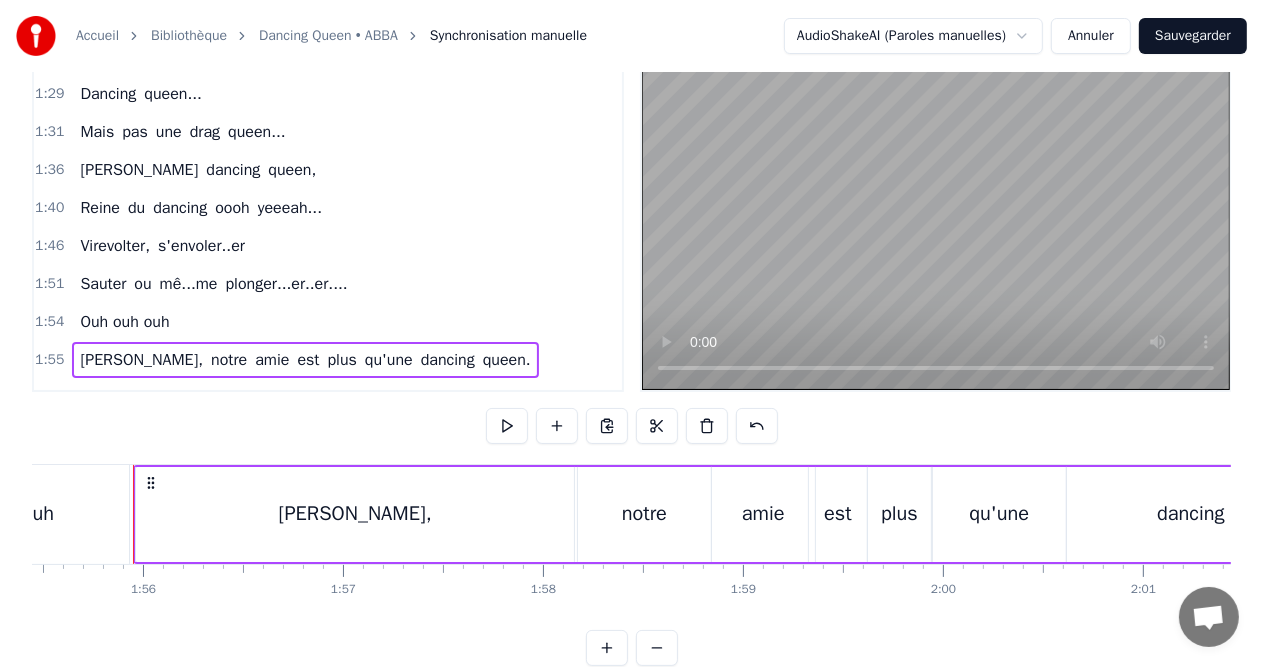 click on "1:55 [PERSON_NAME], notre amie est plus qu'une dancing queen." at bounding box center [328, 360] 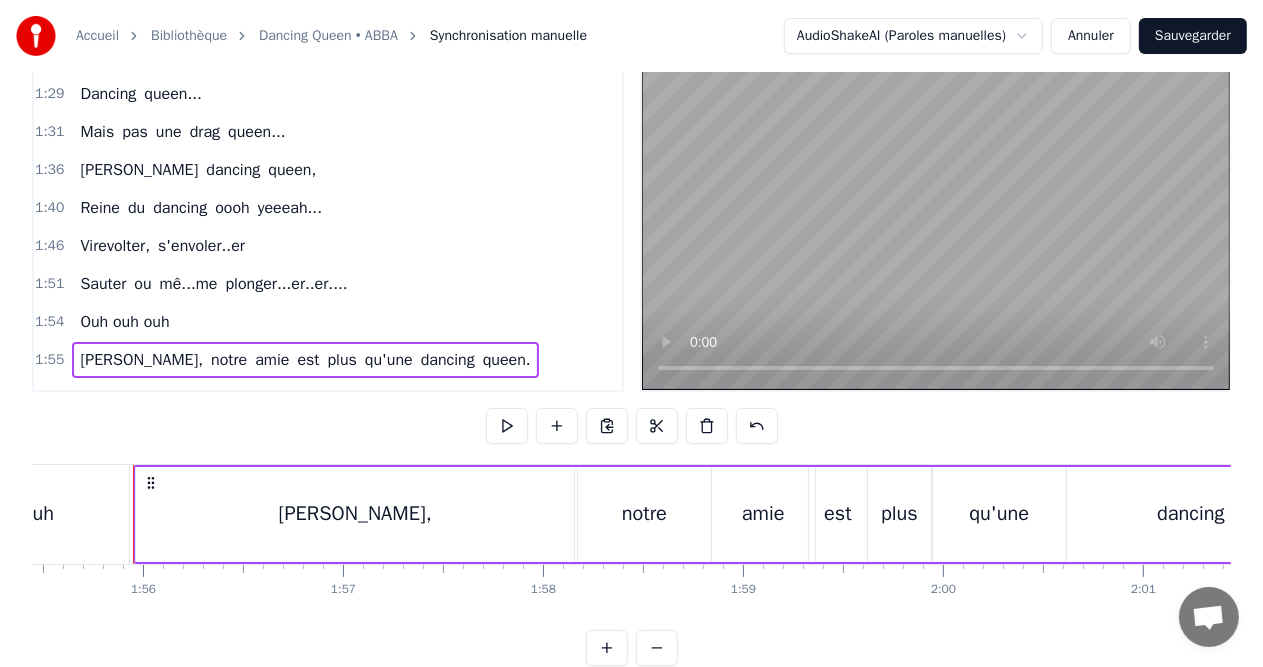 click on "2:09 <> <>" at bounding box center (328, 398) 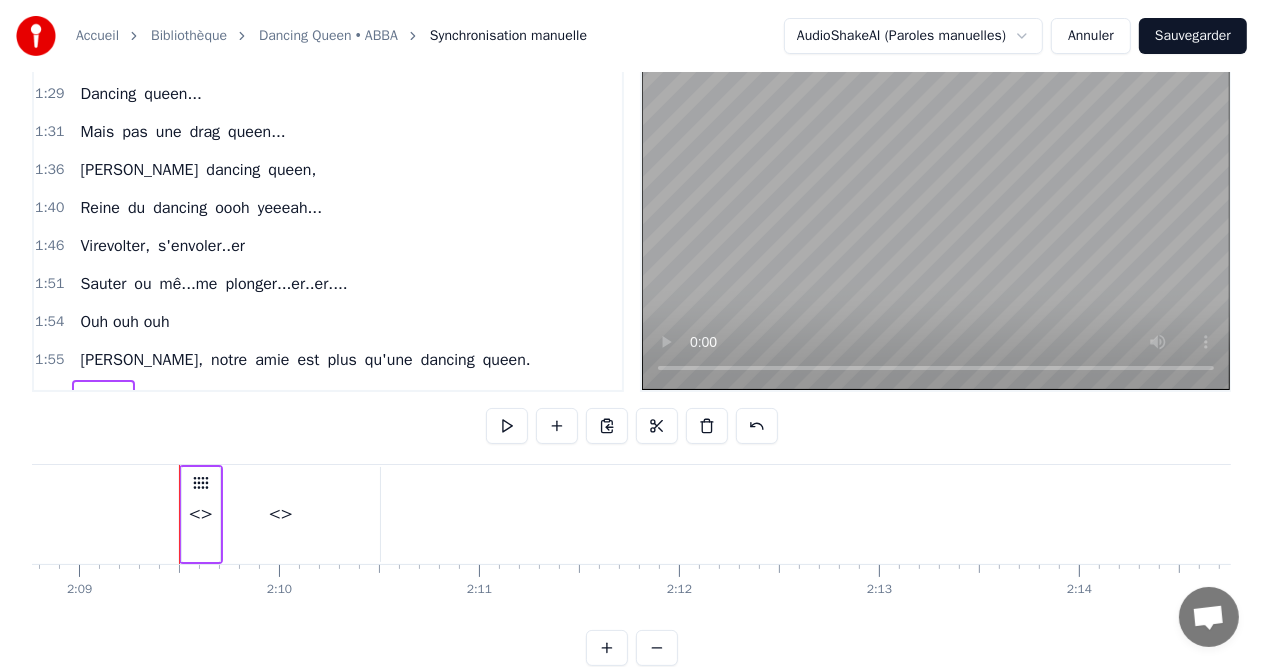 scroll, scrollTop: 0, scrollLeft: 25799, axis: horizontal 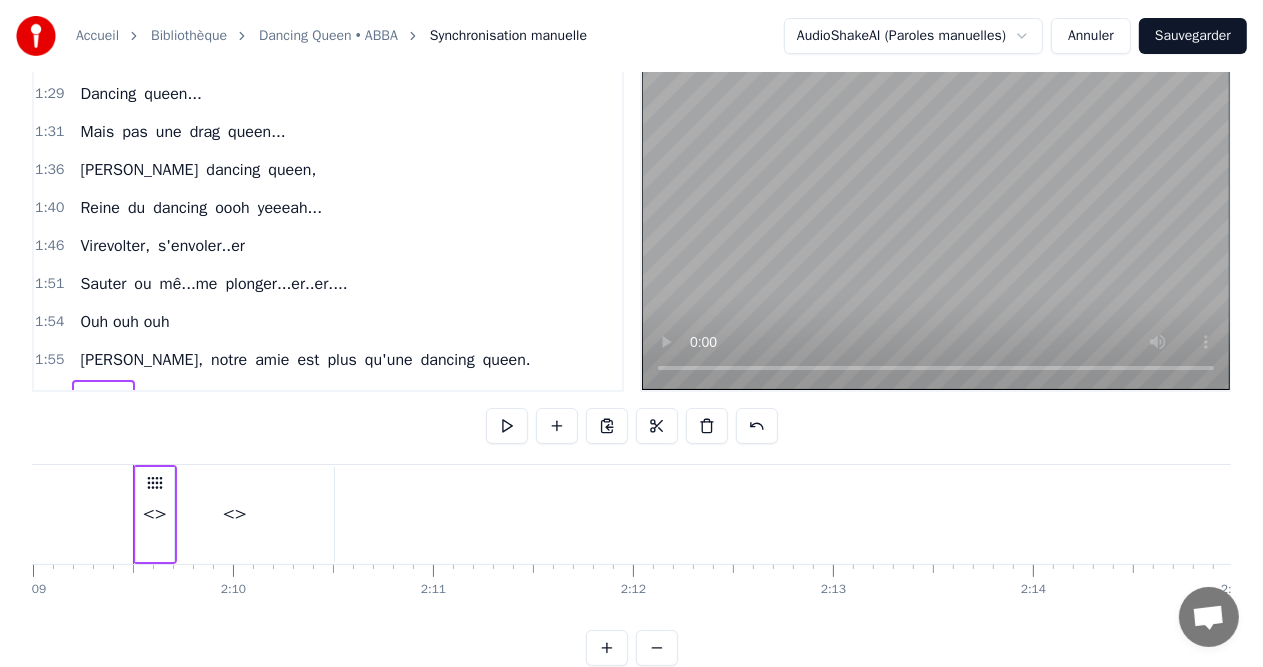 click on "2:09 <> <>" at bounding box center (328, 398) 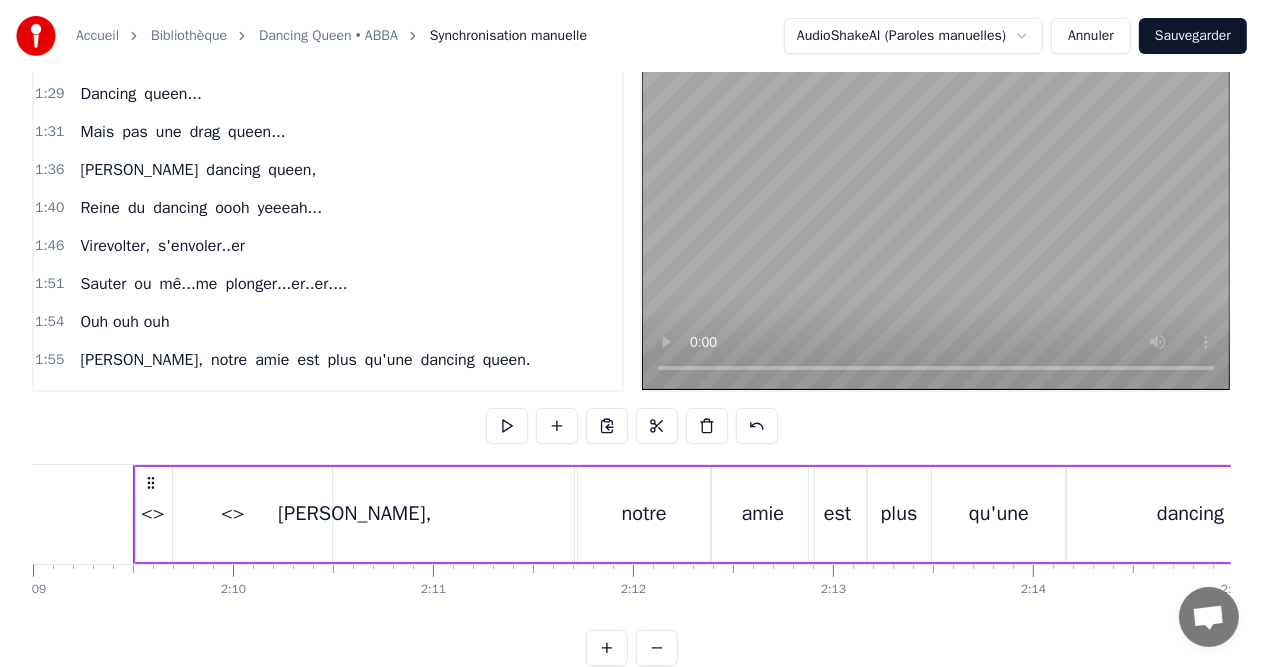 click on "2:09 <> <>" at bounding box center [328, 398] 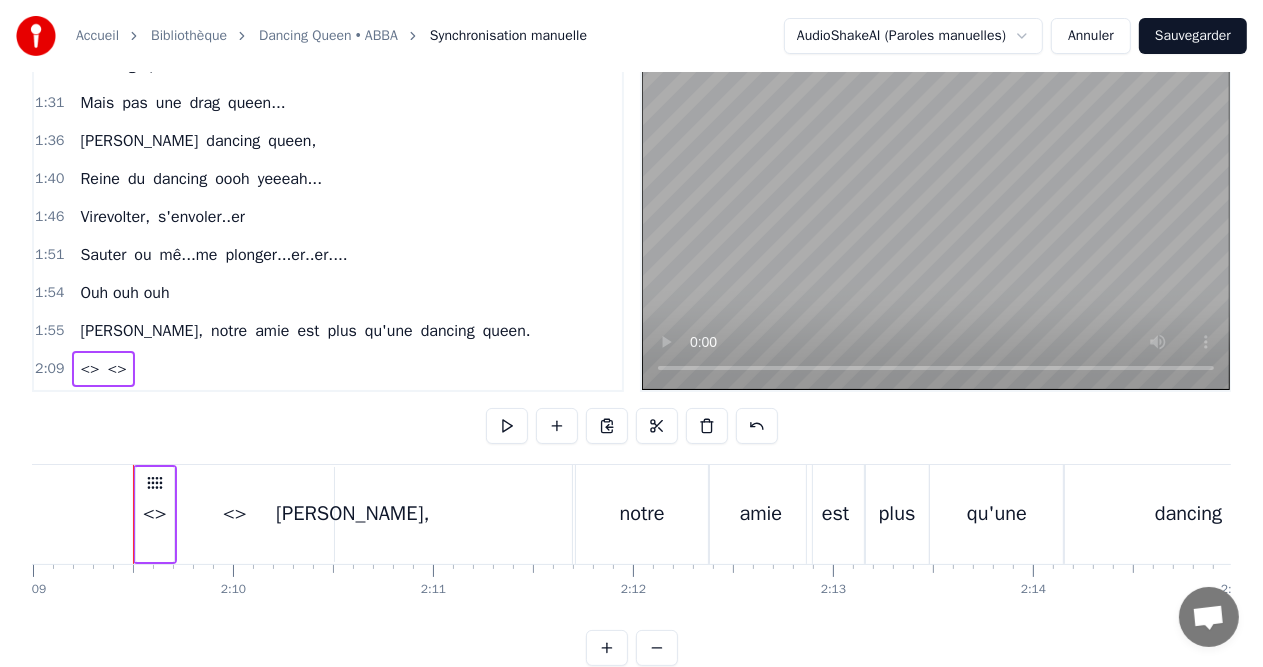 scroll, scrollTop: 516, scrollLeft: 0, axis: vertical 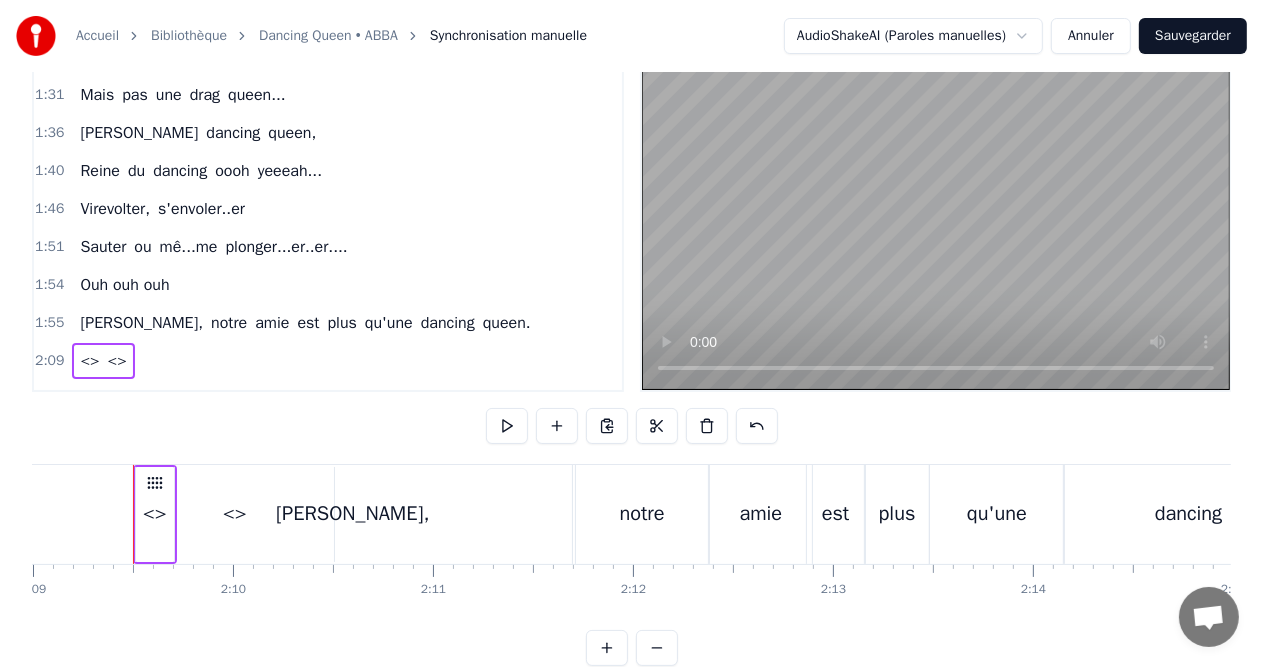 click on "2:09 <> <>" at bounding box center (328, 361) 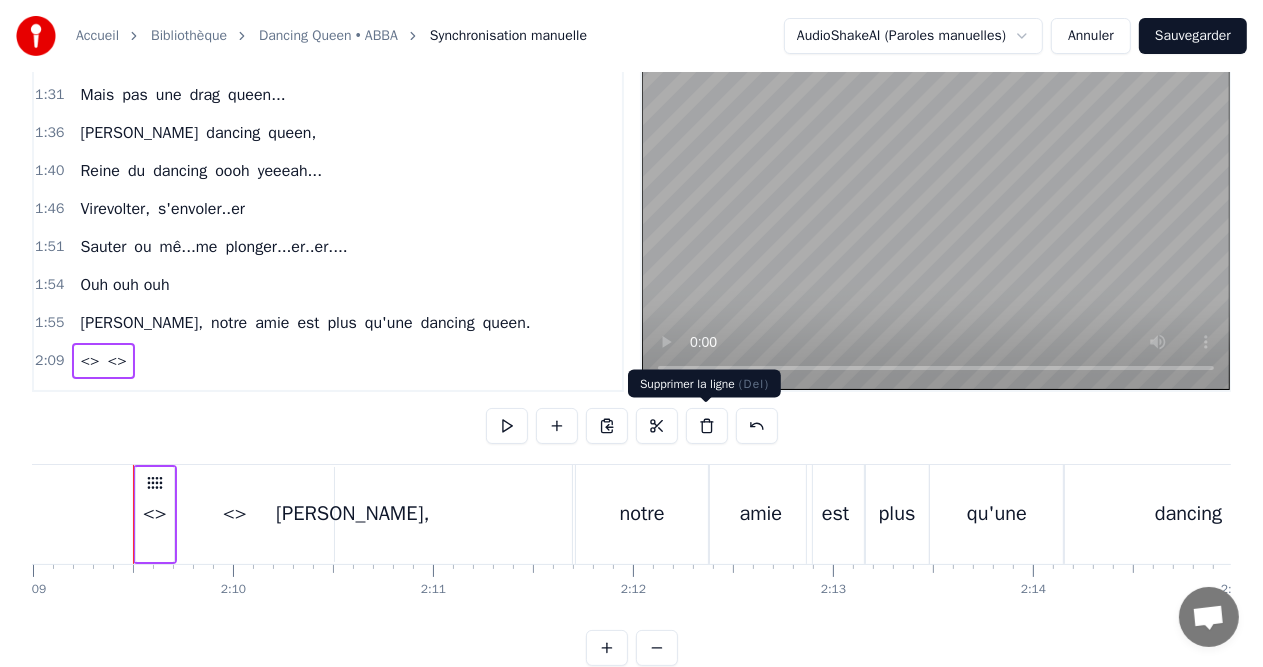 click at bounding box center [707, 426] 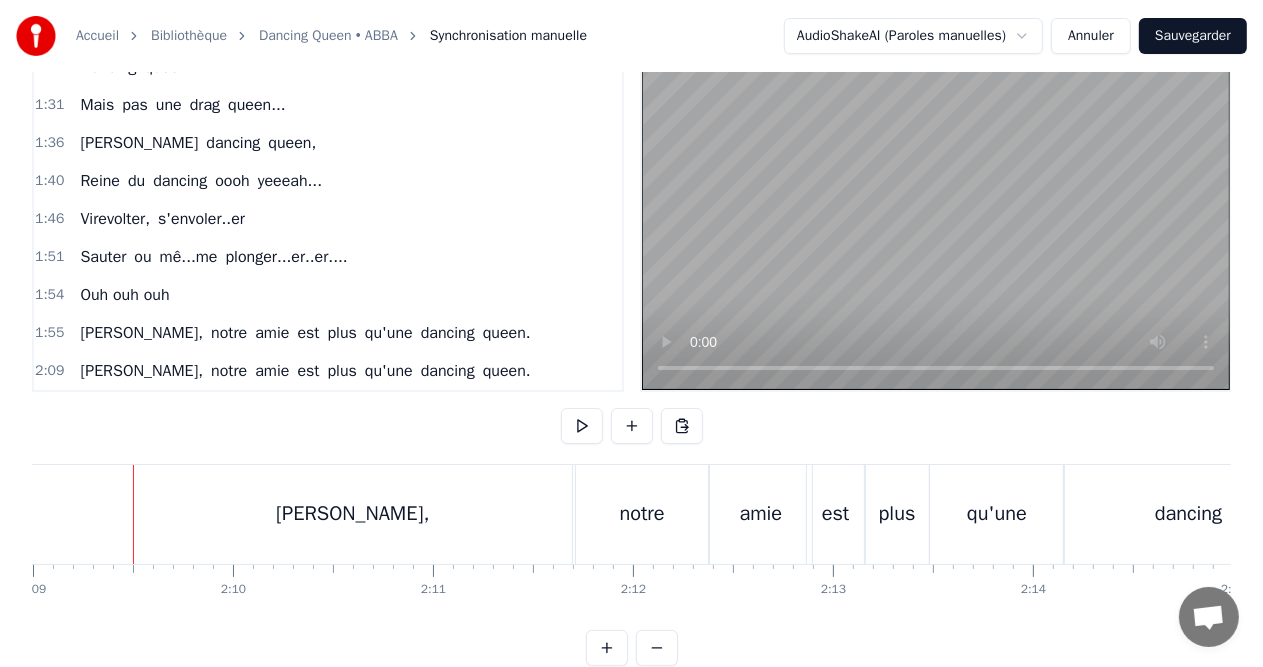 scroll, scrollTop: 479, scrollLeft: 0, axis: vertical 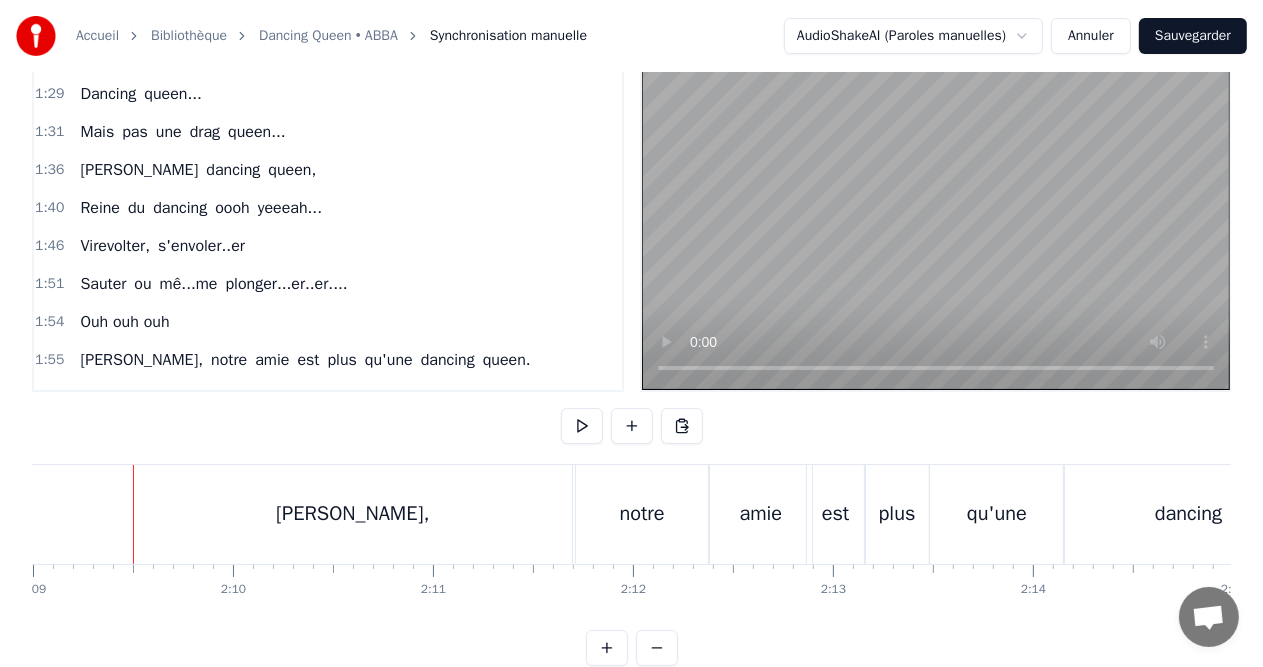 click on "2:09 [PERSON_NAME], notre amie est plus qu'une dancing queen." at bounding box center [328, 398] 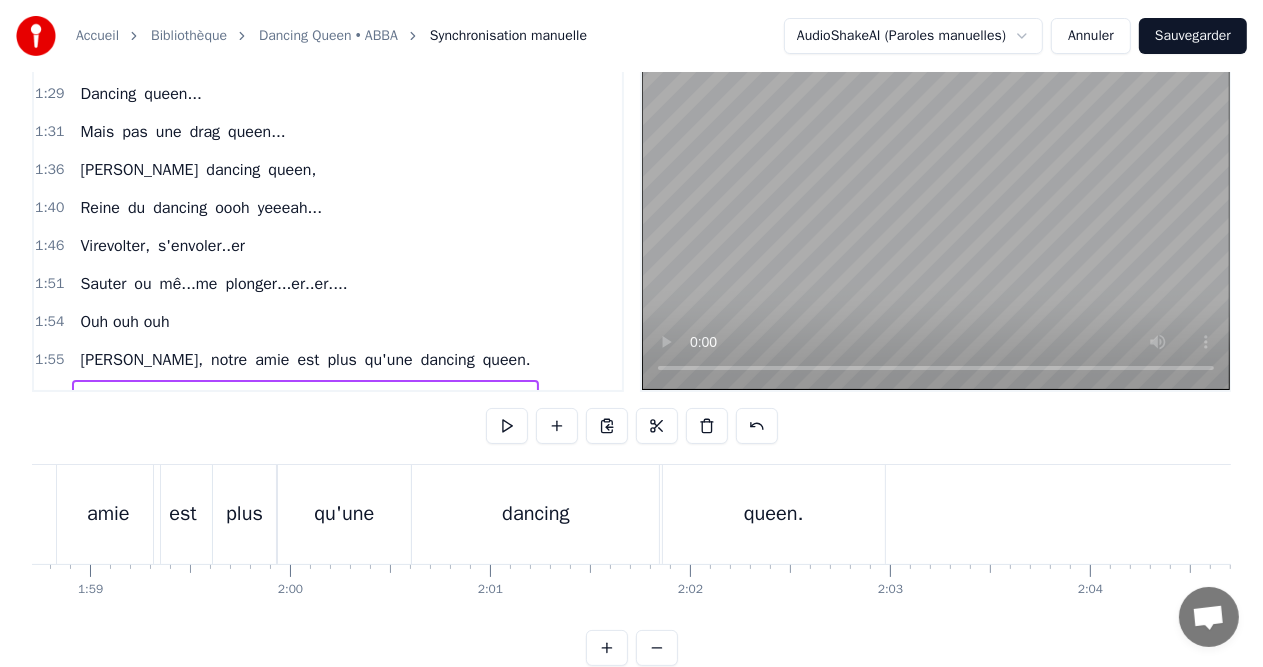 scroll, scrollTop: 0, scrollLeft: 23728, axis: horizontal 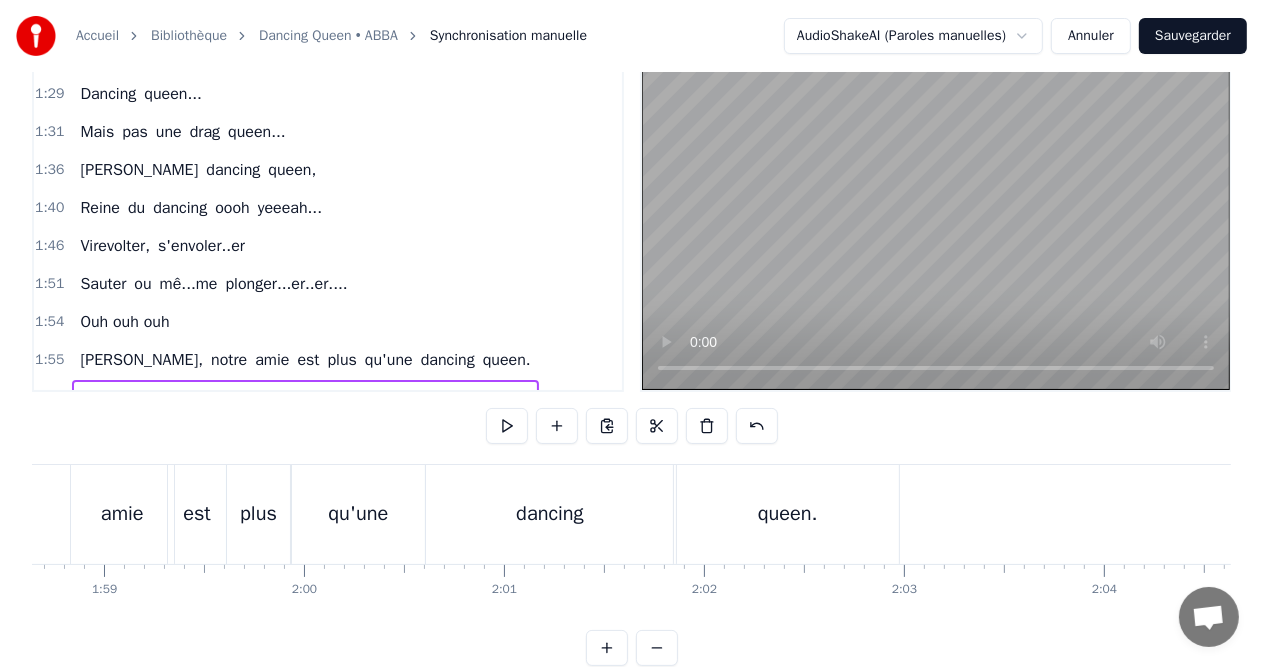 click at bounding box center (650, 514) 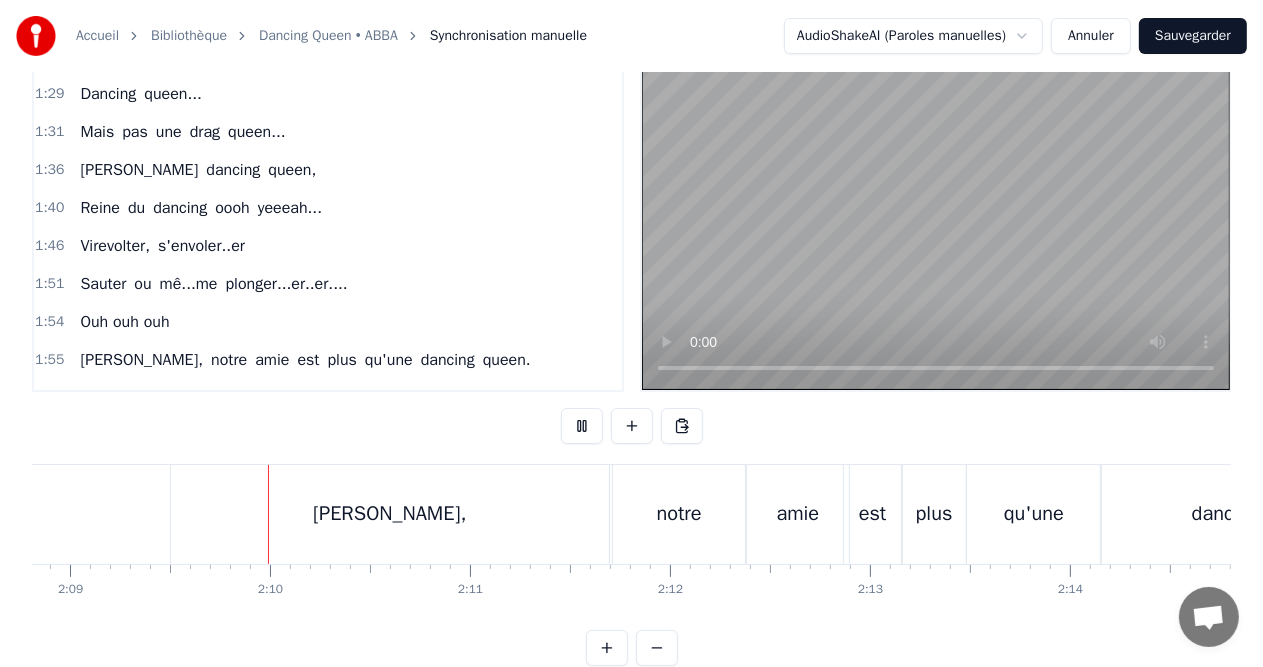 scroll, scrollTop: 0, scrollLeft: 25771, axis: horizontal 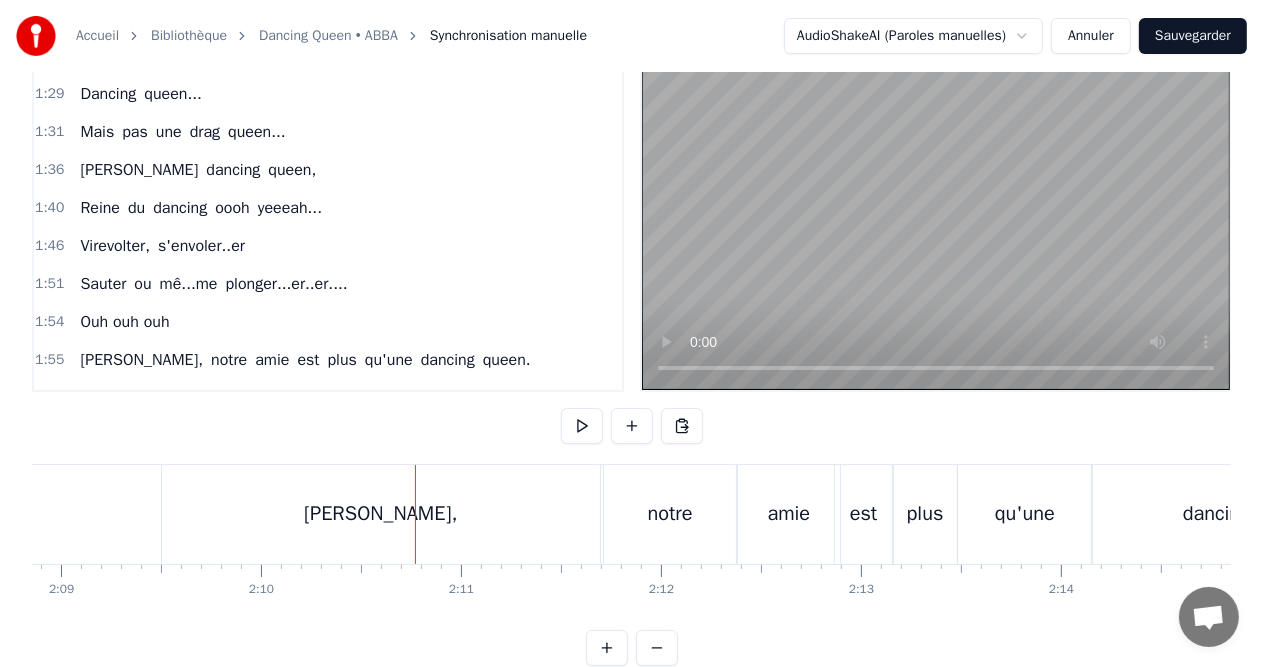 click on "2:09 [PERSON_NAME], notre amie est plus qu'une dancing queen." at bounding box center (328, 398) 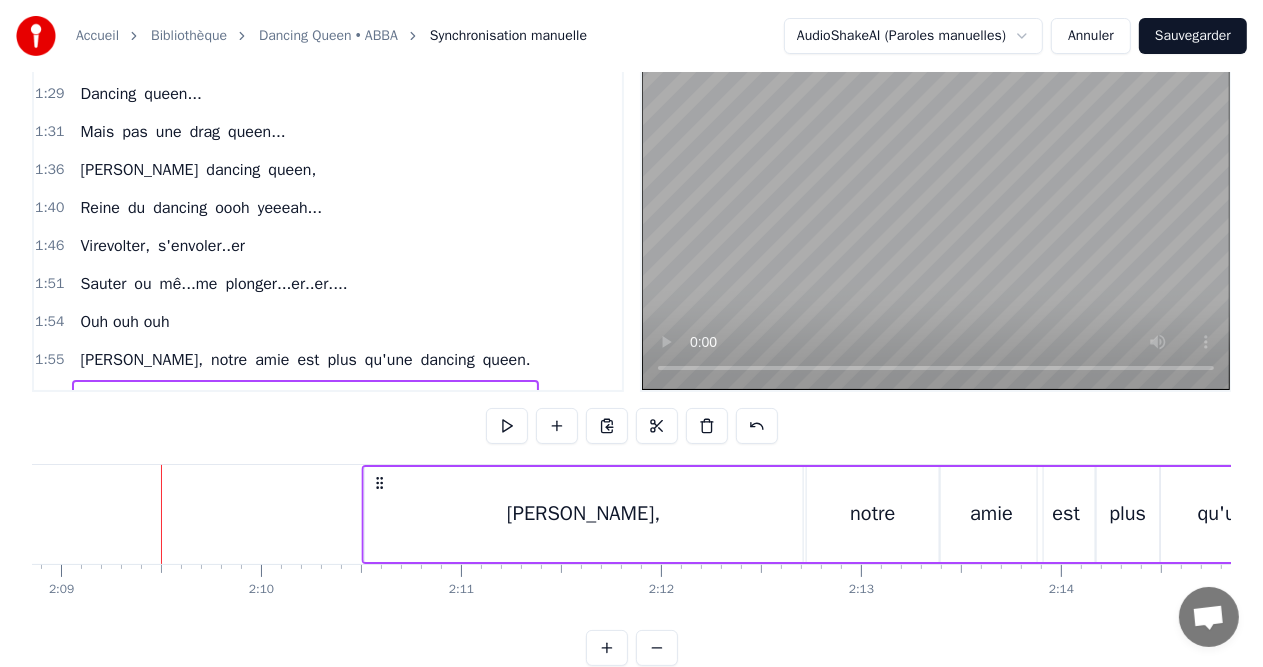 drag, startPoint x: 175, startPoint y: 475, endPoint x: 378, endPoint y: 492, distance: 203.71059 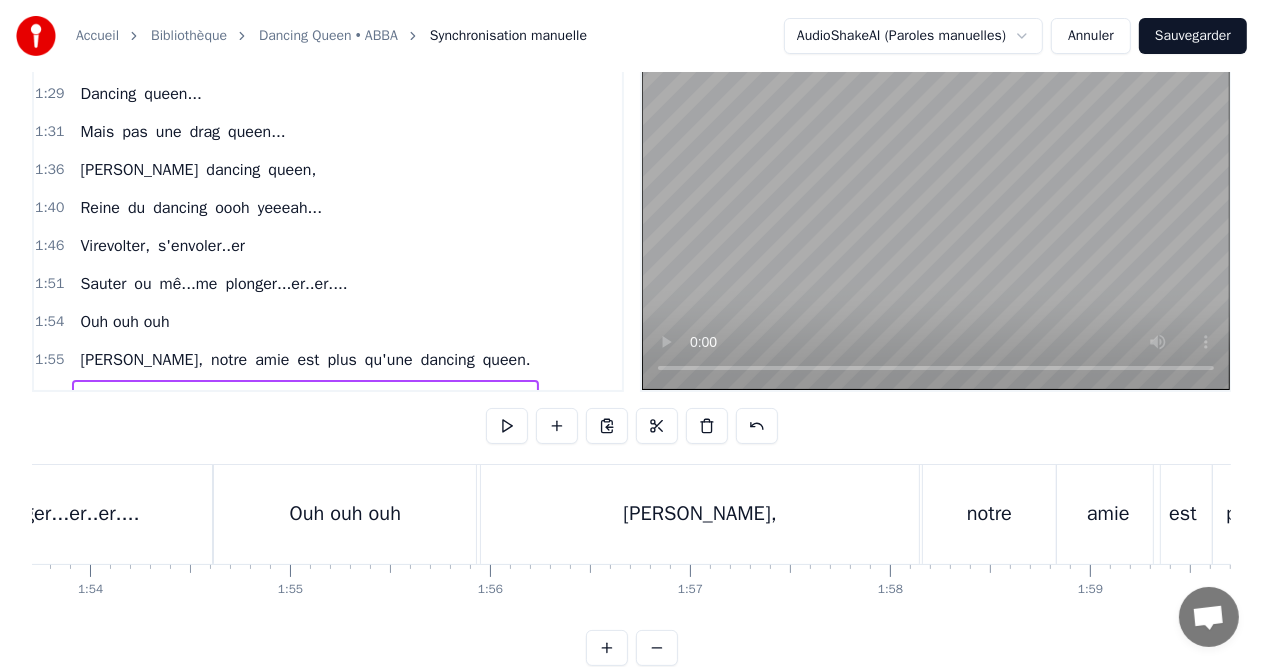 scroll, scrollTop: 0, scrollLeft: 22740, axis: horizontal 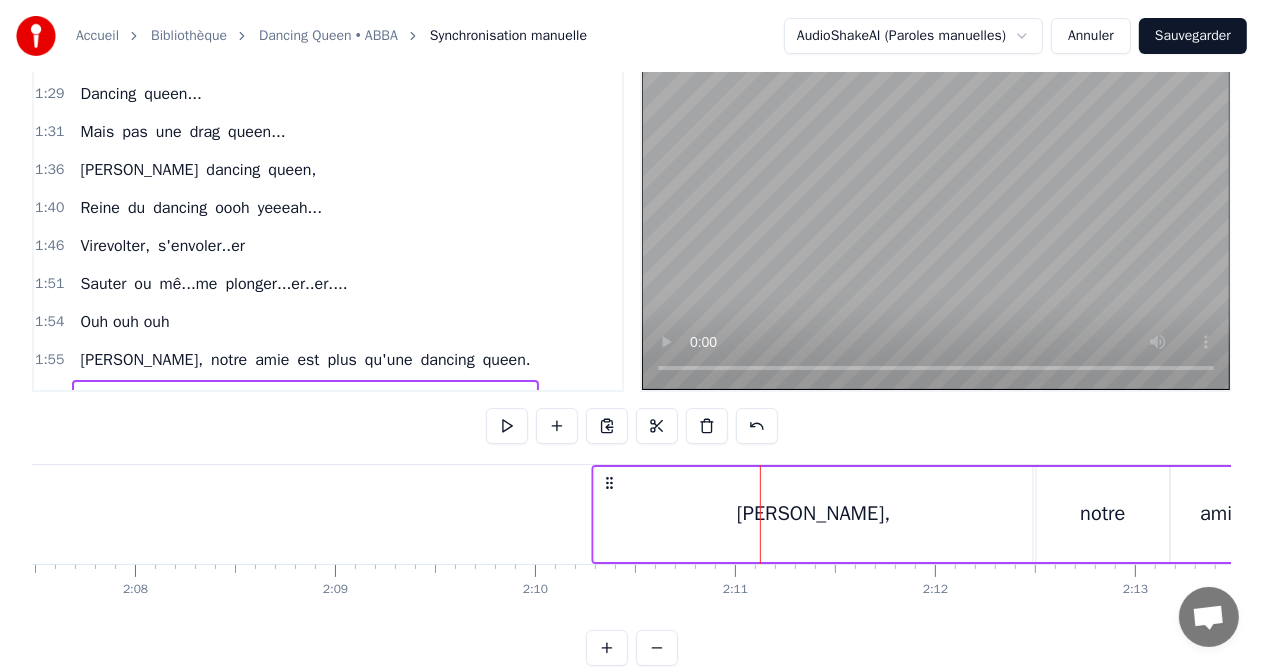 drag, startPoint x: 649, startPoint y: 483, endPoint x: 603, endPoint y: 483, distance: 46 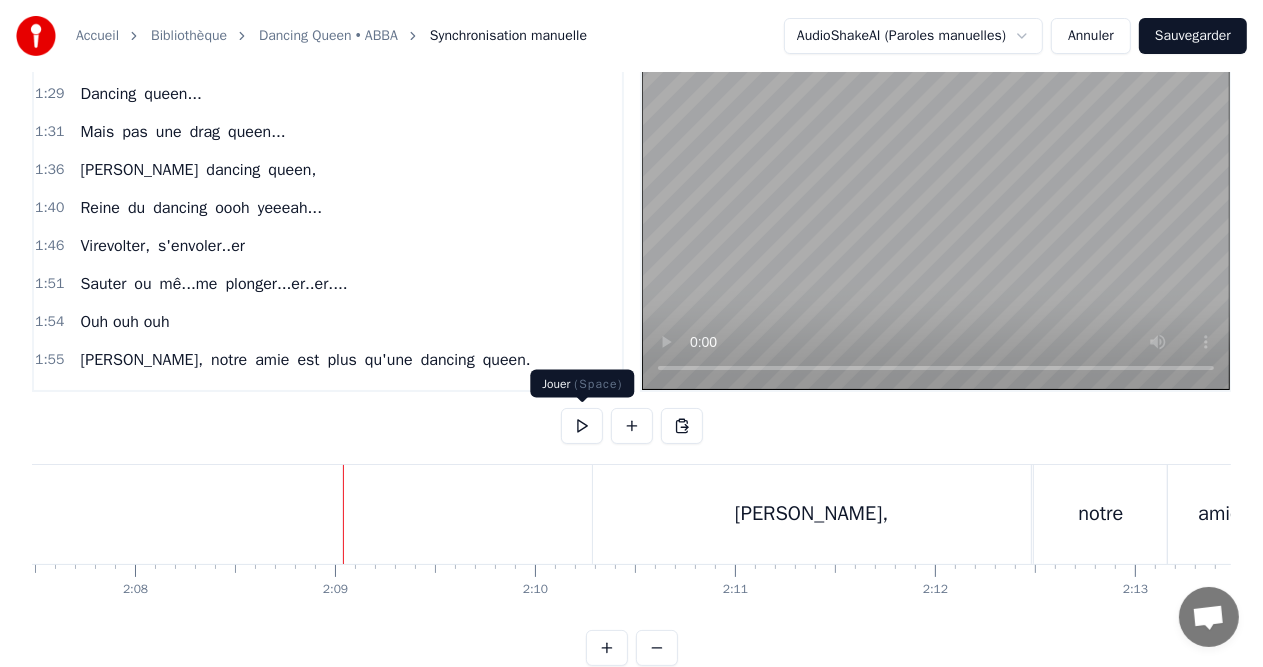 click at bounding box center [582, 426] 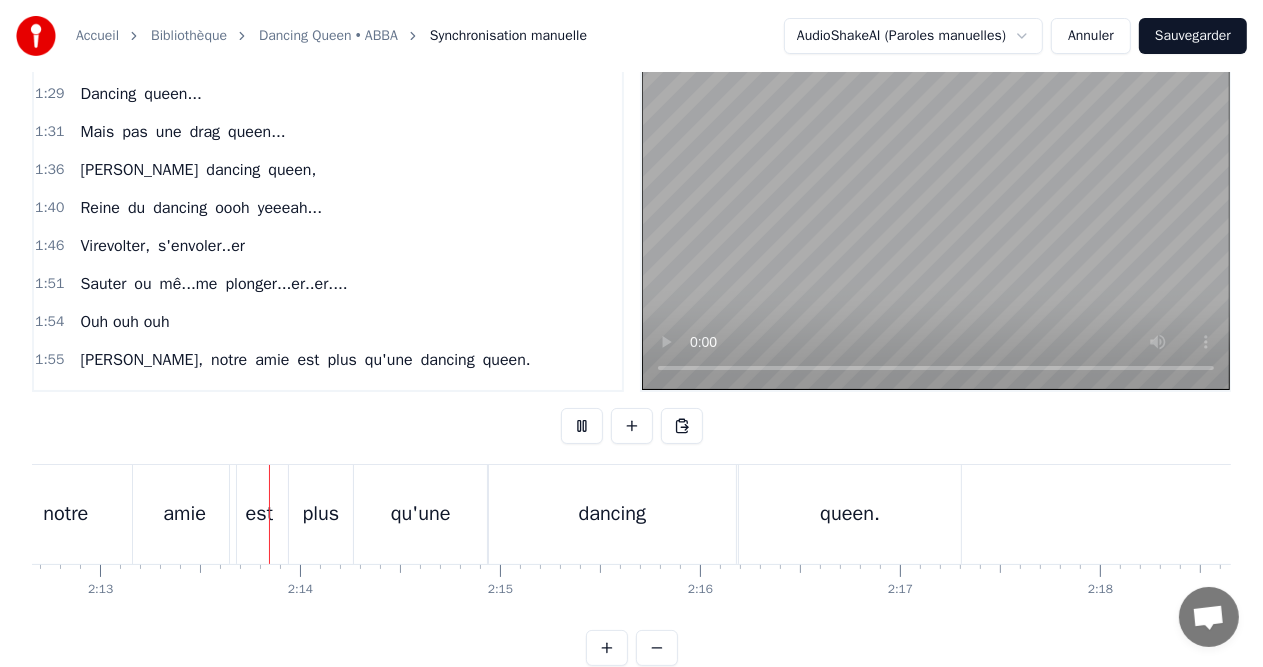 scroll, scrollTop: 0, scrollLeft: 26548, axis: horizontal 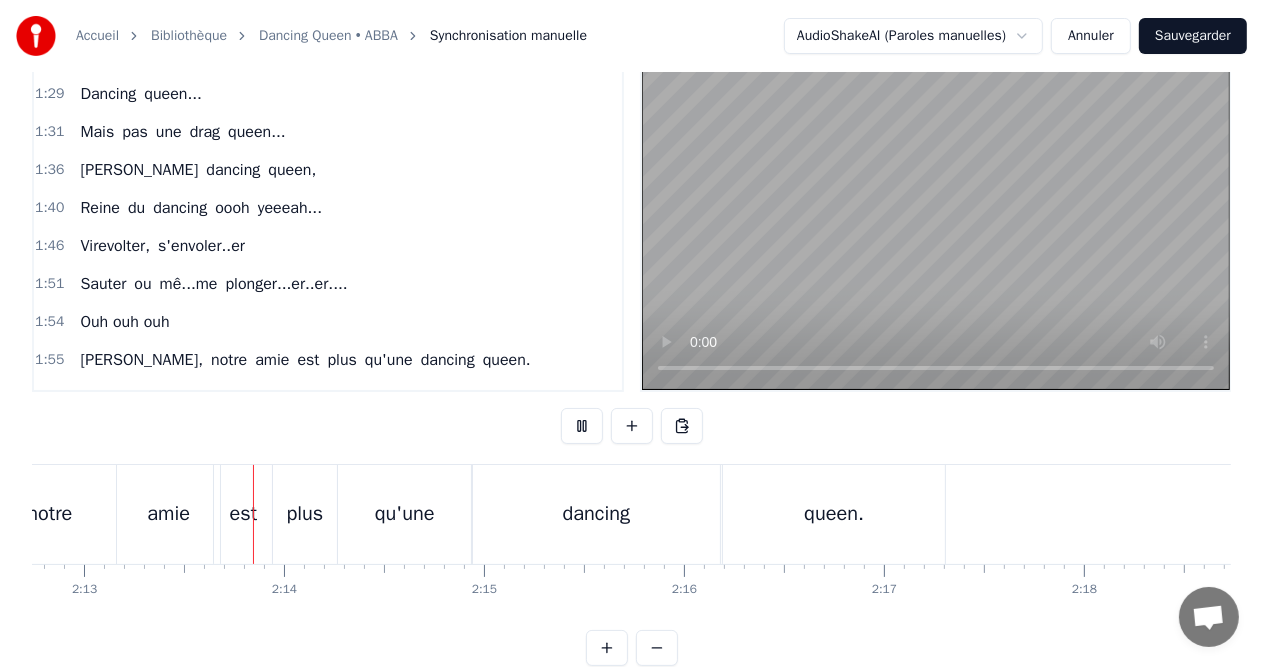 click at bounding box center [582, 426] 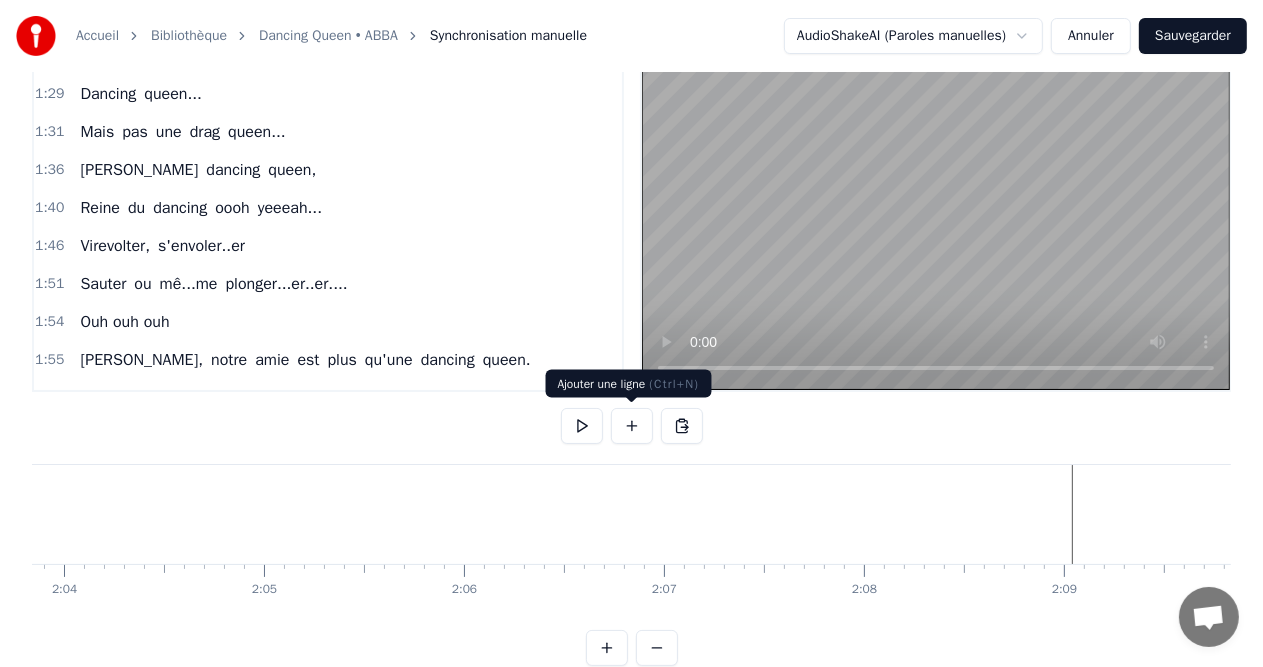 scroll, scrollTop: 0, scrollLeft: 24760, axis: horizontal 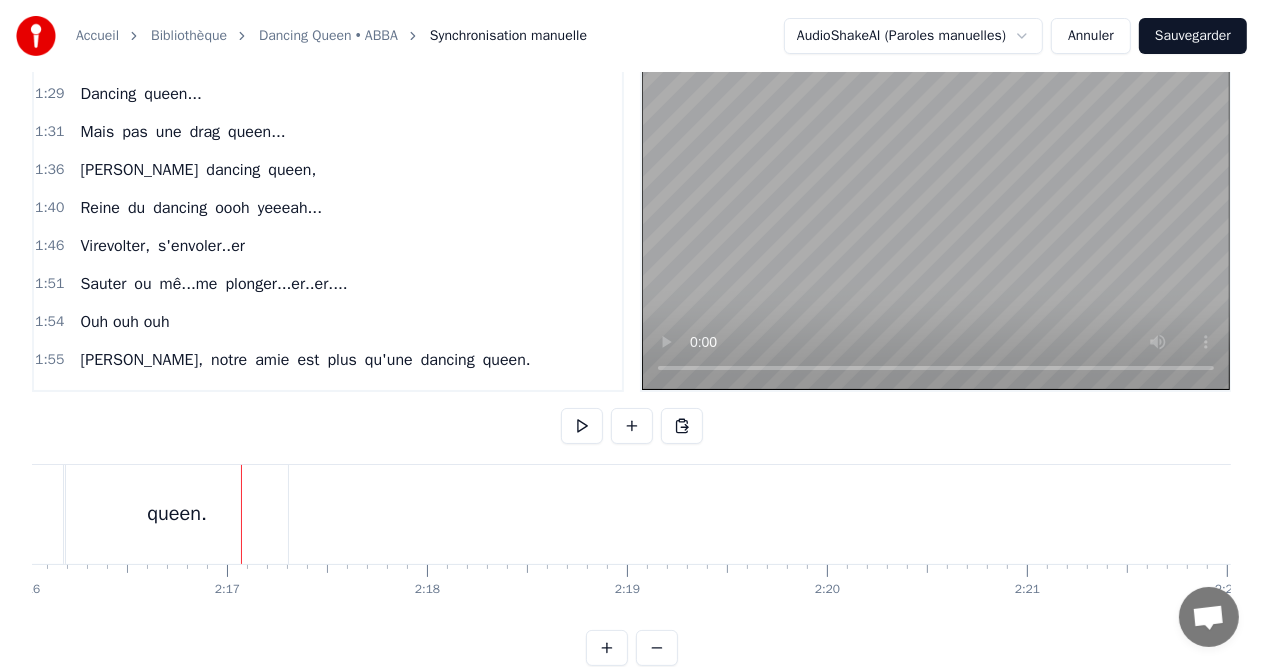 click on "queen." at bounding box center (507, 398) 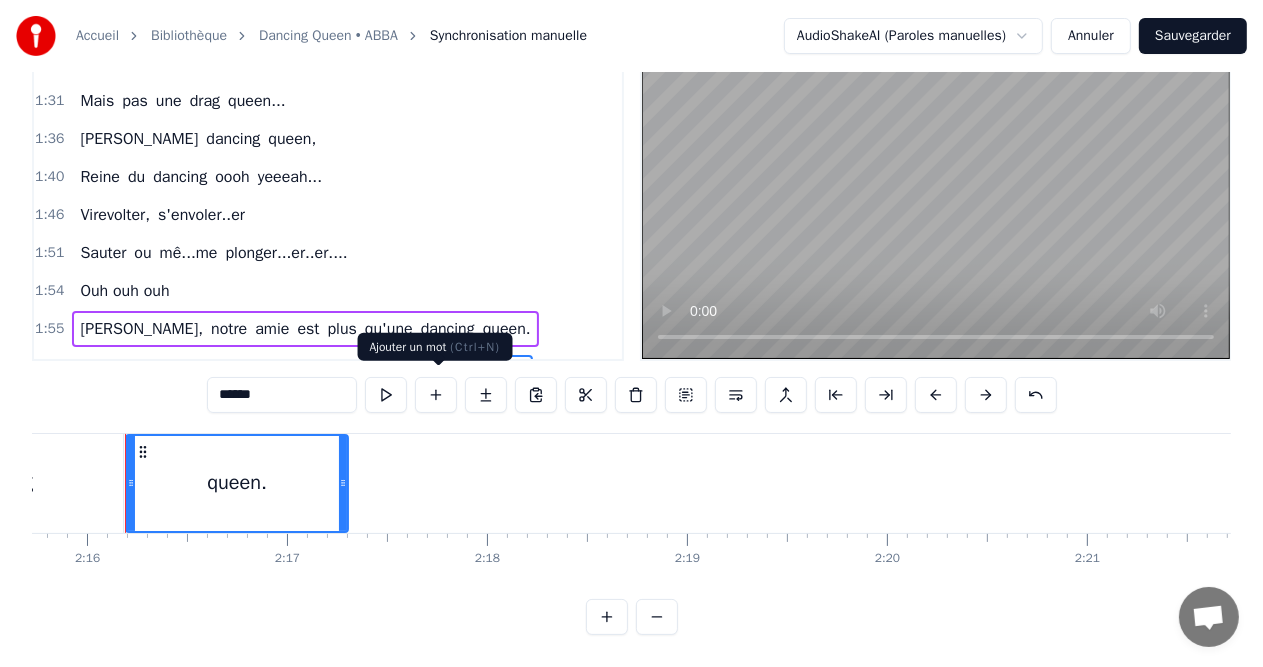 scroll, scrollTop: 0, scrollLeft: 27137, axis: horizontal 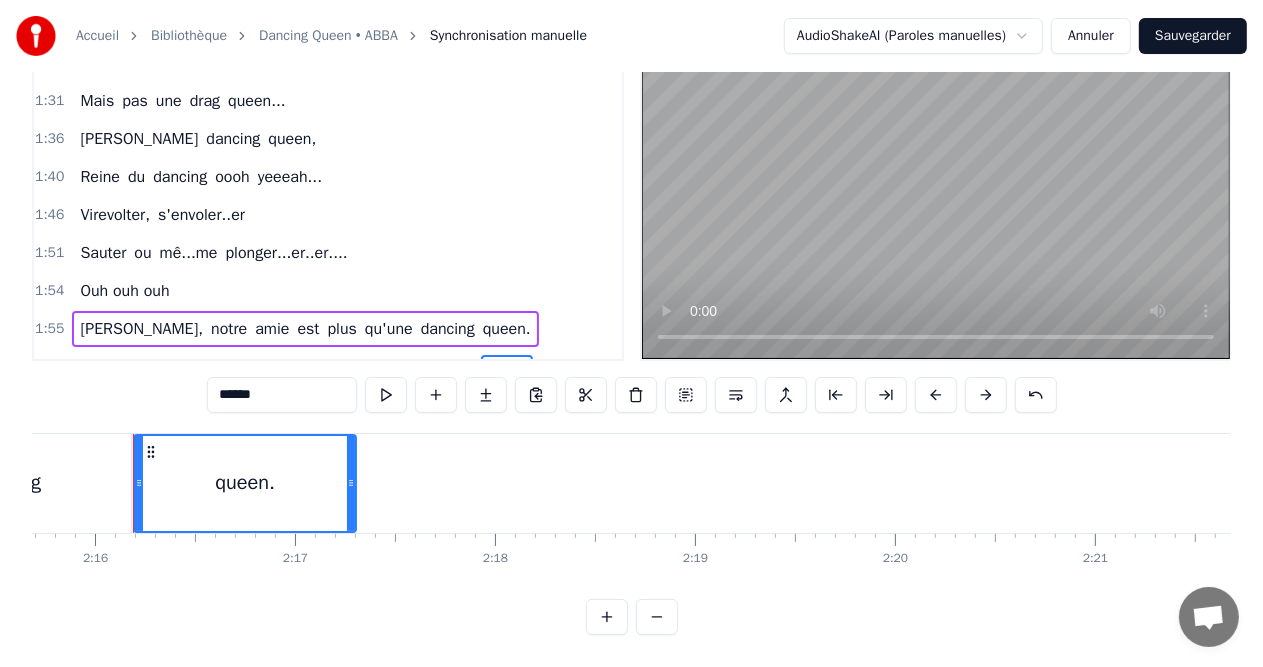 click on "2:10 [PERSON_NAME], notre amie est plus qu'une dancing queen." at bounding box center (328, 367) 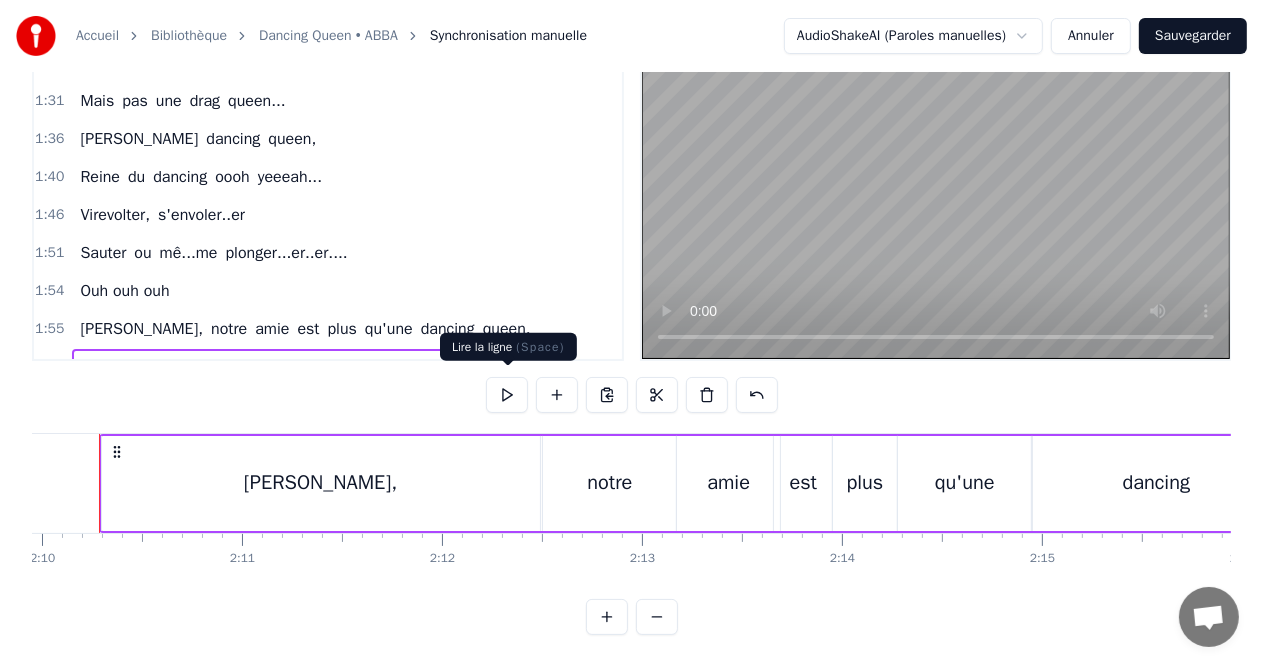 scroll, scrollTop: 0, scrollLeft: 25956, axis: horizontal 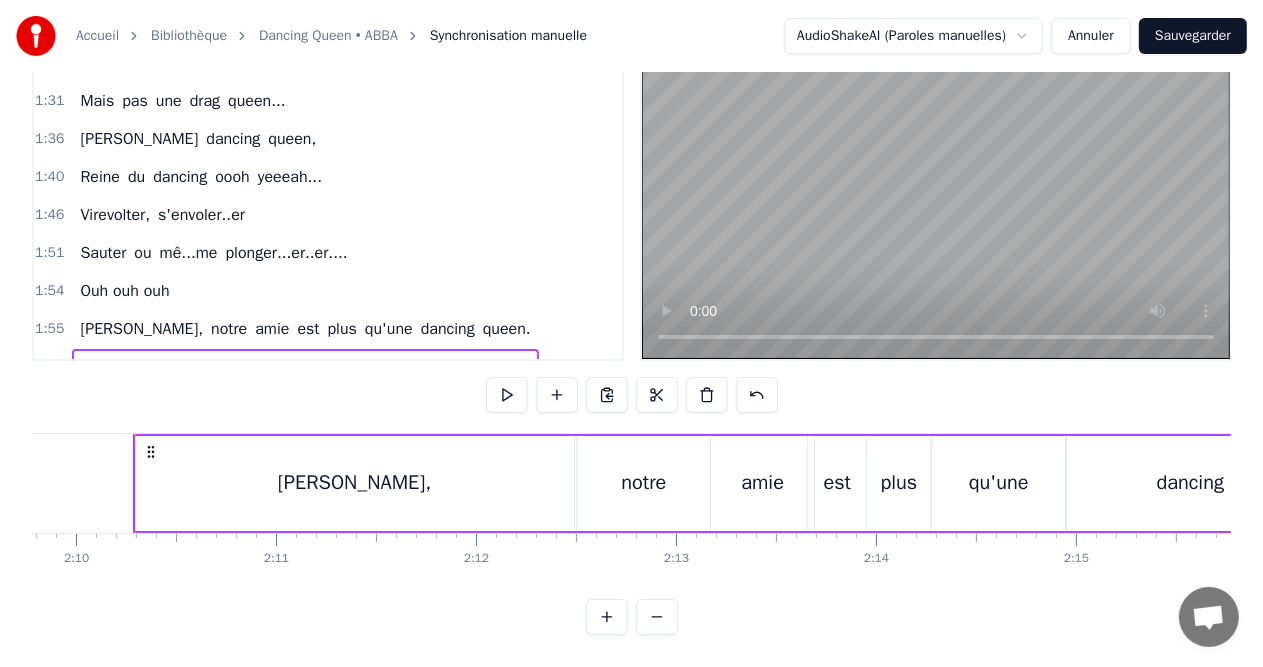 click on "est" at bounding box center (308, 367) 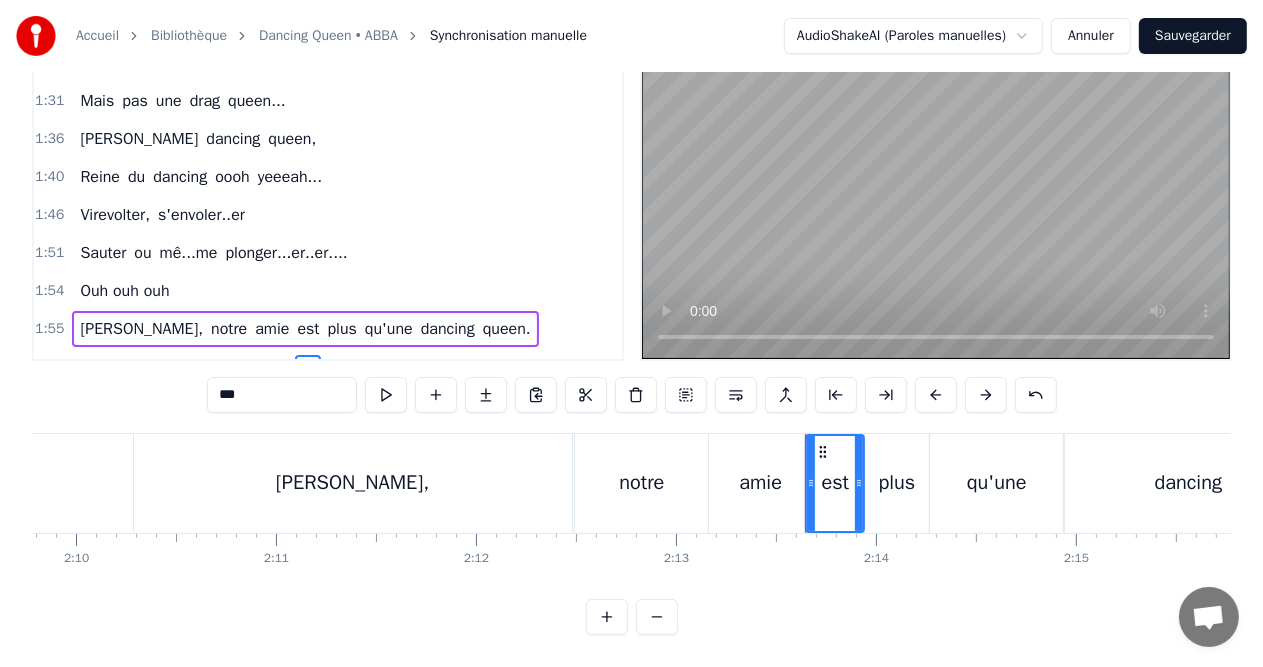click on "***" at bounding box center [282, 395] 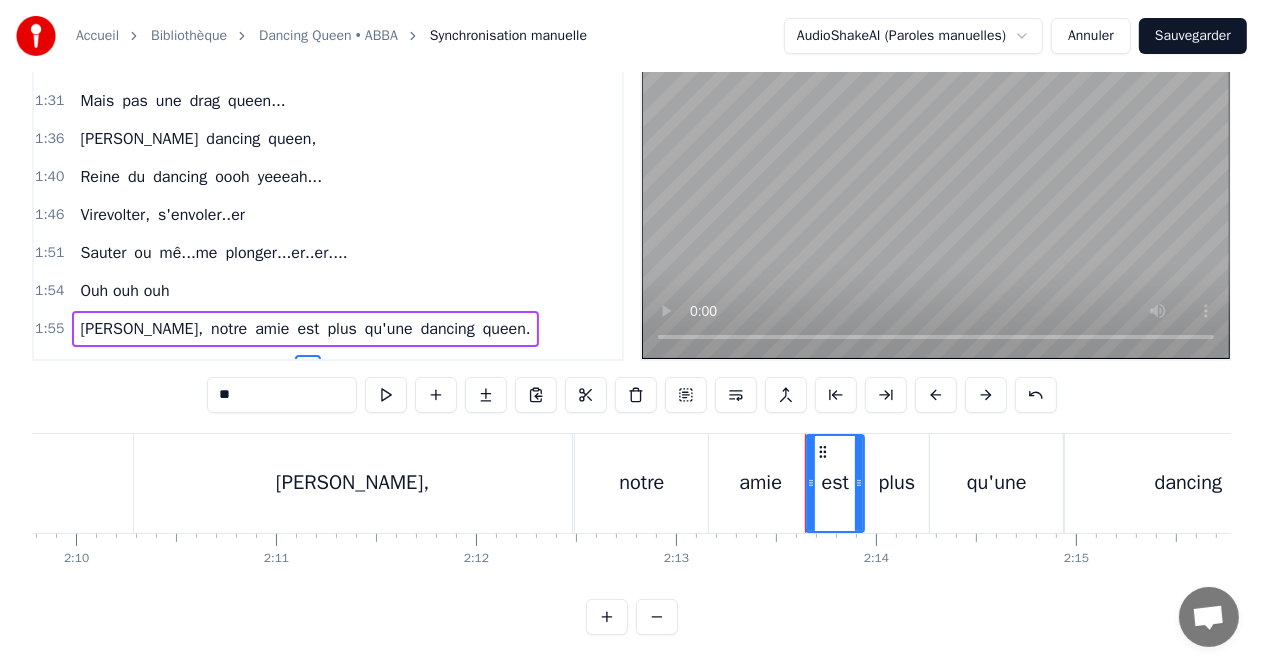 type on "*" 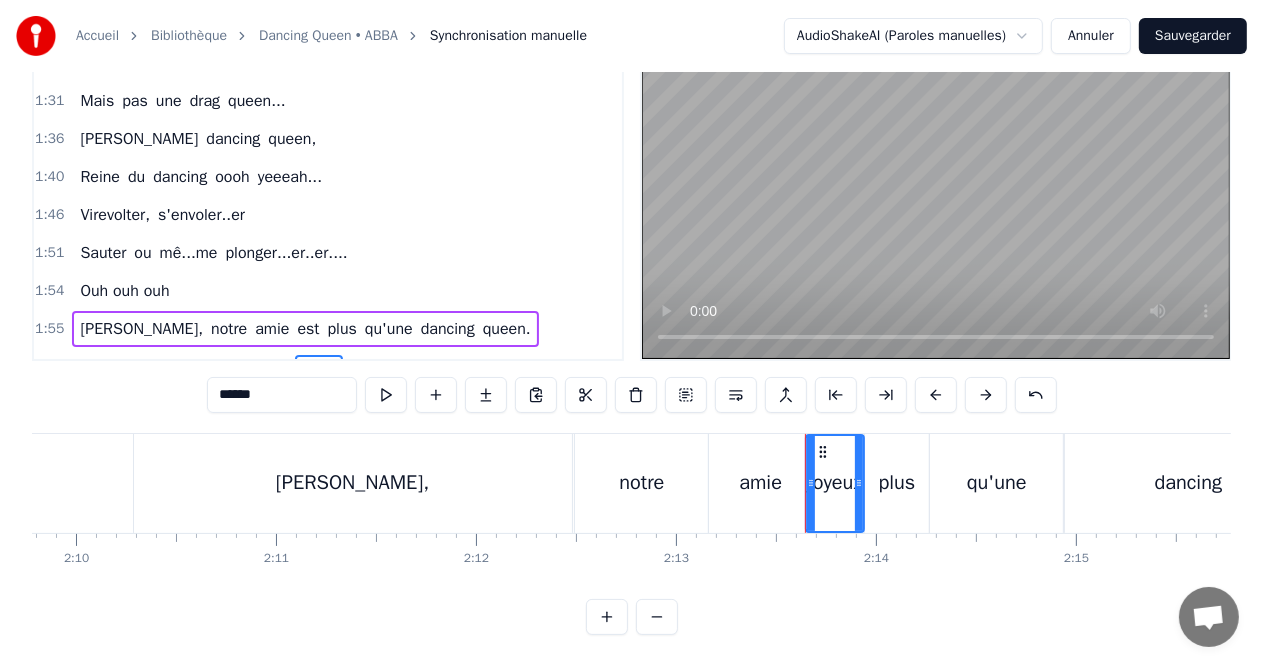 click on "plus" at bounding box center (363, 367) 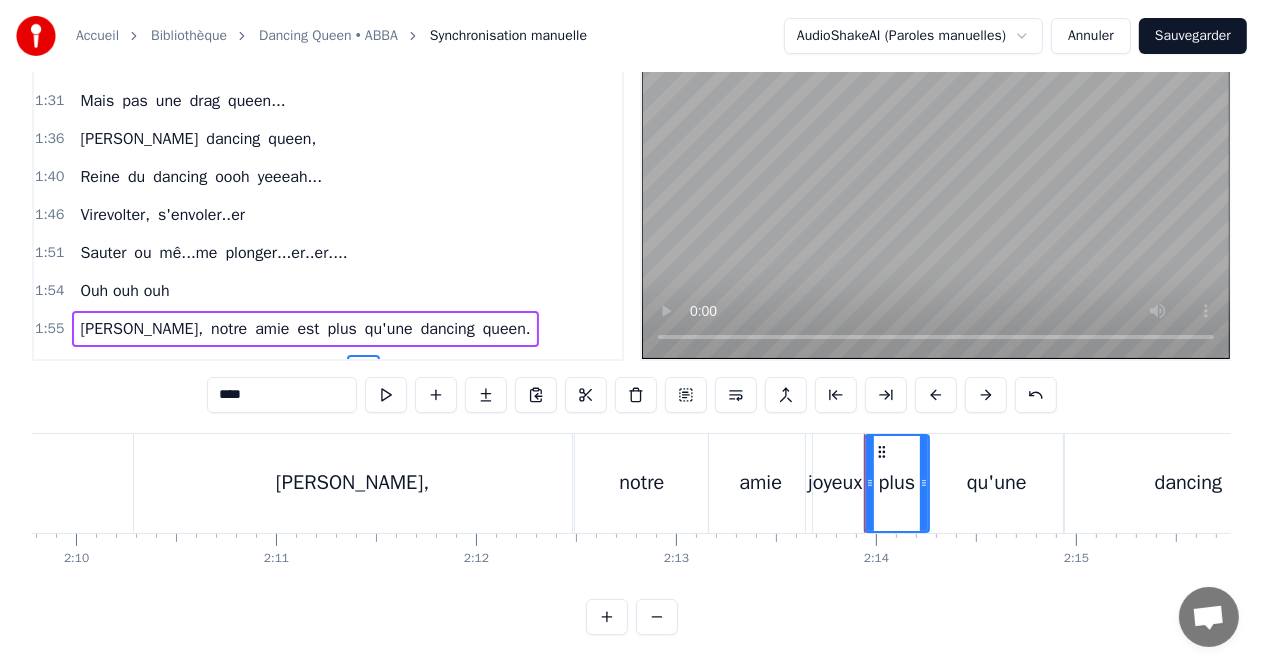 click on "****" at bounding box center [282, 395] 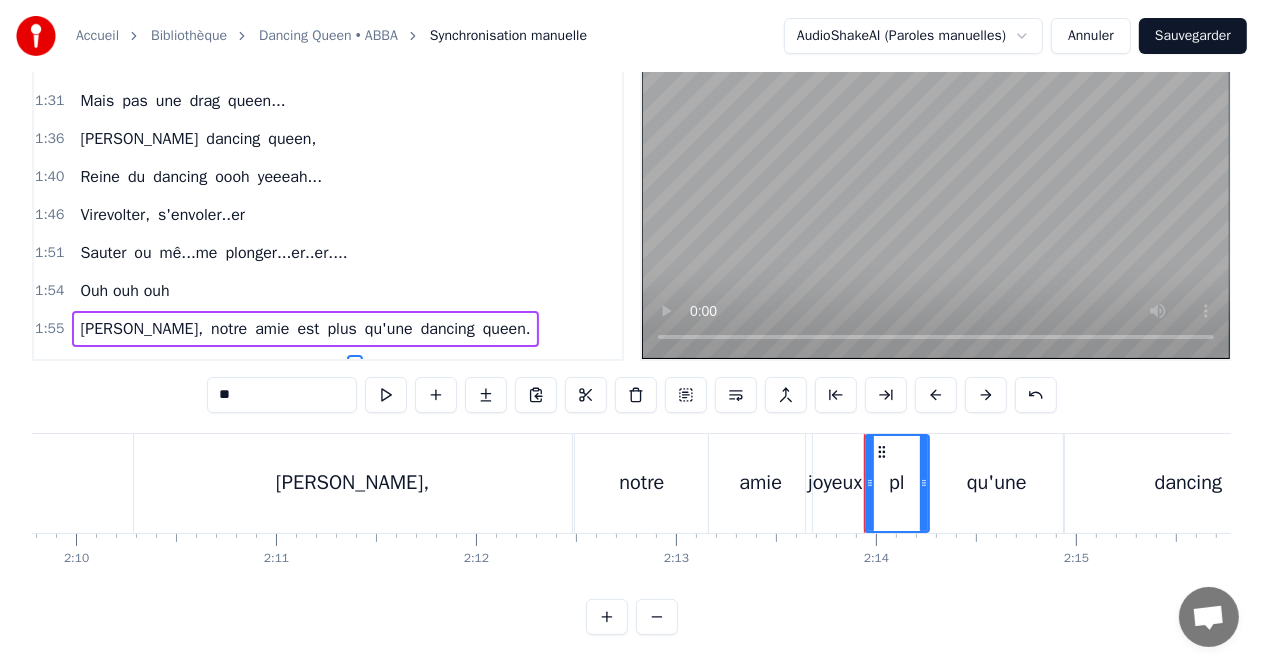type on "*" 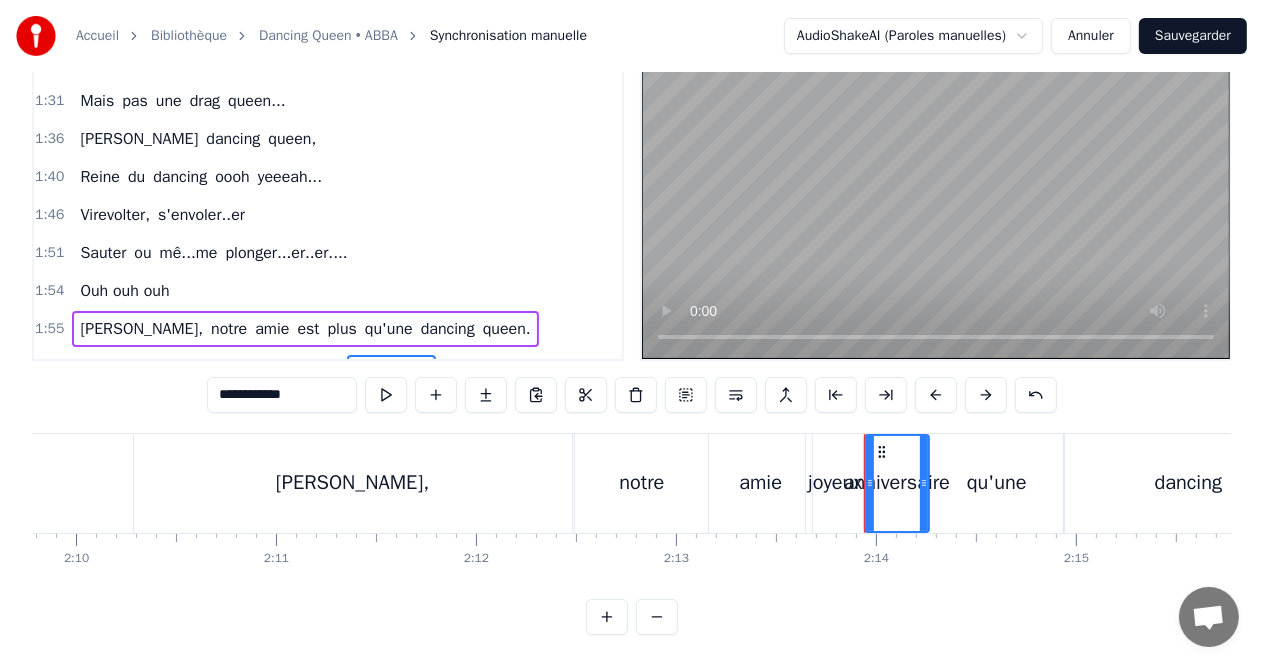 click on "qu'une" at bounding box center (466, 367) 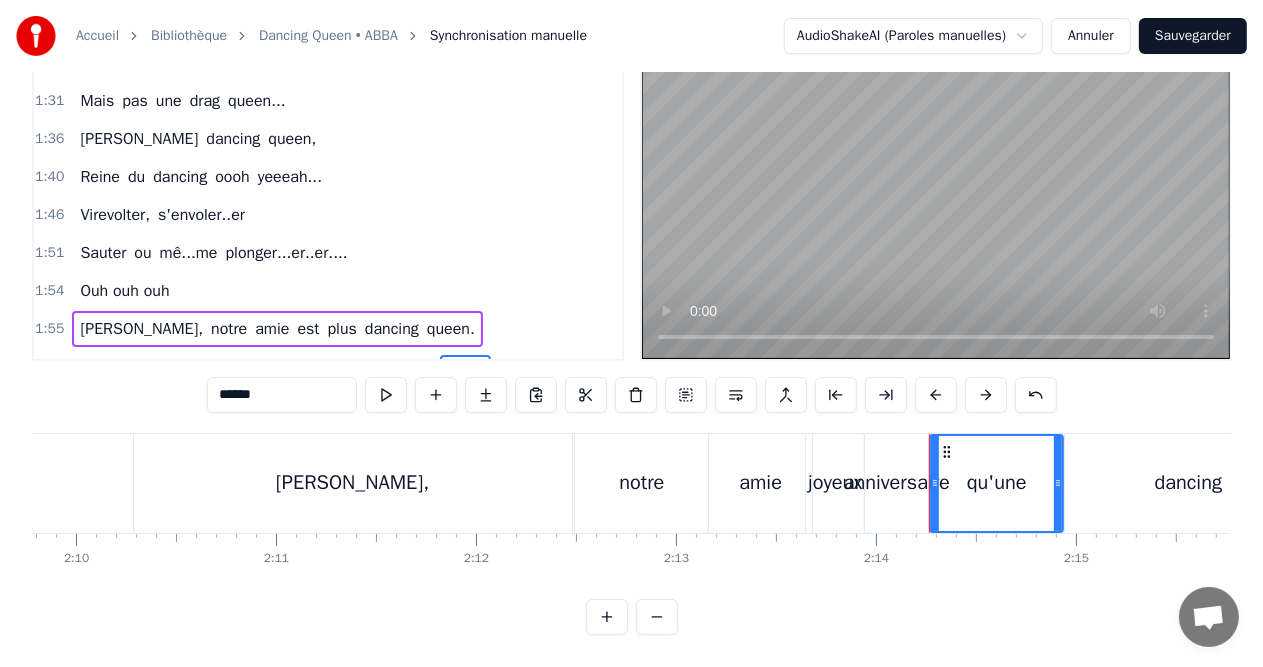 click on "qu'une" at bounding box center [466, 367] 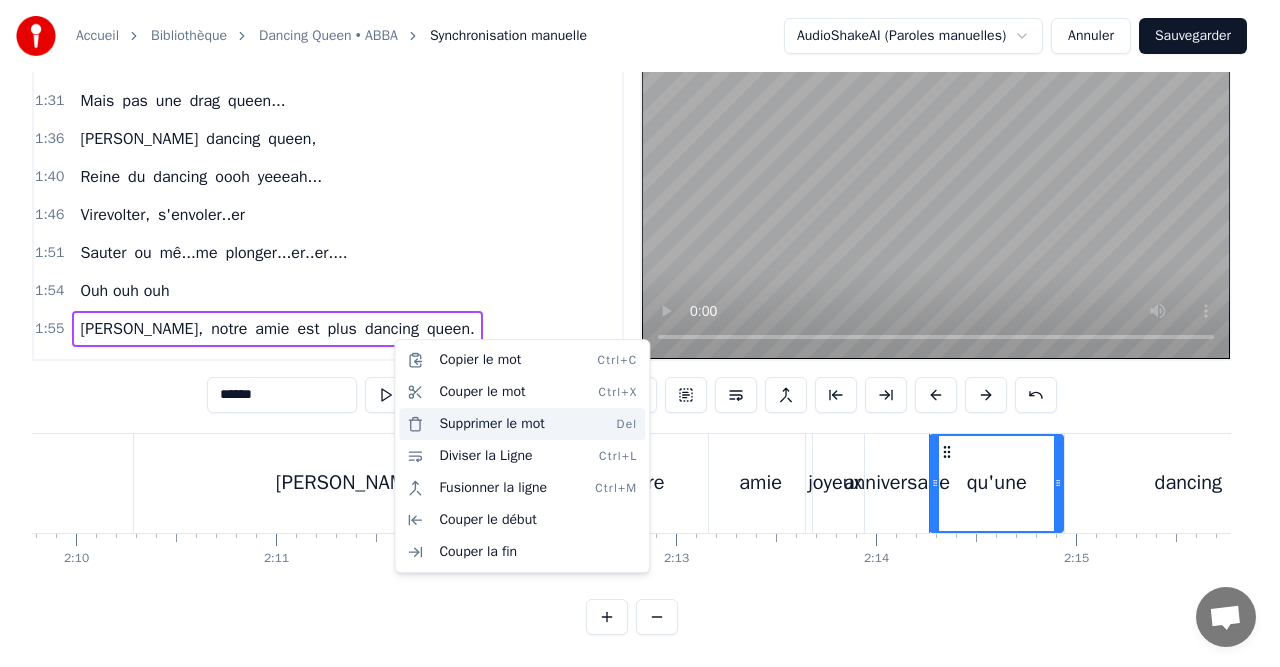 click on "Supprimer le mot Del" at bounding box center [522, 424] 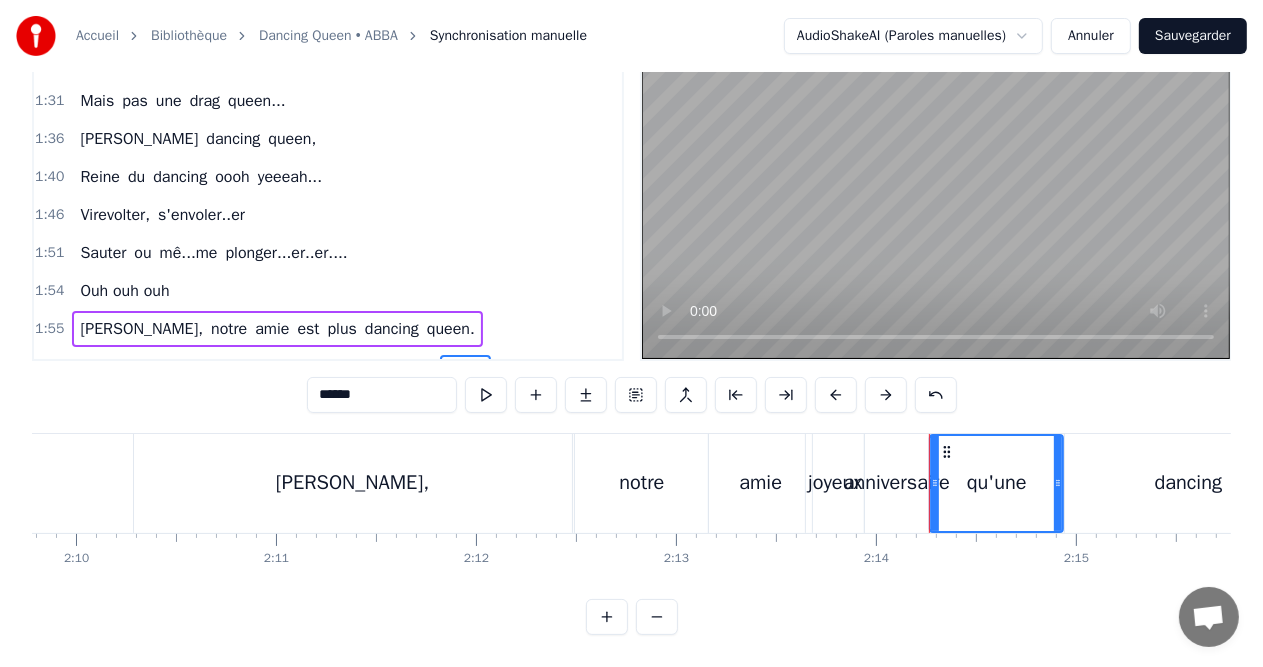 click on "dancing" at bounding box center [524, 367] 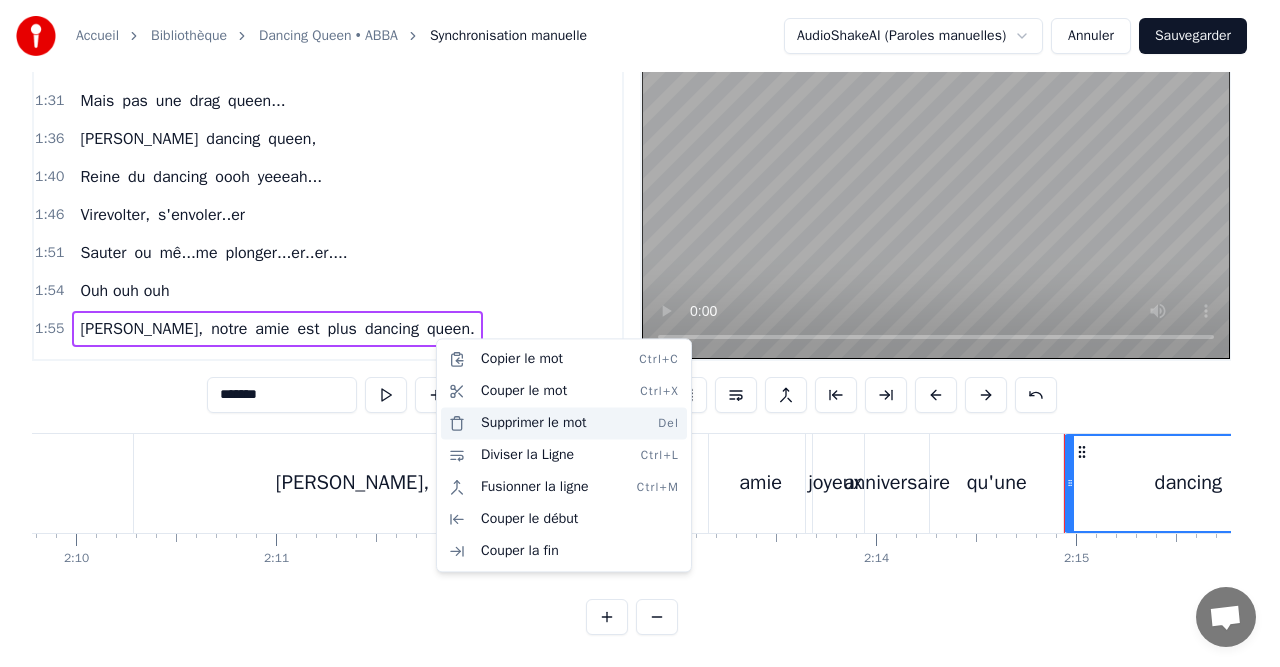click on "Supprimer le mot Del" at bounding box center (564, 423) 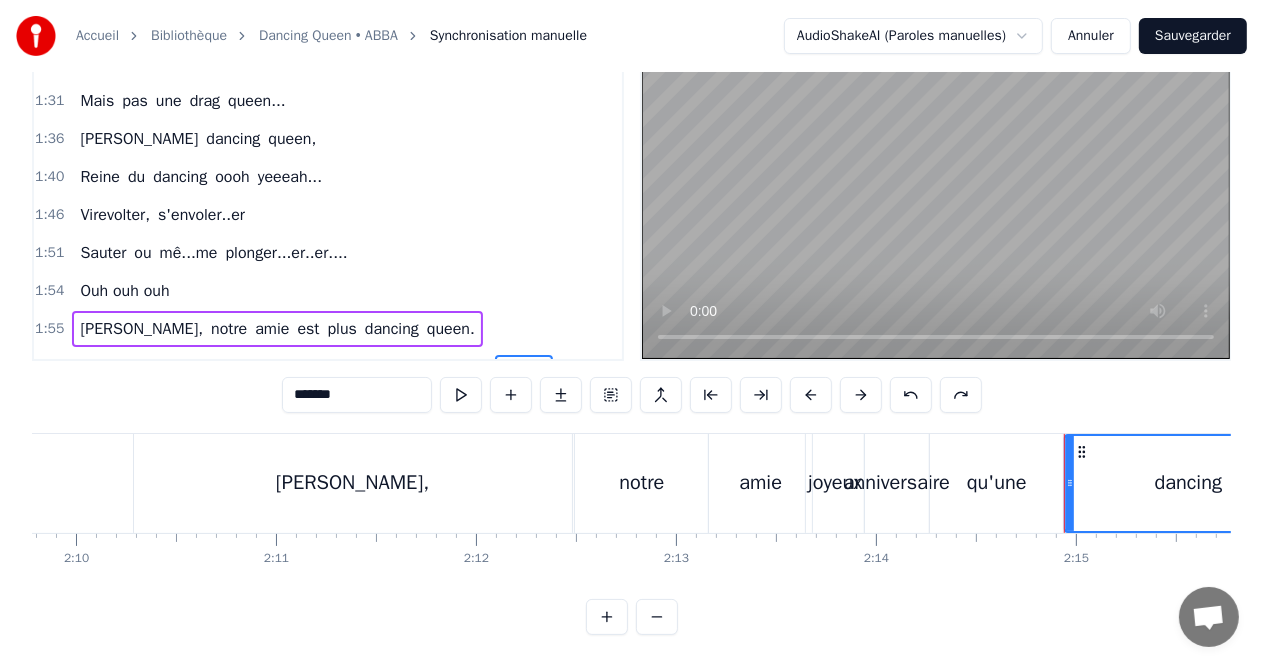 click on "2:10 [PERSON_NAME], notre amie joyeux anniversaire qu'une dancing queen." at bounding box center [328, 367] 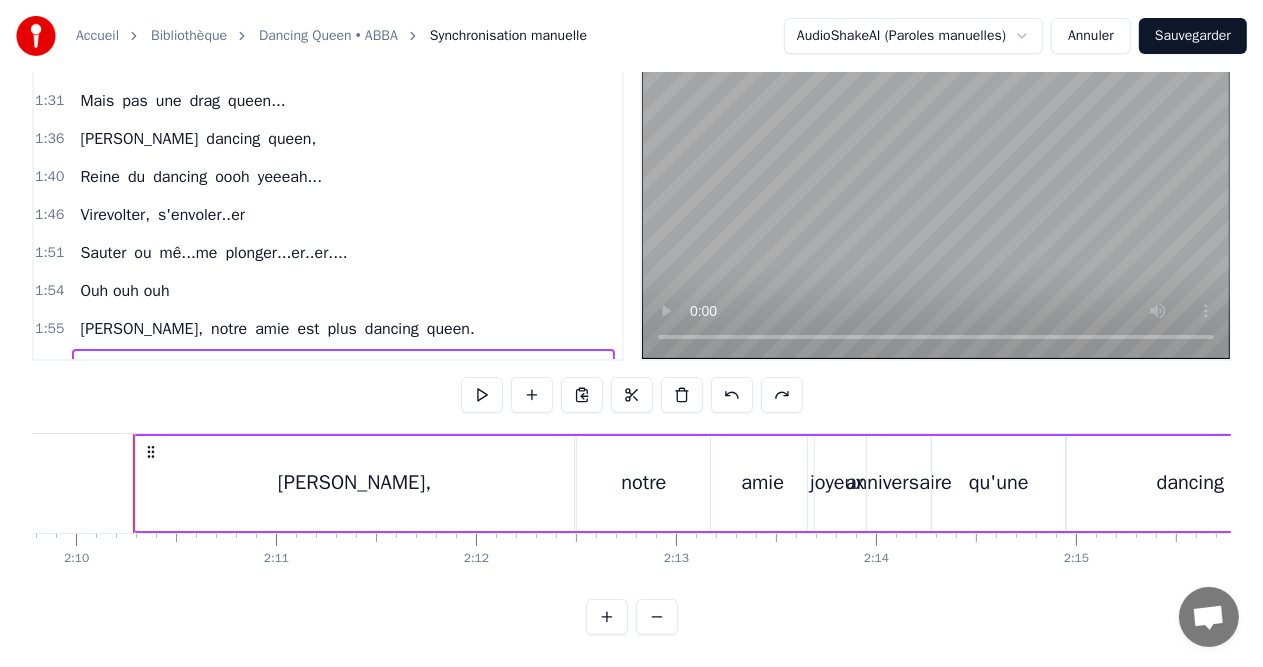 click on "queen." at bounding box center [583, 367] 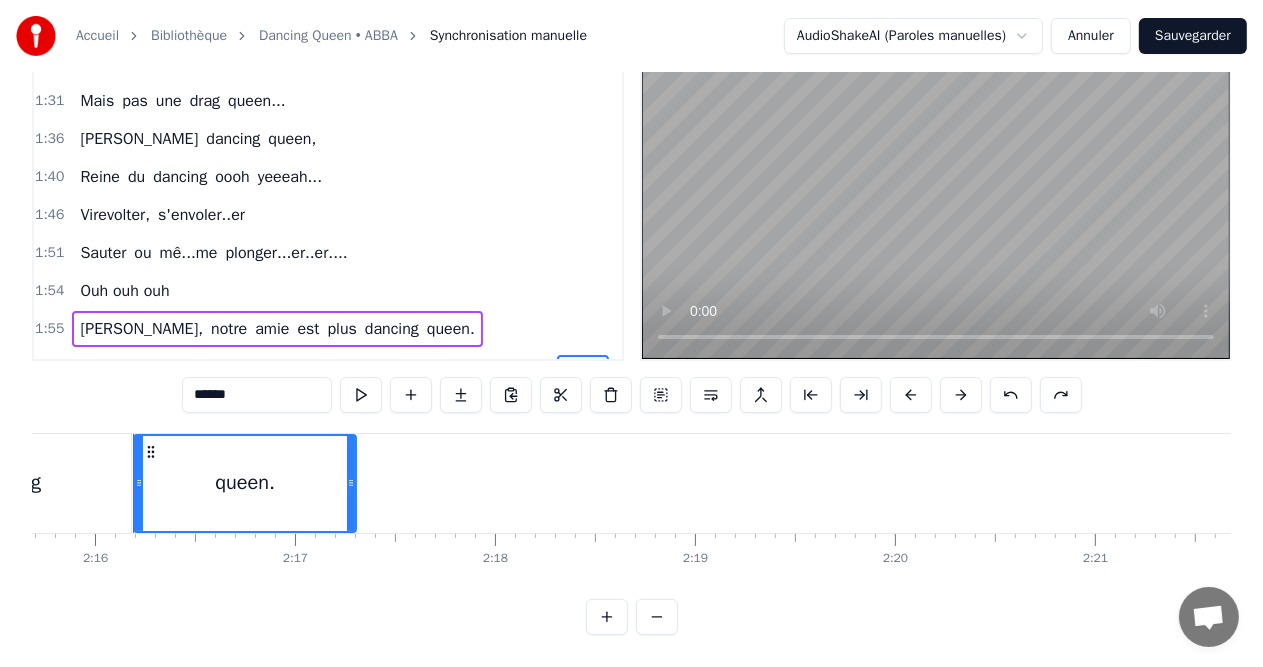 click on "2:10 [PERSON_NAME], notre amie joyeux anniversaire qu'une dancing queen." at bounding box center [328, 367] 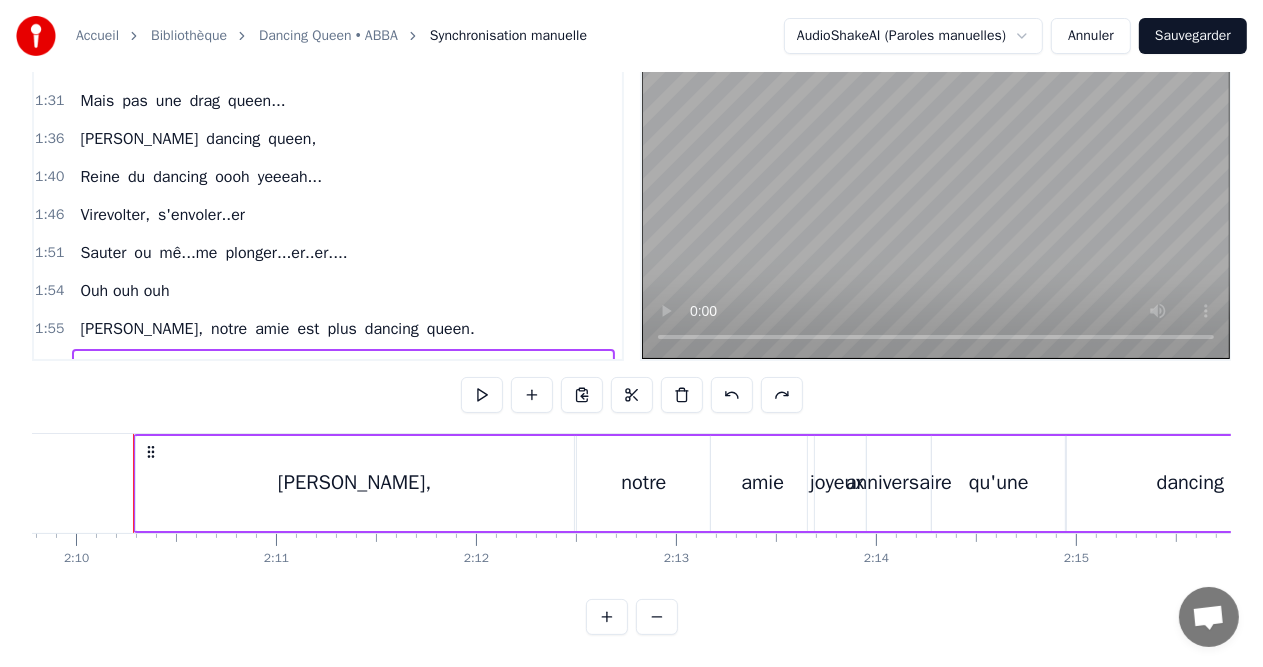 click on "queen." at bounding box center [583, 367] 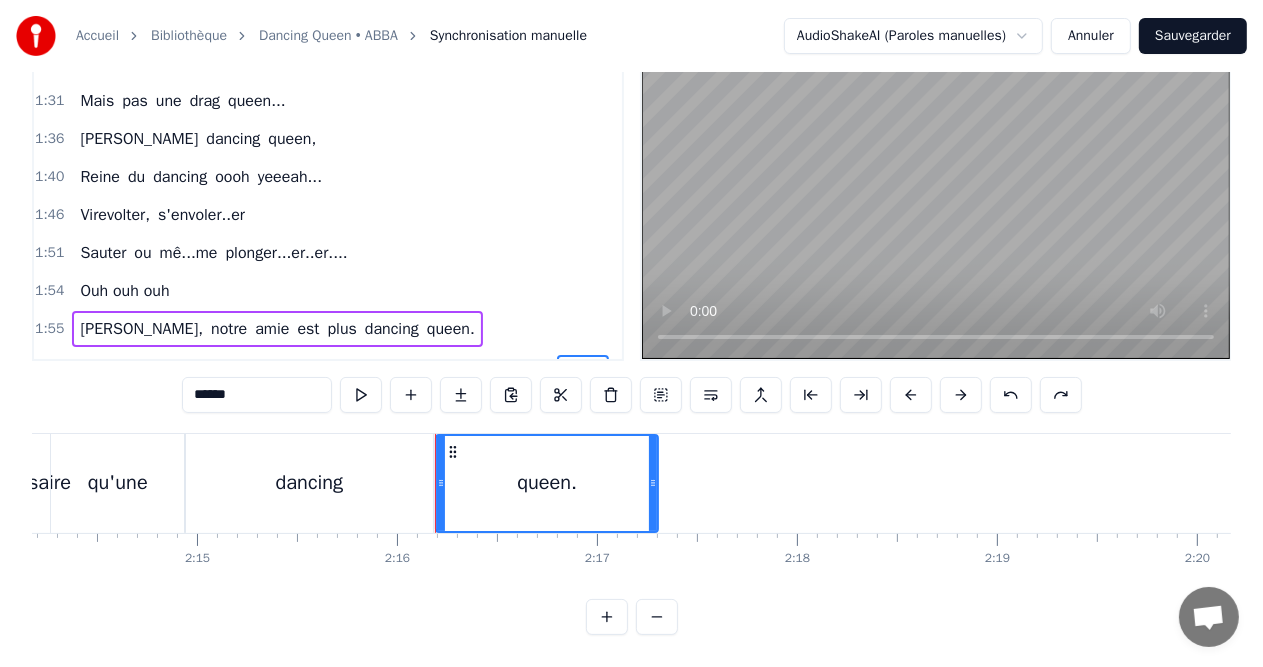 click on "2:10 [PERSON_NAME], notre amie joyeux anniversaire qu'une dancing queen." at bounding box center [328, 367] 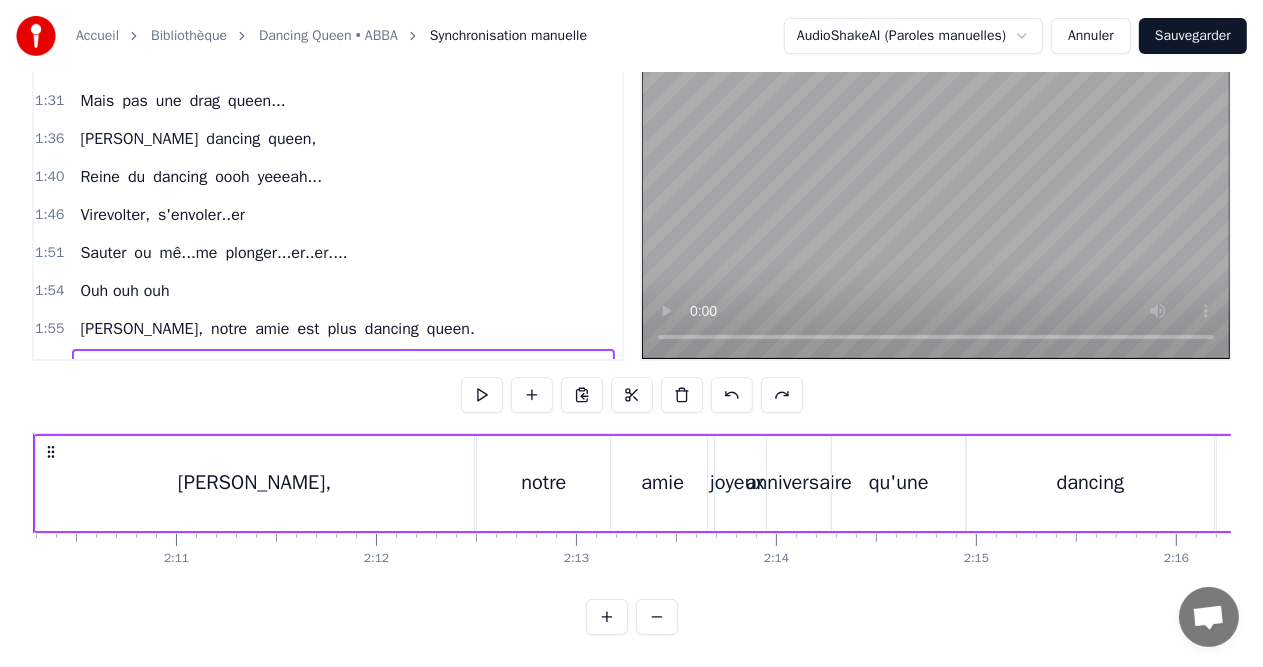 scroll, scrollTop: 0, scrollLeft: 25956, axis: horizontal 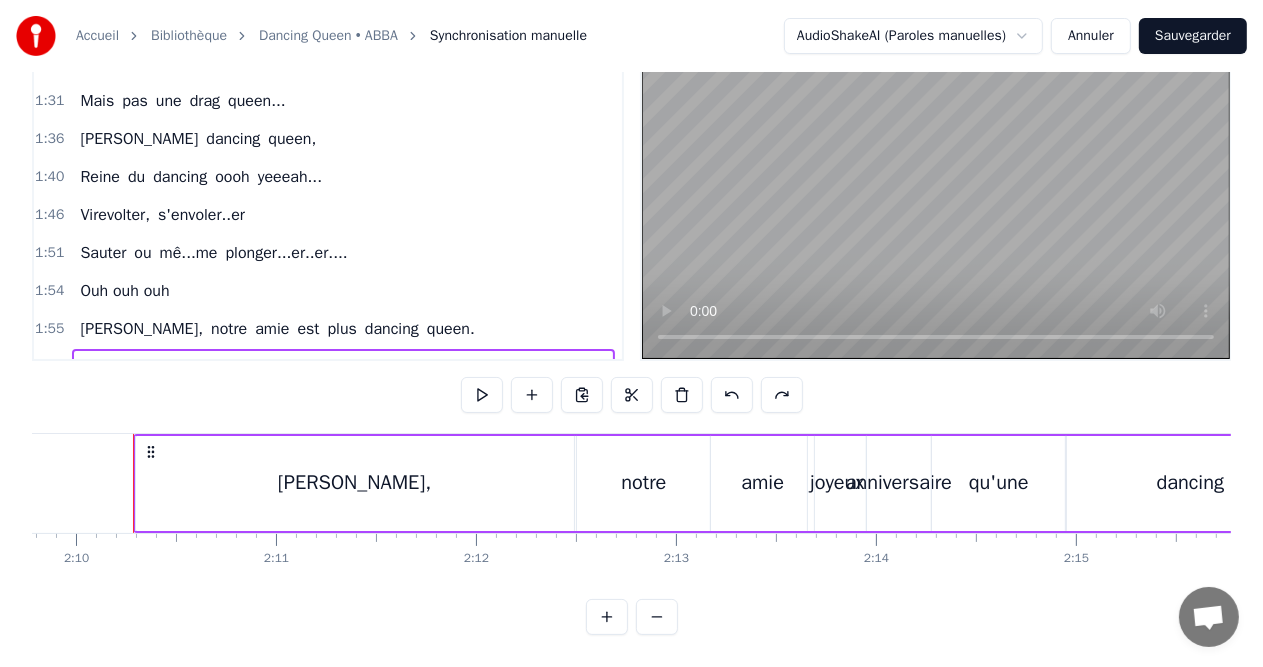 click on "notre" at bounding box center (229, 367) 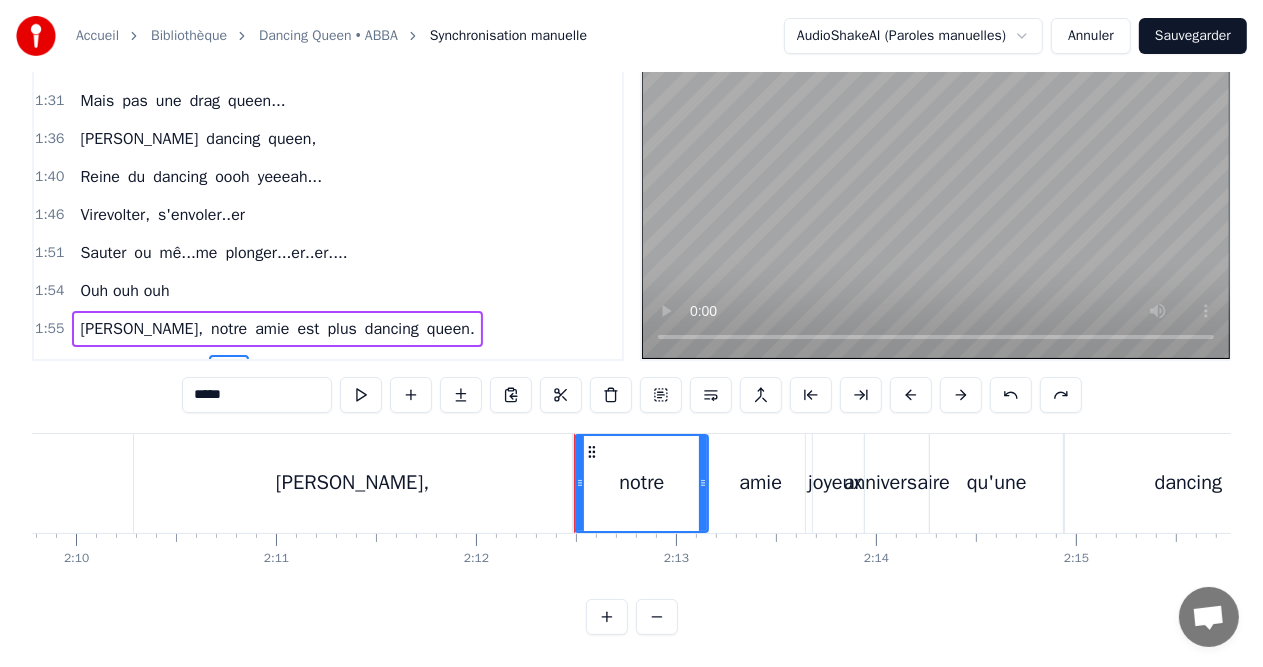 click on "amie" at bounding box center (272, 367) 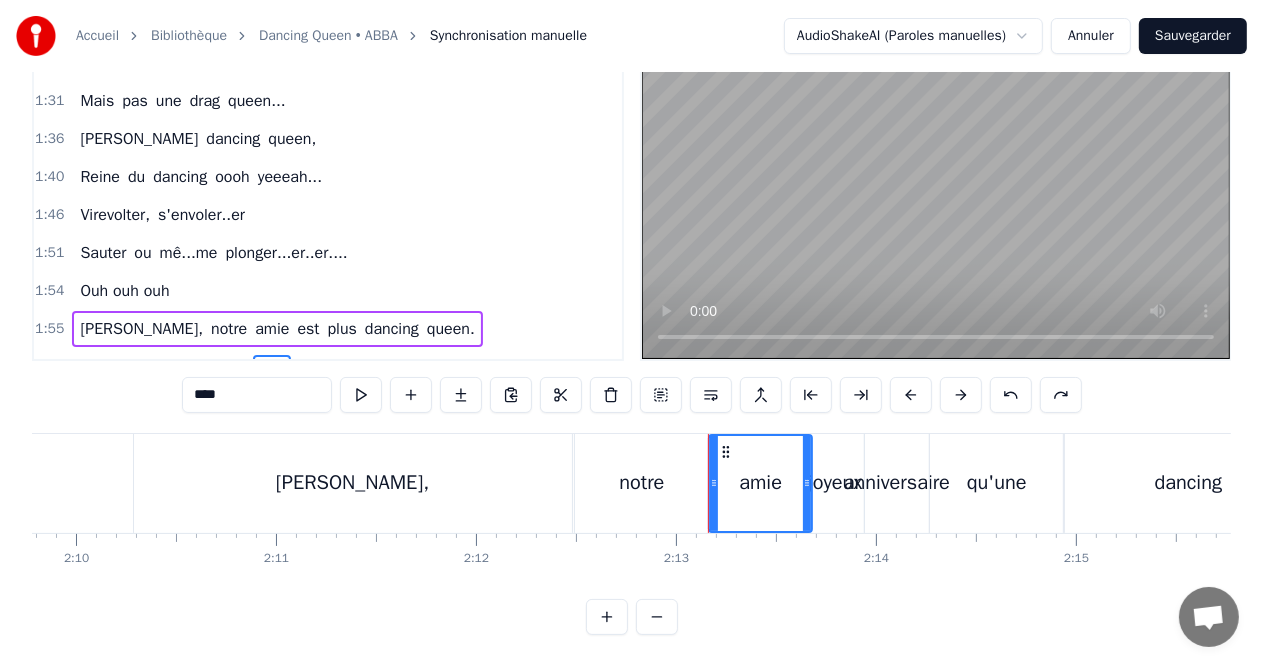 click on "anniversaire" at bounding box center (391, 367) 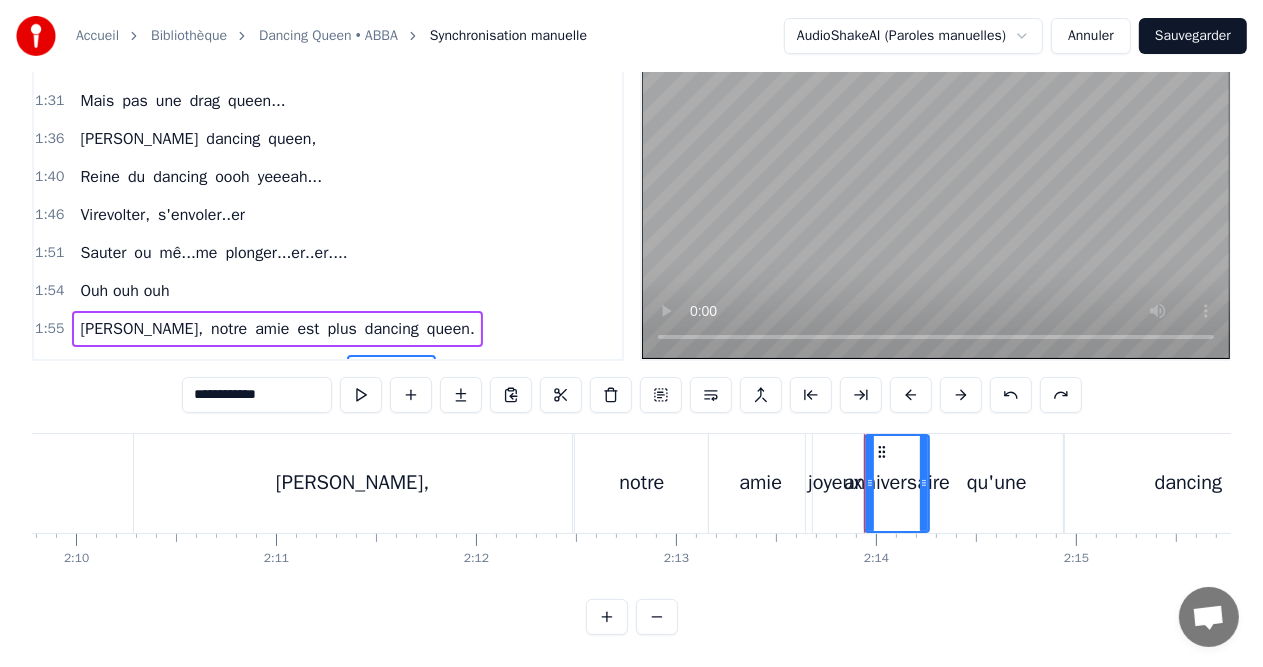 click on "joyeux" at bounding box center (318, 367) 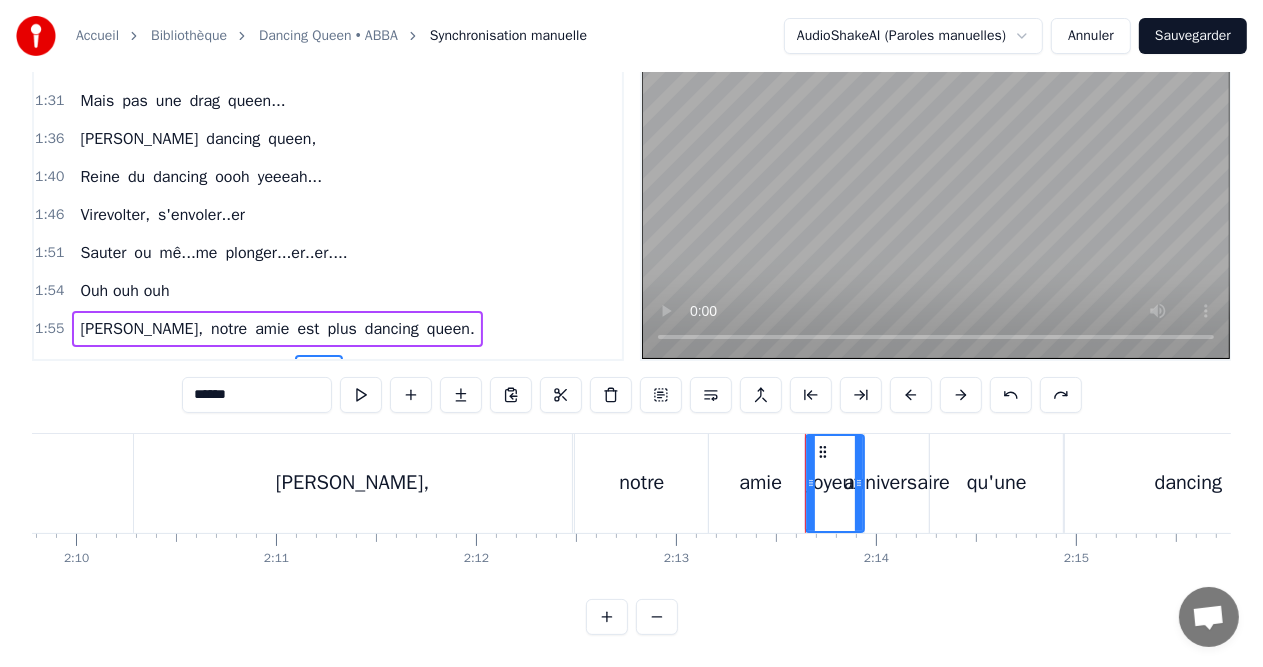 click on "[PERSON_NAME]," at bounding box center (141, 367) 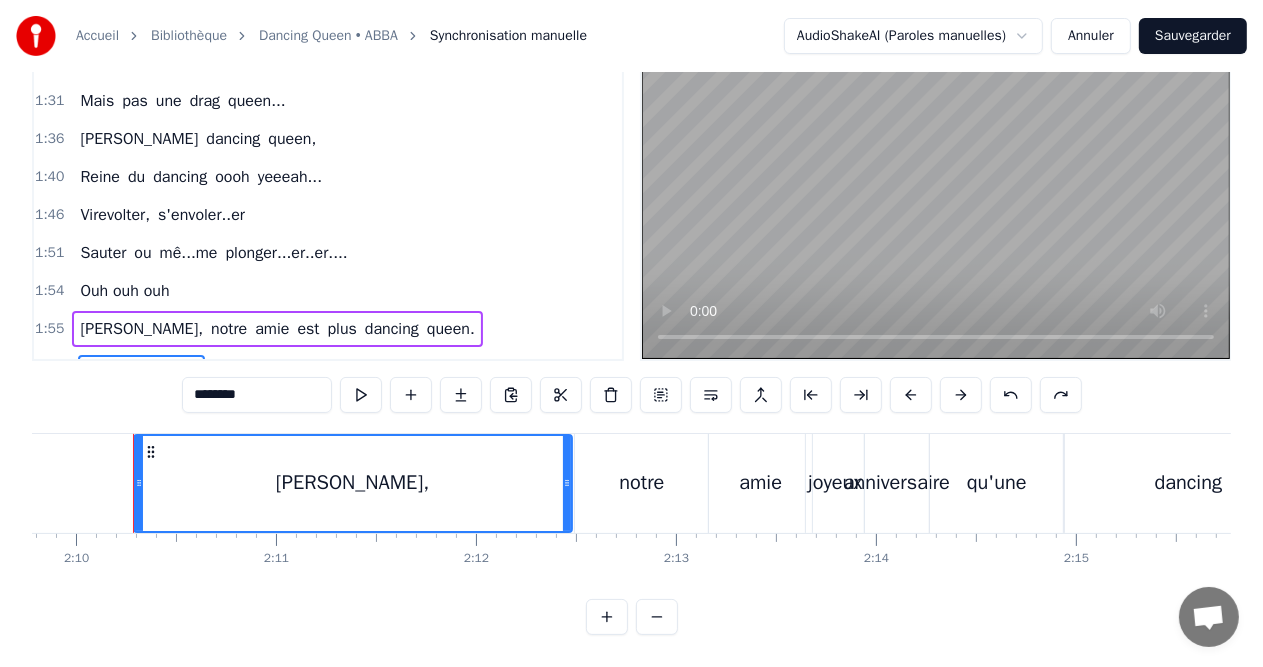 click on "notre" at bounding box center [641, 483] 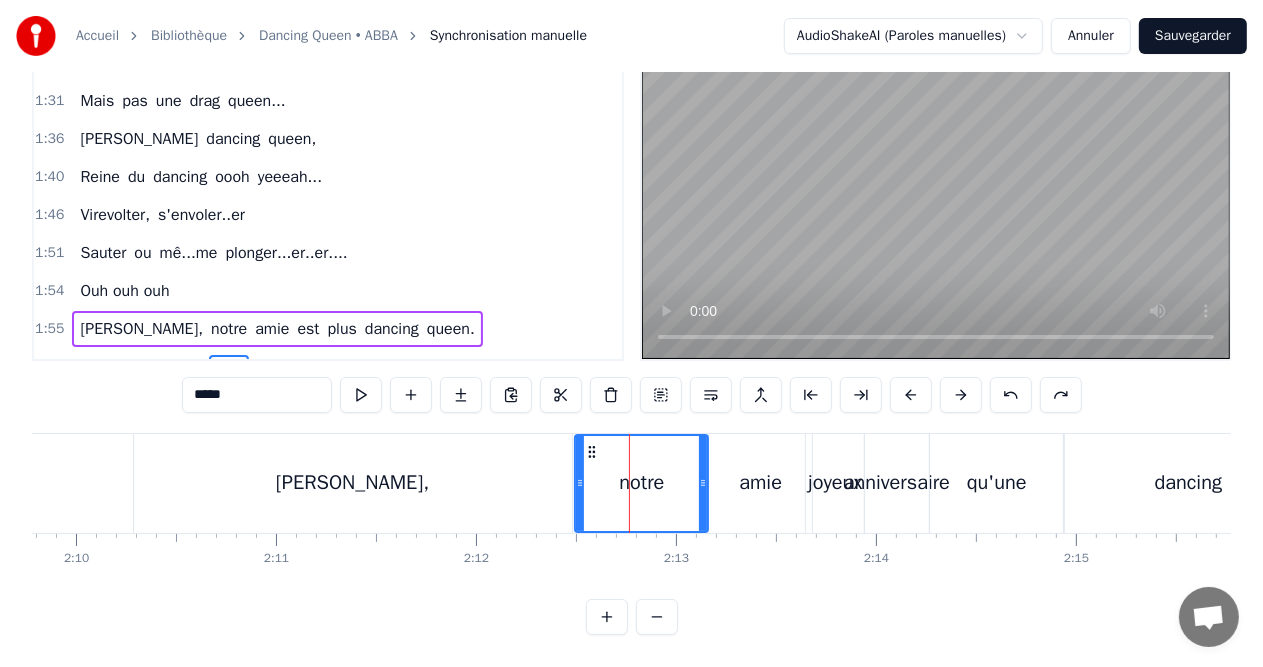 click on "amie" at bounding box center [760, 483] 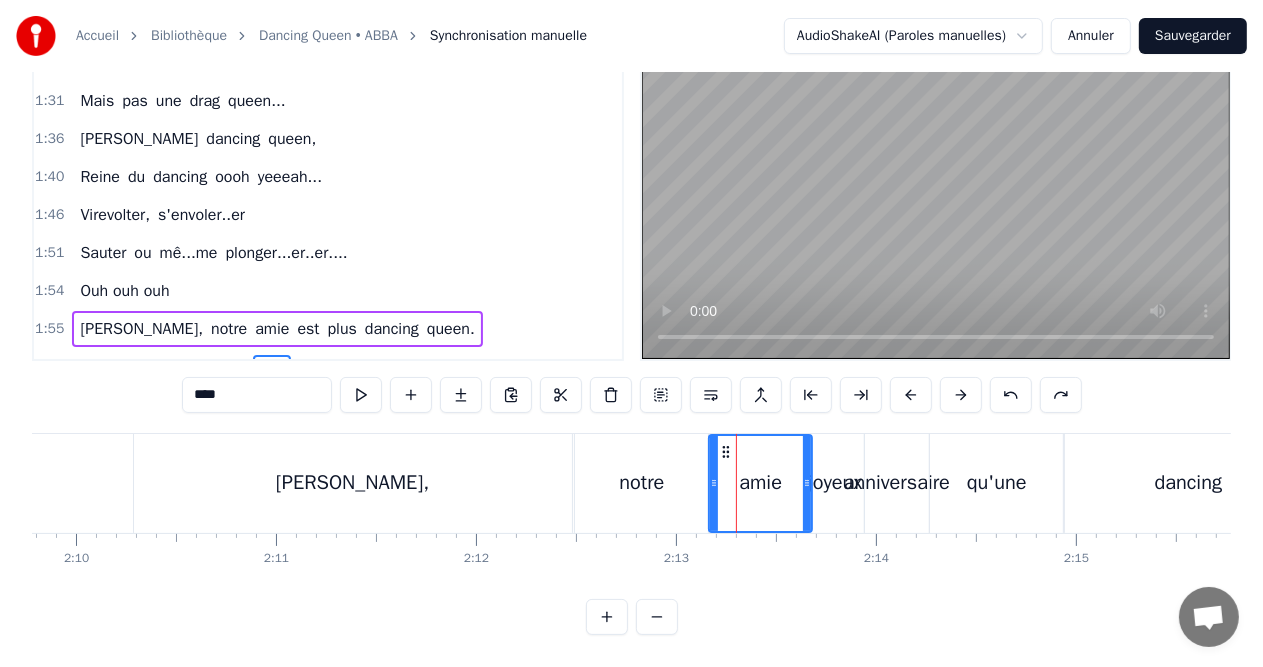 click on "qu'une" at bounding box center (466, 367) 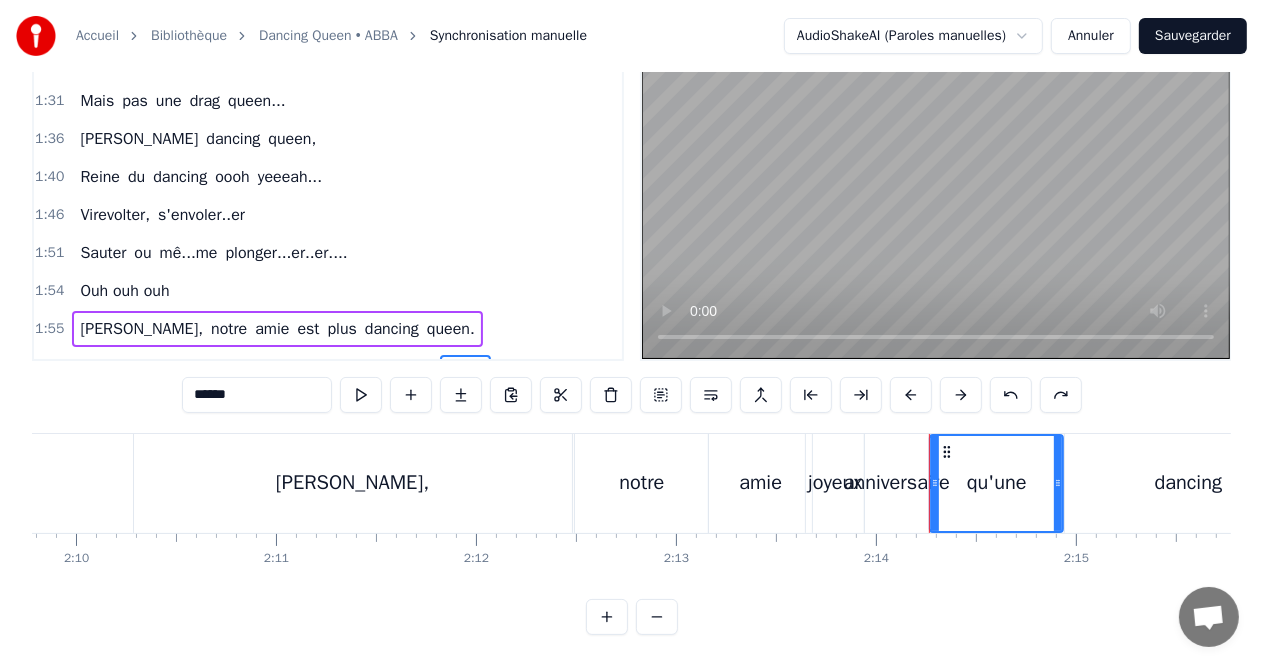click on "******" at bounding box center [257, 395] 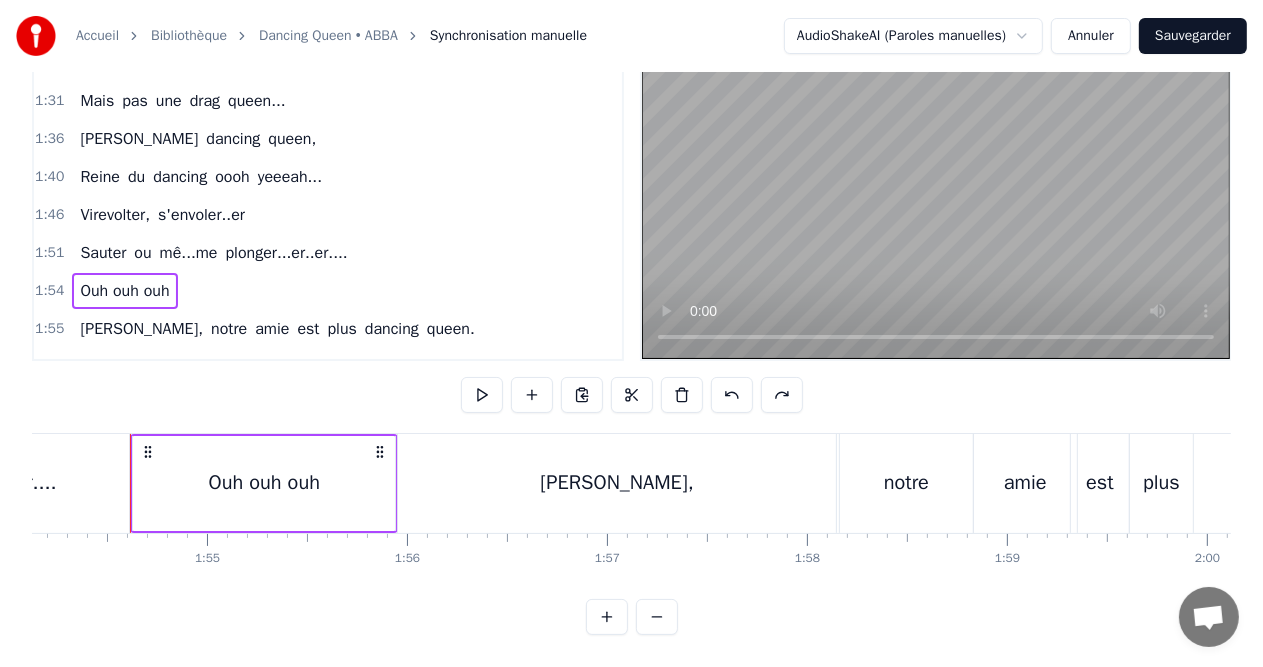 scroll, scrollTop: 0, scrollLeft: 22823, axis: horizontal 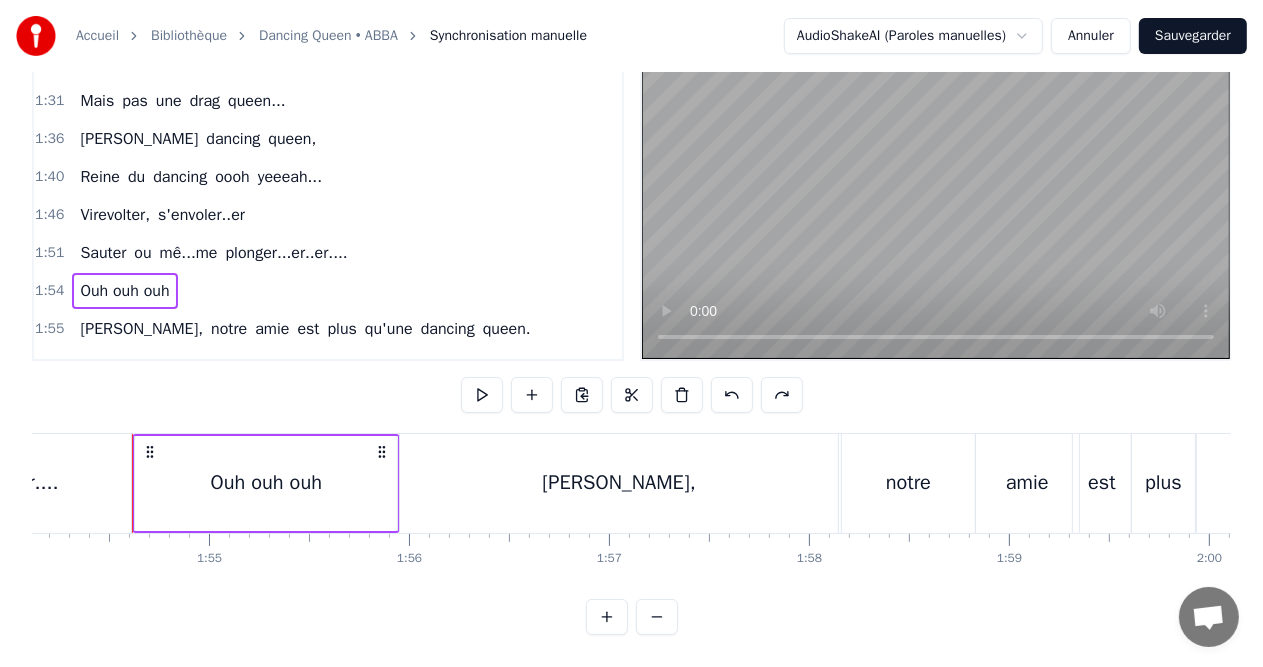 click on "2:10 [PERSON_NAME], notre amie joyeux anniversaire qu'une dancing queen." at bounding box center (328, 367) 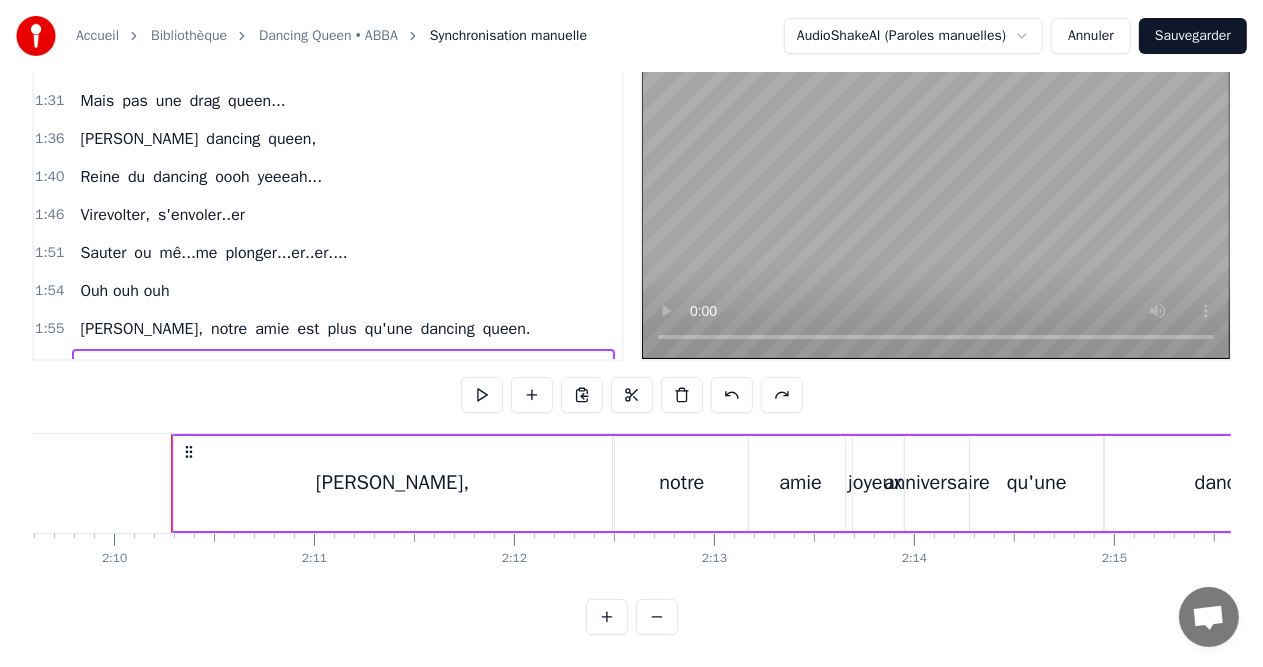 scroll, scrollTop: 0, scrollLeft: 25956, axis: horizontal 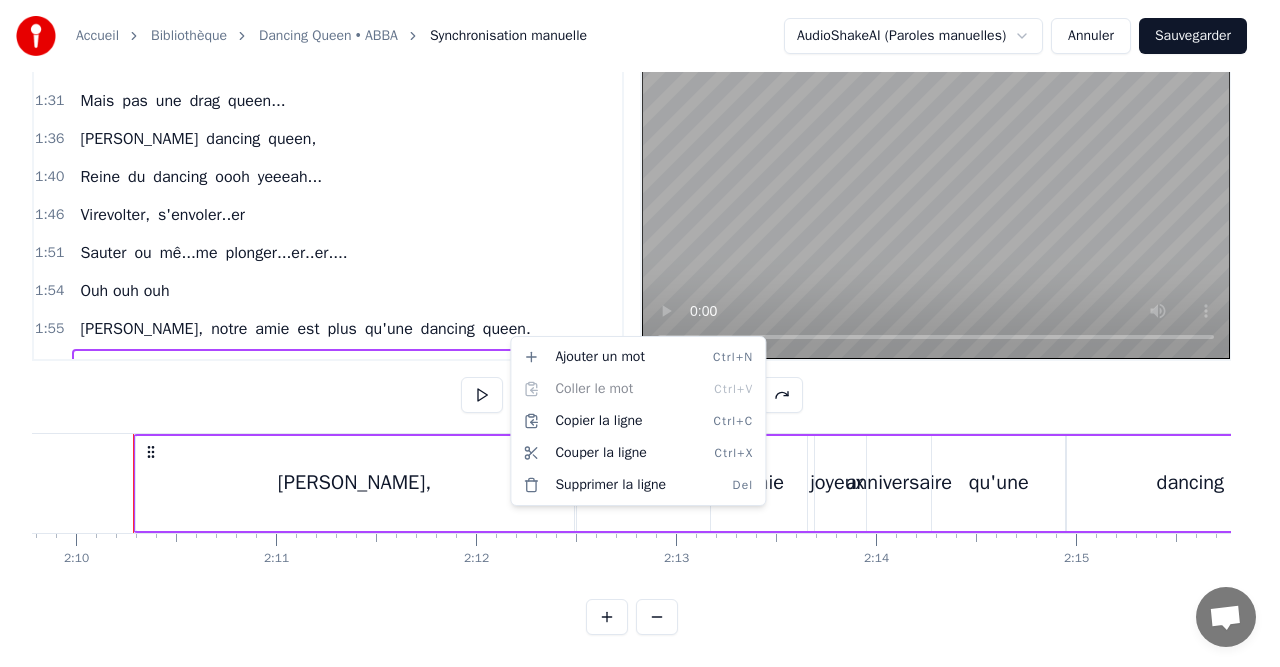 click on "Accueil Bibliothèque Dancing Queen • ABBA Synchronisation manuelle AudioShakeAI (Paroles manuelles) Annuler Sauvegarder 0:17 Oooh Yeah 0:28 Ouh ouh ouh 0:44 Est- ce que vous Connaissez cette fiiille 0:48 Qui s'appelle Valeriiiie 0:53 Telle une heroine de Demy 0:56 Fan de mode et pas à demi, 0:58 Elle descend à [GEOGRAPHIC_DATA]
... 1:03 Avec [PERSON_NAME] toujours à ses côôtéééééés 1:08 Elle se dit qu'ça va duu ..reeer 1:13 La vie c'est comme une danse, il faut tenter, saisir sa chance 1:17 Et naissent les enfants...
... 1:22 Au centre du baalleeeet 1:25 Il y a [PERSON_NAME]... 1:29 Dancing queen... 1:31 Mais pas une drag queen... 1:36 [PERSON_NAME] dancing queen, 1:40 Reine du dancing oooh yeeeah... 1:46 Virevolter, s'envoler..er 1:51 Sauter ou mê...me plonger...er..er.... 1:54 Ouh ouh  ouh 1:55 [PERSON_NAME], notre amie est plus qu'une dancing queen. 2:10 [PERSON_NAME], notre amie joyeux anniversaire qu'une dancing queen. Oooh Yeah Ouh ouh ouh Est- ce que vous Connaissez cette fiiille Qui s'appelle [PERSON_NAME] Telle une heroine de de" at bounding box center [640, 295] 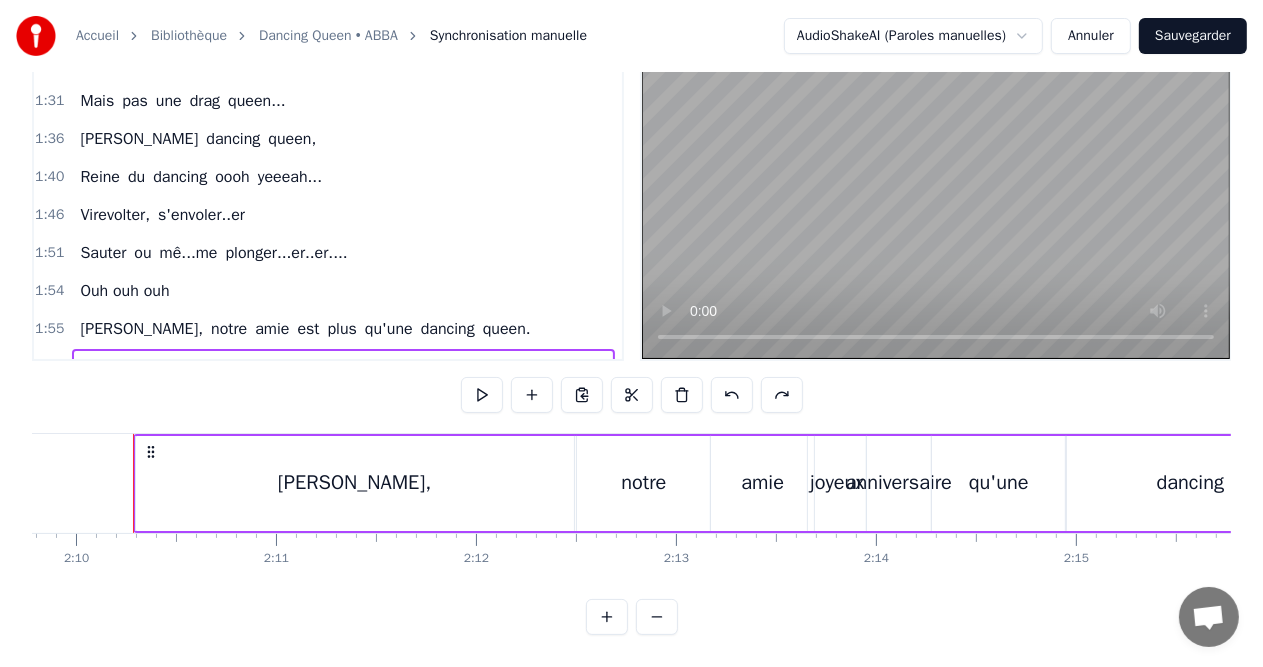 click on "dancing" at bounding box center (524, 367) 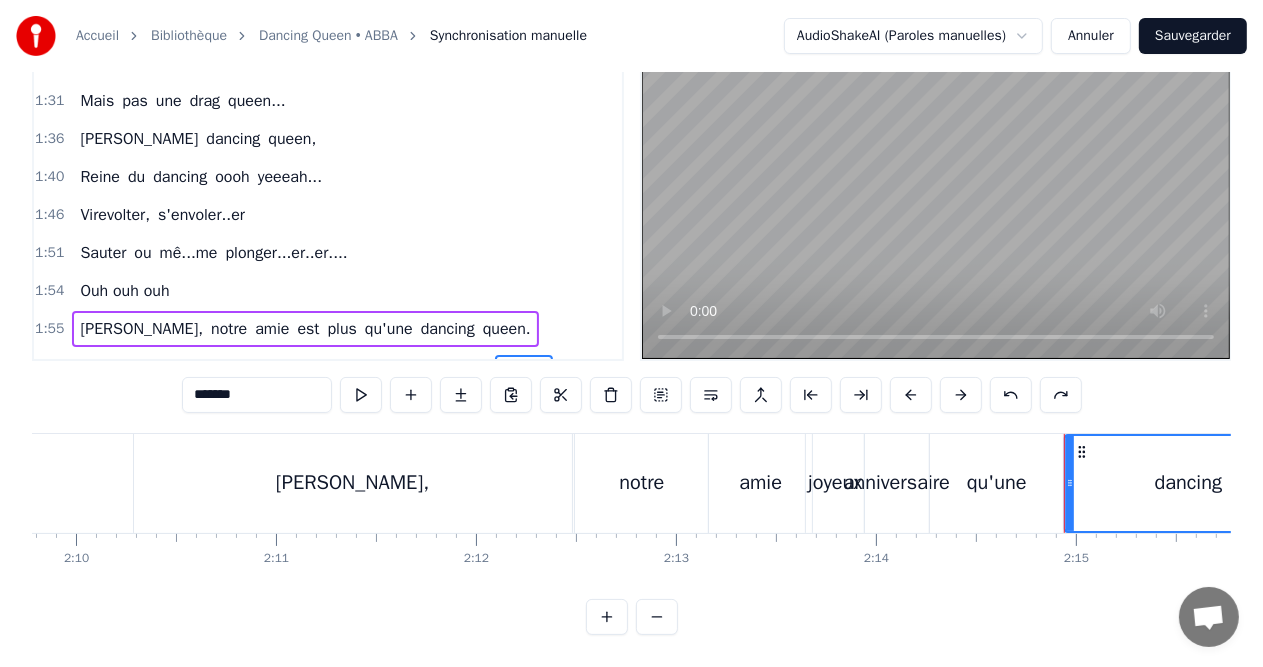 click on "2:10 [PERSON_NAME], notre amie joyeux anniversaire qu'une dancing queen." at bounding box center [328, 367] 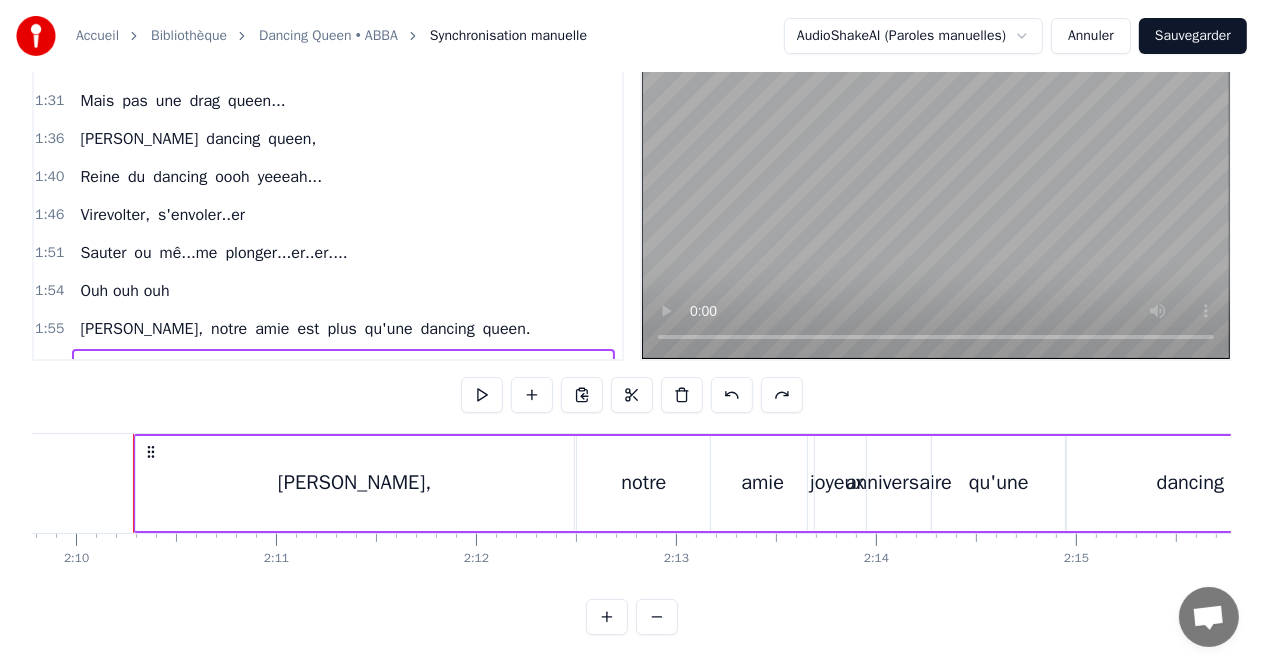 click on "[PERSON_NAME]," at bounding box center (355, 483) 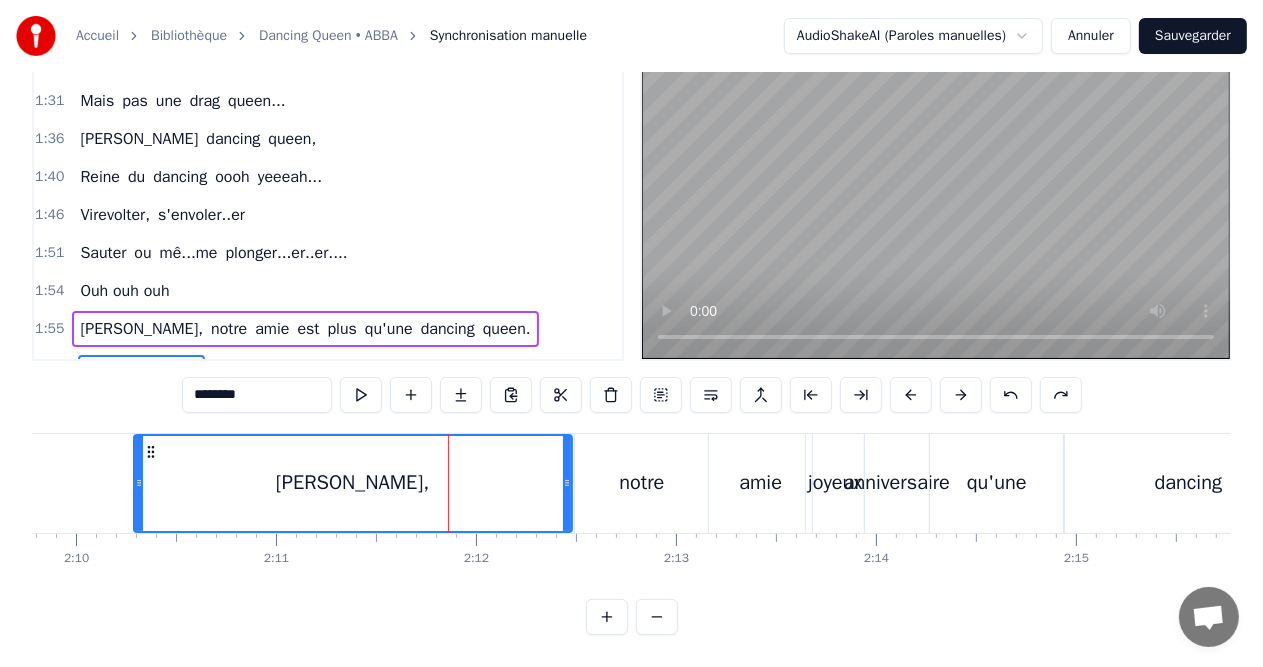 click on "1:55 [PERSON_NAME], notre amie est plus qu'une dancing queen." at bounding box center [328, 329] 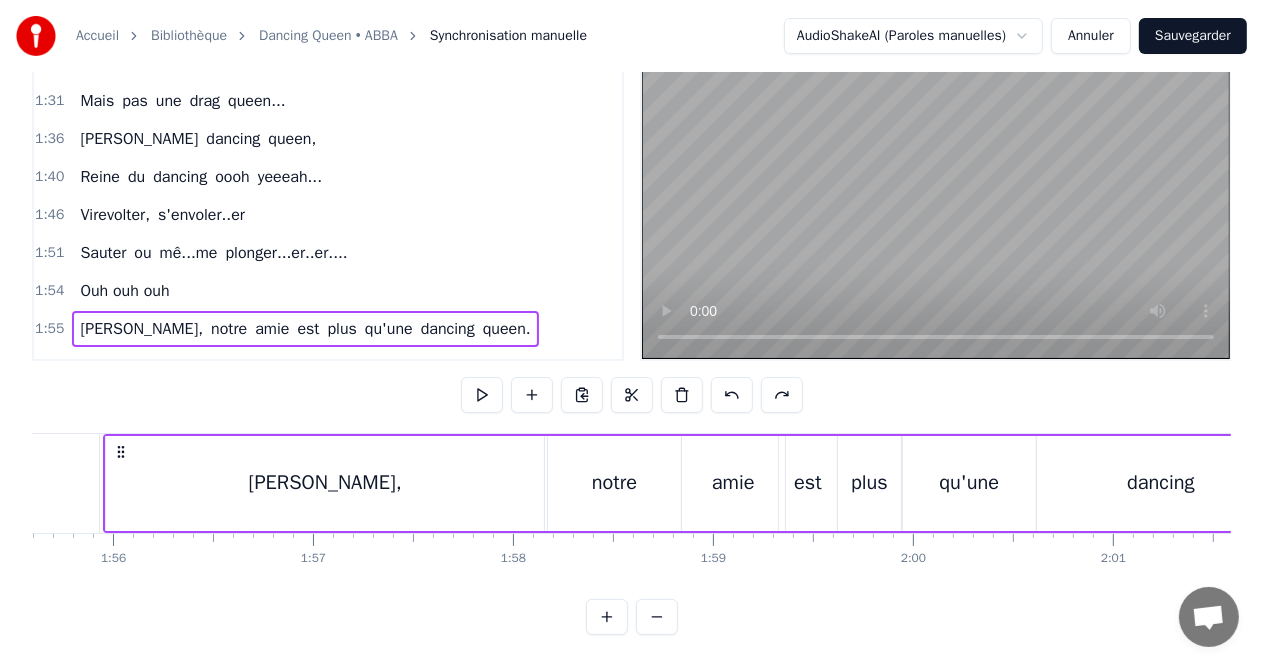 scroll, scrollTop: 0, scrollLeft: 23089, axis: horizontal 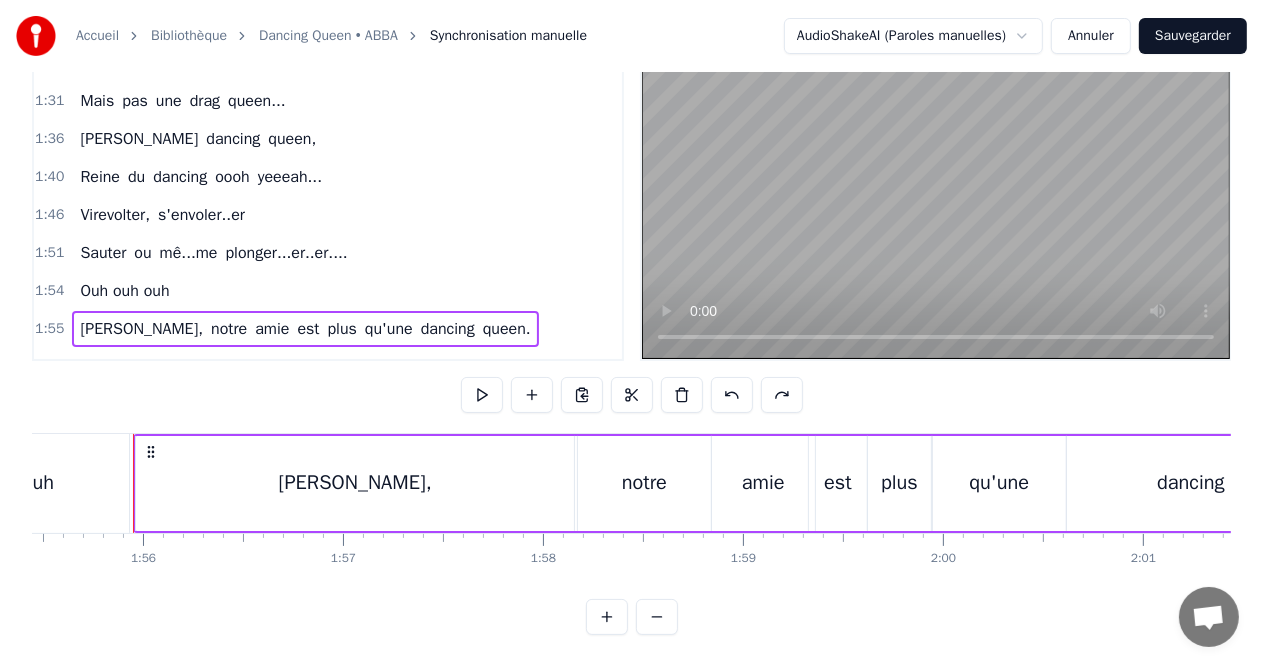 click on "queen." at bounding box center [583, 367] 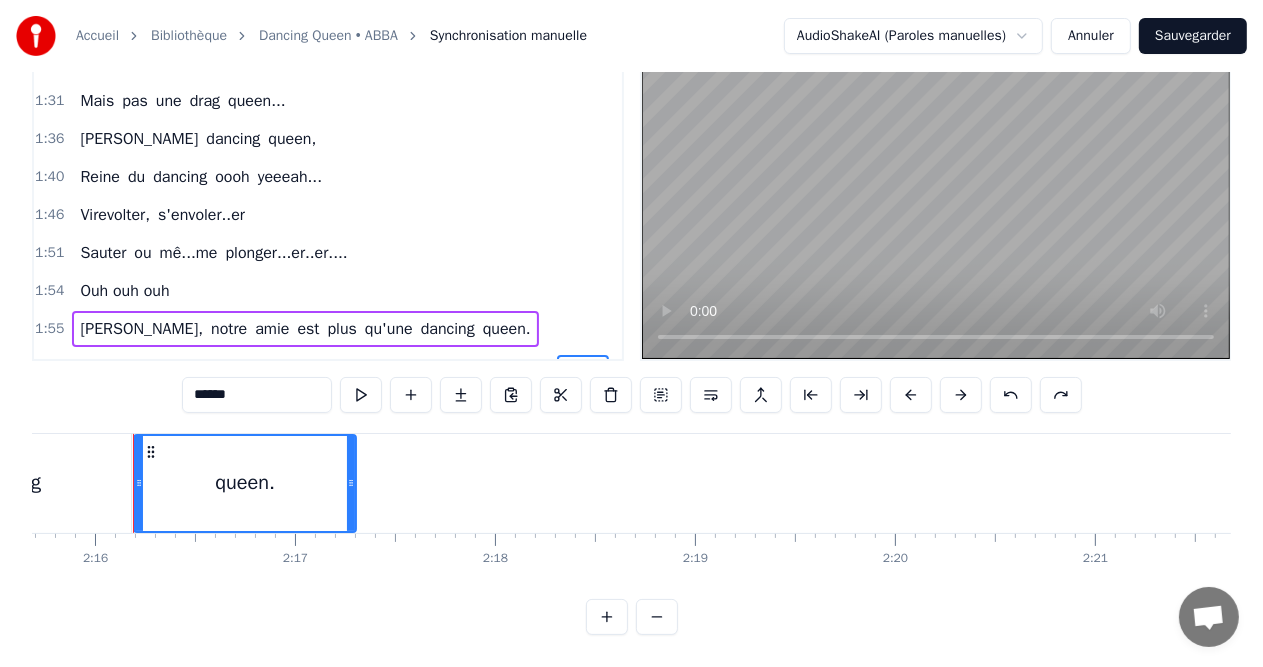 click on "[PERSON_NAME]," at bounding box center (141, 367) 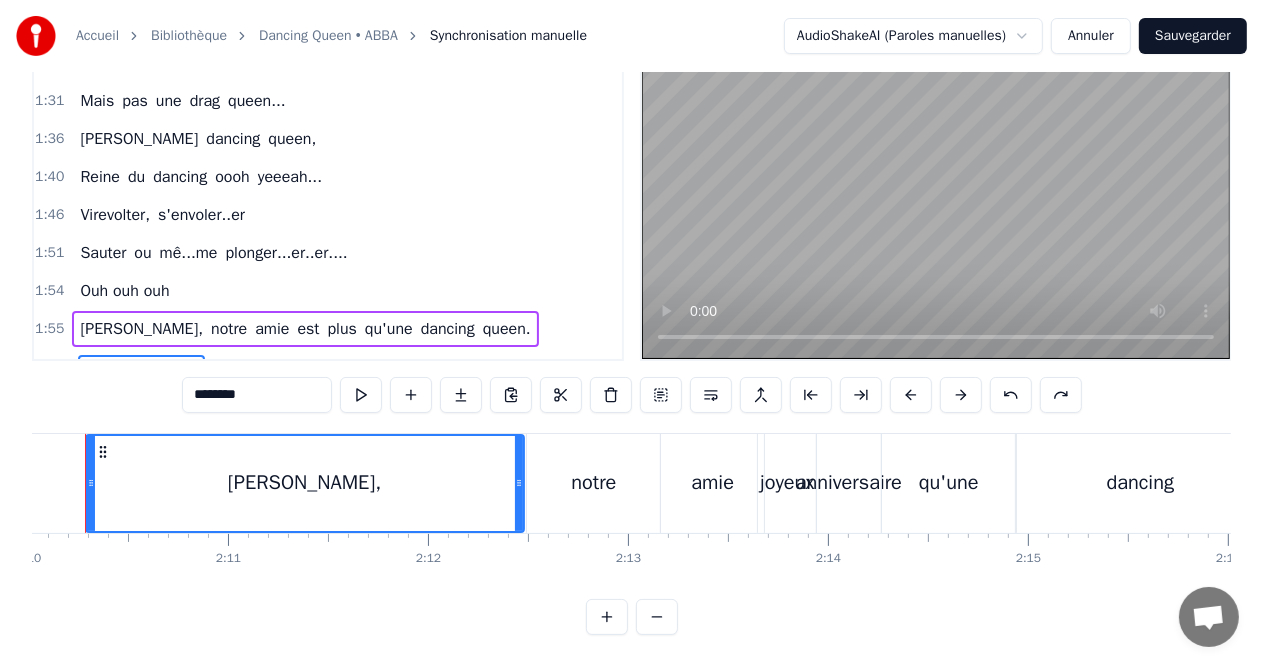 scroll, scrollTop: 0, scrollLeft: 25956, axis: horizontal 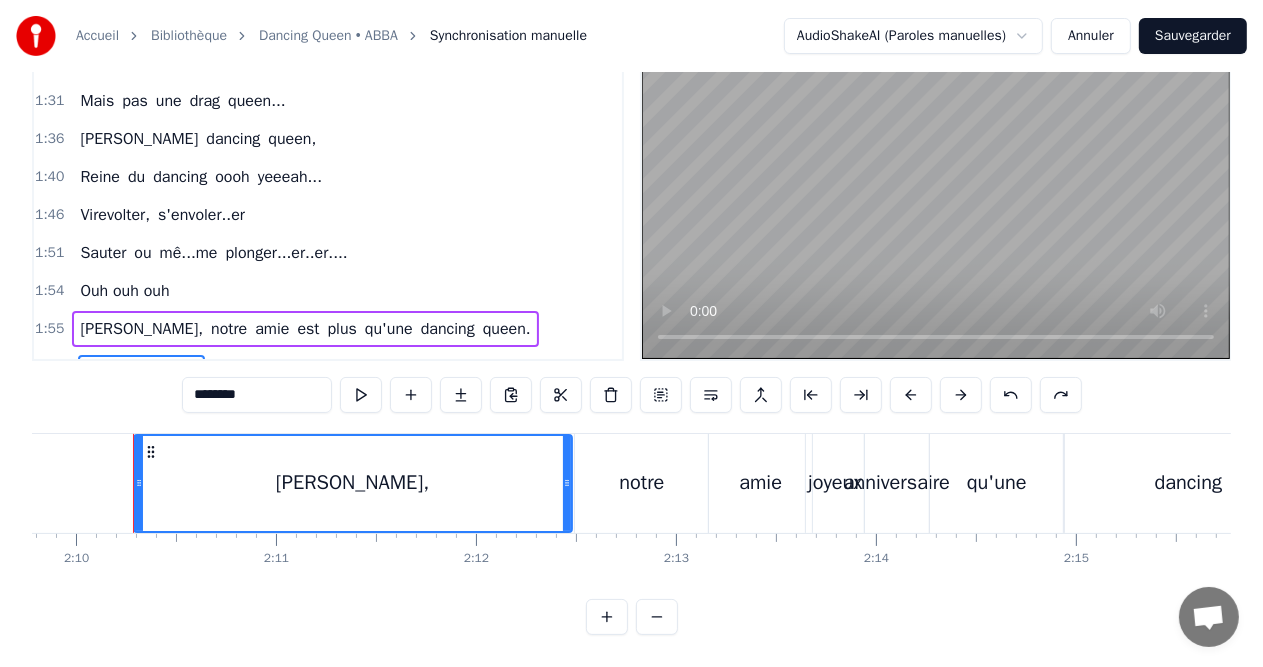 click on "joyeux" at bounding box center (318, 367) 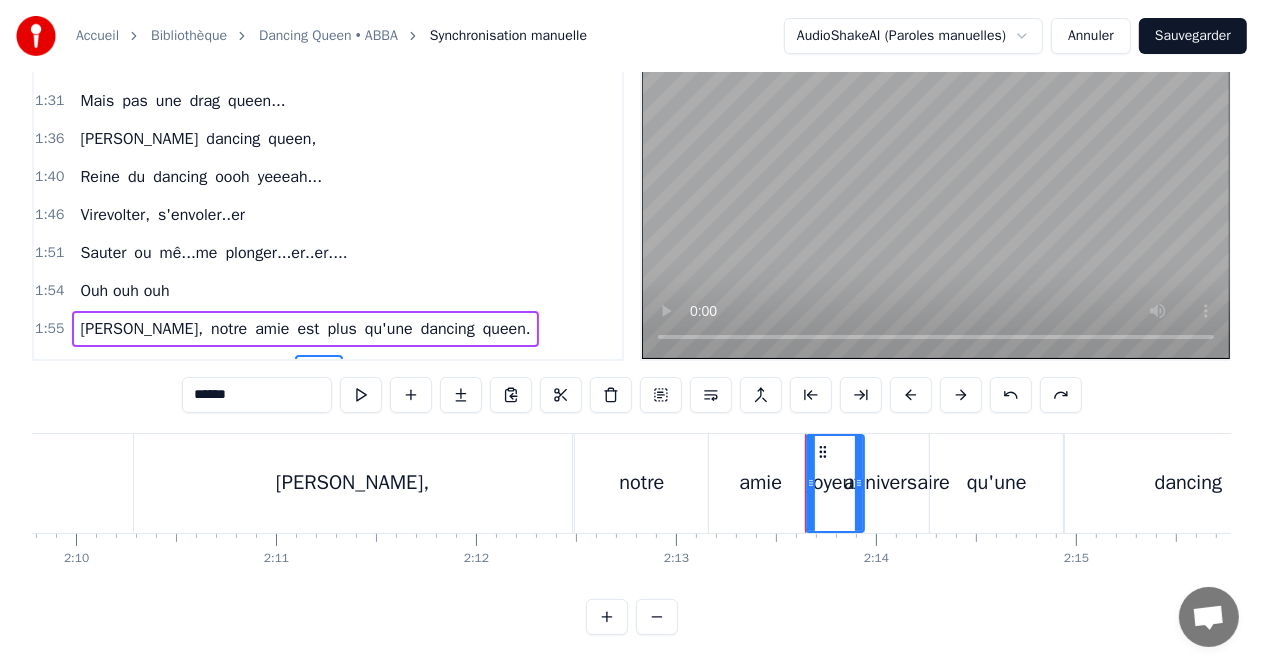 click on "anniversaire" at bounding box center [391, 367] 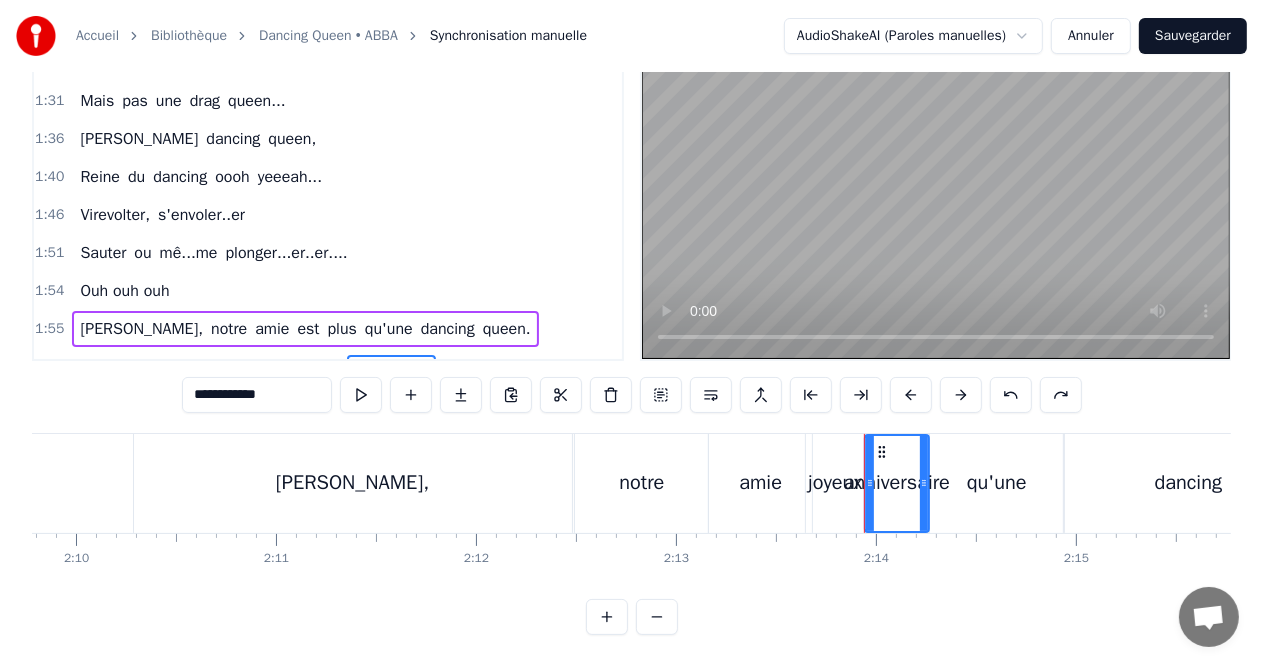 click on "qu'une" at bounding box center (466, 367) 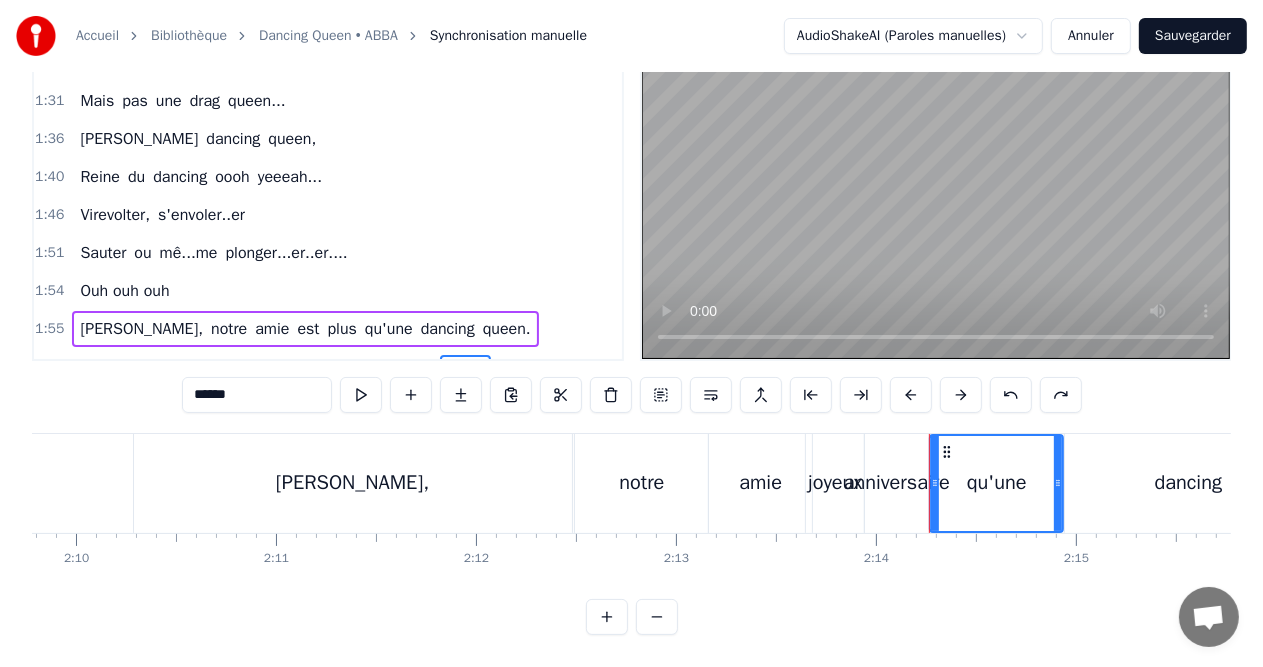 click on "qu'une" at bounding box center (997, 483) 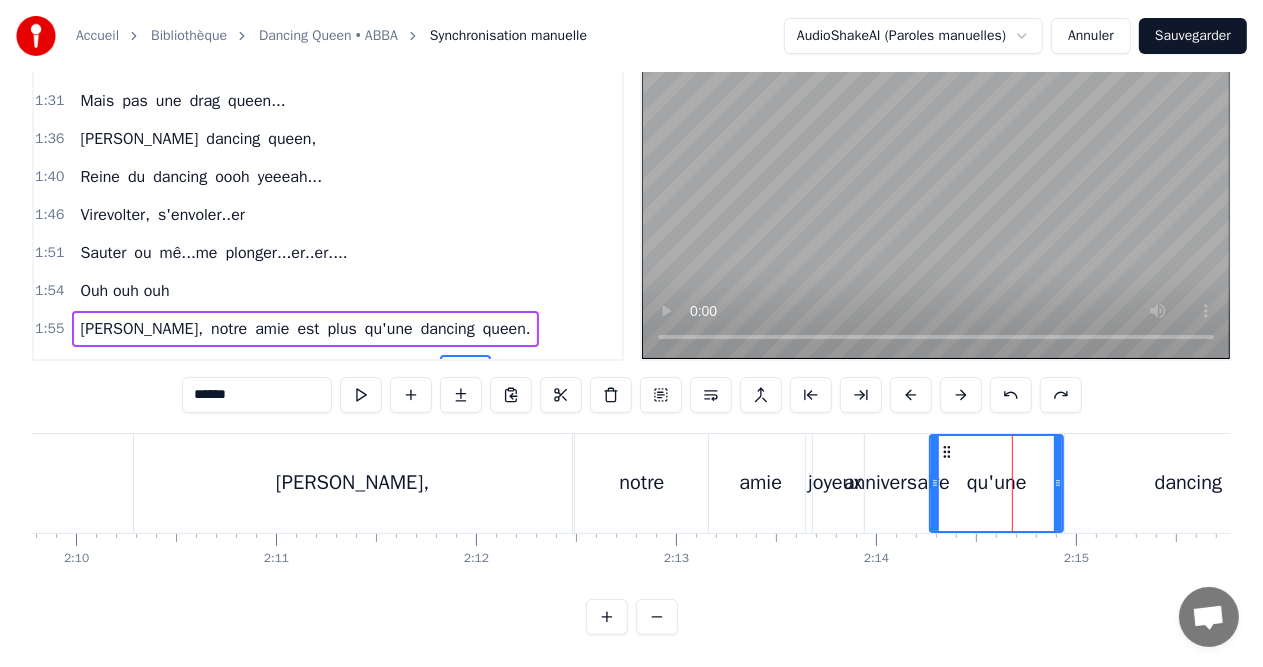 click at bounding box center [1012, 483] 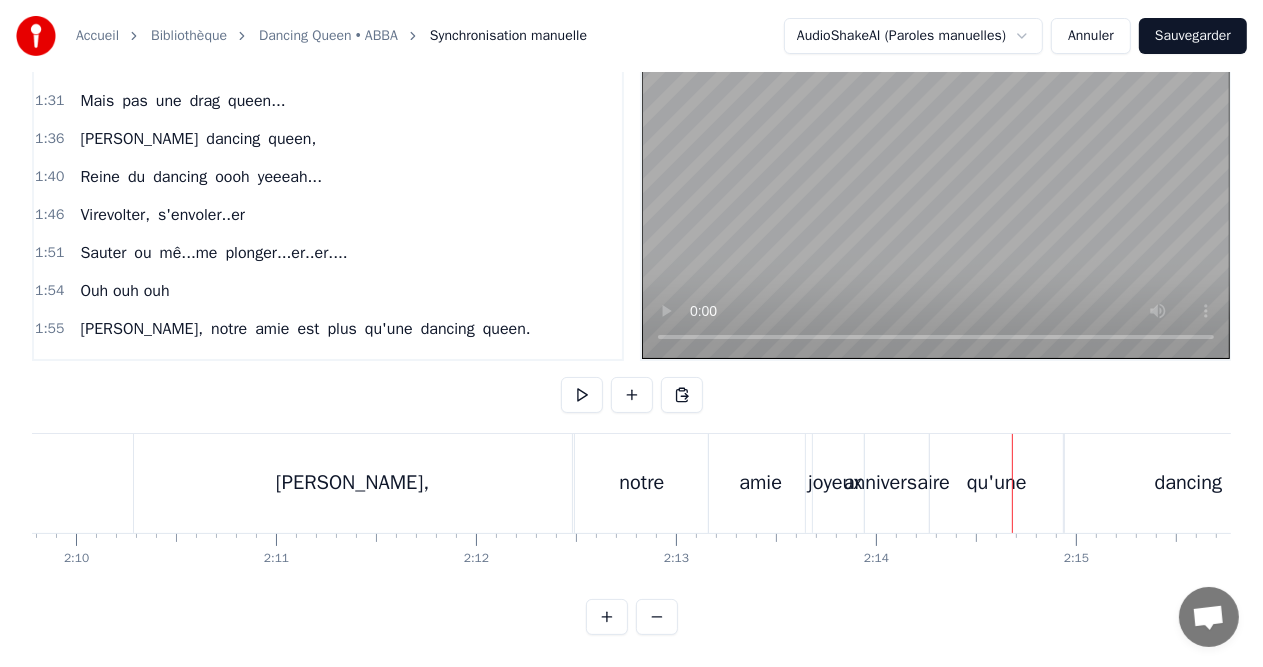click at bounding box center (1012, 483) 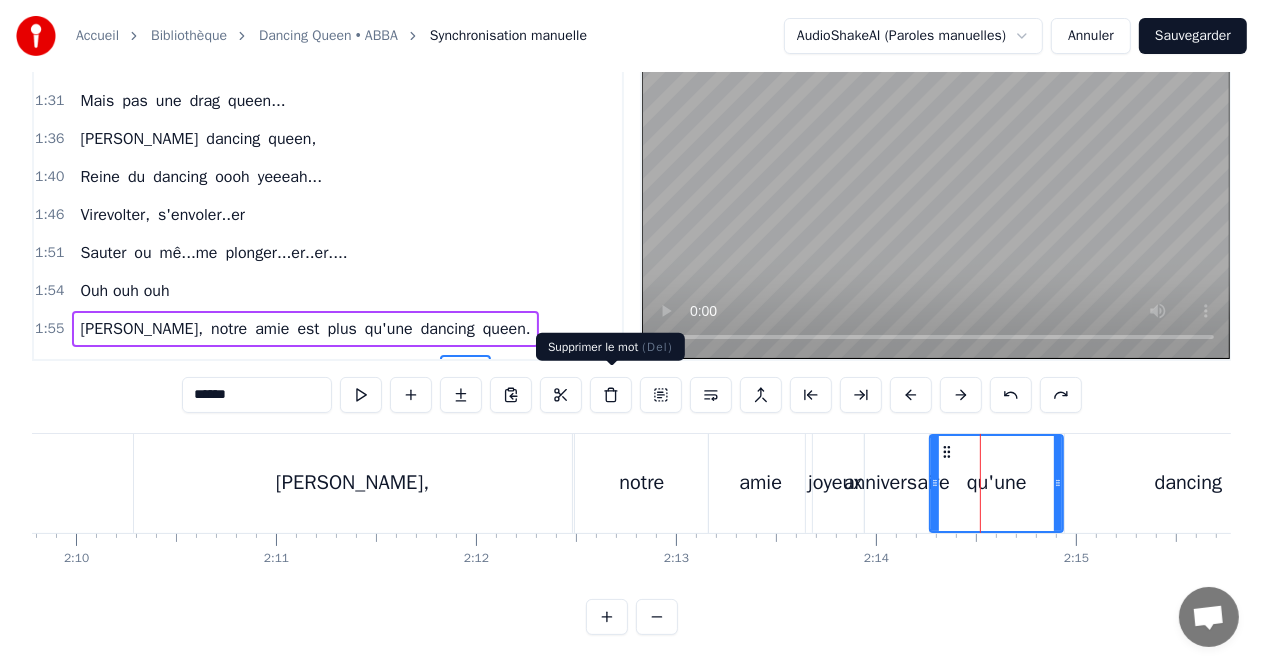 click at bounding box center (611, 395) 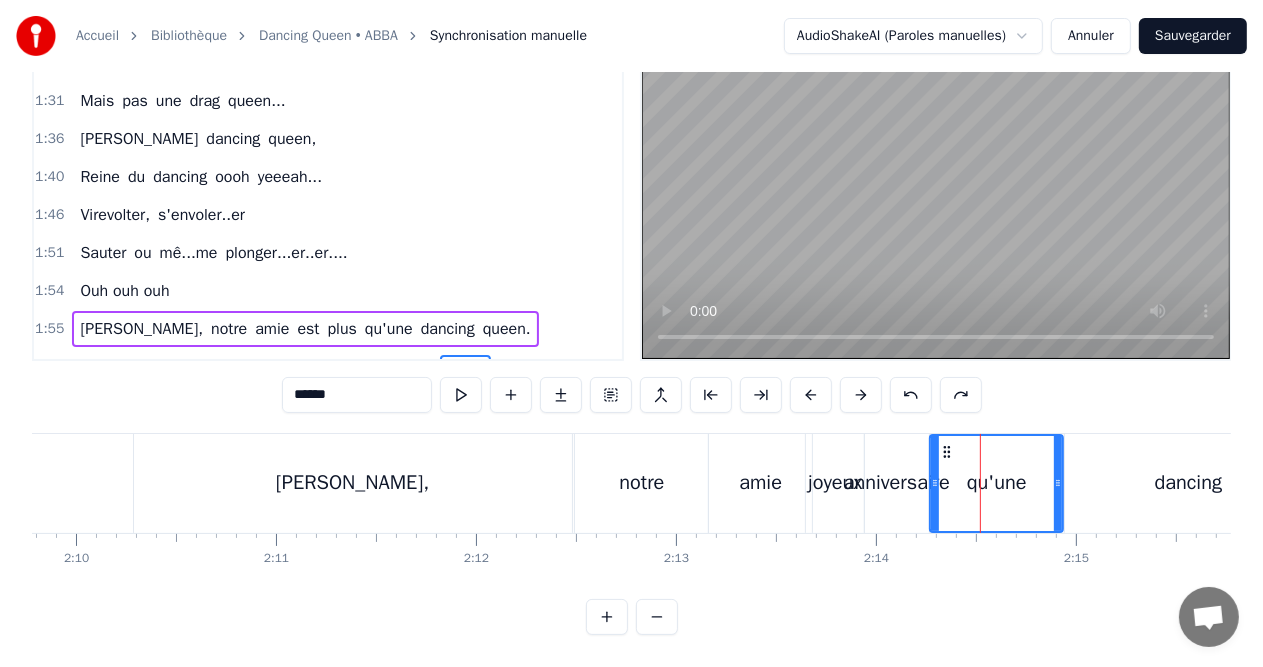 click on "1:55 [PERSON_NAME], notre amie est plus qu'une dancing queen." at bounding box center [328, 329] 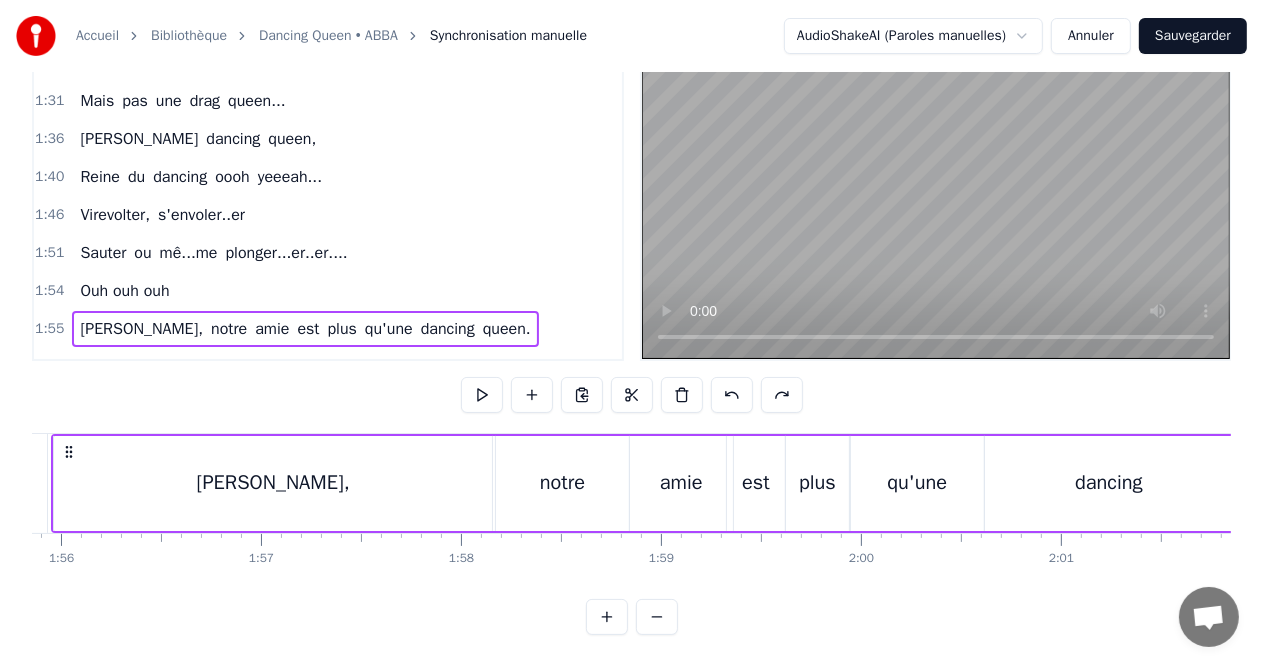 click on "2:10 [PERSON_NAME], notre amie joyeux anniversaire qu'une dancing queen." at bounding box center [328, 367] 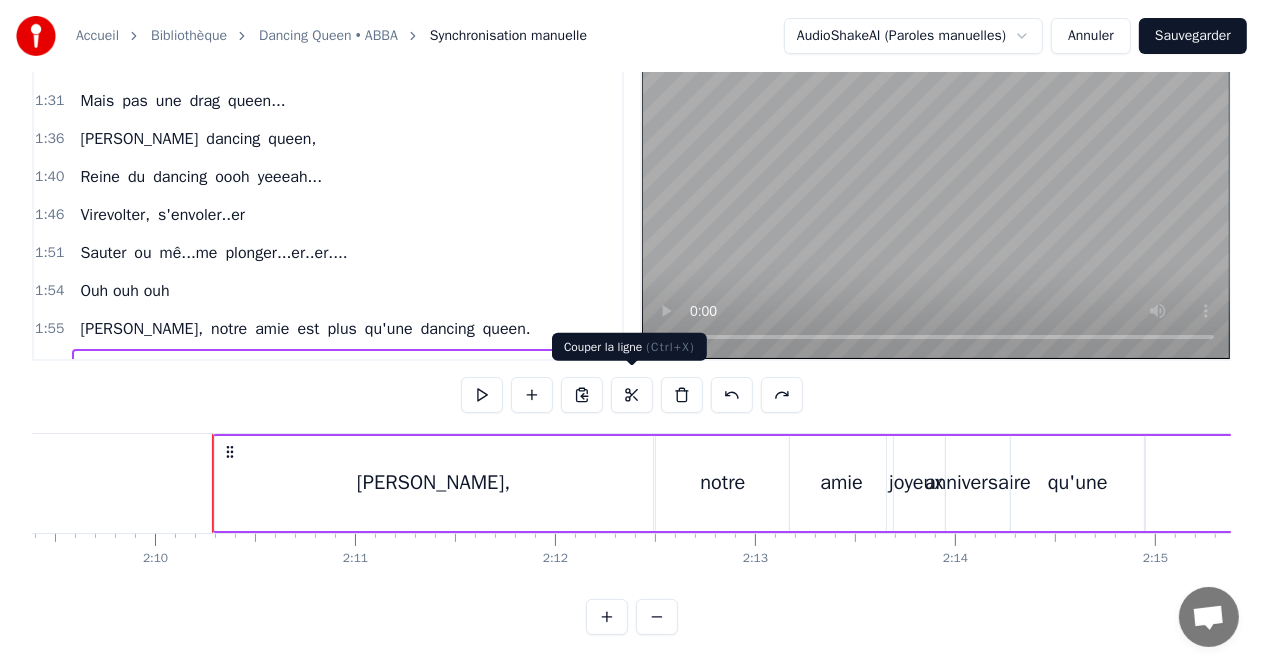 scroll, scrollTop: 0, scrollLeft: 25956, axis: horizontal 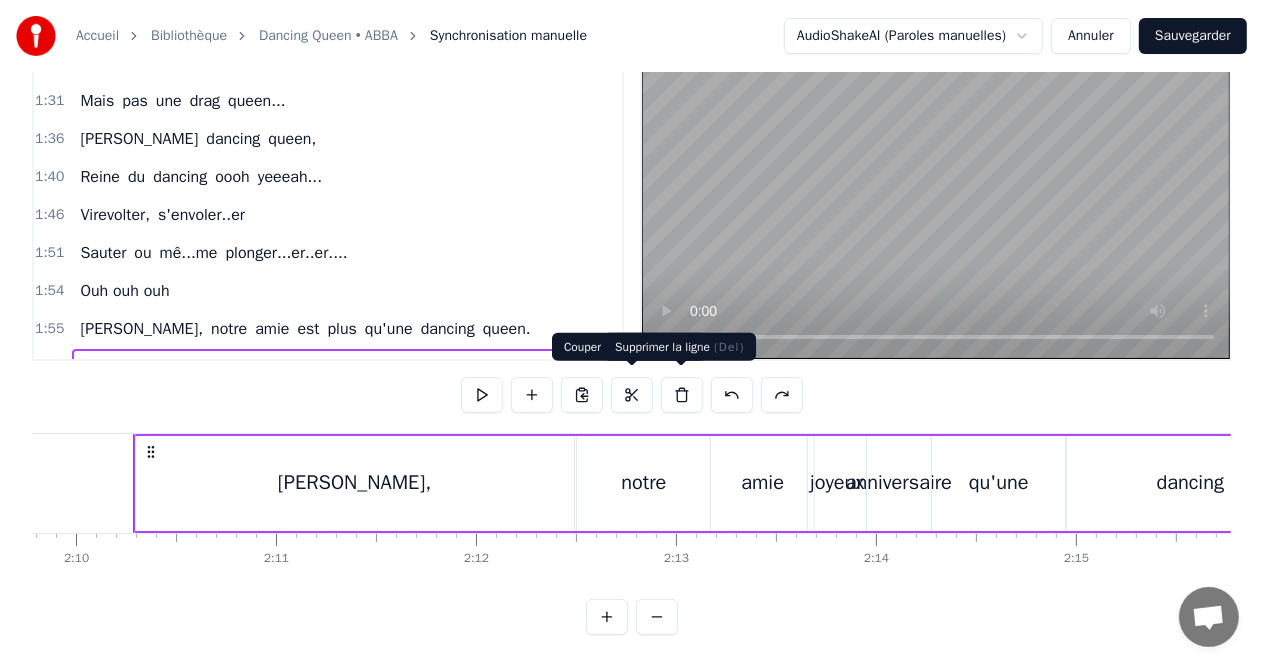 click at bounding box center [682, 395] 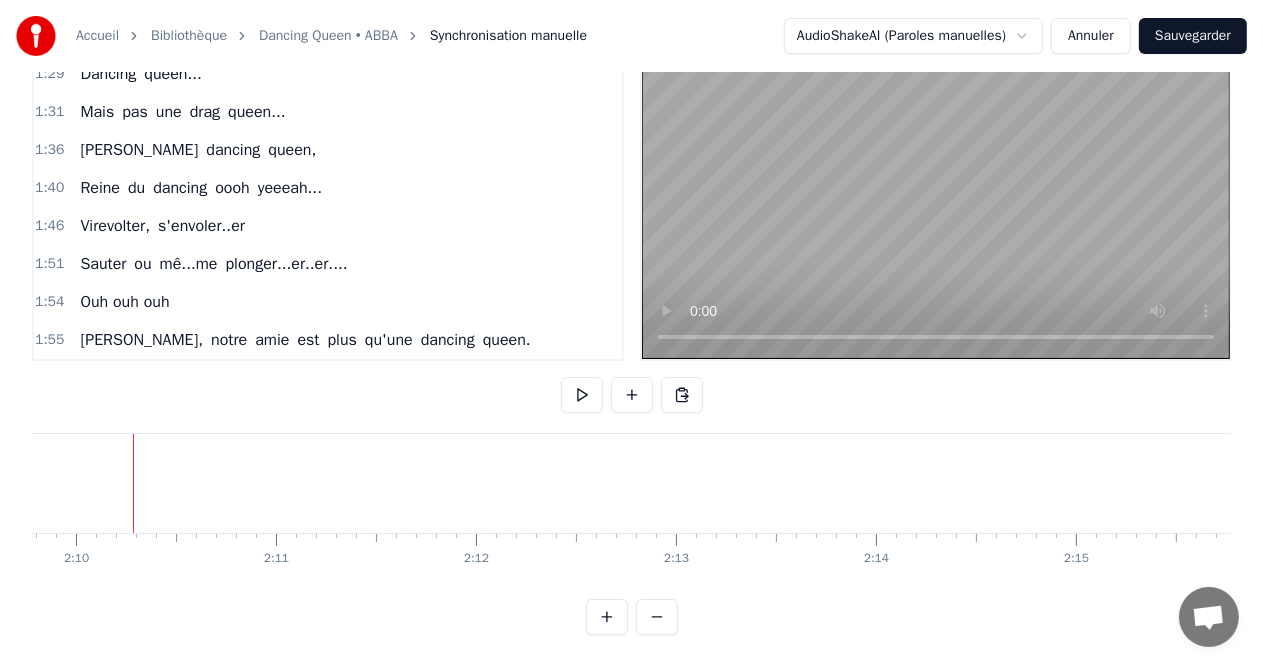 scroll, scrollTop: 442, scrollLeft: 0, axis: vertical 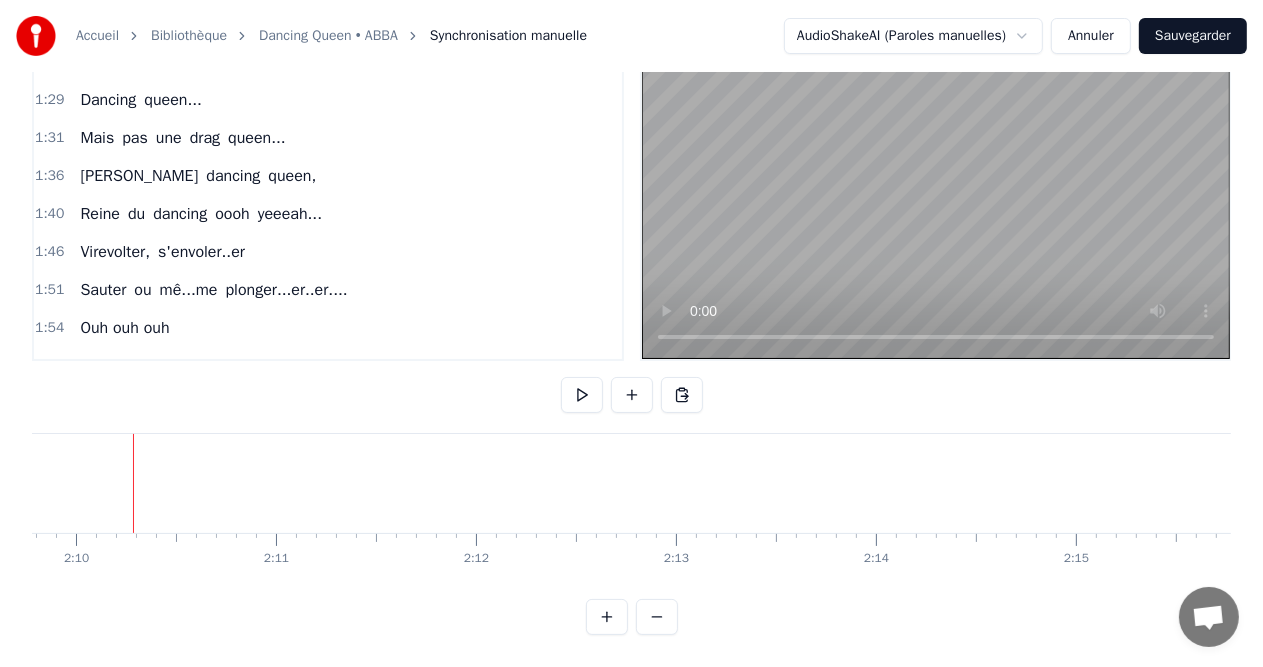 click on "1:55 [PERSON_NAME], notre amie est plus qu'une dancing queen." at bounding box center (328, 366) 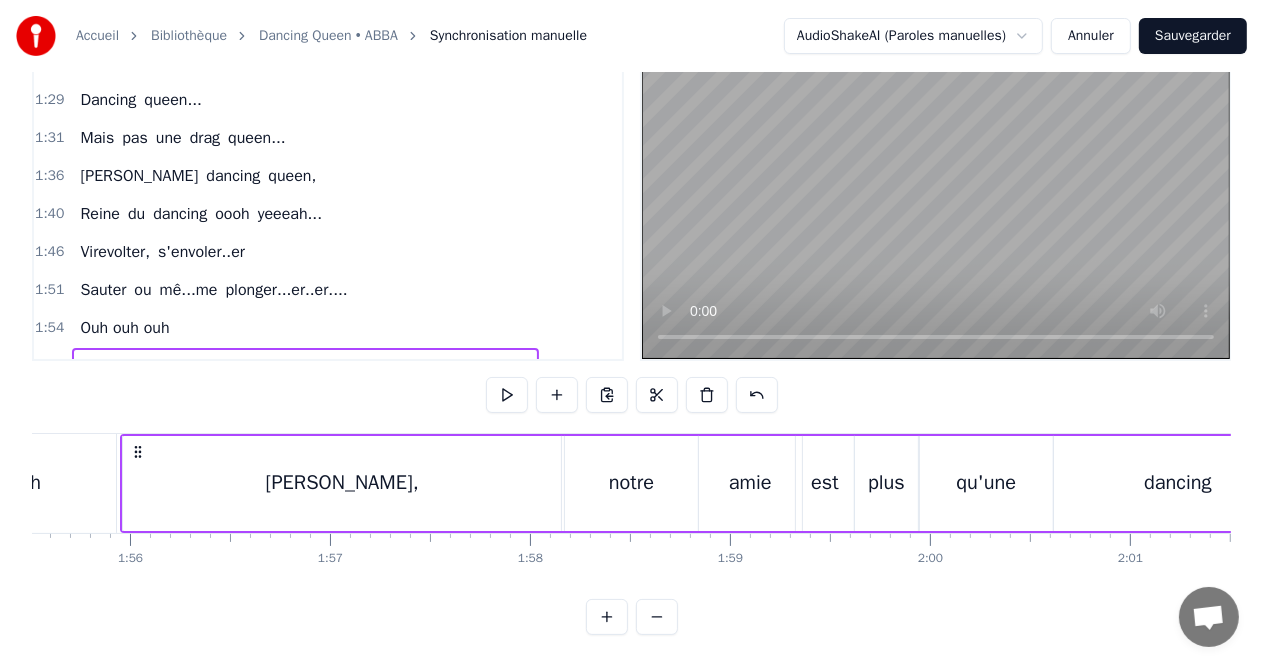 scroll, scrollTop: 0, scrollLeft: 23089, axis: horizontal 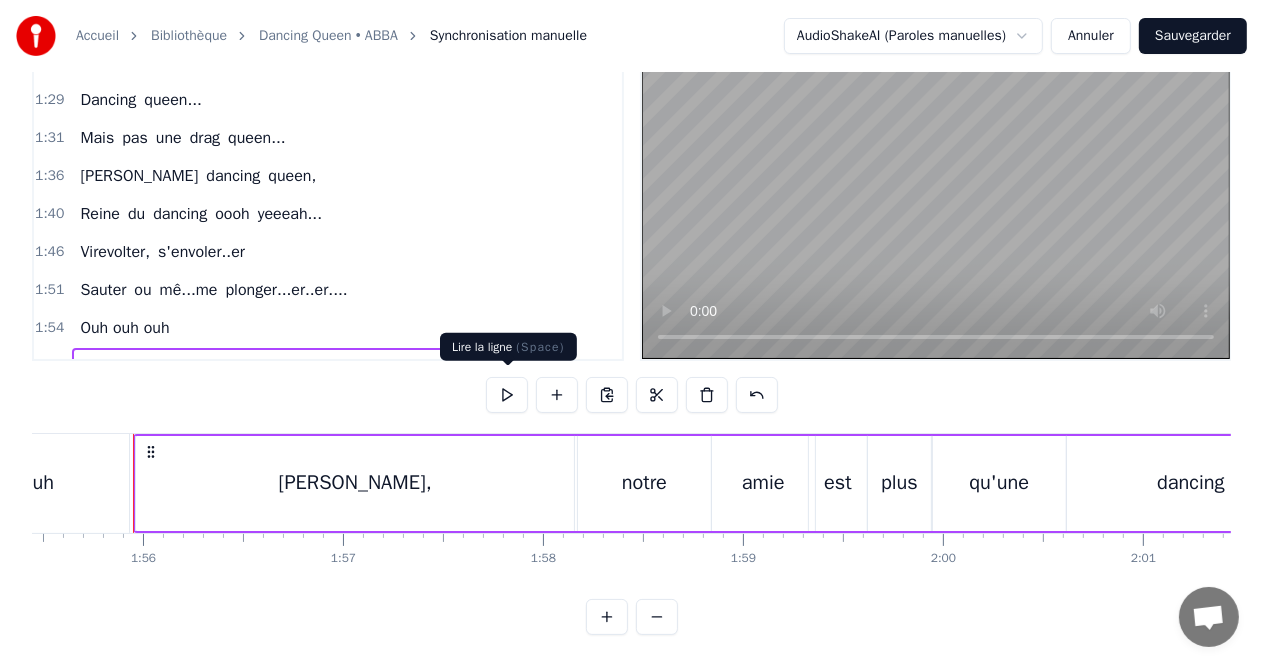 click at bounding box center (507, 395) 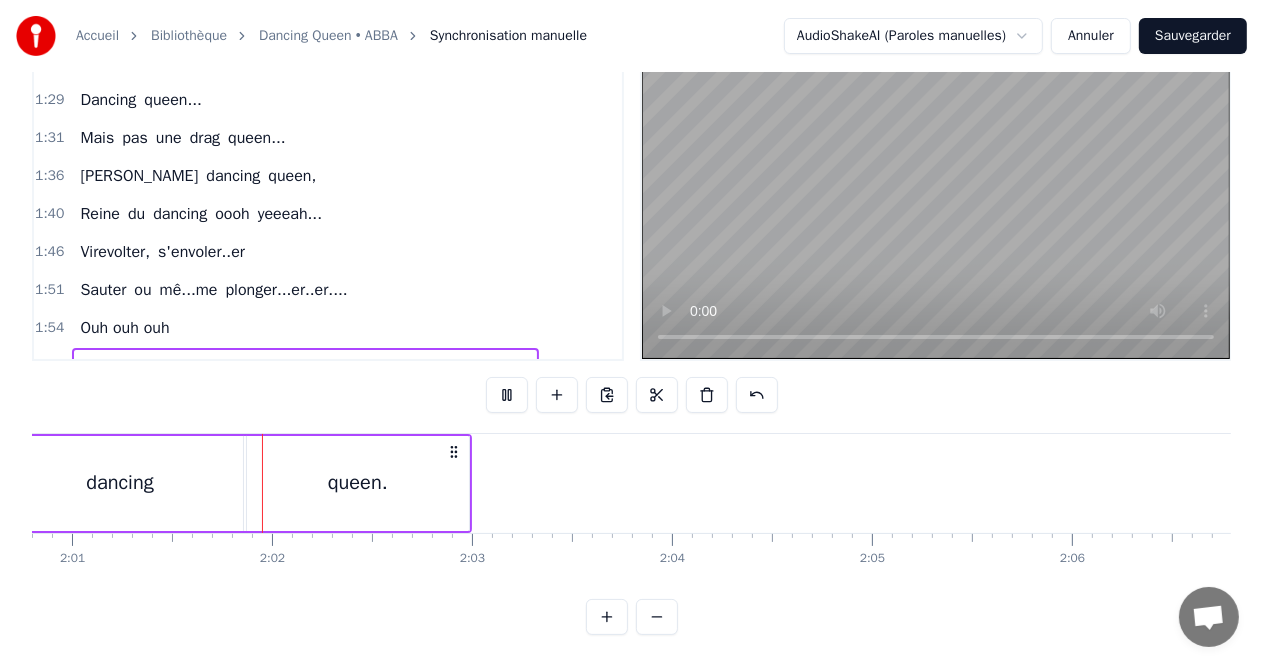 scroll, scrollTop: 0, scrollLeft: 24172, axis: horizontal 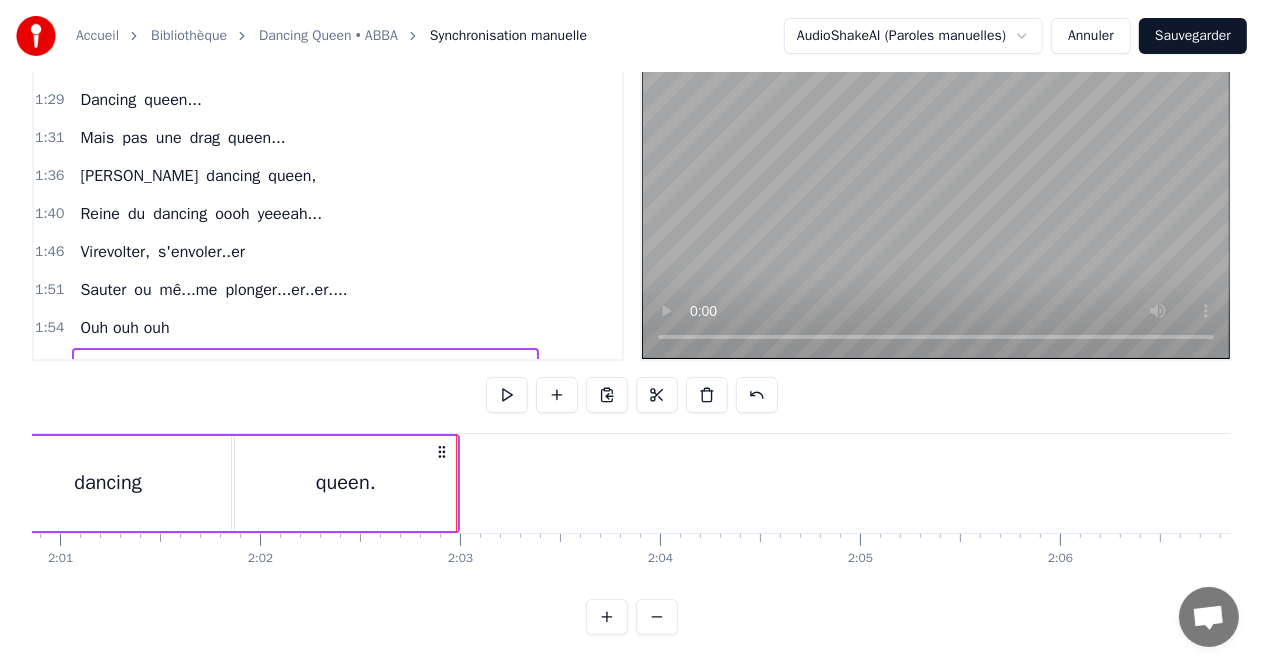 click at bounding box center (206, 483) 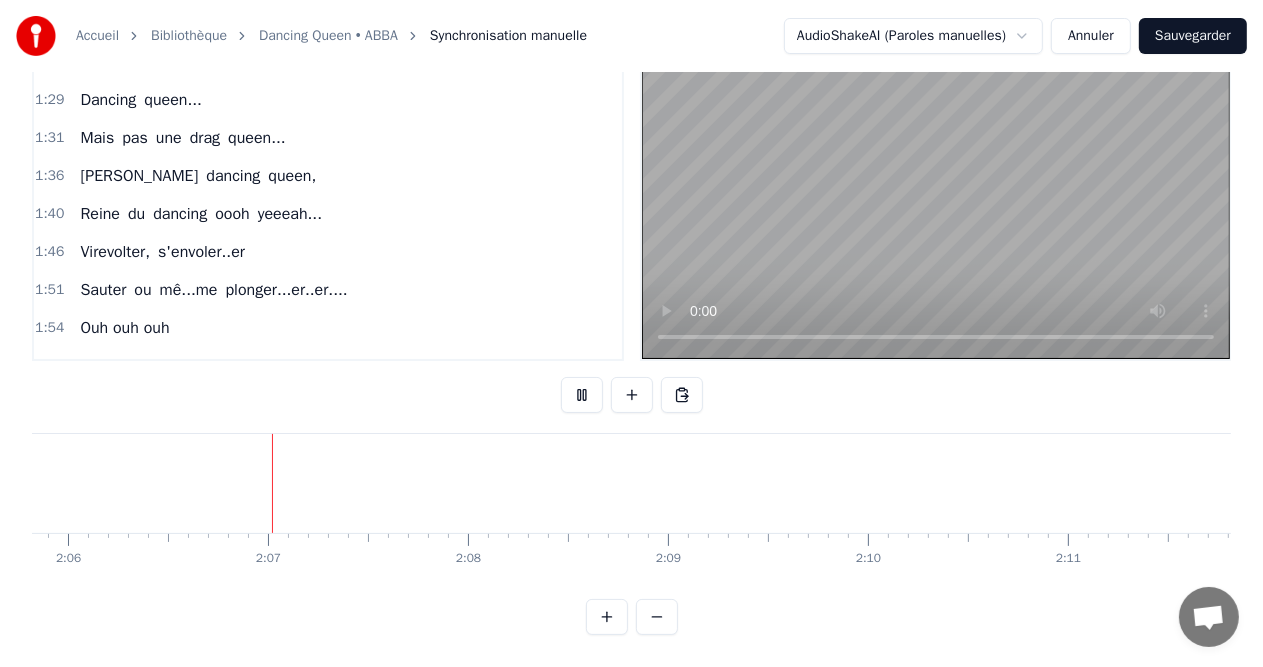 scroll, scrollTop: 0, scrollLeft: 25204, axis: horizontal 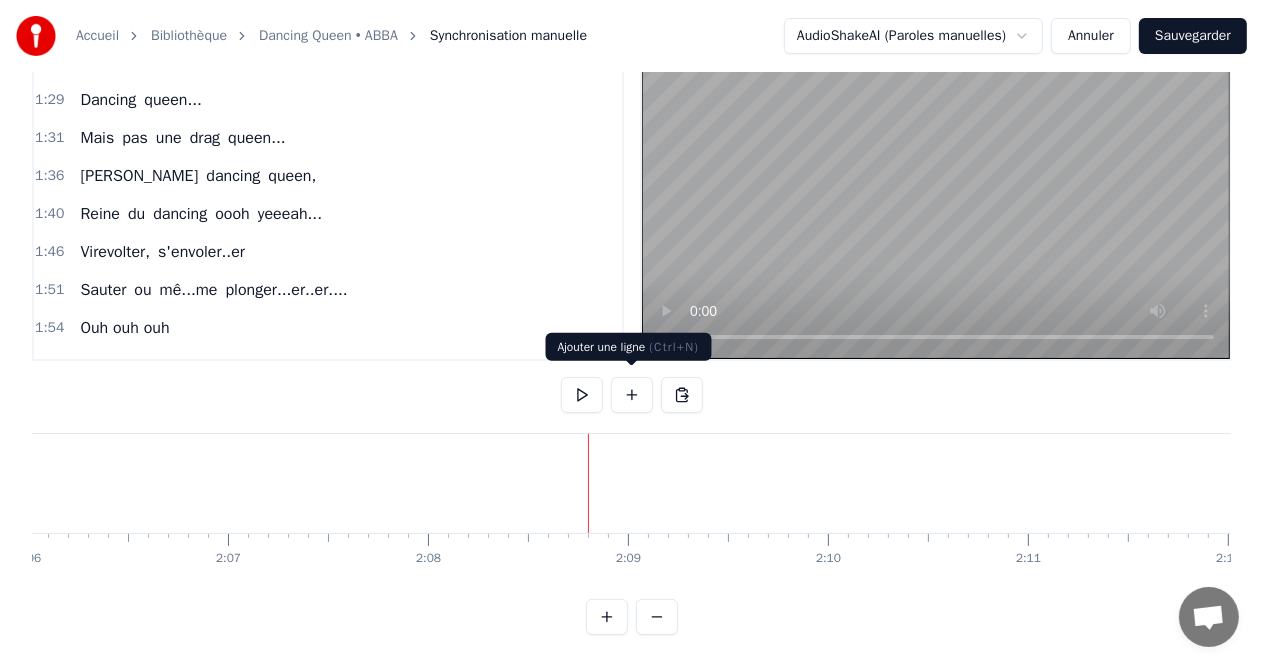 click at bounding box center [632, 395] 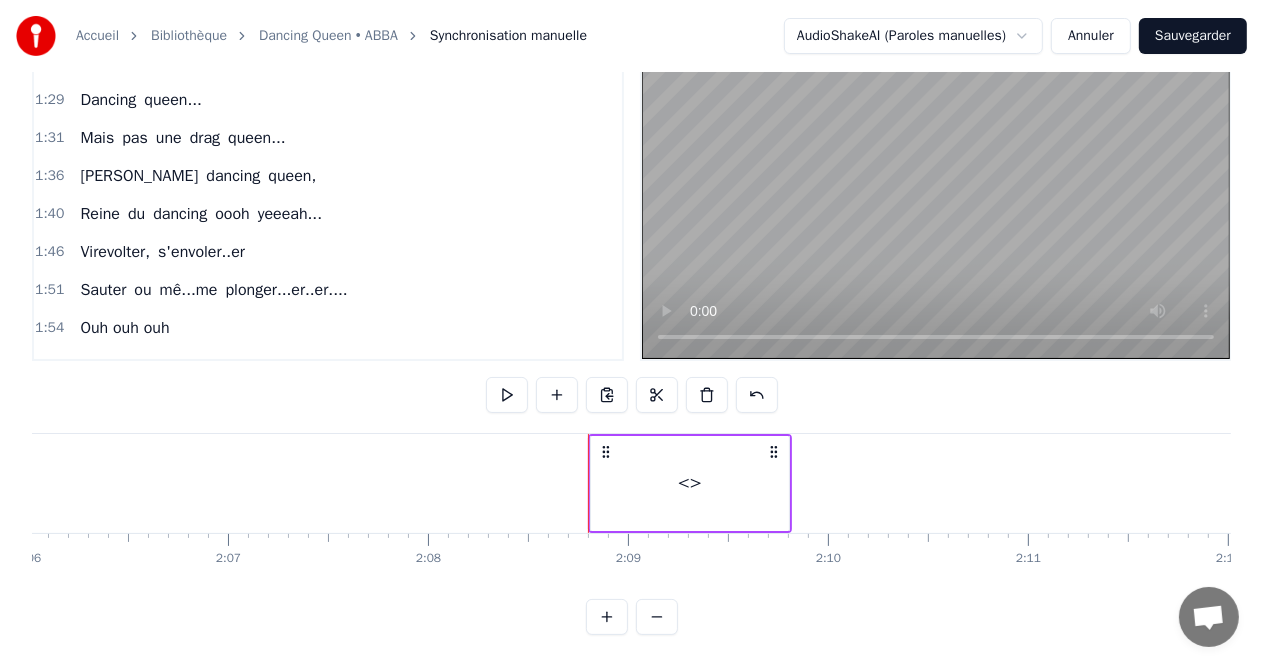 scroll, scrollTop: 479, scrollLeft: 0, axis: vertical 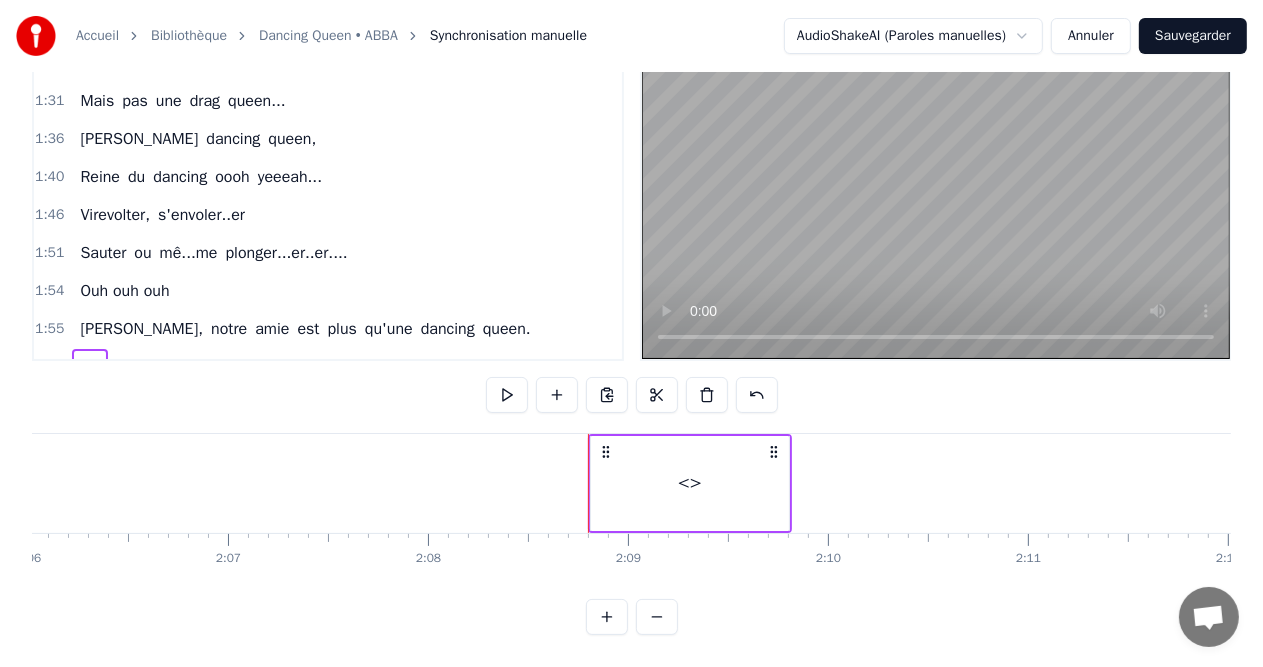 click on "<>" at bounding box center (89, 367) 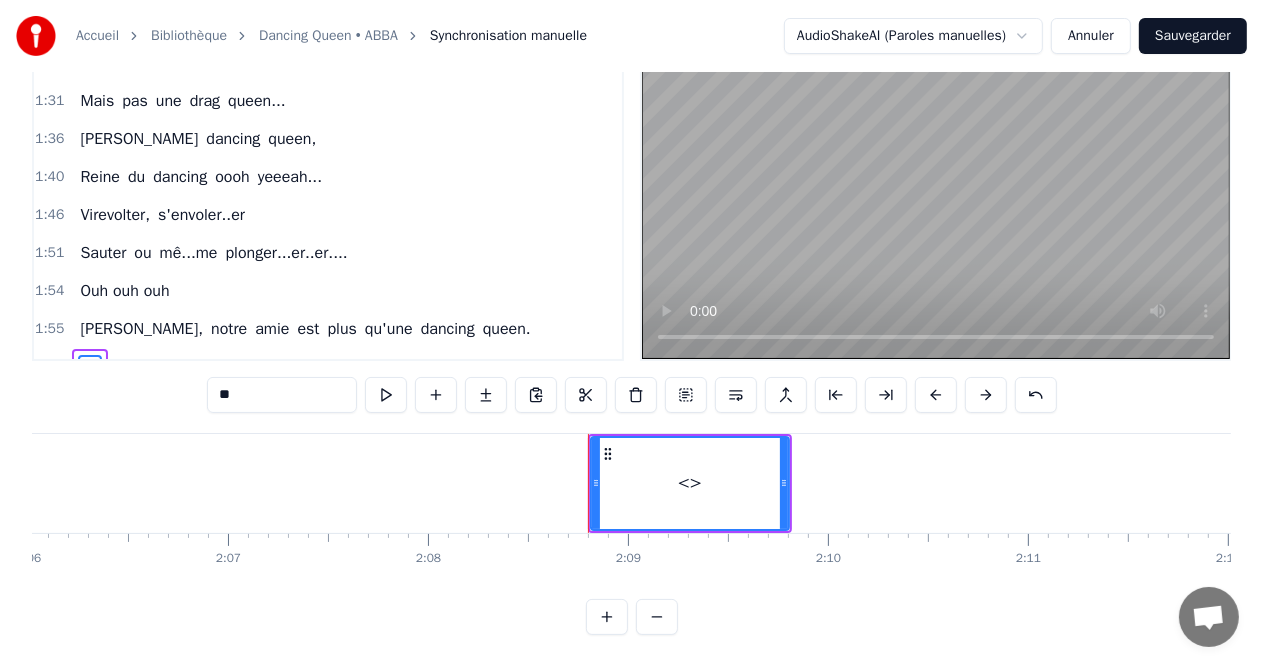 click on "**" at bounding box center [282, 395] 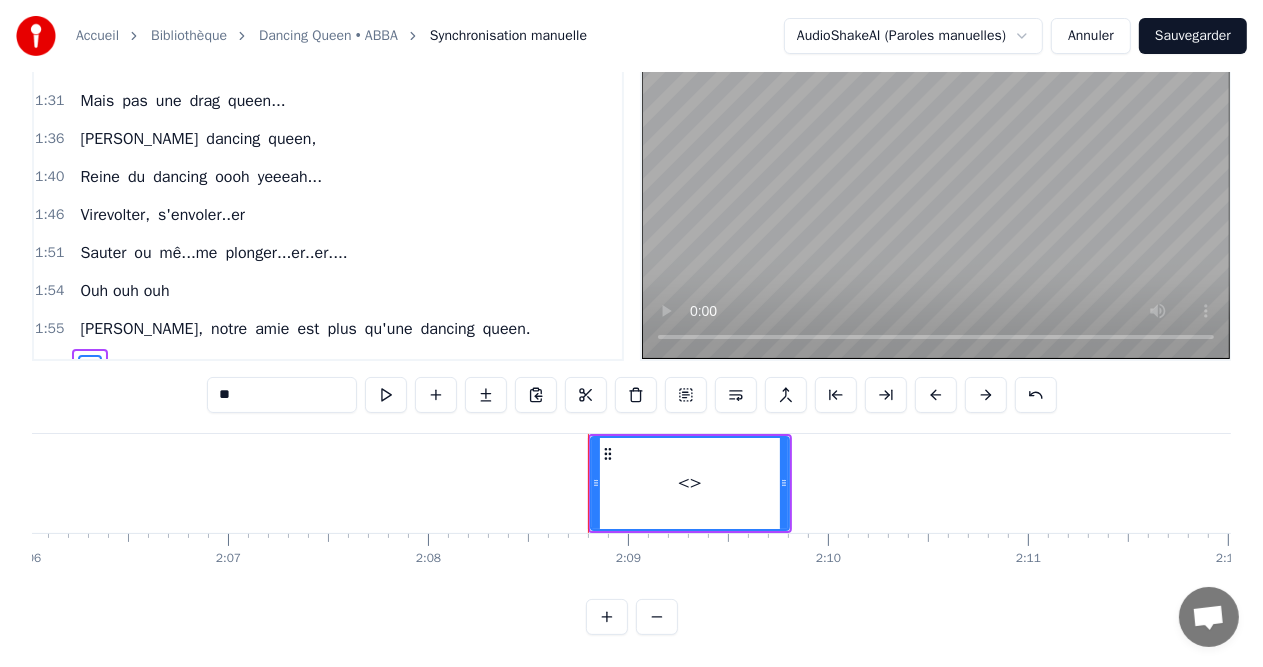 type on "*" 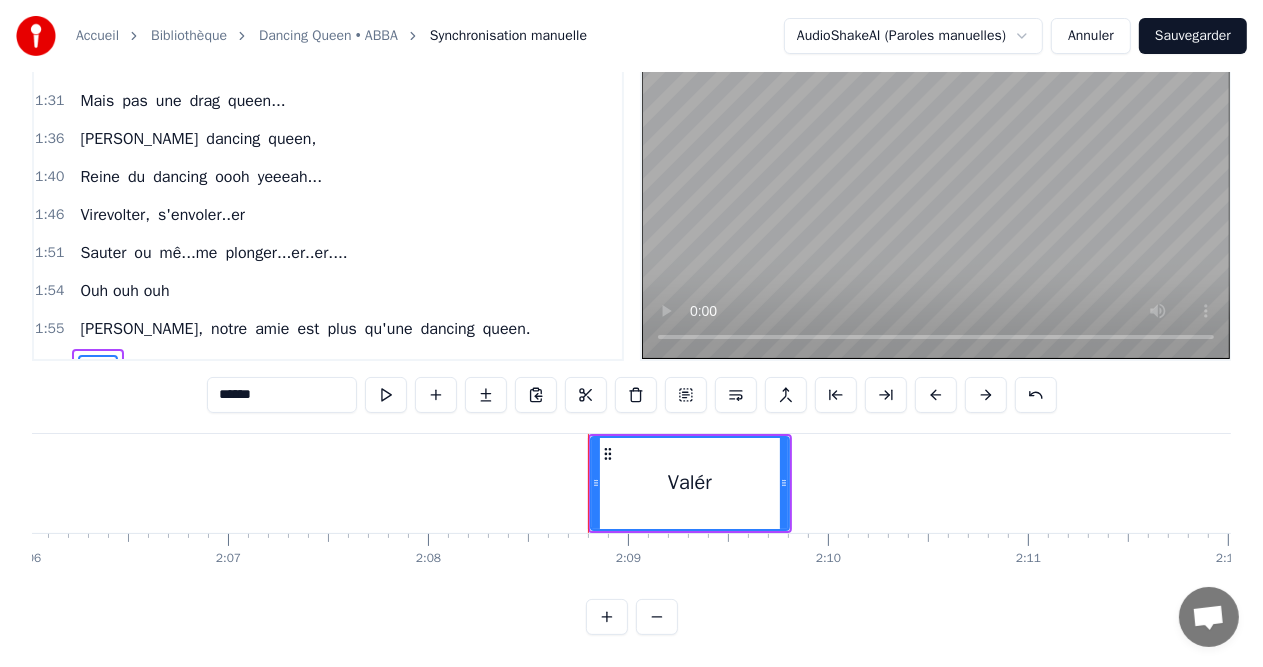 type on "*******" 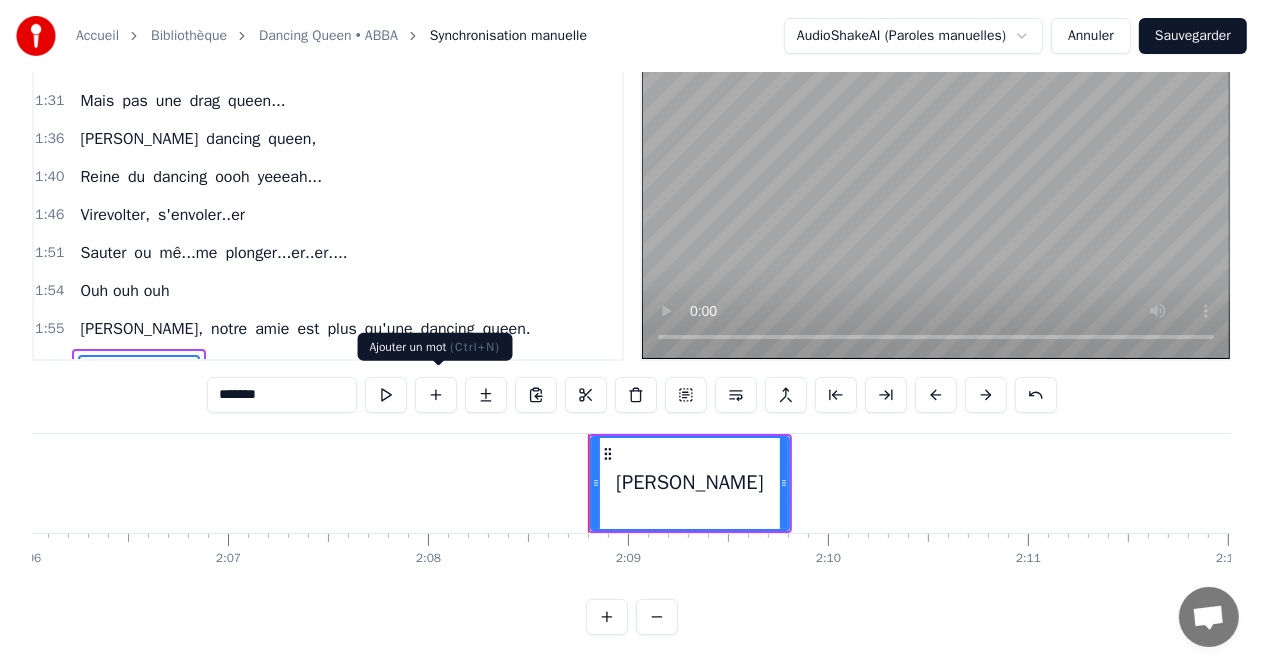 click at bounding box center [436, 395] 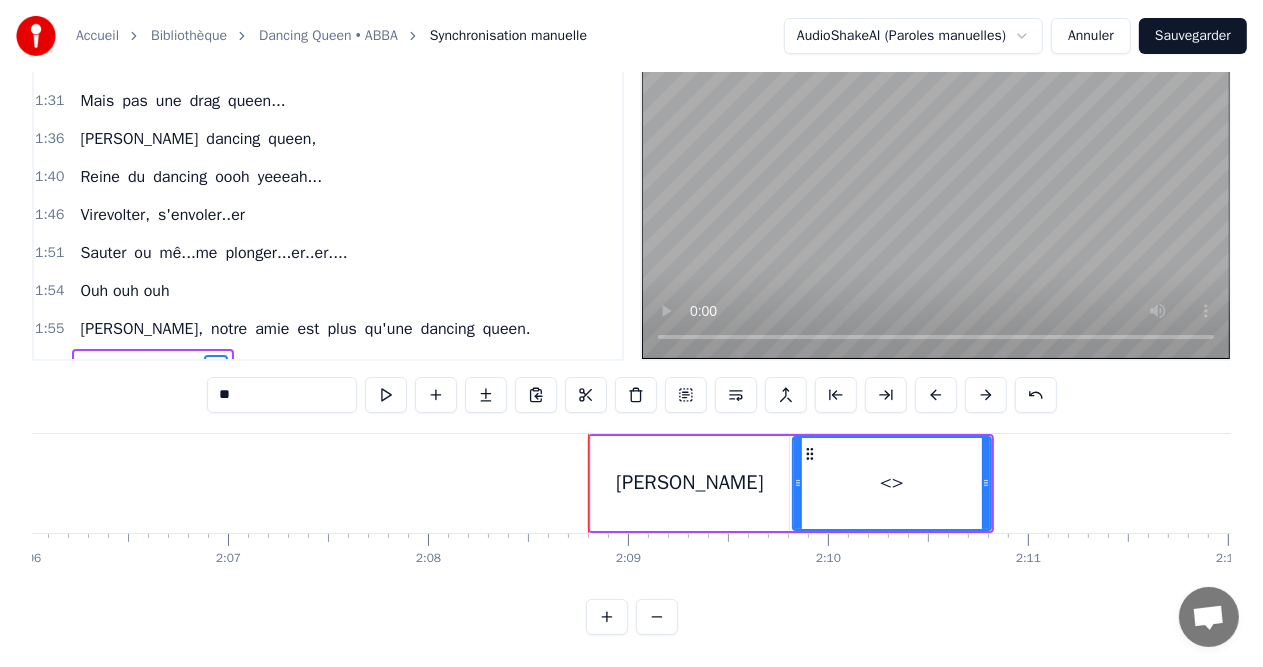 click on "**" at bounding box center (282, 395) 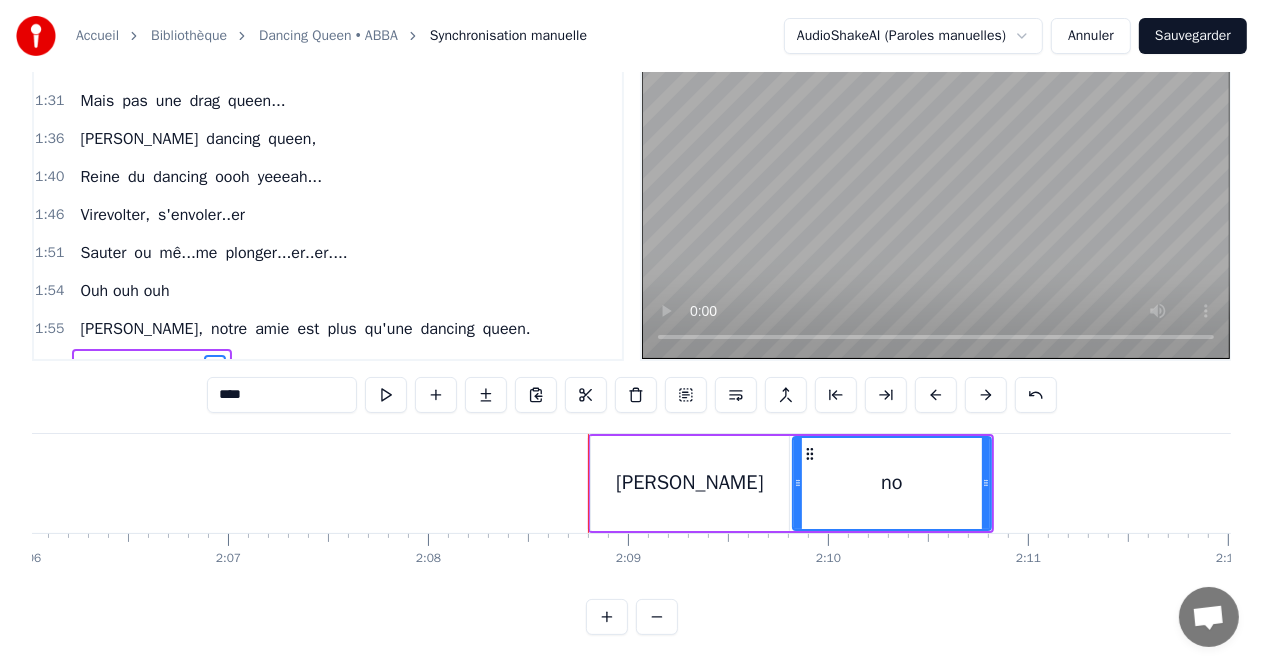 type on "*****" 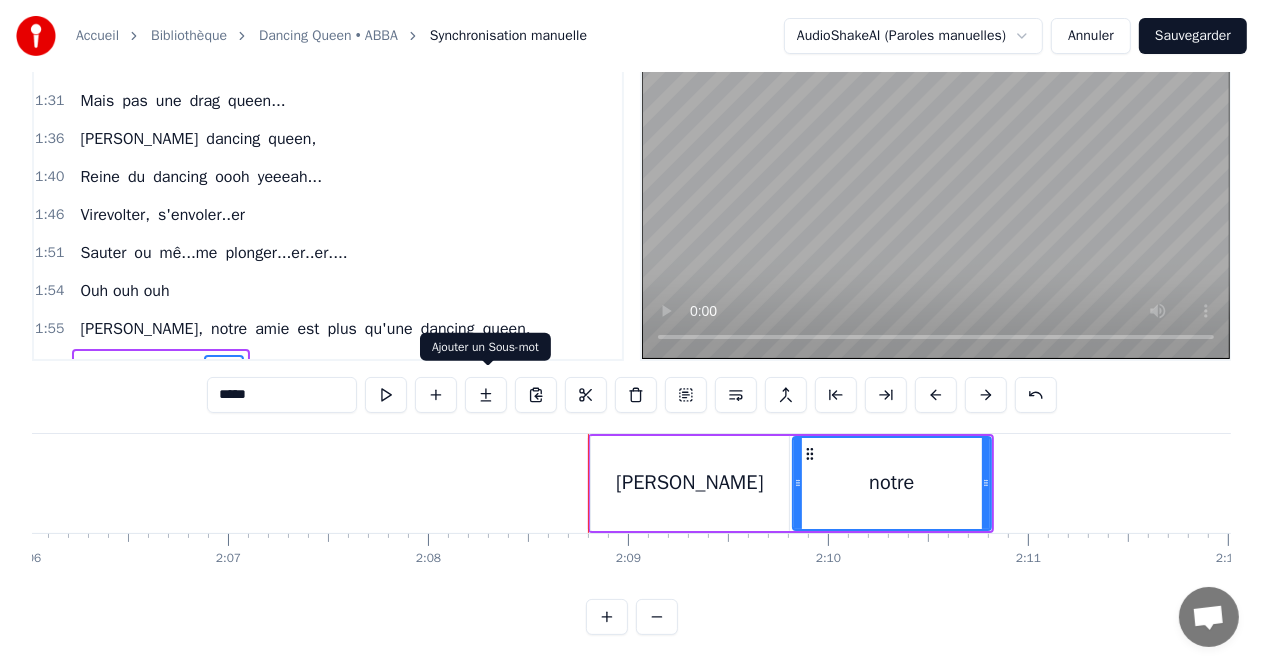 click at bounding box center [486, 395] 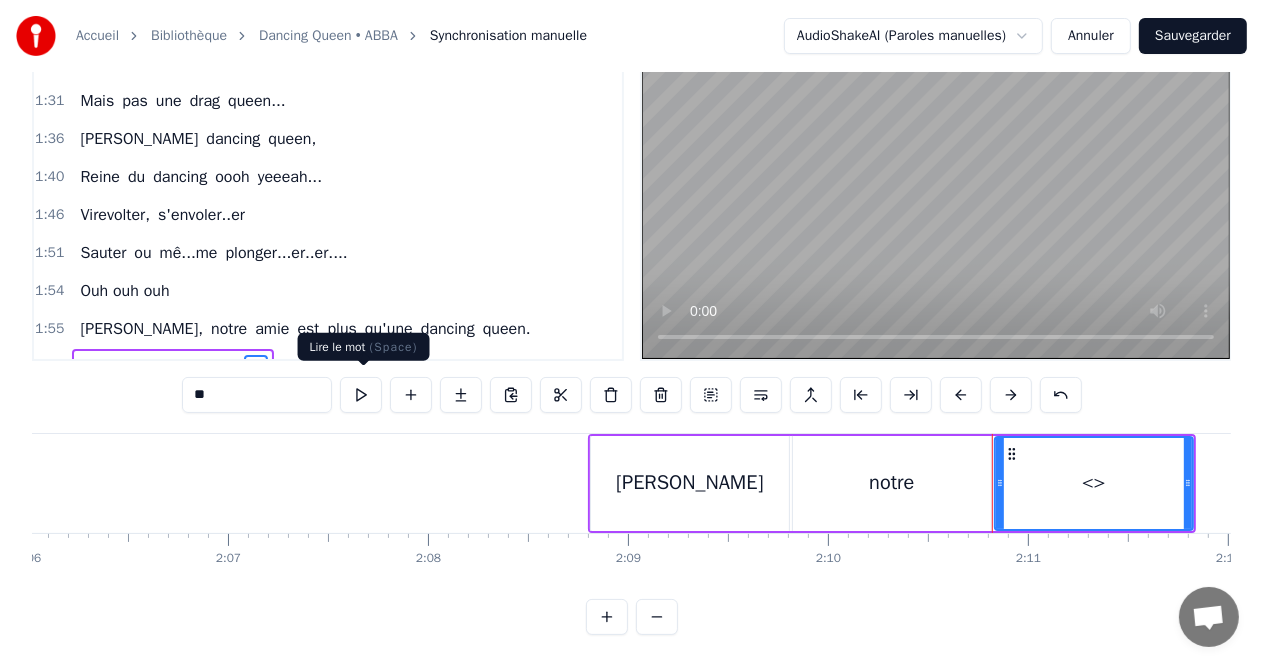 click on "**" at bounding box center [257, 395] 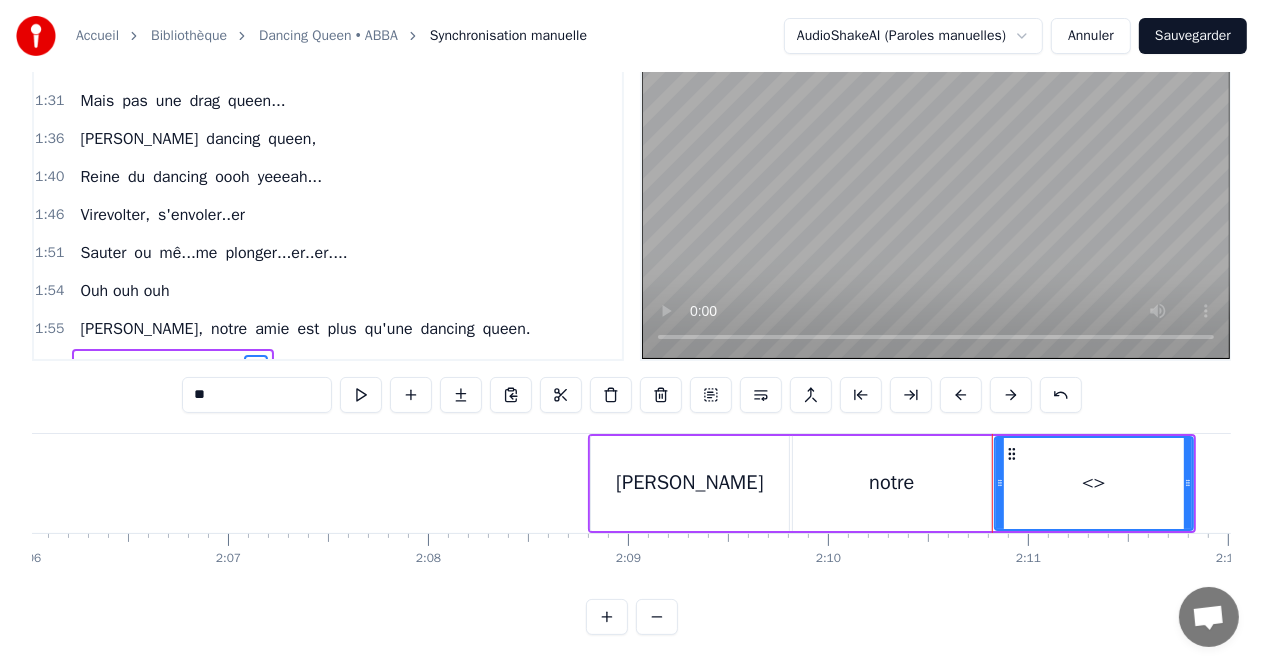 type on "*" 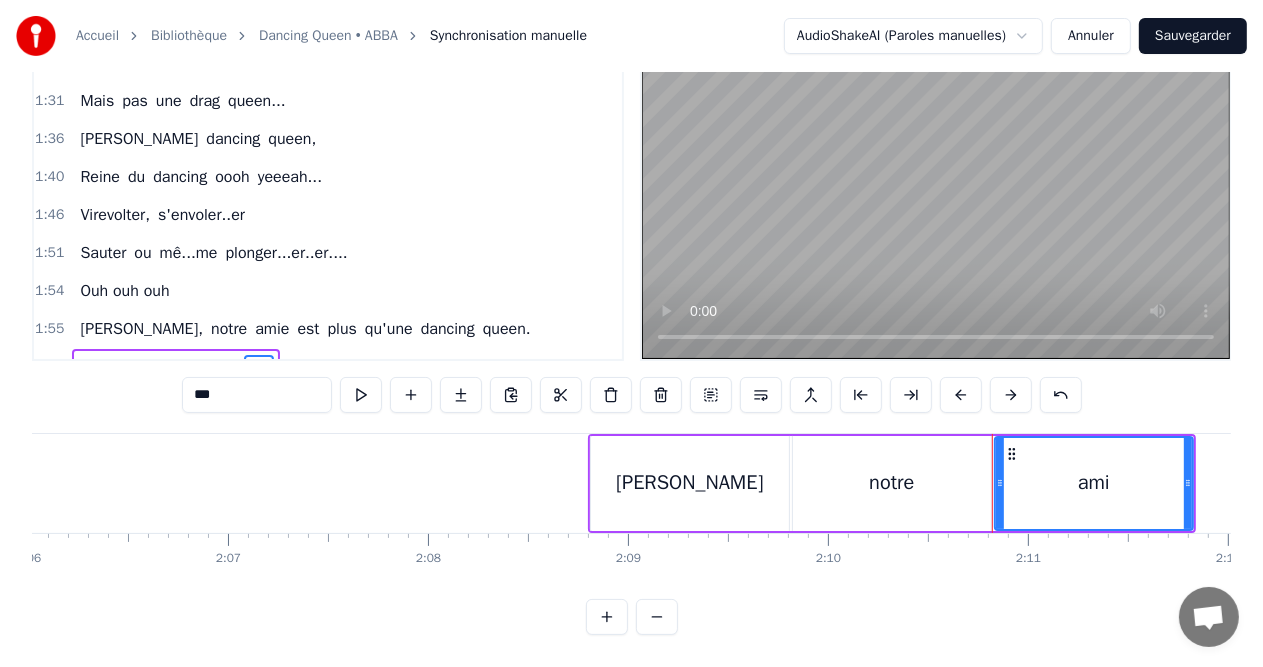type on "****" 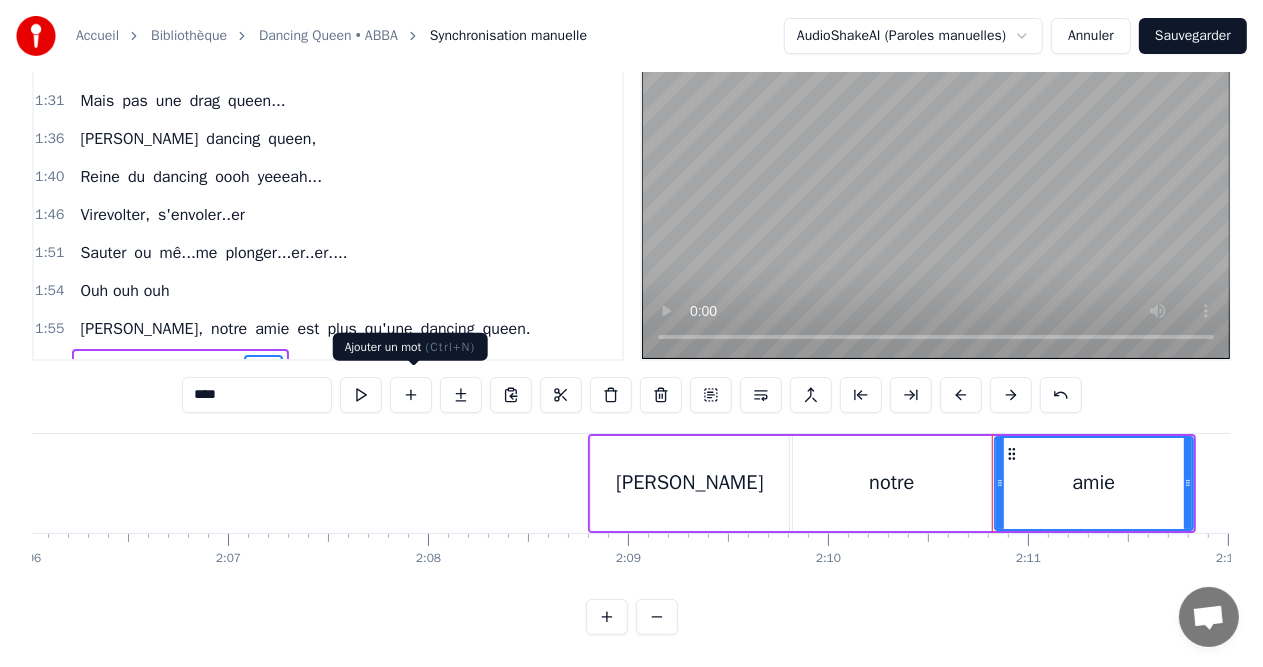 click at bounding box center [411, 395] 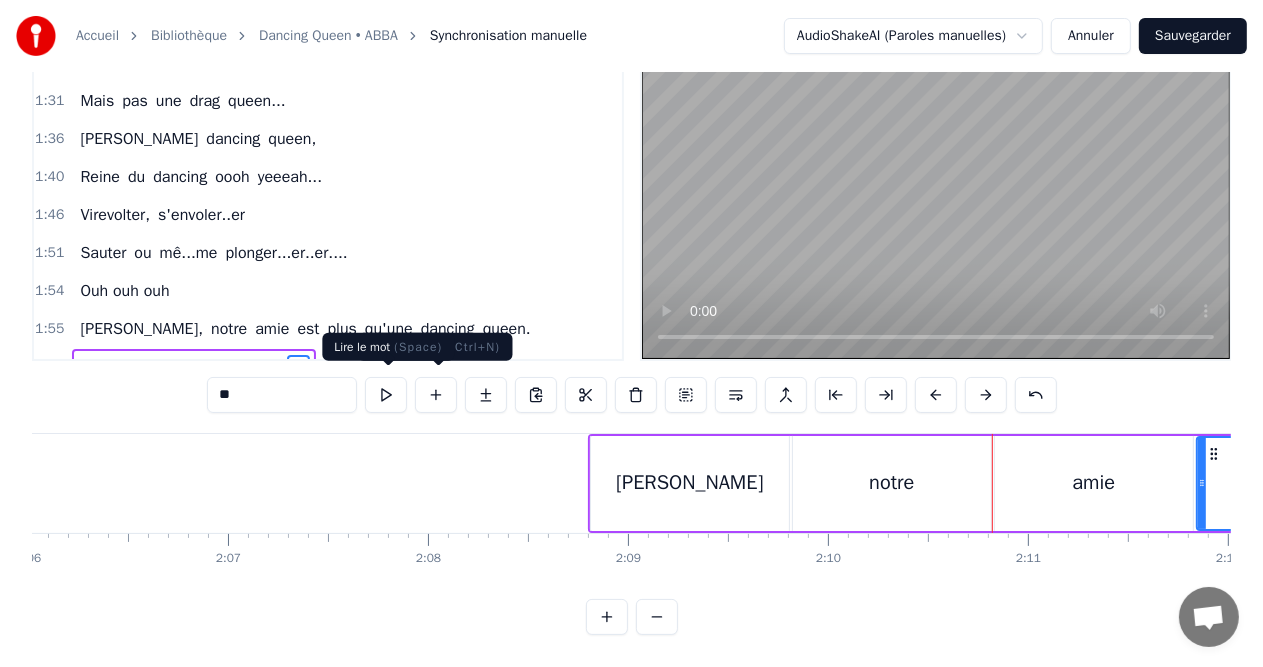 click on "**" at bounding box center (282, 395) 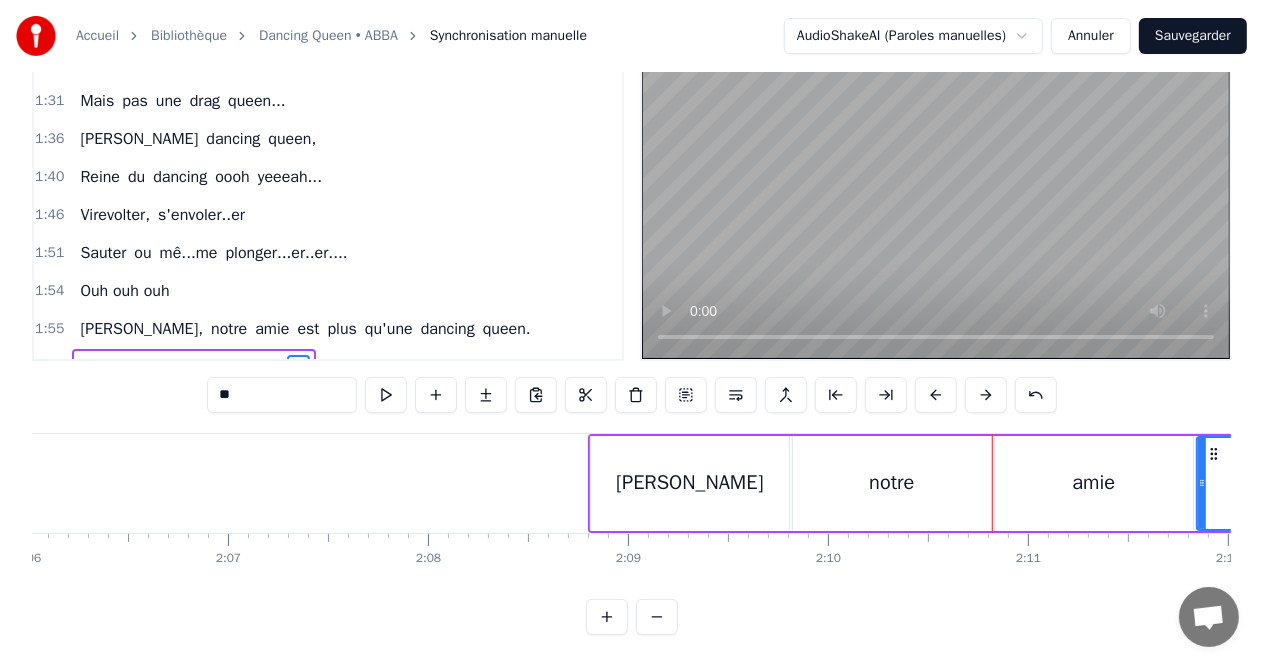 type on "*" 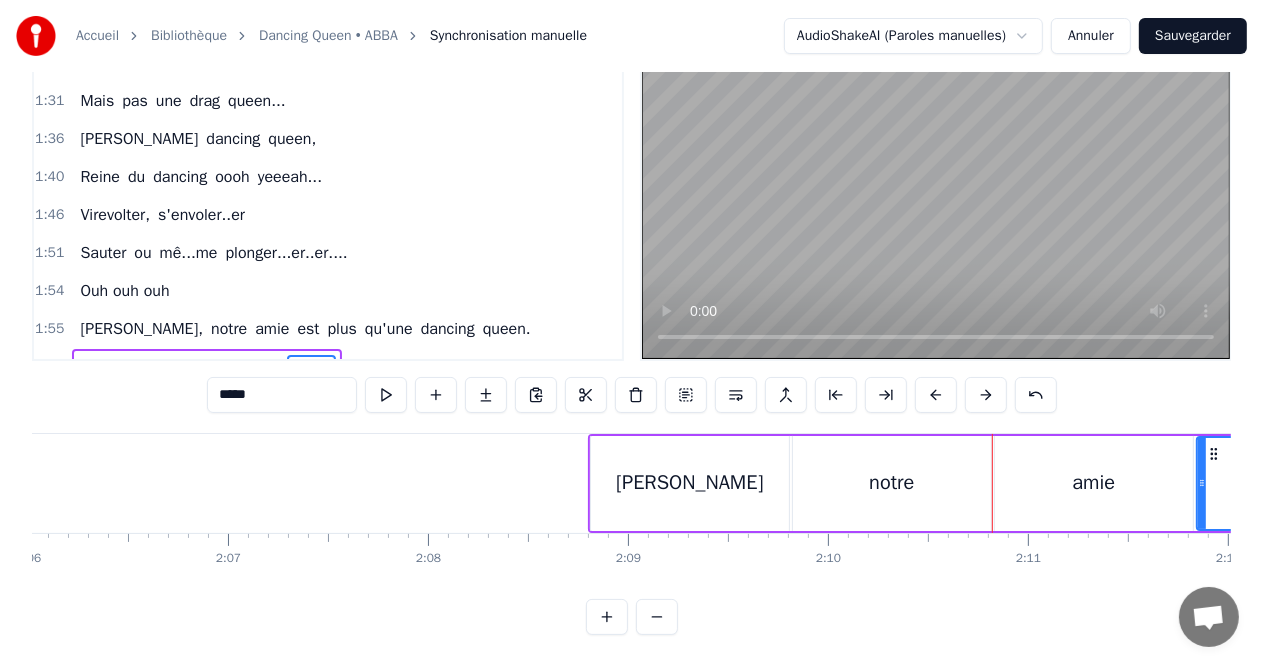 type on "******" 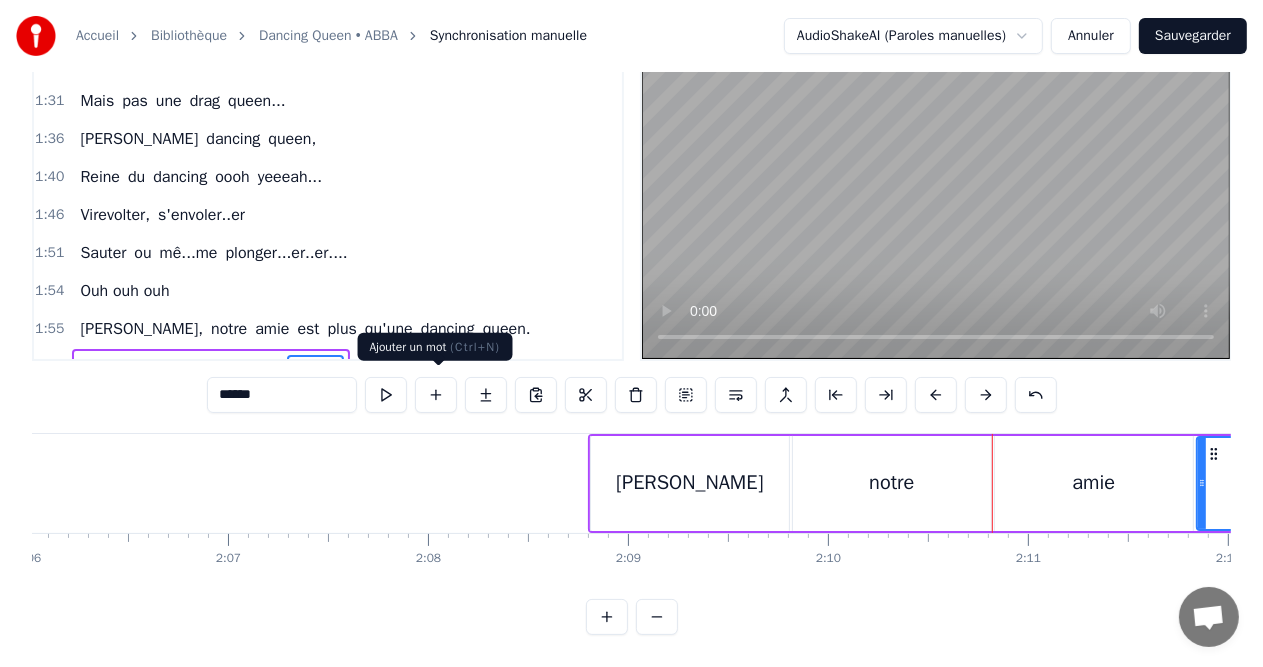 click at bounding box center [436, 395] 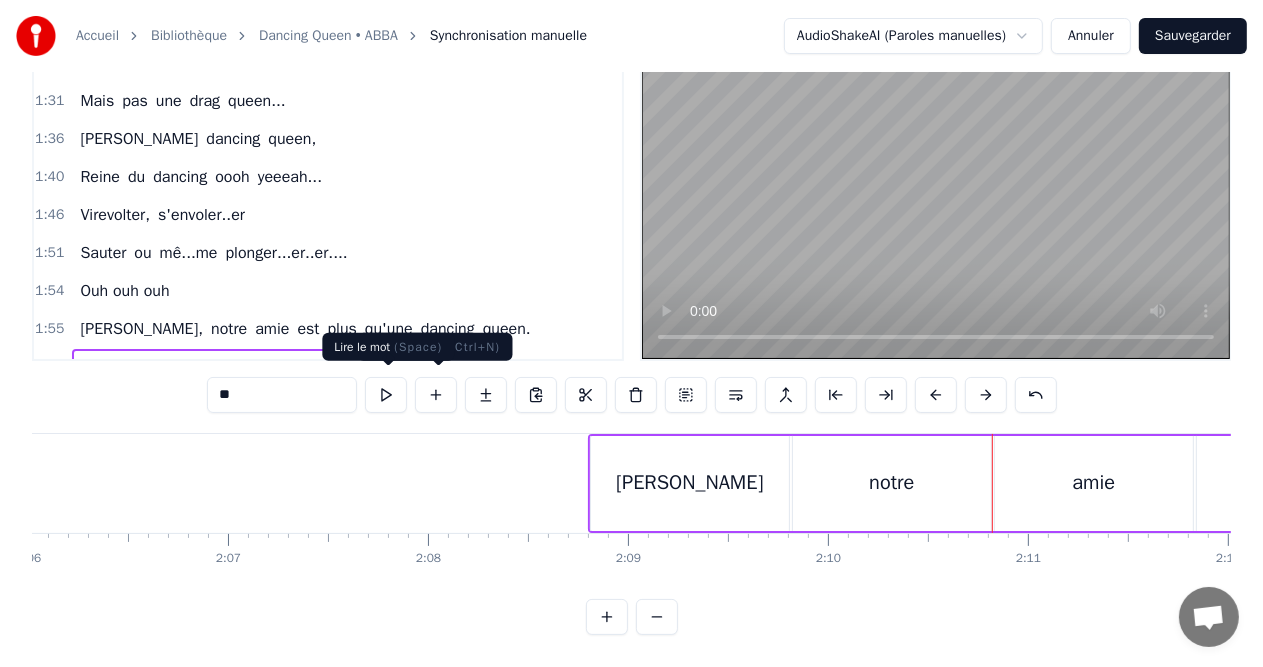 click on "**" at bounding box center (282, 395) 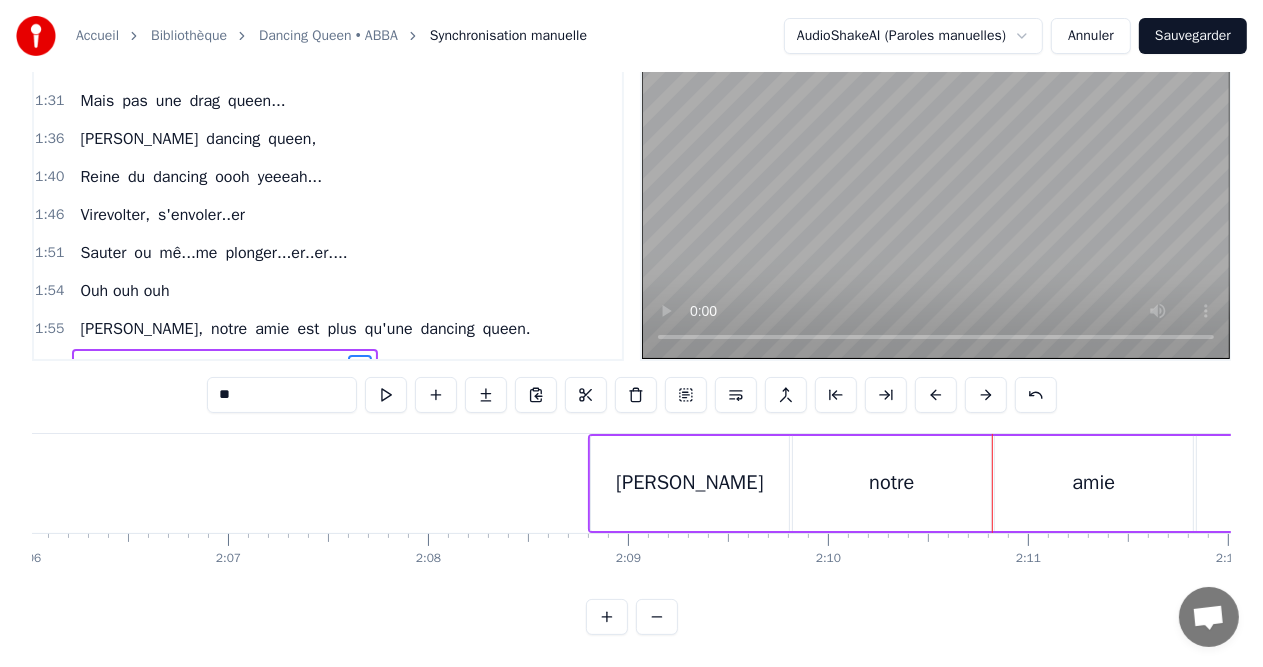type on "*" 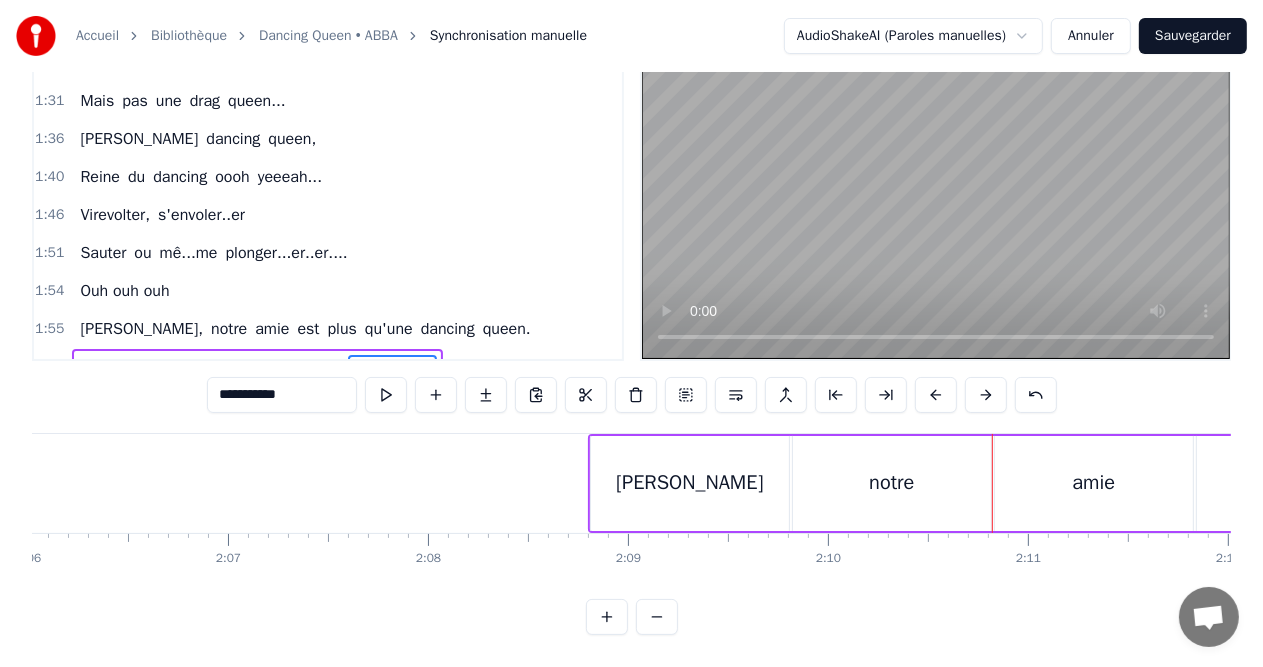 type on "**********" 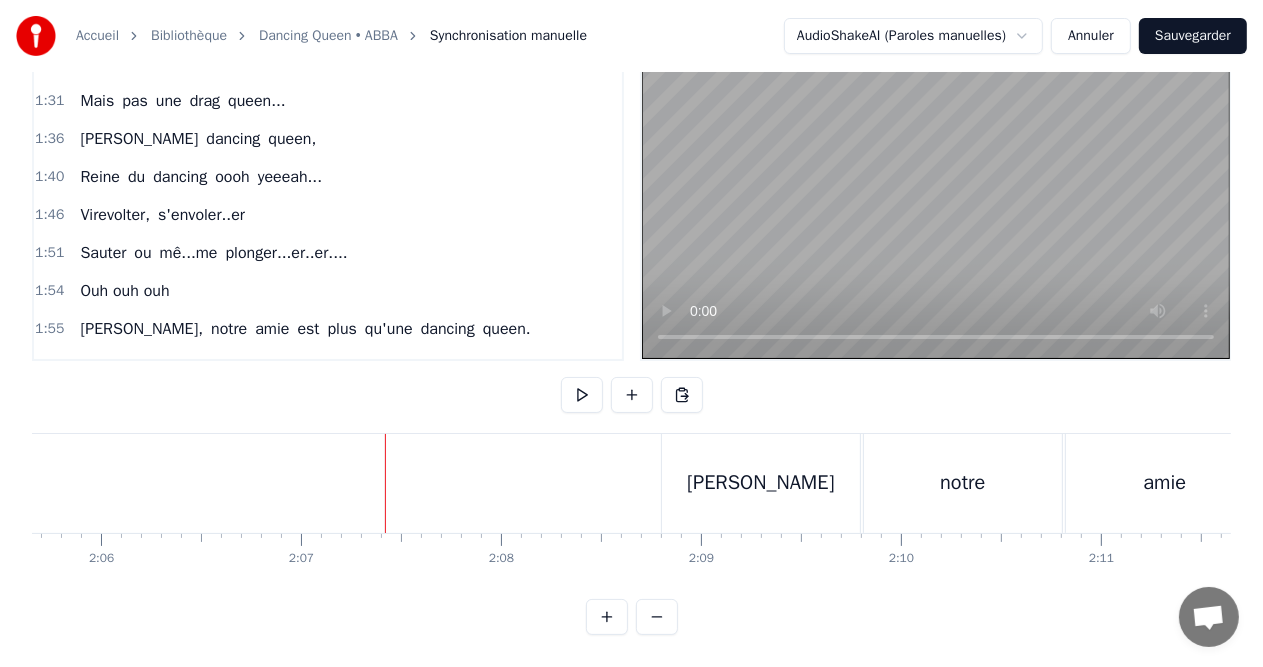 scroll, scrollTop: 0, scrollLeft: 25108, axis: horizontal 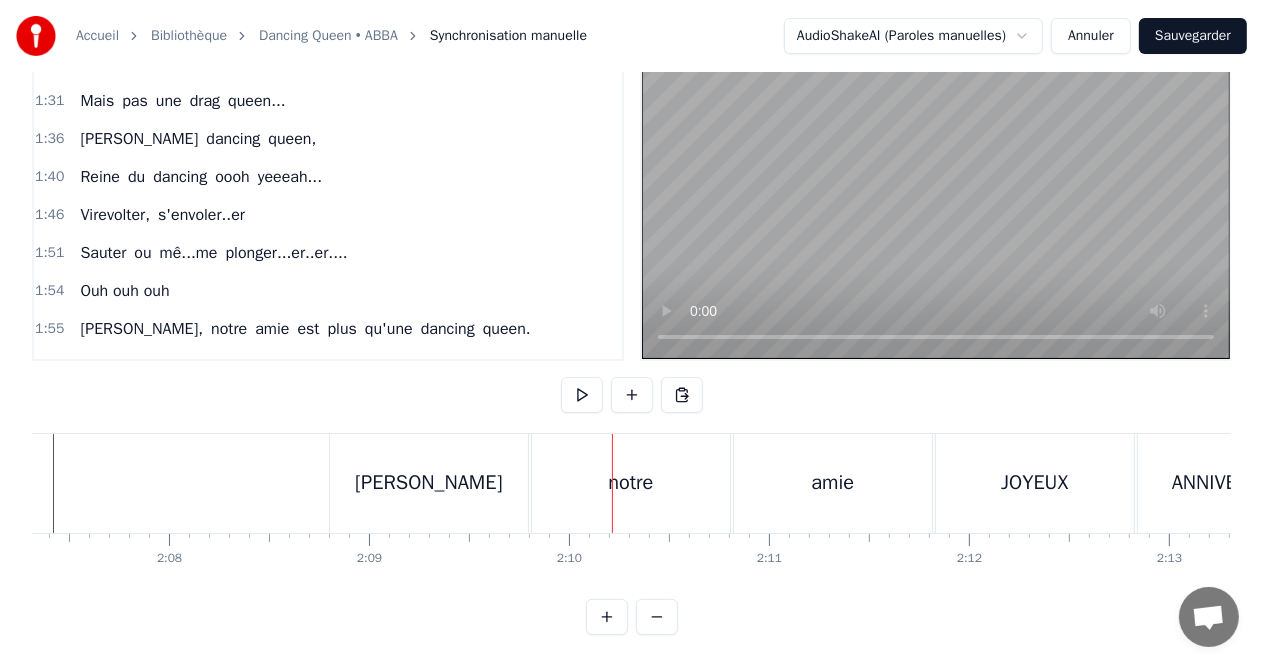click on "[PERSON_NAME]" at bounding box center (429, 483) 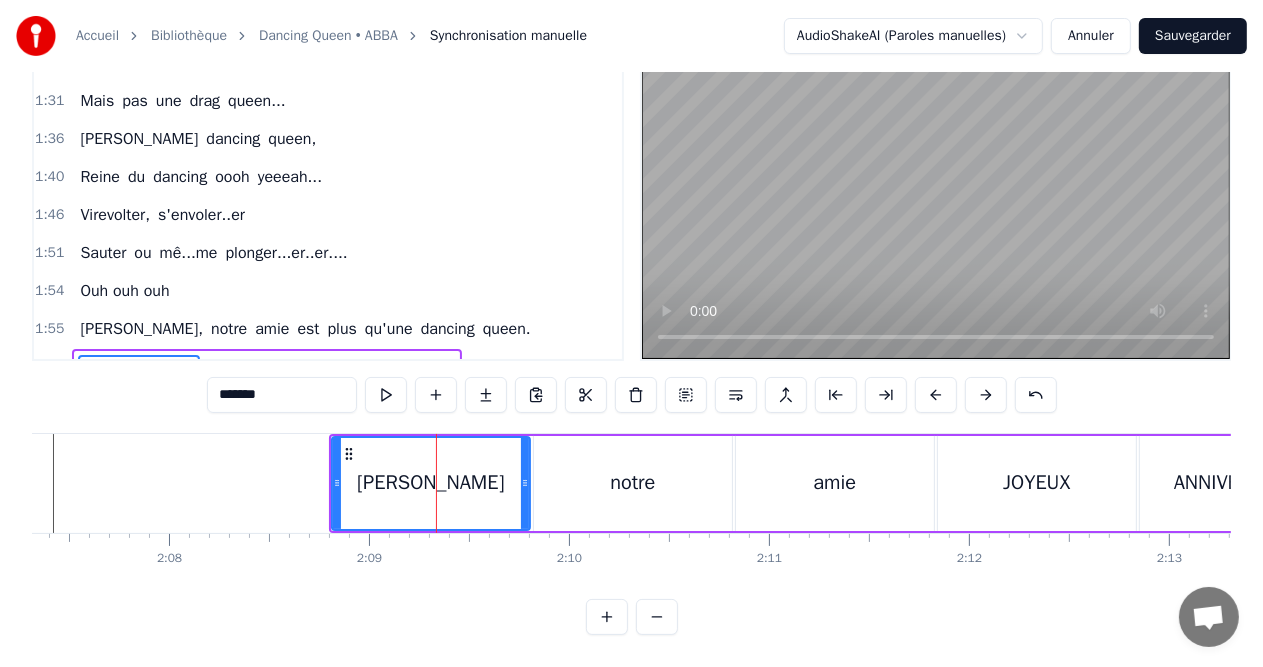 click on "2:08 [PERSON_NAME] notre amie JOYEUX ANNIVERSAIRE" at bounding box center (328, 367) 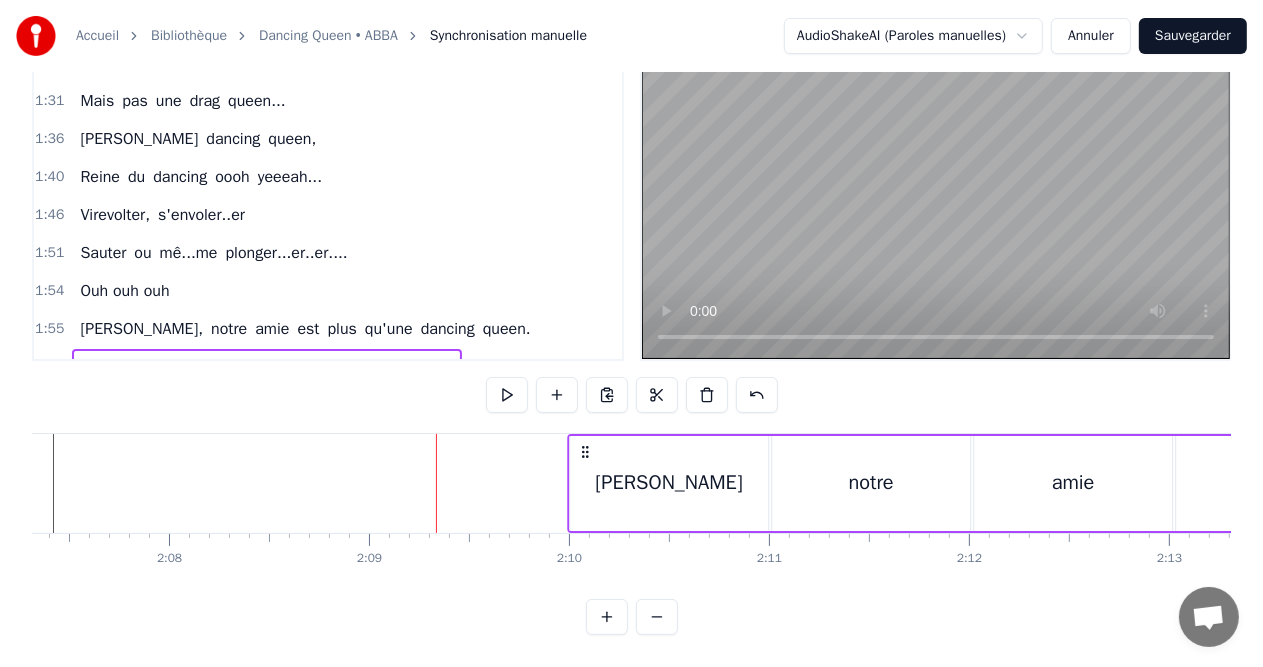drag, startPoint x: 347, startPoint y: 441, endPoint x: 585, endPoint y: 456, distance: 238.47221 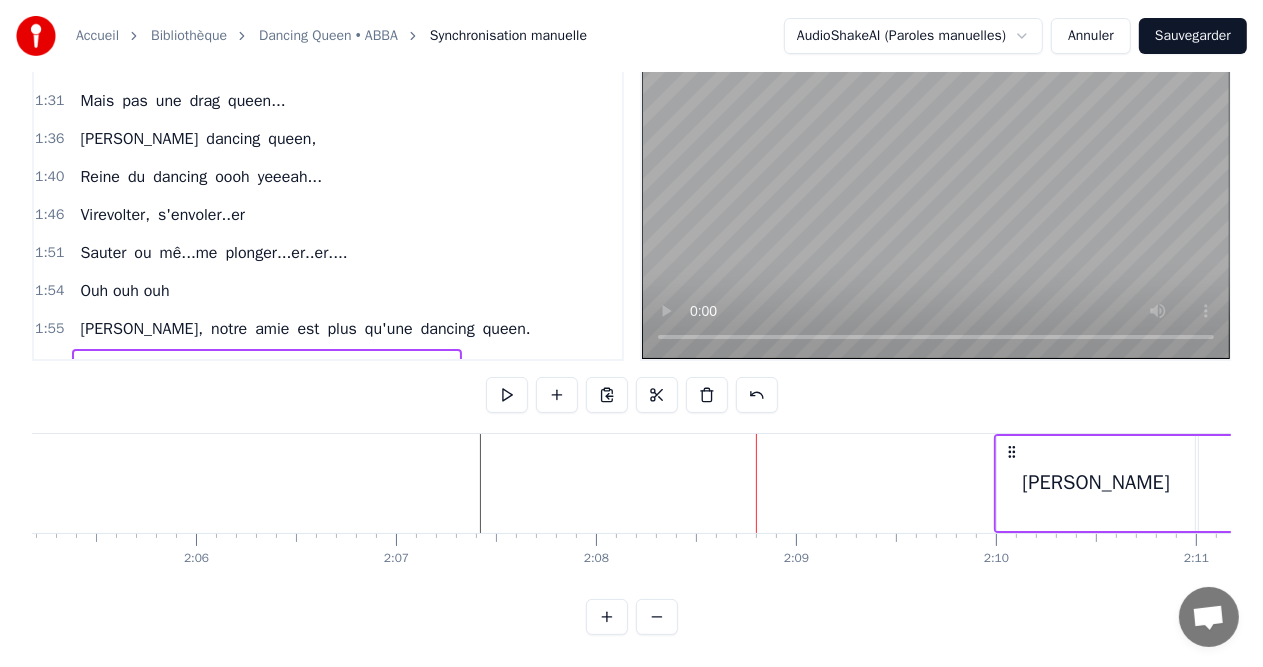 scroll, scrollTop: 0, scrollLeft: 25008, axis: horizontal 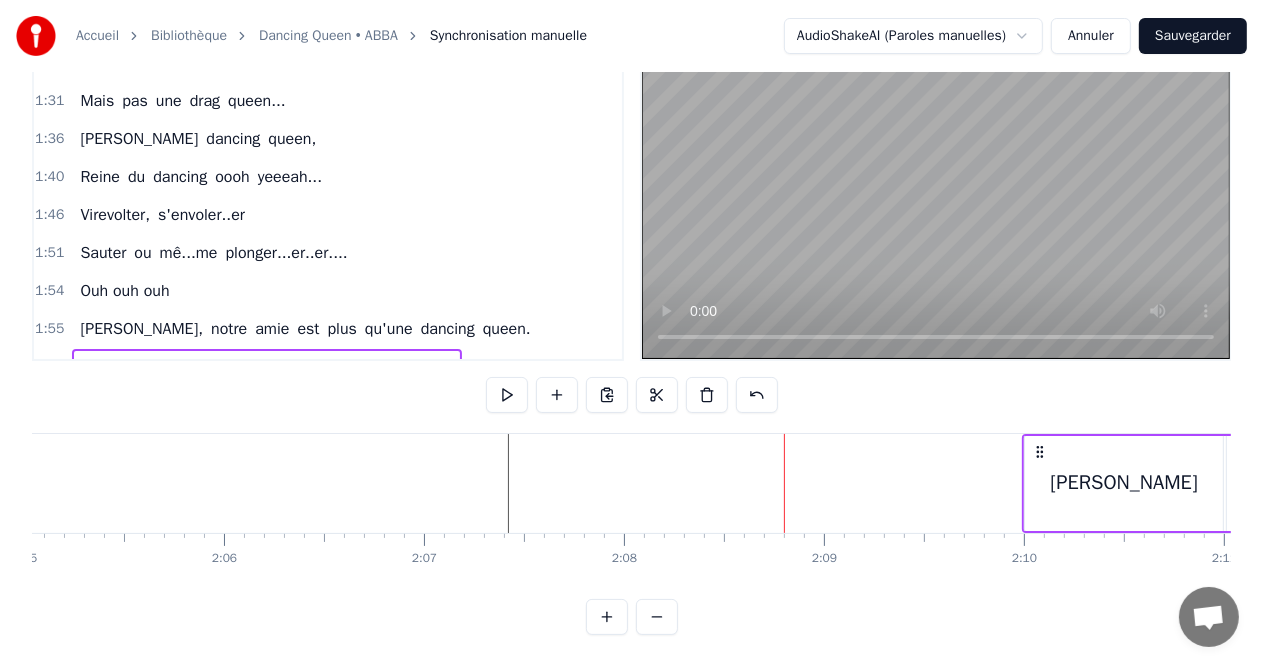 click at bounding box center (-630, 483) 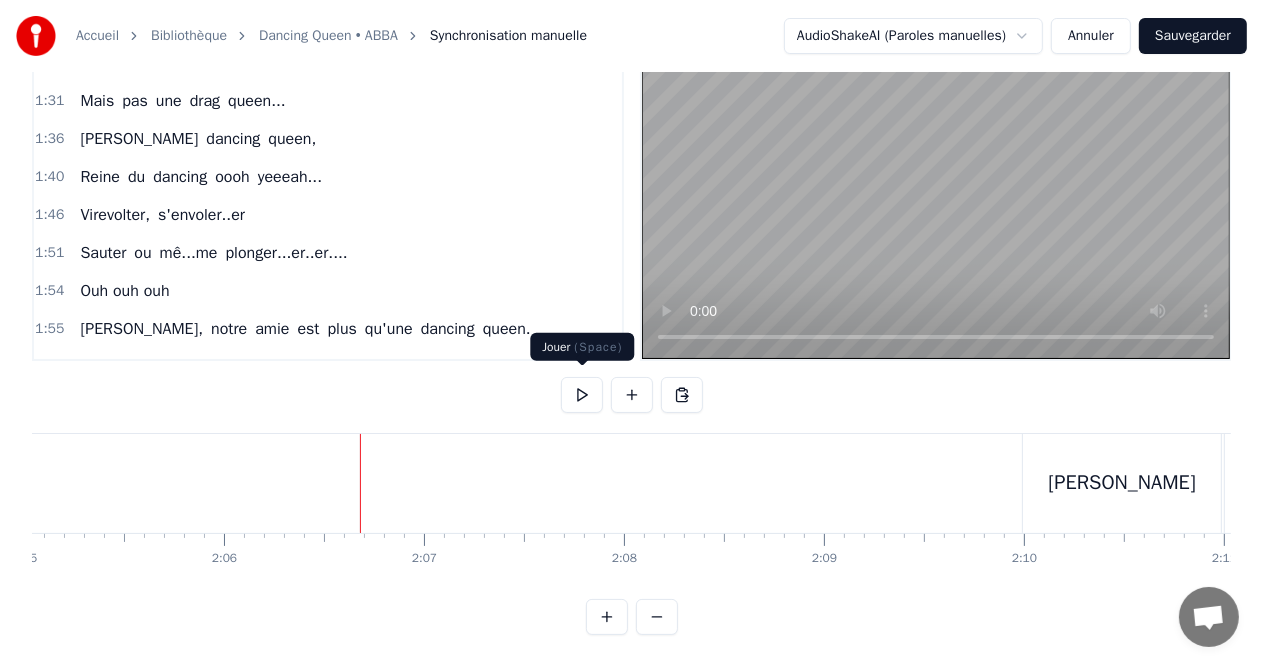 click at bounding box center [582, 395] 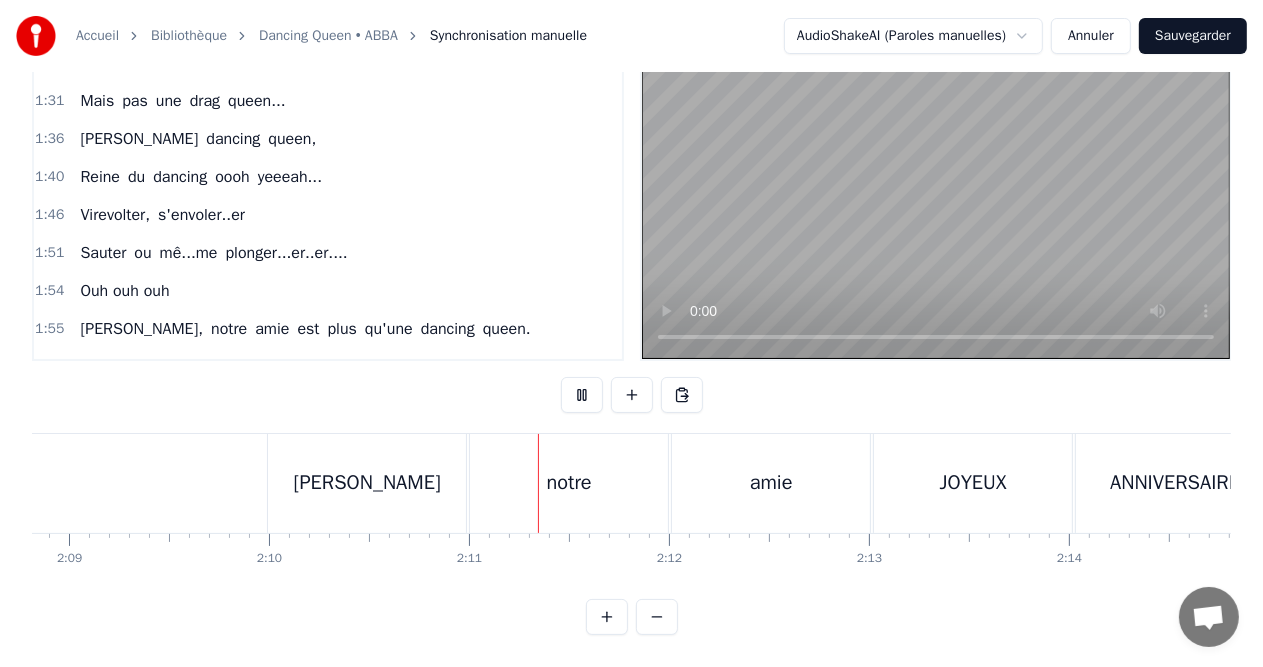 scroll, scrollTop: 0, scrollLeft: 26048, axis: horizontal 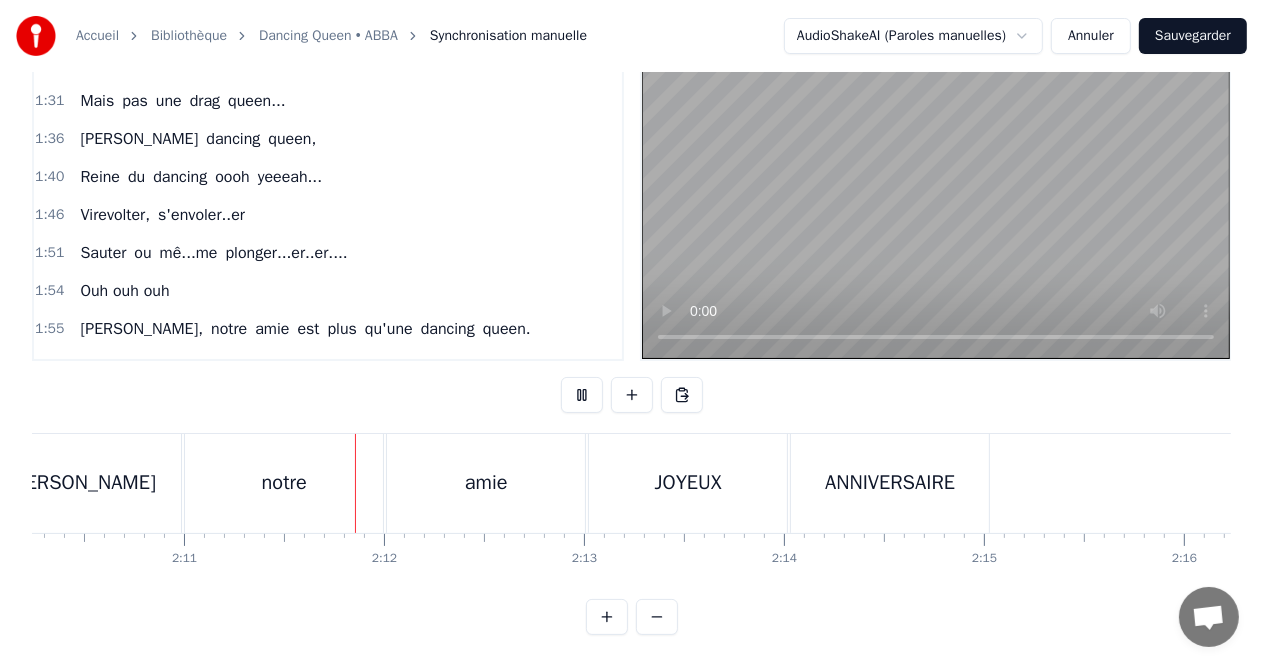 click at bounding box center [582, 395] 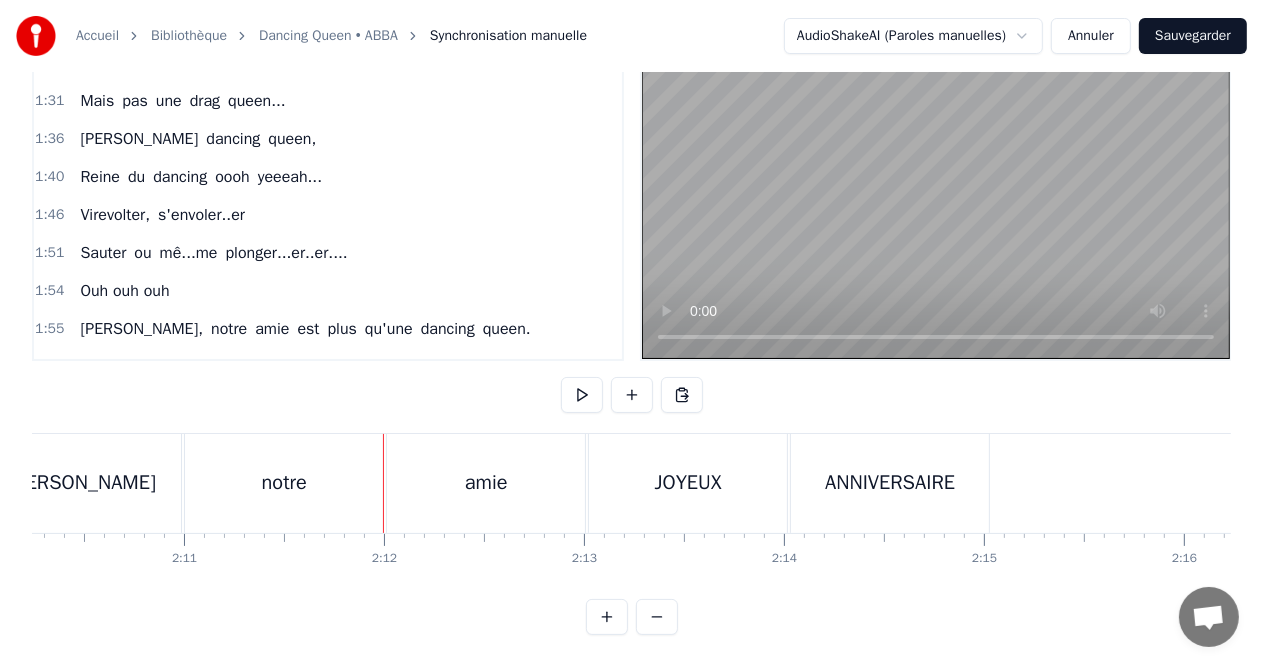 click on "notre" at bounding box center [284, 483] 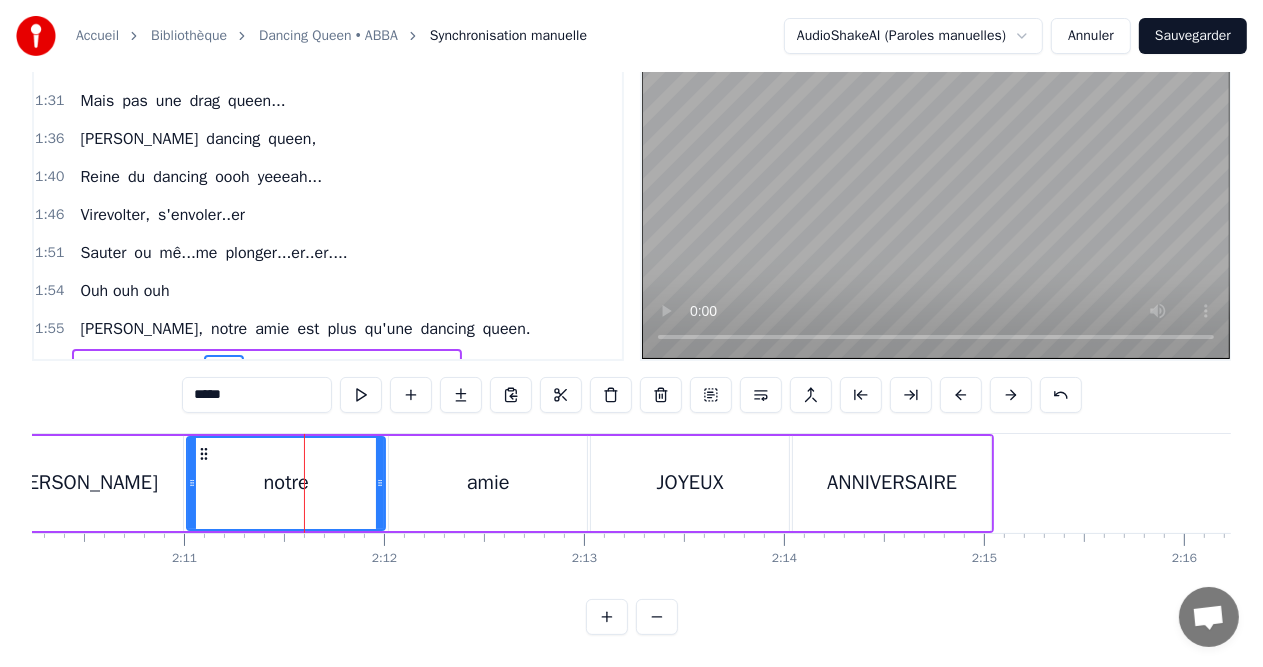 click on "[PERSON_NAME]" at bounding box center (84, 483) 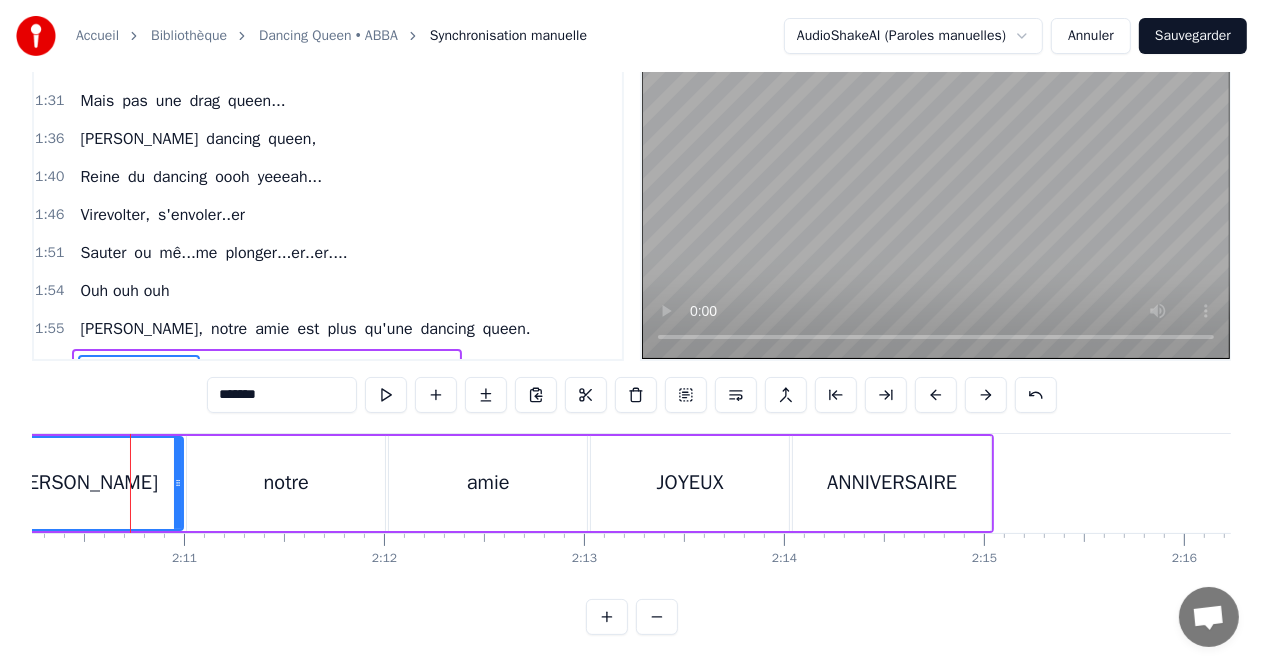 scroll, scrollTop: 0, scrollLeft: 26045, axis: horizontal 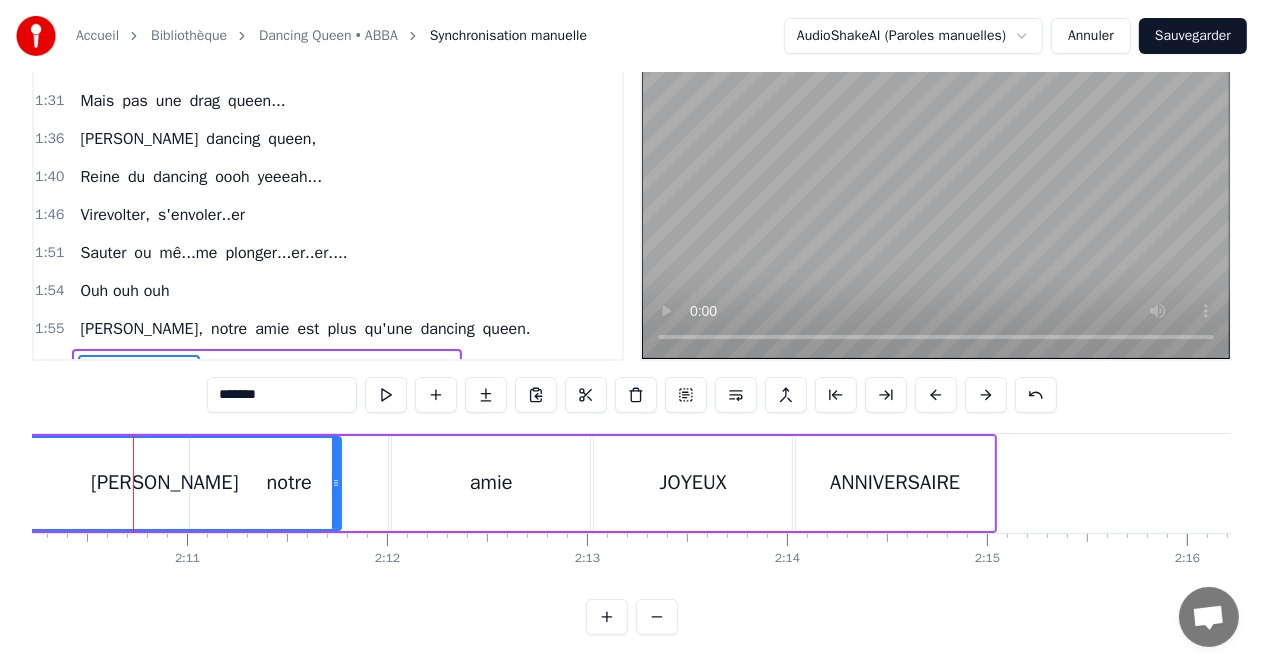 drag, startPoint x: 182, startPoint y: 470, endPoint x: 337, endPoint y: 480, distance: 155.32225 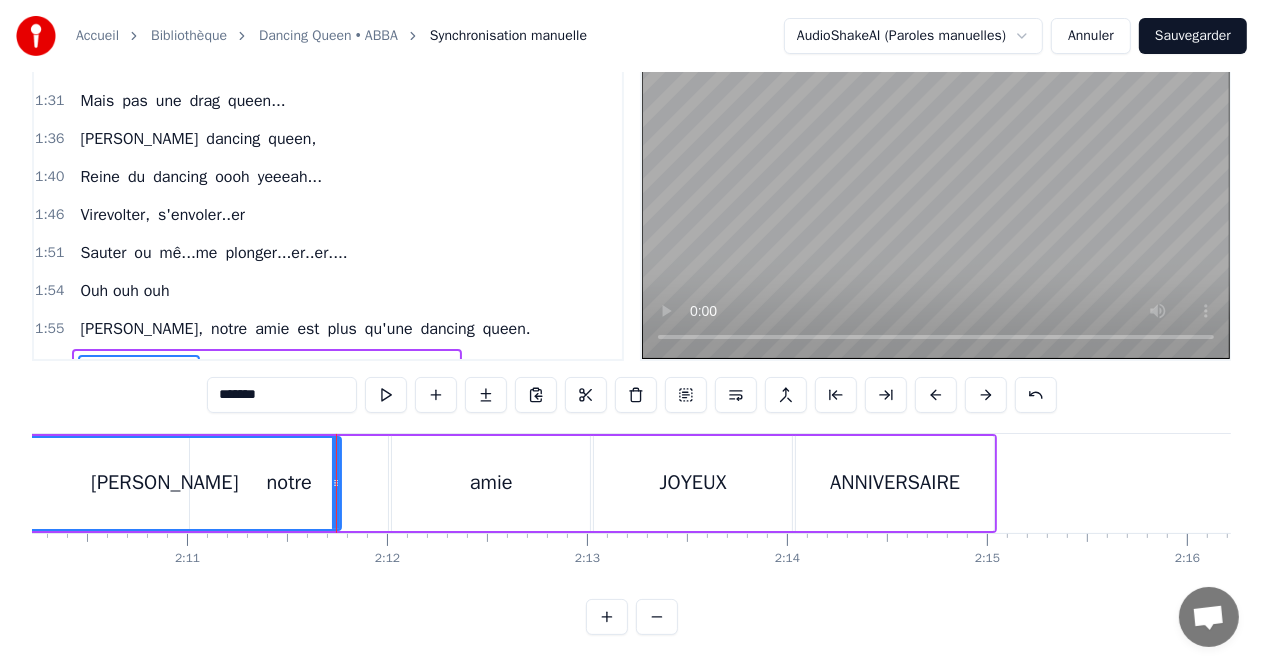 click on "notre" at bounding box center [289, 483] 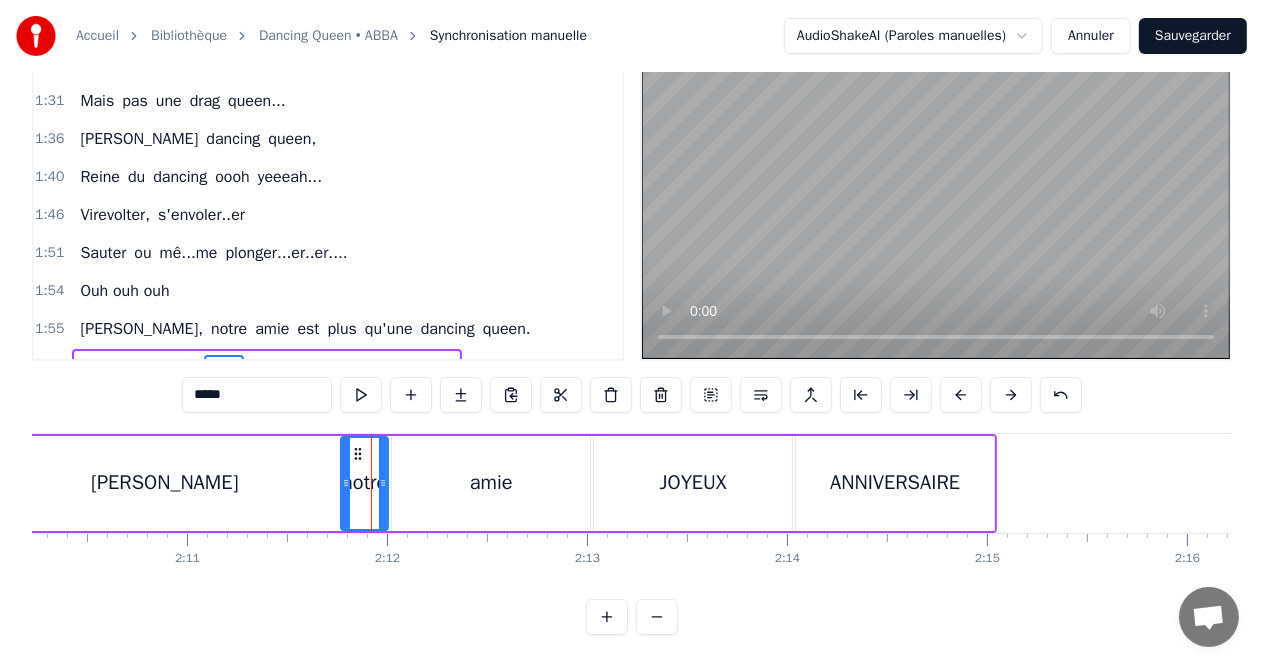 drag, startPoint x: 192, startPoint y: 473, endPoint x: 343, endPoint y: 483, distance: 151.33076 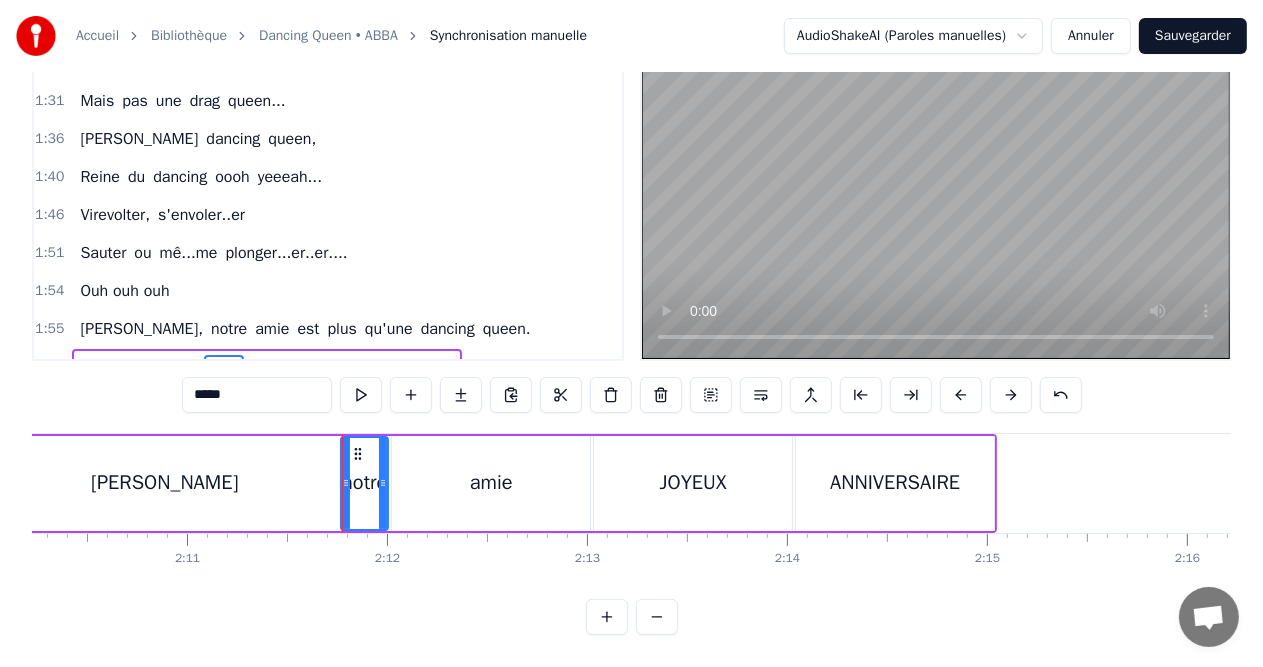 click on "ANNIVERSAIRE" at bounding box center [895, 483] 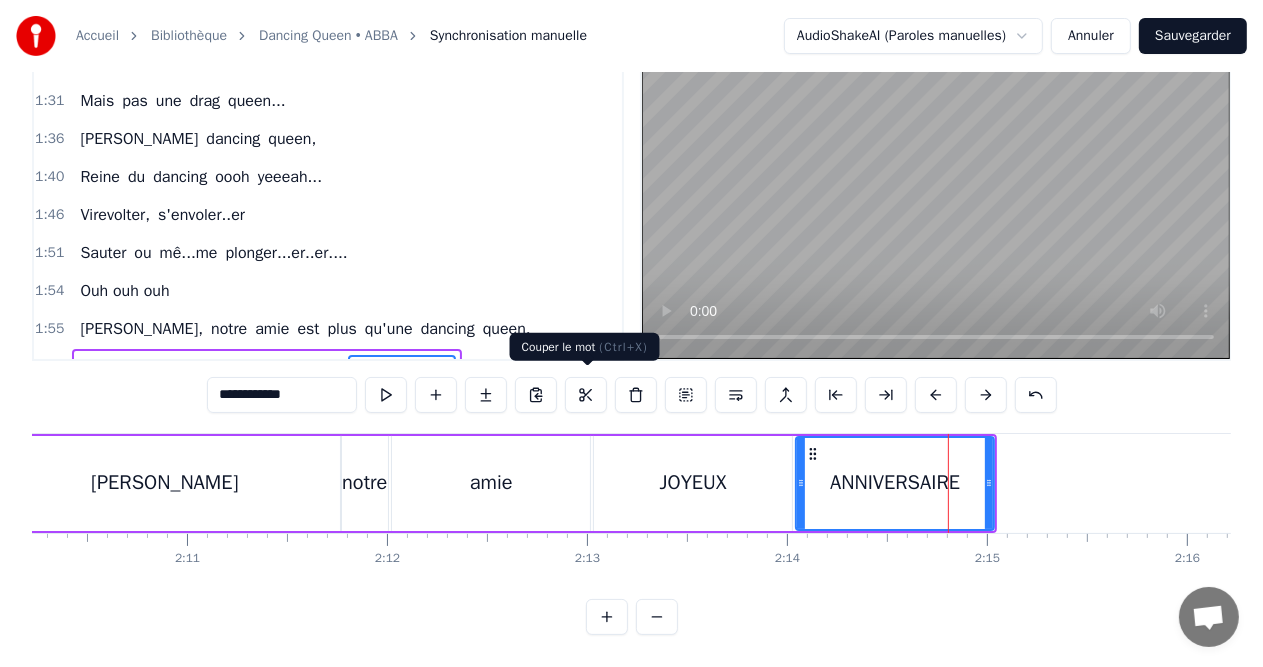 click on "2:09 [PERSON_NAME] notre amie JOYEUX ANNIVERSAIRE" at bounding box center (328, 367) 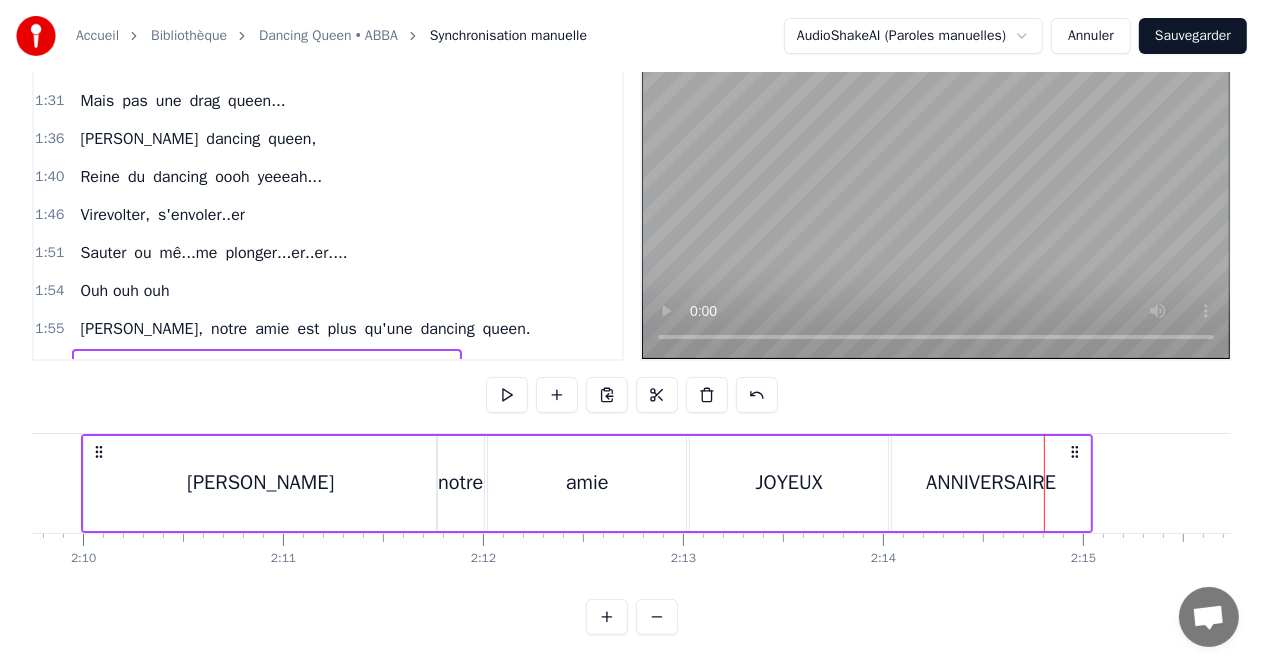 scroll, scrollTop: 0, scrollLeft: 25897, axis: horizontal 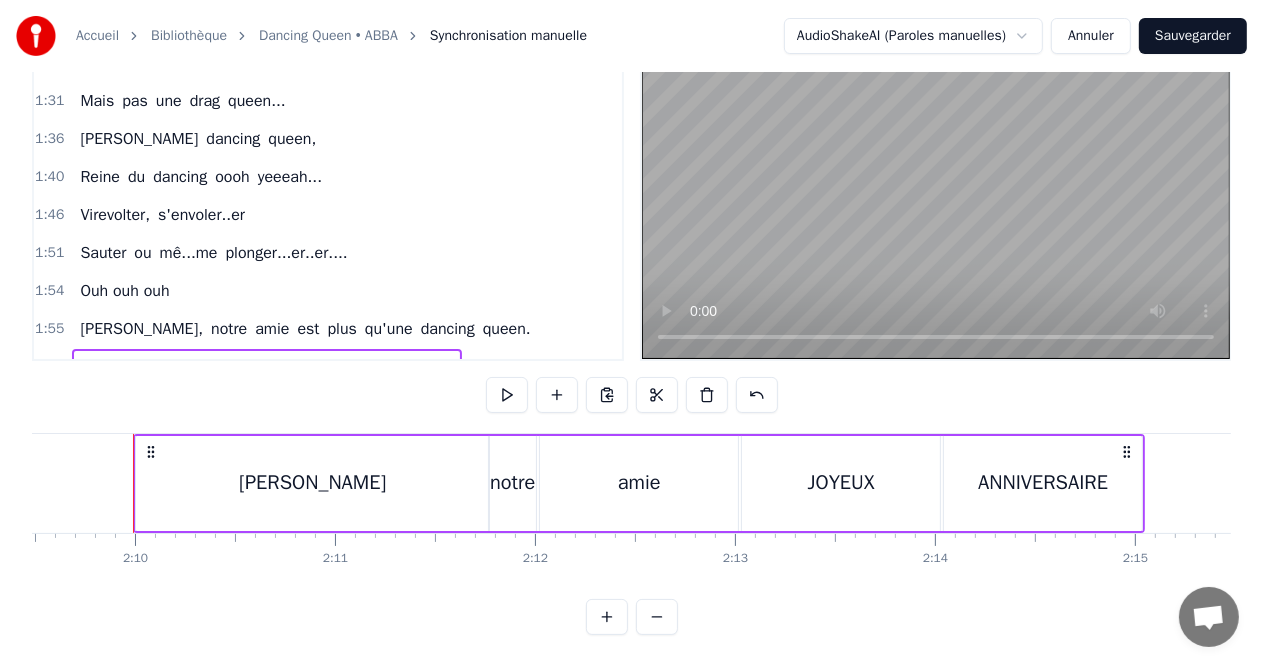click on "notre" at bounding box center (512, 483) 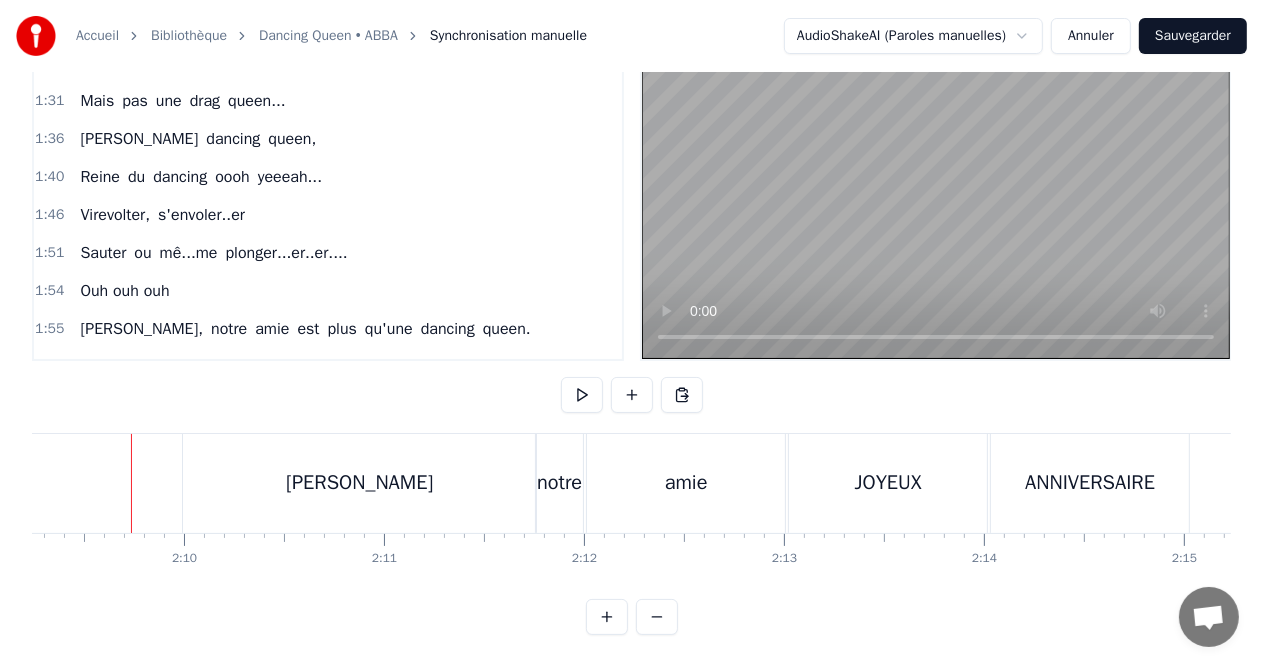 scroll, scrollTop: 0, scrollLeft: 25846, axis: horizontal 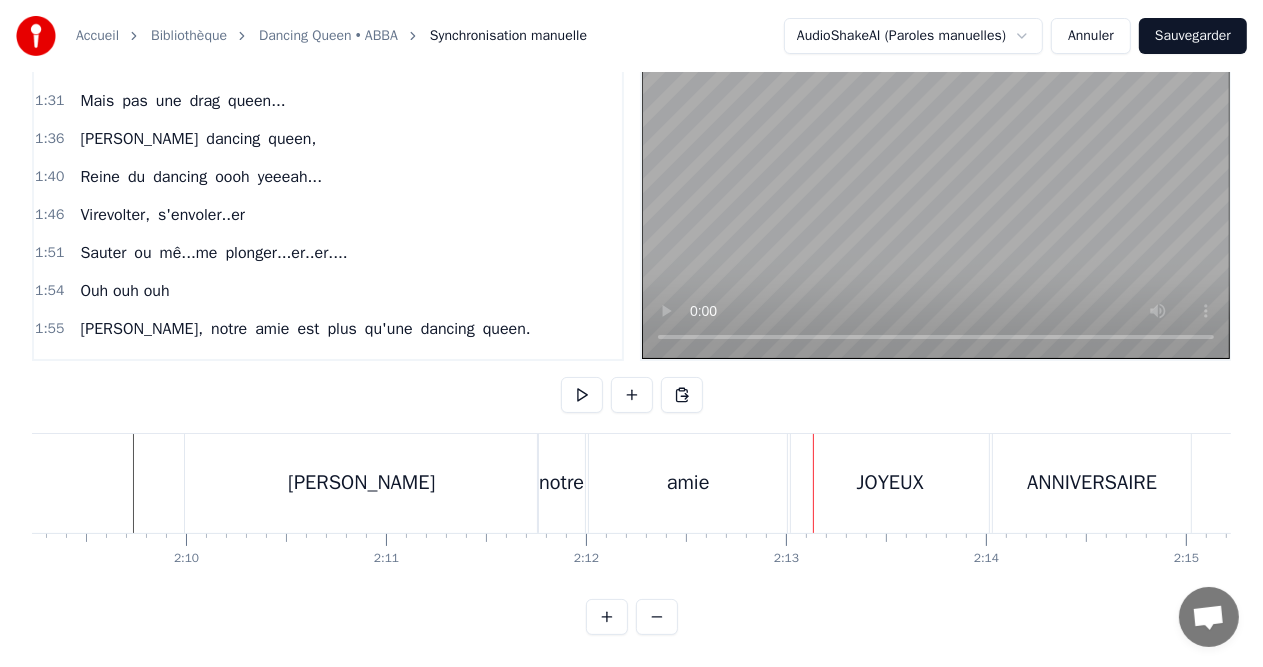 click on "notre" at bounding box center [224, 367] 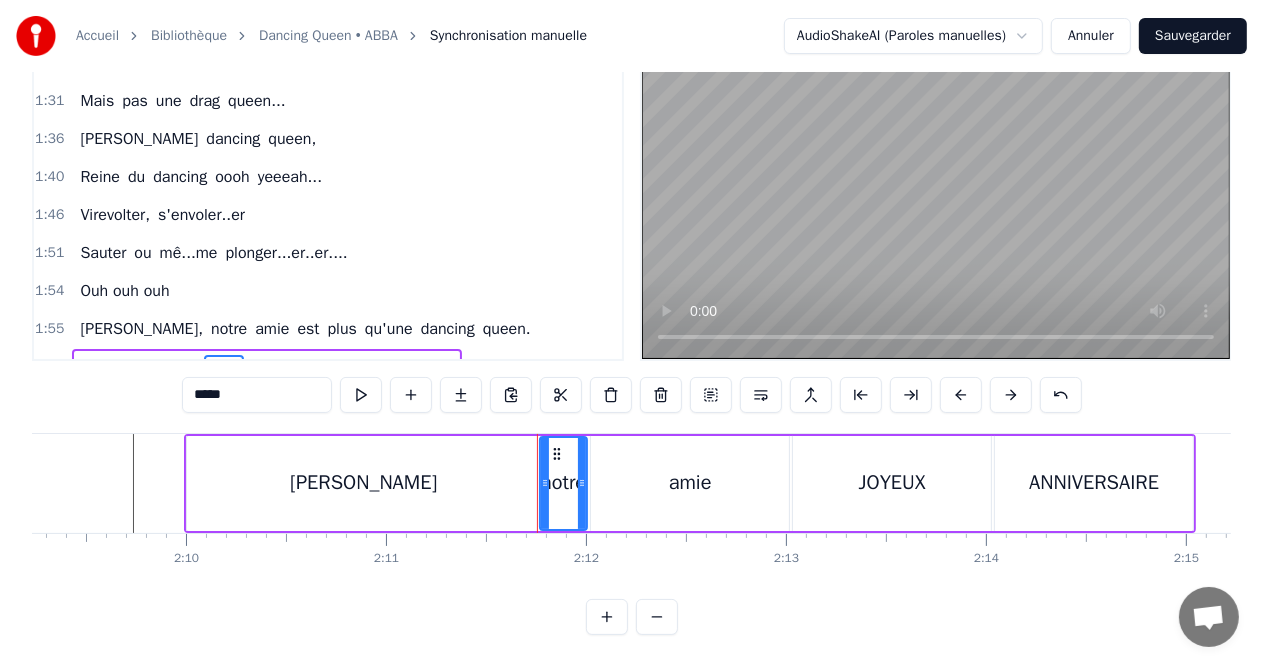 click on "amie" at bounding box center [690, 483] 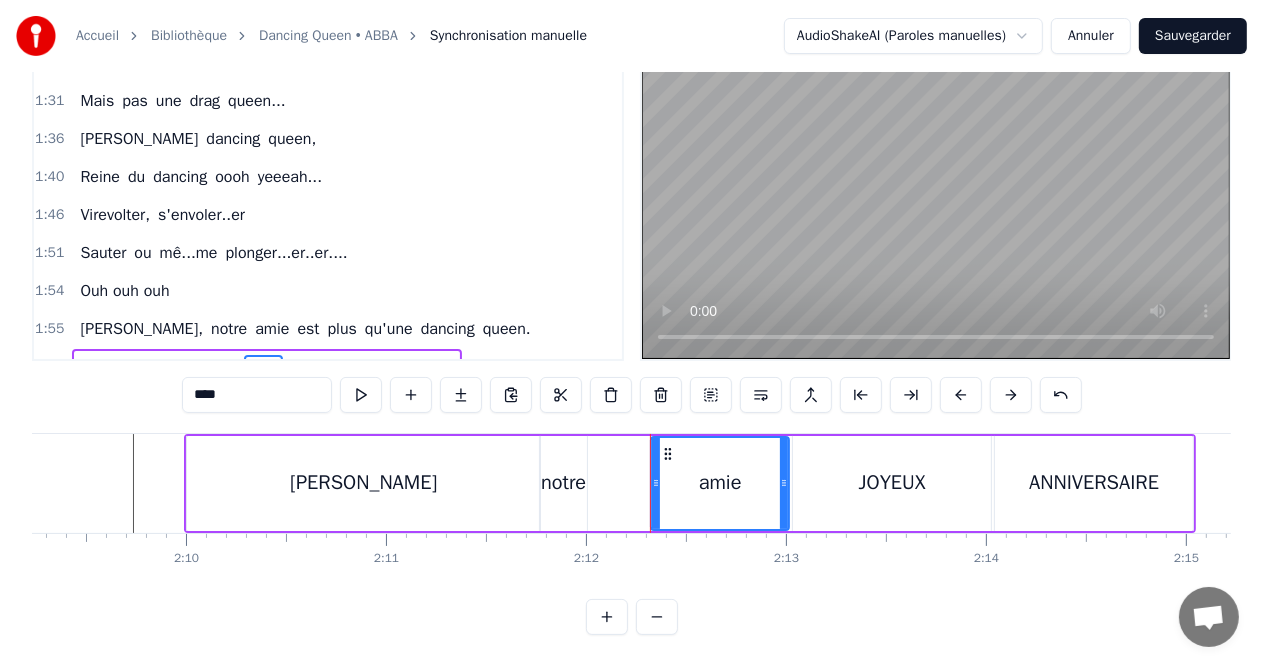 drag, startPoint x: 596, startPoint y: 472, endPoint x: 656, endPoint y: 479, distance: 60.40695 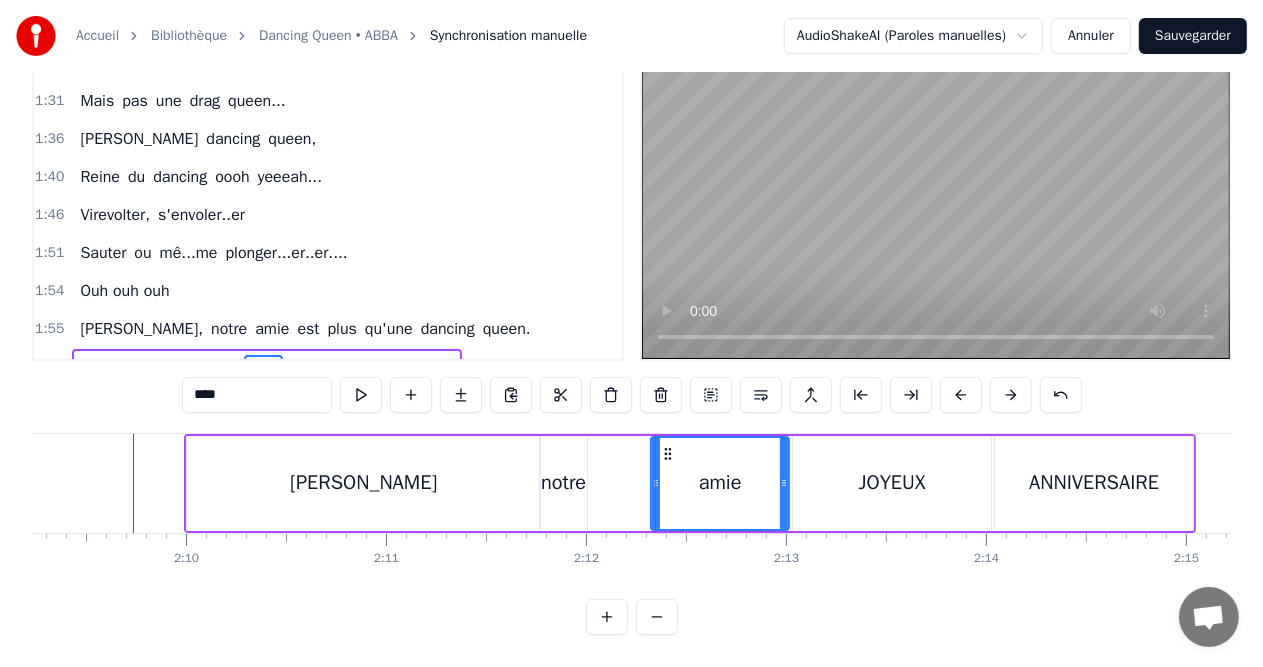 click on "notre" at bounding box center [563, 483] 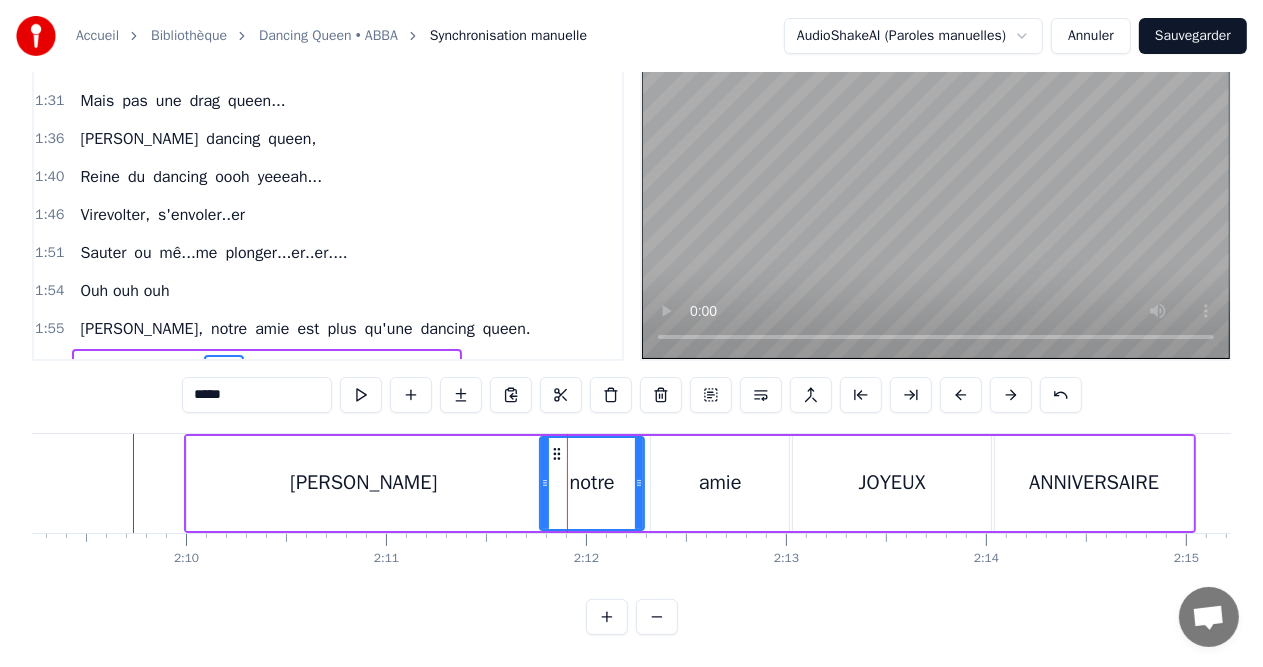 drag, startPoint x: 584, startPoint y: 472, endPoint x: 643, endPoint y: 478, distance: 59.3043 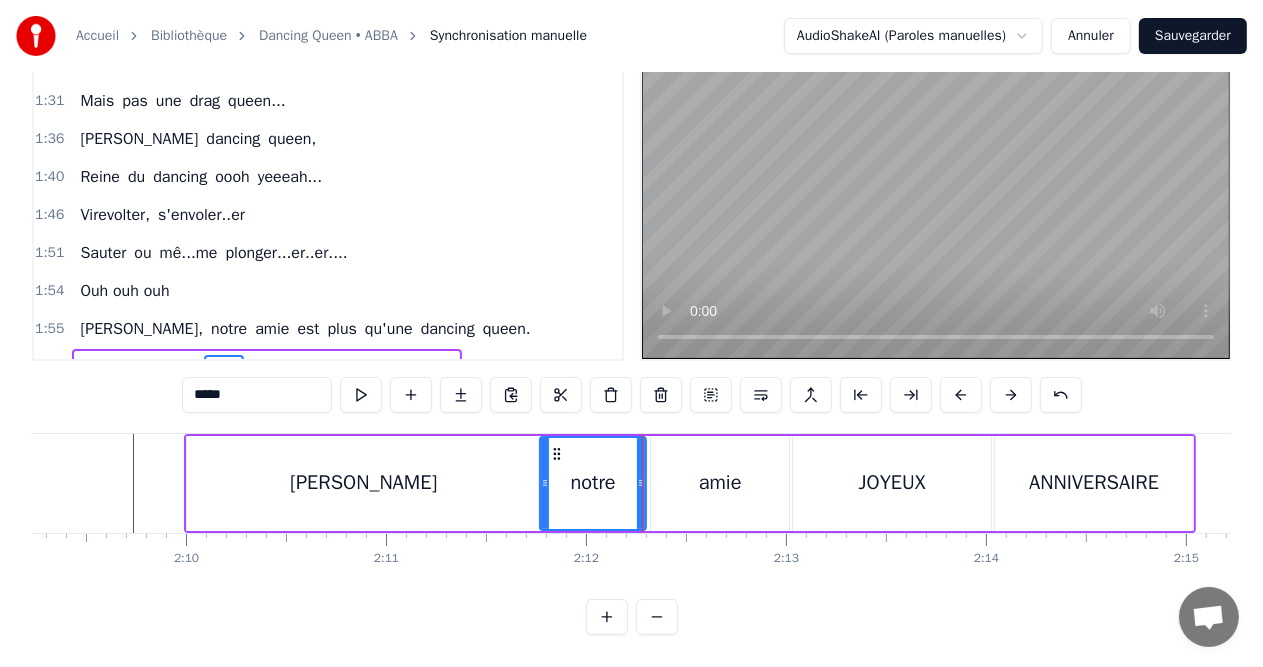 click on "amie" at bounding box center [263, 367] 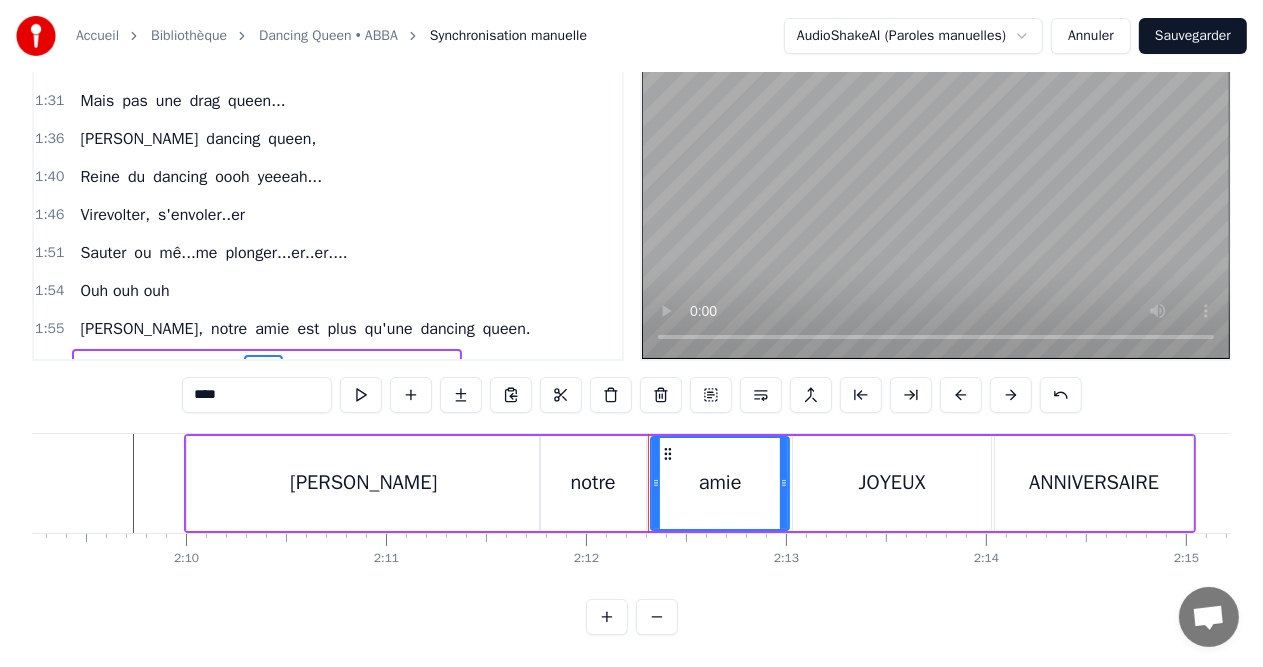 click on "notre" at bounding box center [224, 367] 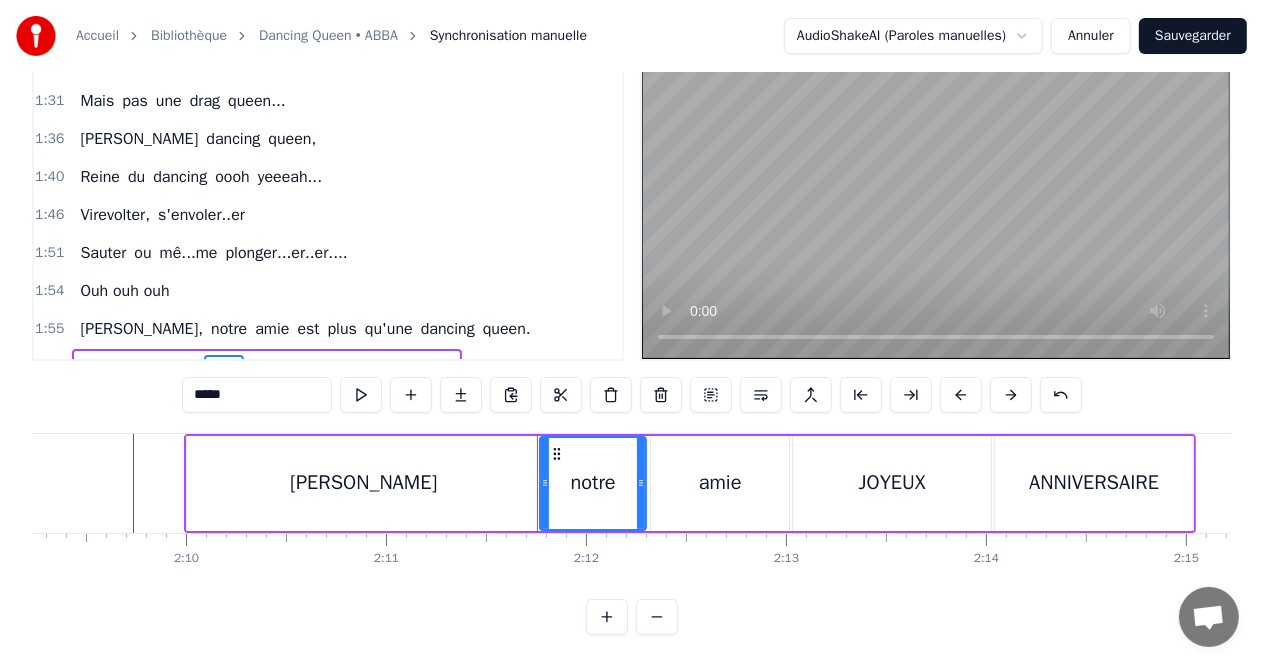 click on "*****" at bounding box center [257, 395] 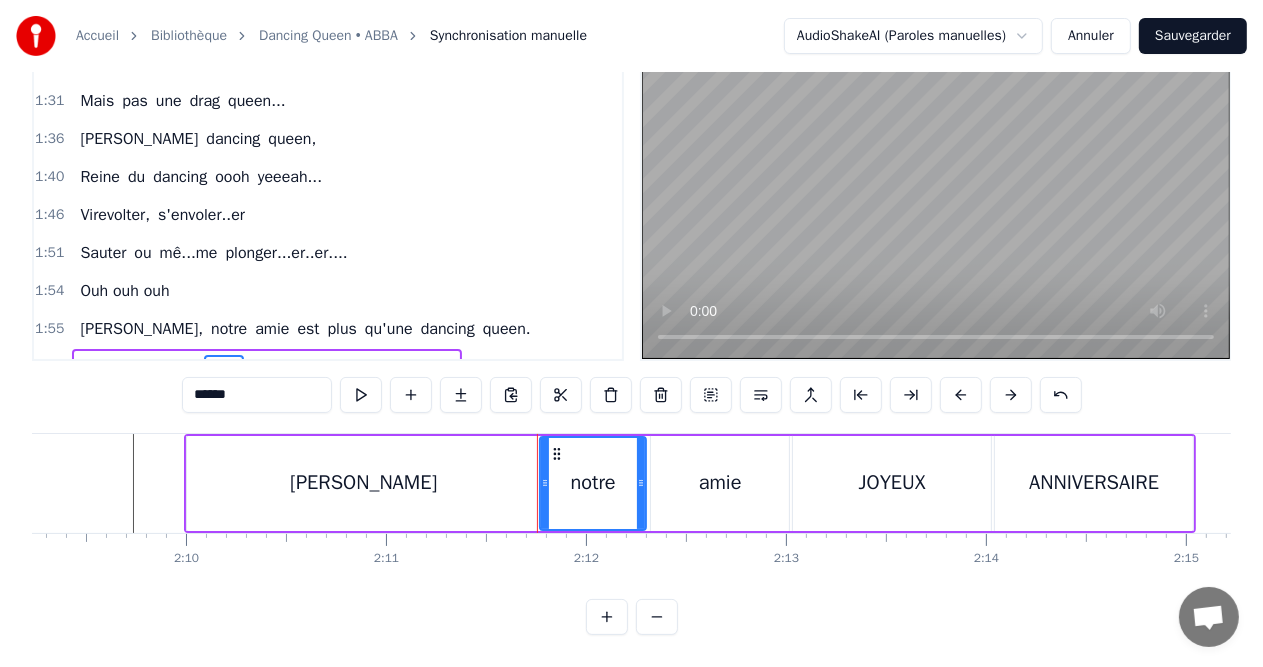 type on "*****" 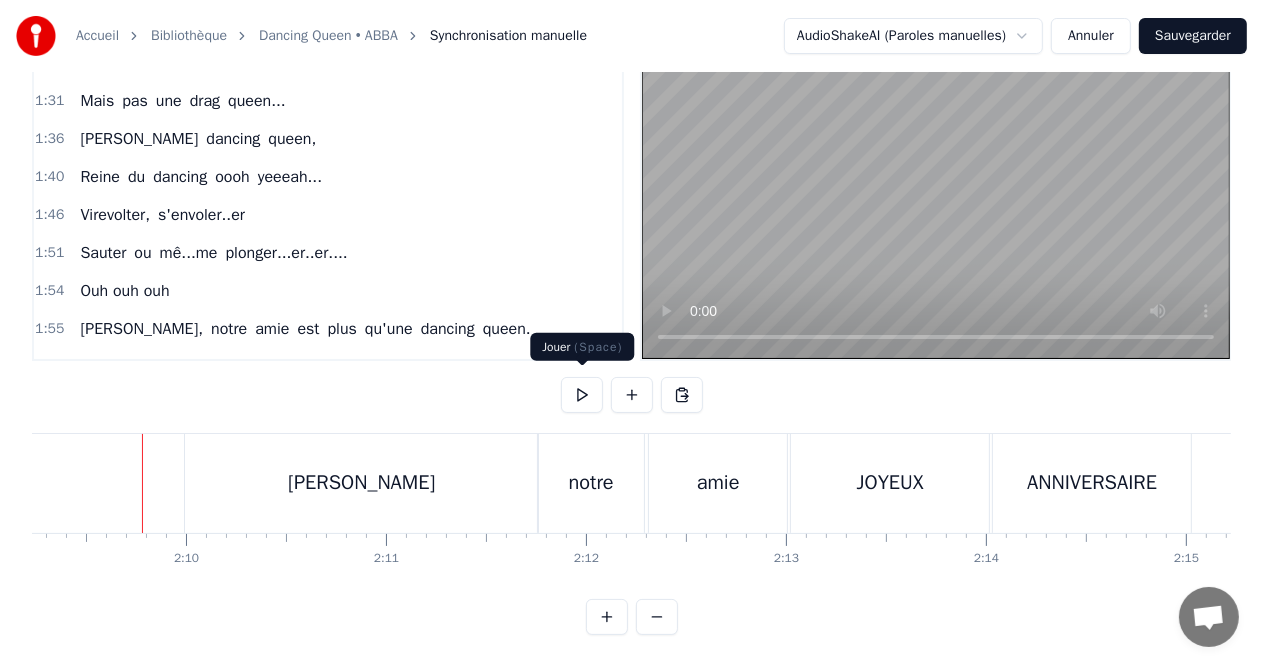 click at bounding box center (582, 395) 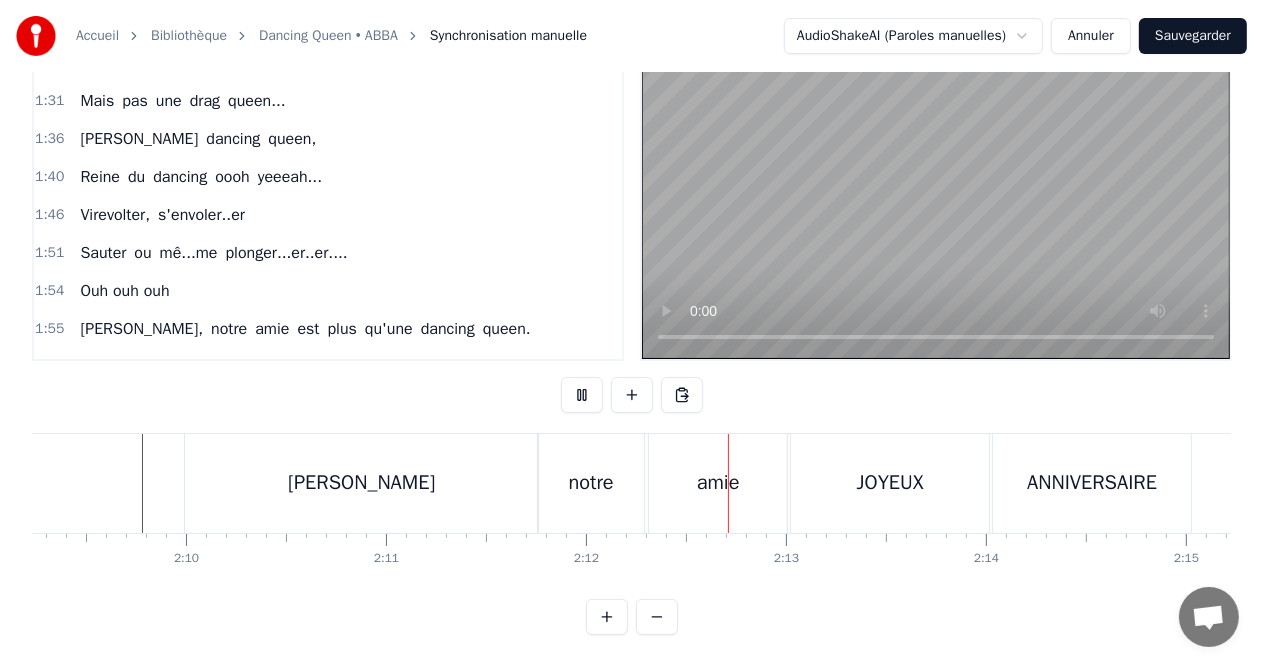 click at bounding box center [582, 395] 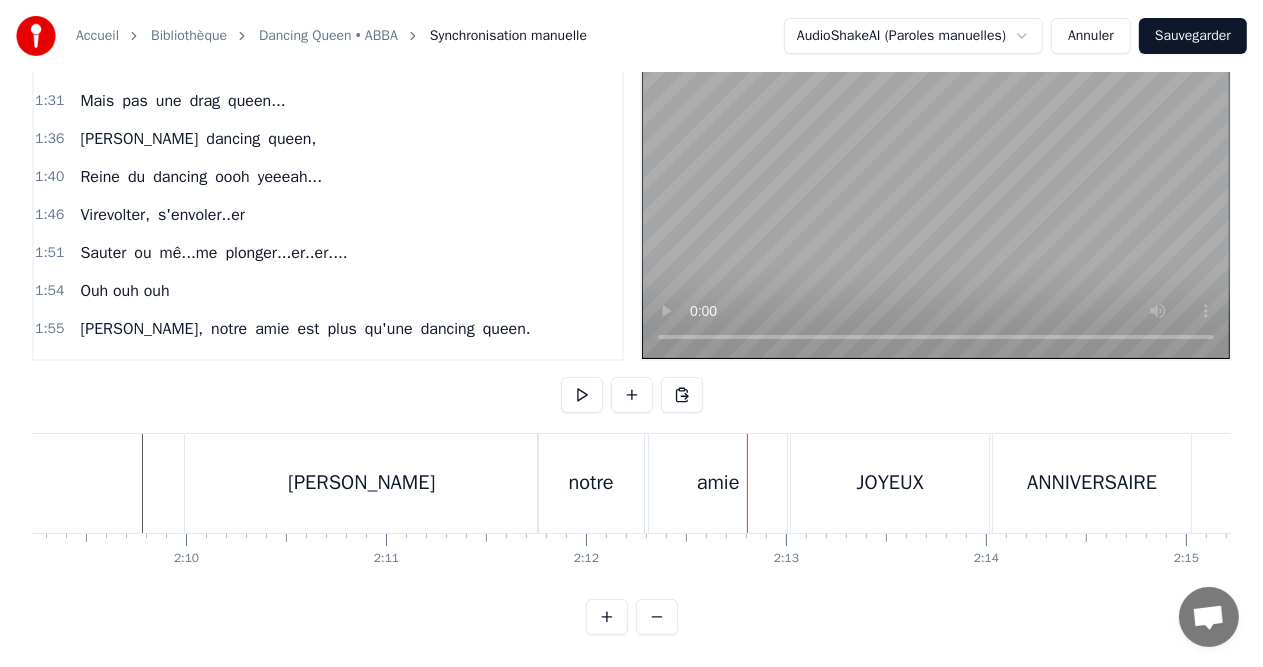 click on "[PERSON_NAME]" at bounding box center (361, 483) 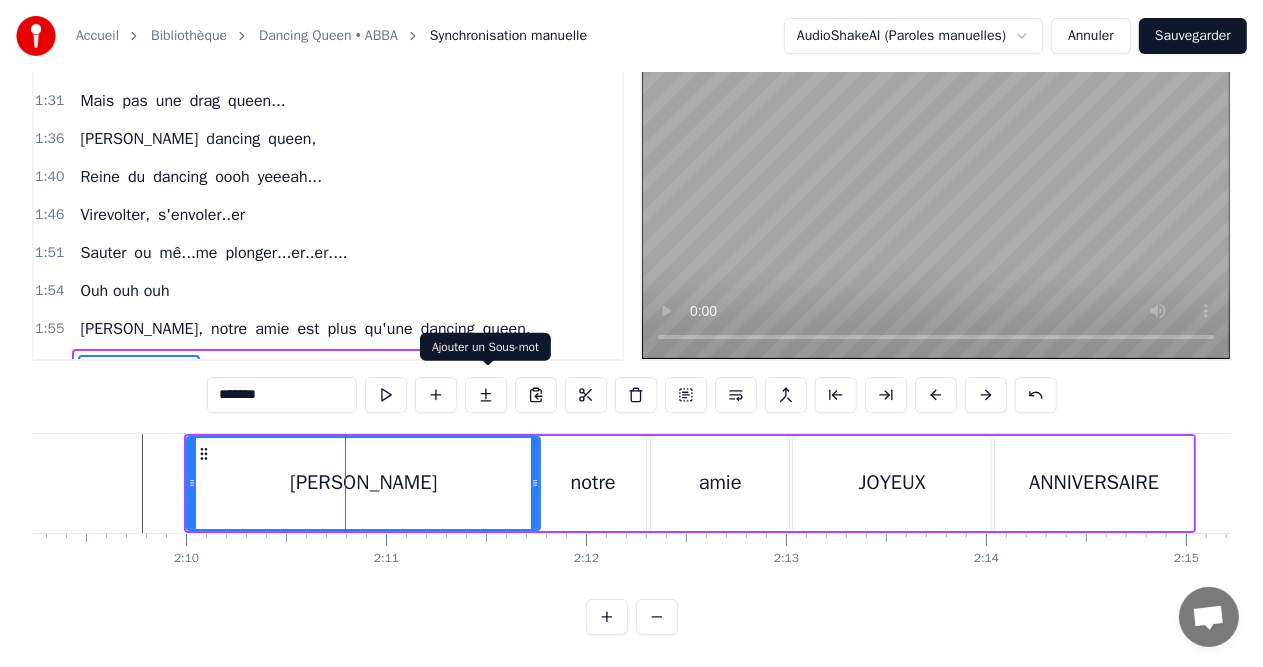 click at bounding box center [486, 395] 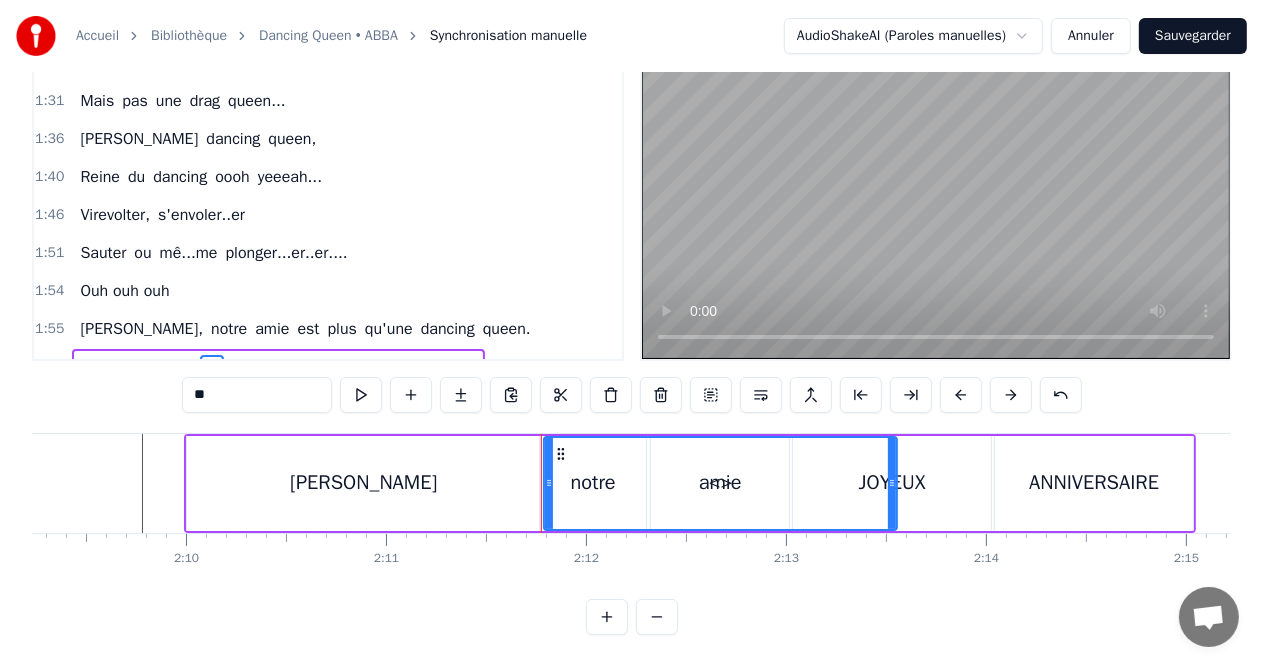 click on "[PERSON_NAME]" at bounding box center (363, 483) 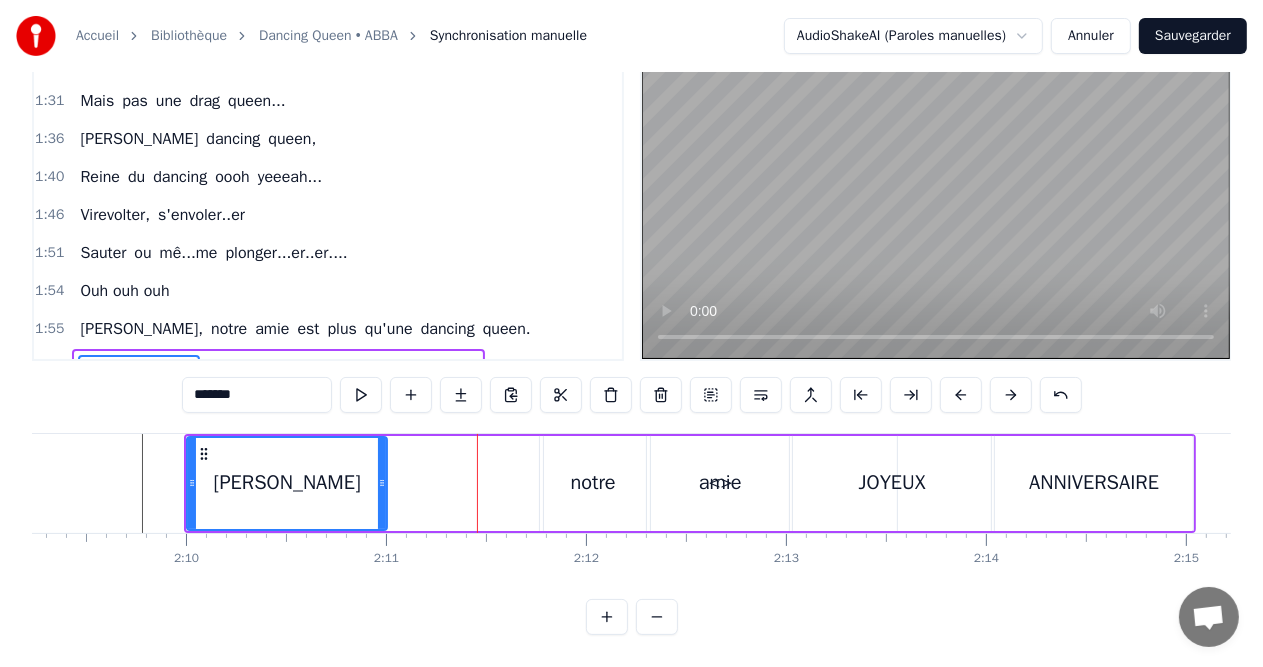 drag, startPoint x: 533, startPoint y: 479, endPoint x: 380, endPoint y: 477, distance: 153.01308 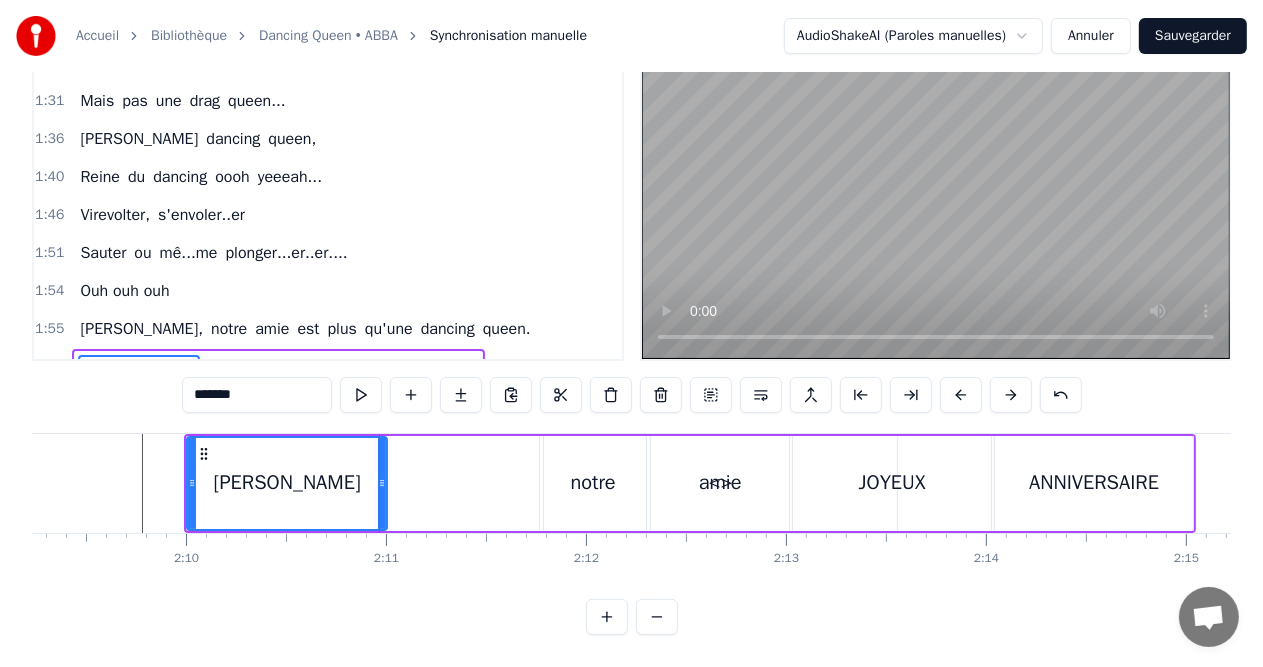 click on "<>" at bounding box center (211, 367) 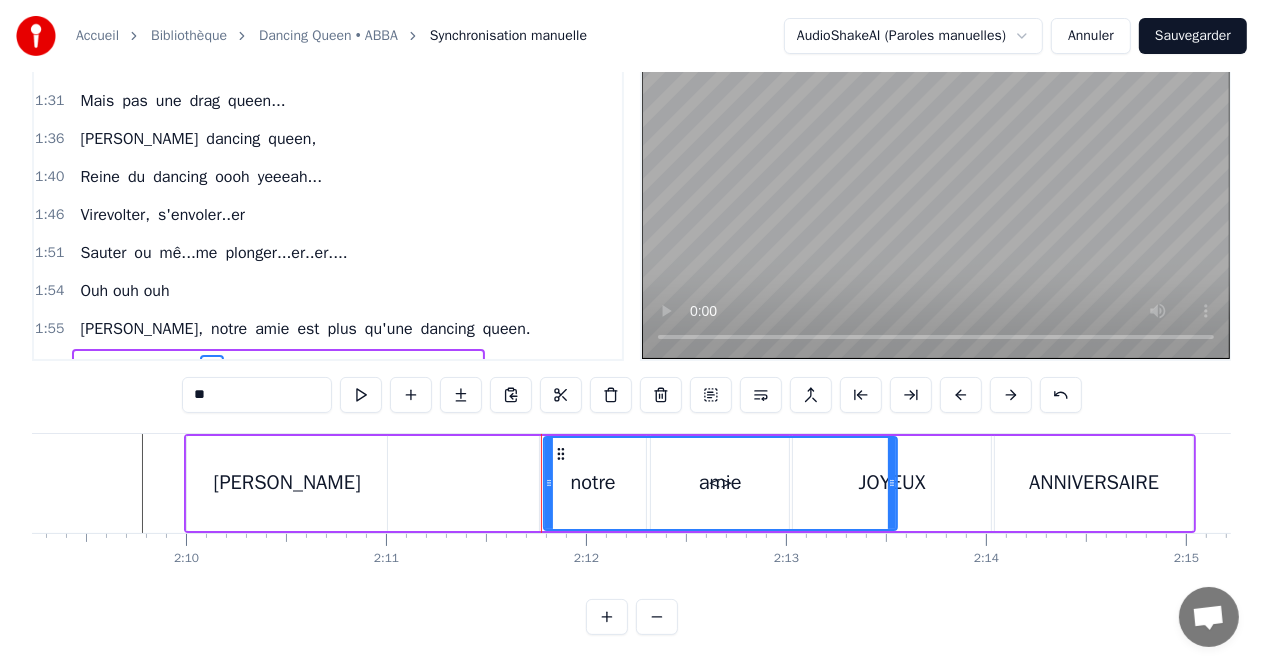 drag, startPoint x: 261, startPoint y: 386, endPoint x: 183, endPoint y: 386, distance: 78 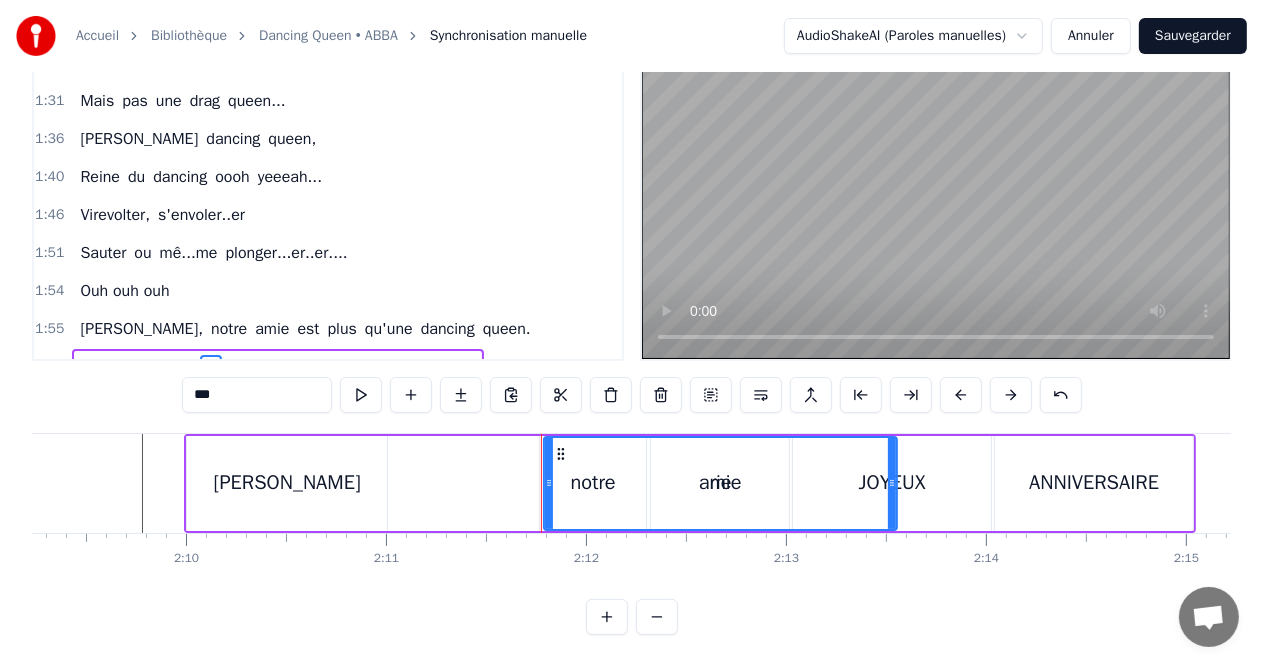 type on "***" 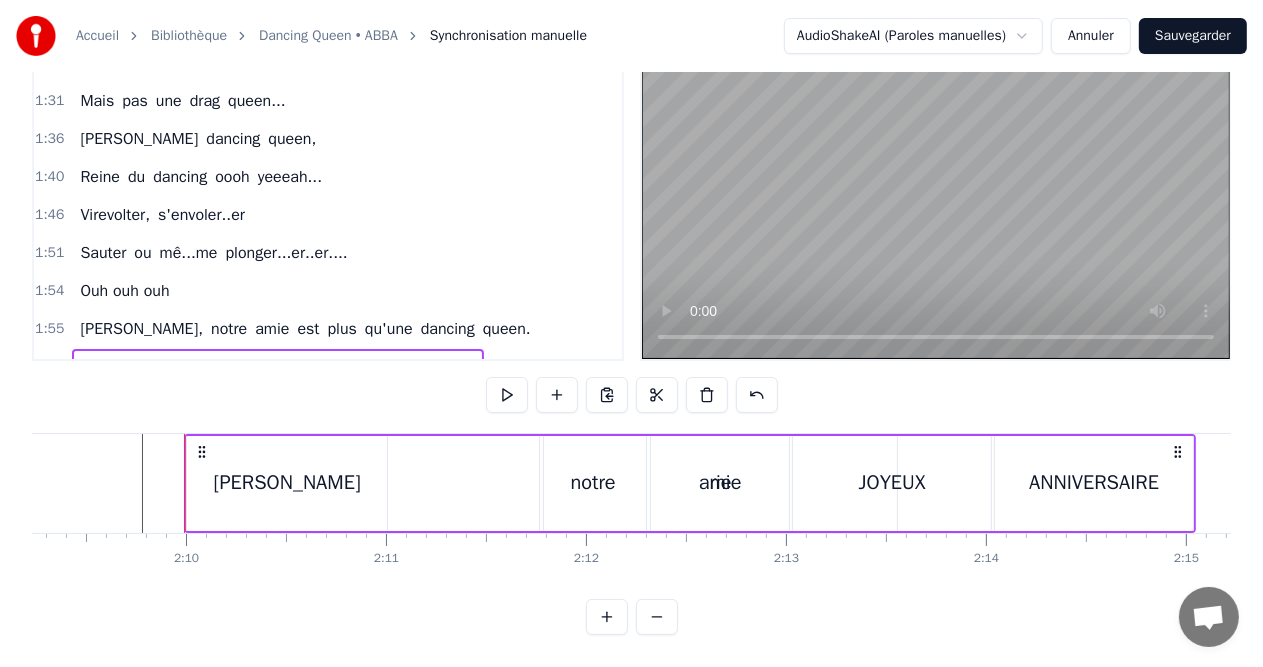 click on "rie" at bounding box center (211, 367) 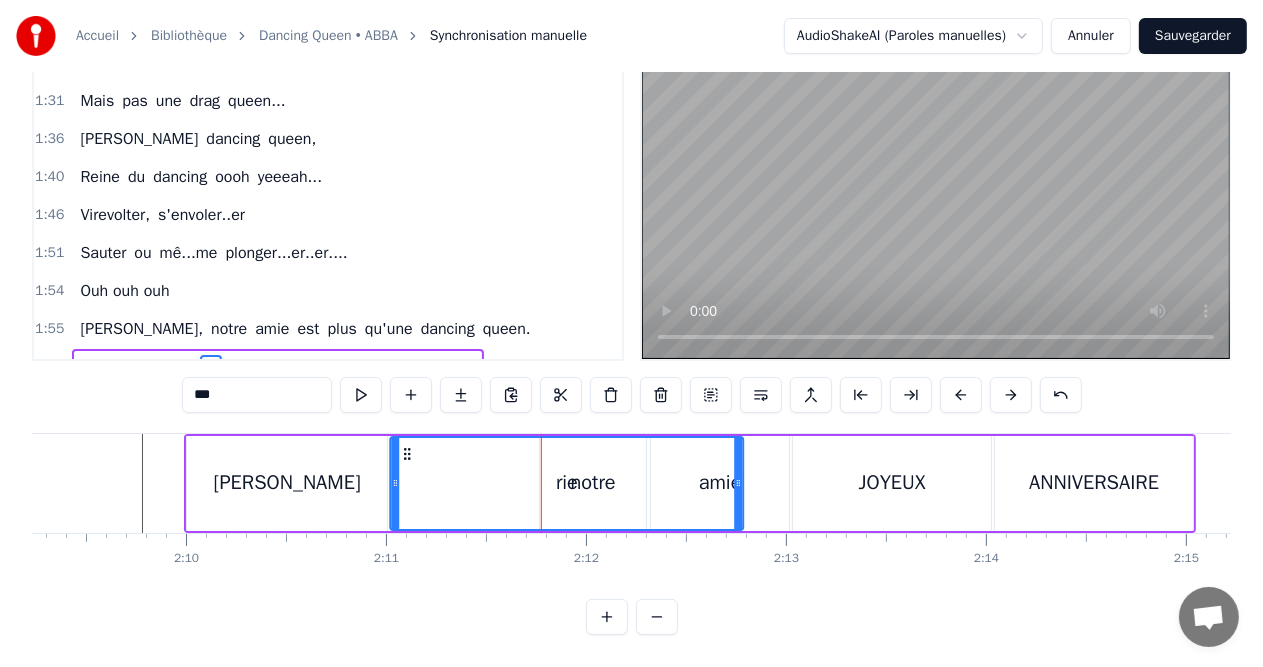 drag, startPoint x: 561, startPoint y: 442, endPoint x: 408, endPoint y: 456, distance: 153.63919 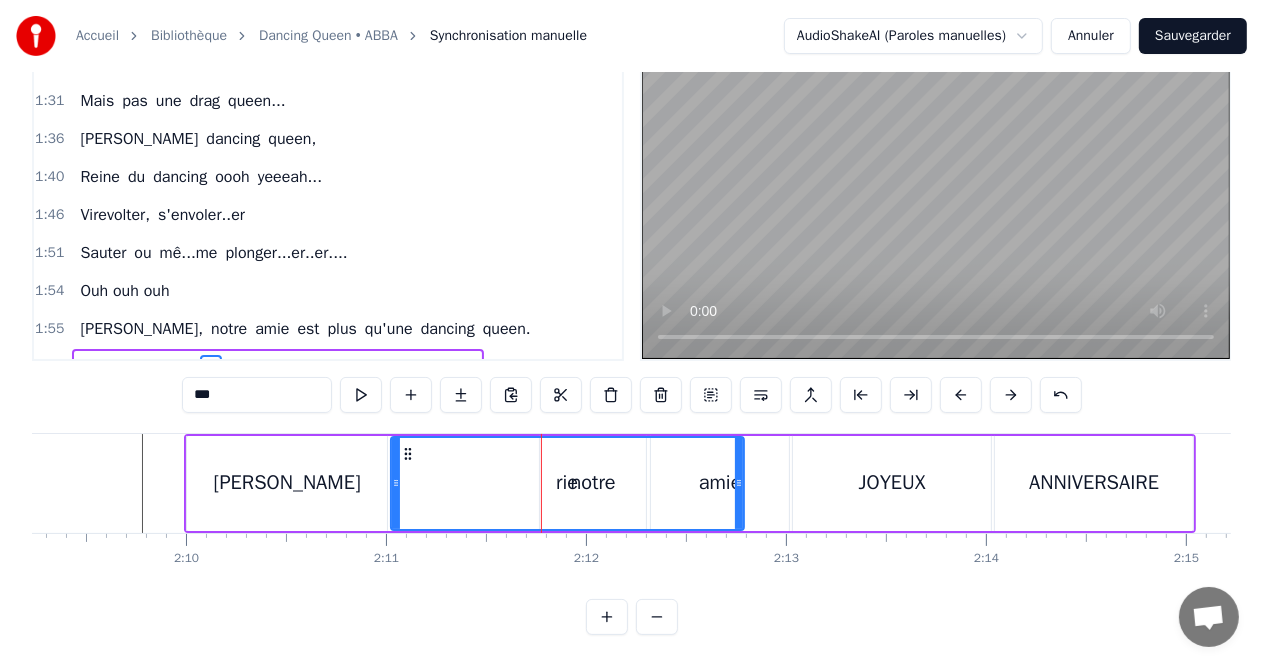 click on "[PERSON_NAME]" at bounding box center [286, 483] 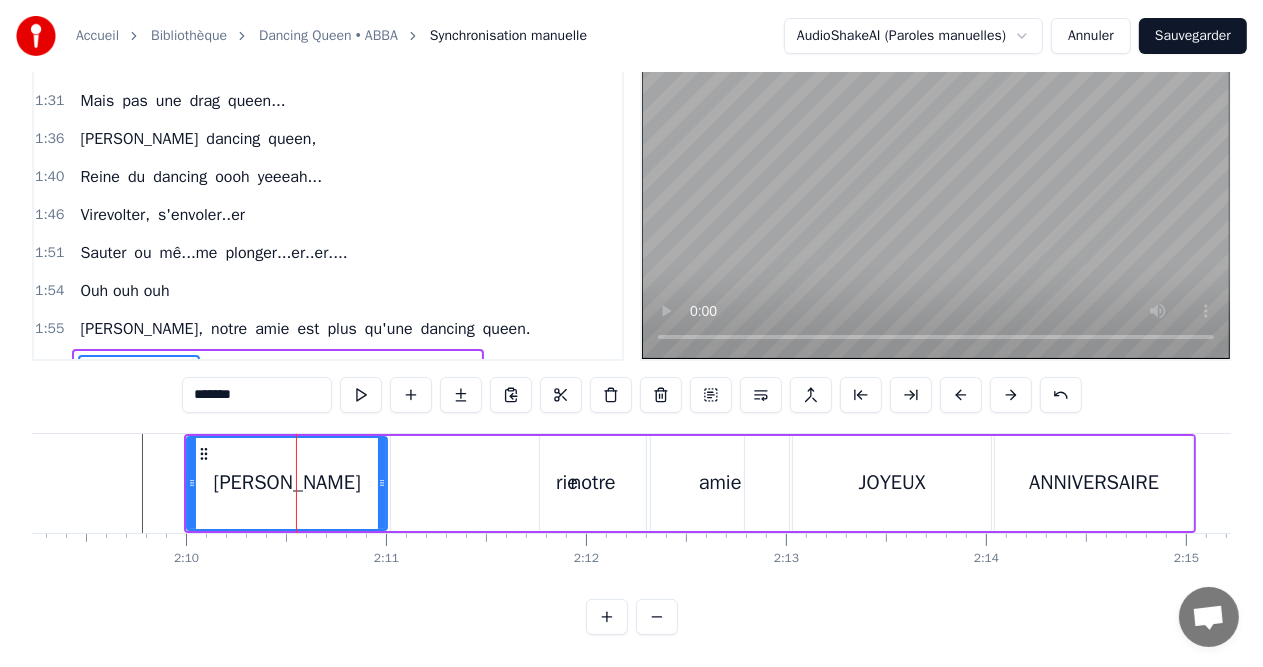 click on "*******" at bounding box center [257, 395] 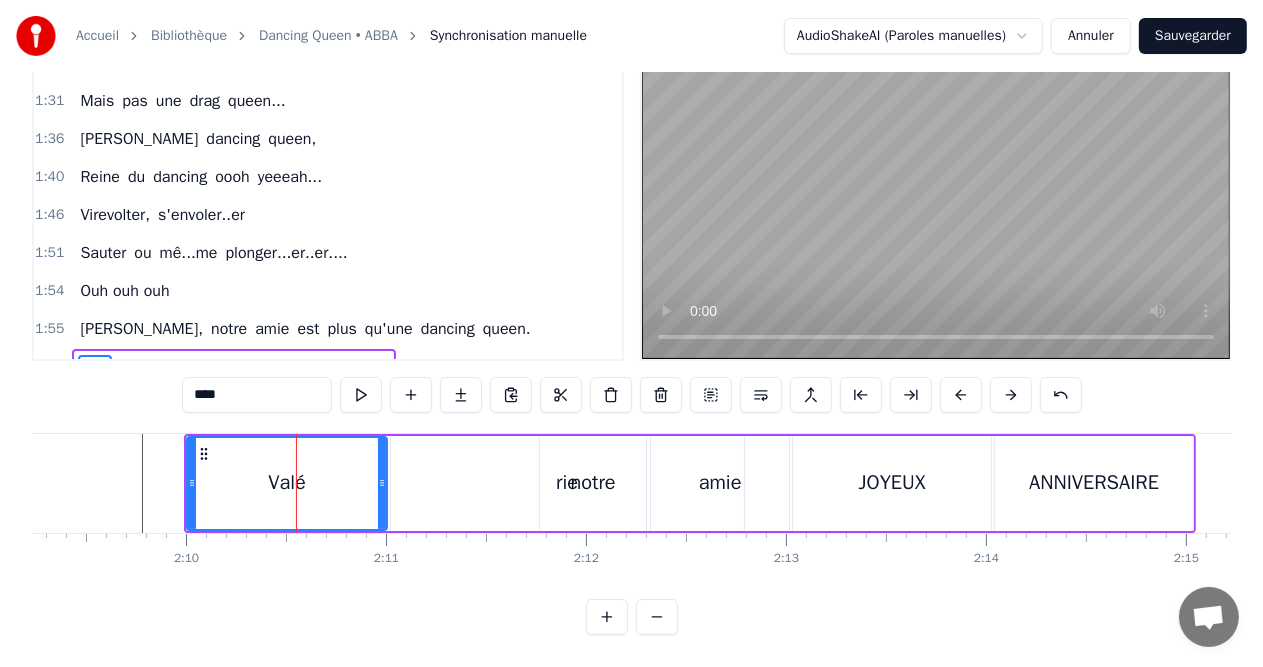 click on "rie" at bounding box center (567, 483) 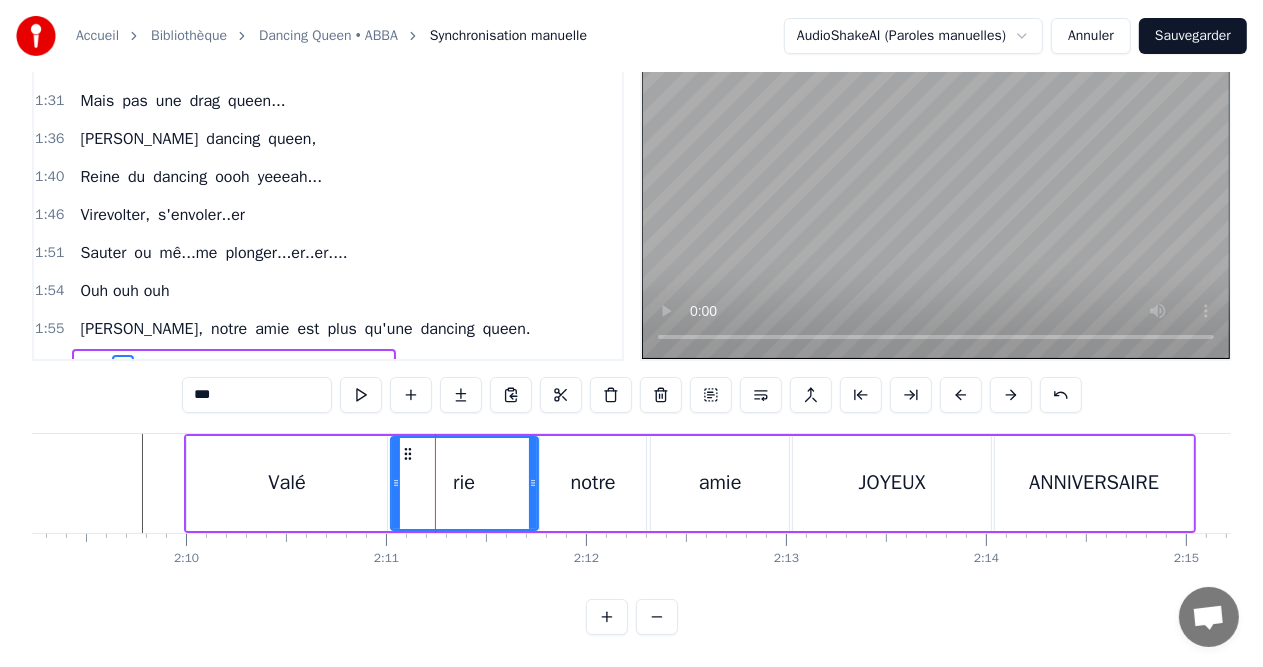 drag, startPoint x: 740, startPoint y: 475, endPoint x: 535, endPoint y: 468, distance: 205.11948 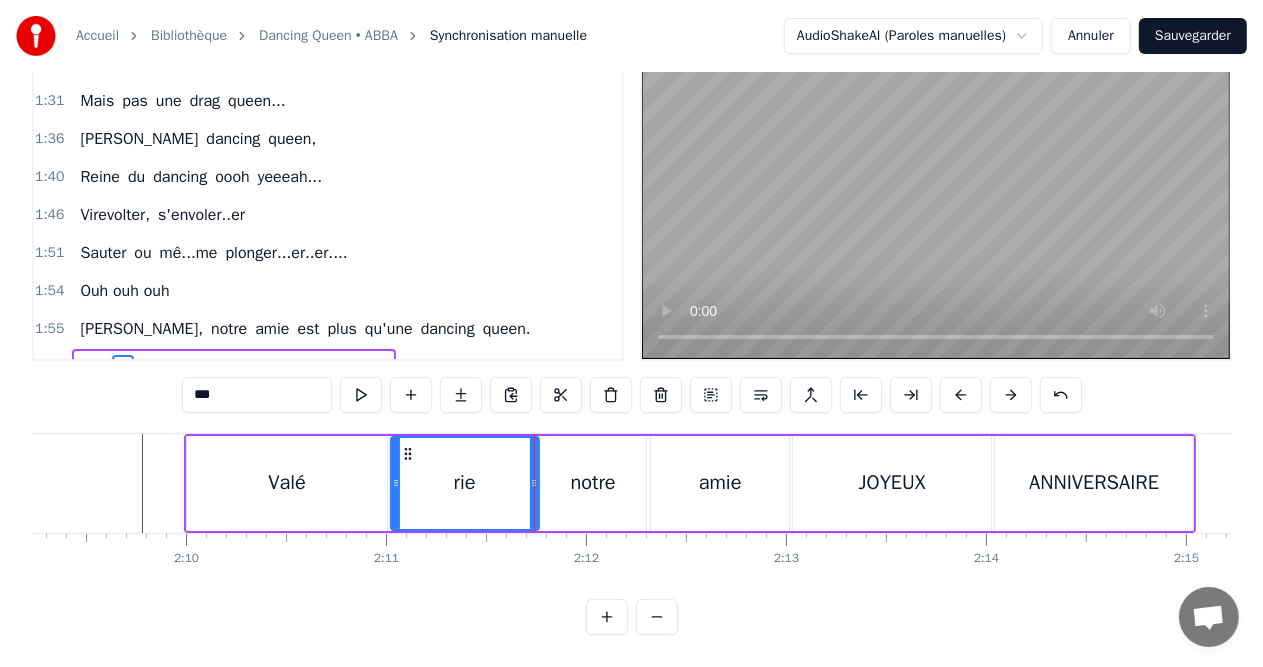 click at bounding box center (-1468, 483) 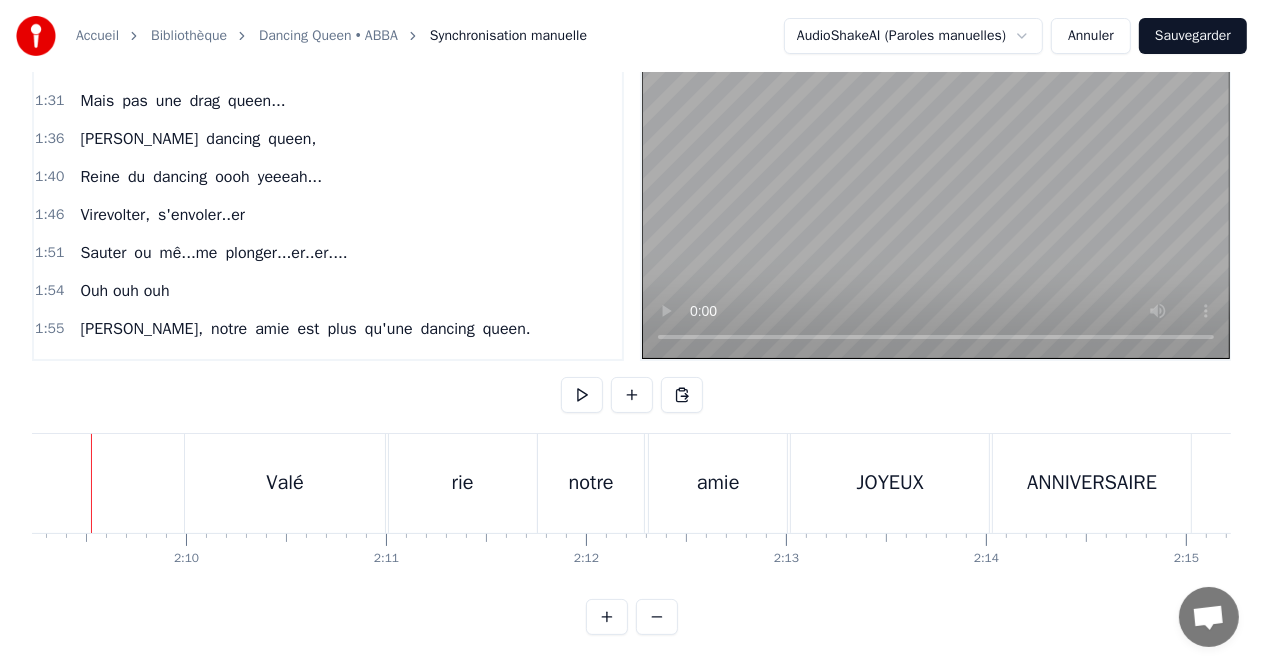 scroll, scrollTop: 0, scrollLeft: 25804, axis: horizontal 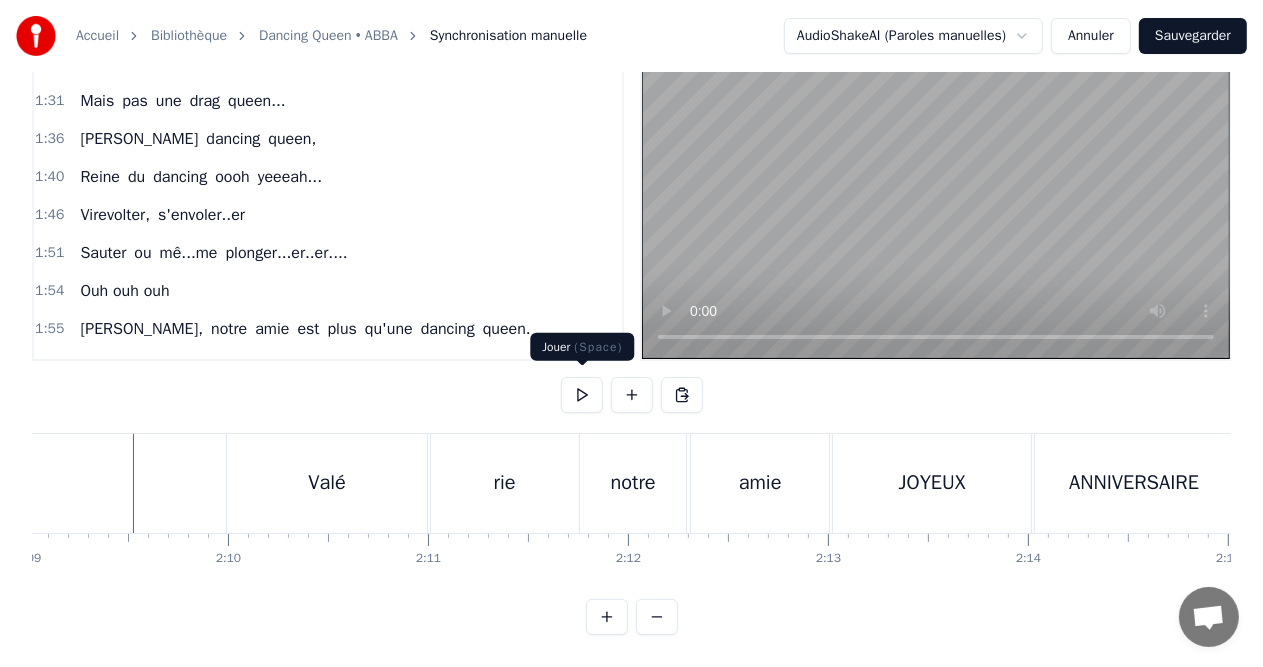 click at bounding box center [582, 395] 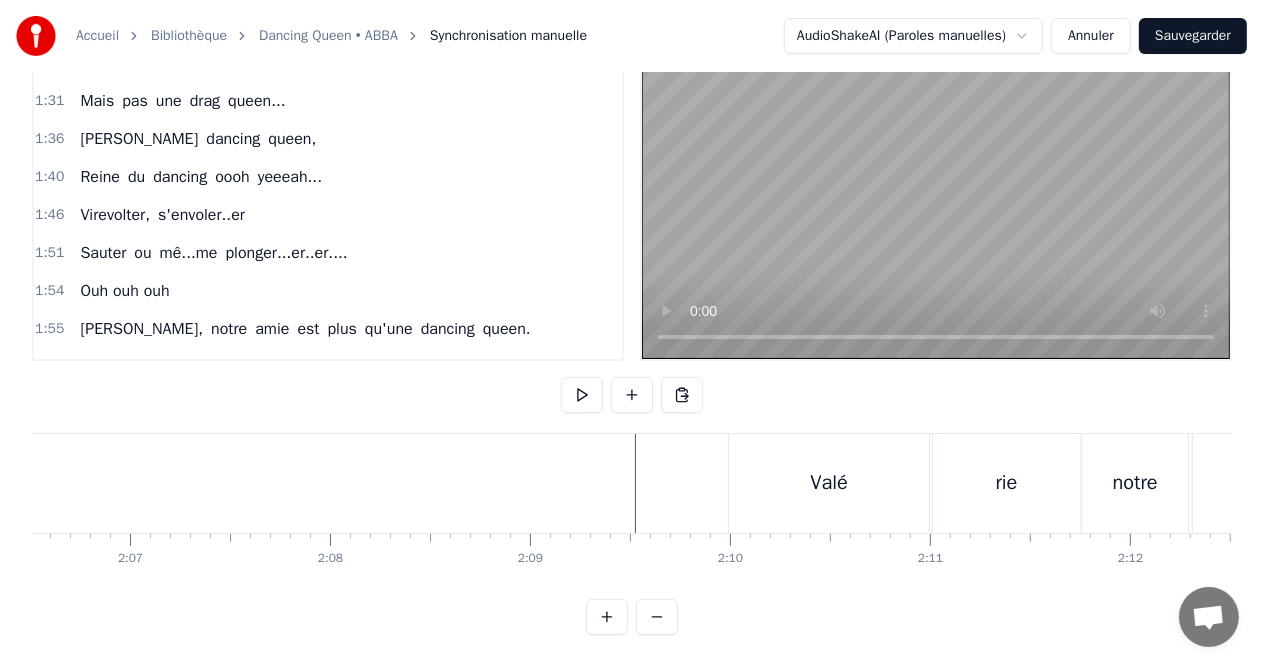 scroll, scrollTop: 0, scrollLeft: 25290, axis: horizontal 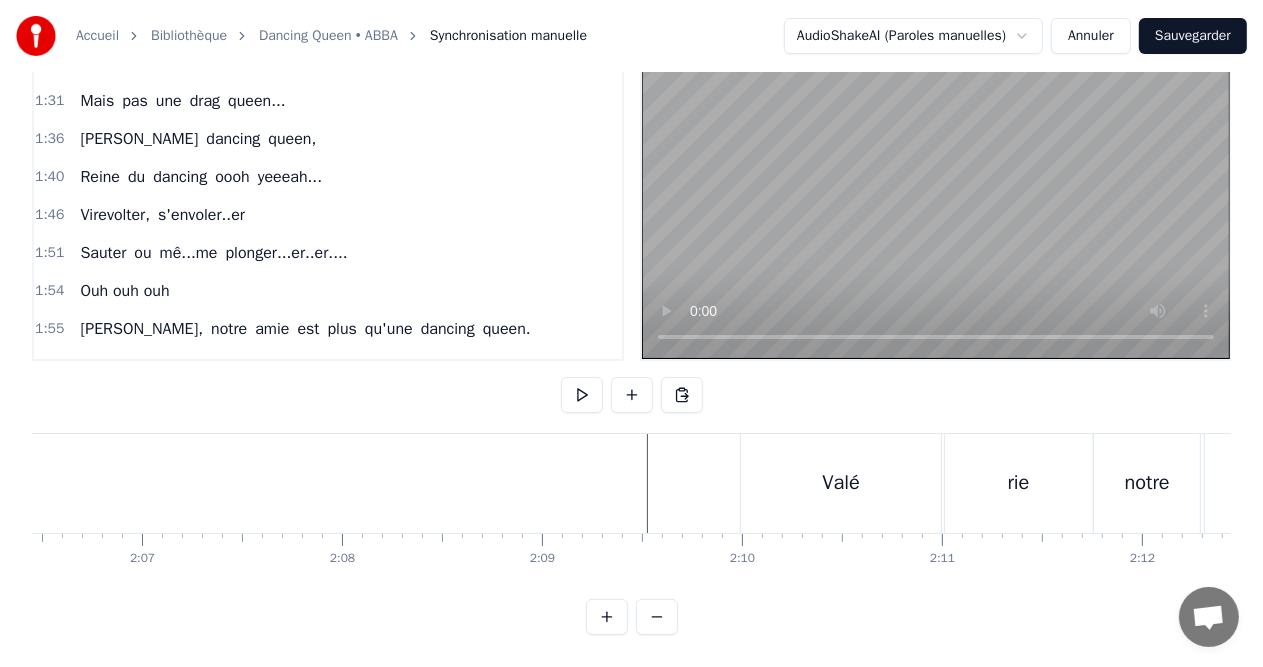 click at bounding box center (-912, 483) 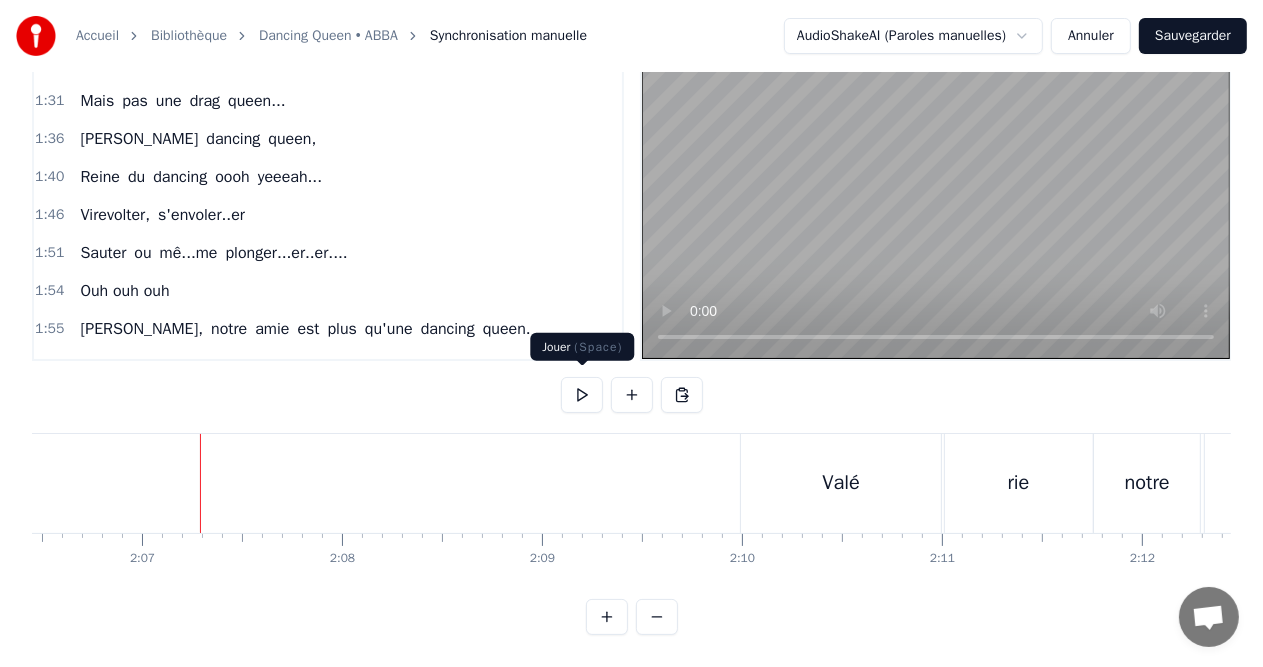 click at bounding box center [582, 395] 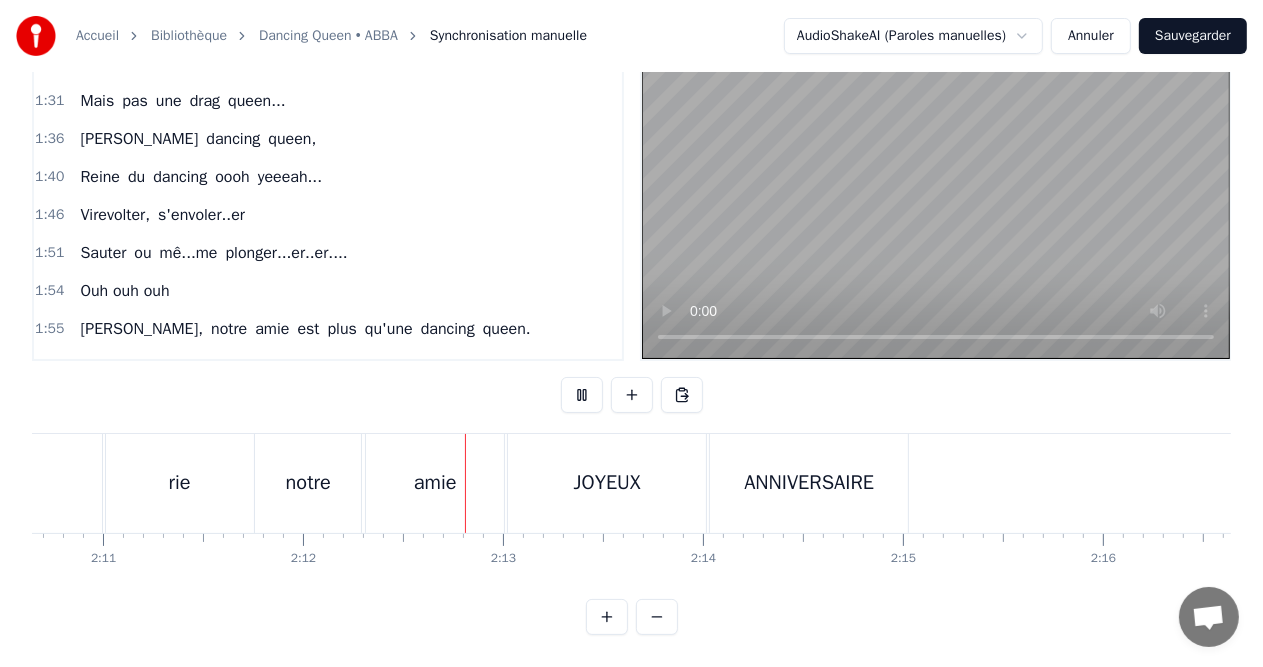scroll, scrollTop: 0, scrollLeft: 26342, axis: horizontal 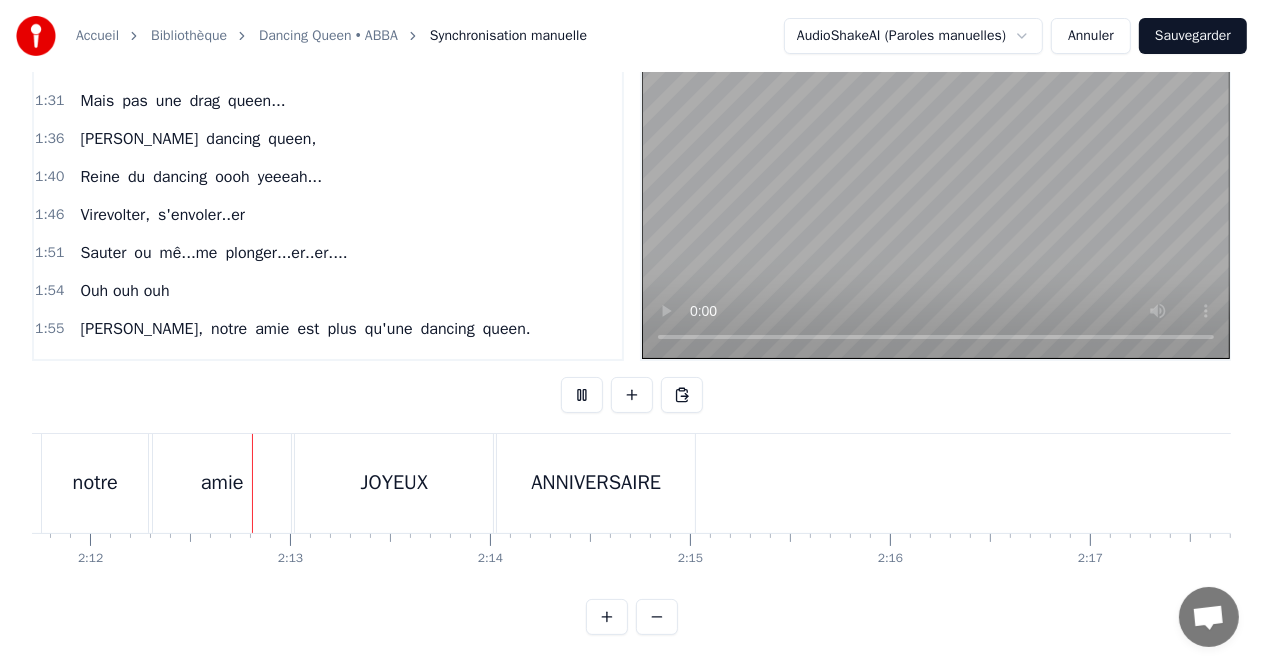 click at bounding box center [582, 395] 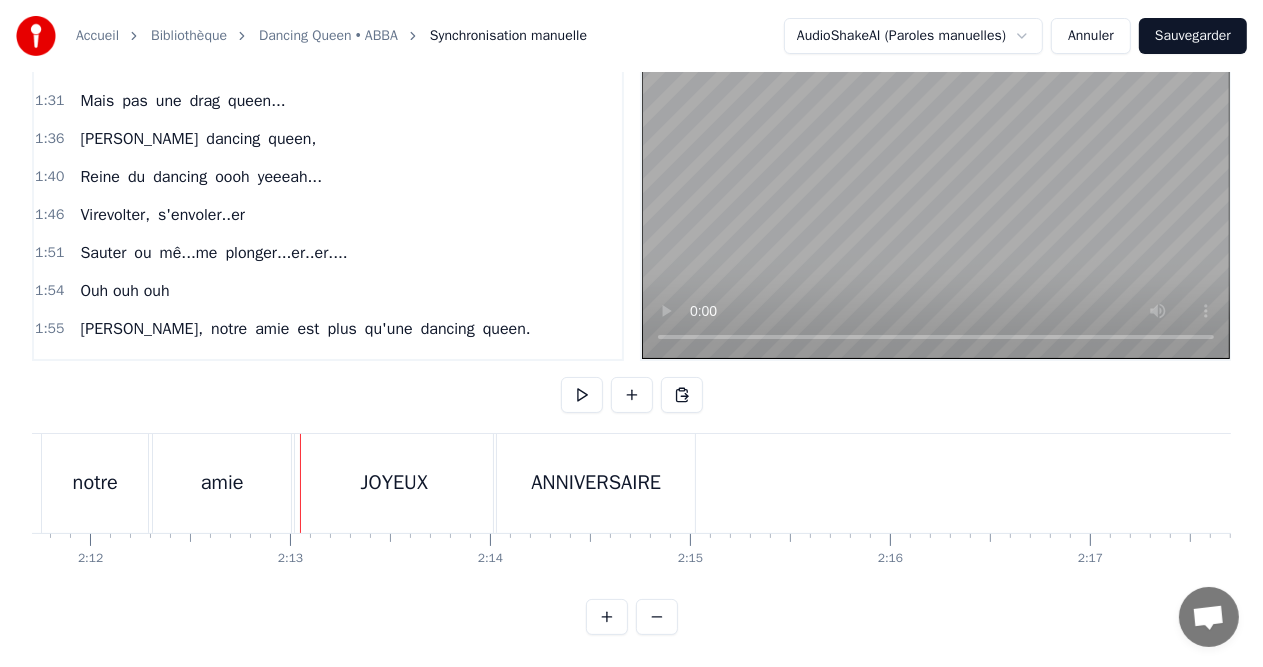 click on "2:09 Valé rie notre  amie JOYEUX ANNIVERSAIRE" at bounding box center (328, 367) 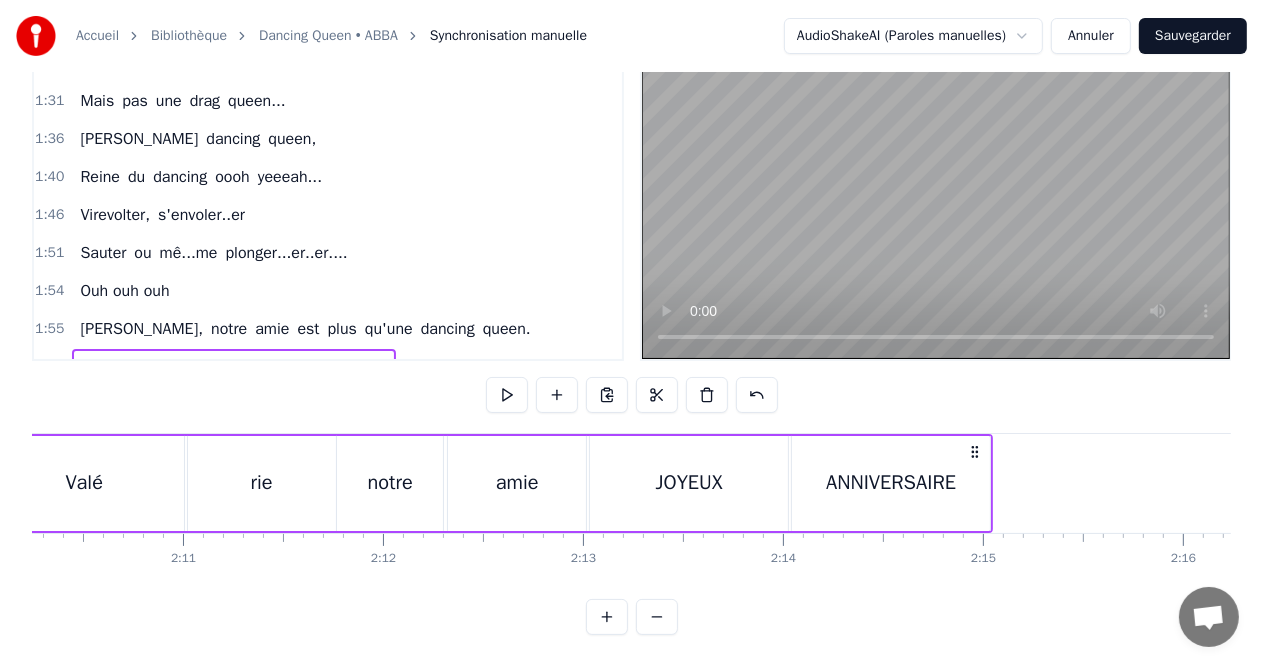 scroll, scrollTop: 0, scrollLeft: 25897, axis: horizontal 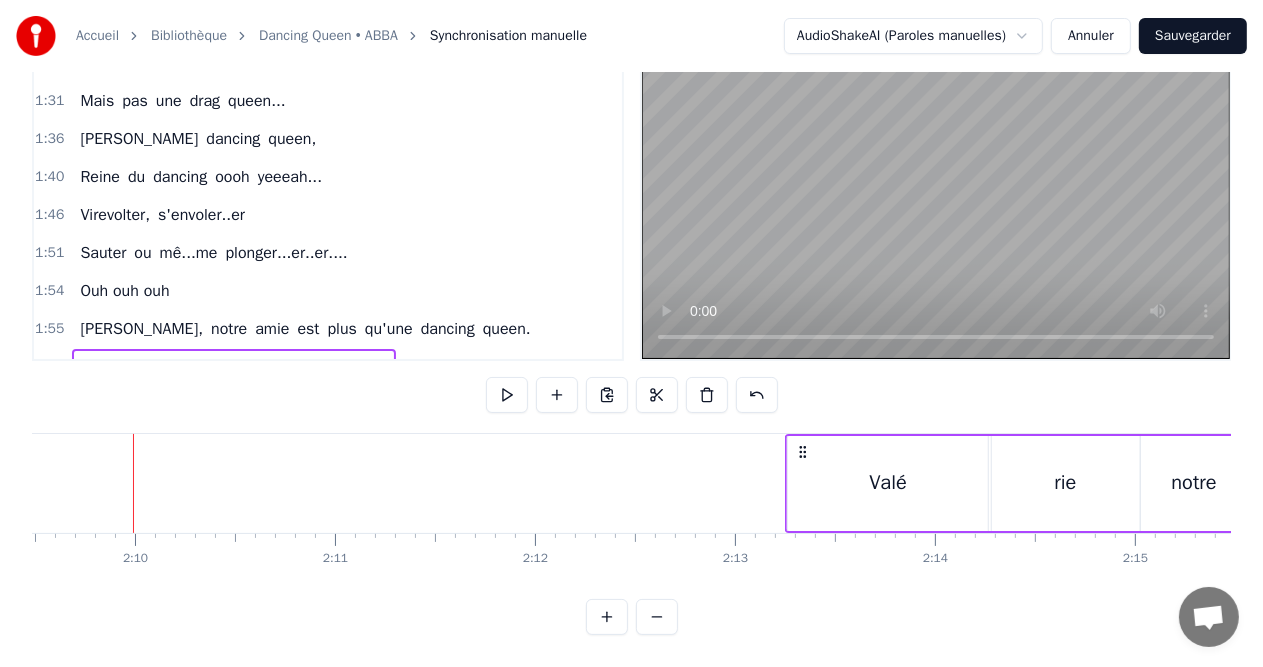 drag, startPoint x: 144, startPoint y: 437, endPoint x: 796, endPoint y: 473, distance: 652.9931 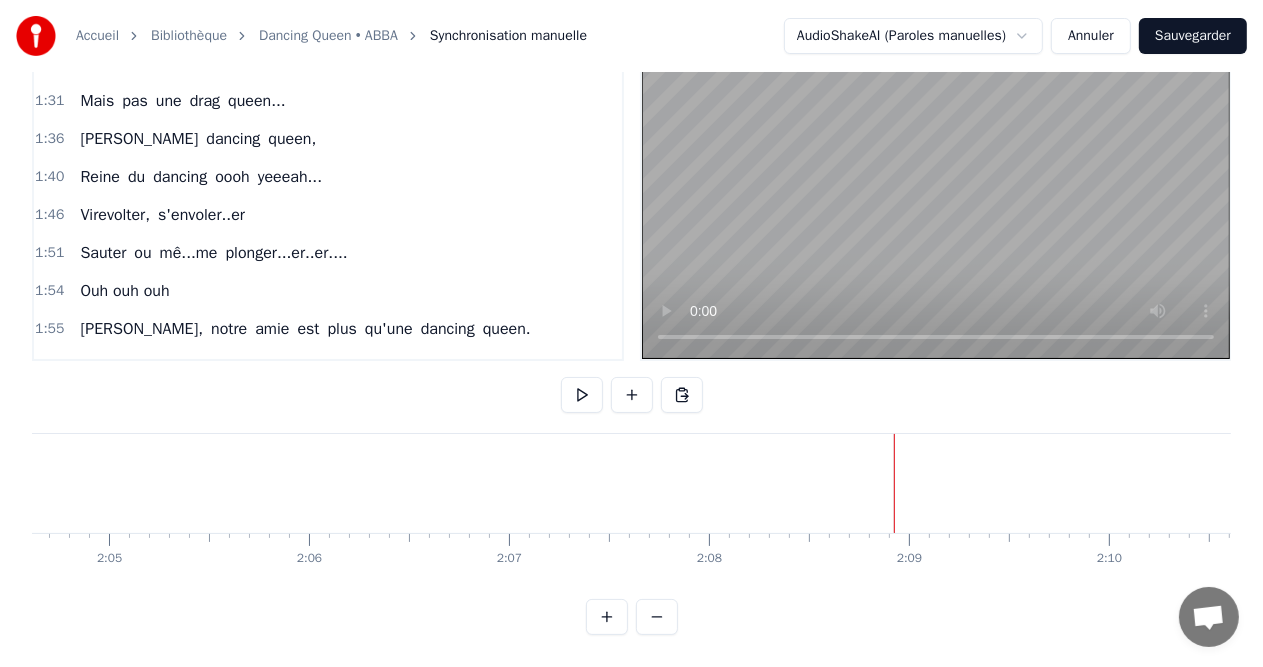 scroll, scrollTop: 0, scrollLeft: 24920, axis: horizontal 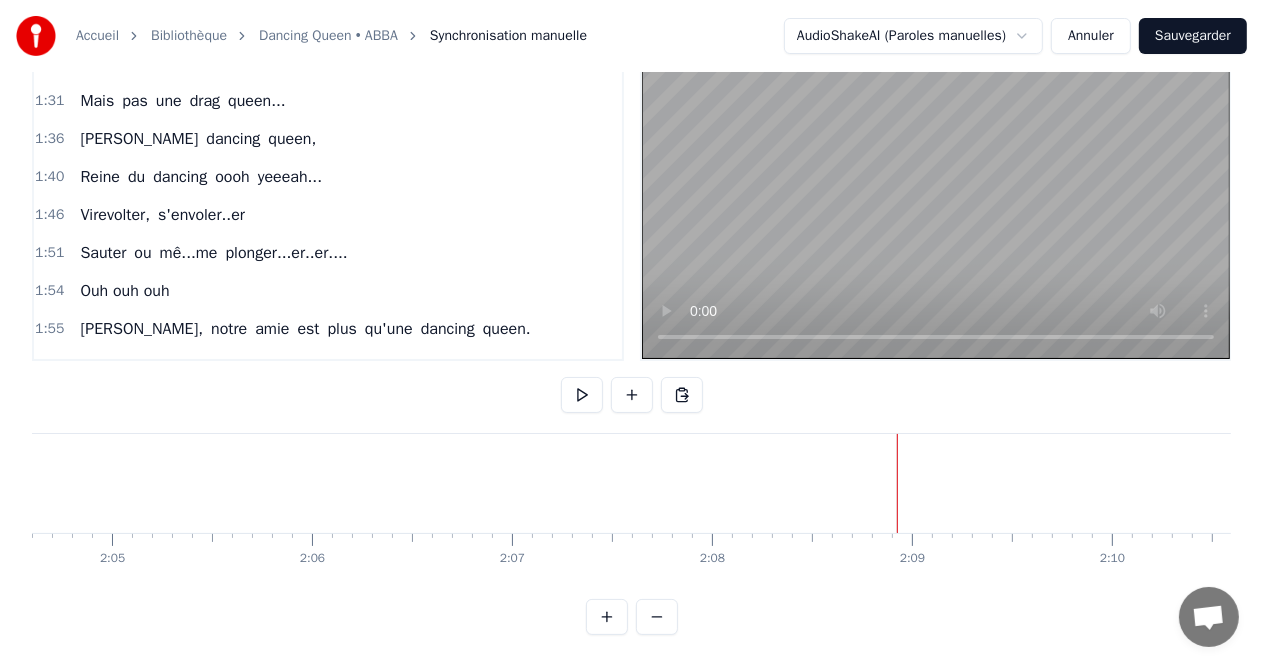 click at bounding box center [-542, 483] 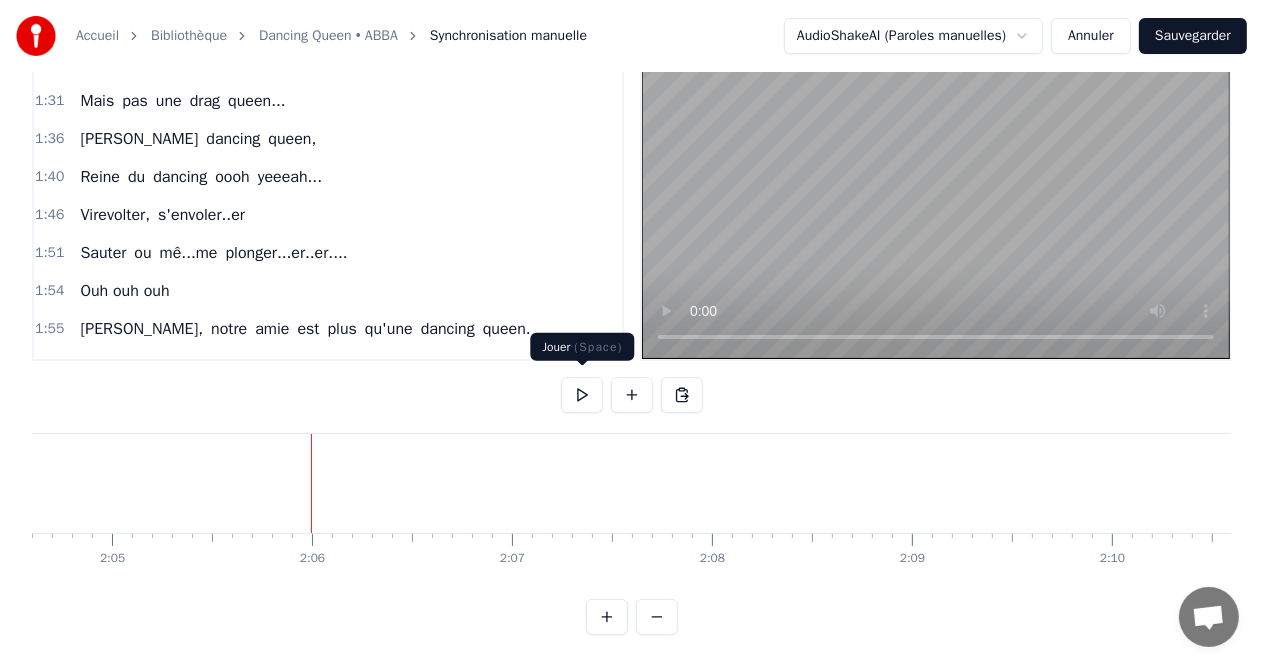 click at bounding box center [582, 395] 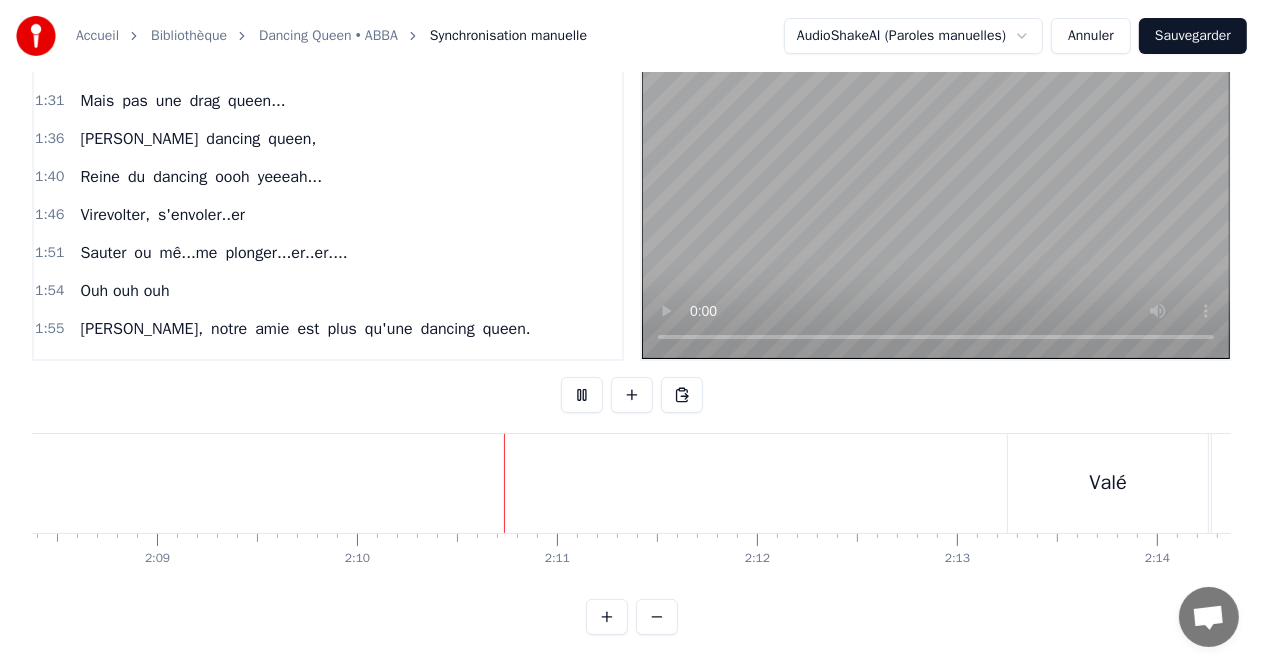 scroll, scrollTop: 0, scrollLeft: 25960, axis: horizontal 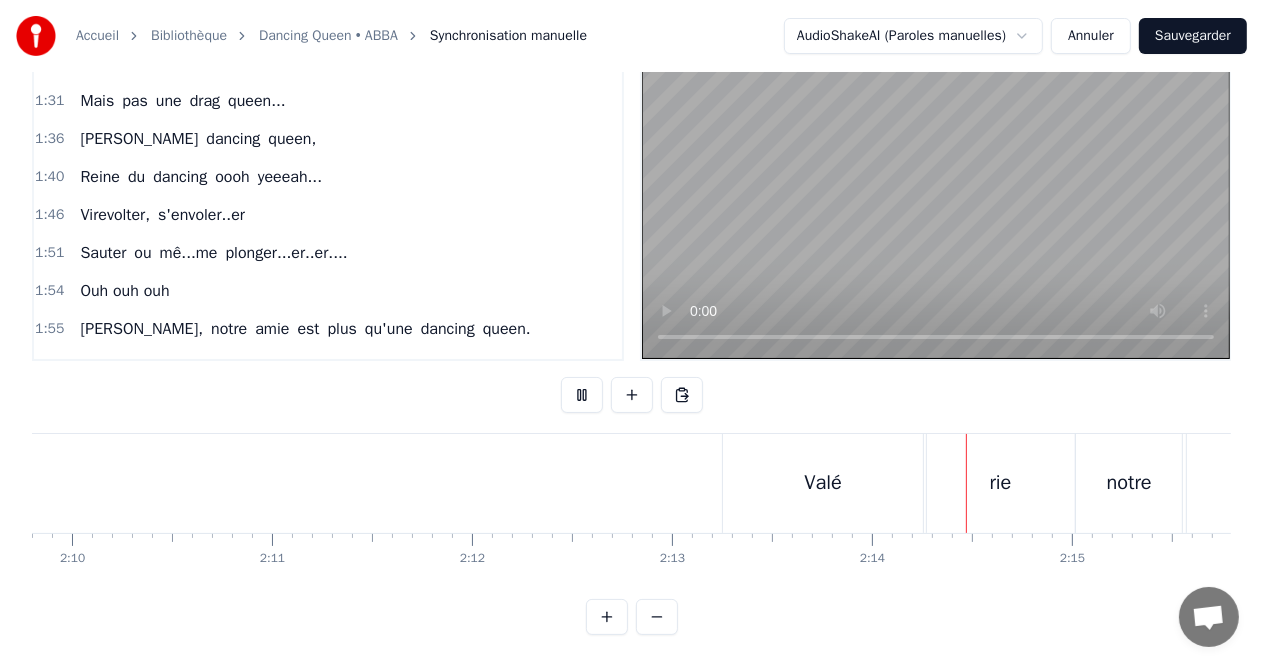 click at bounding box center (582, 395) 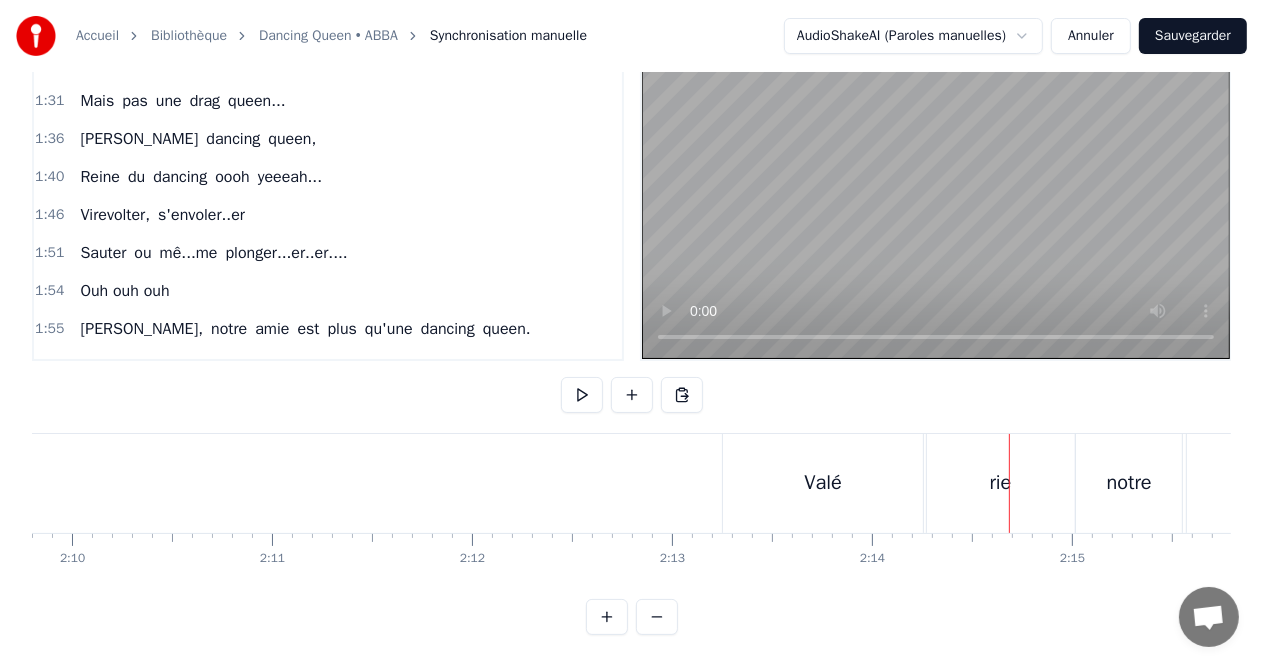 click on "2:13 Valé rie notre  amie JOYEUX ANNIVERSAIRE" at bounding box center [328, 367] 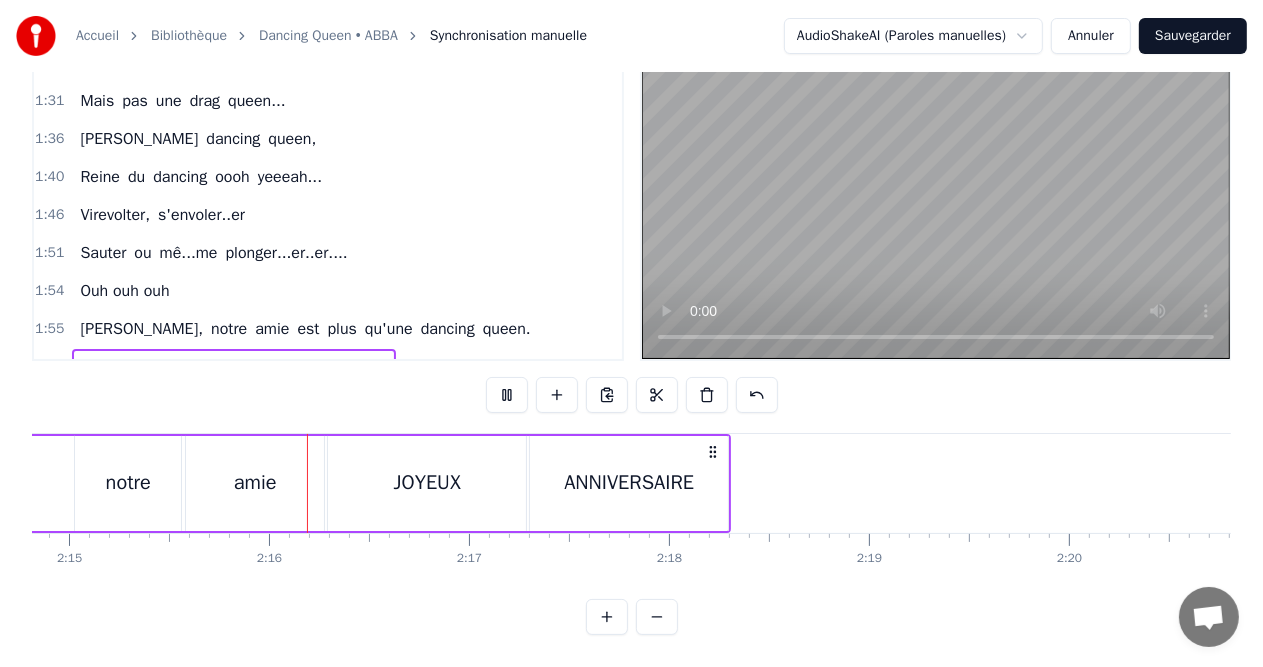 scroll, scrollTop: 0, scrollLeft: 26964, axis: horizontal 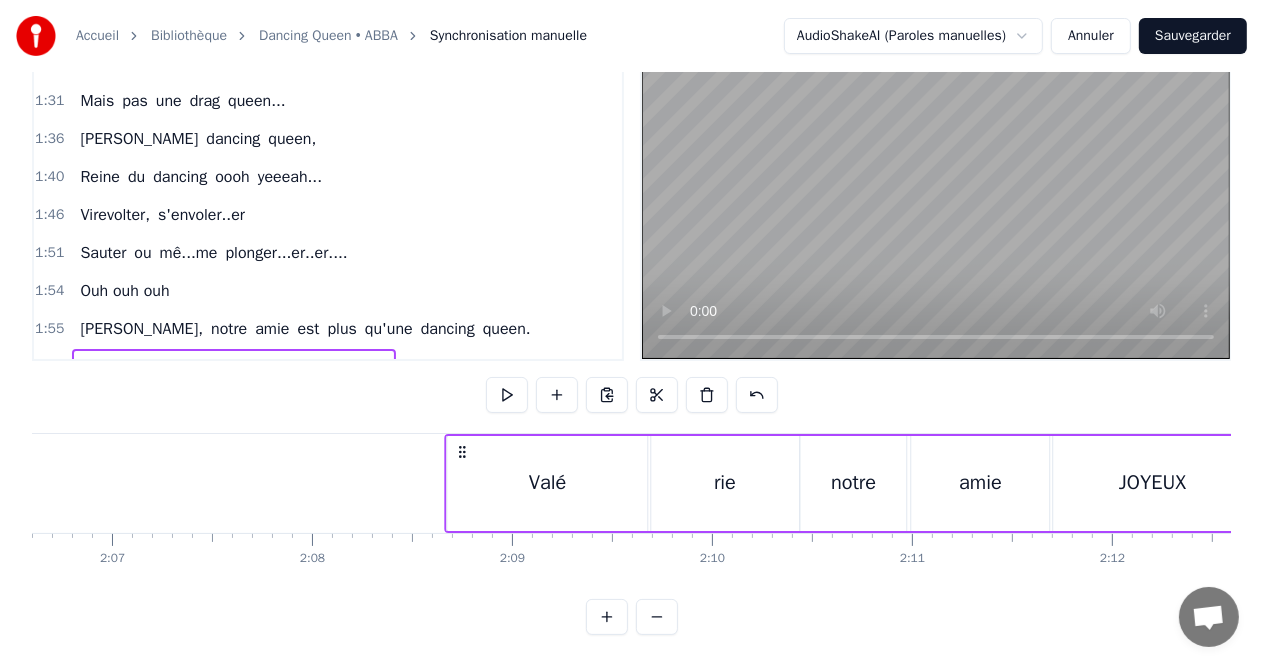 drag, startPoint x: 694, startPoint y: 443, endPoint x: 460, endPoint y: 450, distance: 234.10468 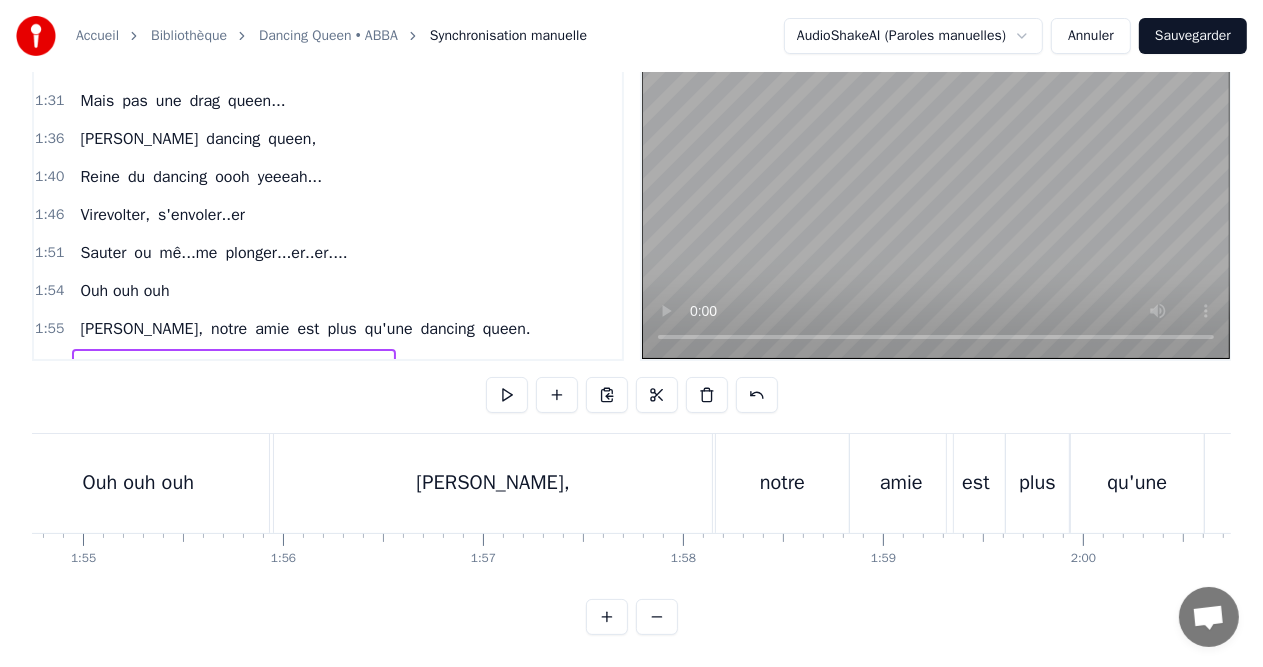 scroll, scrollTop: 0, scrollLeft: 22944, axis: horizontal 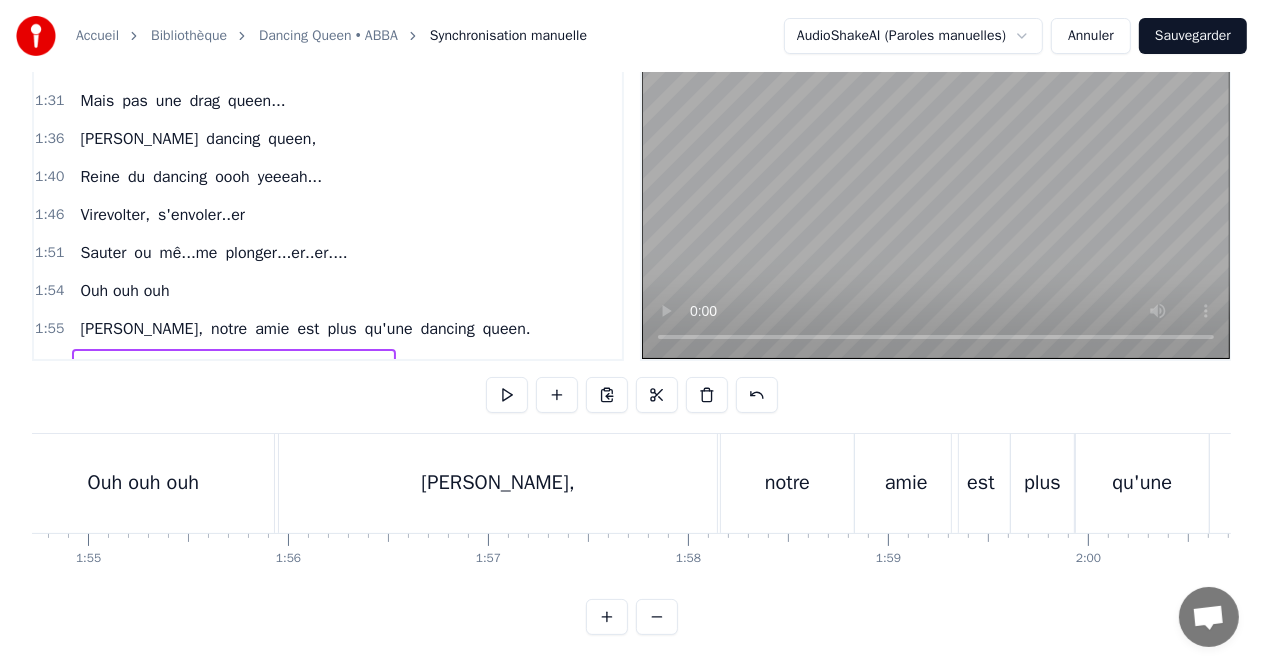 click on "[PERSON_NAME]," at bounding box center (498, 483) 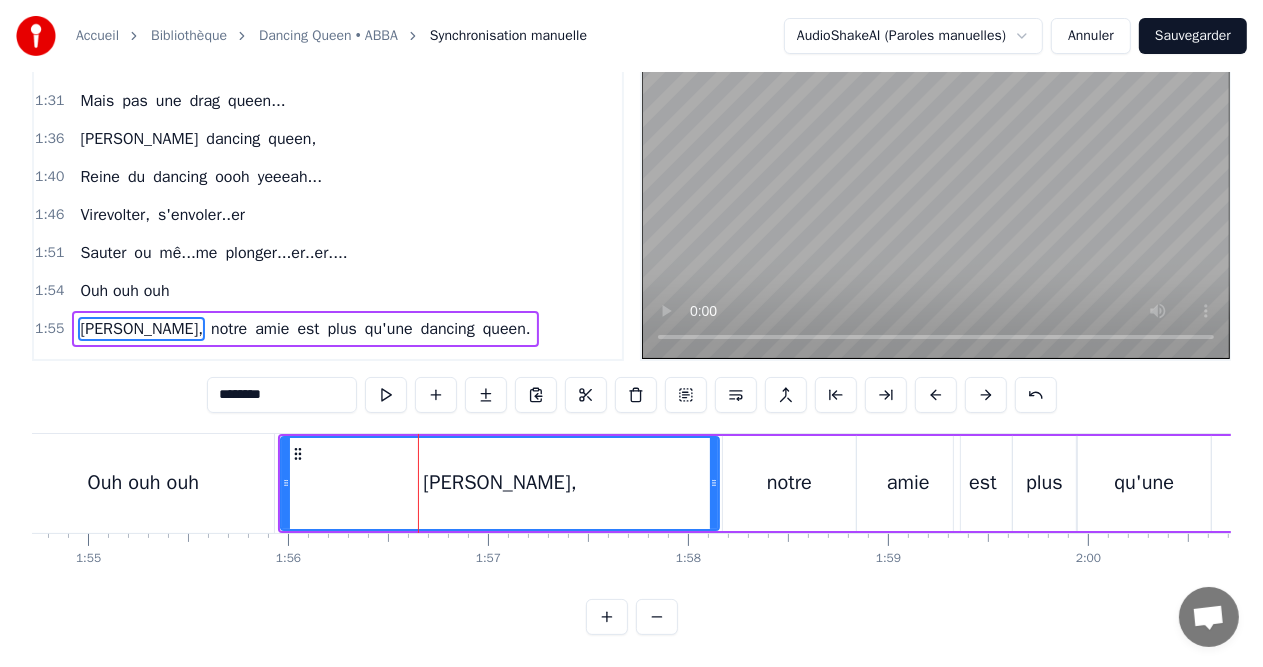 scroll, scrollTop: 46, scrollLeft: 0, axis: vertical 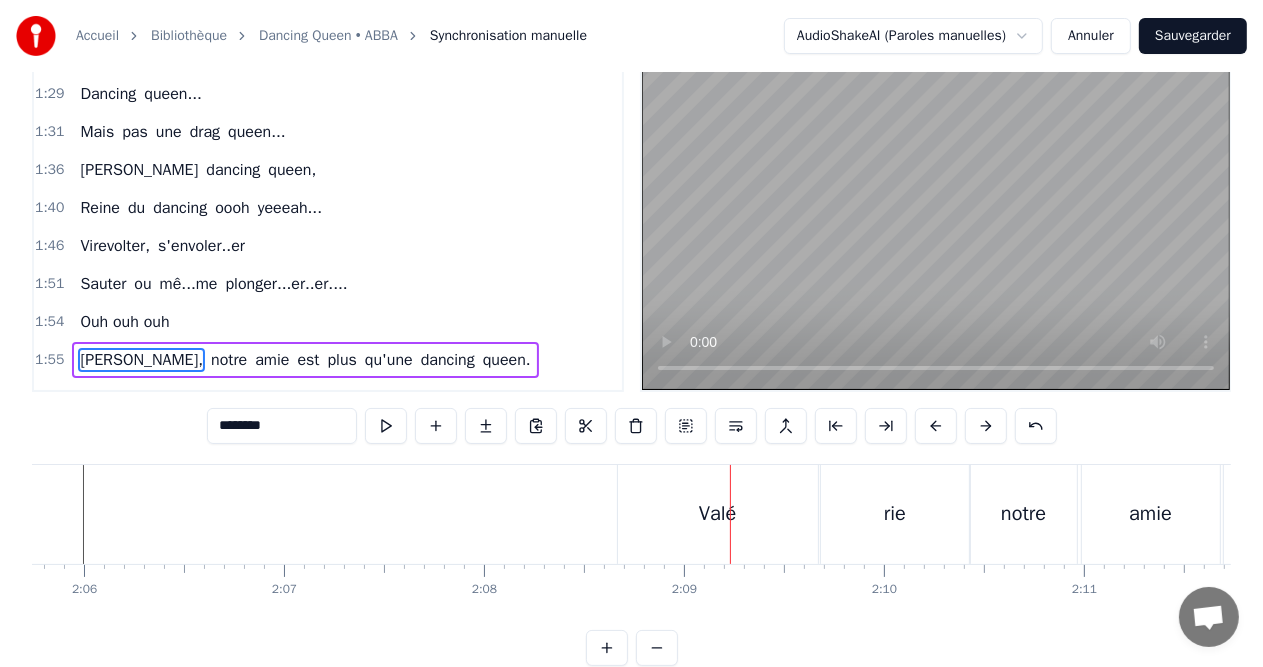 click on "Valé" at bounding box center (718, 514) 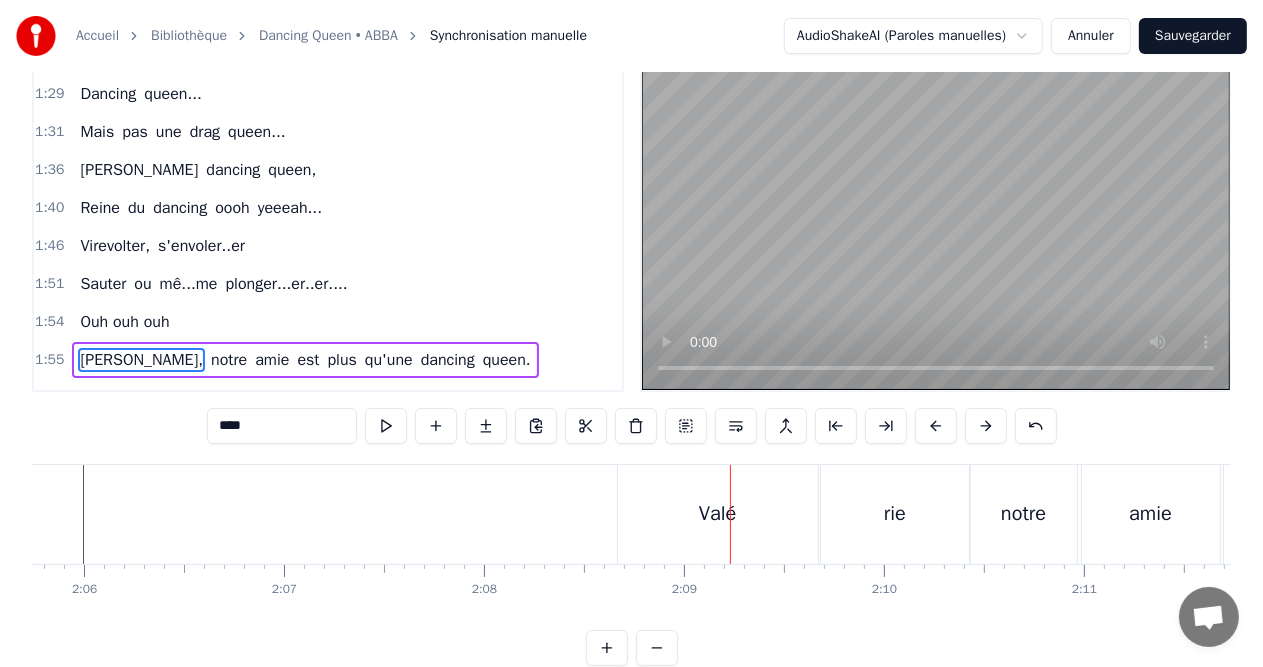 scroll, scrollTop: 83, scrollLeft: 0, axis: vertical 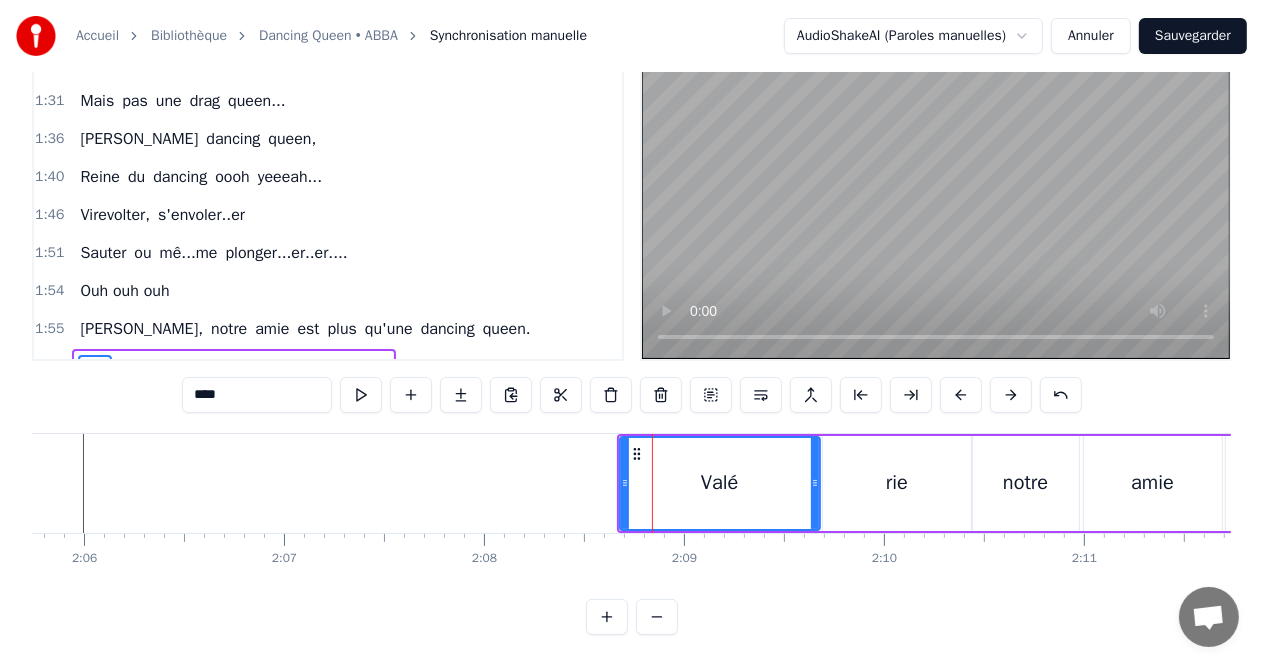 click on "2:08 Valé rie notre  amie JOYEUX ANNIVERSAIRE" at bounding box center (328, 367) 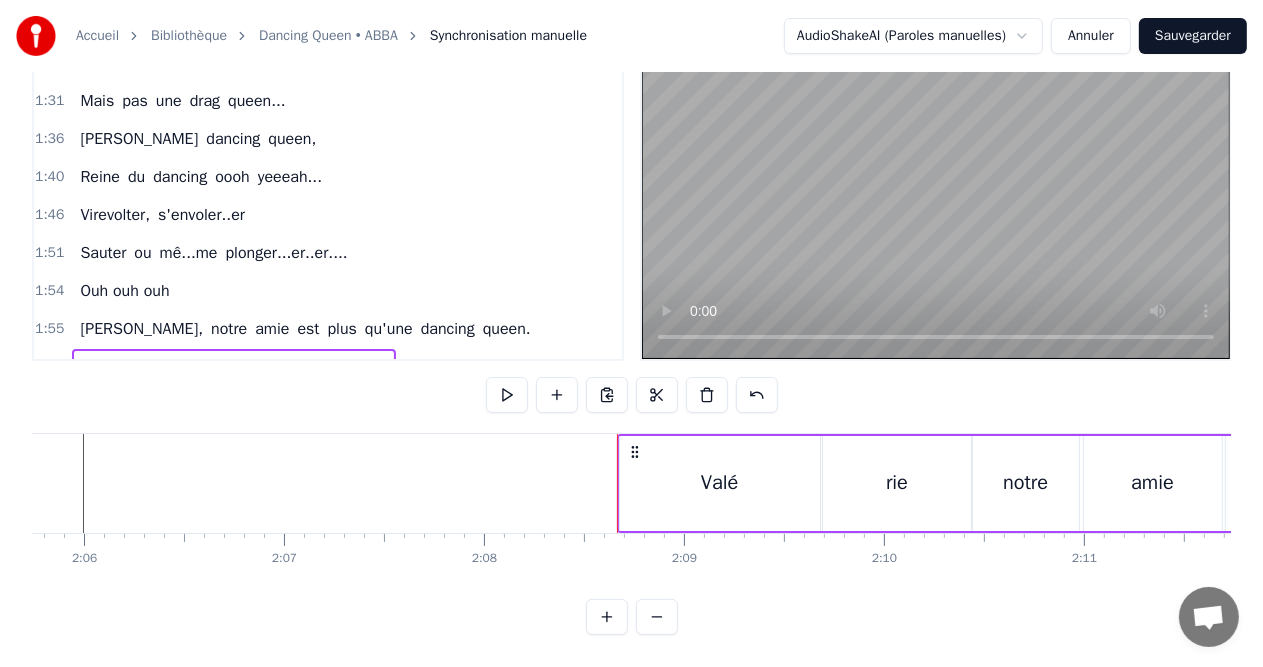 click 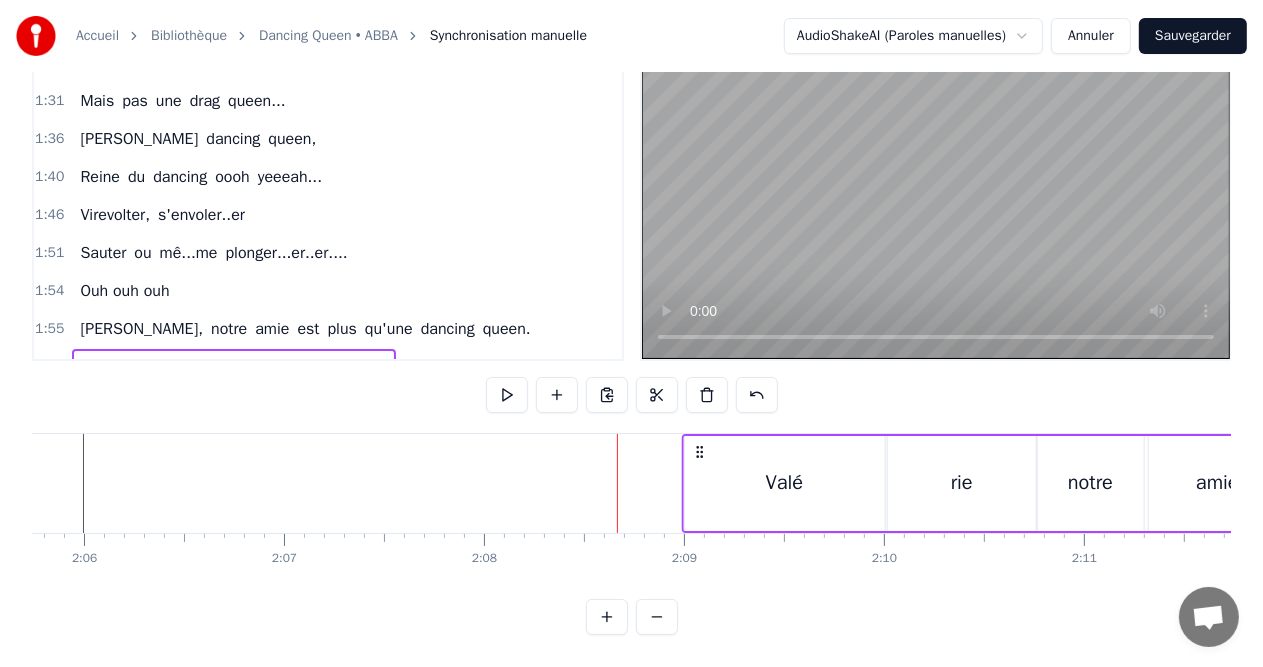 drag, startPoint x: 635, startPoint y: 437, endPoint x: 700, endPoint y: 447, distance: 65.76473 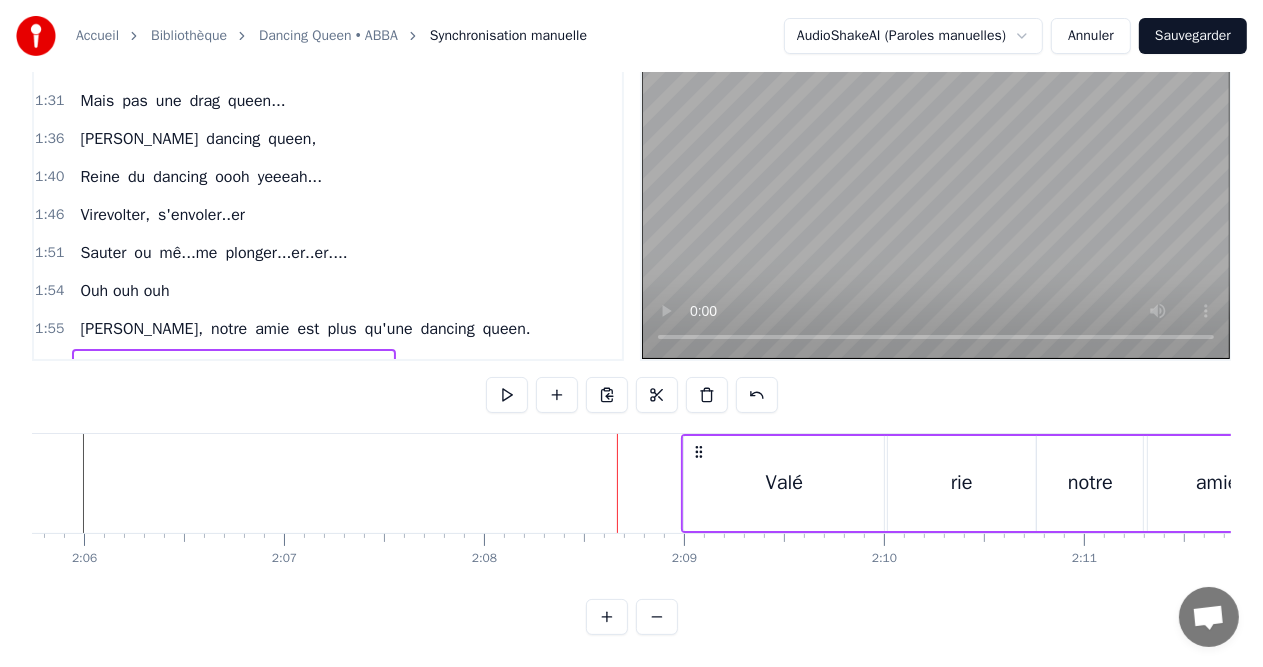 click on "amie" at bounding box center (197, 367) 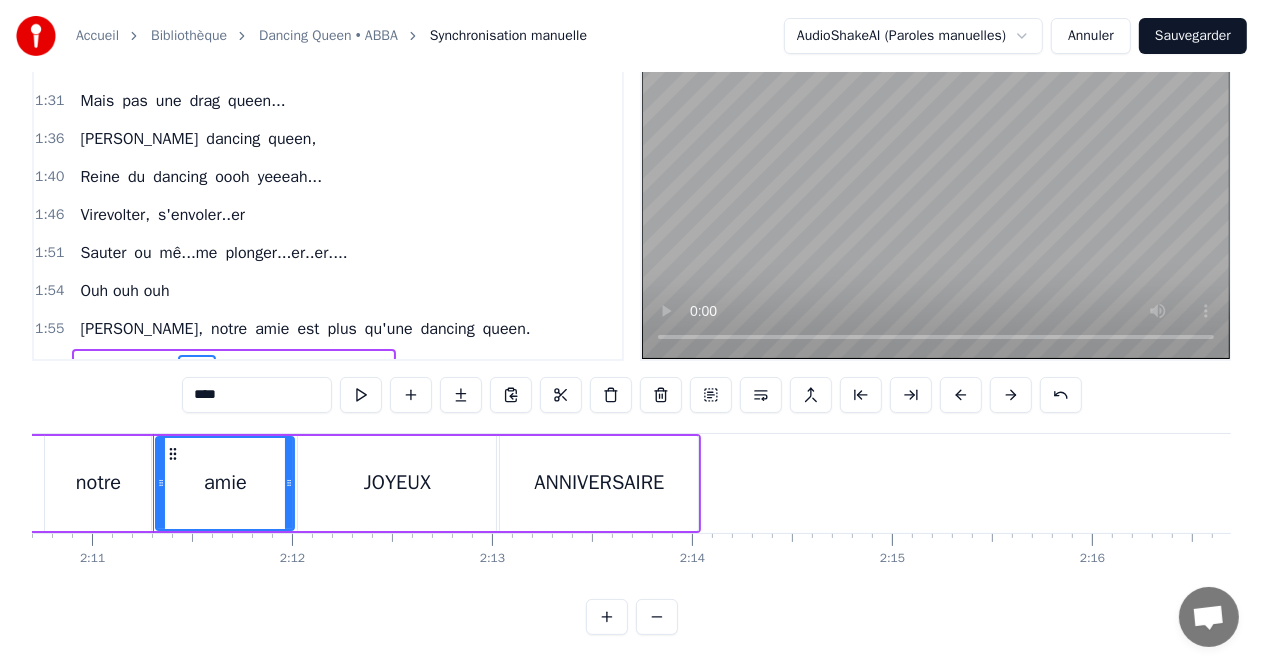 click on "****" at bounding box center [257, 395] 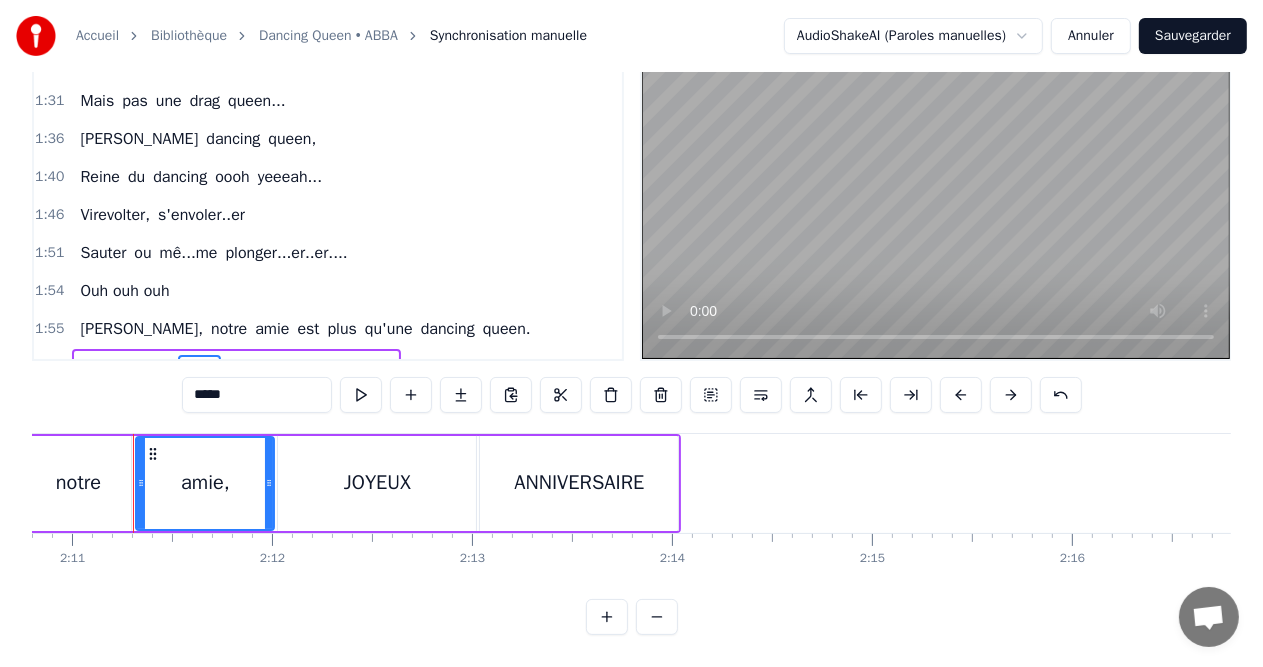click on "dancing" at bounding box center [233, 139] 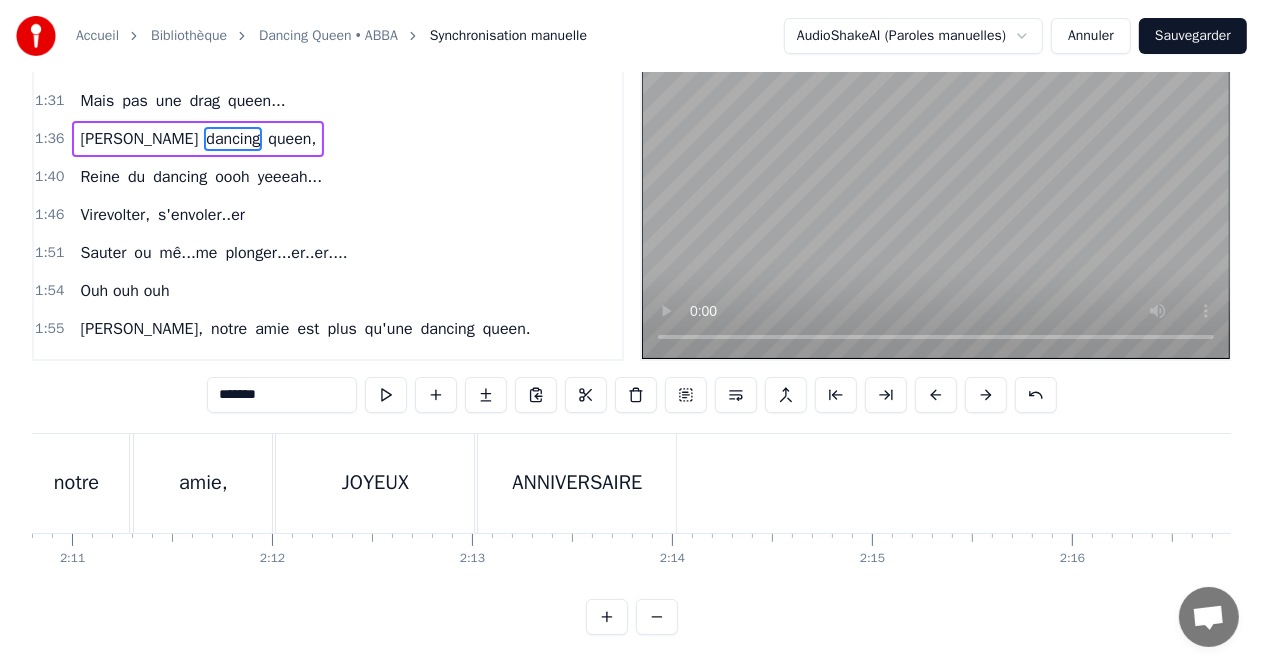 scroll, scrollTop: 0, scrollLeft: 0, axis: both 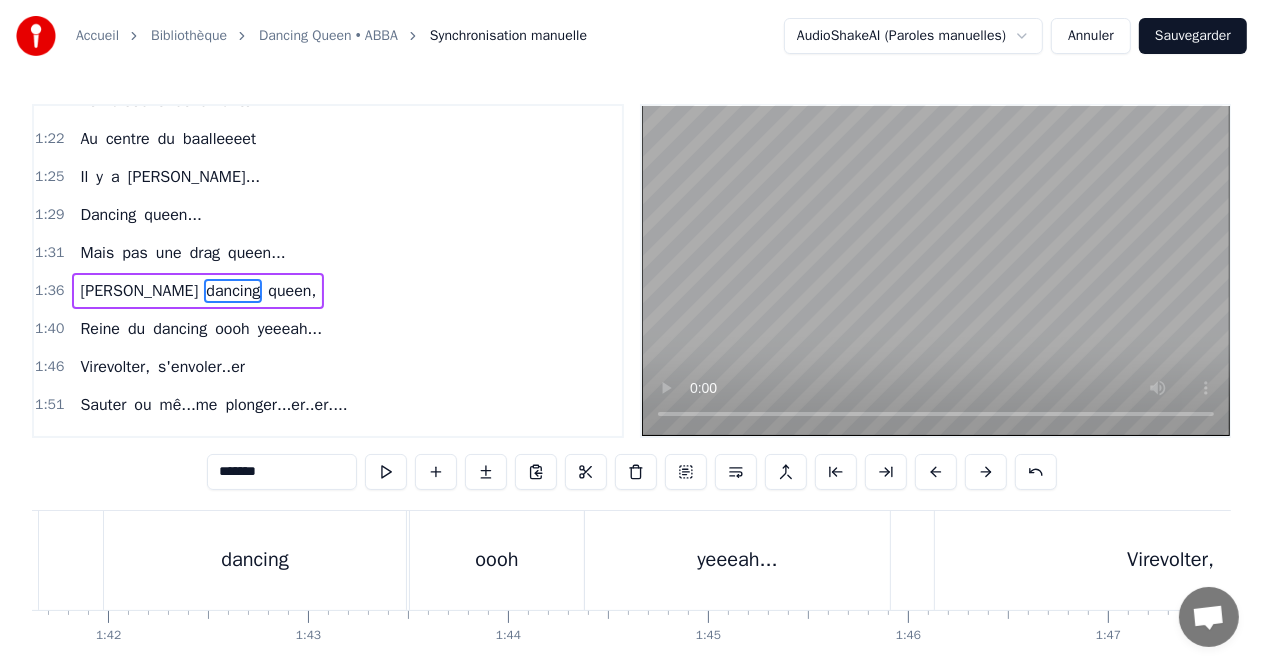 click on "[PERSON_NAME]" at bounding box center [139, 291] 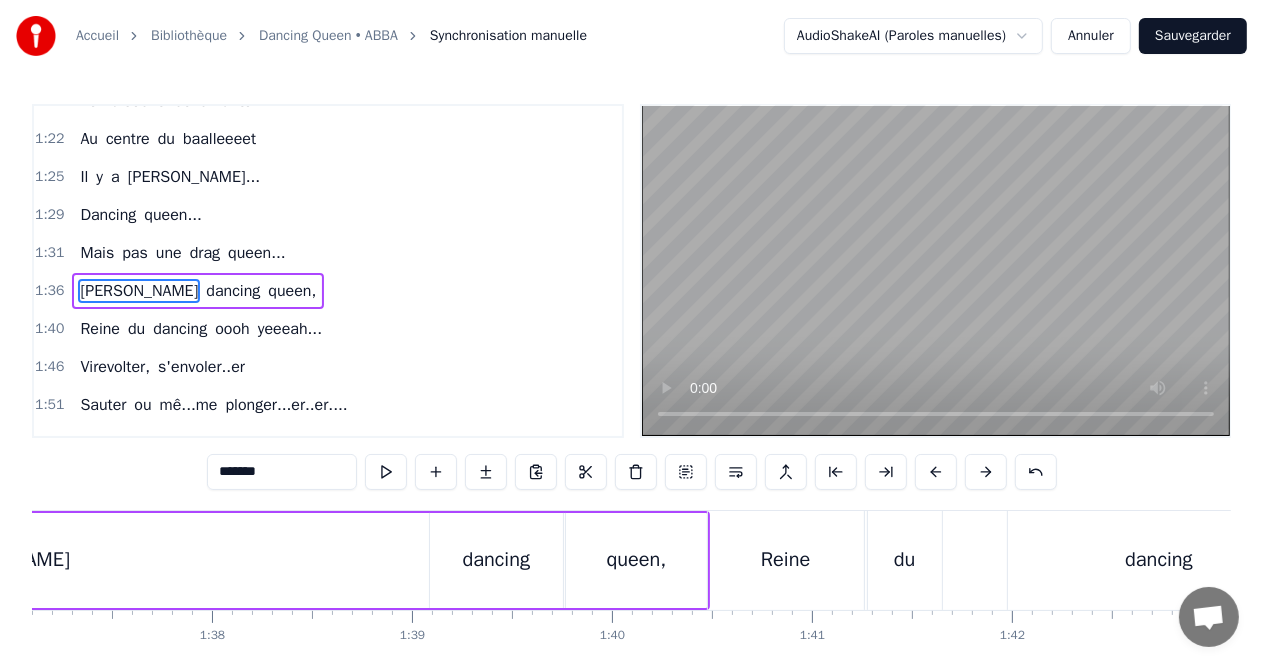 scroll, scrollTop: 0, scrollLeft: 19264, axis: horizontal 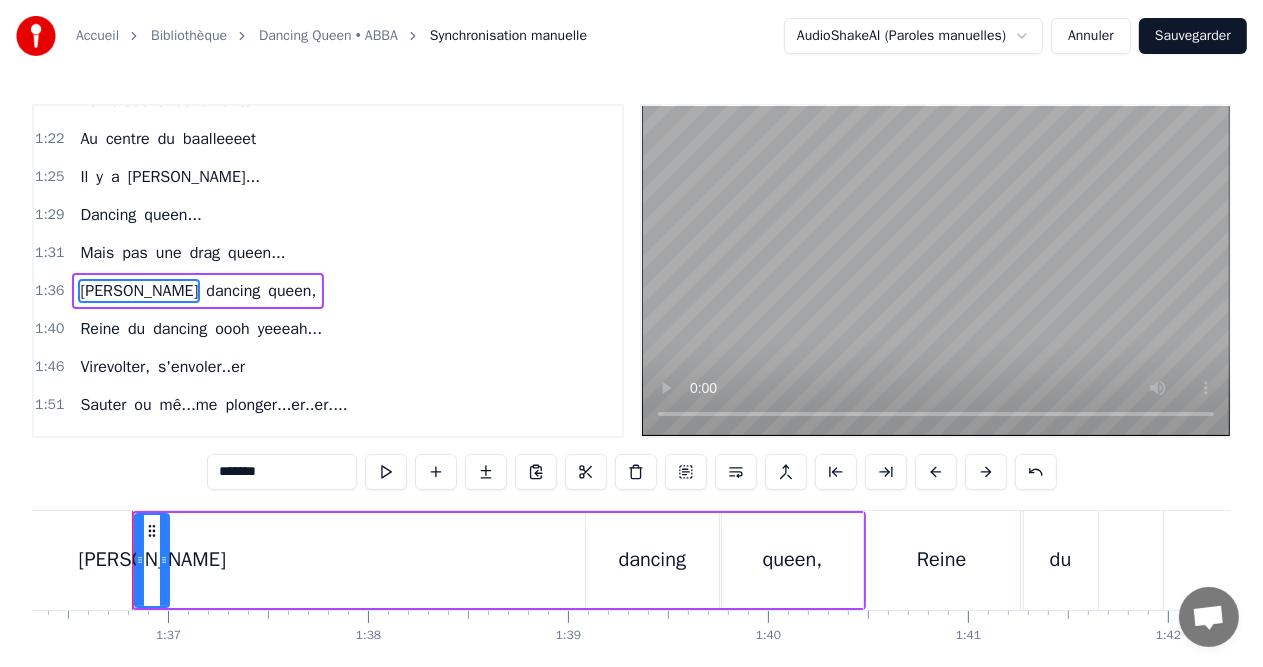 click on "*******" at bounding box center (282, 472) 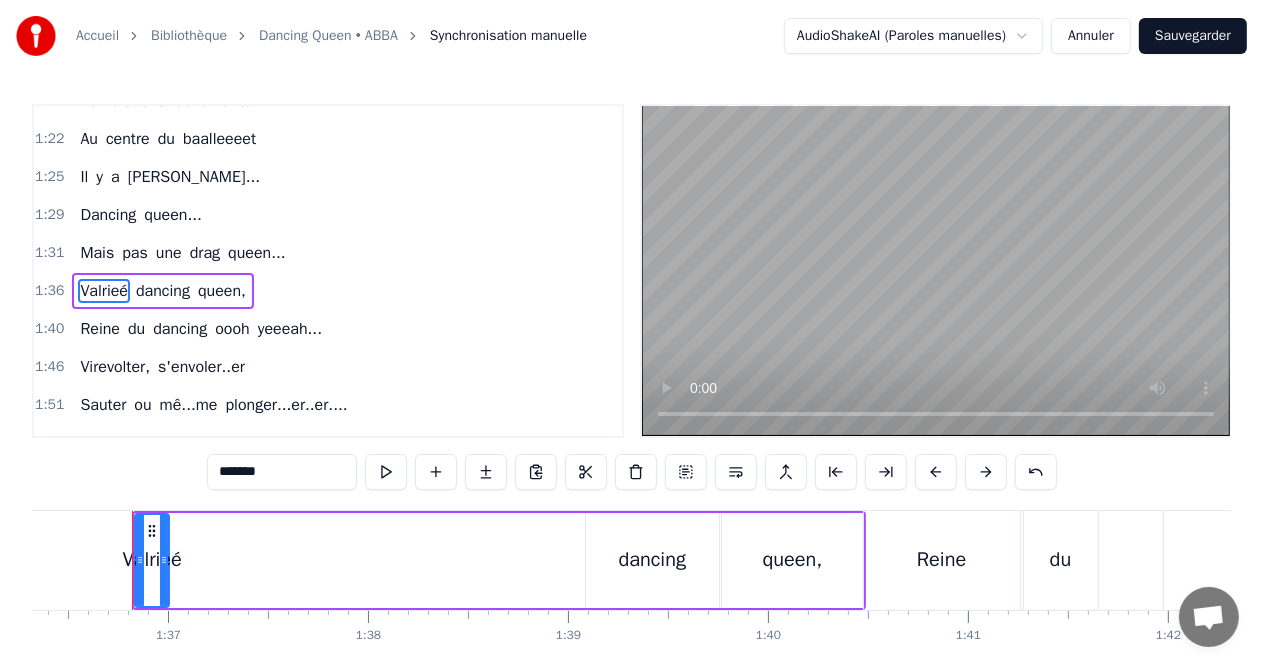 type on "*******" 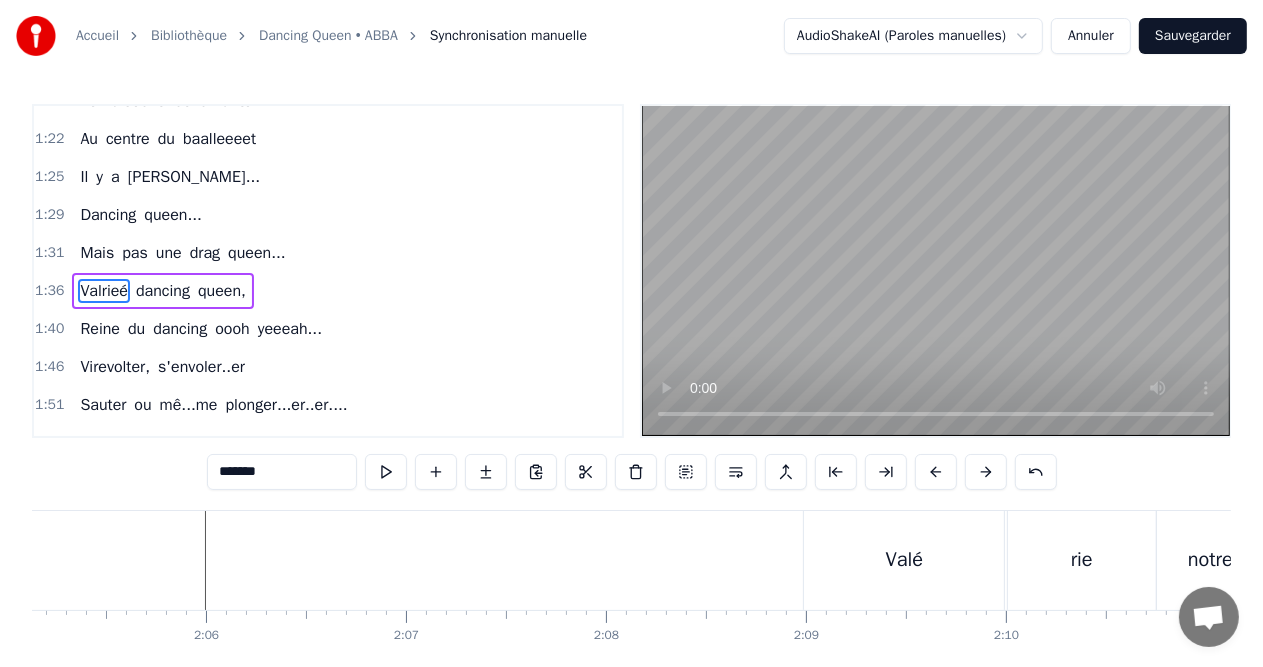 scroll, scrollTop: 0, scrollLeft: 25020, axis: horizontal 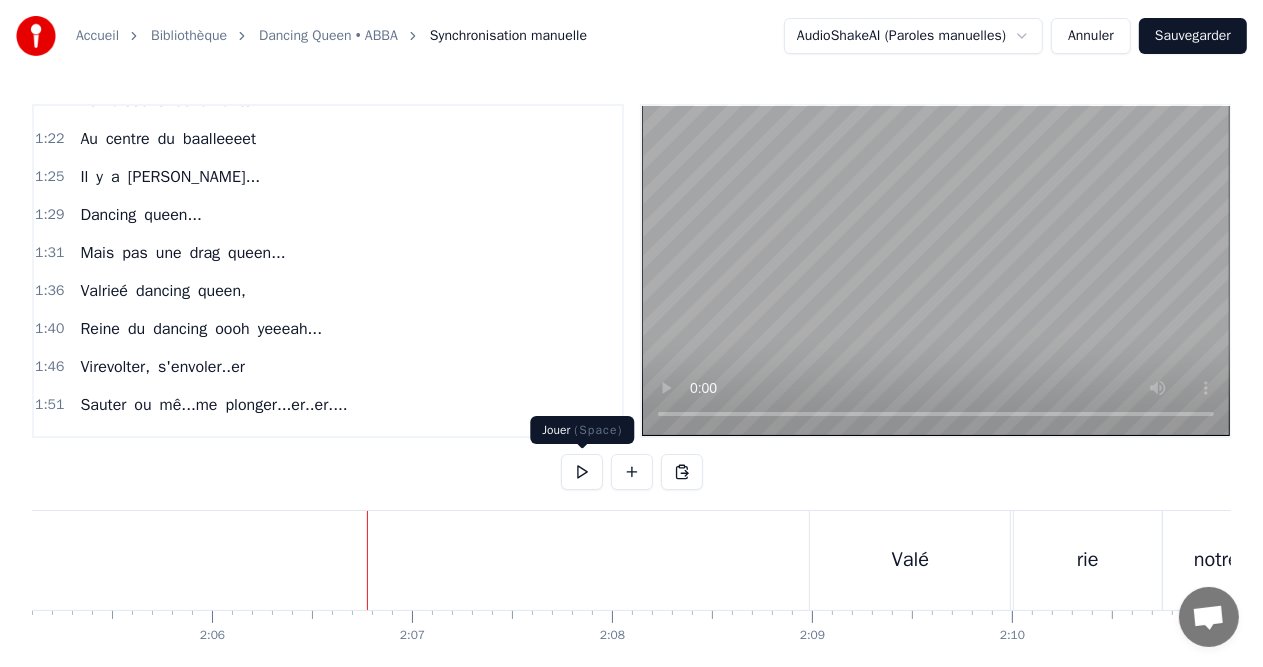 click at bounding box center [582, 472] 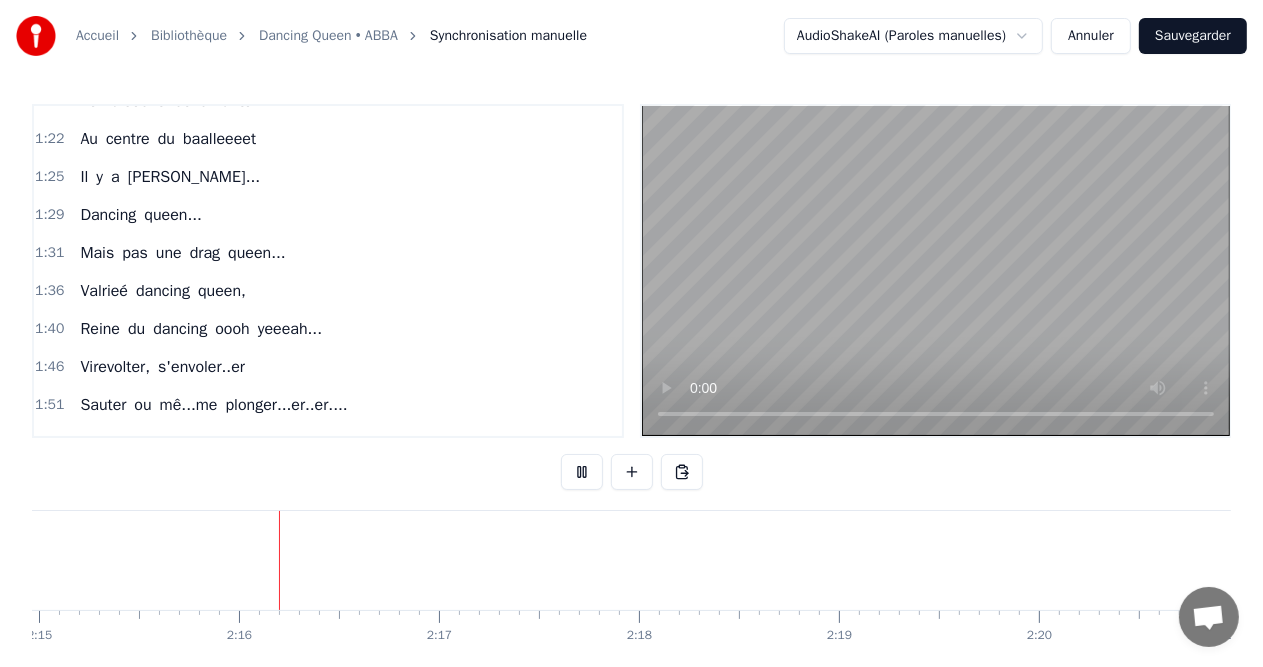 scroll, scrollTop: 0, scrollLeft: 27046, axis: horizontal 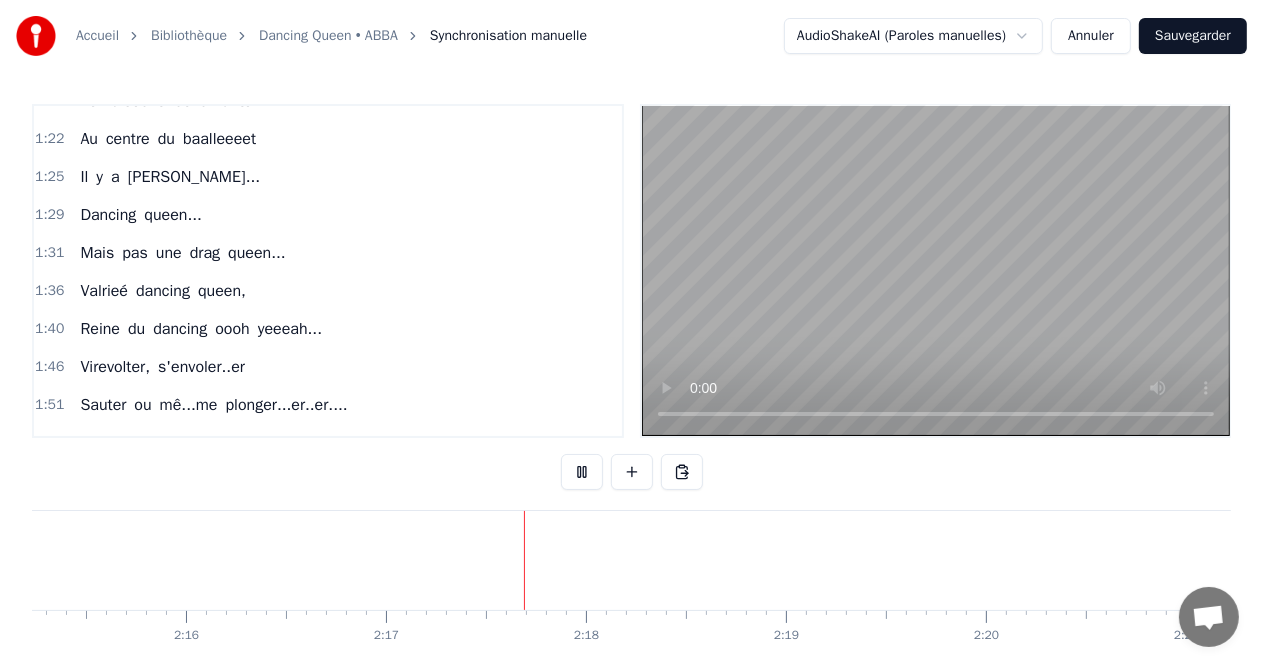 click at bounding box center (582, 472) 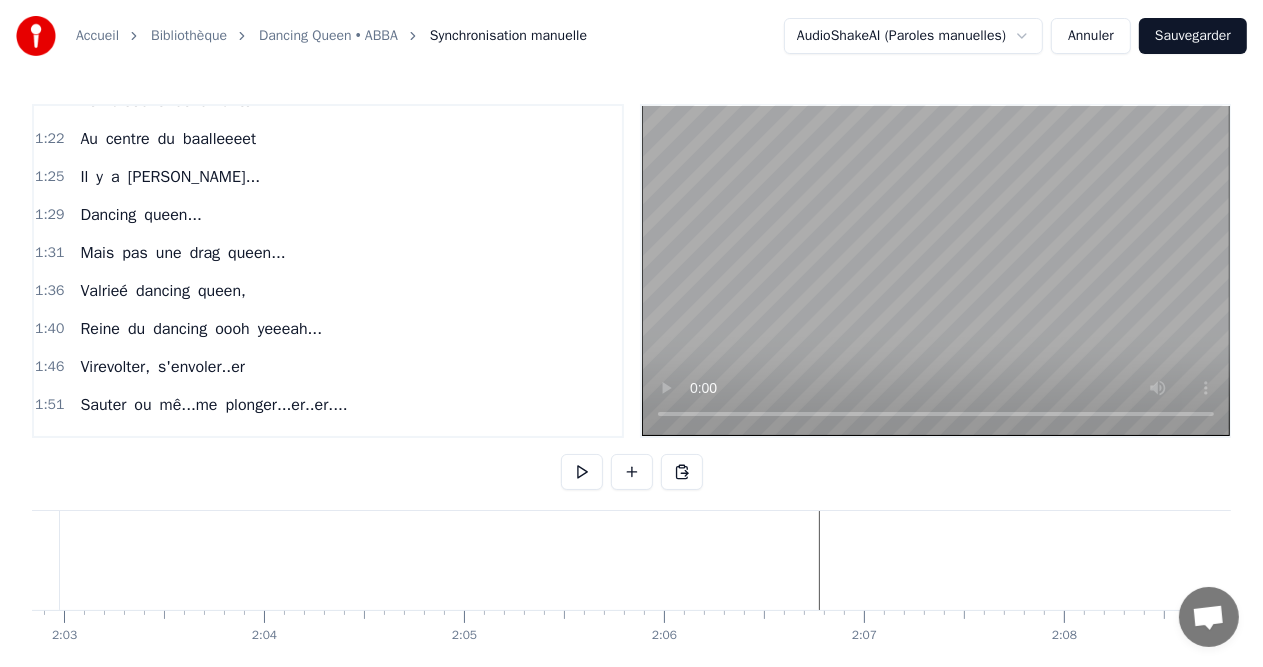 scroll, scrollTop: 0, scrollLeft: 24564, axis: horizontal 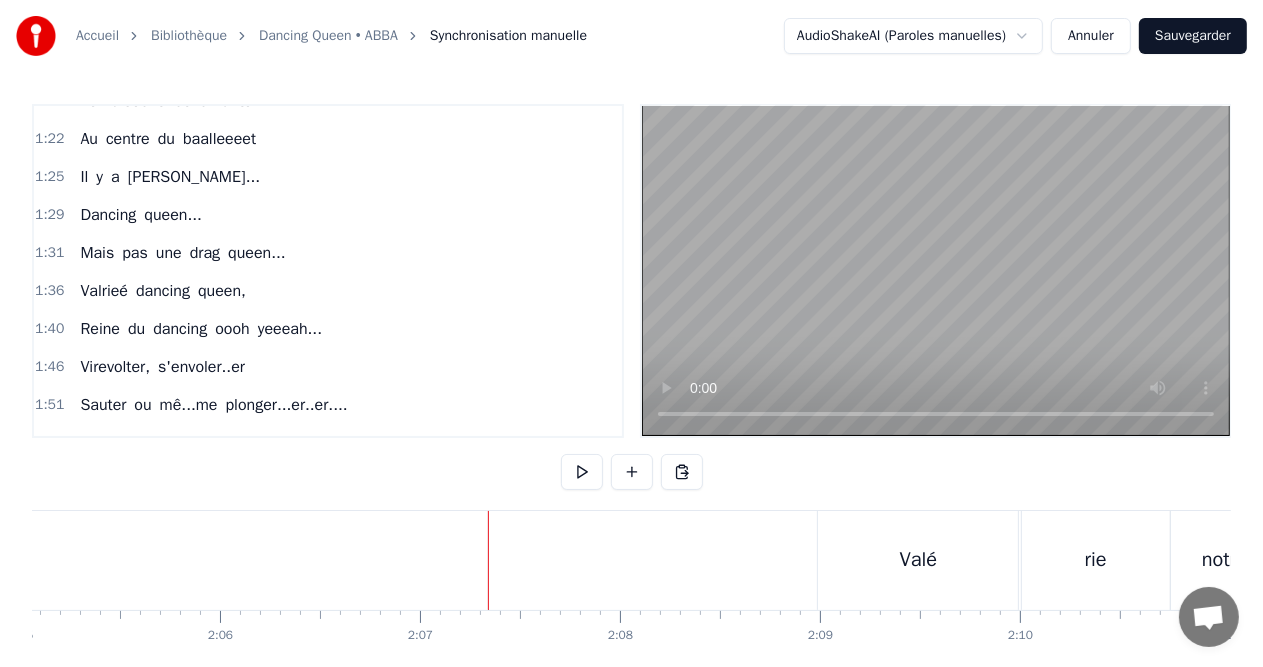 click at bounding box center [-634, 560] 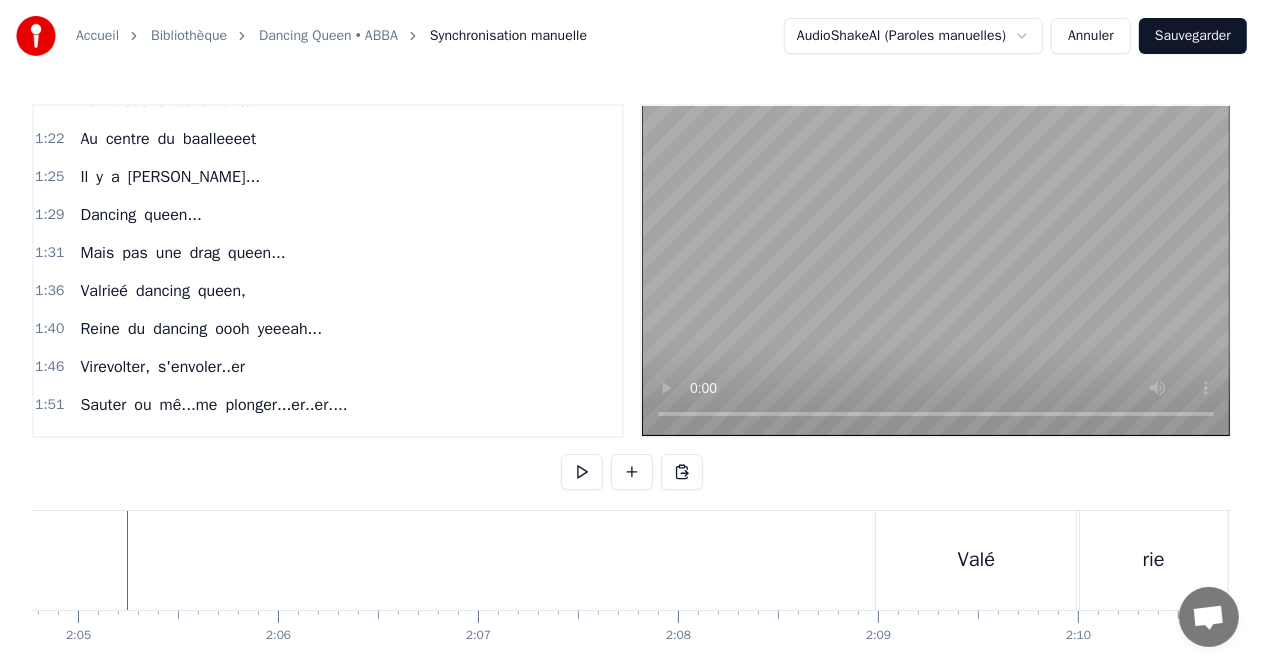 scroll, scrollTop: 0, scrollLeft: 24948, axis: horizontal 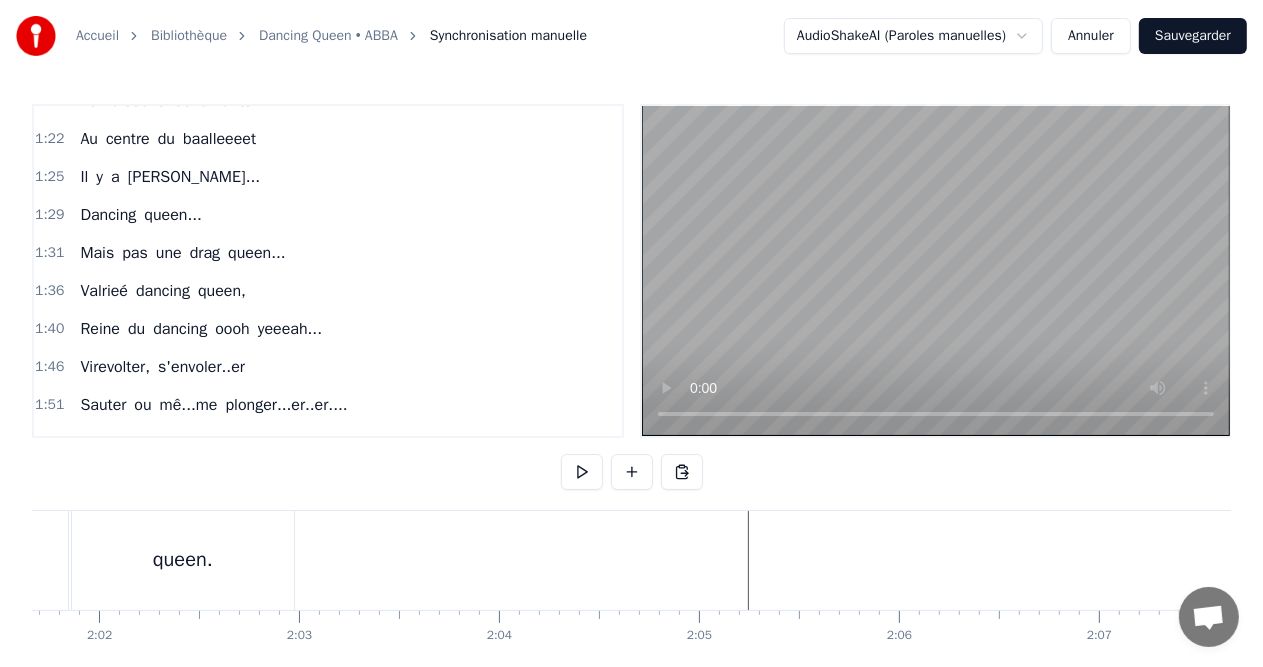click on "queen." at bounding box center (183, 560) 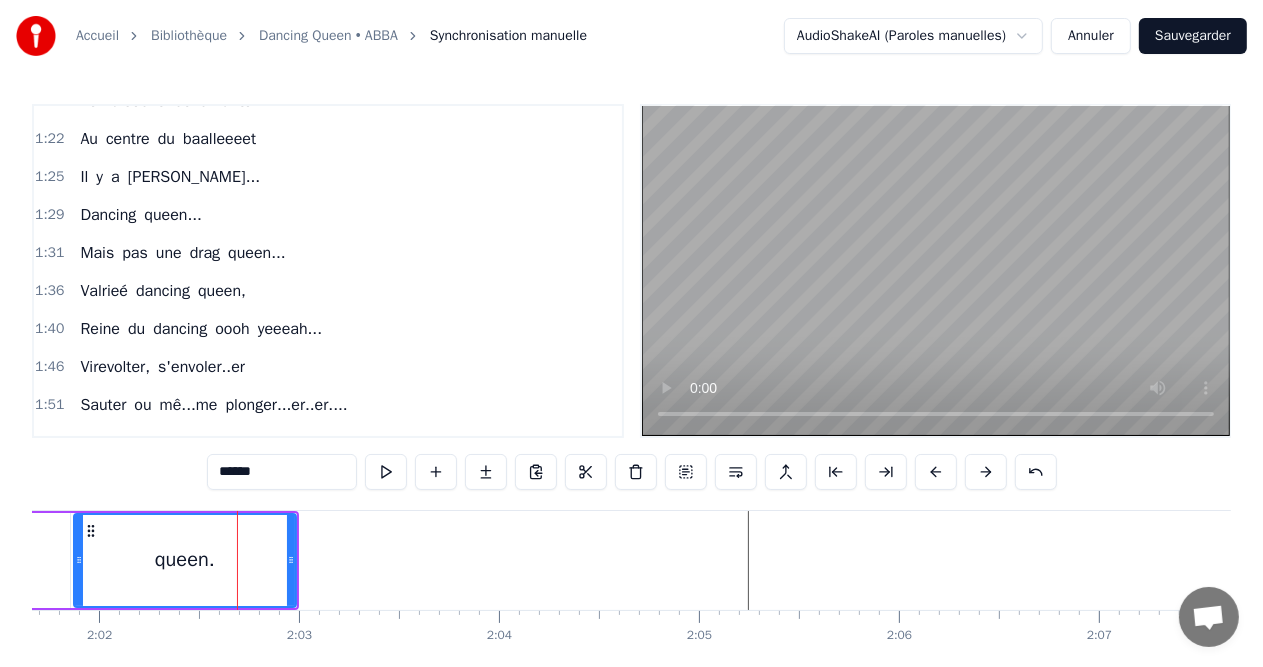 scroll, scrollTop: 46, scrollLeft: 0, axis: vertical 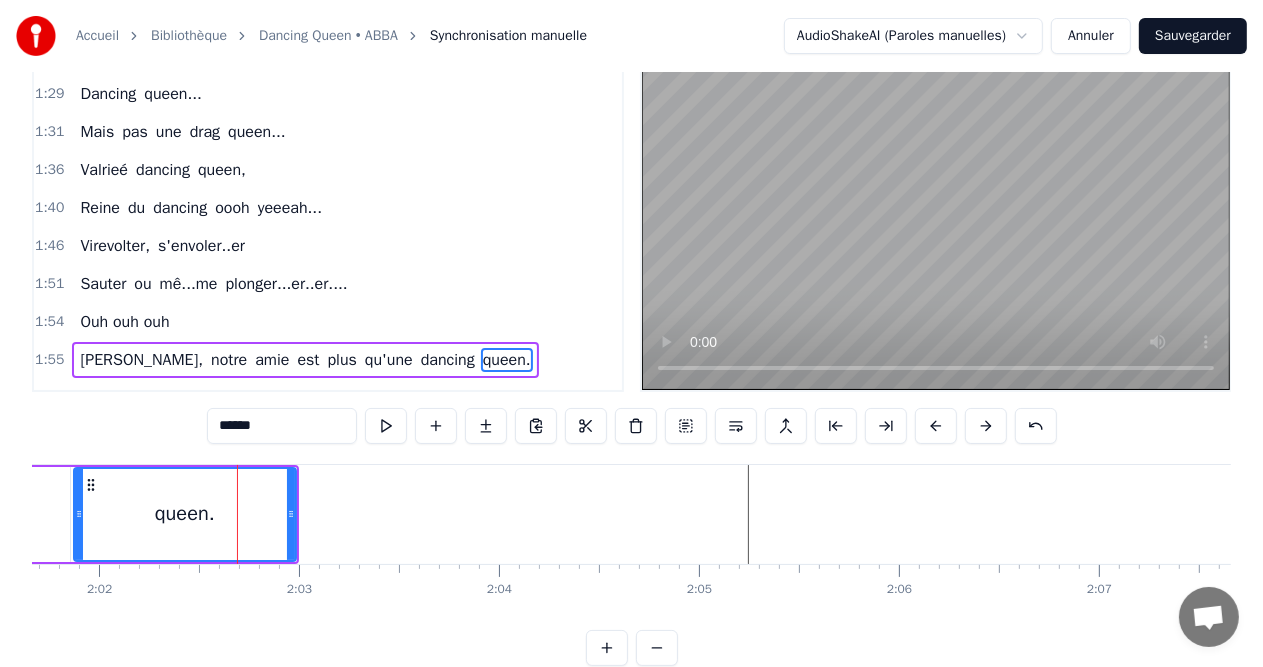 click at bounding box center (45, 514) 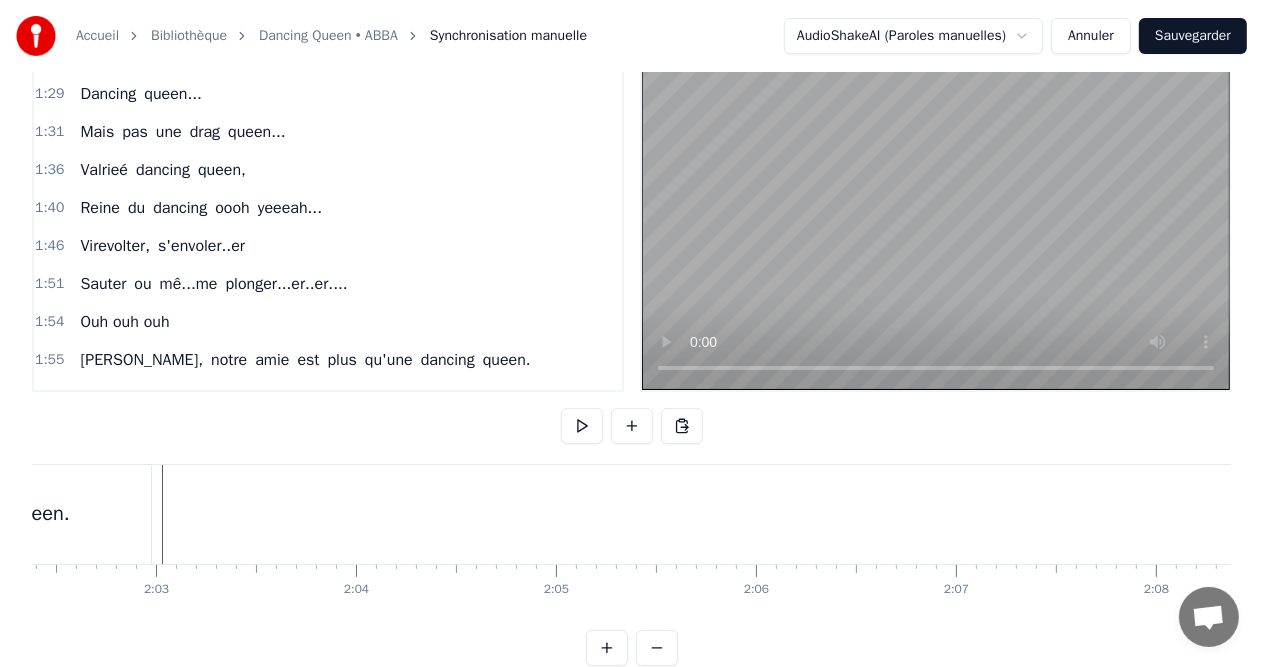 scroll, scrollTop: 0, scrollLeft: 24345, axis: horizontal 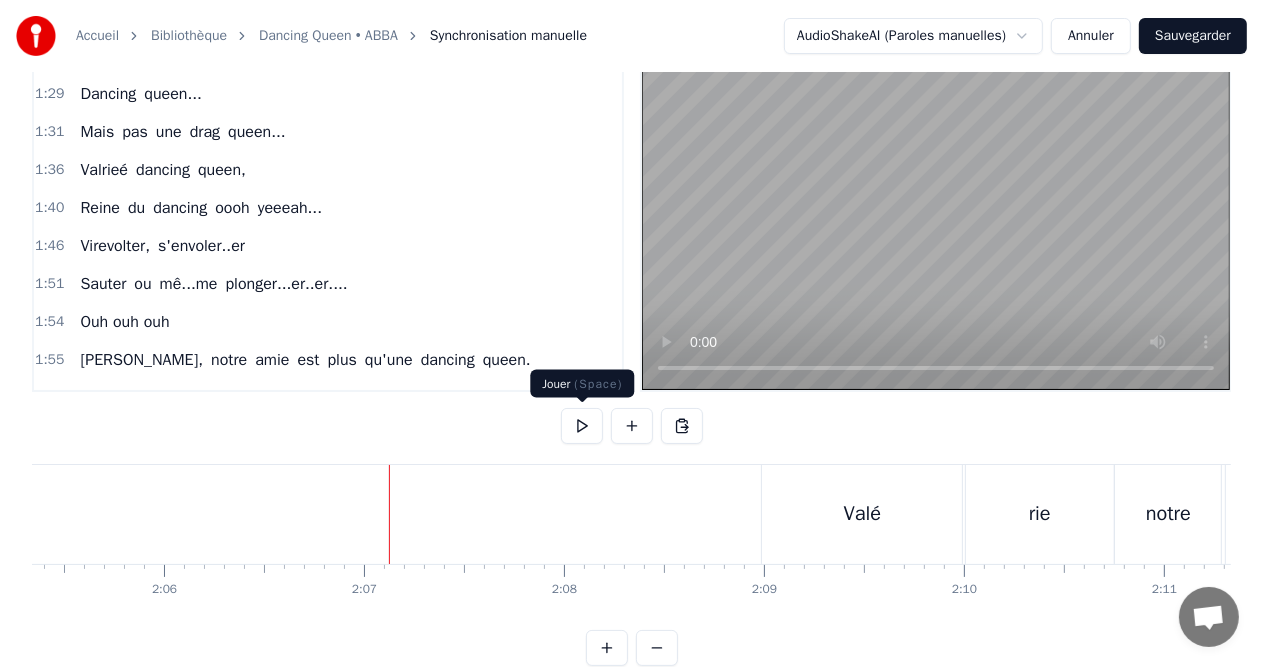 click at bounding box center [582, 426] 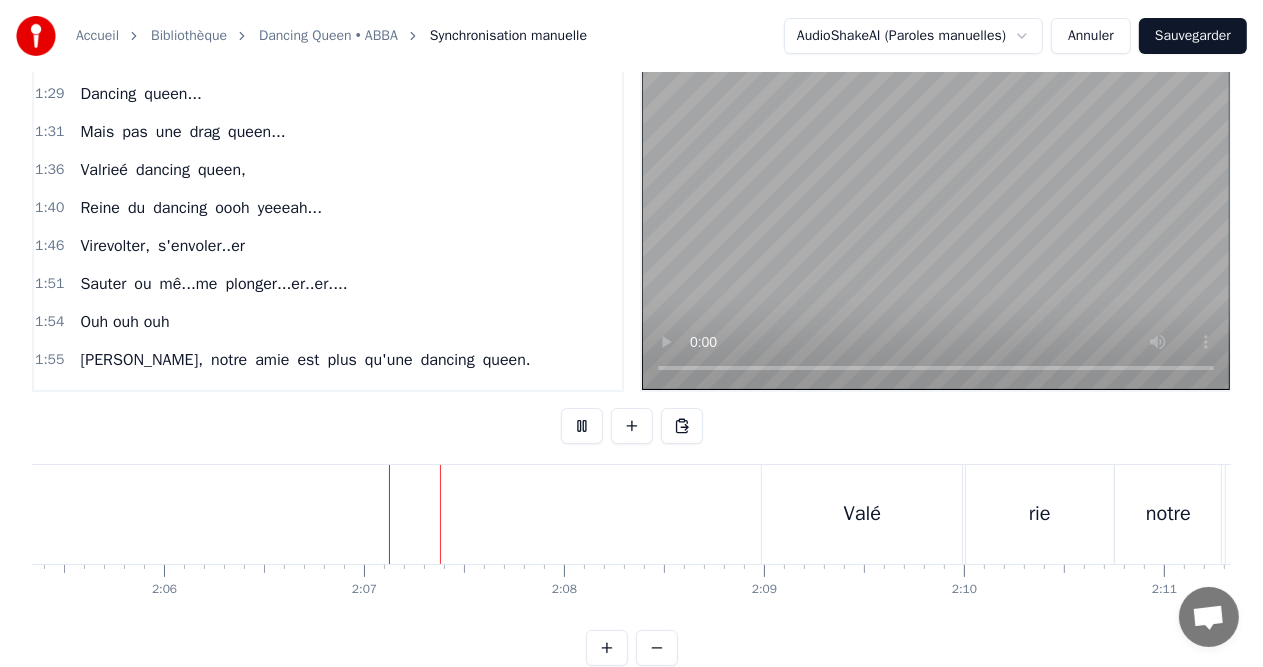 click at bounding box center [582, 426] 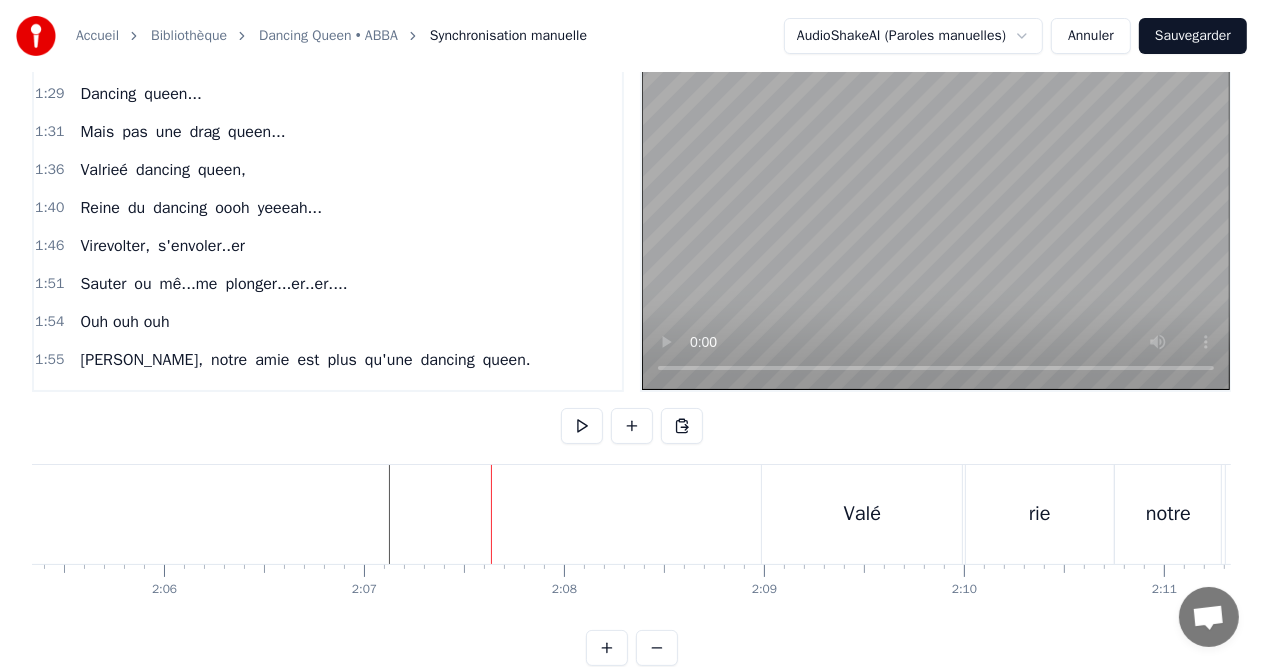 click at bounding box center (-690, 514) 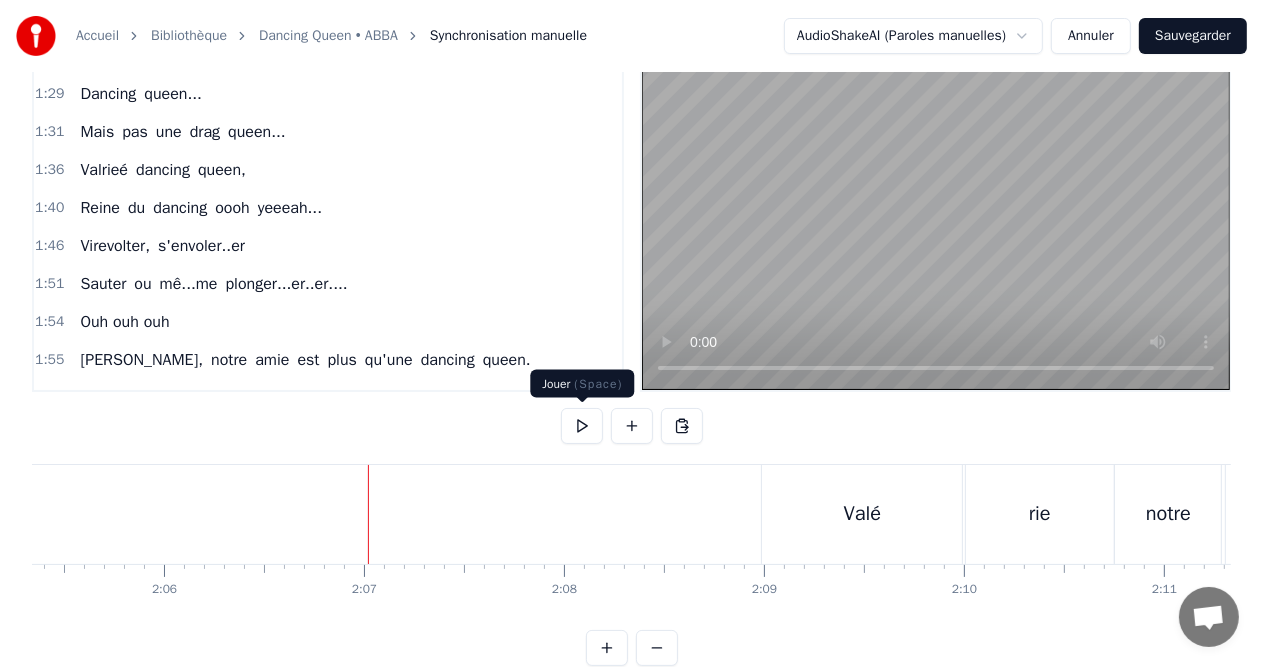 click at bounding box center (582, 426) 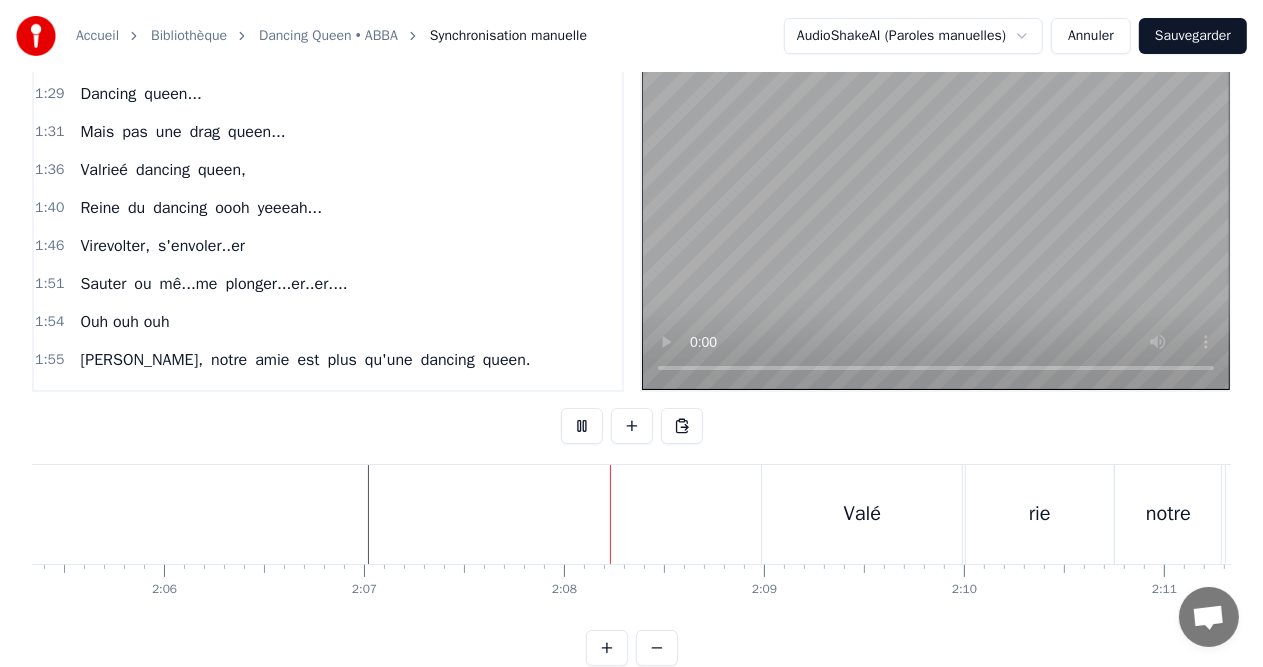 click at bounding box center [-690, 514] 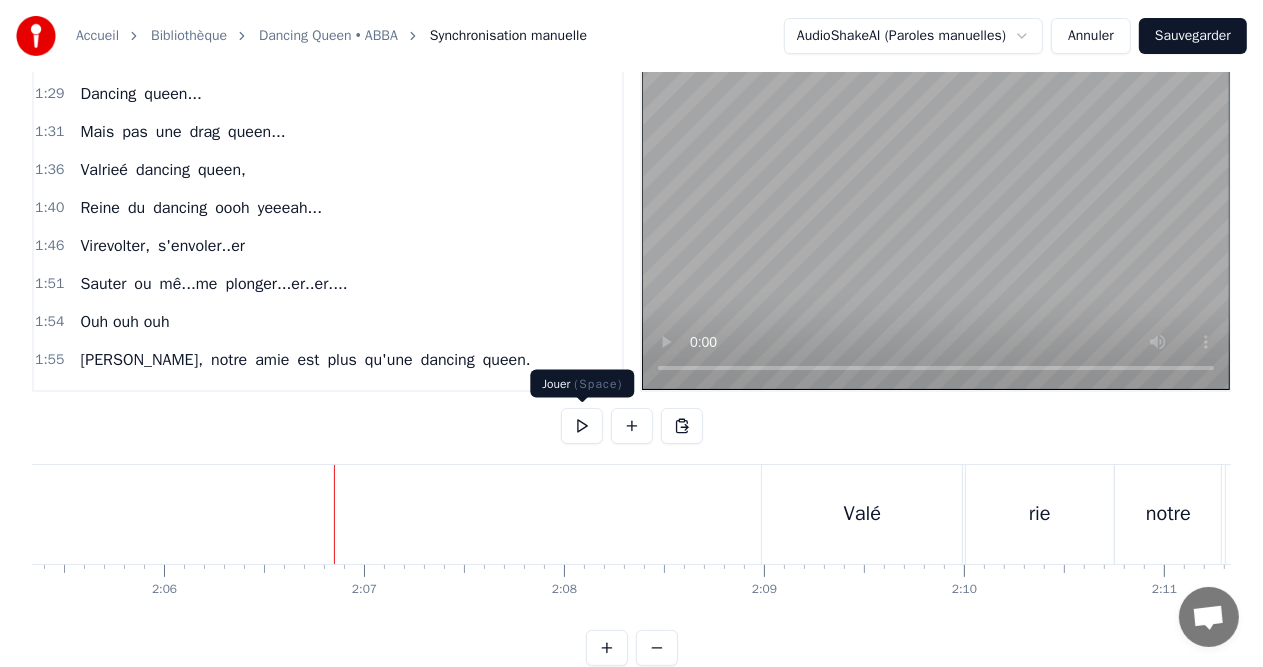 click at bounding box center (582, 426) 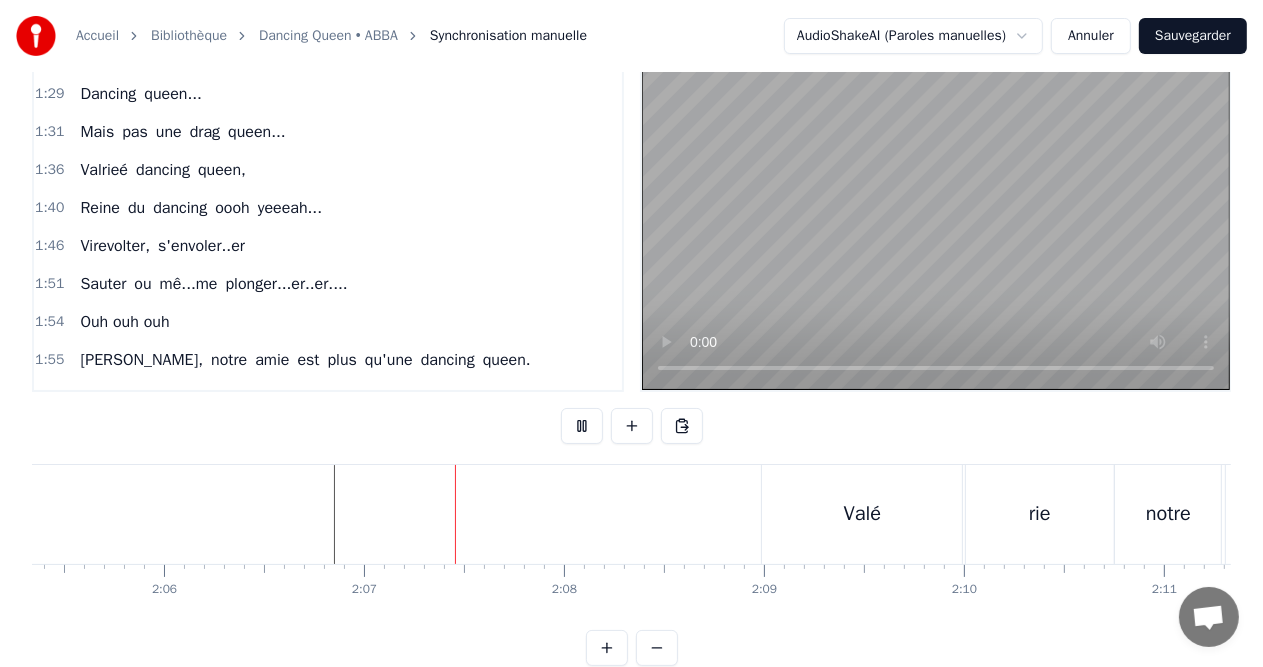 click at bounding box center (582, 426) 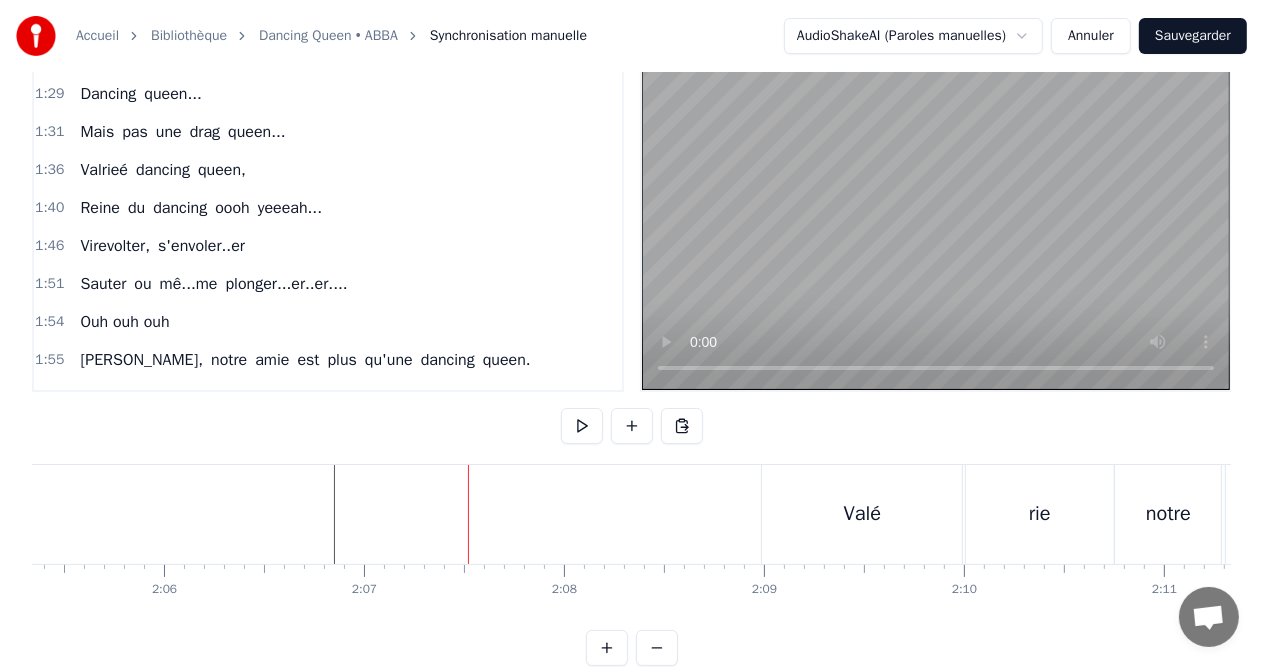 click at bounding box center [-690, 514] 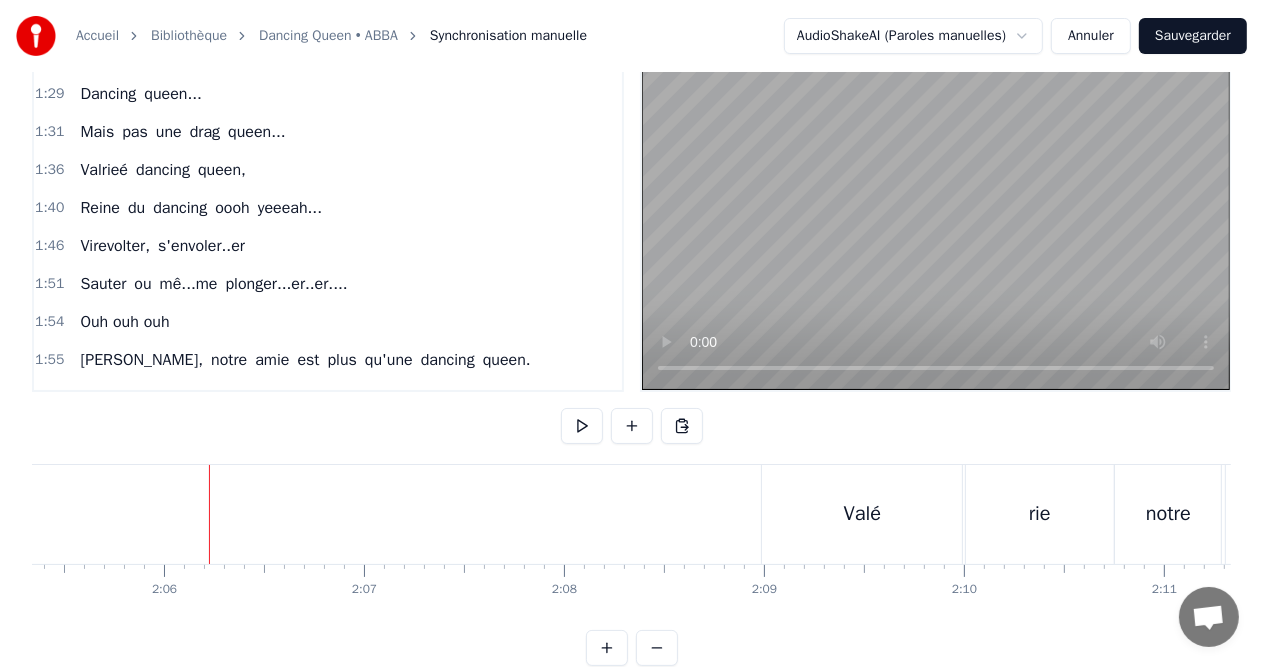 click at bounding box center [-690, 514] 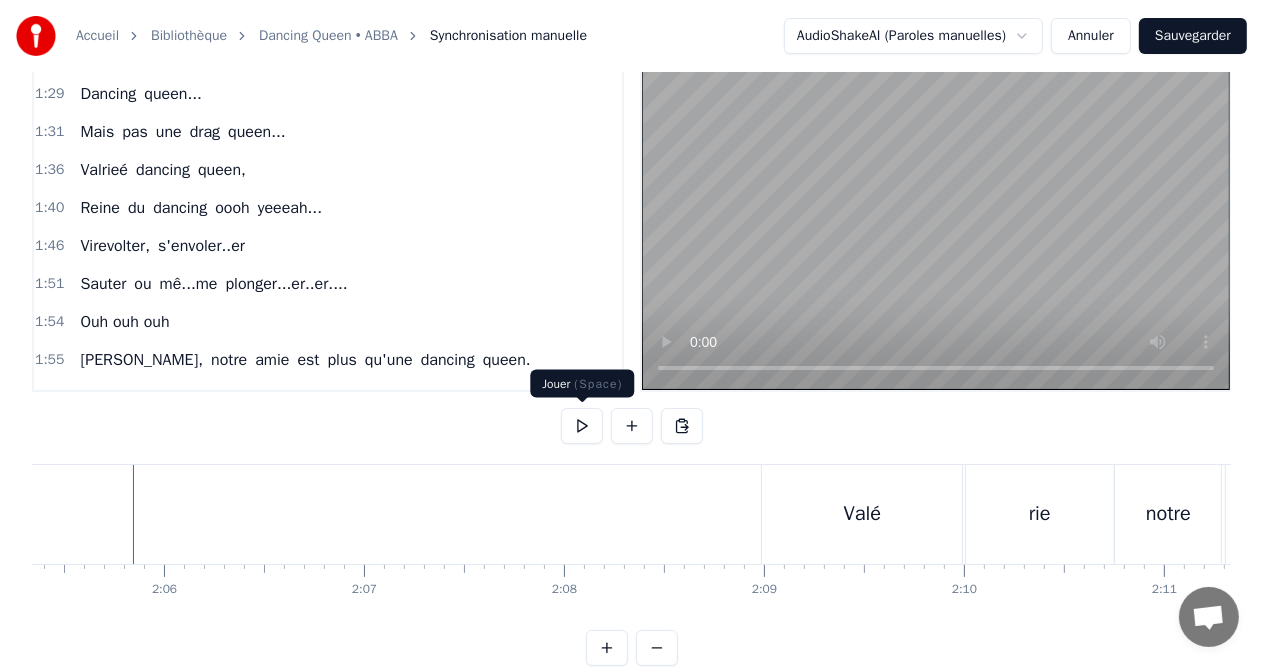click at bounding box center [582, 426] 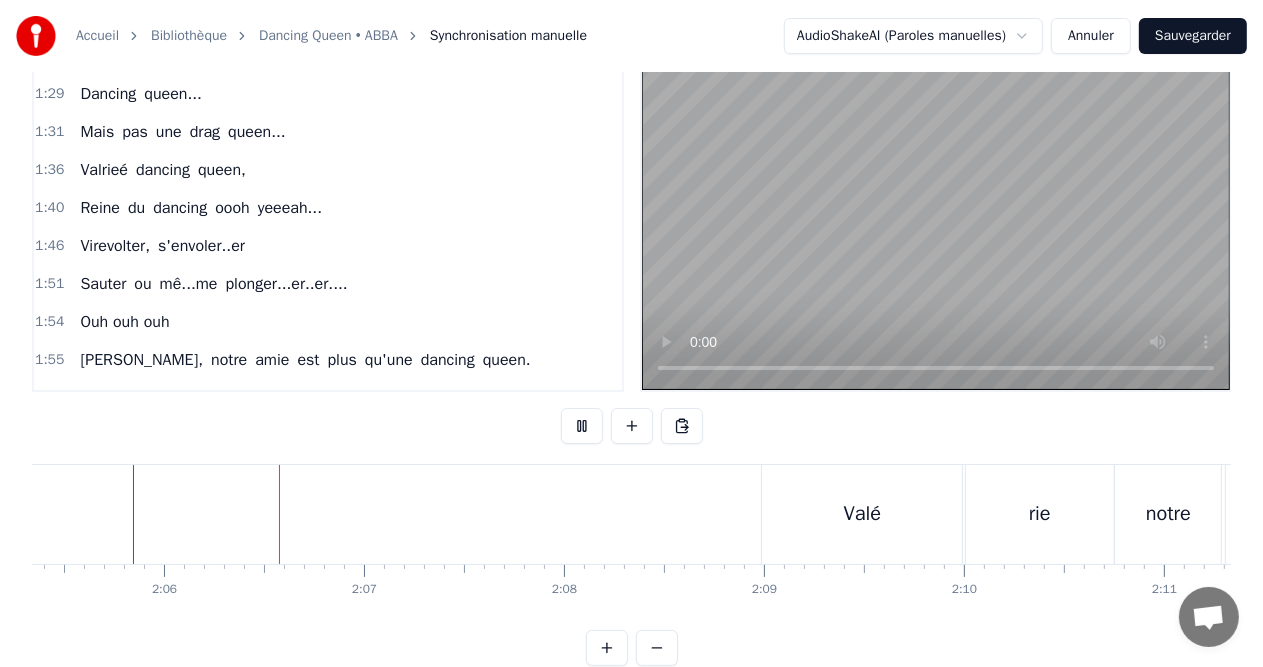 click at bounding box center [582, 426] 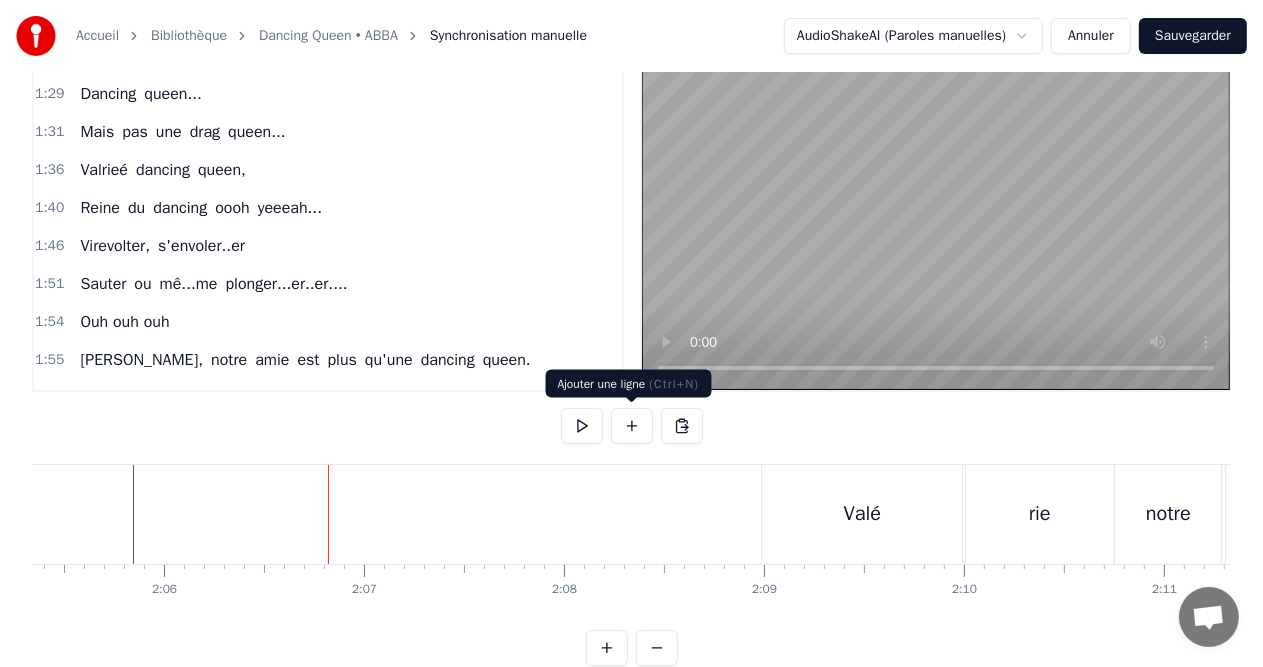 click at bounding box center [632, 426] 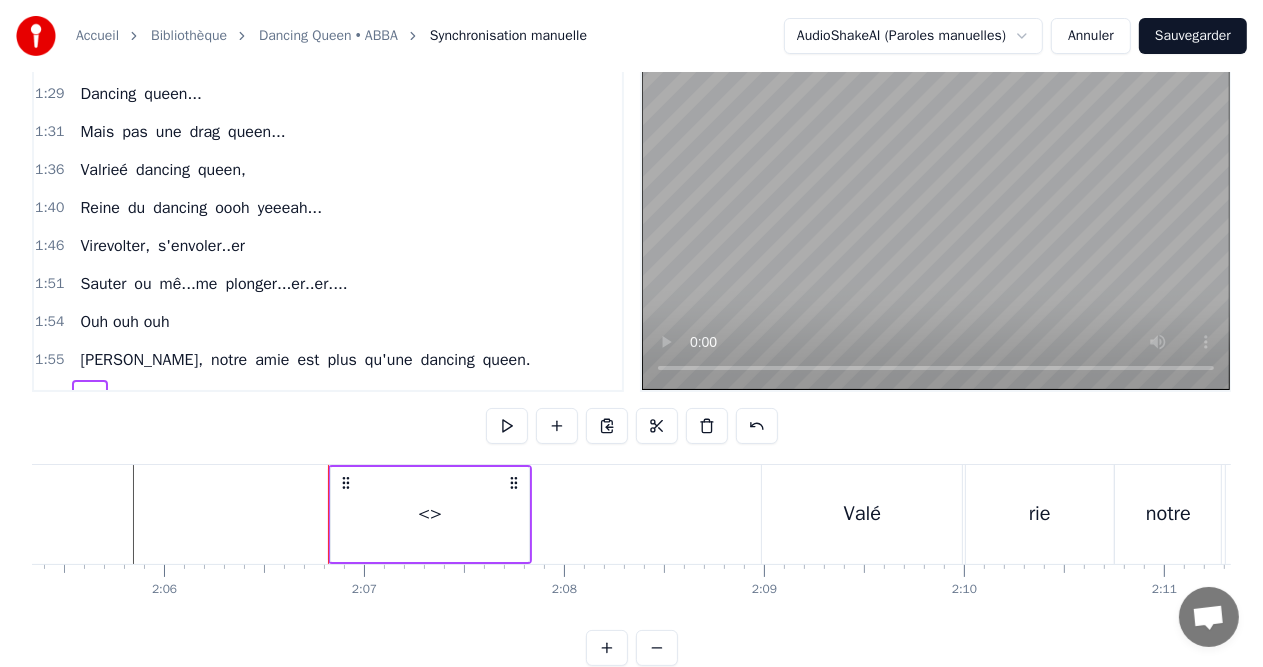 click on "<>" at bounding box center [430, 514] 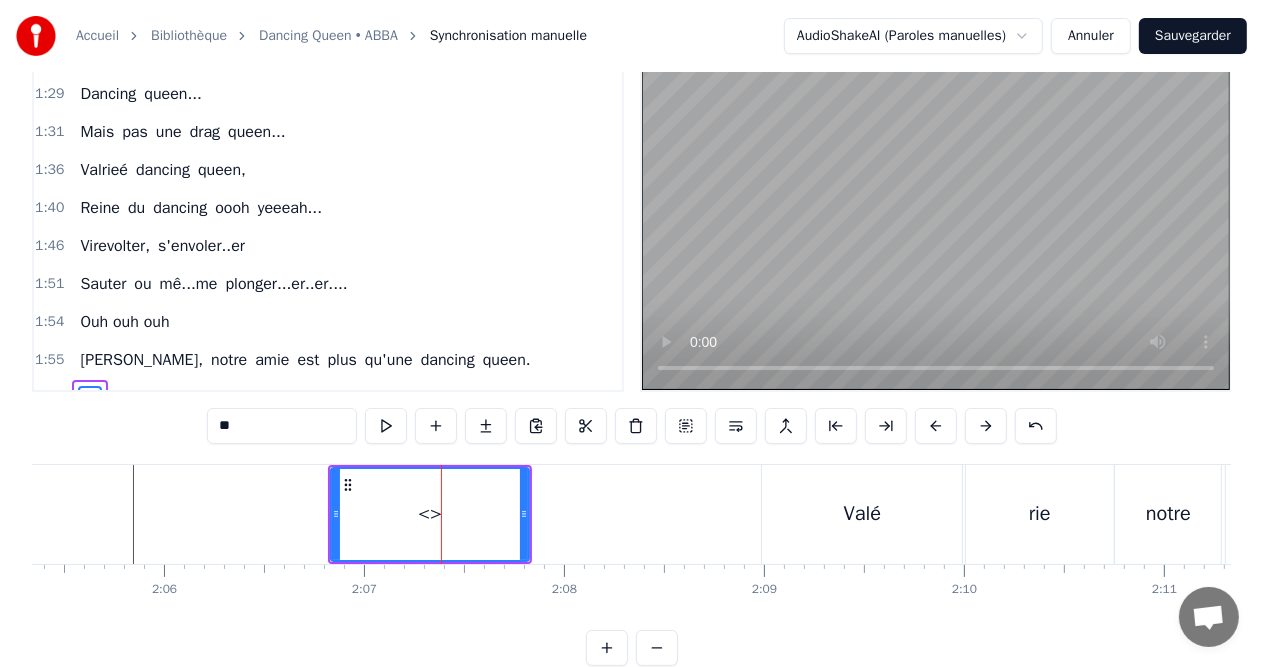 click on "<>" at bounding box center (89, 398) 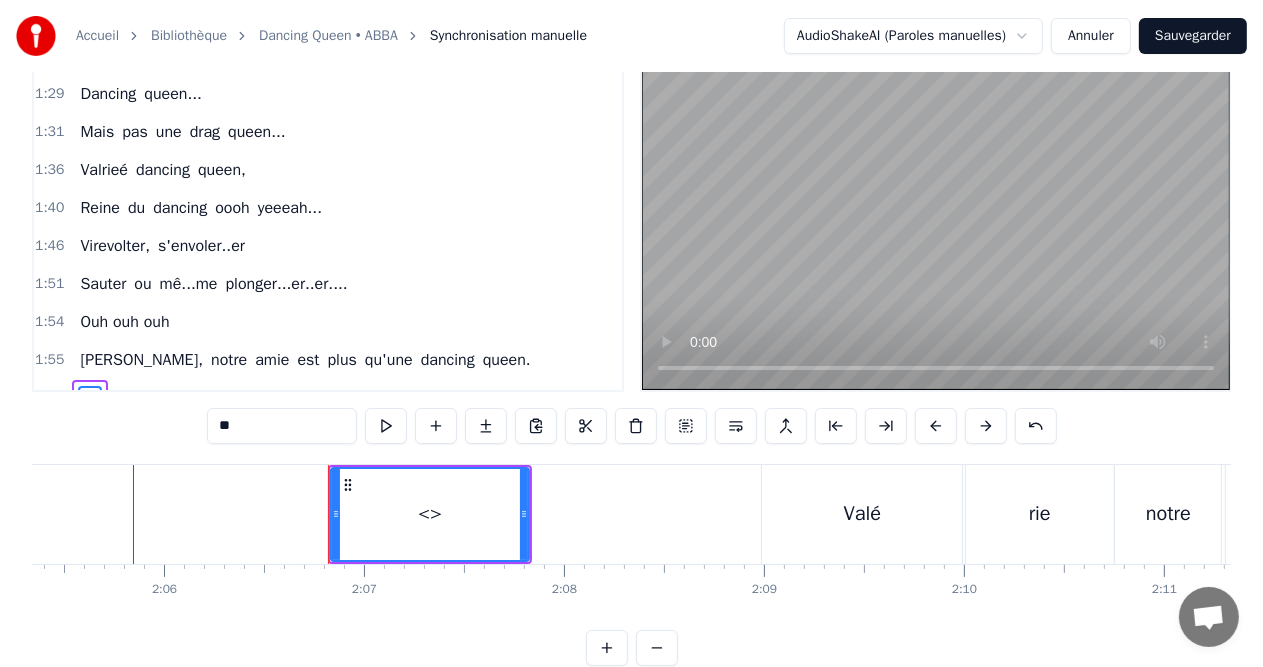 click on "**" at bounding box center (282, 426) 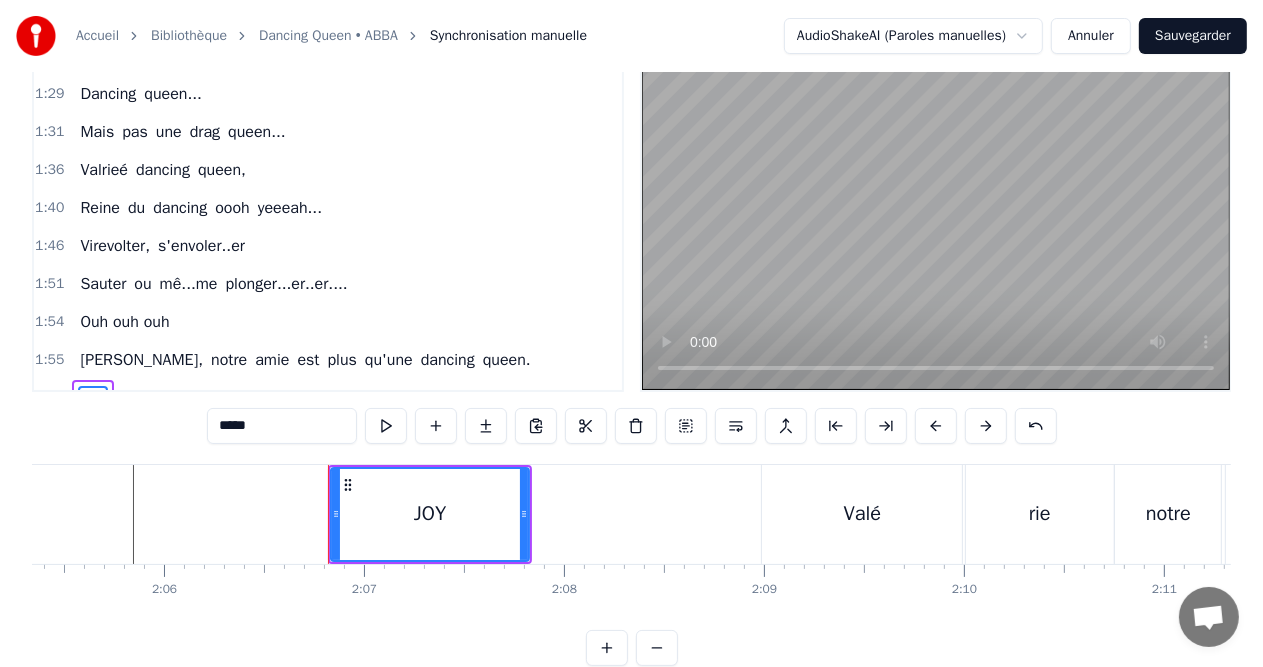 type on "******" 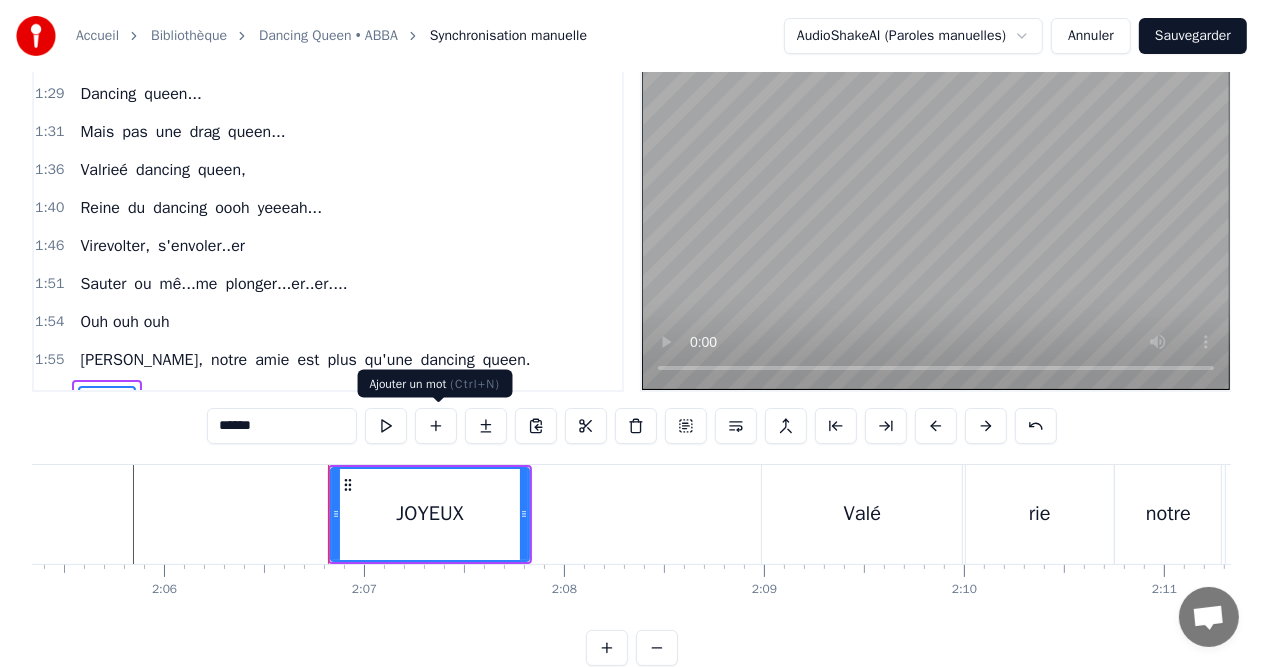 click at bounding box center (436, 426) 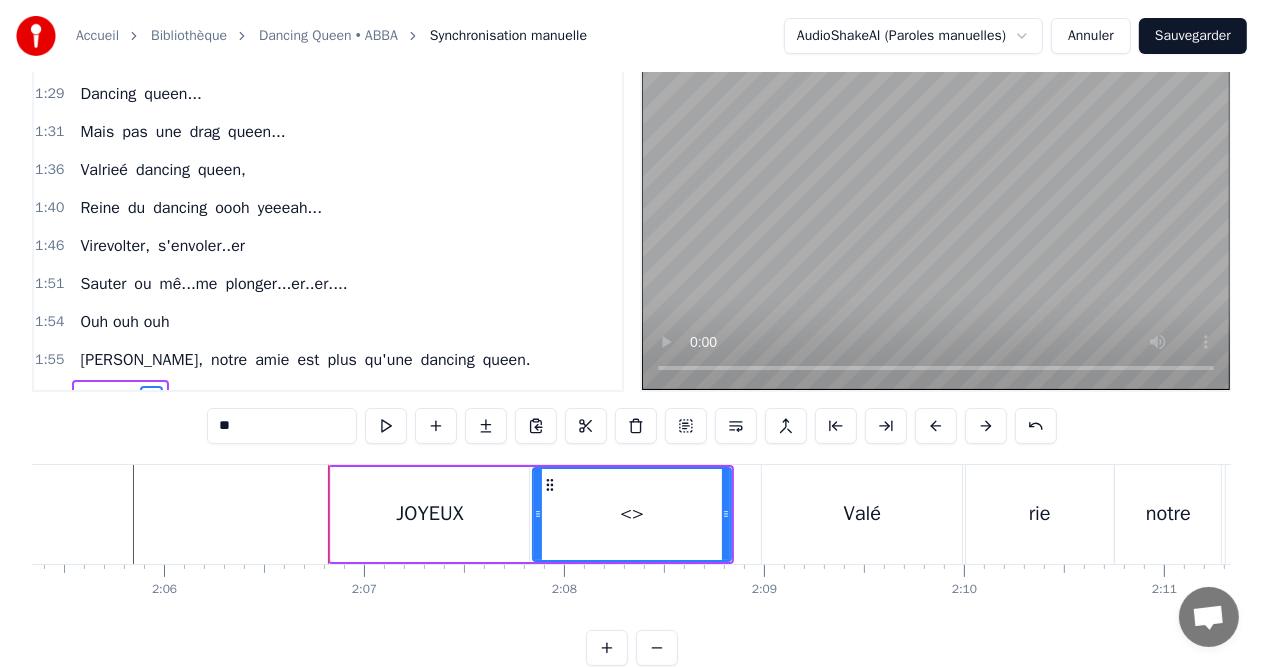 click on "**" at bounding box center [282, 426] 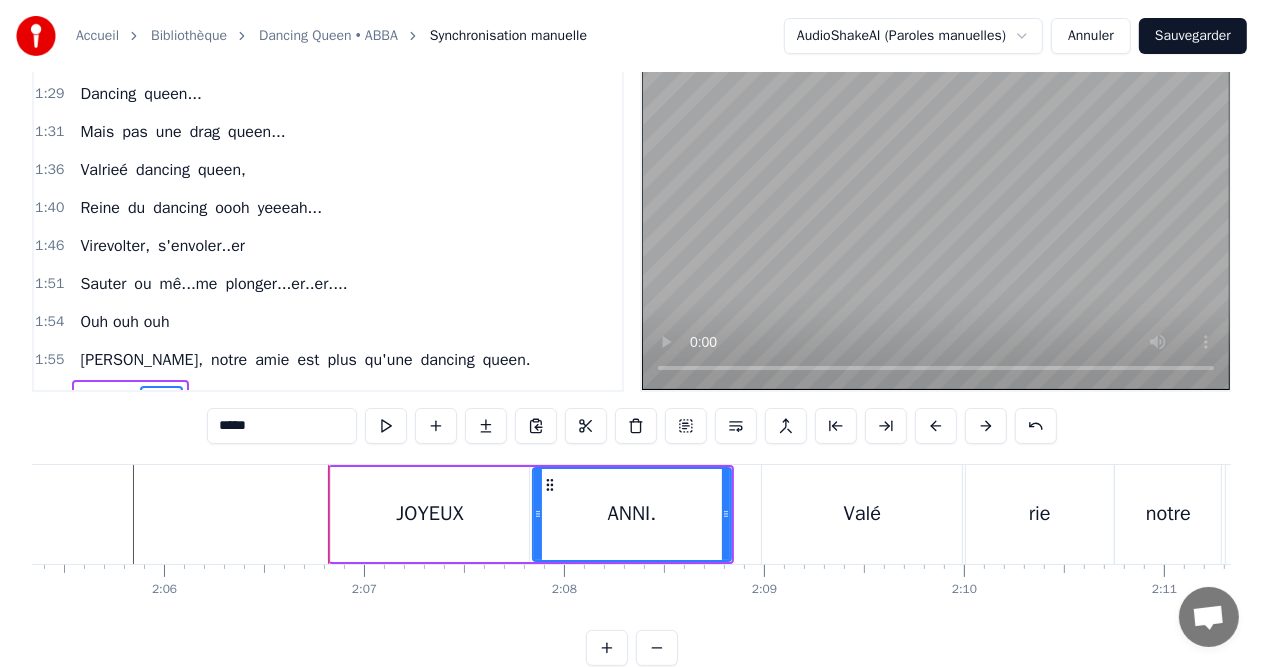 type on "******" 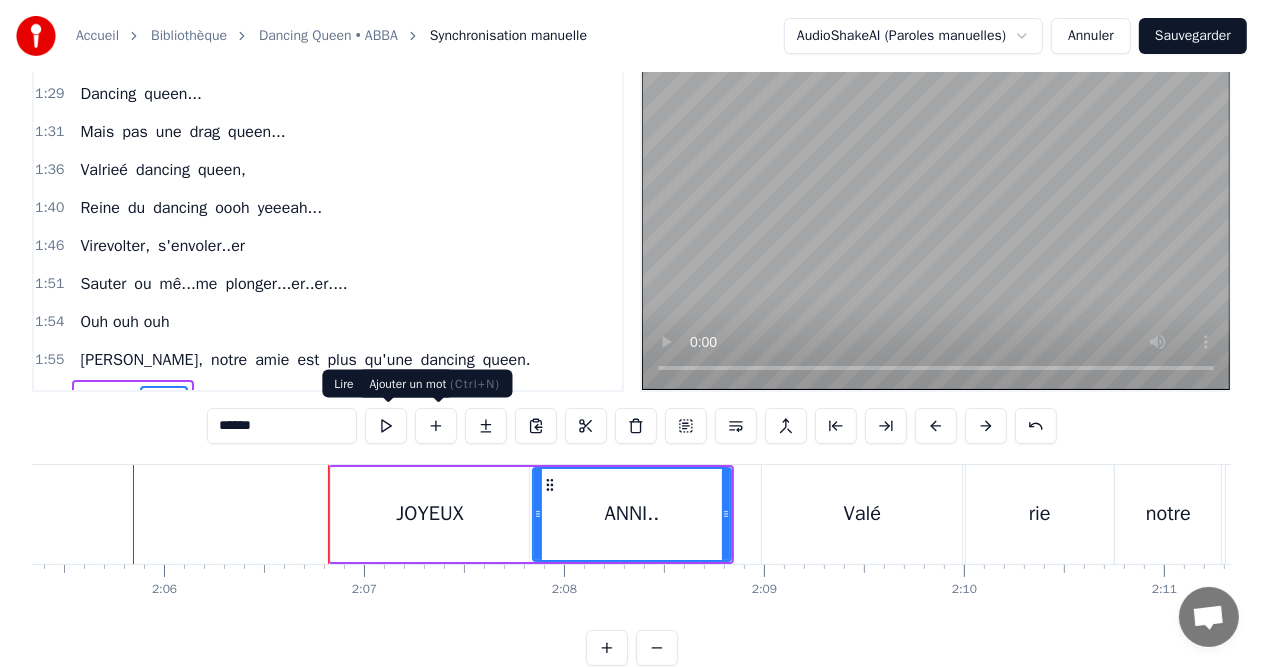 click at bounding box center [436, 426] 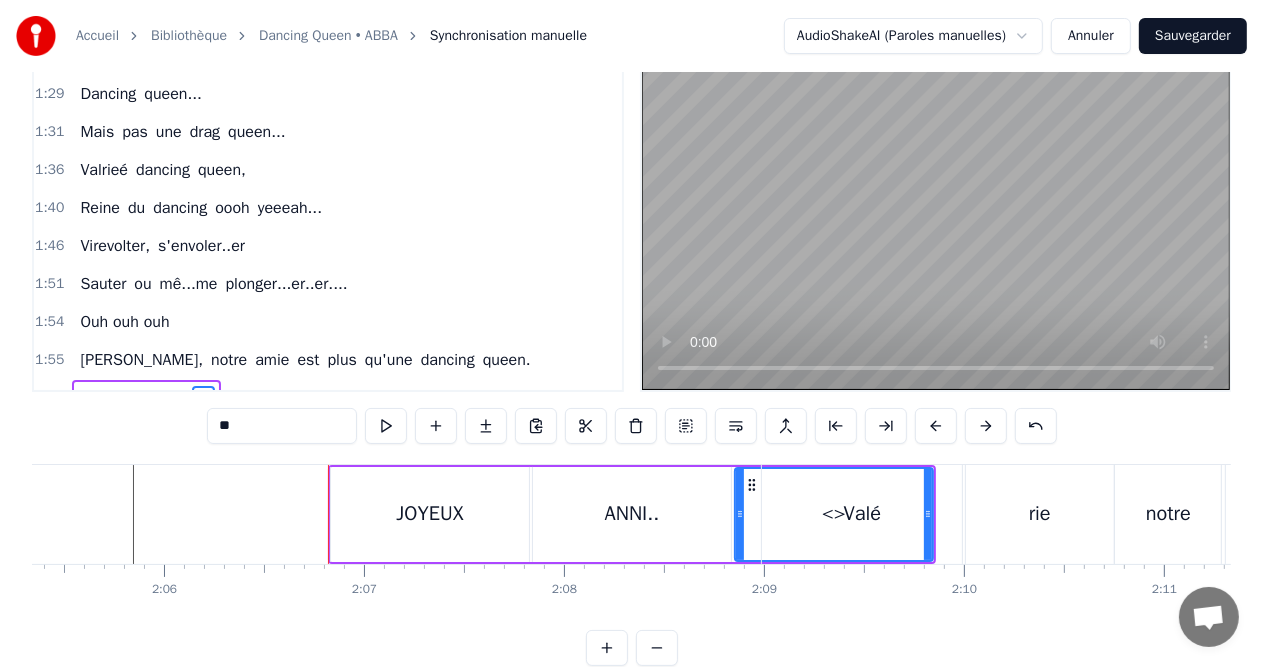 click on "**" at bounding box center [282, 426] 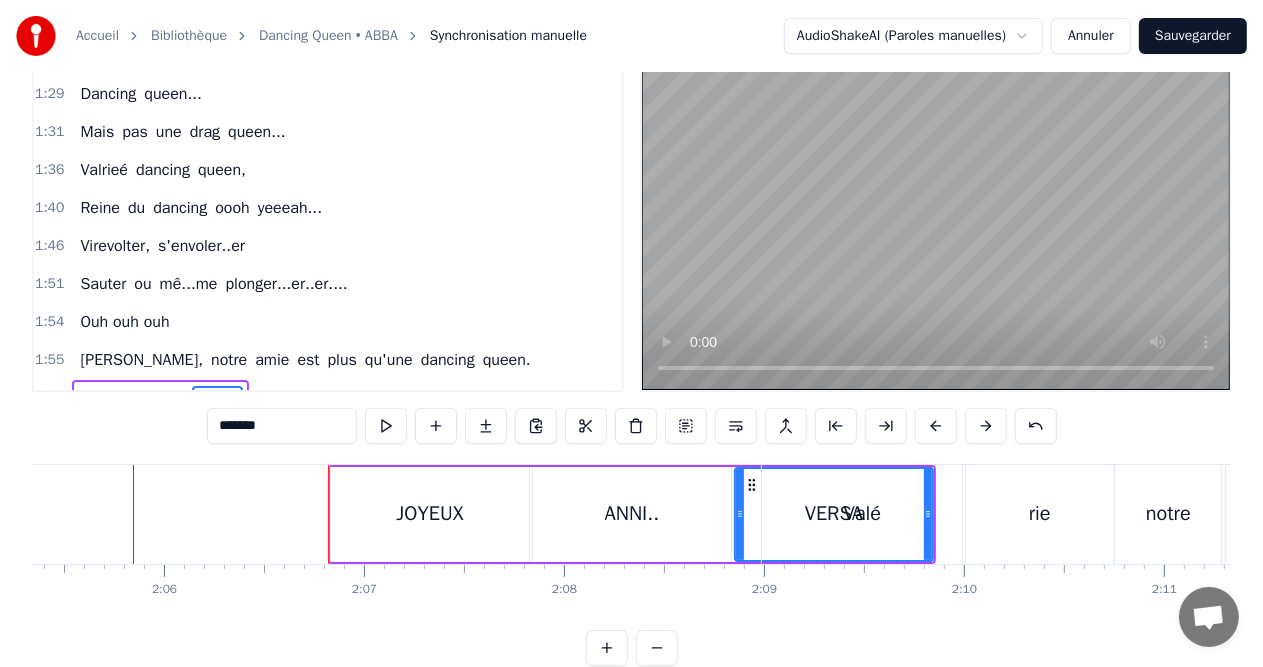 type on "********" 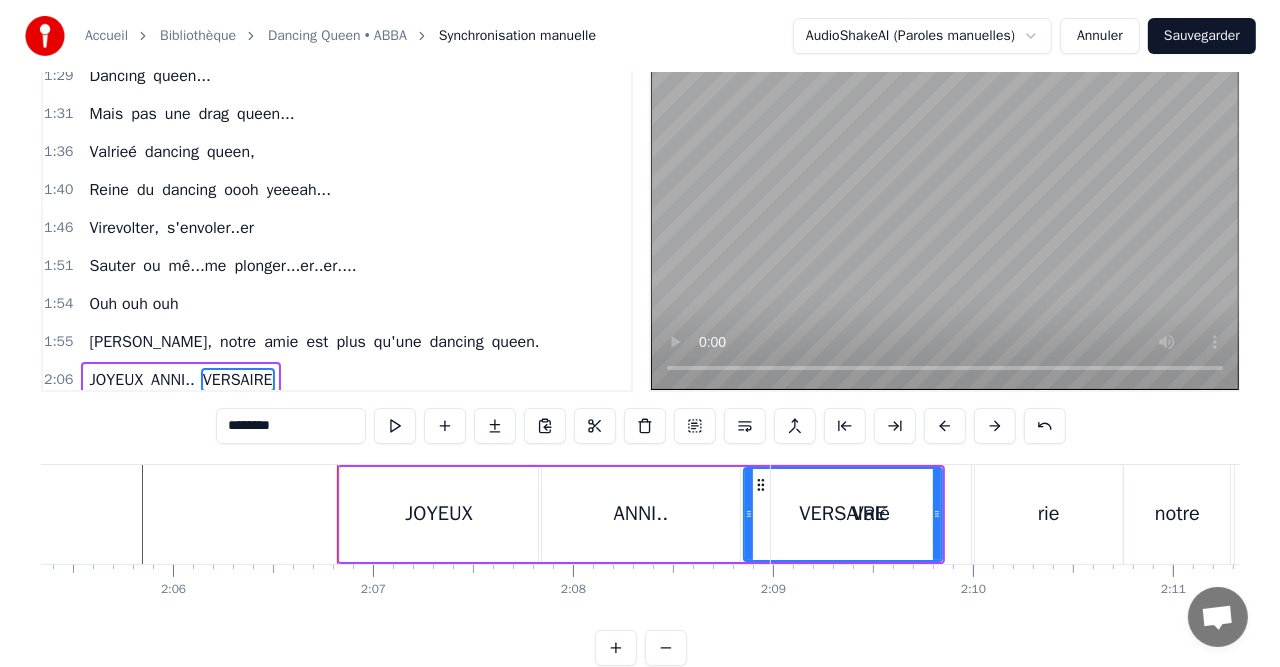 scroll, scrollTop: 516, scrollLeft: 0, axis: vertical 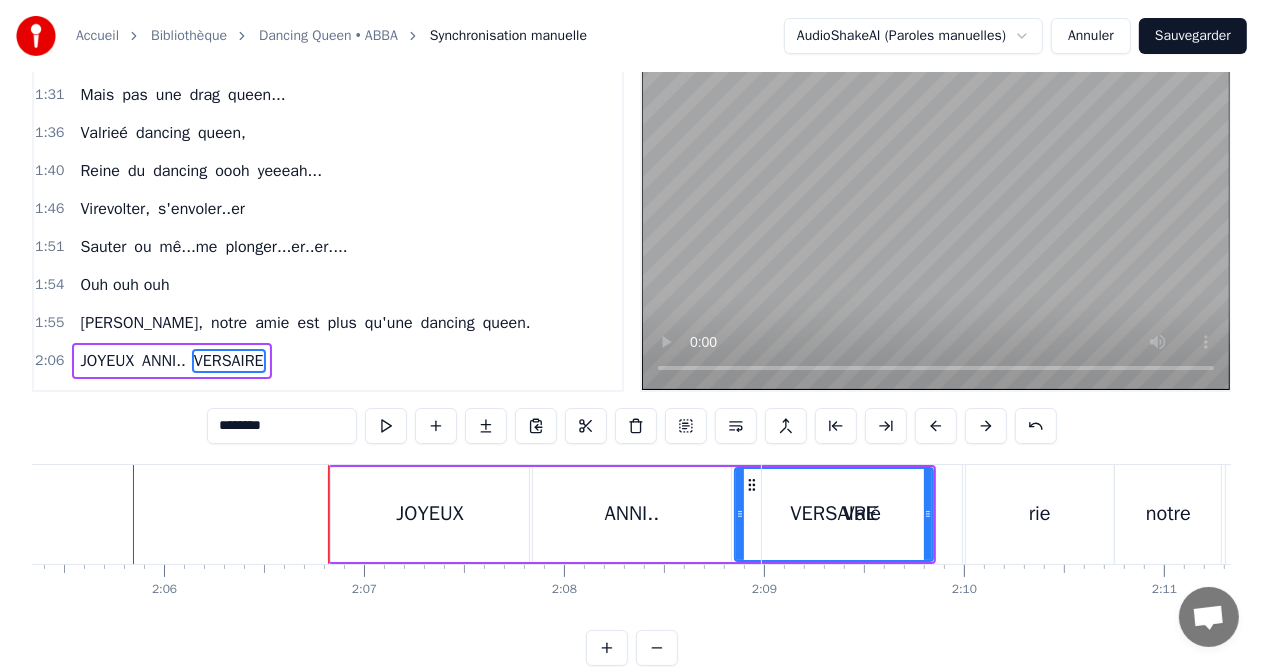 click on "2:08 Valé rie notre  amie, JOYEUX ANNIVERSAIRE" at bounding box center (328, 399) 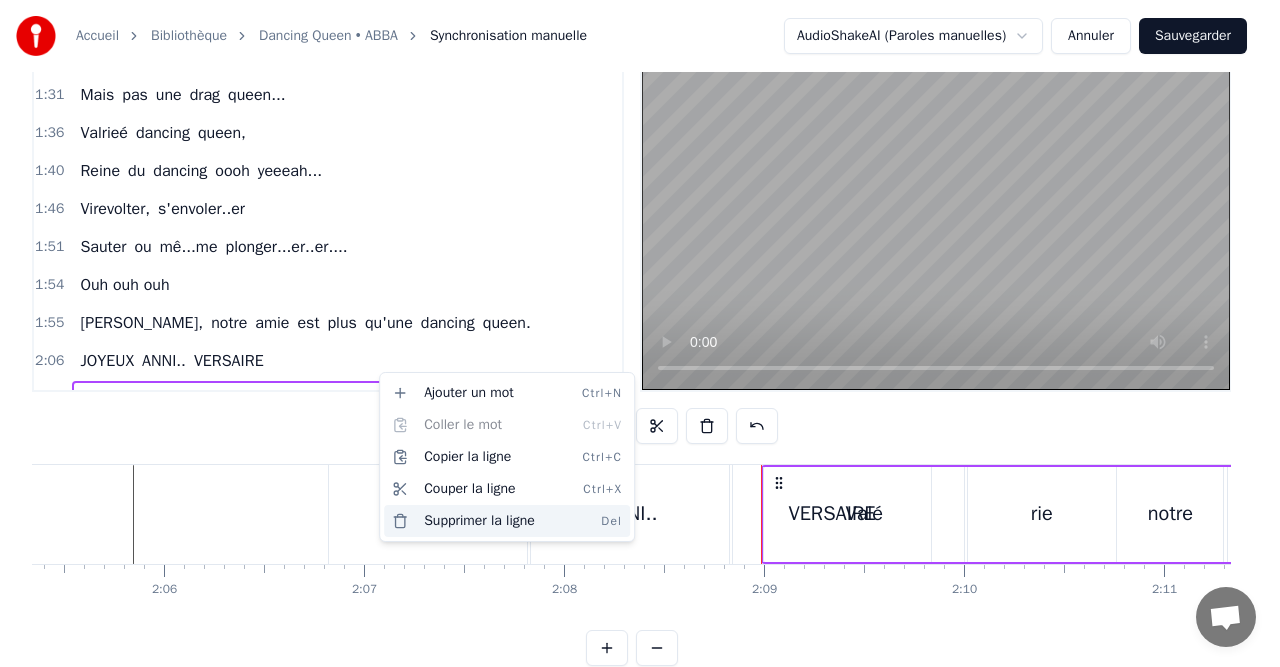 click on "Supprimer la ligne Del" at bounding box center (507, 521) 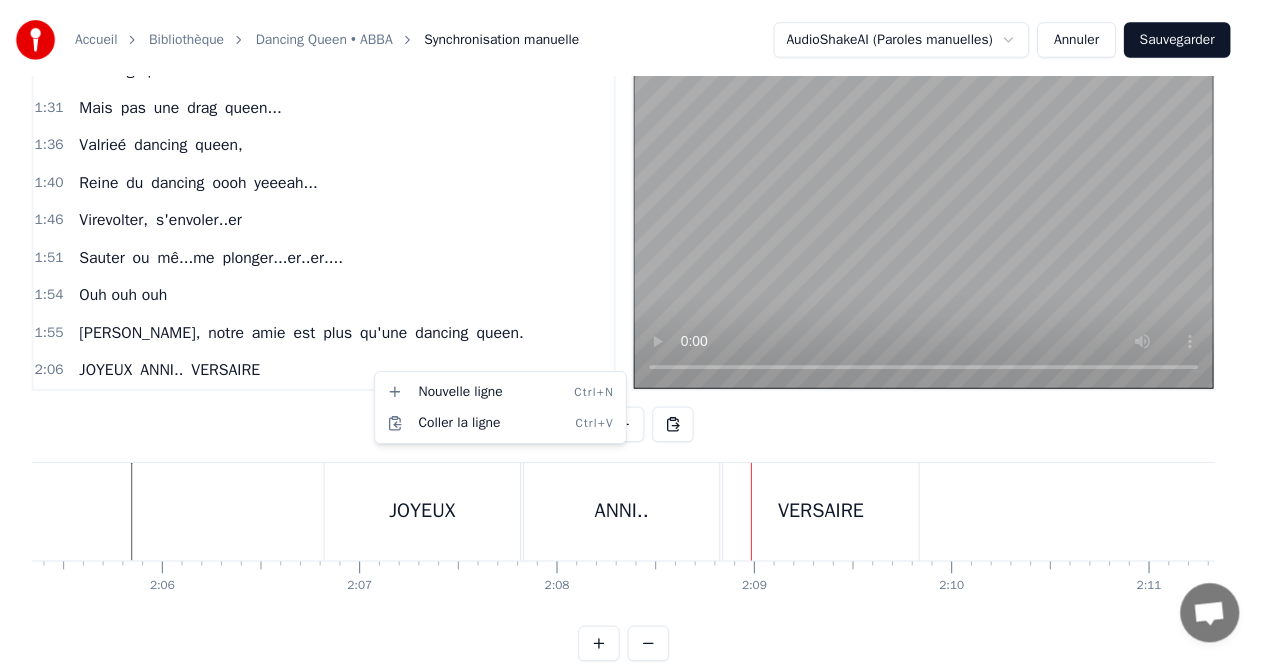 scroll, scrollTop: 479, scrollLeft: 0, axis: vertical 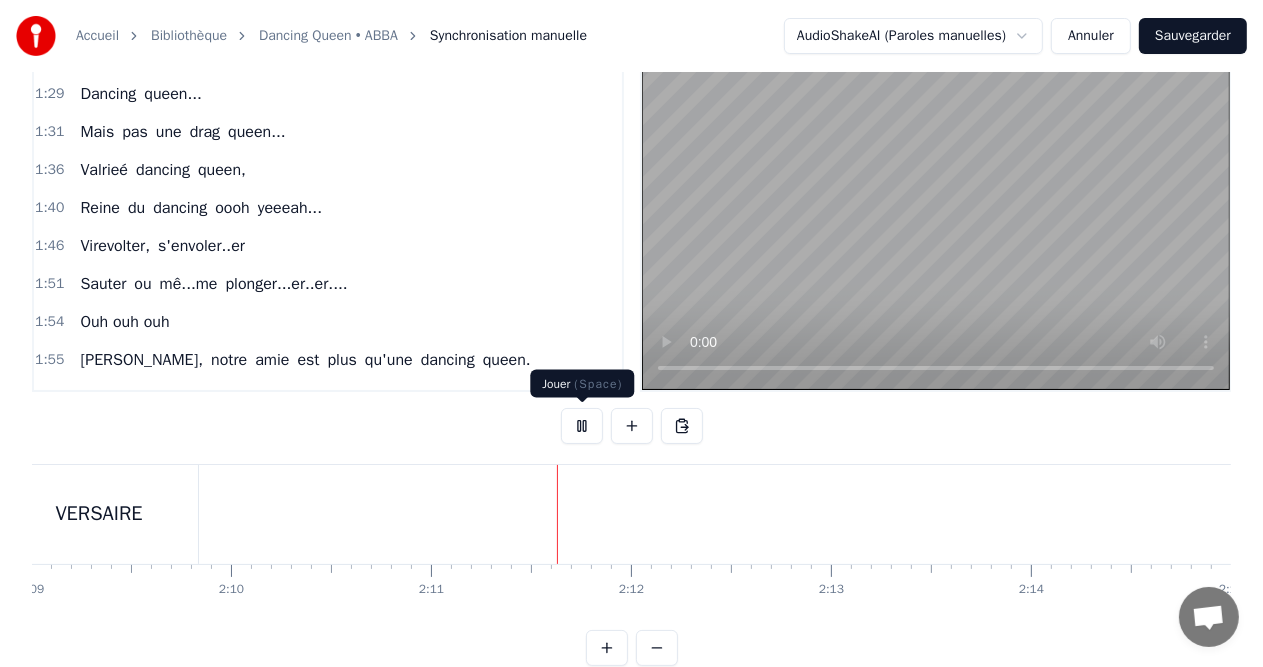 click at bounding box center (582, 426) 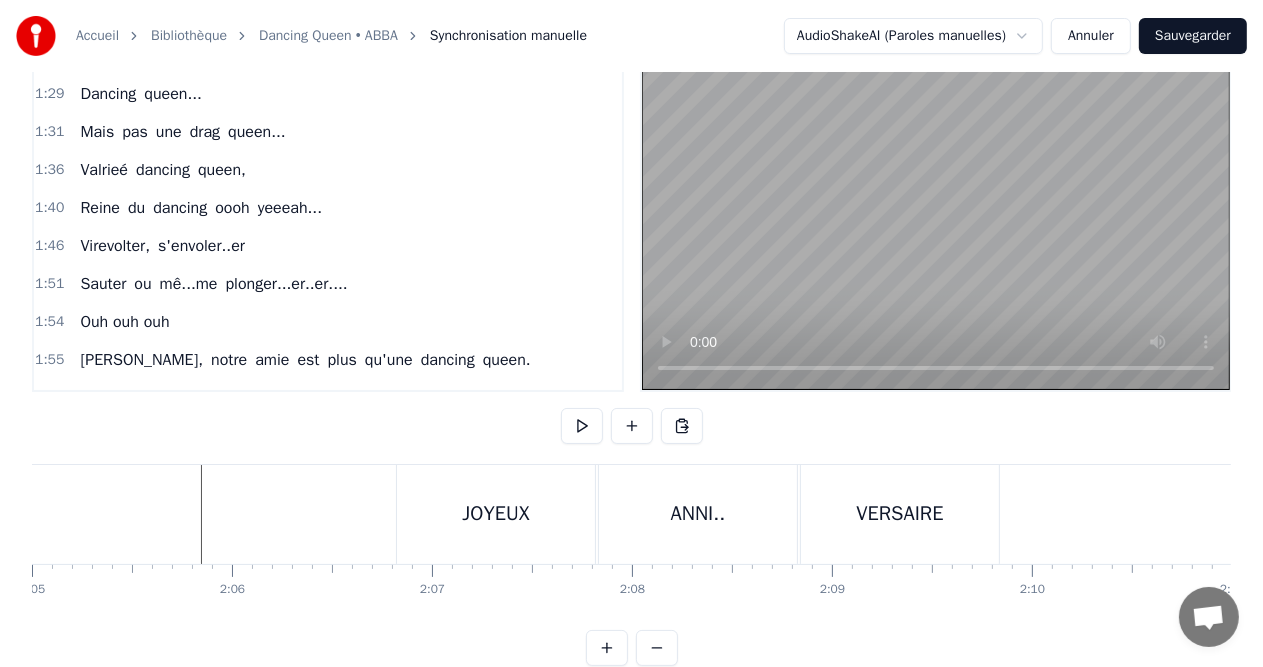 scroll, scrollTop: 0, scrollLeft: 24933, axis: horizontal 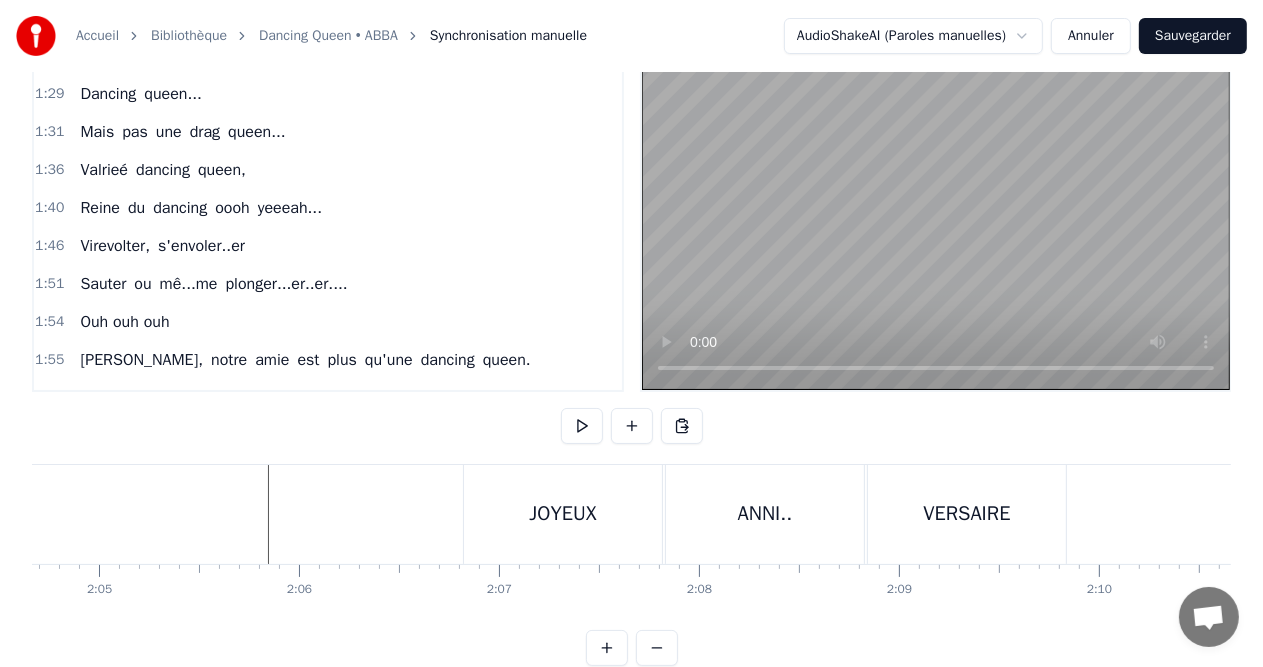 click on "JOYEUX" at bounding box center [563, 514] 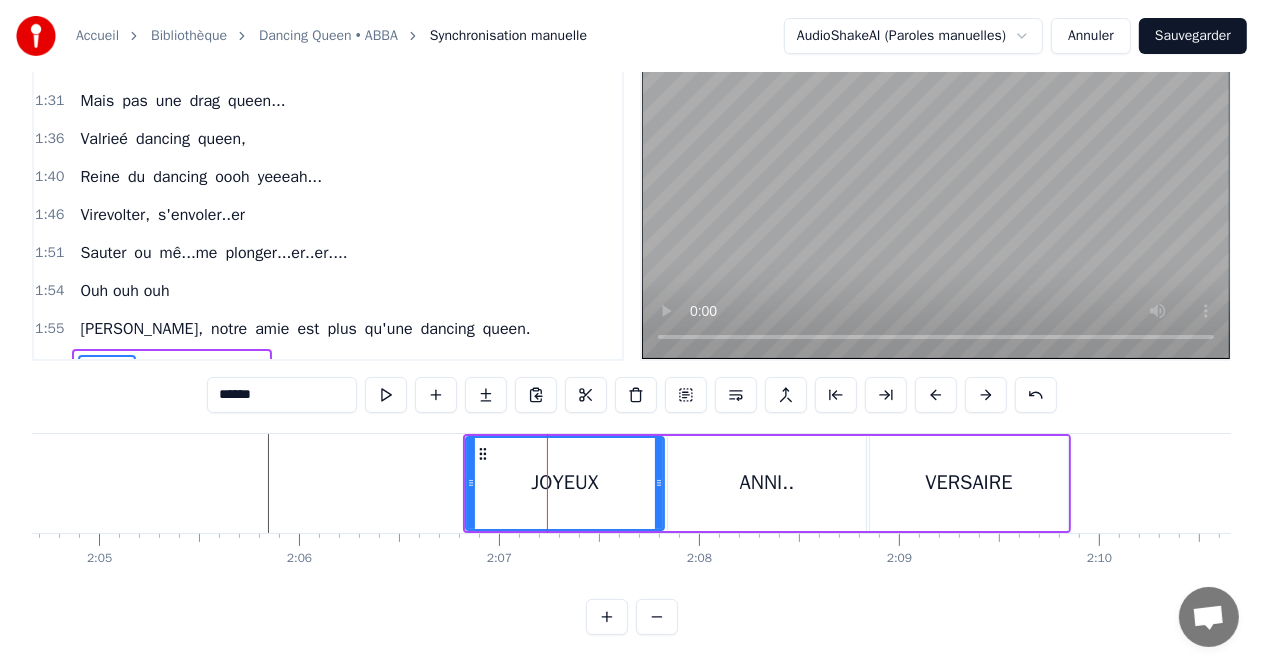 scroll, scrollTop: 83, scrollLeft: 0, axis: vertical 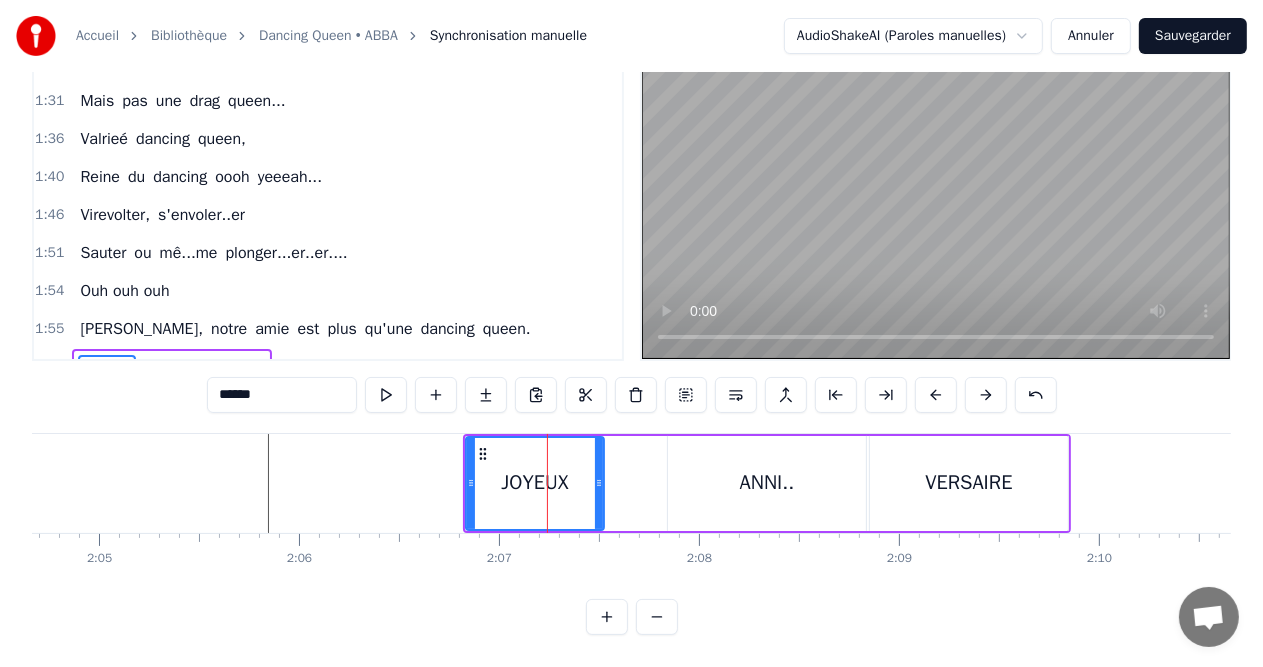 drag, startPoint x: 657, startPoint y: 488, endPoint x: 596, endPoint y: 488, distance: 61 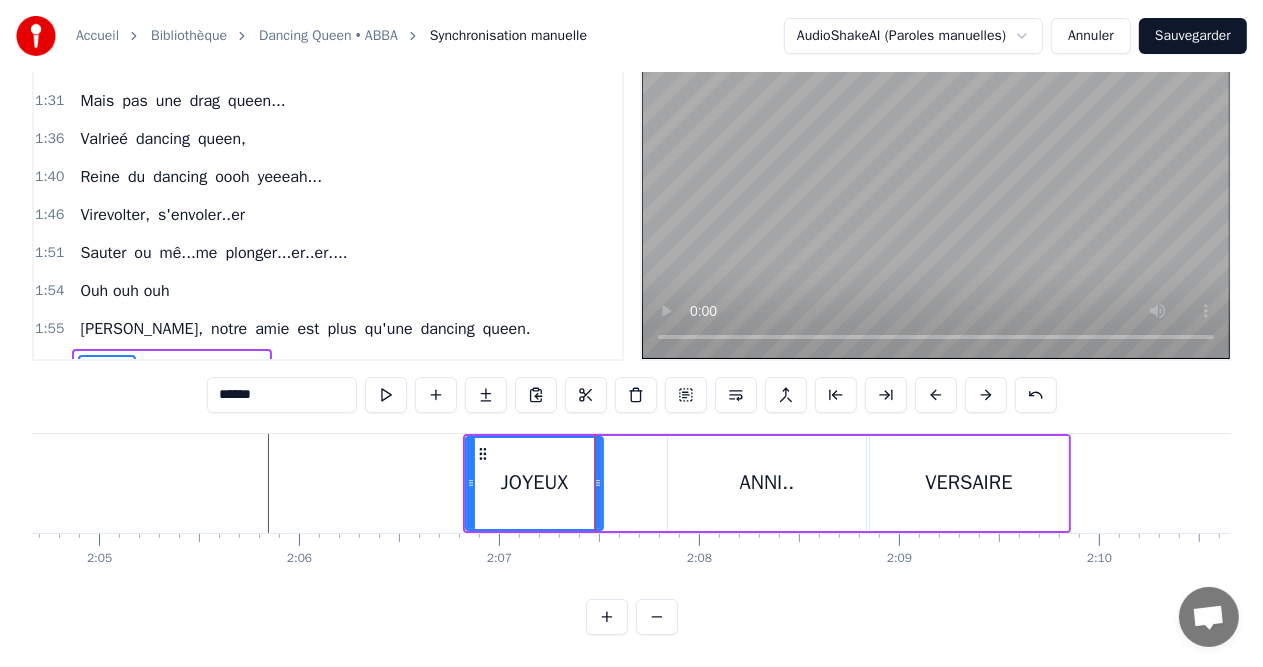 click on "ANNI.." at bounding box center (767, 483) 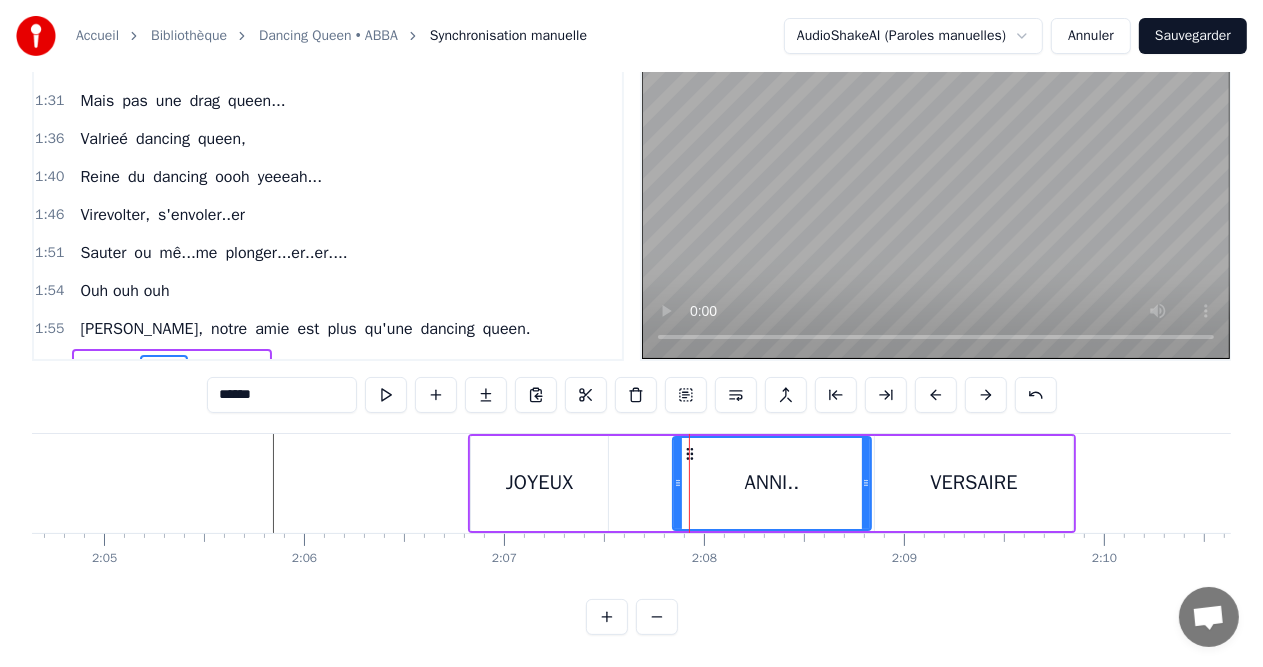 scroll, scrollTop: 0, scrollLeft: 24923, axis: horizontal 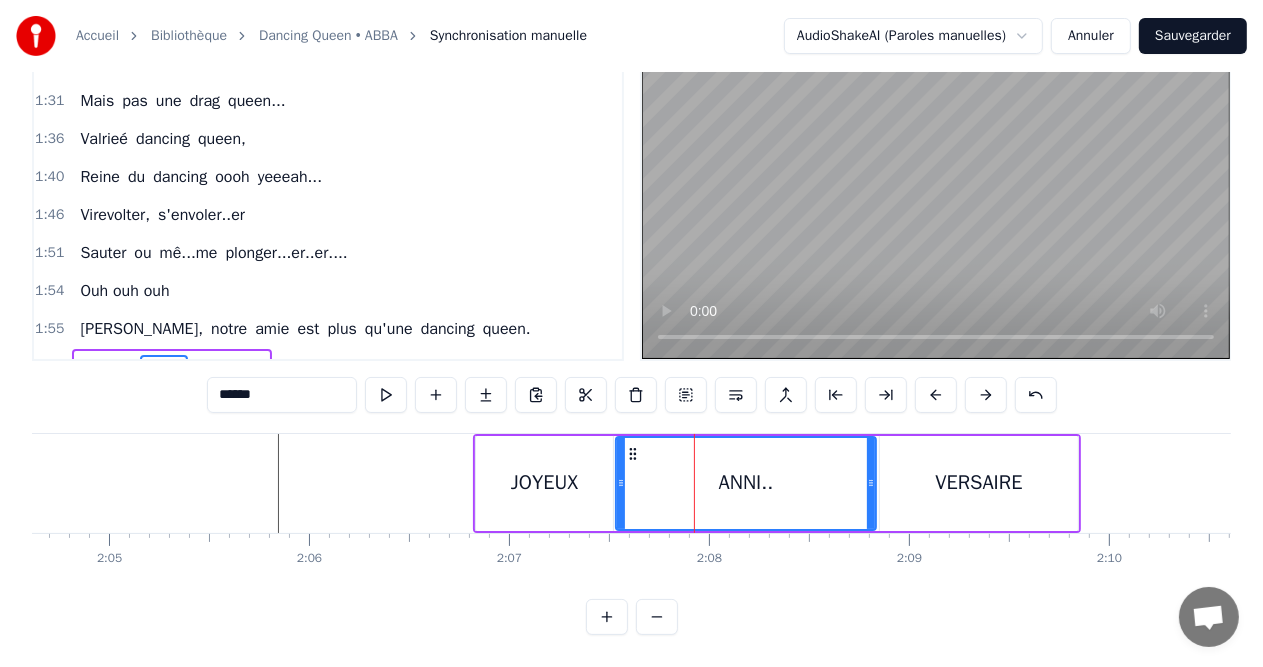 drag, startPoint x: 684, startPoint y: 478, endPoint x: 622, endPoint y: 480, distance: 62.03225 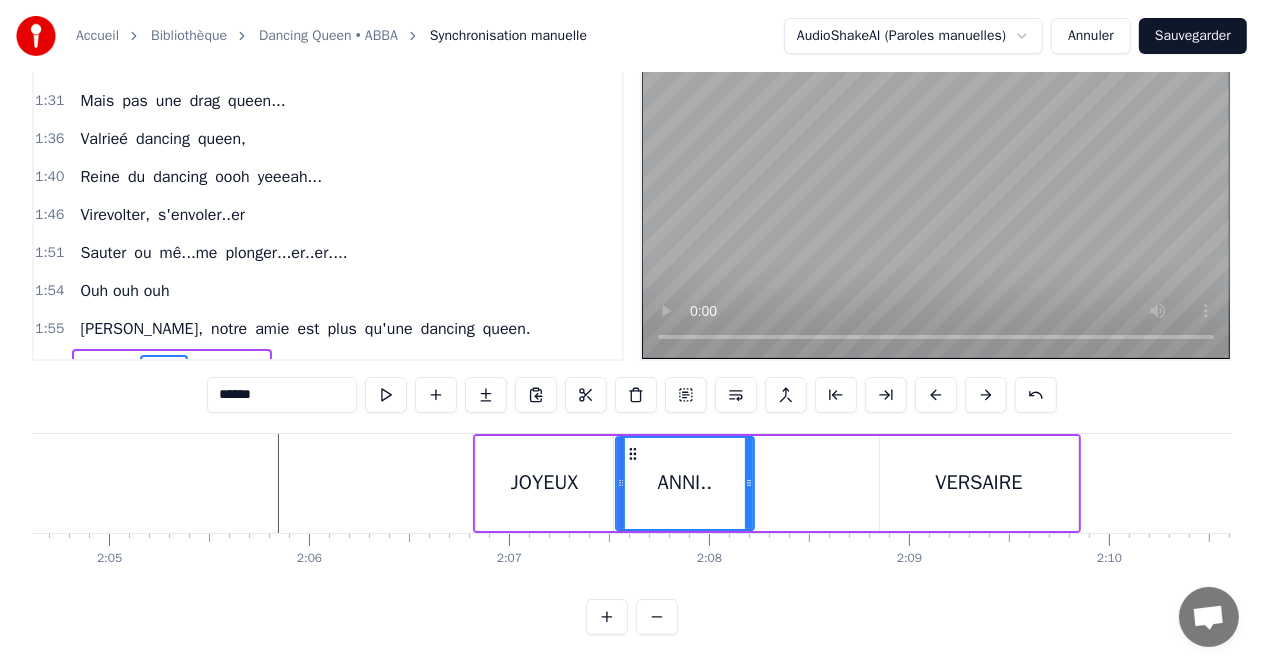drag, startPoint x: 869, startPoint y: 475, endPoint x: 747, endPoint y: 475, distance: 122 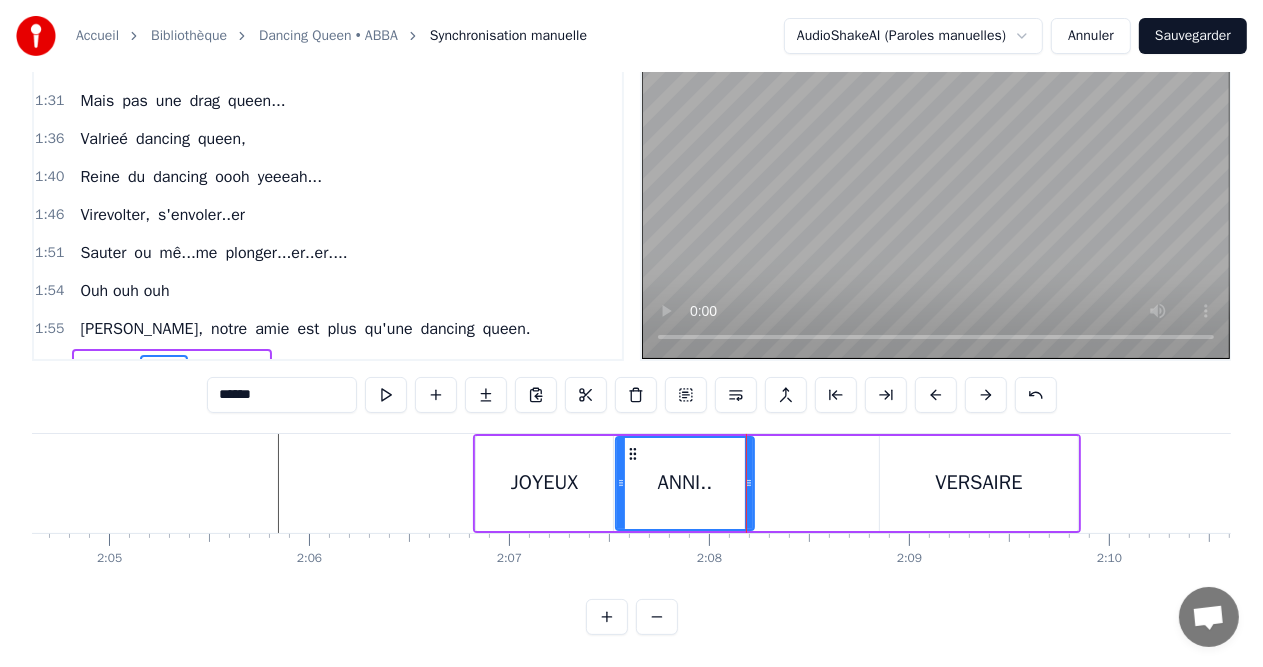 click on "VERSAIRE" at bounding box center [979, 483] 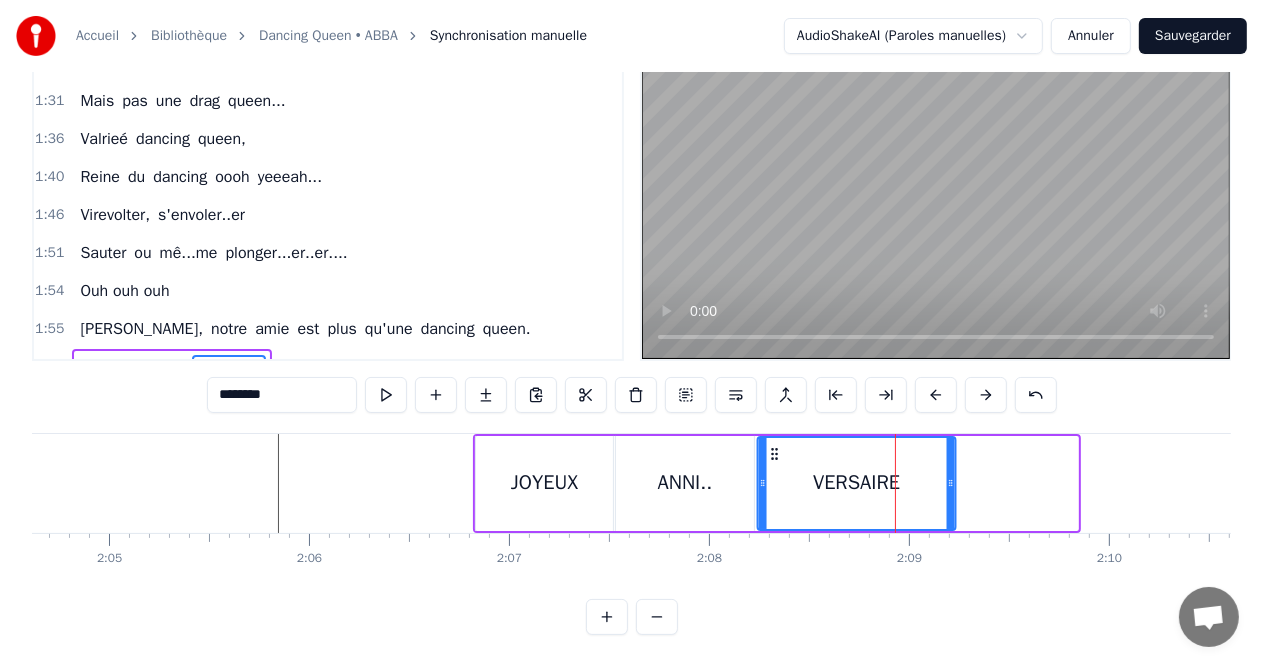 drag, startPoint x: 896, startPoint y: 445, endPoint x: 774, endPoint y: 452, distance: 122.20065 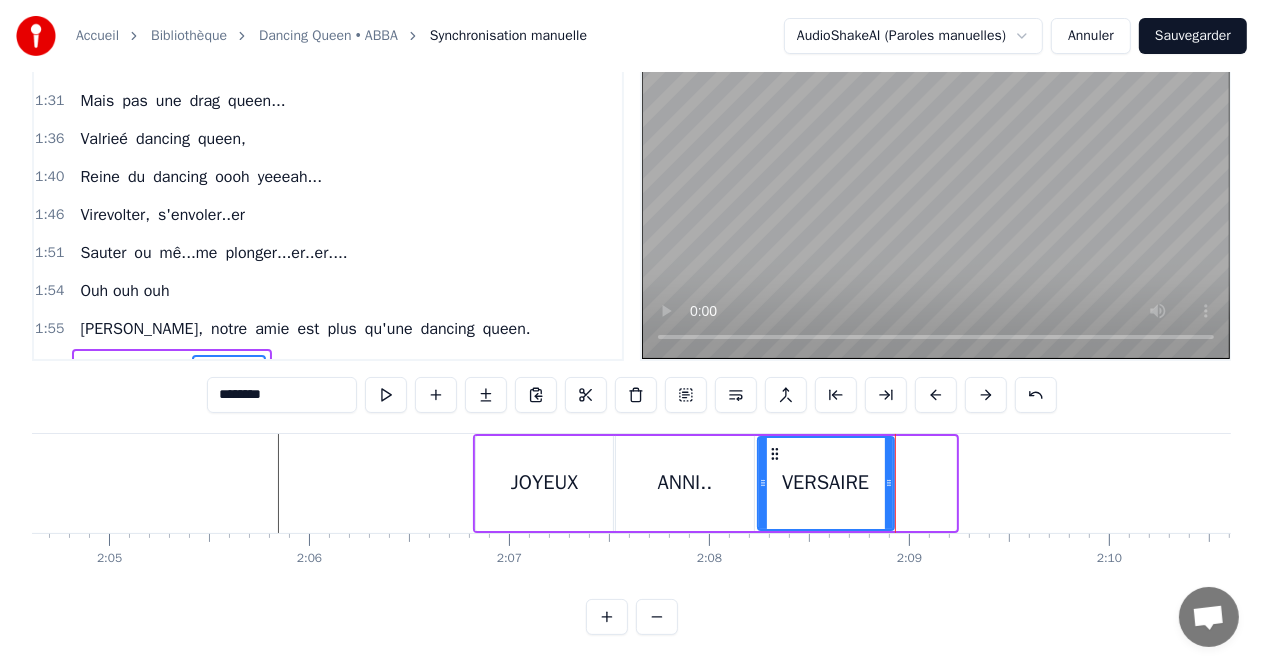 drag, startPoint x: 951, startPoint y: 473, endPoint x: 889, endPoint y: 473, distance: 62 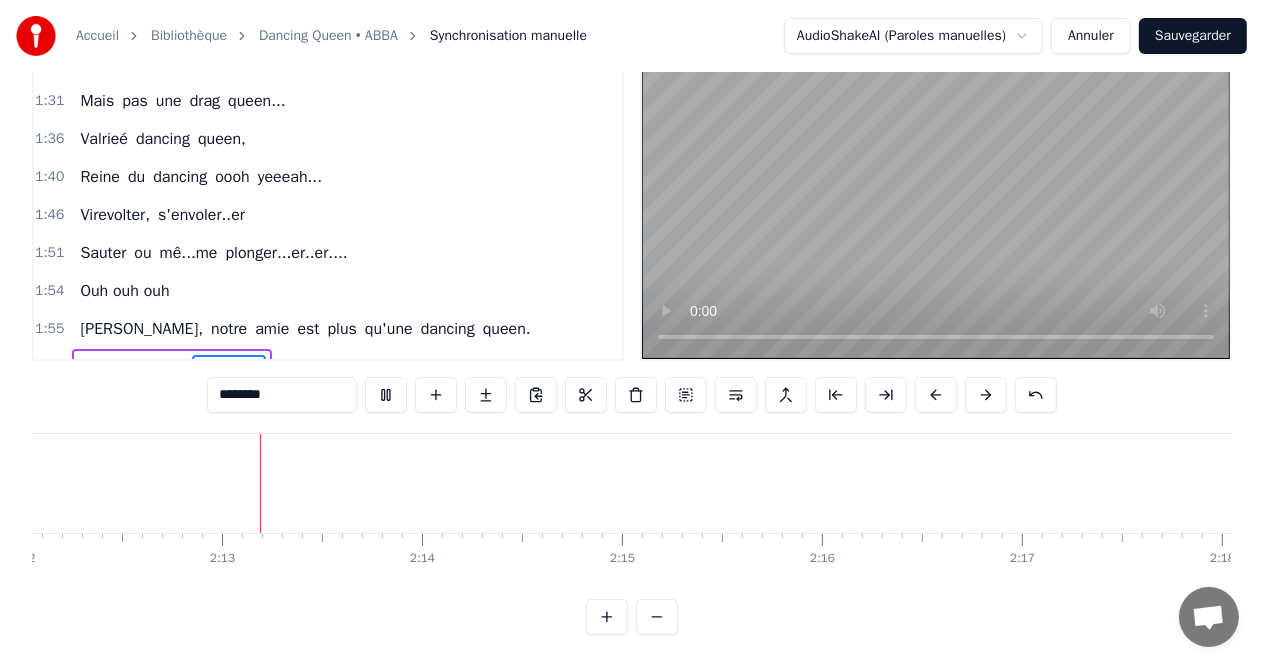 scroll, scrollTop: 0, scrollLeft: 26436, axis: horizontal 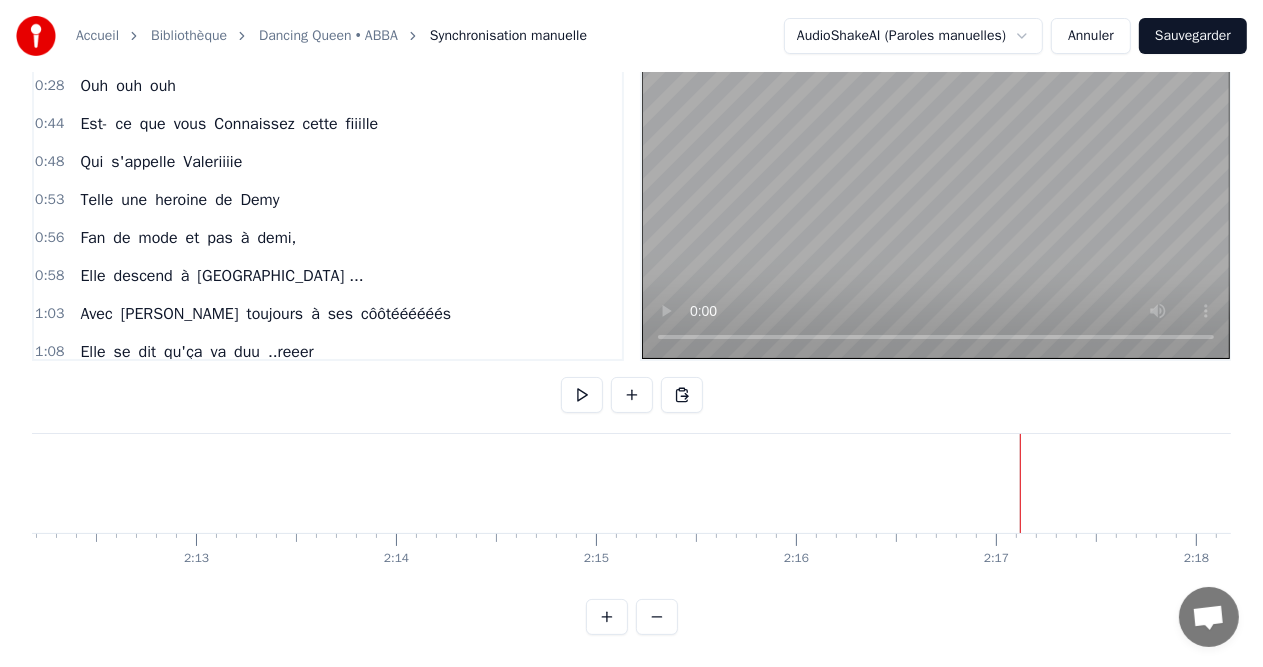 click on "Sauvegarder" at bounding box center (1193, 36) 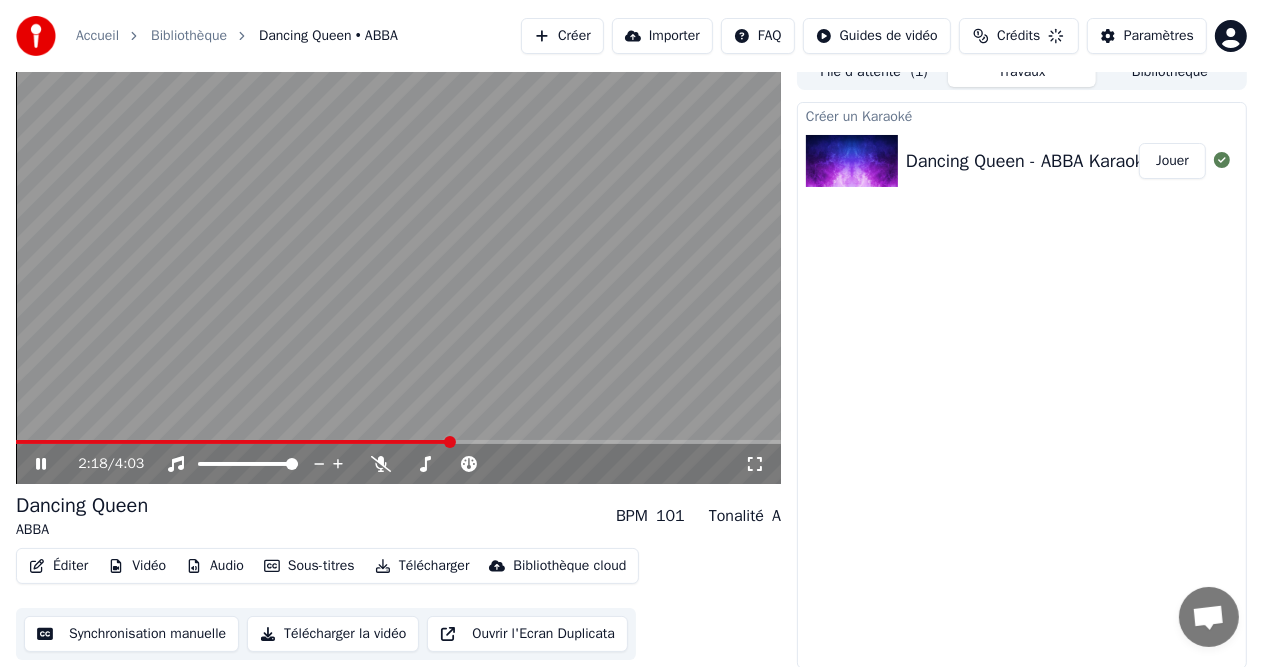 scroll, scrollTop: 20, scrollLeft: 0, axis: vertical 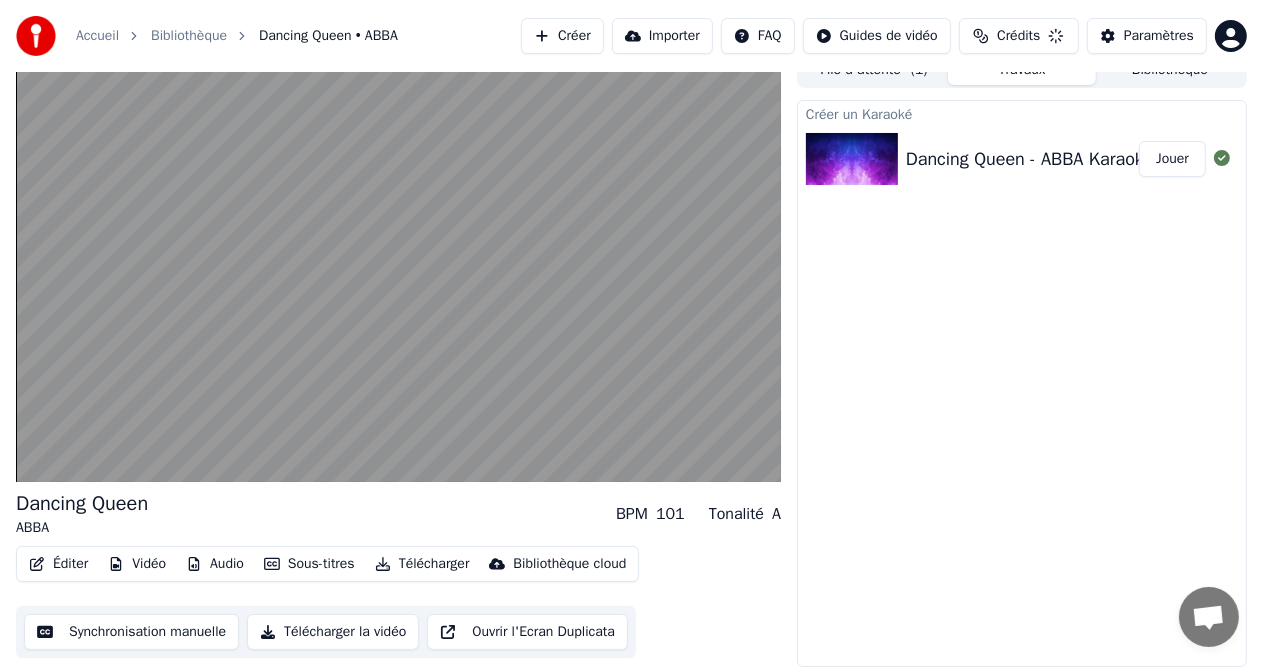 click on "Éditer" at bounding box center (58, 564) 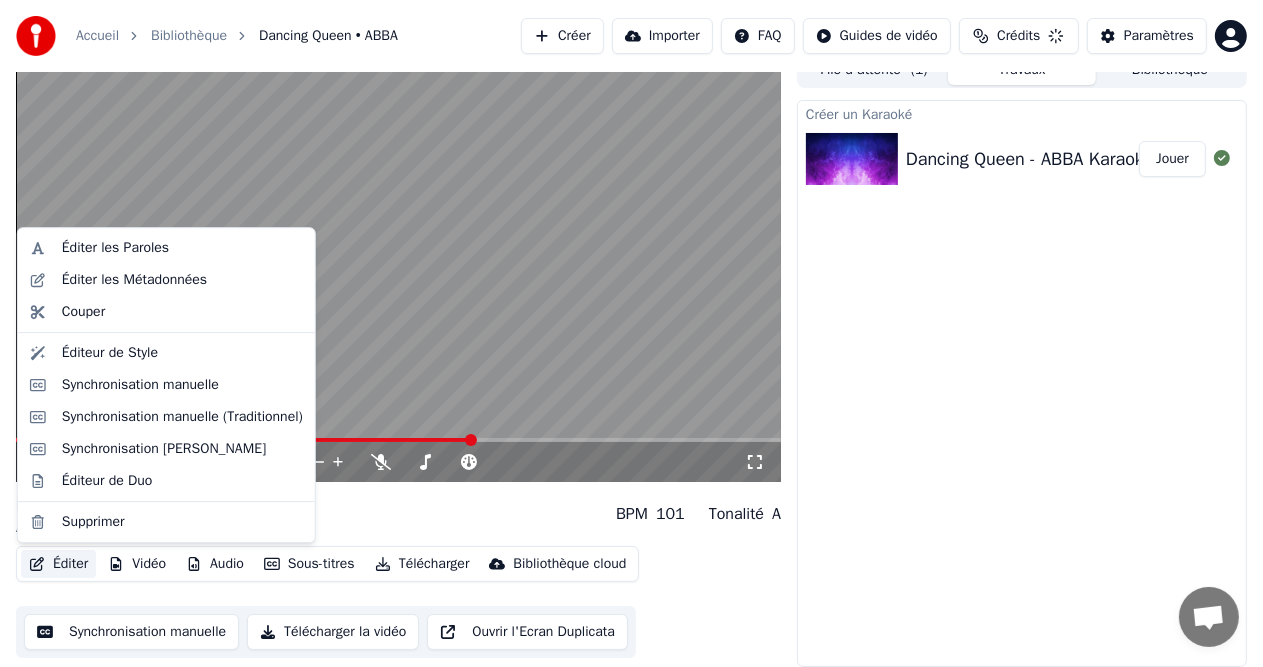 click on "Créer un Karaoké Dancing Queen - ABBA Karaoke 60 ans [PERSON_NAME]" at bounding box center [1022, 383] 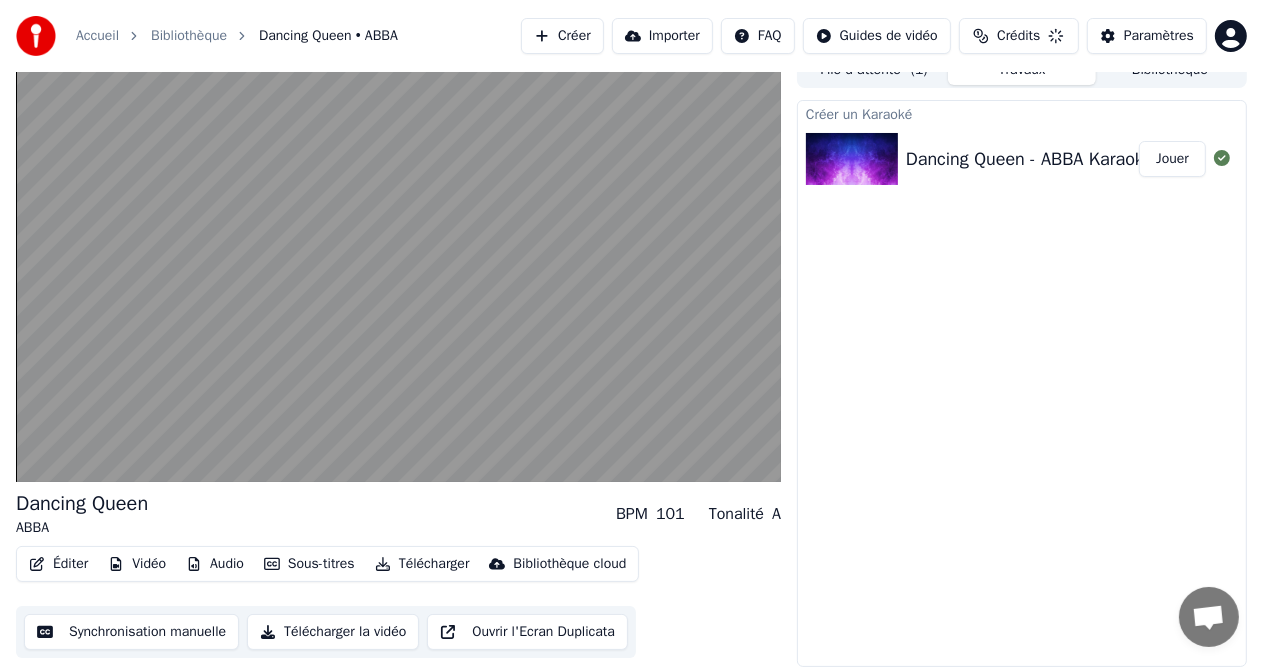 scroll, scrollTop: 0, scrollLeft: 0, axis: both 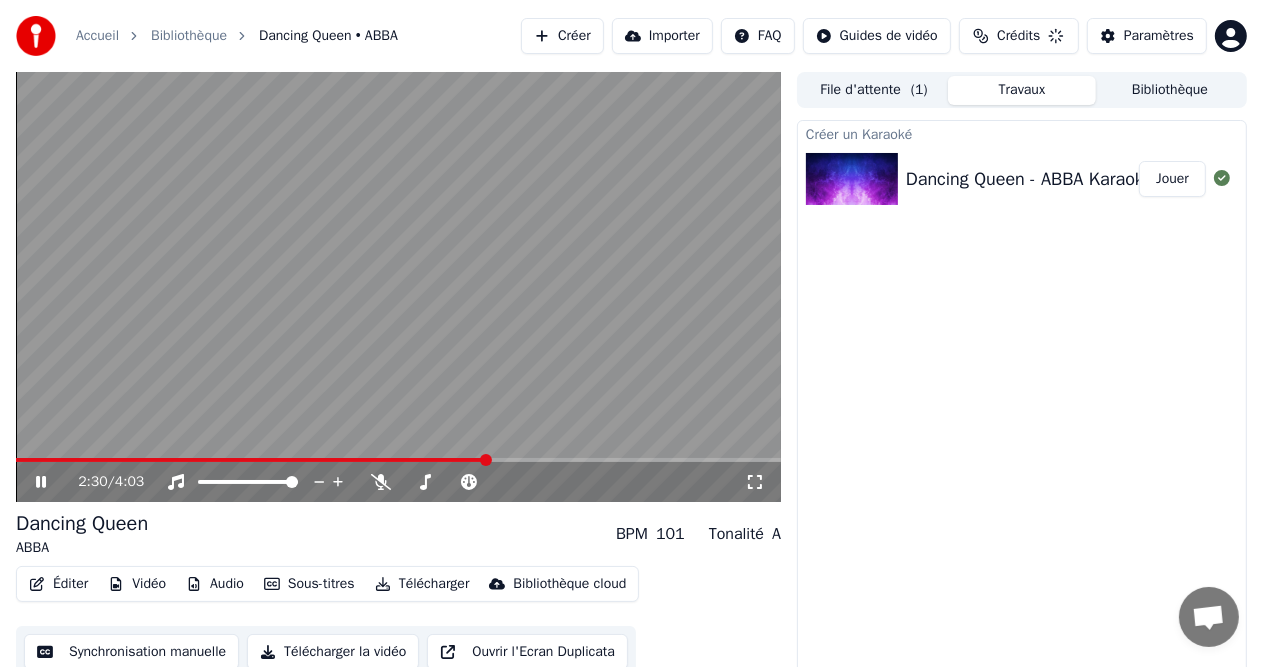 click on "Télécharger" at bounding box center [422, 584] 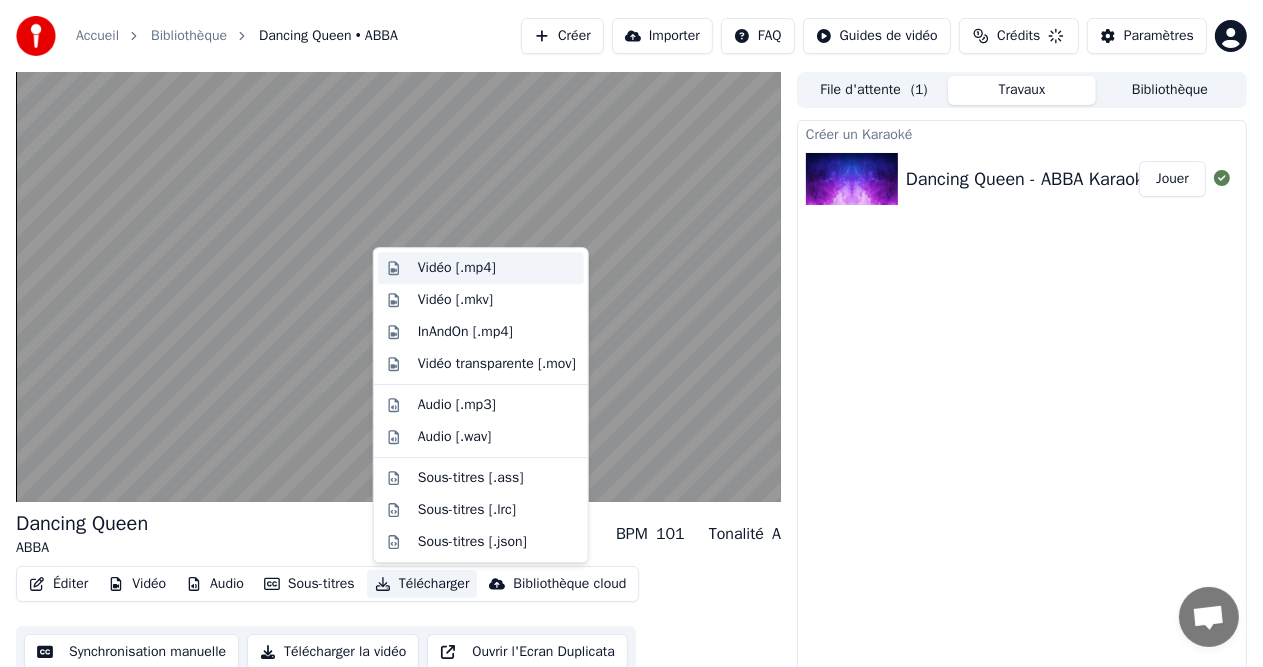 click on "Vidéo [.mp4]" at bounding box center (497, 268) 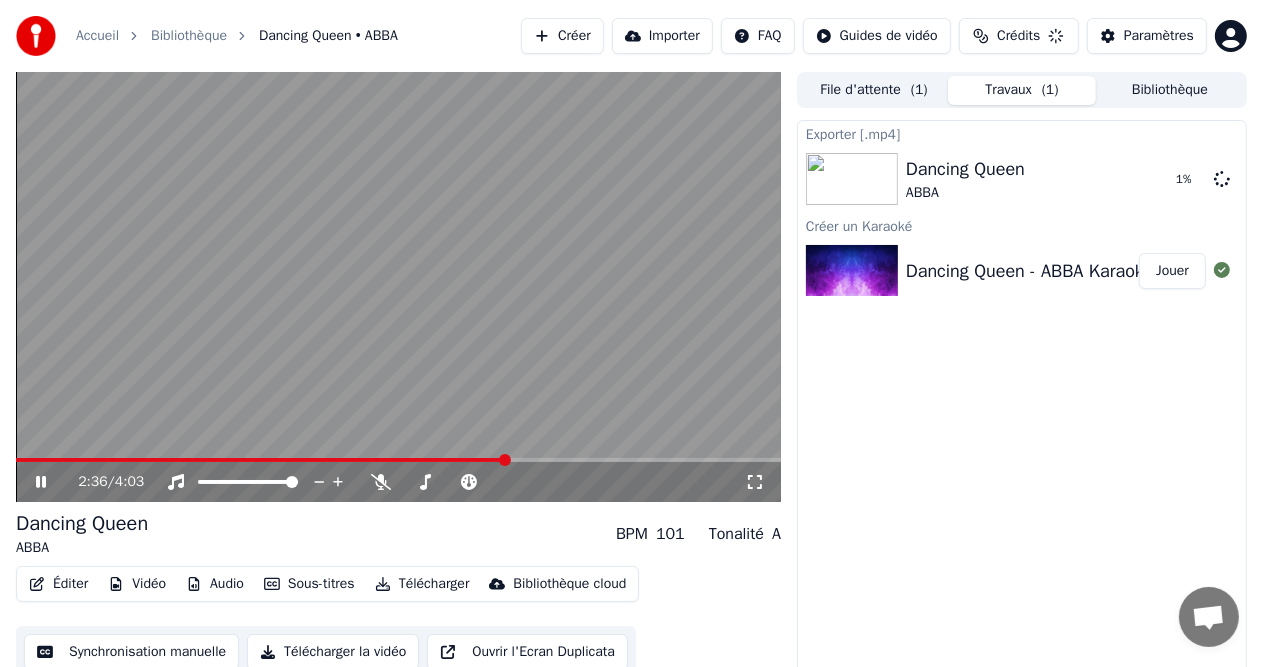 click on "2:36  /  4:03" at bounding box center (398, 482) 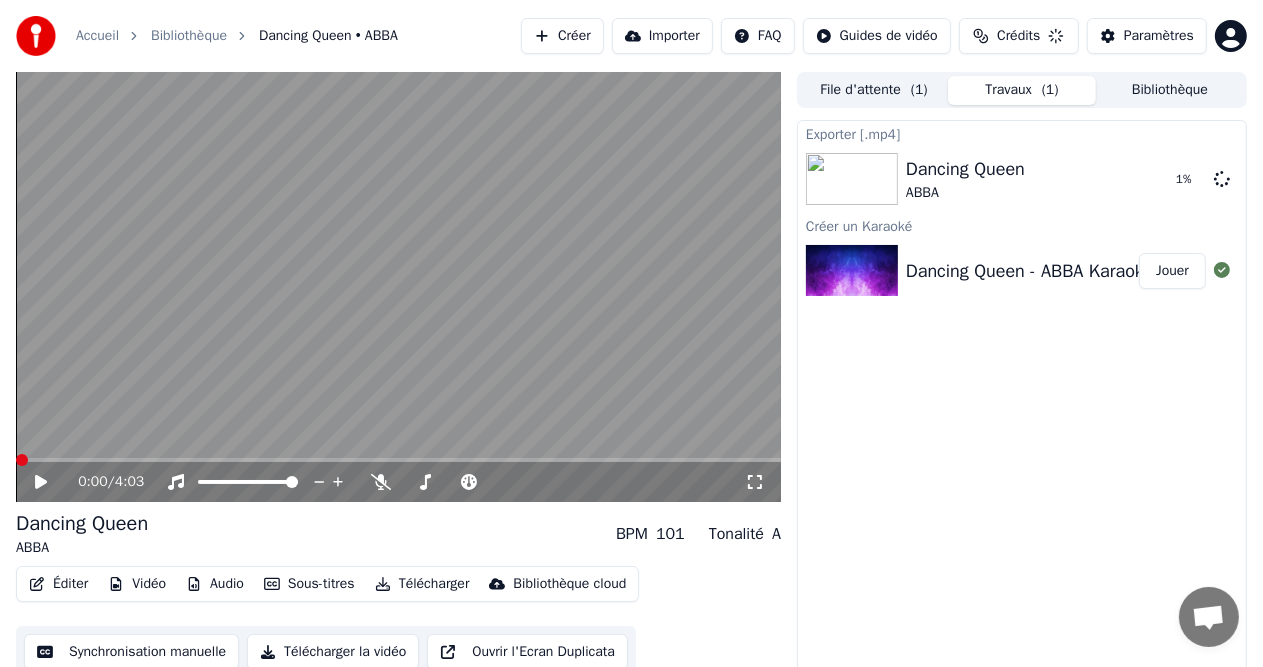 click at bounding box center [22, 460] 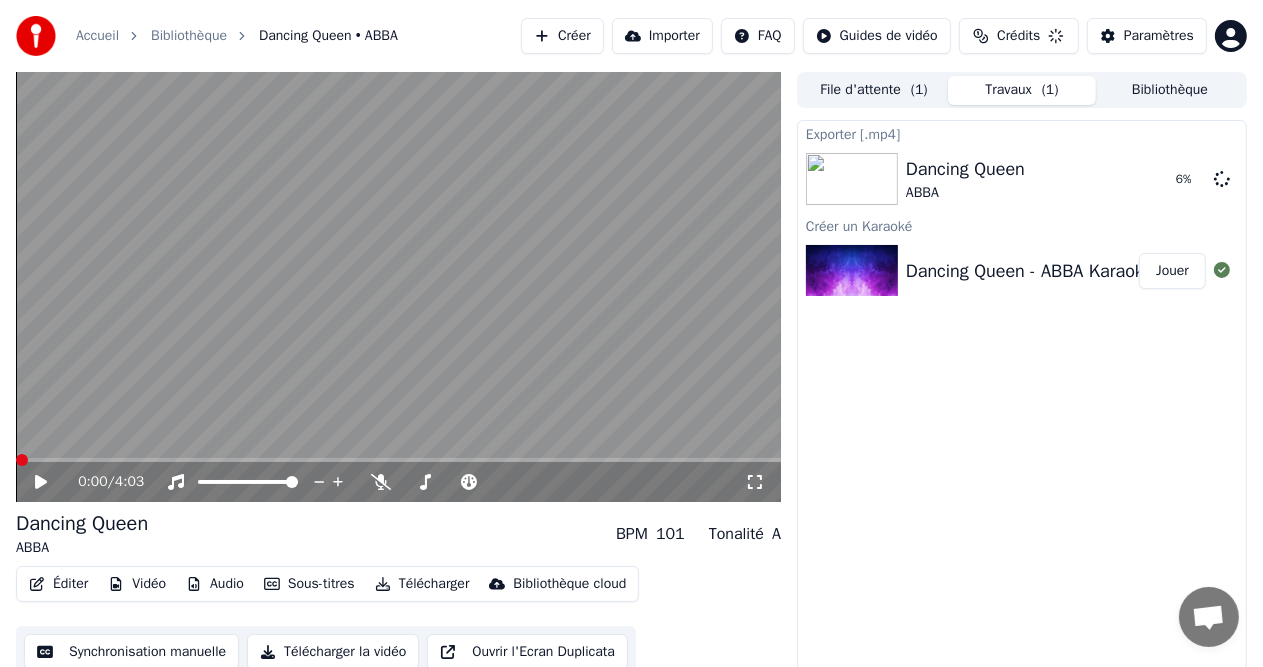 click on "0:00  /  4:03 Dancing Queen ABBA BPM 101 Tonalité A Éditer Vidéo Audio Sous-titres Télécharger Bibliothèque cloud Synchronisation manuelle Télécharger la vidéo Ouvrir l'Ecran Duplicata File d'attente ( 1 ) Travaux ( 1 ) Bibliothèque Exporter [.mp4] Dancing Queen ABBA 6 % Créer un Karaoké Dancing Queen - ABBA Karaoke 60 ans [PERSON_NAME]" at bounding box center [631, 379] 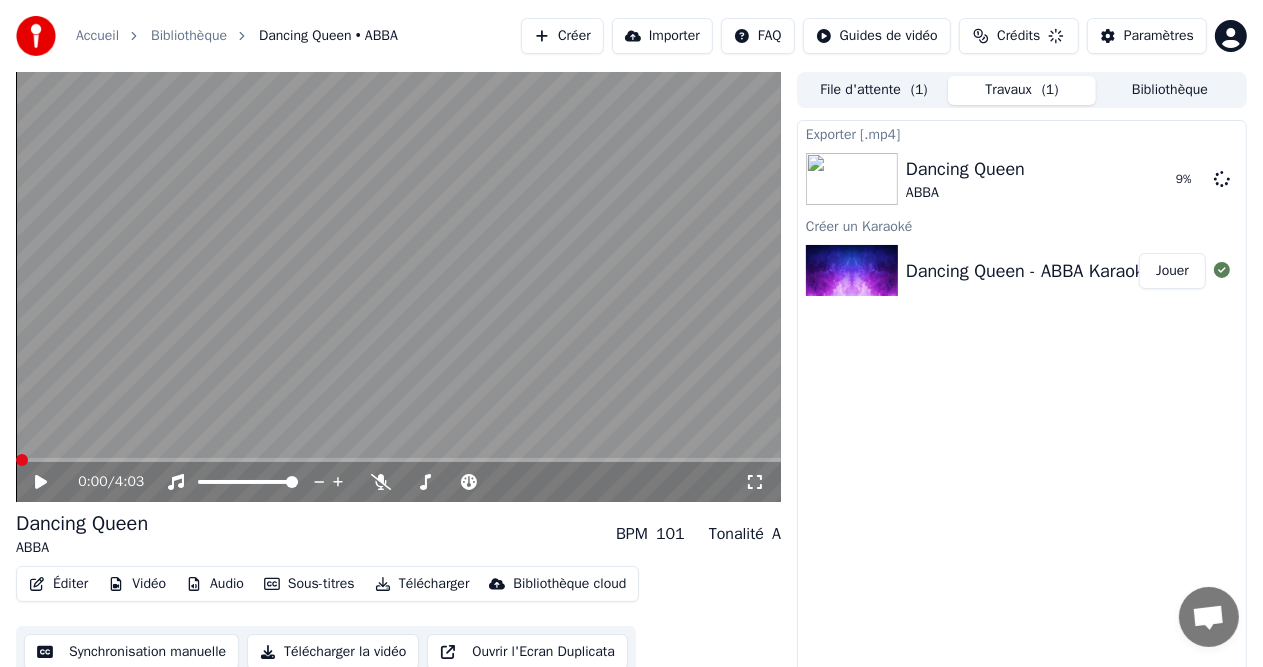 click 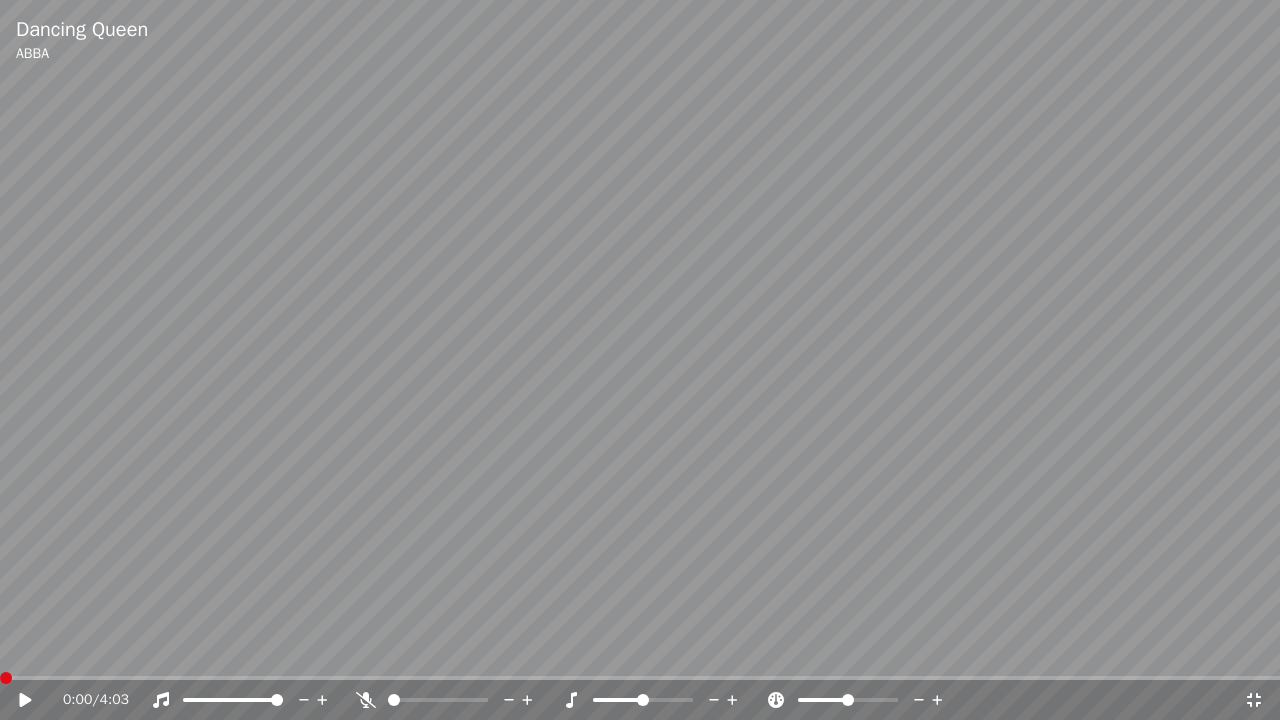 click 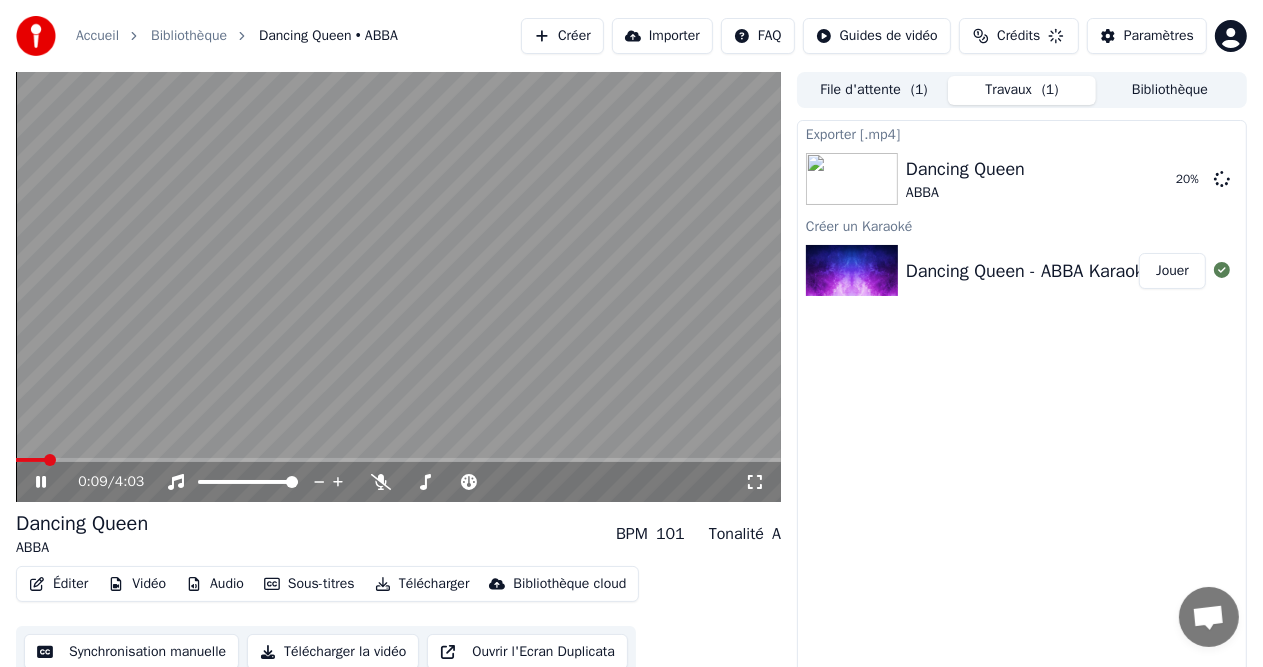 click at bounding box center [398, 287] 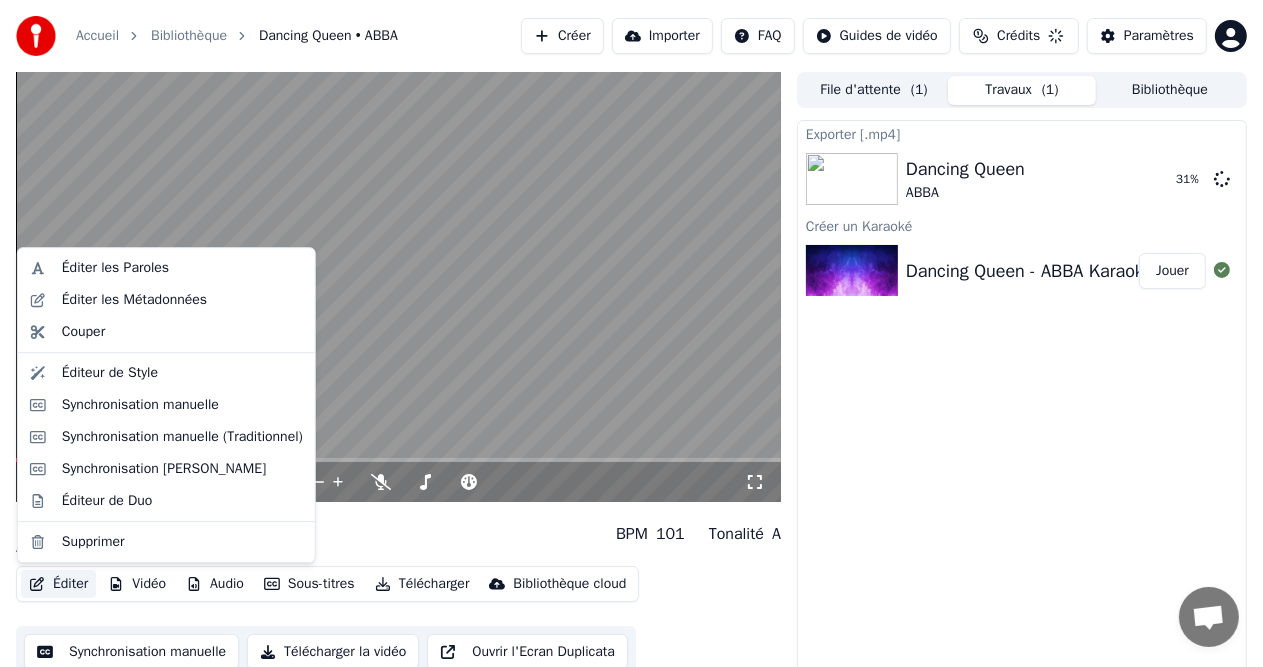 click on "Éditer" at bounding box center (58, 584) 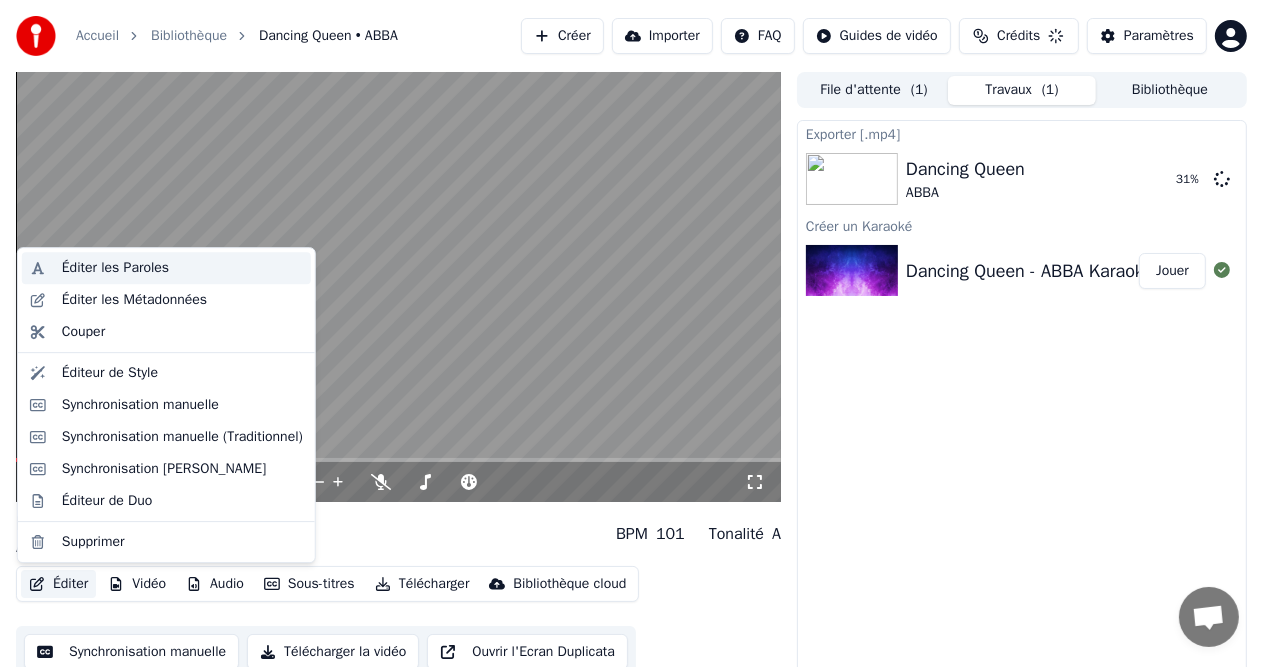 click on "Éditer les Paroles" at bounding box center [115, 268] 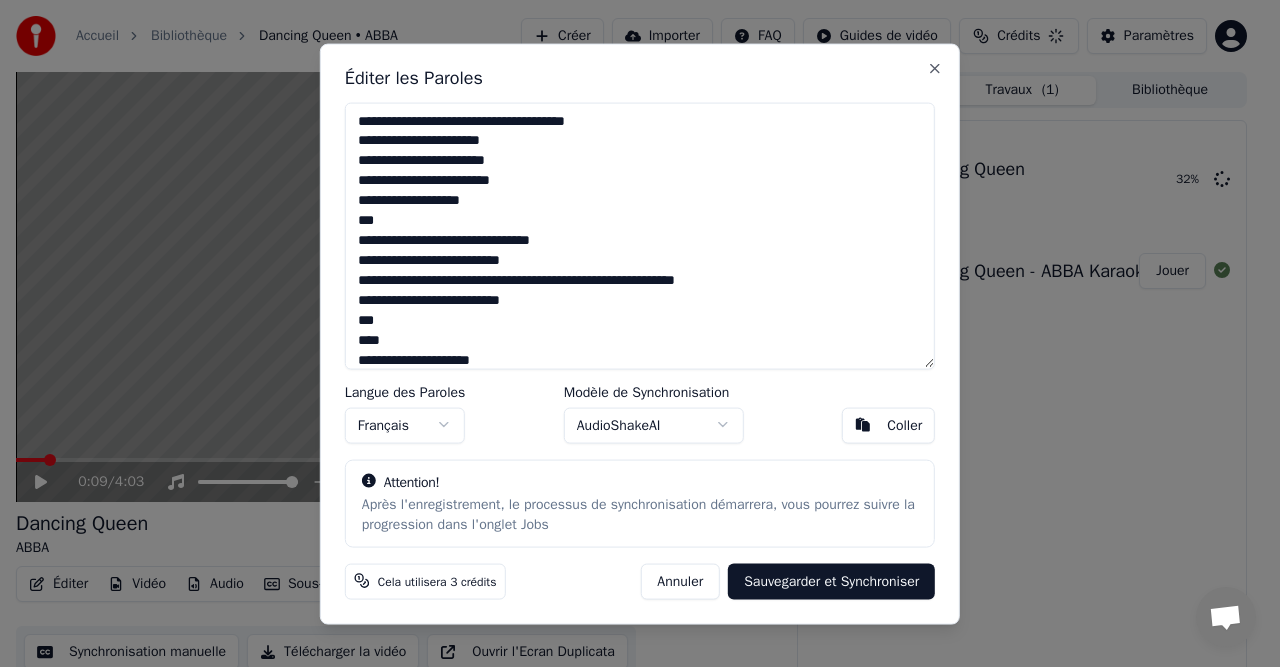 click on "Annuler" at bounding box center (680, 581) 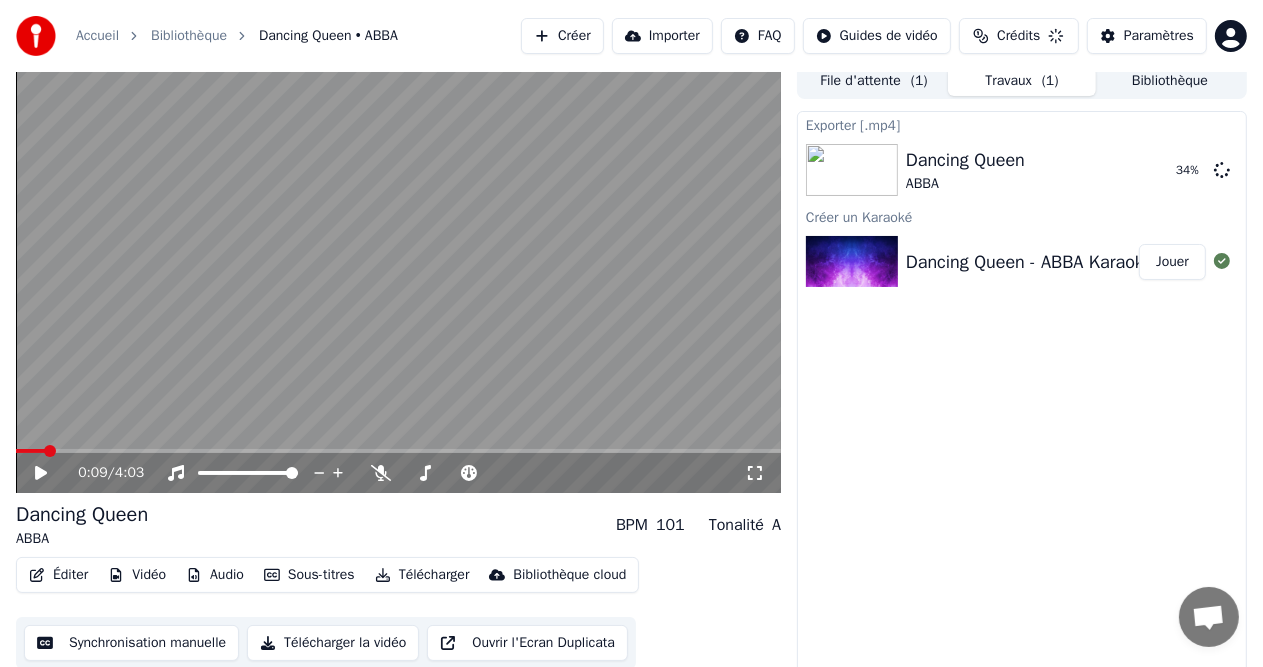 scroll, scrollTop: 20, scrollLeft: 0, axis: vertical 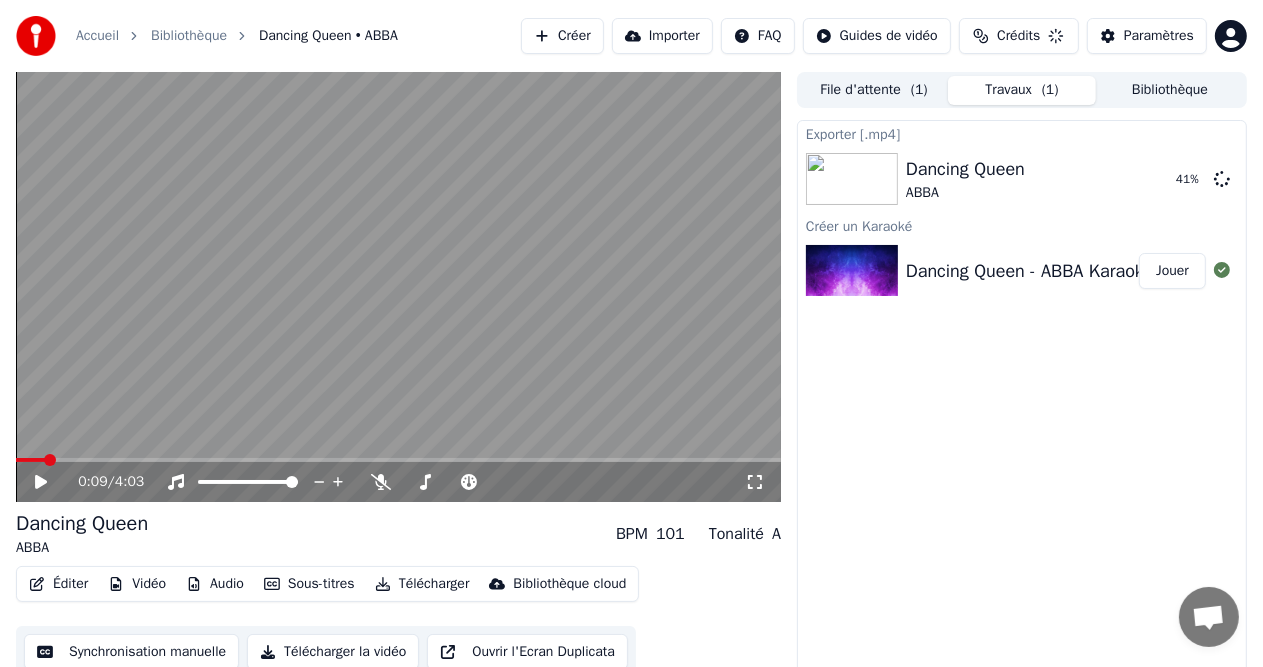 click on "Éditer" at bounding box center (58, 584) 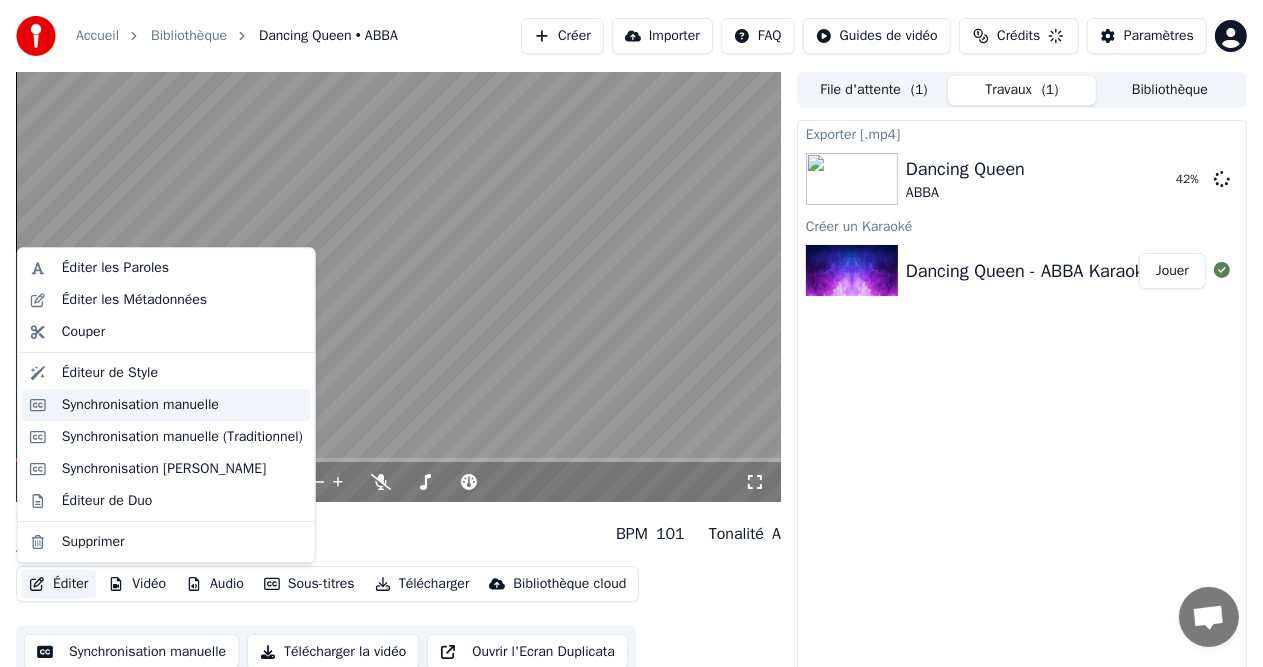 click on "Synchronisation manuelle" at bounding box center [140, 405] 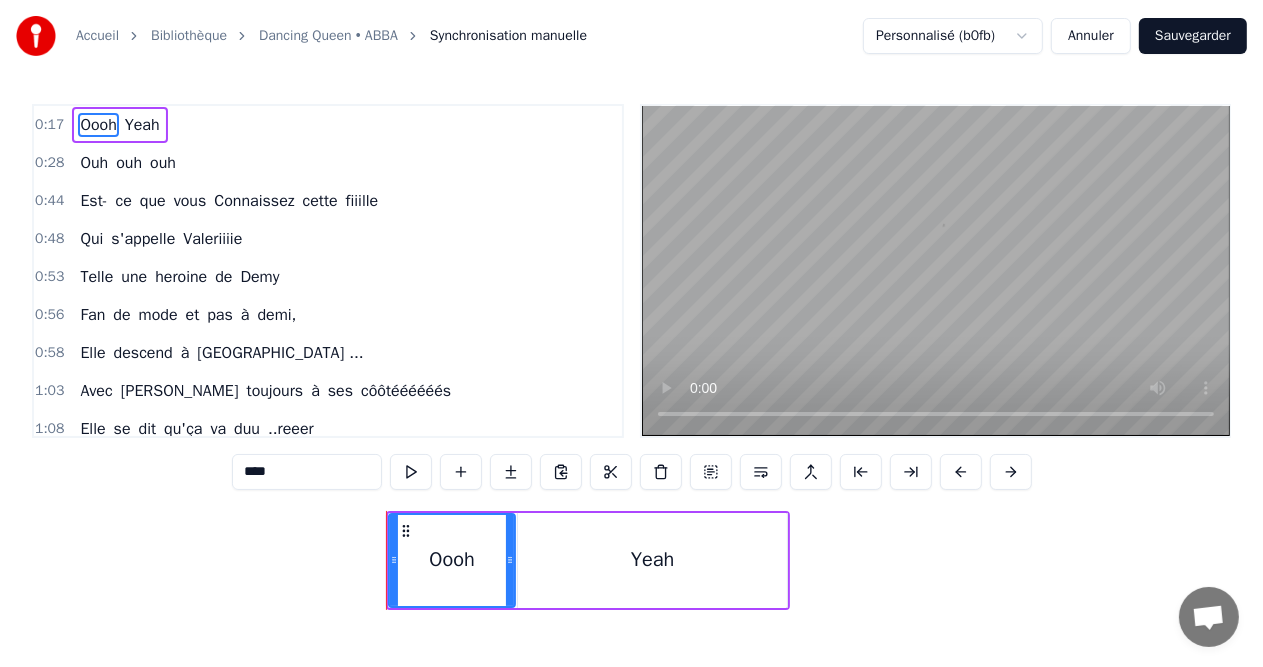 scroll, scrollTop: 0, scrollLeft: 3409, axis: horizontal 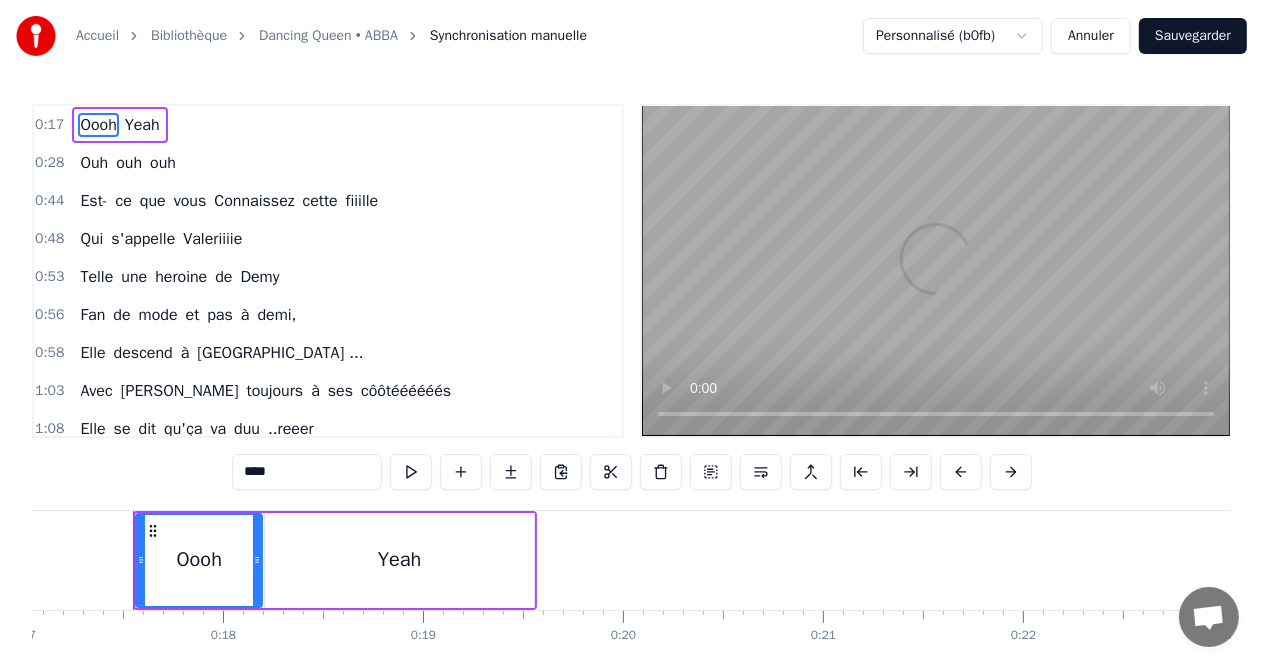 type 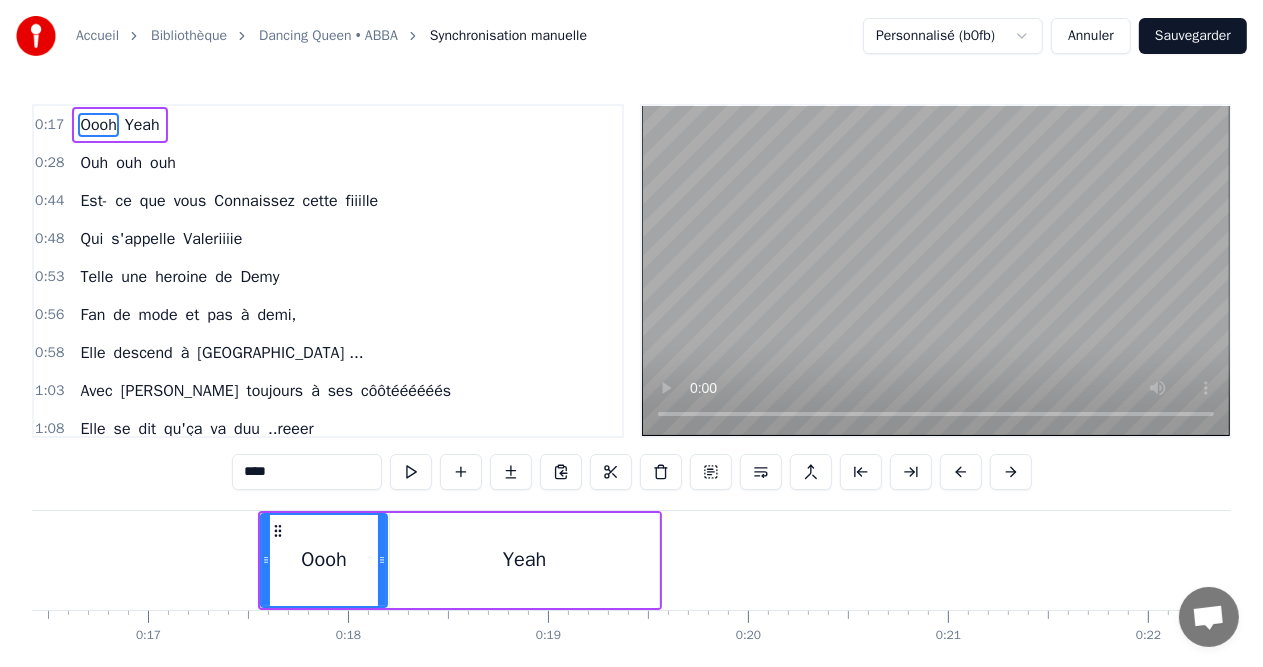 scroll, scrollTop: 0, scrollLeft: 3283, axis: horizontal 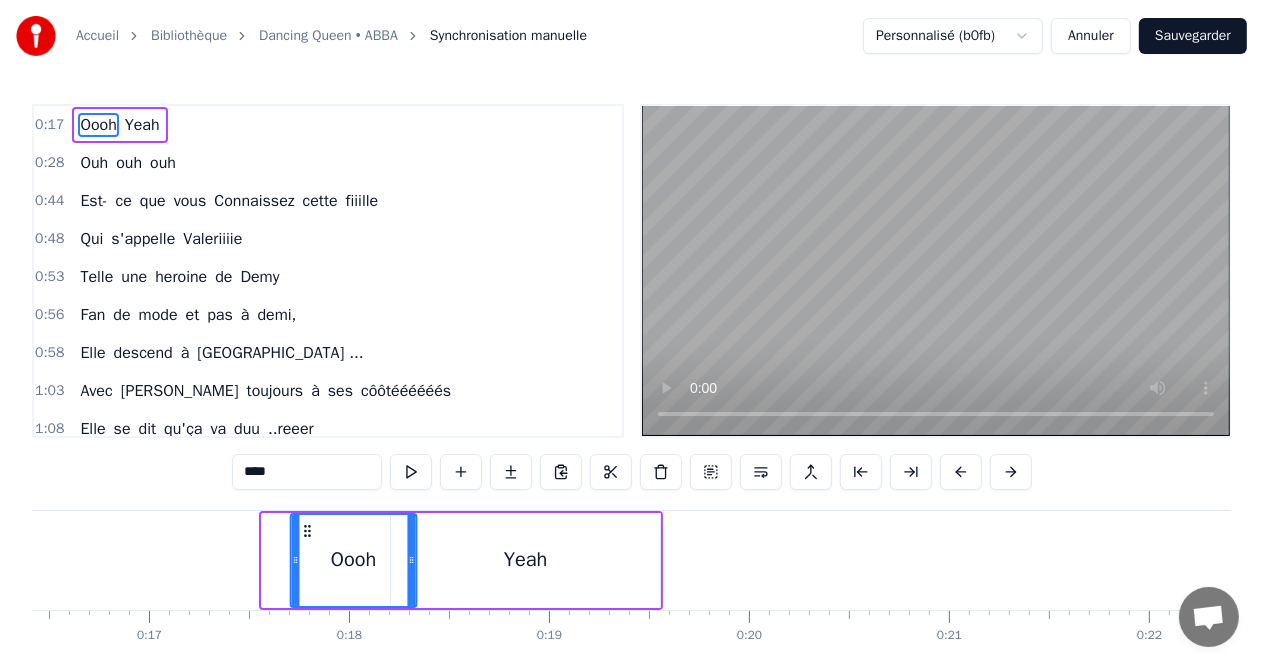 drag, startPoint x: 279, startPoint y: 532, endPoint x: 307, endPoint y: 533, distance: 28.01785 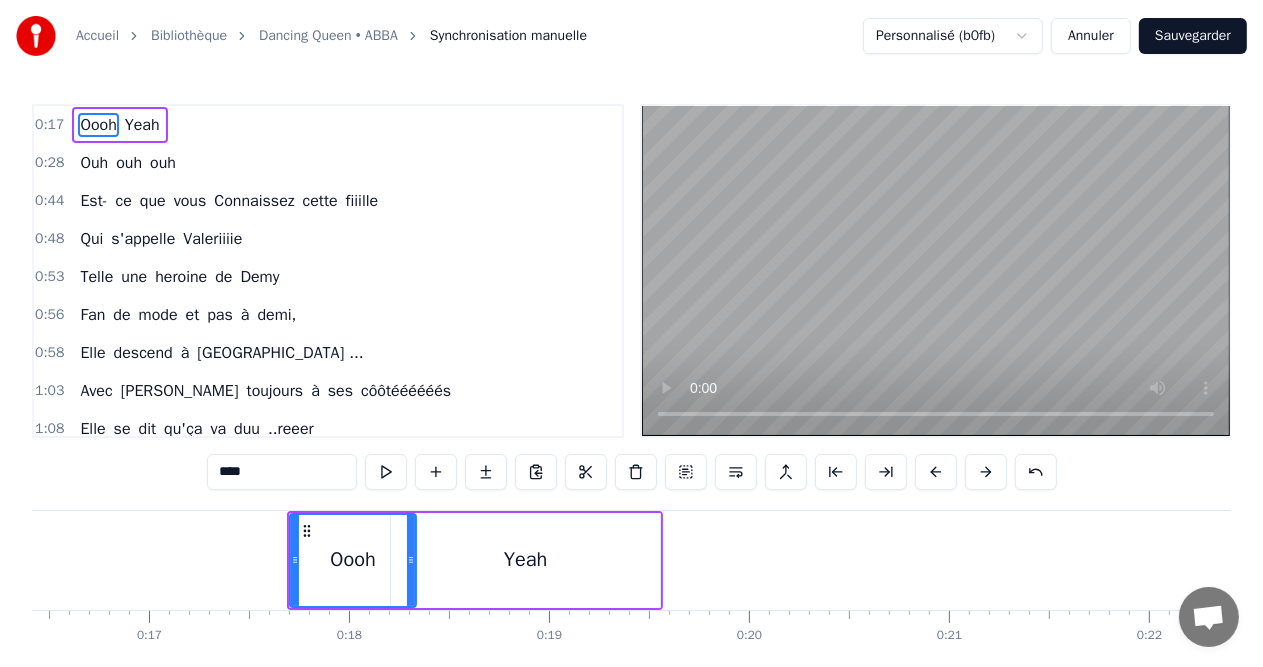 click on "0:17 Oooh Yeah" at bounding box center [328, 125] 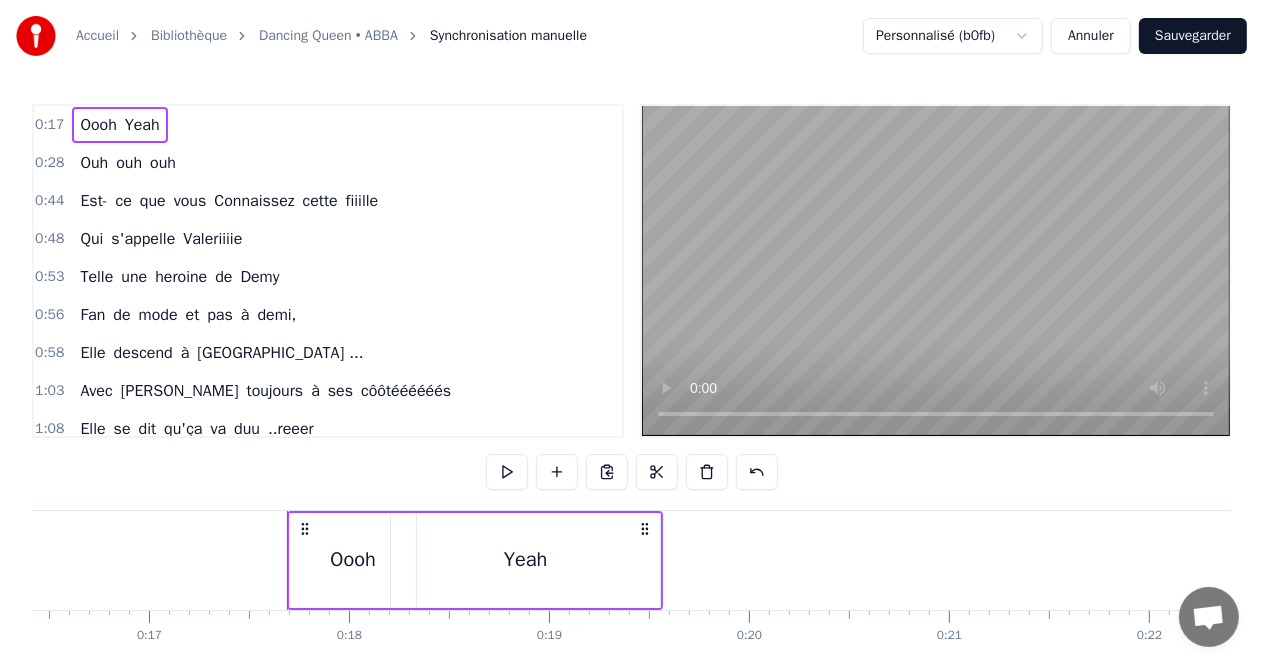 click on "0:17 Oooh Yeah" at bounding box center [328, 125] 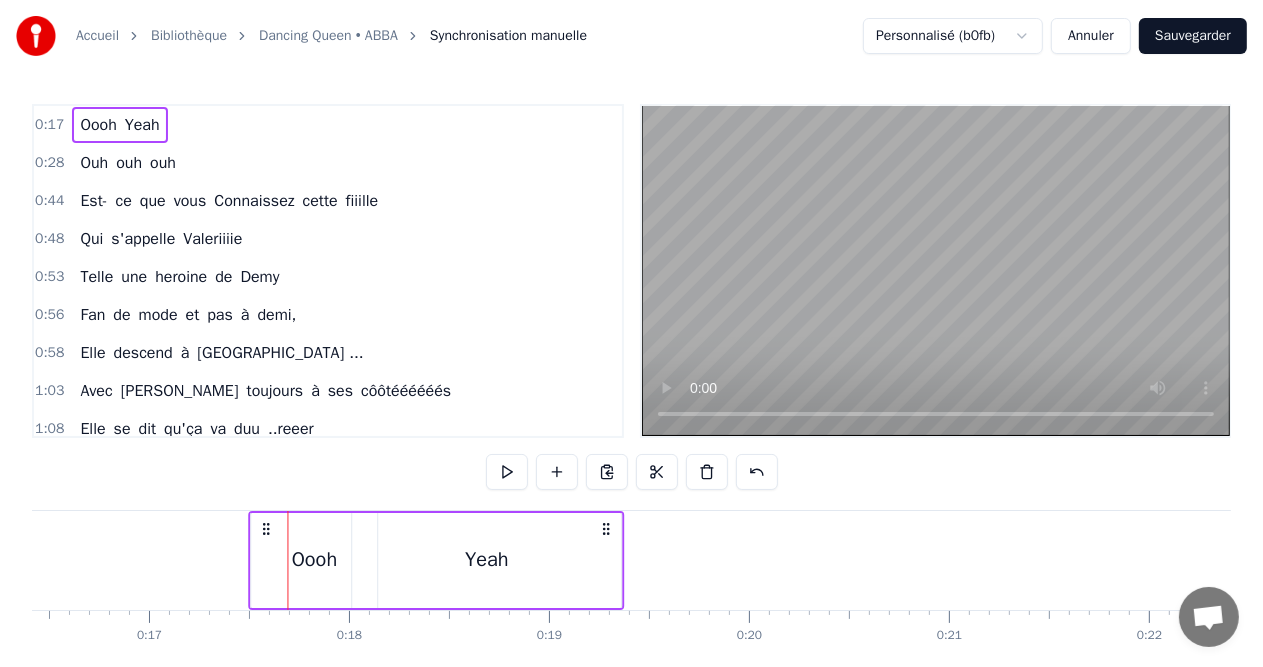drag, startPoint x: 642, startPoint y: 523, endPoint x: 590, endPoint y: 522, distance: 52.009613 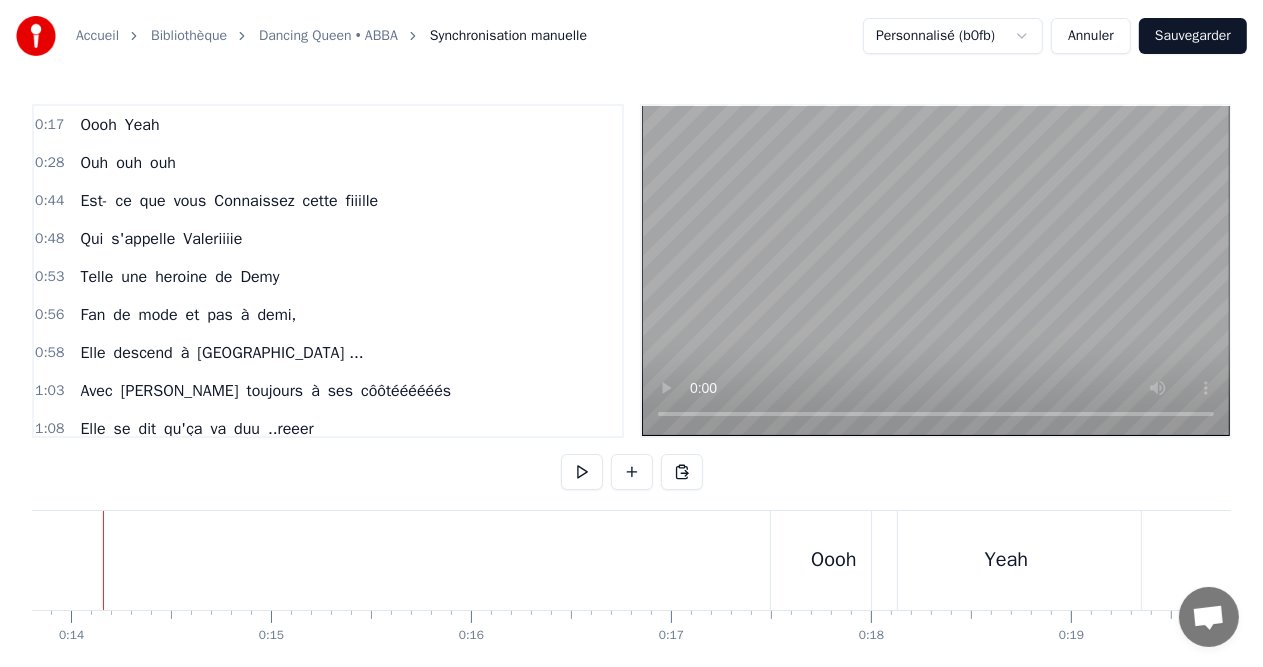 scroll, scrollTop: 0, scrollLeft: 2731, axis: horizontal 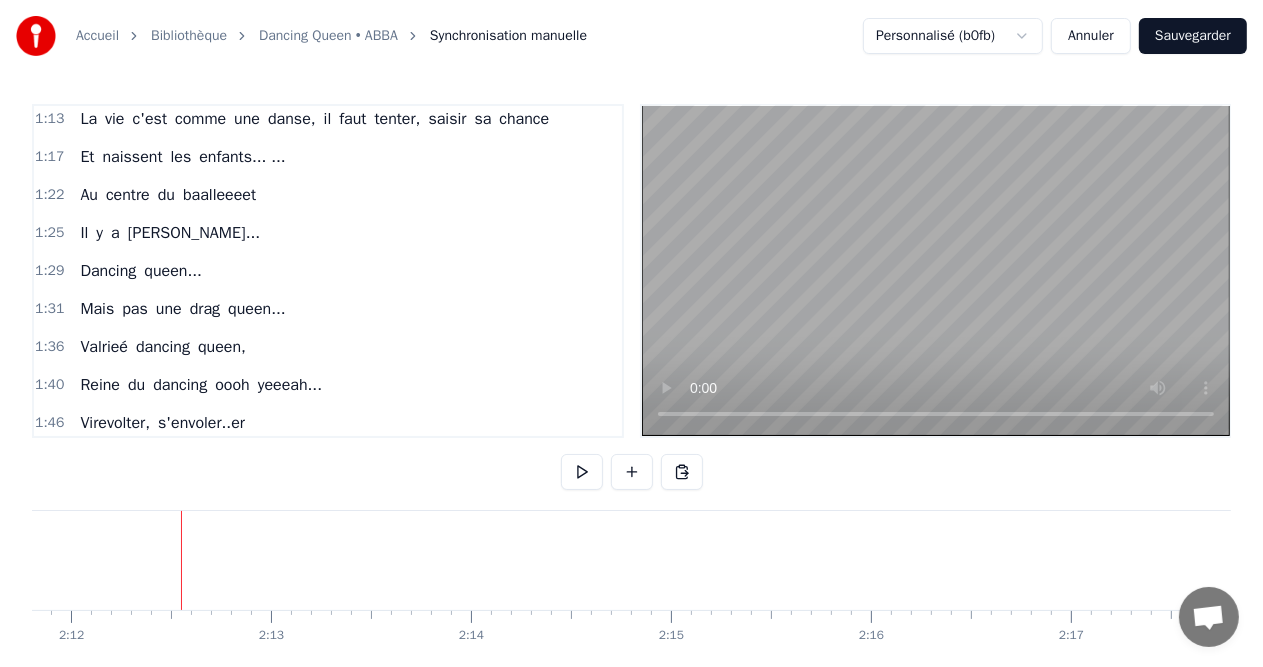 click on "Valrieé" at bounding box center [104, 347] 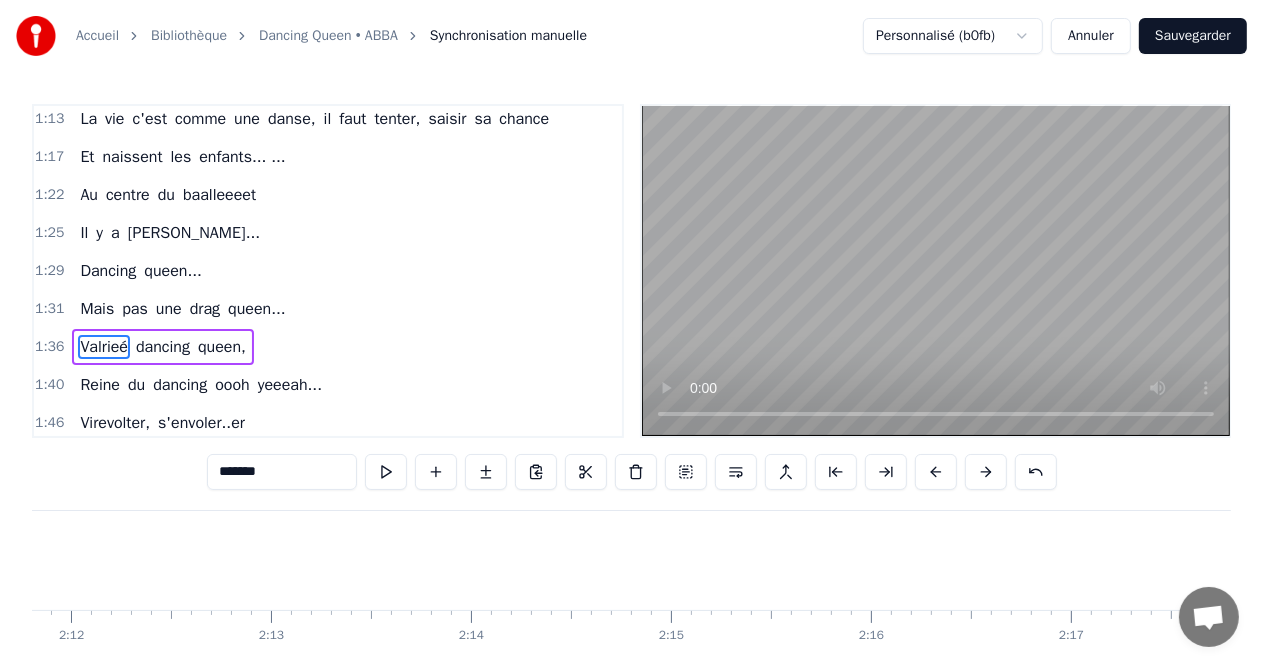 scroll, scrollTop: 404, scrollLeft: 0, axis: vertical 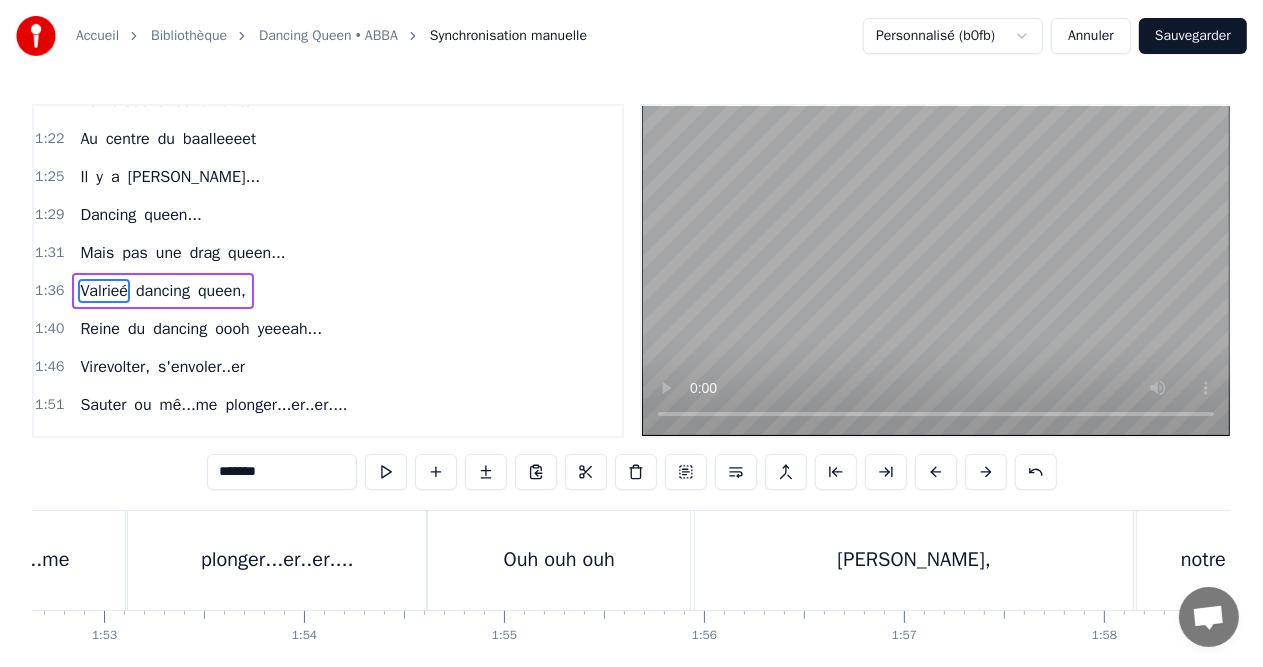 click on "*******" at bounding box center [282, 472] 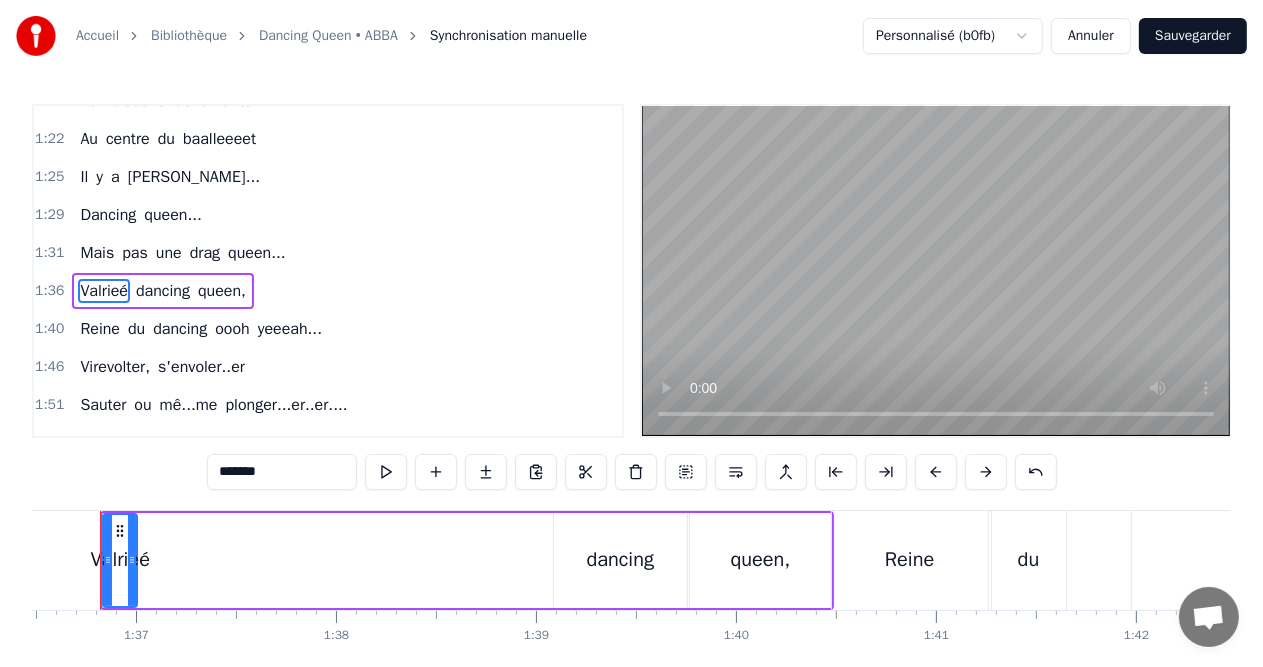 scroll, scrollTop: 0, scrollLeft: 19264, axis: horizontal 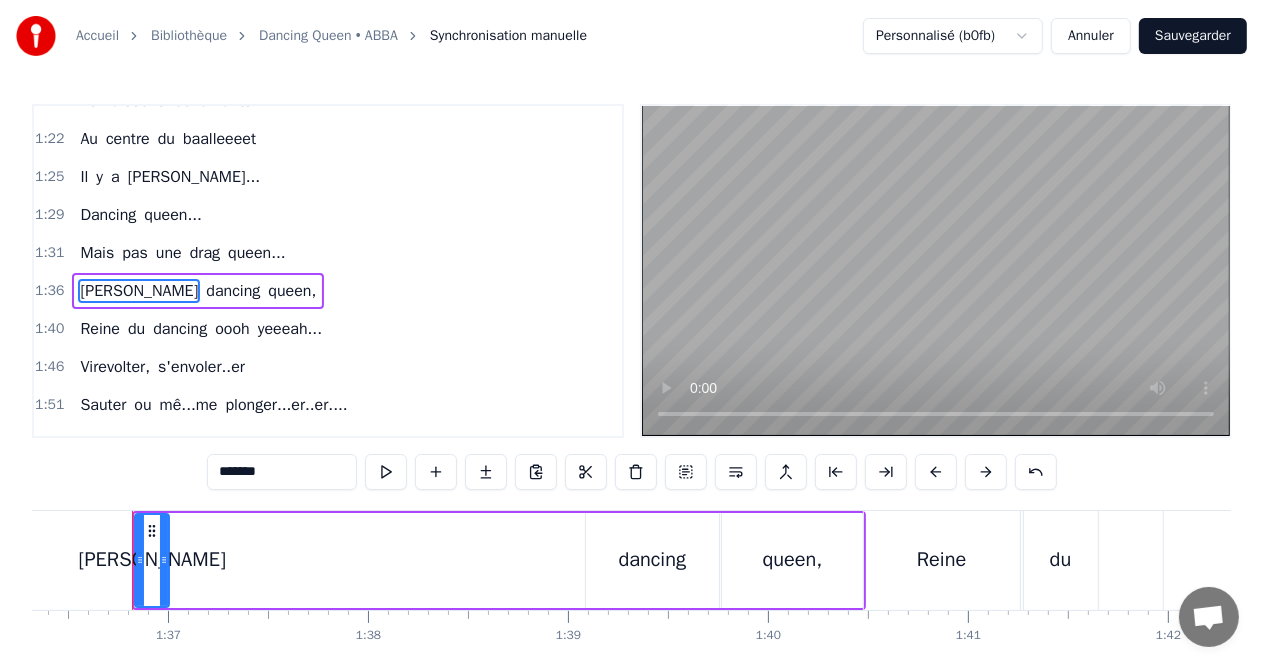 type on "*******" 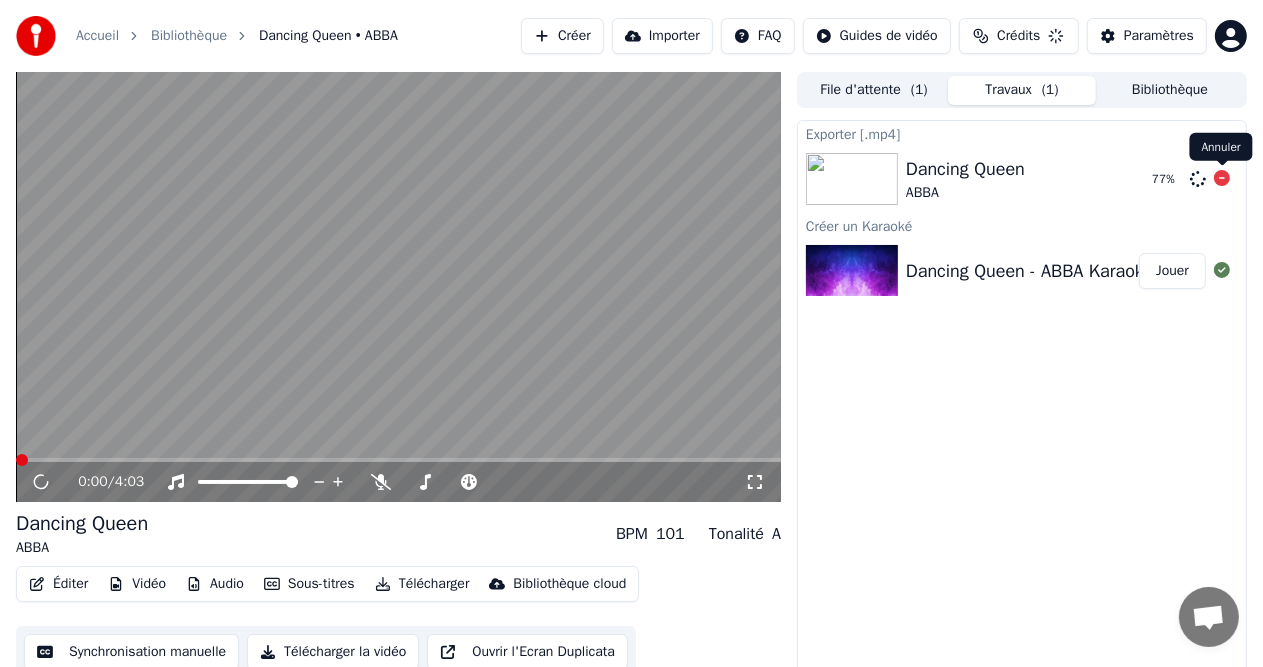 click 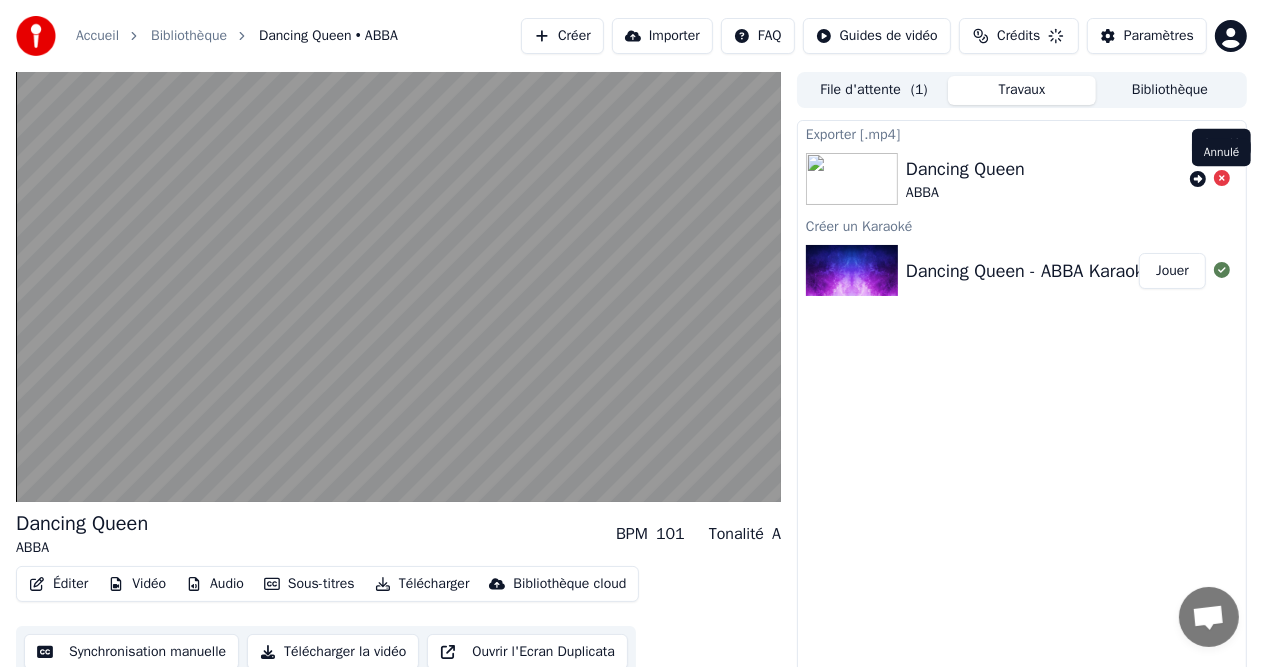 click at bounding box center [1210, 179] 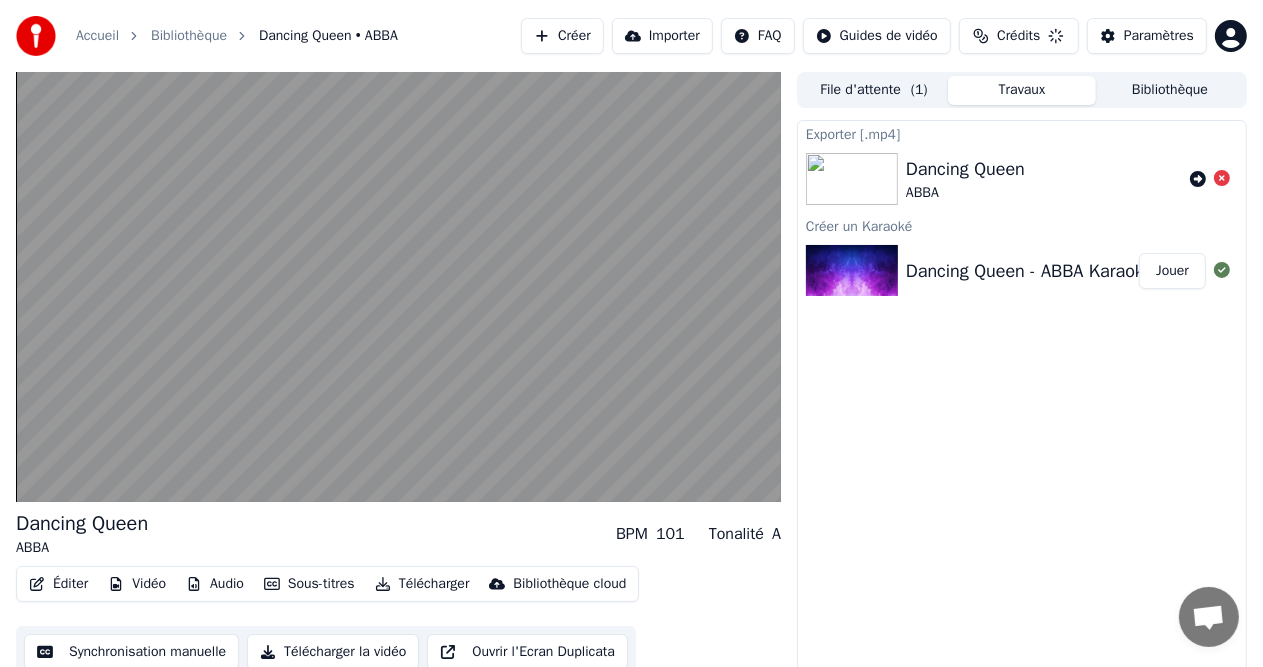click 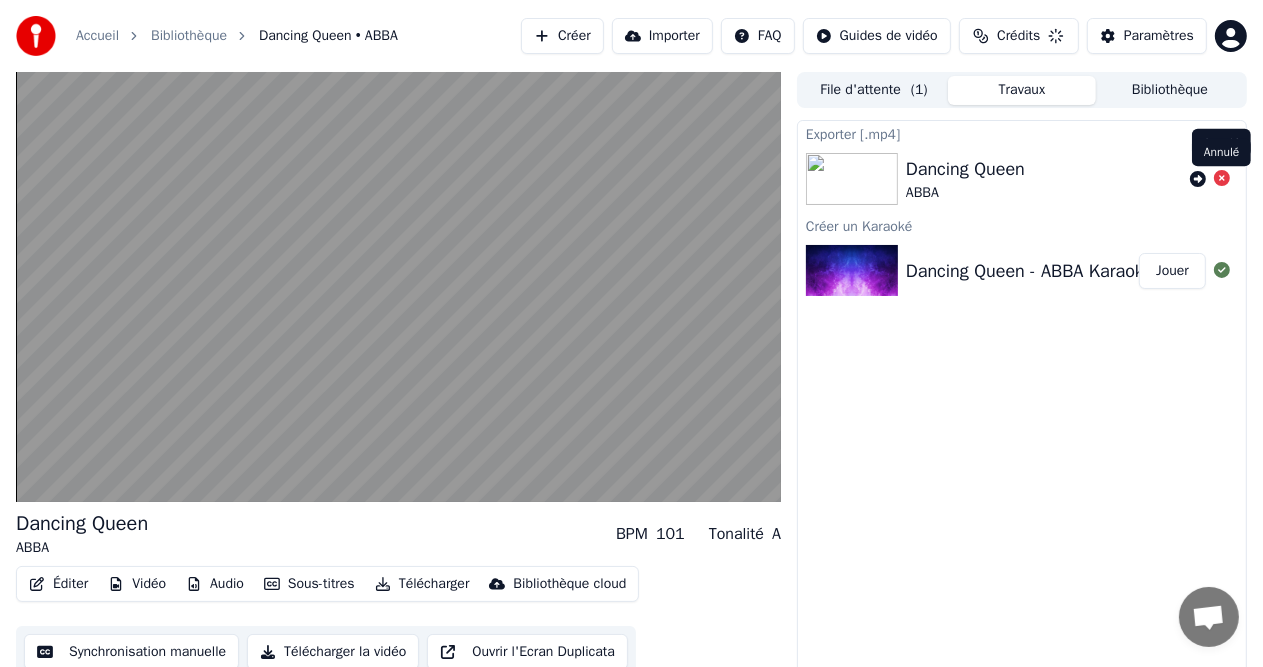 click at bounding box center (1222, 179) 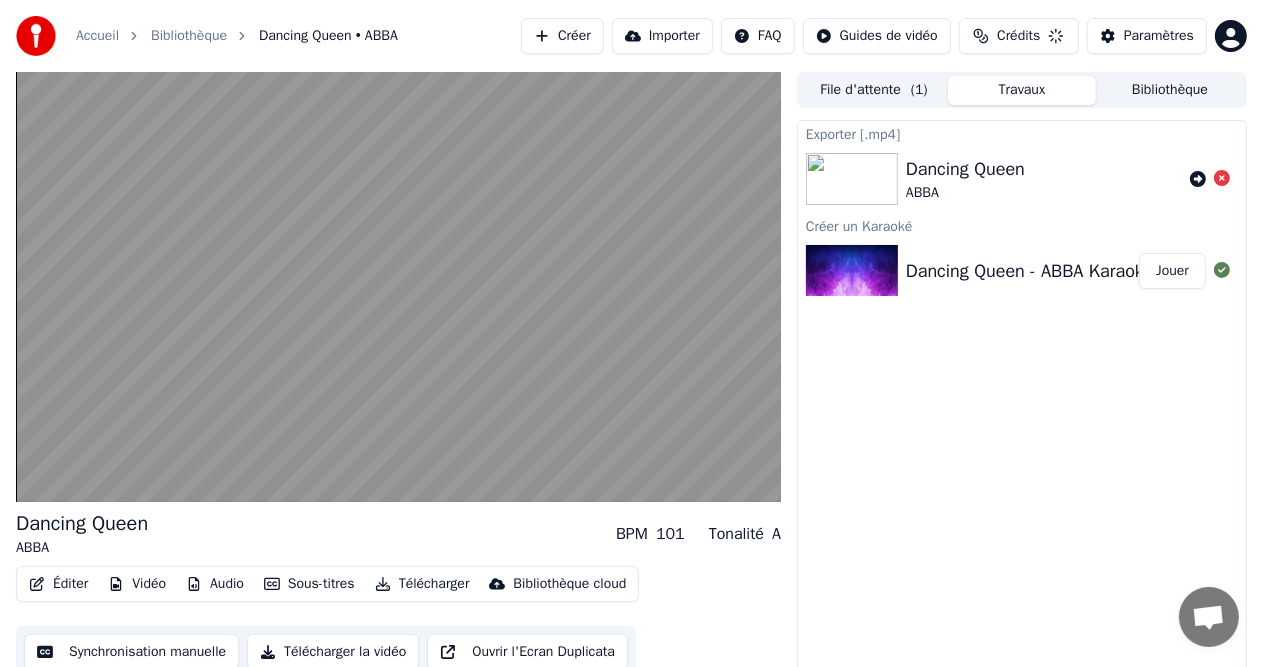 click 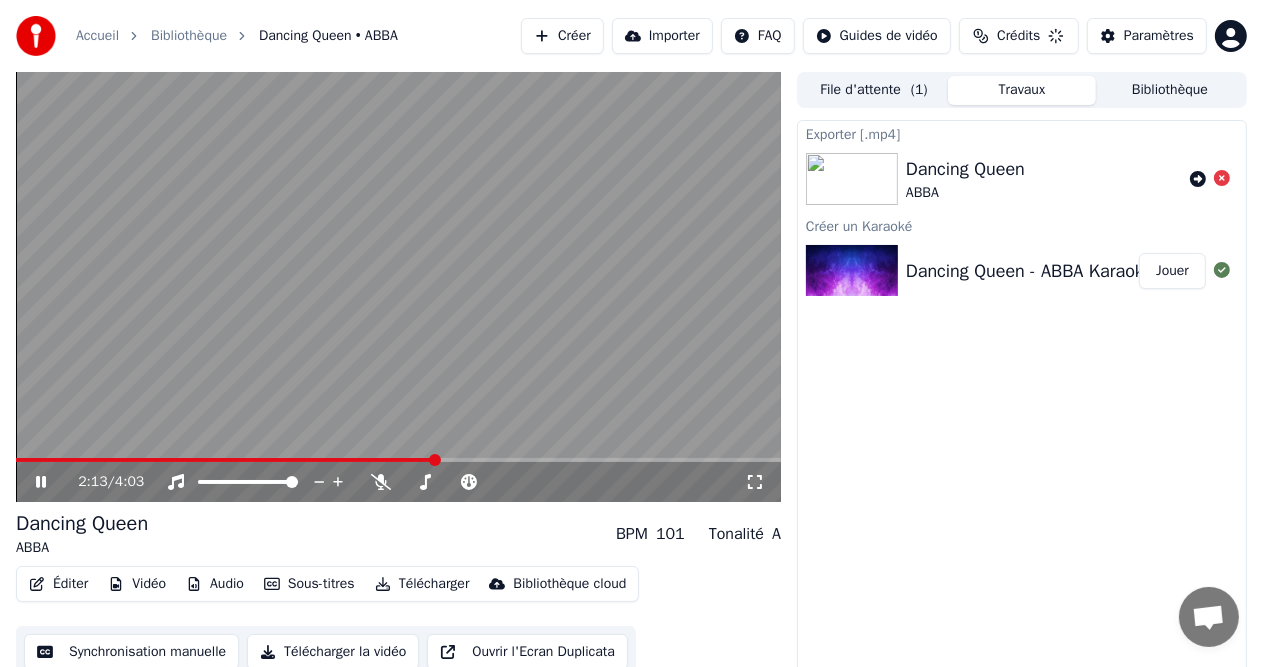 click 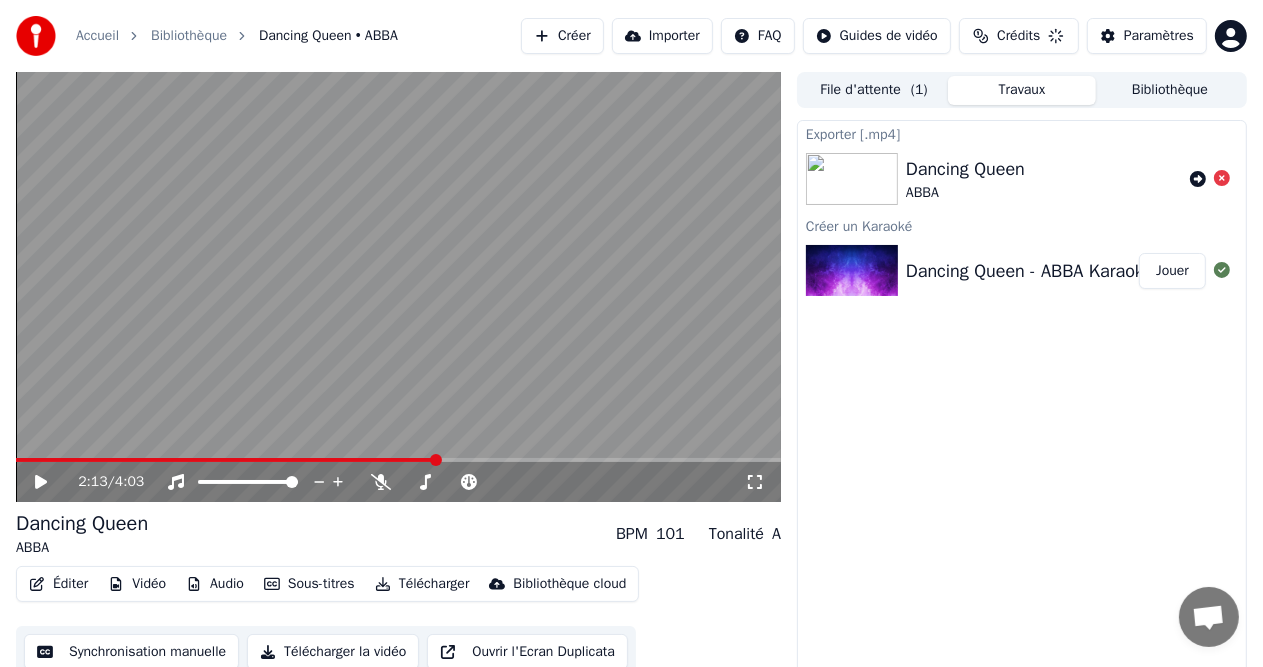 click on "Télécharger" at bounding box center (422, 584) 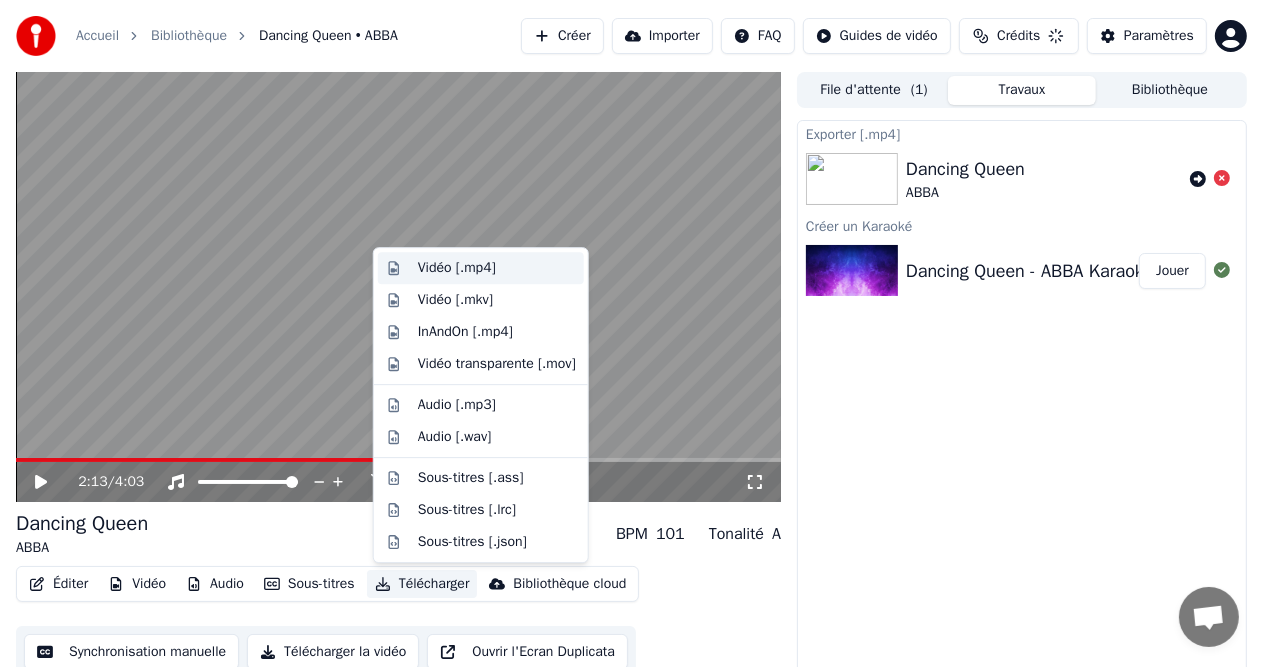 click on "Vidéo [.mp4]" at bounding box center (457, 268) 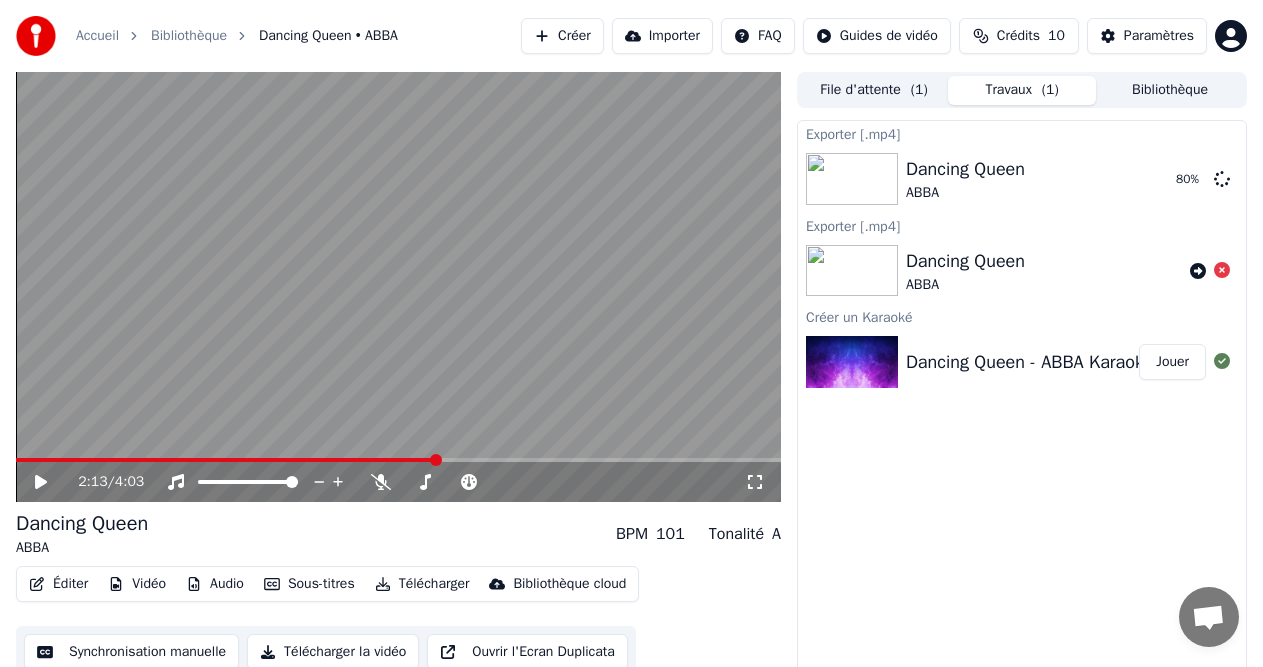 scroll, scrollTop: 0, scrollLeft: 0, axis: both 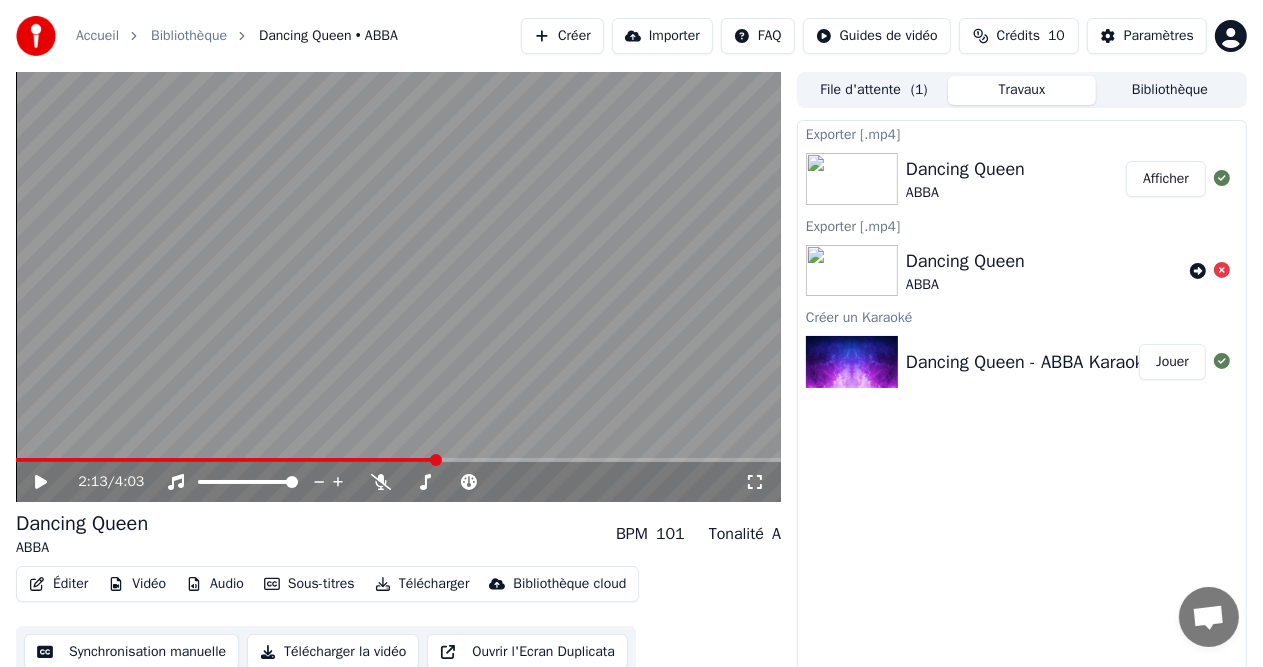 click on "Afficher" at bounding box center (1166, 179) 